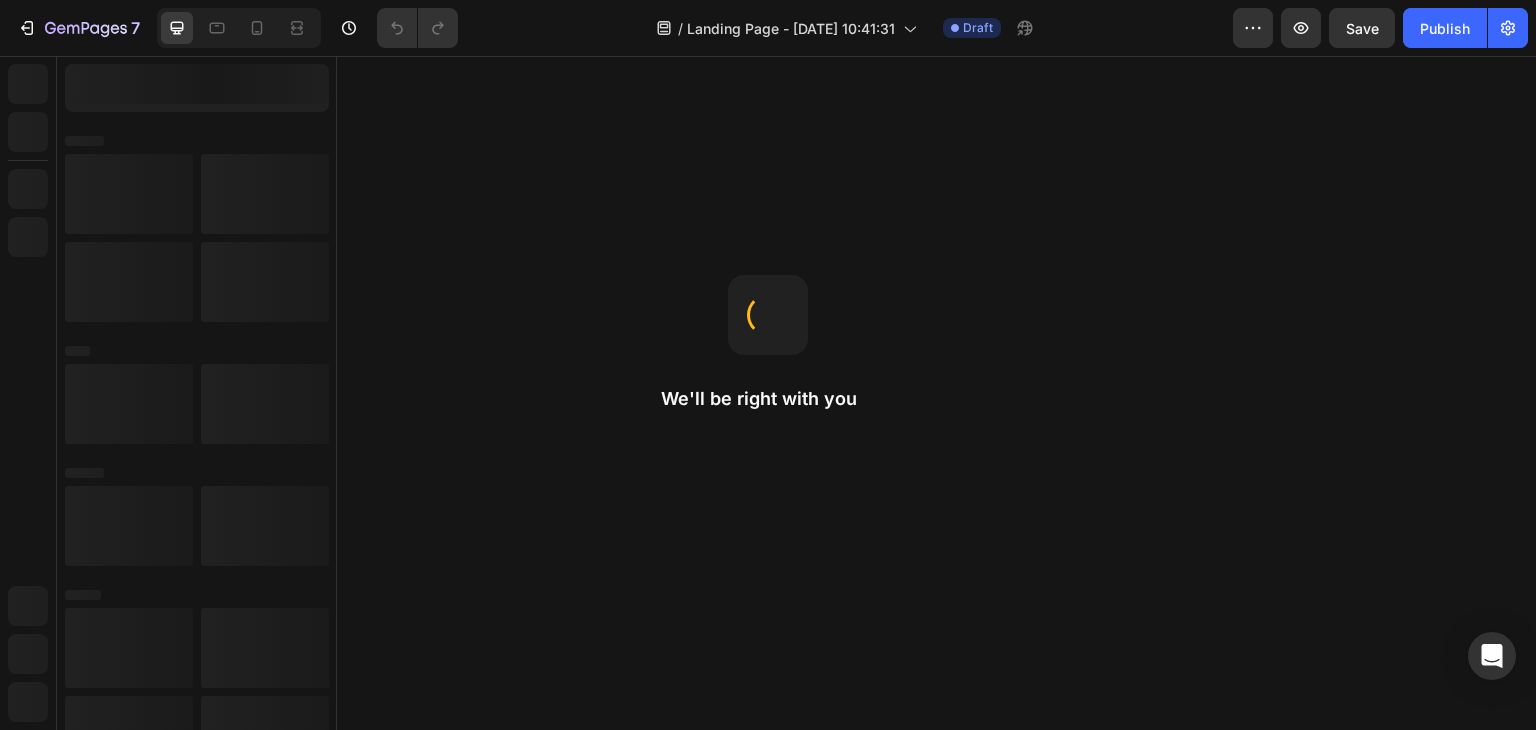 scroll, scrollTop: 0, scrollLeft: 0, axis: both 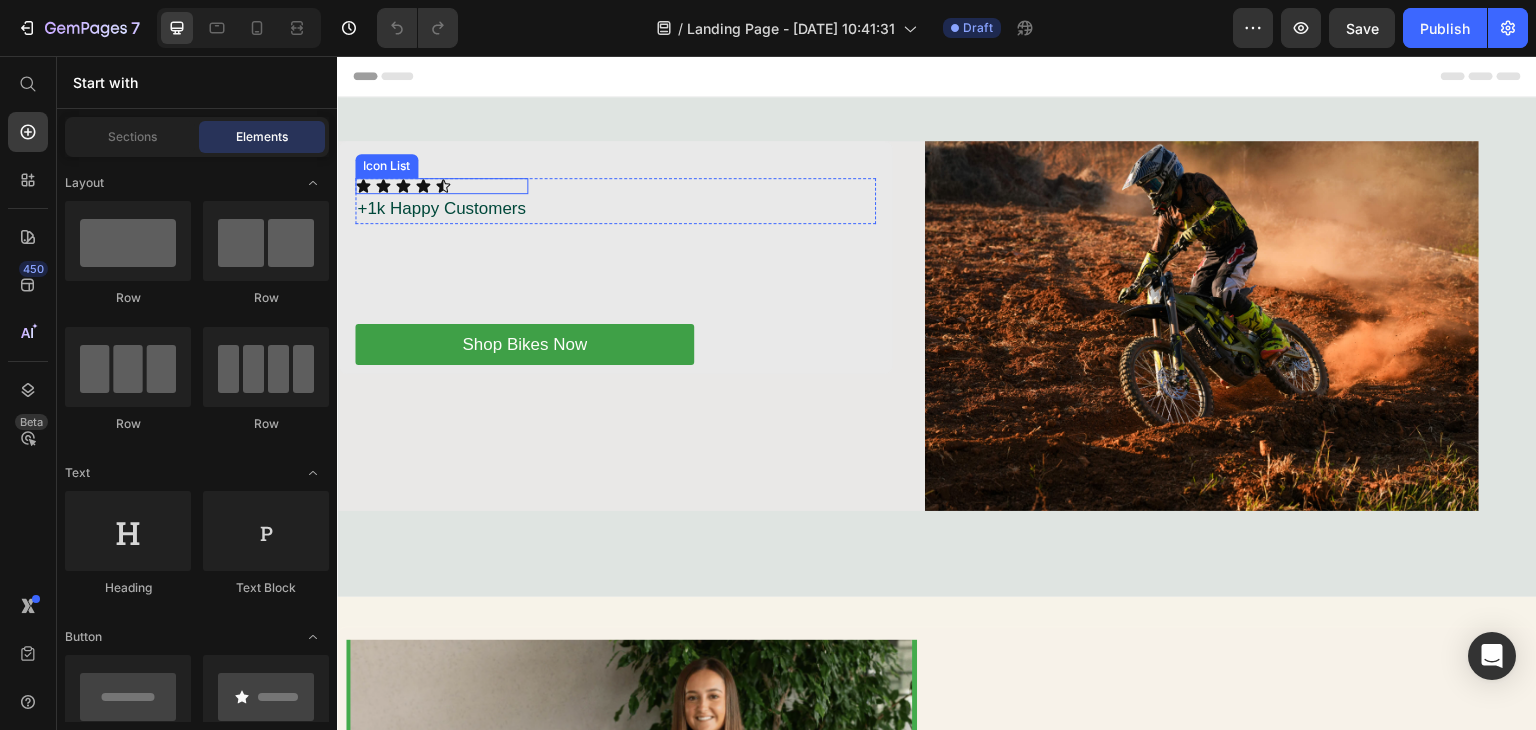 click 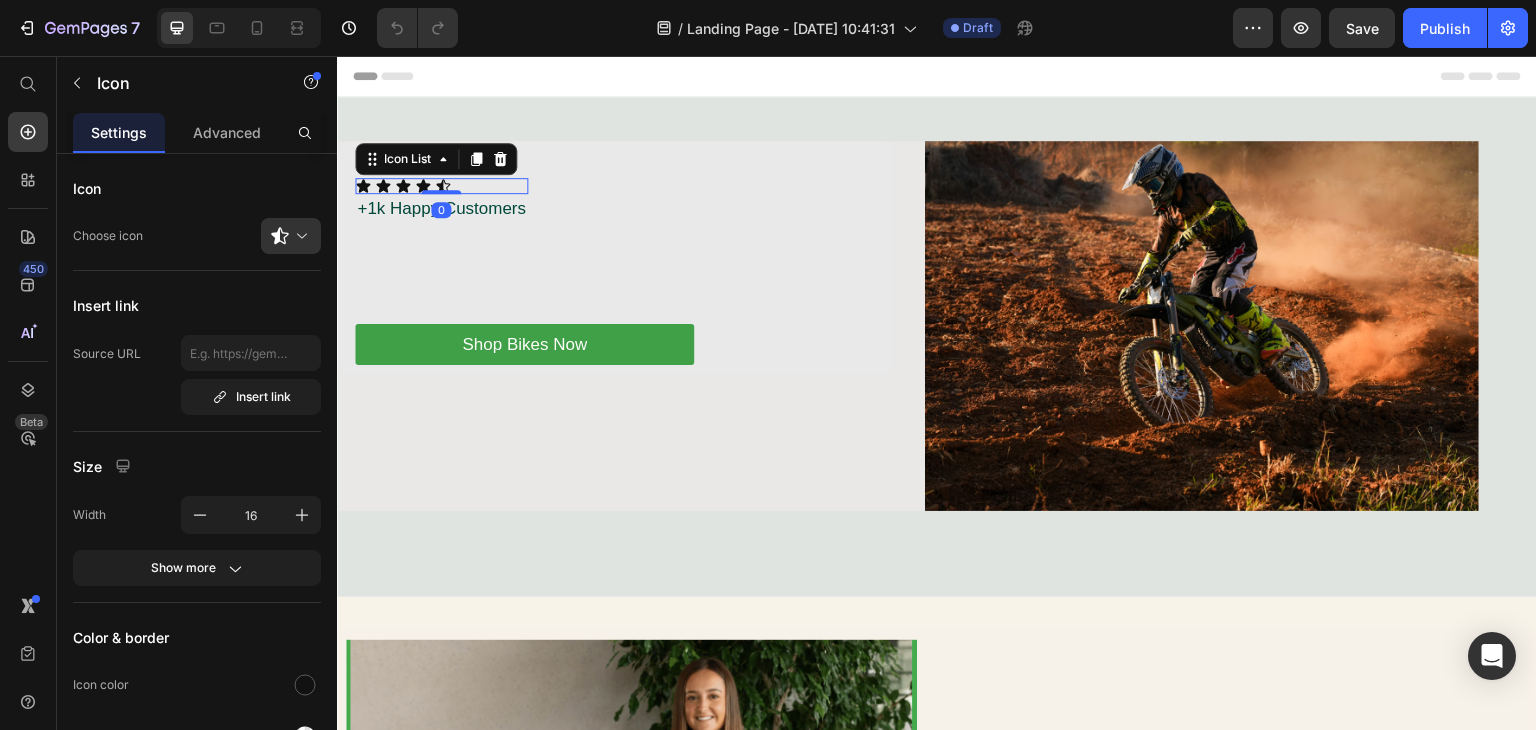 click on "Icon Icon Icon Icon Icon" at bounding box center [441, 186] 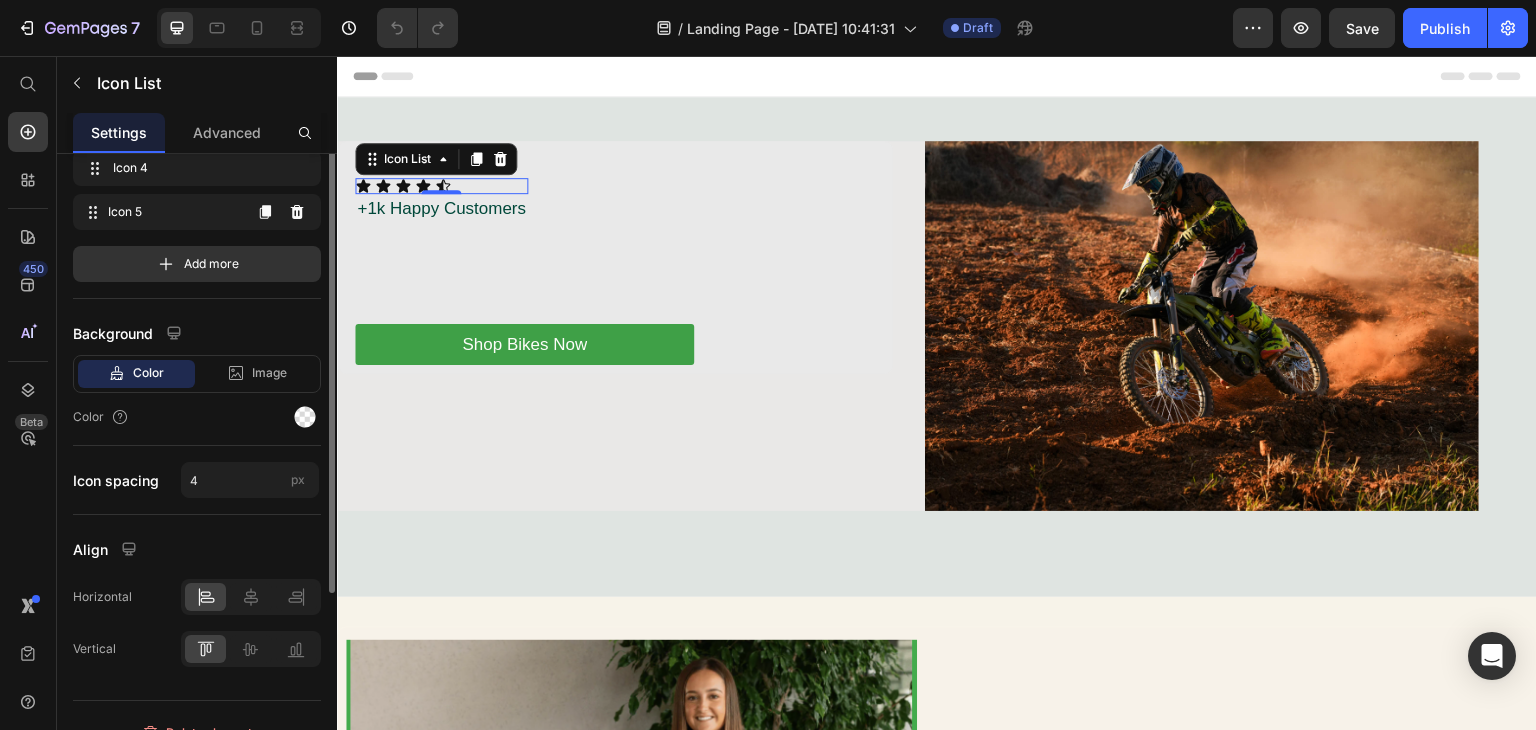 scroll, scrollTop: 100, scrollLeft: 0, axis: vertical 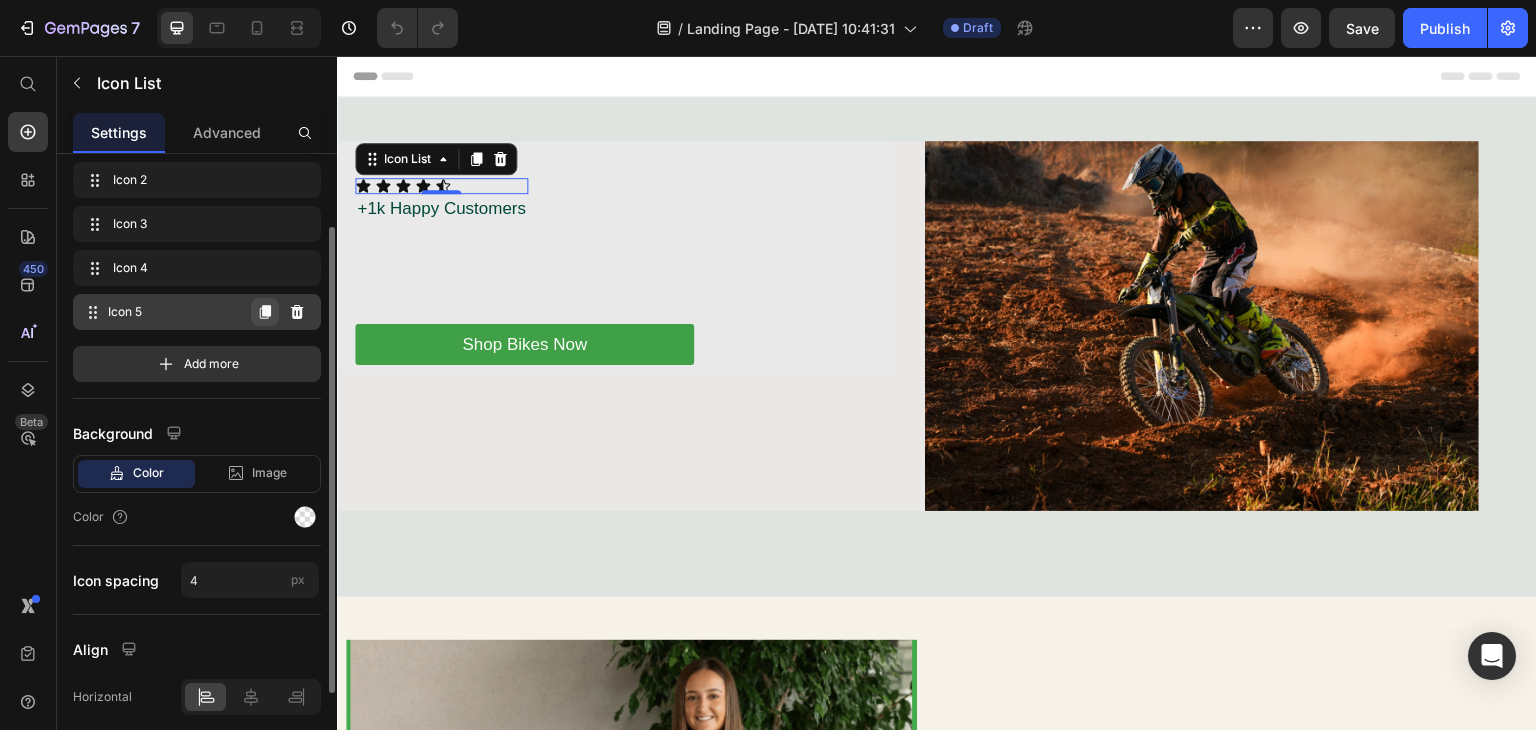 click 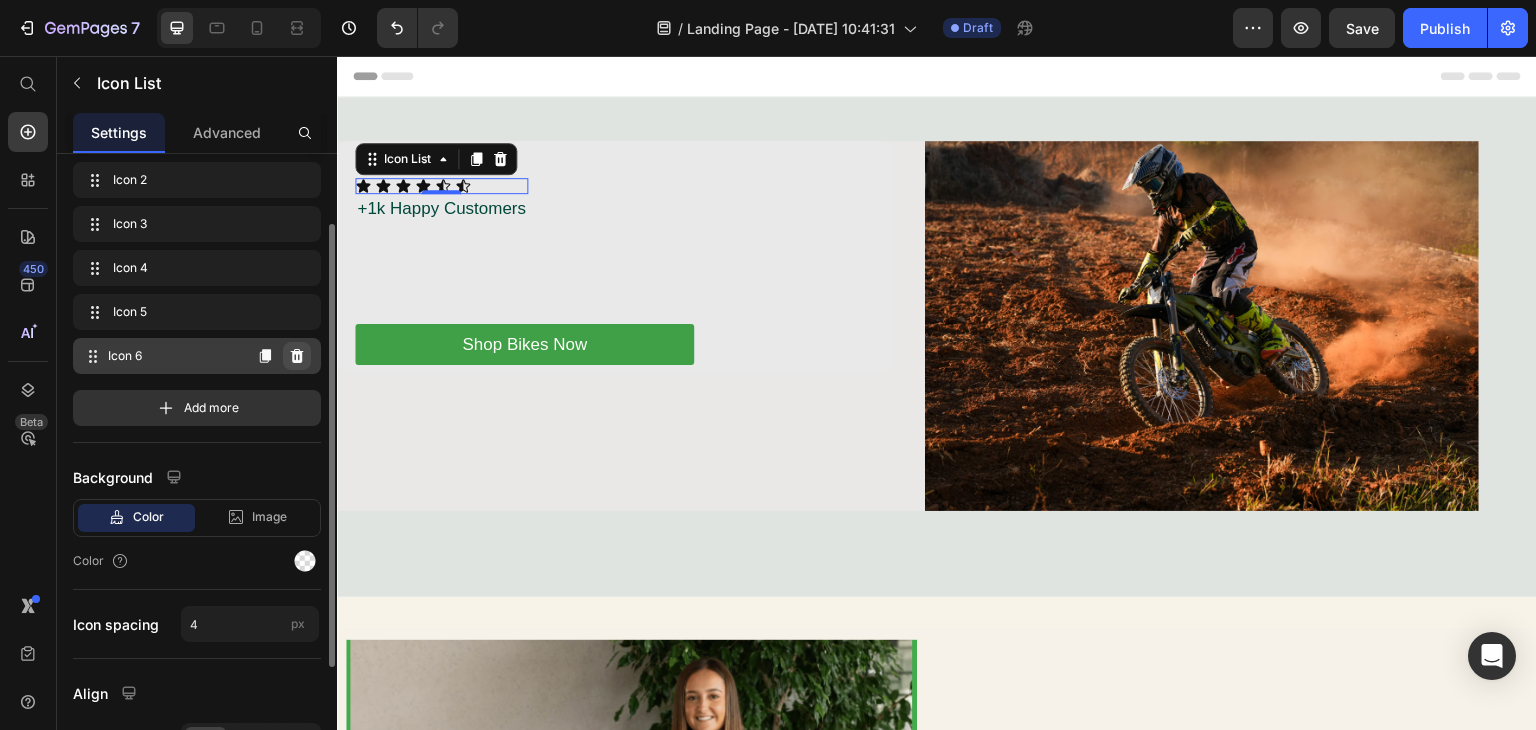 click 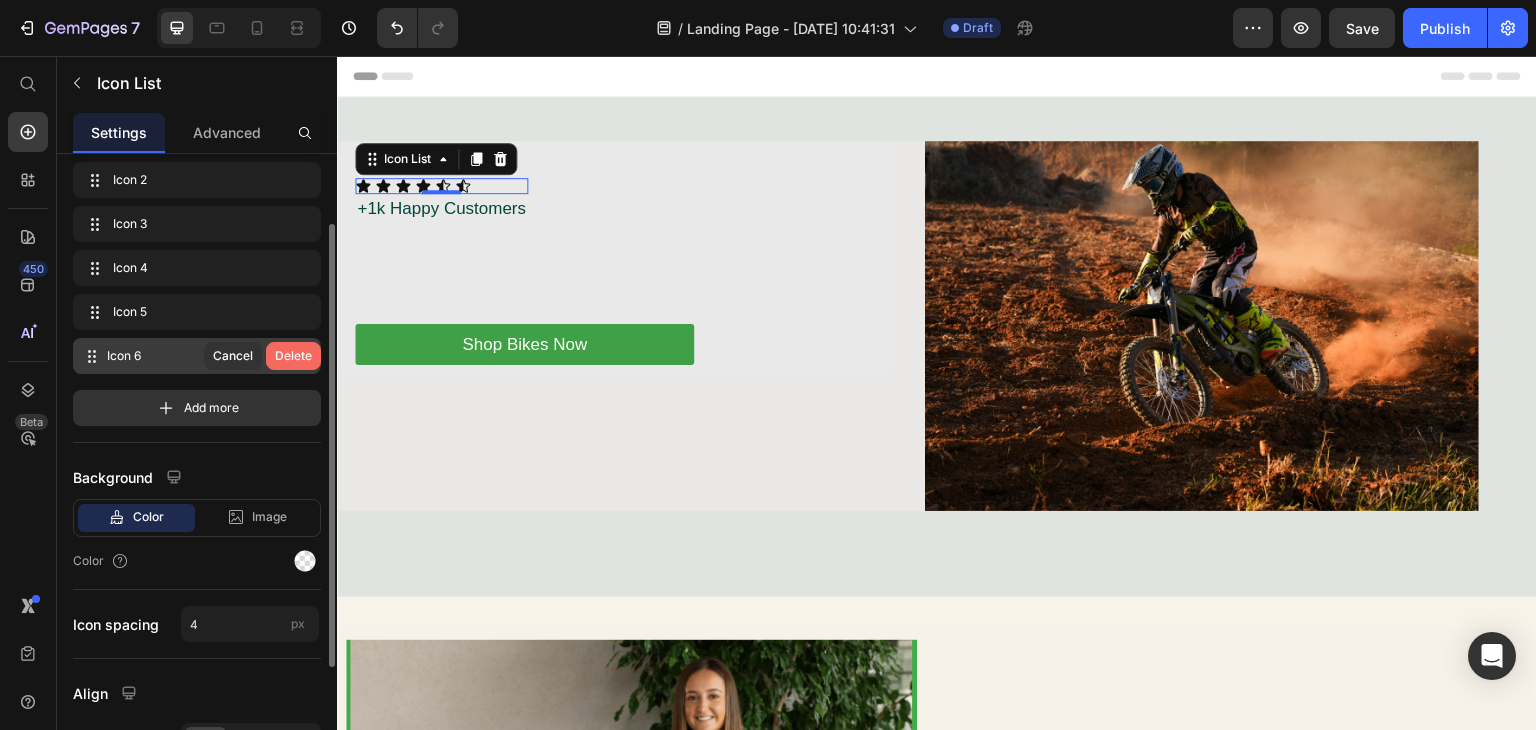 click on "Delete" at bounding box center (293, 356) 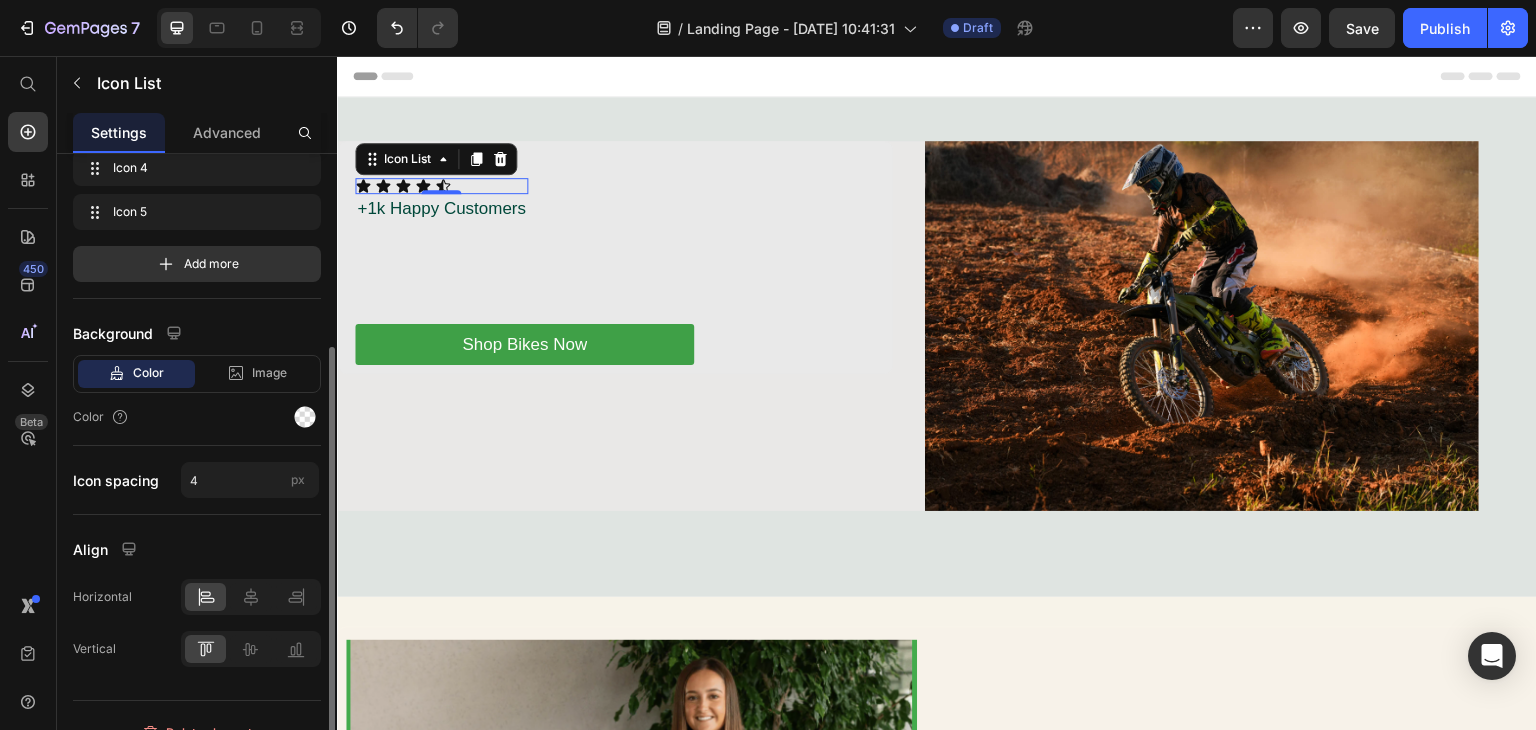 scroll, scrollTop: 226, scrollLeft: 0, axis: vertical 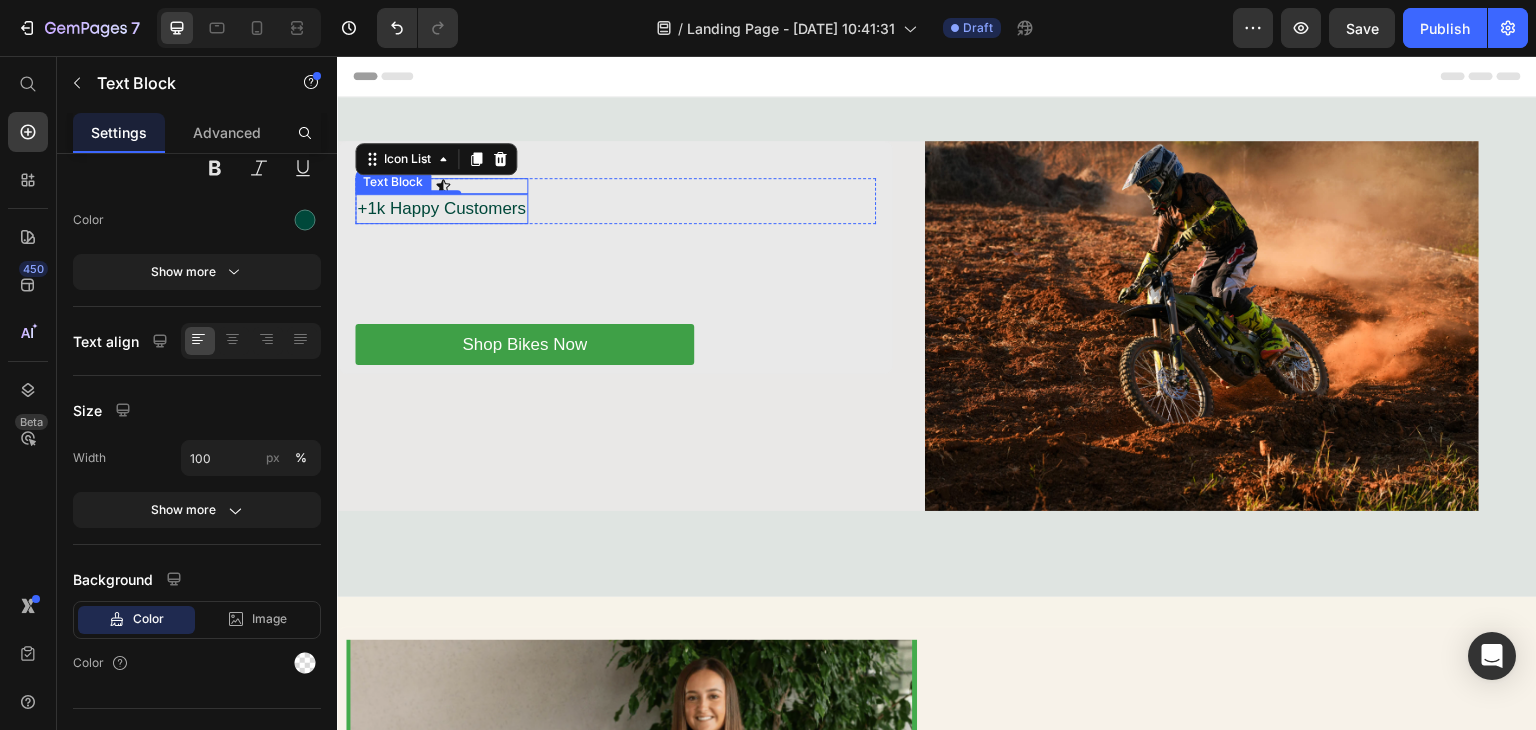 click on "+1k Happy Customers" at bounding box center (441, 209) 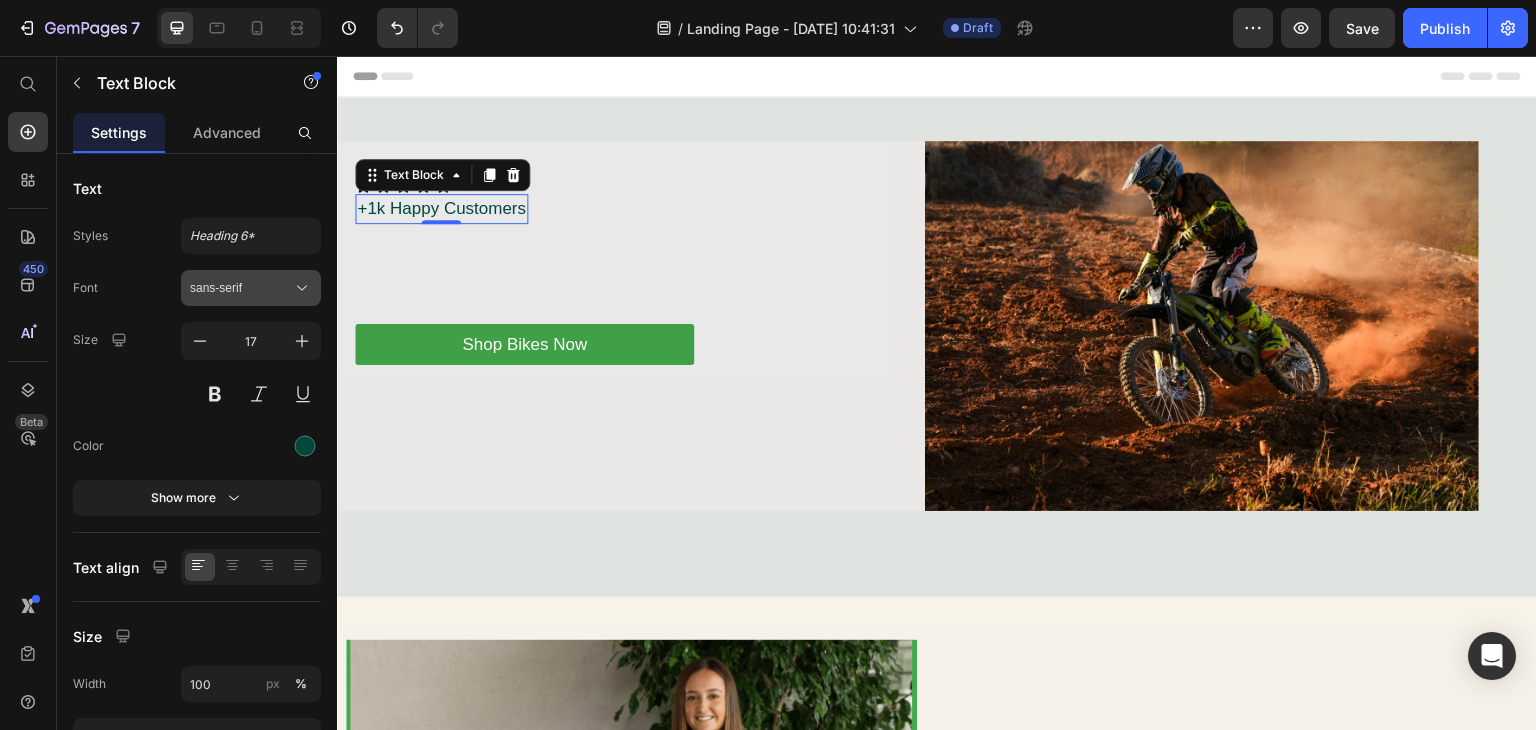 click on "sans-serif" at bounding box center [241, 288] 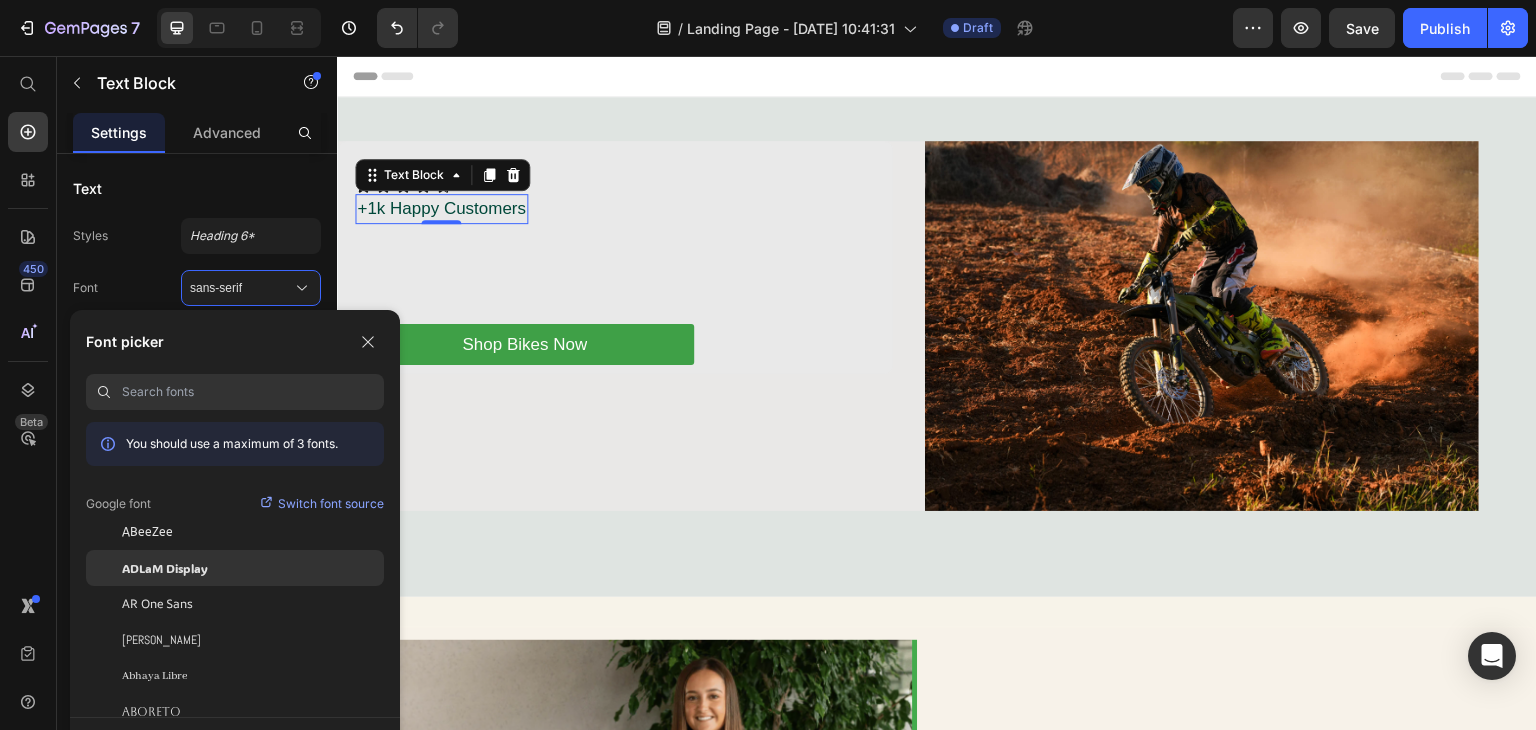 click on "ADLaM Display" at bounding box center [165, 568] 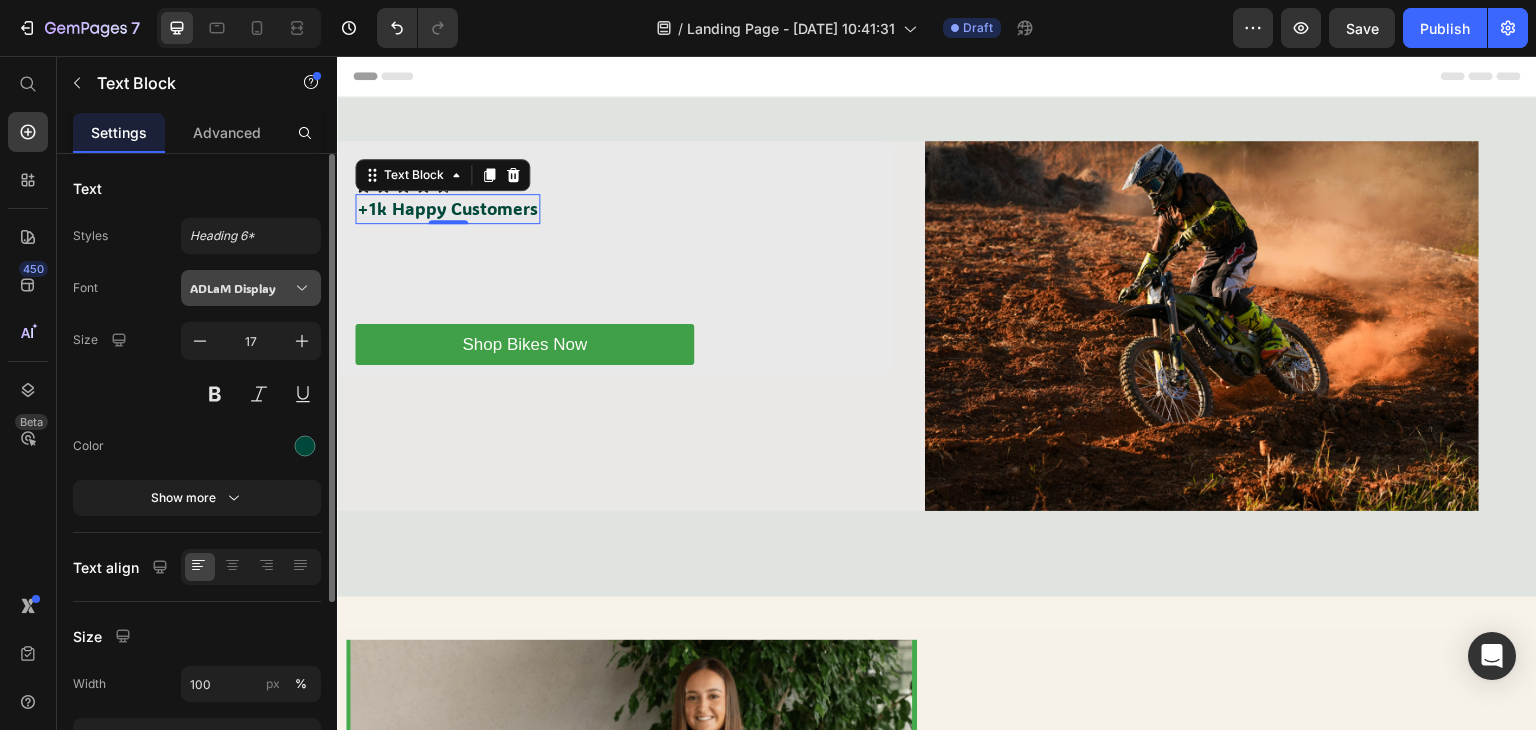 click on "ADLaM Display" at bounding box center (251, 288) 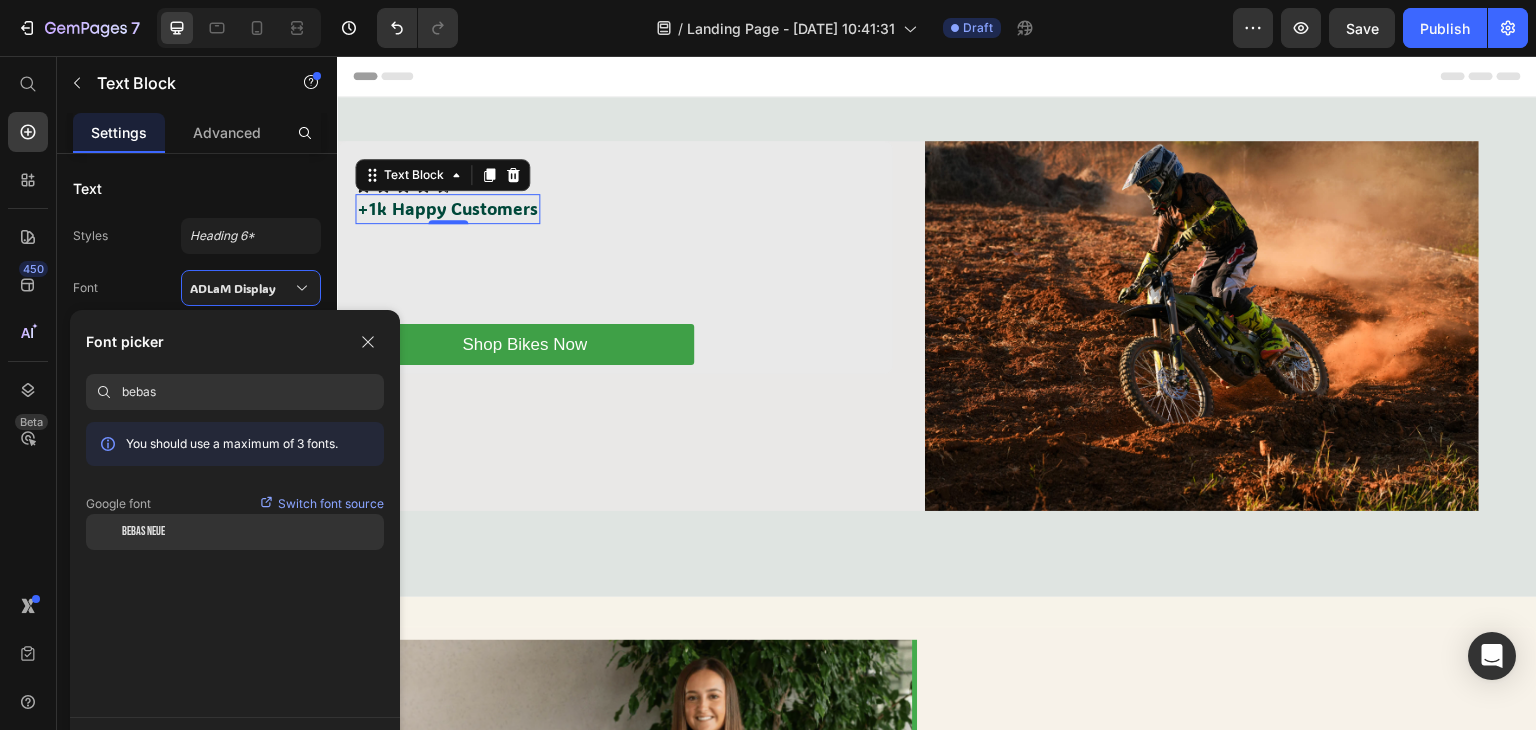 click on "Bebas Neue" at bounding box center [143, 532] 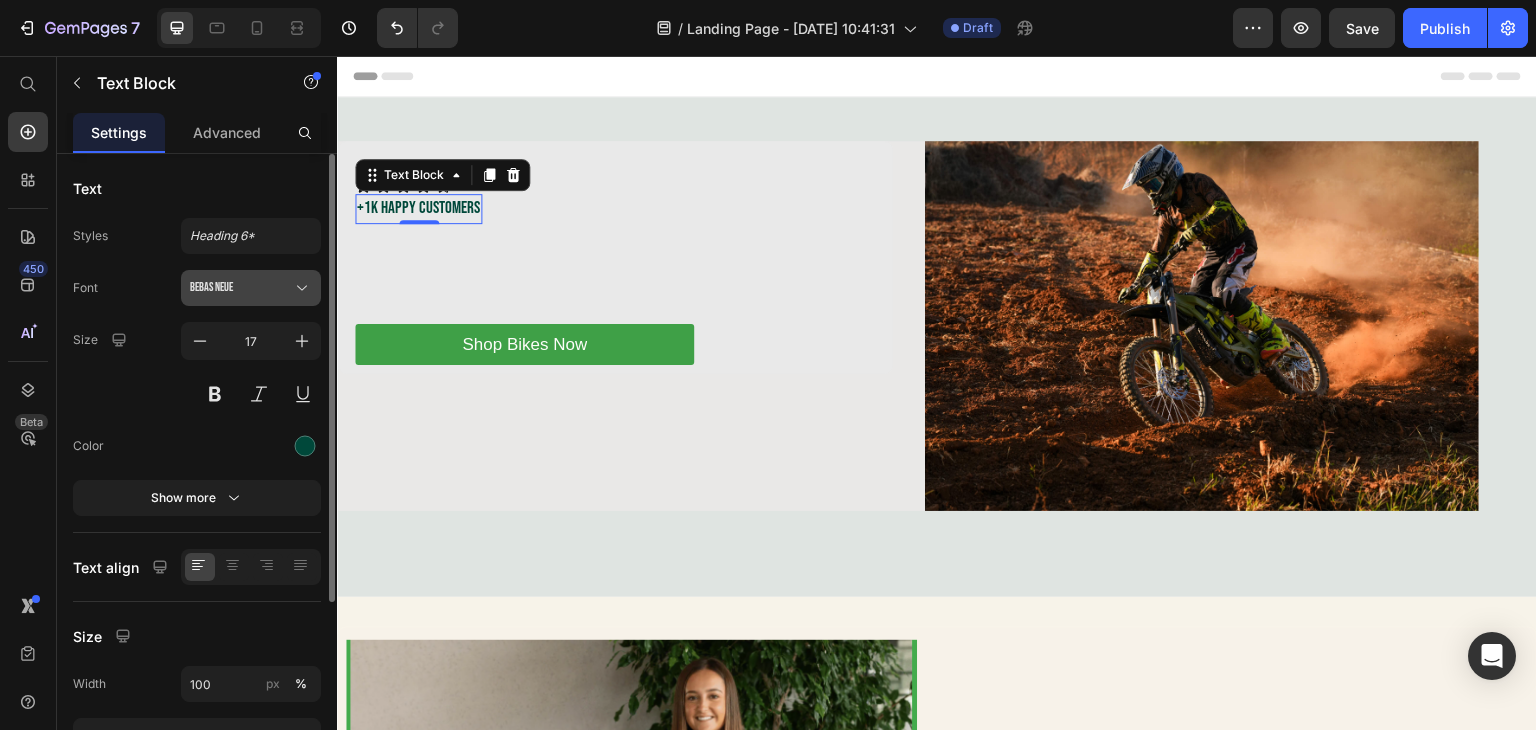 click on "Bebas Neue" at bounding box center (241, 288) 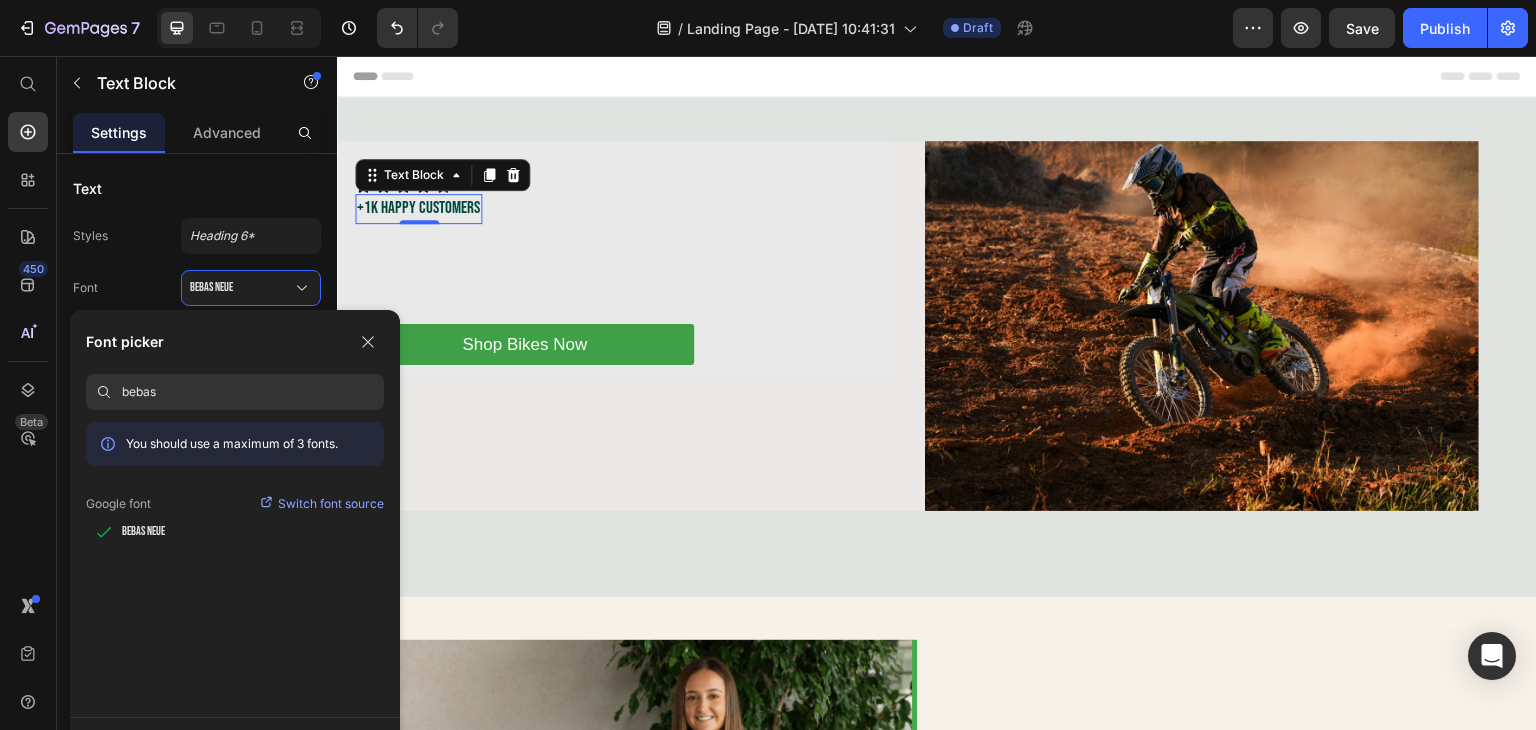 drag, startPoint x: 203, startPoint y: 394, endPoint x: 2, endPoint y: 404, distance: 201.2486 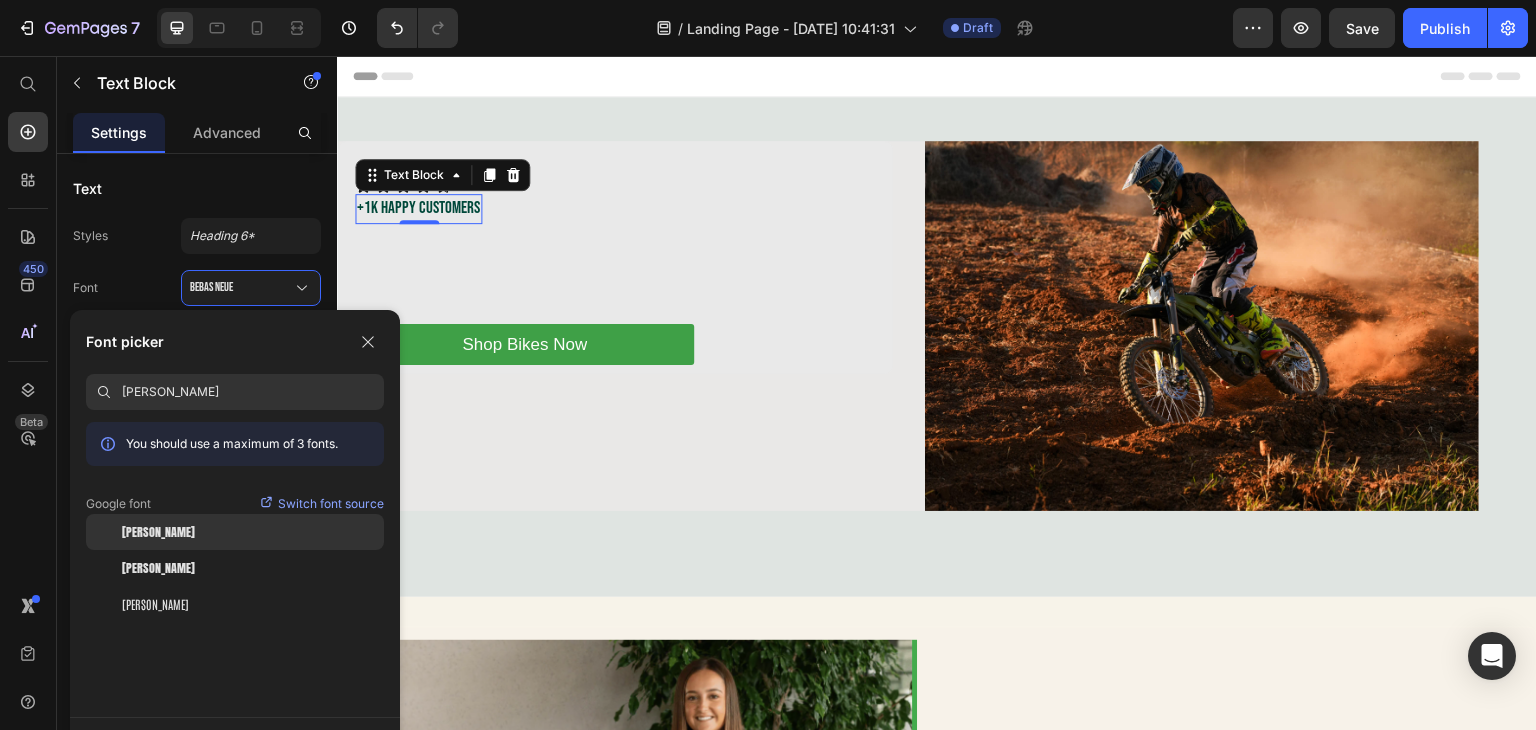 click on "[PERSON_NAME]" 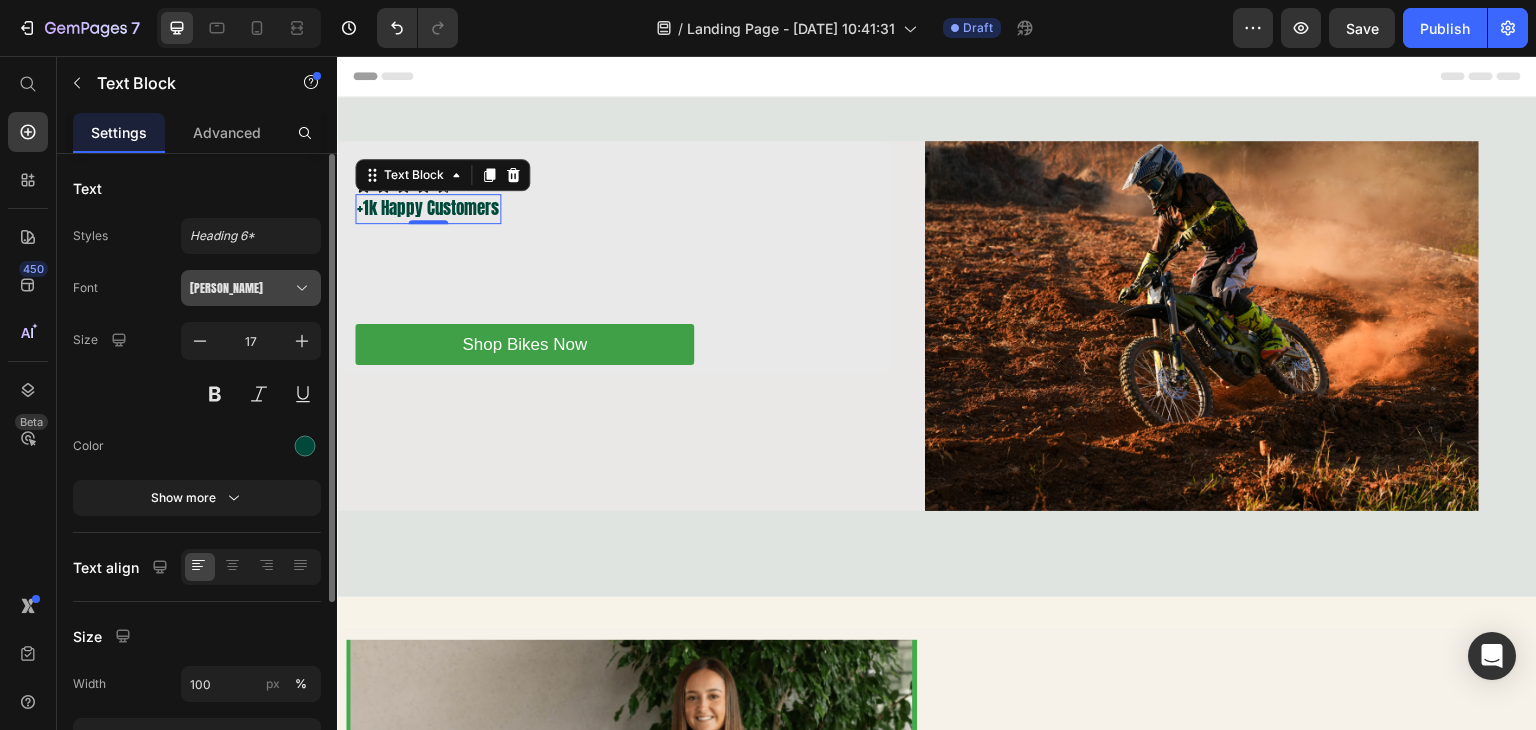 click on "[PERSON_NAME]" at bounding box center (241, 288) 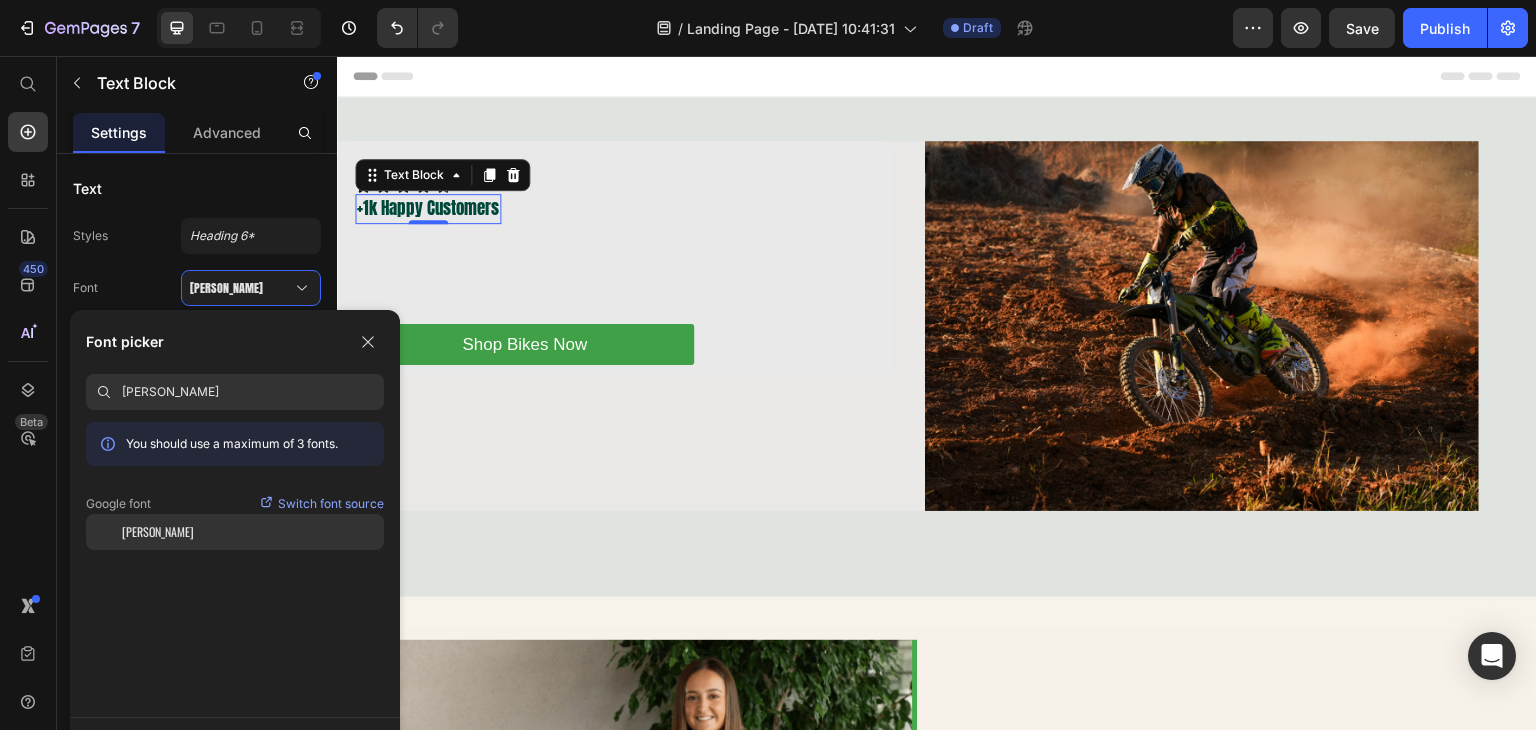 click on "Oswald" at bounding box center (158, 532) 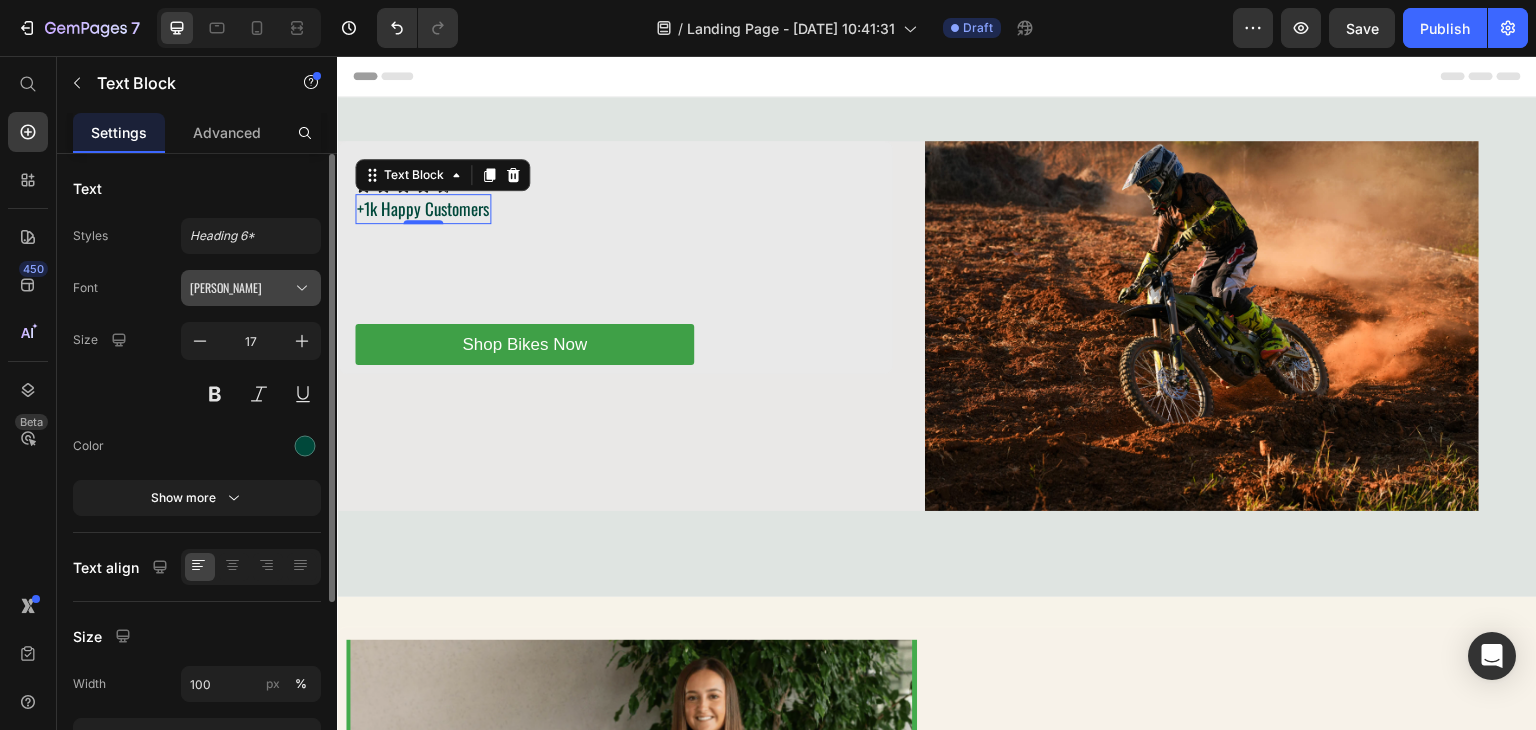 click on "Oswald" at bounding box center (251, 288) 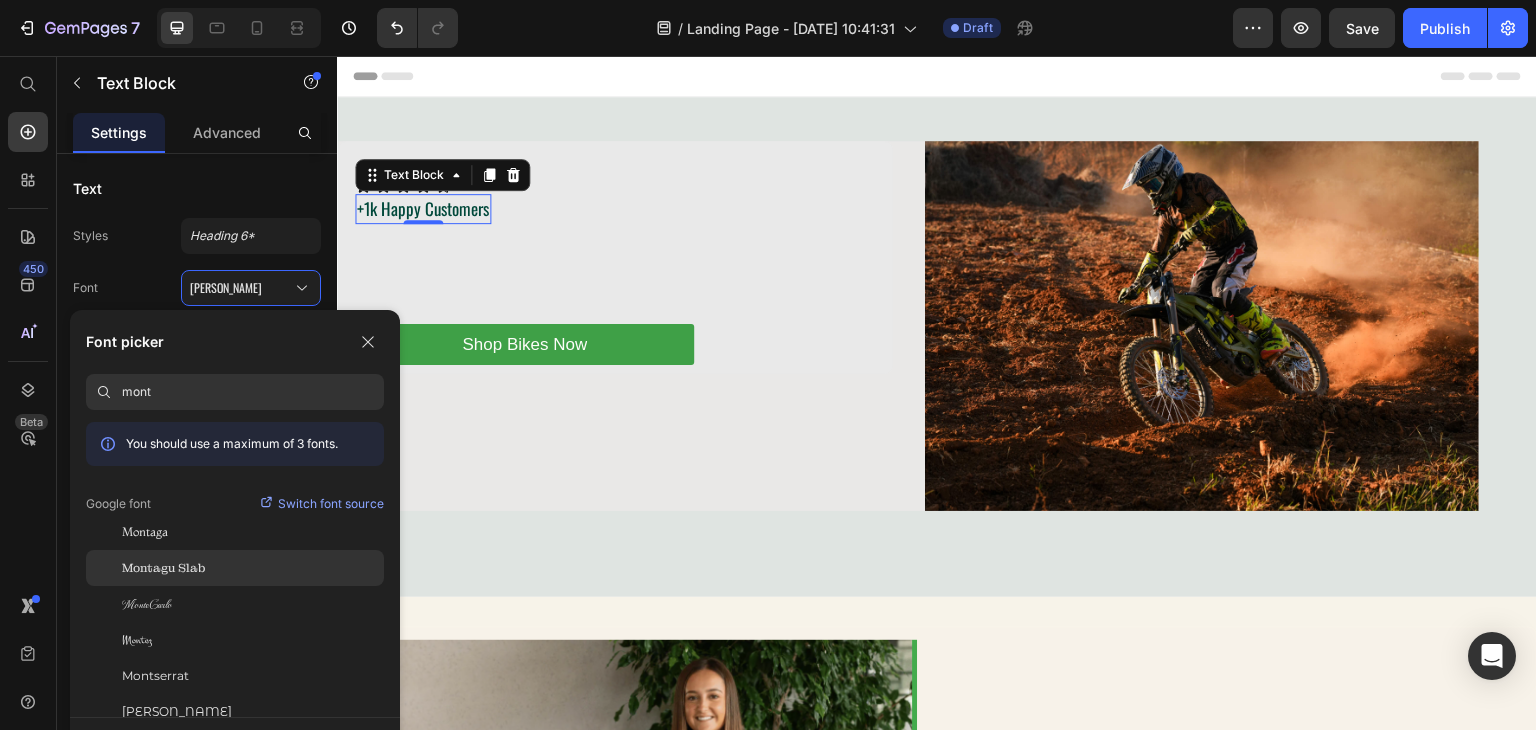click on "Montagu Slab" 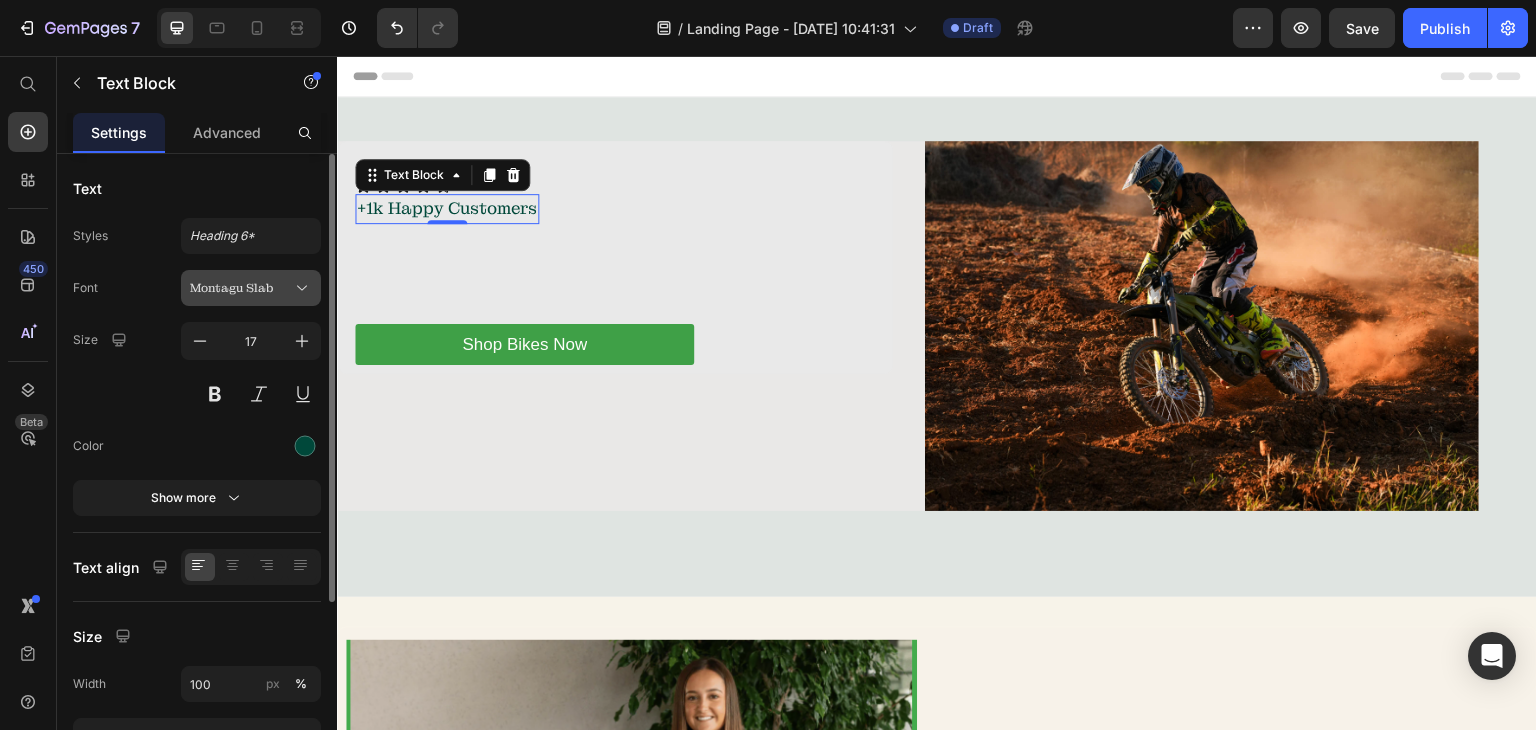 click on "Montagu Slab" at bounding box center (241, 288) 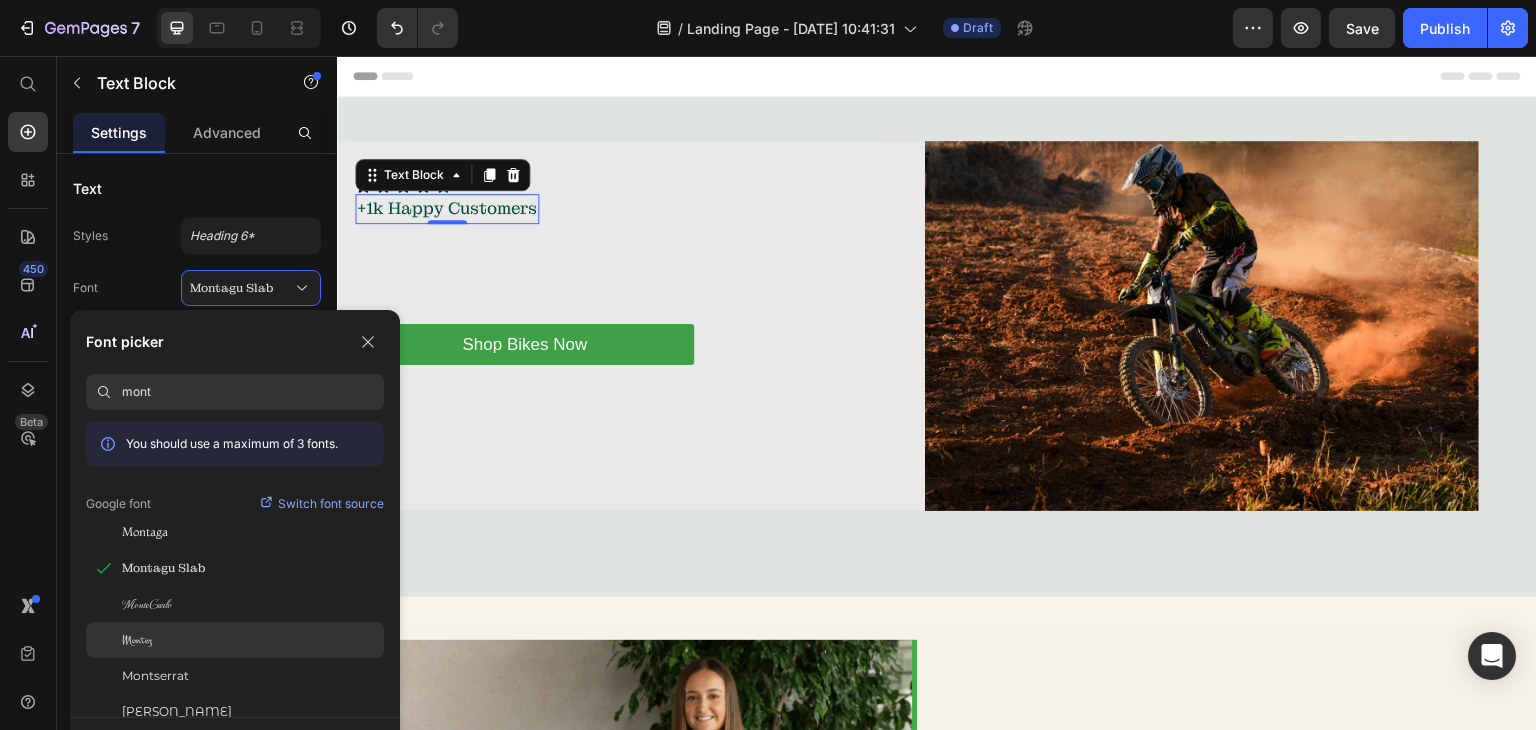 scroll, scrollTop: 48, scrollLeft: 0, axis: vertical 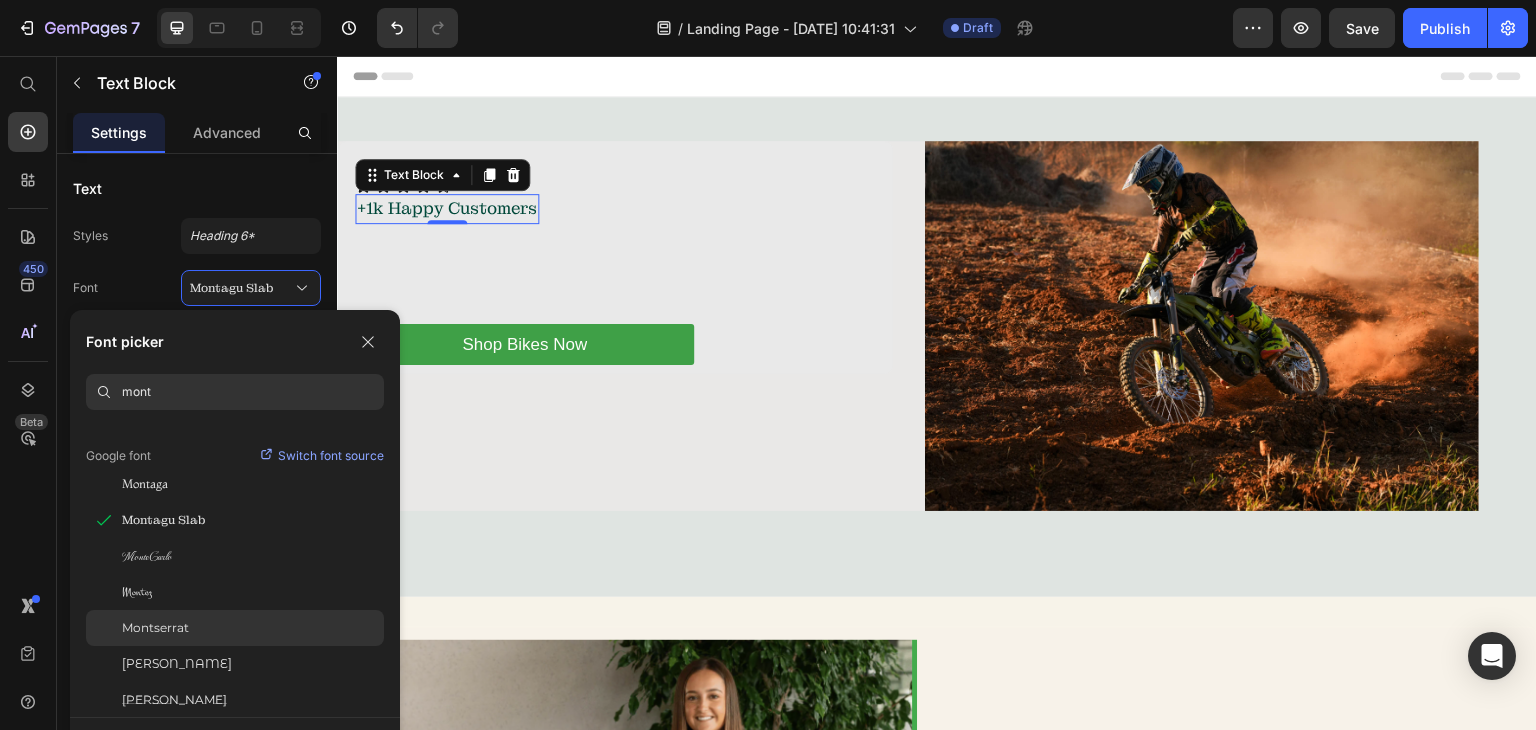 click on "Montserrat" at bounding box center [155, 628] 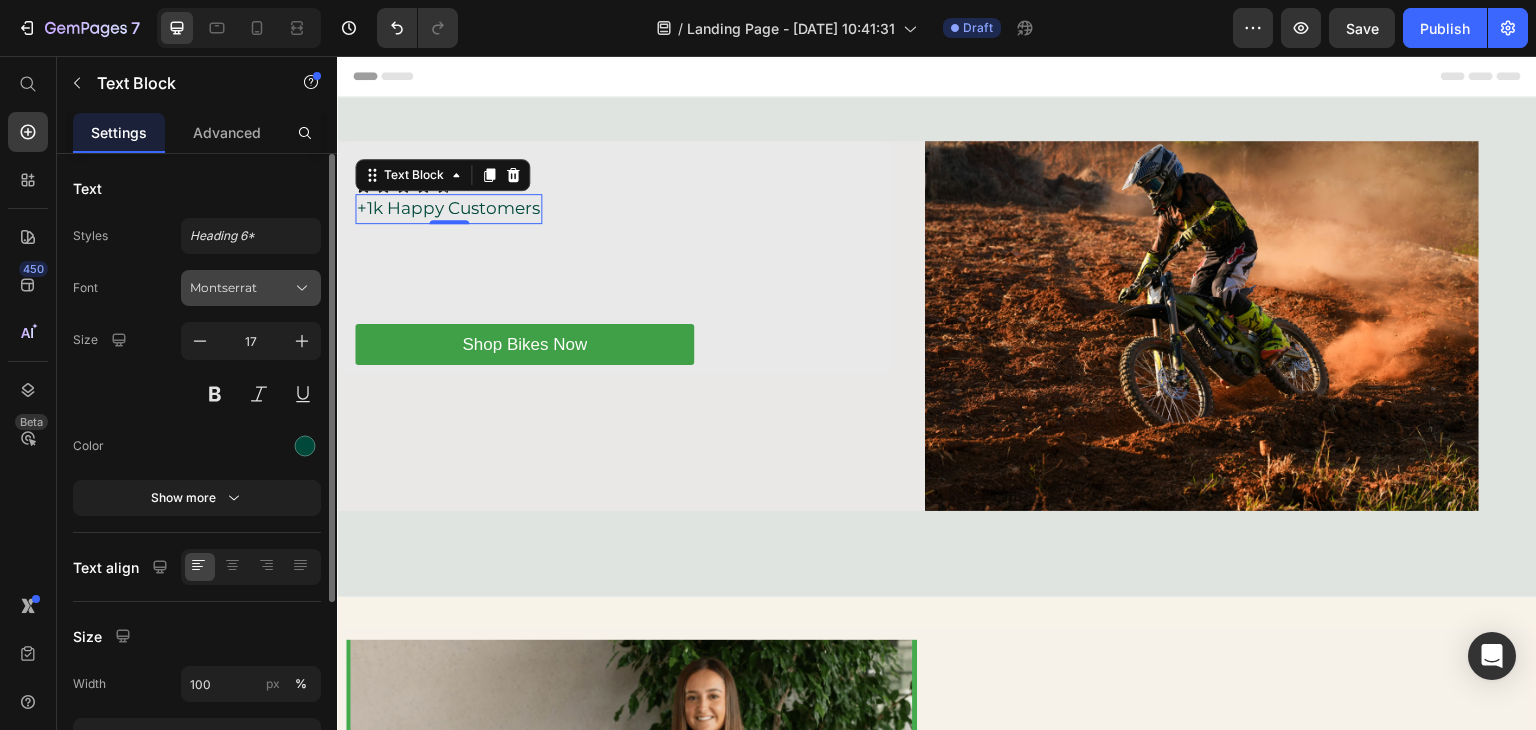 click on "Montserrat" at bounding box center (241, 288) 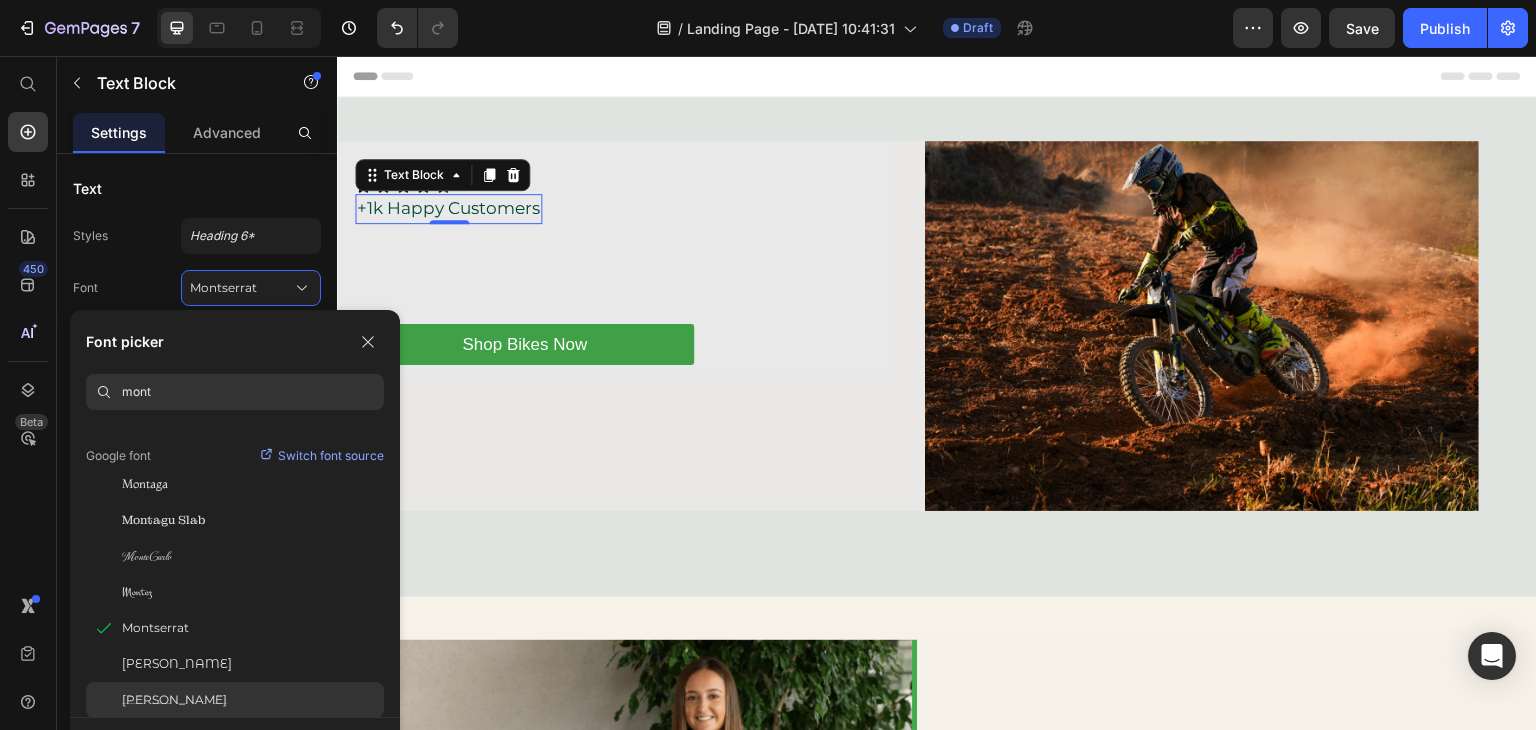 click on "Montserrat Underline" 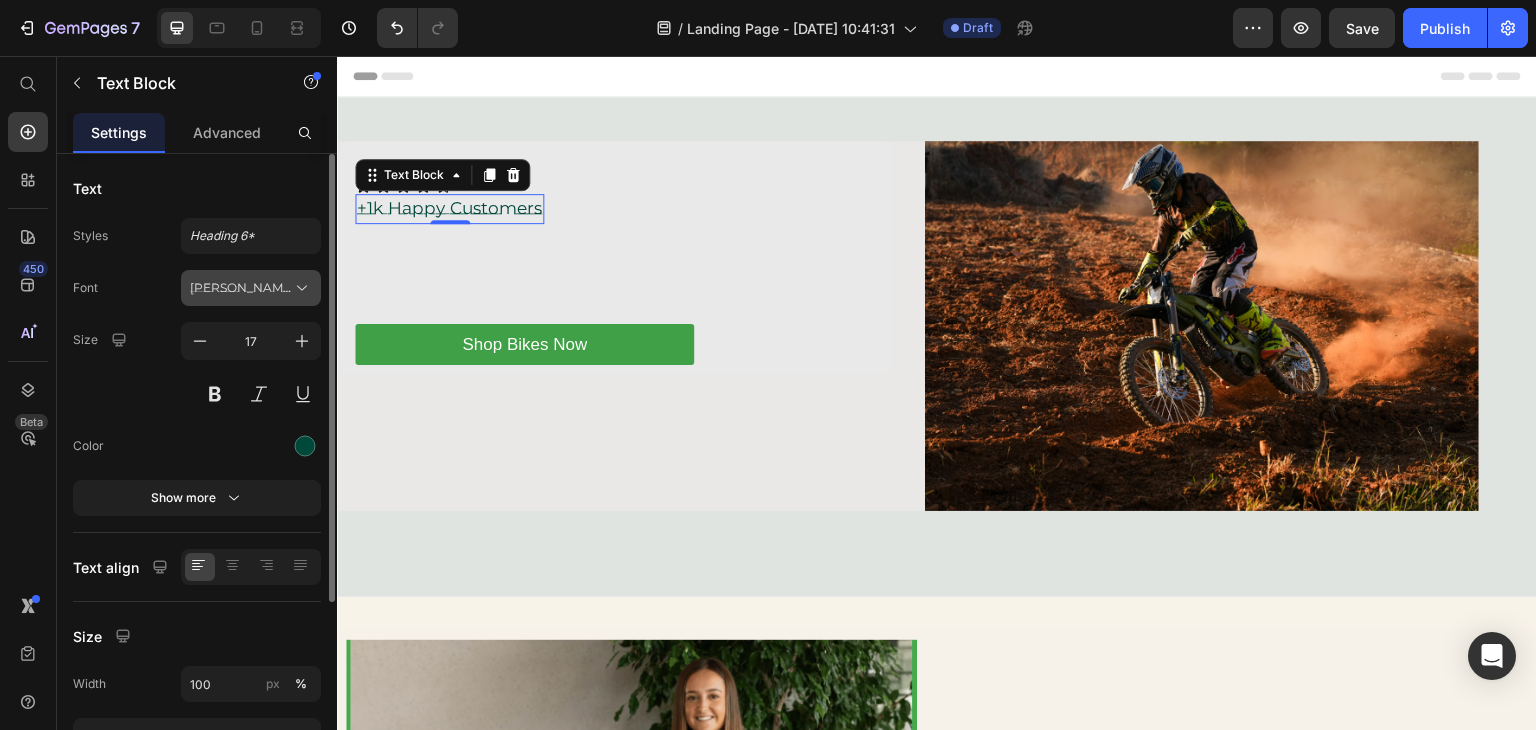 click on "Montserrat Underline" at bounding box center [241, 288] 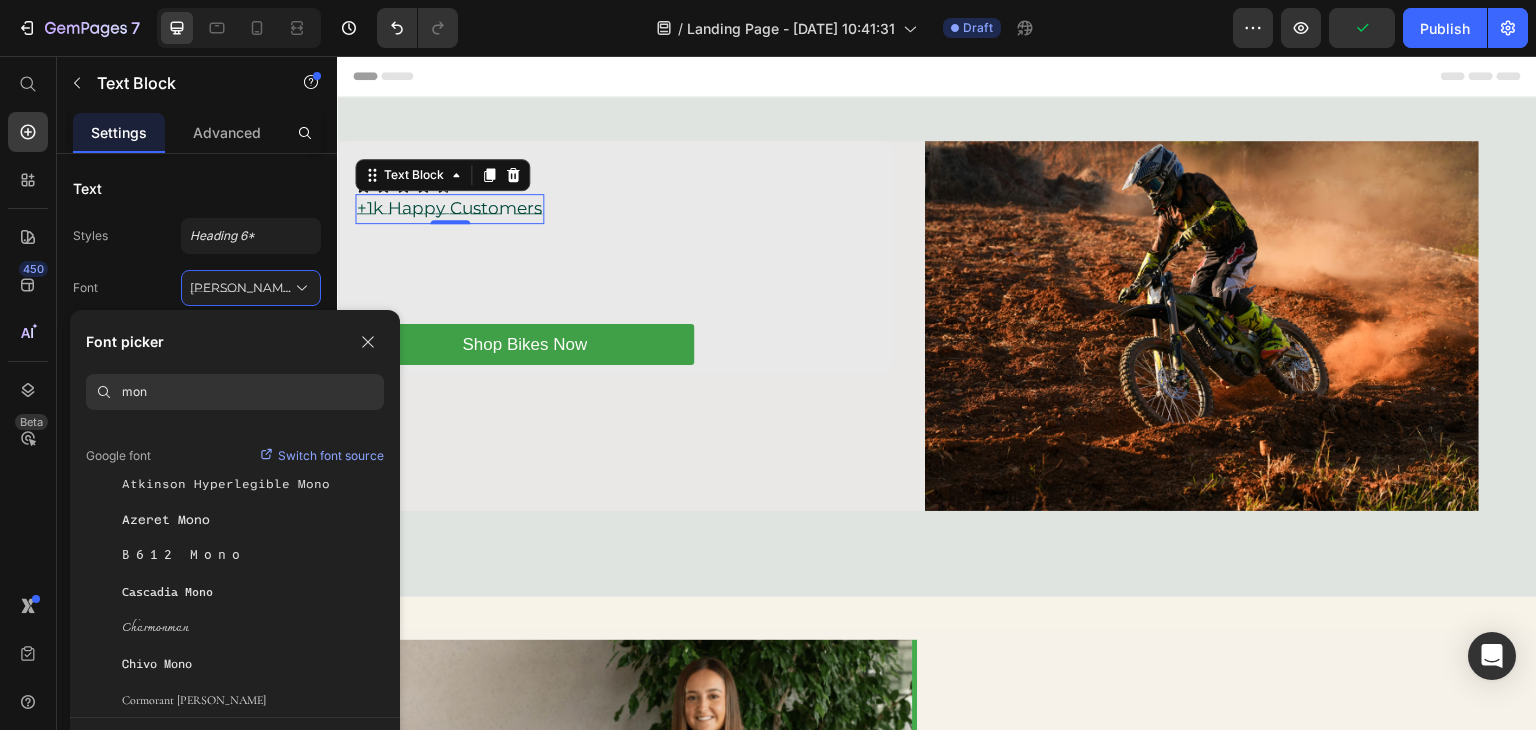 scroll, scrollTop: 0, scrollLeft: 0, axis: both 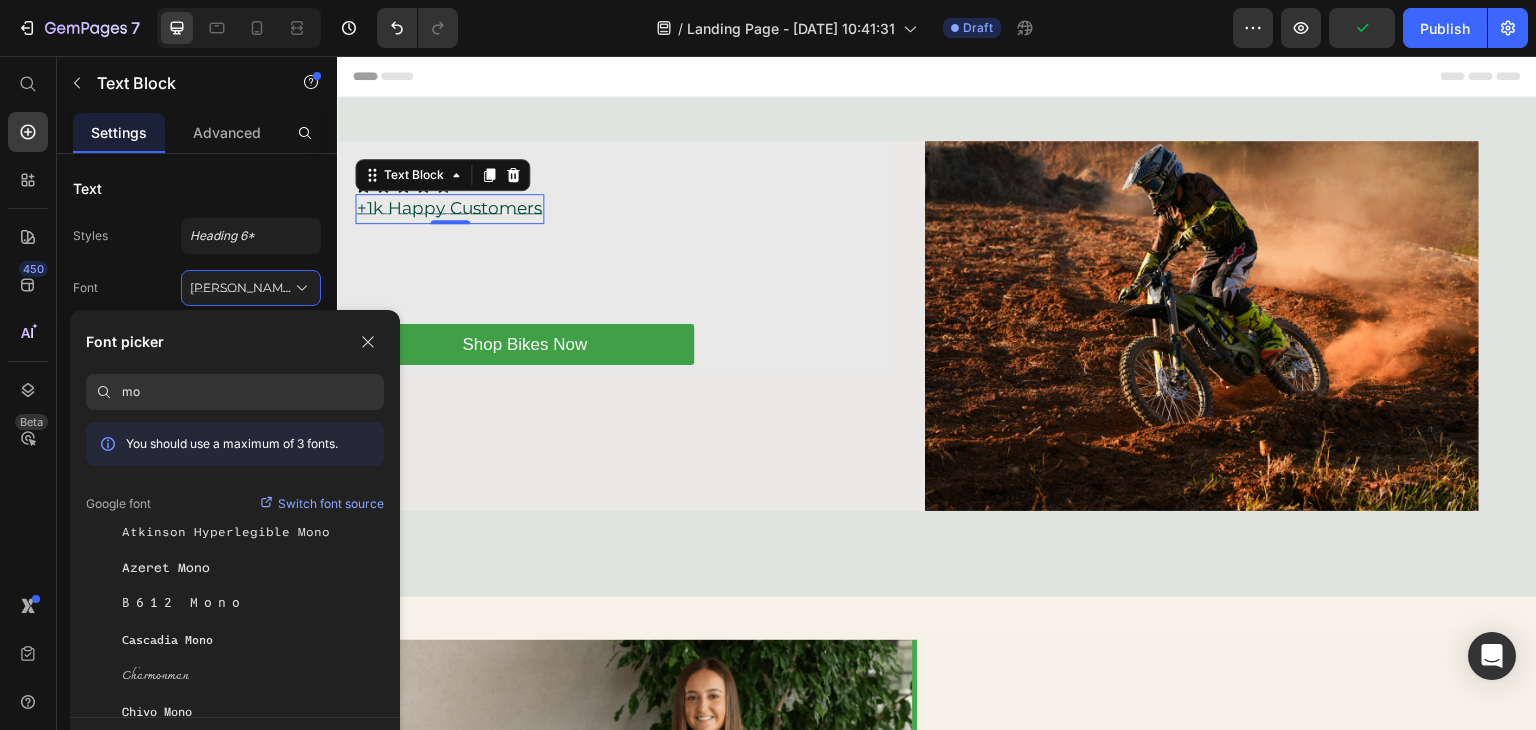 type on "m" 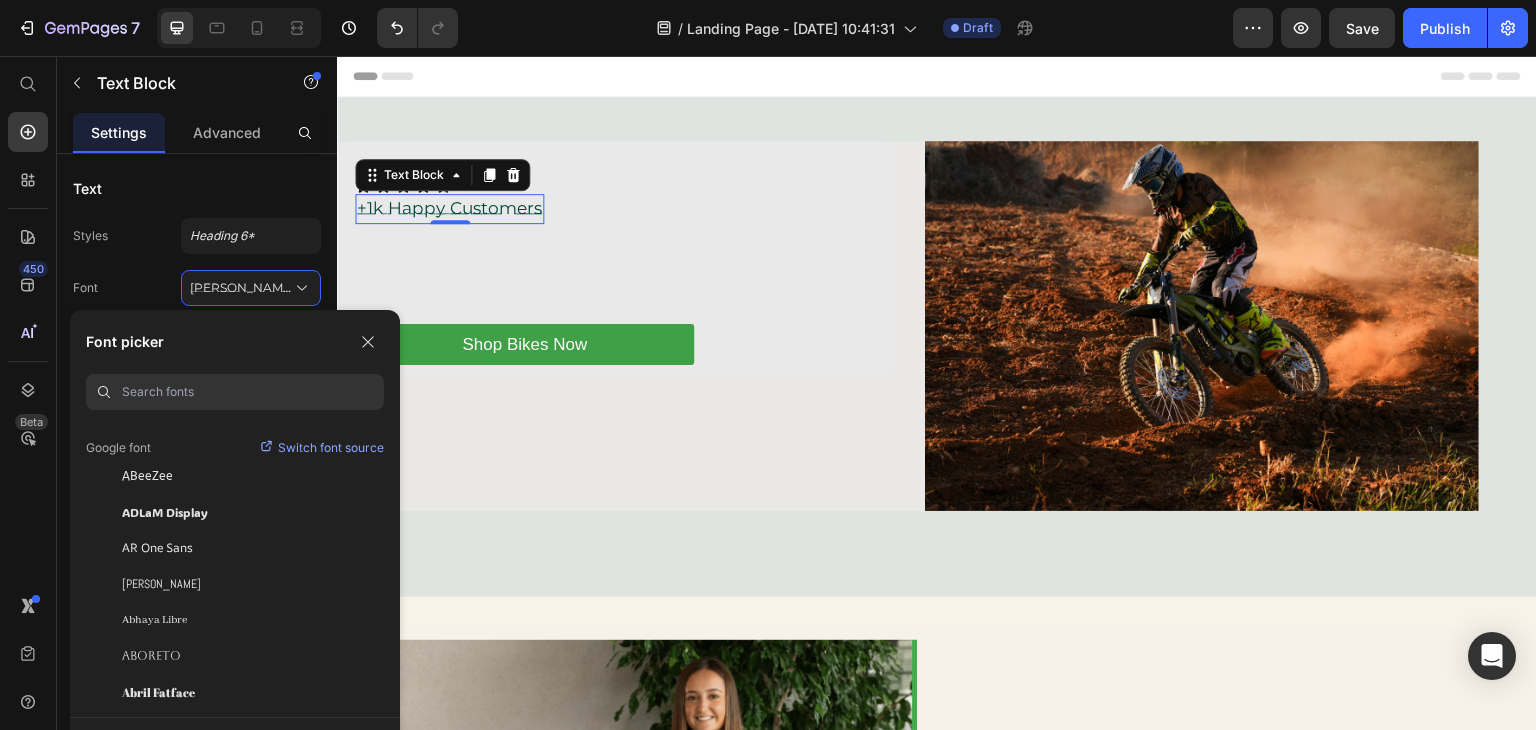 scroll, scrollTop: 400, scrollLeft: 0, axis: vertical 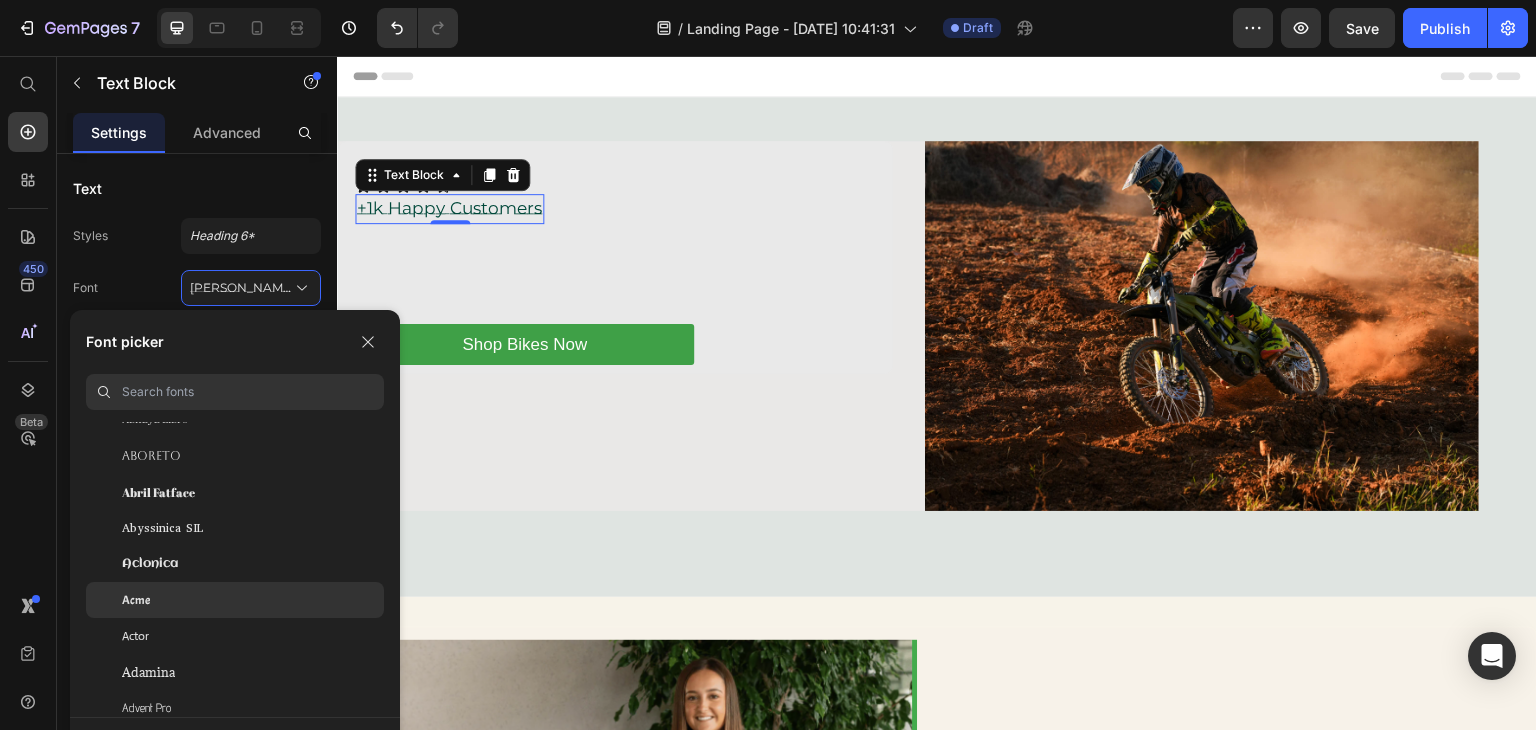 click on "Acme" 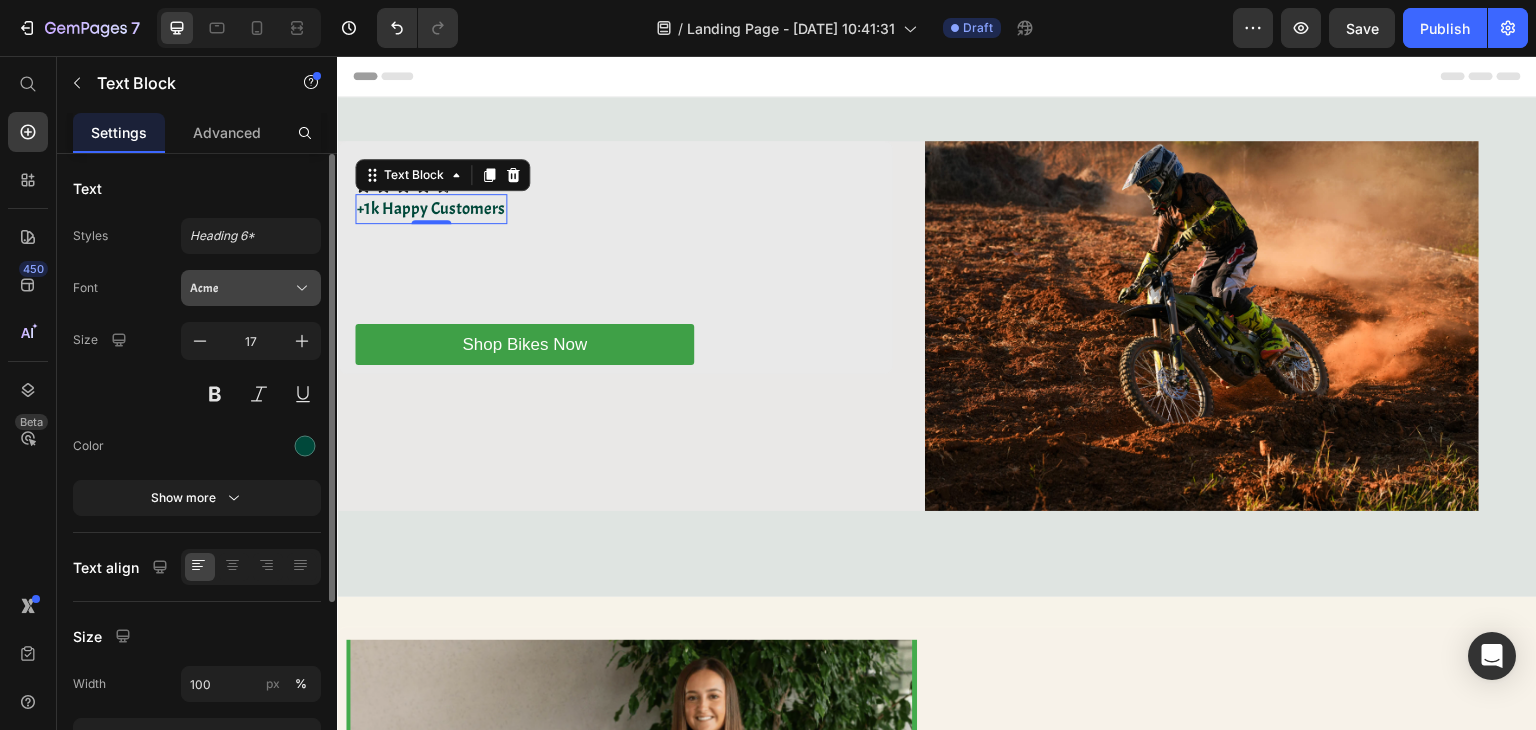 click on "Acme" at bounding box center (241, 288) 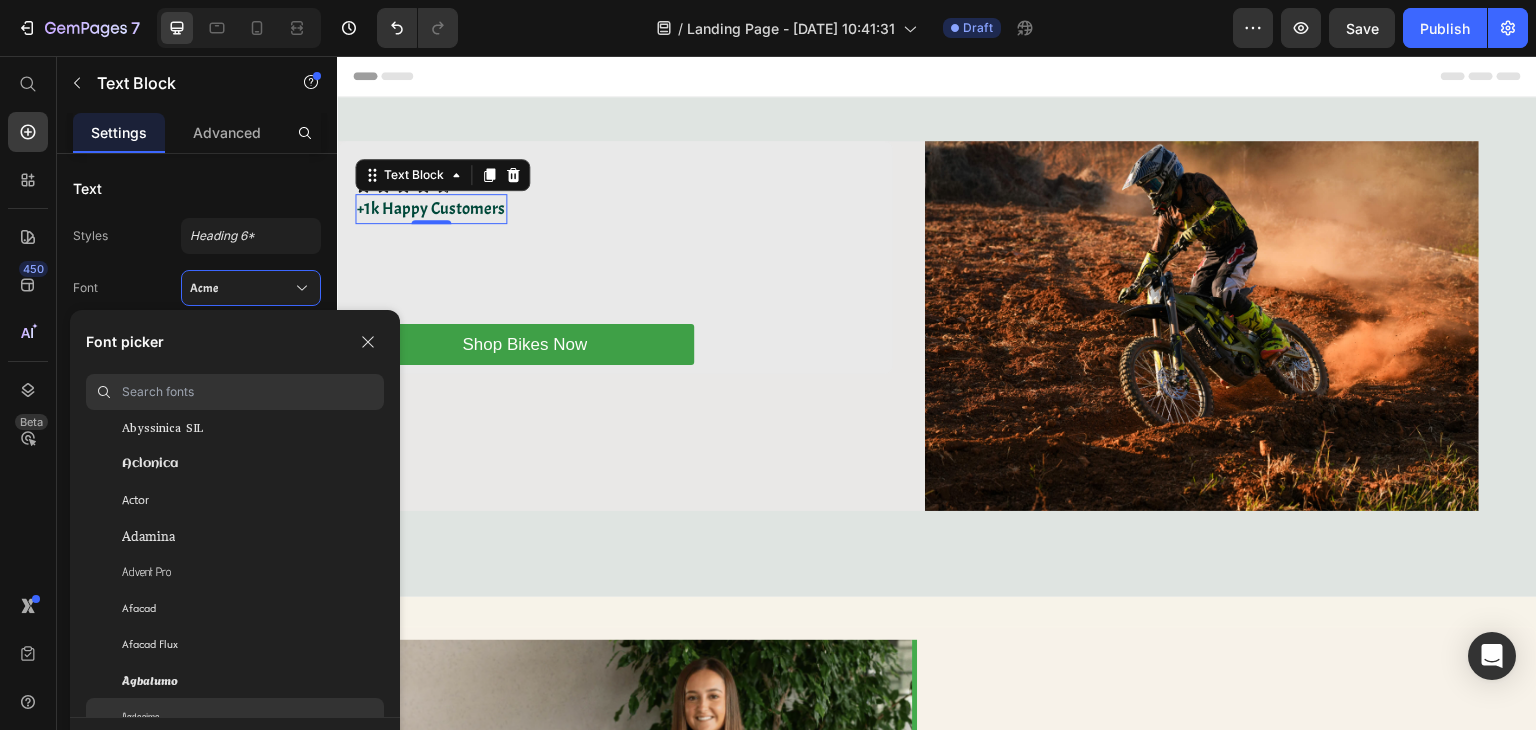 scroll, scrollTop: 600, scrollLeft: 0, axis: vertical 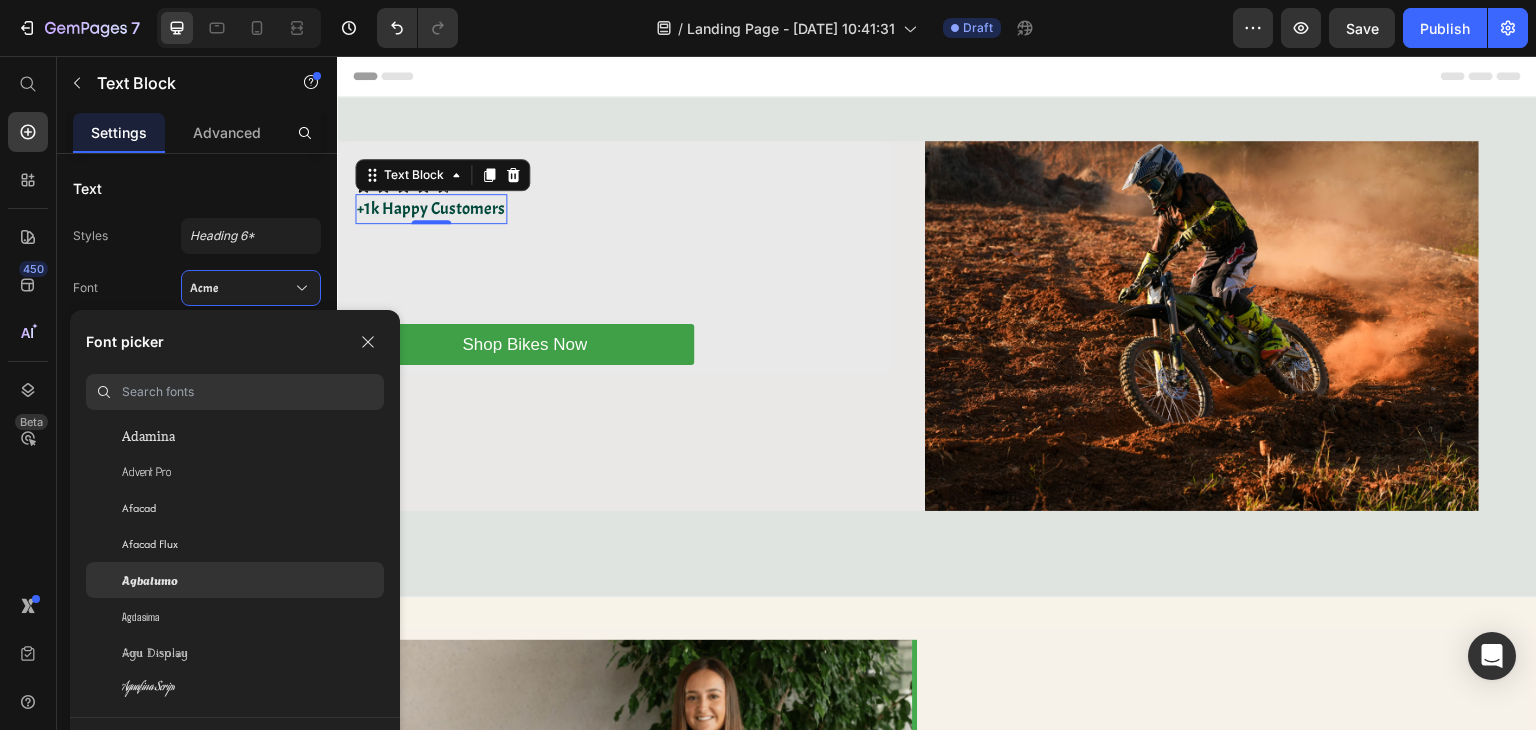 click on "Agbalumo" 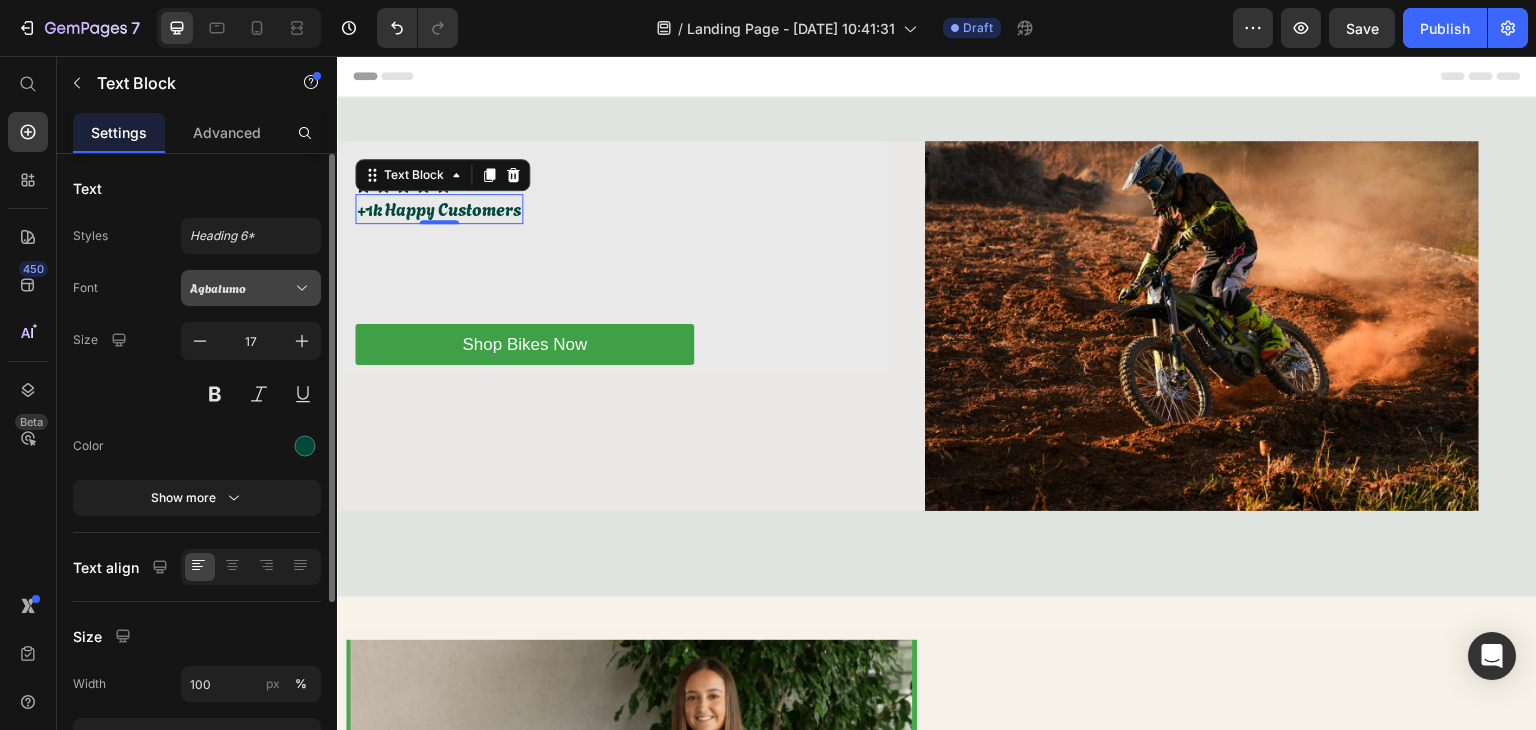 click on "Agbalumo" at bounding box center (251, 288) 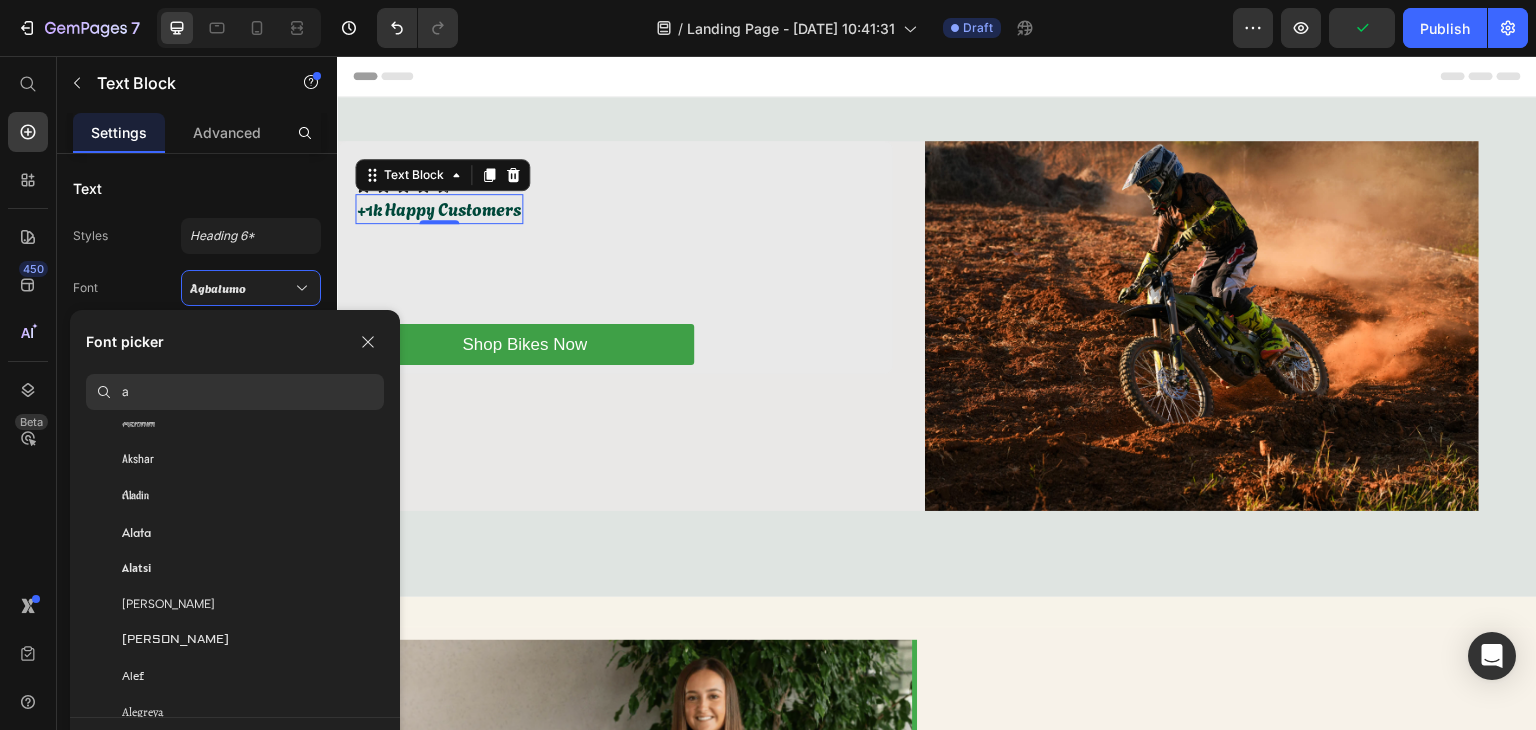 scroll, scrollTop: 1200, scrollLeft: 0, axis: vertical 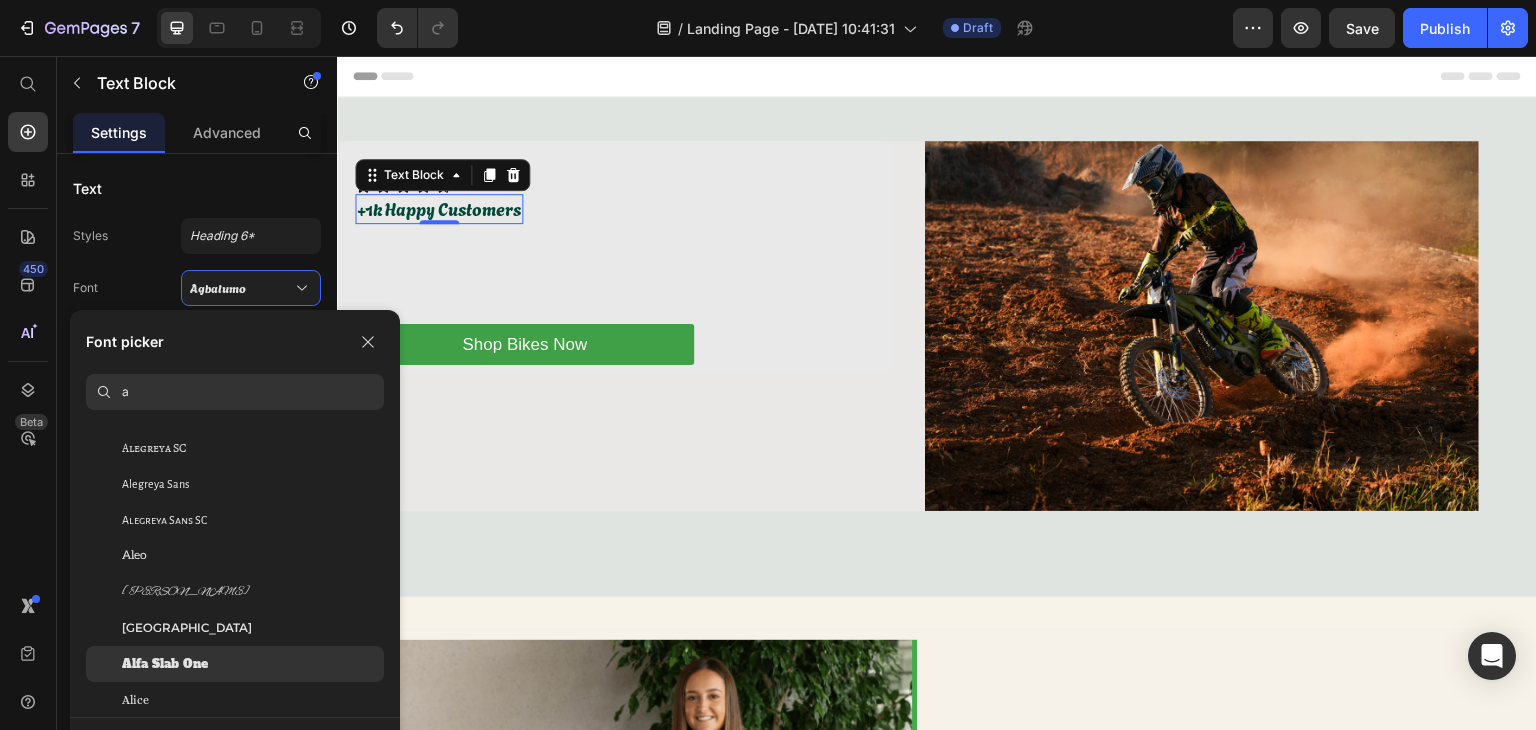 click on "Alfa Slab One" at bounding box center [165, 664] 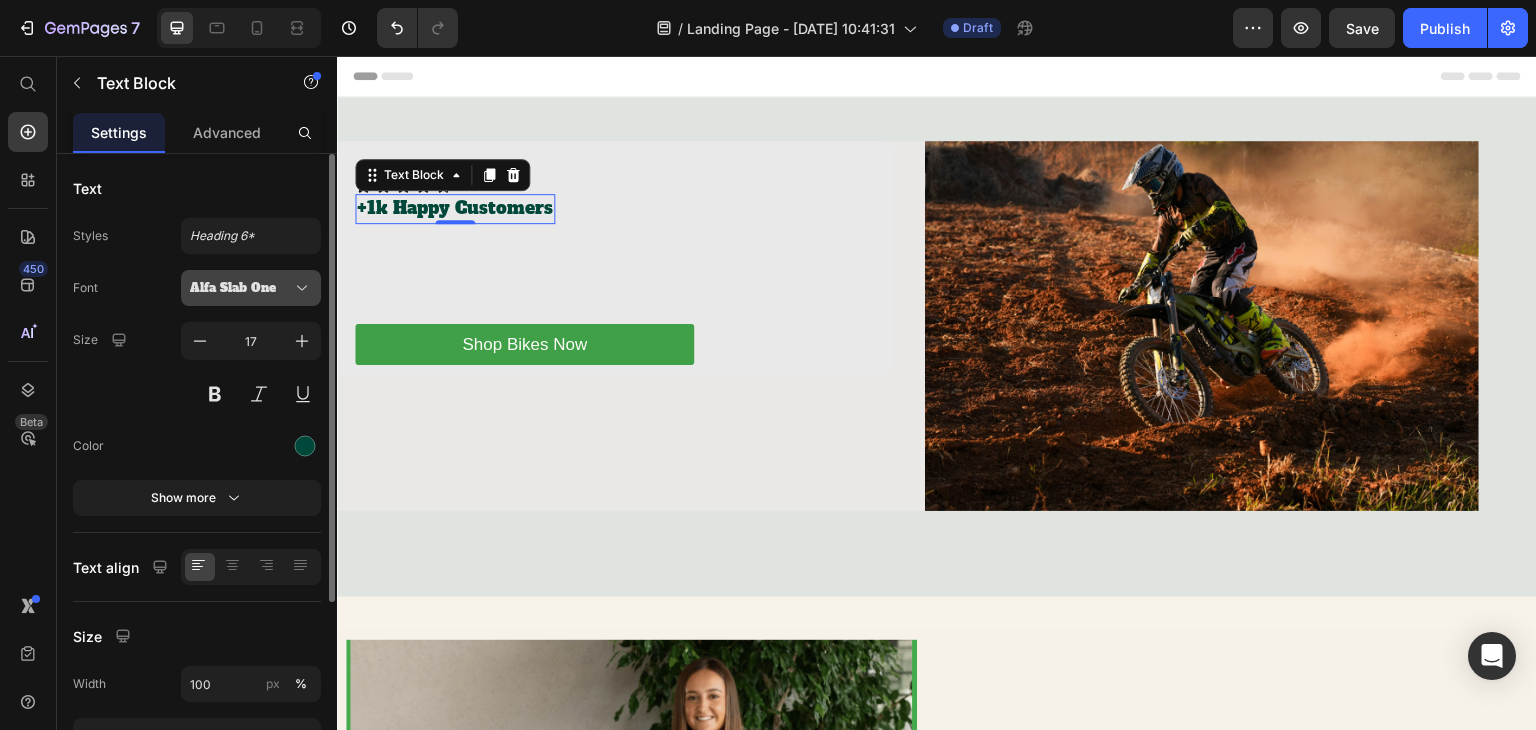 click on "Alfa Slab One" at bounding box center (241, 288) 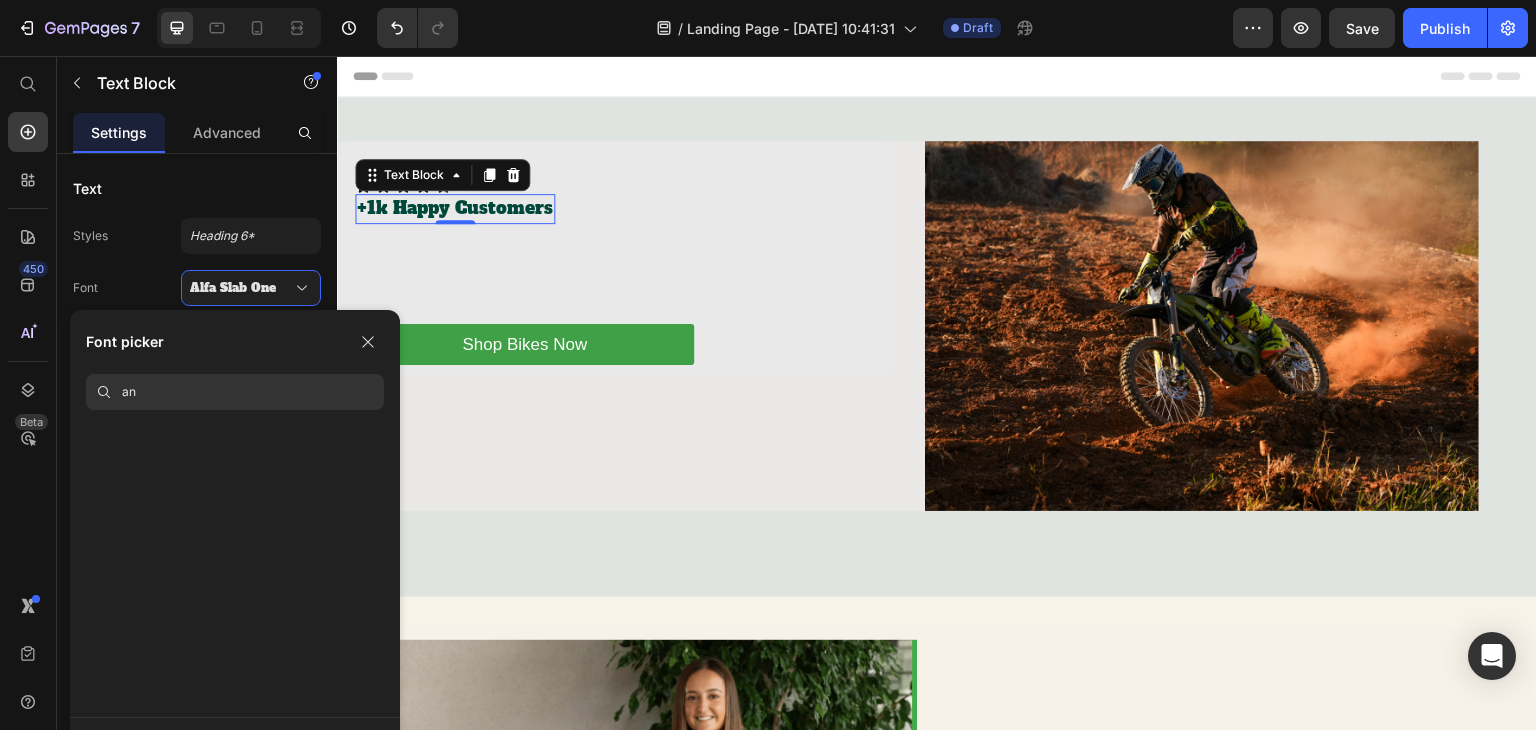 scroll, scrollTop: 0, scrollLeft: 0, axis: both 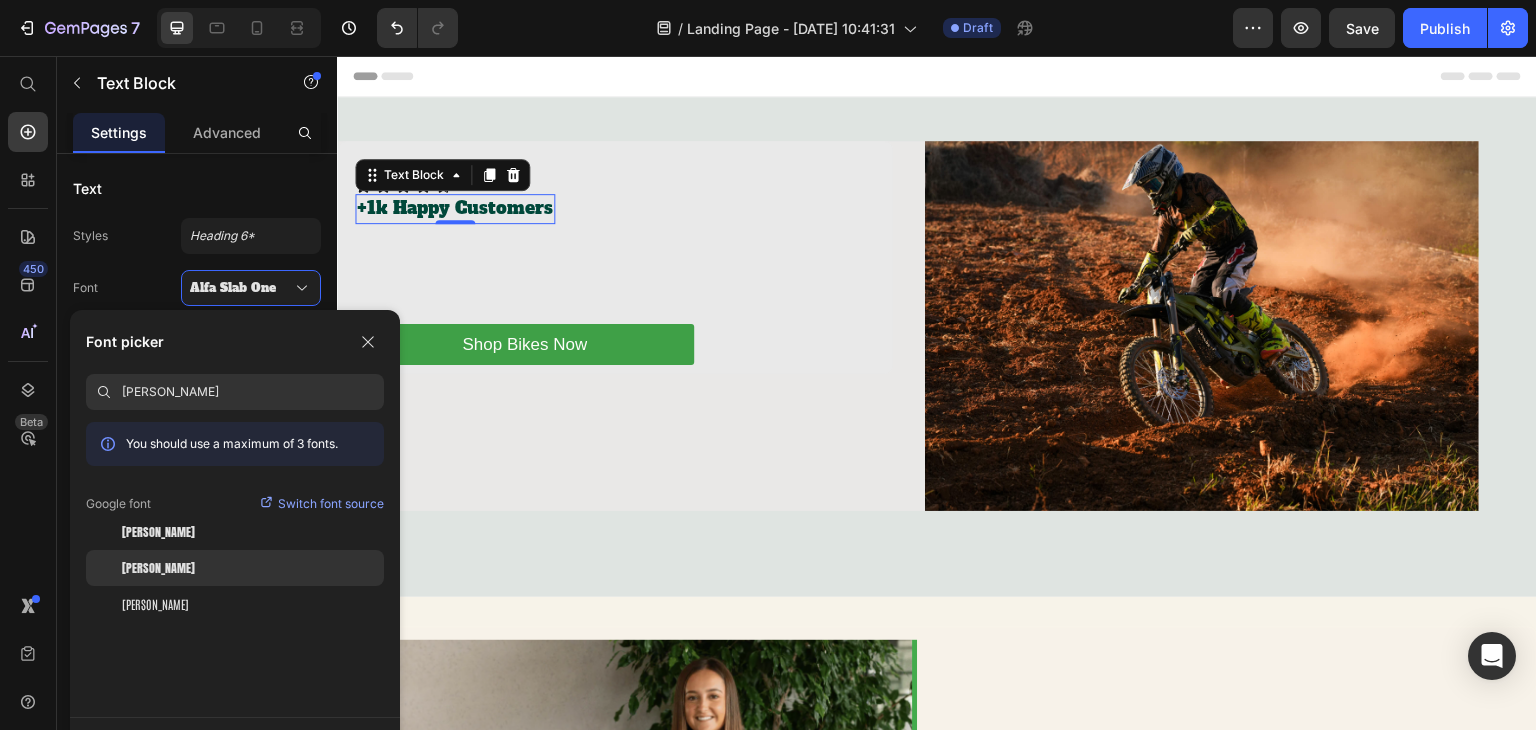 type on "anton" 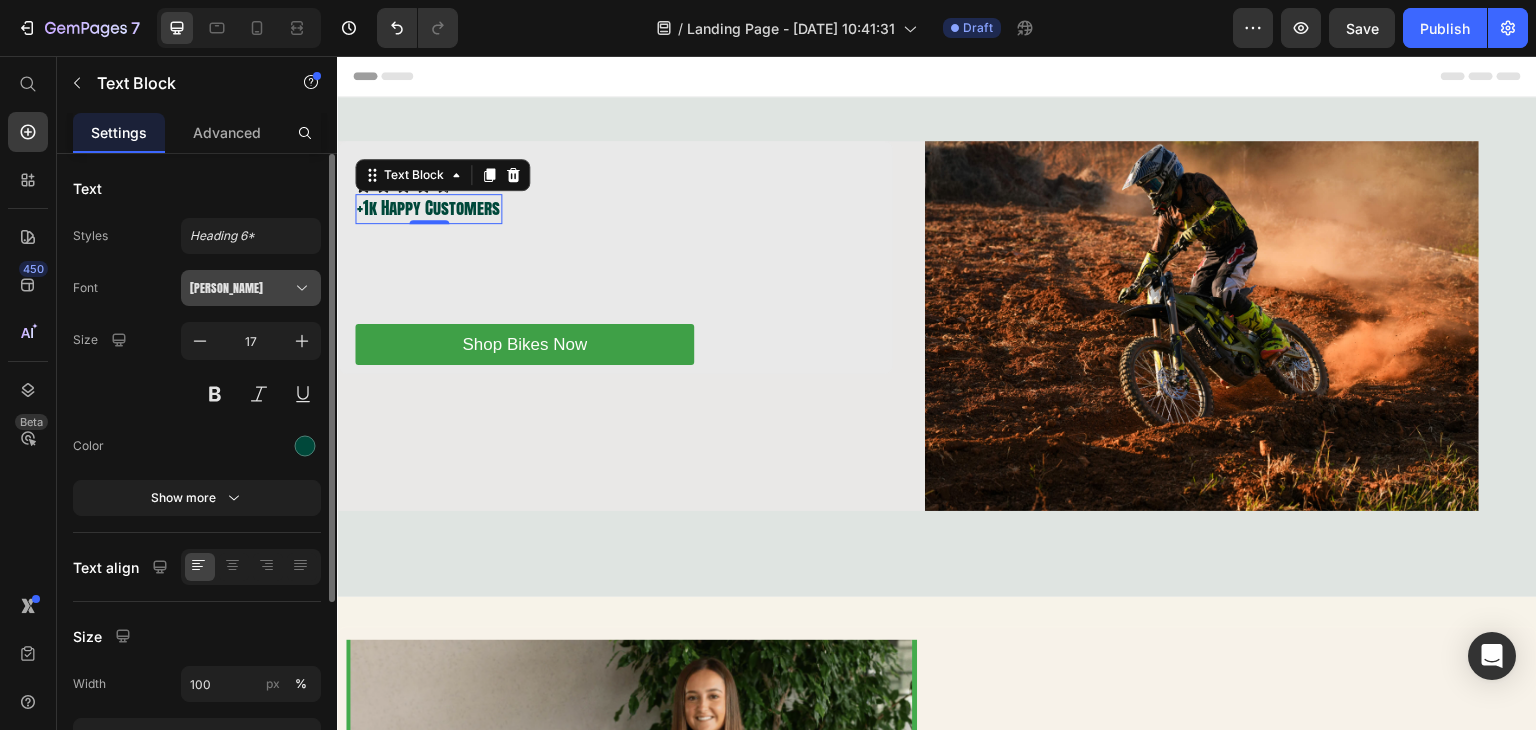 click on "[PERSON_NAME]" at bounding box center [251, 288] 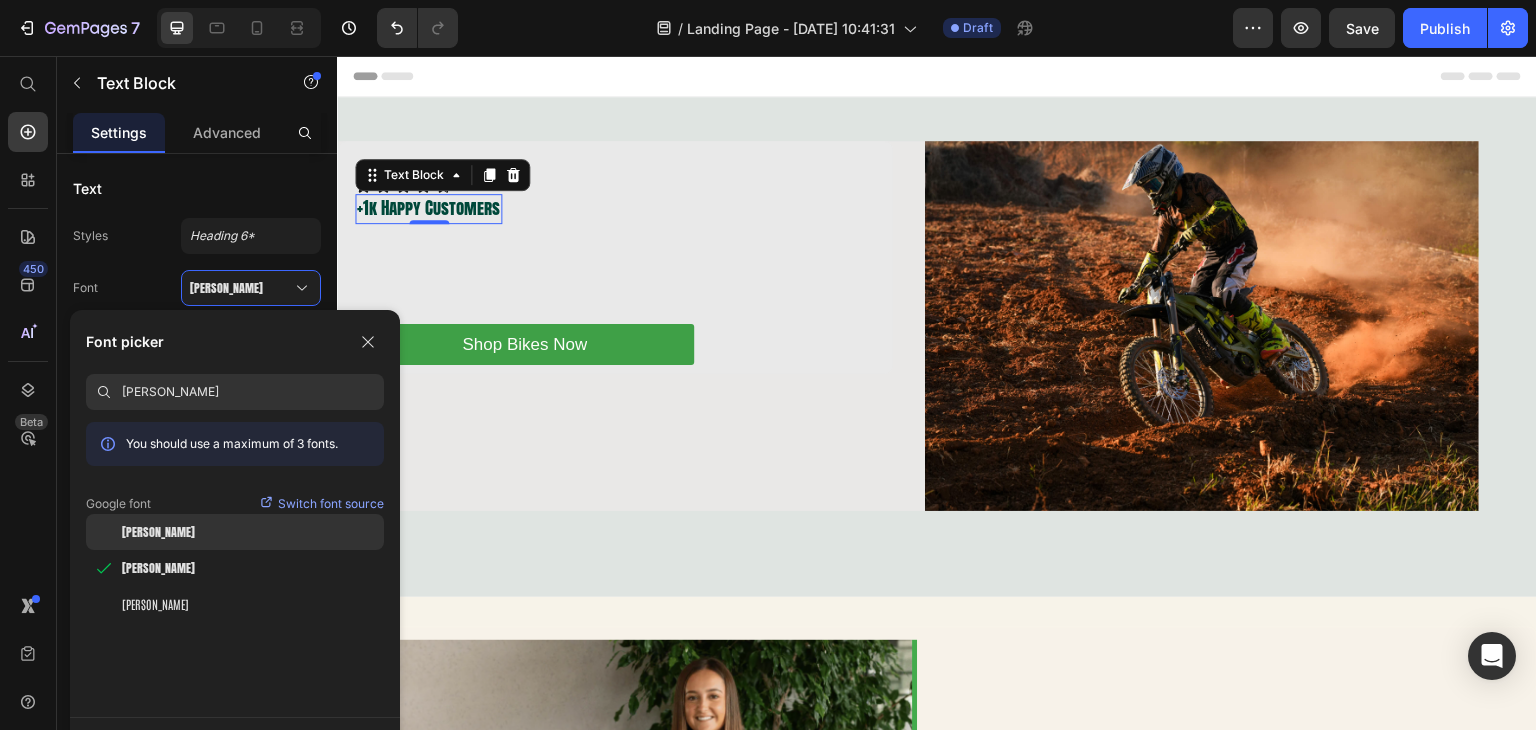 click on "[PERSON_NAME]" 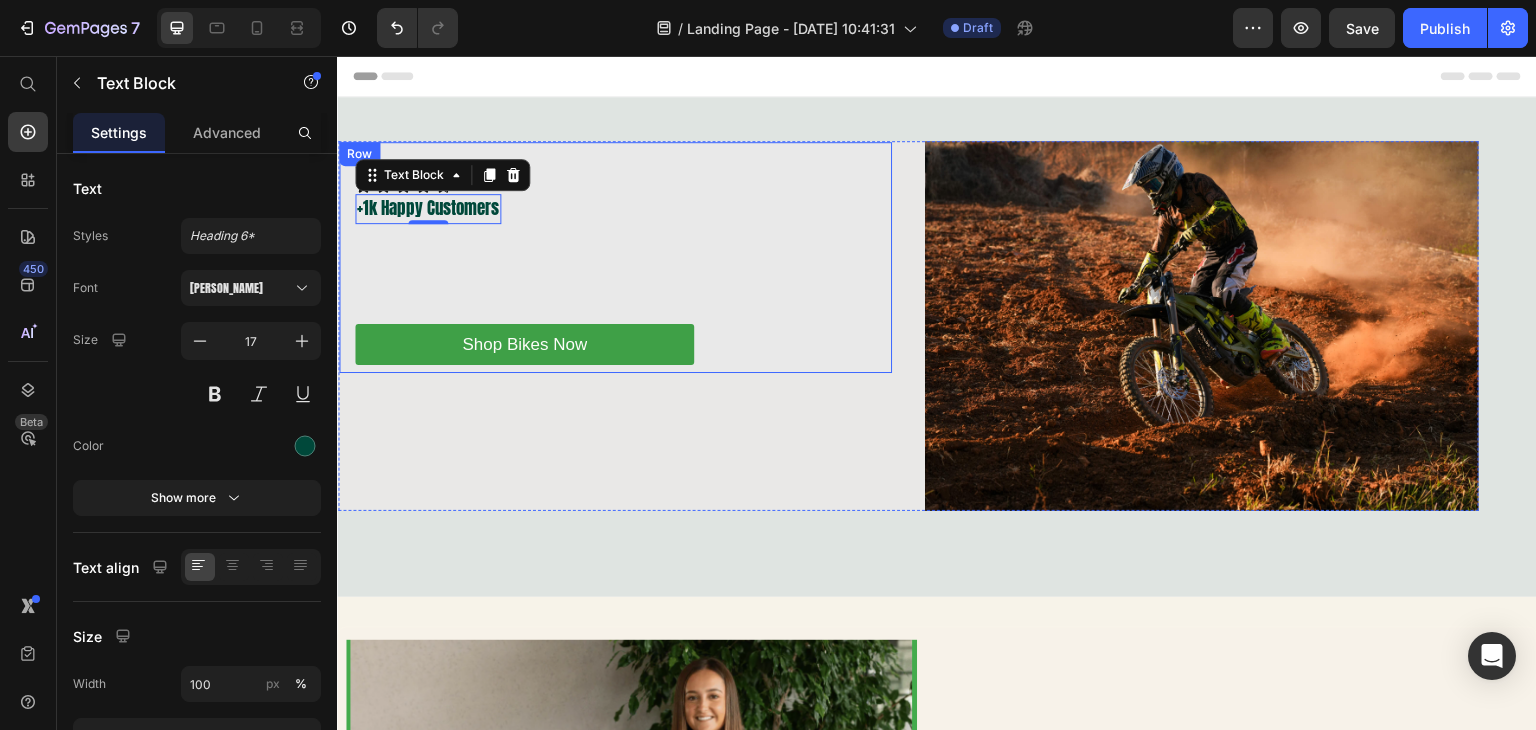 click on "Icon Icon Icon Icon Icon Icon List +1k Happy Customers Text Block   0 Row Heading Text Block Text Block Shop Bikes Now Button Row" at bounding box center [615, 257] 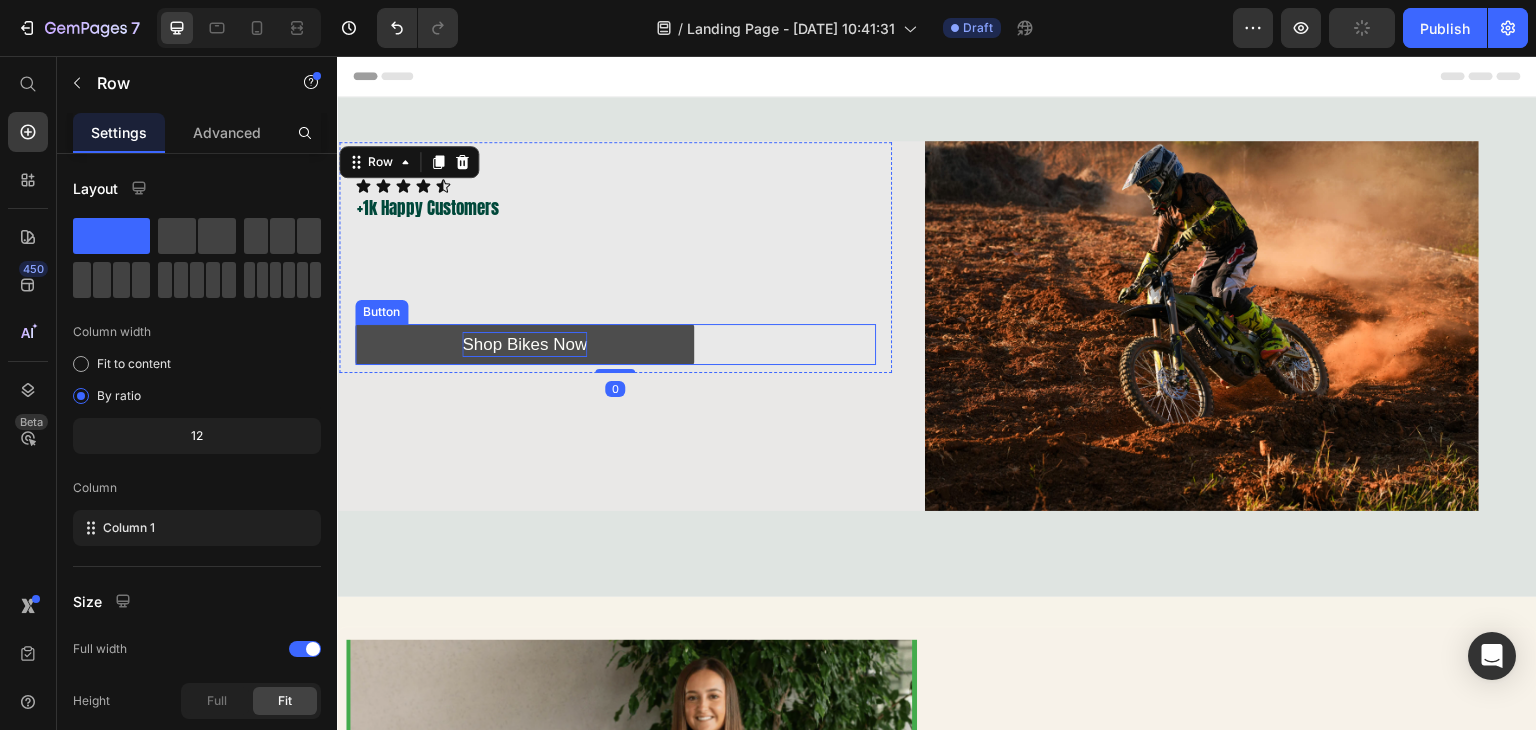 click on "Shop Bikes Now" at bounding box center [524, 345] 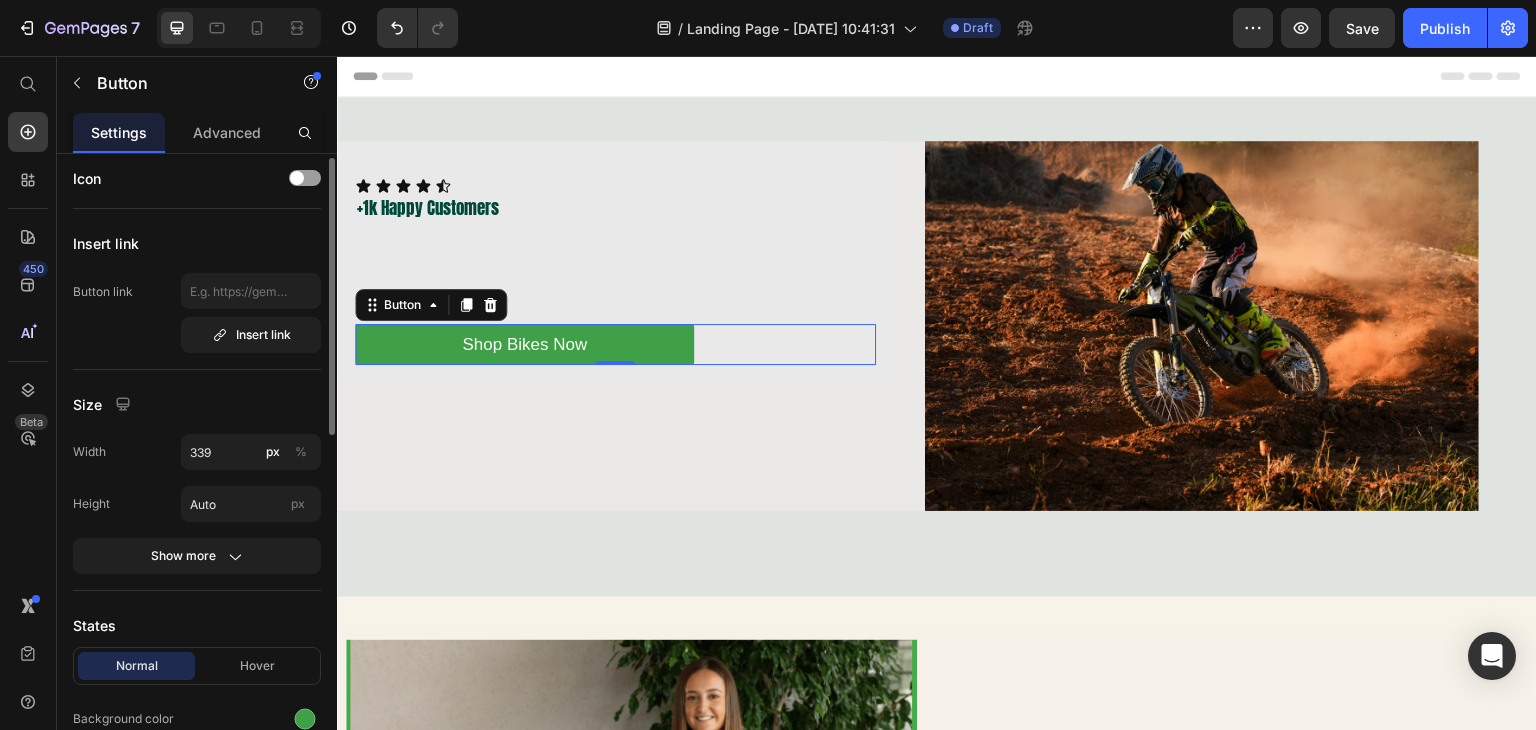 scroll, scrollTop: 0, scrollLeft: 0, axis: both 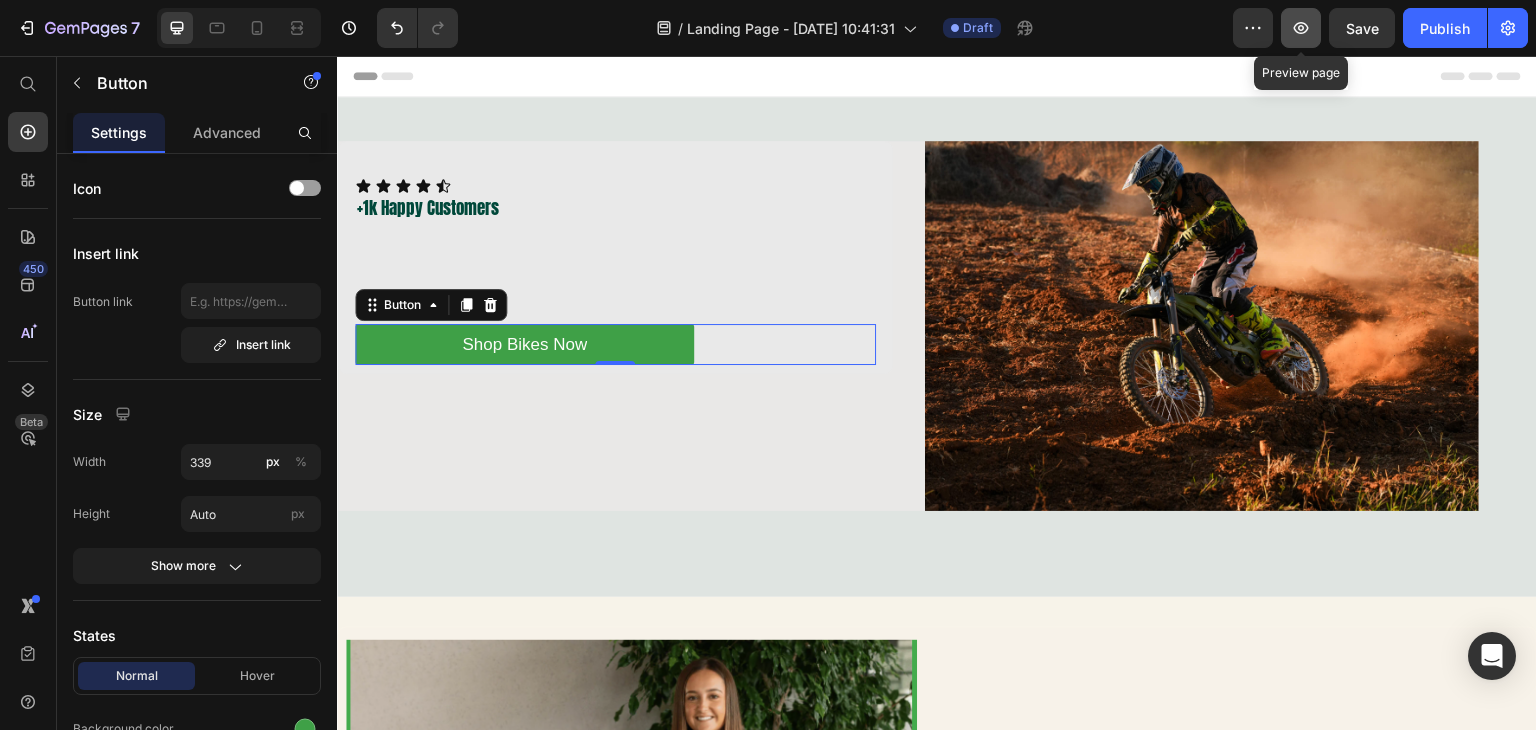 click 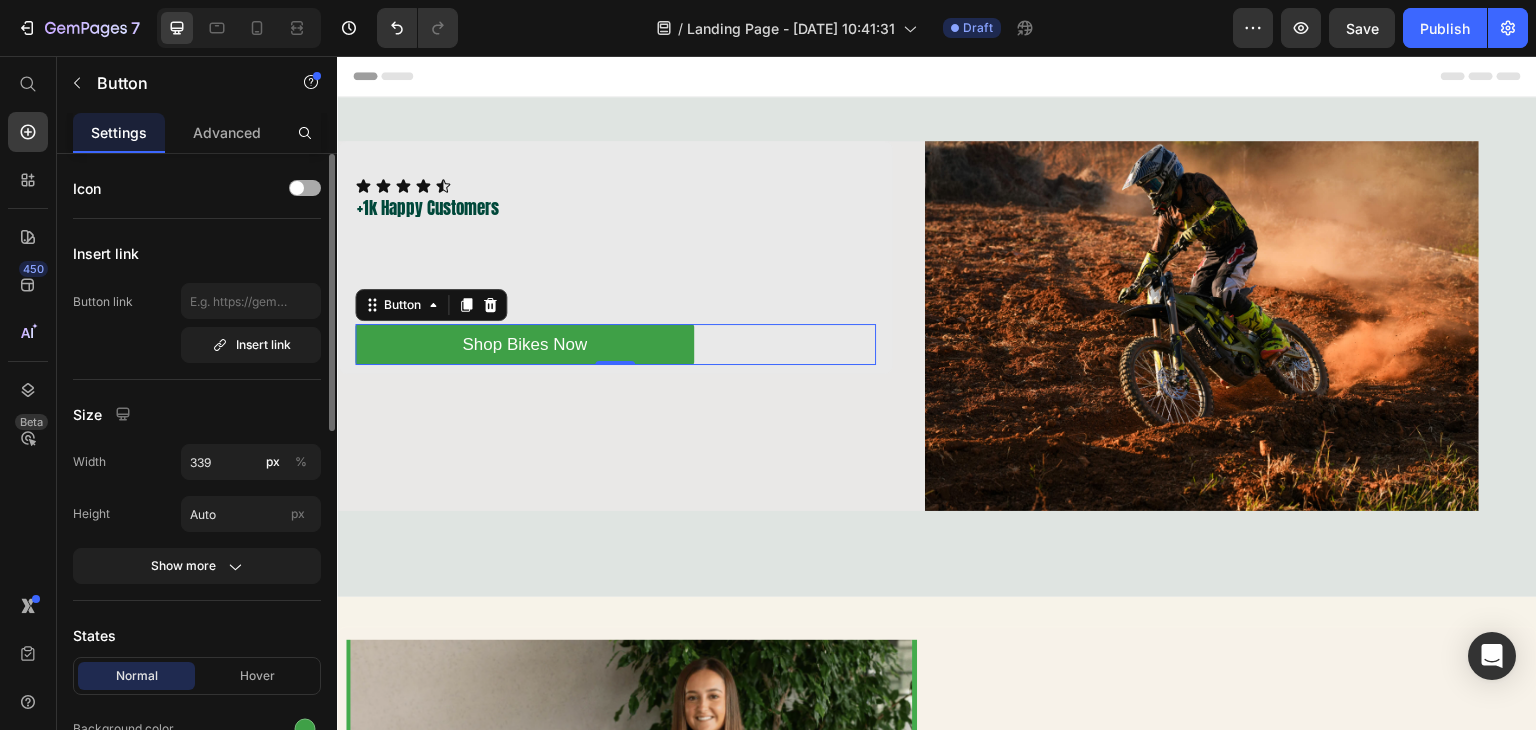 click at bounding box center [305, 188] 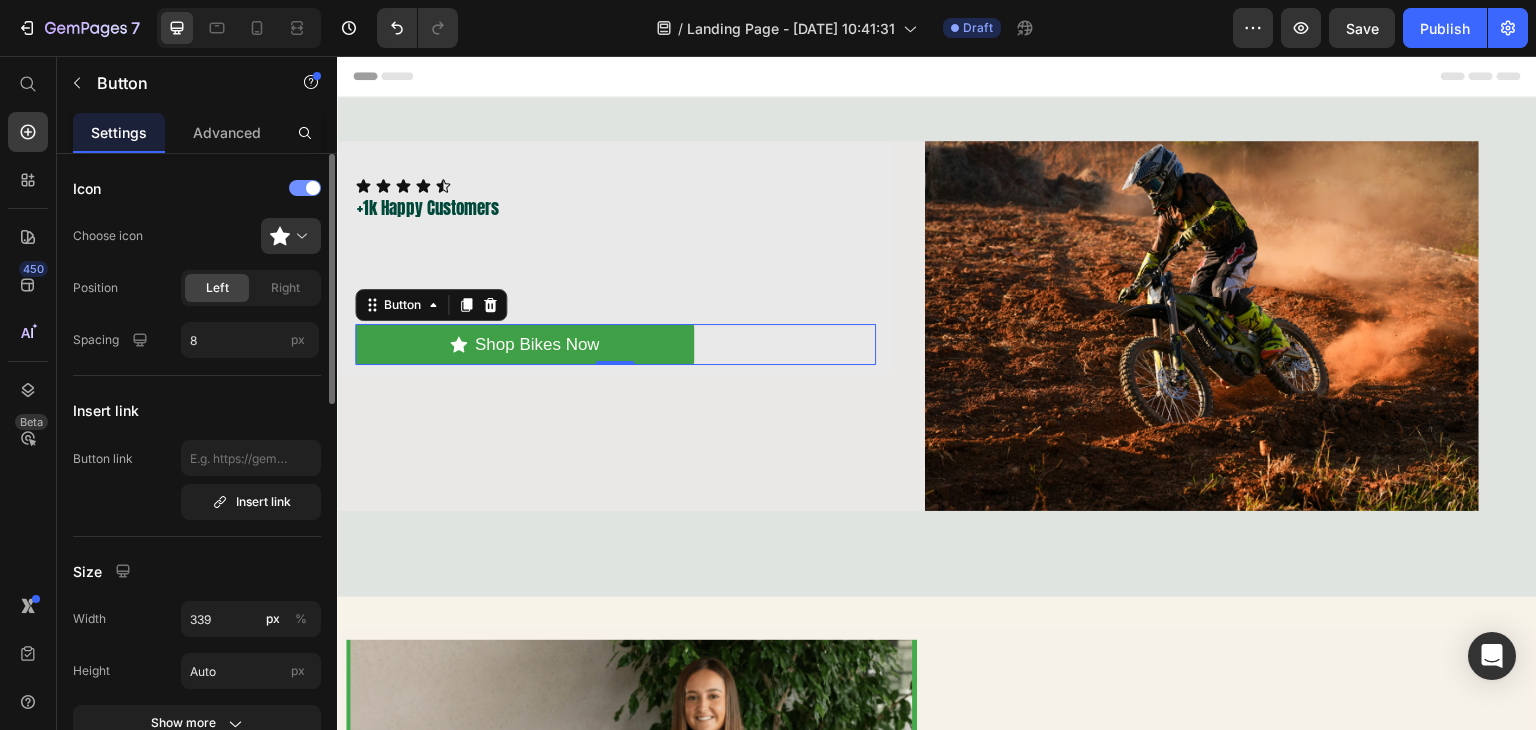 click at bounding box center (313, 188) 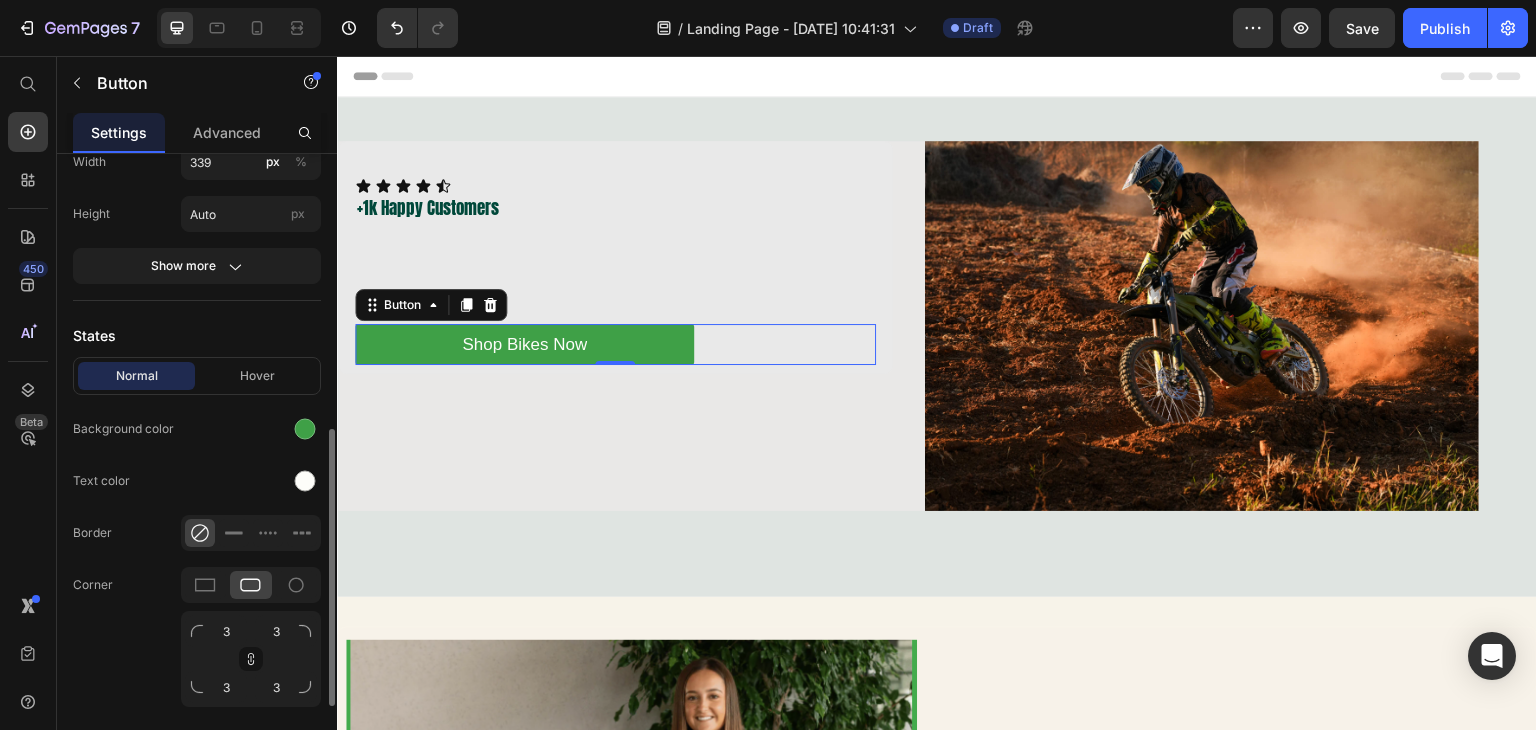scroll, scrollTop: 400, scrollLeft: 0, axis: vertical 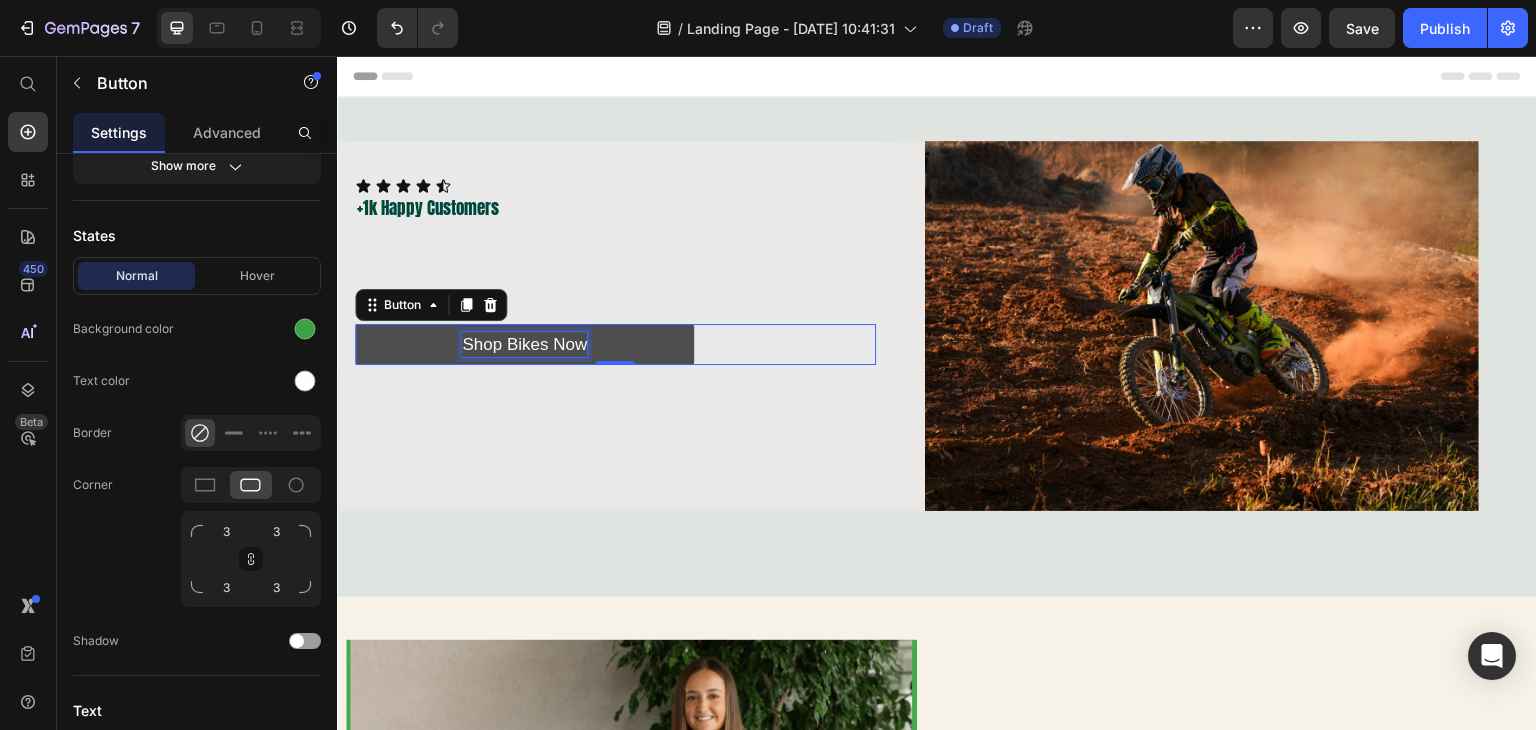 click on "Shop Bikes Now" at bounding box center [524, 345] 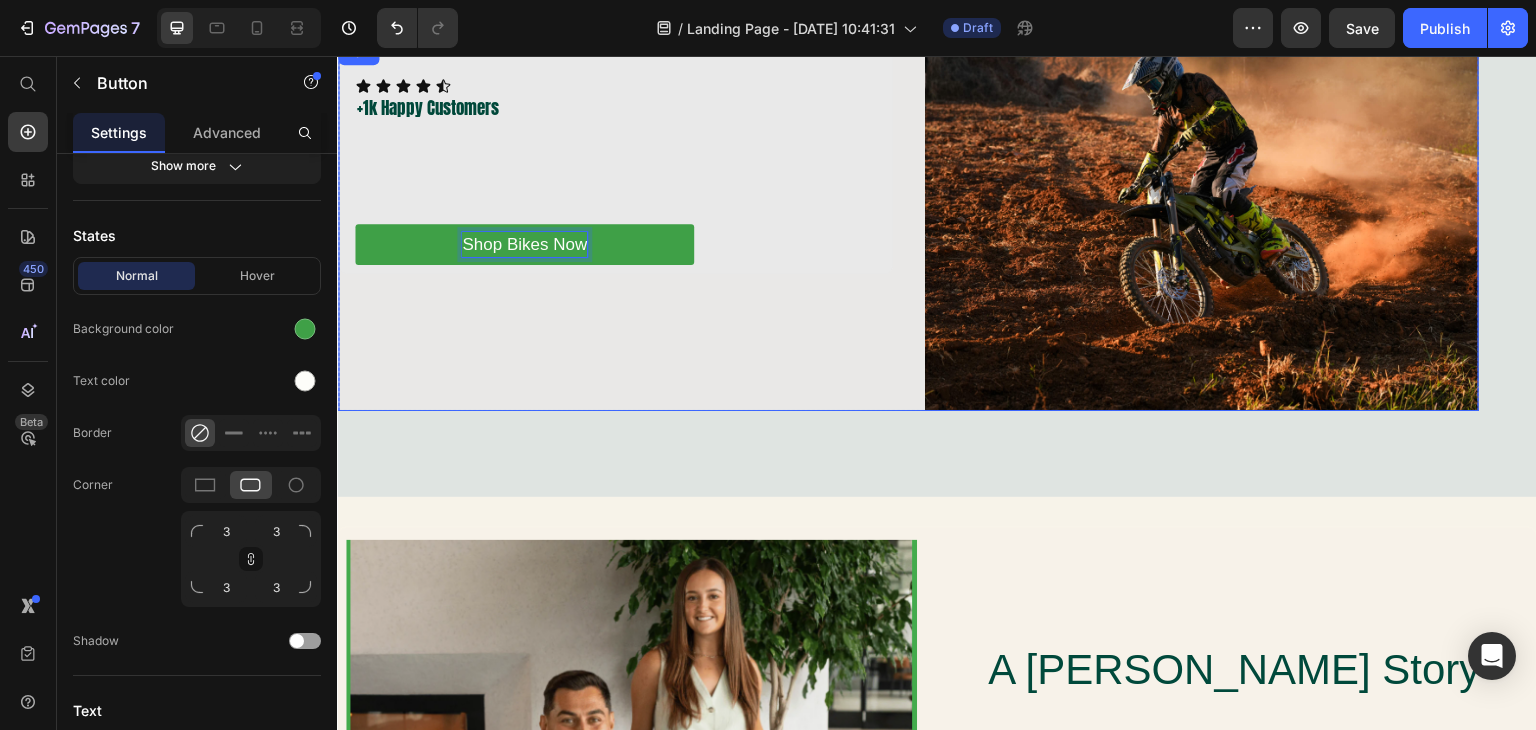 scroll, scrollTop: 0, scrollLeft: 0, axis: both 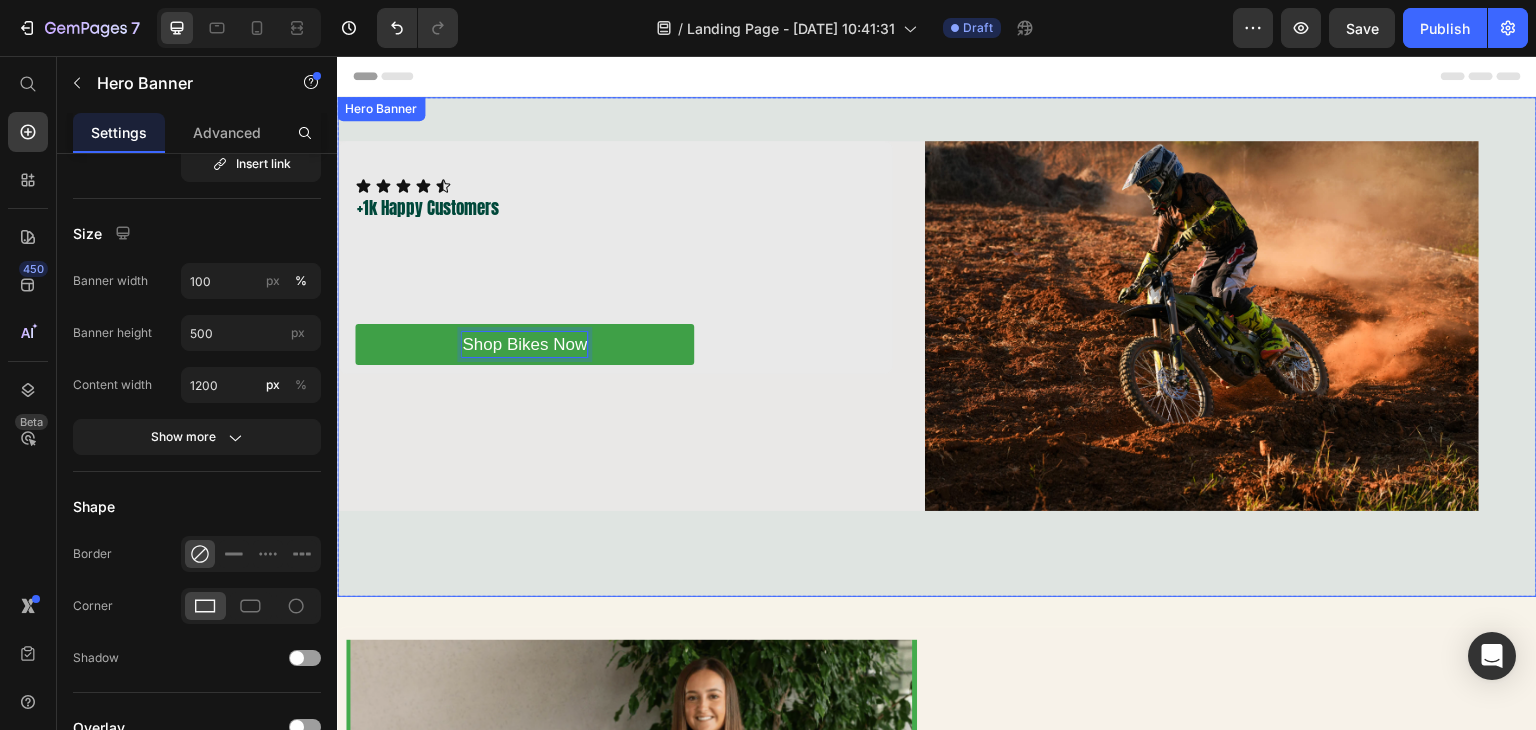 click at bounding box center [937, 347] 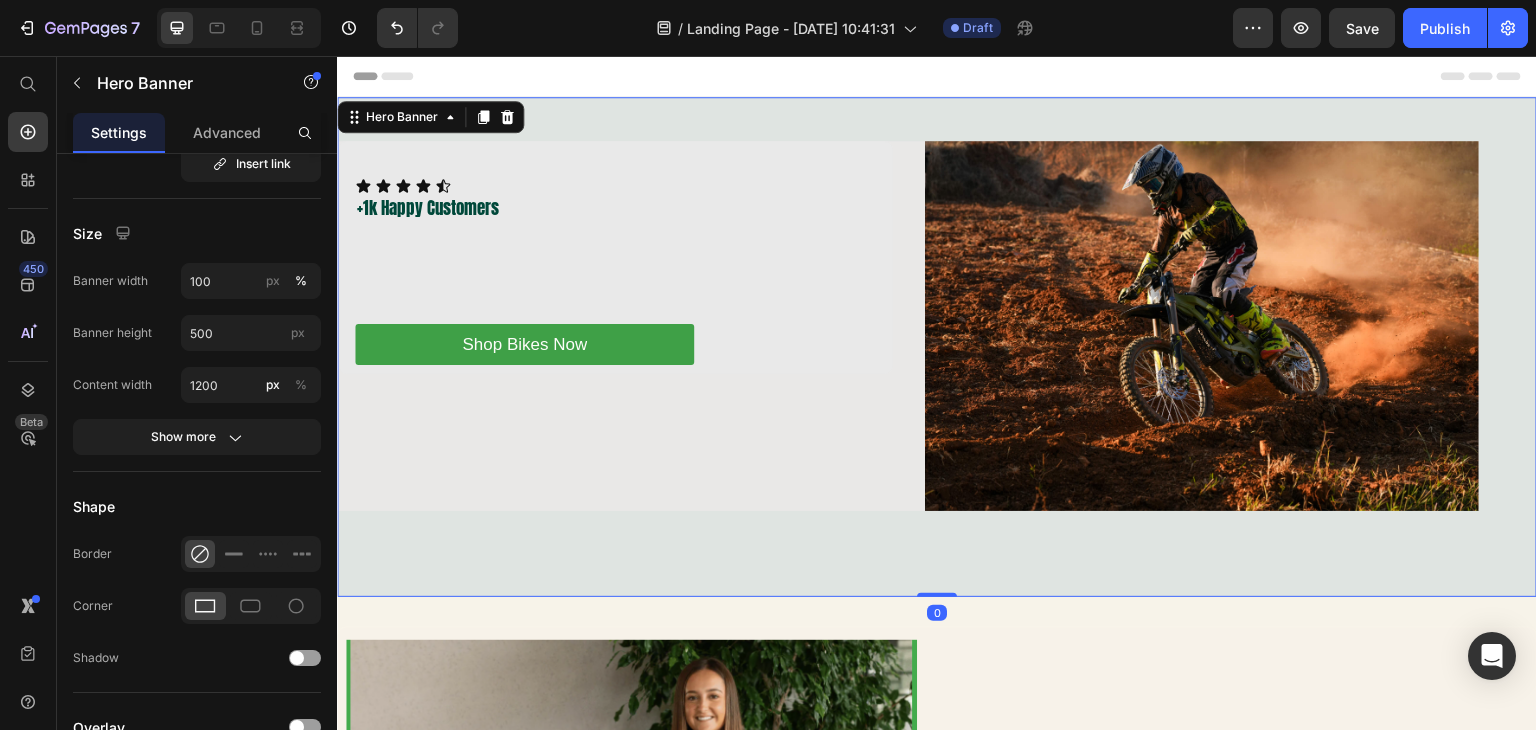 scroll, scrollTop: 0, scrollLeft: 0, axis: both 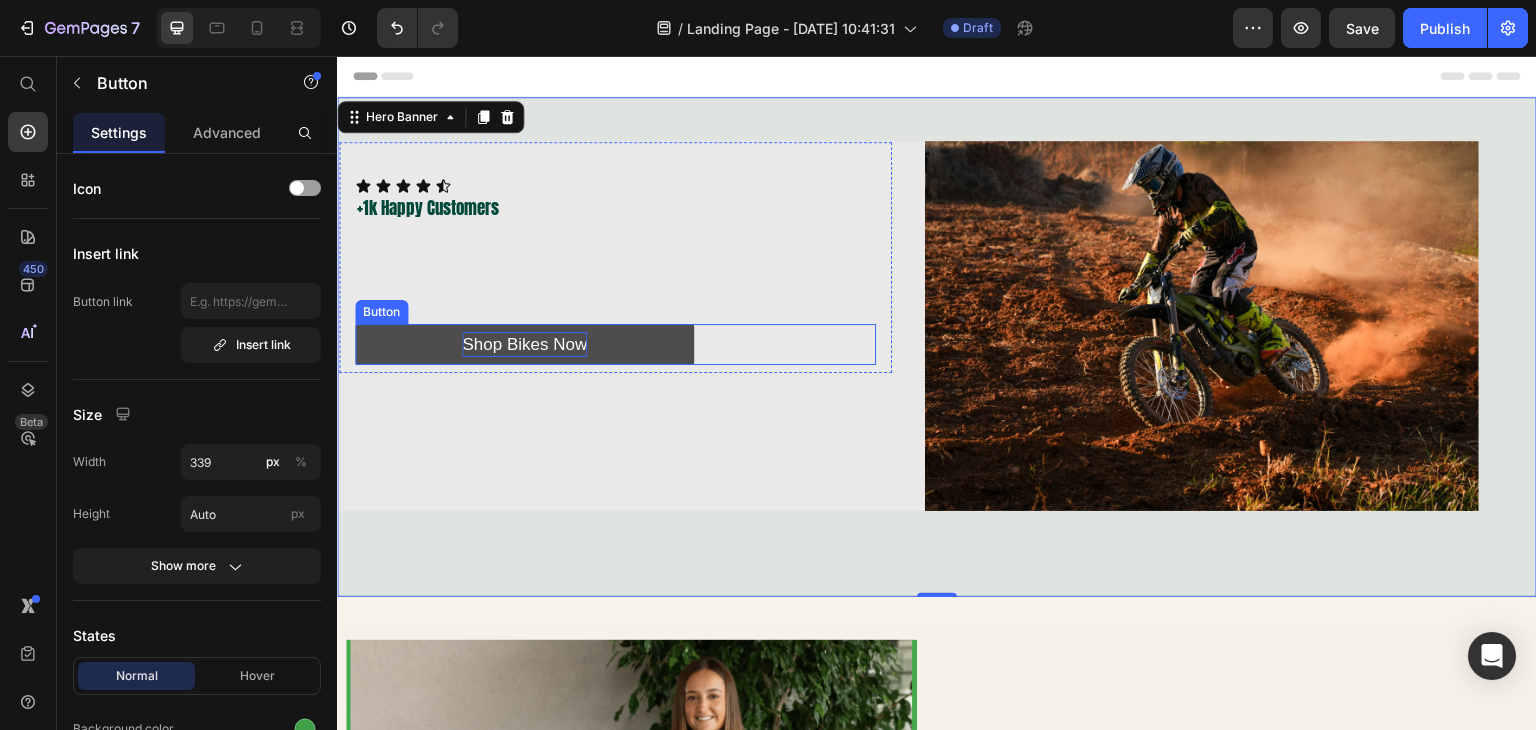 click on "Shop Bikes Now" at bounding box center [524, 345] 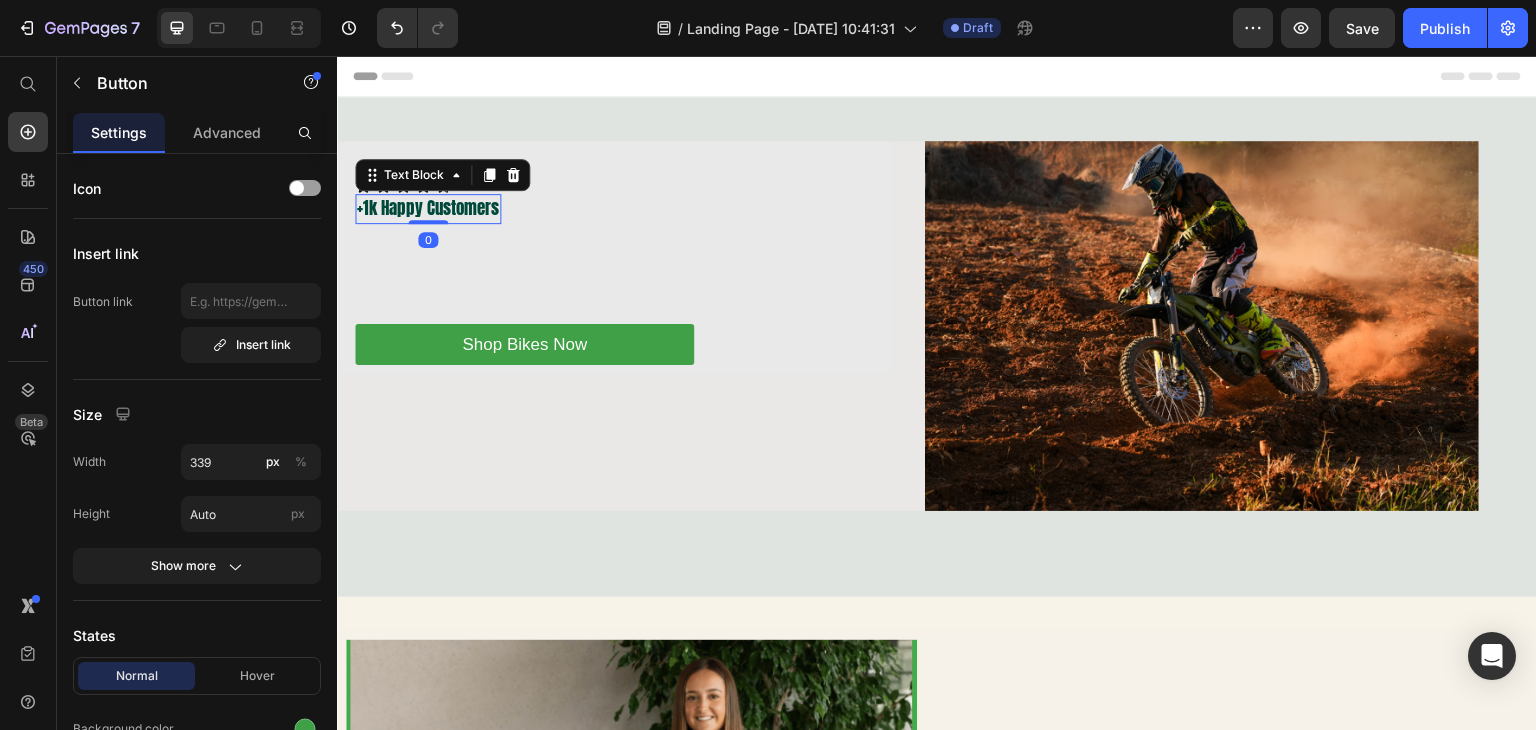click on "+1k Happy Customers" at bounding box center (428, 209) 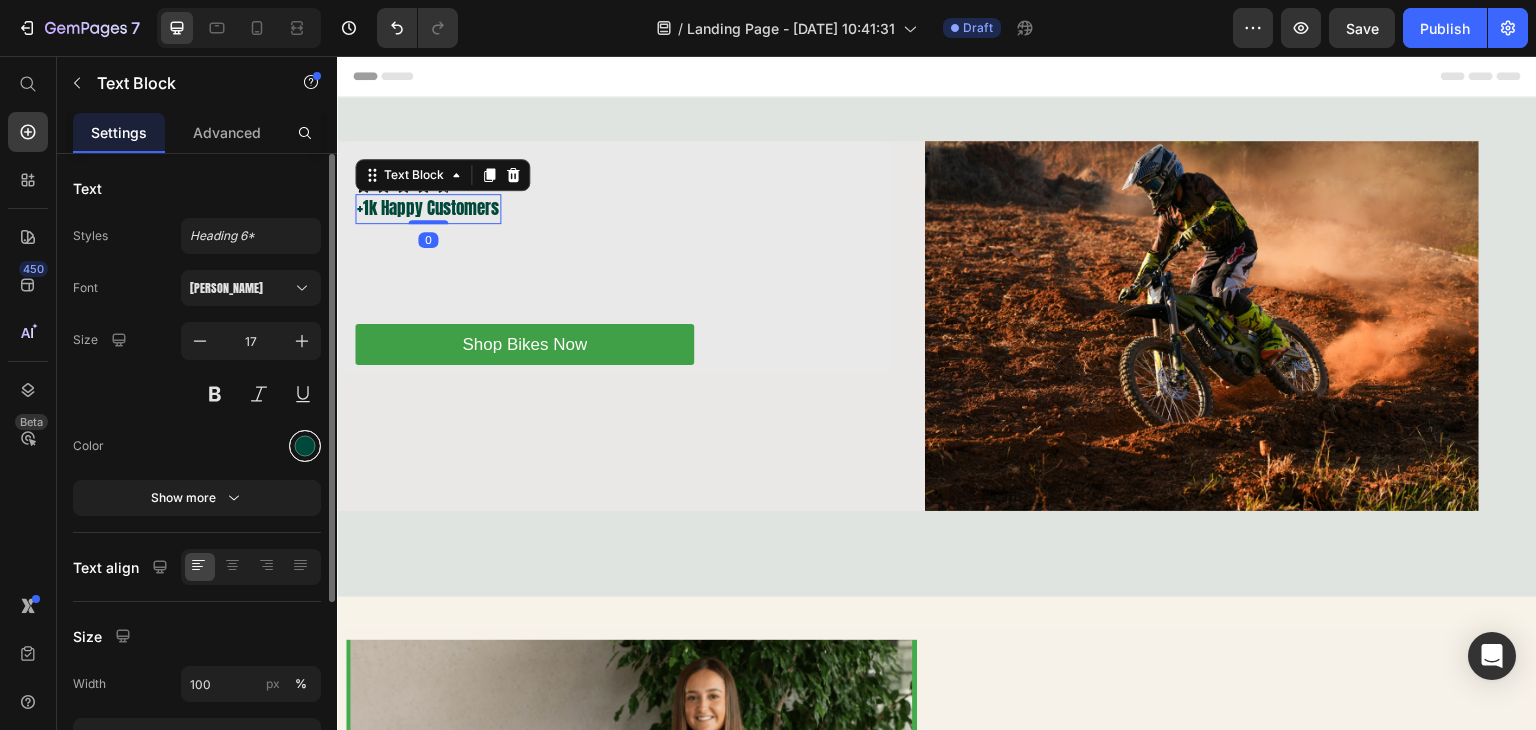 click at bounding box center [305, 446] 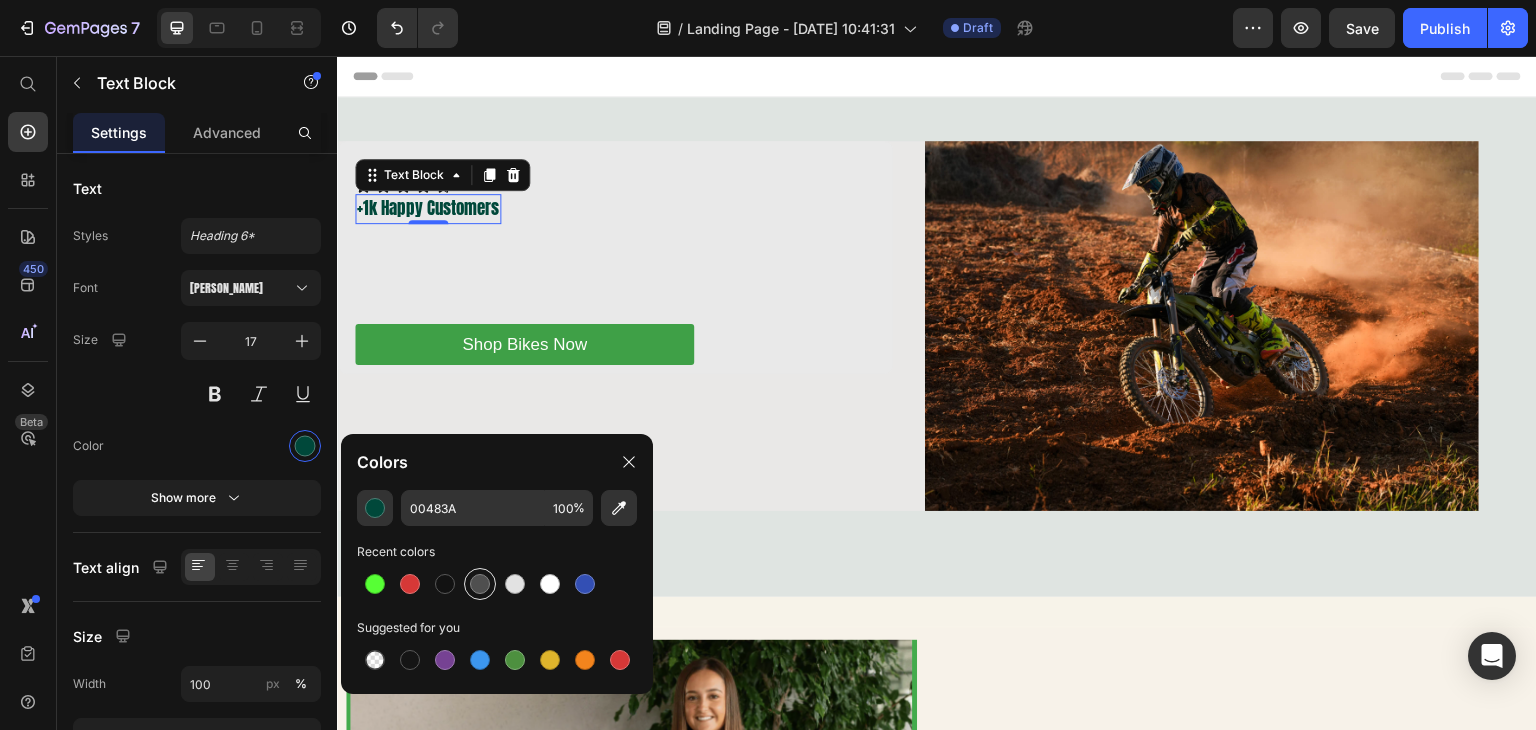 click at bounding box center [480, 584] 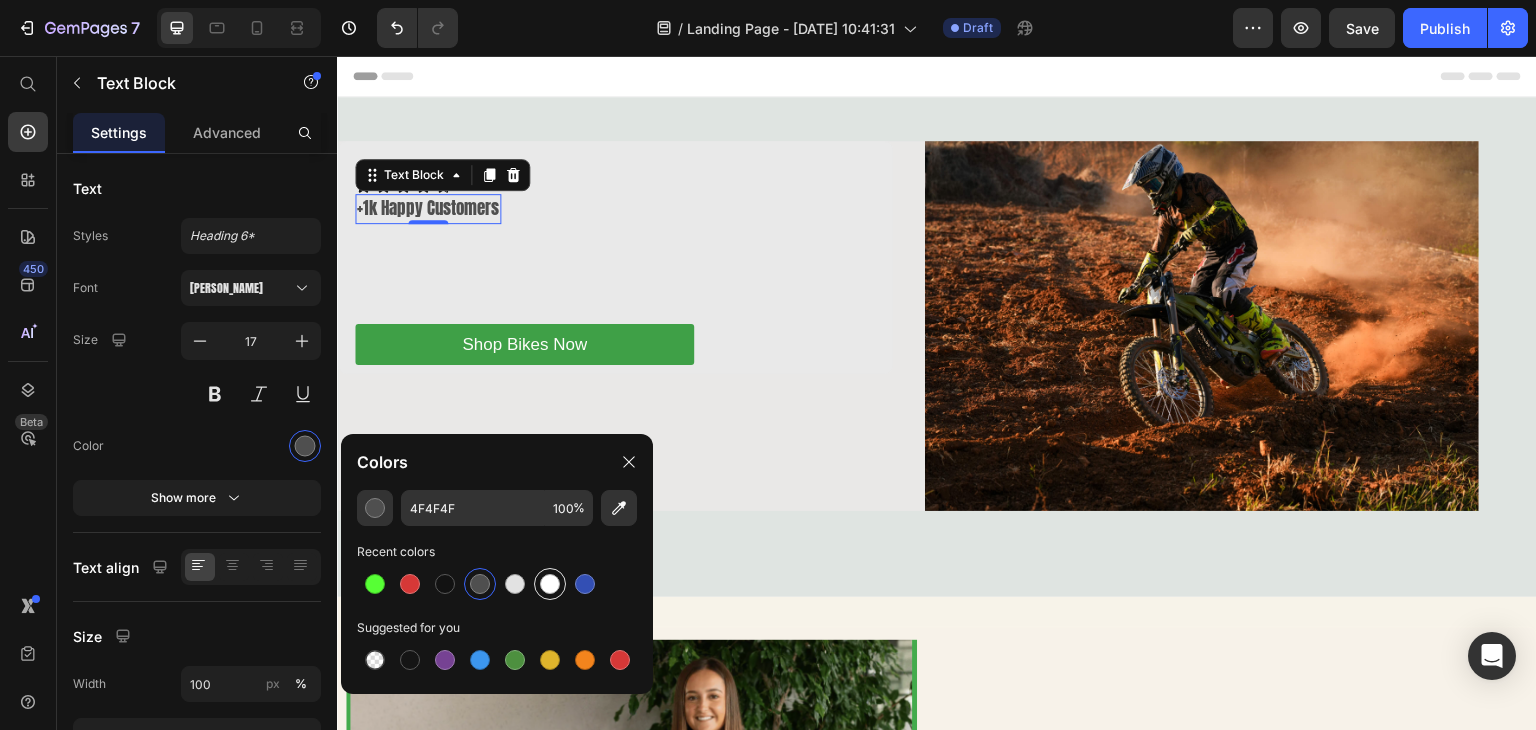click at bounding box center (550, 584) 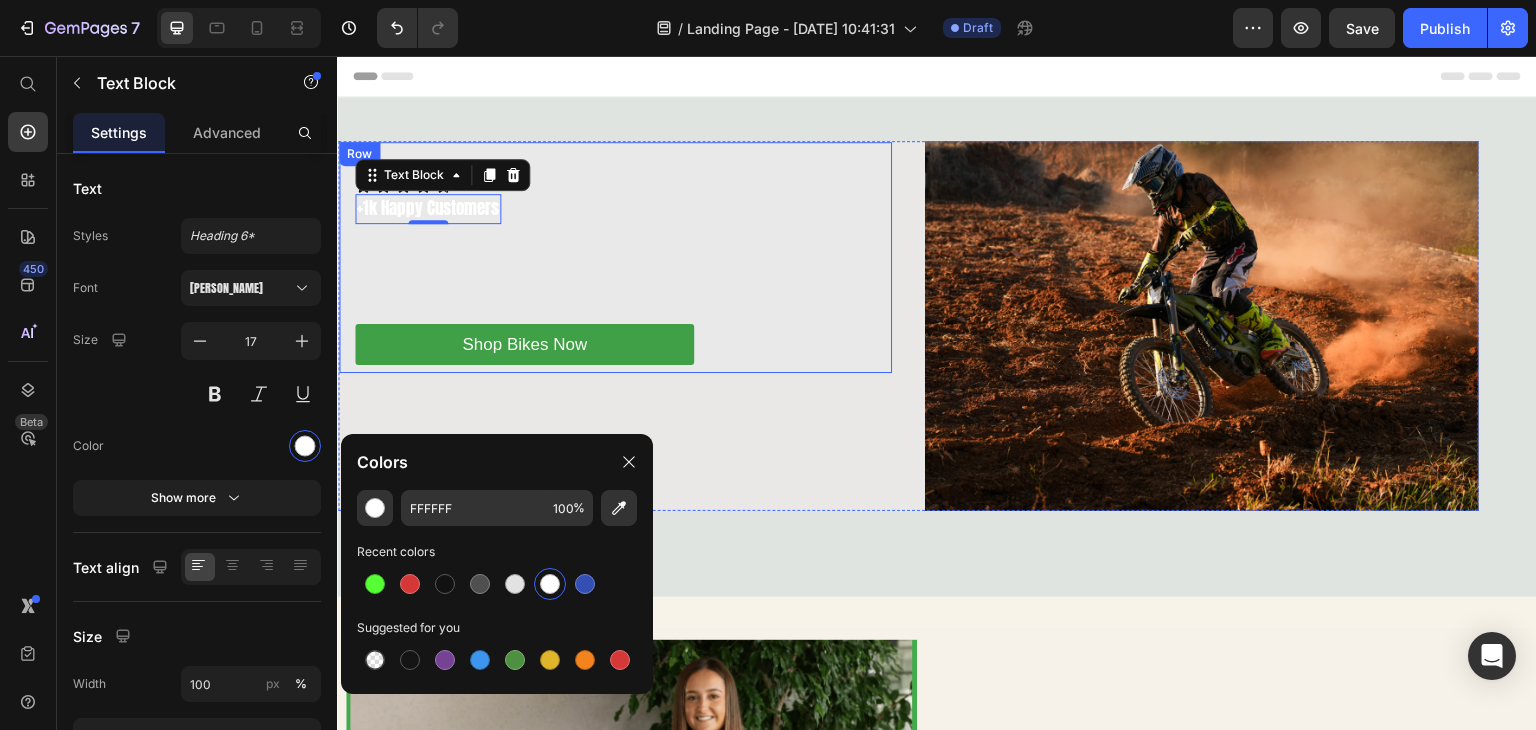click on "Icon Icon Icon Icon Icon Icon List +1k Happy Customers Text Block   0 Row Heading Text Block Text Block Shop Bikes Now Button" at bounding box center [615, 271] 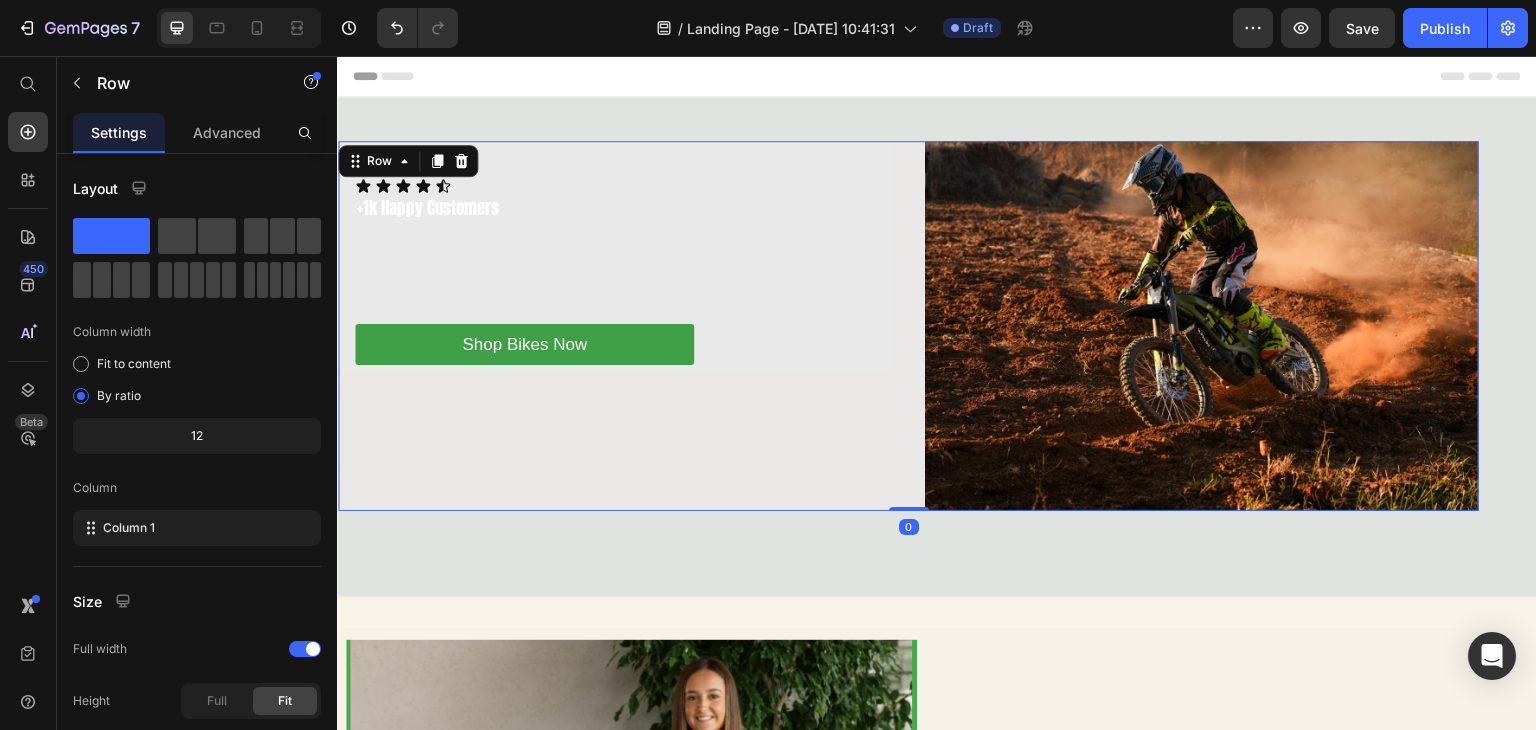 click on "Icon Icon Icon Icon Icon Icon List +1k Happy Customers Text Block Row Heading Text Block Text Block Shop Bikes Now Button Row" at bounding box center [615, 326] 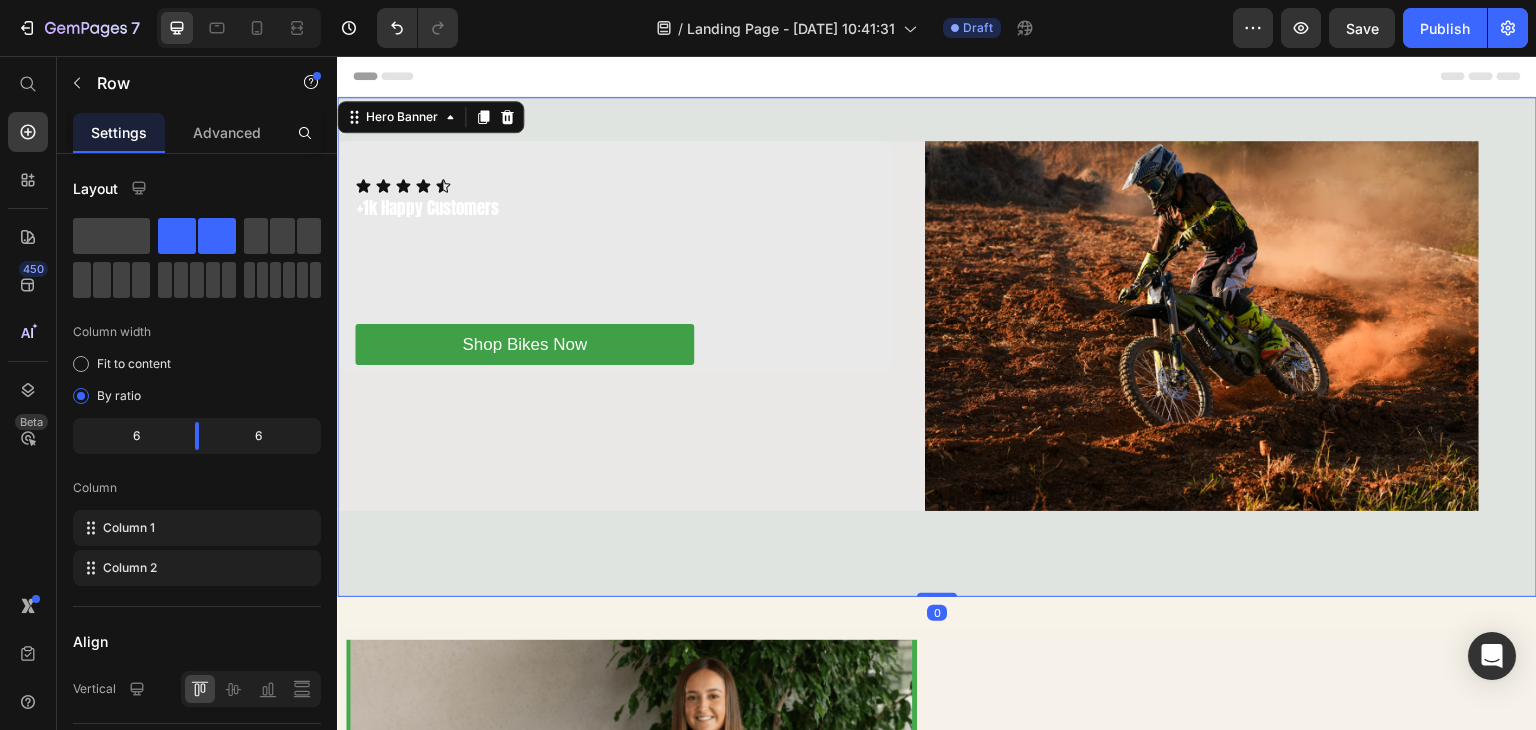 click at bounding box center (937, 347) 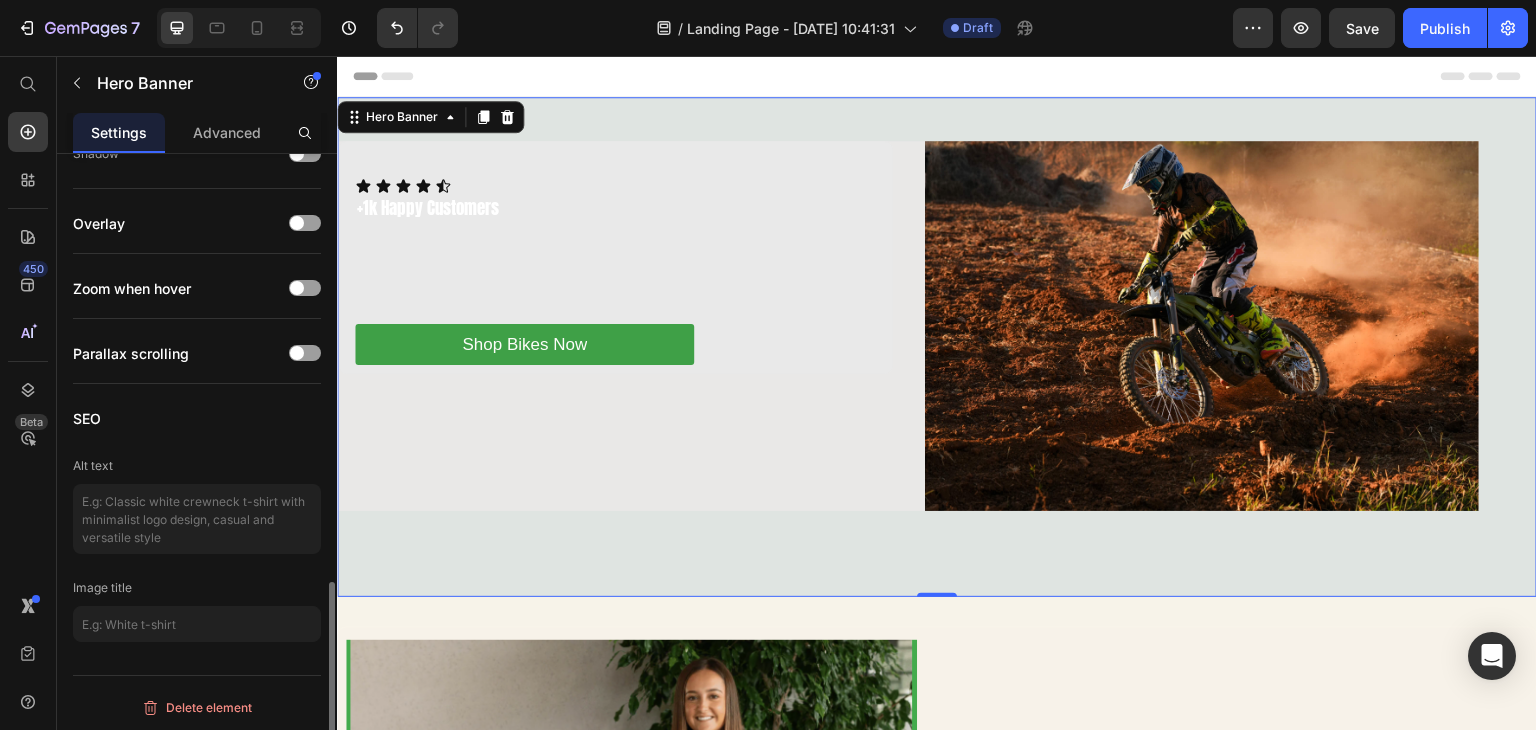 scroll, scrollTop: 1214, scrollLeft: 0, axis: vertical 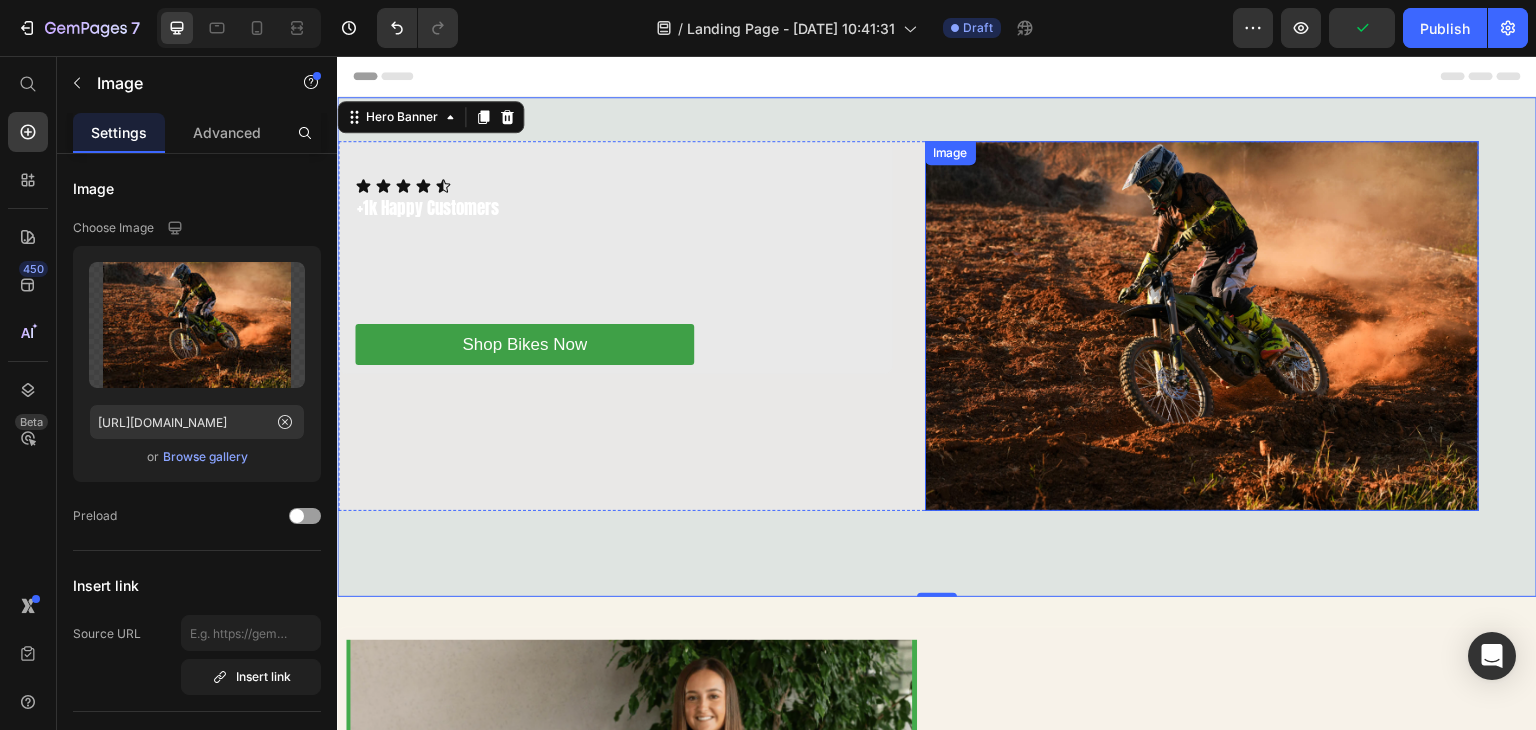 click at bounding box center [1202, 326] 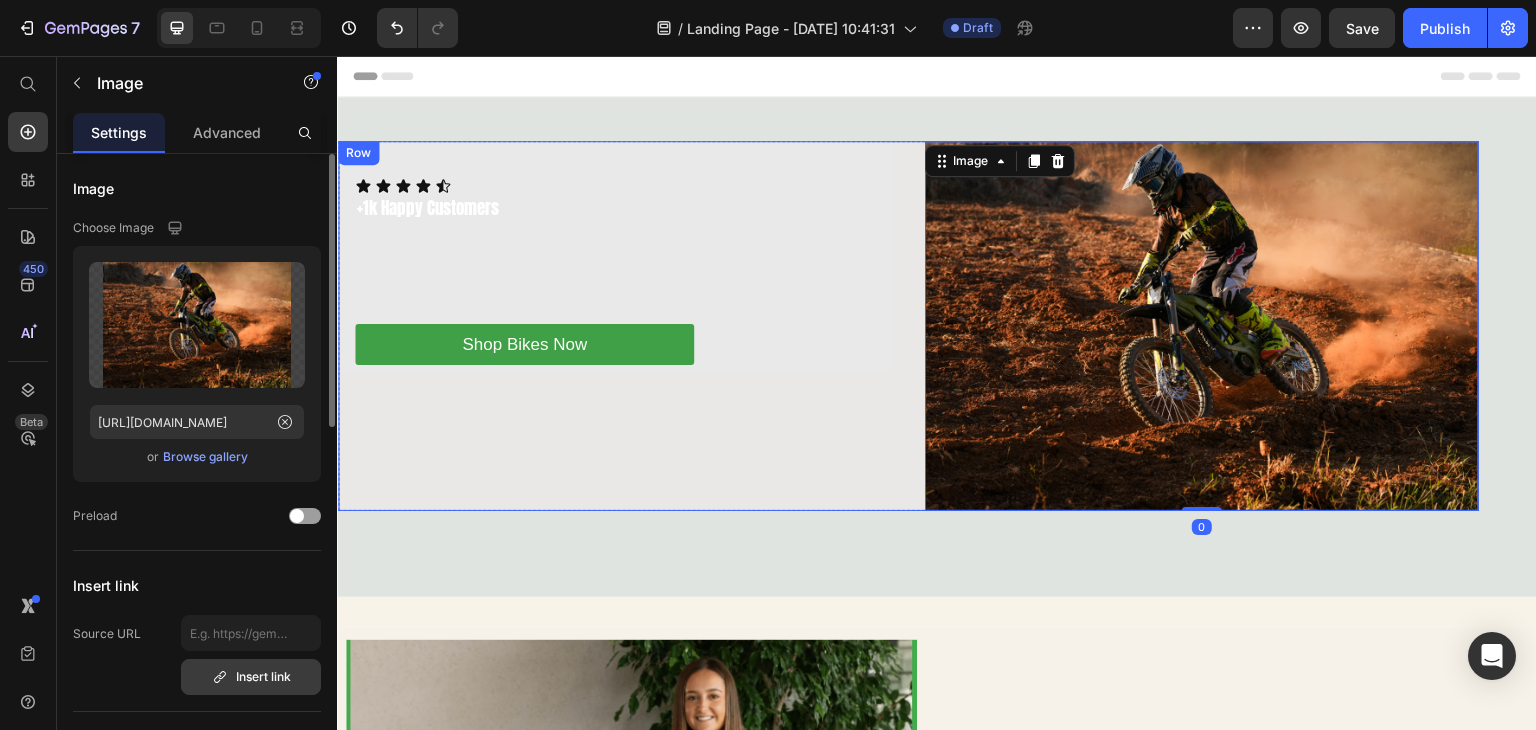 scroll, scrollTop: 100, scrollLeft: 0, axis: vertical 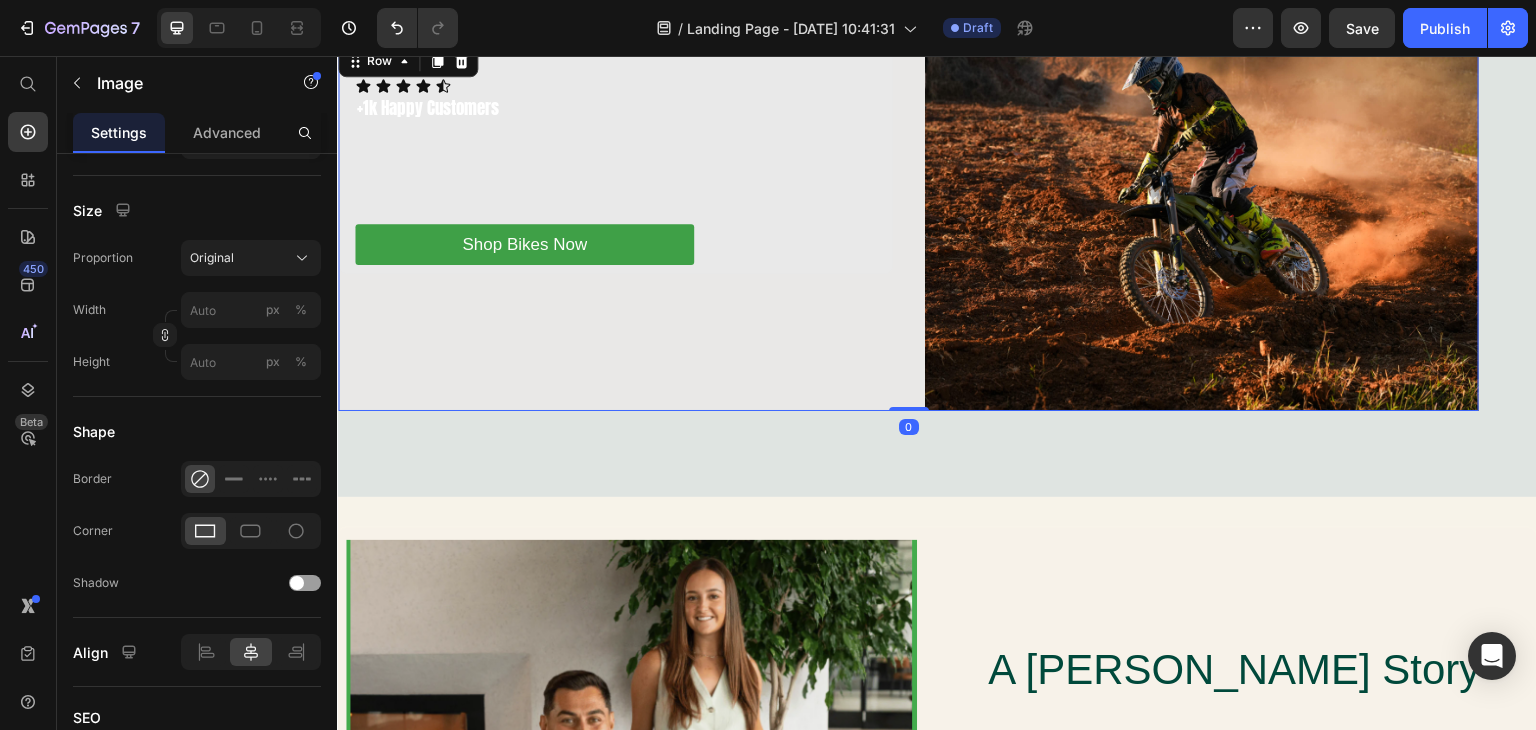 click on "Icon Icon Icon Icon Icon Icon List +1k Happy Customers Text Block Row Heading Text Block Text Block Shop Bikes Now Button Row" at bounding box center [615, 226] 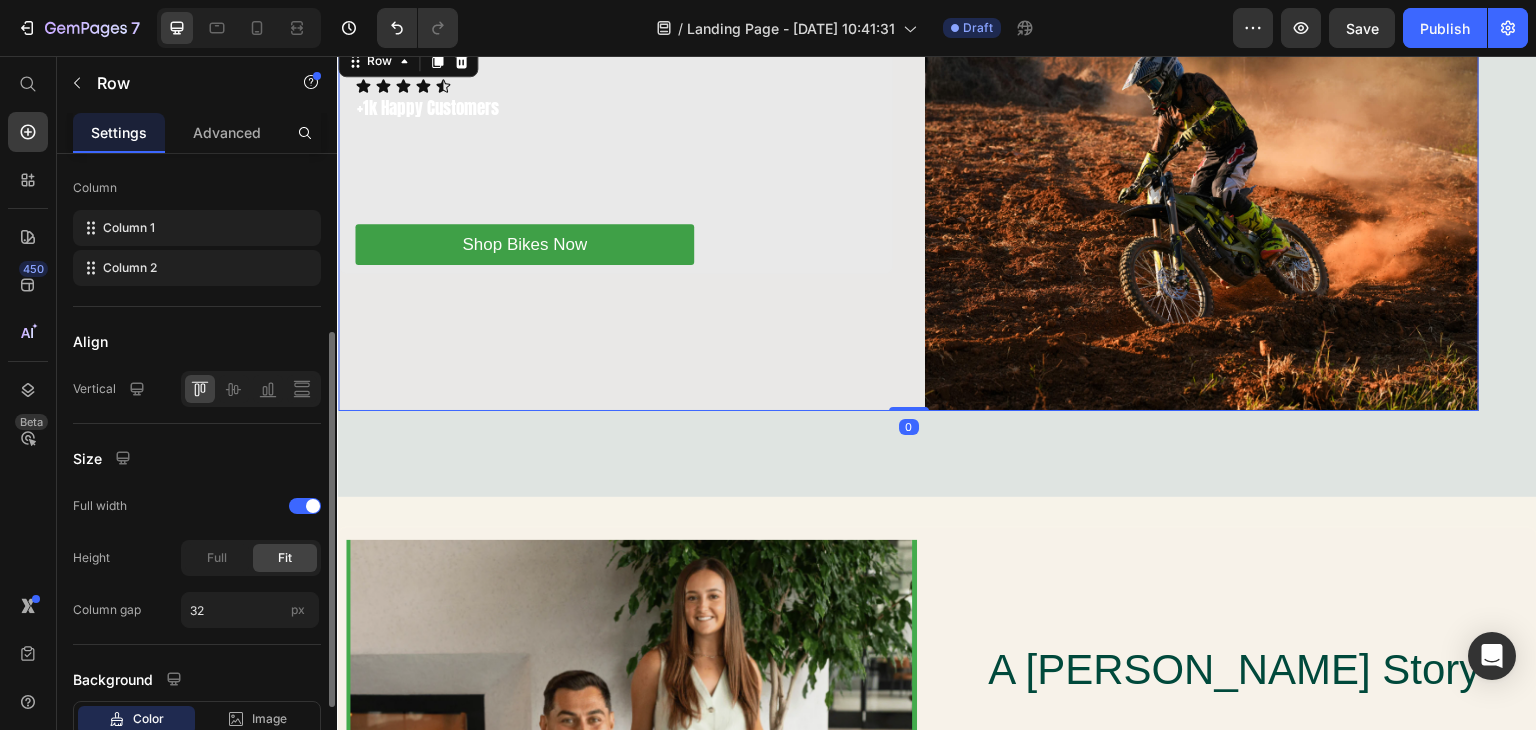 scroll, scrollTop: 434, scrollLeft: 0, axis: vertical 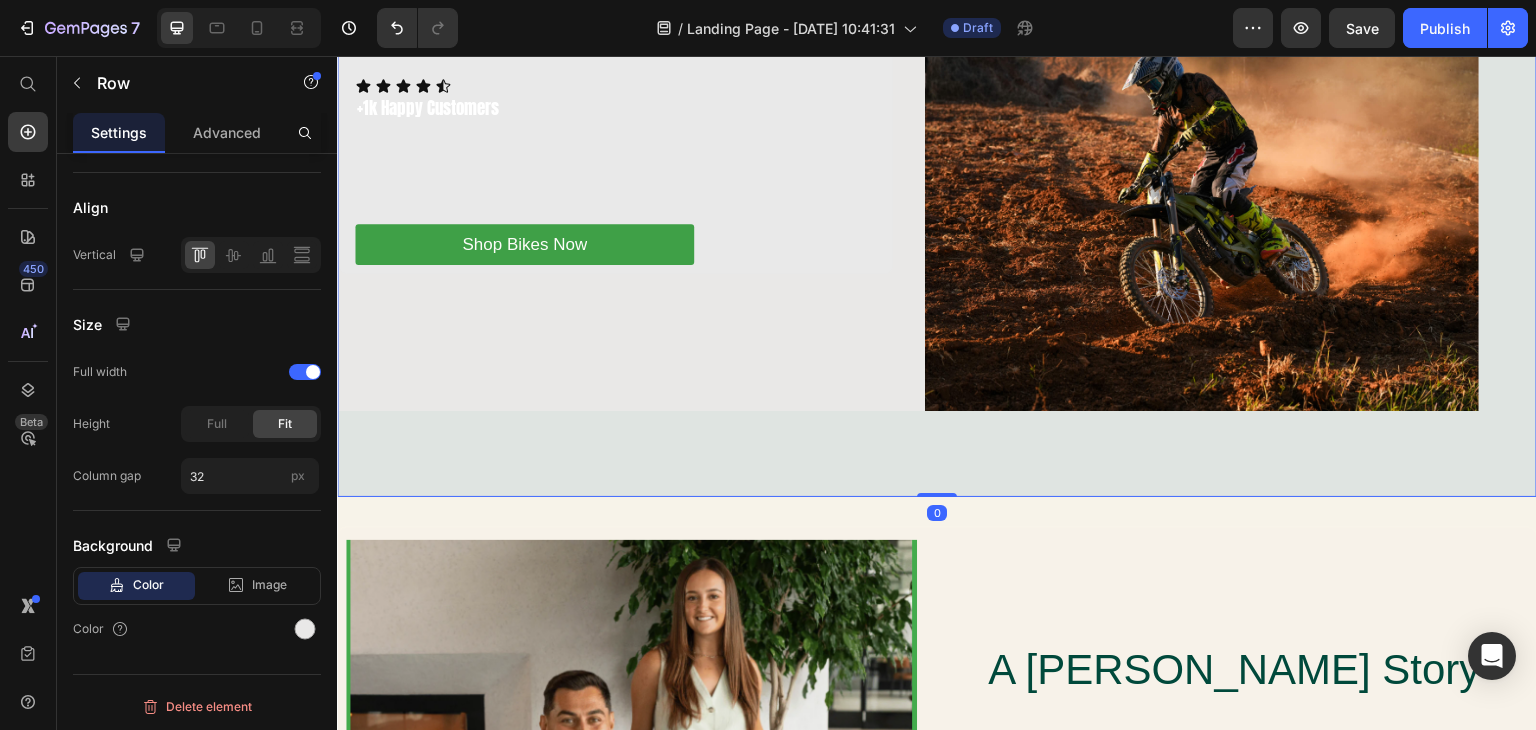 click at bounding box center [937, 247] 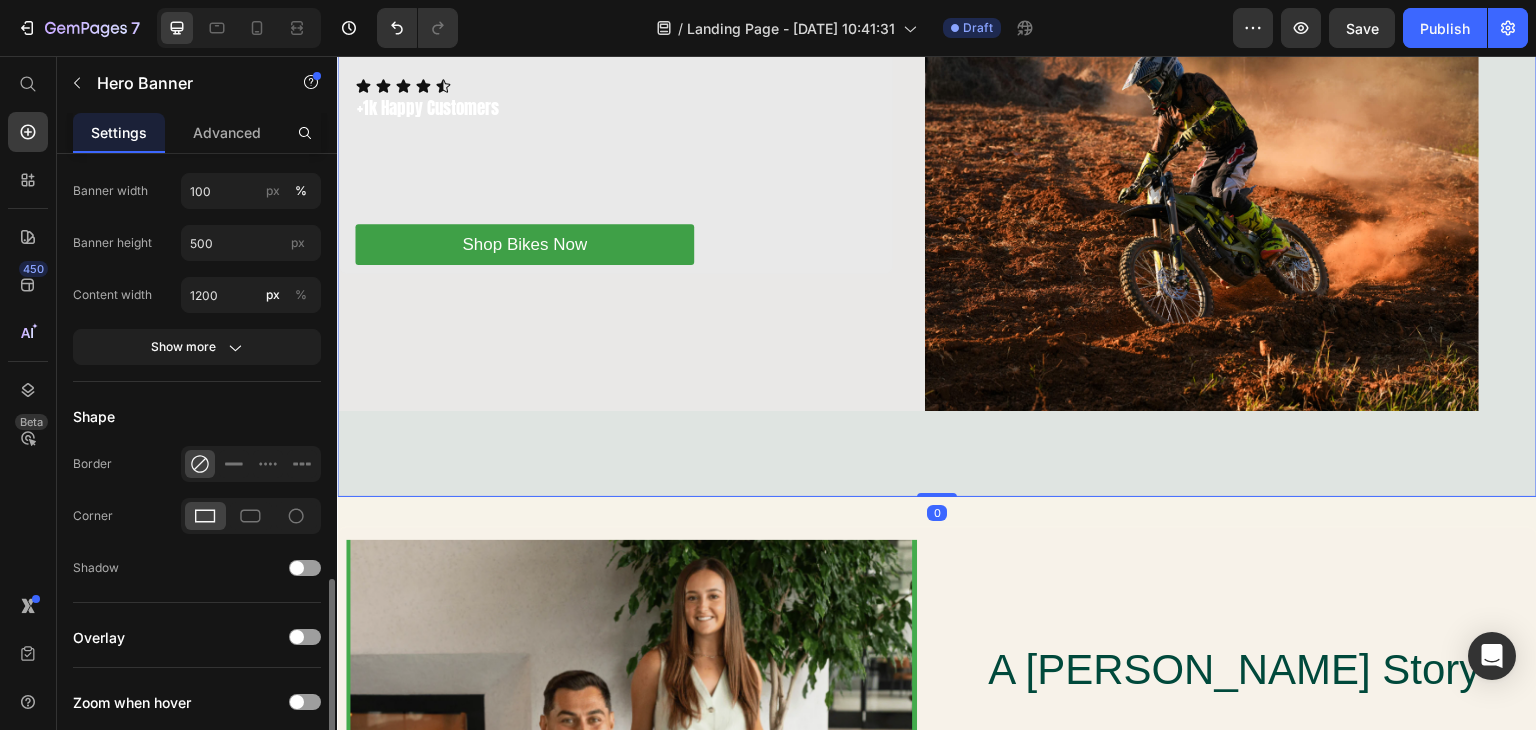 scroll, scrollTop: 1100, scrollLeft: 0, axis: vertical 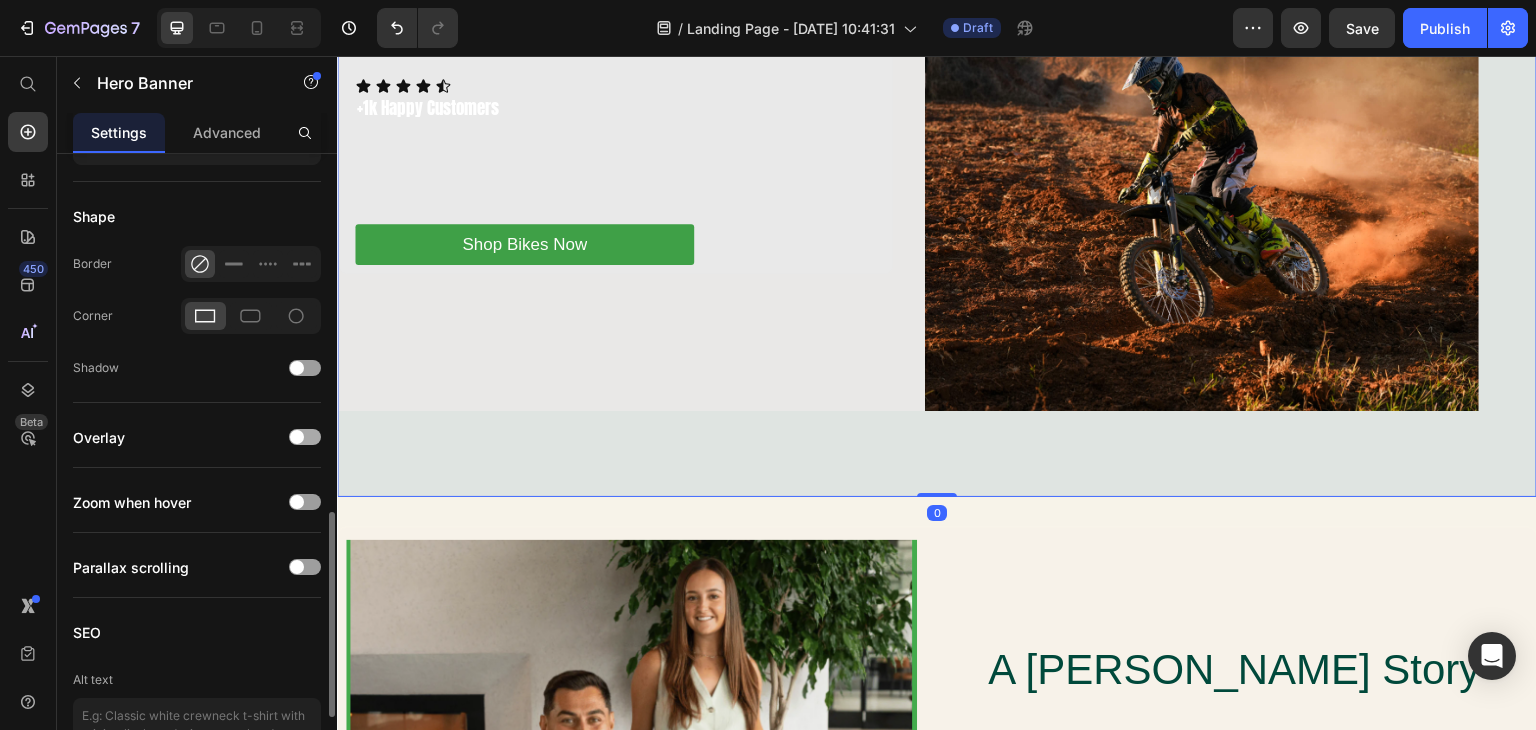 drag, startPoint x: 158, startPoint y: 389, endPoint x: 208, endPoint y: 444, distance: 74.330345 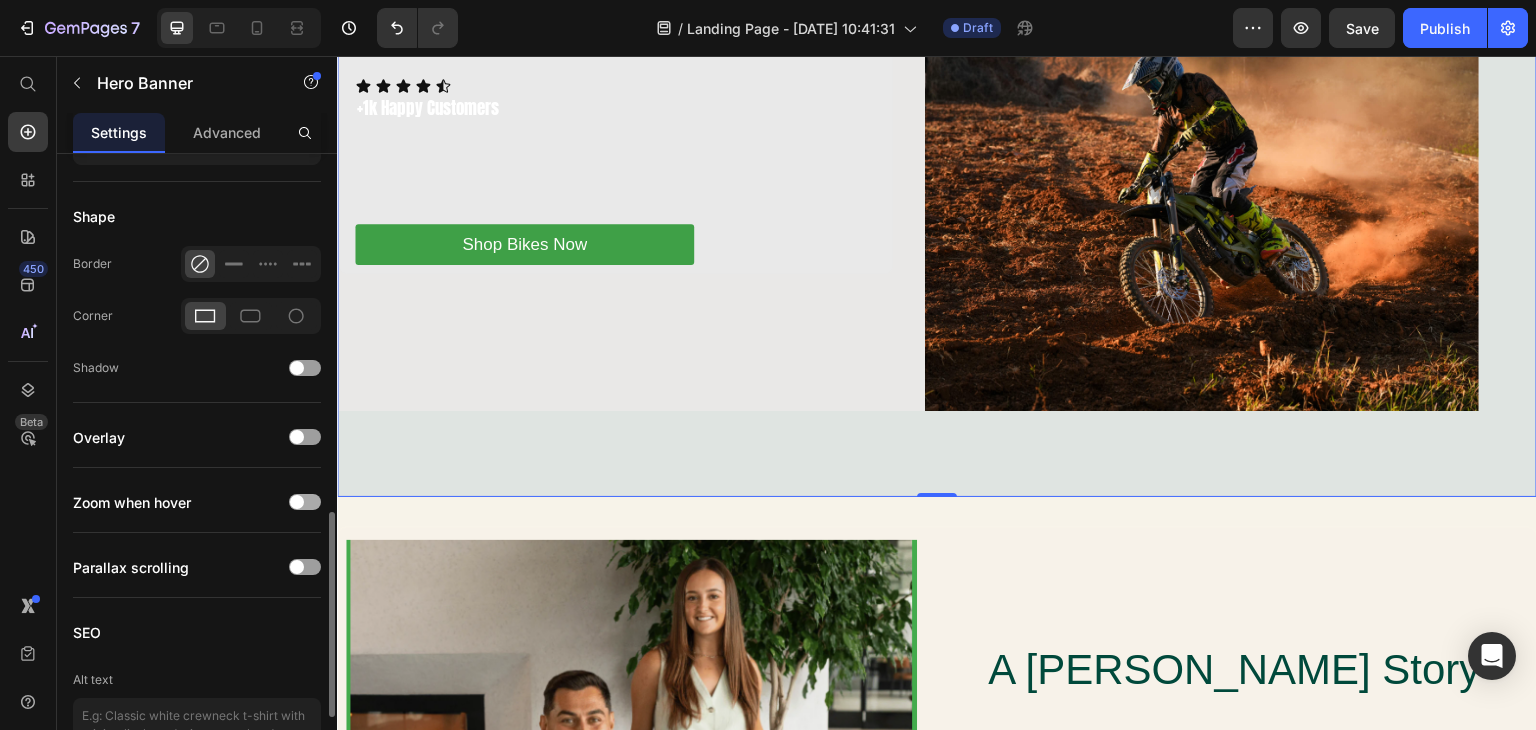 drag, startPoint x: 208, startPoint y: 444, endPoint x: 308, endPoint y: 505, distance: 117.13667 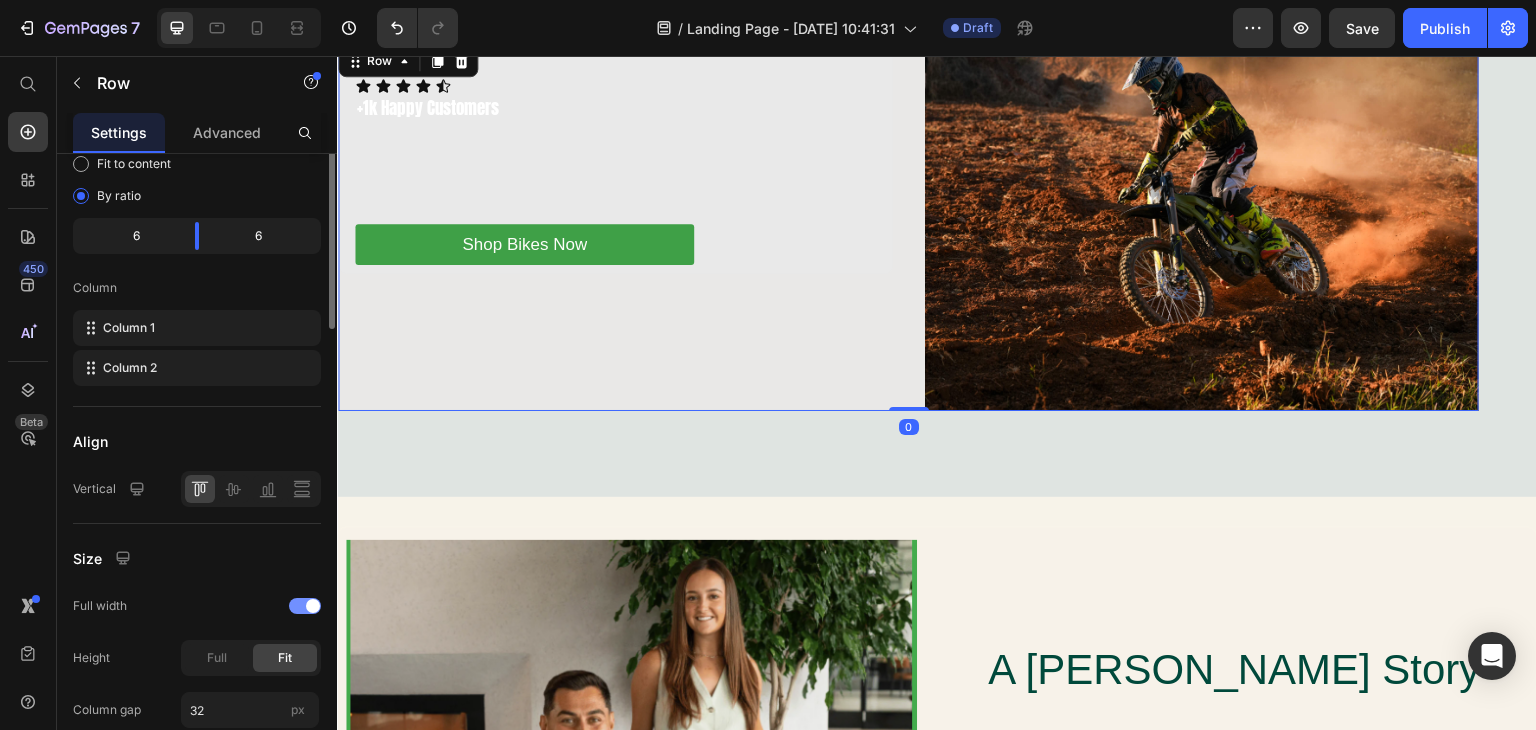 scroll, scrollTop: 300, scrollLeft: 0, axis: vertical 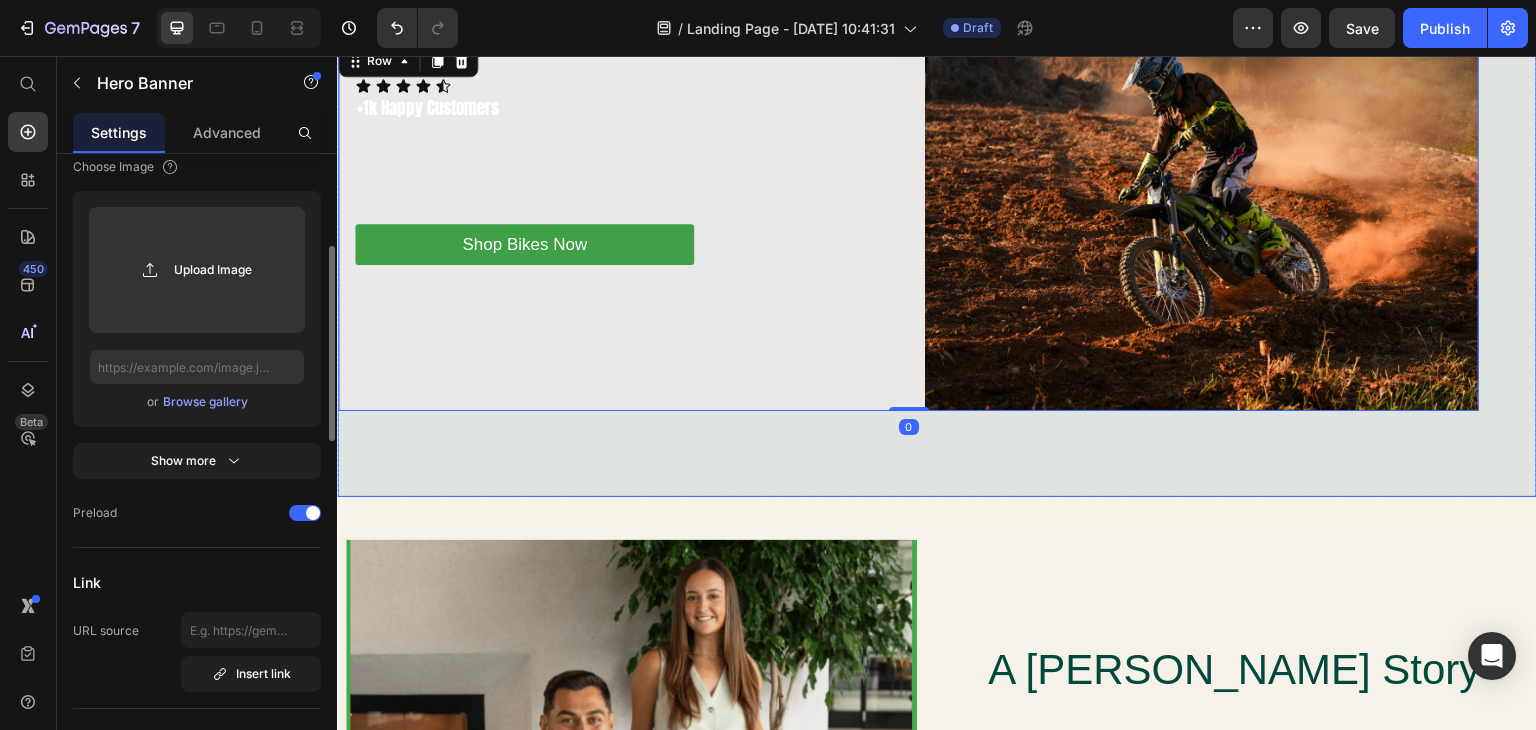 click at bounding box center [937, 247] 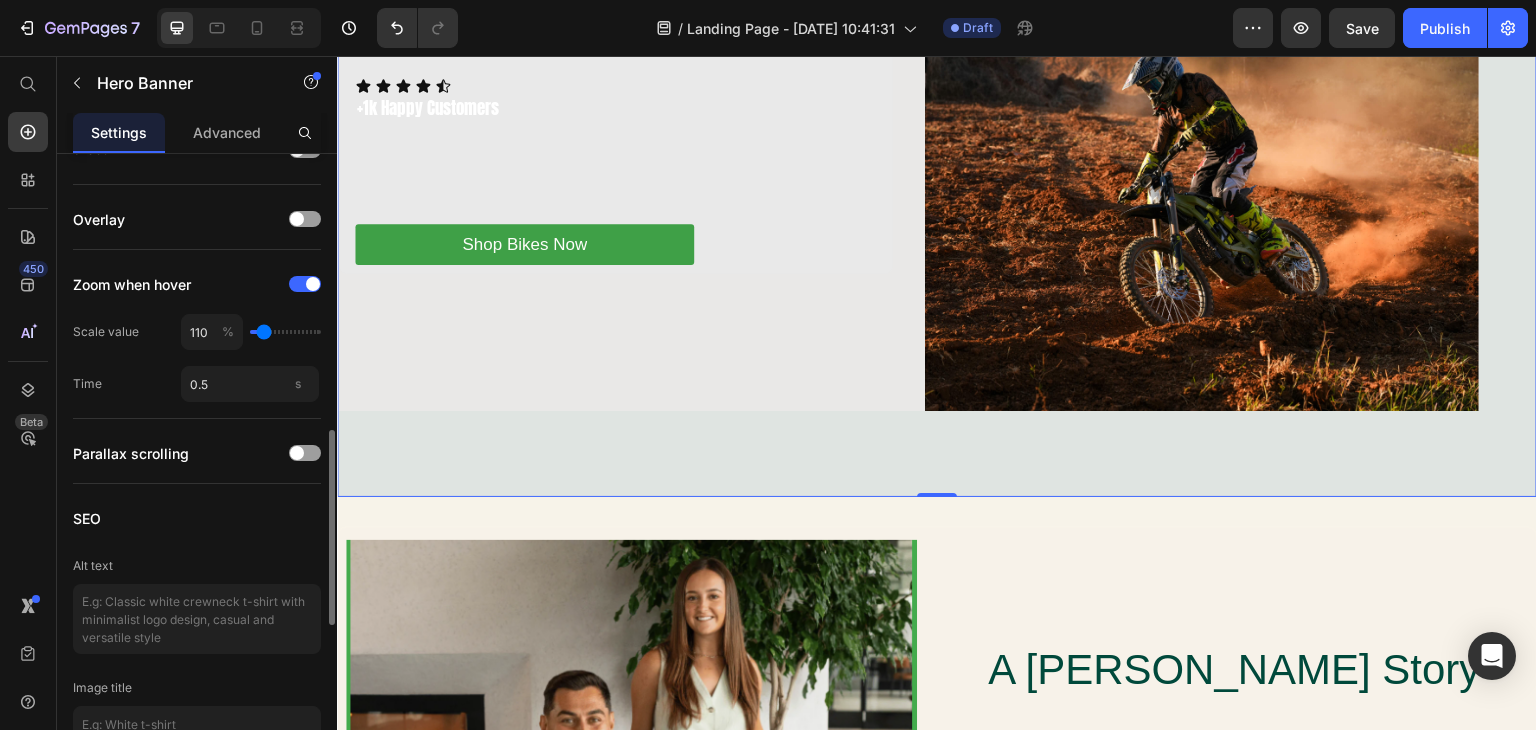 scroll, scrollTop: 1218, scrollLeft: 0, axis: vertical 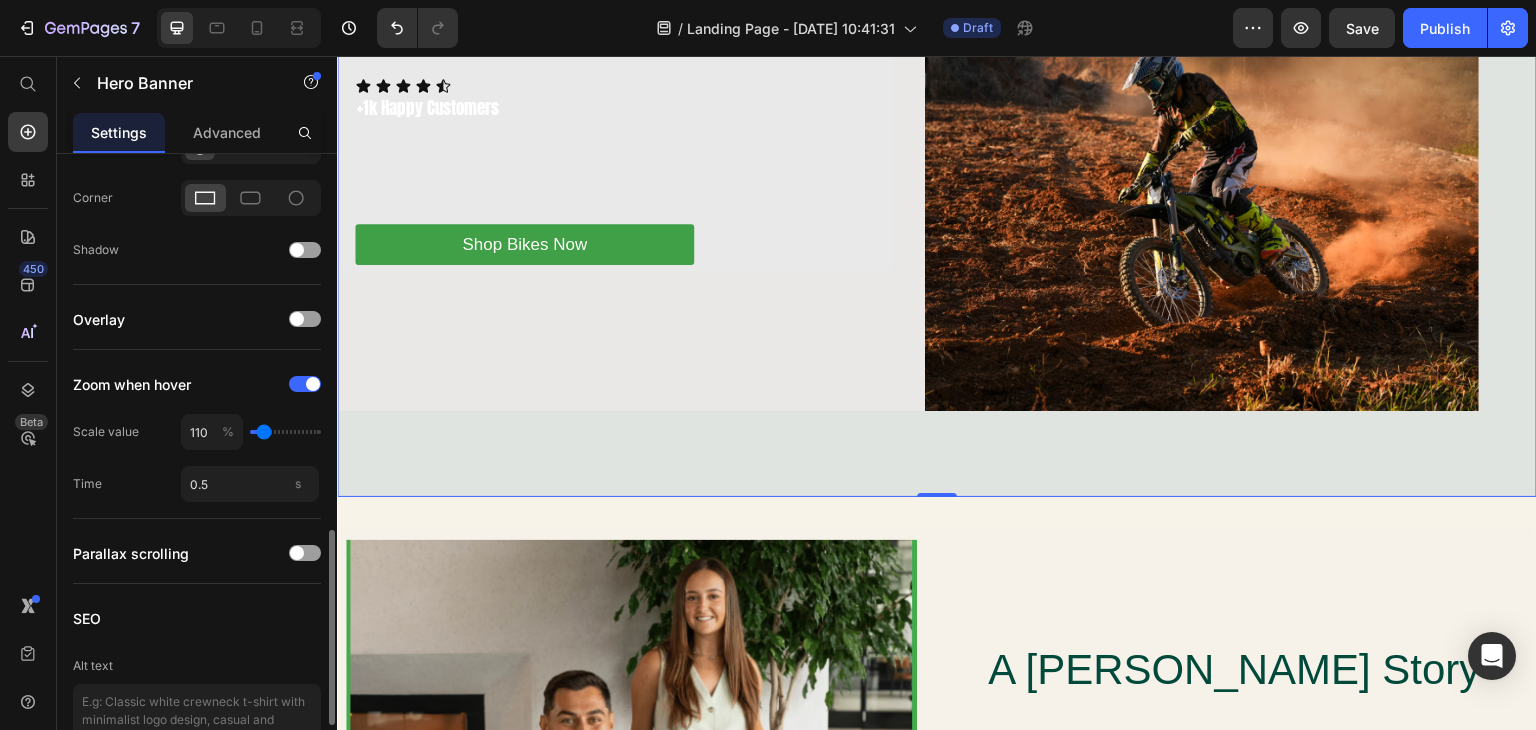 type on "115" 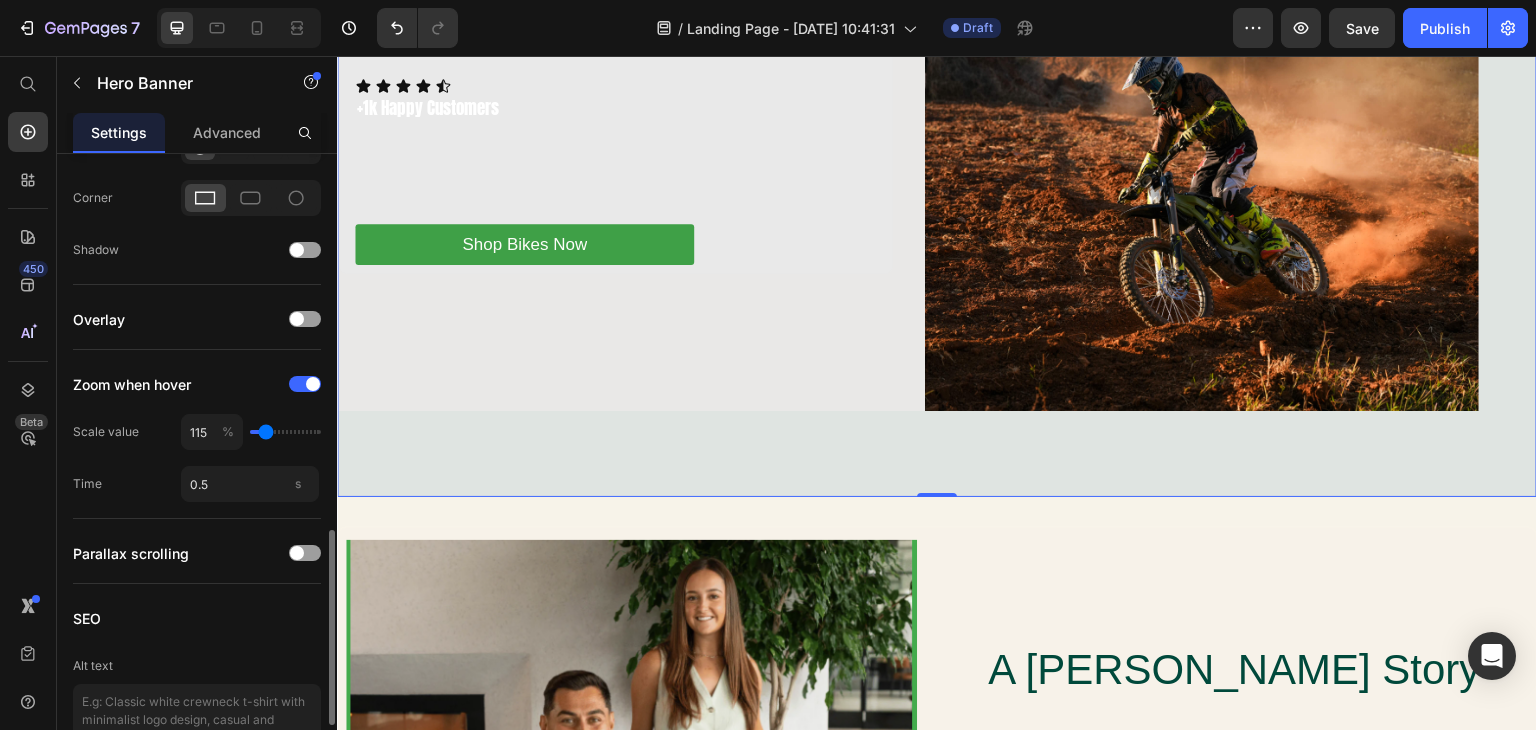 type on "120" 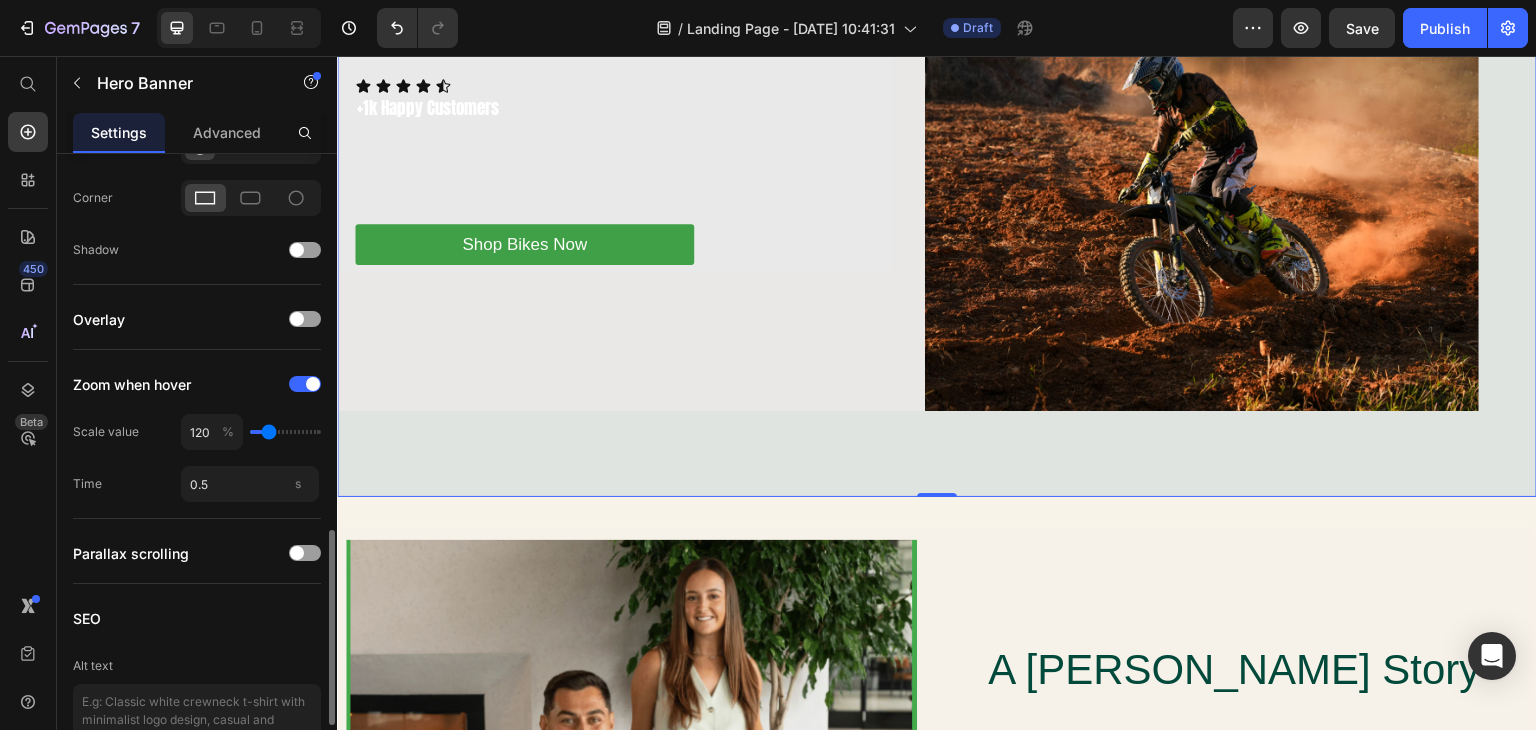 type on "125" 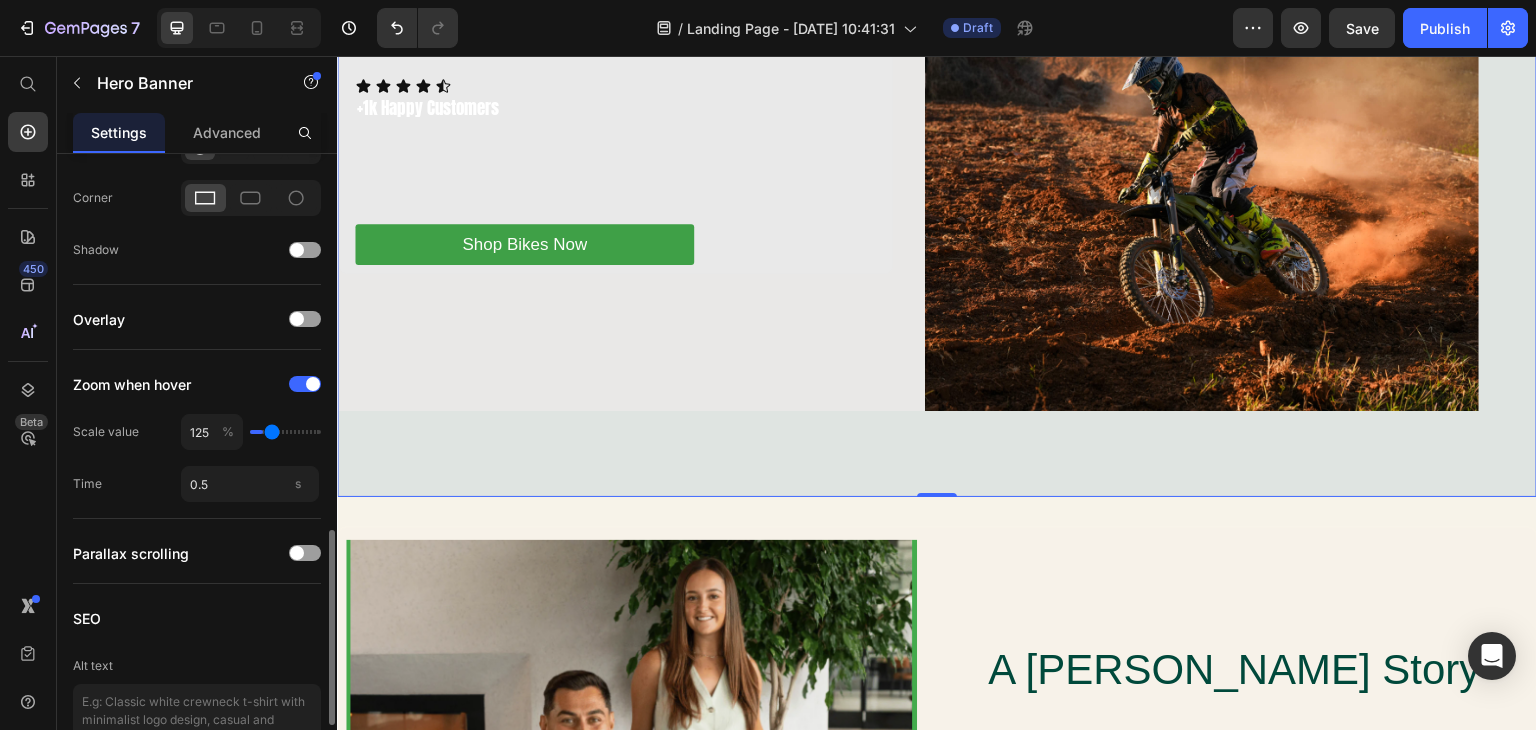 type on "130" 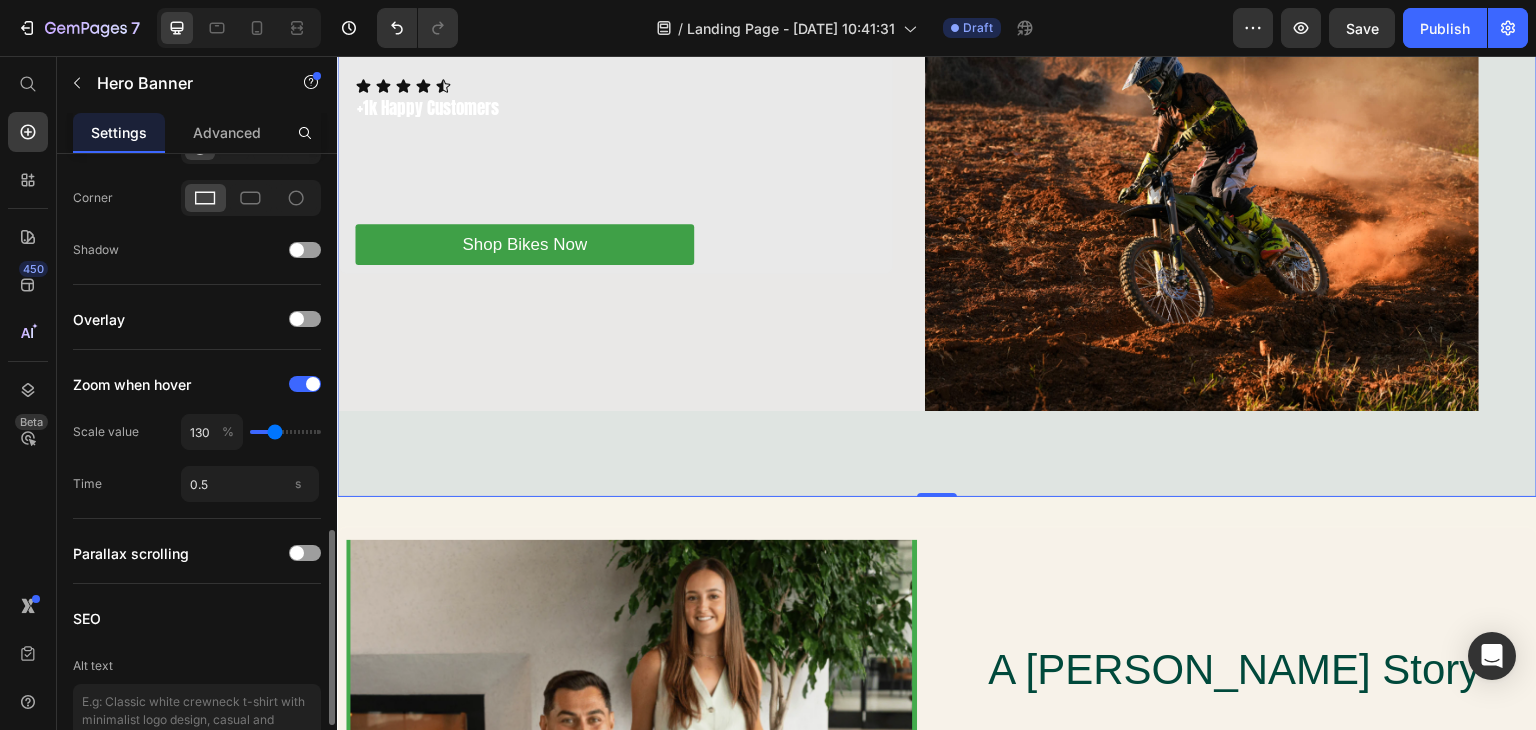 type on "135" 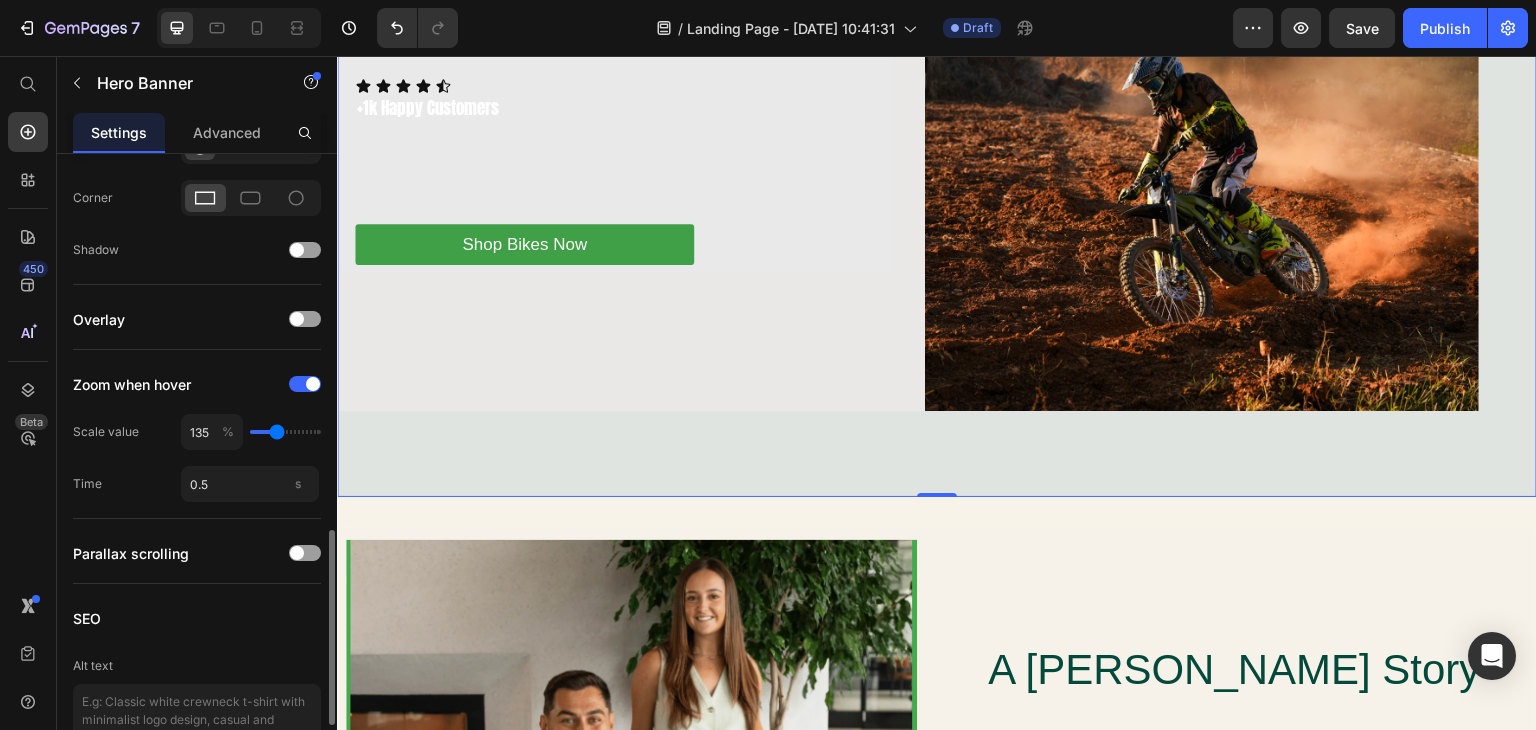 type on "140" 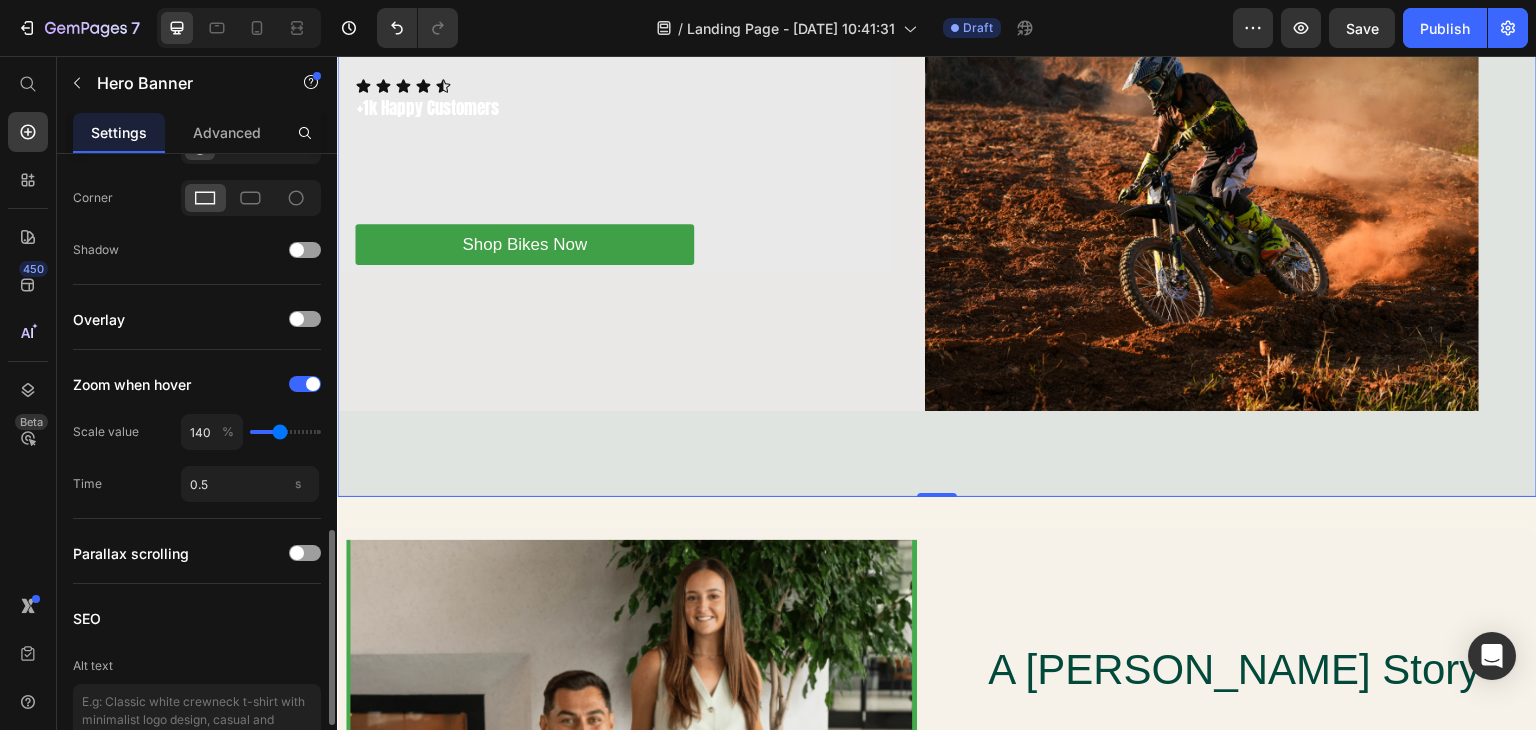 type on "145" 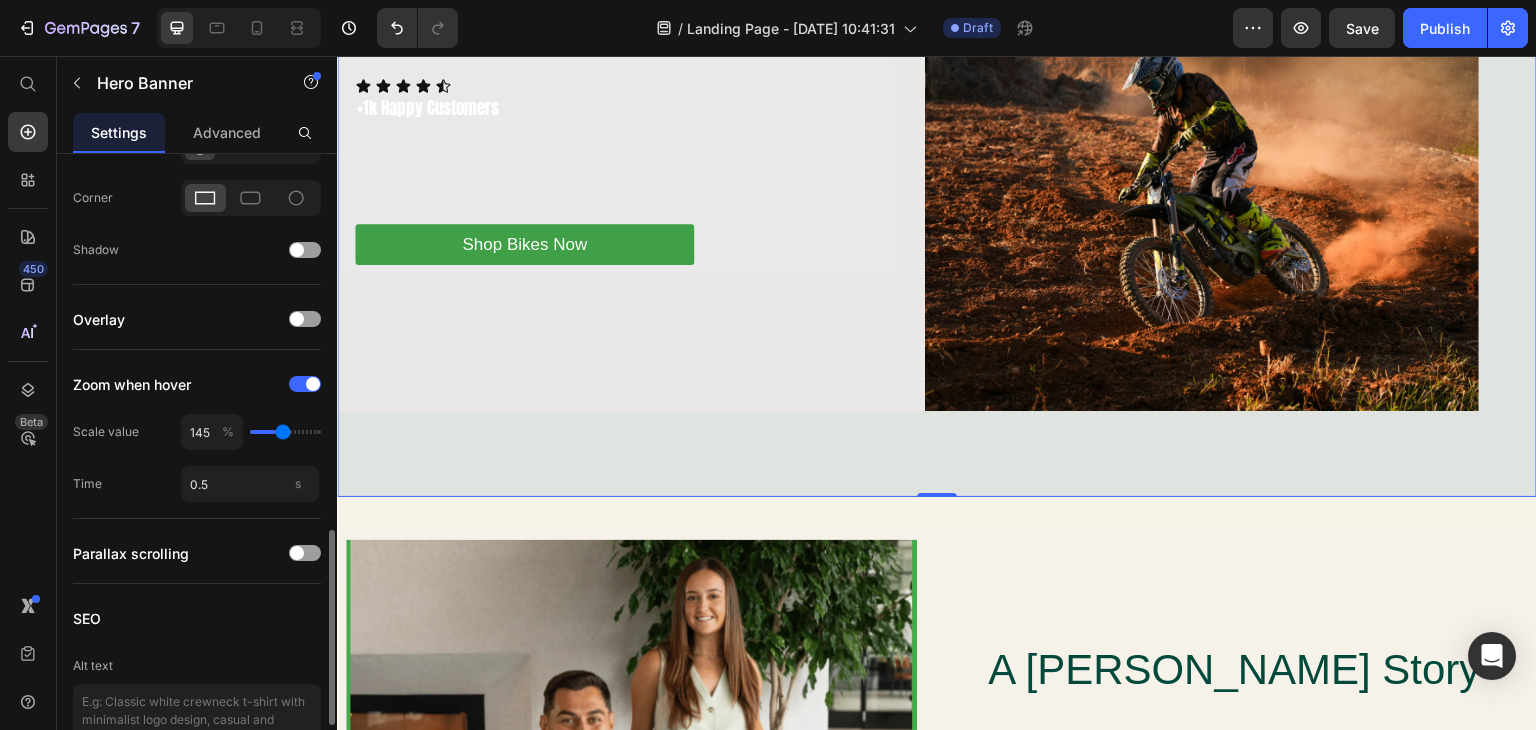 type on "150" 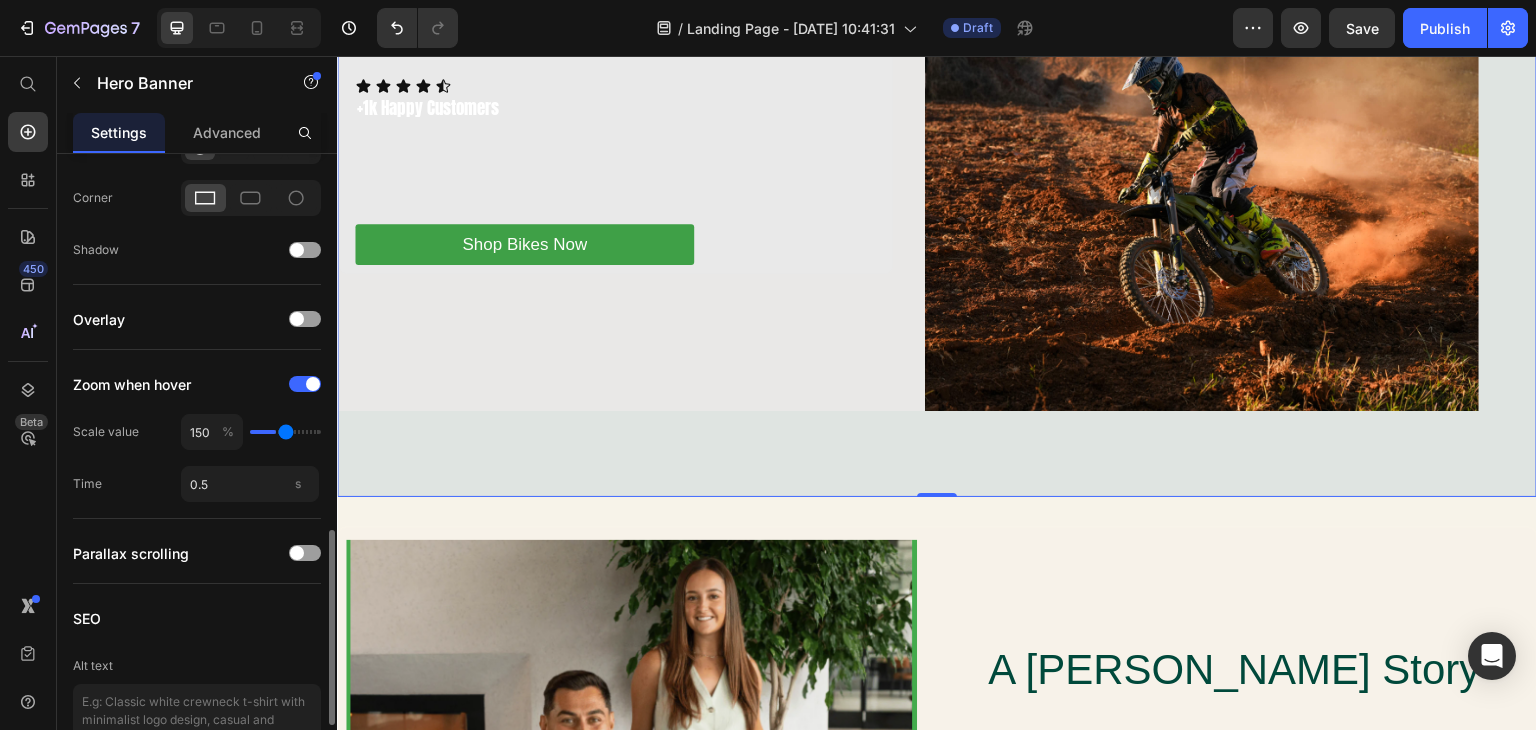 type on "160" 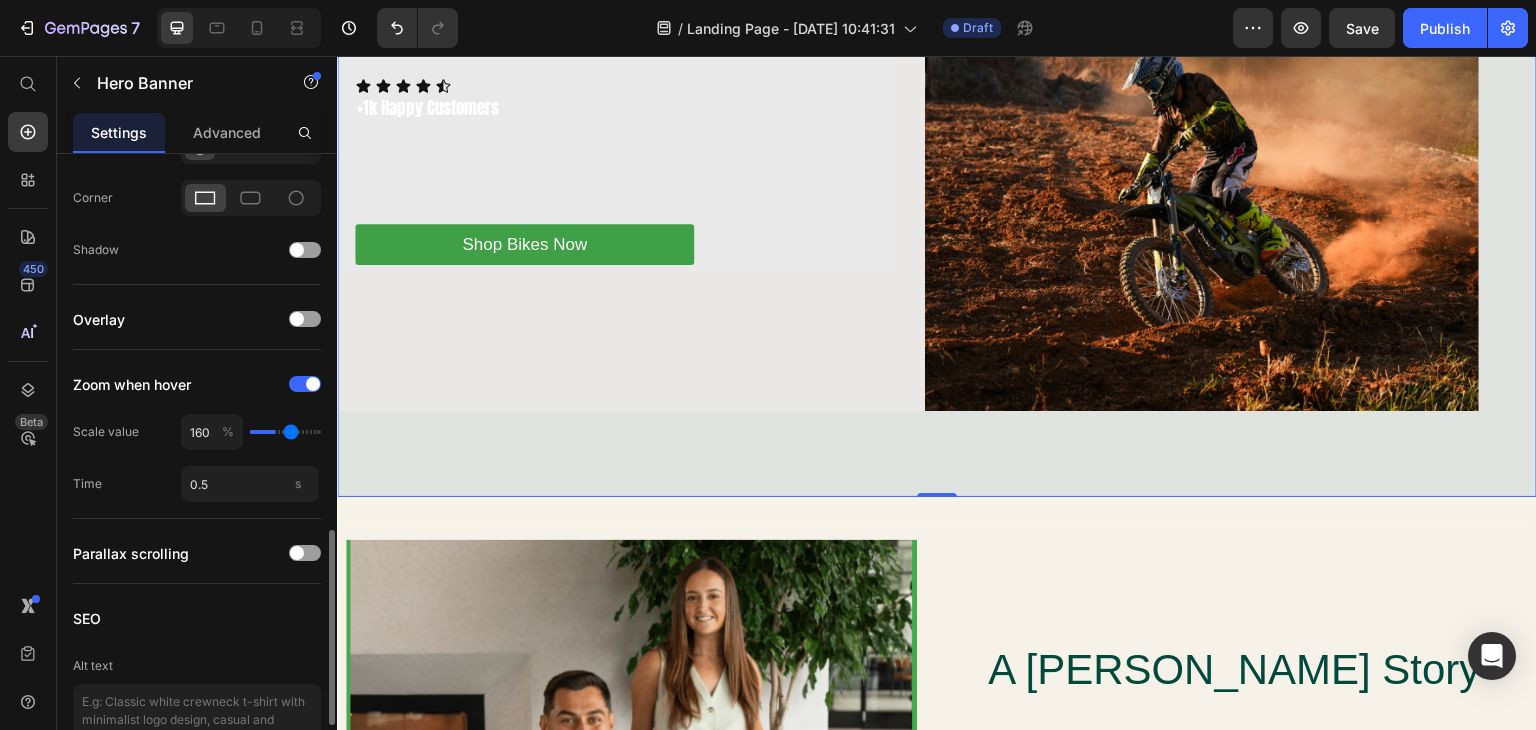 type on "165" 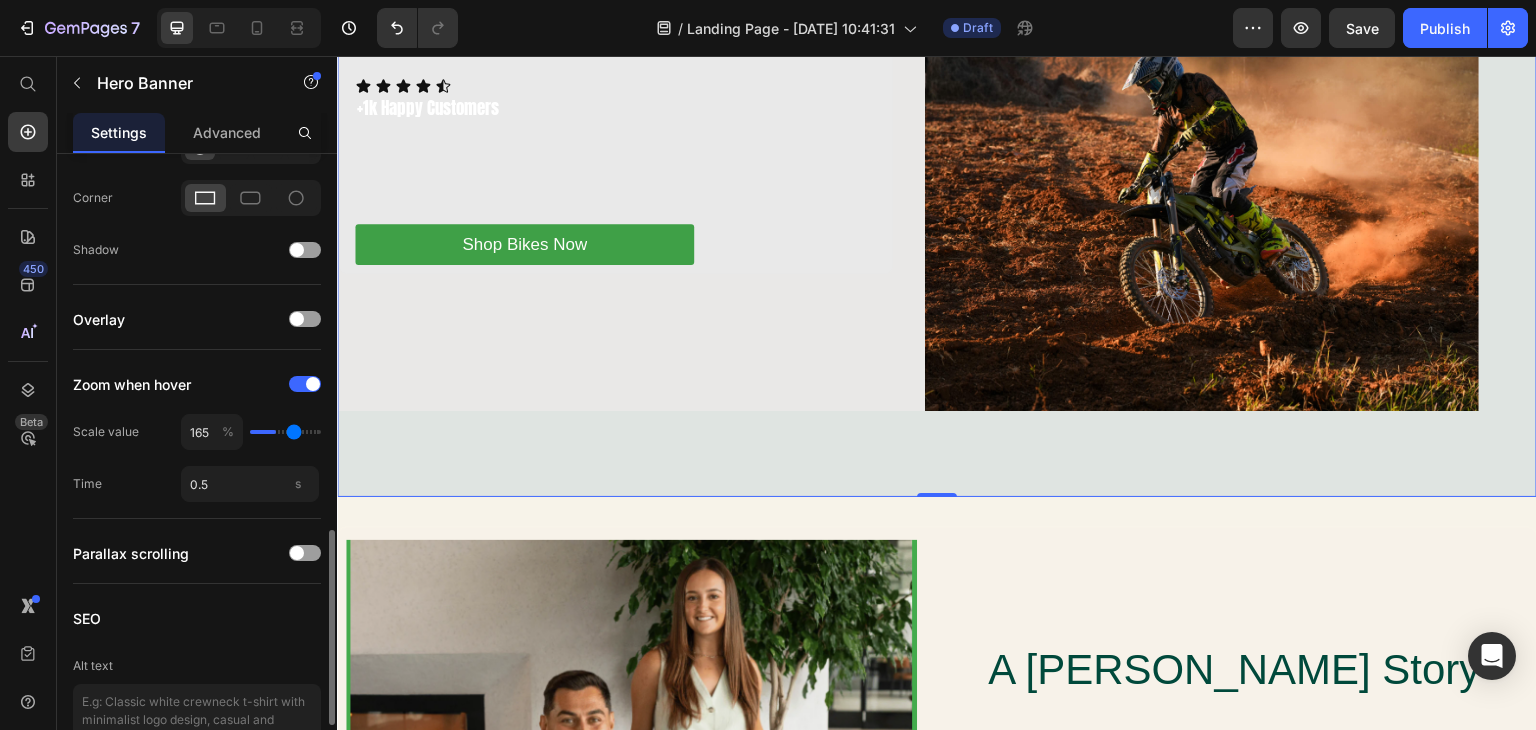 type on "170" 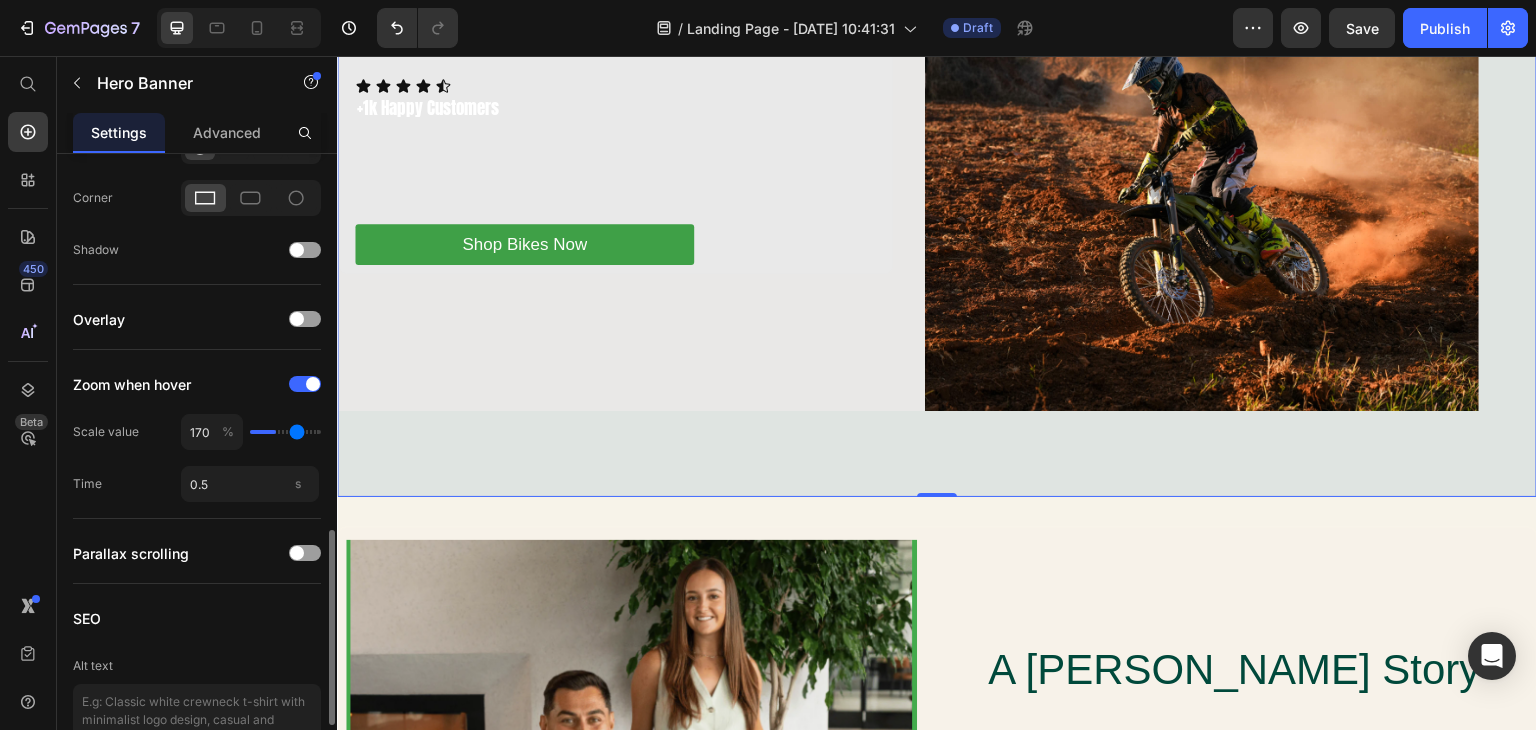 type on "175" 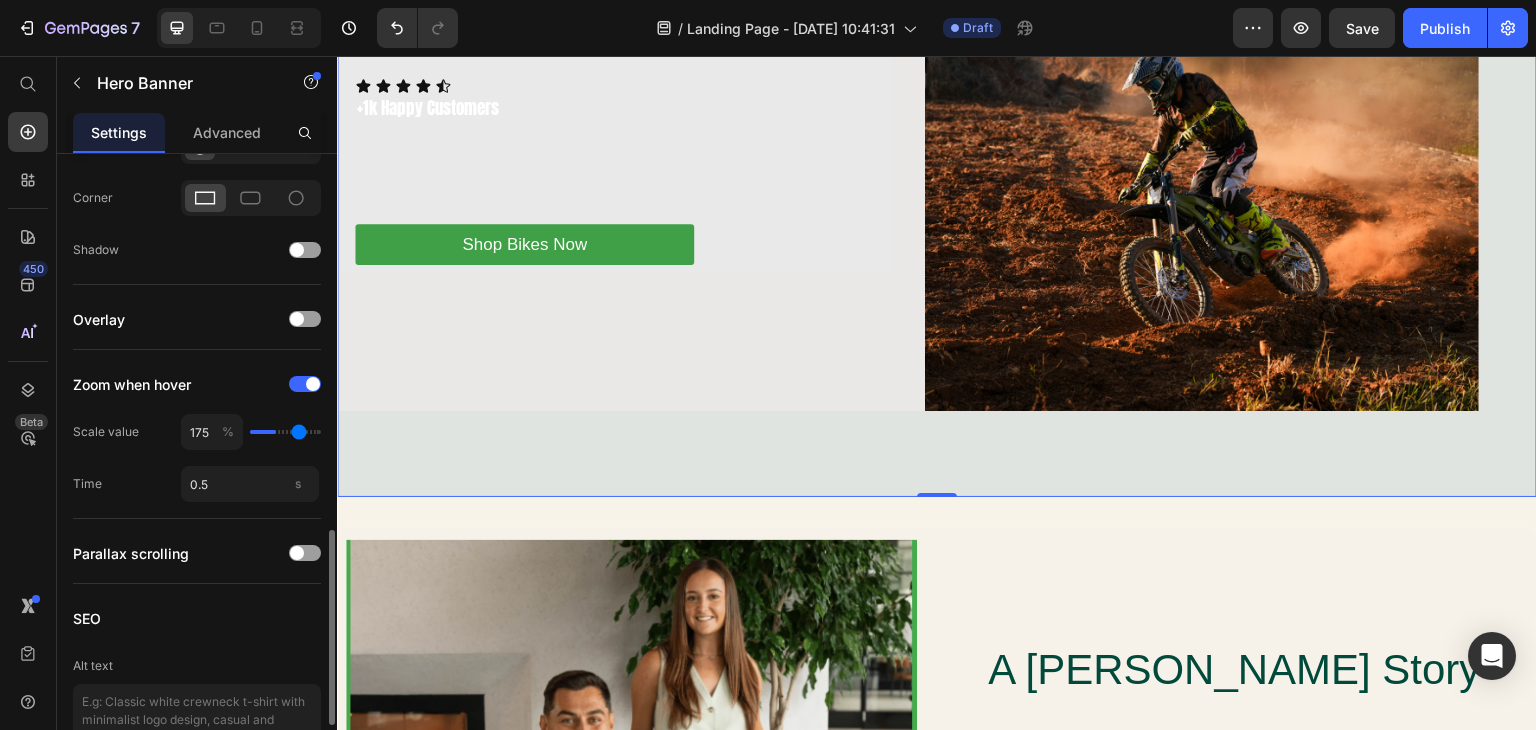 drag, startPoint x: 261, startPoint y: 424, endPoint x: 300, endPoint y: 417, distance: 39.623226 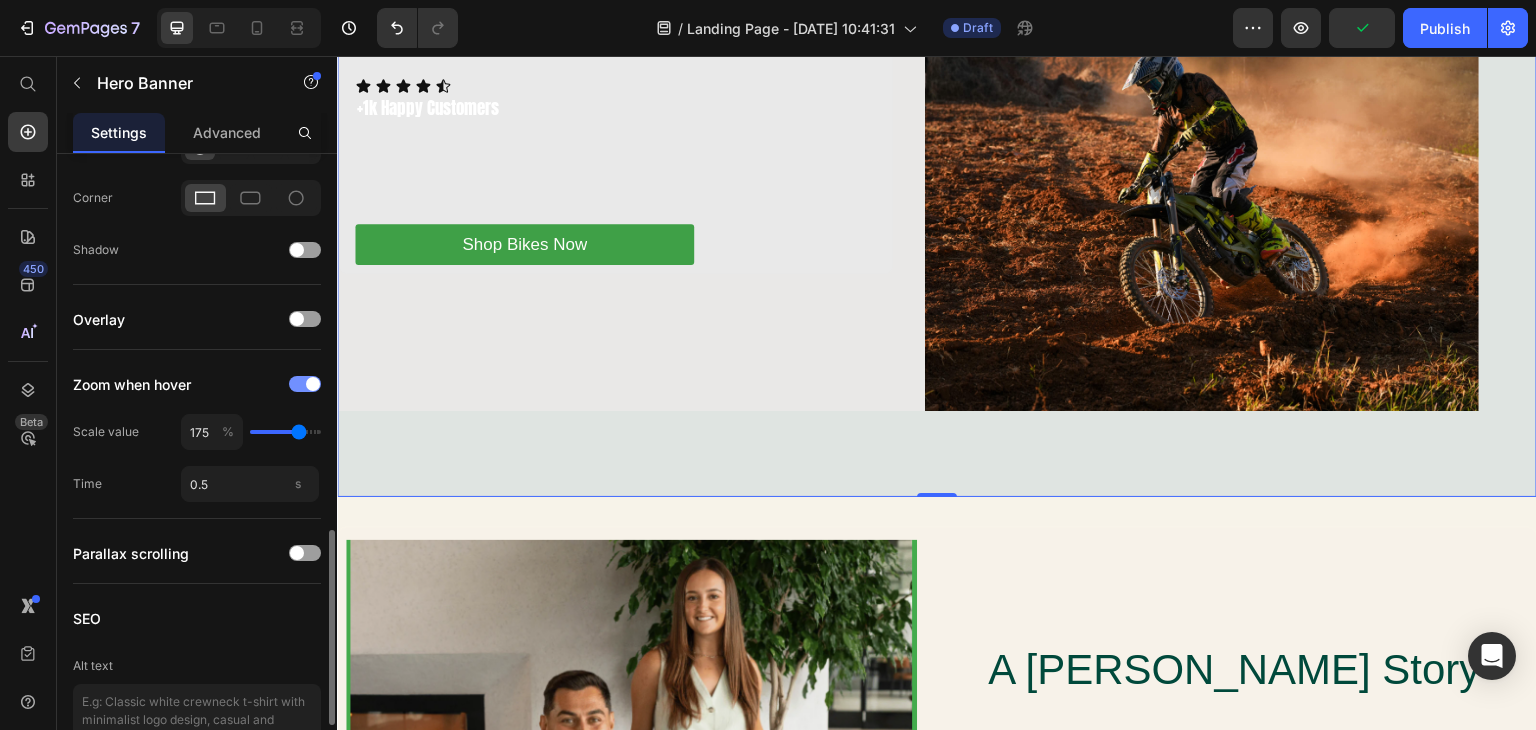 click at bounding box center (313, 384) 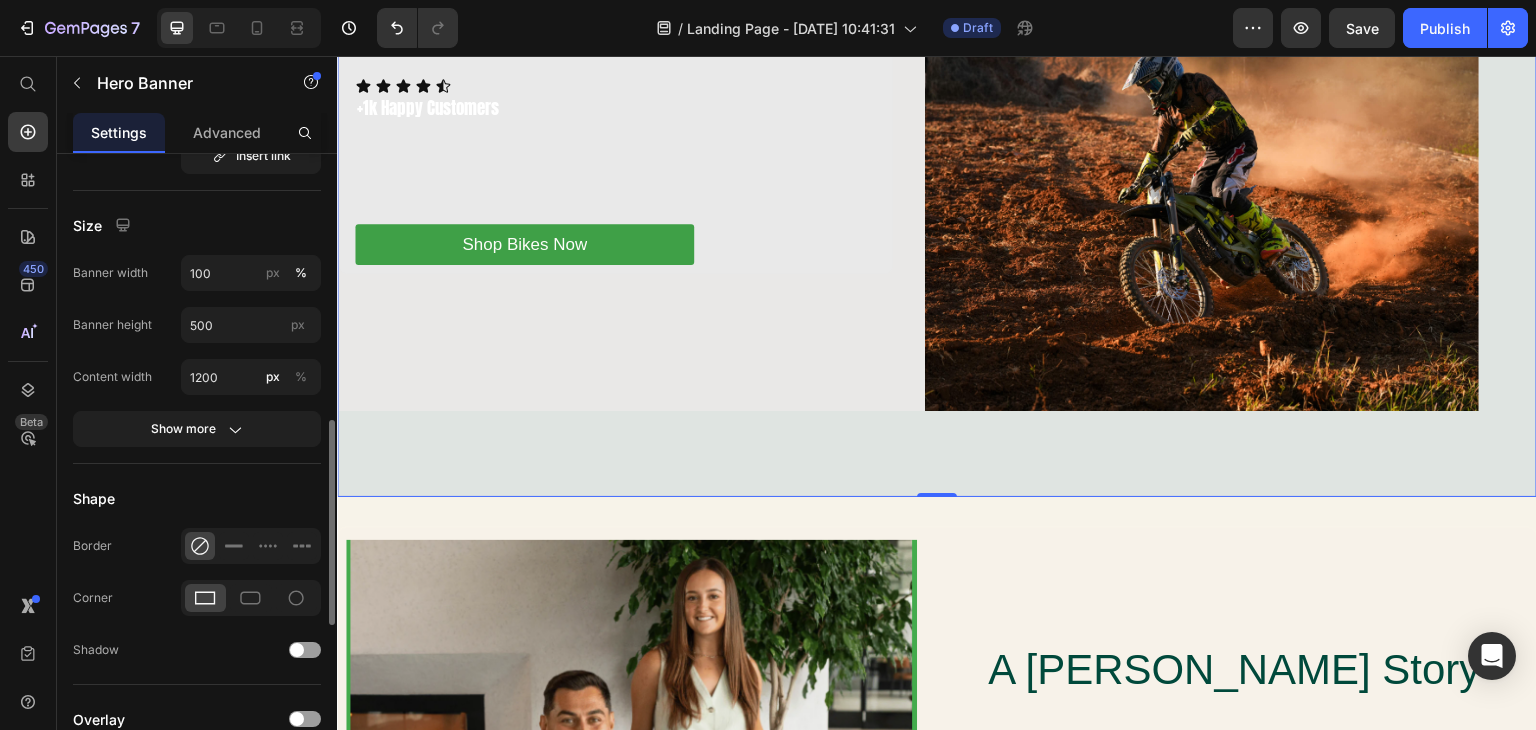 scroll, scrollTop: 518, scrollLeft: 0, axis: vertical 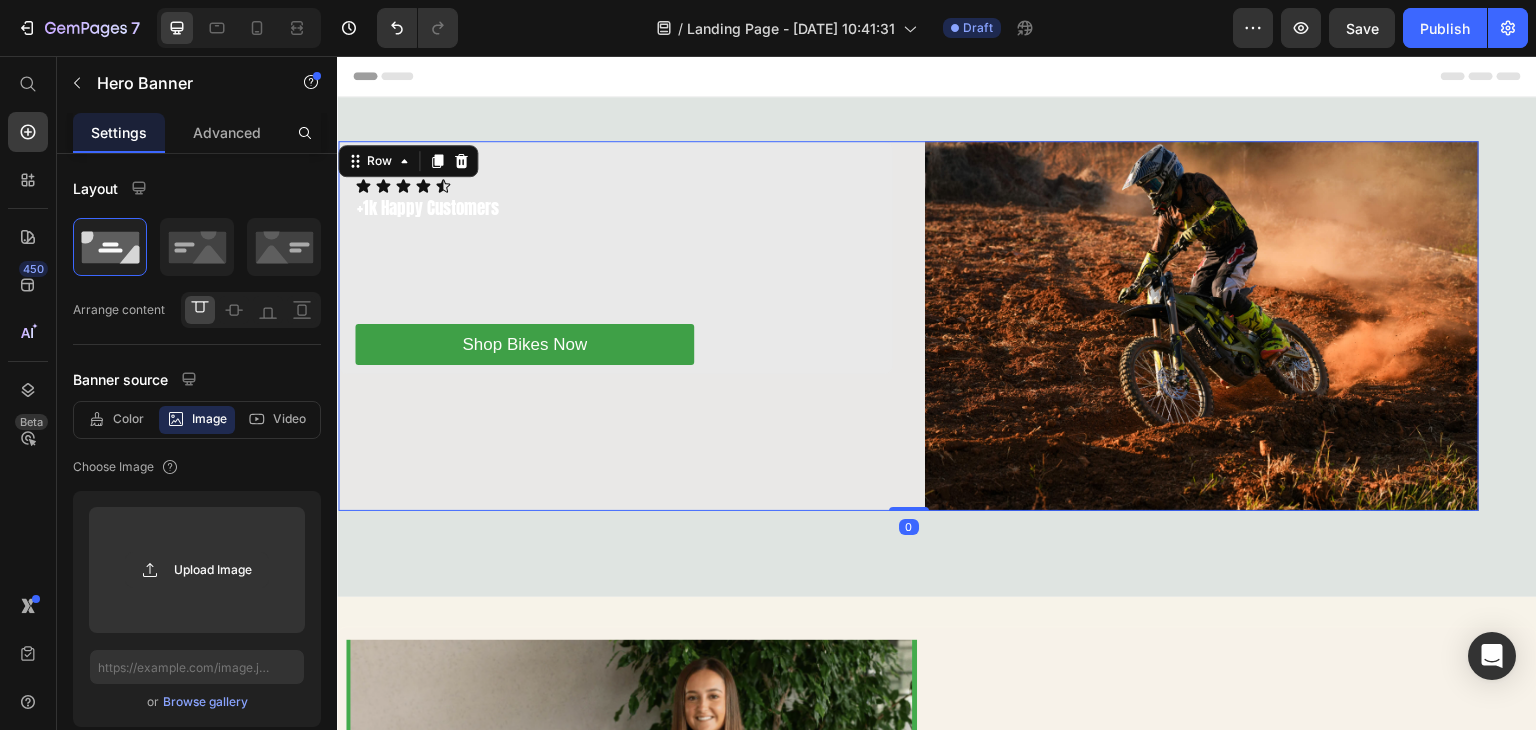click on "Icon Icon Icon Icon Icon Icon List +1k Happy Customers Text Block Row Heading Text Block Text Block Shop Bikes Now Button Row" at bounding box center [615, 326] 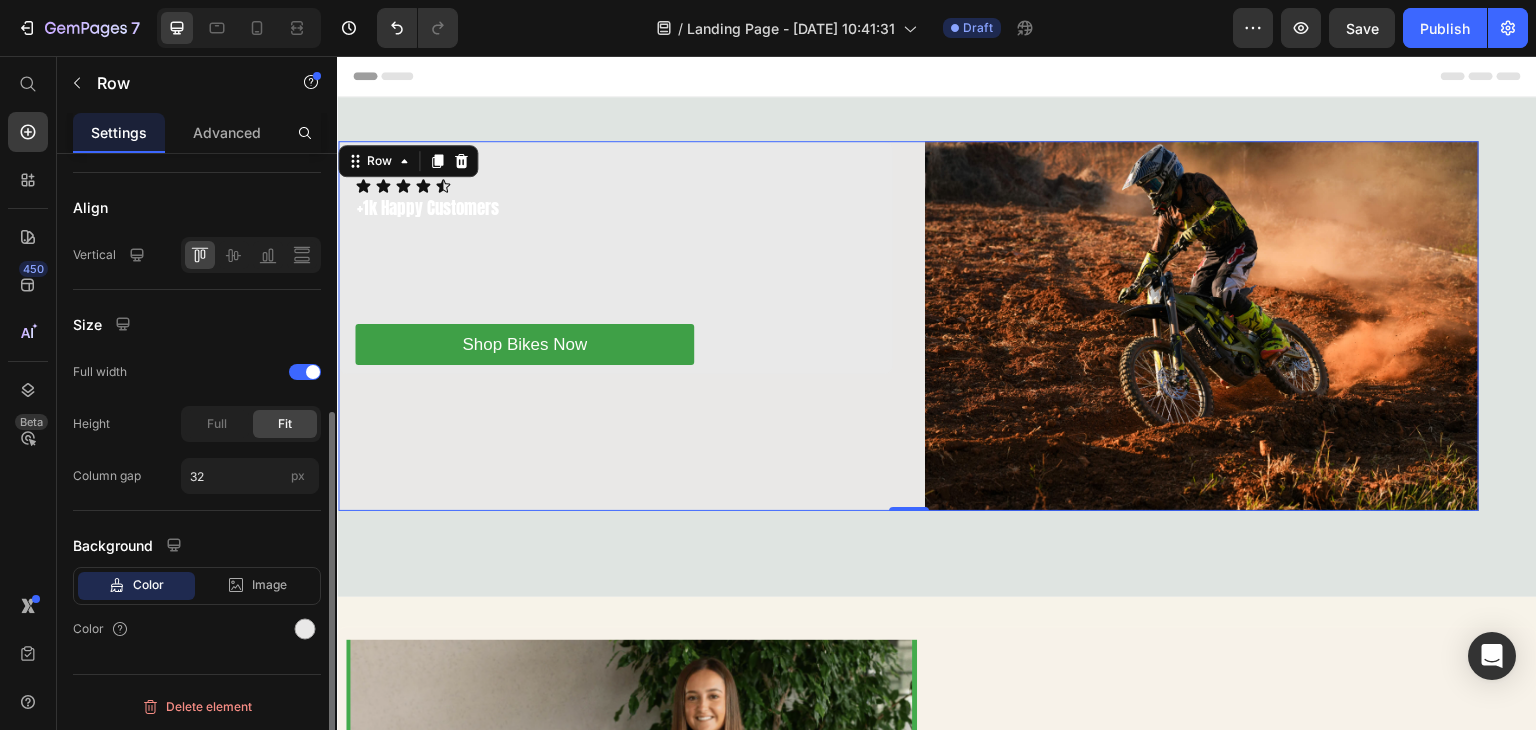 scroll, scrollTop: 0, scrollLeft: 0, axis: both 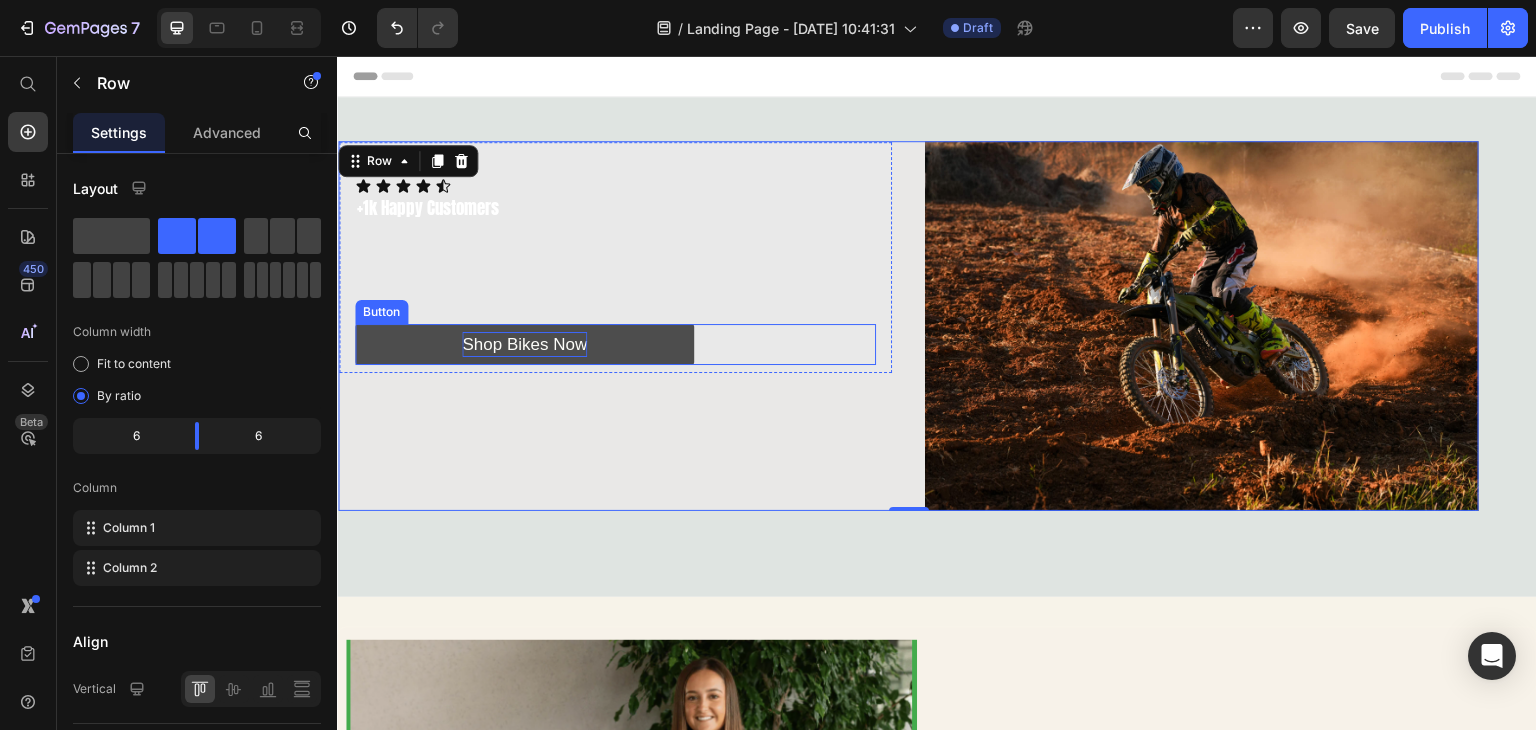 click on "Shop Bikes Now" at bounding box center (524, 345) 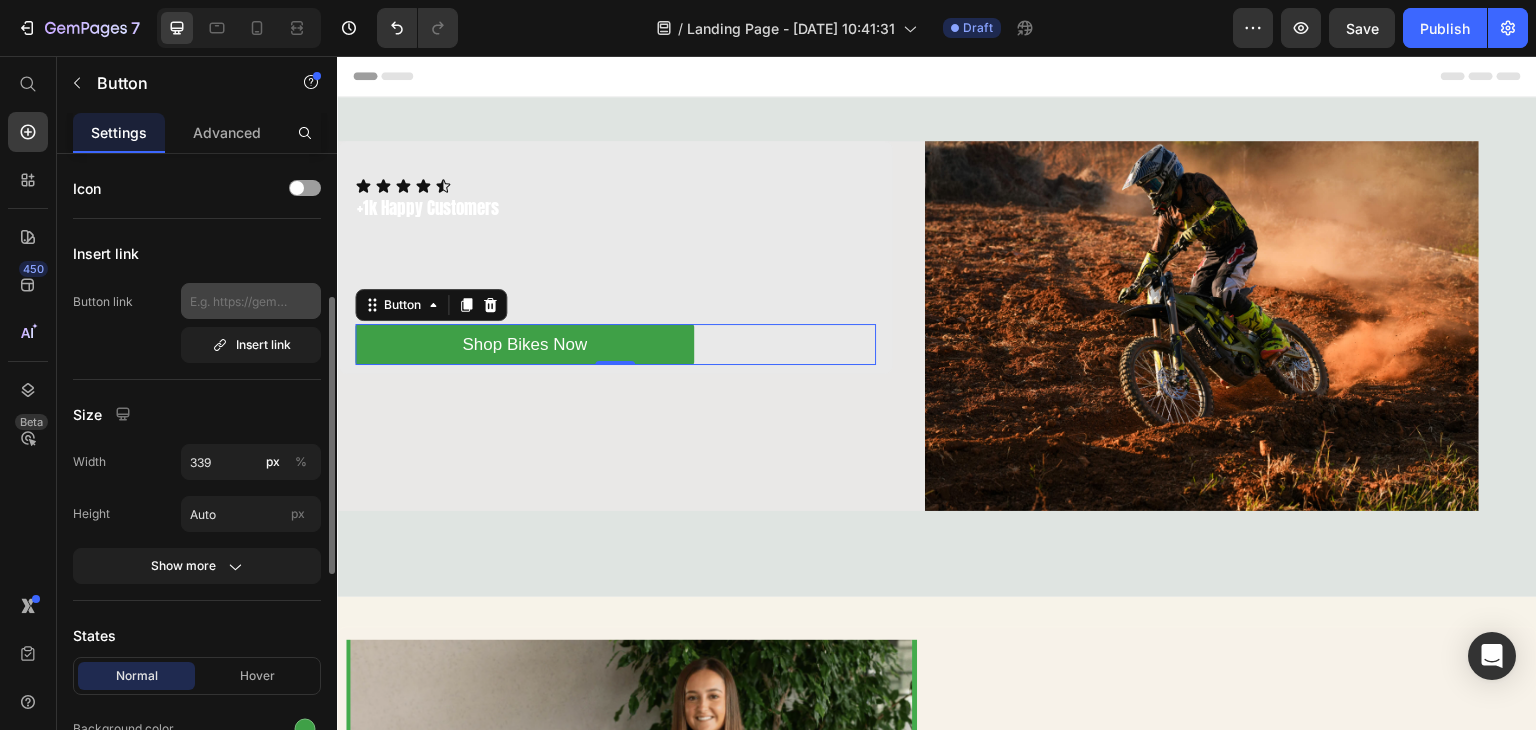 scroll, scrollTop: 100, scrollLeft: 0, axis: vertical 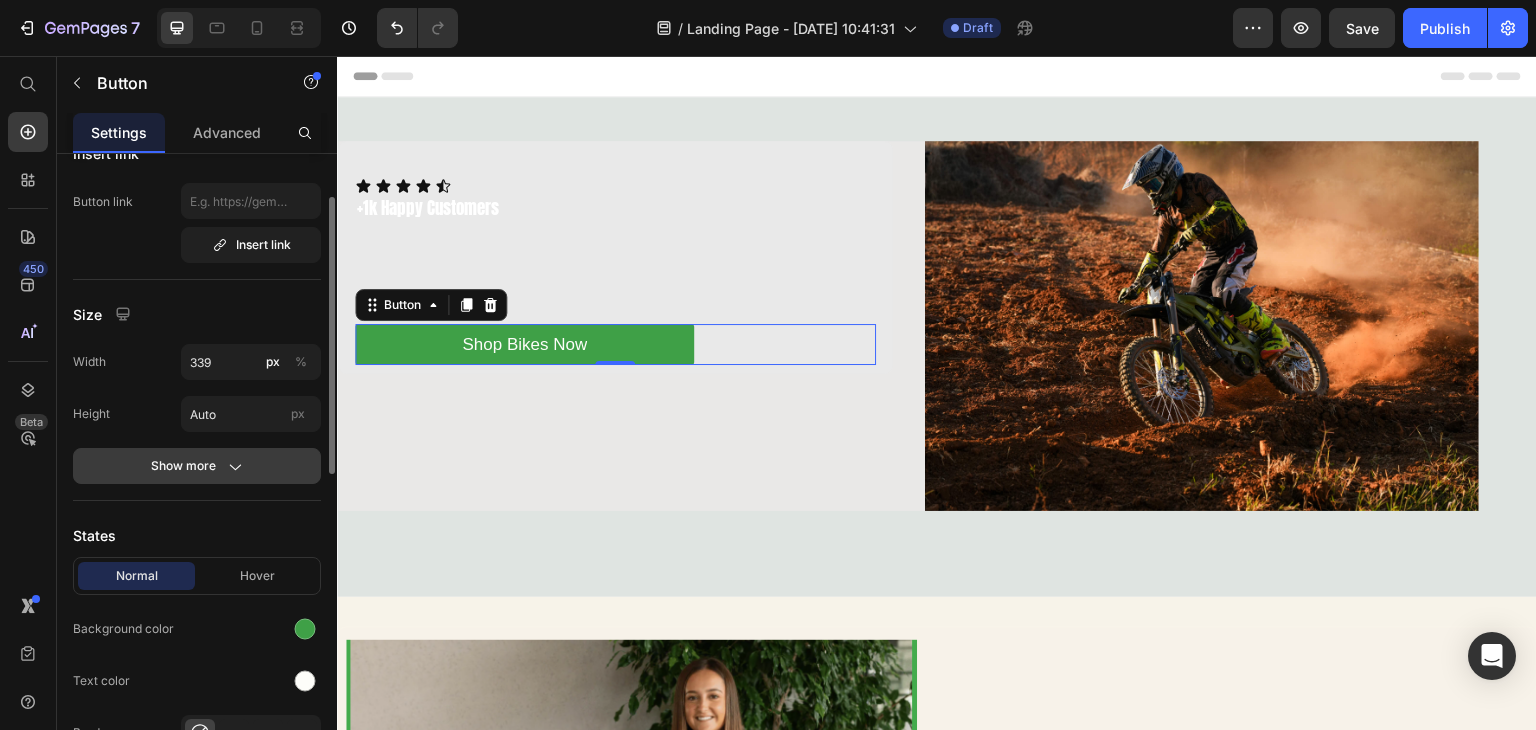 click on "Show more" at bounding box center (197, 466) 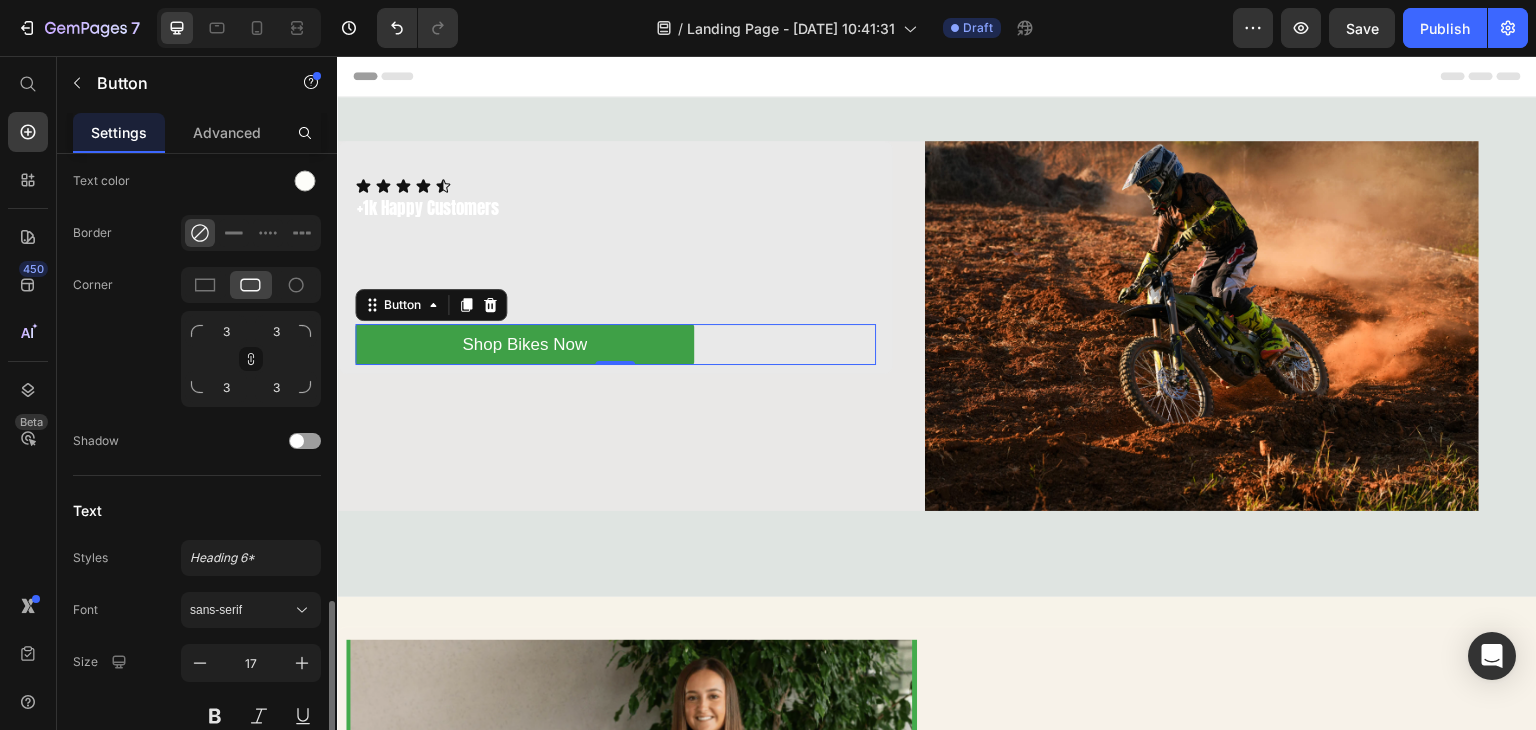 scroll, scrollTop: 900, scrollLeft: 0, axis: vertical 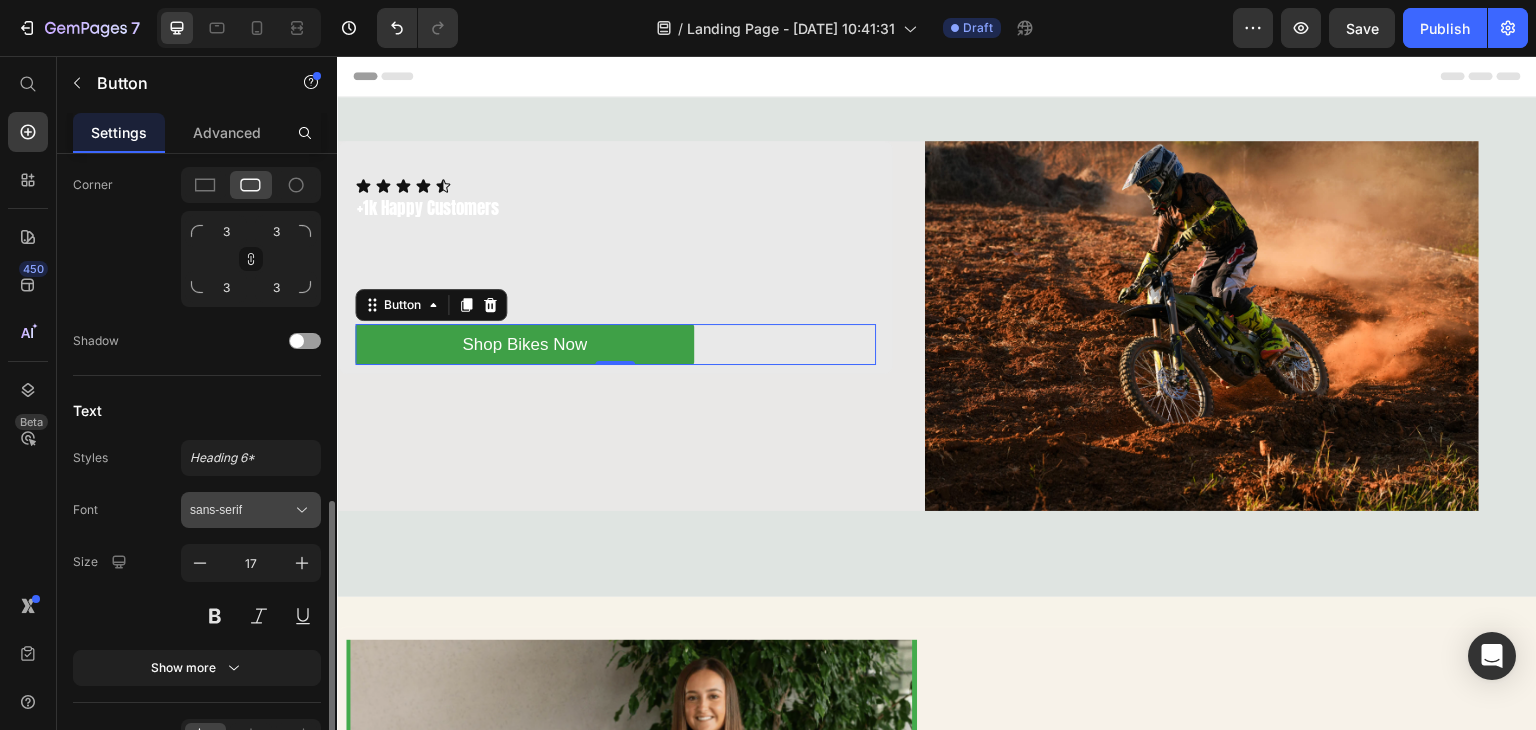 click on "sans-serif" at bounding box center [251, 510] 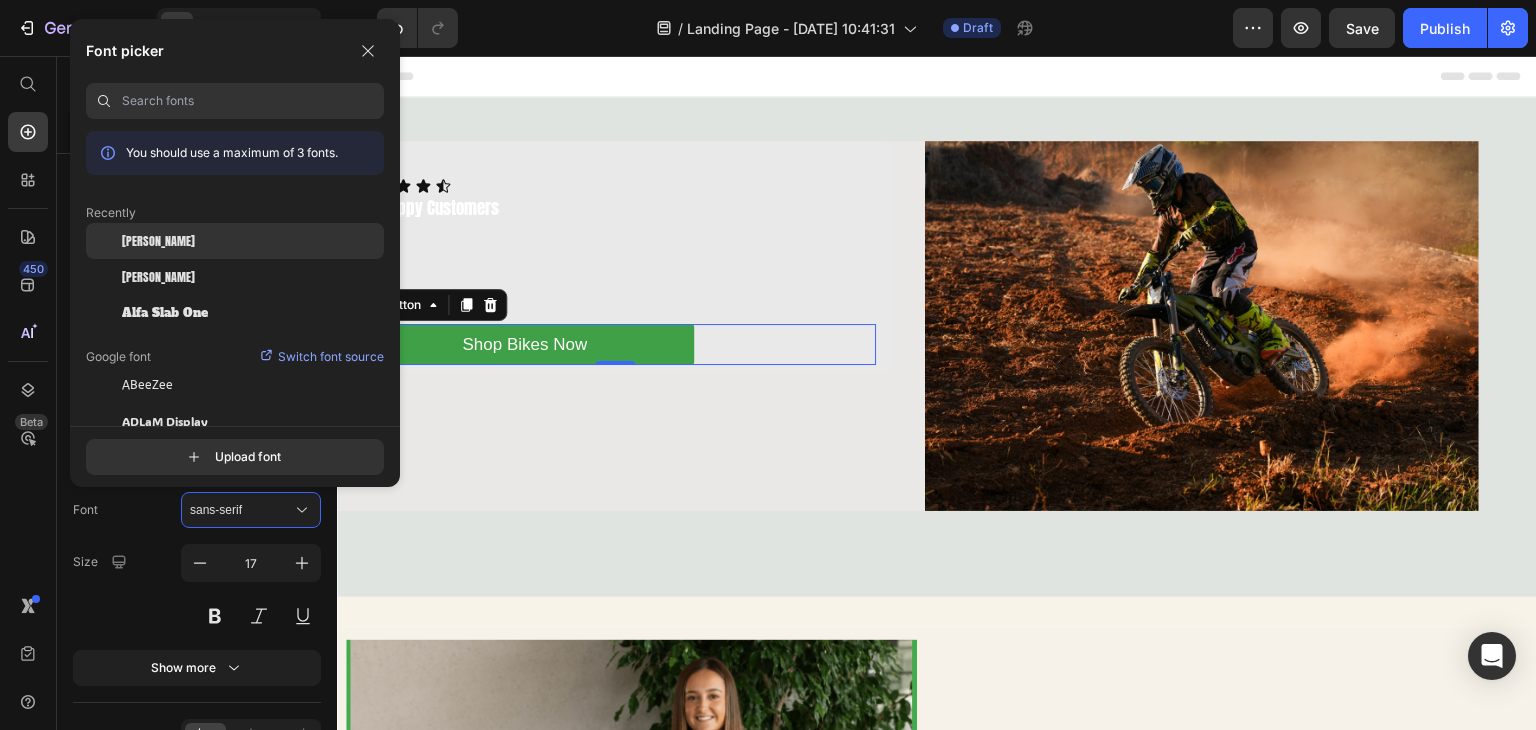click on "[PERSON_NAME]" 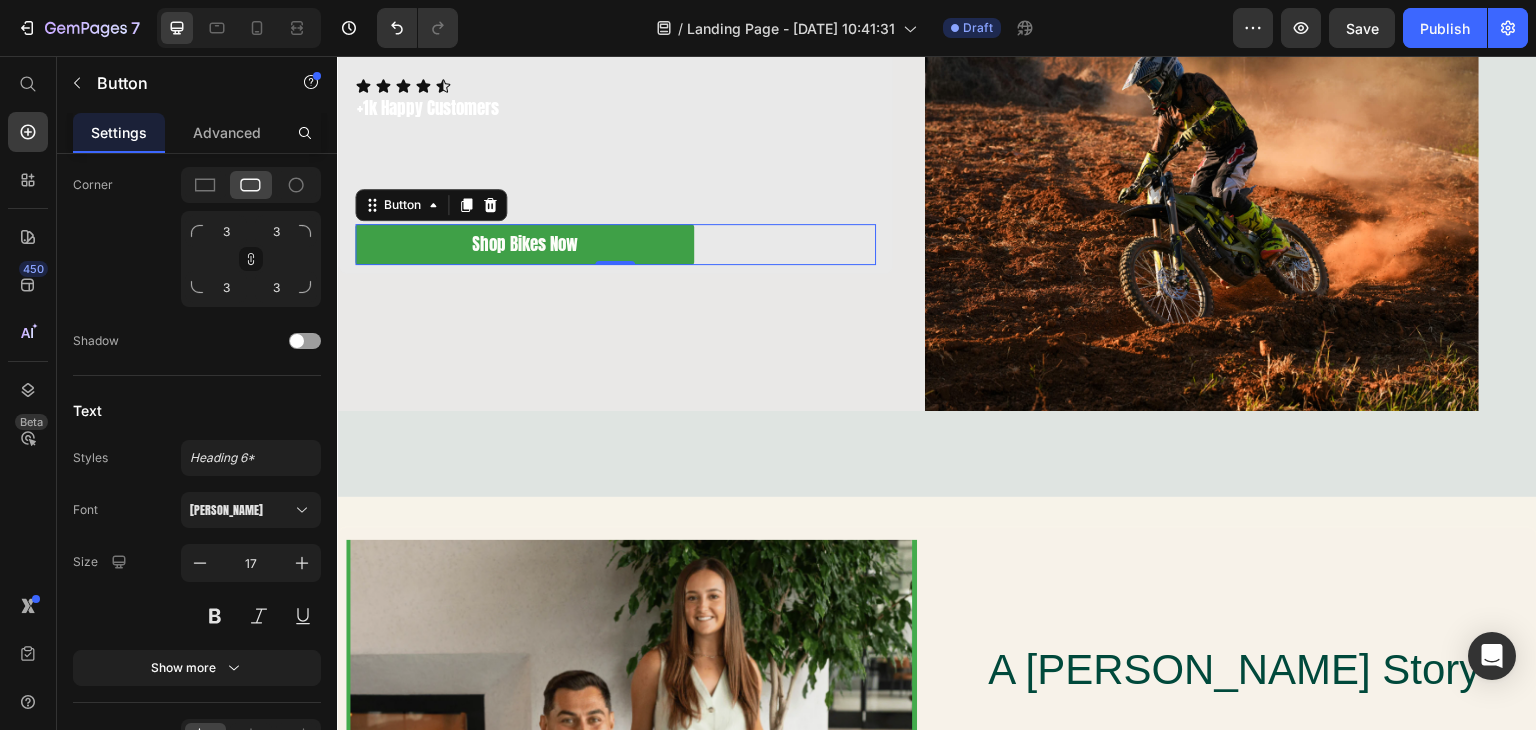 scroll, scrollTop: 0, scrollLeft: 0, axis: both 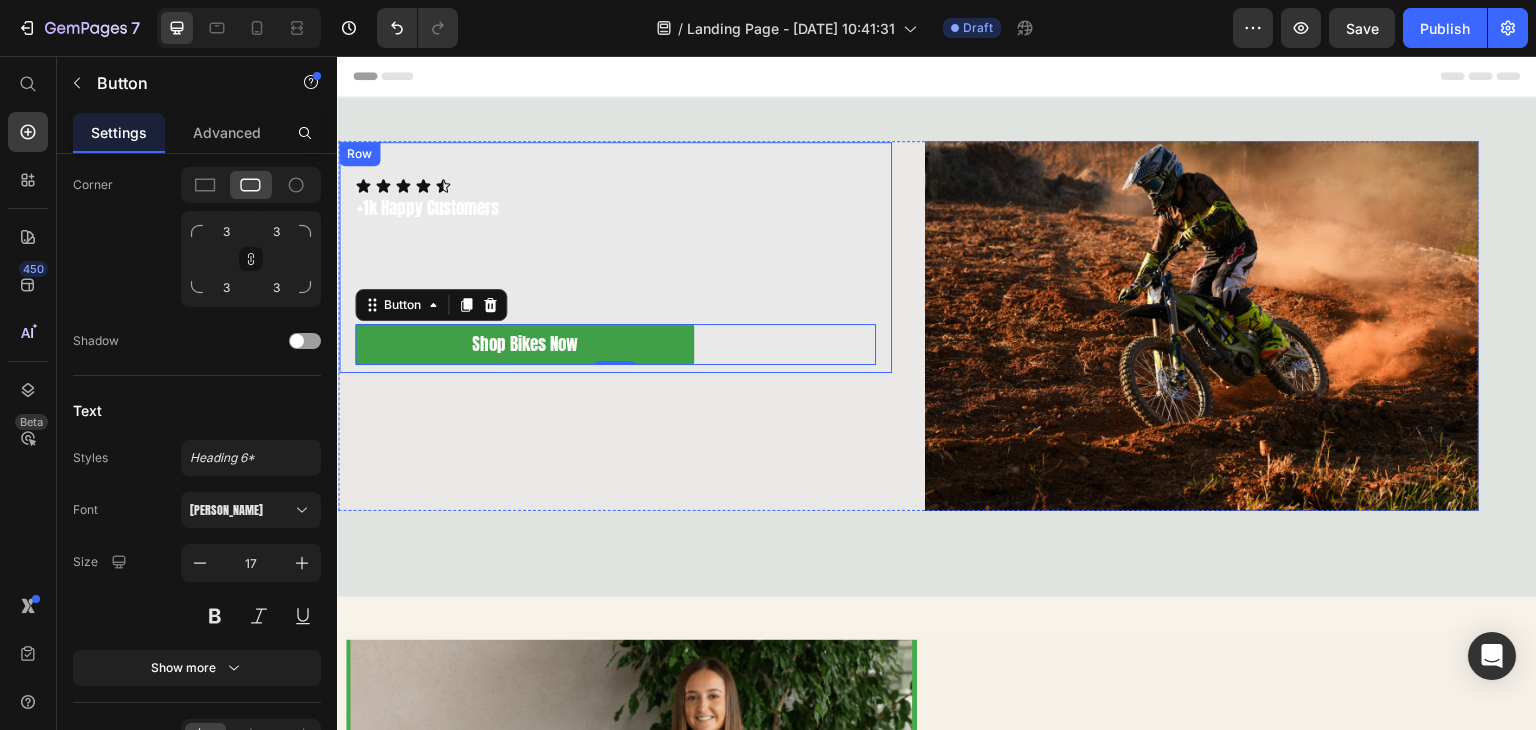 click on "Icon Icon Icon Icon Icon Icon List +1k Happy Customers Text Block Row Heading Text Block Text Block Shop Bikes Now Button   0" at bounding box center (615, 271) 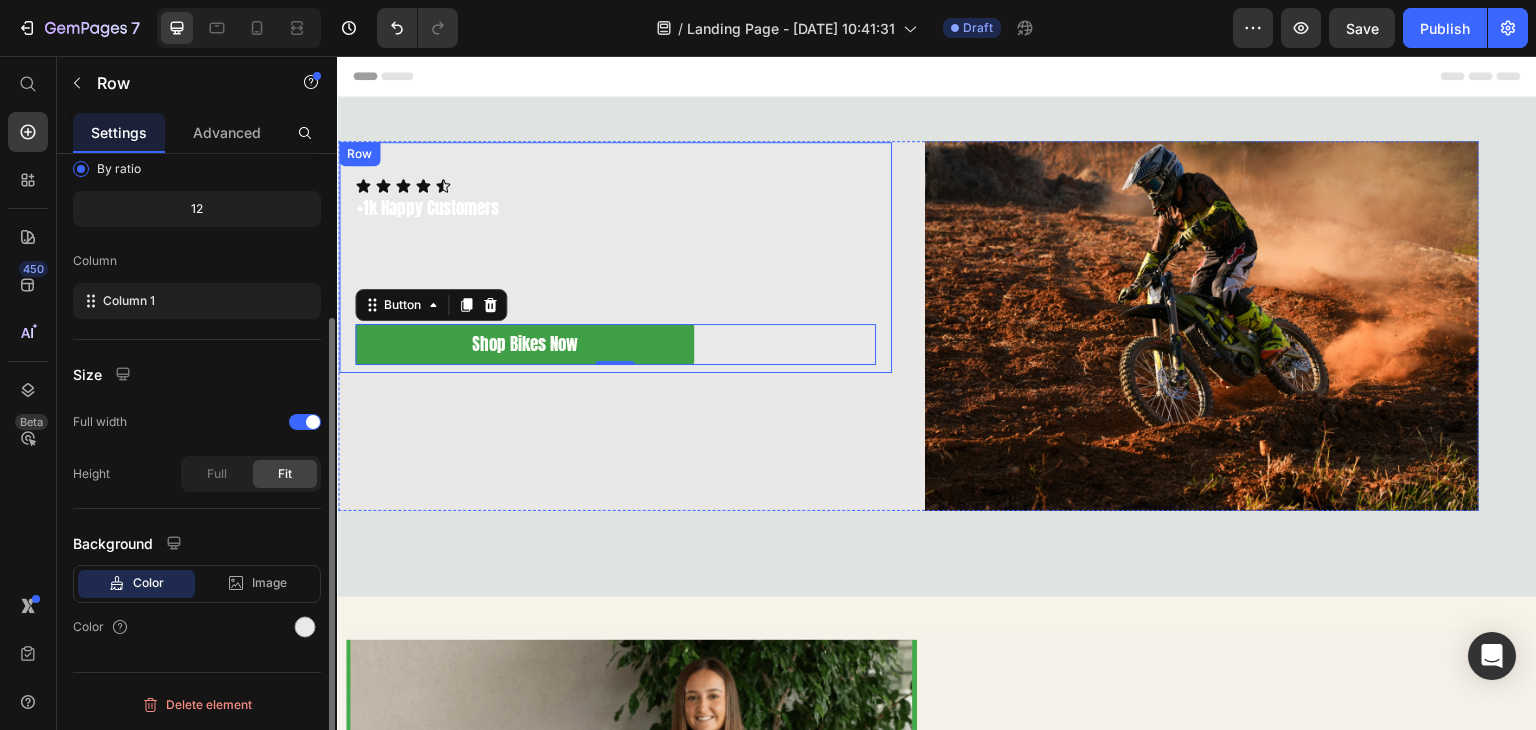 scroll, scrollTop: 0, scrollLeft: 0, axis: both 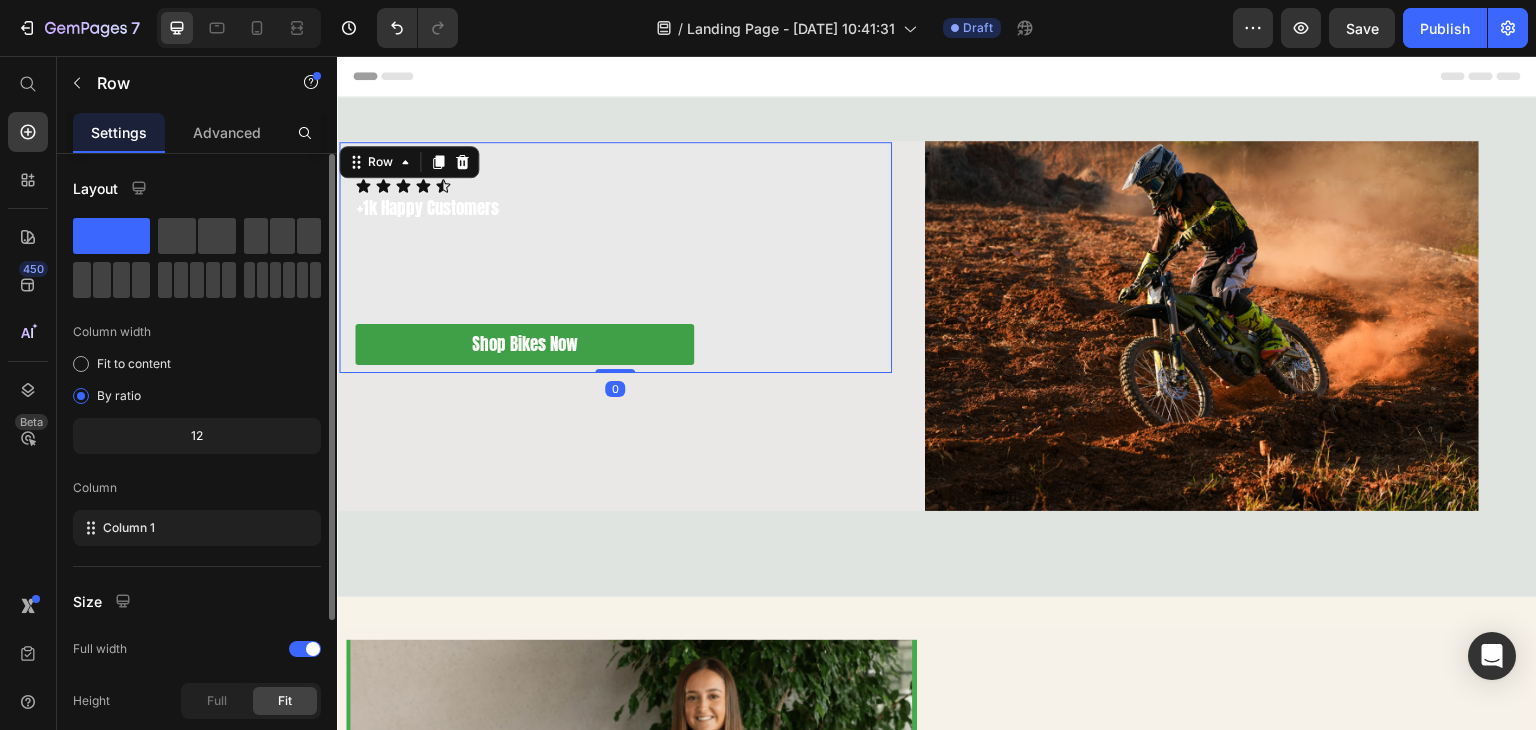 click on "Icon Icon Icon Icon Icon Icon List +1k Happy Customers Text Block Row Heading Text Block Text Block Shop Bikes Now Button" at bounding box center [615, 271] 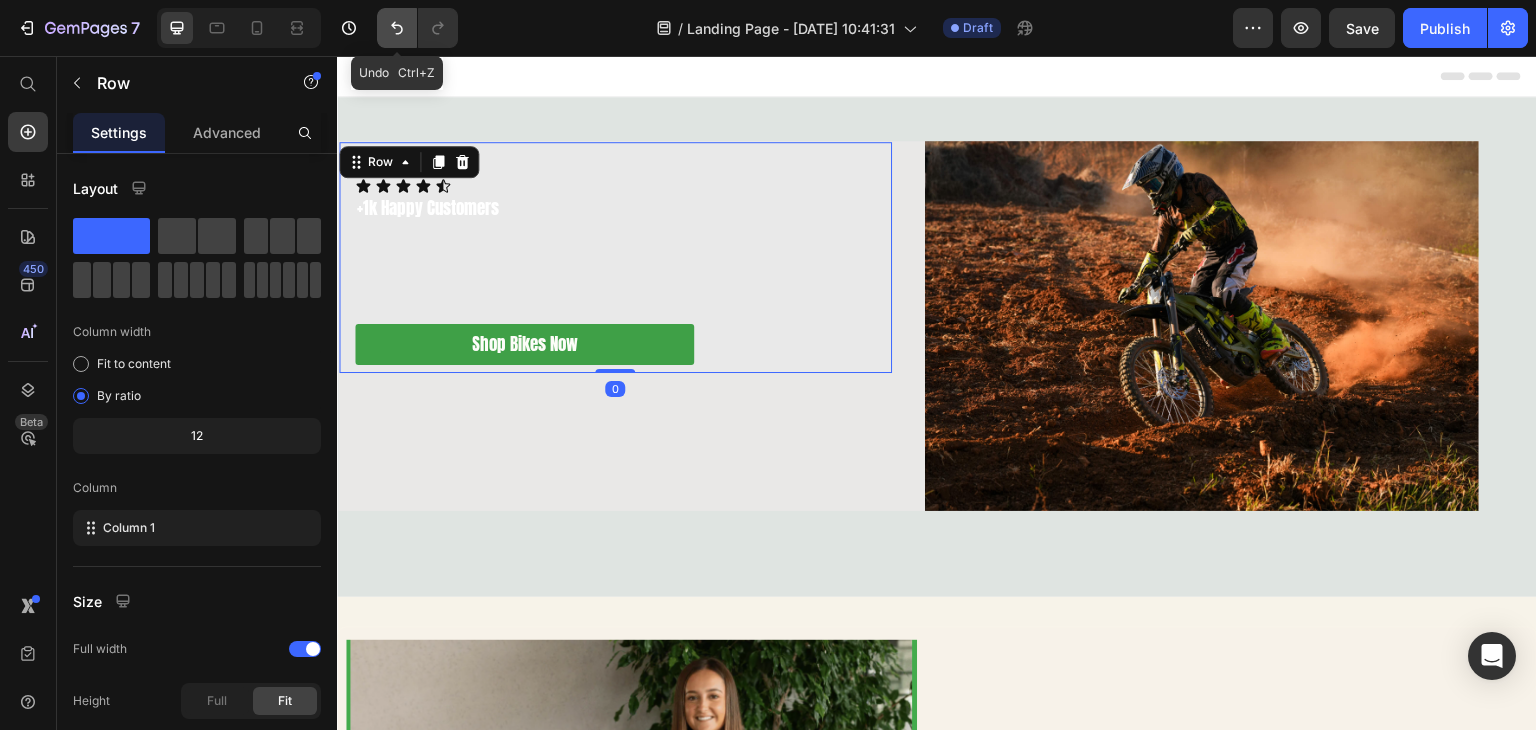 click 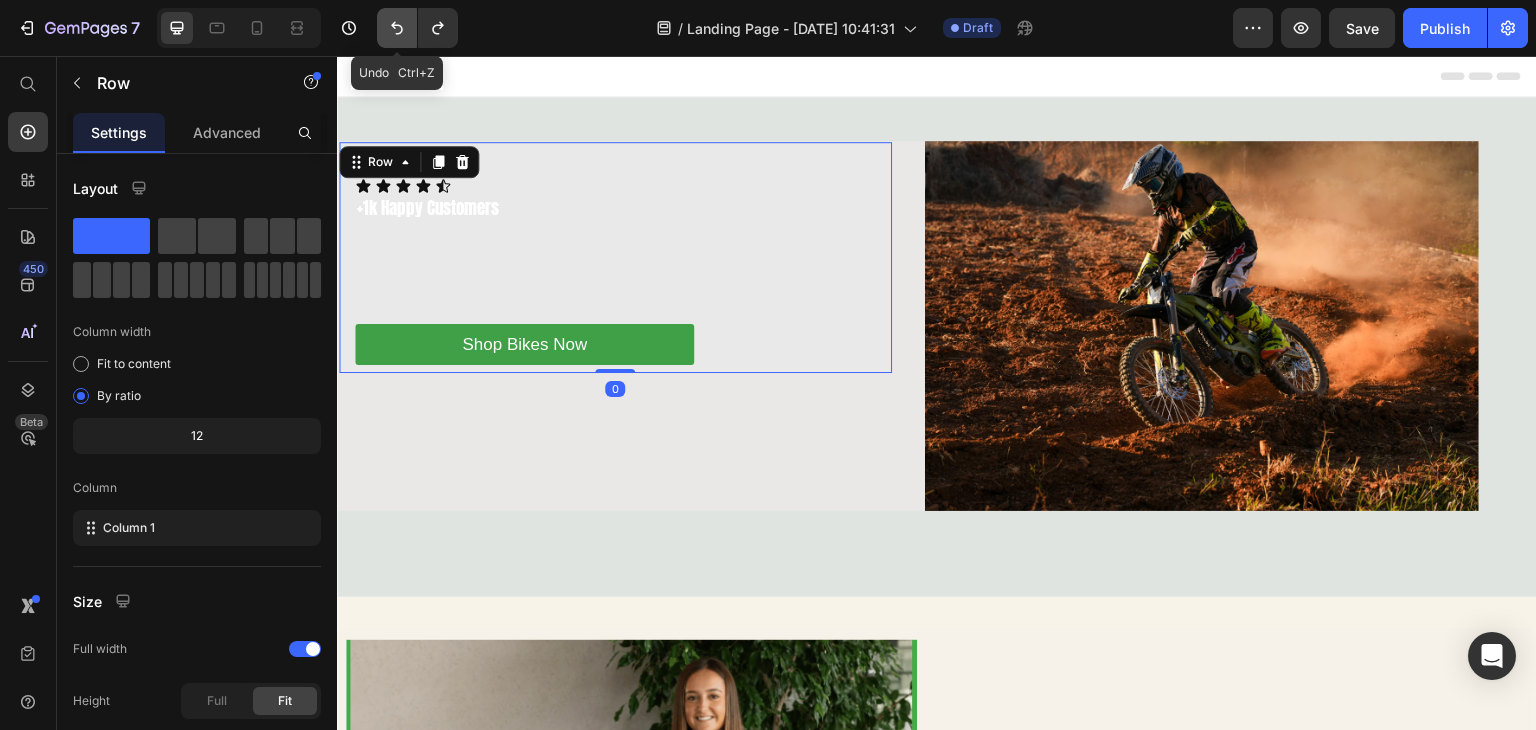 click 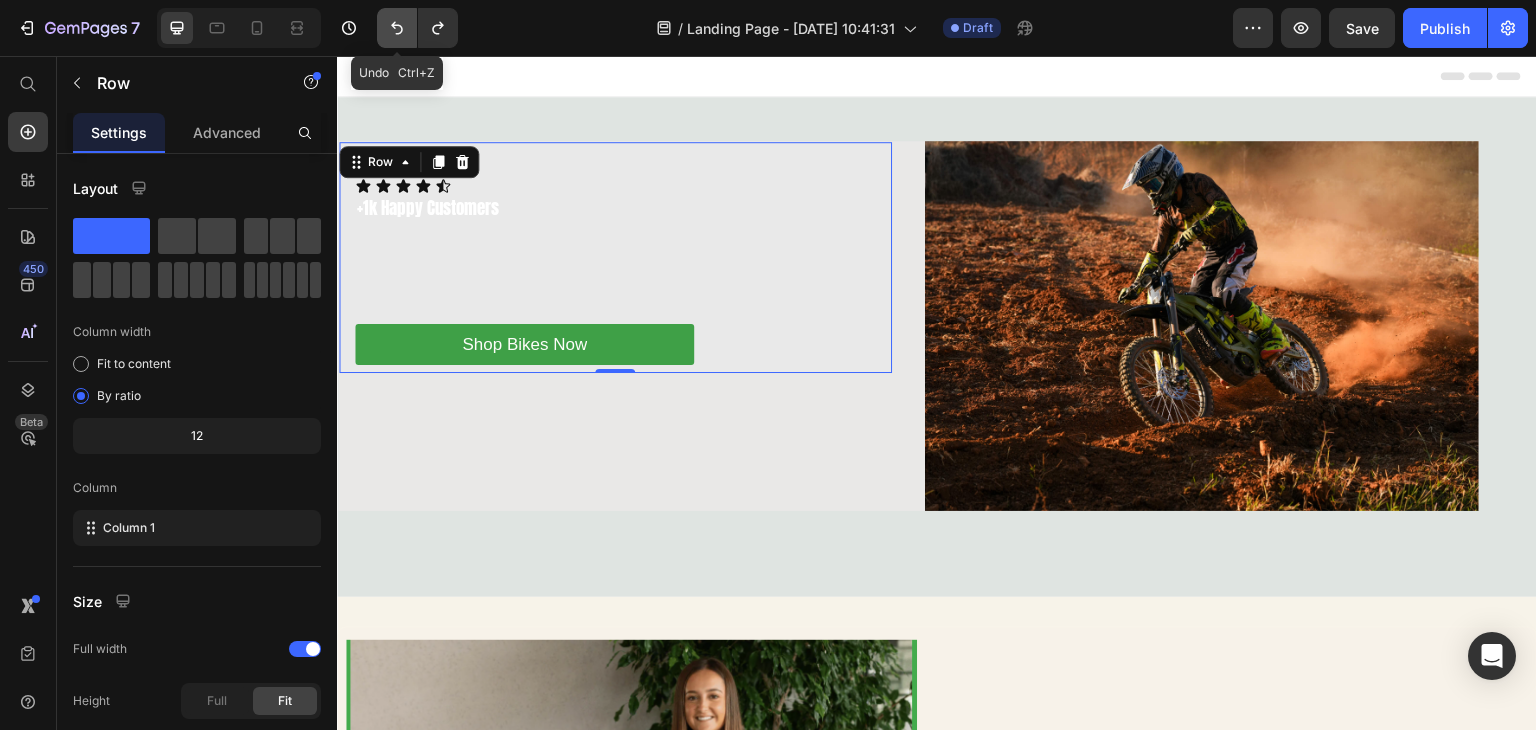 click 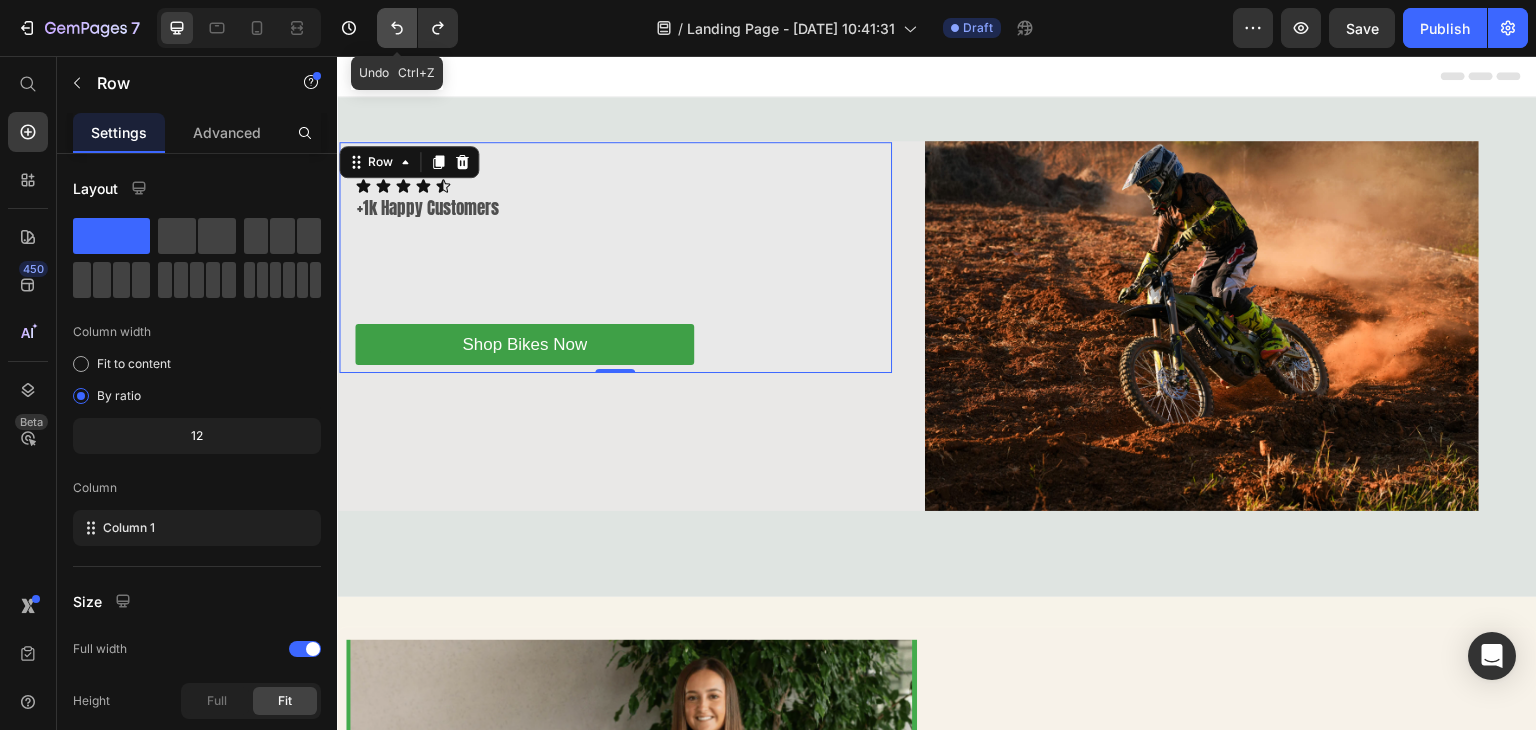 click 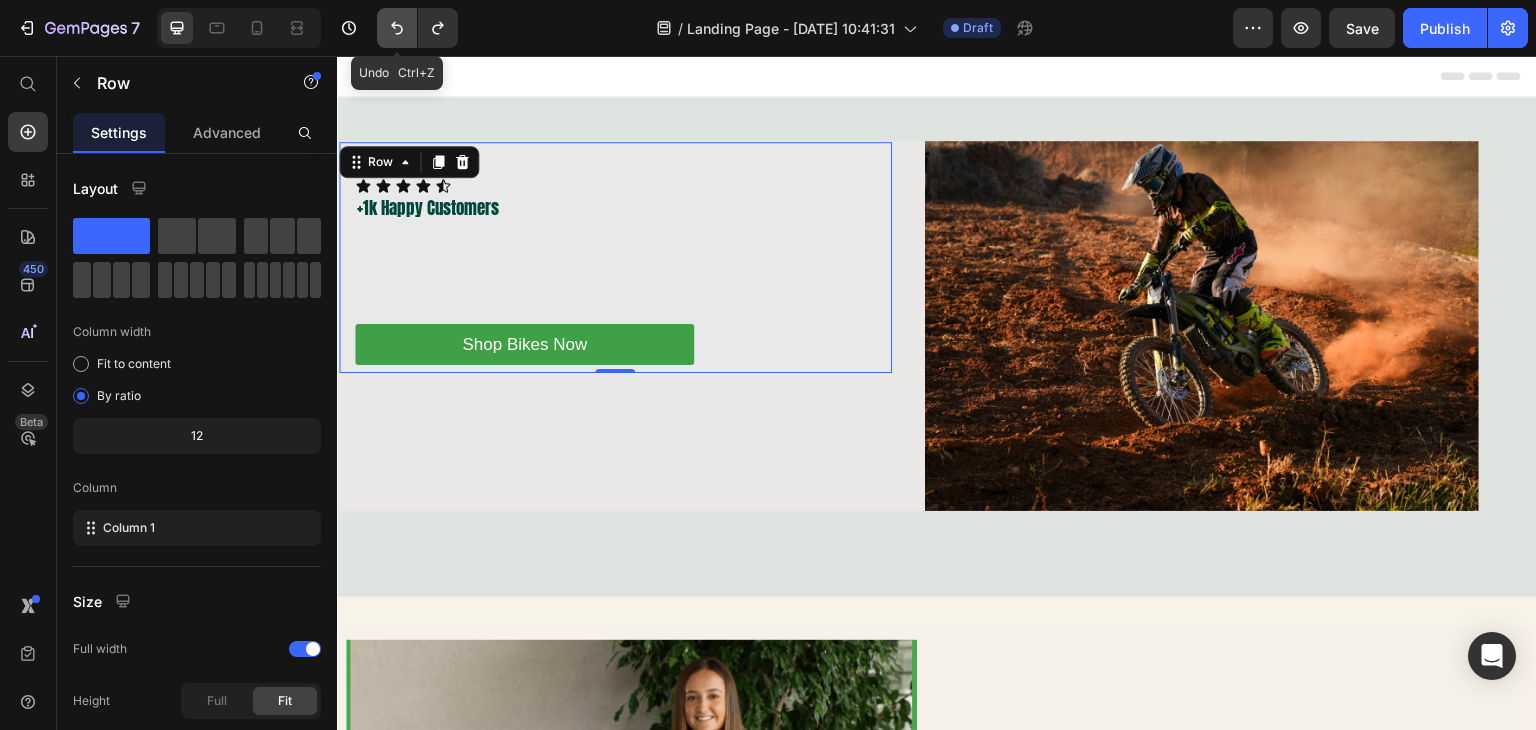 click 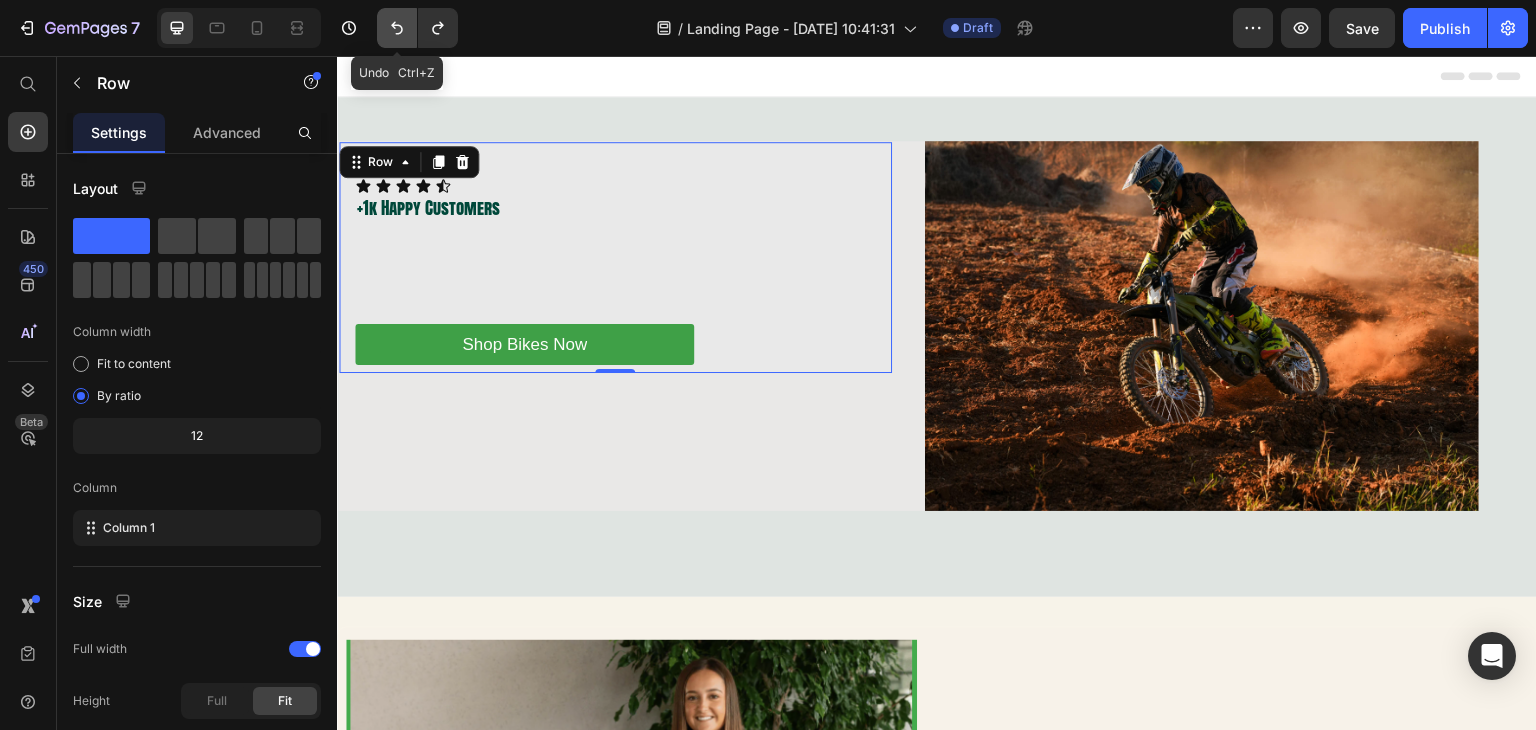 click 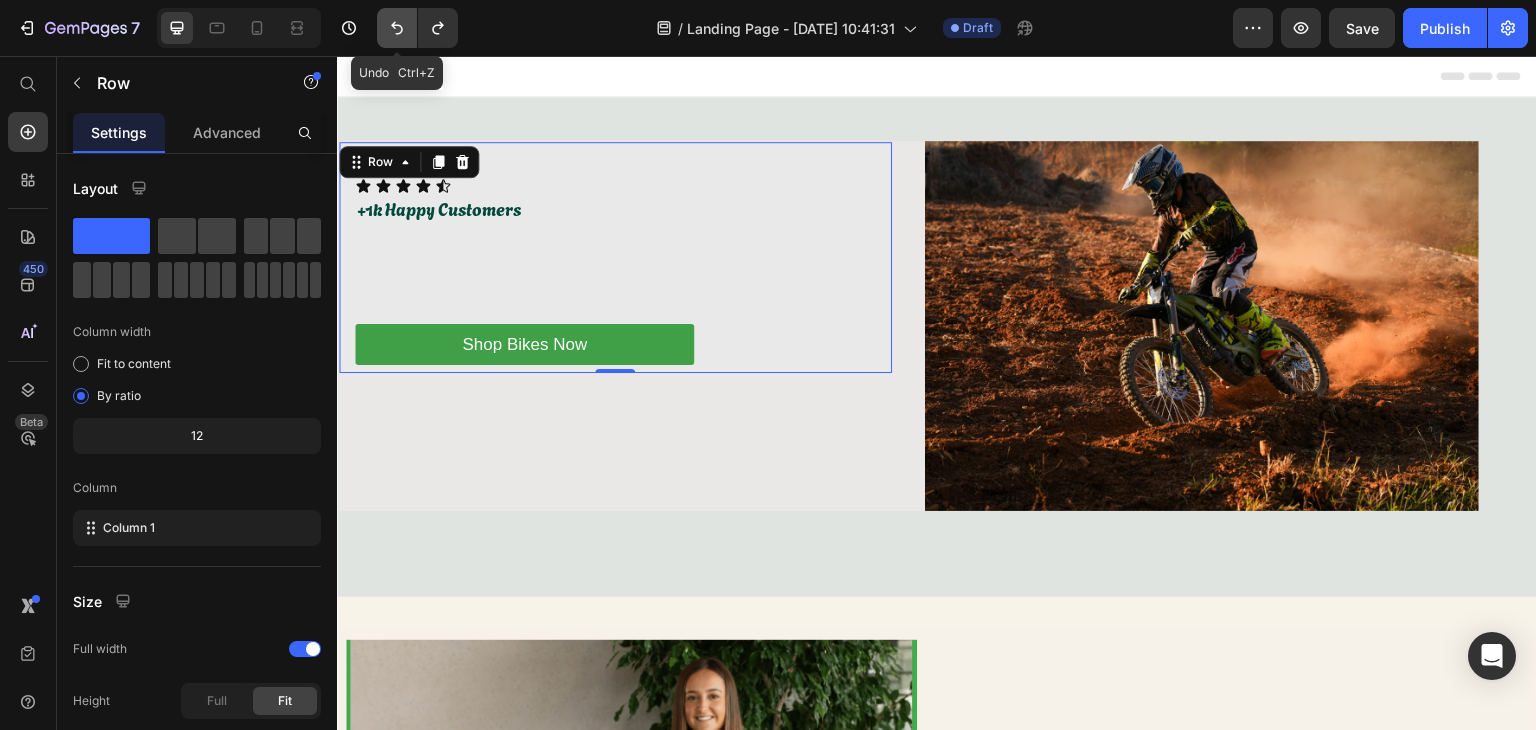 click 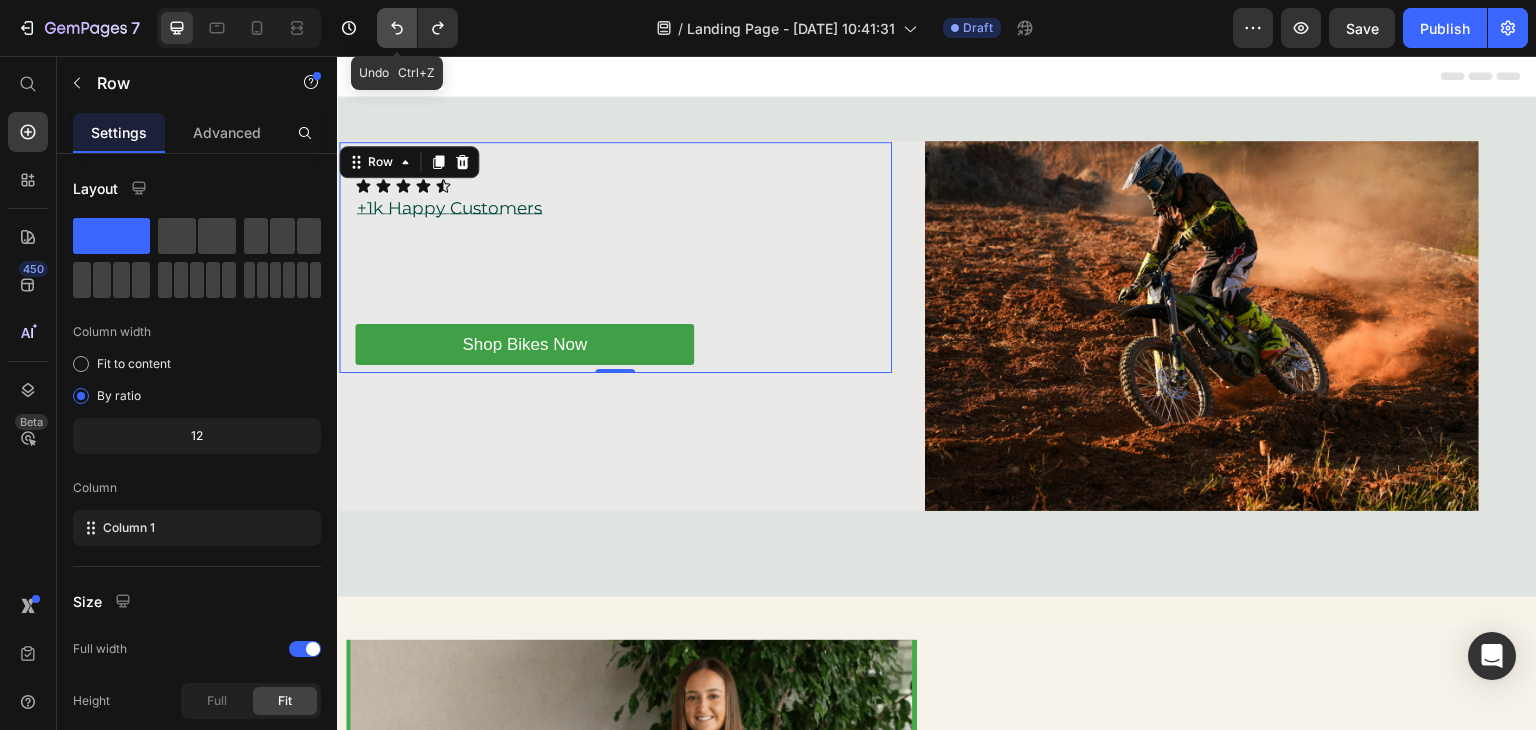 click 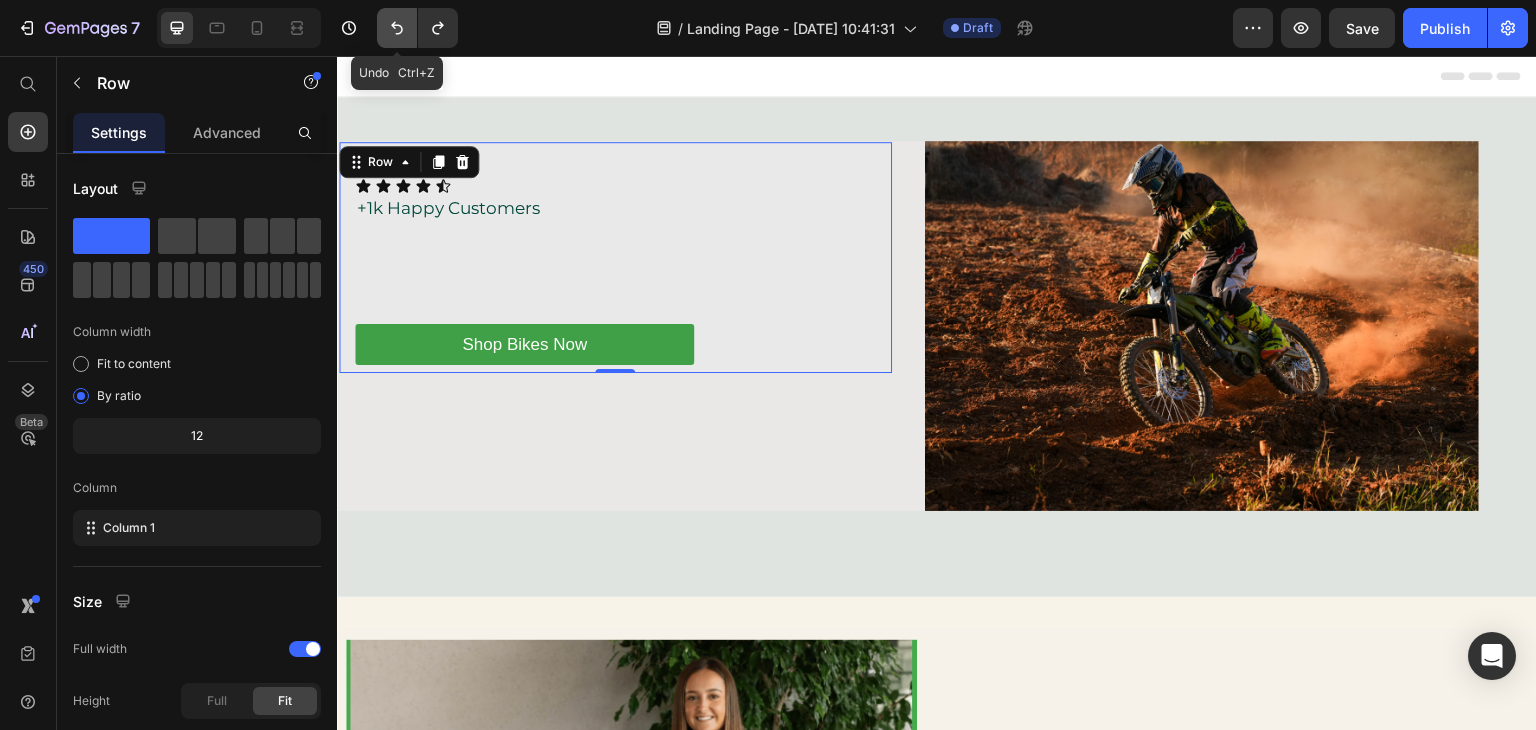 click 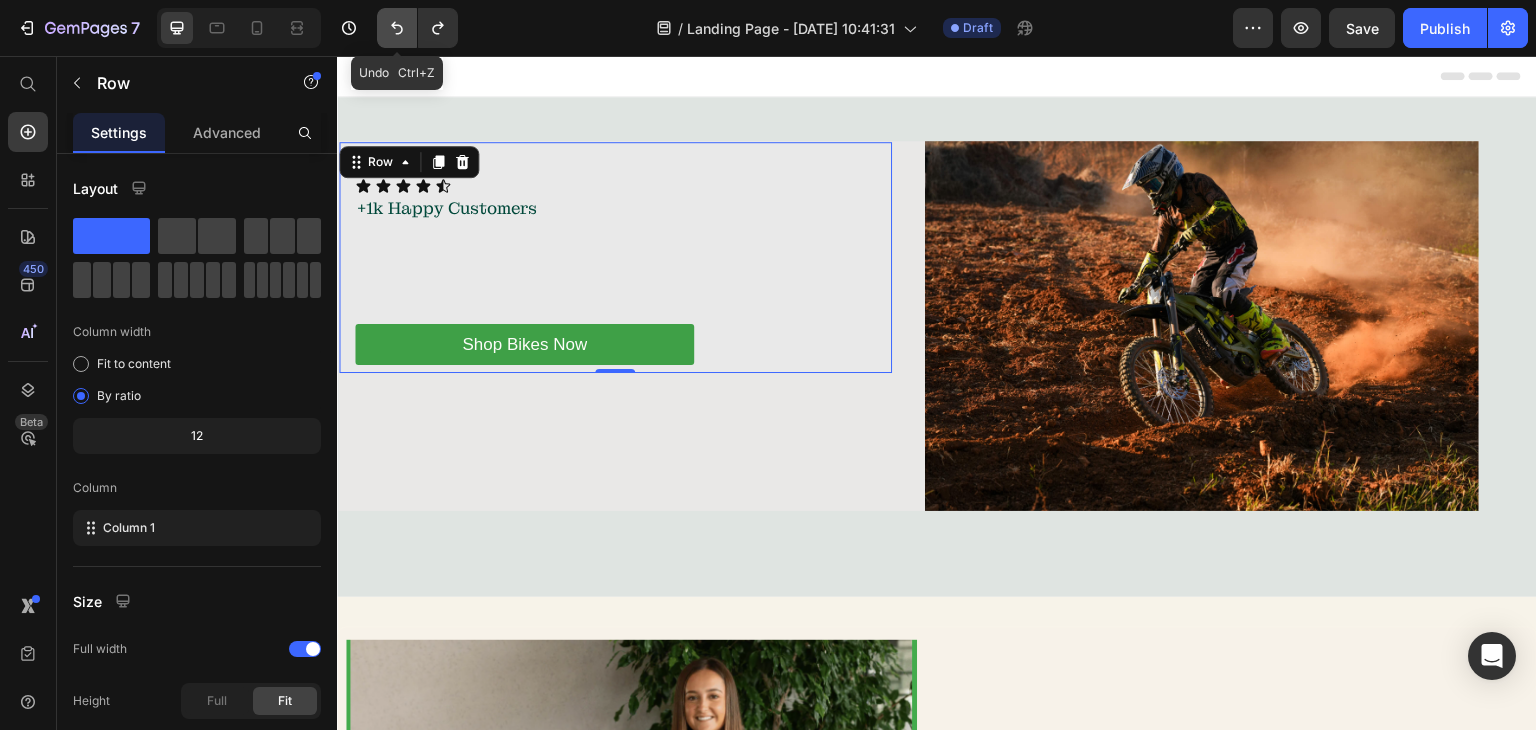 click 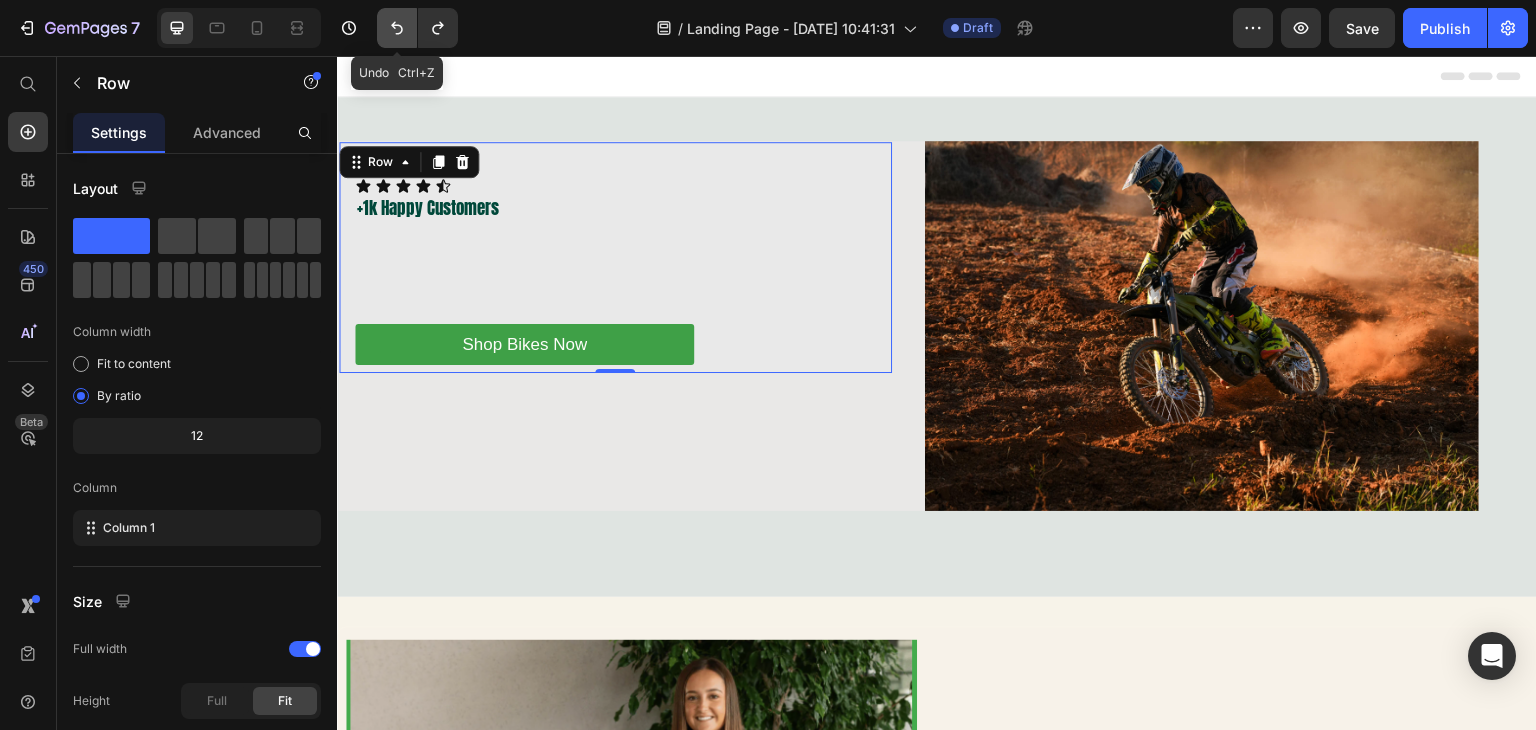 click 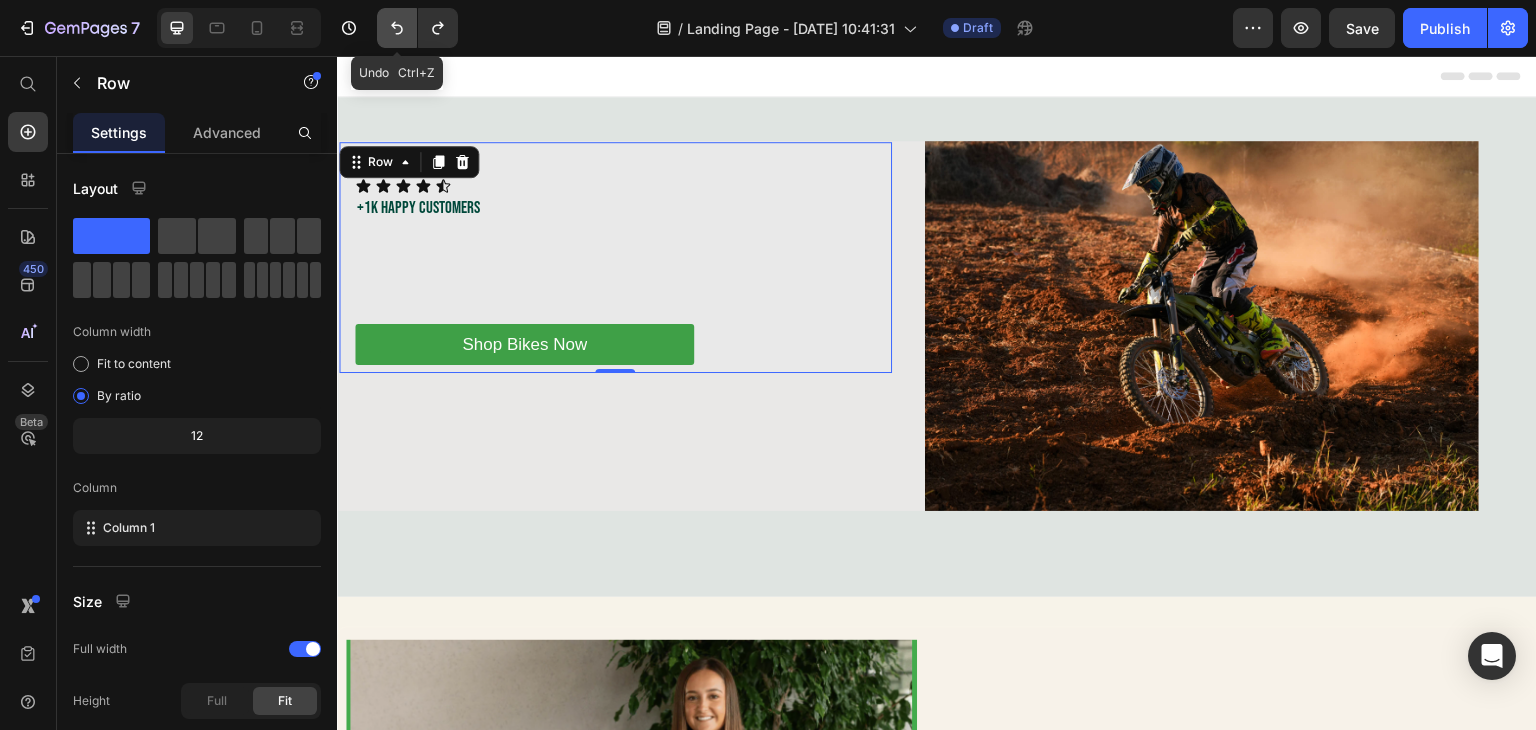 click 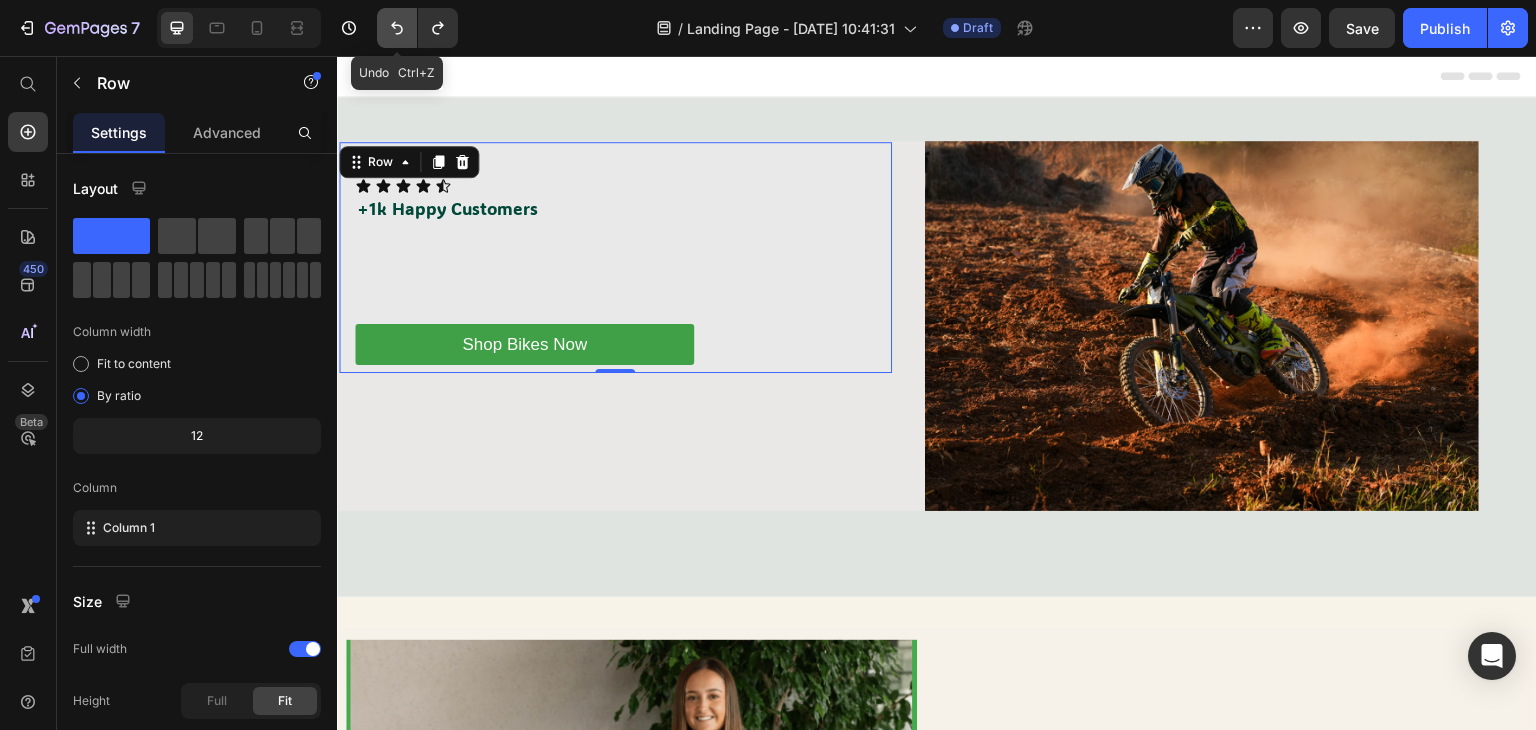click 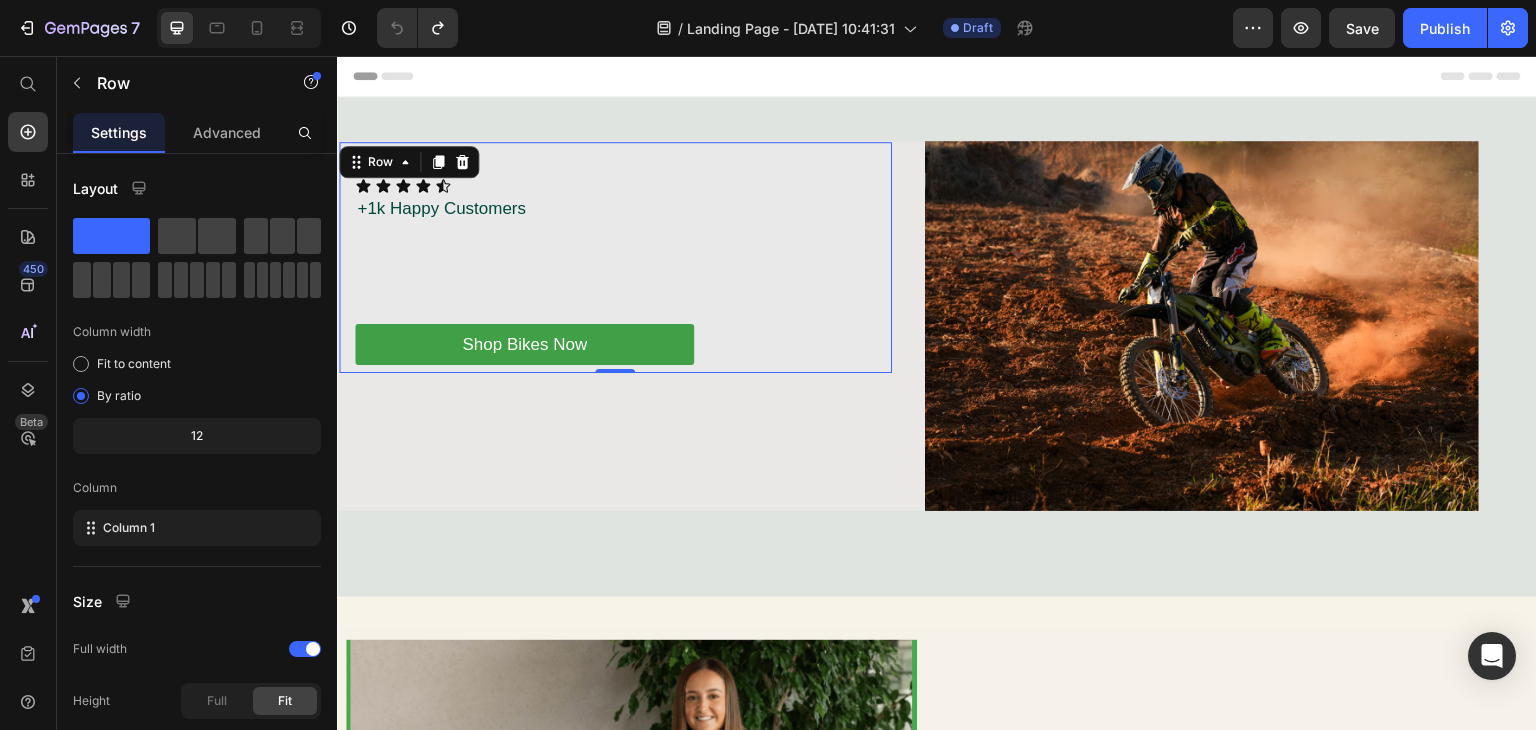 click on "Header" at bounding box center (937, 76) 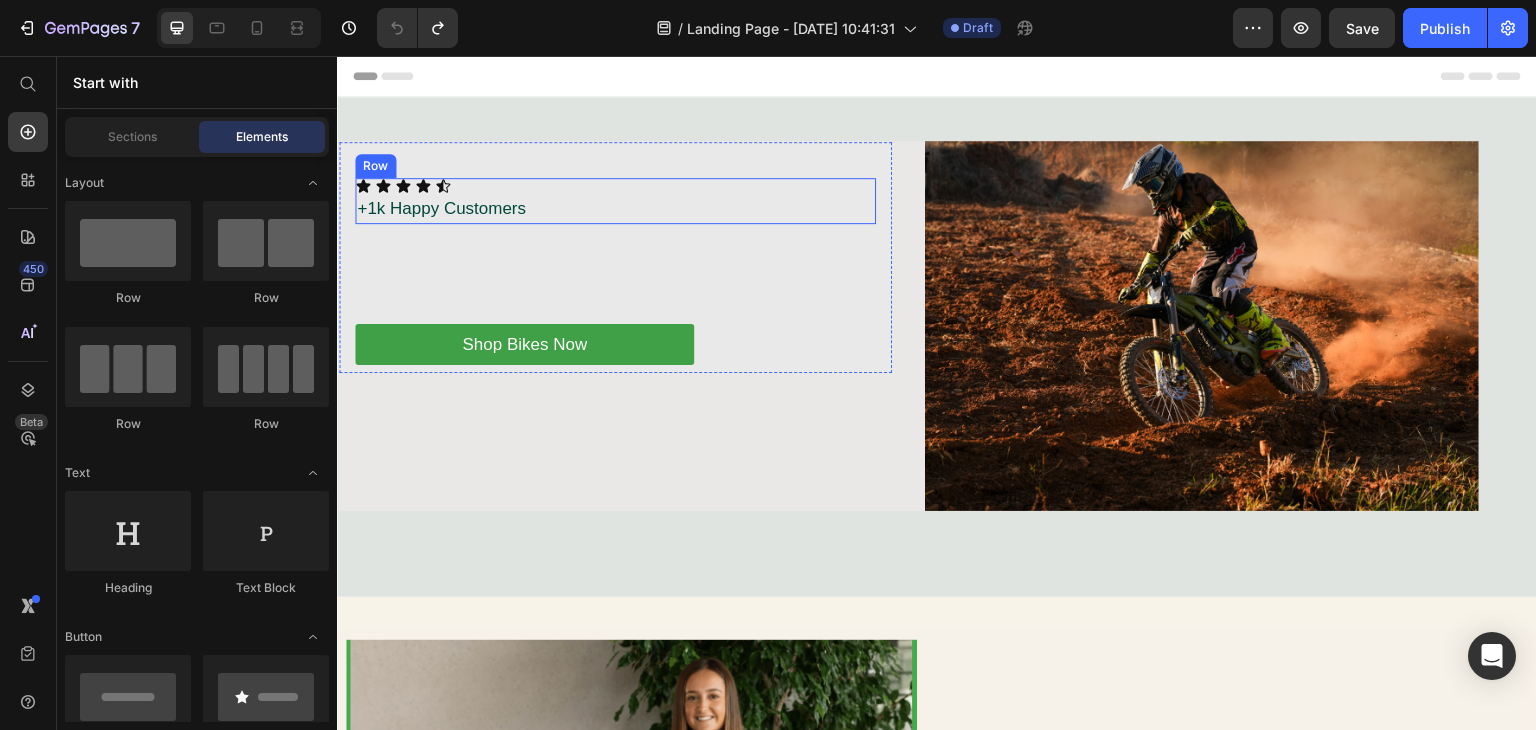 click on "Icon Icon Icon Icon Icon Icon List +1k Happy Customers Text Block Row Heading Text Block Text Block Shop Bikes Now Button" at bounding box center (615, 271) 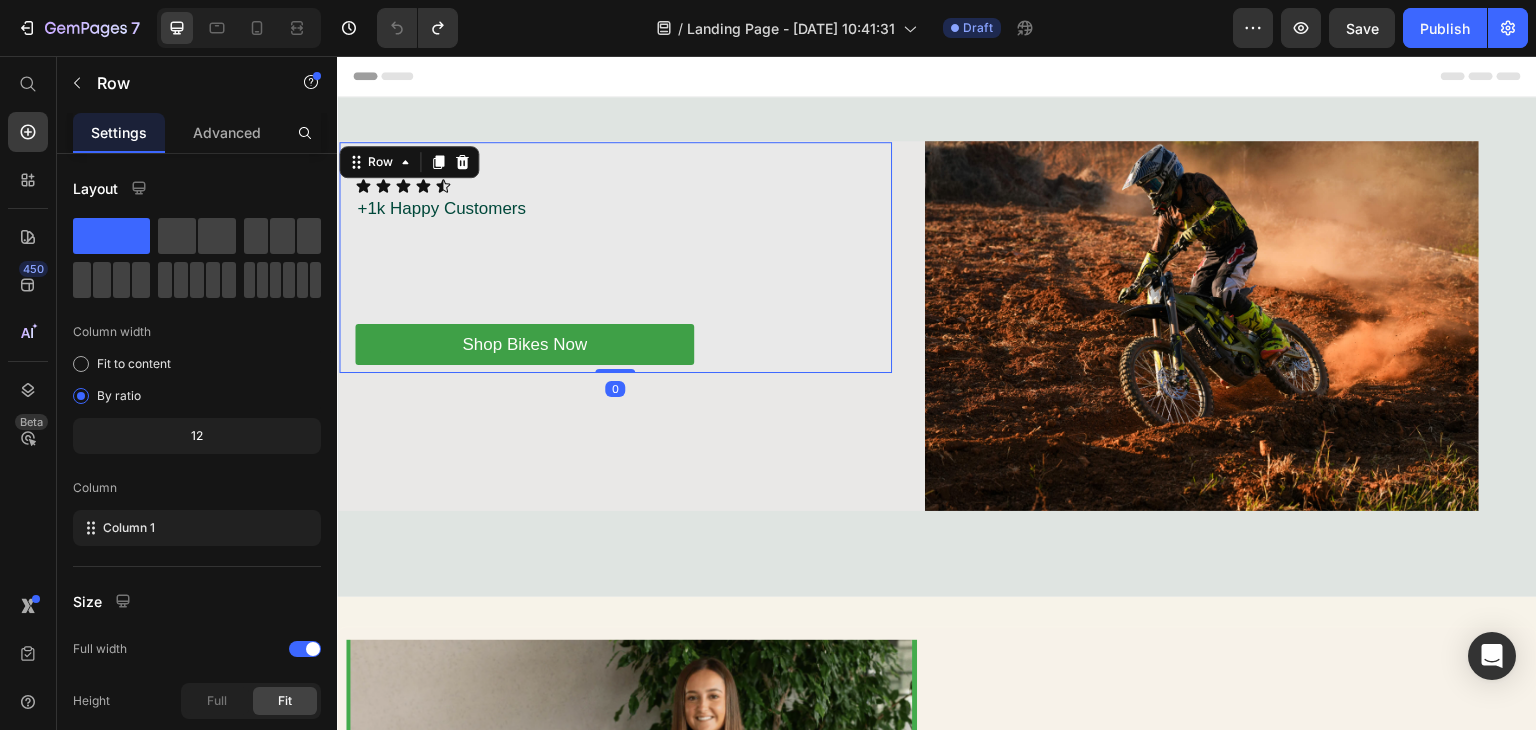 click on "Icon Icon Icon Icon Icon Icon List +1k Happy Customers Text Block Row Heading Text Block Text Block Shop Bikes Now Button" at bounding box center (615, 271) 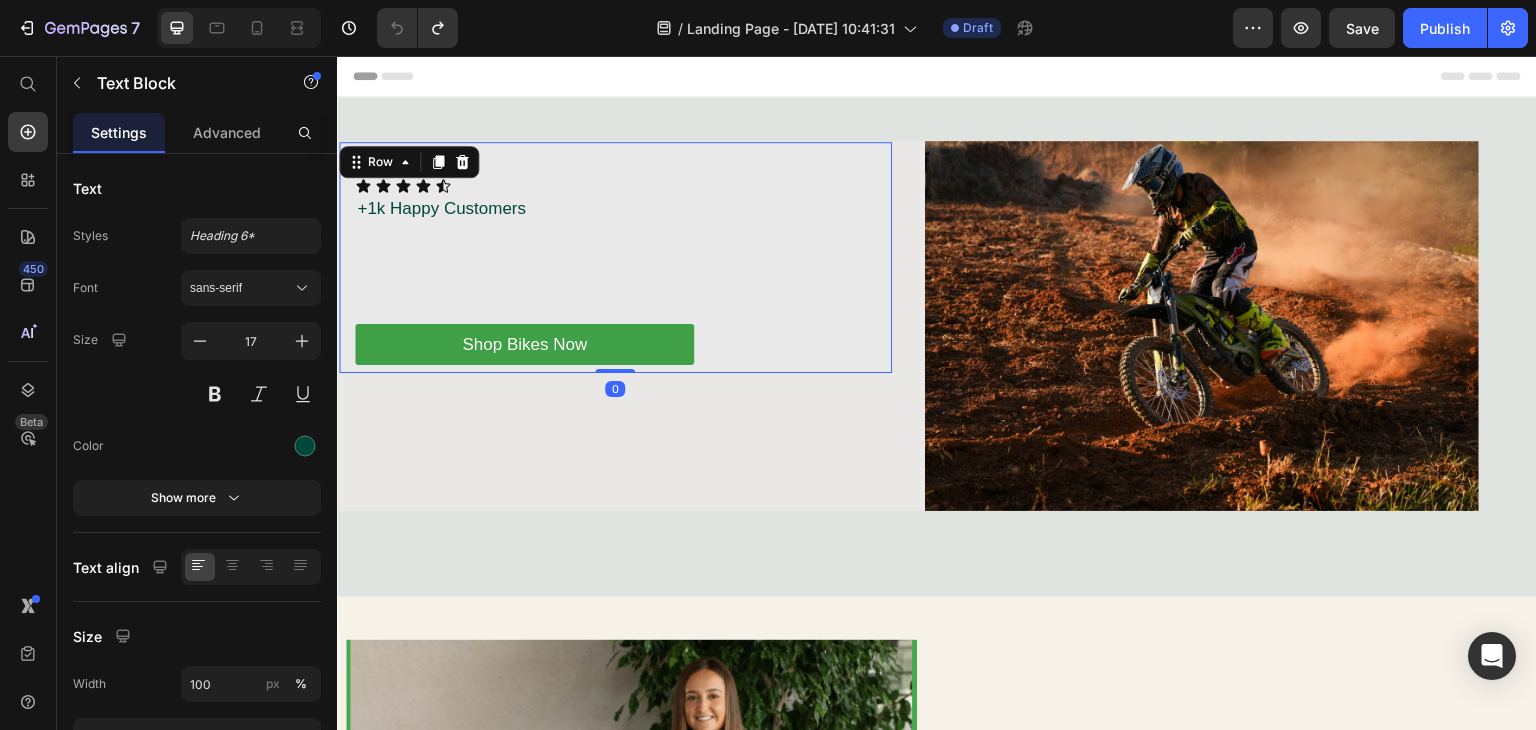 click on "+1k Happy Customers" at bounding box center (441, 209) 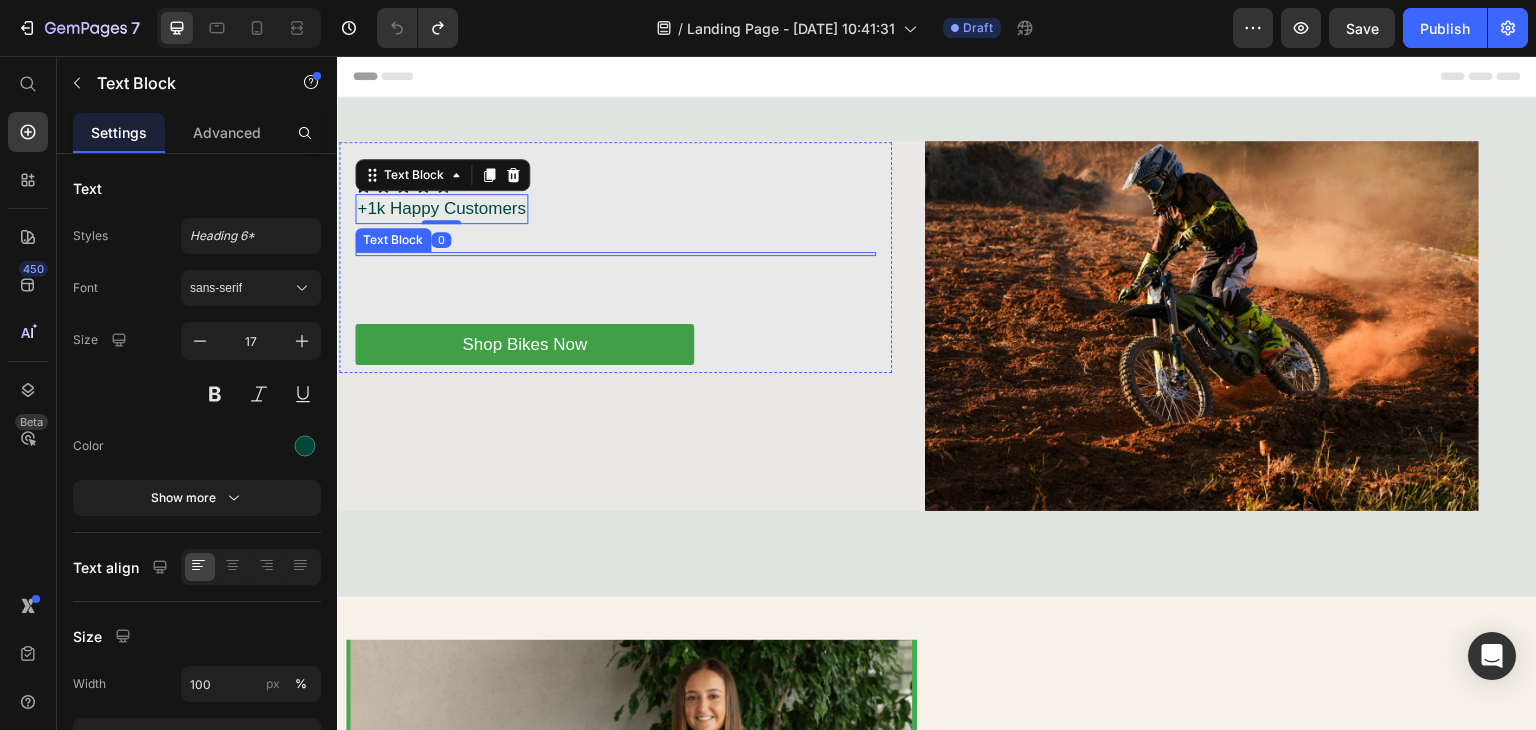 click on "Icon Icon Icon Icon Icon Icon List +1k Happy Customers Text Block   0 Row Heading Text Block Text Block Shop Bikes Now Button" at bounding box center [615, 271] 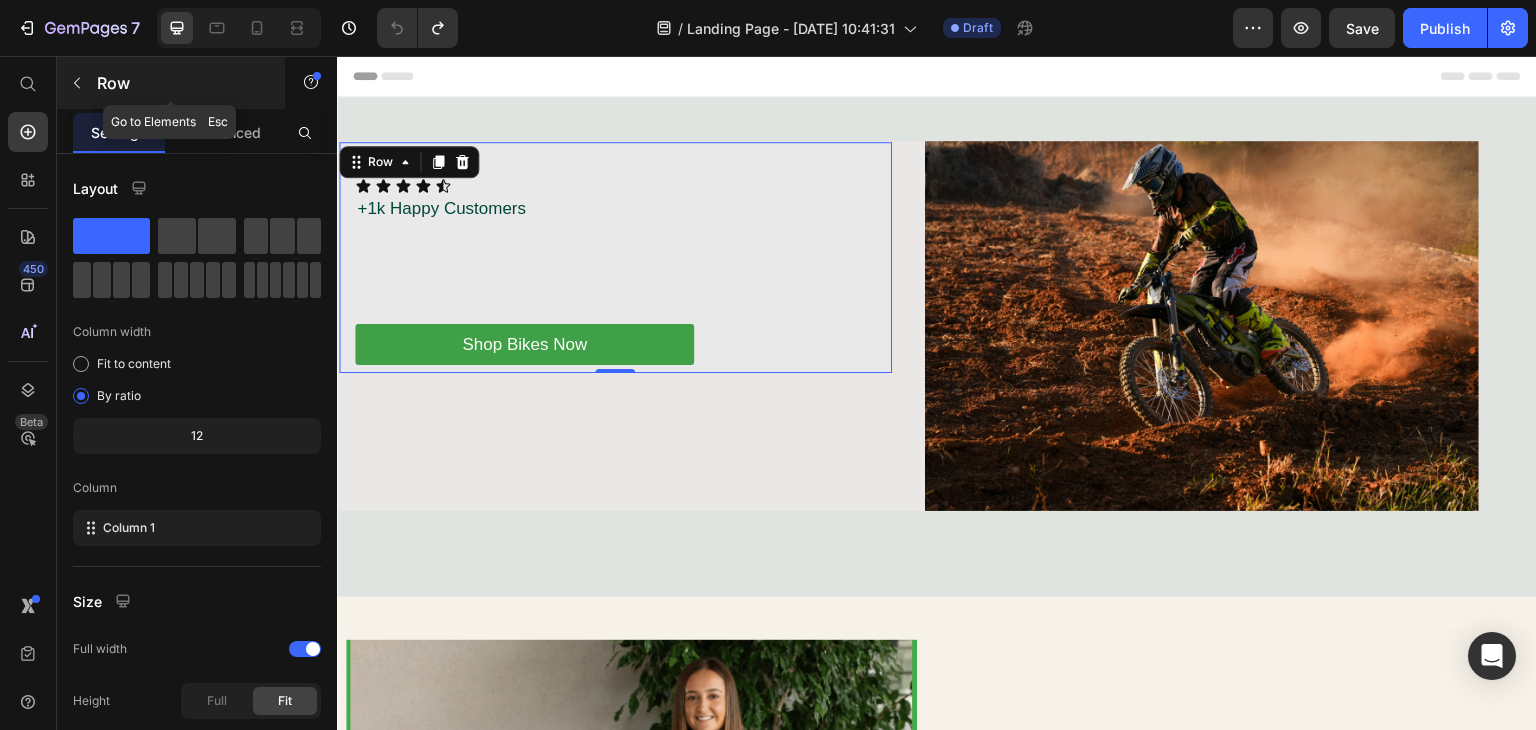 click on "Row" at bounding box center (171, 83) 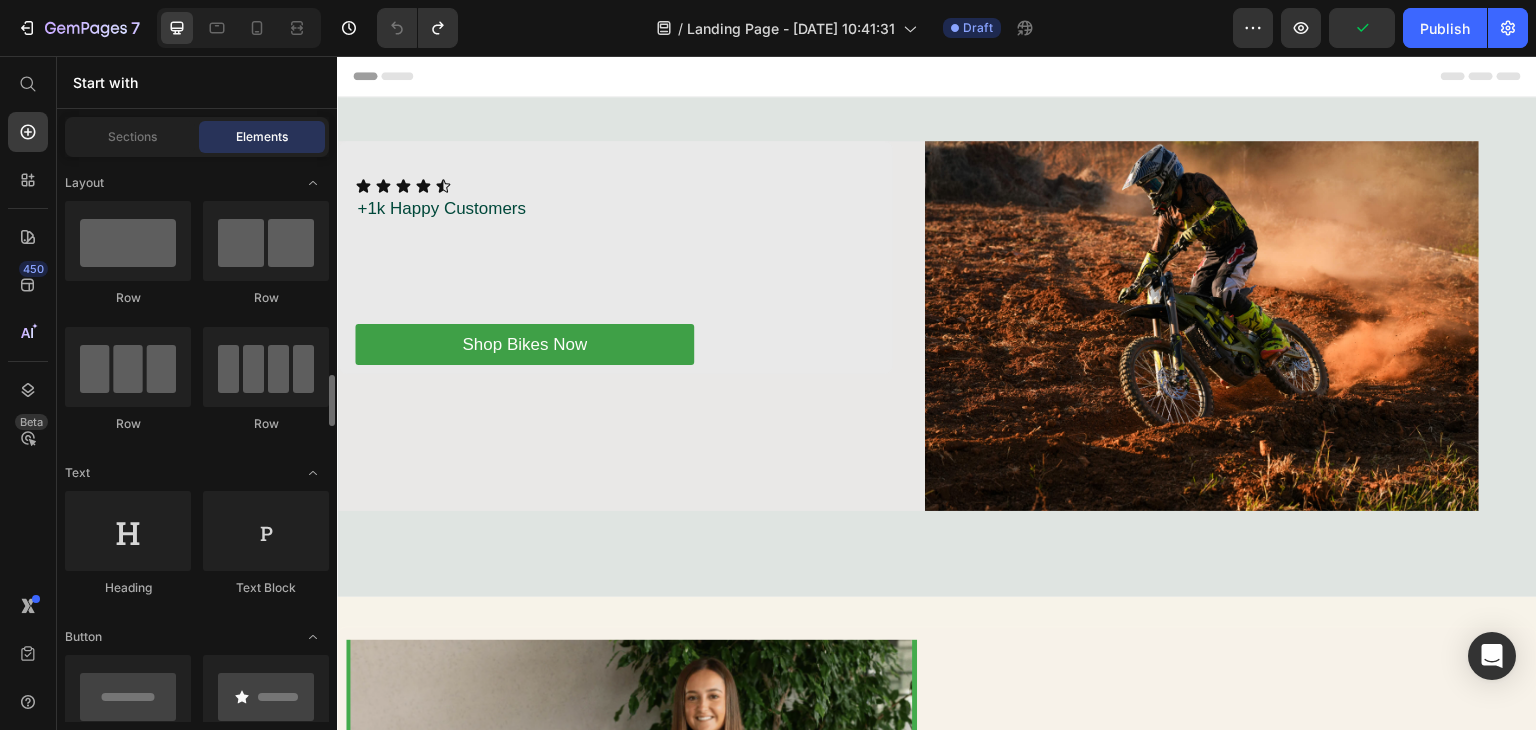 scroll, scrollTop: 200, scrollLeft: 0, axis: vertical 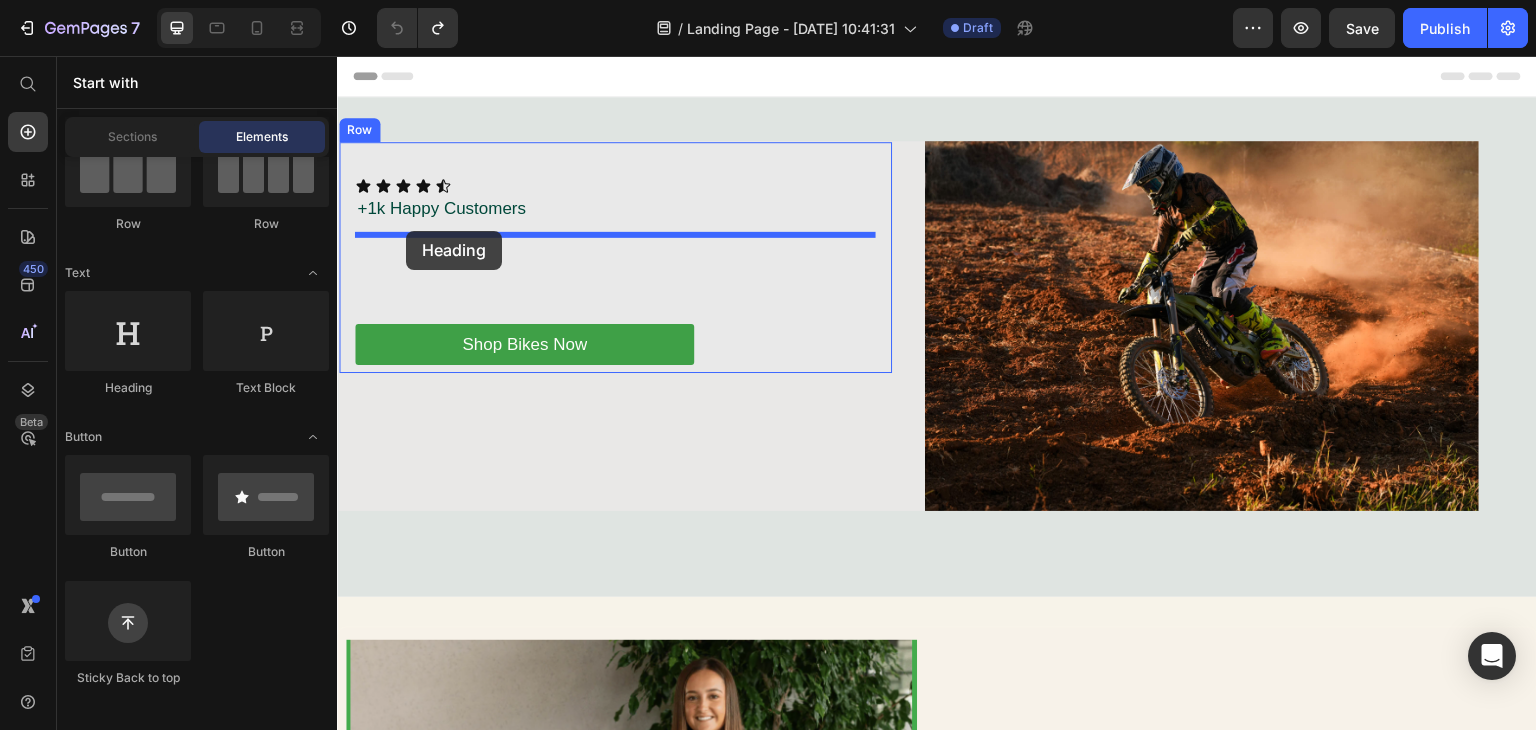 drag, startPoint x: 490, startPoint y: 414, endPoint x: 406, endPoint y: 231, distance: 201.3579 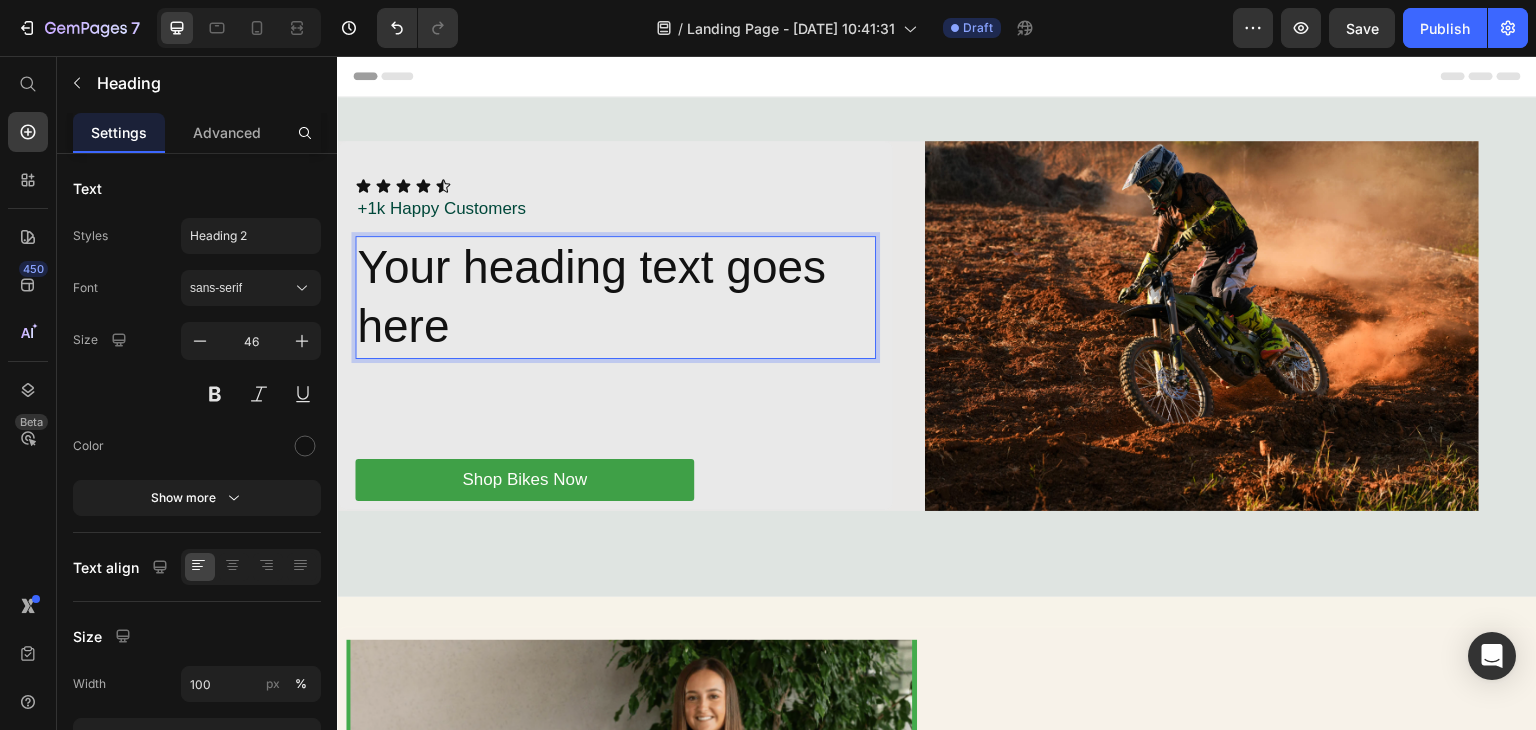 click on "Your heading text goes here" at bounding box center [615, 298] 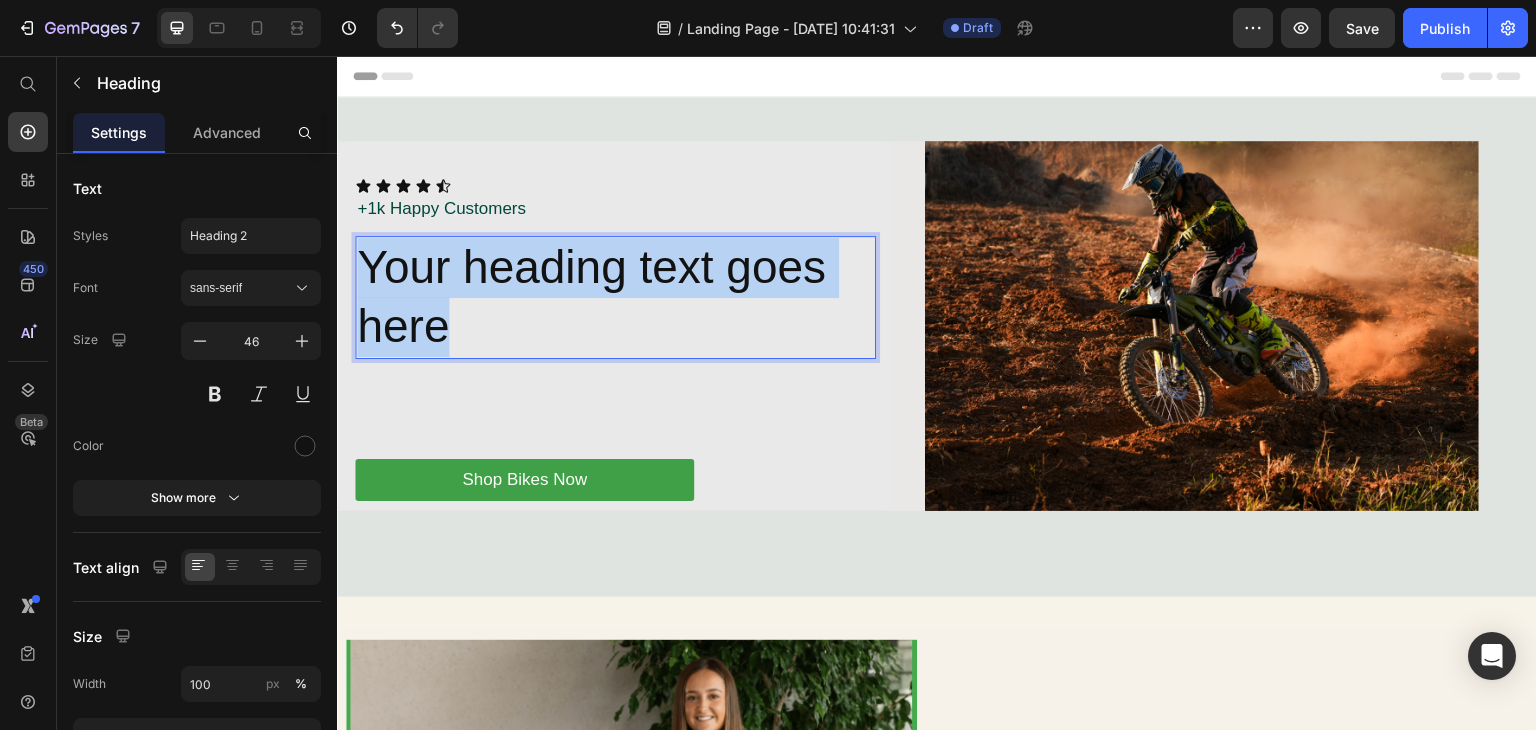 drag, startPoint x: 508, startPoint y: 327, endPoint x: 368, endPoint y: 262, distance: 154.35349 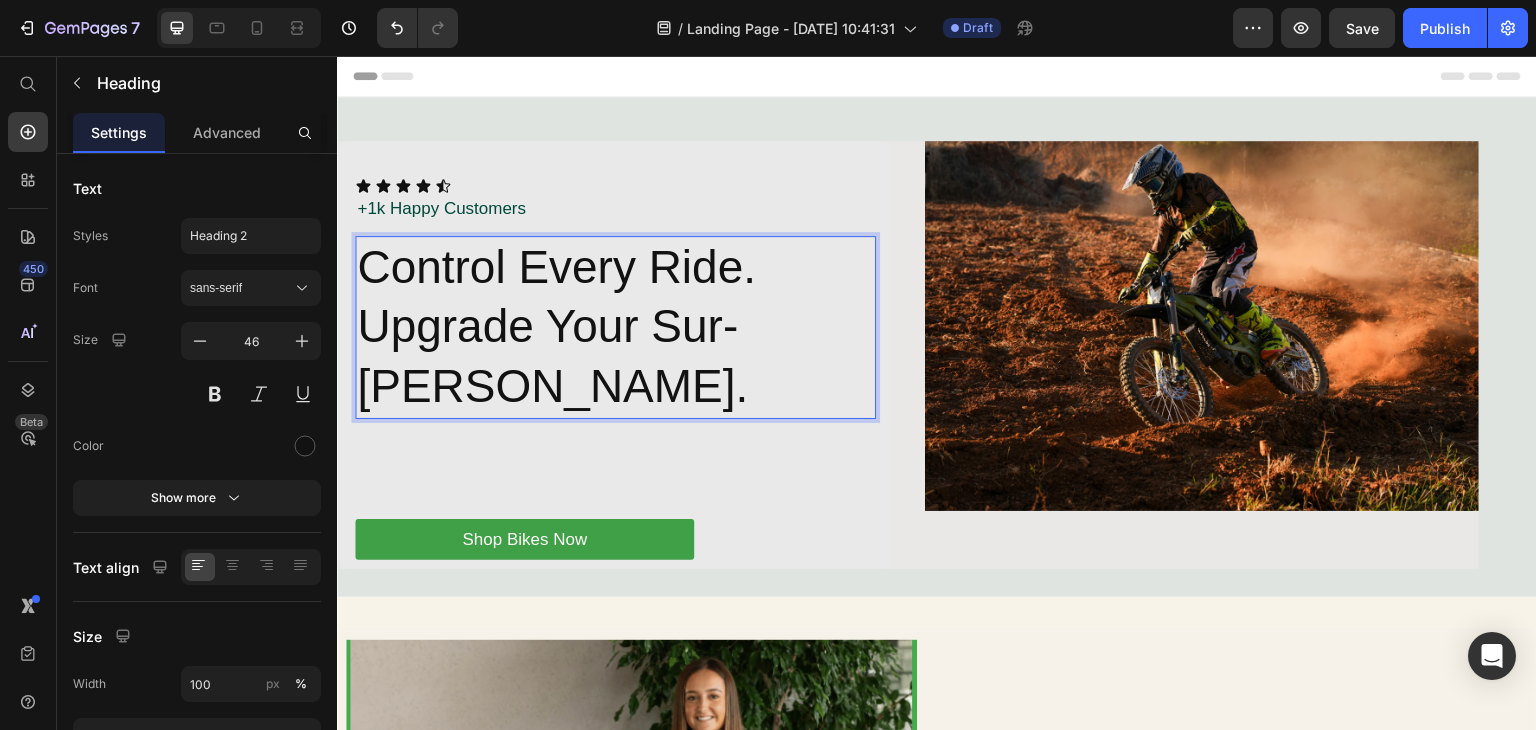 click on "Control Every Ride. Upgrade Your Sur-Ron." at bounding box center (615, 327) 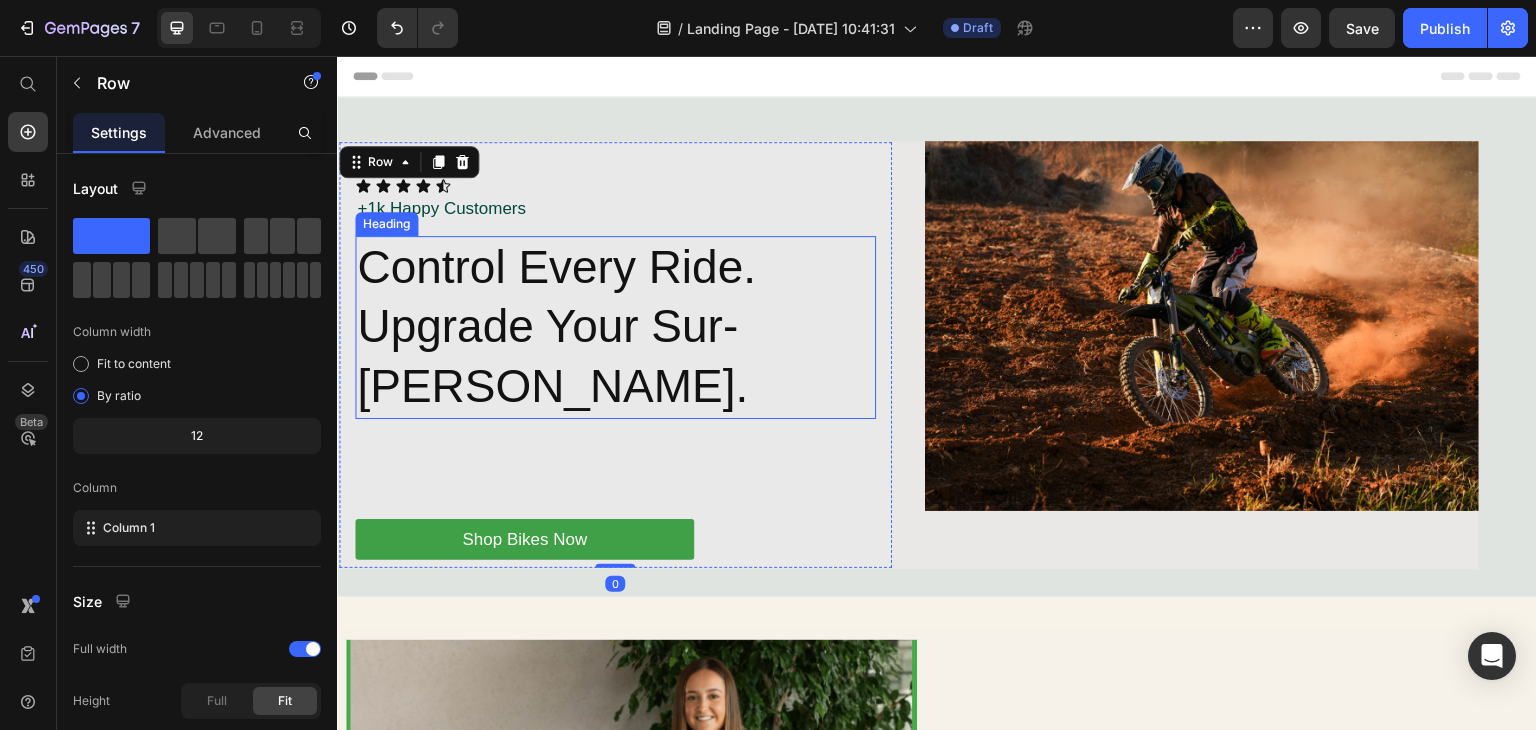 click on "Control Every Ride. Upgrade Your Sur-Ron." at bounding box center (615, 327) 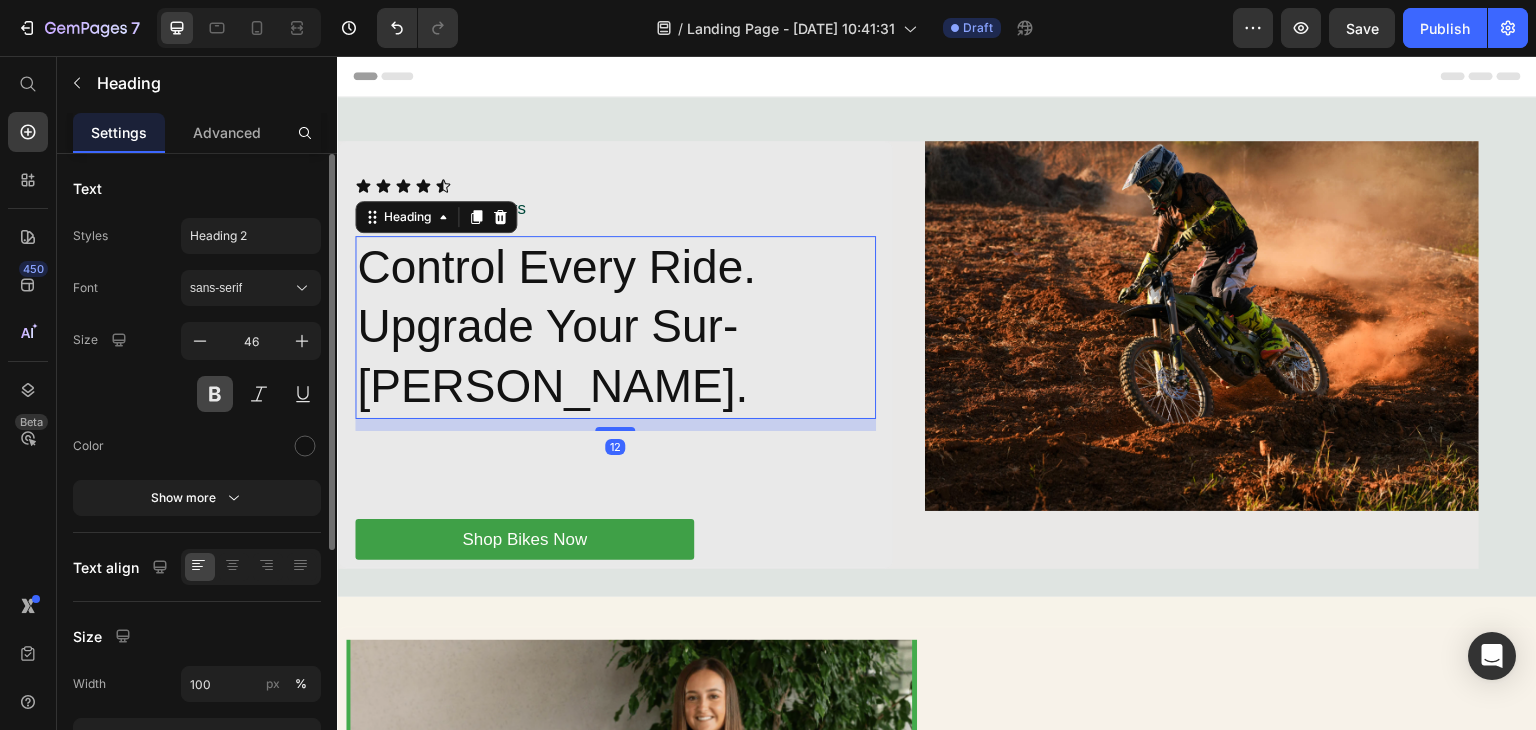 click at bounding box center (215, 394) 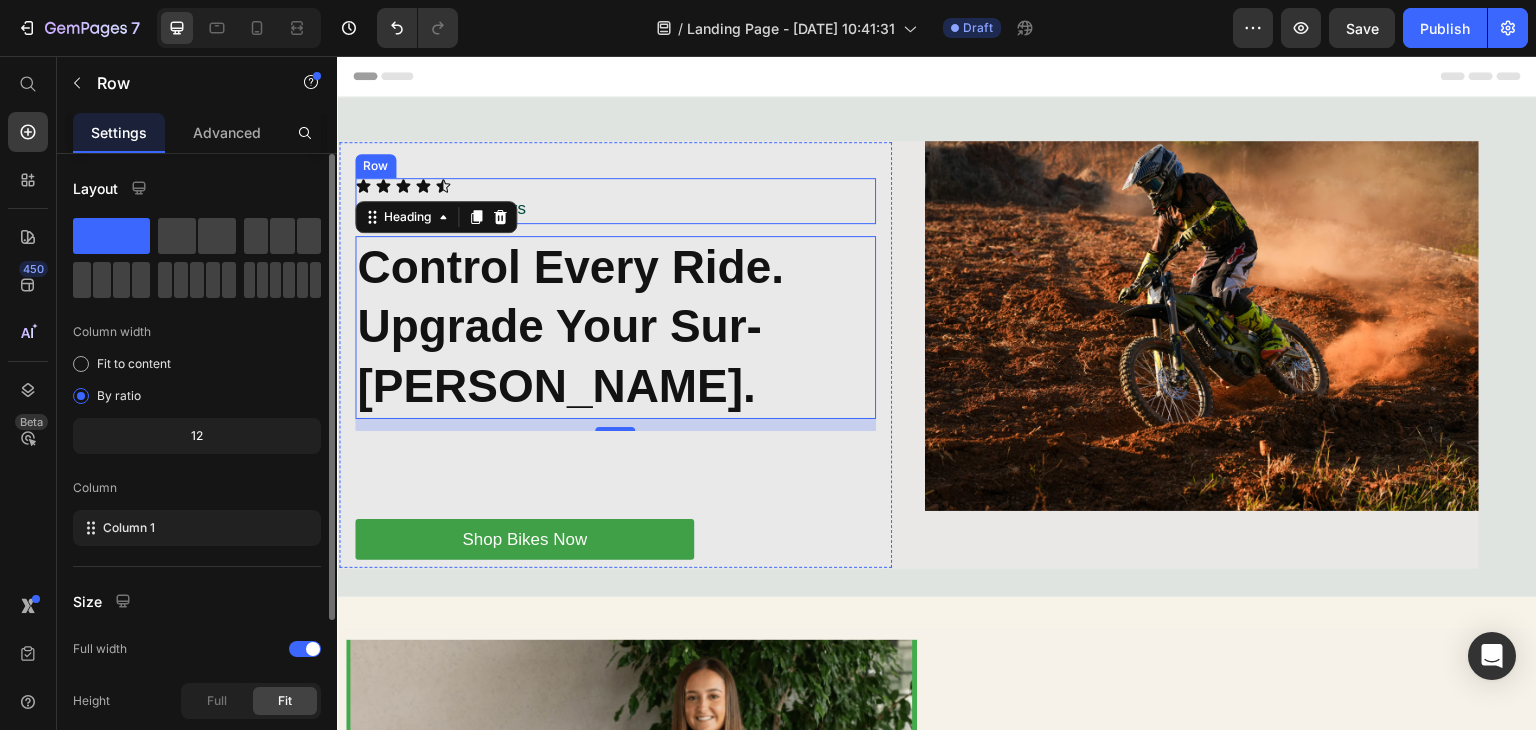 click on "Icon Icon Icon Icon Icon Icon List +1k Happy Customers Text Block Row Control Every Ride. Upgrade Your Sur-Ron. Heading   12 Heading Text Block Text Block Shop Bikes Now Button Row" at bounding box center [615, 355] 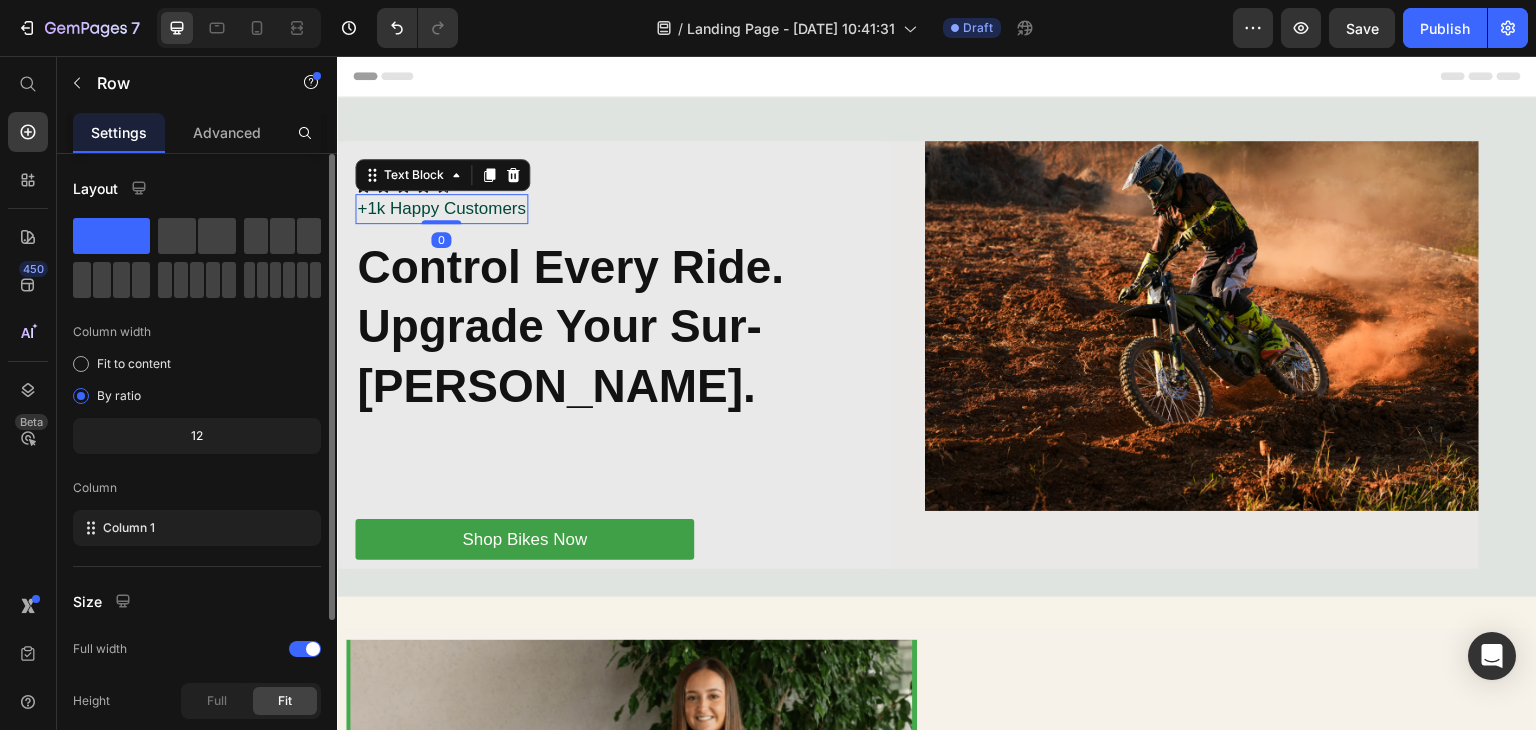 click on "+1k Happy Customers" at bounding box center [441, 209] 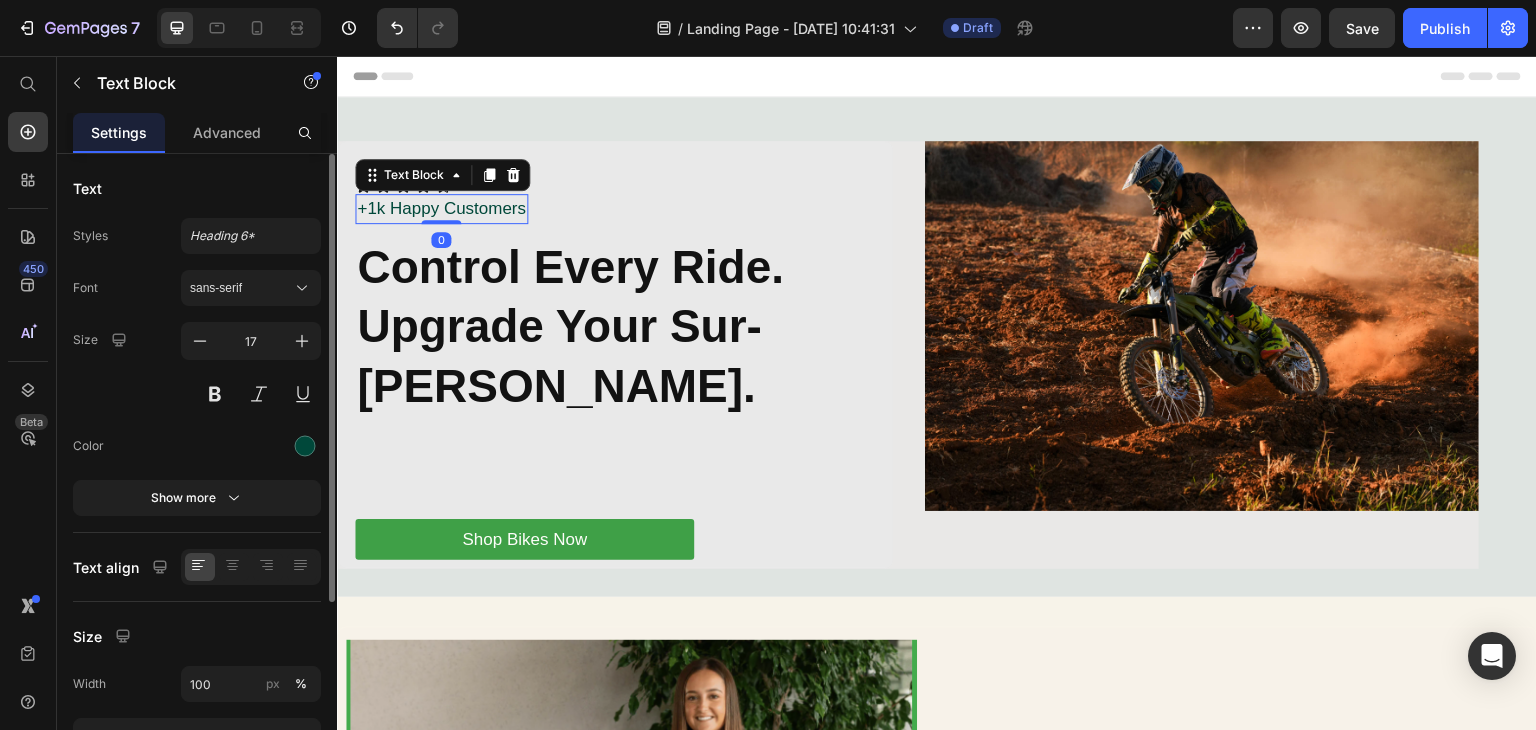 click on "Control Every Ride. Upgrade Your Sur-Ron." at bounding box center [615, 327] 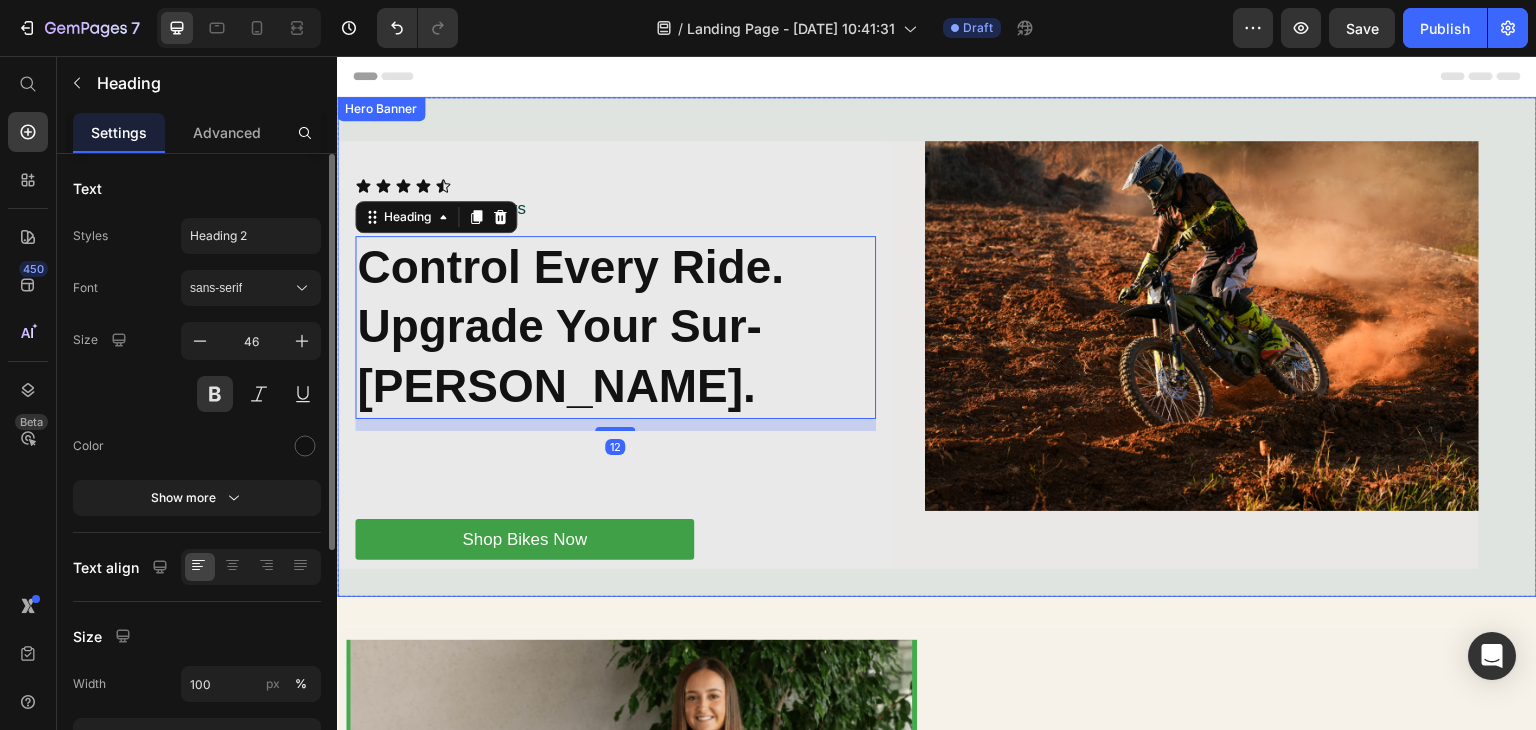 click on "Image A Rheal Story Heading Inspired by their own journey to better health, founders Charlotte & Sean. created Rheal to help more people feel healthier & happier with superfoods. Text Block READ MORE Button Row Section 2" at bounding box center [937, 862] 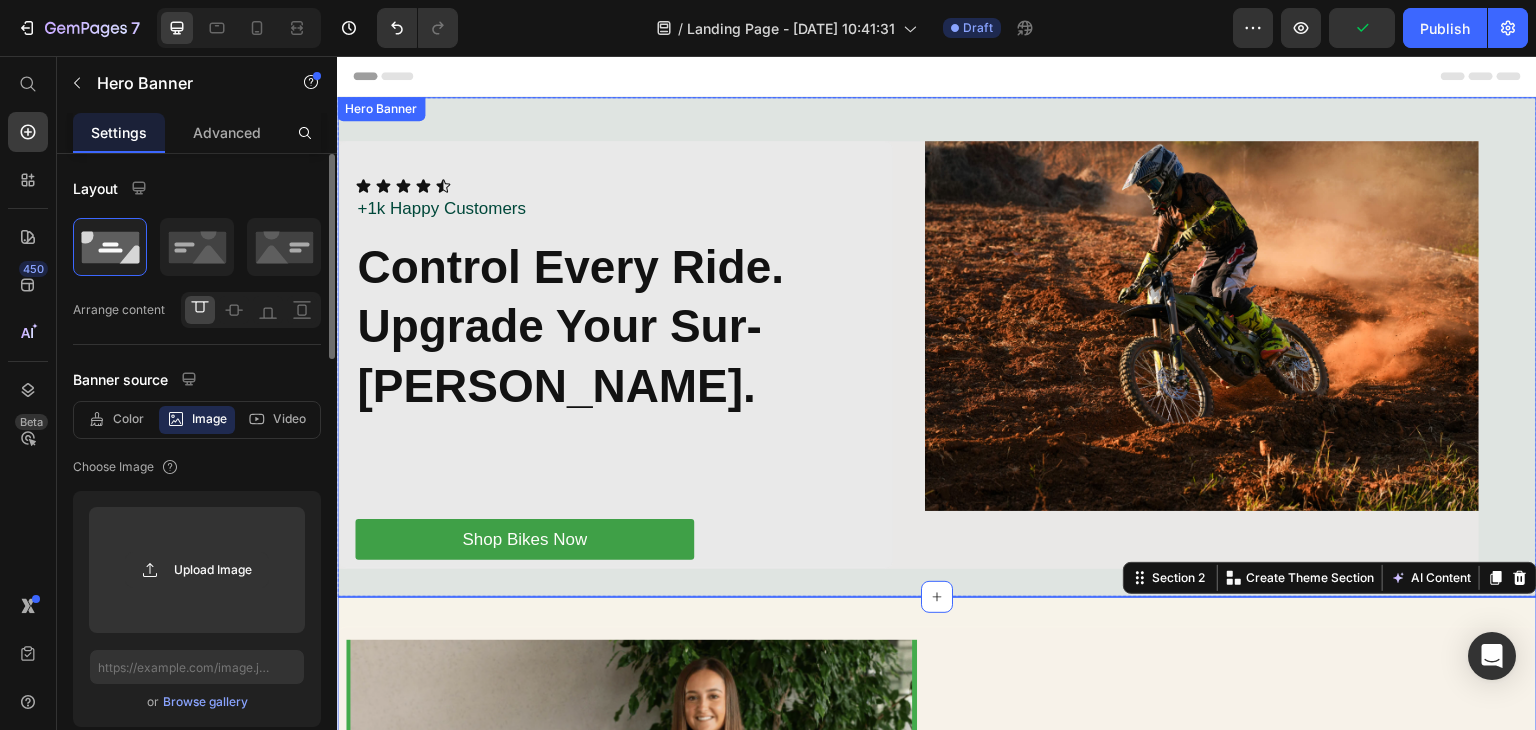 click at bounding box center [937, 347] 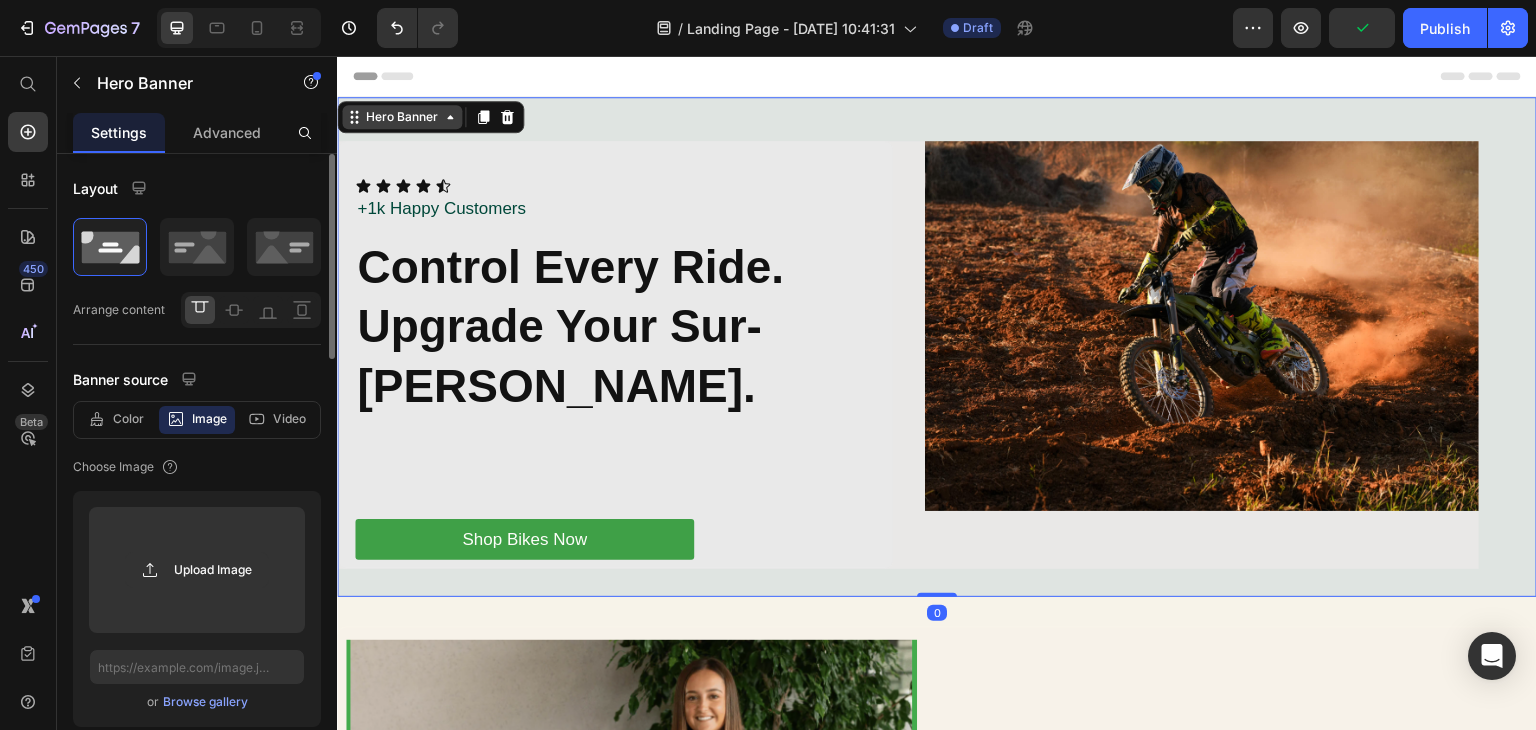 click on "Hero Banner" at bounding box center (402, 117) 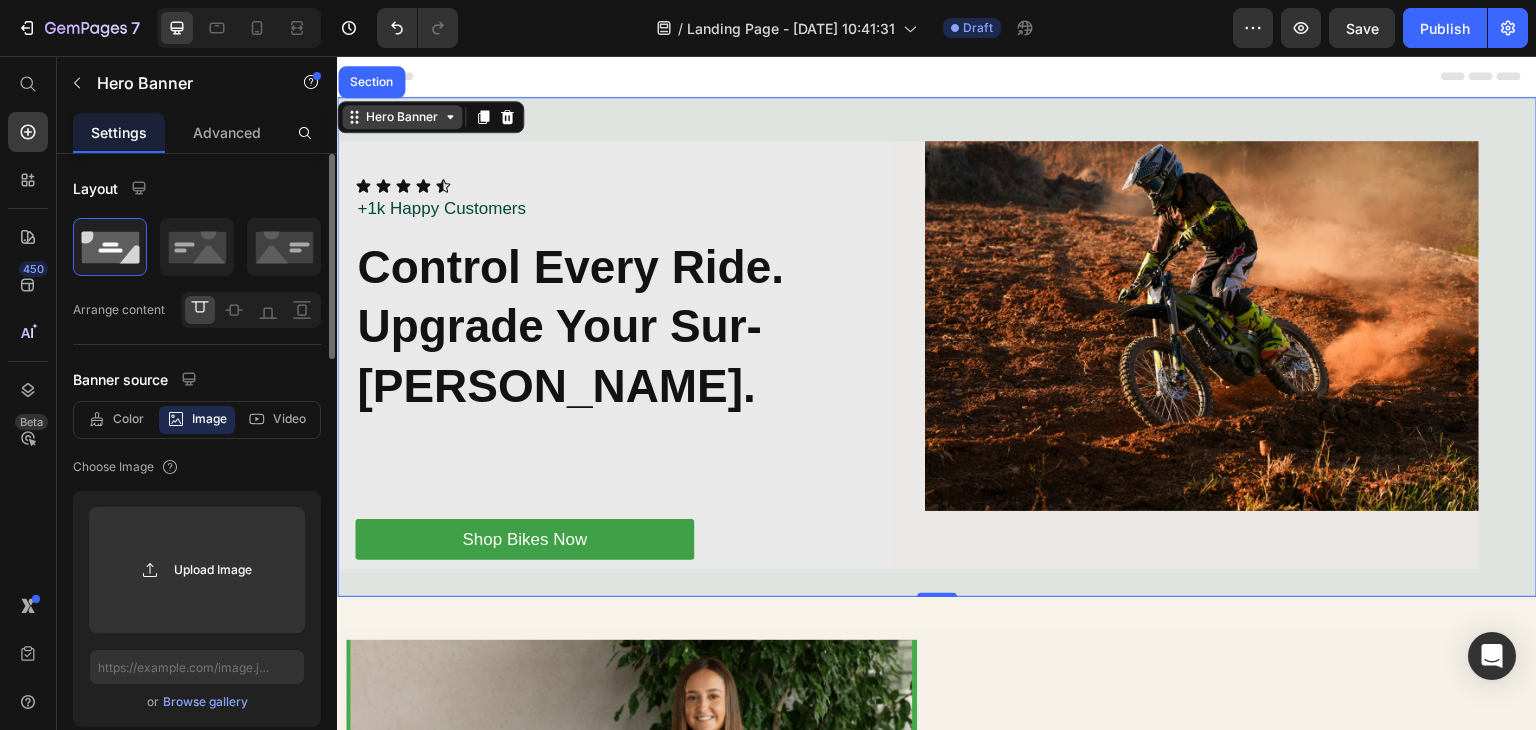 click on "Hero Banner" at bounding box center (402, 117) 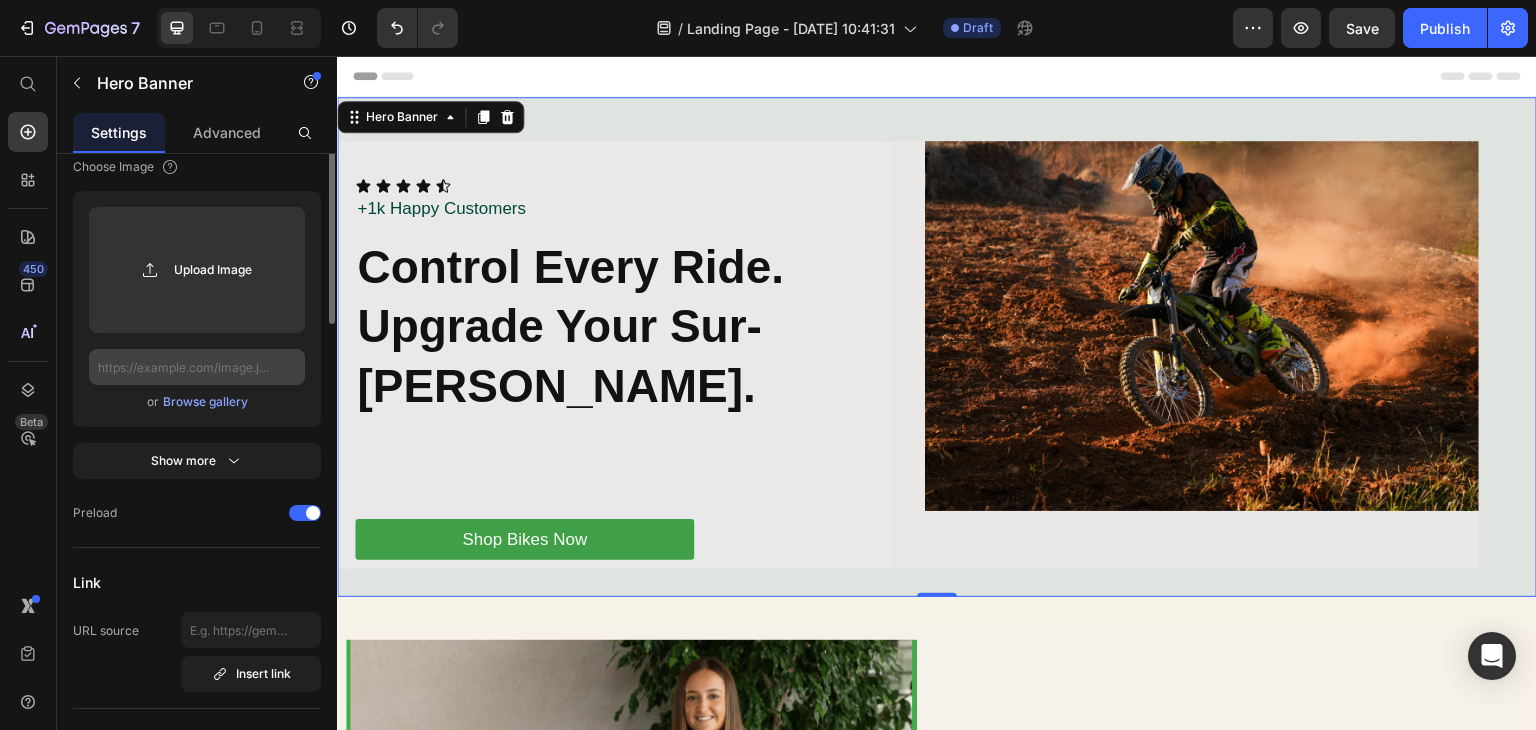 scroll, scrollTop: 200, scrollLeft: 0, axis: vertical 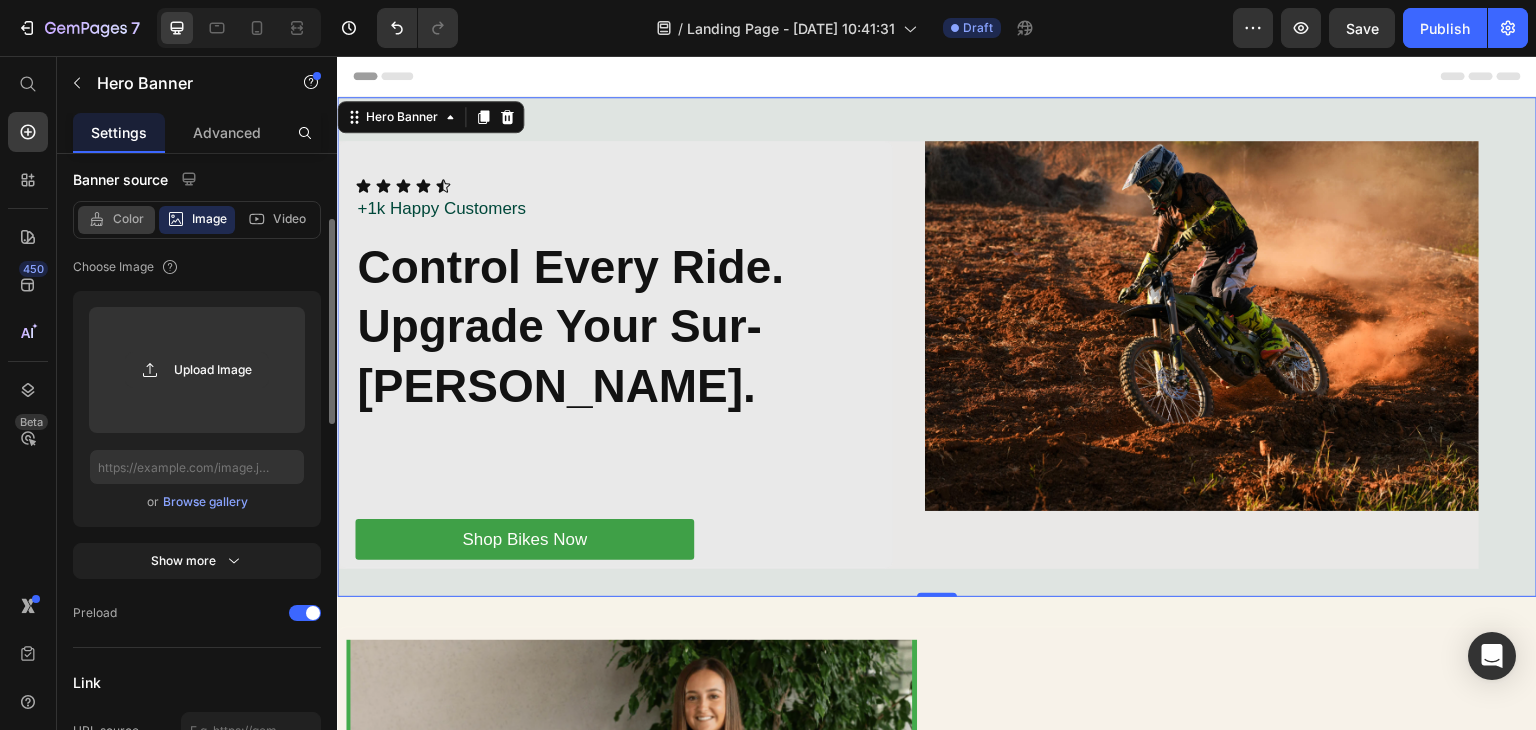 click on "Color" at bounding box center (128, 219) 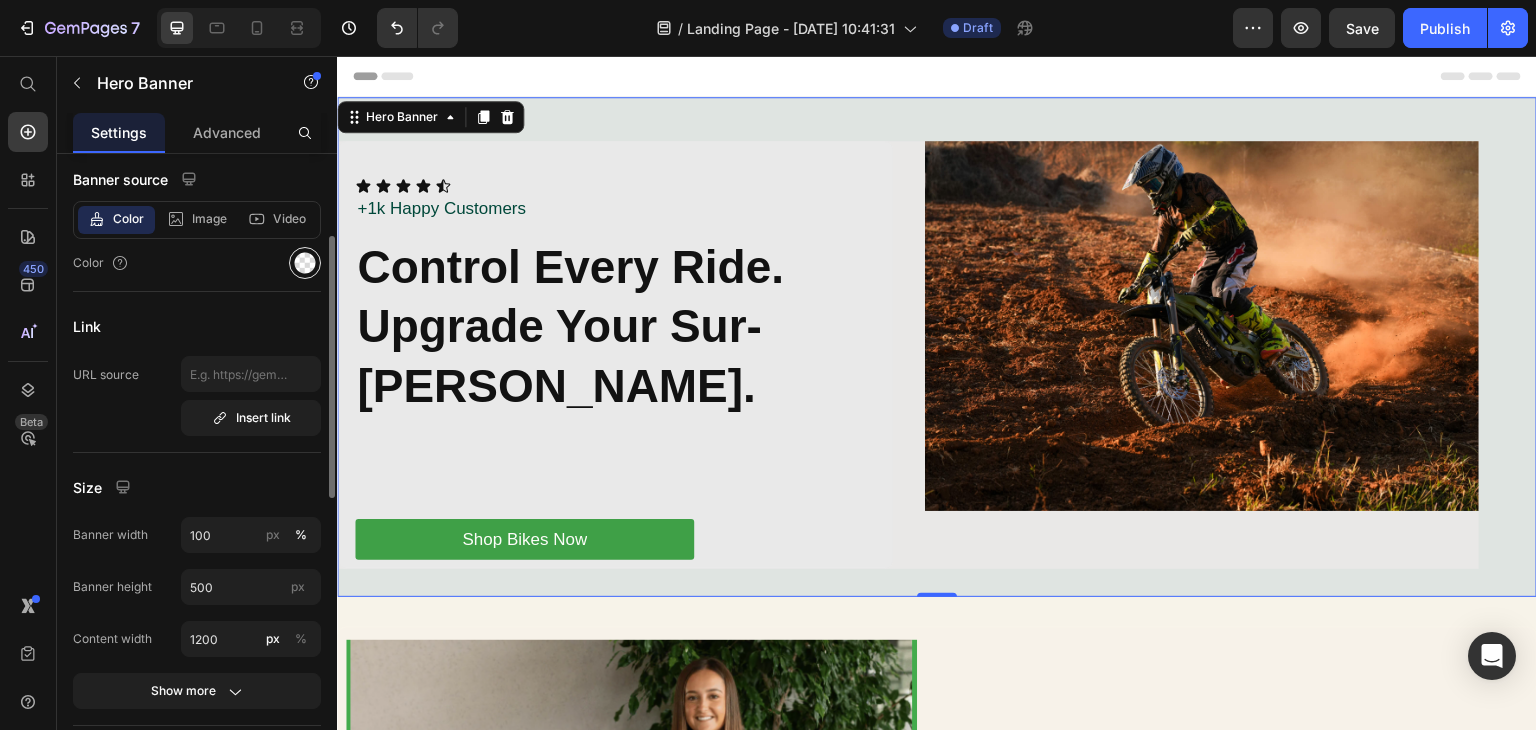 click 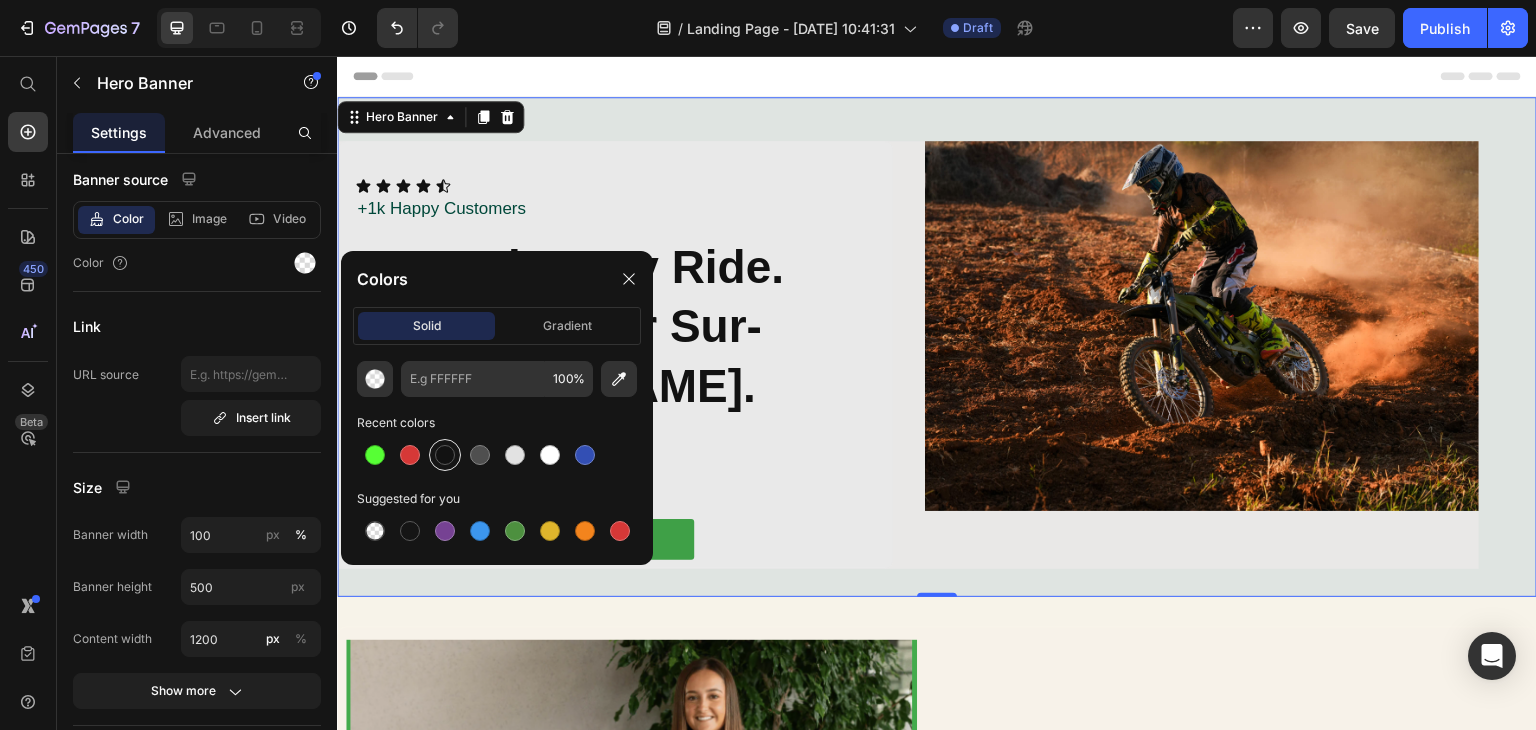 click at bounding box center [445, 455] 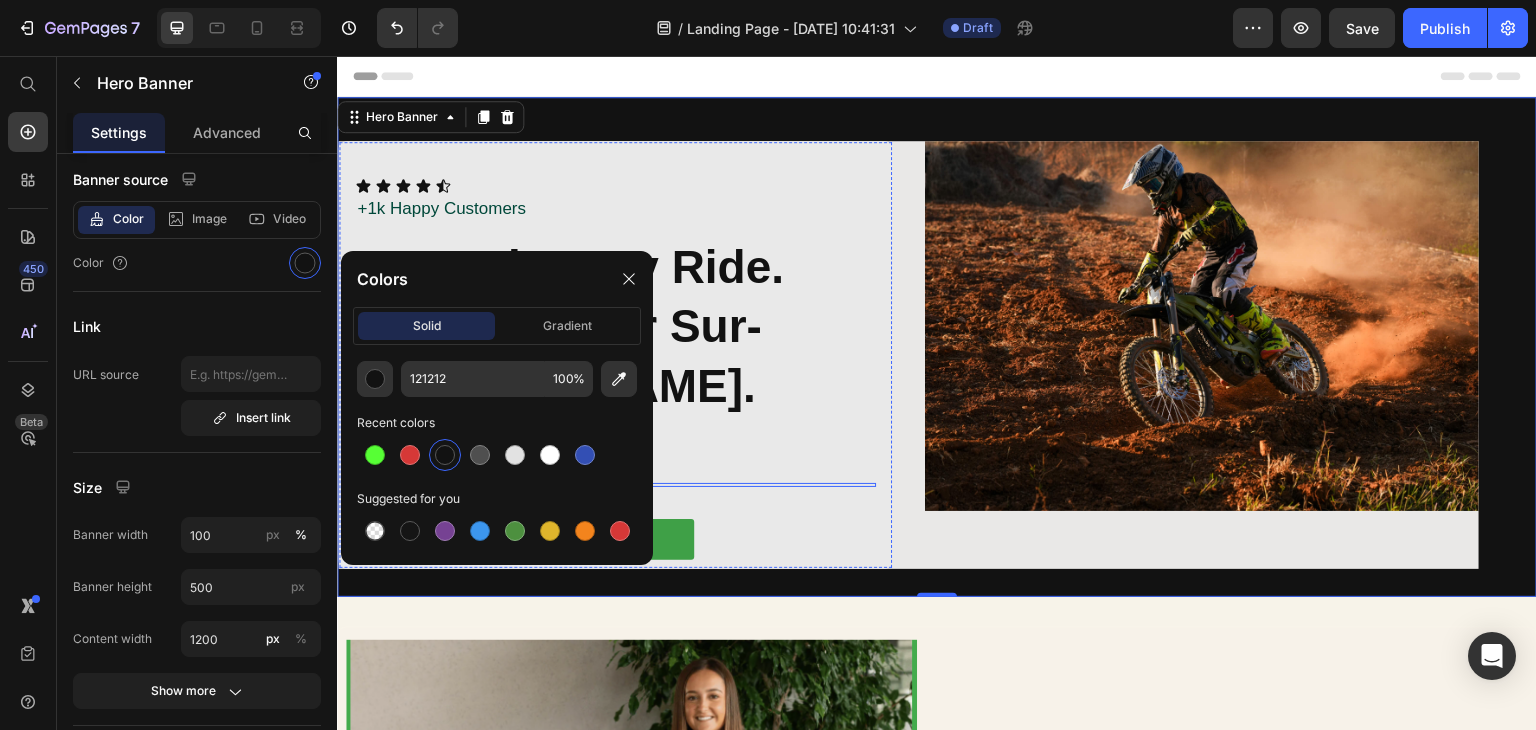 click on "Text Block" at bounding box center (615, 485) 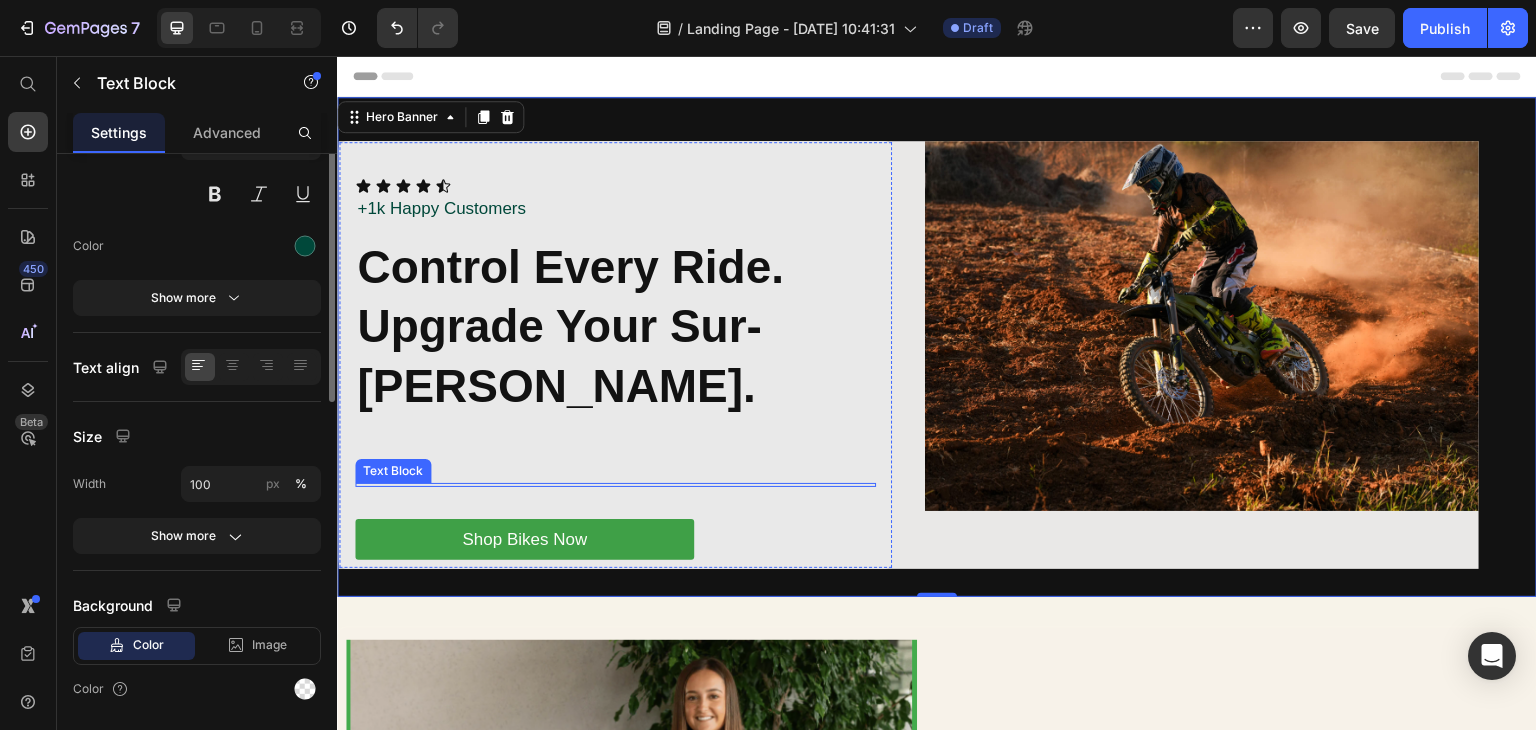 scroll, scrollTop: 0, scrollLeft: 0, axis: both 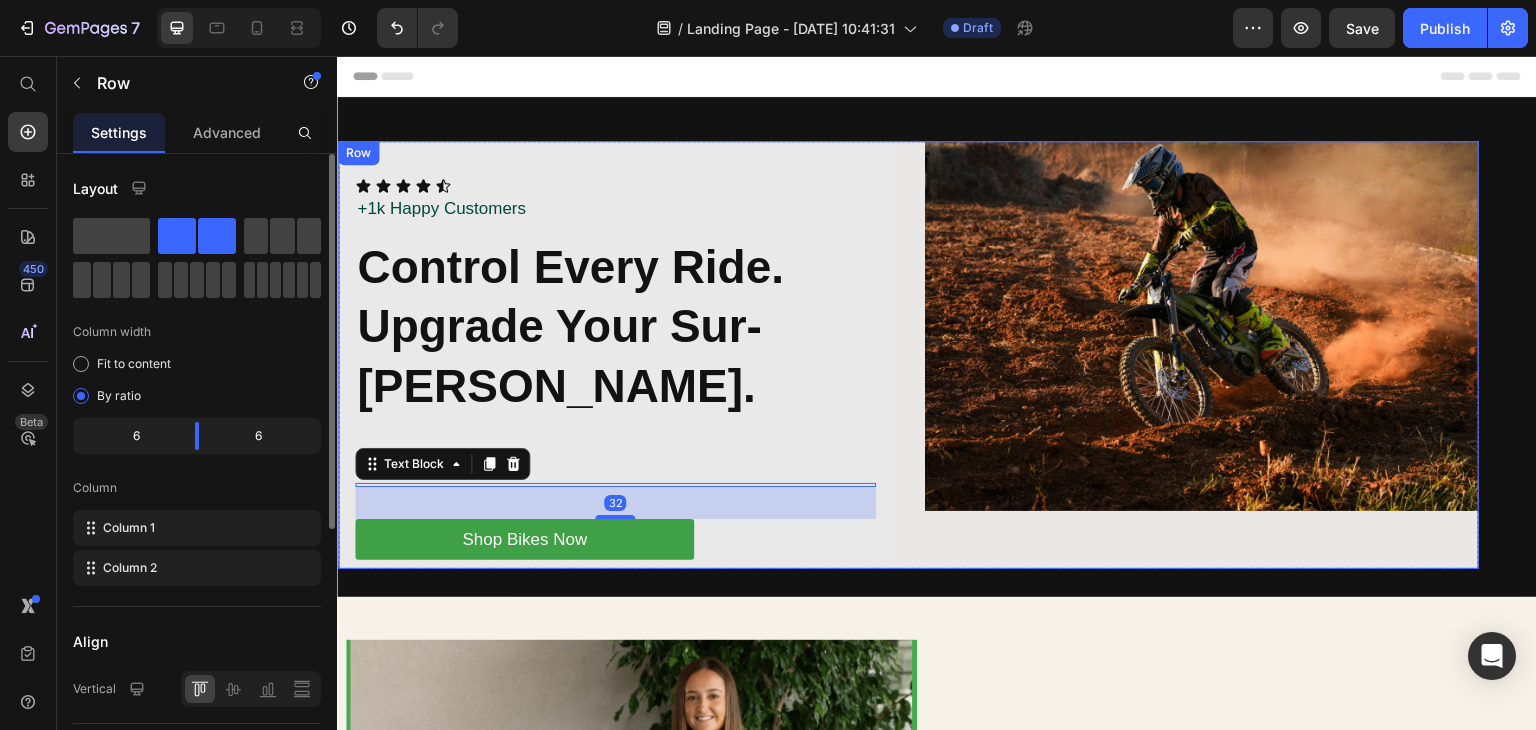 click on "Icon Icon Icon Icon Icon Icon List +1k Happy Customers Text Block Row Control Every Ride. Upgrade Your Sur-Ron. Heading Heading Text Block Text Block   32 Shop Bikes Now Button Row Image Row" at bounding box center (908, 355) 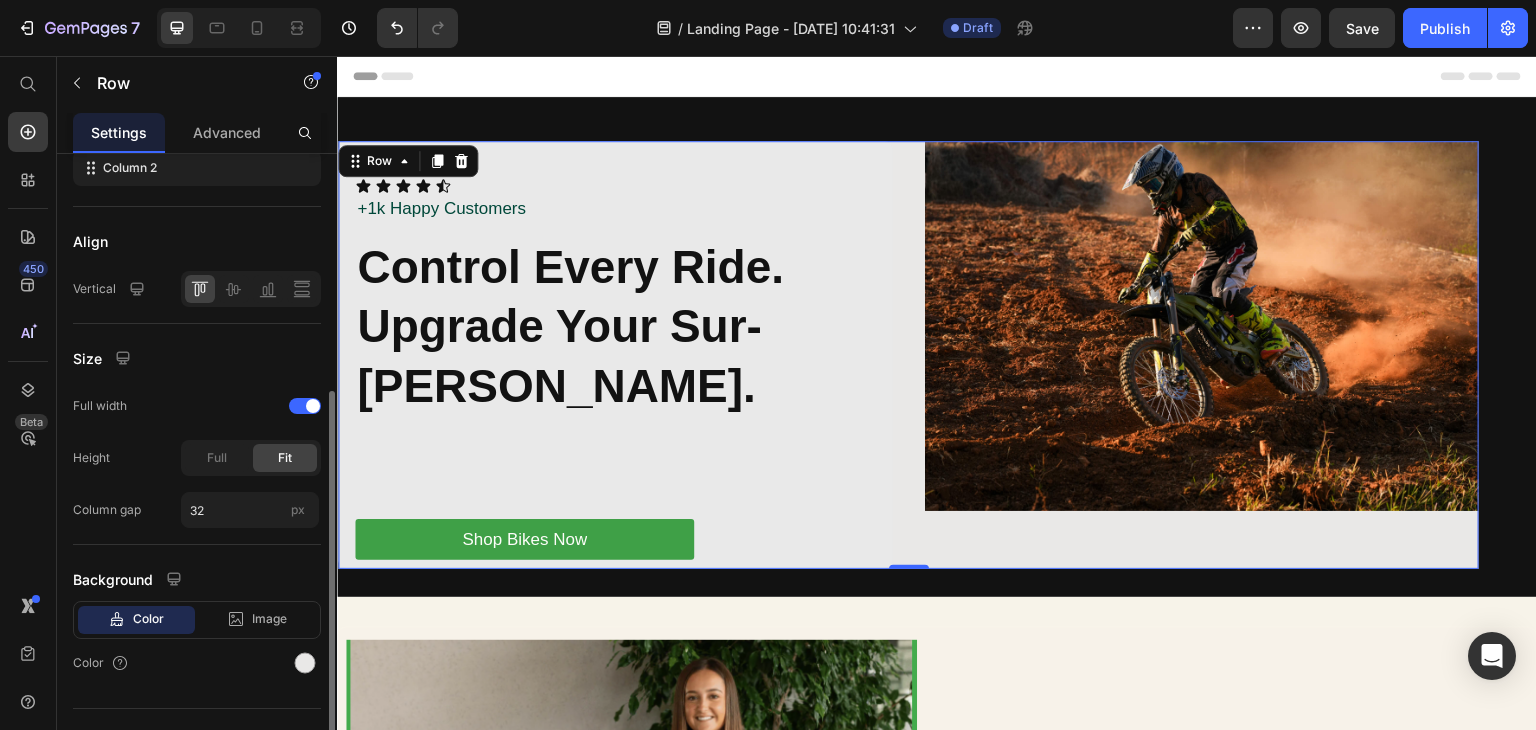 scroll, scrollTop: 434, scrollLeft: 0, axis: vertical 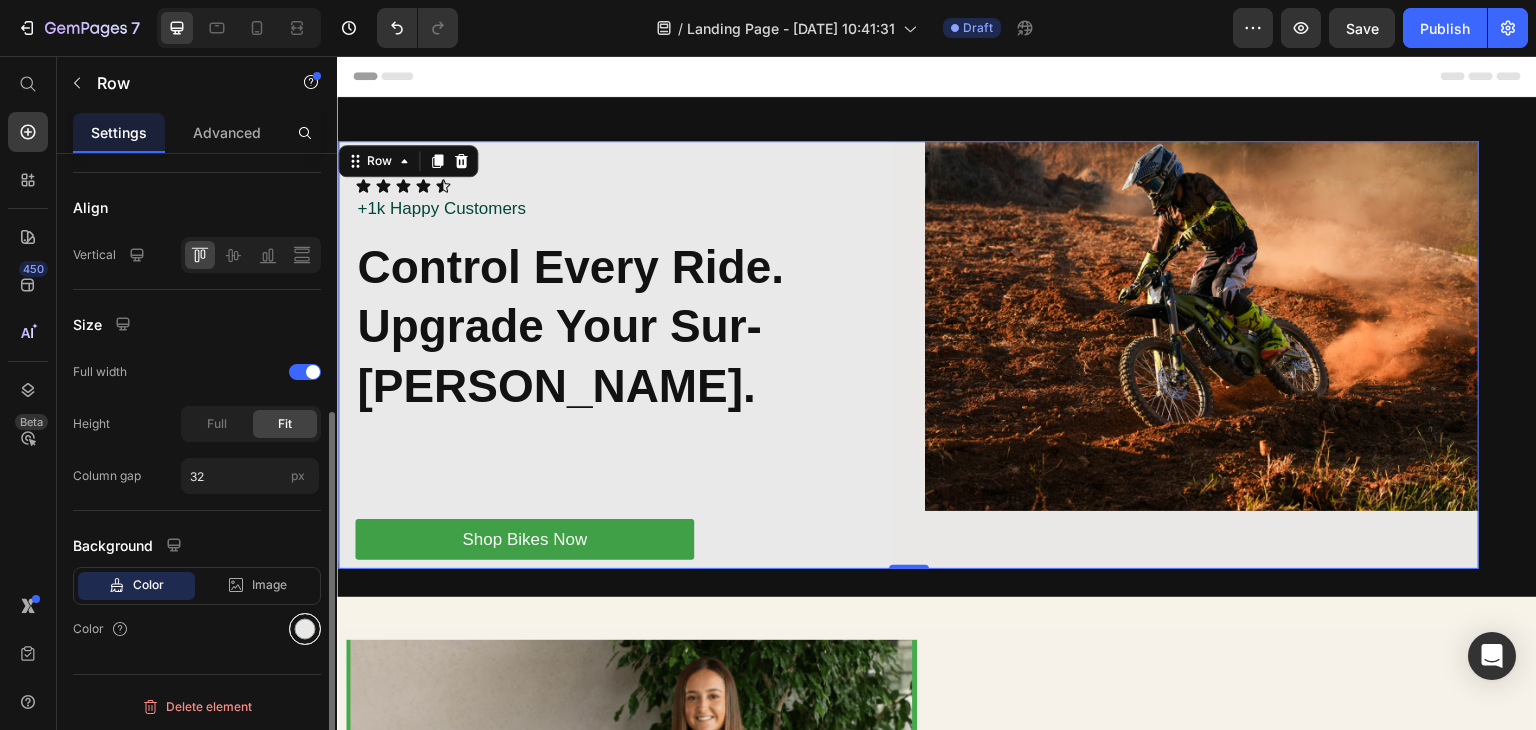 click at bounding box center [305, 629] 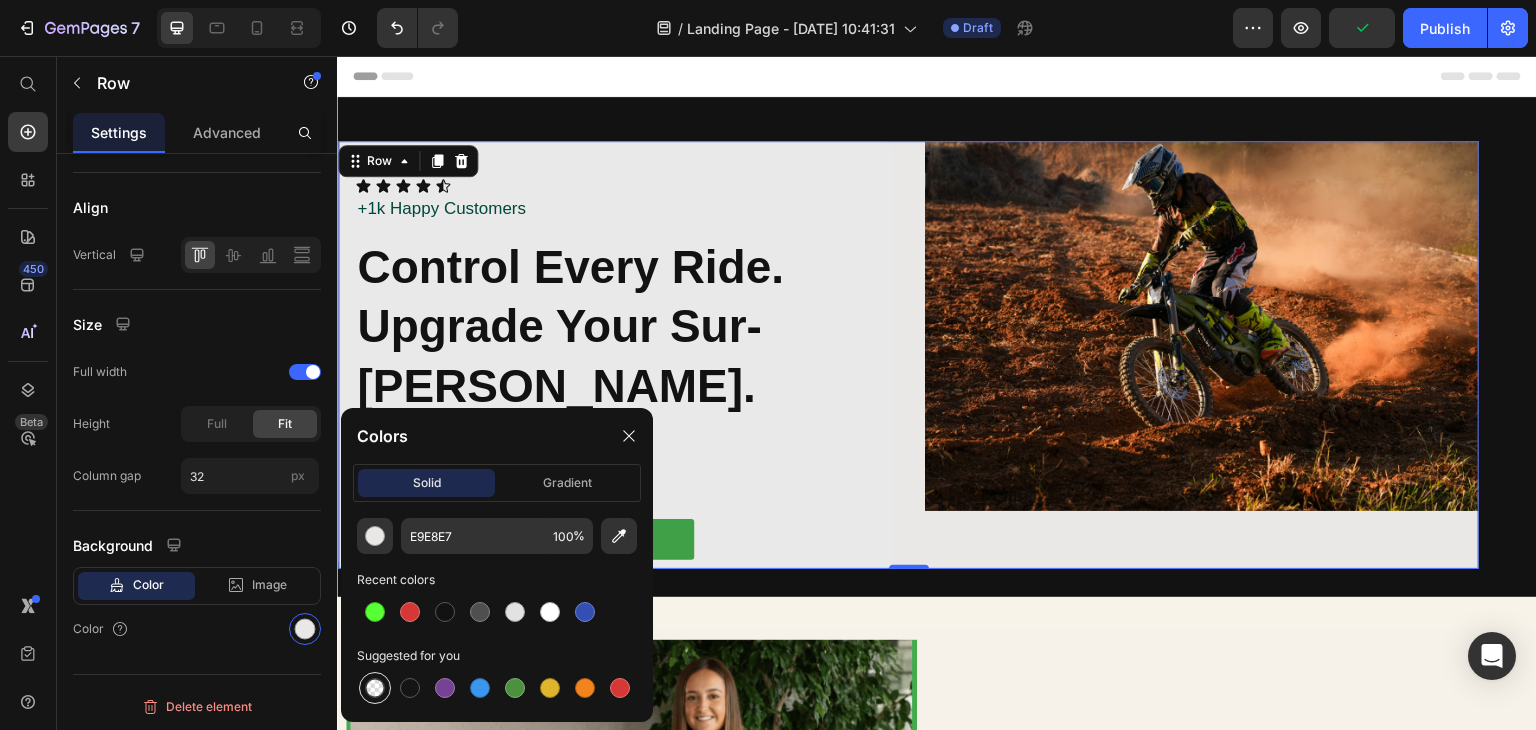 click at bounding box center (375, 688) 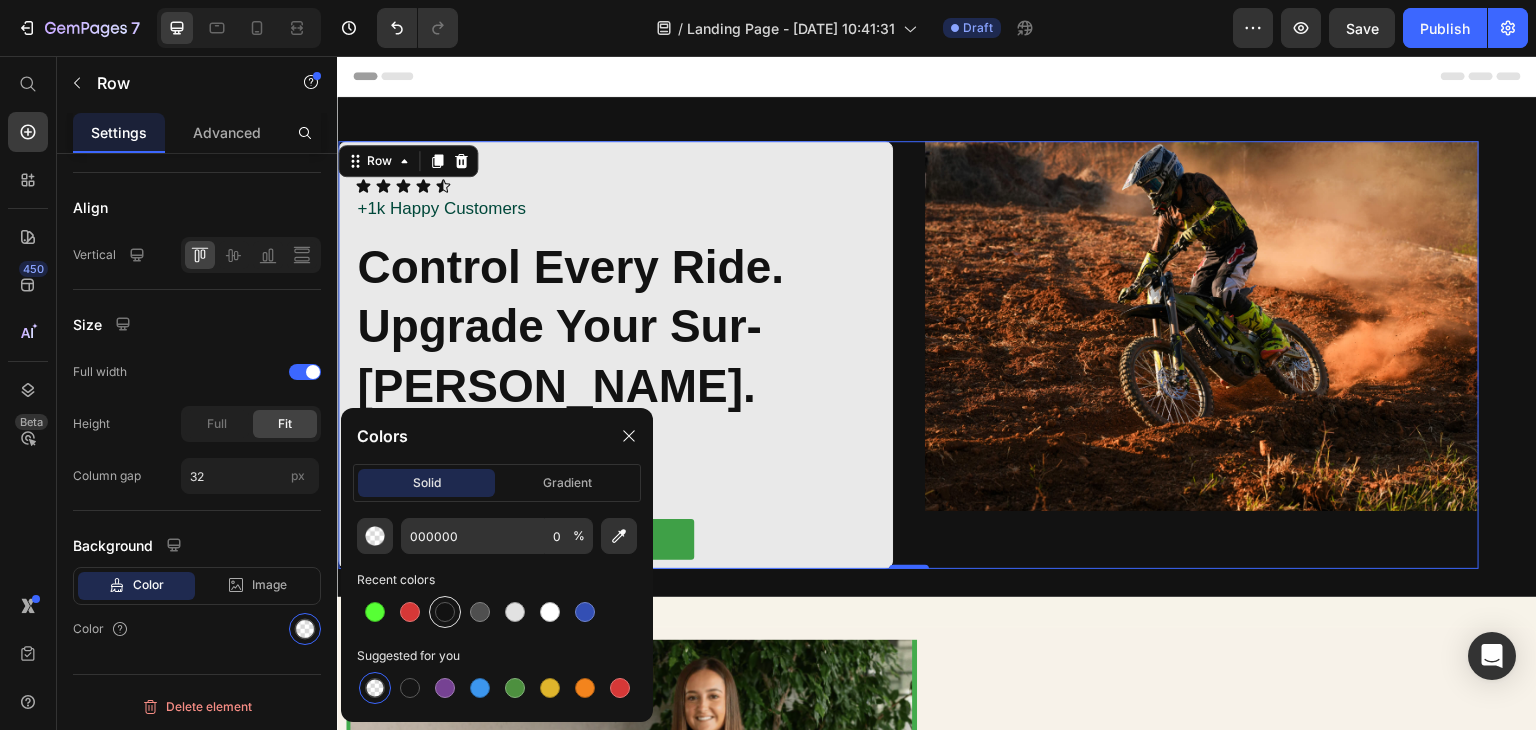 click at bounding box center [445, 612] 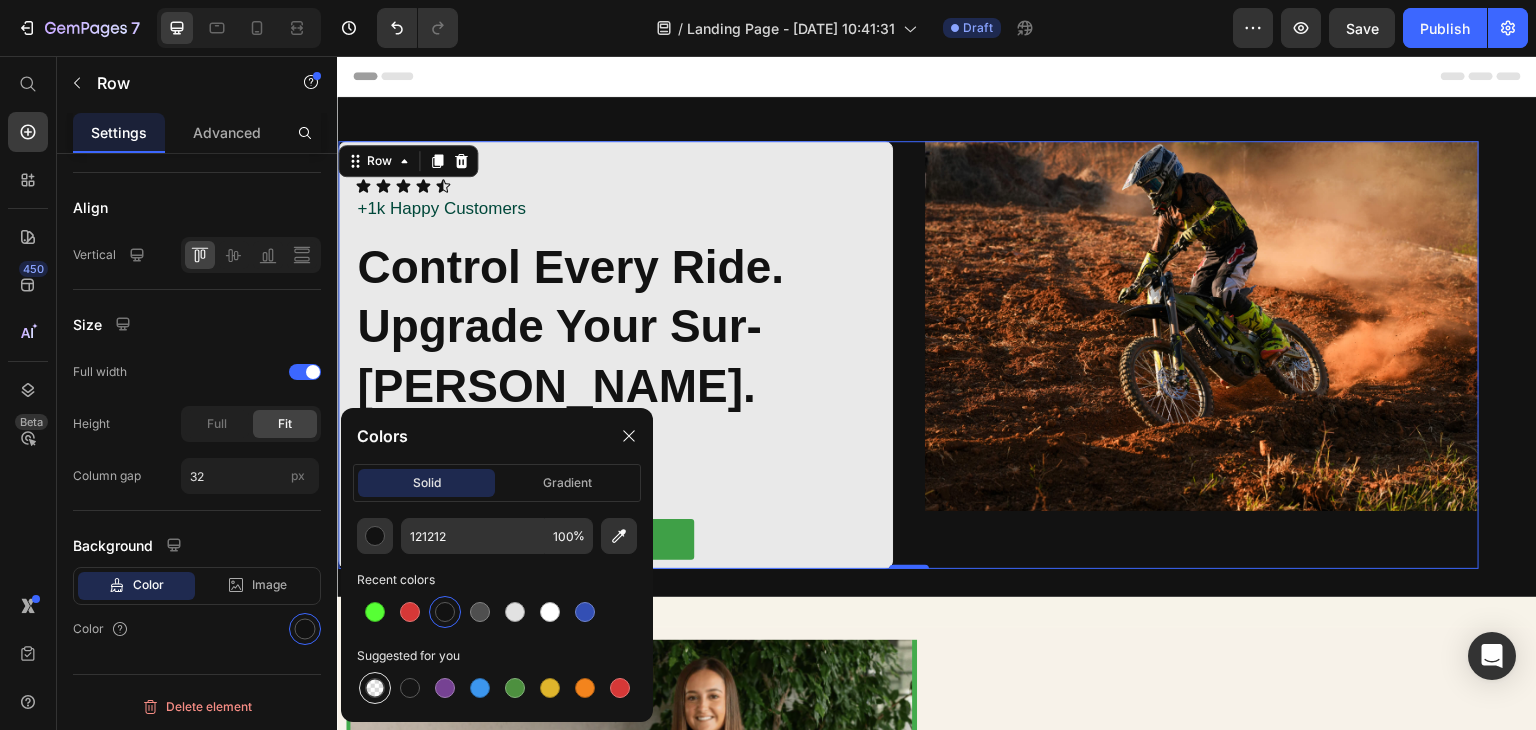 click at bounding box center (375, 688) 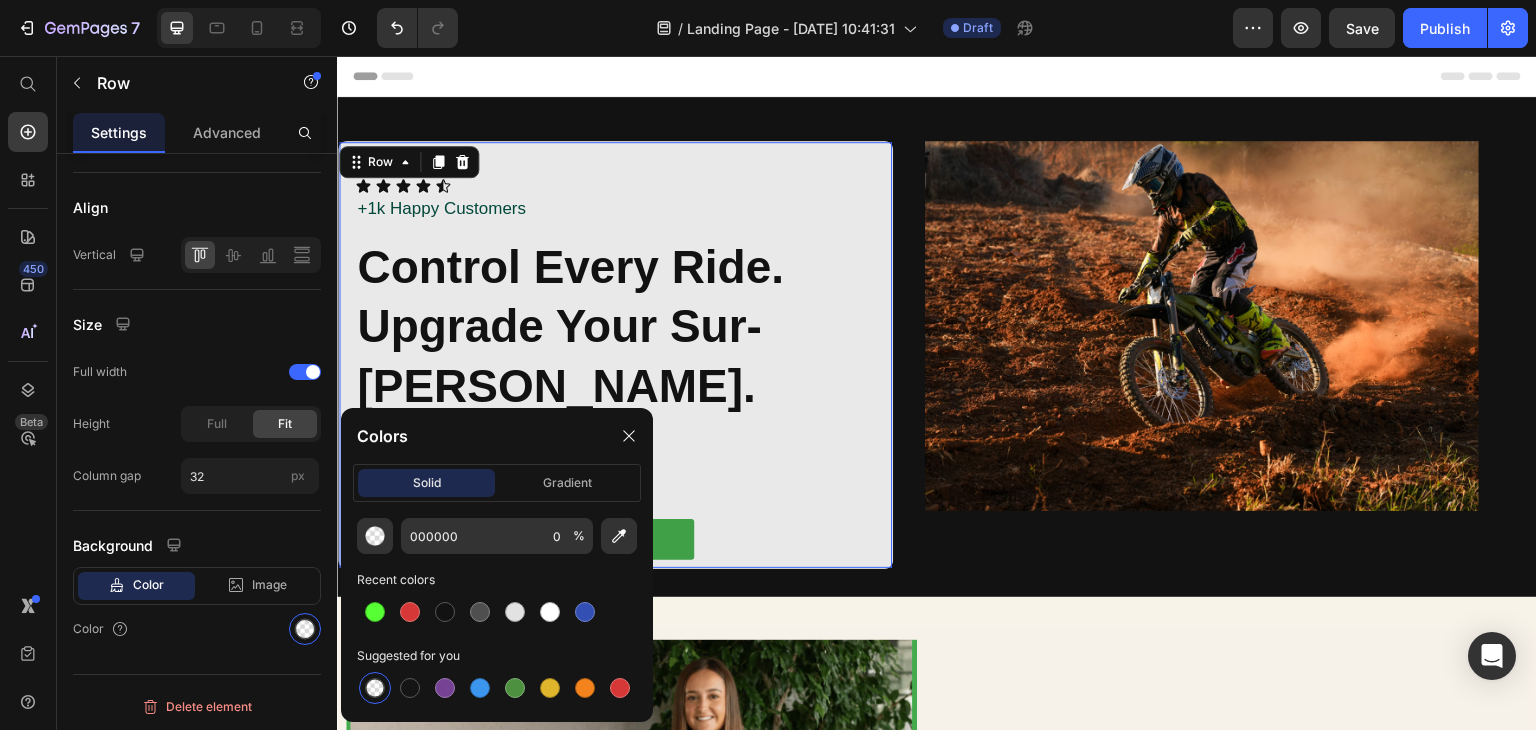 click on "Icon Icon Icon Icon Icon Icon List +1k Happy Customers Text Block Row Control Every Ride. Upgrade Your Sur-Ron. Heading Heading Text Block Text Block Shop Bikes Now Button" at bounding box center (615, 369) 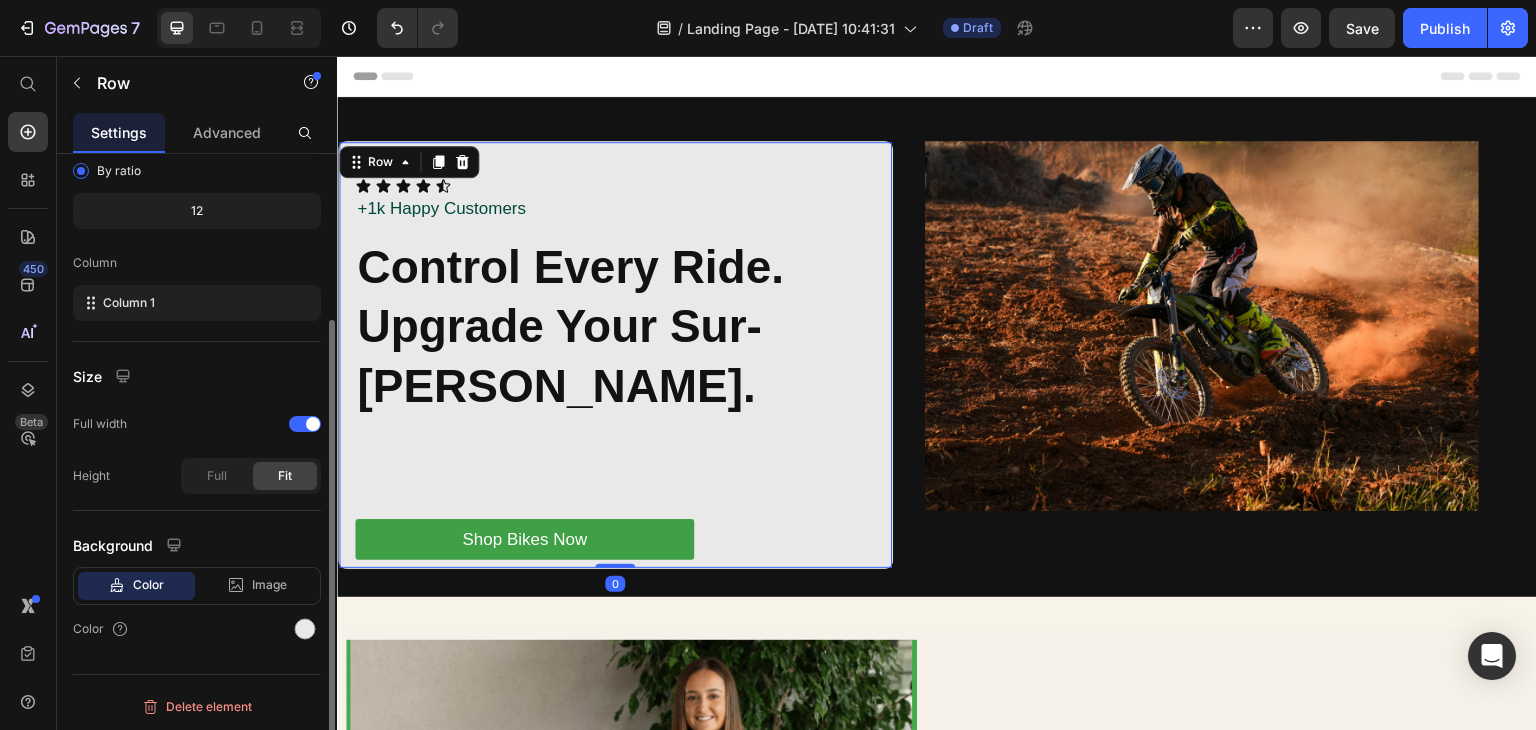 click on "Icon Icon Icon Icon Icon Icon List +1k Happy Customers Text Block Row Control Every Ride. Upgrade Your Sur-Ron. Heading Heading Text Block Text Block Shop Bikes Now Button" at bounding box center [615, 369] 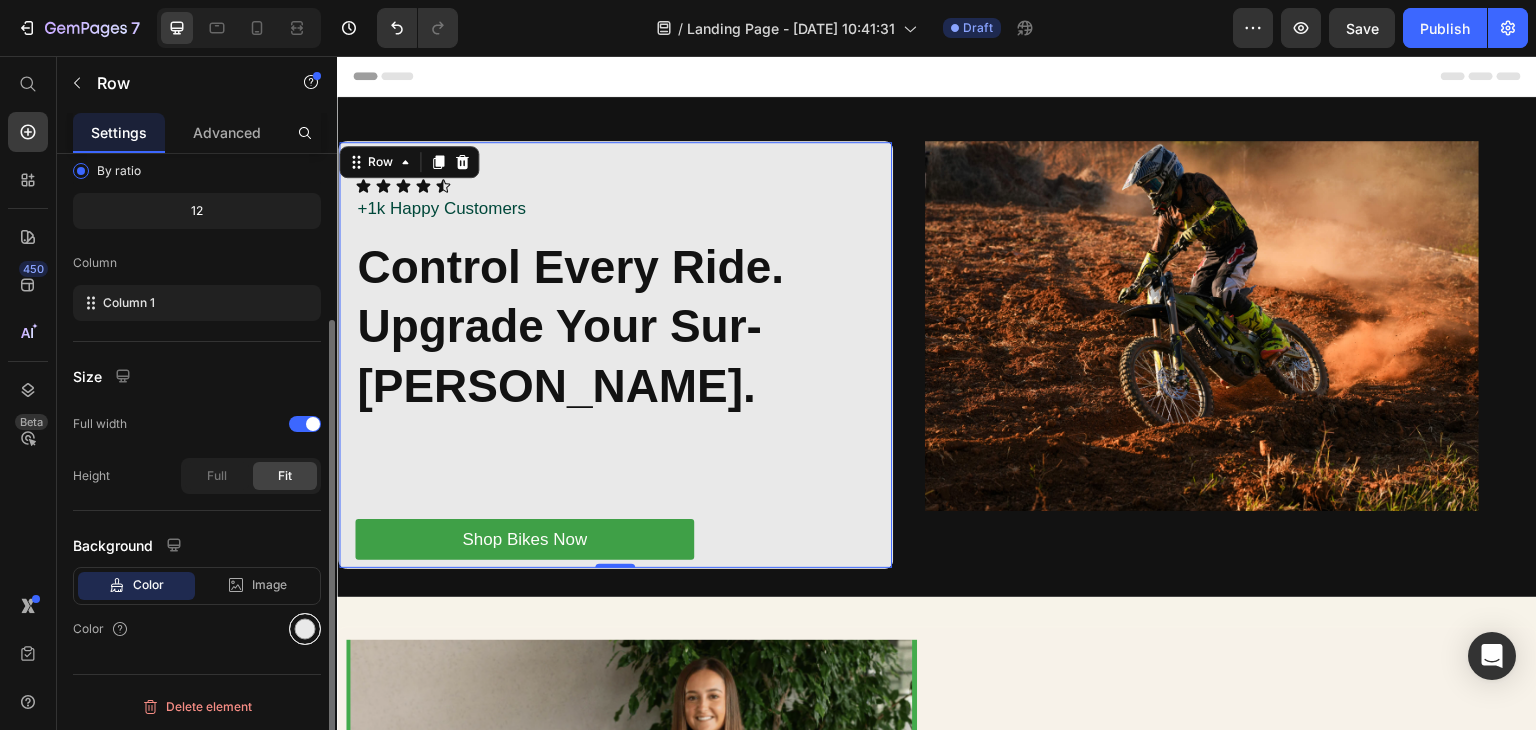 click at bounding box center [305, 629] 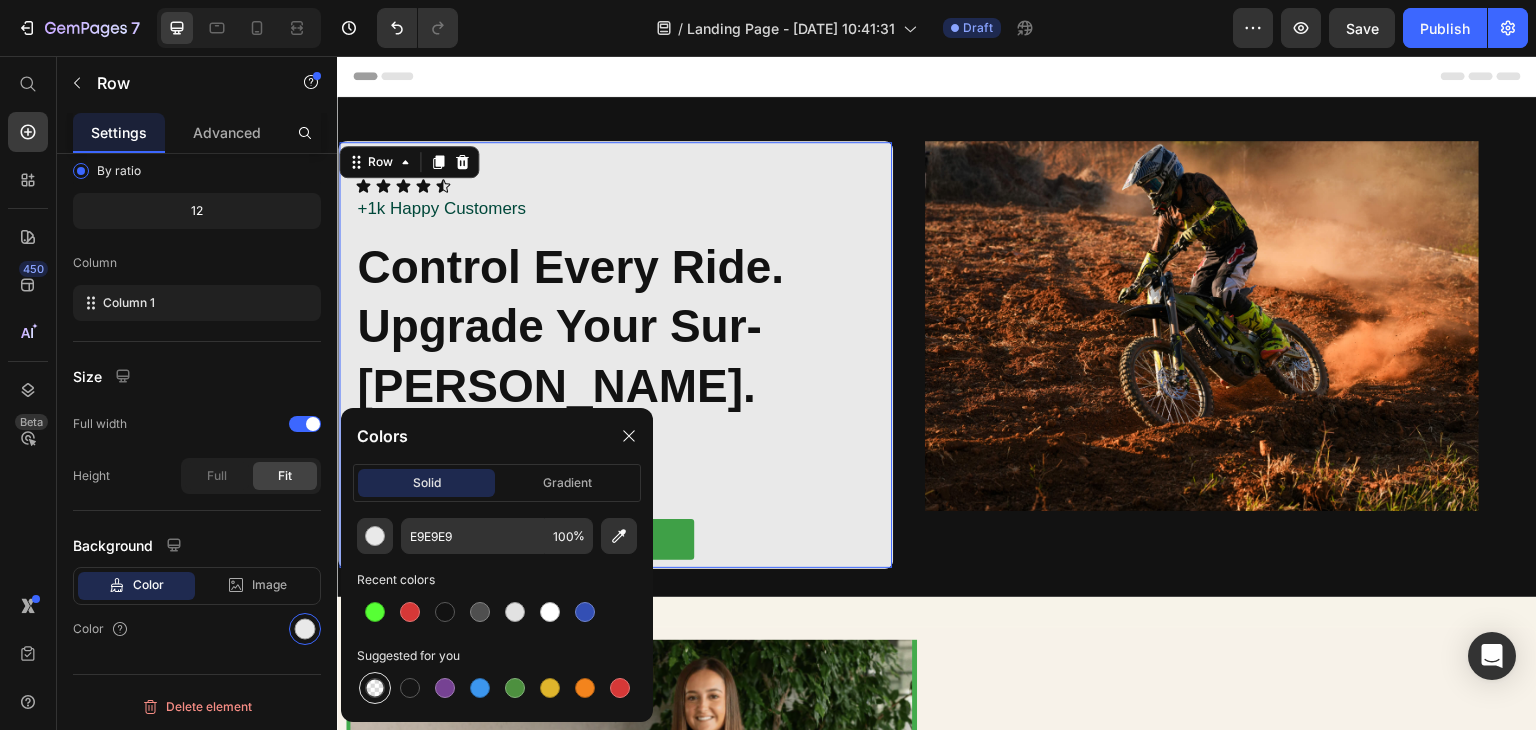 click at bounding box center [375, 688] 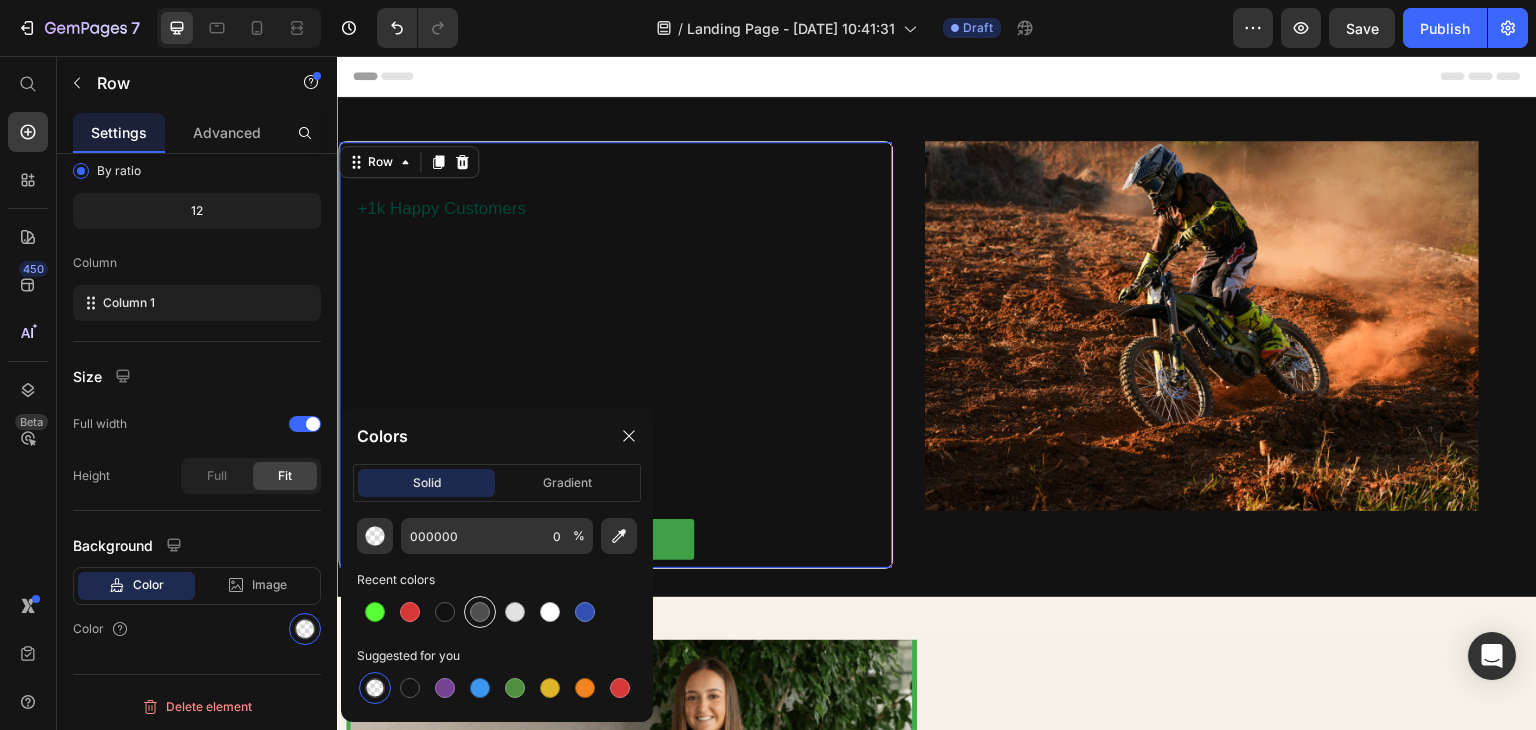 click at bounding box center [480, 612] 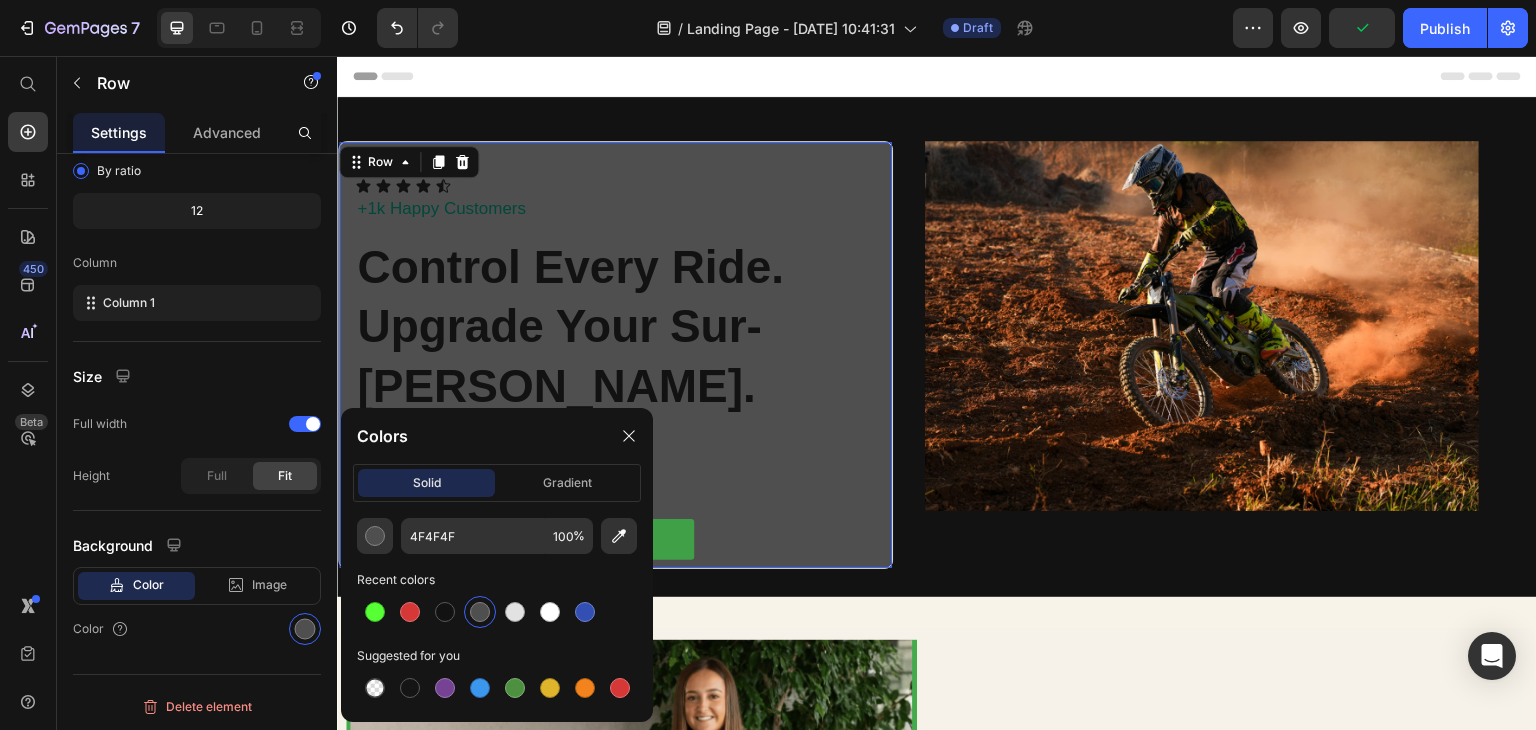 click on "Icon Icon Icon Icon Icon Icon List +1k Happy Customers Text Block Row Control Every Ride. Upgrade Your Sur-Ron. Heading Heading Text Block Text Block Shop Bikes Now Button" at bounding box center (615, 369) 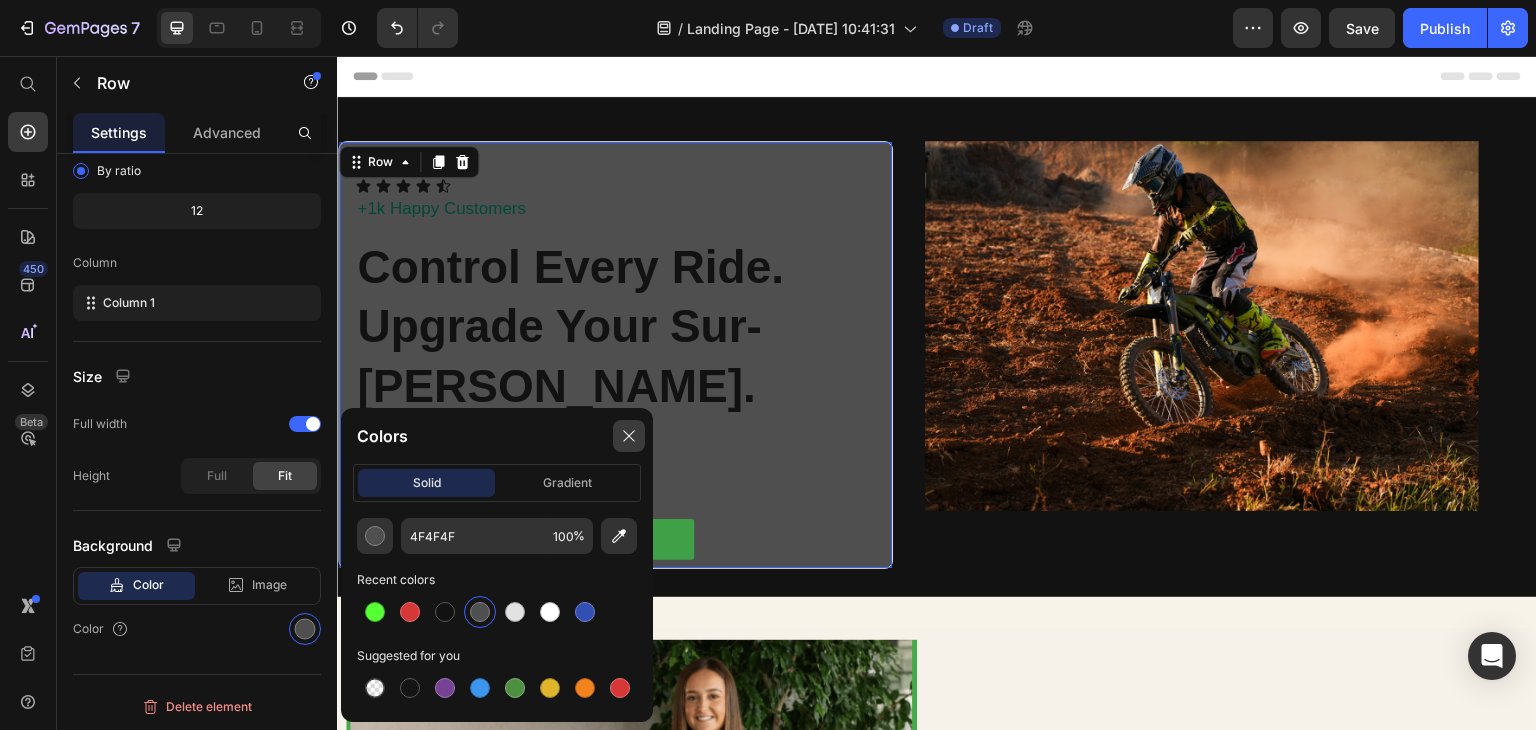 click 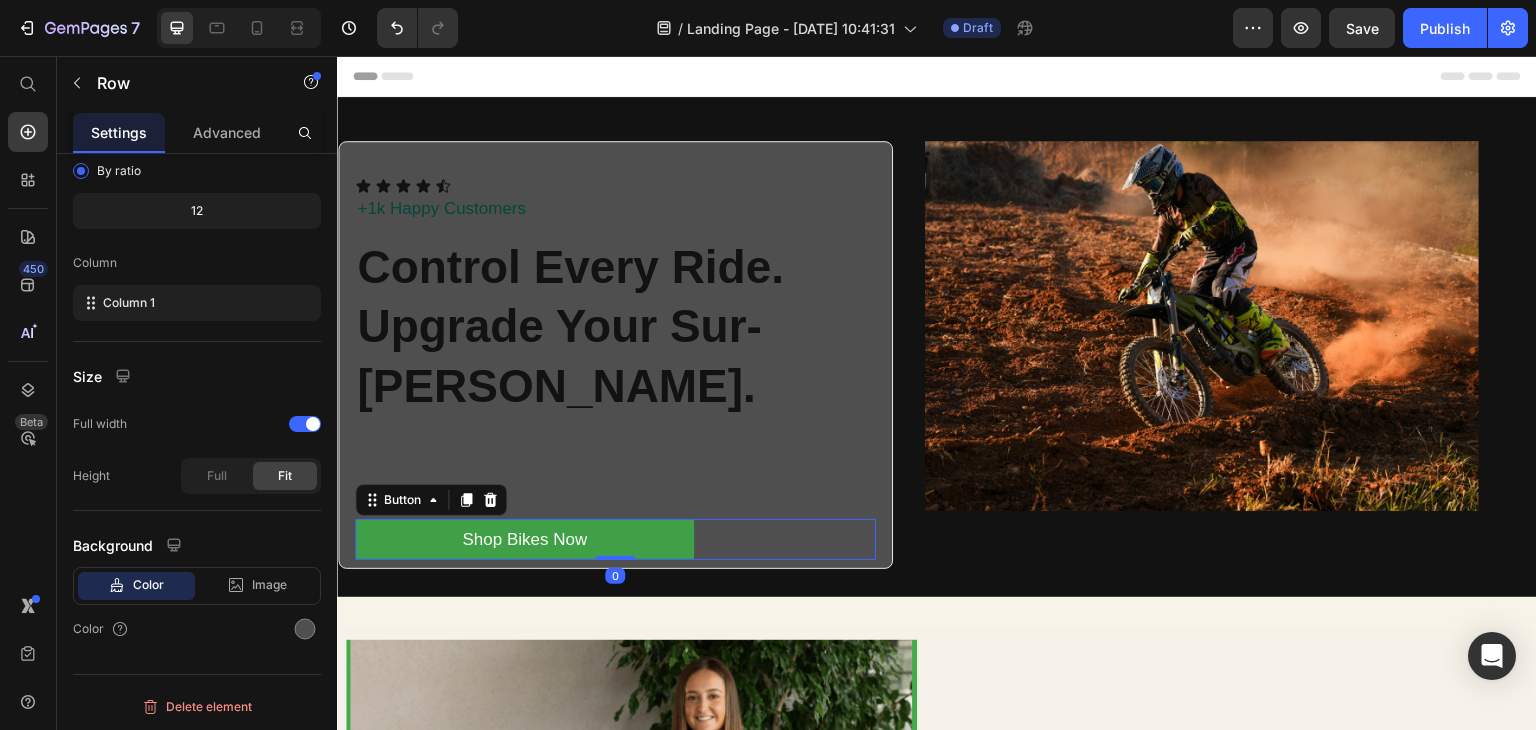 click on "Shop Bikes Now Button   0" at bounding box center [615, 540] 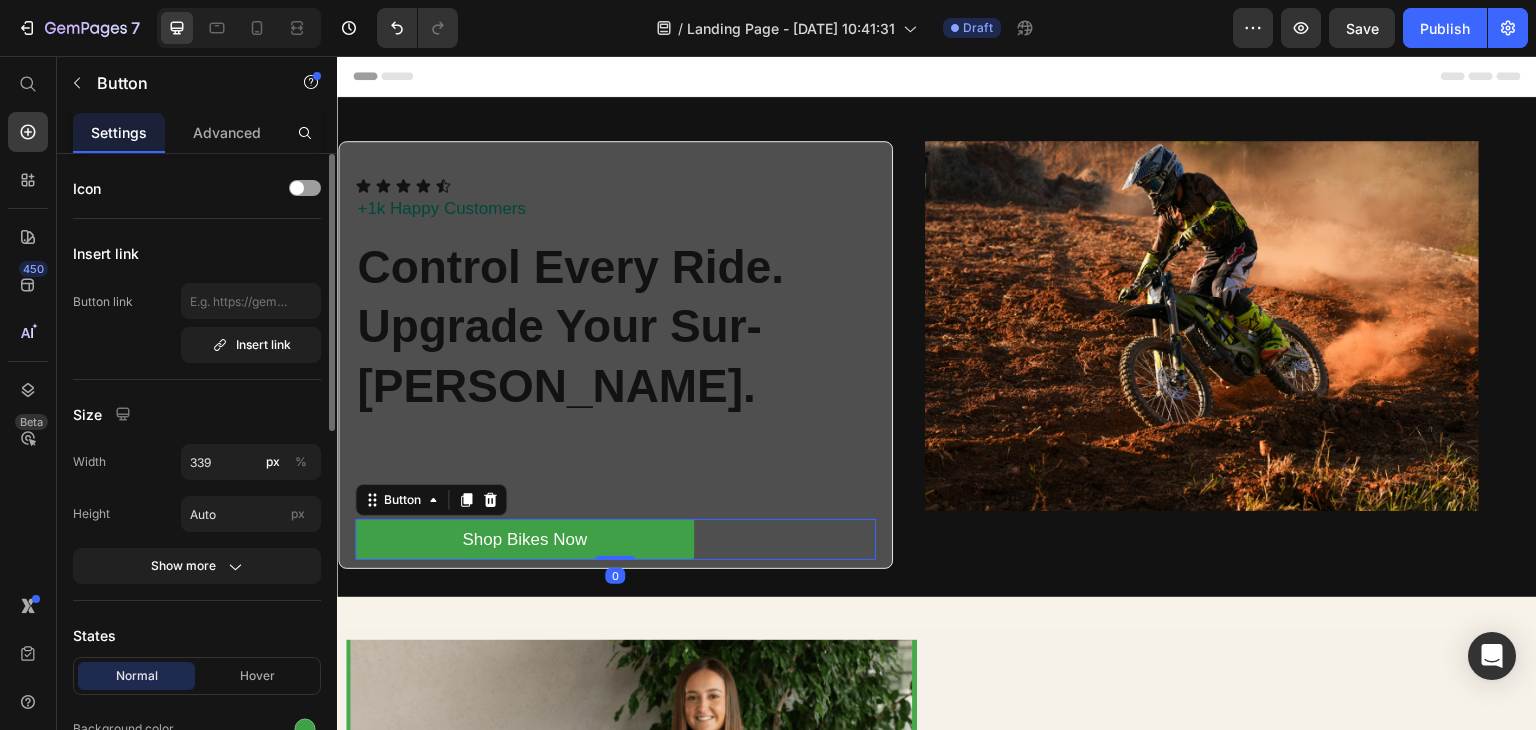 scroll, scrollTop: 200, scrollLeft: 0, axis: vertical 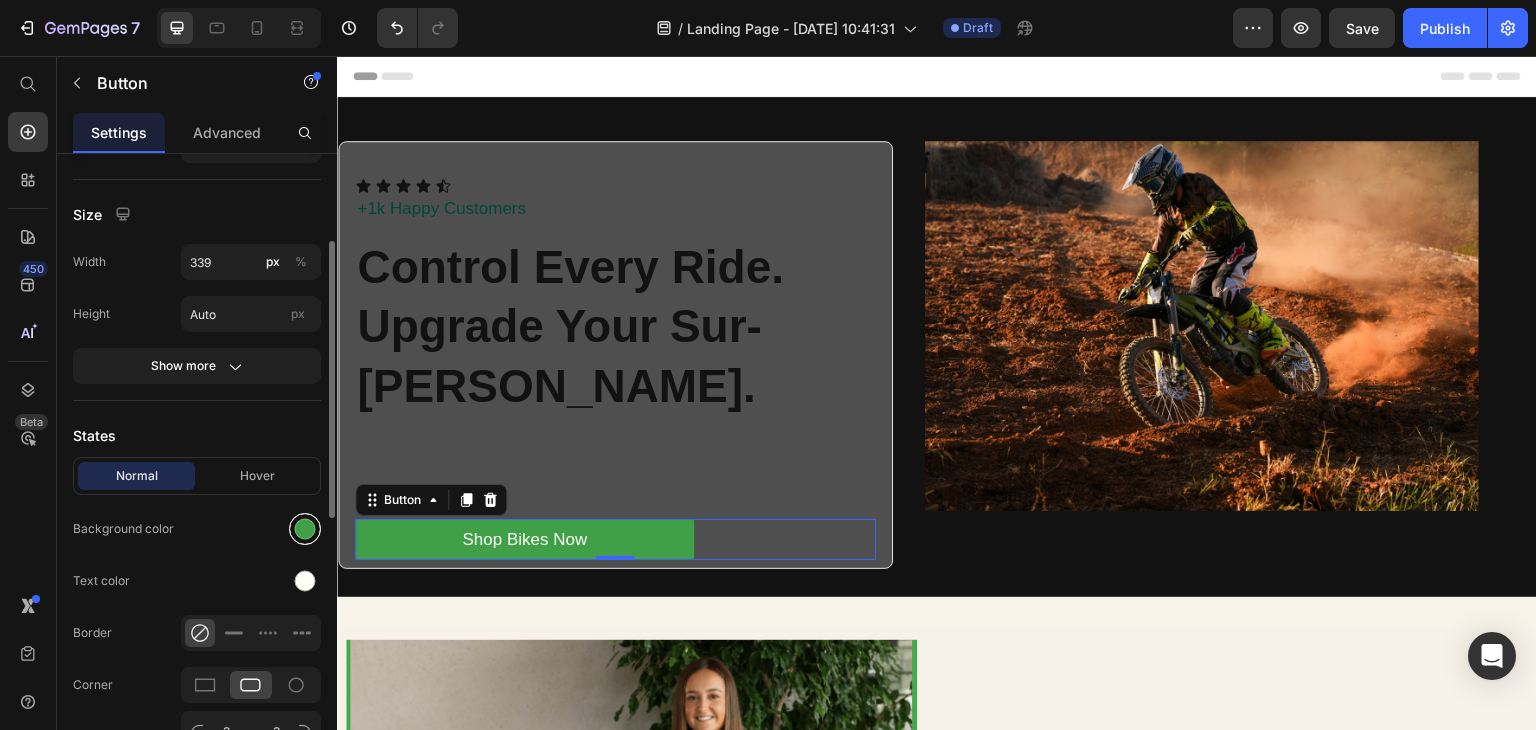 click at bounding box center [305, 529] 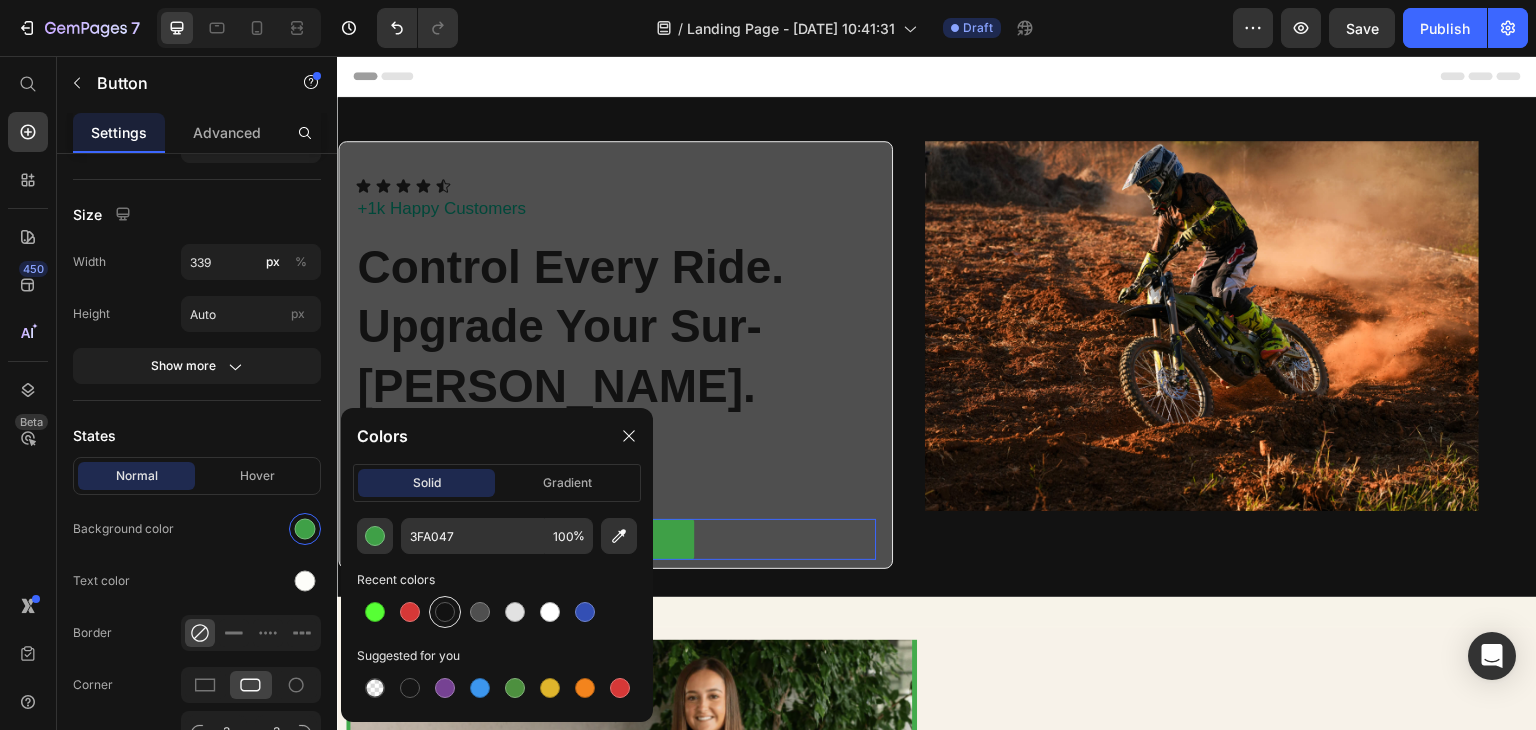 drag, startPoint x: 516, startPoint y: 617, endPoint x: 438, endPoint y: 605, distance: 78.91768 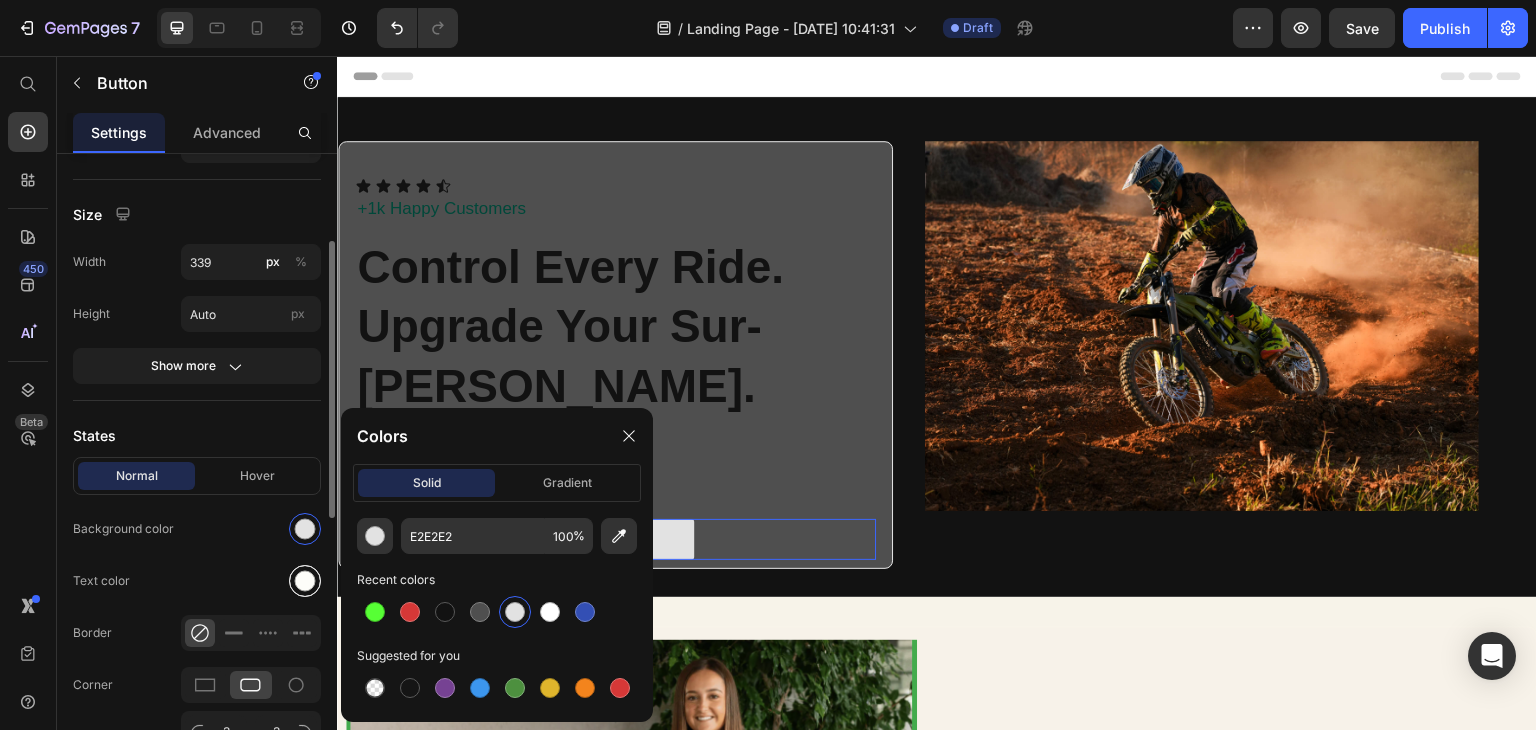 click at bounding box center (305, 581) 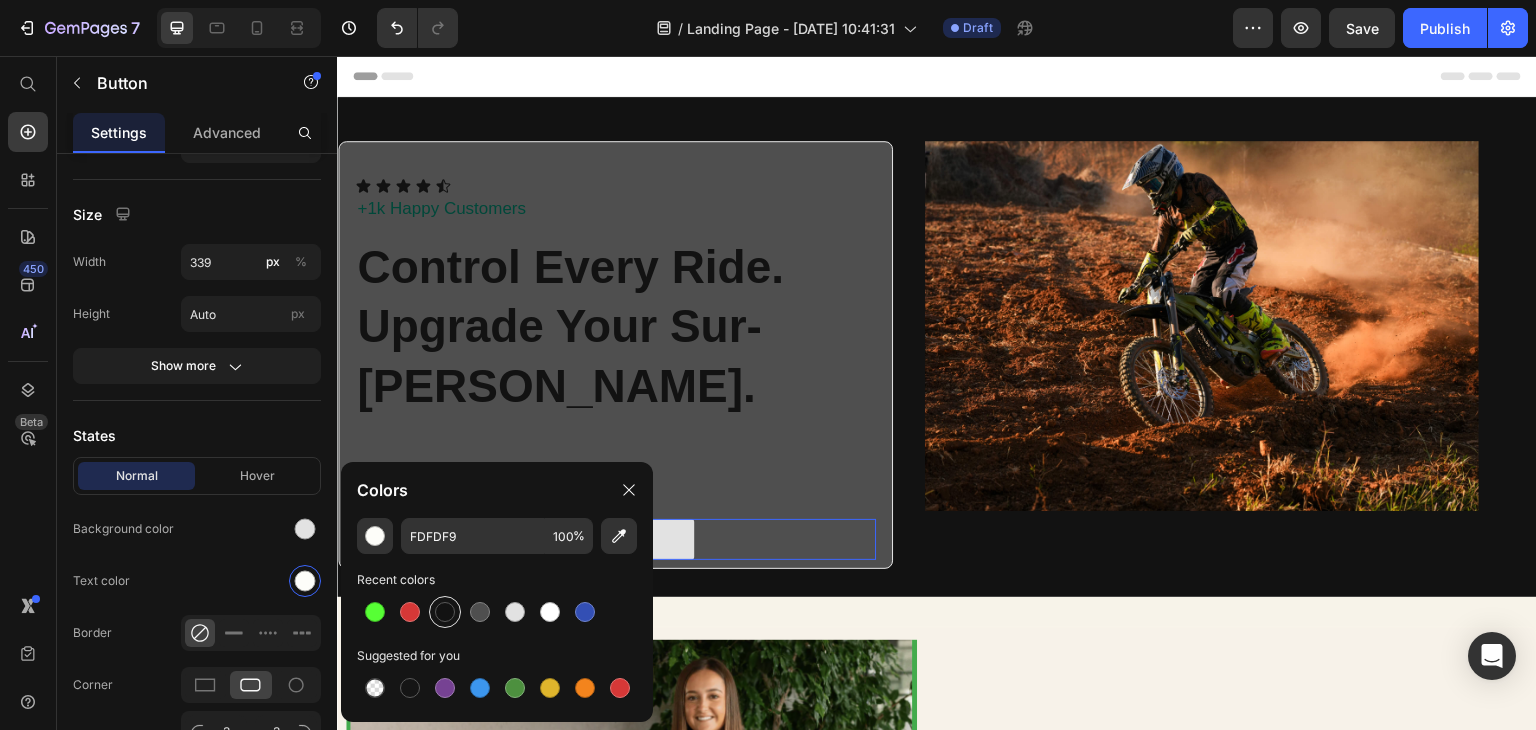 click at bounding box center (445, 612) 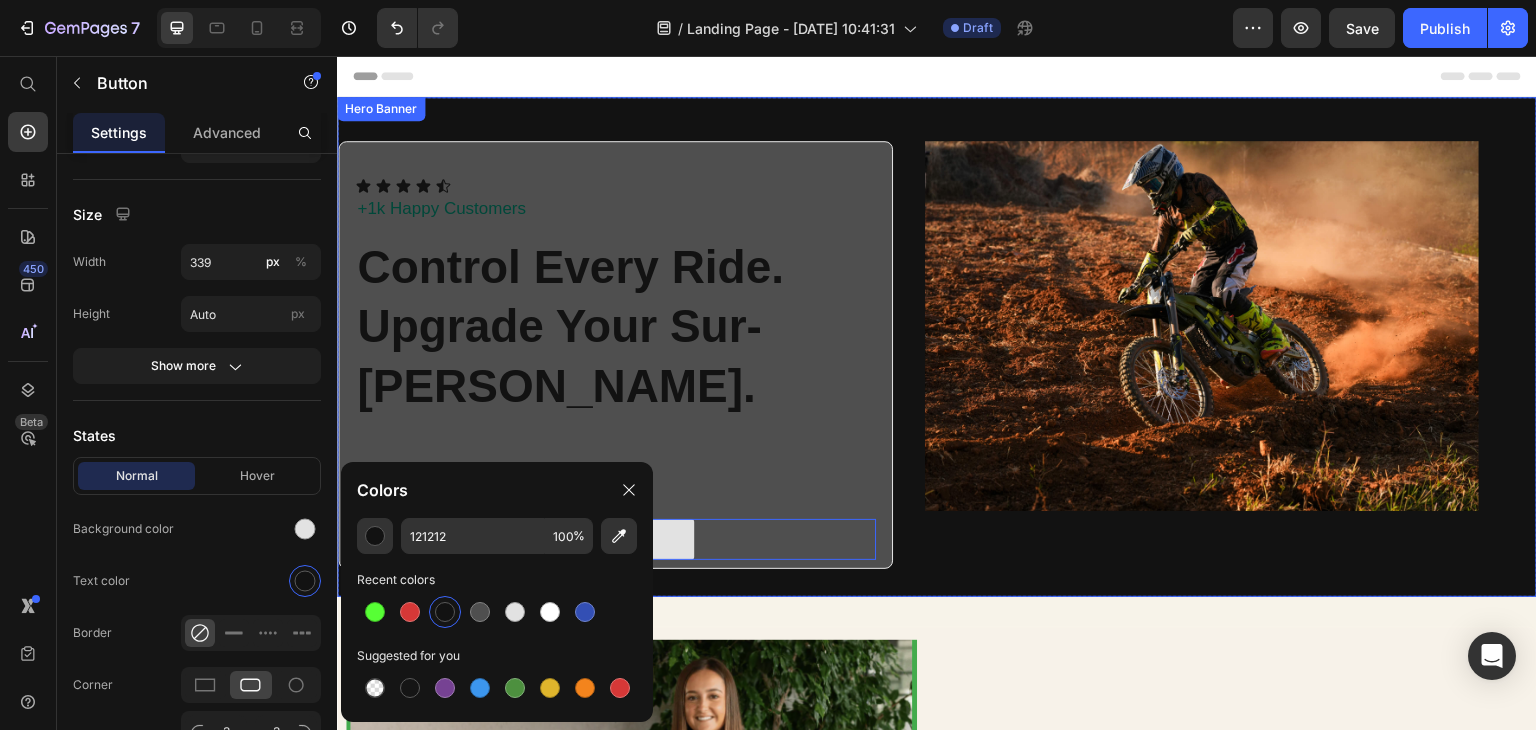 click at bounding box center (937, 347) 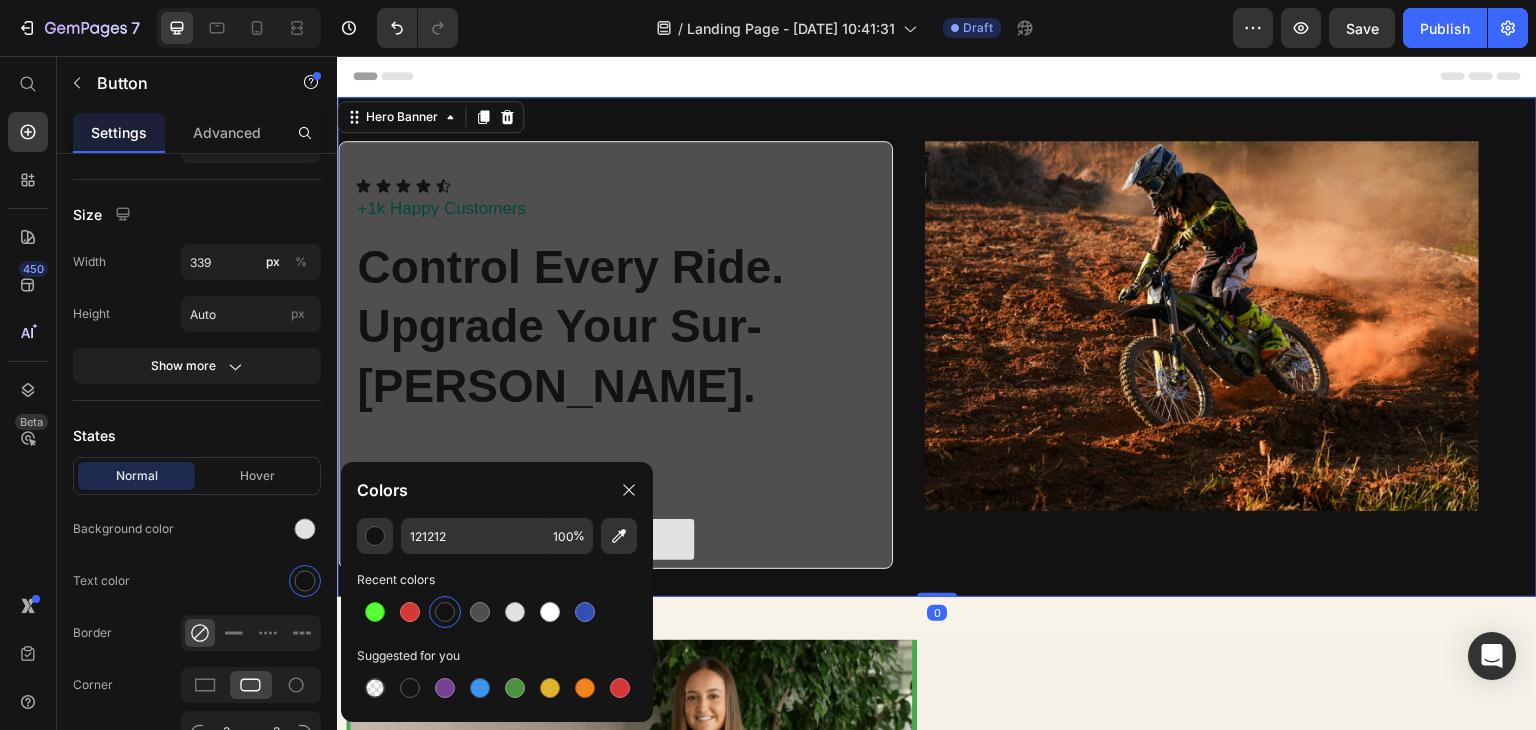 scroll, scrollTop: 0, scrollLeft: 0, axis: both 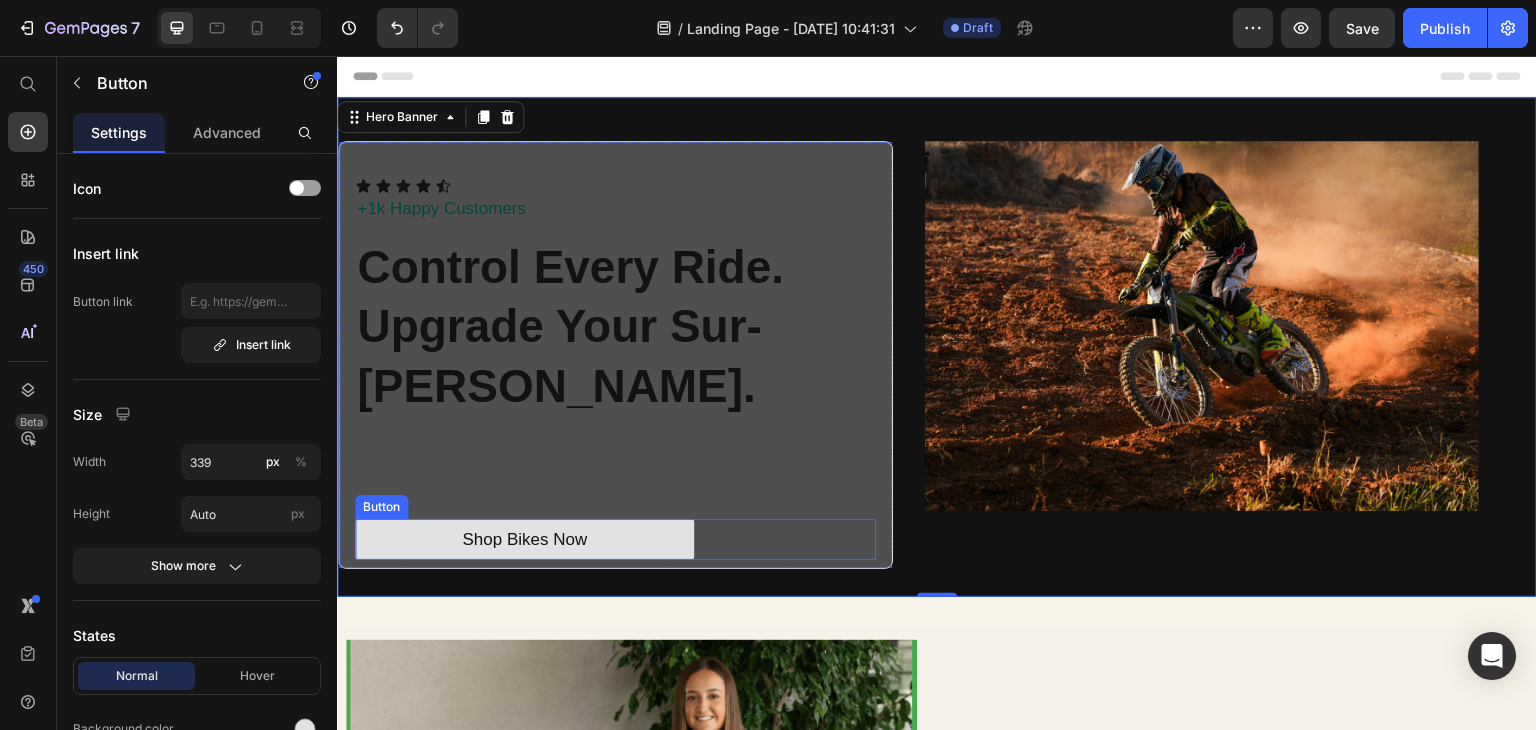 click on "Shop Bikes Now Button" at bounding box center (615, 540) 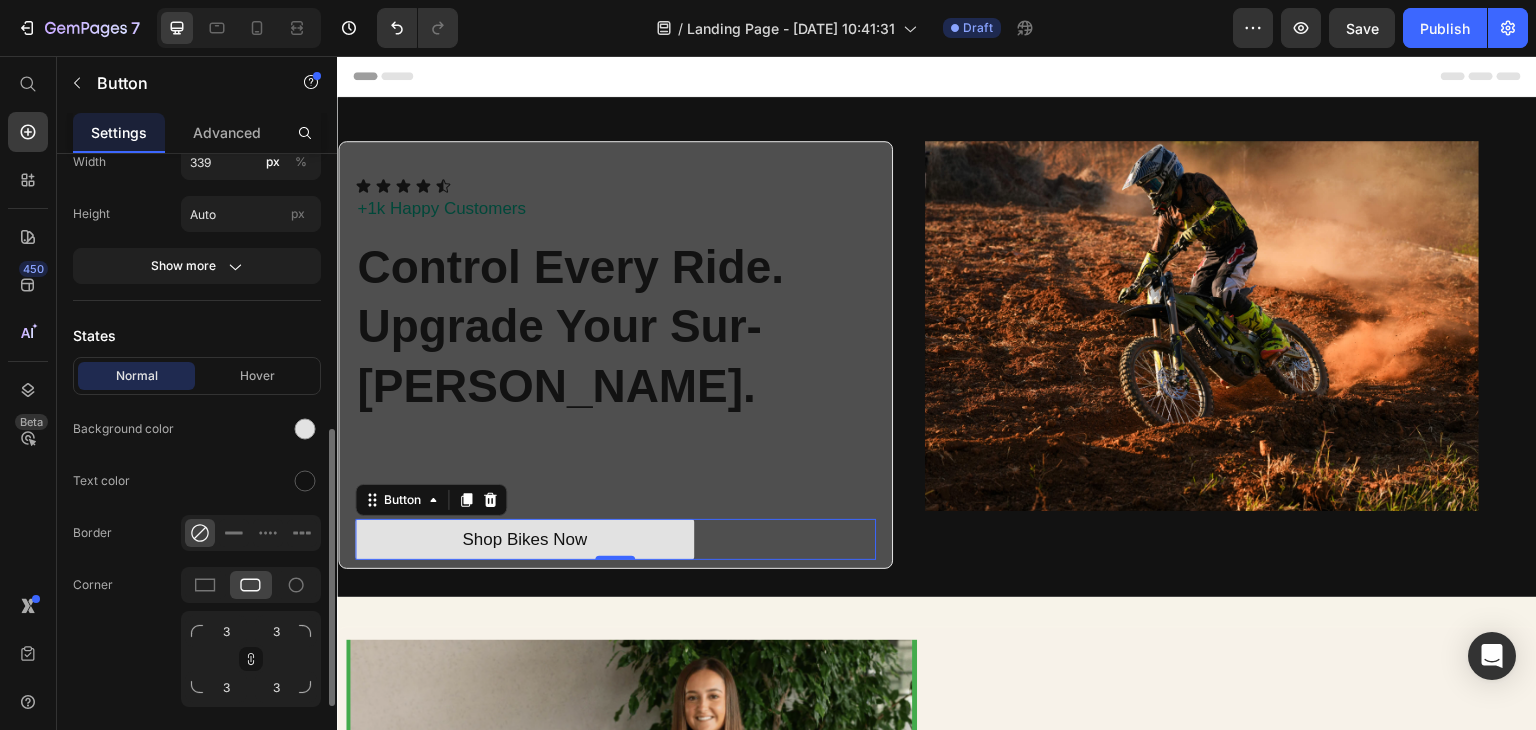 scroll, scrollTop: 400, scrollLeft: 0, axis: vertical 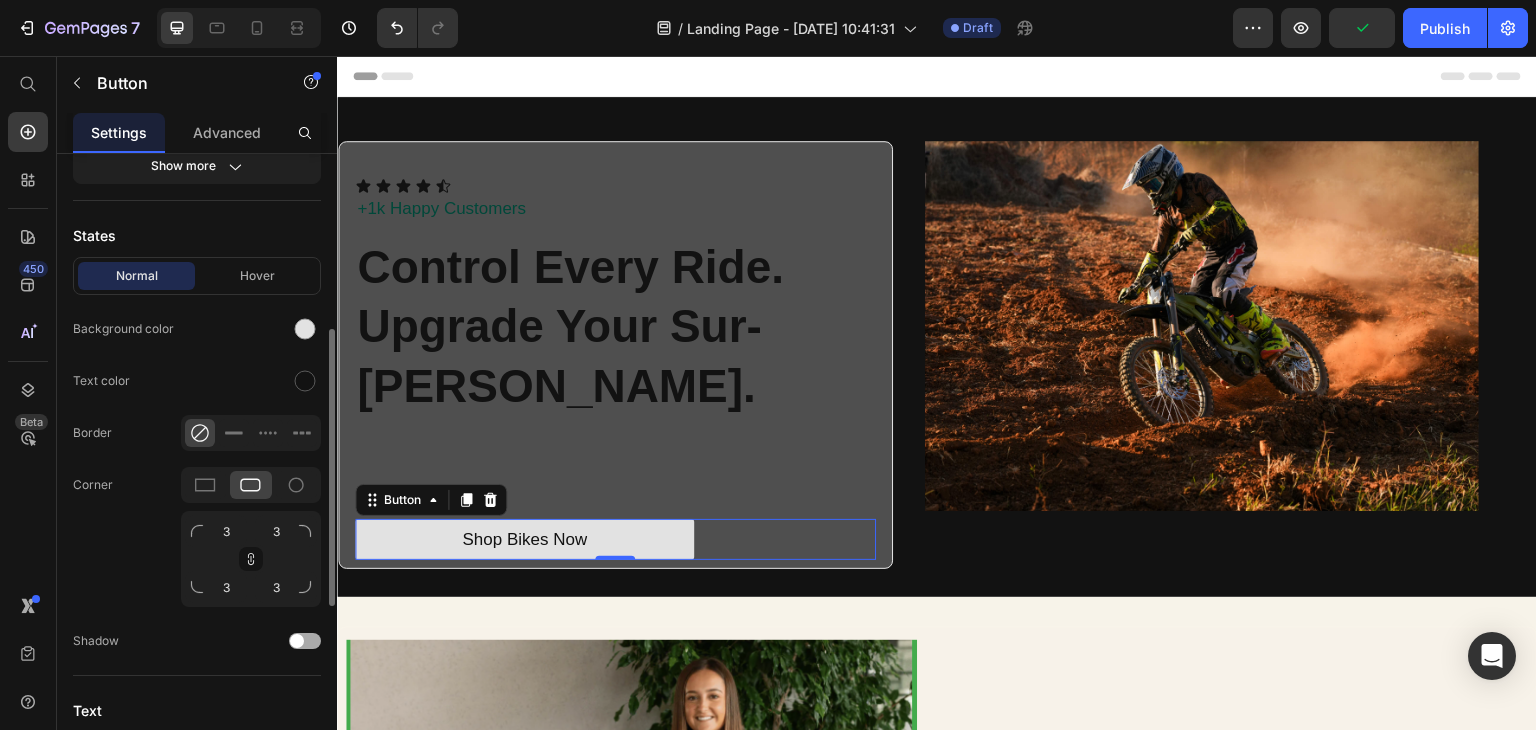 click at bounding box center (305, 641) 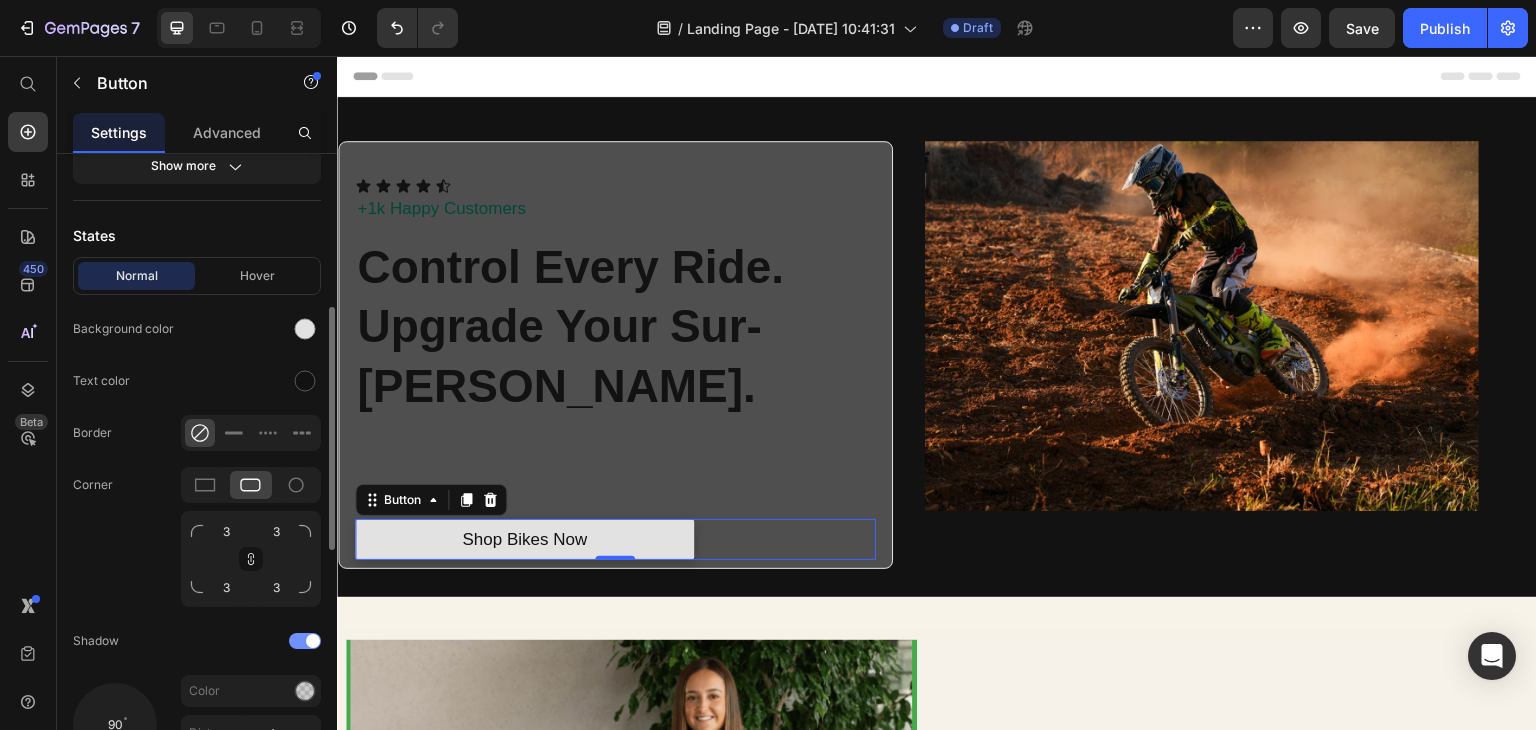 click at bounding box center [313, 641] 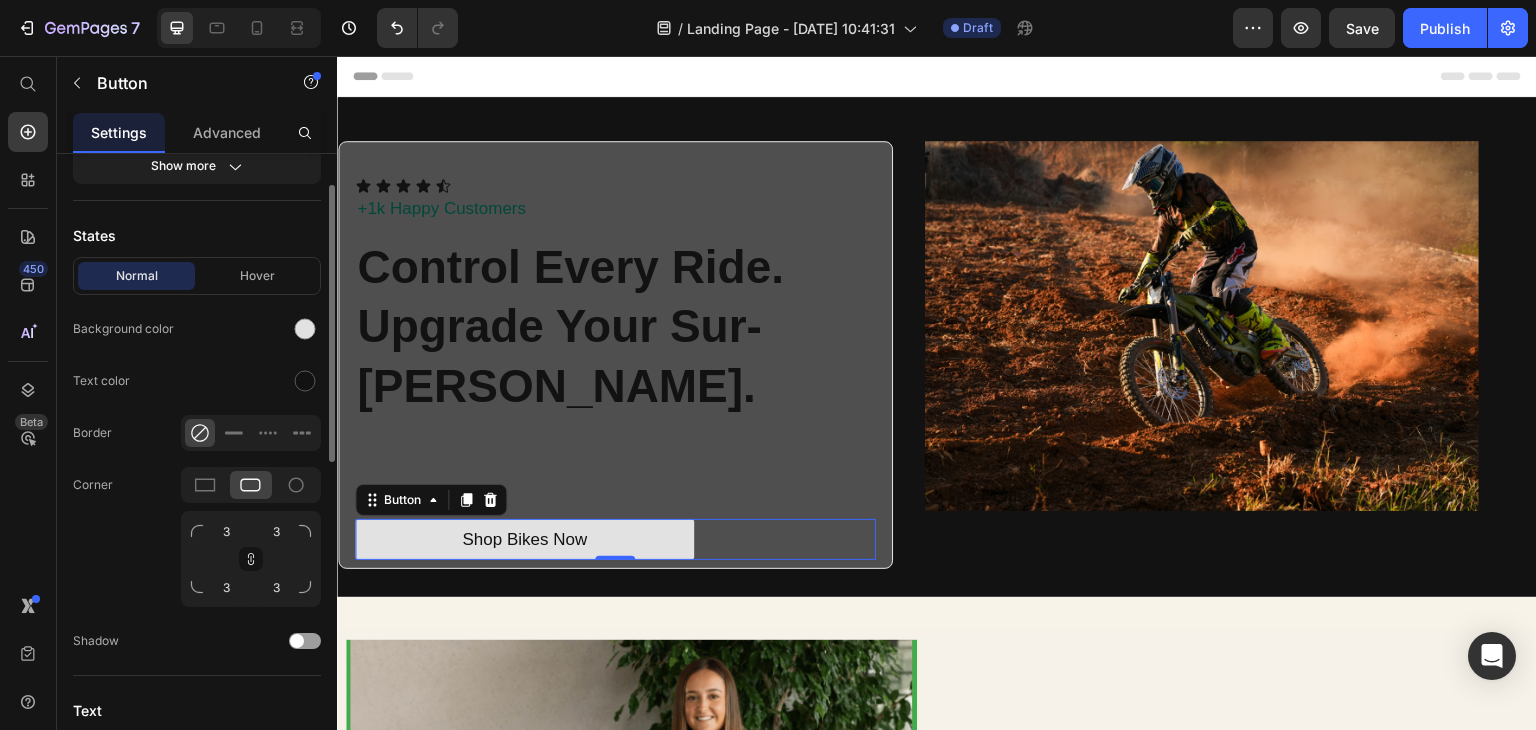 scroll, scrollTop: 300, scrollLeft: 0, axis: vertical 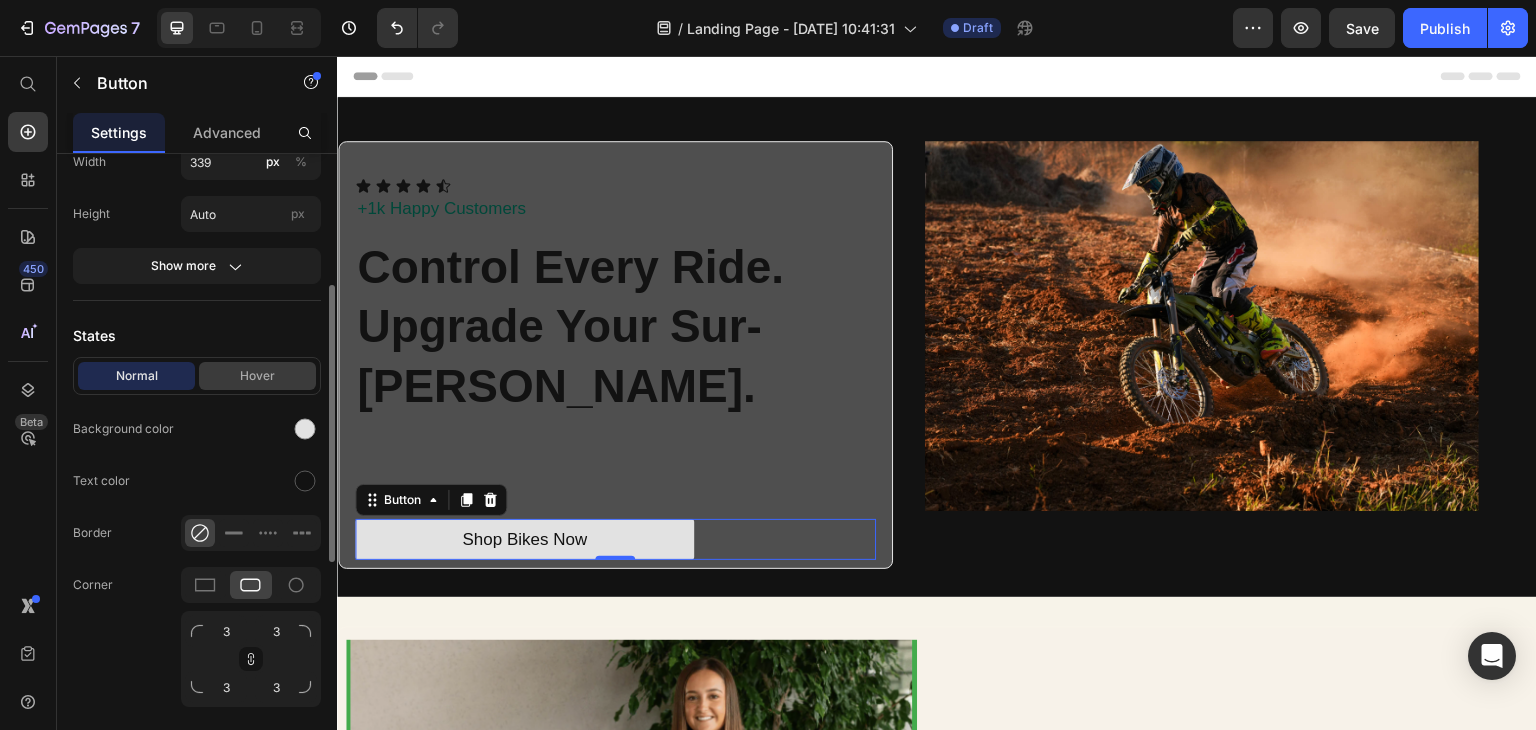 click on "Hover" at bounding box center [257, 376] 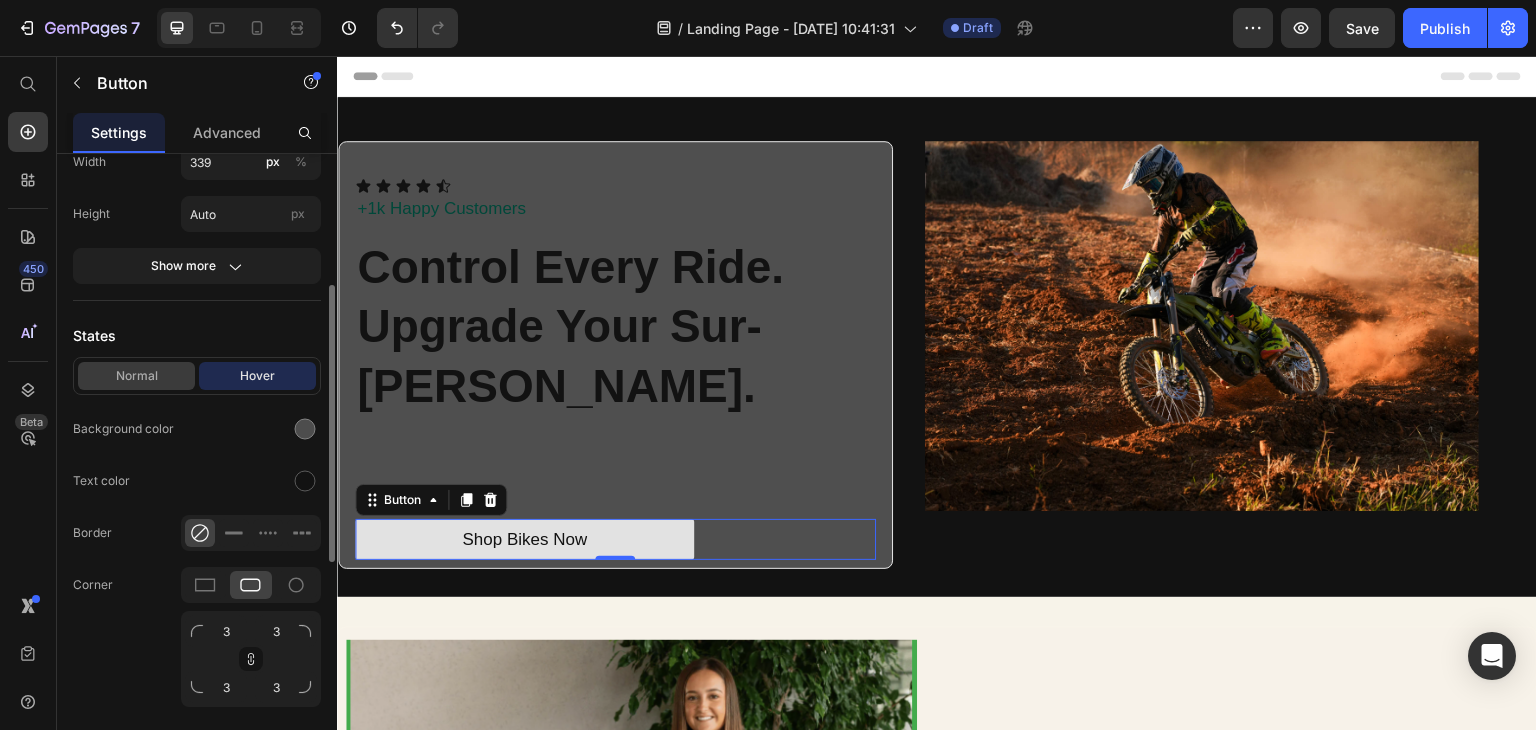 click on "Normal" at bounding box center [136, 376] 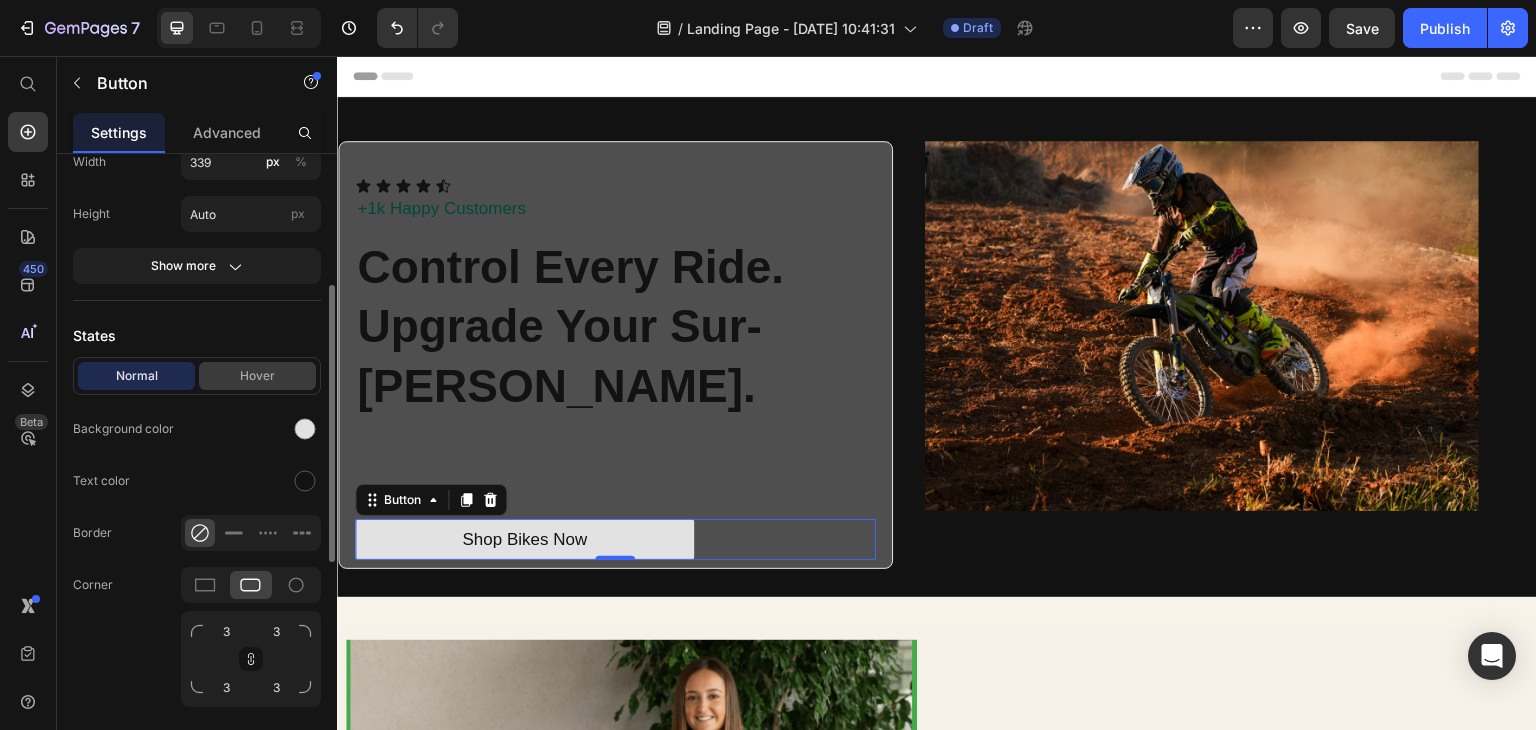 click on "Hover" at bounding box center (257, 376) 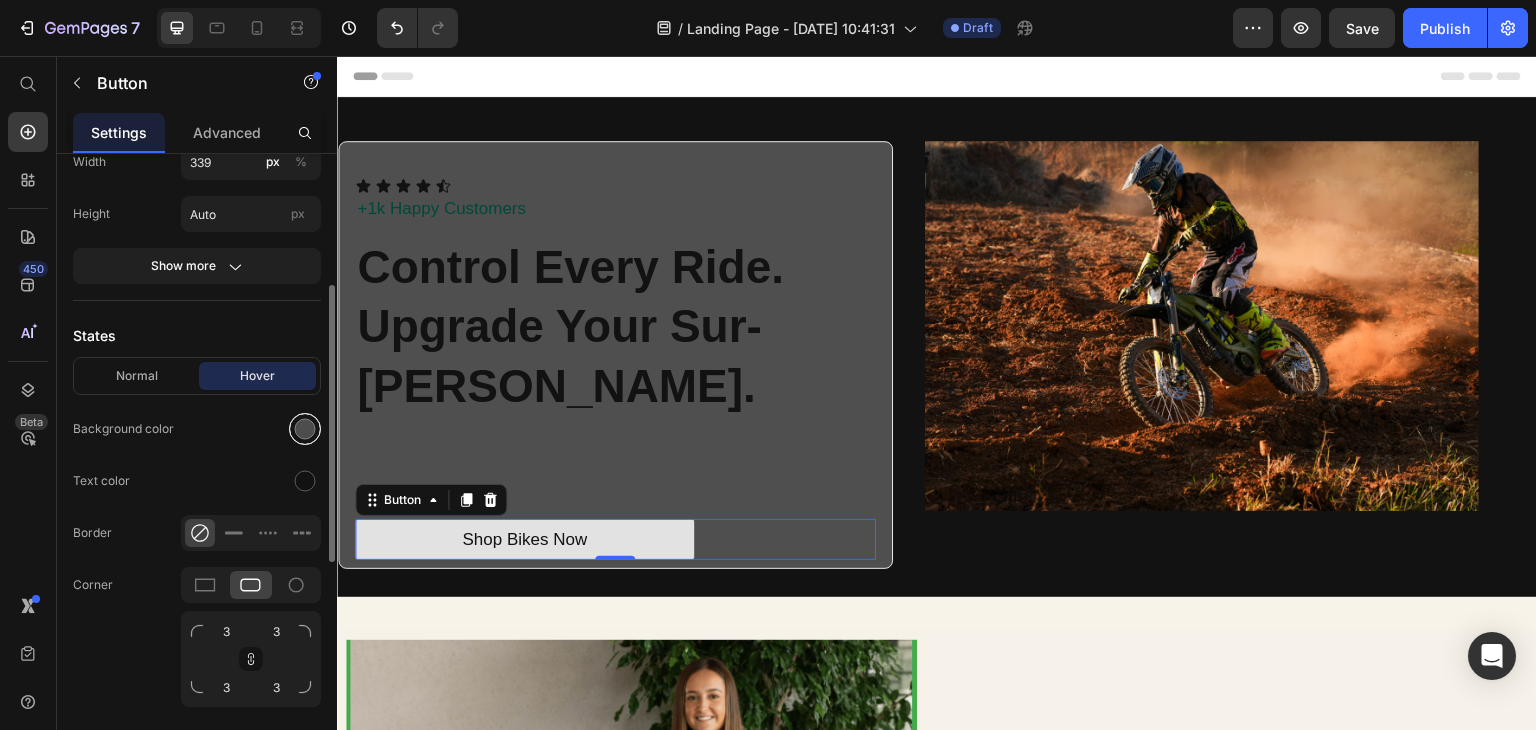 click at bounding box center [305, 429] 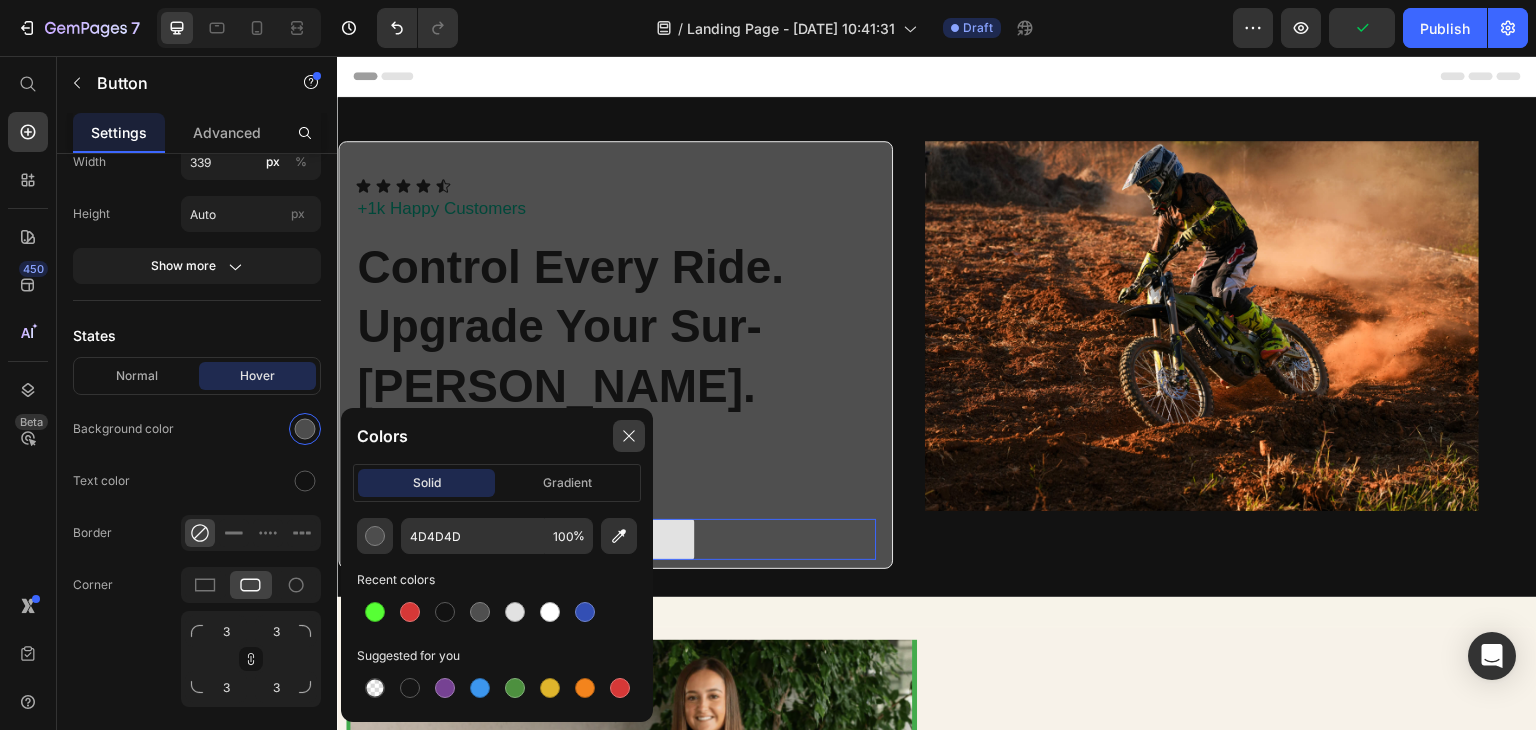 click 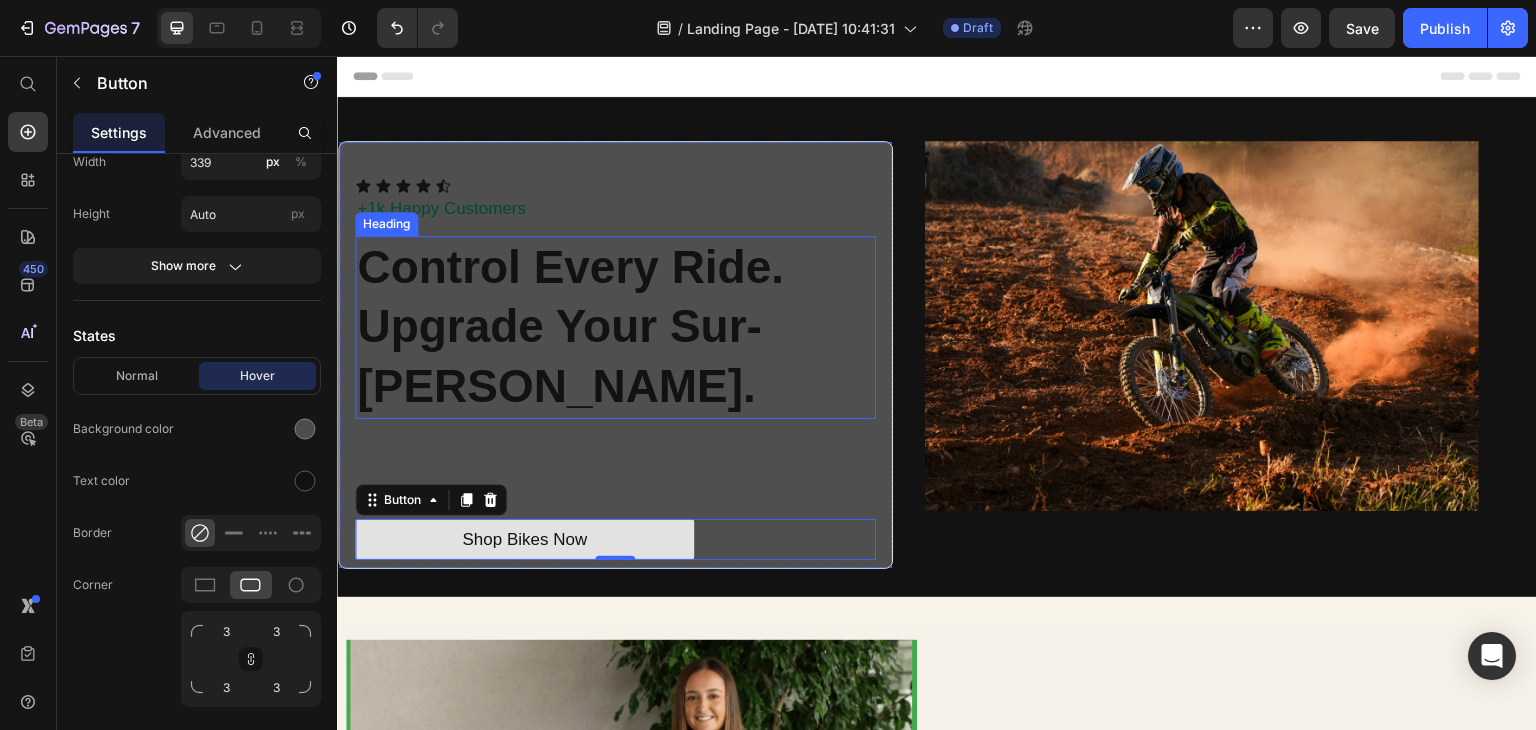 click on "Control Every Ride. Upgrade Your Sur-Ron." at bounding box center (615, 327) 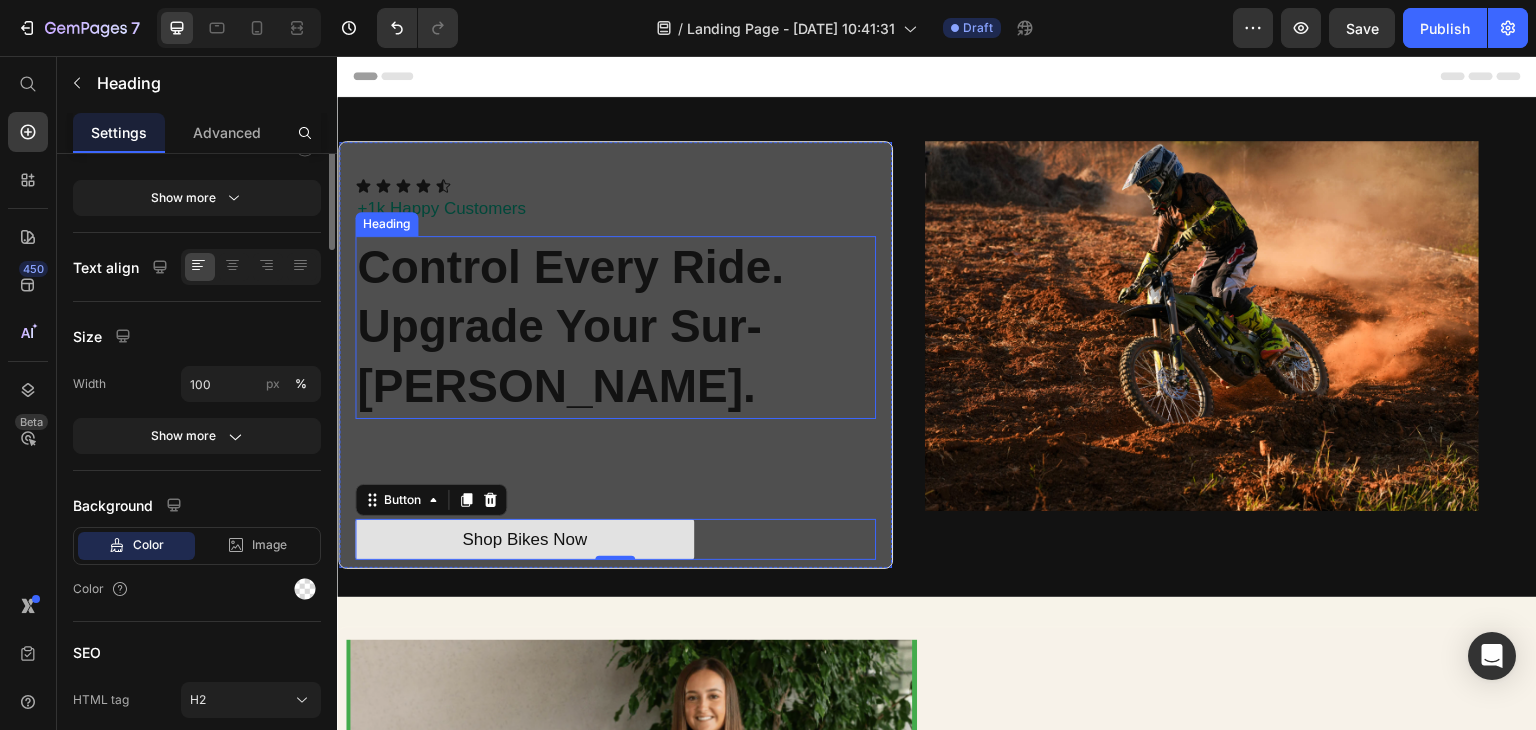 scroll, scrollTop: 0, scrollLeft: 0, axis: both 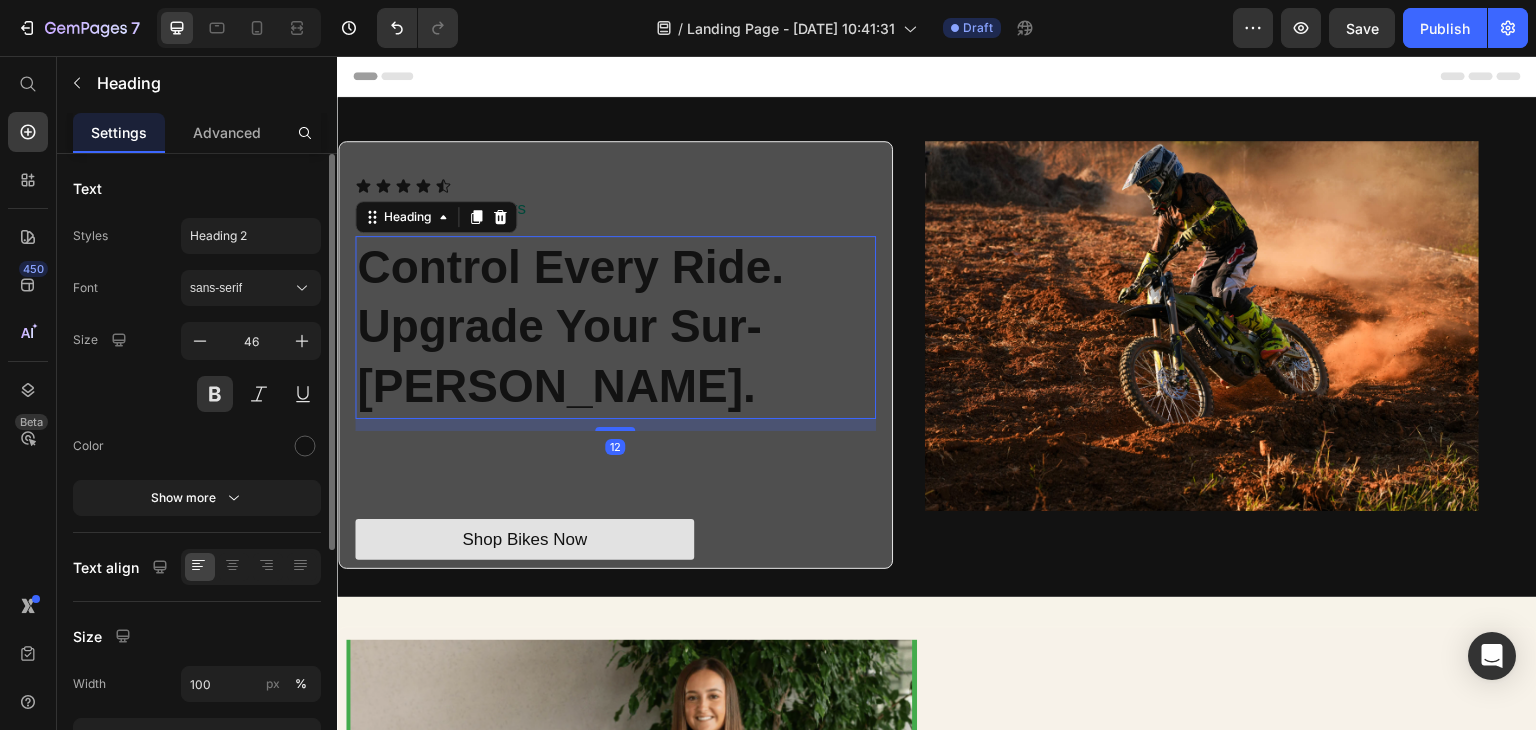 click on "Font sans-serif Size 46 Color Show more" at bounding box center [197, 393] 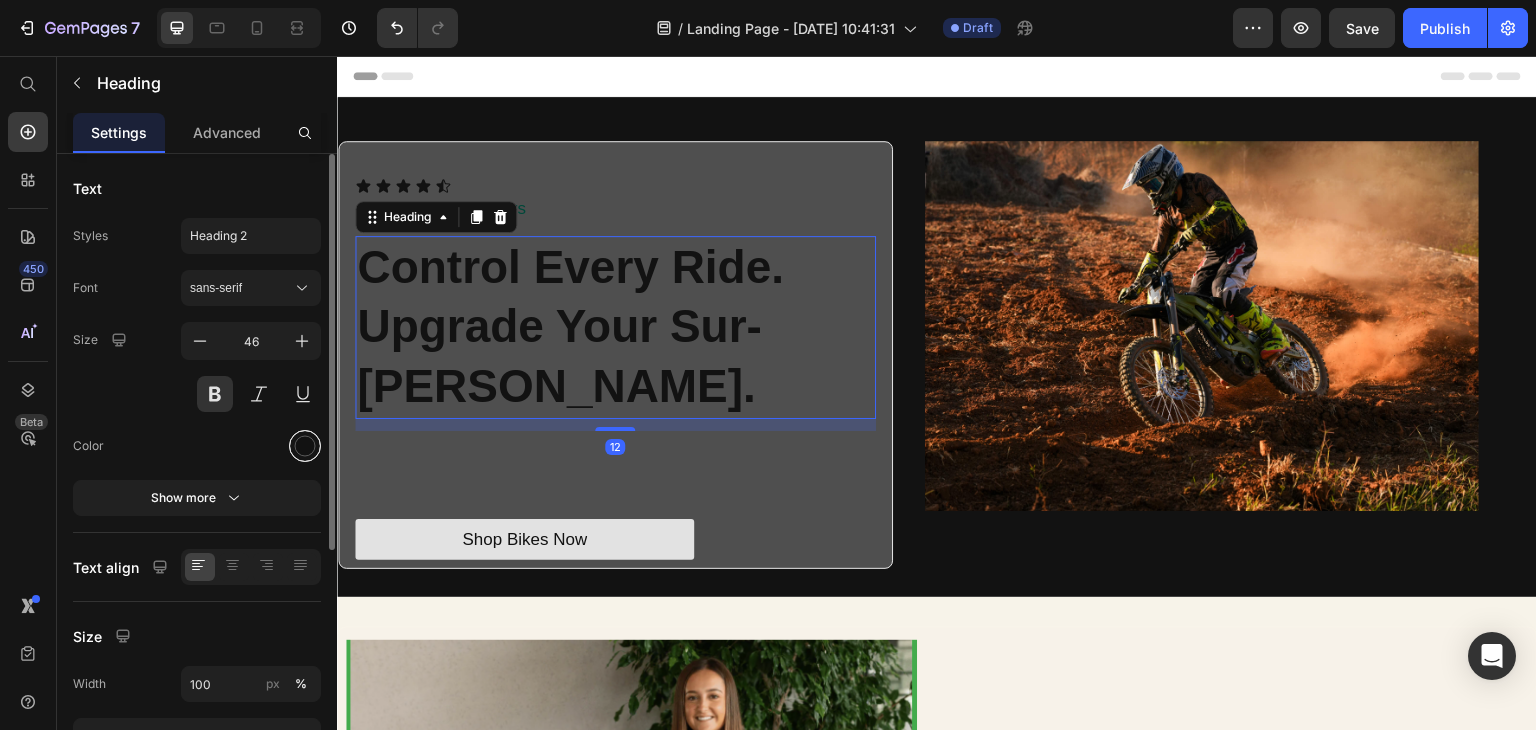 click at bounding box center [305, 446] 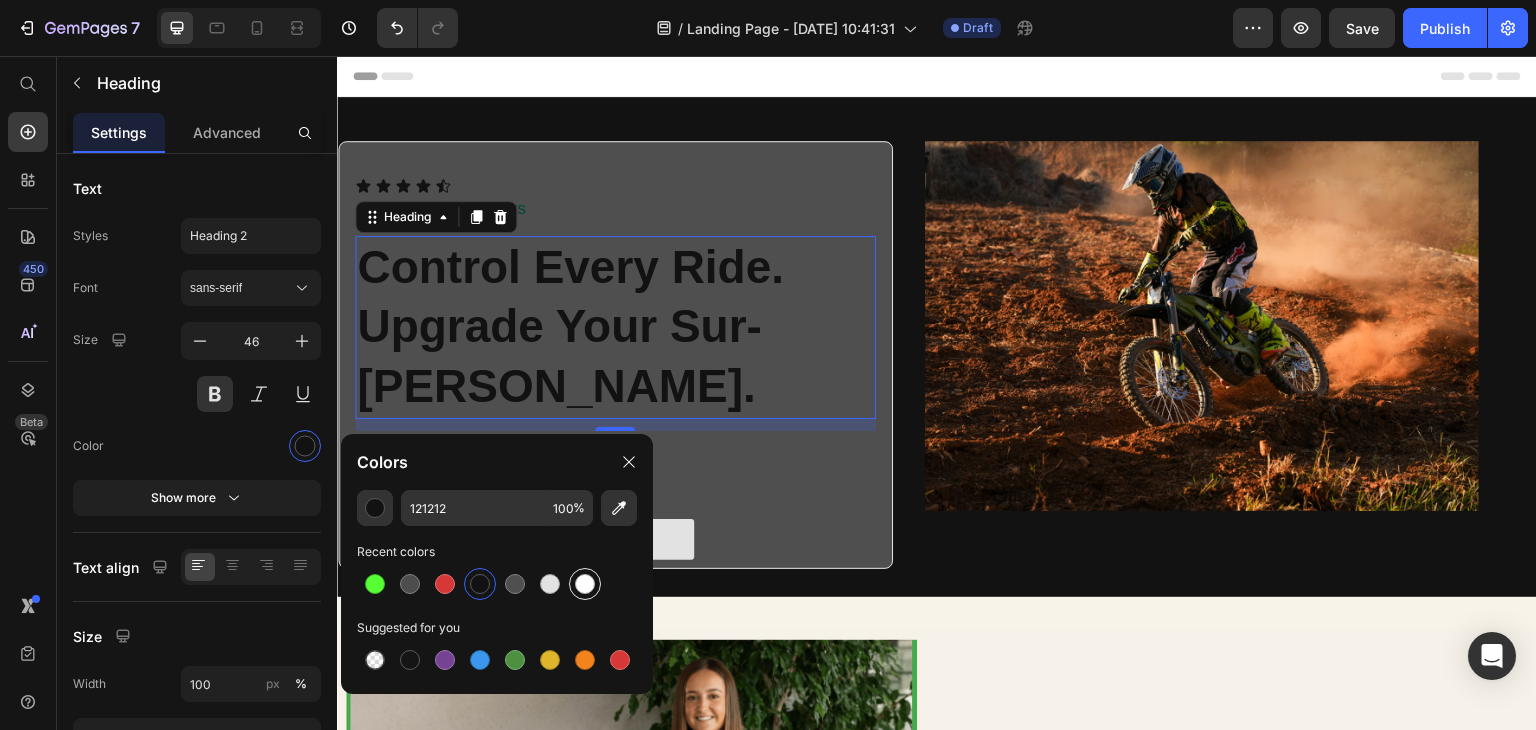 click at bounding box center (585, 584) 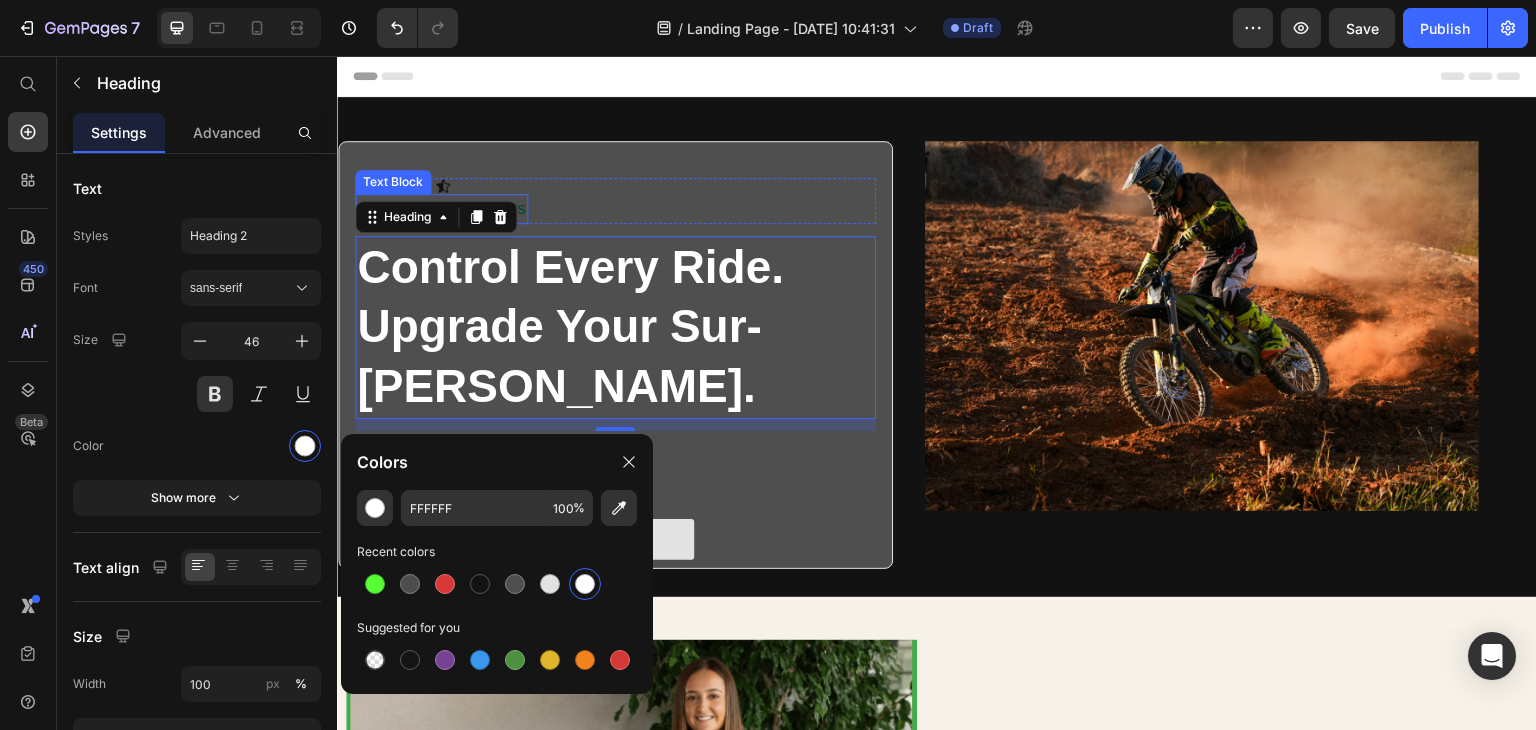 click on "Text Block" at bounding box center [393, 182] 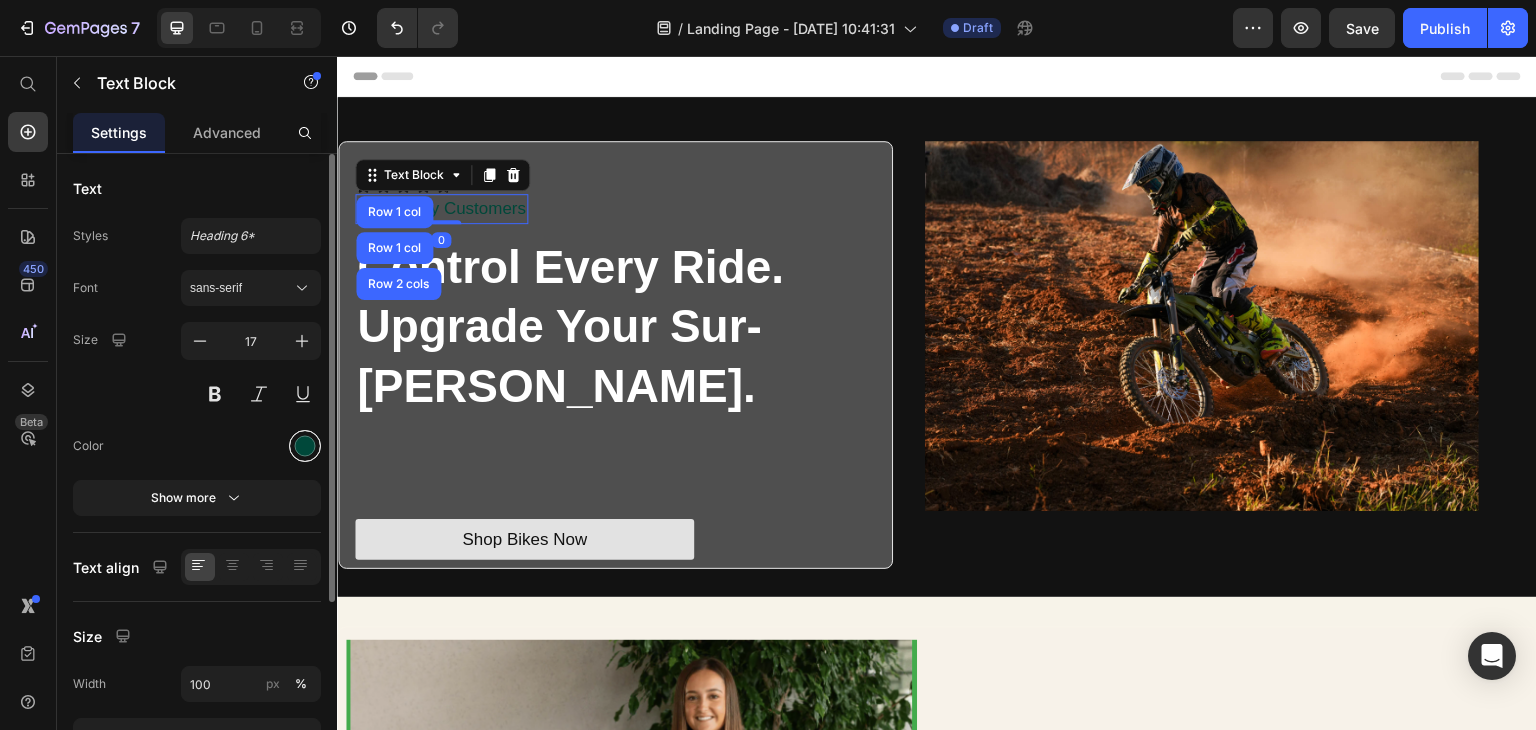 click at bounding box center [305, 446] 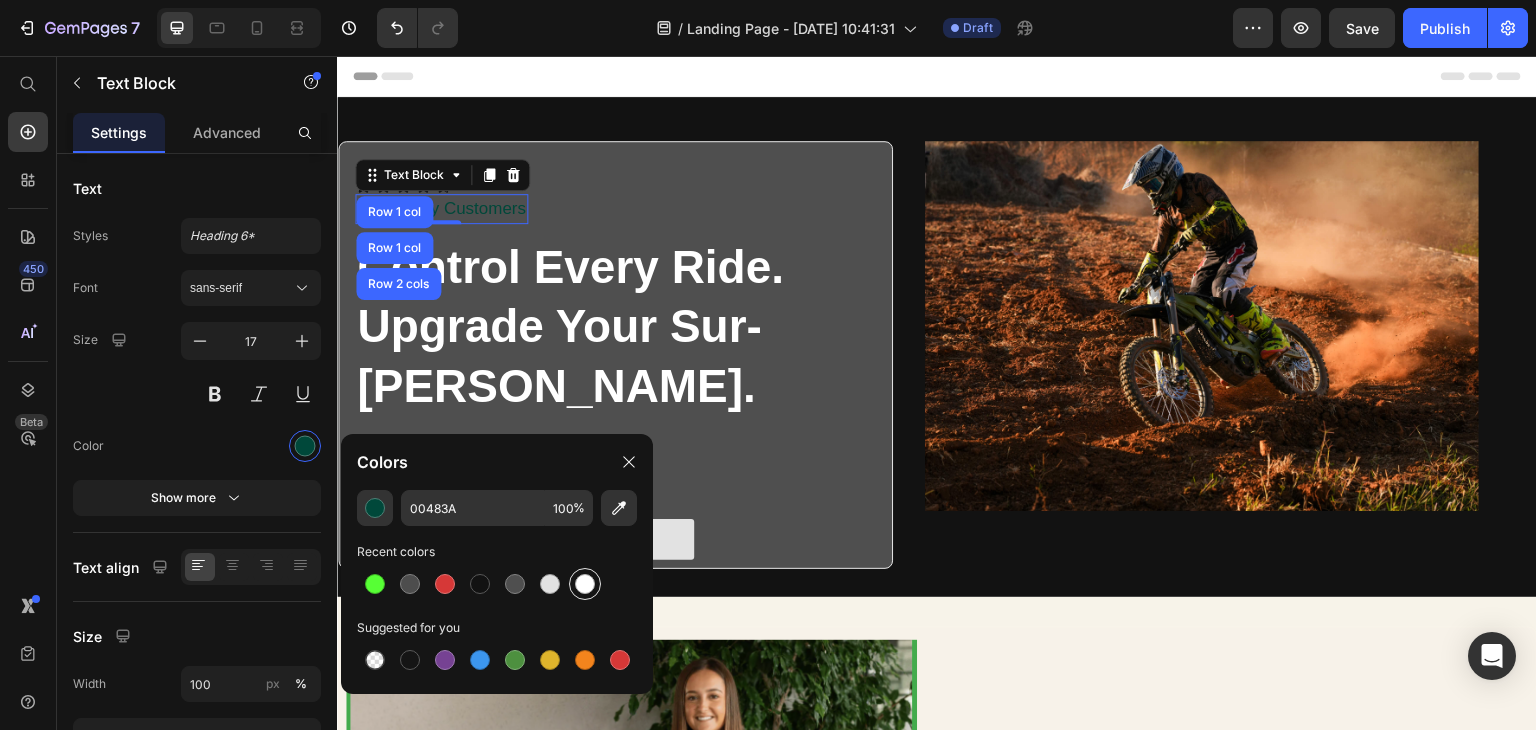 drag, startPoint x: 584, startPoint y: 584, endPoint x: 596, endPoint y: 576, distance: 14.422205 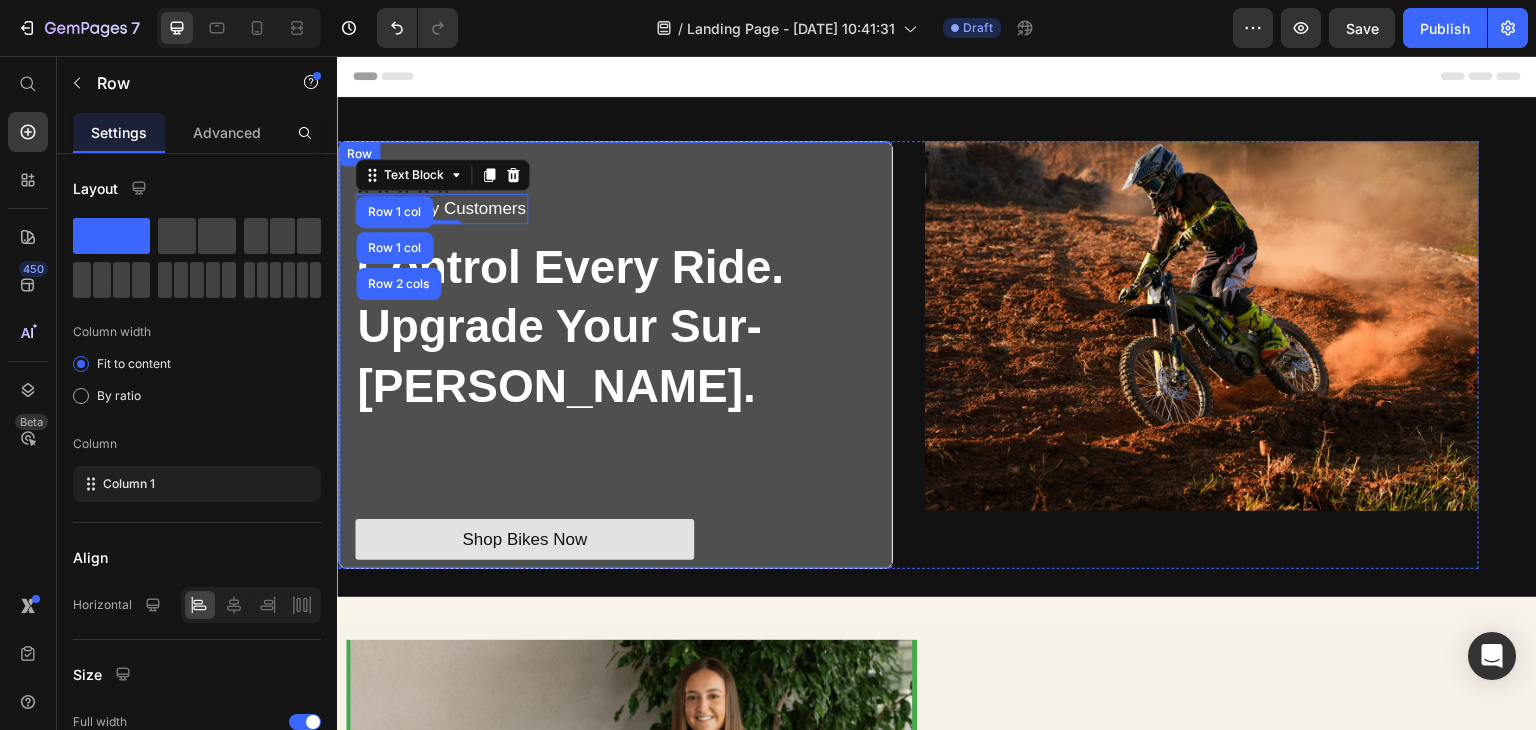 click on "Icon Icon Icon Icon Icon Icon List +1k Happy Customers Text Block Row 1 col Row 1 col Row 2 cols   0 Row" at bounding box center (615, 201) 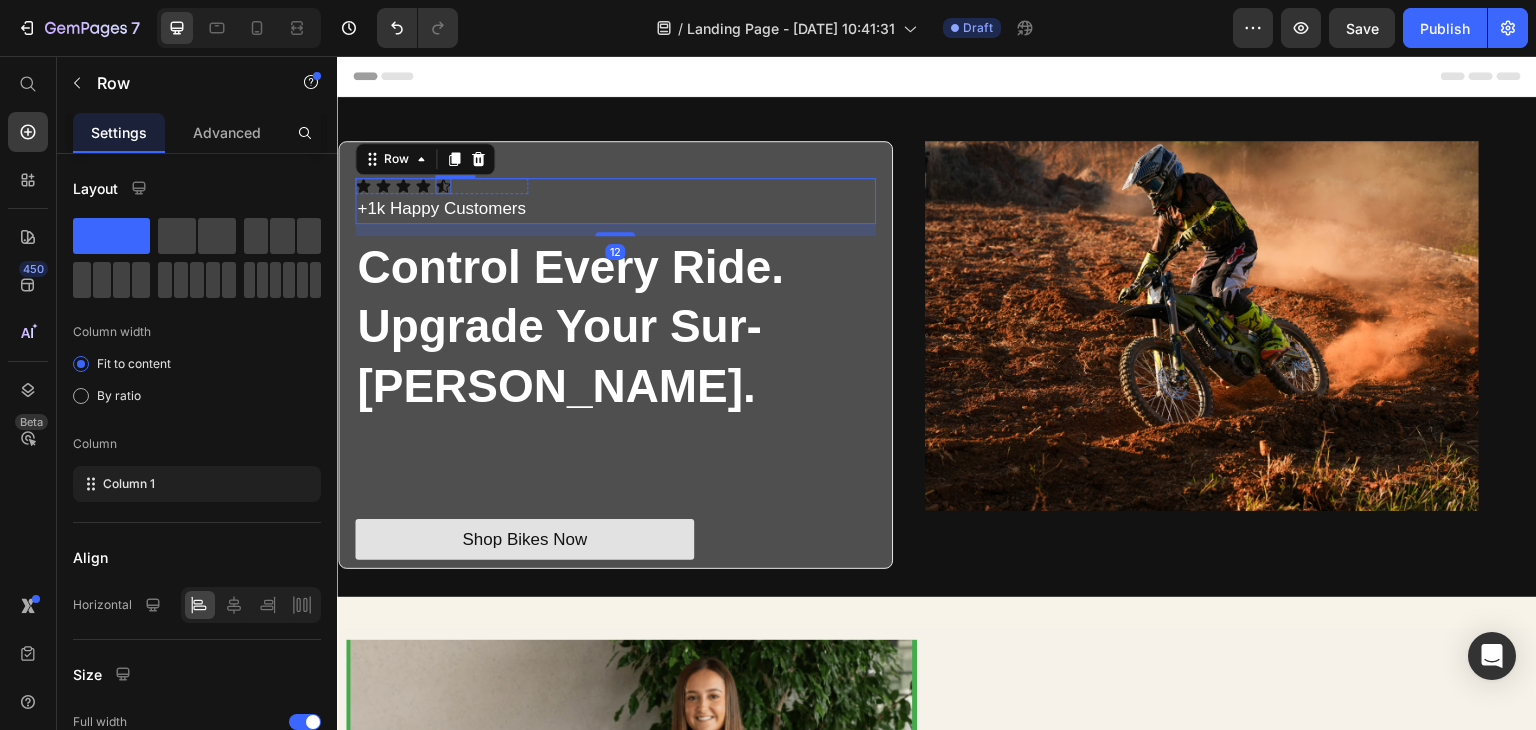 click 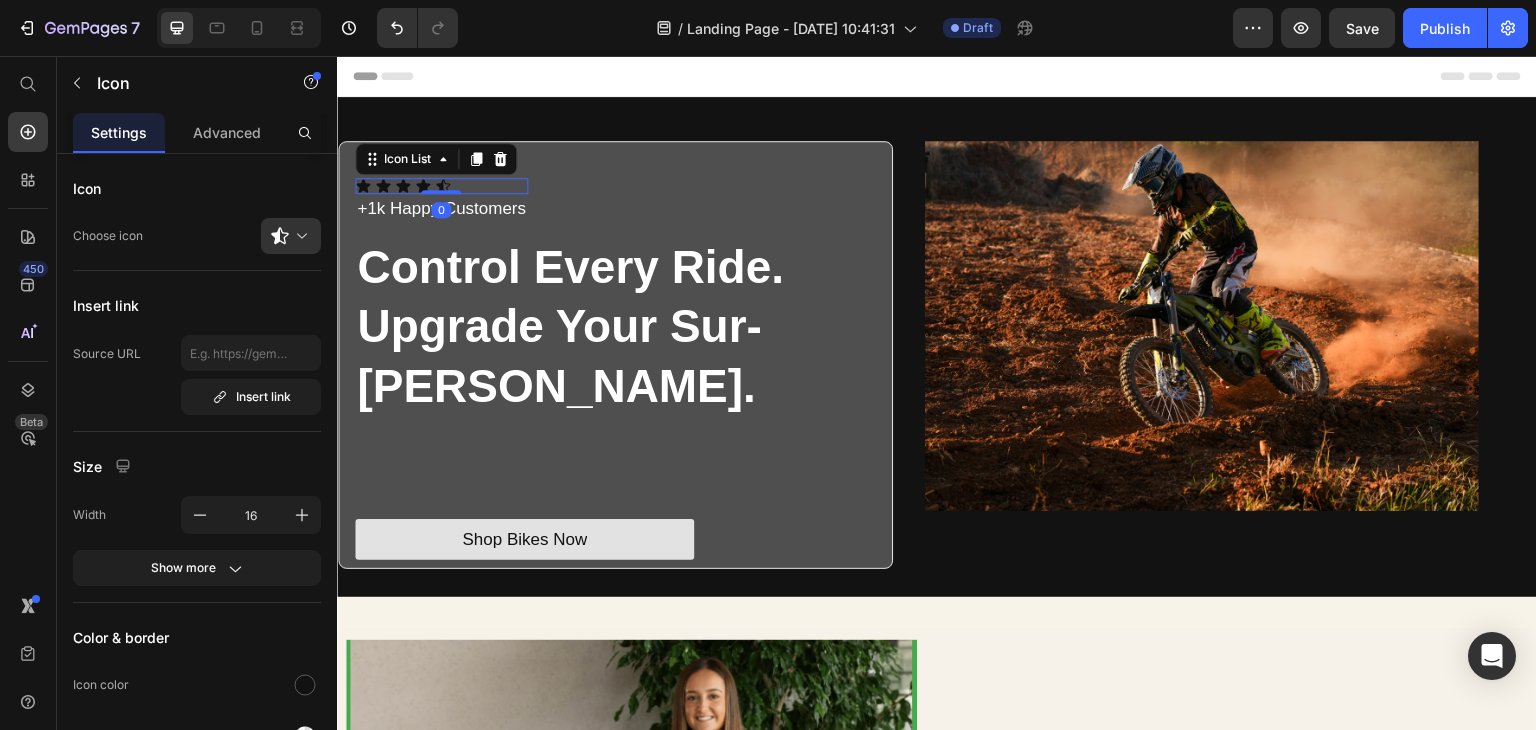 click on "Icon Icon Icon Icon Icon" at bounding box center (441, 186) 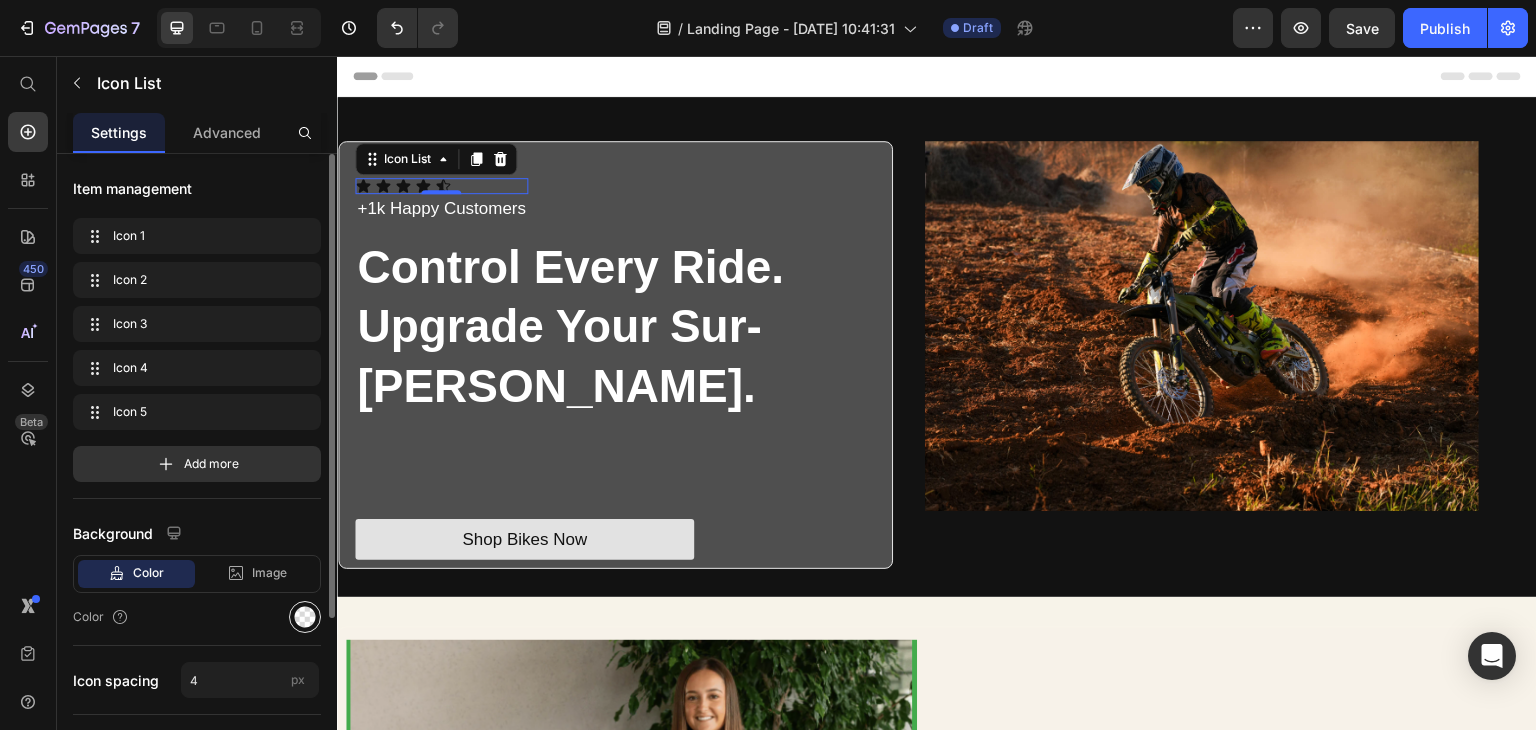 click at bounding box center [305, 617] 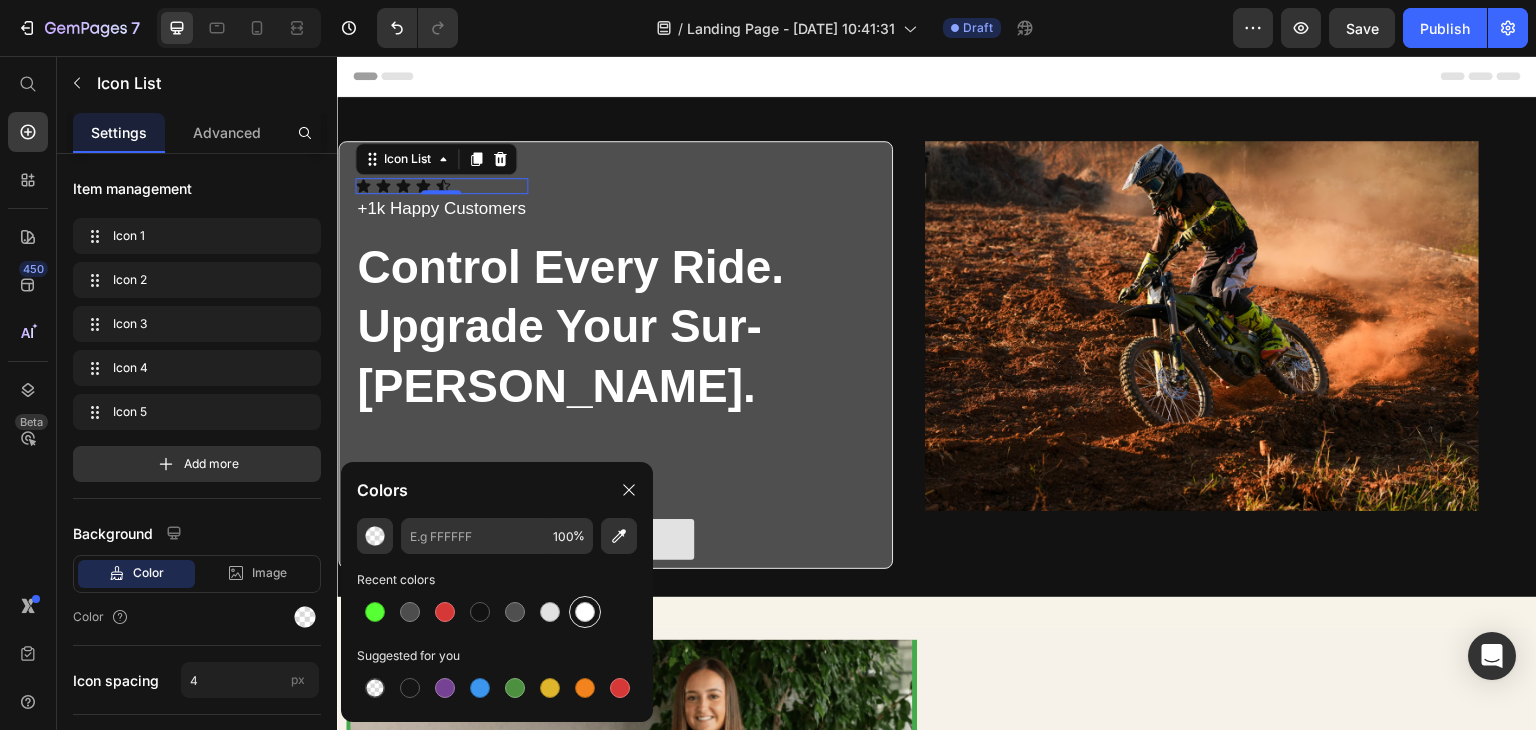 click at bounding box center [585, 612] 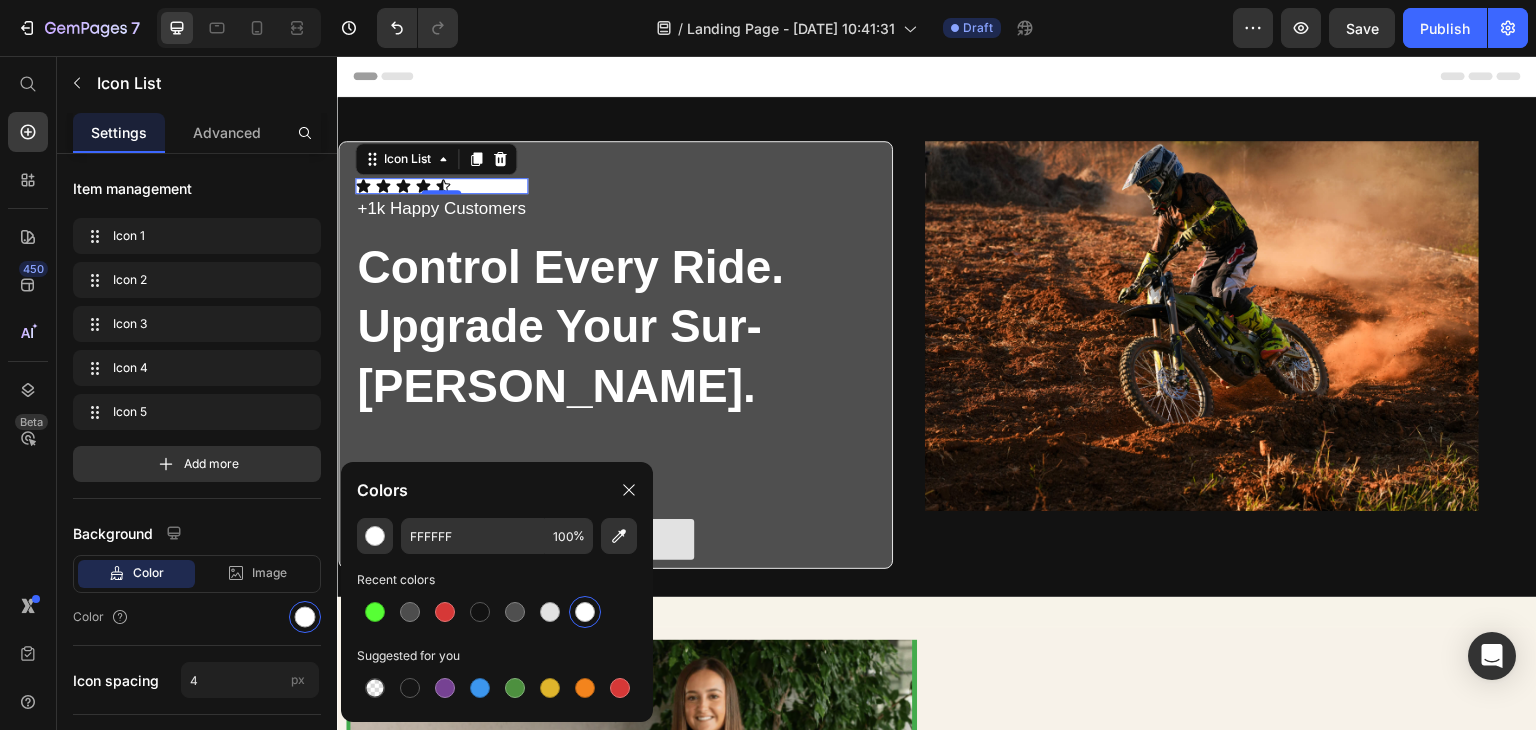 click on "Icon Icon Icon Icon Icon" at bounding box center [441, 186] 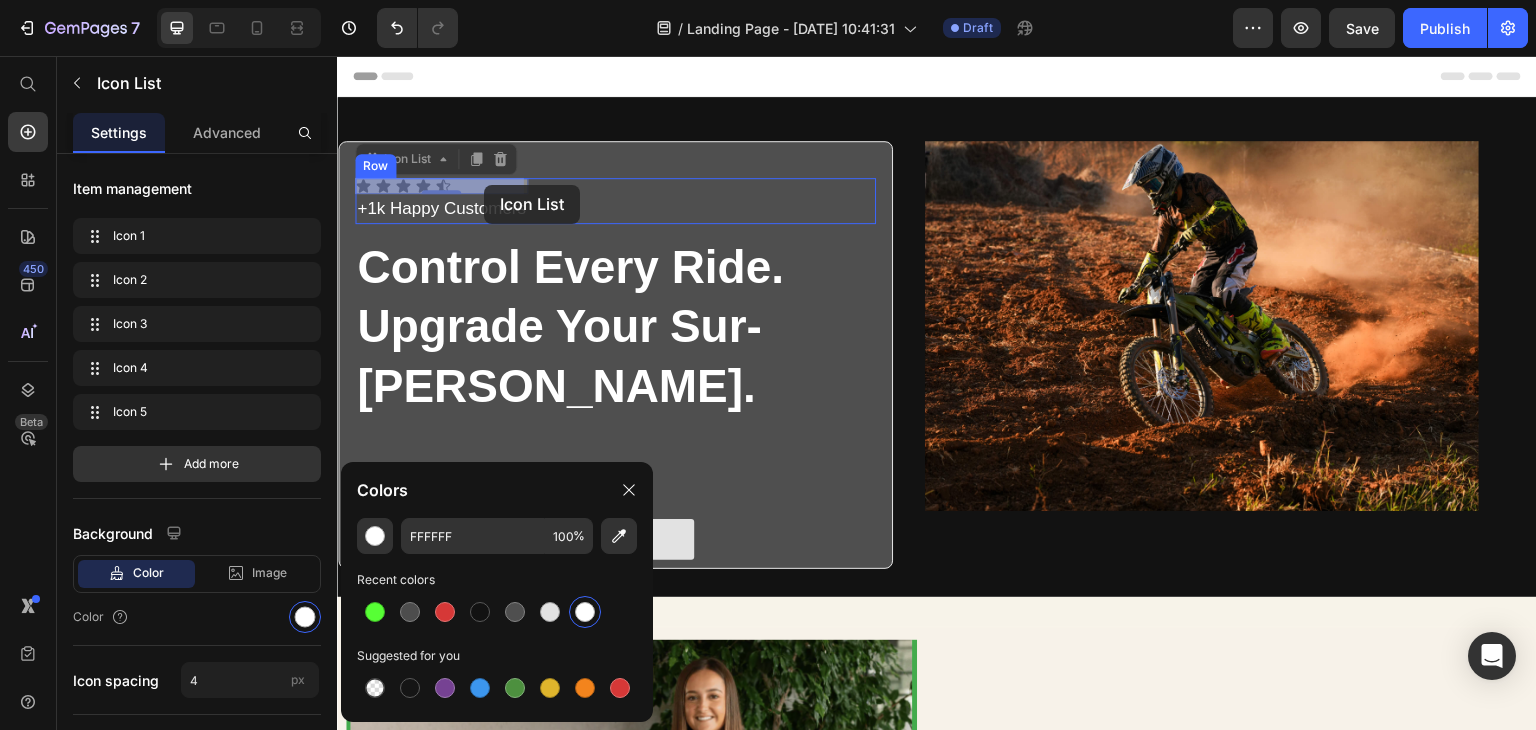 drag, startPoint x: 523, startPoint y: 185, endPoint x: 484, endPoint y: 185, distance: 39 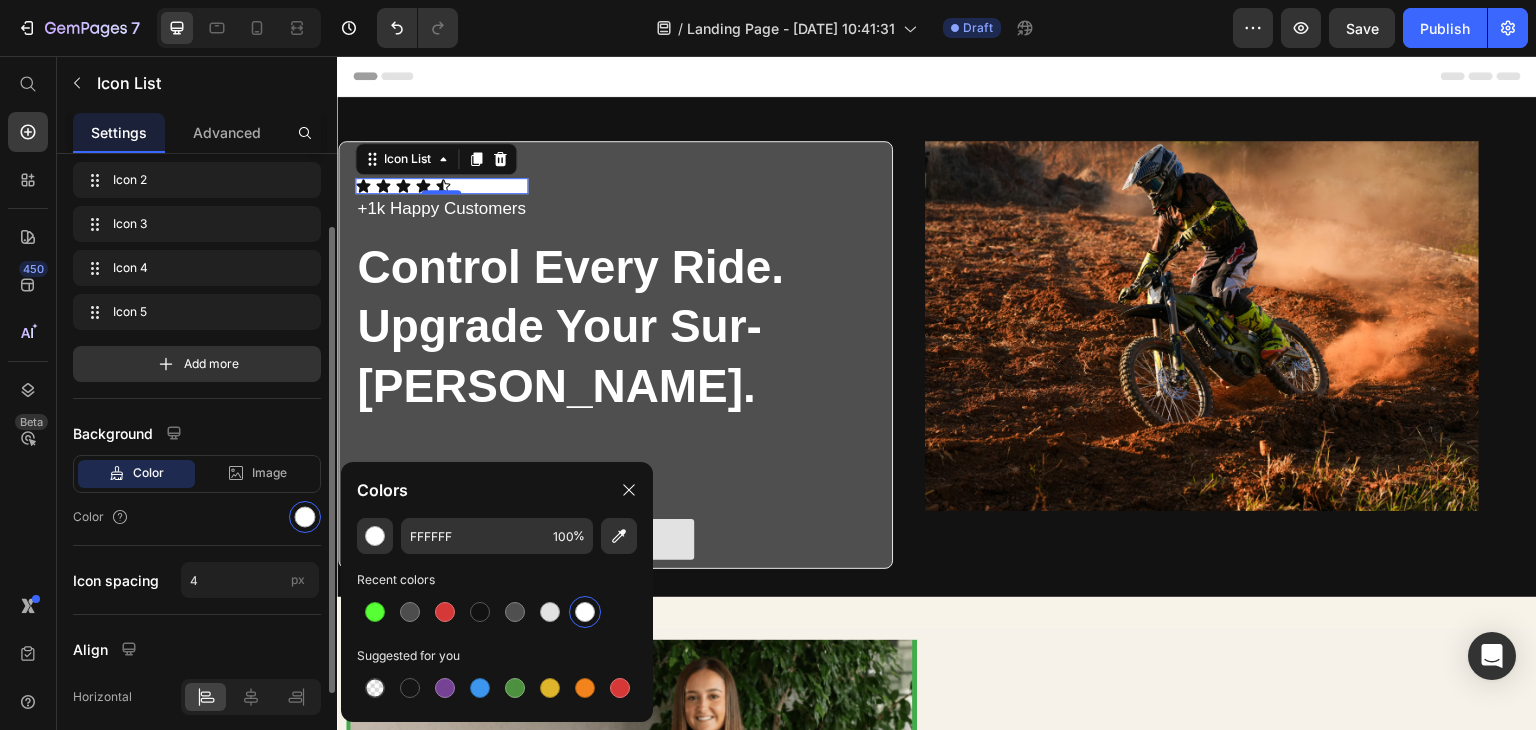 scroll, scrollTop: 200, scrollLeft: 0, axis: vertical 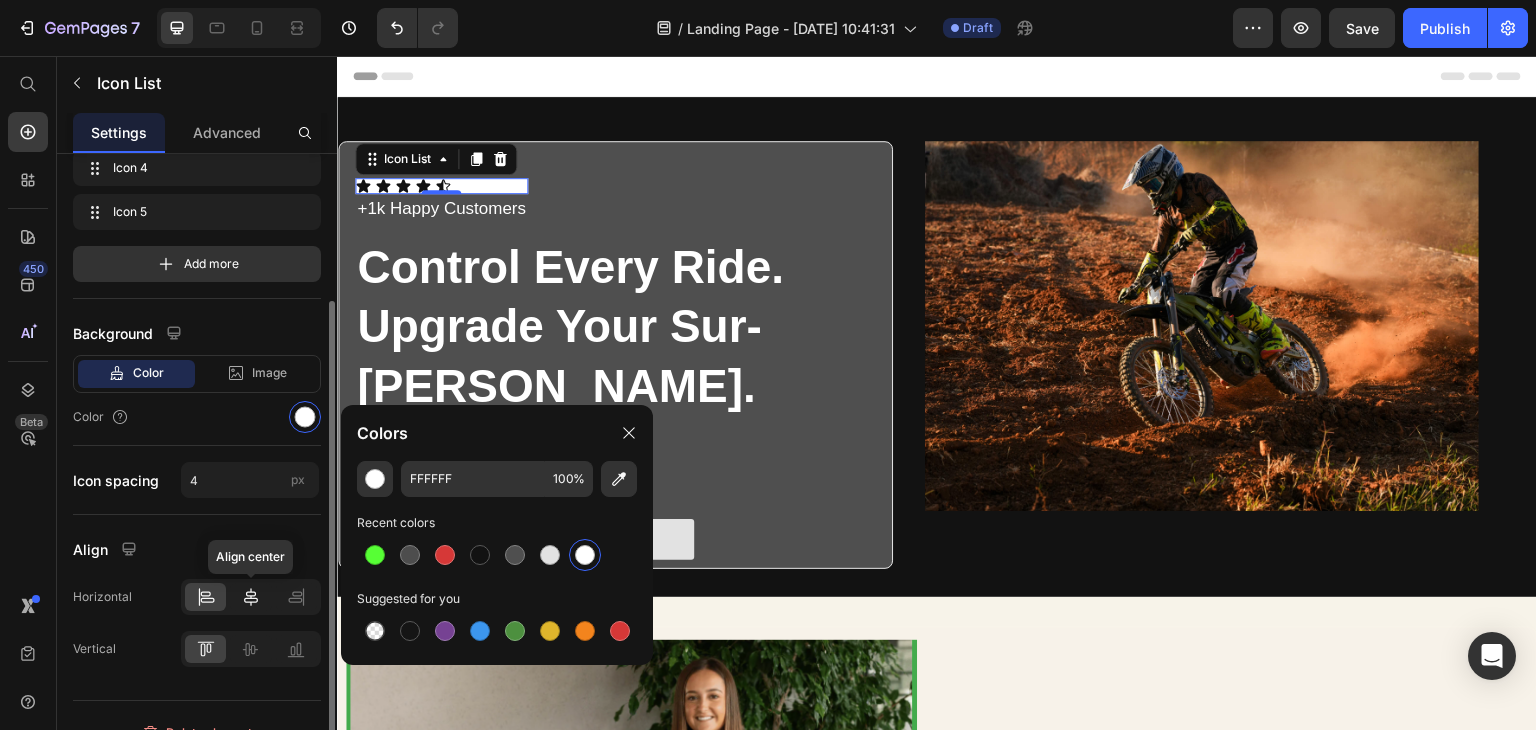 click 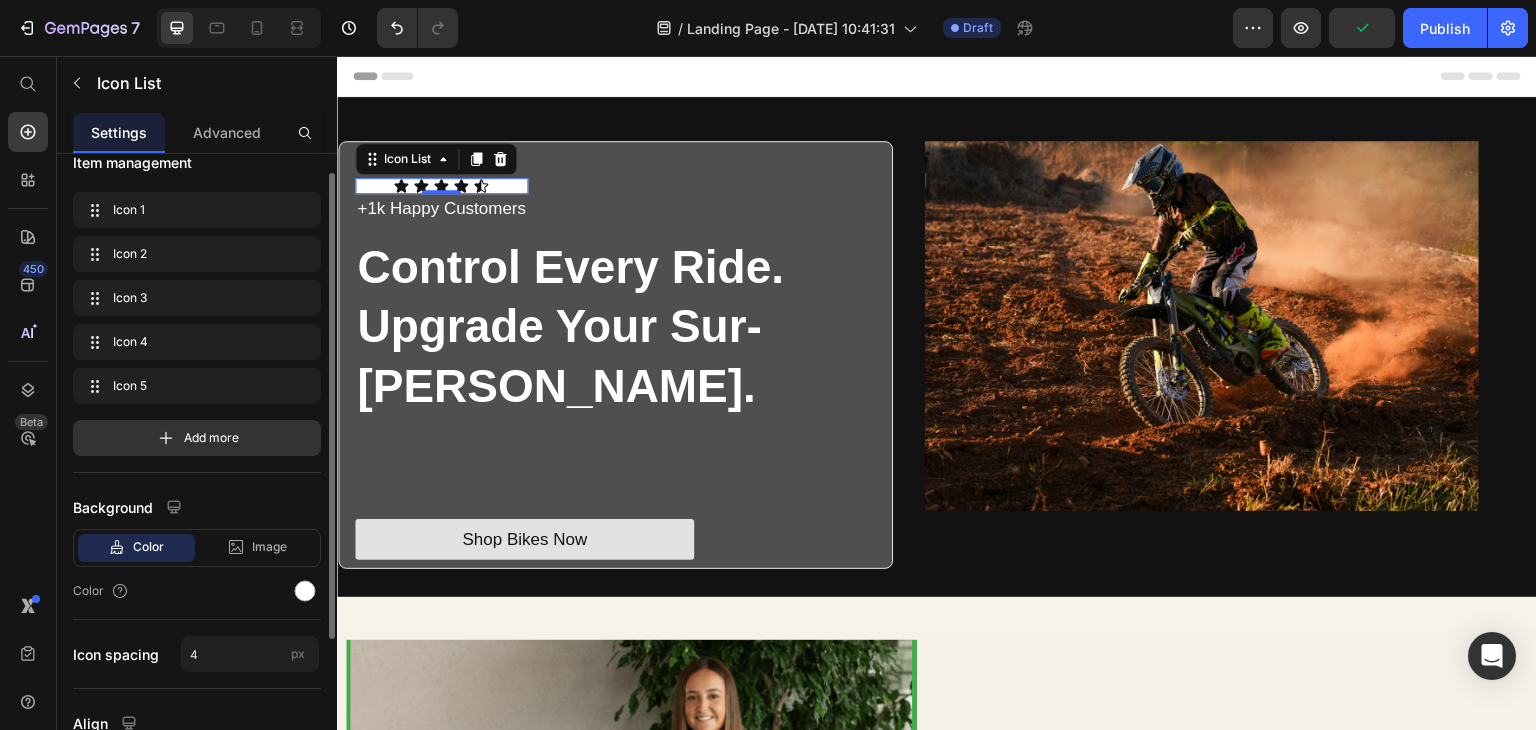 scroll, scrollTop: 0, scrollLeft: 0, axis: both 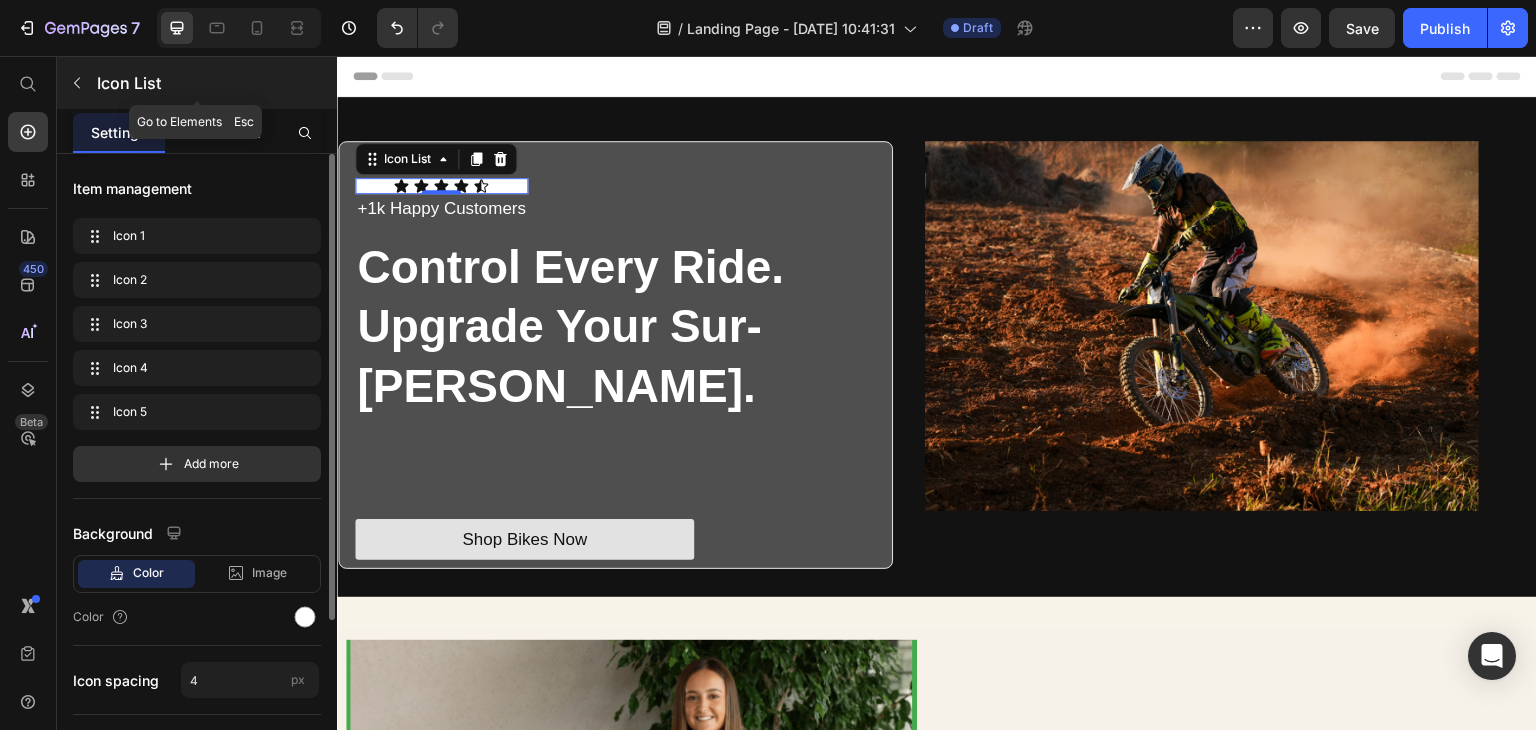 click on "Icon List" at bounding box center (197, 83) 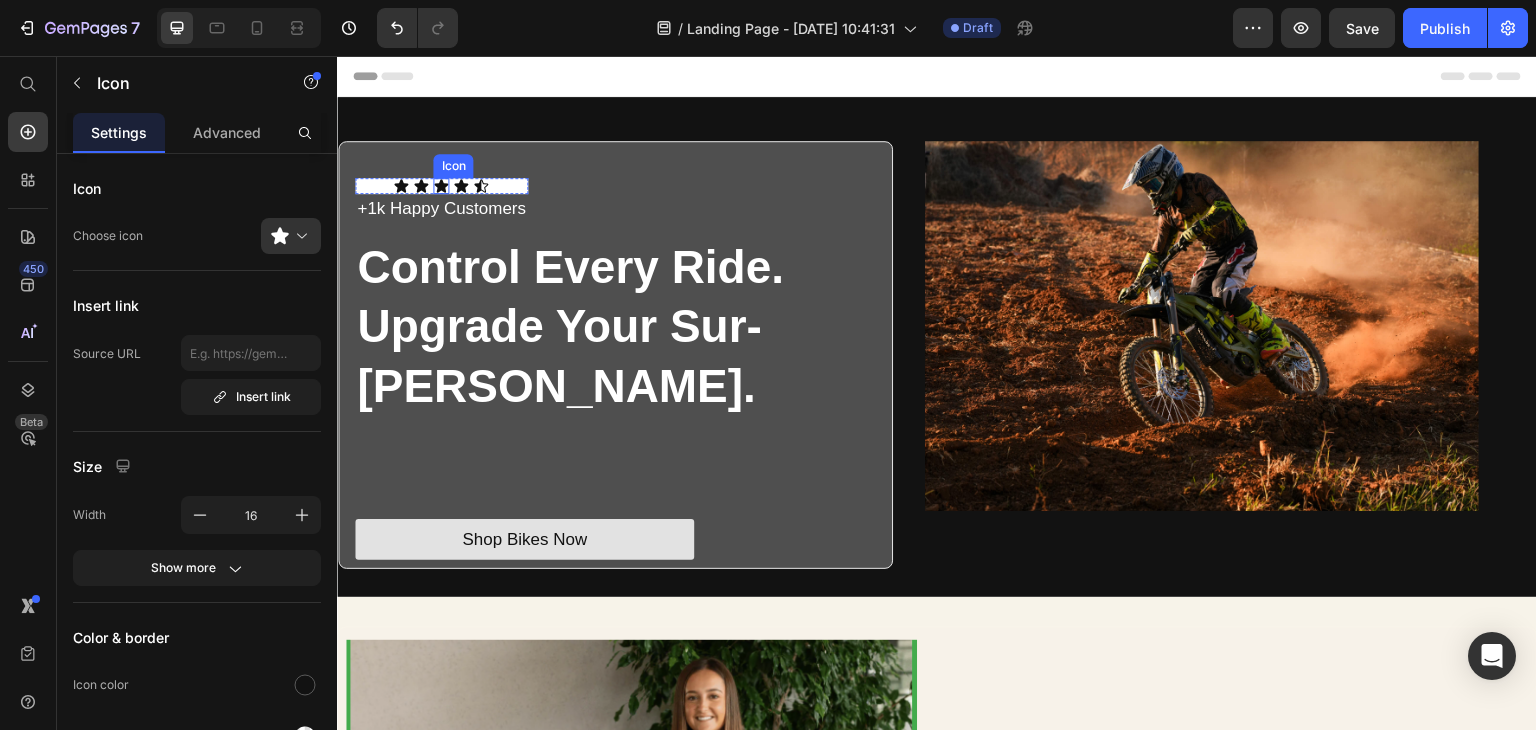 click on "Icon" at bounding box center [441, 186] 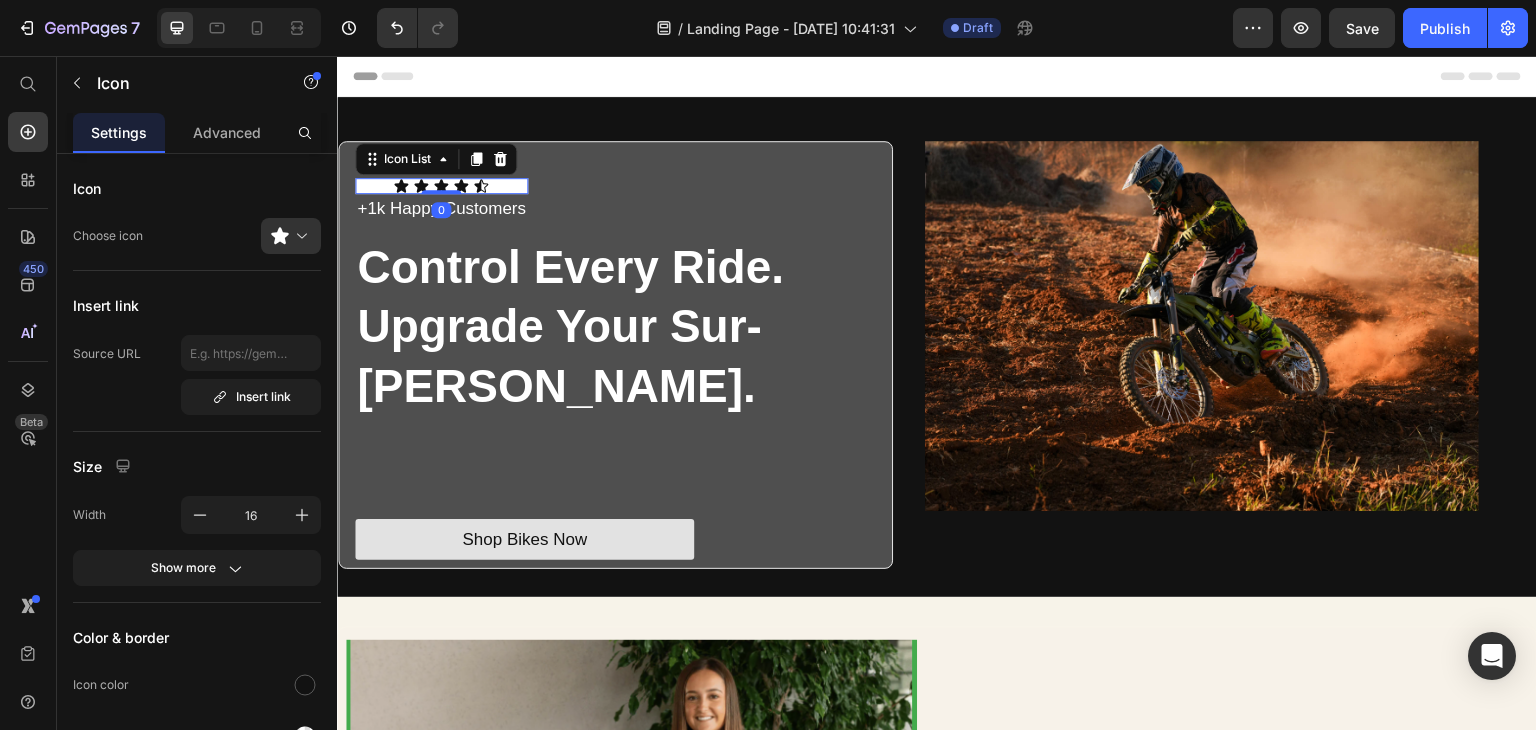 click on "Icon Icon Icon Icon Icon" at bounding box center (441, 186) 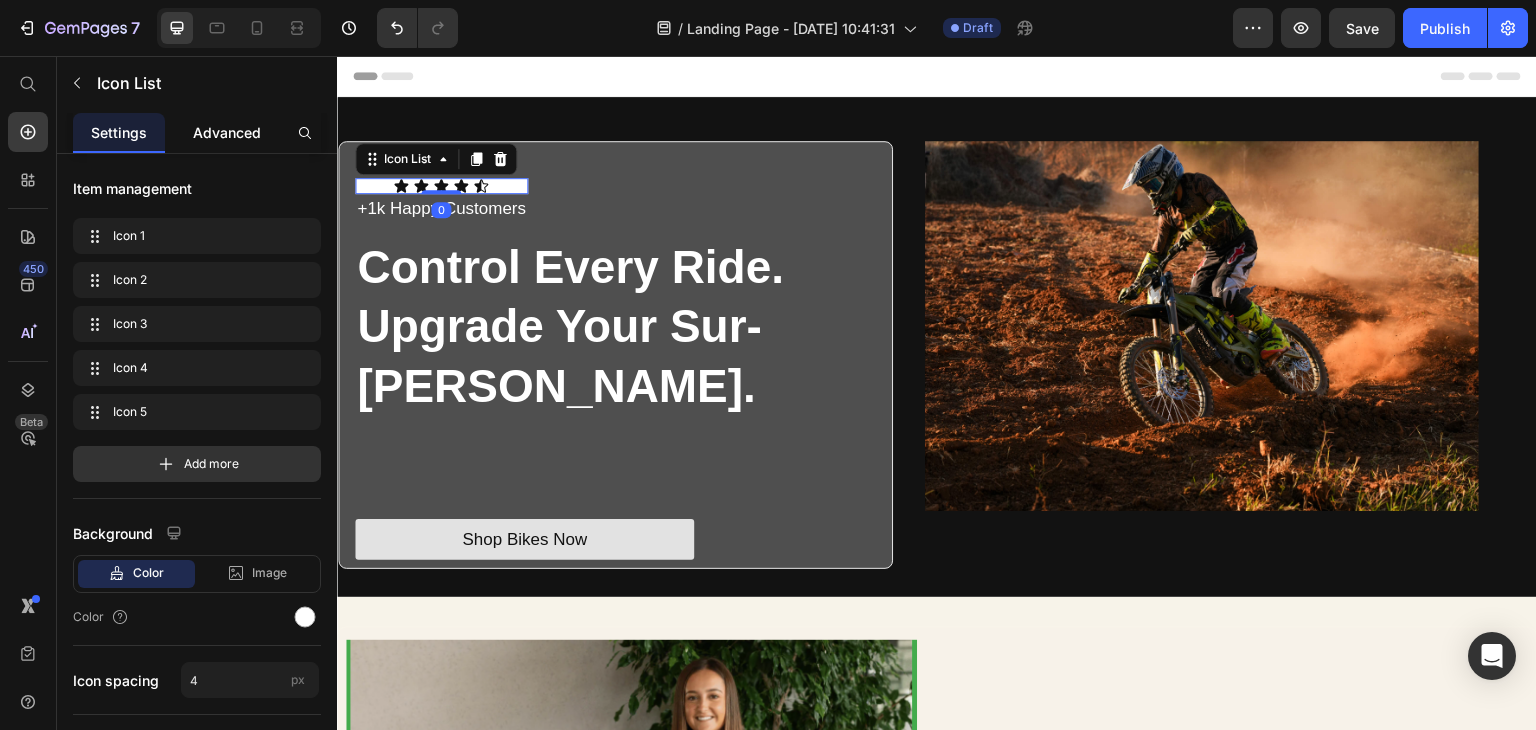 click on "Advanced" at bounding box center [227, 132] 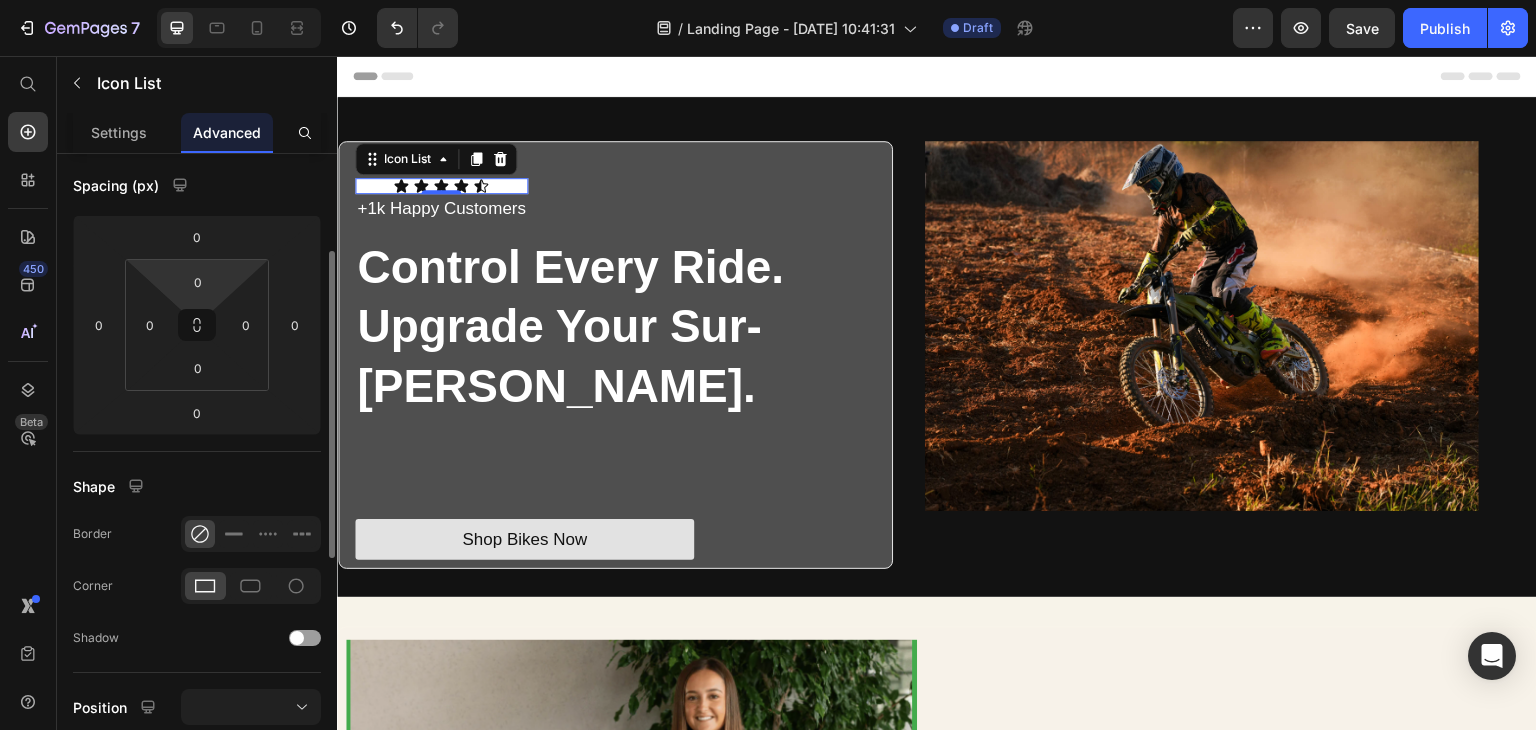 scroll, scrollTop: 300, scrollLeft: 0, axis: vertical 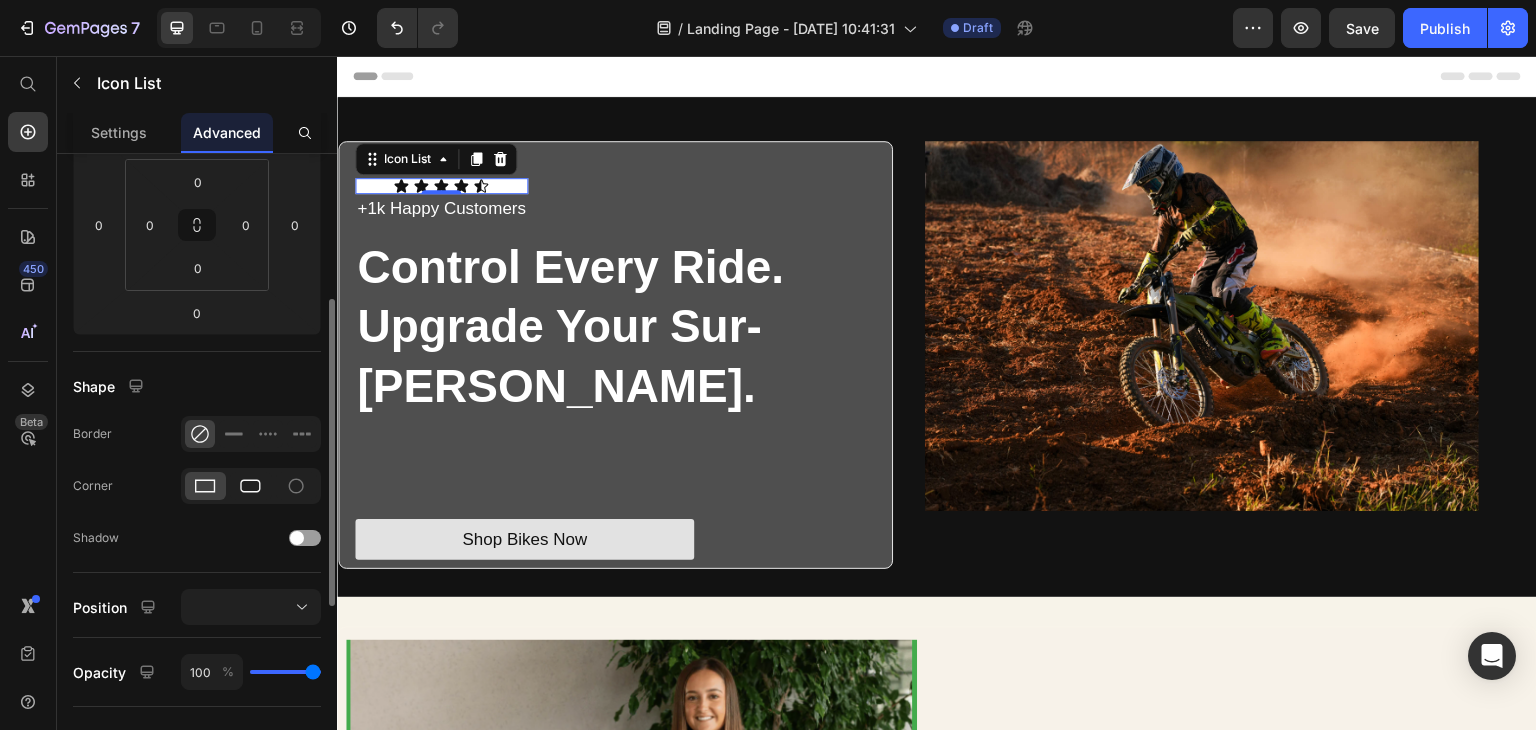 click 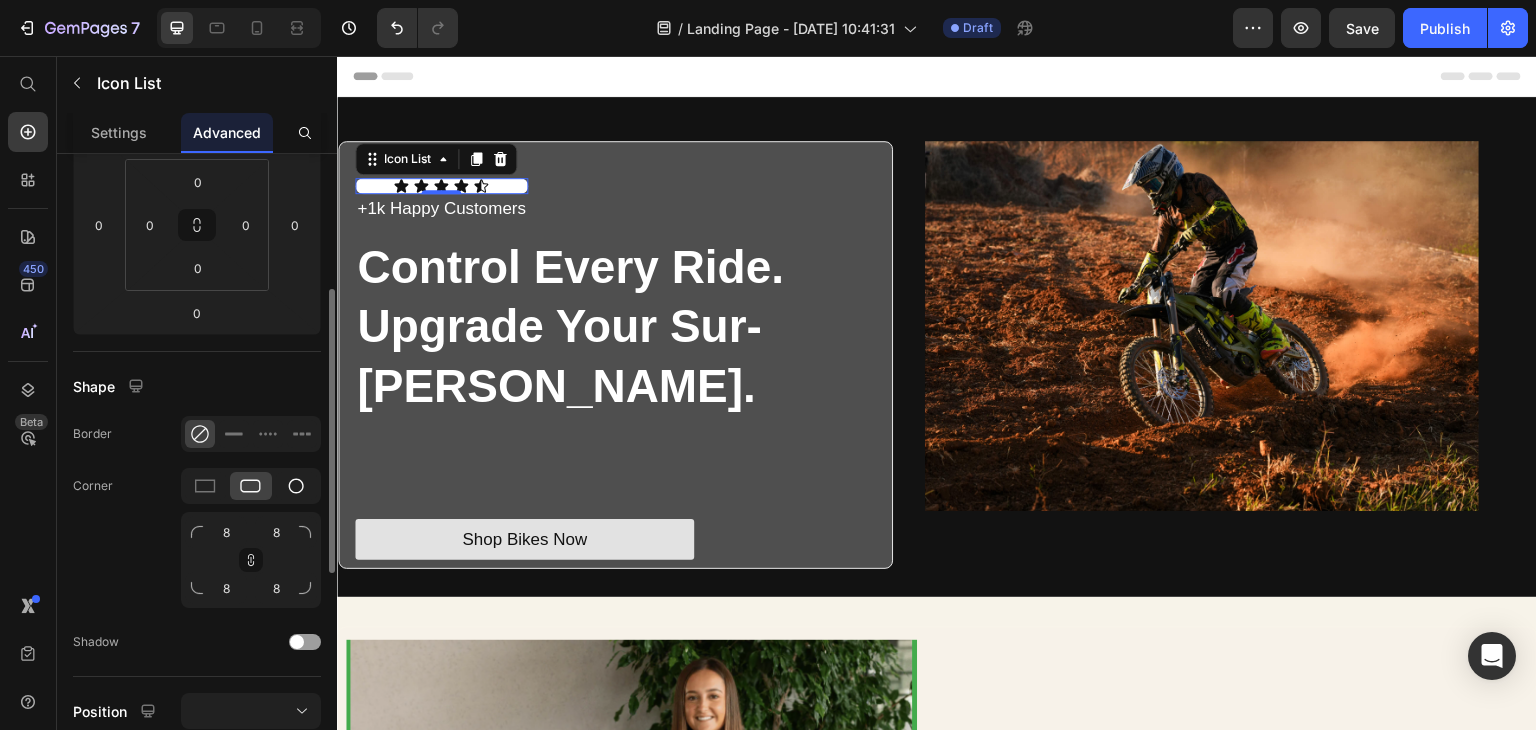 click 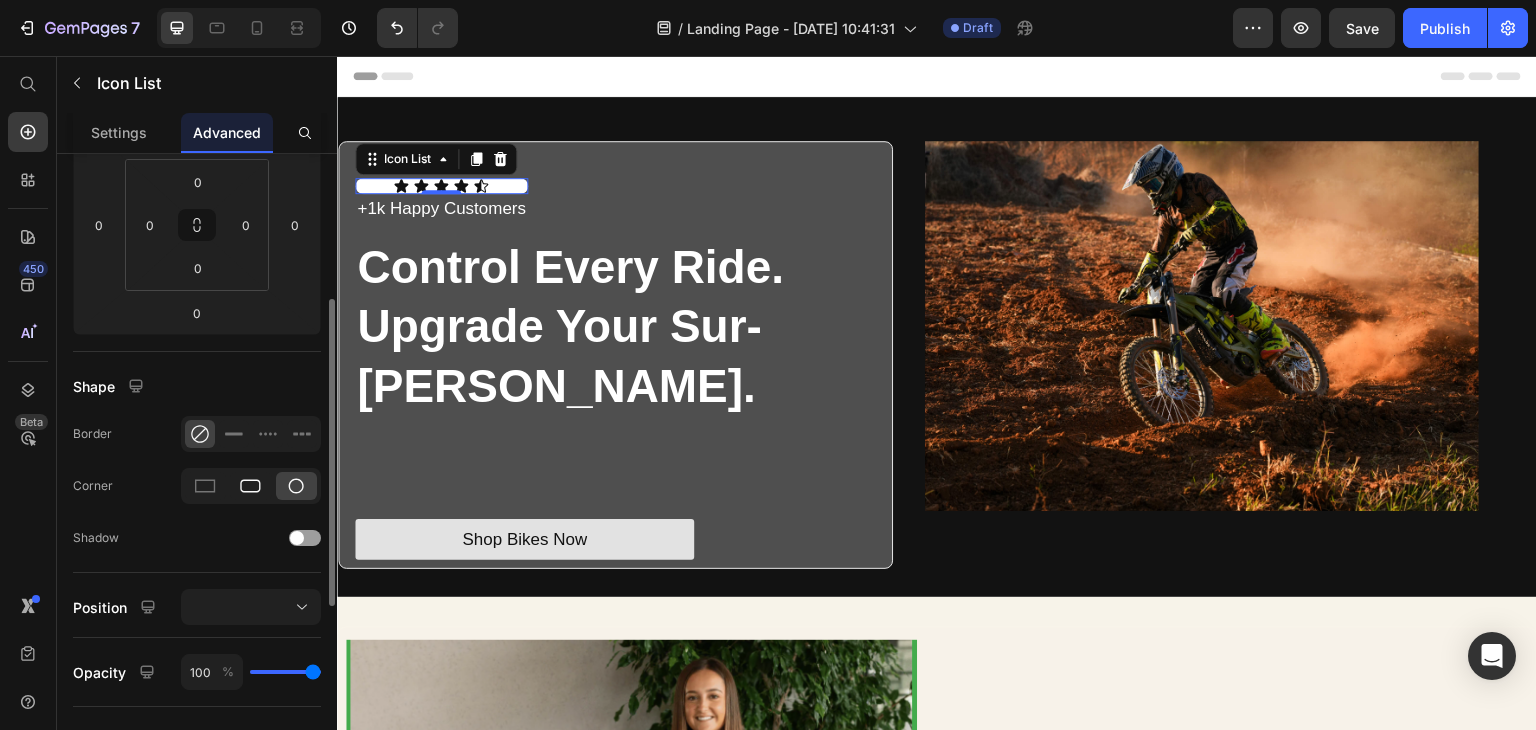 click 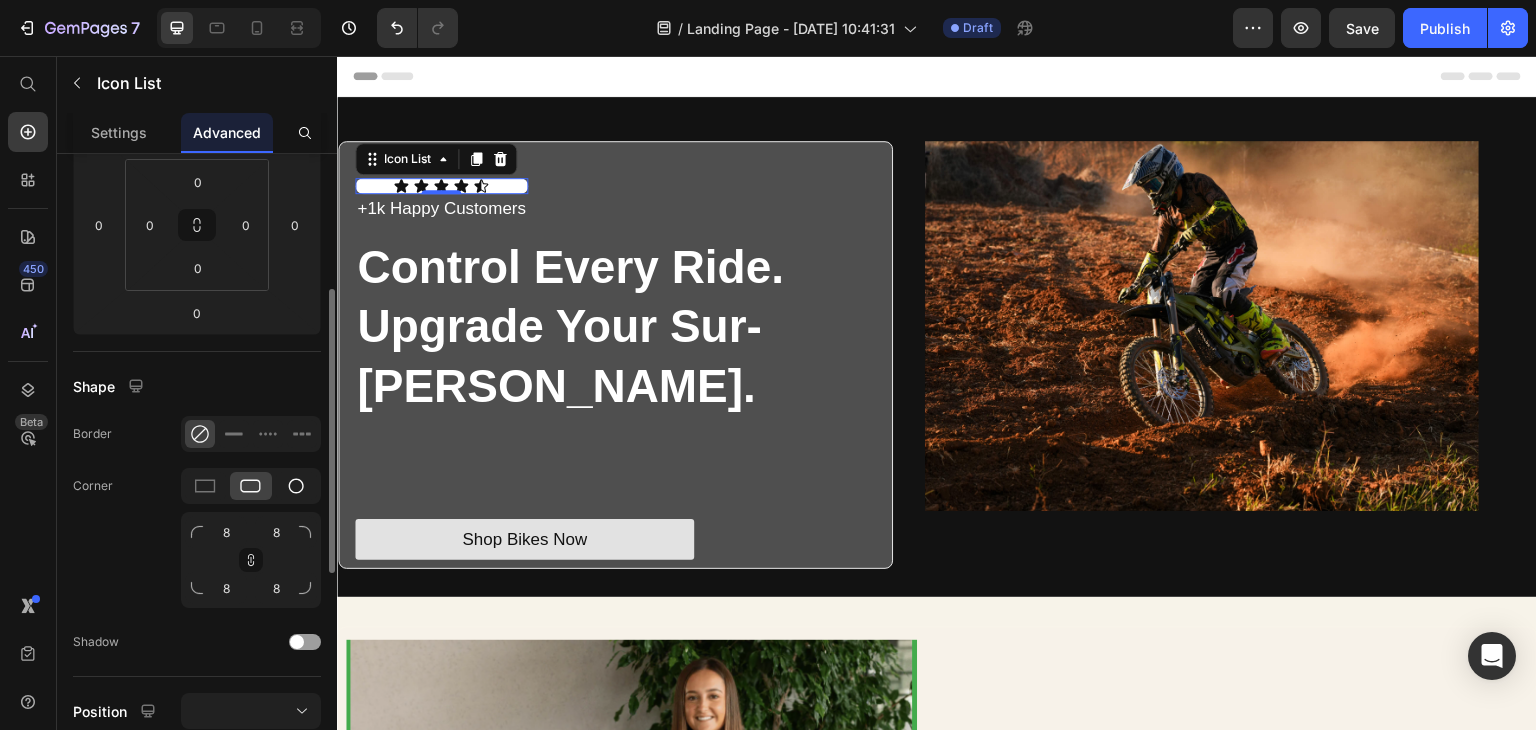 click 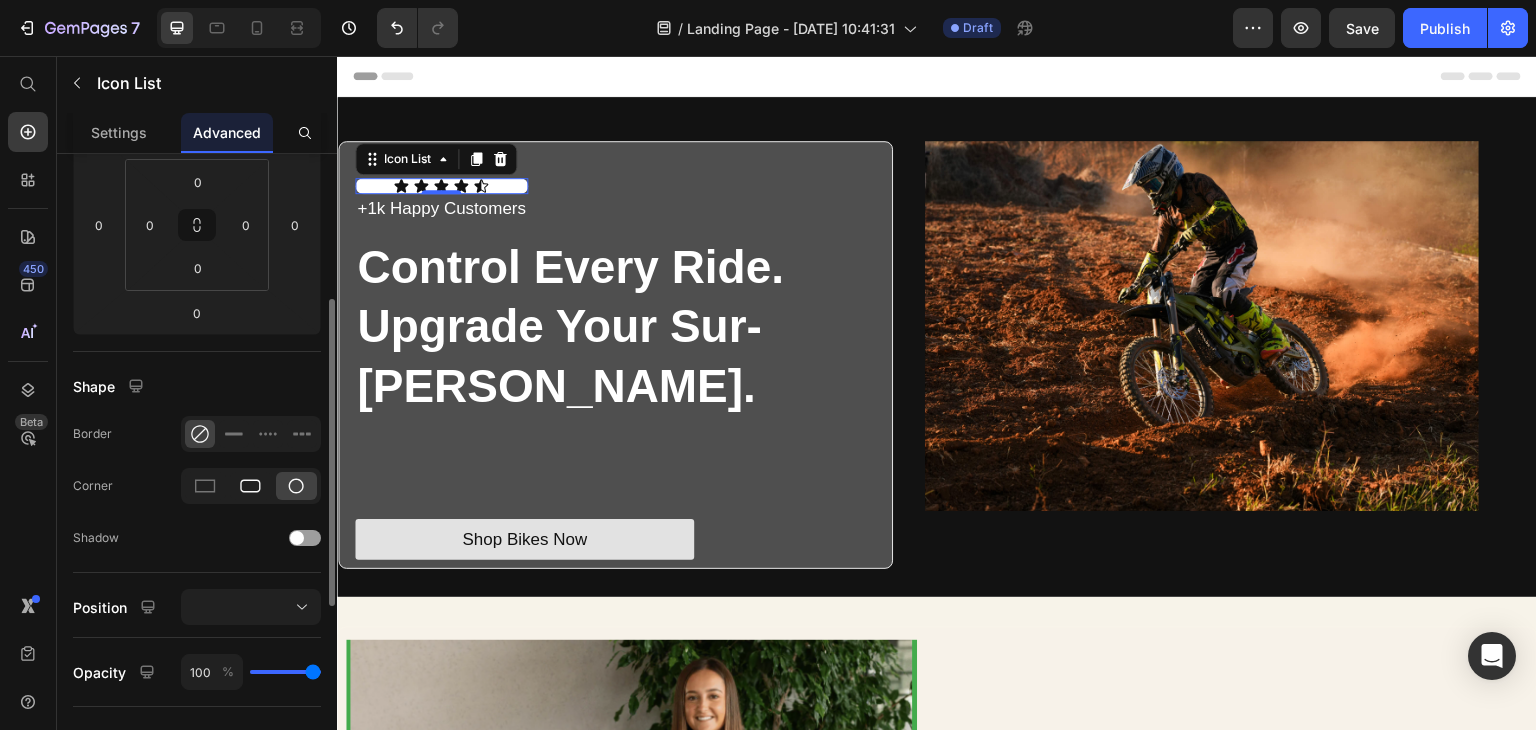 click 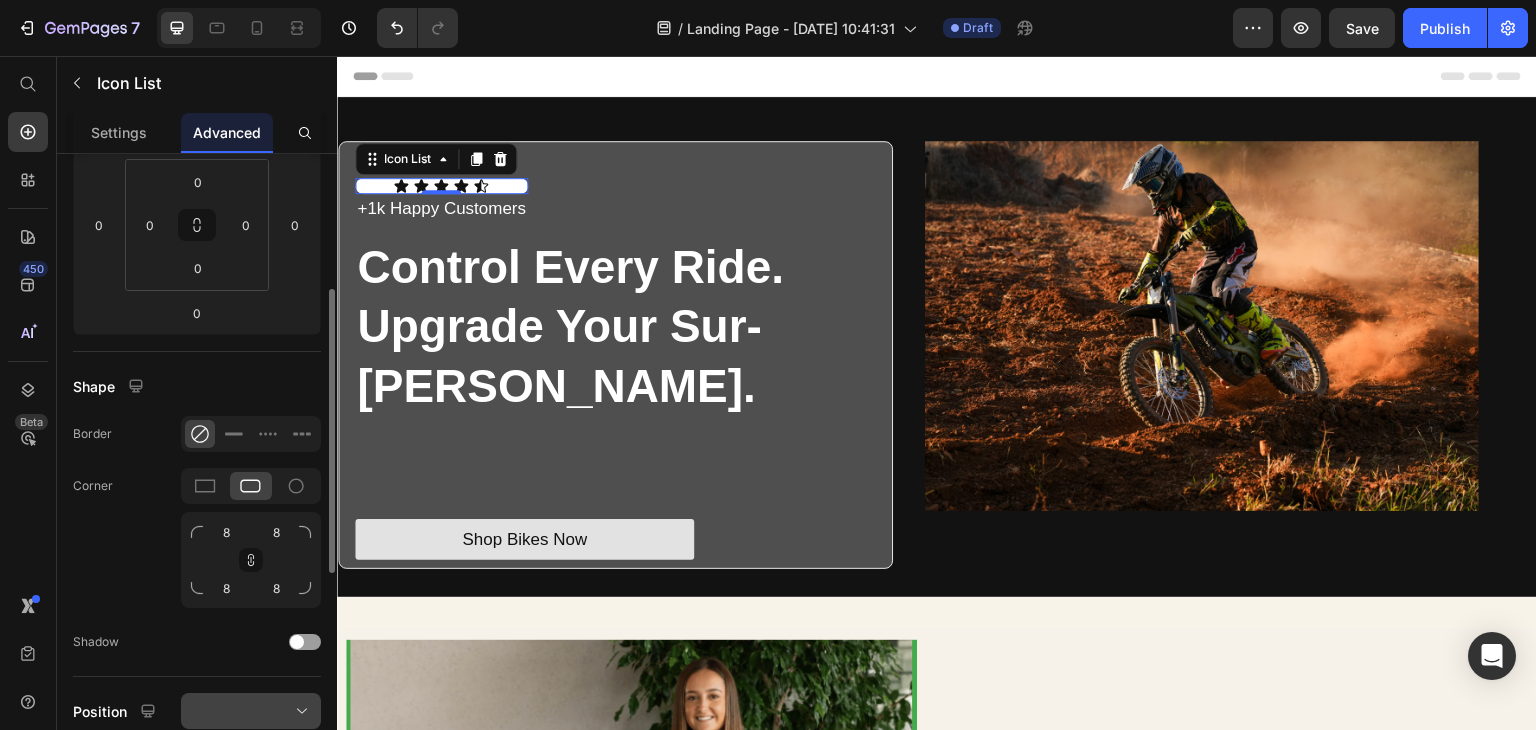 scroll, scrollTop: 600, scrollLeft: 0, axis: vertical 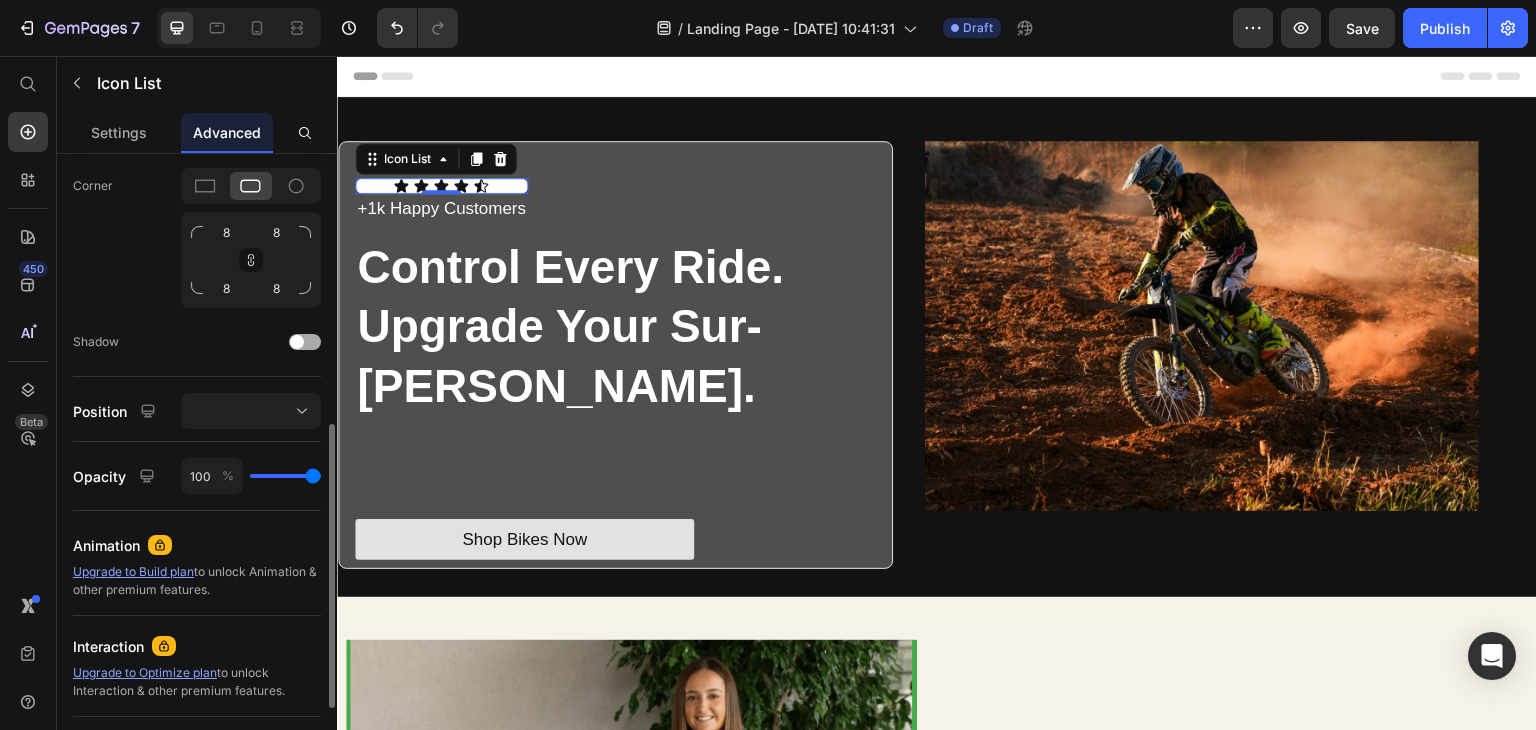 click at bounding box center [297, 342] 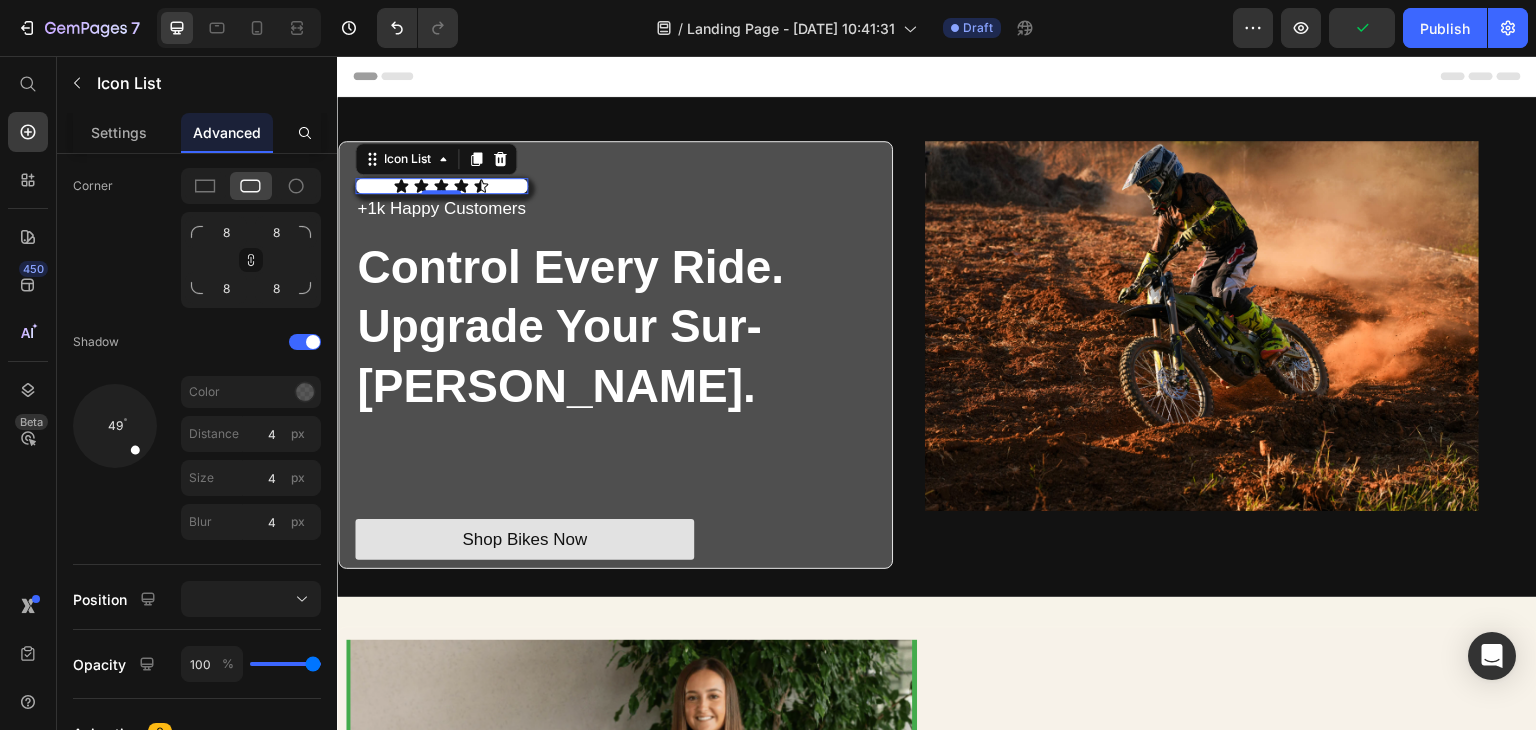 click on "Icon Icon Icon Icon Icon" at bounding box center [441, 186] 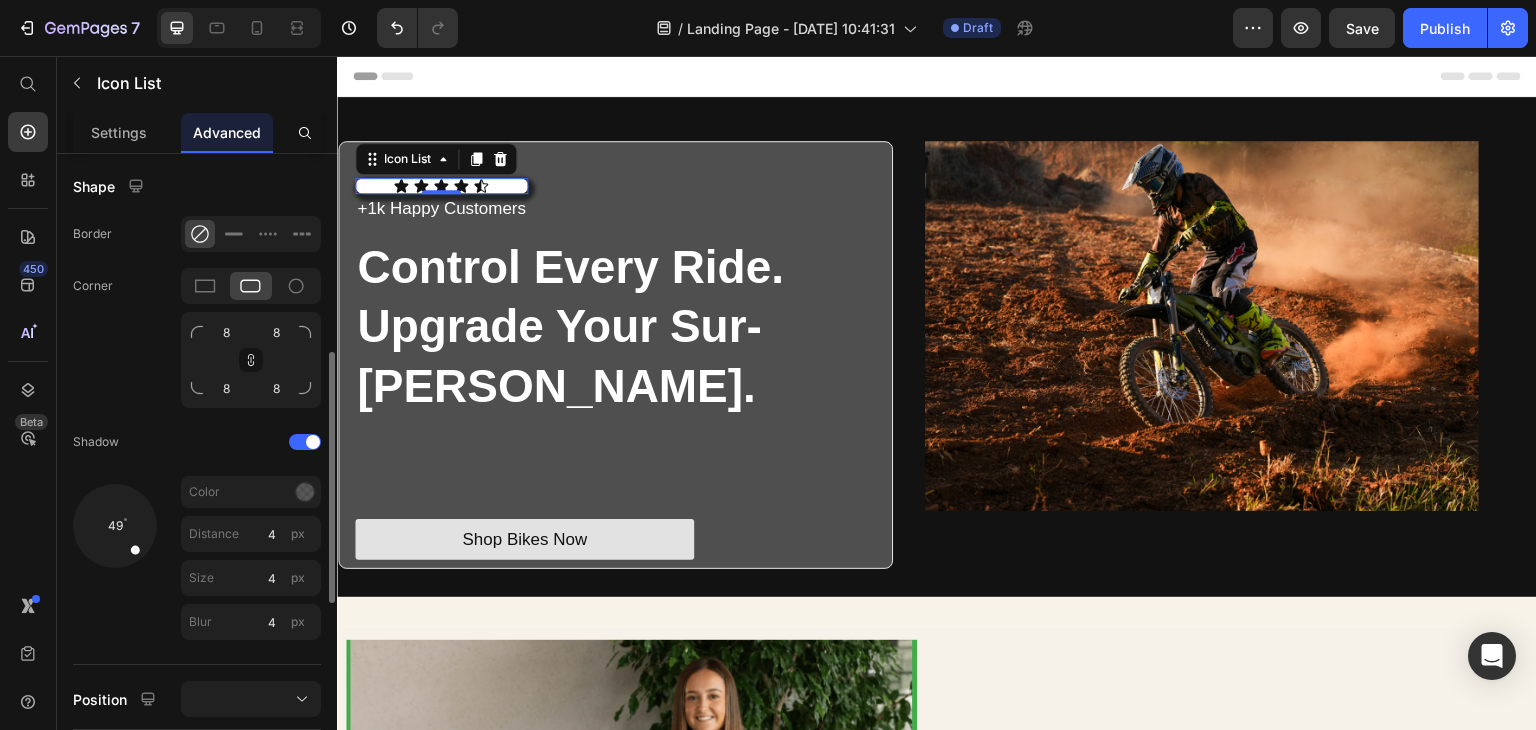 scroll, scrollTop: 300, scrollLeft: 0, axis: vertical 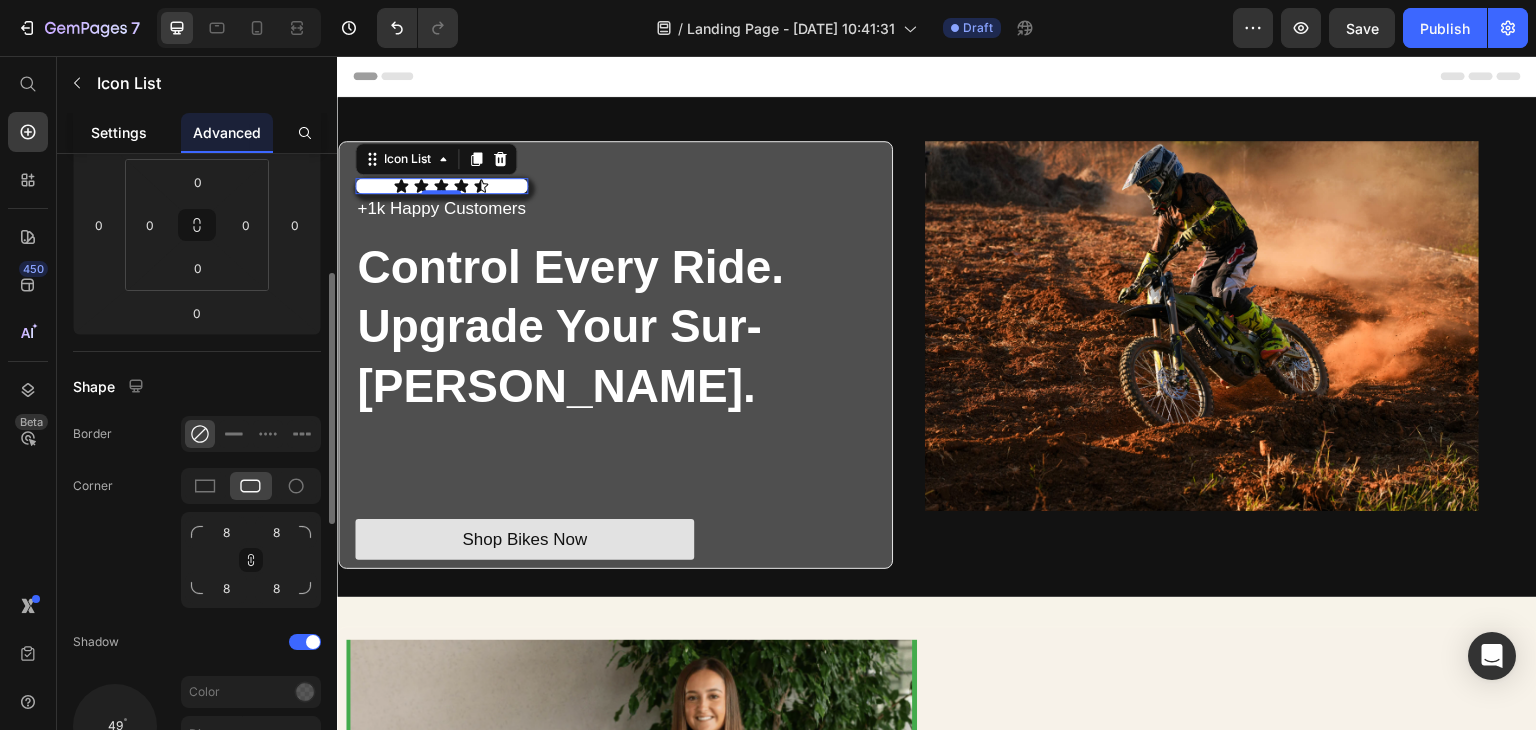 click on "Settings" at bounding box center (119, 132) 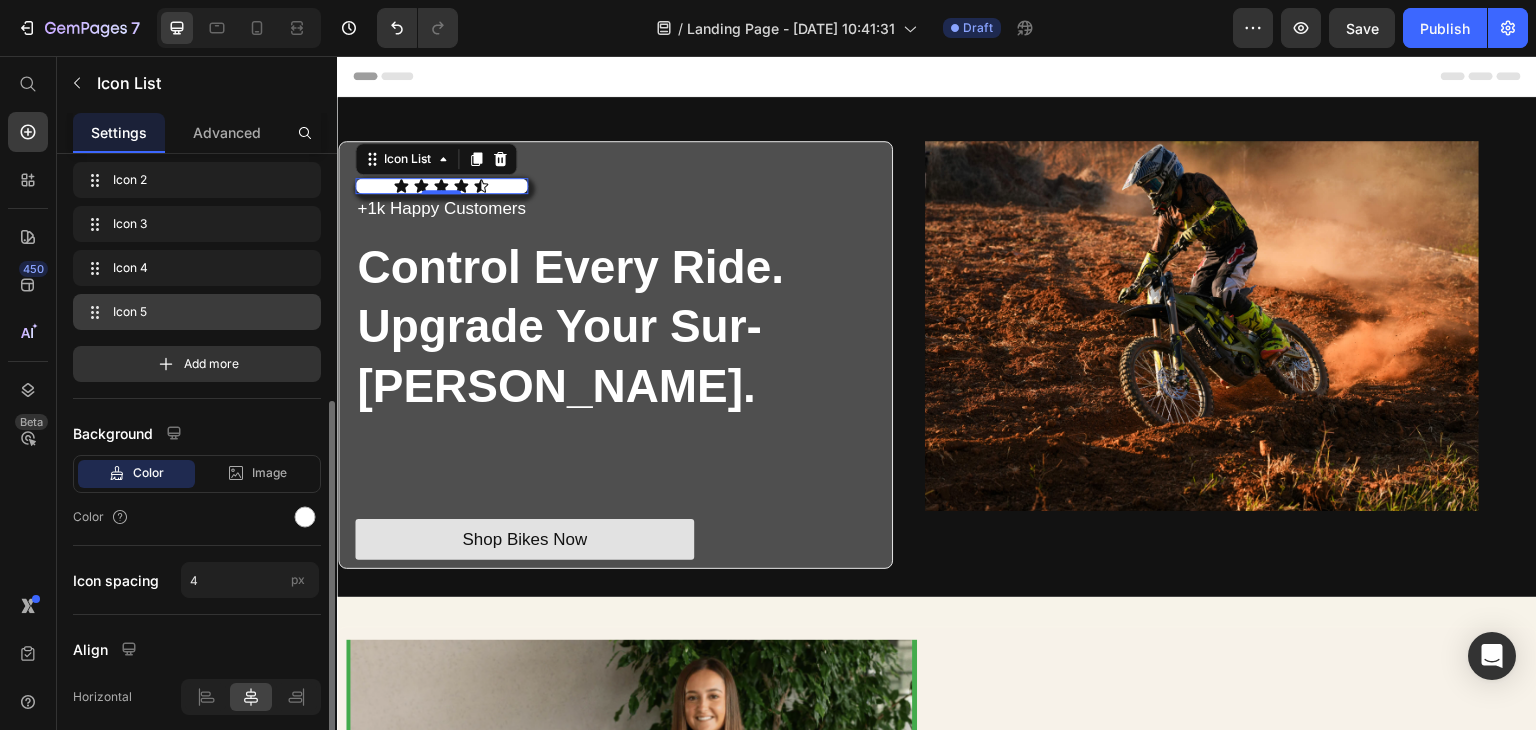 scroll, scrollTop: 226, scrollLeft: 0, axis: vertical 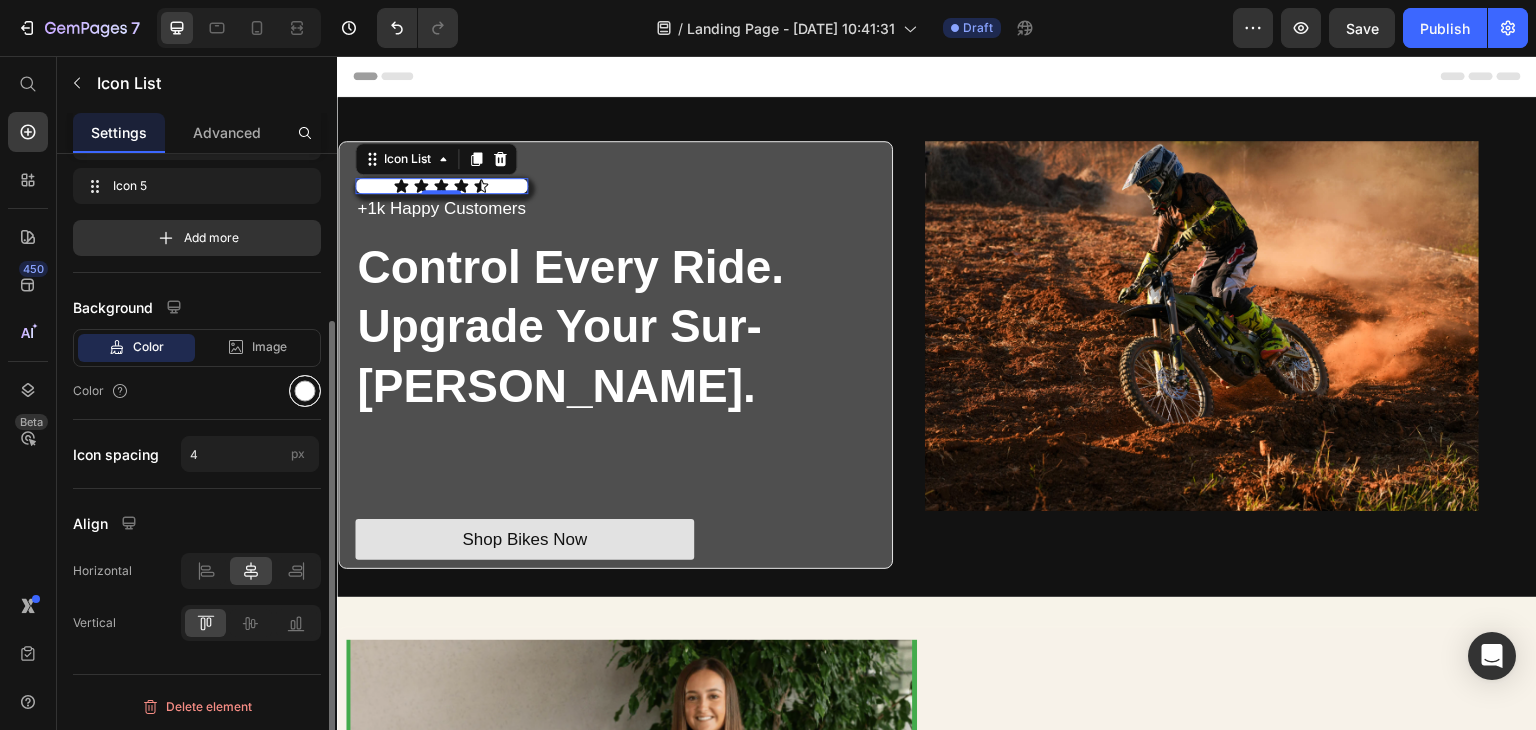 click at bounding box center [305, 391] 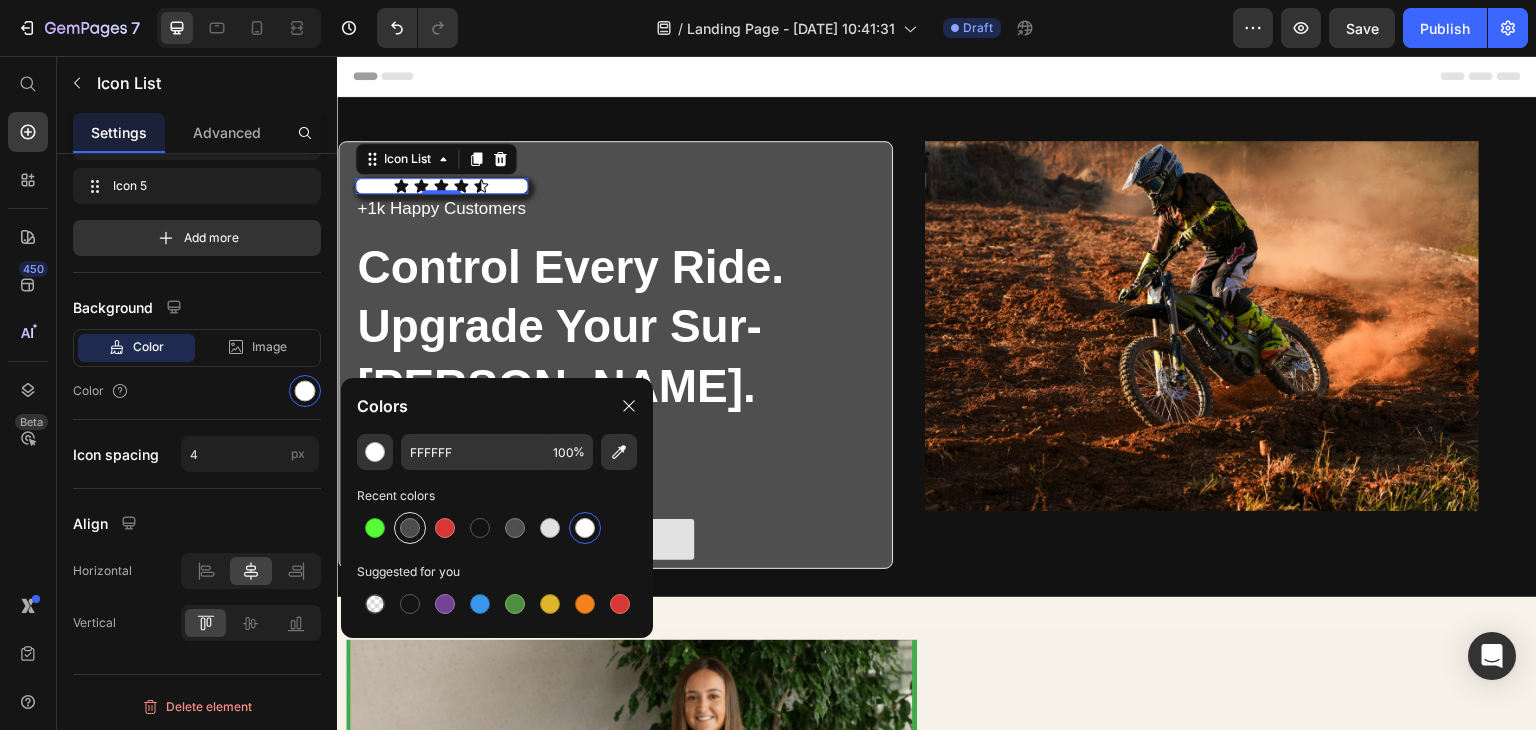 click at bounding box center [410, 528] 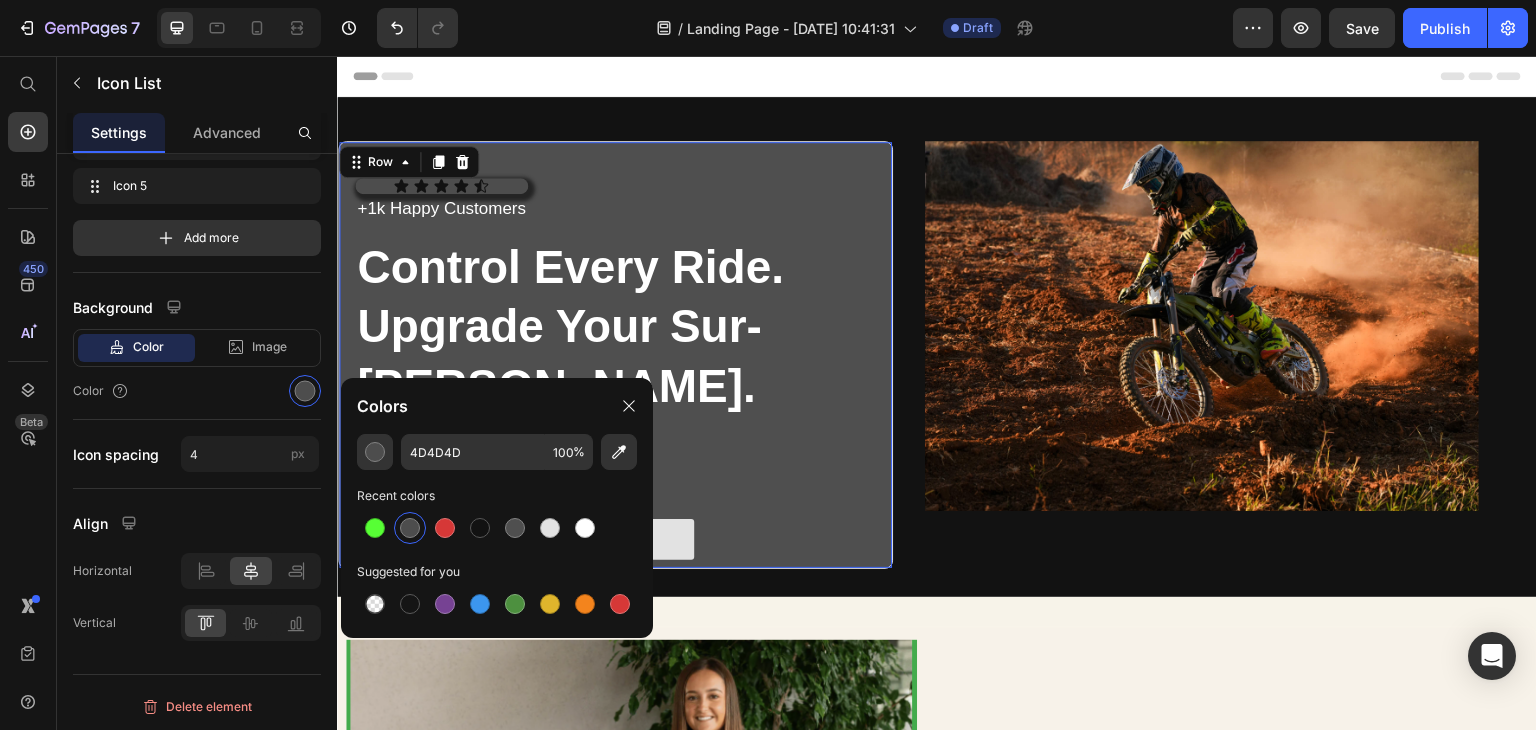 click on "Icon Icon Icon Icon Icon Icon List +1k Happy Customers Text Block Row Control Every Ride. Upgrade Your Sur-Ron. Heading Heading Text Block Text Block Shop Bikes Now Button" at bounding box center [615, 369] 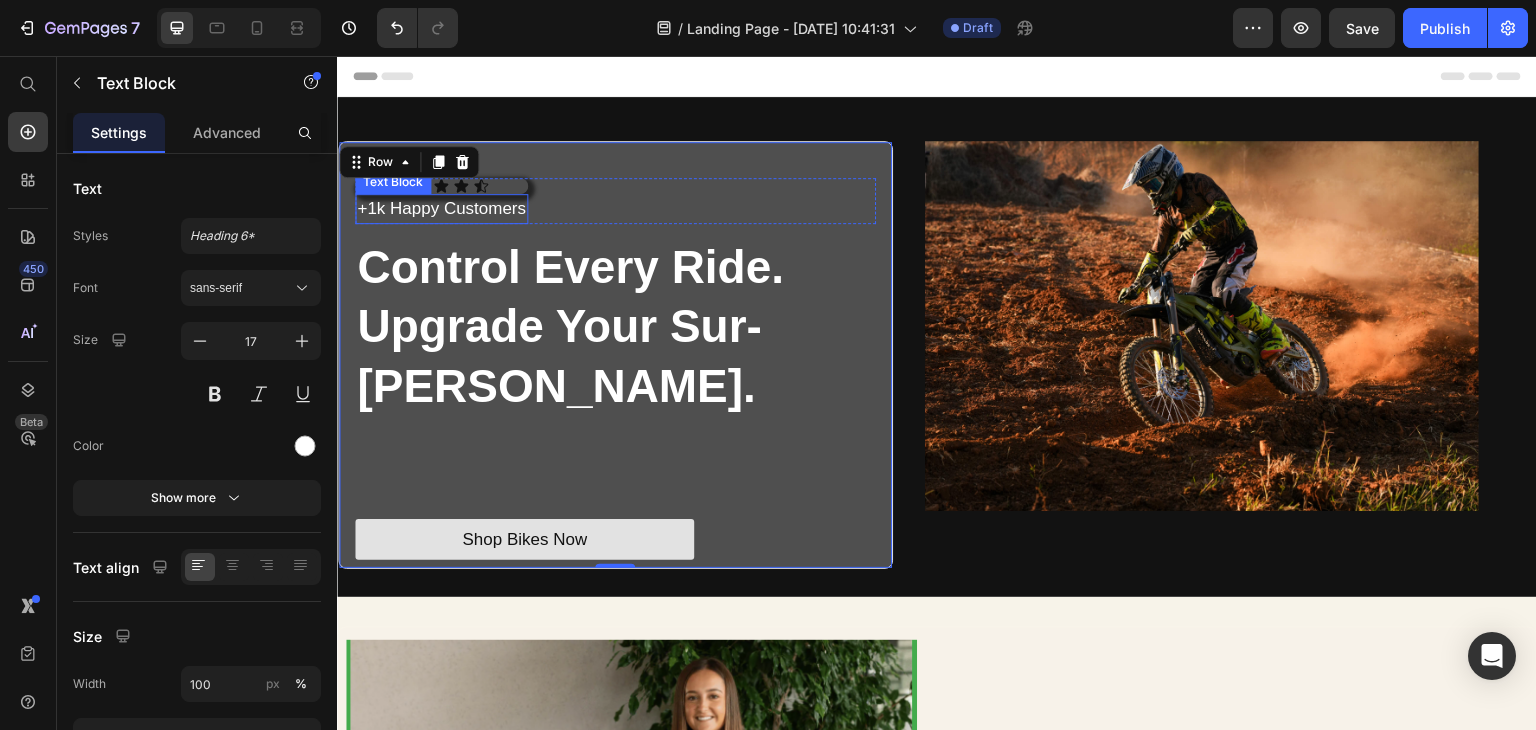 click on "+1k Happy Customers" at bounding box center (441, 209) 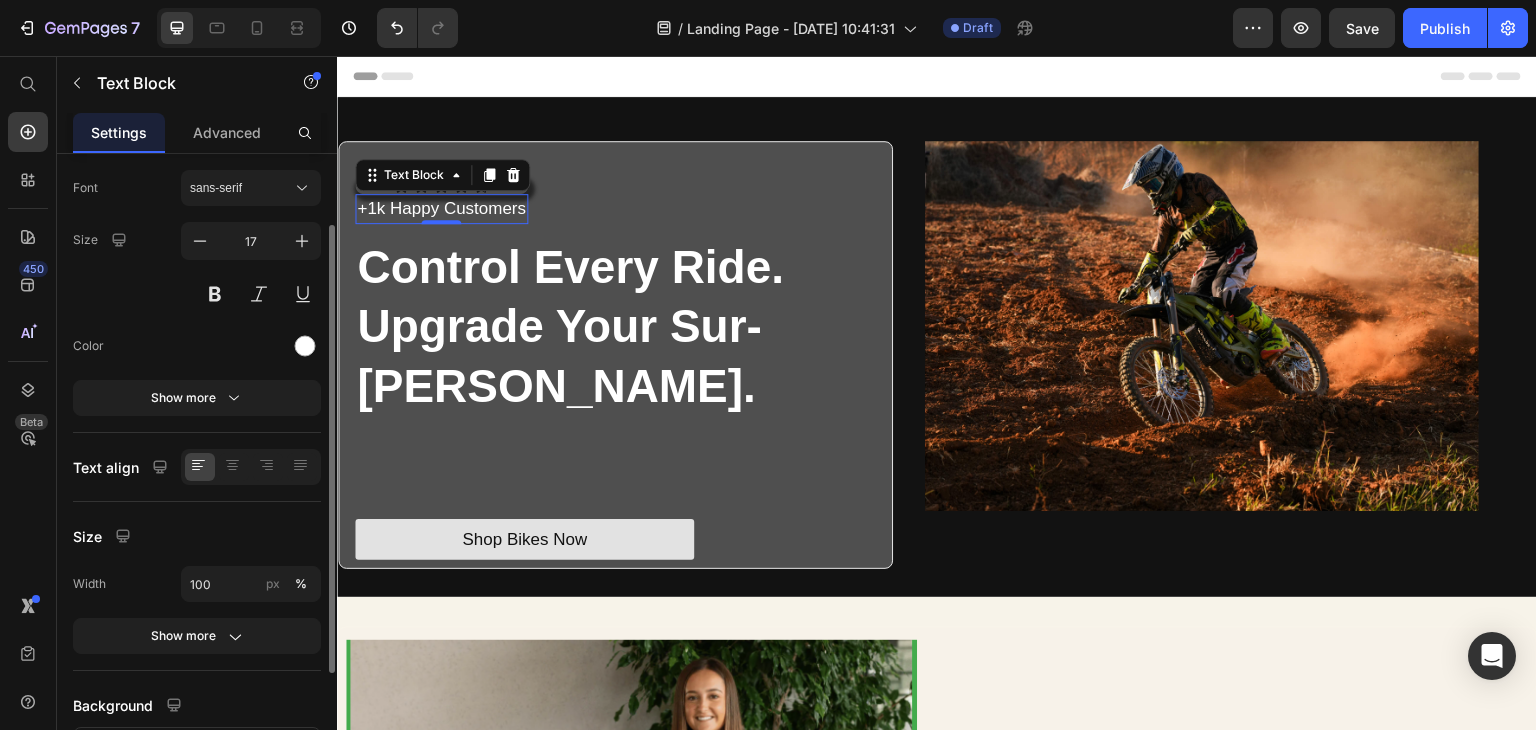 scroll, scrollTop: 260, scrollLeft: 0, axis: vertical 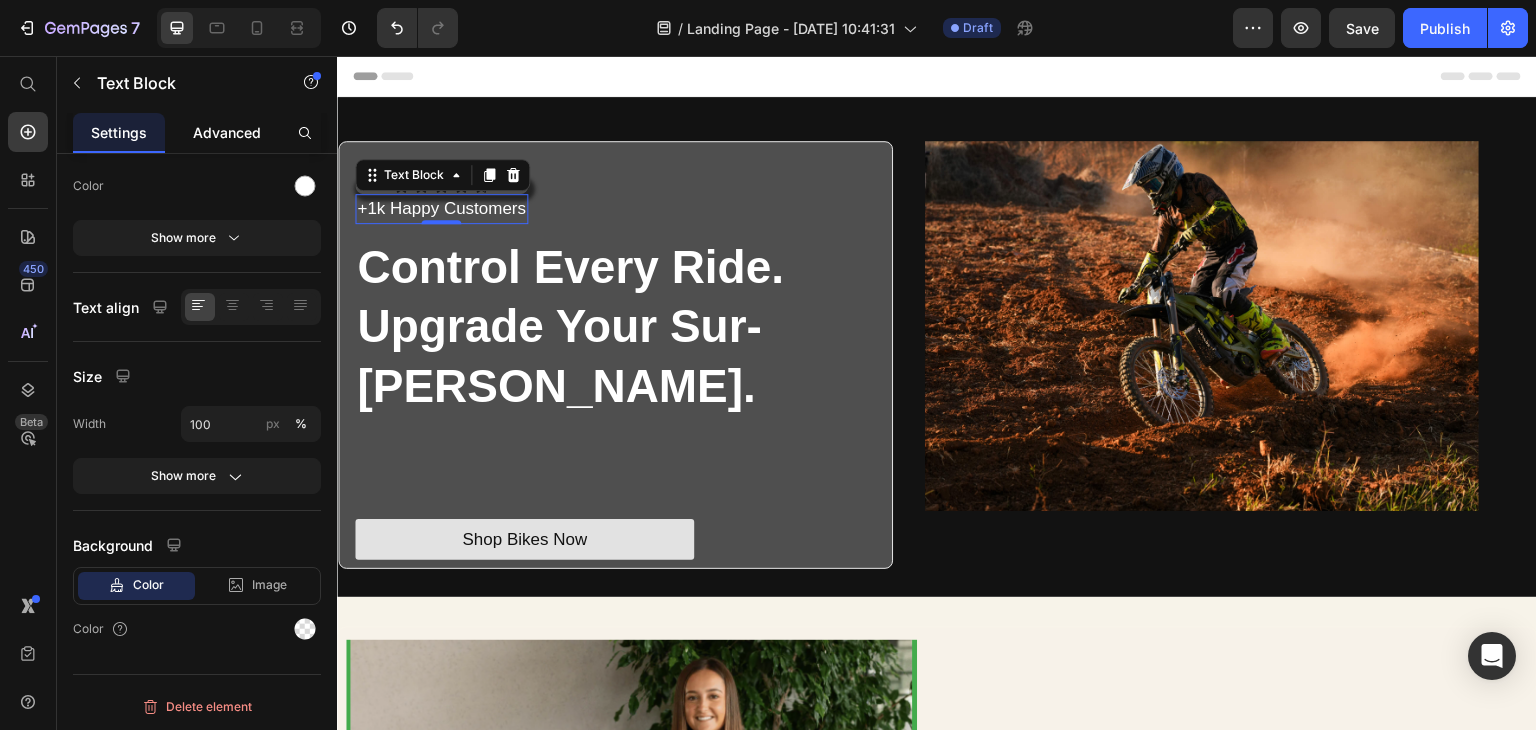 click on "Advanced" 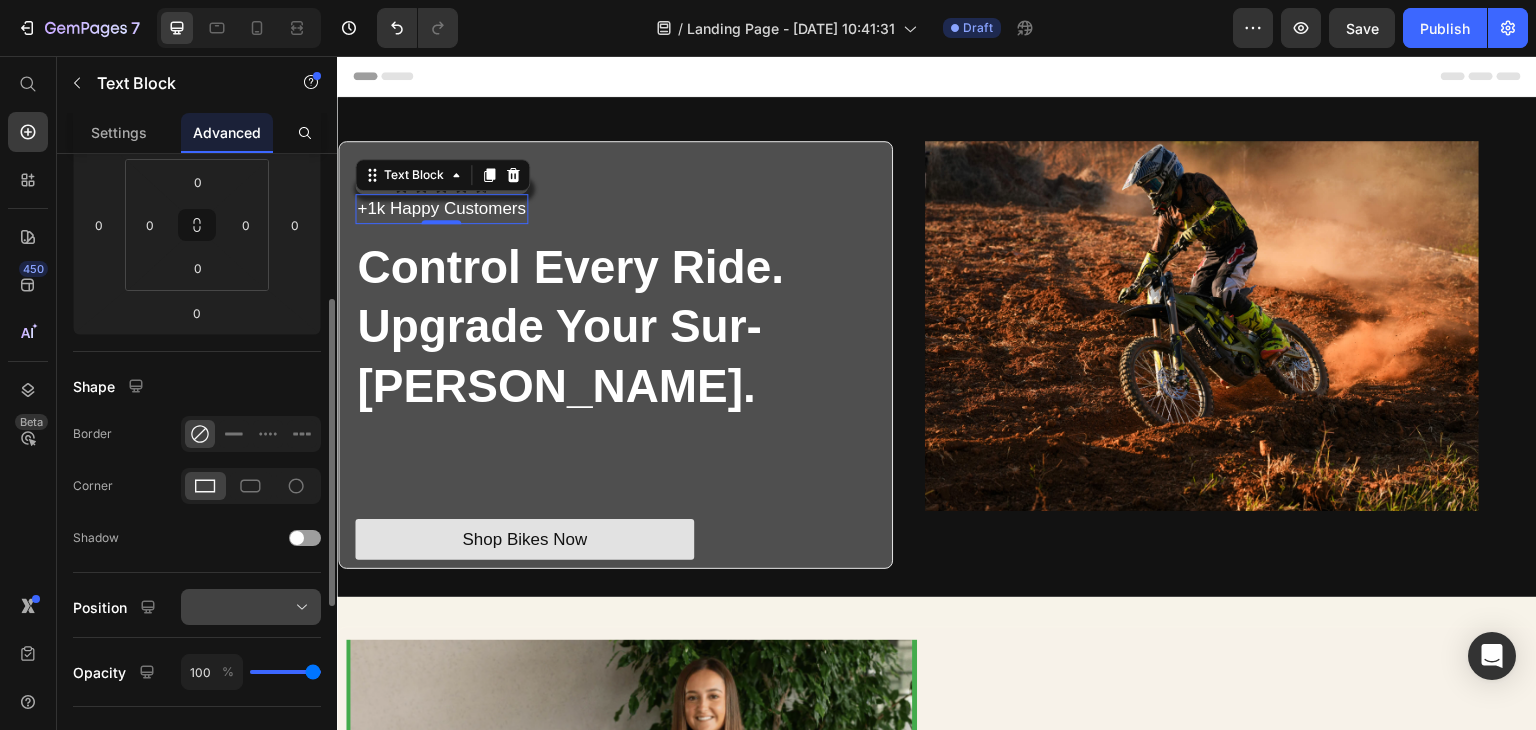 scroll, scrollTop: 400, scrollLeft: 0, axis: vertical 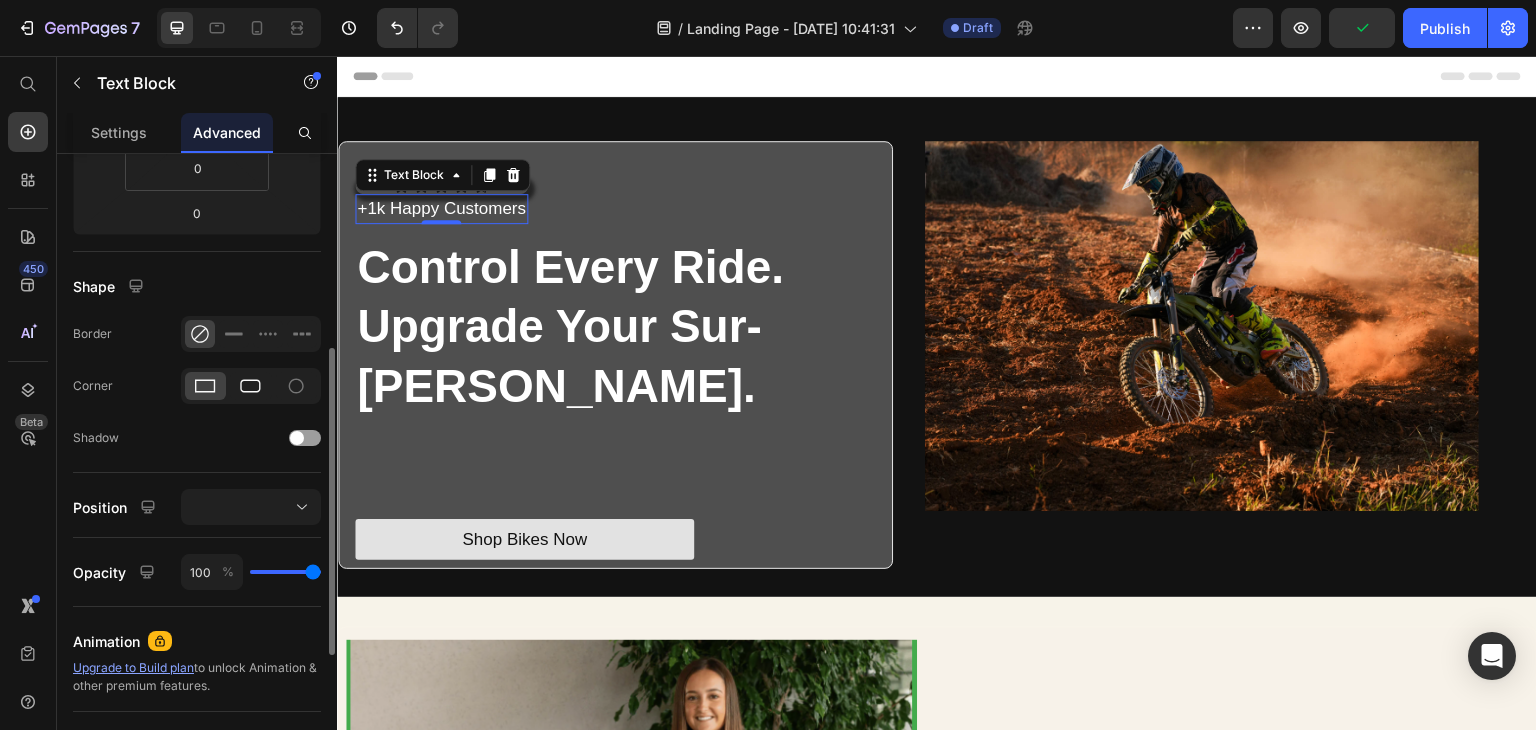 click 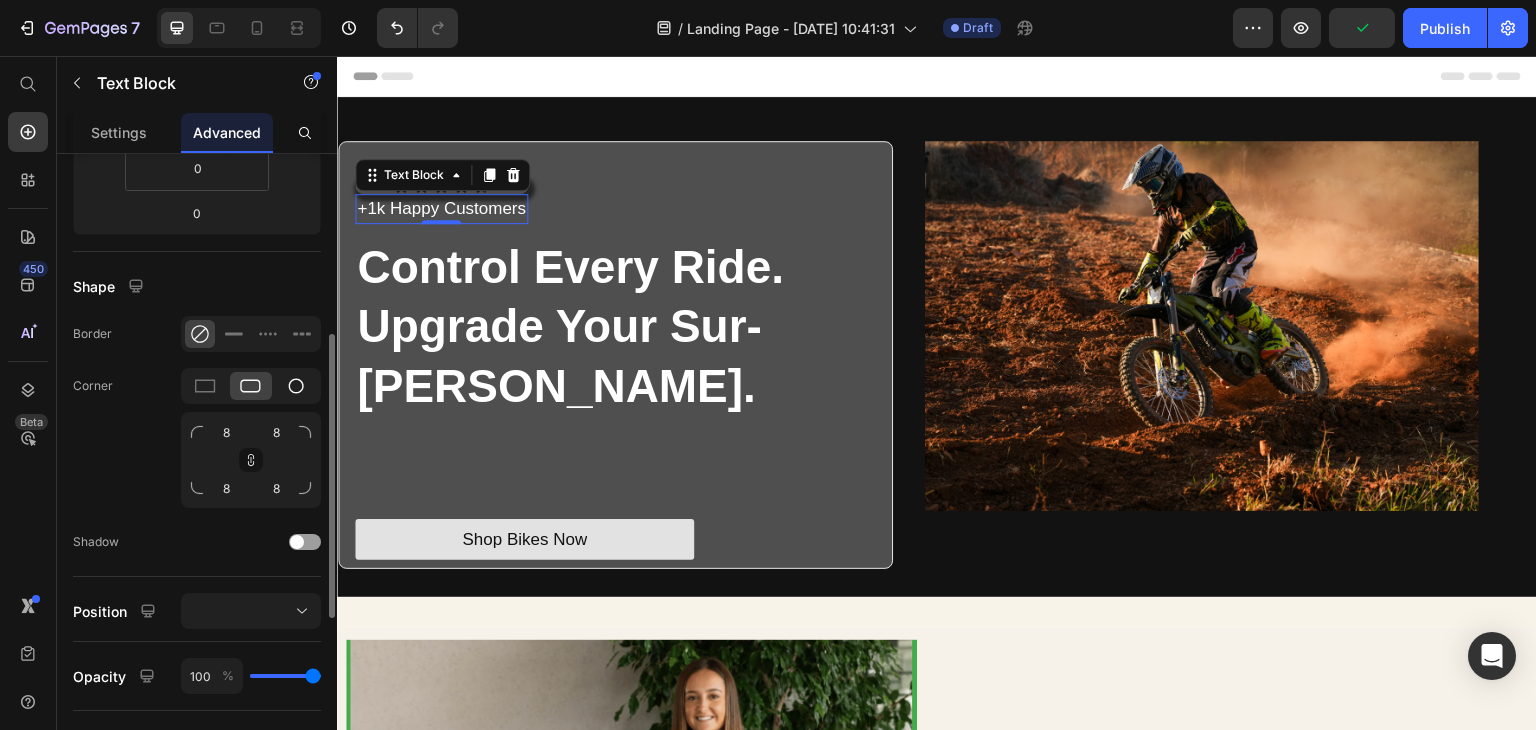 click 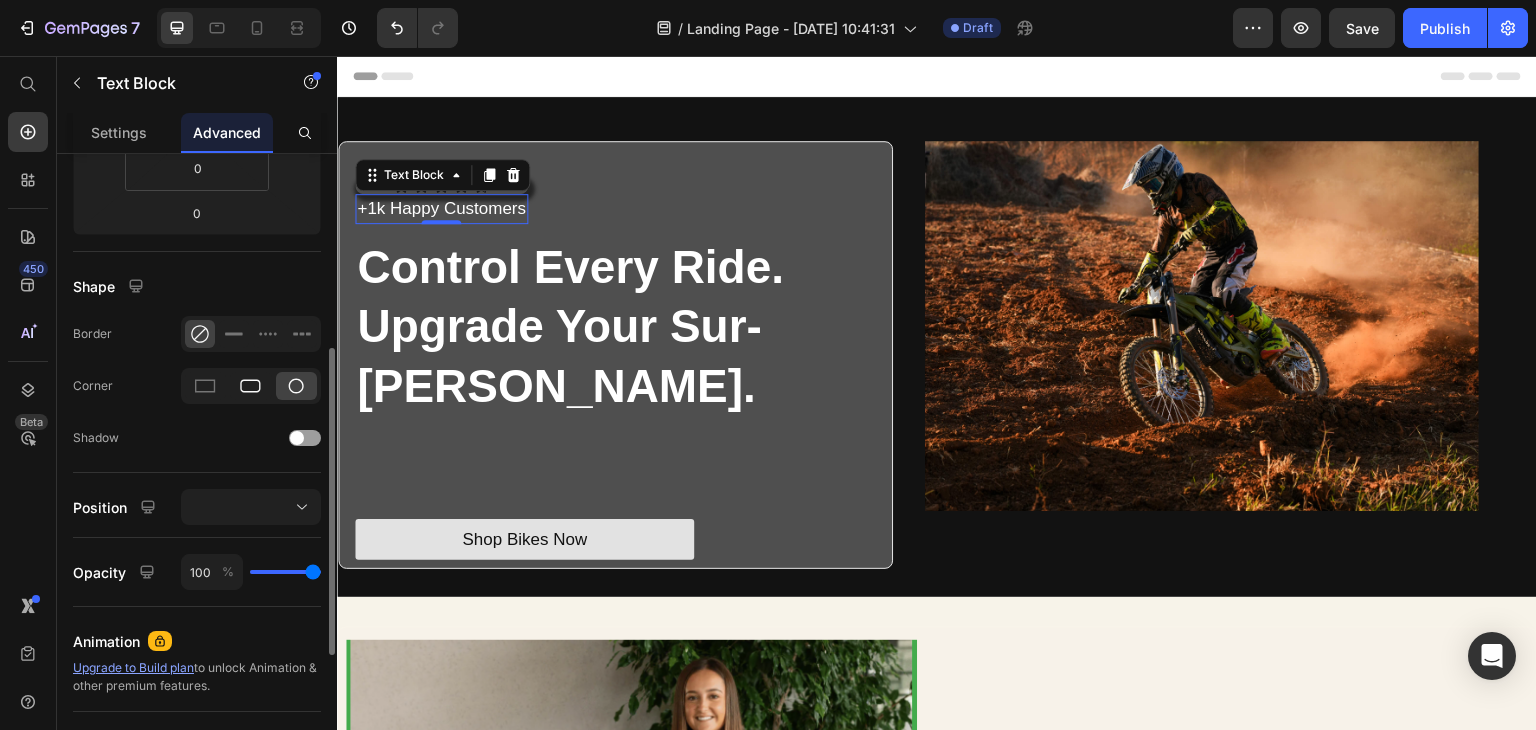 click 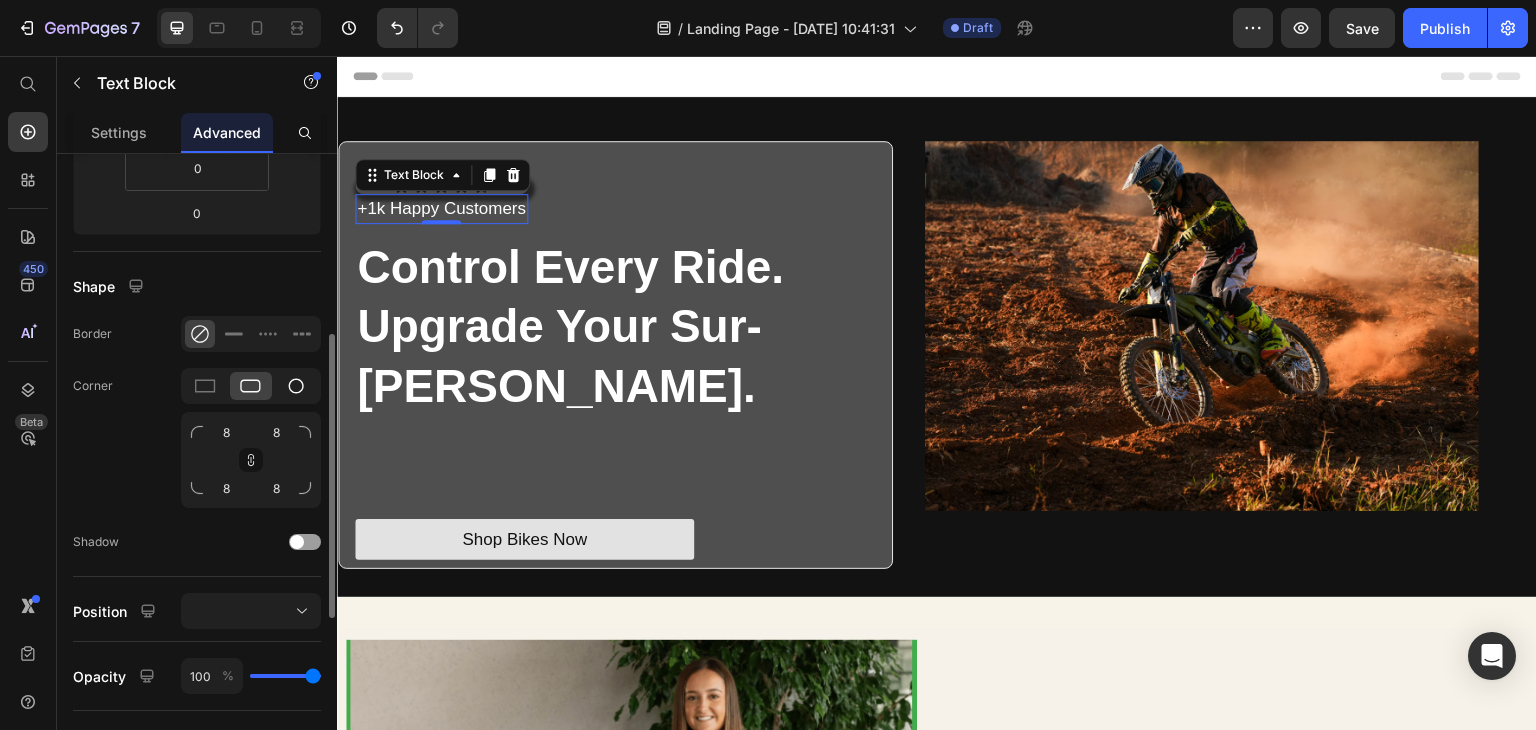 click 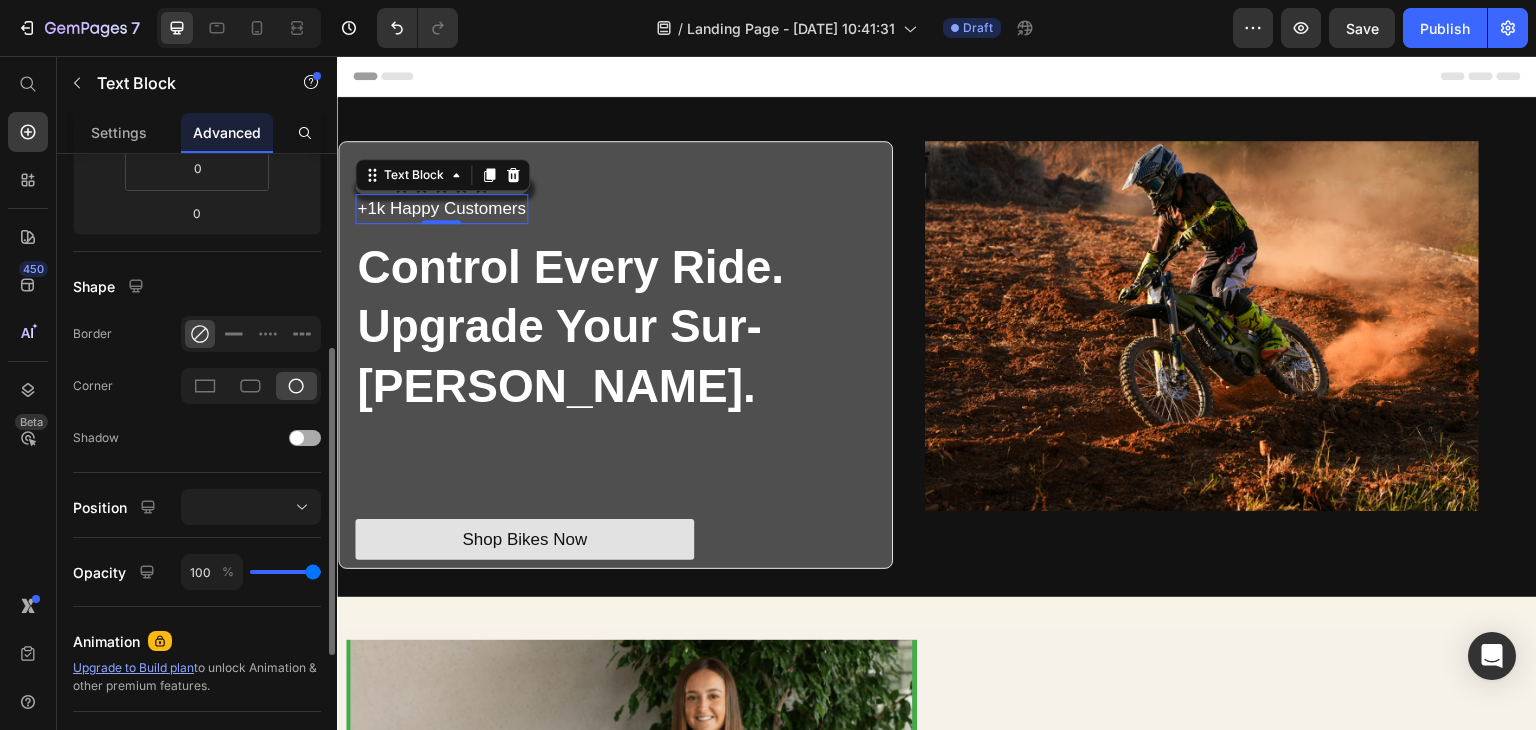 click at bounding box center (305, 438) 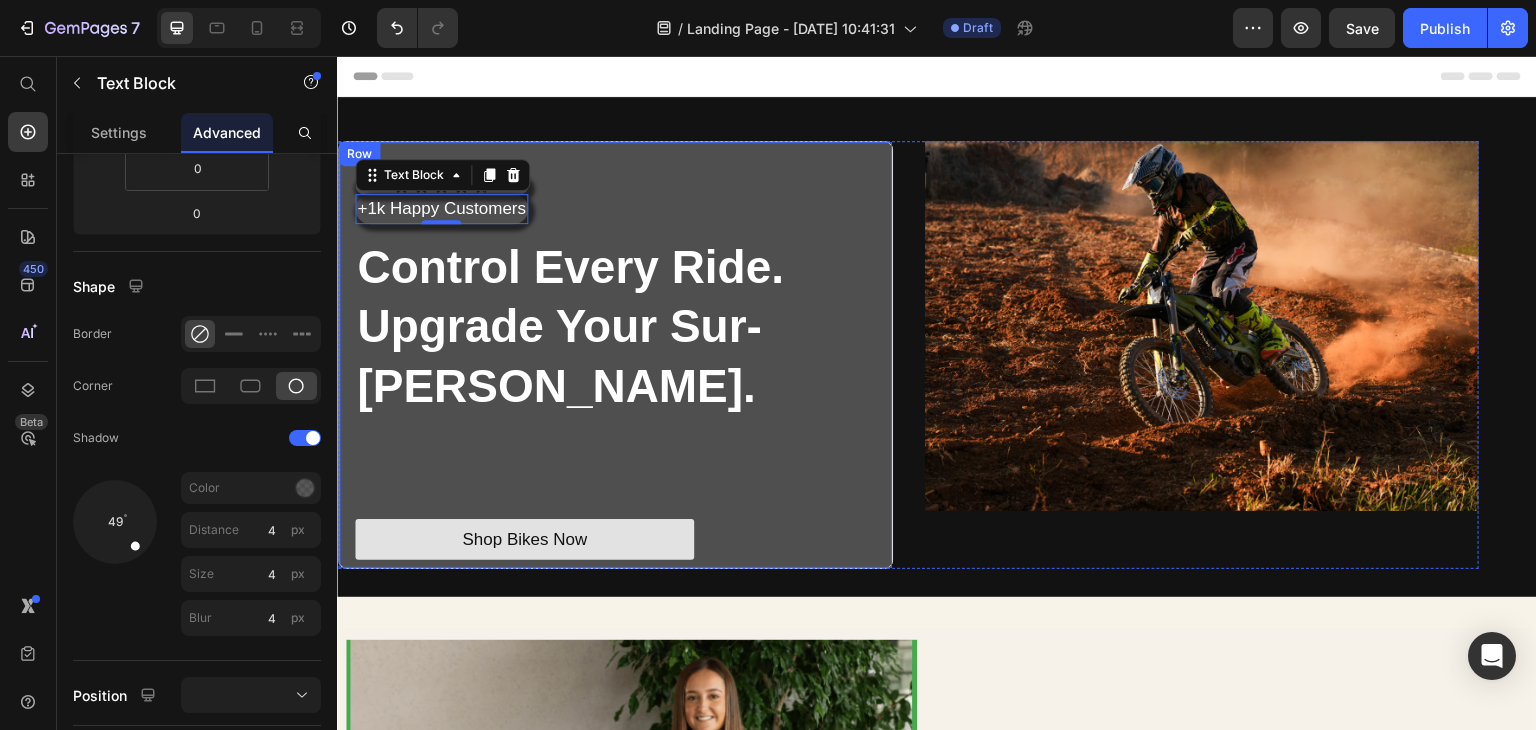 click on "Icon Icon Icon Icon Icon Icon List +1k Happy Customers Text Block   0 Row Control Every Ride. Upgrade Your Sur-Ron. Heading Heading Text Block Text Block Shop Bikes Now Button" at bounding box center (615, 369) 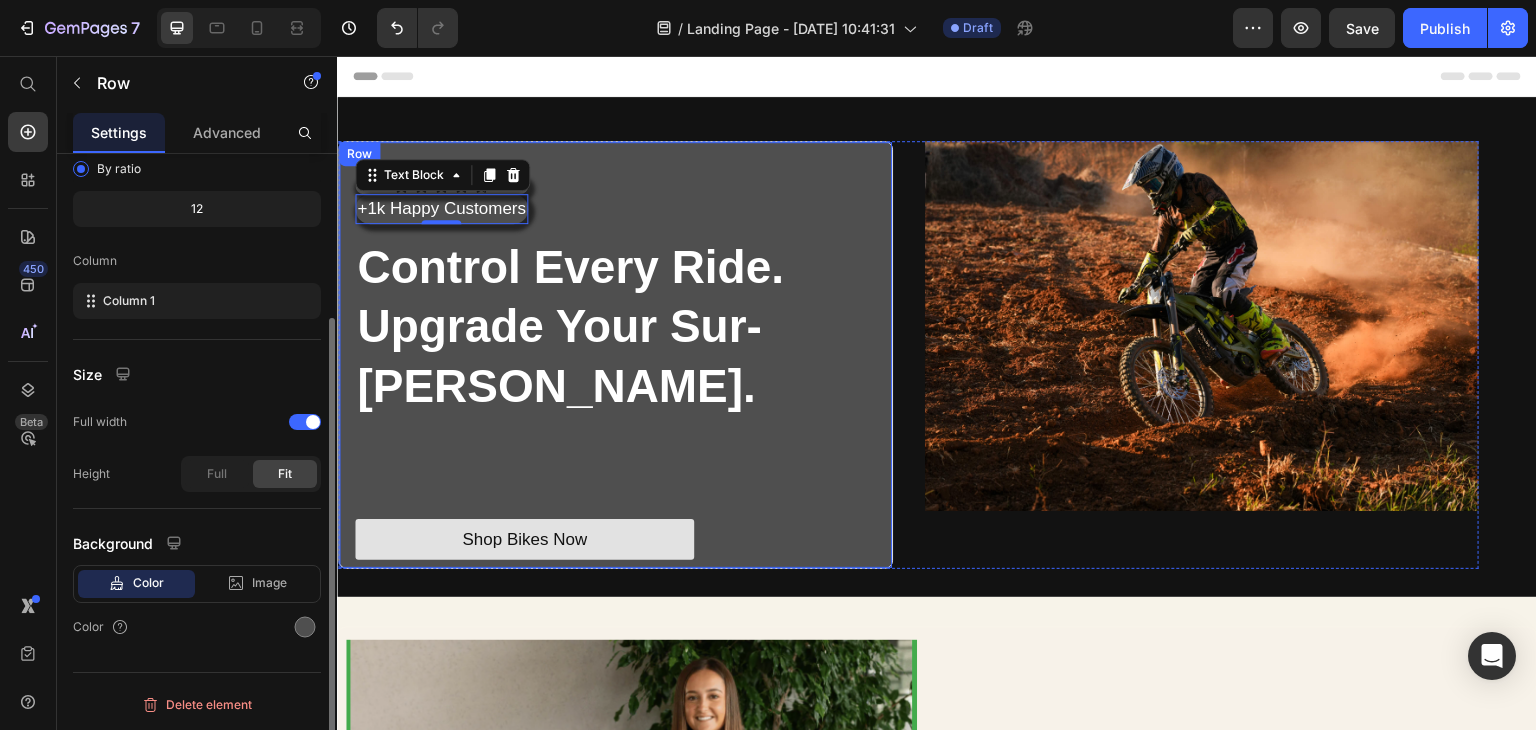 scroll, scrollTop: 0, scrollLeft: 0, axis: both 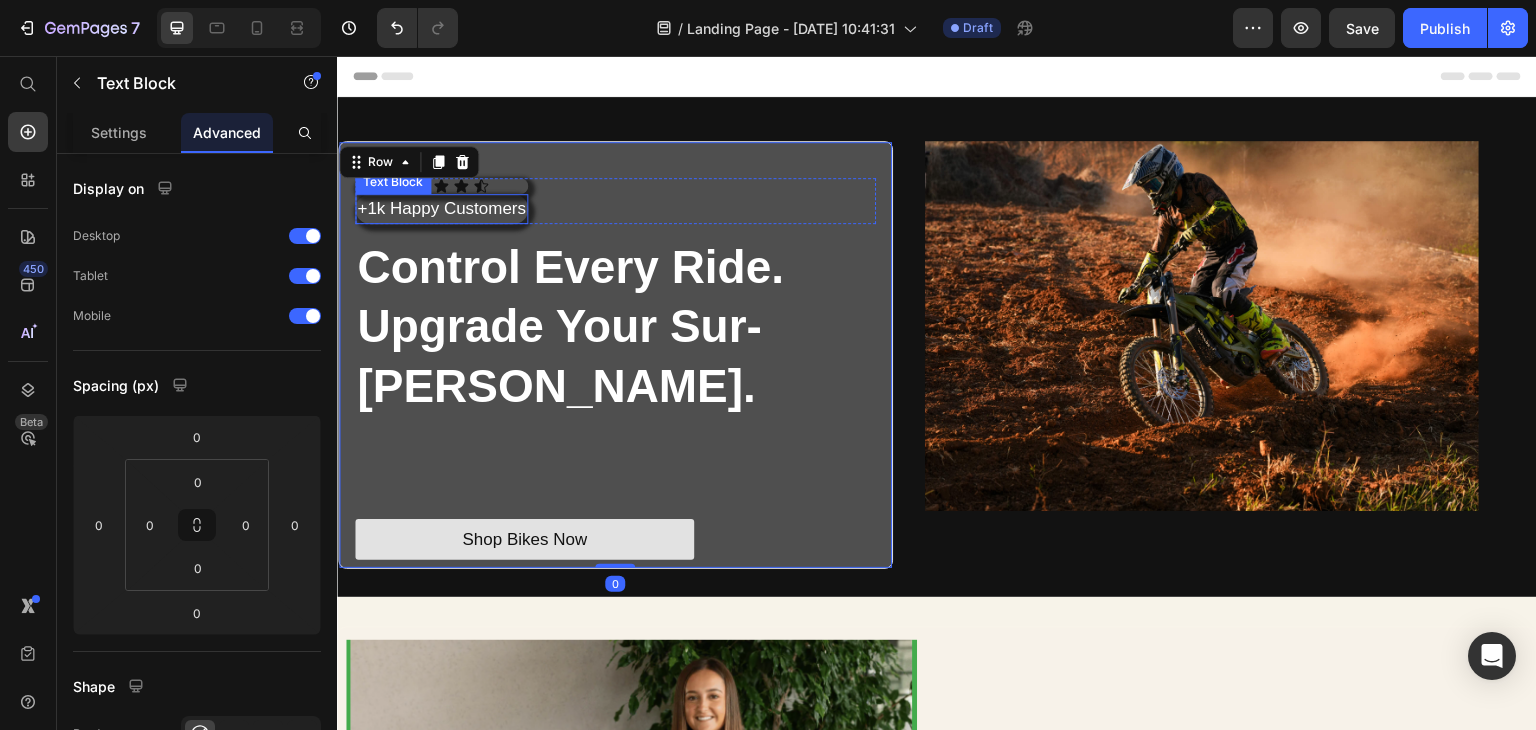 click on "+1k Happy Customers" at bounding box center (441, 209) 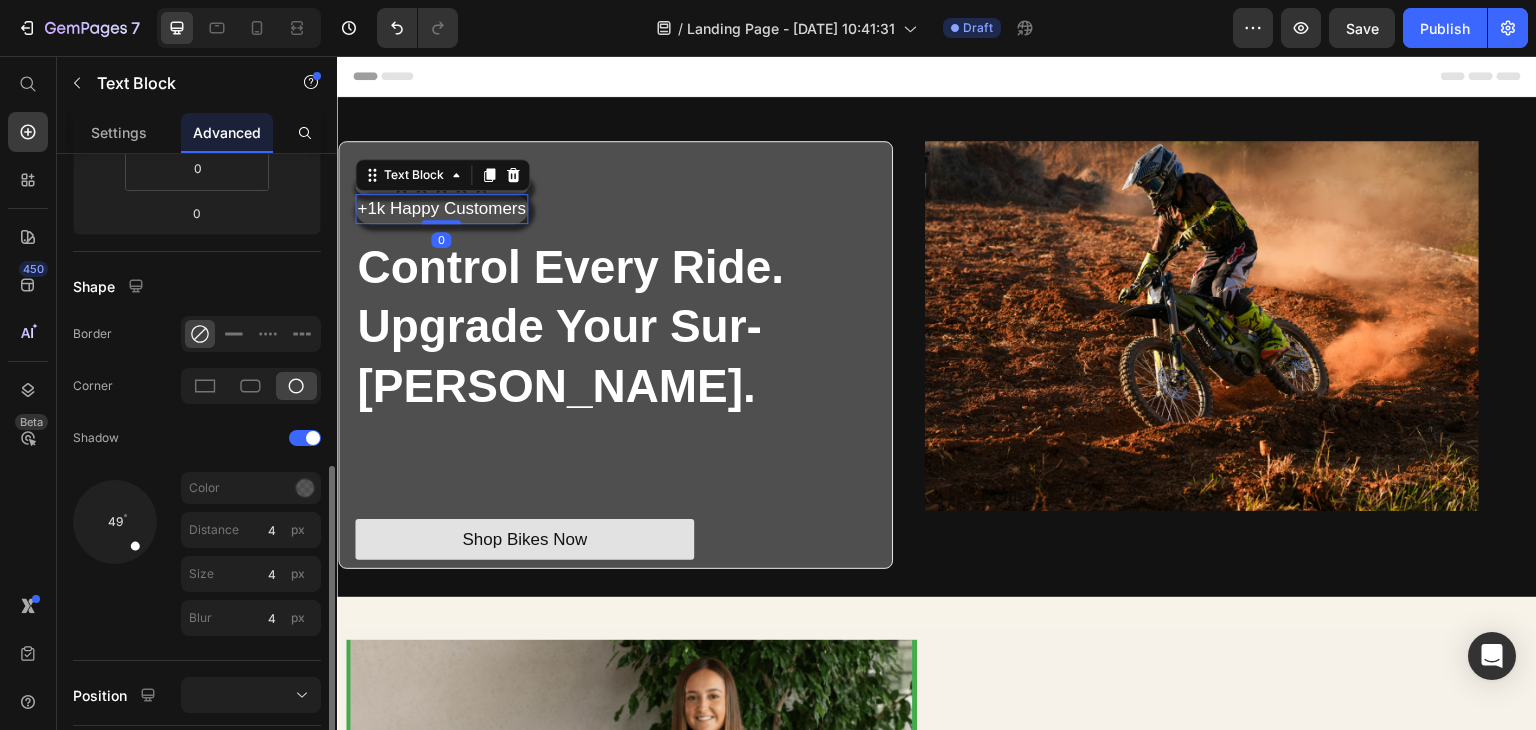 scroll, scrollTop: 500, scrollLeft: 0, axis: vertical 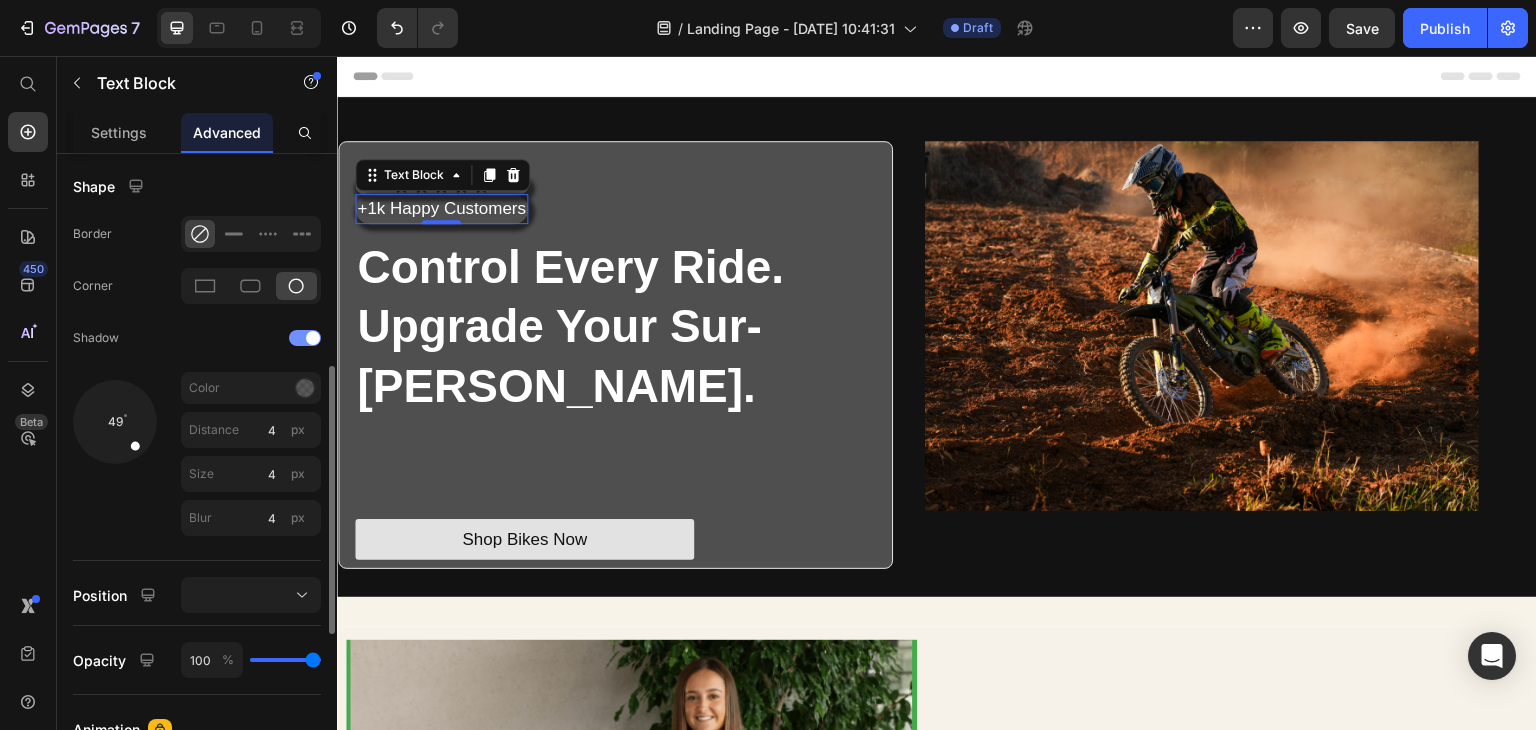 click at bounding box center [313, 338] 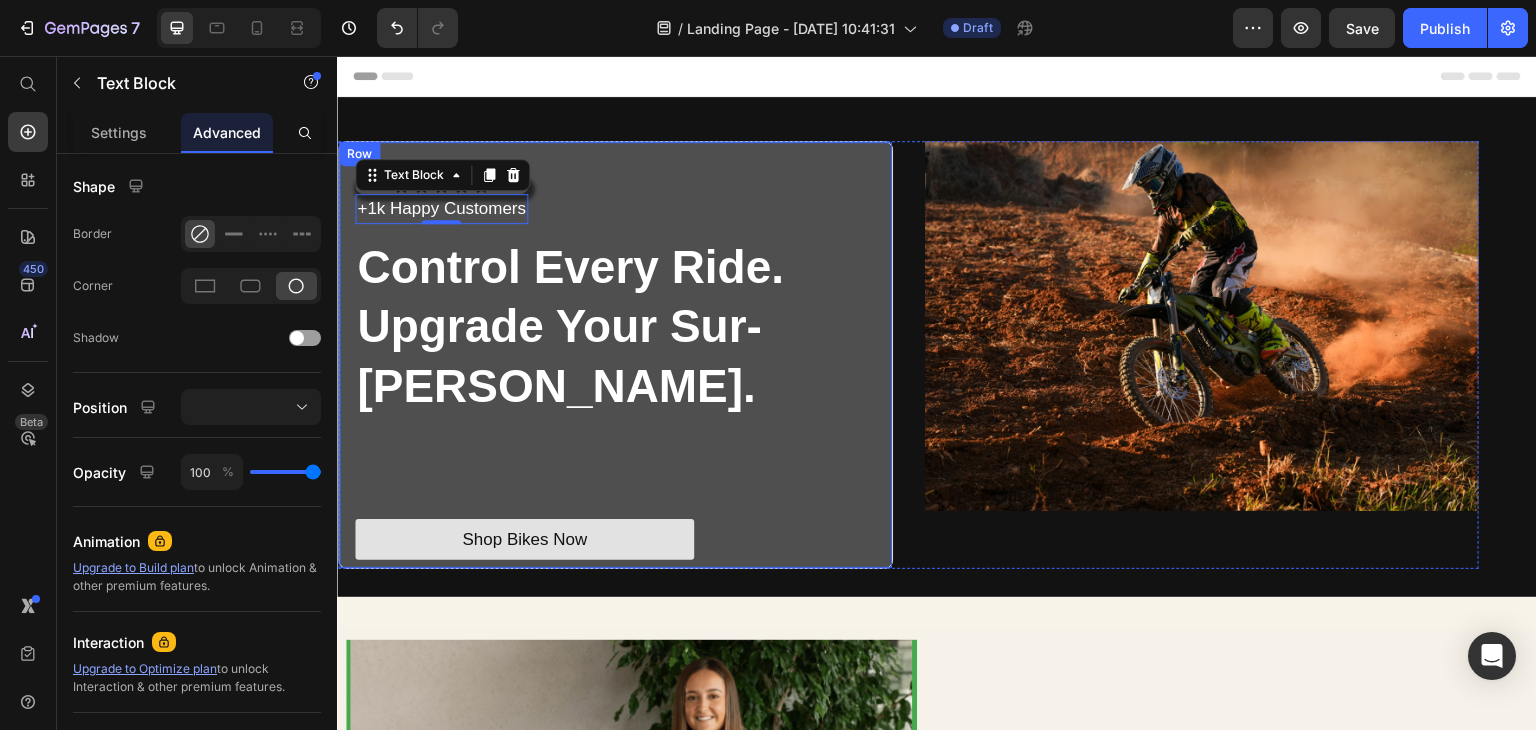 click on "Icon Icon Icon Icon Icon Icon List +1k Happy Customers Text Block   0 Row Control Every Ride. Upgrade Your Sur-Ron. Heading Heading Text Block Text Block Shop Bikes Now Button" at bounding box center (615, 369) 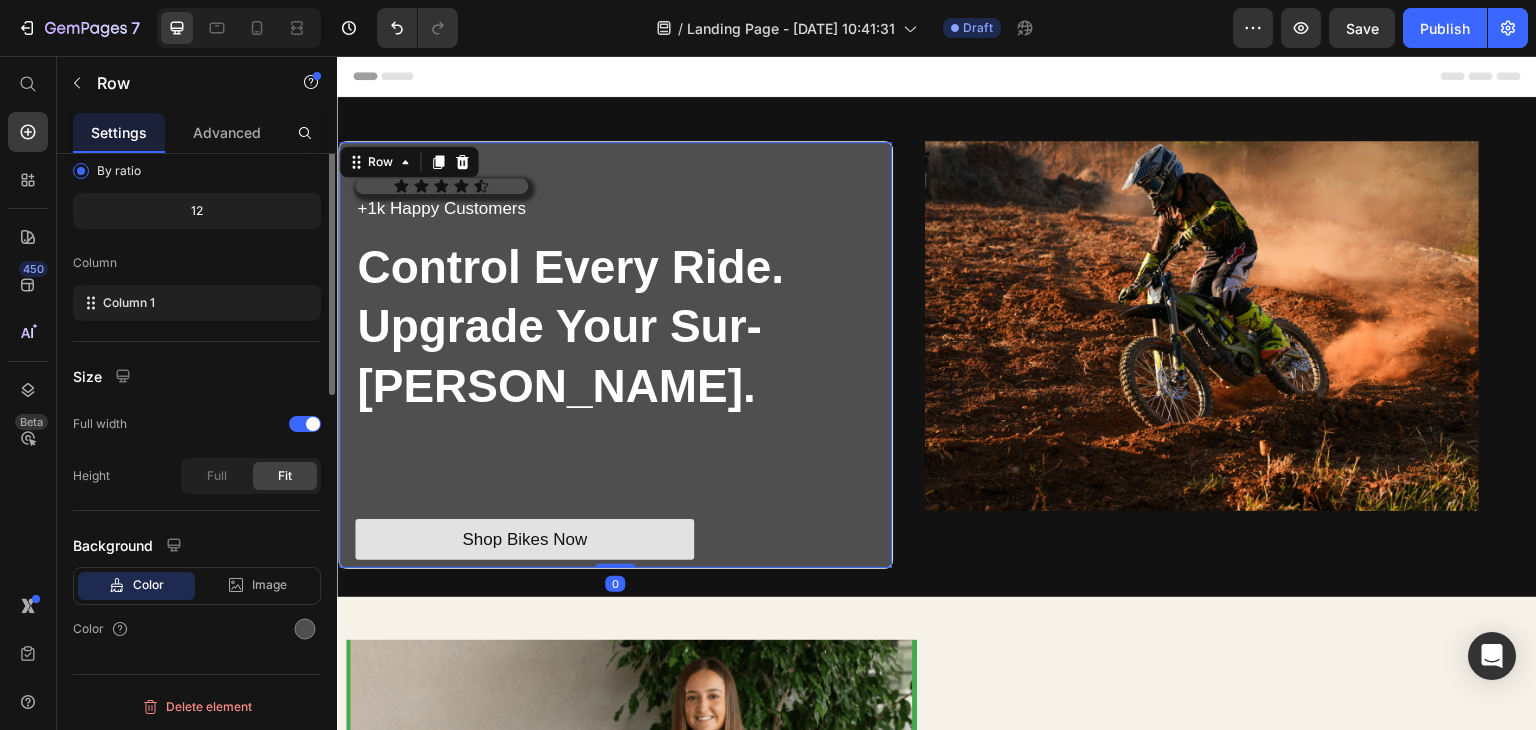 scroll, scrollTop: 0, scrollLeft: 0, axis: both 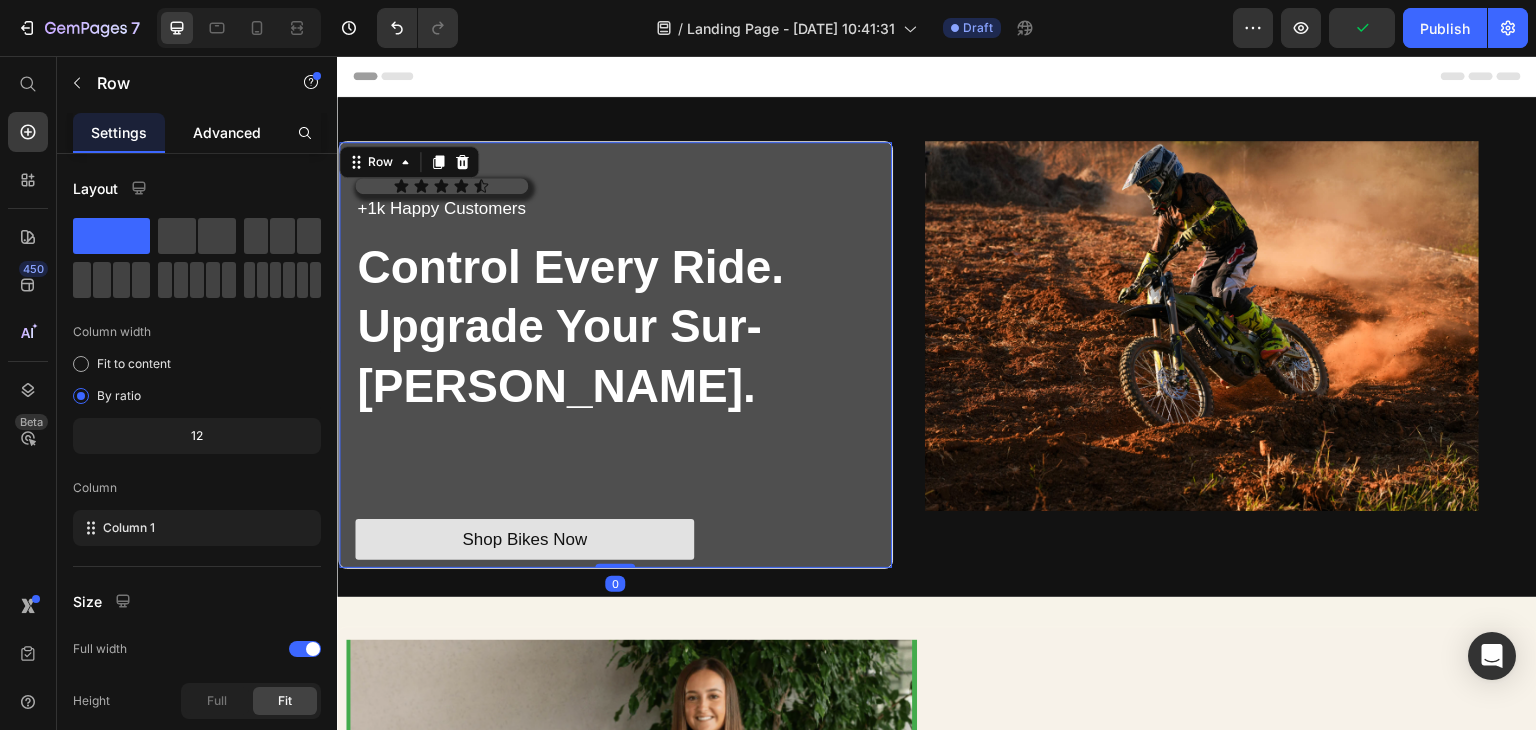 click on "Advanced" at bounding box center (227, 132) 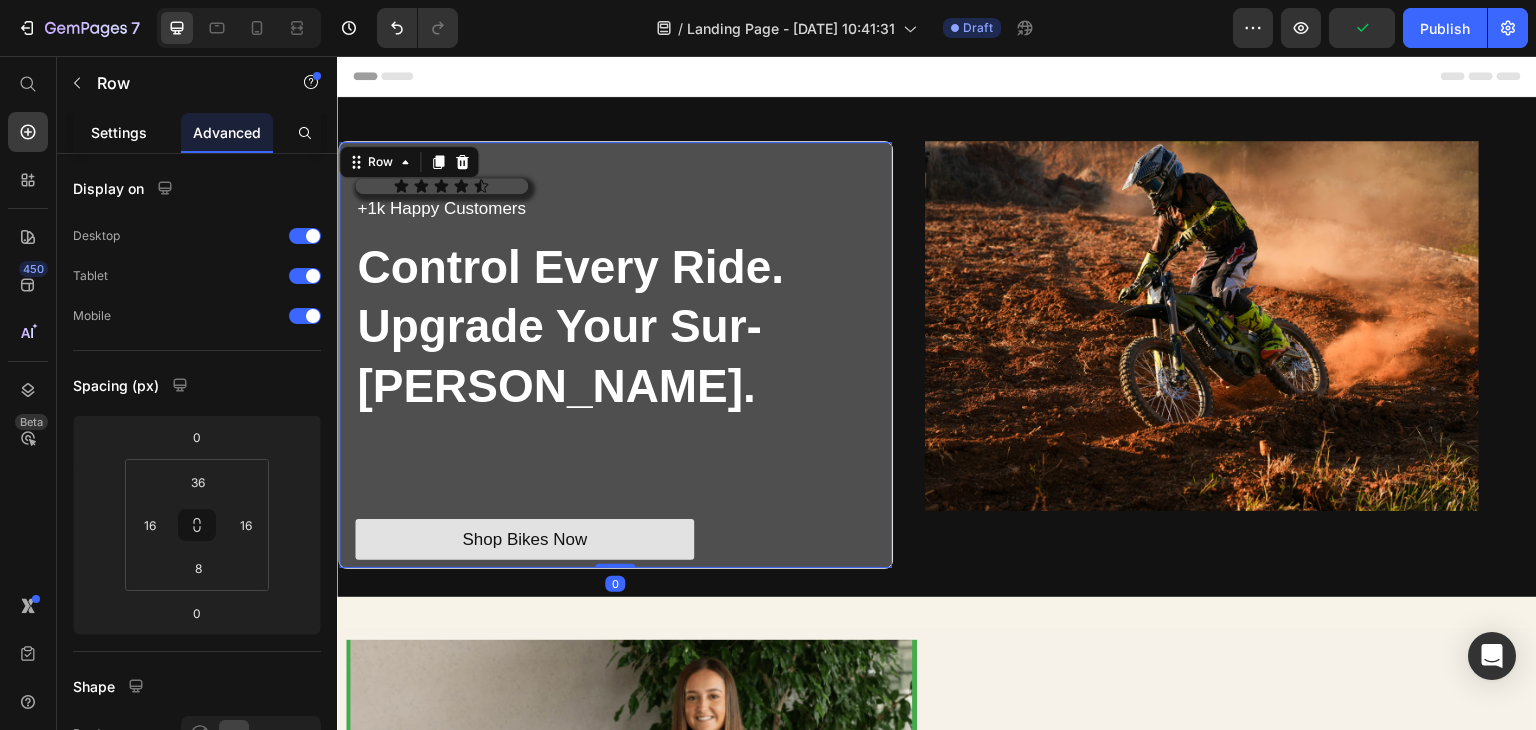 click on "Settings" at bounding box center (119, 132) 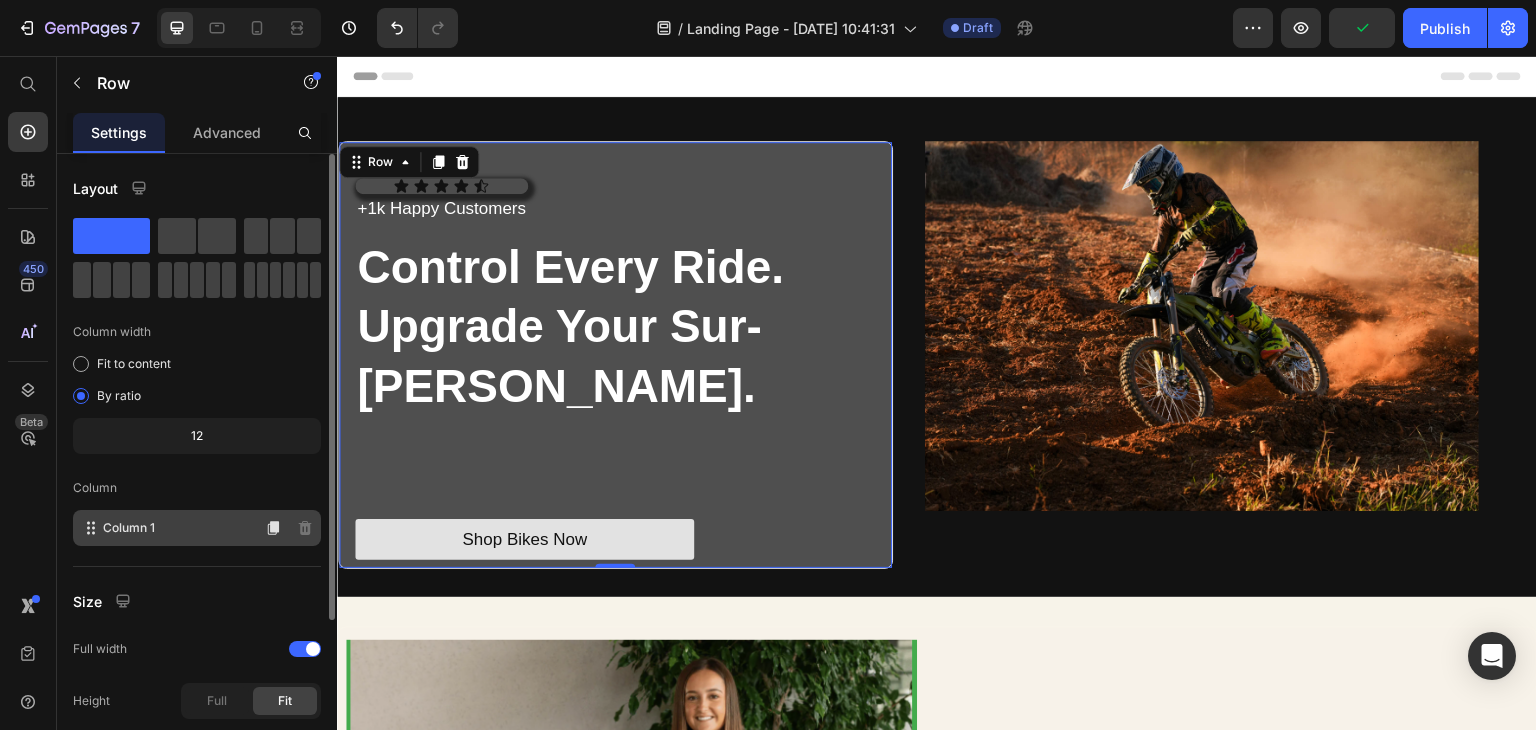 scroll, scrollTop: 225, scrollLeft: 0, axis: vertical 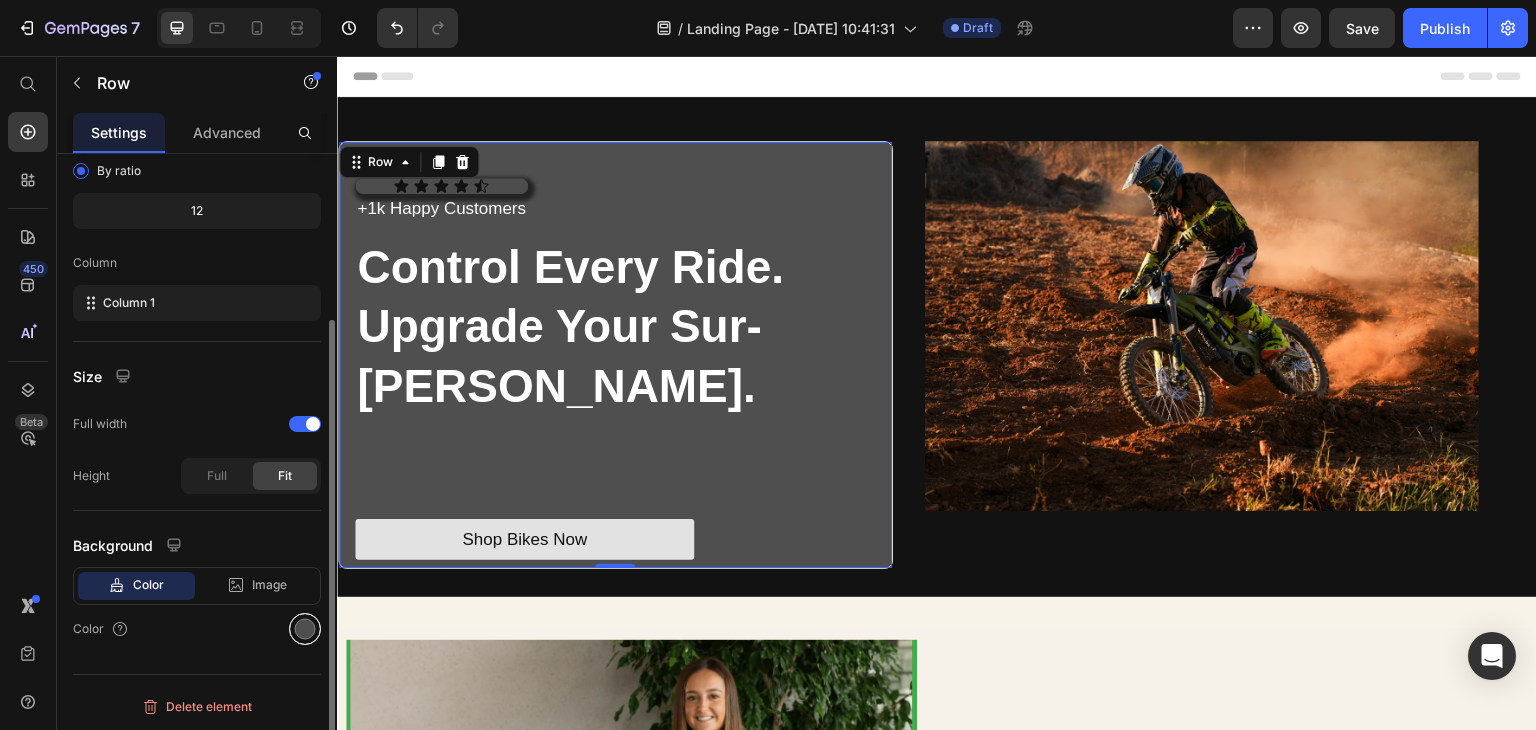 click at bounding box center (305, 629) 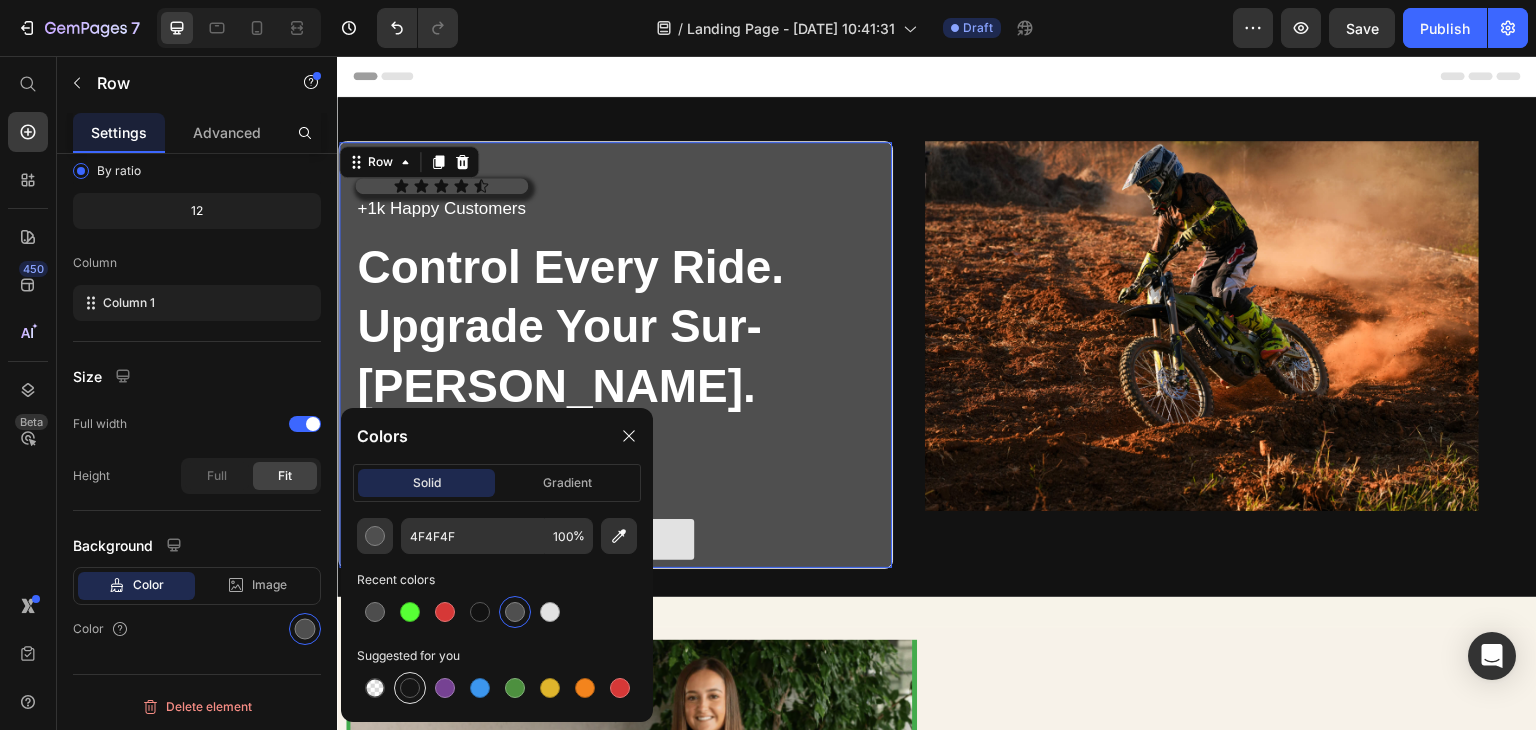 click at bounding box center [410, 688] 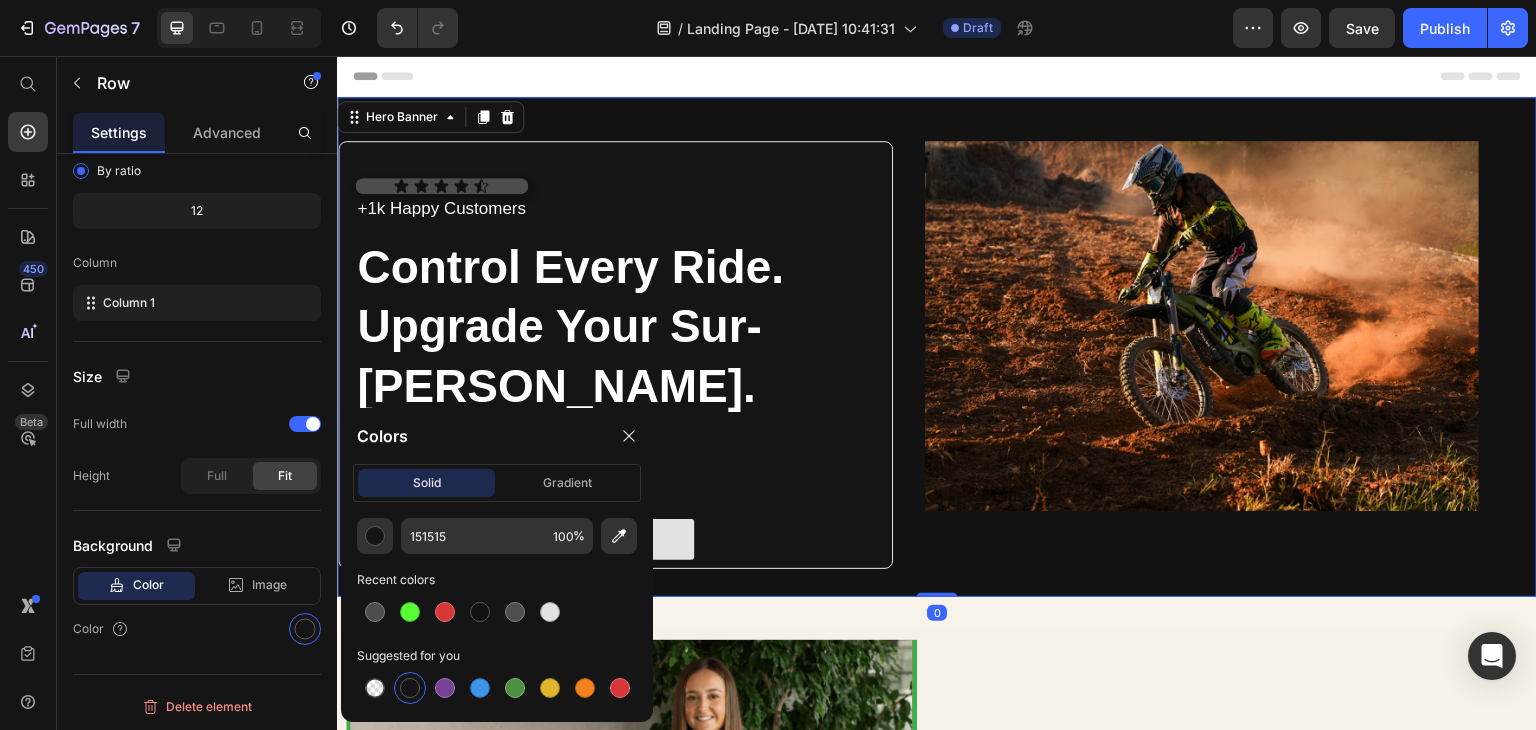 click at bounding box center (937, 347) 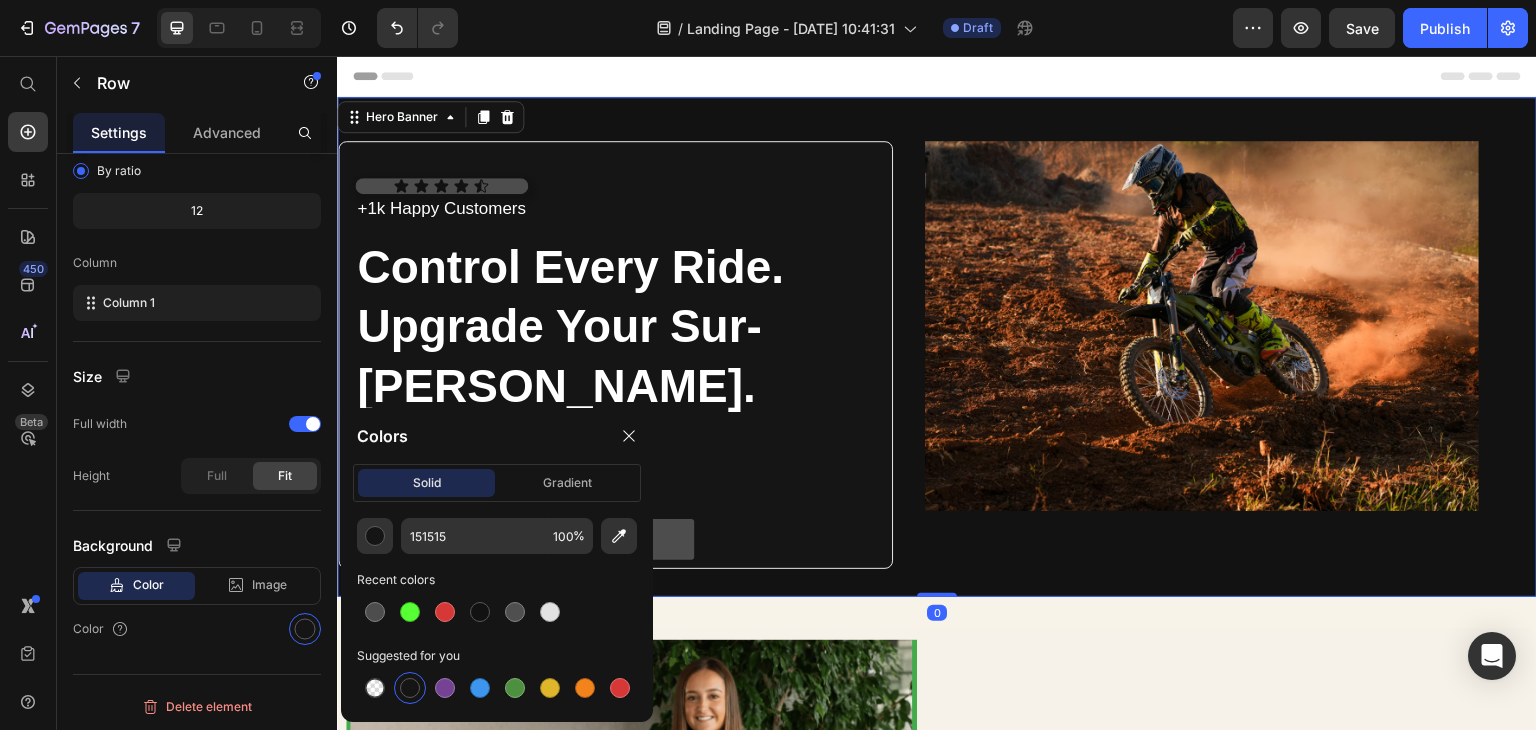 scroll, scrollTop: 0, scrollLeft: 0, axis: both 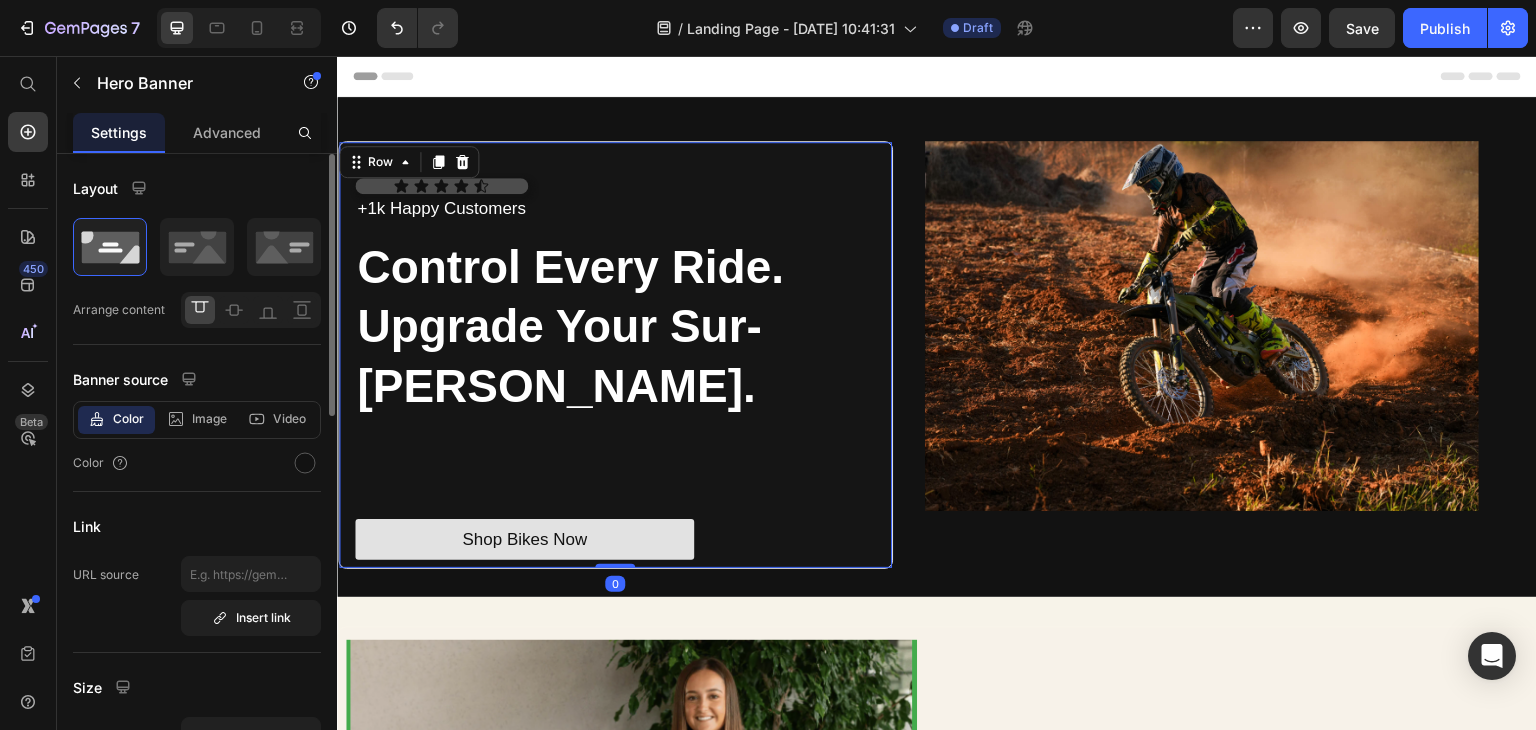 click on "Icon Icon Icon Icon Icon Icon List +1k Happy Customers Text Block Row Control Every Ride. Upgrade Your Sur-Ron. Heading Heading Text Block Text Block Shop Bikes Now Button" at bounding box center (615, 369) 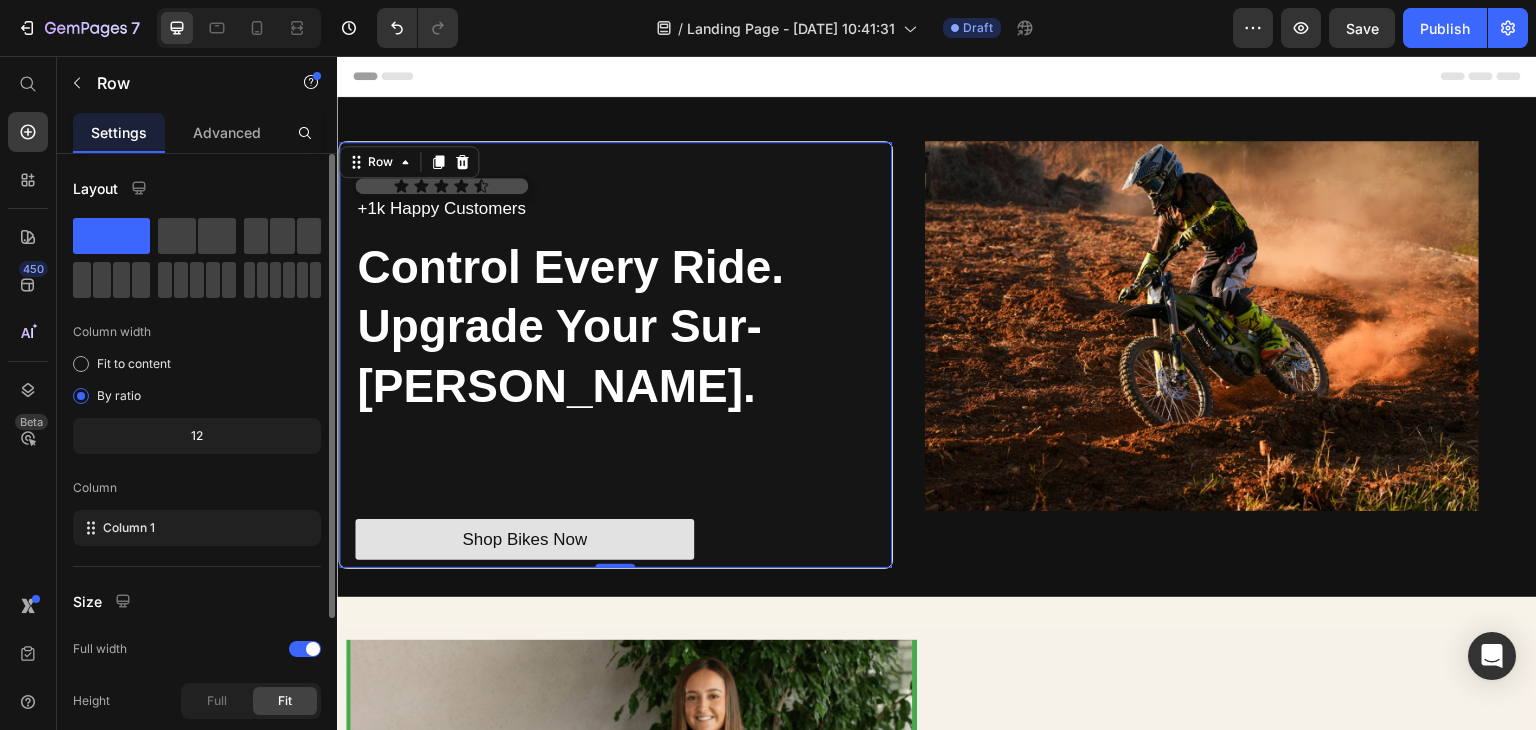 scroll, scrollTop: 225, scrollLeft: 0, axis: vertical 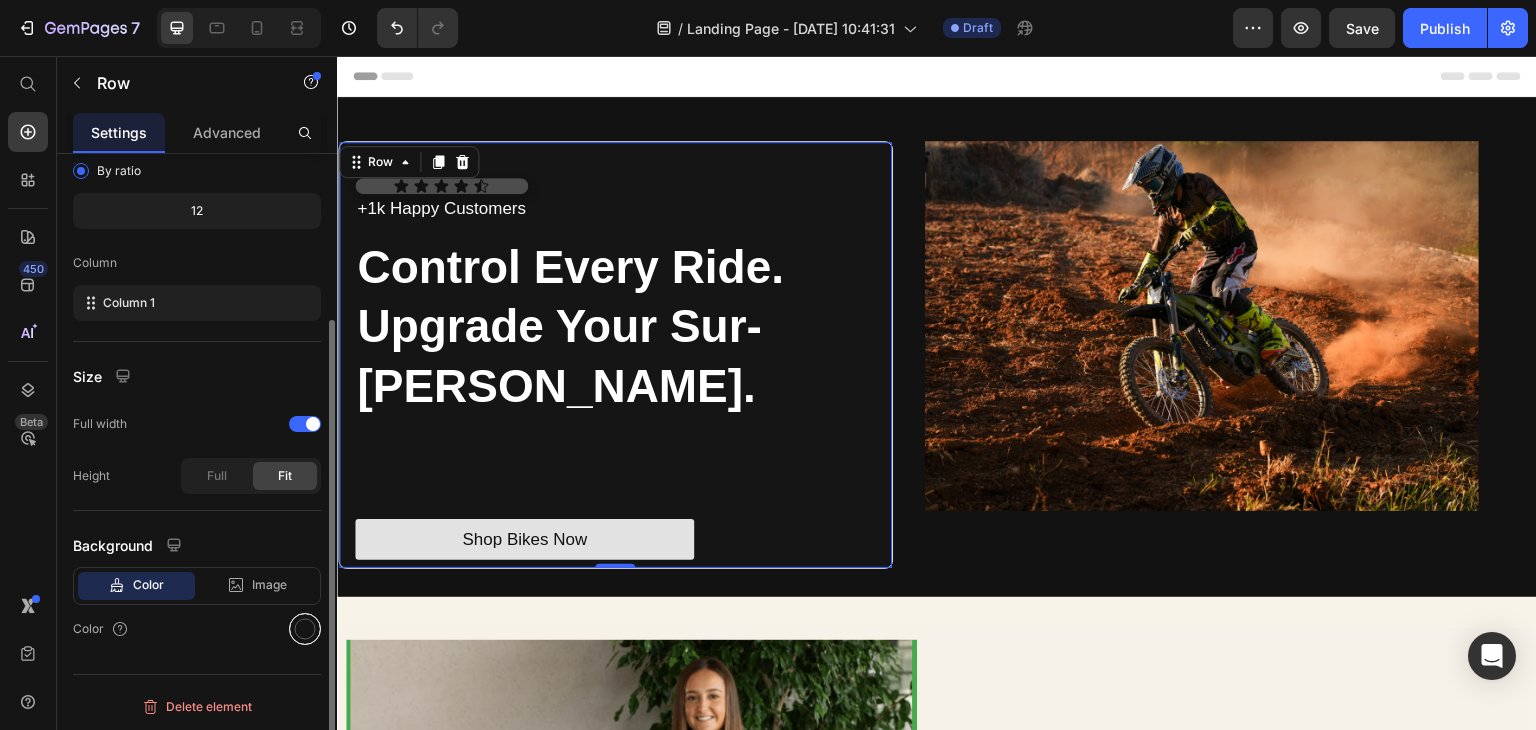click at bounding box center [305, 629] 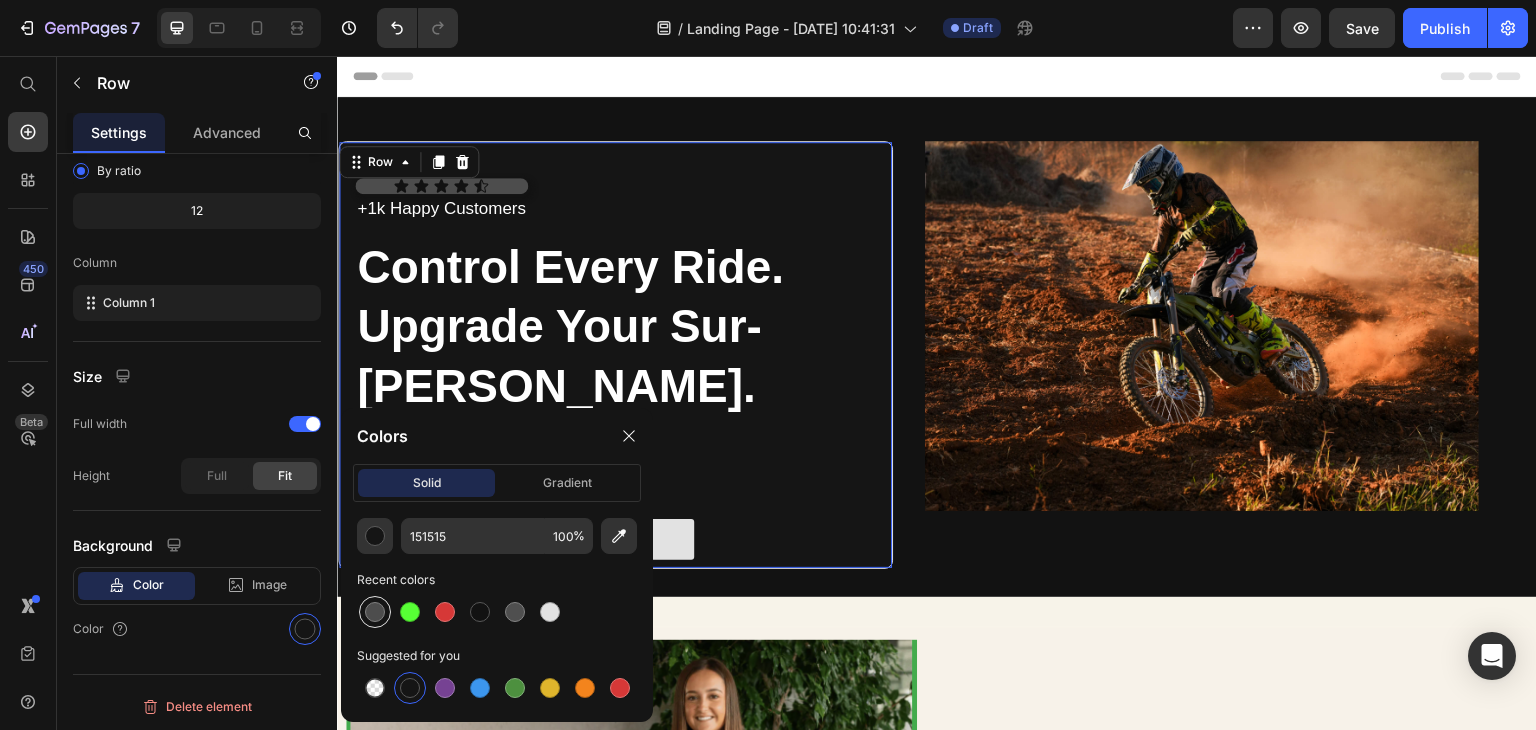 click at bounding box center [375, 612] 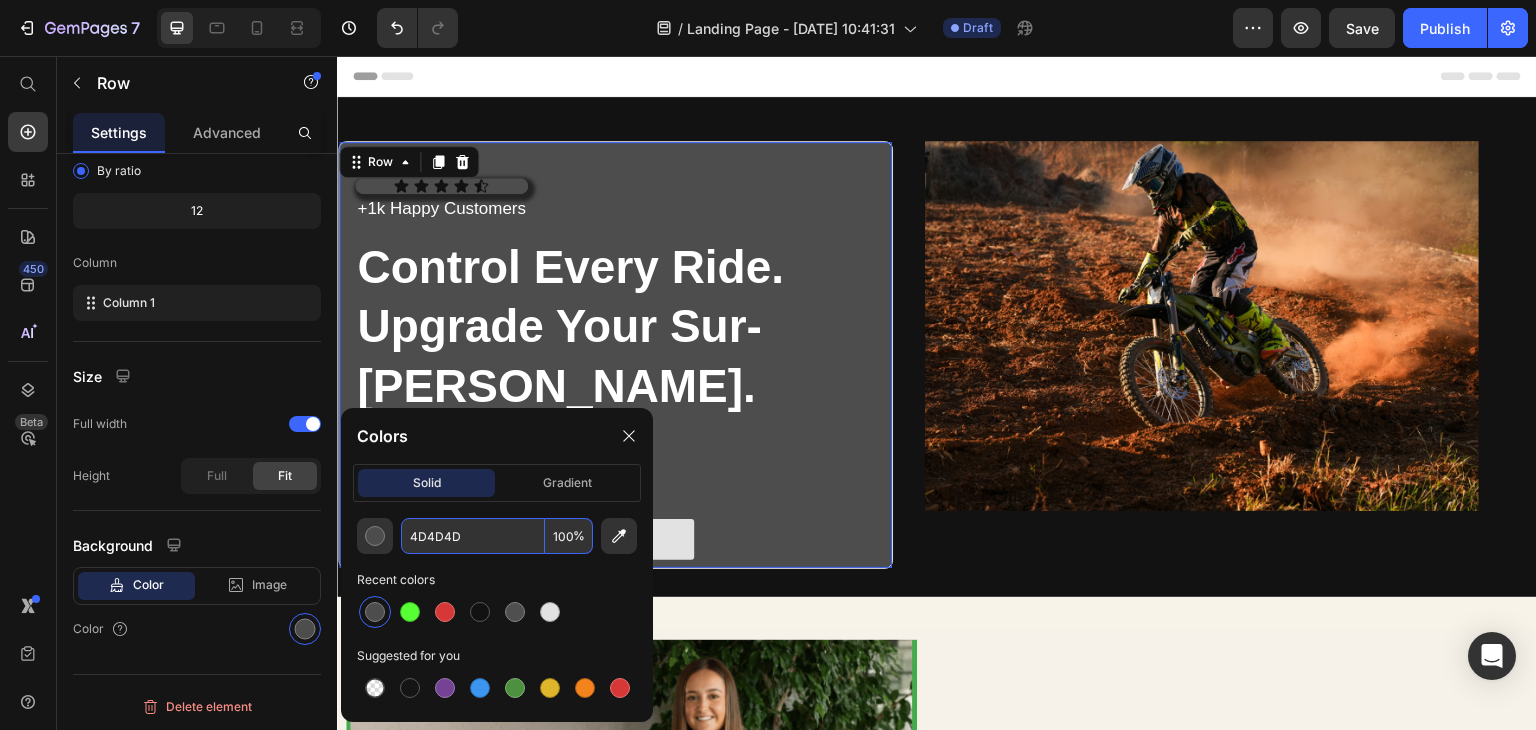 drag, startPoint x: 970, startPoint y: 630, endPoint x: 675, endPoint y: 593, distance: 297.31128 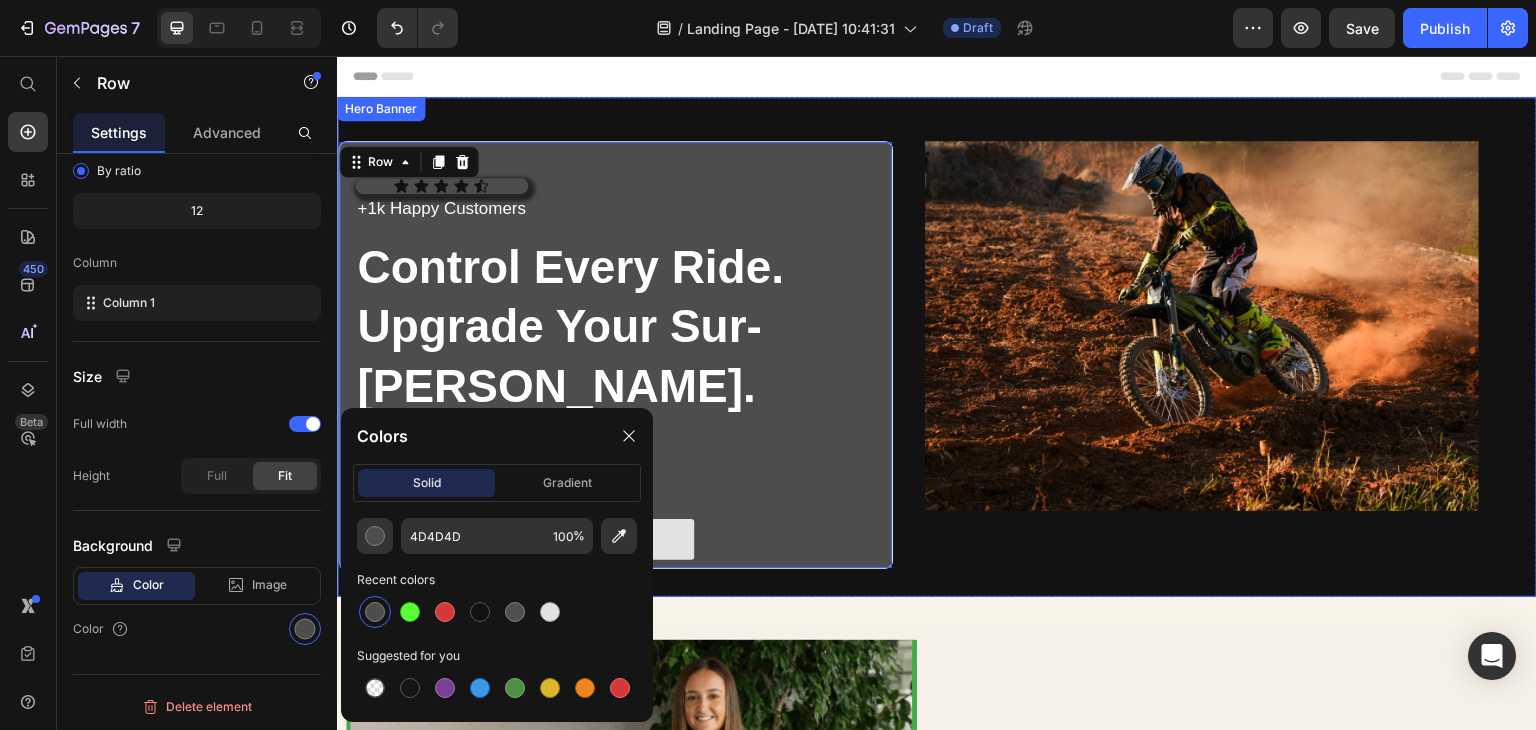 click at bounding box center [937, 347] 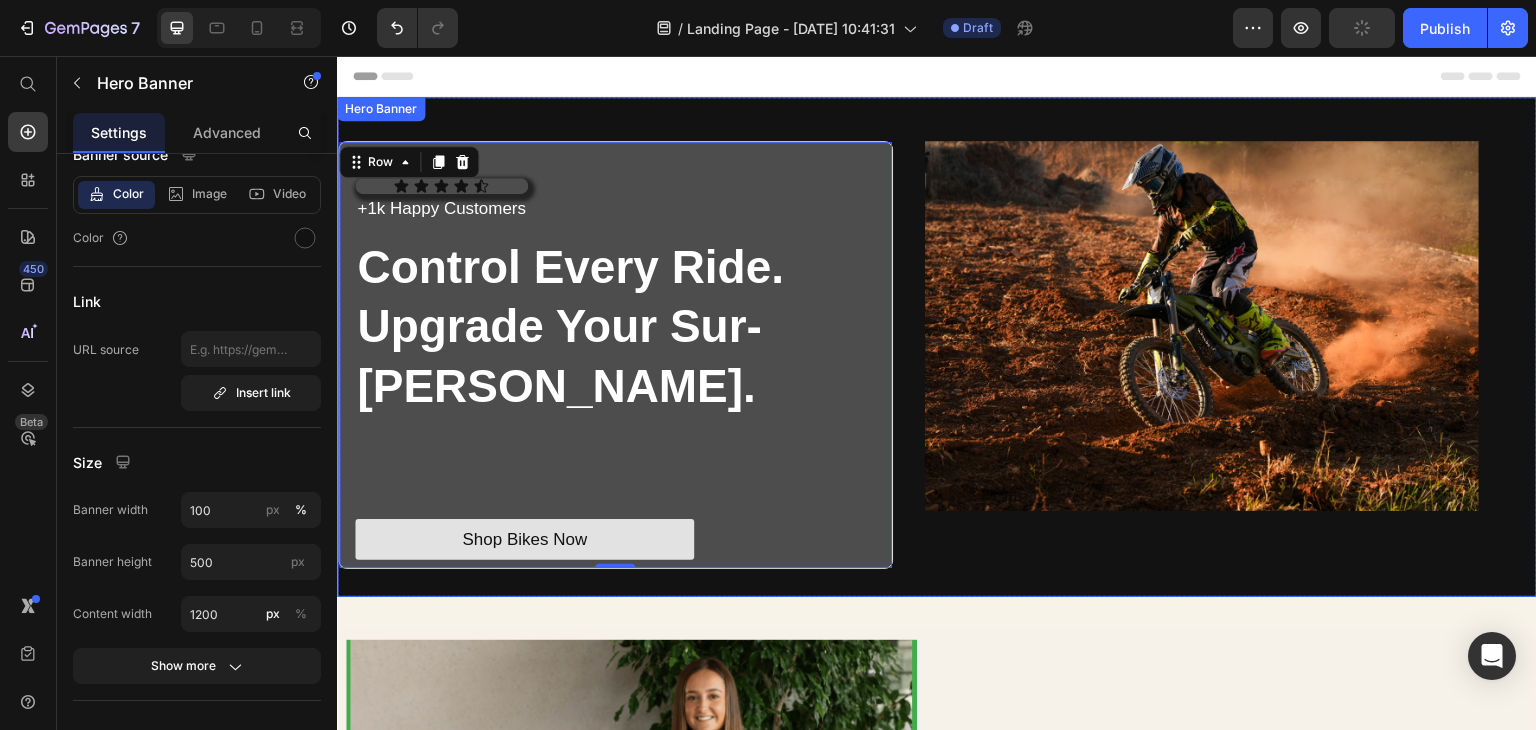 scroll, scrollTop: 0, scrollLeft: 0, axis: both 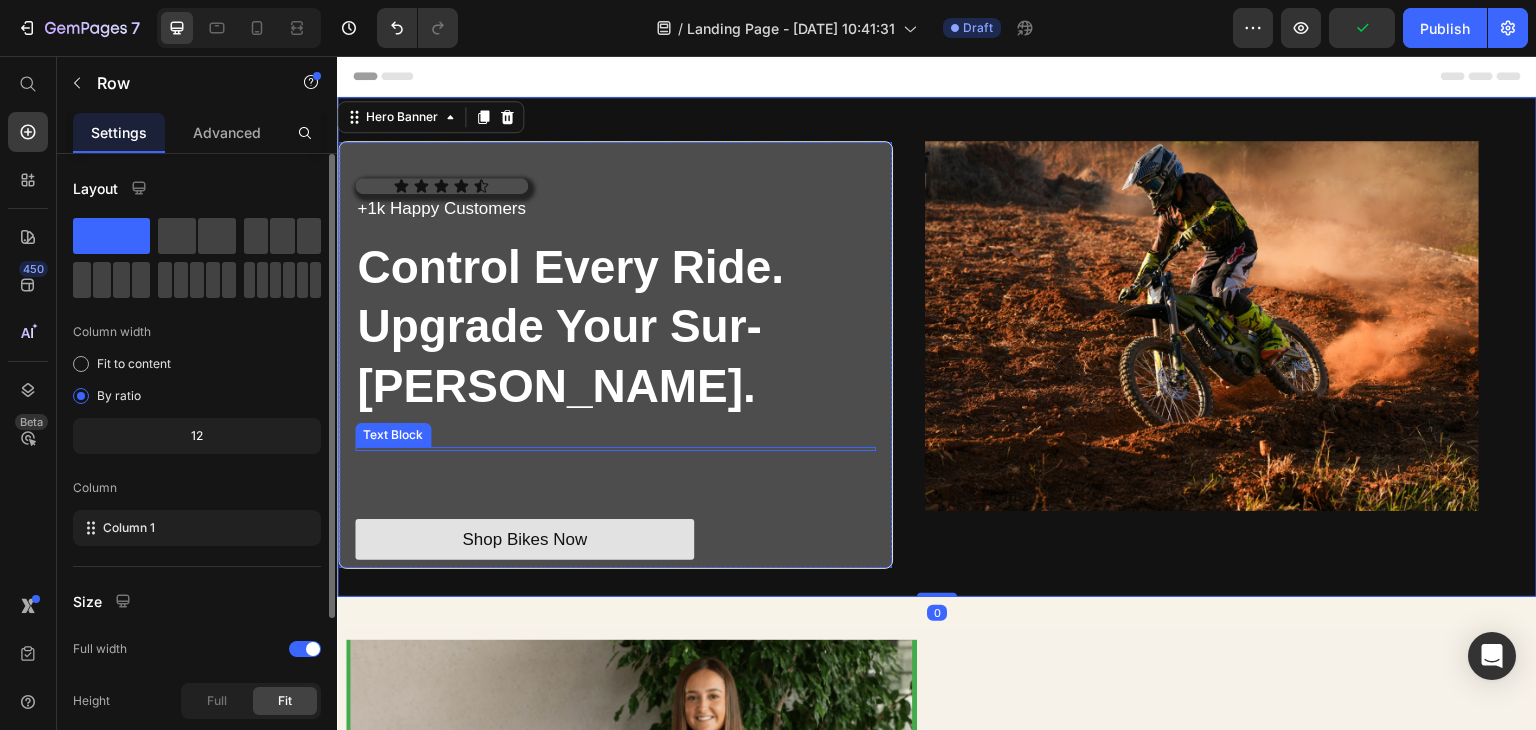 click on "Icon Icon Icon Icon Icon Icon List +1k Happy Customers Text Block Row Control Every Ride. Upgrade Your Sur-Ron. Heading Heading Text Block Text Block Shop Bikes Now Button" at bounding box center [615, 369] 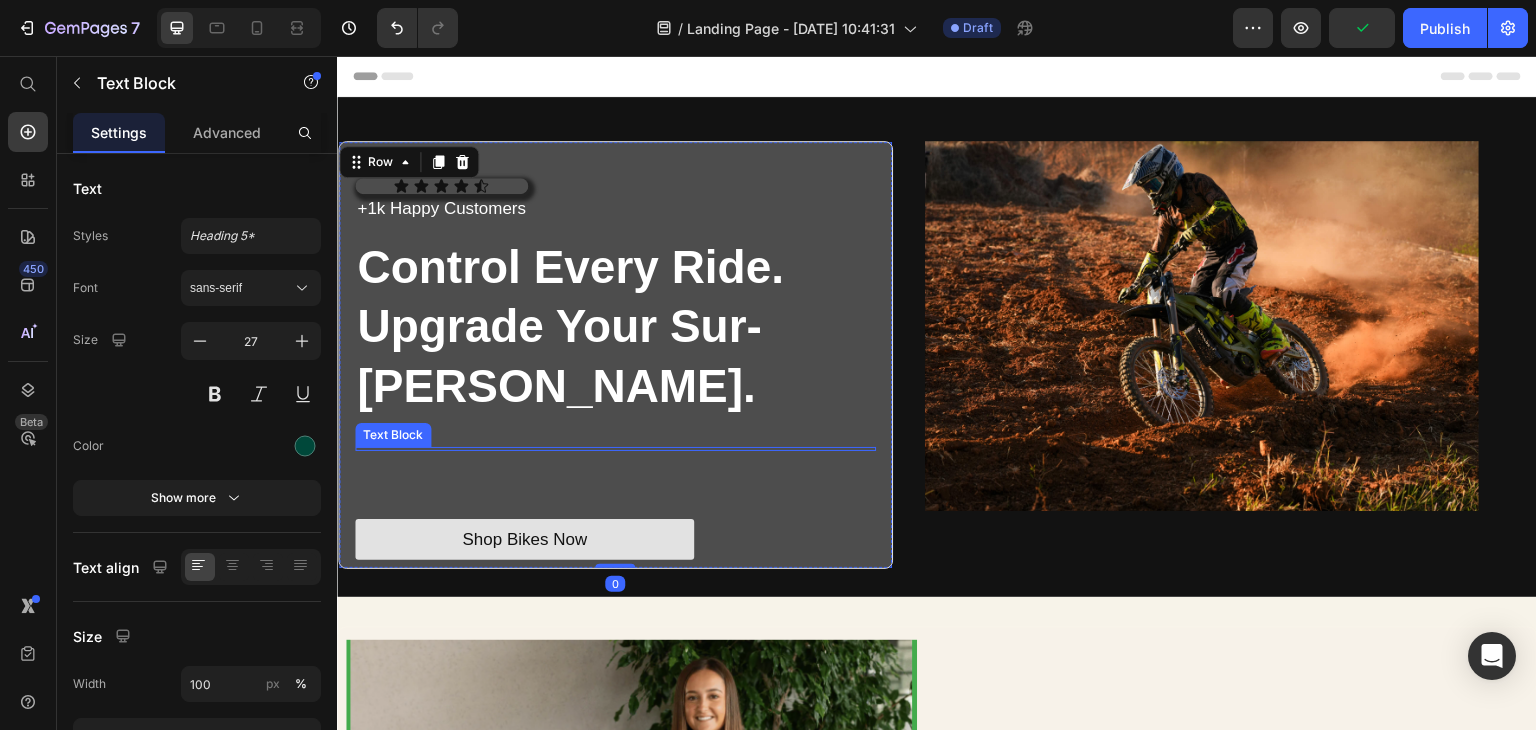 click on "Text Block" at bounding box center [393, 435] 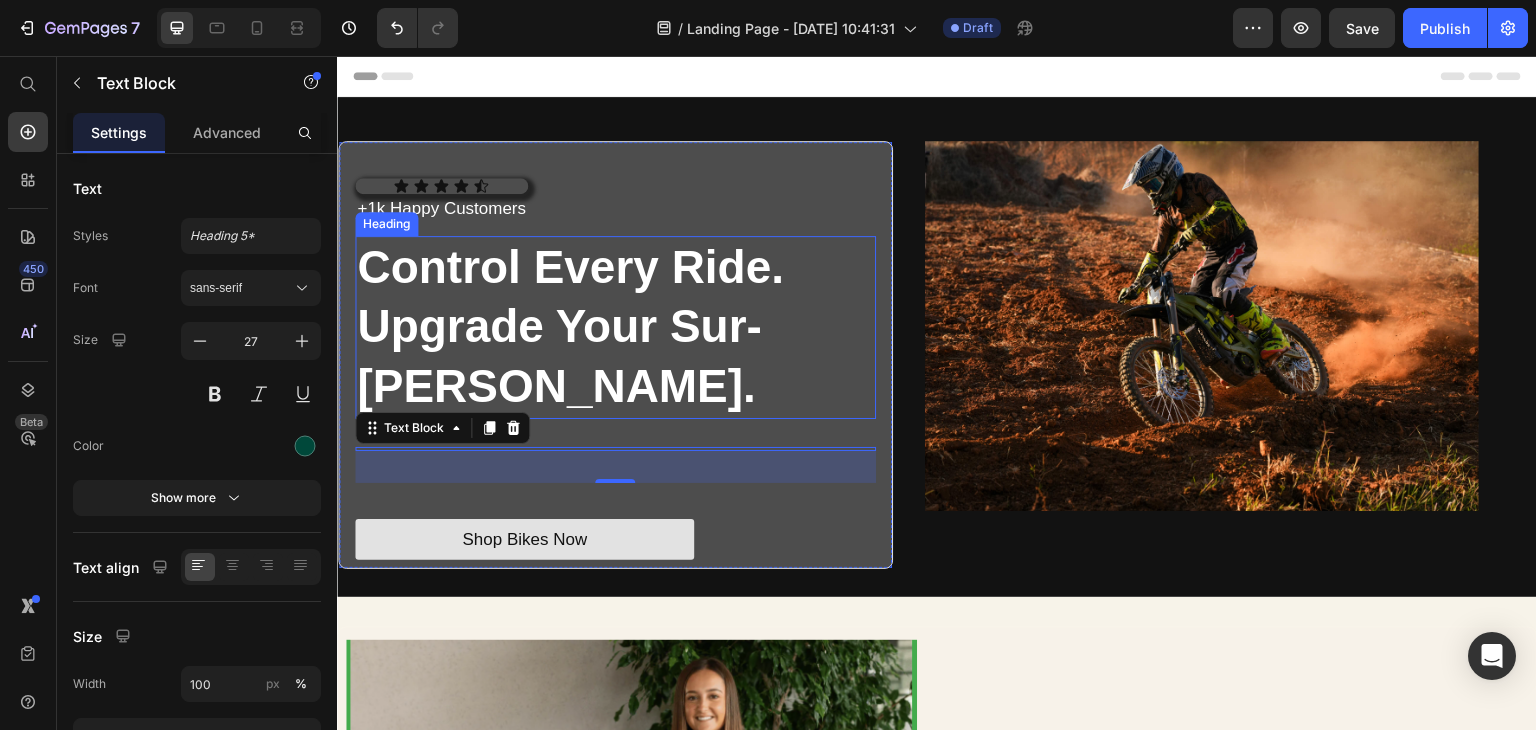 click on "Control Every Ride. Upgrade Your Sur-Ron." at bounding box center [615, 327] 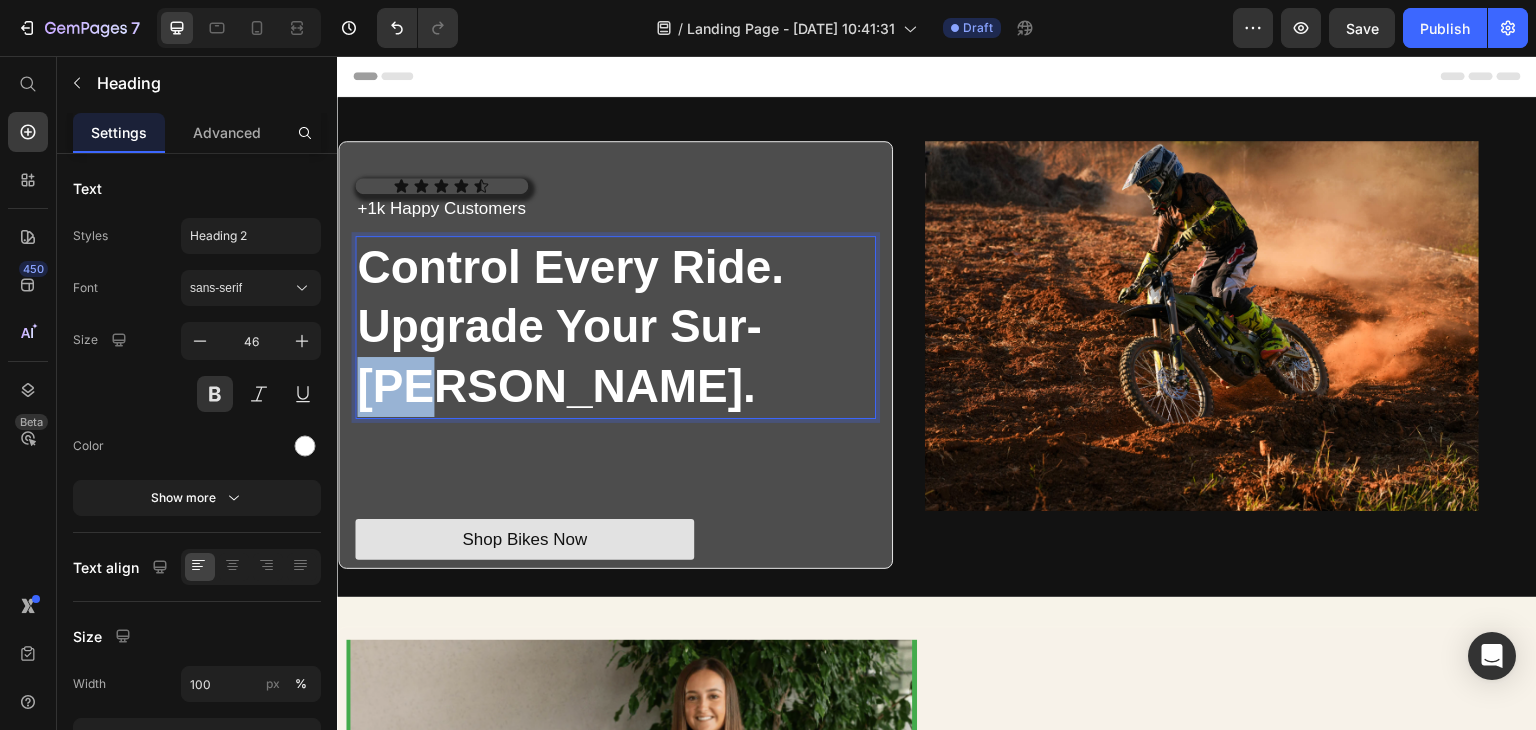 click on "Control Every Ride. Upgrade Your Sur-Ron." at bounding box center (615, 327) 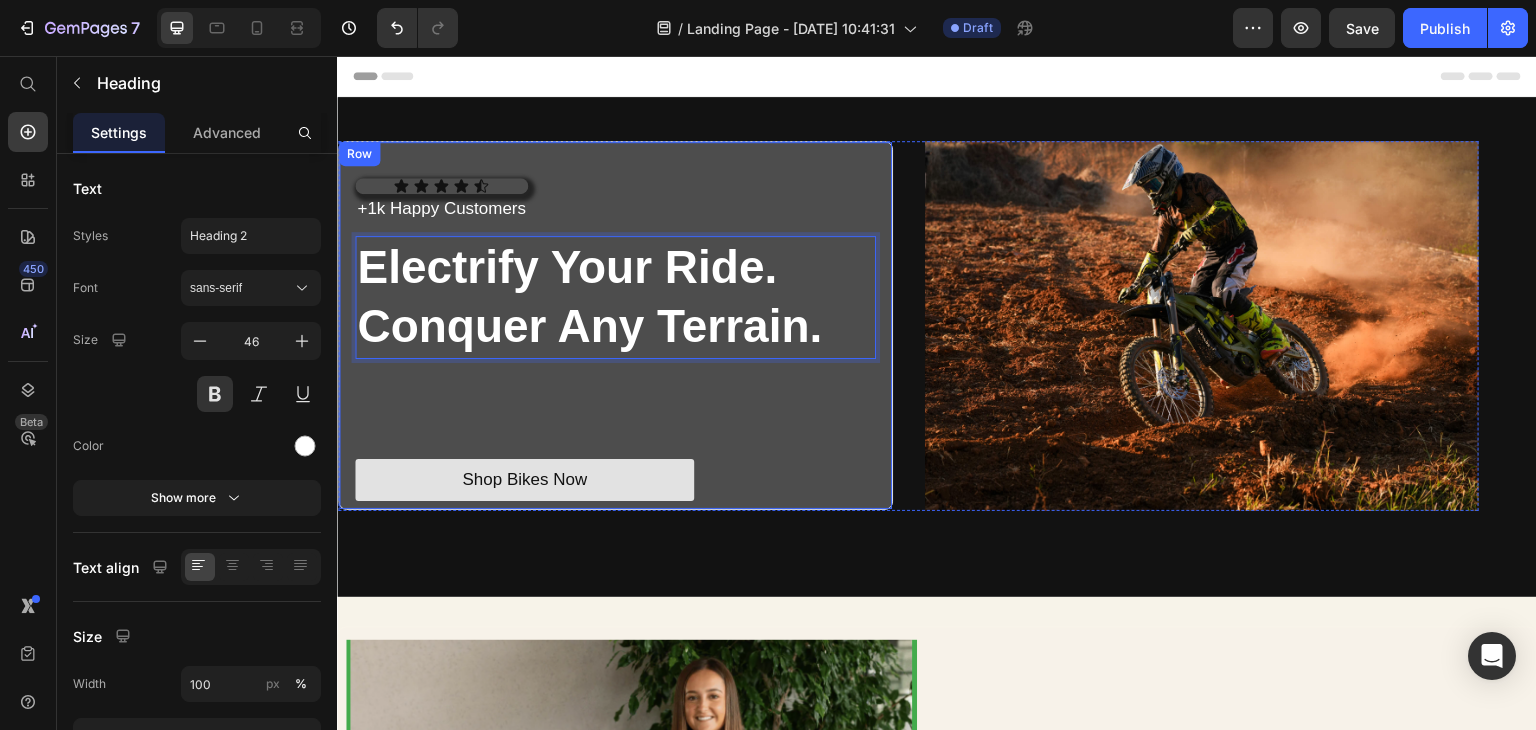 click on "Icon Icon Icon Icon Icon Icon List +1k Happy Customers Text Block Row Electrify Your Ride. Conquer Any Terrain. Heading   12 Heading Text Block Text Block Shop Bikes Now Button" at bounding box center [615, 339] 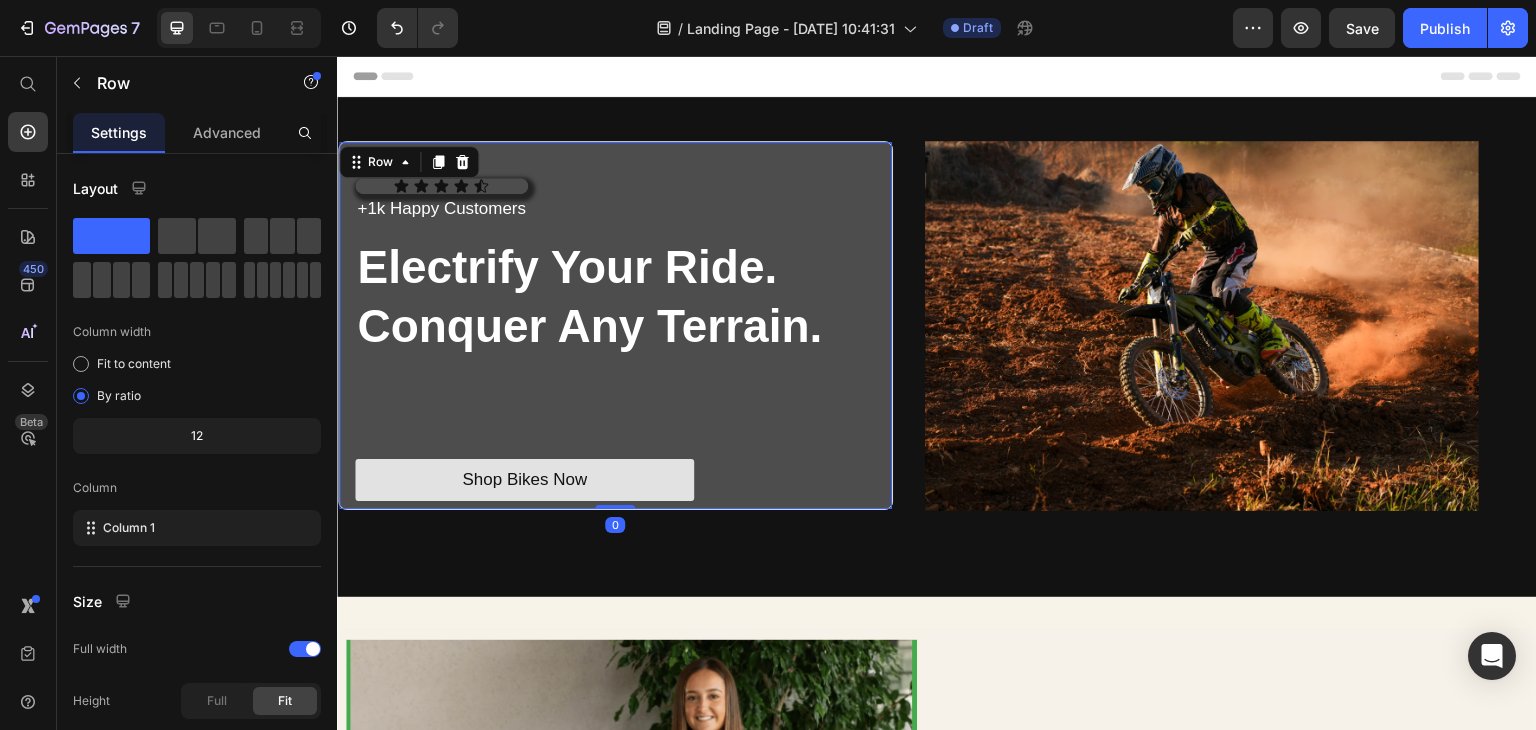 click on "Icon Icon Icon Icon Icon Icon List +1k Happy Customers Text Block Row Electrify Your Ride. Conquer Any Terrain. Heading Heading Text Block Text Block Shop Bikes Now Button" at bounding box center (615, 339) 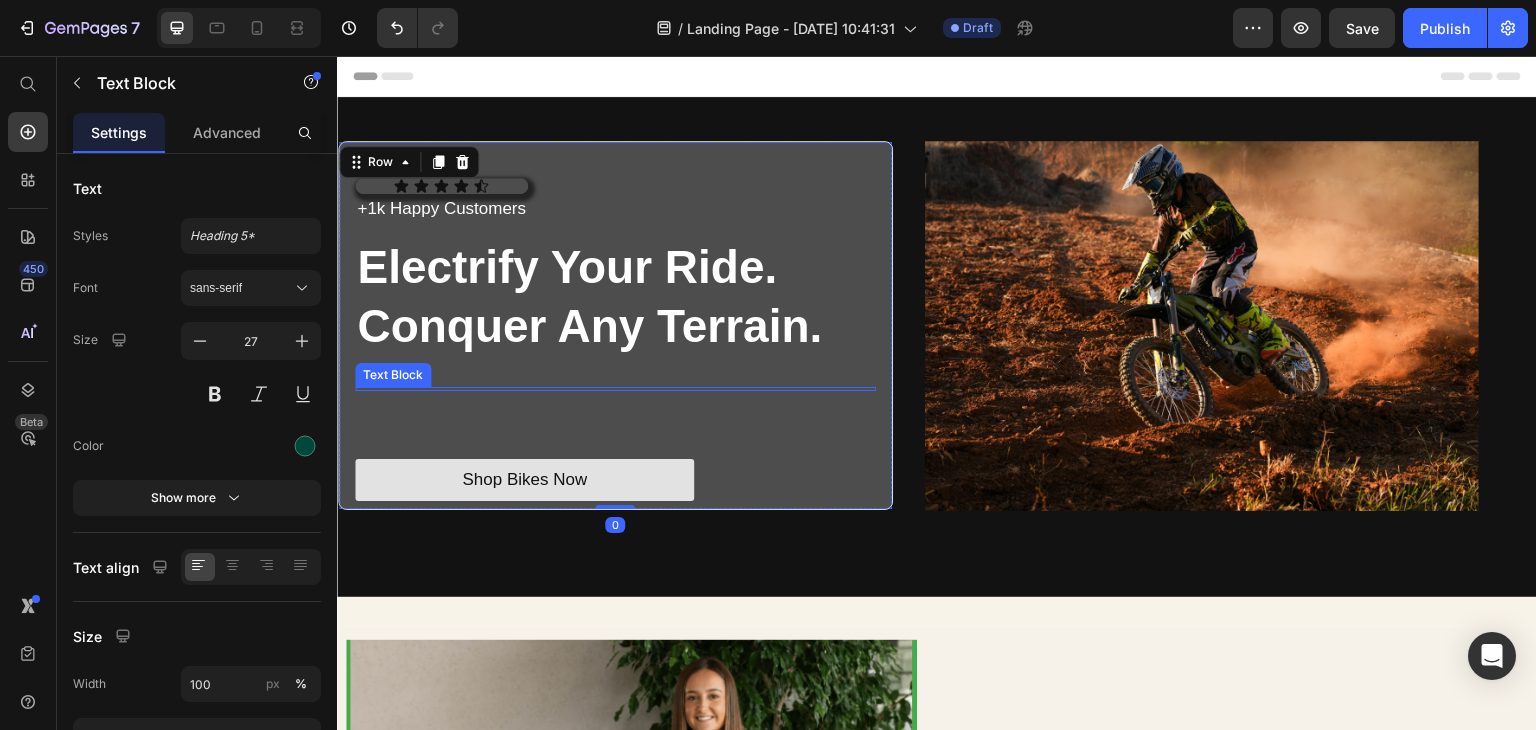 click at bounding box center (615, 389) 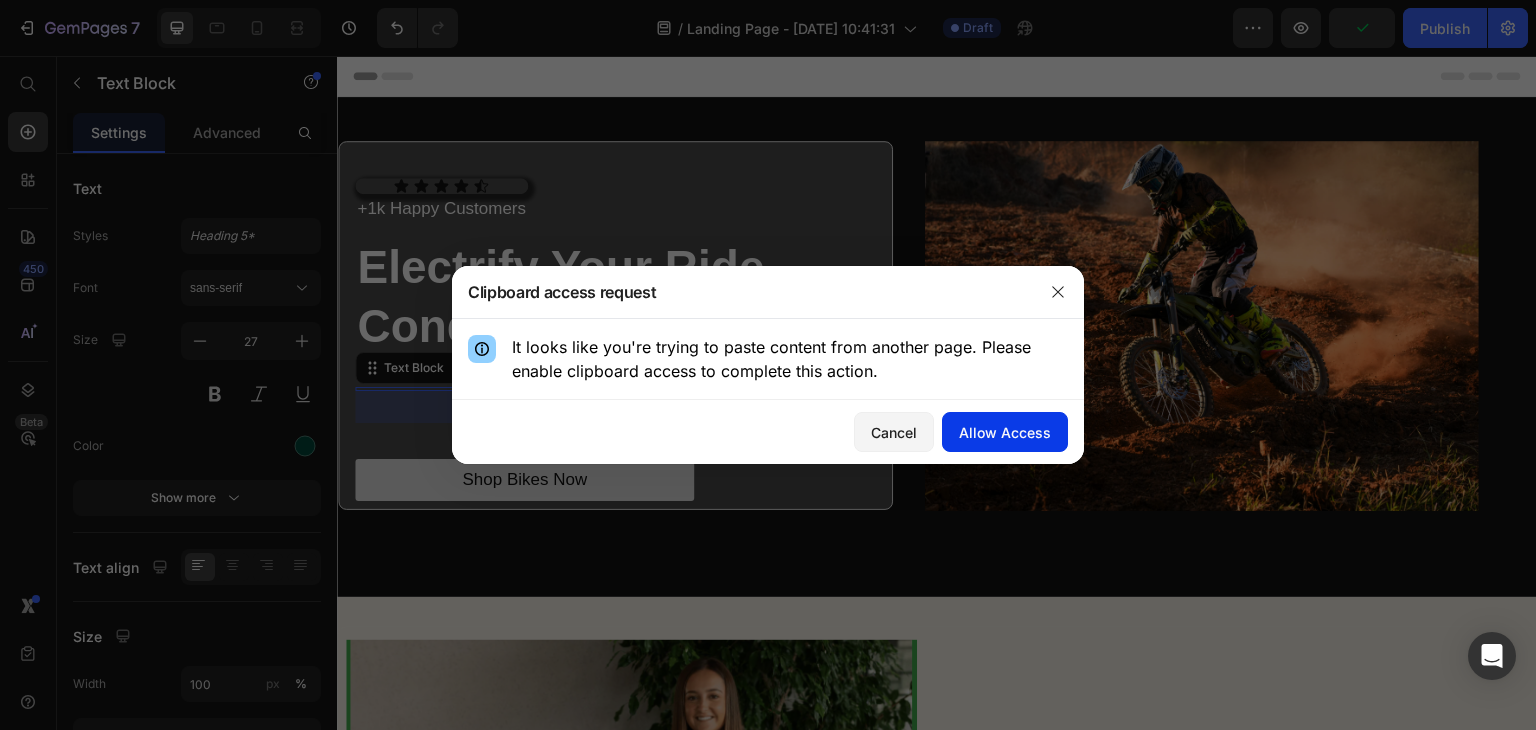 click on "Cancel Allow Access" at bounding box center (768, 432) 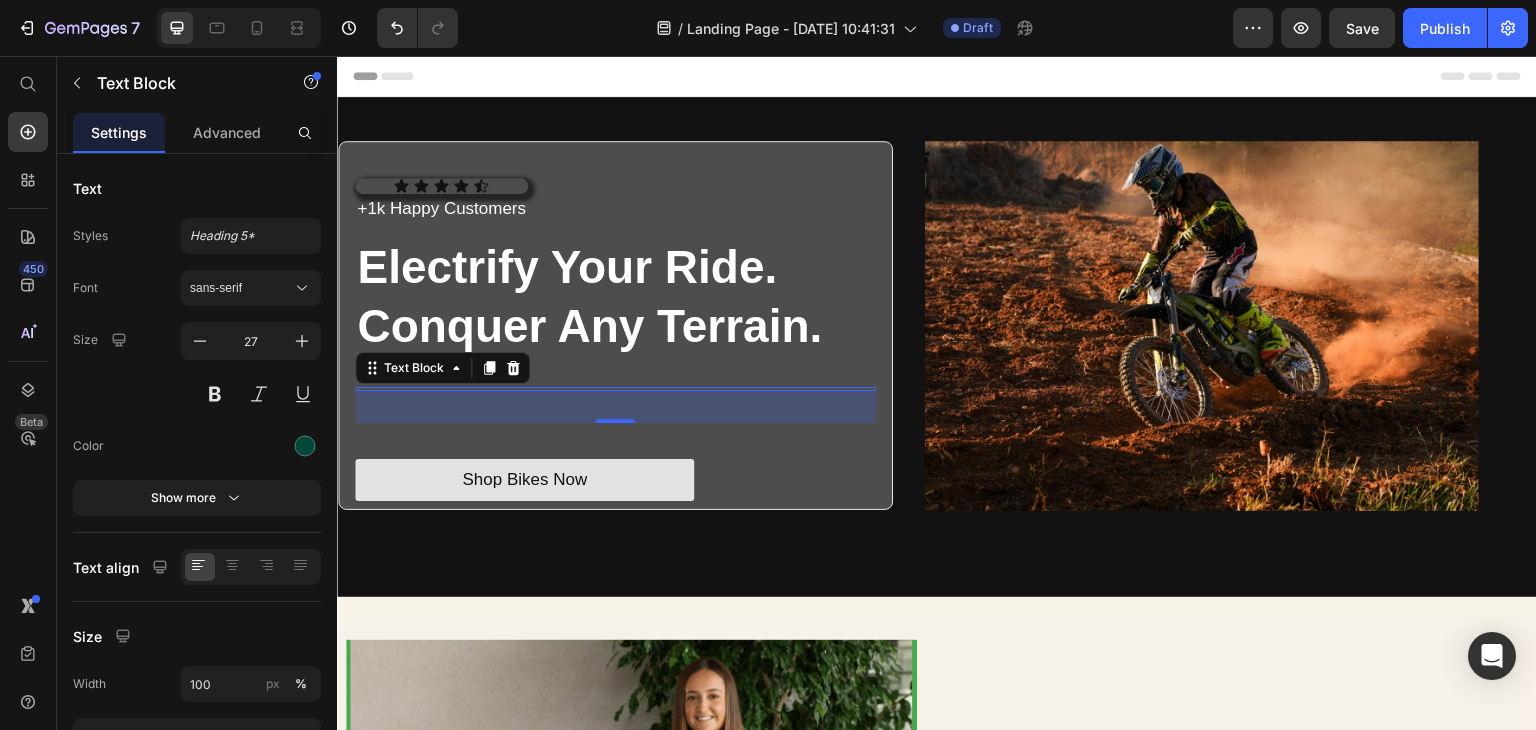 click on "32" at bounding box center (615, 407) 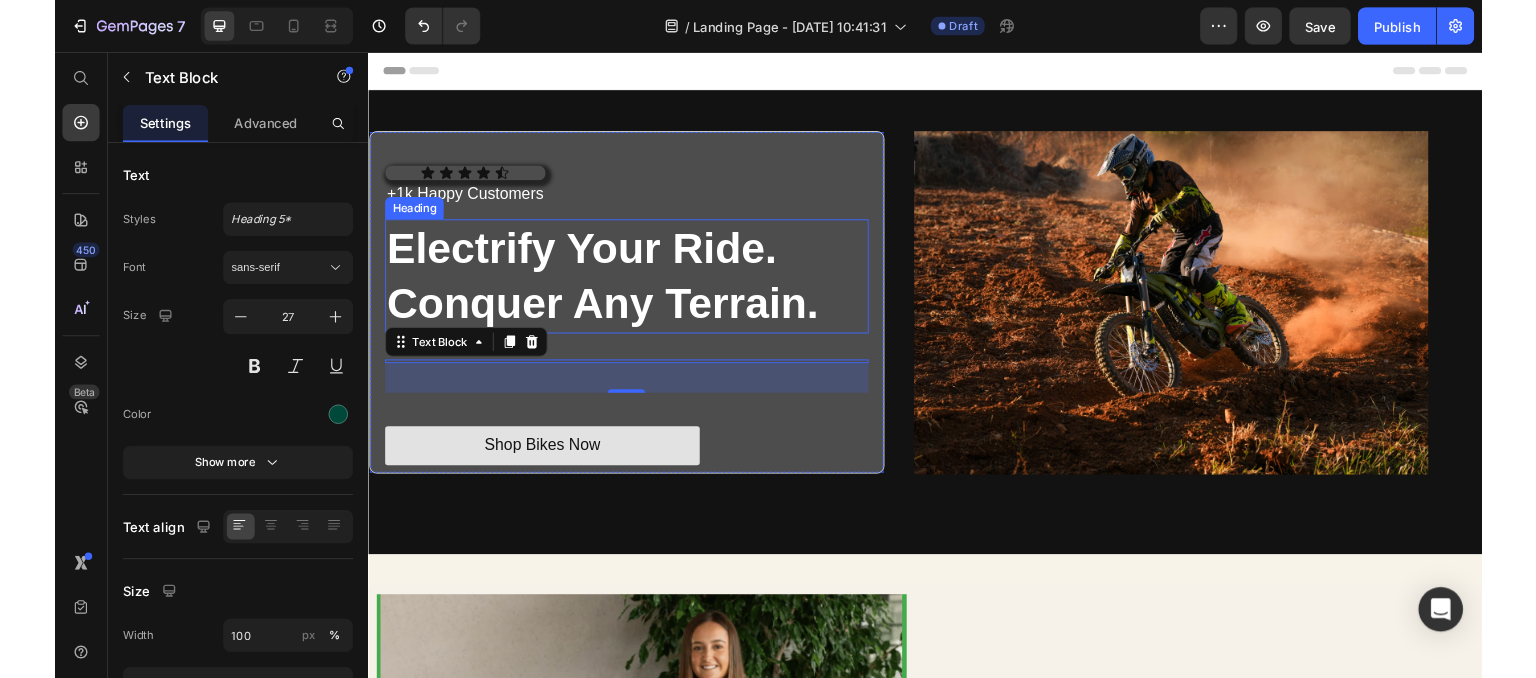 drag, startPoint x: 636, startPoint y: 405, endPoint x: 625, endPoint y: 350, distance: 56.089214 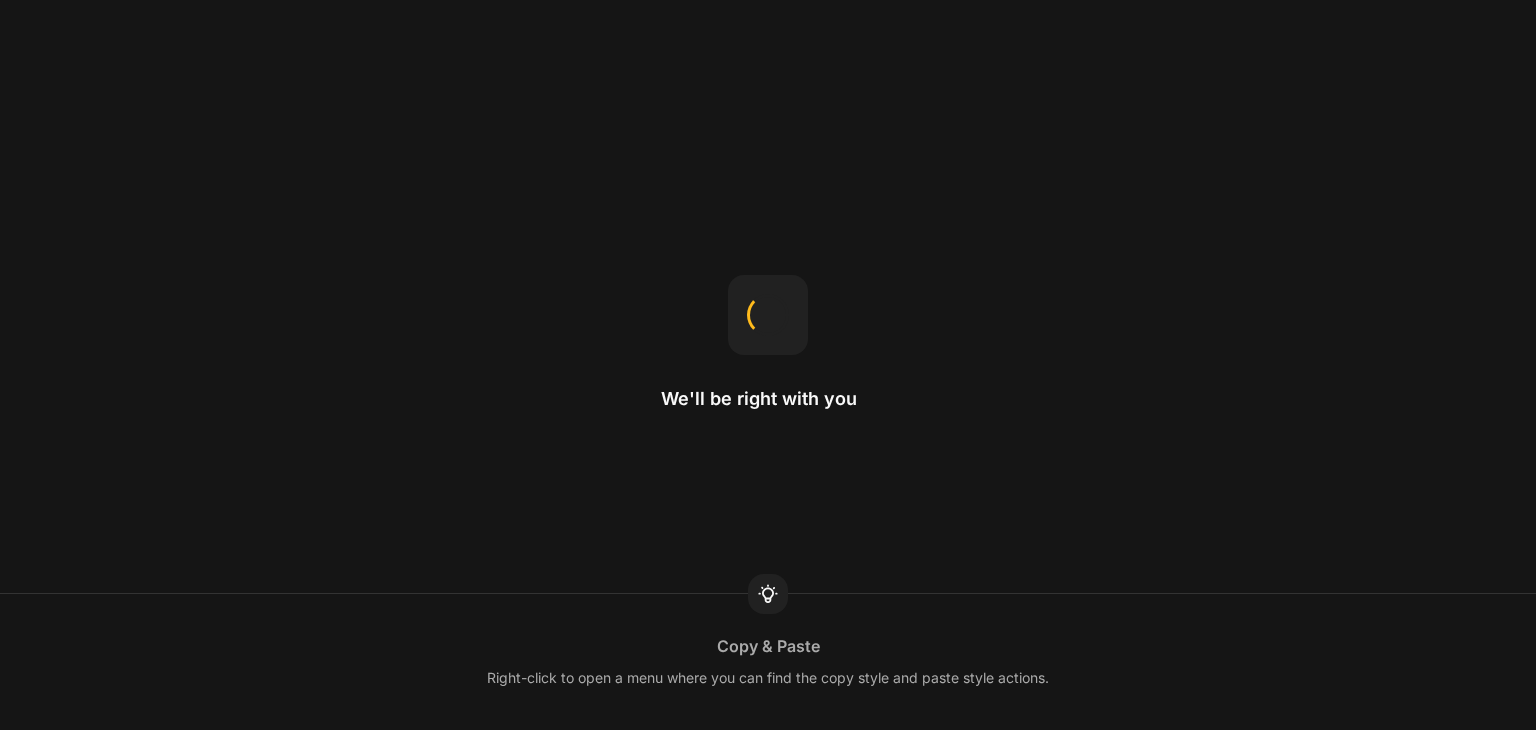 scroll, scrollTop: 0, scrollLeft: 0, axis: both 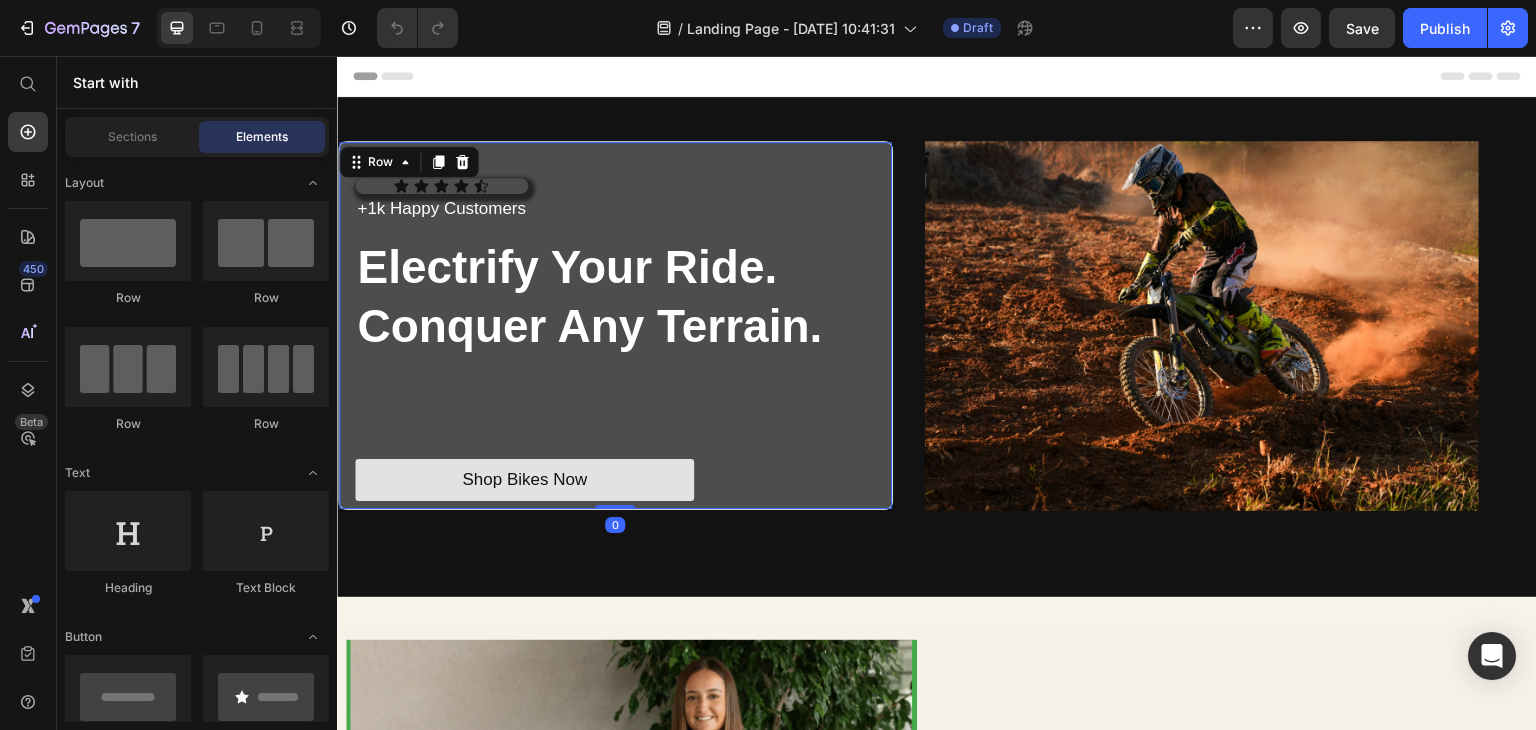 click on "Icon Icon Icon Icon Icon Icon List +1k Happy Customers Text Block Row Electrify Your Ride. Conquer Any Terrain. Heading Heading Text Block Text Block Shop Bikes Now Button" at bounding box center [615, 339] 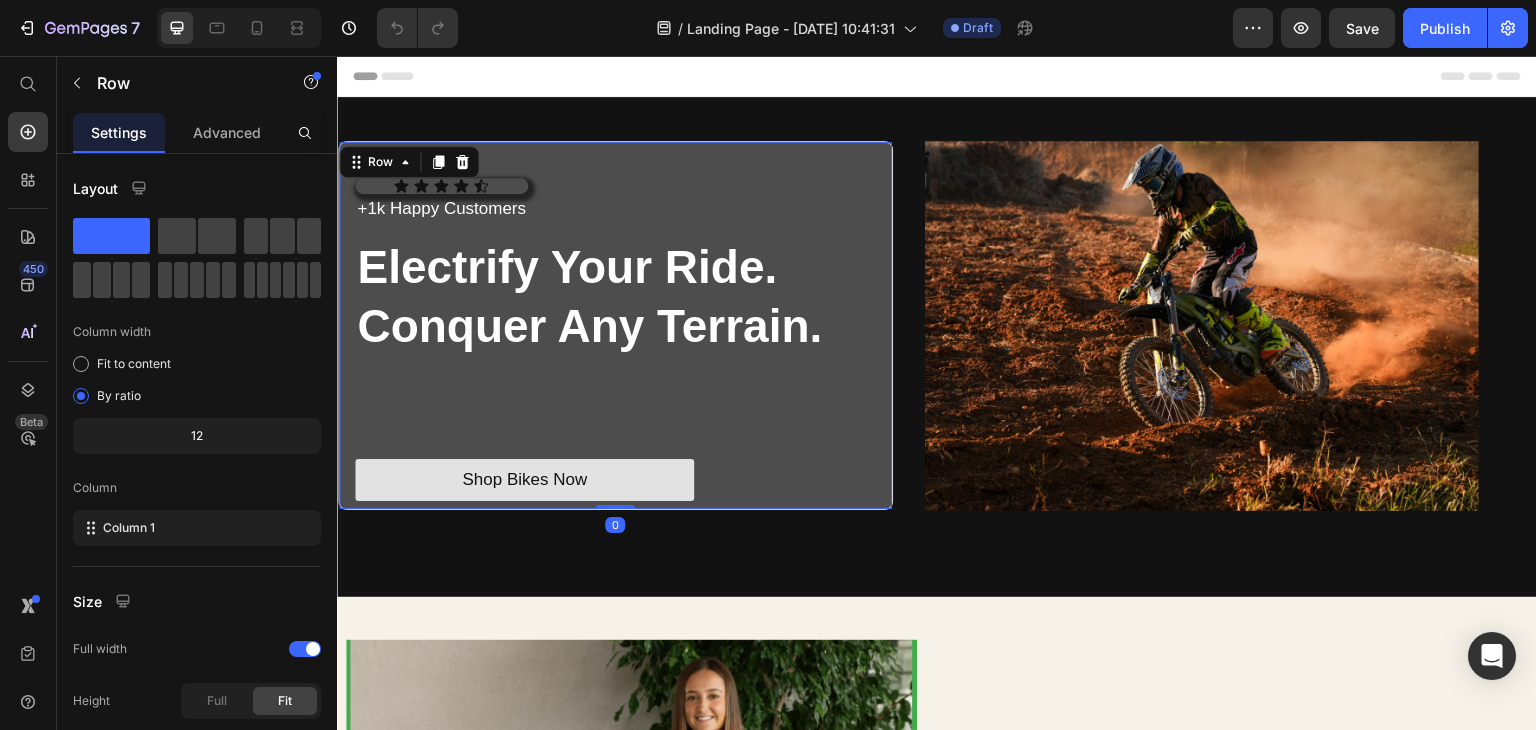 click on "Icon Icon Icon Icon Icon Icon List +1k Happy Customers Text Block Row Electrify Your Ride. Conquer Any Terrain. Heading Heading Text Block Text Block Shop Bikes Now Button" at bounding box center (615, 339) 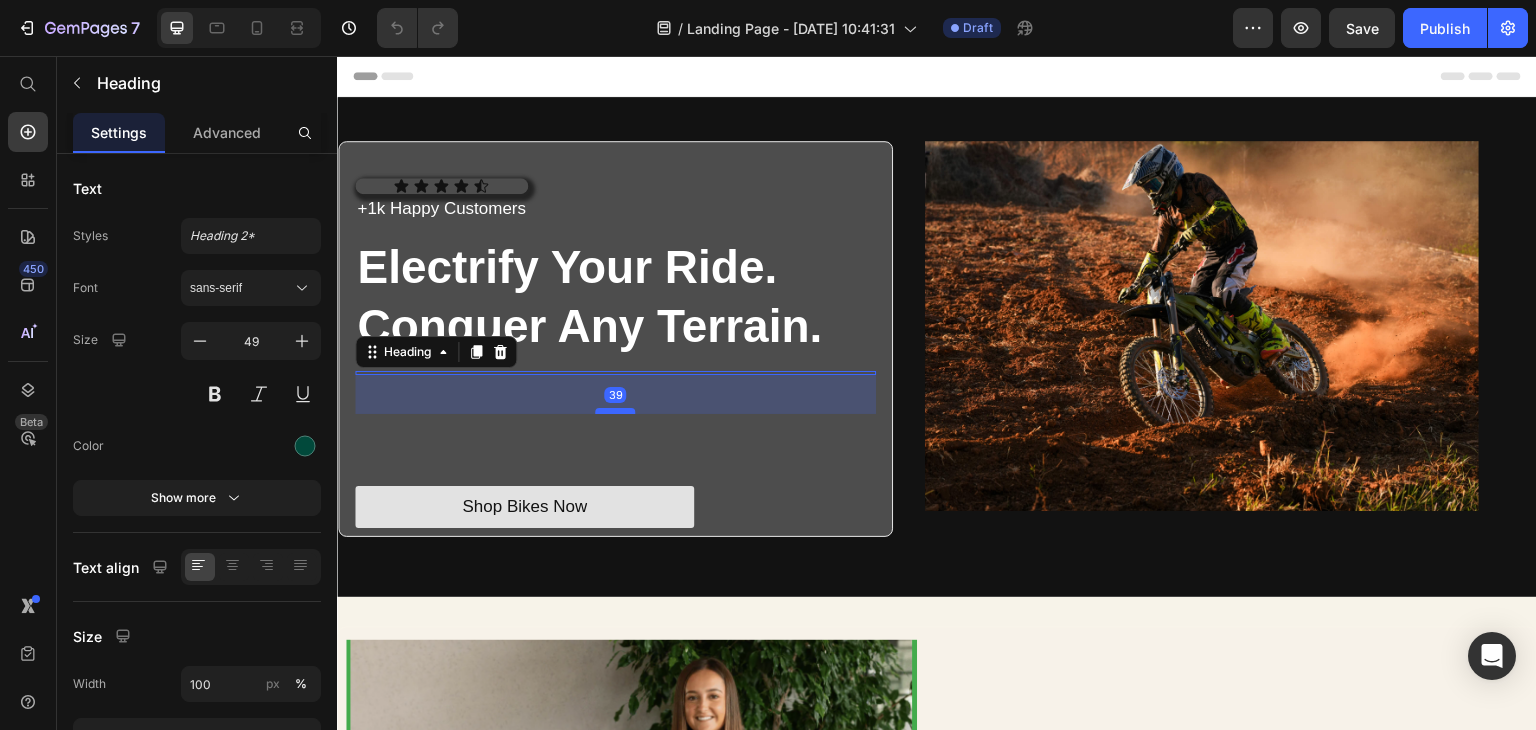 drag, startPoint x: 605, startPoint y: 386, endPoint x: 609, endPoint y: 414, distance: 28.284271 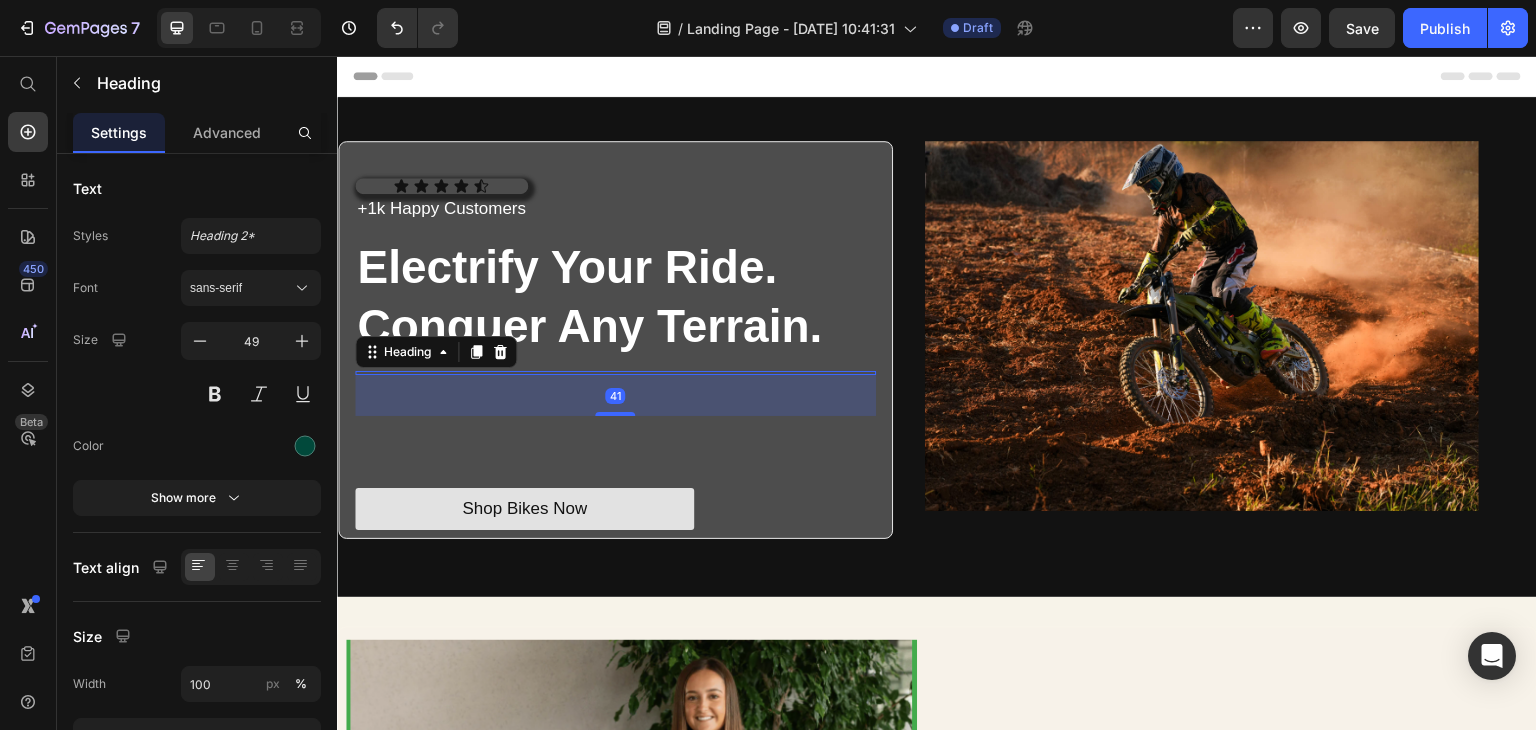 click on "41" at bounding box center (615, 395) 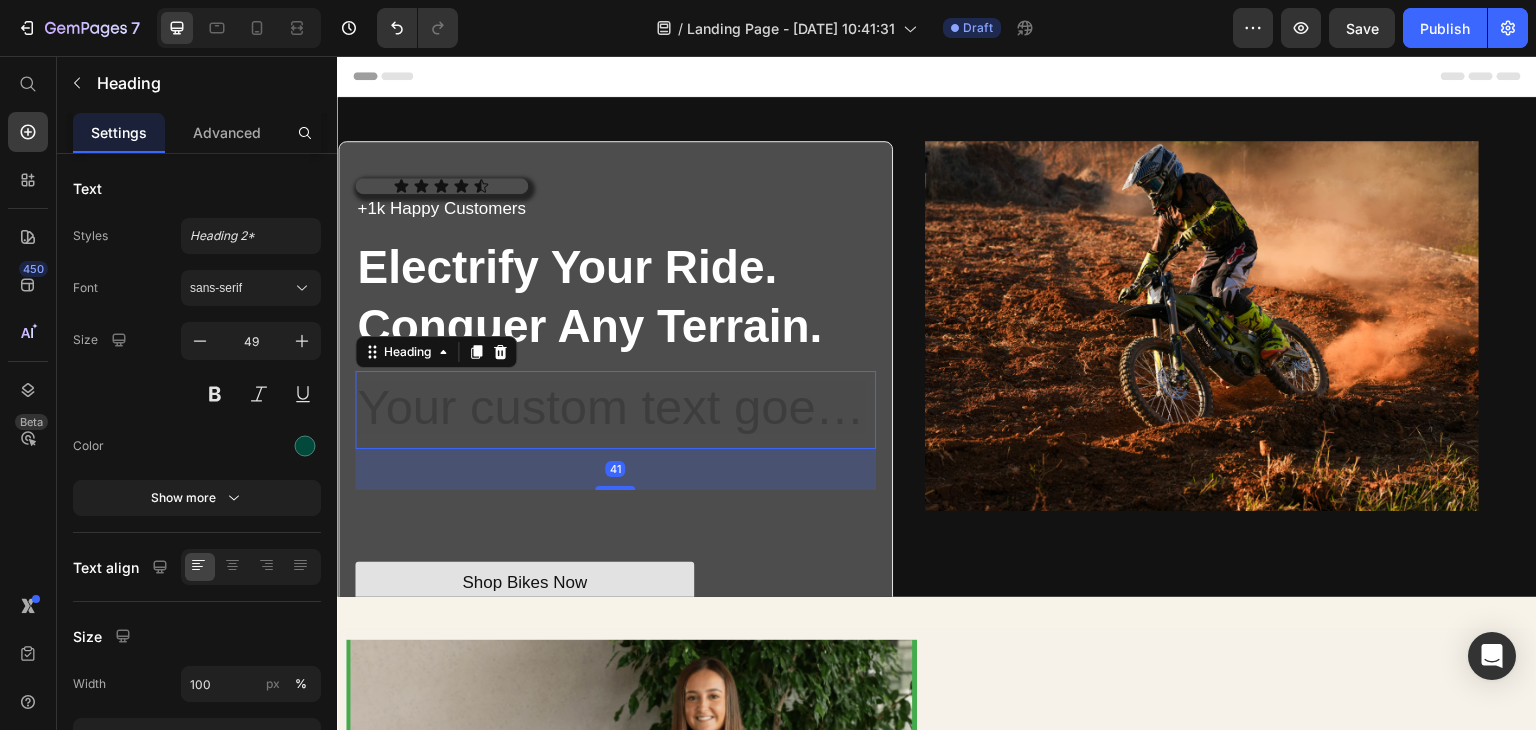 click at bounding box center (615, 410) 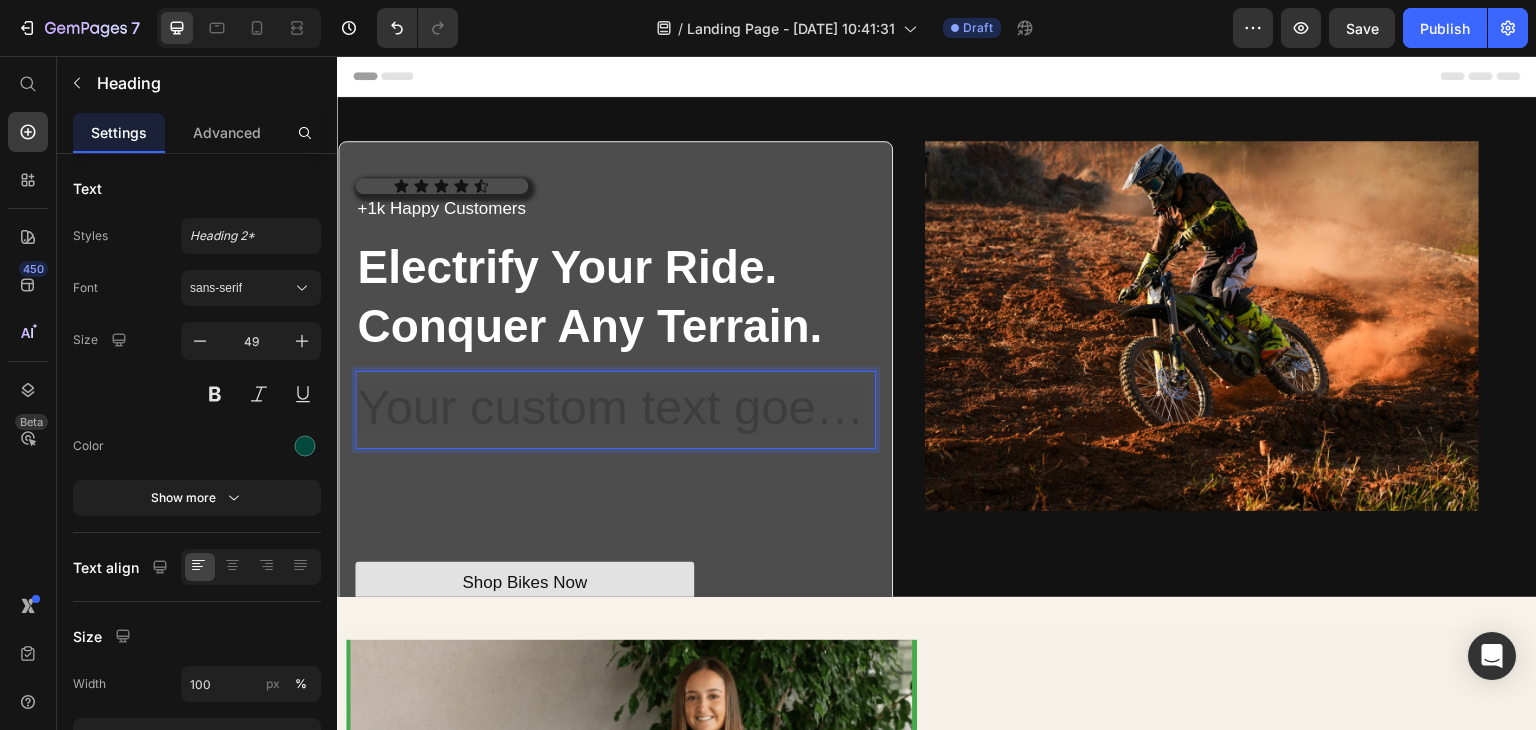 click at bounding box center (615, 410) 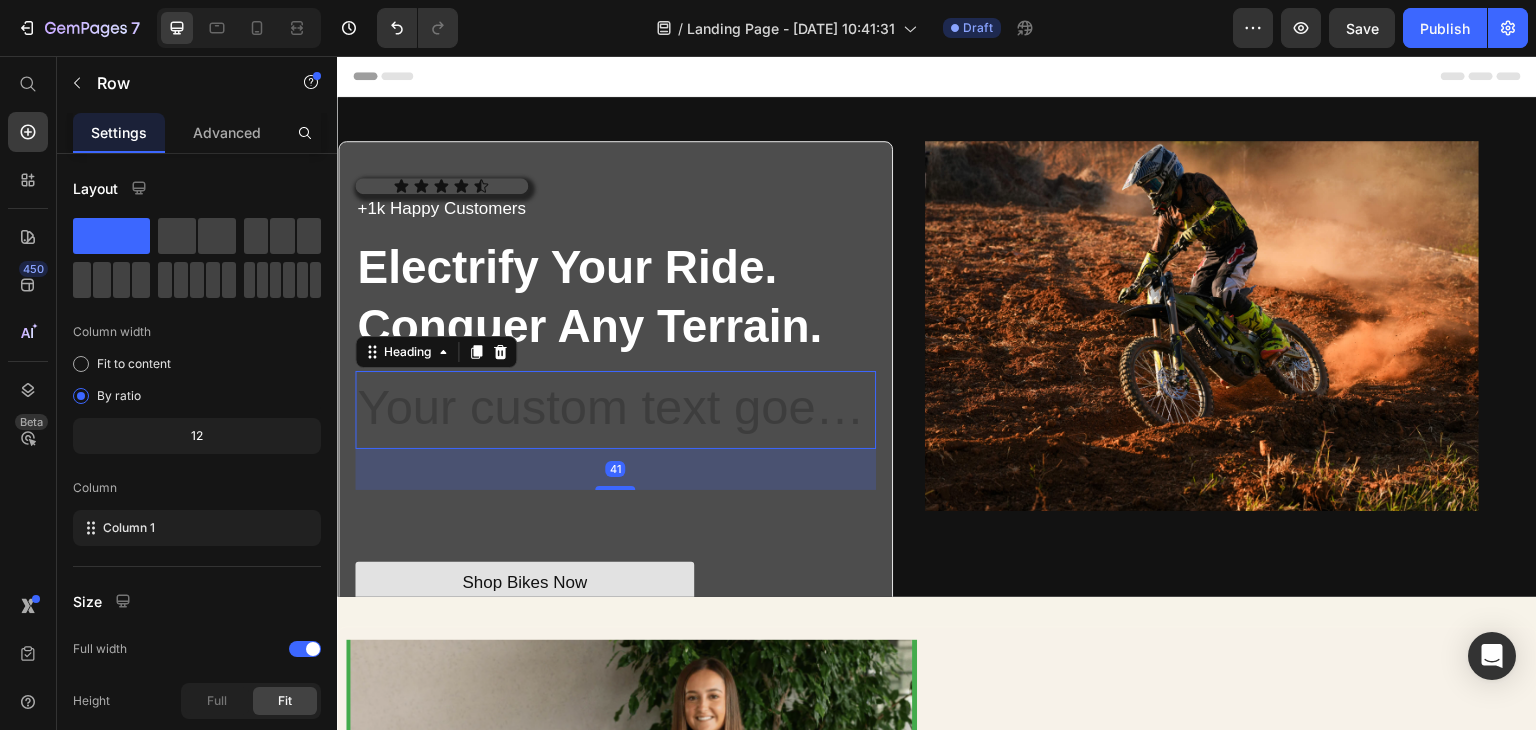 click at bounding box center (615, 410) 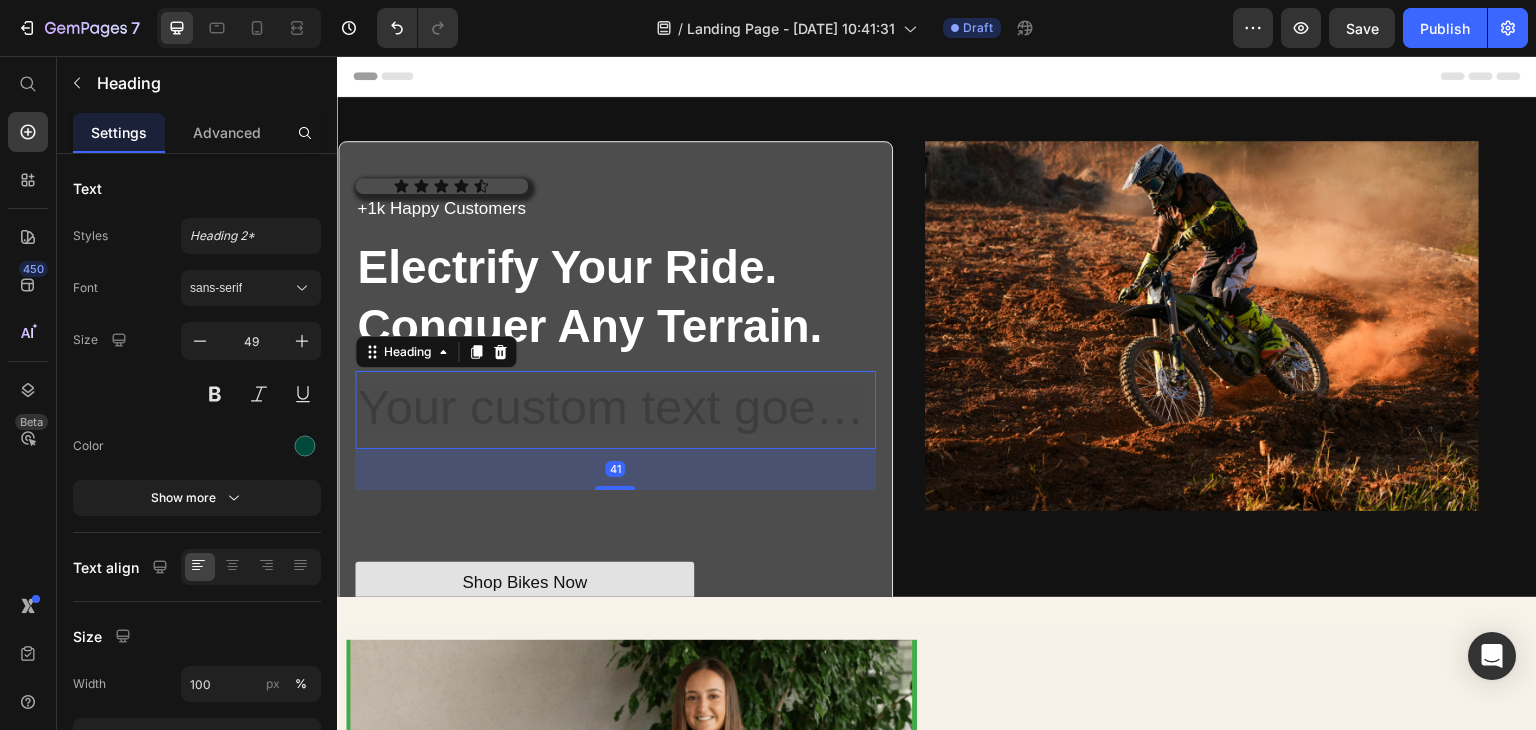 click at bounding box center (615, 410) 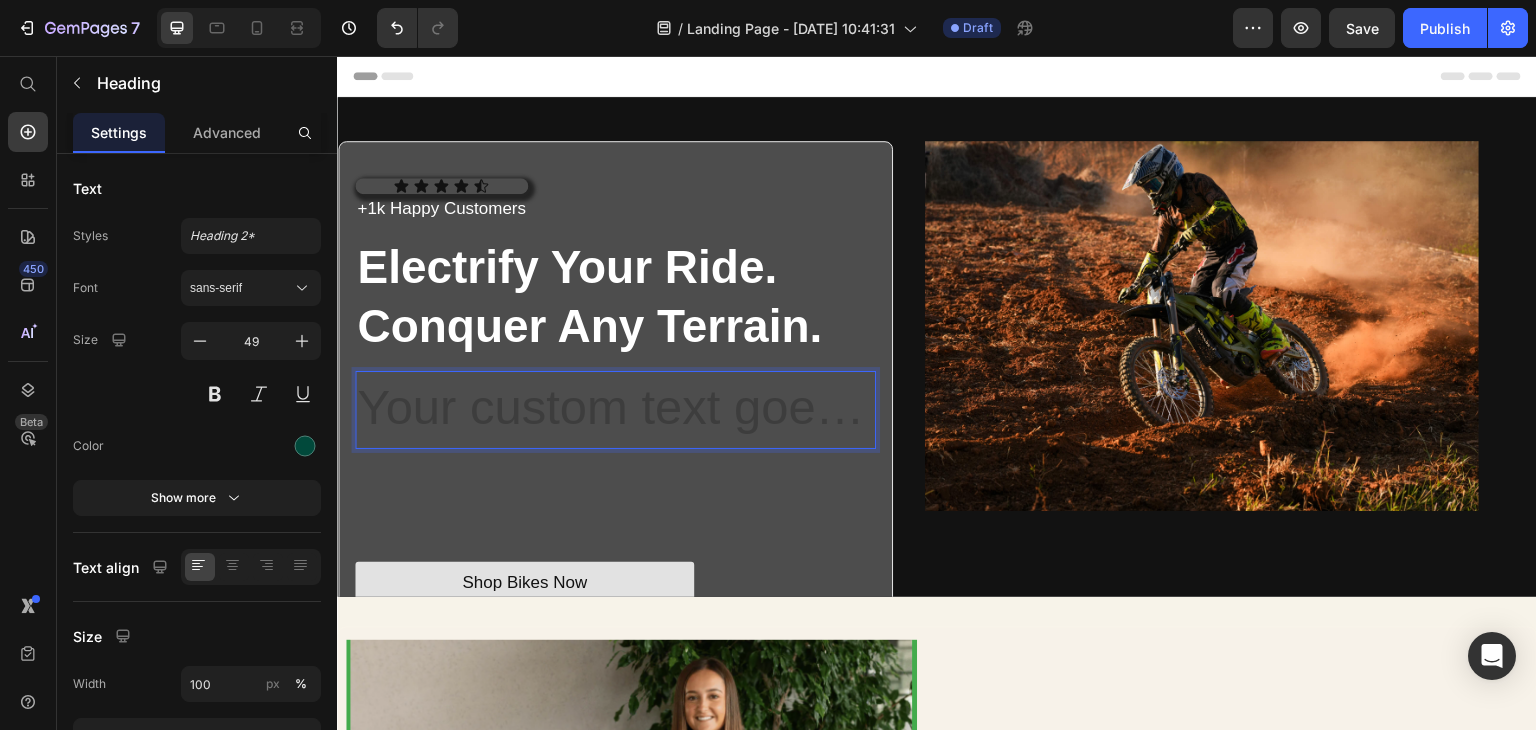click at bounding box center [615, 410] 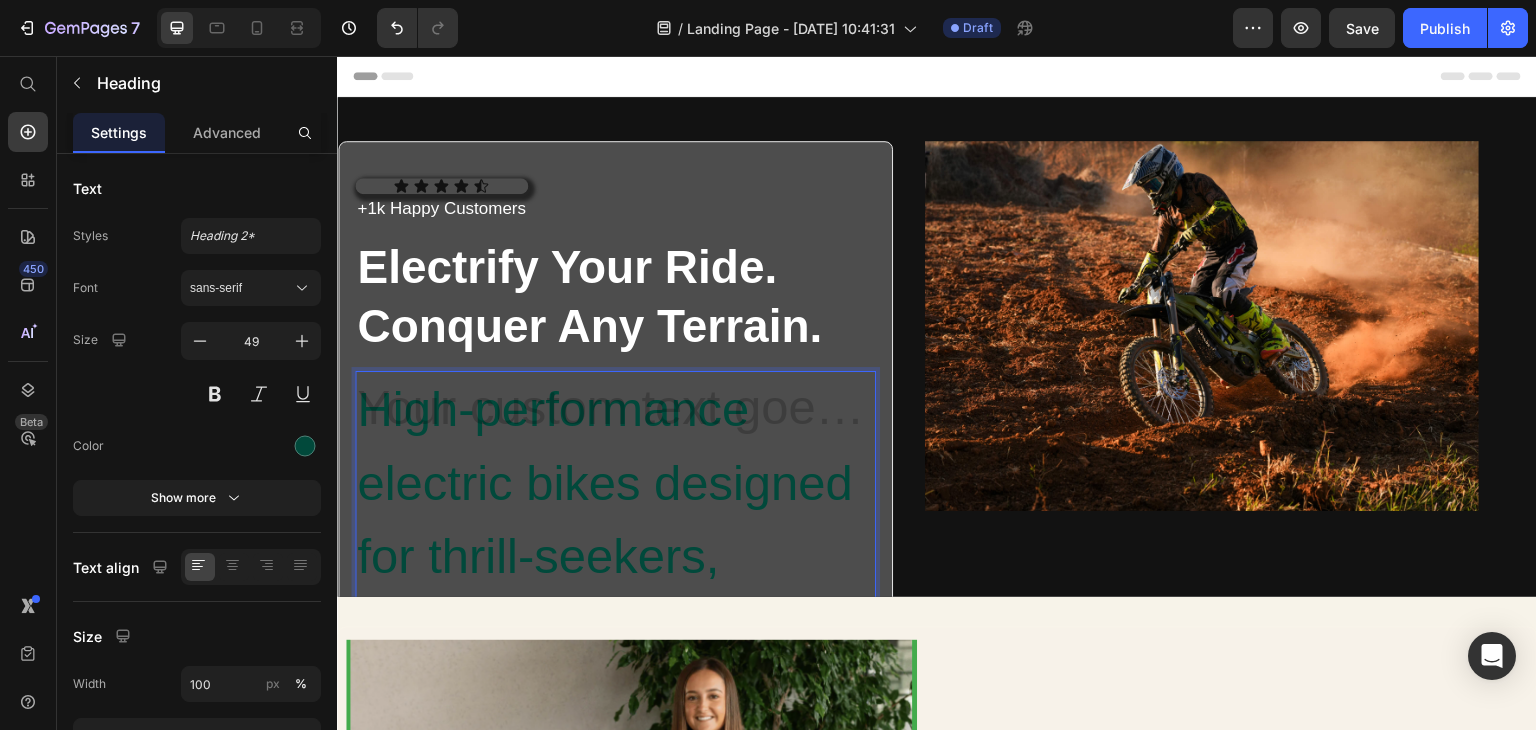 scroll, scrollTop: 152, scrollLeft: 0, axis: vertical 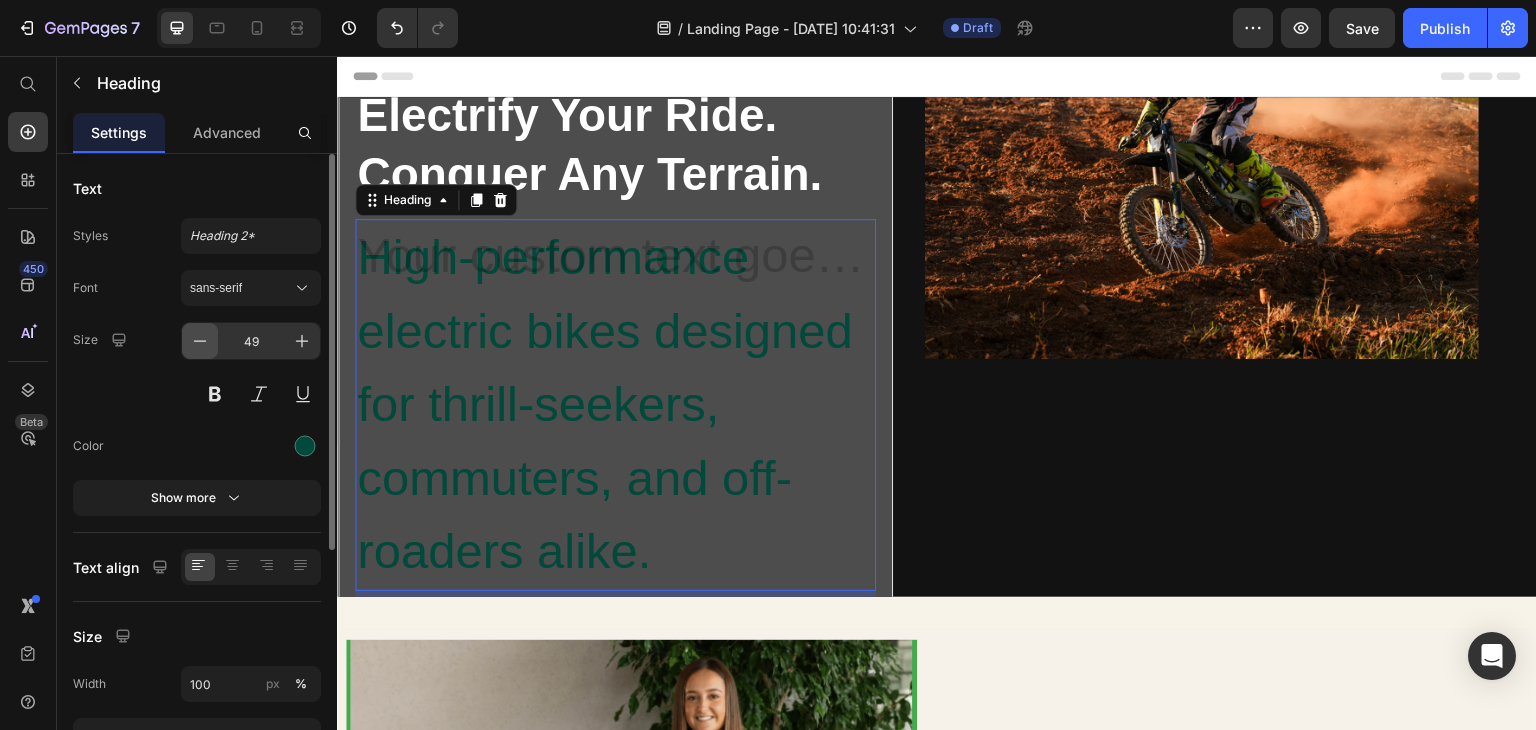 click 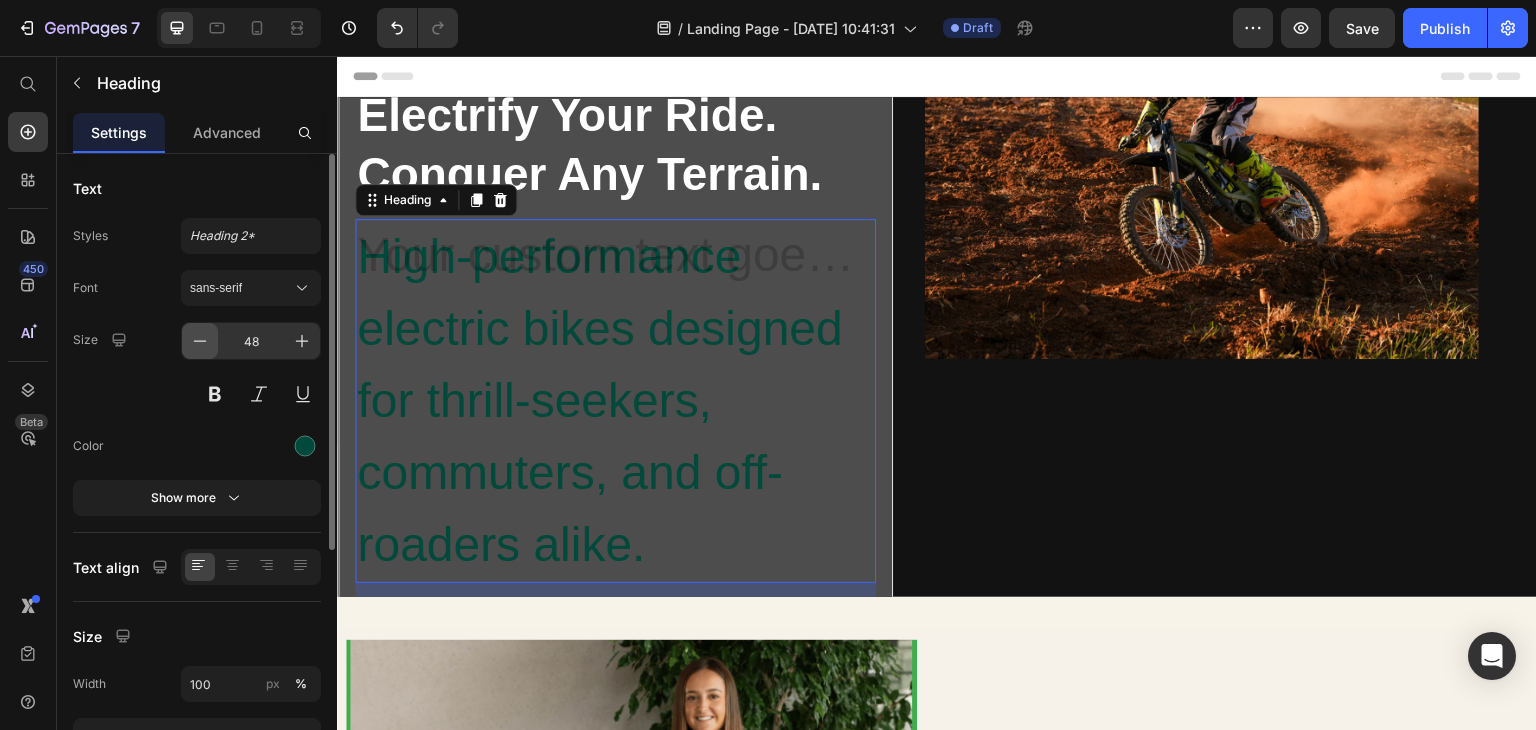 click 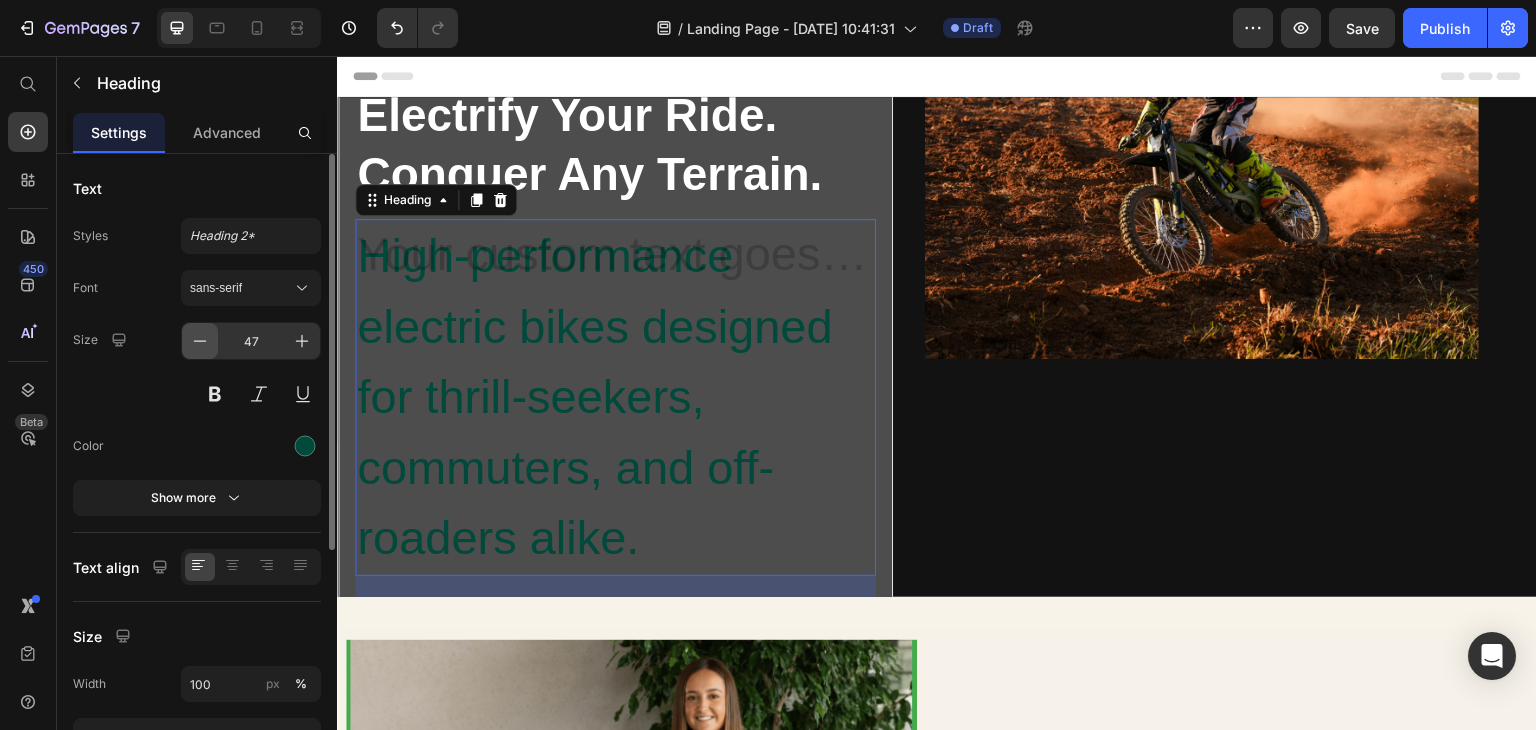 click 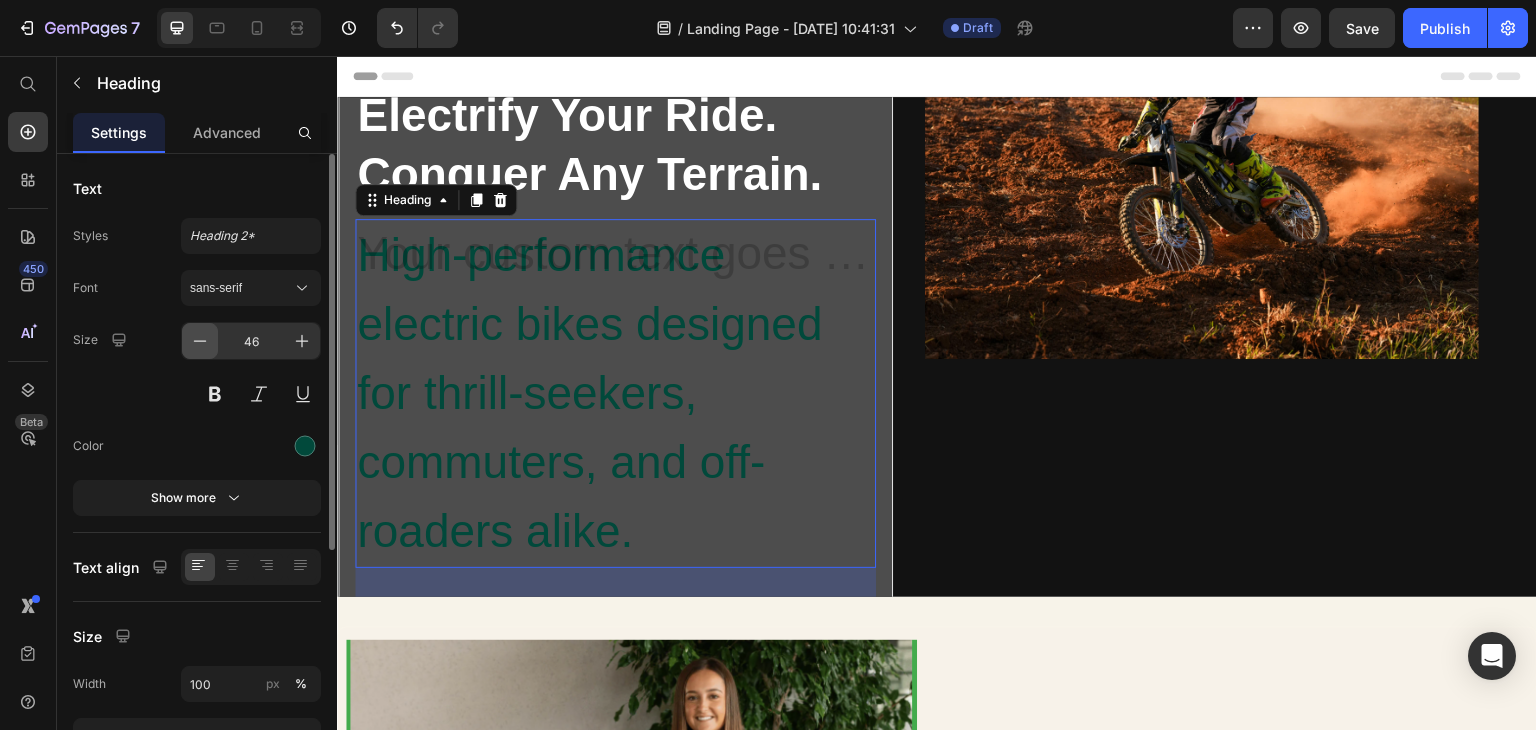 click 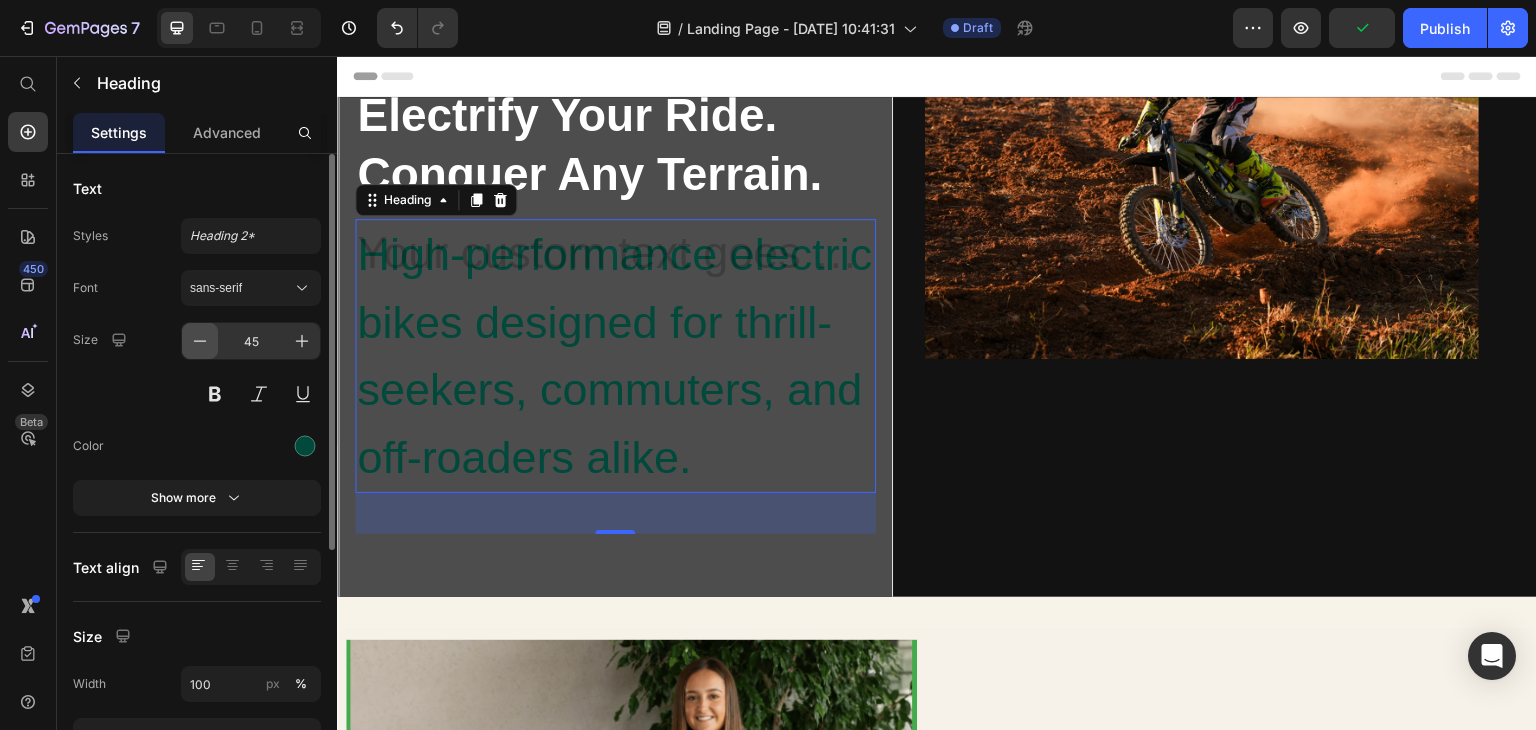 click 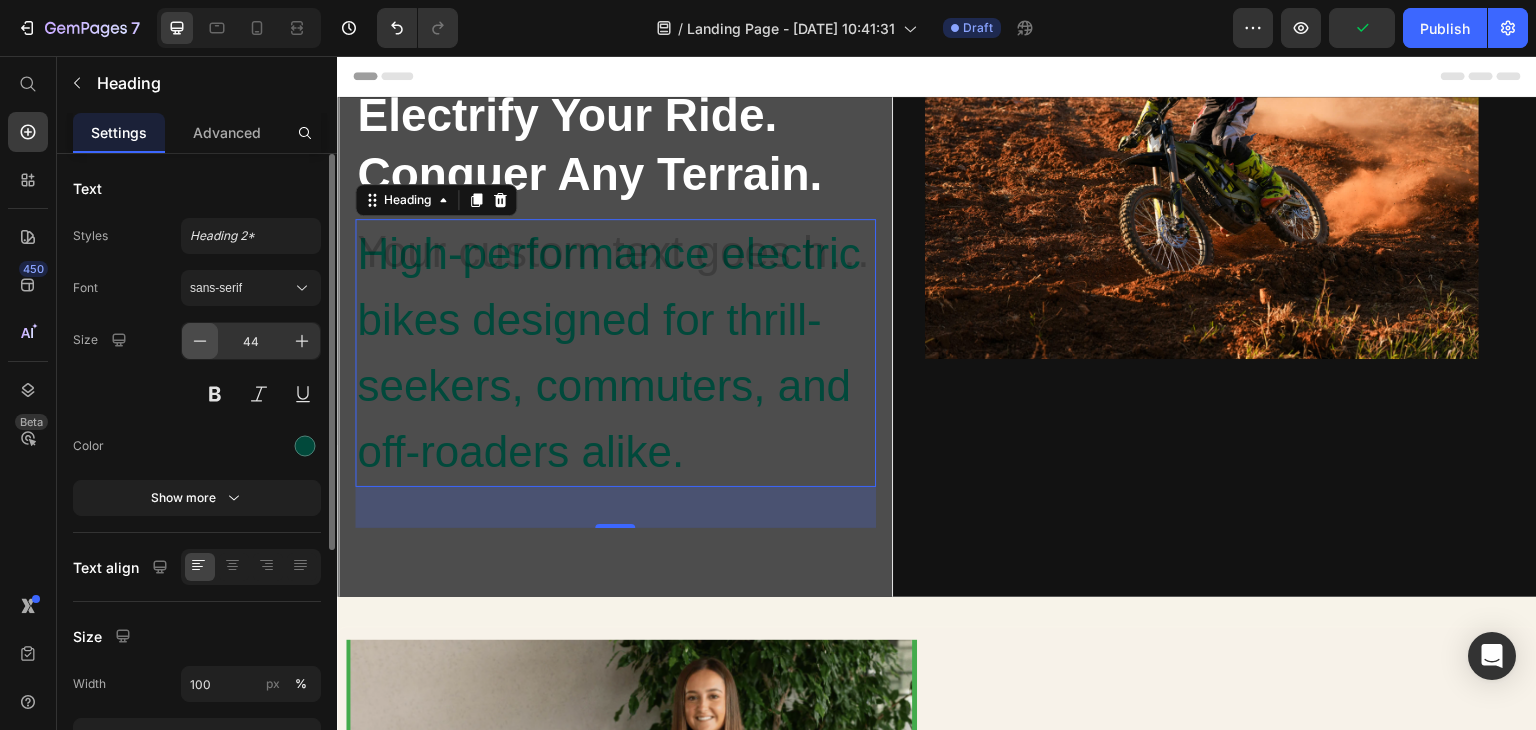 click 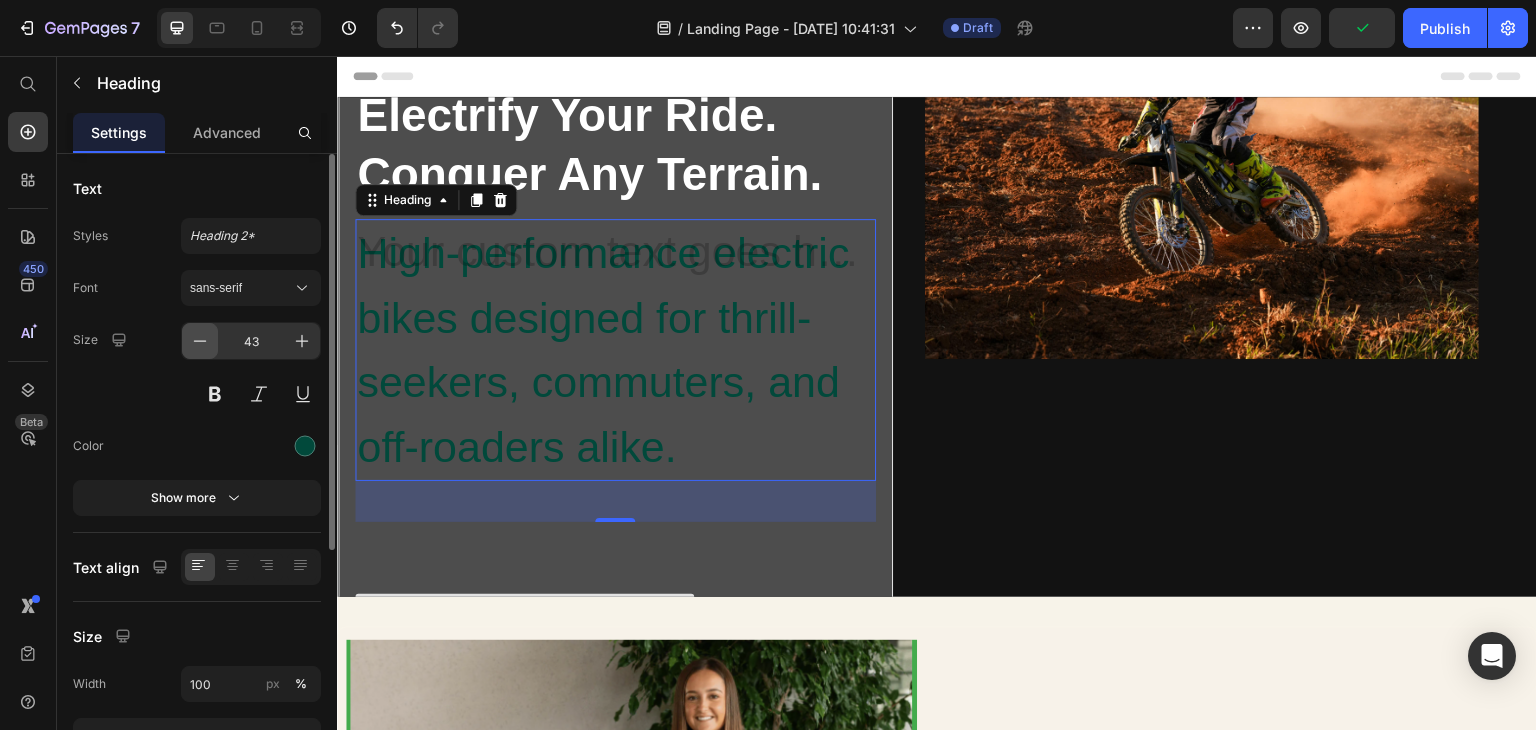 drag, startPoint x: 201, startPoint y: 345, endPoint x: 177, endPoint y: 267, distance: 81.608826 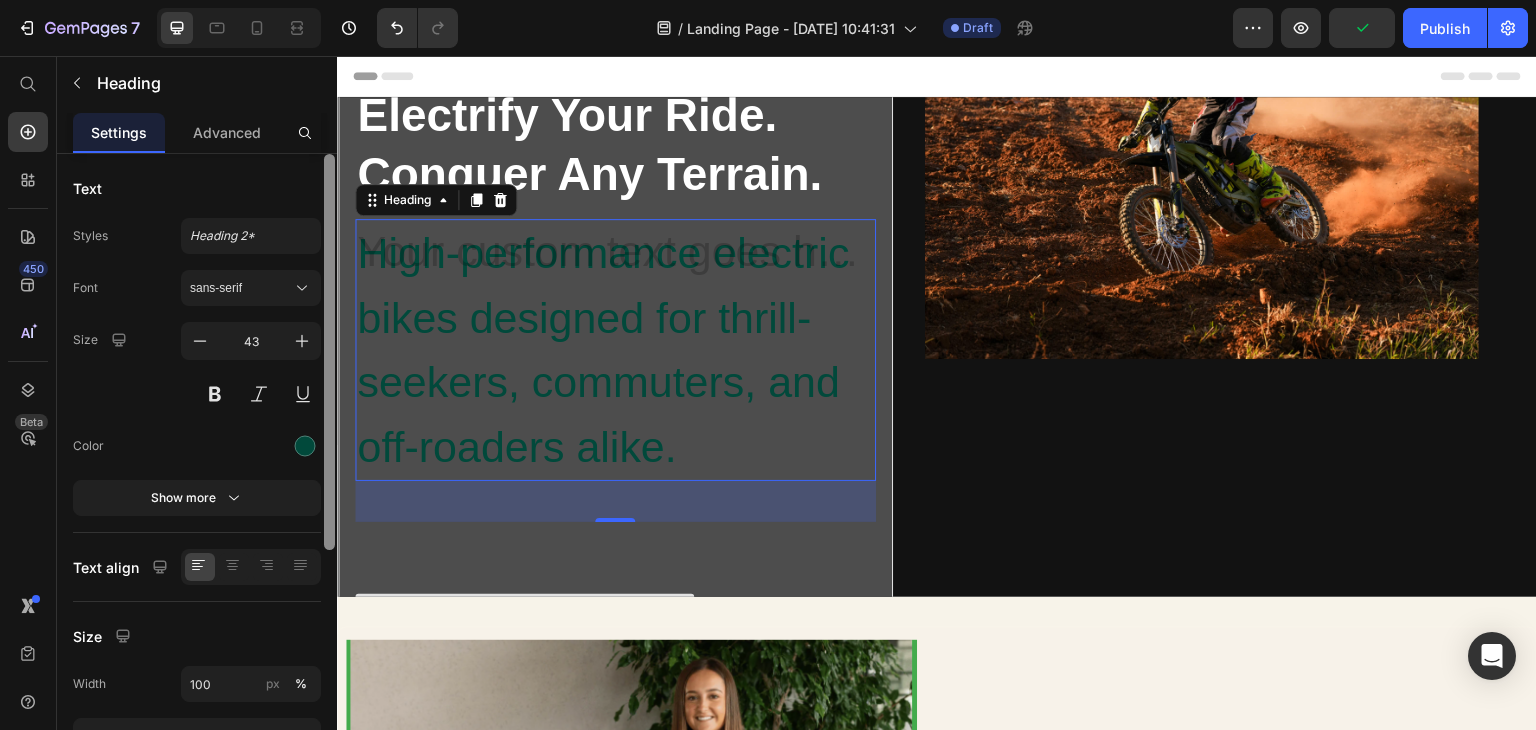 type on "42" 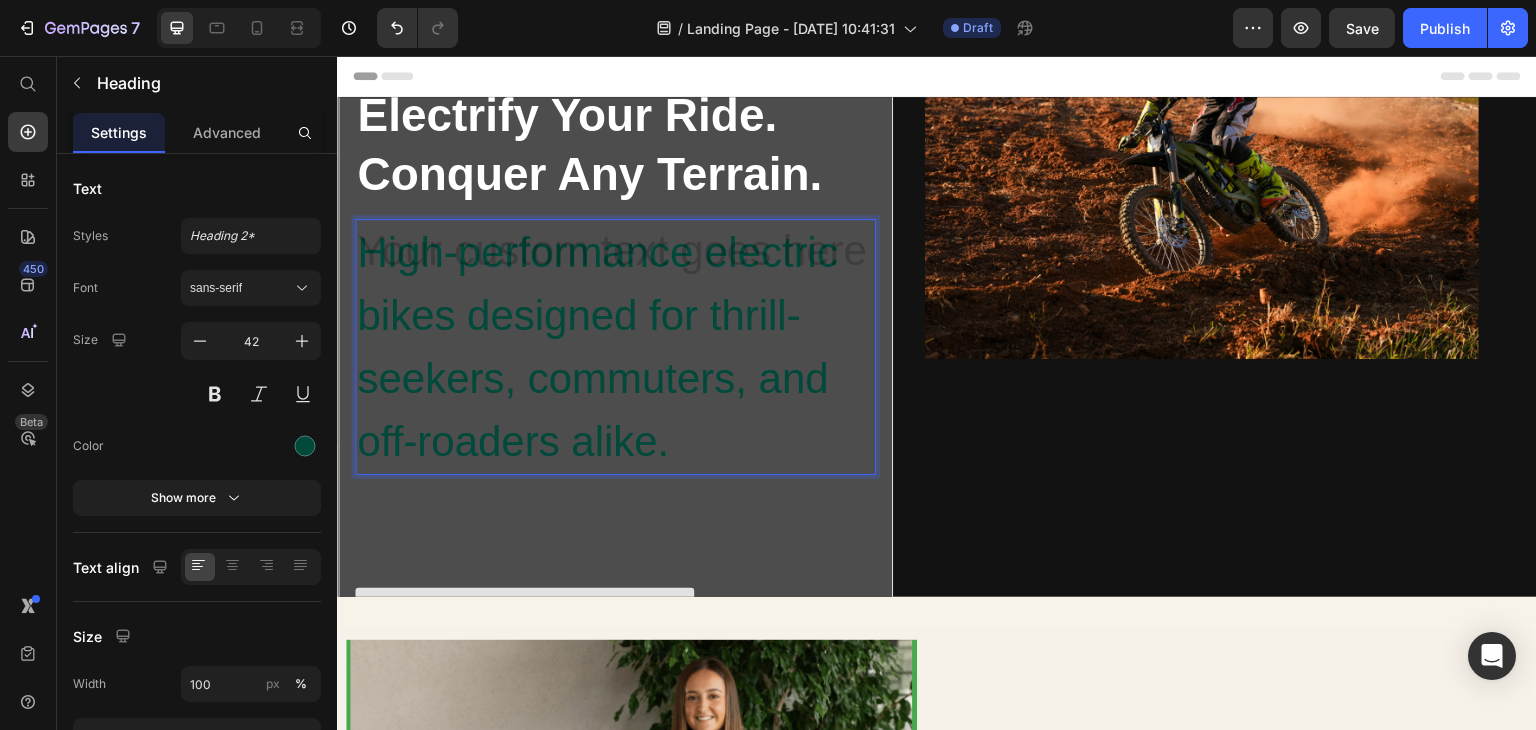 click on "Icon Icon Icon Icon Icon Icon List +1k Happy Customers Text Block Row Electrify Your Ride. Conquer Any Terrain. Heading High-performance electric bikes designed for thrill-seekers, commuters, and off-roaders alike. Heading   41 Text Block Text Block Shop Bikes Now Button" at bounding box center [615, 328] 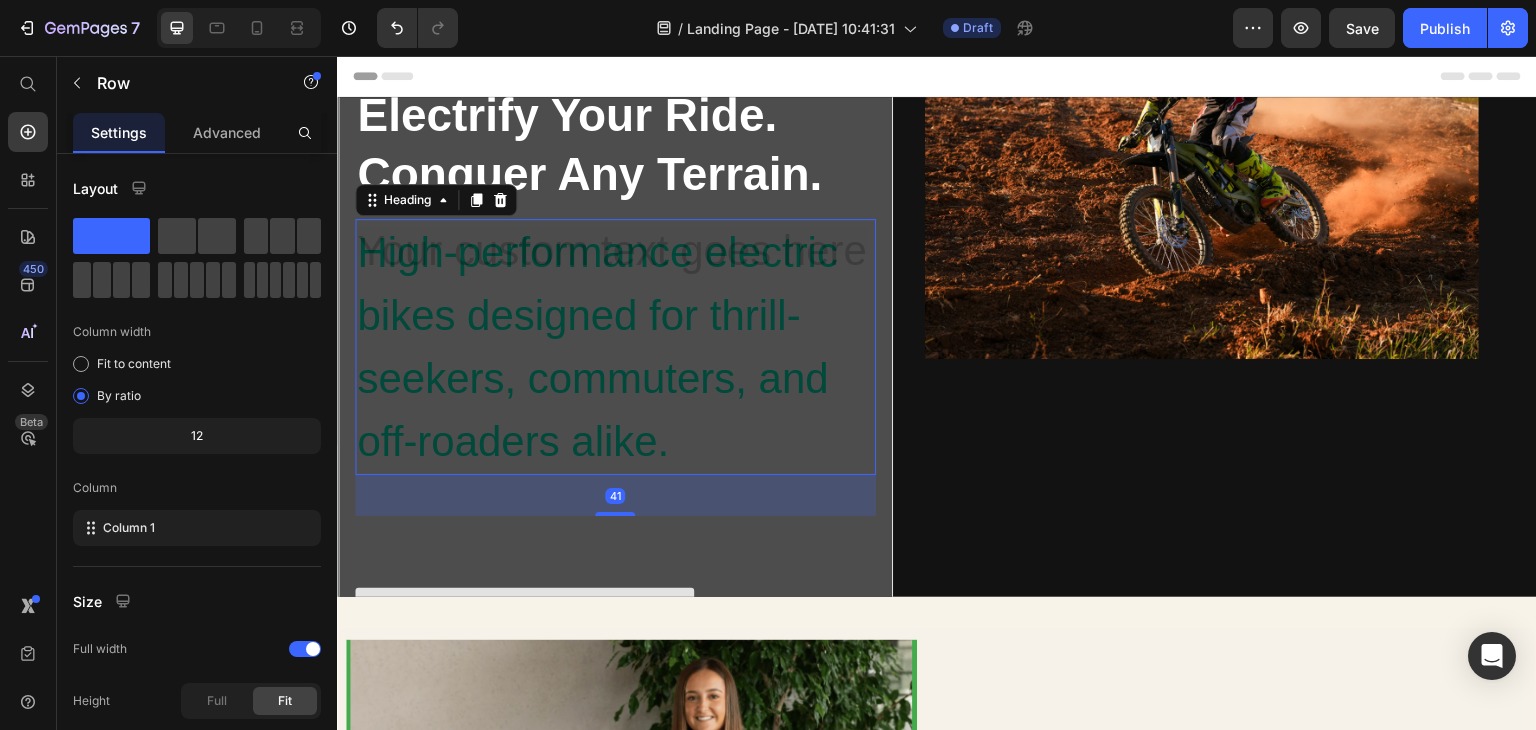 click on "High-performance electric bikes designed for thrill-seekers, commuters, and off-roaders alike." at bounding box center [615, 347] 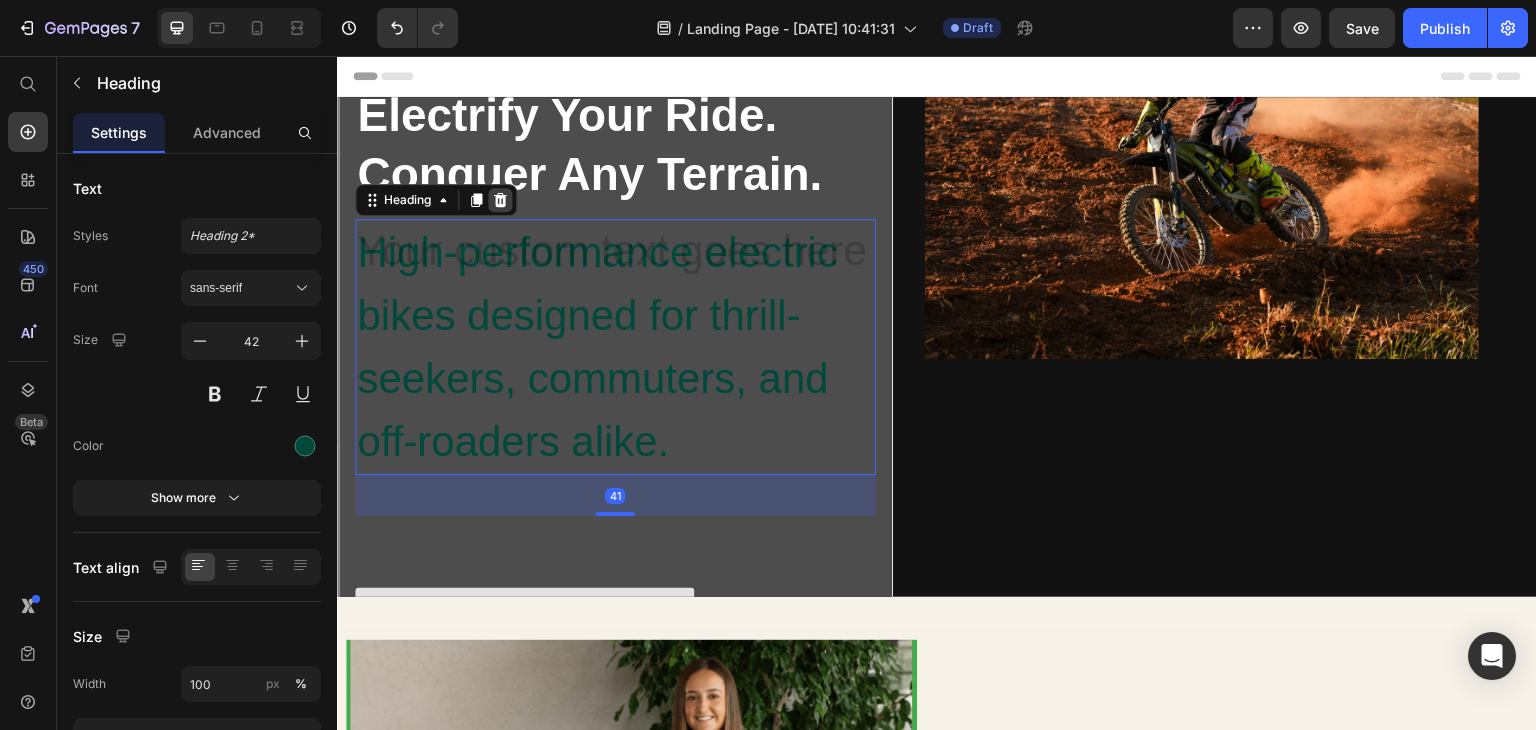 click 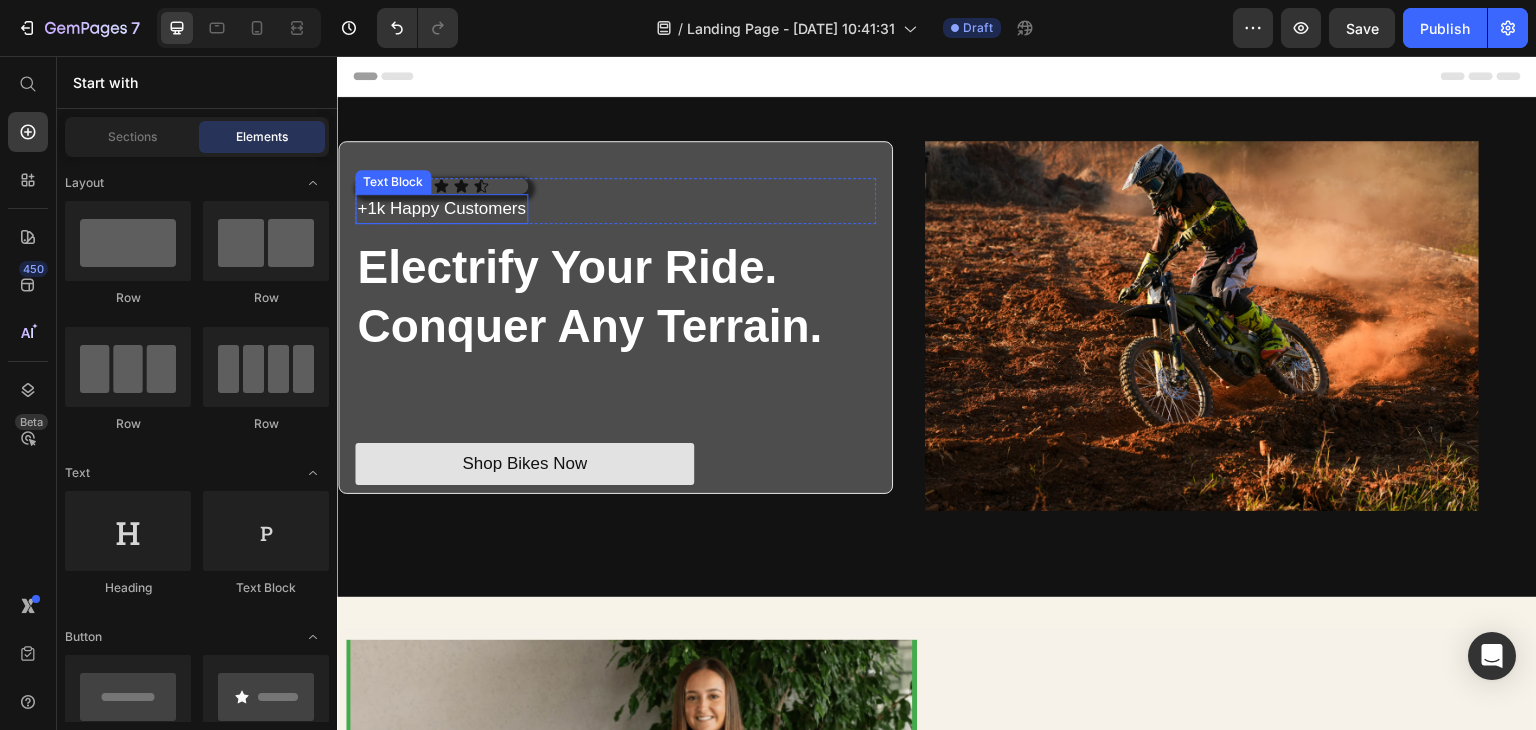 scroll, scrollTop: 0, scrollLeft: 0, axis: both 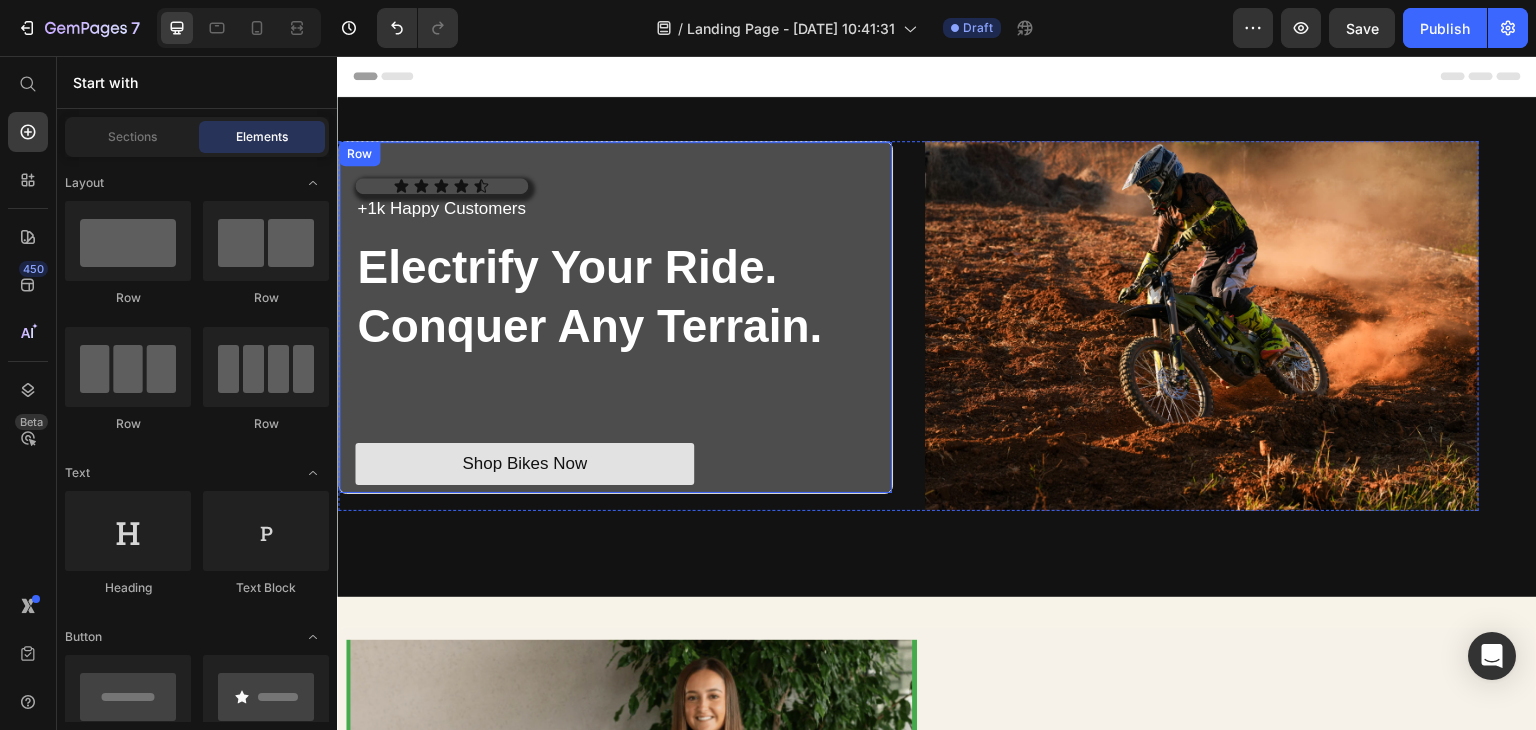 click on "Icon Icon Icon Icon Icon Icon List +1k Happy Customers Text Block Row Electrify Your Ride. Conquer Any Terrain. Heading Text Block Text Block Shop Bikes Now Button" at bounding box center [615, 331] 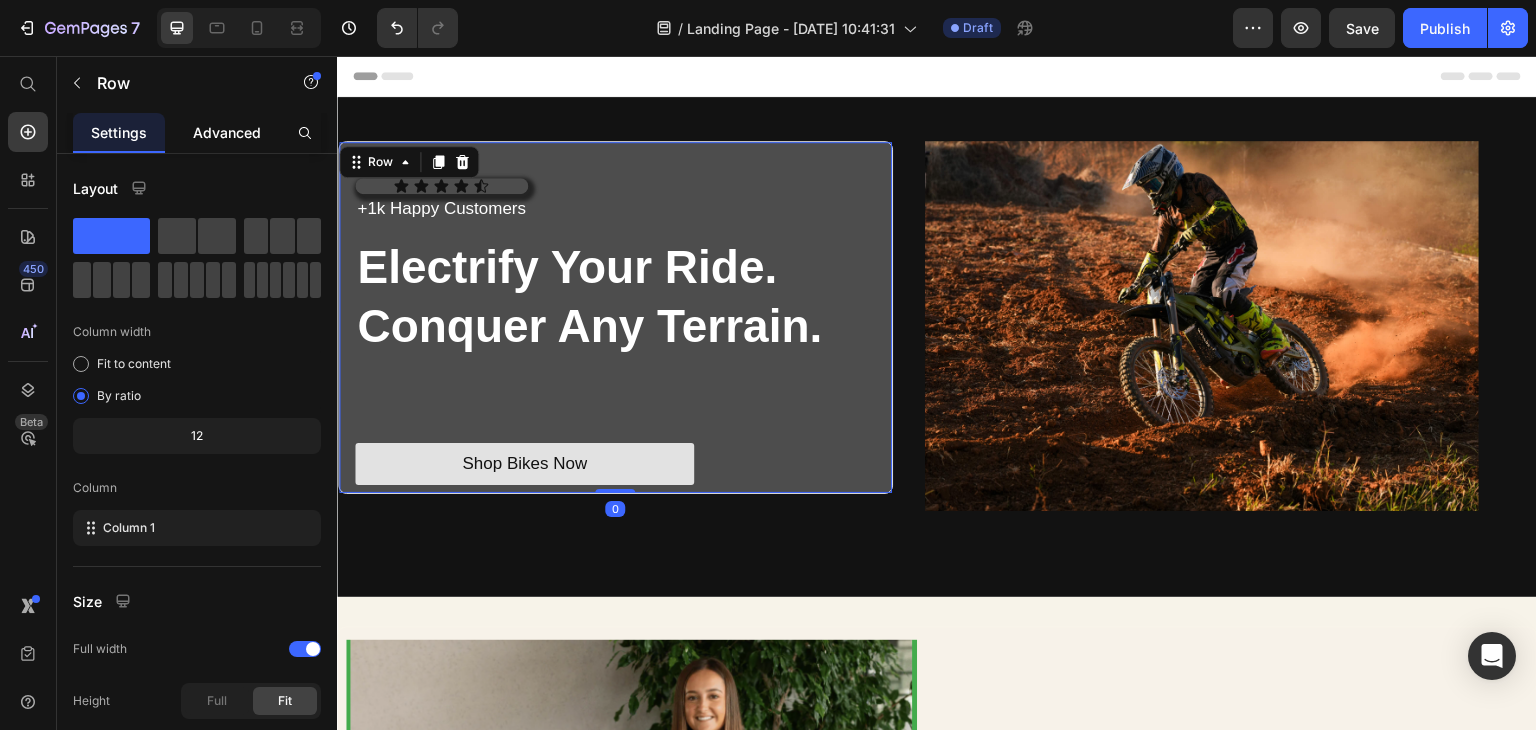 click on "Advanced" at bounding box center (227, 132) 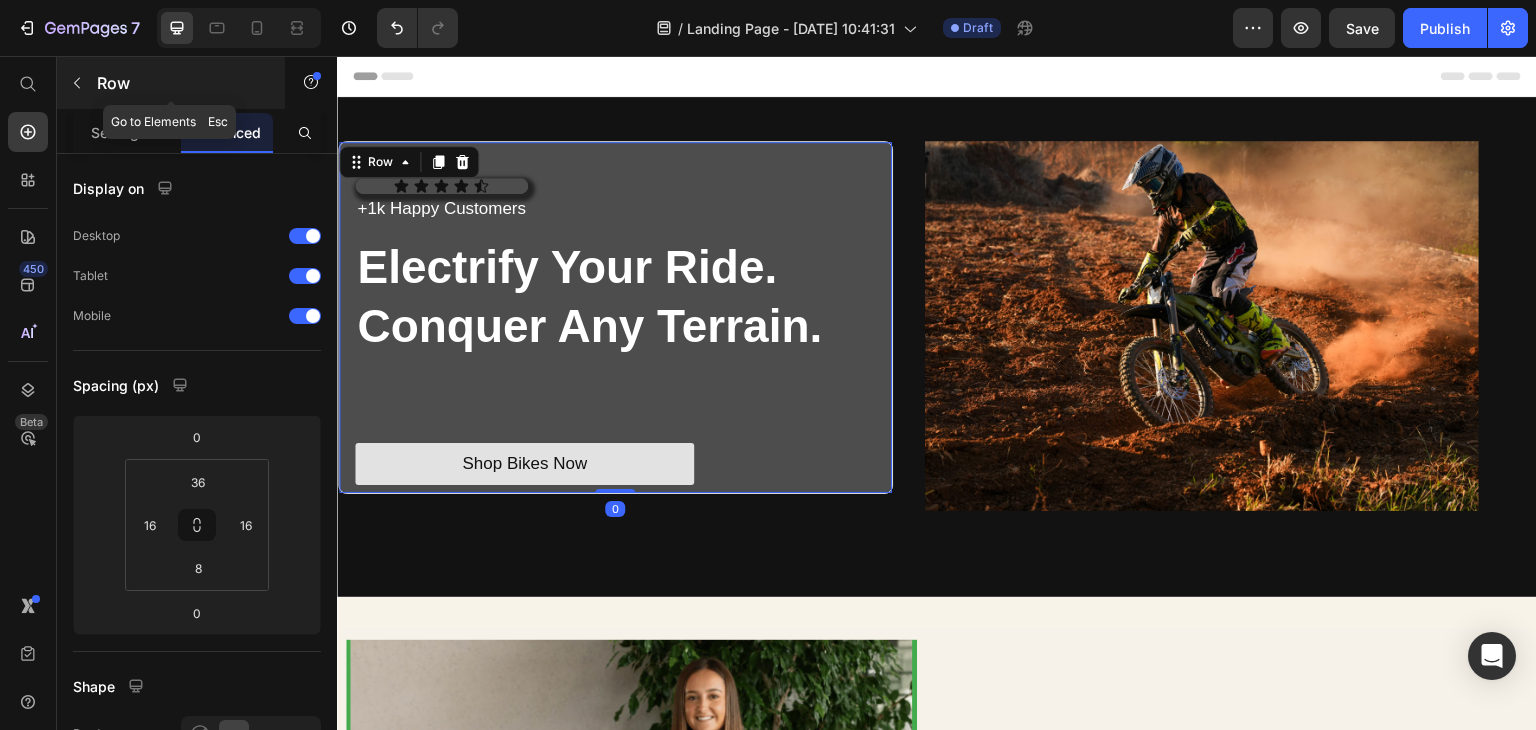 click on "Row" at bounding box center [171, 83] 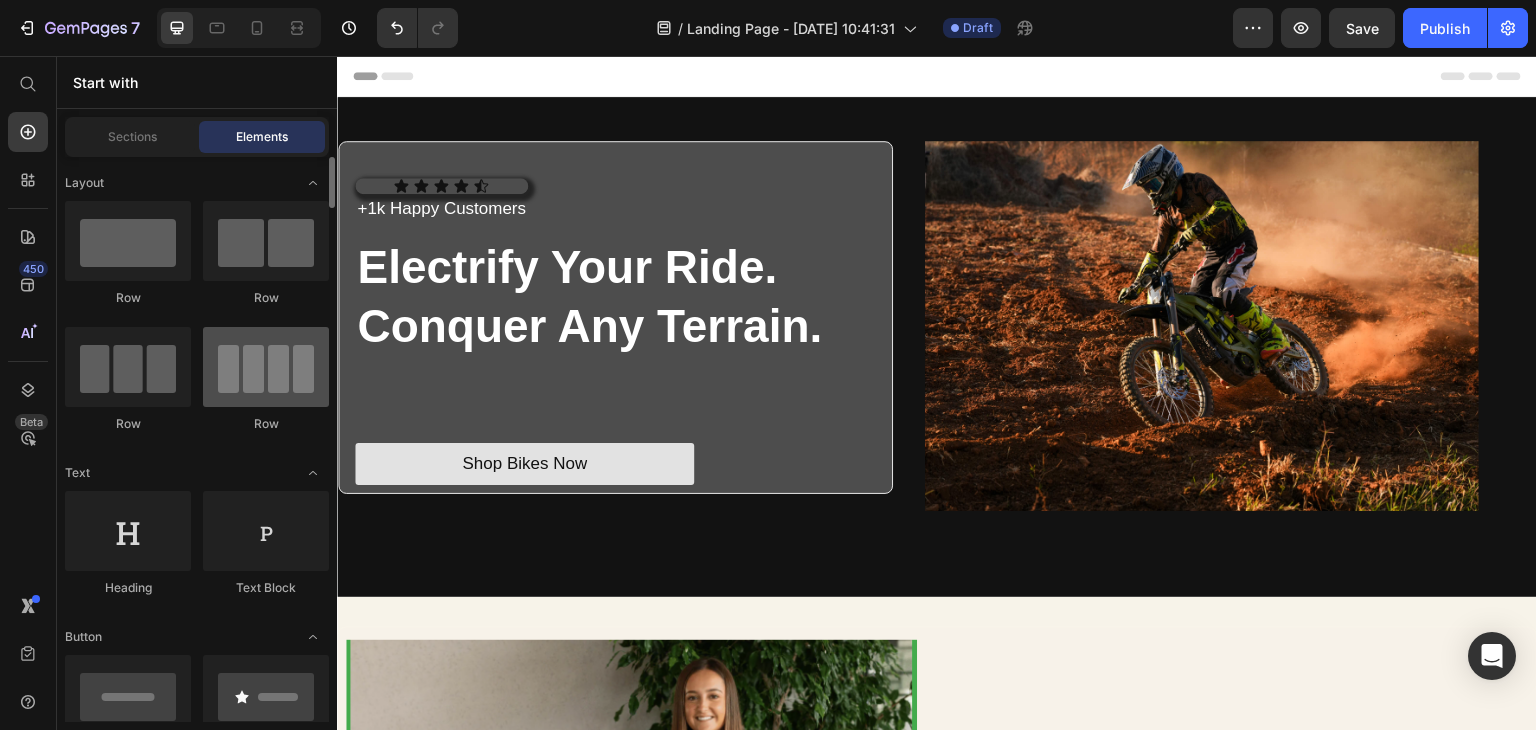 scroll, scrollTop: 100, scrollLeft: 0, axis: vertical 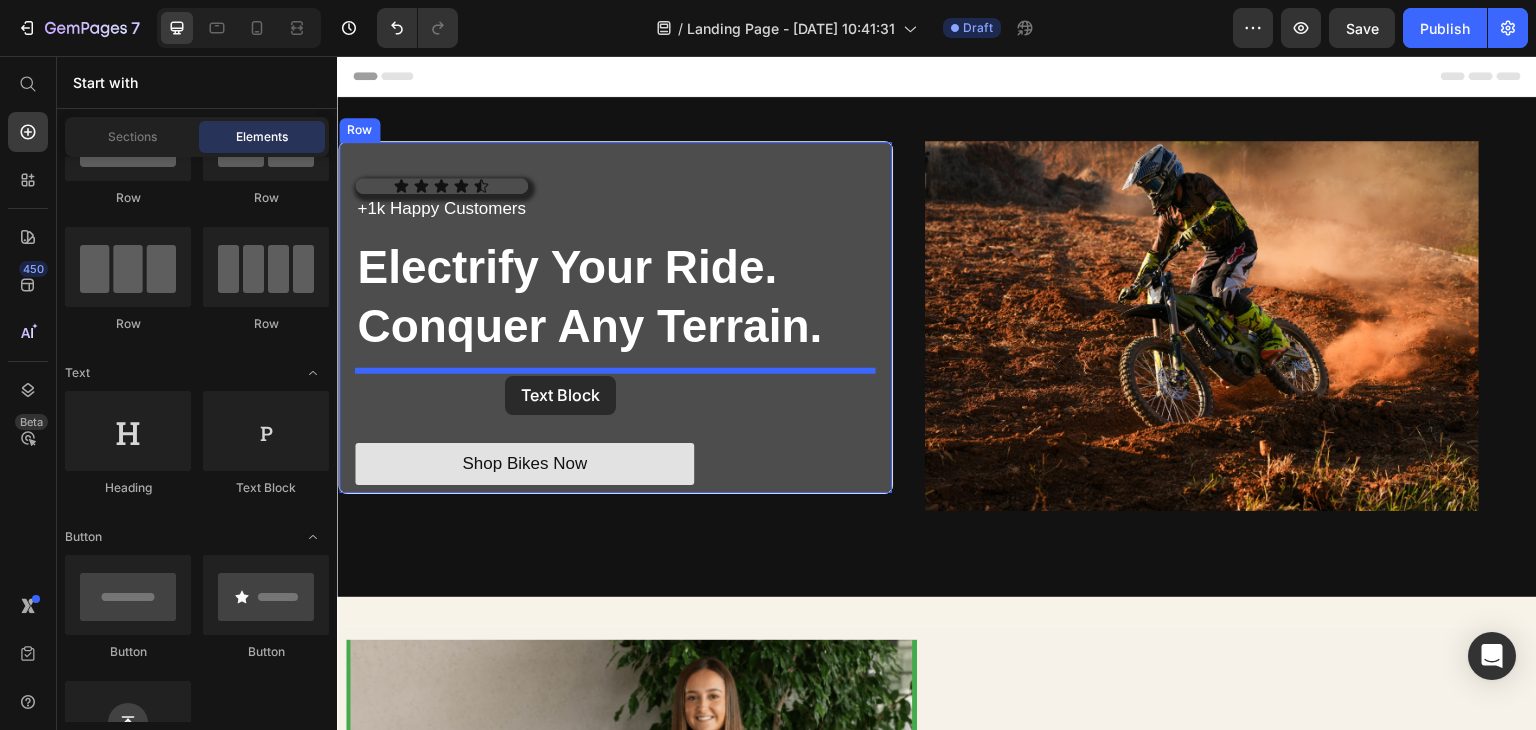 drag, startPoint x: 597, startPoint y: 468, endPoint x: 505, endPoint y: 376, distance: 130.10765 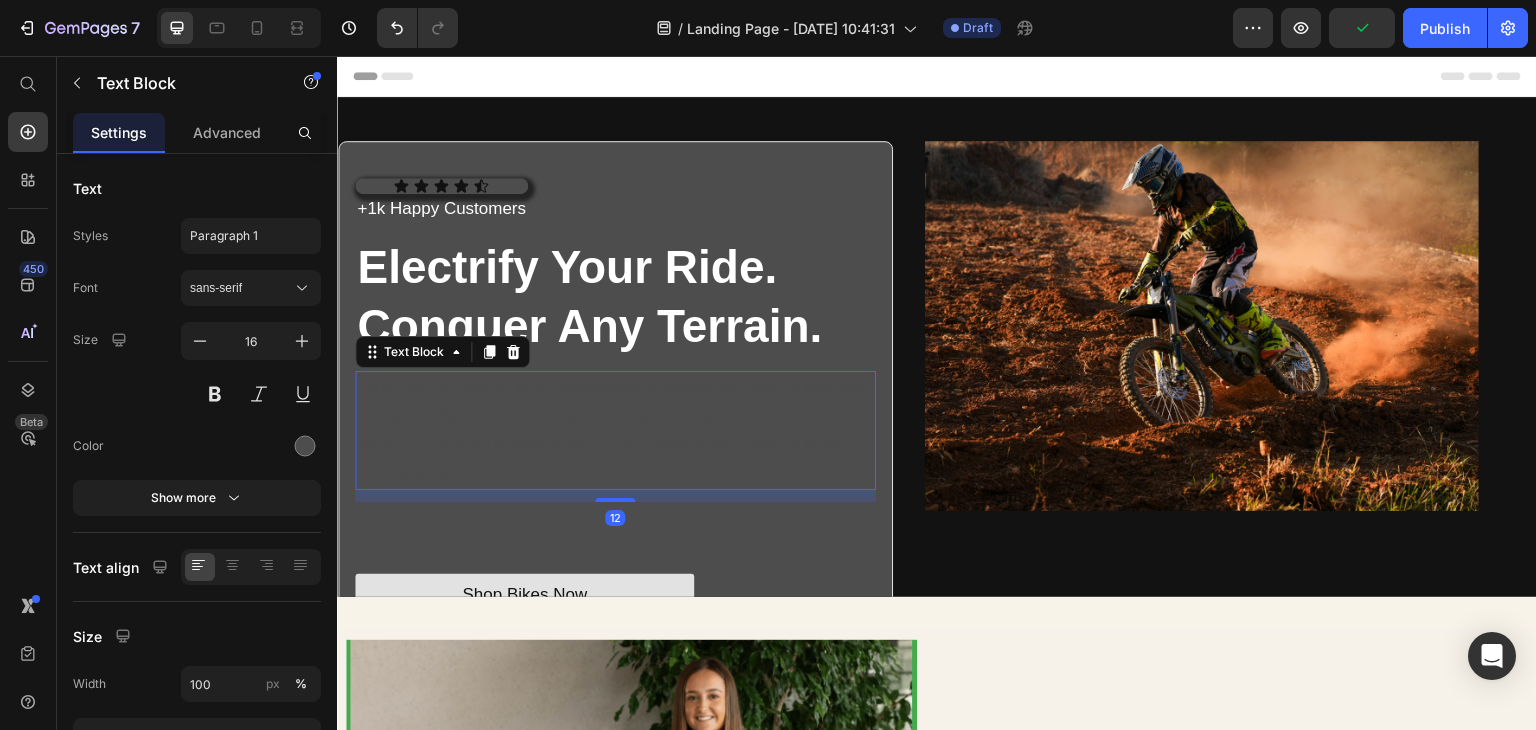 click on "Lorem ipsum dolor sit amet, consectetur adipiscing elit, sed do eiusmod tempor incididunt ut labore et dolore magna aliqua. Ut enim ad minim veniam, quis nostrud exercitation ullamco laboris nisi ut aliquip ex ea commodo consequat." at bounding box center [615, 430] 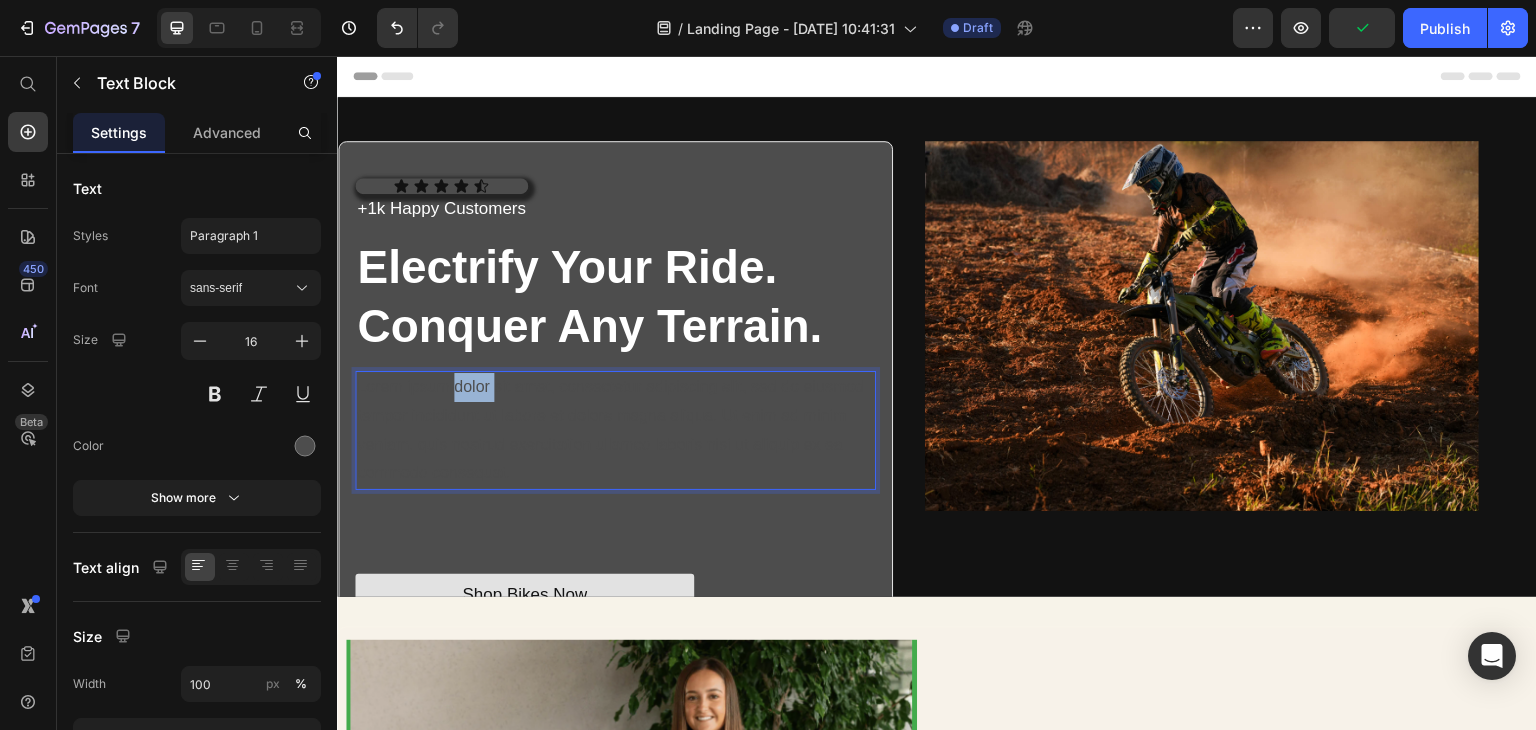 click on "Lorem ipsum dolor sit amet, consectetur adipiscing elit, sed do eiusmod tempor incididunt ut labore et dolore magna aliqua. Ut enim ad minim veniam, quis nostrud exercitation ullamco laboris nisi ut aliquip ex ea commodo consequat." at bounding box center [615, 430] 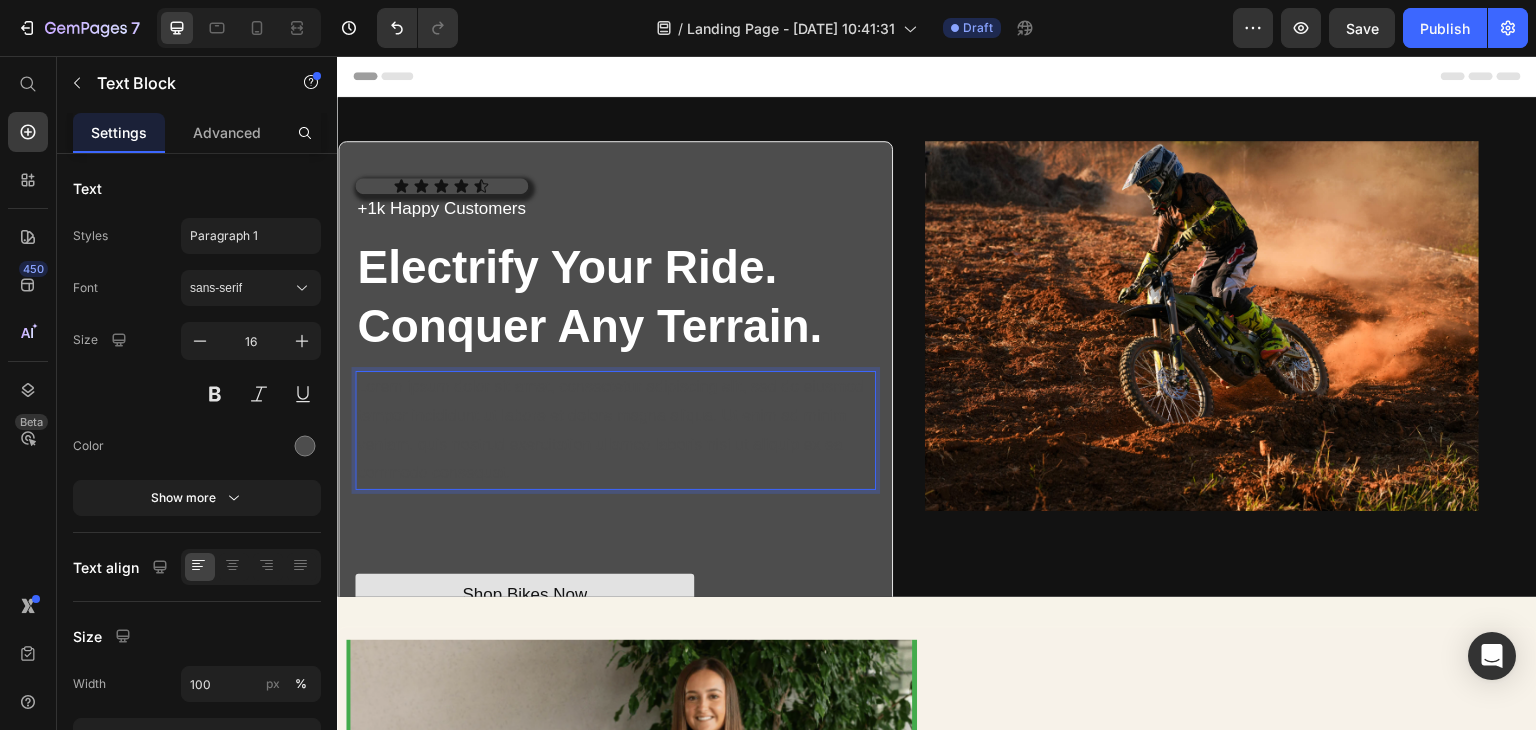 click on "Lorem ipsum dolor sit amet, consectetur adipiscing elit, sed do eiusmod tempor incididunt ut labore et dolore magna aliqua. Ut enim ad minim veniam, quis nostrud exercitation ullamco laboris nisi ut aliquip ex ea commodo consequat." at bounding box center (615, 430) 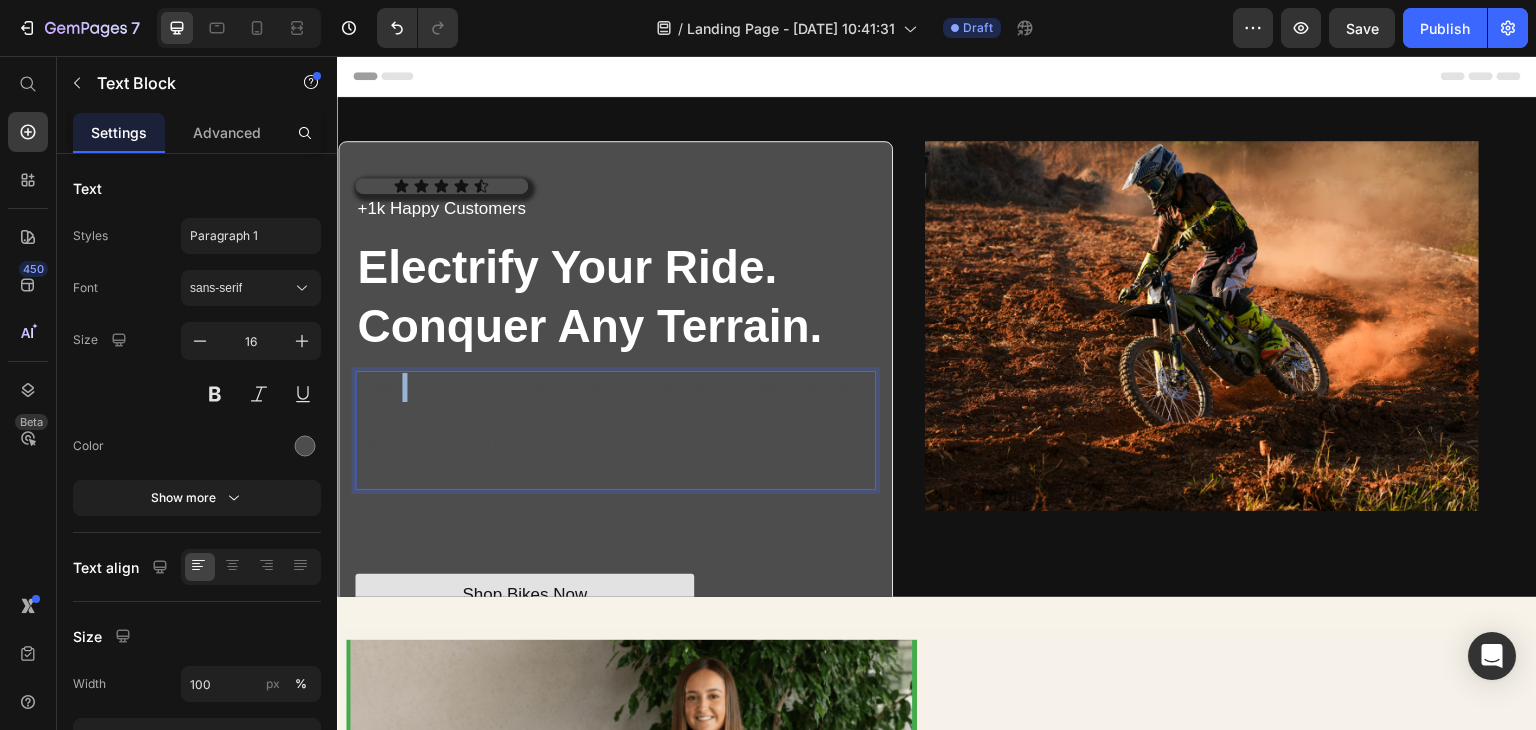 click on "Lorem ipsum dolor sit amet, consectetur adipiscing elit, sed do eiusmod tempor incididunt ut labore et dolore magna aliqua. Ut enim ad minim veniam, quis nostrud exercitation ullamco laboris nisi ut aliquip ex ea commodo consequat." at bounding box center [615, 430] 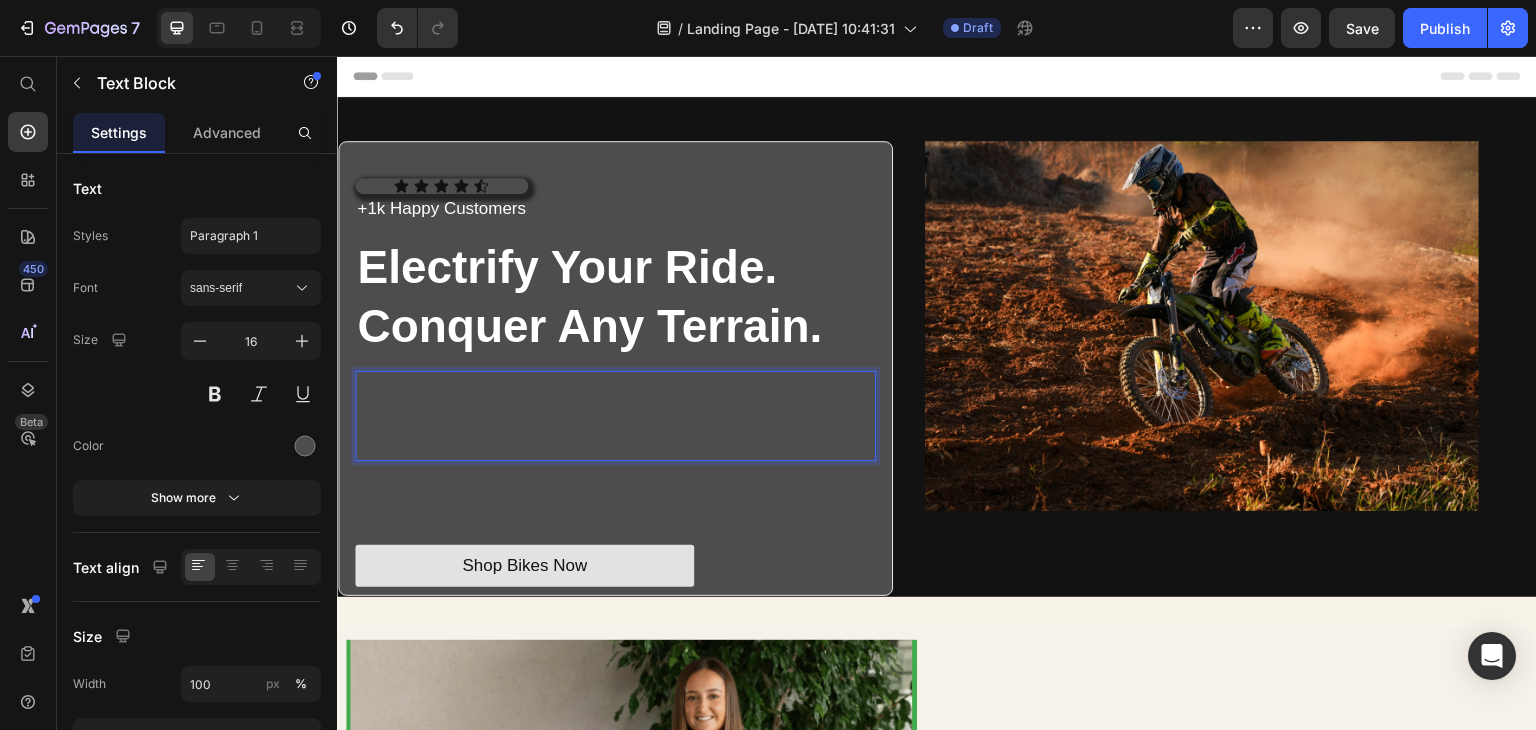click on "High-performance electric bikes designed for thrill-seekers, commuters, and off-roaders alike.High-performance electric bikes designed for thrill-seekers, commuters, and off-roaders alike." at bounding box center [615, 416] 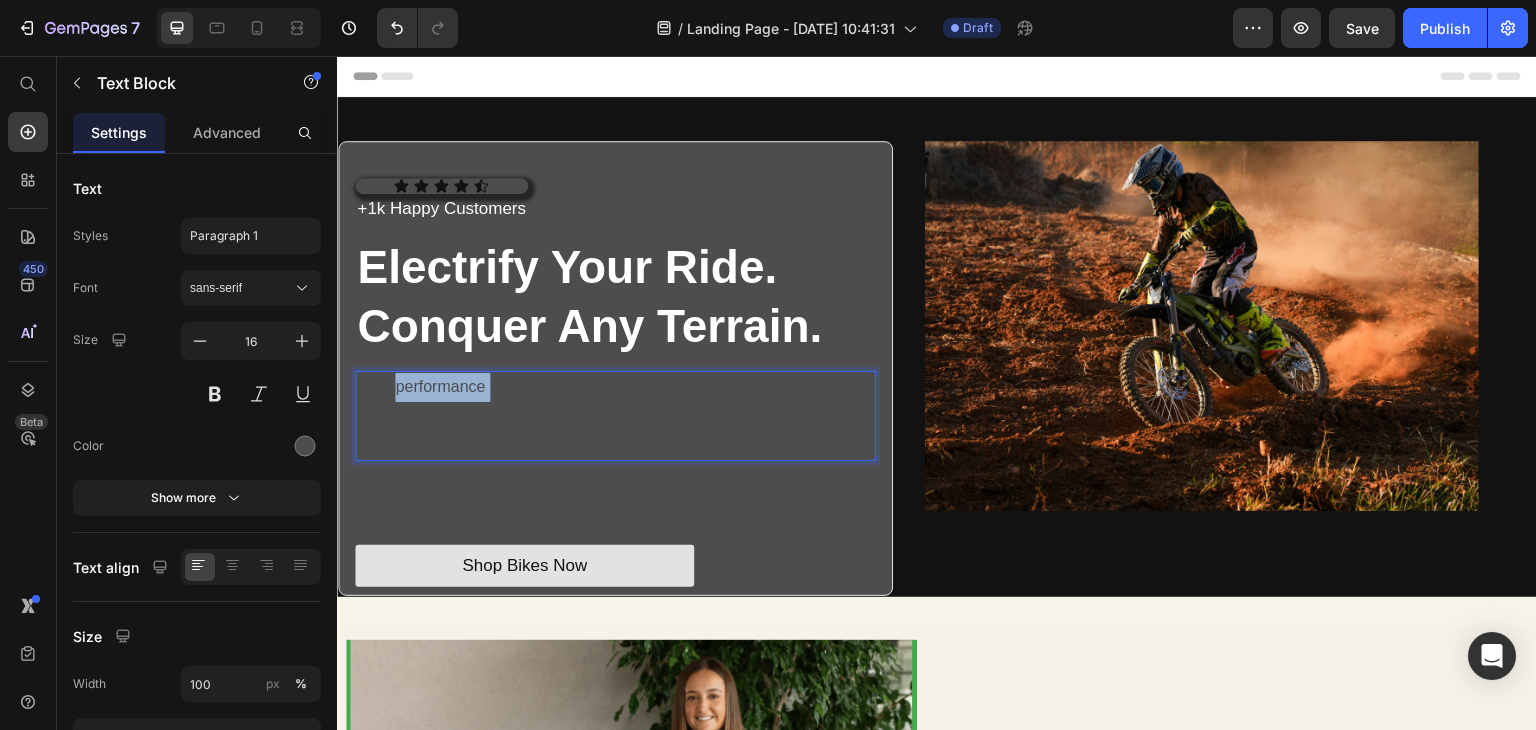 click on "High-performance electric bikes designed for thrill-seekers, commuters, and off-roaders alike.High-performance electric bikes designed for thrill-seekers, commuters, and off-roaders alike." at bounding box center (615, 416) 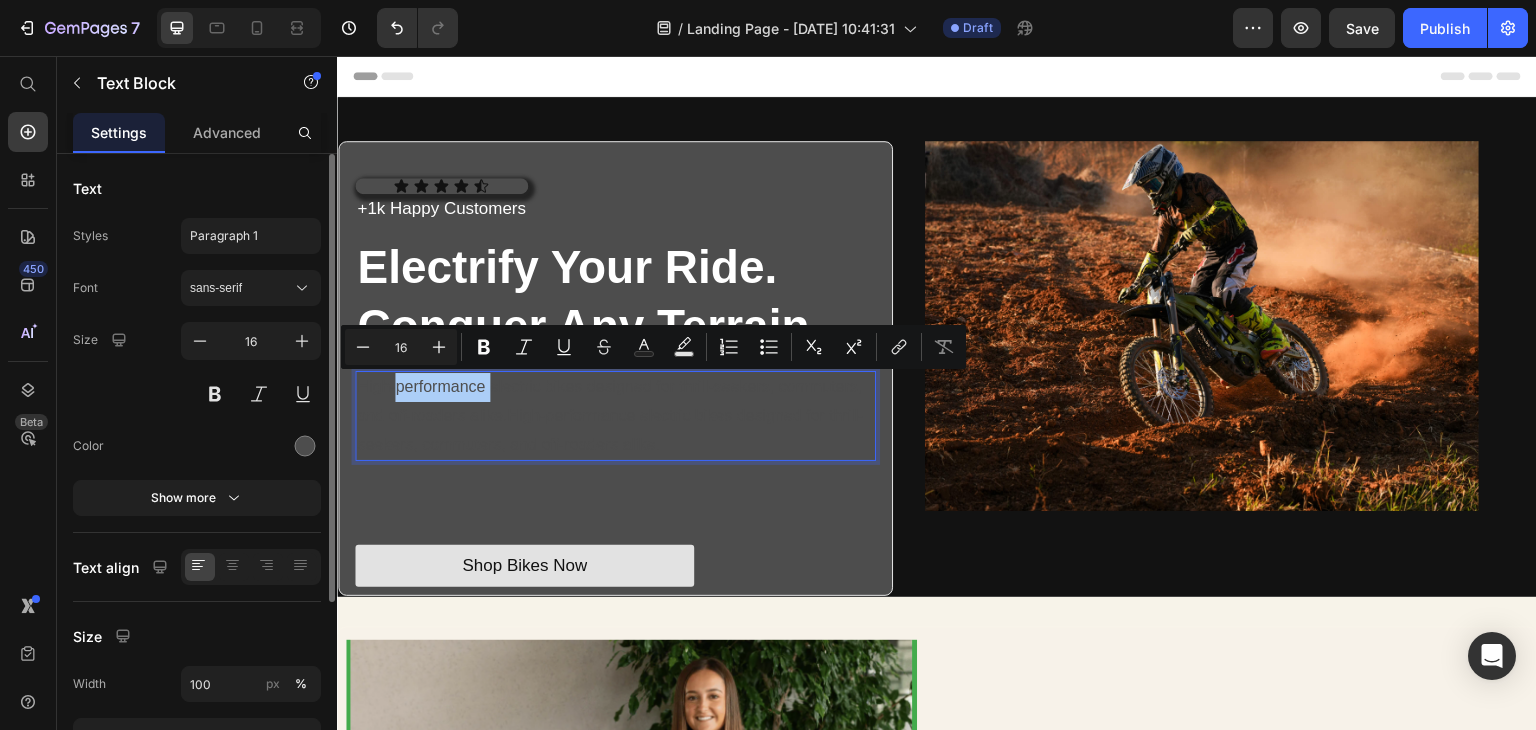 click at bounding box center [251, 446] 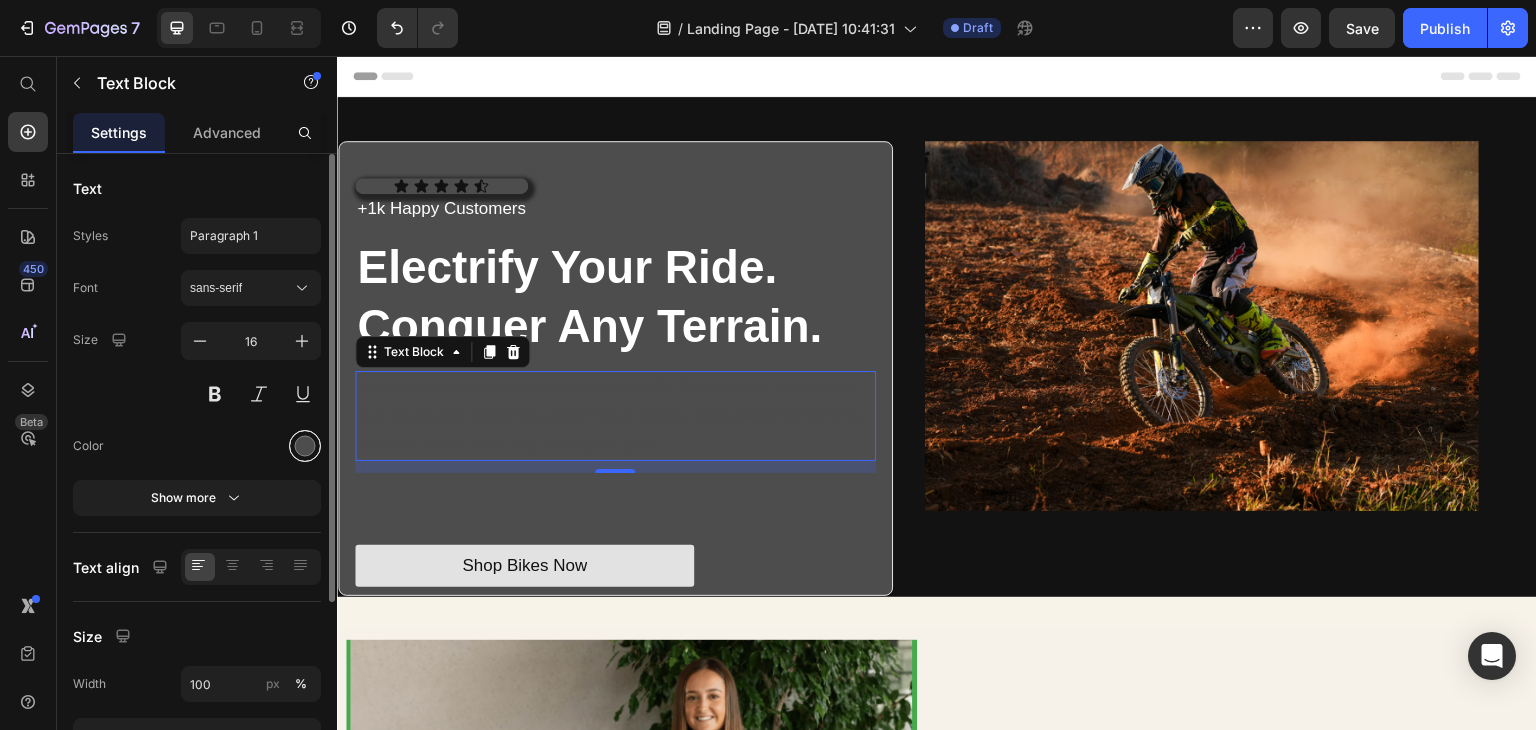 click at bounding box center (305, 446) 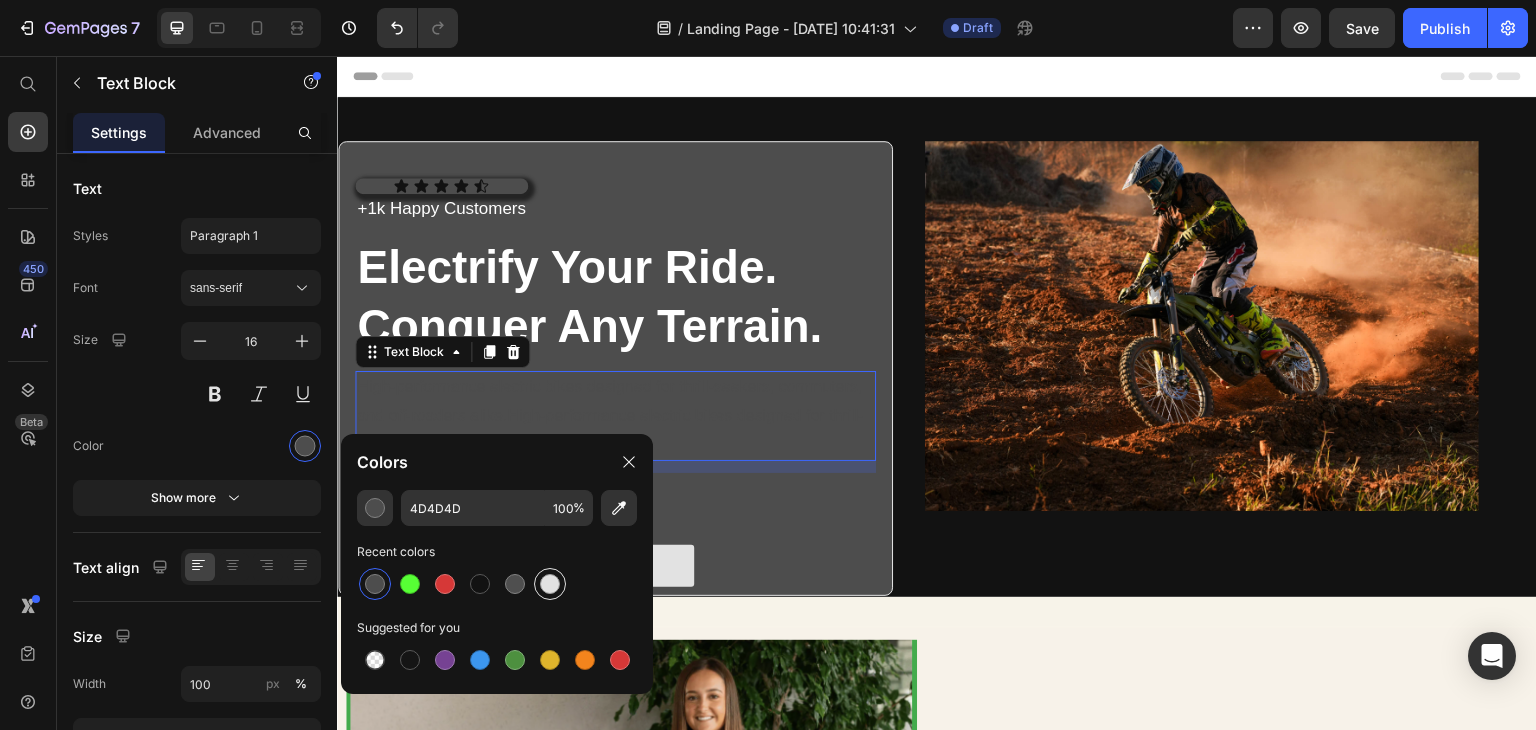click at bounding box center [550, 584] 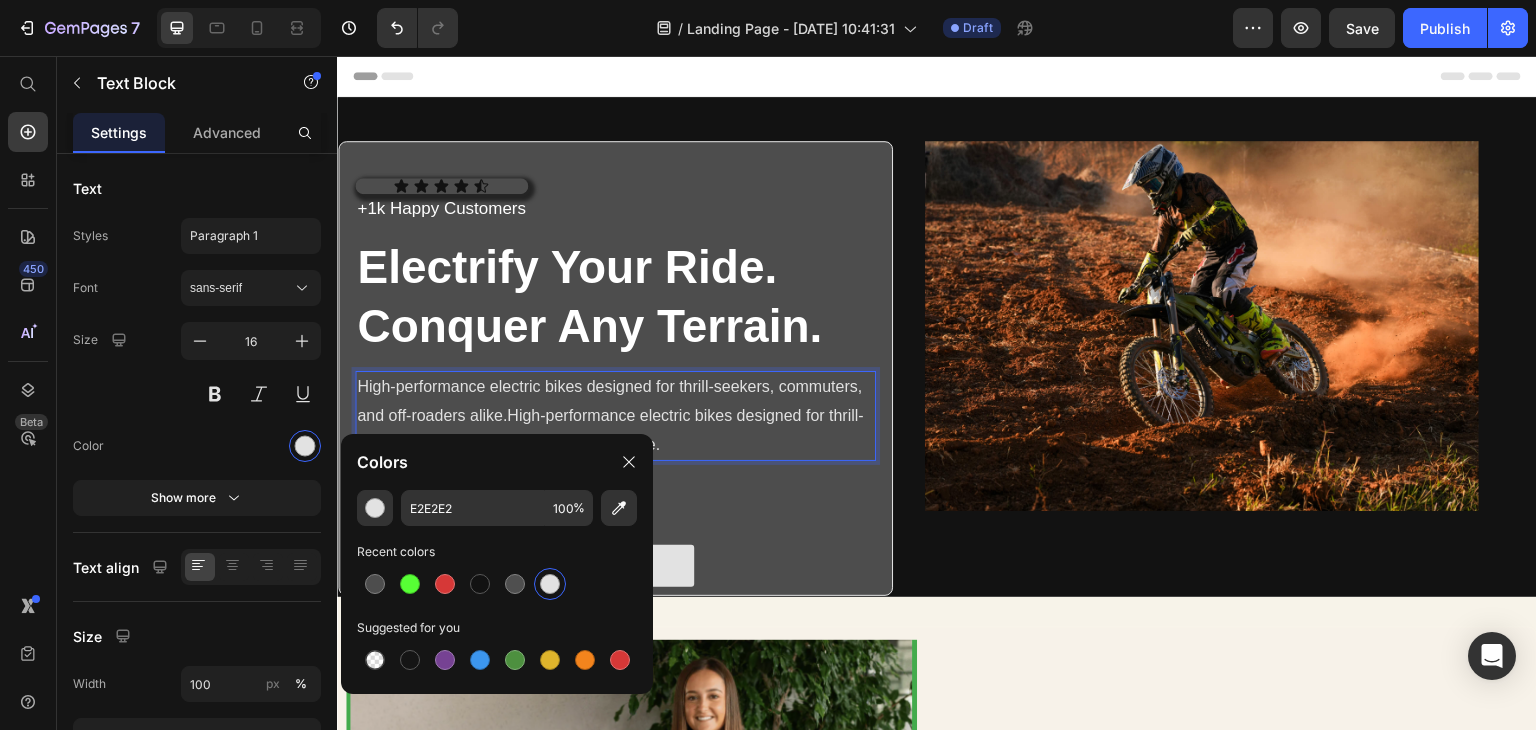 click at bounding box center (615, 475) 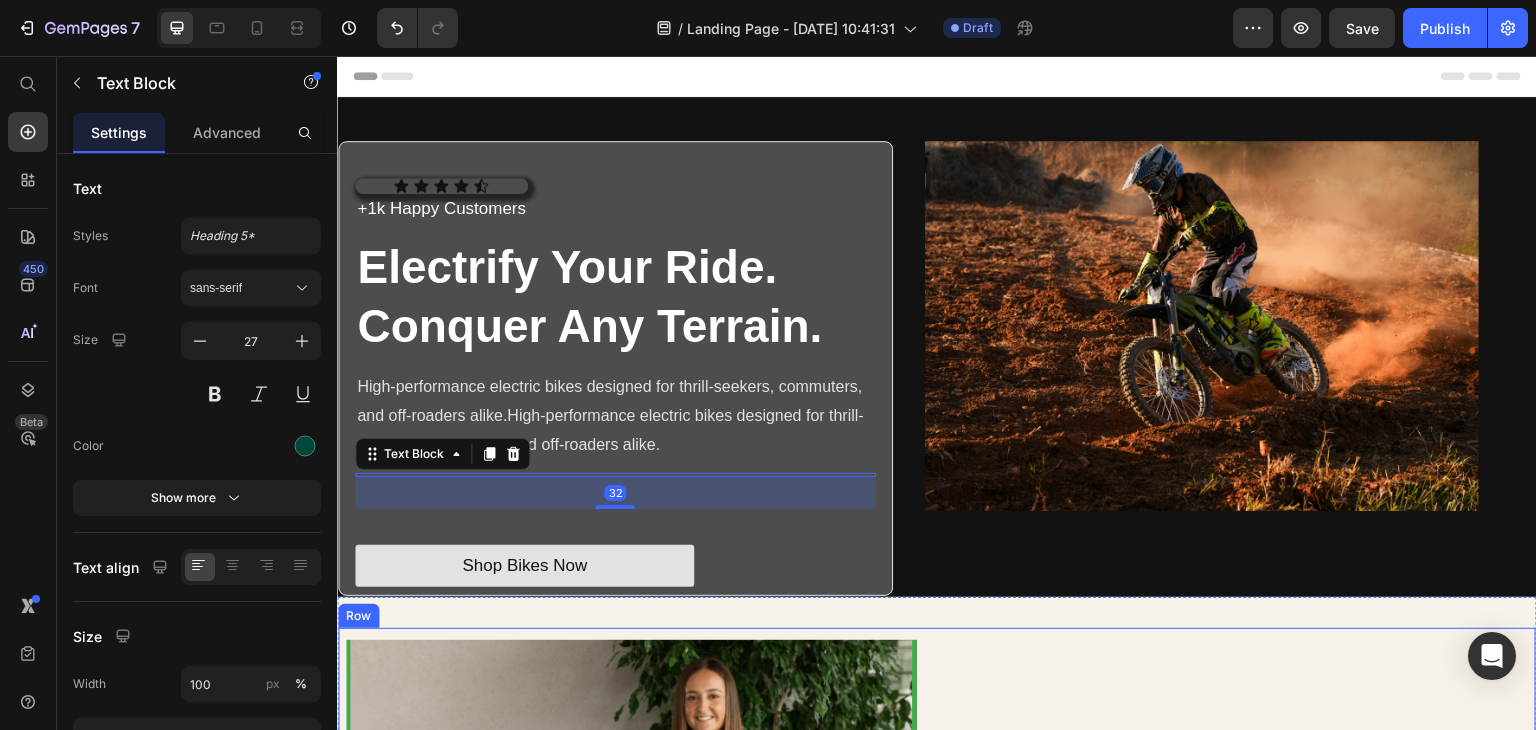 click on "A Rheal Story Heading Inspired by their own journey to better health, founders Charlotte & Sean. created Rheal to help more people feel healthier & happier with superfoods. Text Block READ MORE Button" at bounding box center (1234, 854) 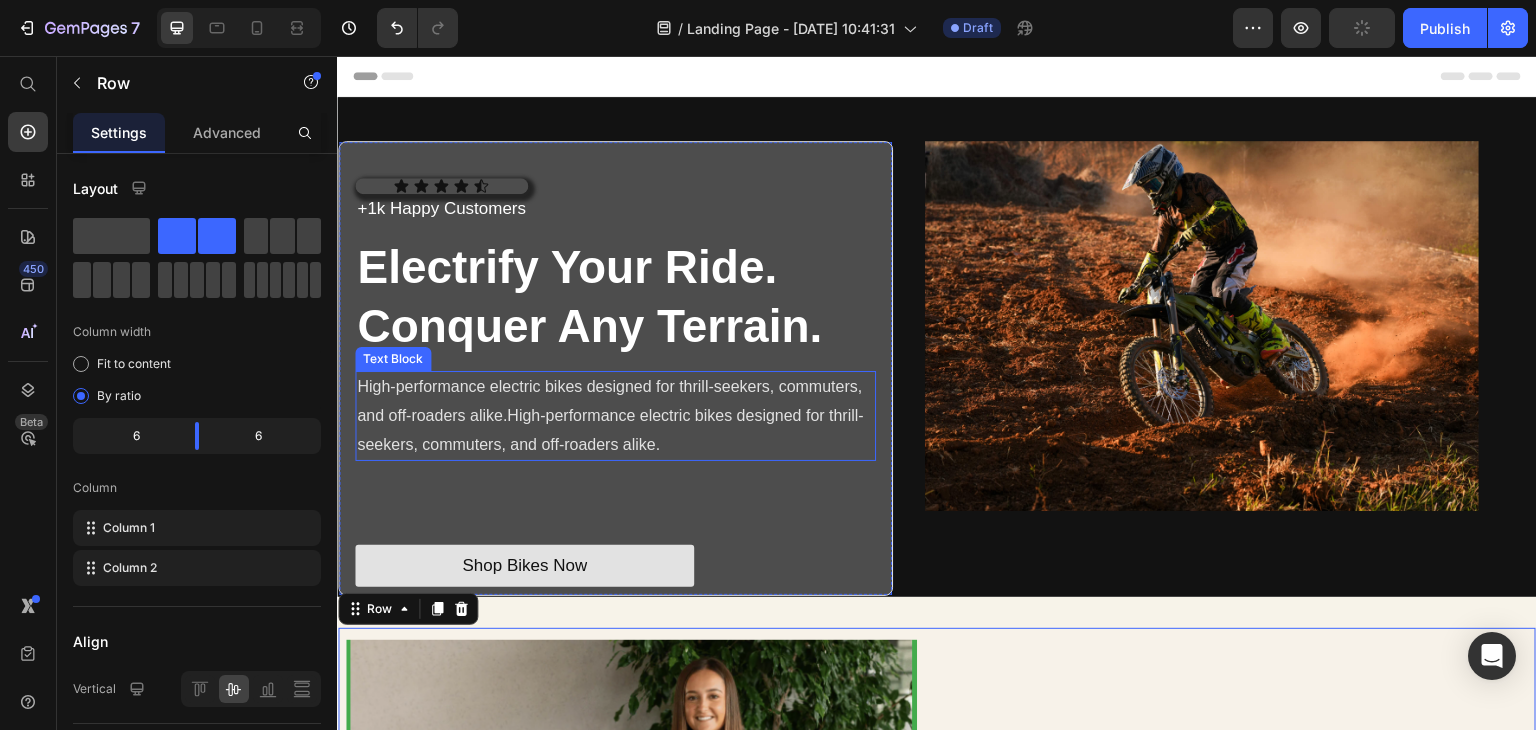 click on "High-performance electric bikes designed for thrill-seekers, commuters, and off-roaders alike.High-performance electric bikes designed for thrill-seekers, commuters, and off-roaders alike." at bounding box center (615, 416) 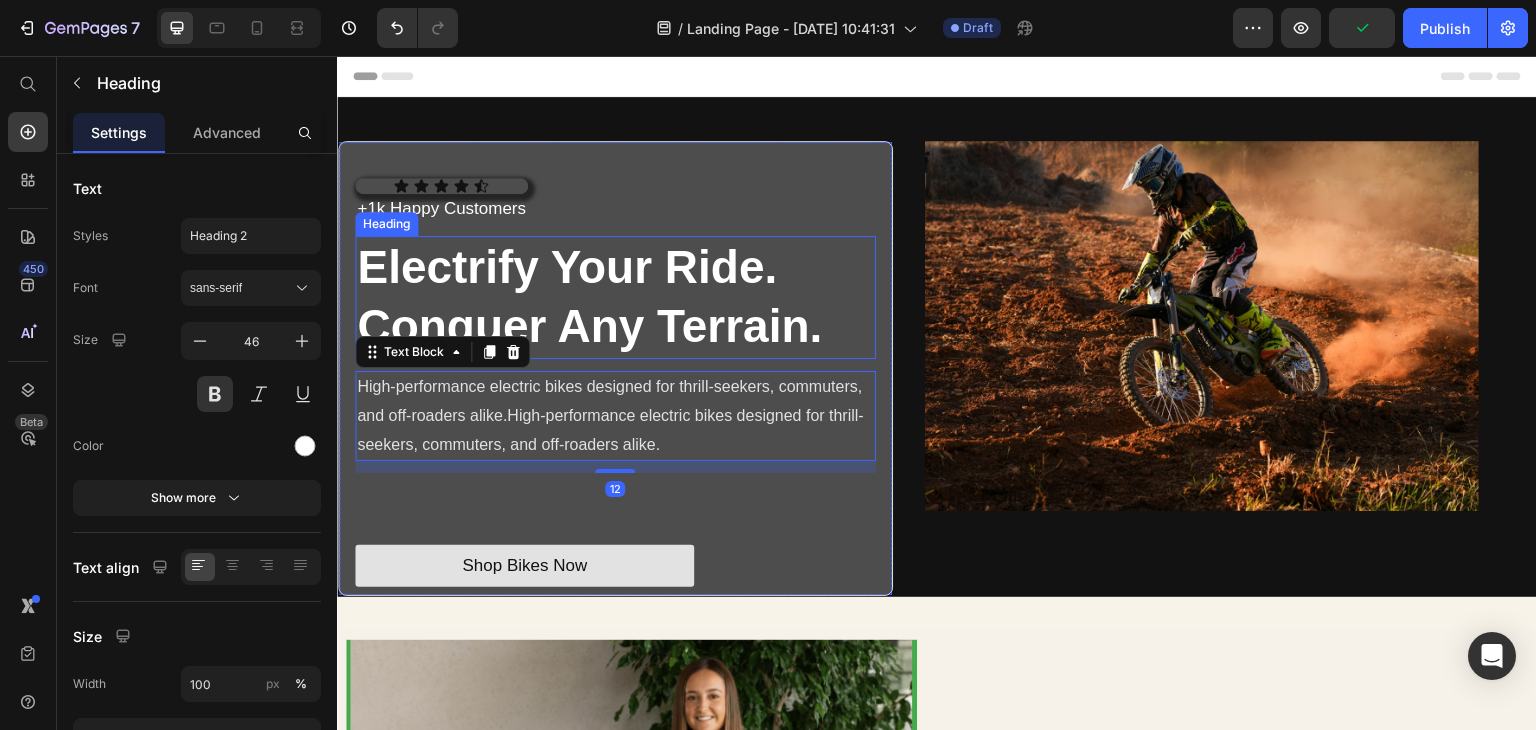click on "Electrify Your Ride. Conquer Any Terrain." at bounding box center (615, 298) 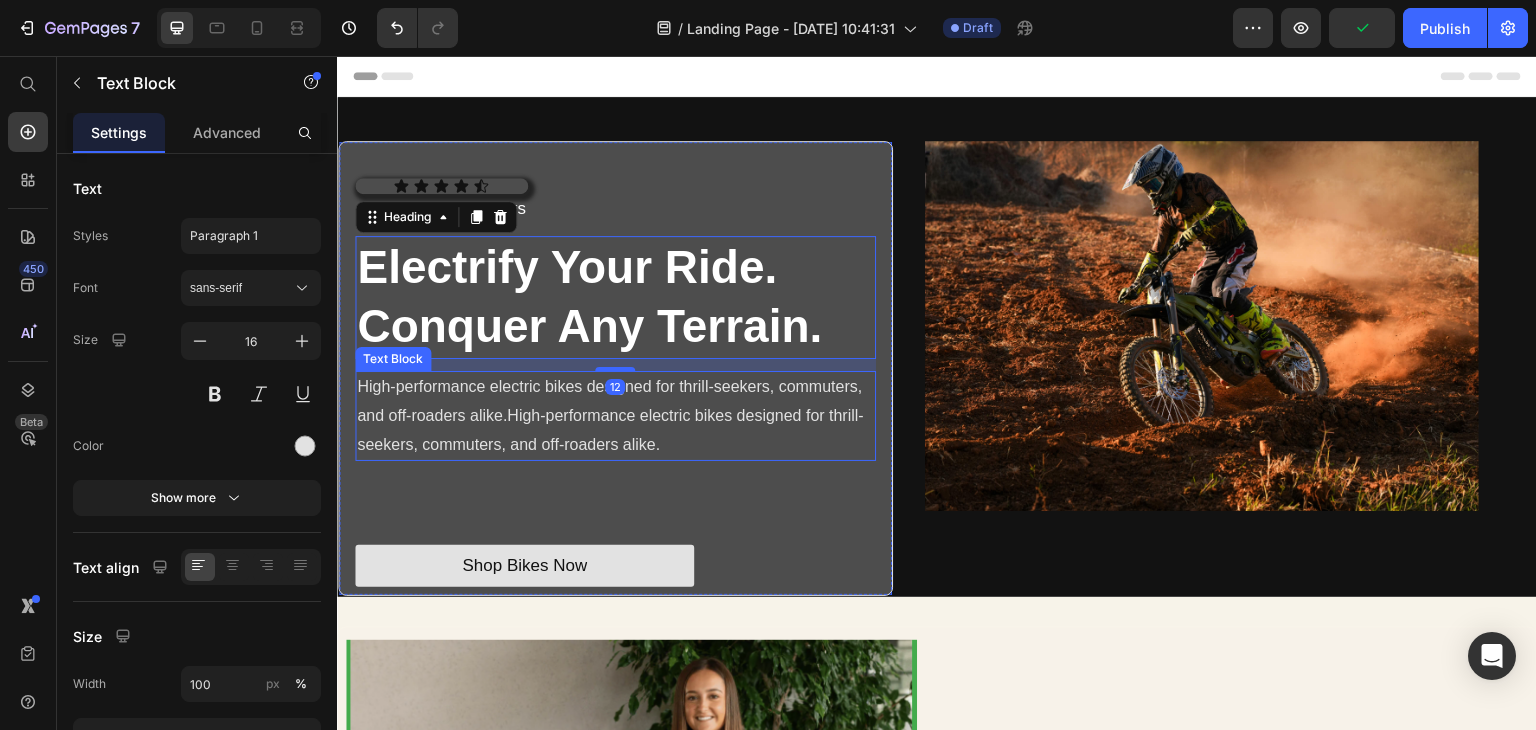 click on "High-performance electric bikes designed for thrill-seekers, commuters, and off-roaders alike.High-performance electric bikes designed for thrill-seekers, commuters, and off-roaders alike." at bounding box center (615, 416) 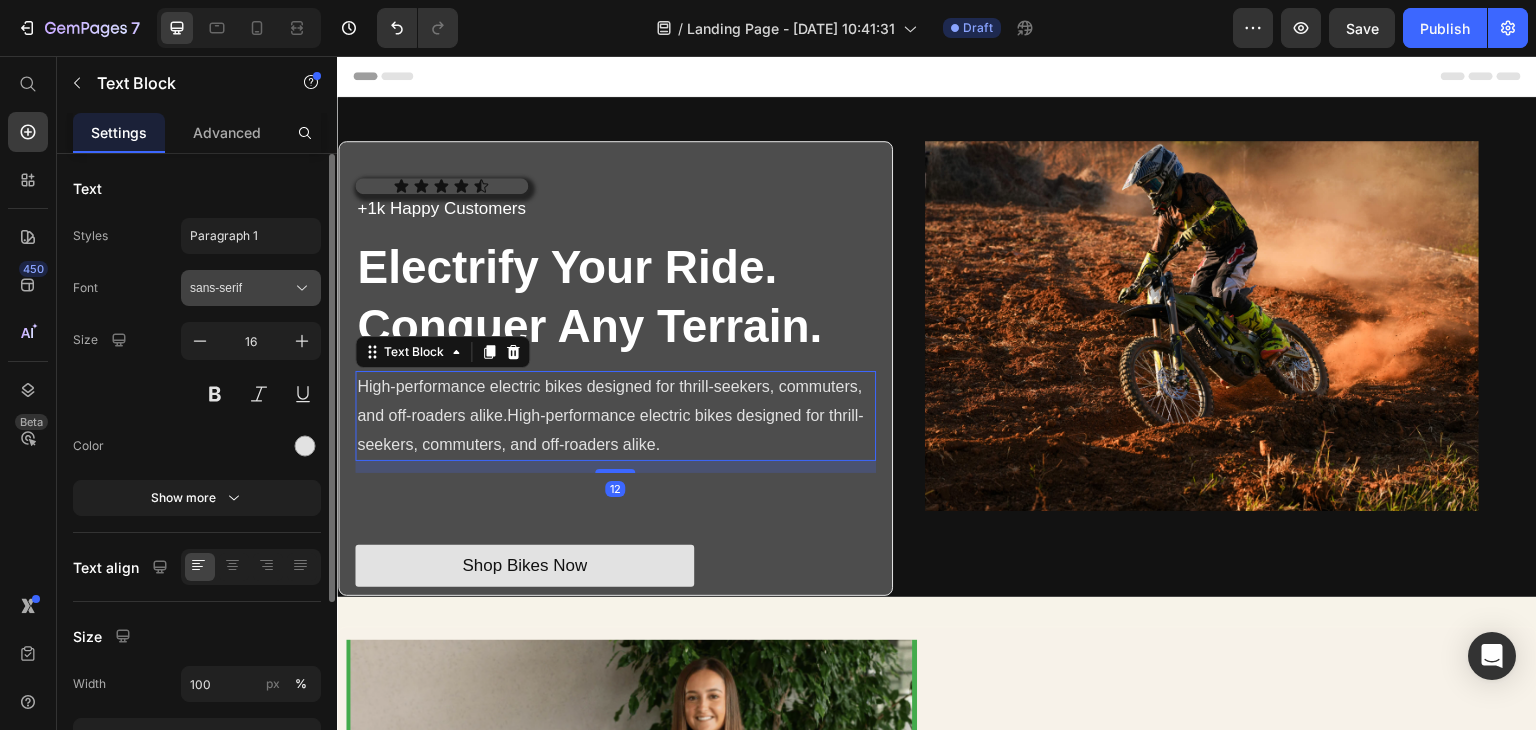 click on "sans-serif" at bounding box center (241, 288) 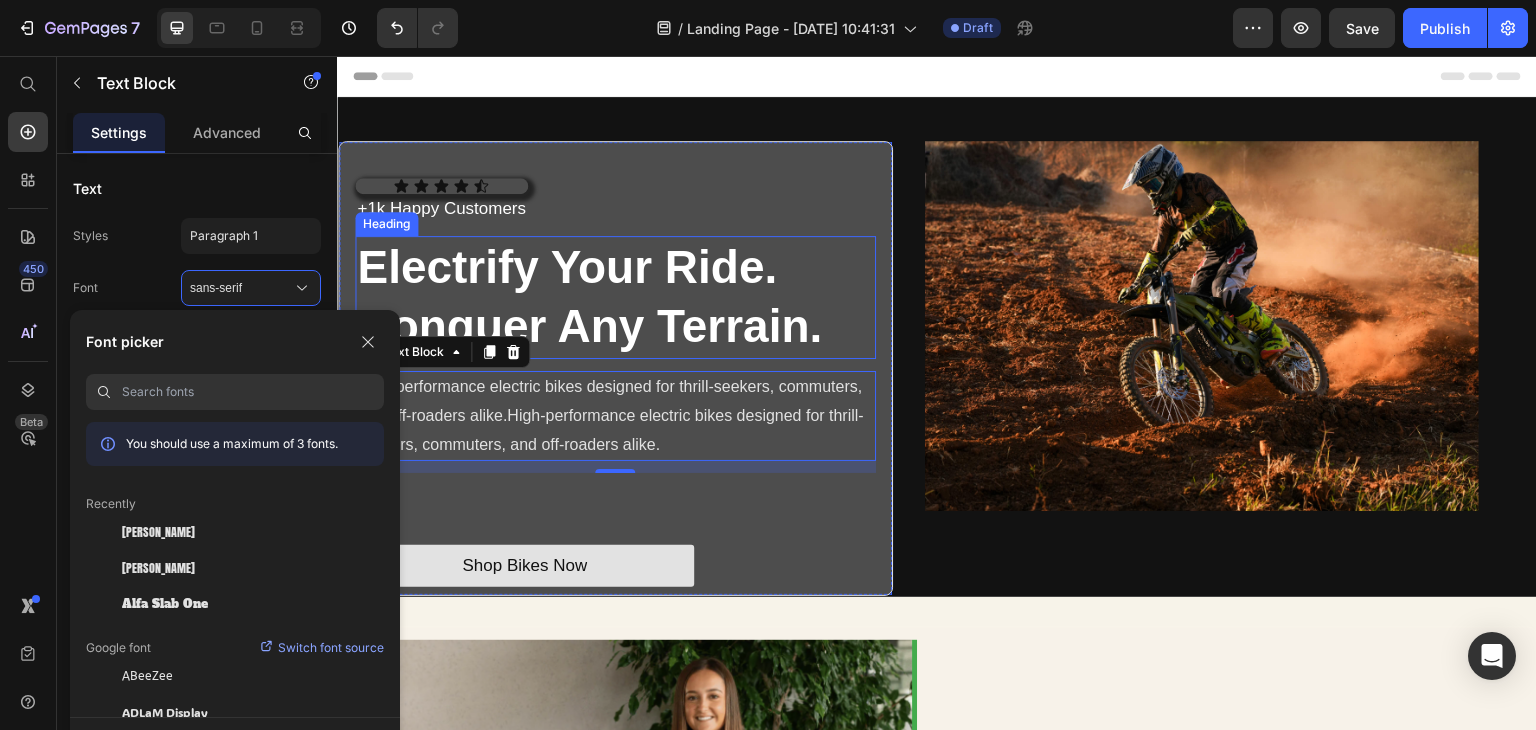 click on "Electrify Your Ride. Conquer Any Terrain." at bounding box center [615, 298] 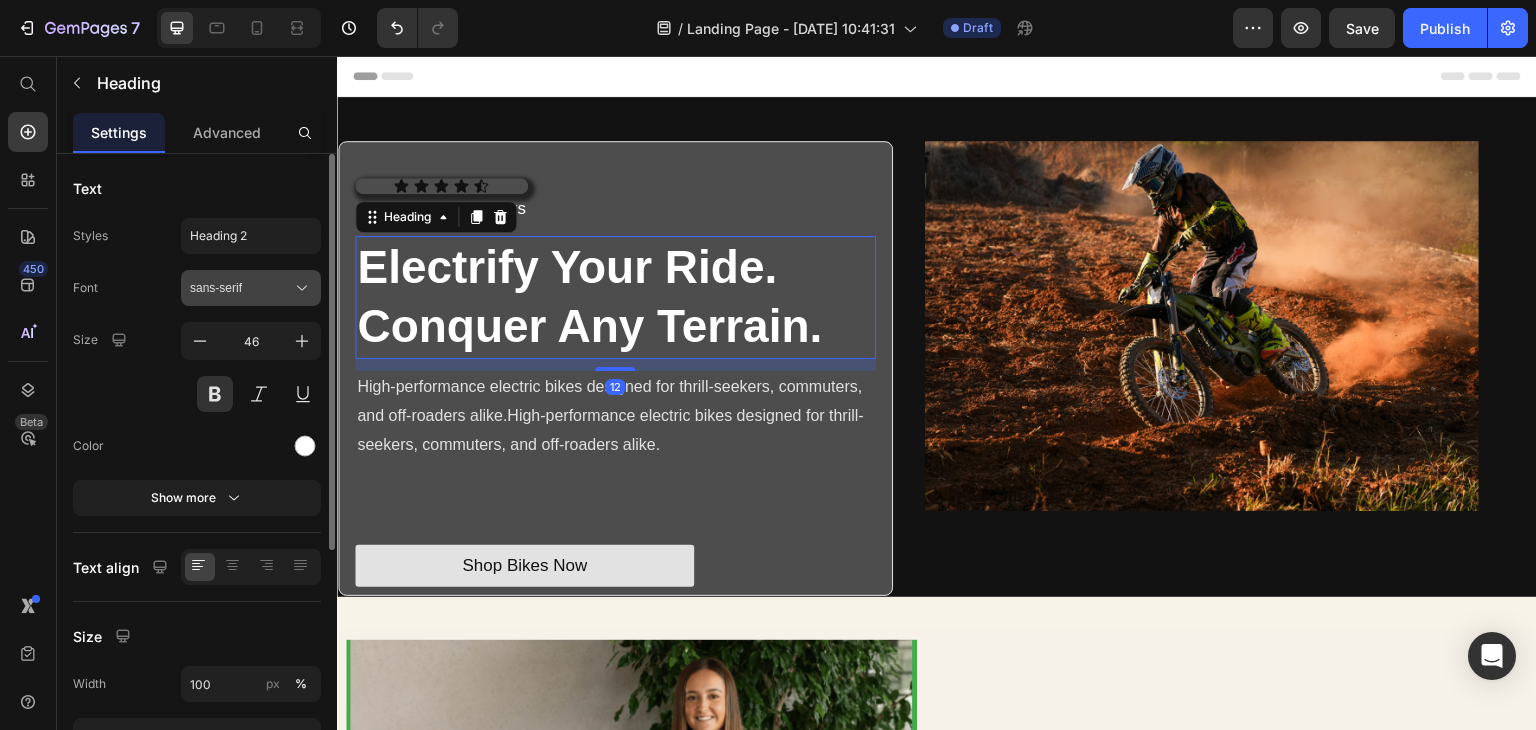 click on "sans-serif" at bounding box center (251, 288) 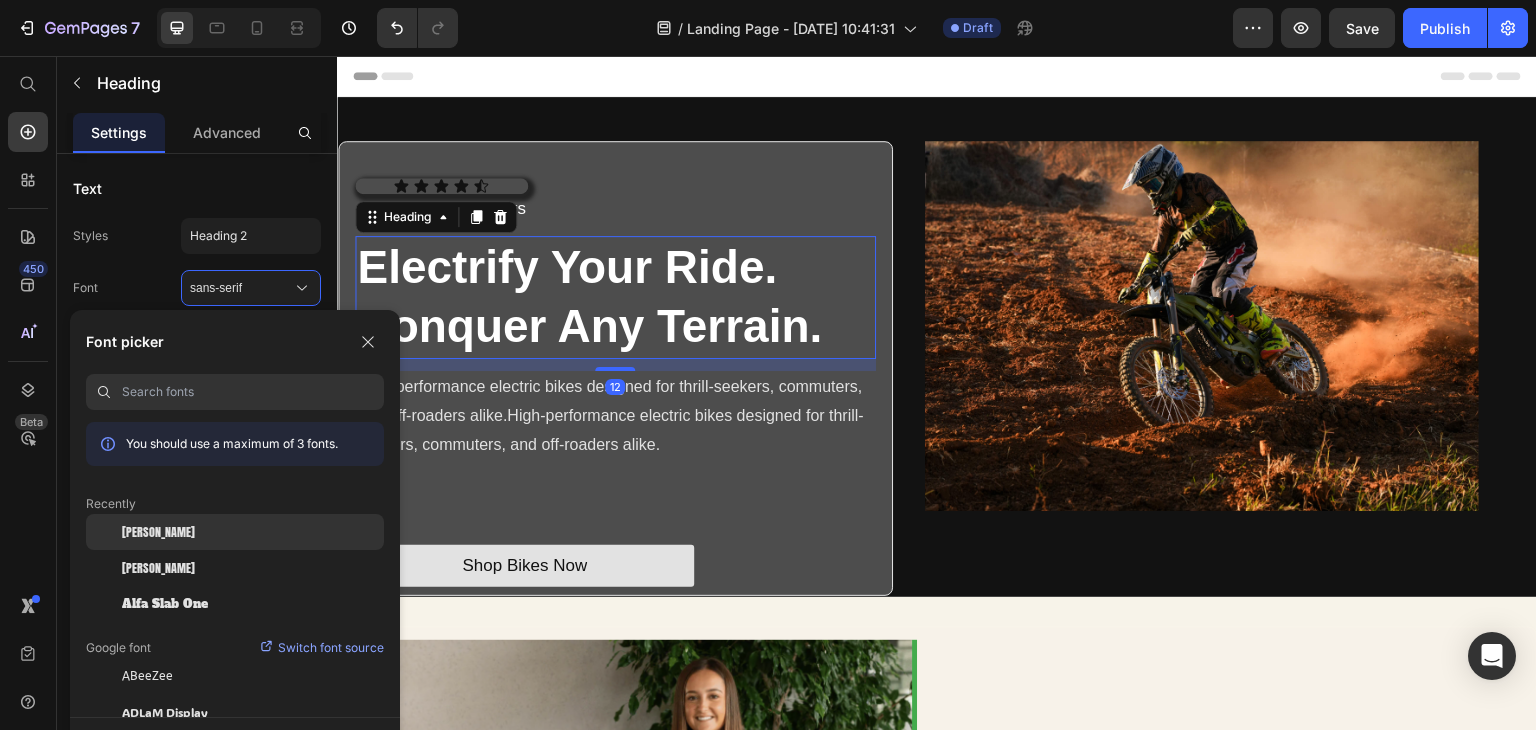 click on "[PERSON_NAME]" 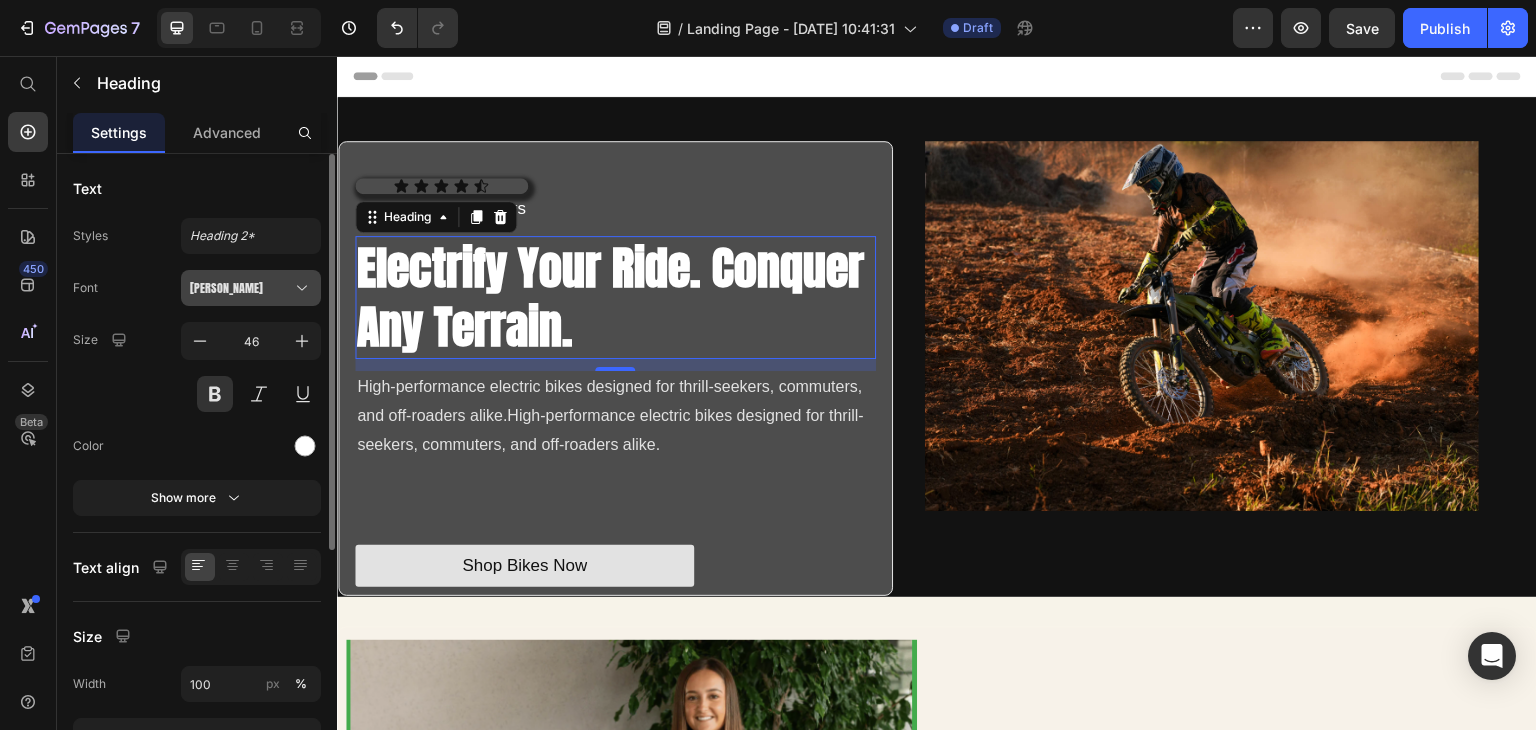 click on "[PERSON_NAME]" at bounding box center (241, 288) 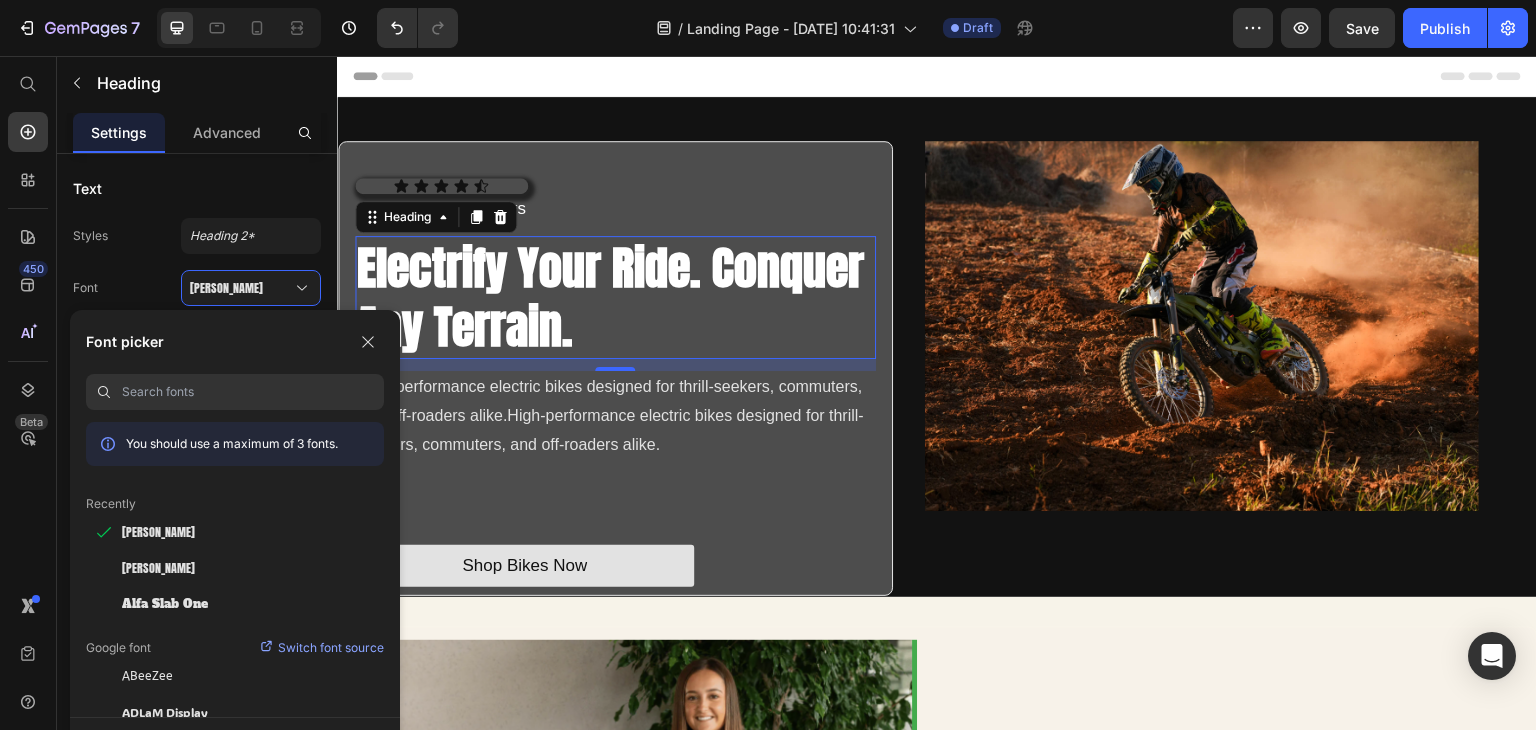 click at bounding box center [253, 392] 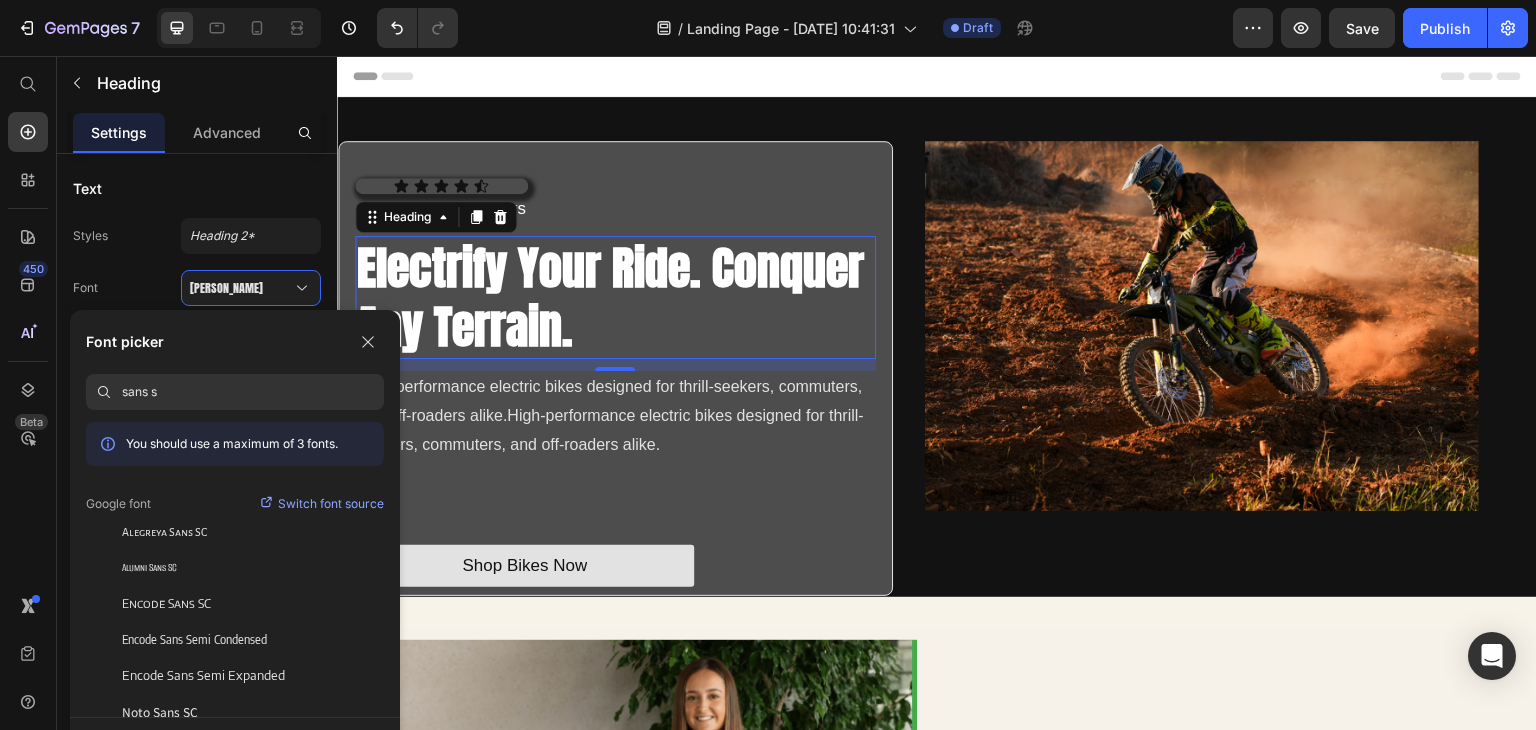type on "sans" 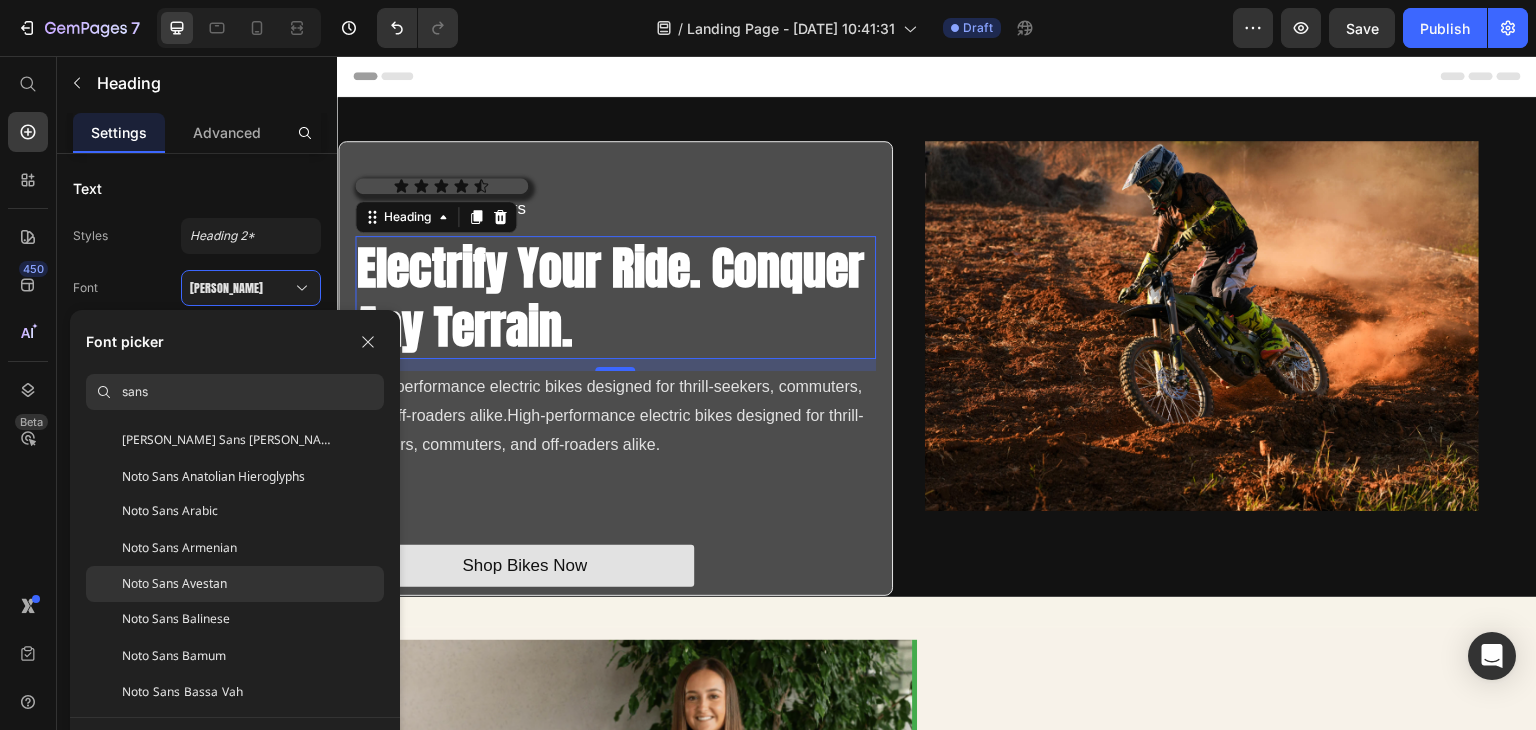 scroll, scrollTop: 2300, scrollLeft: 0, axis: vertical 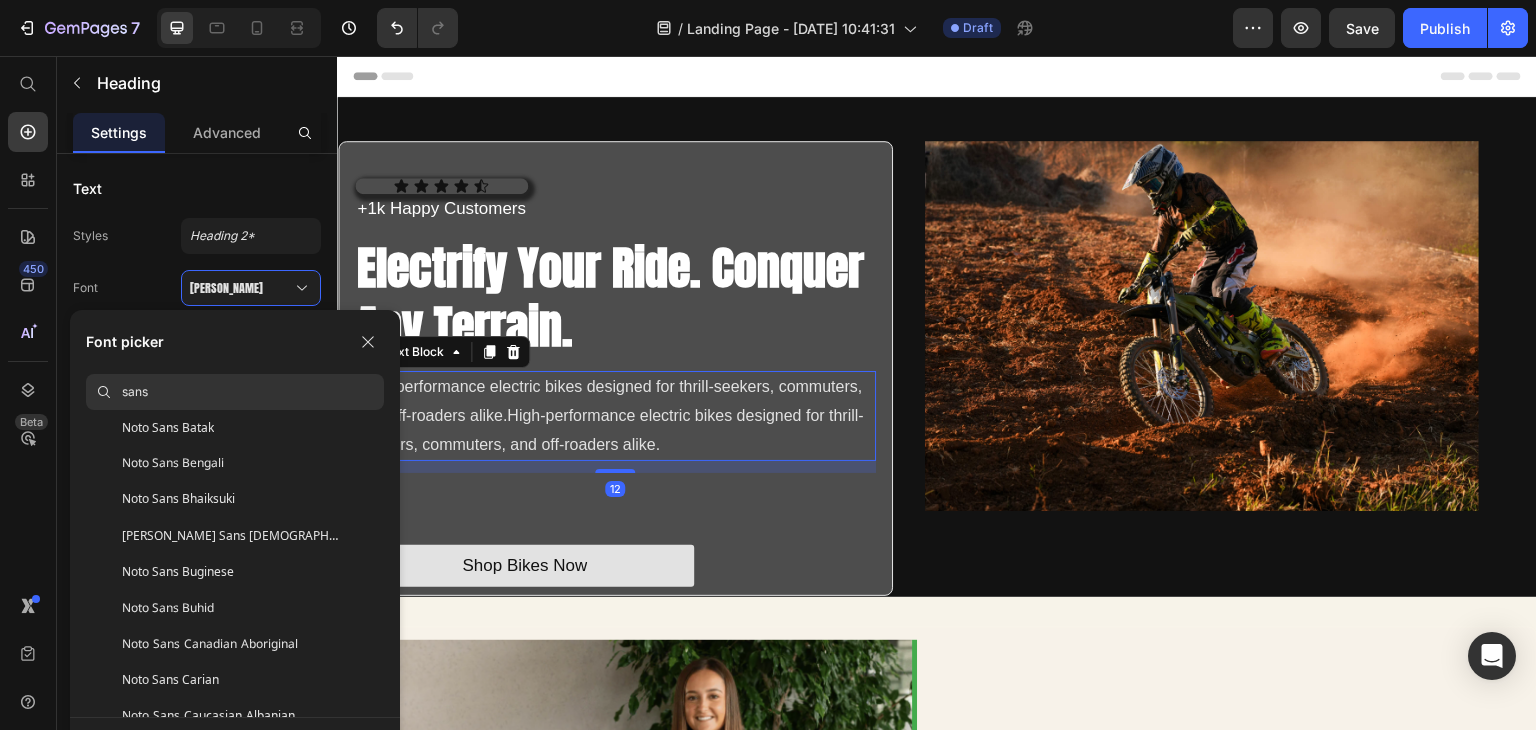click on "High-performance electric bikes designed for thrill-seekers, commuters, and off-roaders alike.High-performance electric bikes designed for thrill-seekers, commuters, and off-roaders alike." at bounding box center [615, 416] 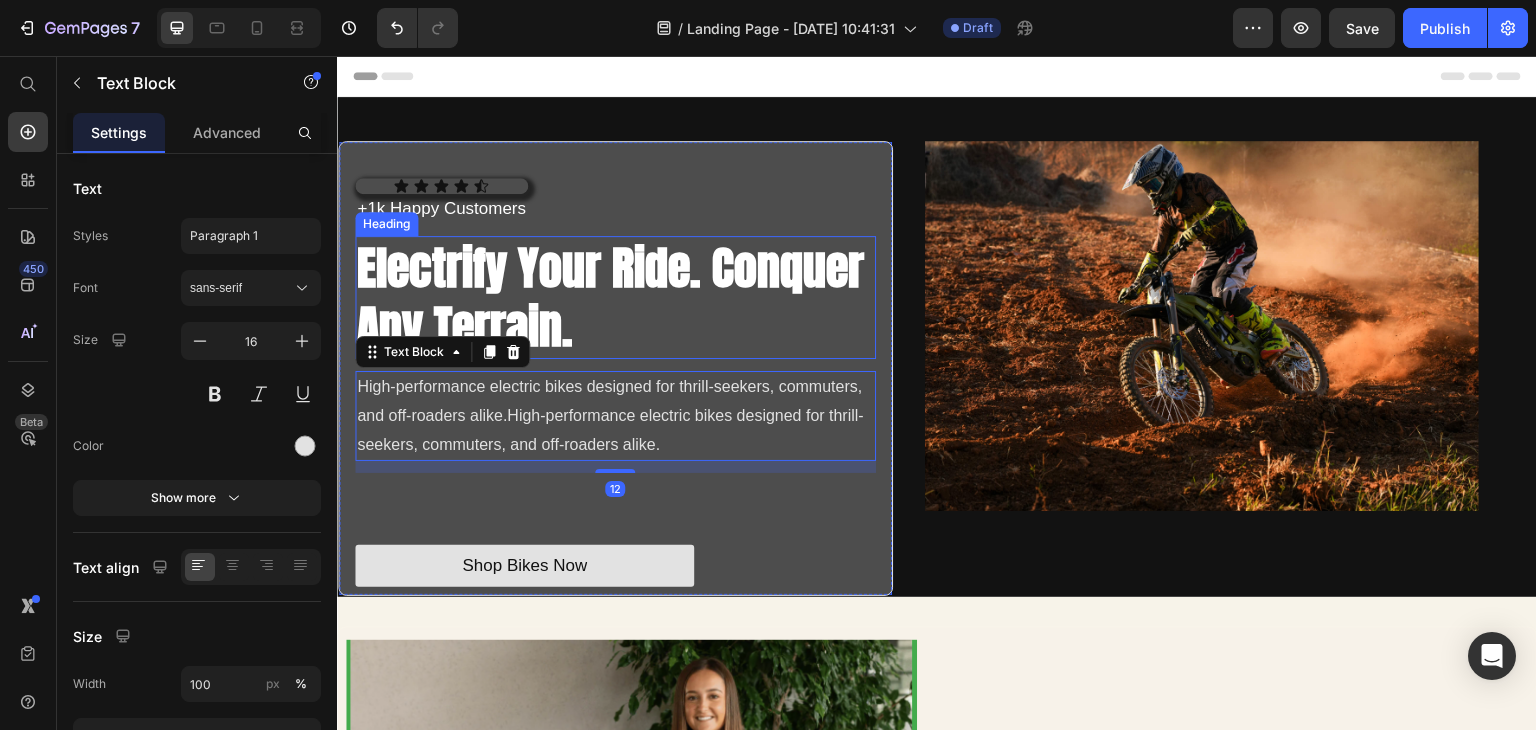 click on "Electrify Your Ride. Conquer Any Terrain." at bounding box center (615, 298) 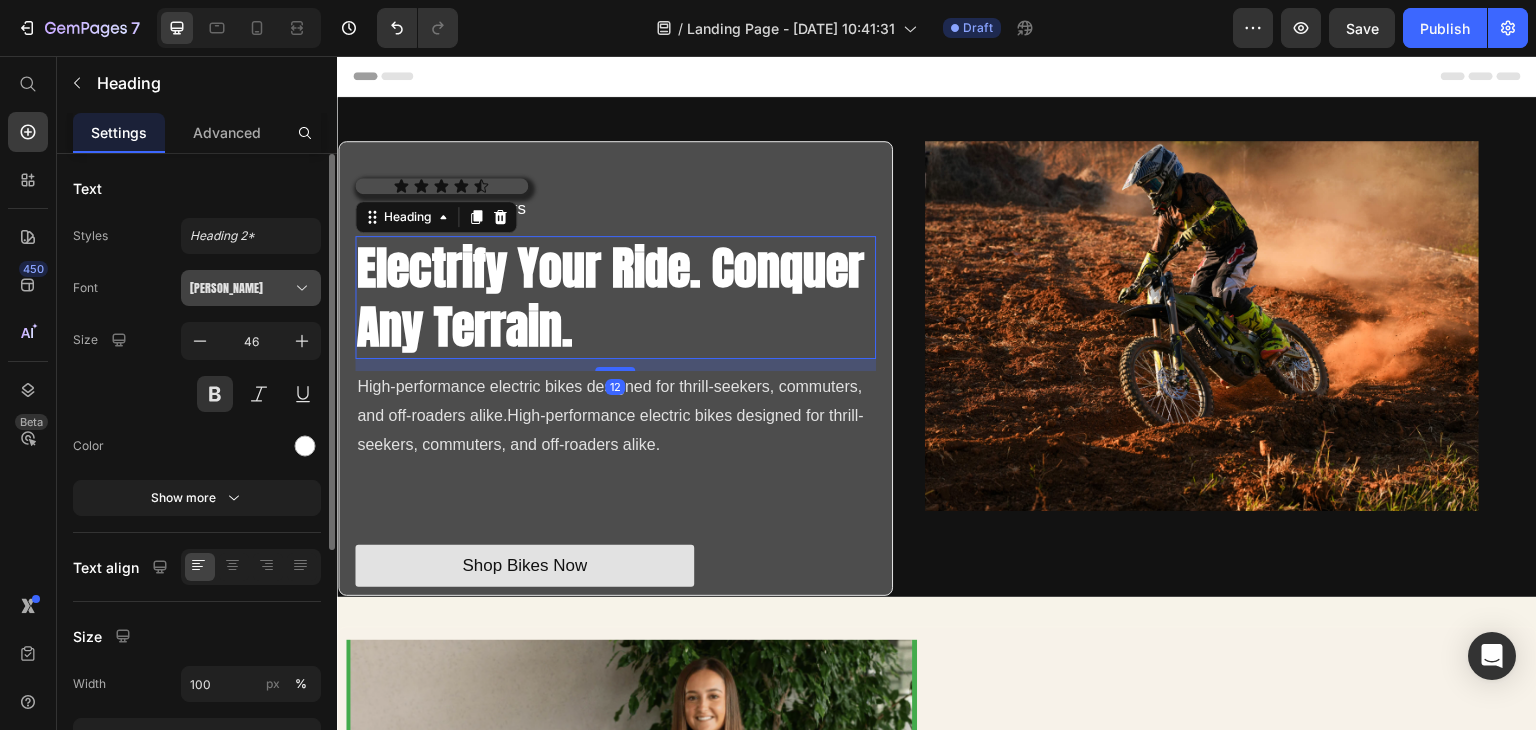 click on "[PERSON_NAME]" at bounding box center (251, 288) 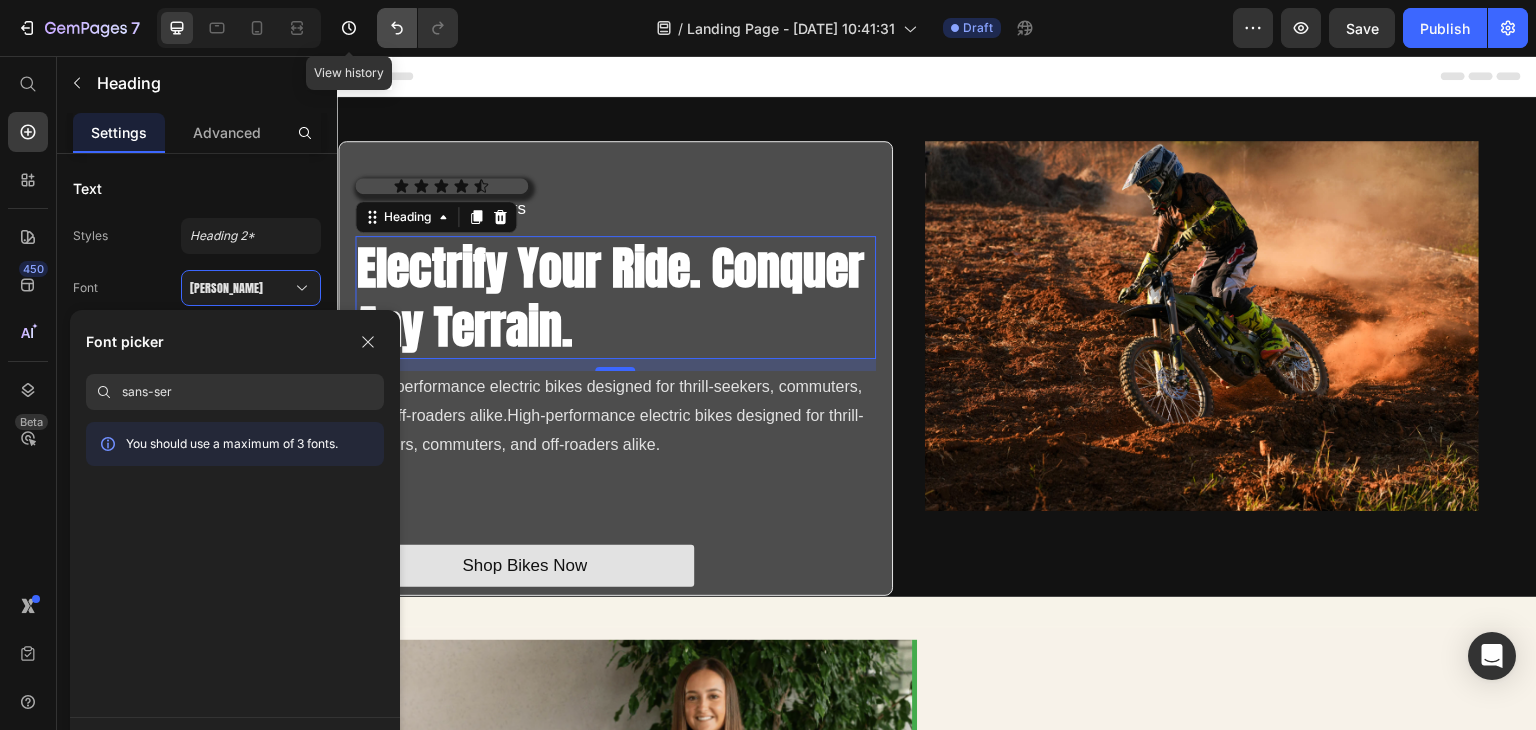type on "sans-ser" 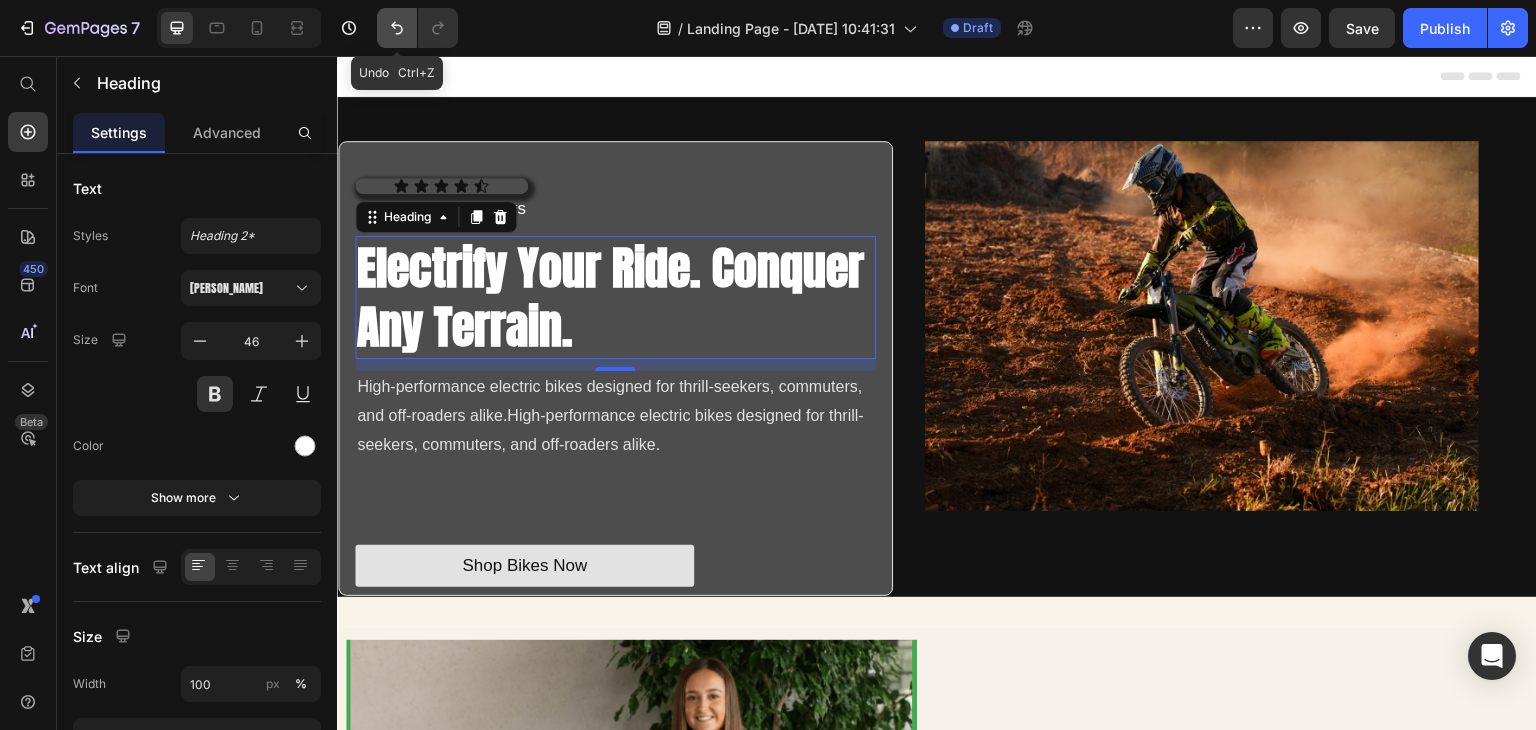 click 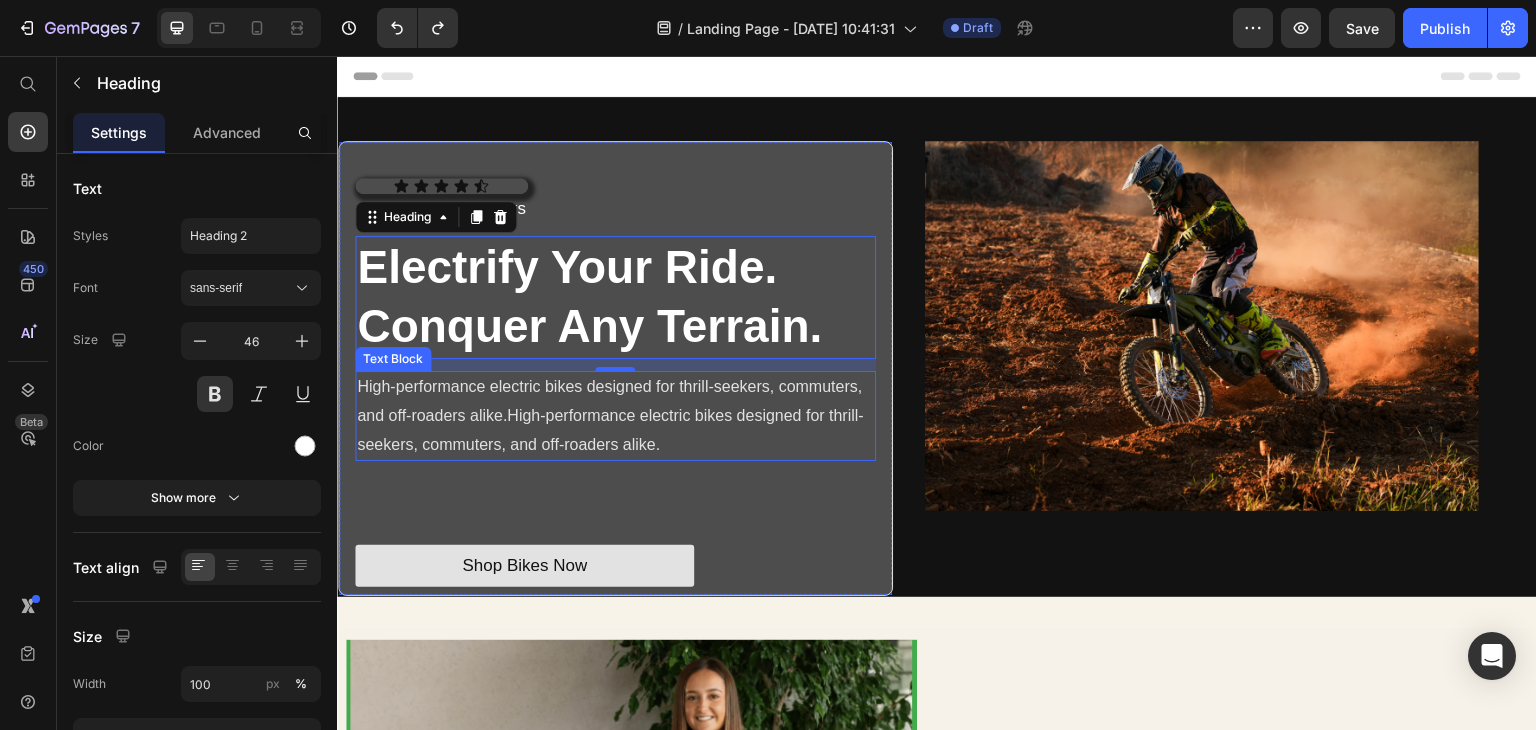click on "High-performance electric bikes designed for thrill-seekers, commuters, and off-roaders alike.High-performance electric bikes designed for thrill-seekers, commuters, and off-roaders alike." at bounding box center (615, 416) 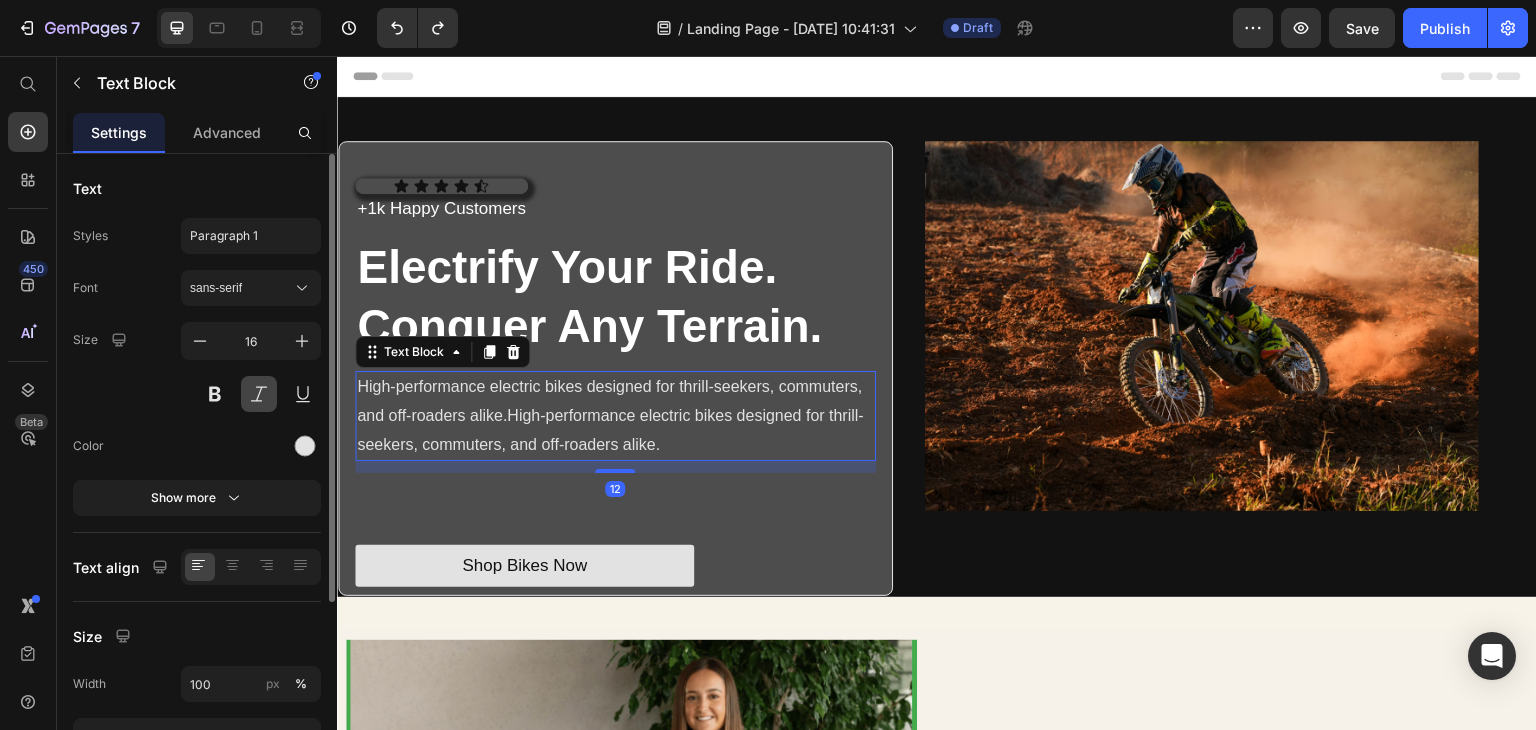 click at bounding box center (259, 394) 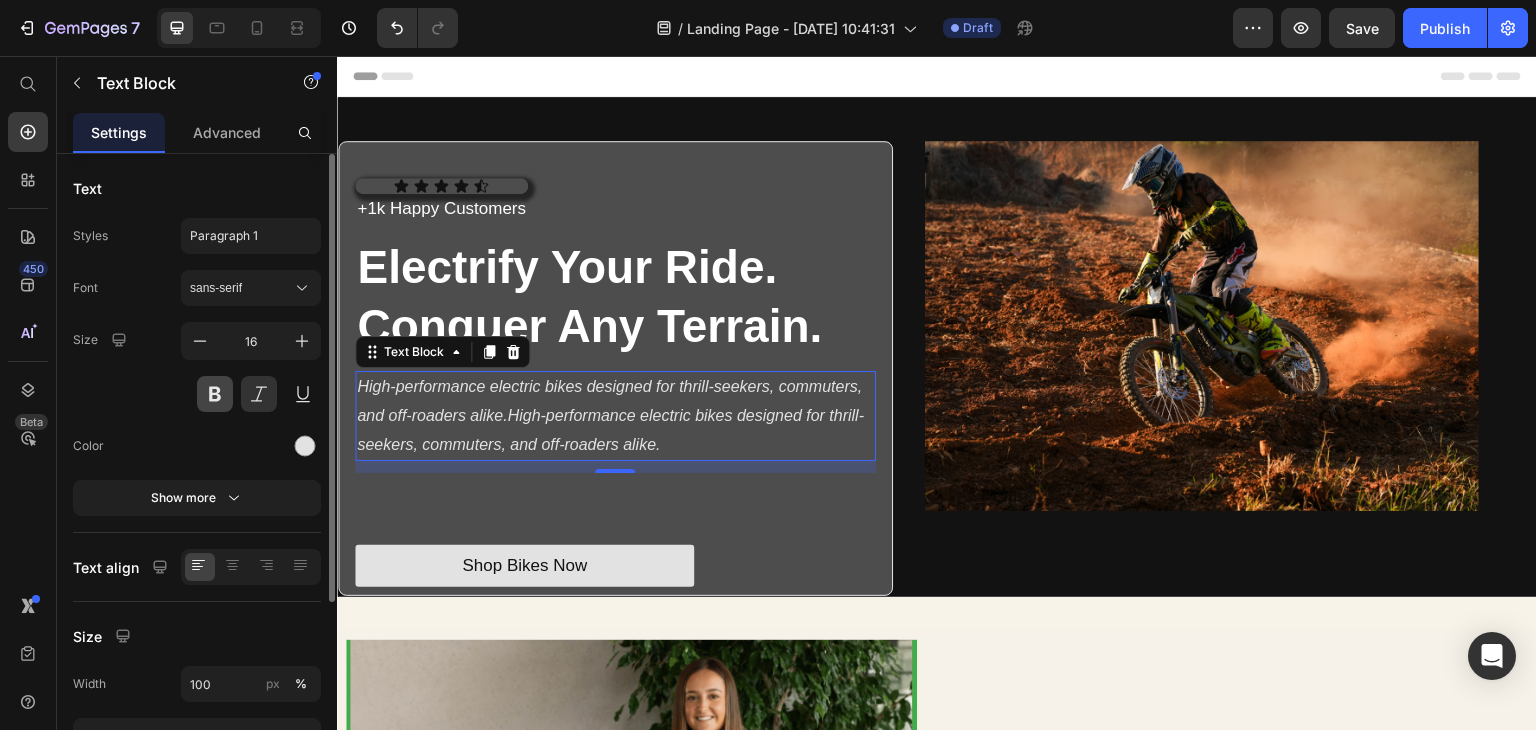 click at bounding box center [215, 394] 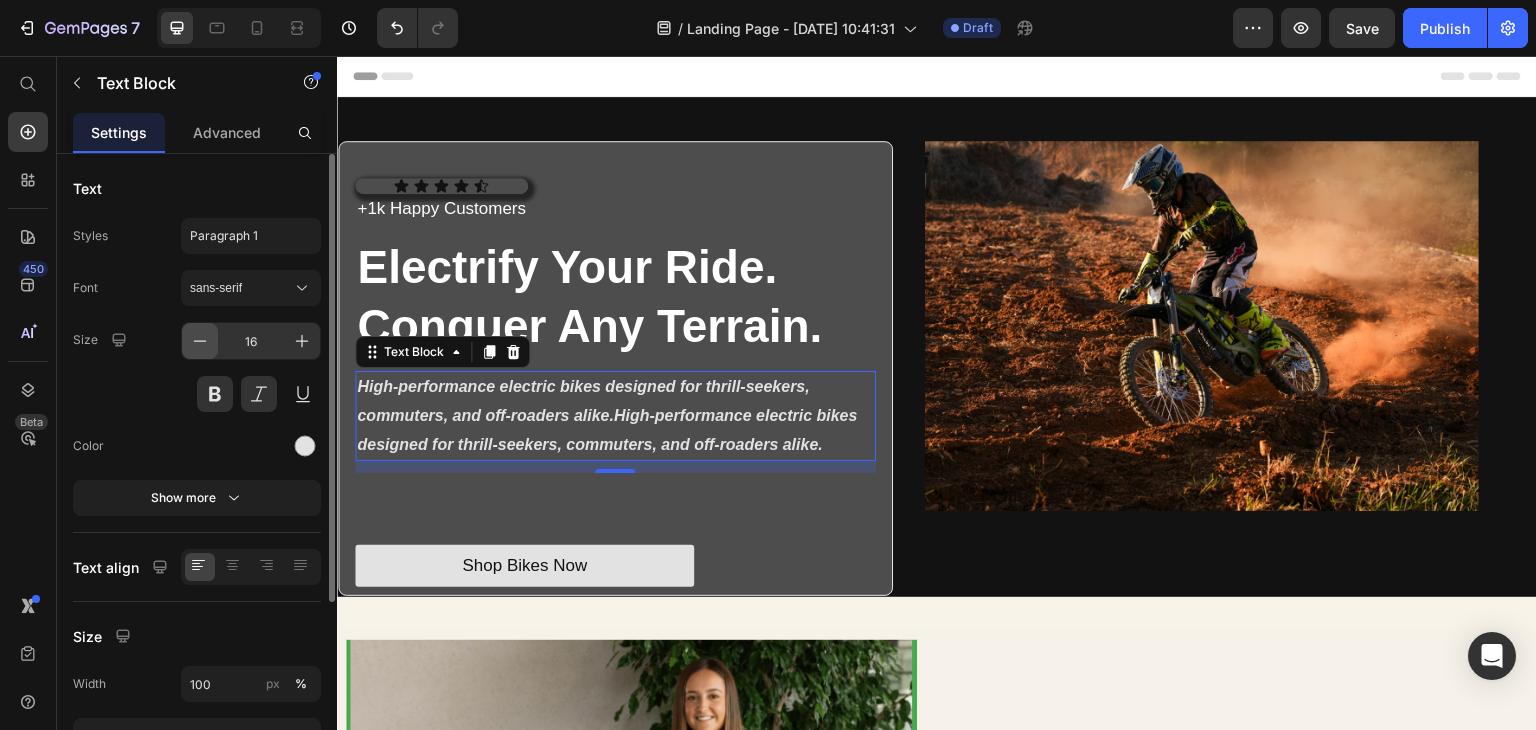 click 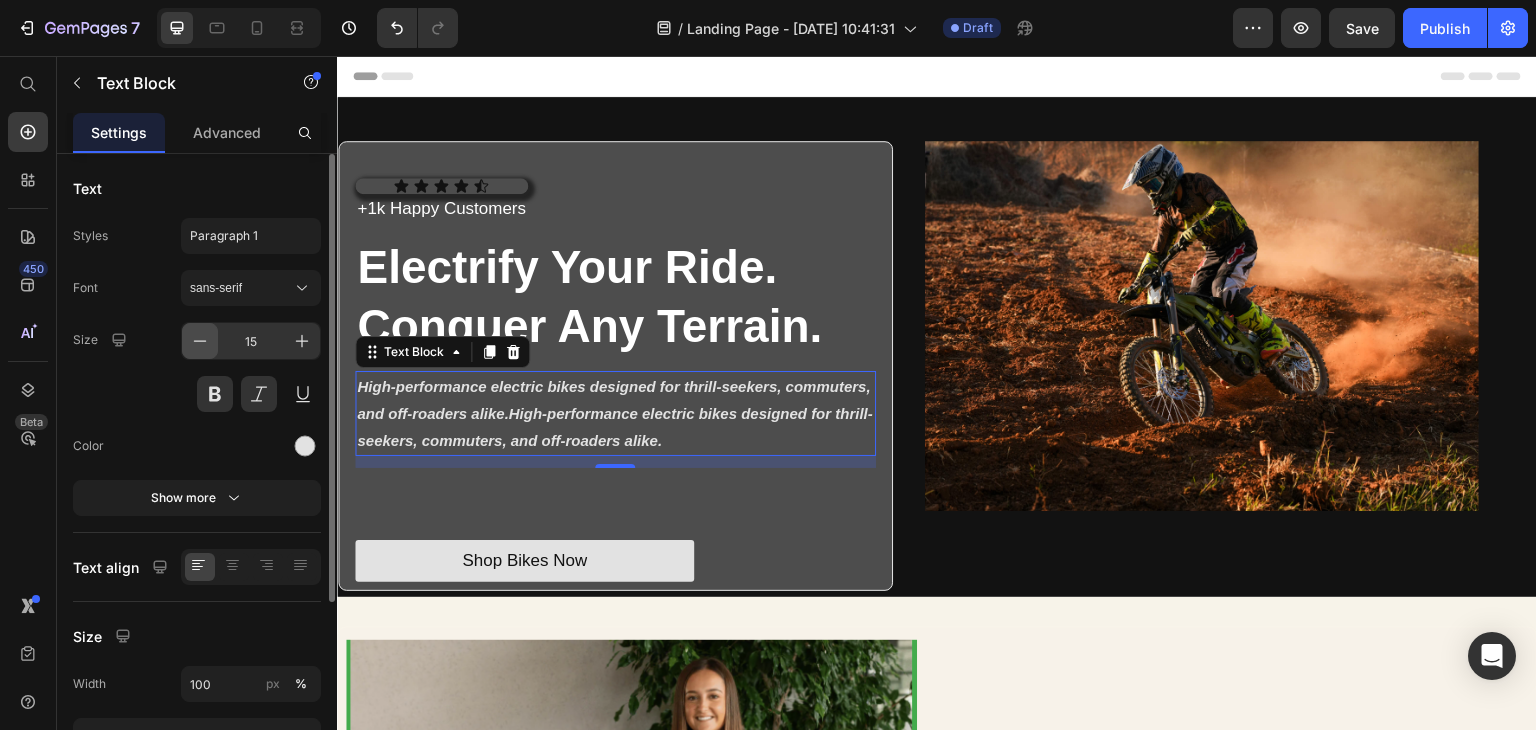 click 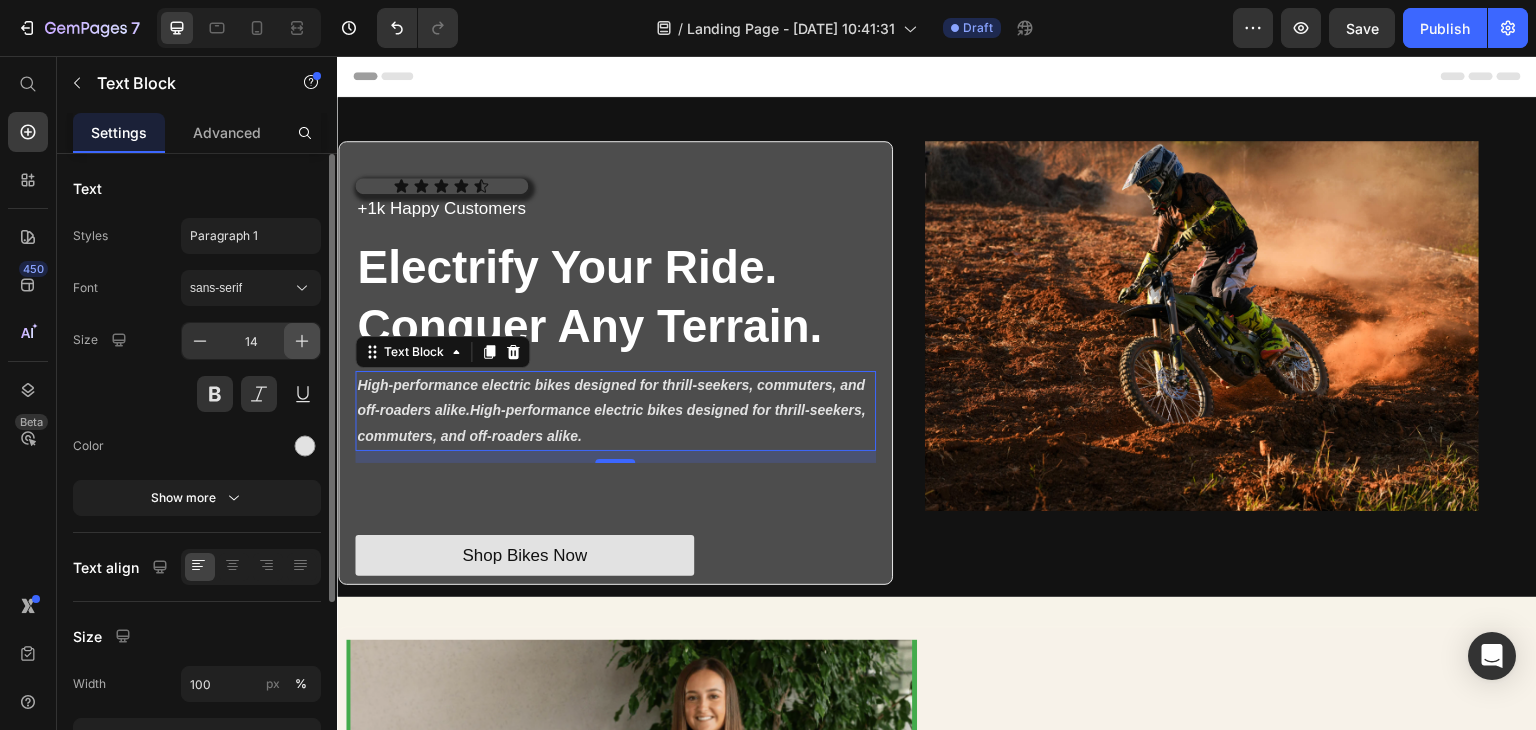 click 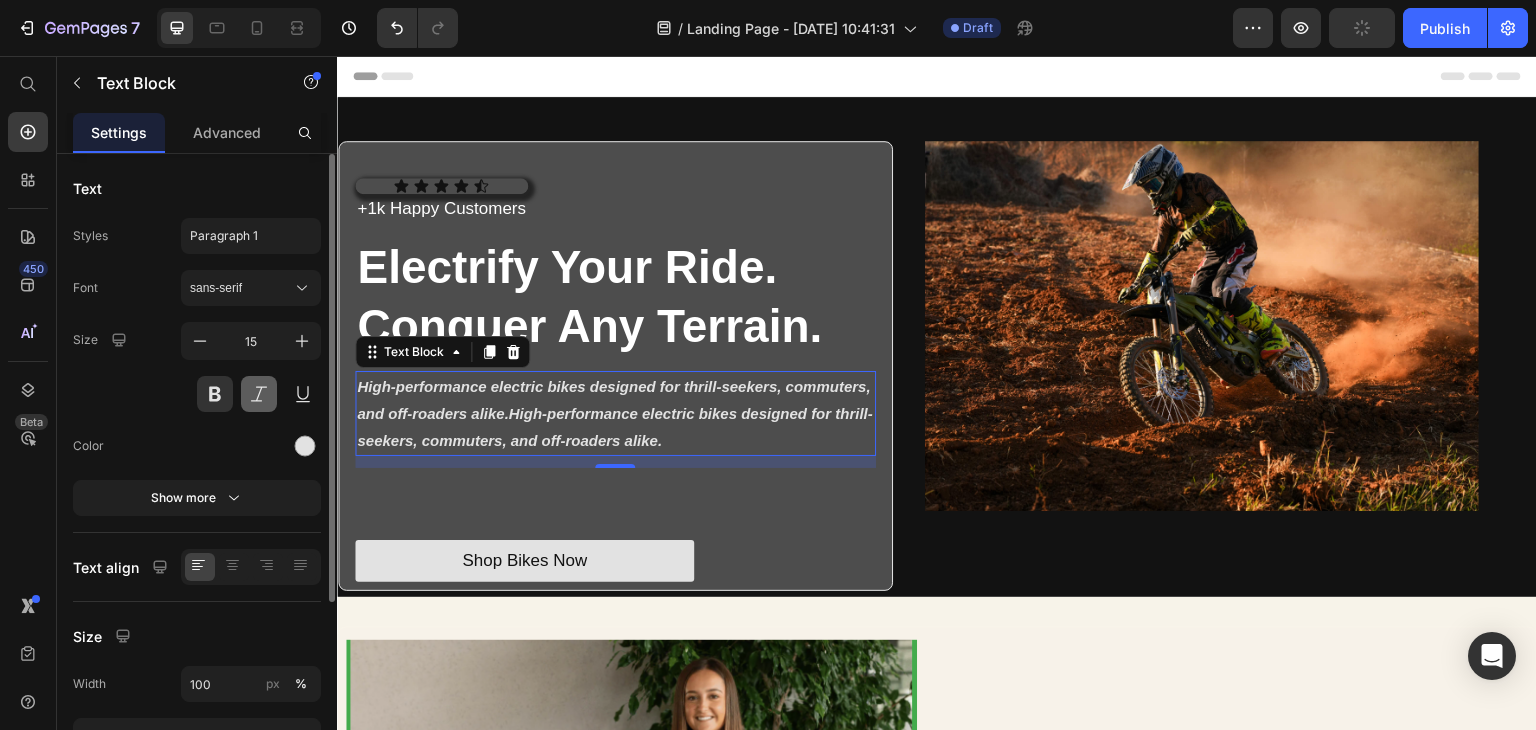 click at bounding box center (259, 394) 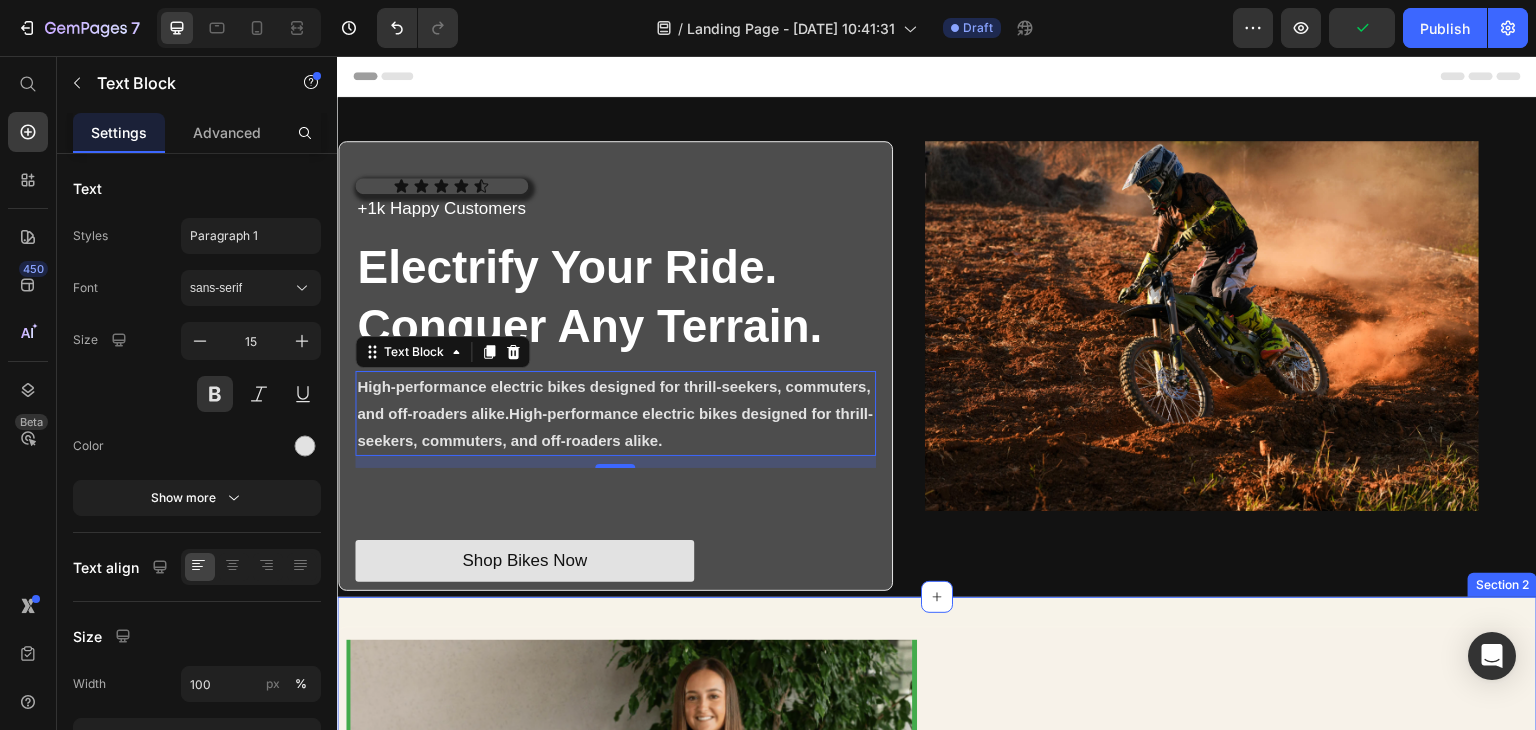 click on "Image A Rheal Story Heading Inspired by their own journey to better health, founders Charlotte & Sean. created Rheal to help more people feel healthier & happier with superfoods. Text Block READ MORE Button Row Section 2" at bounding box center (937, 862) 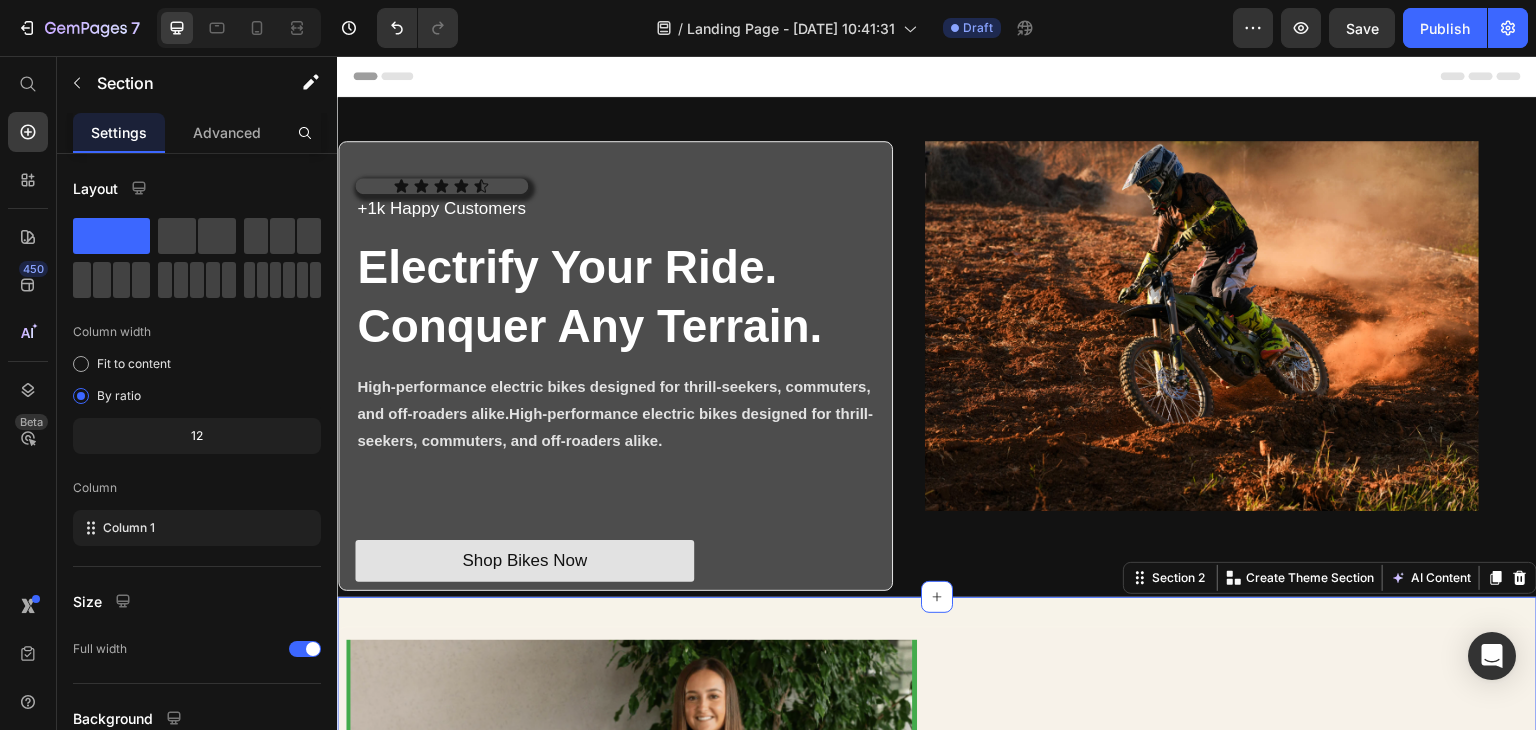 click on "Icon Icon Icon Icon Icon Icon List +1k Happy Customers Text Block Row Electrify Your Ride. Conquer Any Terrain. Heading High-performance electric bikes designed for thrill-seekers, commuters, and off-roaders alike.High-performance electric bikes designed for thrill-seekers, commuters, and off-roaders alike. Text Block Text Block Text Block Shop Bikes Now Button" at bounding box center [615, 380] 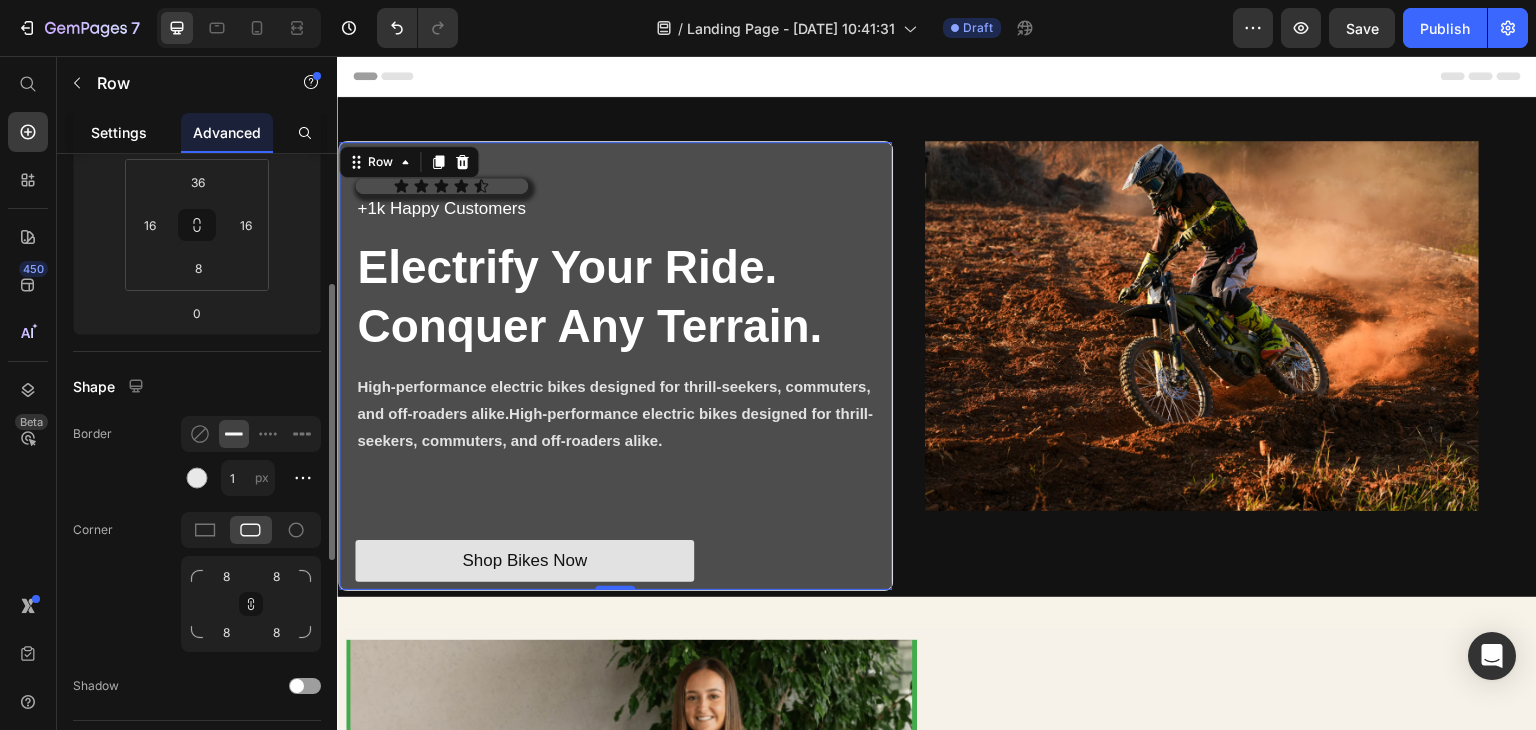 click on "Settings" at bounding box center (119, 132) 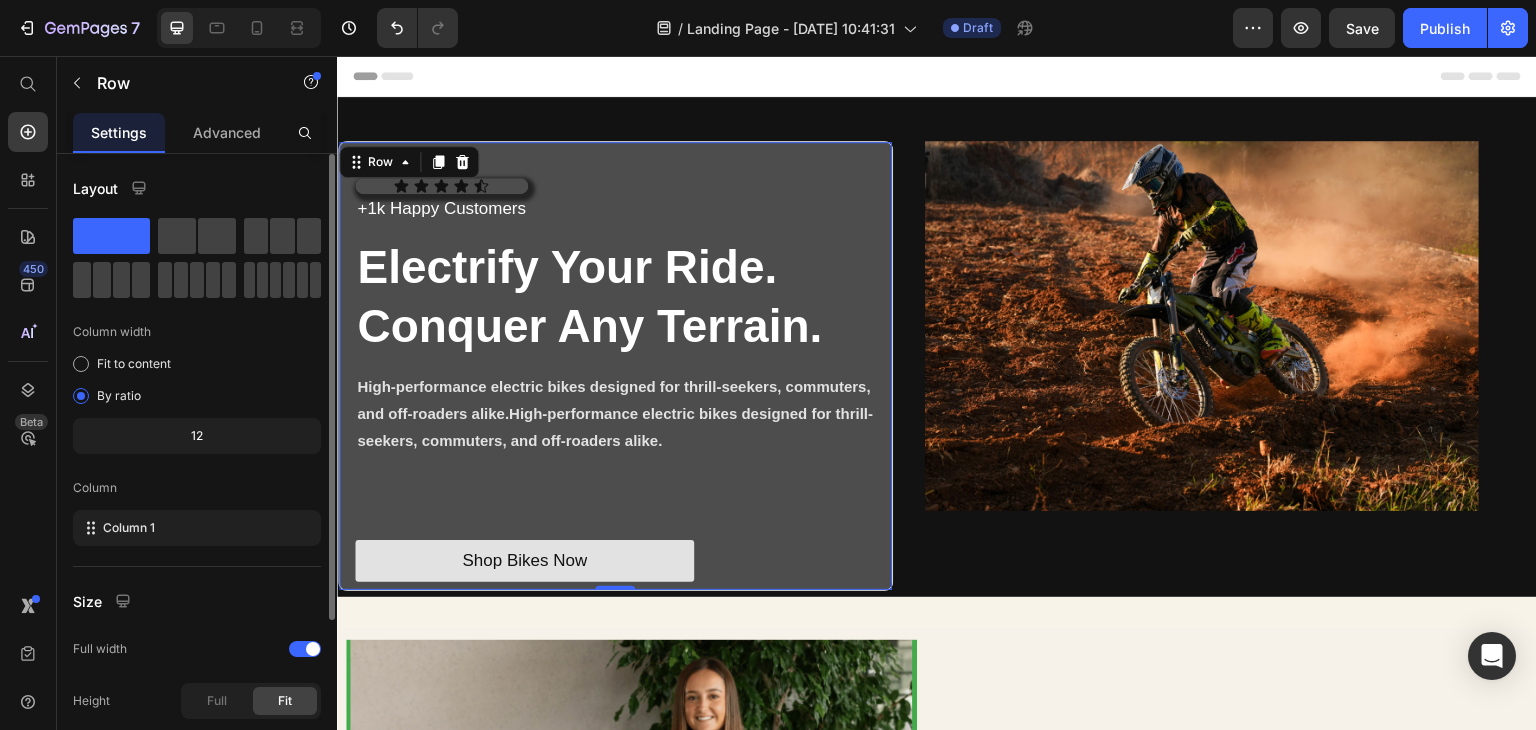scroll, scrollTop: 225, scrollLeft: 0, axis: vertical 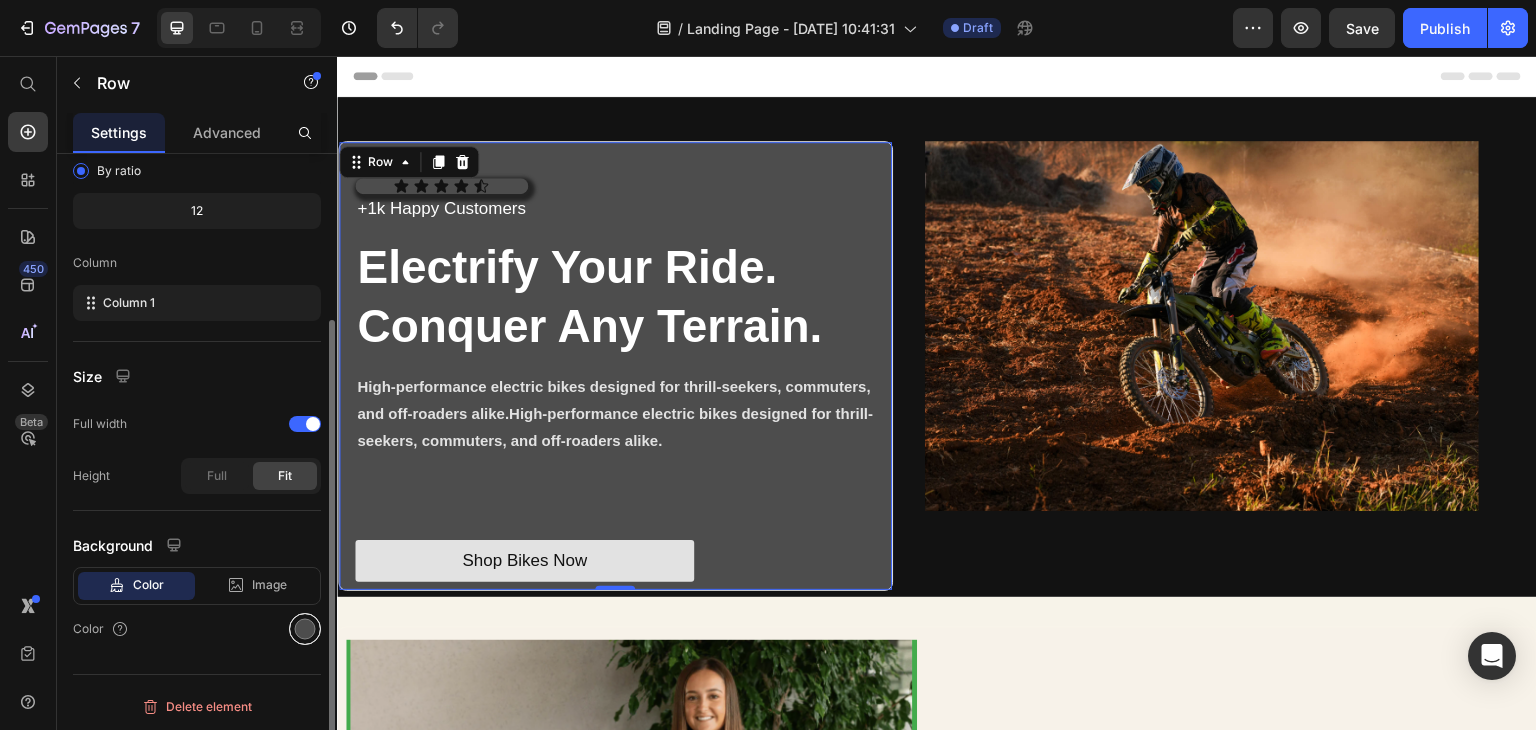 click at bounding box center [305, 629] 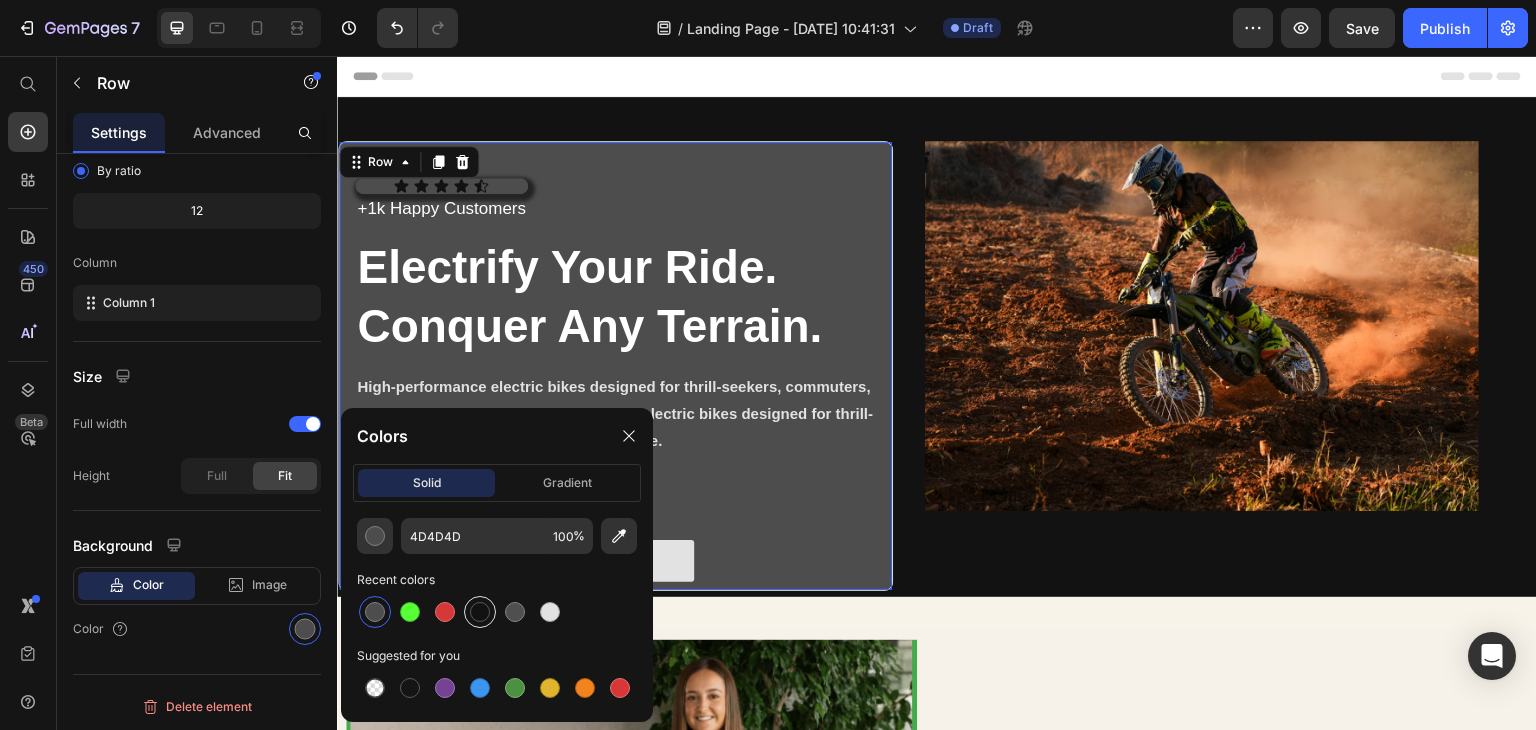 click at bounding box center (480, 612) 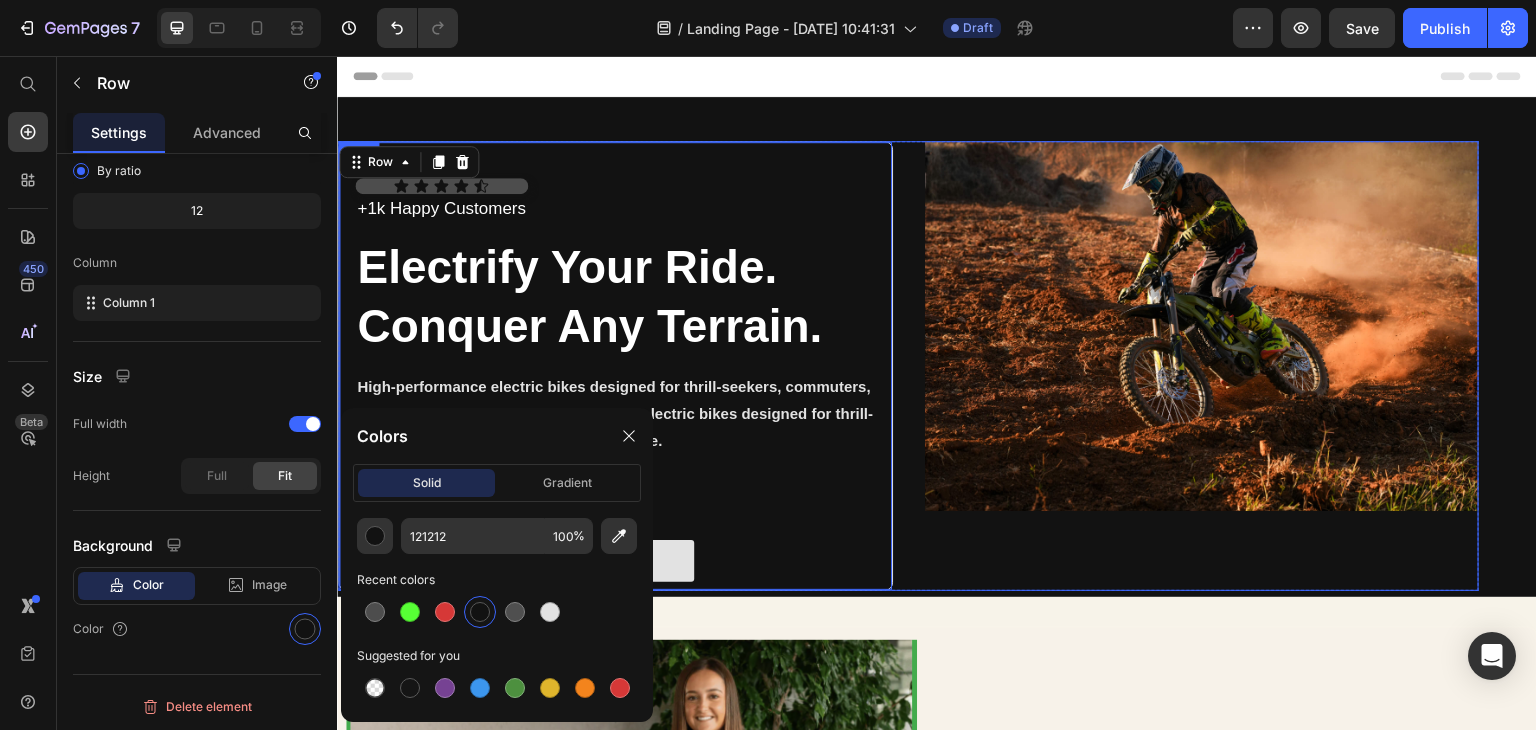 click on "Icon Icon Icon Icon Icon Icon List +1k Happy Customers Text Block Row Electrify Your Ride. Conquer Any Terrain. Heading High-performance electric bikes designed for thrill-seekers, commuters, and off-roaders alike.High-performance electric bikes designed for thrill-seekers, commuters, and off-roaders alike. Text Block Text Block Text Block Shop Bikes Now Button Row   0 Image Row" at bounding box center (908, 366) 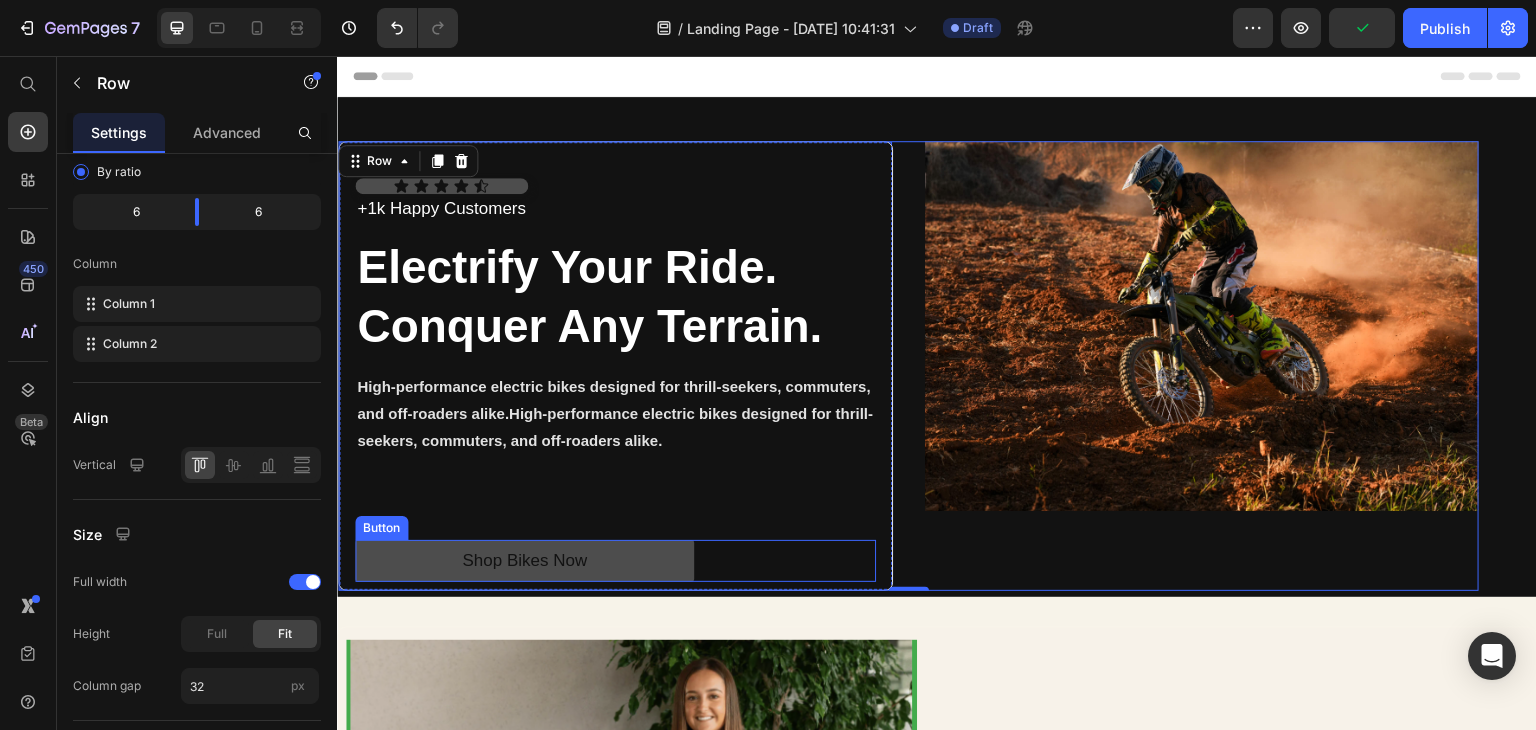 click on "Shop Bikes Now" at bounding box center [524, 561] 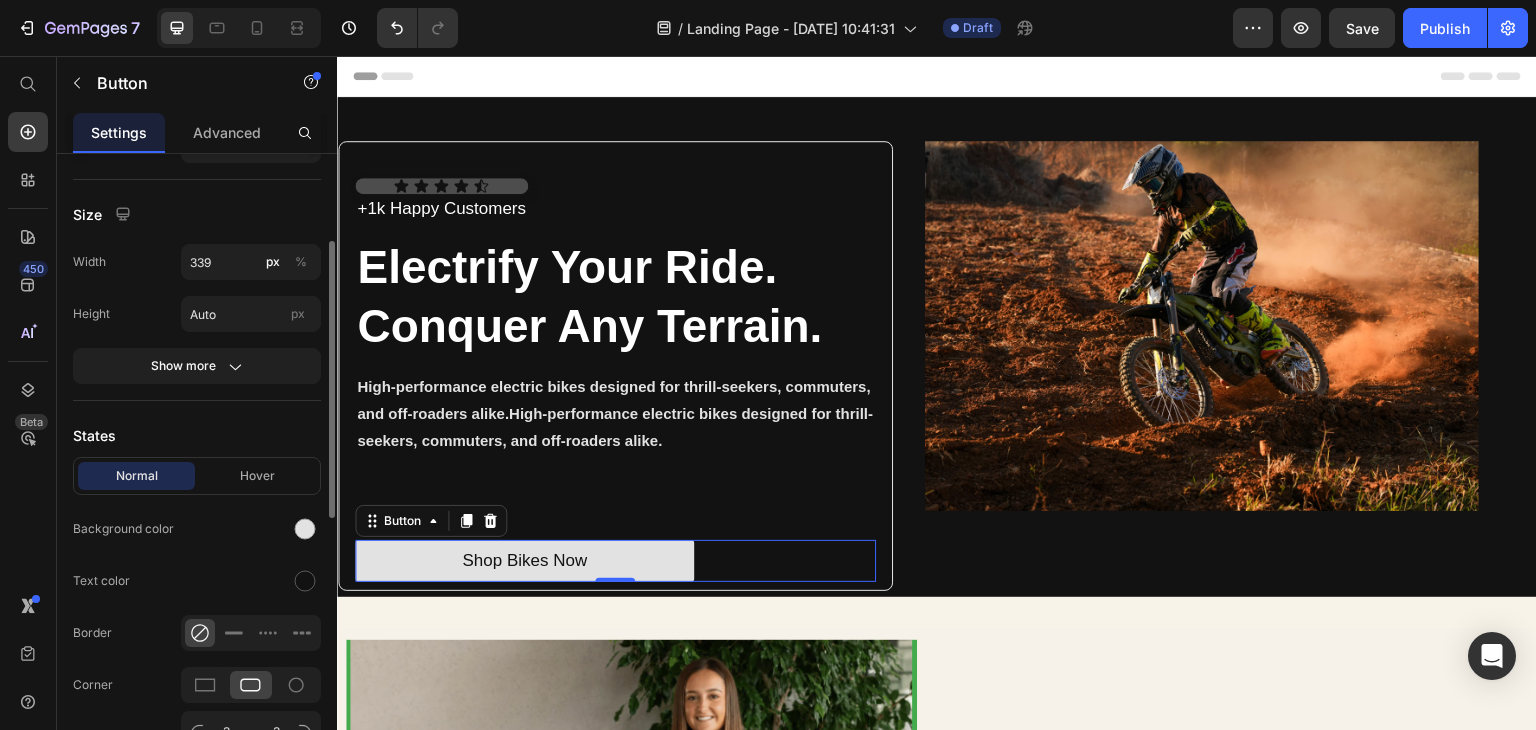 scroll, scrollTop: 300, scrollLeft: 0, axis: vertical 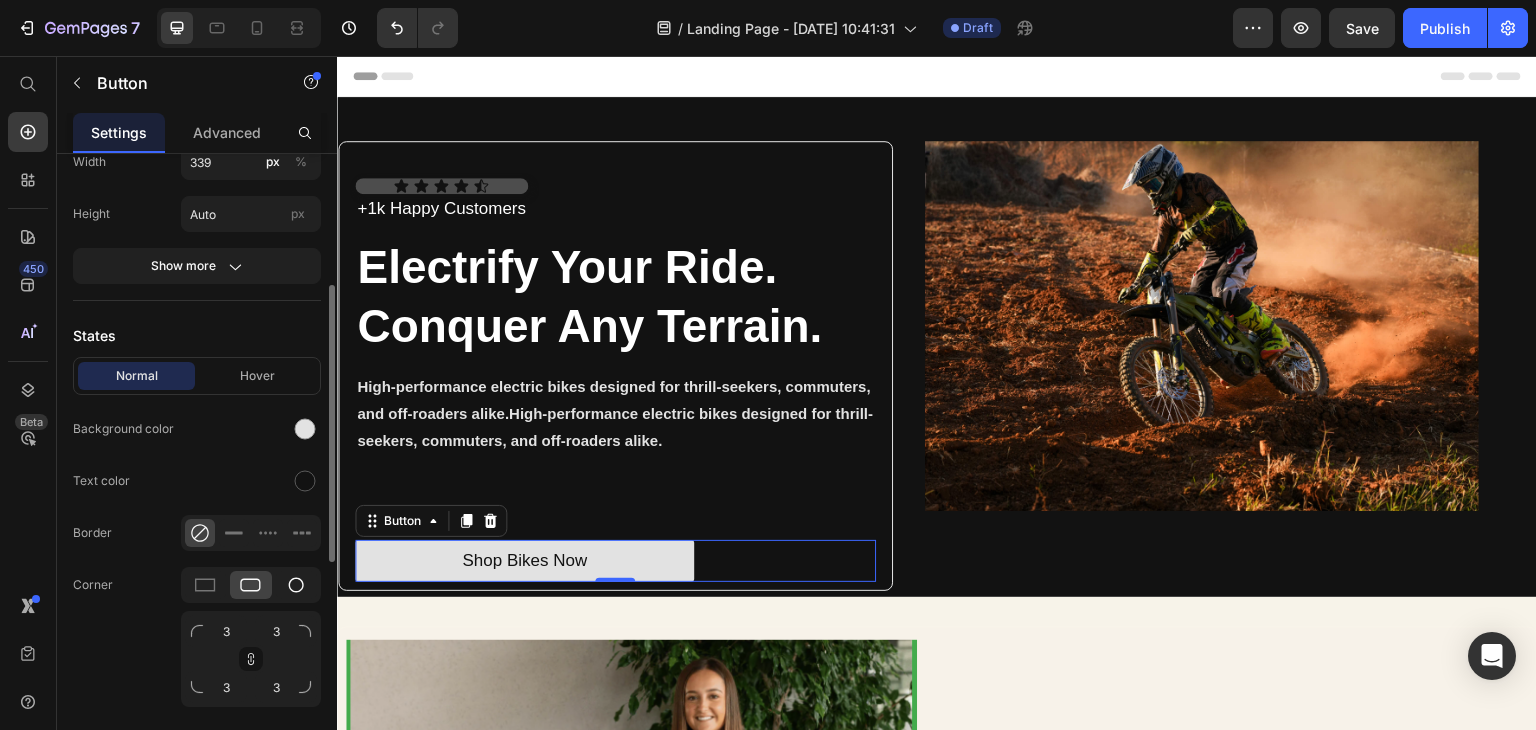click 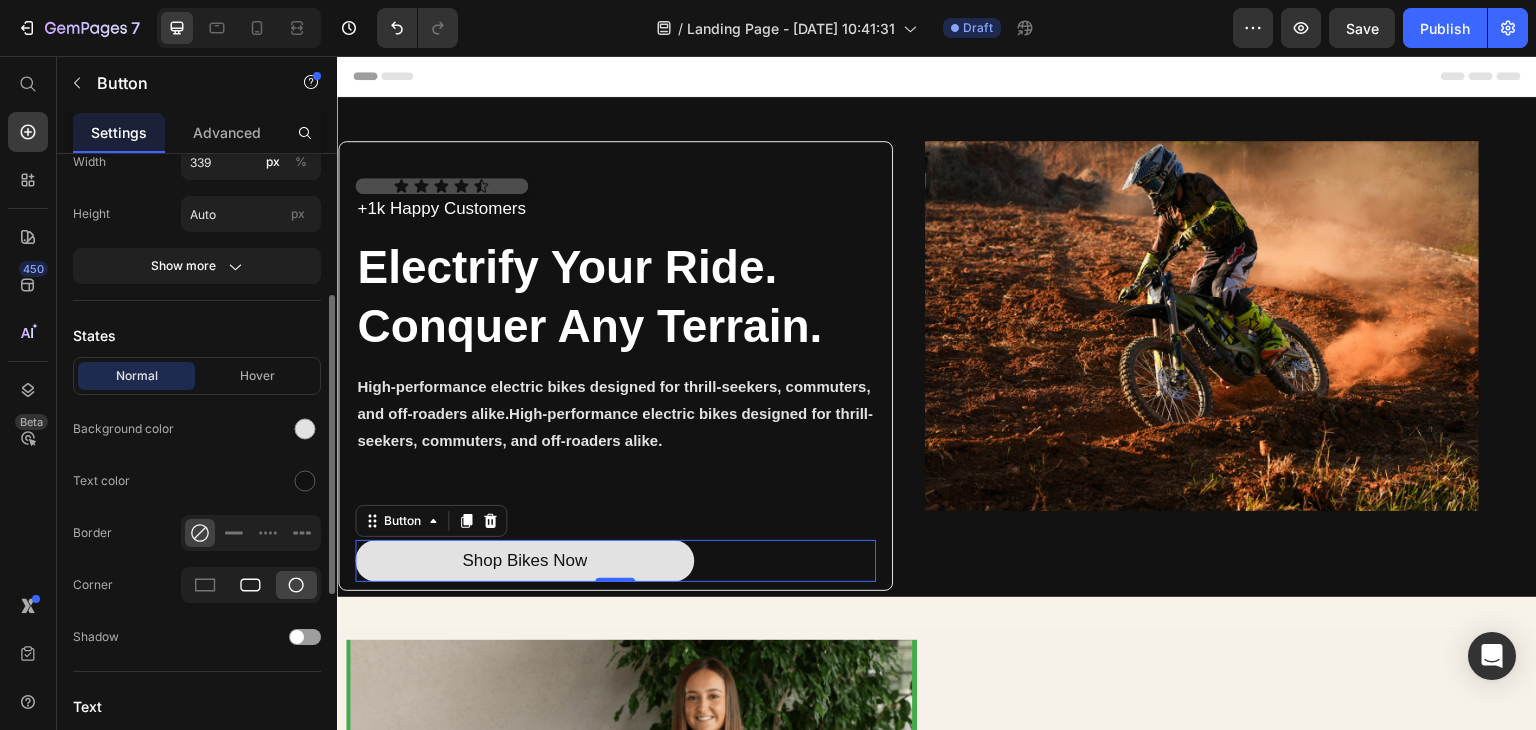 click 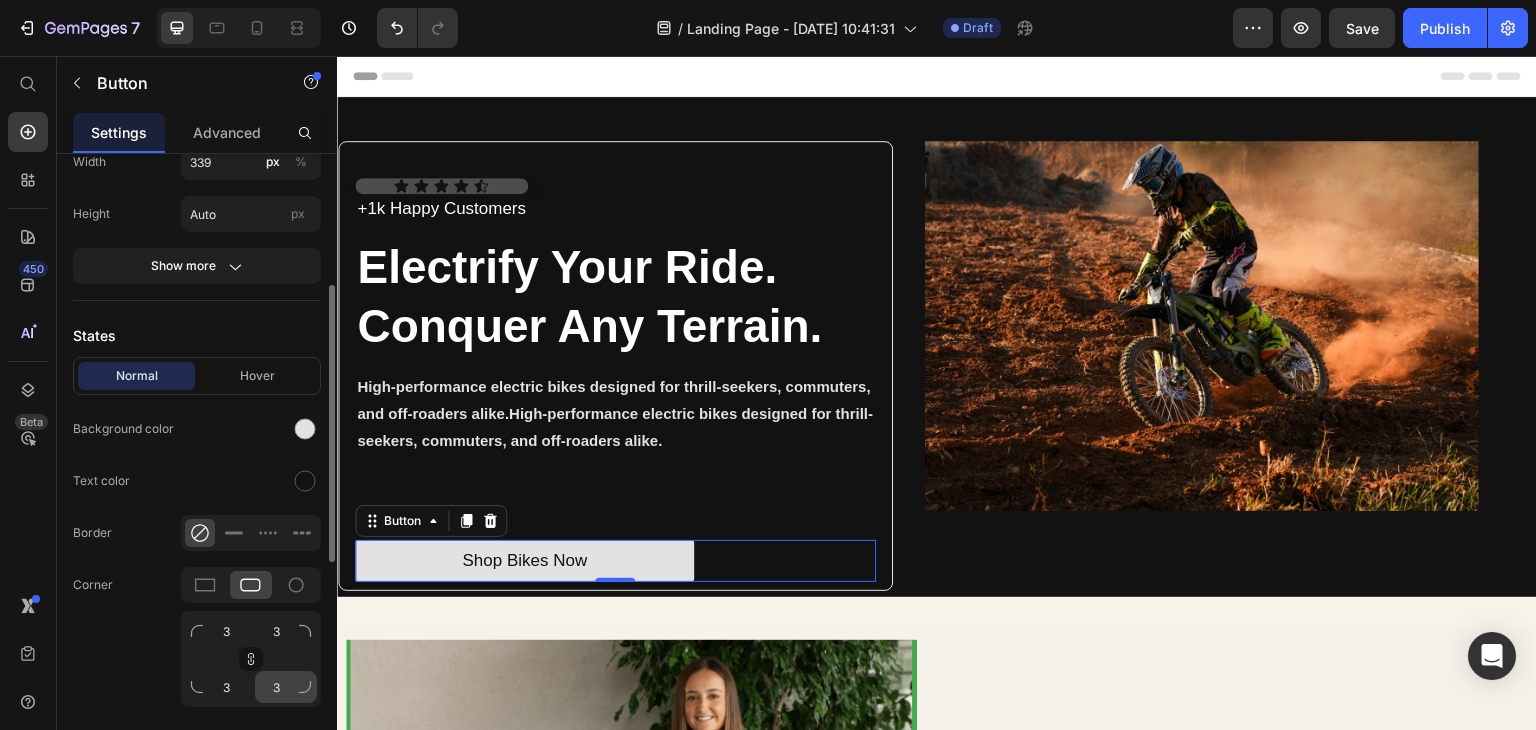 scroll, scrollTop: 500, scrollLeft: 0, axis: vertical 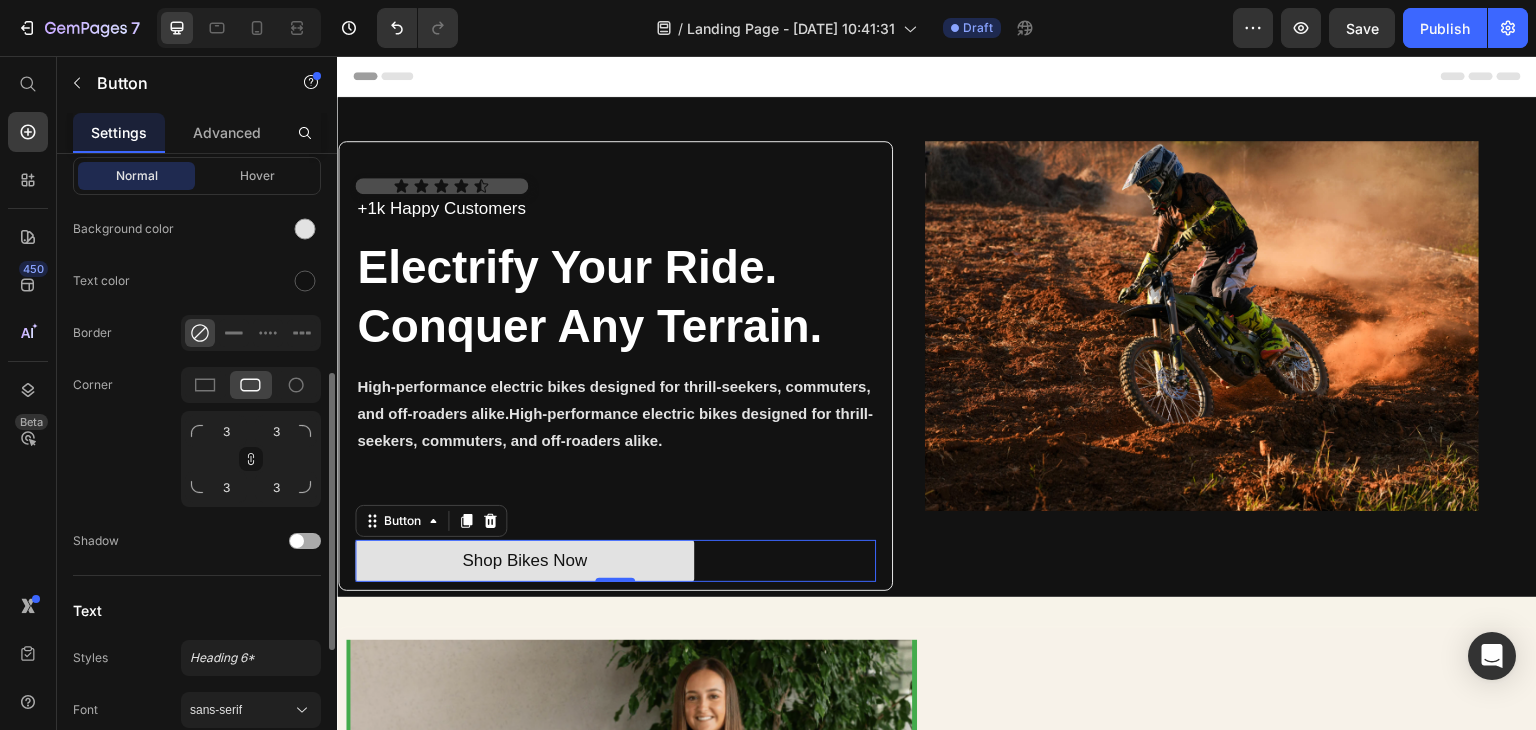 click at bounding box center [297, 541] 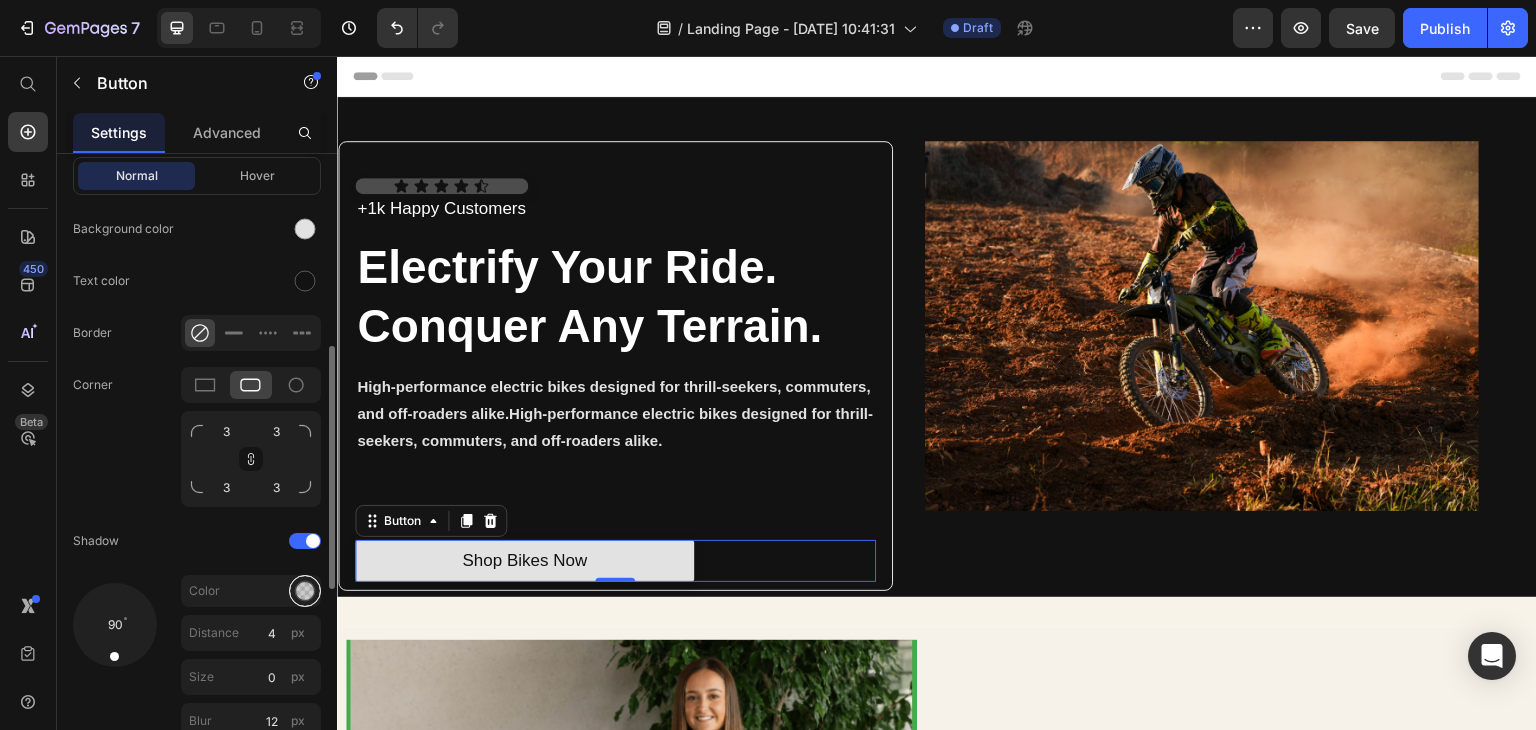 click at bounding box center (305, 591) 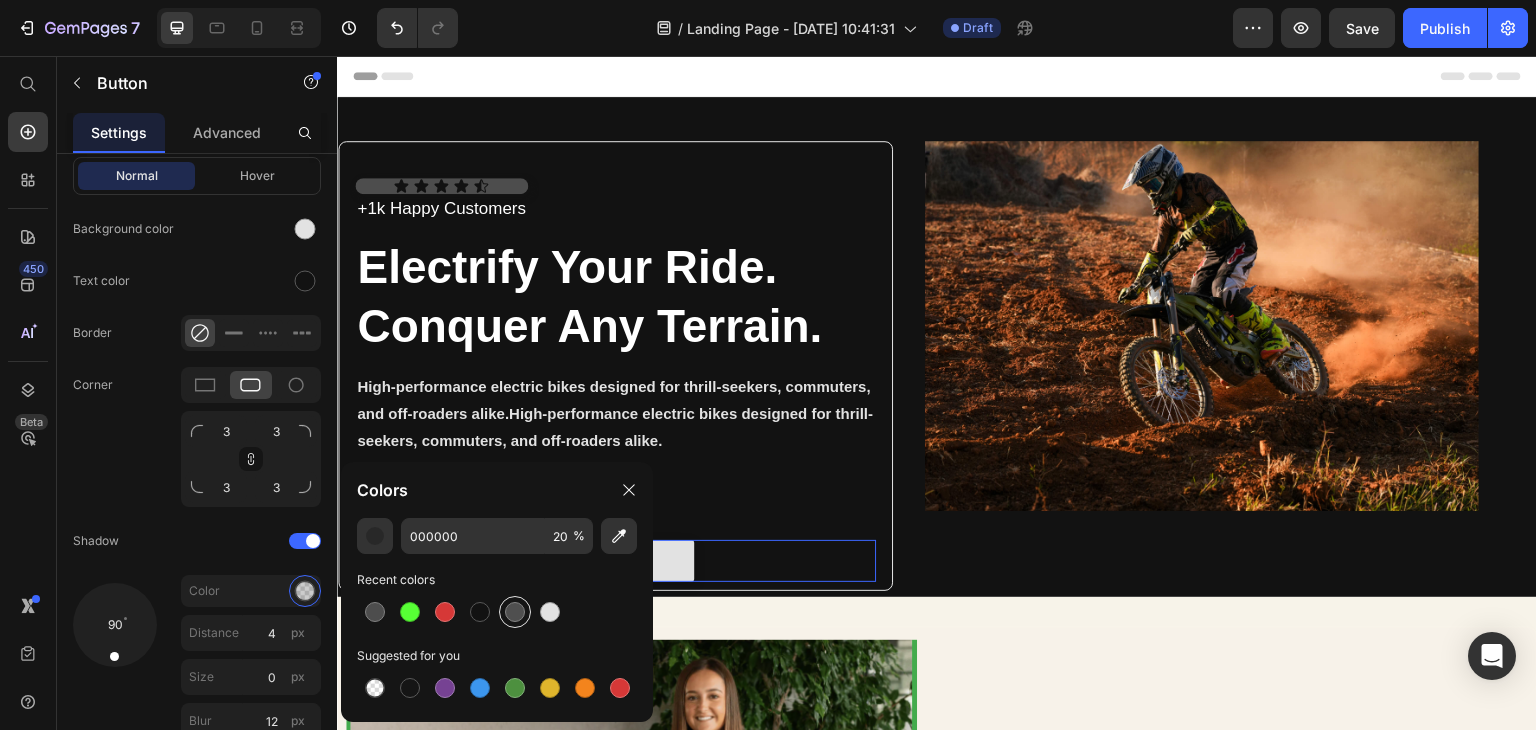 click at bounding box center [515, 612] 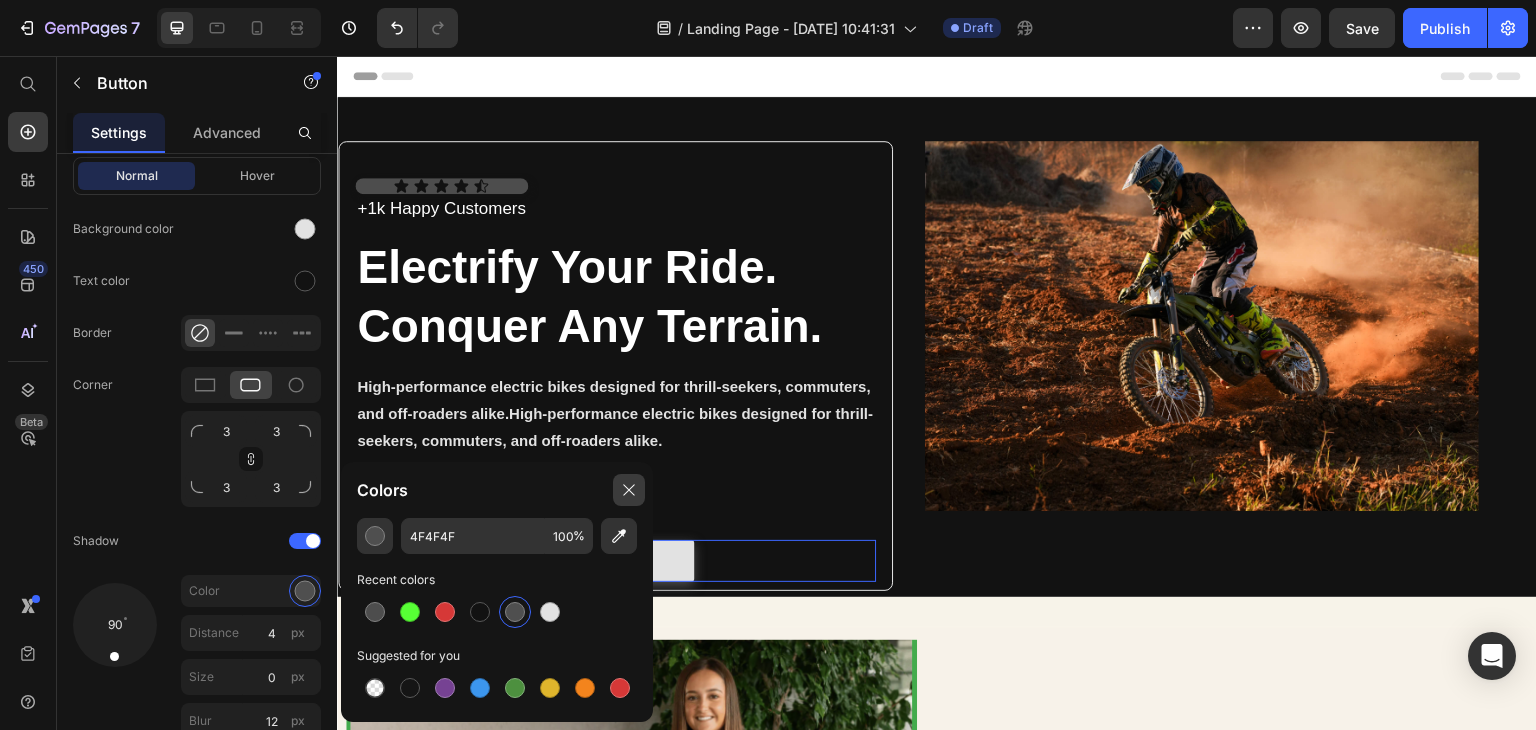 drag, startPoint x: 630, startPoint y: 495, endPoint x: 303, endPoint y: 449, distance: 330.21964 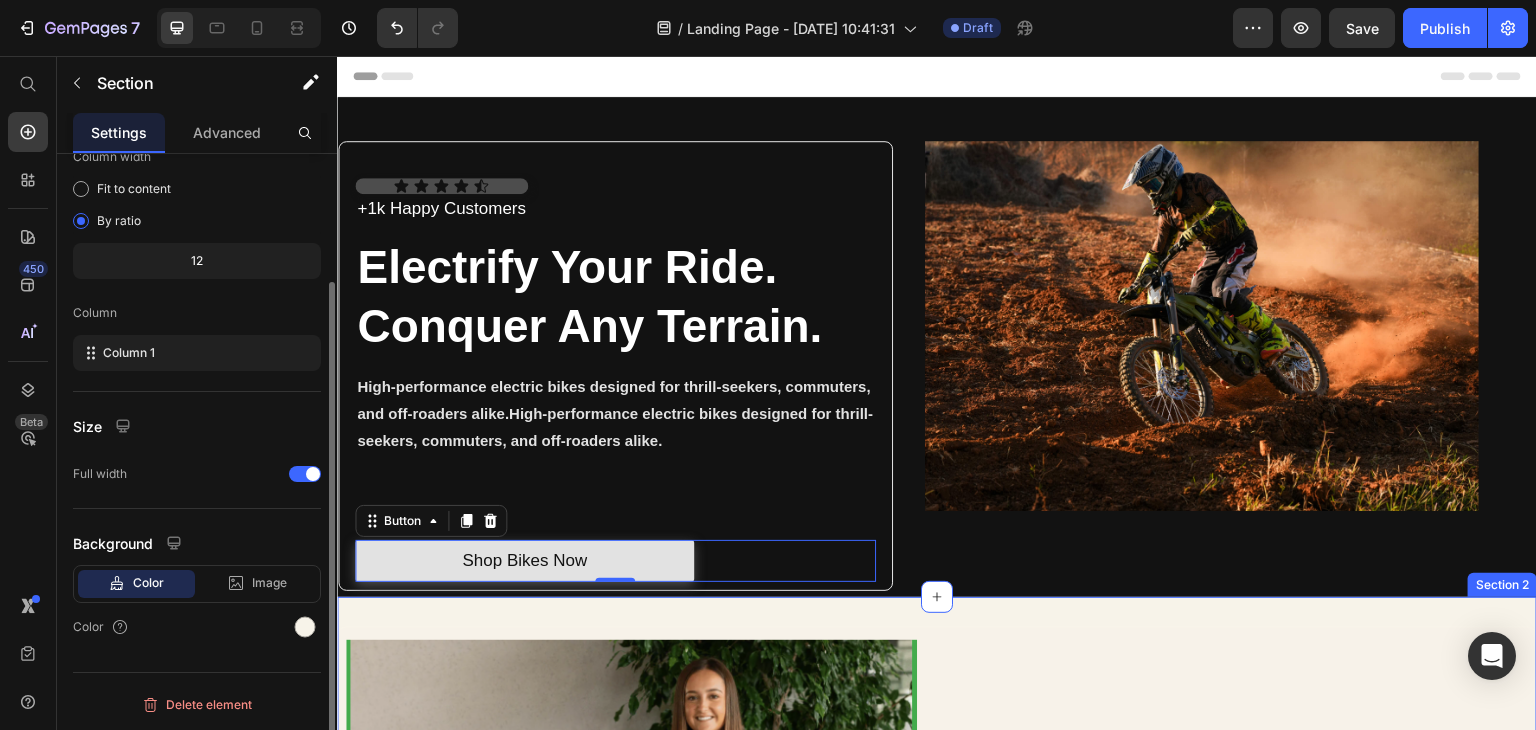 click on "Image A Rheal Story Heading Inspired by their own journey to better health, founders Charlotte & Sean. created Rheal to help more people feel healthier & happier with superfoods. Text Block READ MORE Button Row Section 2" at bounding box center [937, 862] 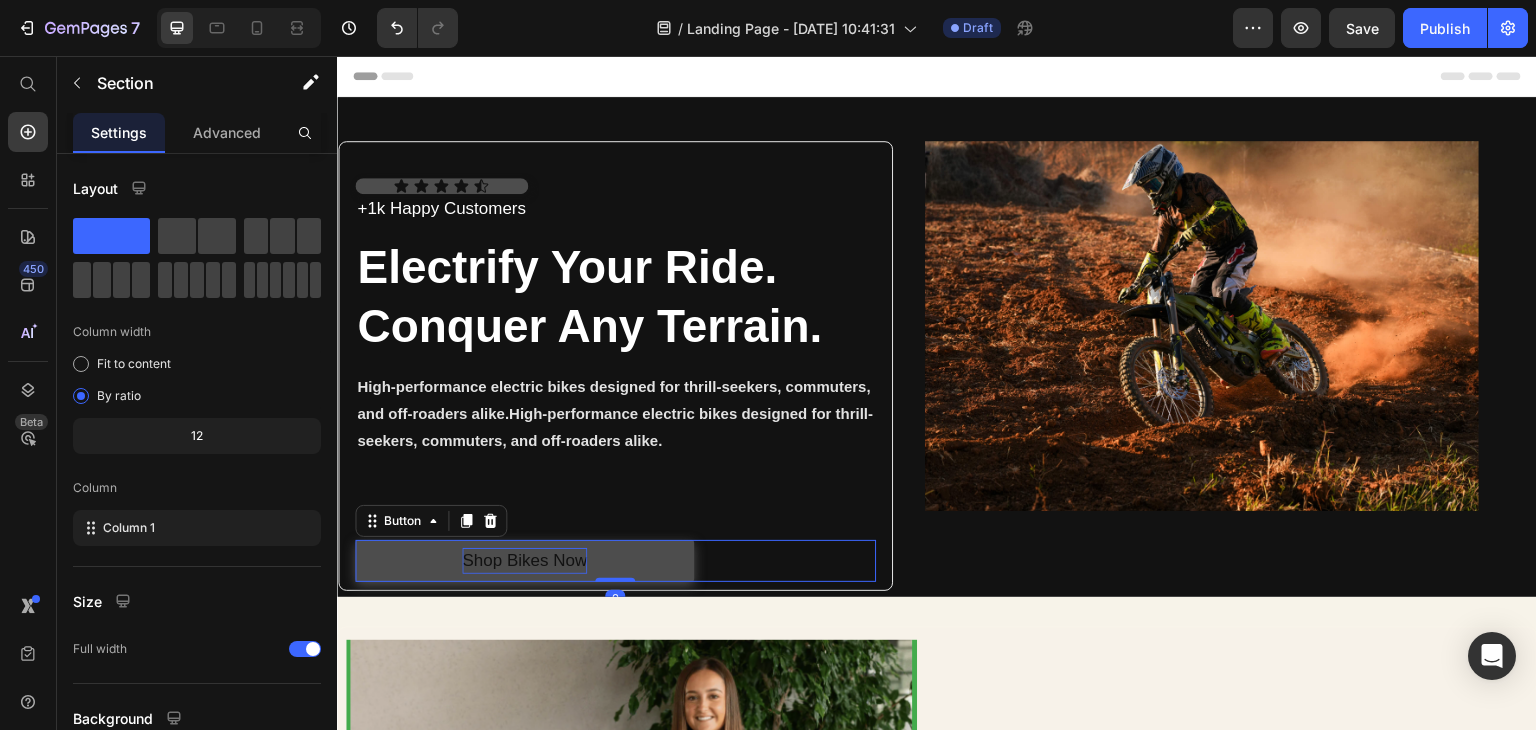 click on "Shop Bikes Now" at bounding box center [524, 561] 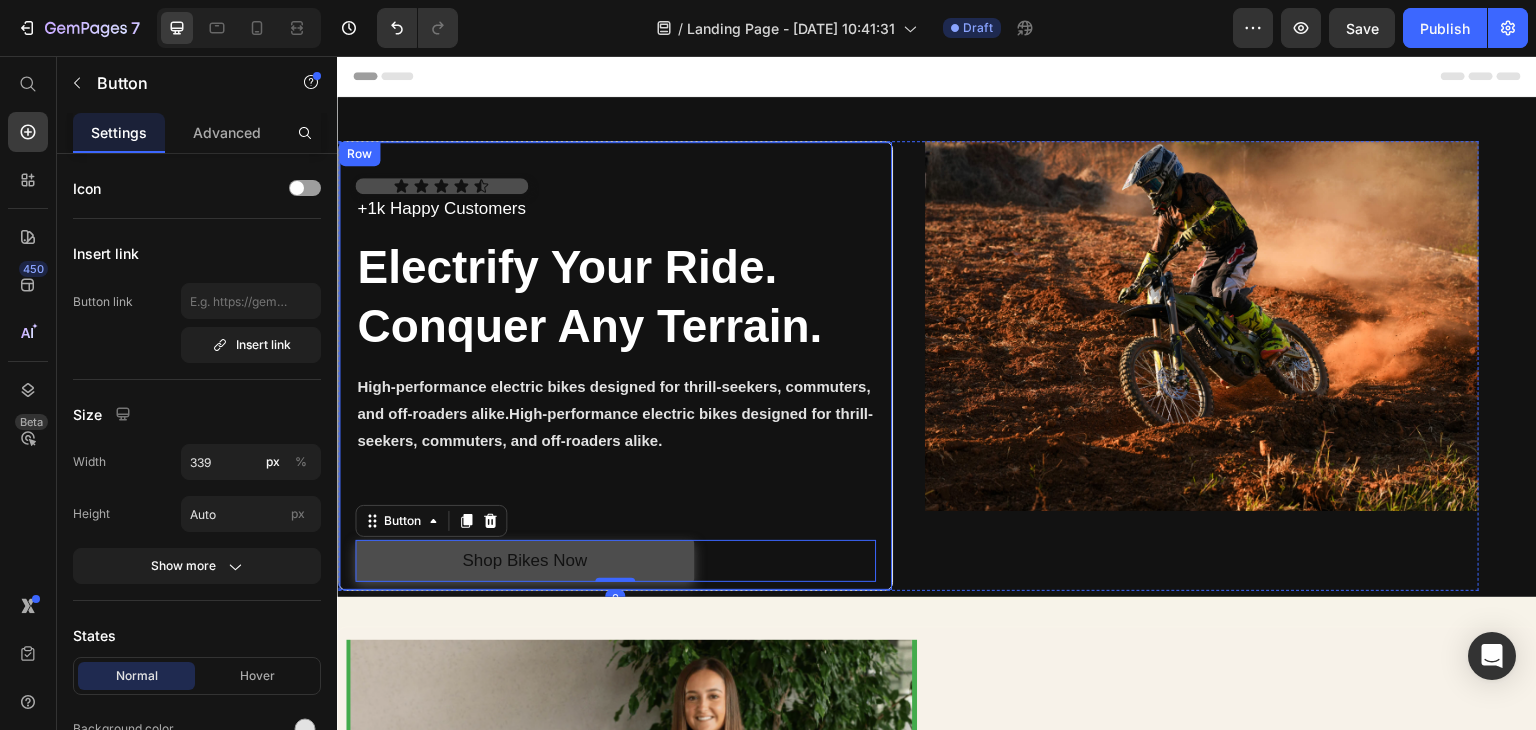 click on "Shop Bikes Now" at bounding box center [524, 561] 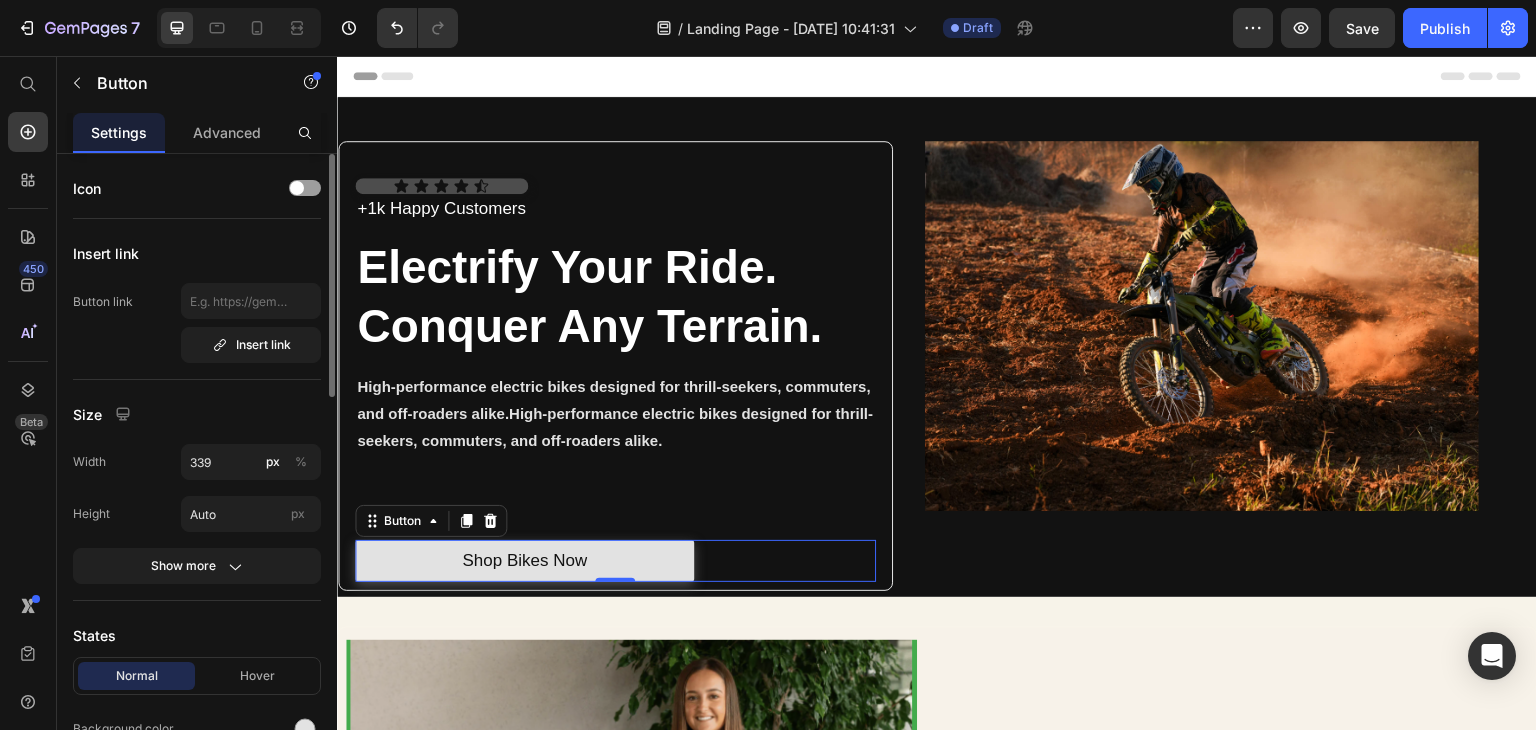 scroll, scrollTop: 500, scrollLeft: 0, axis: vertical 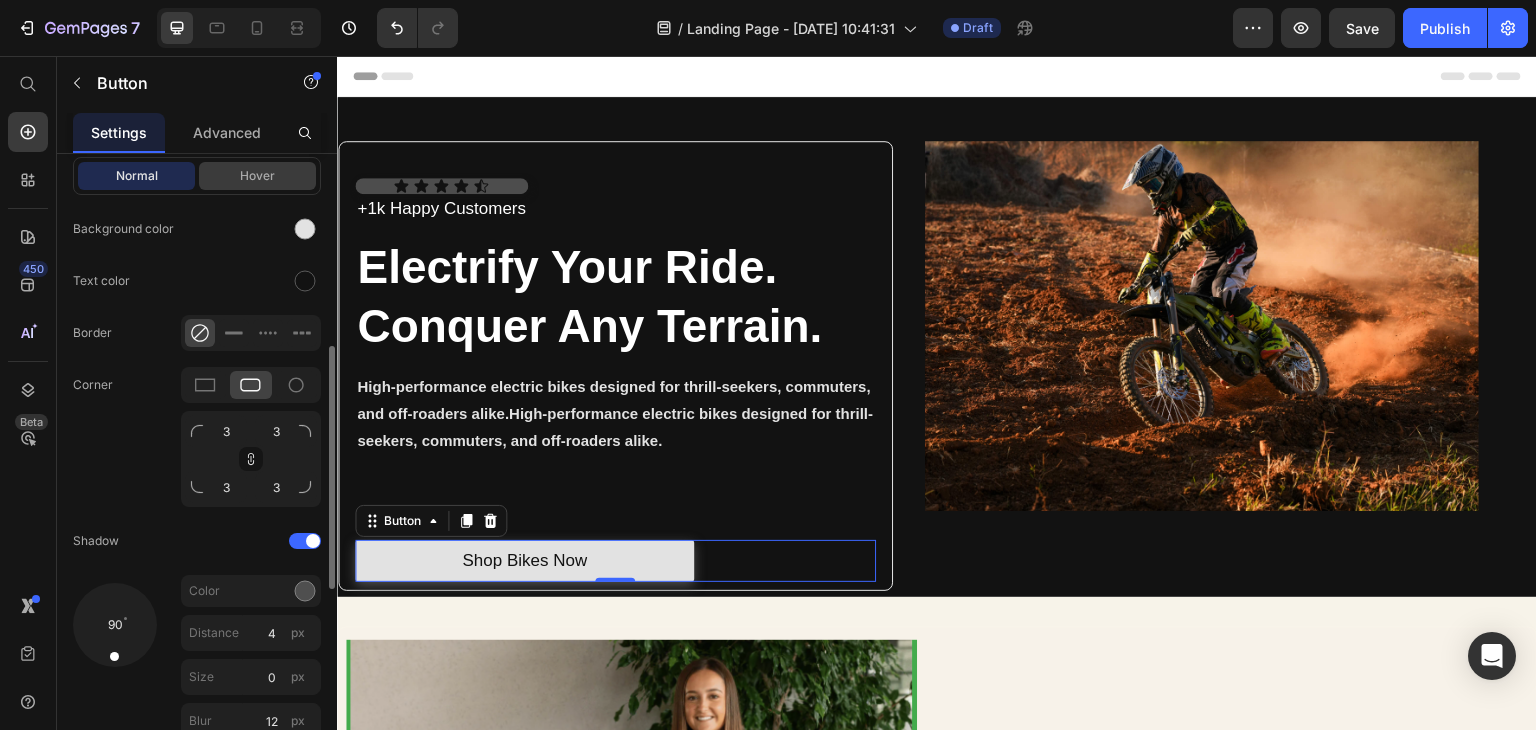 click on "Hover" at bounding box center [257, 176] 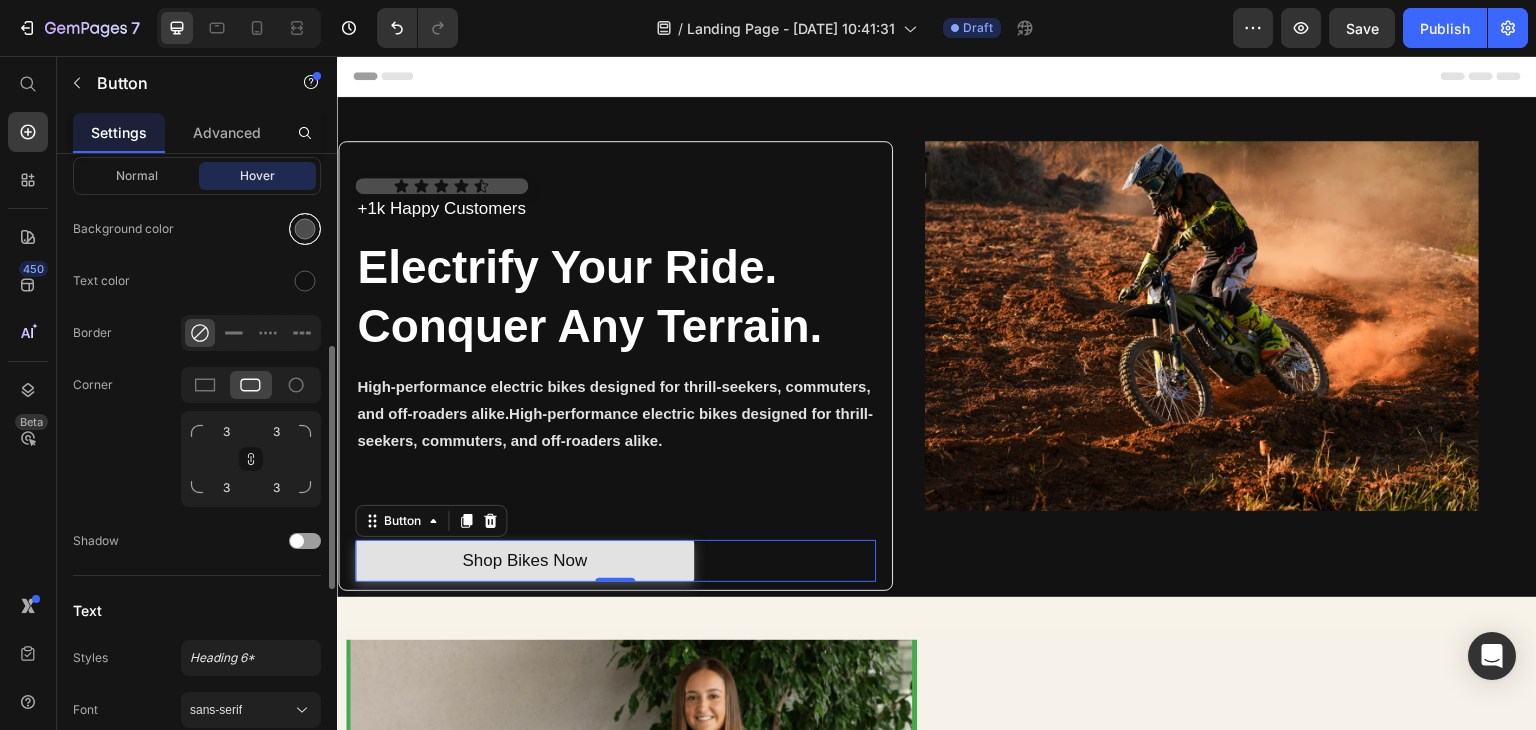 click at bounding box center [305, 229] 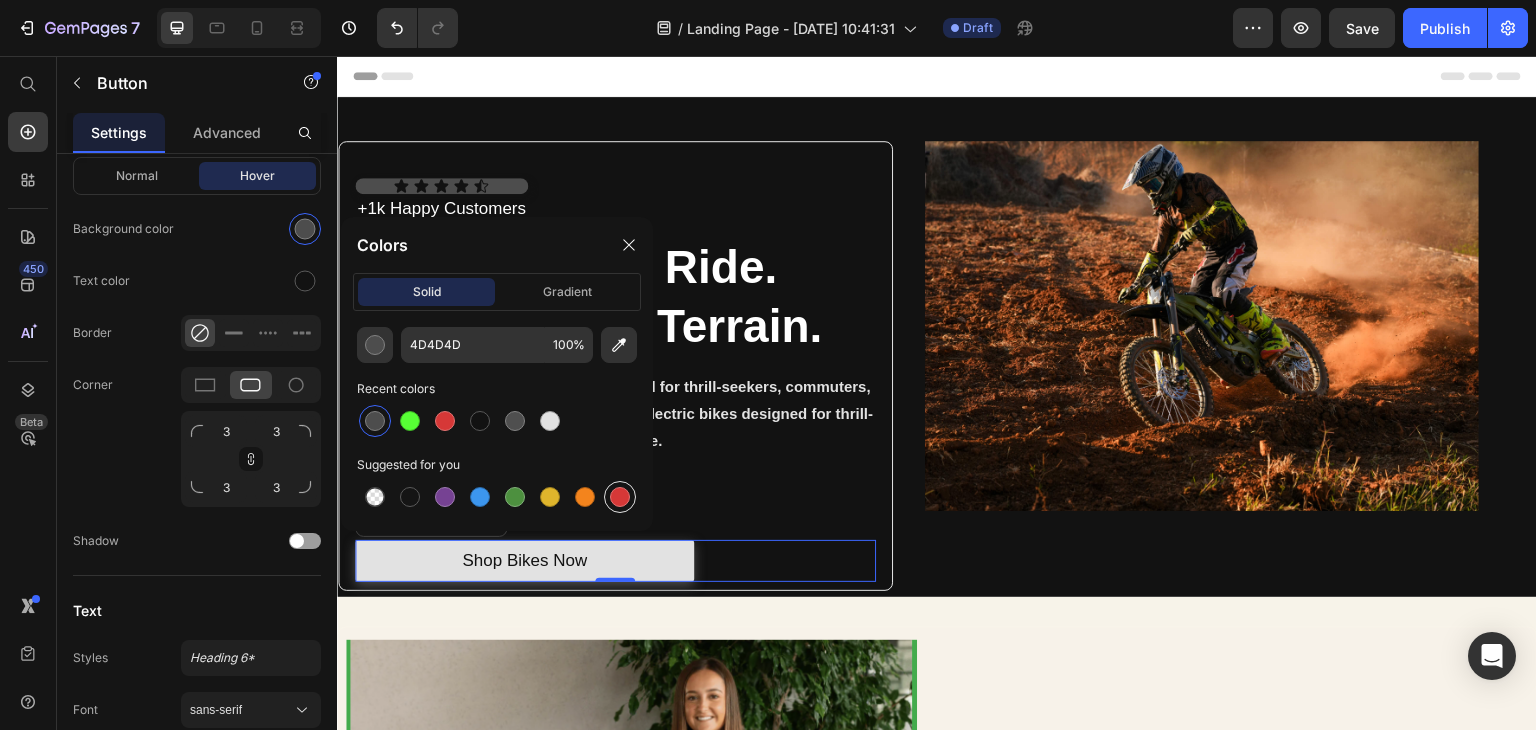 click at bounding box center [620, 497] 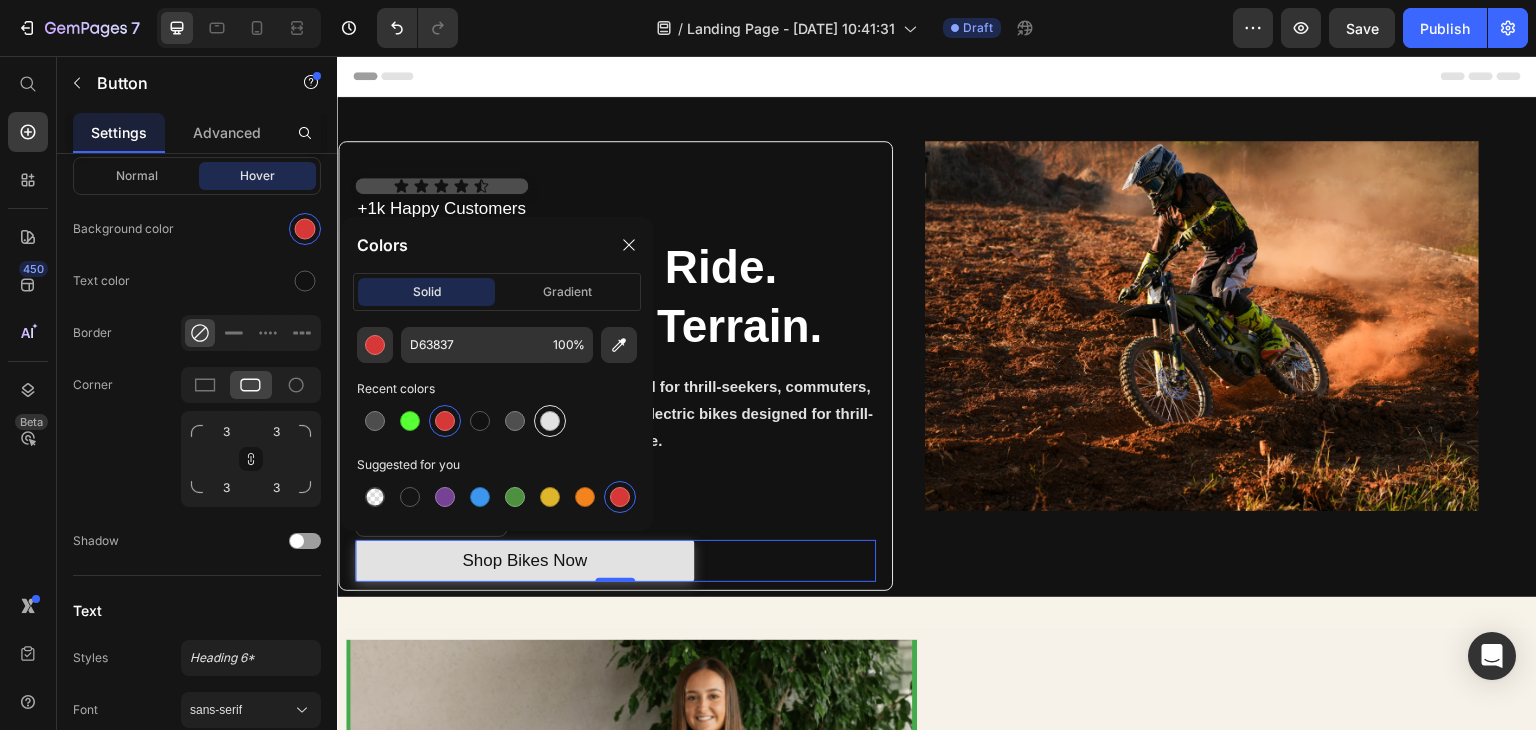 click at bounding box center [550, 421] 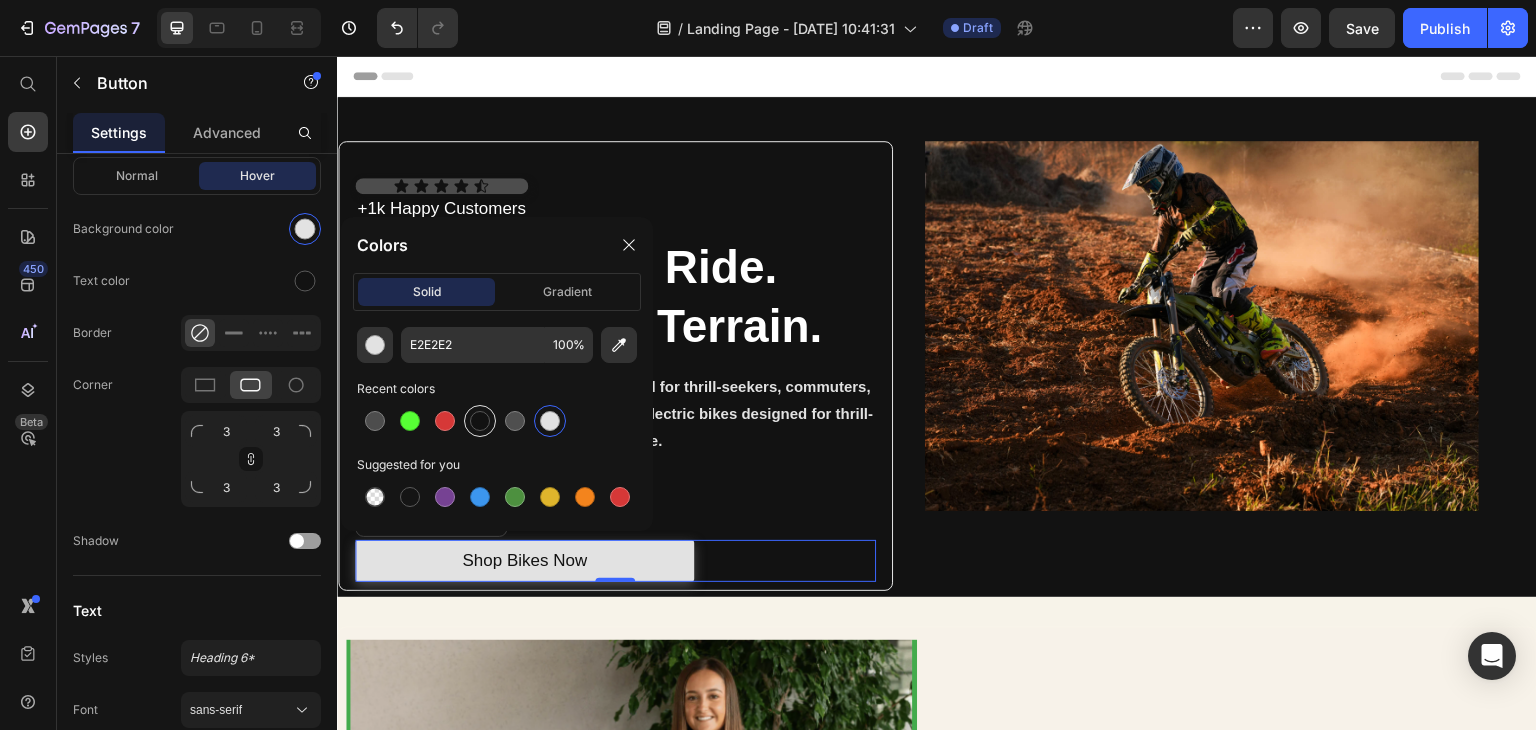click at bounding box center [480, 421] 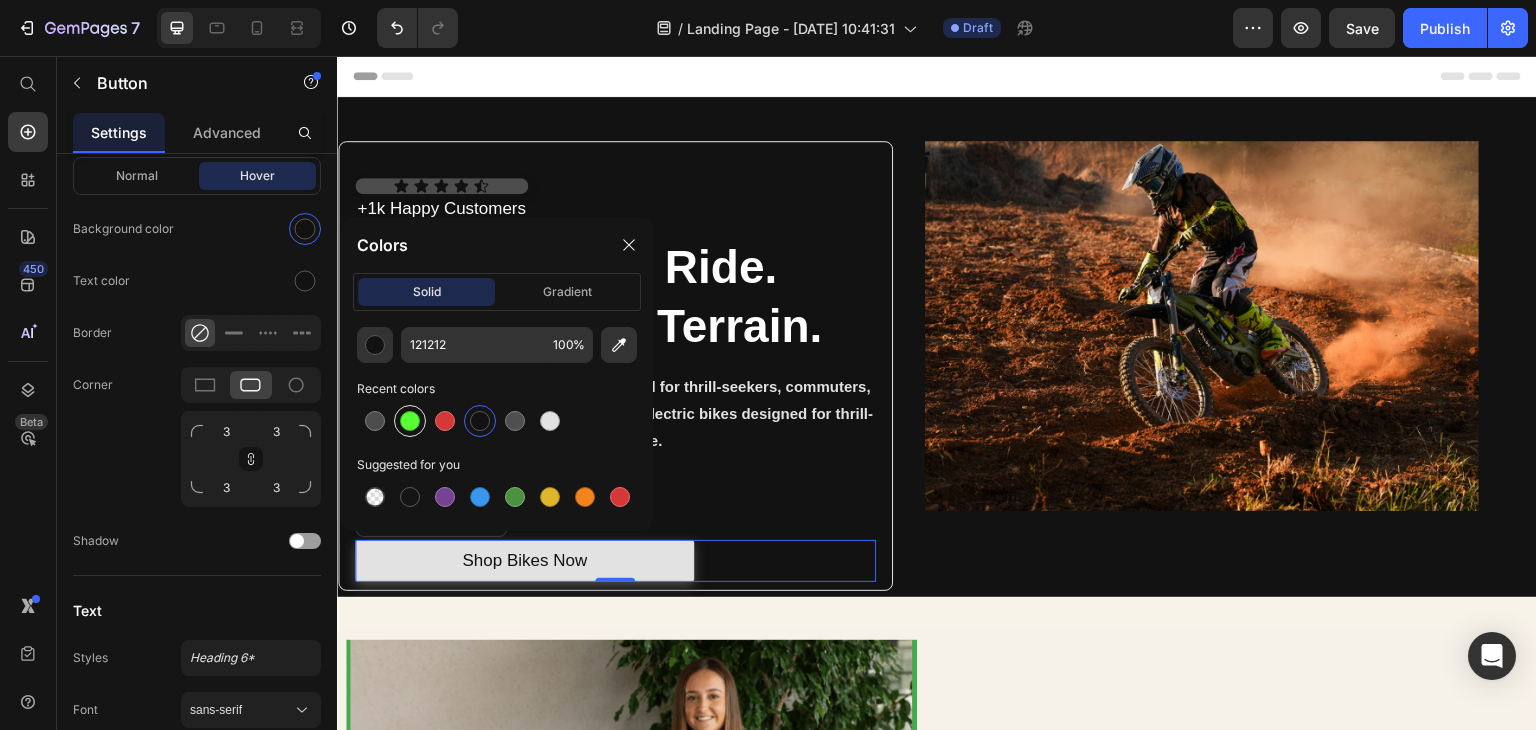 click at bounding box center (410, 421) 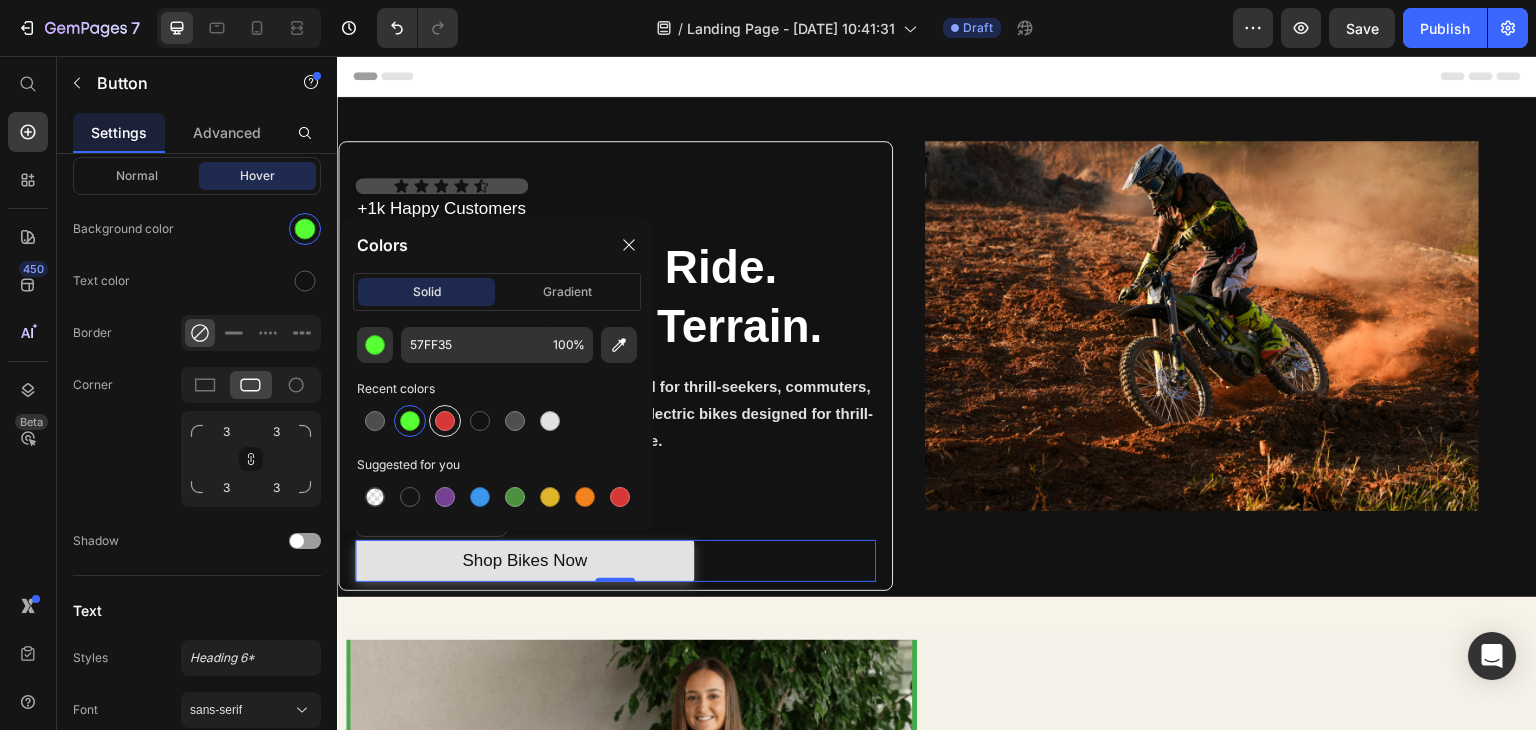 click at bounding box center [445, 421] 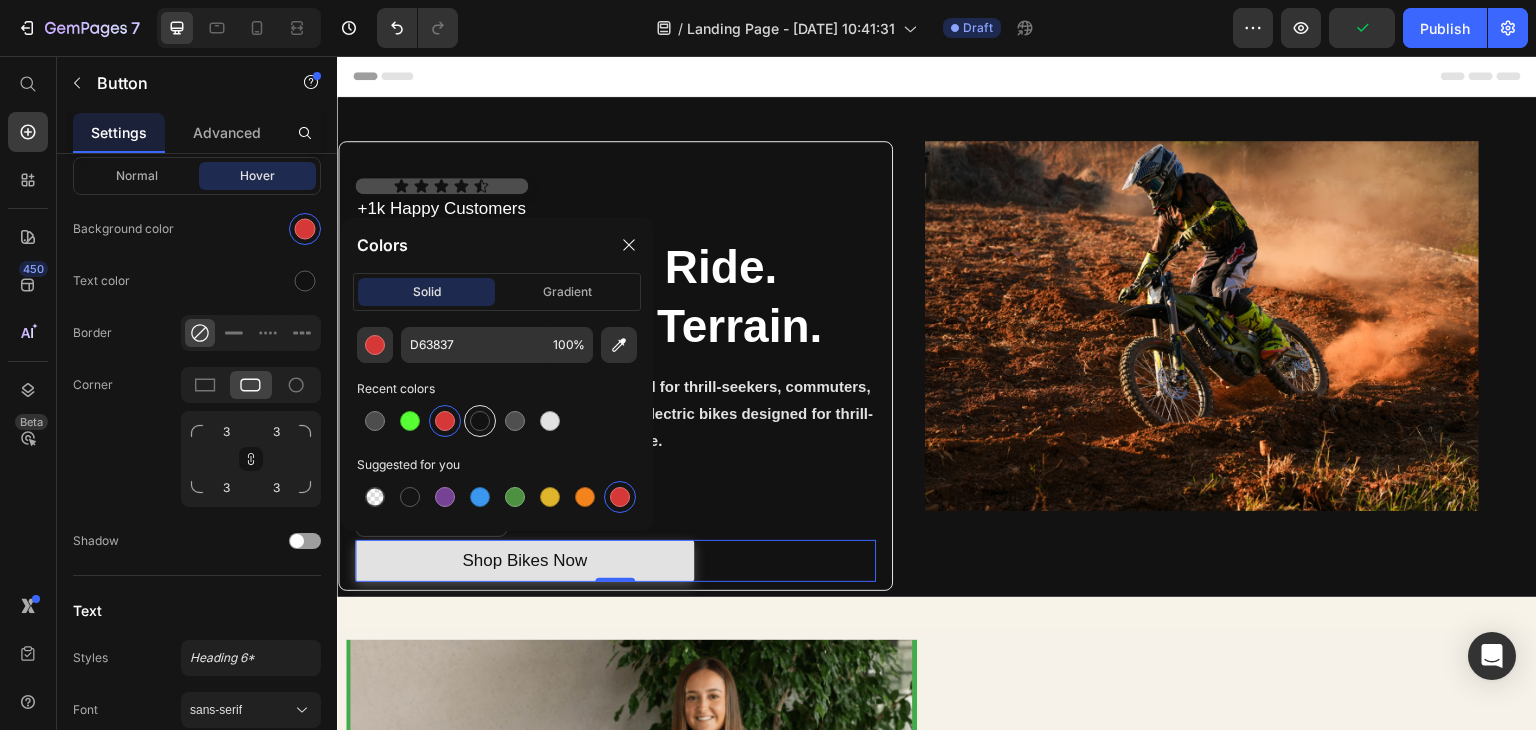 click at bounding box center (480, 421) 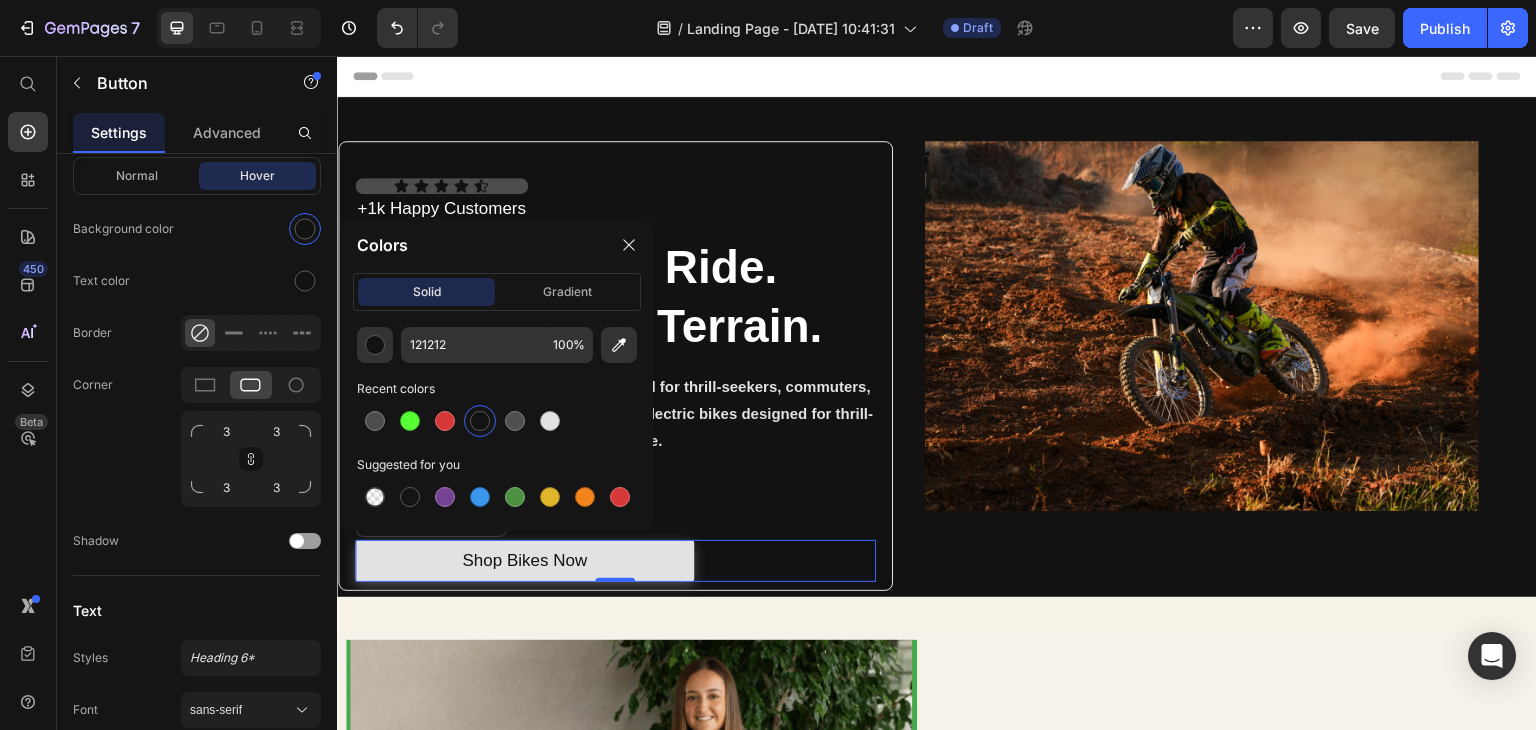 click on "solid gradient" 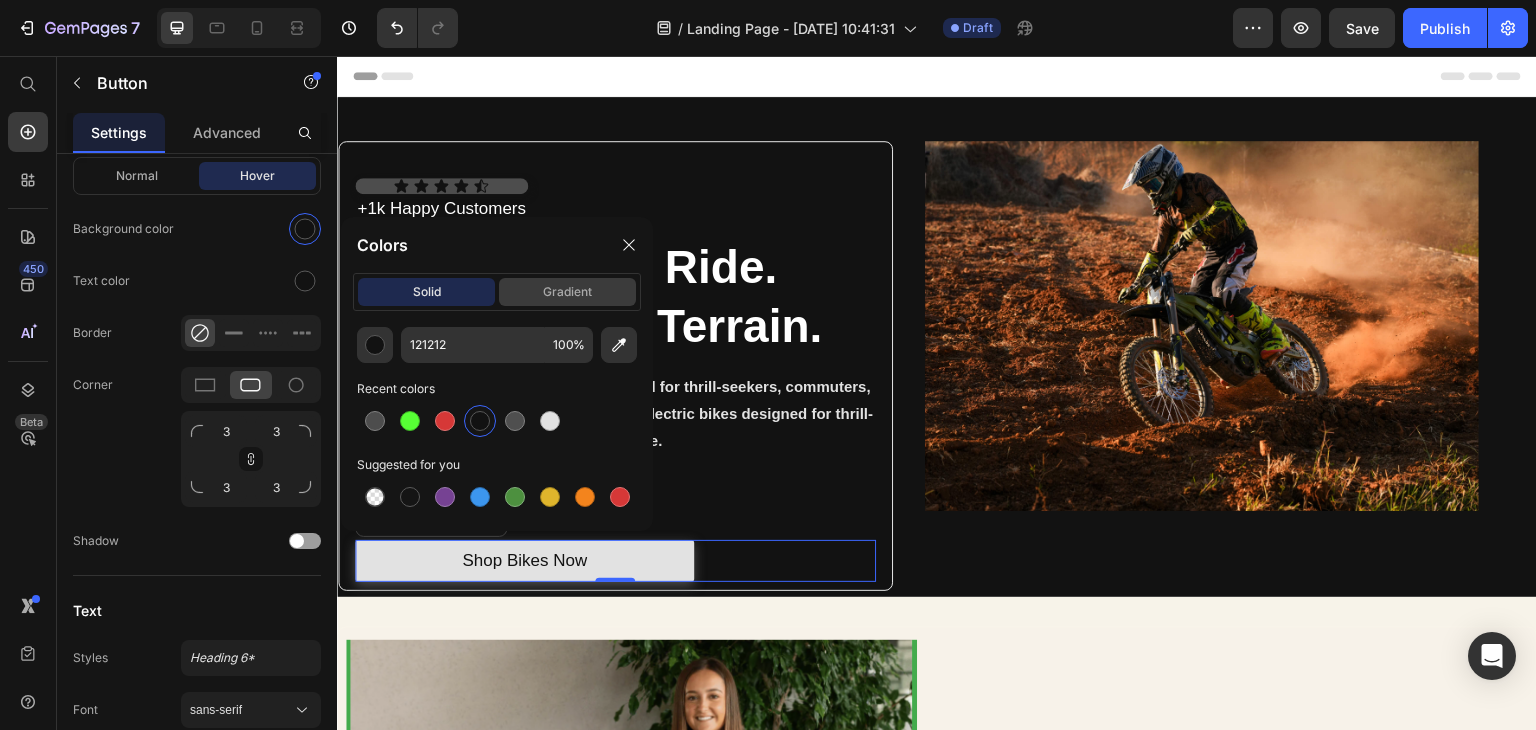 click on "gradient" 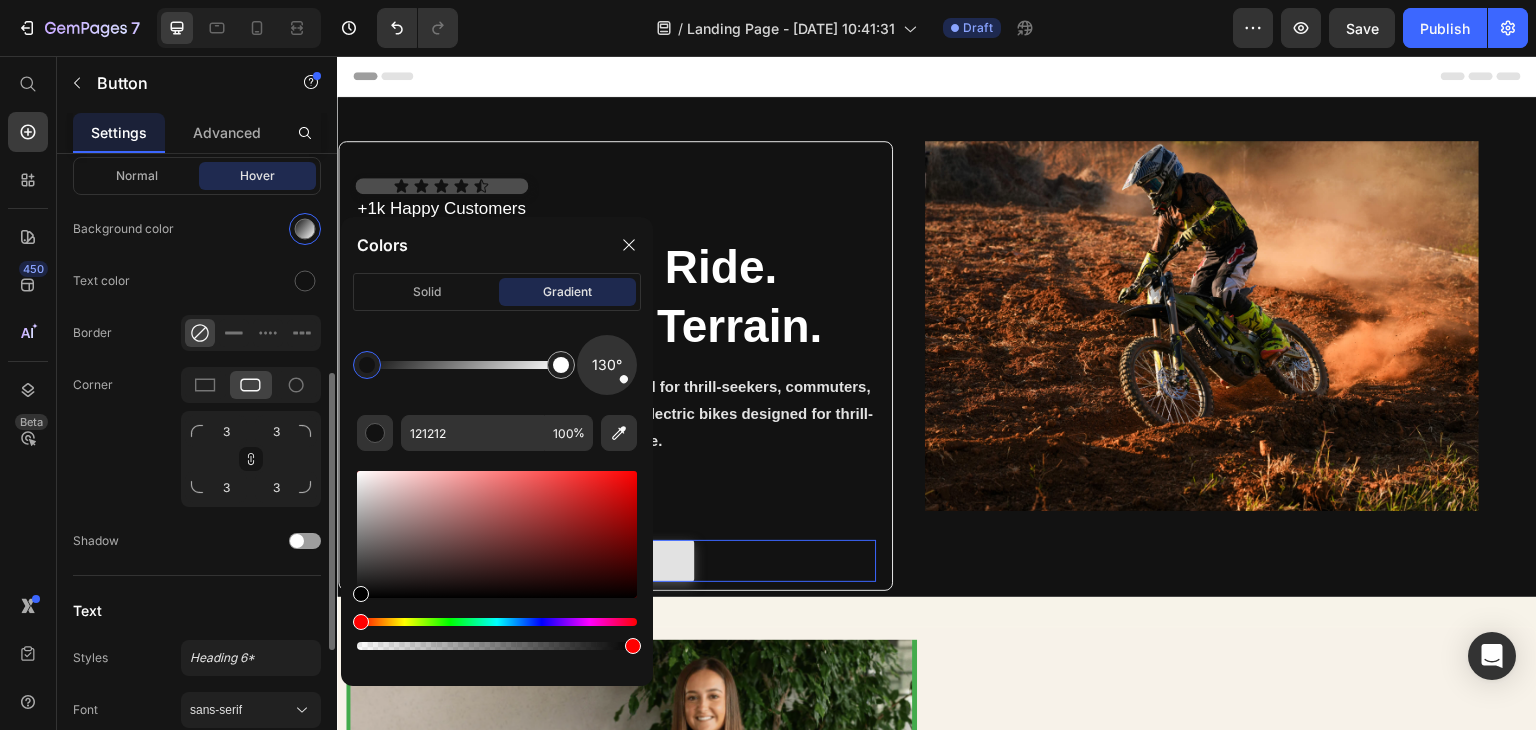 drag, startPoint x: 447, startPoint y: 519, endPoint x: 308, endPoint y: 603, distance: 162.40997 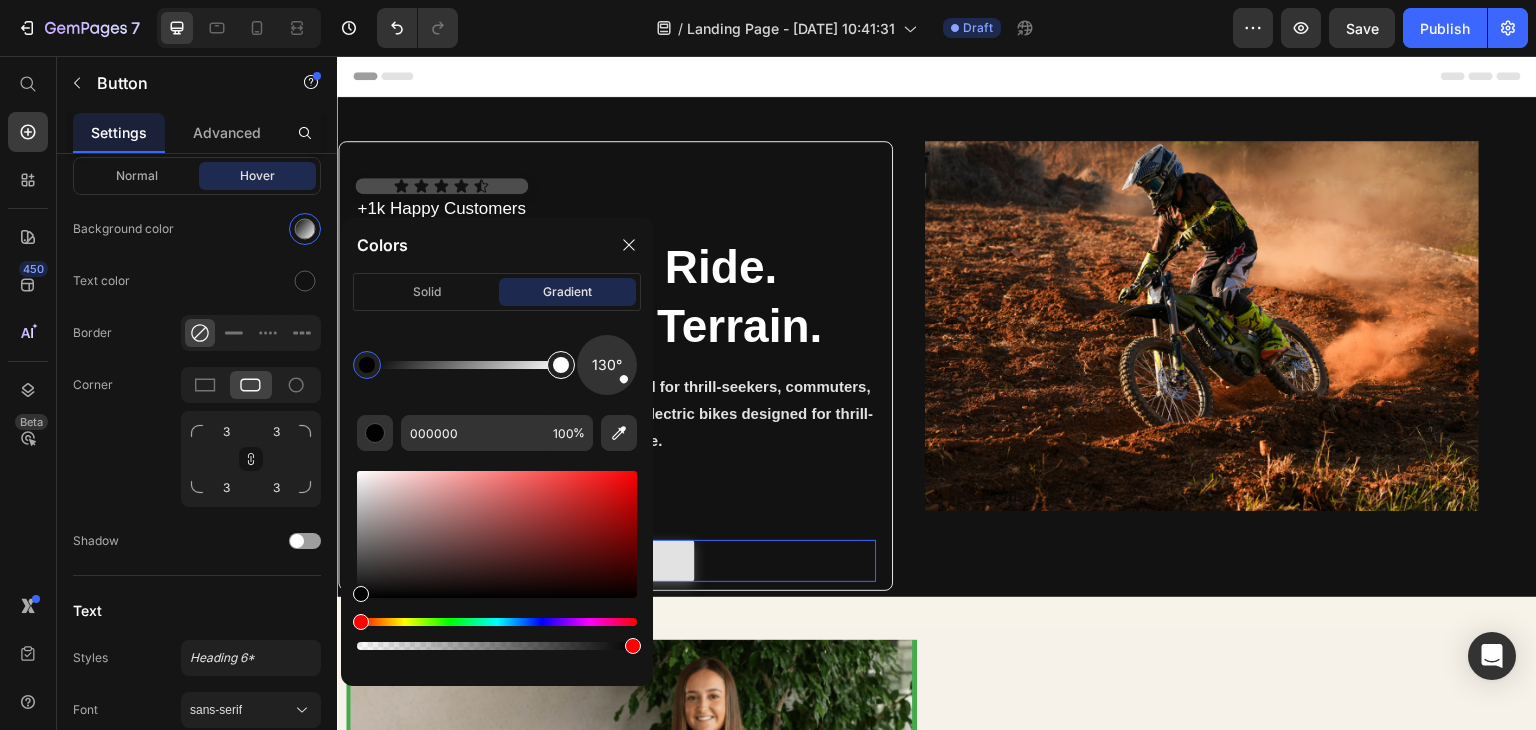 type on "FFFFFF" 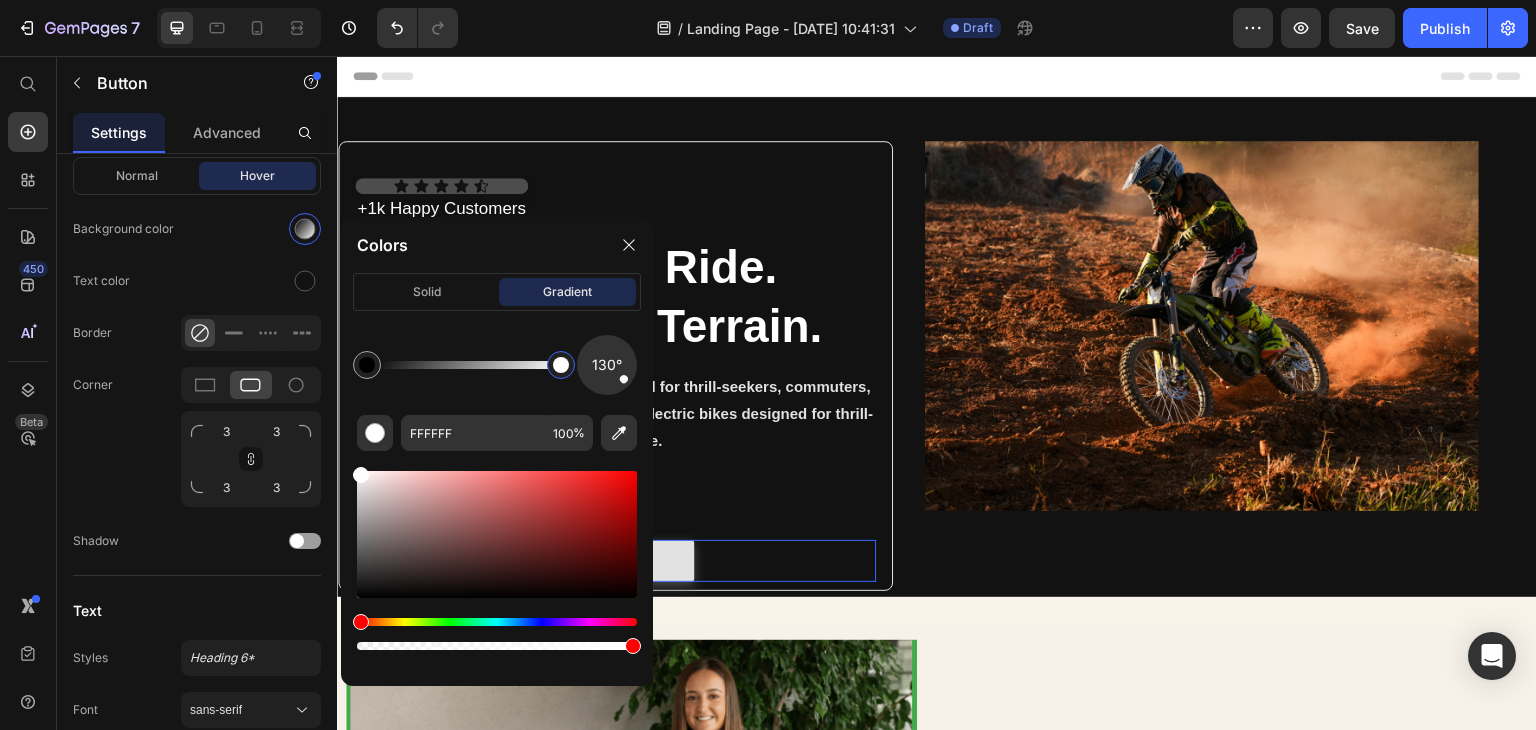 drag, startPoint x: 567, startPoint y: 356, endPoint x: 601, endPoint y: 369, distance: 36.40055 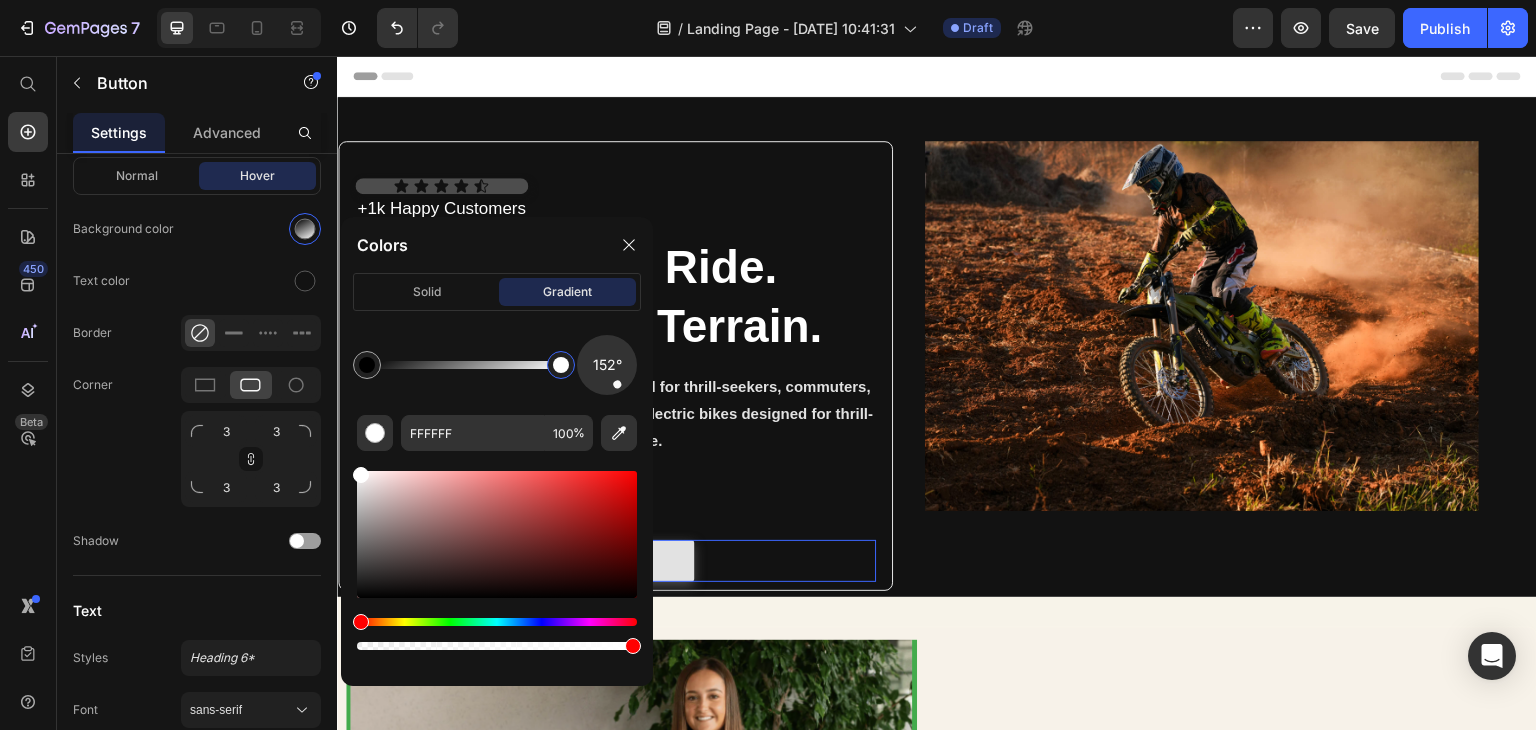 drag, startPoint x: 628, startPoint y: 379, endPoint x: 615, endPoint y: 380, distance: 13.038404 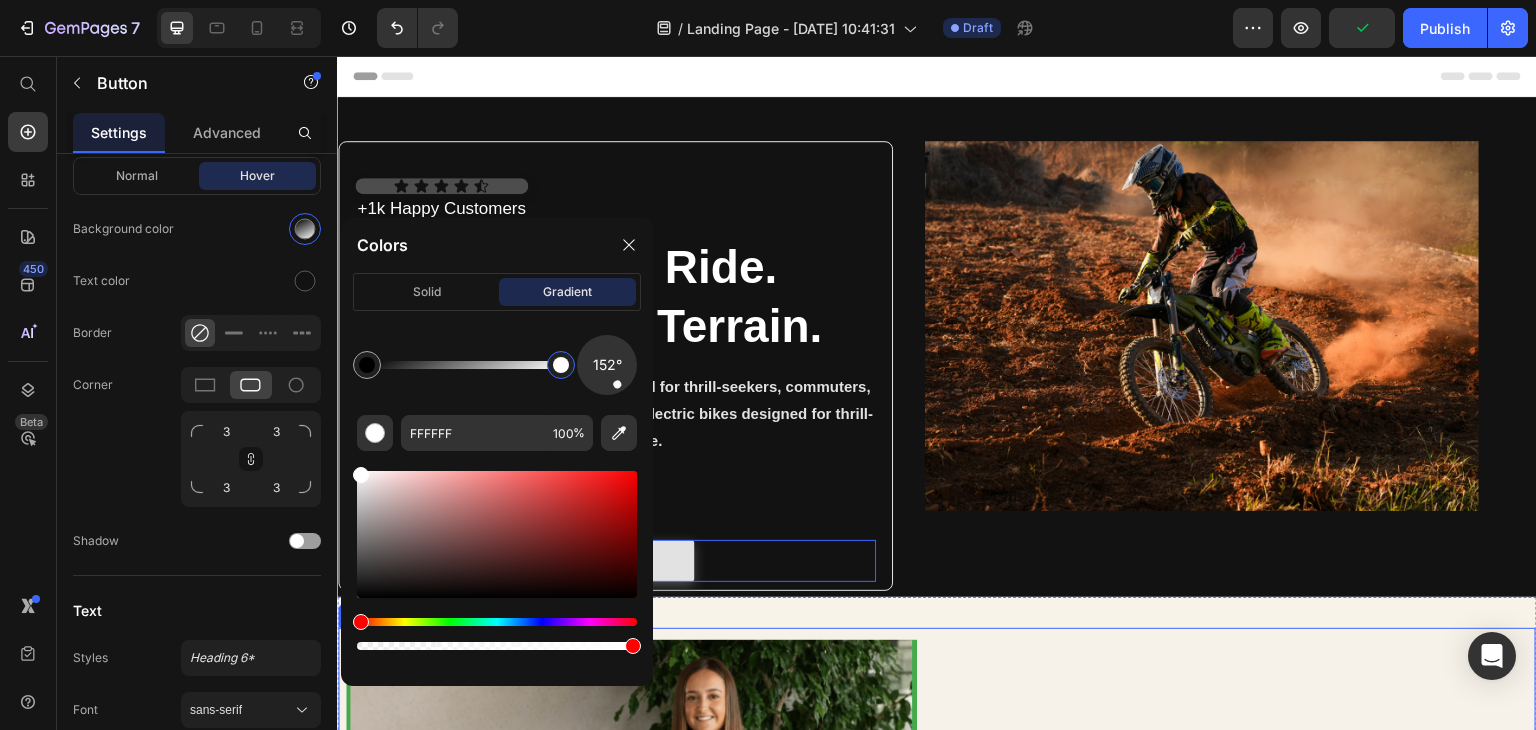 click on "A Rheal Story Heading Inspired by their own journey to better health, founders Charlotte & Sean. created Rheal to help more people feel healthier & happier with superfoods. Text Block READ MORE Button" at bounding box center [1234, 854] 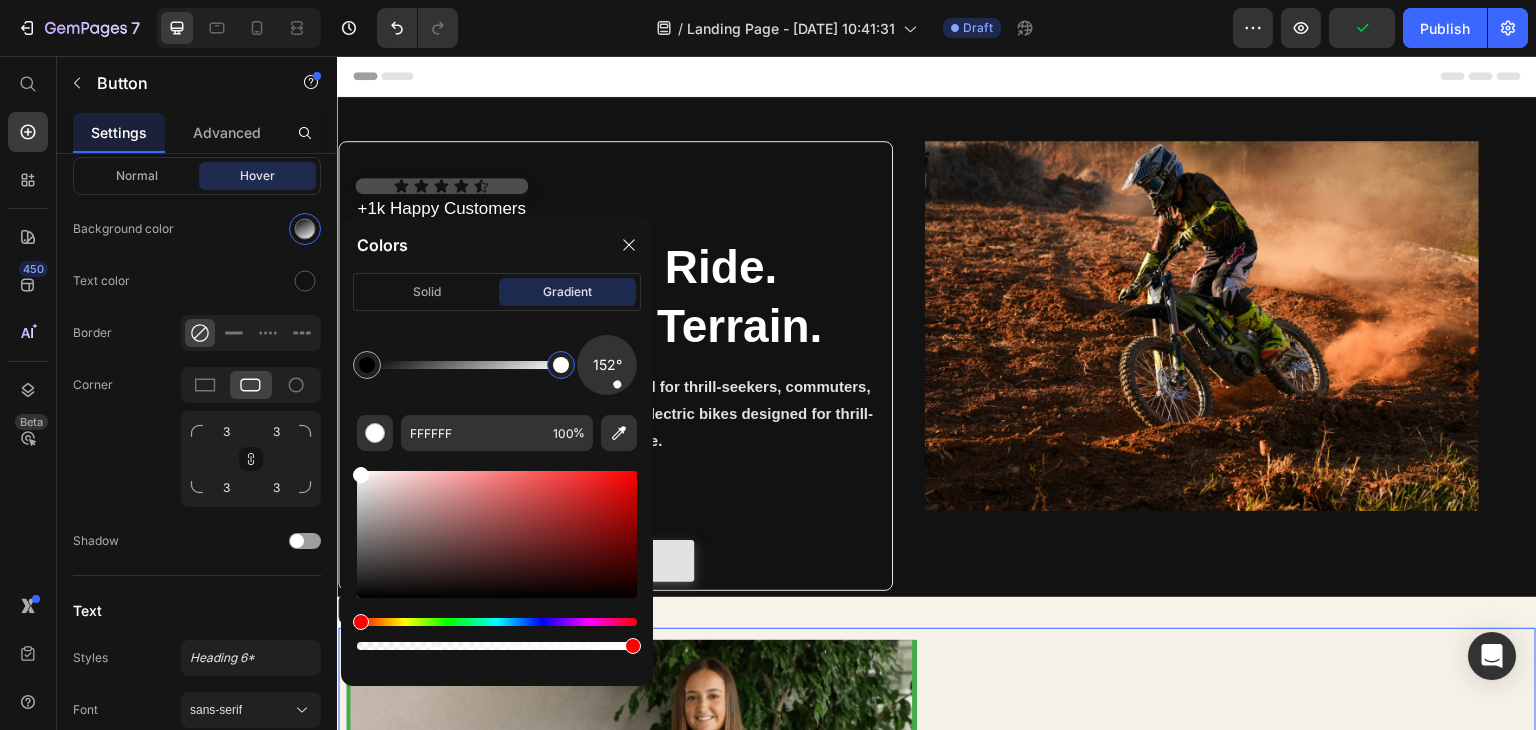 scroll, scrollTop: 0, scrollLeft: 0, axis: both 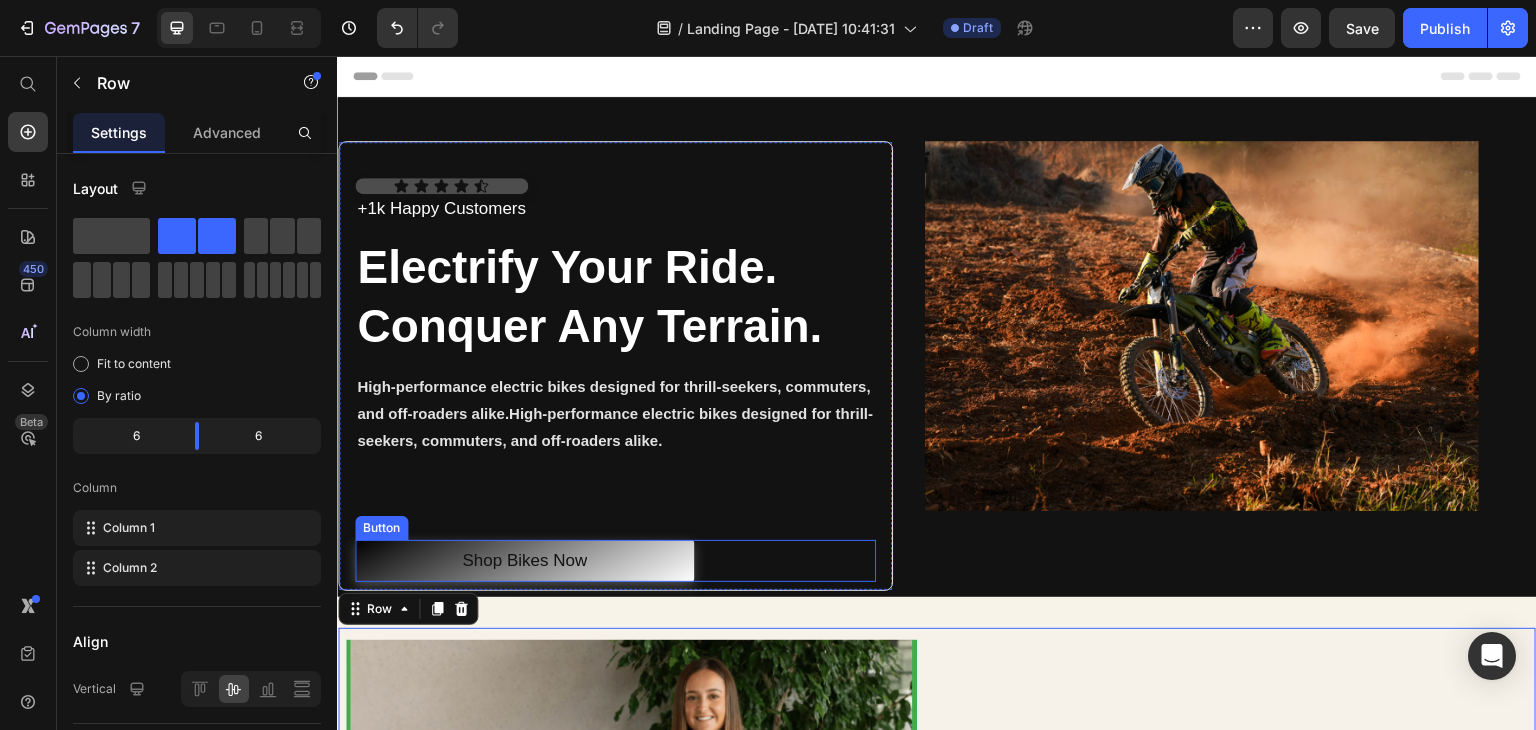 click on "Shop Bikes Now" at bounding box center [524, 561] 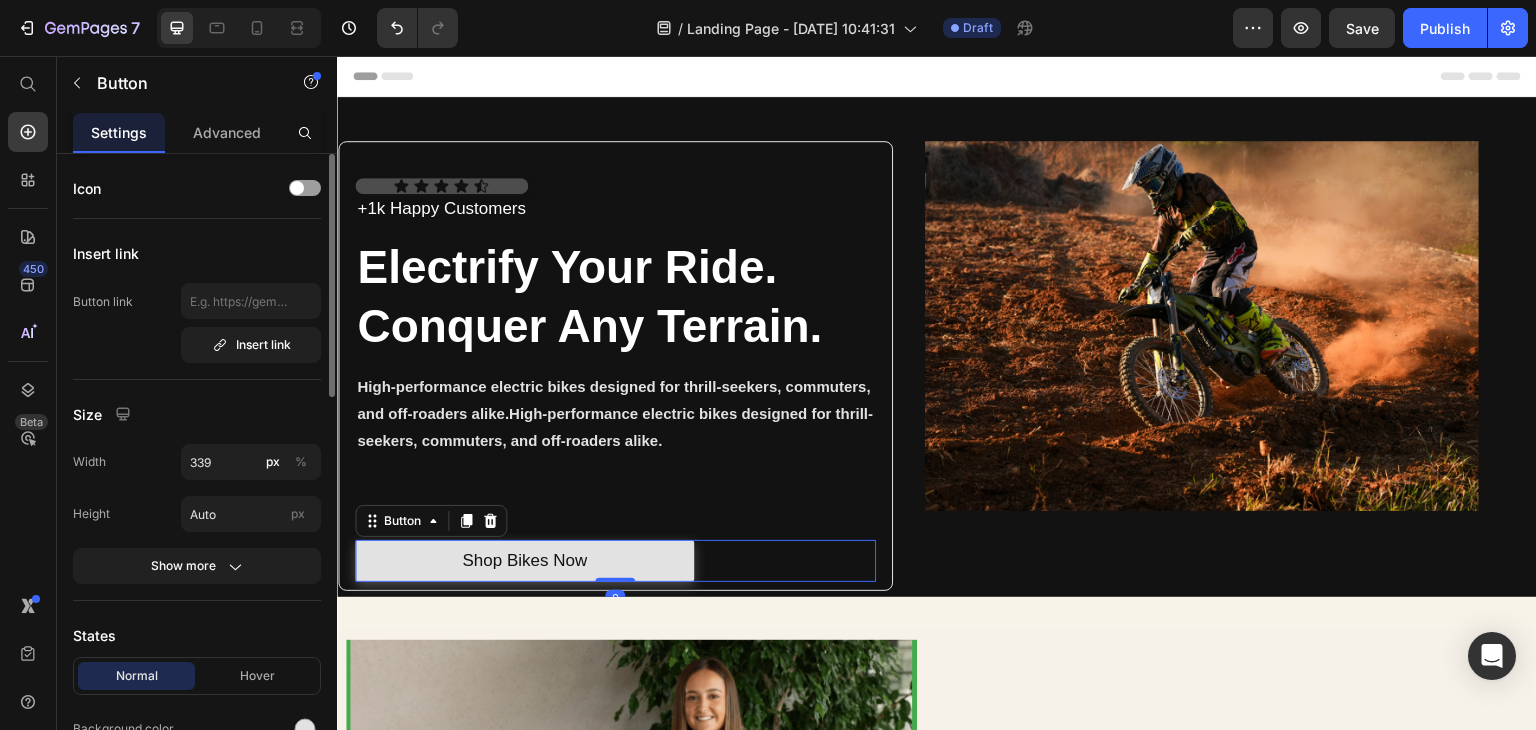 scroll, scrollTop: 100, scrollLeft: 0, axis: vertical 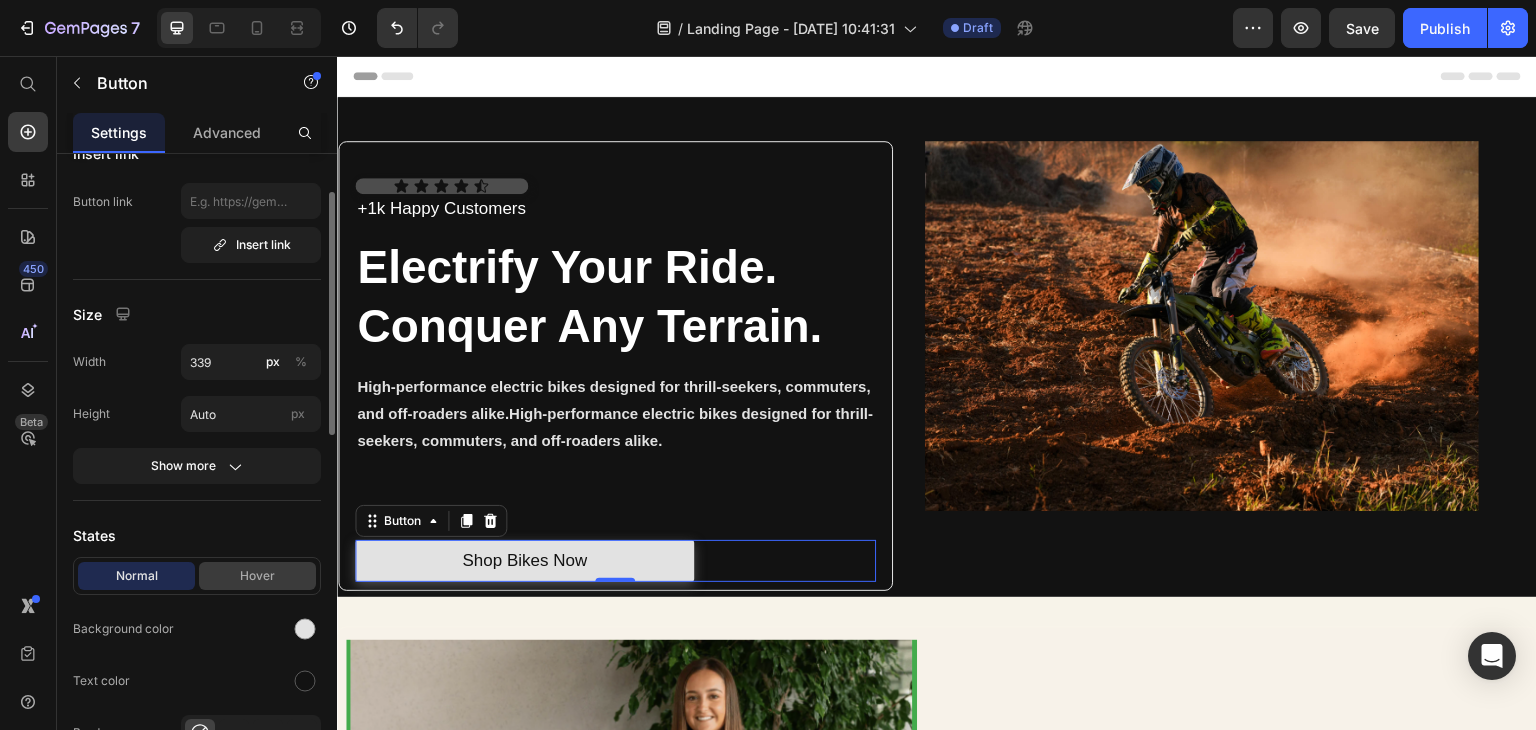 click on "Hover" at bounding box center [257, 576] 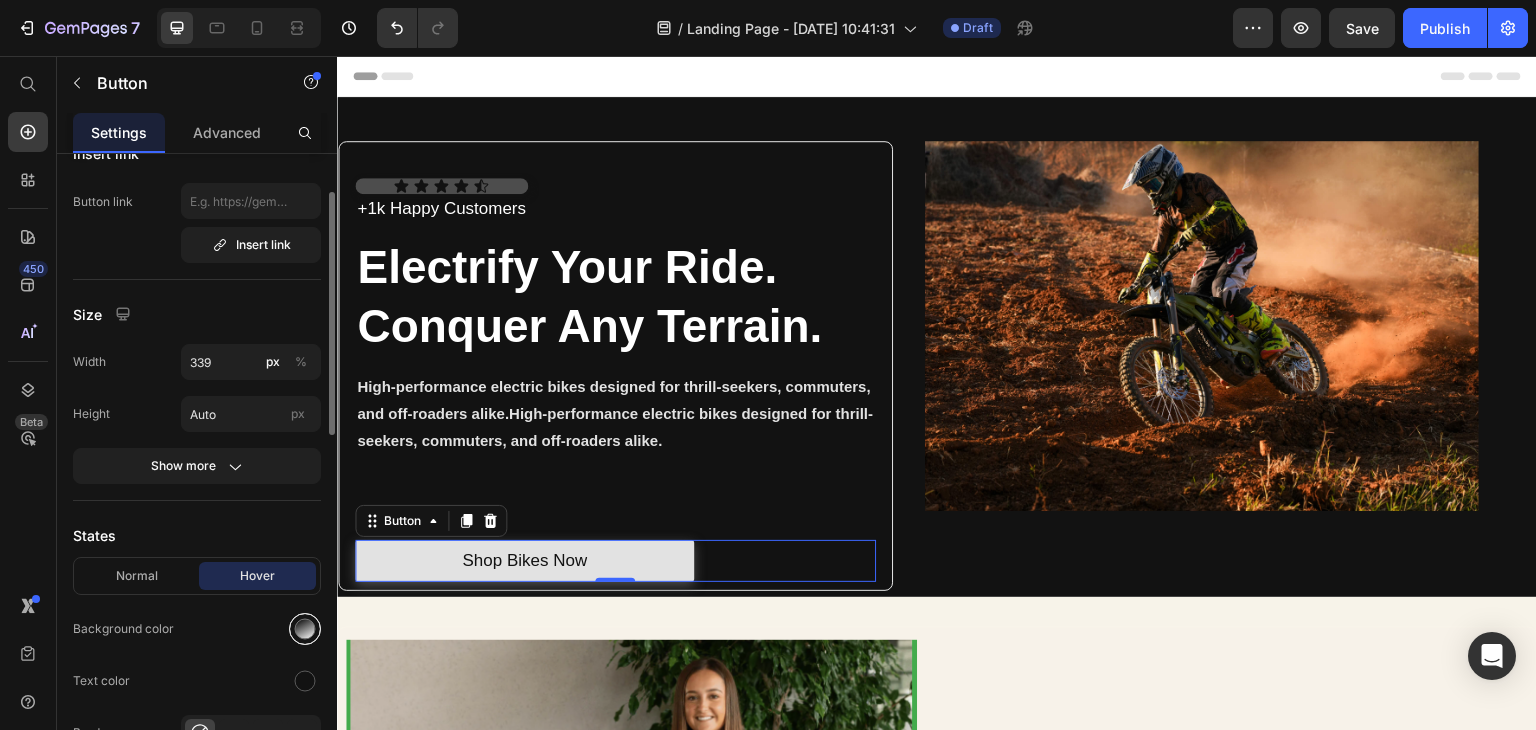 click at bounding box center (305, 629) 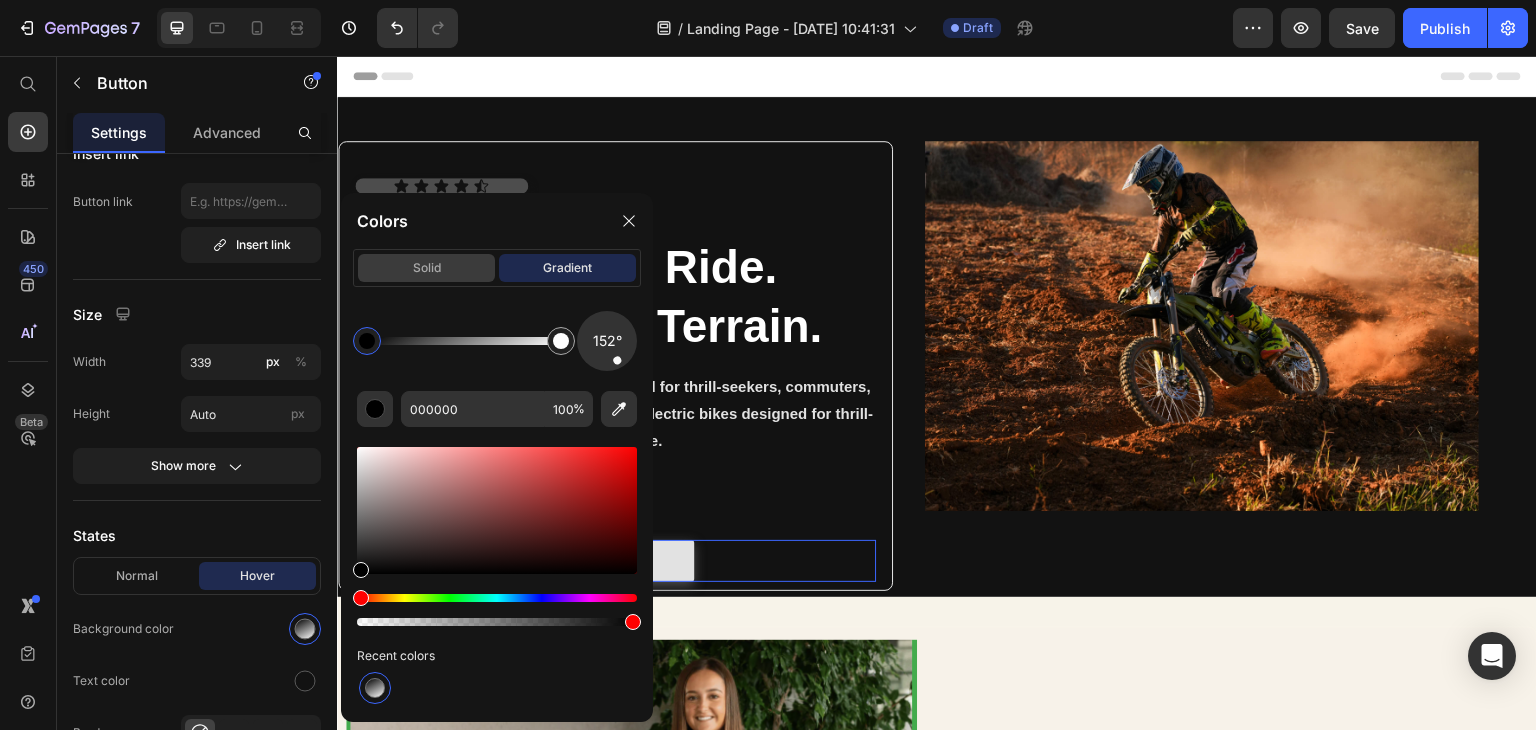 click on "solid" 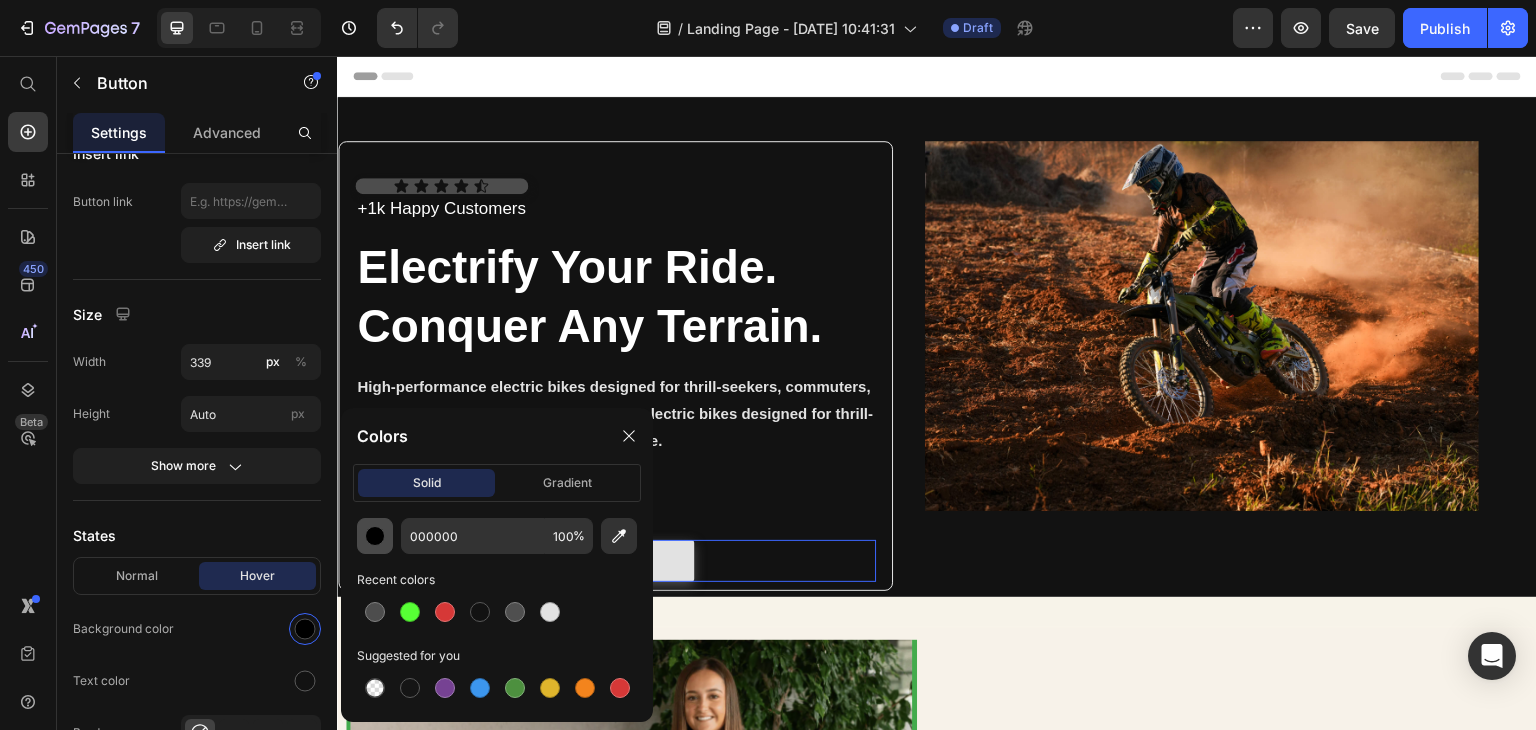 click at bounding box center [375, 536] 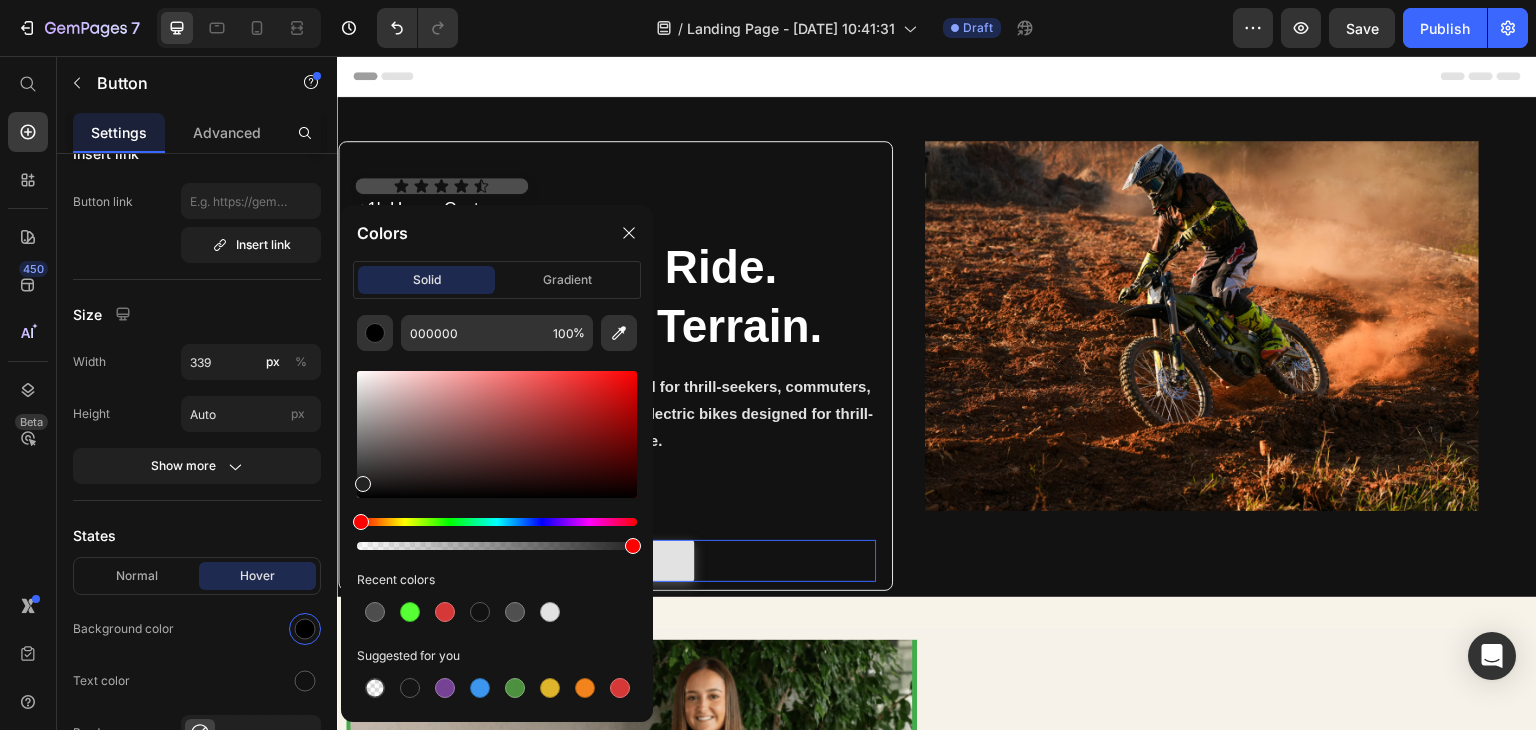 drag, startPoint x: 368, startPoint y: 497, endPoint x: 360, endPoint y: 480, distance: 18.788294 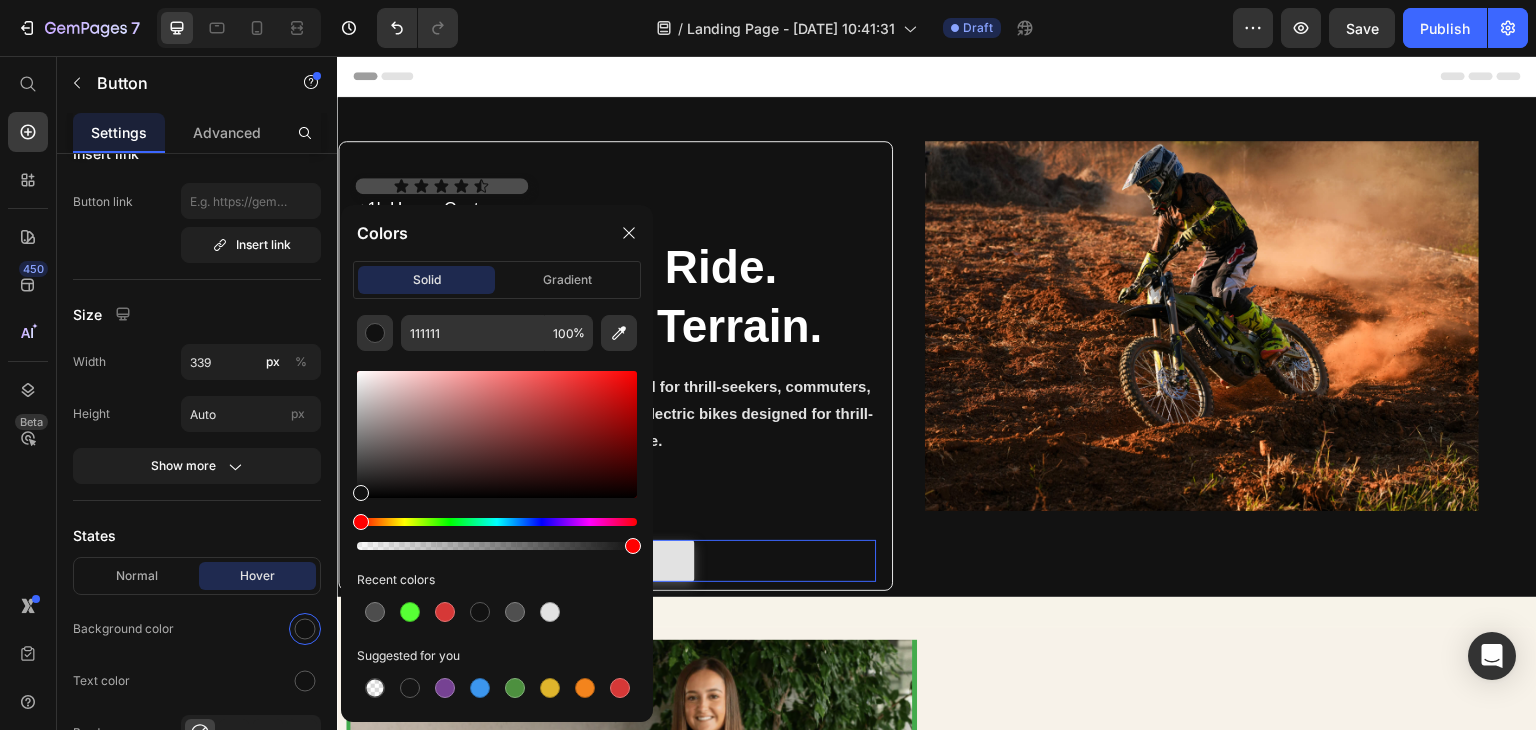 click at bounding box center [361, 493] 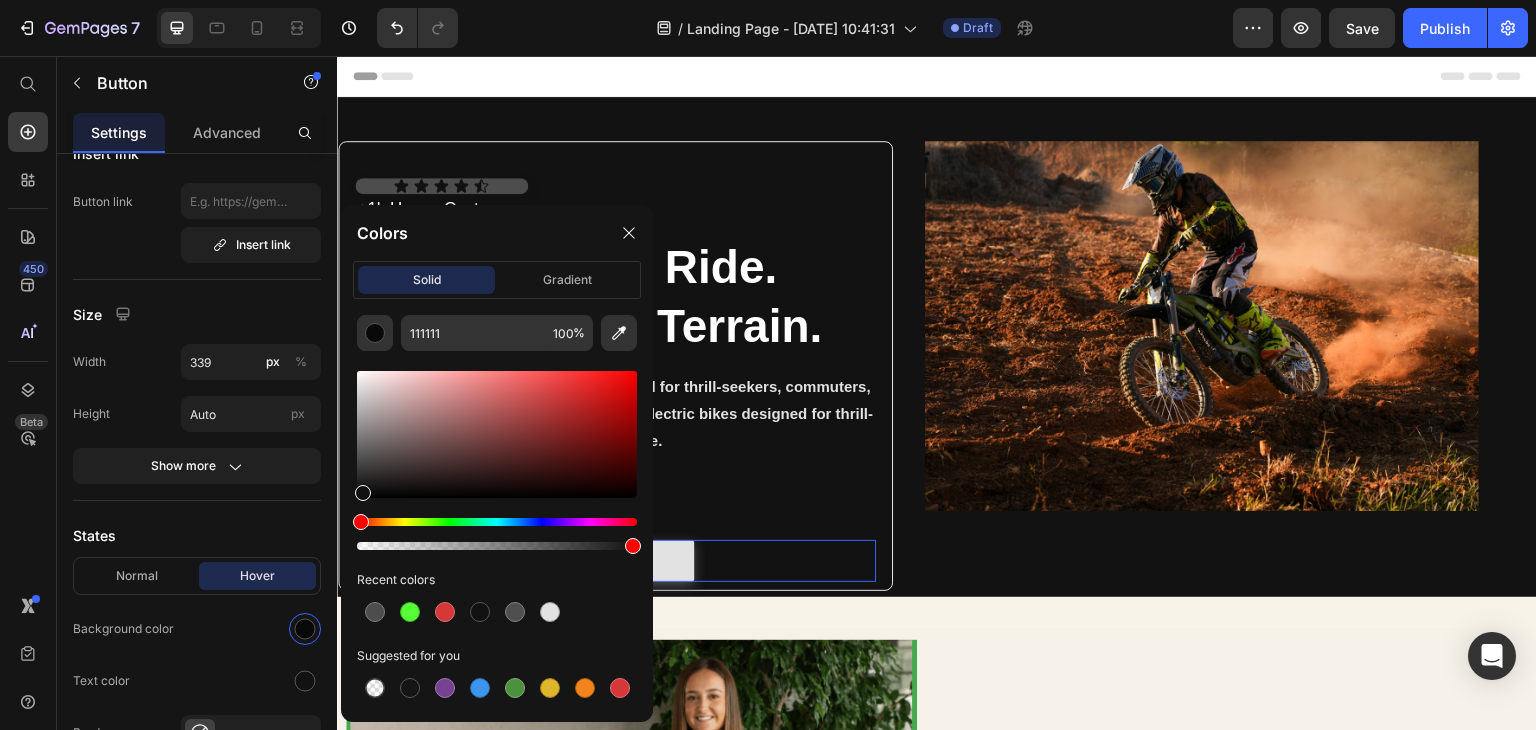 click at bounding box center (363, 493) 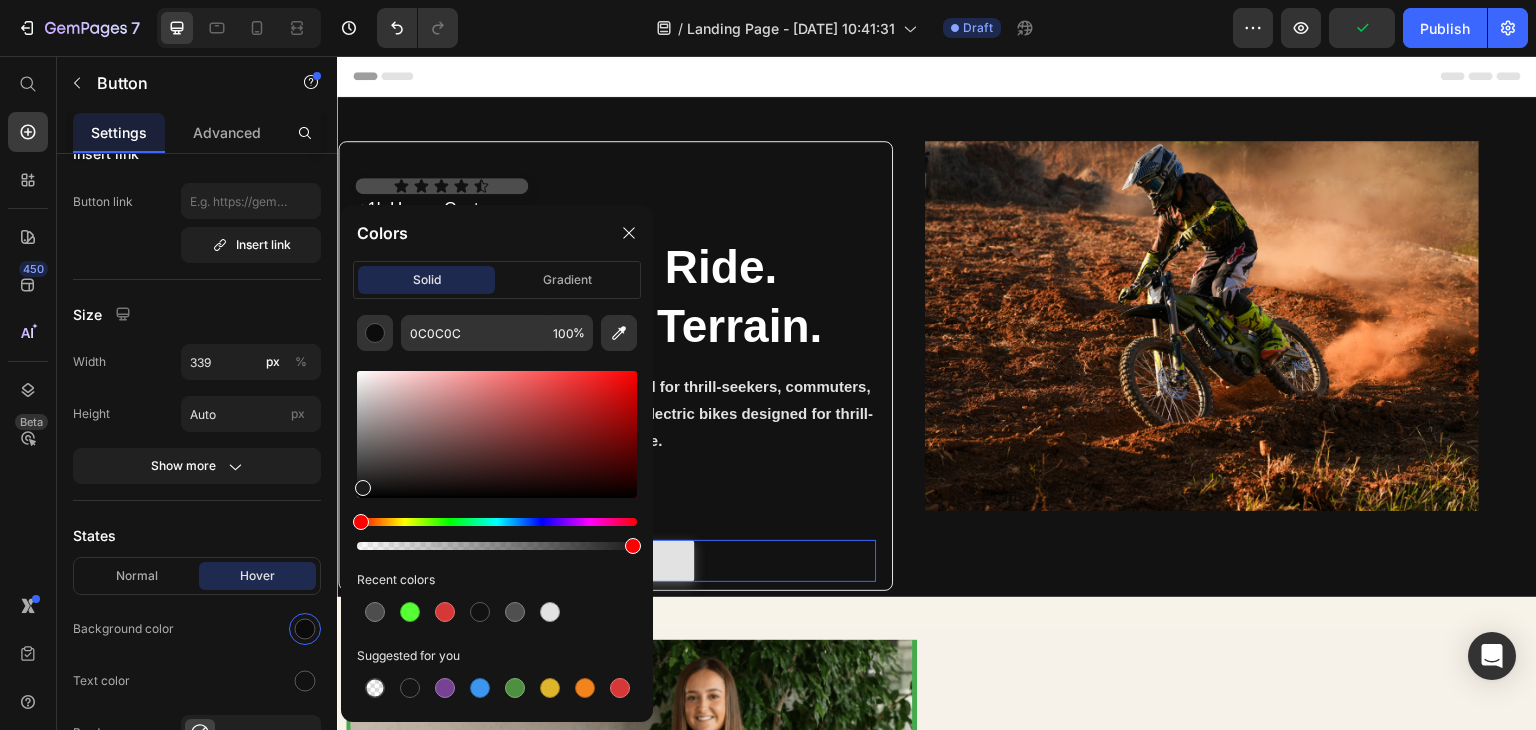 type on "212020" 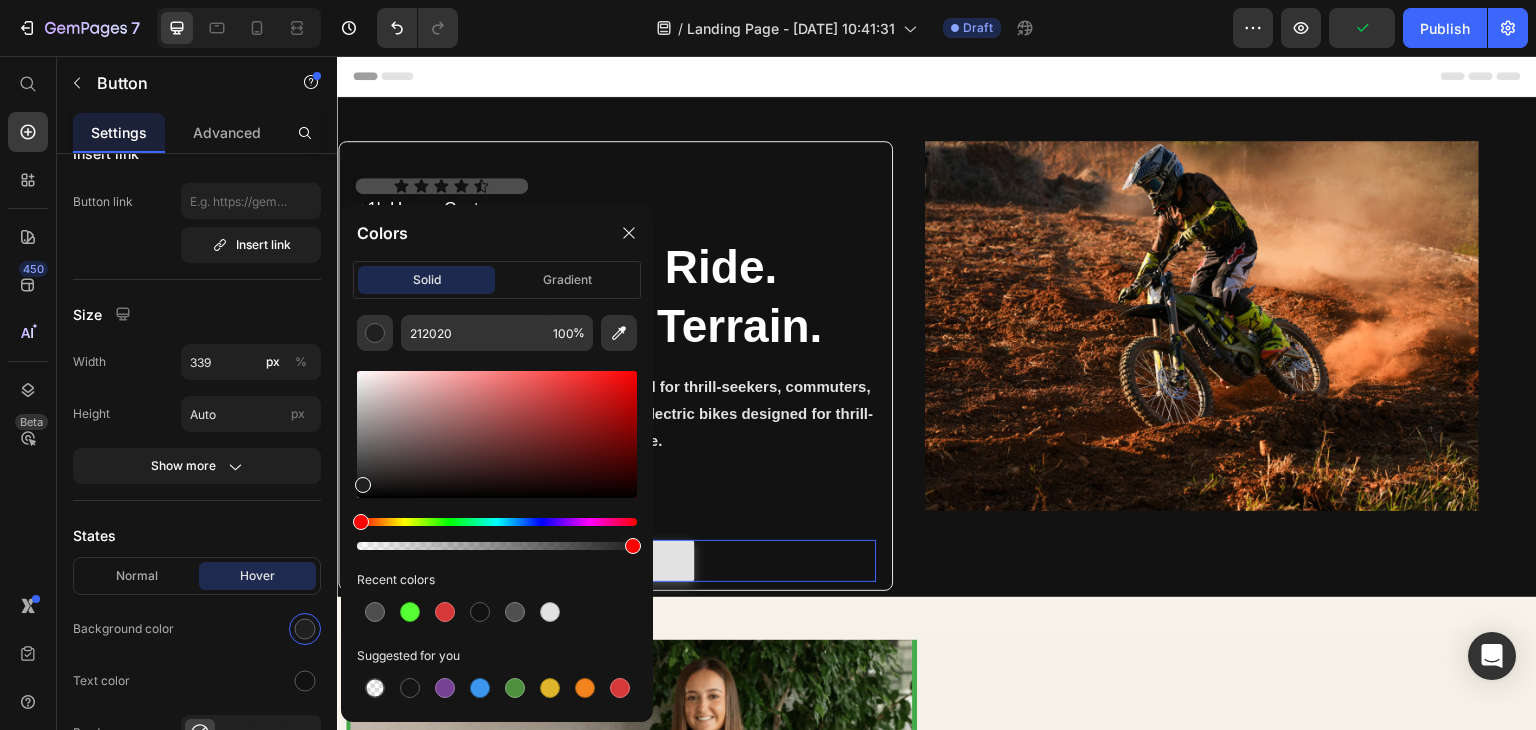 drag, startPoint x: 365, startPoint y: 491, endPoint x: 361, endPoint y: 481, distance: 10.770329 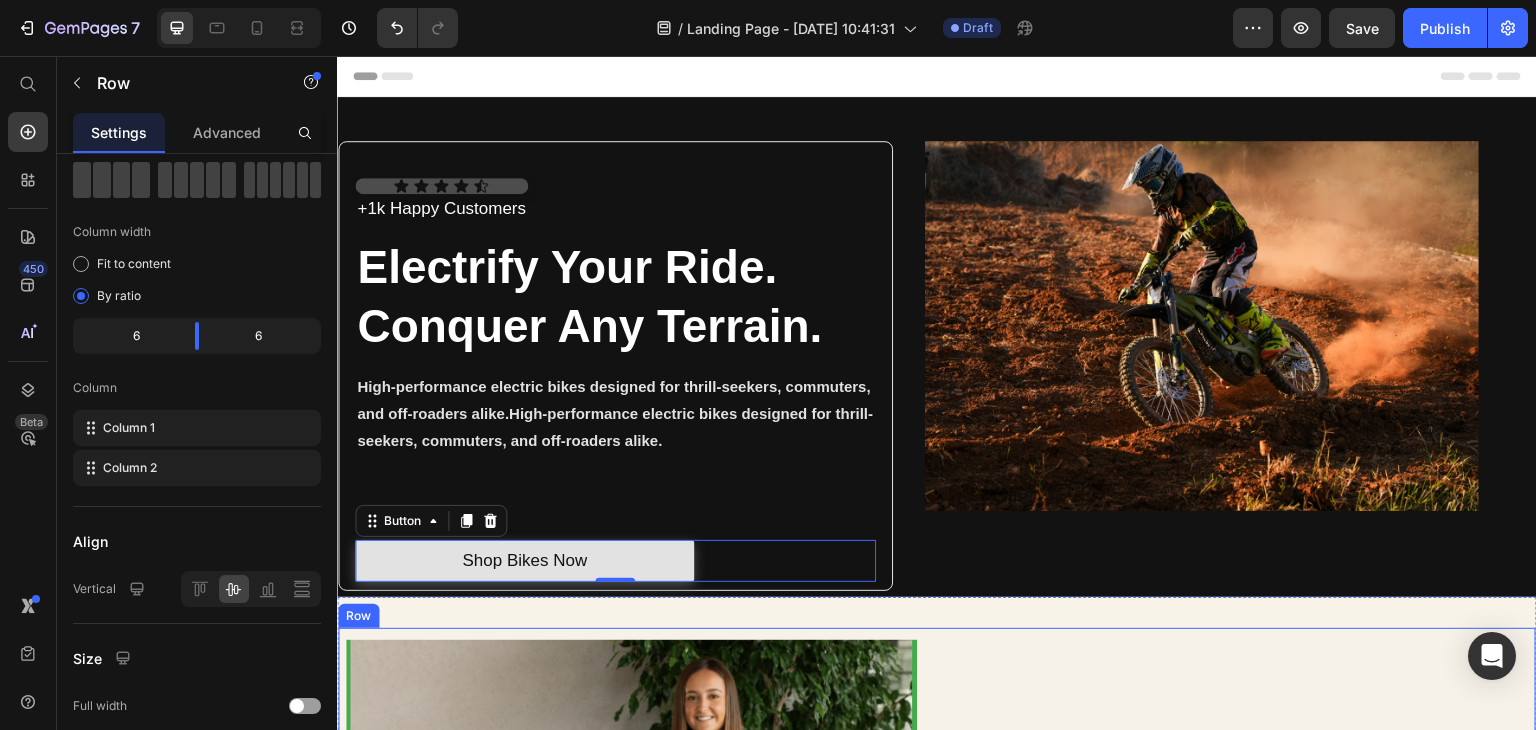 click on "A Rheal Story Heading Inspired by their own journey to better health, founders Charlotte & Sean. created Rheal to help more people feel healthier & happier with superfoods. Text Block READ MORE Button" at bounding box center [1234, 854] 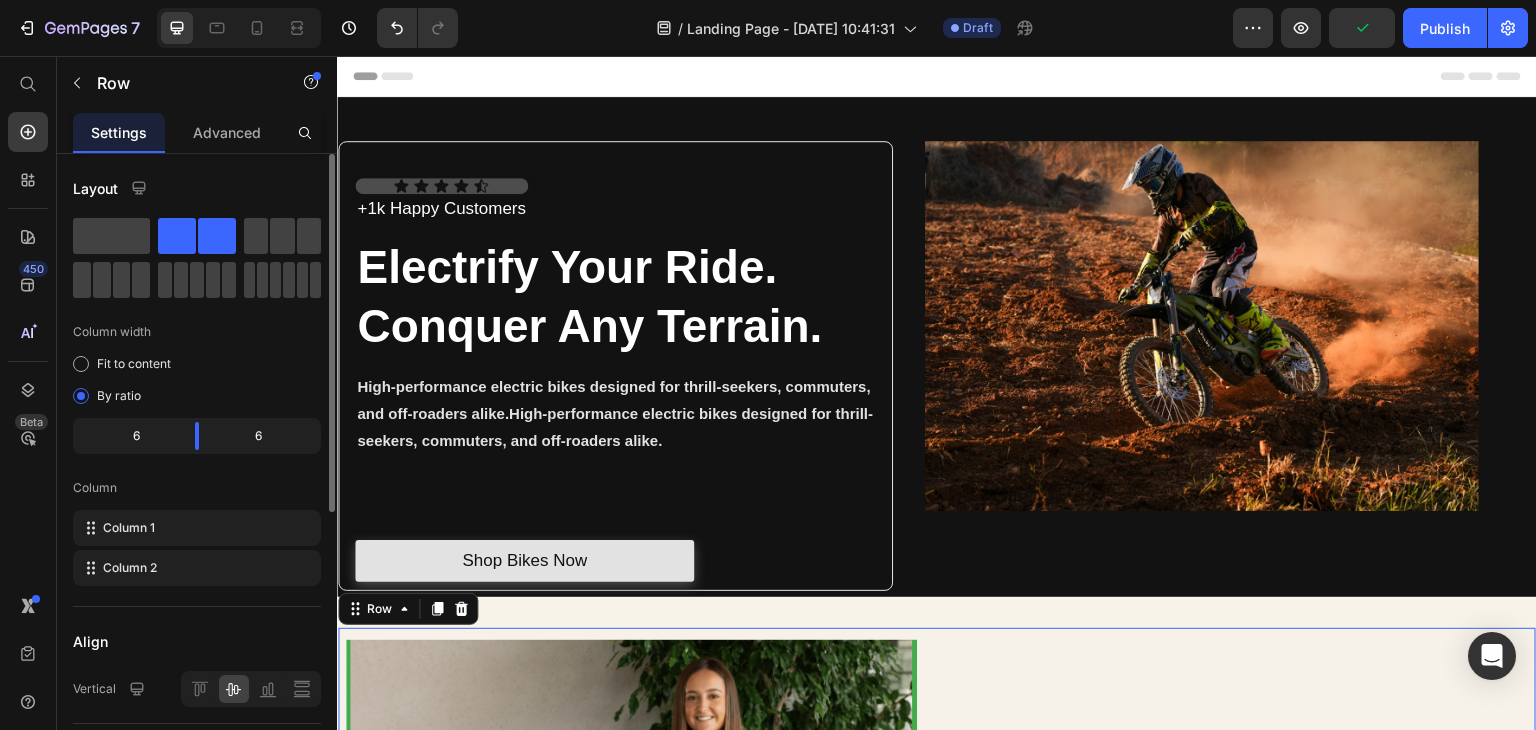 scroll, scrollTop: 486, scrollLeft: 0, axis: vertical 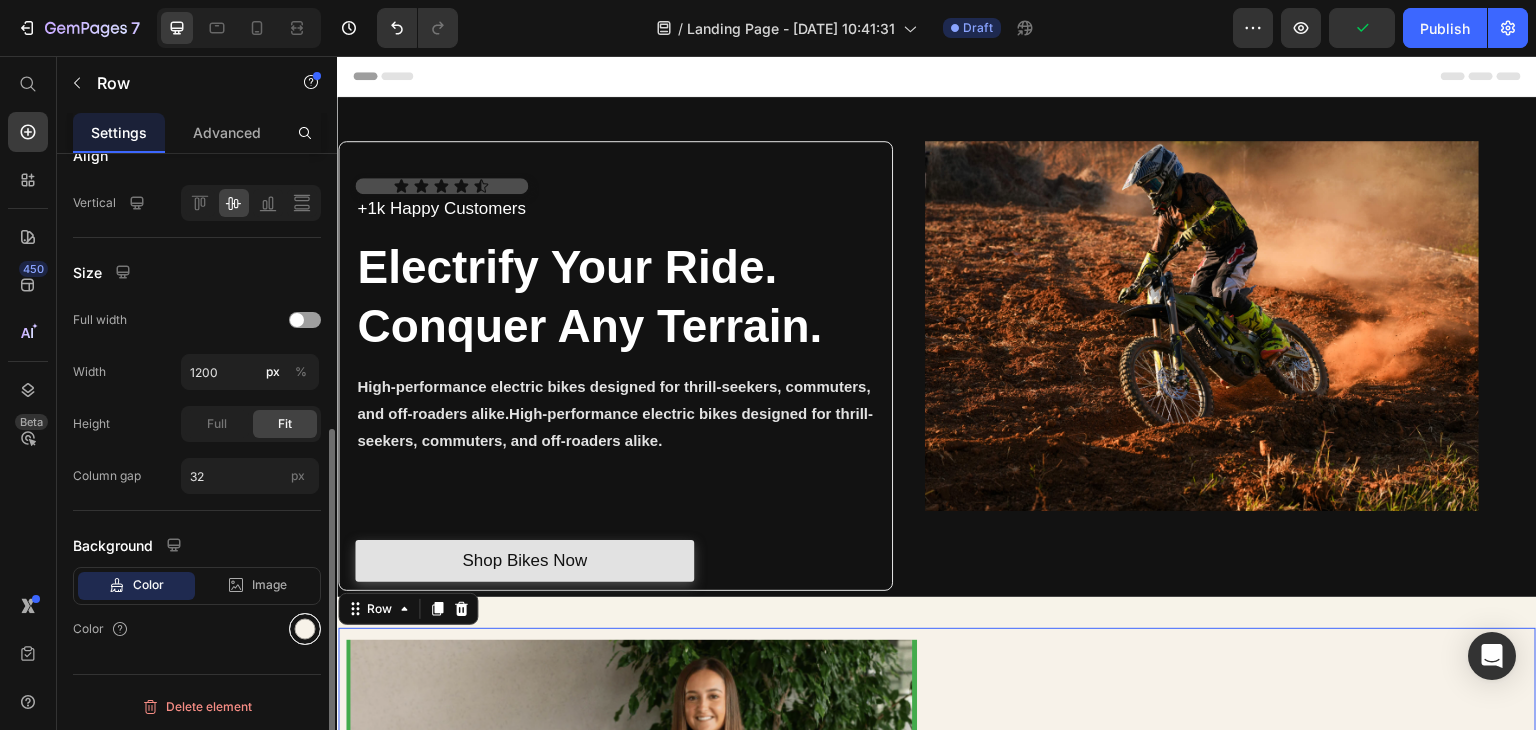 click at bounding box center [305, 629] 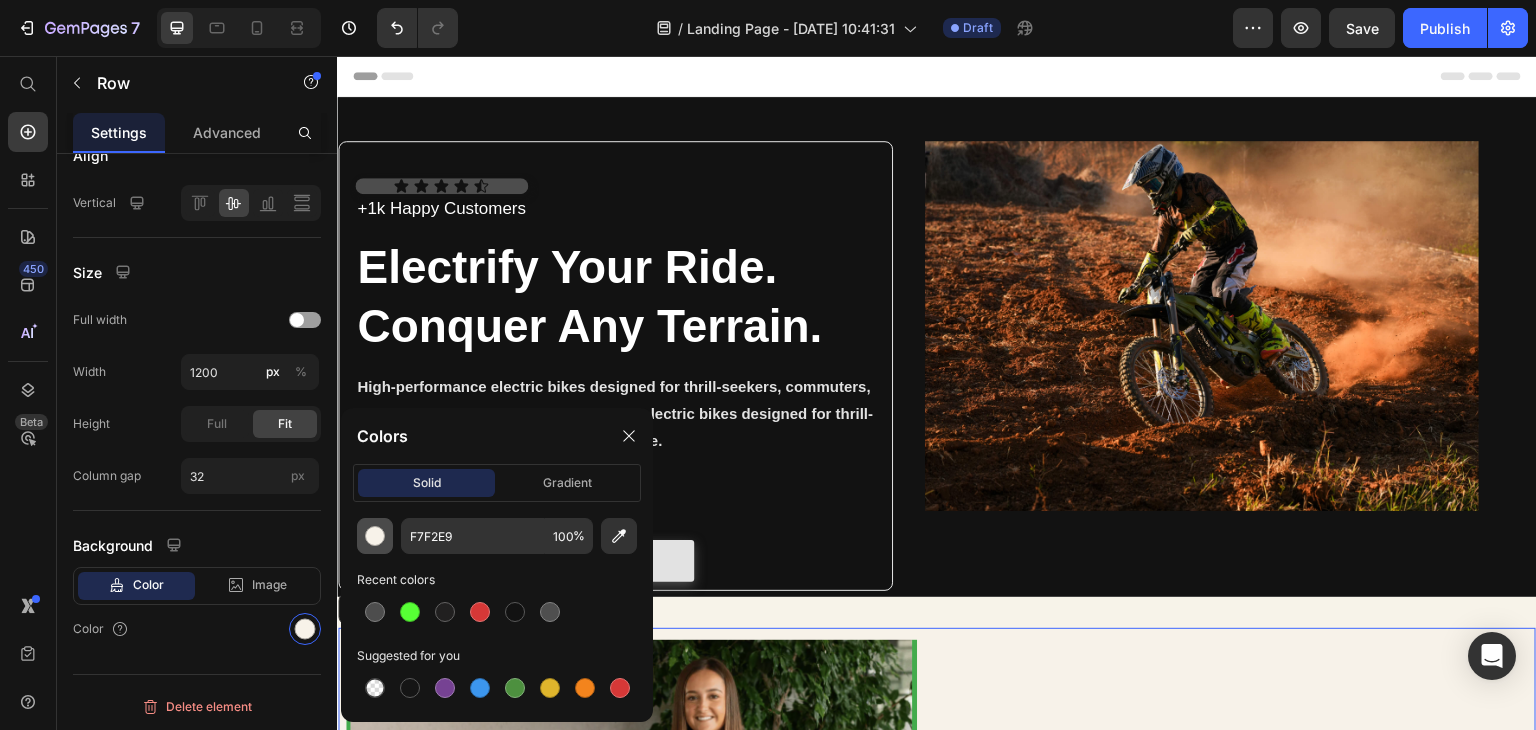 click at bounding box center [375, 536] 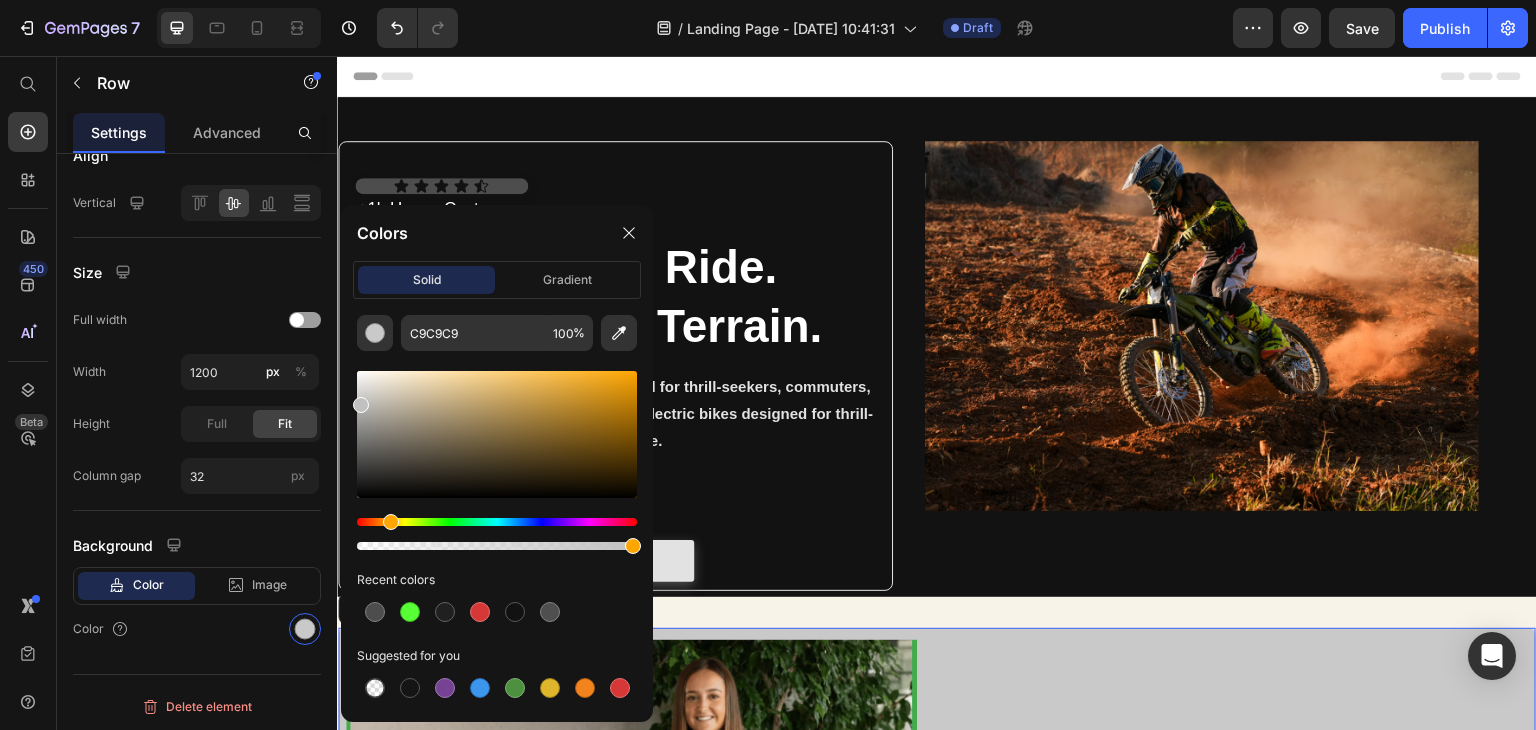 type on "BFBFBF" 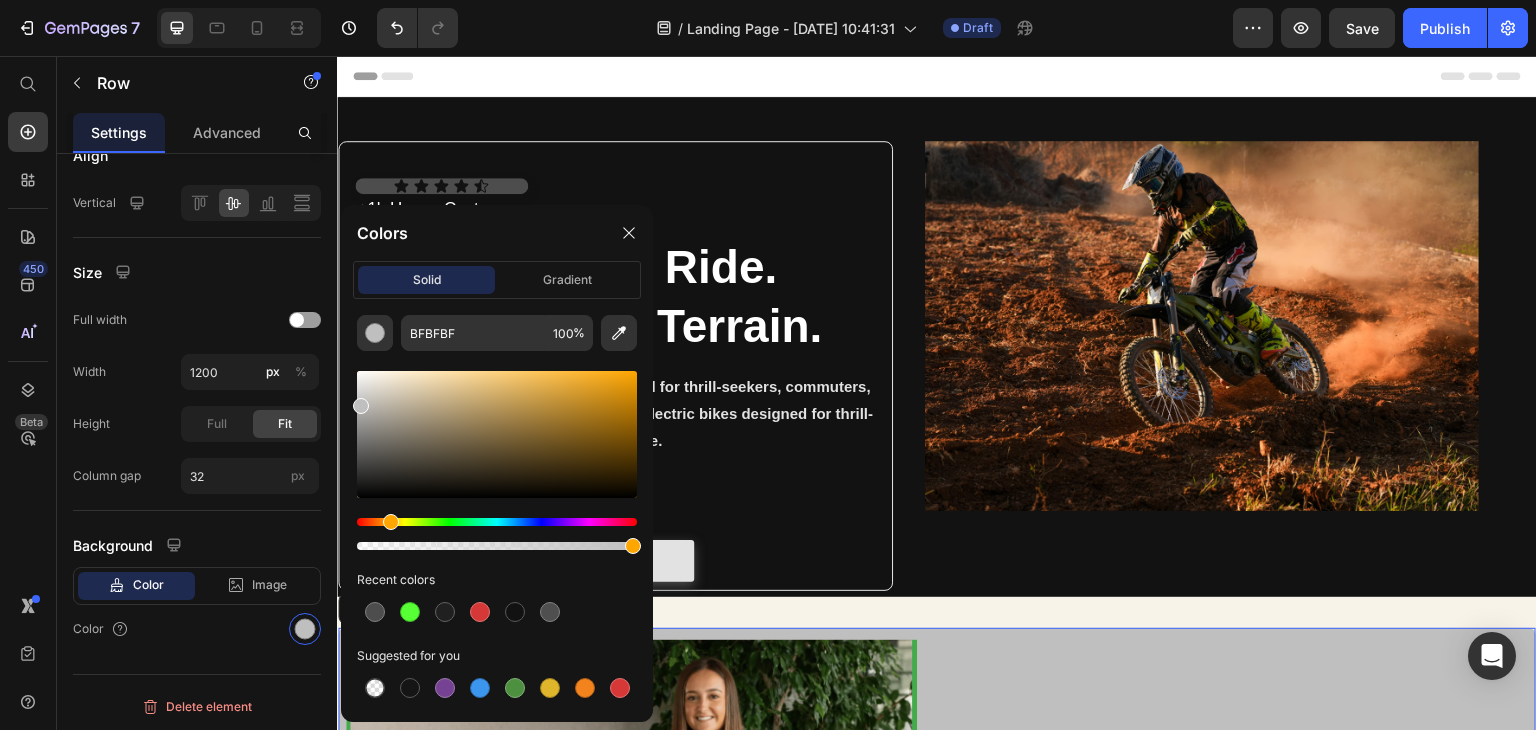 drag, startPoint x: 377, startPoint y: 388, endPoint x: 341, endPoint y: 402, distance: 38.626415 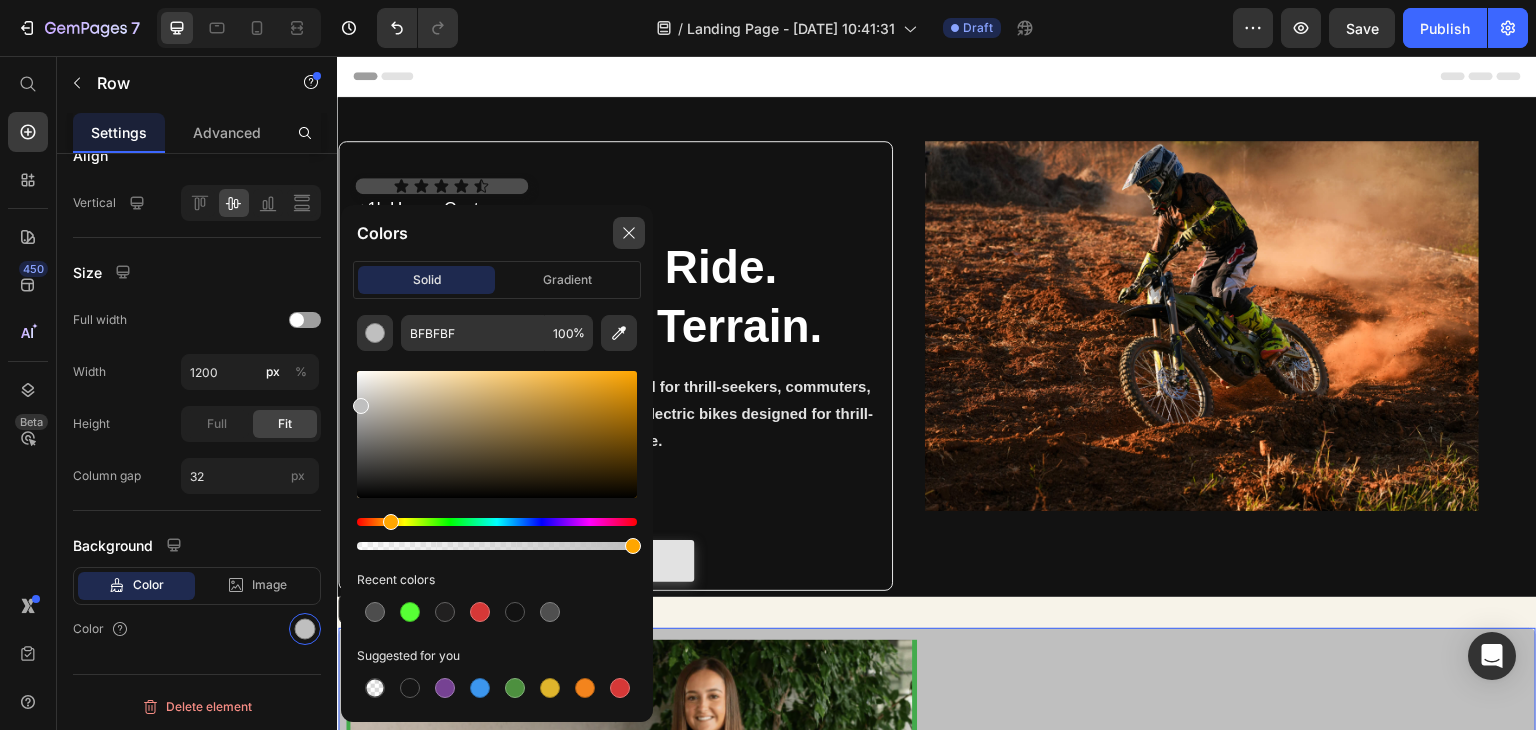 drag, startPoint x: 628, startPoint y: 236, endPoint x: 488, endPoint y: 440, distance: 247.41867 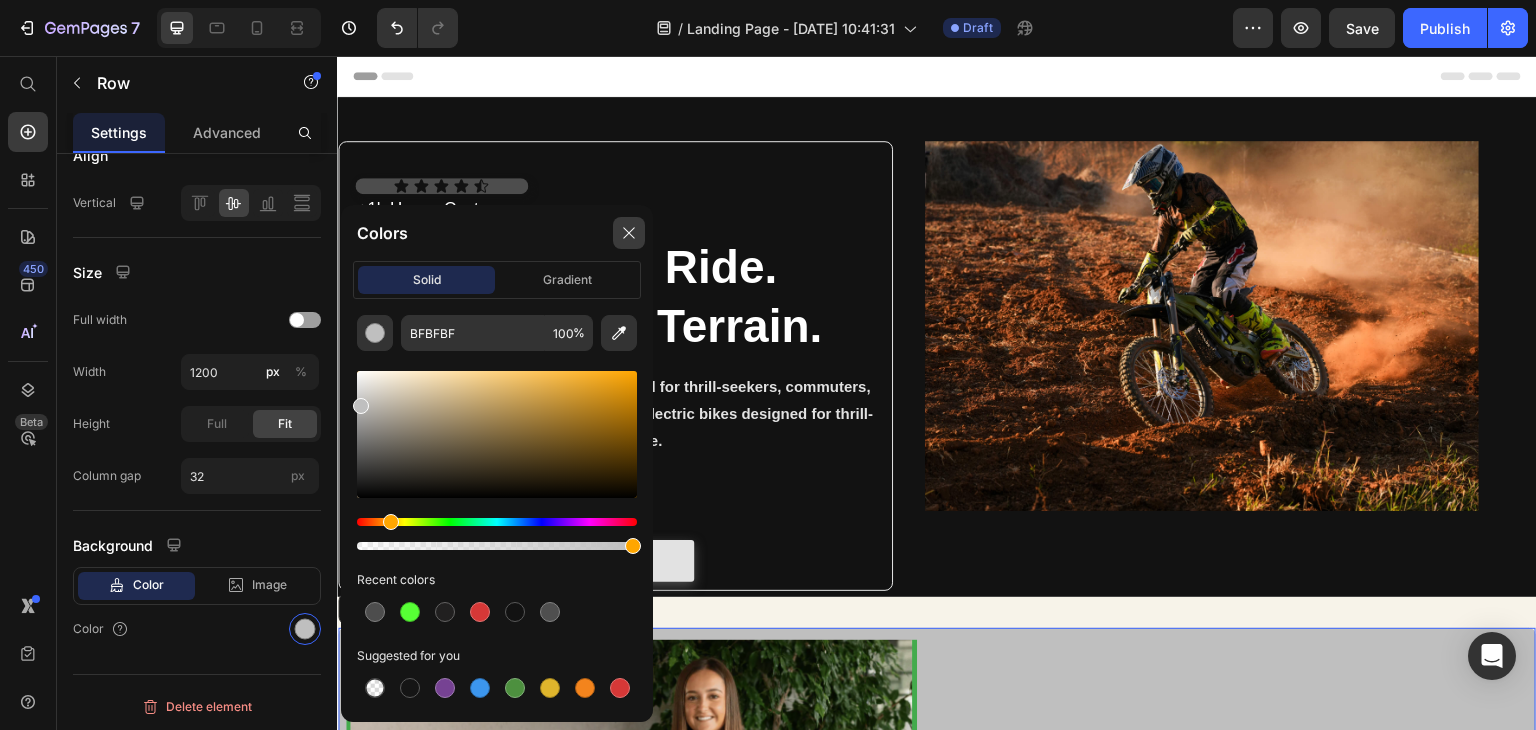 click 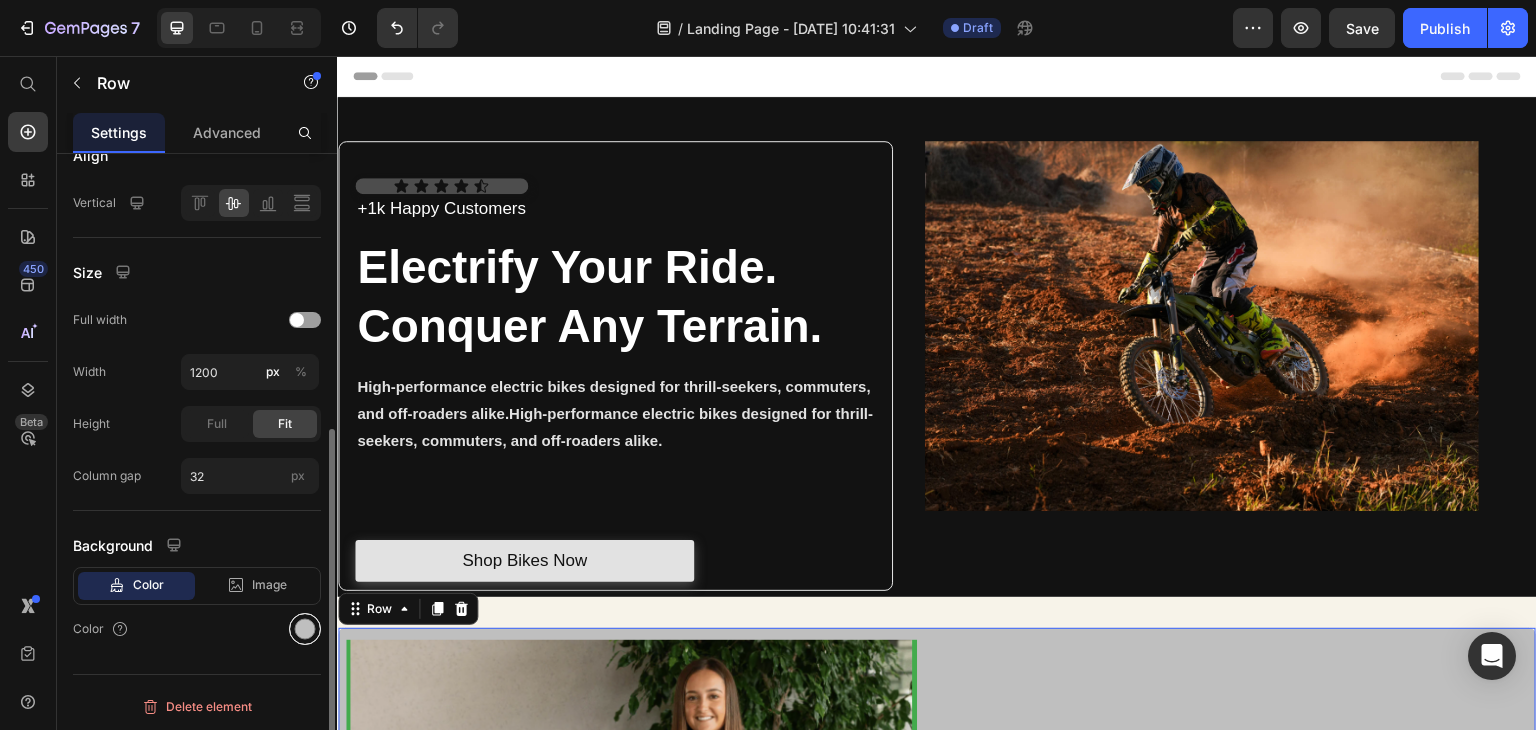 click at bounding box center [305, 629] 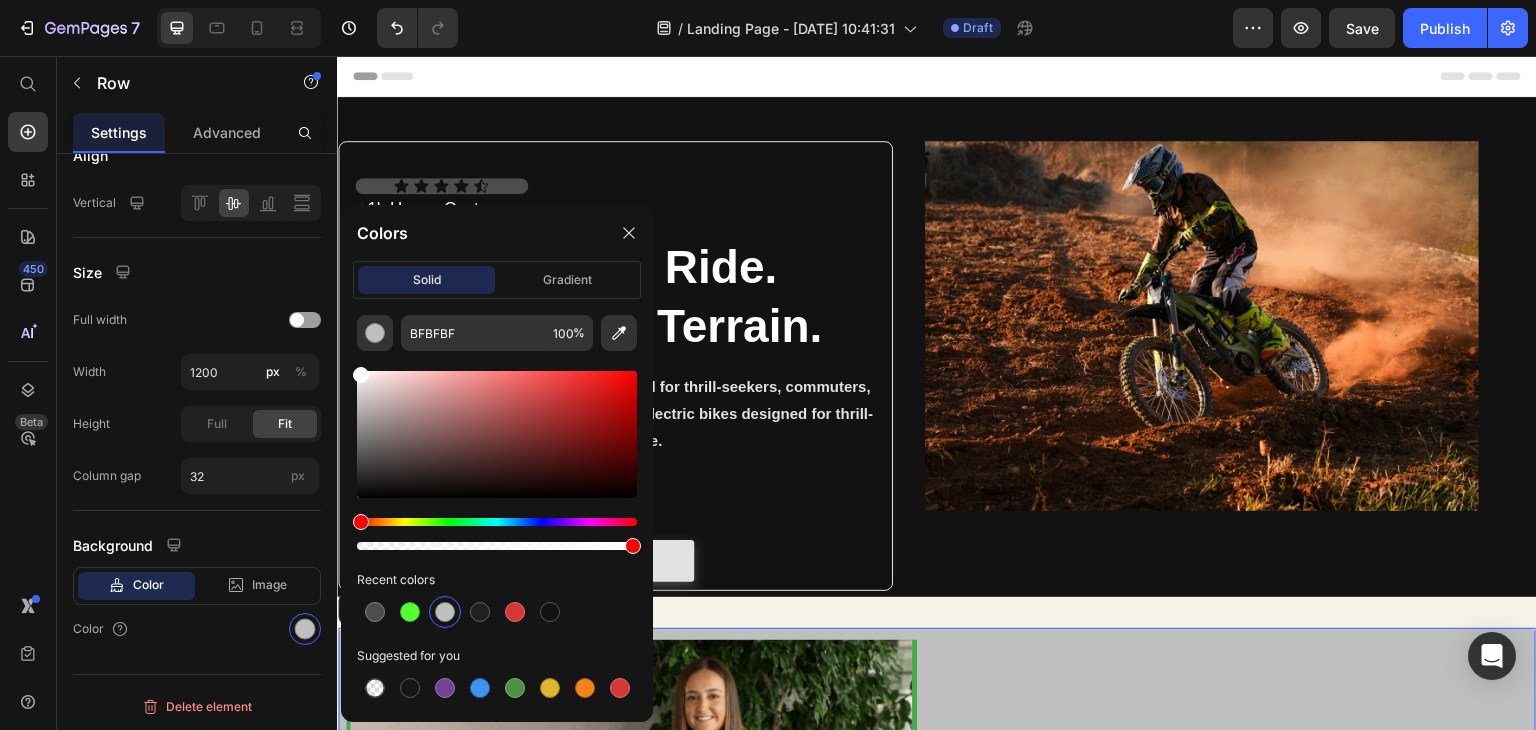 drag, startPoint x: 360, startPoint y: 416, endPoint x: 565, endPoint y: 476, distance: 213.6001 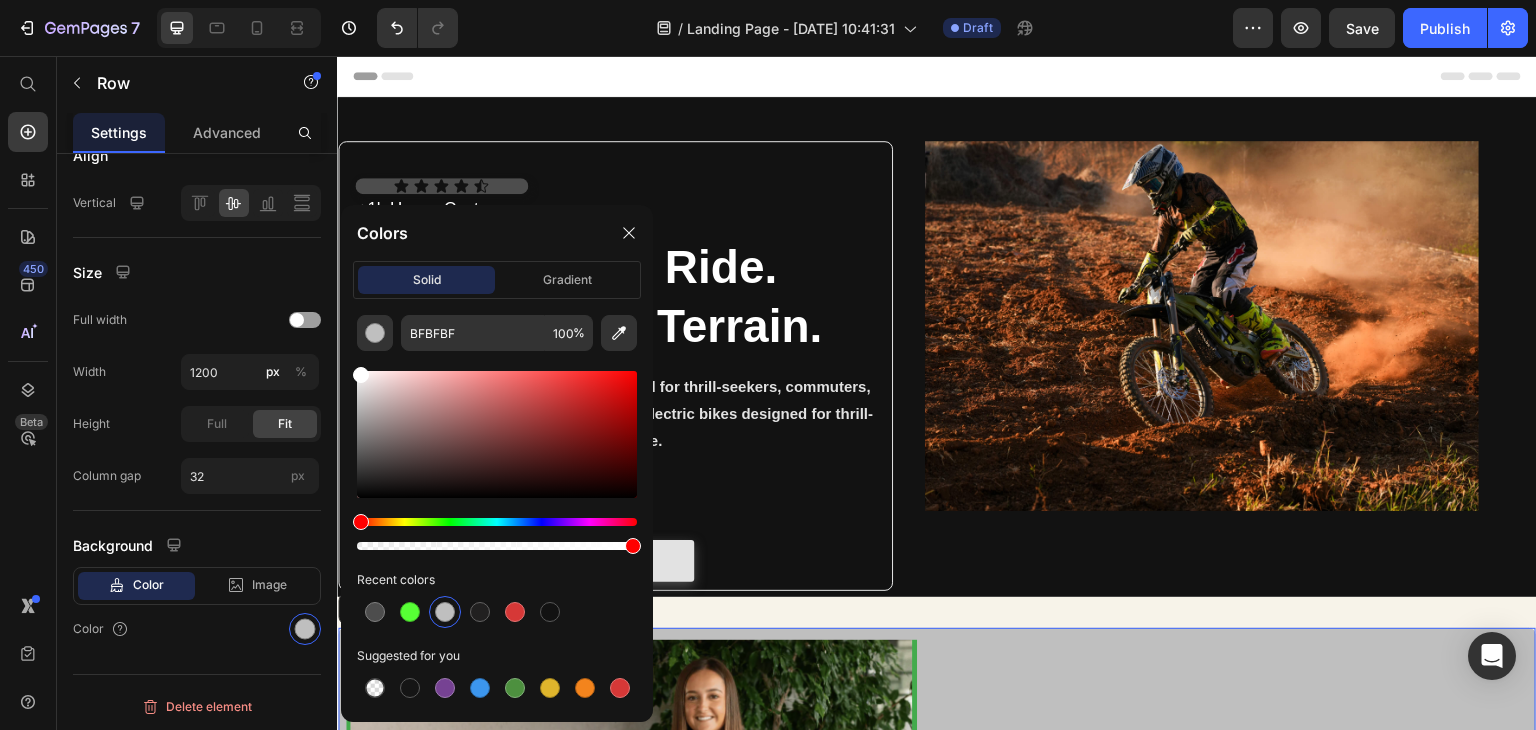 click on "BFBFBF 100 % Recent colors Suggested for you" 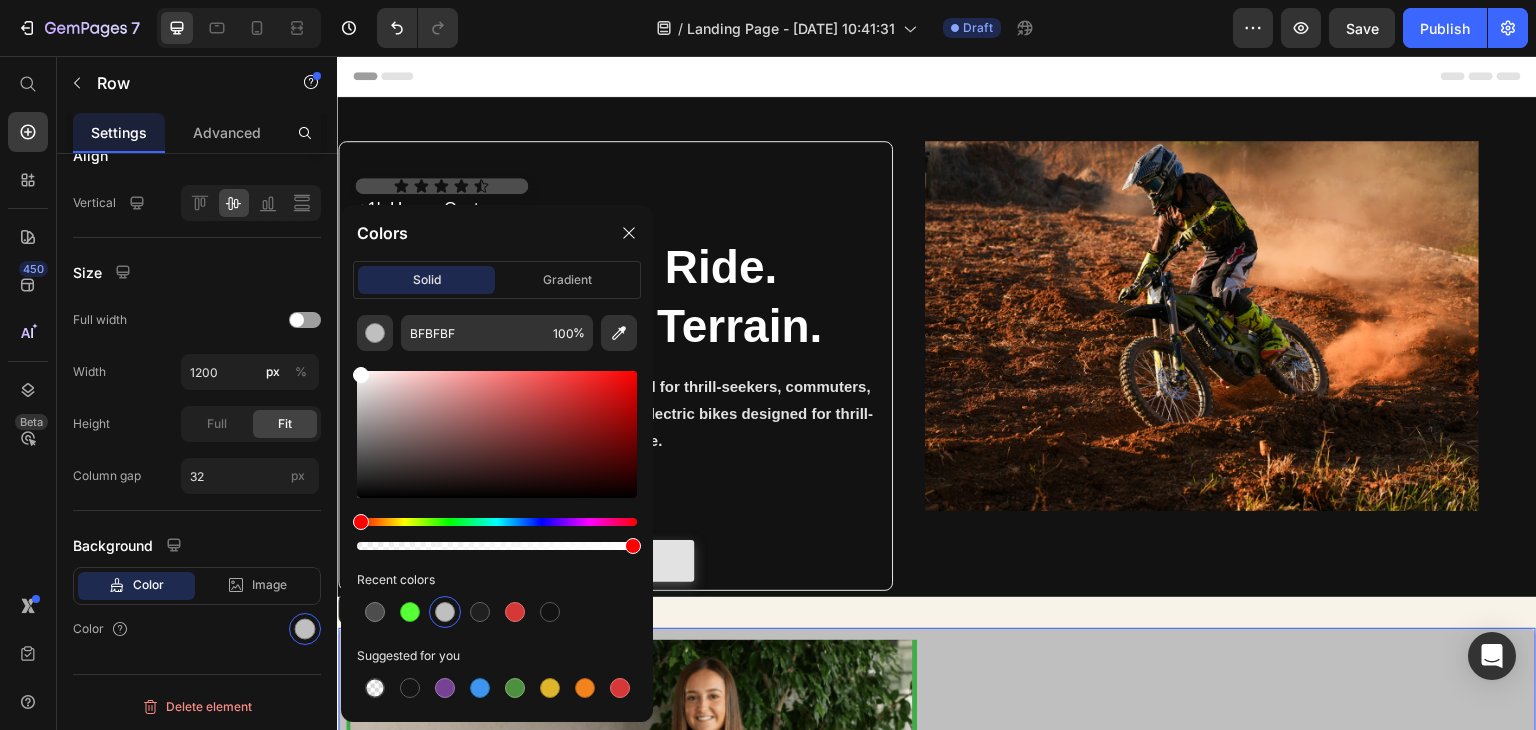 type on "FFFFFF" 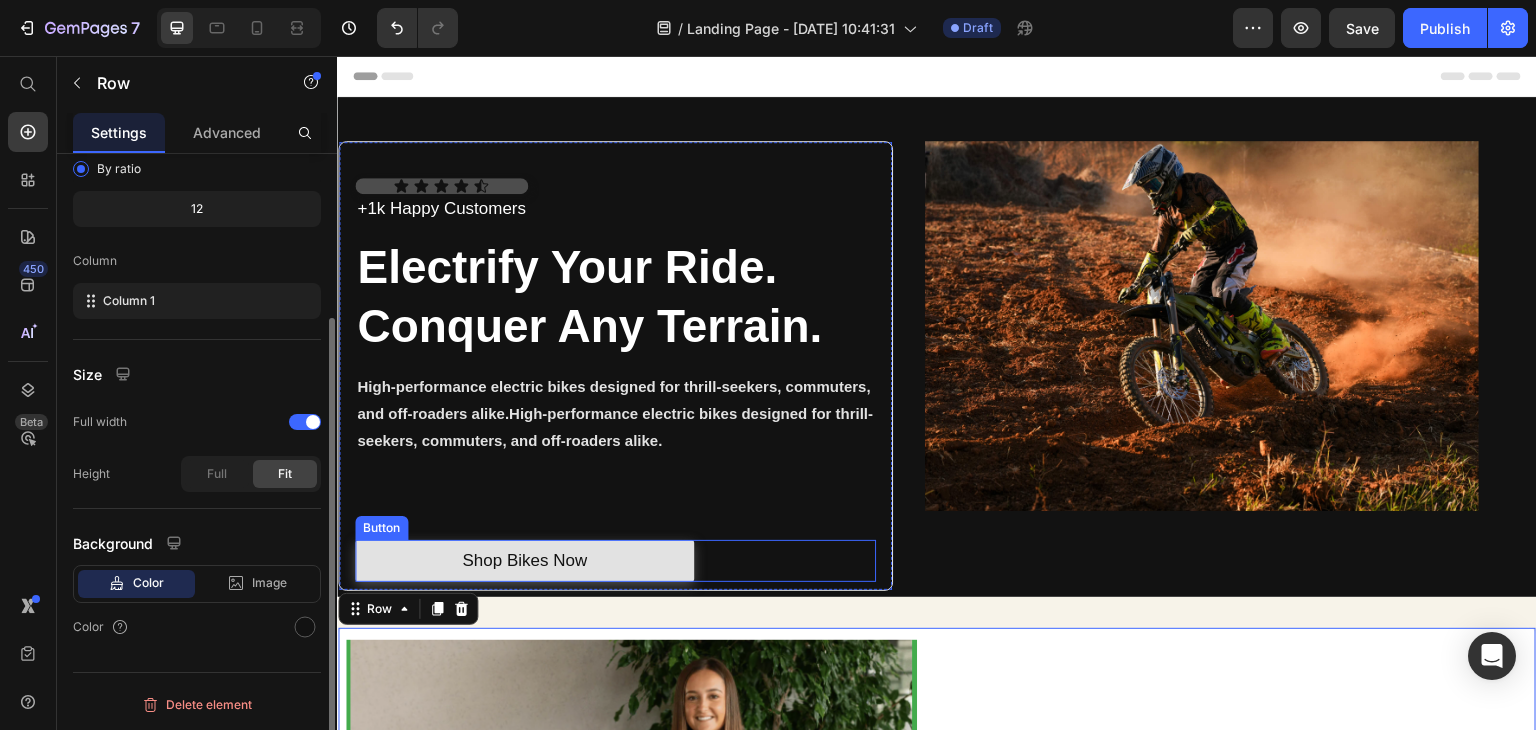 click on "Icon Icon Icon Icon Icon Icon List +1k Happy Customers Text Block Row Electrify Your Ride. Conquer Any Terrain. Heading High-performance electric bikes designed for thrill-seekers, commuters, and off-roaders alike.High-performance electric bikes designed for thrill-seekers, commuters, and off-roaders alike. Text Block Text Block Text Block Shop Bikes Now Button" at bounding box center [615, 380] 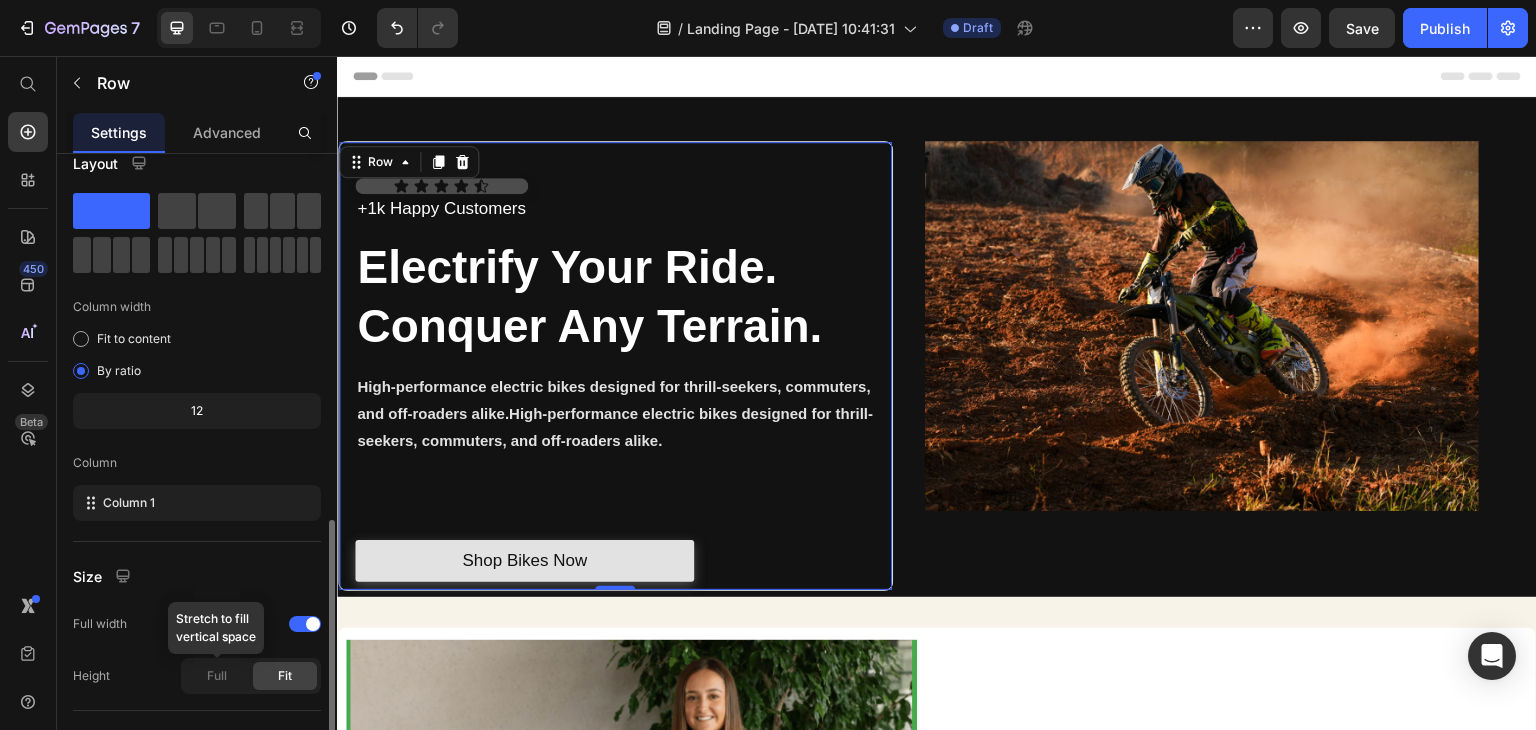 scroll, scrollTop: 225, scrollLeft: 0, axis: vertical 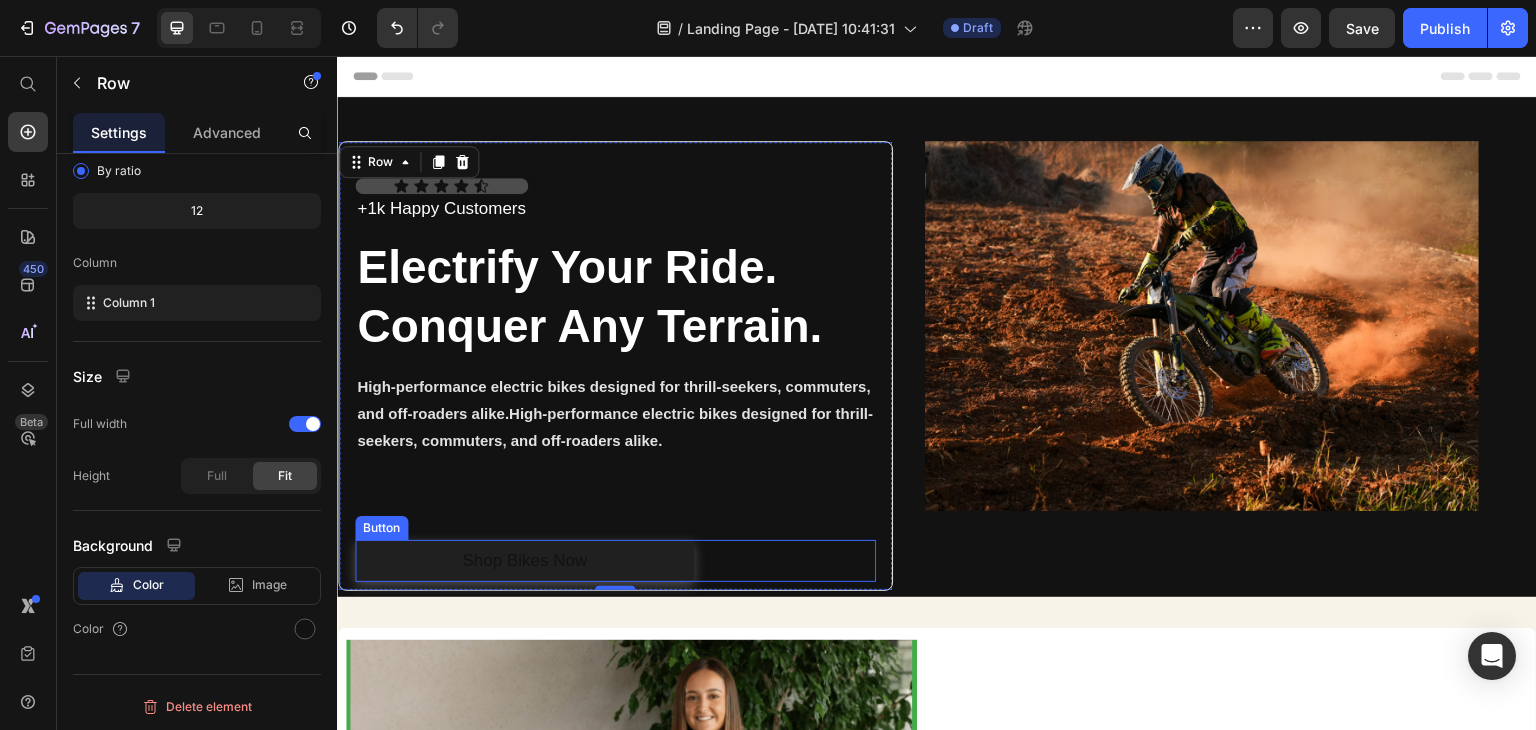 click on "Shop Bikes Now" at bounding box center [524, 561] 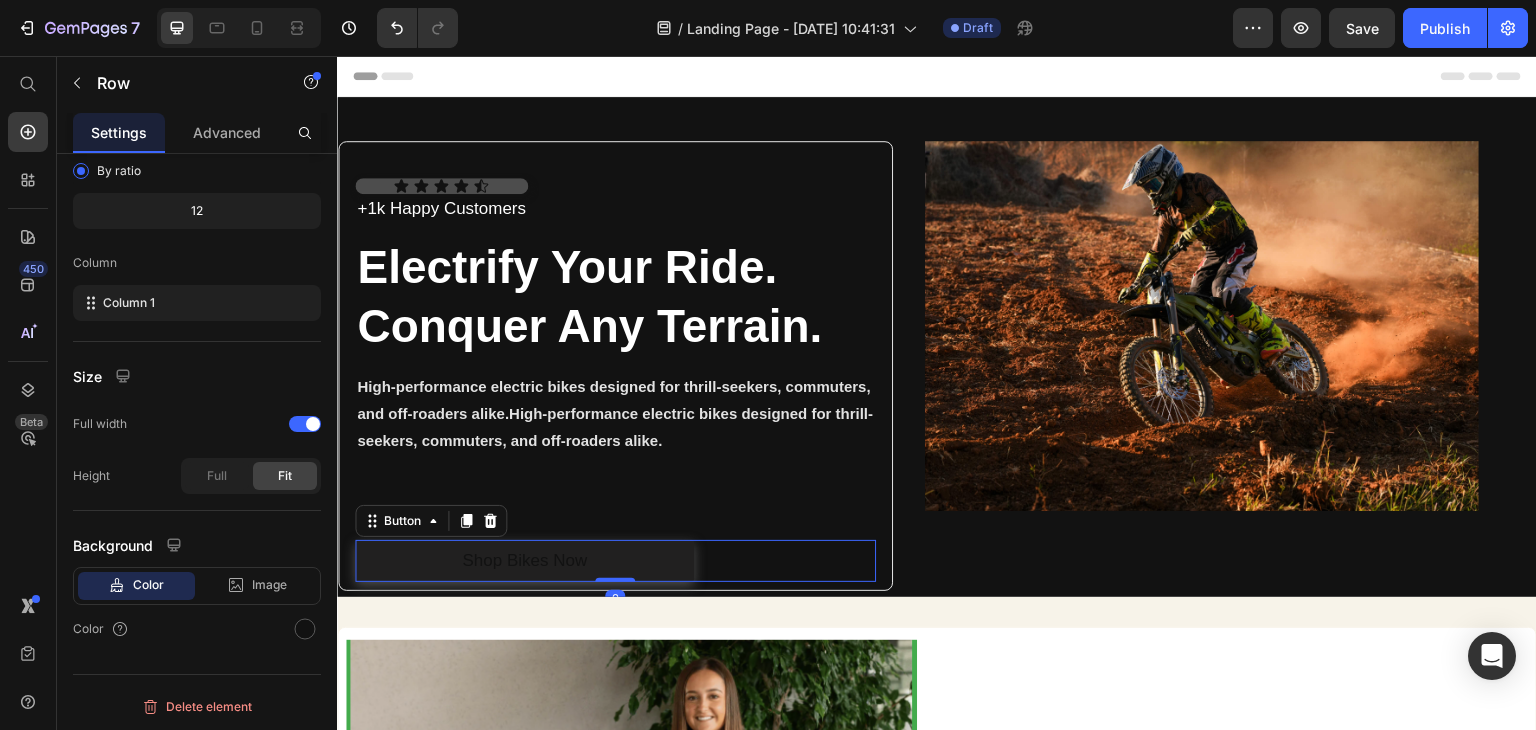 scroll, scrollTop: 0, scrollLeft: 0, axis: both 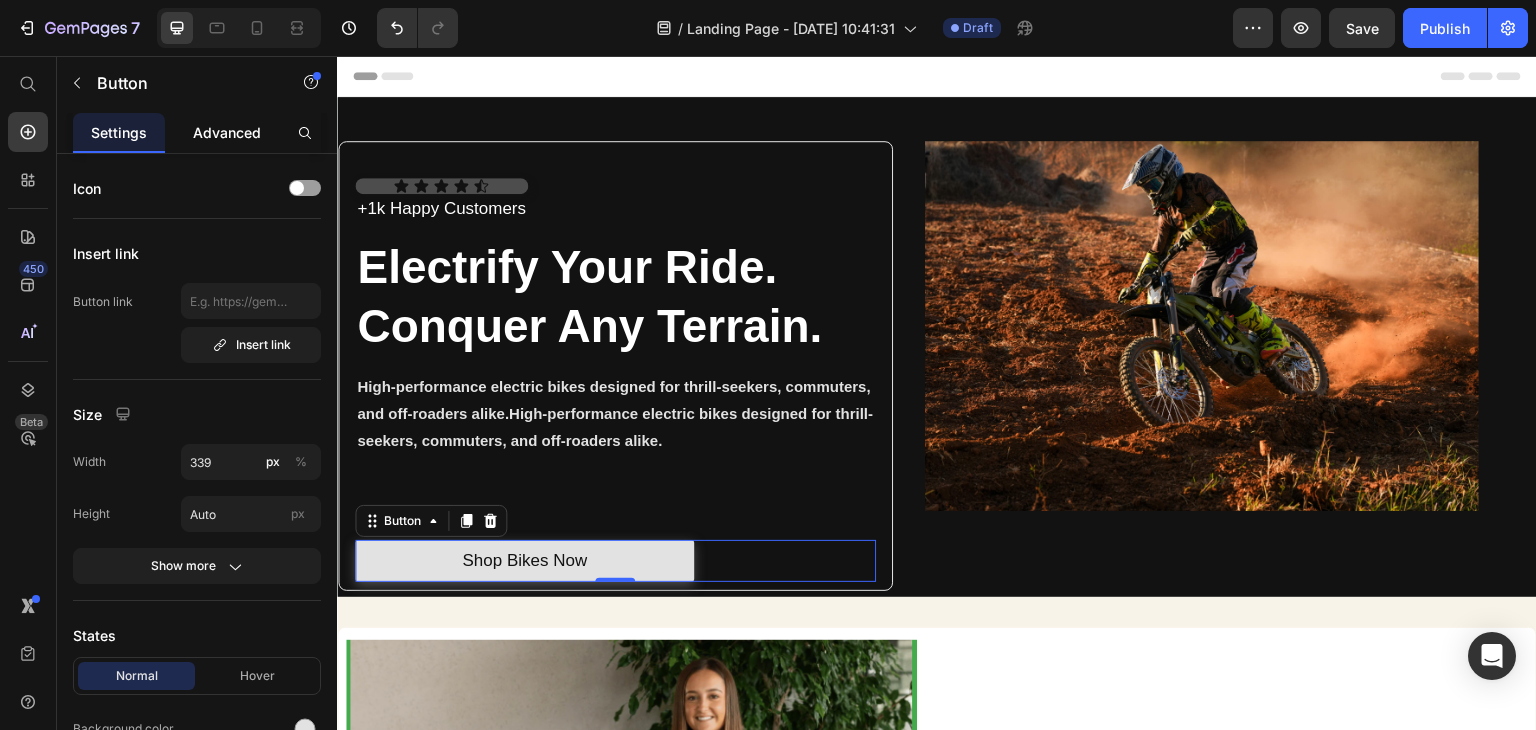 click on "Advanced" at bounding box center (227, 132) 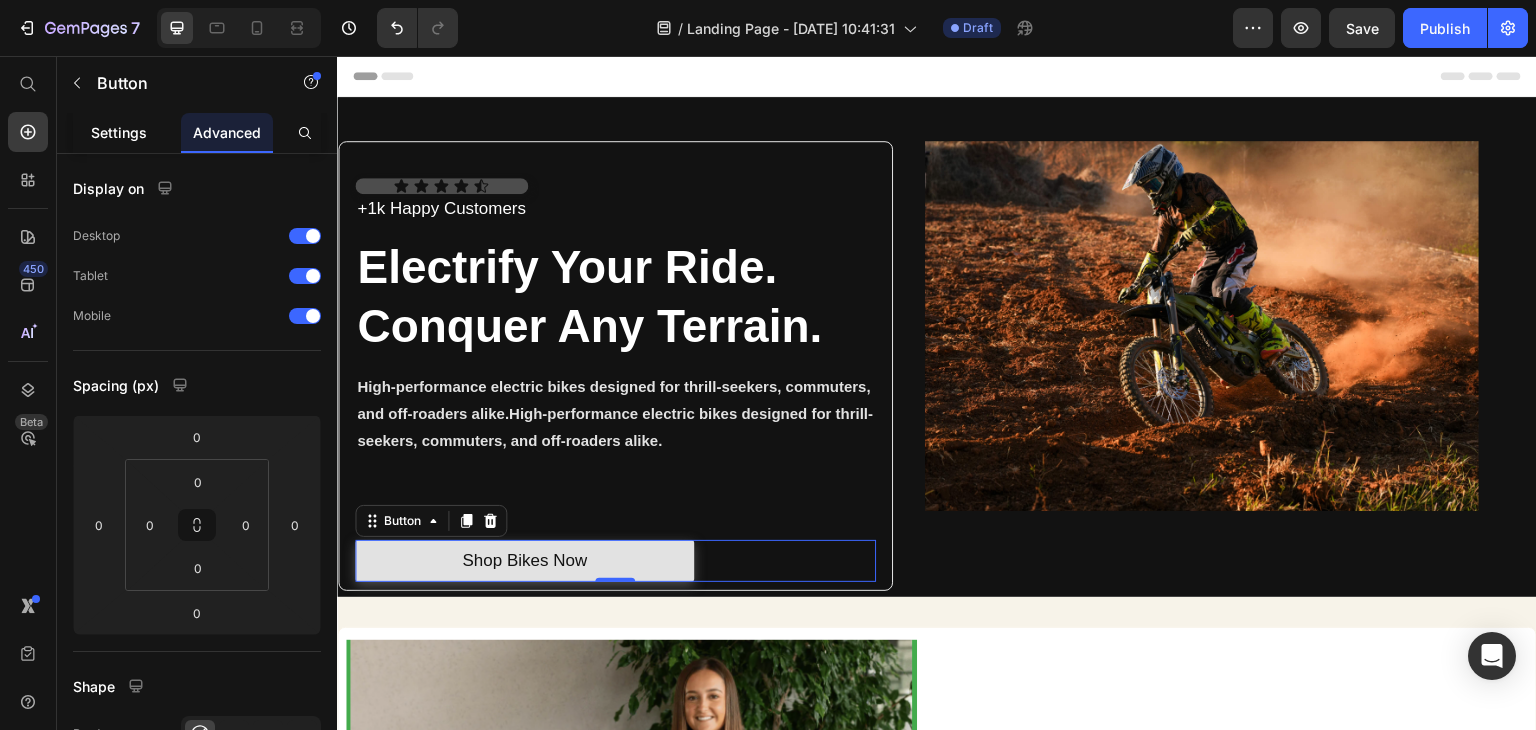 click on "Settings" at bounding box center [119, 132] 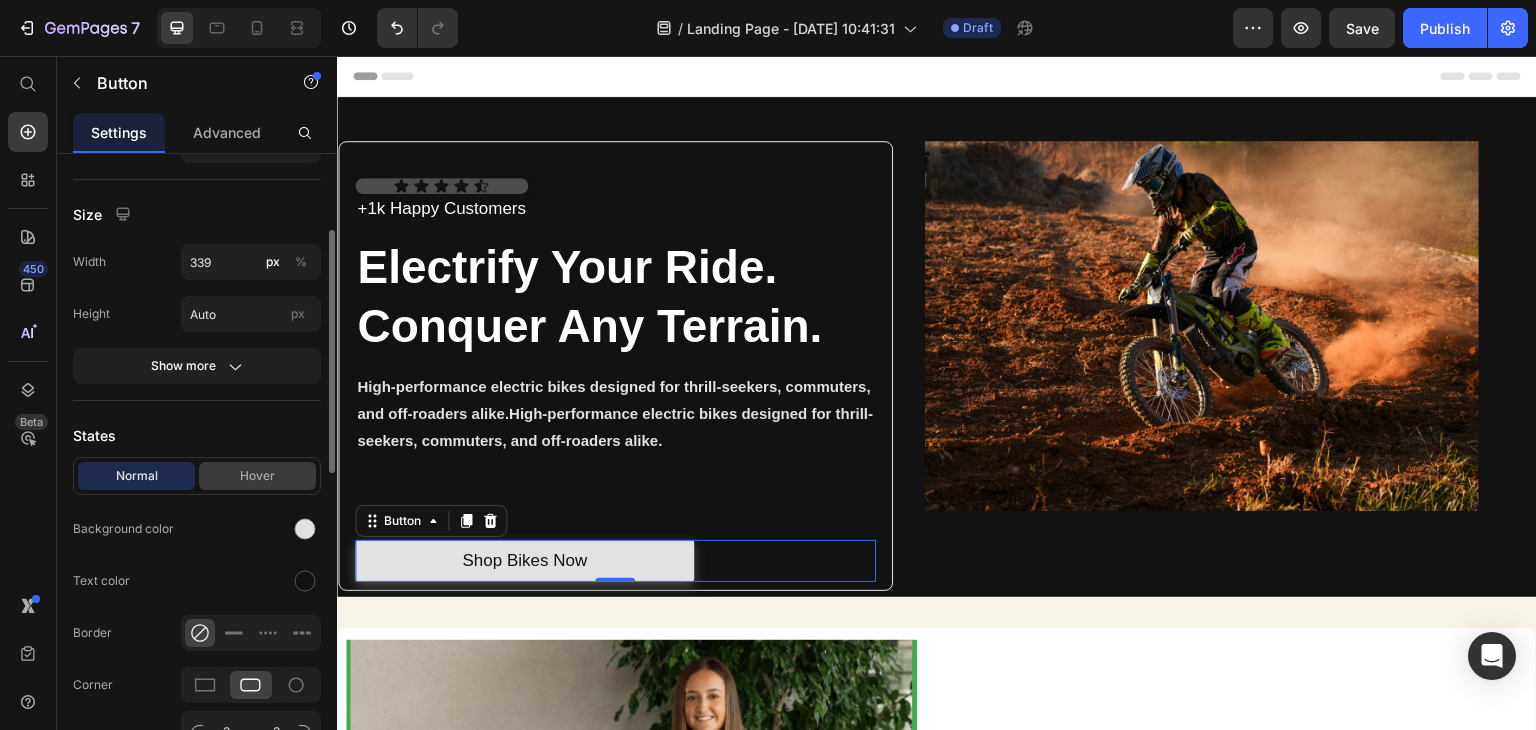 scroll, scrollTop: 300, scrollLeft: 0, axis: vertical 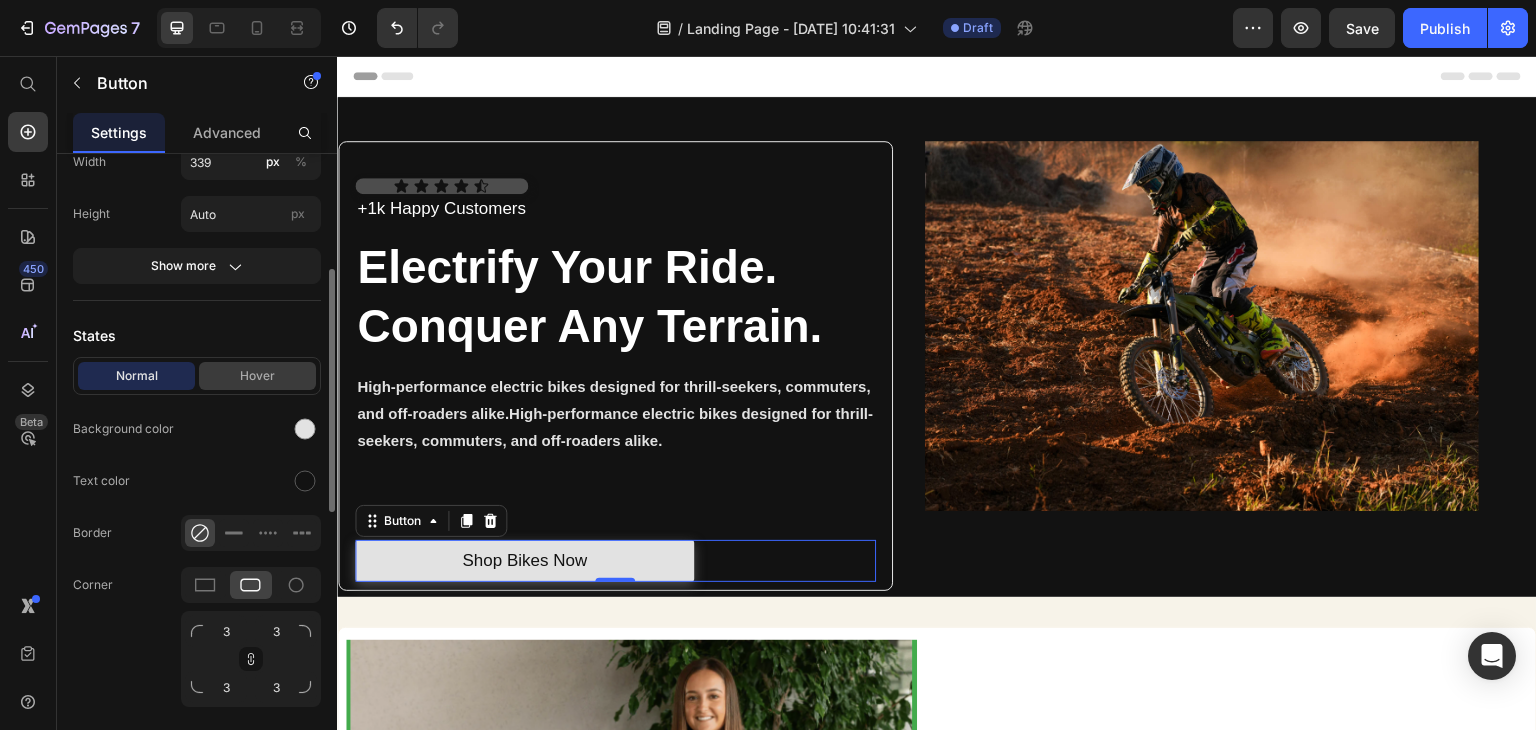 click on "Hover" at bounding box center (257, 376) 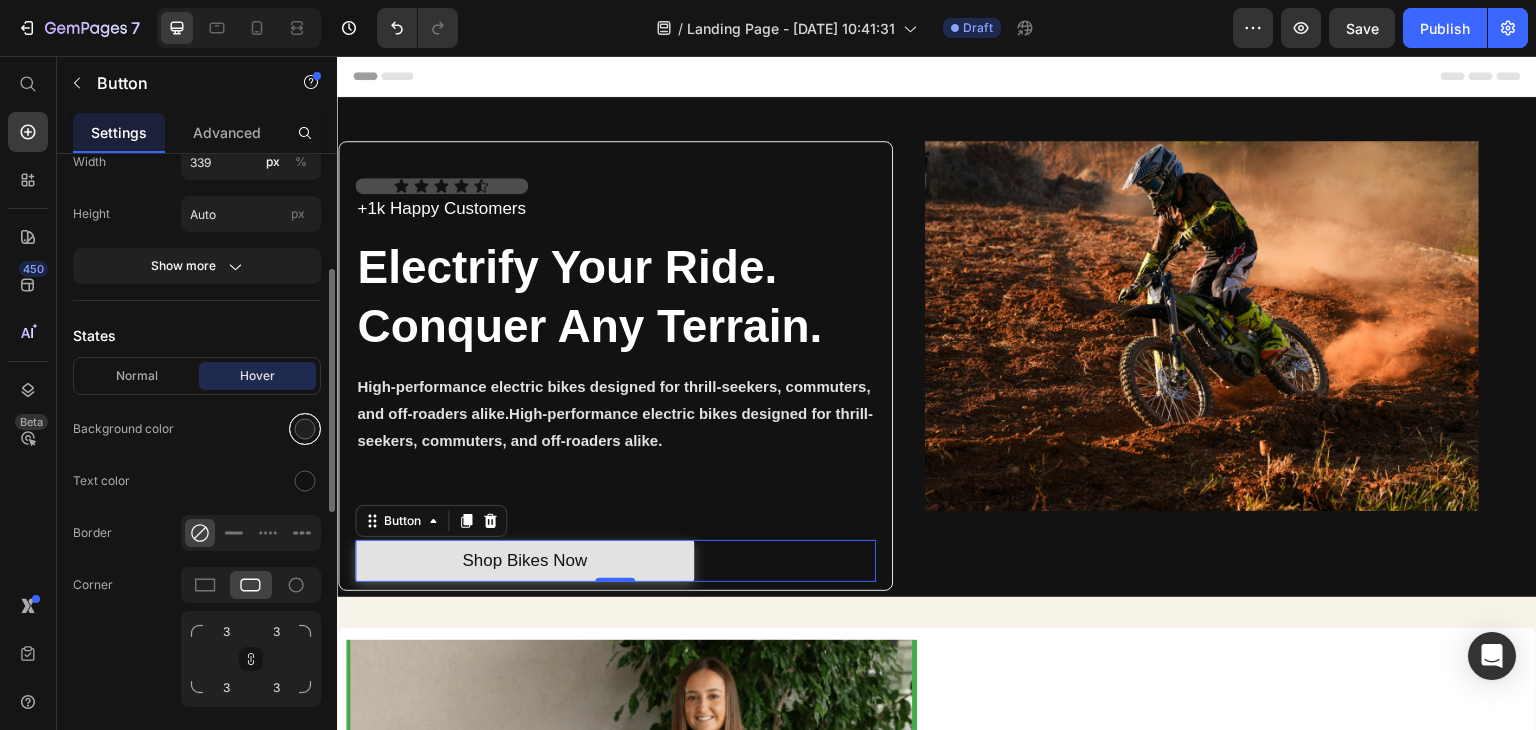 click at bounding box center [305, 429] 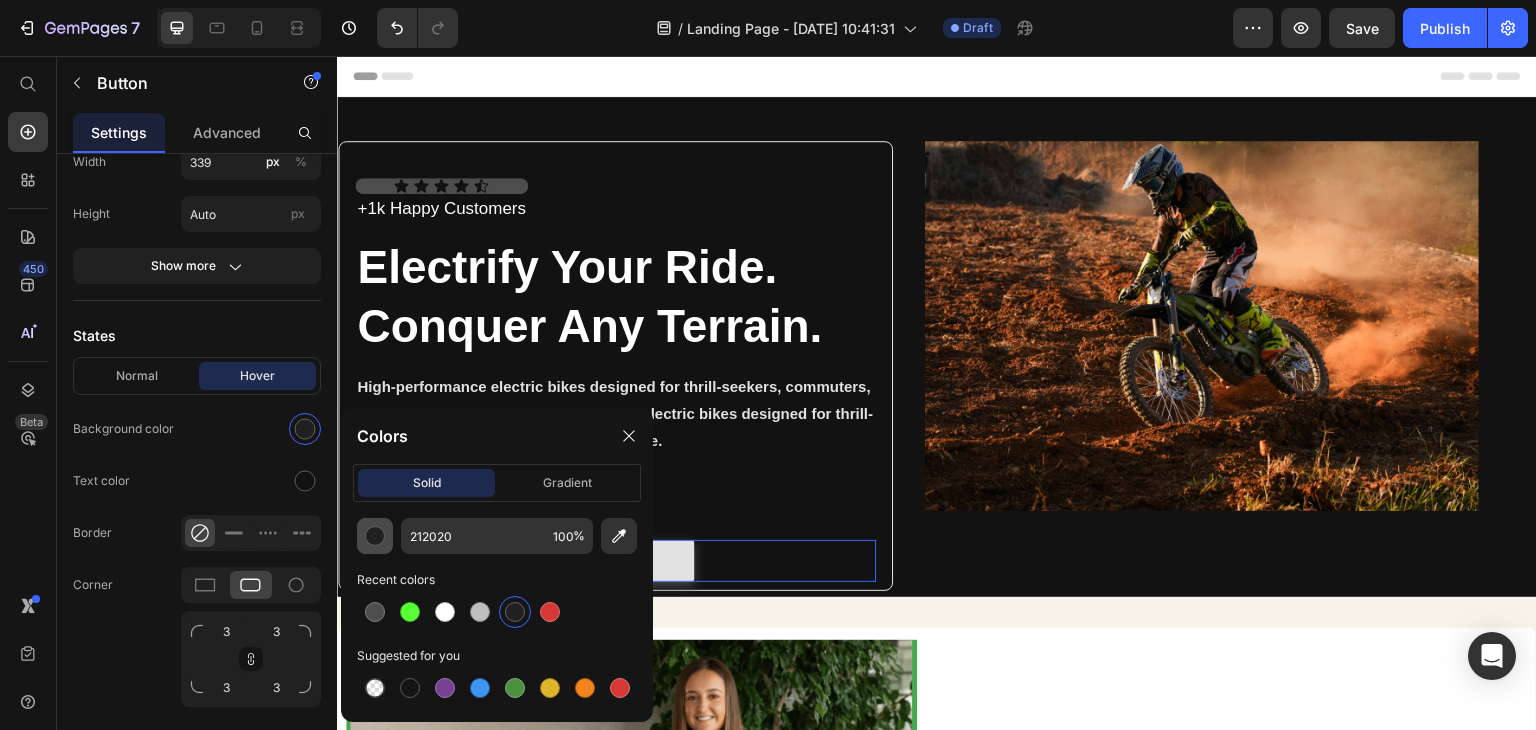 click at bounding box center (375, 536) 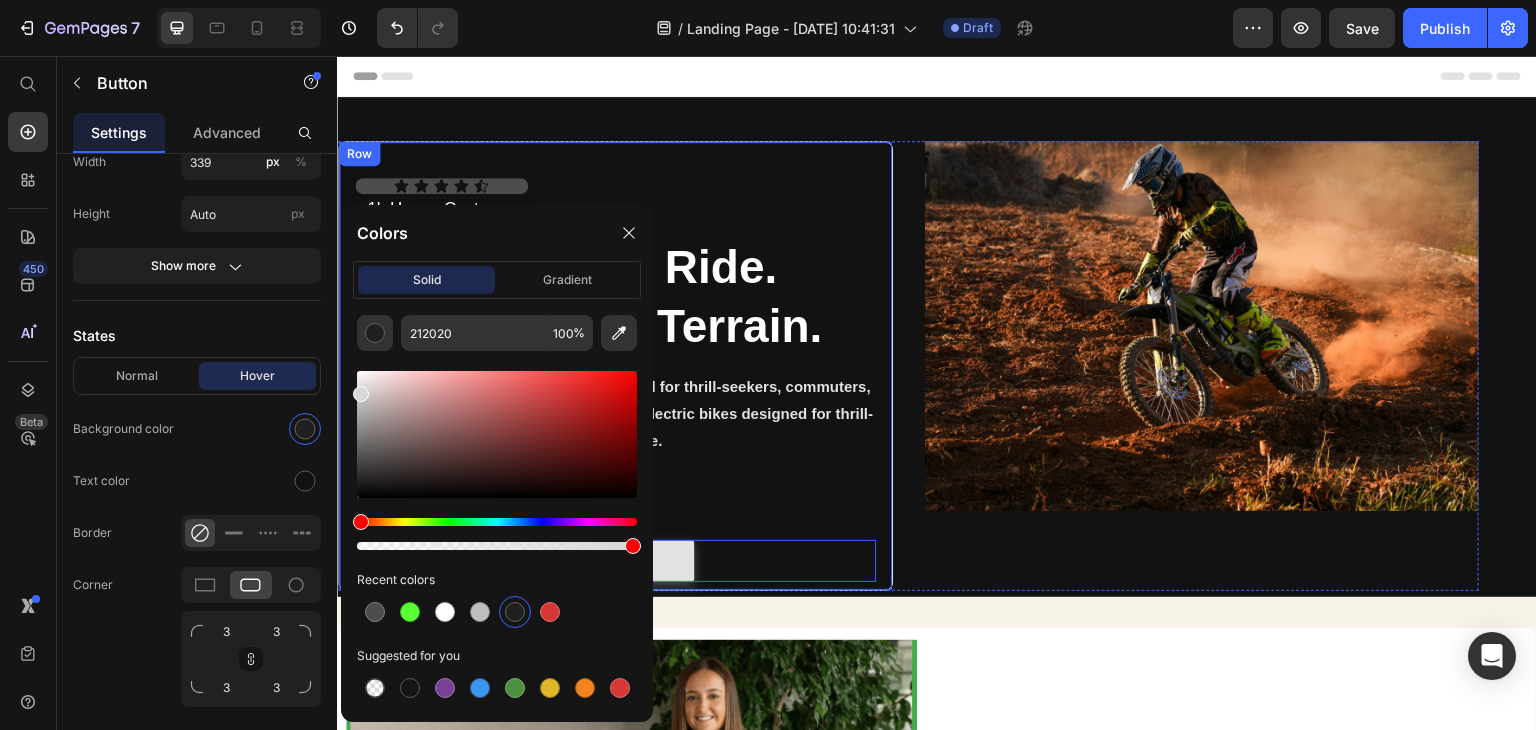 type on "D8D8D8" 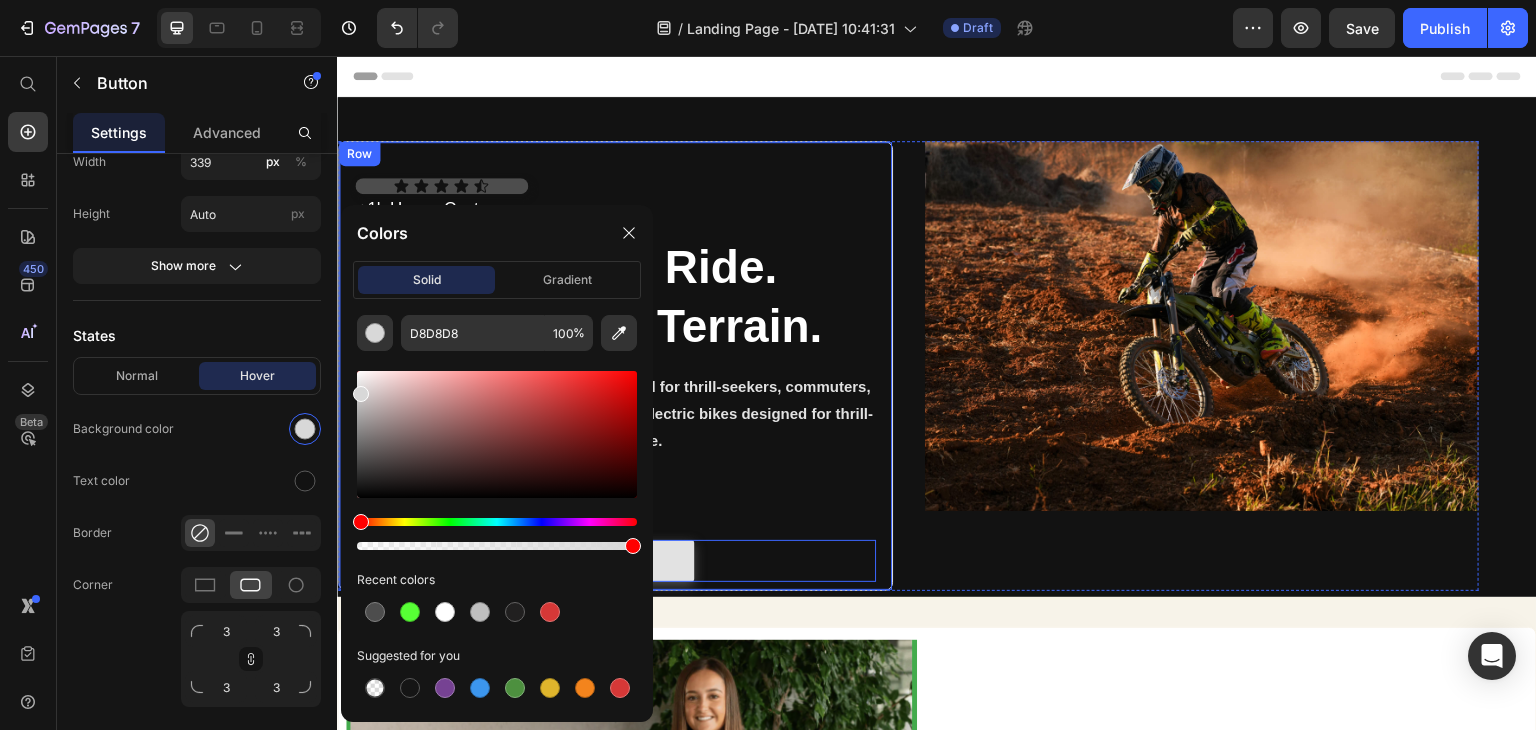 drag, startPoint x: 701, startPoint y: 539, endPoint x: 337, endPoint y: 377, distance: 398.42188 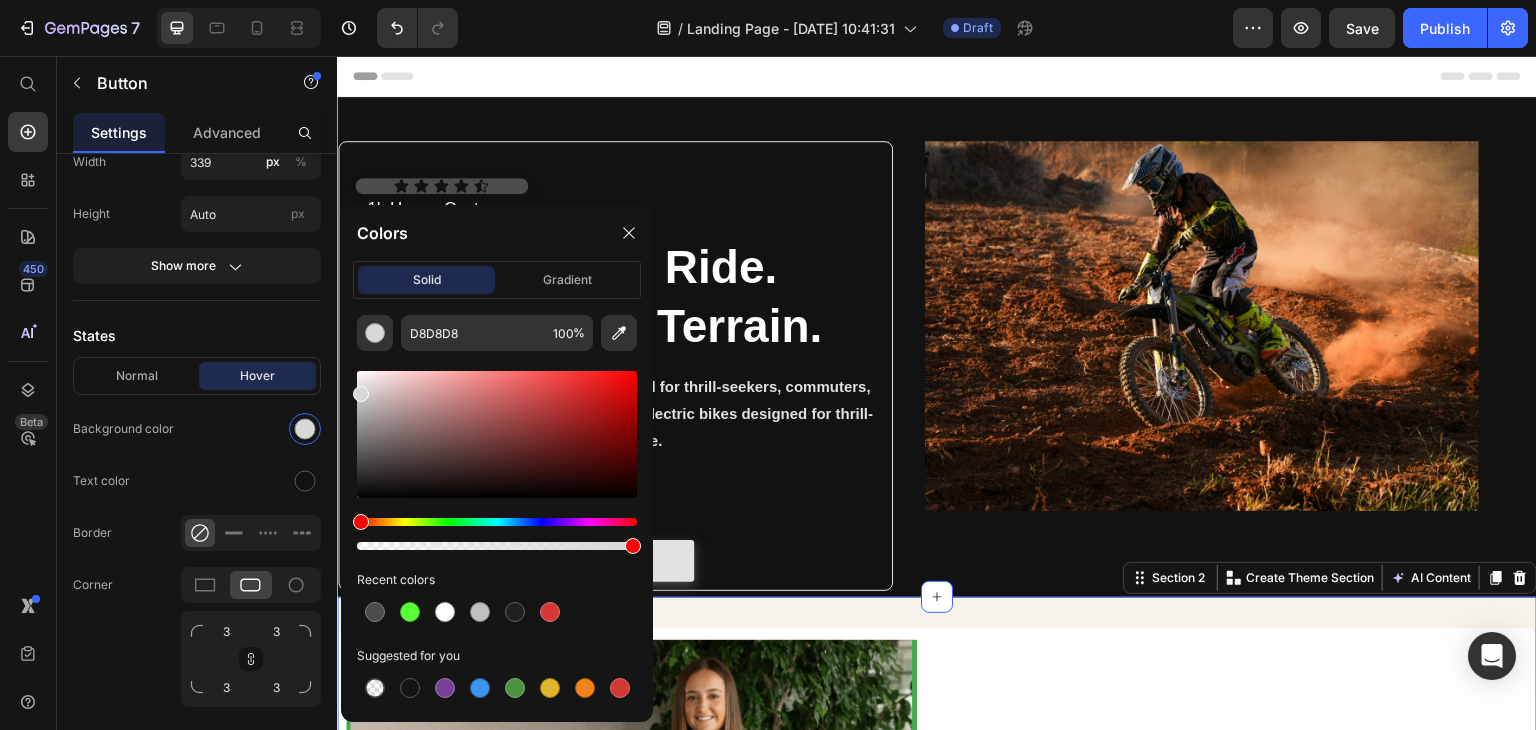 click on "Image A Rheal Story Heading Inspired by their own journey to better health, founders Charlotte & Sean. created Rheal to help more people feel healthier & happier with superfoods. Text Block READ MORE Button Row Section 2   You can create reusable sections Create Theme Section AI Content Write with GemAI What would you like to describe here? Tone and Voice Persuasive Product A1 Series Long Rear Fender for Sur-Ron Light Bee Show more Generate" at bounding box center [937, 862] 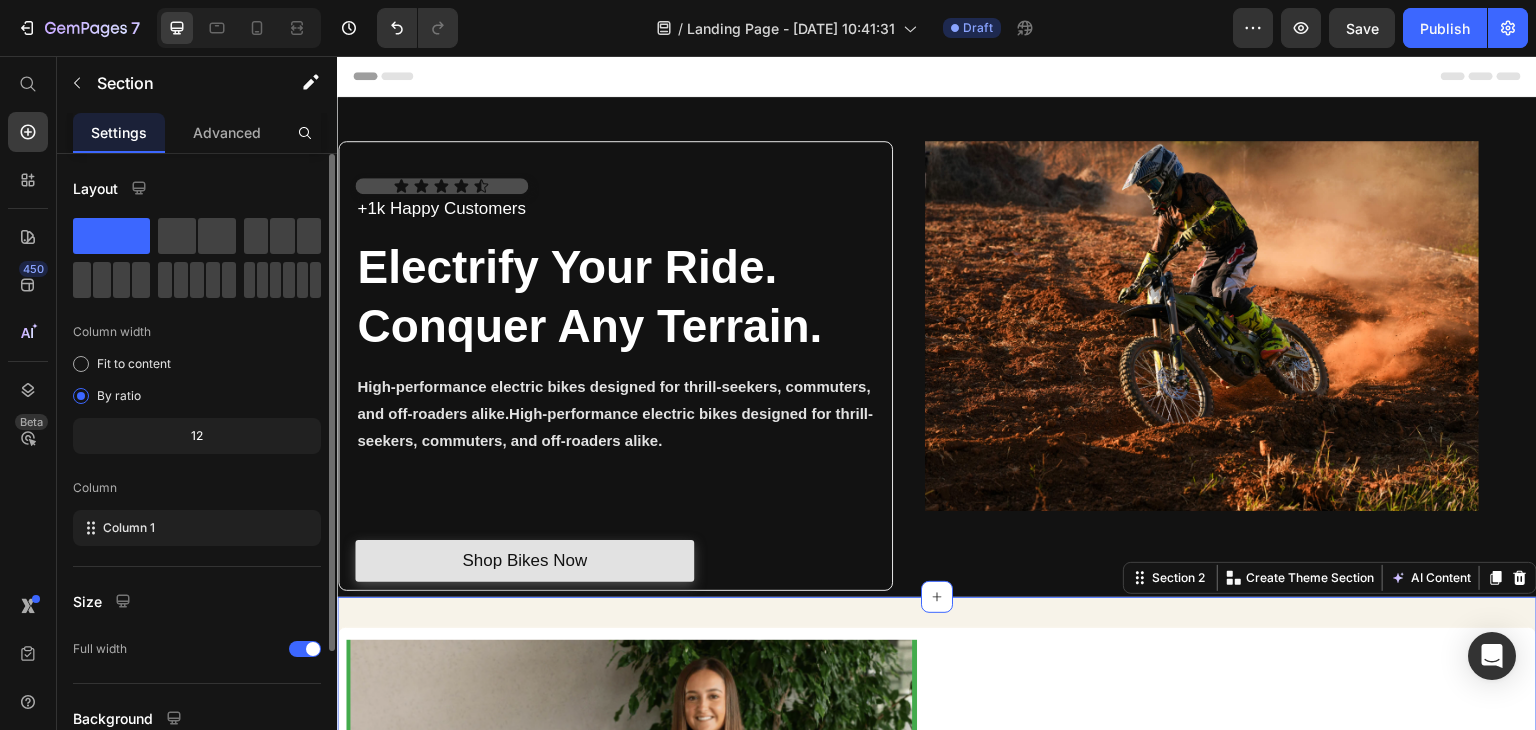 scroll, scrollTop: 173, scrollLeft: 0, axis: vertical 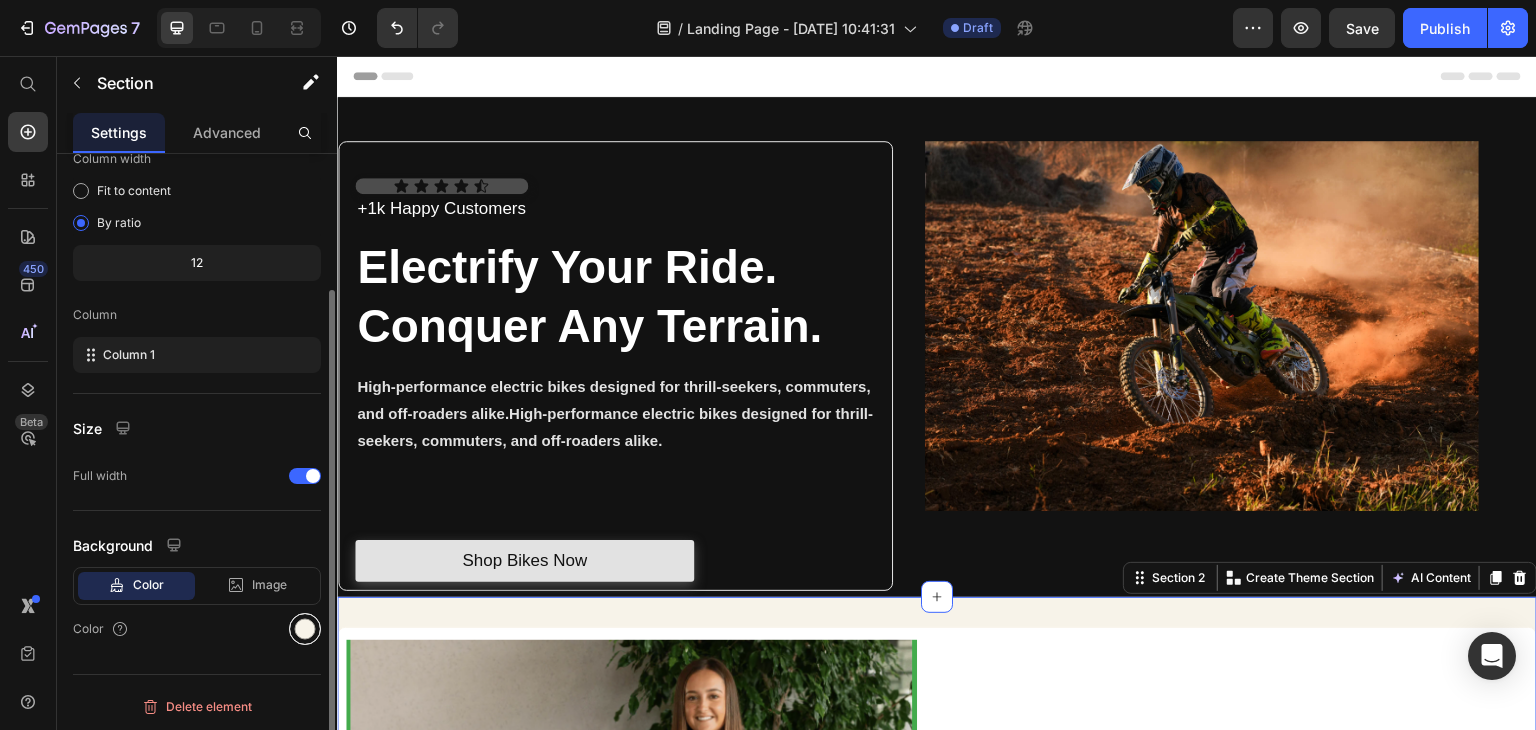 click at bounding box center [305, 629] 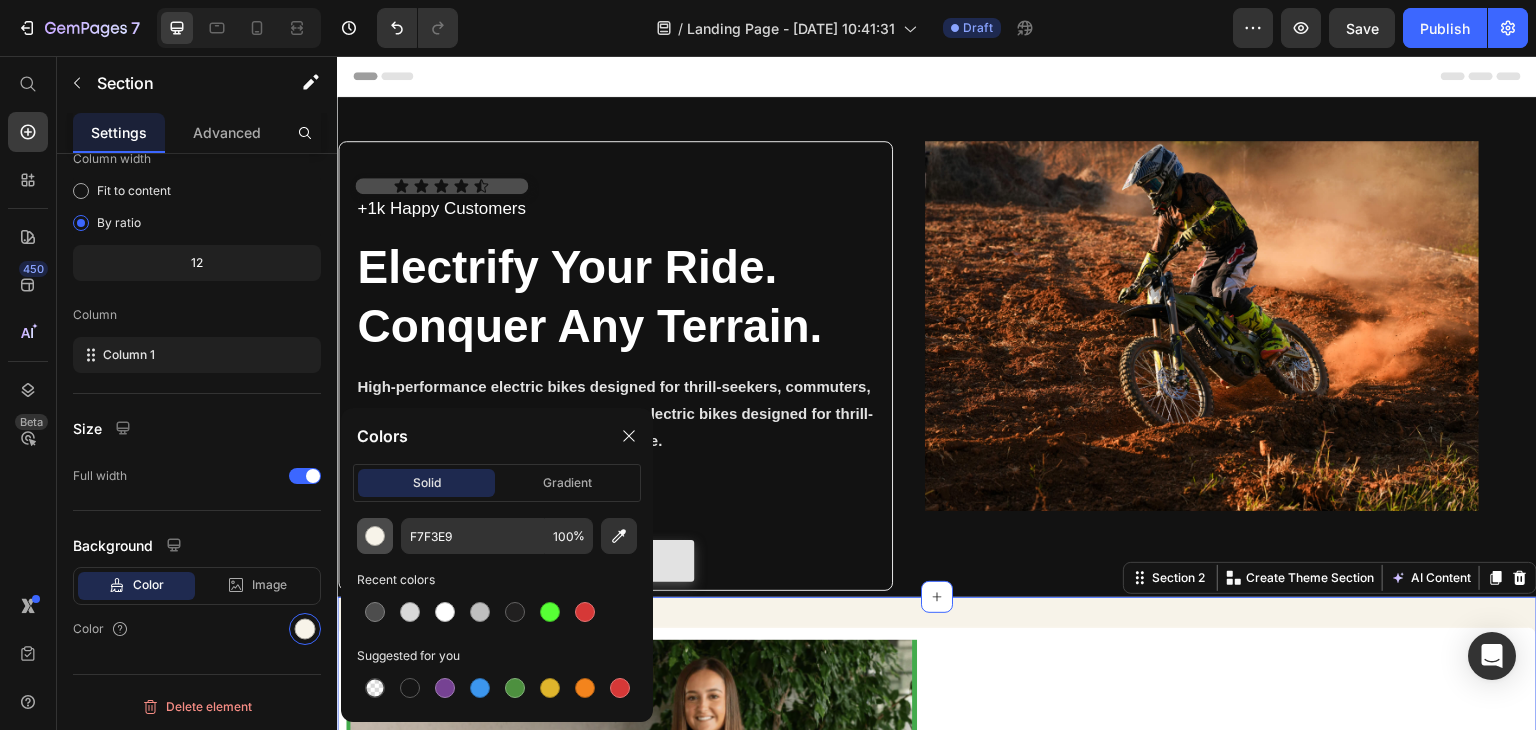 click at bounding box center [375, 536] 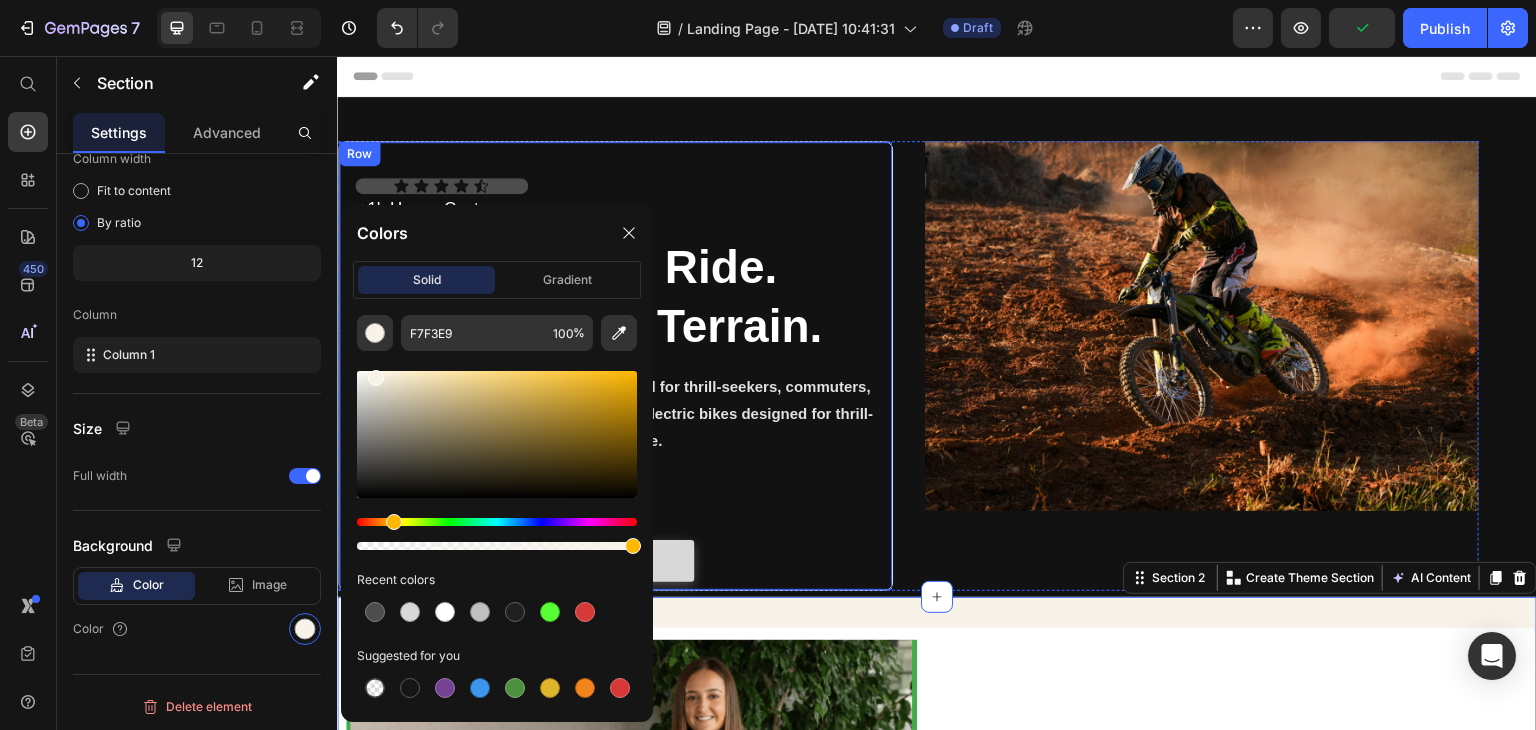 click on "Shop Bikes Now" at bounding box center (524, 561) 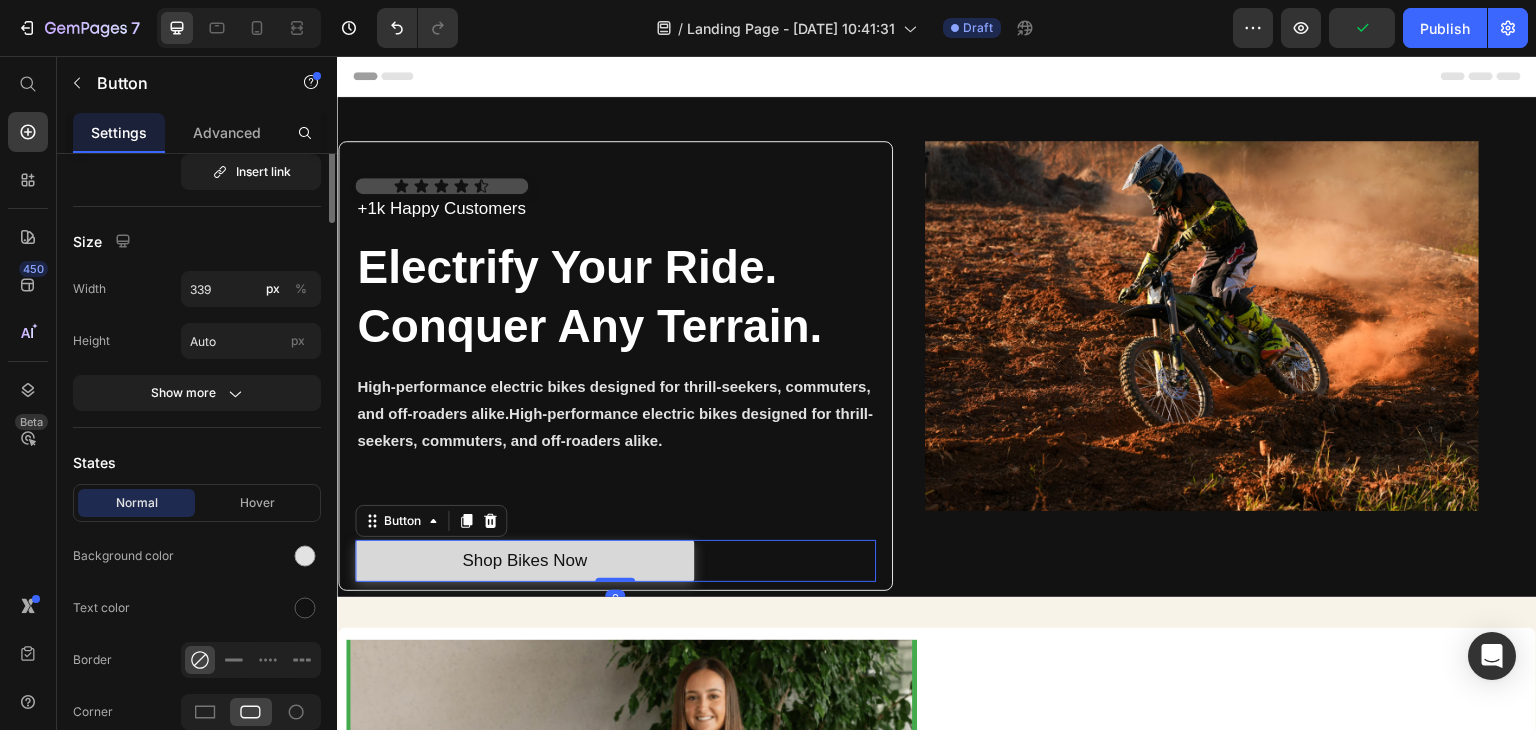 scroll, scrollTop: 0, scrollLeft: 0, axis: both 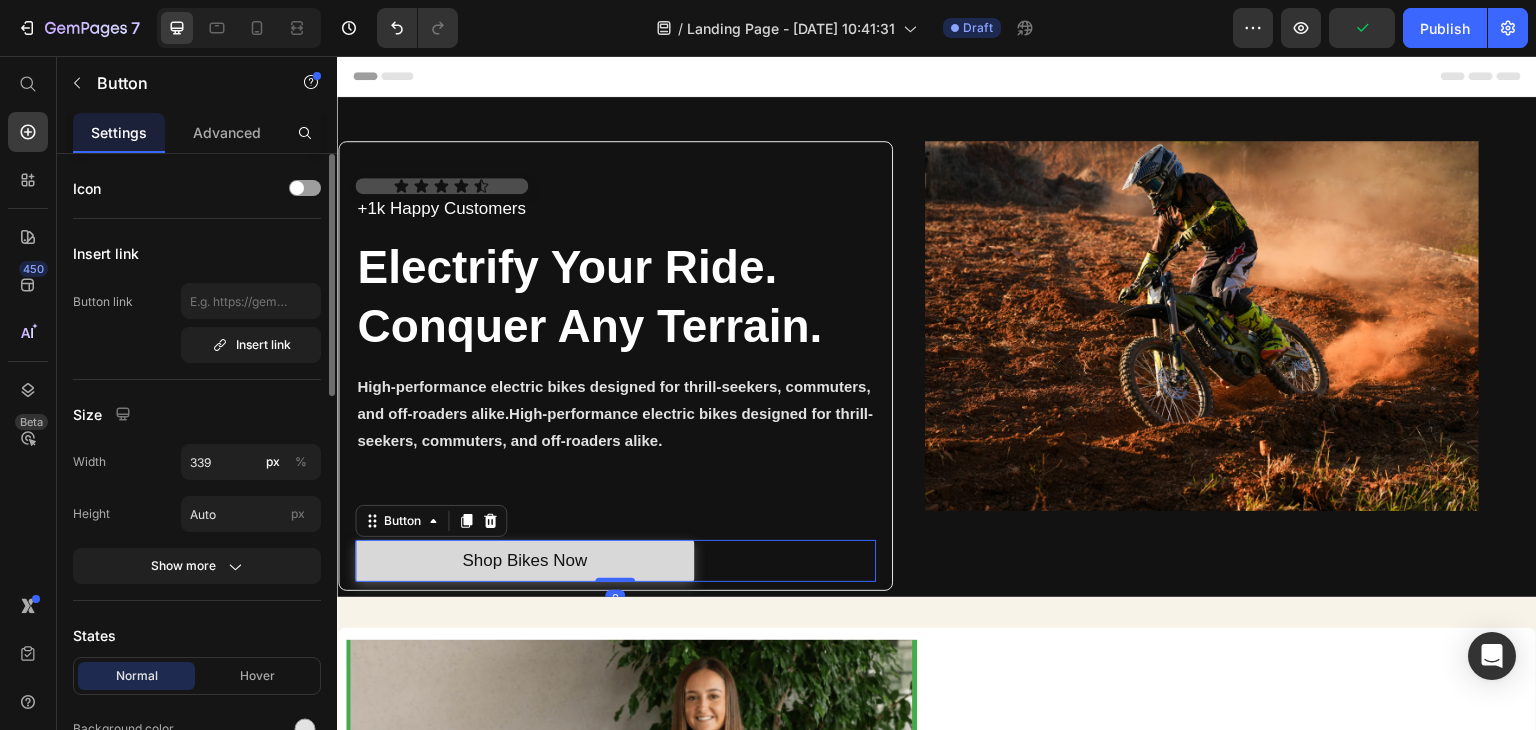 click on "Shop Bikes Now" at bounding box center [524, 561] 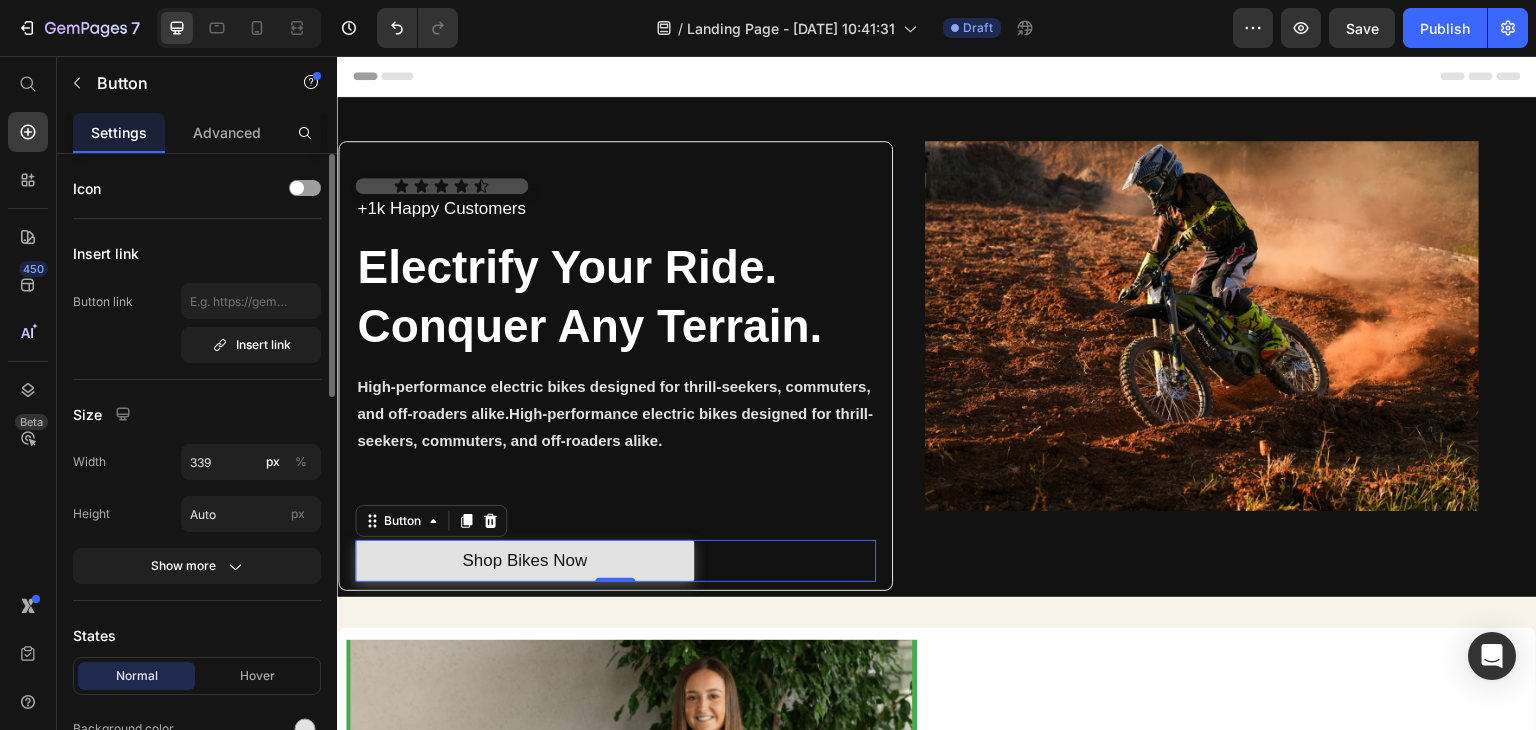 scroll, scrollTop: 100, scrollLeft: 0, axis: vertical 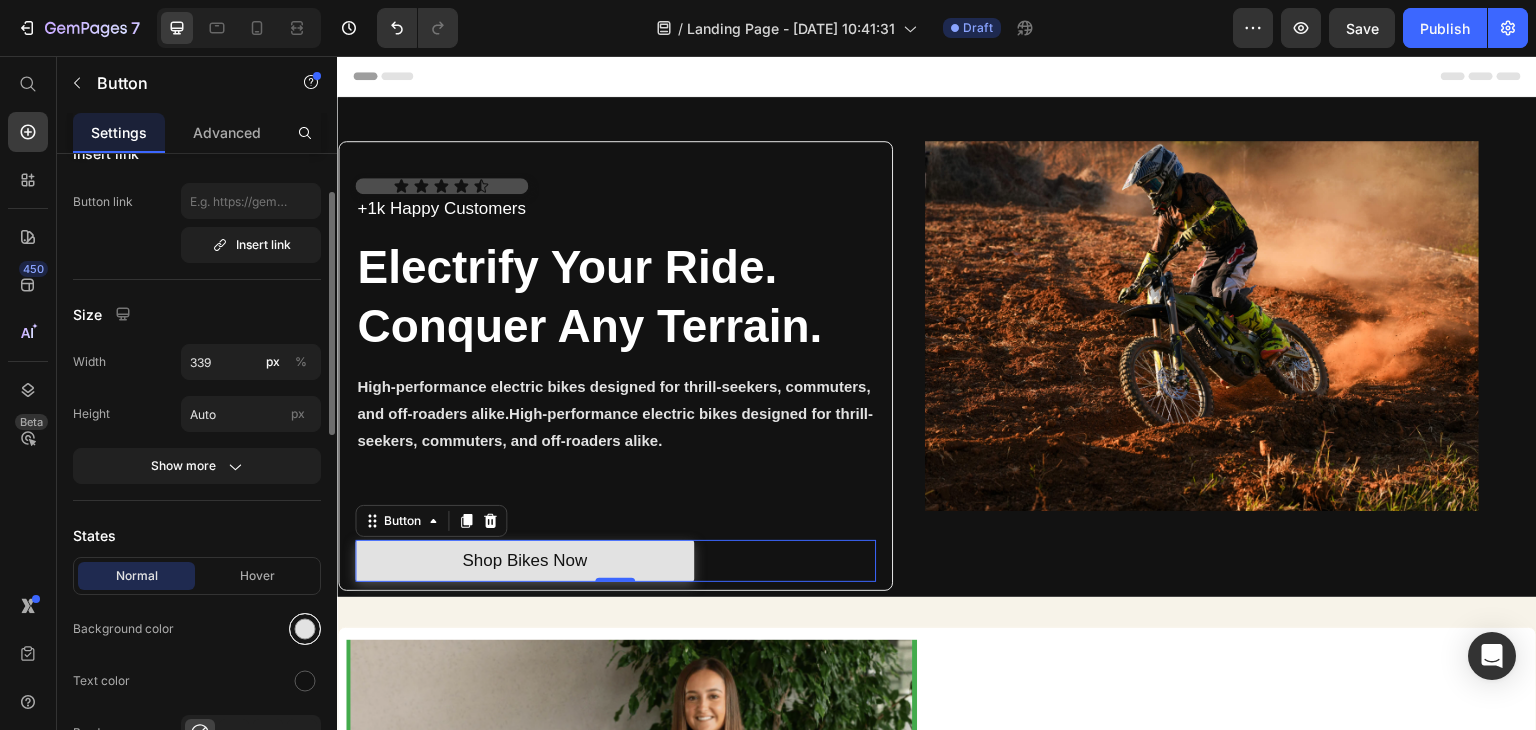 click at bounding box center [305, 629] 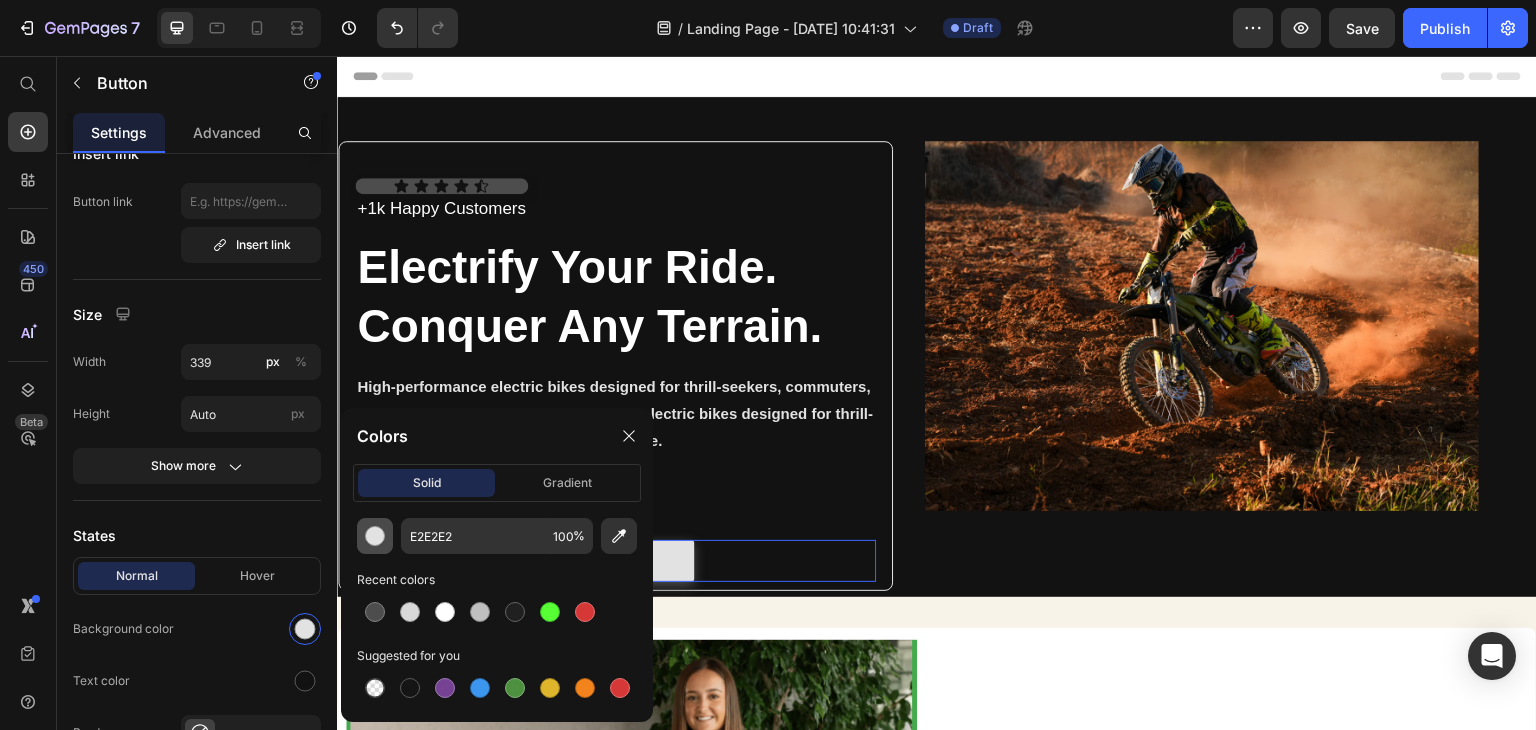 click at bounding box center (375, 536) 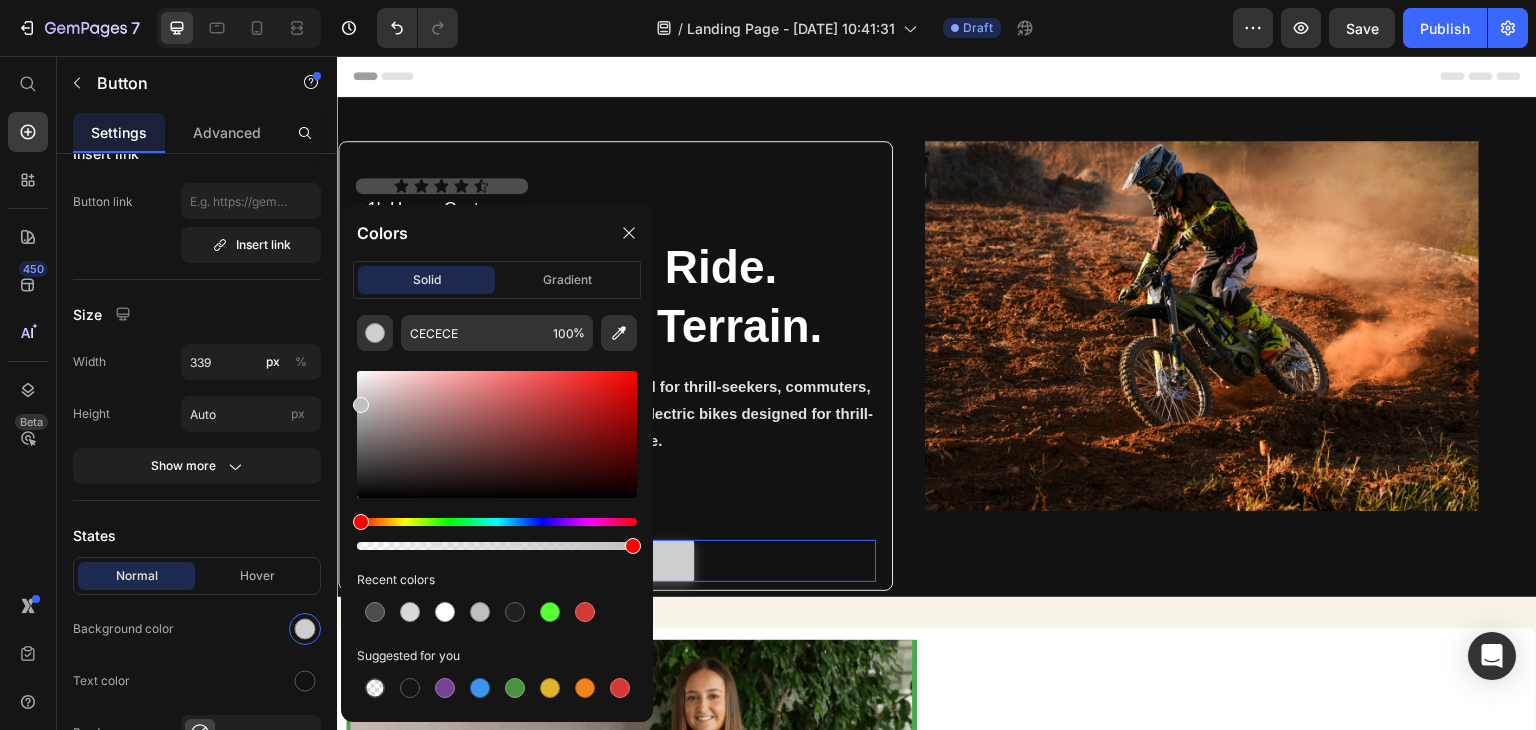 type on "C1C1C1" 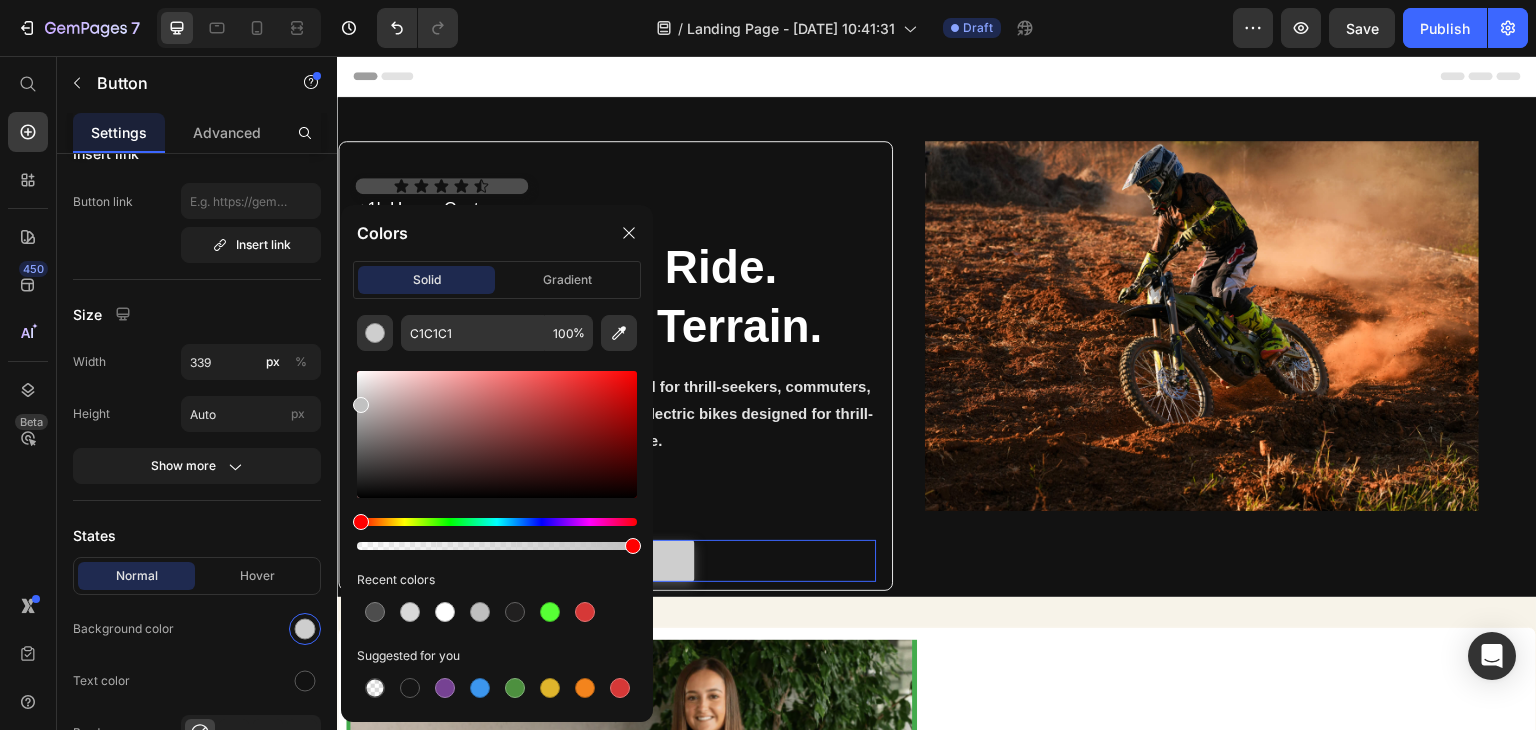 drag, startPoint x: 356, startPoint y: 391, endPoint x: 343, endPoint y: 401, distance: 16.40122 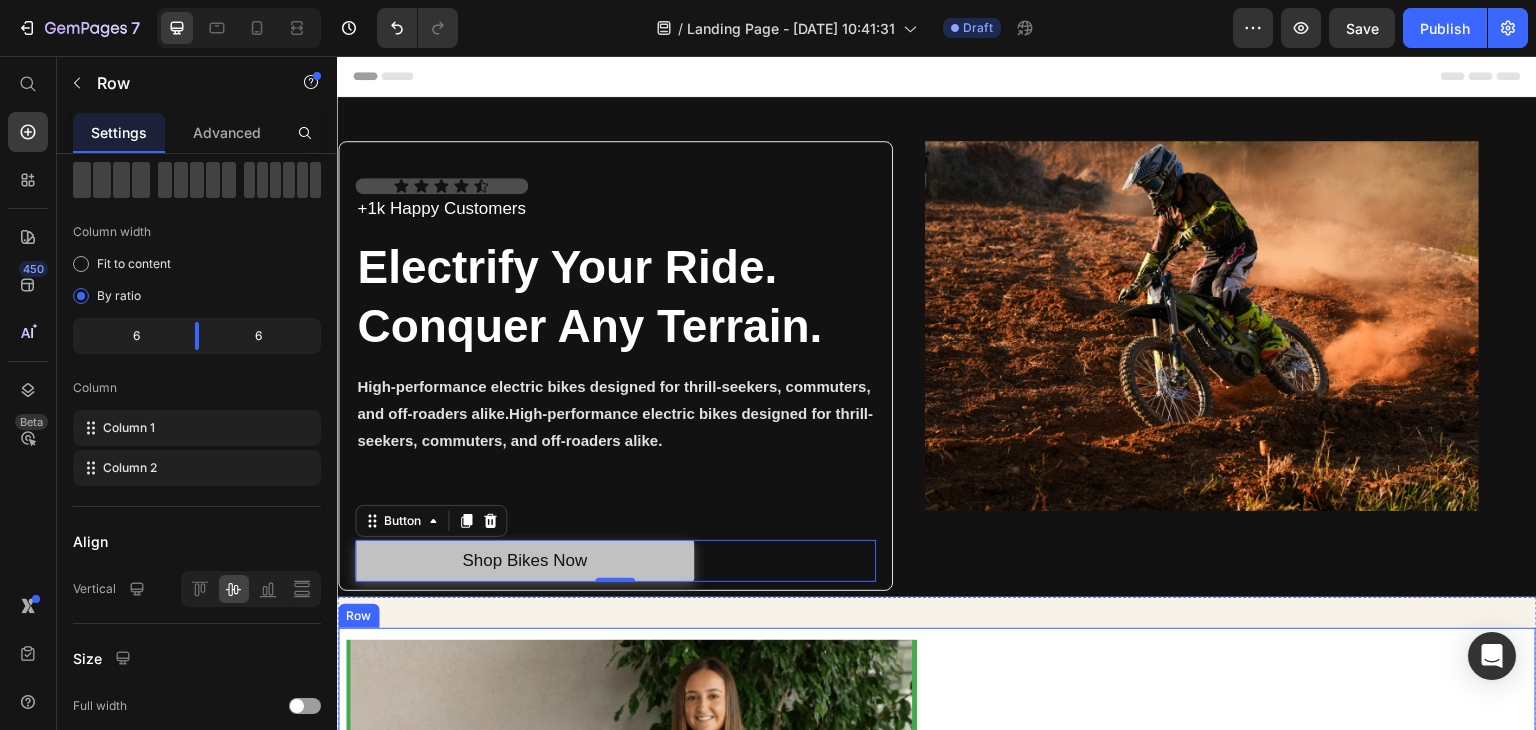click on "Image A Rheal Story Heading Inspired by their own journey to better health, founders Charlotte & Sean. created Rheal to help more people feel healthier & happier with superfoods. Text Block READ MORE Button Row" at bounding box center (937, 862) 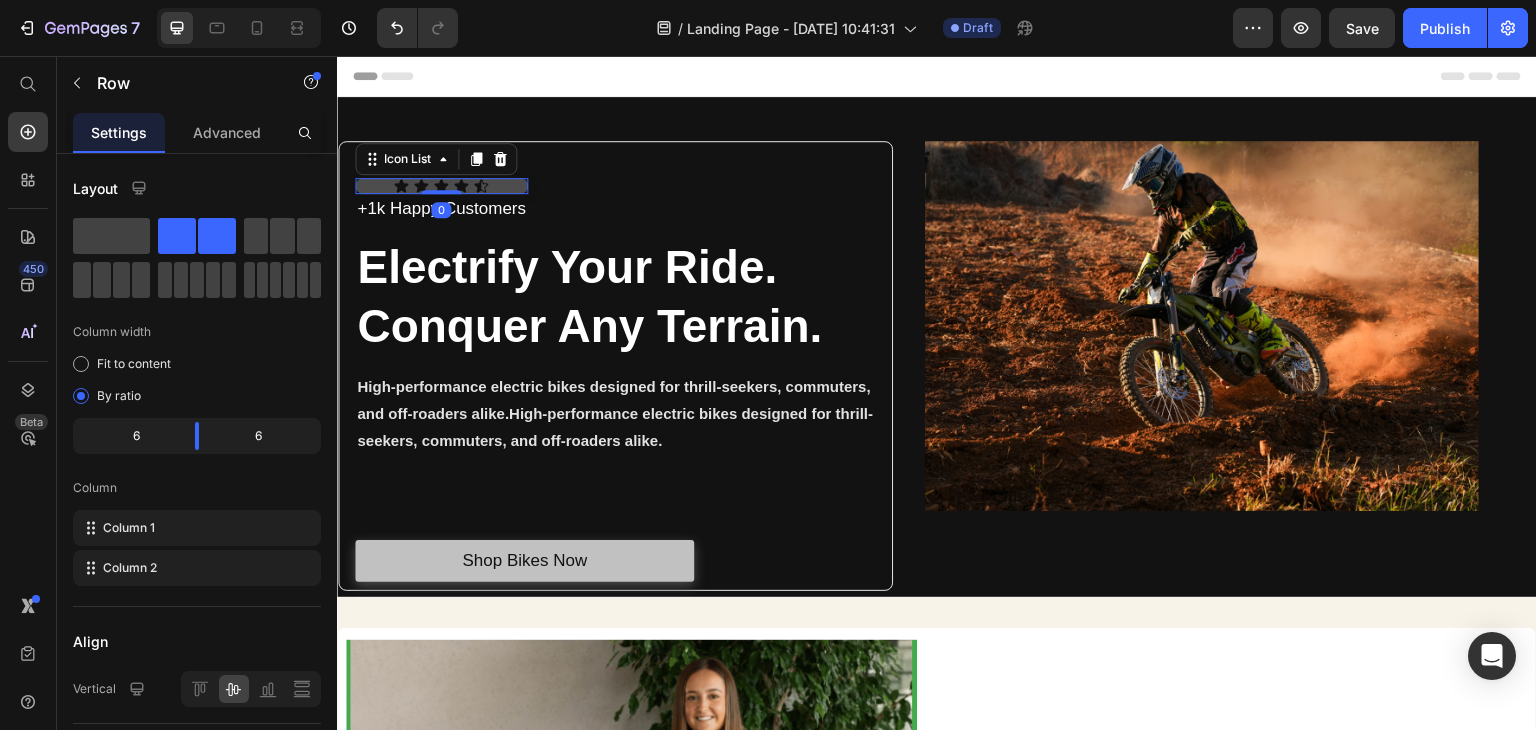 click on "Icon Icon Icon Icon Icon" at bounding box center [441, 186] 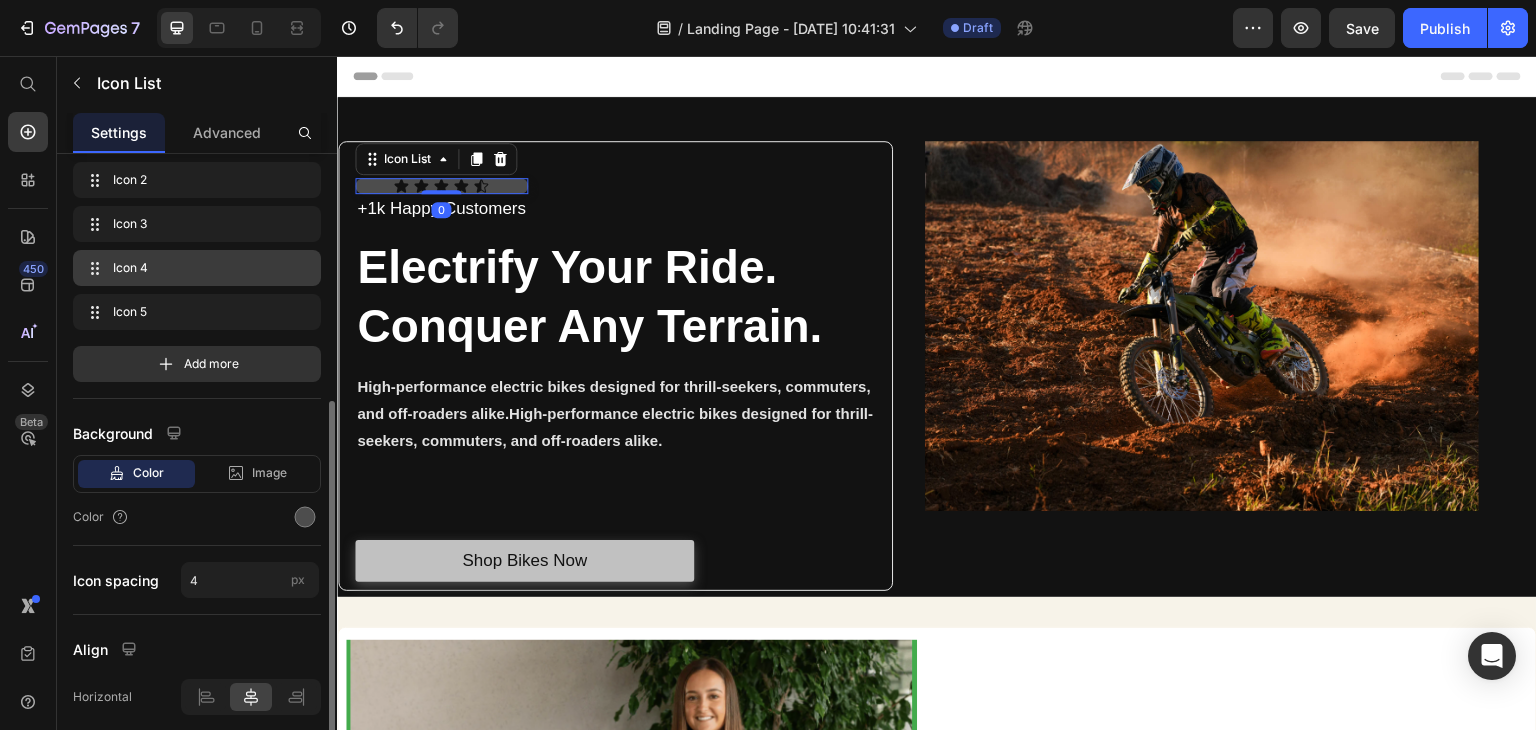 scroll, scrollTop: 226, scrollLeft: 0, axis: vertical 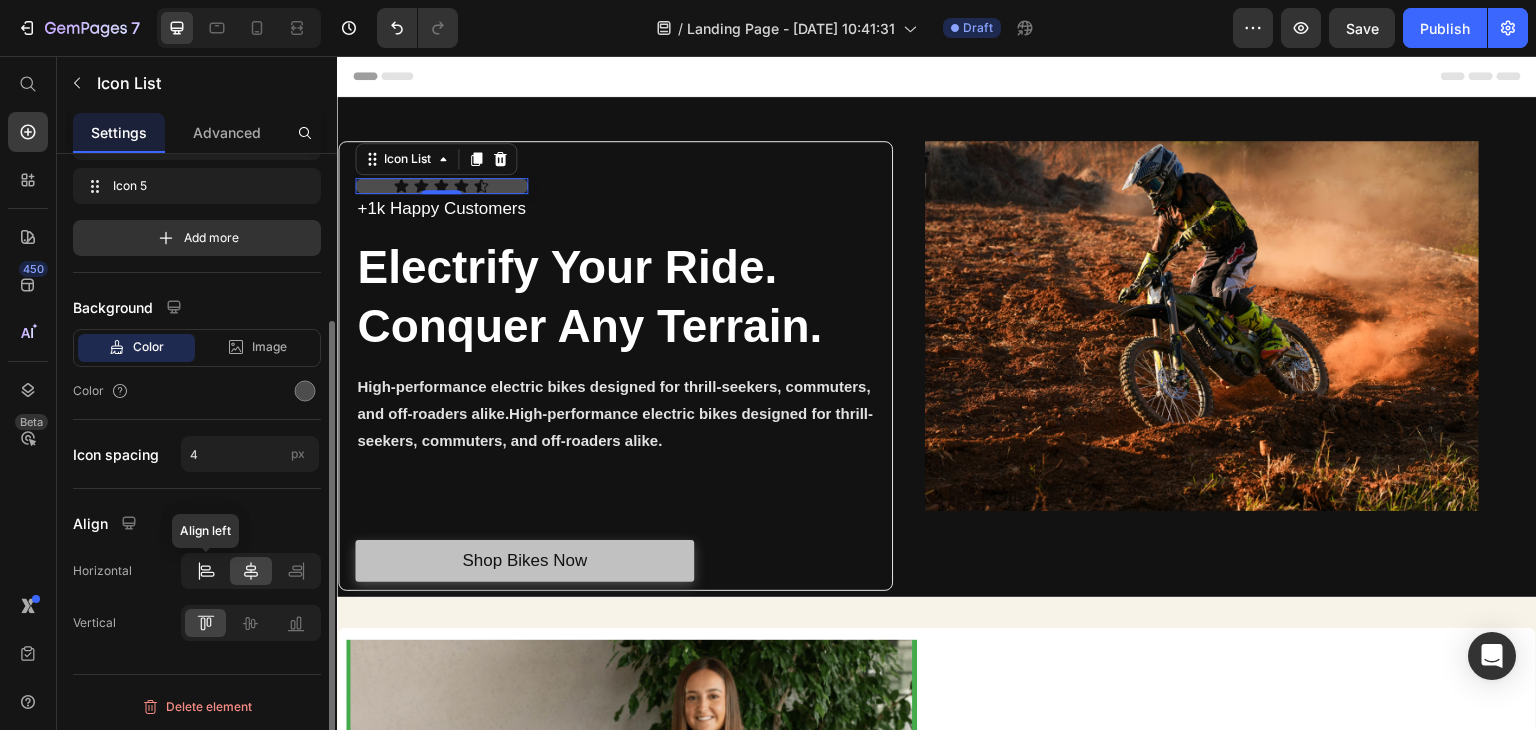 click 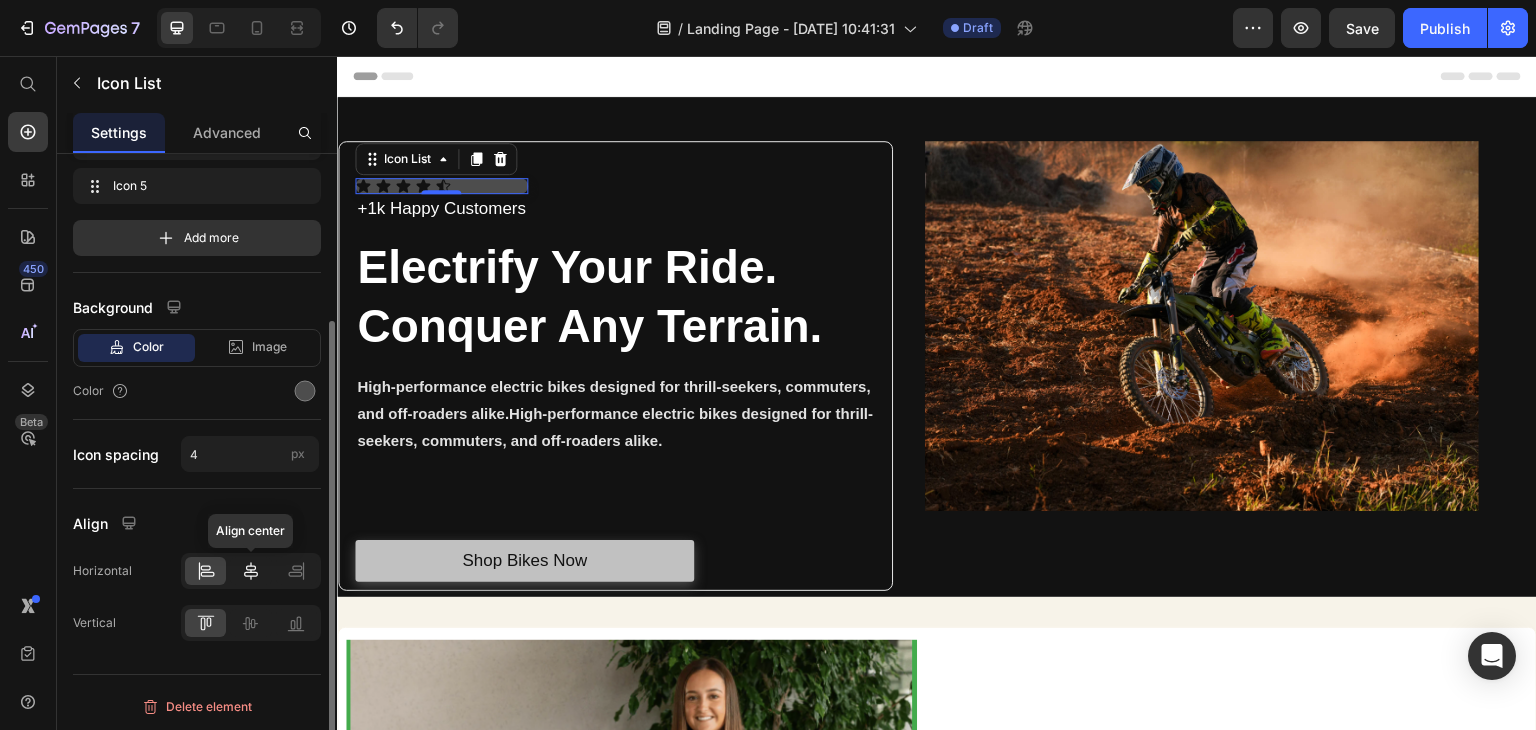 click 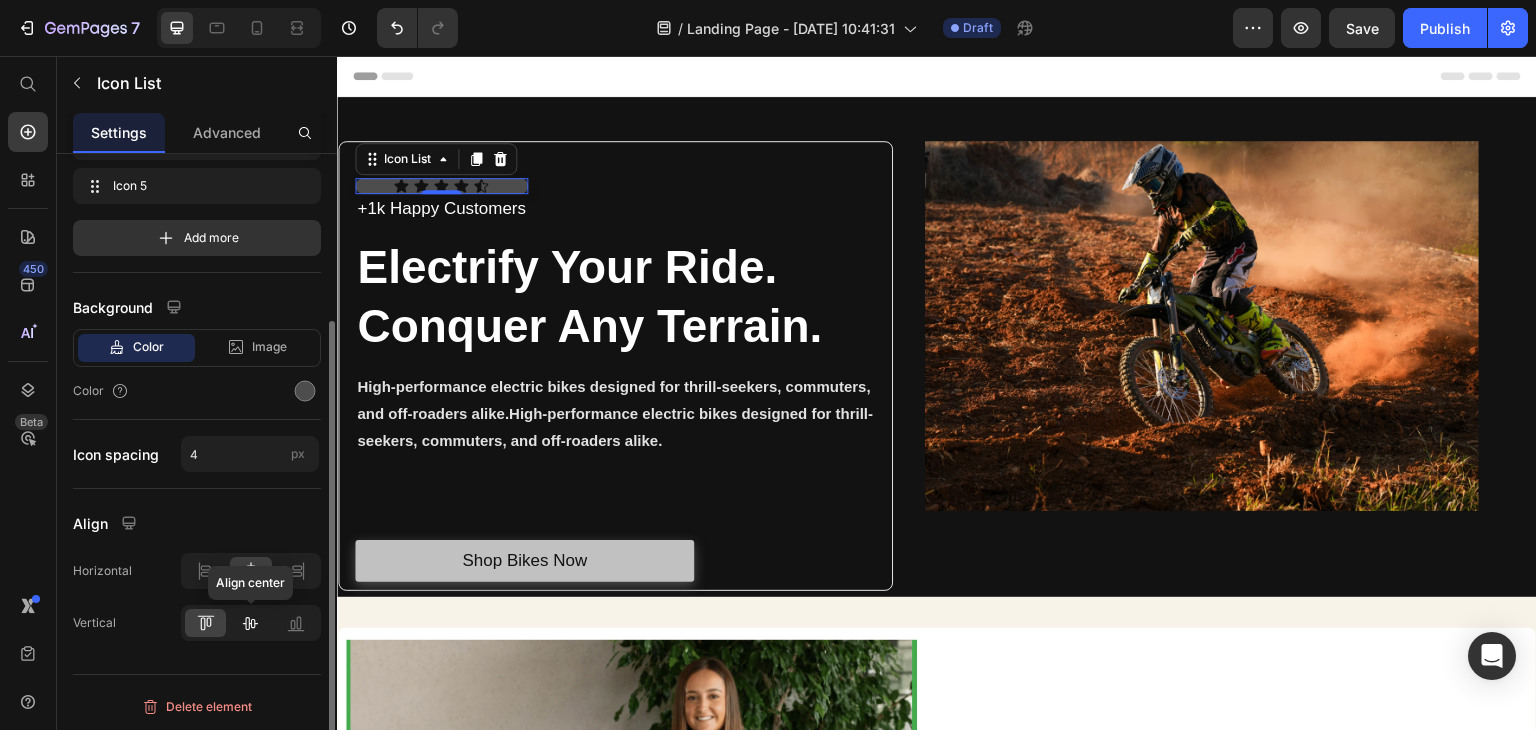 click 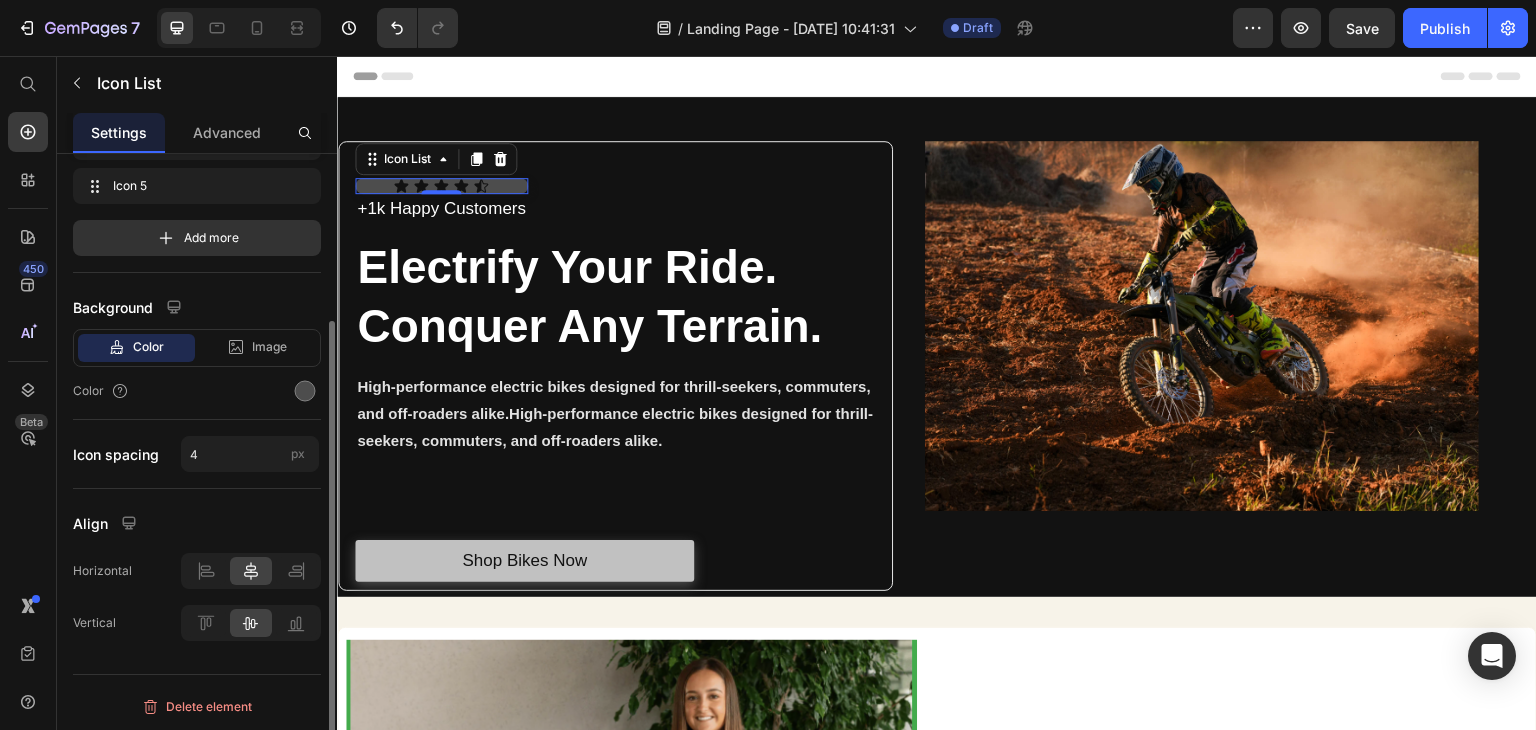 click 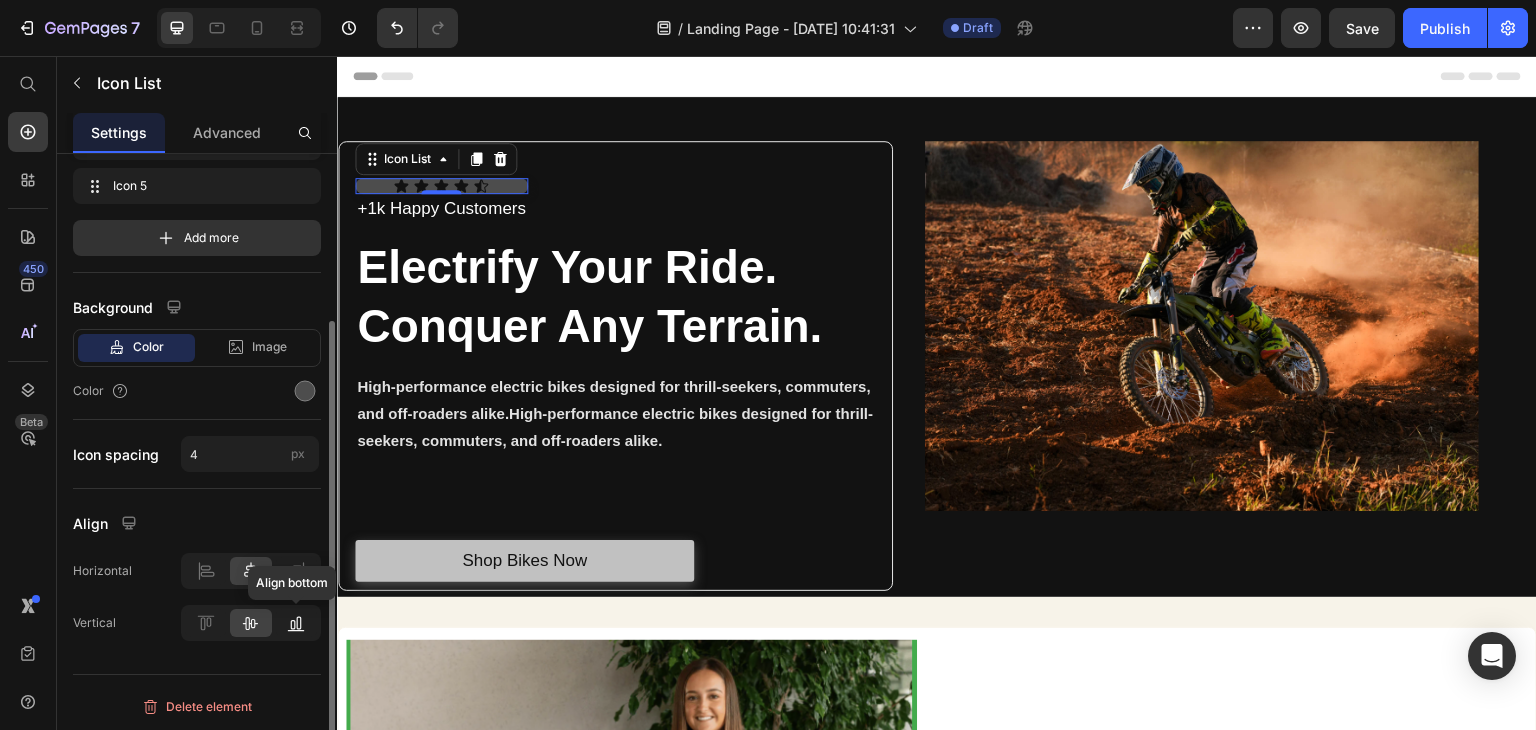 click 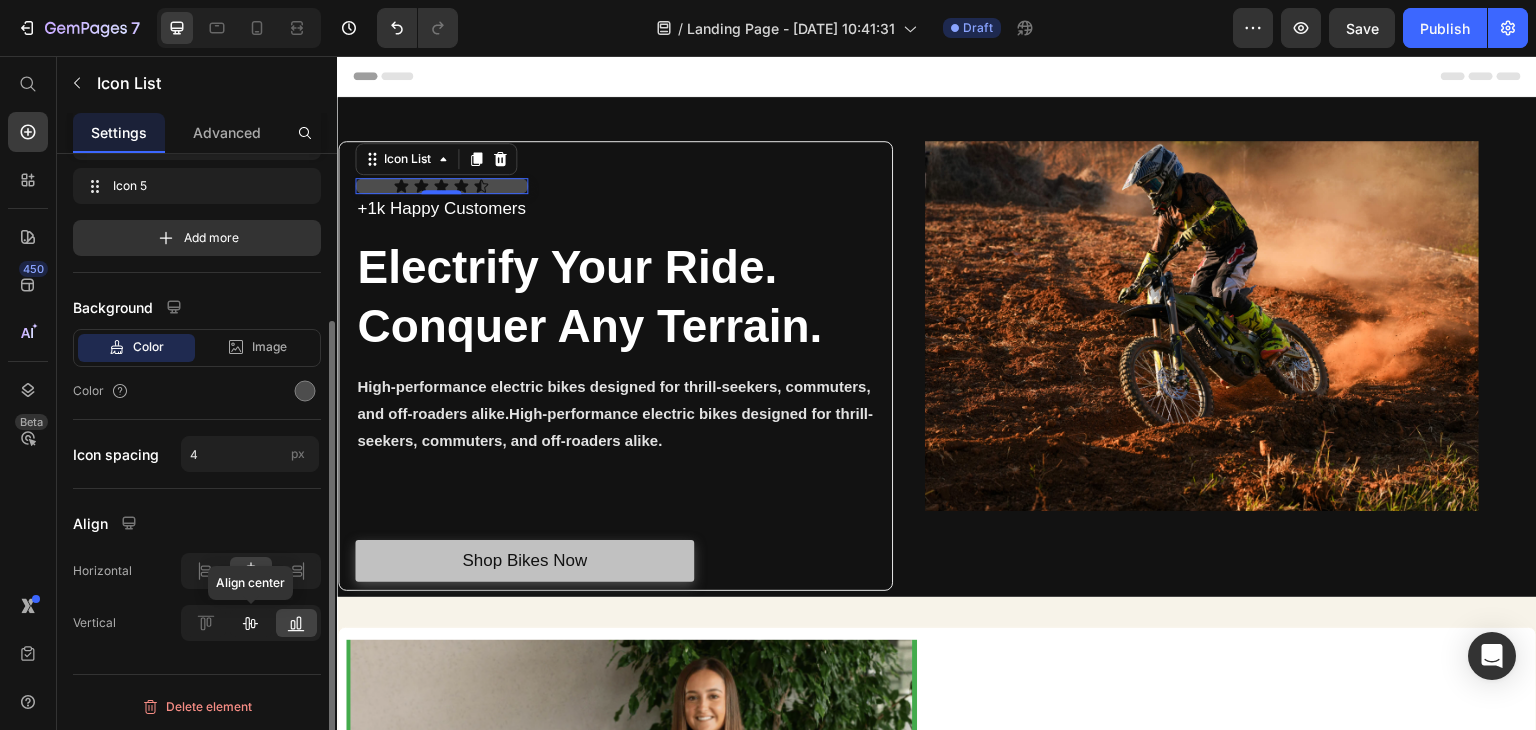 click 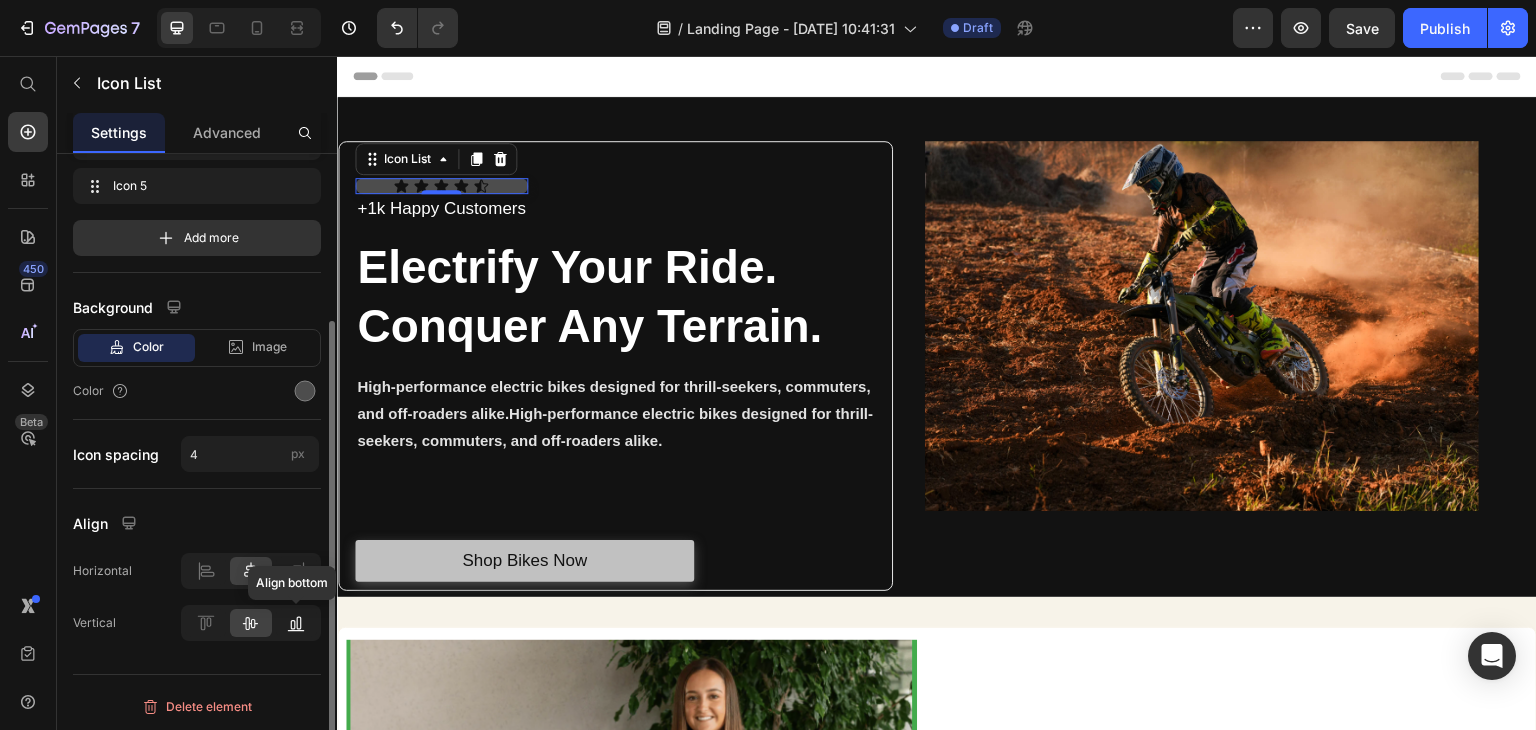 click 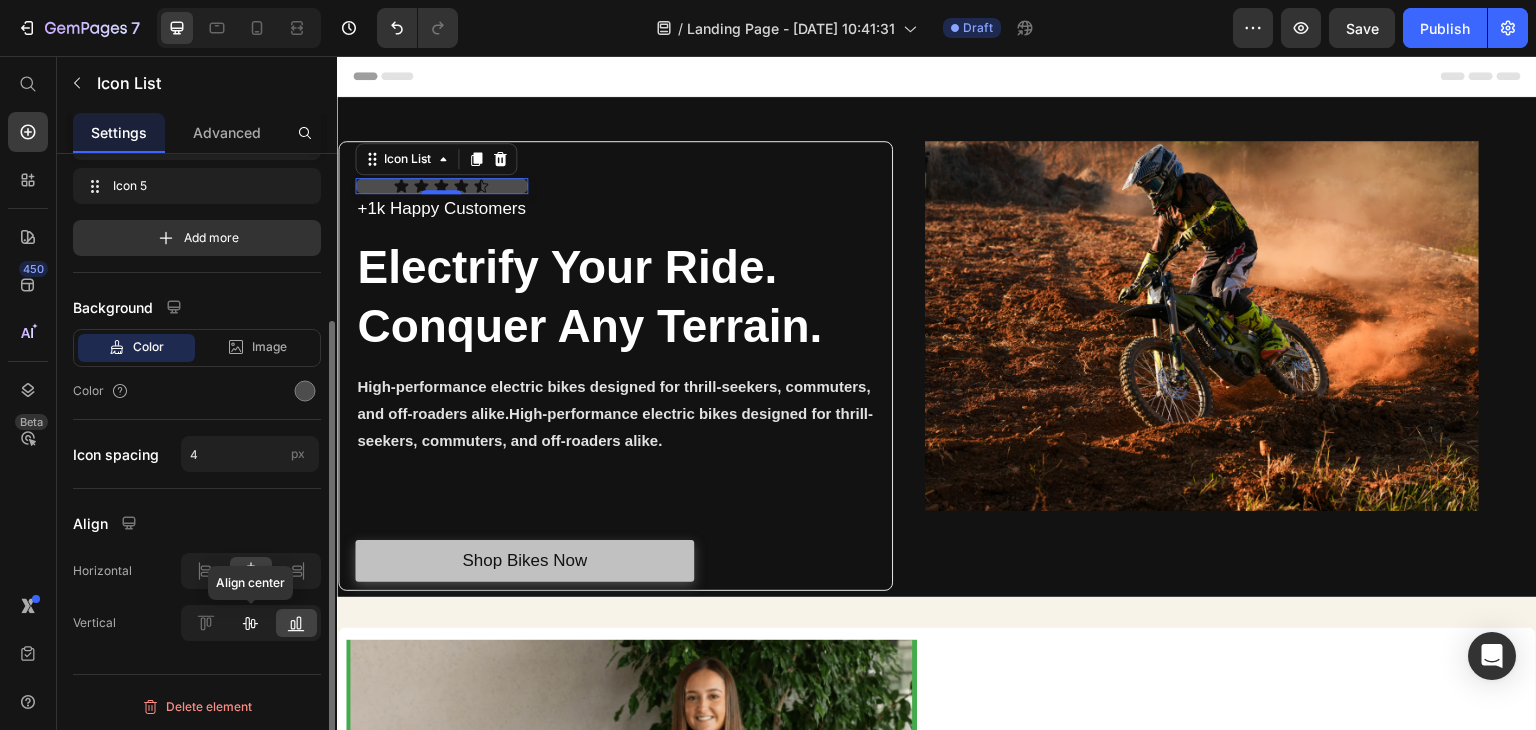 click 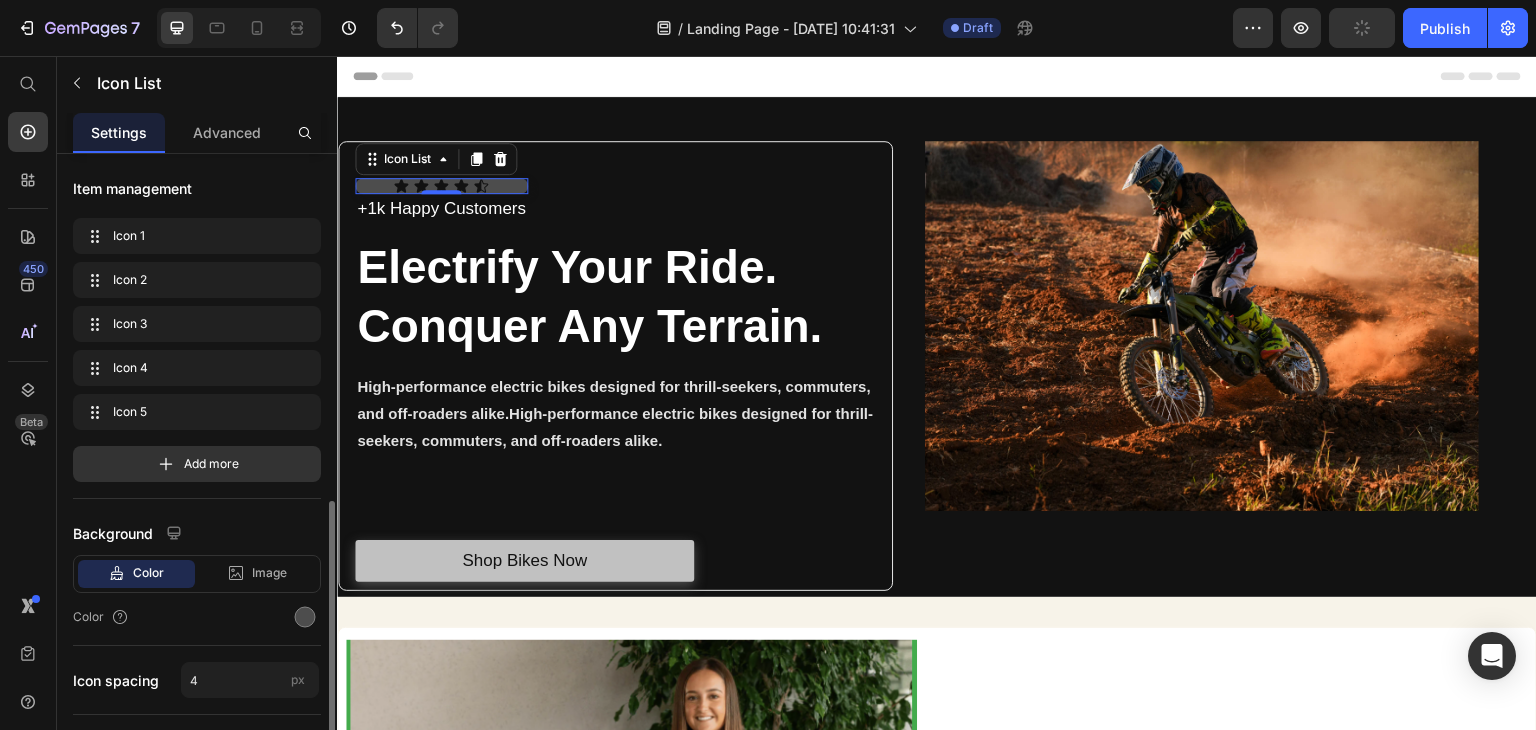 scroll, scrollTop: 226, scrollLeft: 0, axis: vertical 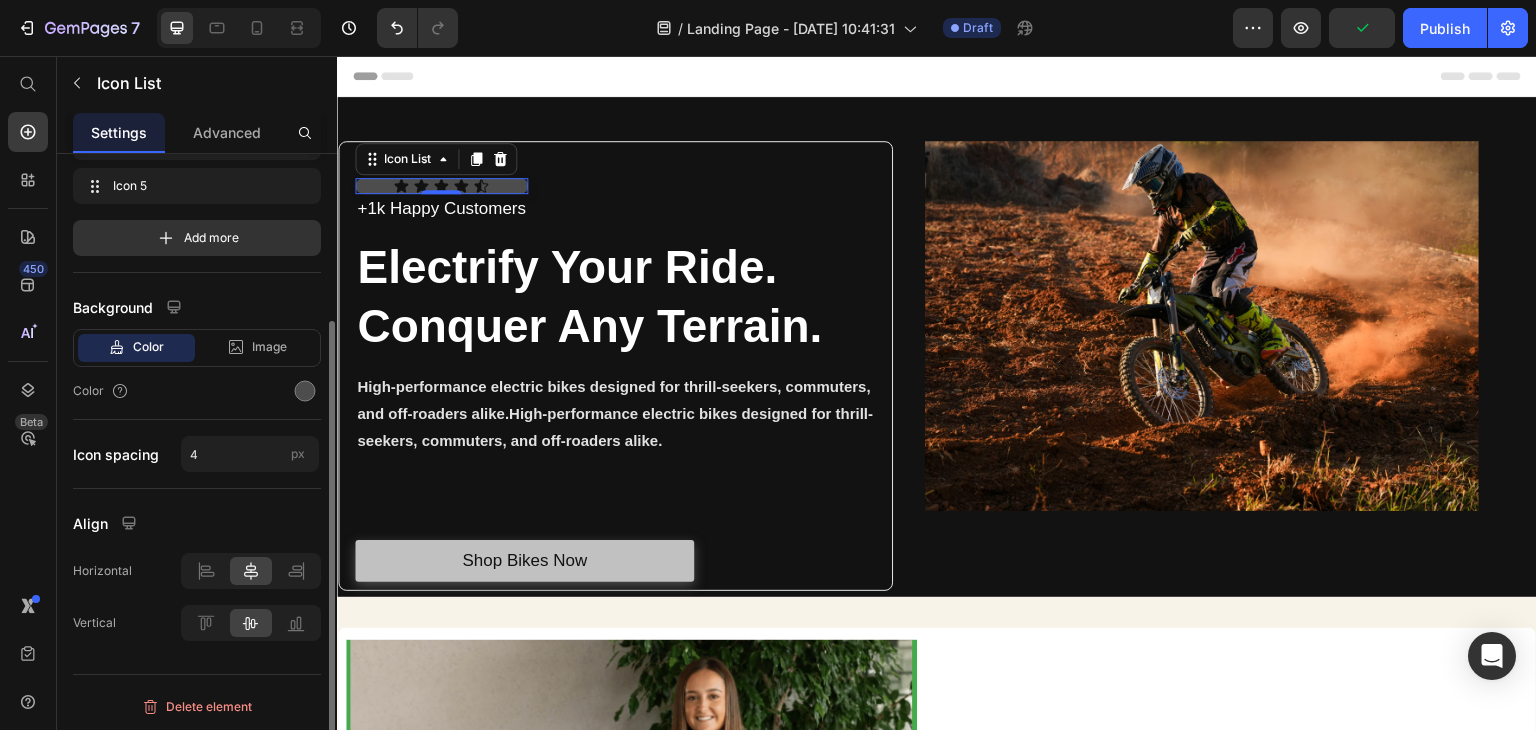 drag, startPoint x: 272, startPoint y: 344, endPoint x: 270, endPoint y: 361, distance: 17.117243 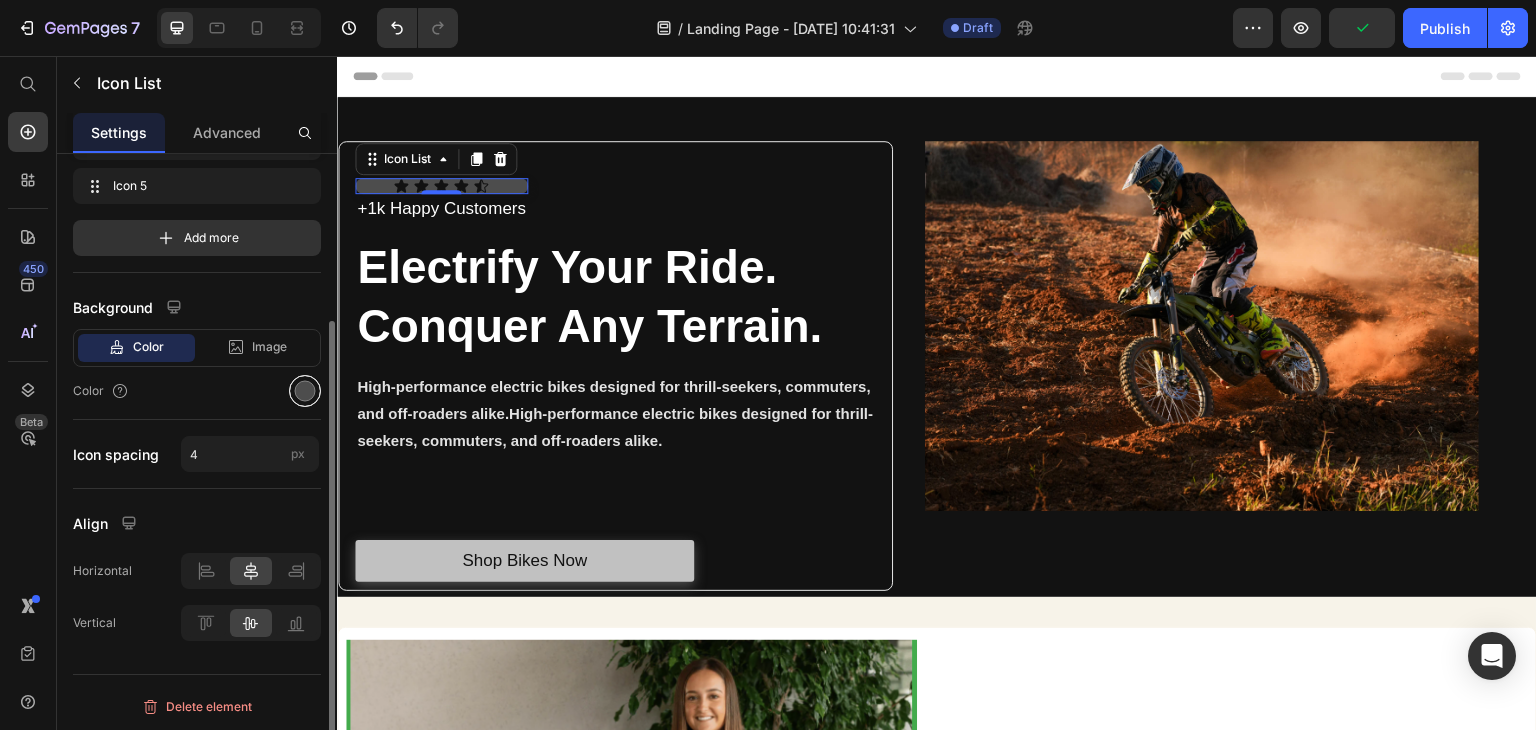 click at bounding box center (305, 391) 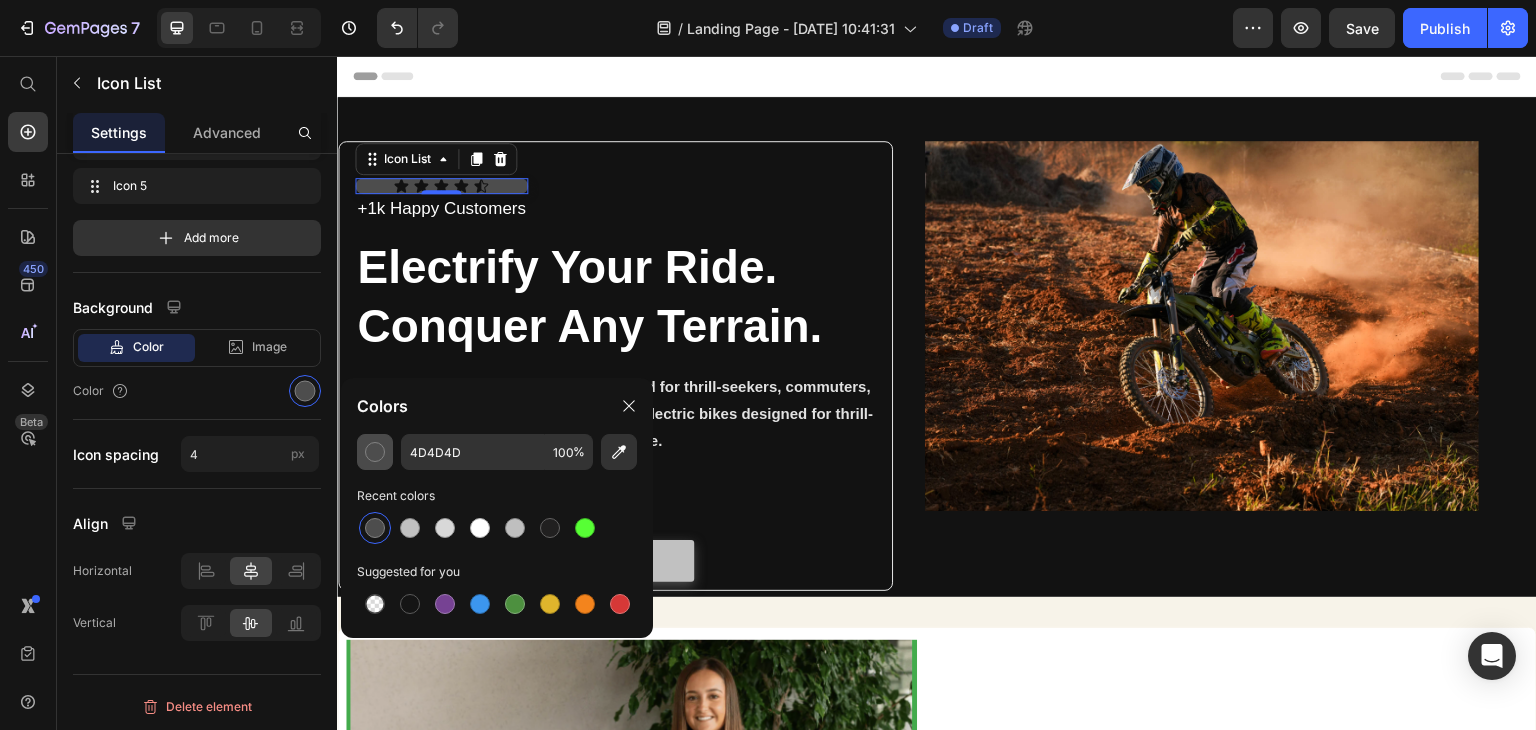 click at bounding box center [375, 452] 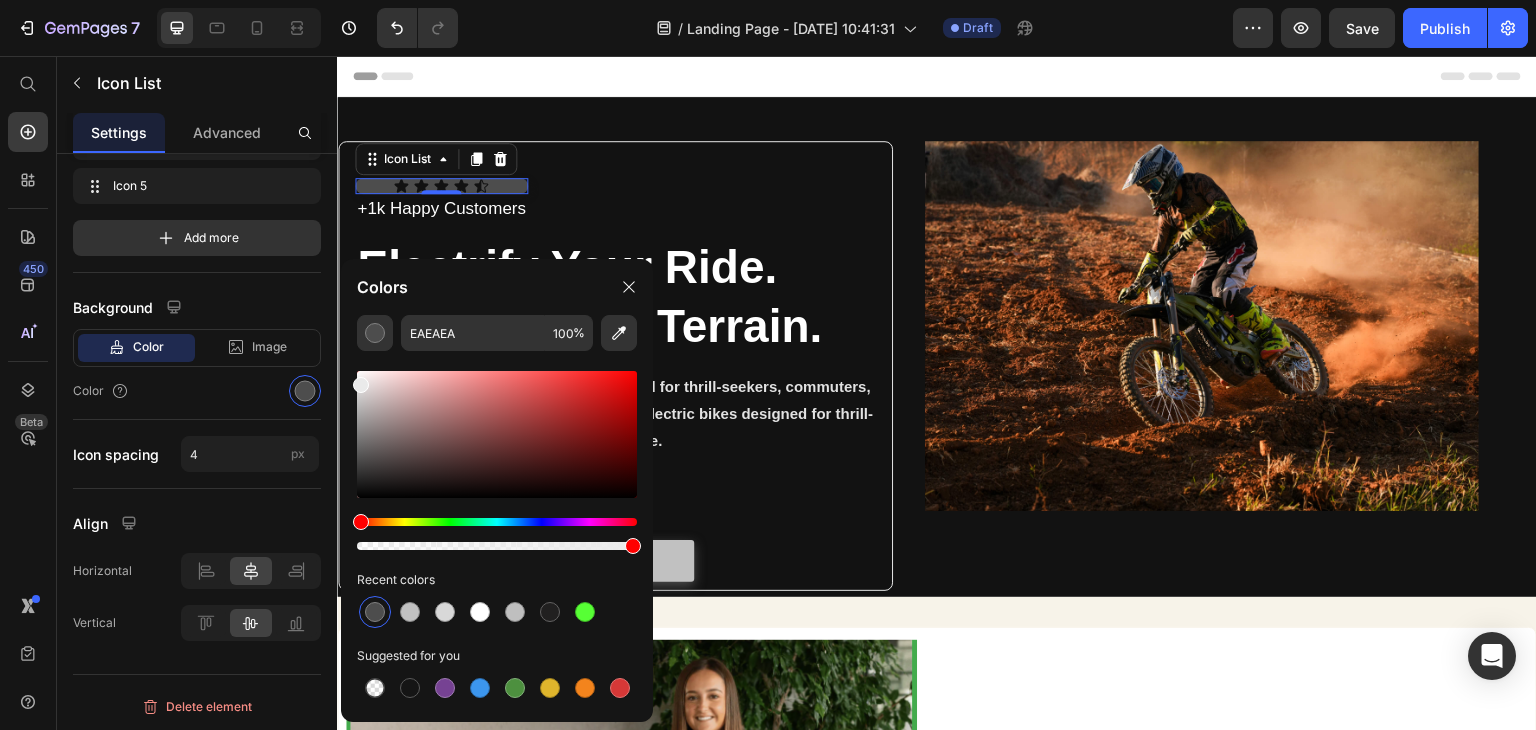 drag, startPoint x: 359, startPoint y: 463, endPoint x: 348, endPoint y: 381, distance: 82.73451 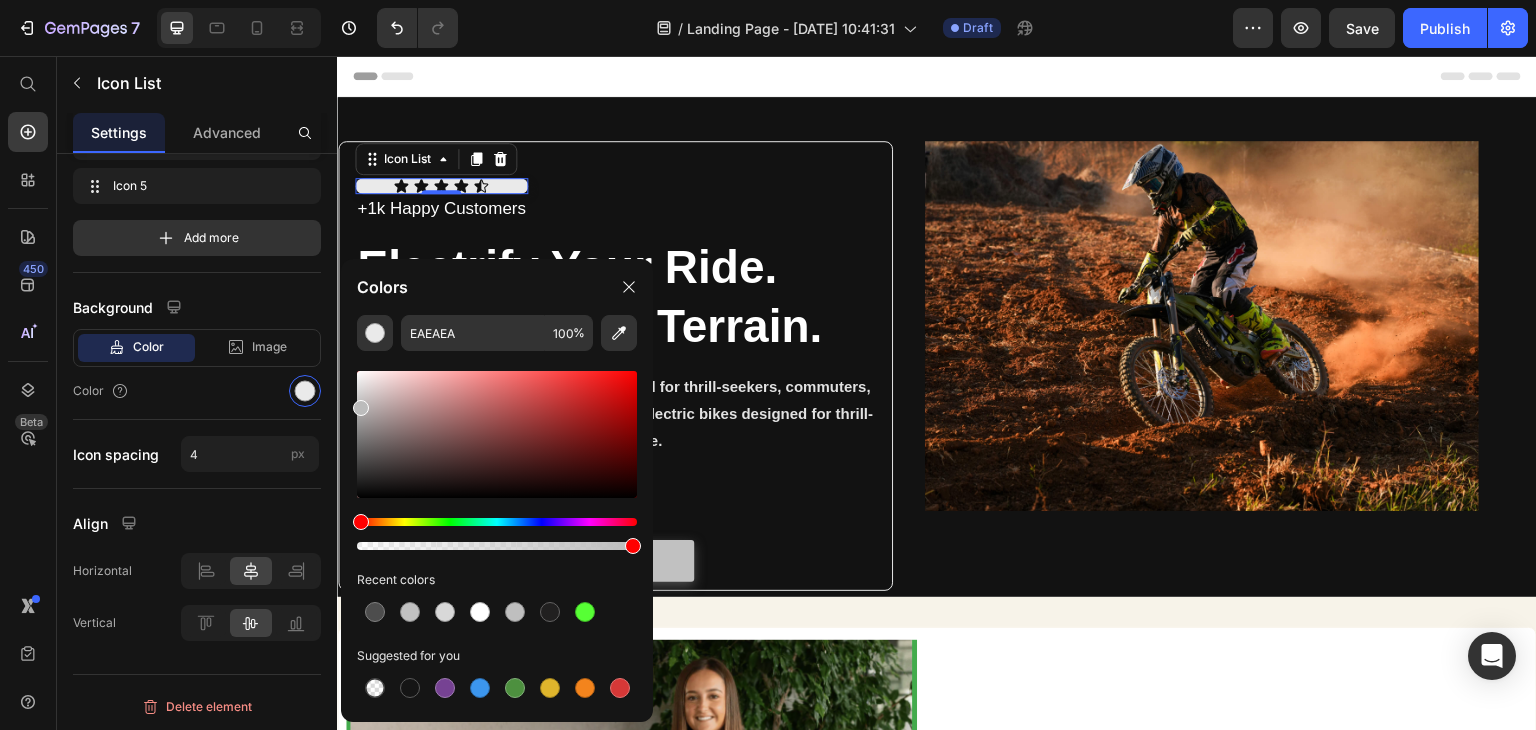 drag, startPoint x: 354, startPoint y: 389, endPoint x: 351, endPoint y: 404, distance: 15.297058 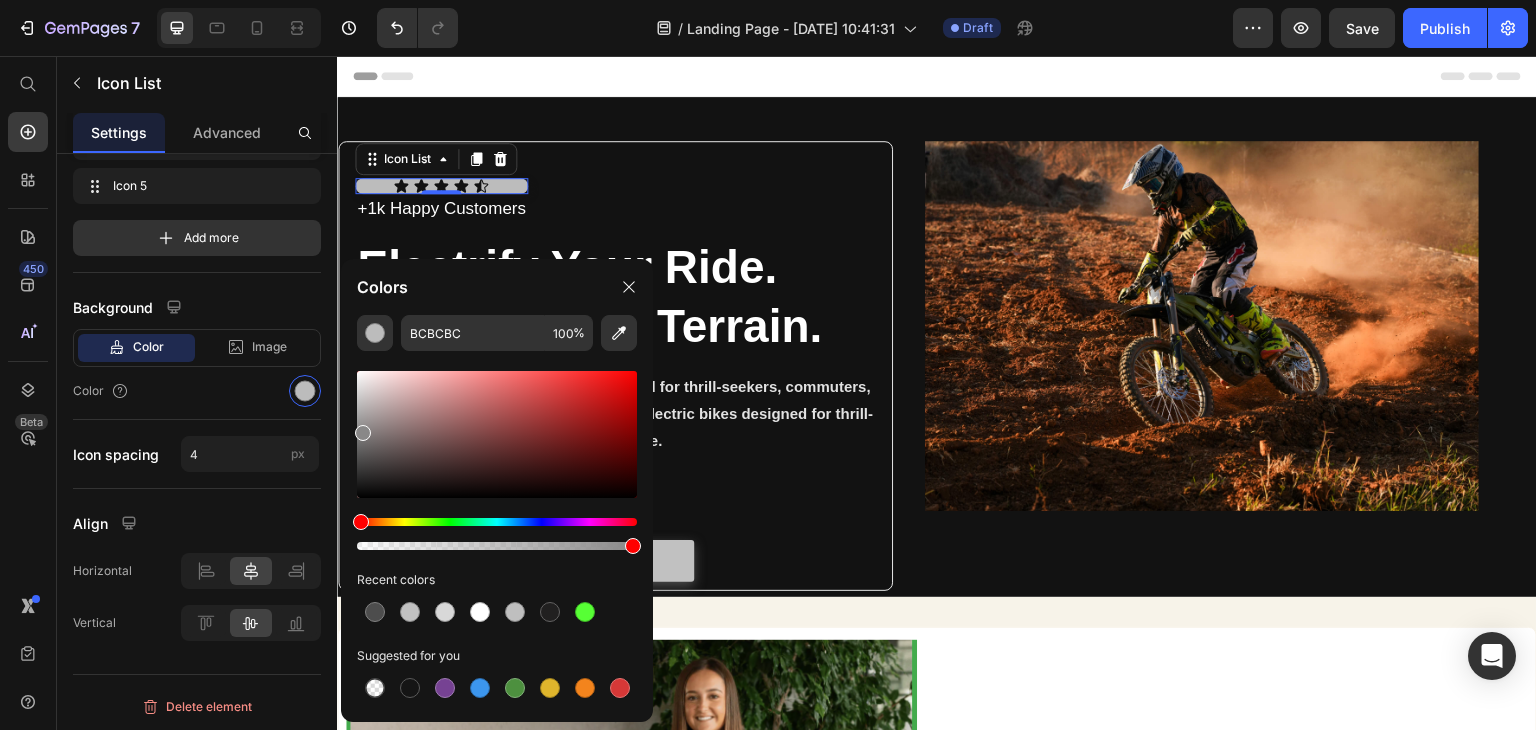 drag, startPoint x: 363, startPoint y: 413, endPoint x: 360, endPoint y: 429, distance: 16.27882 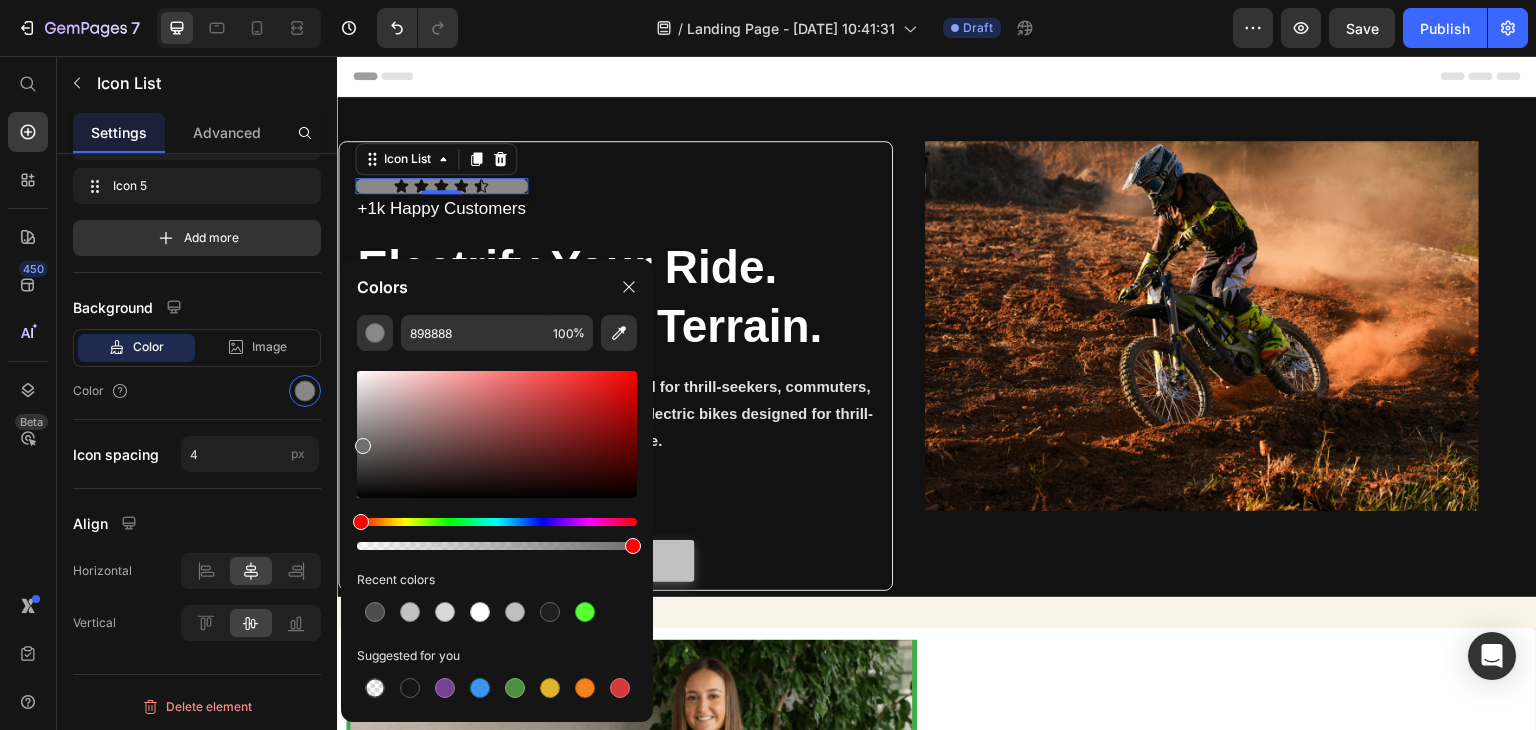 drag, startPoint x: 360, startPoint y: 429, endPoint x: 360, endPoint y: 441, distance: 12 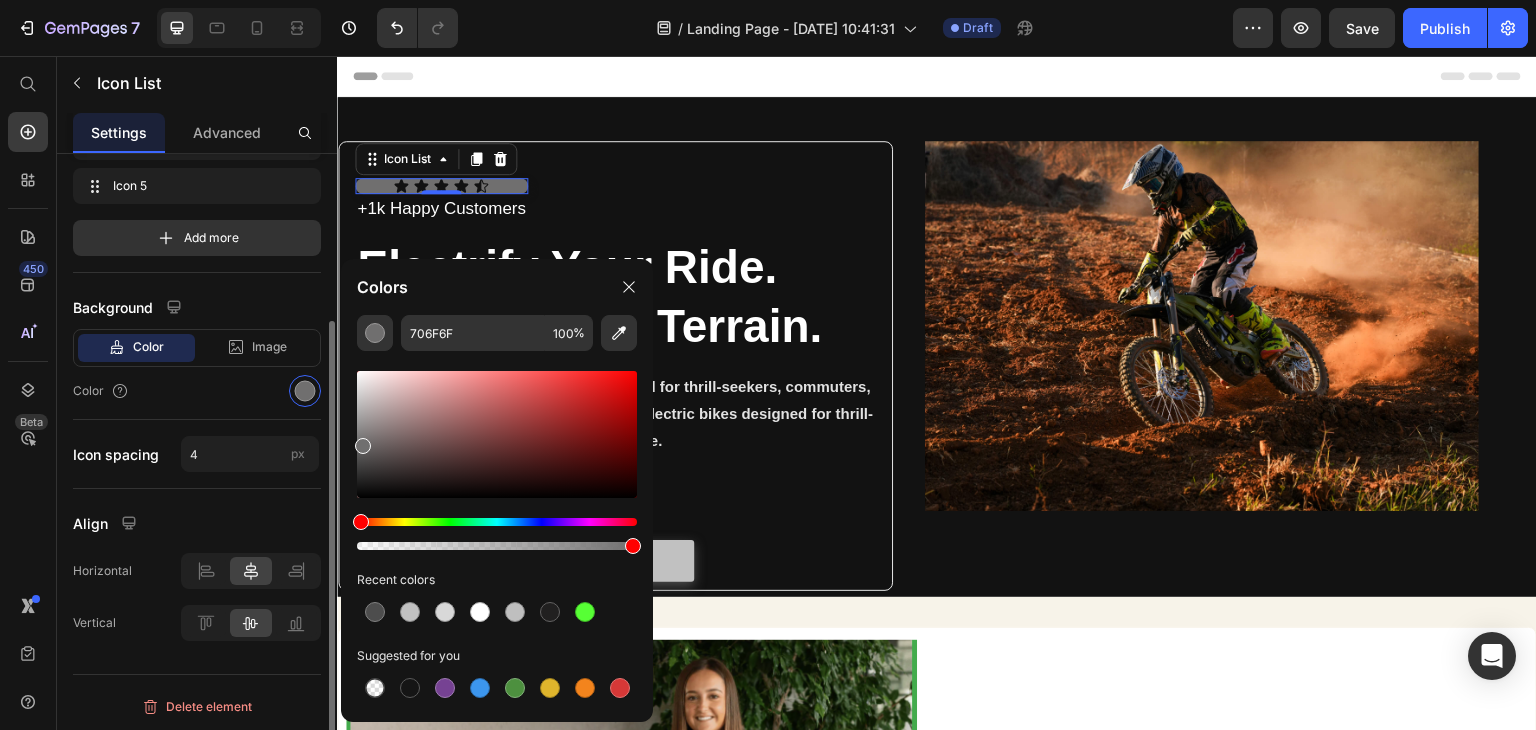 click on "Icon spacing 4 px" 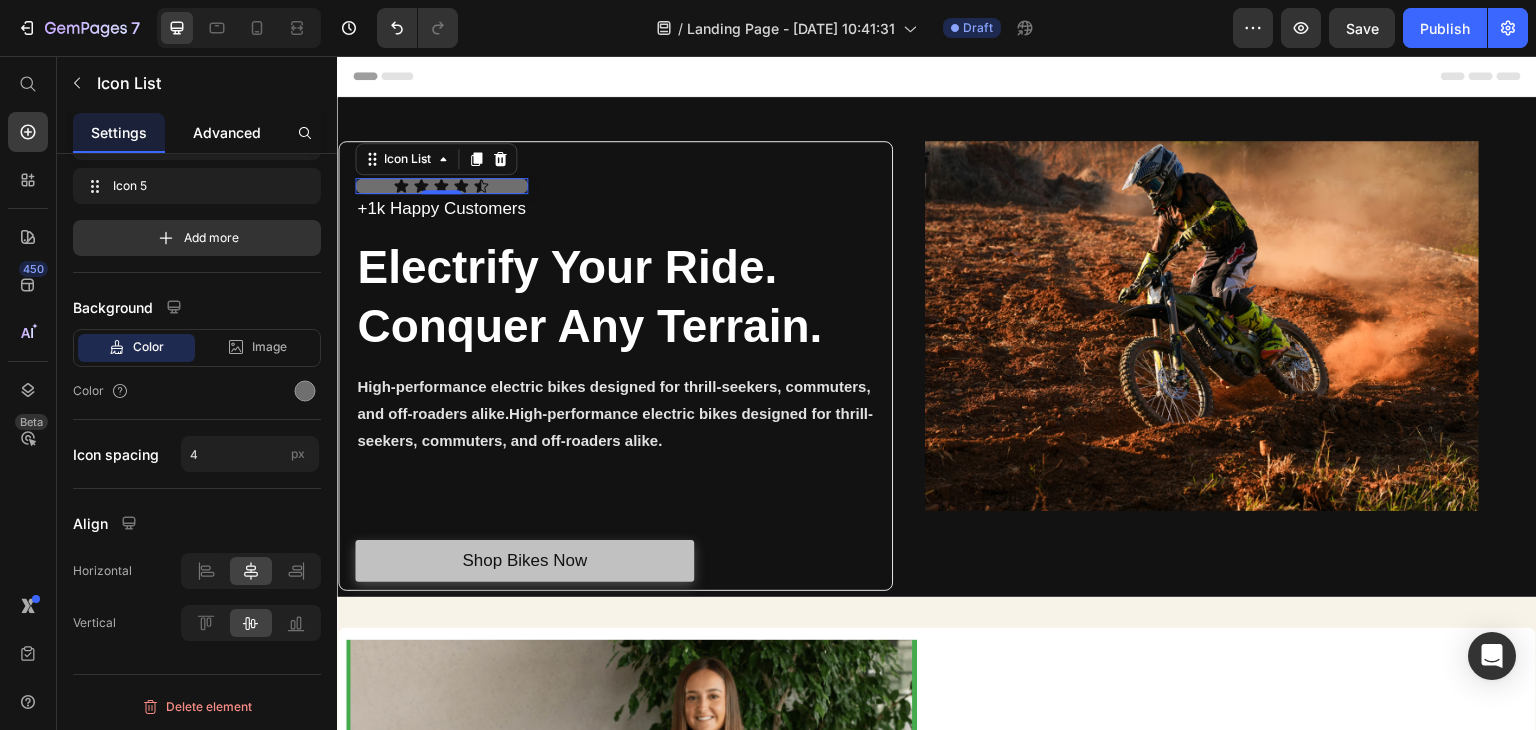 click on "Advanced" at bounding box center [227, 132] 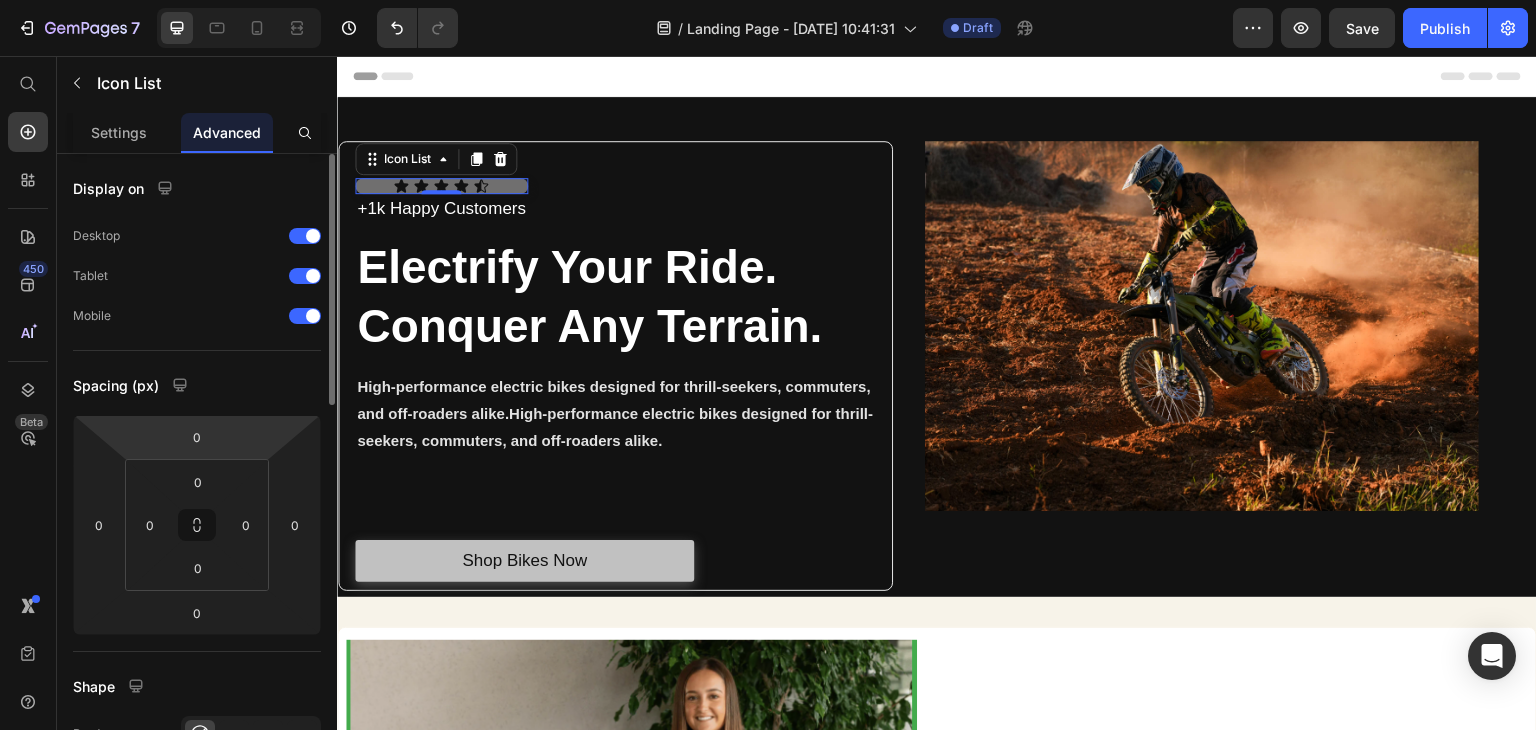 scroll, scrollTop: 700, scrollLeft: 0, axis: vertical 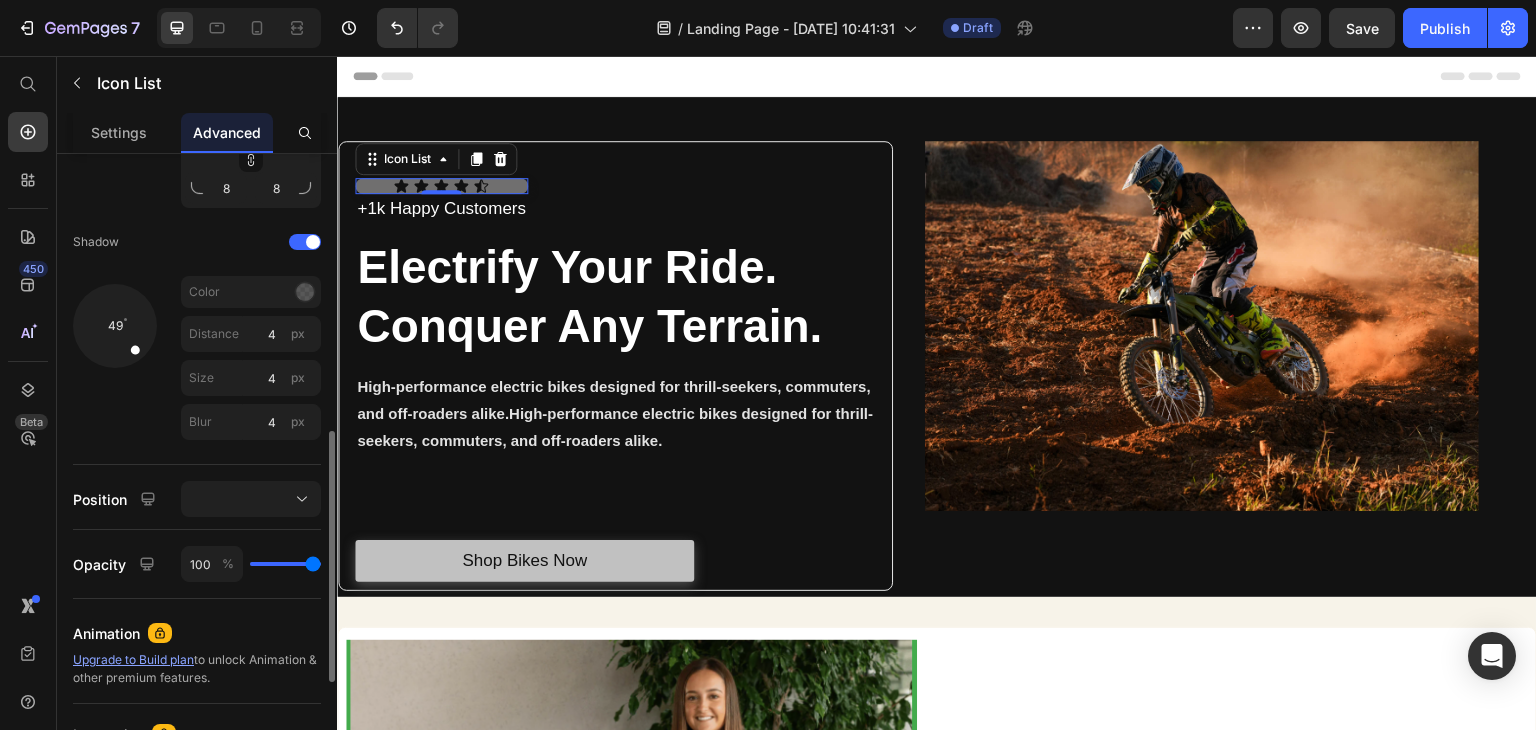 drag, startPoint x: 133, startPoint y: 344, endPoint x: 142, endPoint y: 357, distance: 15.811388 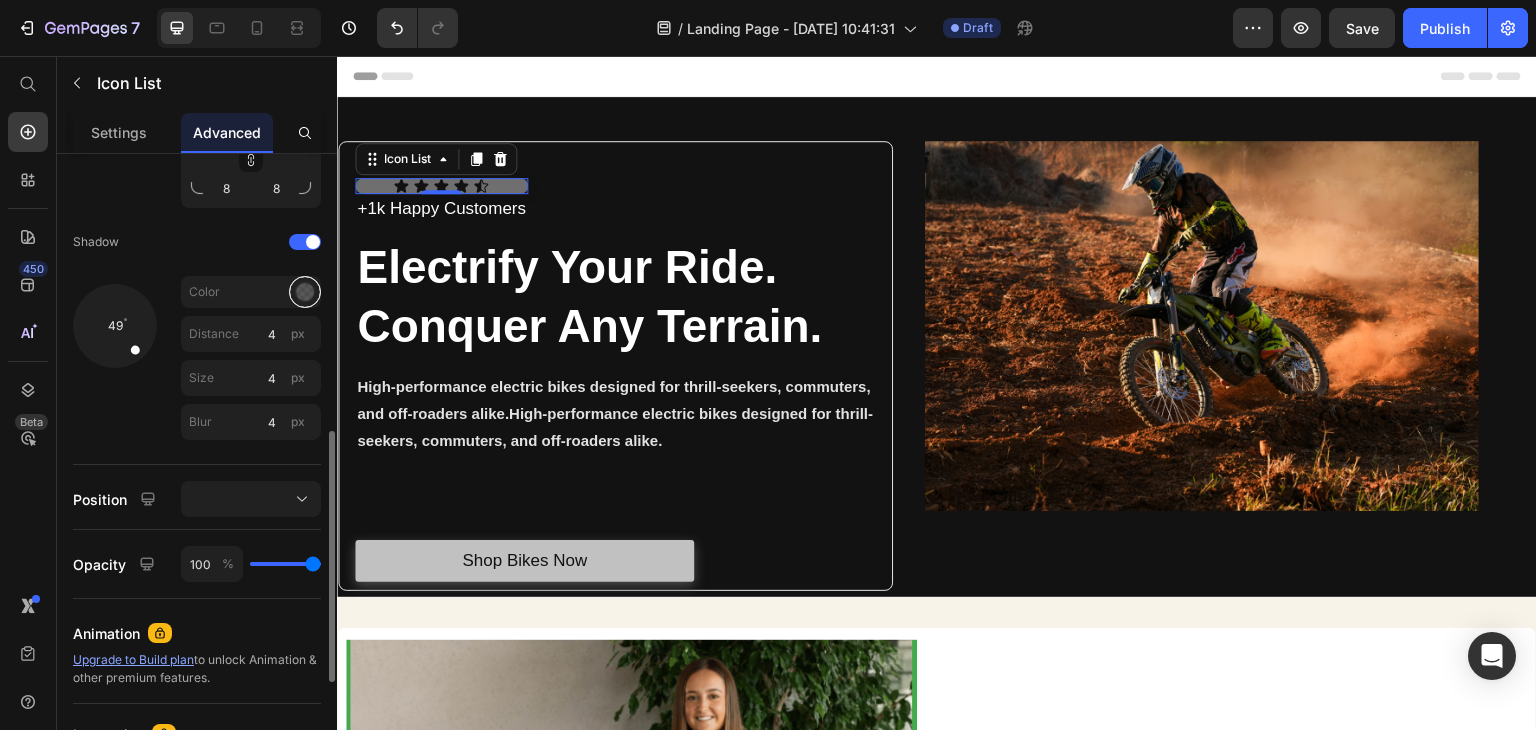 click at bounding box center (305, 292) 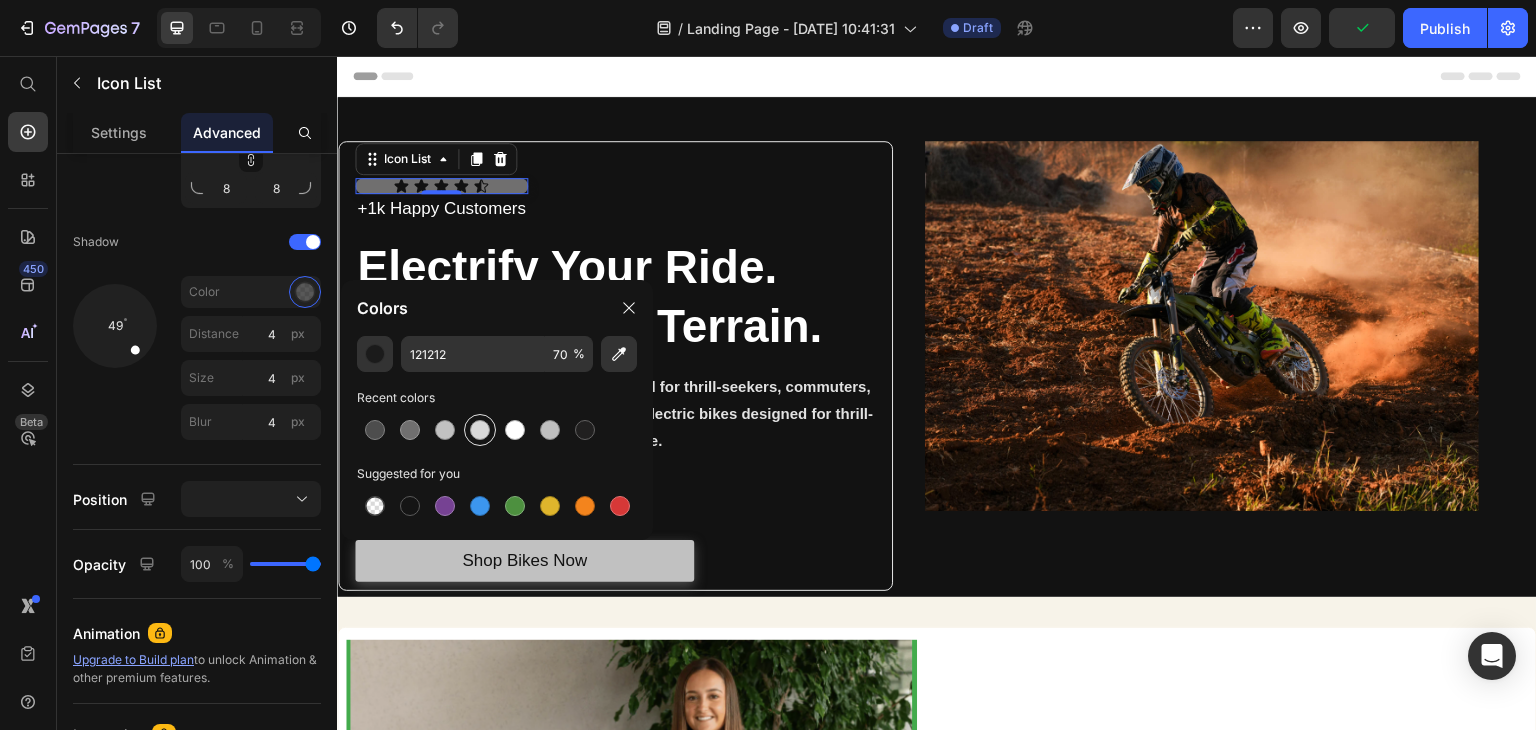 click at bounding box center [480, 430] 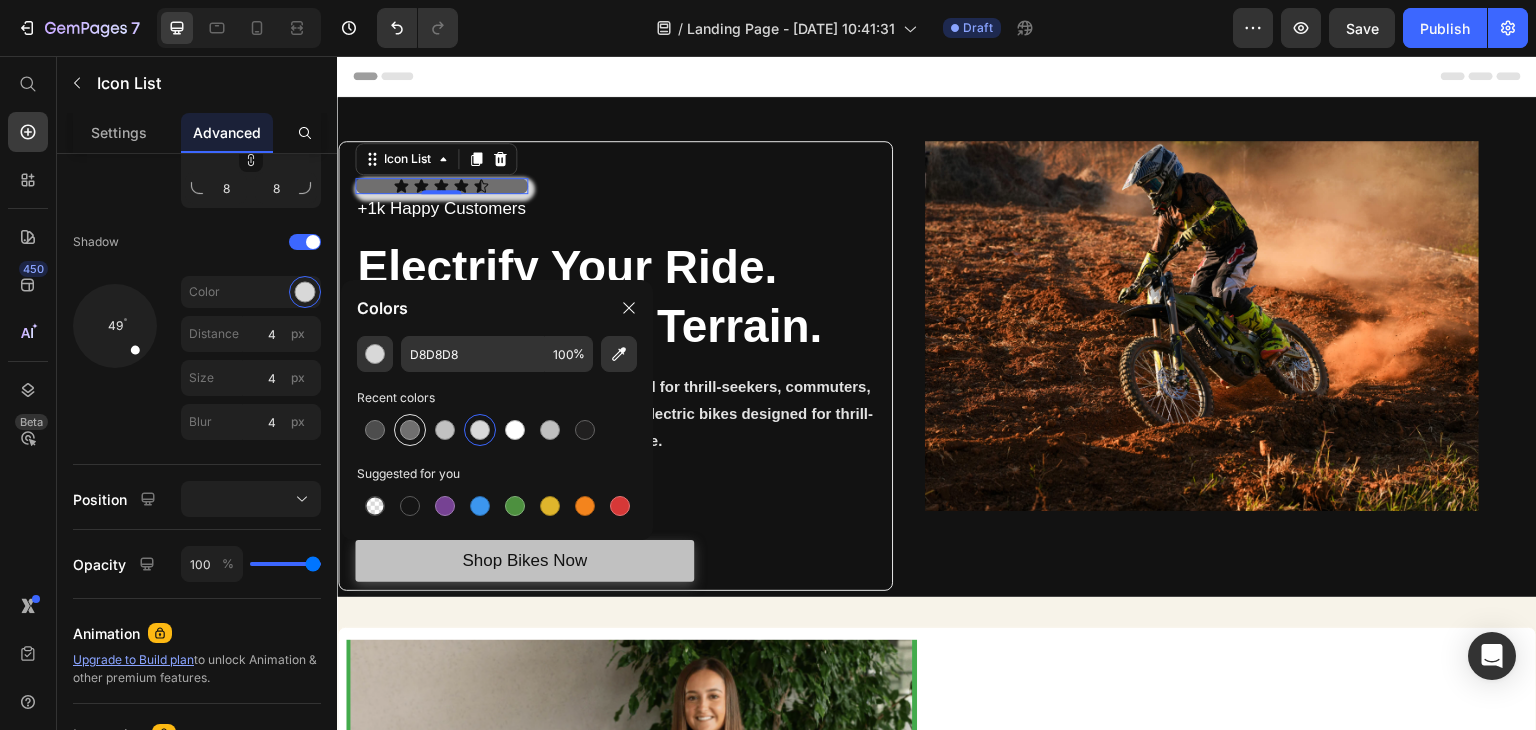 click at bounding box center [410, 430] 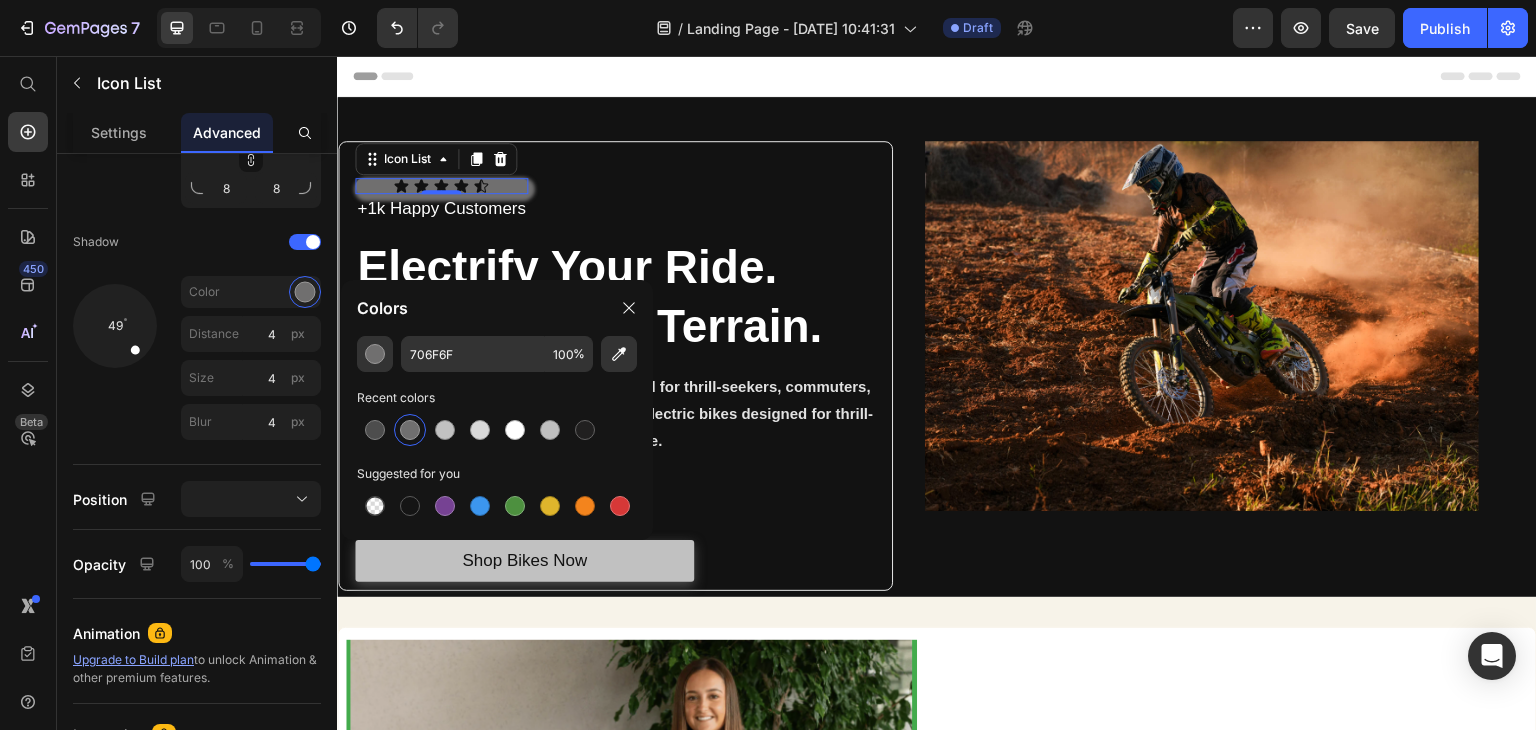 click at bounding box center [410, 430] 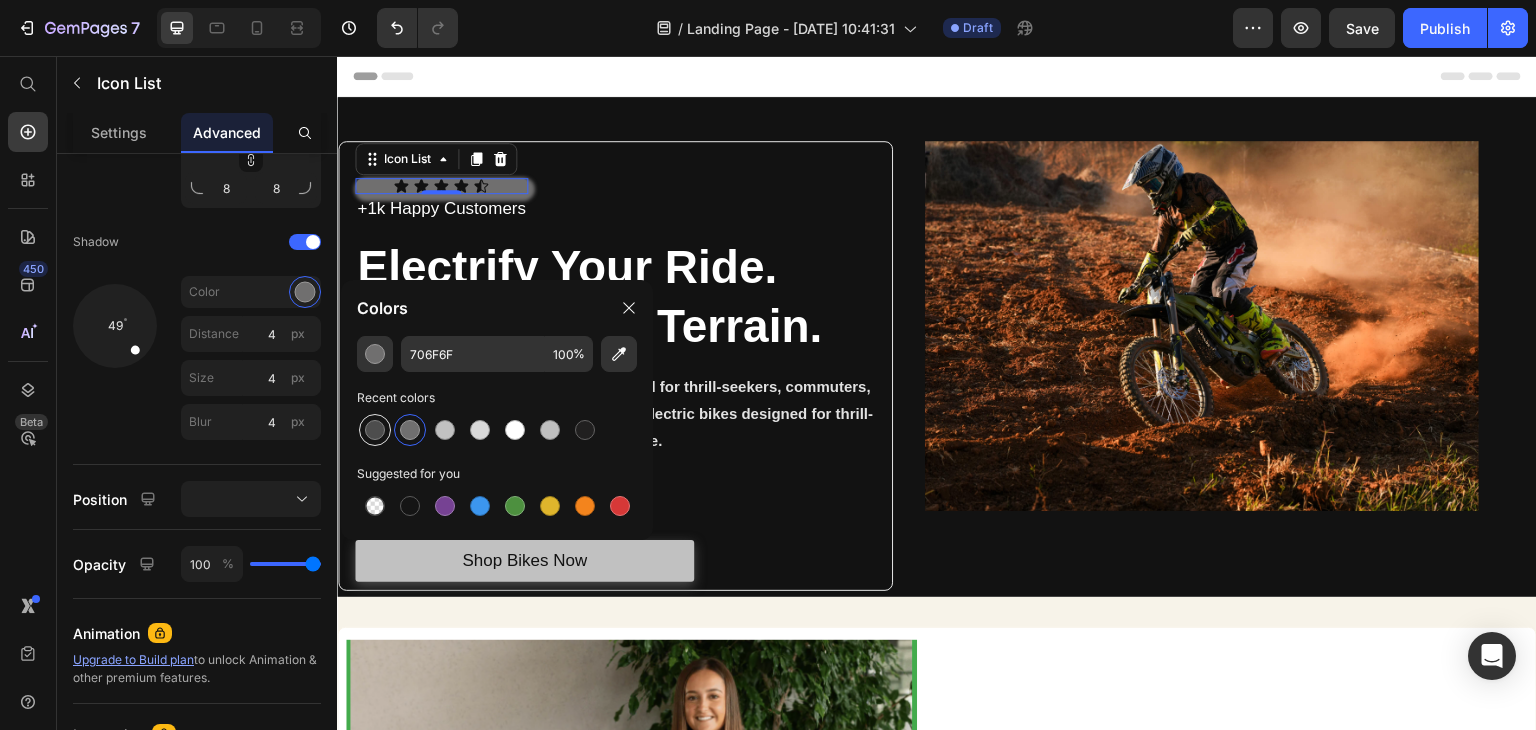 click at bounding box center (375, 430) 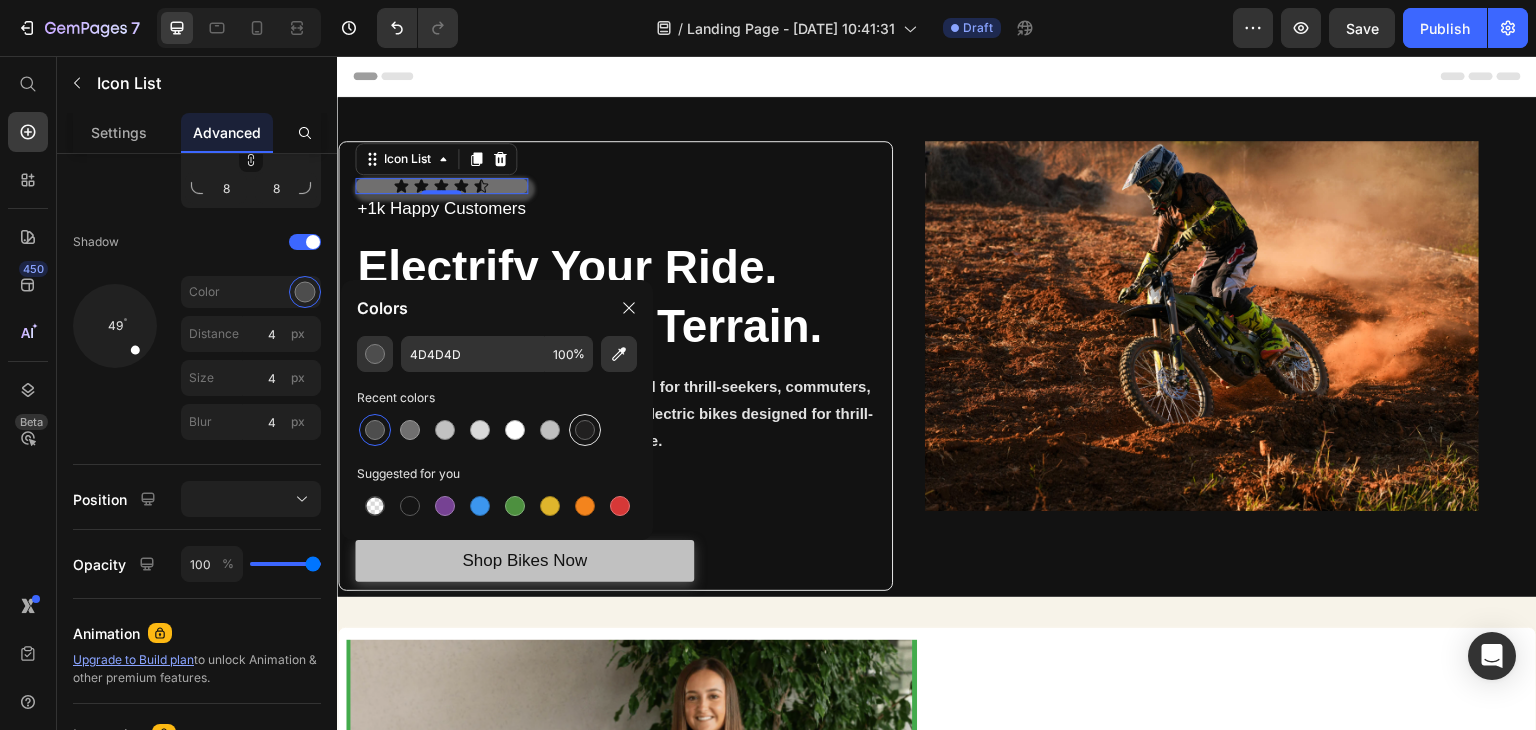 click at bounding box center [585, 430] 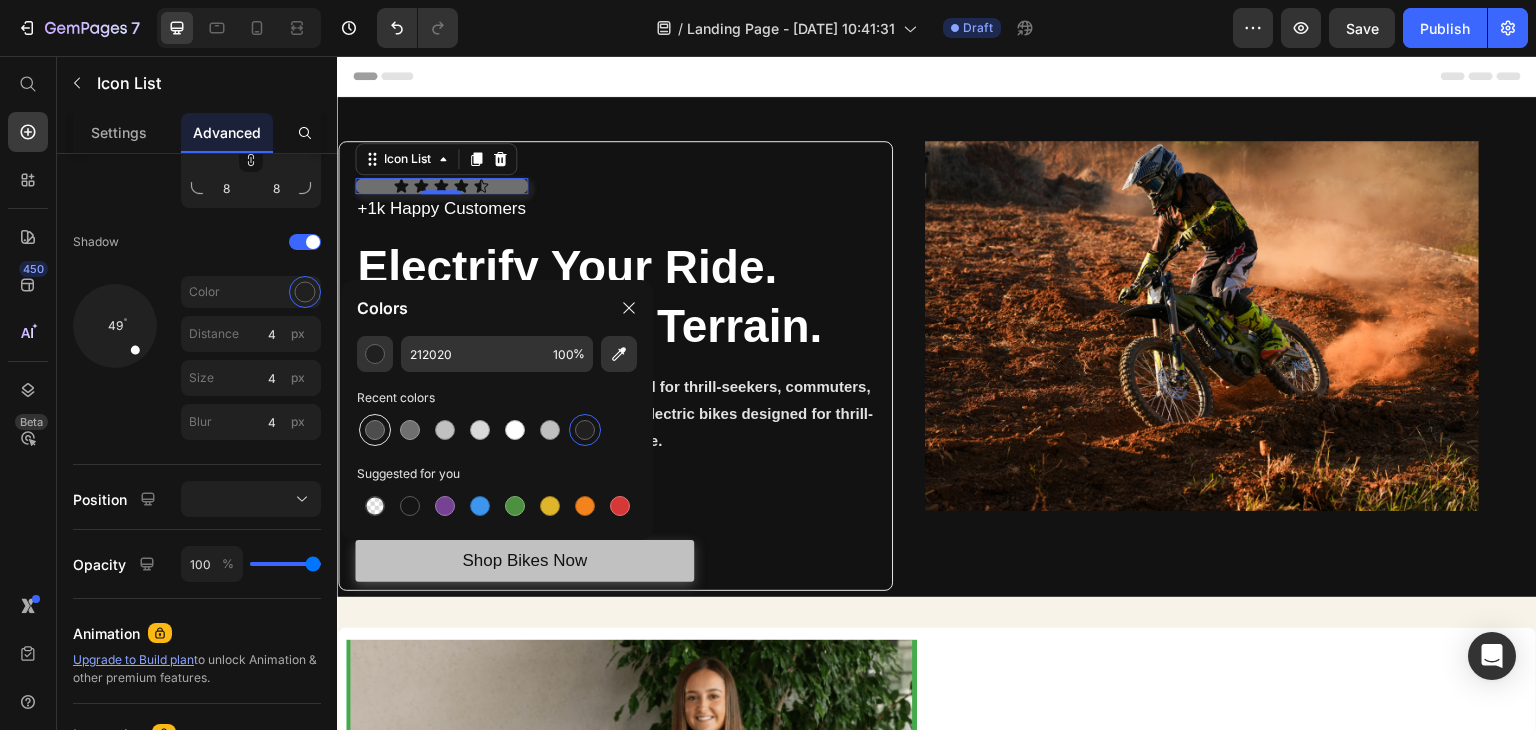 click at bounding box center [375, 430] 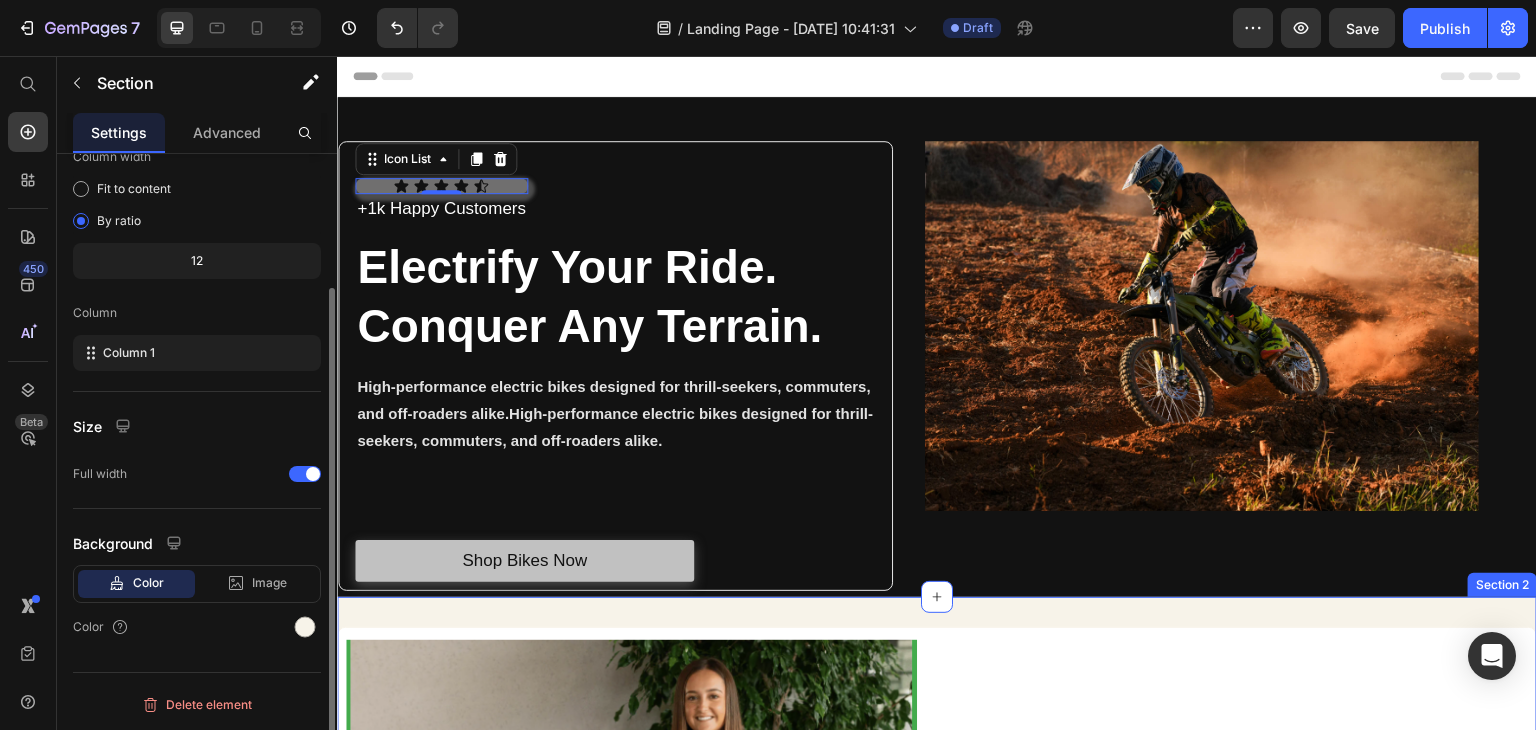 click on "Image A Rheal Story Heading Inspired by their own journey to better health, founders Charlotte & Sean. created Rheal to help more people feel healthier & happier with superfoods. Text Block READ MORE Button Row Section 2" at bounding box center (937, 862) 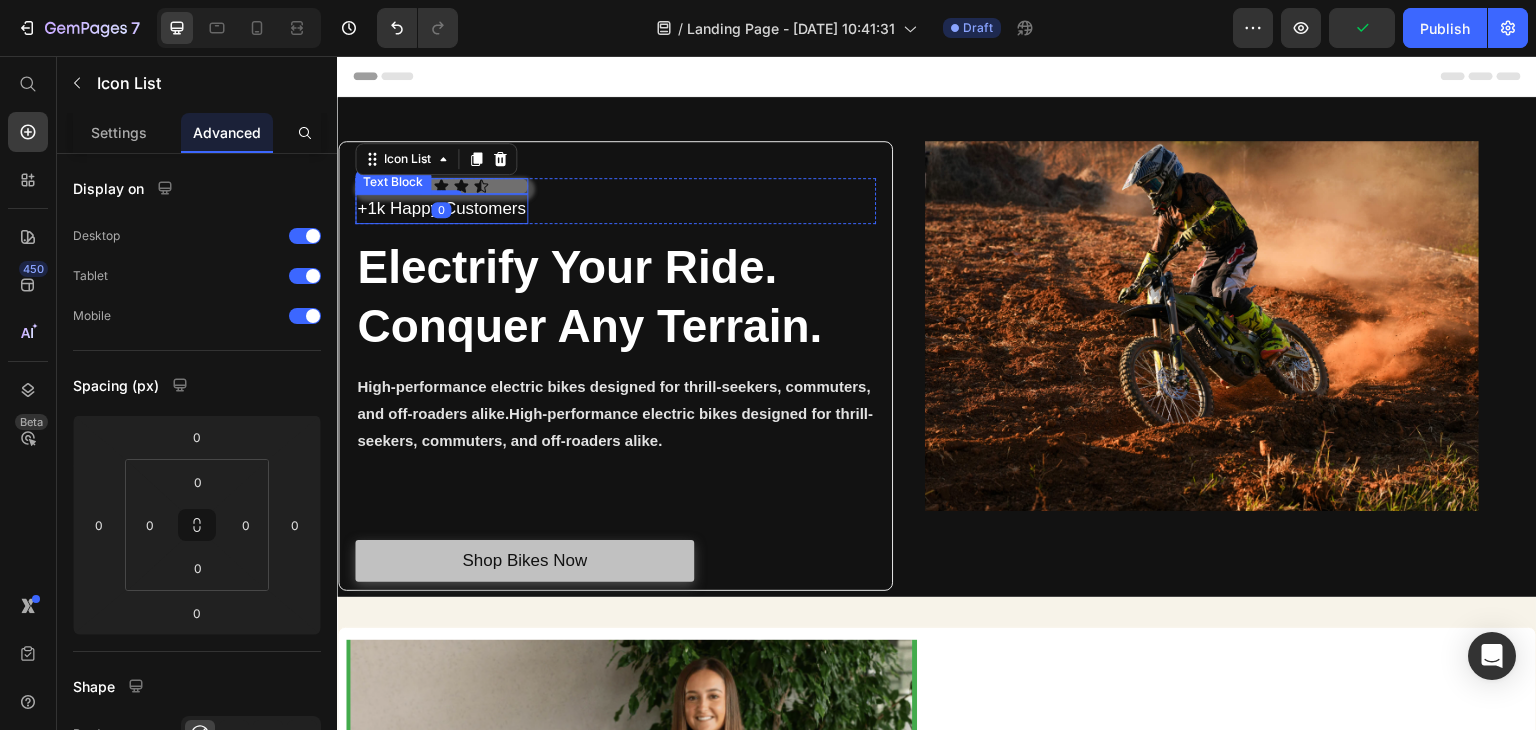 drag, startPoint x: 460, startPoint y: 206, endPoint x: 477, endPoint y: 211, distance: 17.720045 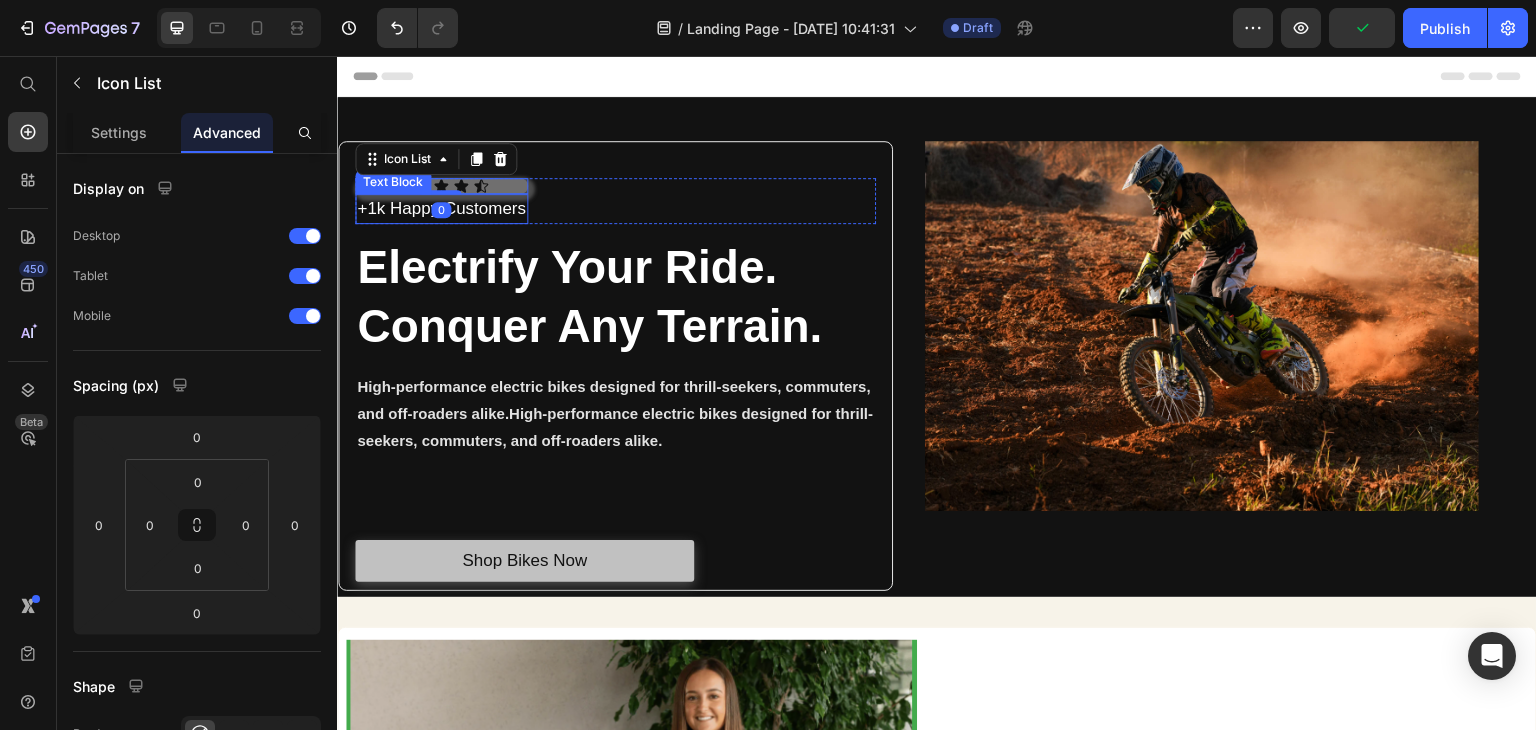 click on "+1k Happy Customers" at bounding box center [441, 209] 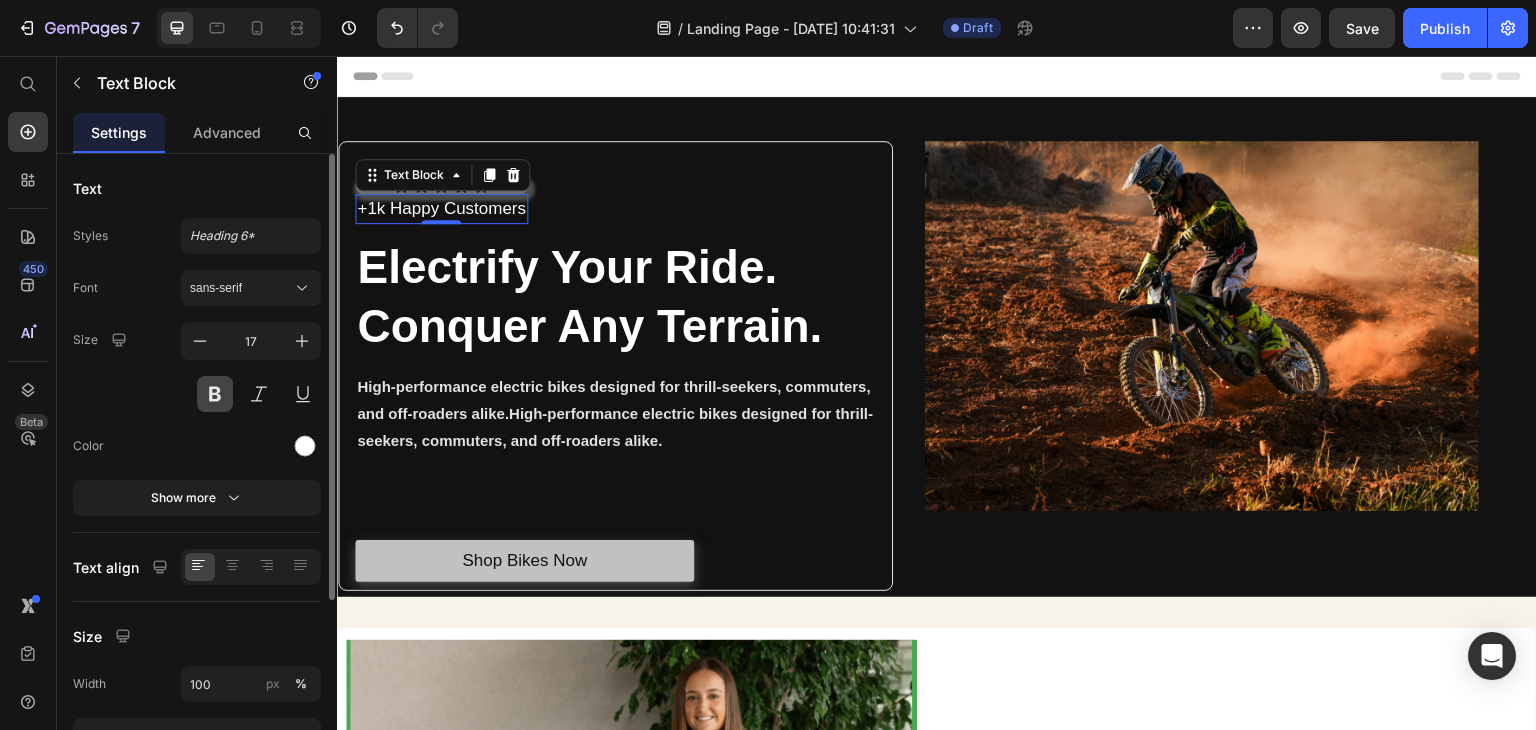 click at bounding box center (215, 394) 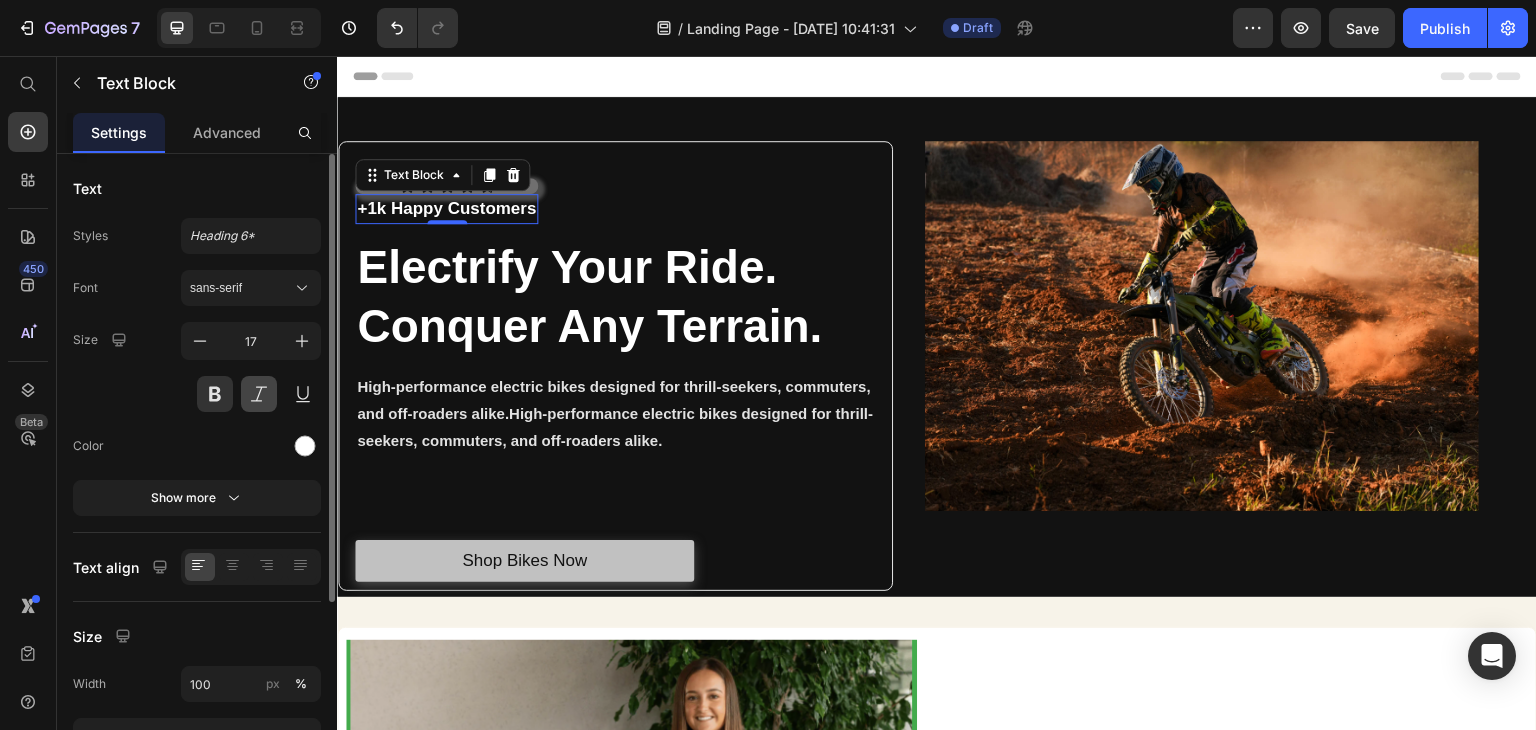 click at bounding box center [259, 394] 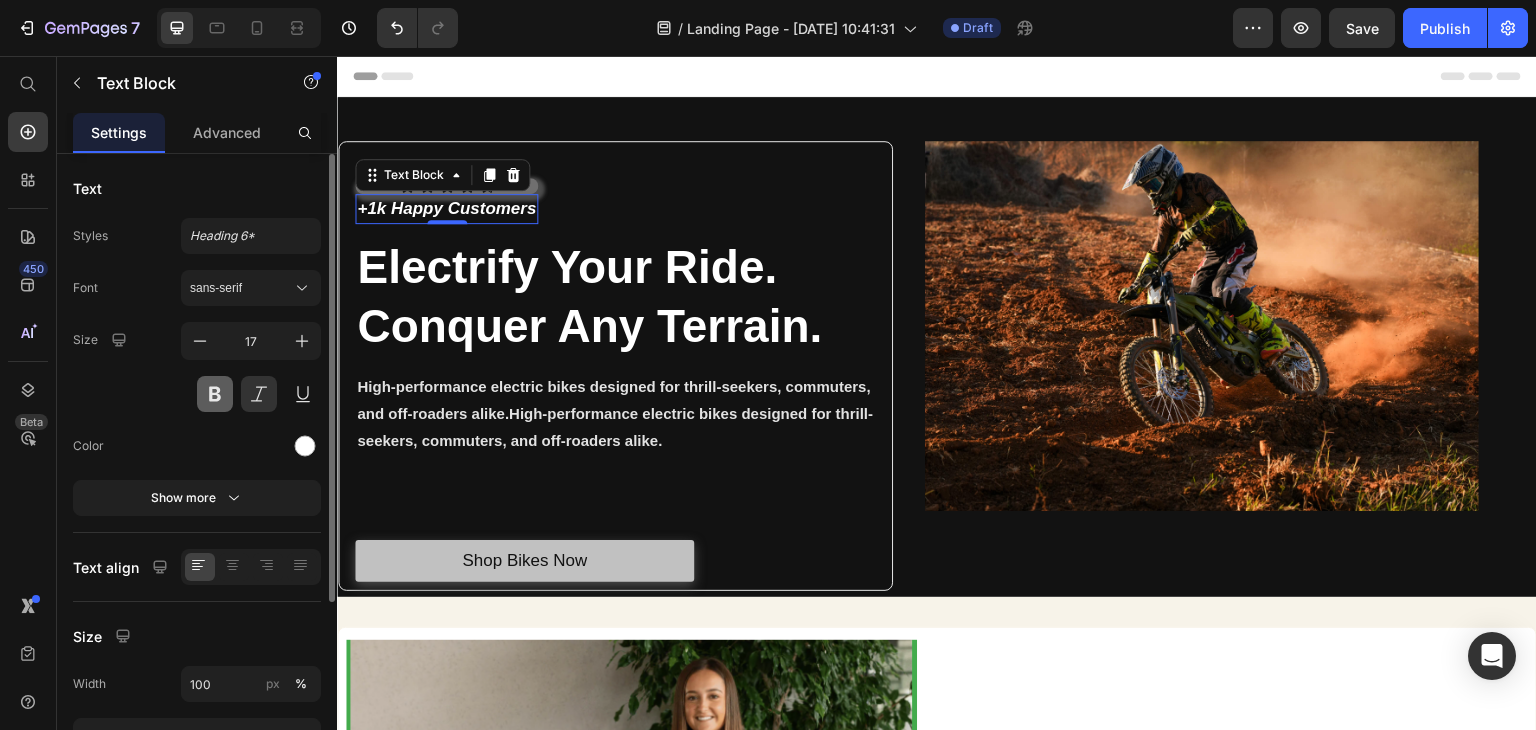 click at bounding box center (215, 394) 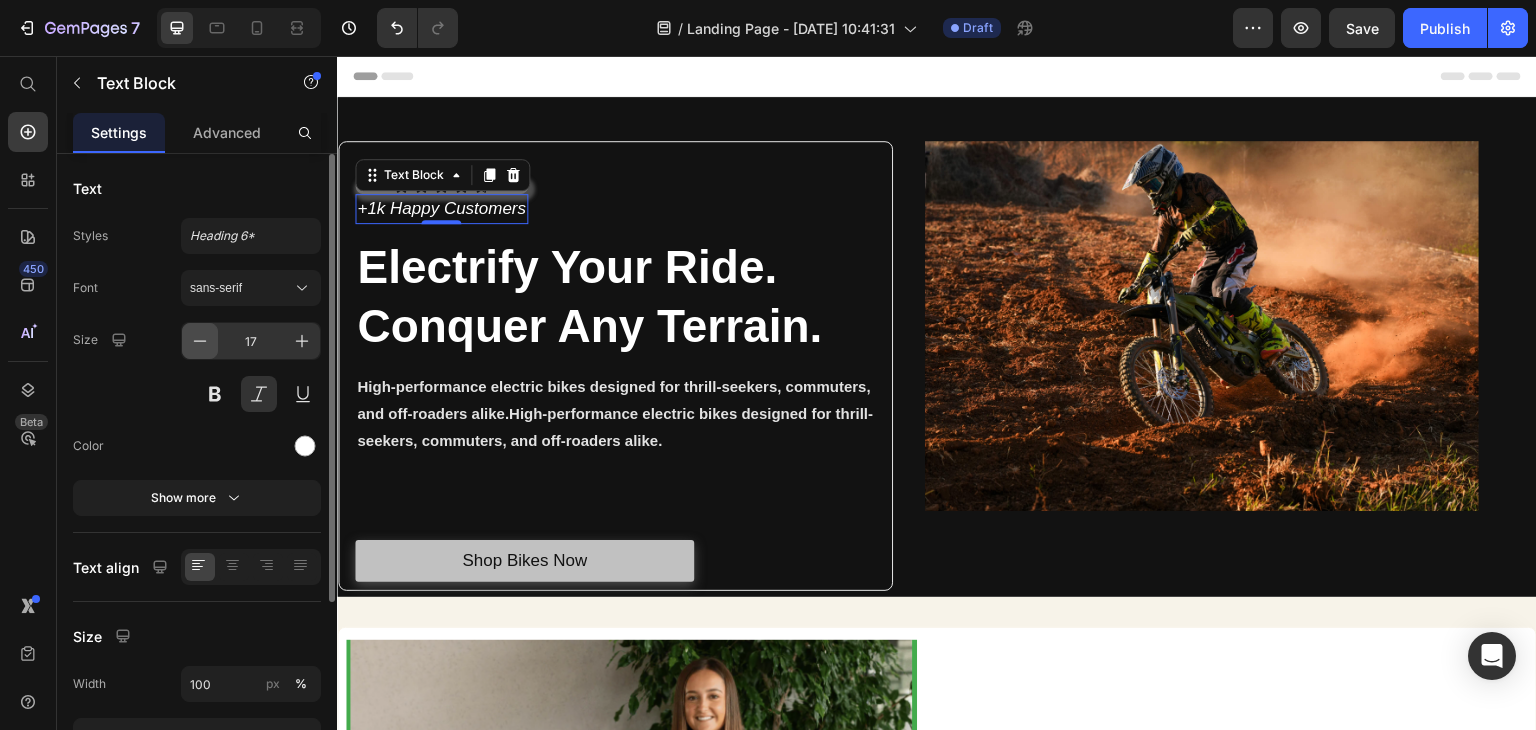 click 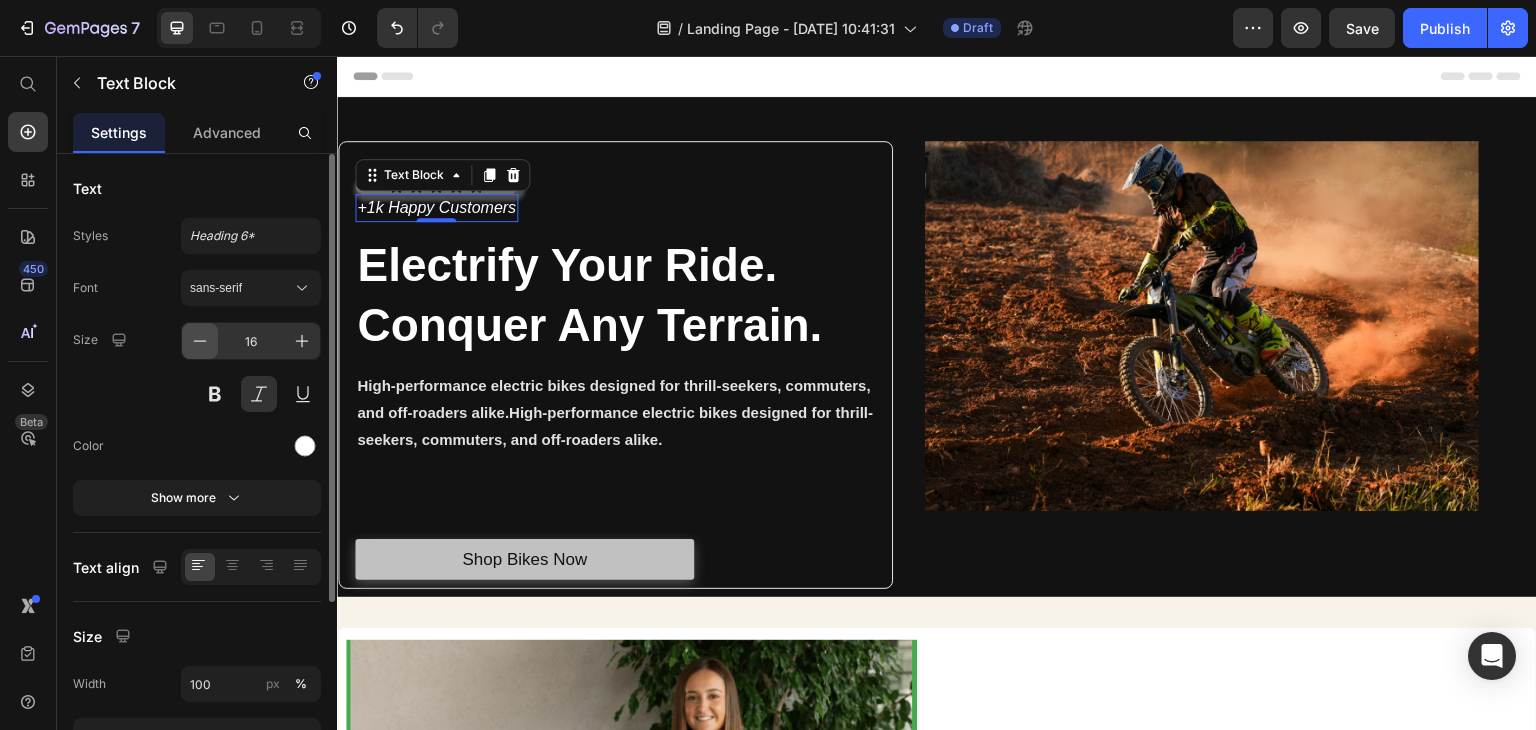 click 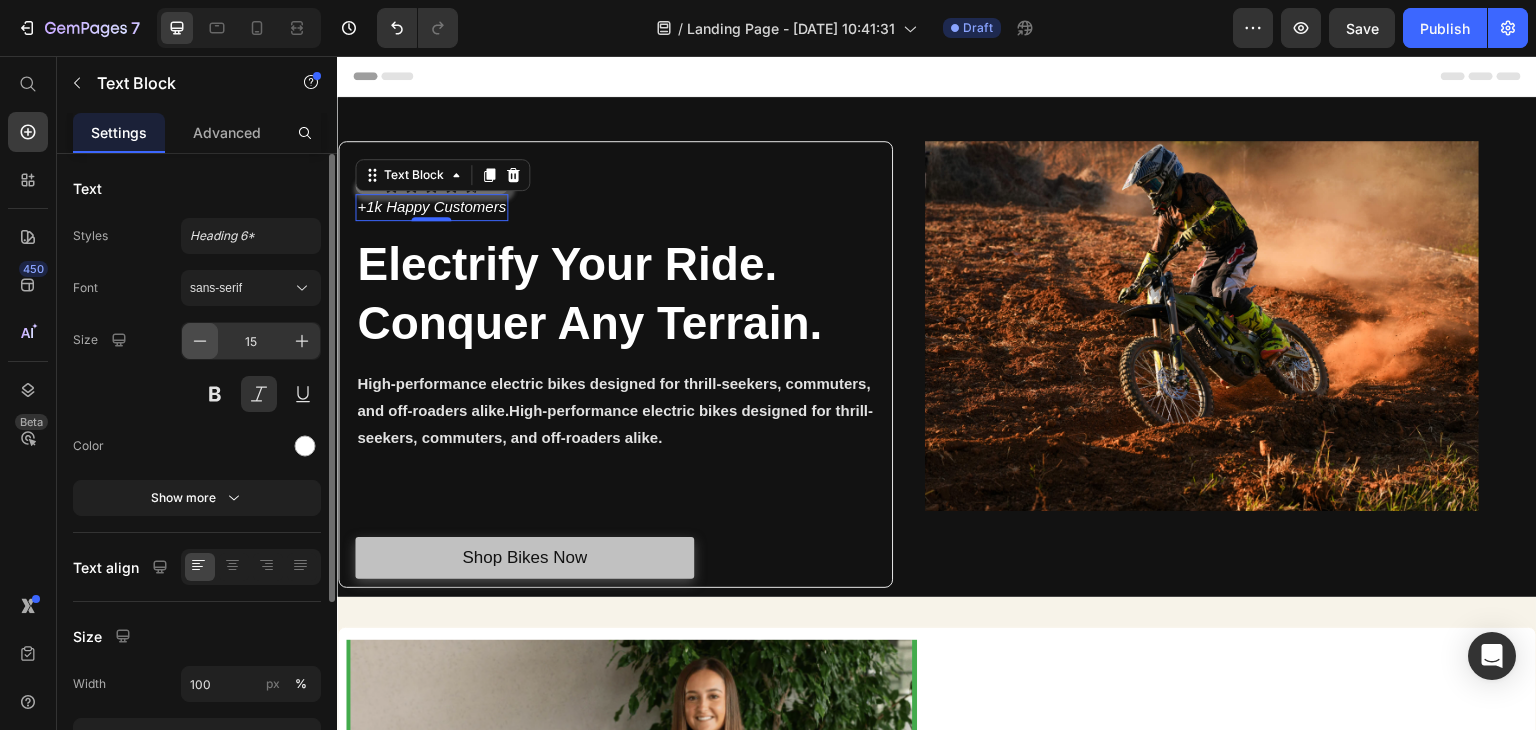 click 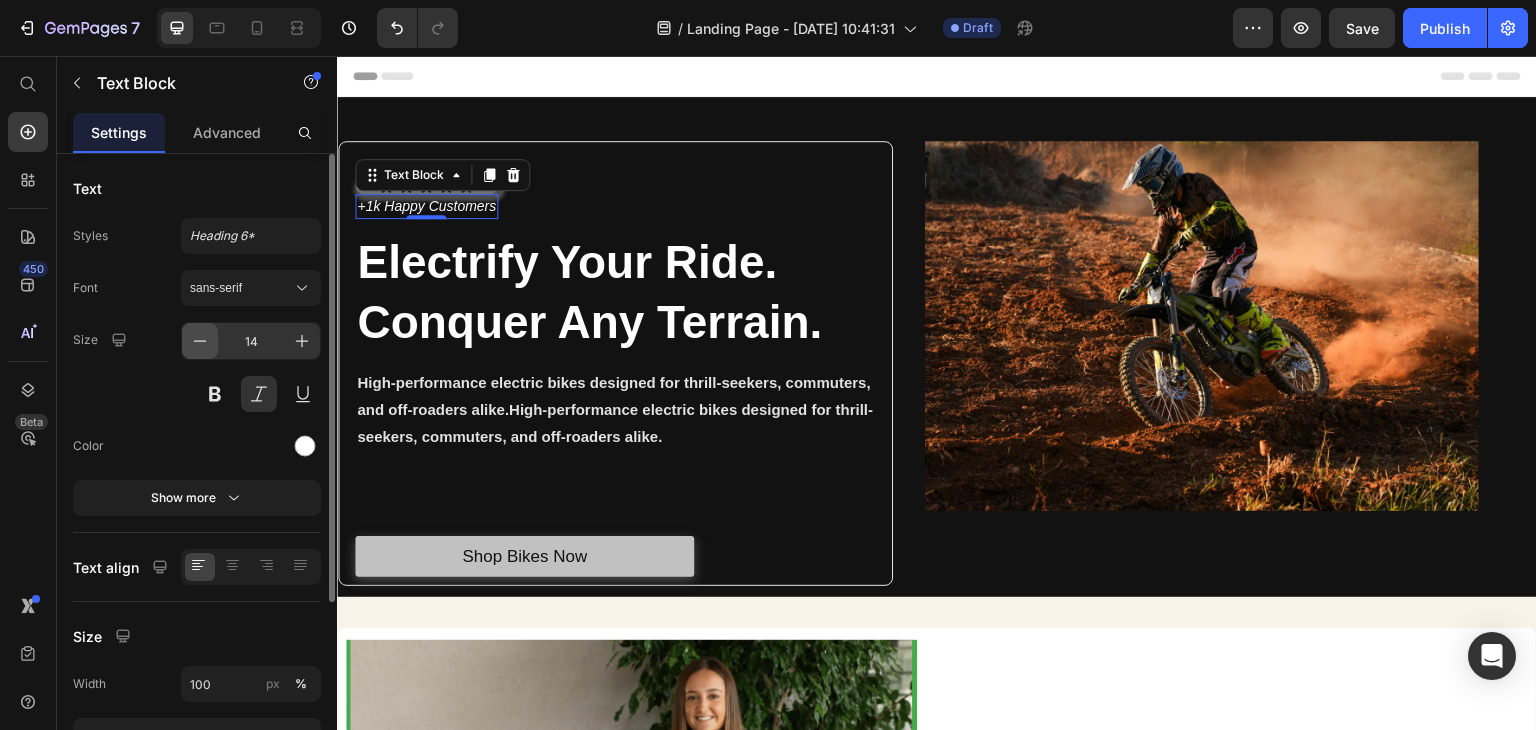 click 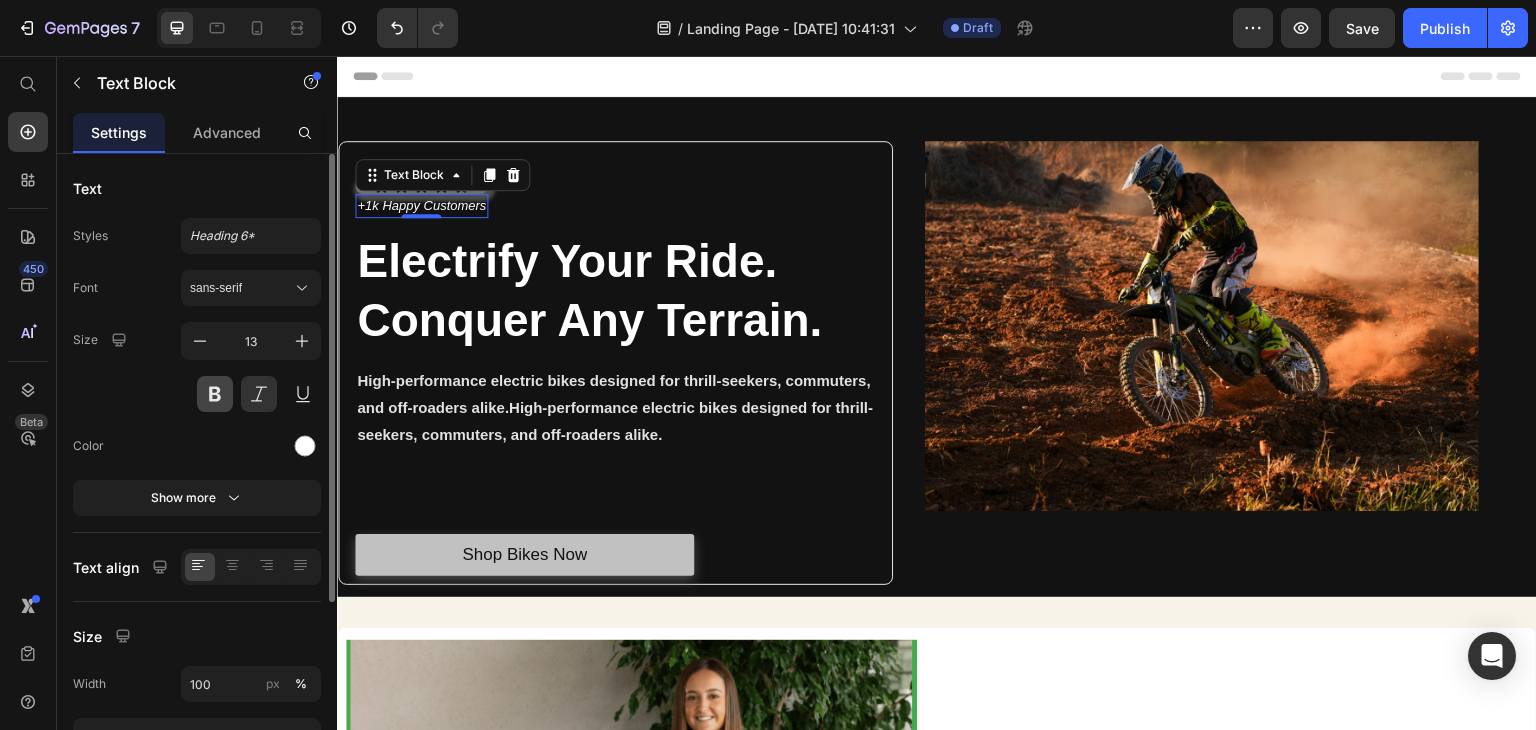 click at bounding box center [215, 394] 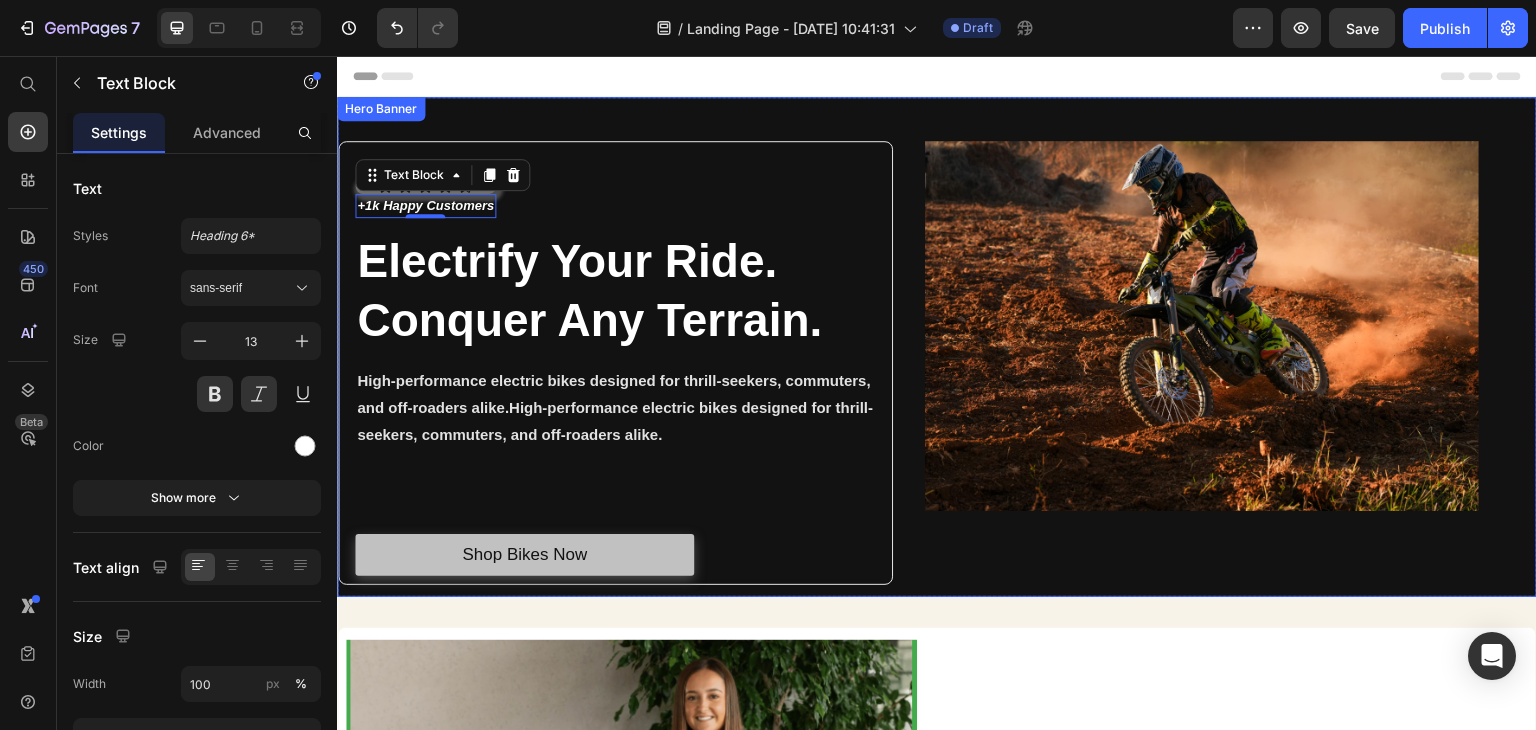 click on "Icon Icon Icon Icon Icon Icon List +1k Happy Customers Text Block   0 Row Electrify Your Ride. Conquer Any Terrain. Heading High-performance electric bikes designed for thrill-seekers, commuters, and off-roaders alike.High-performance electric bikes designed for thrill-seekers, commuters, and off-roaders alike. Text Block Text Block Text Block Shop Bikes Now Button Row Image Row Row" at bounding box center [937, 357] 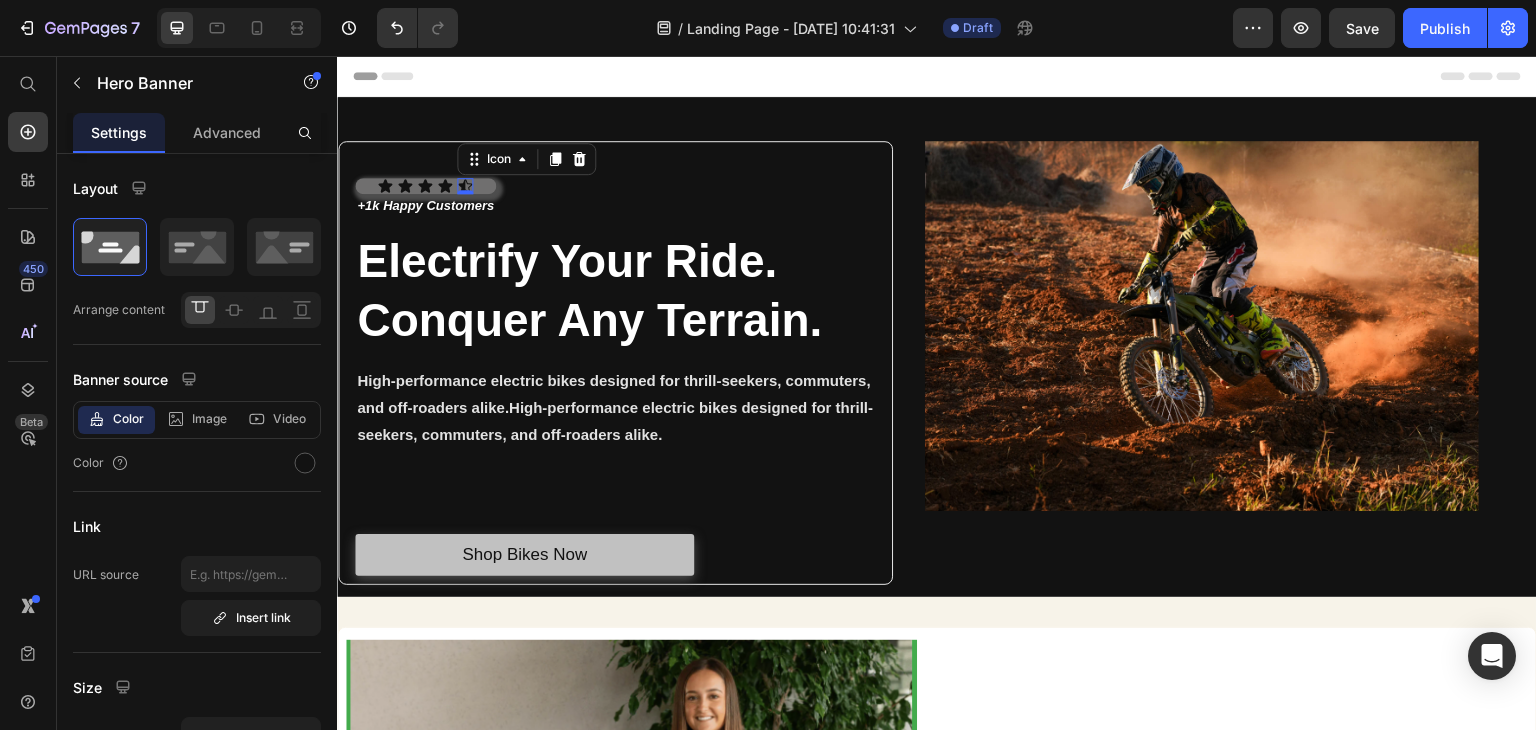 click on "Icon   0" at bounding box center [465, 186] 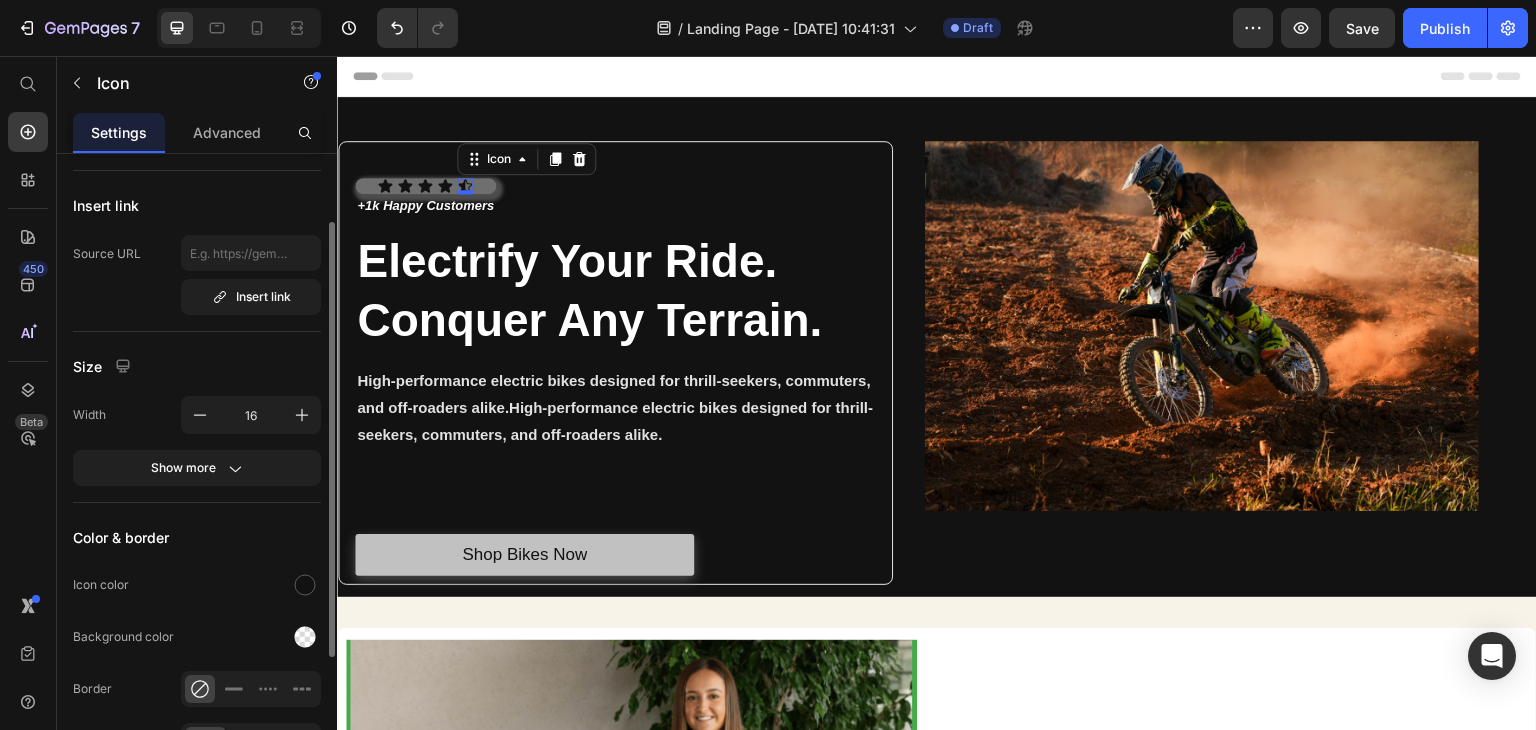 scroll, scrollTop: 200, scrollLeft: 0, axis: vertical 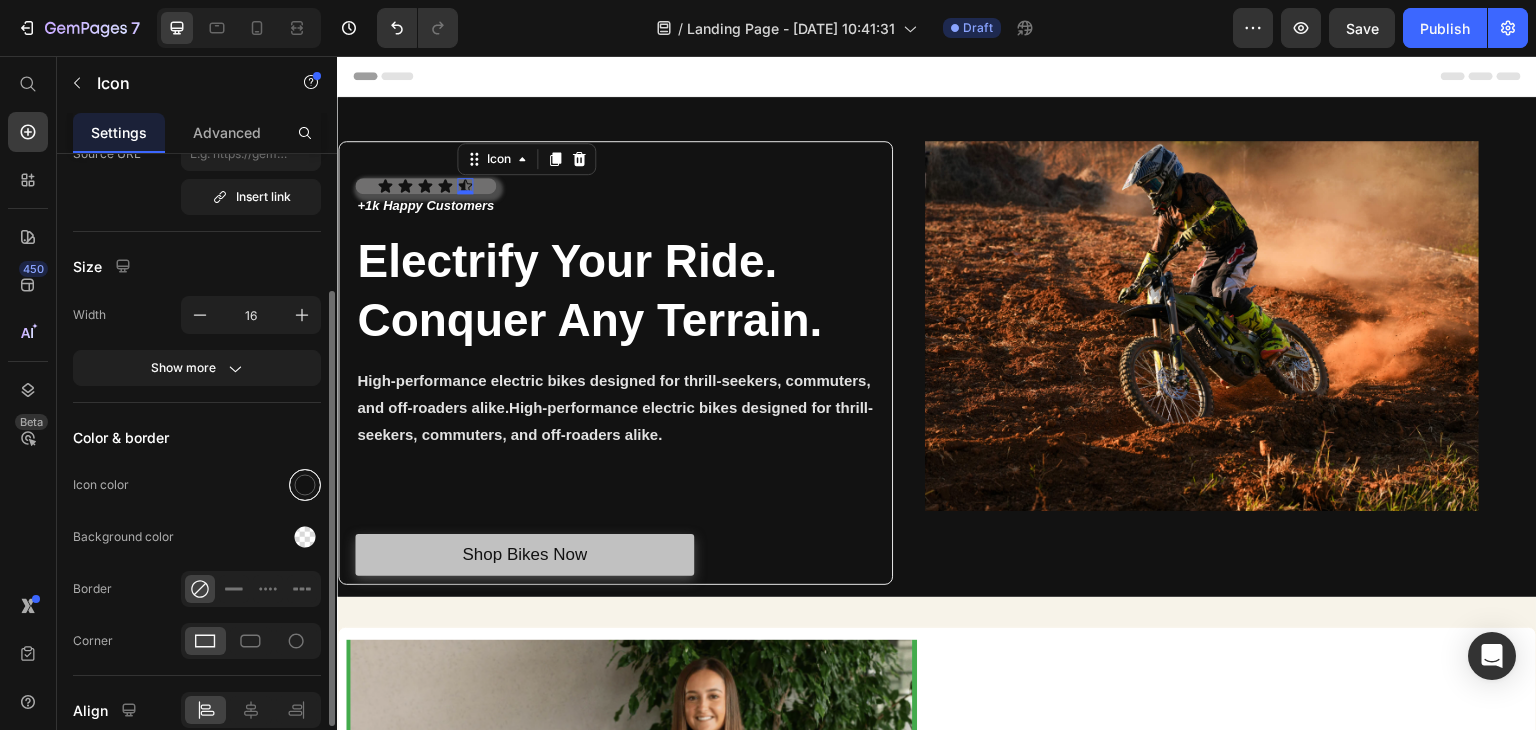 click at bounding box center (305, 485) 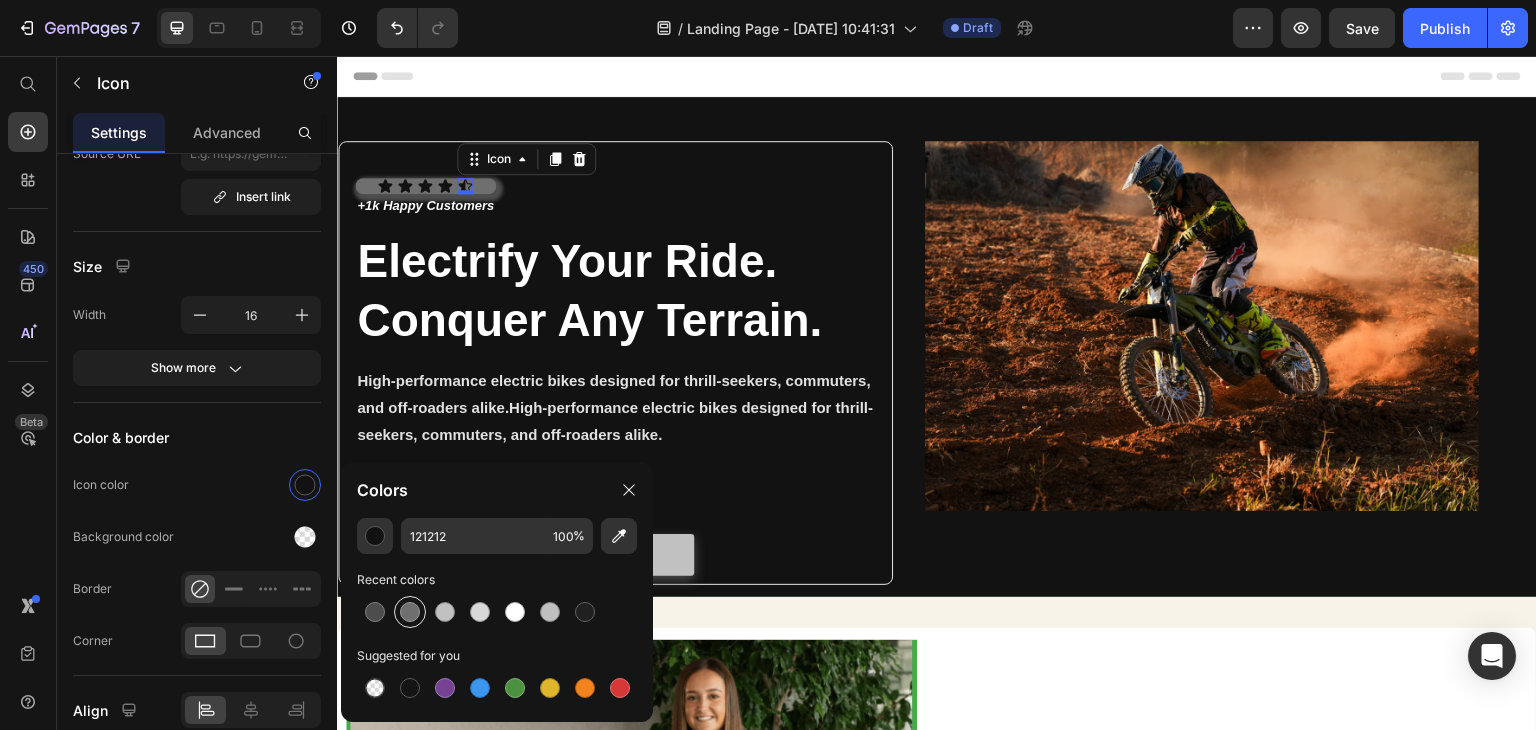 click at bounding box center [410, 612] 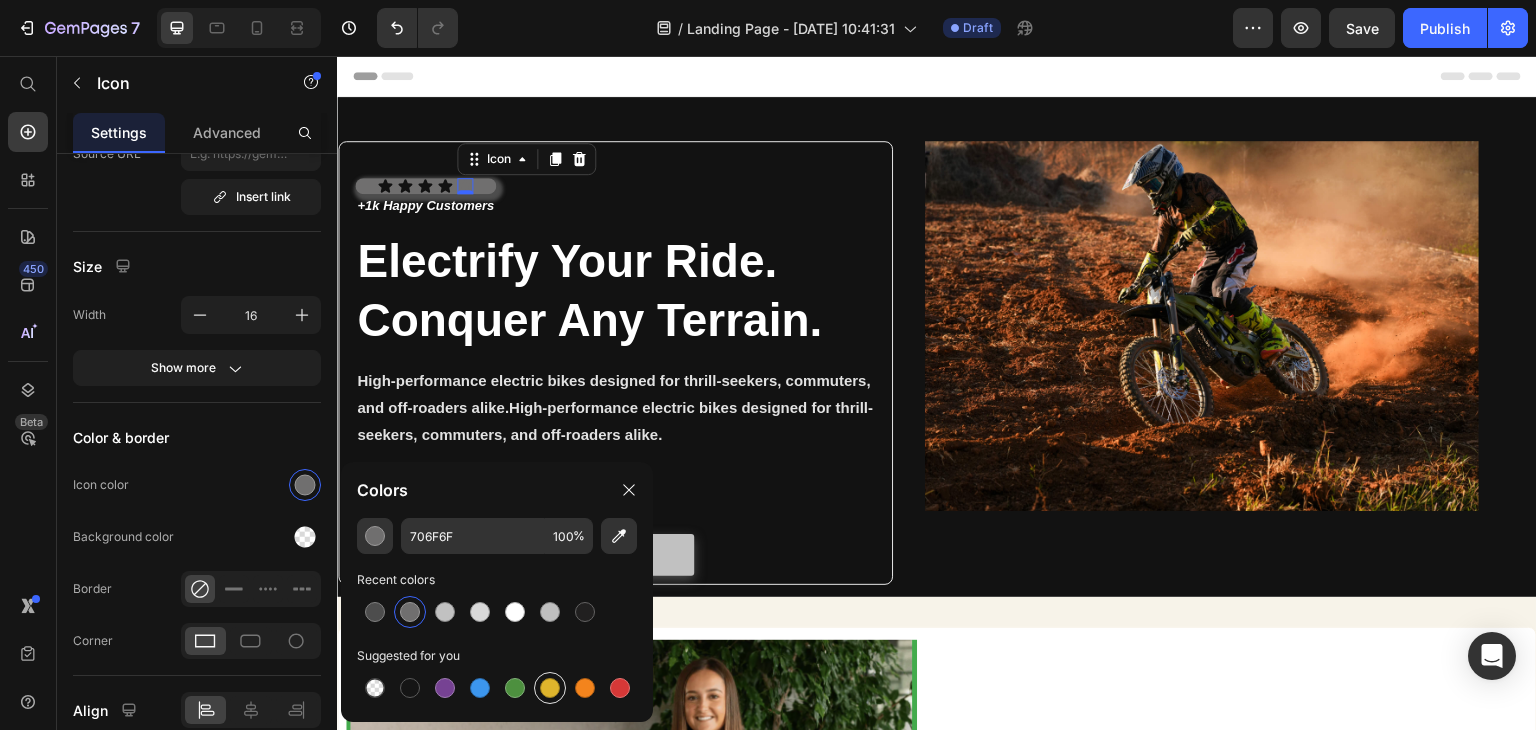 click at bounding box center (550, 688) 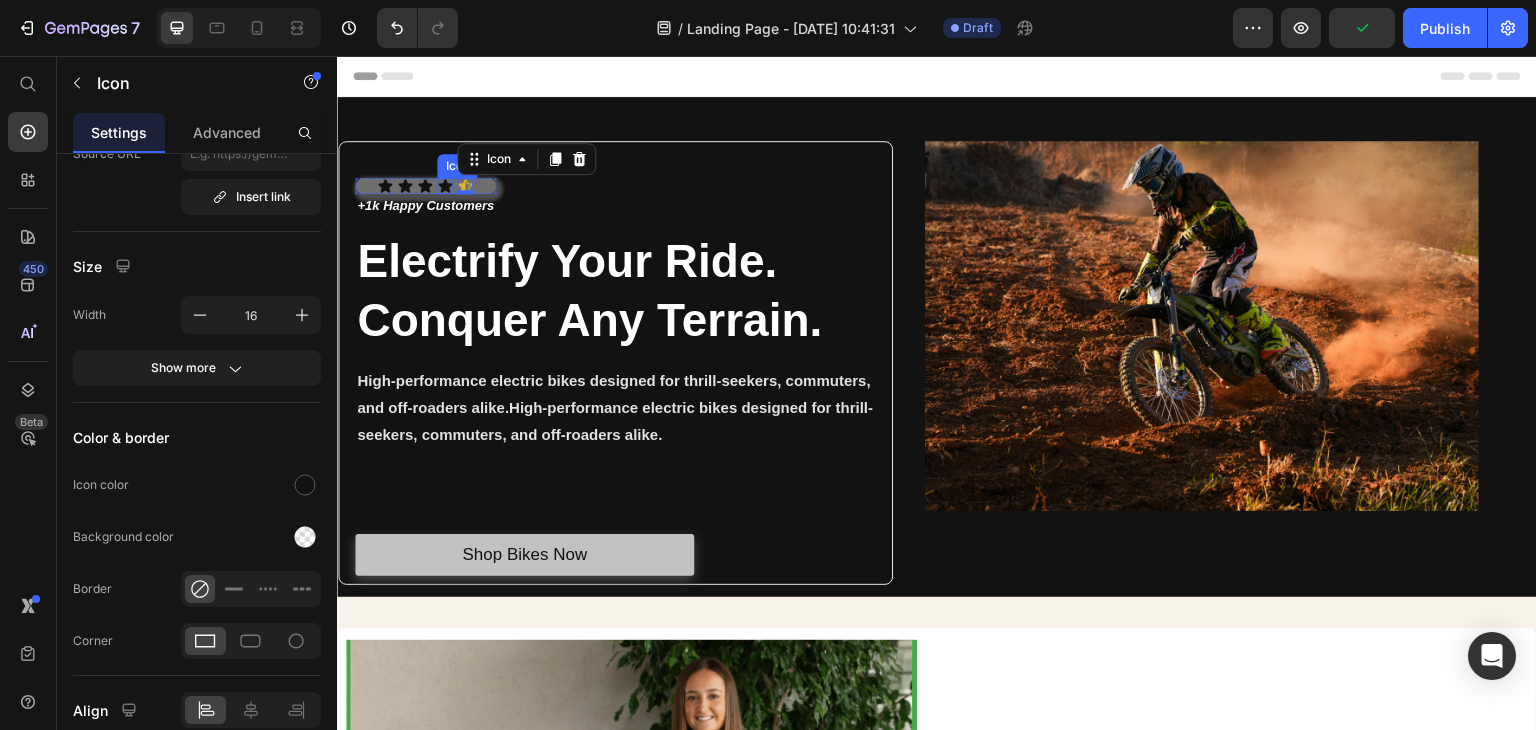click 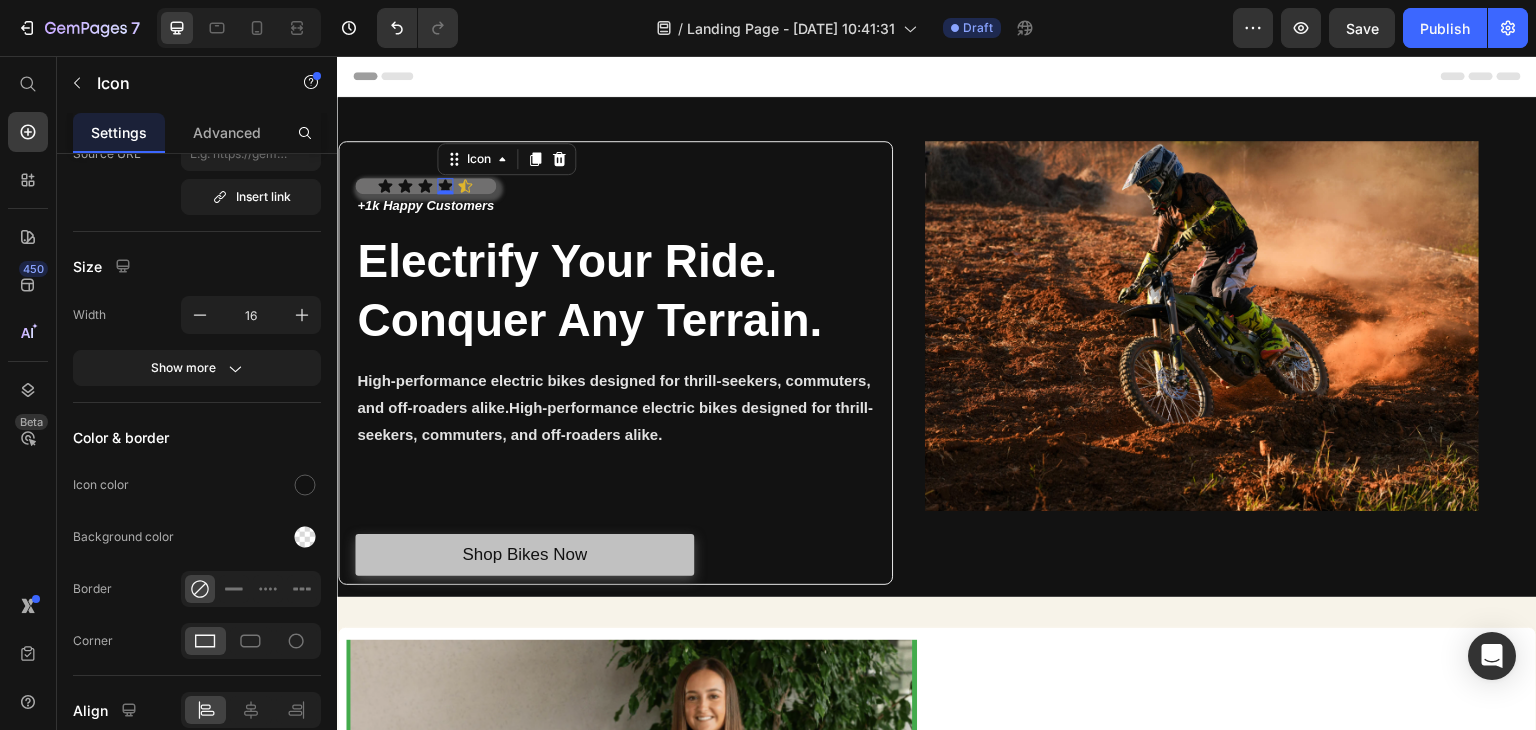 click on "Header" at bounding box center [937, 76] 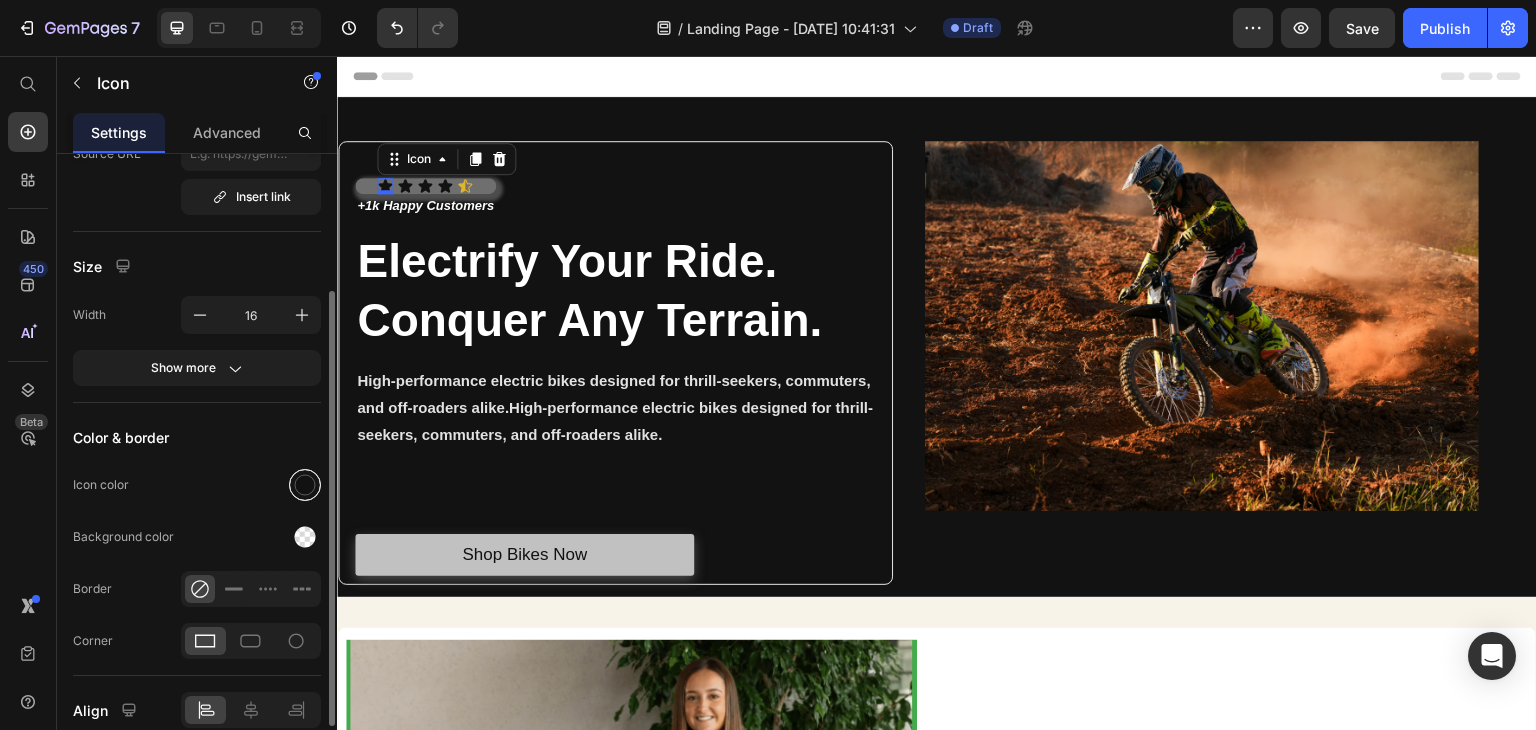 click at bounding box center [305, 485] 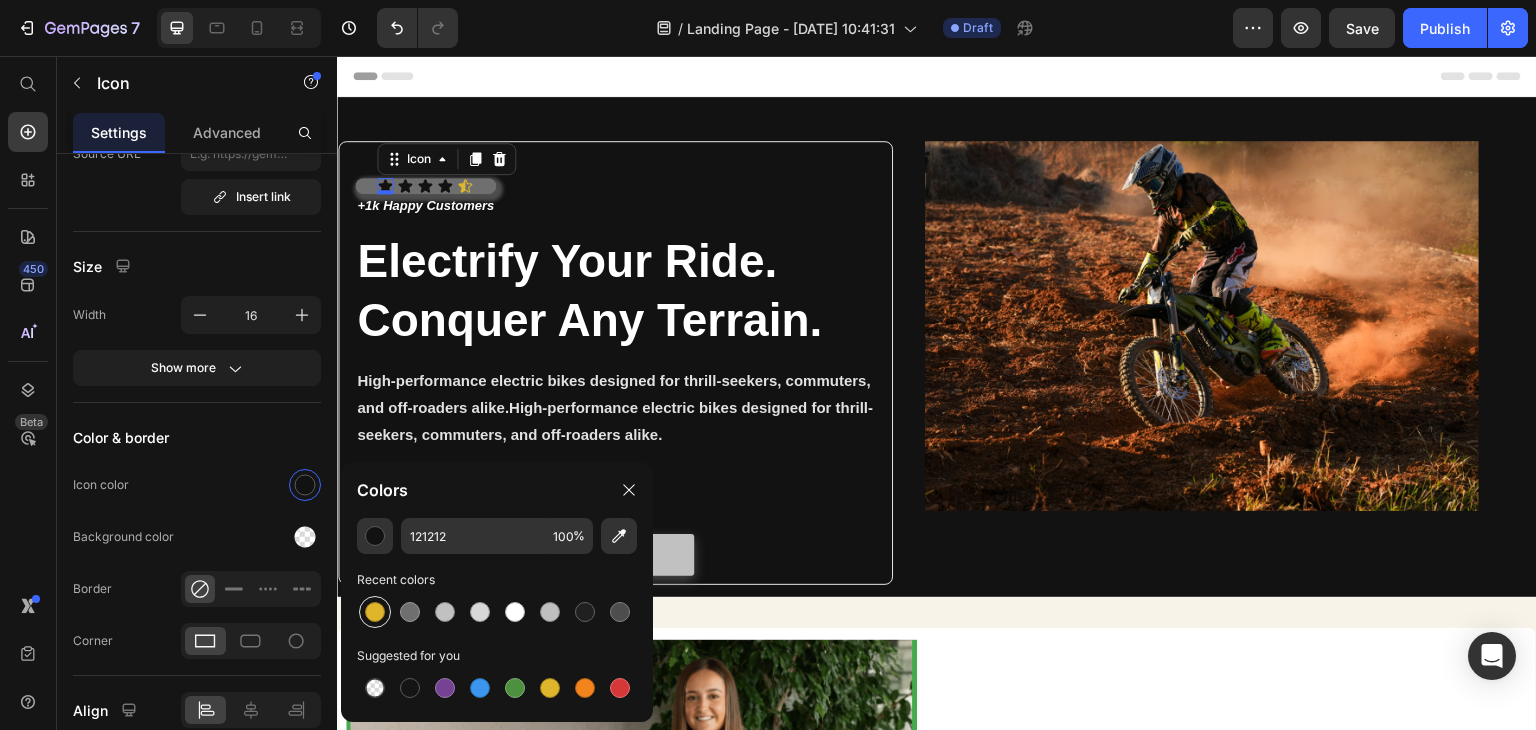 click at bounding box center [375, 612] 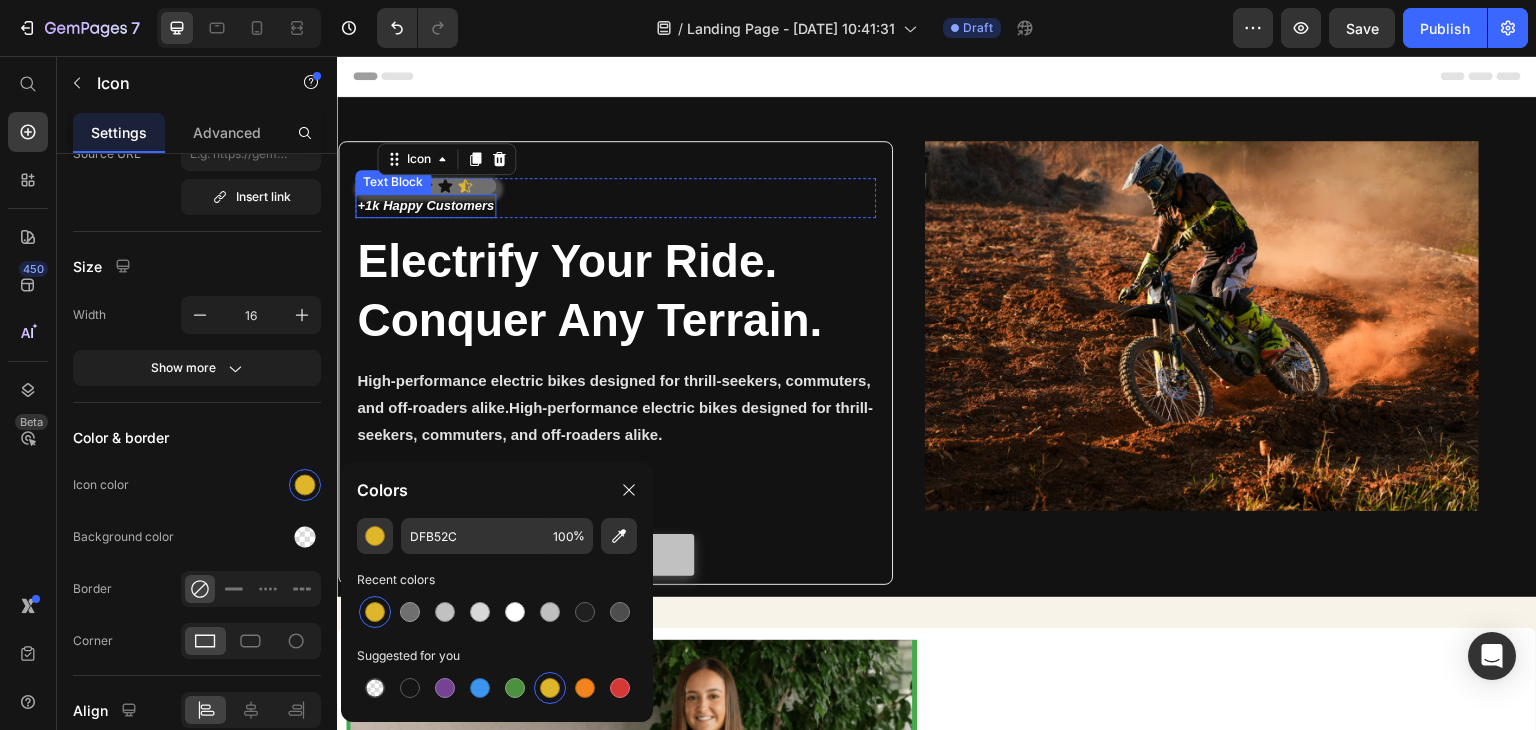 click on "Text Block" at bounding box center [393, 182] 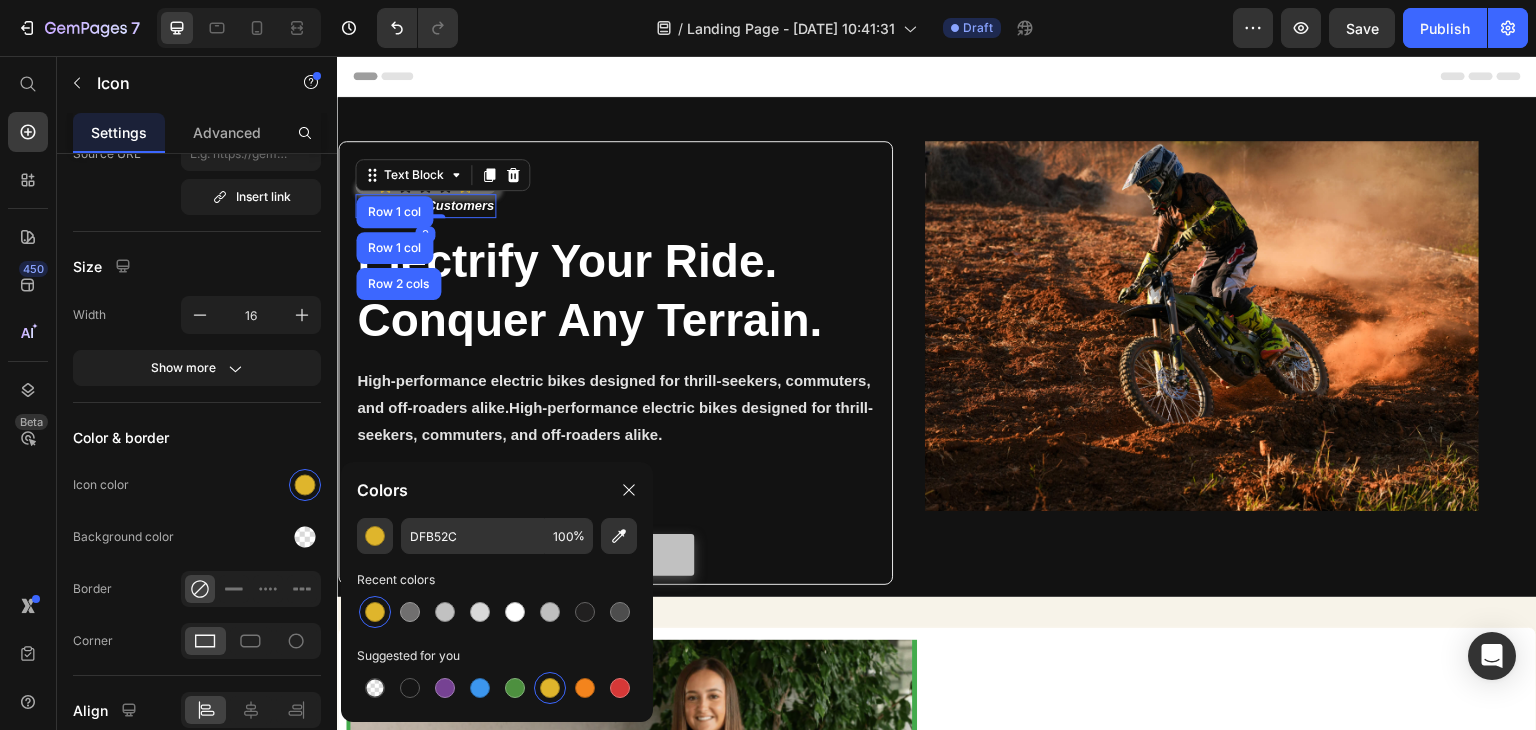 scroll, scrollTop: 0, scrollLeft: 0, axis: both 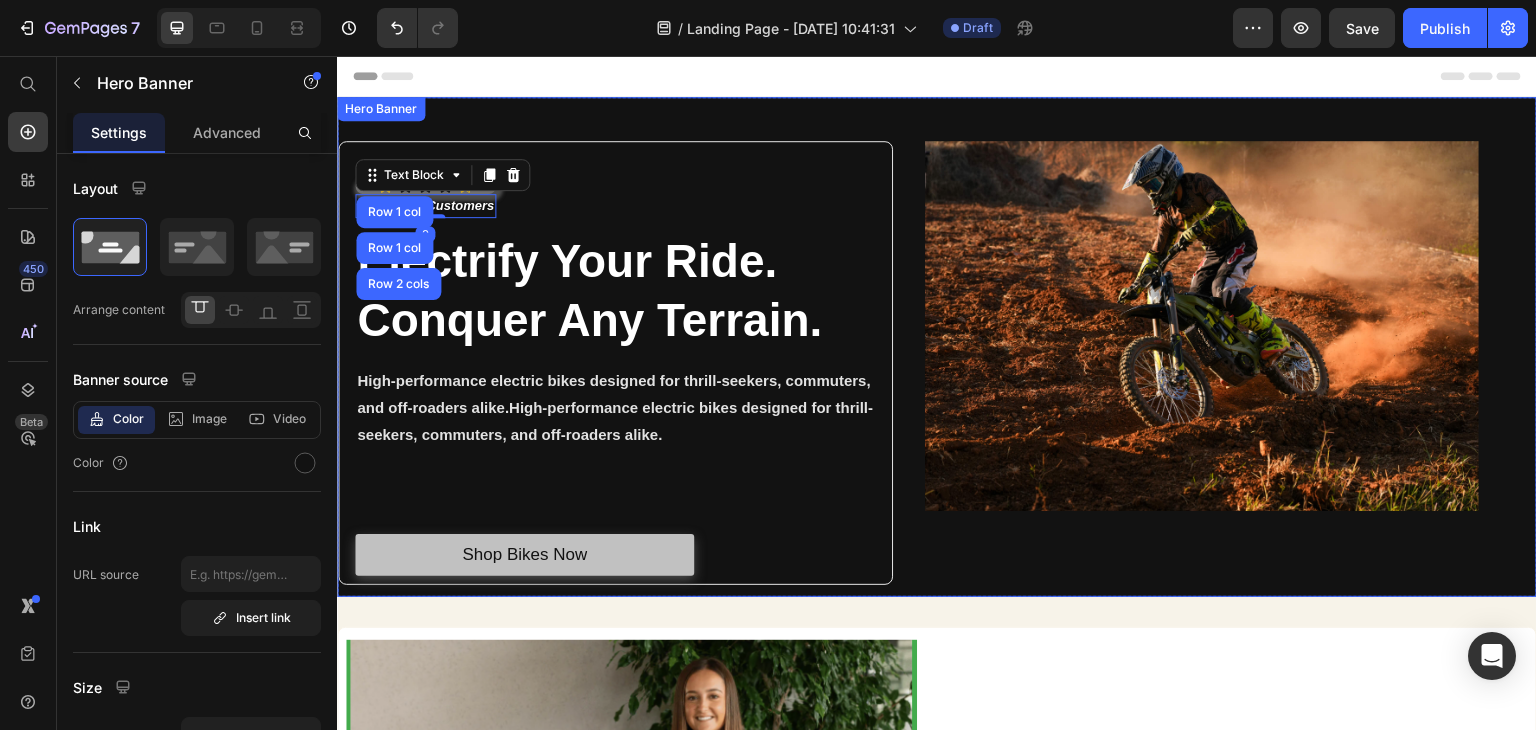 click on "Icon Icon Icon Icon Icon Icon List +1k Happy Customers Text Block Row 1 col Row 1 col Row 2 cols   0 Row Electrify Your Ride. Conquer Any Terrain. Heading High-performance electric bikes designed for thrill-seekers, commuters, and off-roaders alike.High-performance electric bikes designed for thrill-seekers, commuters, and off-roaders alike. Text Block Text Block Text Block Shop Bikes Now Button Row Image Row Row Hero Banner" at bounding box center (937, 347) 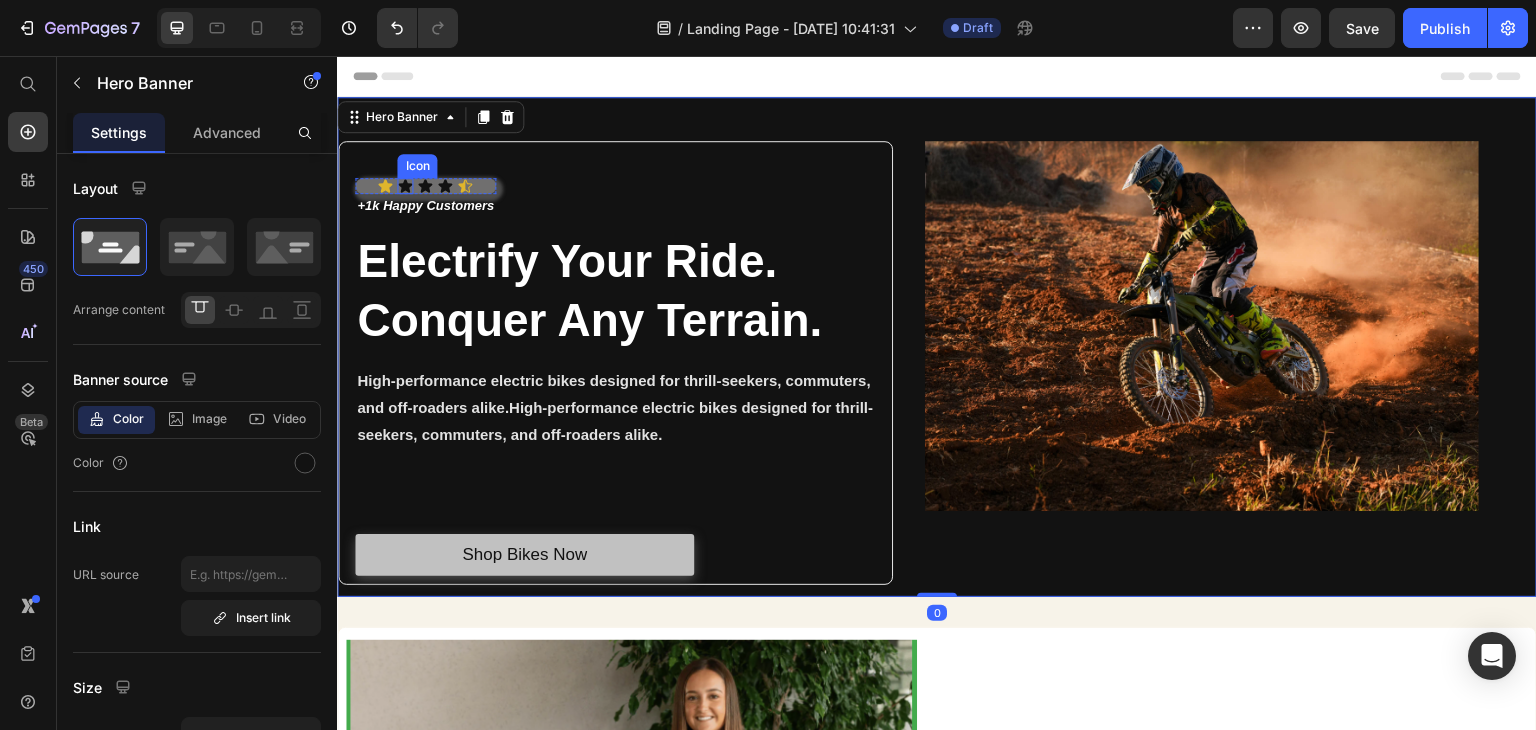 click on "Icon" at bounding box center [405, 186] 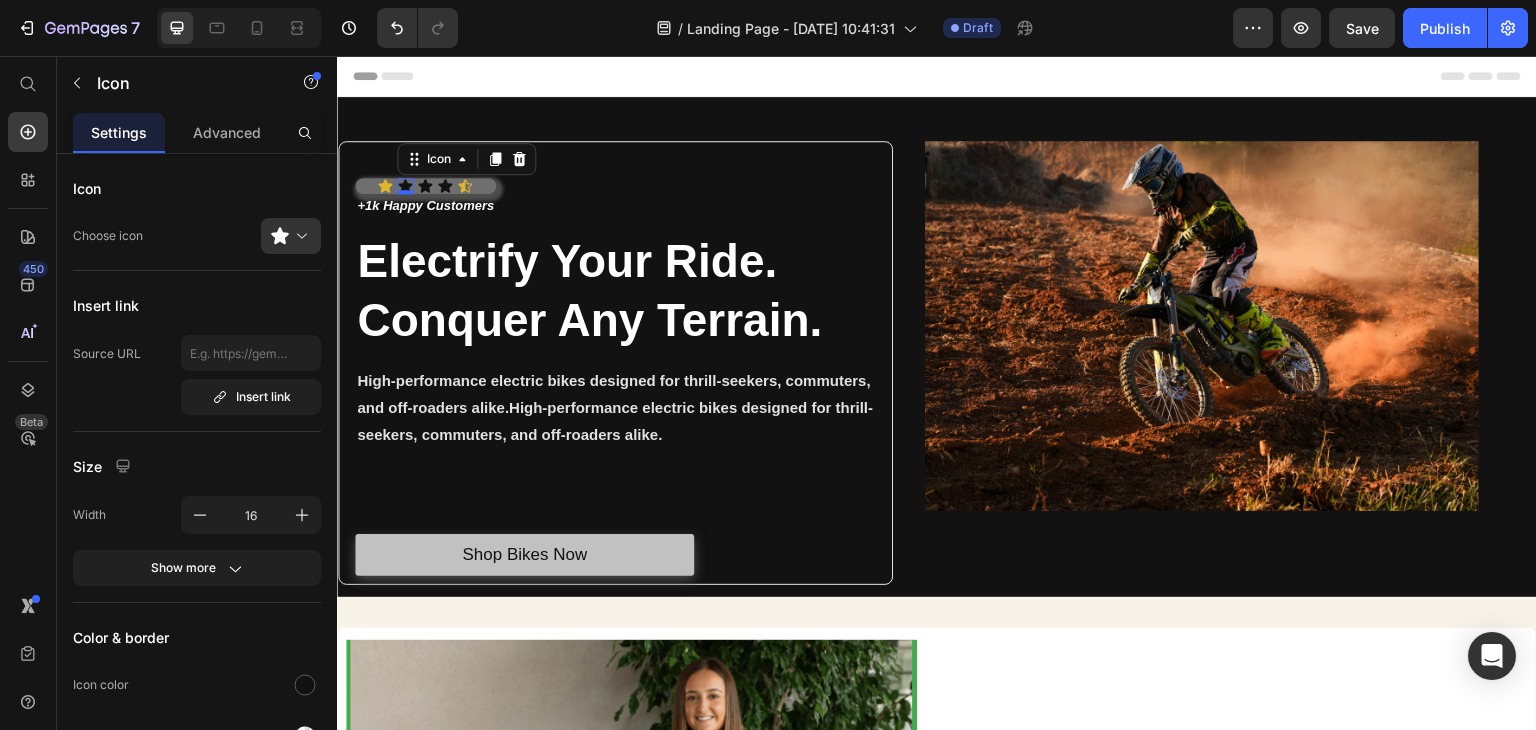 click 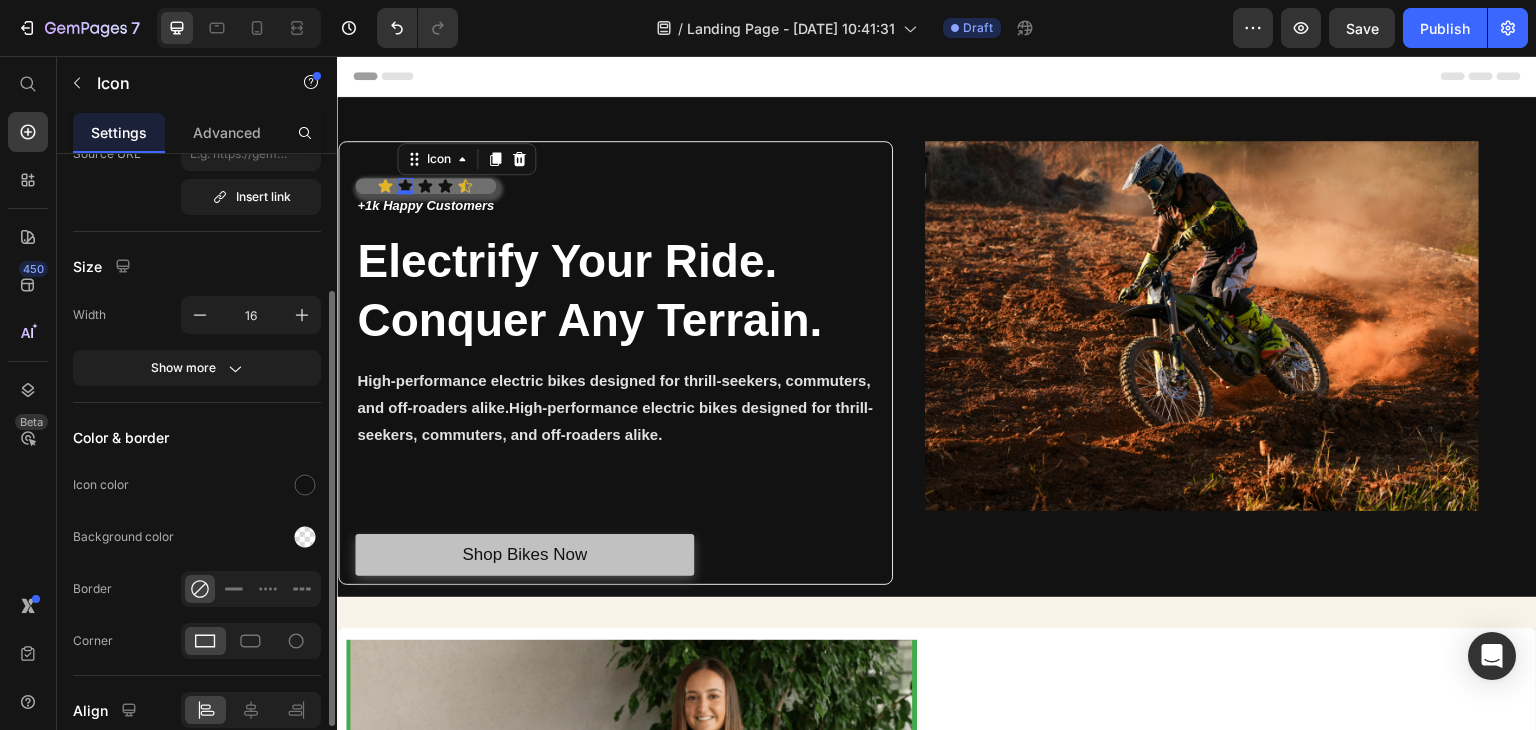 scroll, scrollTop: 288, scrollLeft: 0, axis: vertical 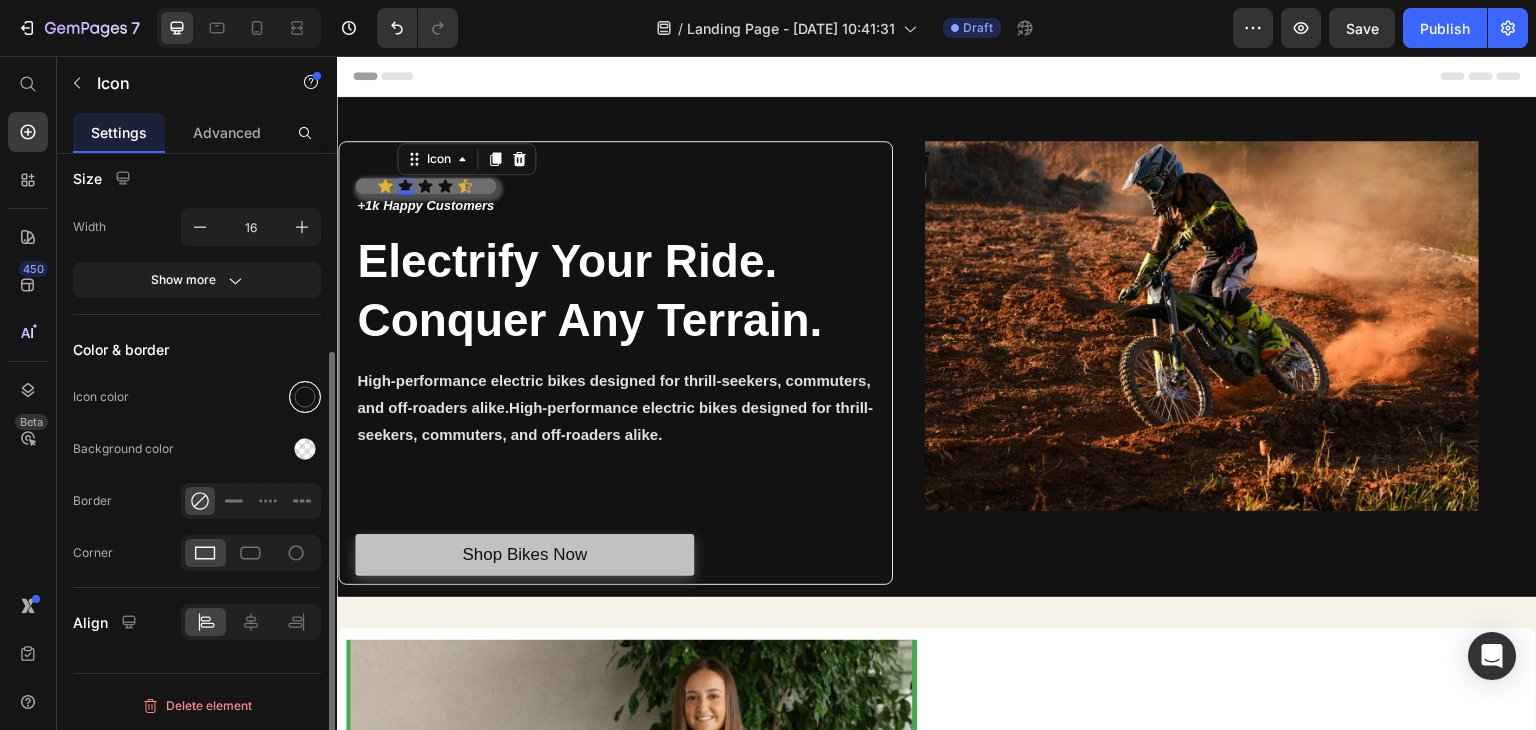 click at bounding box center [305, 397] 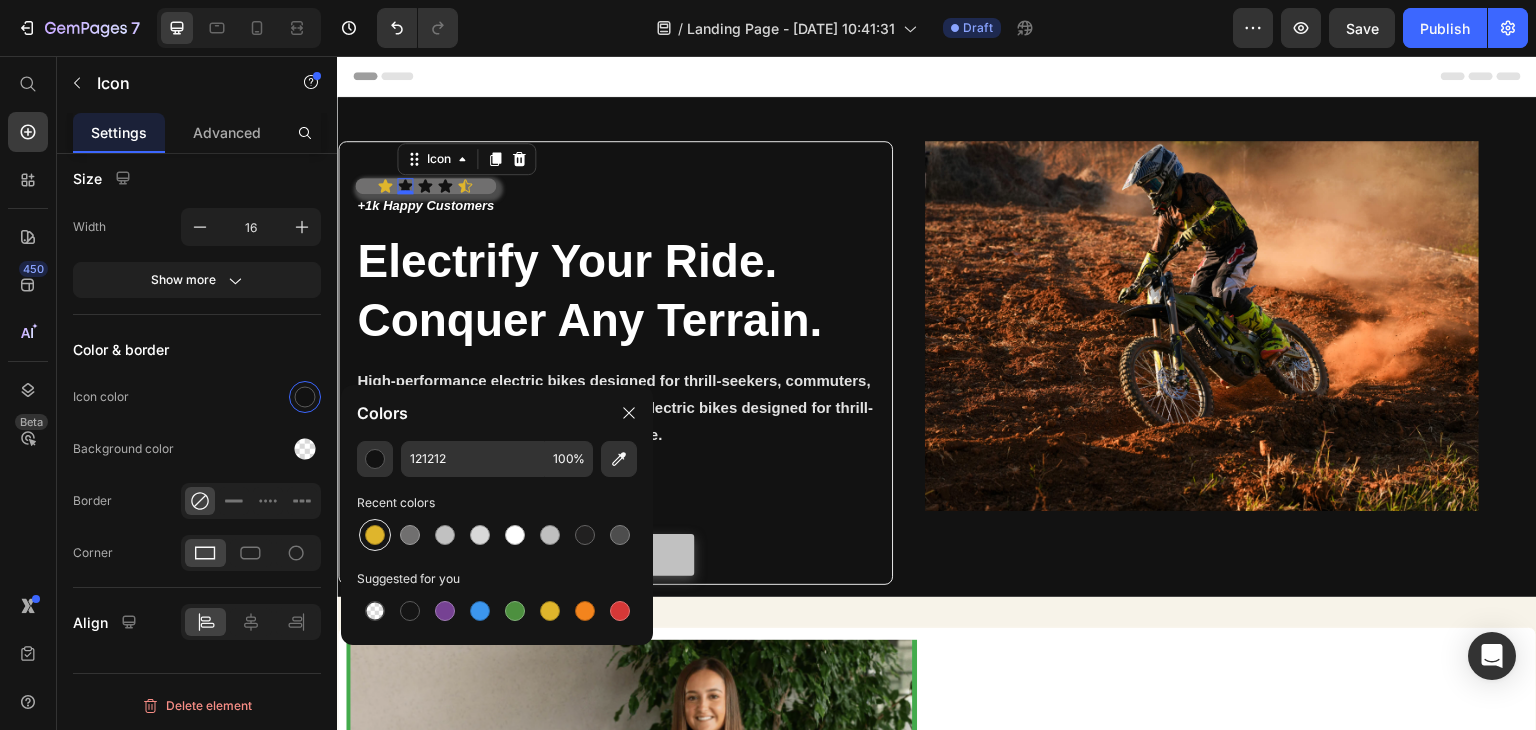 click at bounding box center [375, 535] 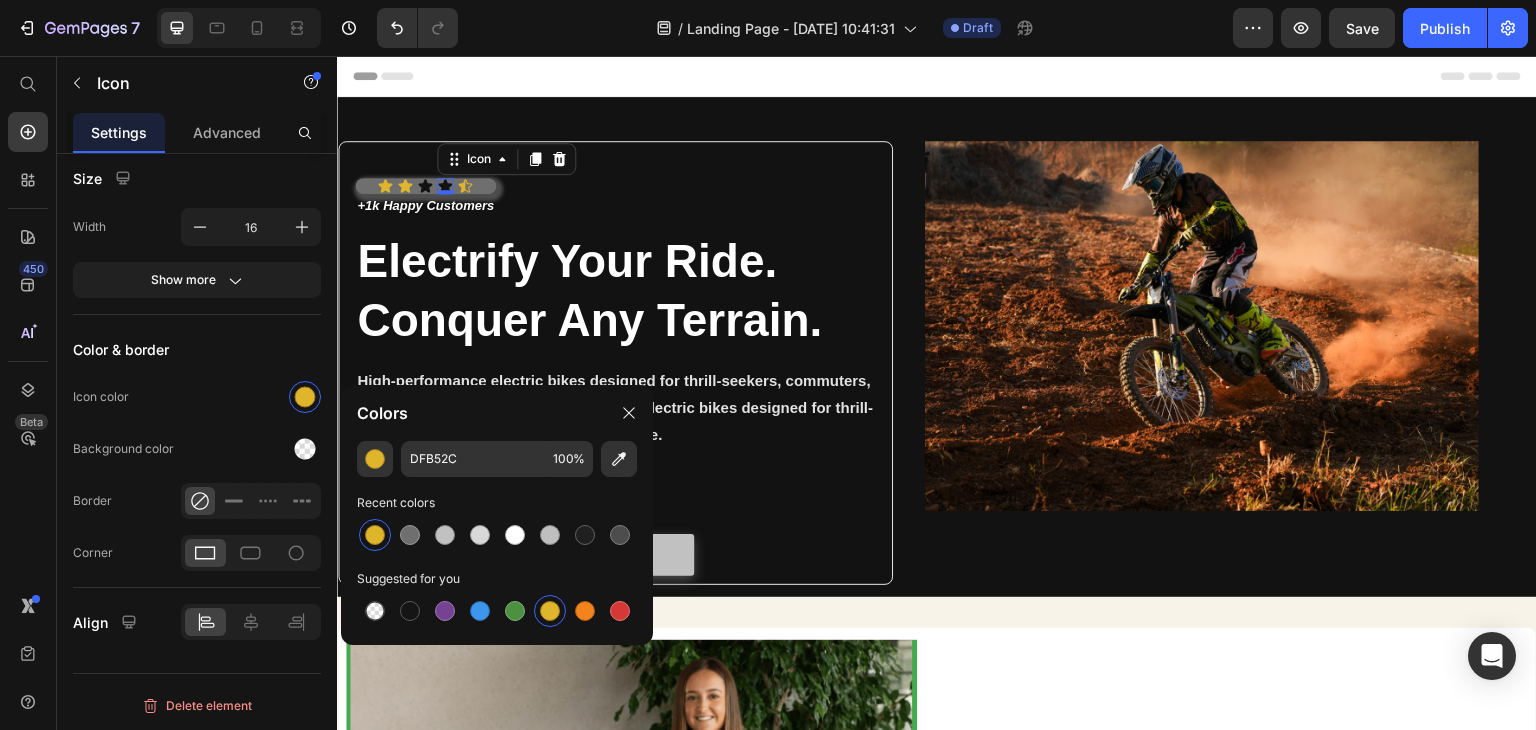 click 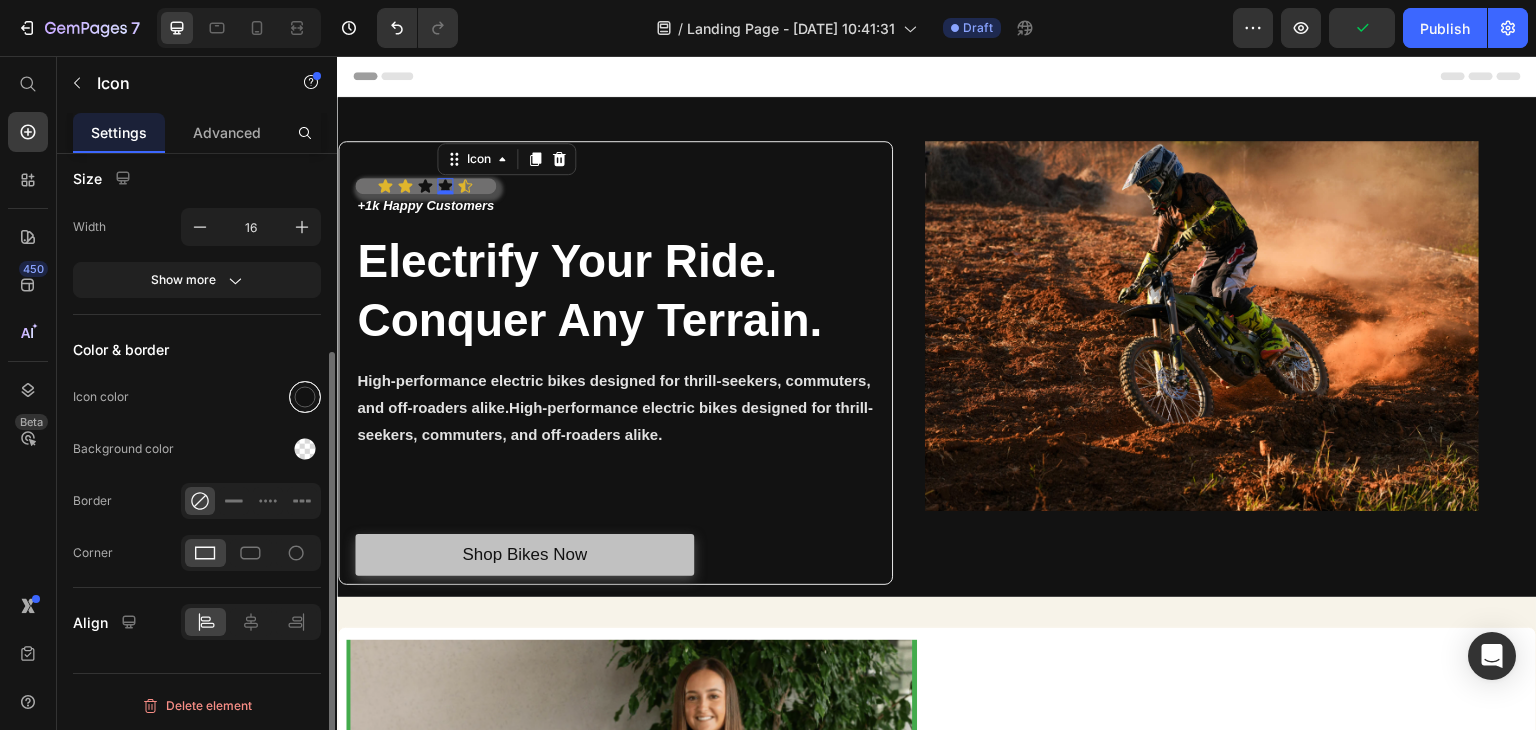 click at bounding box center [305, 397] 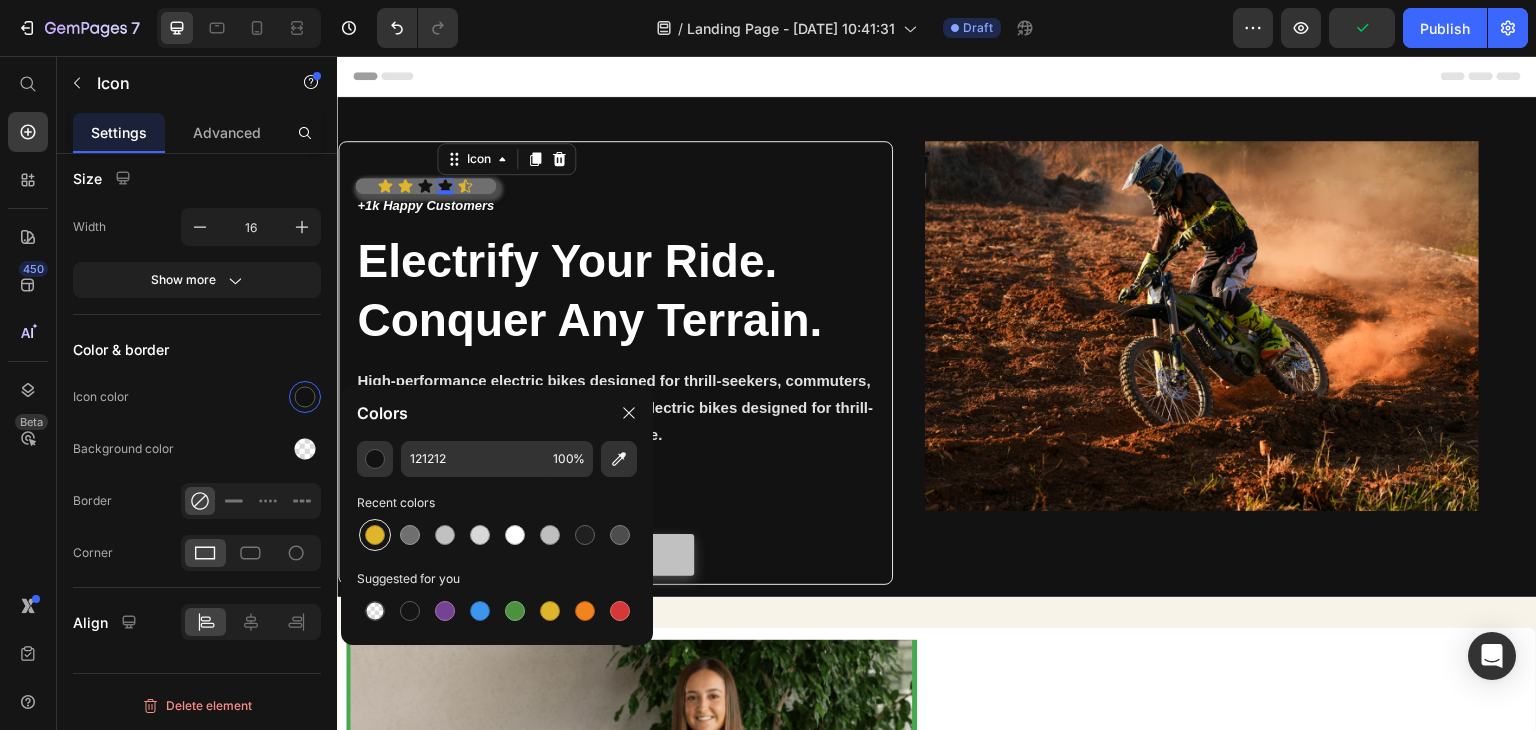 click at bounding box center [375, 535] 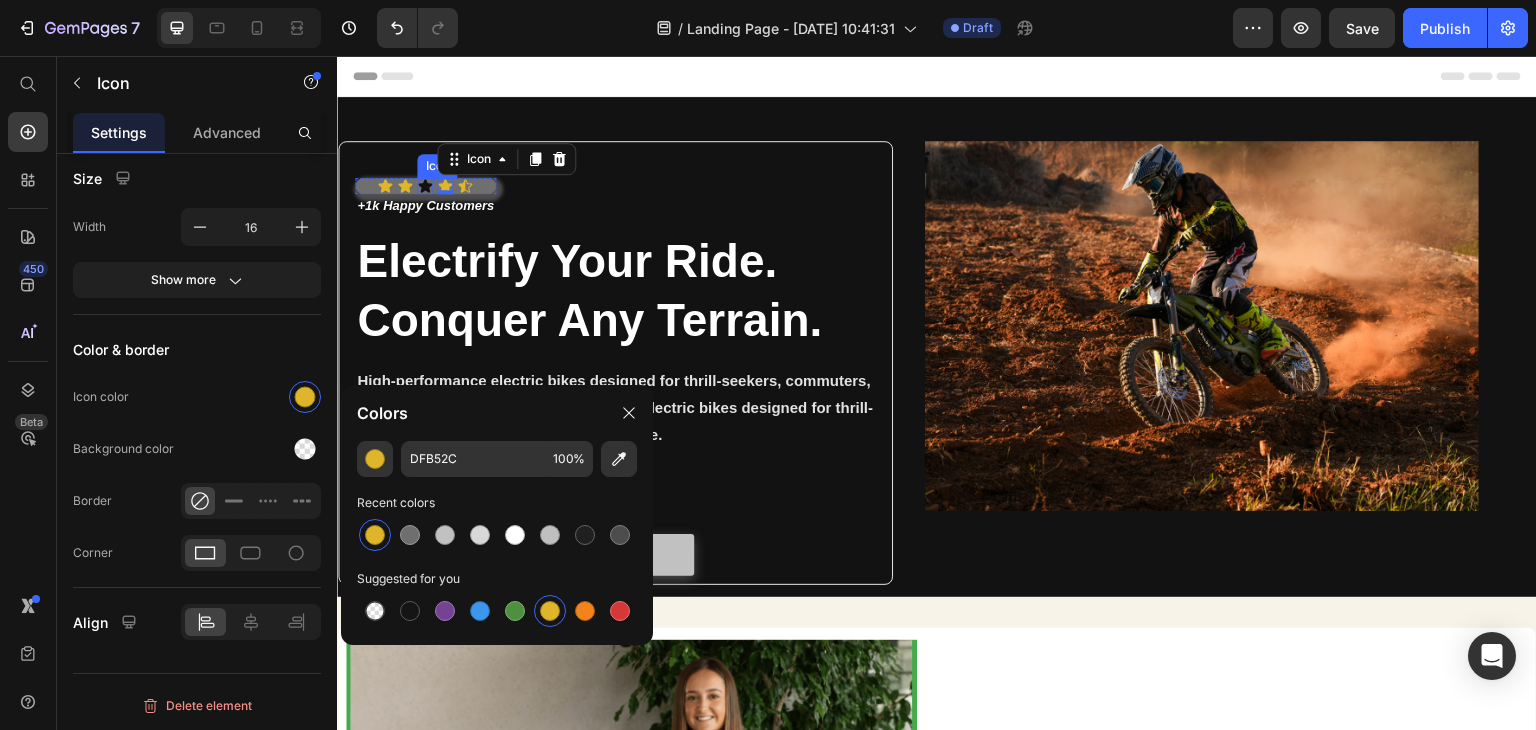 click on "Icon" at bounding box center (425, 186) 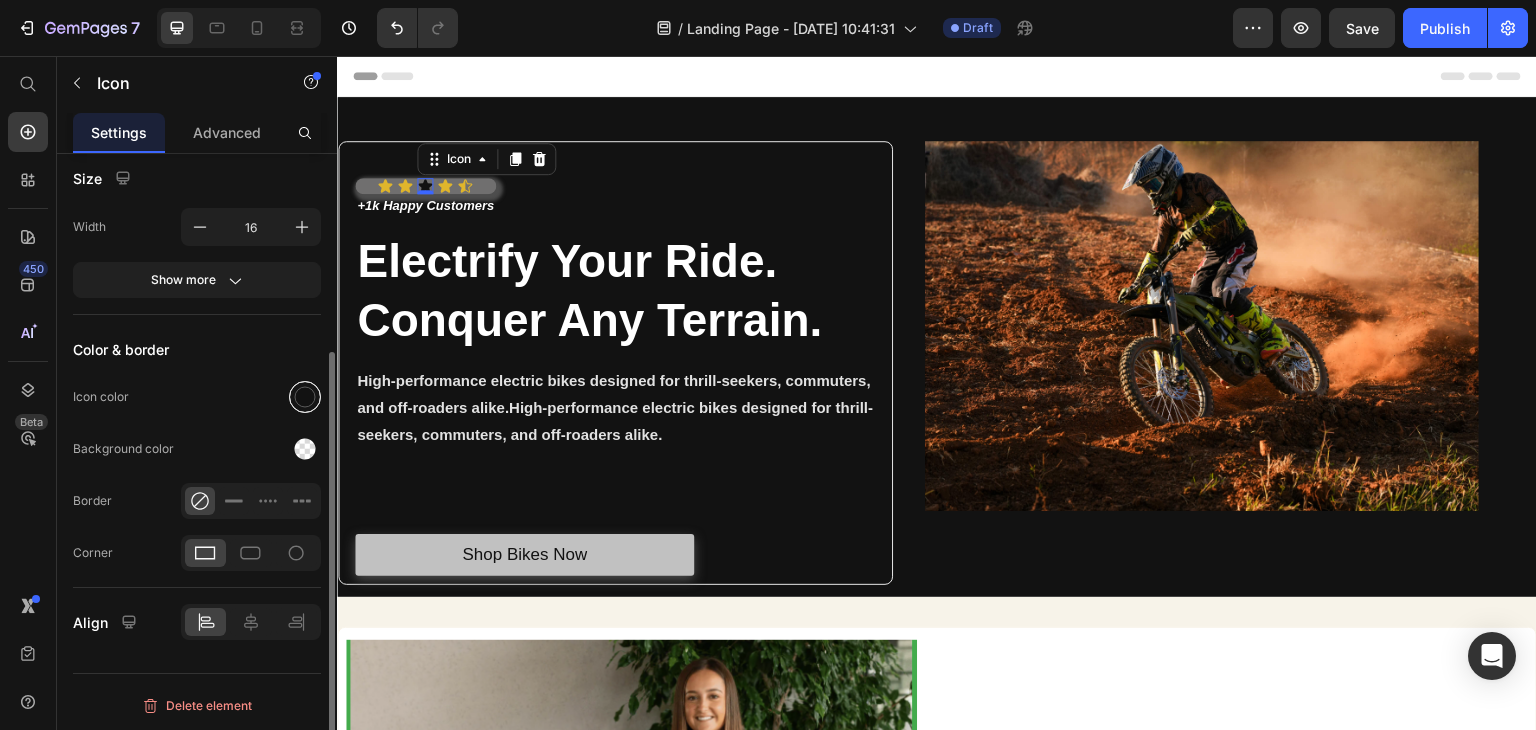click at bounding box center (305, 397) 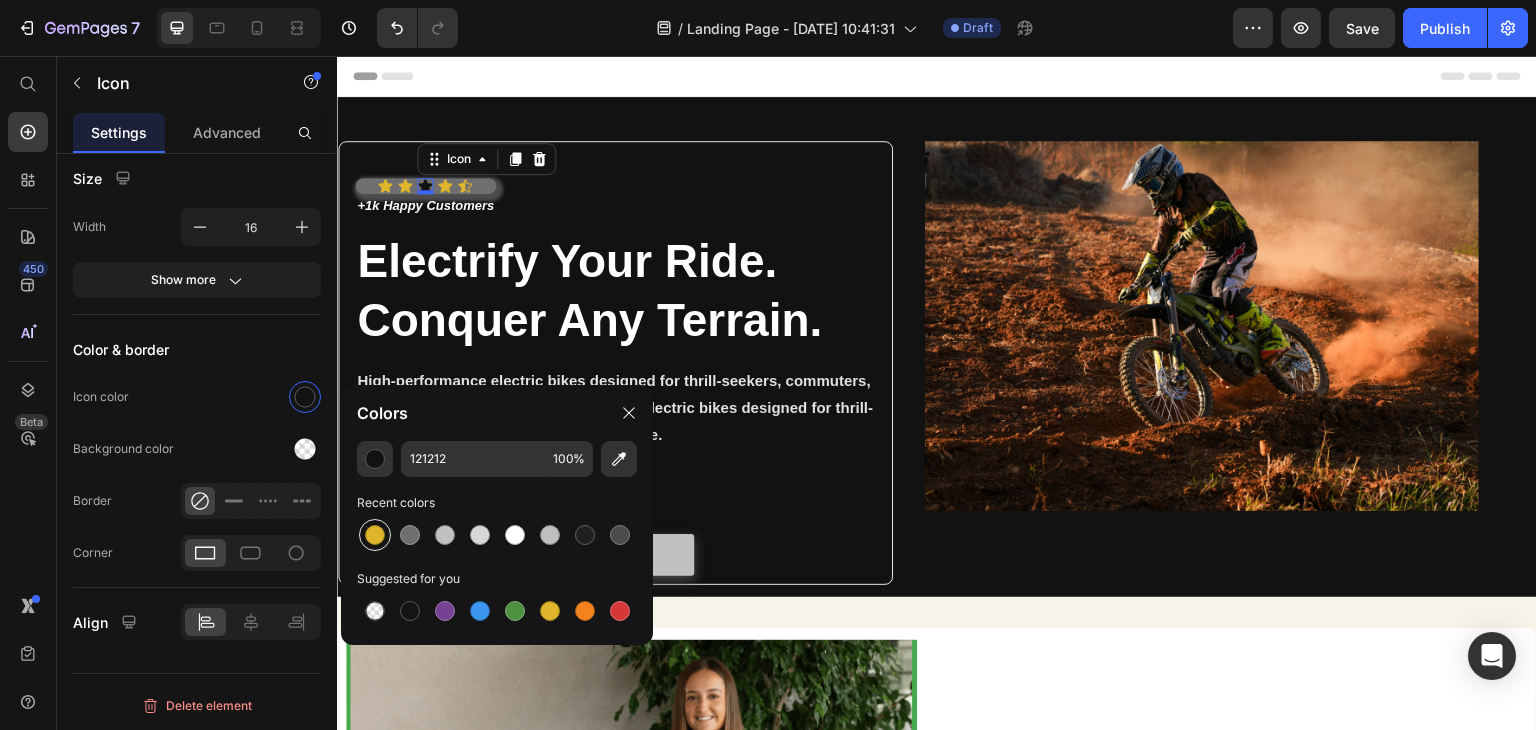 click at bounding box center [375, 535] 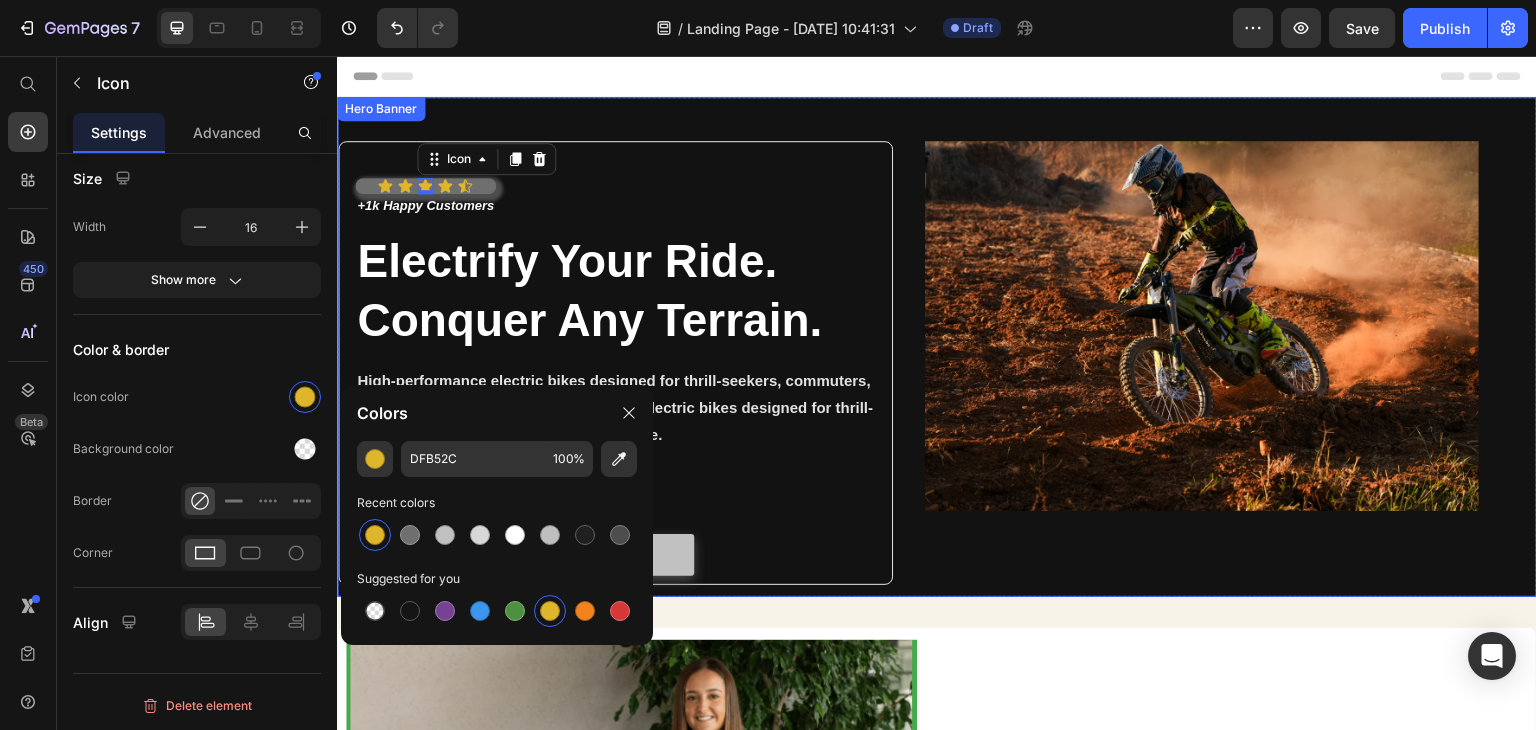 click on "Icon Icon Icon   0 Icon Icon Icon List +1k Happy Customers Text Block Row Electrify Your Ride. Conquer Any Terrain. Heading High-performance electric bikes designed for thrill-seekers, commuters, and off-roaders alike.High-performance electric bikes designed for thrill-seekers, commuters, and off-roaders alike. Text Block Text Block Text Block Shop Bikes Now Button Row Image Row Row" at bounding box center [937, 357] 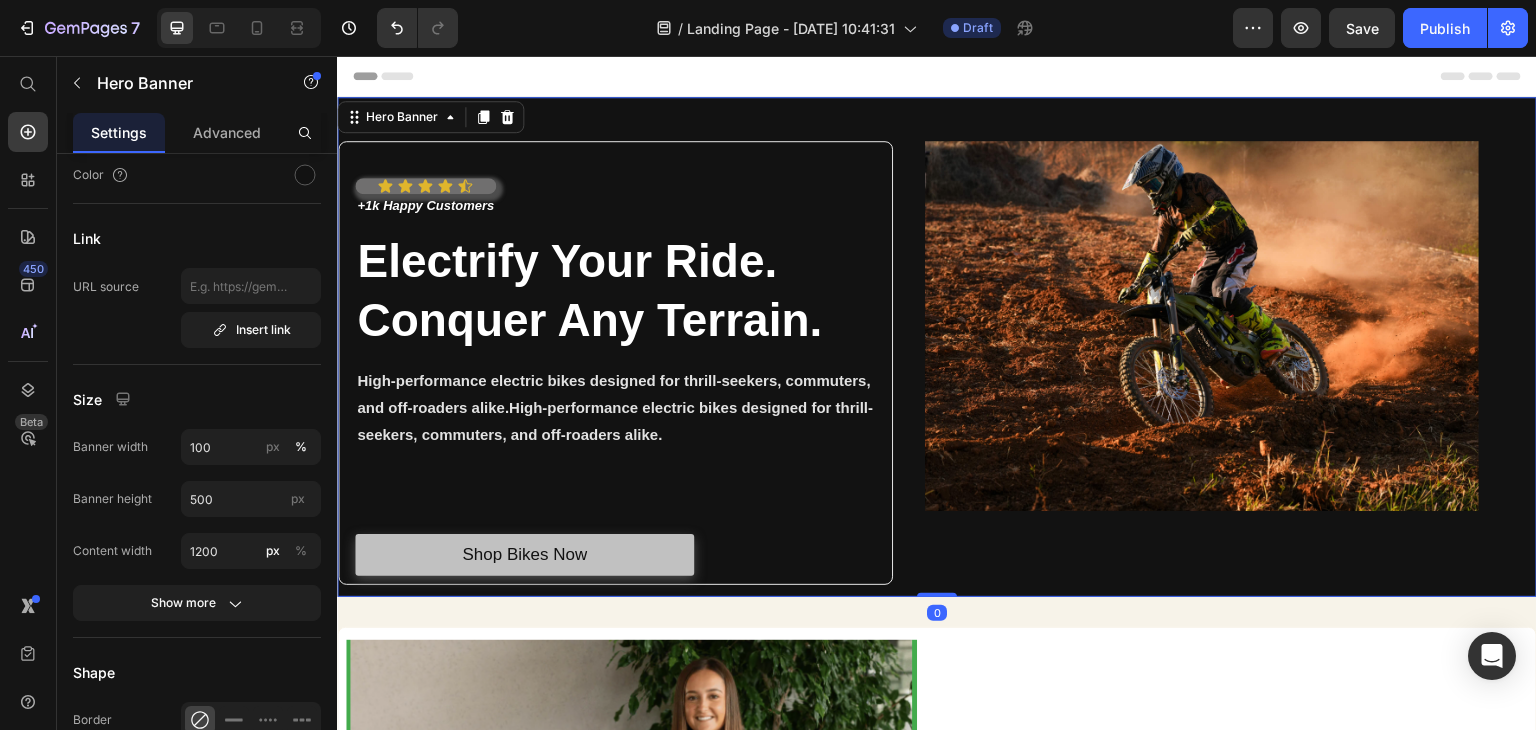 scroll, scrollTop: 0, scrollLeft: 0, axis: both 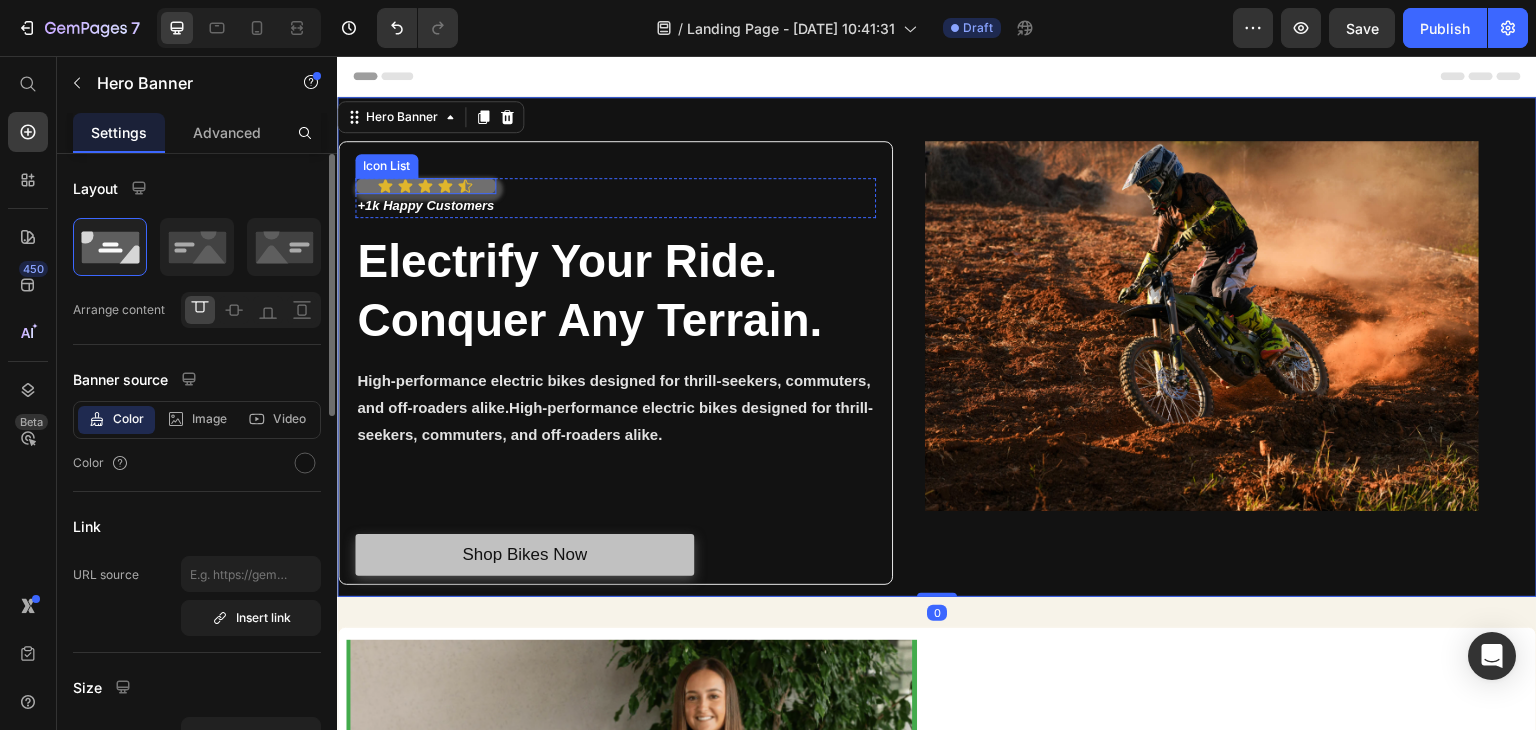click on "Icon Icon Icon Icon Icon" at bounding box center [425, 186] 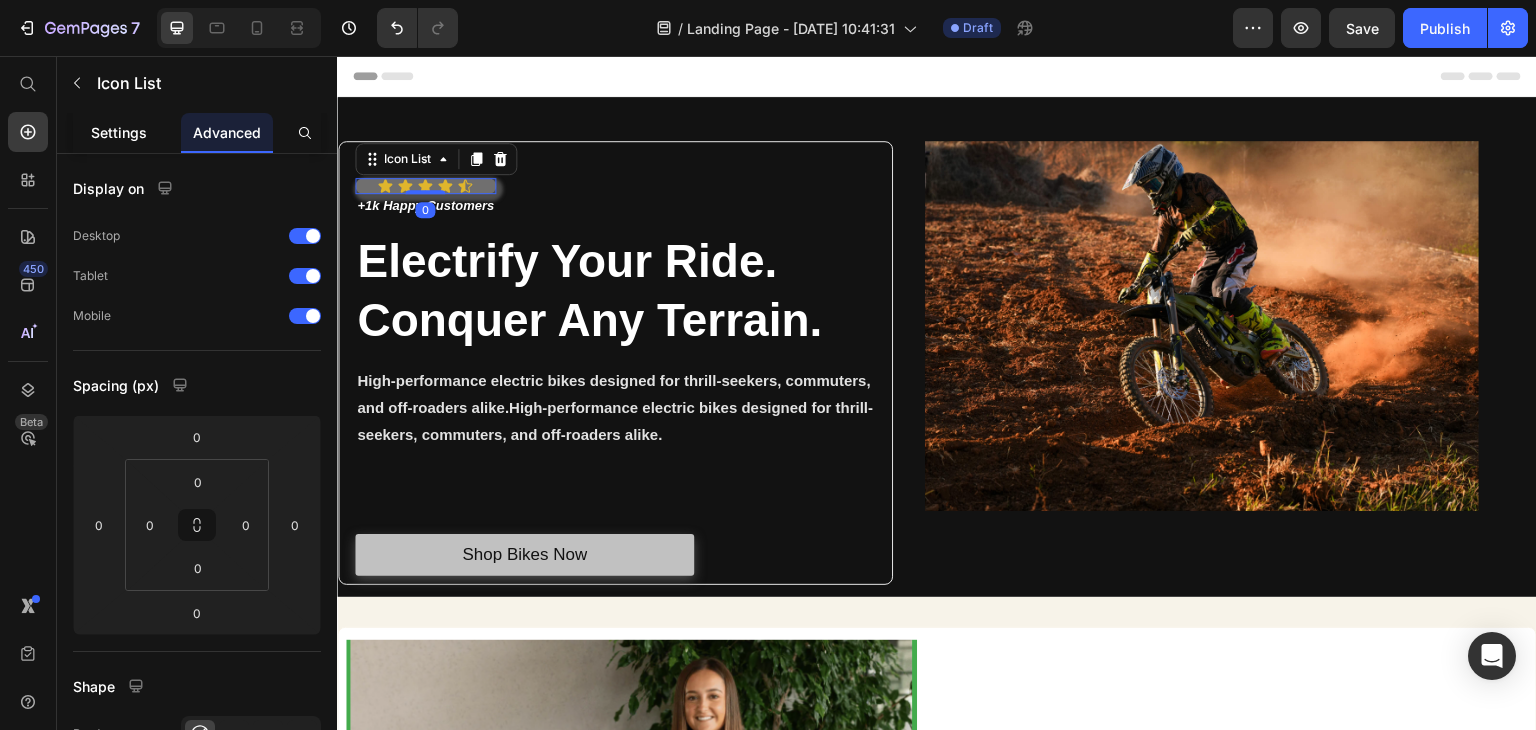 click on "Settings" at bounding box center (119, 132) 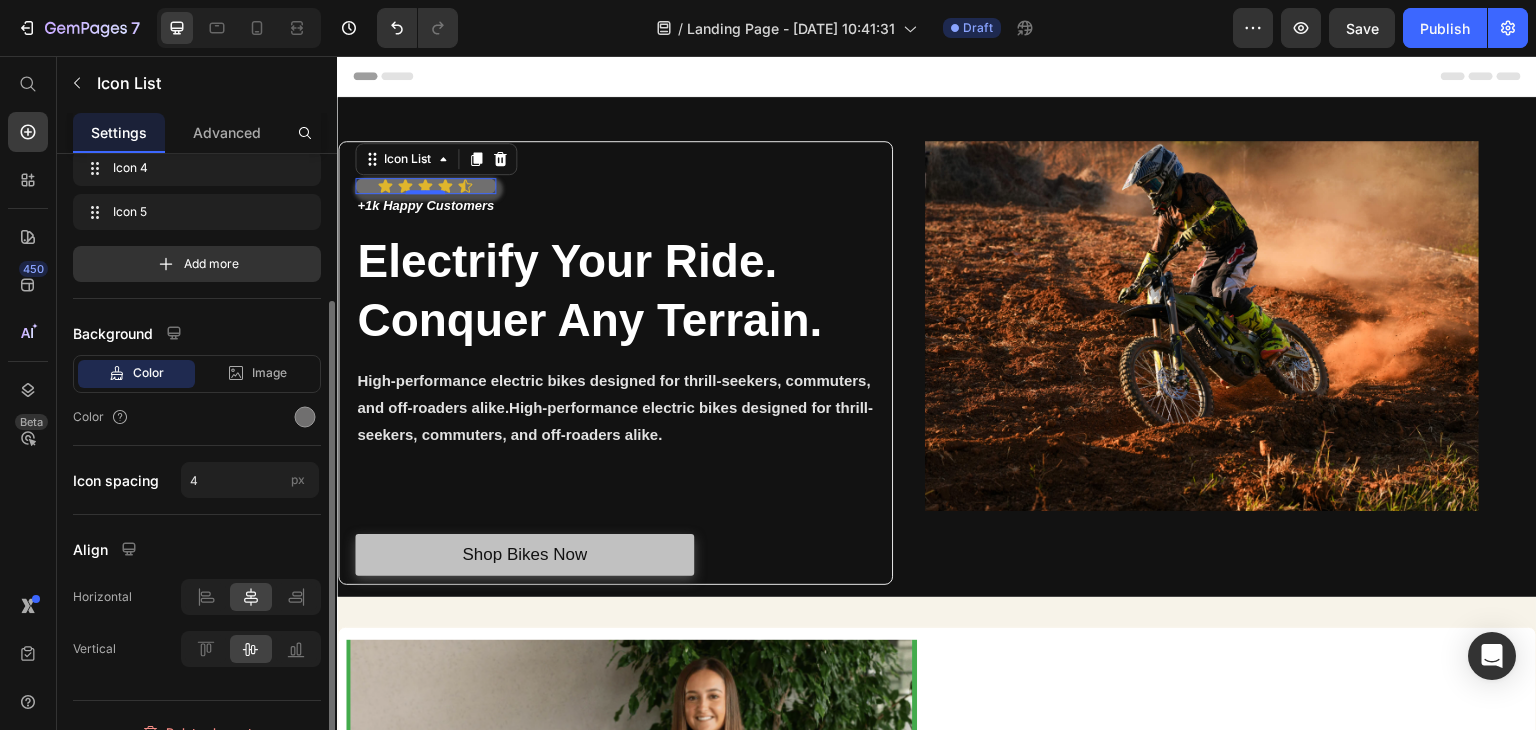 scroll, scrollTop: 226, scrollLeft: 0, axis: vertical 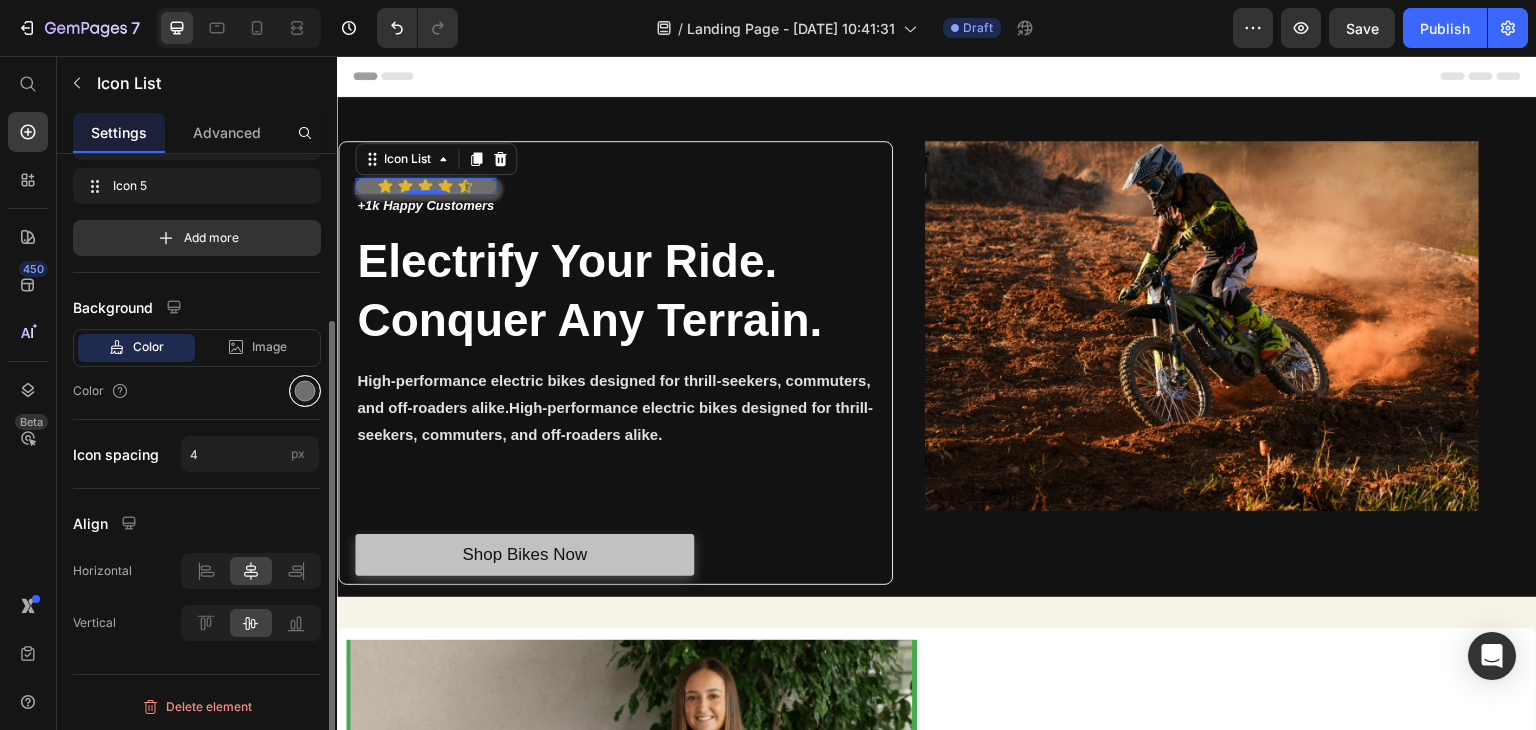 click at bounding box center [305, 391] 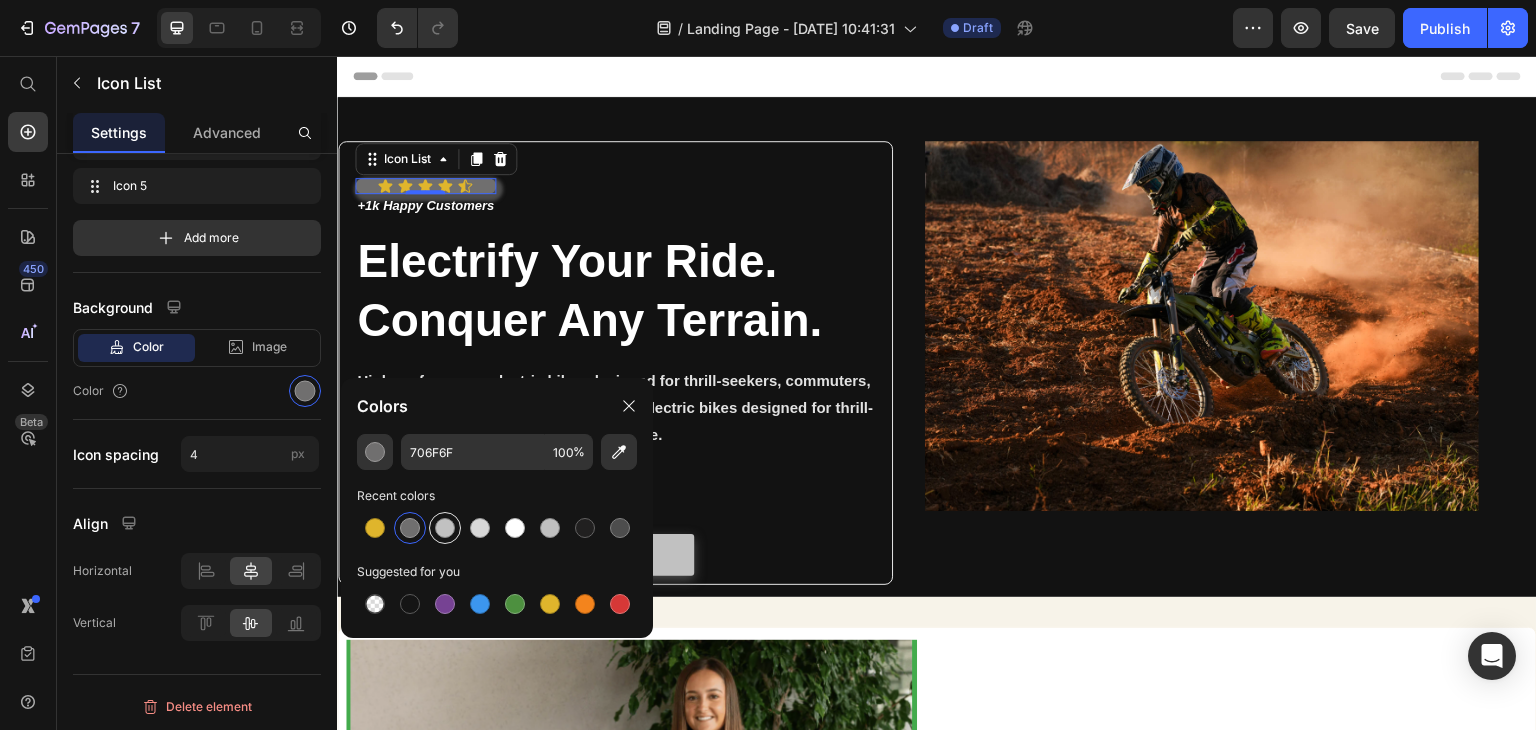 click at bounding box center [445, 528] 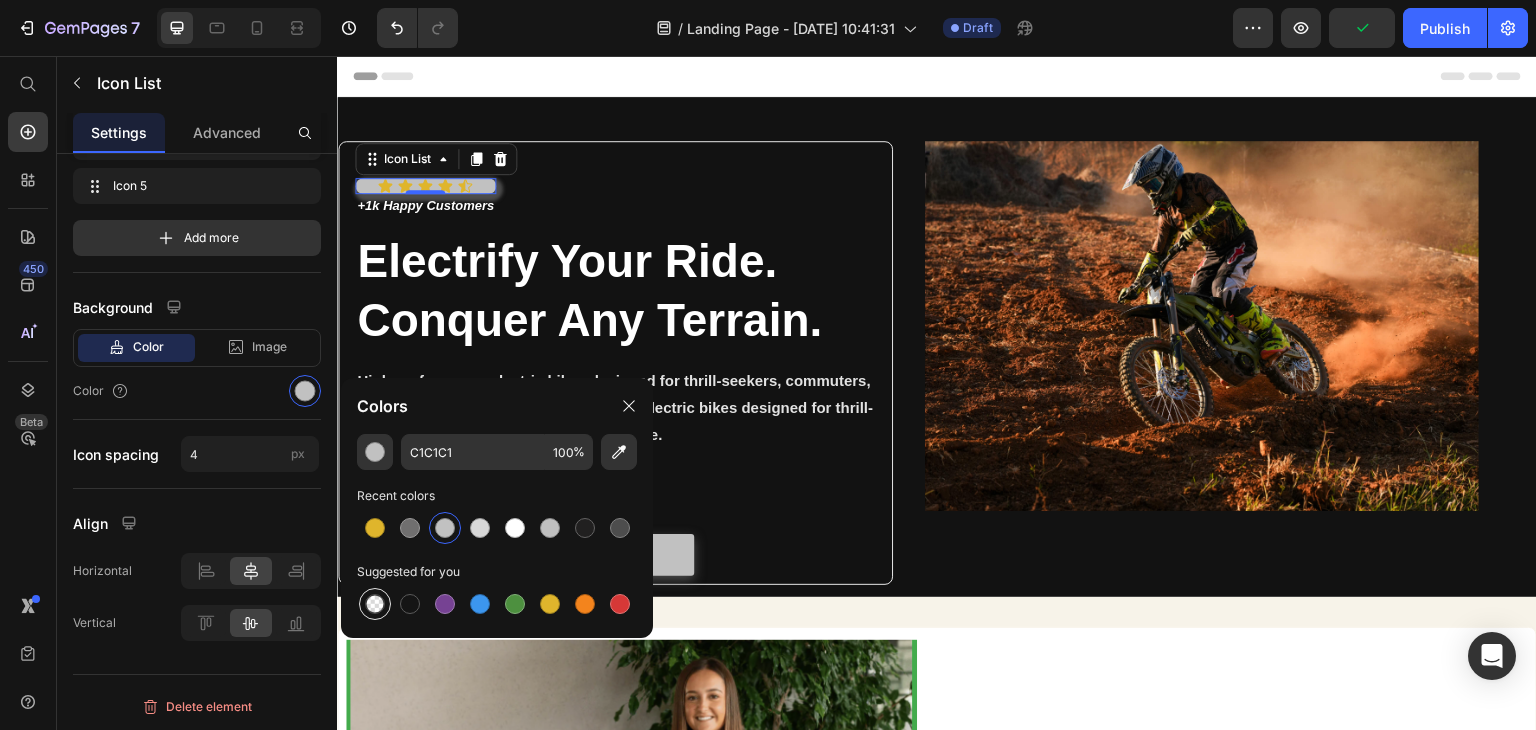 click at bounding box center [375, 604] 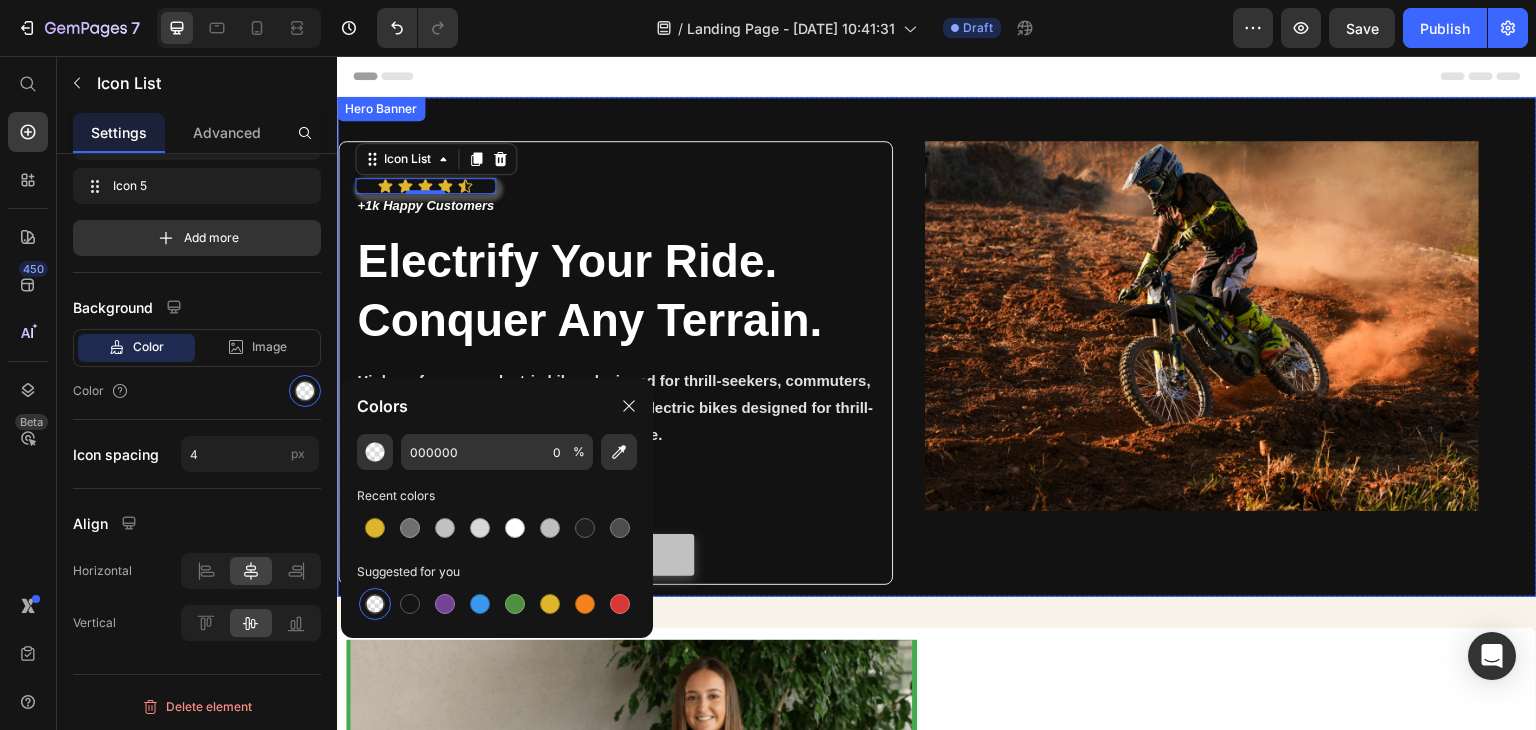 click on "Icon Icon Icon Icon Icon Icon List   0 +1k Happy Customers Text Block Row Electrify Your Ride. Conquer Any Terrain. Heading High-performance electric bikes designed for thrill-seekers, commuters, and off-roaders alike.High-performance electric bikes designed for thrill-seekers, commuters, and off-roaders alike. Text Block Text Block Text Block Shop Bikes Now Button Row Image Row Row" at bounding box center [937, 357] 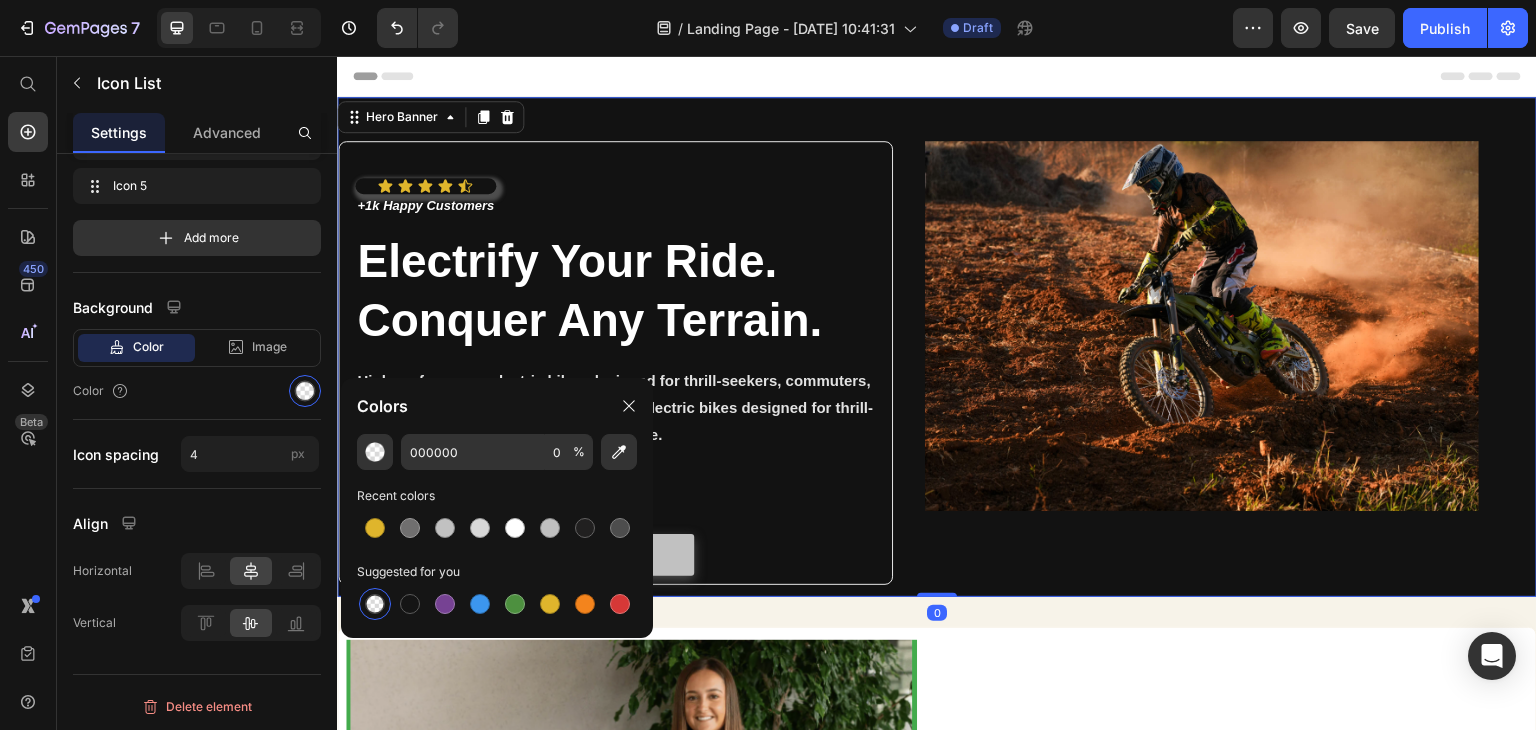 scroll, scrollTop: 0, scrollLeft: 0, axis: both 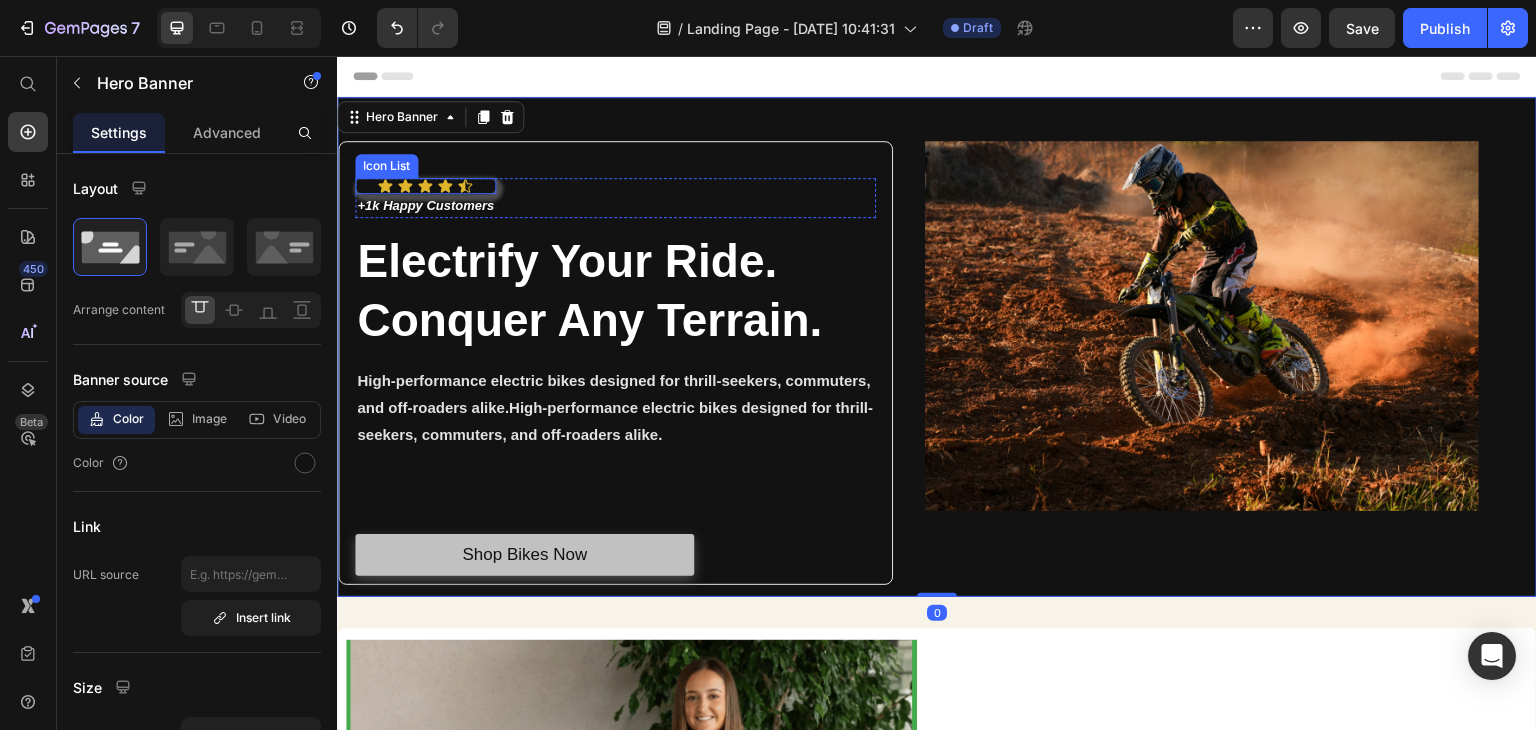 click on "Icon Icon Icon Icon Icon" at bounding box center (425, 186) 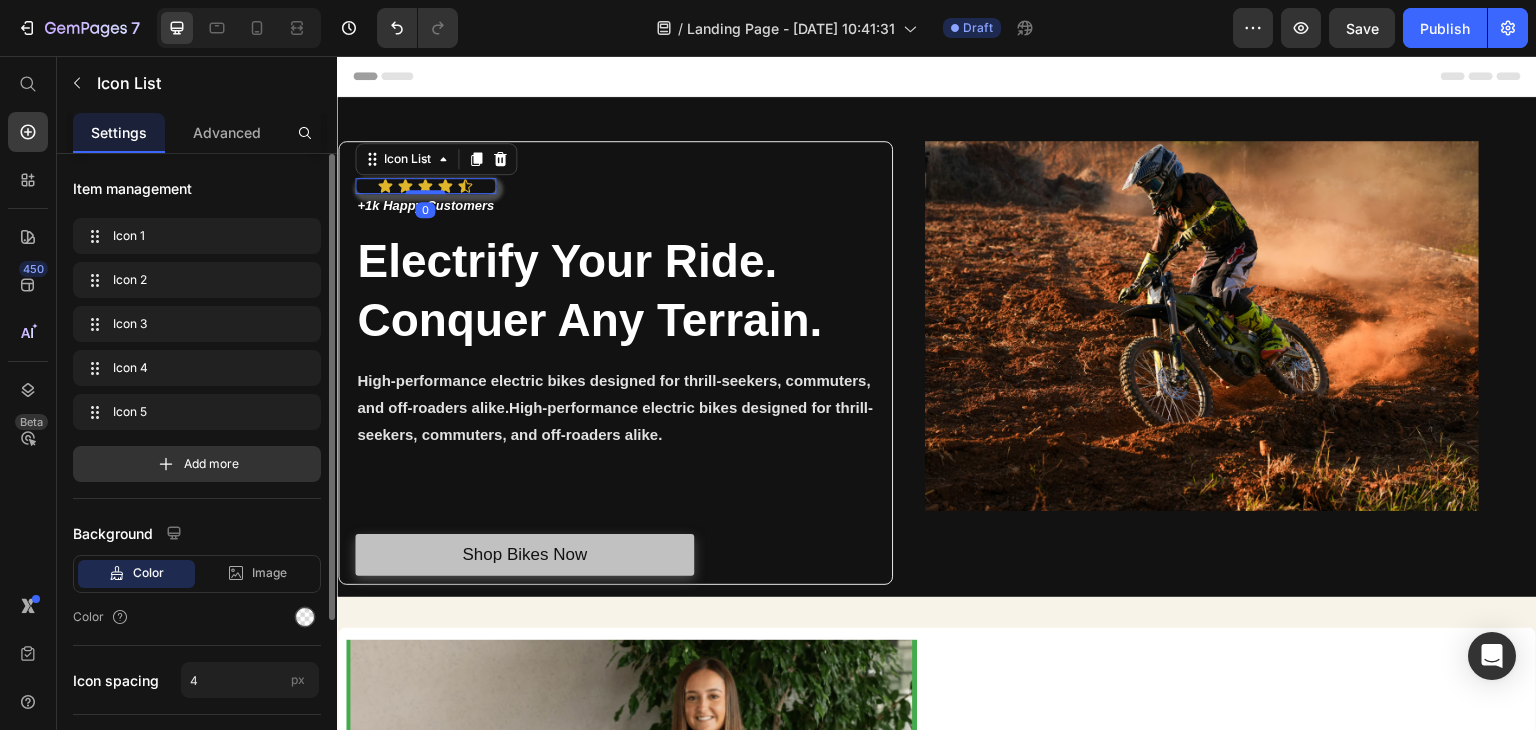 scroll, scrollTop: 200, scrollLeft: 0, axis: vertical 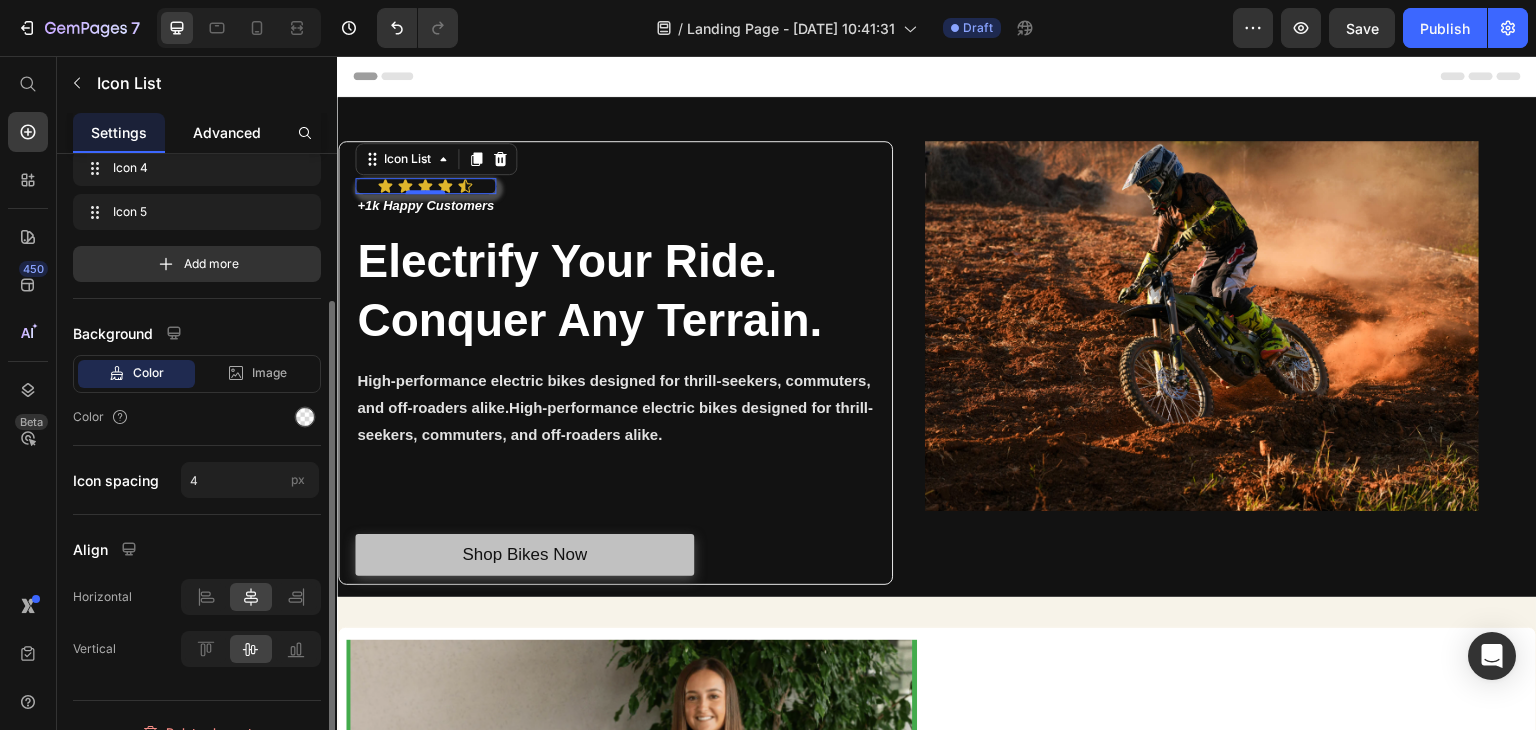 click on "Advanced" at bounding box center [227, 132] 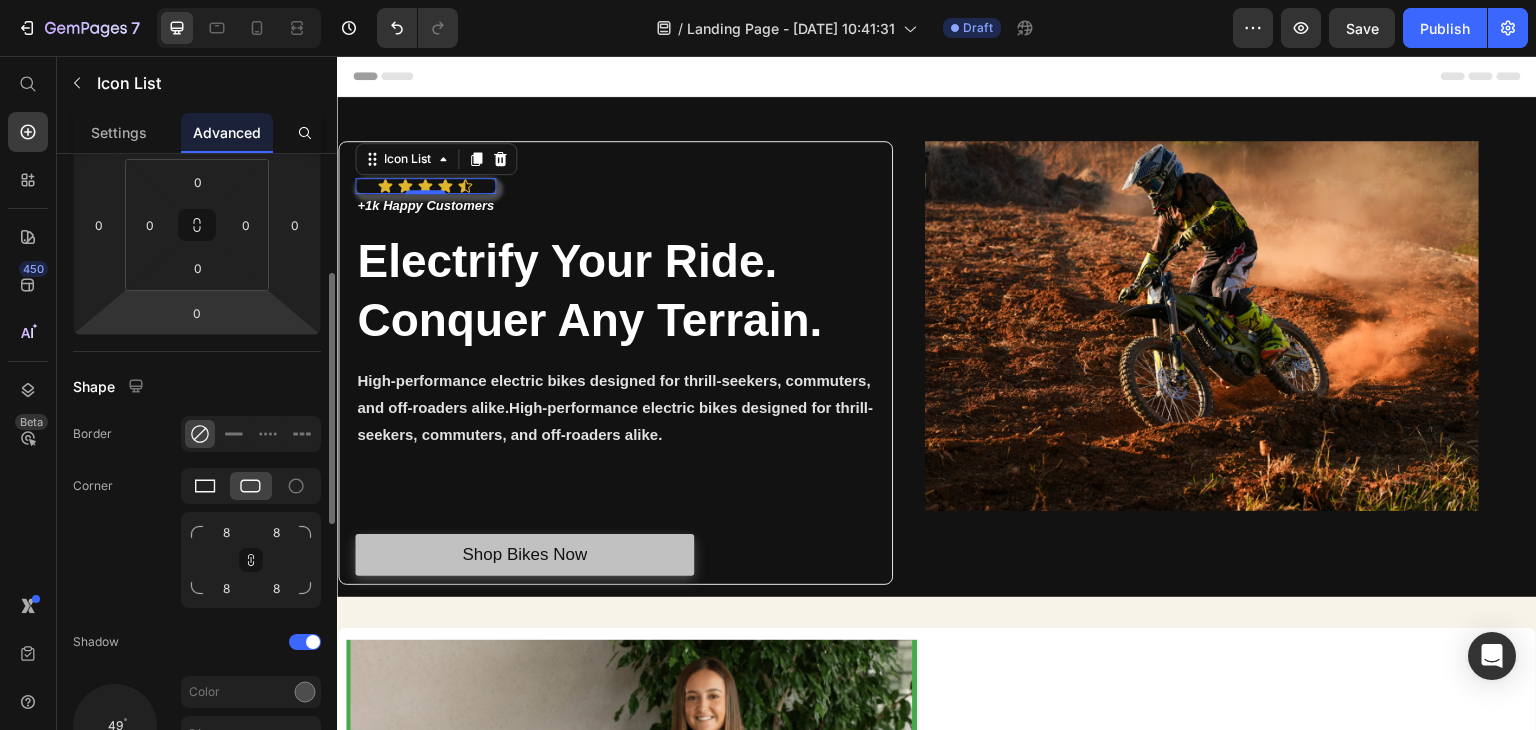 scroll, scrollTop: 400, scrollLeft: 0, axis: vertical 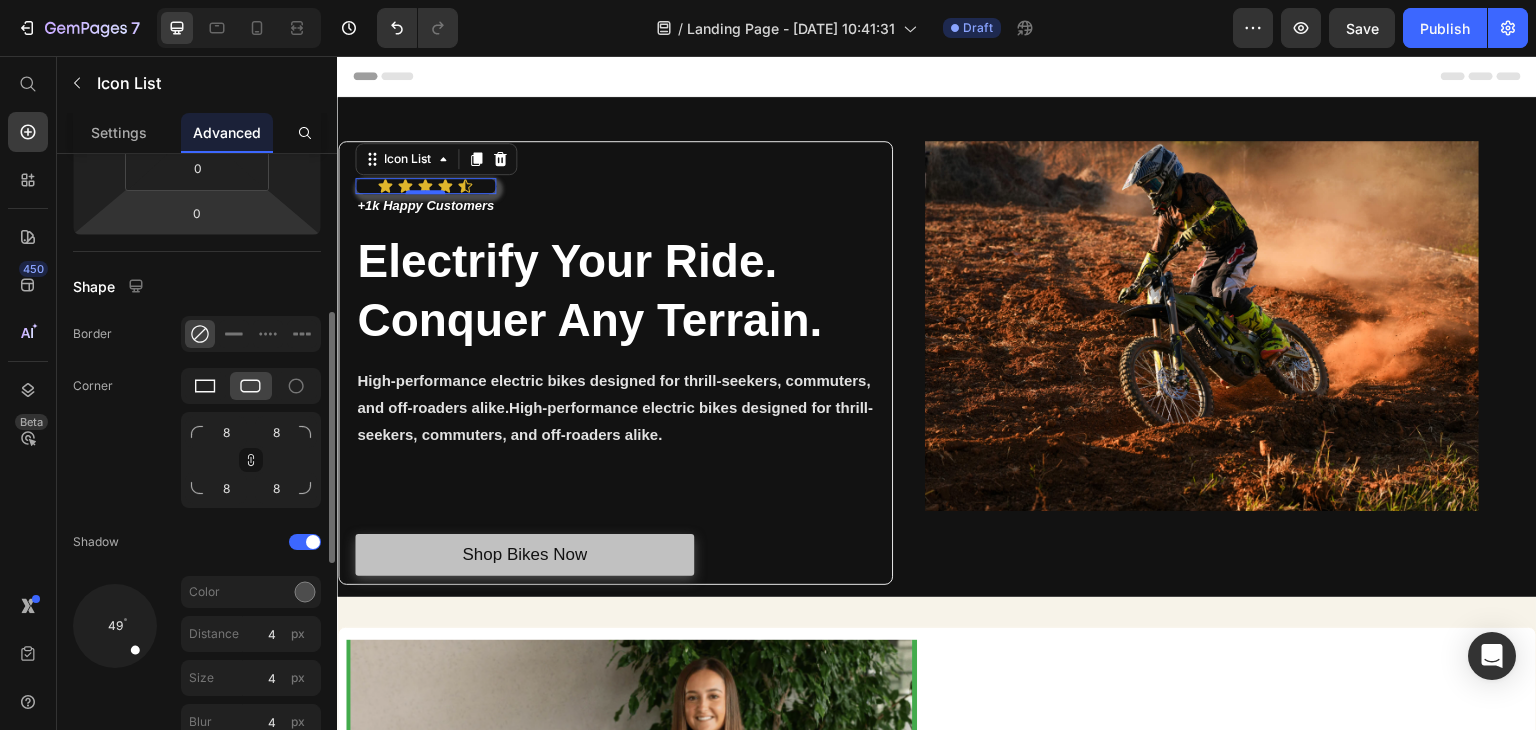 click 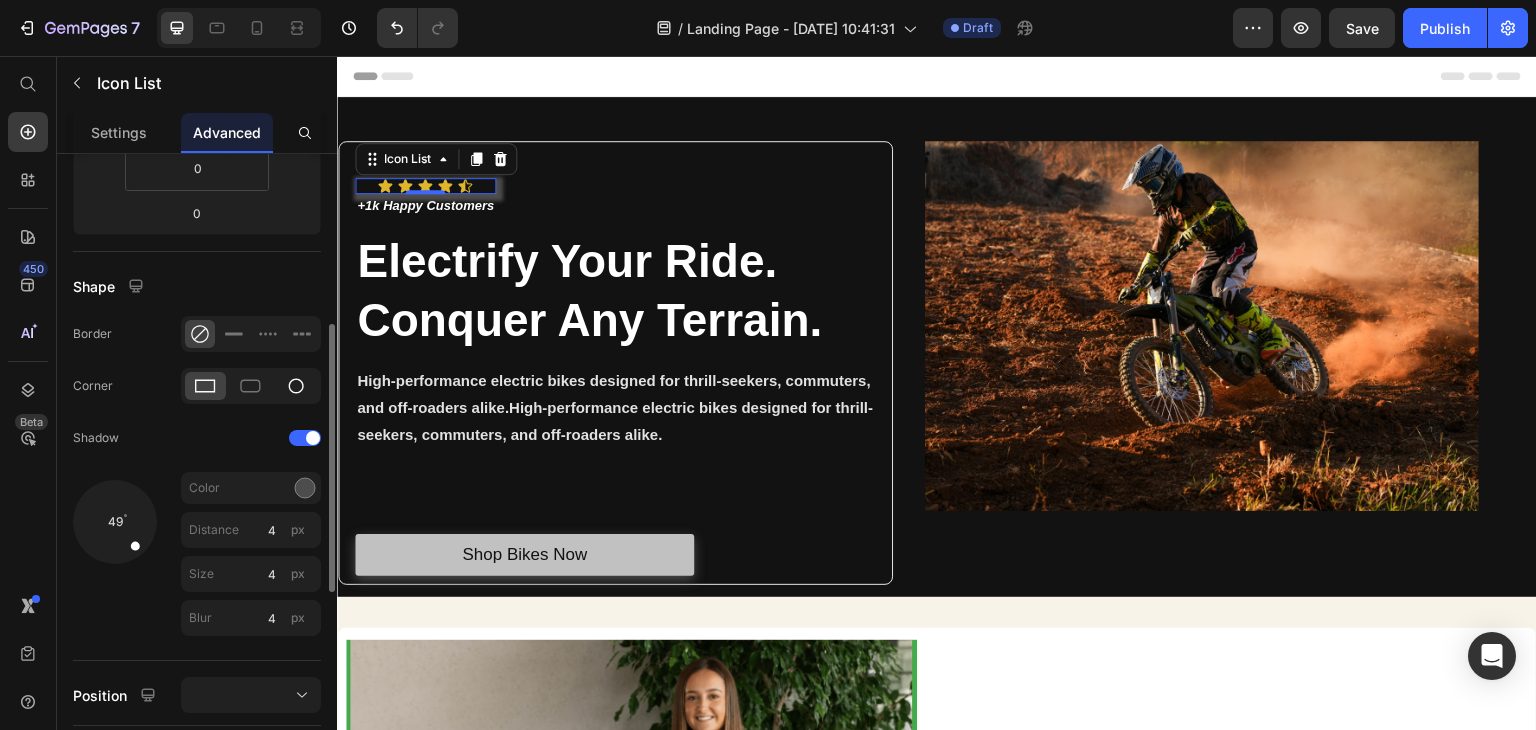 click 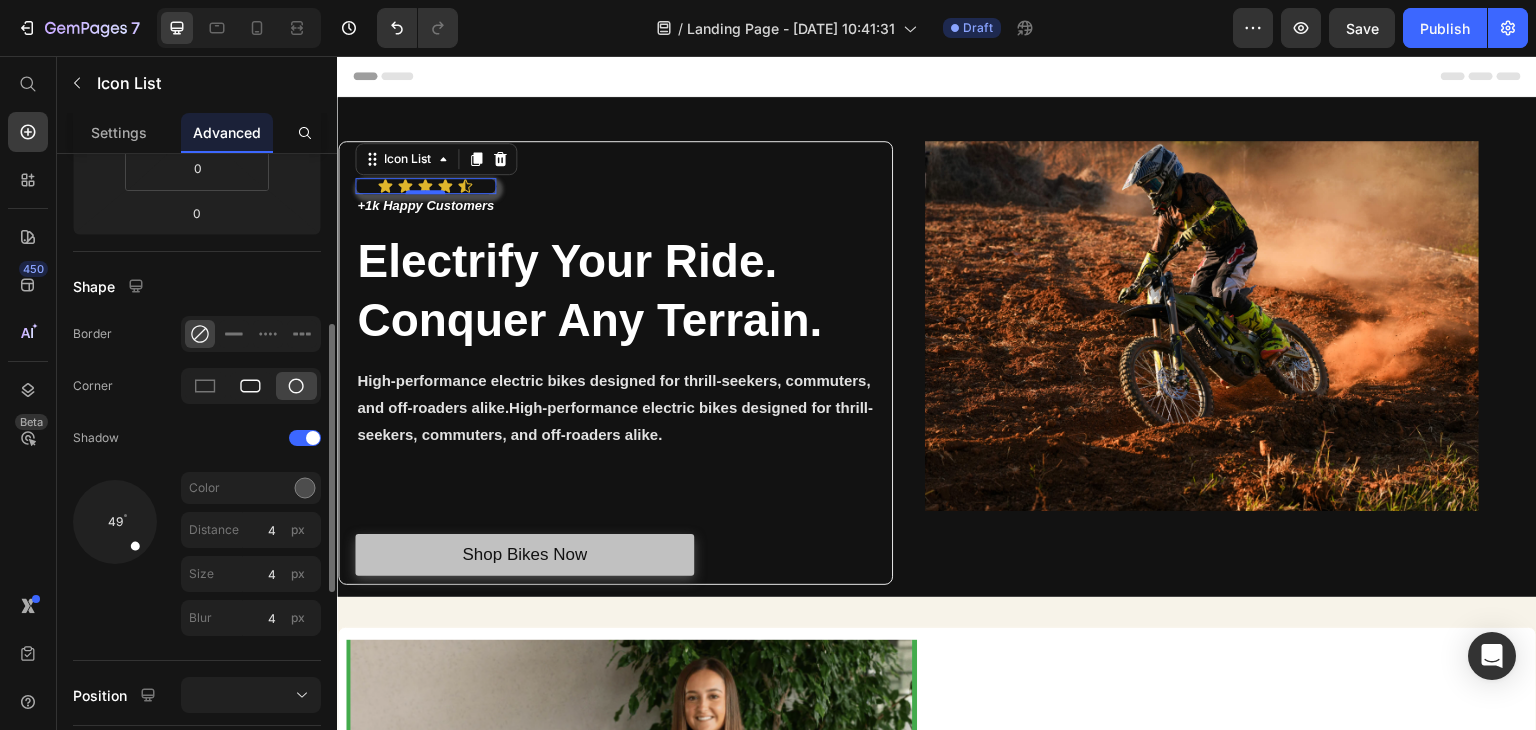 click 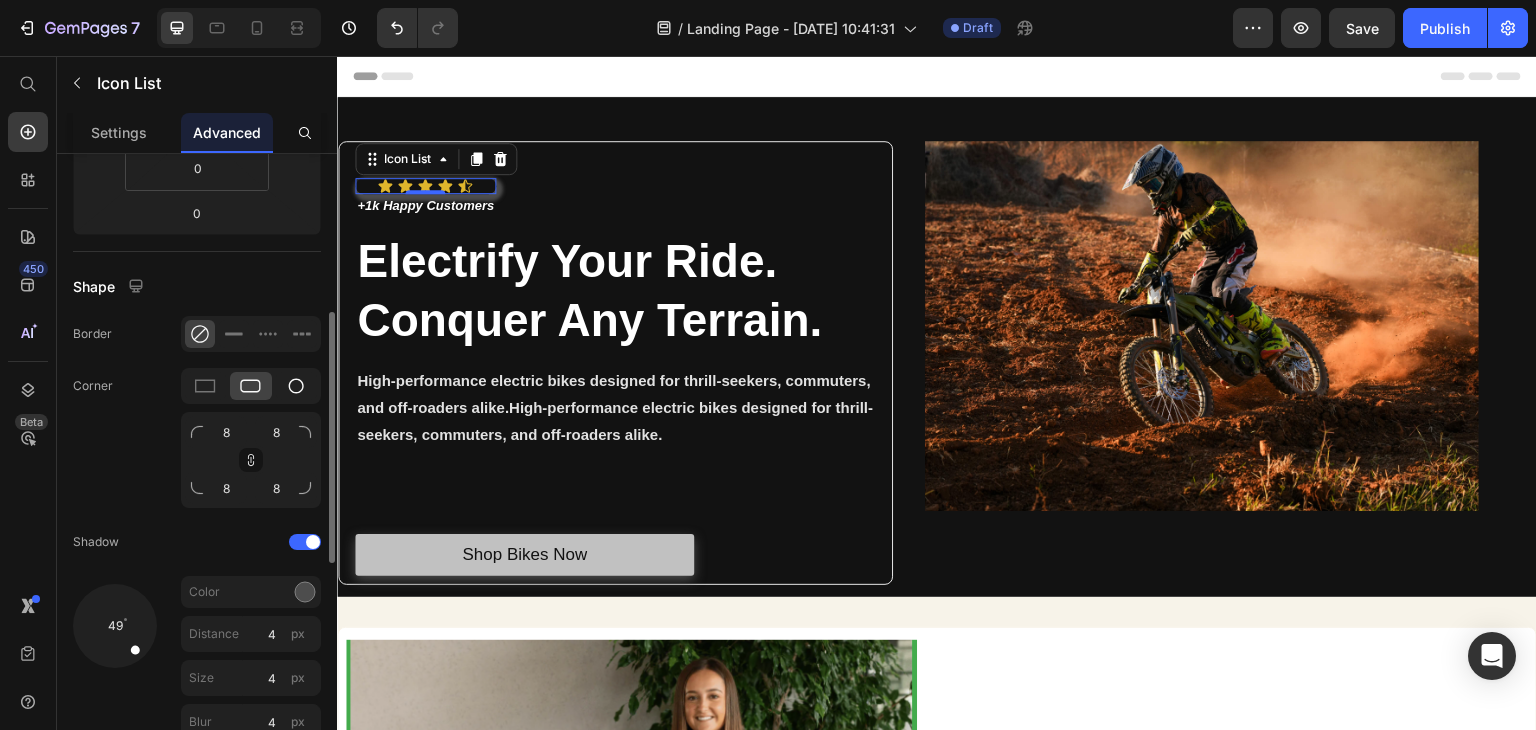 click 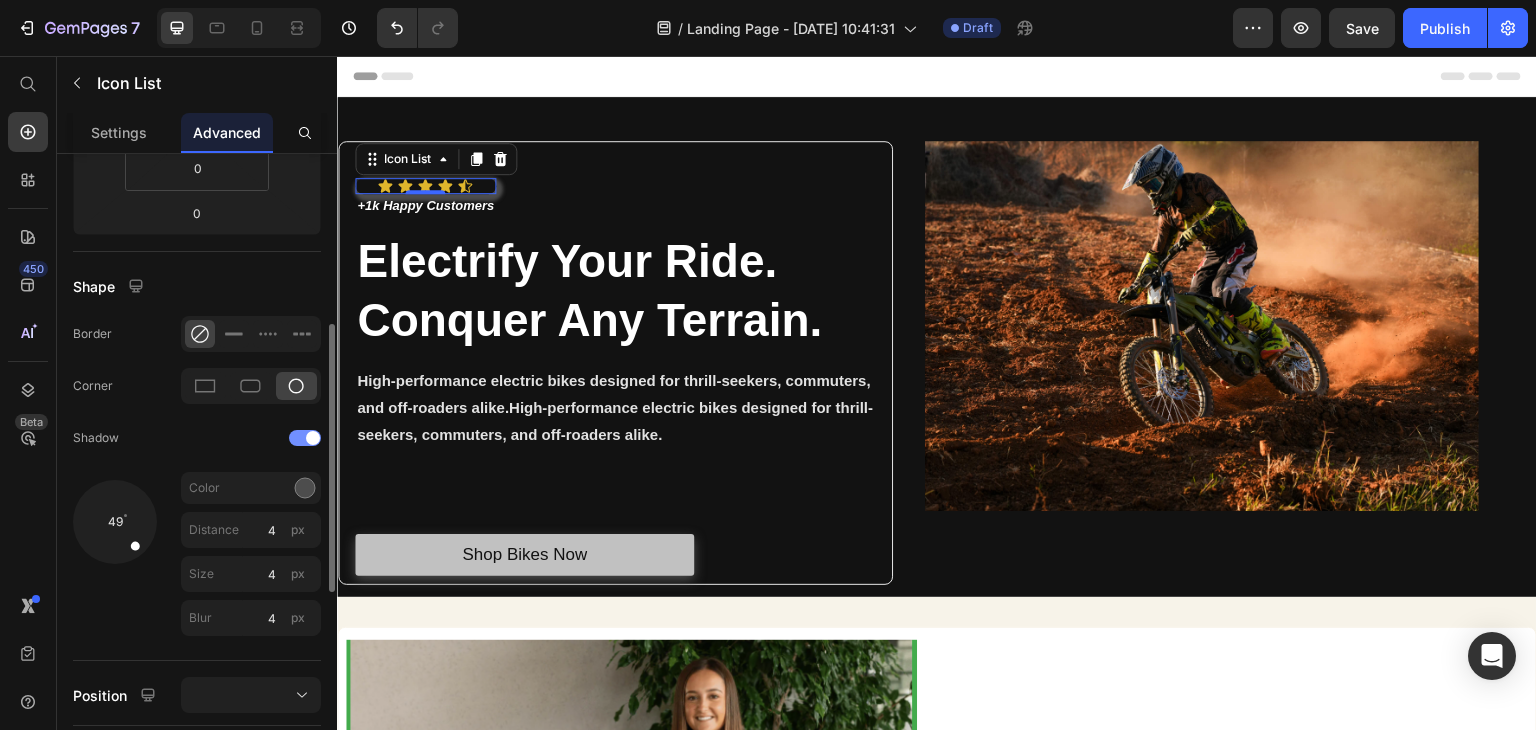 click at bounding box center [305, 438] 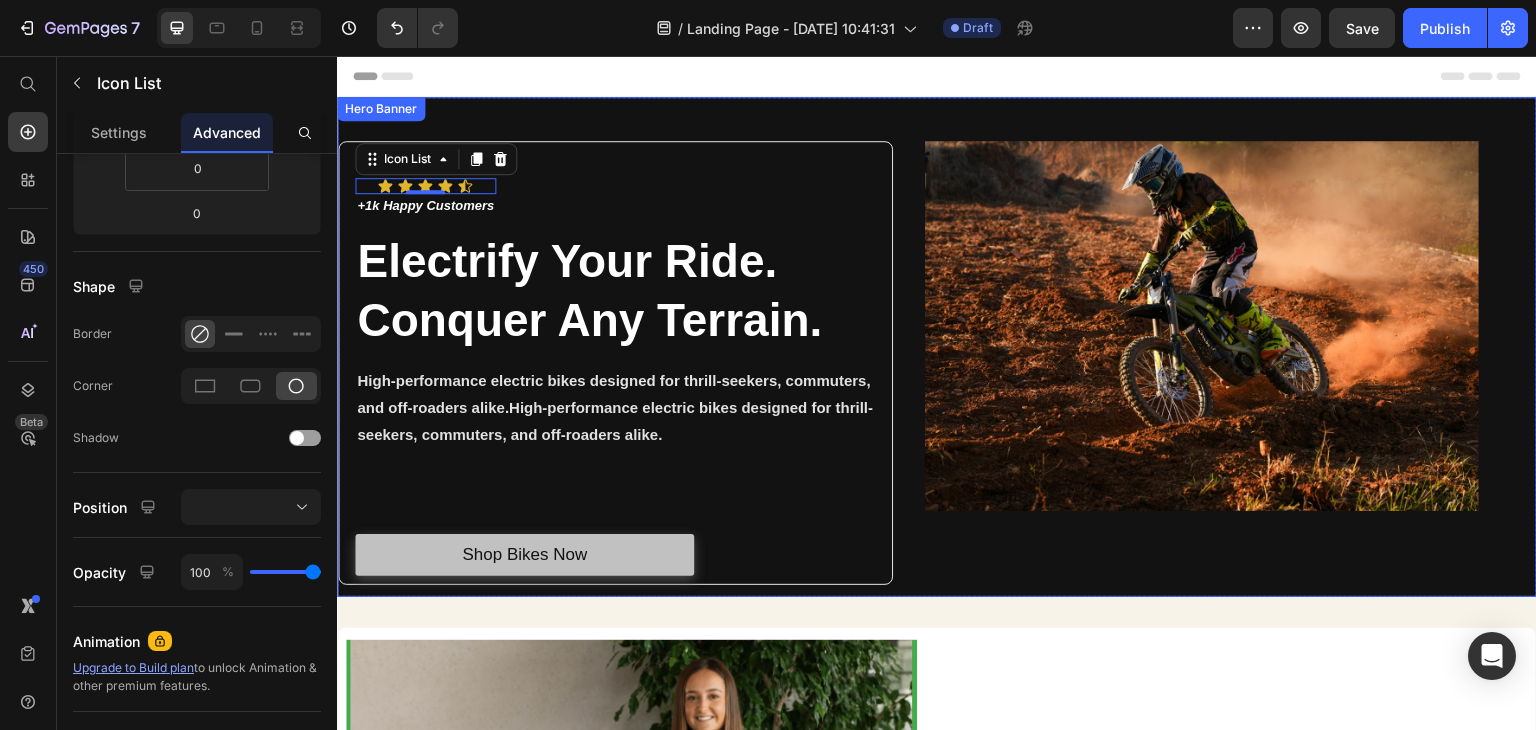 click on "Icon Icon Icon Icon Icon Icon List   0 +1k Happy Customers Text Block Row Electrify Your Ride. Conquer Any Terrain. Heading High-performance electric bikes designed for thrill-seekers, commuters, and off-roaders alike.High-performance electric bikes designed for thrill-seekers, commuters, and off-roaders alike. Text Block Text Block Text Block Shop Bikes Now Button Row Image Row Row" at bounding box center (937, 357) 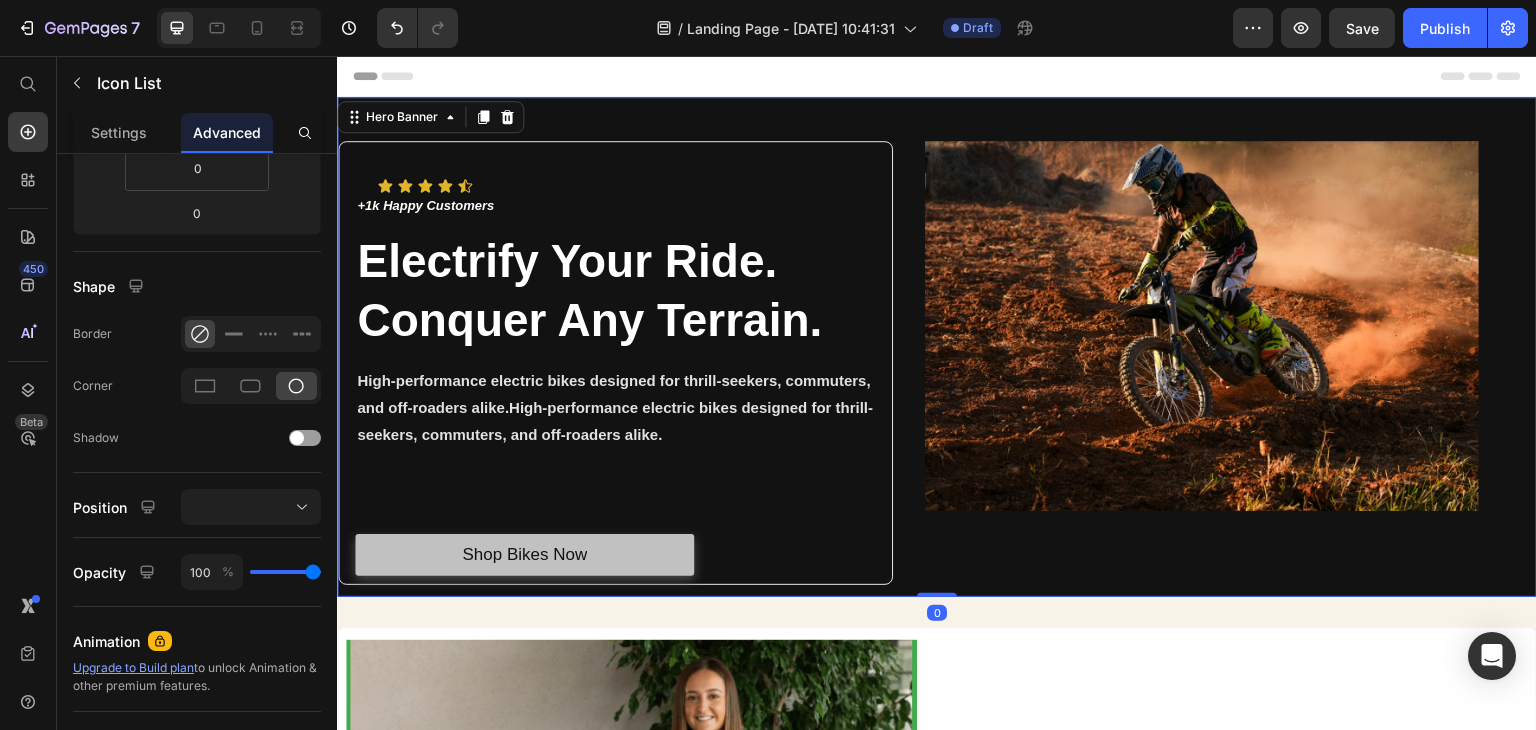 scroll, scrollTop: 0, scrollLeft: 0, axis: both 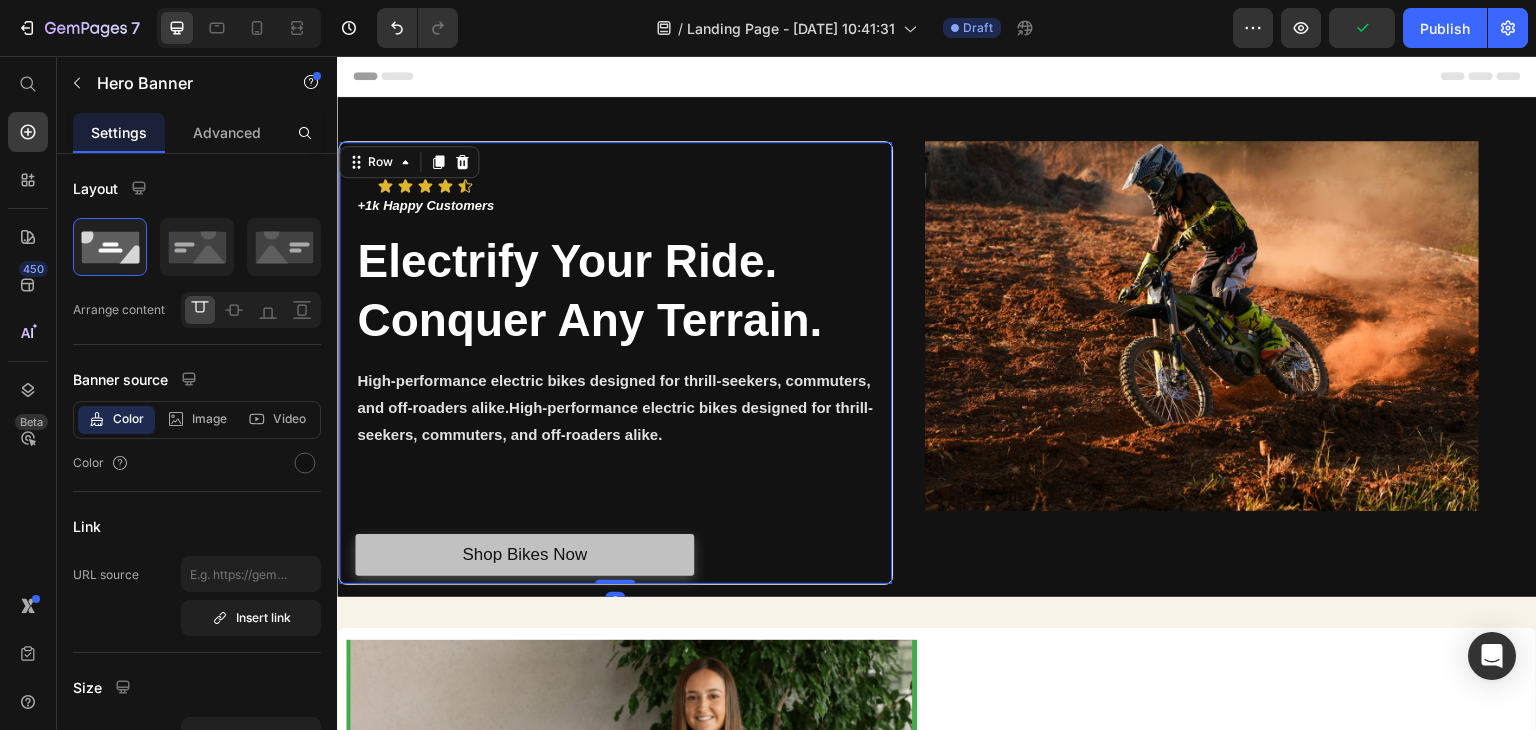 click on "Icon Icon Icon Icon Icon Icon List +1k Happy Customers Text Block Row Electrify Your Ride. Conquer Any Terrain. Heading High-performance electric bikes designed for thrill-seekers, commuters, and off-roaders alike.High-performance electric bikes designed for thrill-seekers, commuters, and off-roaders alike. Text Block Text Block Text Block Shop Bikes Now Button Row   0" at bounding box center (615, 363) 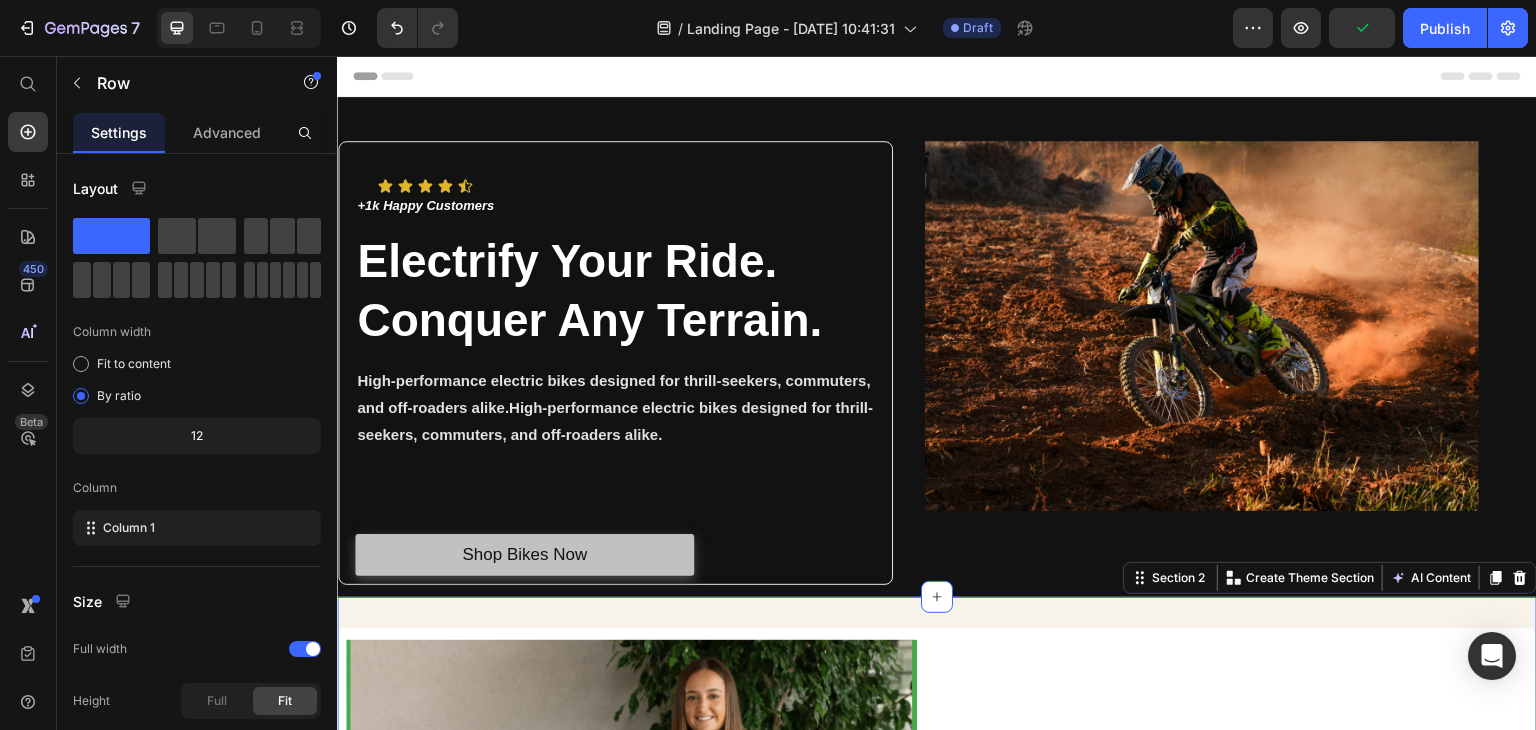 click on "Image A Rheal Story Heading Inspired by their own journey to better health, founders Charlotte & Sean. created Rheal to help more people feel healthier & happier with superfoods. Text Block READ MORE Button Row Section 2   You can create reusable sections Create Theme Section AI Content Write with GemAI What would you like to describe here? Tone and Voice Persuasive Product A1 Series Long Rear Fender for Sur-Ron Light Bee Show more Generate" at bounding box center [937, 862] 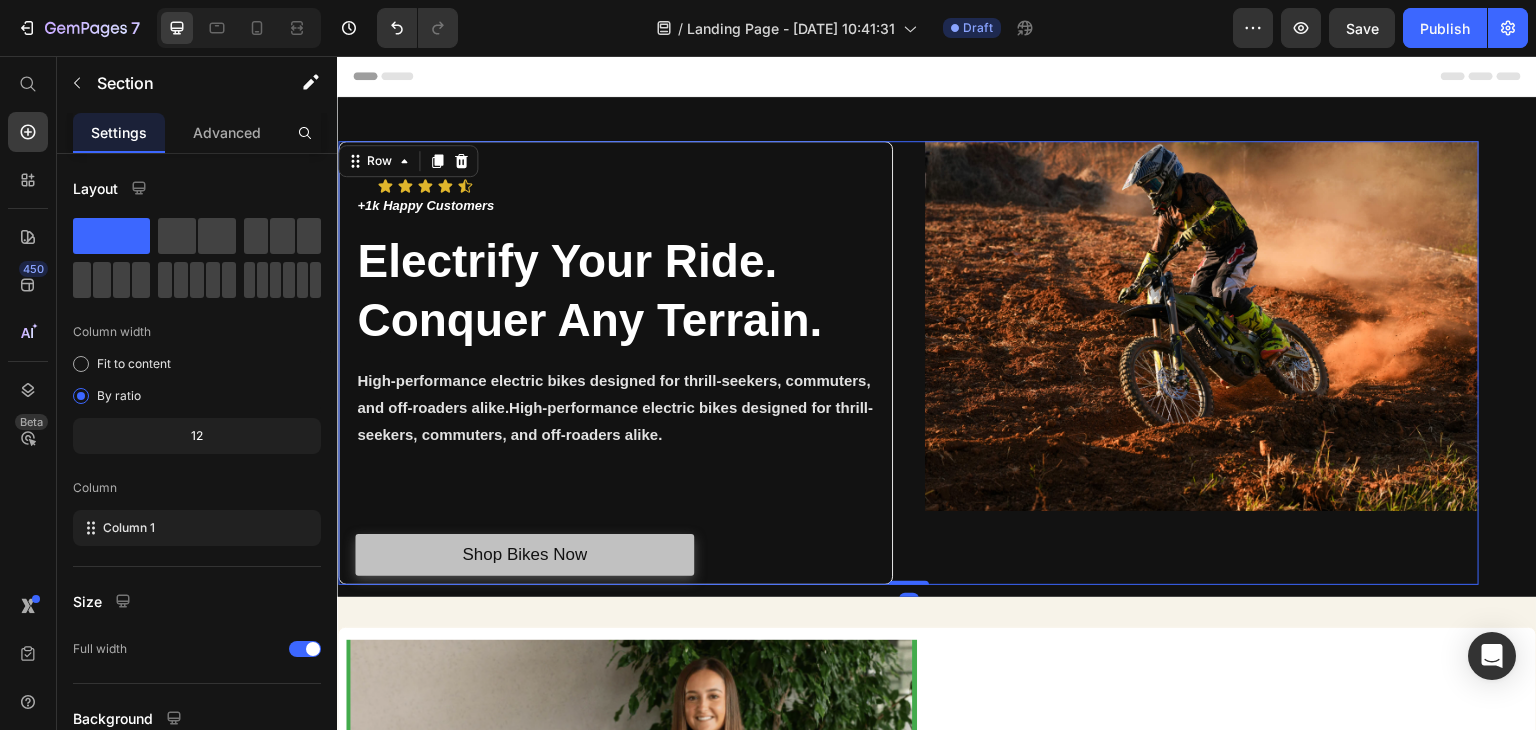 click on "Icon Icon Icon Icon Icon Icon List +1k Happy Customers Text Block Row Electrify Your Ride. Conquer Any Terrain. Heading High-performance electric bikes designed for thrill-seekers, commuters, and off-roaders alike.High-performance electric bikes designed for thrill-seekers, commuters, and off-roaders alike. Text Block Text Block Text Block Shop Bikes Now Button Row Image Row   0" at bounding box center (908, 363) 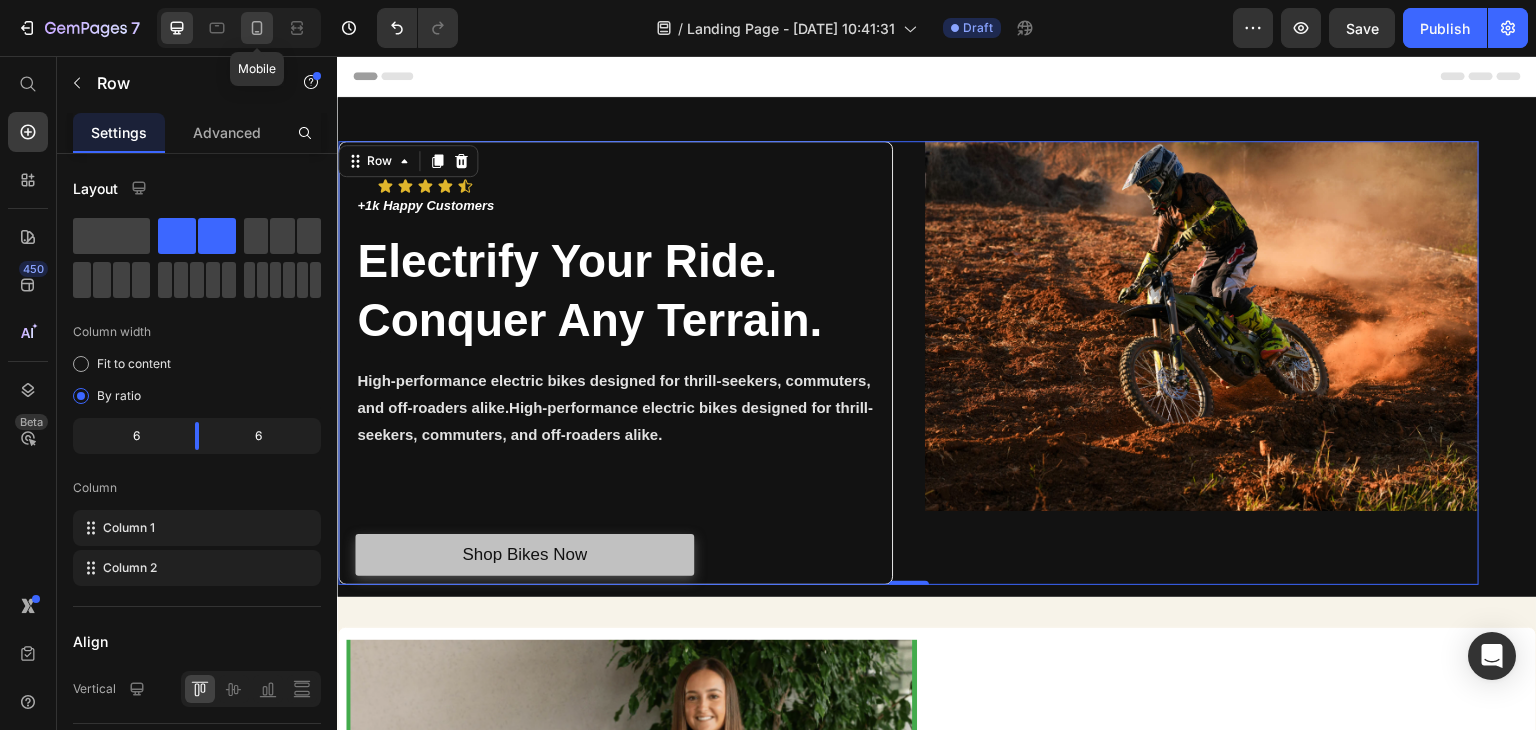 click 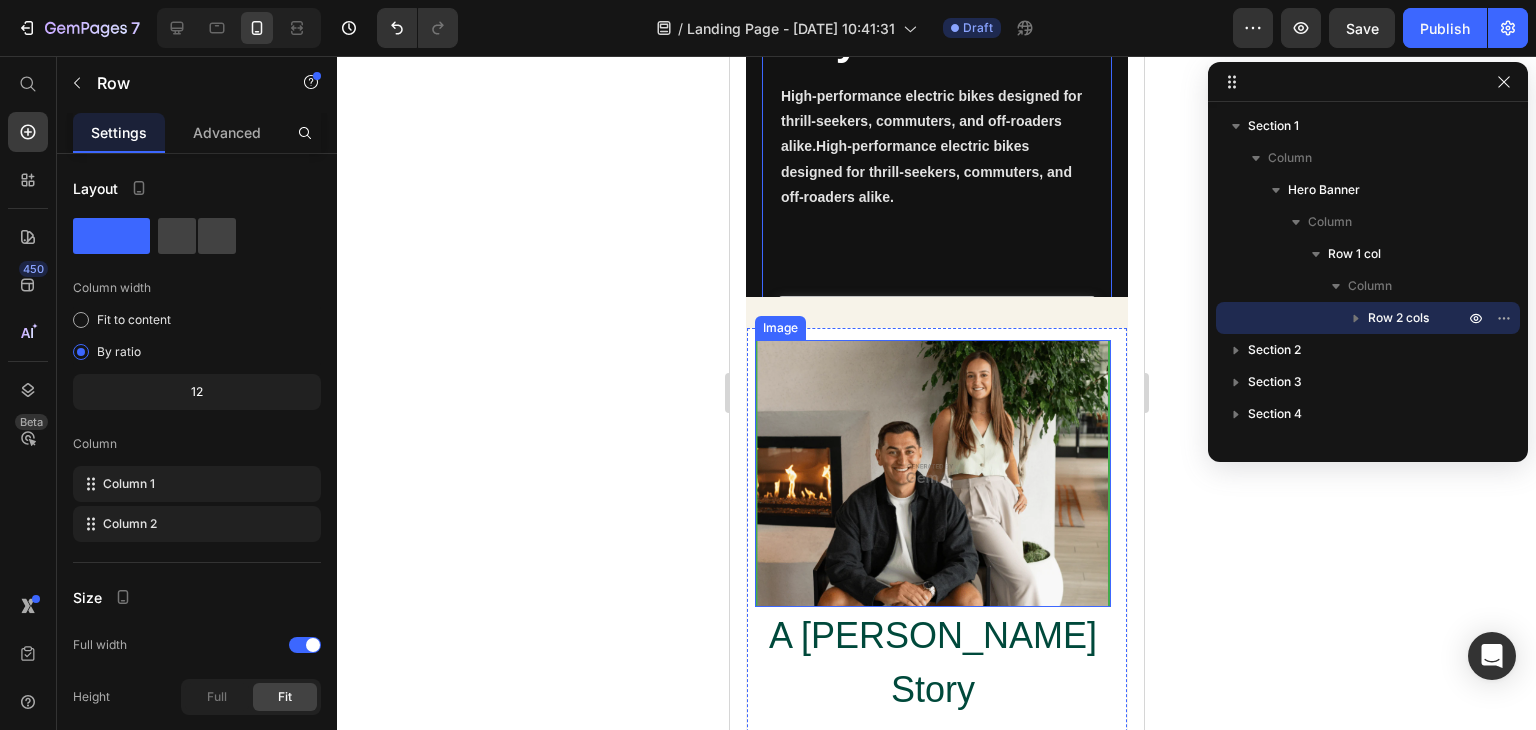 scroll, scrollTop: 0, scrollLeft: 0, axis: both 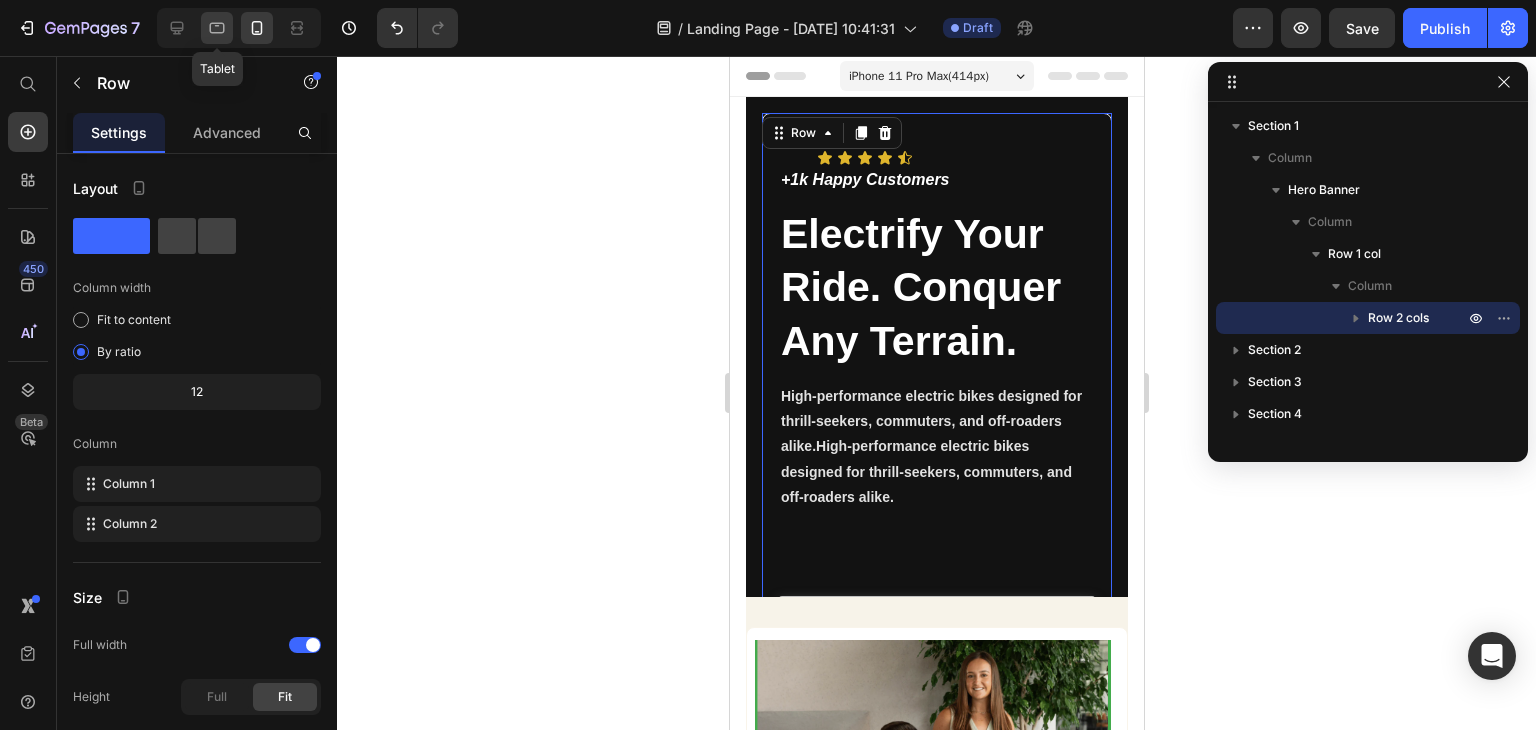 click 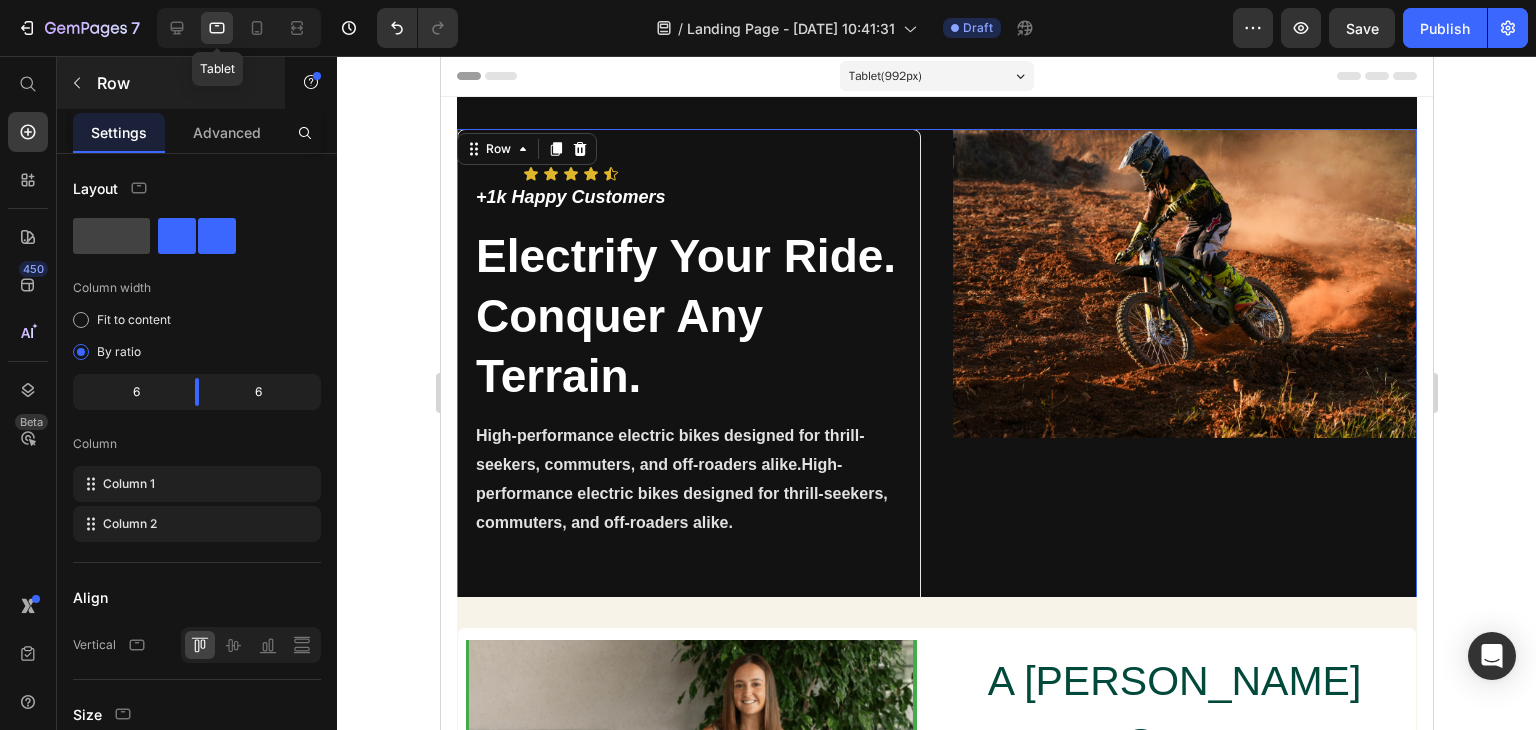 scroll, scrollTop: 3, scrollLeft: 0, axis: vertical 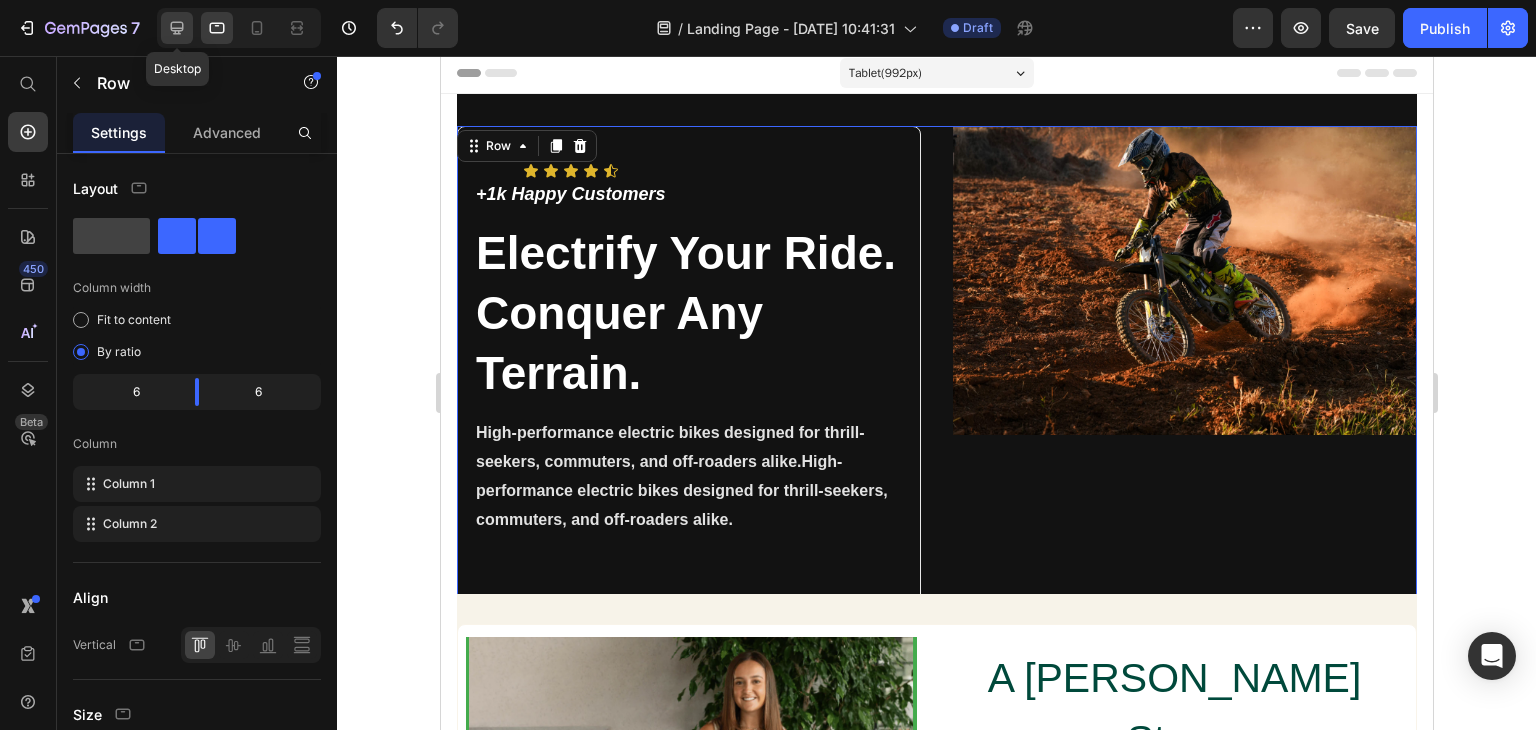 click 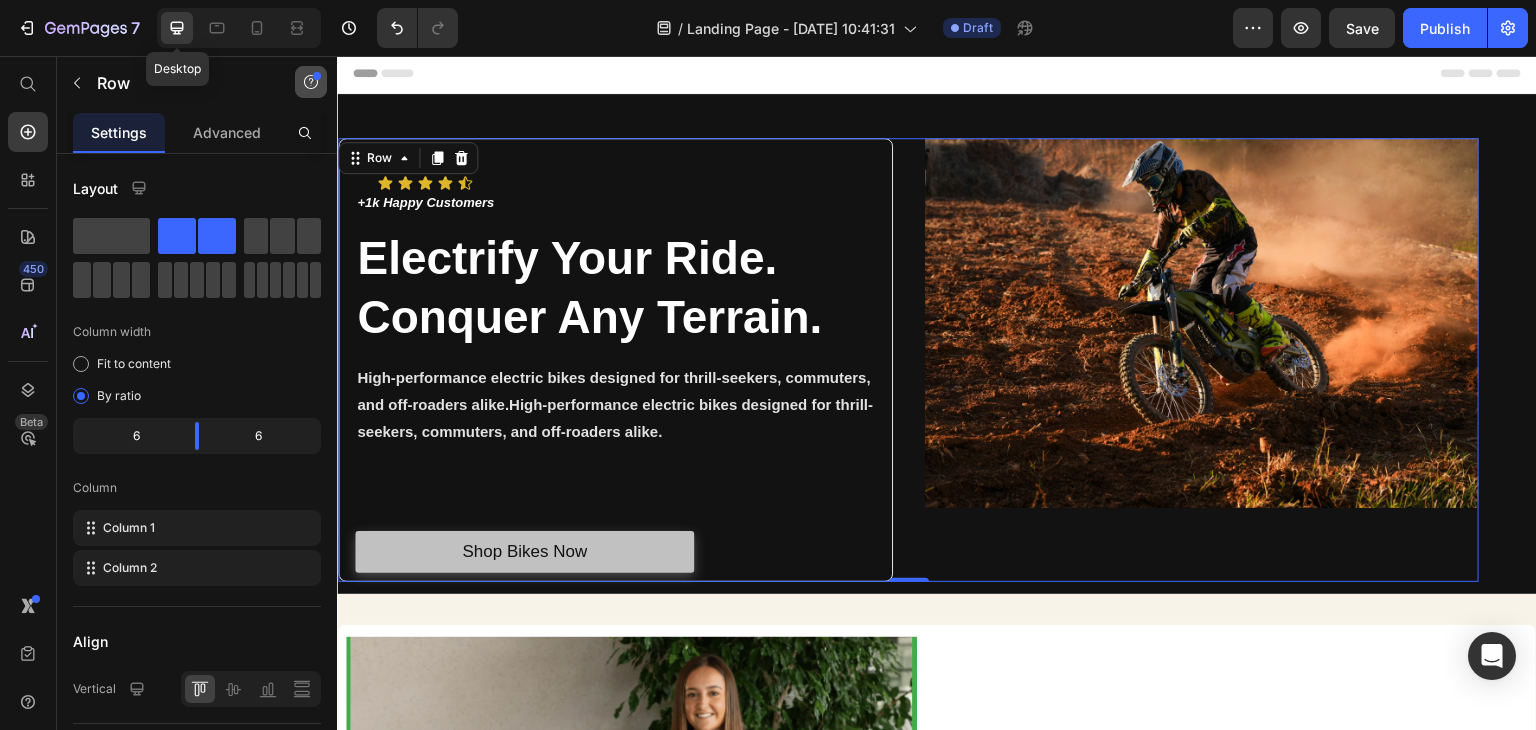 scroll, scrollTop: 14, scrollLeft: 0, axis: vertical 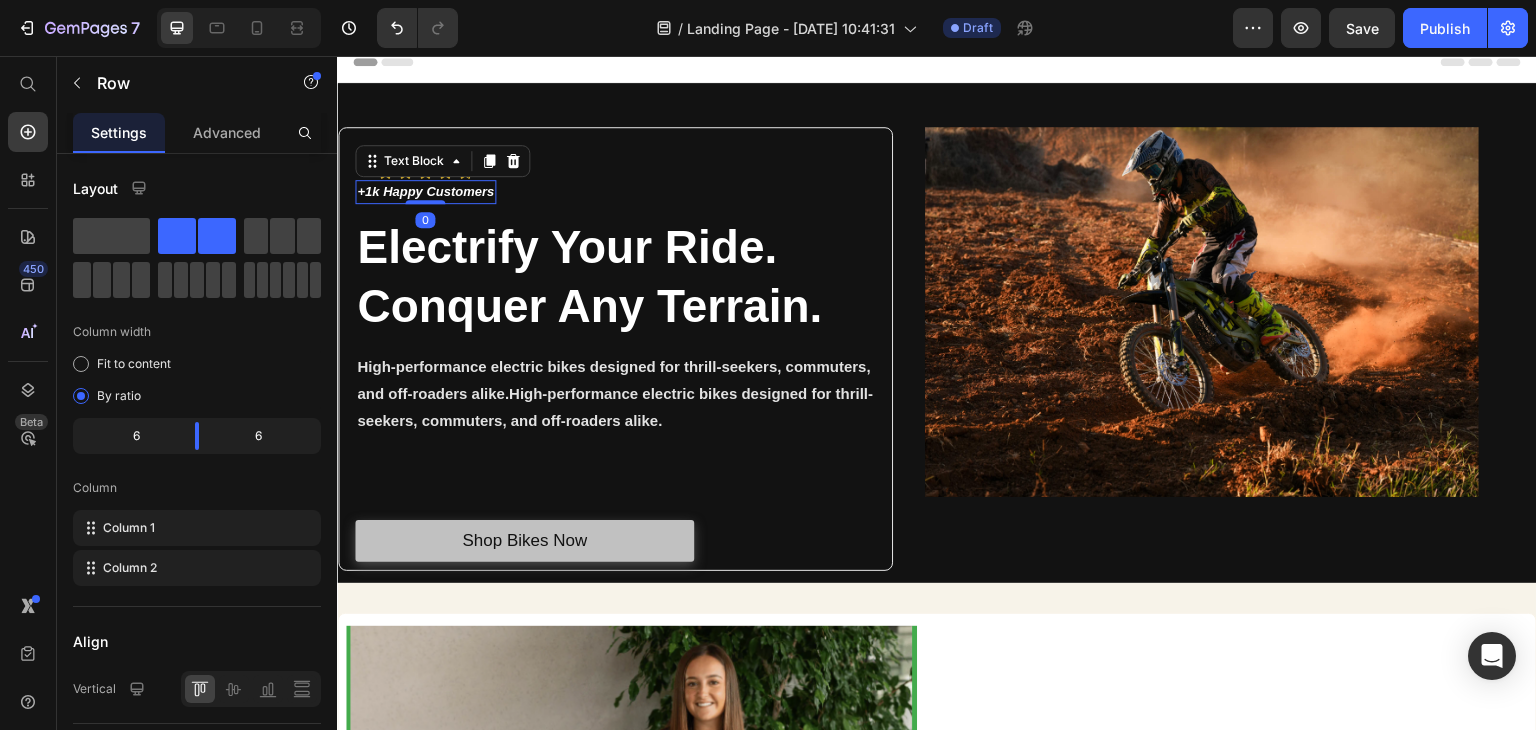 click on "+1k Happy Customers" at bounding box center (425, 192) 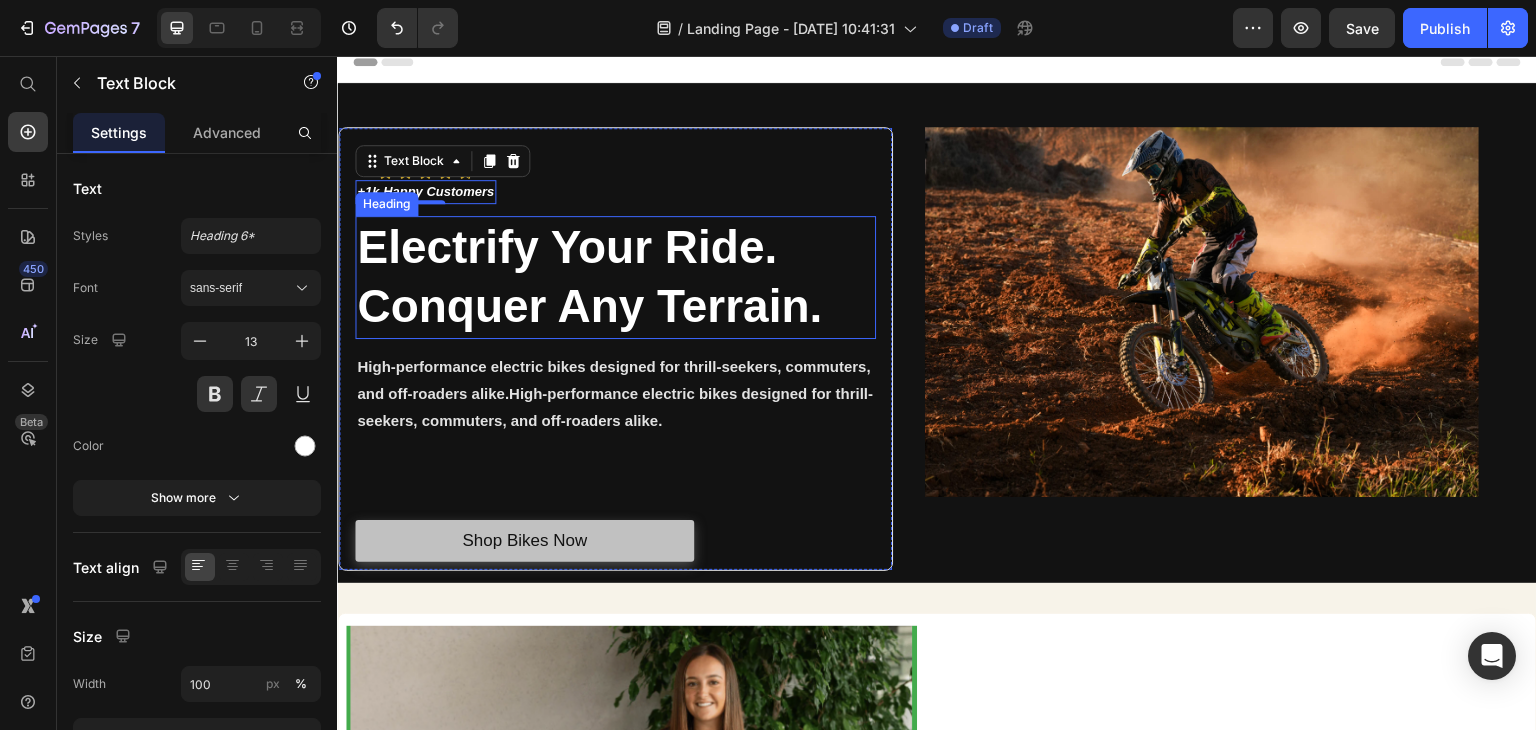scroll, scrollTop: 114, scrollLeft: 0, axis: vertical 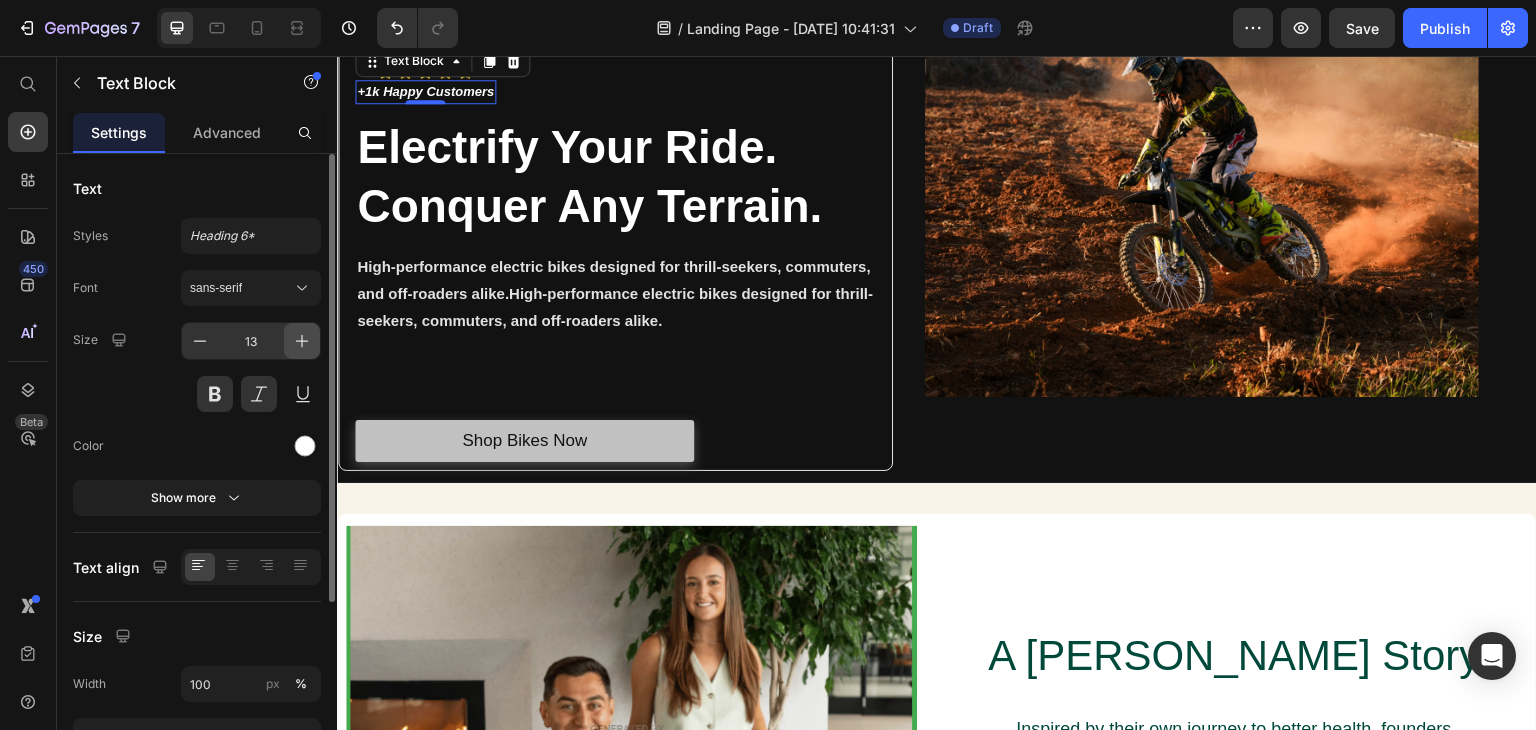 click 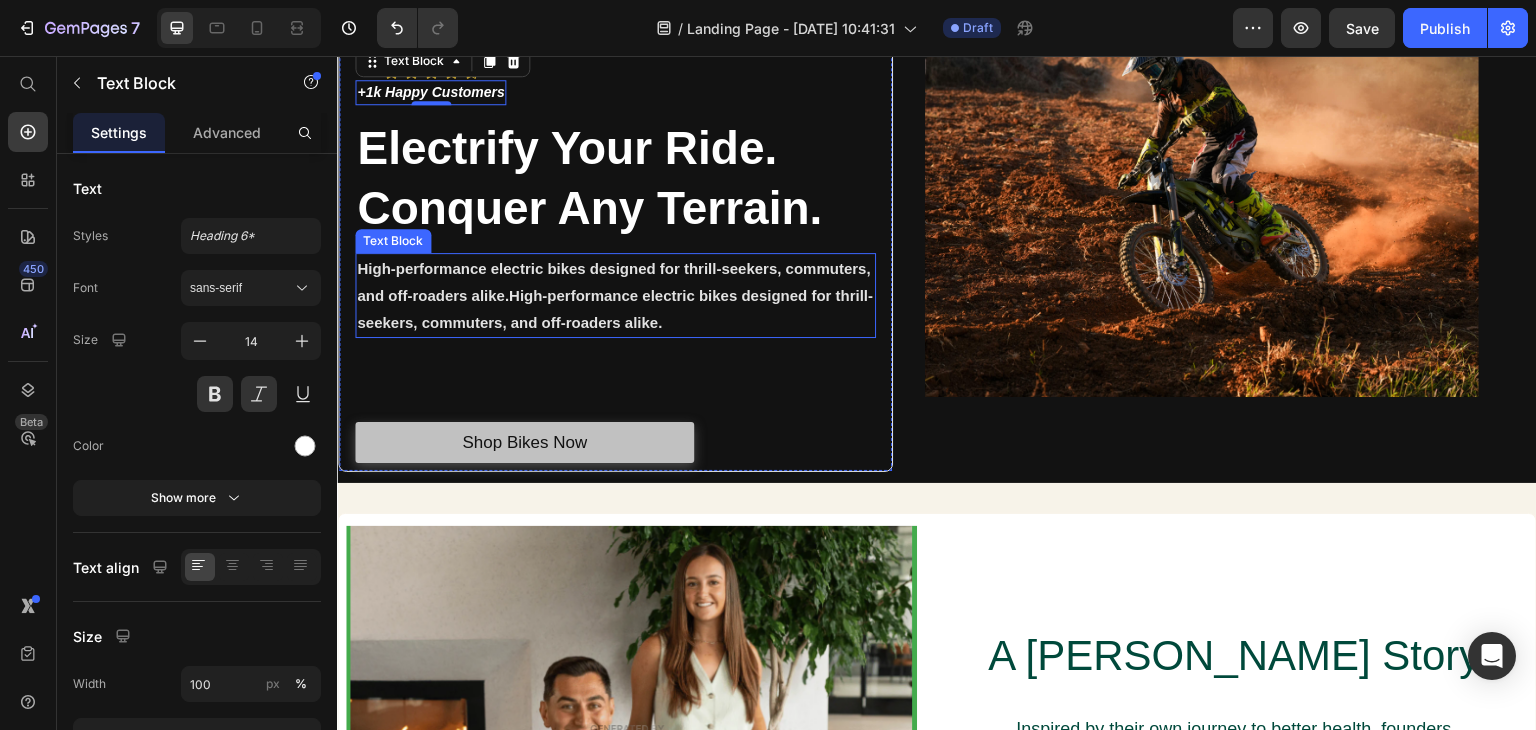 scroll, scrollTop: 14, scrollLeft: 0, axis: vertical 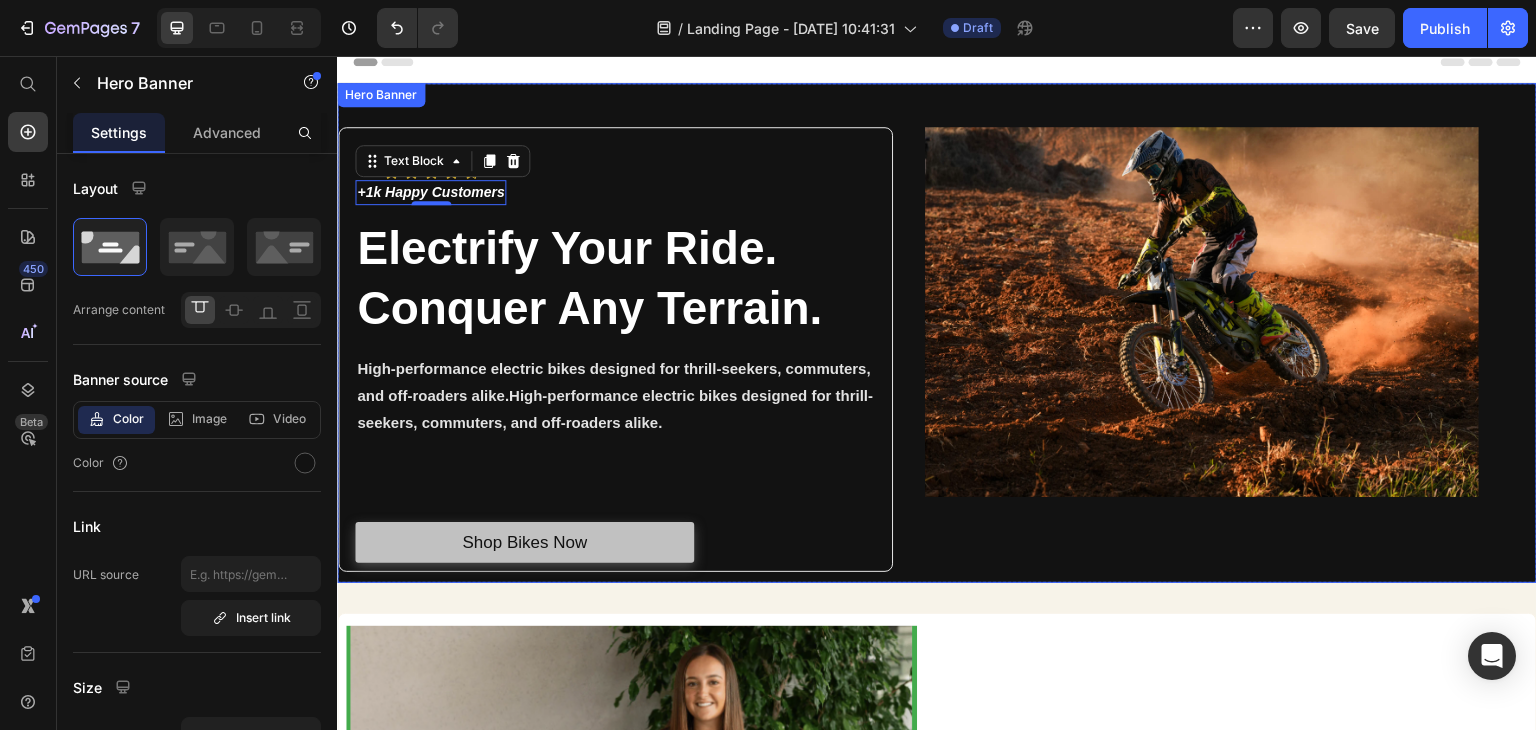 click on "Icon Icon Icon Icon Icon Icon List +1k Happy Customers Text Block   0 Row Electrify Your Ride. Conquer Any Terrain. Heading High-performance electric bikes designed for thrill-seekers, commuters, and off-roaders alike.High-performance electric bikes designed for thrill-seekers, commuters, and off-roaders alike. Text Block Text Block Text Block Shop Bikes Now Button Row Image Row Row" at bounding box center [937, 343] 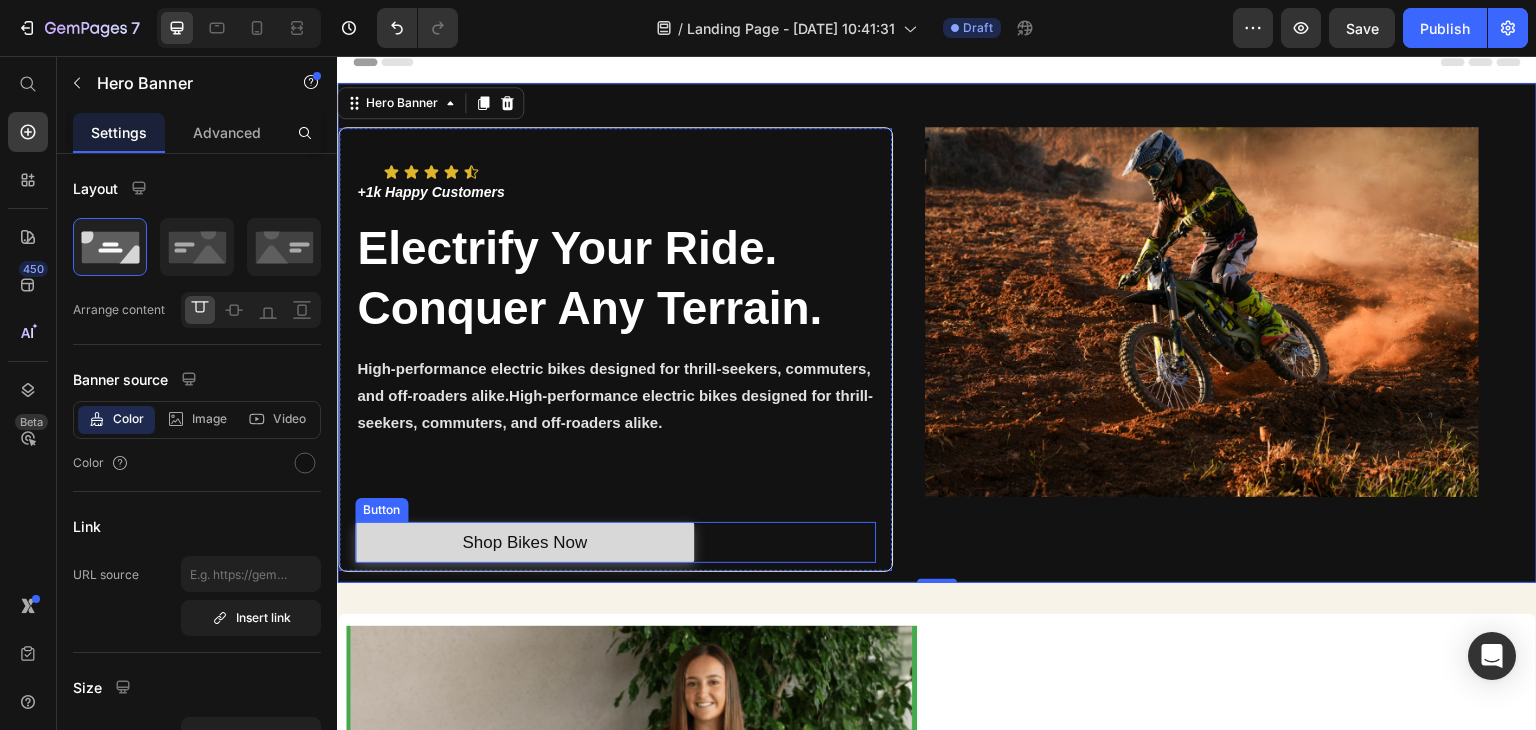 click on "Shop Bikes Now" at bounding box center (524, 543) 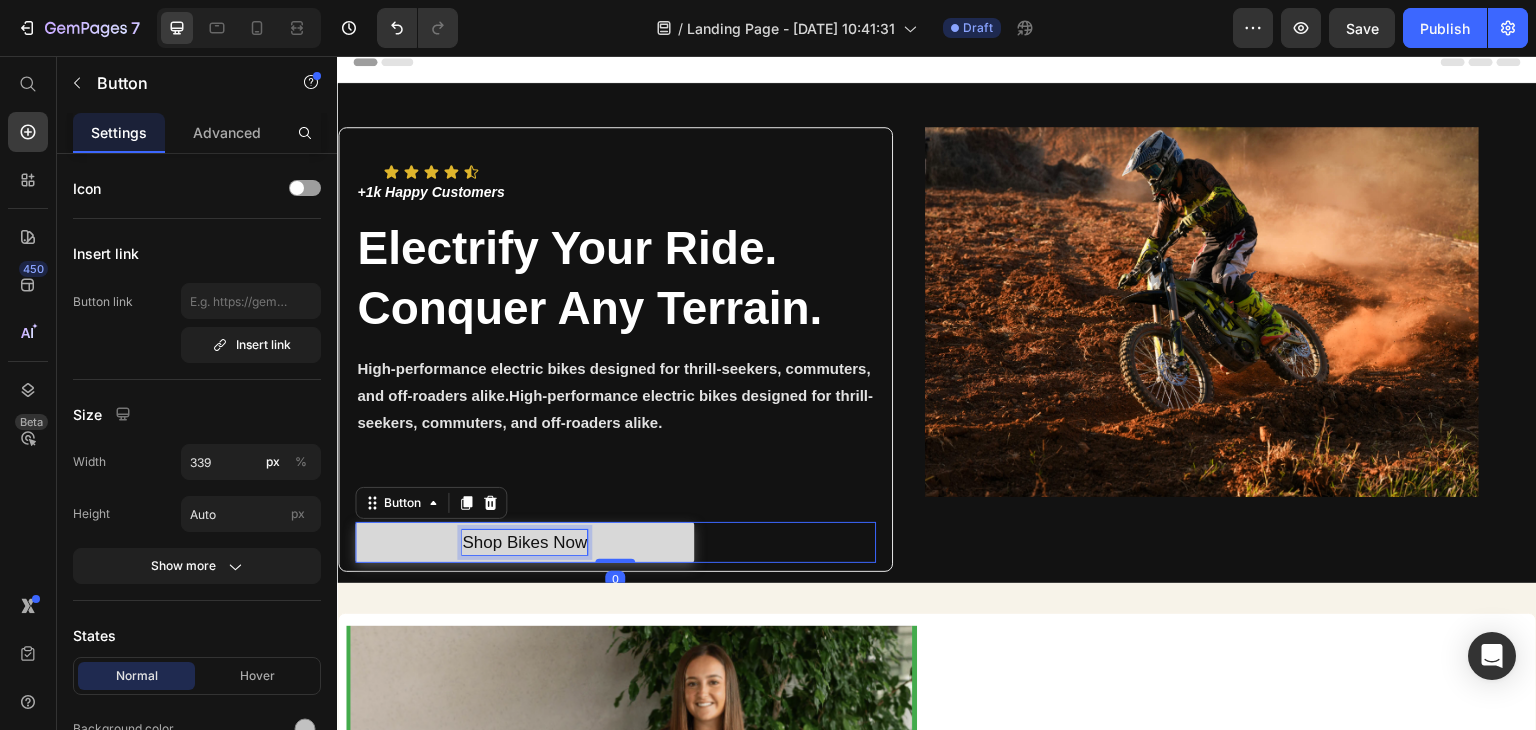 click on "Shop Bikes Now" at bounding box center (524, 543) 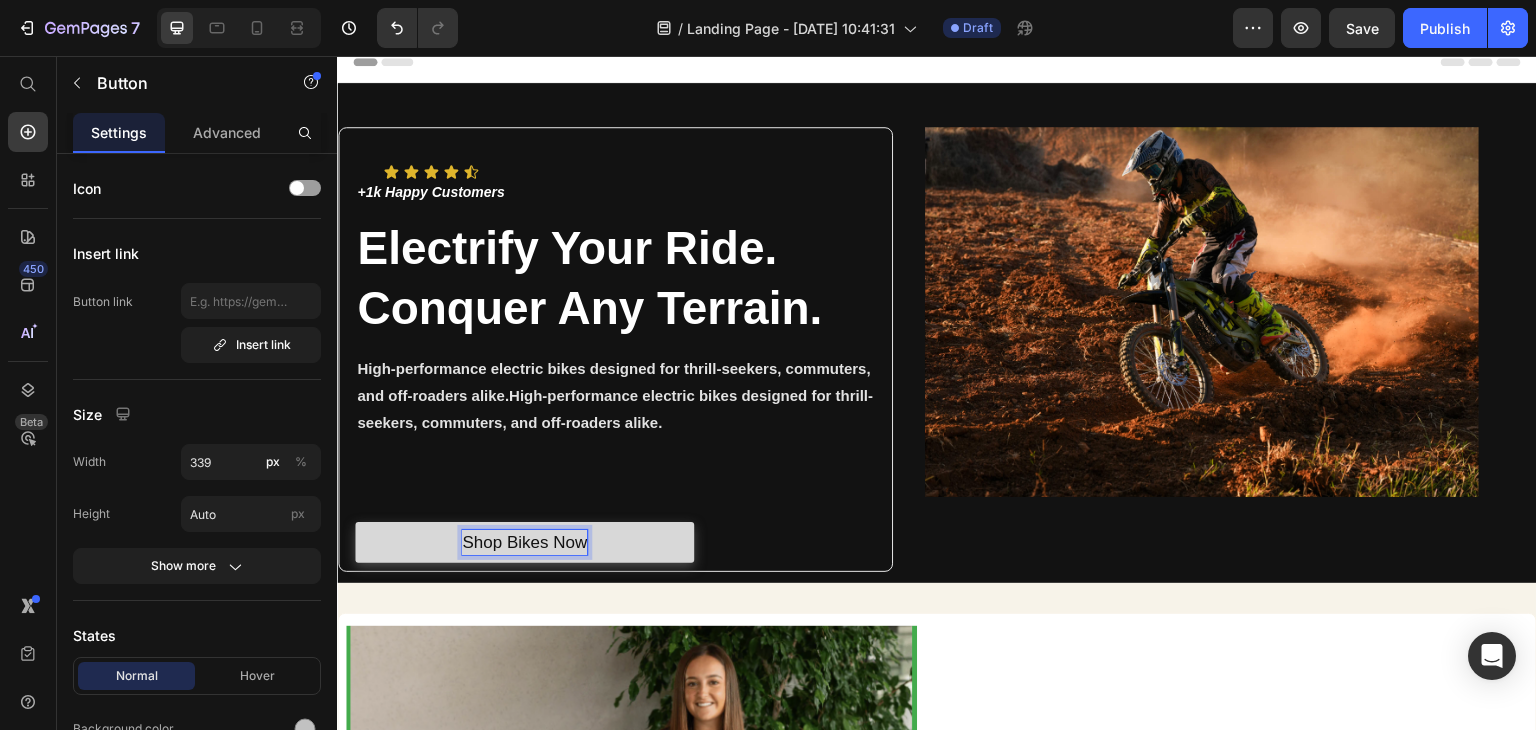 click on "Shop Bikes Now" at bounding box center (524, 543) 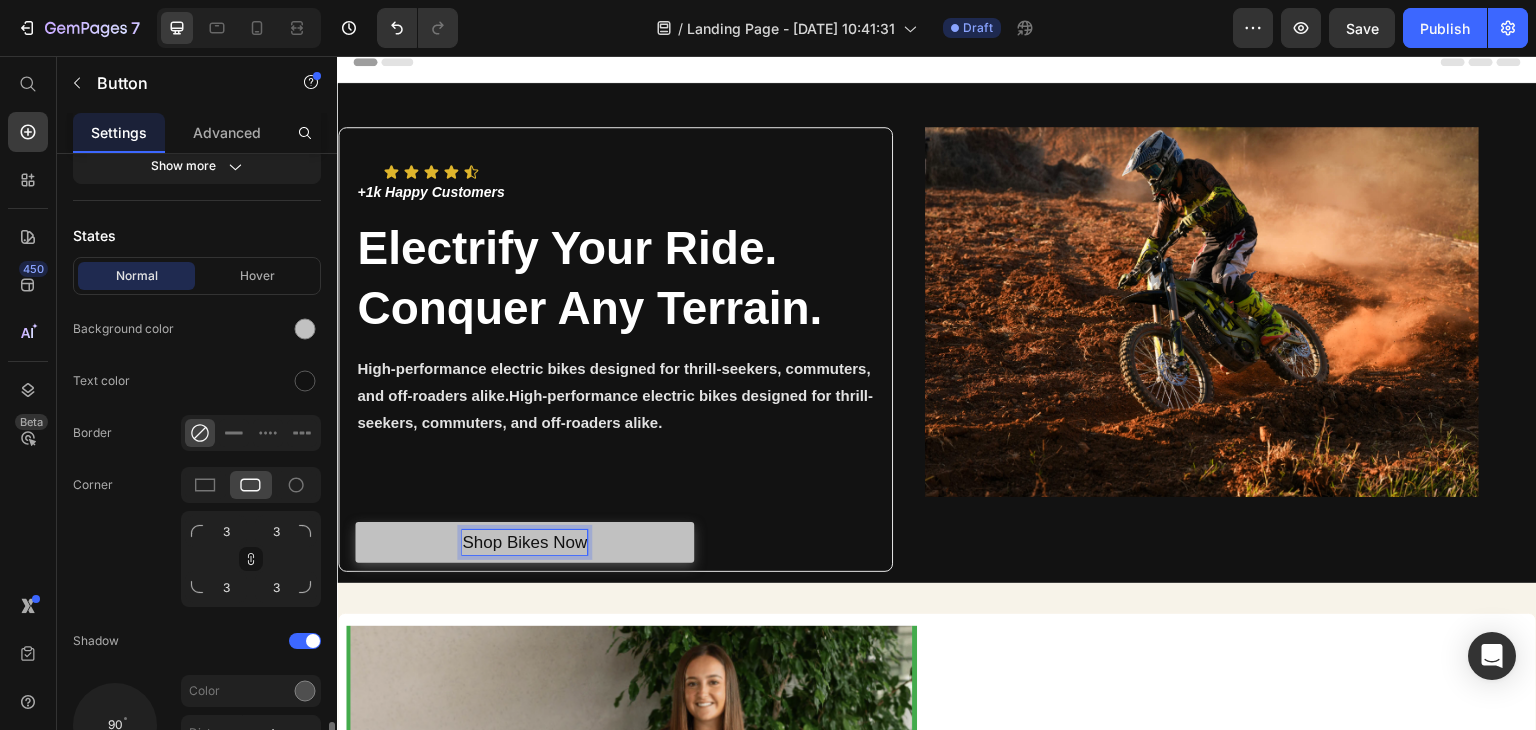 scroll, scrollTop: 800, scrollLeft: 0, axis: vertical 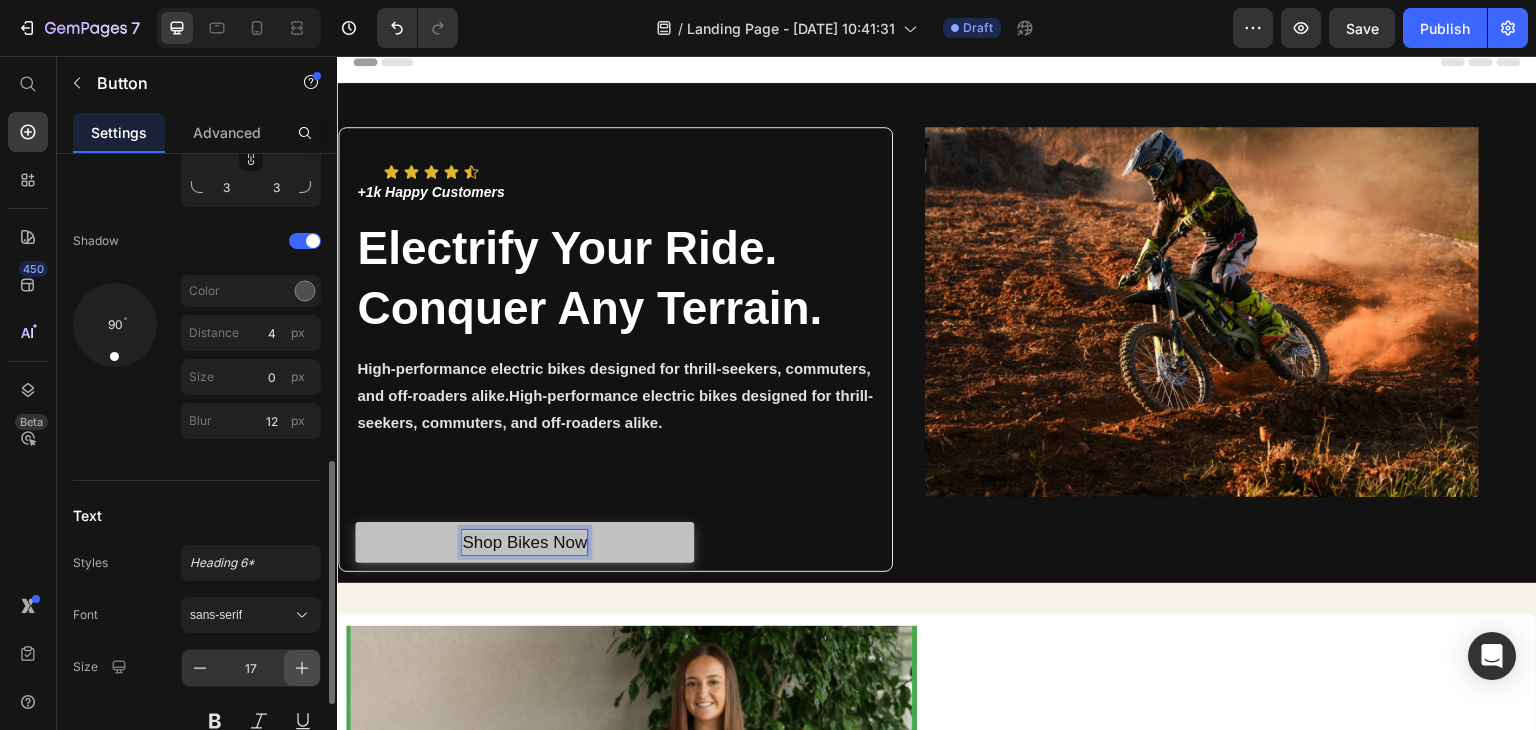 click 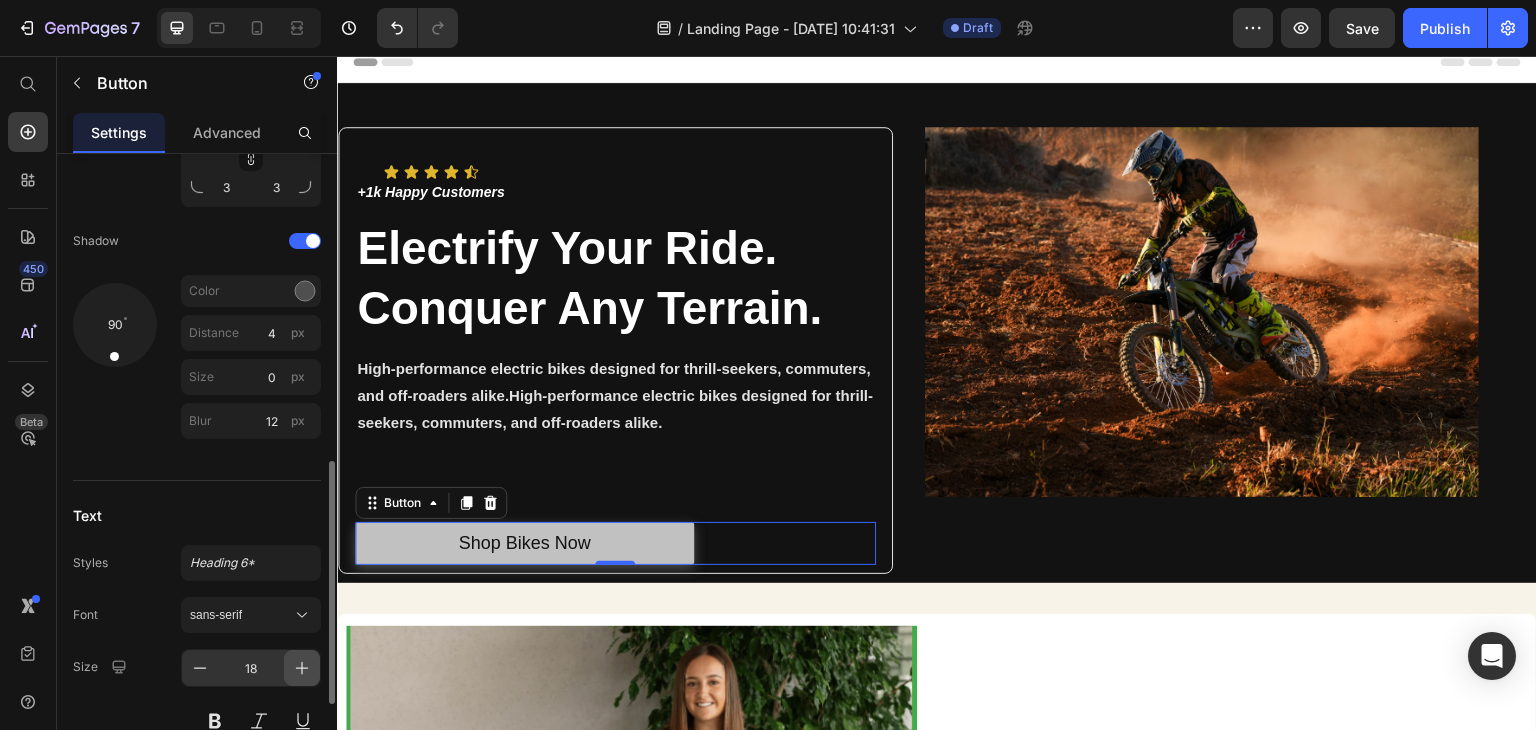 click 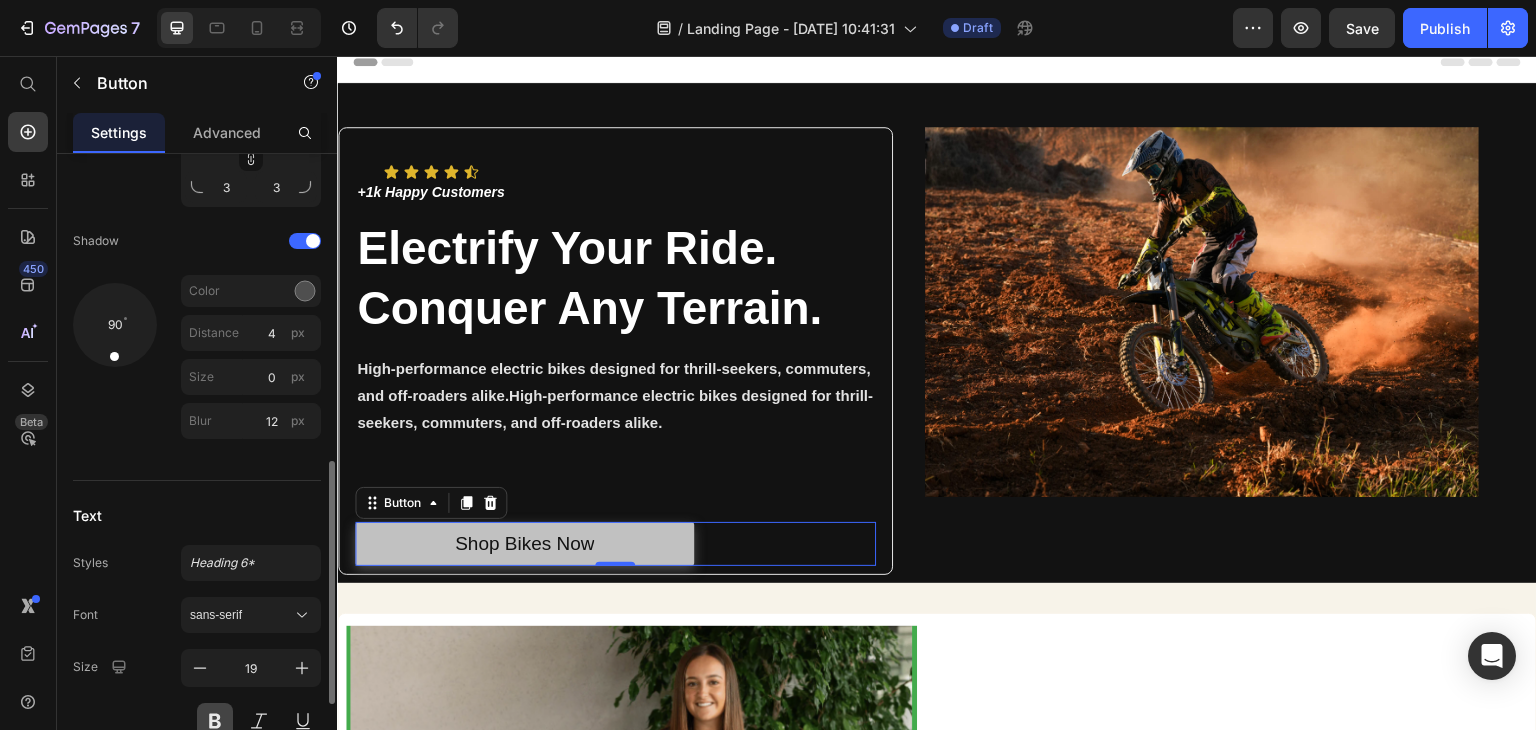 click at bounding box center (215, 721) 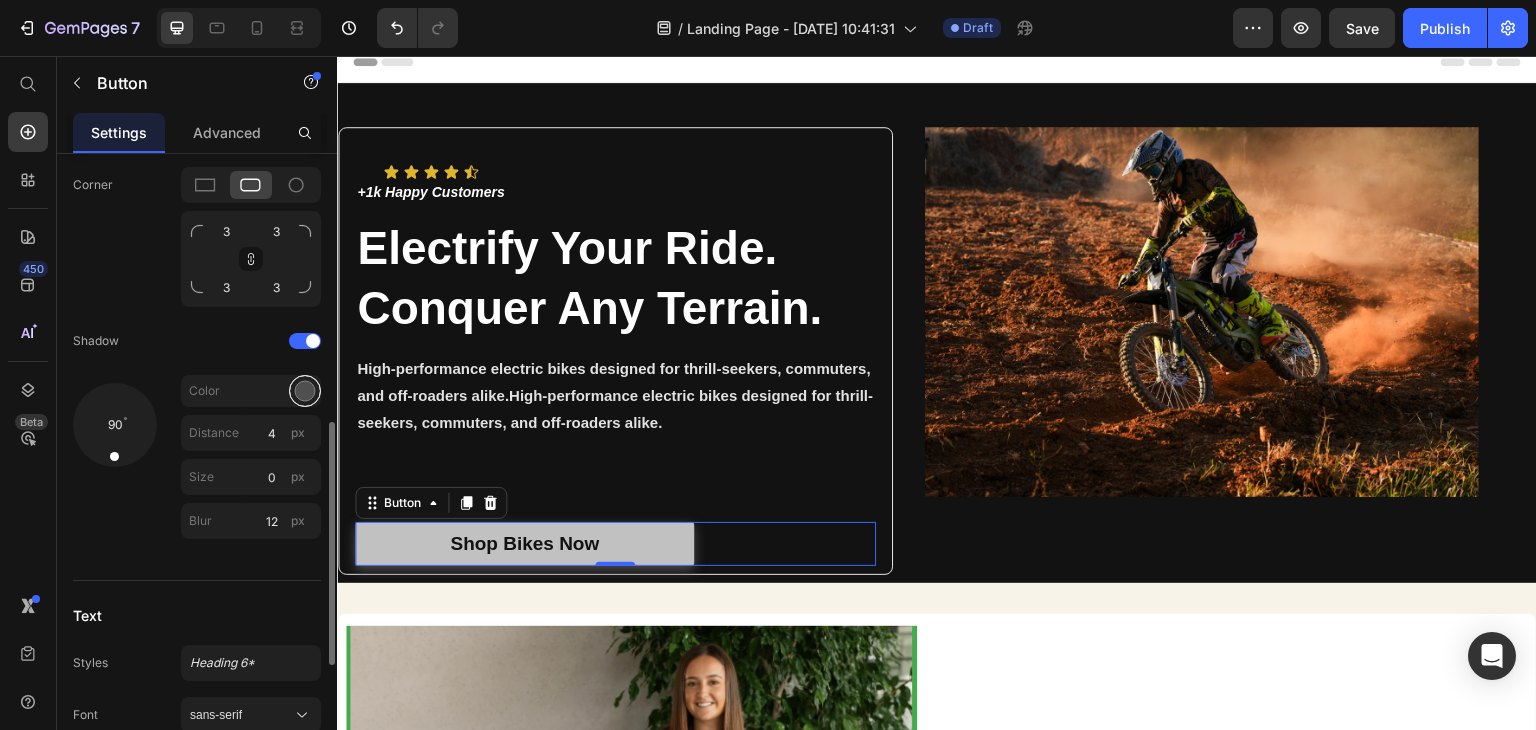 scroll, scrollTop: 400, scrollLeft: 0, axis: vertical 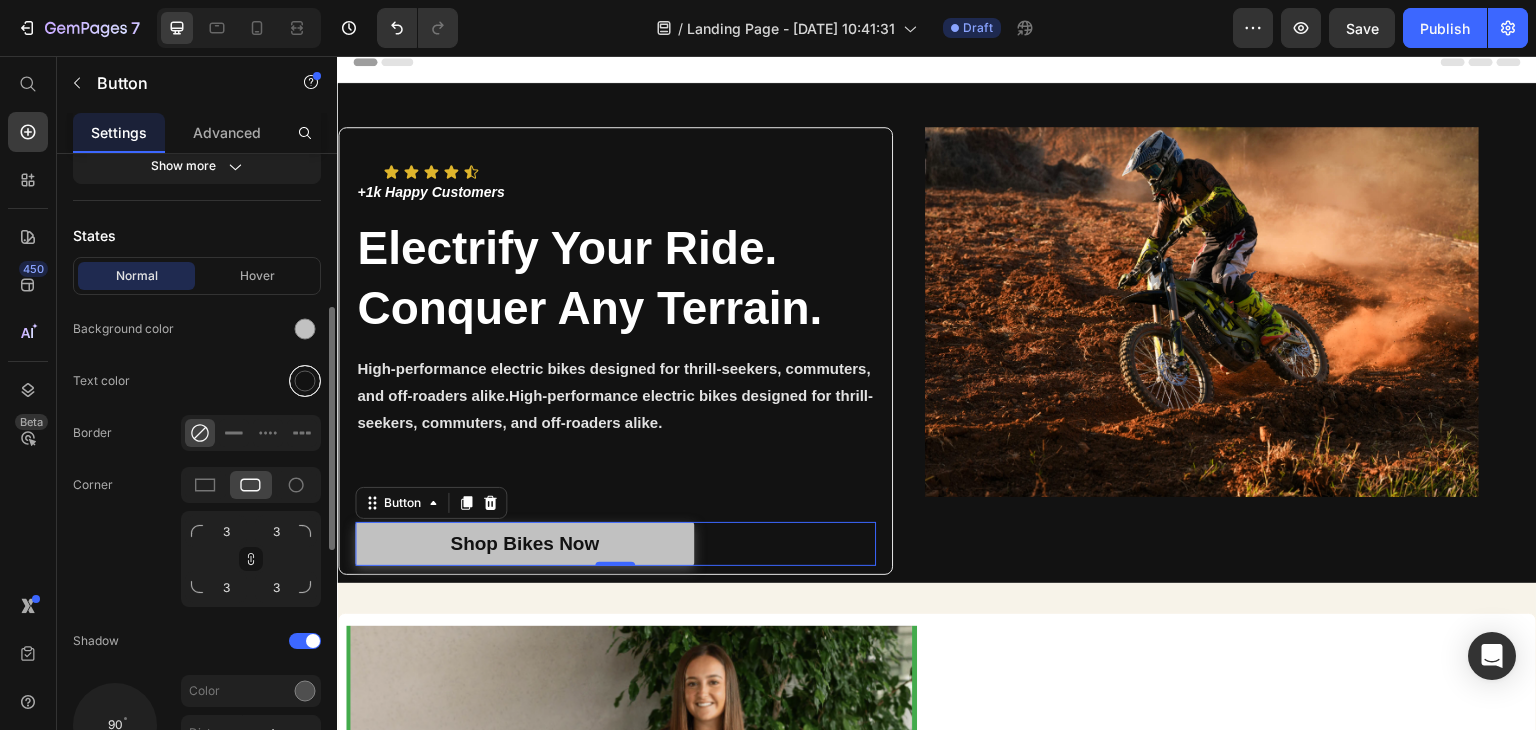 click at bounding box center (305, 381) 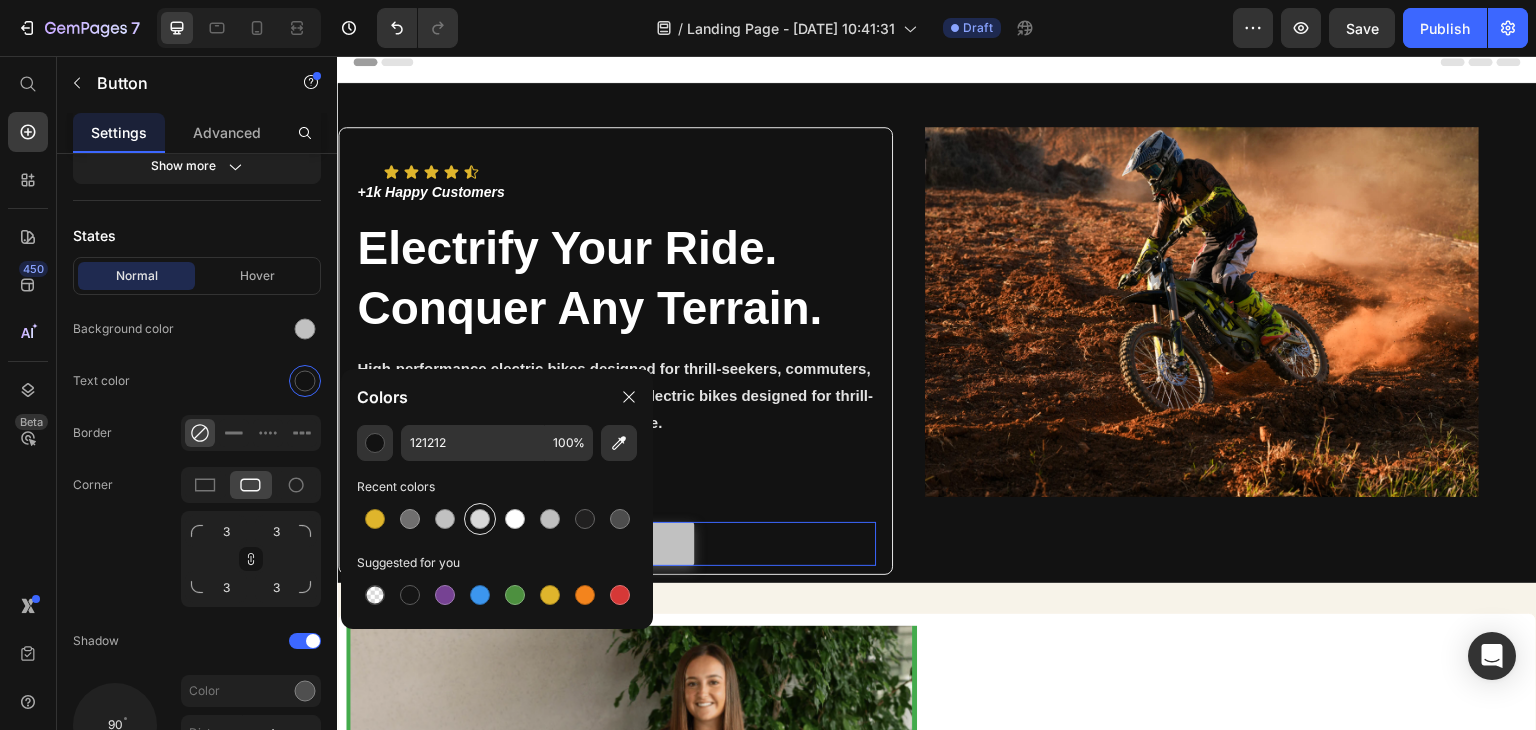 click at bounding box center [480, 519] 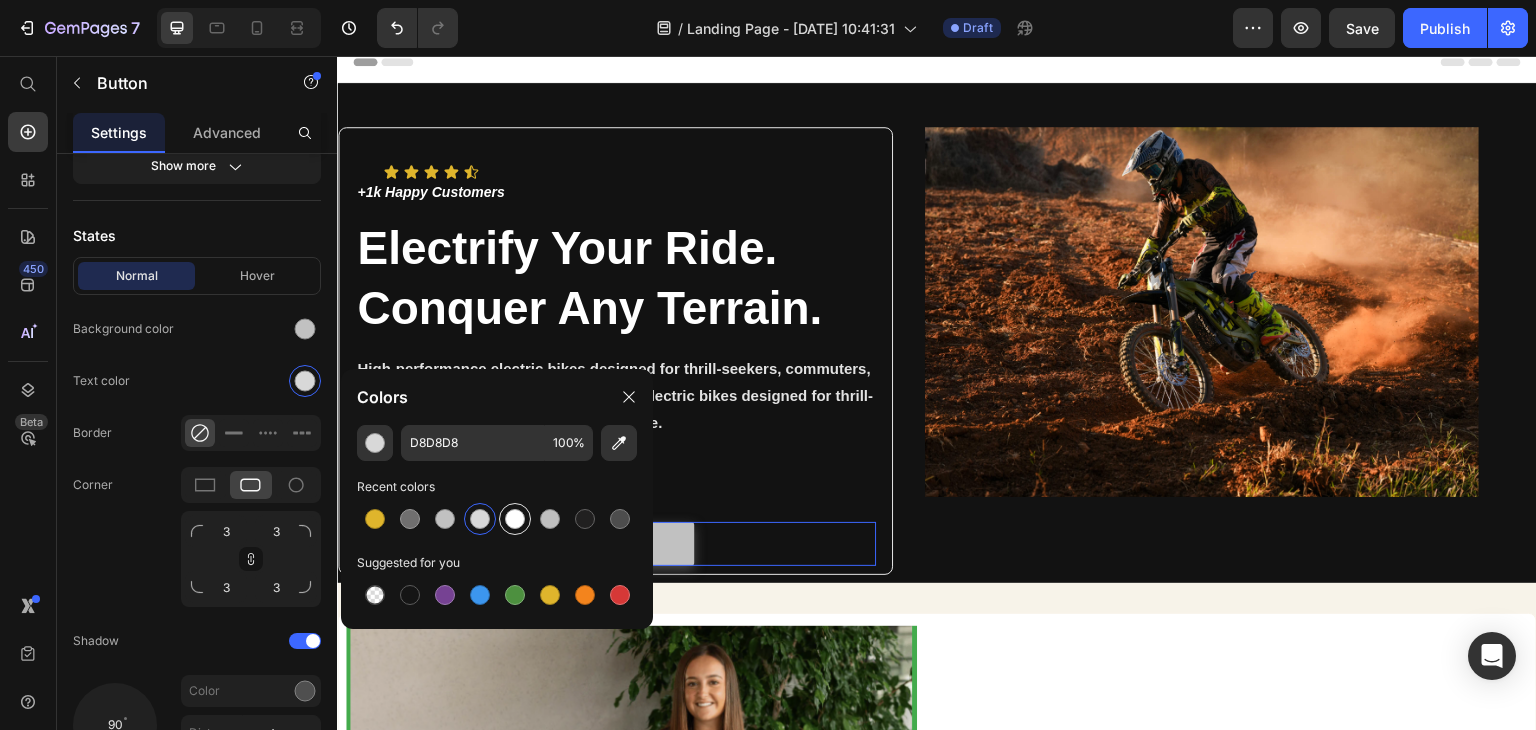 click at bounding box center [515, 519] 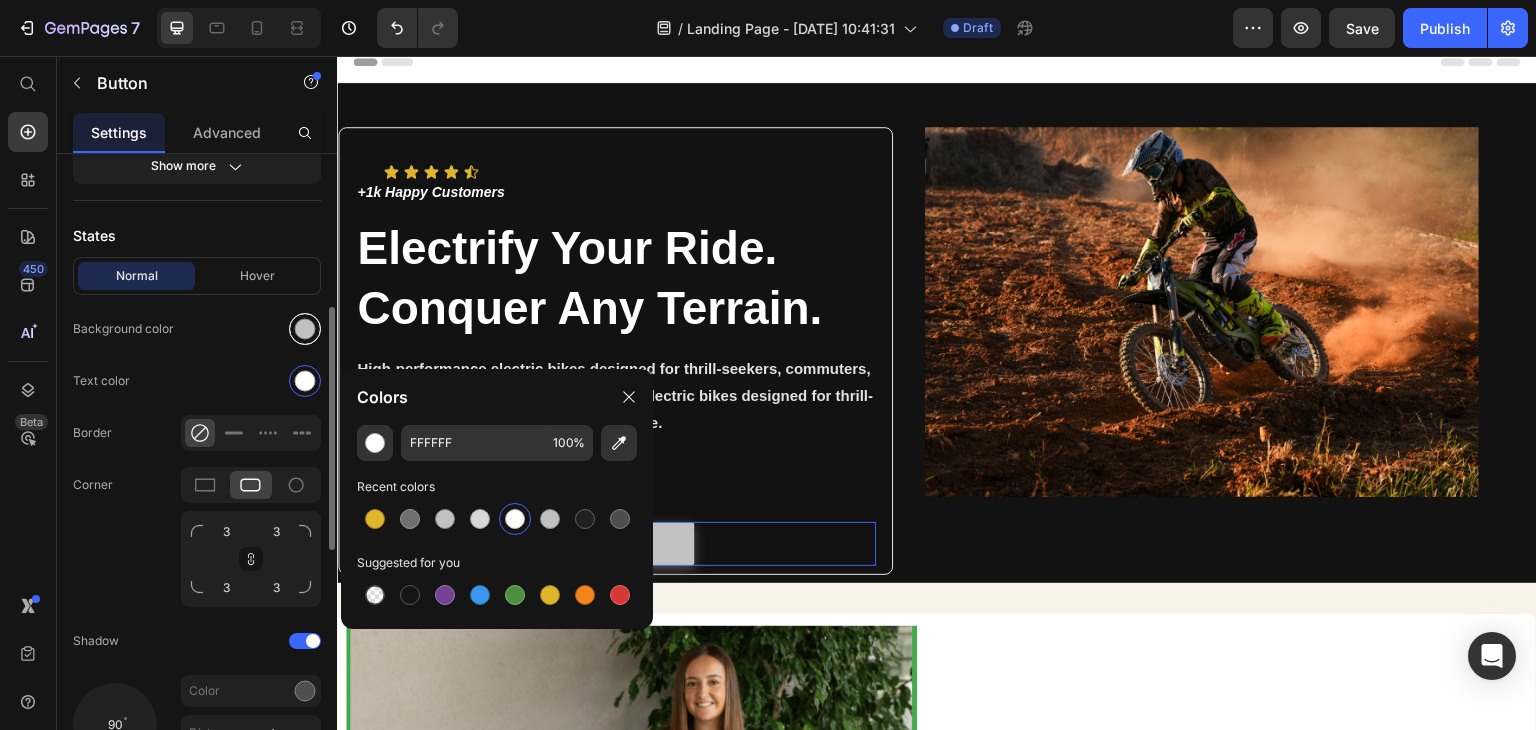 click at bounding box center [305, 329] 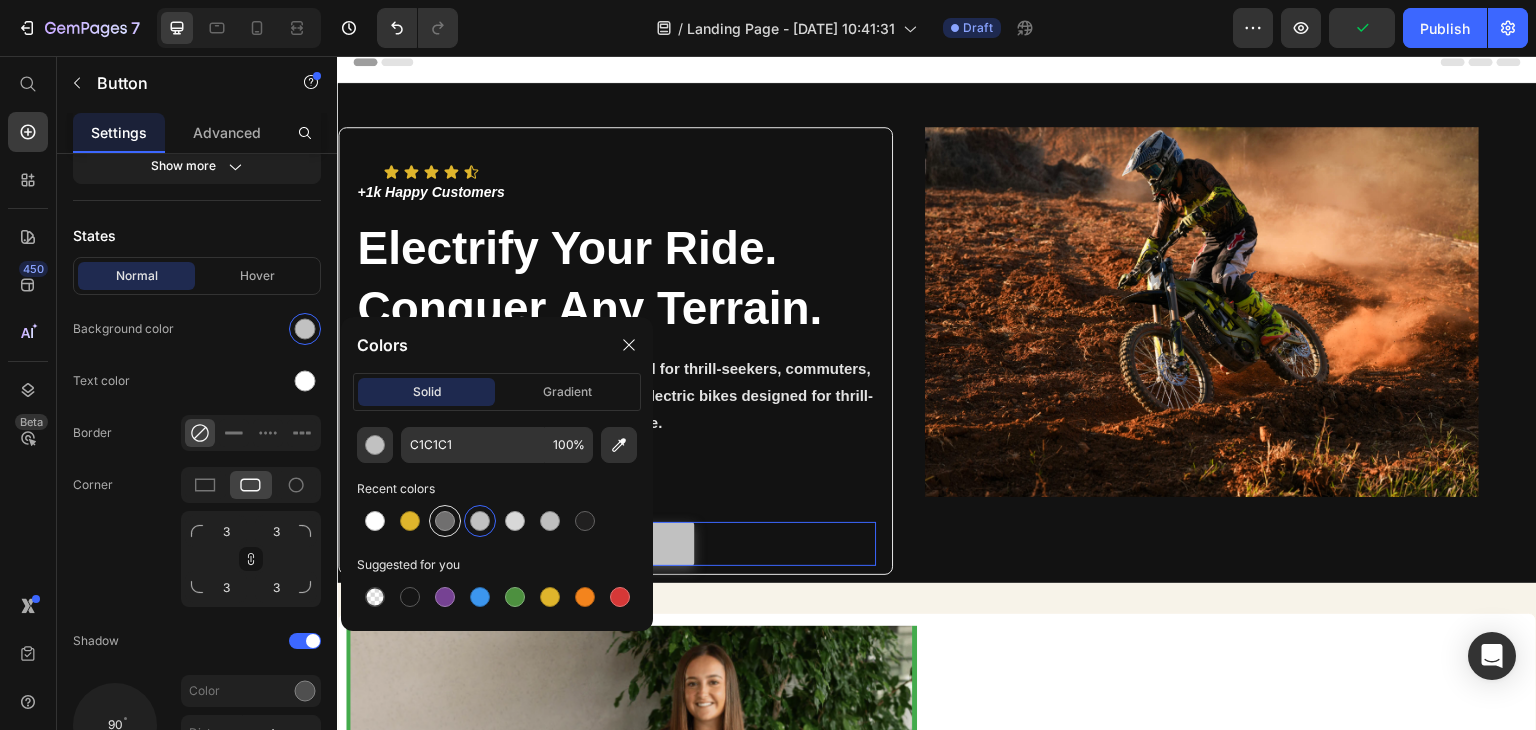 click at bounding box center (445, 521) 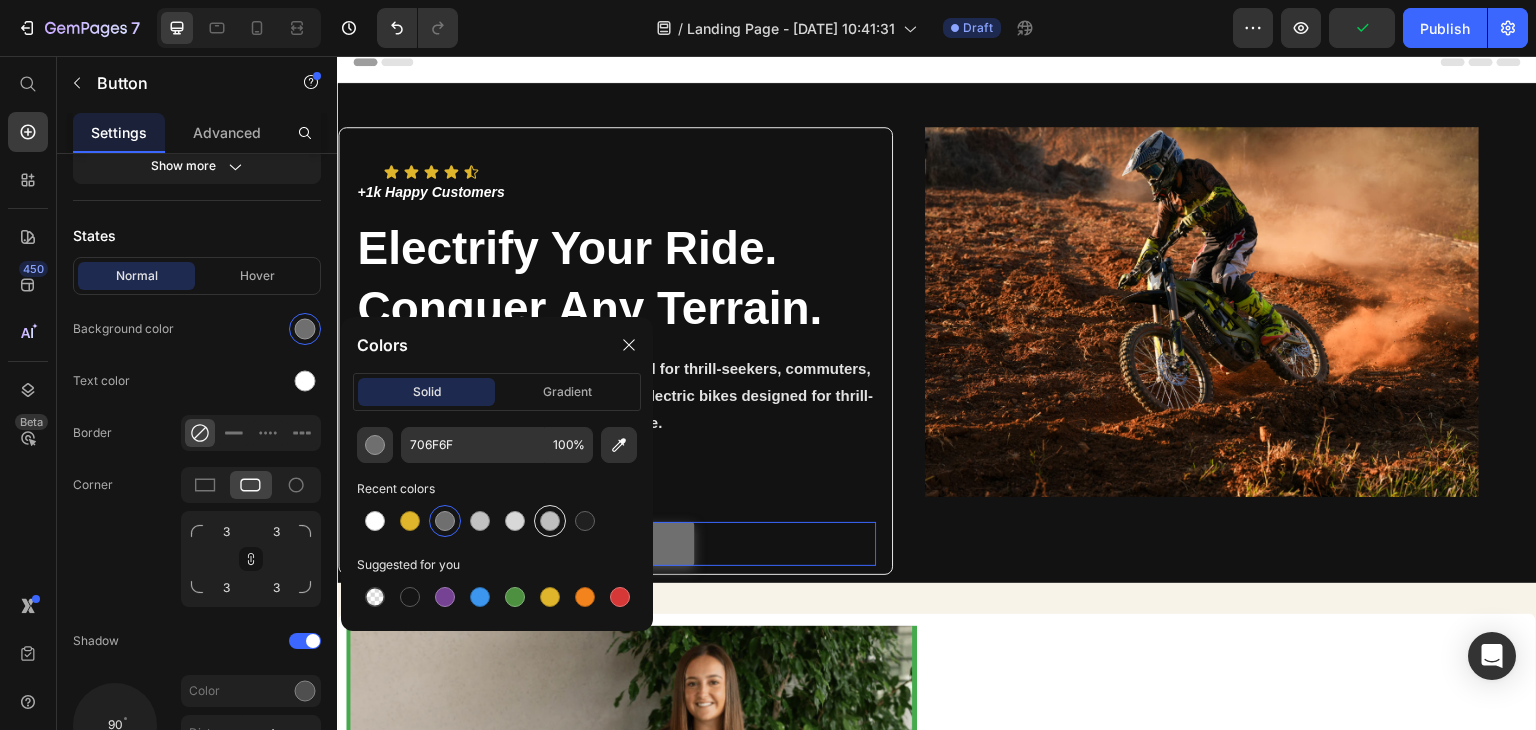 click at bounding box center [550, 521] 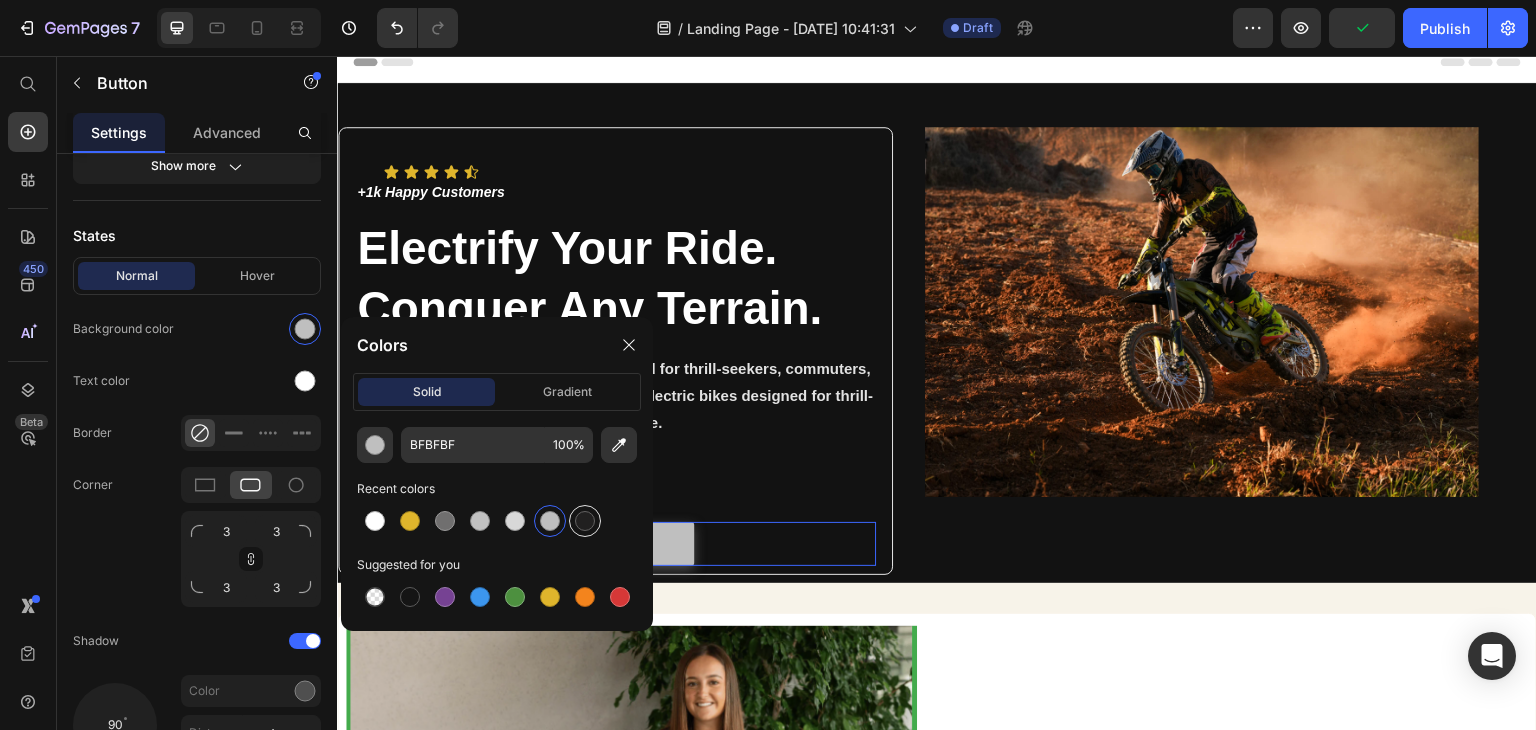 click at bounding box center (585, 521) 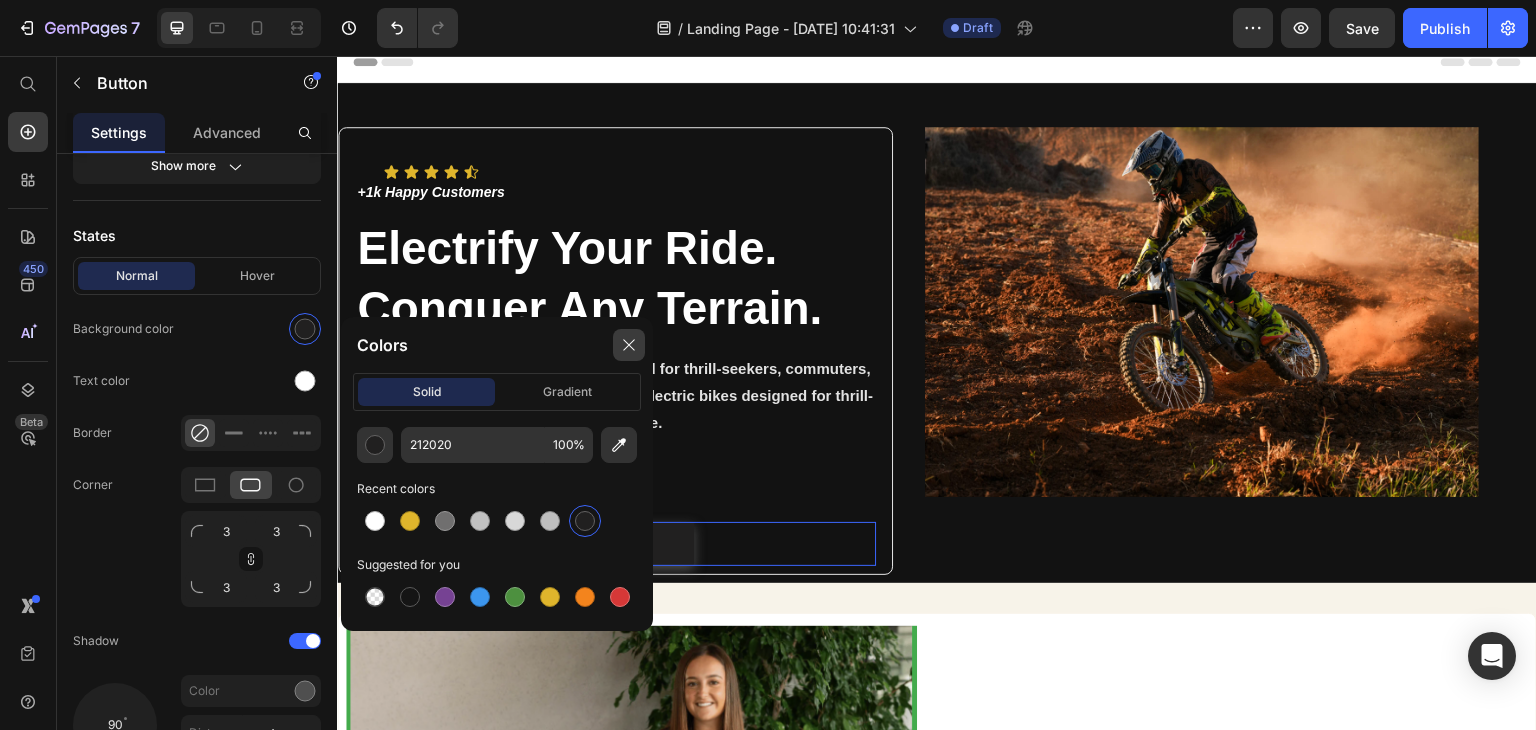 click 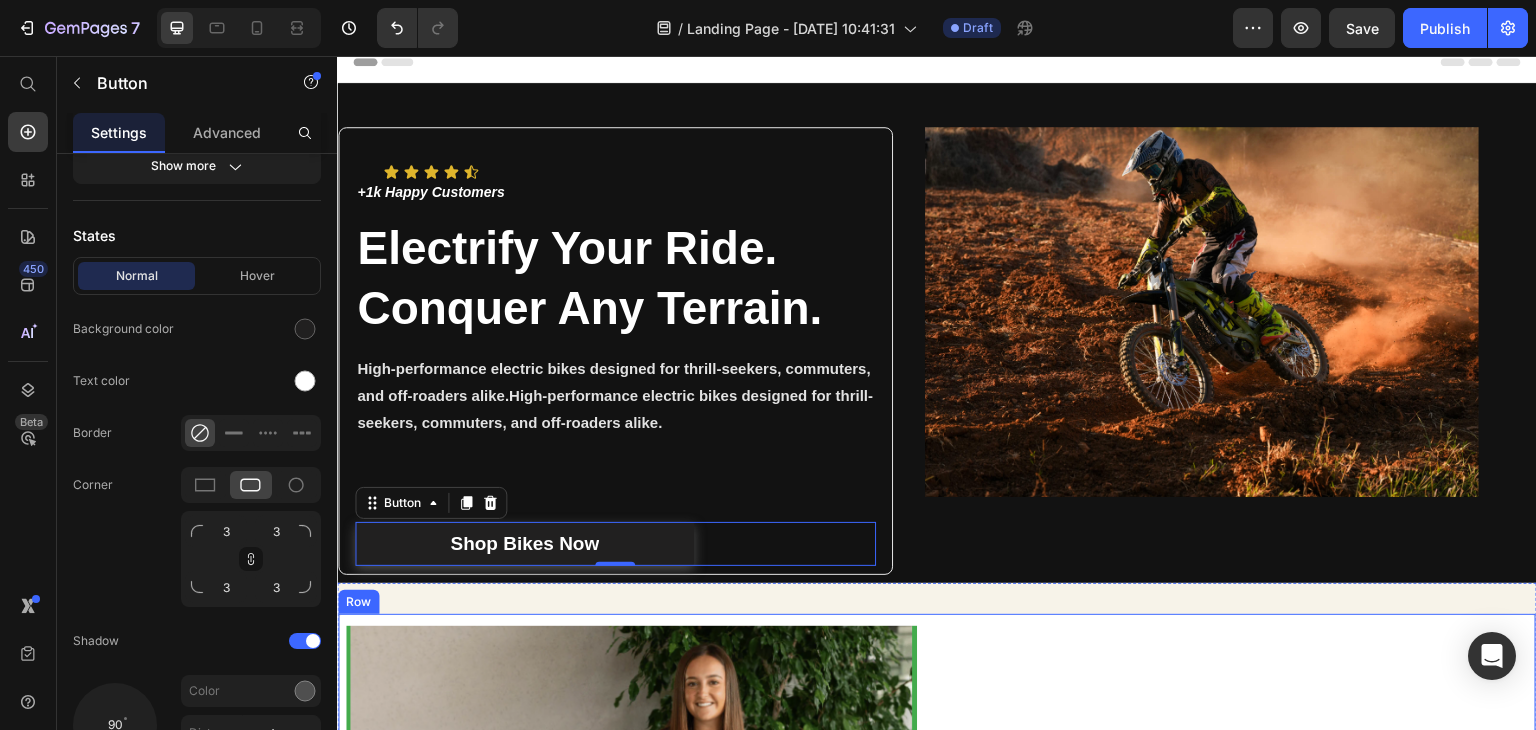 scroll, scrollTop: 0, scrollLeft: 0, axis: both 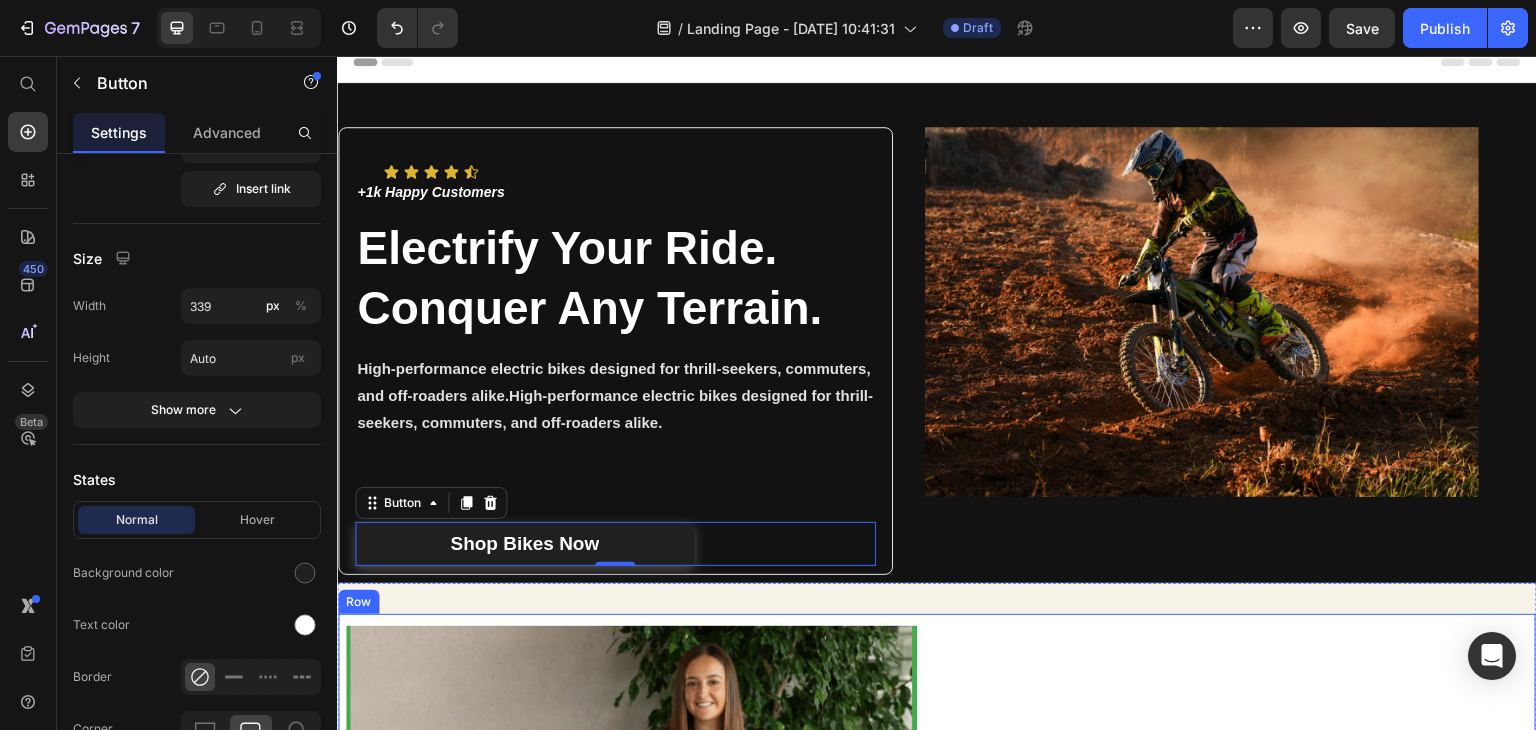 click on "Image A Rheal Story Heading Inspired by their own journey to better health, founders Charlotte & Sean. created Rheal to help more people feel healthier & happier with superfoods. Text Block READ MORE Button Row Section 2" at bounding box center (937, 848) 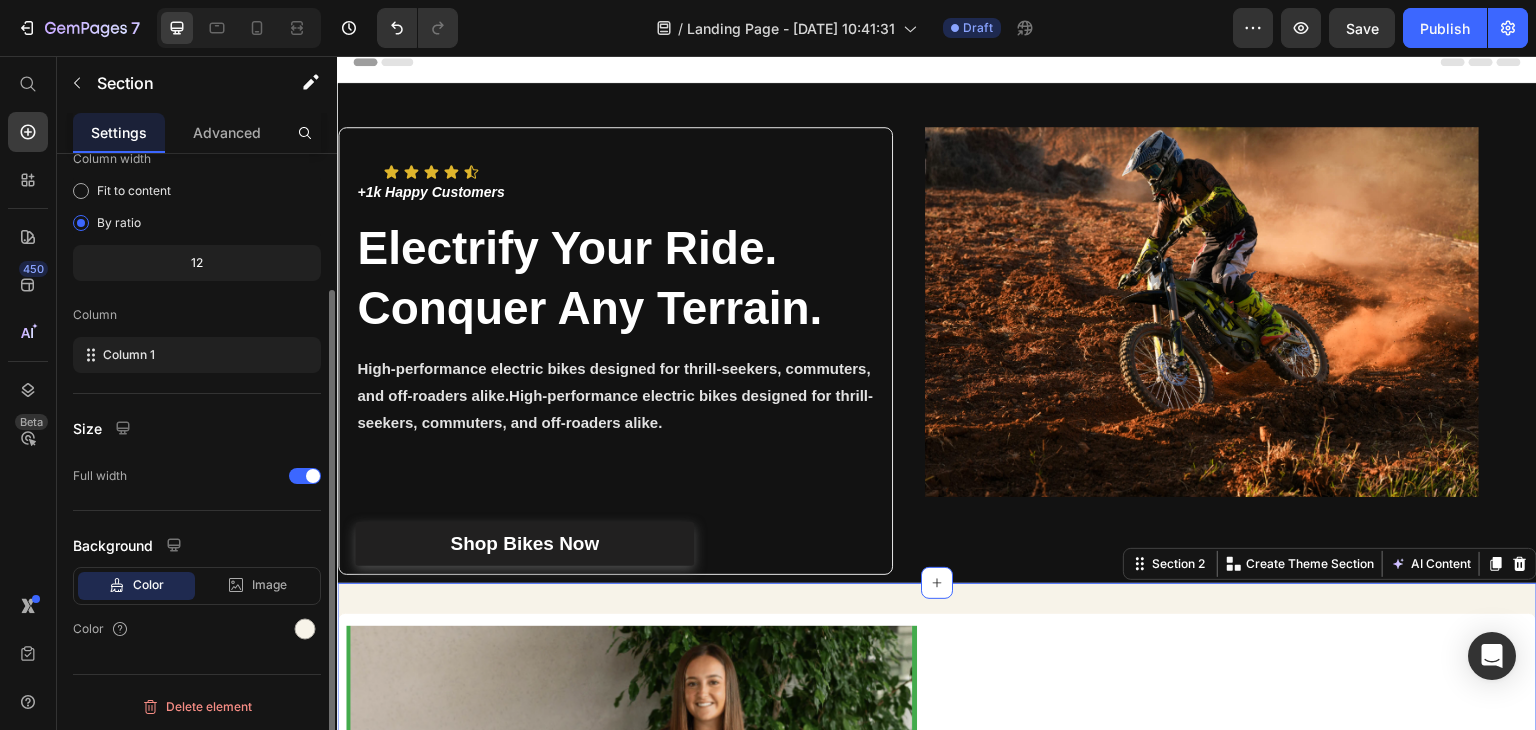 scroll, scrollTop: 0, scrollLeft: 0, axis: both 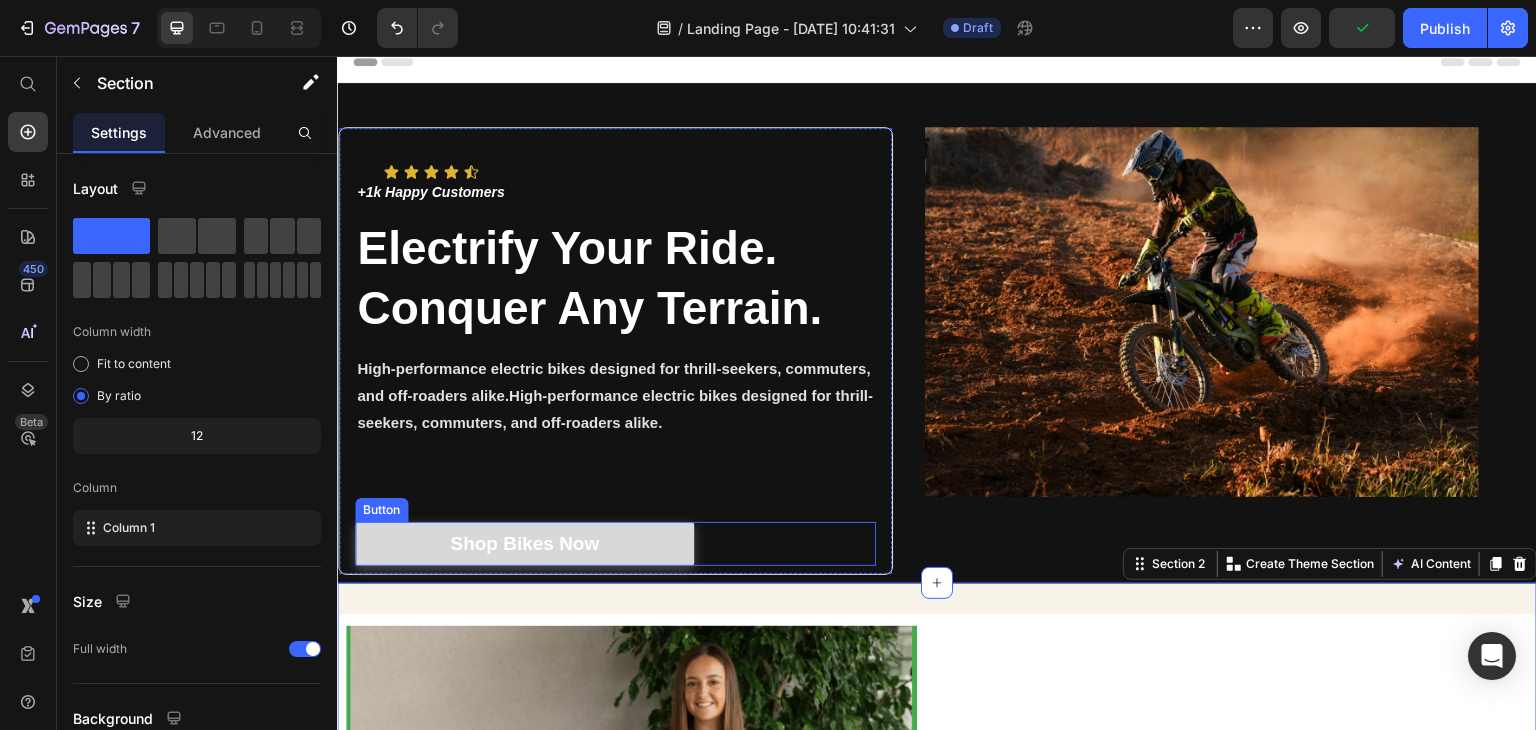 click on "Shop Bikes Now" at bounding box center [524, 544] 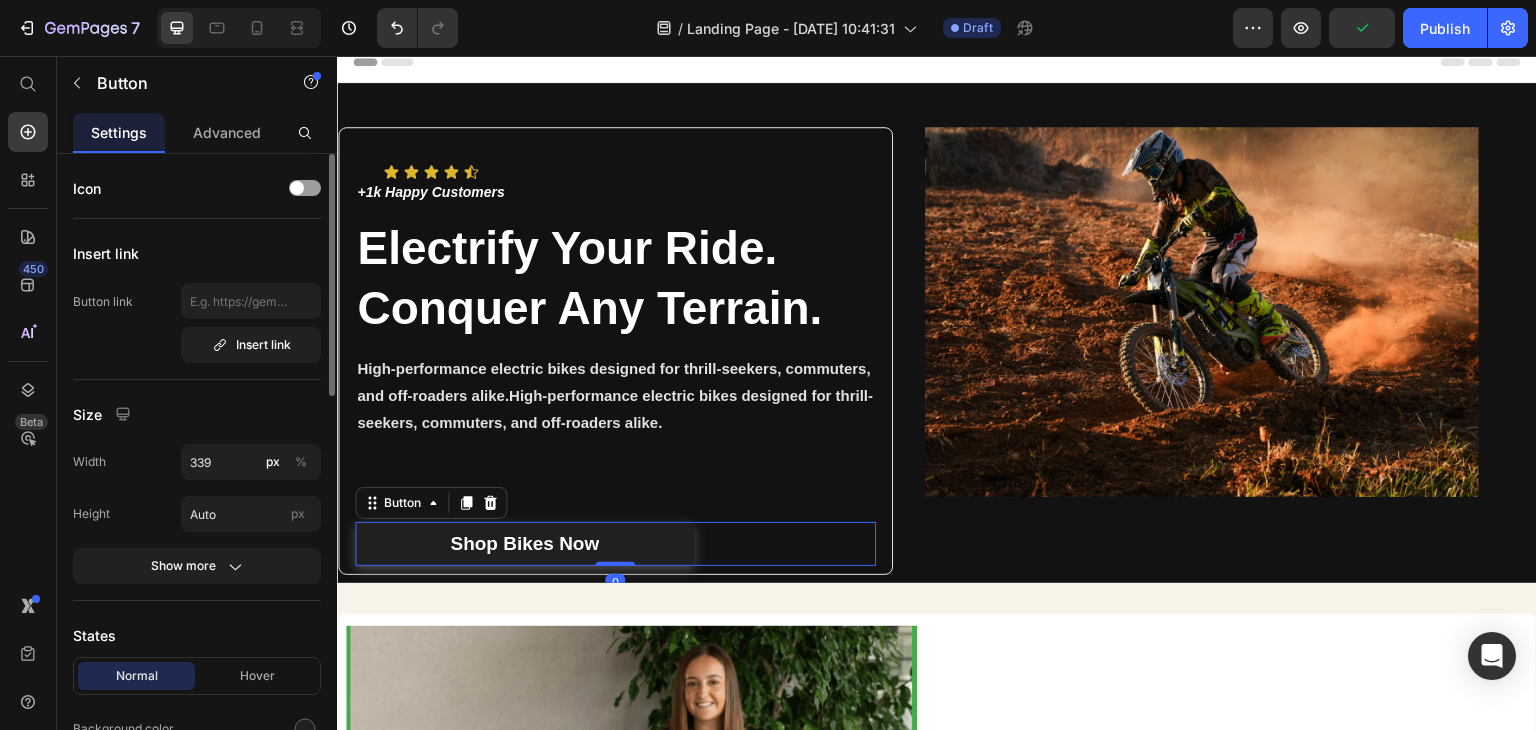 scroll, scrollTop: 400, scrollLeft: 0, axis: vertical 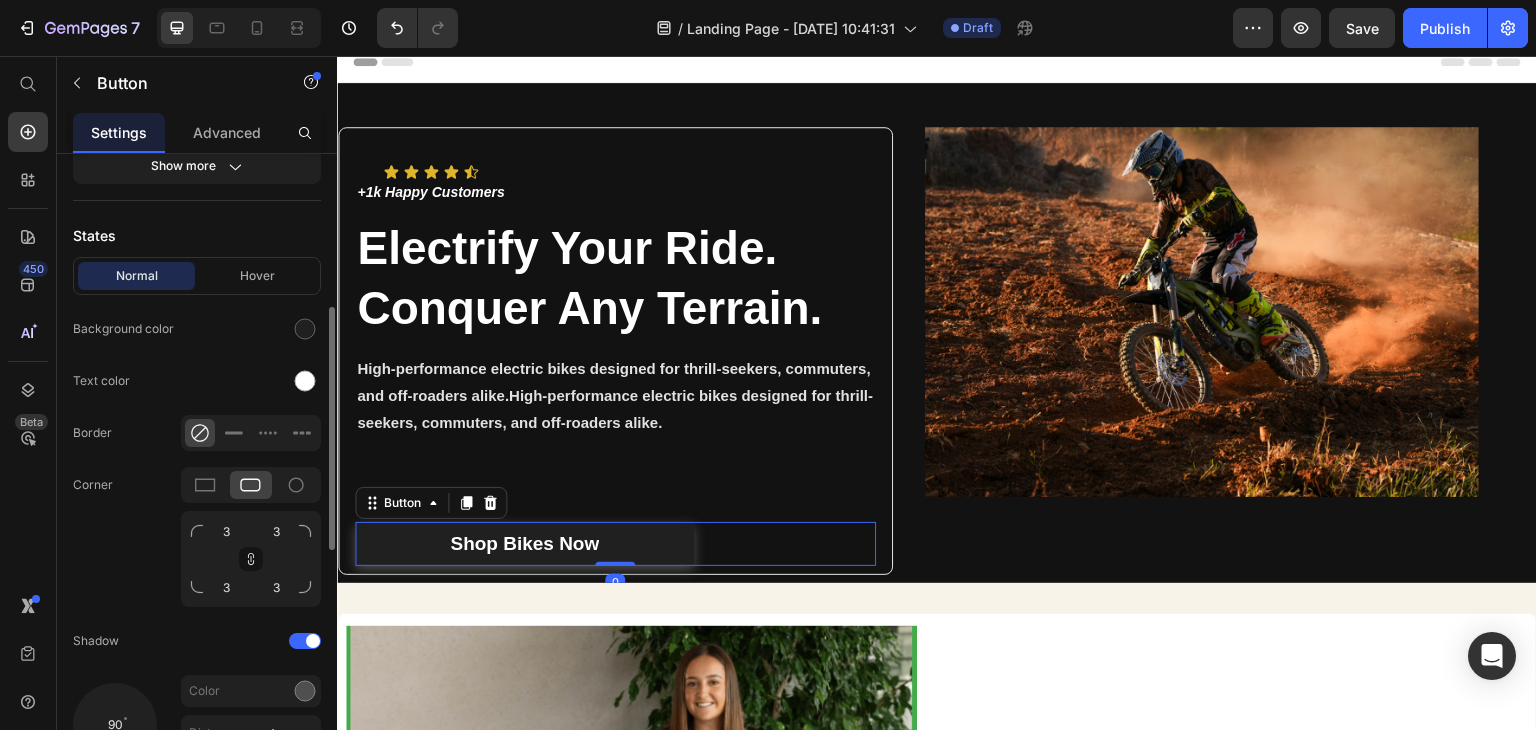 click on "Normal Hover" at bounding box center [197, 276] 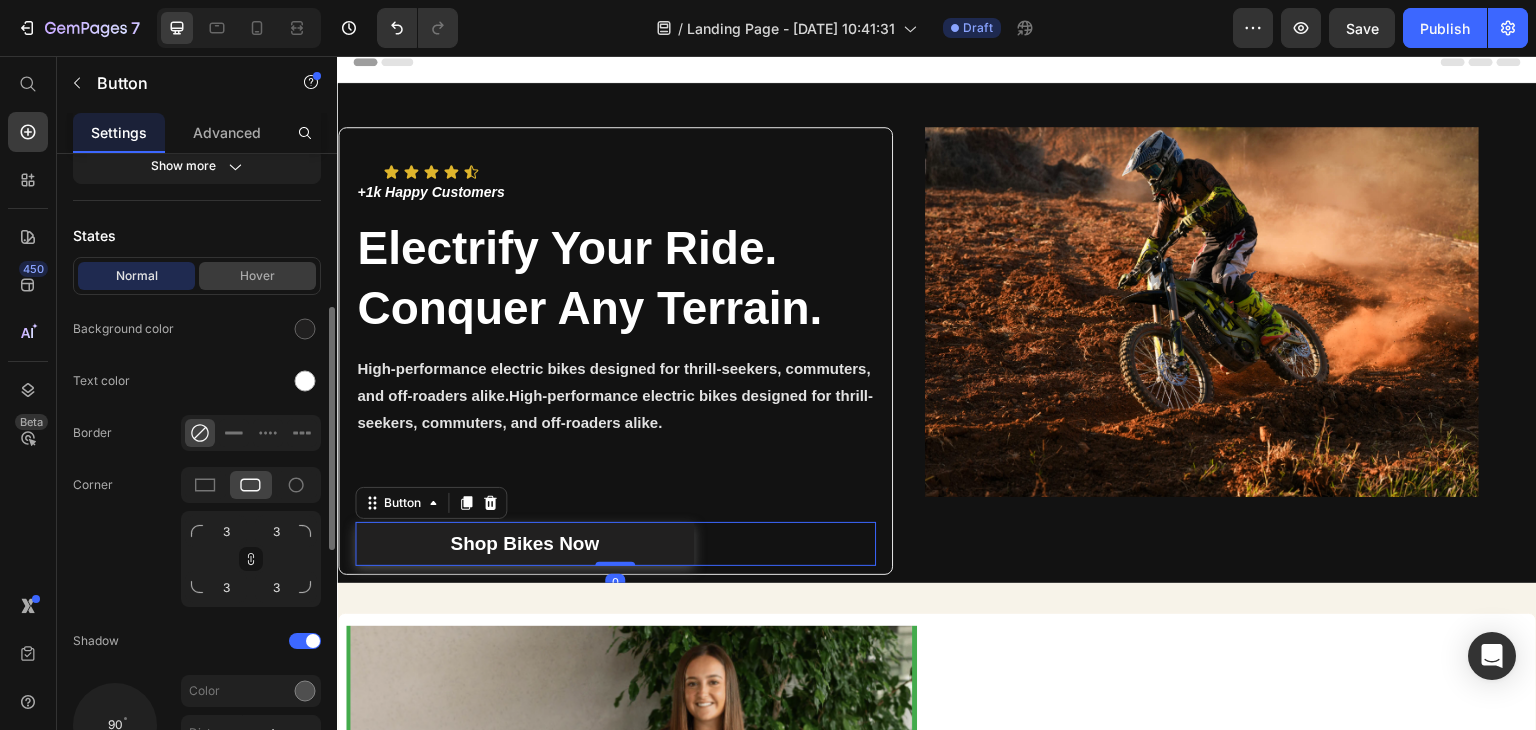 click on "Hover" at bounding box center [257, 276] 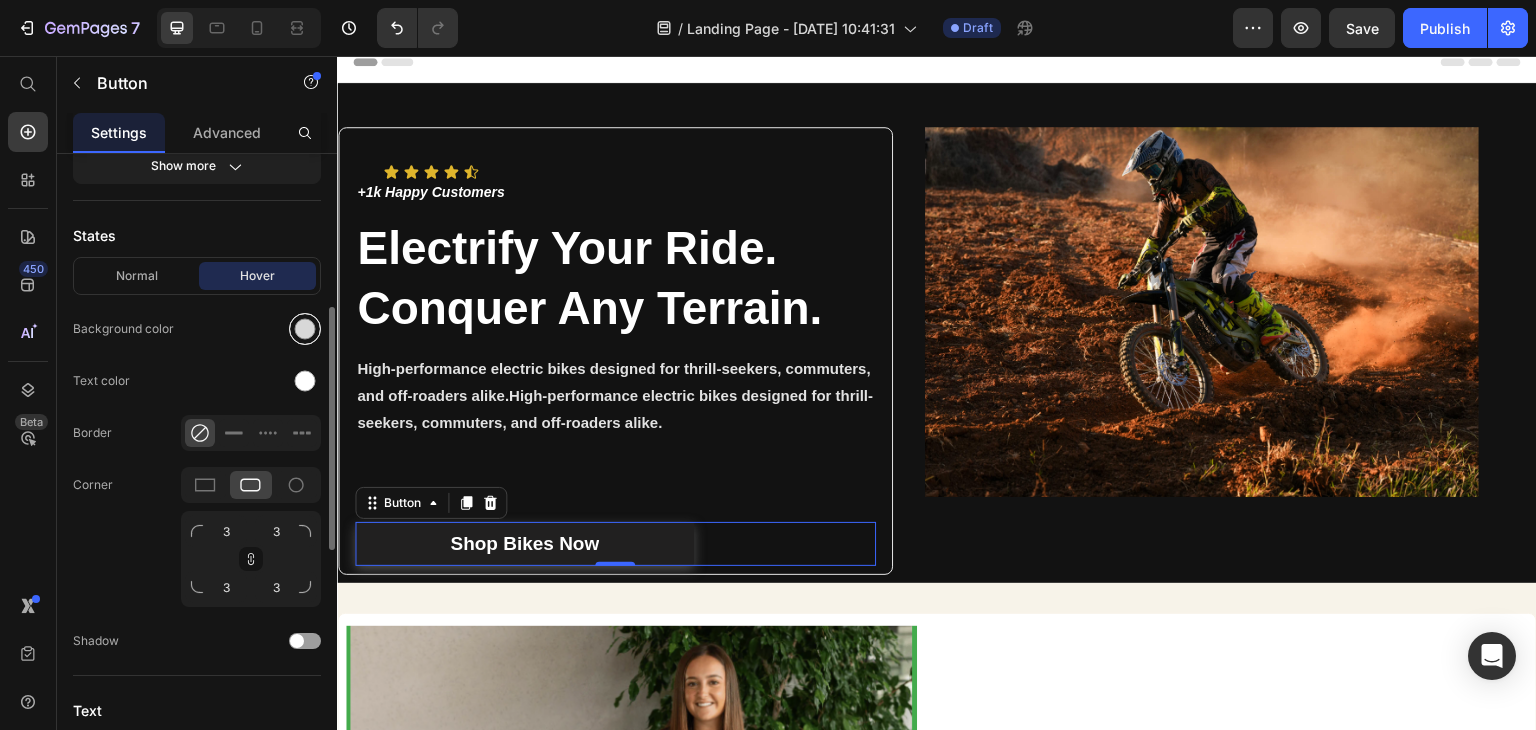 click at bounding box center (305, 329) 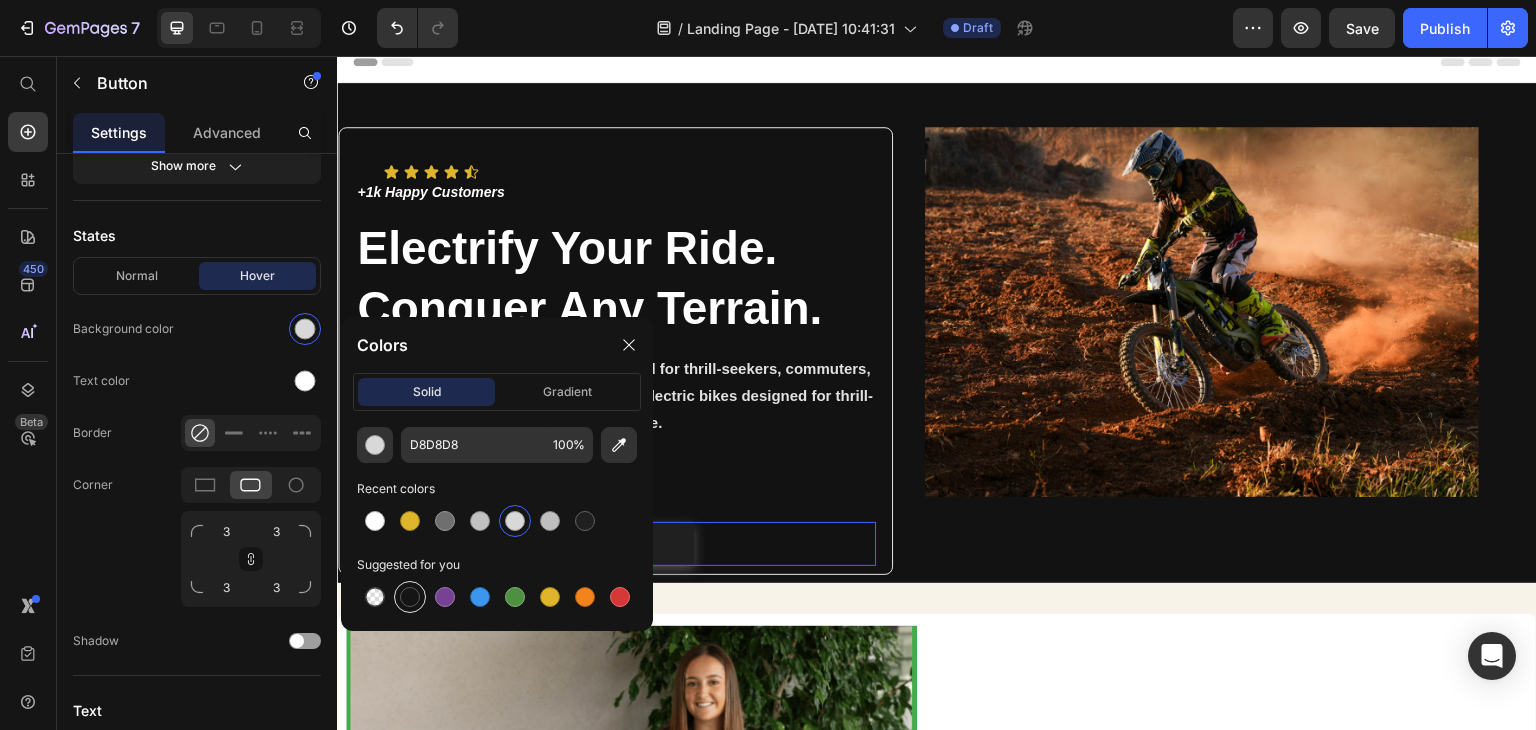 click at bounding box center (410, 597) 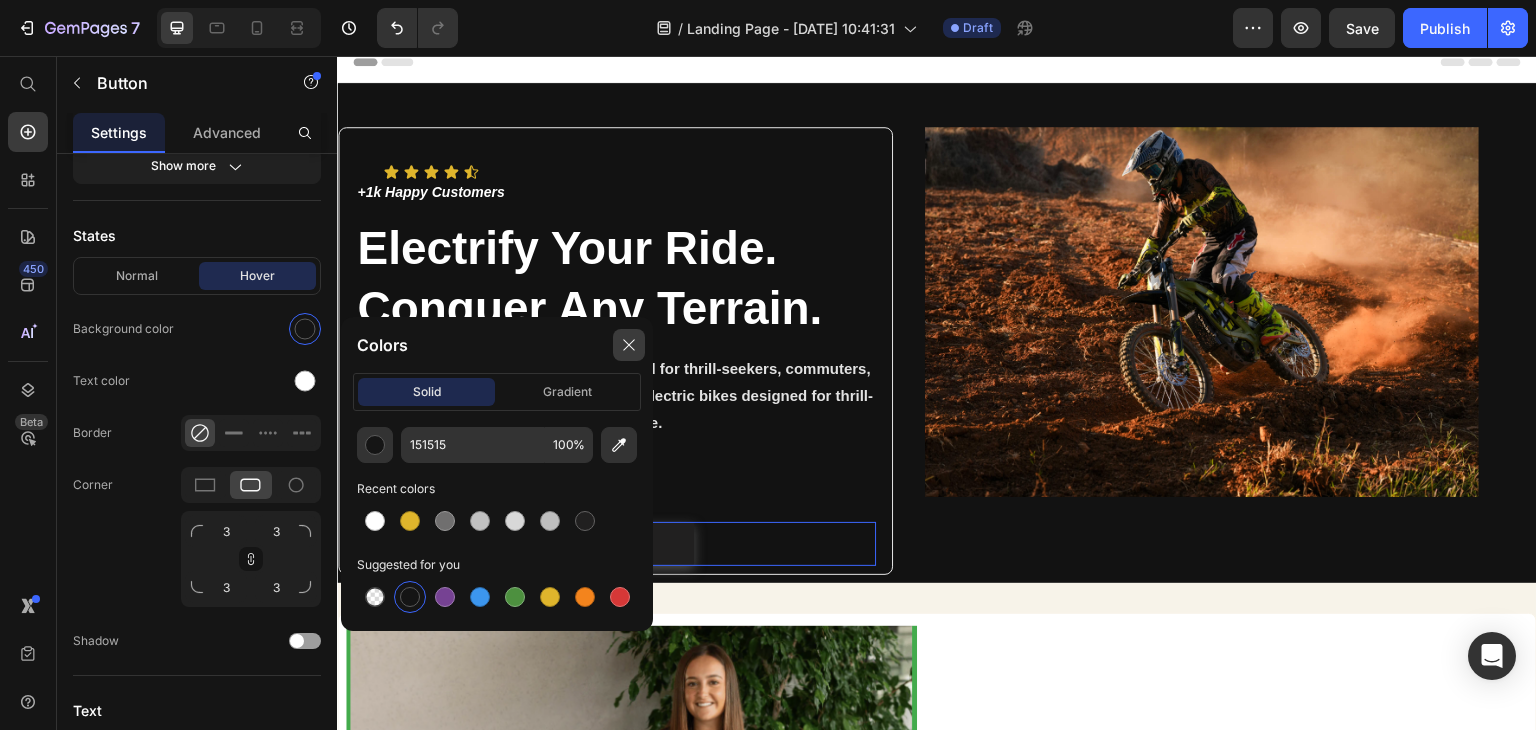 click 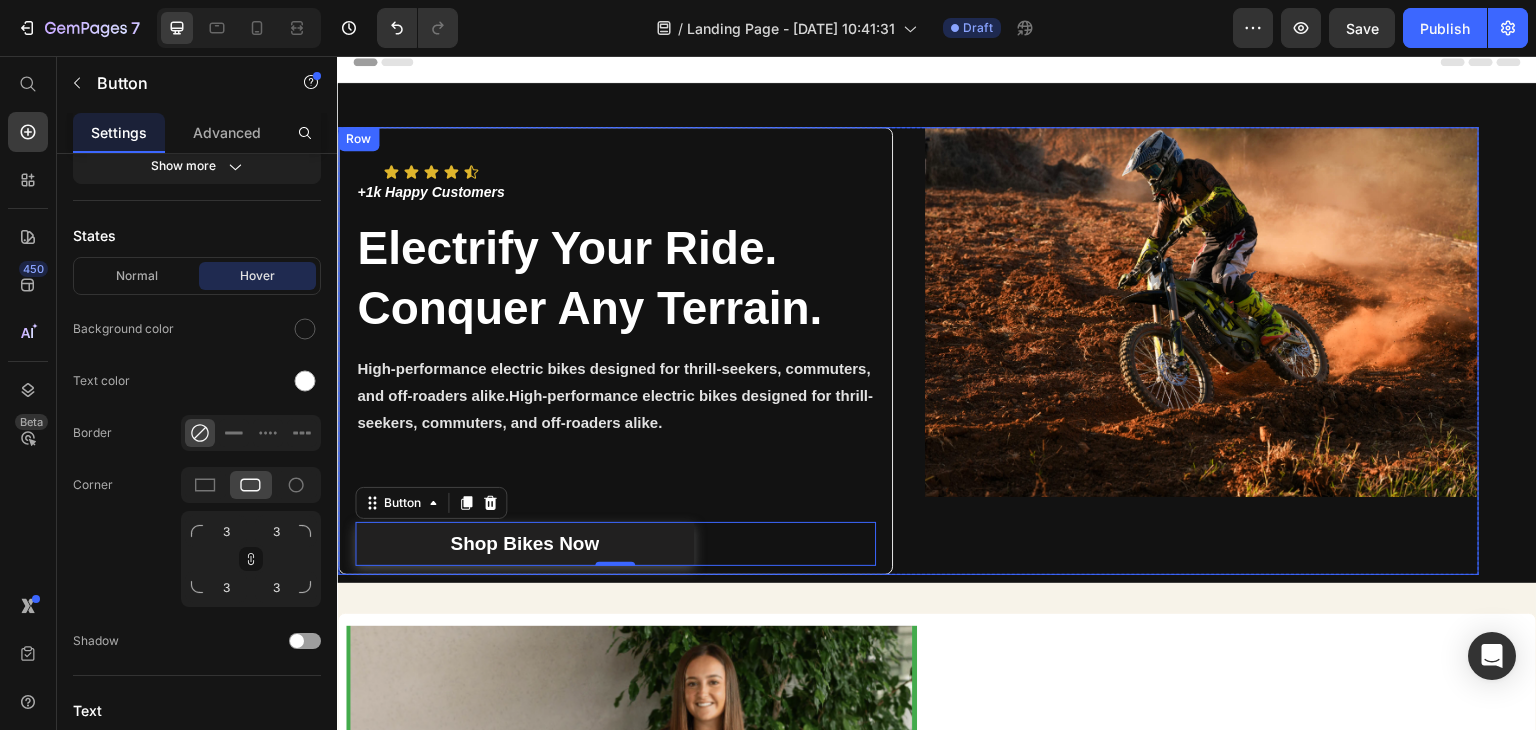 scroll, scrollTop: 114, scrollLeft: 0, axis: vertical 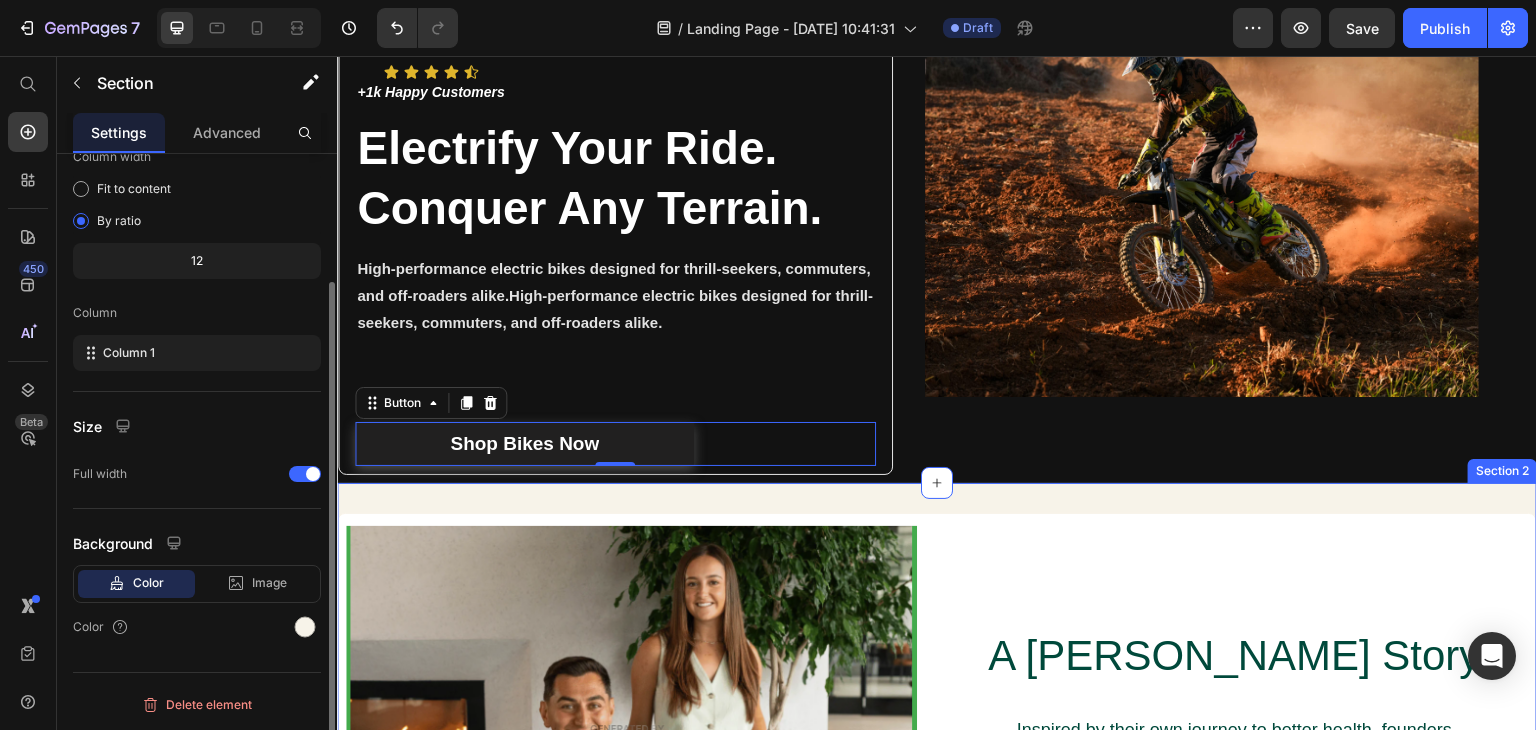 click on "Image A Rheal Story Heading Inspired by their own journey to better health, founders Charlotte & Sean. created Rheal to help more people feel healthier & happier with superfoods. Text Block READ MORE Button Row Section 2" at bounding box center [937, 748] 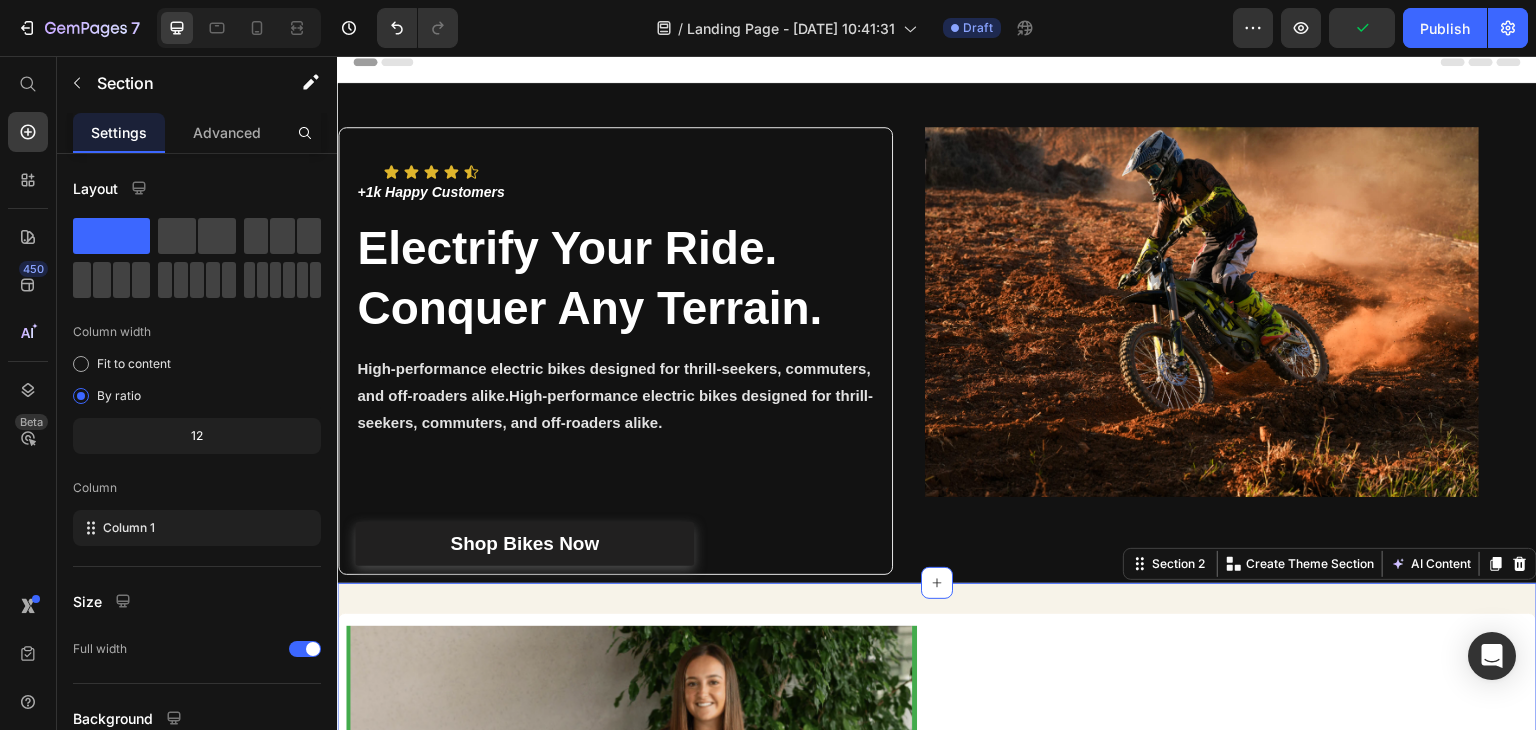 scroll, scrollTop: 0, scrollLeft: 0, axis: both 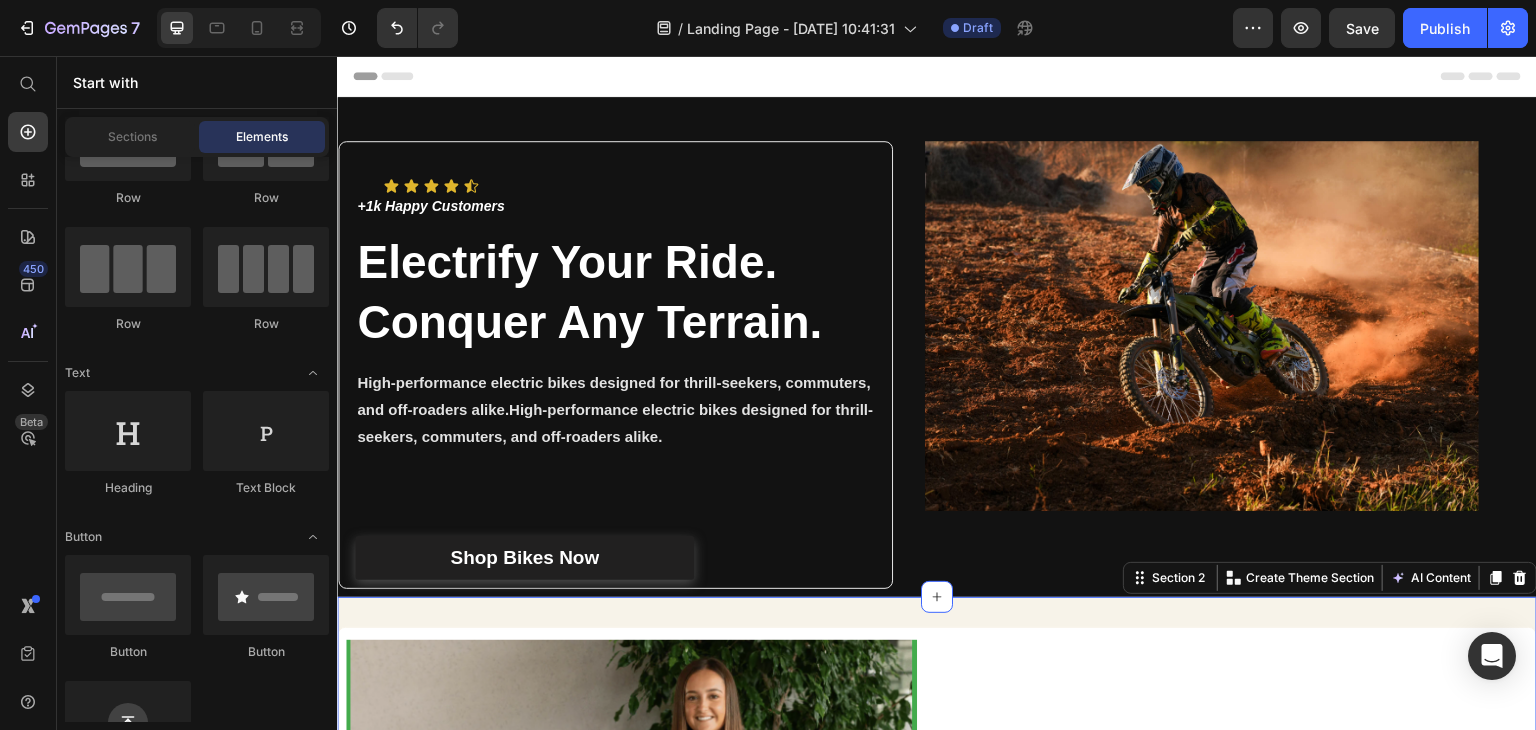 click on "Header" at bounding box center (394, 76) 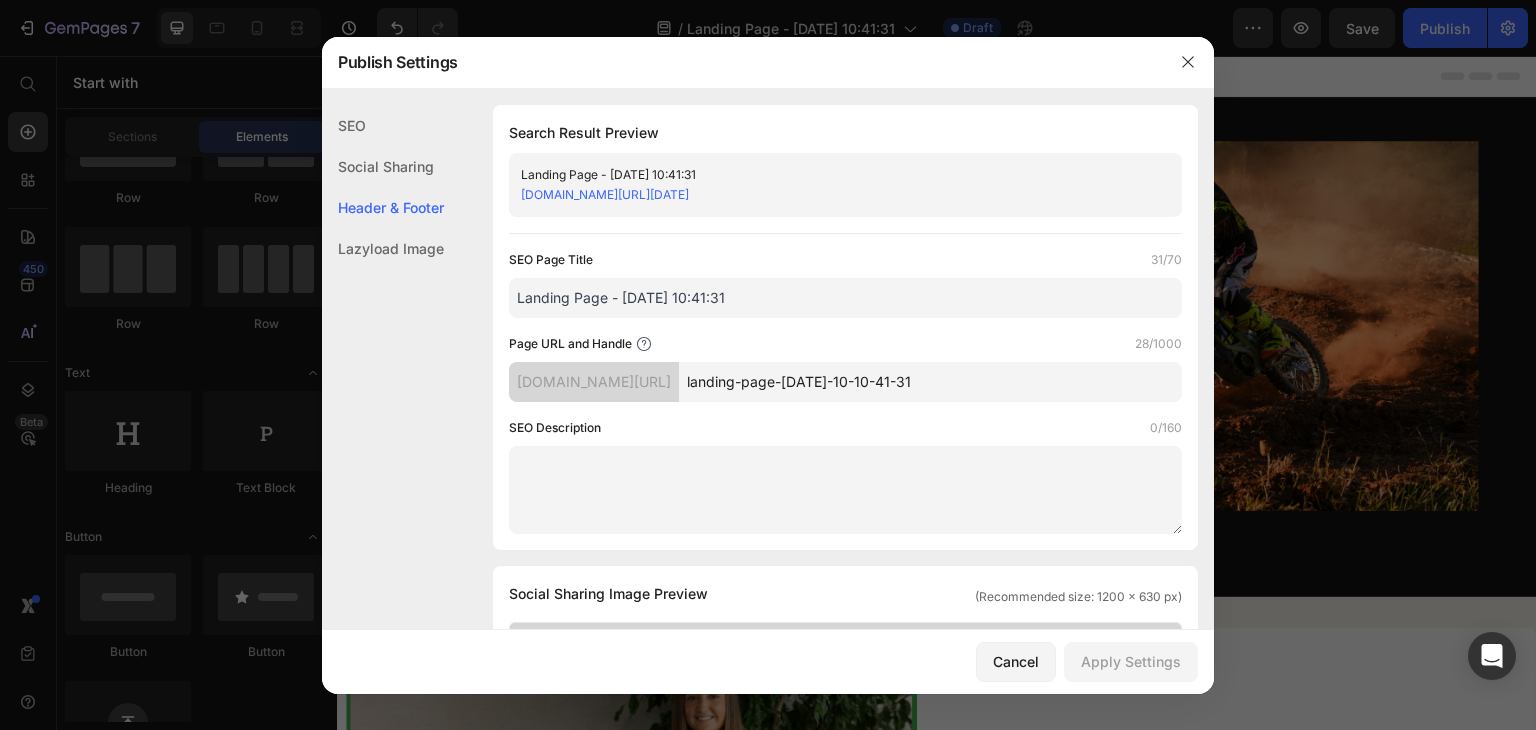 scroll, scrollTop: 936, scrollLeft: 0, axis: vertical 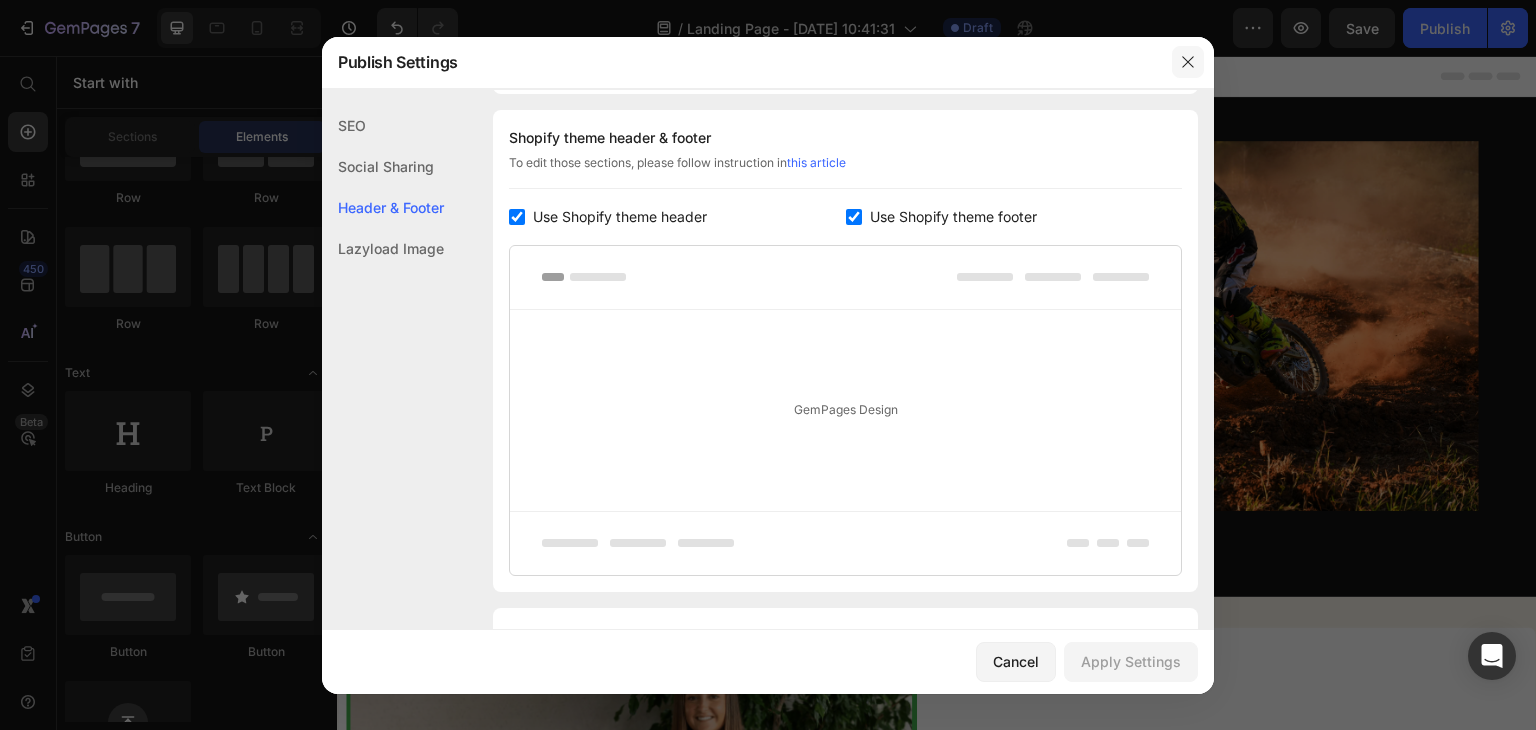 click at bounding box center [1188, 62] 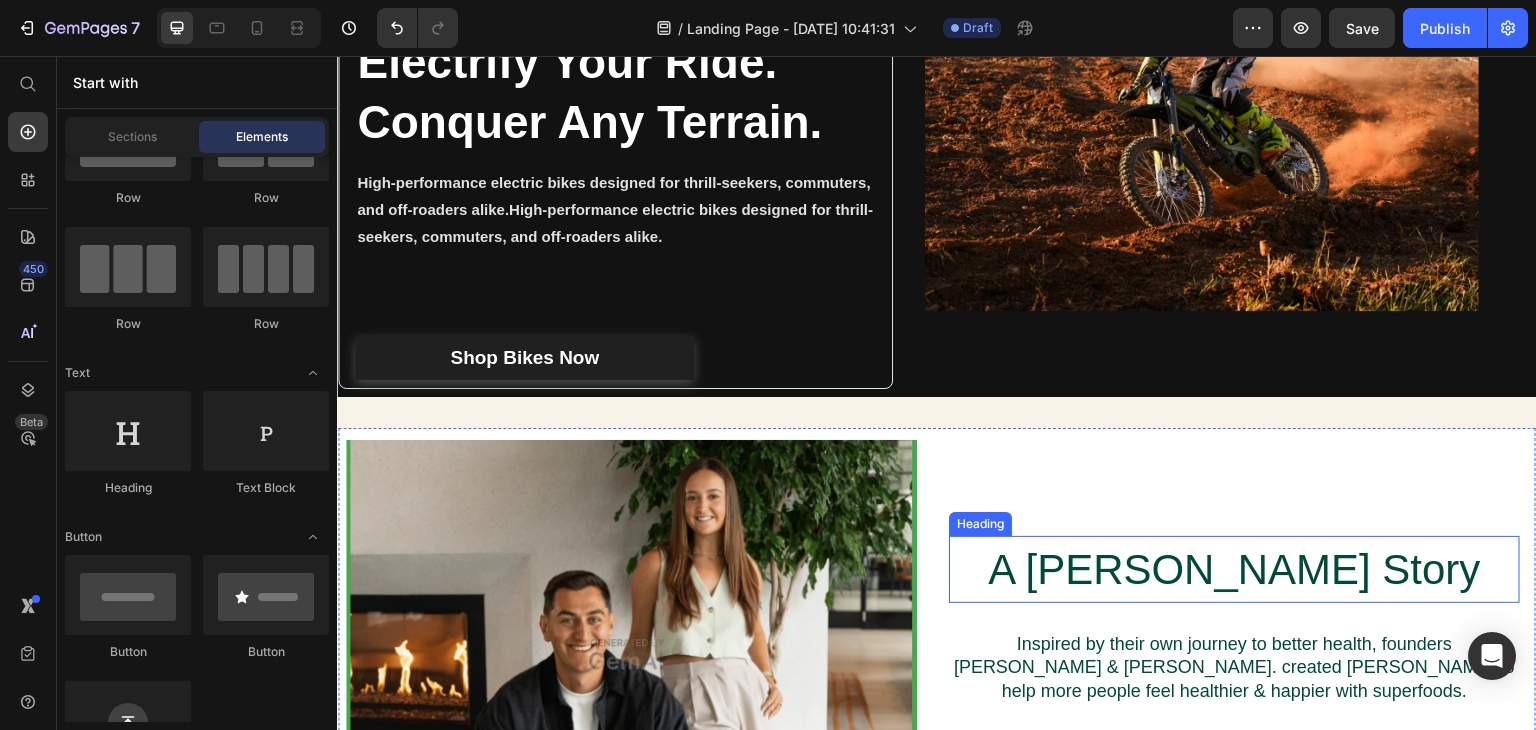 scroll, scrollTop: 0, scrollLeft: 0, axis: both 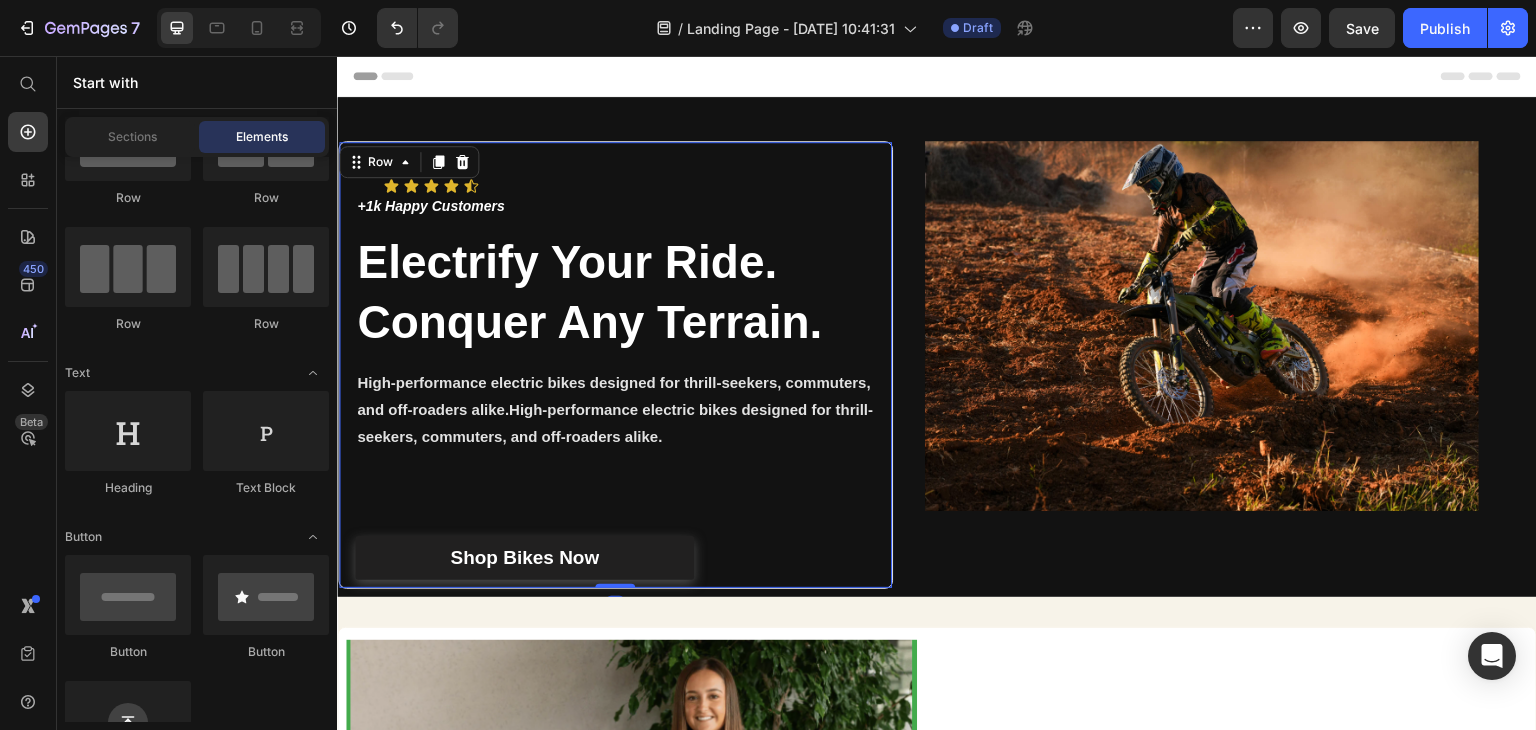 click on "Icon Icon Icon Icon Icon Icon List +1k Happy Customers Text Block Row Electrify Your Ride. Conquer Any Terrain. Heading High-performance electric bikes designed for thrill-seekers, commuters, and off-roaders alike.High-performance electric bikes designed for thrill-seekers, commuters, and off-roaders alike. Text Block Text Block Text Block Shop Bikes Now Button Row   0" at bounding box center [615, 365] 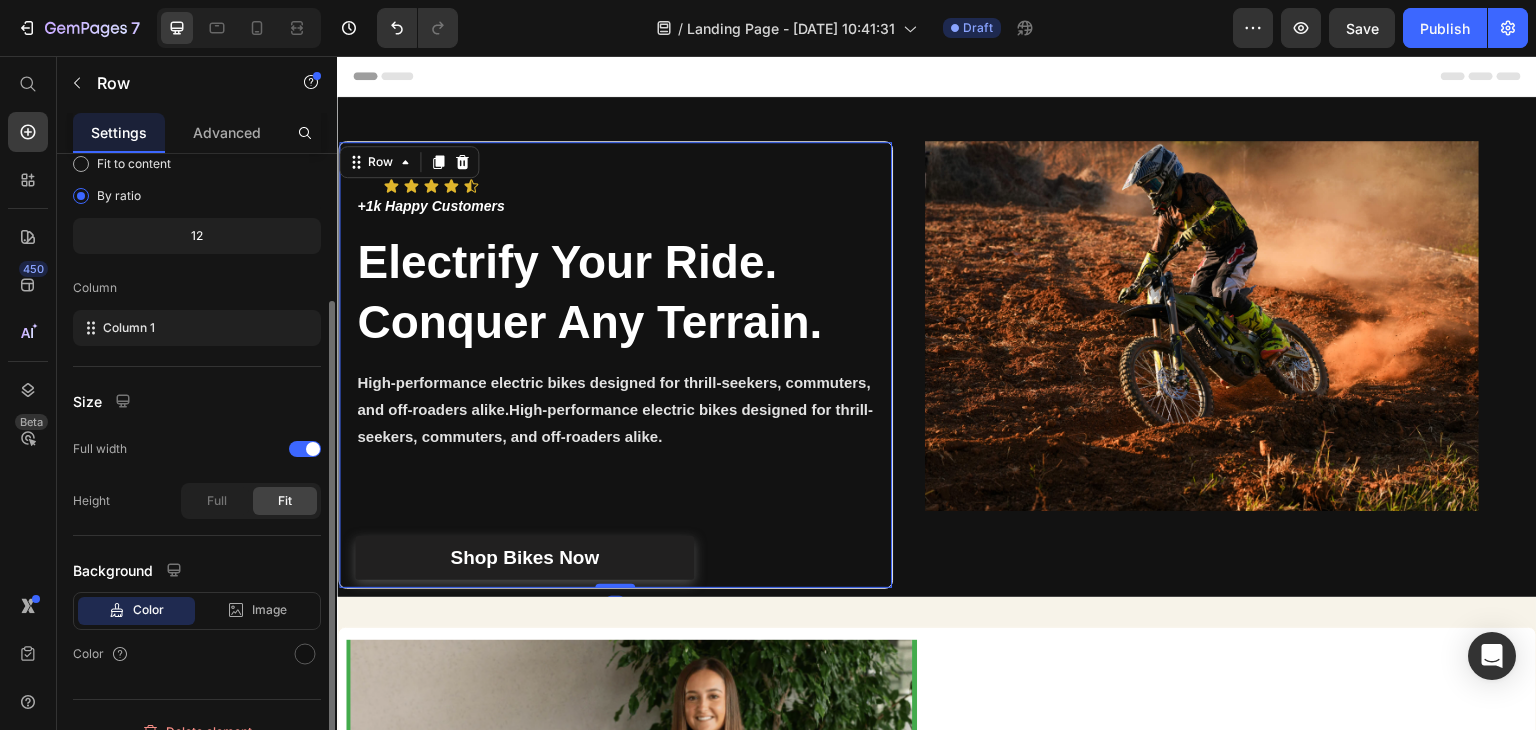 scroll, scrollTop: 225, scrollLeft: 0, axis: vertical 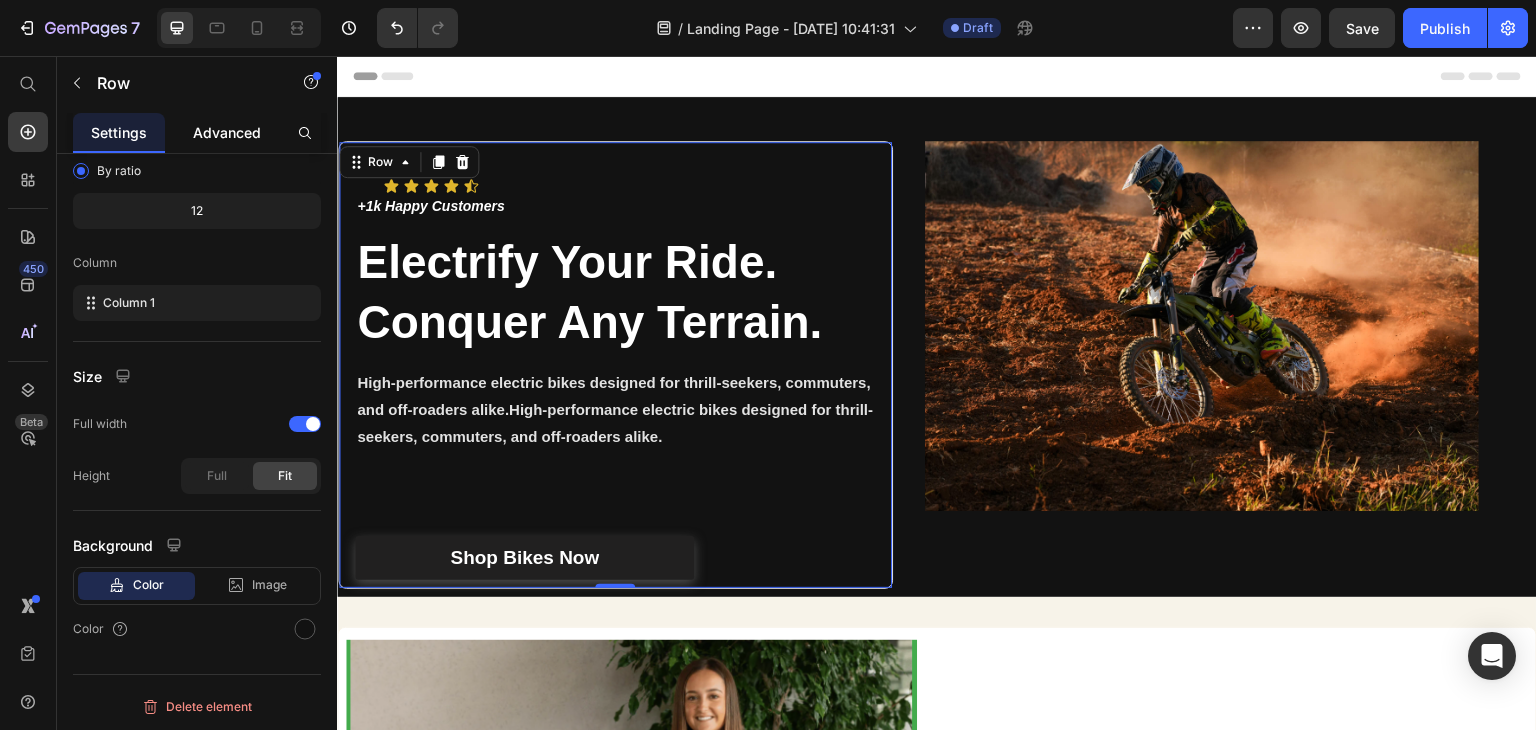 click on "Advanced" at bounding box center (227, 132) 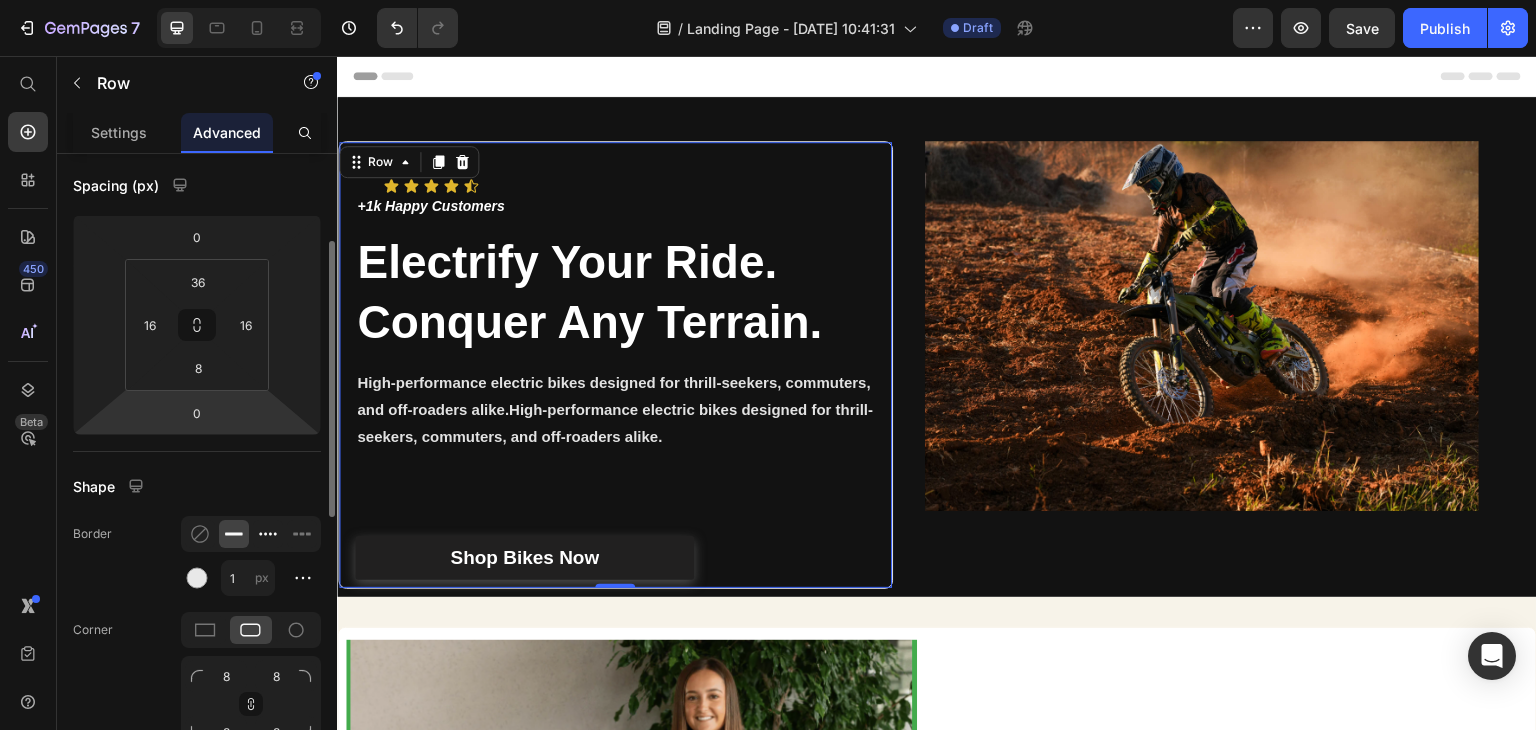 scroll, scrollTop: 300, scrollLeft: 0, axis: vertical 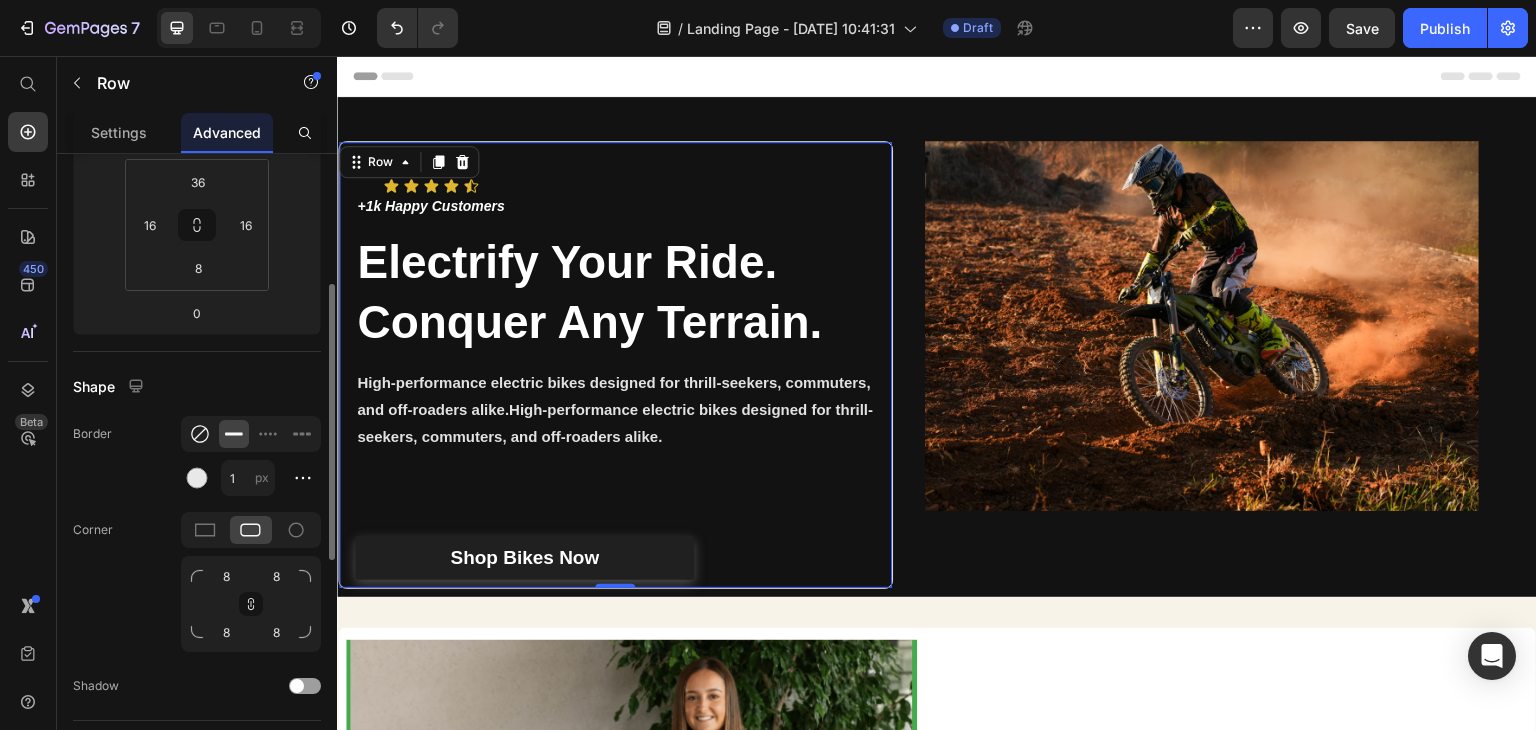click 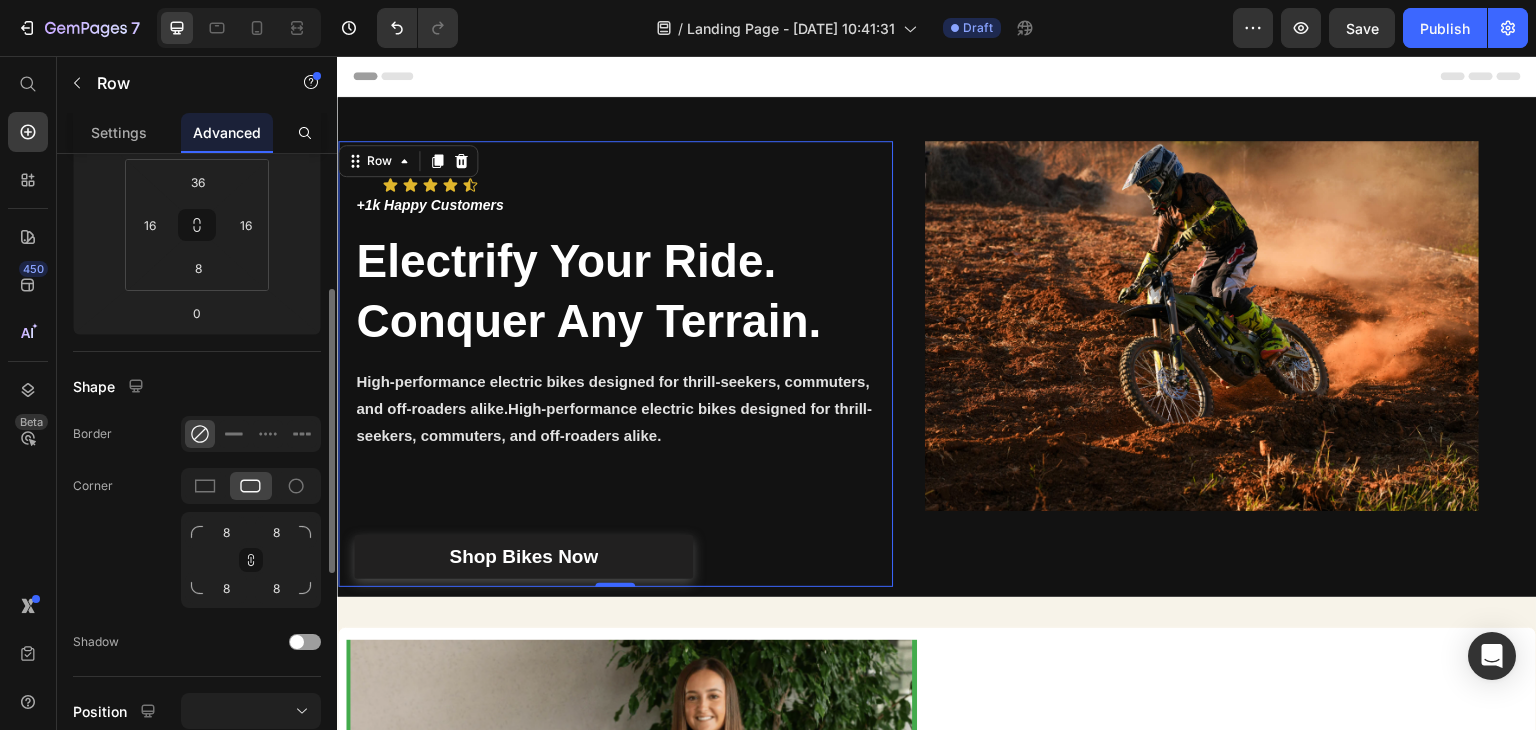 scroll, scrollTop: 400, scrollLeft: 0, axis: vertical 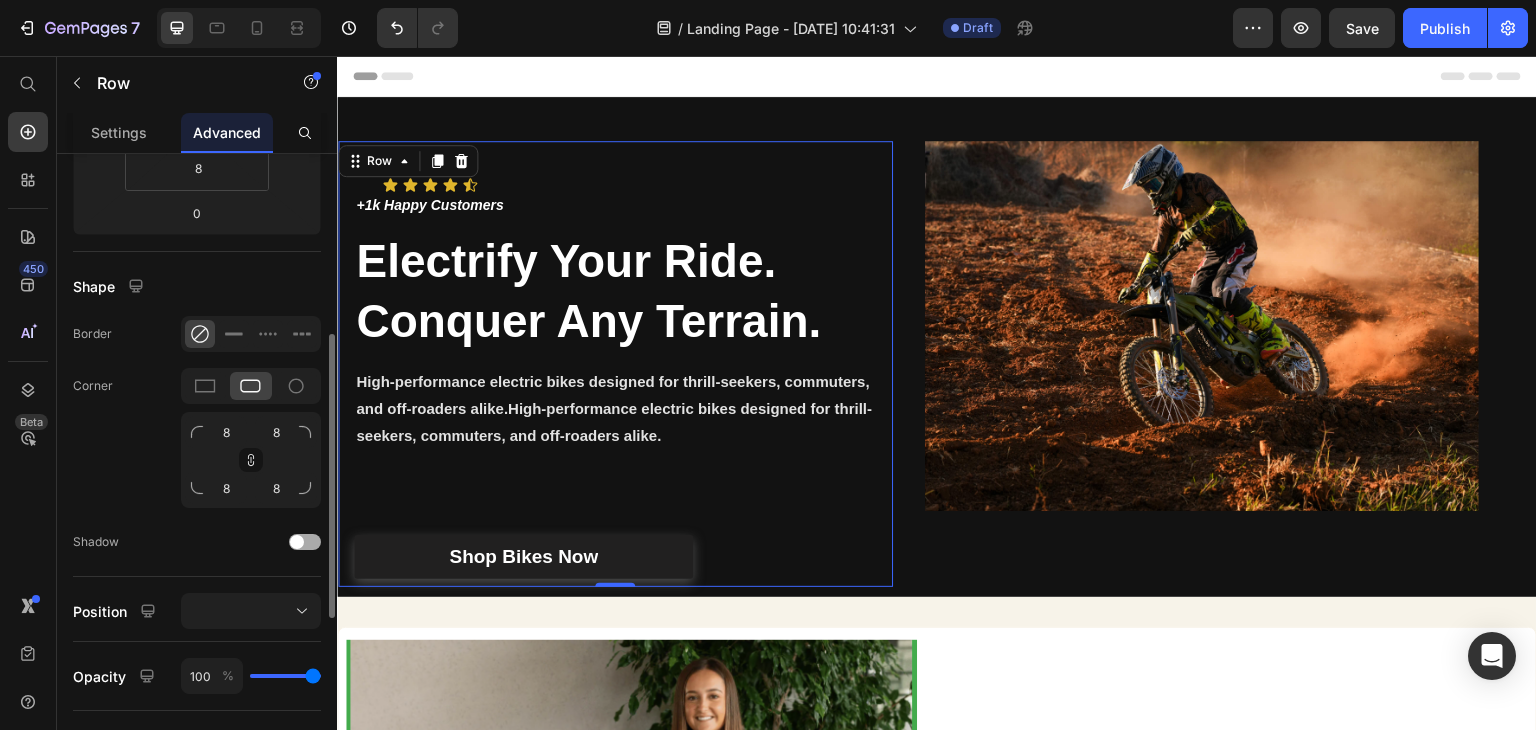 click at bounding box center [297, 542] 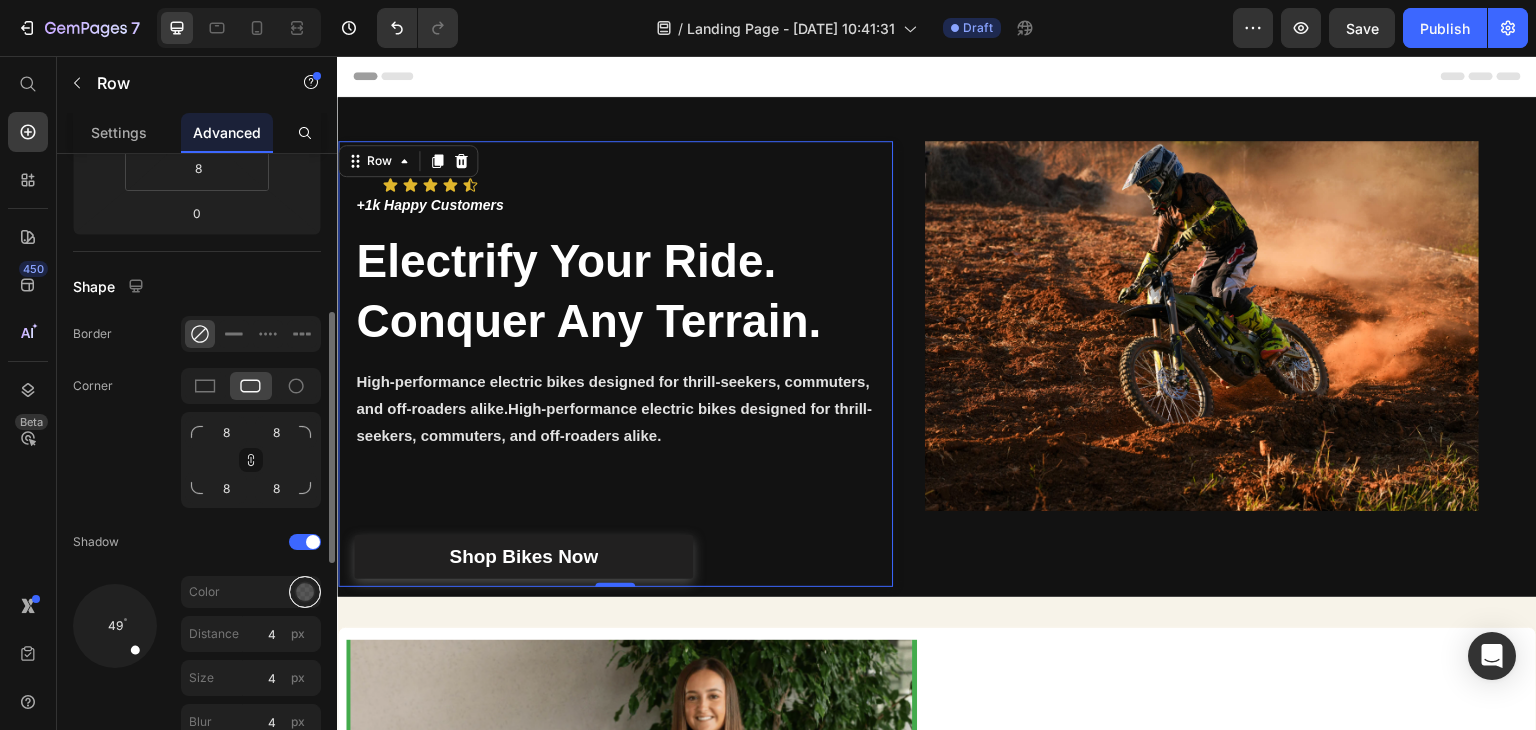 click at bounding box center (305, 592) 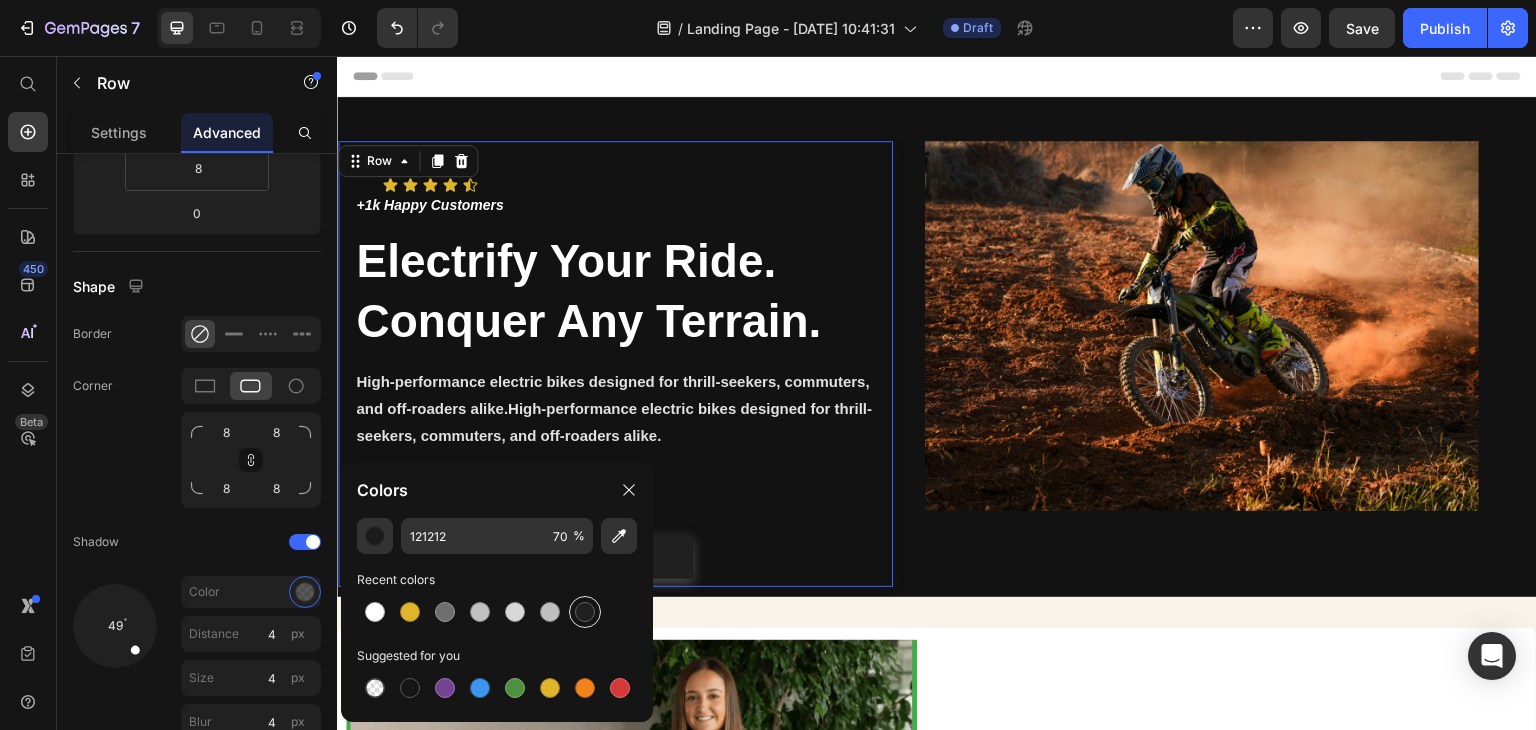 click at bounding box center [585, 612] 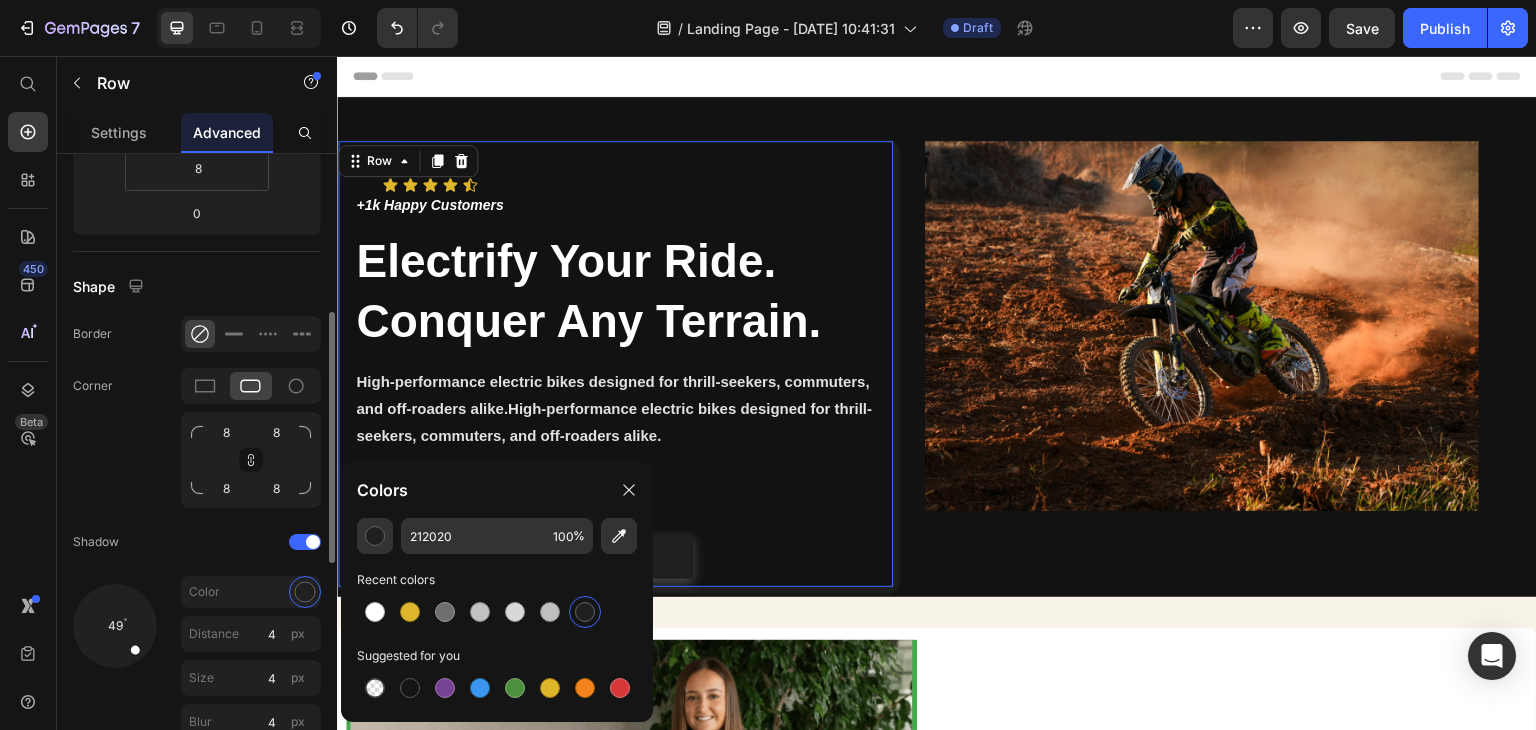 scroll, scrollTop: 500, scrollLeft: 0, axis: vertical 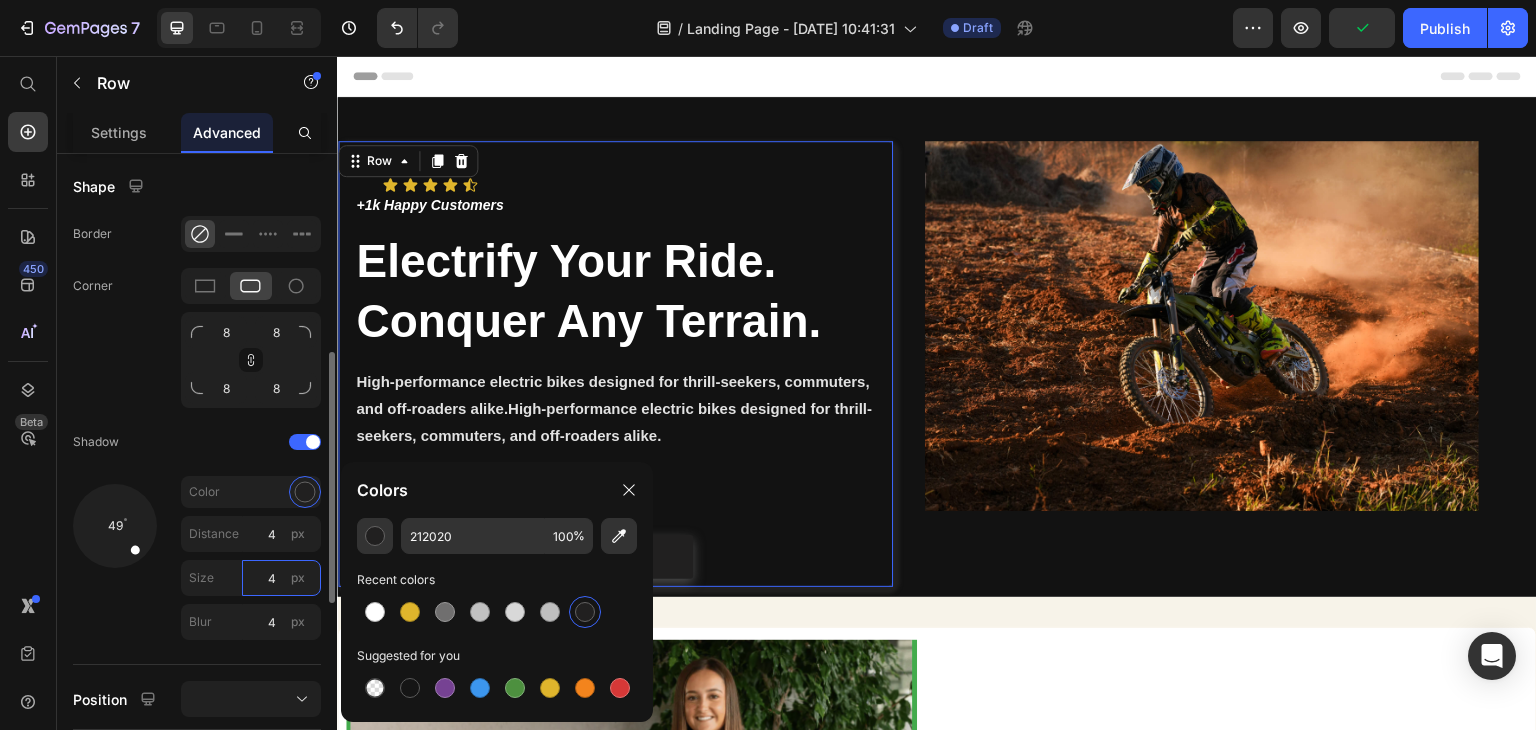 click on "4" at bounding box center (281, 578) 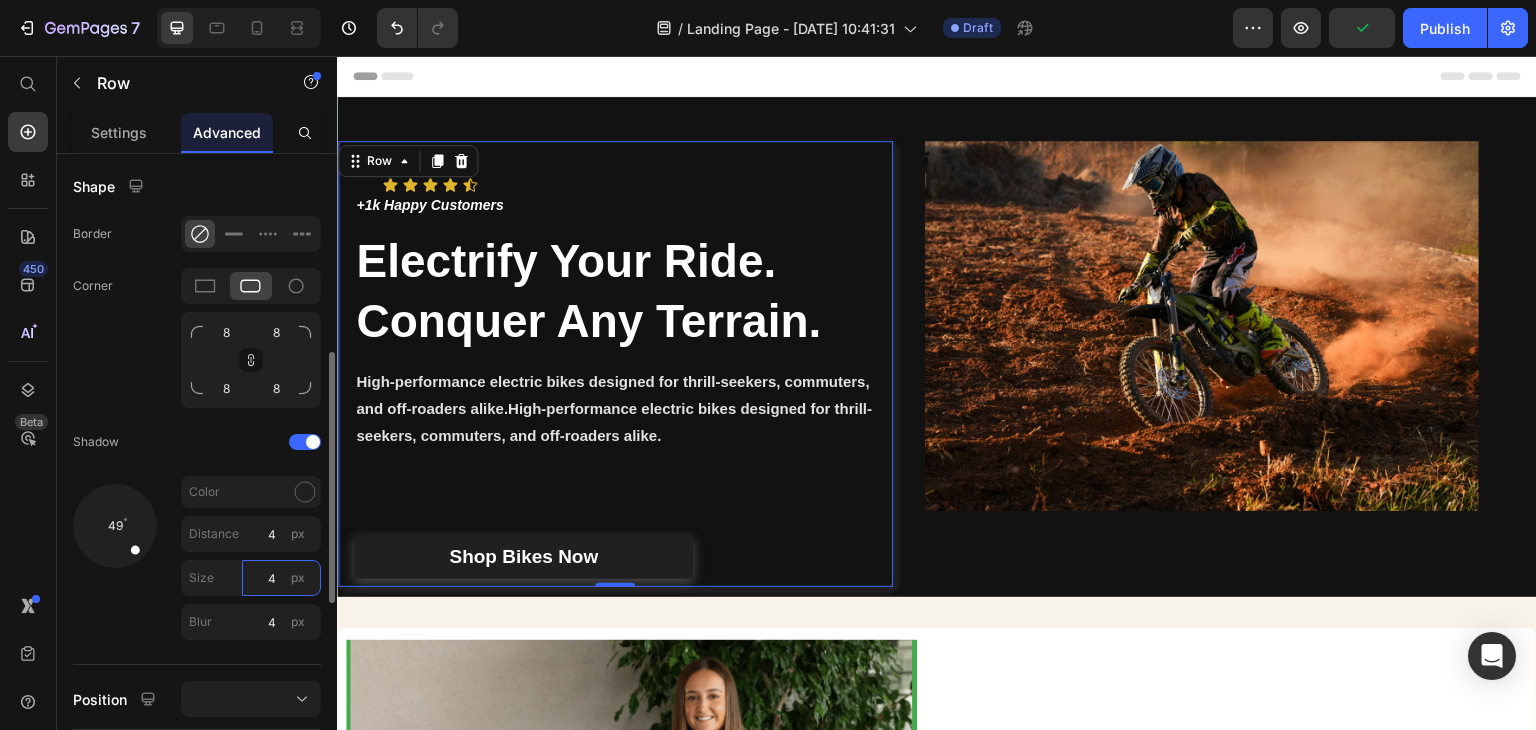 type 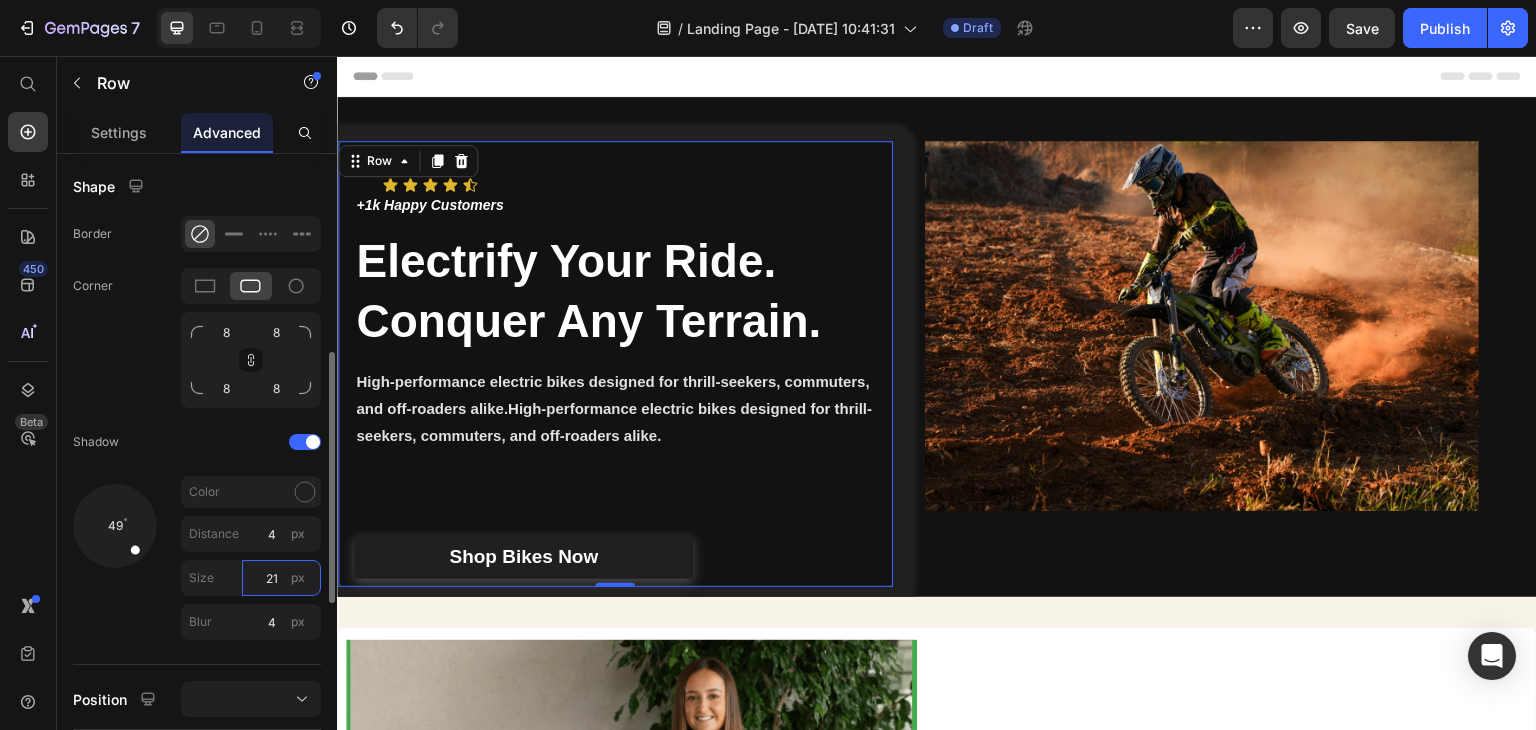 type on "2" 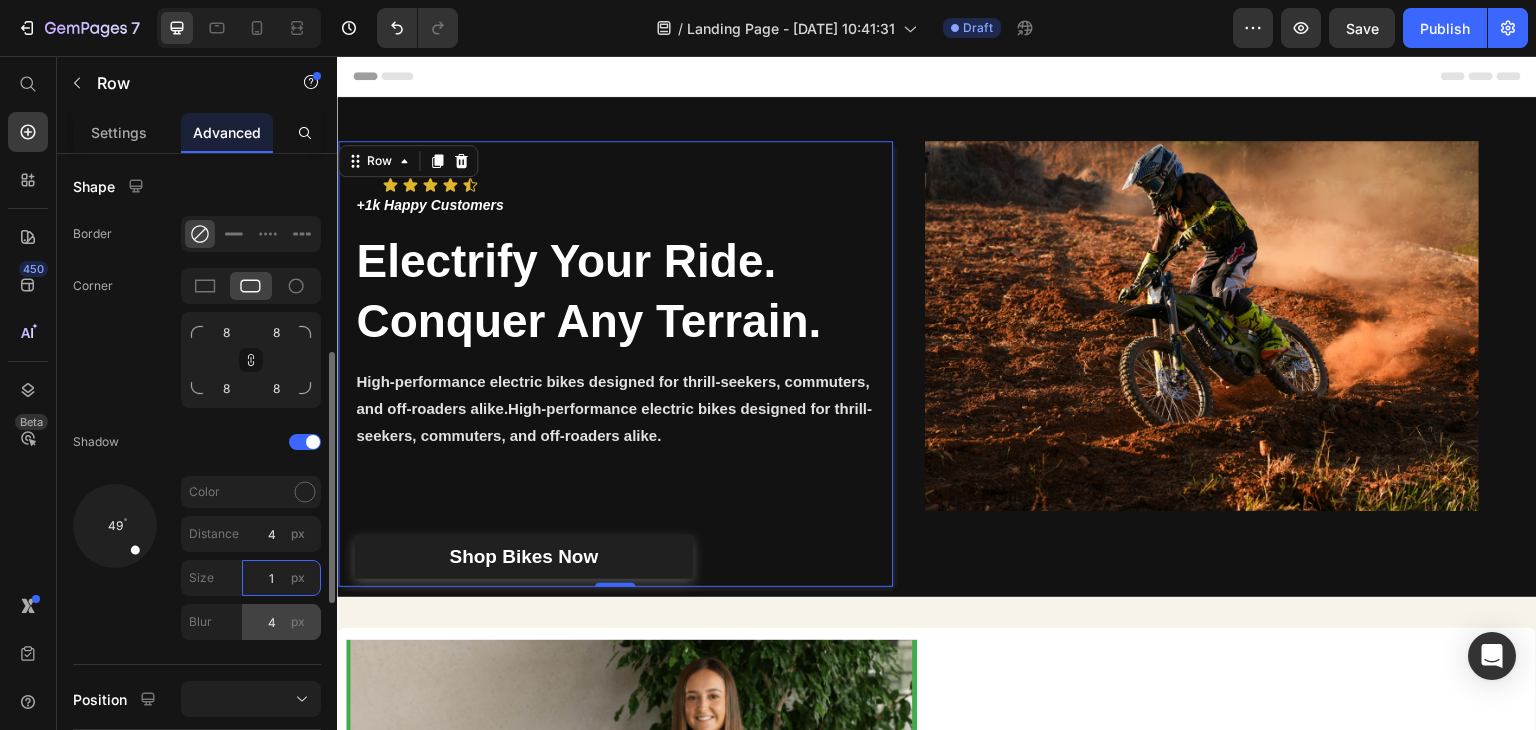 scroll, scrollTop: 600, scrollLeft: 0, axis: vertical 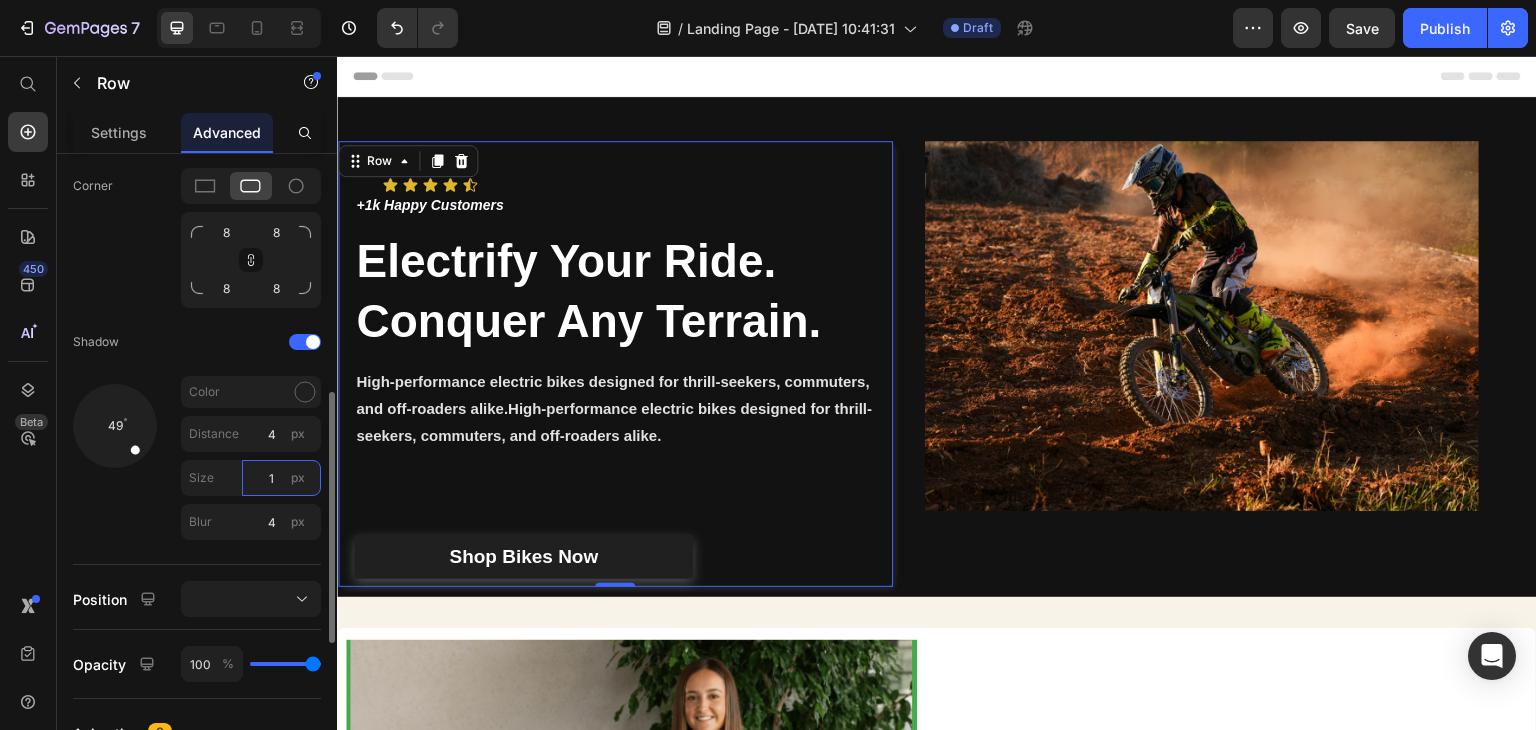 type on "1" 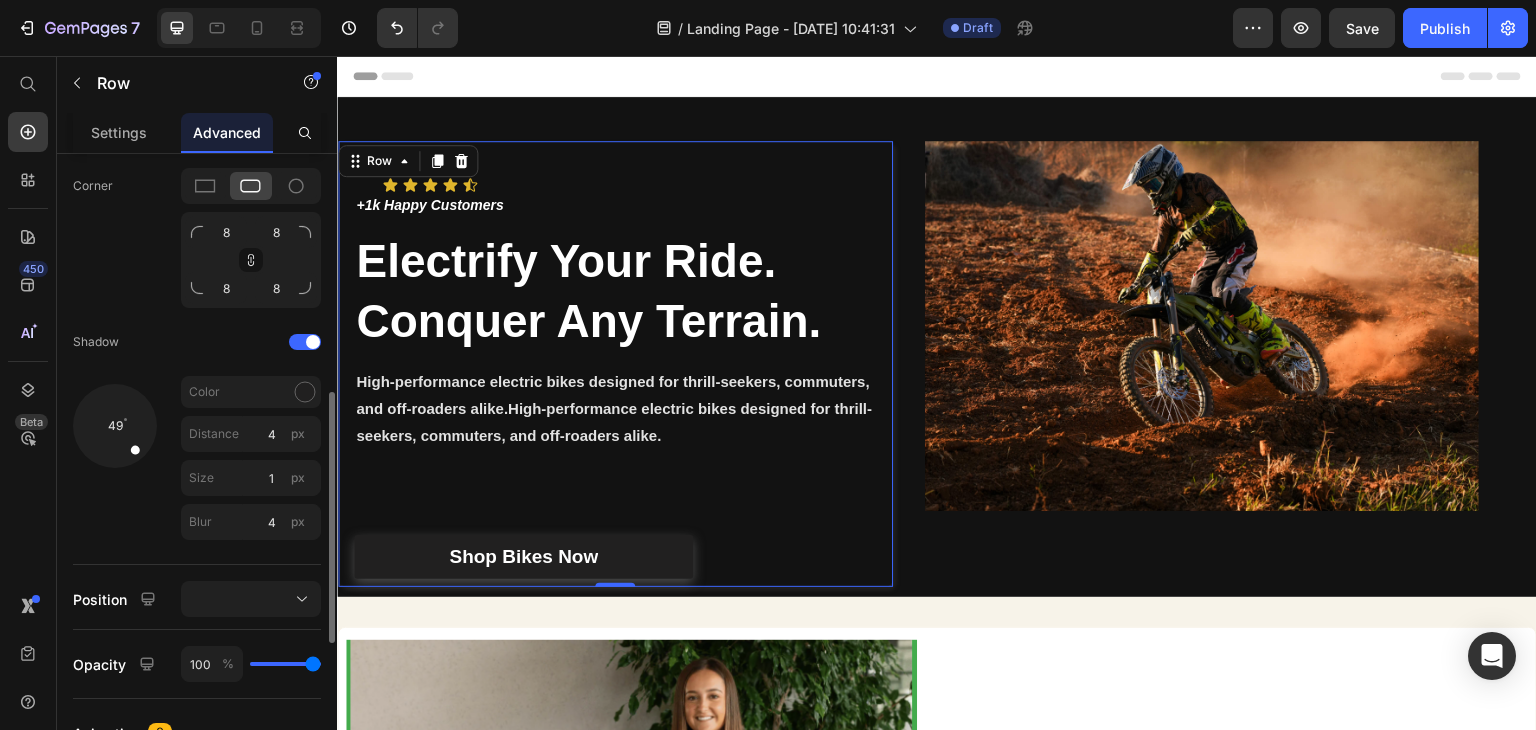 click on "49" at bounding box center [115, 462] 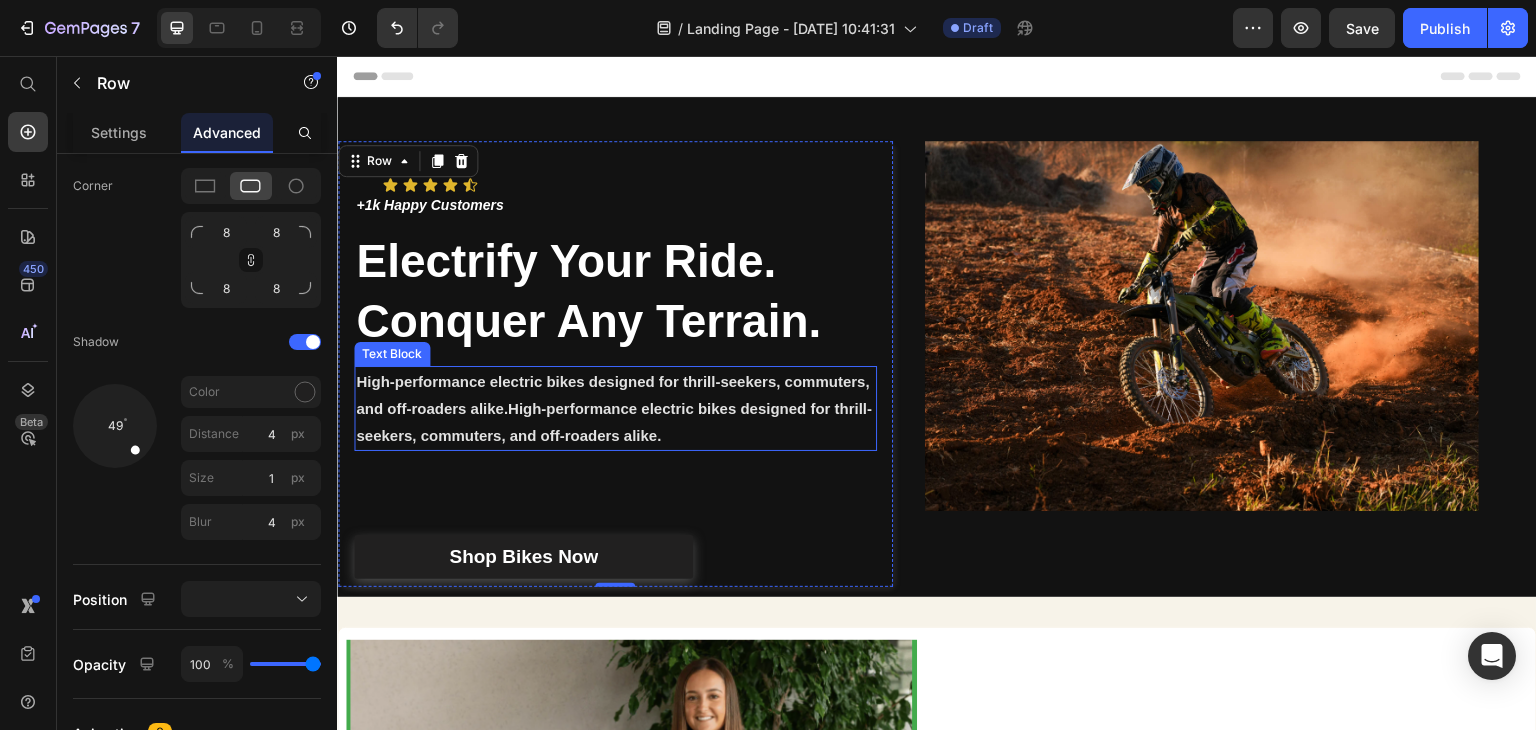 scroll, scrollTop: 100, scrollLeft: 0, axis: vertical 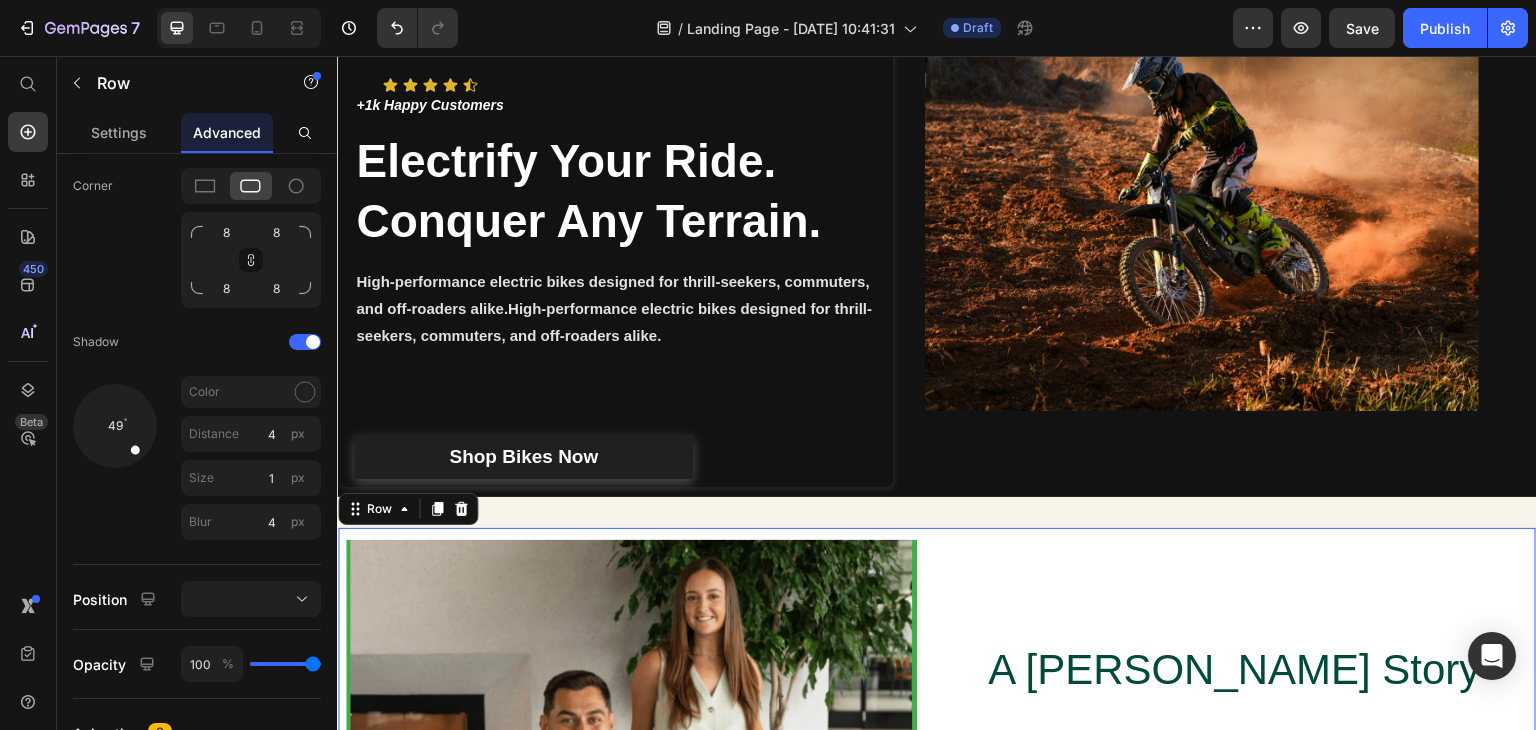 click on "Image A Rheal Story Heading Inspired by their own journey to better health, founders Charlotte & Sean. created Rheal to help more people feel healthier & happier with superfoods. Text Block READ MORE Button Row   0" at bounding box center (937, 762) 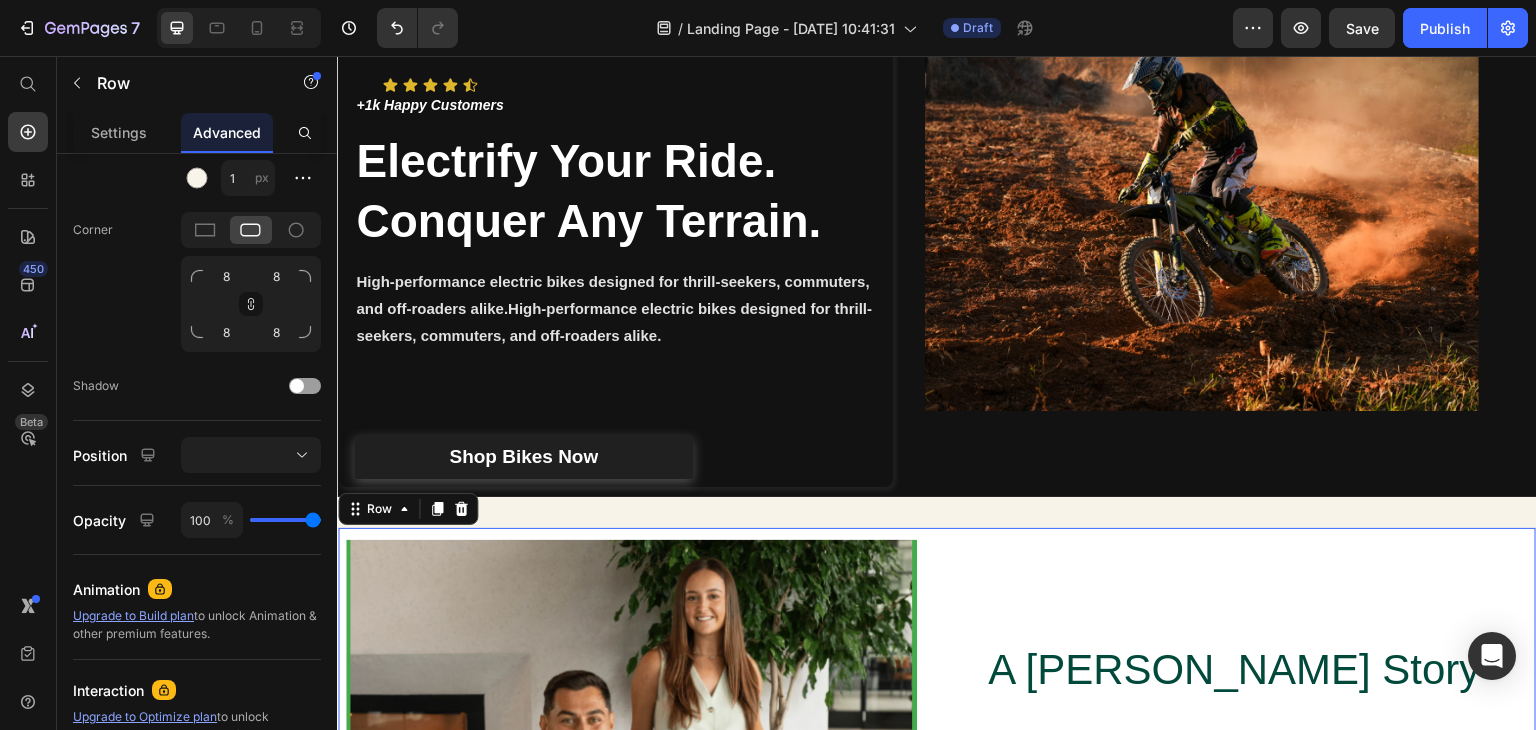 scroll, scrollTop: 0, scrollLeft: 0, axis: both 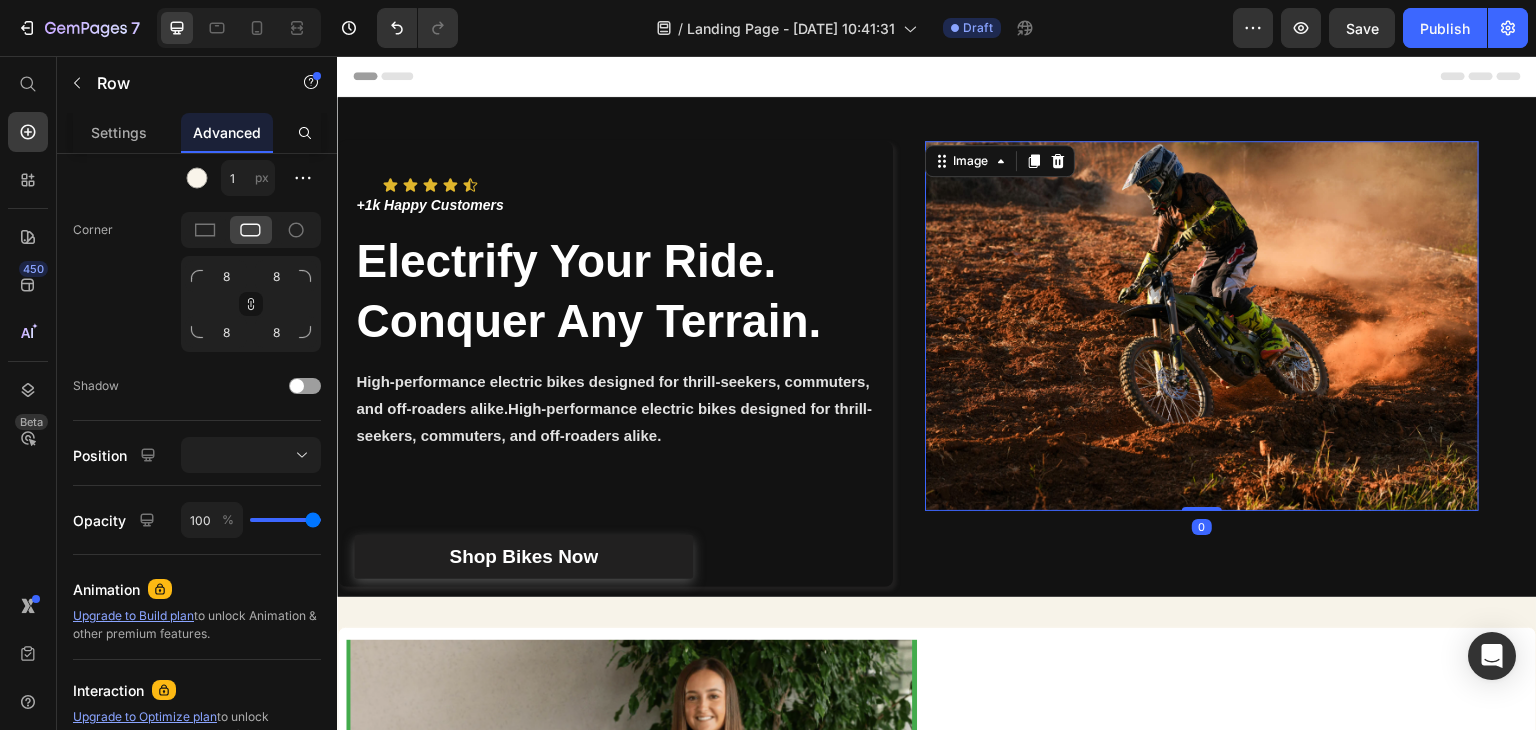click at bounding box center [1202, 326] 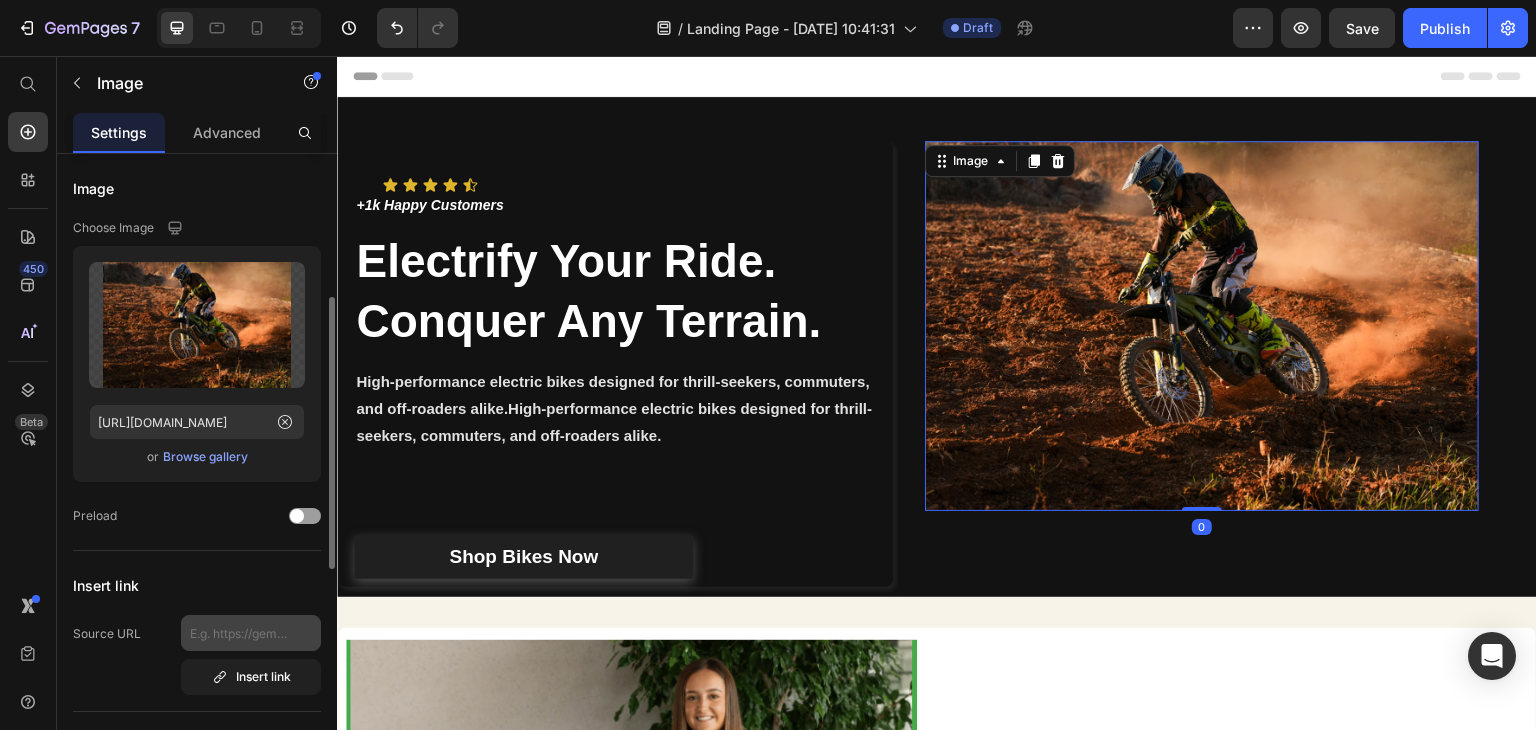 scroll, scrollTop: 100, scrollLeft: 0, axis: vertical 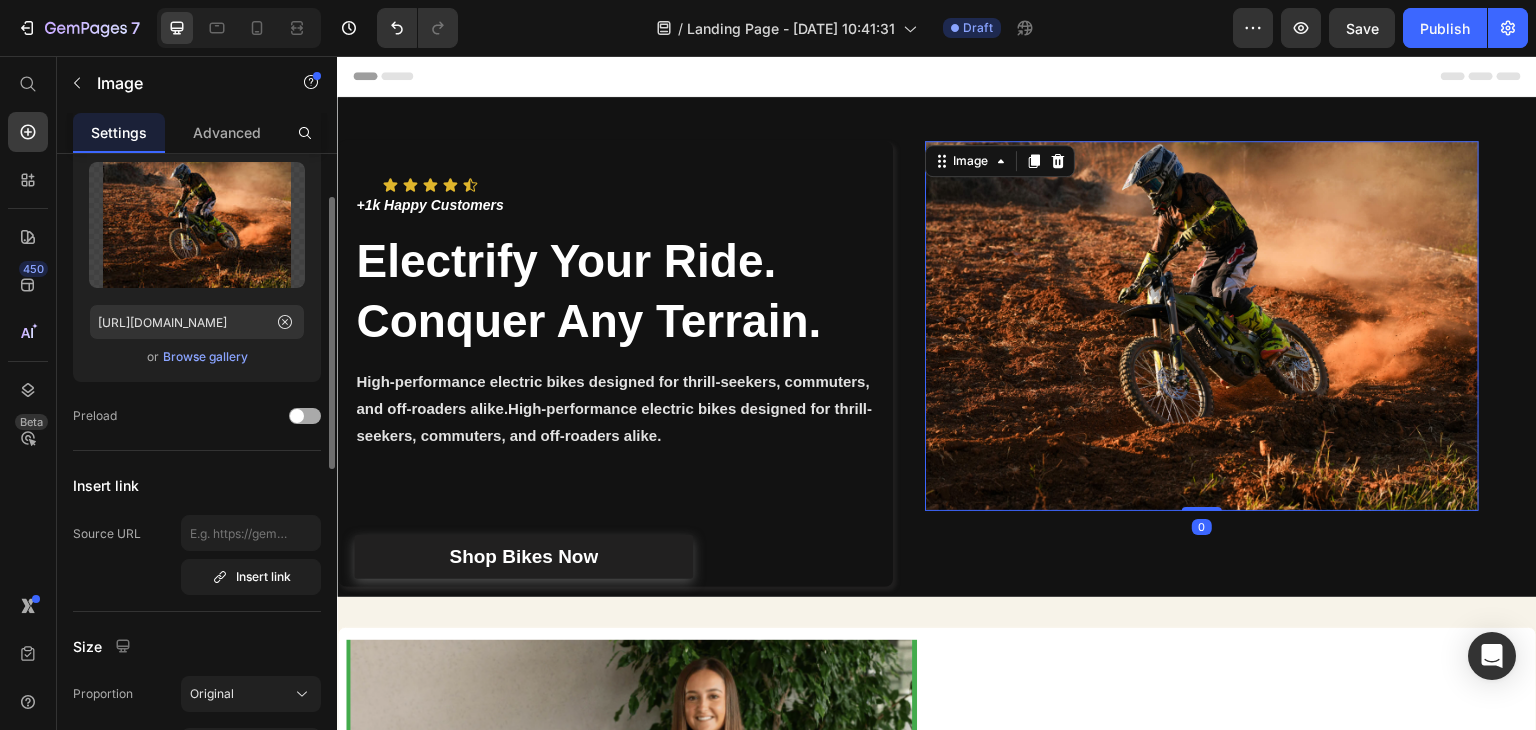 click at bounding box center [297, 416] 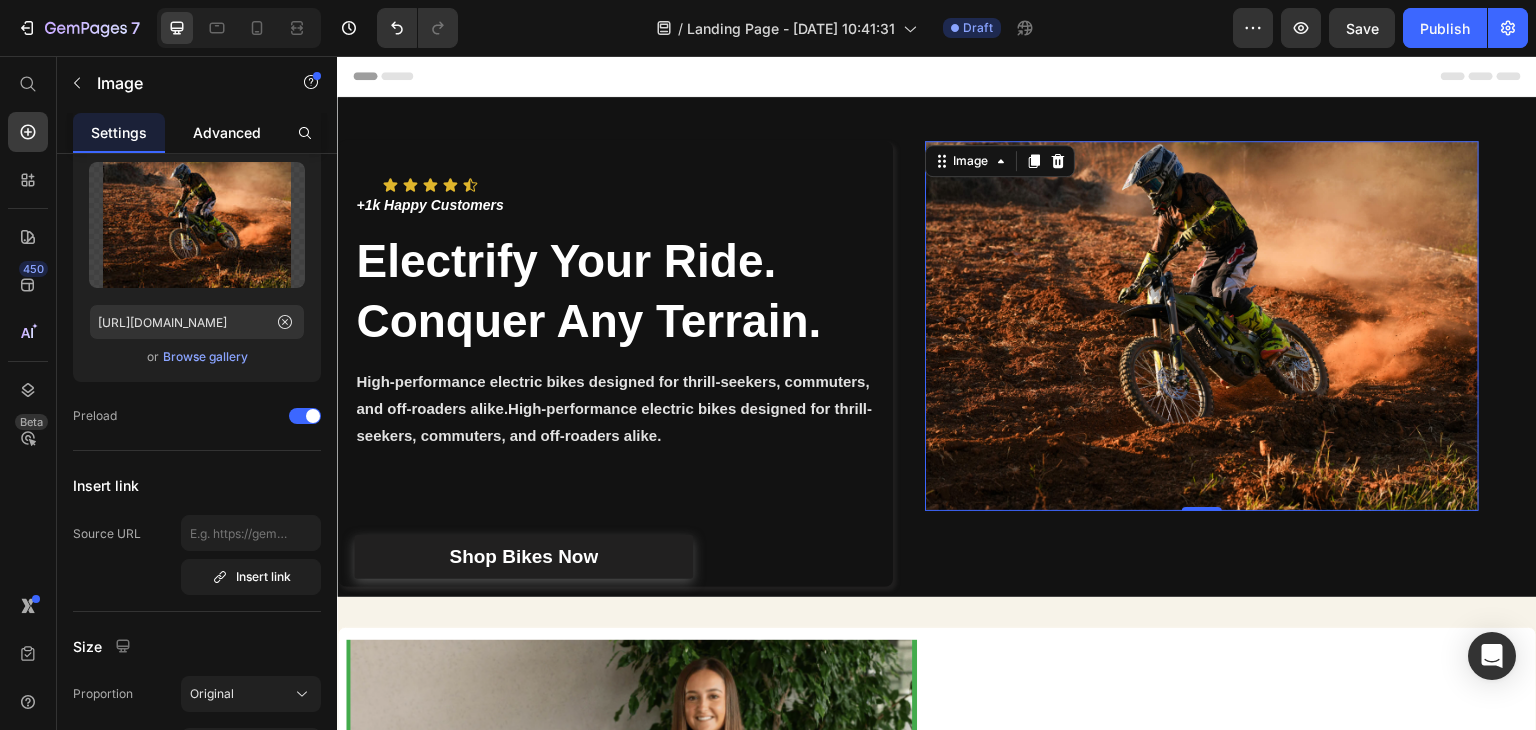 click on "Advanced" 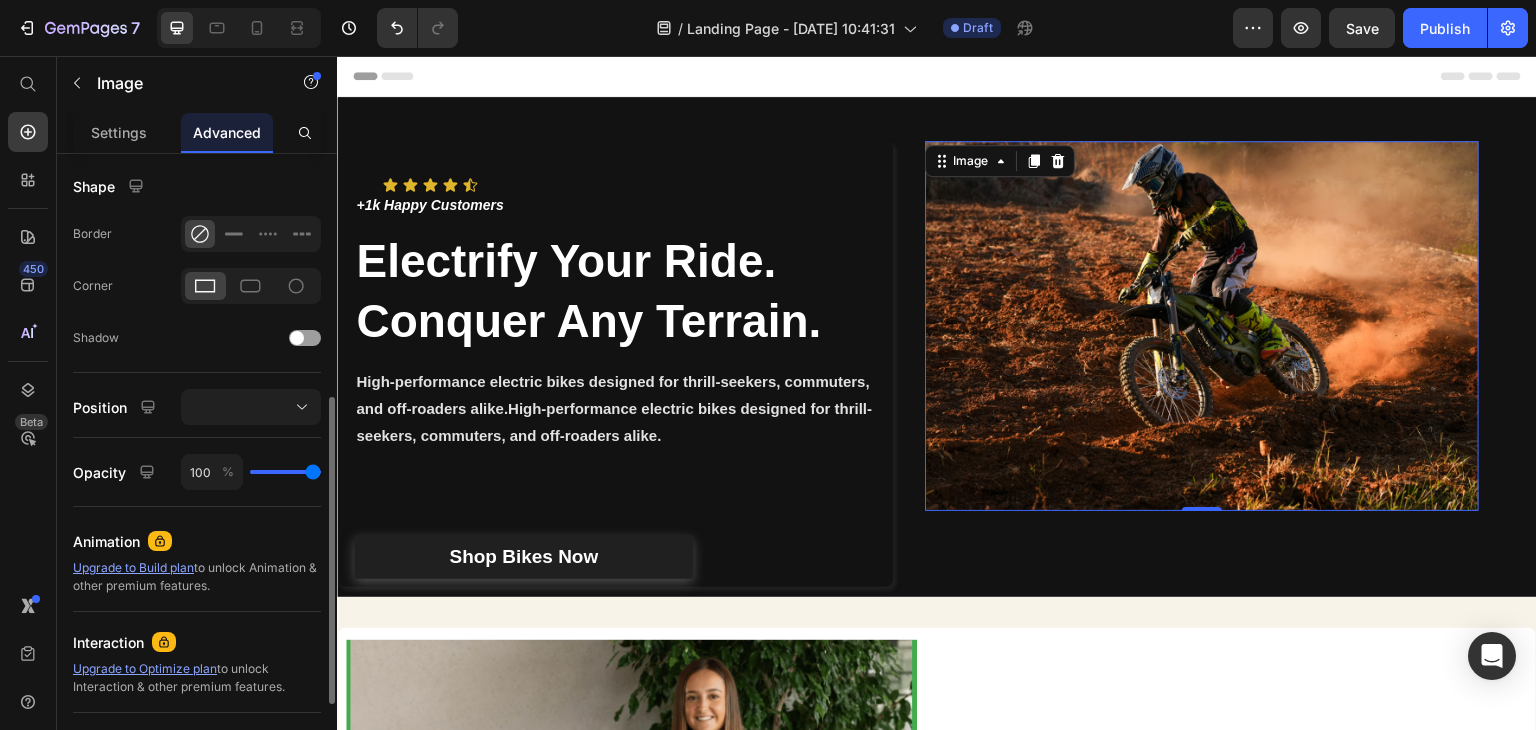 scroll, scrollTop: 600, scrollLeft: 0, axis: vertical 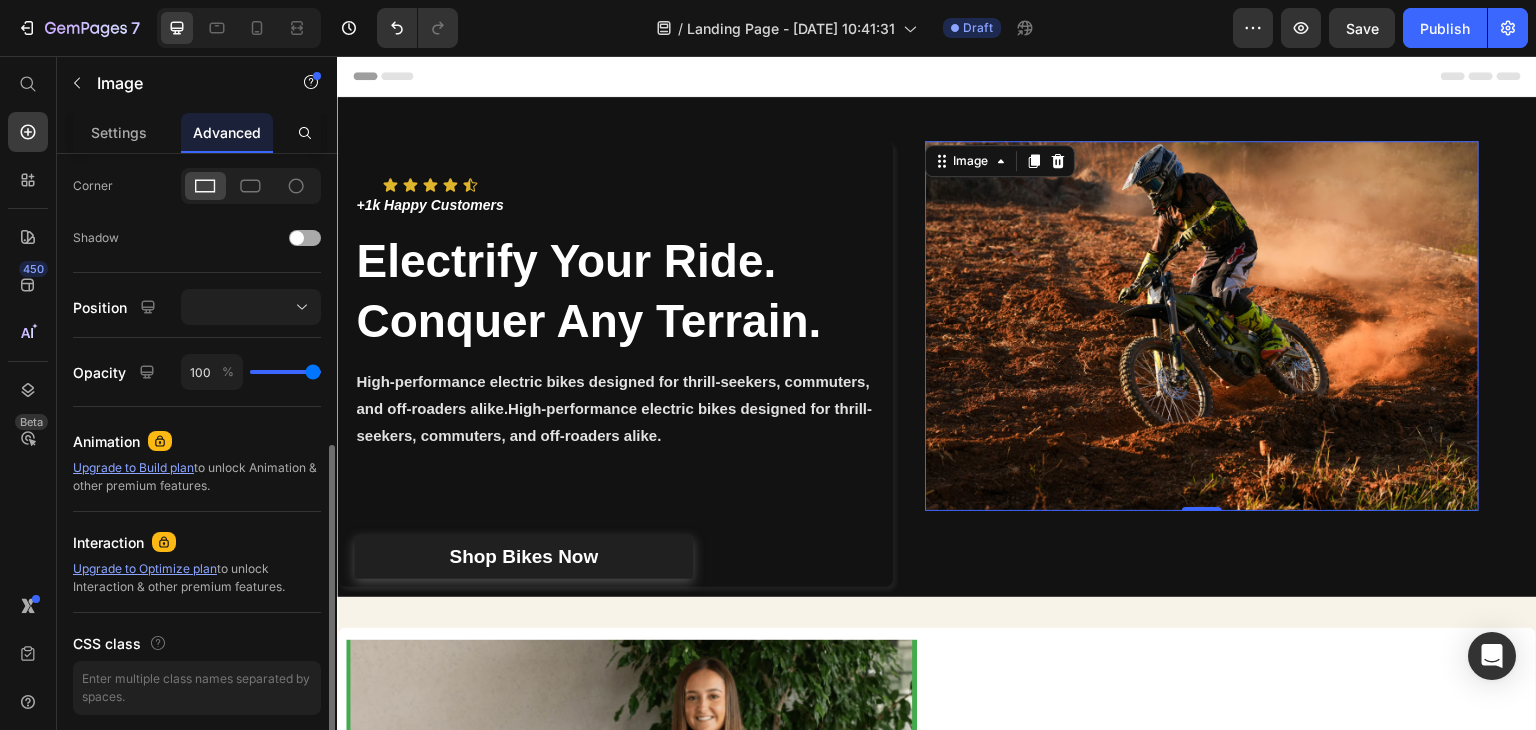 click at bounding box center (297, 238) 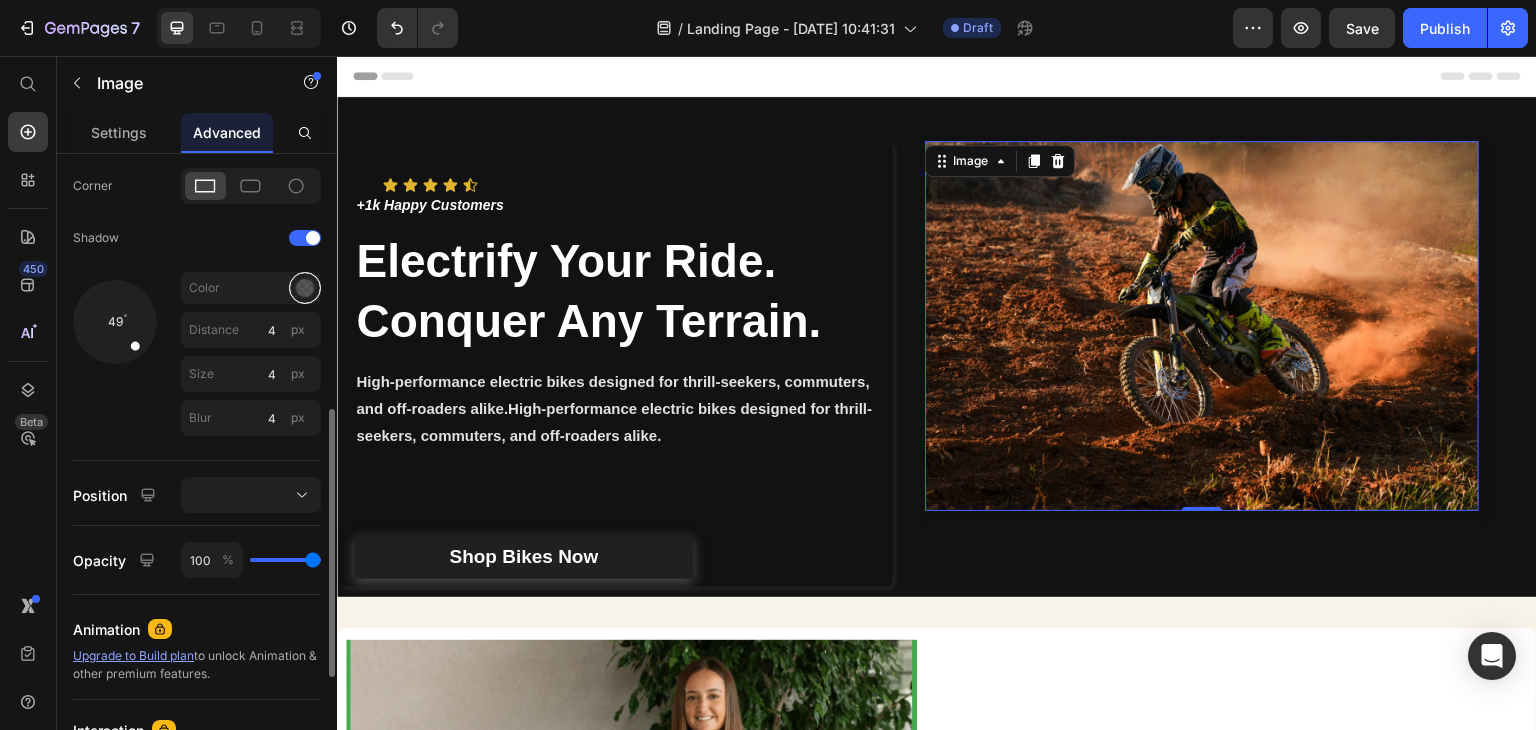click at bounding box center (305, 288) 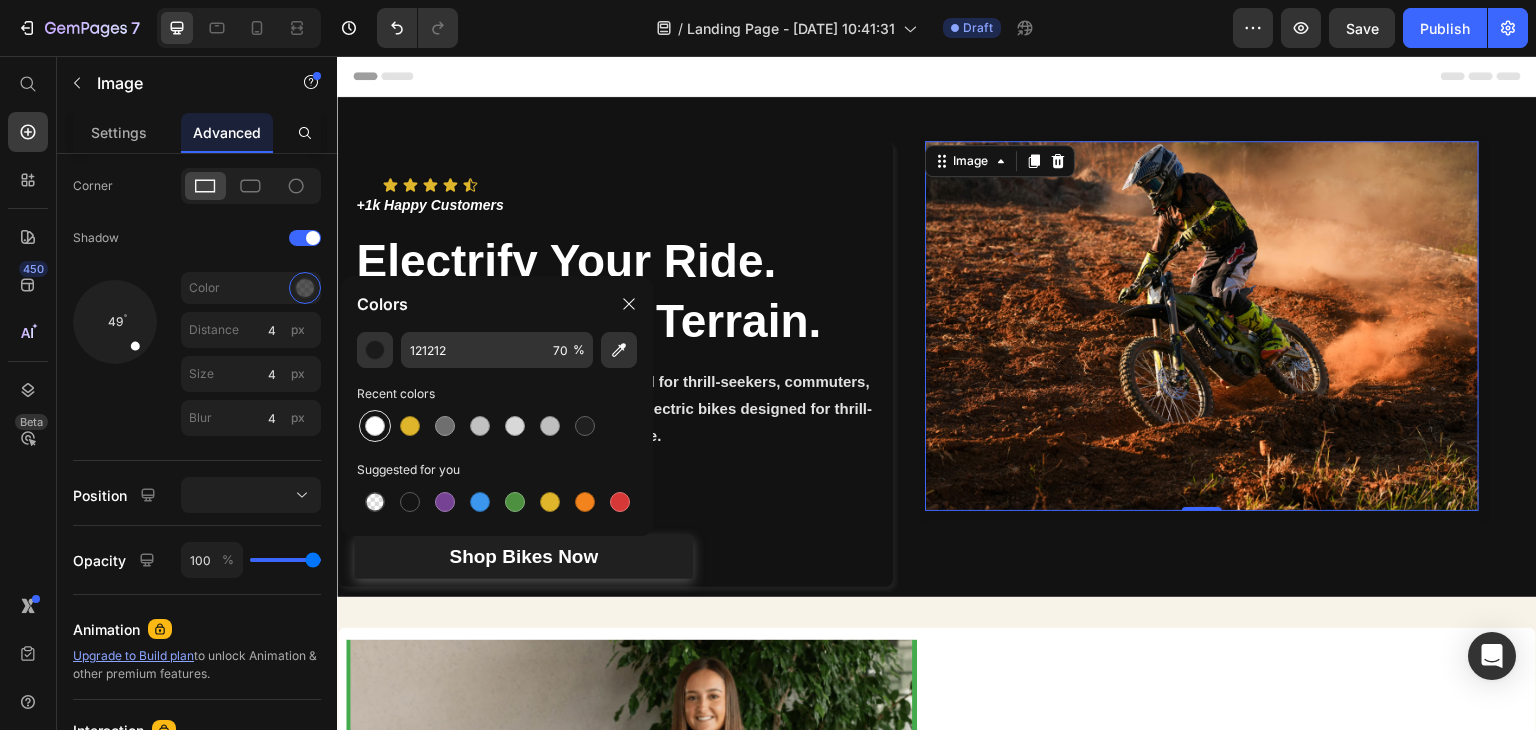 click at bounding box center [375, 426] 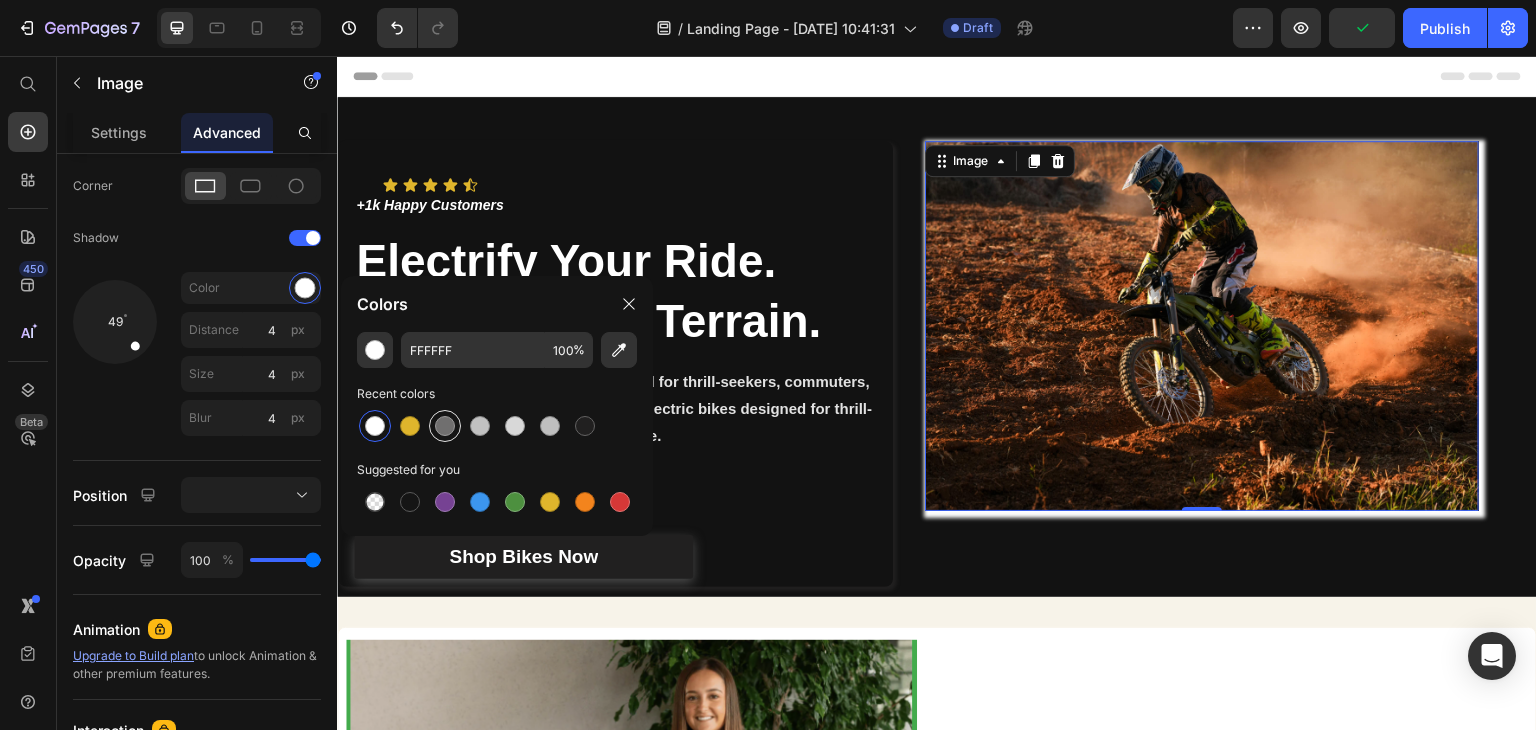 click at bounding box center (445, 426) 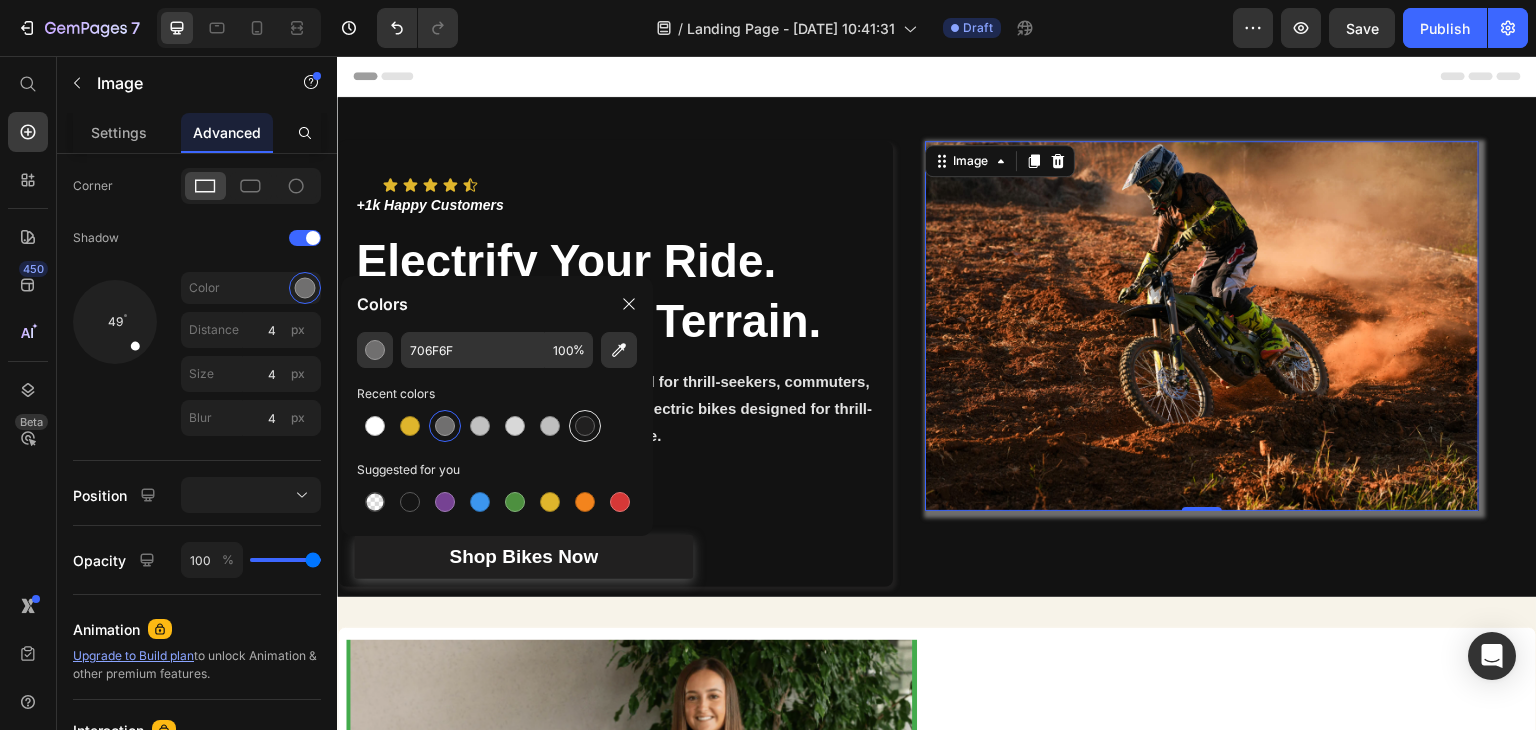 click at bounding box center [585, 426] 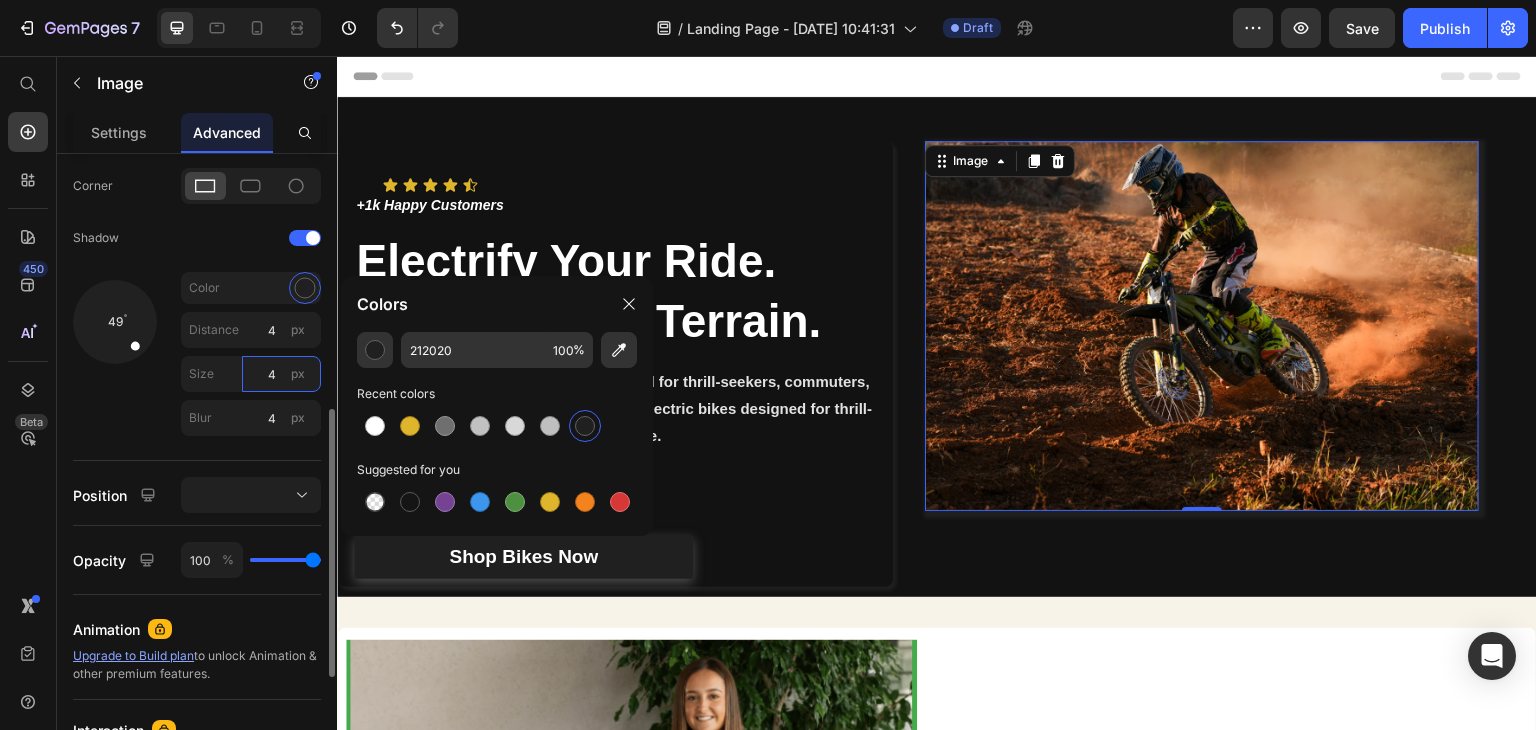 click on "4" at bounding box center (281, 374) 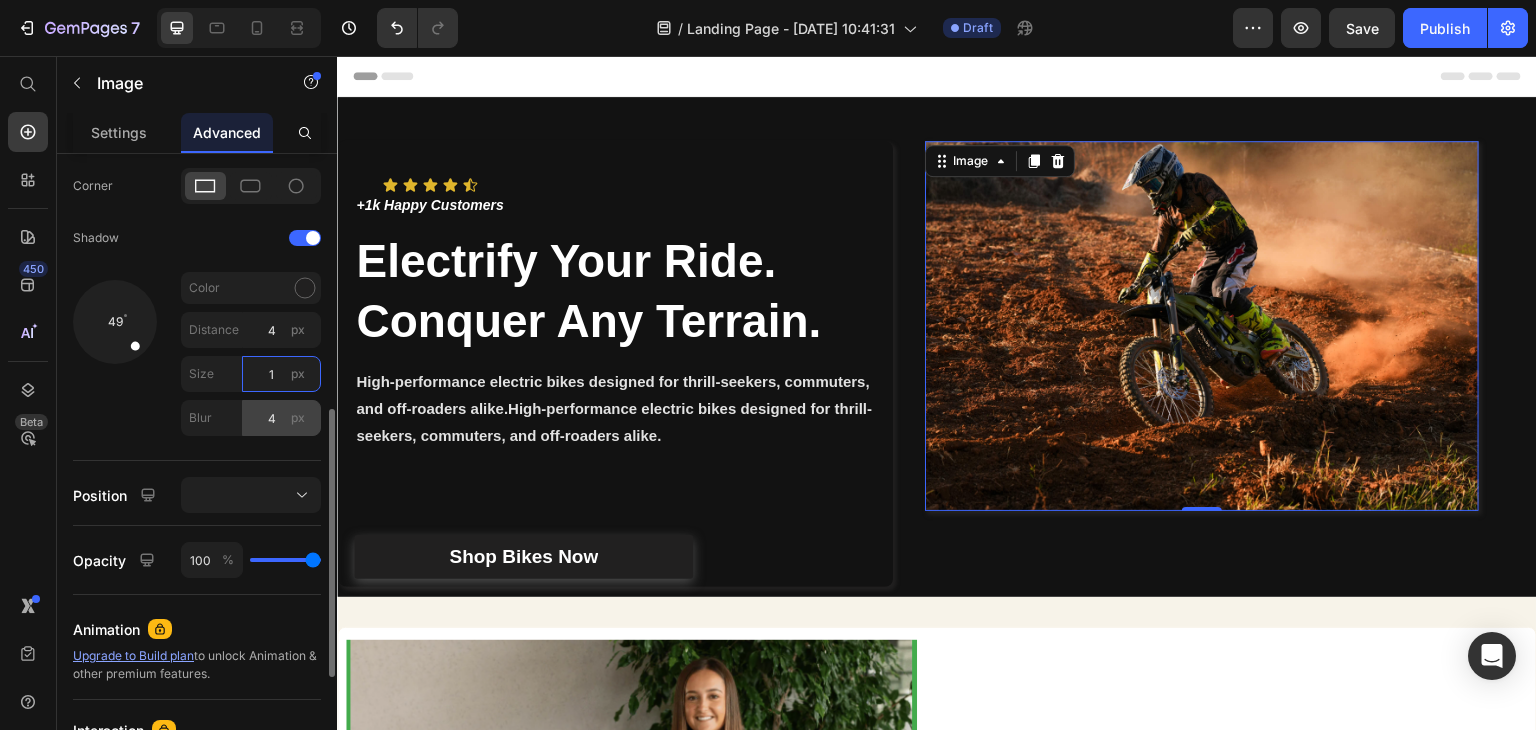 type on "1" 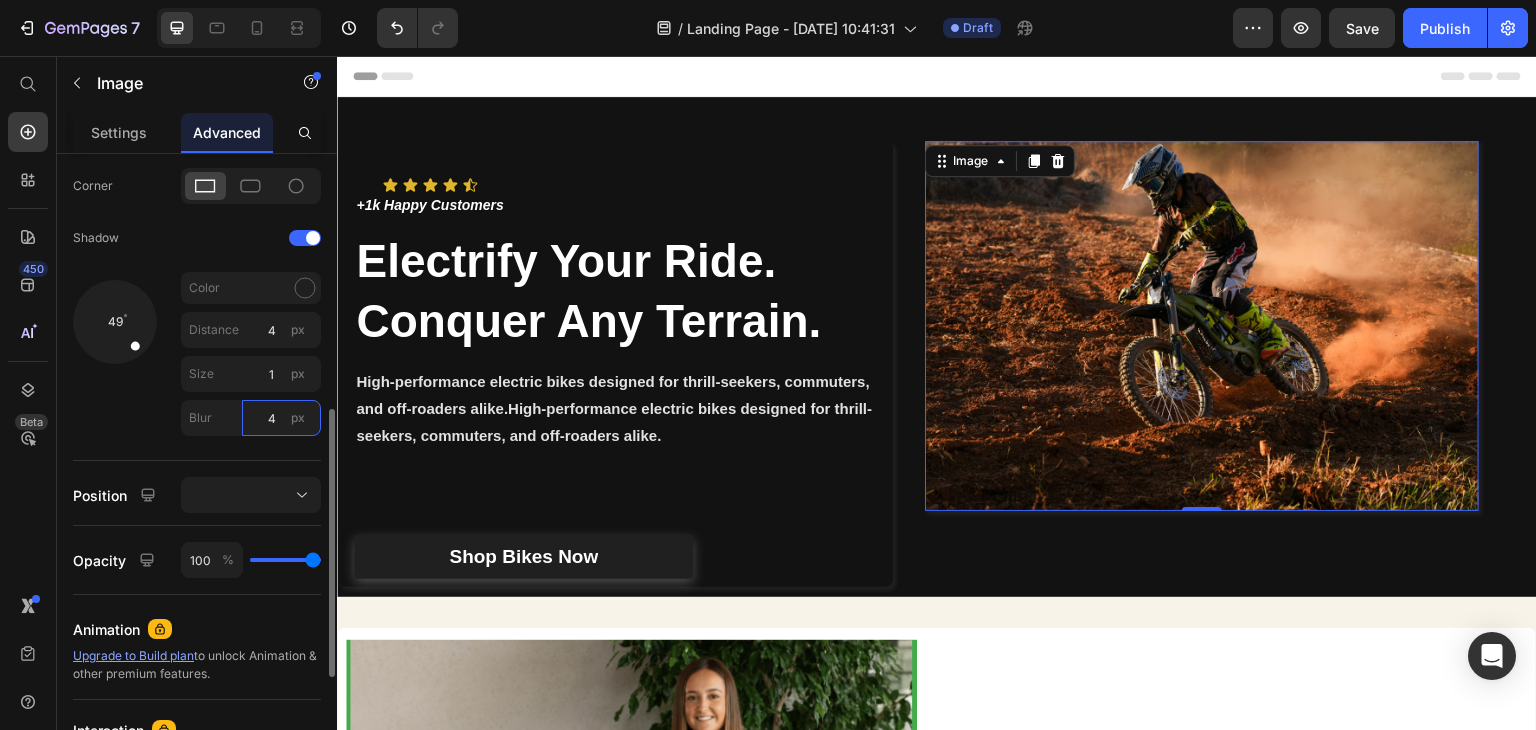 click on "4" at bounding box center (281, 418) 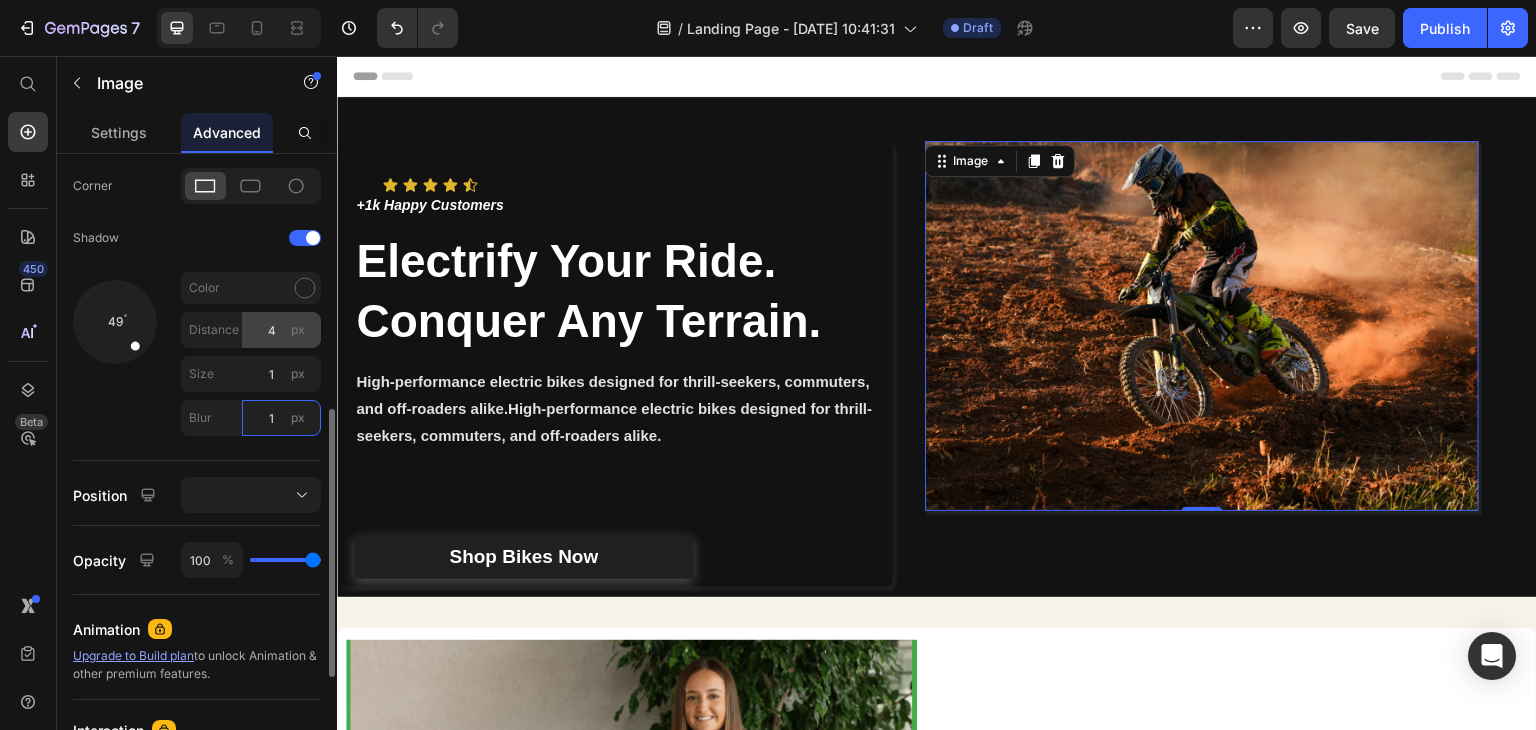 type on "1" 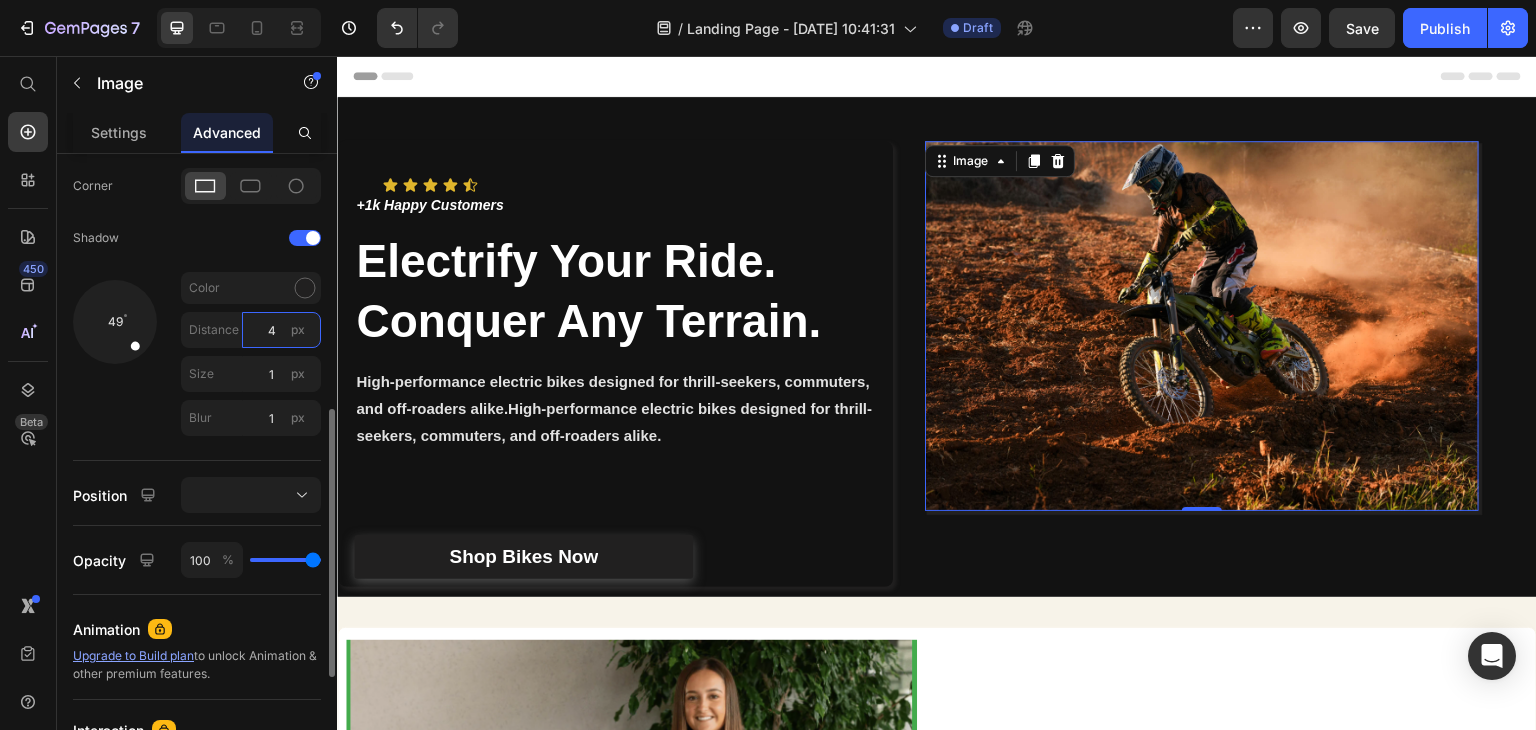 click on "4" at bounding box center [281, 330] 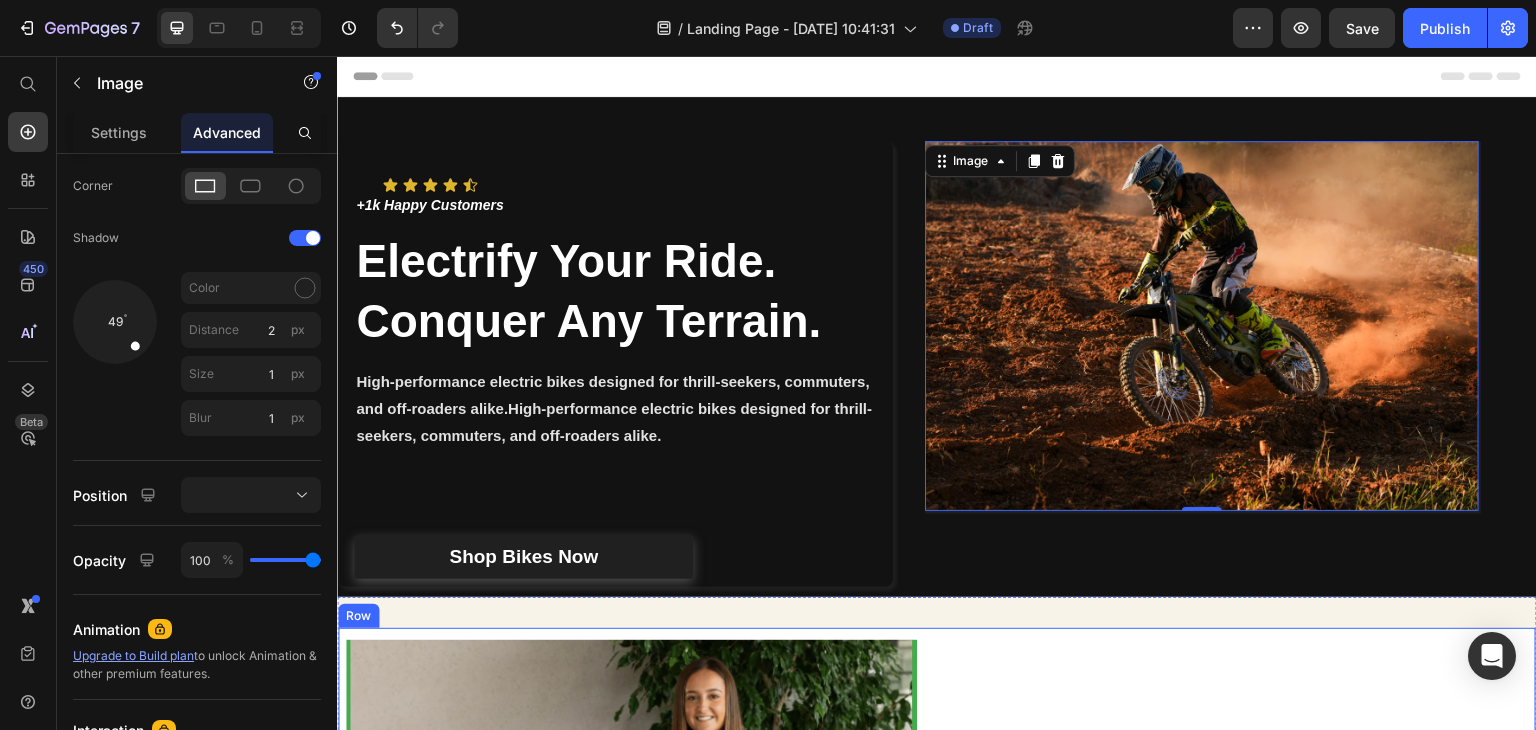 click on "A Rheal Story Heading Inspired by their own journey to better health, founders Charlotte & Sean. created Rheal to help more people feel healthier & happier with superfoods. Text Block READ MORE Button" at bounding box center [1234, 854] 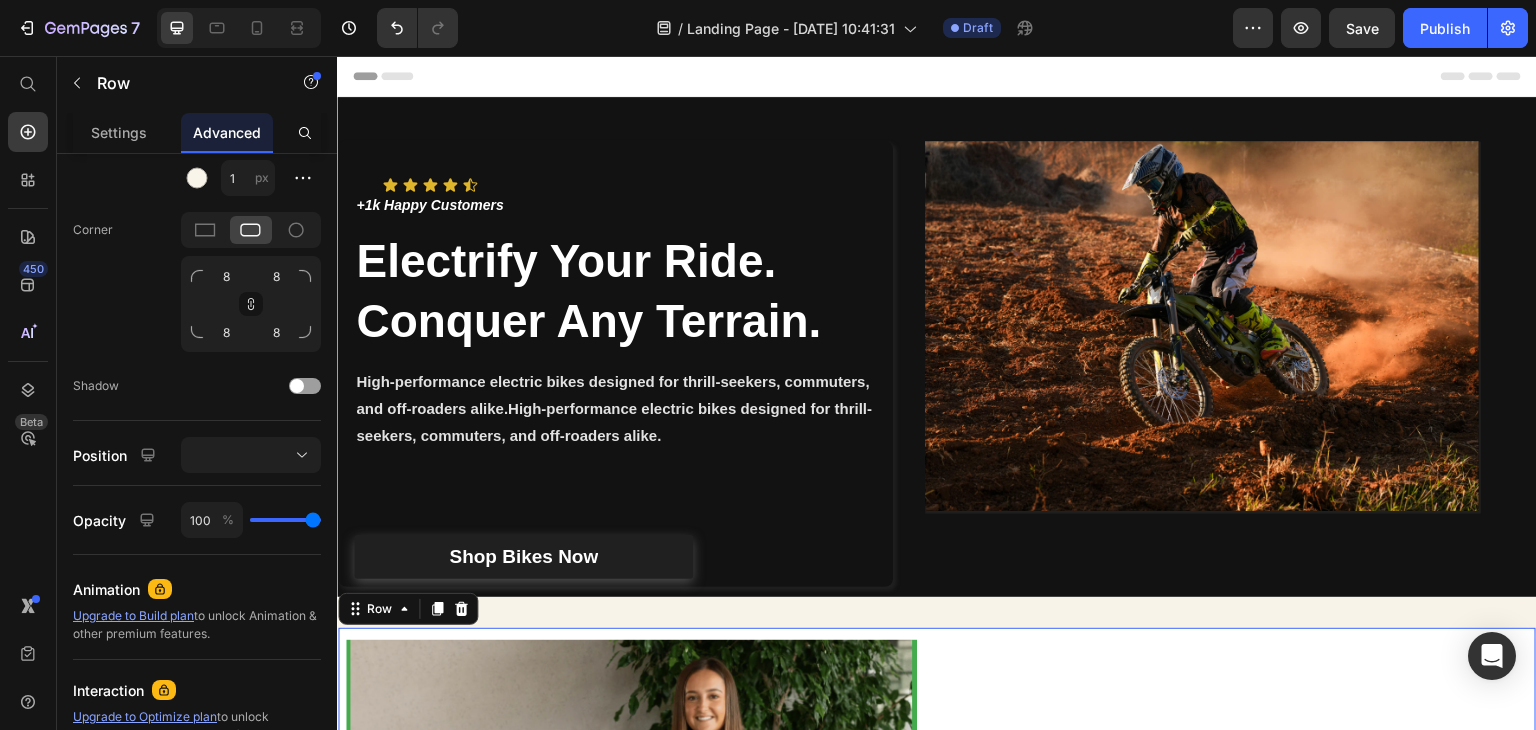 scroll, scrollTop: 0, scrollLeft: 0, axis: both 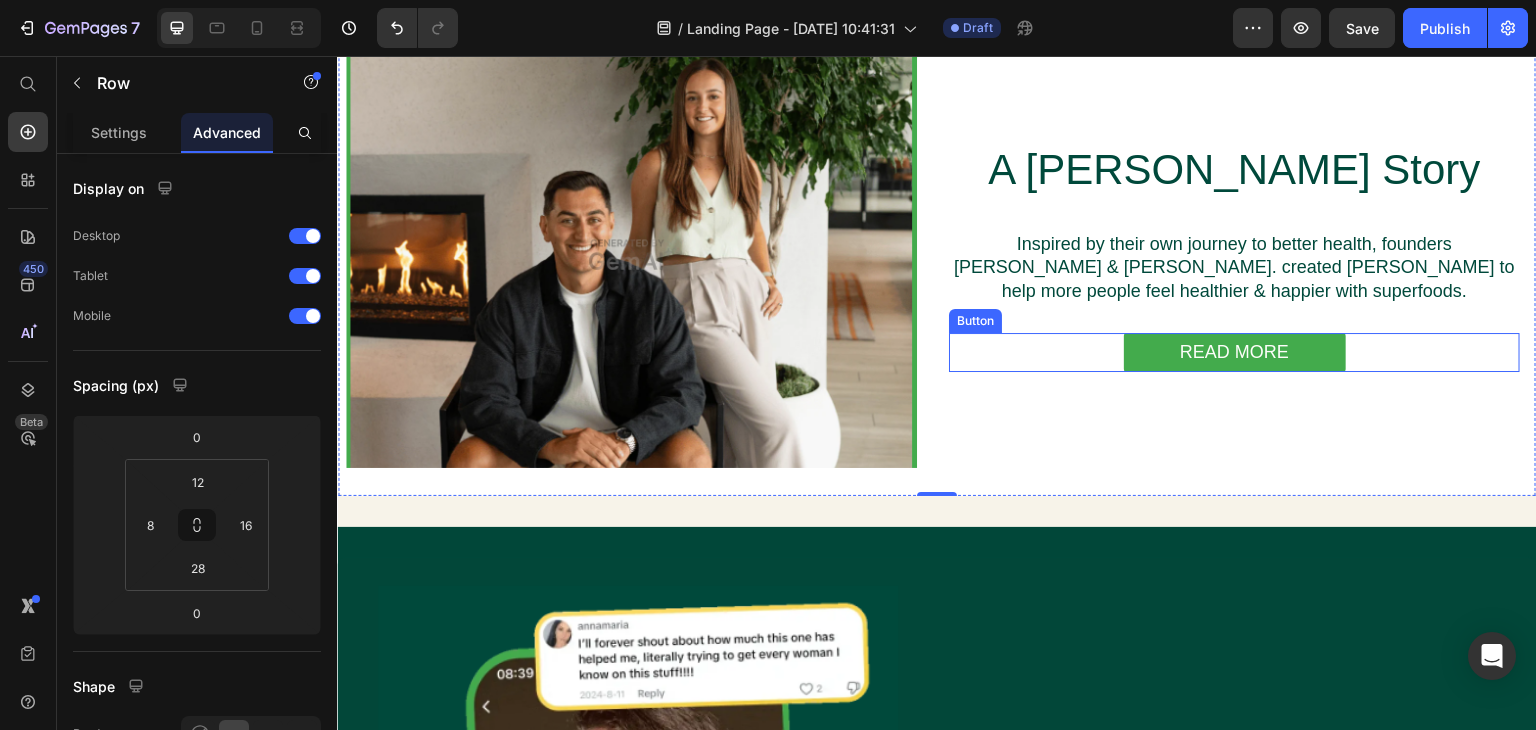 click on "READ MORE Button" at bounding box center (1234, 352) 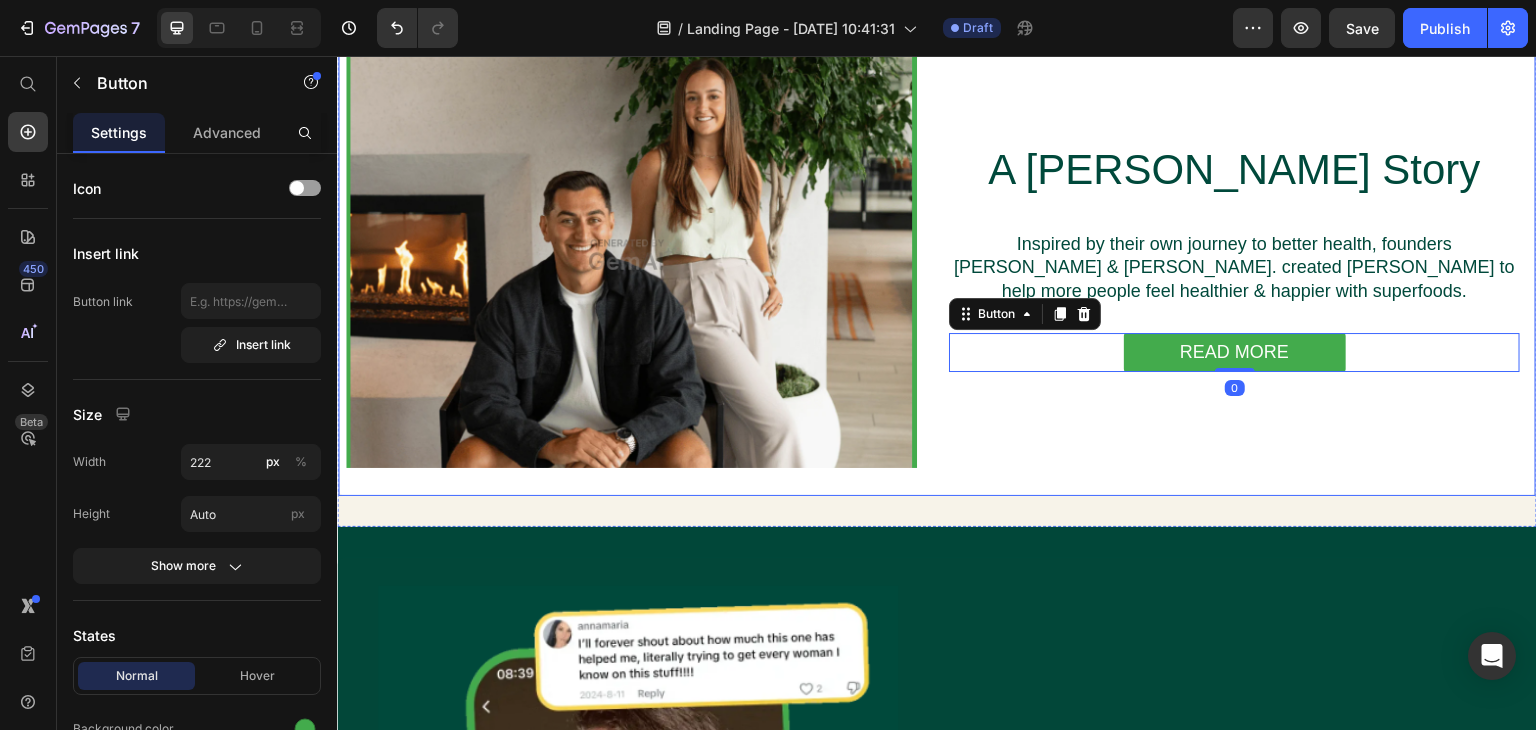 click on "A Rheal Story Heading Inspired by their own journey to better health, founders Charlotte & Sean. created Rheal to help more people feel healthier & happier with superfoods. Text Block READ MORE Button   0" at bounding box center (1234, 254) 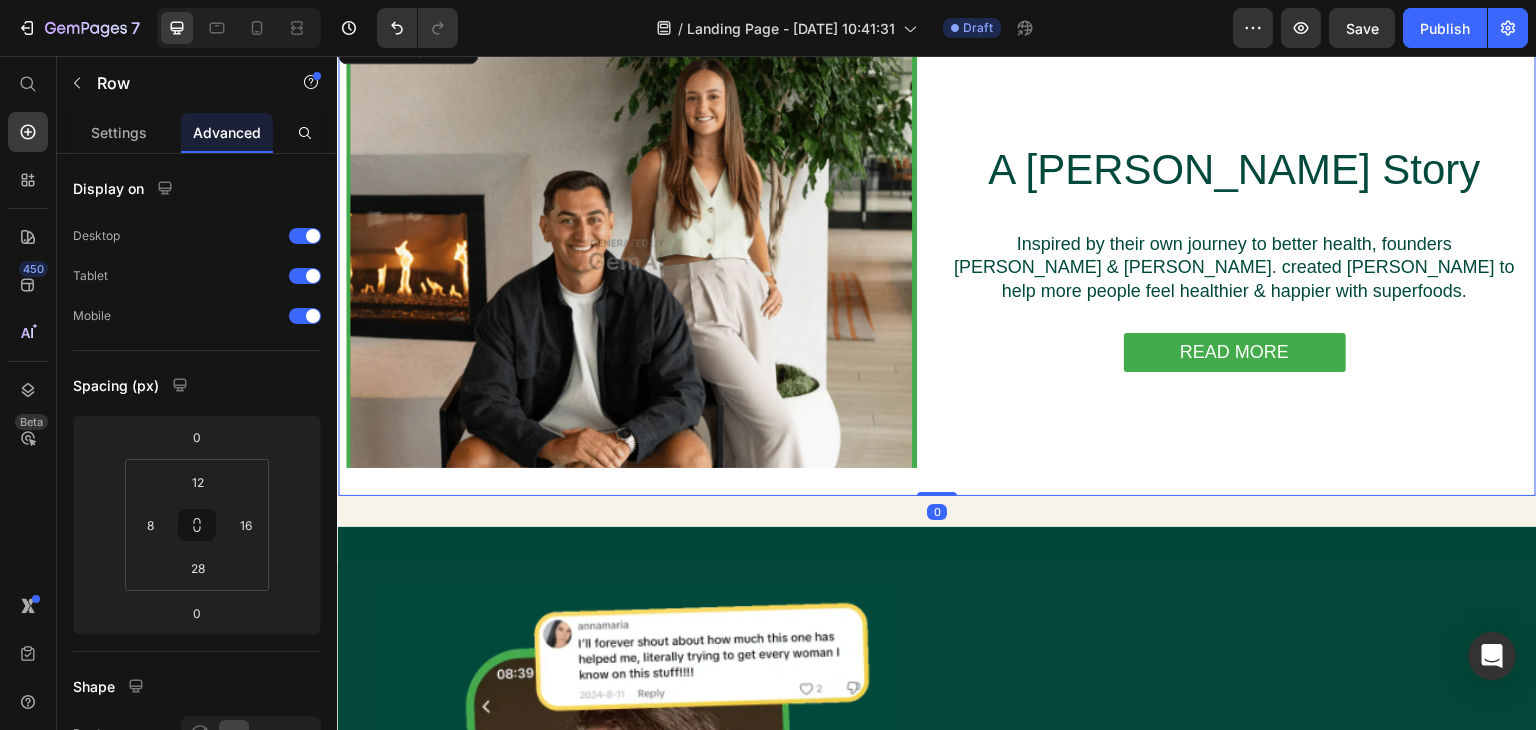 scroll, scrollTop: 300, scrollLeft: 0, axis: vertical 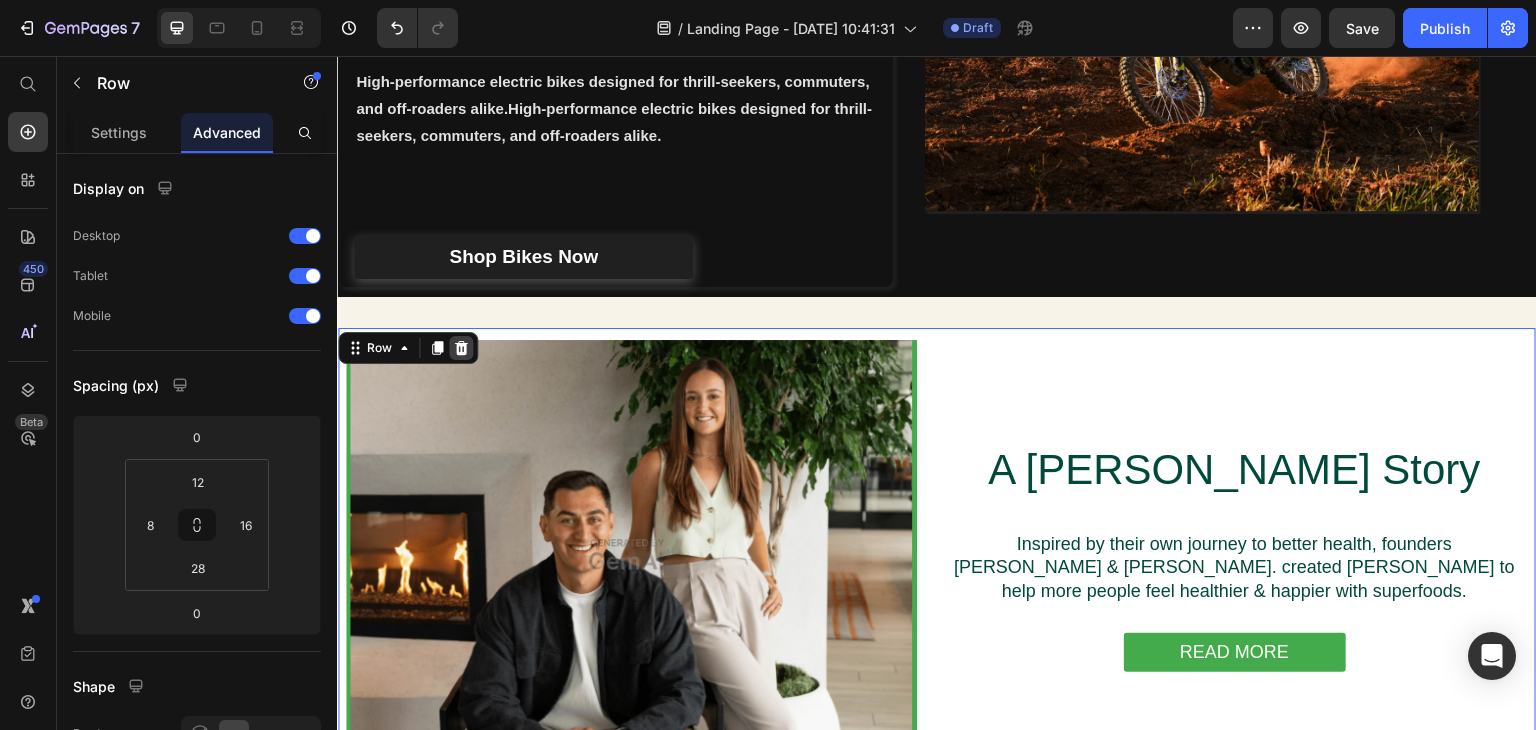 click 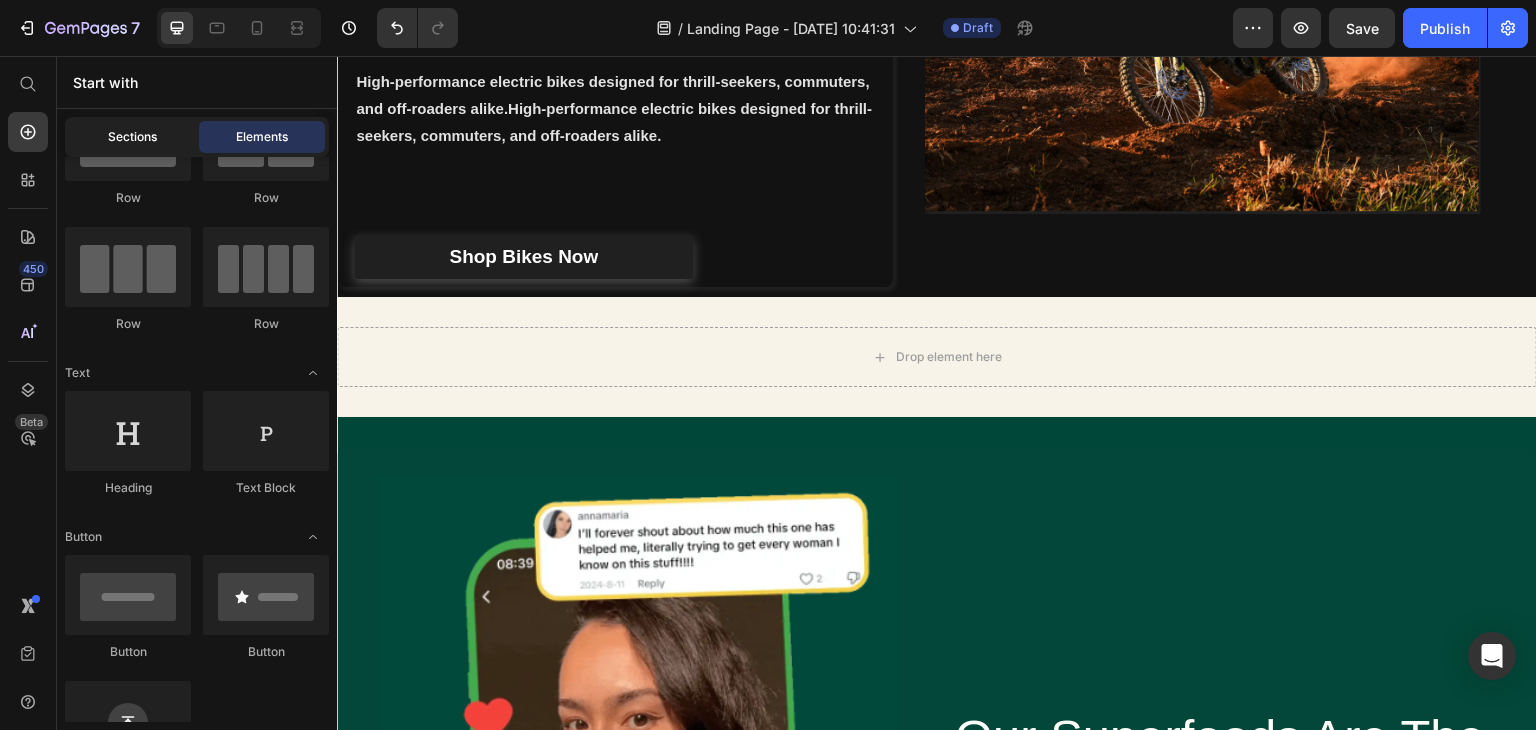 click on "Sections" 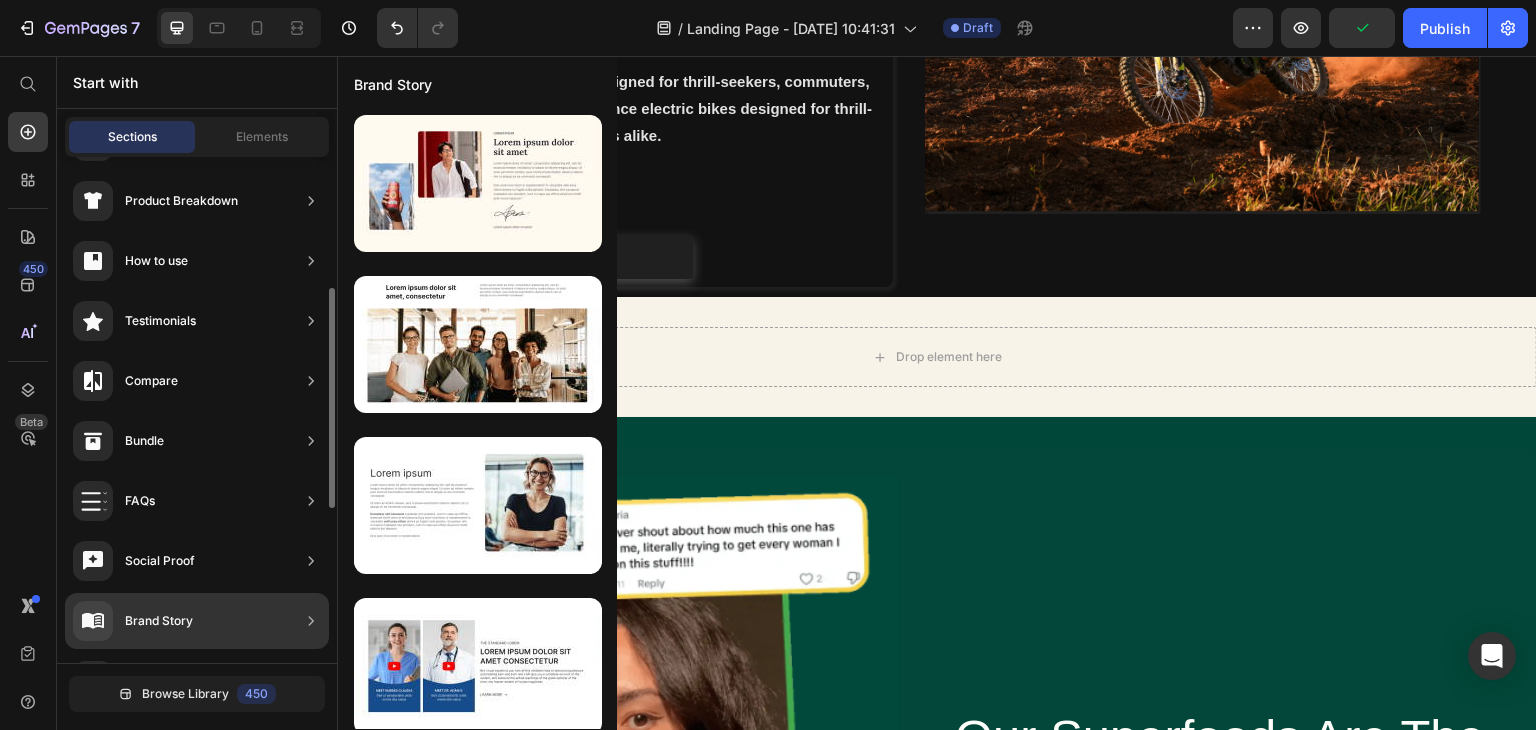 scroll, scrollTop: 400, scrollLeft: 0, axis: vertical 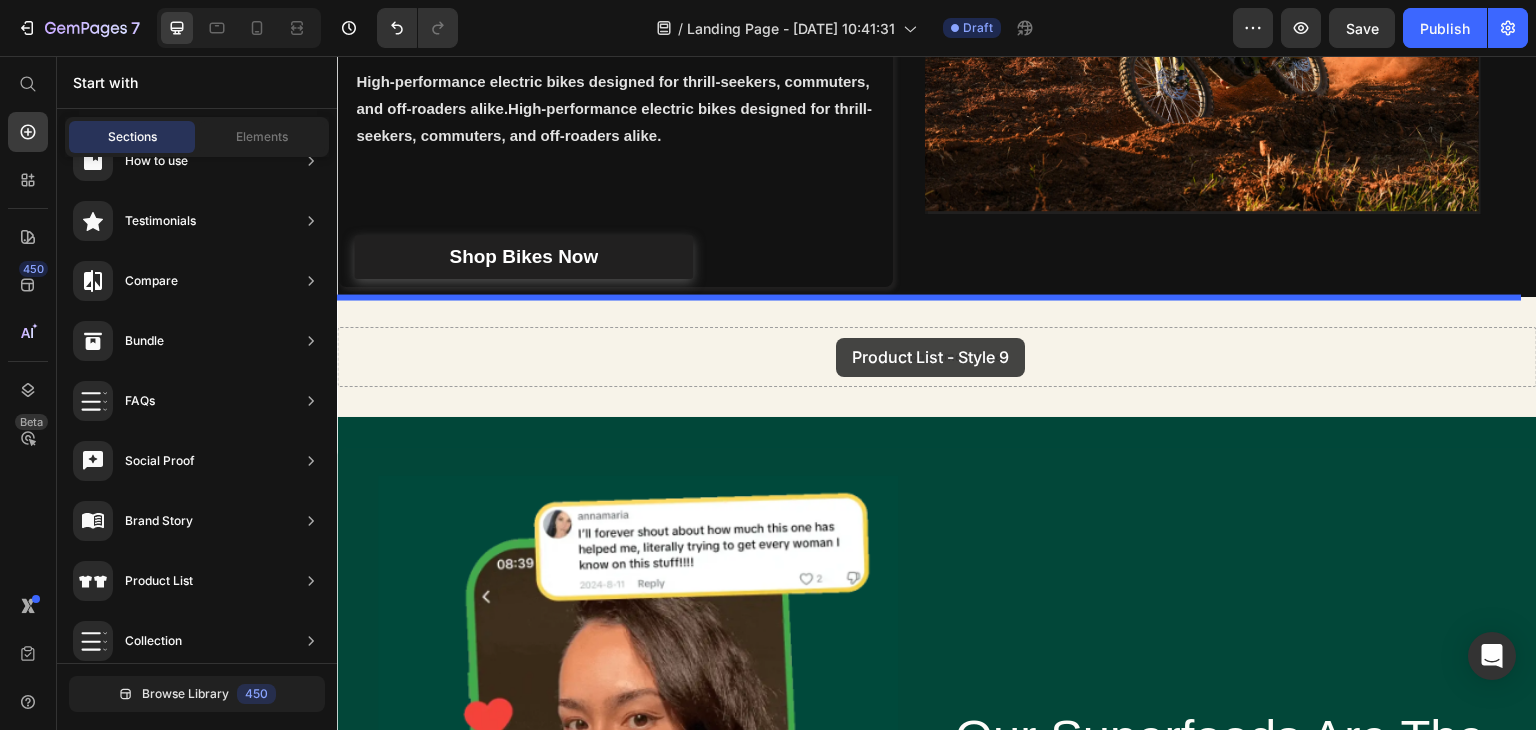 drag, startPoint x: 827, startPoint y: 565, endPoint x: 834, endPoint y: 338, distance: 227.10791 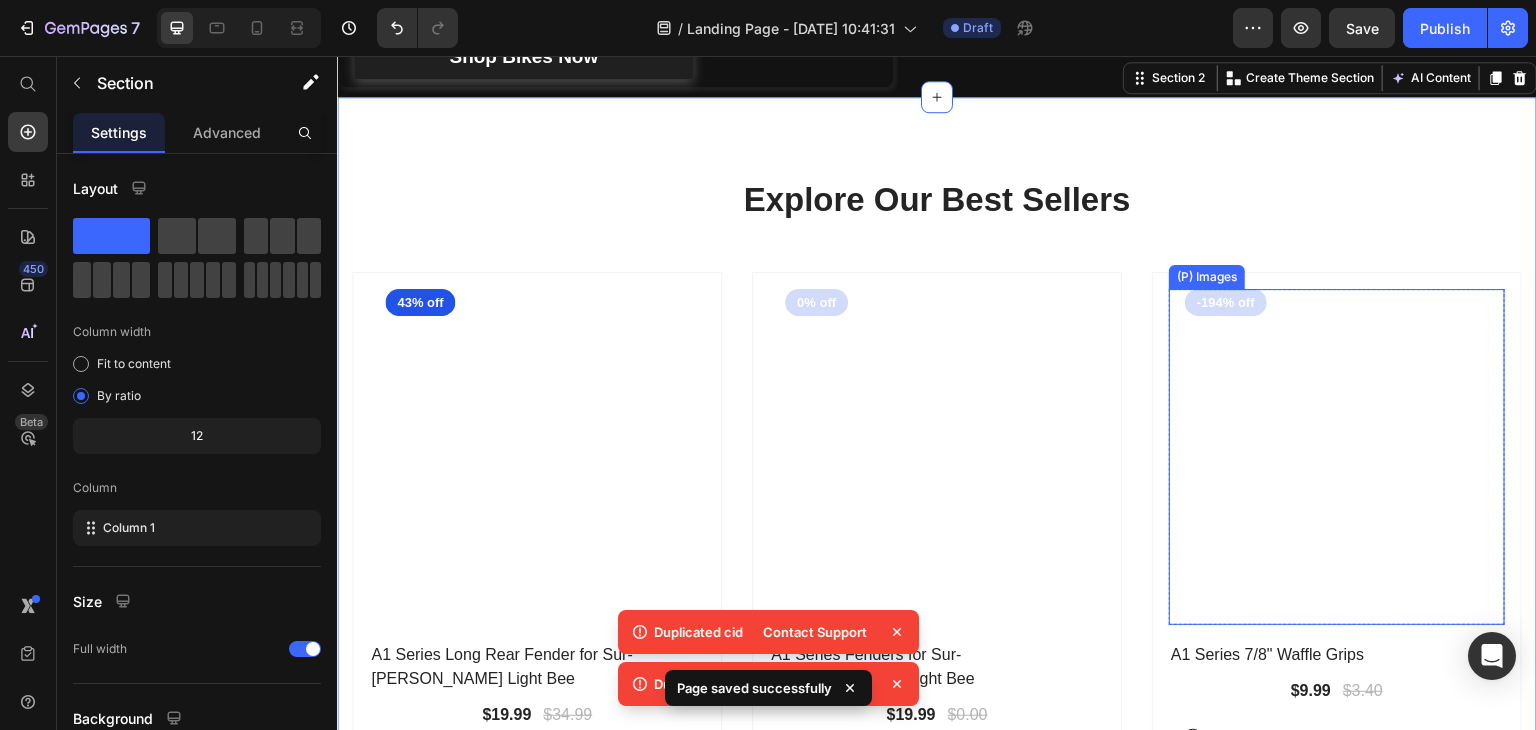 scroll, scrollTop: 600, scrollLeft: 0, axis: vertical 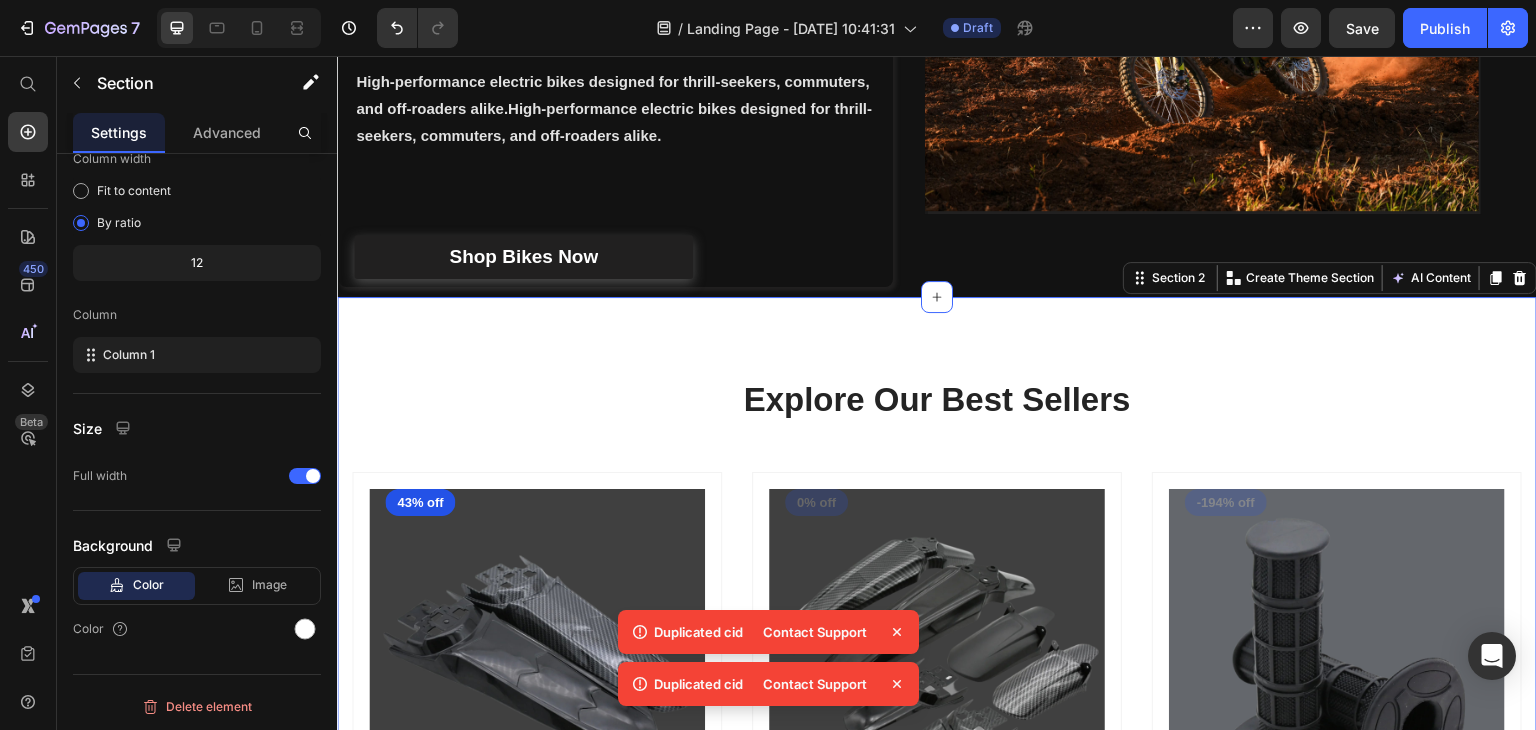 click on "Explore Our Best Sellers Heading Row (P) Images 43% off Product Badge Row A1 Series Long Rear Fender for Sur-Ron Light Bee (P) Title $19.99 (P) Price $34.99 (P) Price Row Black Black Carbon Fiber Carbon Fiber Carbon Fiber (P) Variants & Swatches Row (P) Images 0% off Product Badge Row A1 Series Fenders for Sur-Ron Light Bee (P) Title $19.99 (P) Price $0.00 (P) Price Row Carbon Fiber Carbon Fiber Carbon Fiber Black Black Front Fender Rear Fender Rear Cushion Fender All Fender Bundle (P) Variants & Swatches Row (P) Images -194% off Product Badge Row A1 Series 7/8" Waffle Grips (P) Title $9.99 (P) Price $3.40 (P) Price Row Black Black Grey Grey Grey Red Red Orange Orange Yellow Yellow Green Green Light Green Light Green Light Green Navy Navy Blue Blue Purple Purple Pink Pink (P) Variants & Swatches Row (P) Images 20% off Product Badge Row A1 Series Aluminum Brake Lever (P) Title $19.99 (P) Price $24.99 (P) Price Row Blue Blue Purple Purple Red Red Silver Silver Gold Gold Black Black (P) Variants & Swatches Row" at bounding box center (937, 969) 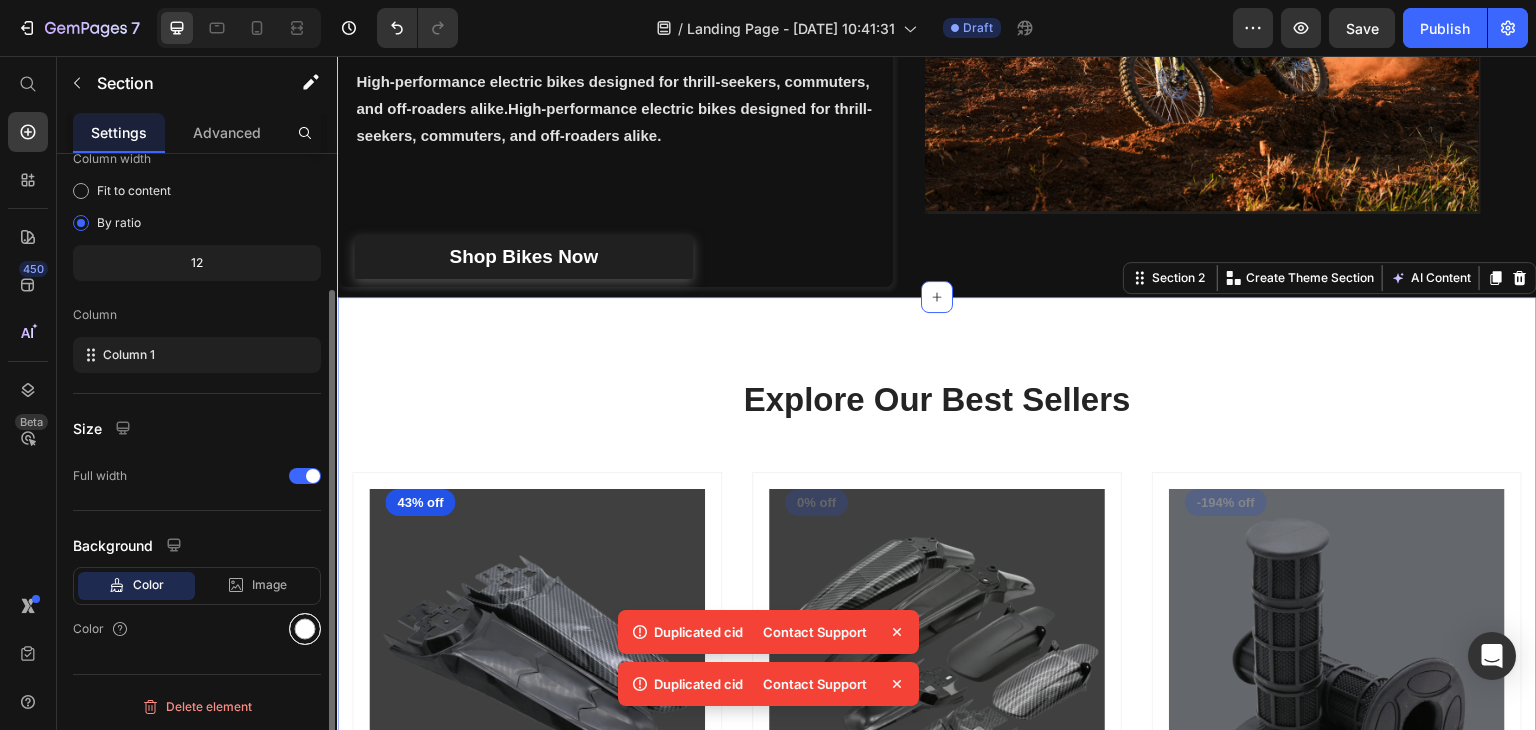 click at bounding box center [305, 629] 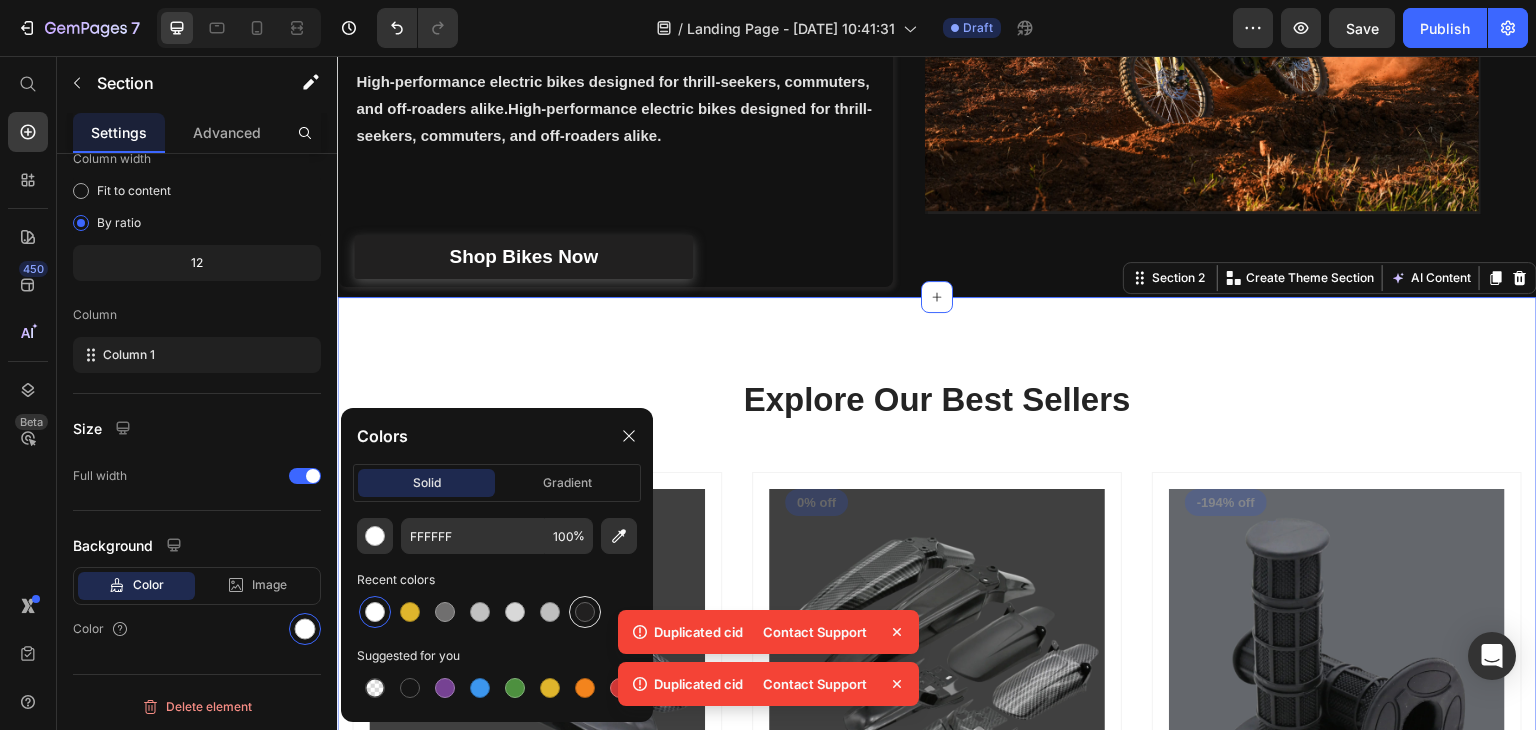 click at bounding box center (585, 612) 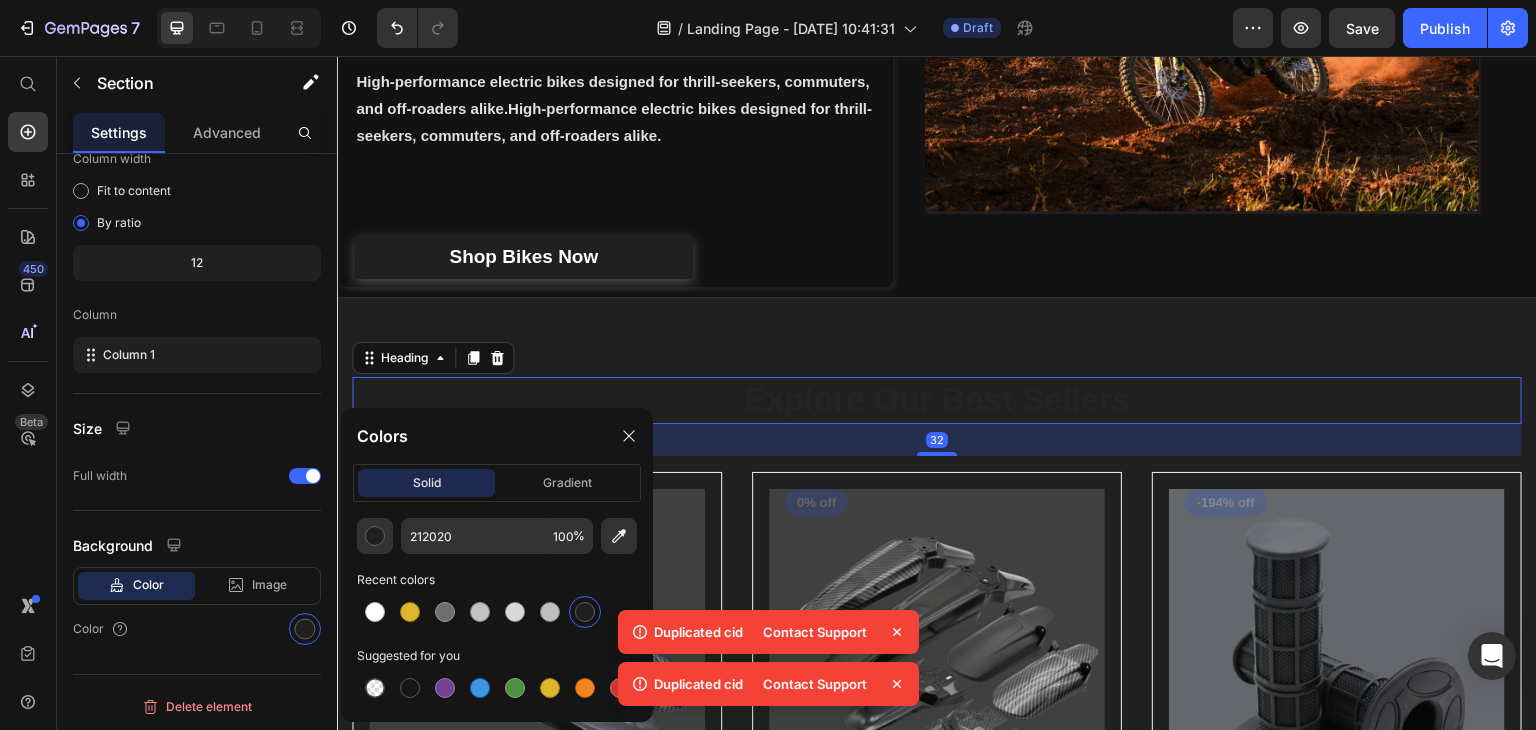 click on "Explore Our Best Sellers" at bounding box center (937, 400) 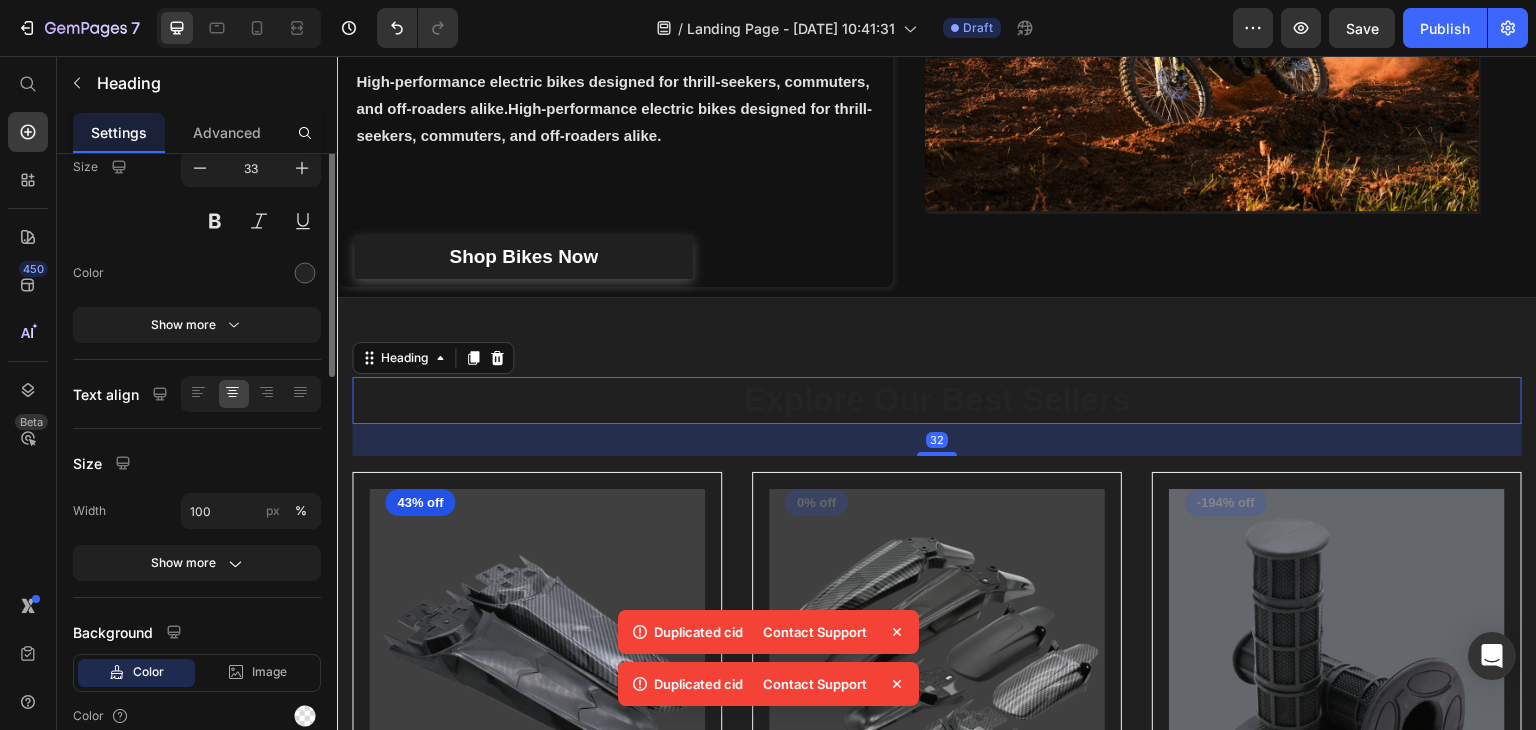 scroll, scrollTop: 0, scrollLeft: 0, axis: both 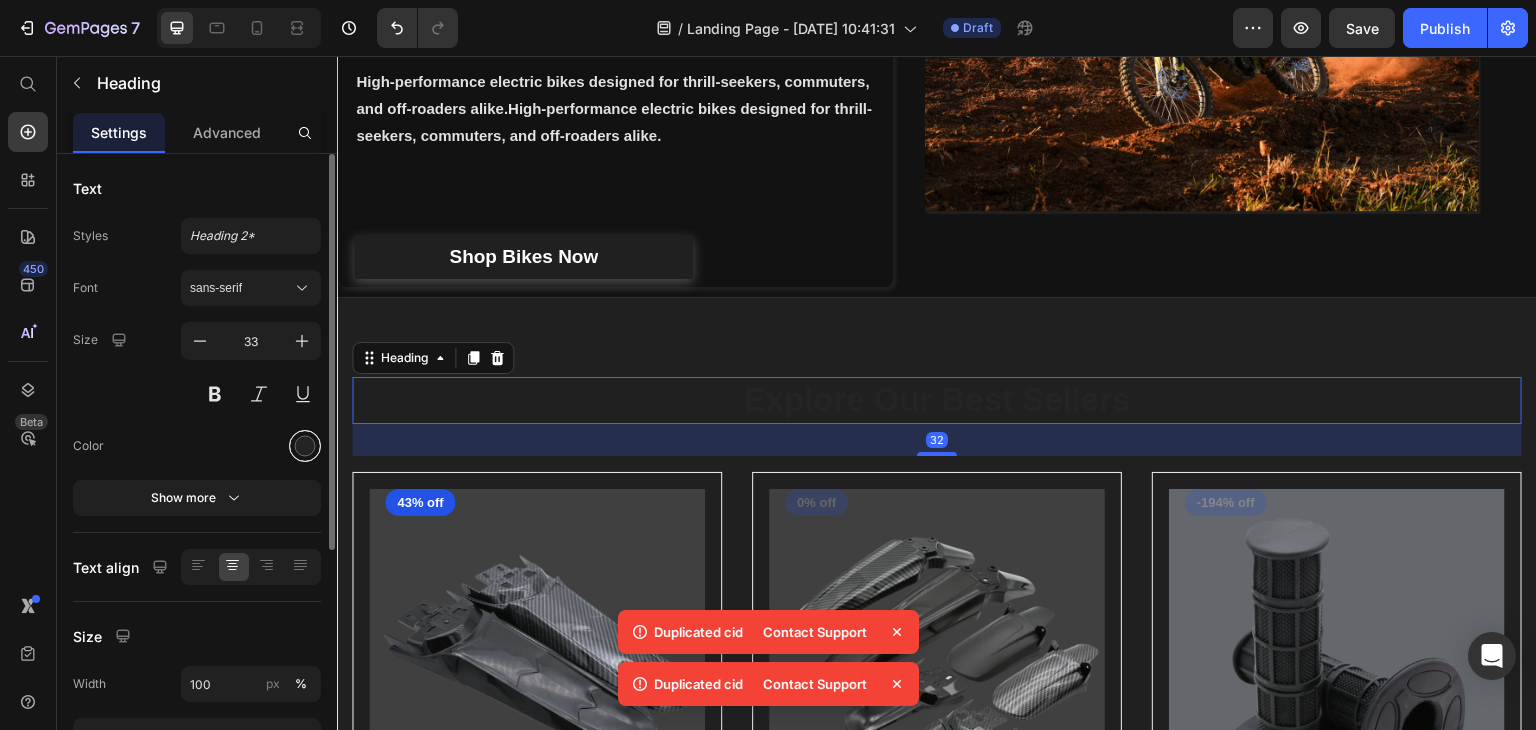 click at bounding box center [305, 446] 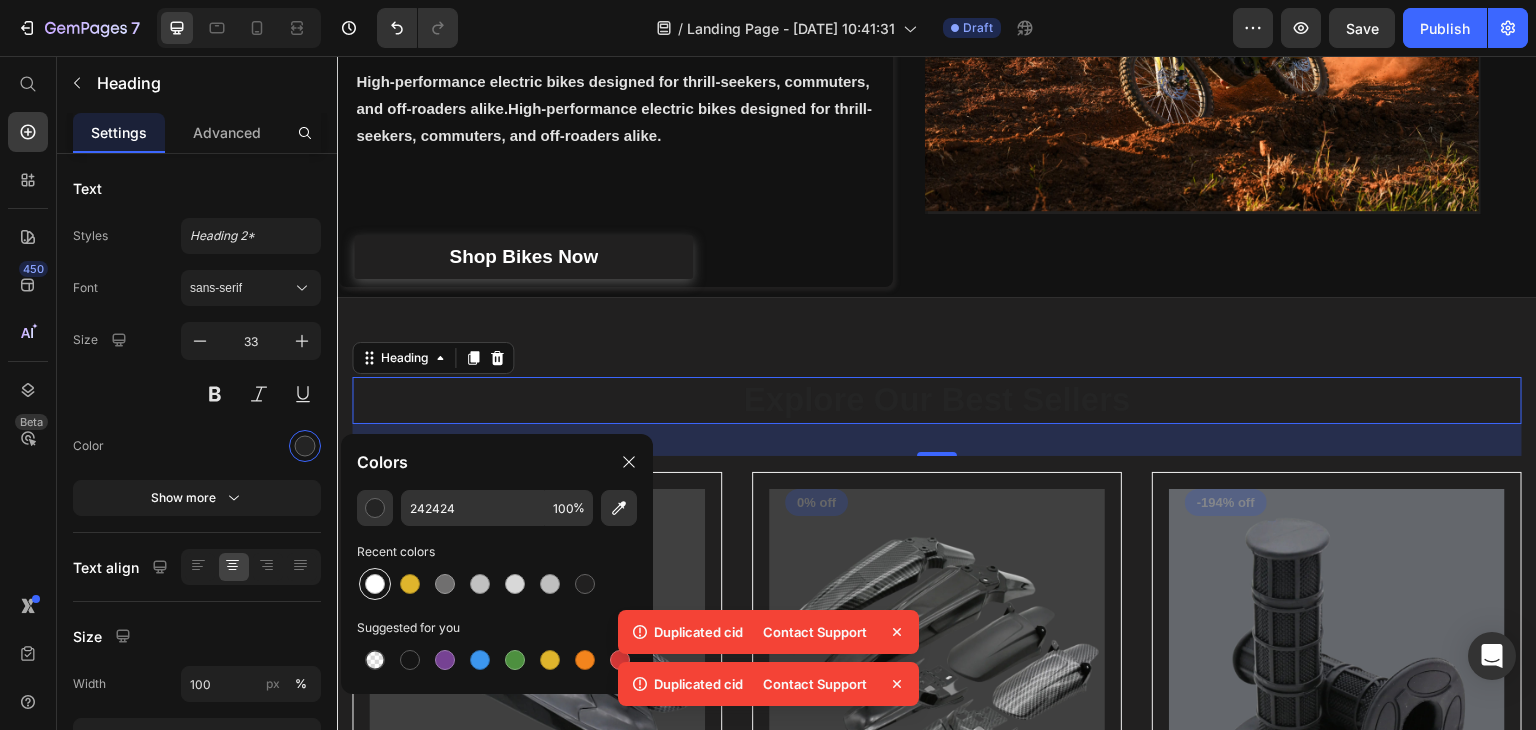 click at bounding box center (375, 584) 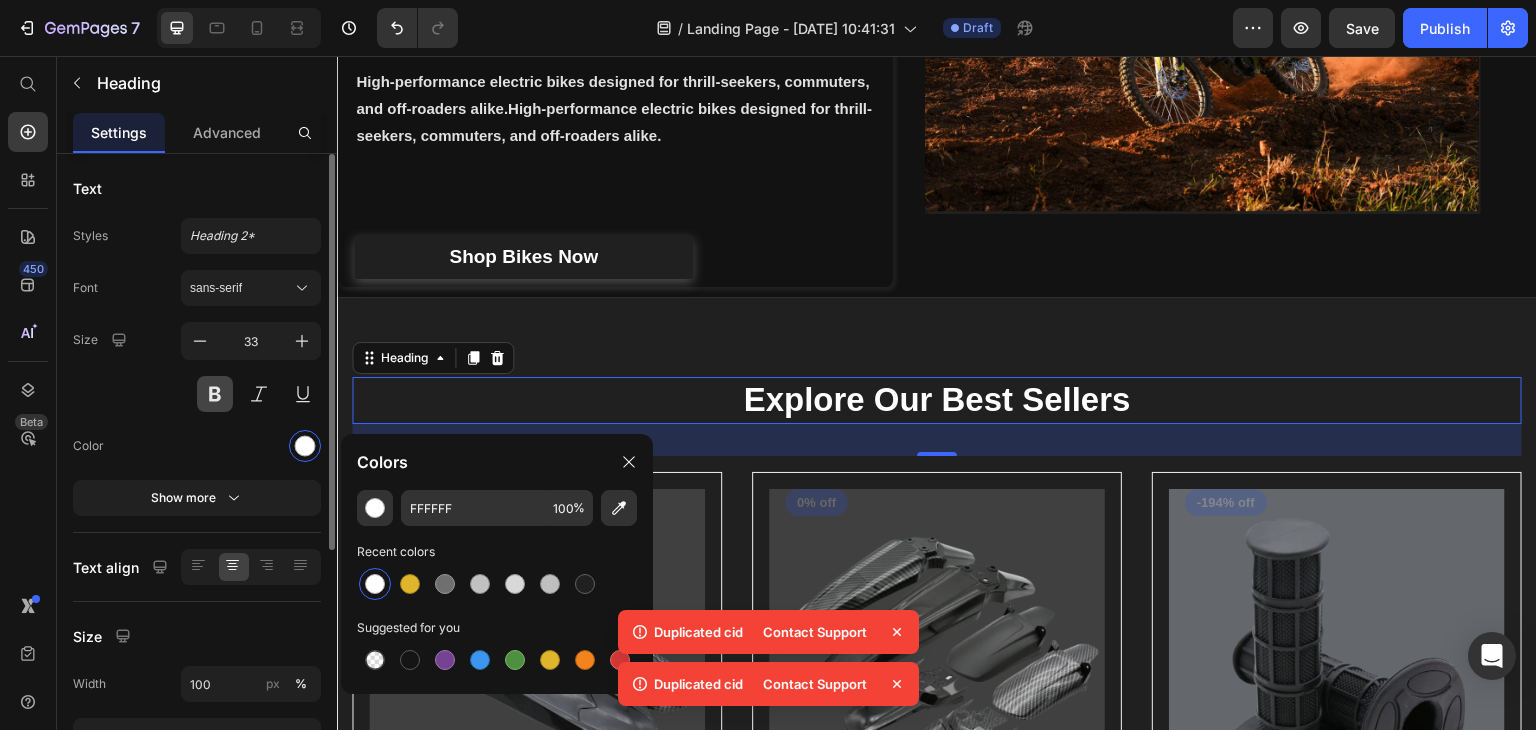 click at bounding box center [215, 394] 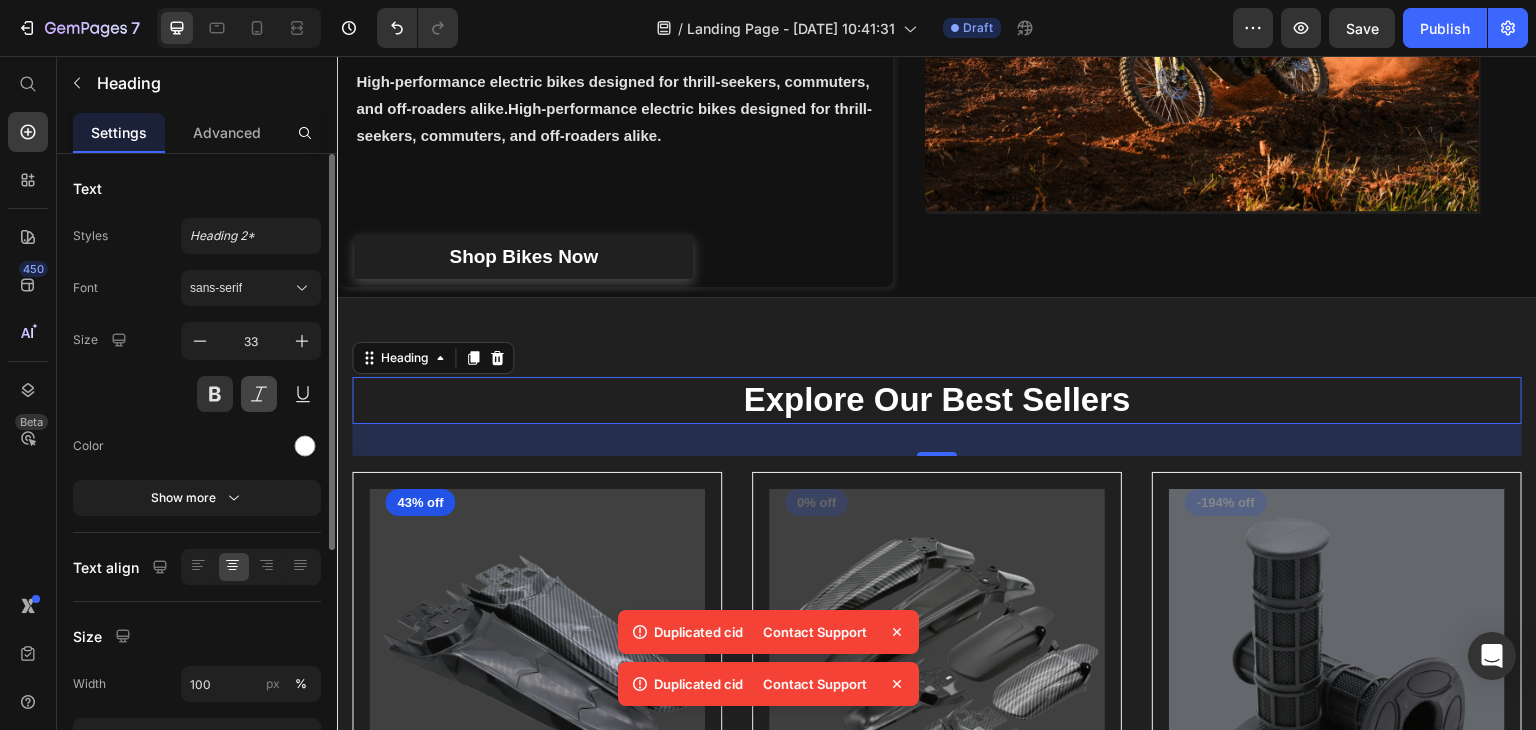 click at bounding box center (259, 394) 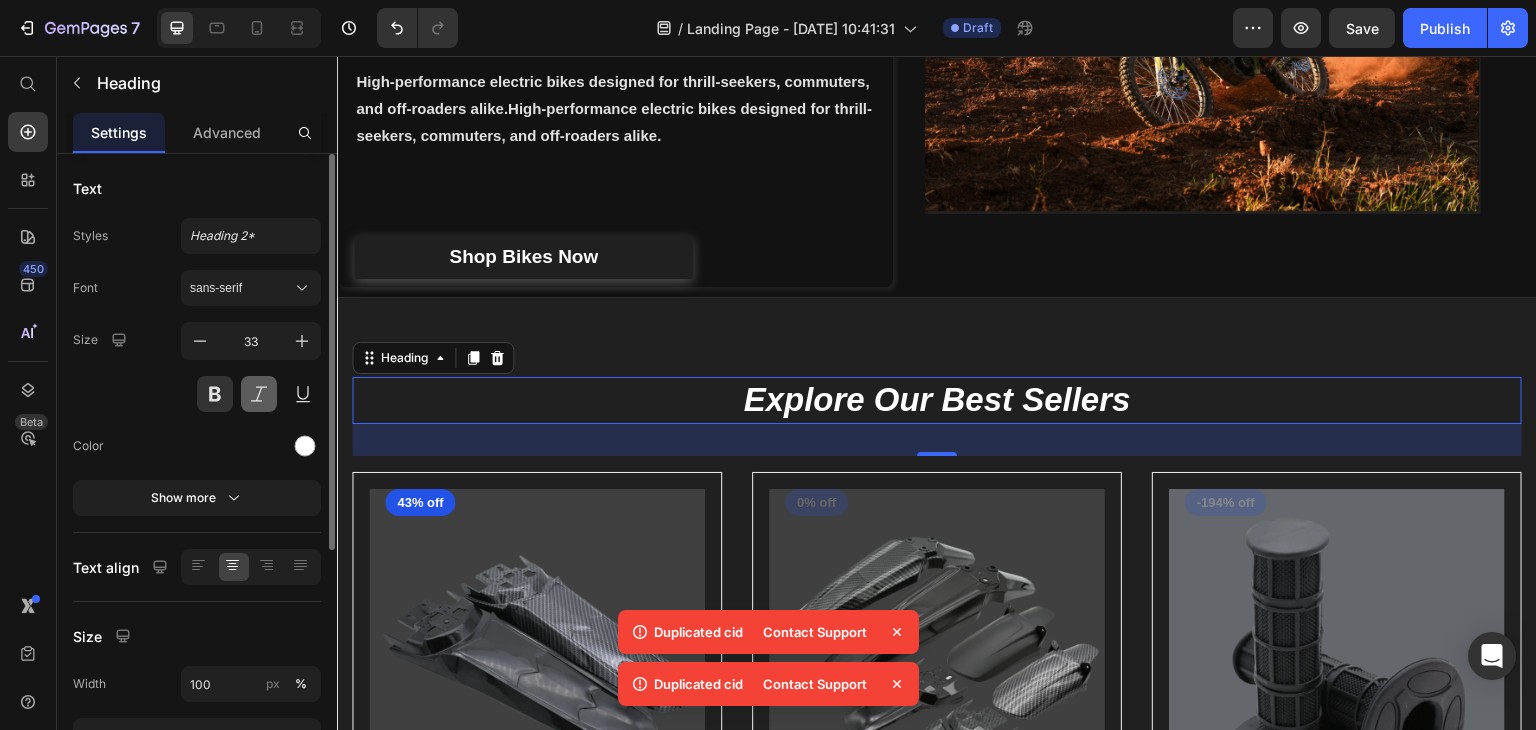 click at bounding box center (259, 394) 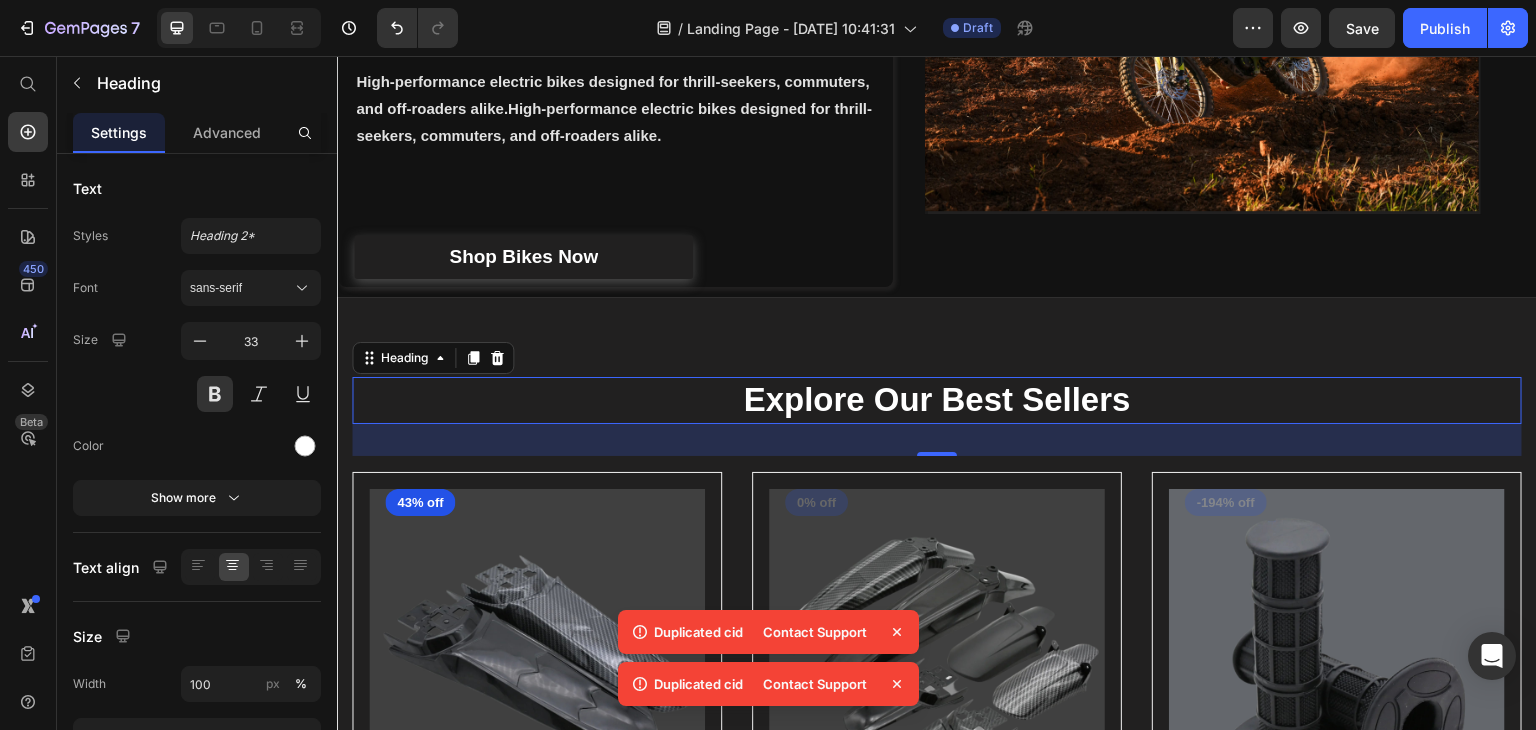 click on "Explore Our Best Sellers" at bounding box center (937, 400) 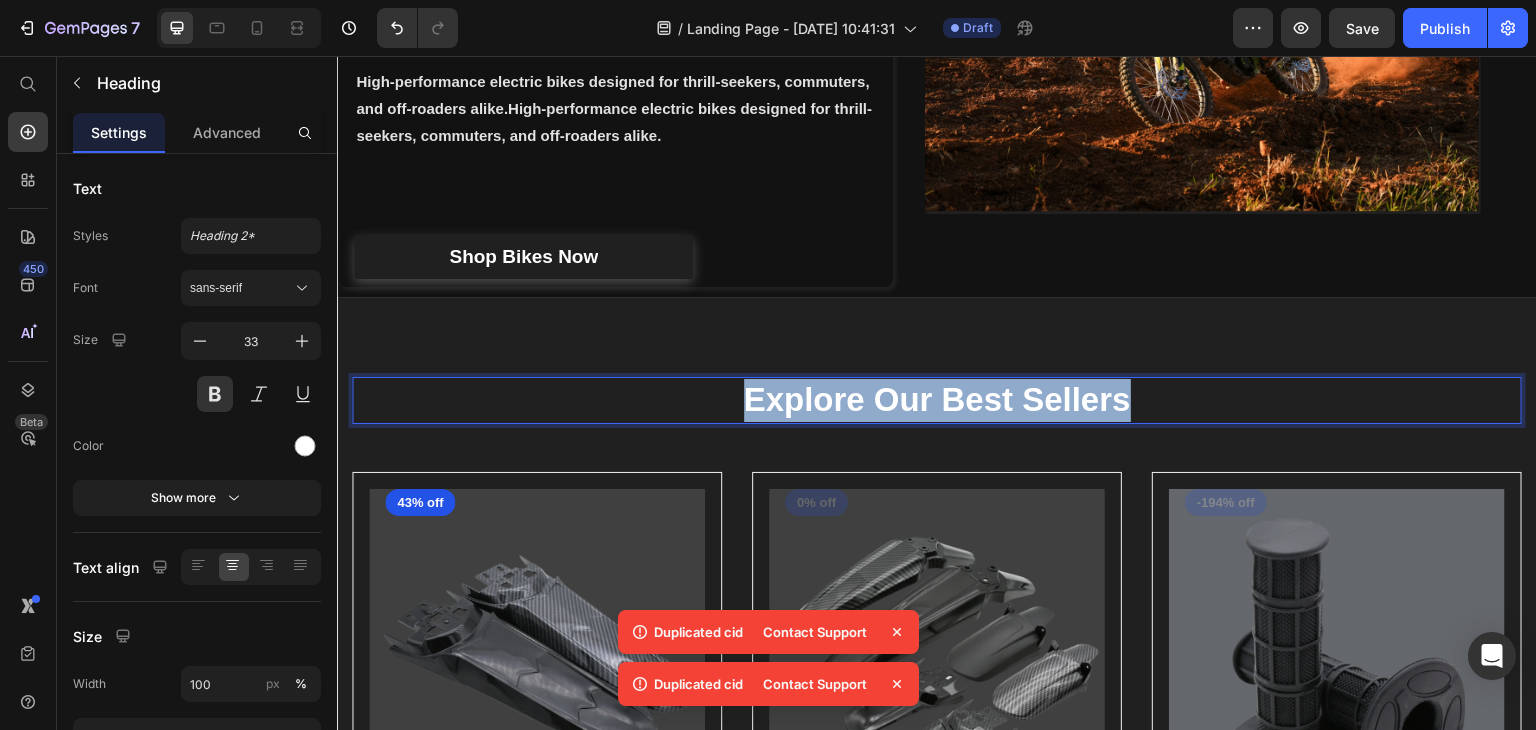 drag, startPoint x: 1155, startPoint y: 403, endPoint x: 711, endPoint y: 386, distance: 444.32532 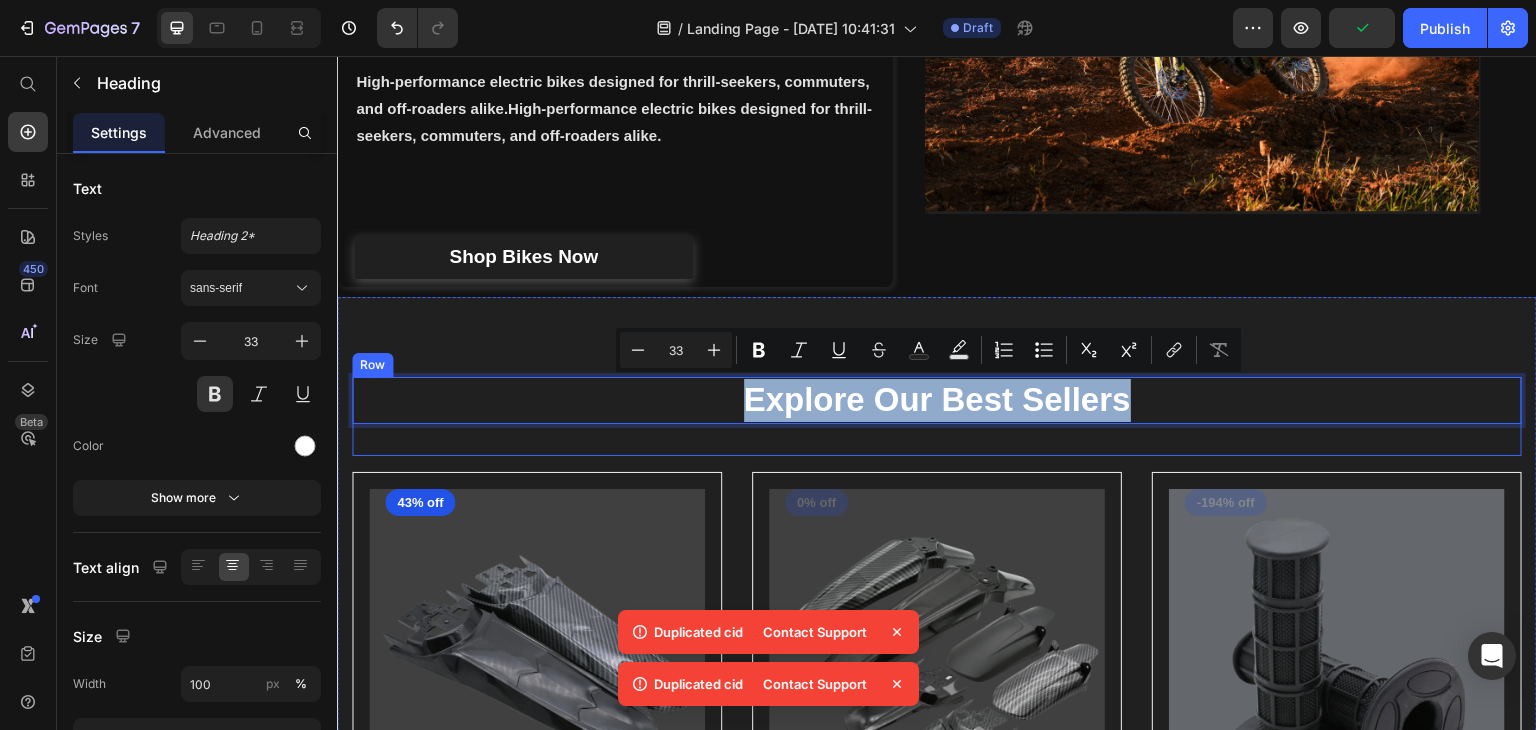 scroll, scrollTop: 600, scrollLeft: 0, axis: vertical 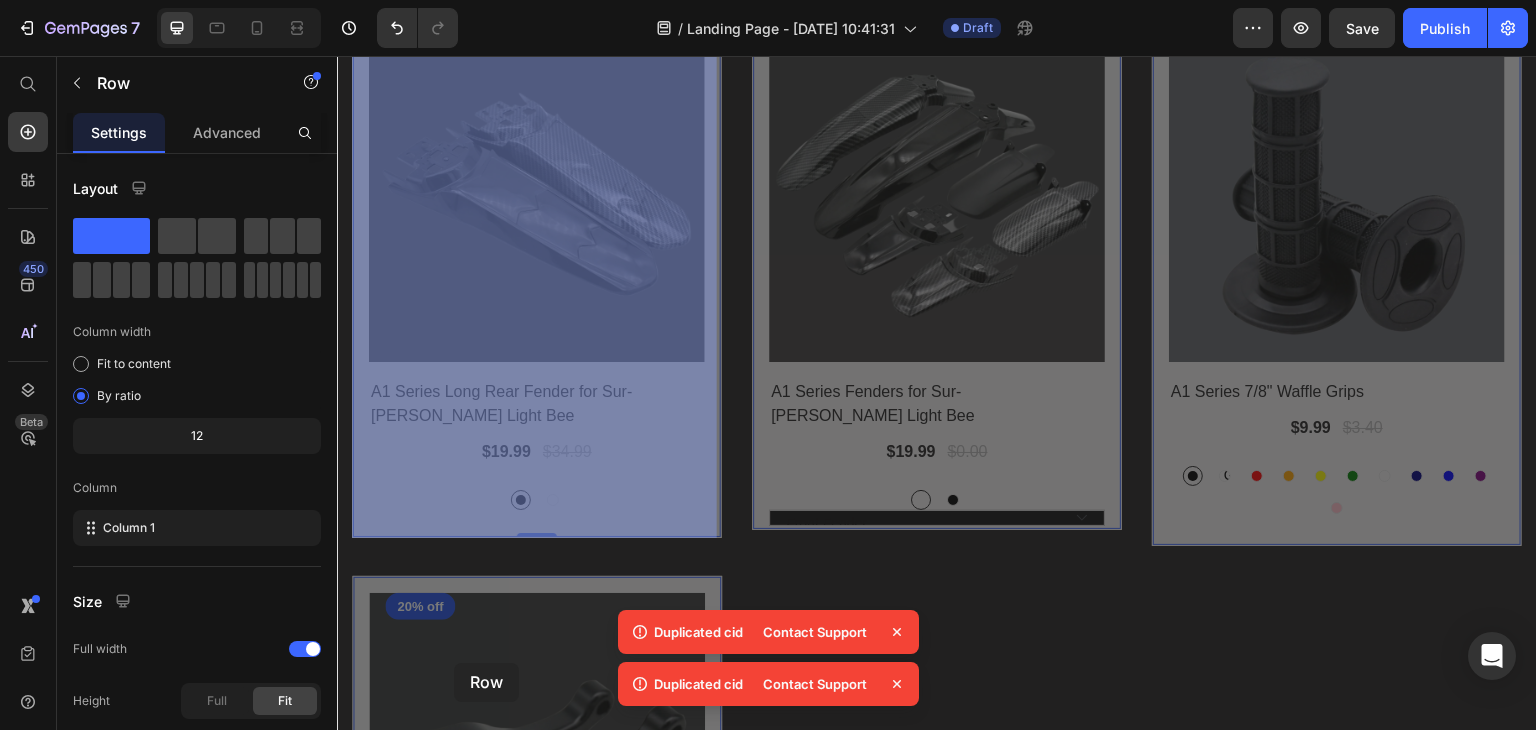 drag, startPoint x: 456, startPoint y: 693, endPoint x: 452, endPoint y: 656, distance: 37.215588 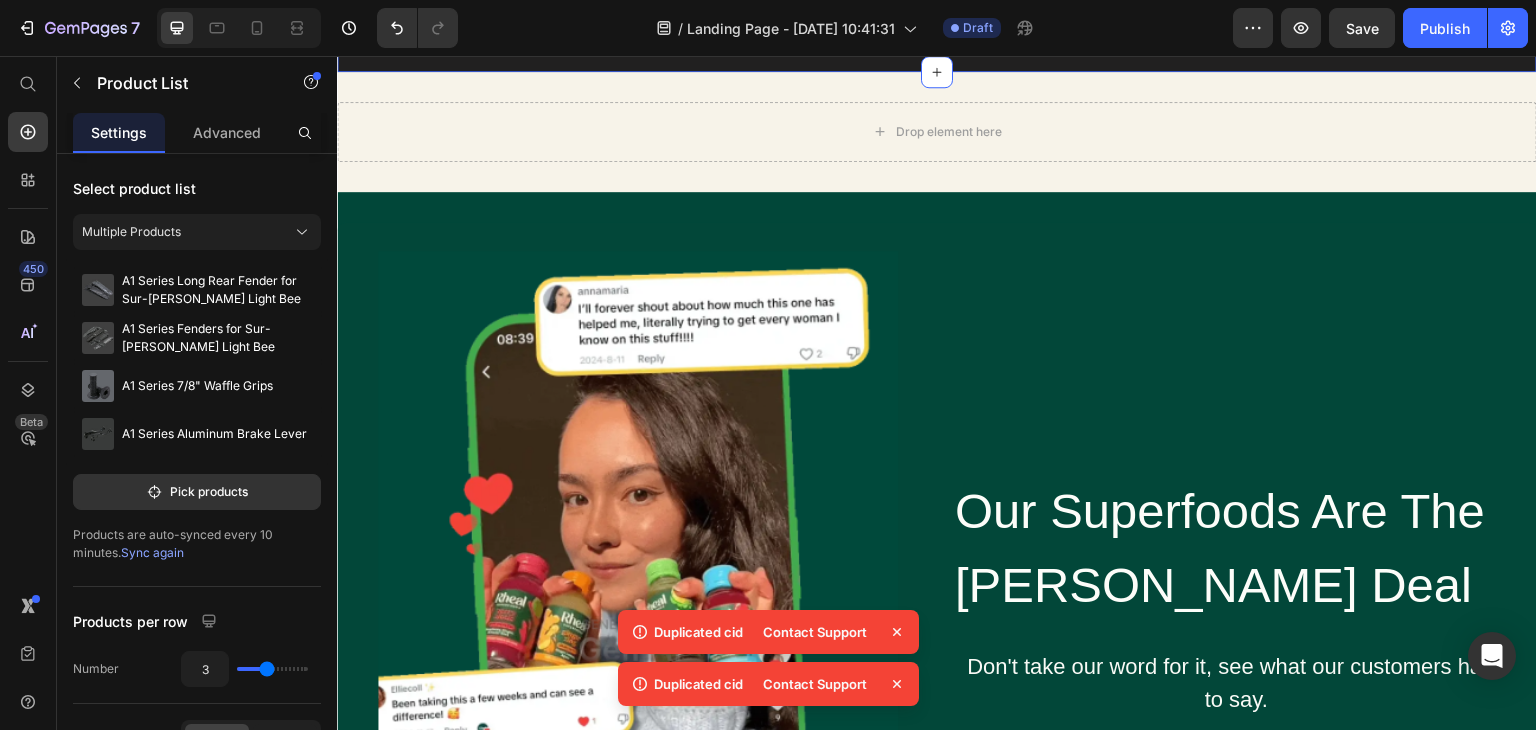 scroll, scrollTop: 496, scrollLeft: 0, axis: vertical 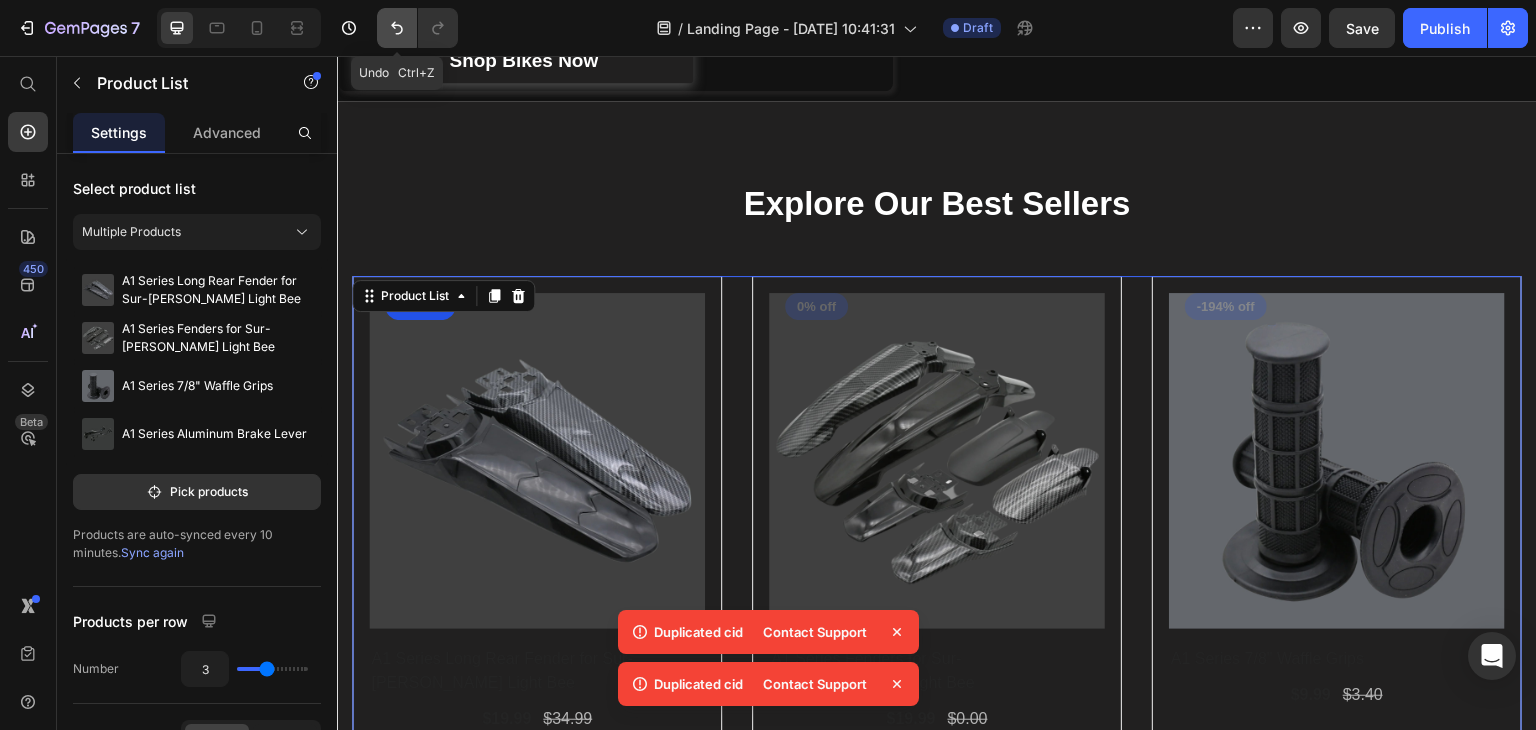 click 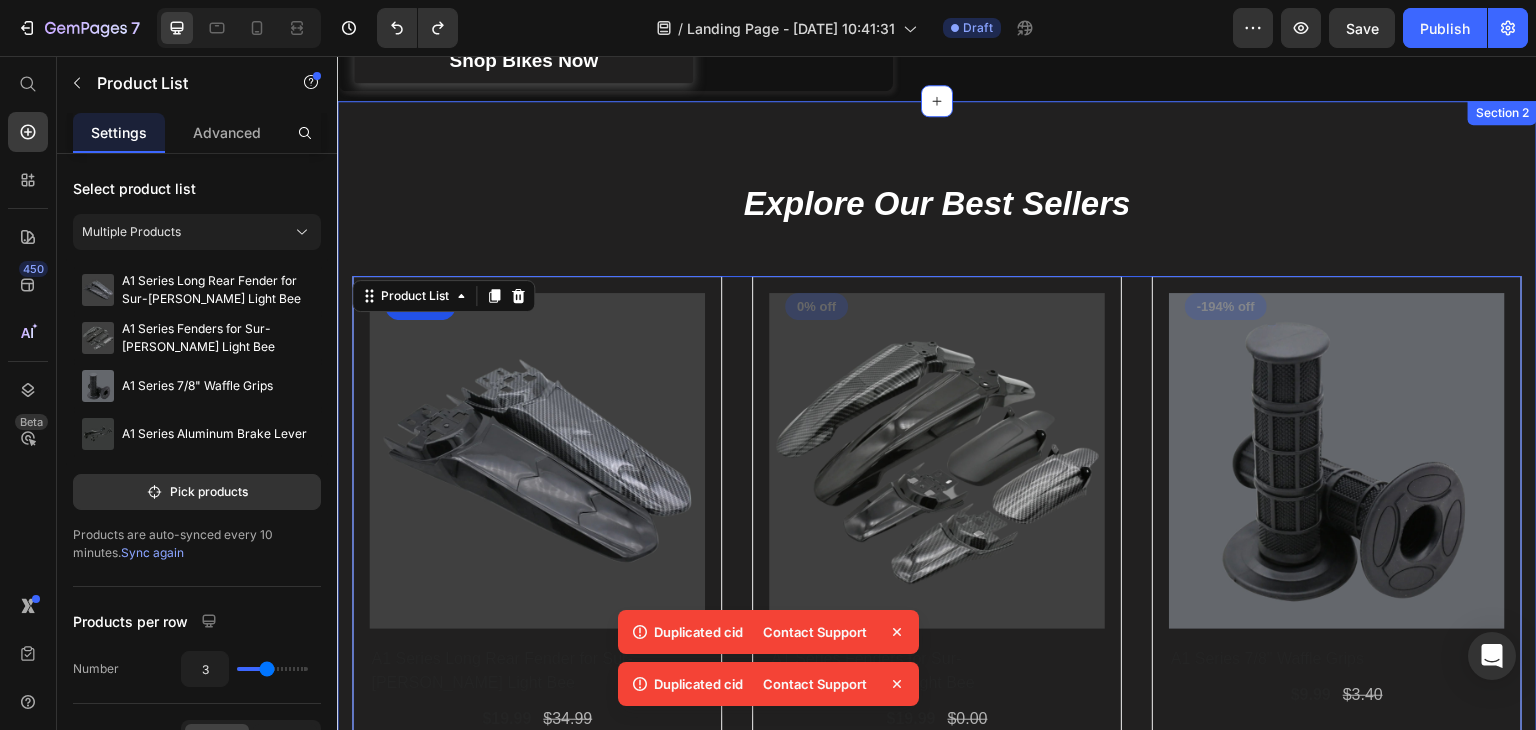 scroll, scrollTop: 696, scrollLeft: 0, axis: vertical 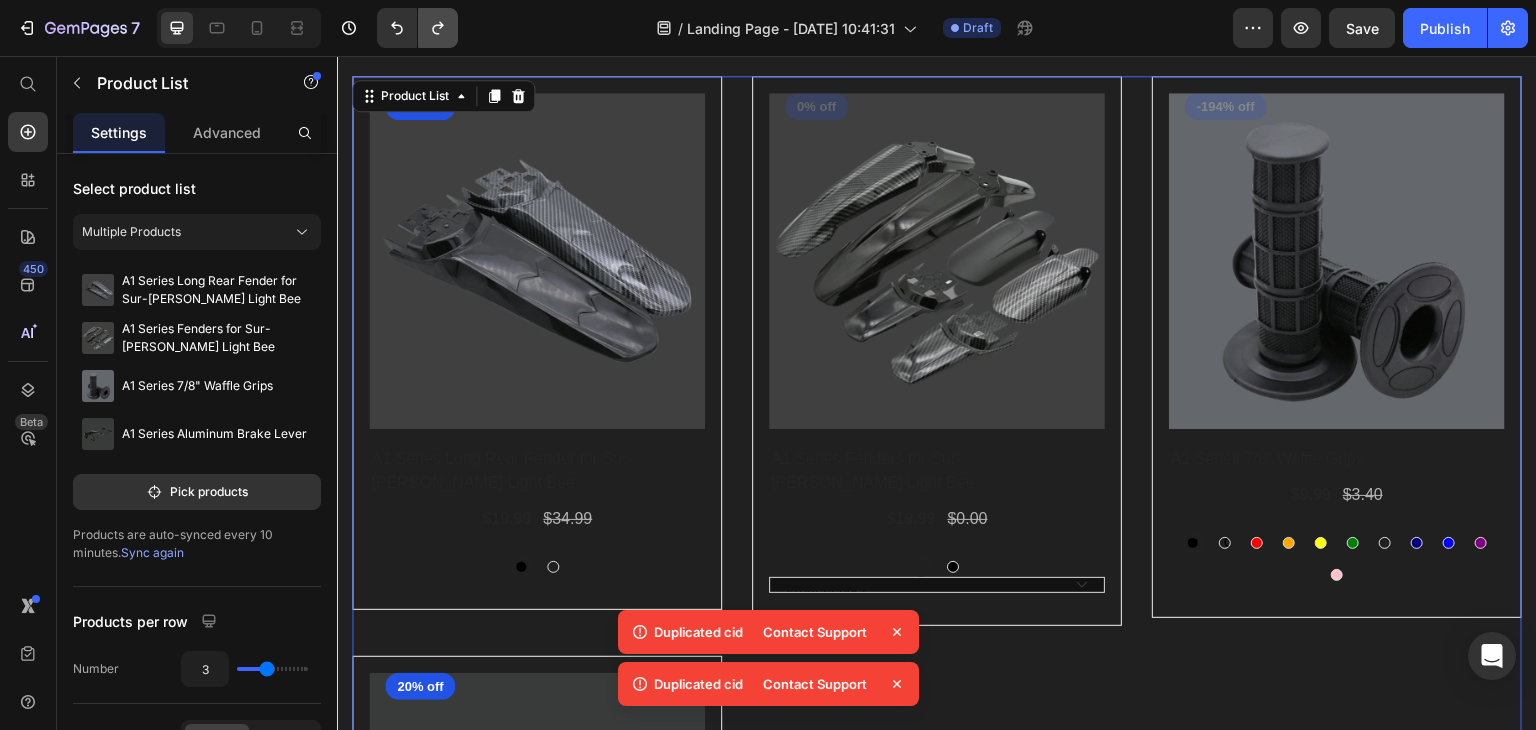click 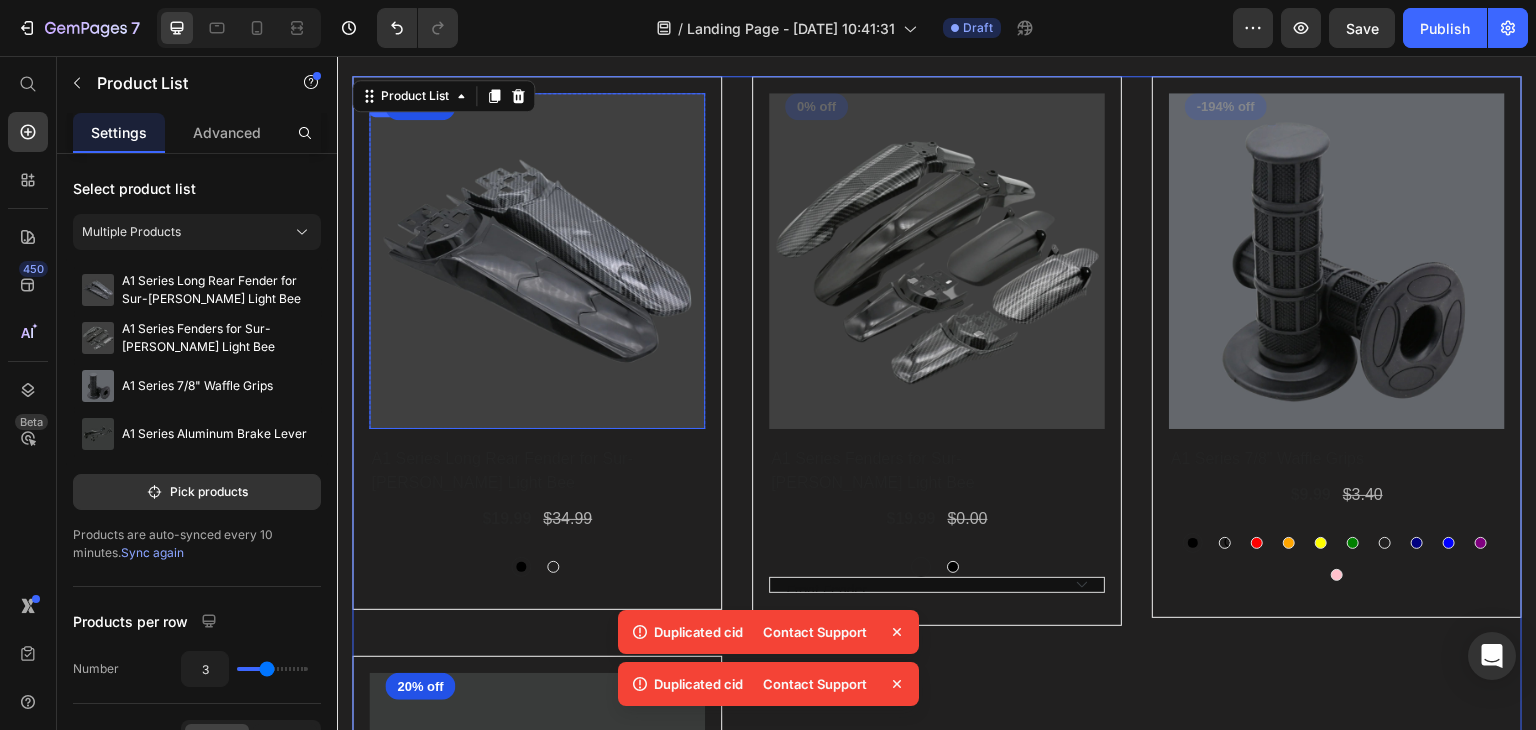 scroll, scrollTop: 996, scrollLeft: 0, axis: vertical 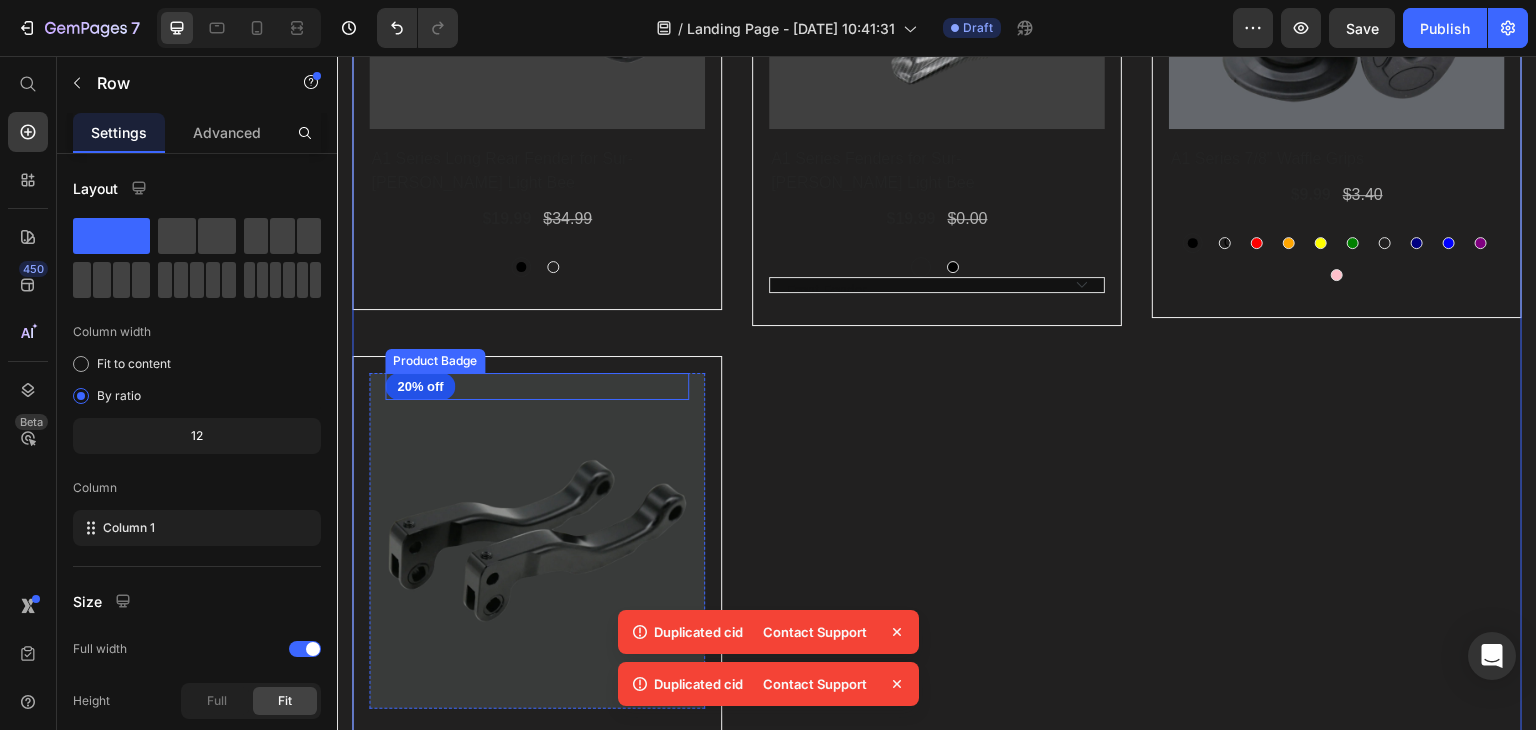 click on "(P) Images 20% off Product Badge Row A1 Series Aluminum Brake Lever (P) Title $19.99 (P) Price $24.99 (P) Price Row Blue Blue Purple Purple Red Red Silver Silver Gold Gold Black Black (P) Variants & Swatches Row" at bounding box center [537, 43] 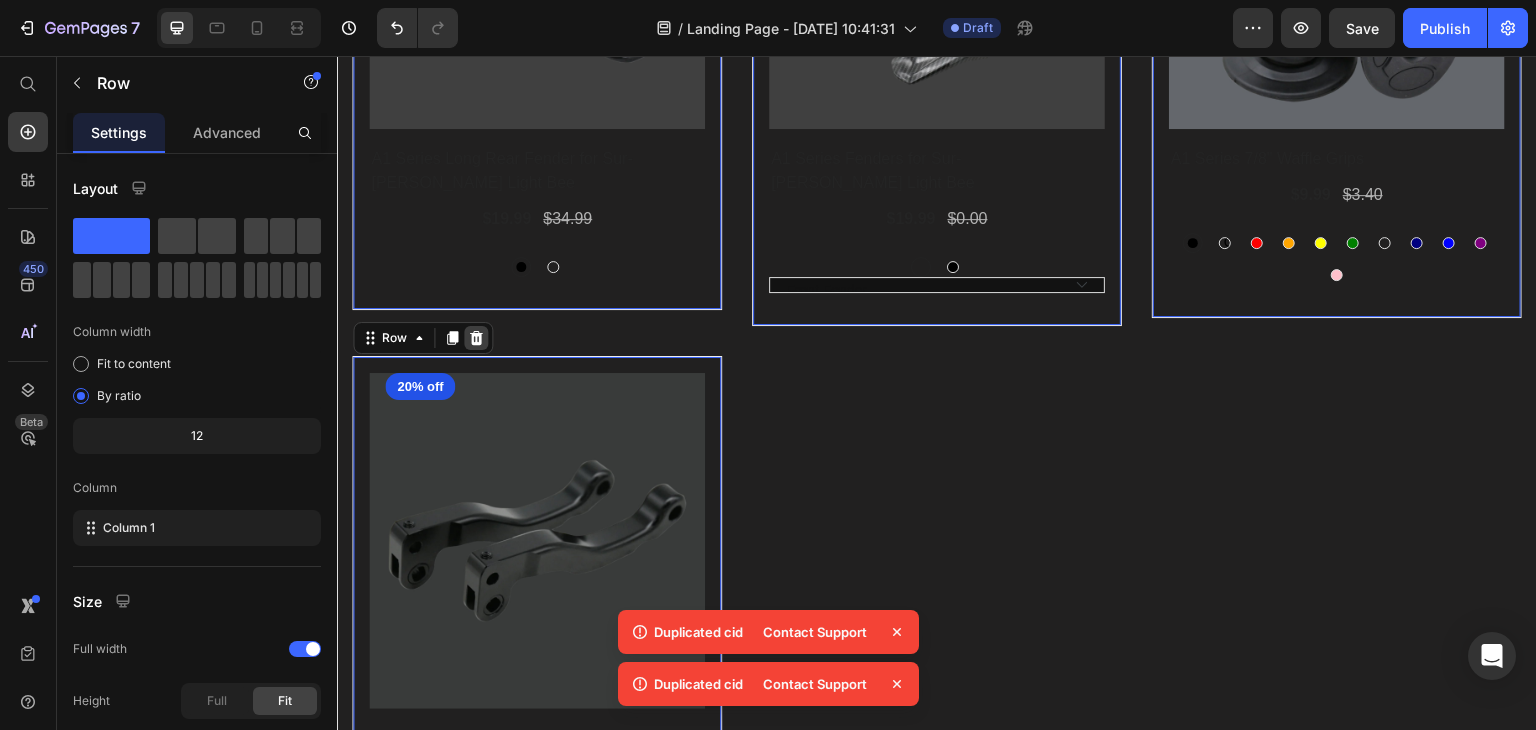 click 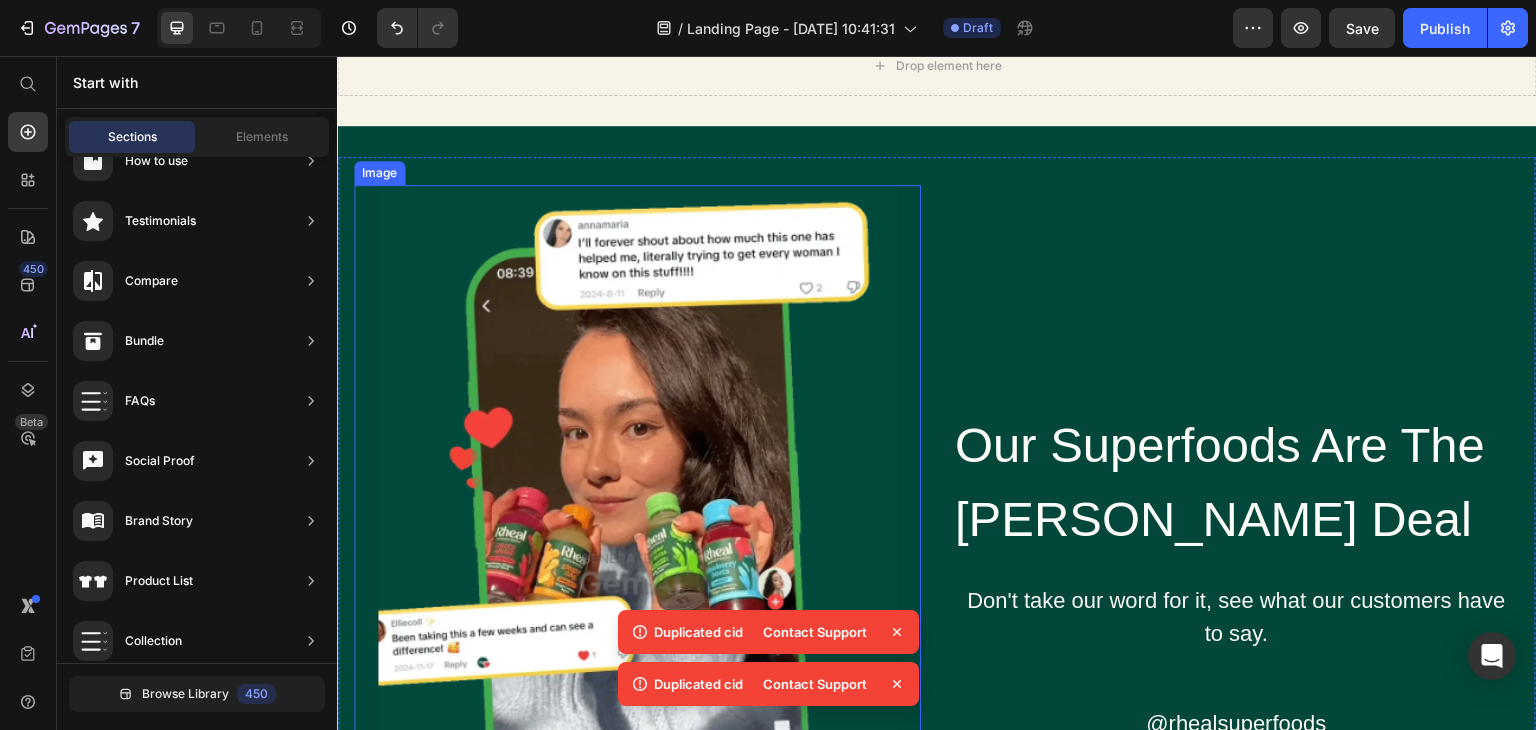 scroll, scrollTop: 796, scrollLeft: 0, axis: vertical 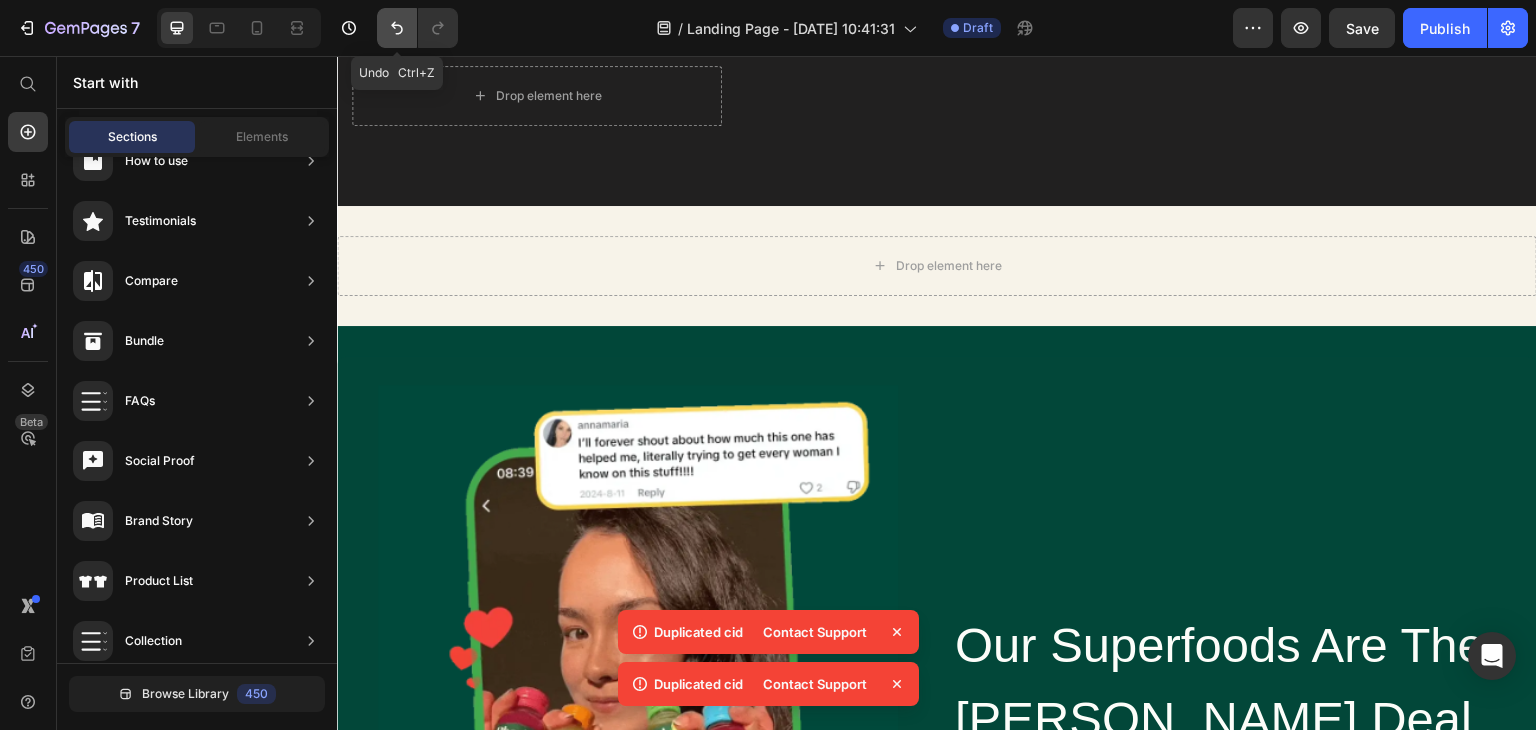 click 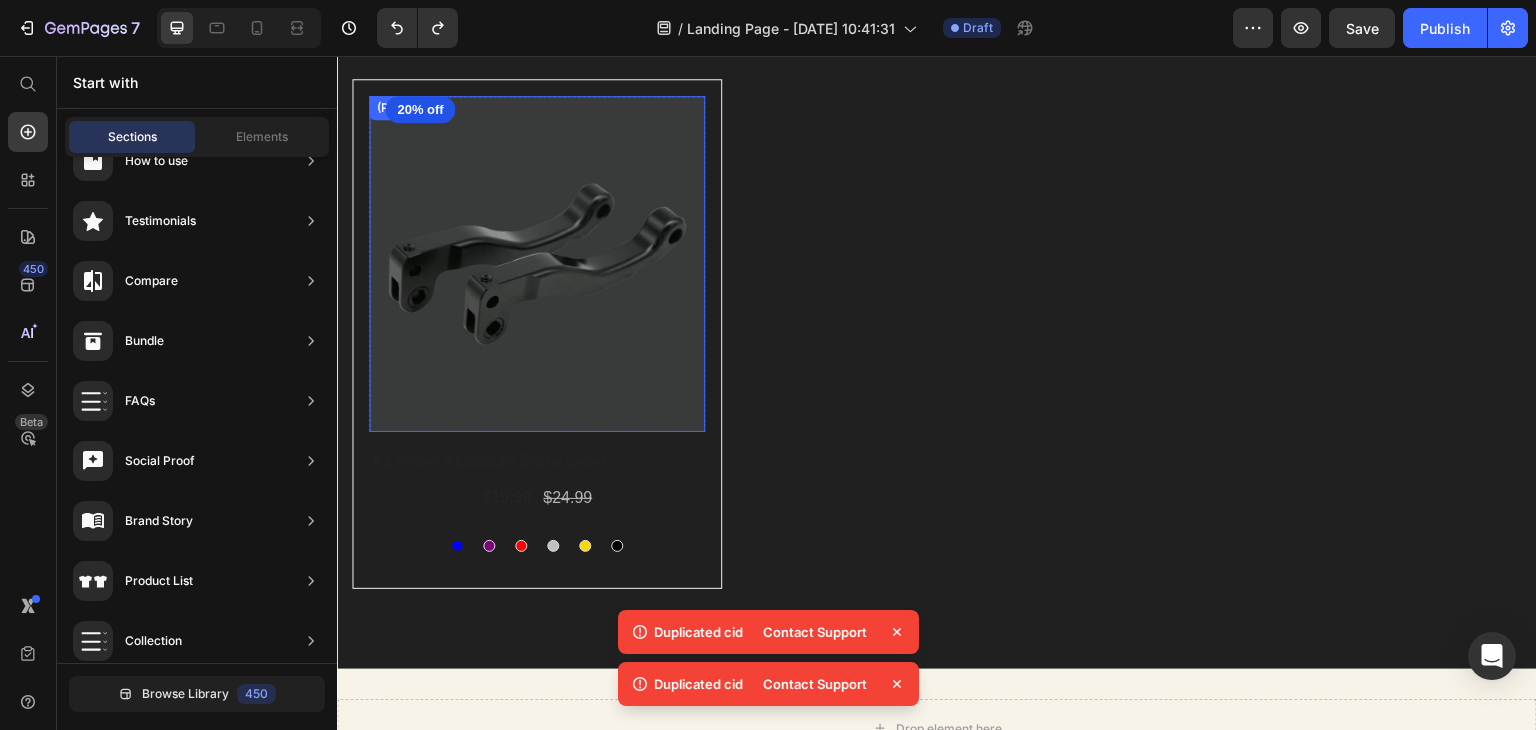 scroll, scrollTop: 1173, scrollLeft: 0, axis: vertical 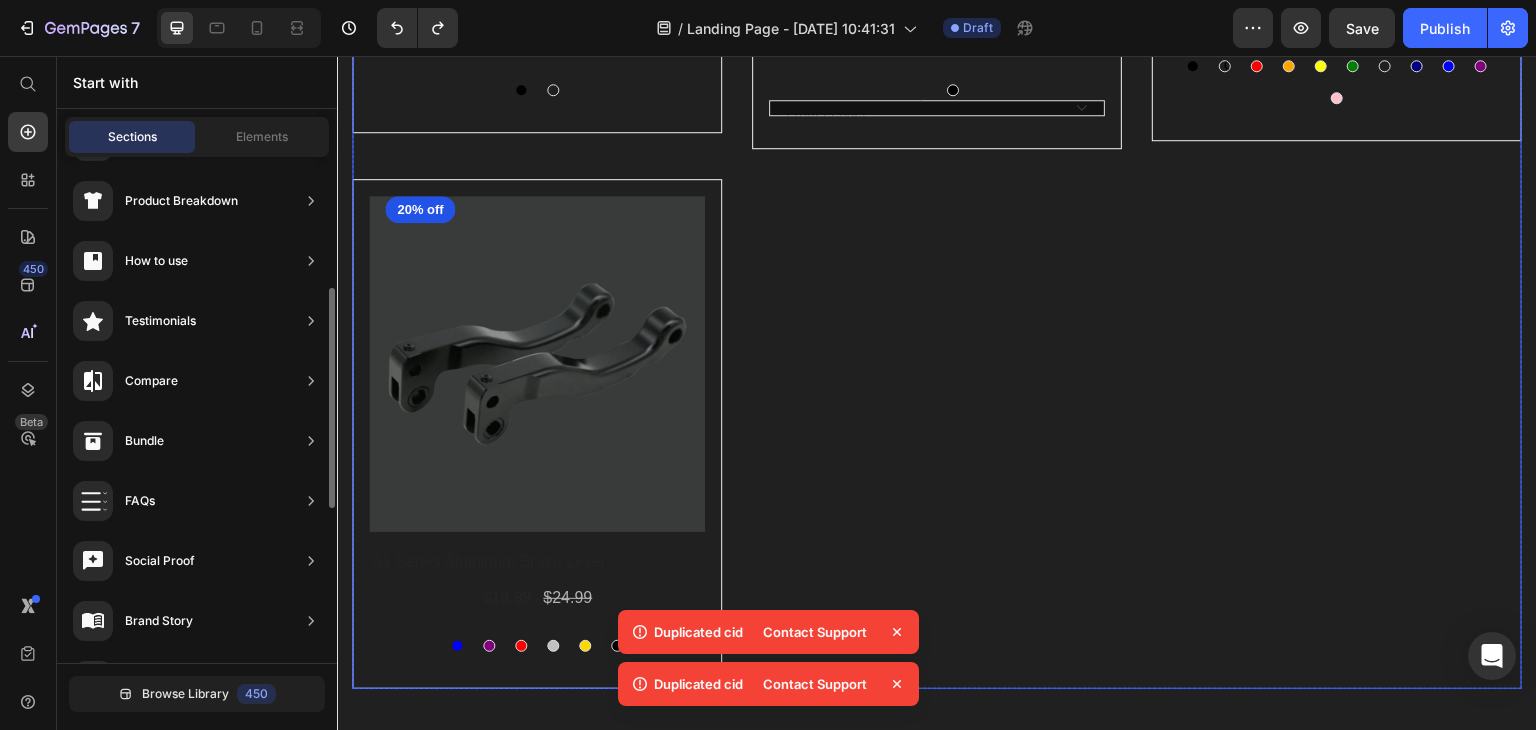 click on "(P) Images 43% off Product Badge Row A1 Series Long Rear Fender for Sur-Ron Light Bee (P) Title $19.99 (P) Price $34.99 (P) Price Row Black Black Carbon Fiber Carbon Fiber Carbon Fiber (P) Variants & Swatches Row (P) Images 0% off Product Badge Row A1 Series Fenders for Sur-Ron Light Bee (P) Title $19.99 (P) Price $0.00 (P) Price Row Carbon Fiber Carbon Fiber Carbon Fiber Black Black Front Fender Rear Fender Rear Cushion Fender All Fender Bundle (P) Variants & Swatches Row (P) Images -194% off Product Badge Row A1 Series 7/8" Waffle Grips (P) Title $9.99 (P) Price $3.40 (P) Price Row Black Black Grey Grey Grey Red Red Orange Orange Yellow Yellow Green Green Light Green Light Green Light Green Navy Navy Blue Blue Purple Purple Pink Pink (P) Variants & Swatches Row (P) Images 20% off Product Badge Row A1 Series Aluminum Brake Lever (P) Title $19.99 (P) Price $24.99 (P) Price Row Blue Blue Purple Purple Red Red Silver Silver Gold Gold Black Black (P) Variants & Swatches Row" at bounding box center (937, 144) 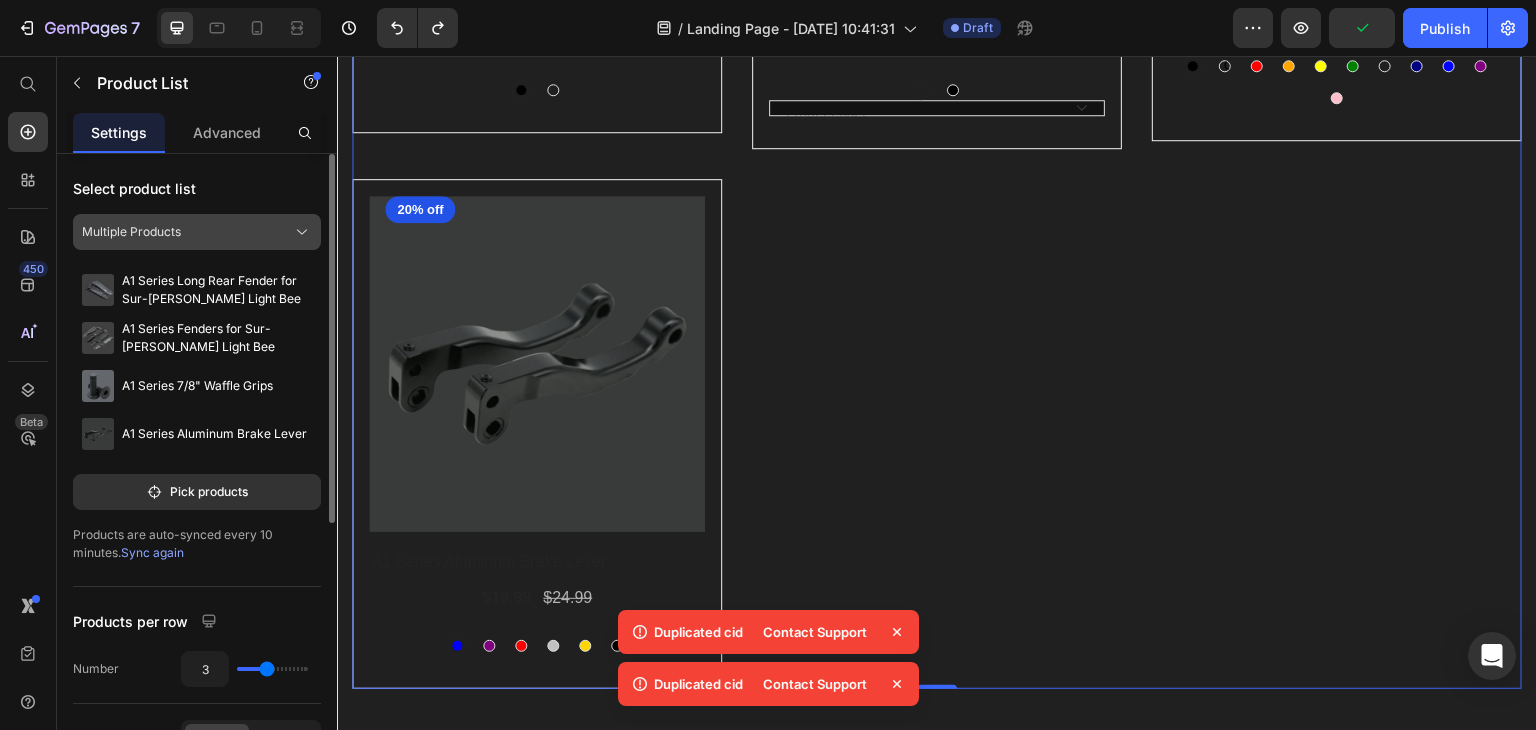 click on "Multiple Products" 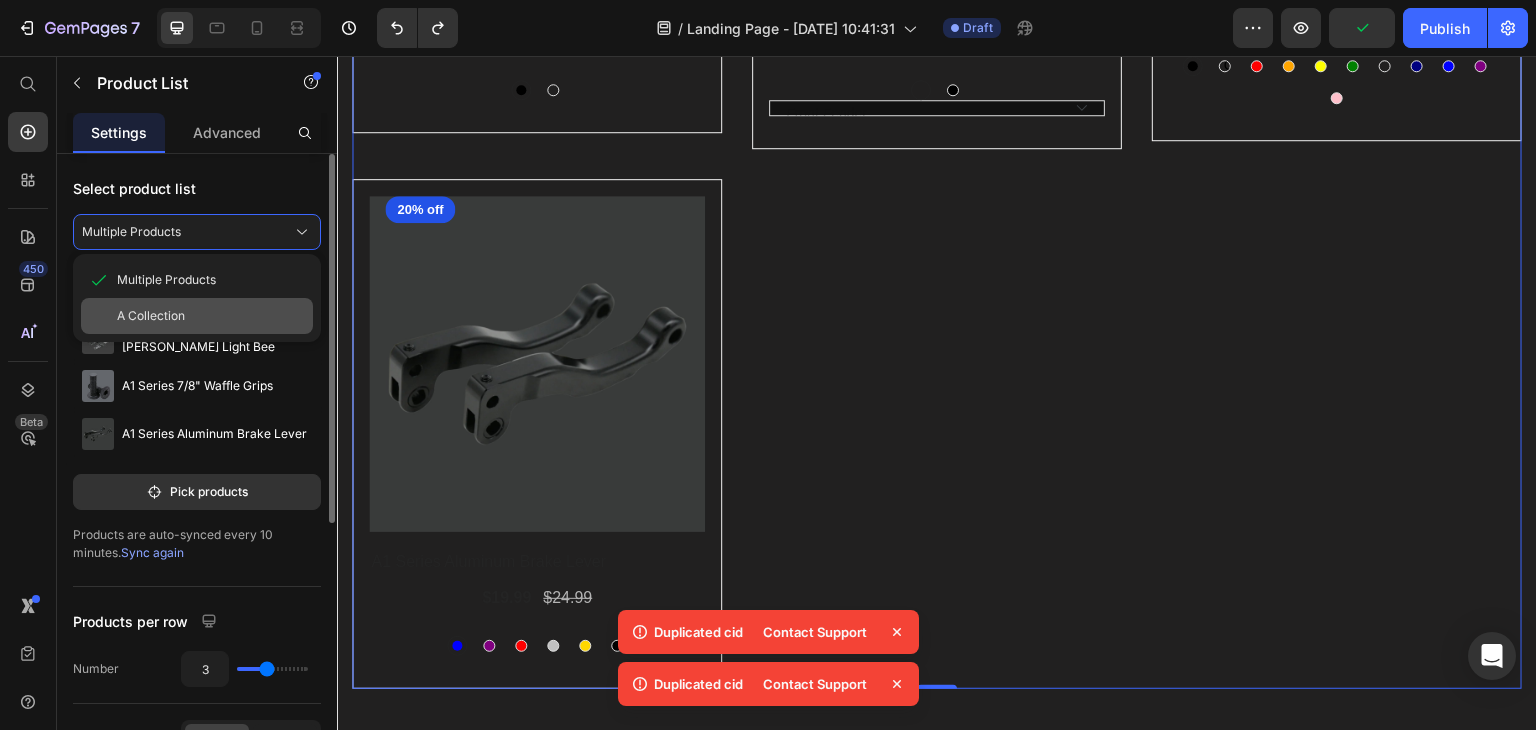 click on "A Collection" 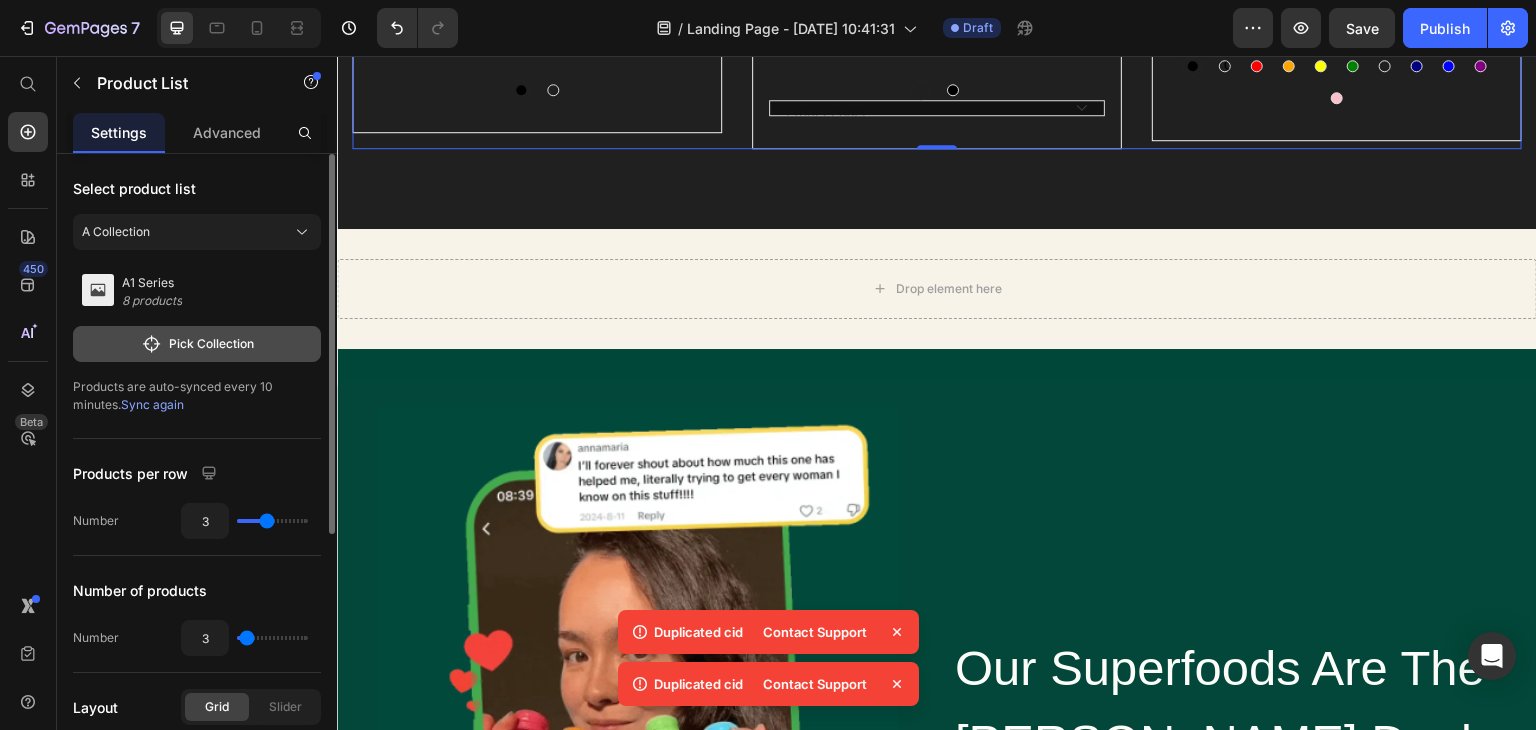 click on "Pick Collection" at bounding box center (197, 344) 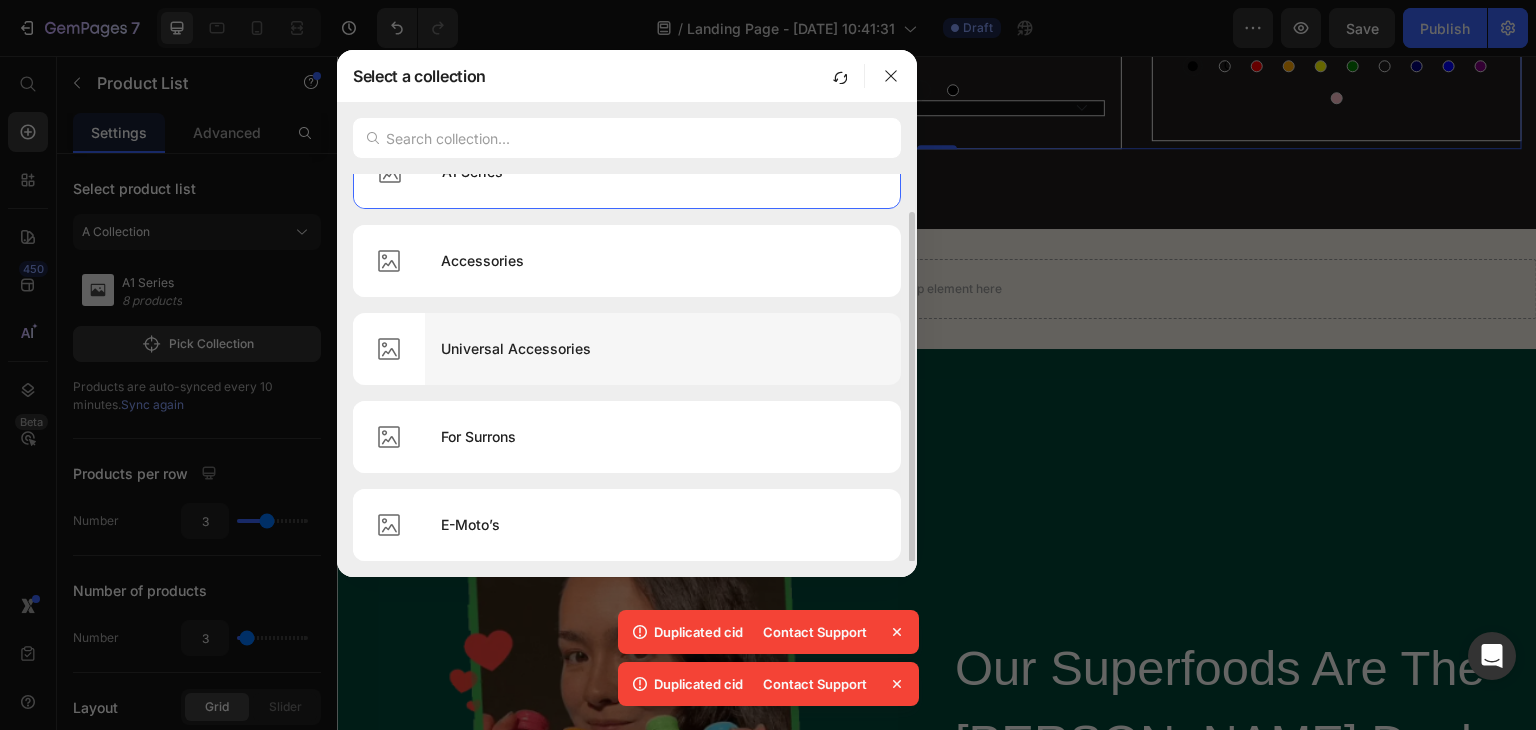 scroll, scrollTop: 40, scrollLeft: 0, axis: vertical 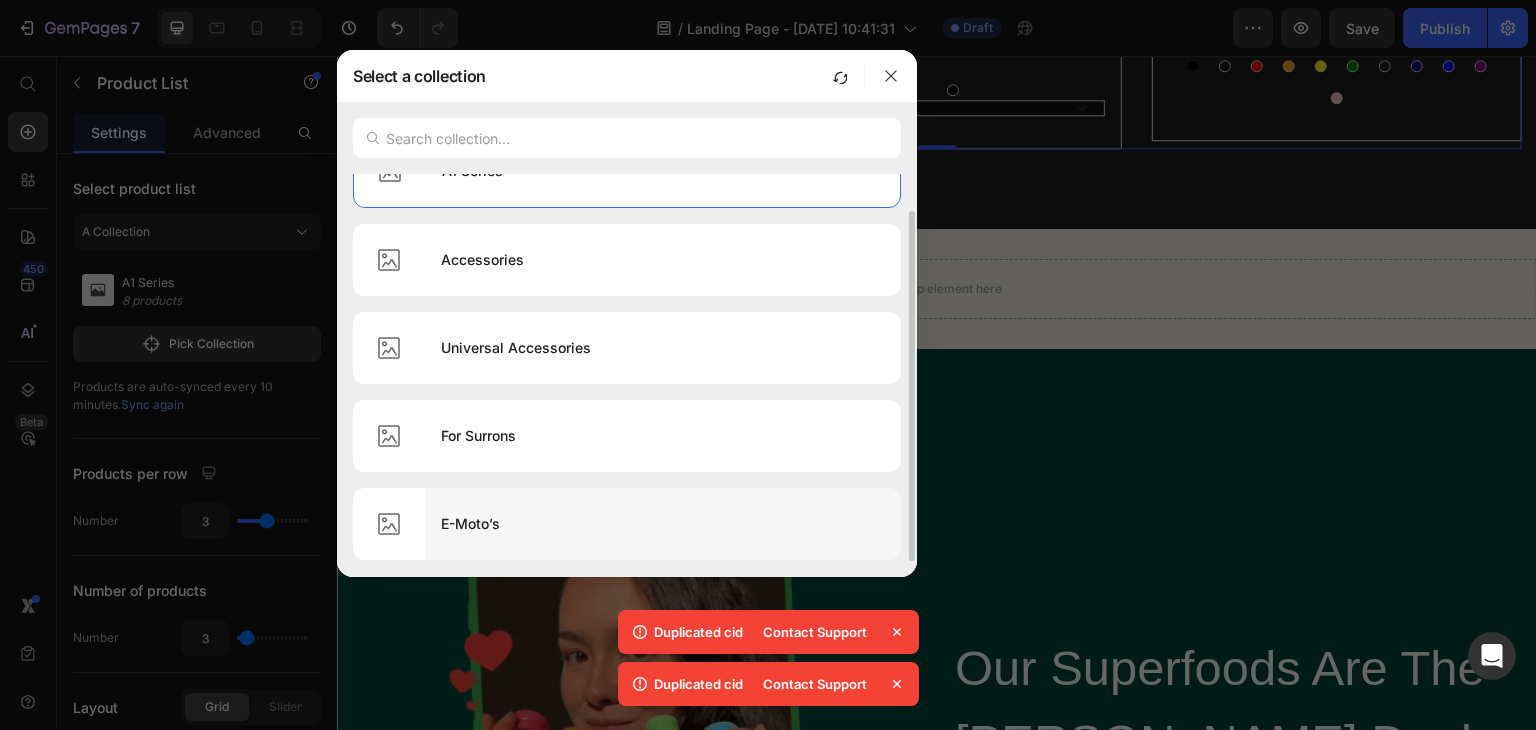 click on "E-Moto’s" at bounding box center [663, 524] 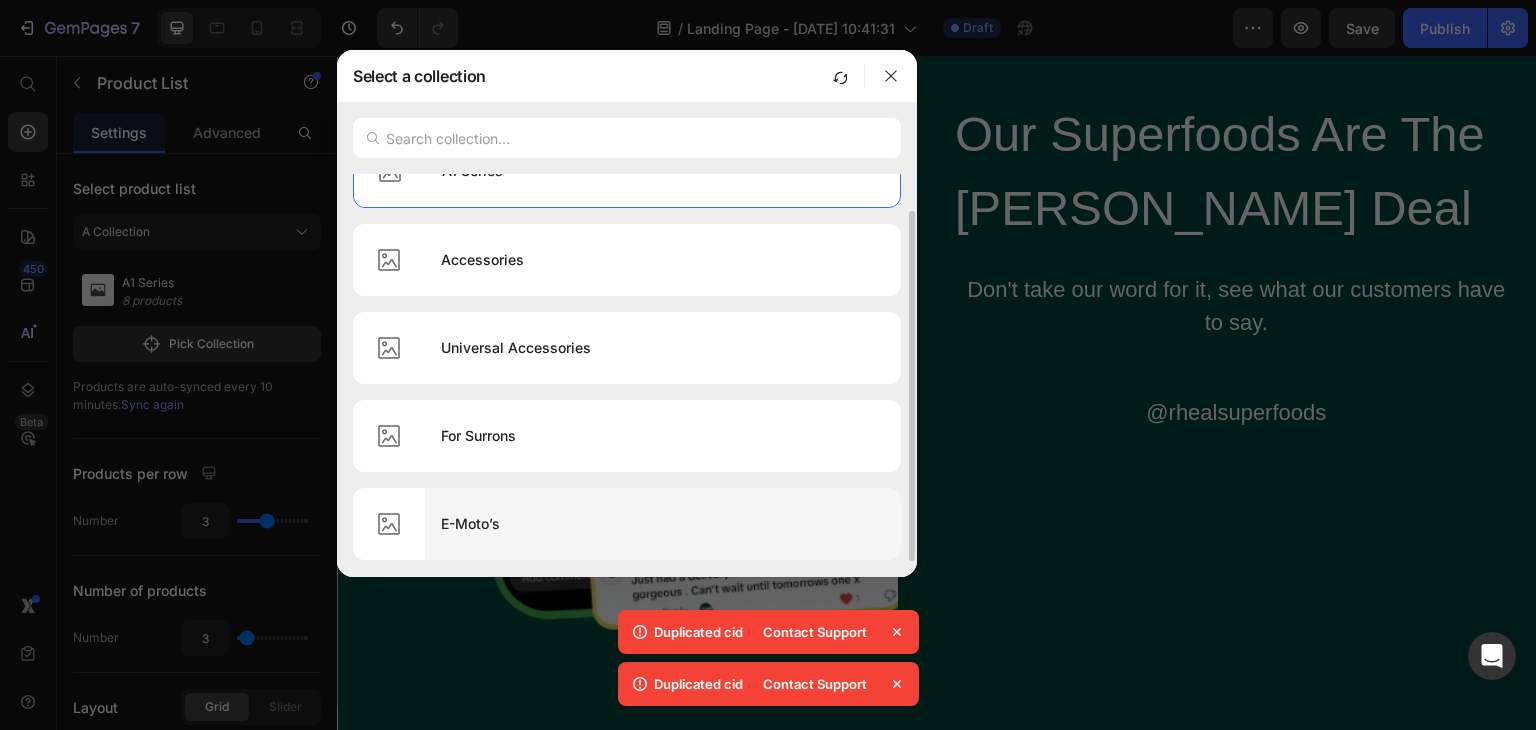 scroll, scrollTop: 39, scrollLeft: 0, axis: vertical 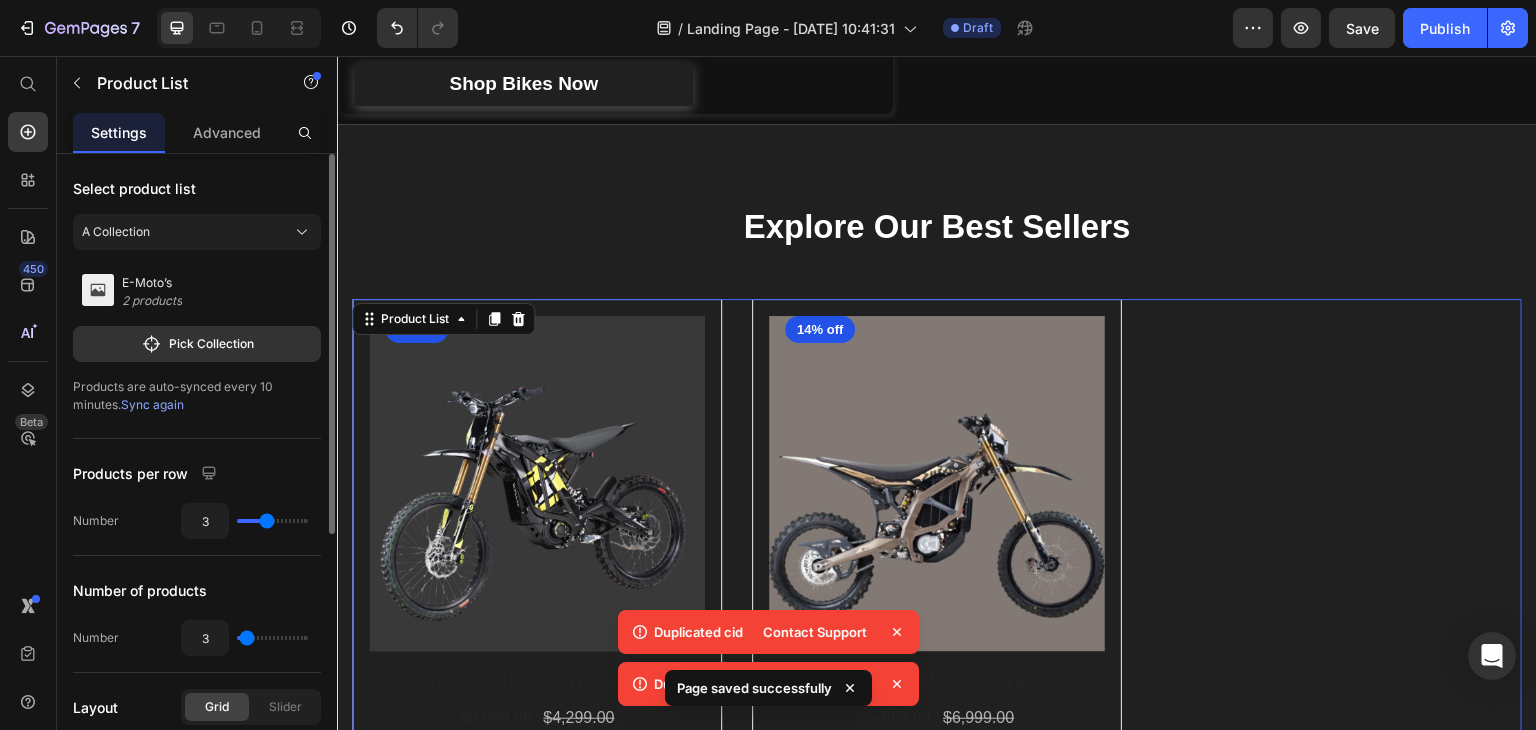 type on "2" 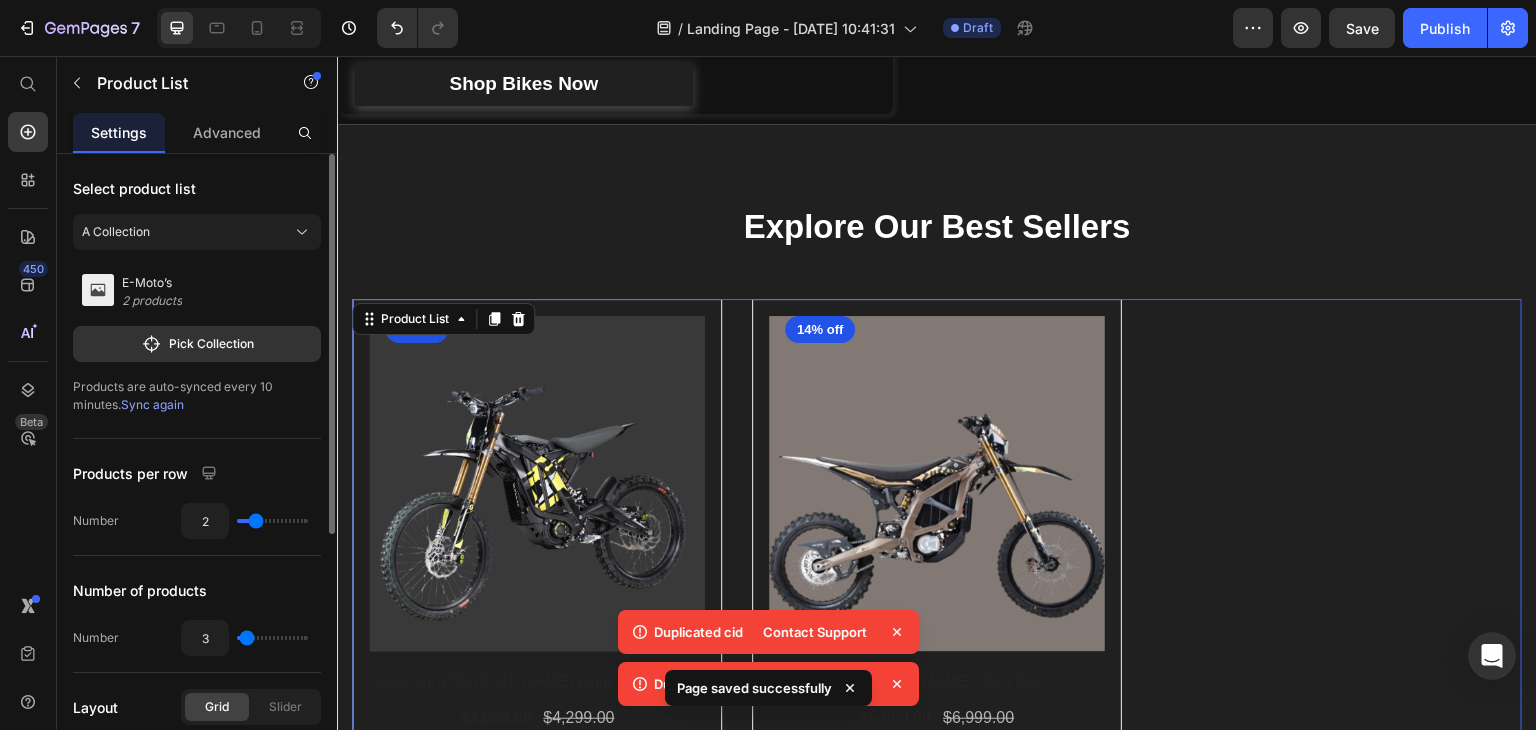 type on "2" 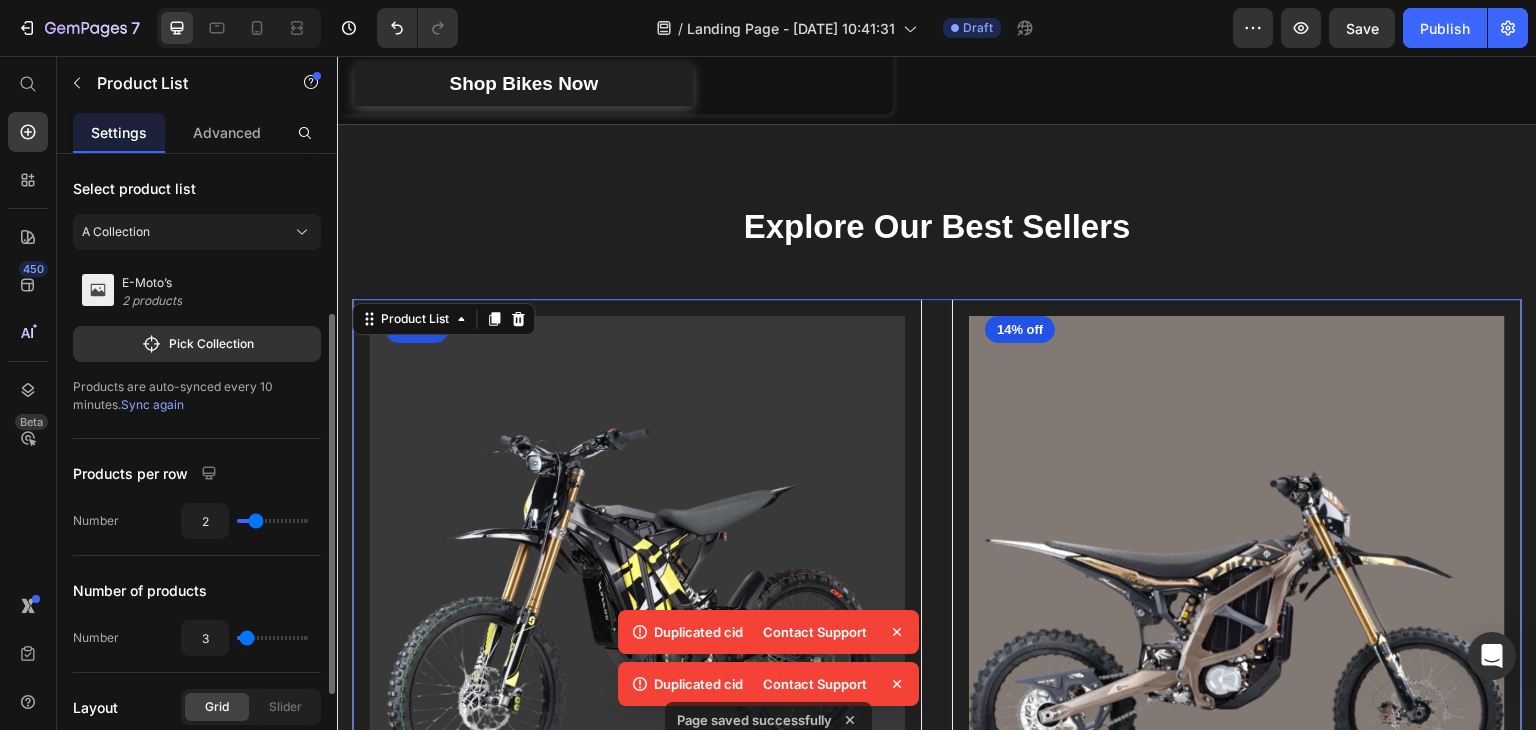 scroll, scrollTop: 100, scrollLeft: 0, axis: vertical 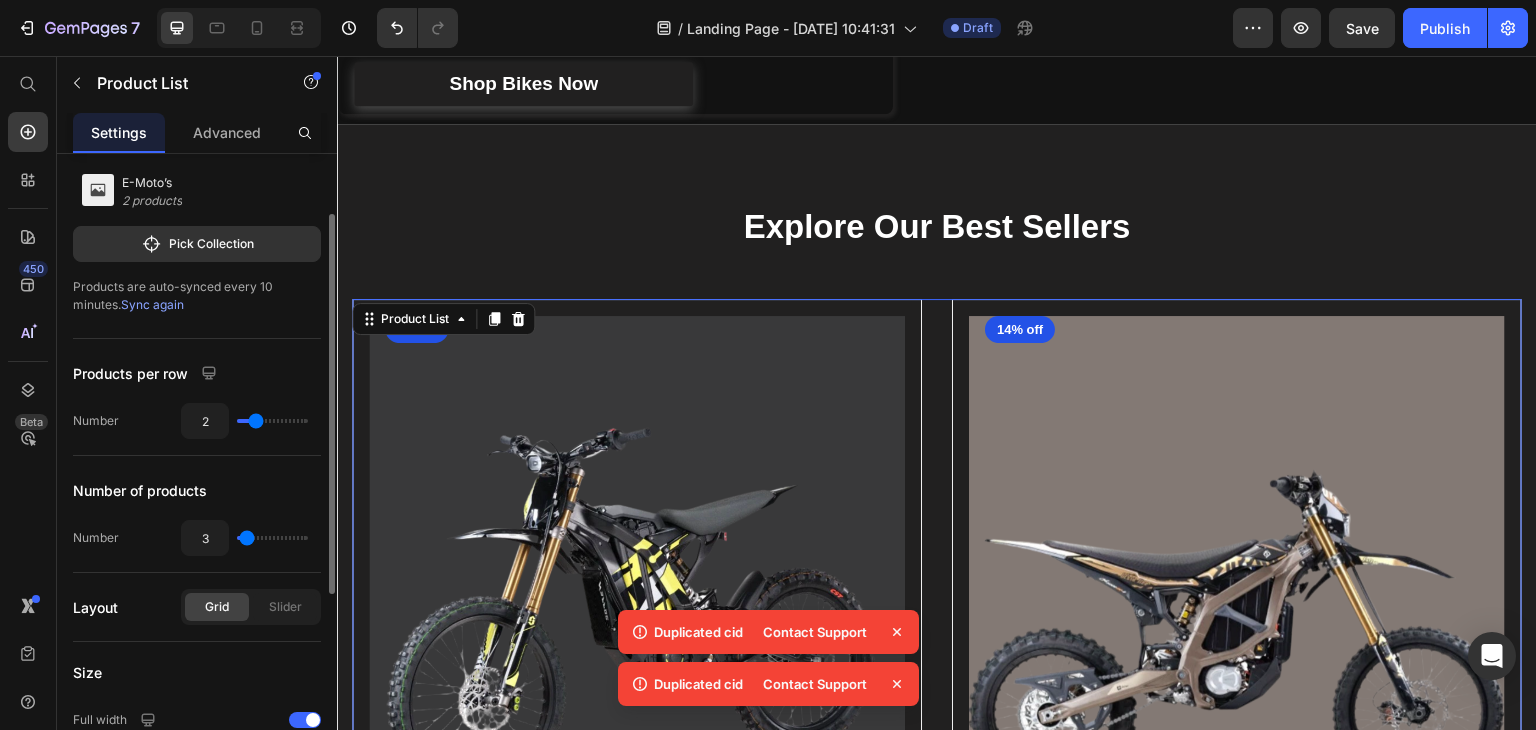 click at bounding box center [272, 538] 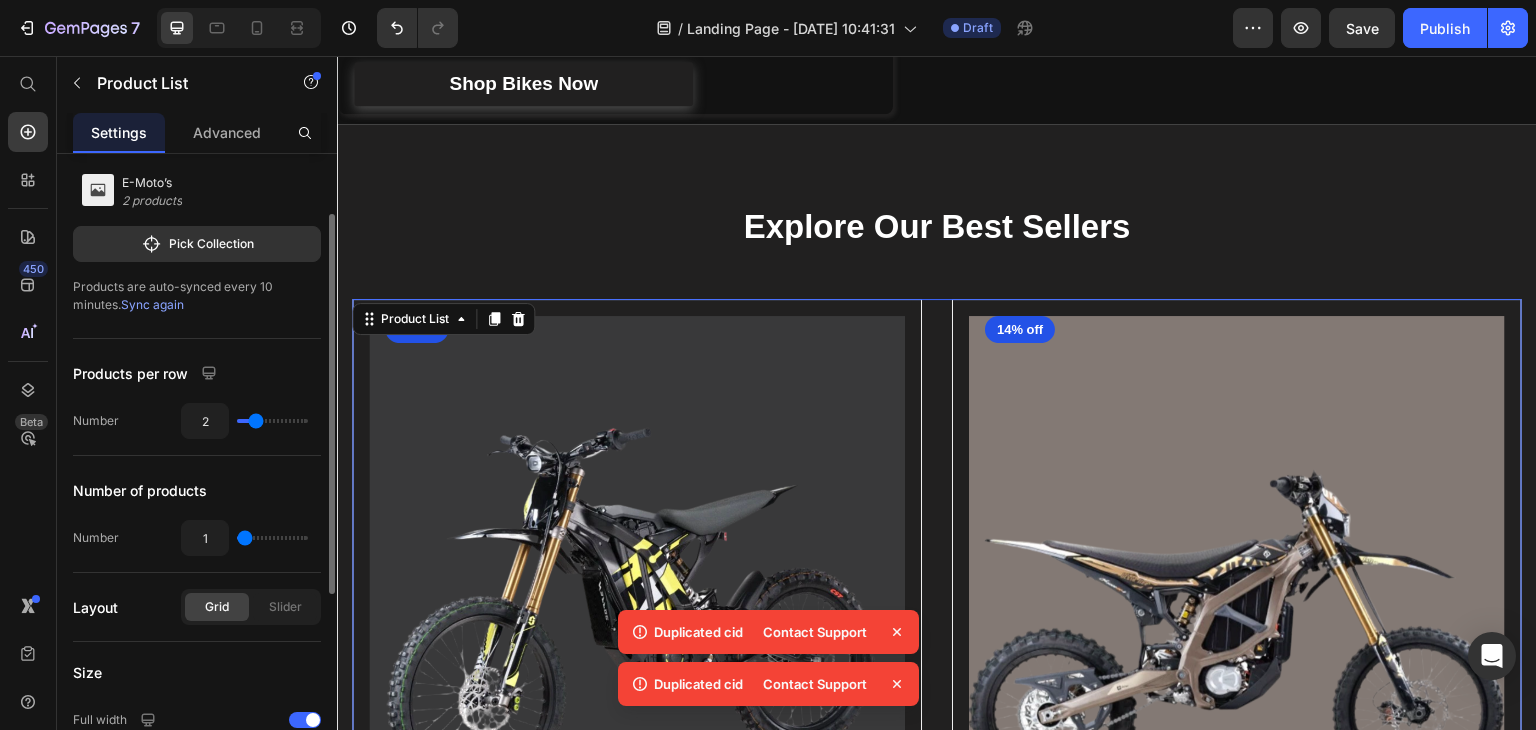 type on "1" 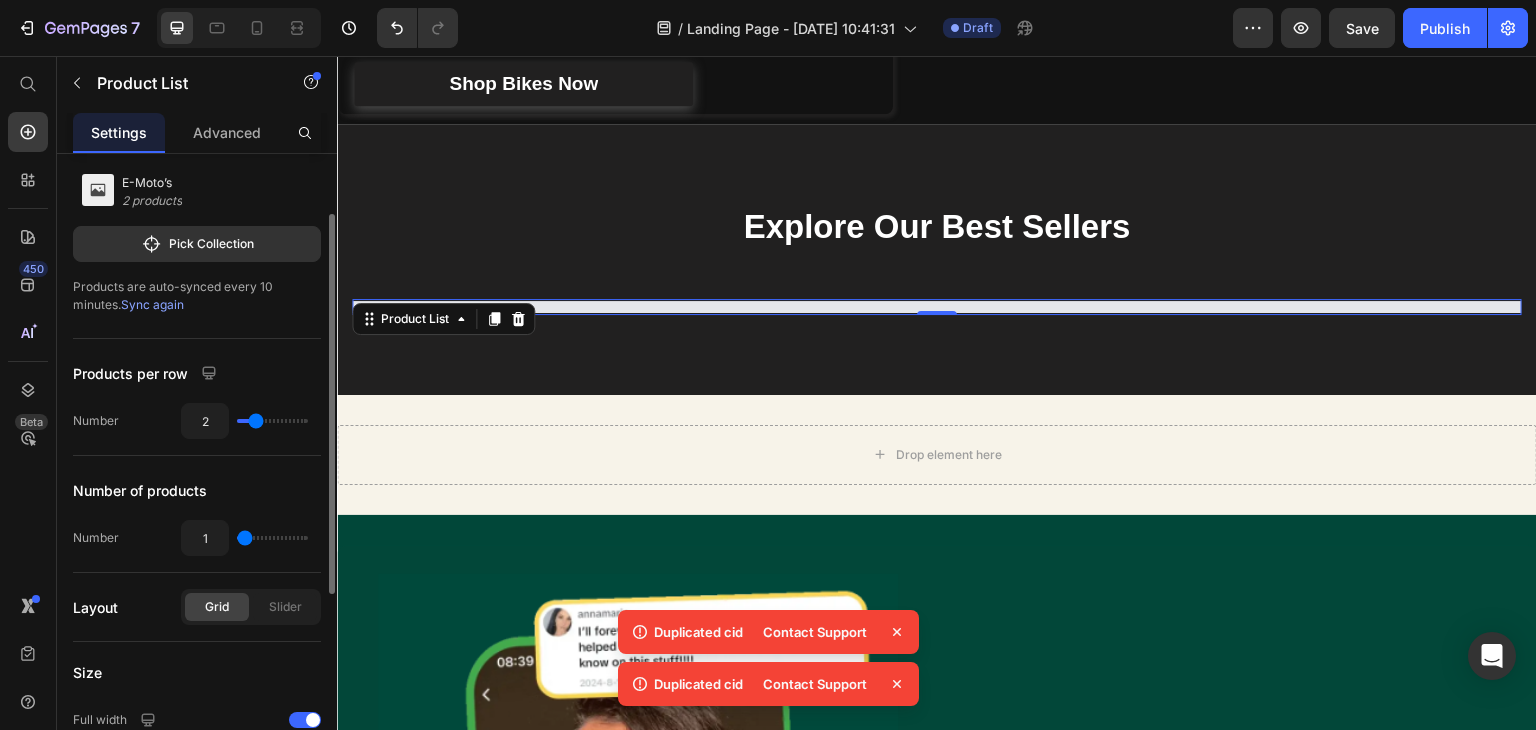 type on "2" 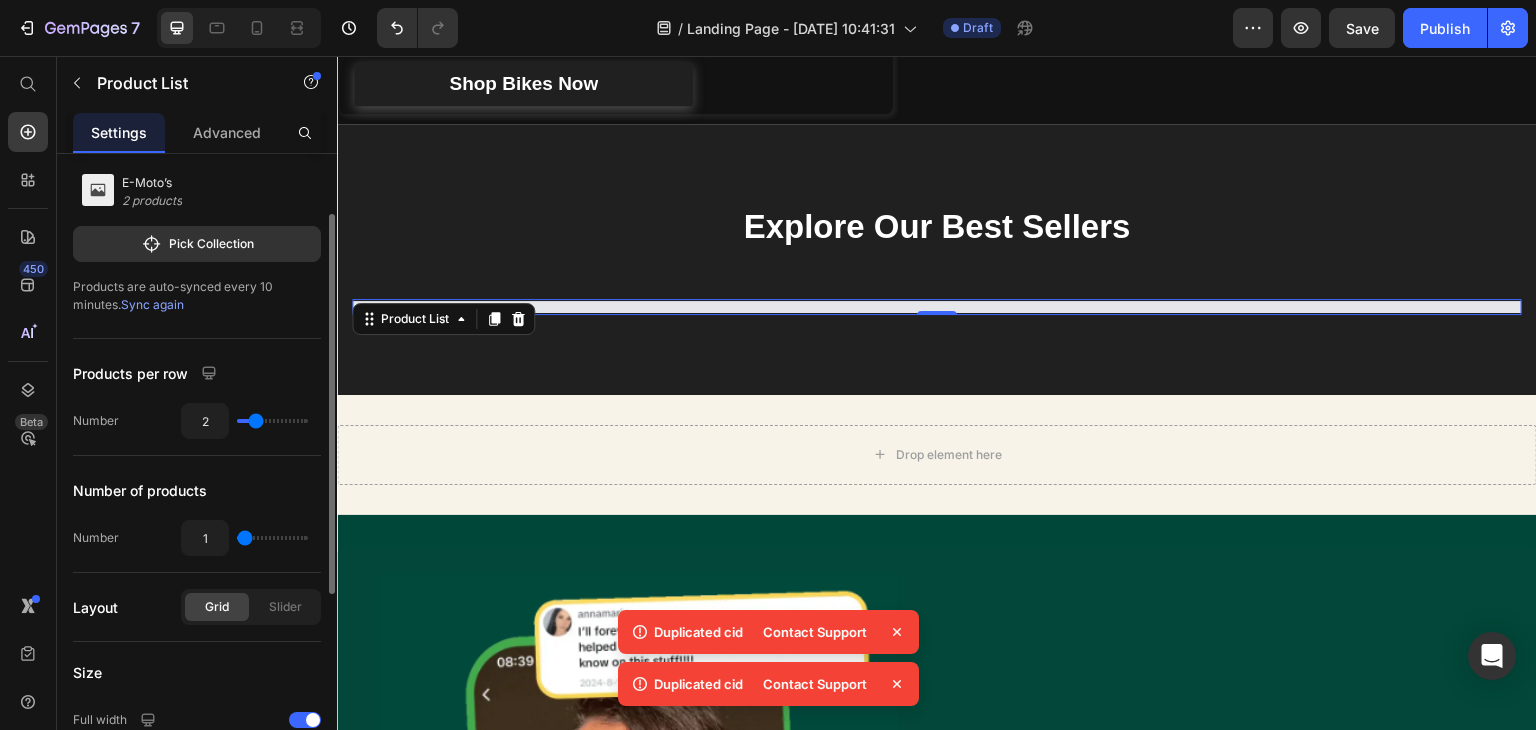 type on "2" 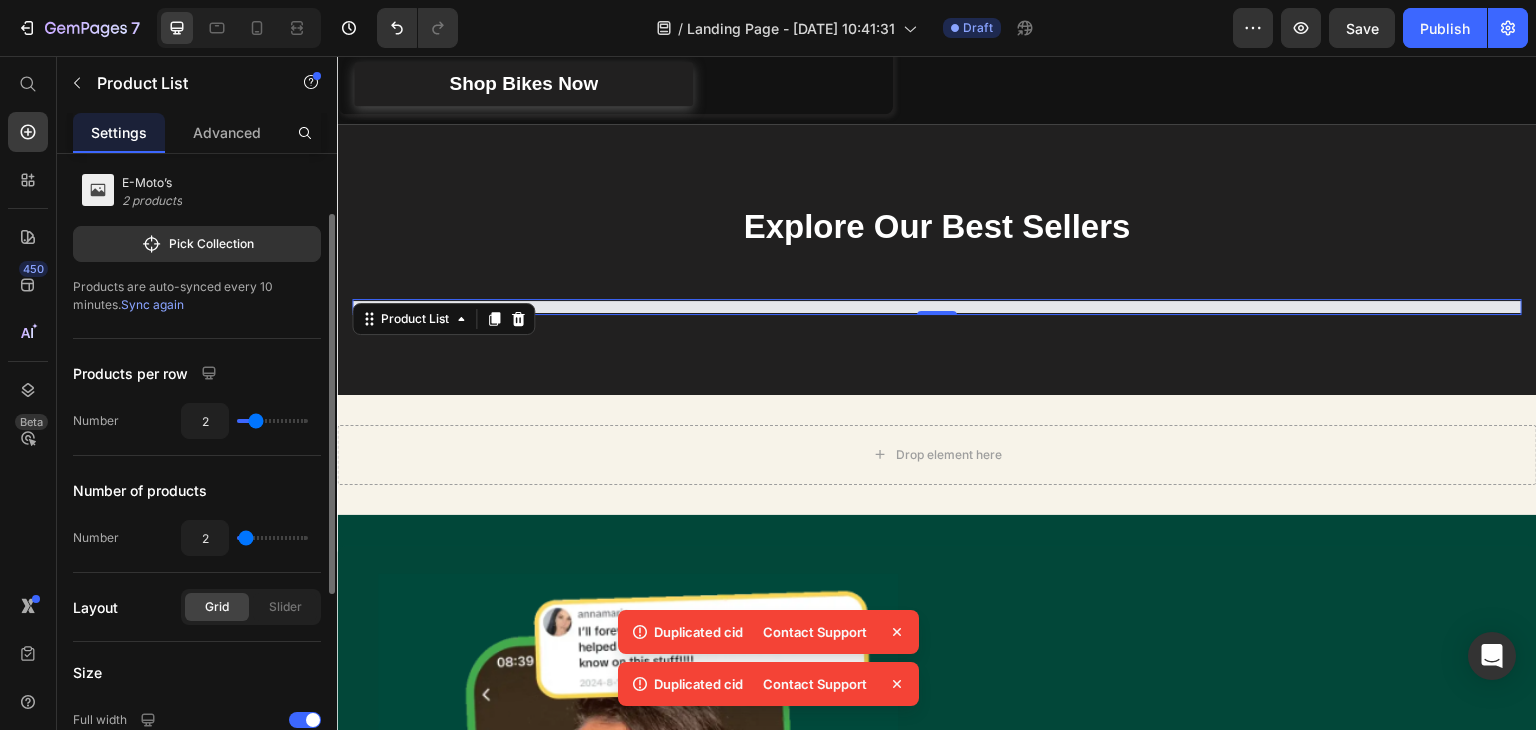type on "3" 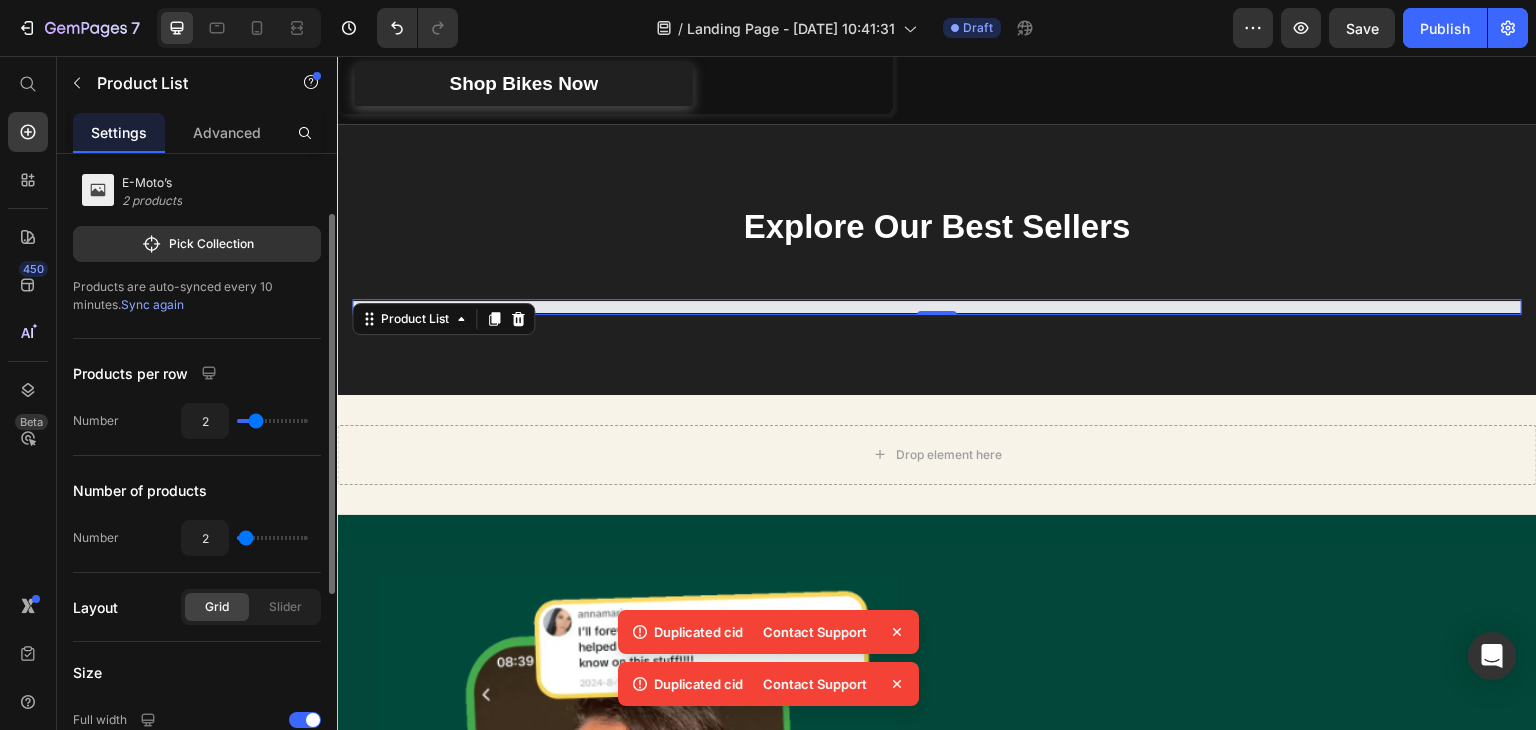 type on "3" 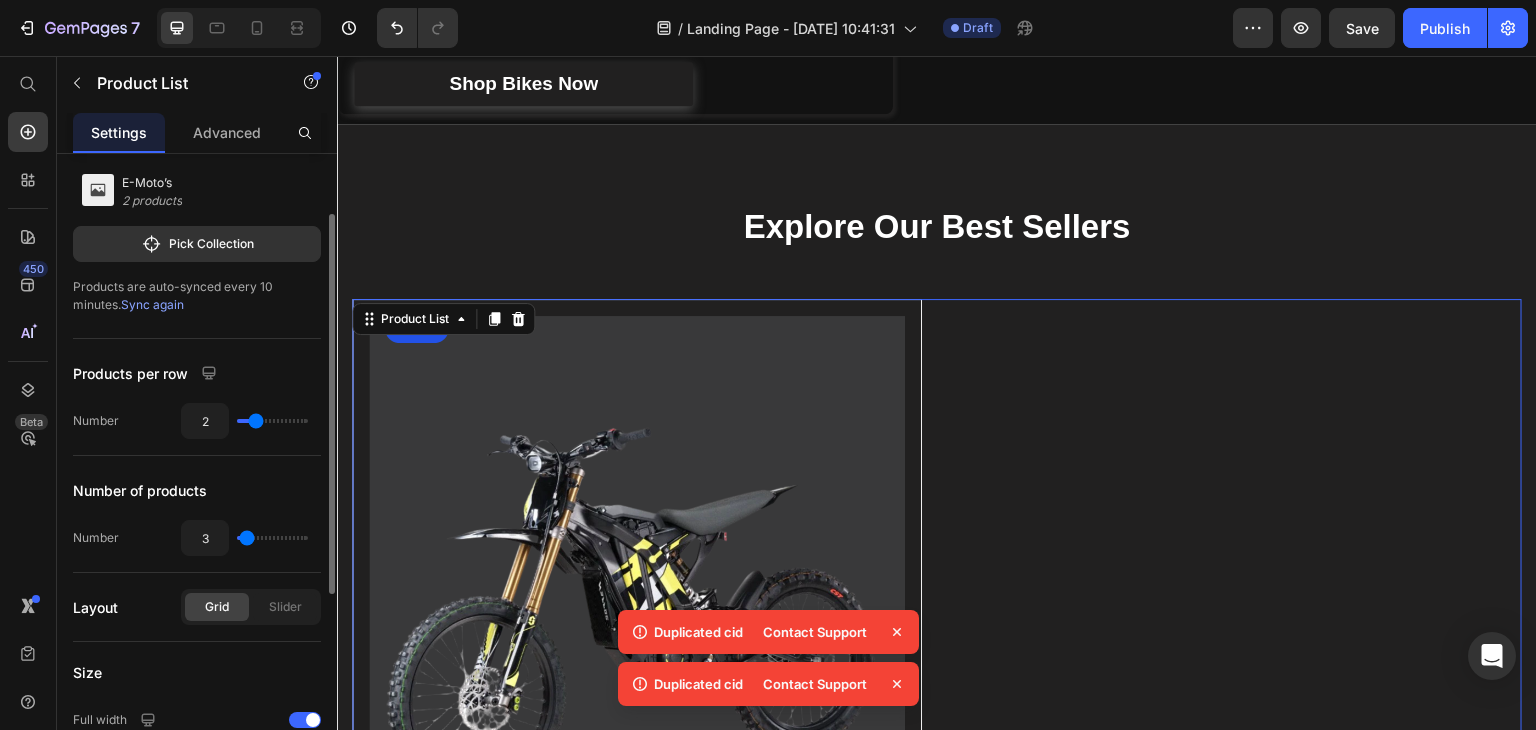 type on "2" 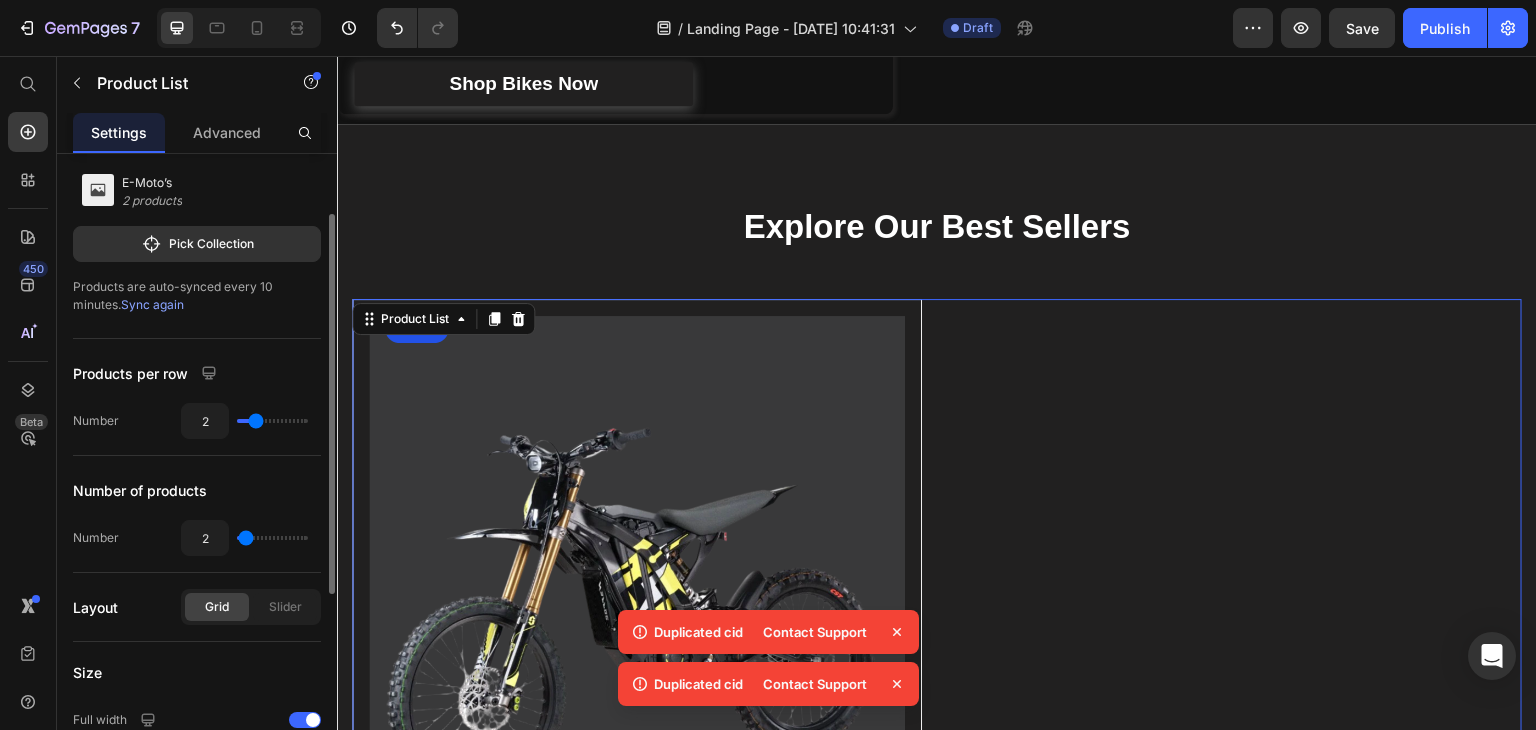 type on "1" 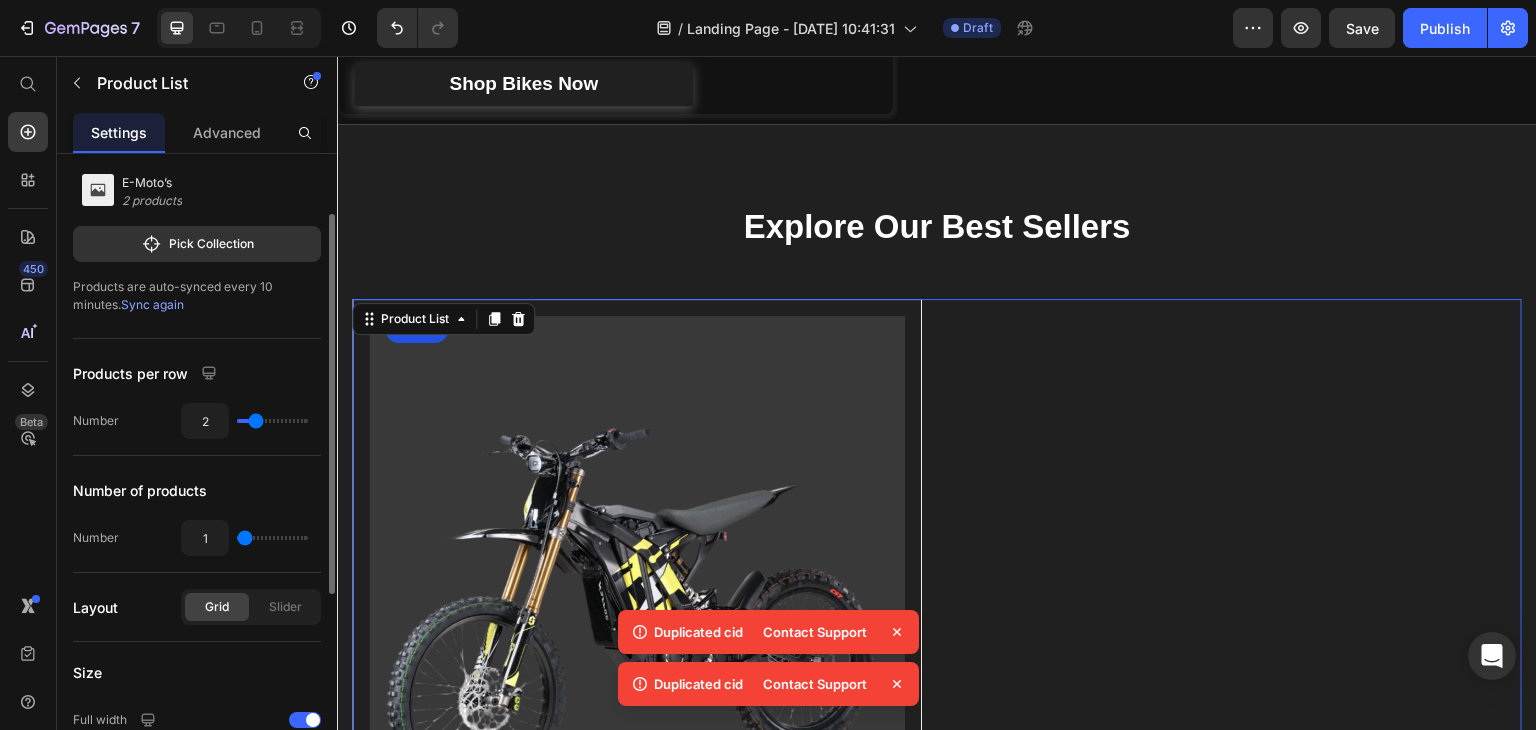 type on "2" 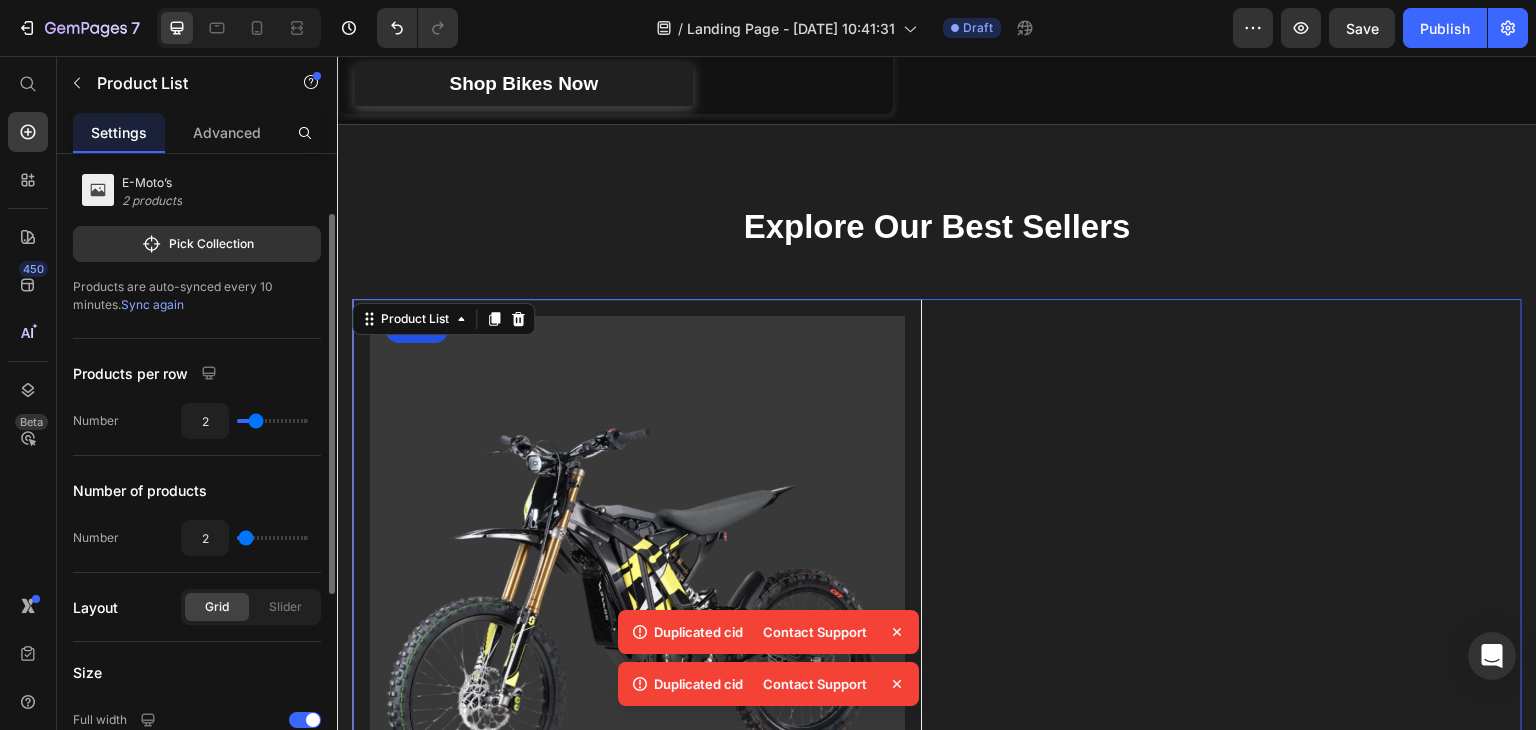 type on "2" 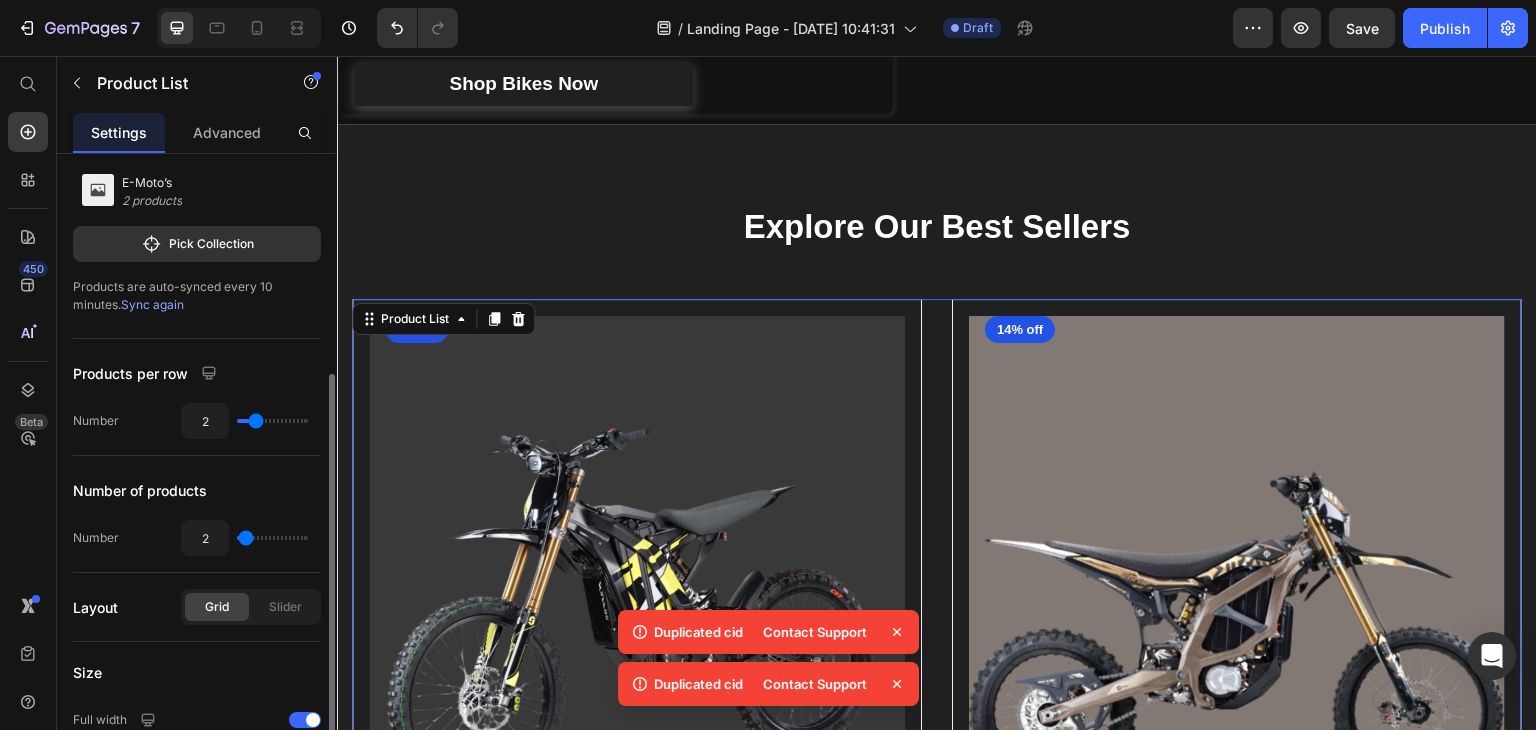 scroll, scrollTop: 200, scrollLeft: 0, axis: vertical 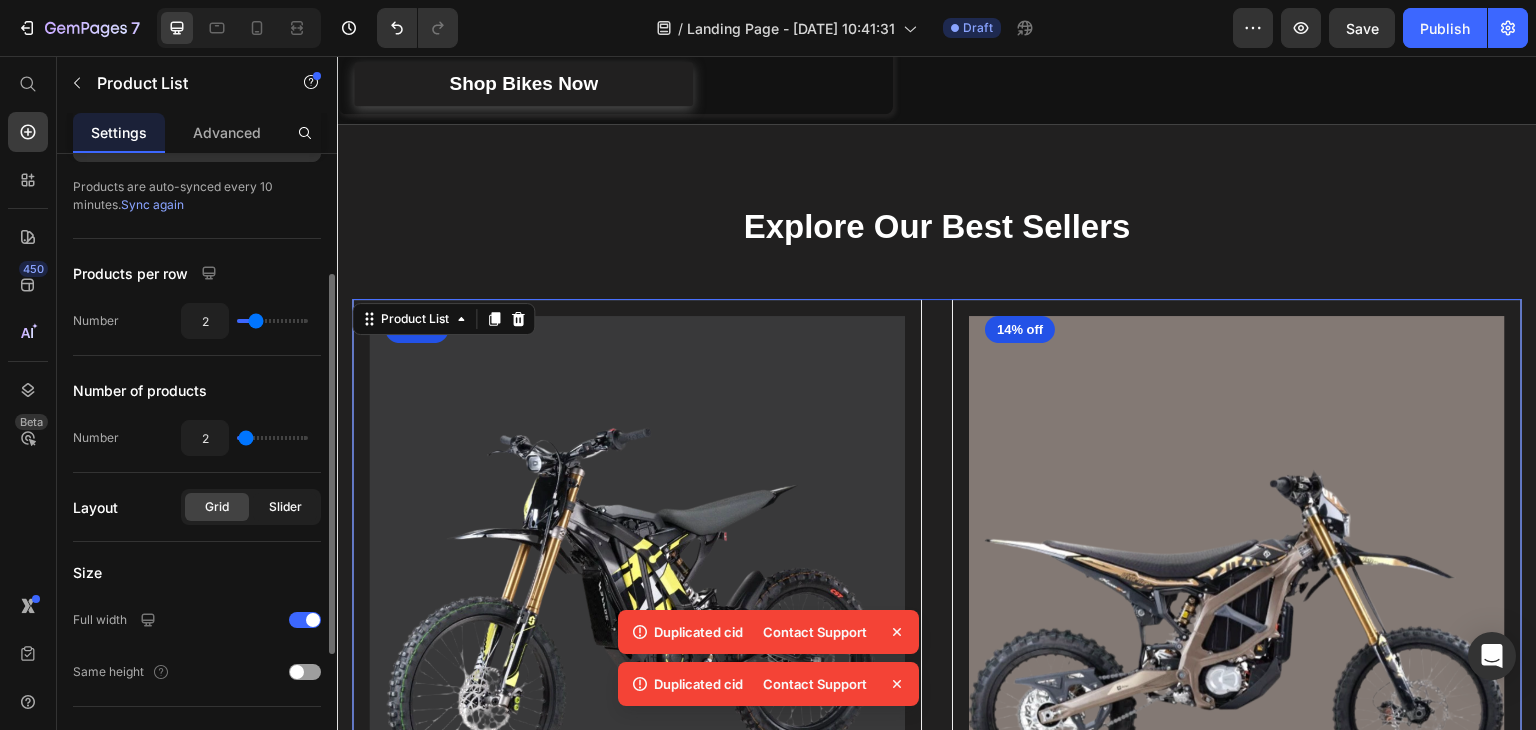 click on "Slider" 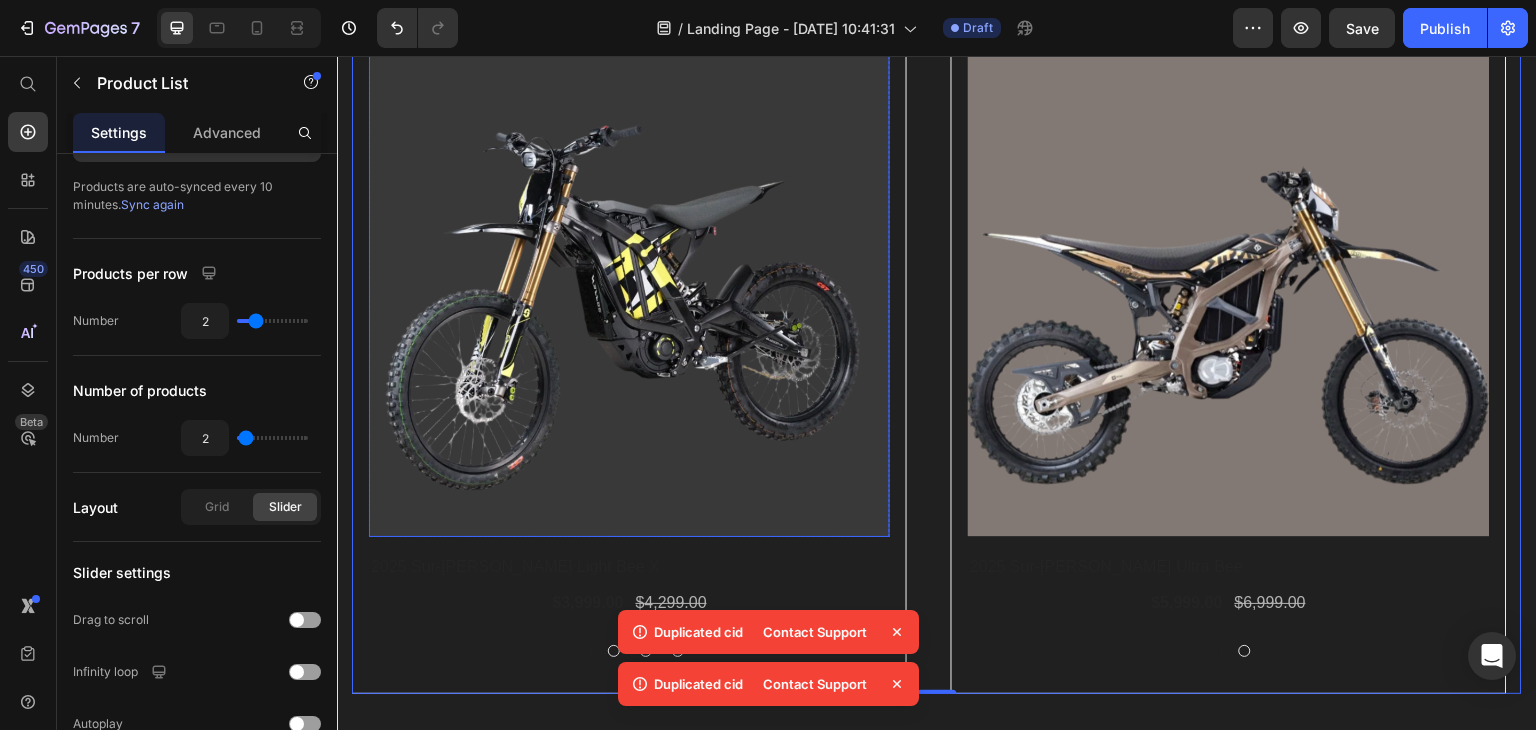 scroll, scrollTop: 973, scrollLeft: 0, axis: vertical 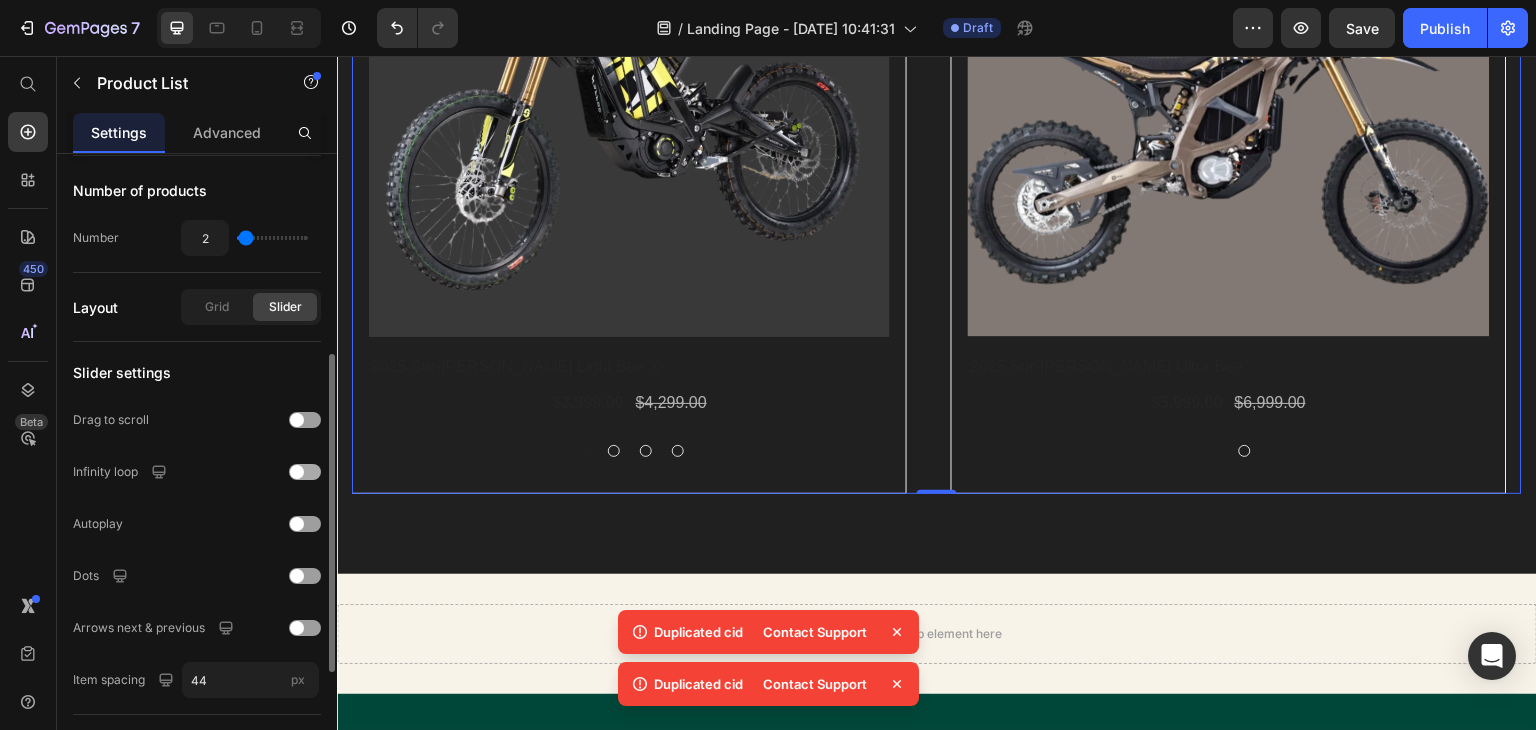 click on "Infinity loop" 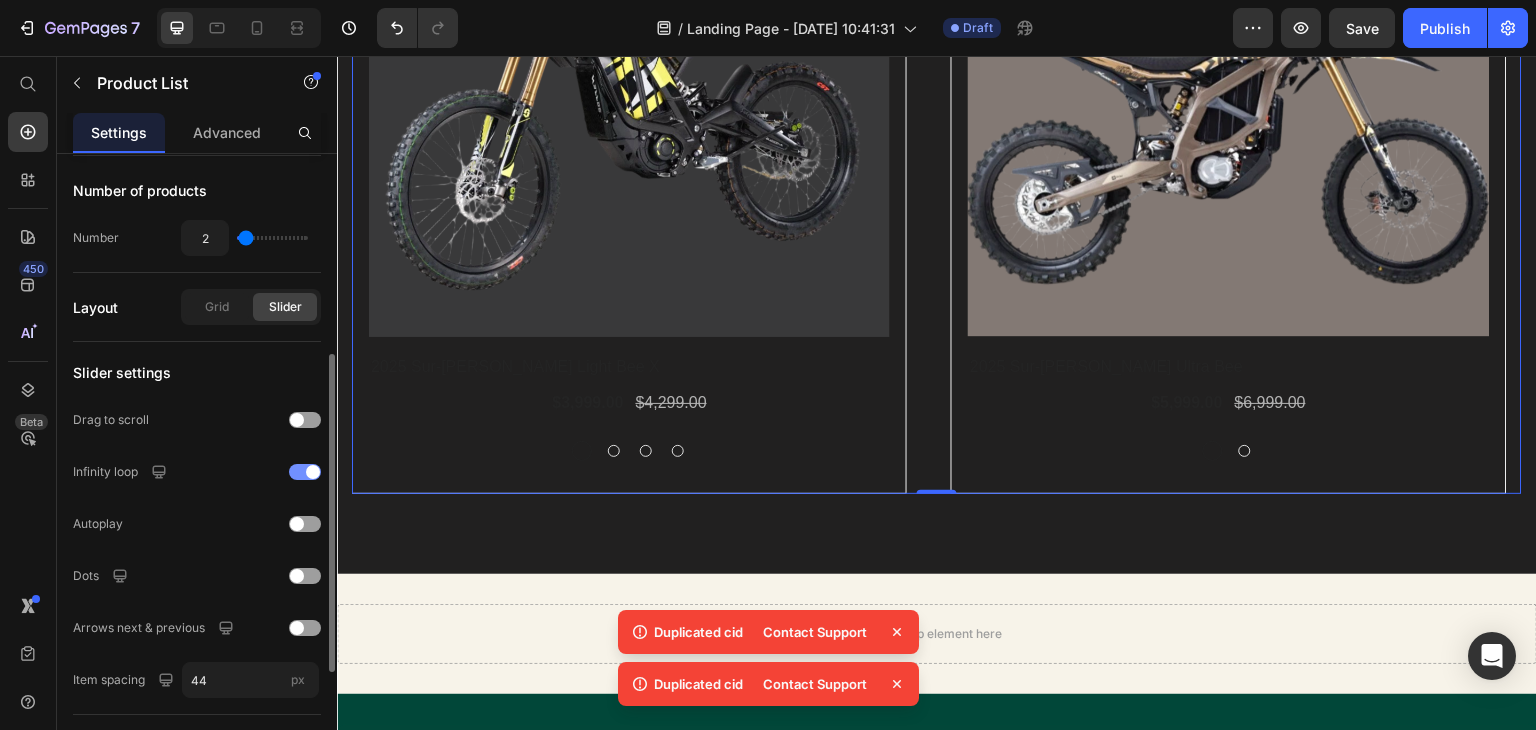click at bounding box center [305, 472] 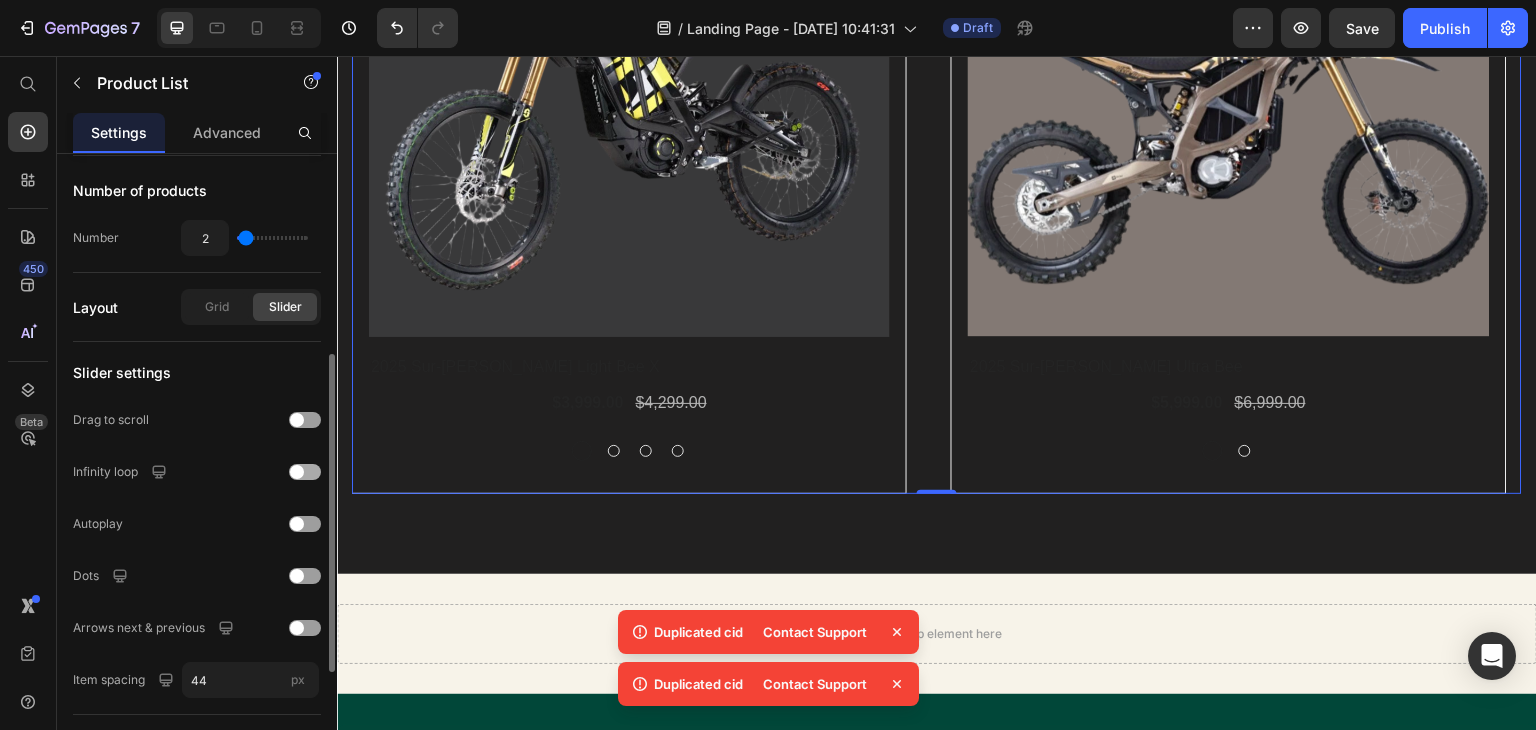scroll, scrollTop: 600, scrollLeft: 0, axis: vertical 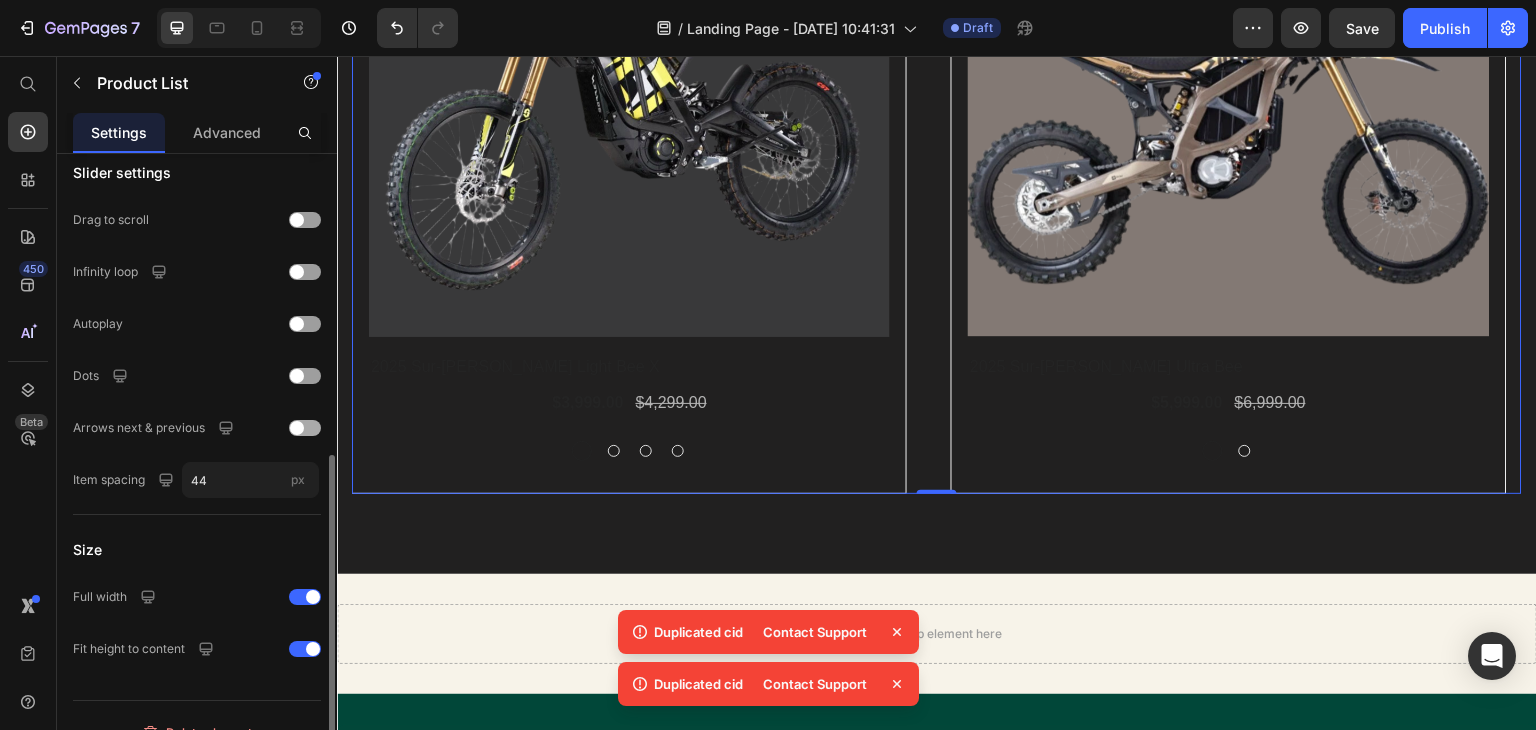 click at bounding box center (297, 428) 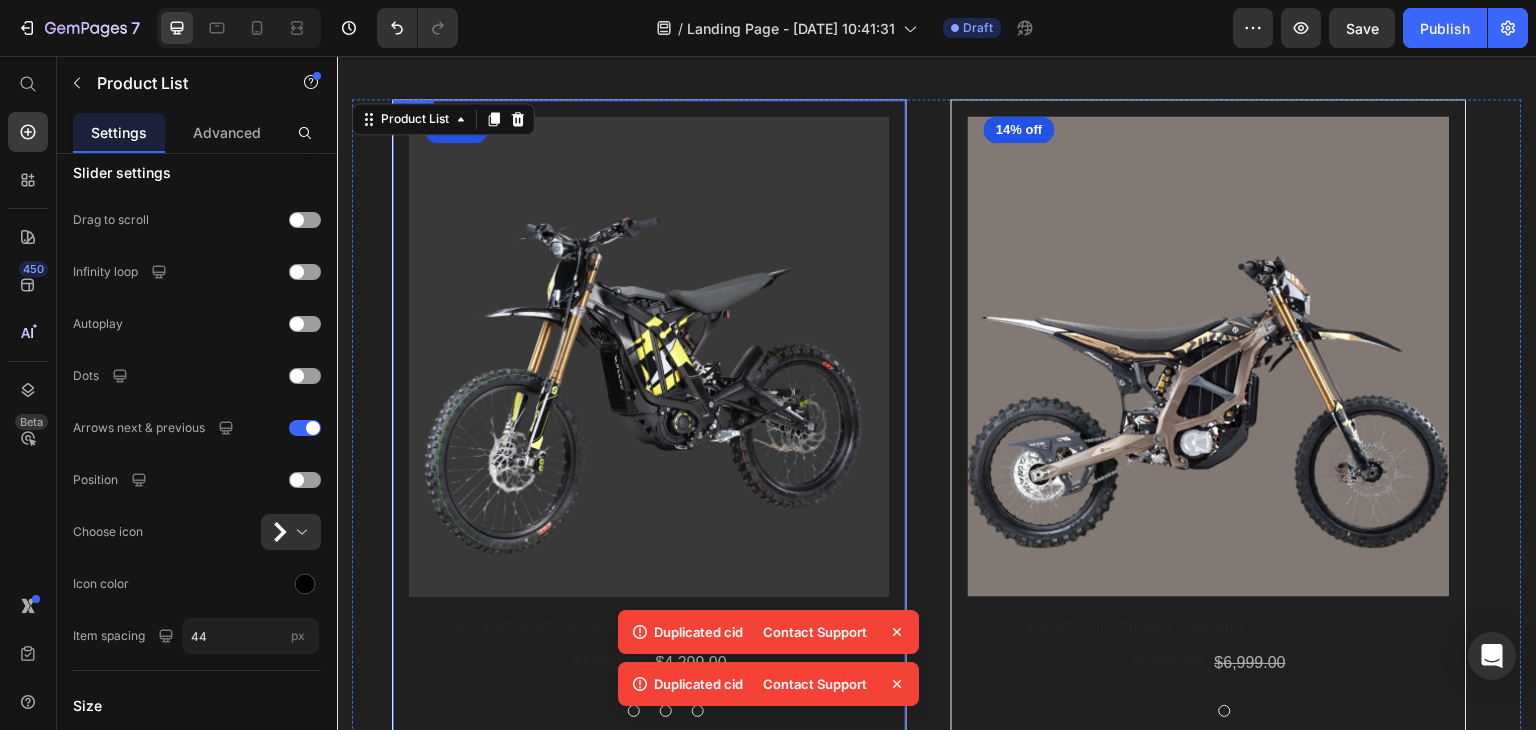 scroll, scrollTop: 773, scrollLeft: 0, axis: vertical 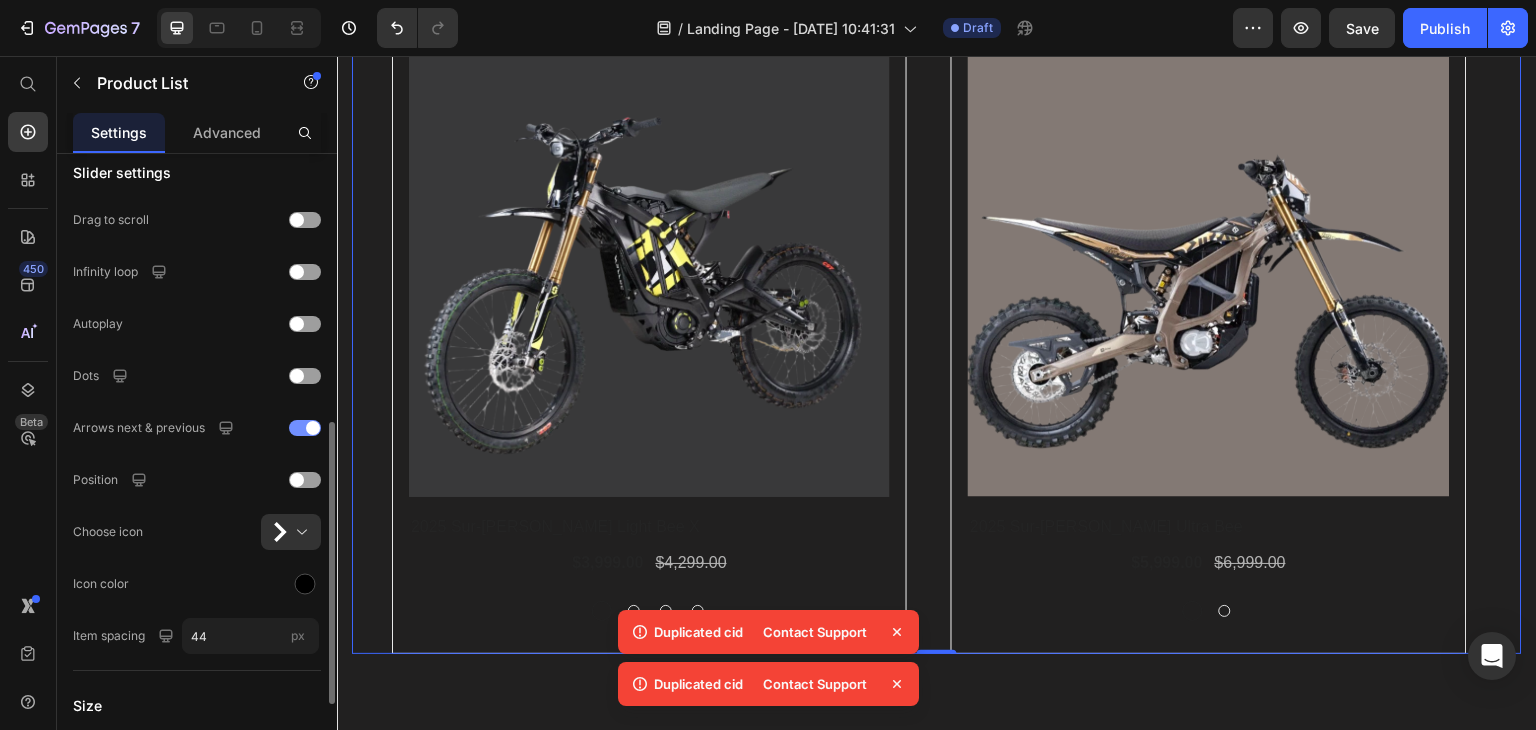 click at bounding box center (305, 428) 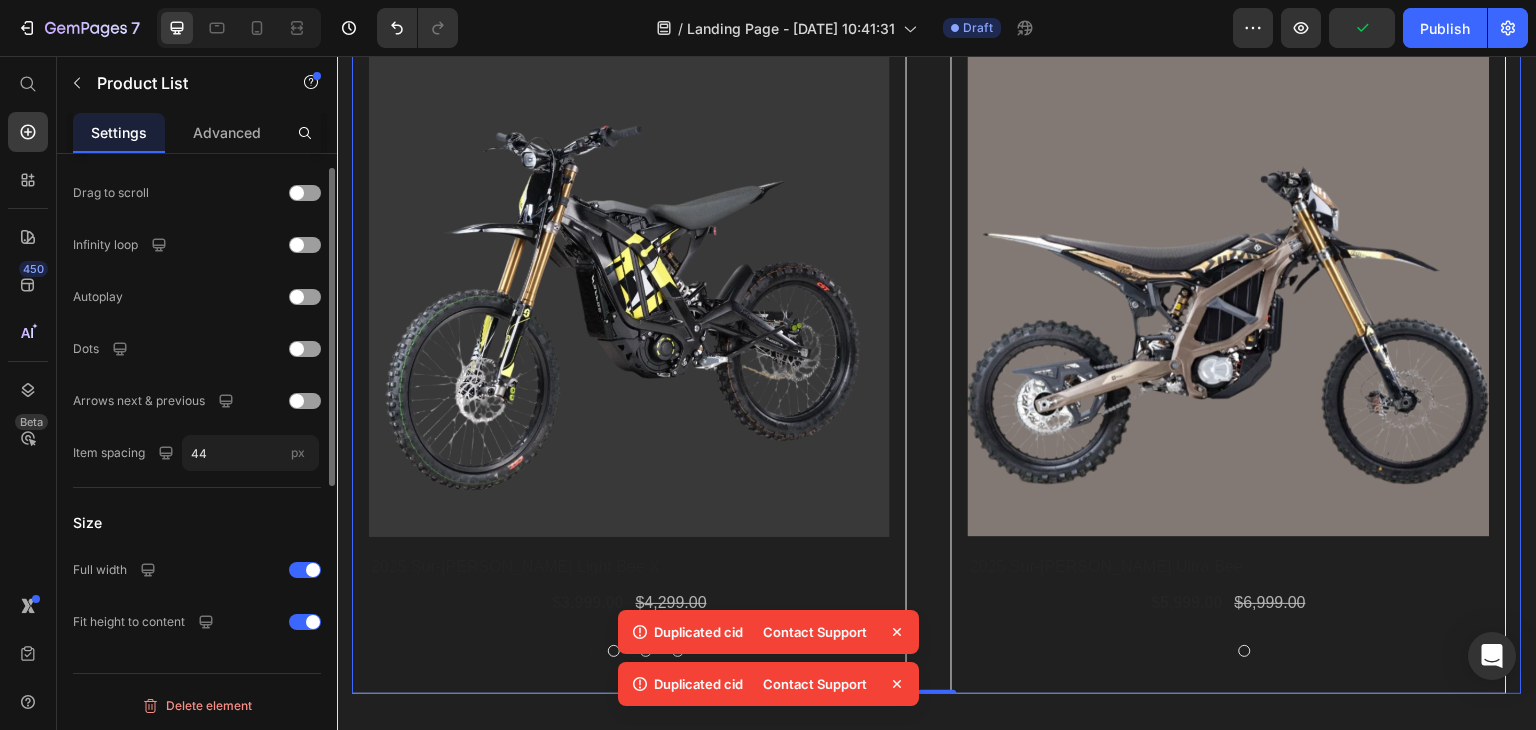 scroll, scrollTop: 327, scrollLeft: 0, axis: vertical 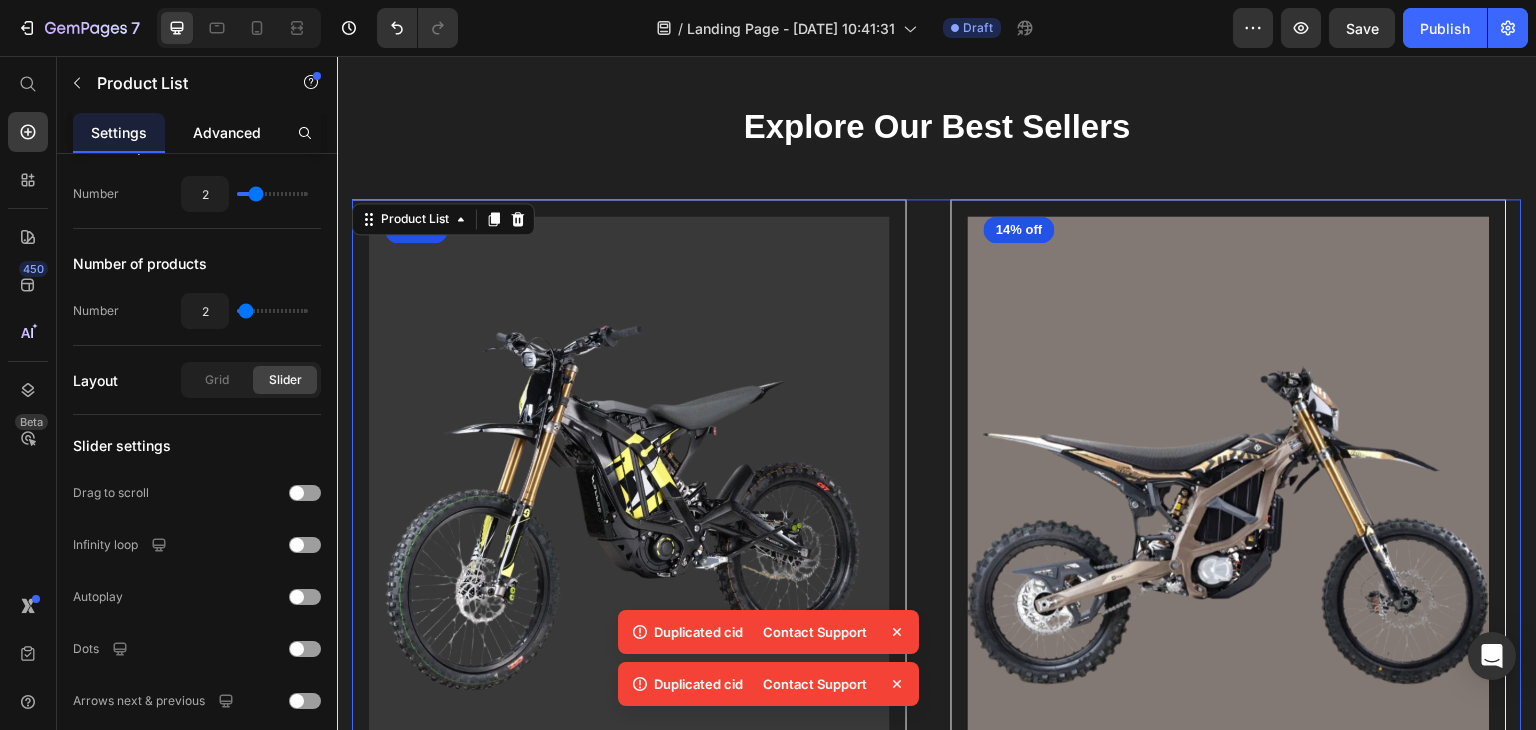click on "Advanced" at bounding box center [227, 132] 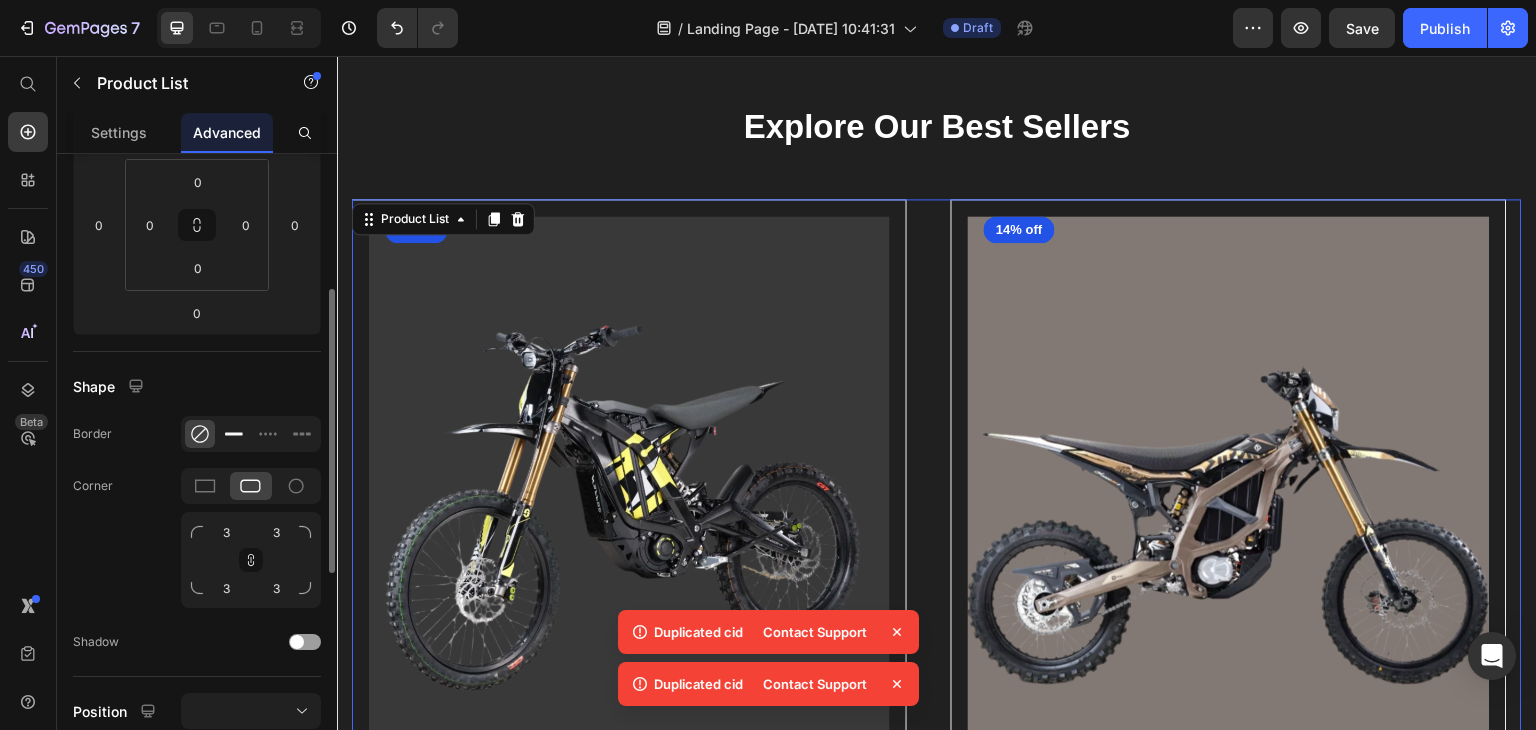 scroll, scrollTop: 600, scrollLeft: 0, axis: vertical 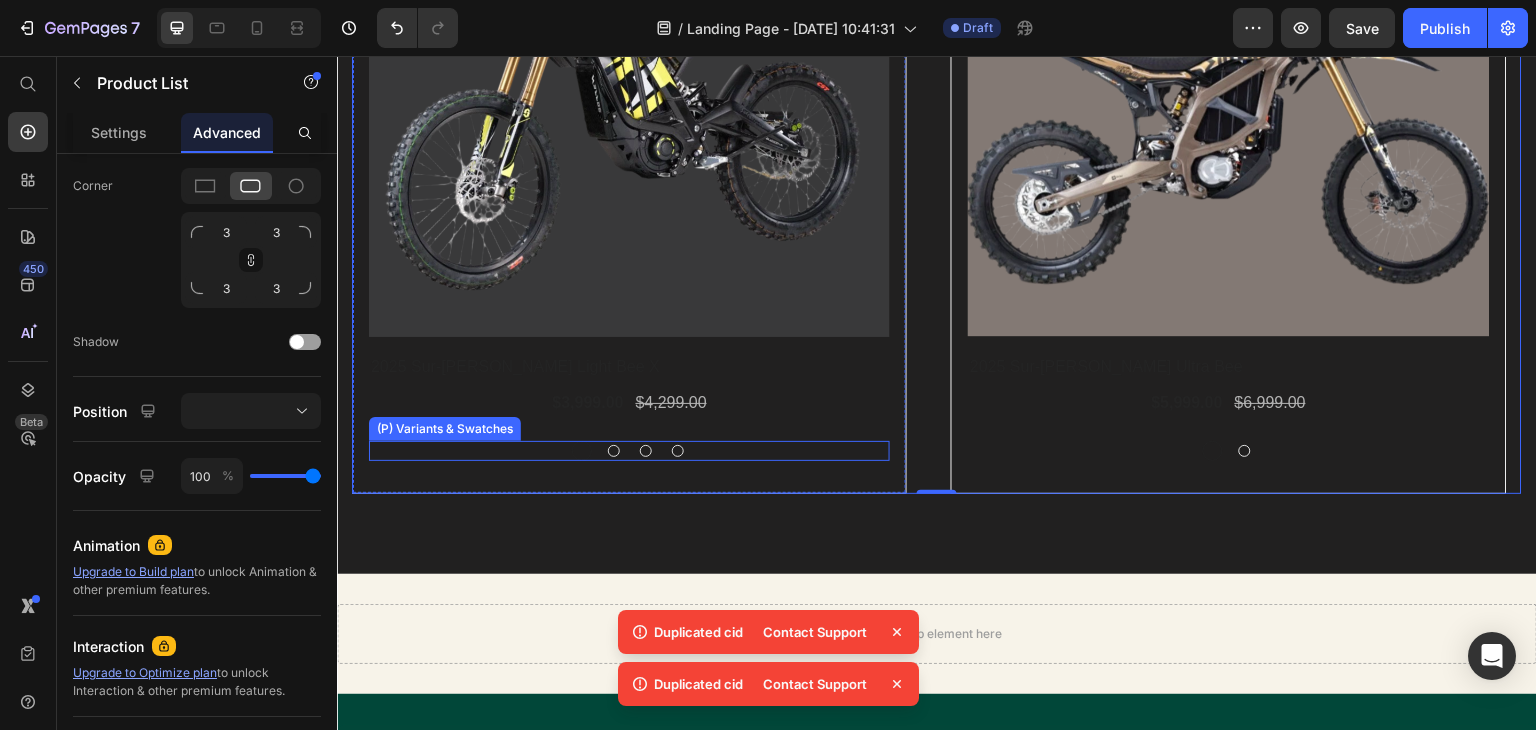 click on "Carbon Black Carbon Black Carbon Black Lapis Blue Lapis Blue Lapis Blue Phantom Purple Phantom Purple Phantom Purple Sage Green Sage Green Sage Green" at bounding box center (629, 451) 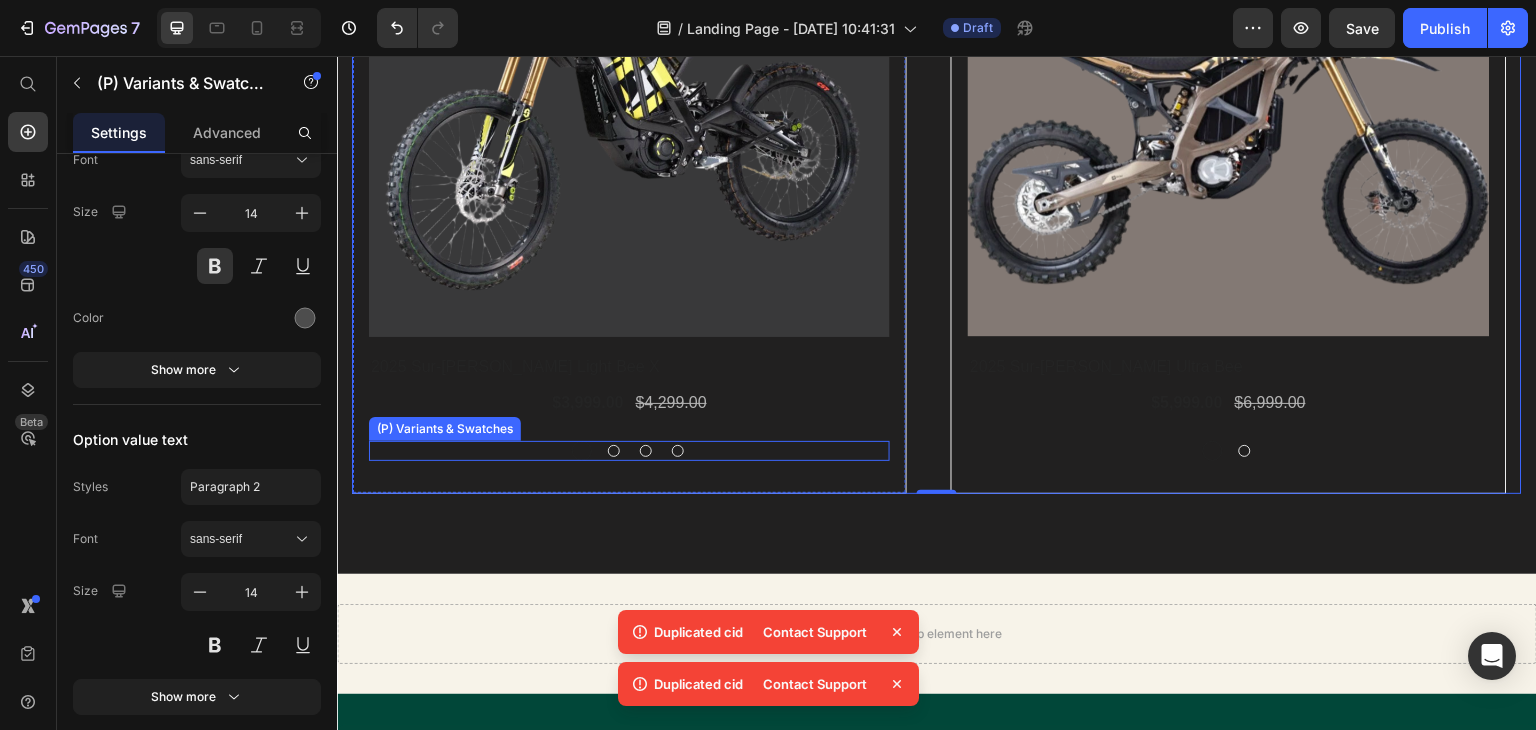 scroll, scrollTop: 0, scrollLeft: 0, axis: both 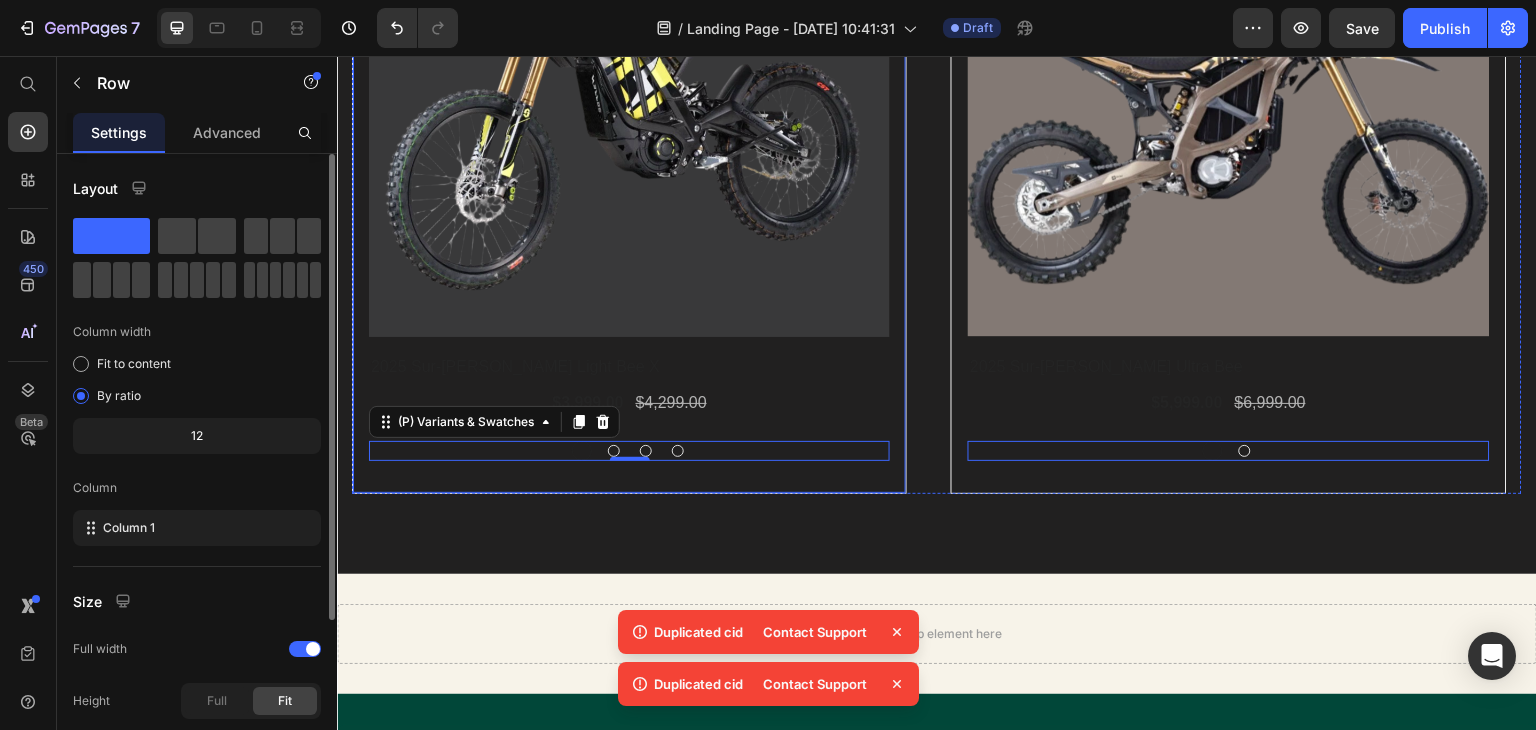 click on "(P) Images 7% off Product Badge Row 2025 Sur-ron Light Bee X (P) Title $3,999.00 (P) Price $4,299.00 (P) Price Row Carbon Black Carbon Black Carbon Black Lapis Blue Lapis Blue Lapis Blue Phantom Purple Phantom Purple Phantom Purple Sage Green Sage Green Sage Green (P) Variants & Swatches   0 Row" at bounding box center [629, 146] 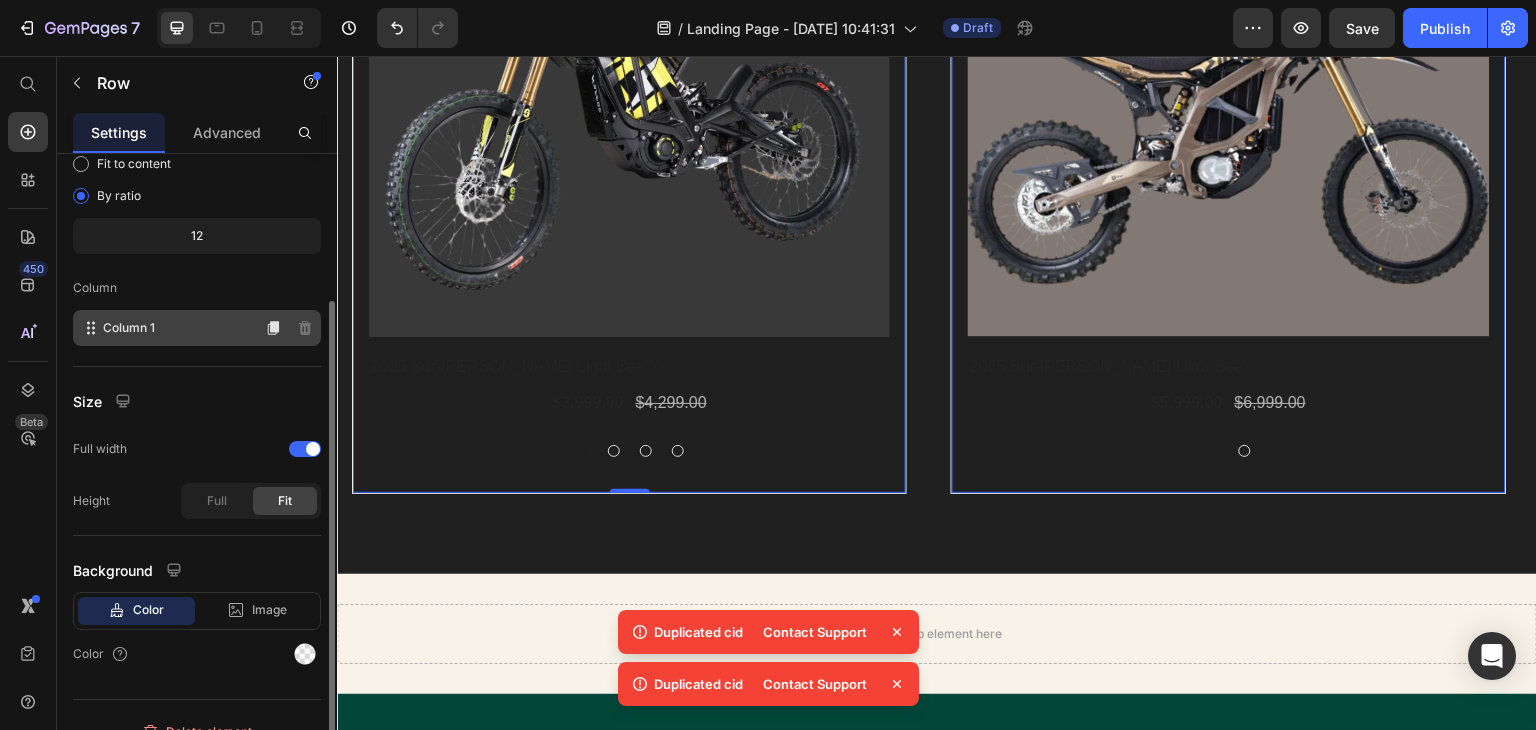 scroll, scrollTop: 225, scrollLeft: 0, axis: vertical 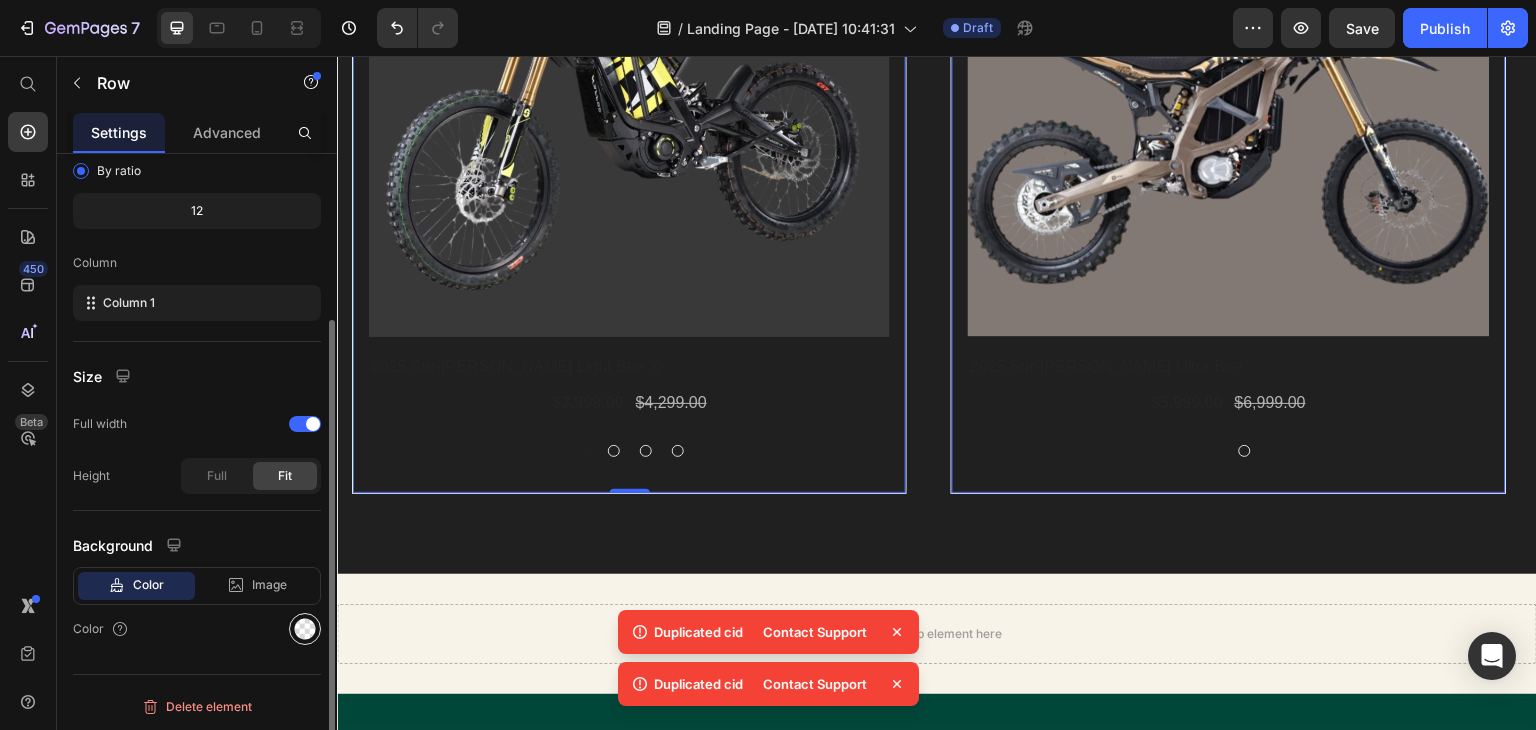 click at bounding box center (305, 629) 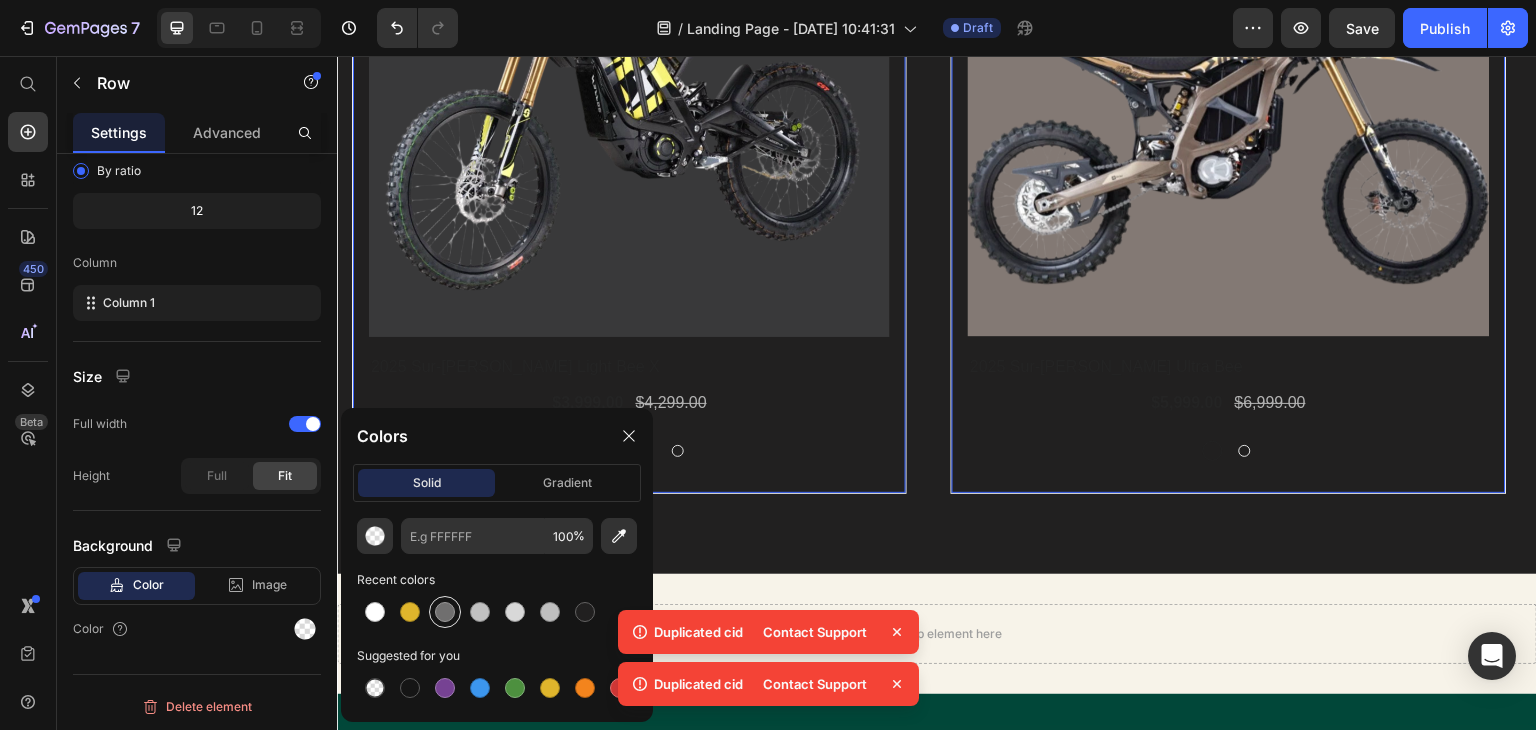 click at bounding box center [445, 612] 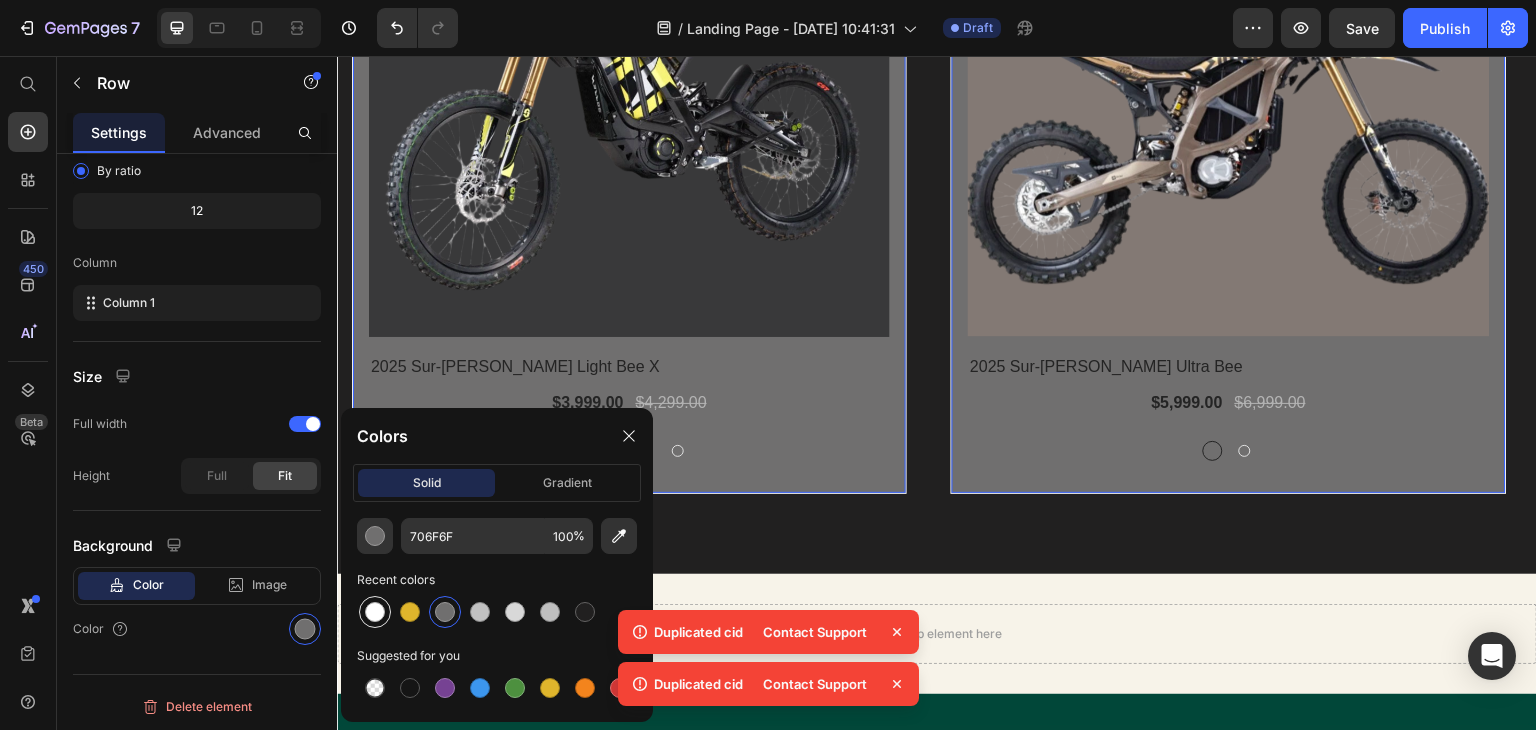 click at bounding box center (375, 612) 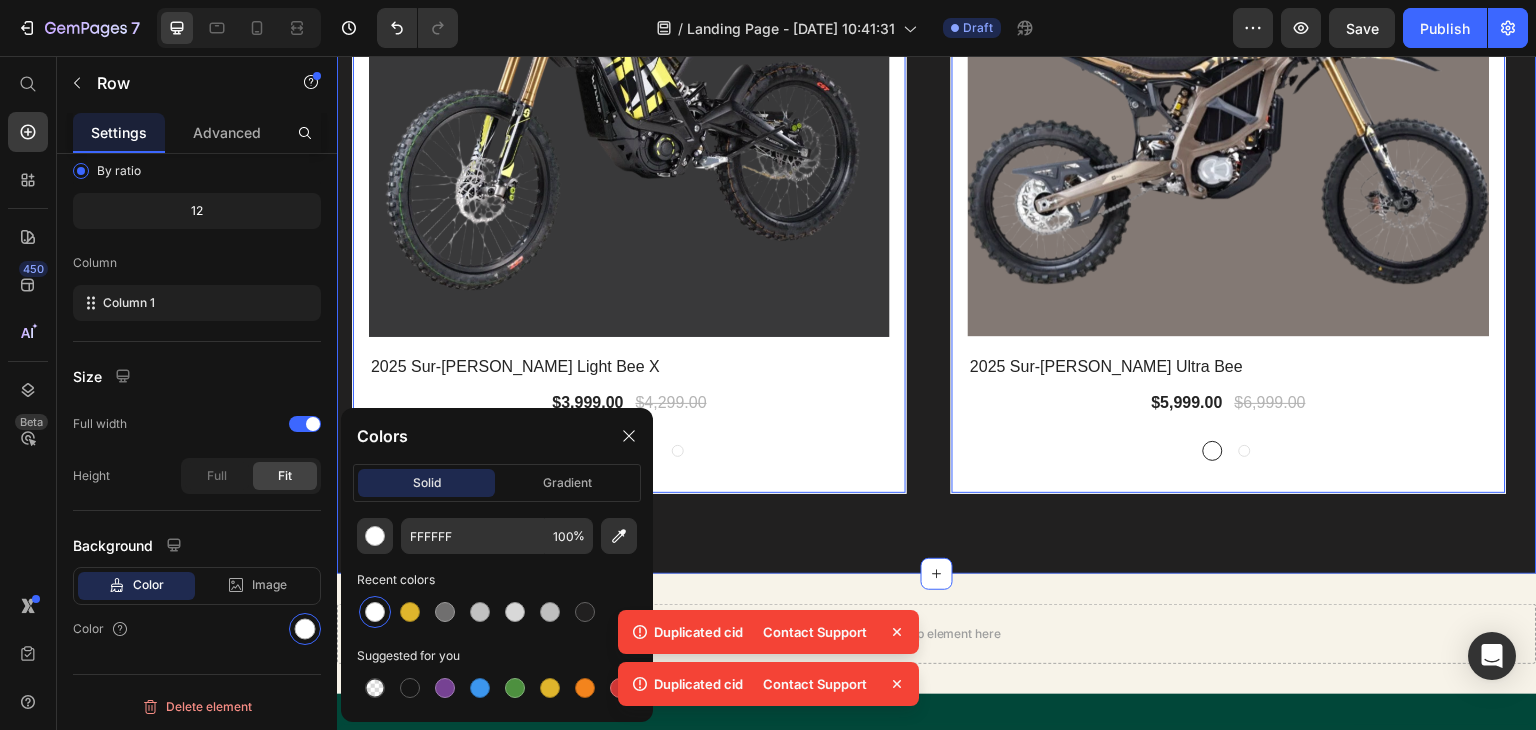 click on "Explore Our Best Sellers Heading Row (P) Images 7% off Product Badge Row 2025 Sur-ron Light Bee X (P) Title $3,999.00 (P) Price $4,299.00 (P) Price Row Carbon Black Carbon Black Carbon Black Lapis Blue Lapis Blue Lapis Blue Phantom Purple Phantom Purple Phantom Purple Sage Green Sage Green Sage Green (P) Variants & Swatches Row   0 (P) Images 14% off Product Badge Row 2025 Sur-ron Ultra Bee (P) Title $5,999.00 (P) Price $6,999.00 (P) Price Row Dessert Brown Dessert Brown Dessert Brown Carbon Black Carbon Black Carbon Black (P) Variants & Swatches Row   0 Product List Row Section 2" at bounding box center (937, 99) 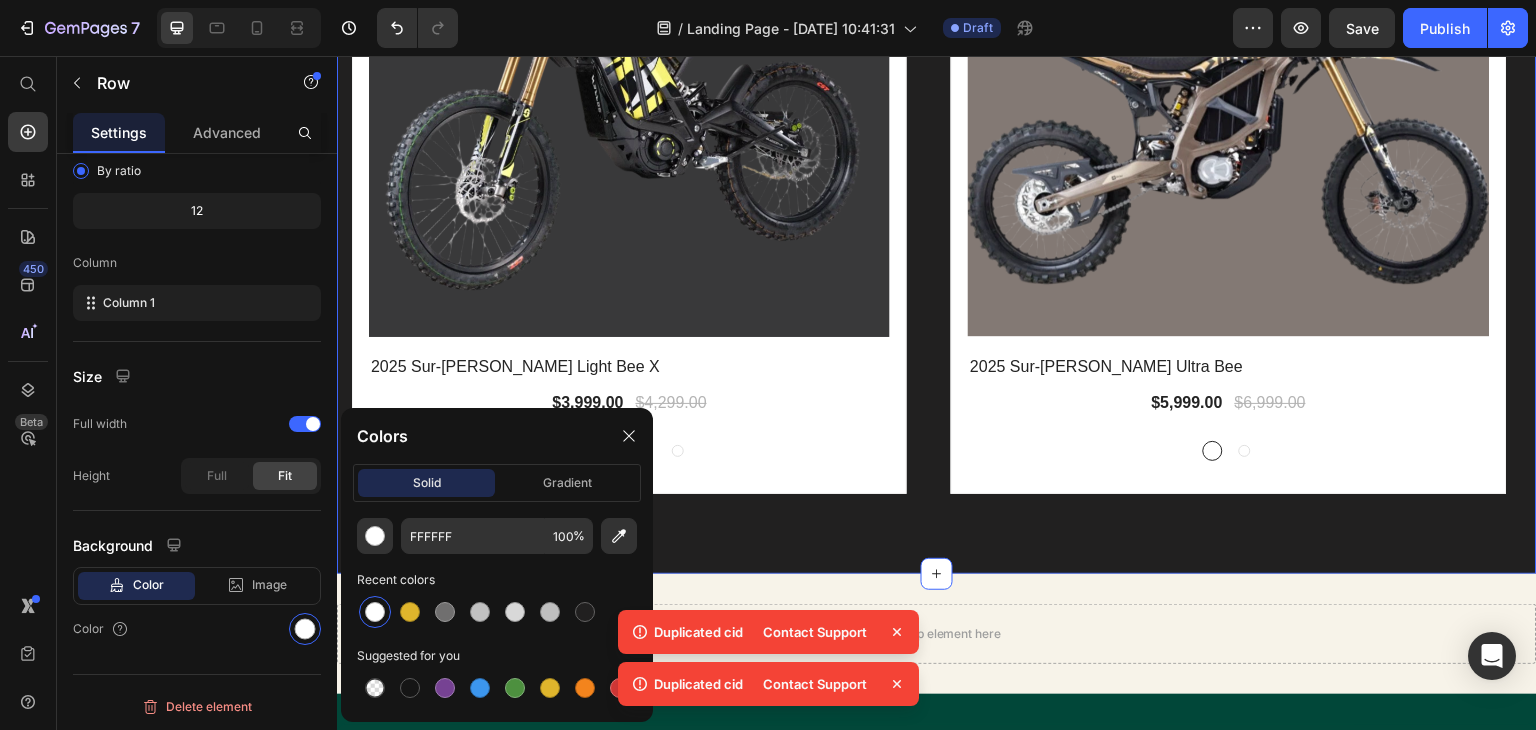 scroll, scrollTop: 0, scrollLeft: 0, axis: both 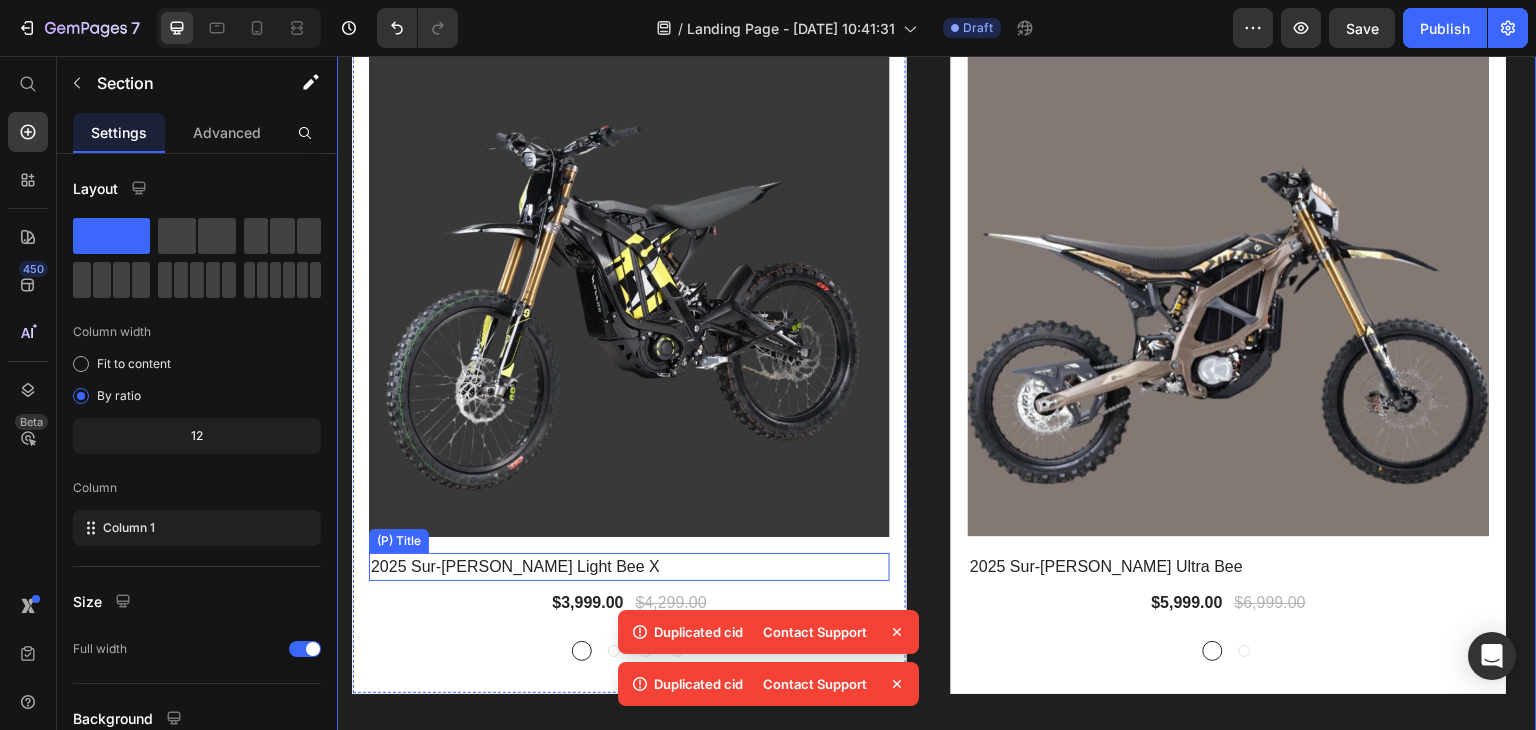 click on "2025 Sur-[PERSON_NAME] Light Bee X" at bounding box center (613, 567) 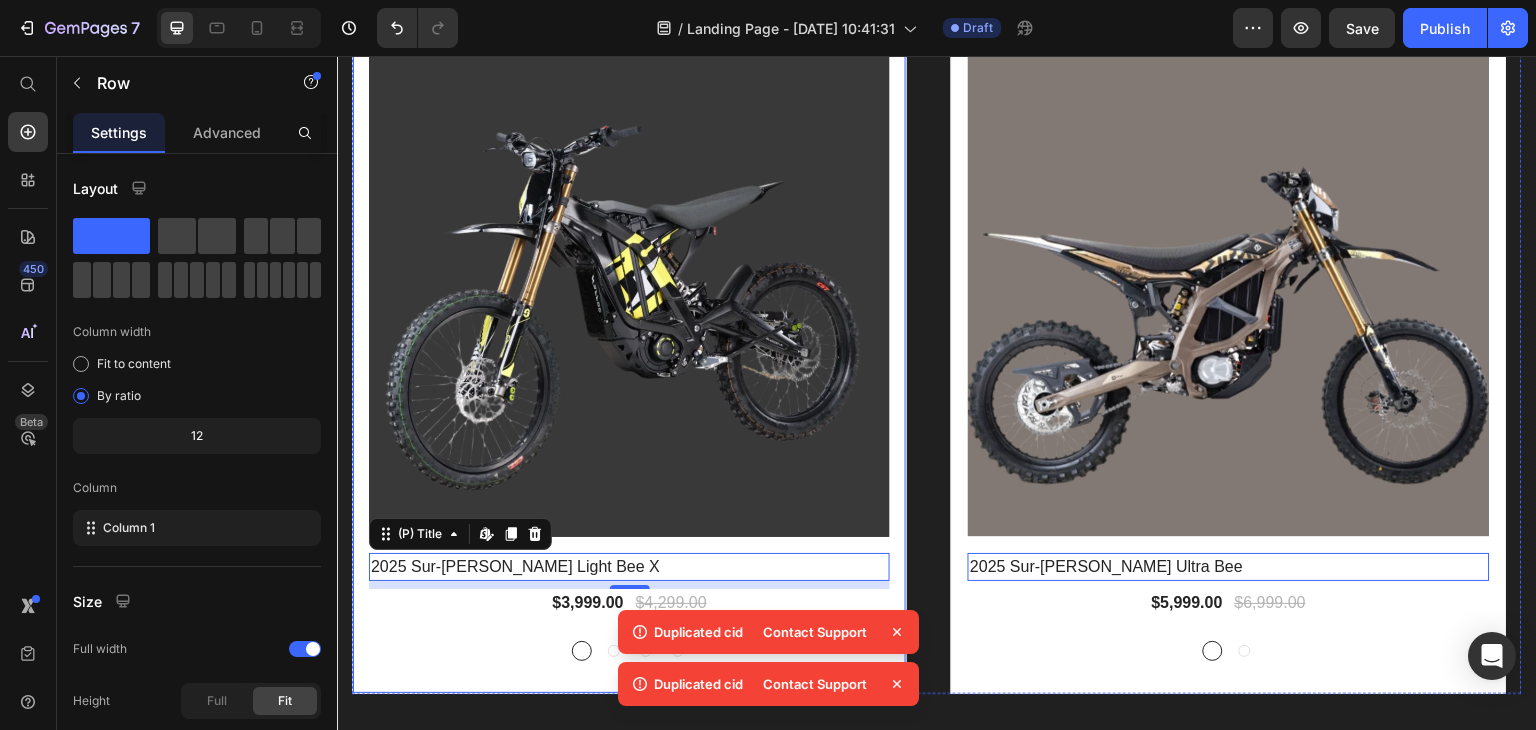 click on "(P) Images 7% off Product Badge Row 2025 Sur-ron Light Bee X (P) Title   Edit content in Shopify 8 $3,999.00 (P) Price $4,299.00 (P) Price Row Carbon Black Carbon Black Carbon Black Lapis Blue Lapis Blue Lapis Blue Phantom Purple Phantom Purple Phantom Purple Sage Green Sage Green Sage Green (P) Variants & Swatches Row" at bounding box center (629, 346) 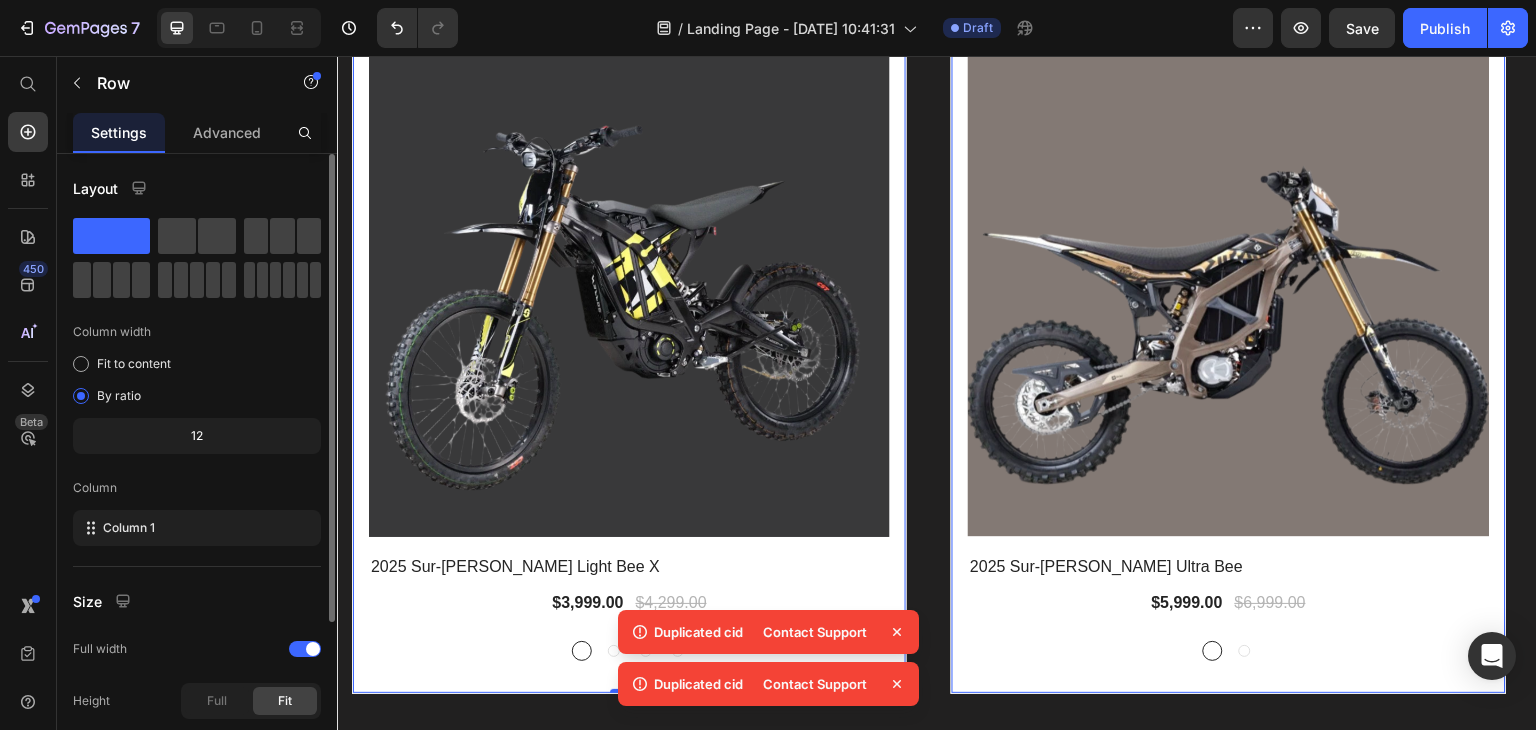 scroll, scrollTop: 225, scrollLeft: 0, axis: vertical 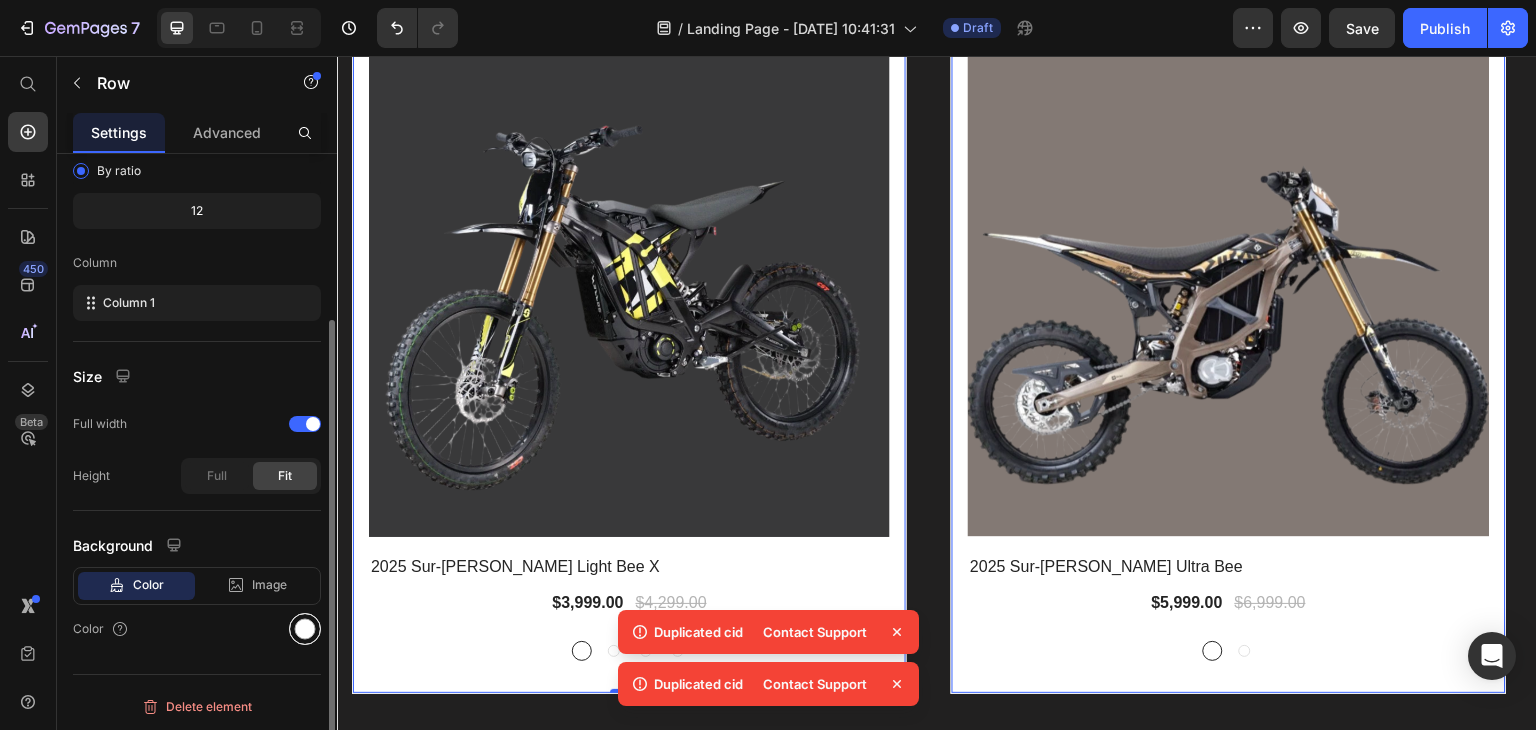 click at bounding box center (305, 629) 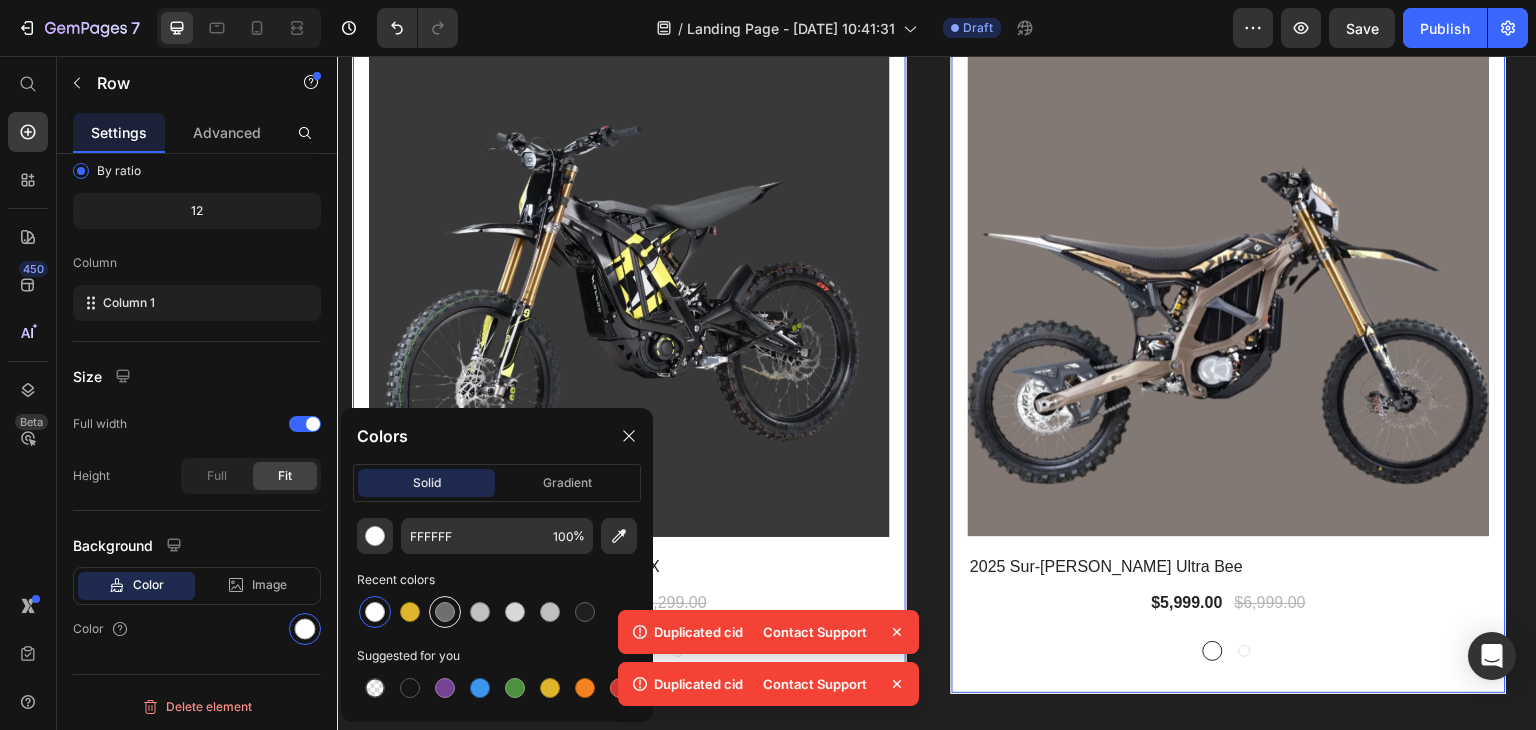 click at bounding box center [445, 612] 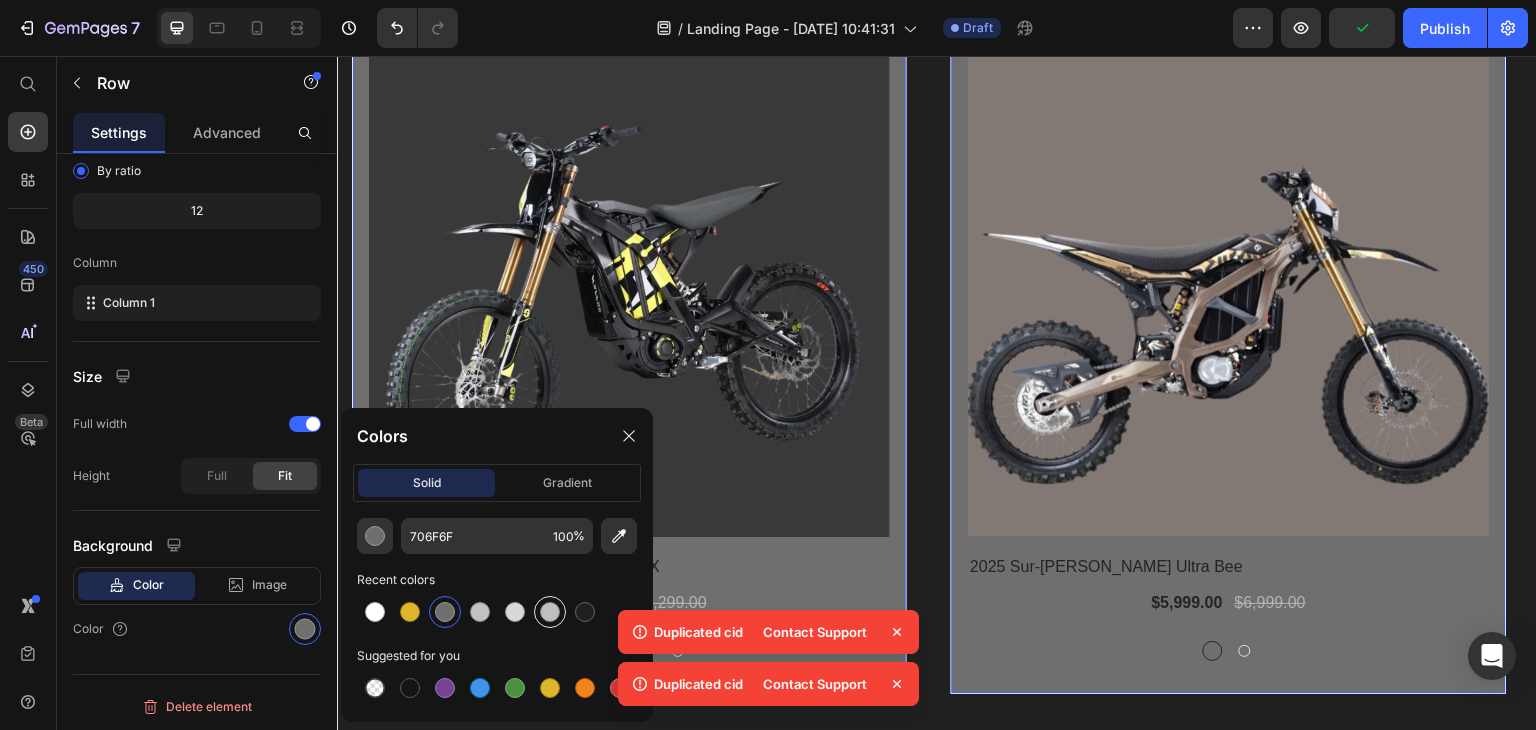 click at bounding box center (550, 612) 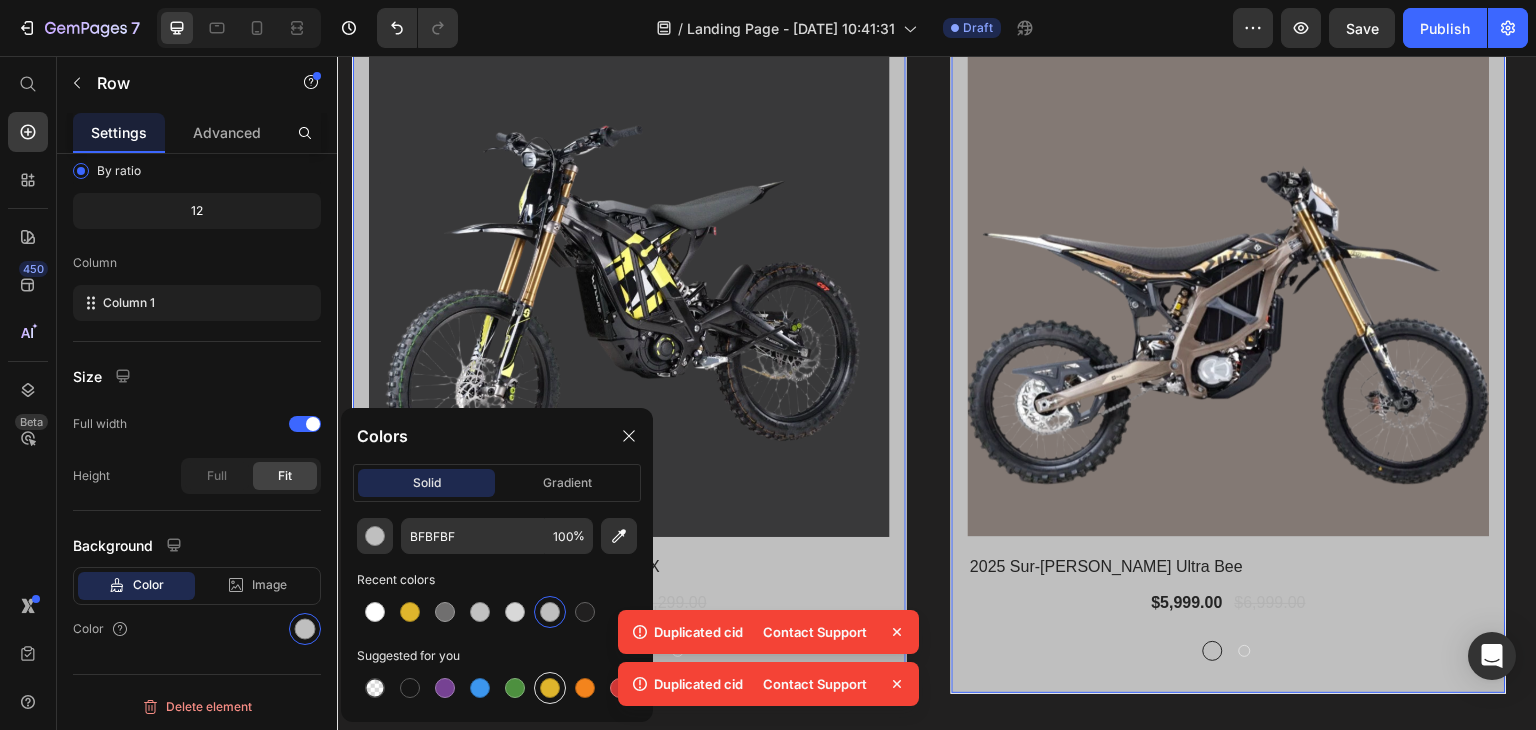 click at bounding box center [550, 688] 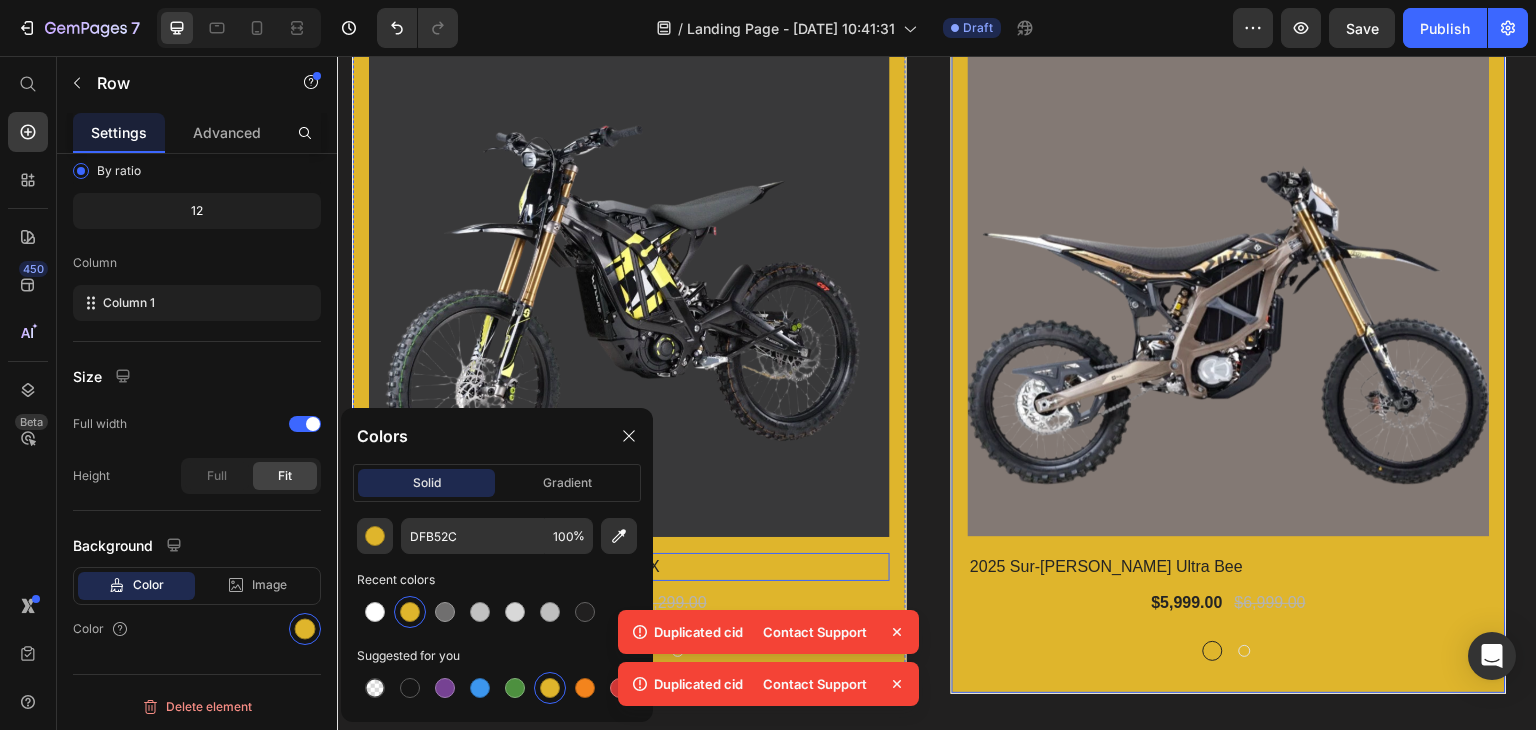 click on "2025 Sur-[PERSON_NAME] Light Bee X" at bounding box center [613, 567] 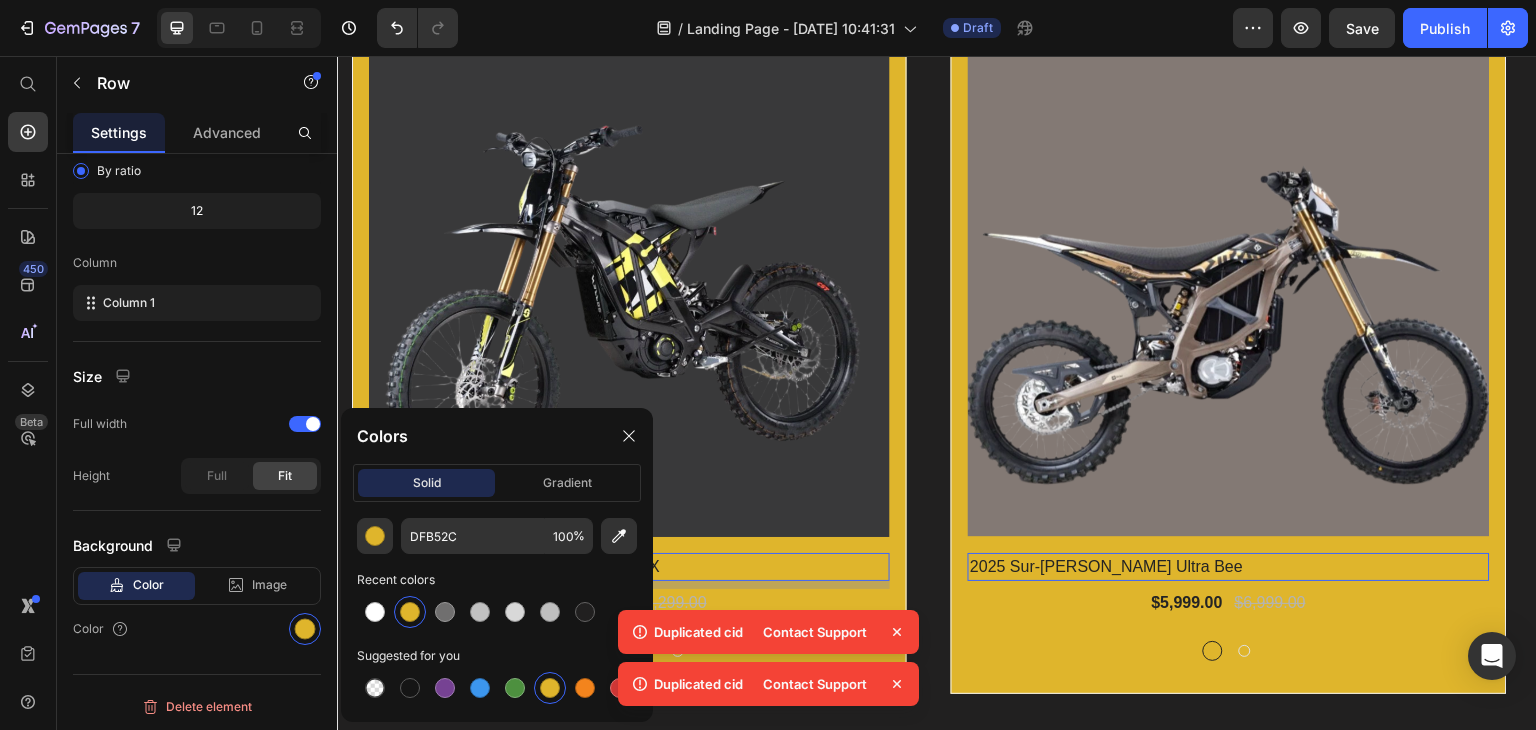 scroll, scrollTop: 0, scrollLeft: 0, axis: both 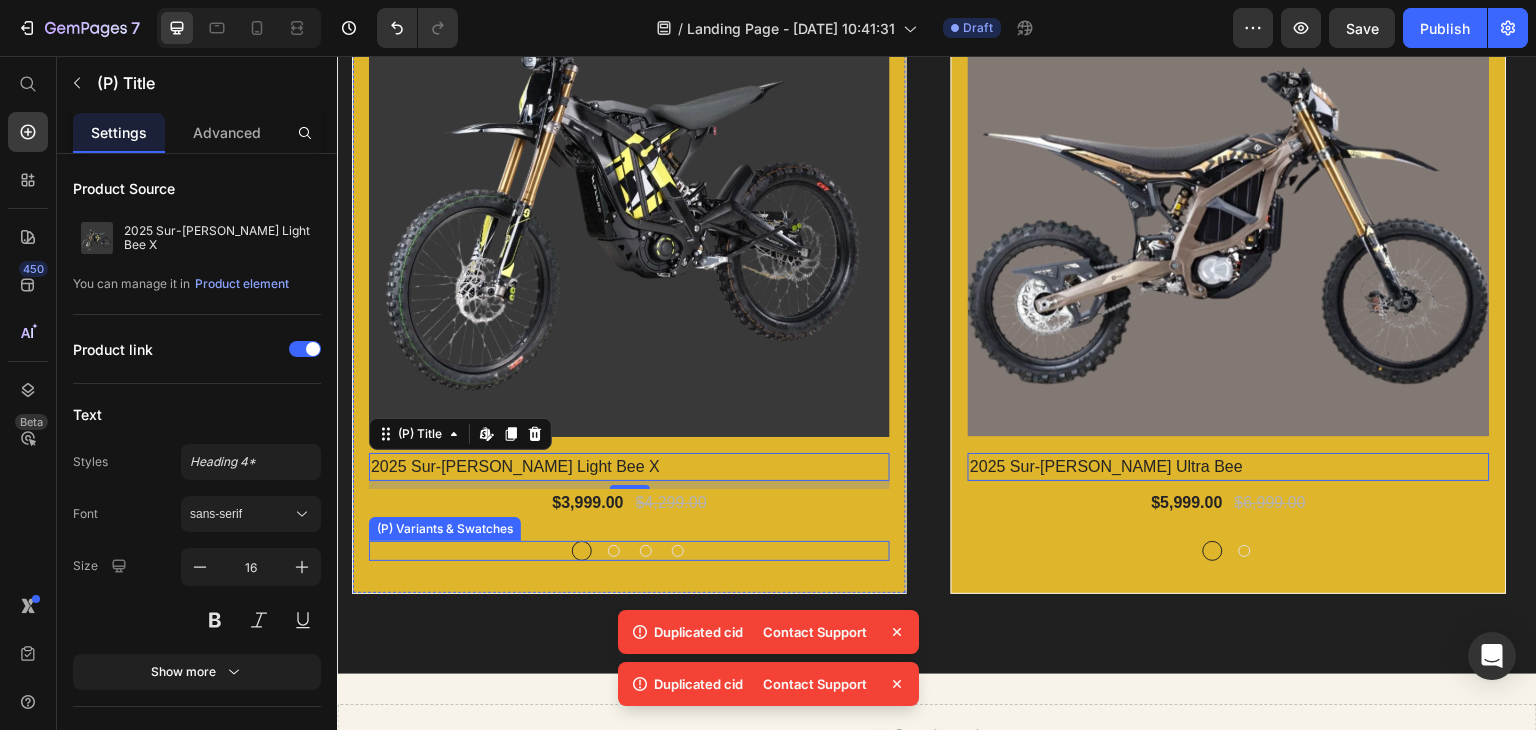 click on "Lapis Blue" at bounding box center [614, 551] 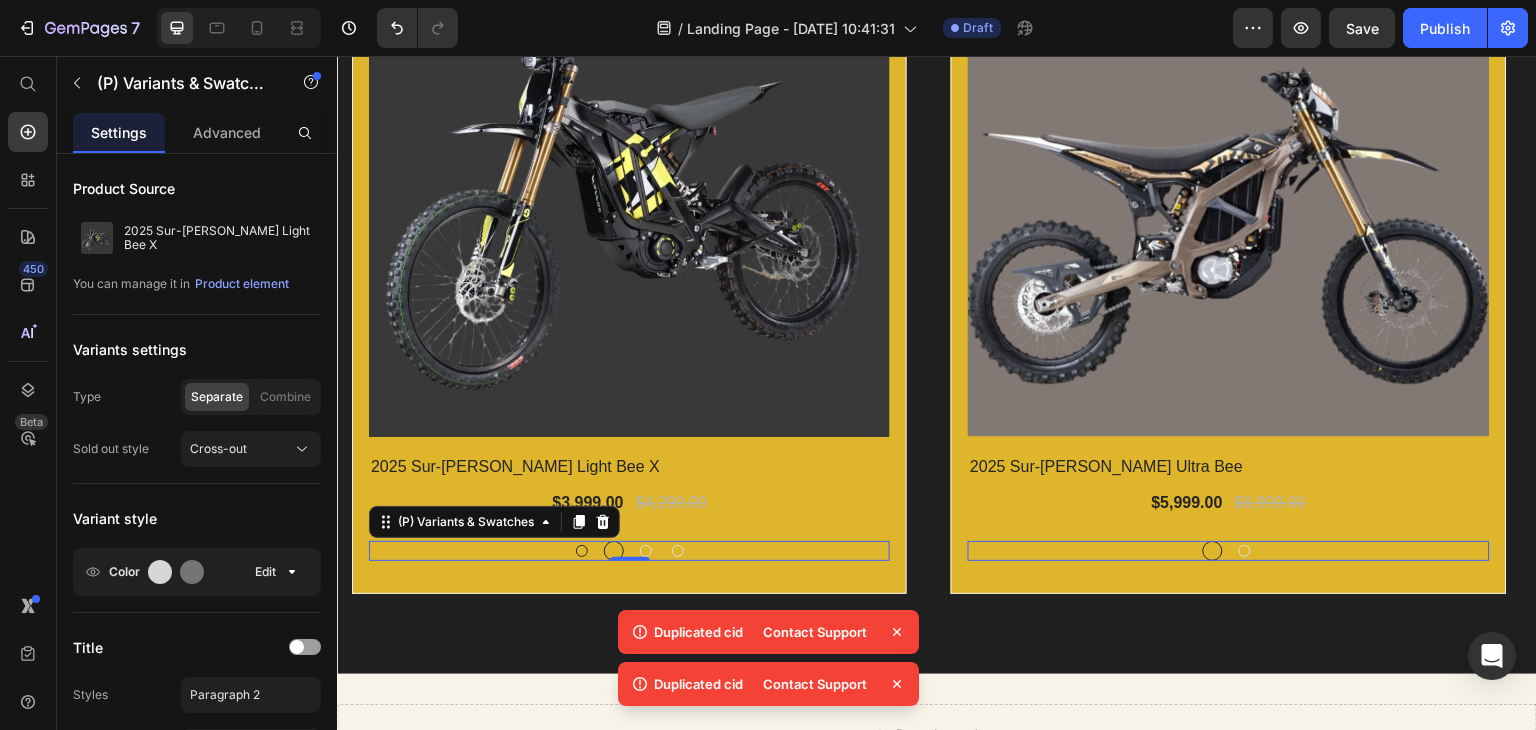 click on "Carbon Black" at bounding box center [582, 551] 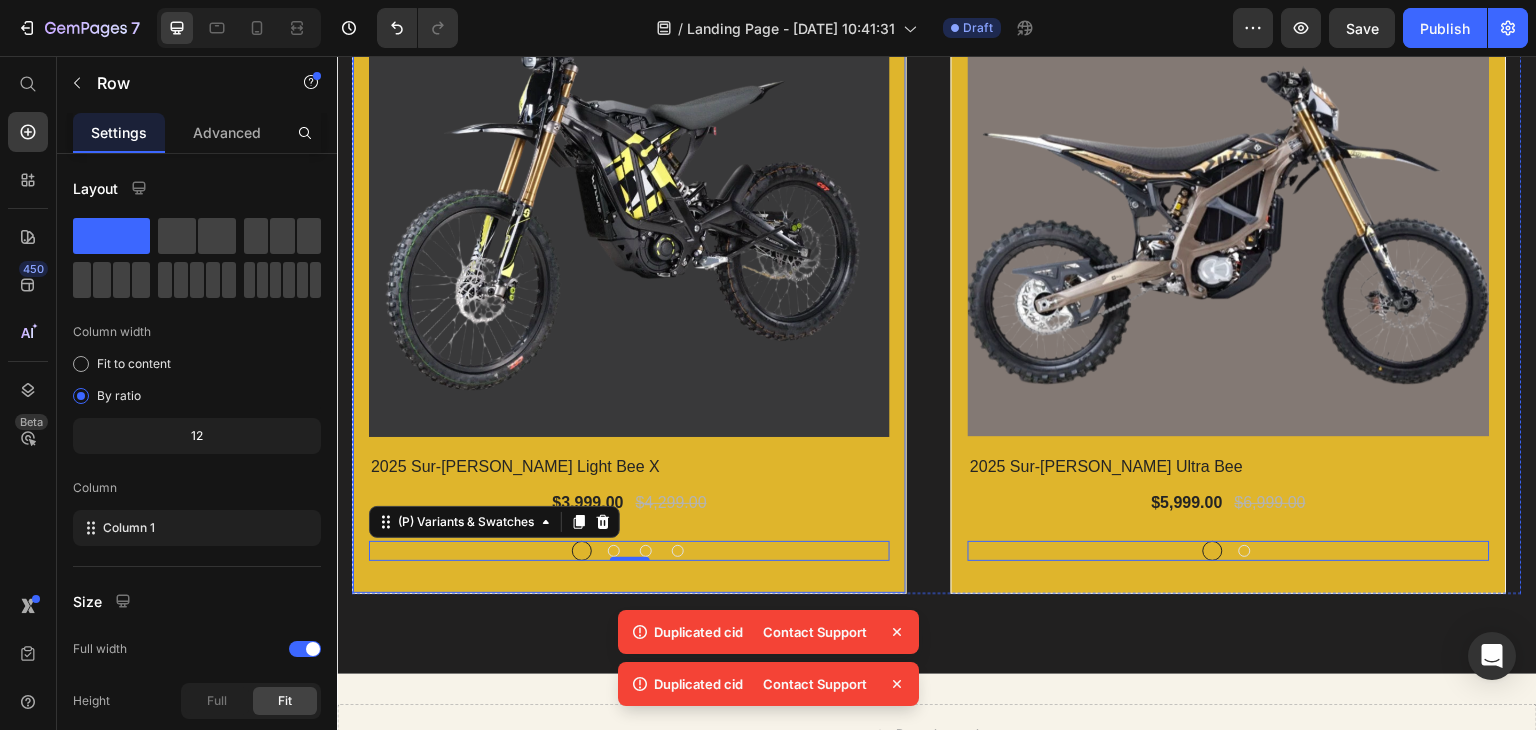 click on "(P) Images 7% off Product Badge Row 2025 Sur-ron Light Bee X (P) Title $3,999.00 (P) Price $4,299.00 (P) Price Row Carbon Black Carbon Black Carbon Black Lapis Blue Lapis Blue Lapis Blue Phantom Purple Phantom Purple Phantom Purple Sage Green Sage Green Sage Green (P) Variants & Swatches   0 Row" at bounding box center [629, 246] 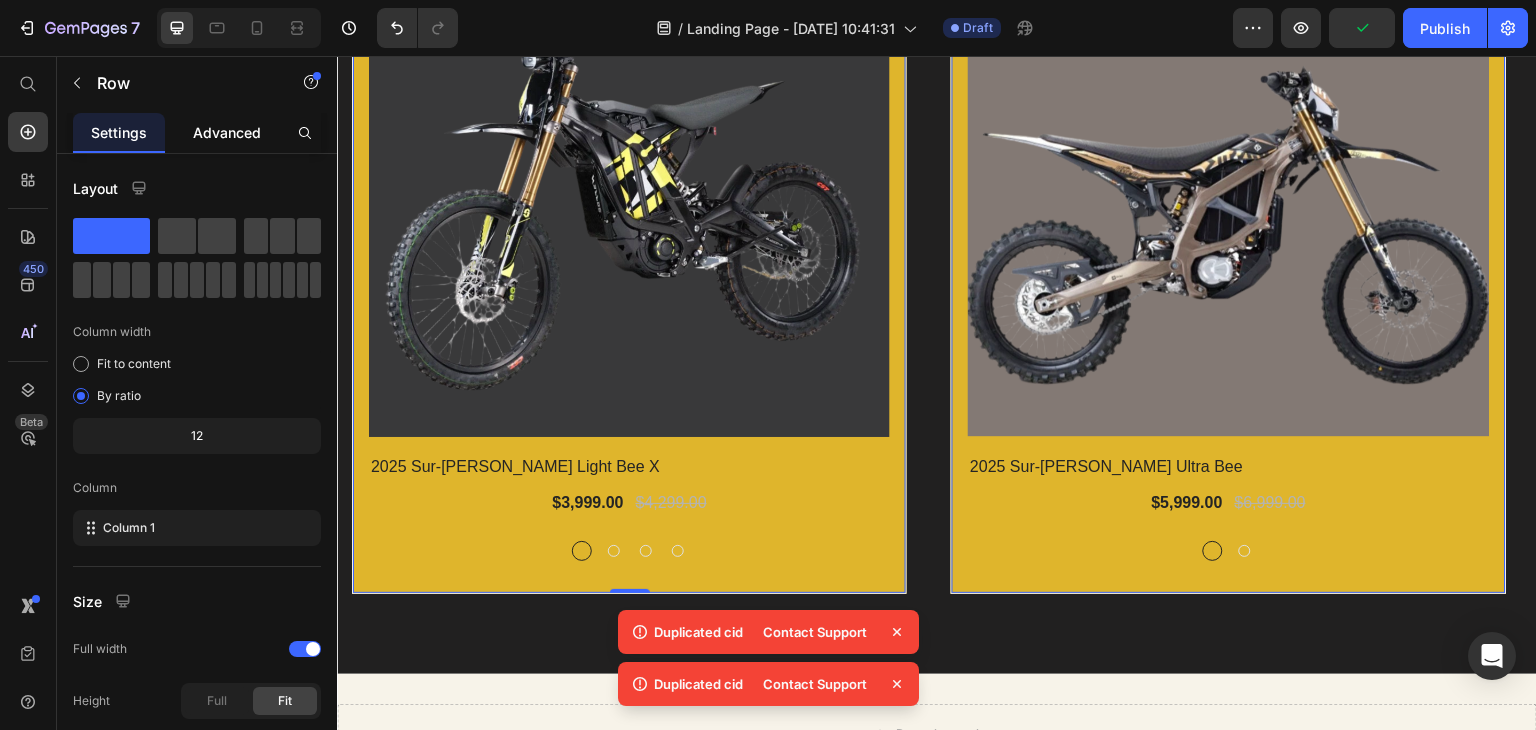 click on "Advanced" at bounding box center (227, 132) 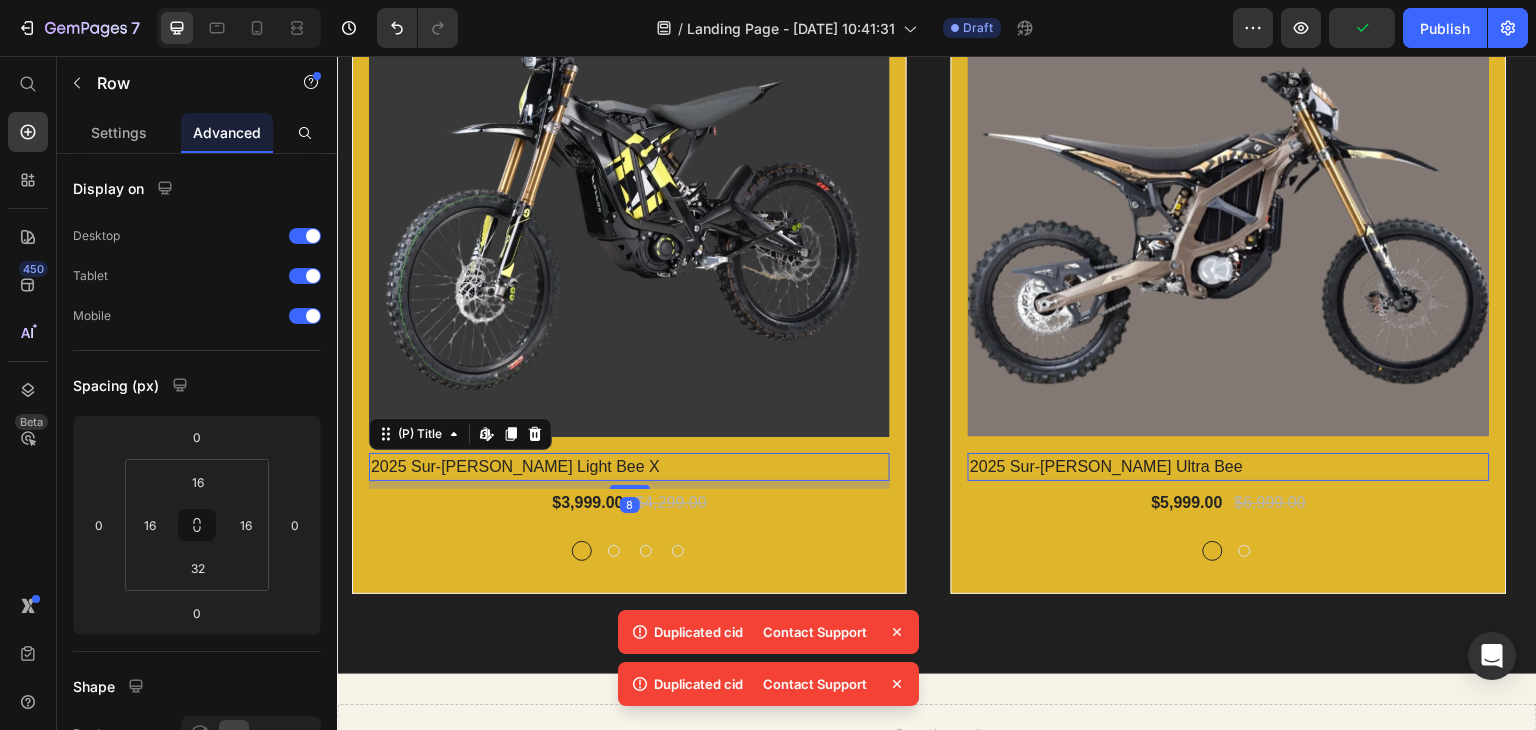 click on "2025 Sur-[PERSON_NAME] Light Bee X" at bounding box center (613, 467) 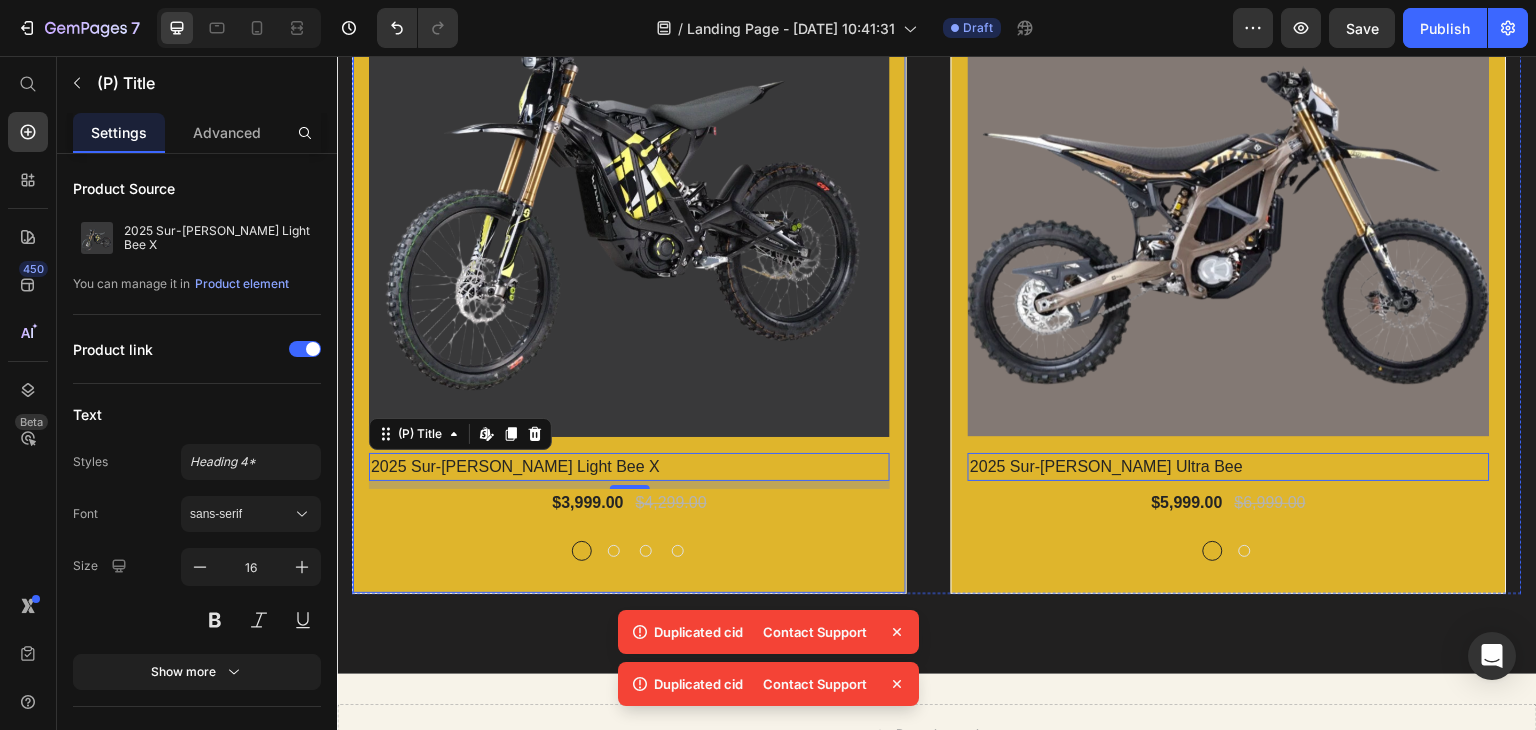 click on "(P) Images 7% off Product Badge Row 2025 Sur-ron Light Bee X (P) Title   Edit content in Shopify 8 $3,999.00 (P) Price $4,299.00 (P) Price Row Carbon Black Carbon Black Carbon Black Lapis Blue Lapis Blue Lapis Blue Phantom Purple Phantom Purple Phantom Purple Sage Green Sage Green Sage Green (P) Variants & Swatches Row" at bounding box center (629, 246) 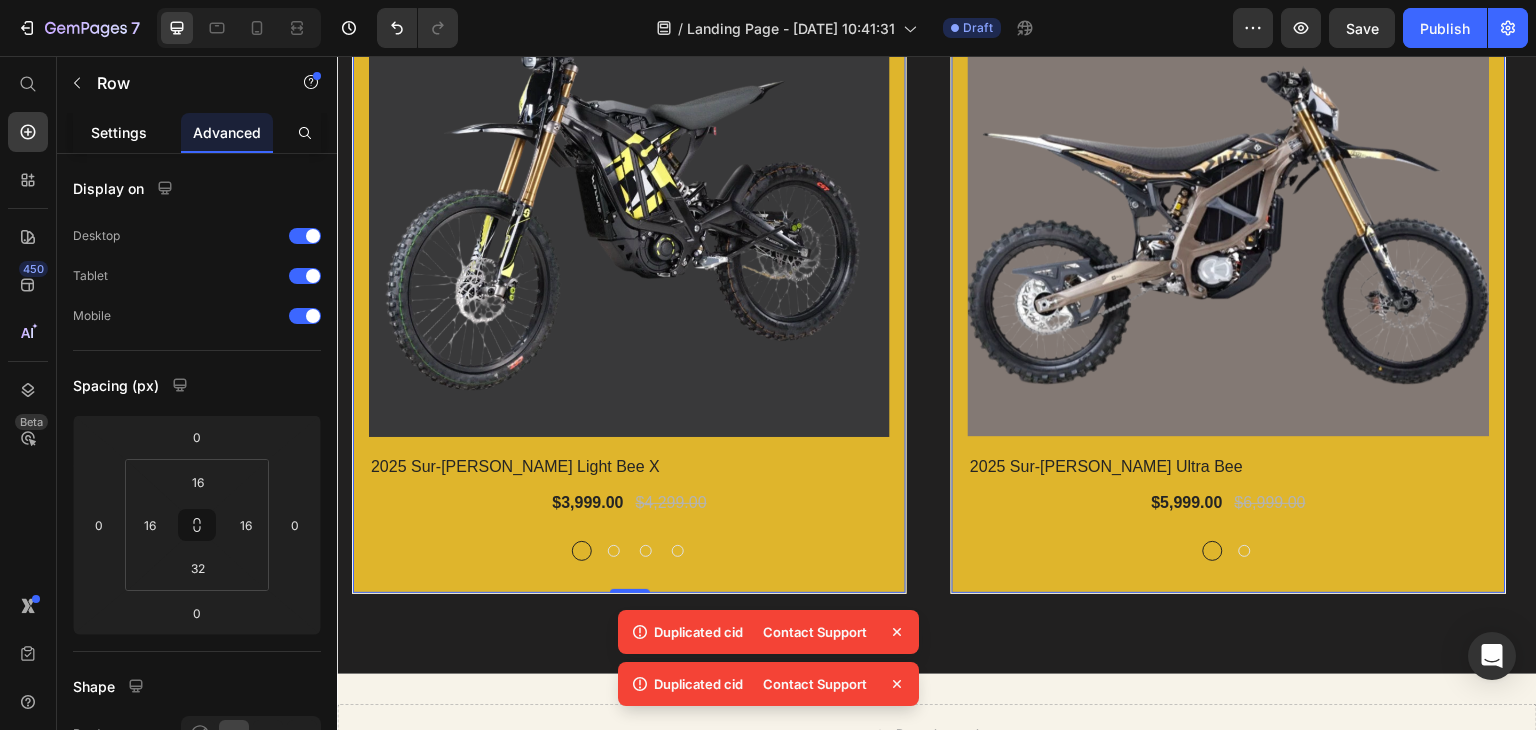 click on "Settings" at bounding box center (119, 132) 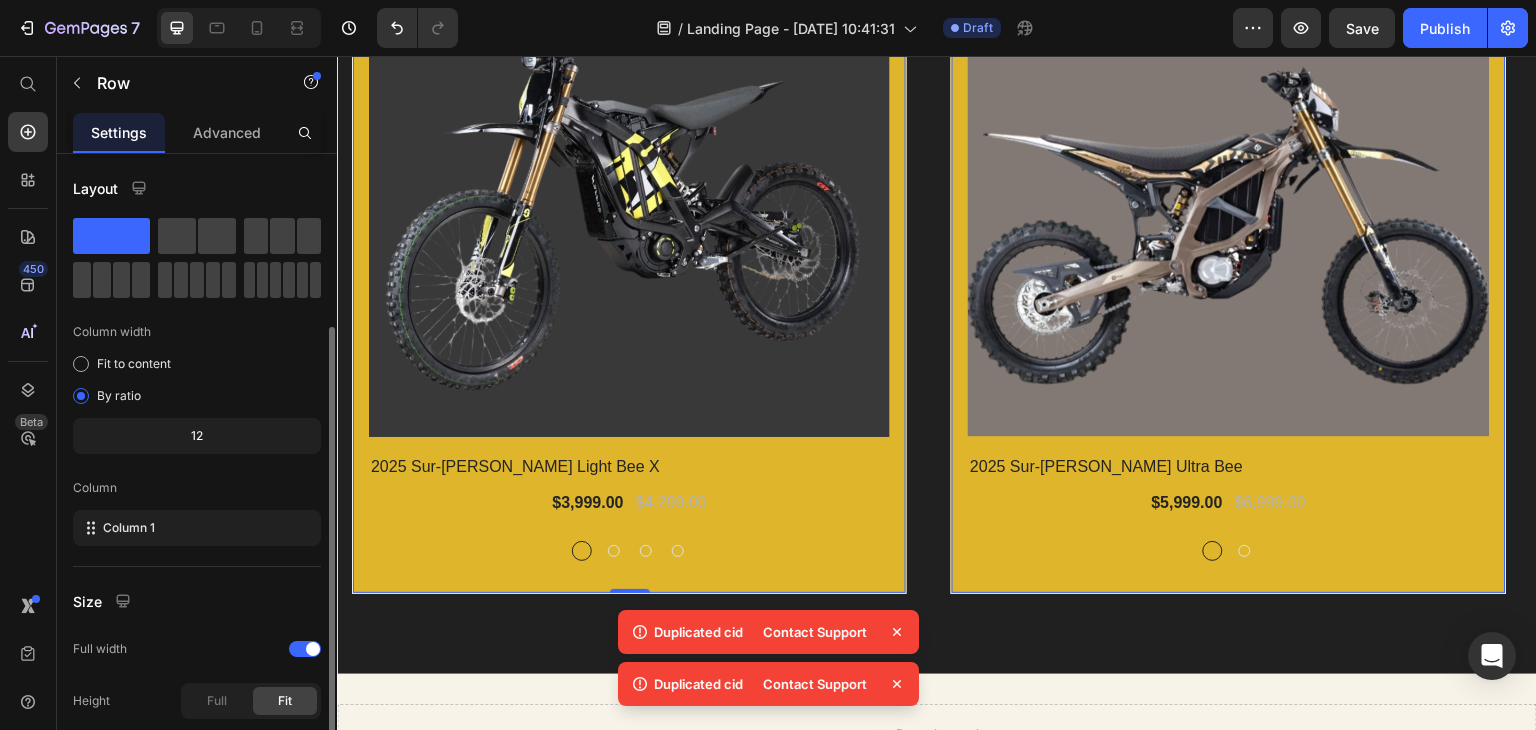 scroll, scrollTop: 200, scrollLeft: 0, axis: vertical 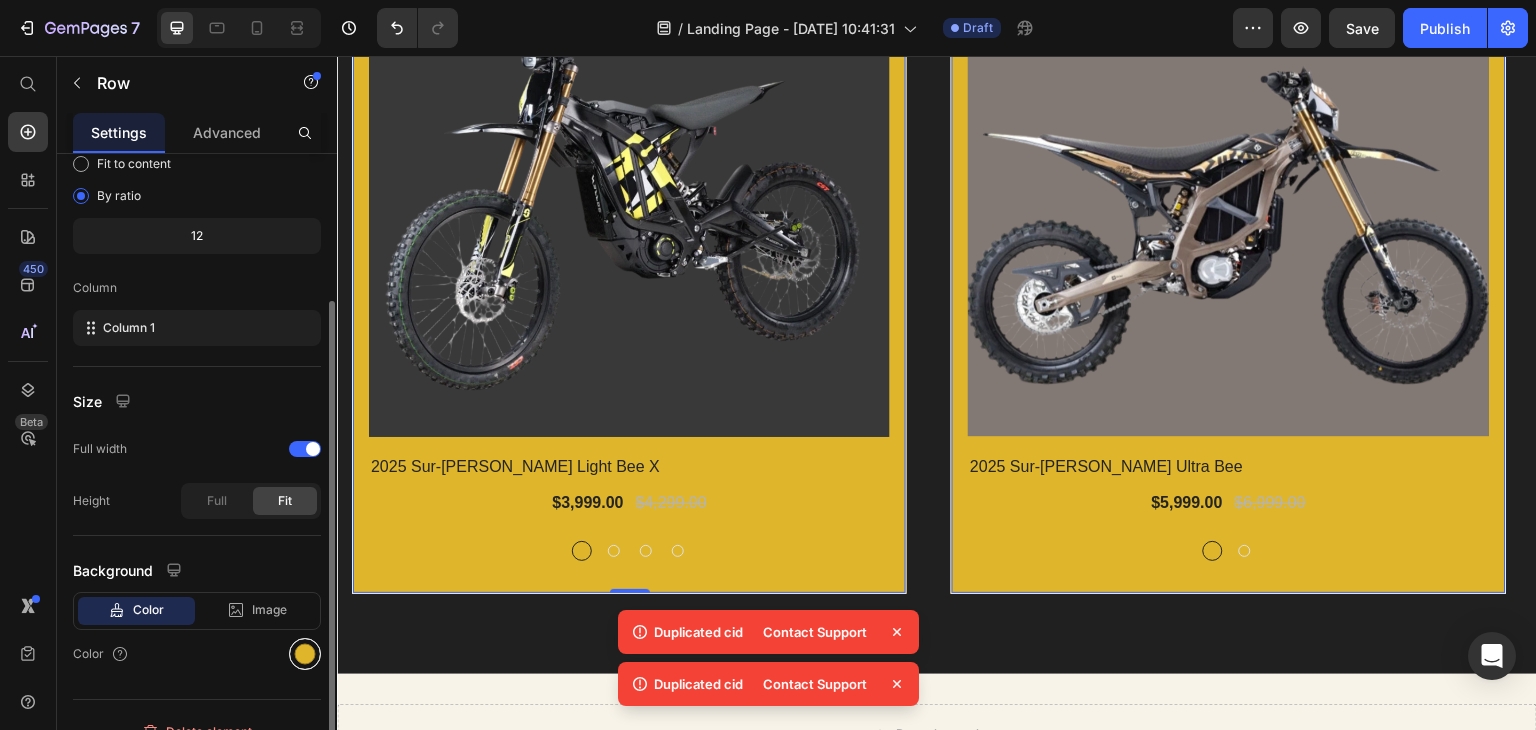 click at bounding box center (305, 654) 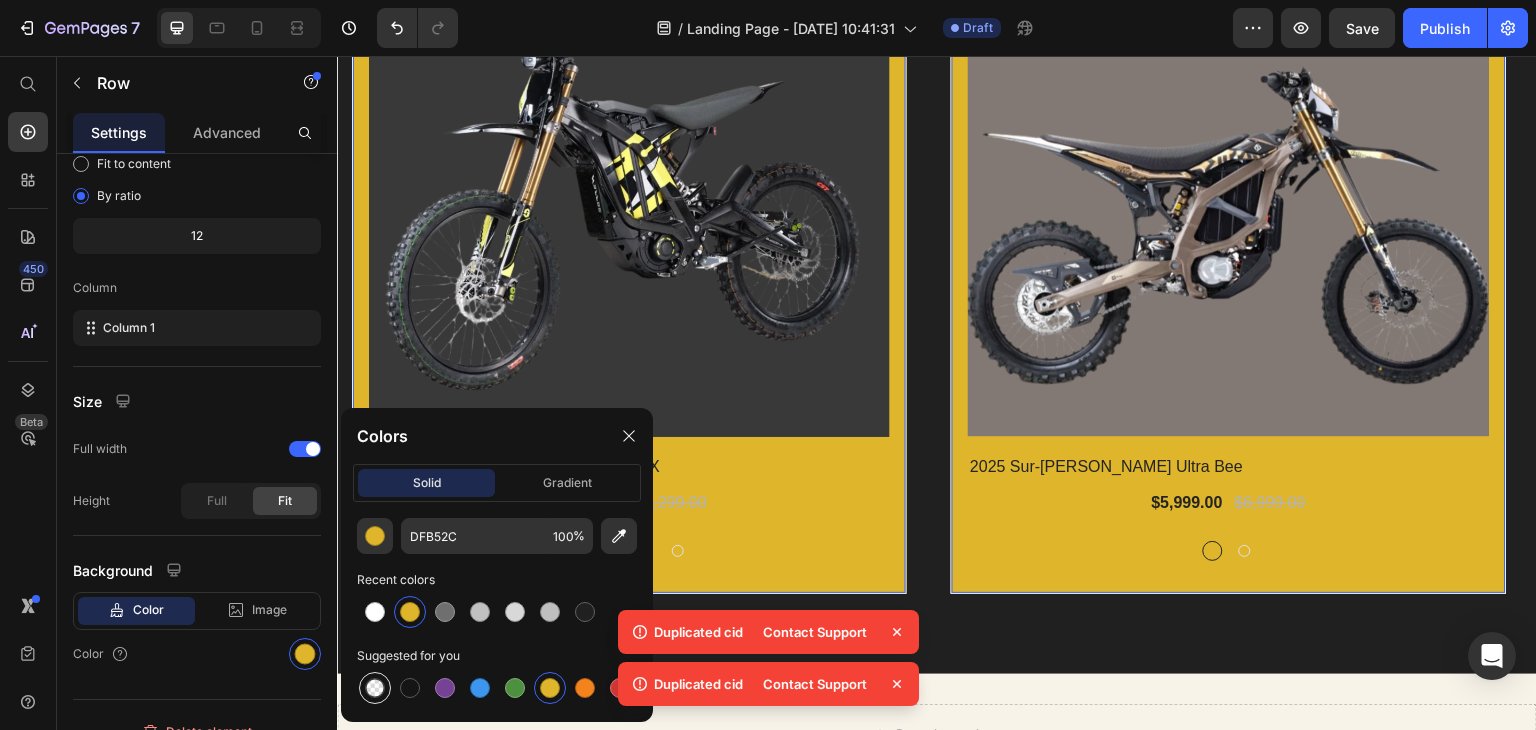 click at bounding box center (375, 688) 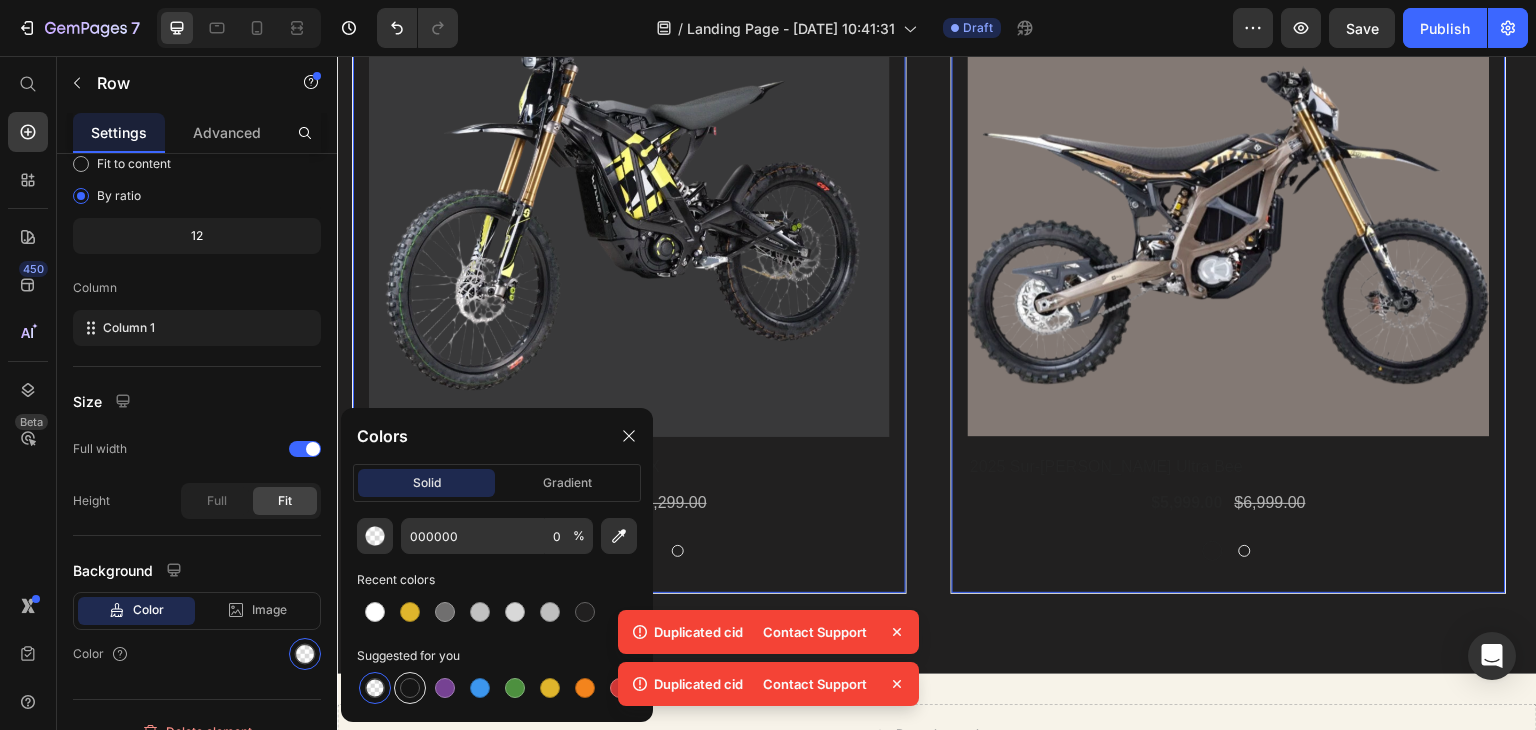 click at bounding box center [410, 688] 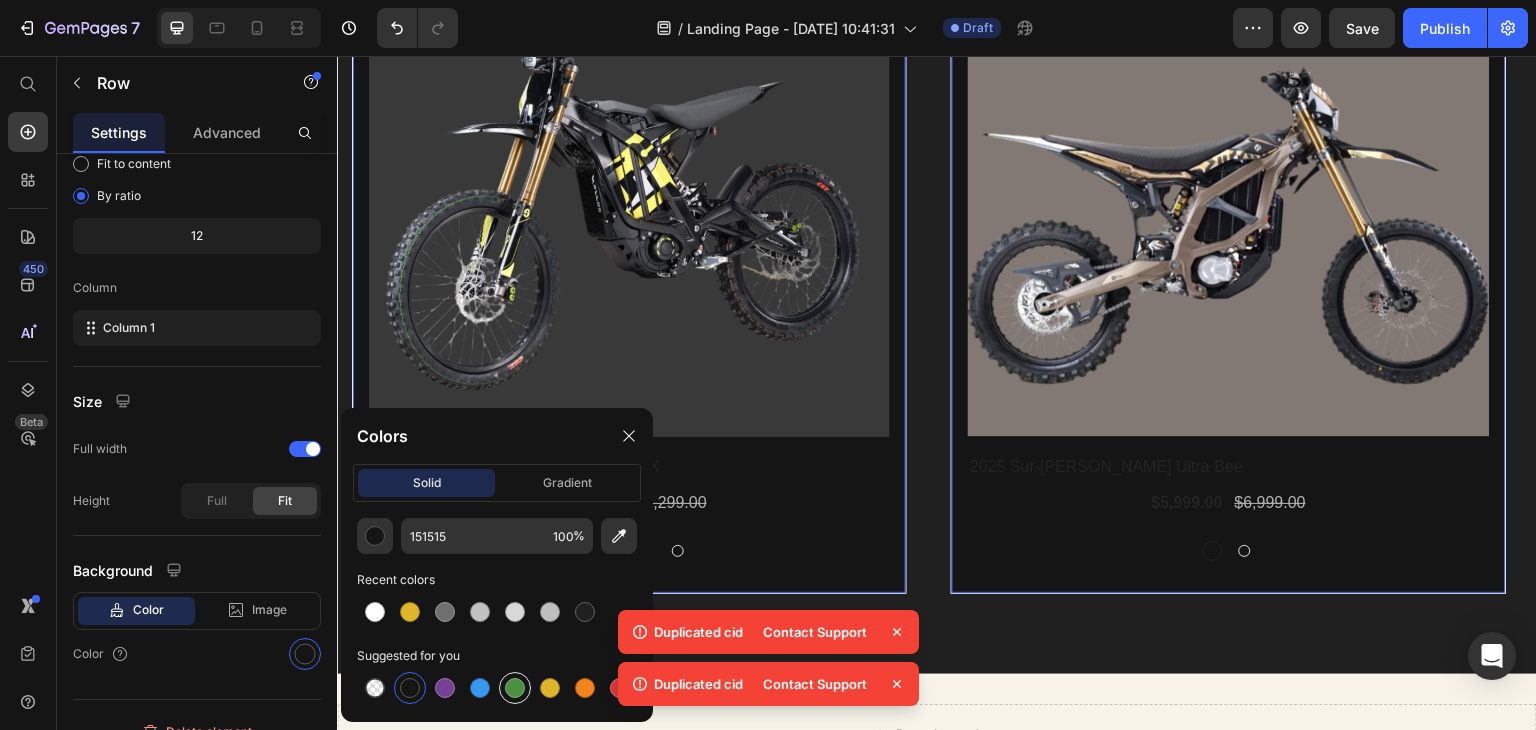 click at bounding box center (515, 688) 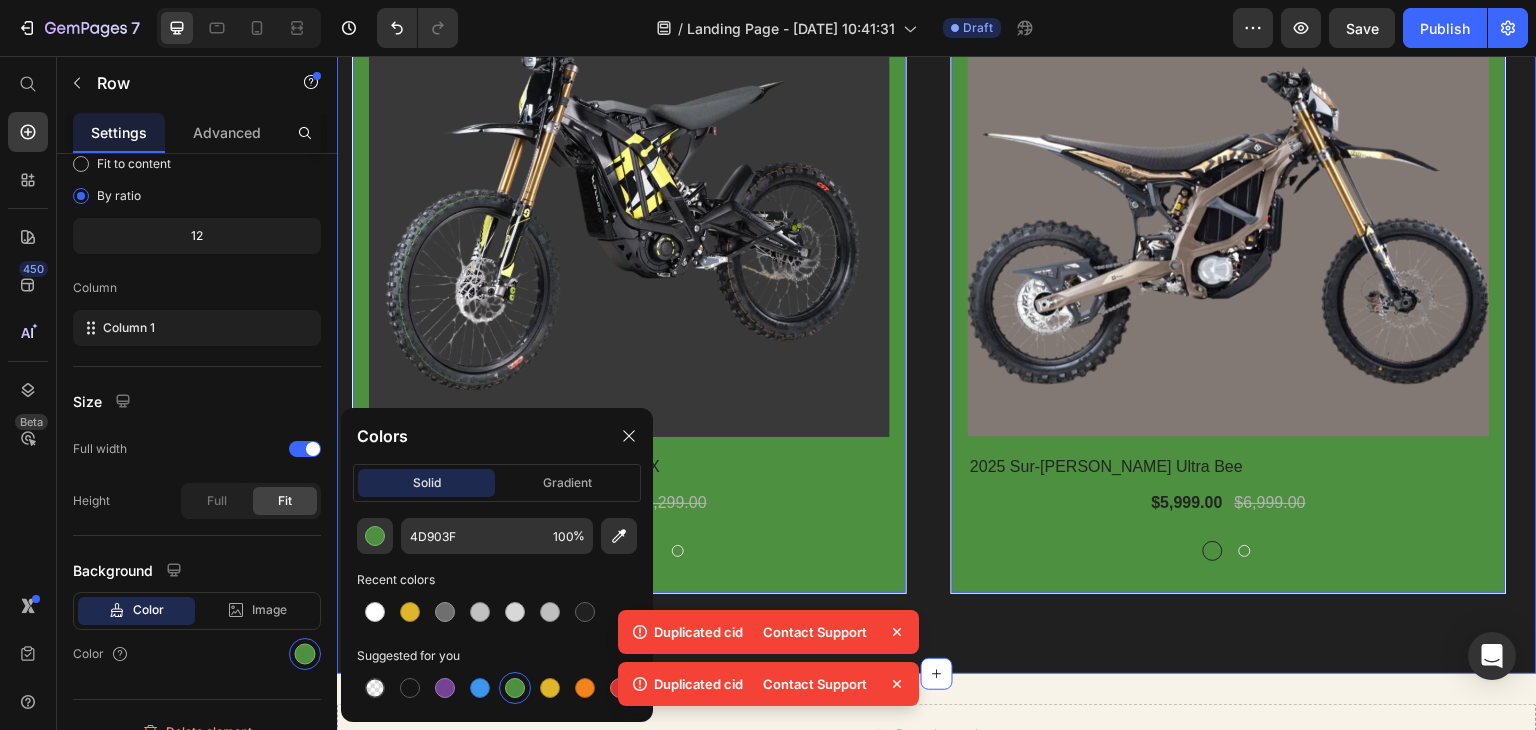 scroll, scrollTop: 973, scrollLeft: 0, axis: vertical 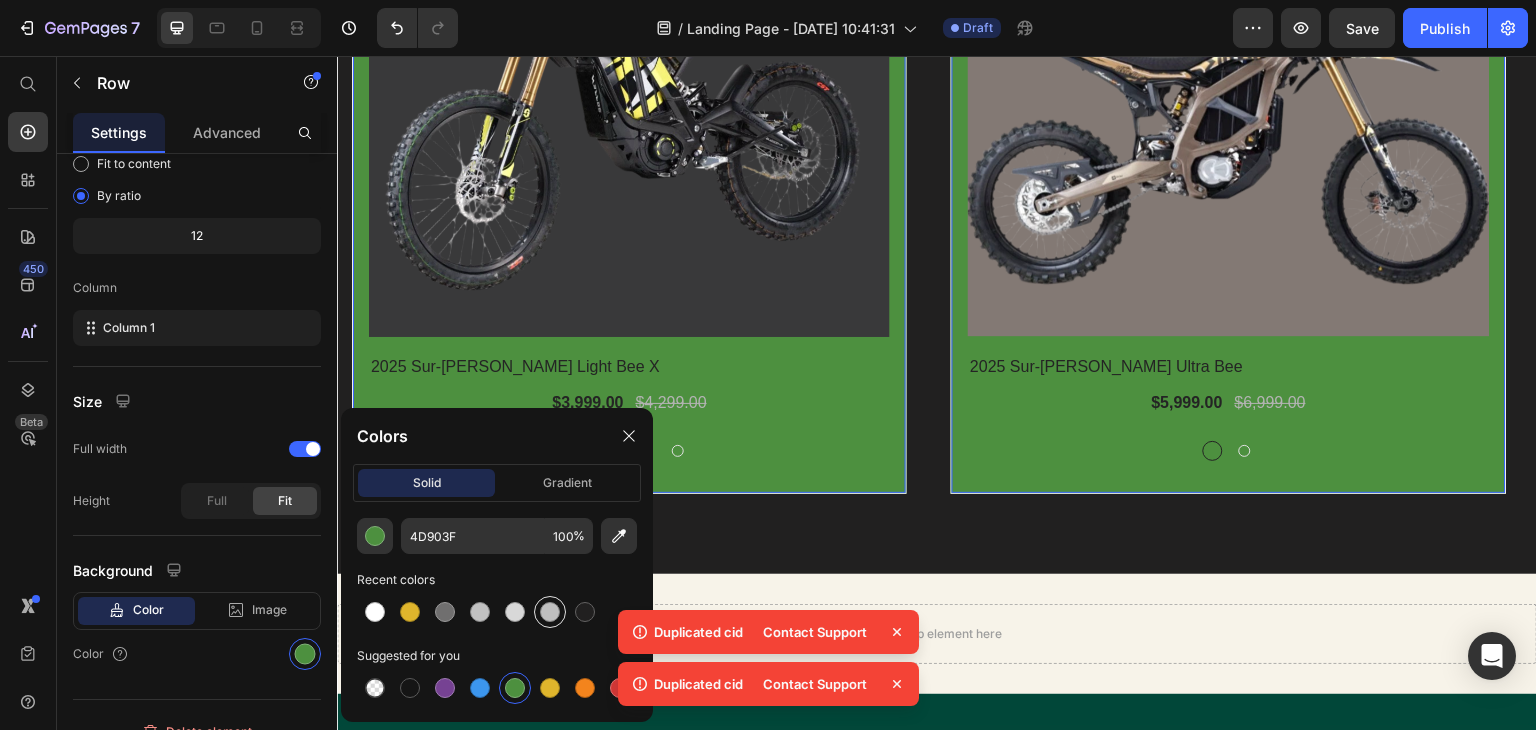 click at bounding box center [550, 612] 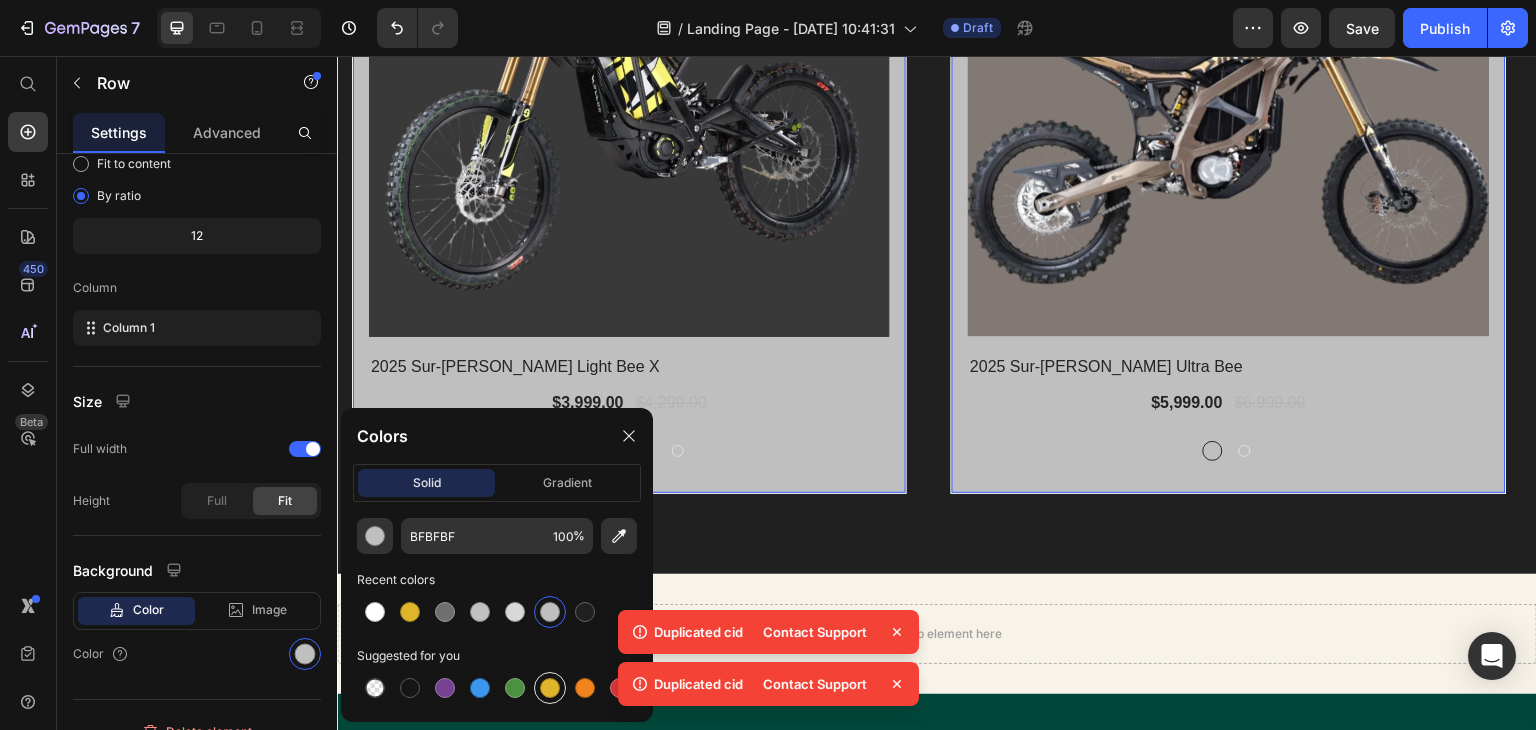 click at bounding box center (550, 688) 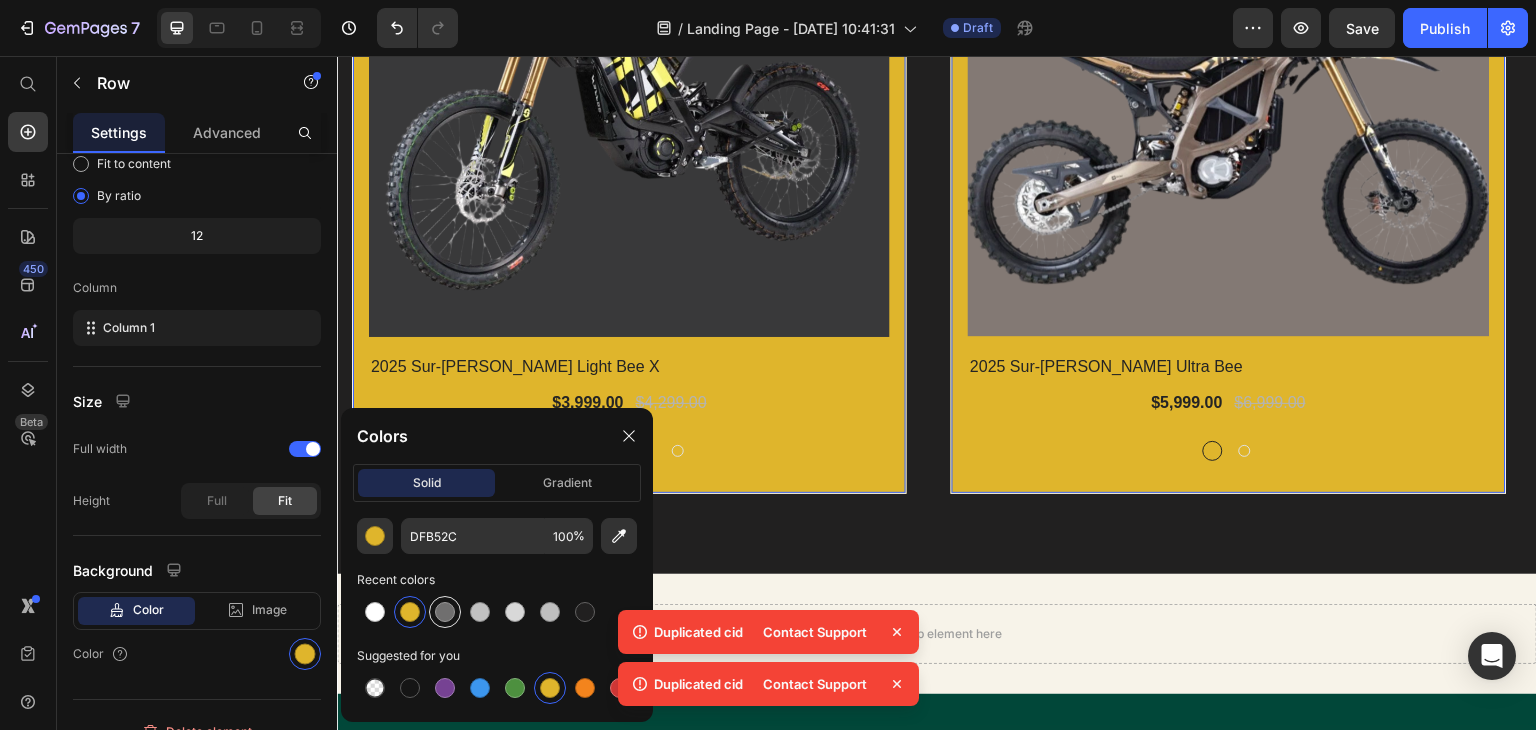 click at bounding box center (445, 612) 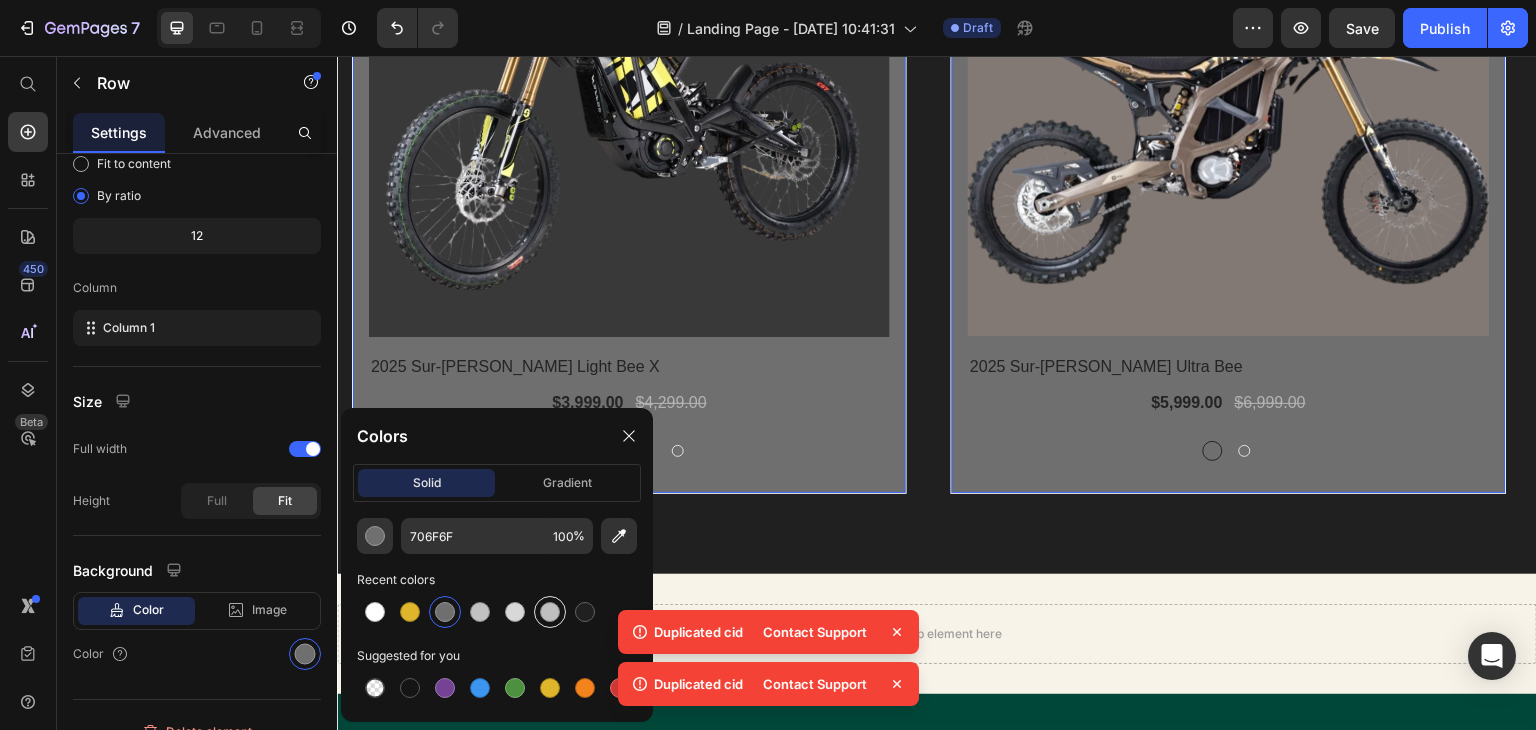 click at bounding box center [550, 612] 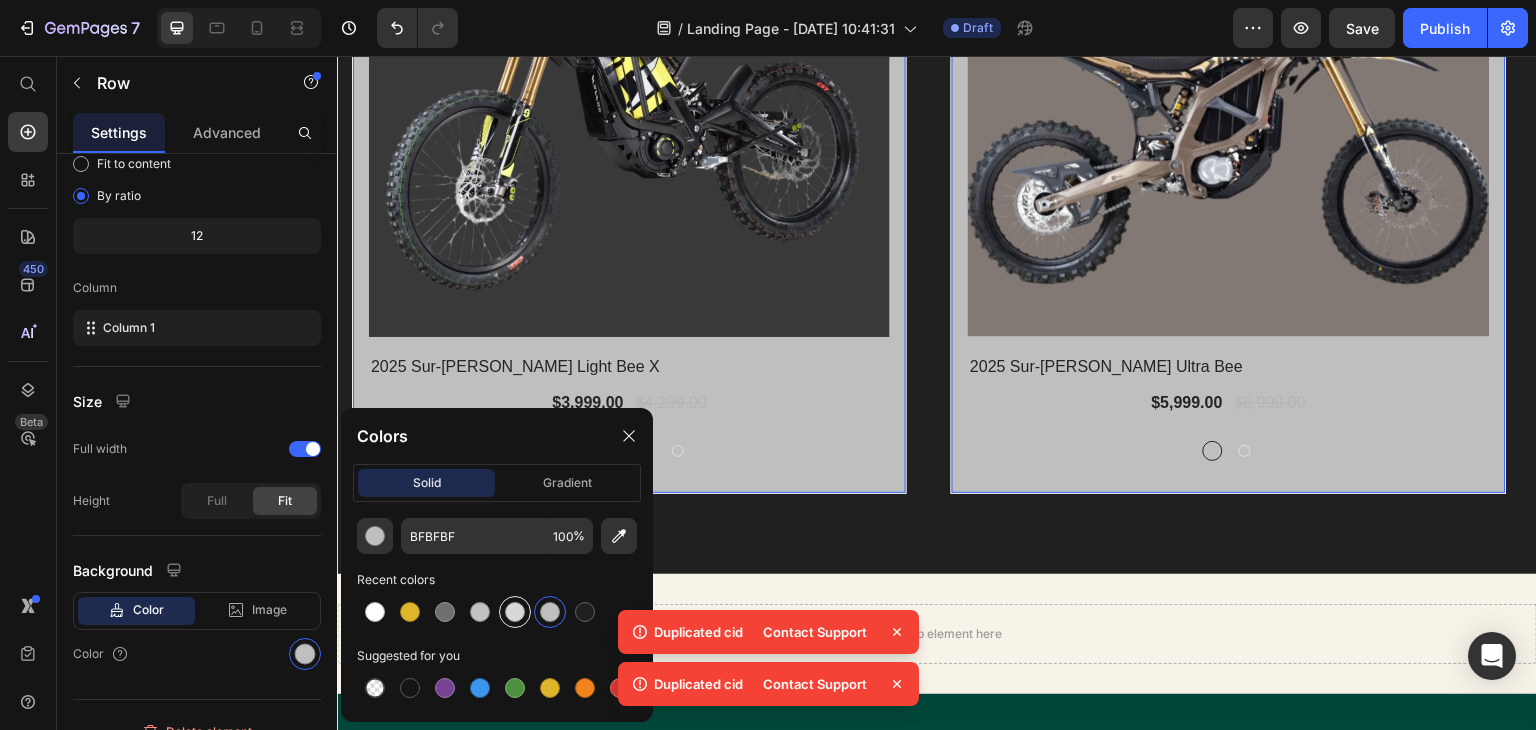 click at bounding box center (515, 612) 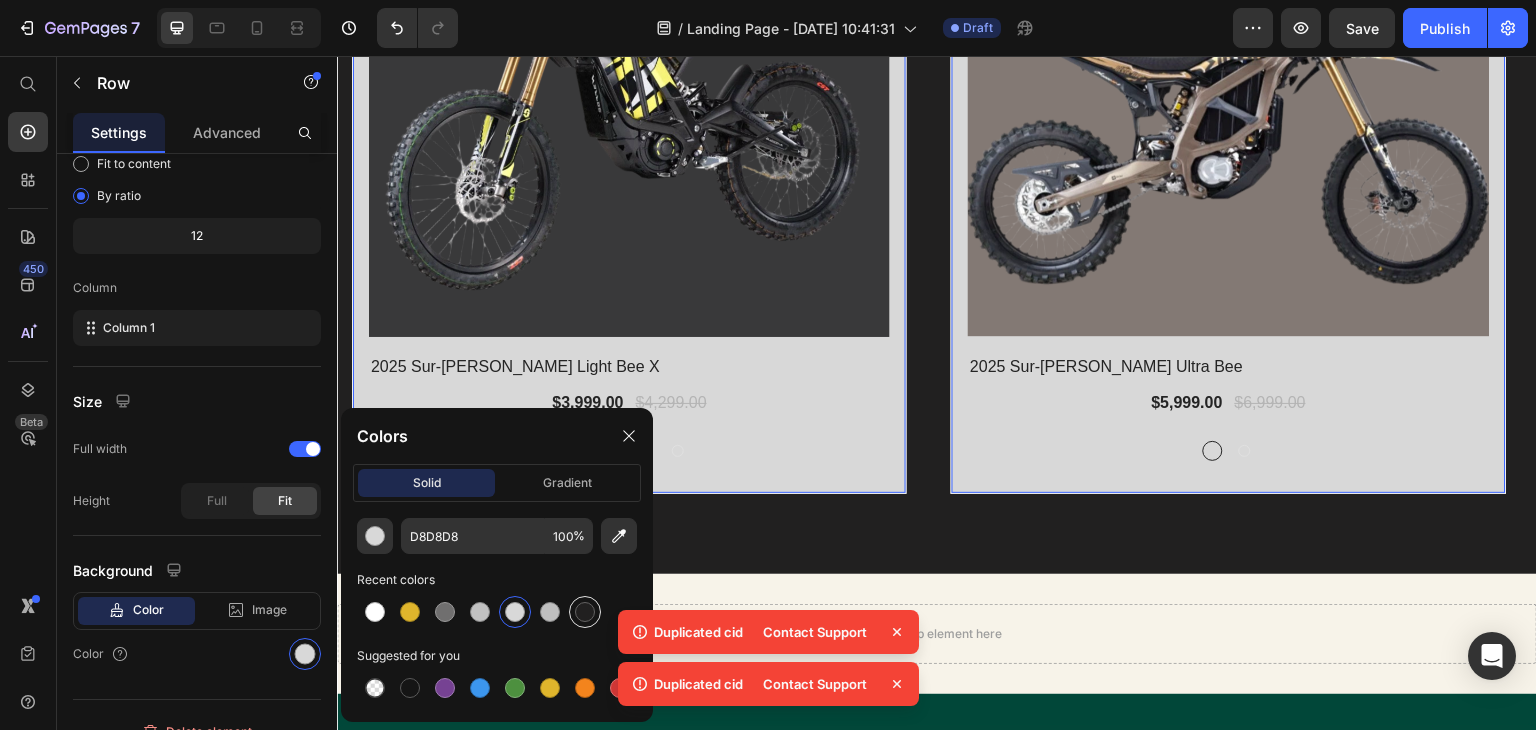 click at bounding box center [585, 612] 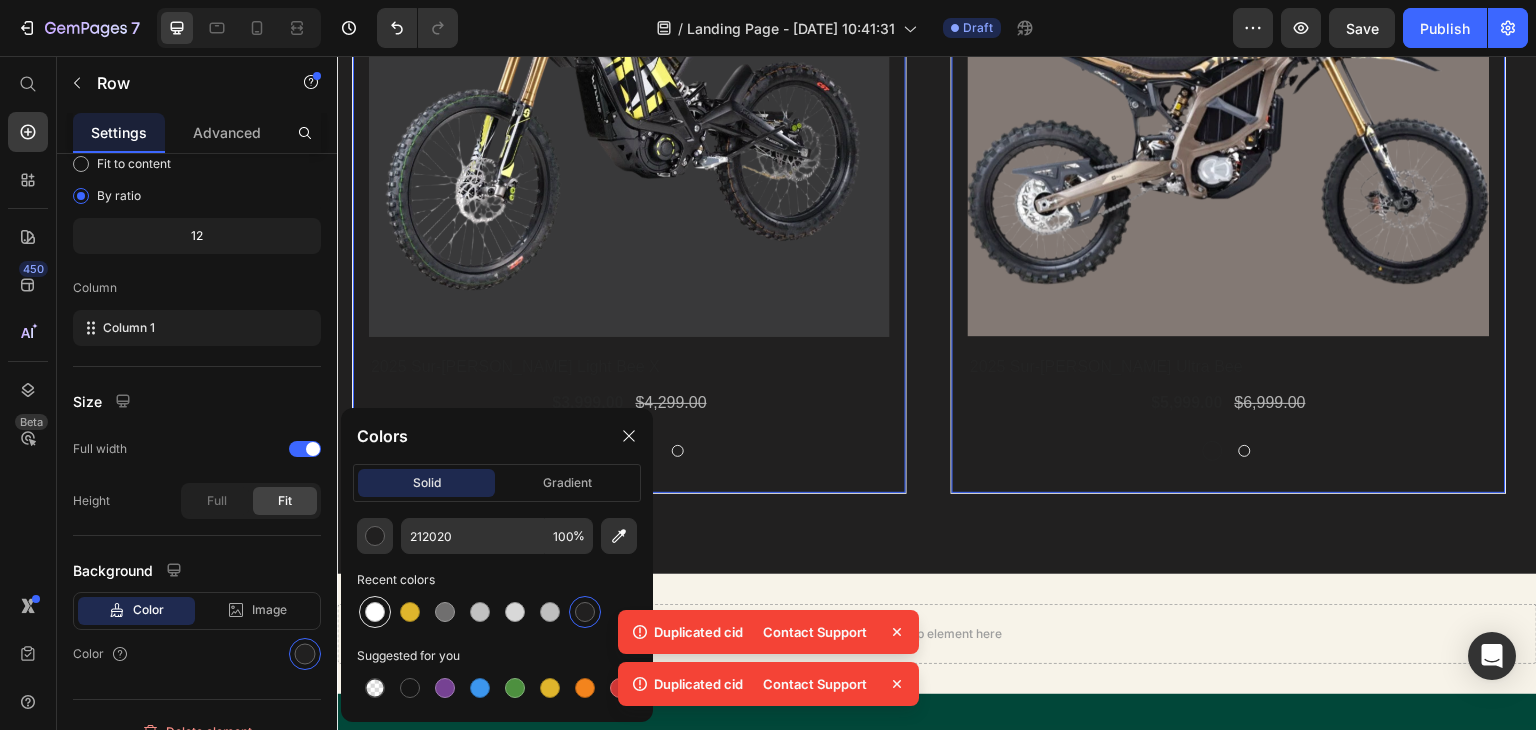 click at bounding box center [375, 612] 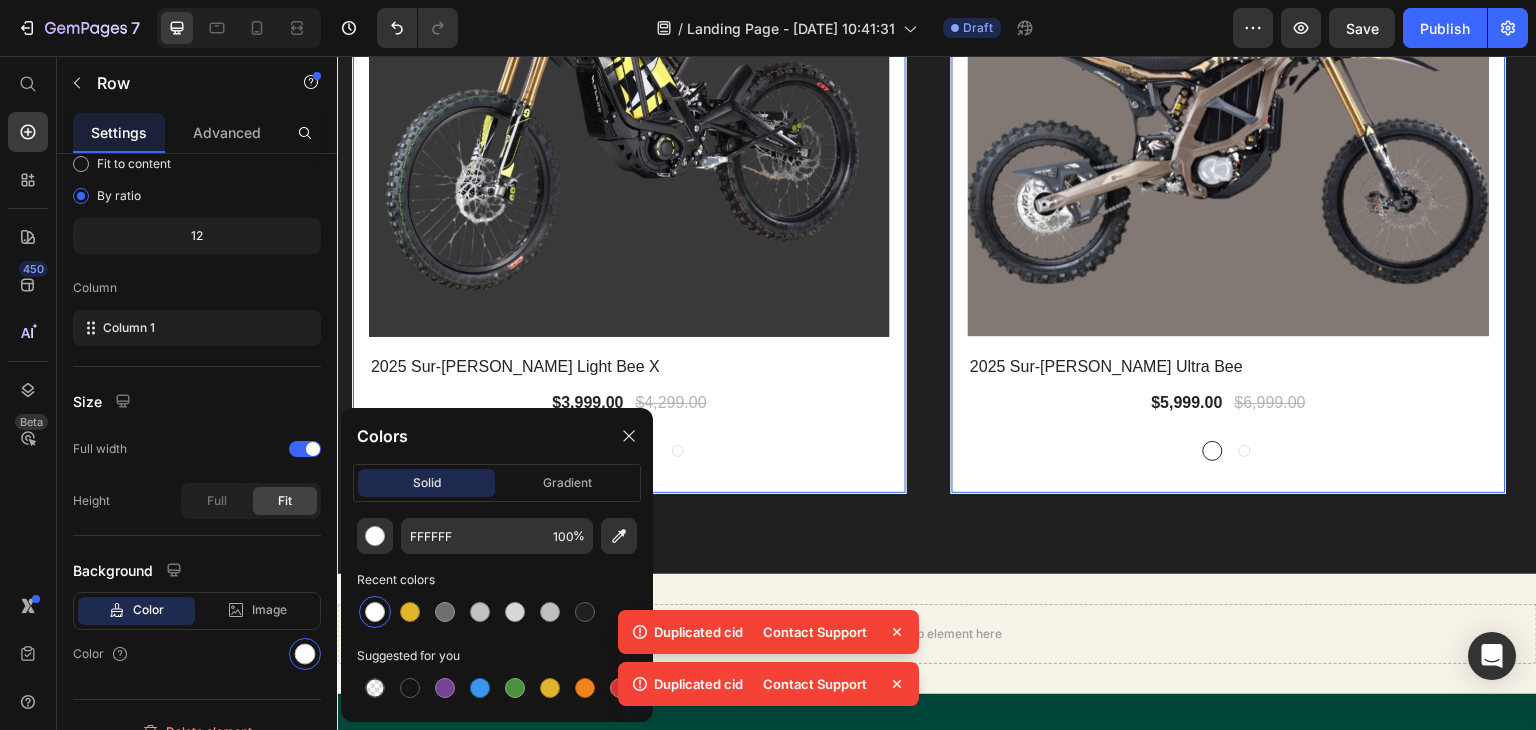 click on "Carbon Black Carbon Black Carbon Black Lapis Blue Lapis Blue Lapis Blue Phantom Purple Phantom Purple Phantom Purple Sage Green Sage Green Sage Green" at bounding box center (629, 451) 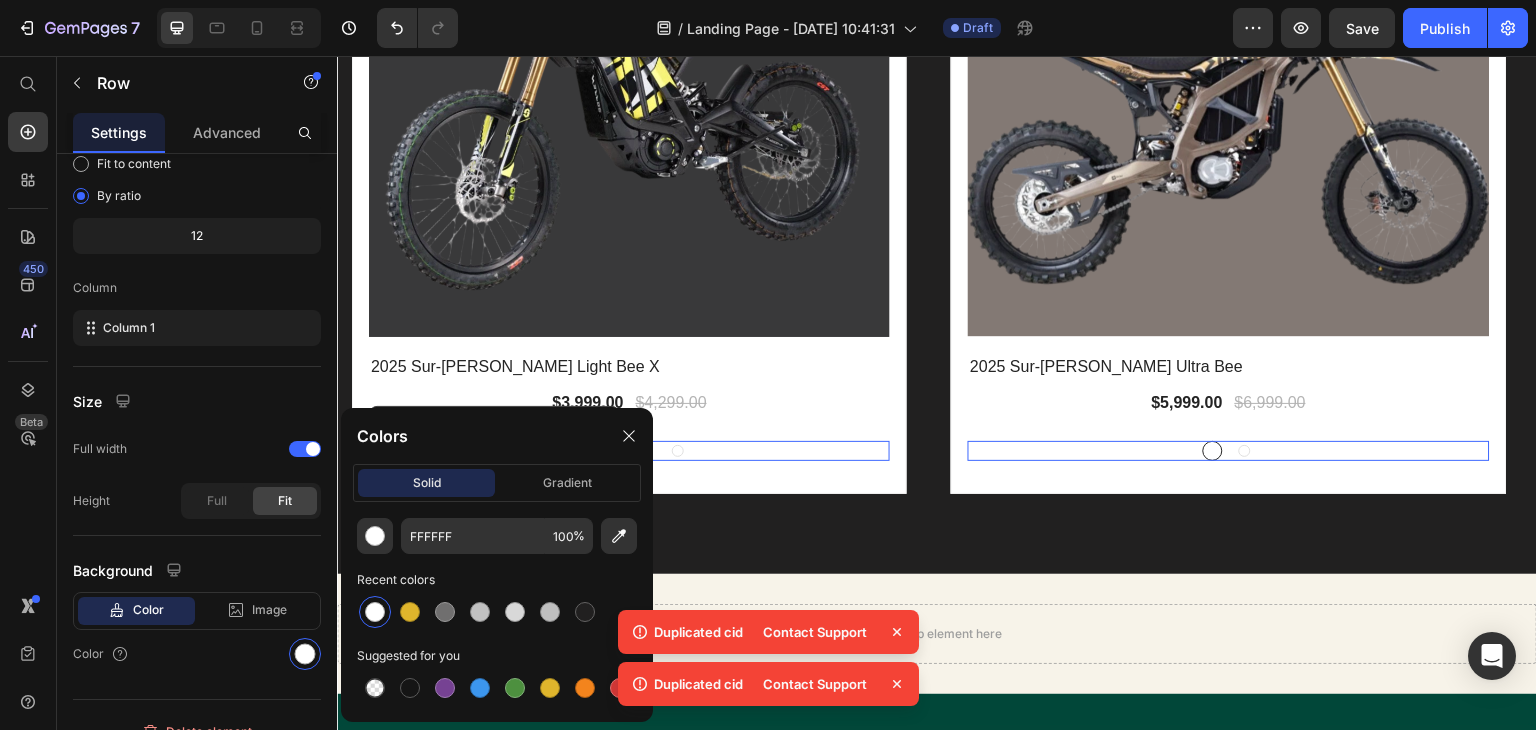 scroll, scrollTop: 0, scrollLeft: 0, axis: both 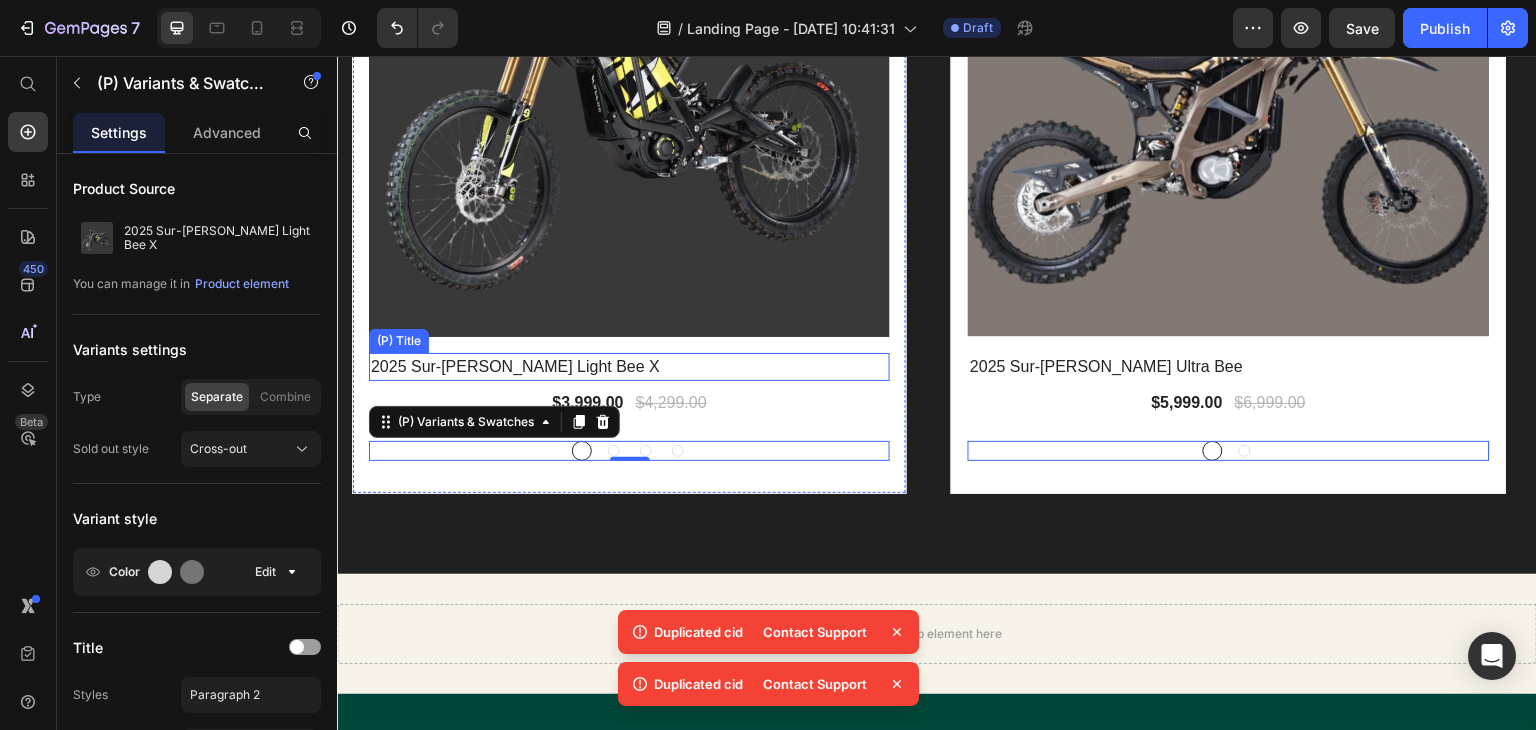 click on "2025 Sur-[PERSON_NAME] Light Bee X" at bounding box center [613, 367] 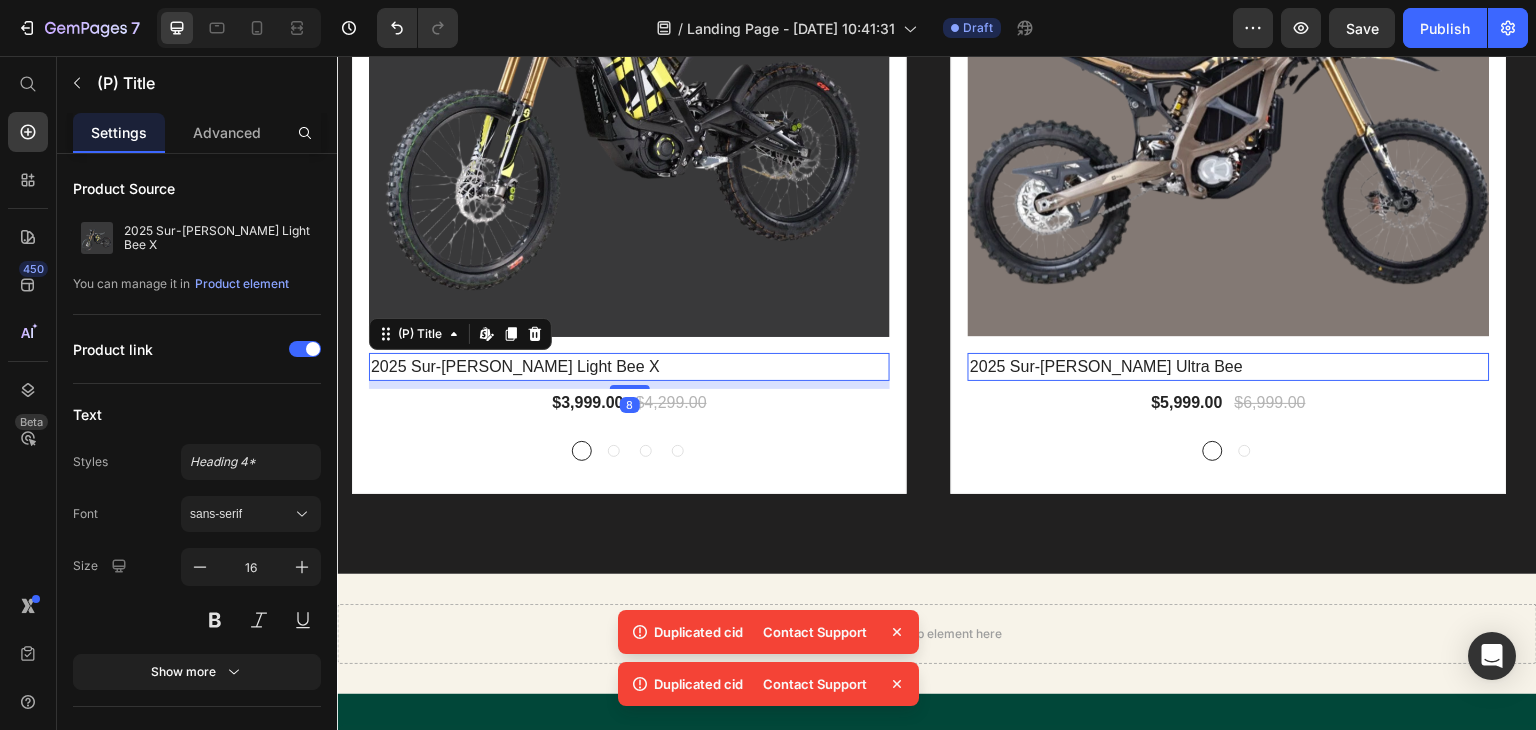 click on "2025 Sur-[PERSON_NAME] Light Bee X" at bounding box center (613, 367) 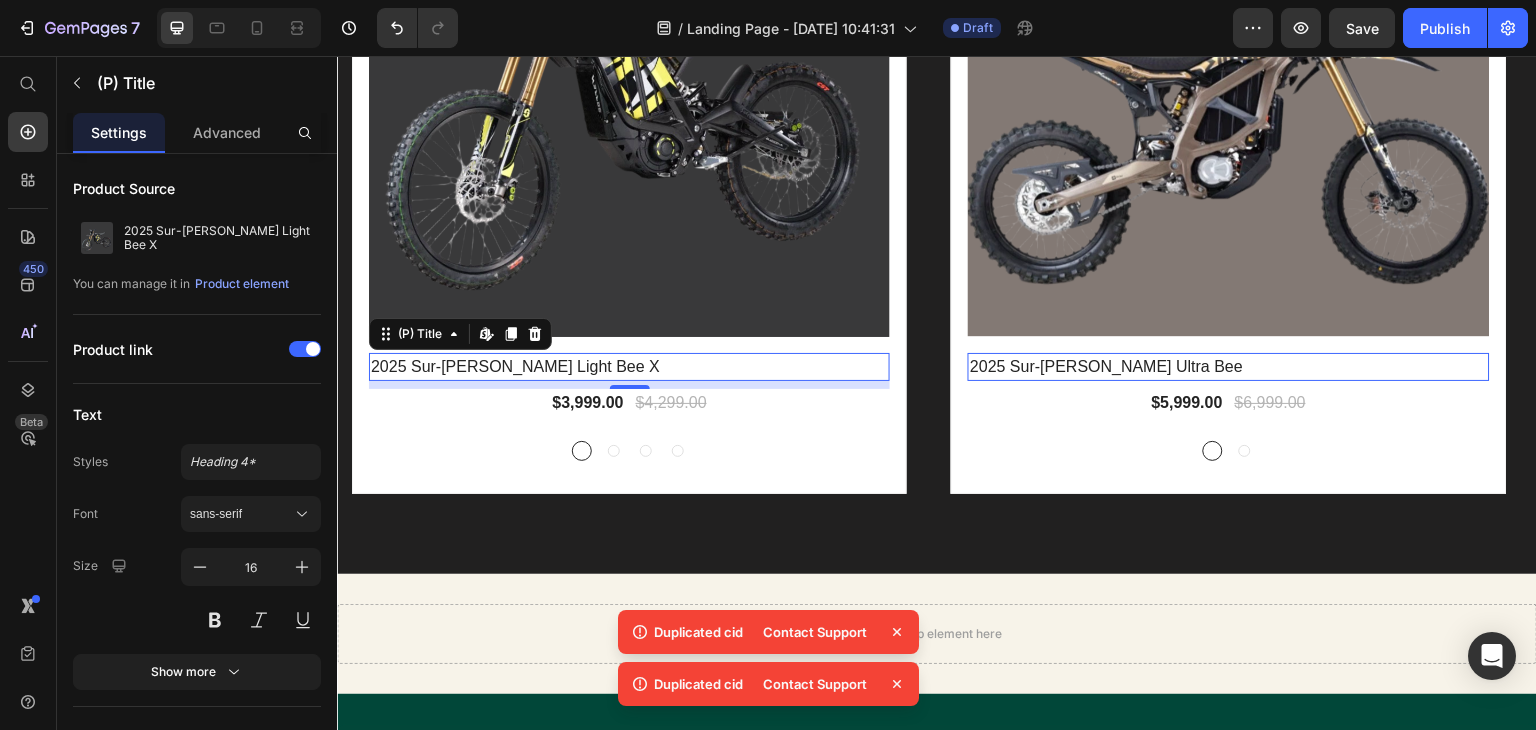 click on "2025 Sur-[PERSON_NAME] Light Bee X" at bounding box center [613, 367] 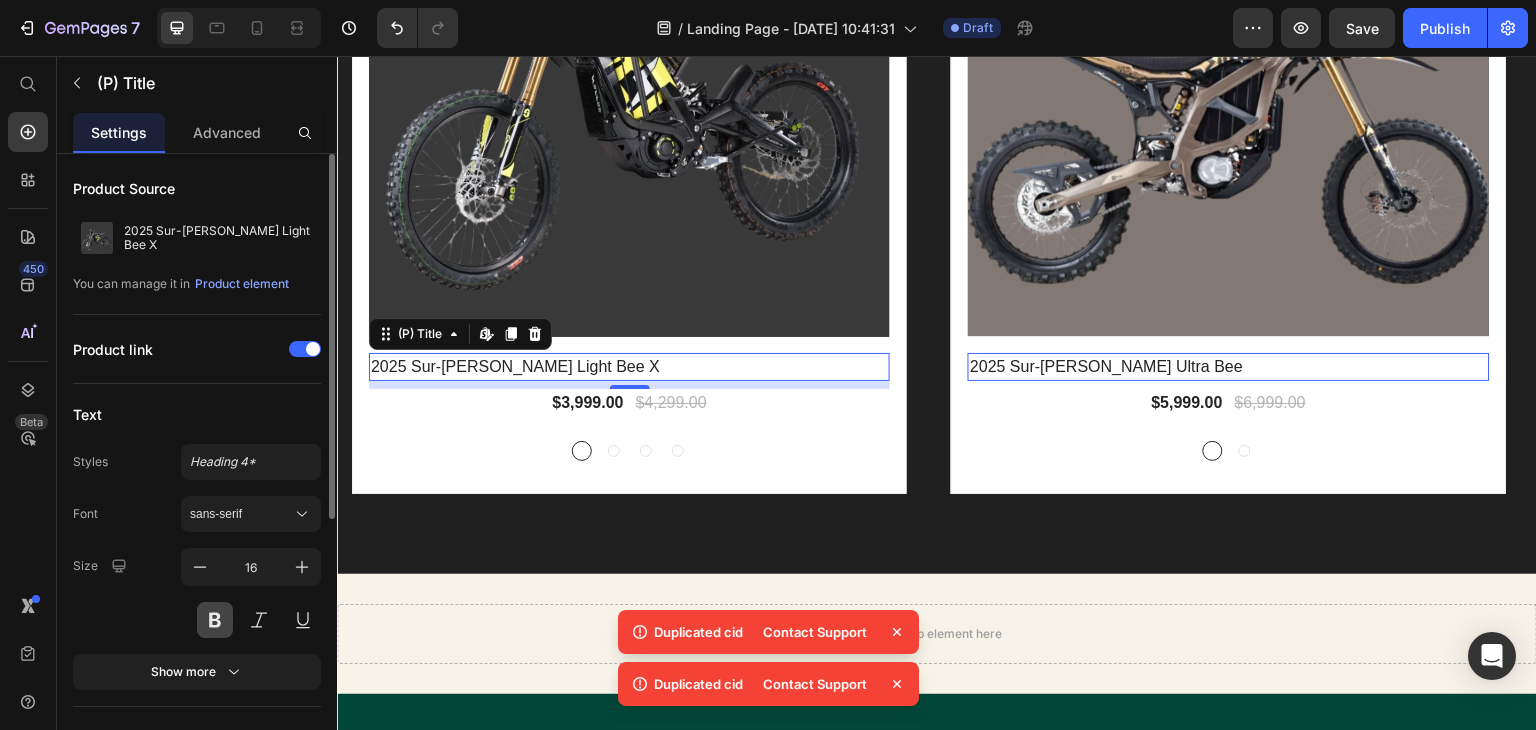 click at bounding box center [215, 620] 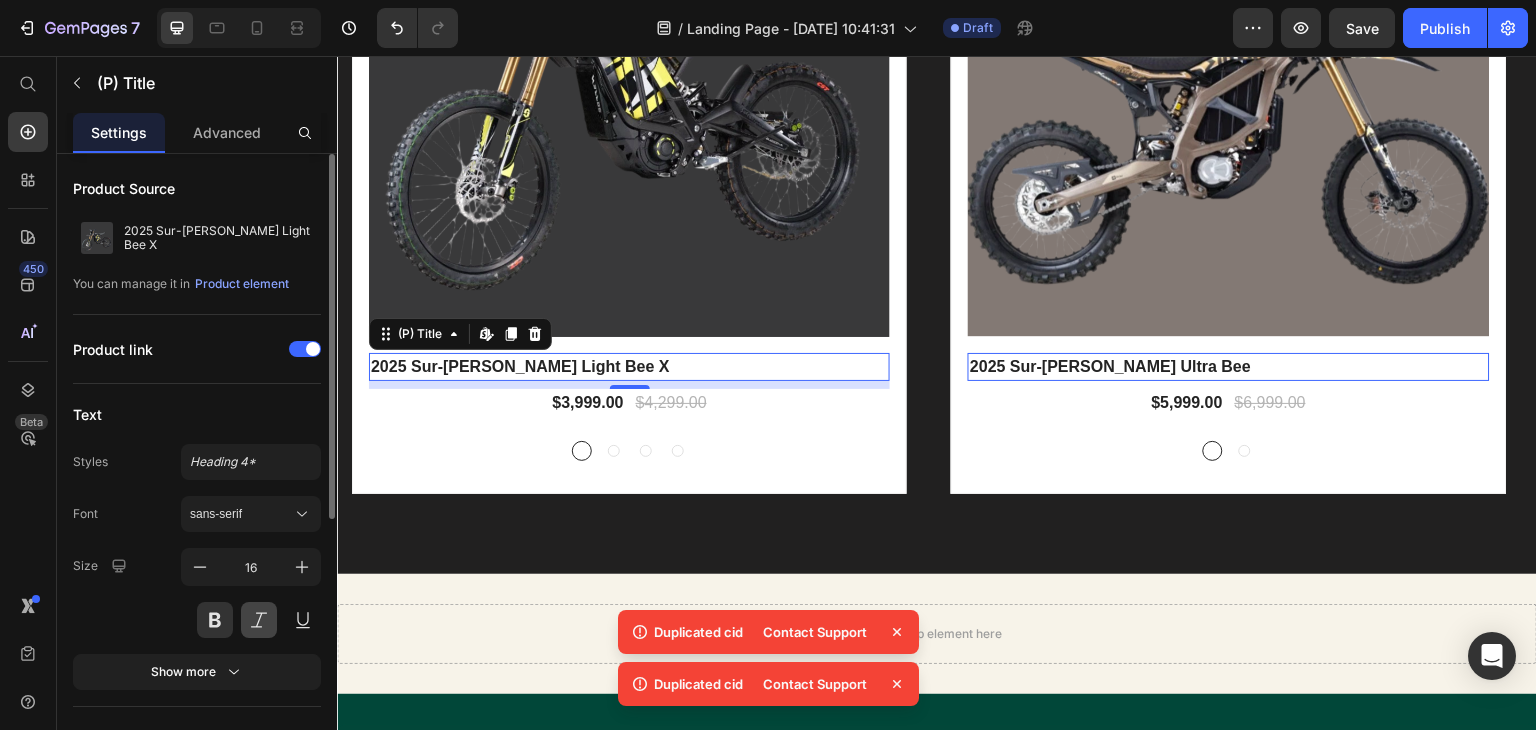 click at bounding box center (259, 620) 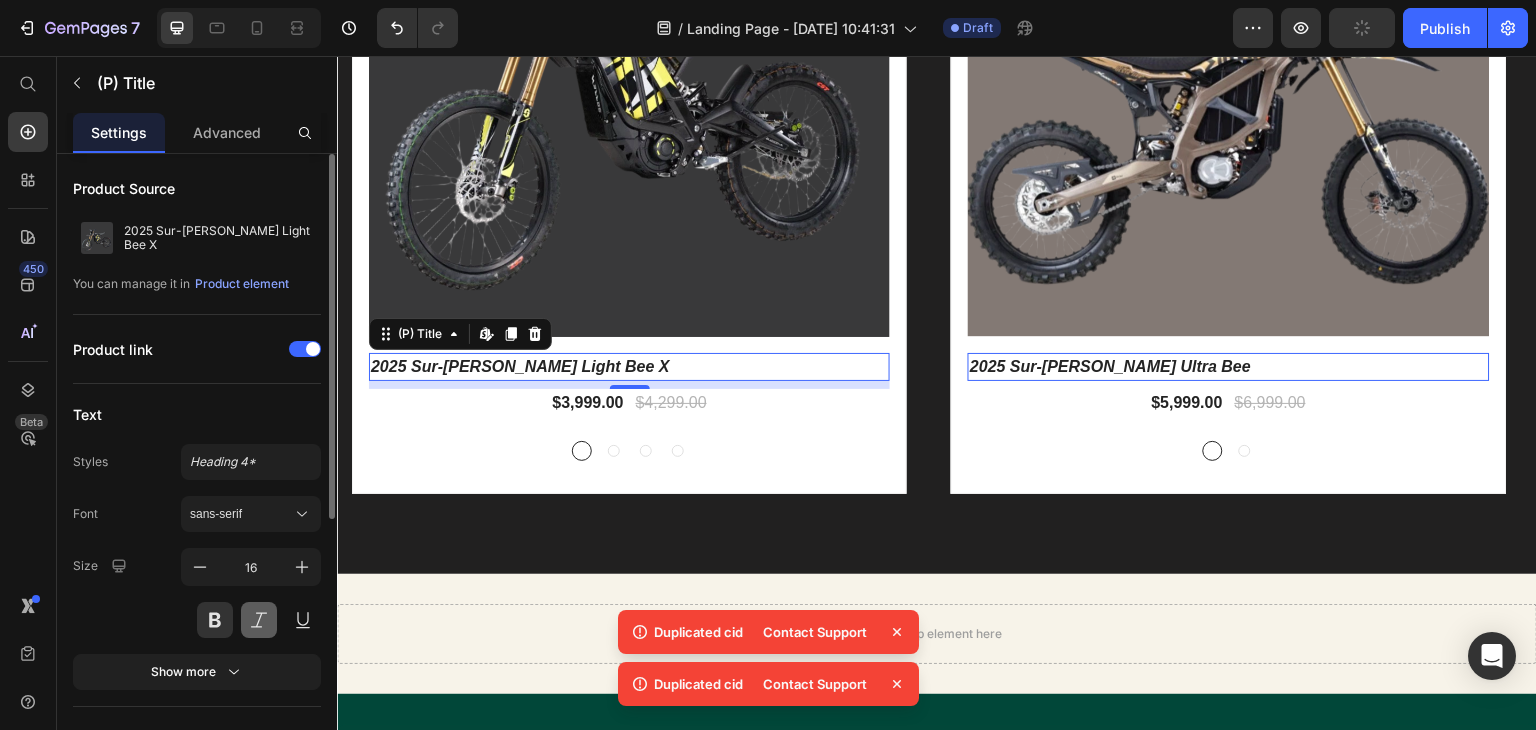click at bounding box center [259, 620] 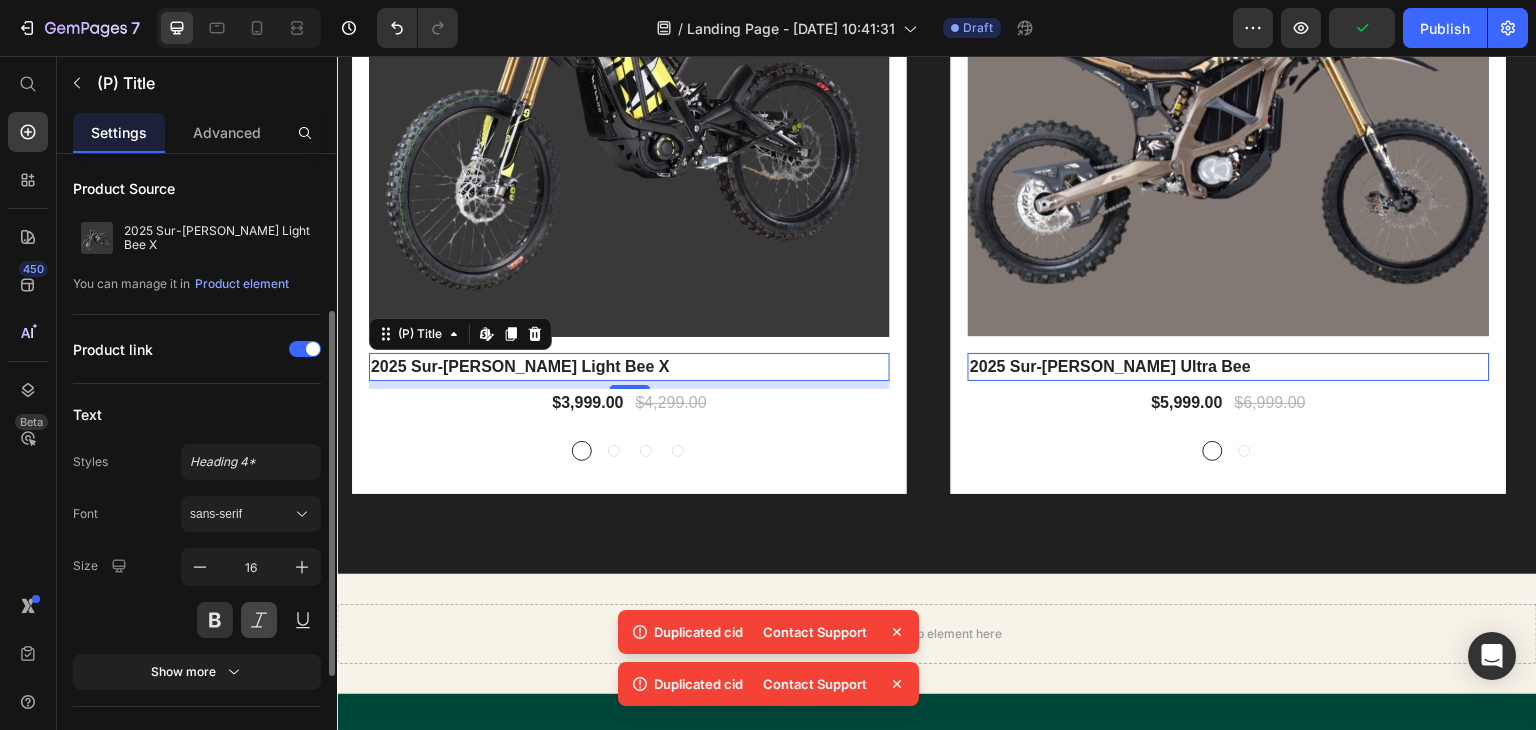 scroll, scrollTop: 300, scrollLeft: 0, axis: vertical 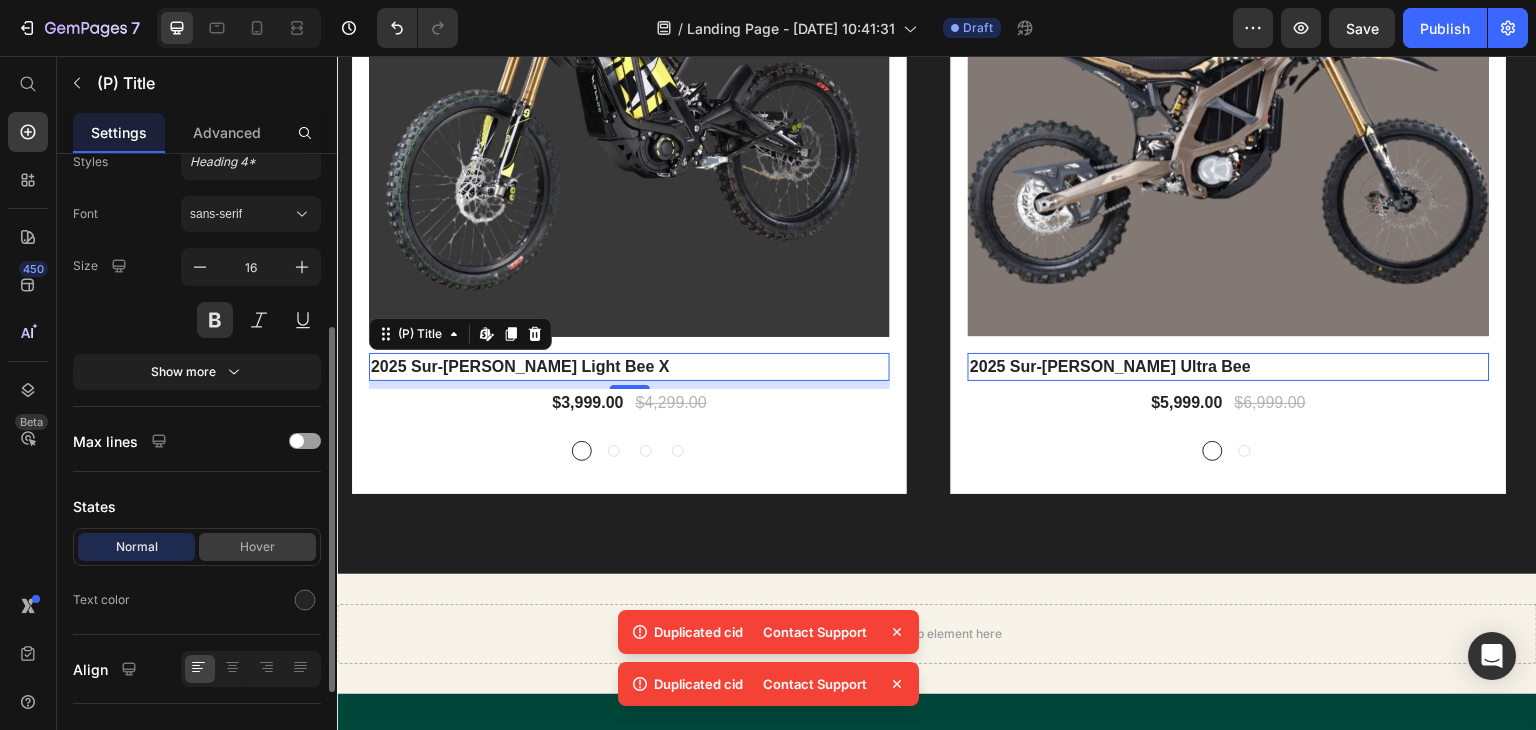 click on "Hover" at bounding box center [257, 547] 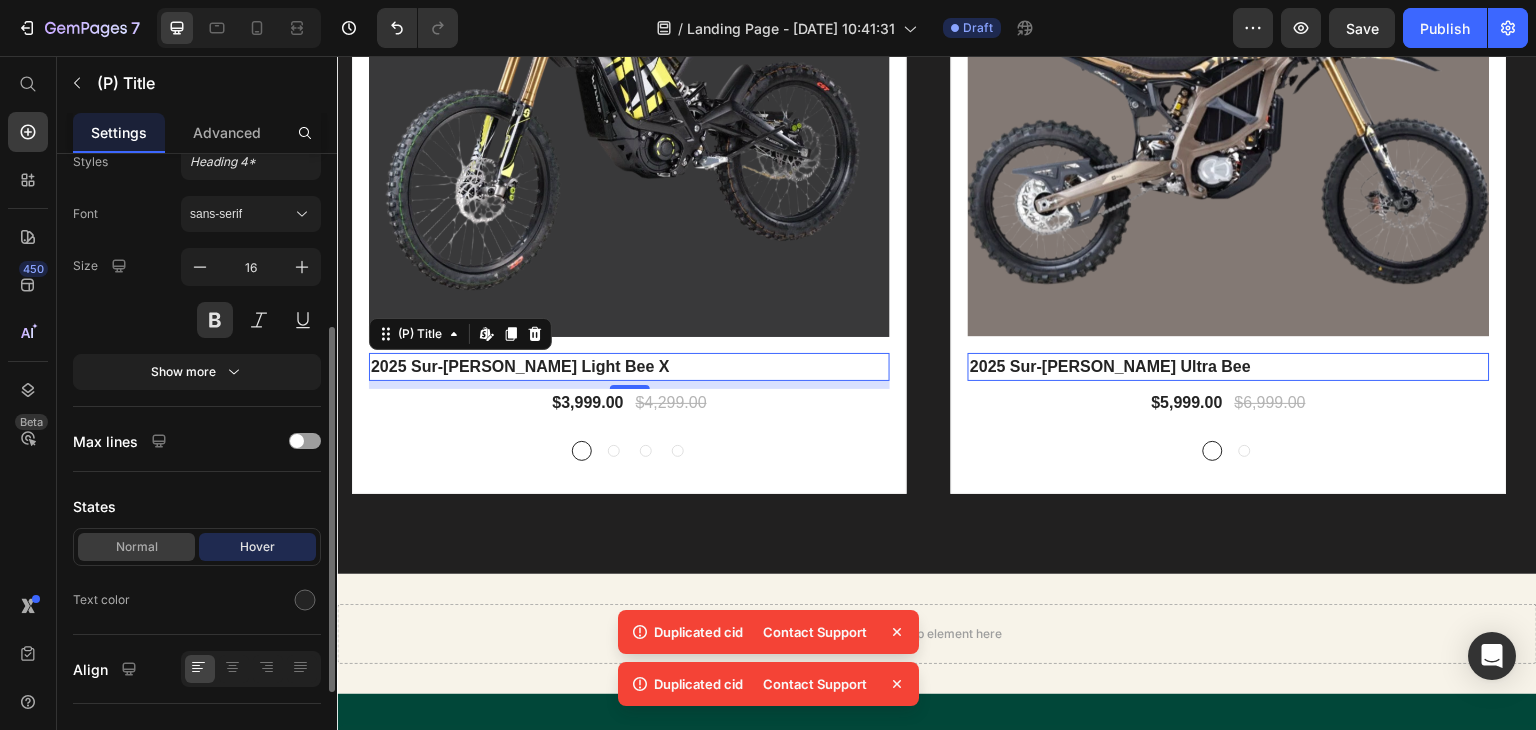 click on "Normal" at bounding box center (136, 547) 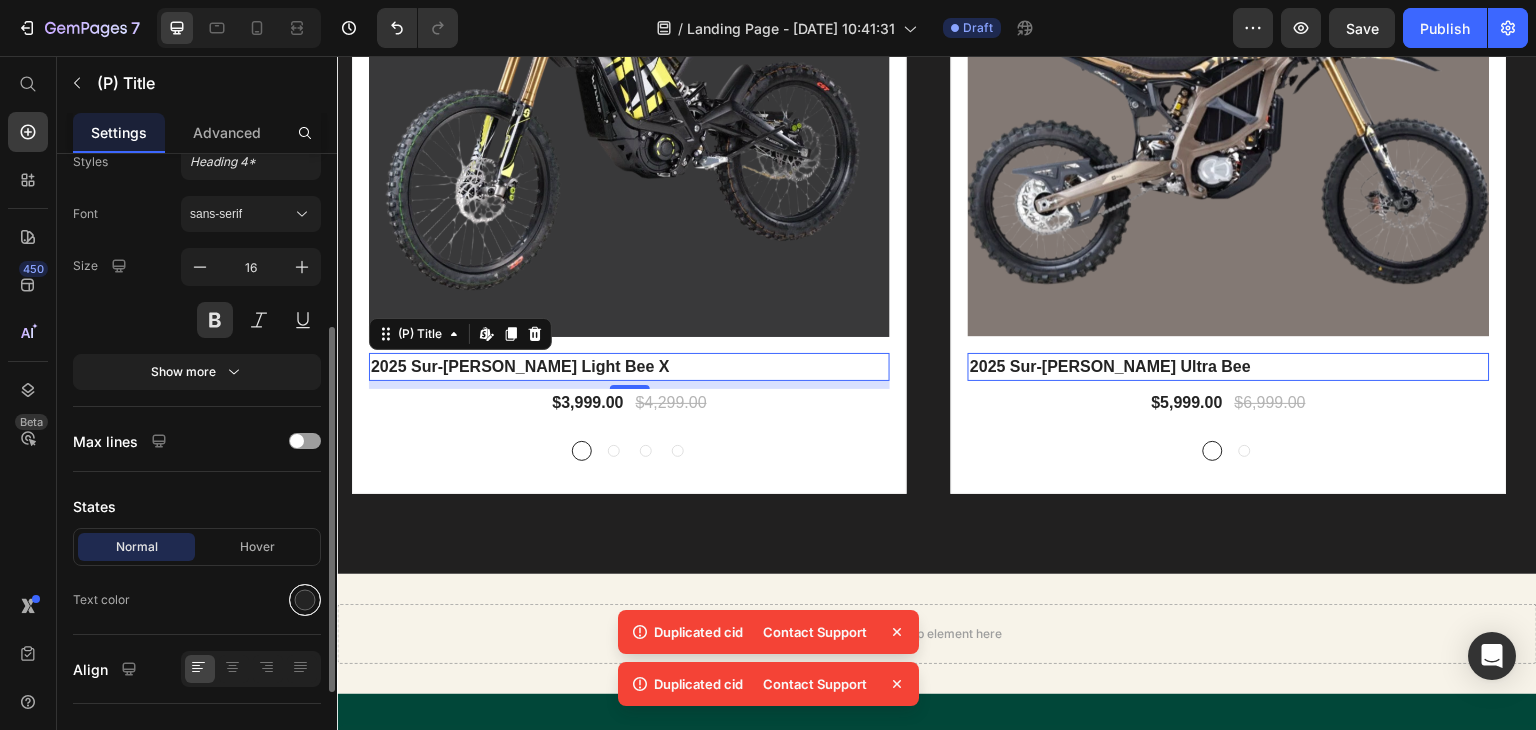 click at bounding box center [305, 600] 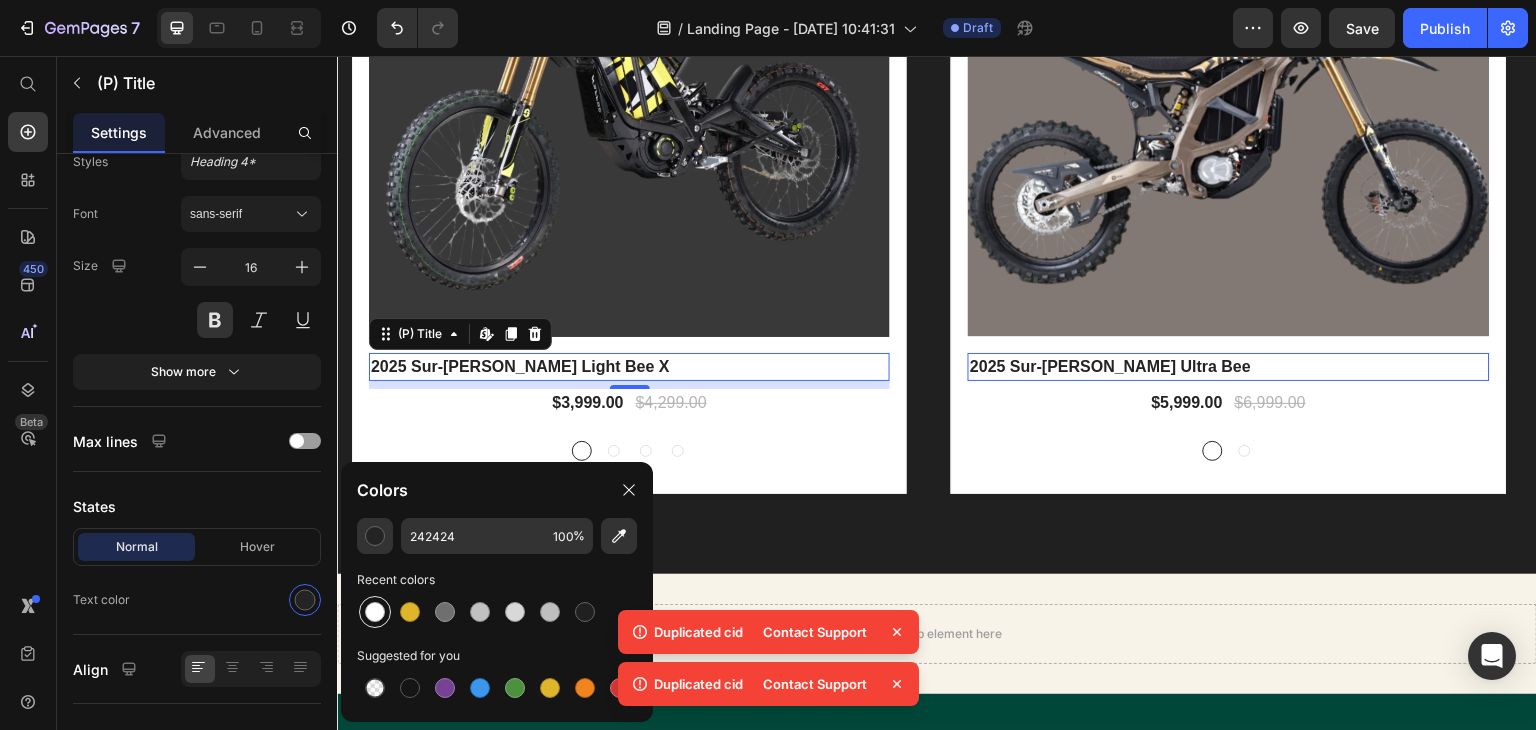 click at bounding box center (375, 612) 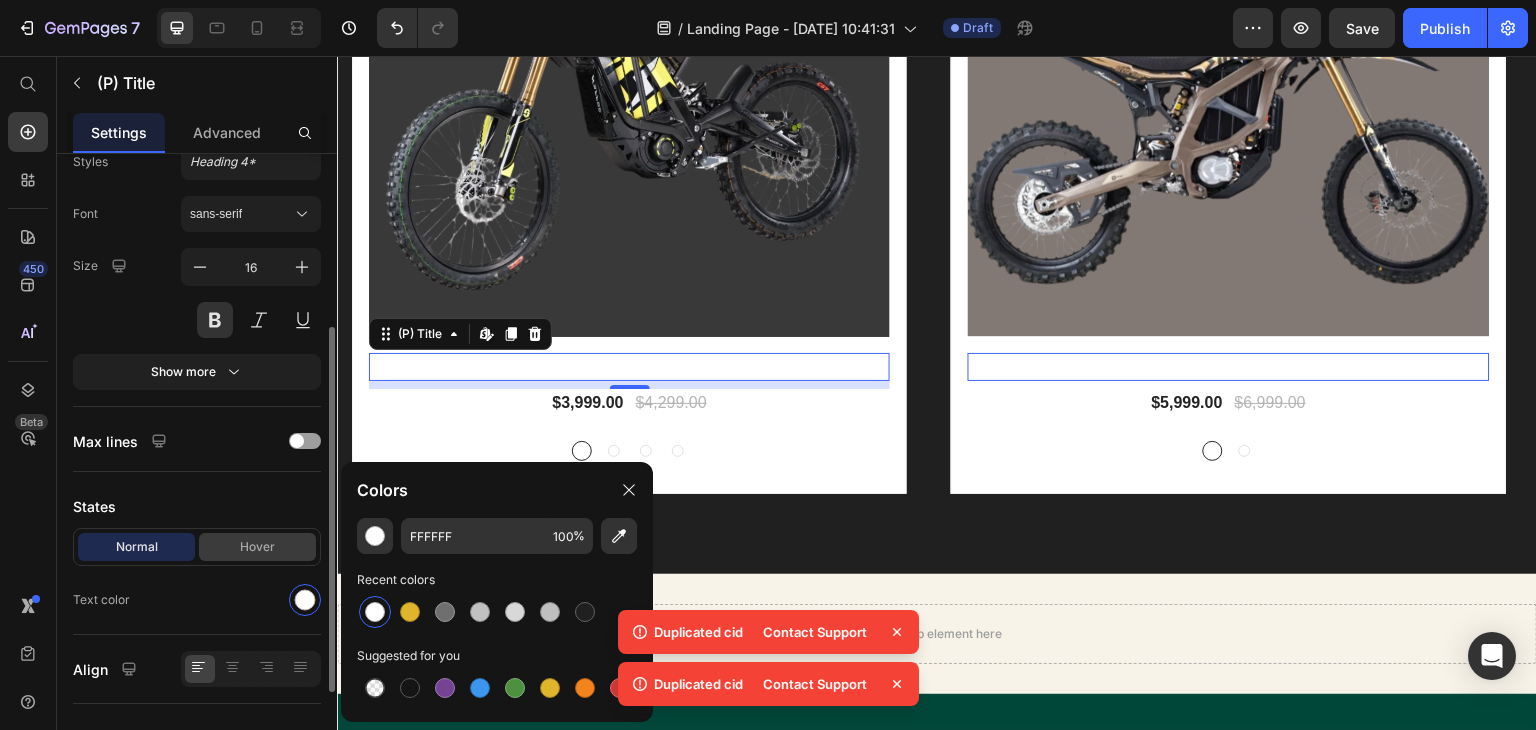 click on "Hover" at bounding box center (257, 547) 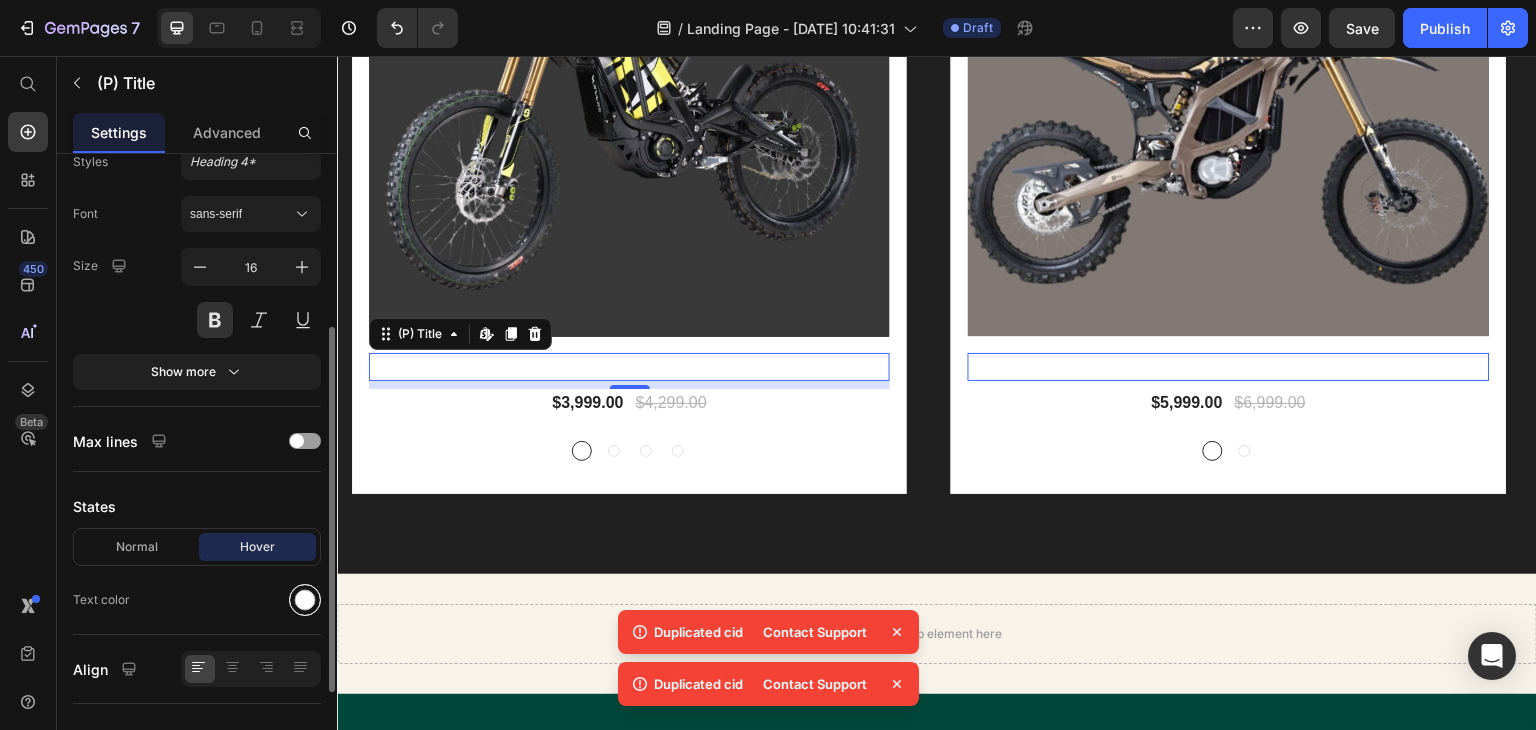 click at bounding box center [305, 600] 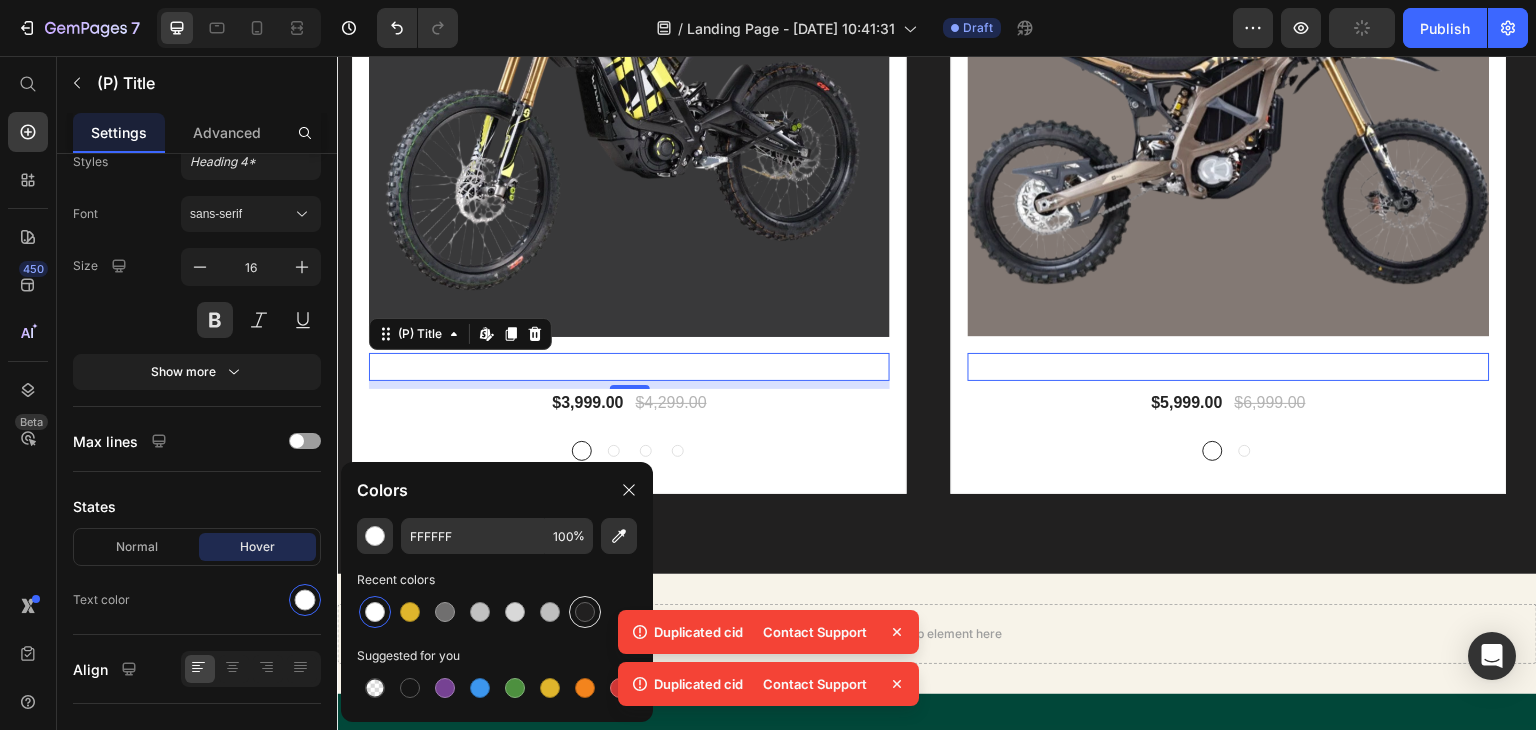 click at bounding box center (585, 612) 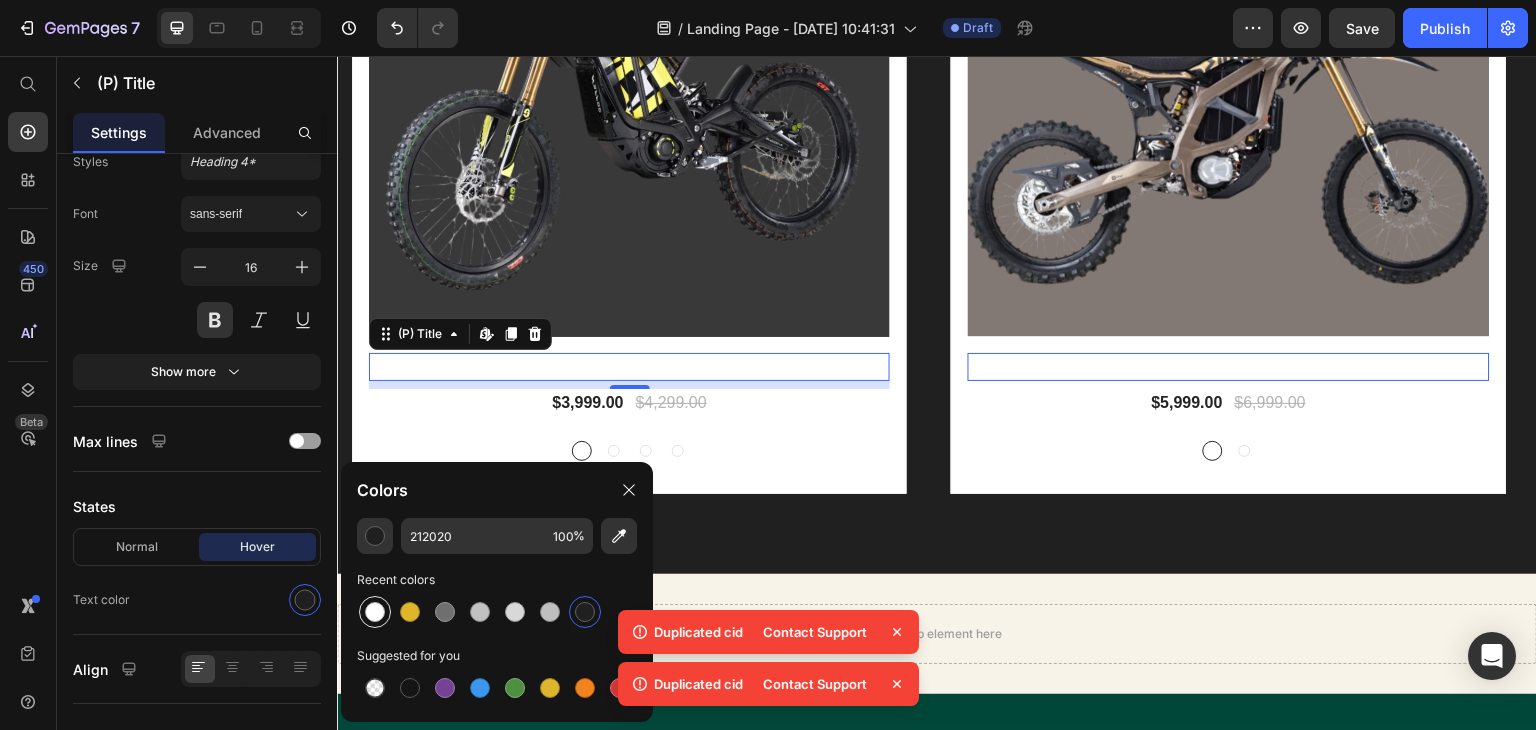 click at bounding box center [375, 612] 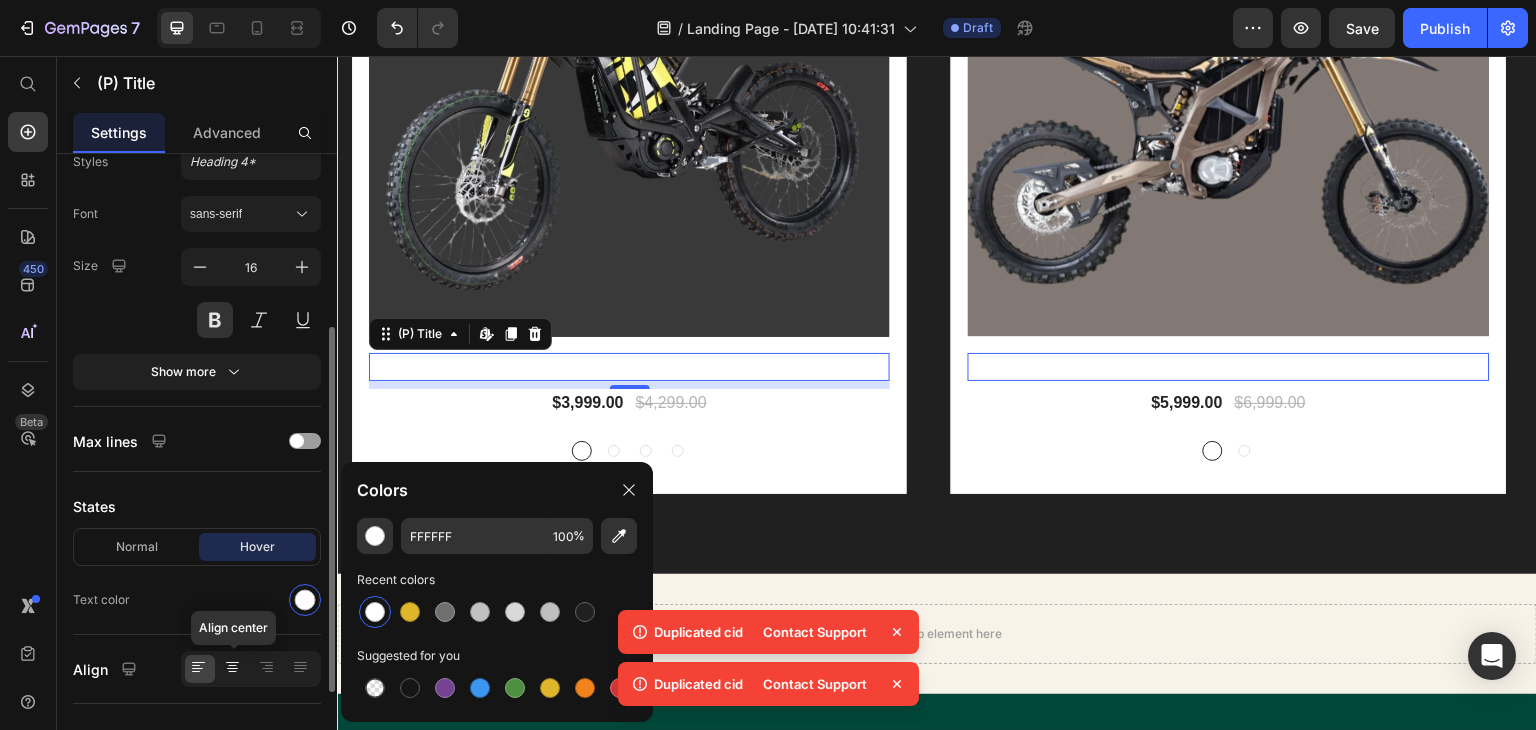 click 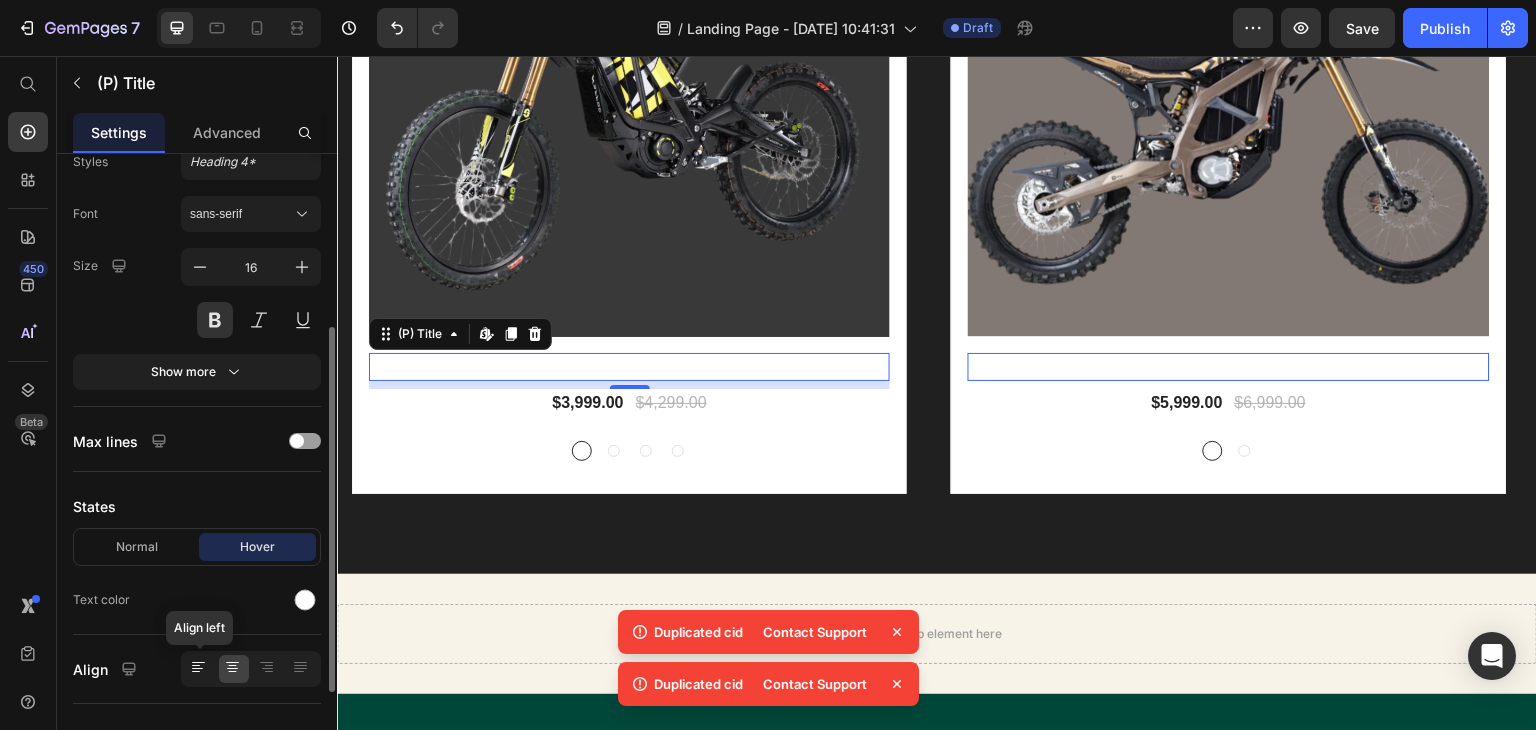 click 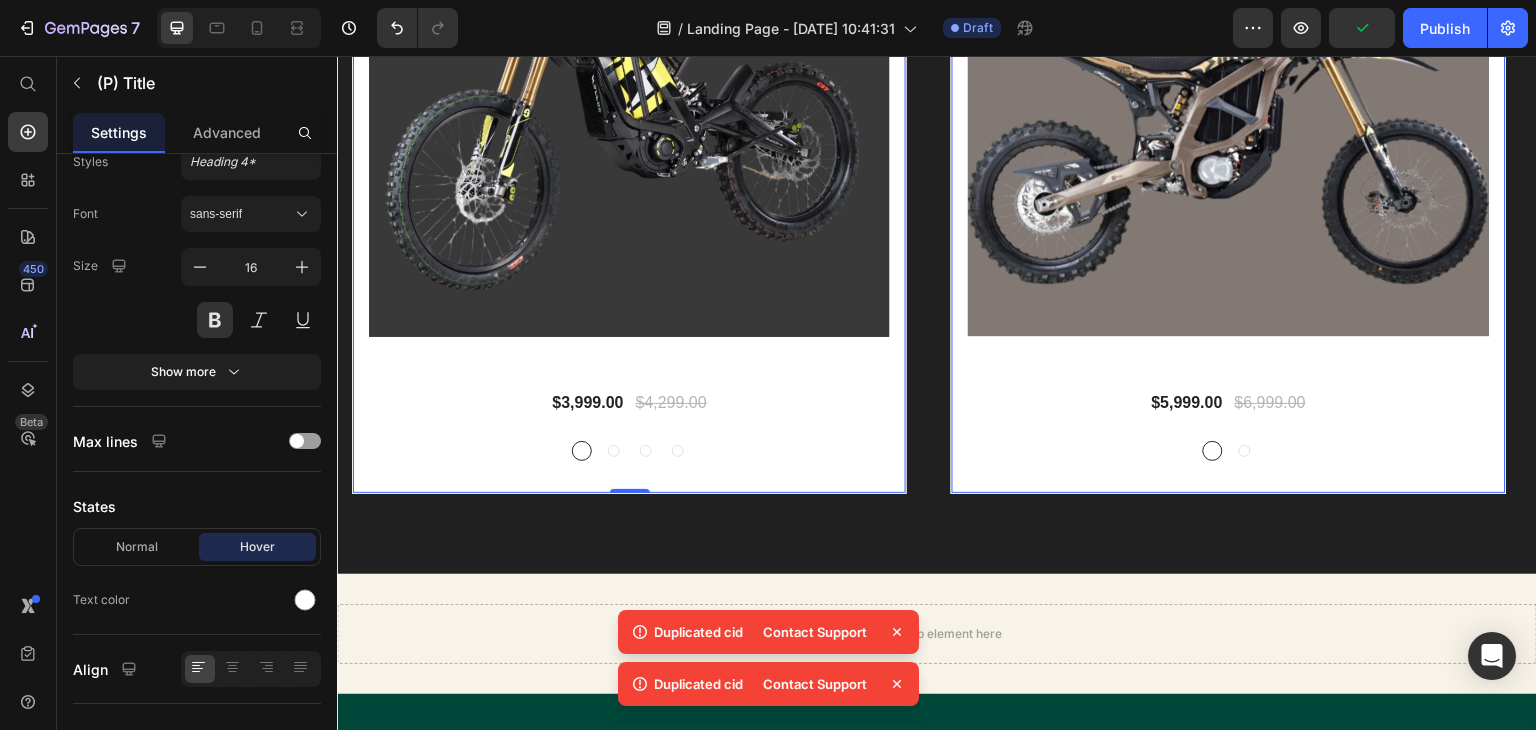 click on "(P) Images 7% off Product Badge Row 2025 Sur-ron Light Bee X (P) Title $3,999.00 (P) Price $4,299.00 (P) Price Row Carbon Black Carbon Black Carbon Black Lapis Blue Lapis Blue Lapis Blue Phantom Purple Phantom Purple Phantom Purple Sage Green Sage Green Sage Green (P) Variants & Swatches Row   0" at bounding box center [629, 146] 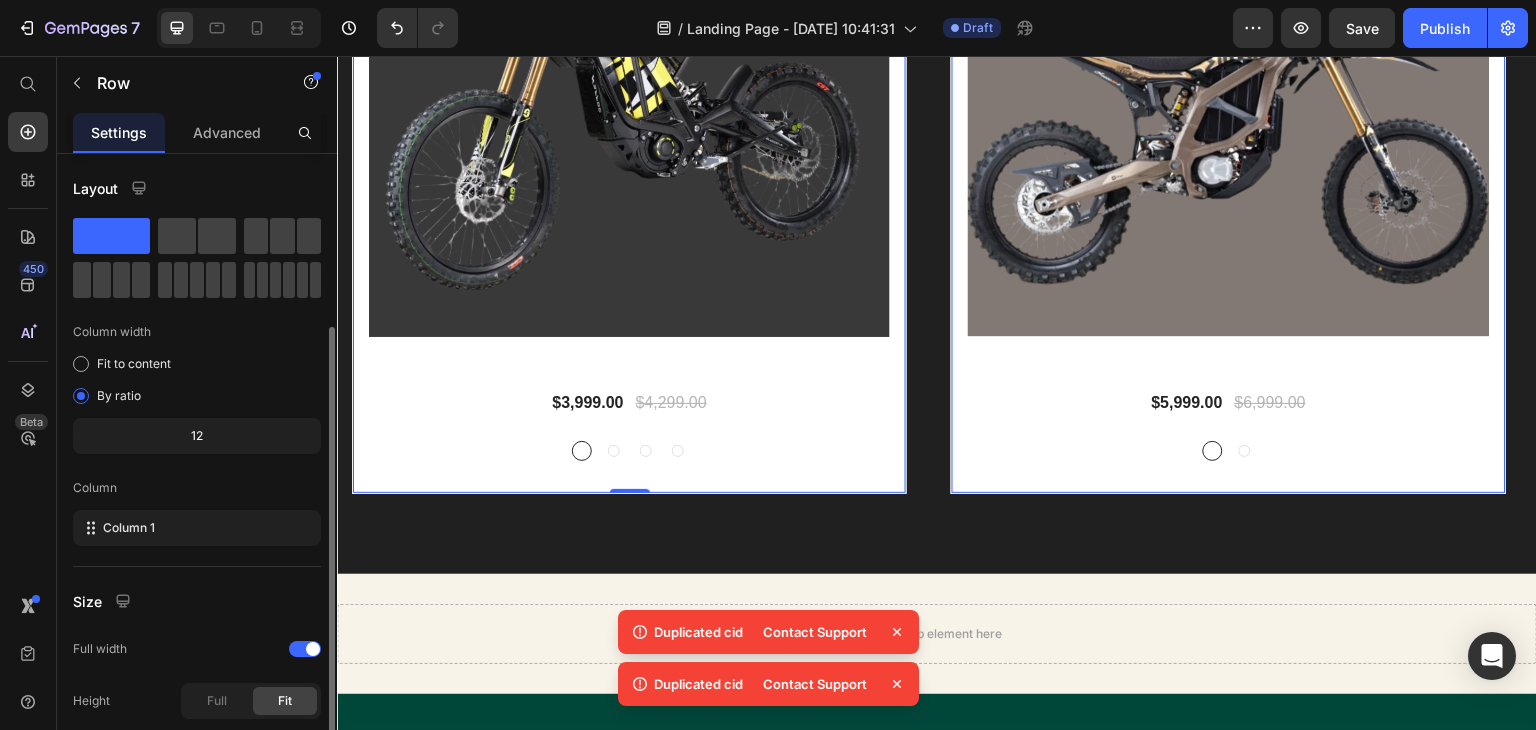 scroll, scrollTop: 225, scrollLeft: 0, axis: vertical 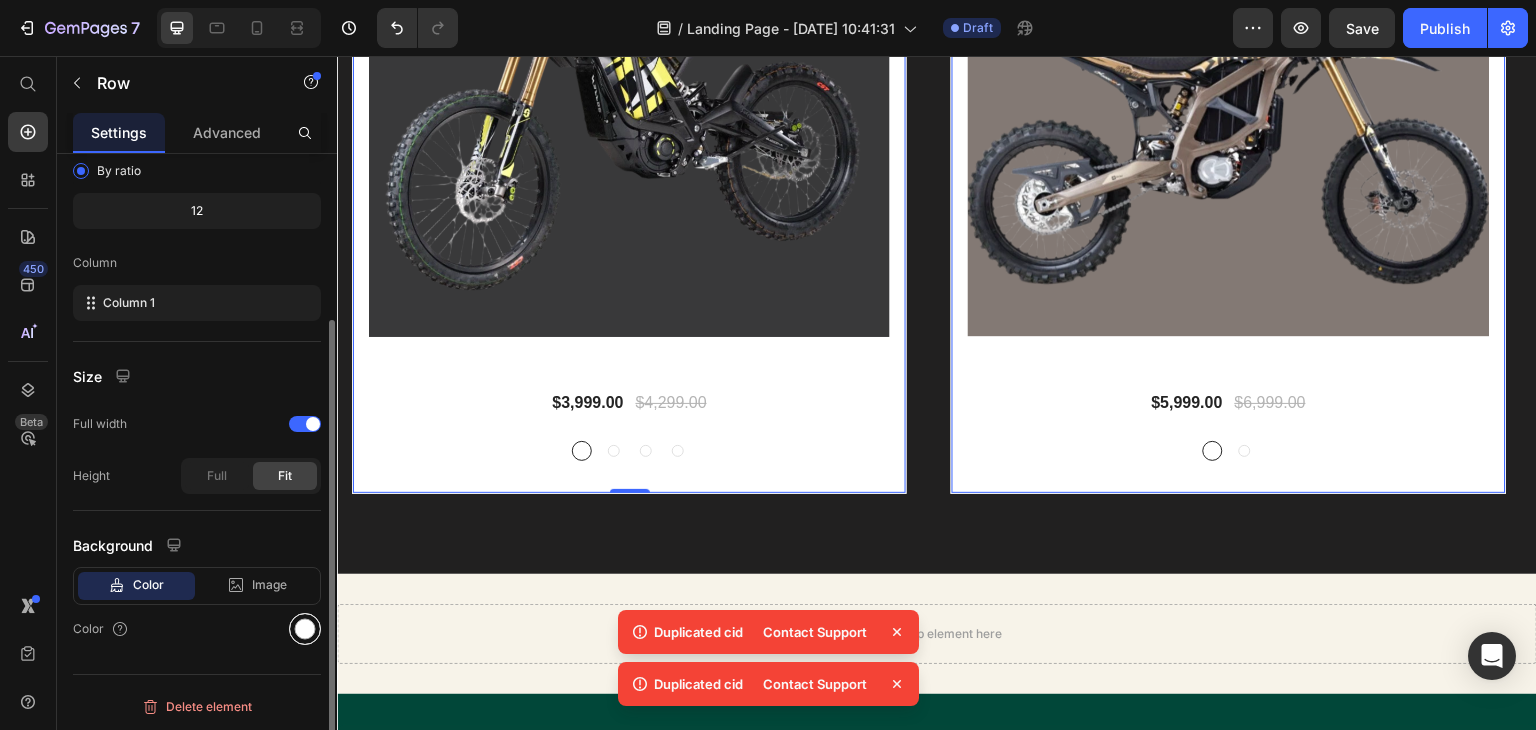click at bounding box center (305, 629) 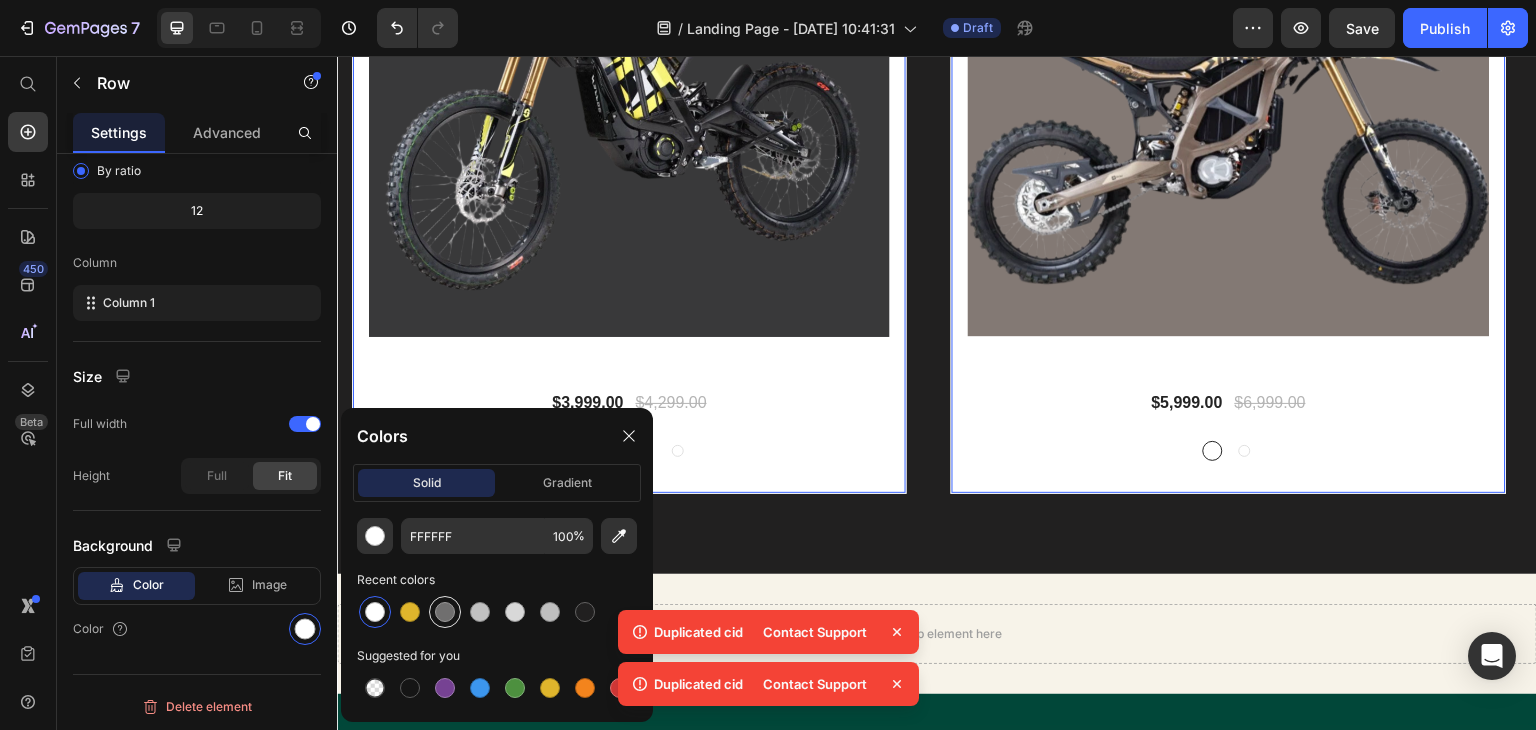 click at bounding box center [445, 612] 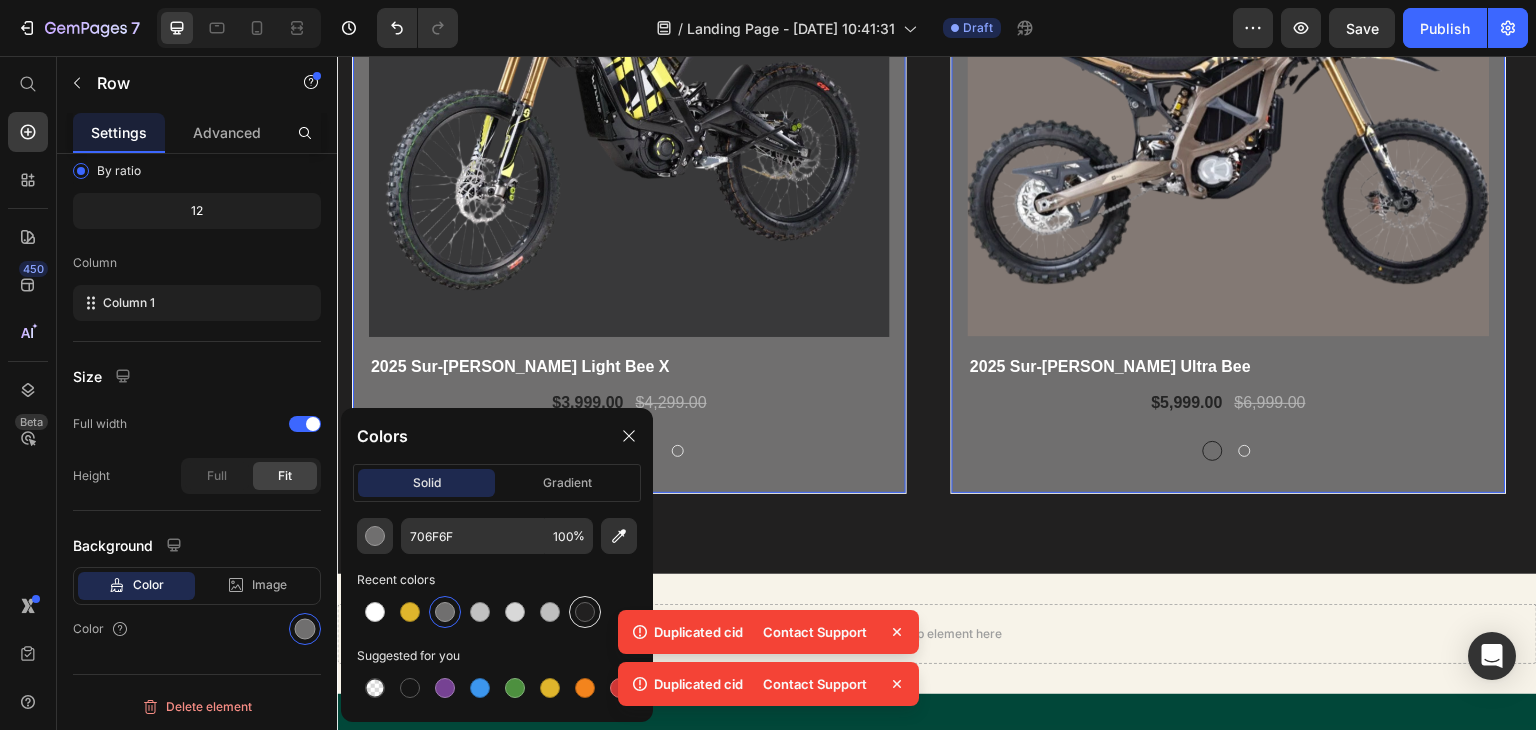 click at bounding box center (585, 612) 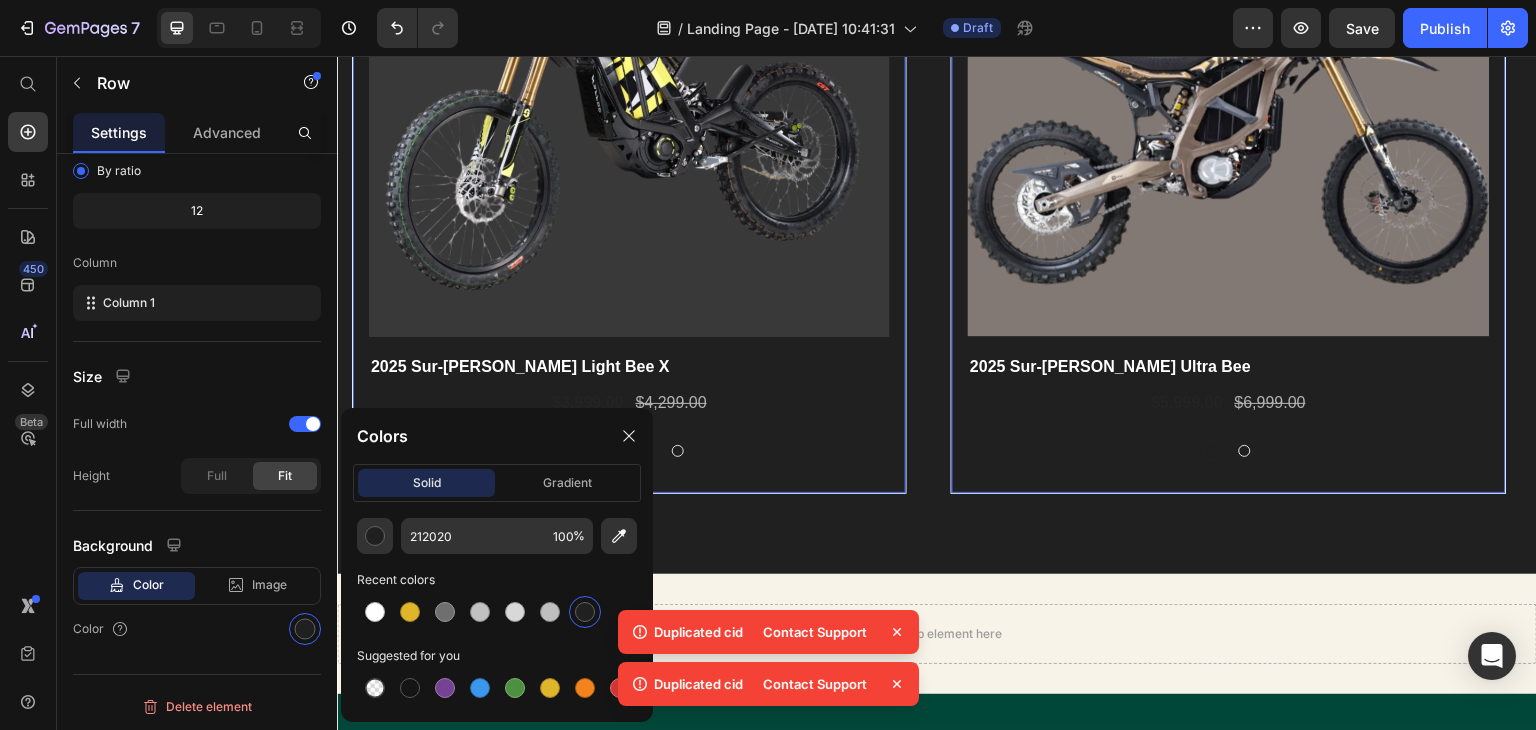 click on "(P) Images 7% off Product Badge Row 2025 Sur-ron Light Bee X (P) Title $3,999.00 (P) Price $4,299.00 (P) Price Row Carbon Black Carbon Black Carbon Black Lapis Blue Lapis Blue Lapis Blue Phantom Purple Phantom Purple Phantom Purple Sage Green Sage Green Sage Green (P) Variants & Swatches Row   0" at bounding box center (629, 146) 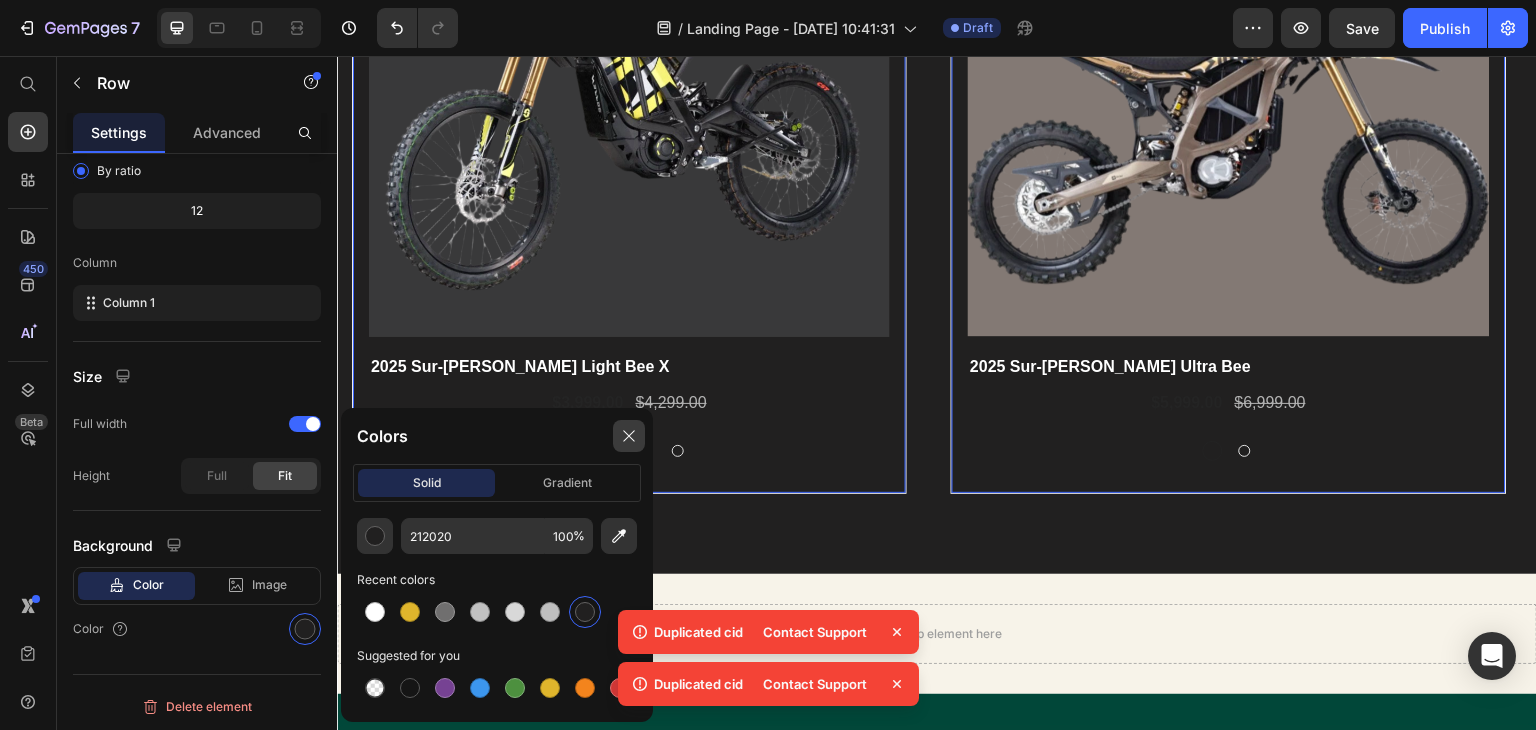 drag, startPoint x: 628, startPoint y: 434, endPoint x: 253, endPoint y: 355, distance: 383.231 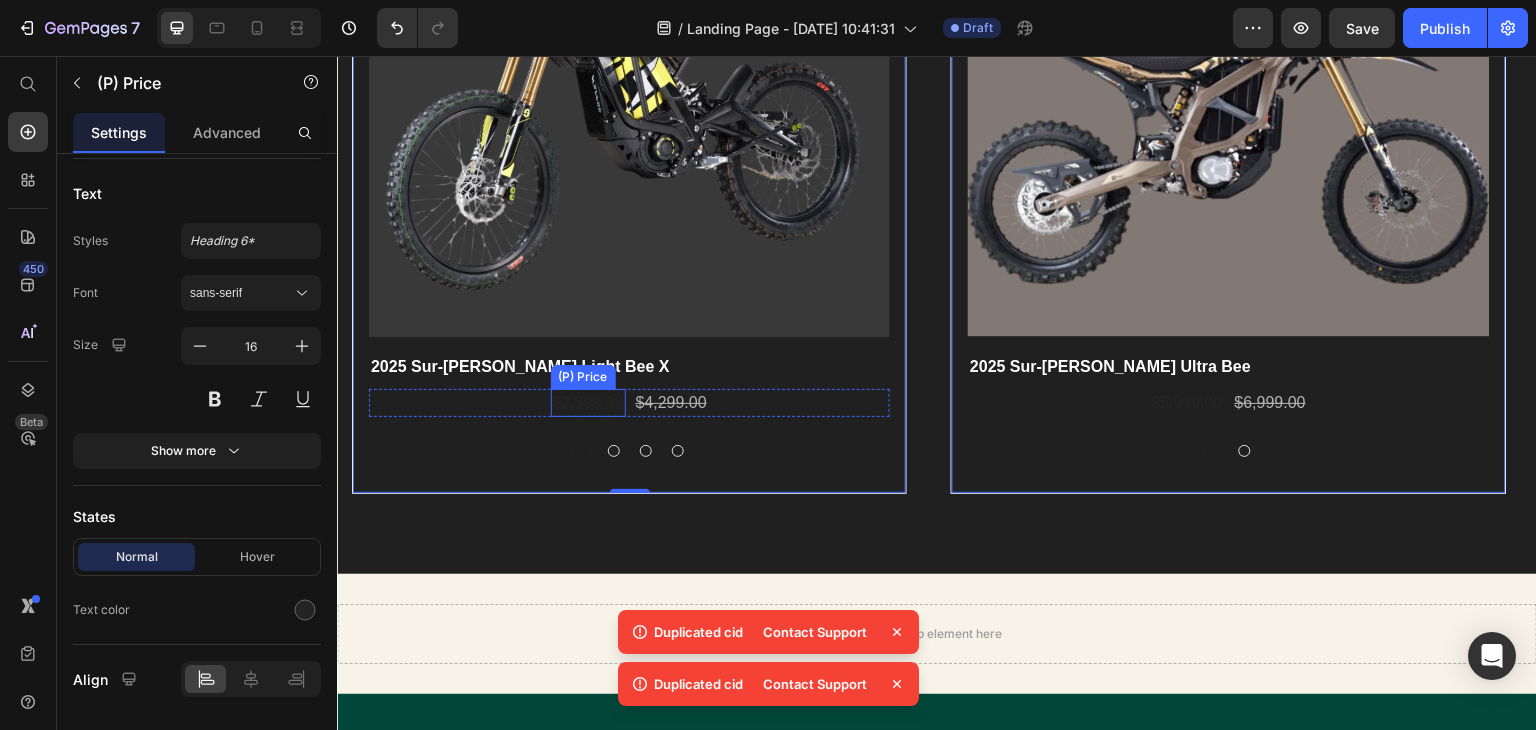 click on "$3,999.00" at bounding box center [588, 403] 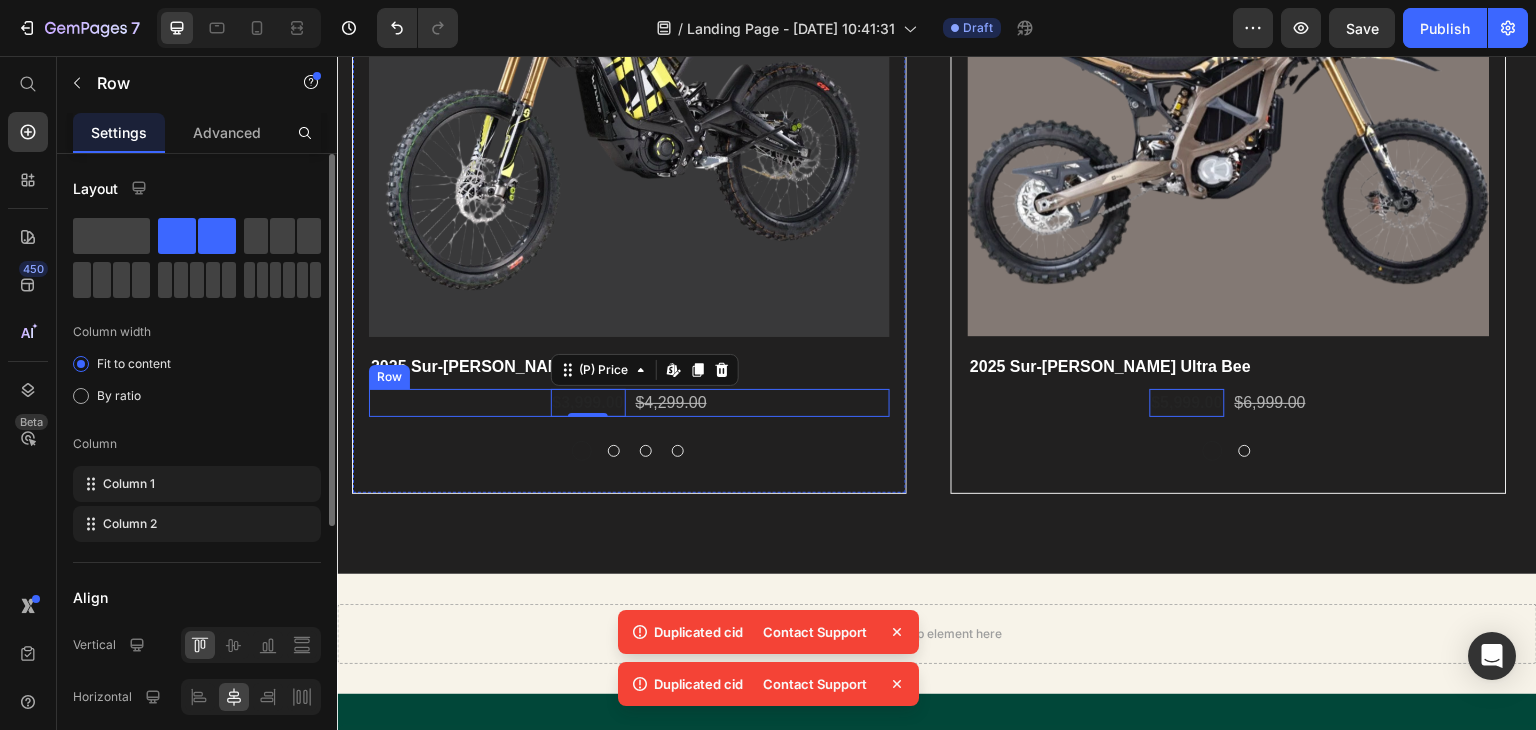 click on "$3,999.00 (P) Price   Edit content in Shopify 0 $4,299.00 (P) Price Row" at bounding box center [629, 403] 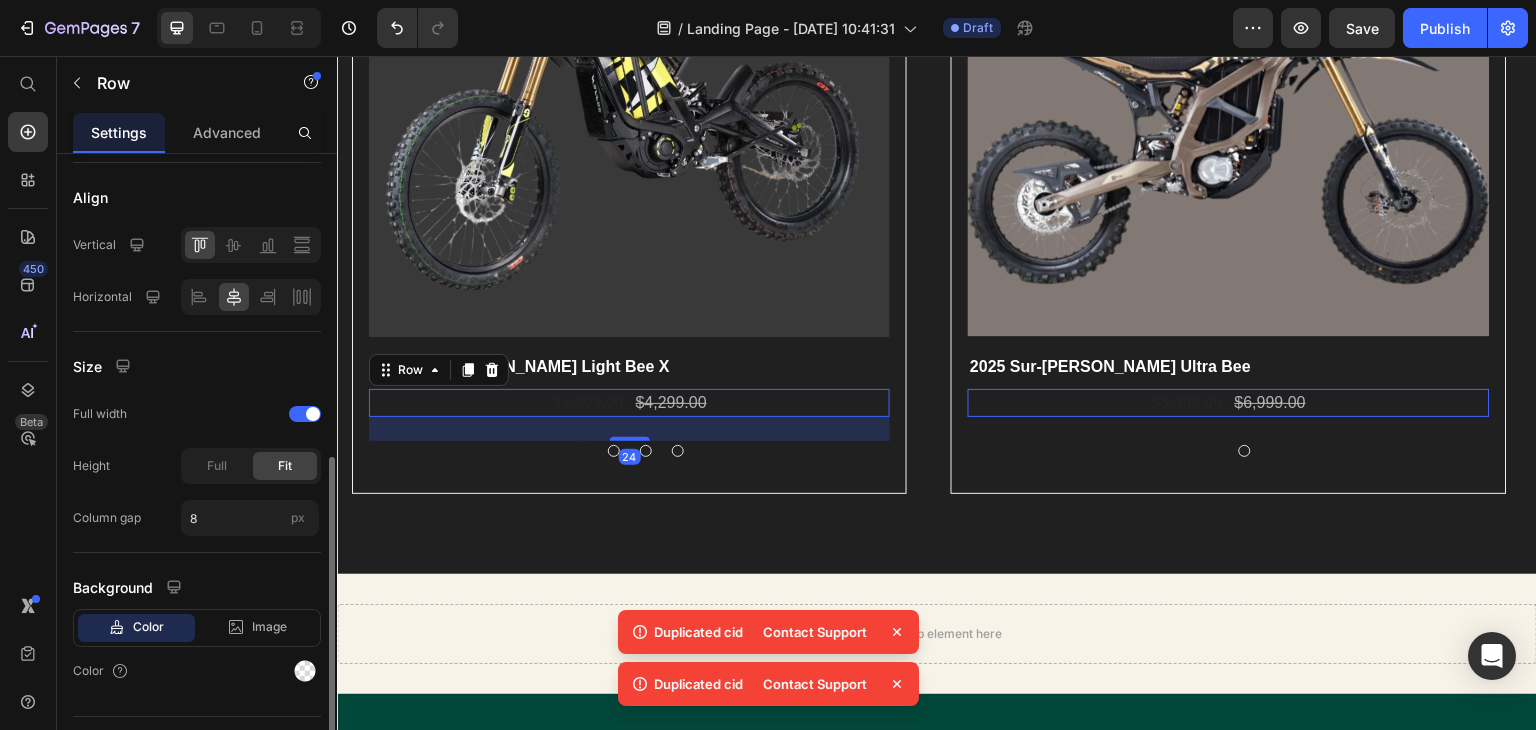 scroll, scrollTop: 442, scrollLeft: 0, axis: vertical 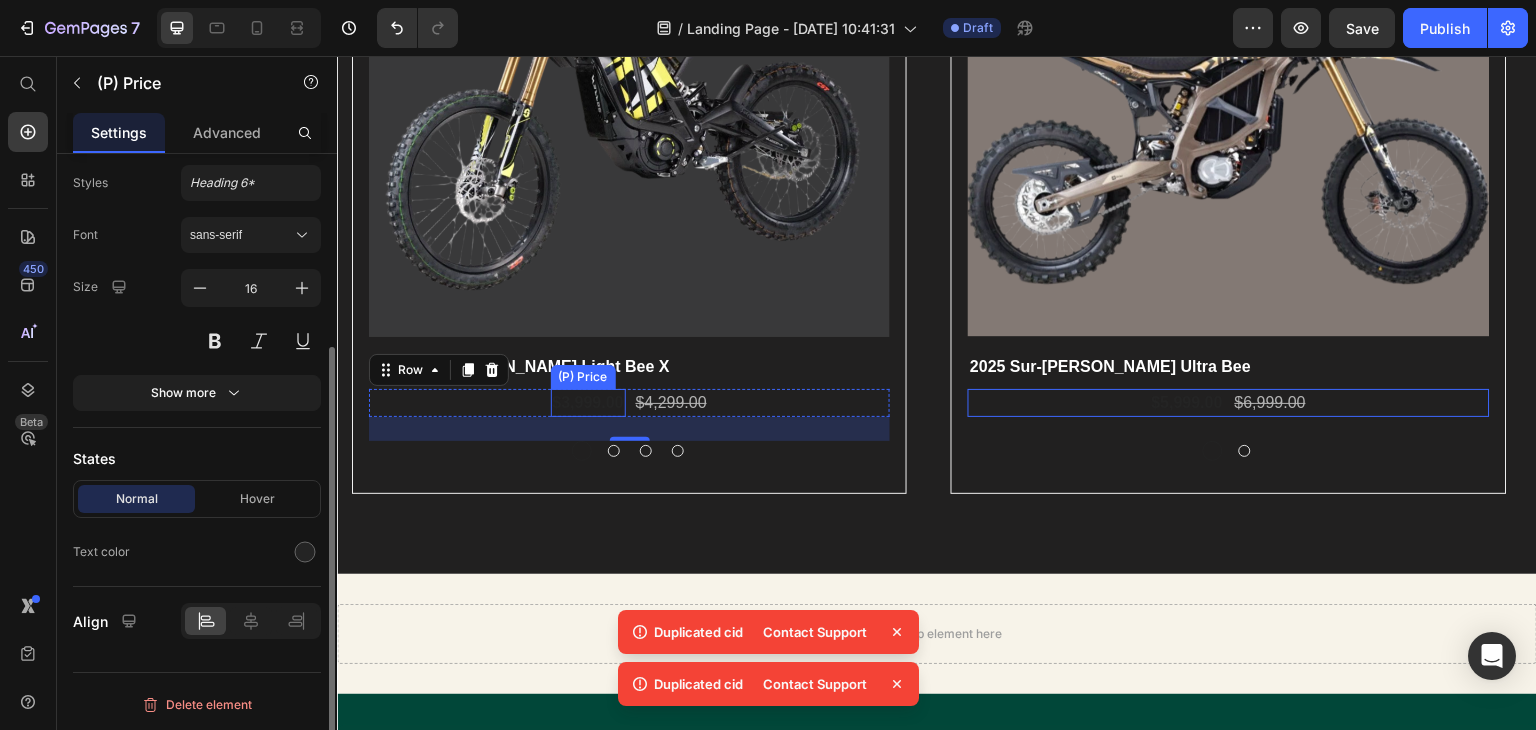 click on "$3,999.00" at bounding box center [588, 403] 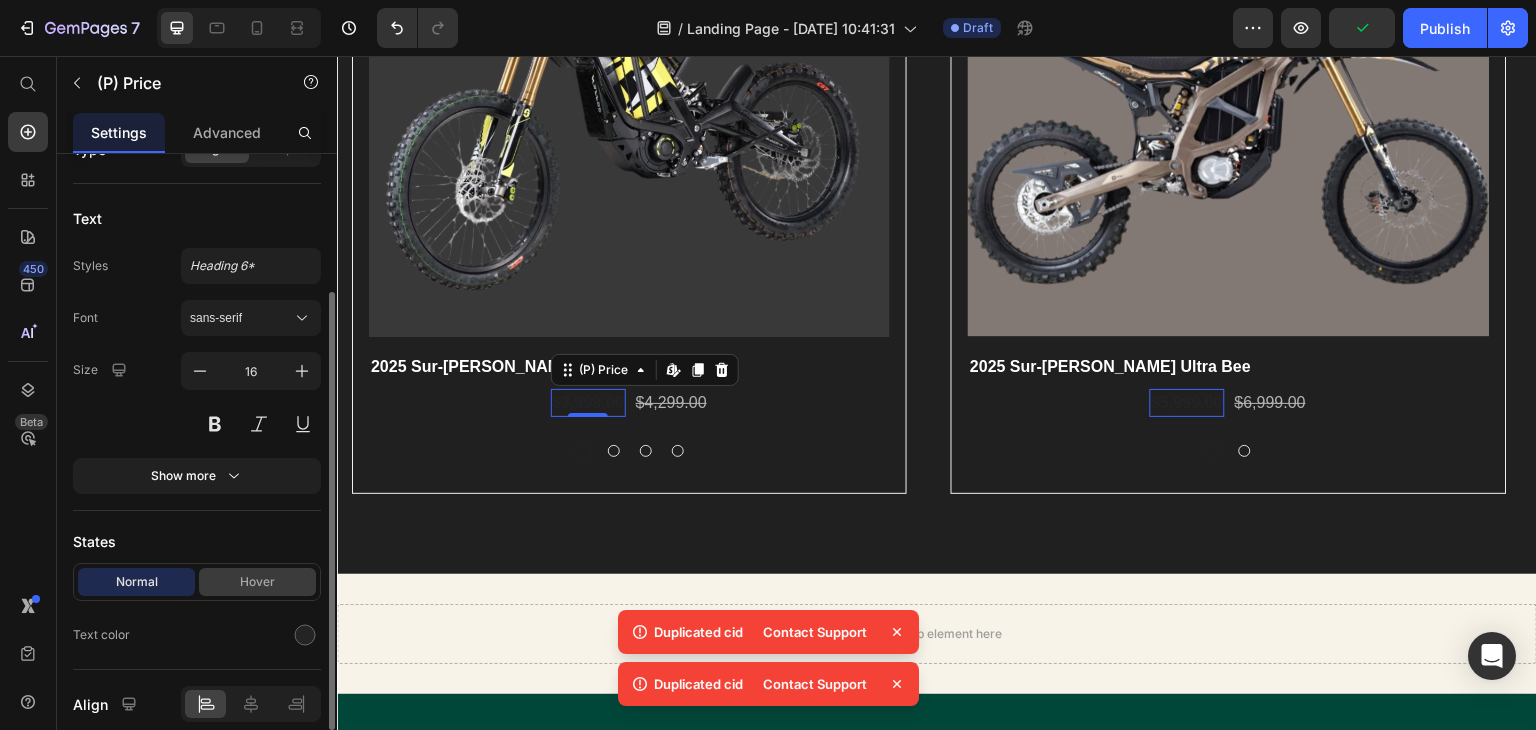 scroll, scrollTop: 281, scrollLeft: 0, axis: vertical 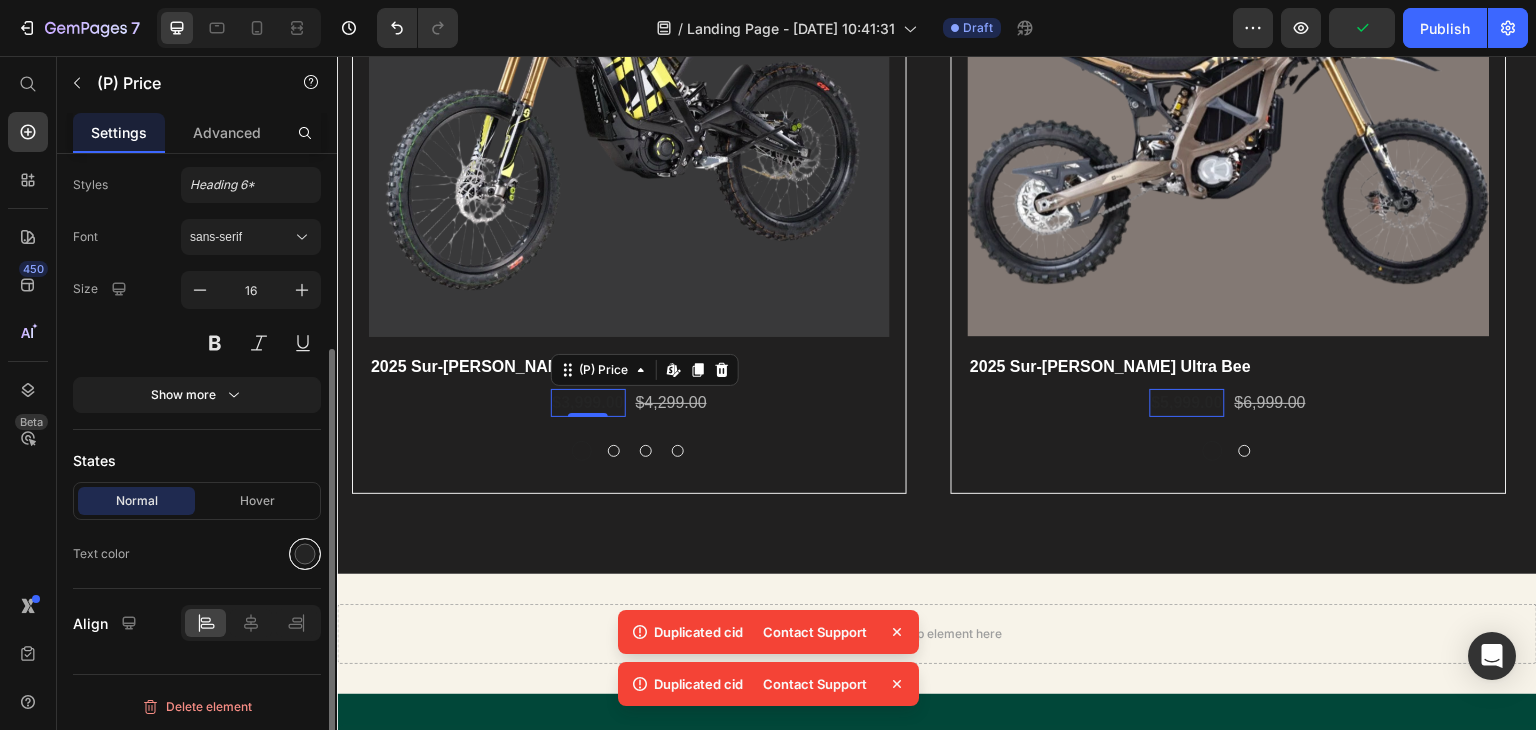click at bounding box center [305, 554] 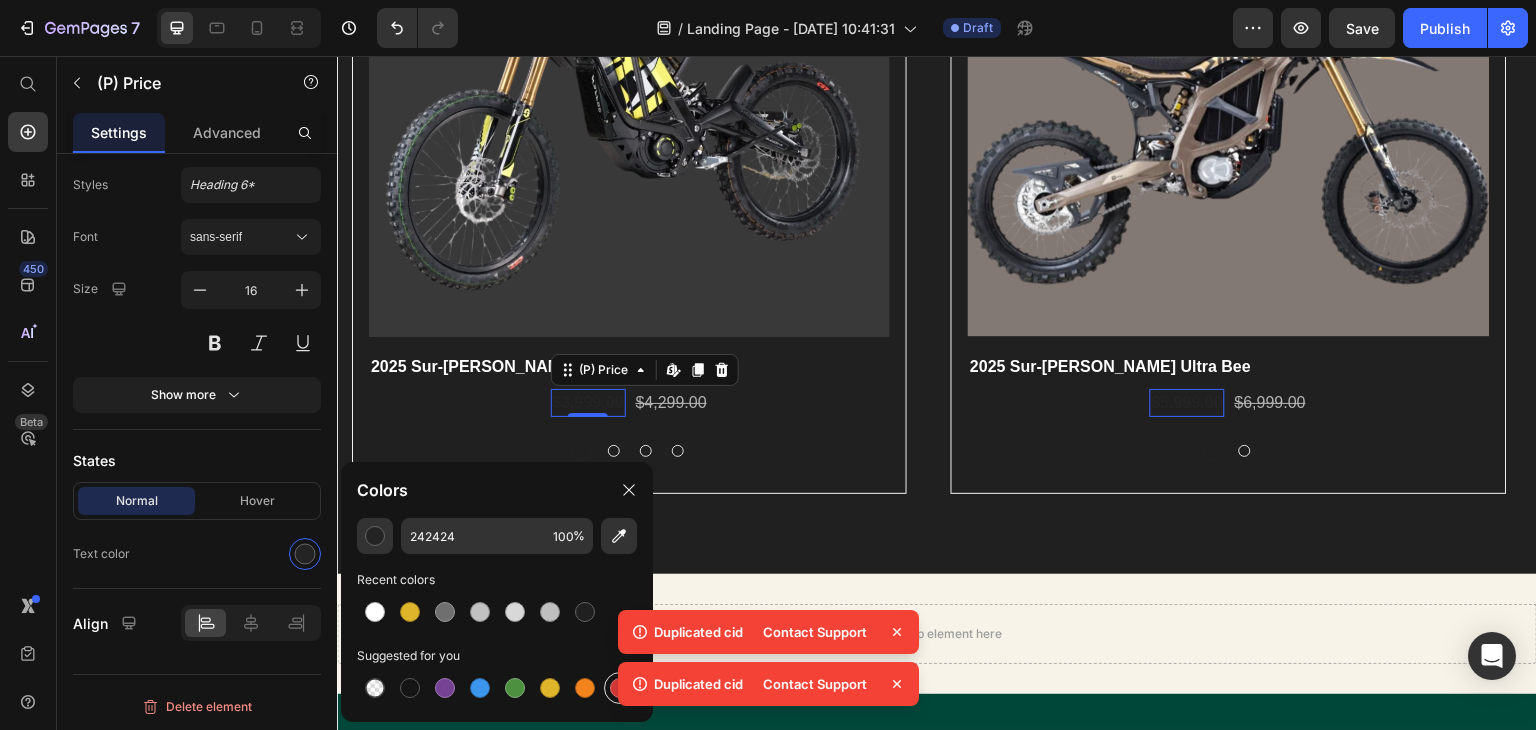 click at bounding box center (620, 688) 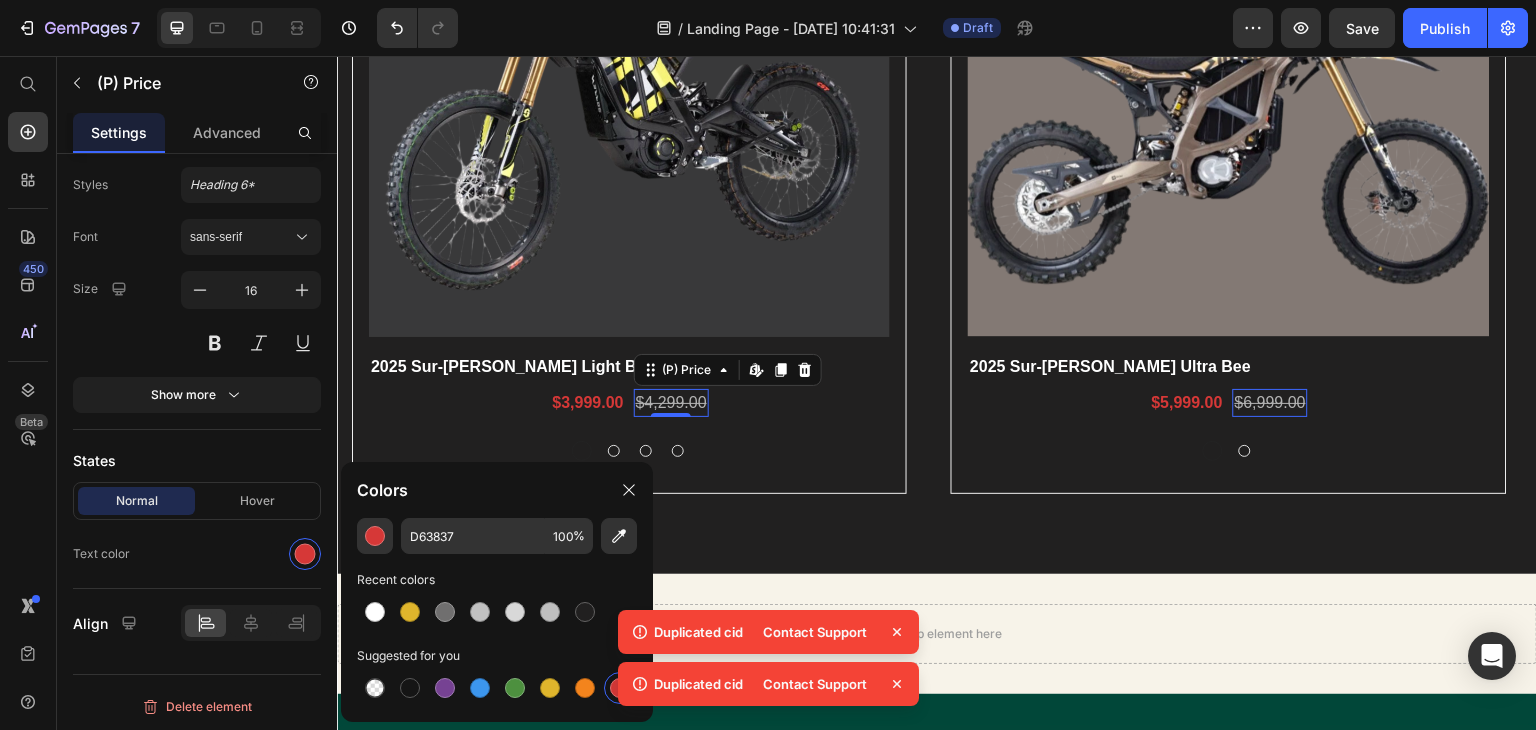 click on "$4,299.00" at bounding box center [671, 403] 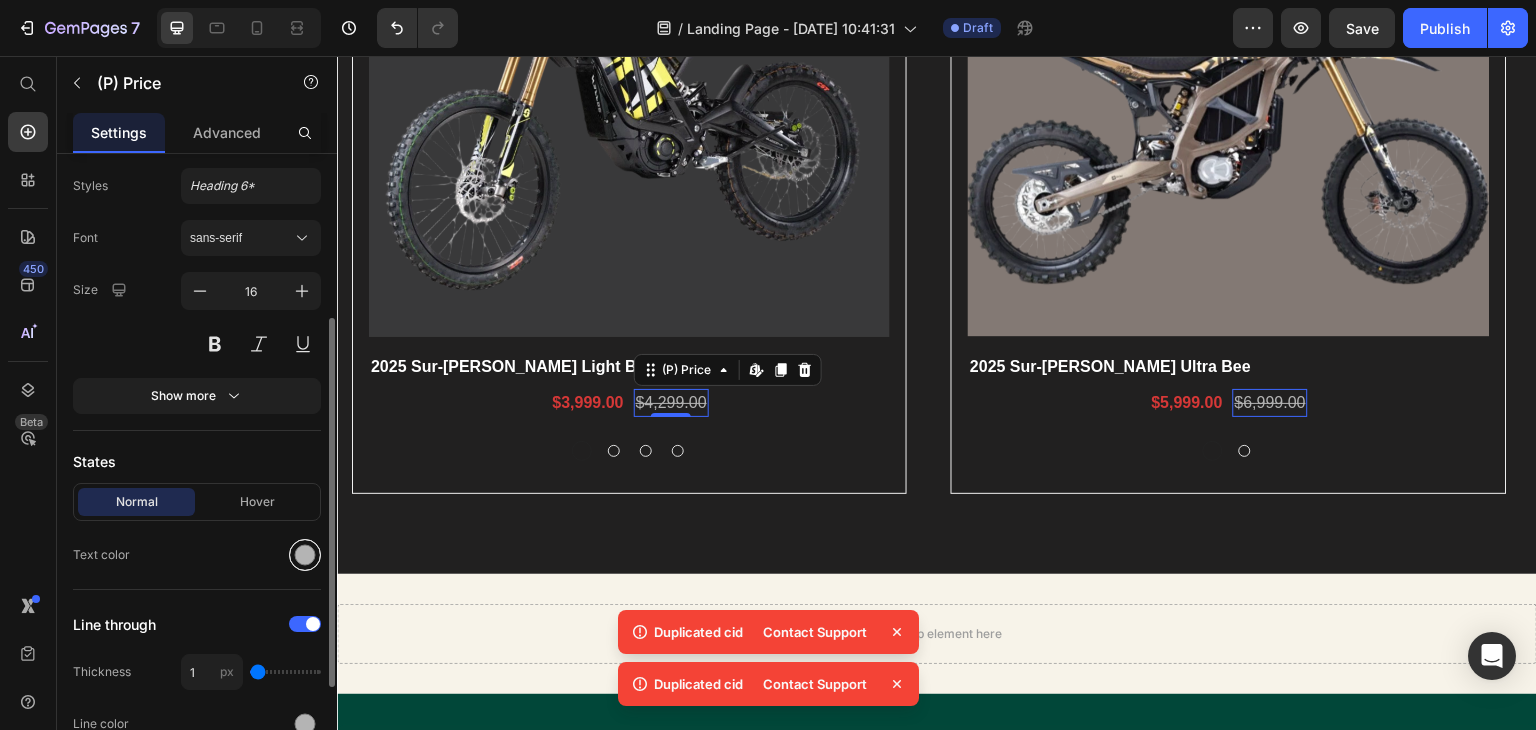 click at bounding box center [305, 555] 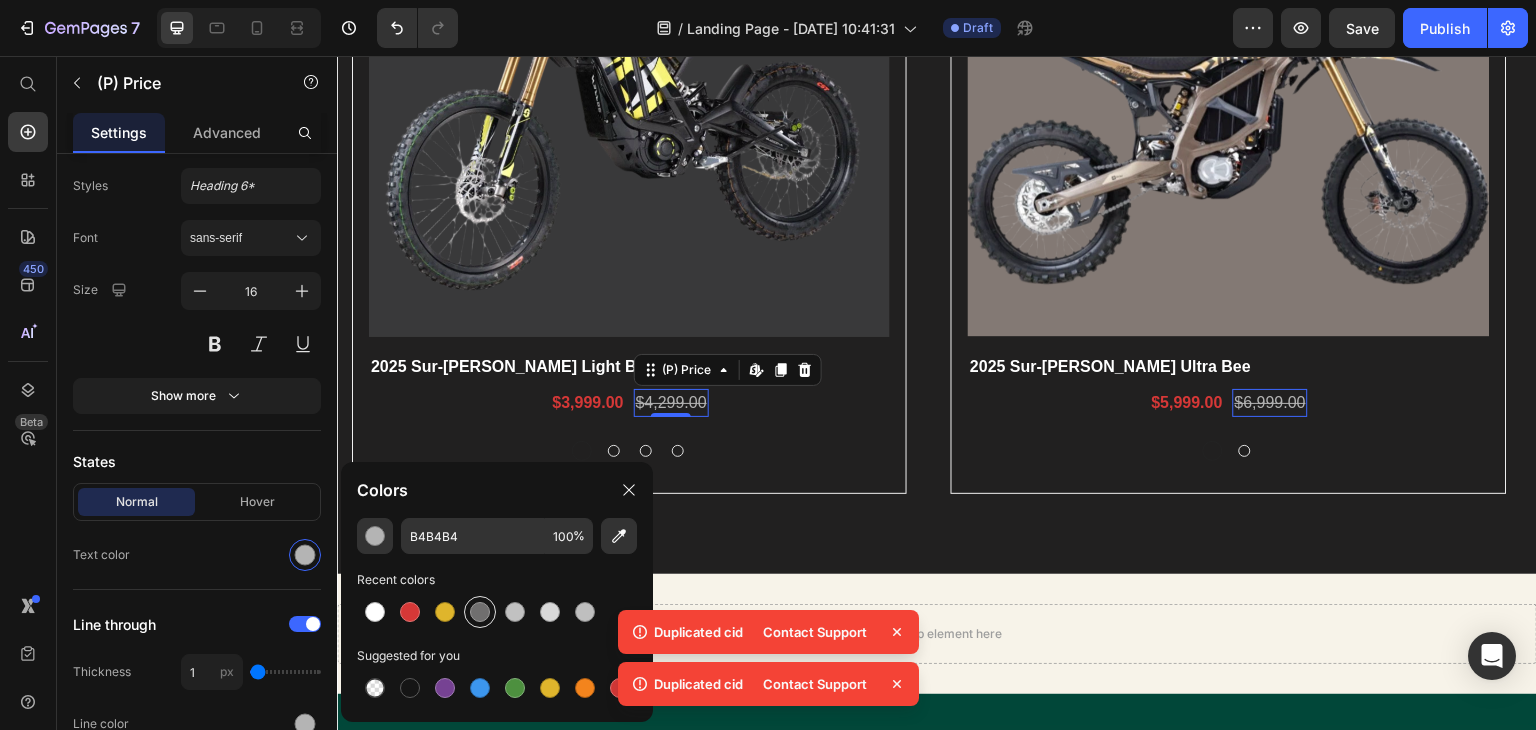 click at bounding box center (480, 612) 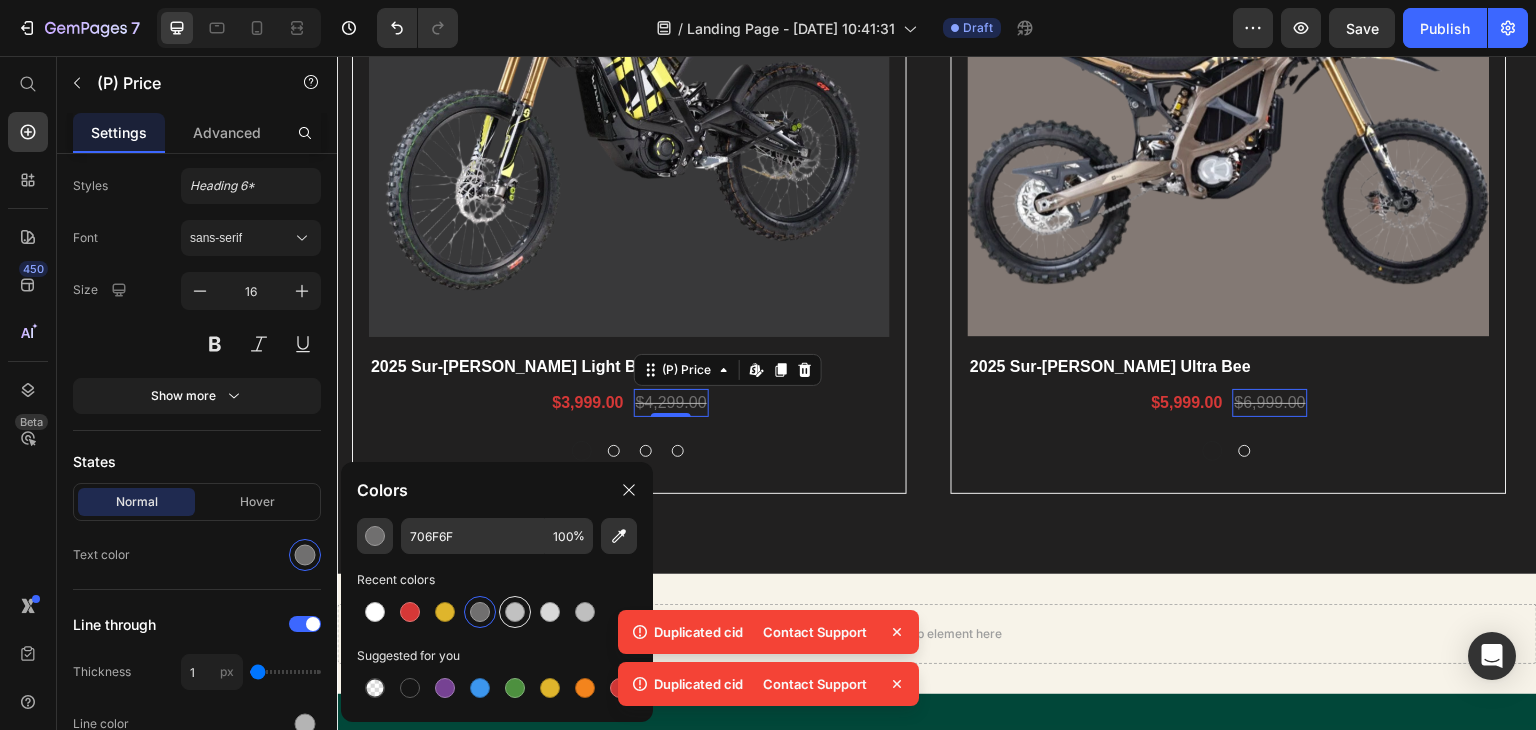 click at bounding box center (515, 612) 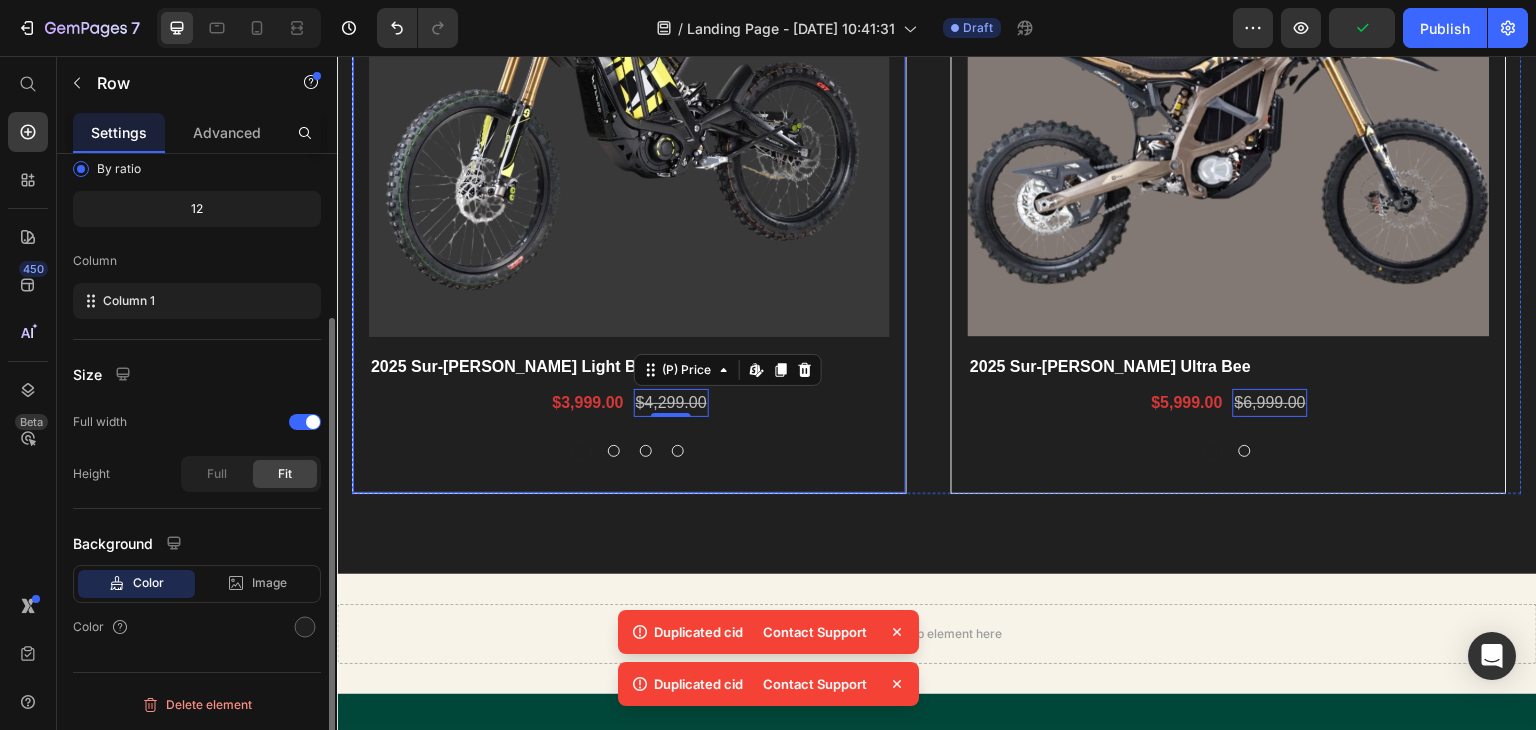 scroll, scrollTop: 0, scrollLeft: 0, axis: both 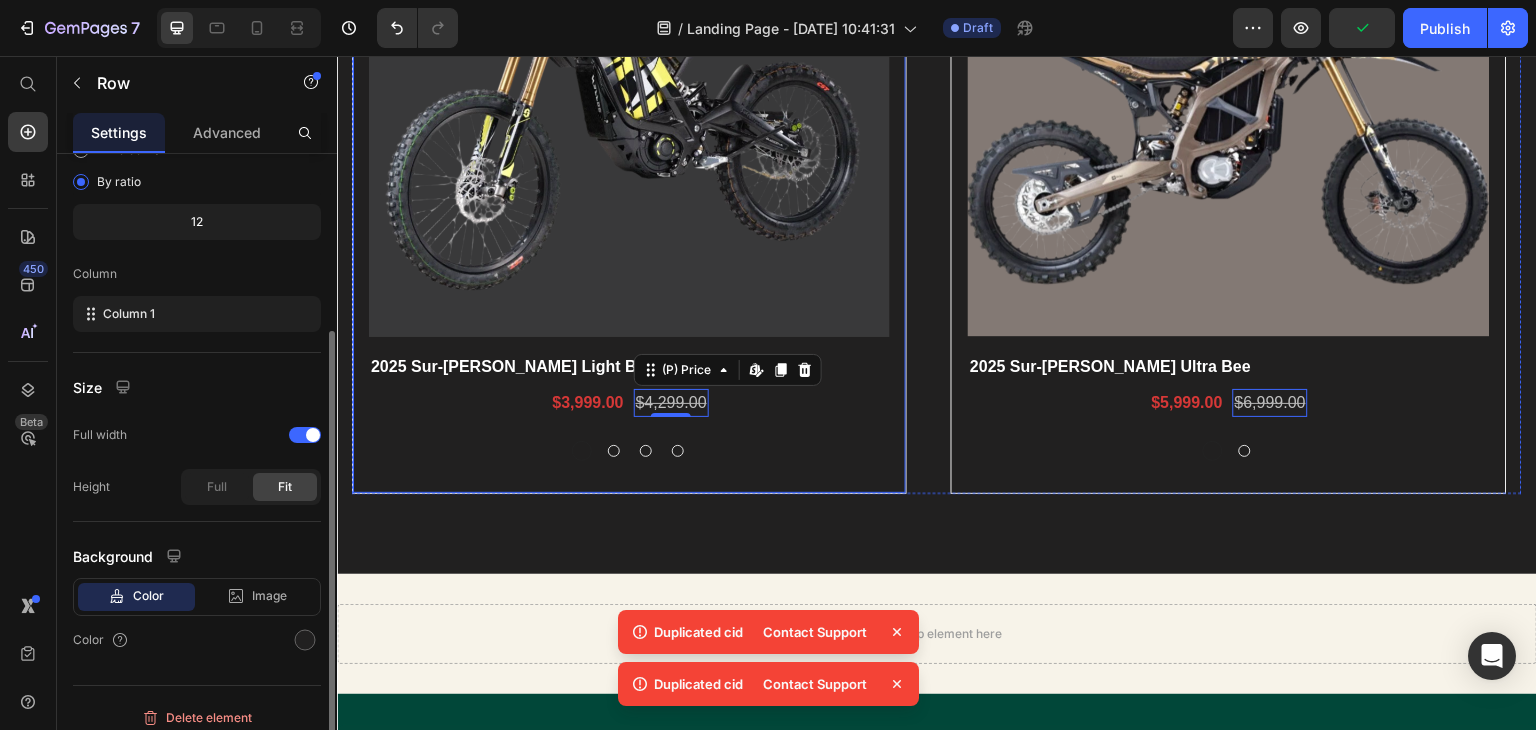 click on "(P) Images 7% off Product Badge Row 2025 Sur-ron Light Bee X (P) Title $3,999.00 (P) Price $4,299.00 (P) Price   Edit content in Shopify 0 Row Carbon Black Carbon Black Carbon Black Lapis Blue Lapis Blue Lapis Blue Phantom Purple Phantom Purple Phantom Purple Sage Green Sage Green Sage Green (P) Variants & Swatches" at bounding box center (629, 138) 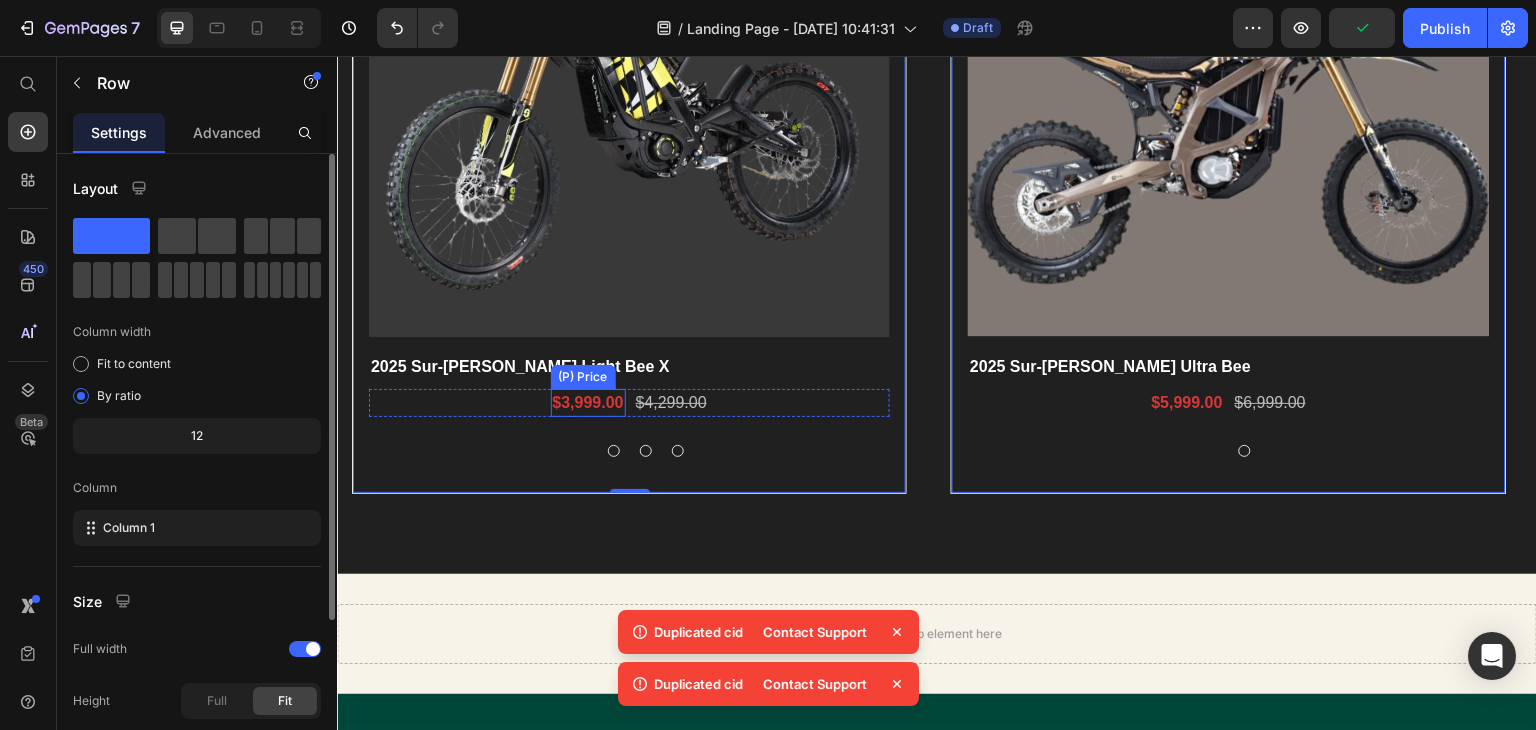 click on "$3,999.00" at bounding box center (588, 403) 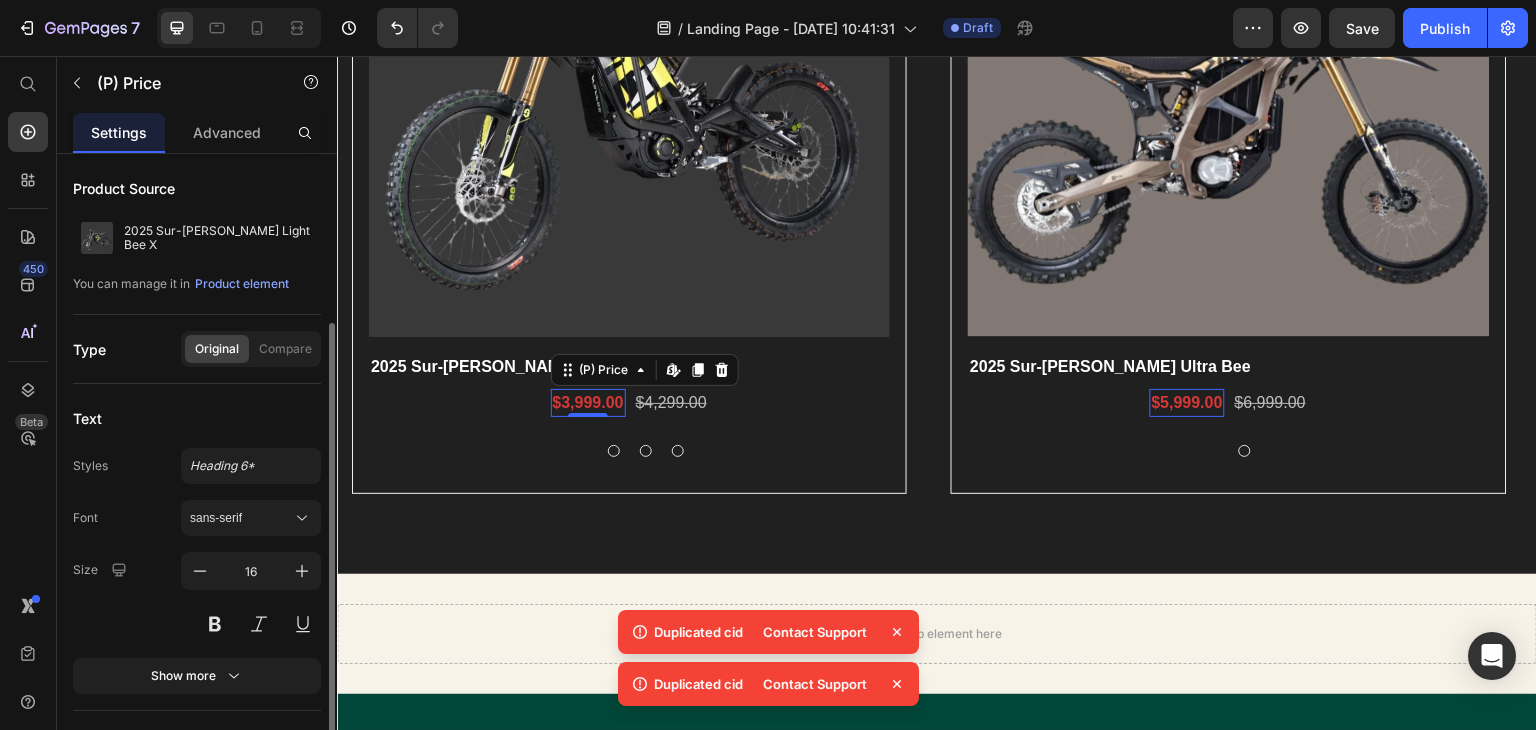scroll, scrollTop: 100, scrollLeft: 0, axis: vertical 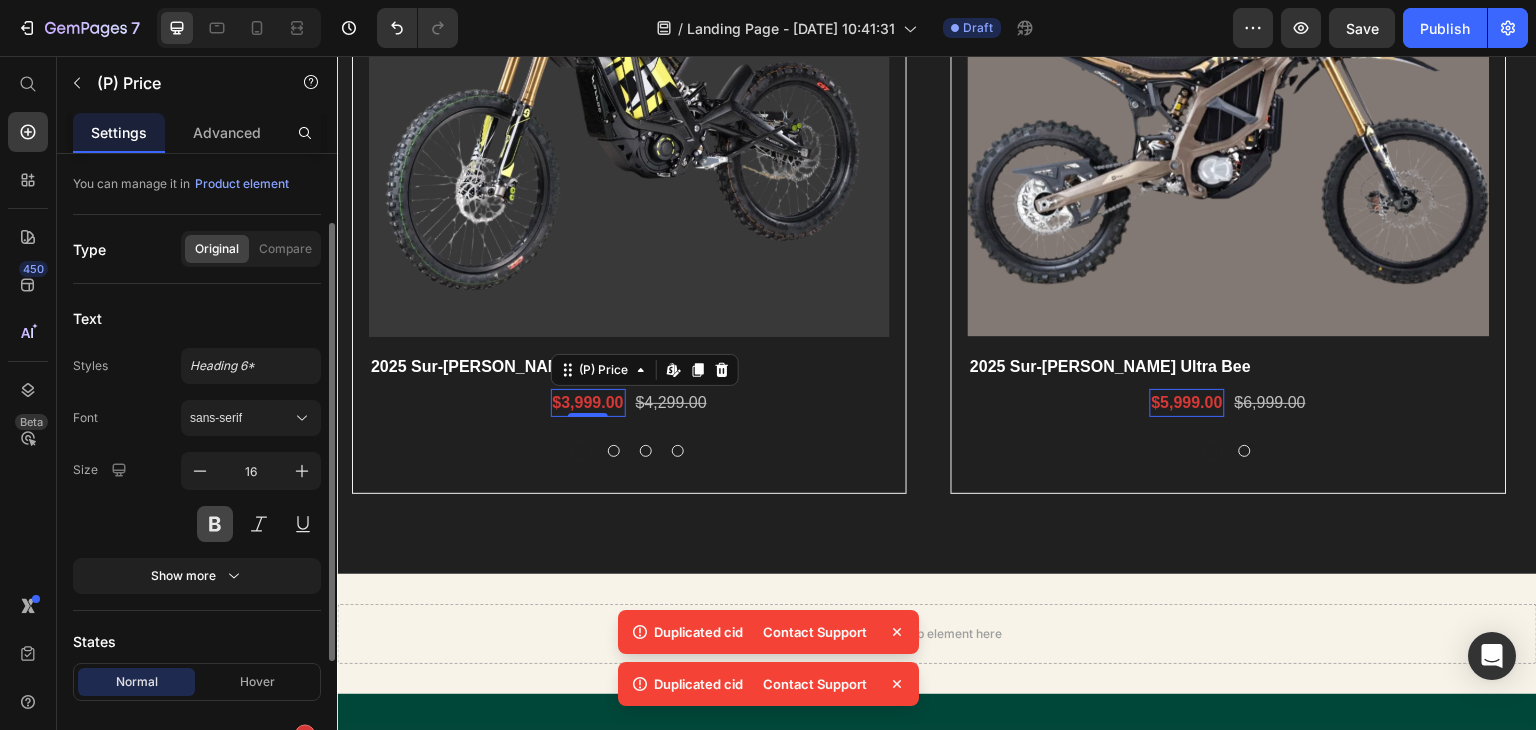 click at bounding box center (215, 524) 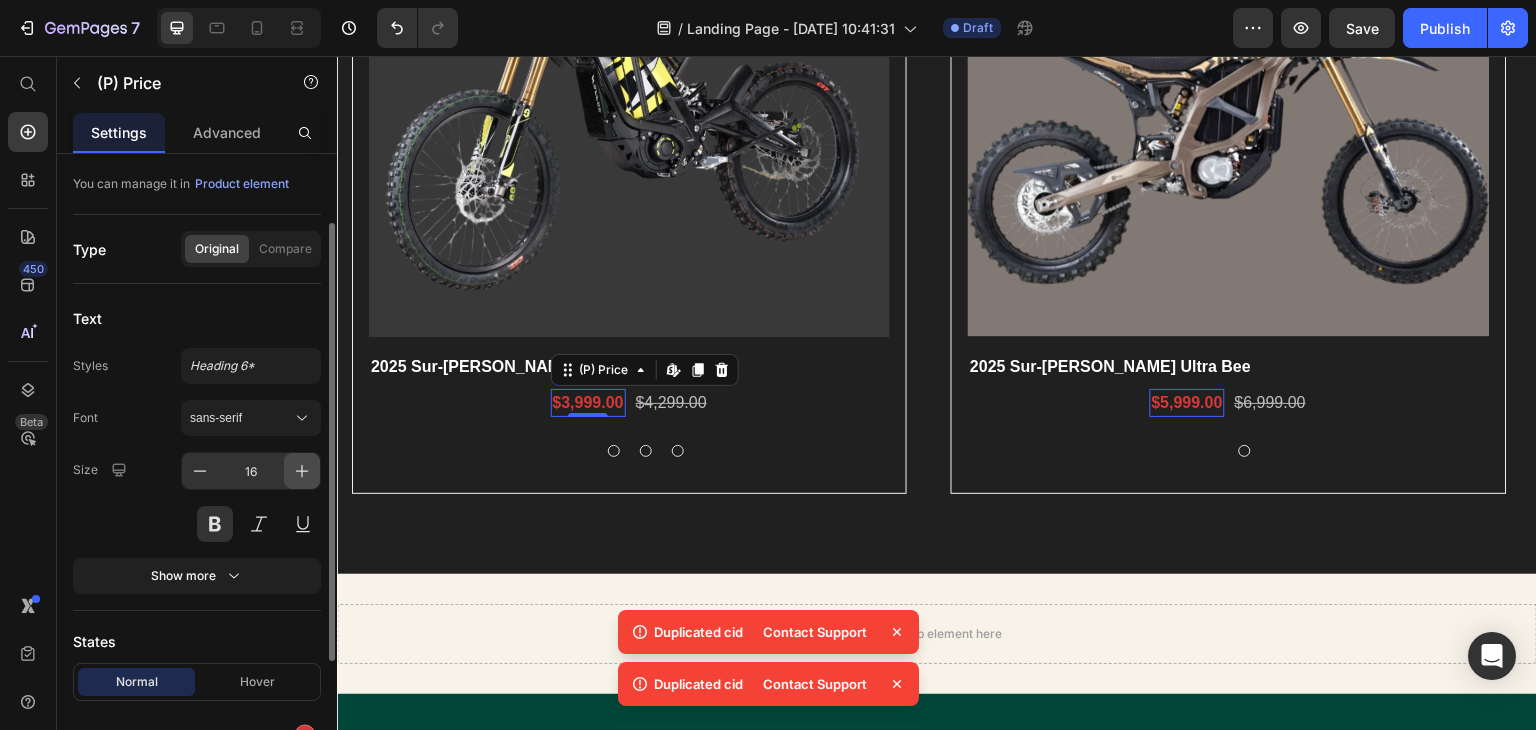 click 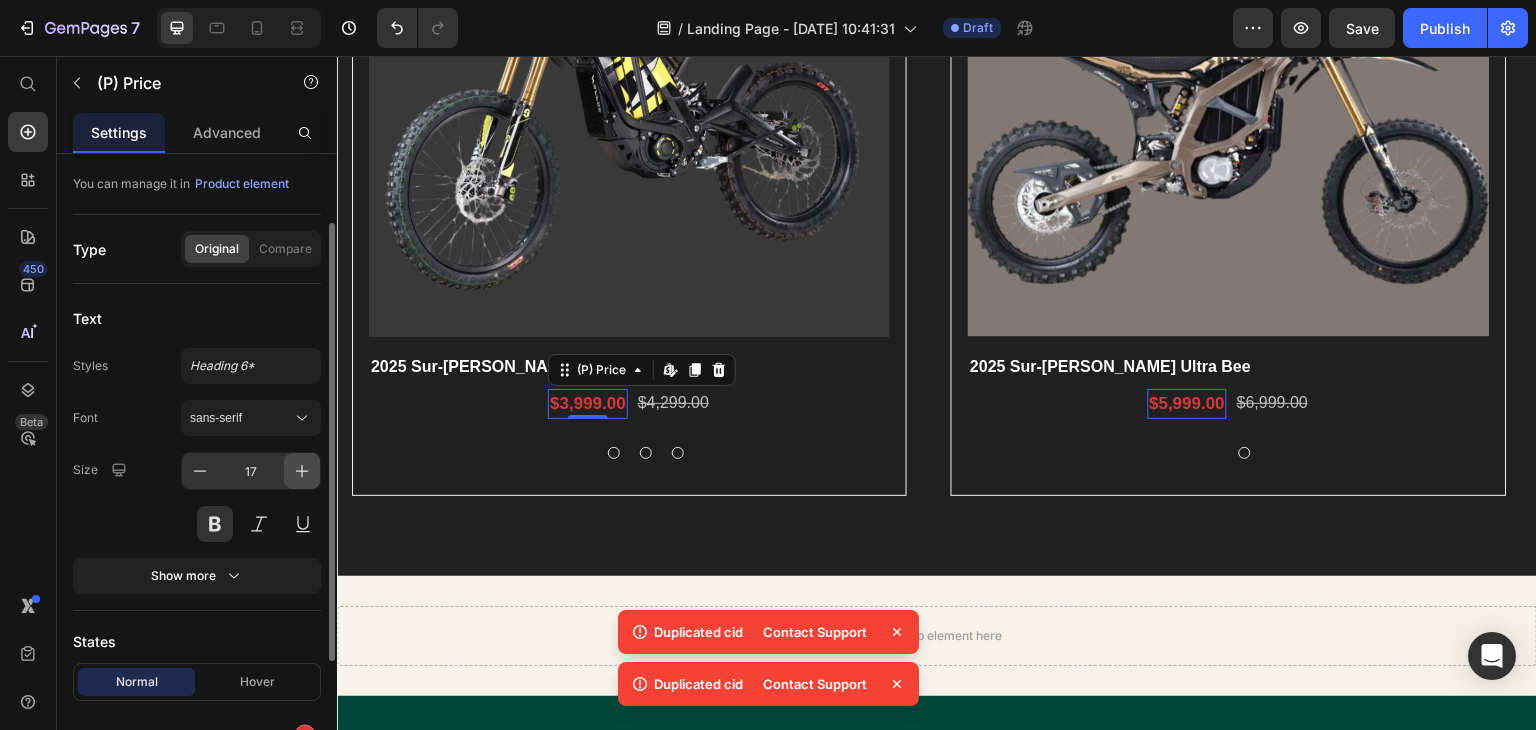 click 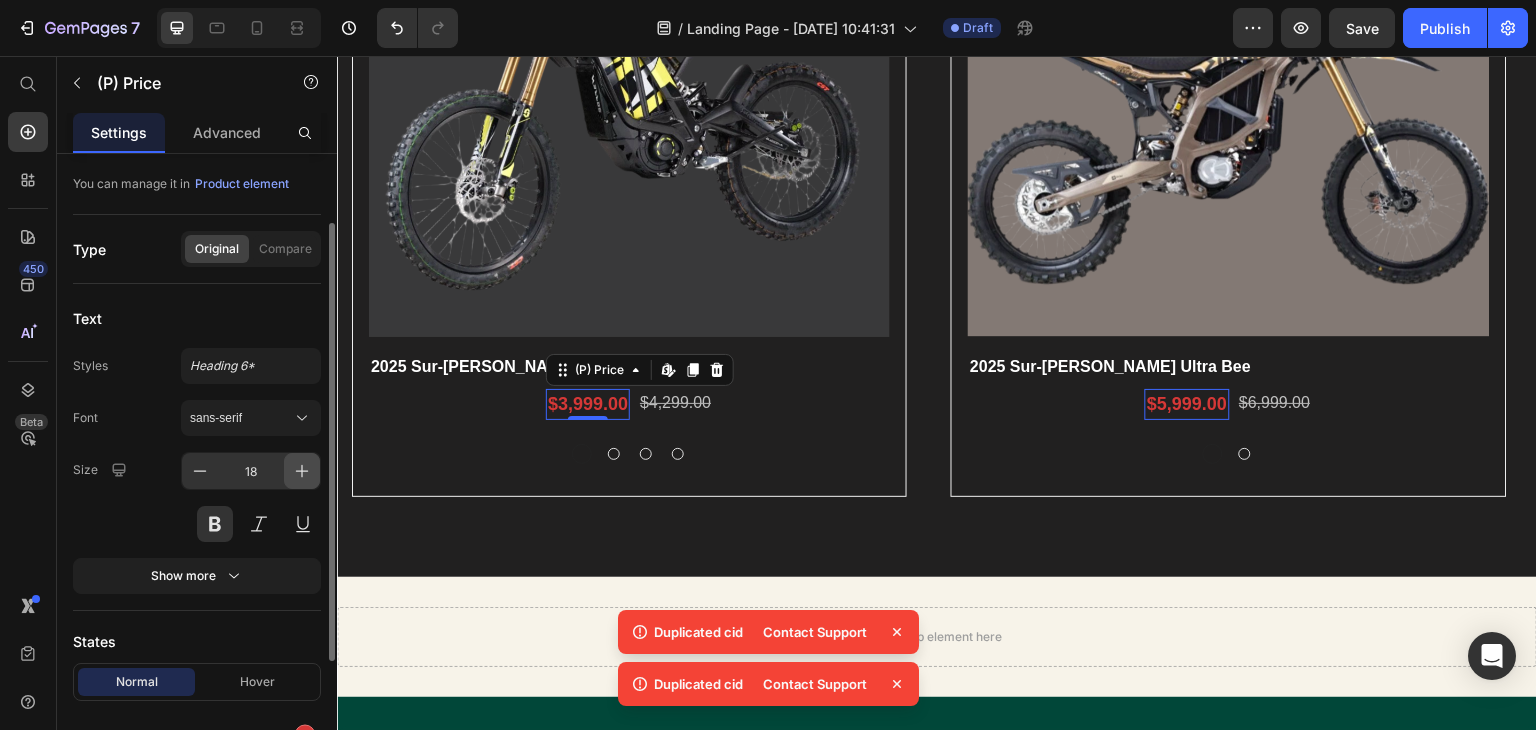 click 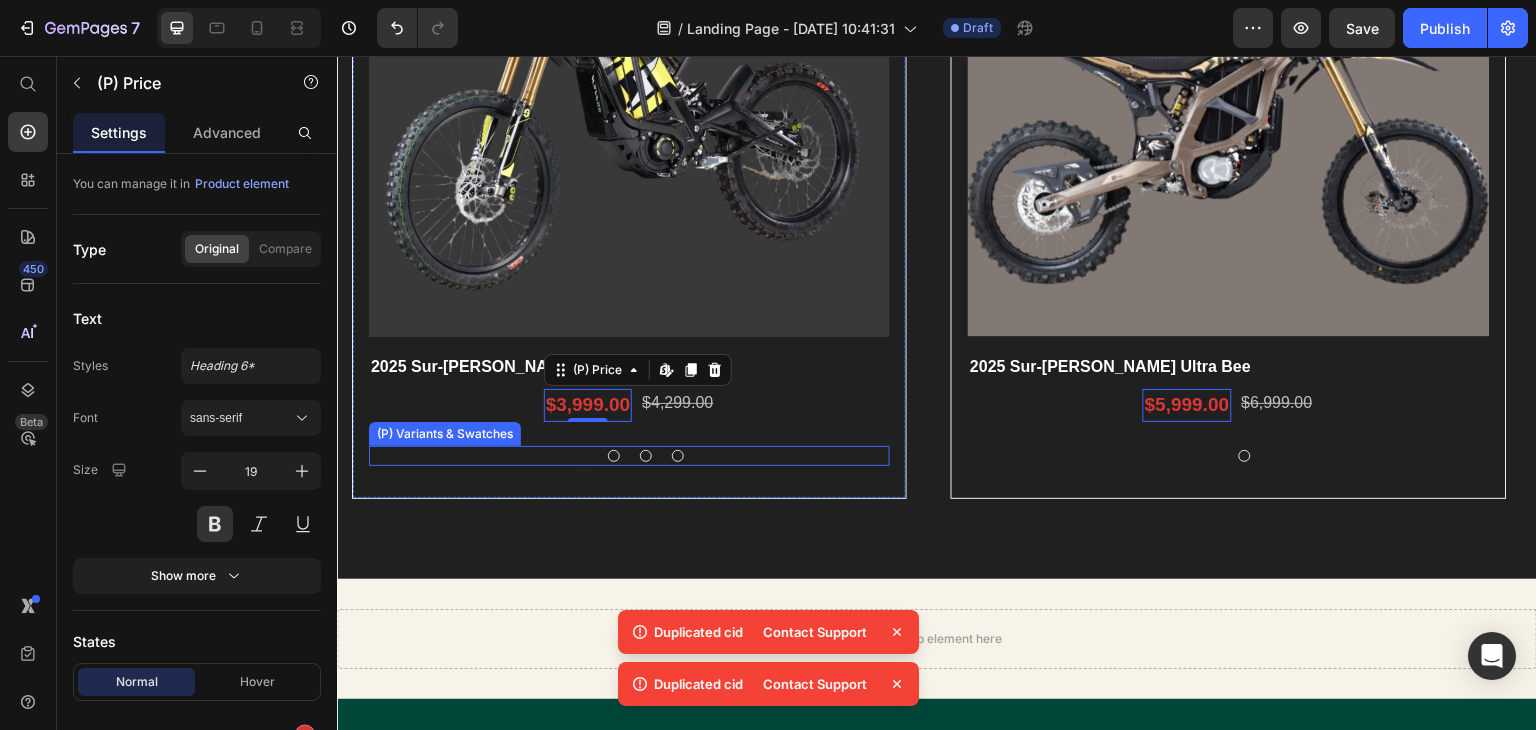 click on "Carbon Black Carbon Black Carbon Black Lapis Blue Lapis Blue Lapis Blue Phantom Purple Phantom Purple Phantom Purple Sage Green Sage Green Sage Green" at bounding box center [629, 456] 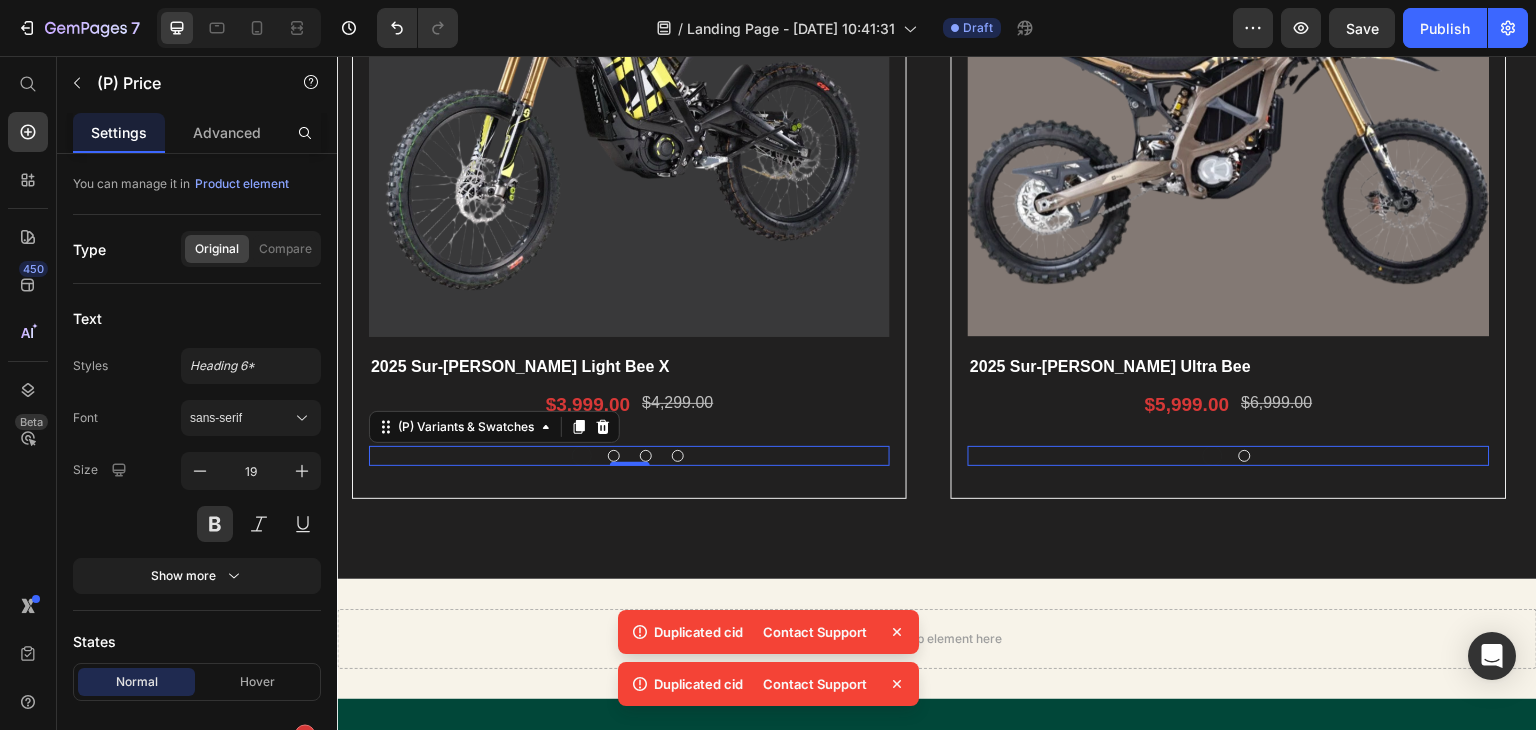 scroll, scrollTop: 0, scrollLeft: 0, axis: both 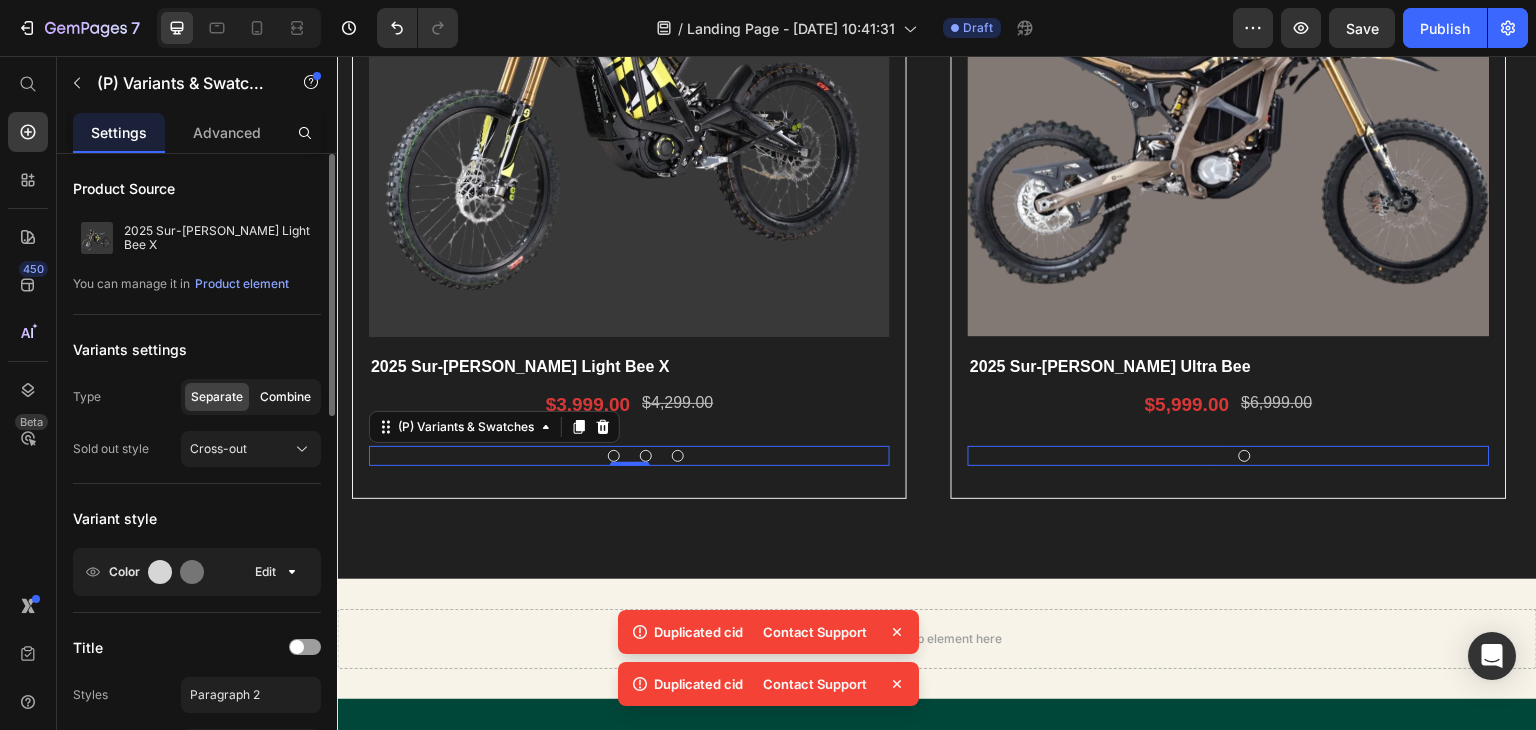 click on "Combine" 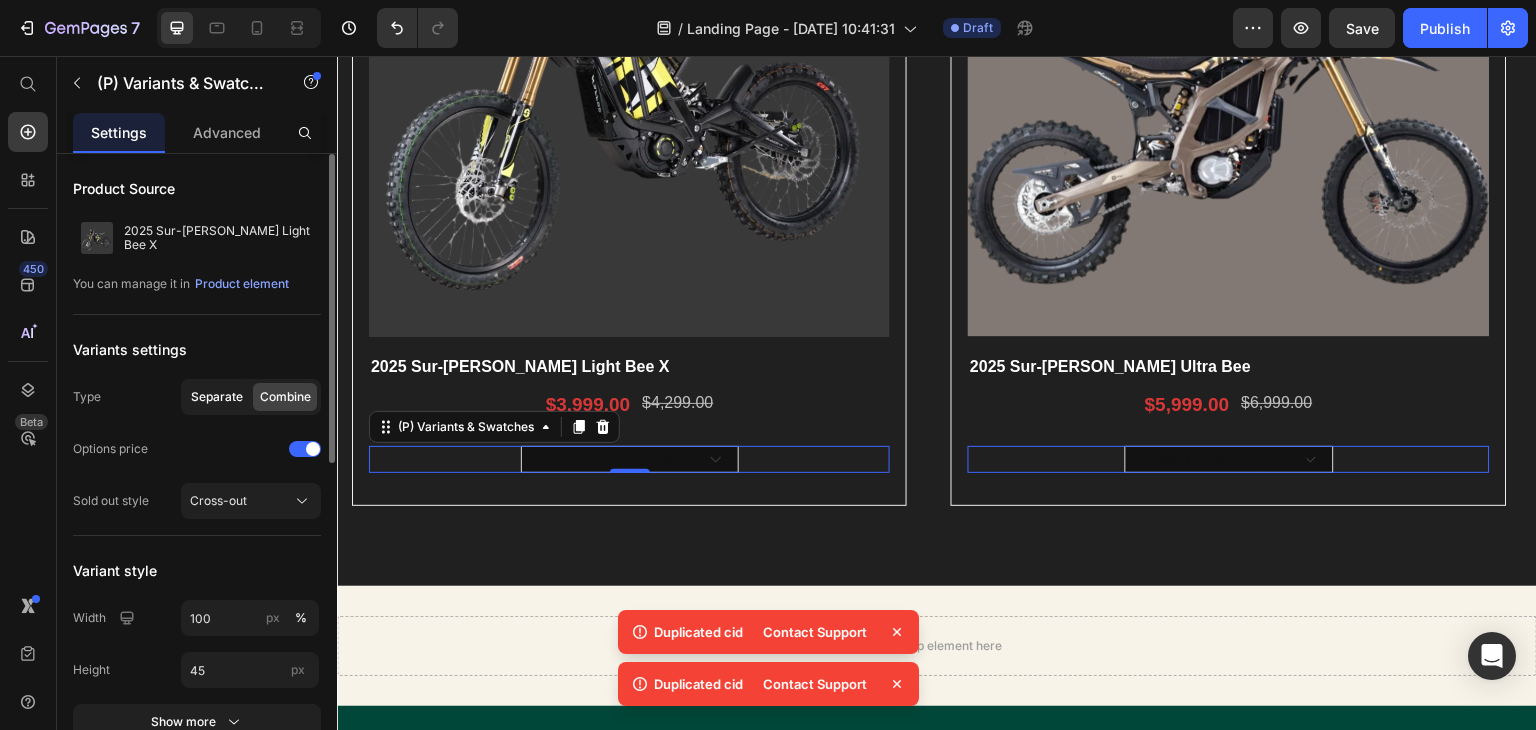 click on "Separate" 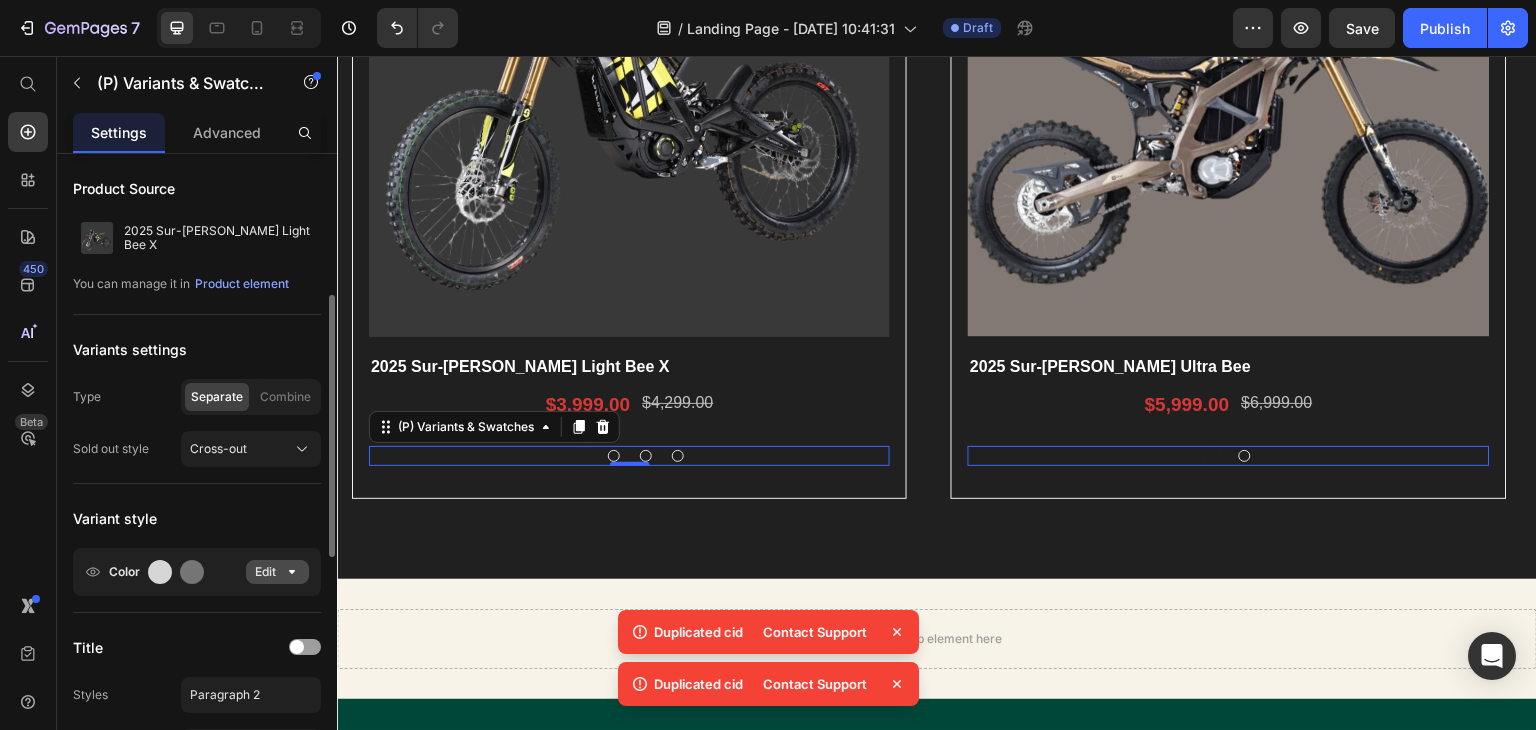 scroll, scrollTop: 100, scrollLeft: 0, axis: vertical 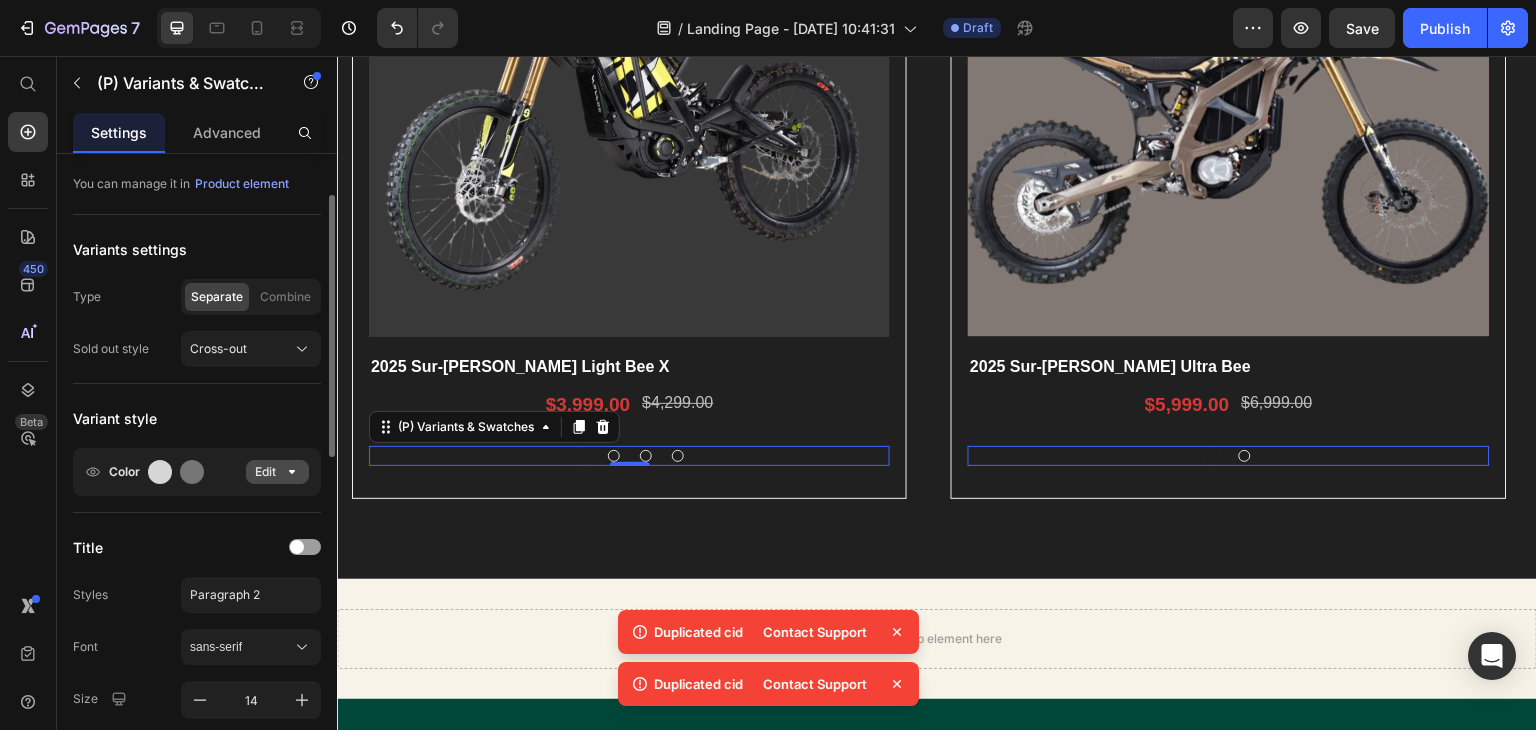 click 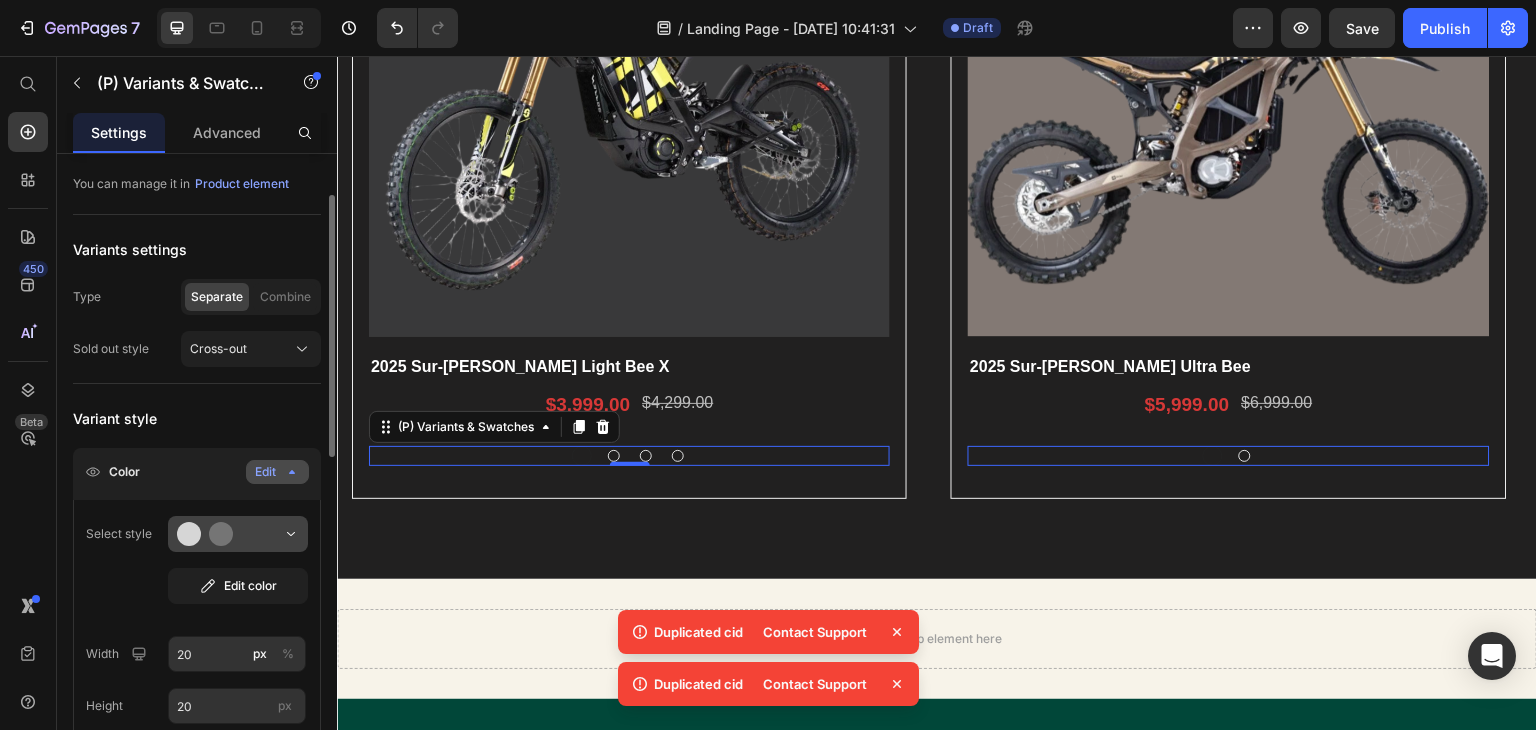 click at bounding box center [238, 534] 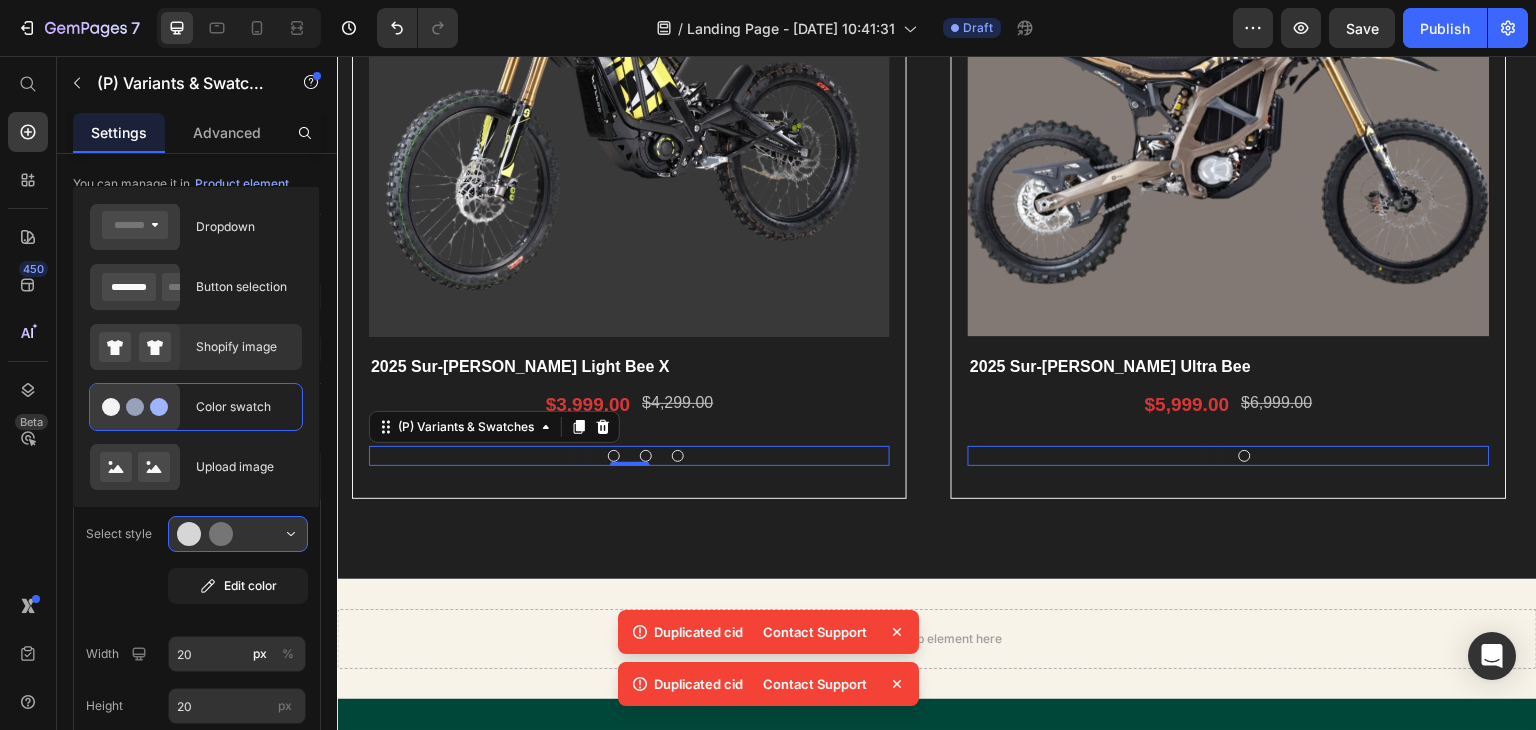 click on "Shopify image" at bounding box center [243, 347] 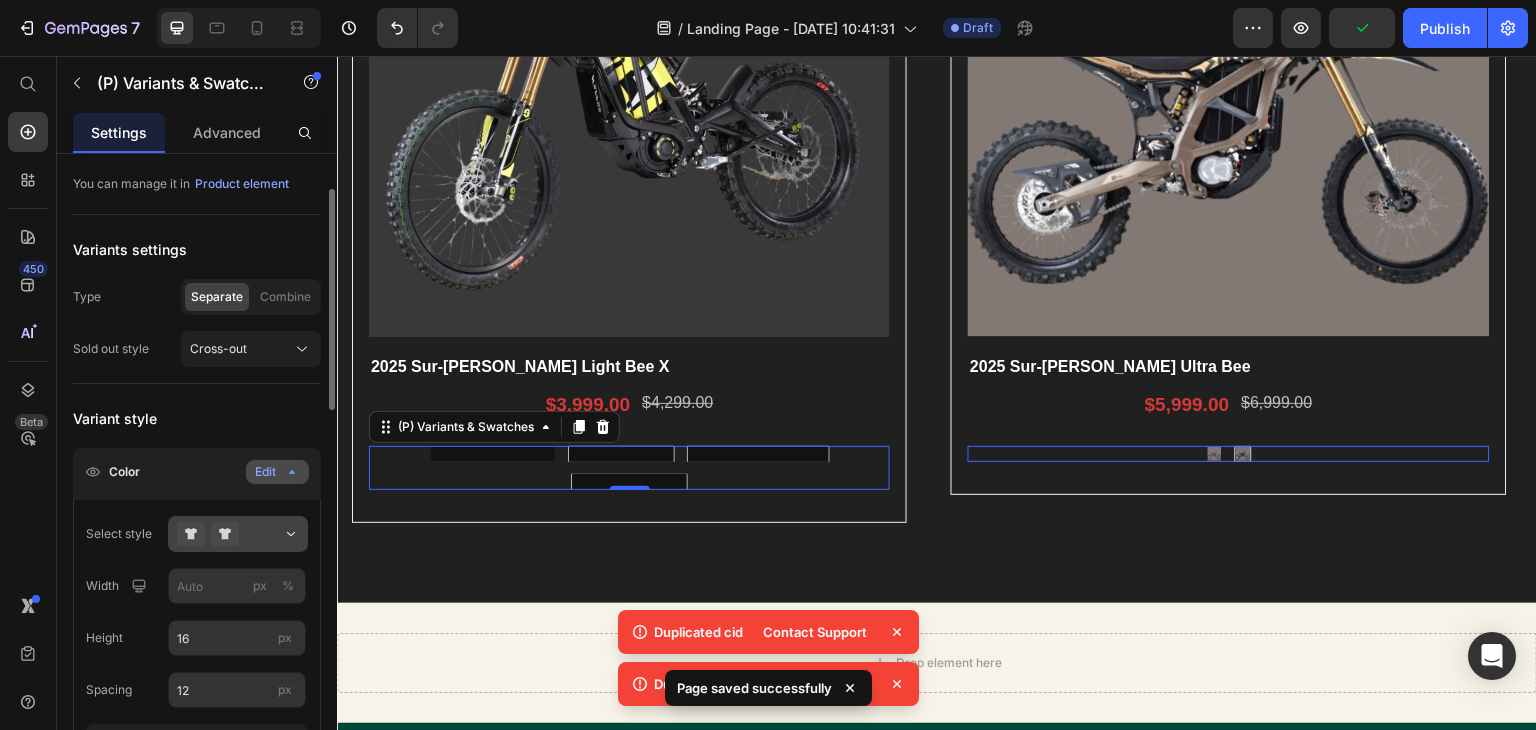 click at bounding box center [238, 534] 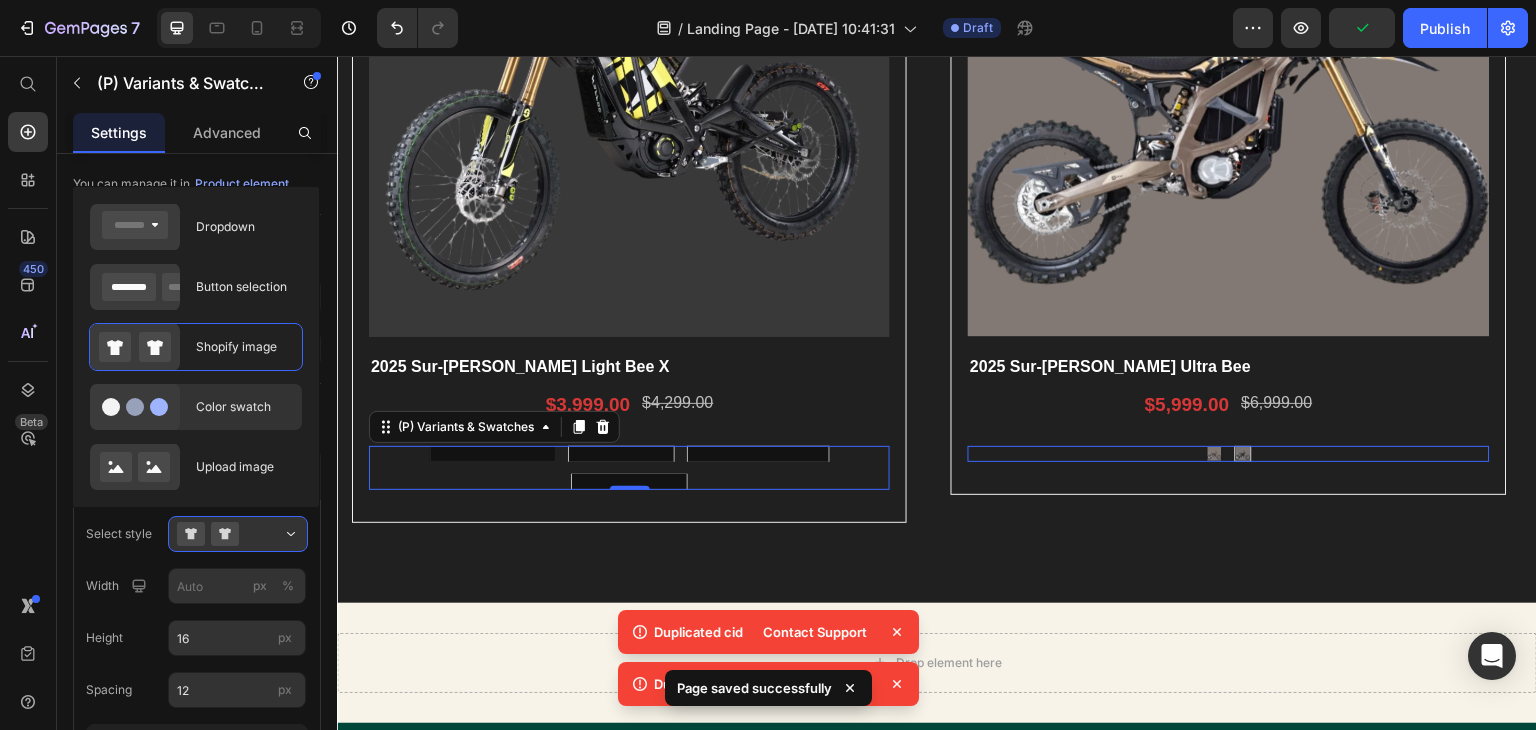 click on "Color swatch" 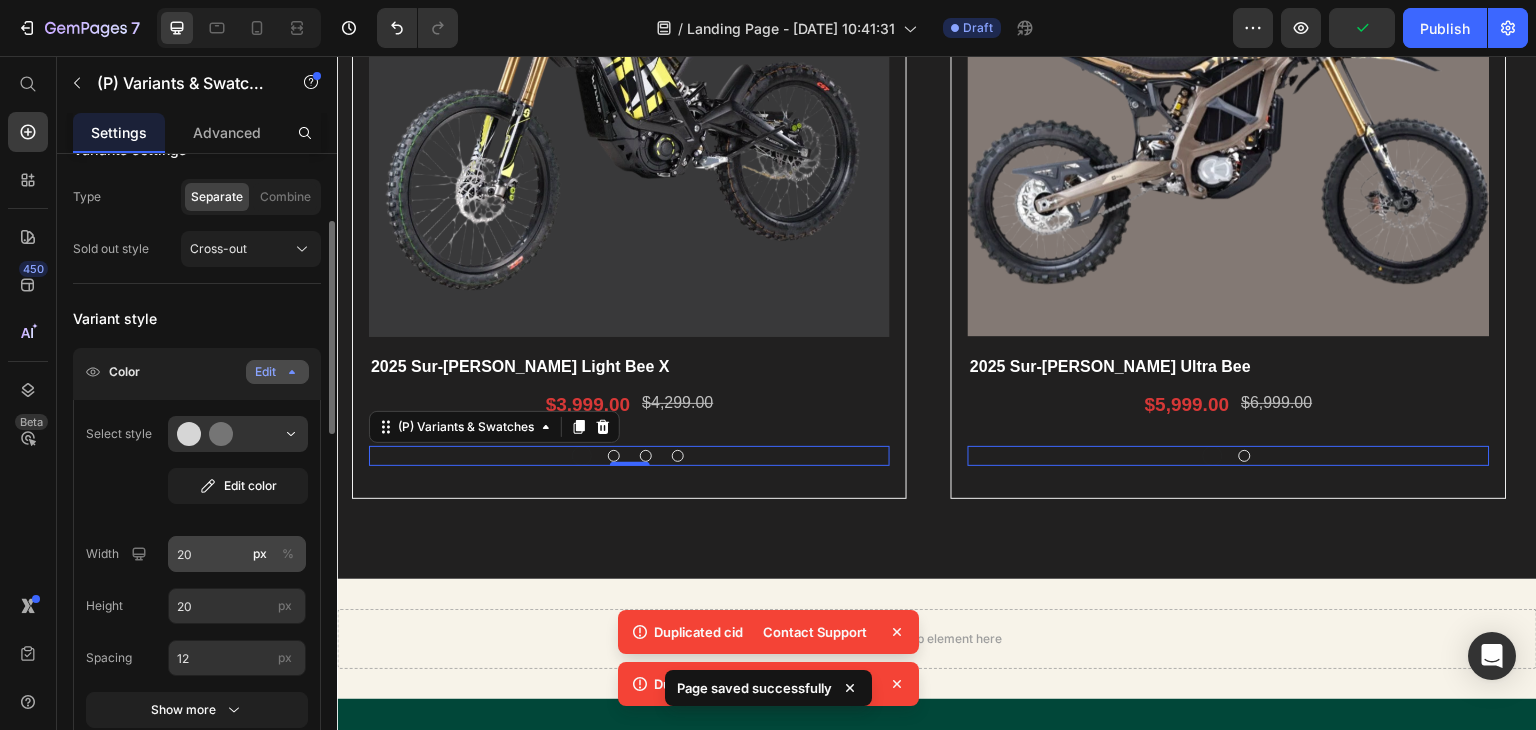 scroll, scrollTop: 300, scrollLeft: 0, axis: vertical 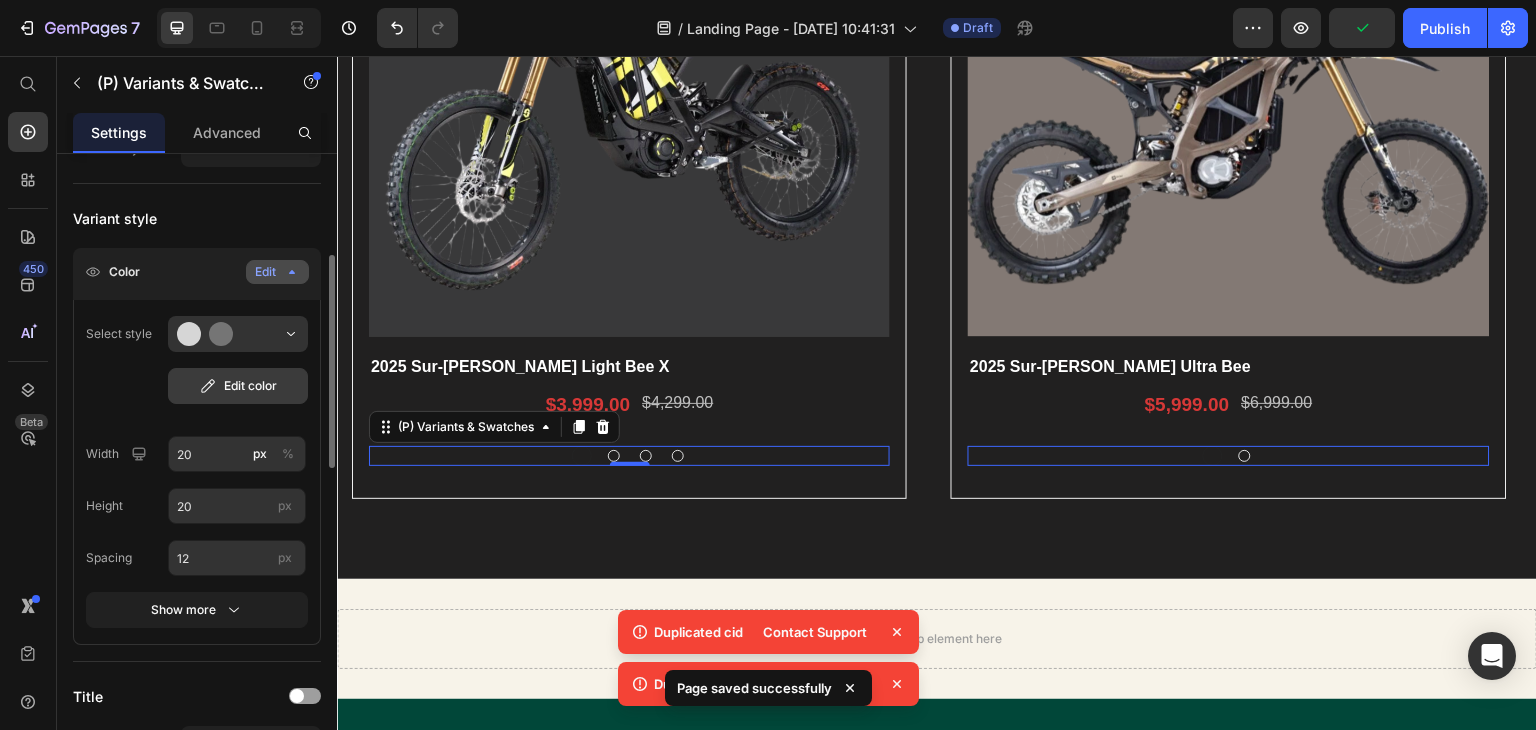 click on "Edit color" at bounding box center (238, 386) 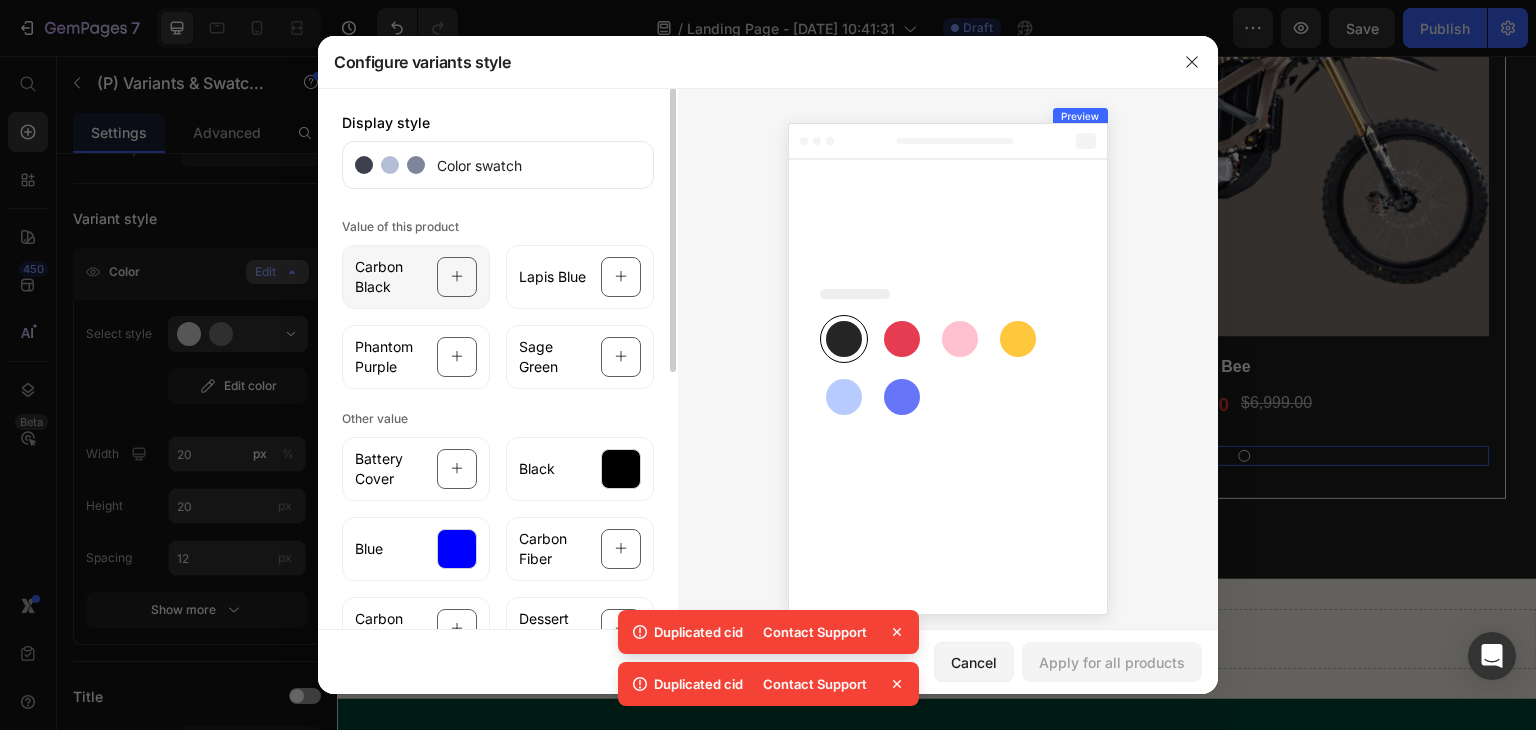 click 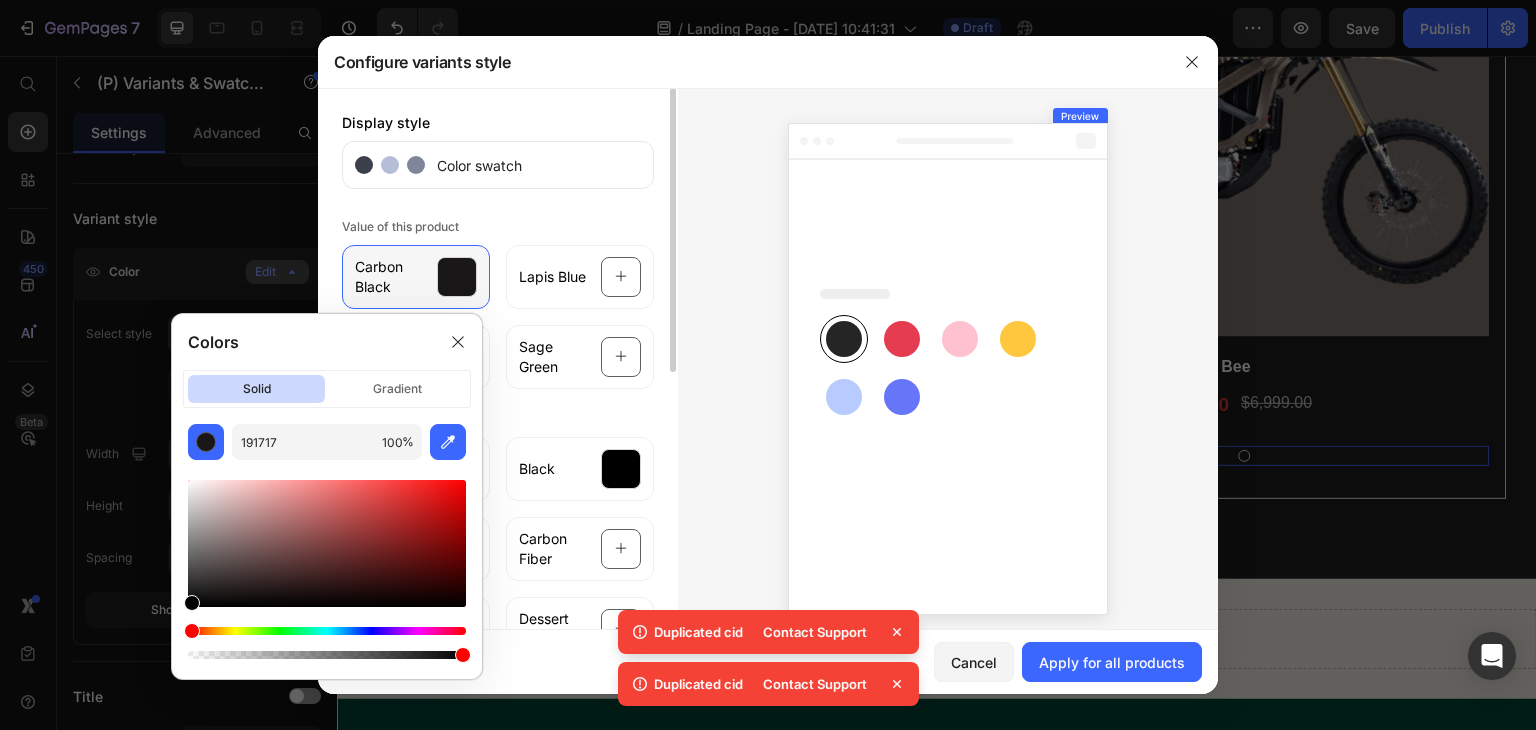 drag, startPoint x: 190, startPoint y: 597, endPoint x: 169, endPoint y: 605, distance: 22.472204 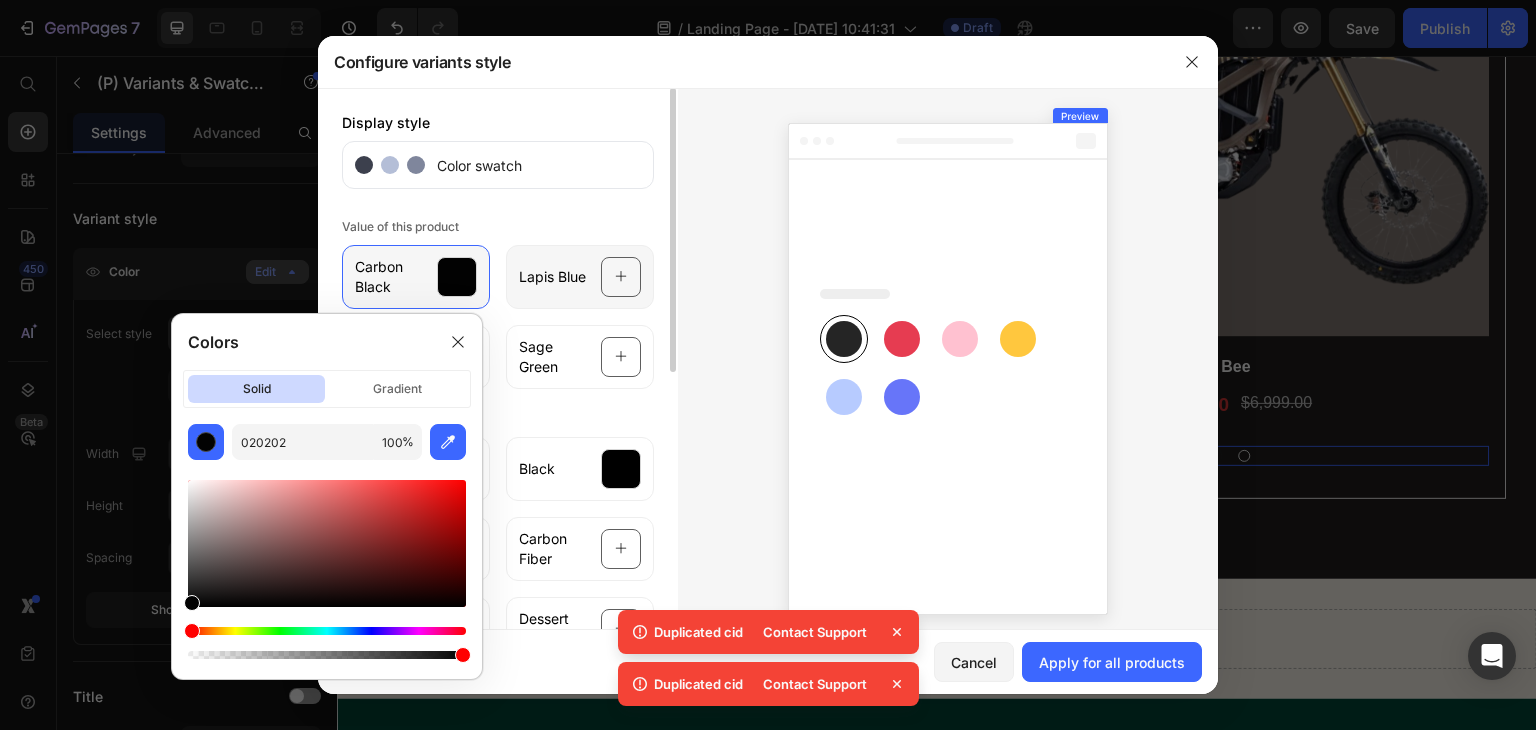 click on "Lapis Blue" at bounding box center (552, 277) 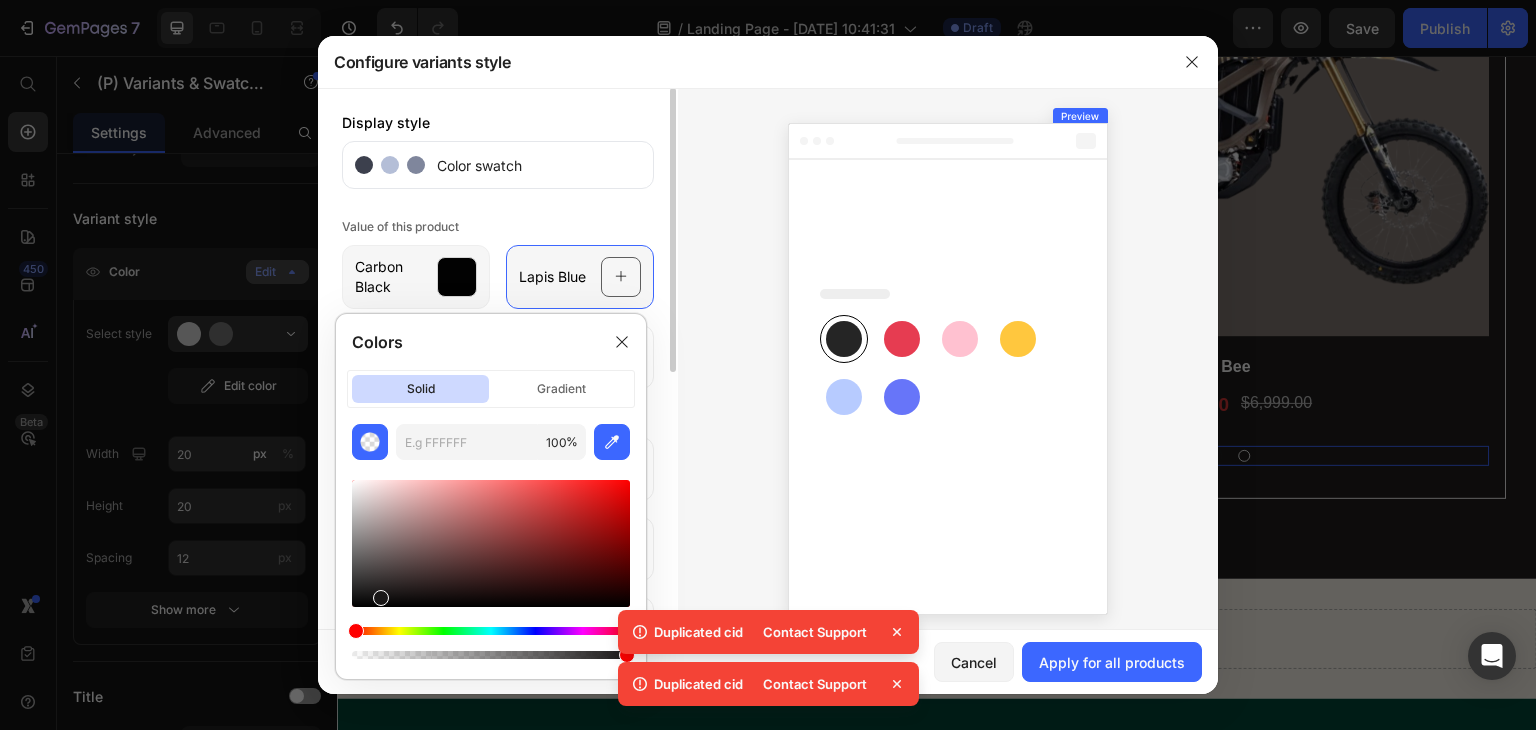 click at bounding box center (621, 277) 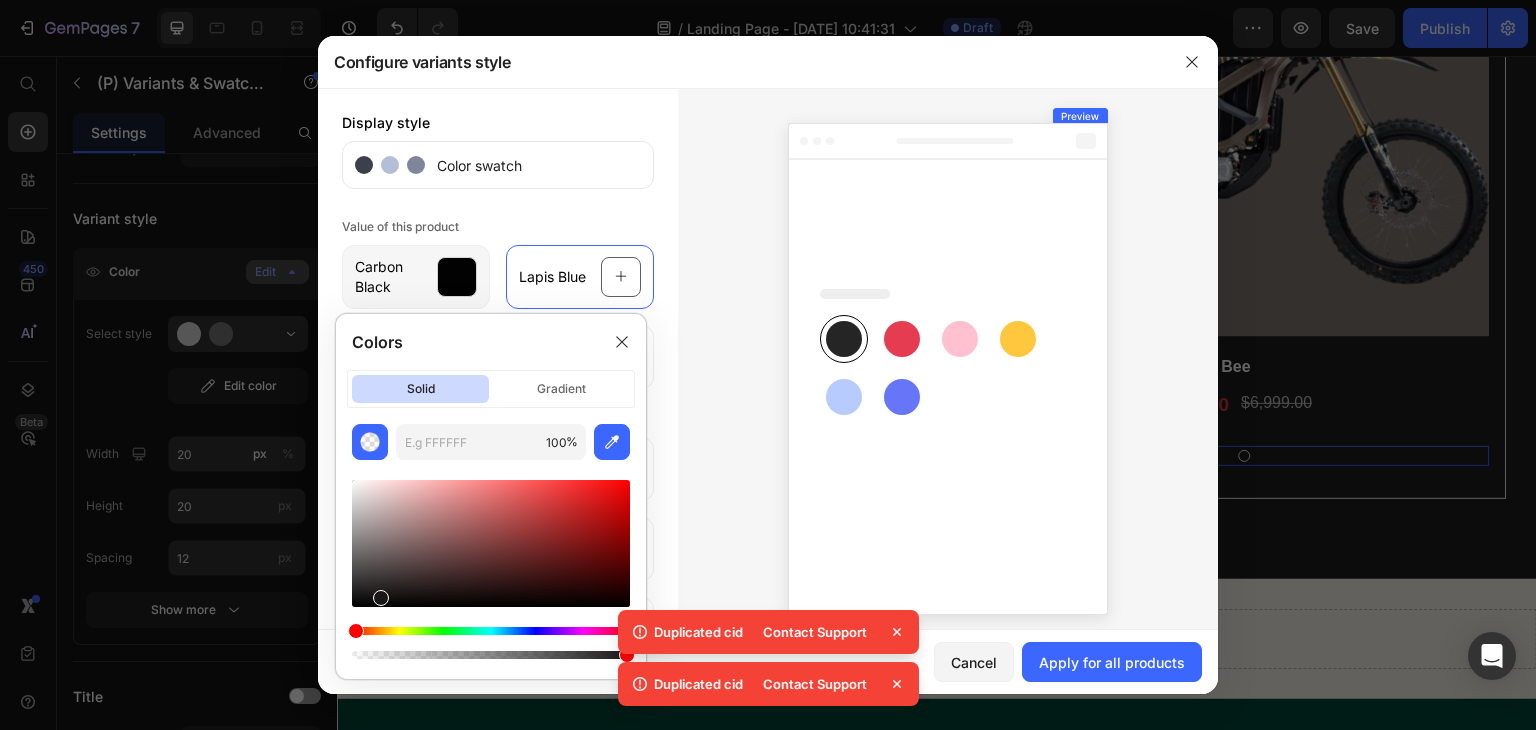 click 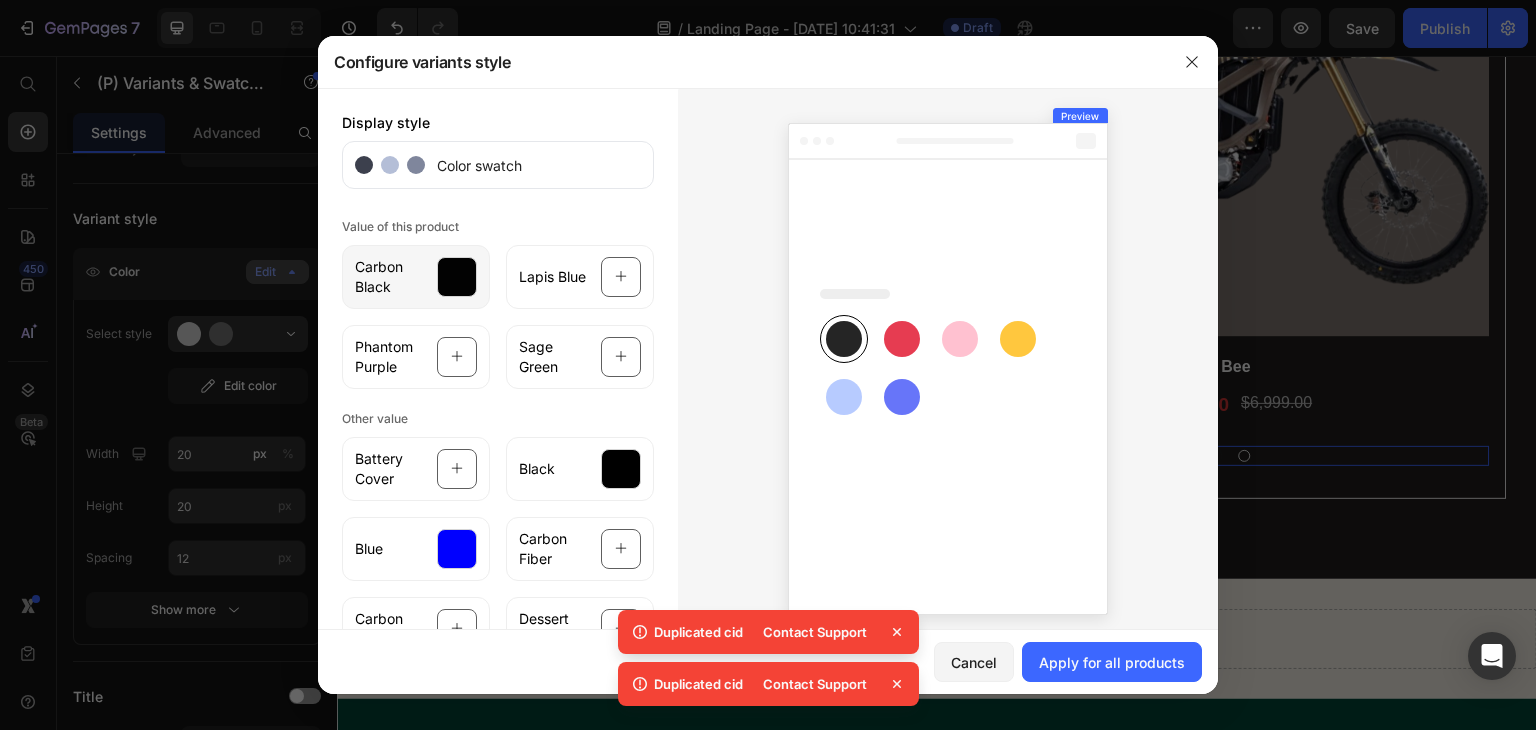 click 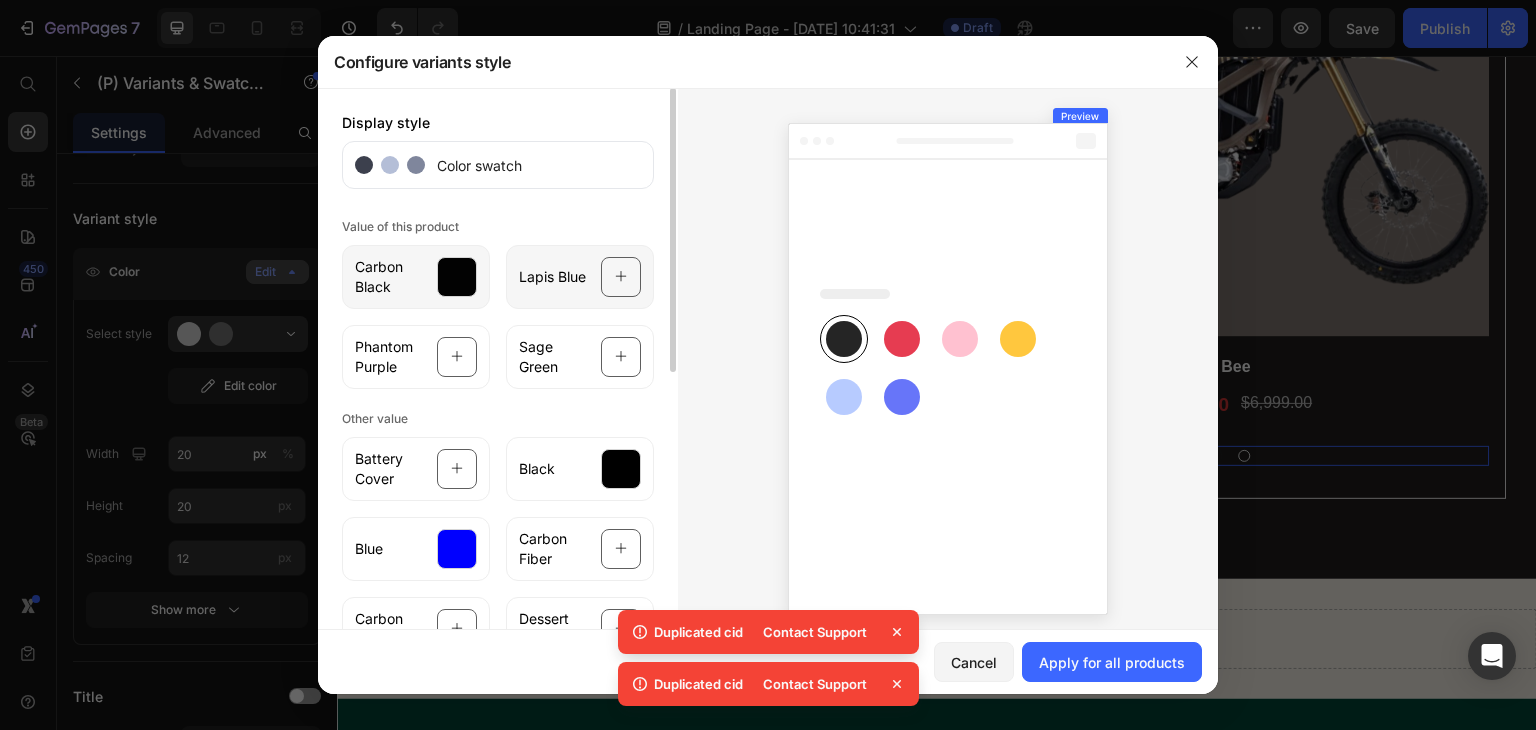 click at bounding box center (621, 277) 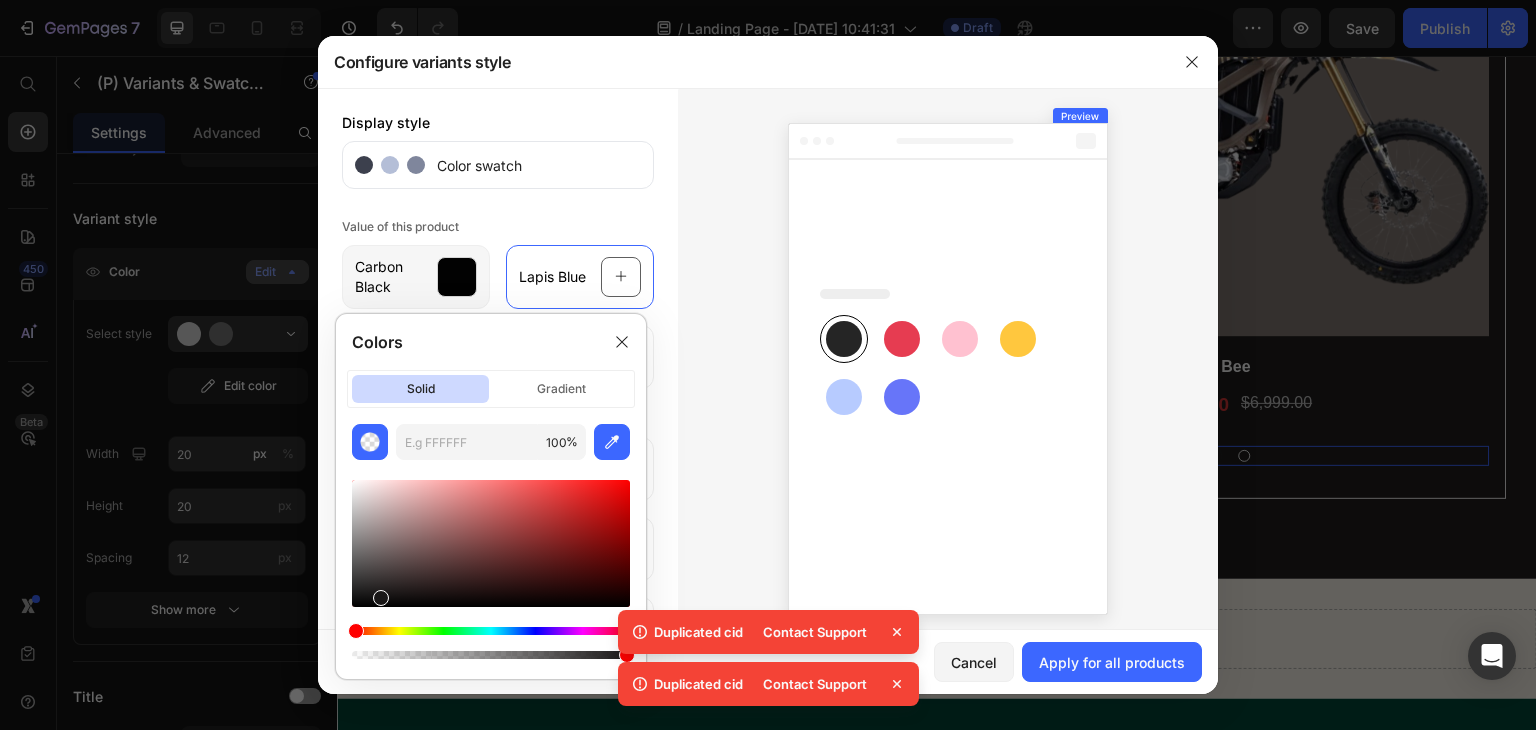 drag, startPoint x: 478, startPoint y: 634, endPoint x: 504, endPoint y: 628, distance: 26.683329 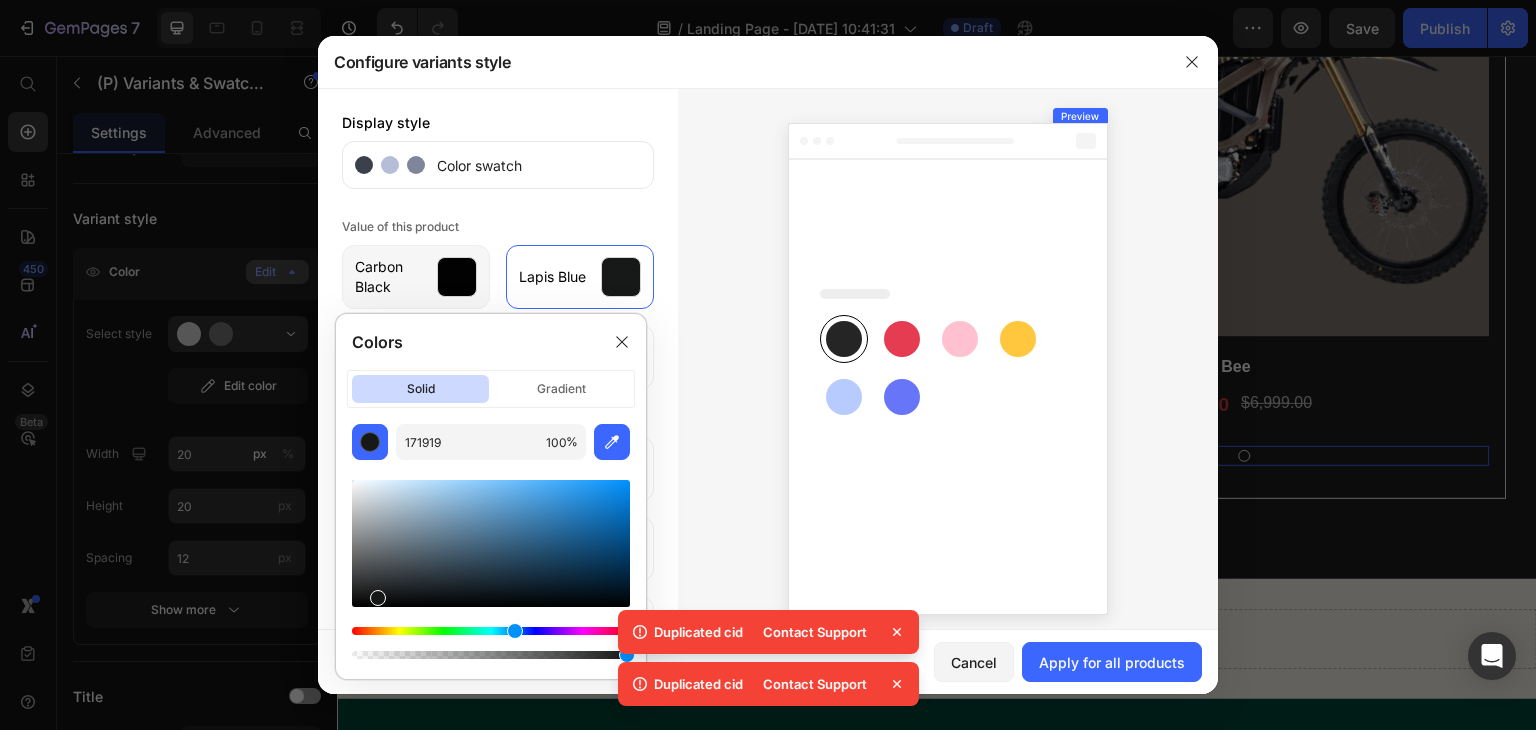 drag, startPoint x: 495, startPoint y: 633, endPoint x: 516, endPoint y: 629, distance: 21.377558 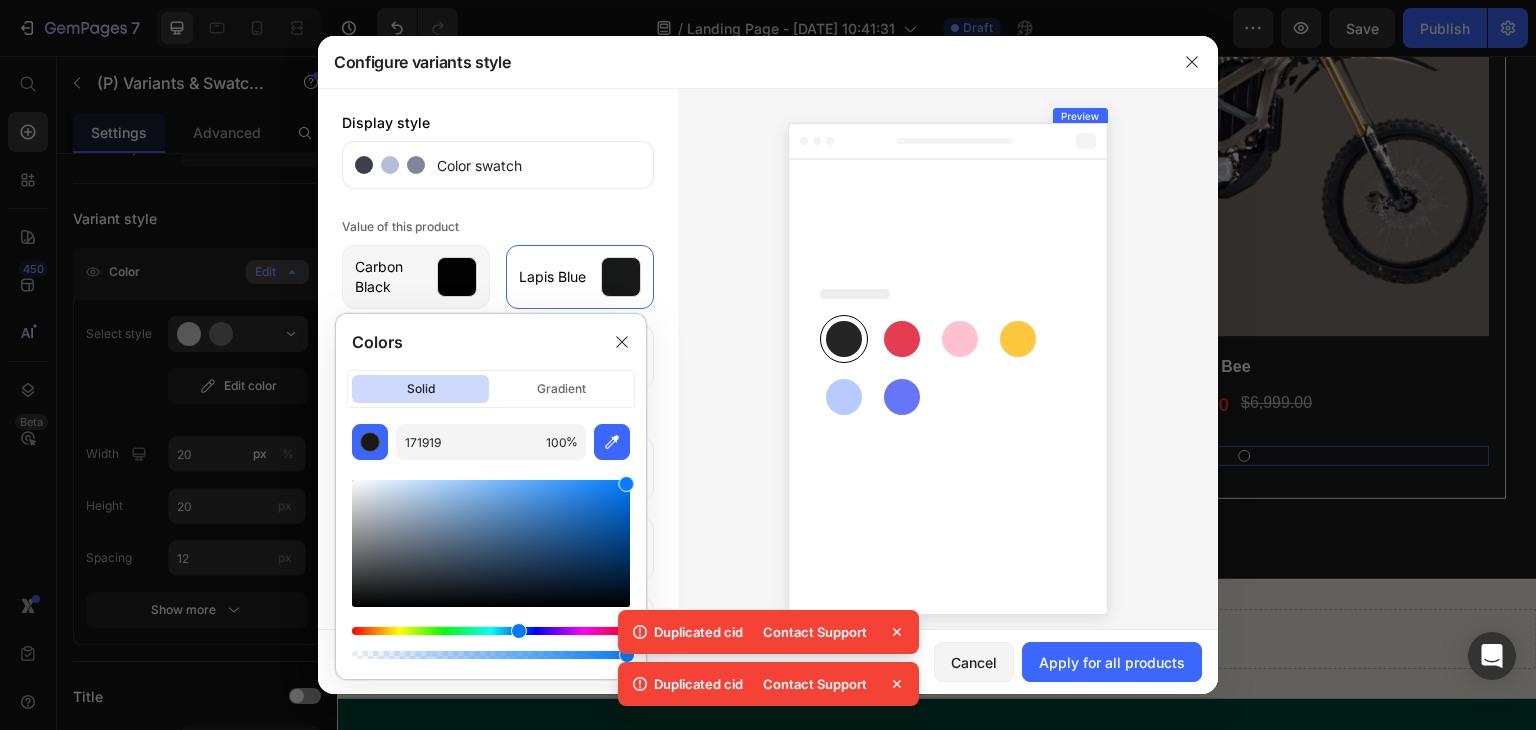 drag, startPoint x: 565, startPoint y: 509, endPoint x: 626, endPoint y: 464, distance: 75.802376 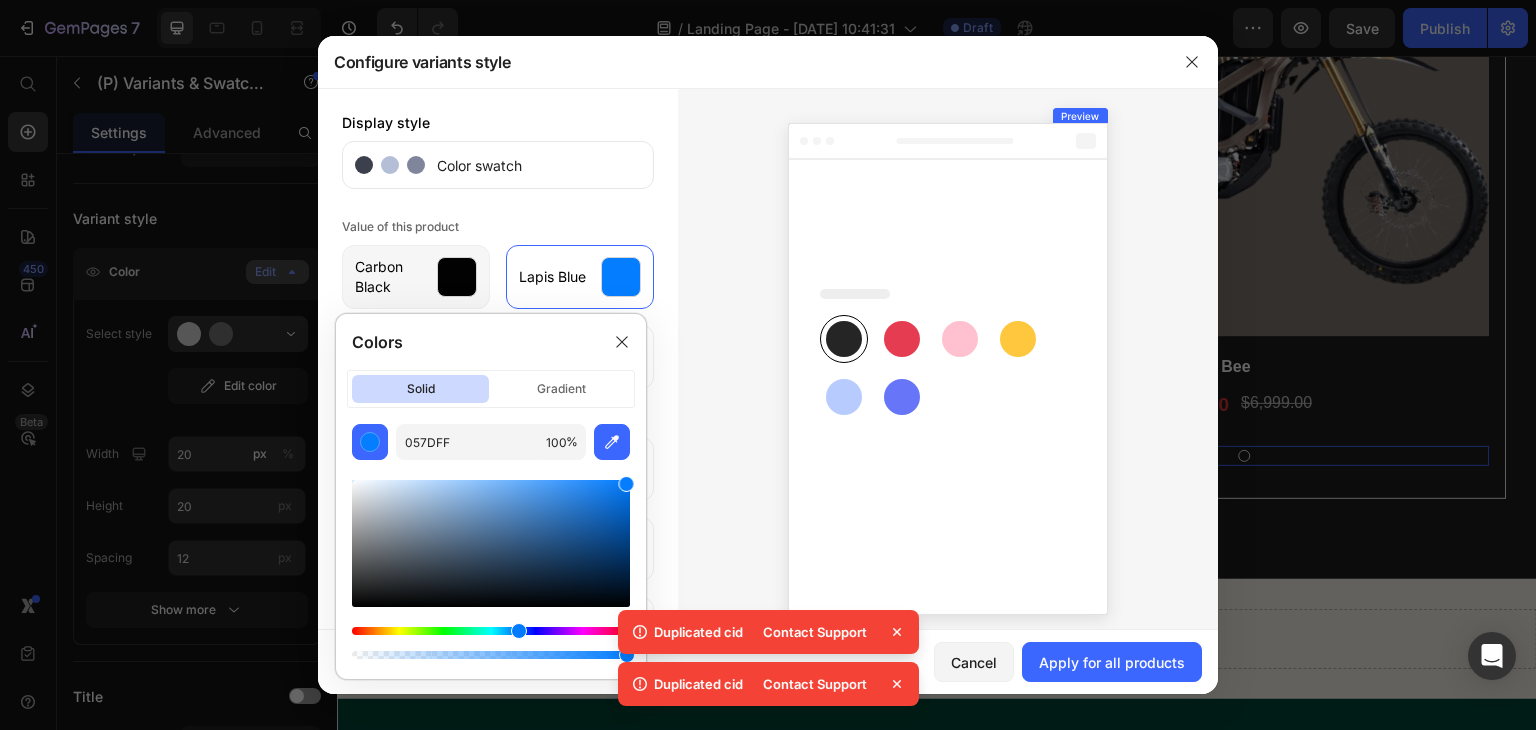 click at bounding box center (948, 365) 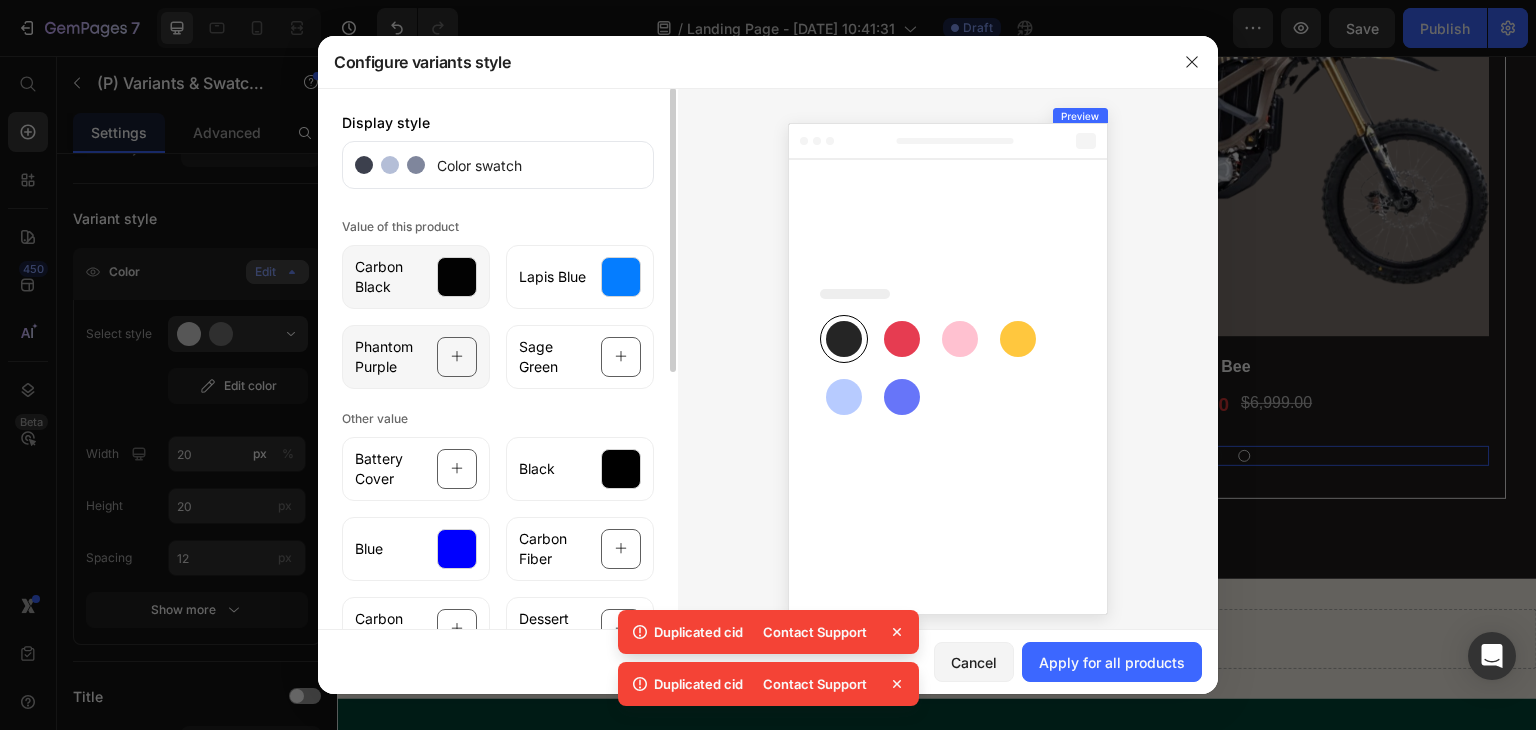 click 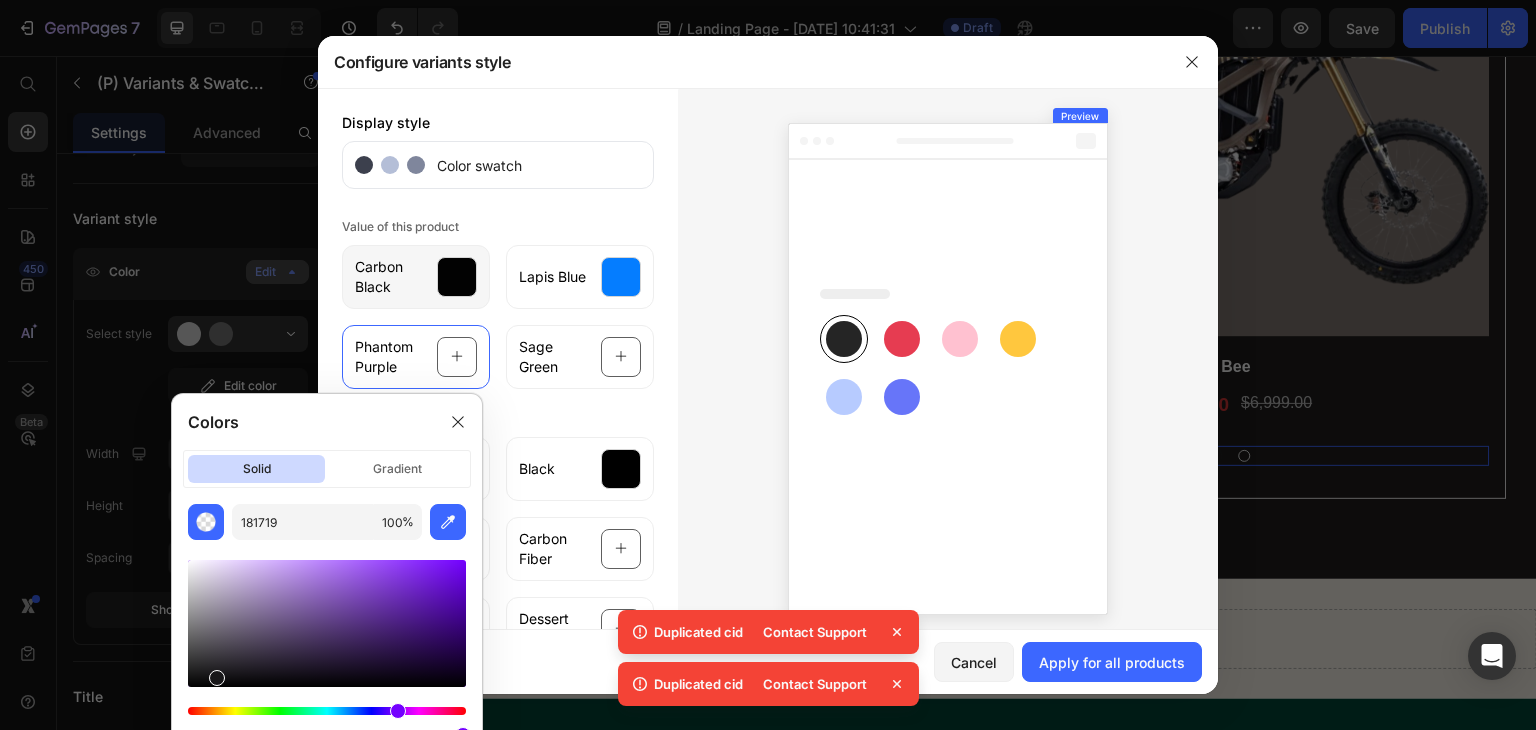 drag, startPoint x: 344, startPoint y: 707, endPoint x: 396, endPoint y: 696, distance: 53.15073 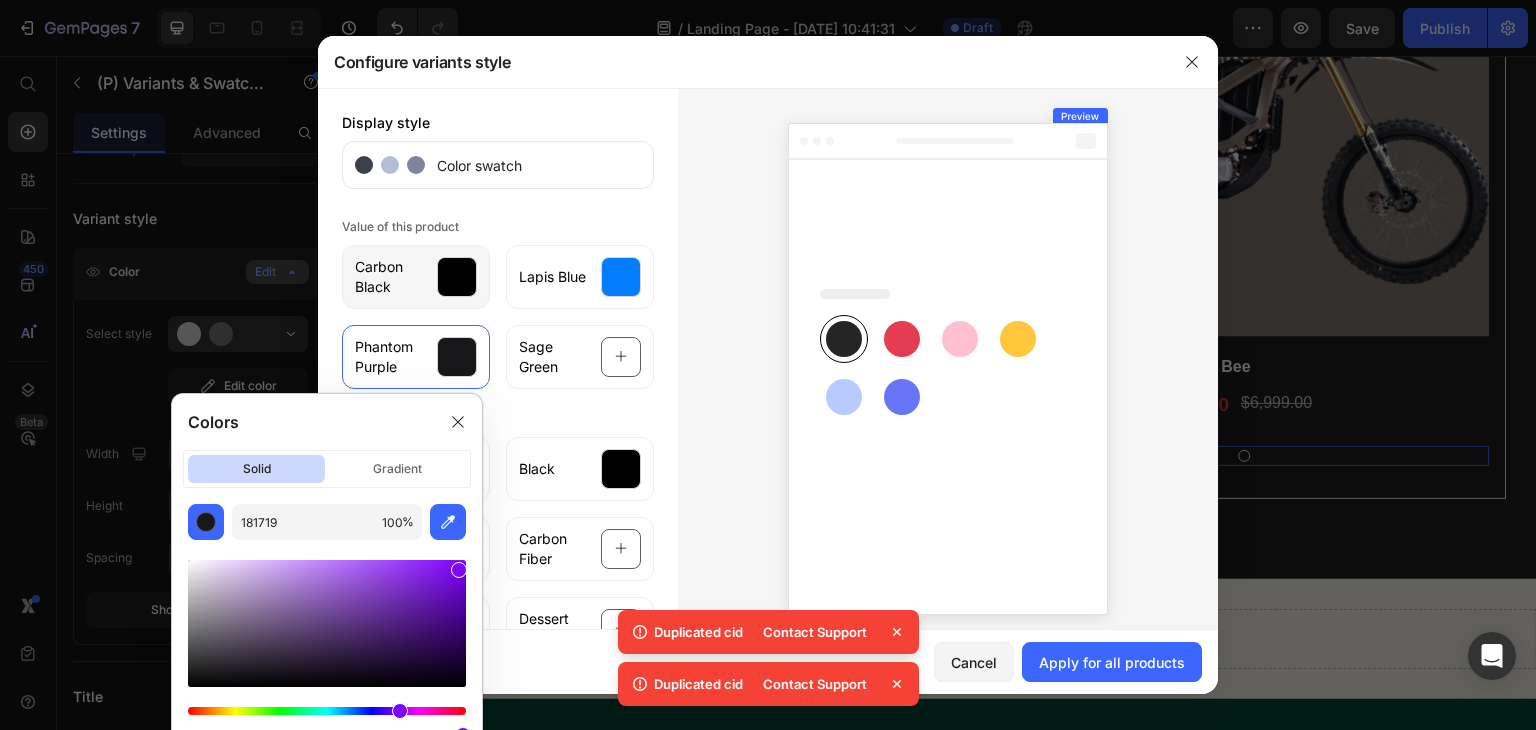 drag, startPoint x: 418, startPoint y: 588, endPoint x: 464, endPoint y: 560, distance: 53.851646 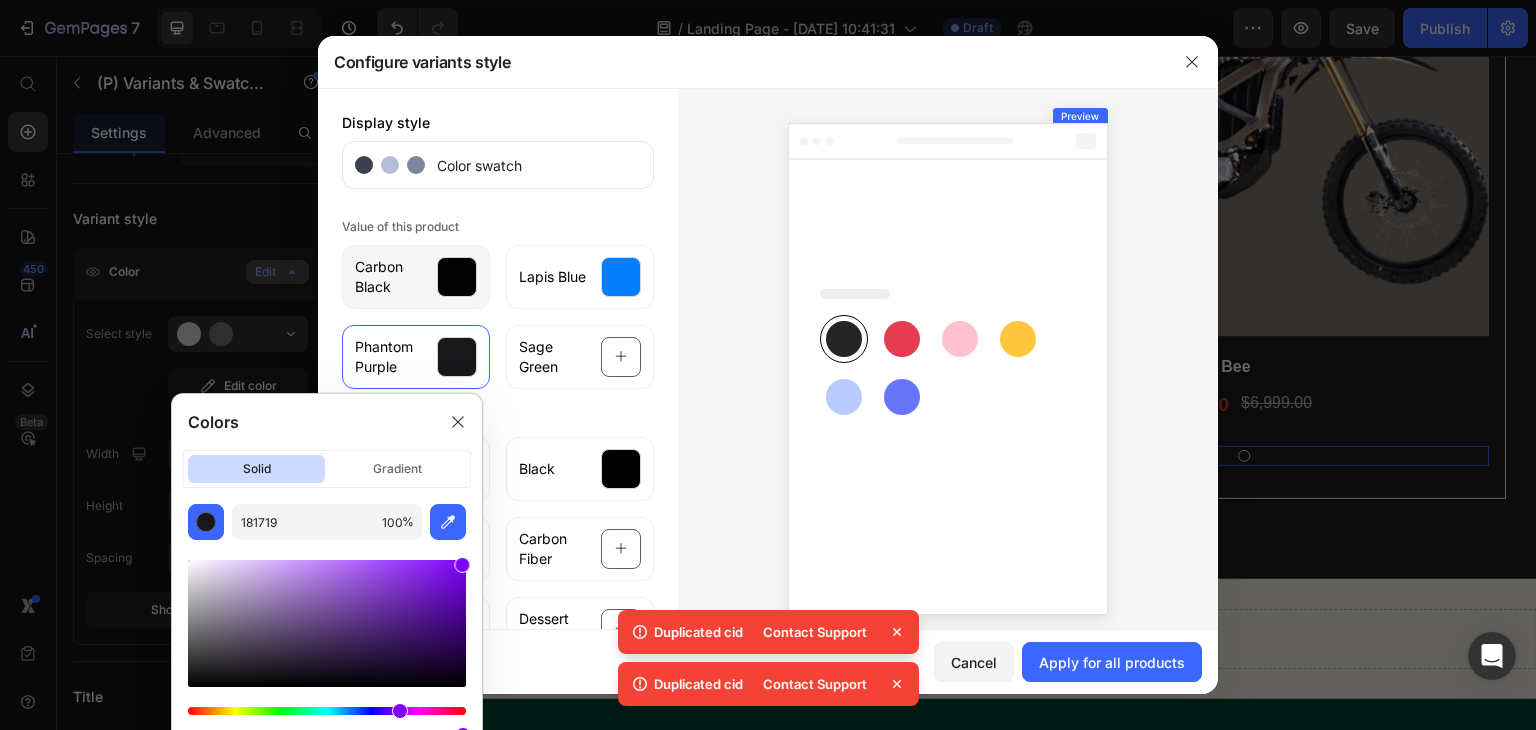 type on "7F02FC" 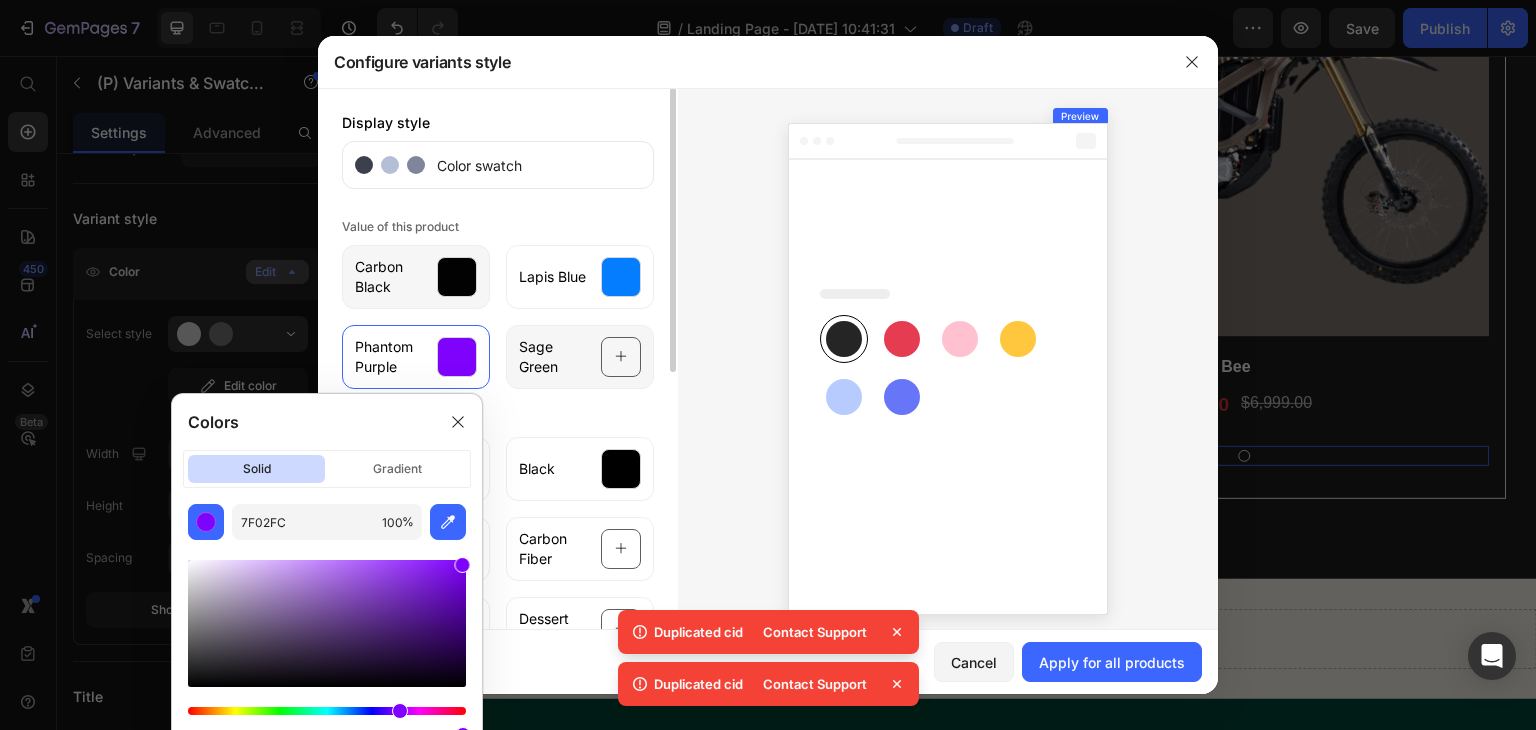 drag, startPoint x: 638, startPoint y: 358, endPoint x: 619, endPoint y: 356, distance: 19.104973 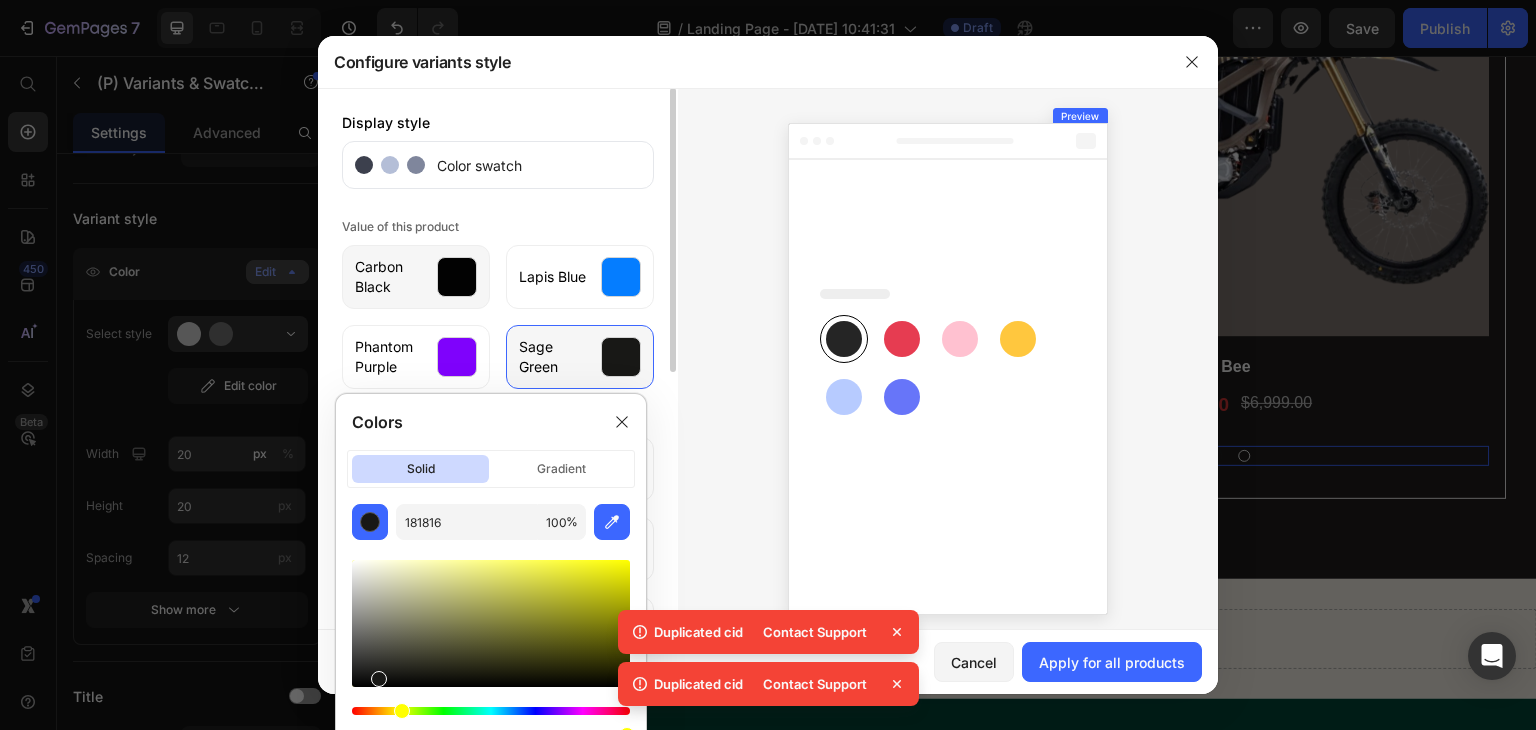 drag, startPoint x: 452, startPoint y: 713, endPoint x: 411, endPoint y: 709, distance: 41.19466 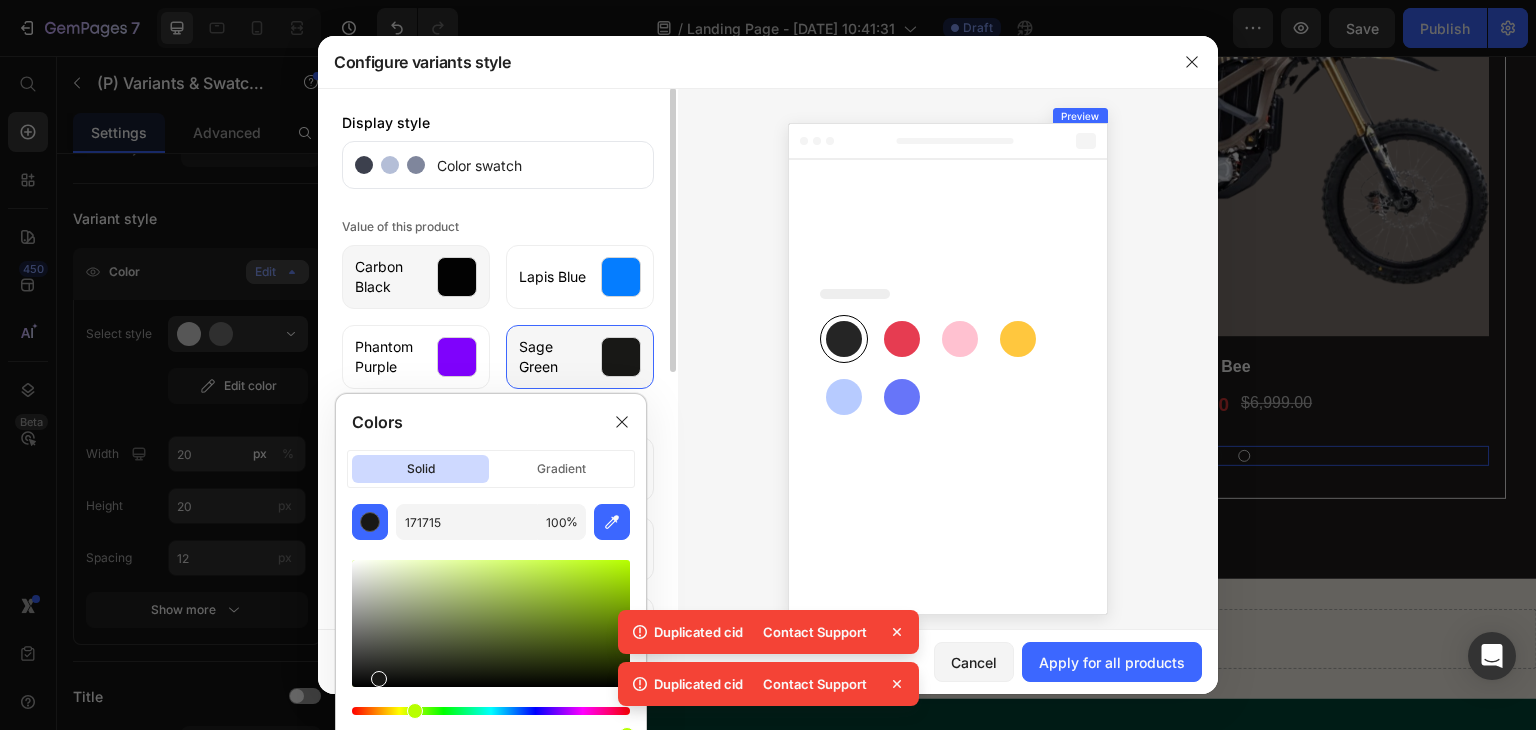 drag, startPoint x: 402, startPoint y: 711, endPoint x: 412, endPoint y: 710, distance: 10.049875 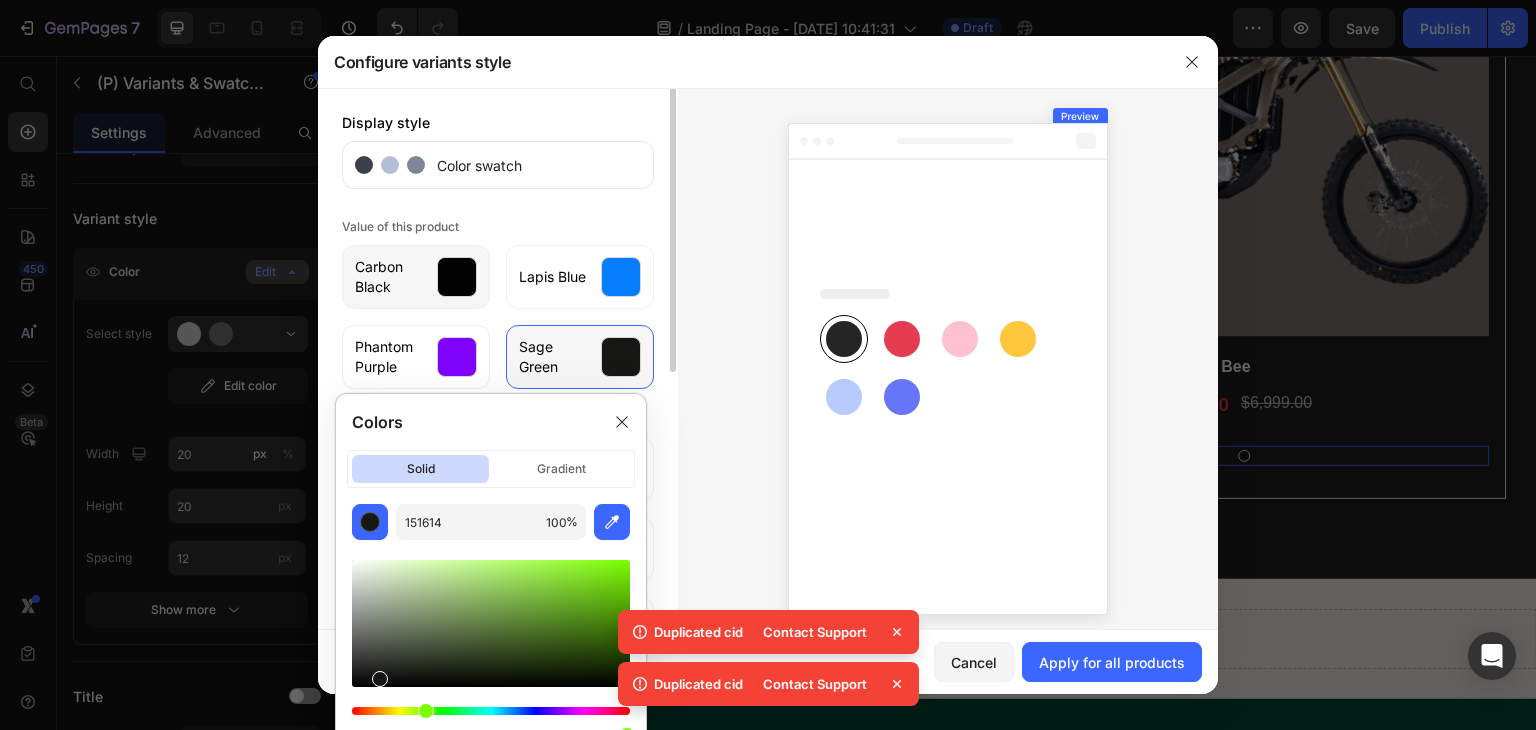 drag, startPoint x: 403, startPoint y: 708, endPoint x: 423, endPoint y: 712, distance: 20.396078 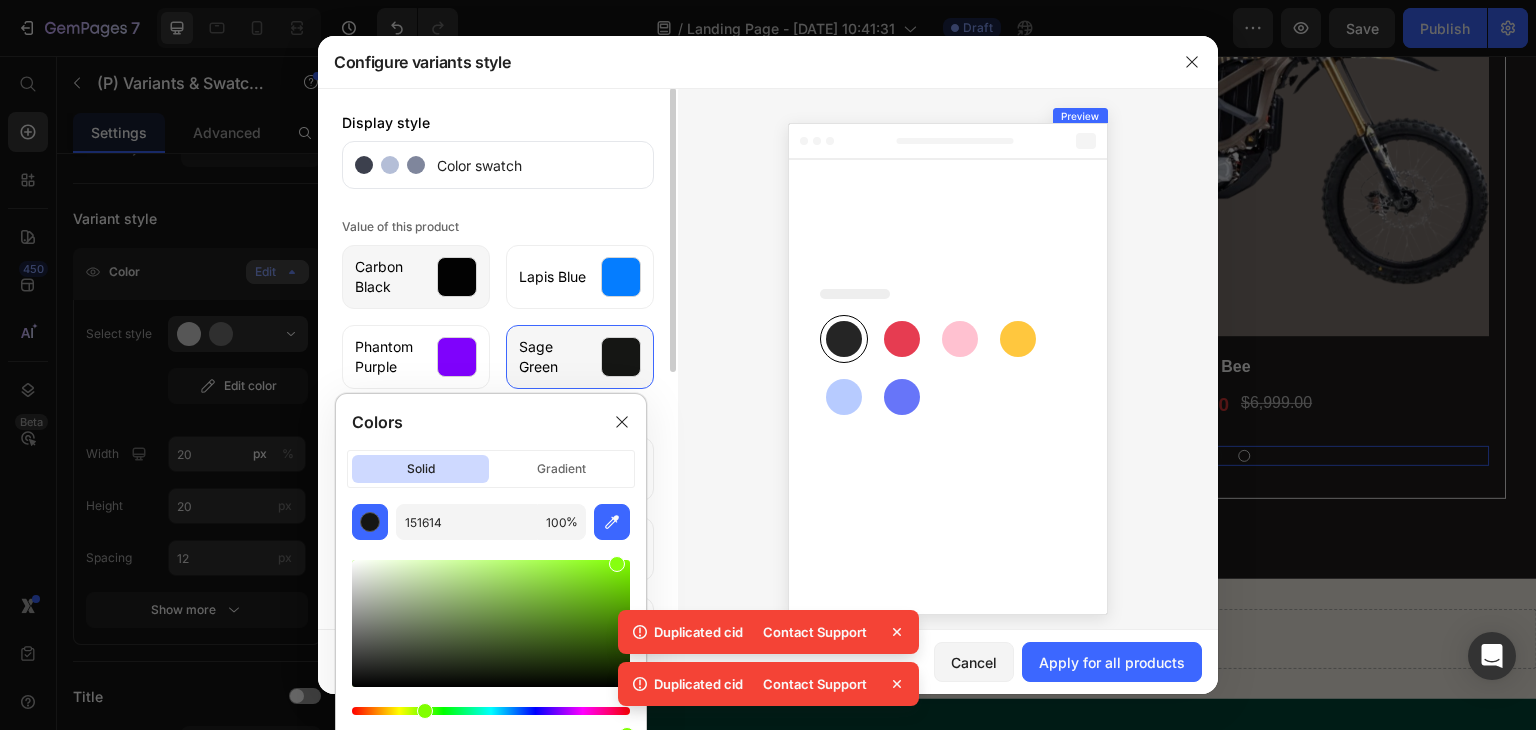 drag, startPoint x: 571, startPoint y: 625, endPoint x: 616, endPoint y: 554, distance: 84.0595 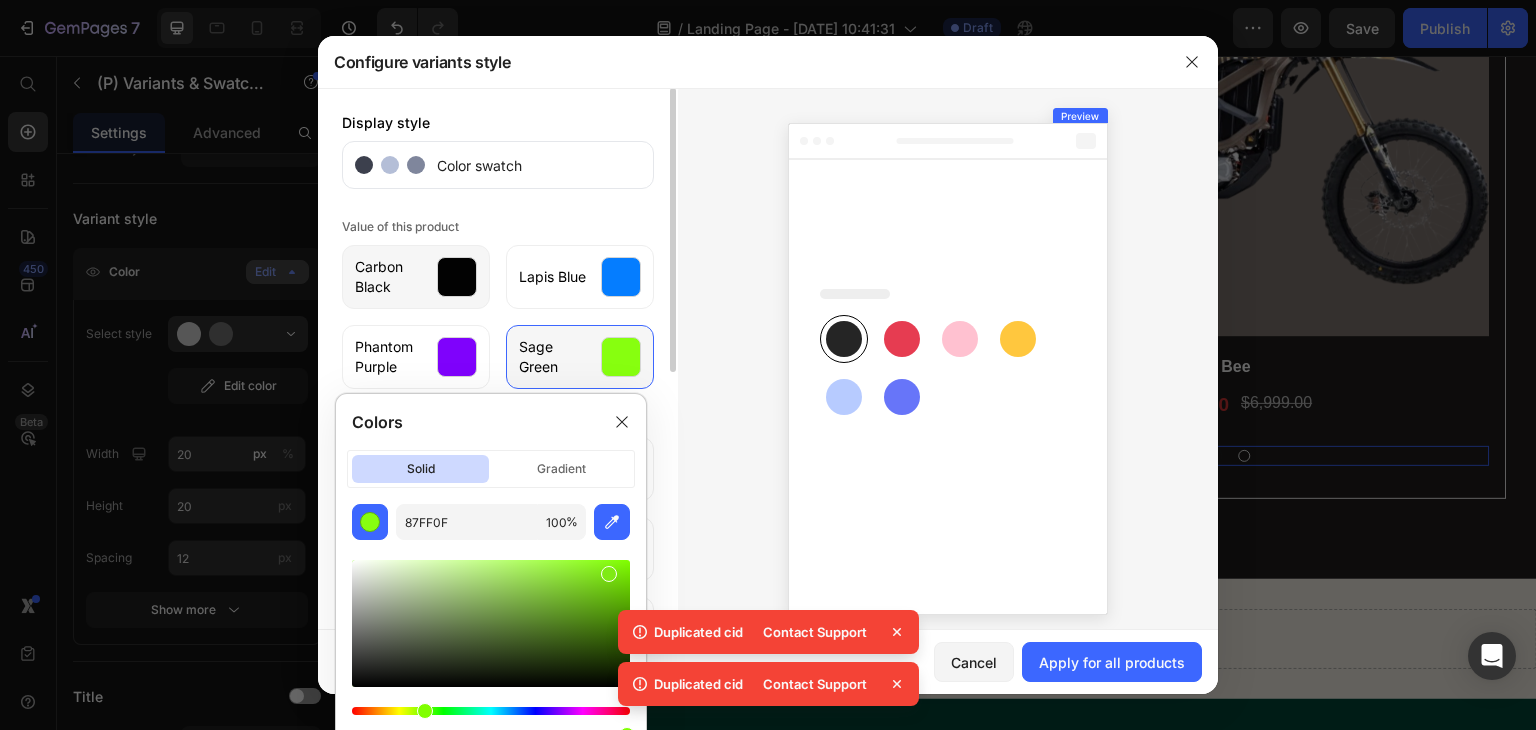 drag, startPoint x: 615, startPoint y: 571, endPoint x: 540, endPoint y: 568, distance: 75.059975 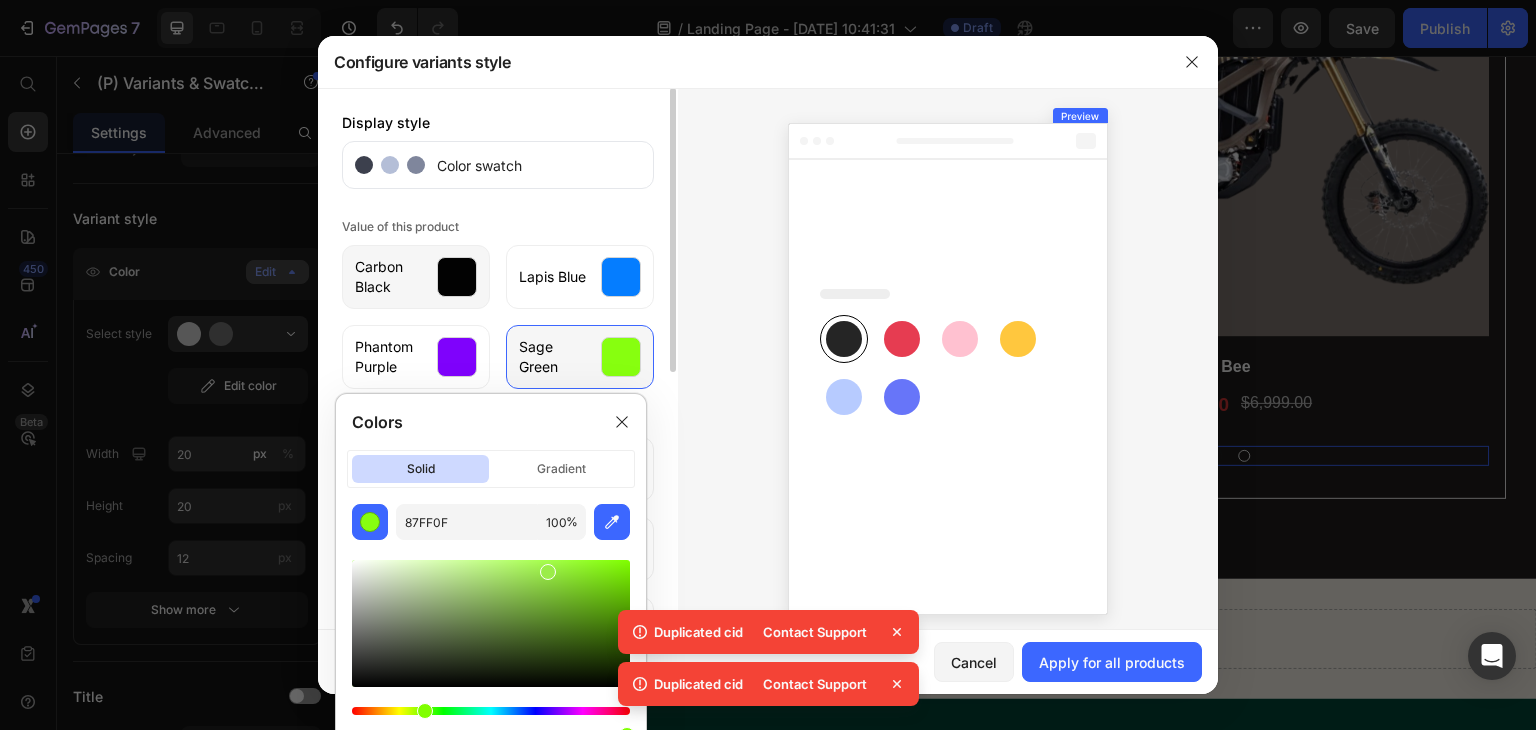 type on "9BED49" 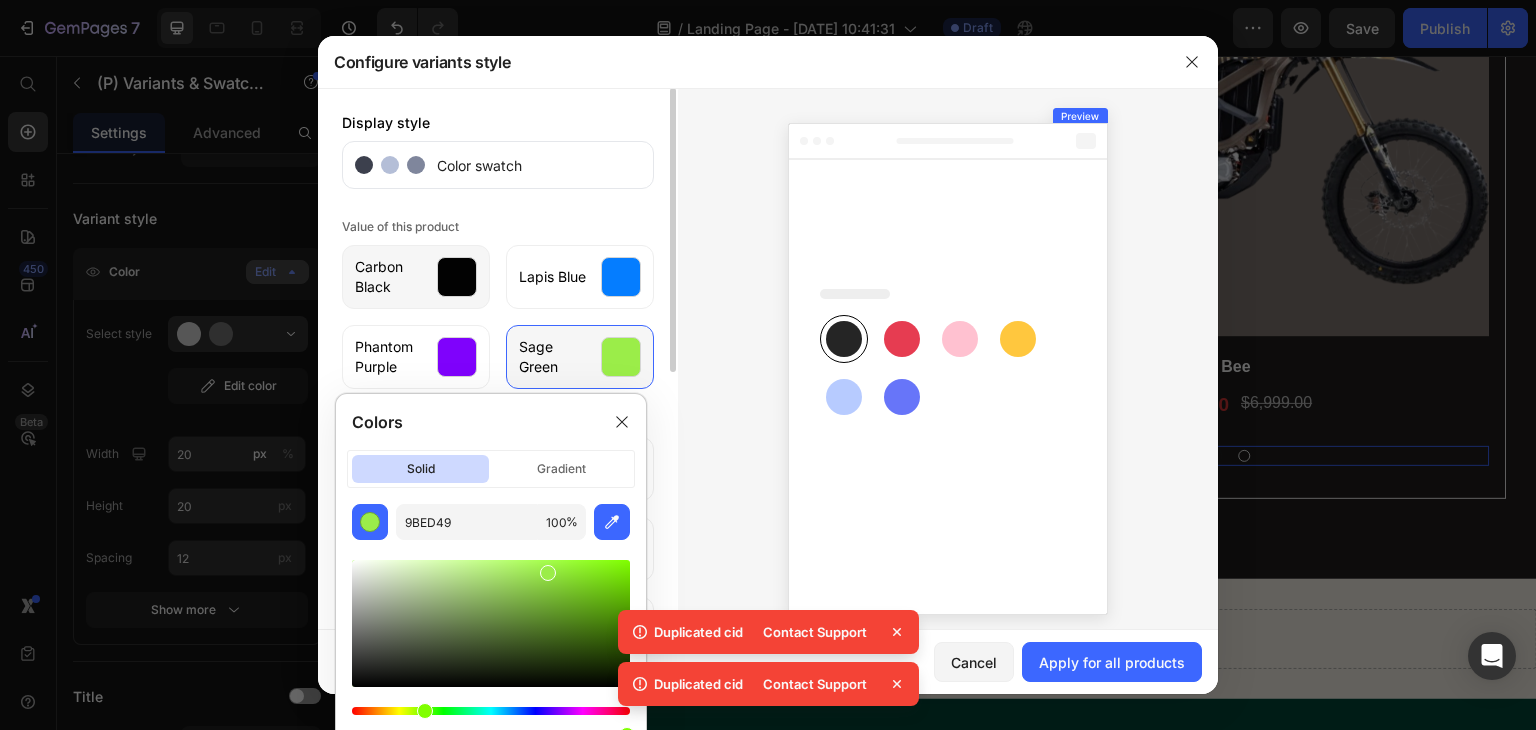 click at bounding box center (948, 365) 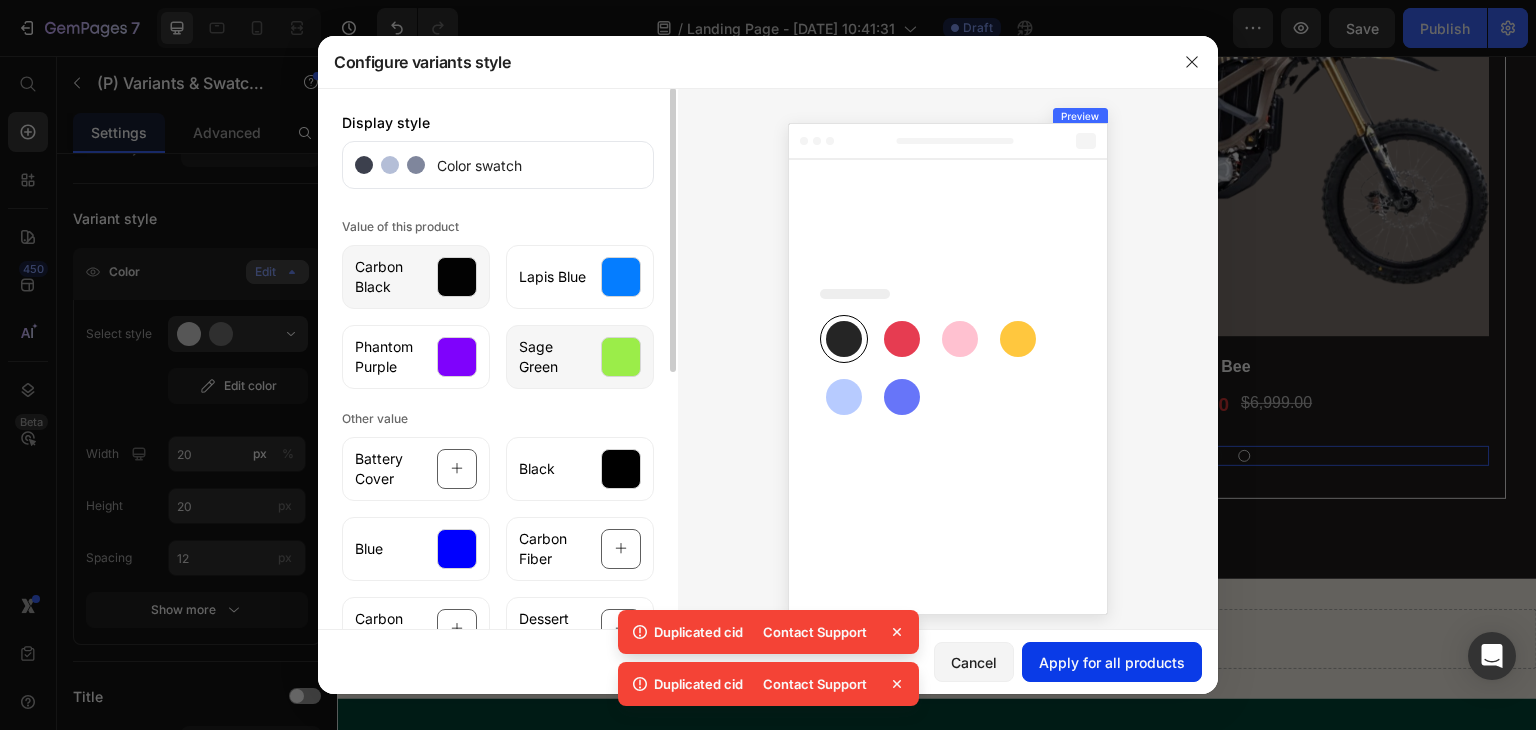 click on "Apply for all products" at bounding box center (1112, 662) 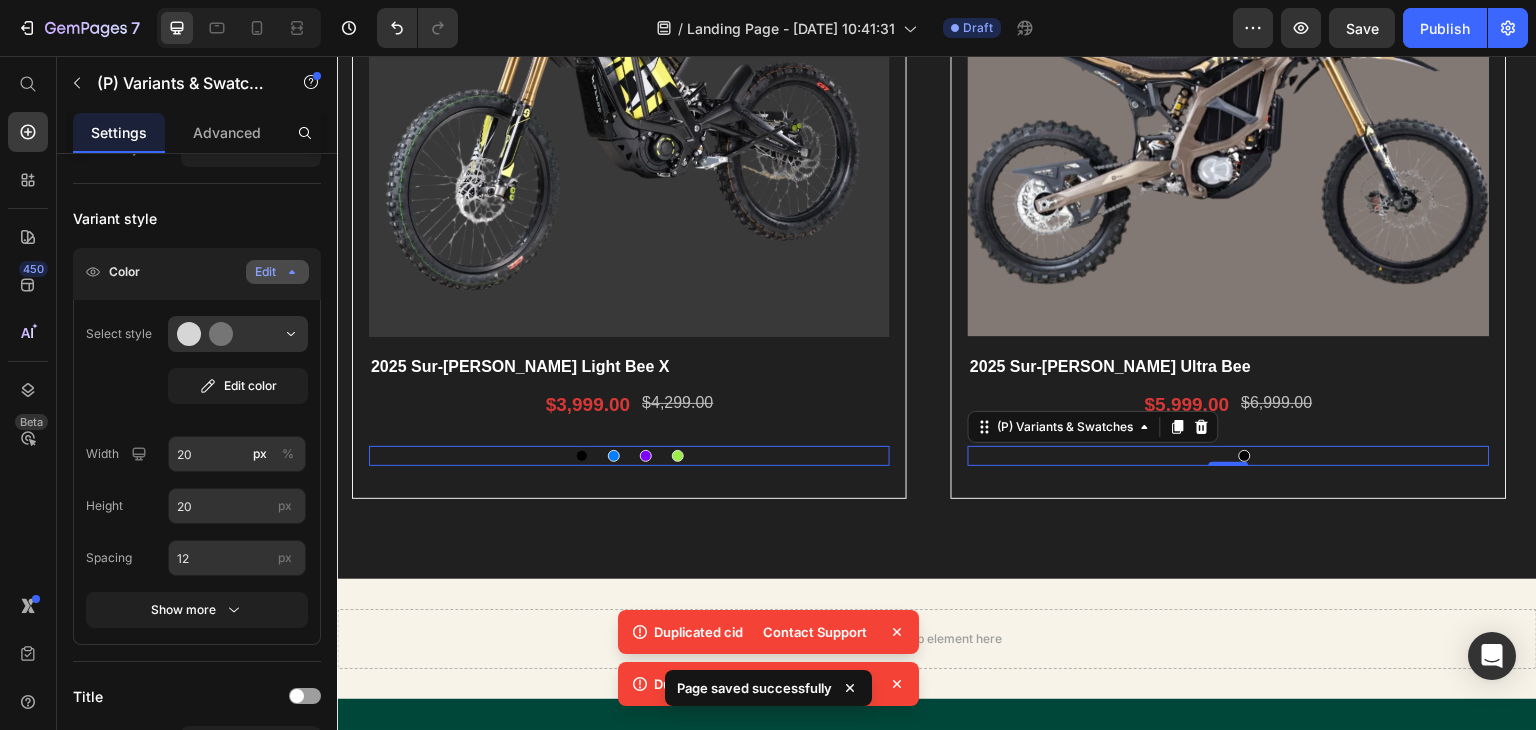 click on "Dessert Brown Dessert Brown Dessert Brown Carbon Black Carbon Black" at bounding box center (1228, 456) 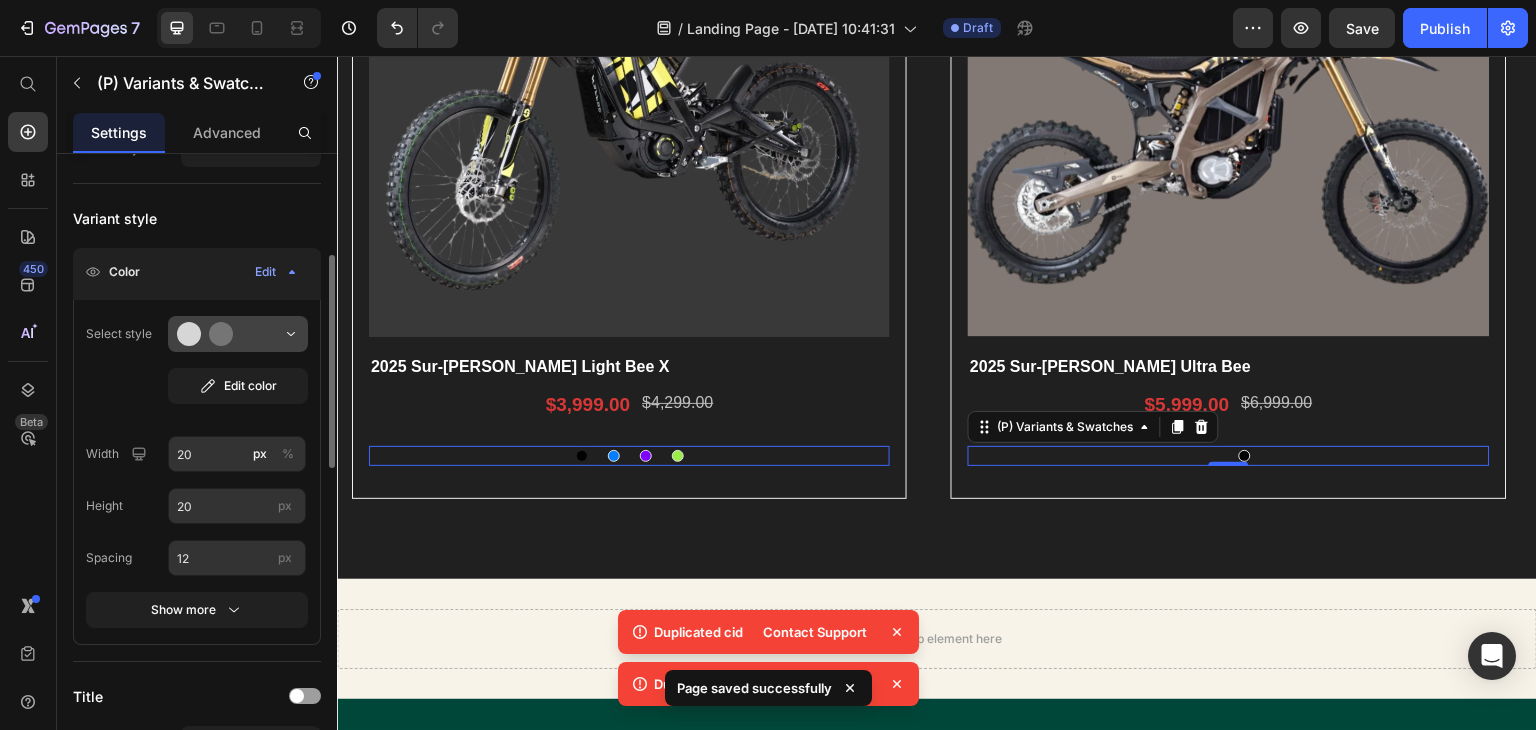 click at bounding box center (238, 334) 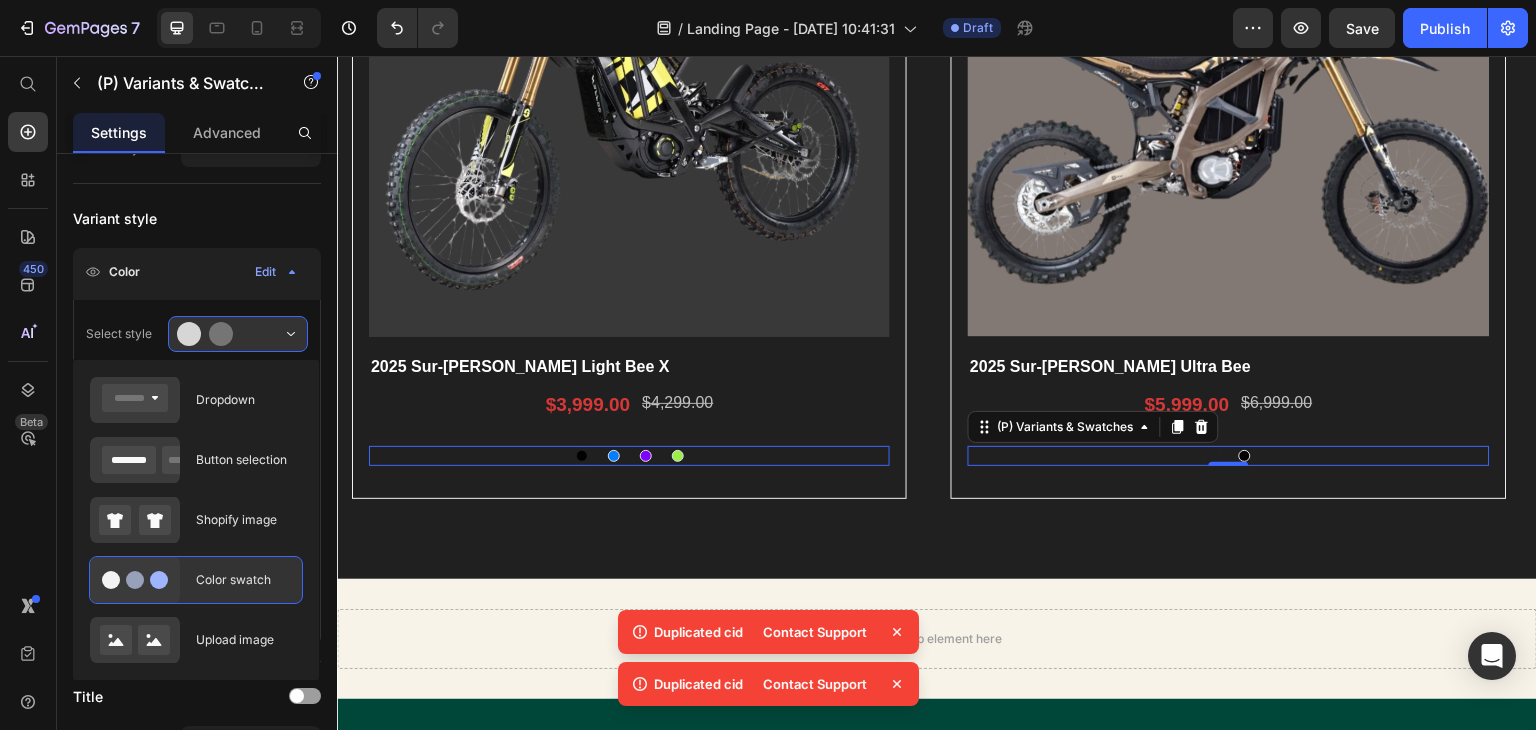 click on "Color swatch" at bounding box center [243, 580] 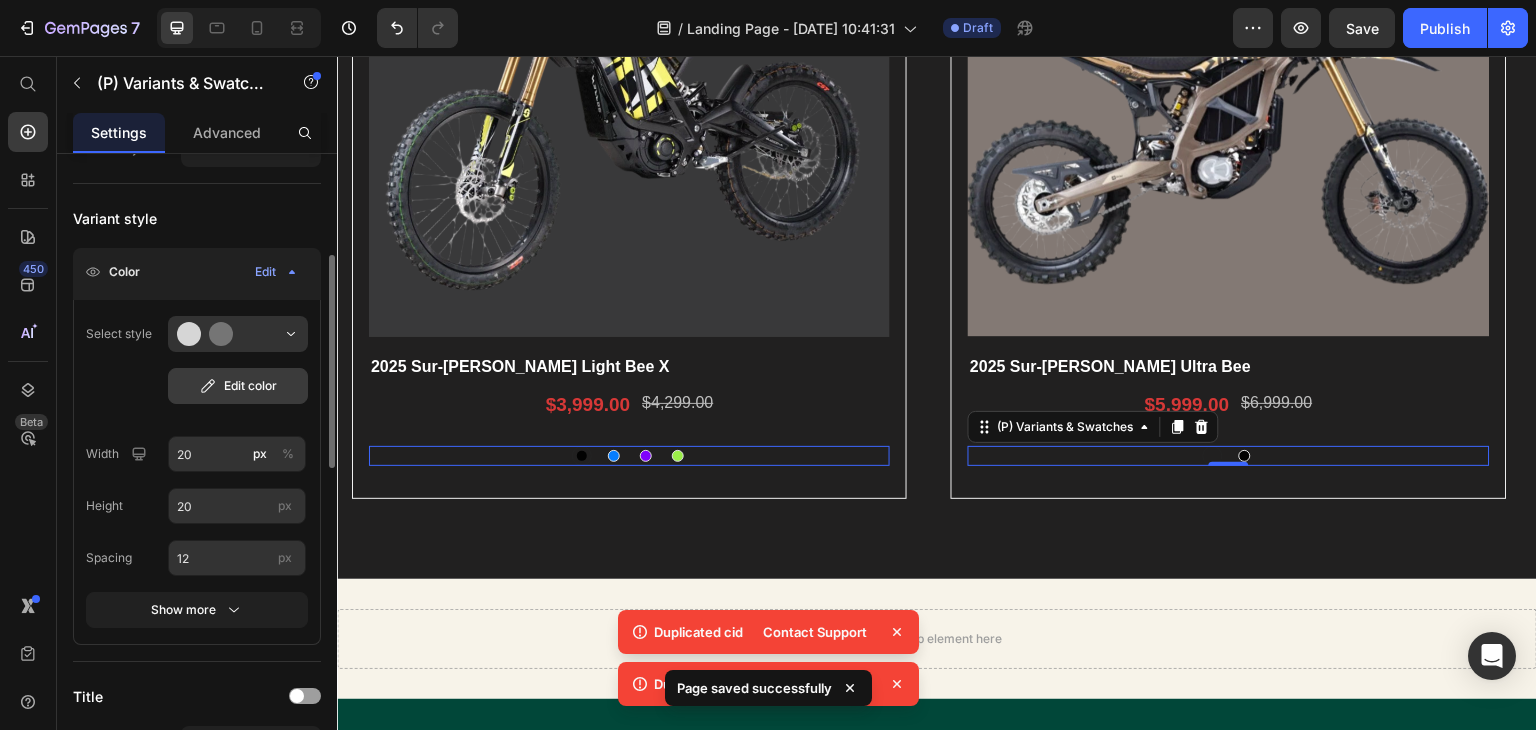 click on "Edit color" at bounding box center [238, 386] 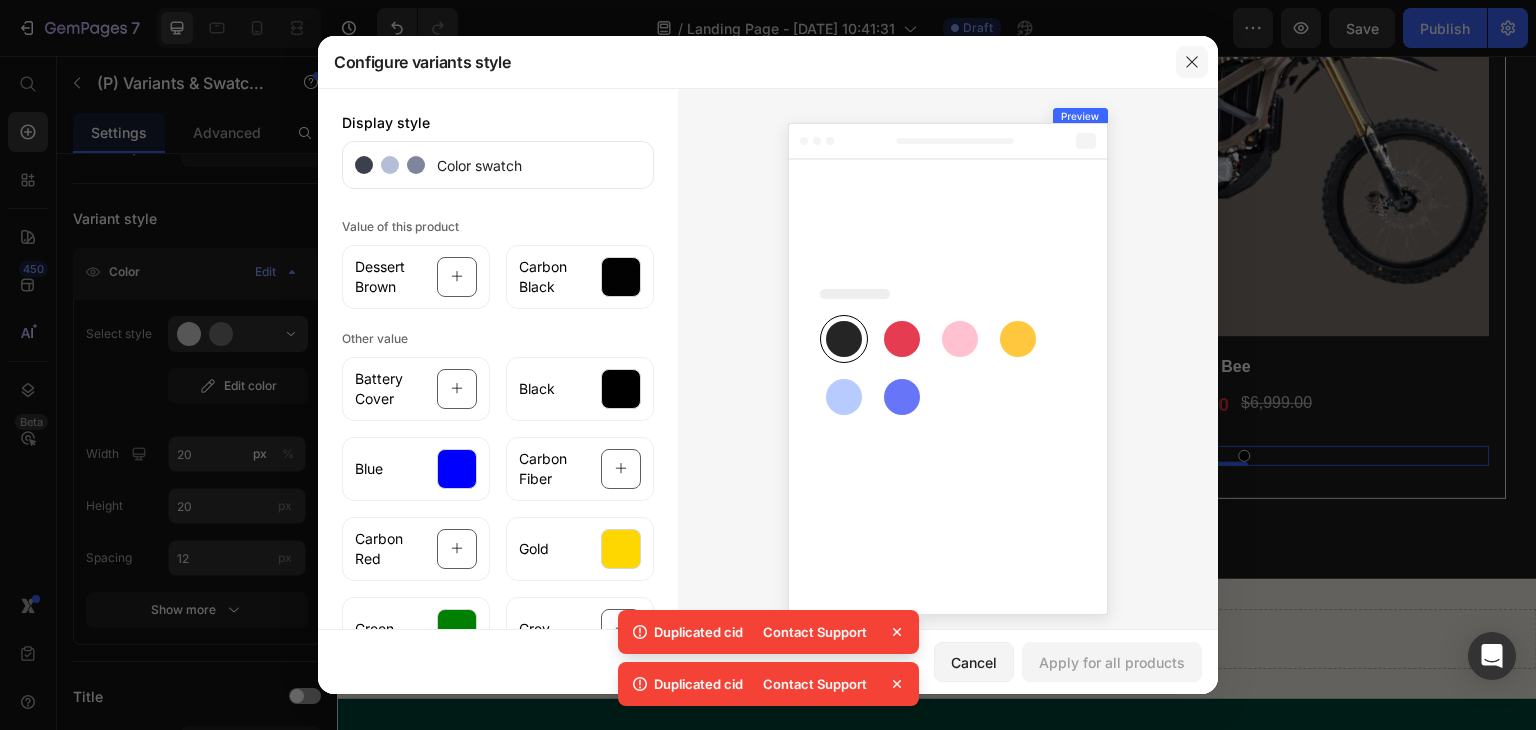 click 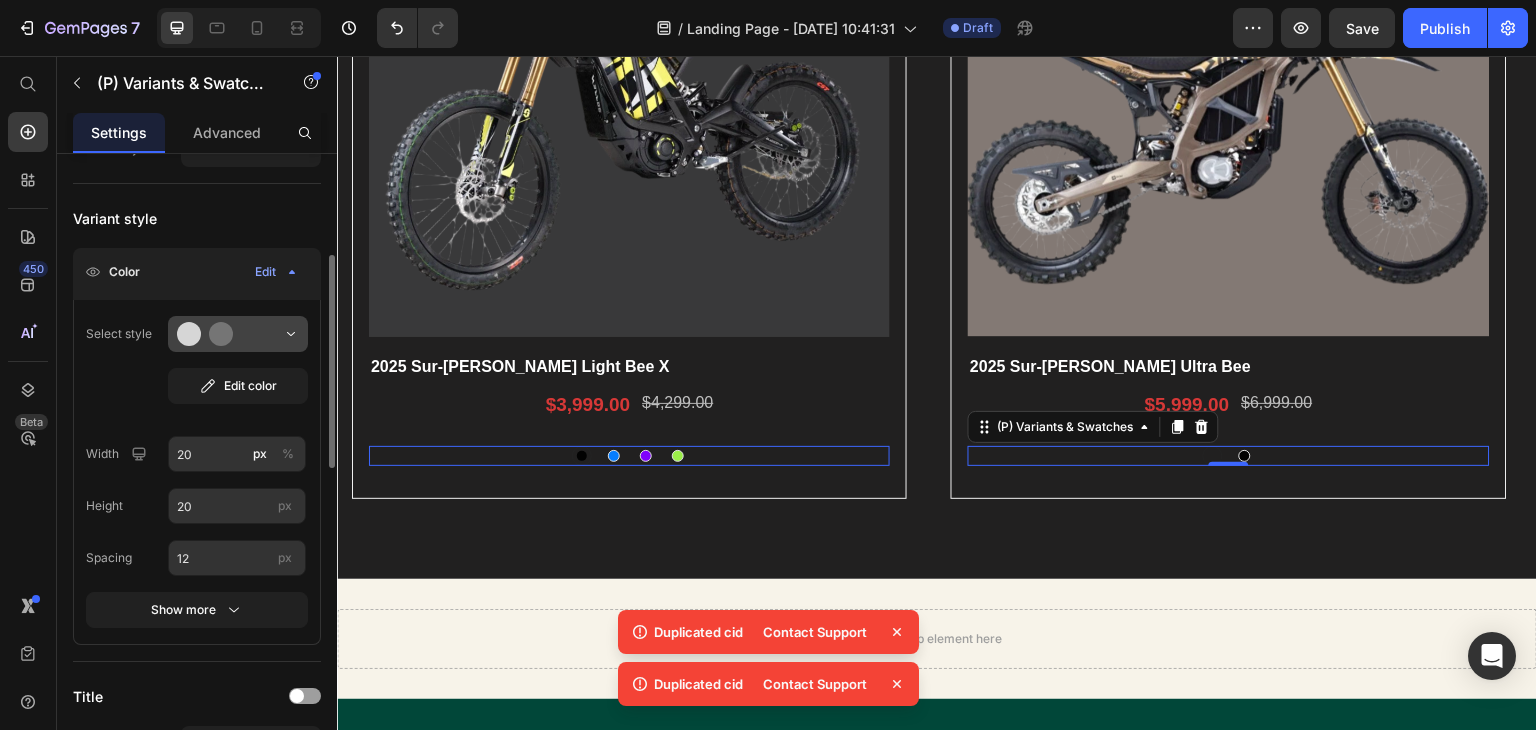 click 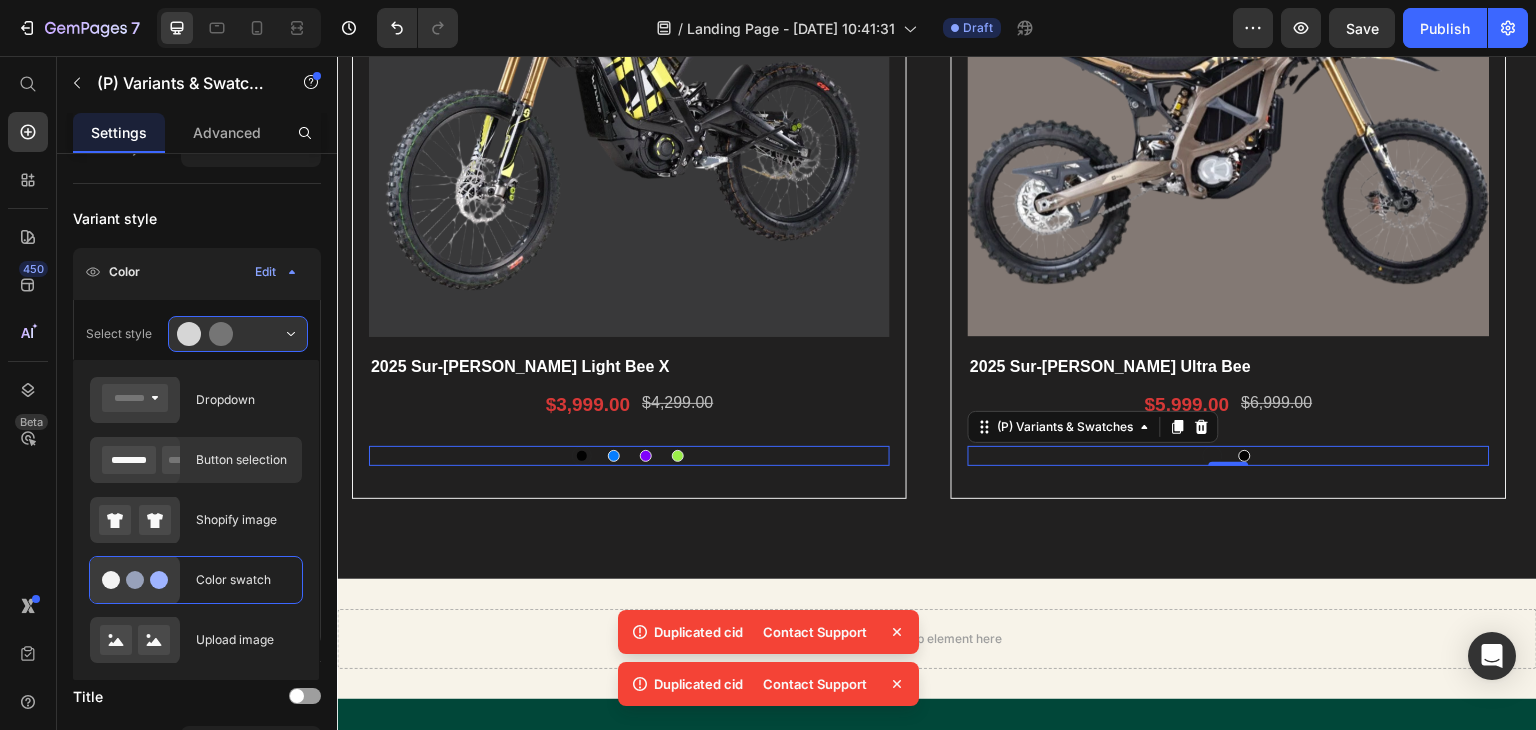 click on "Button selection" at bounding box center [243, 460] 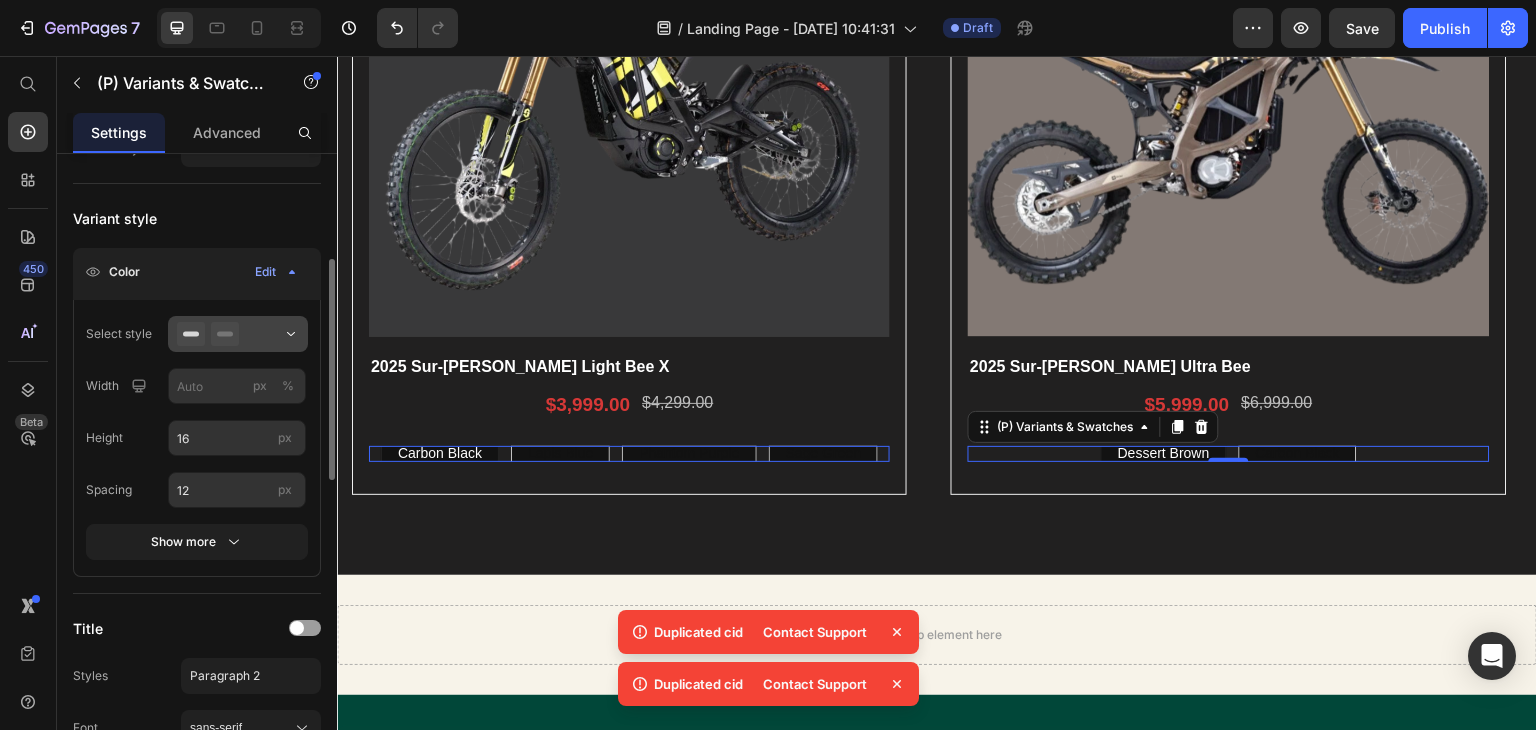 click at bounding box center (238, 334) 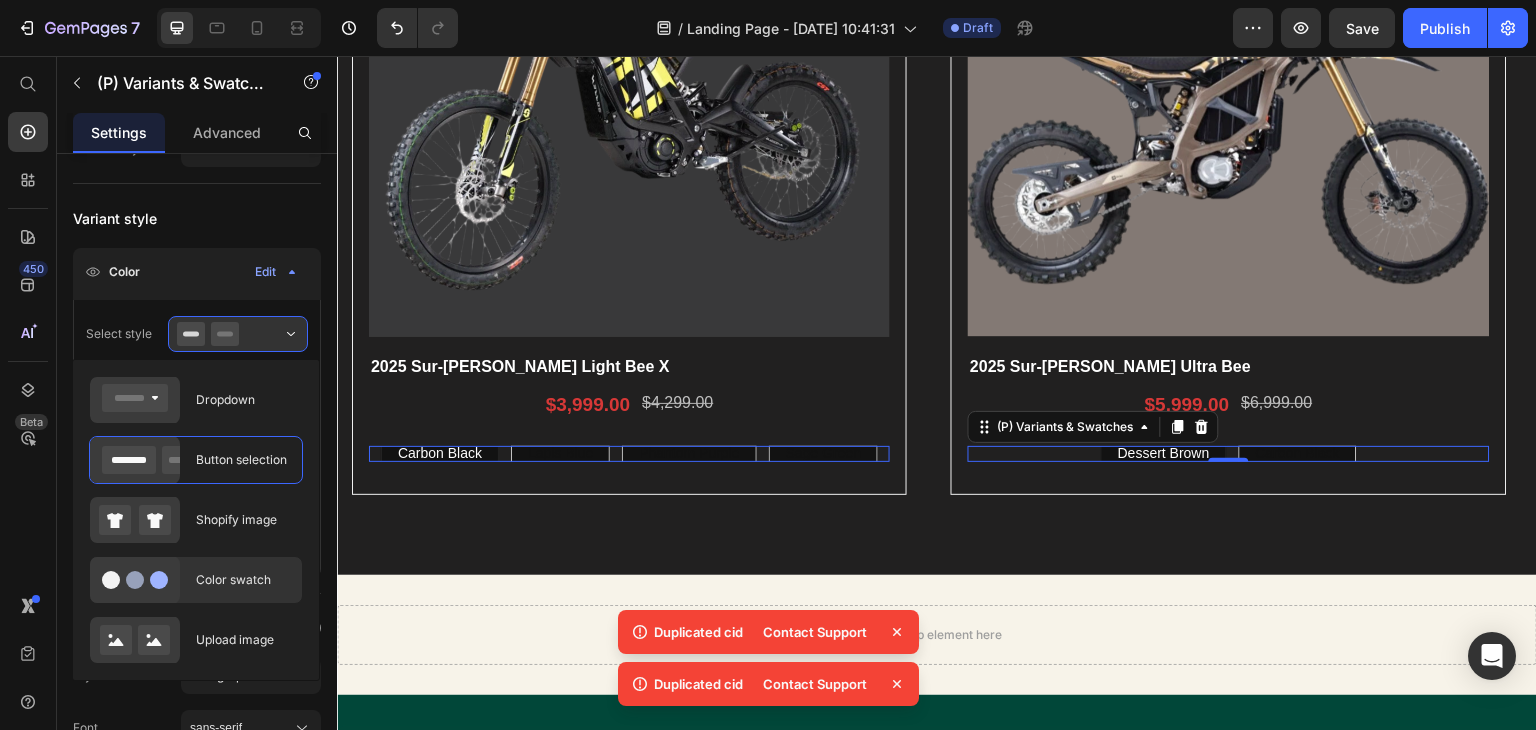 click on "Color swatch" 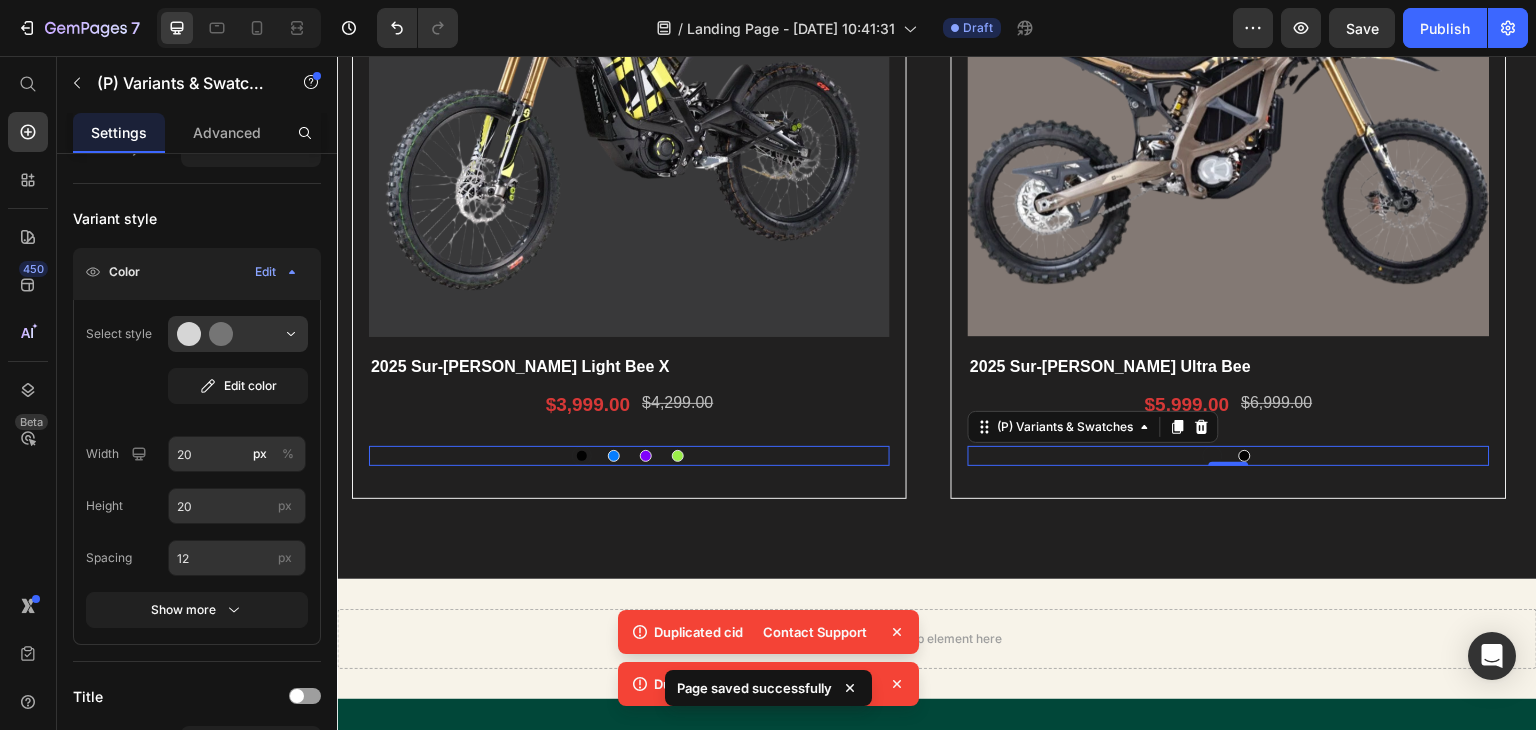 click on "Carbon Black Carbon Black Lapis Blue Lapis Blue Phantom Purple Phantom Purple Sage Green Sage Green" at bounding box center (629, 456) 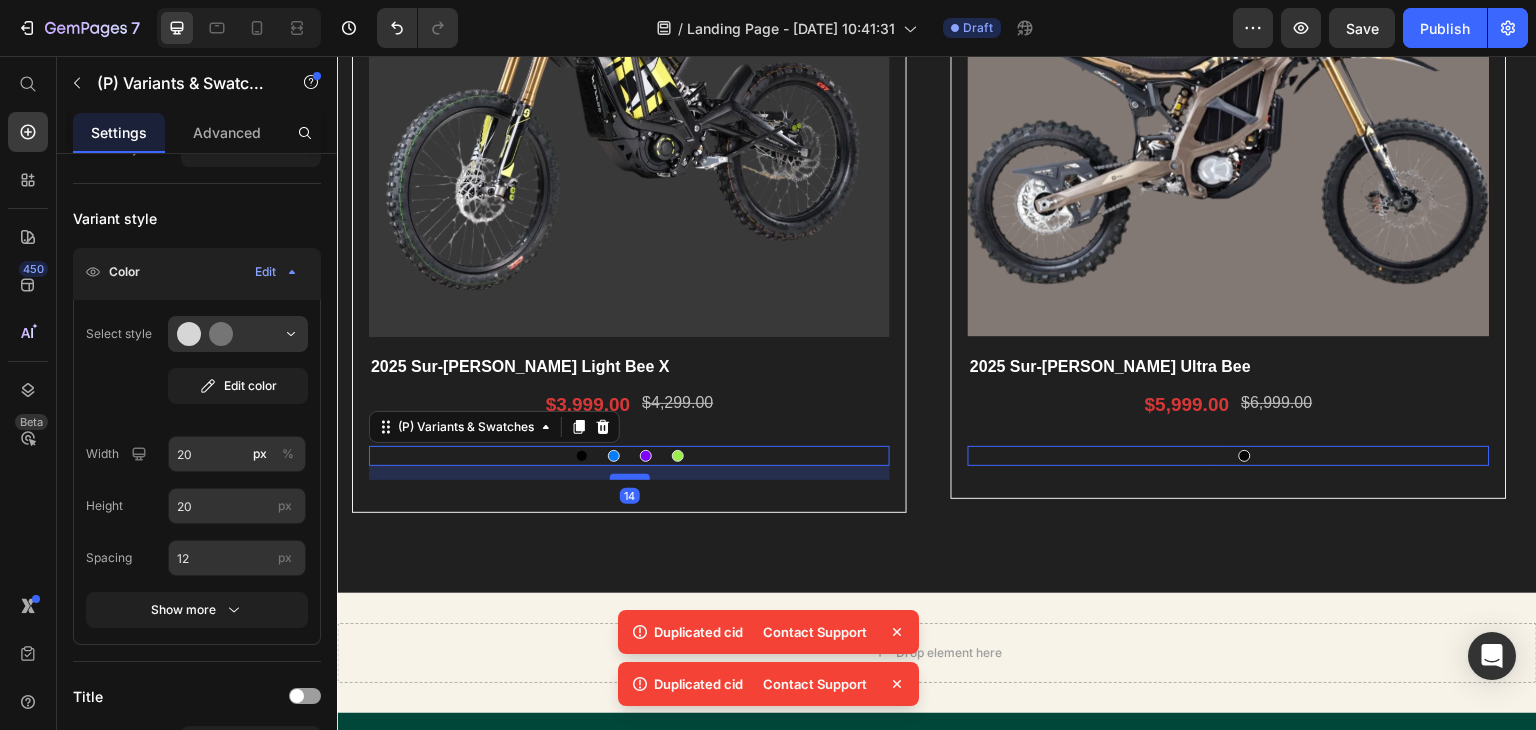 drag, startPoint x: 639, startPoint y: 462, endPoint x: 631, endPoint y: 477, distance: 17 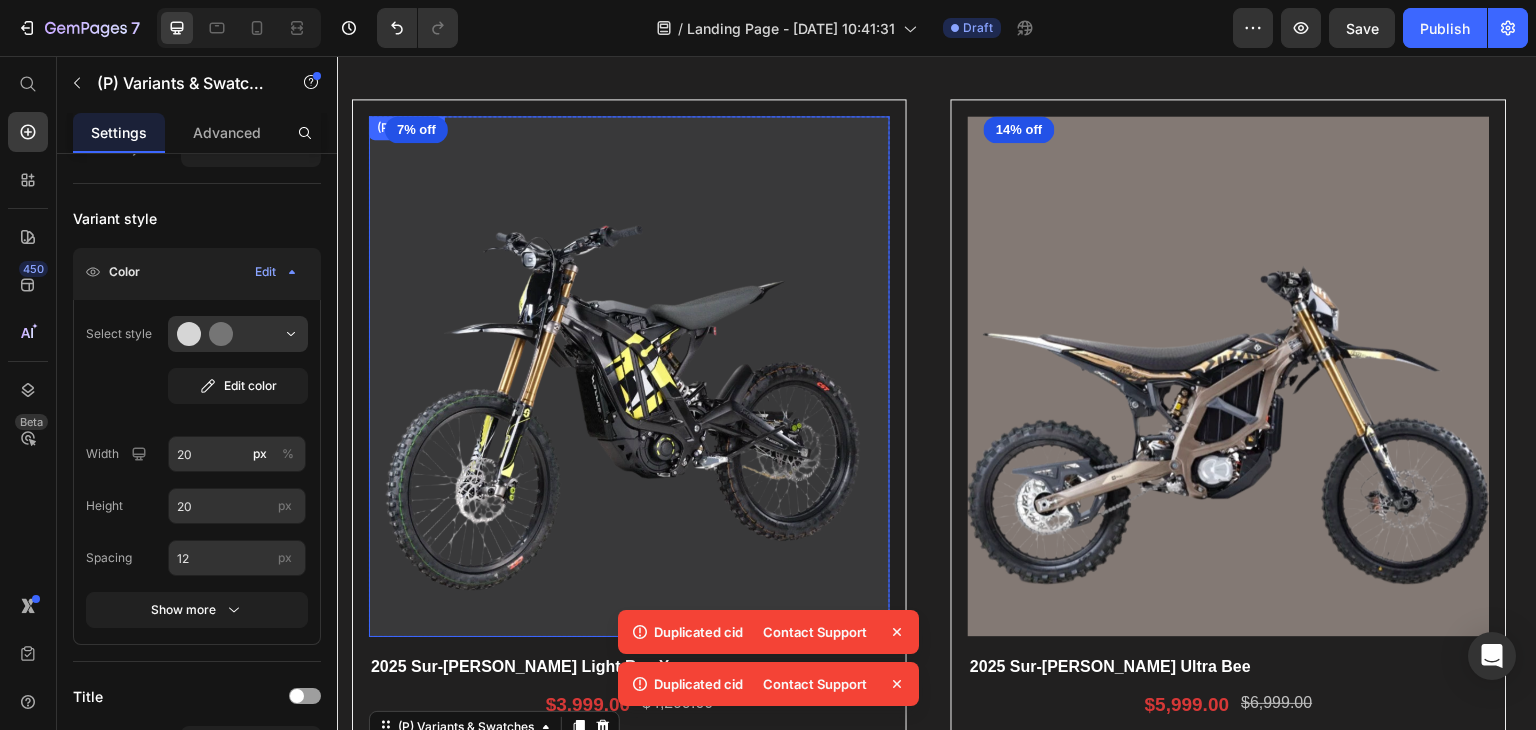 scroll, scrollTop: 473, scrollLeft: 0, axis: vertical 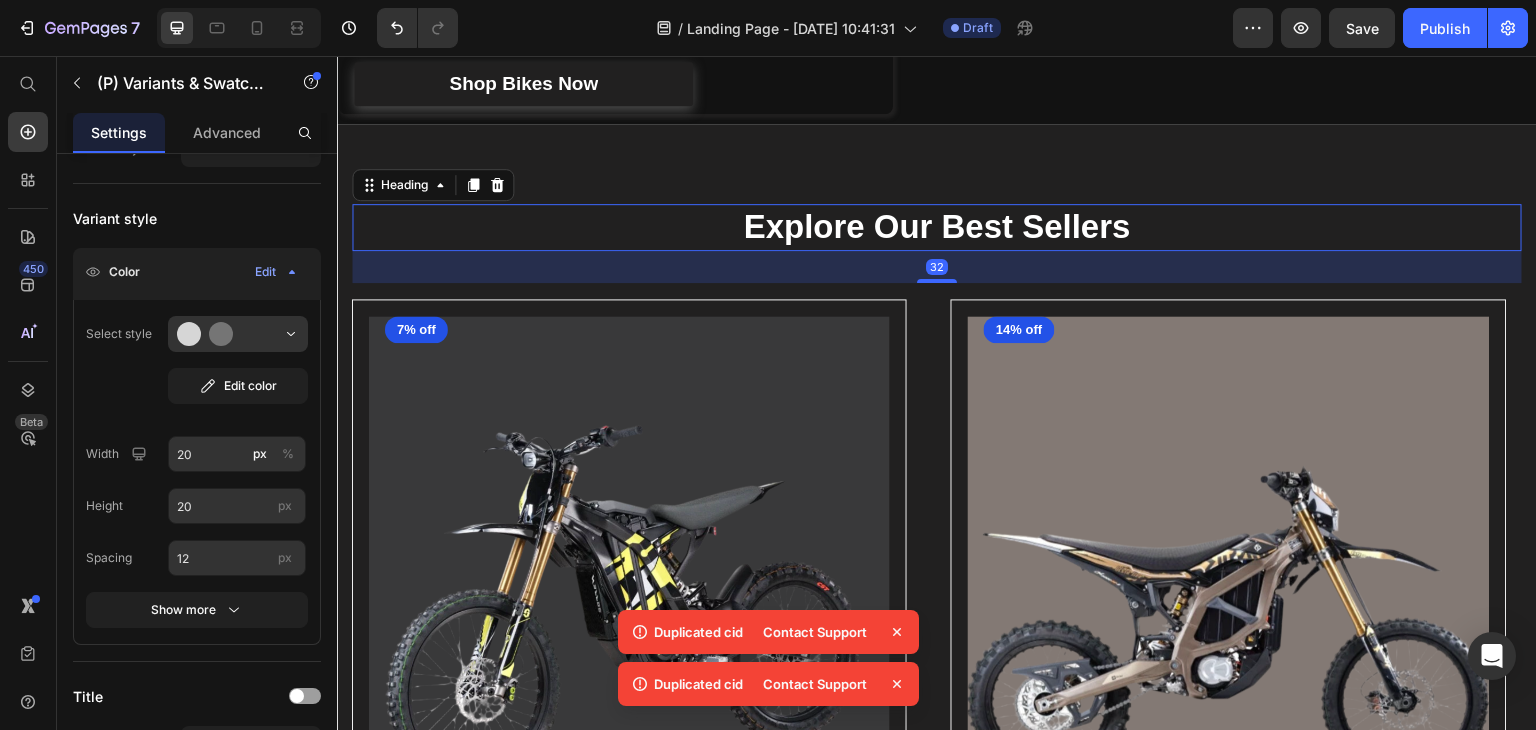 click on "Explore Our Best Sellers" at bounding box center (937, 227) 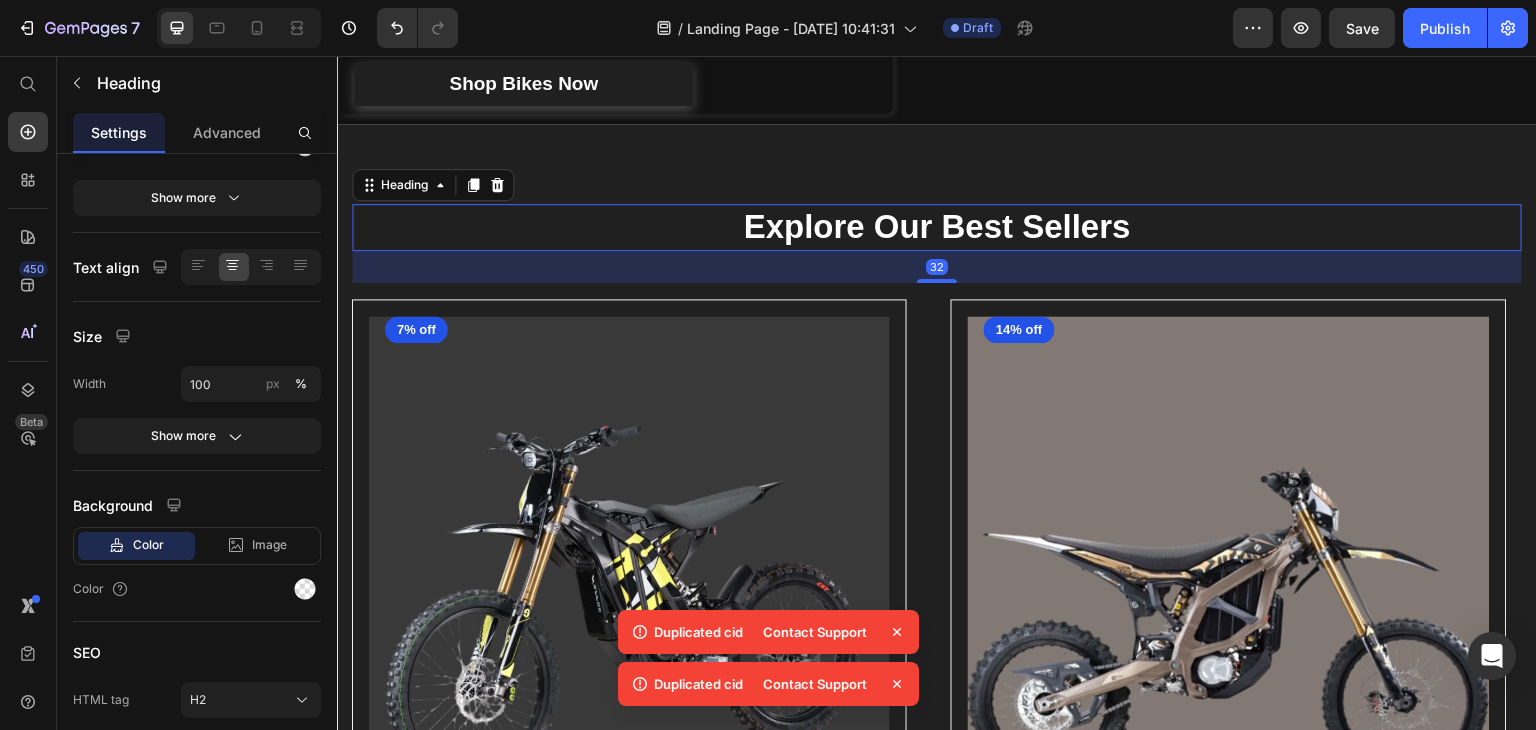 scroll, scrollTop: 0, scrollLeft: 0, axis: both 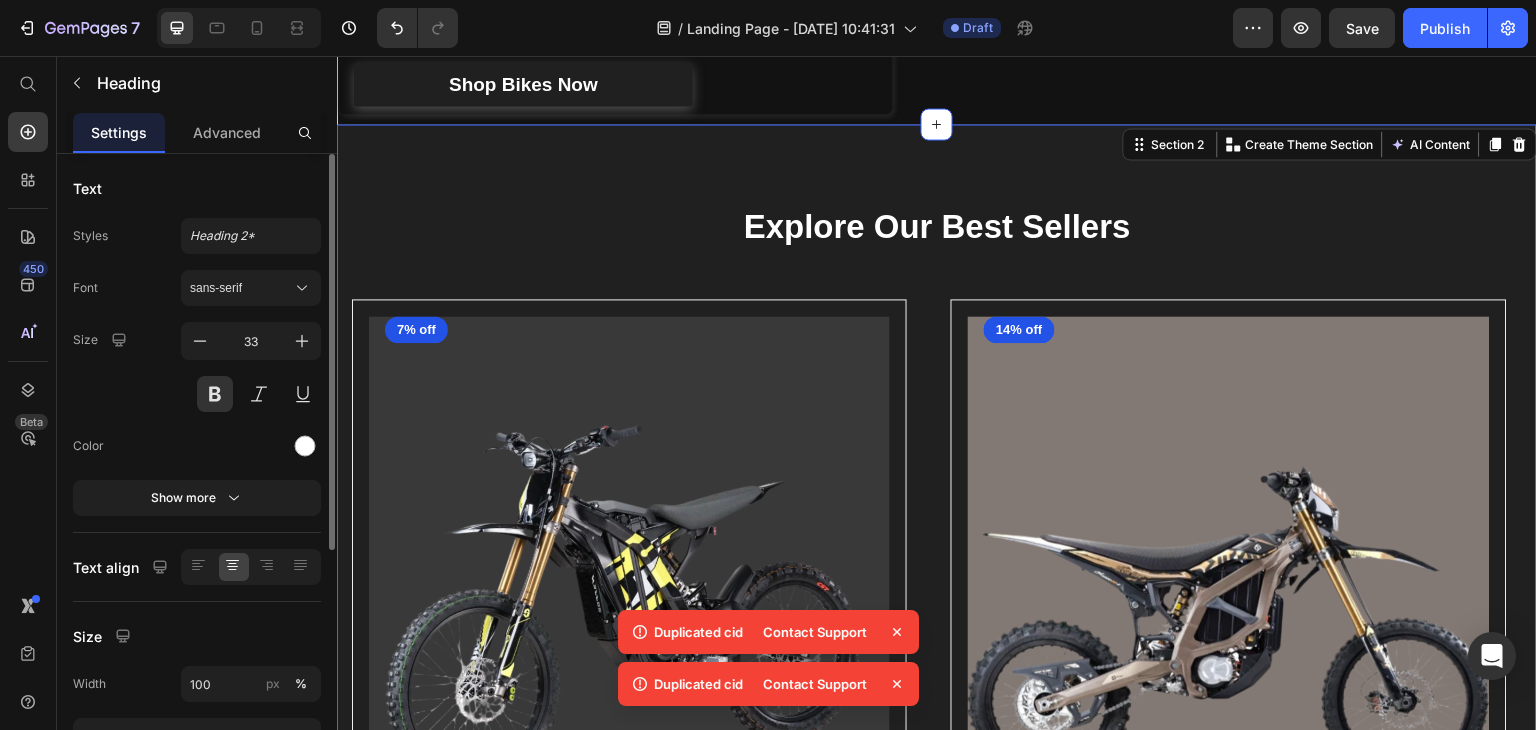 click on "Explore Our Best Sellers Heading Row (P) Images 7% off Product Badge Row 2025 Sur-ron Light Bee X (P) Title $3,999.00 (P) Price $4,299.00 (P) Price Row Carbon Black Carbon Black Lapis Blue Lapis Blue Phantom Purple Phantom Purple Sage Green Sage Green (P) Variants & Swatches Row (P) Images 14% off Product Badge Row 2025 Sur-ron Ultra Bee (P) Title $5,999.00 (P) Price $6,999.00 (P) Price Row Dessert Brown Dessert Brown Dessert Brown Carbon Black Carbon Black (P) Variants & Swatches Row Product List Row Section 2   You can create reusable sections Create Theme Section AI Content Write with GemAI What would you like to describe here? Tone and Voice Persuasive Product A1 Series Long Rear Fender for Sur-Ron Light Bee Show more Generate" at bounding box center (937, 609) 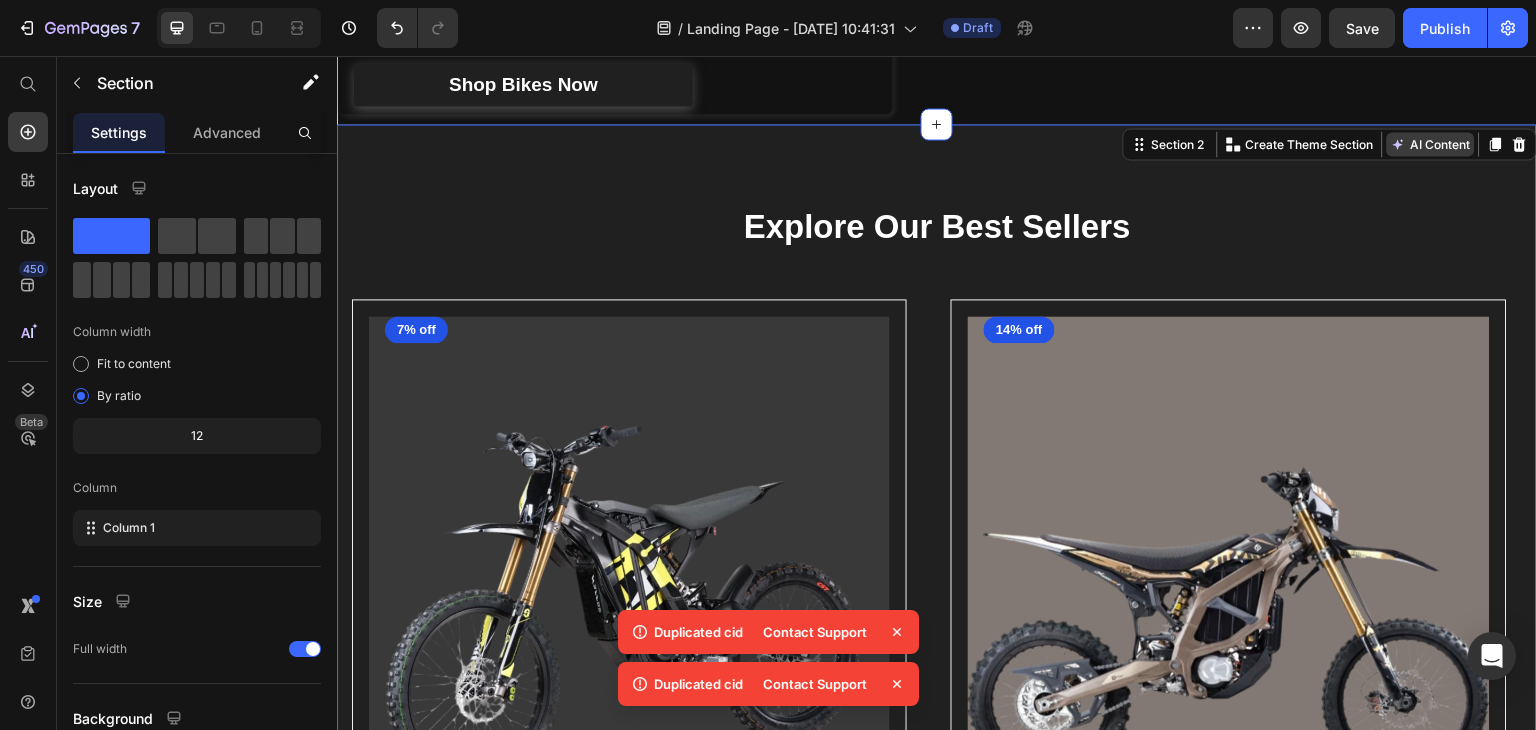 click on "AI Content" at bounding box center [1431, 144] 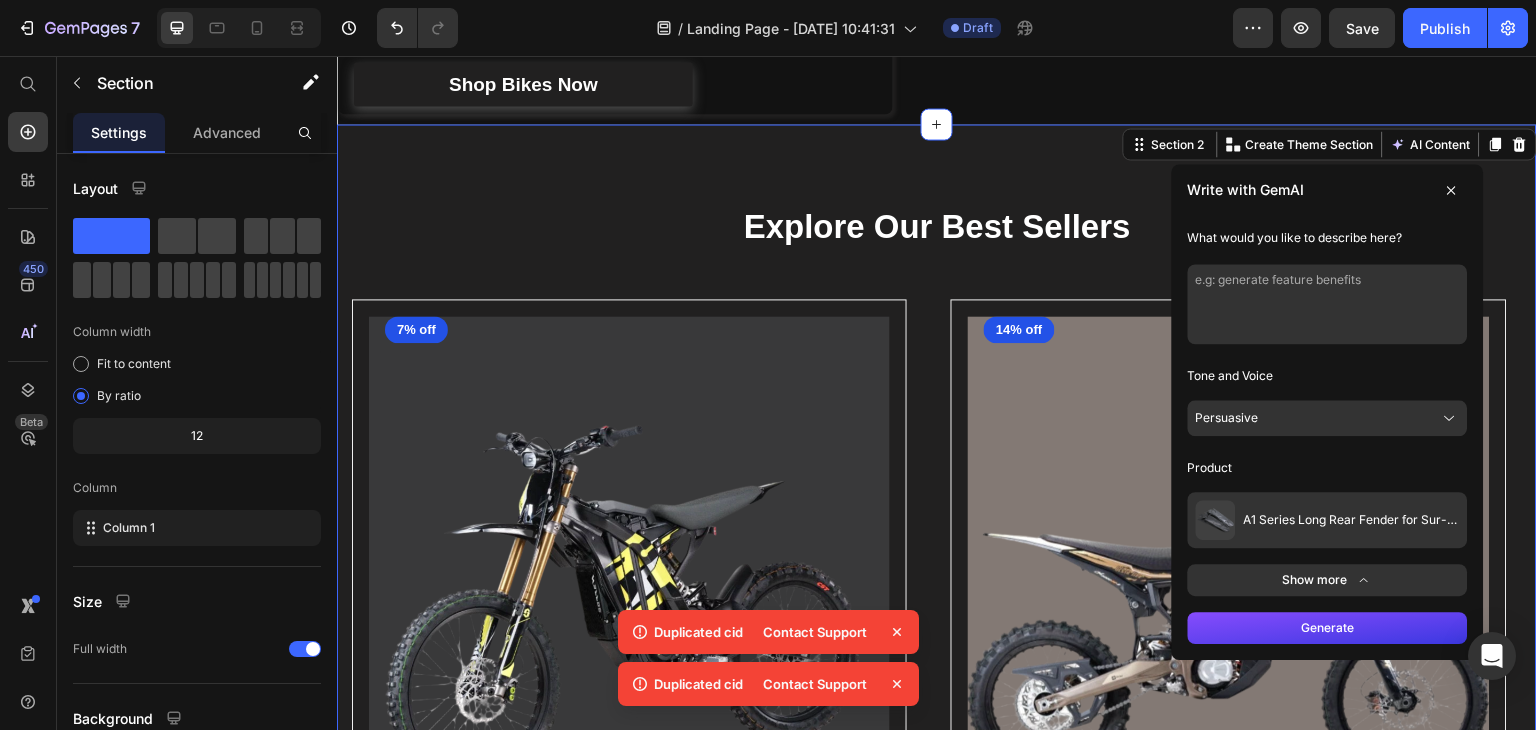 click at bounding box center [1328, 304] 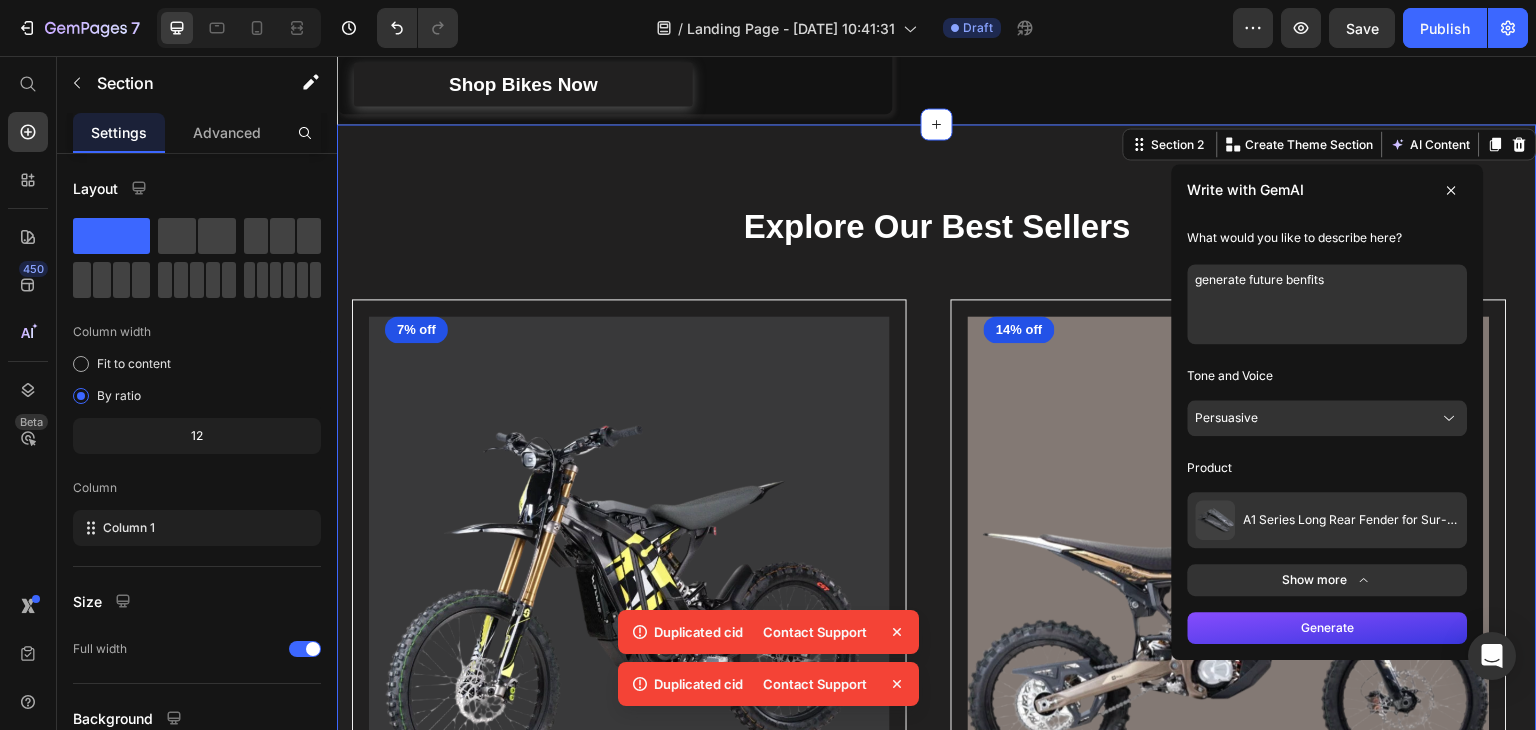 type on "generate future benfits" 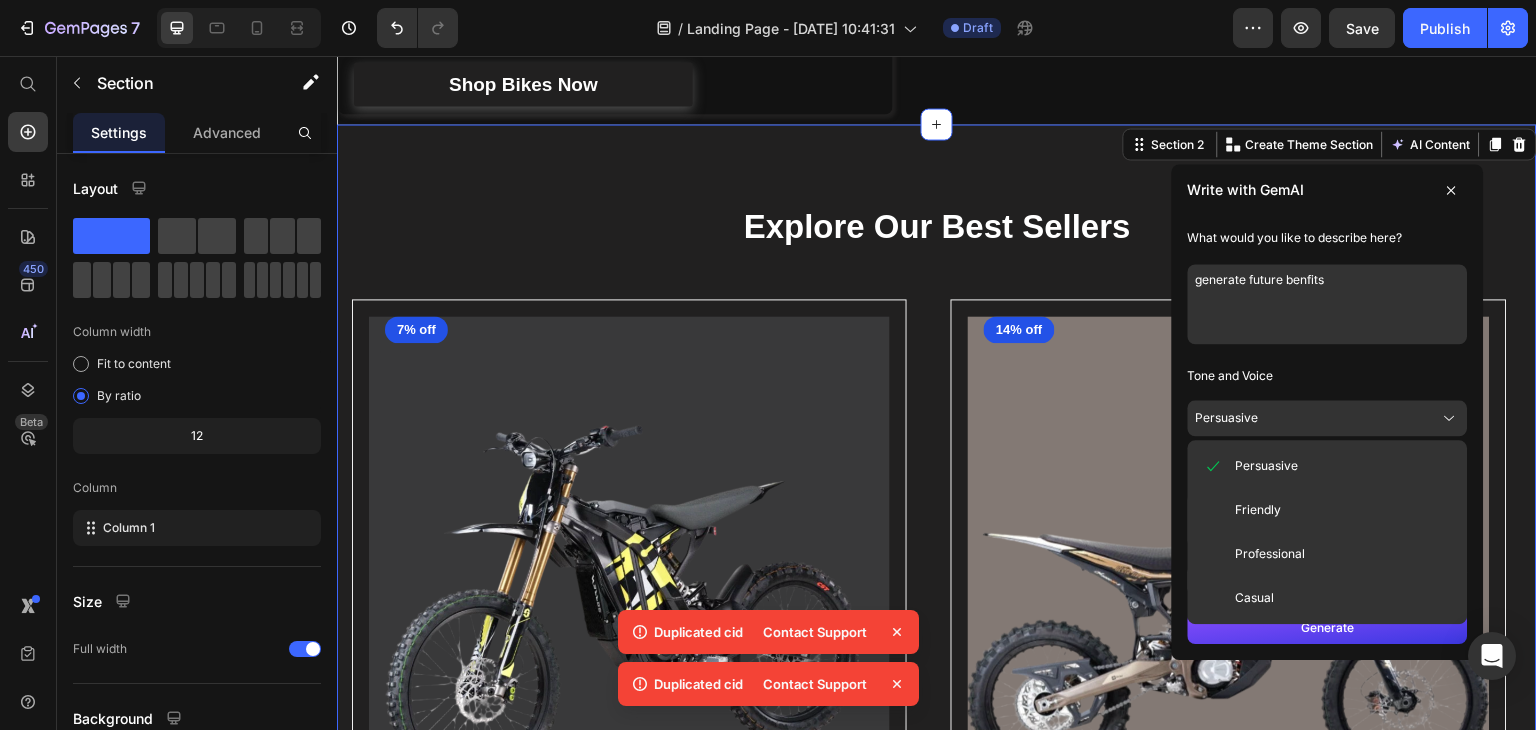 click on "Professional" at bounding box center (1271, 554) 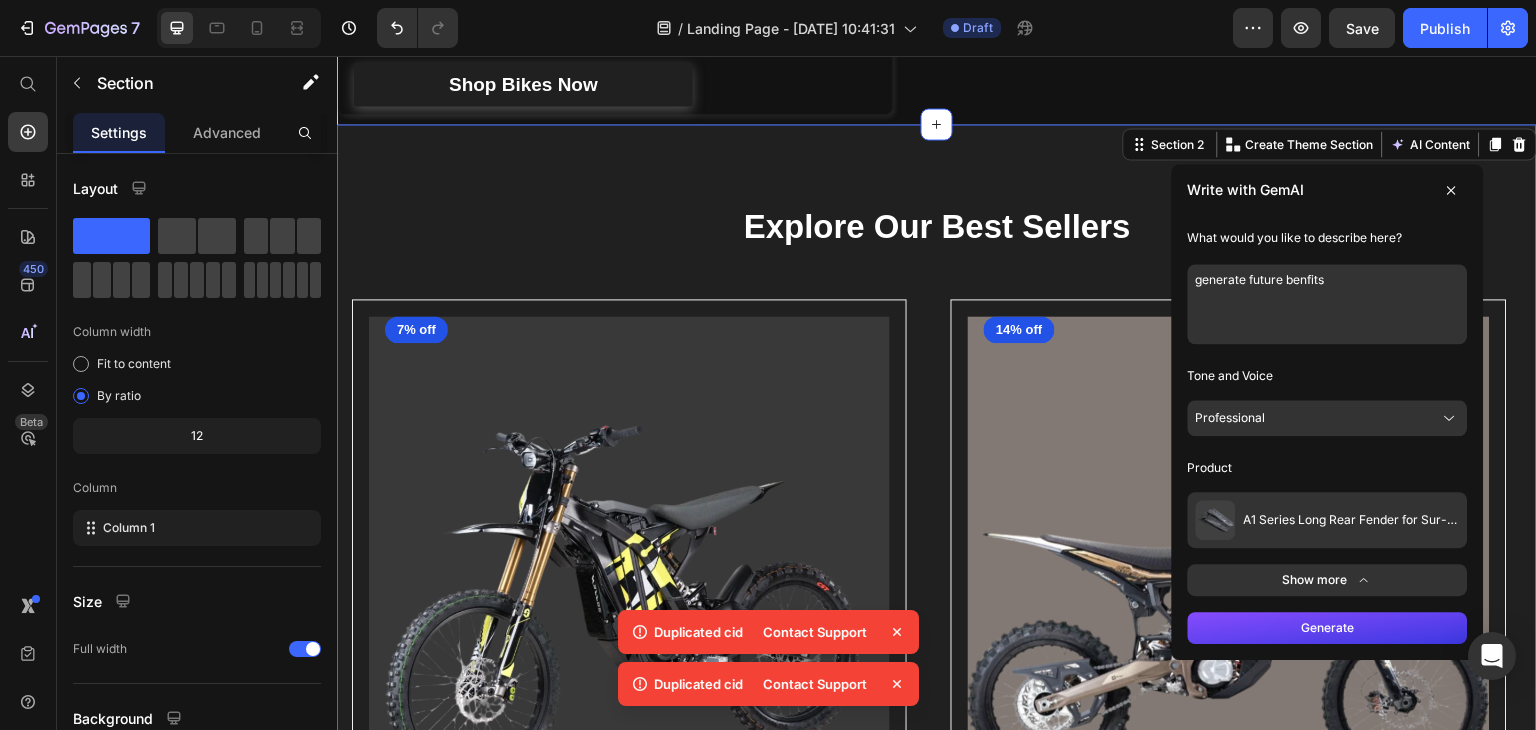 click on "Generate" at bounding box center (1328, 628) 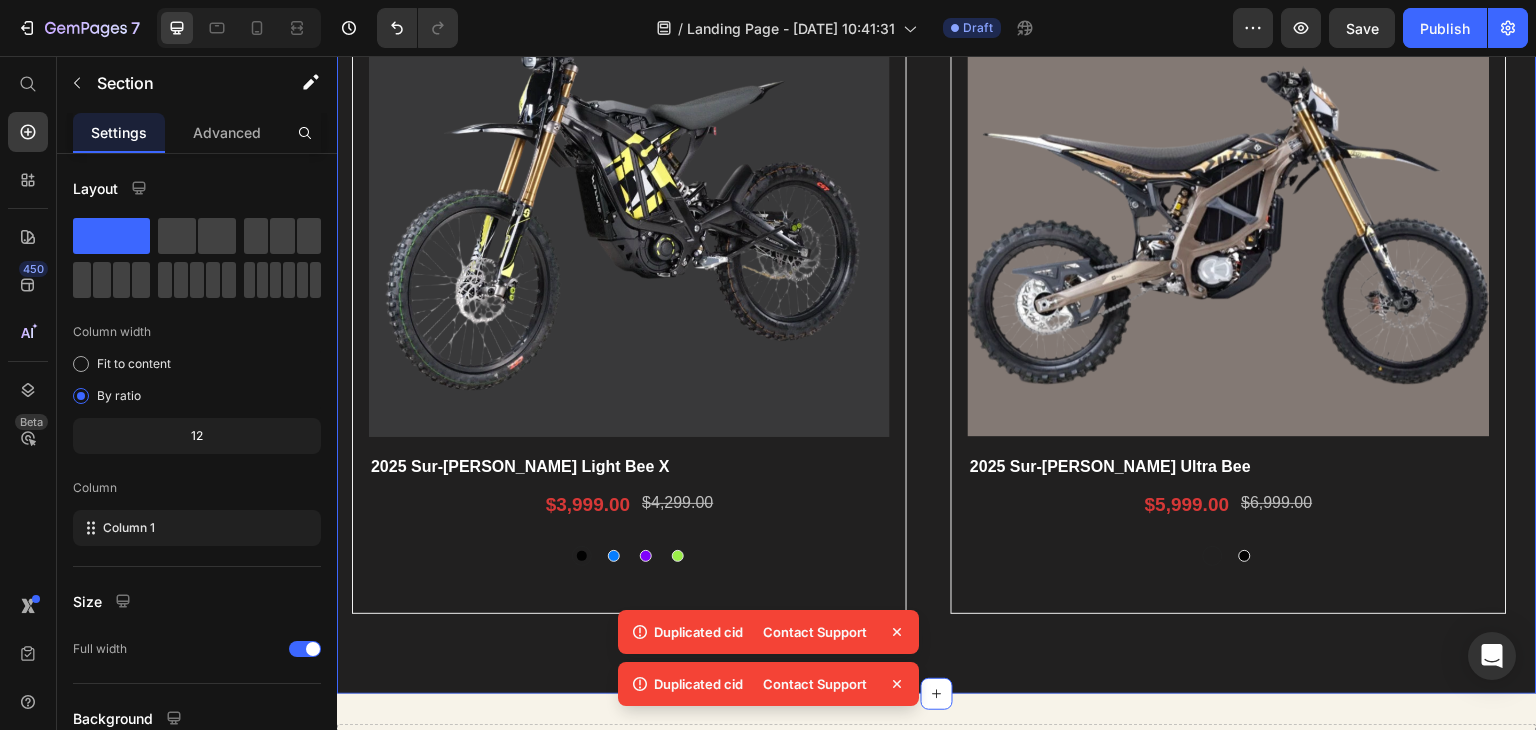 scroll, scrollTop: 973, scrollLeft: 0, axis: vertical 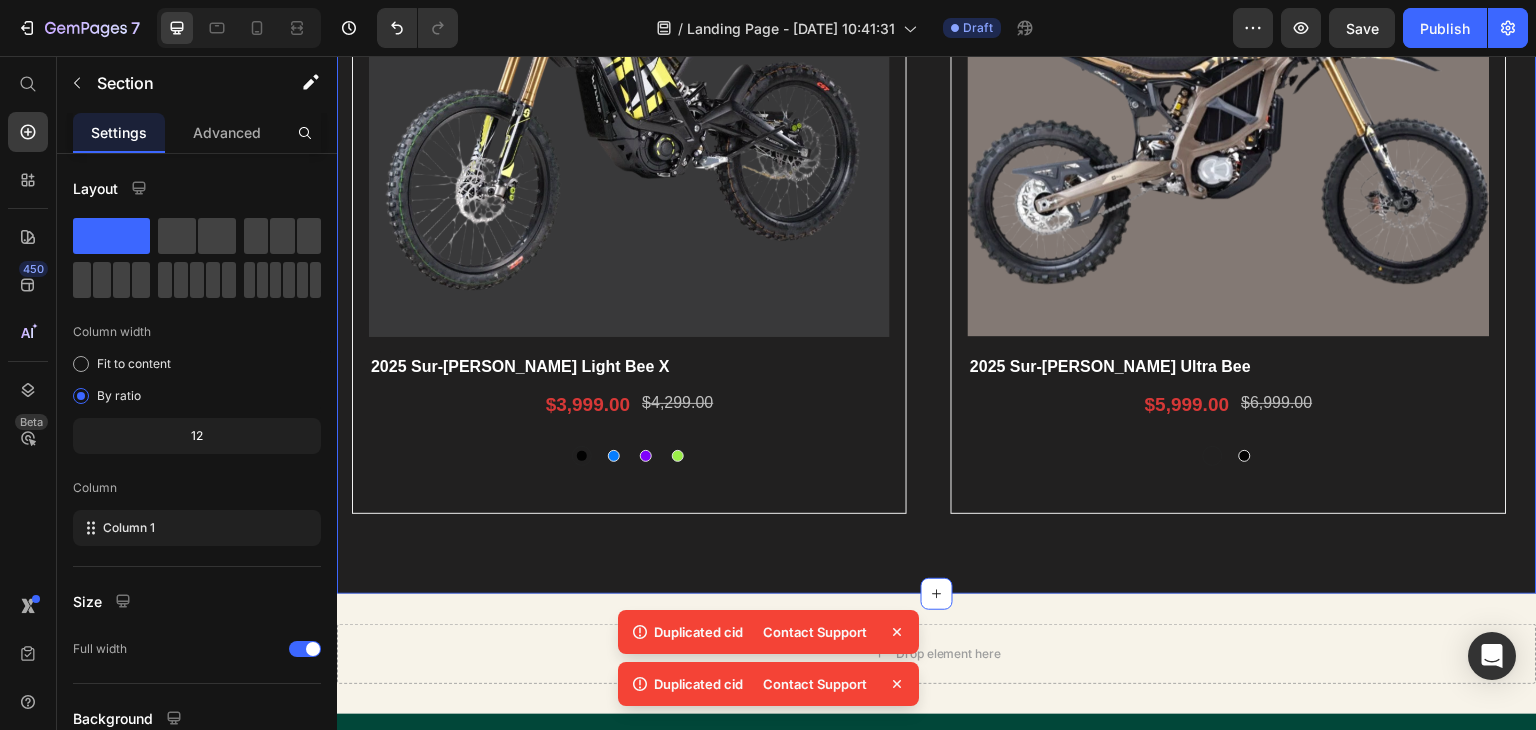click on "Discover Our Top-Rated Accessories Heading Row (P) Images 7% off Product Badge Row 2025 Sur-ron Light Bee X (P) Title $3,999.00 (P) Price $4,299.00 (P) Price Row Carbon Black Carbon Black Lapis Blue Lapis Blue Phantom Purple Phantom Purple Sage Green Sage Green (P) Variants & Swatches Row (P) Images 14% off Product Badge Row 2025 Sur-ron Ultra Bee (P) Title $5,999.00 (P) Price $6,999.00 (P) Price Row Dessert Brown Dessert Brown Dessert Brown Carbon Black Carbon Black (P) Variants & Swatches Row Product List Row Section 2   You can create reusable sections Create Theme Section AI Content Write with GemAI What would you like to describe here? generate future benfits Tone and Voice Professional Product A1 Series Long Rear Fender for Sur-Ron Light Bee Show more Generate" at bounding box center [937, 109] 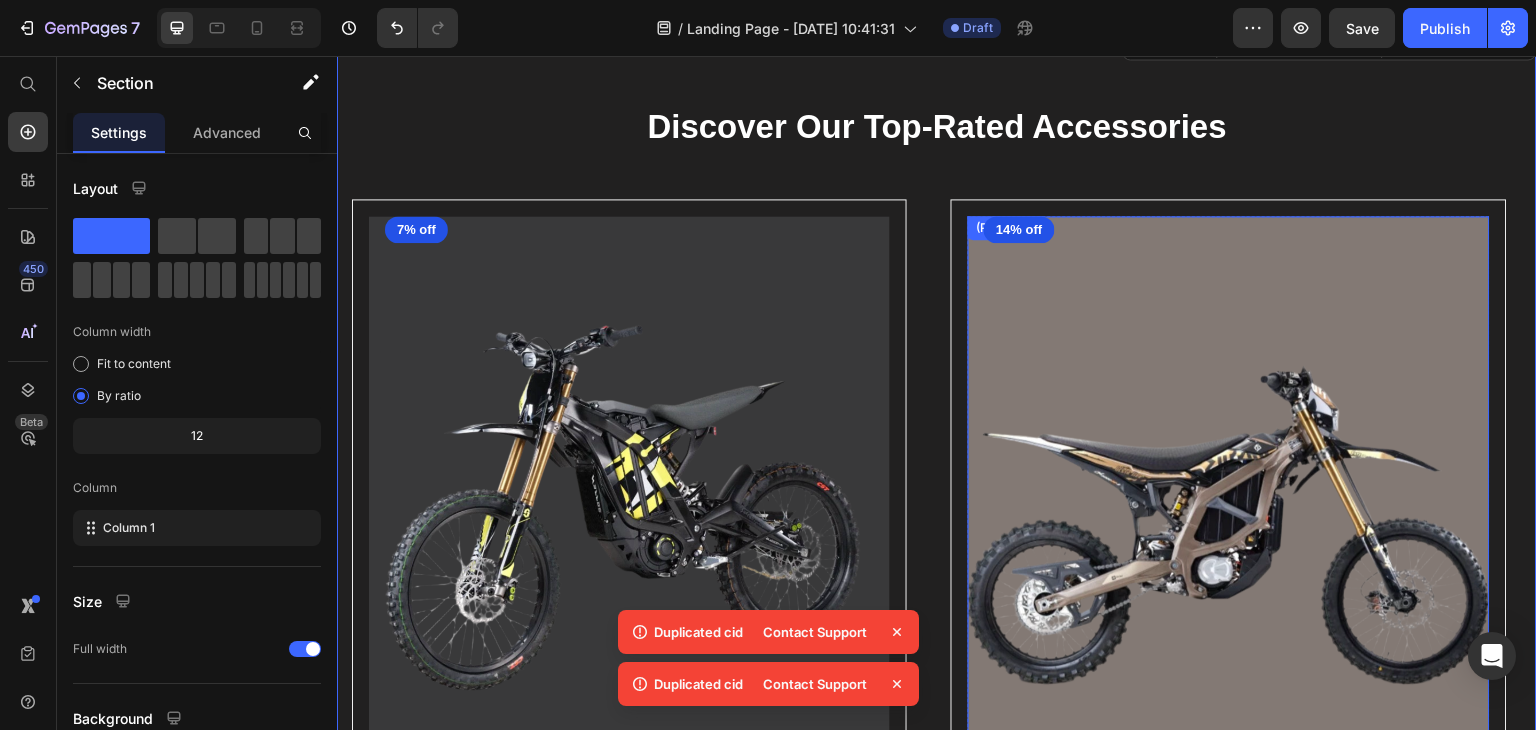 scroll, scrollTop: 273, scrollLeft: 0, axis: vertical 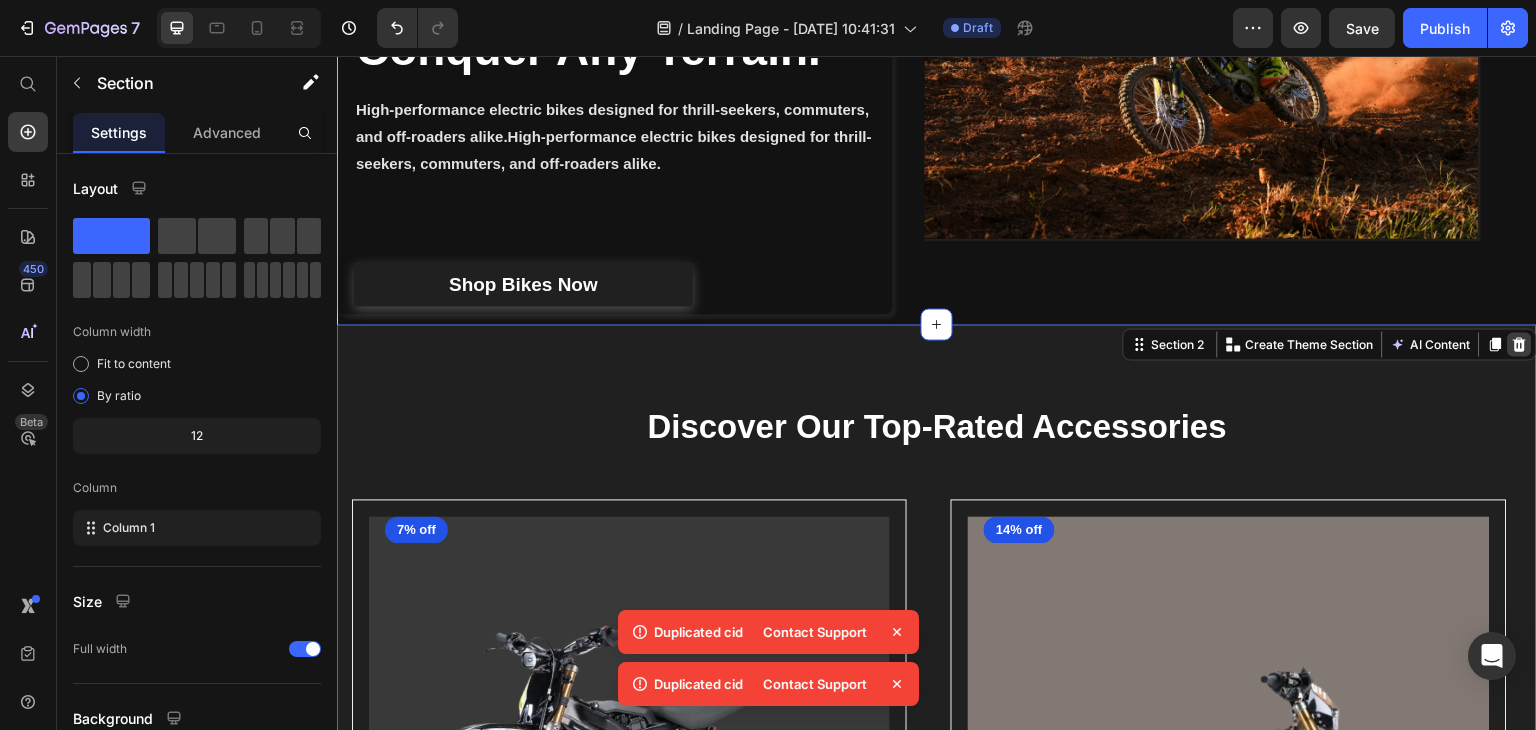 click at bounding box center [1520, 344] 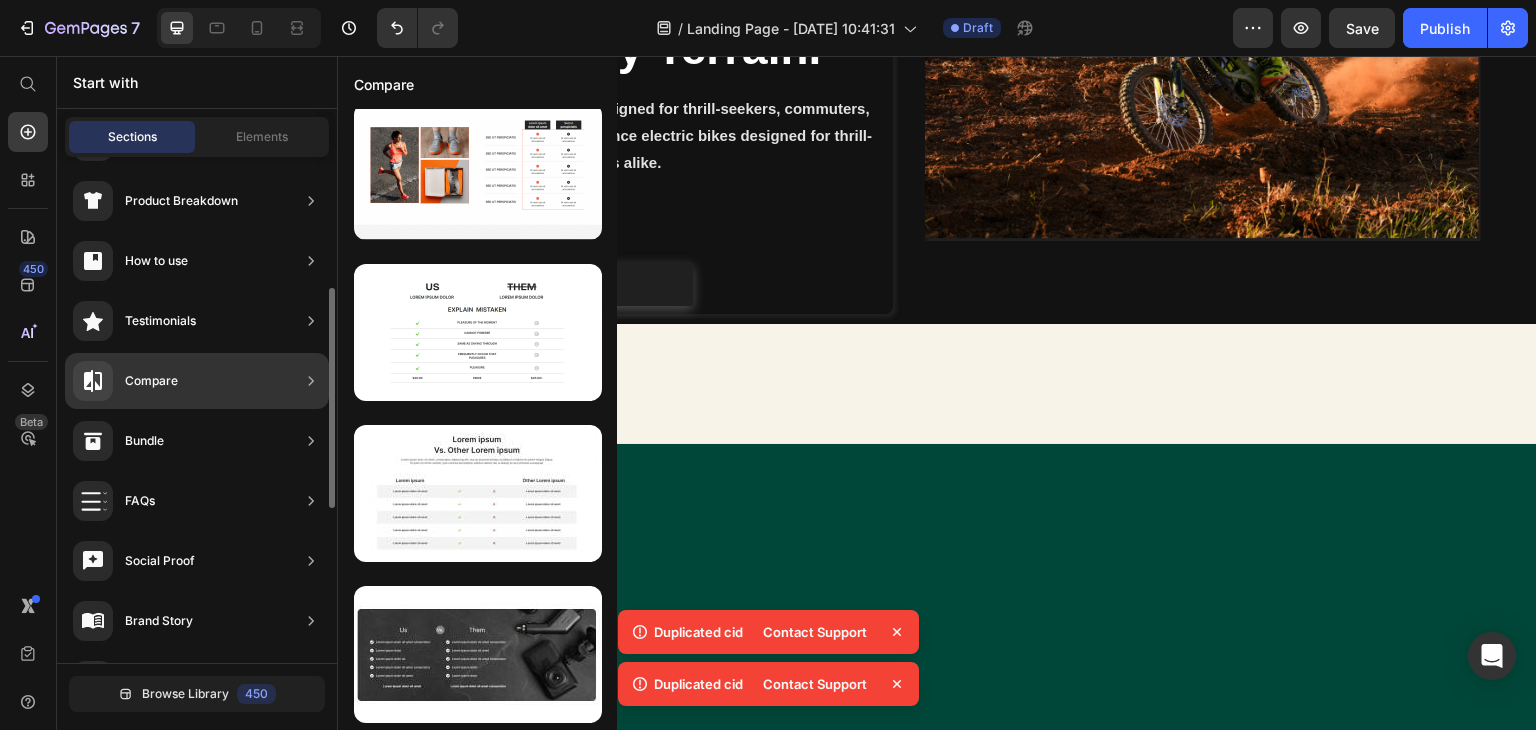 scroll, scrollTop: 12, scrollLeft: 0, axis: vertical 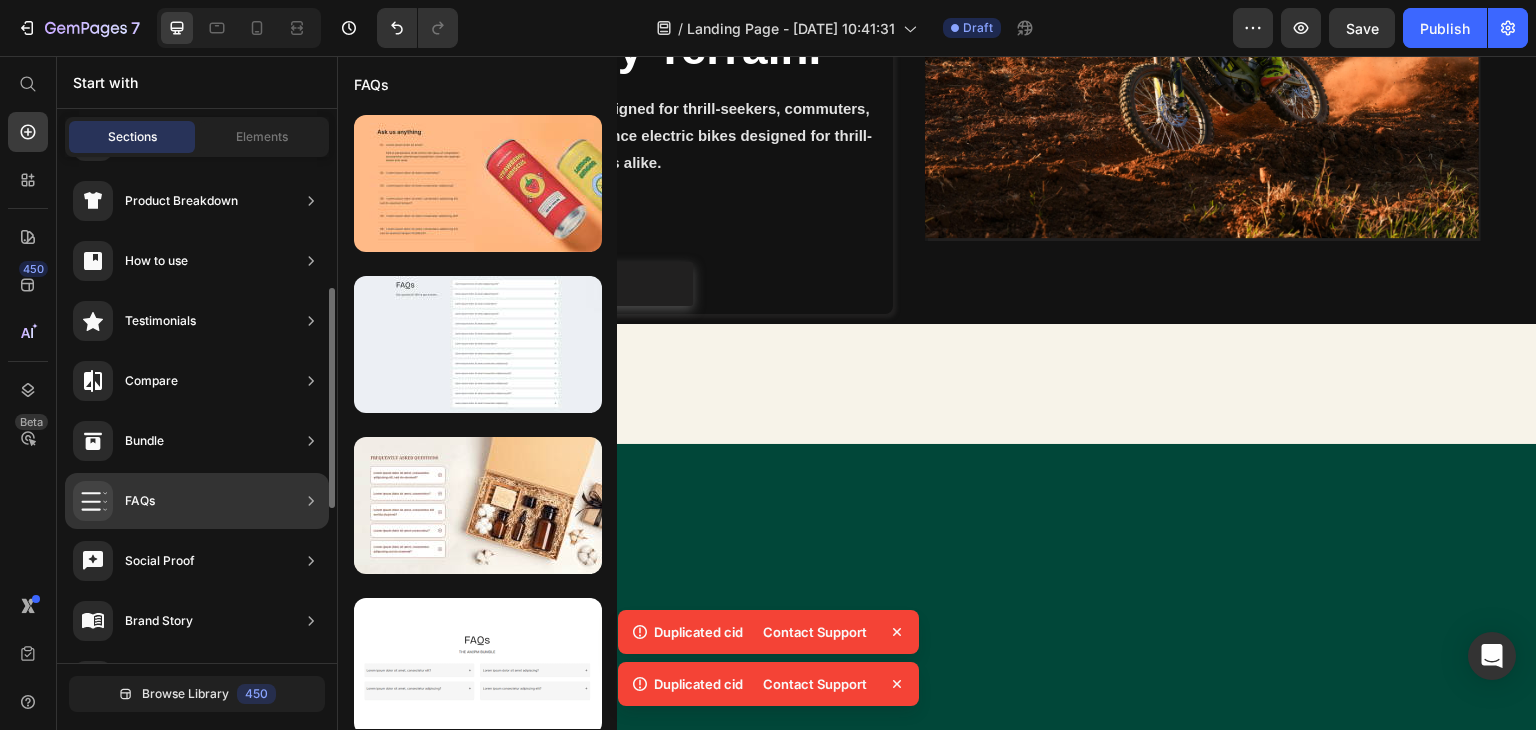 drag, startPoint x: 219, startPoint y: 497, endPoint x: 168, endPoint y: 492, distance: 51.24451 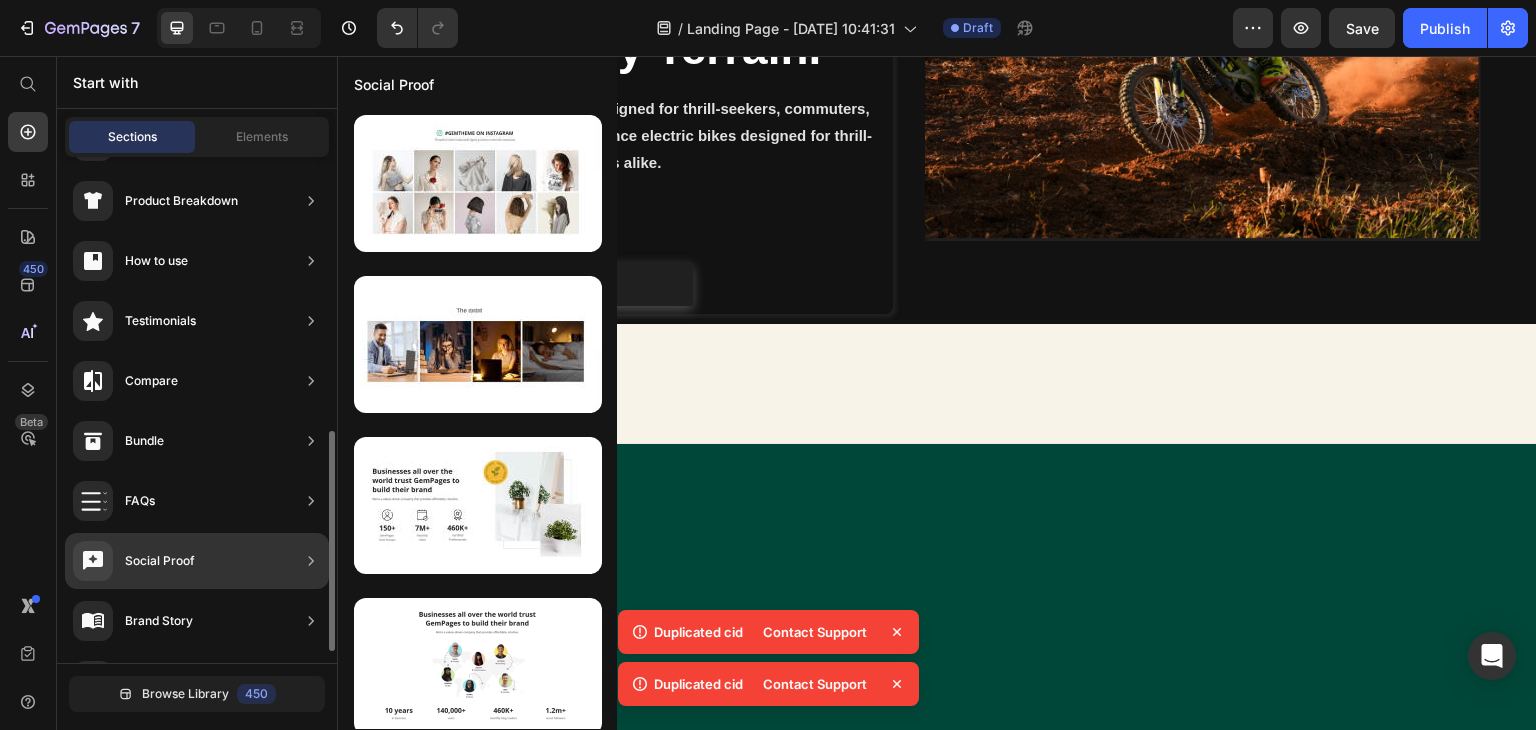 scroll, scrollTop: 400, scrollLeft: 0, axis: vertical 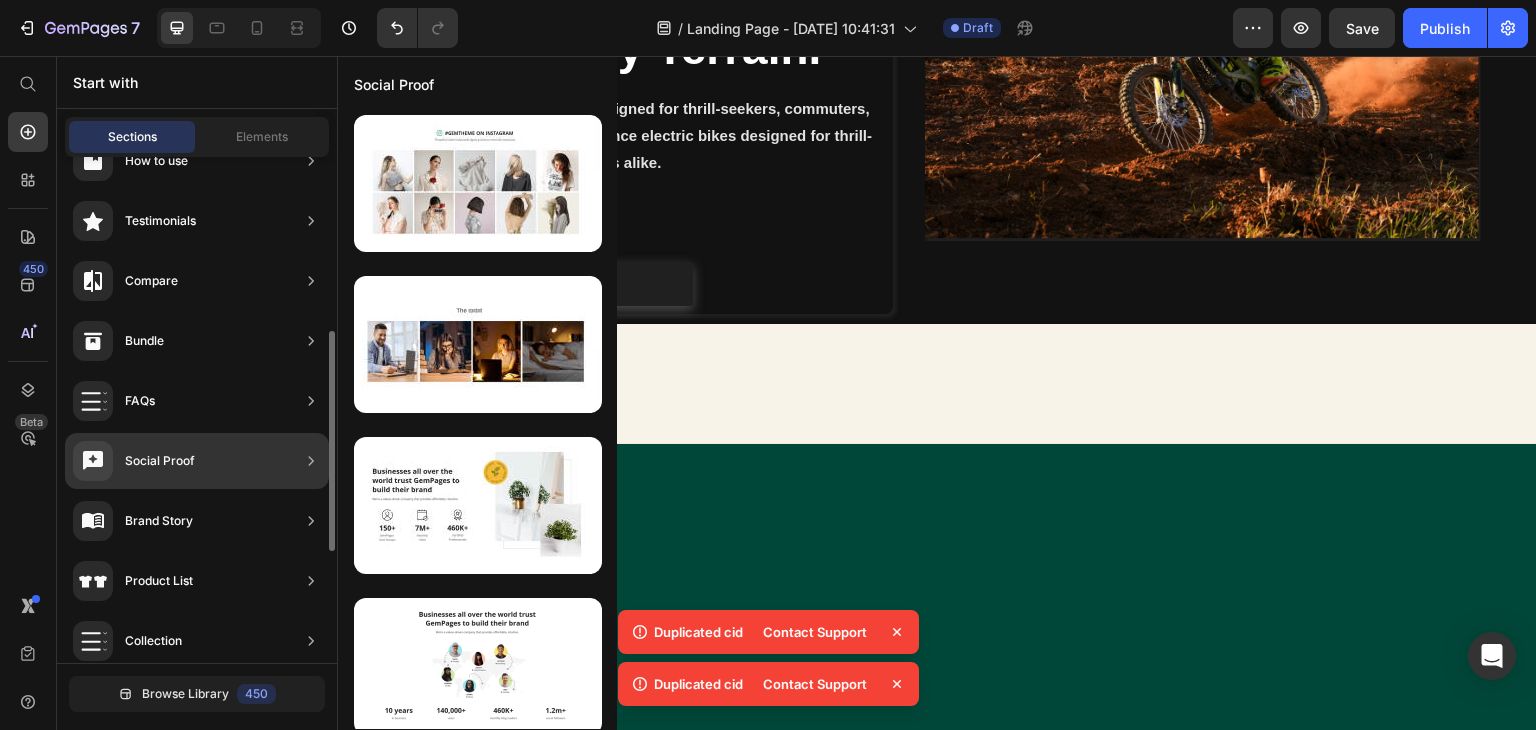click on "Product List" 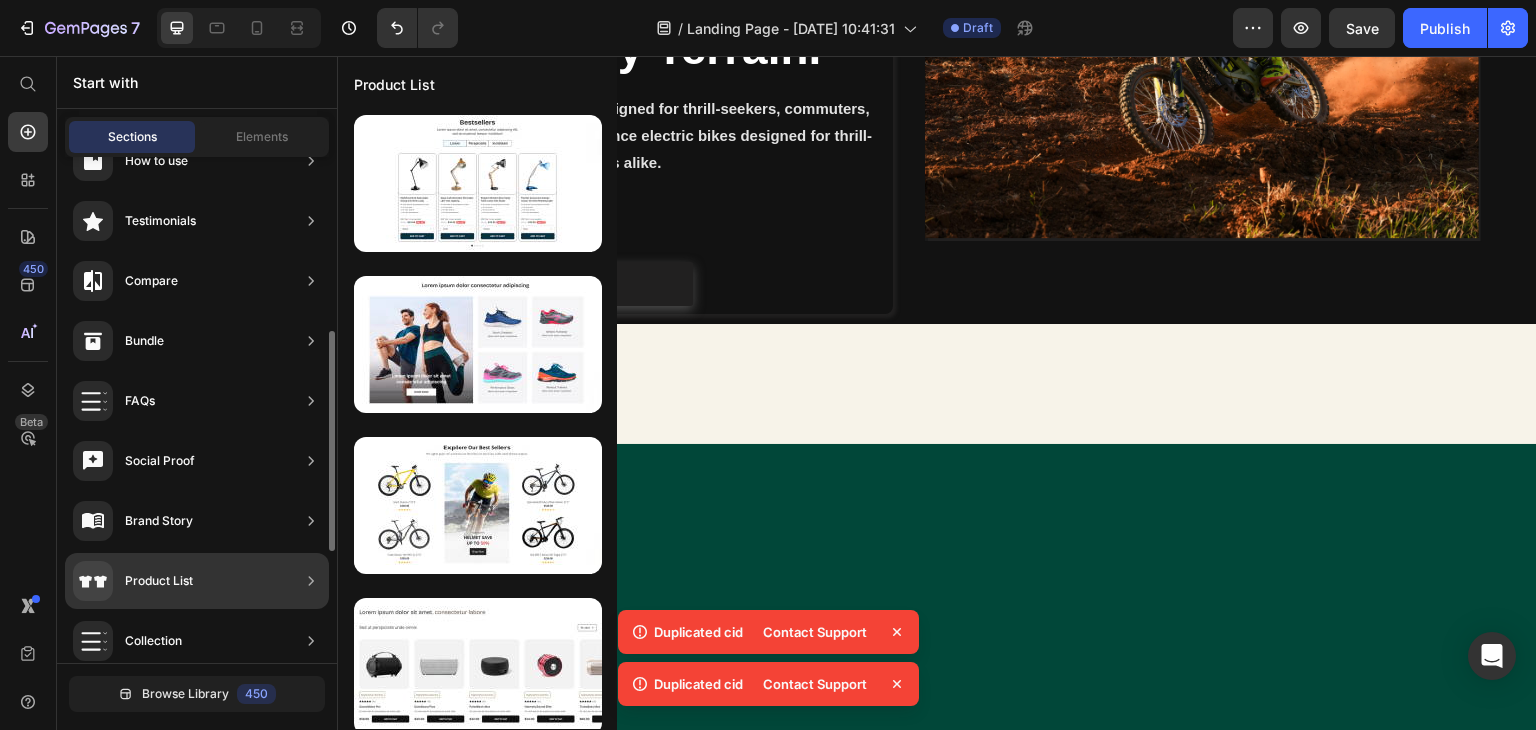 click on "Product List" 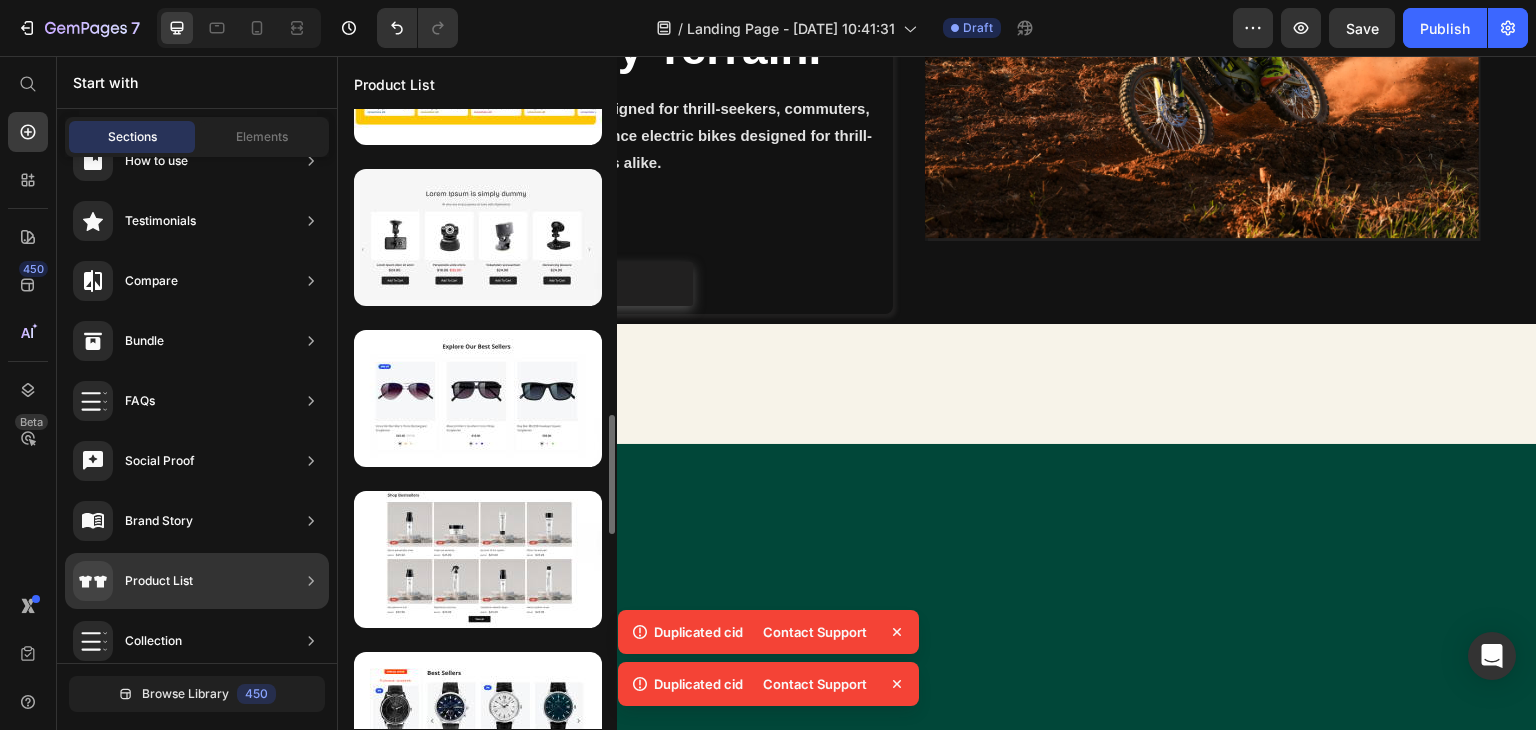 scroll, scrollTop: 2300, scrollLeft: 0, axis: vertical 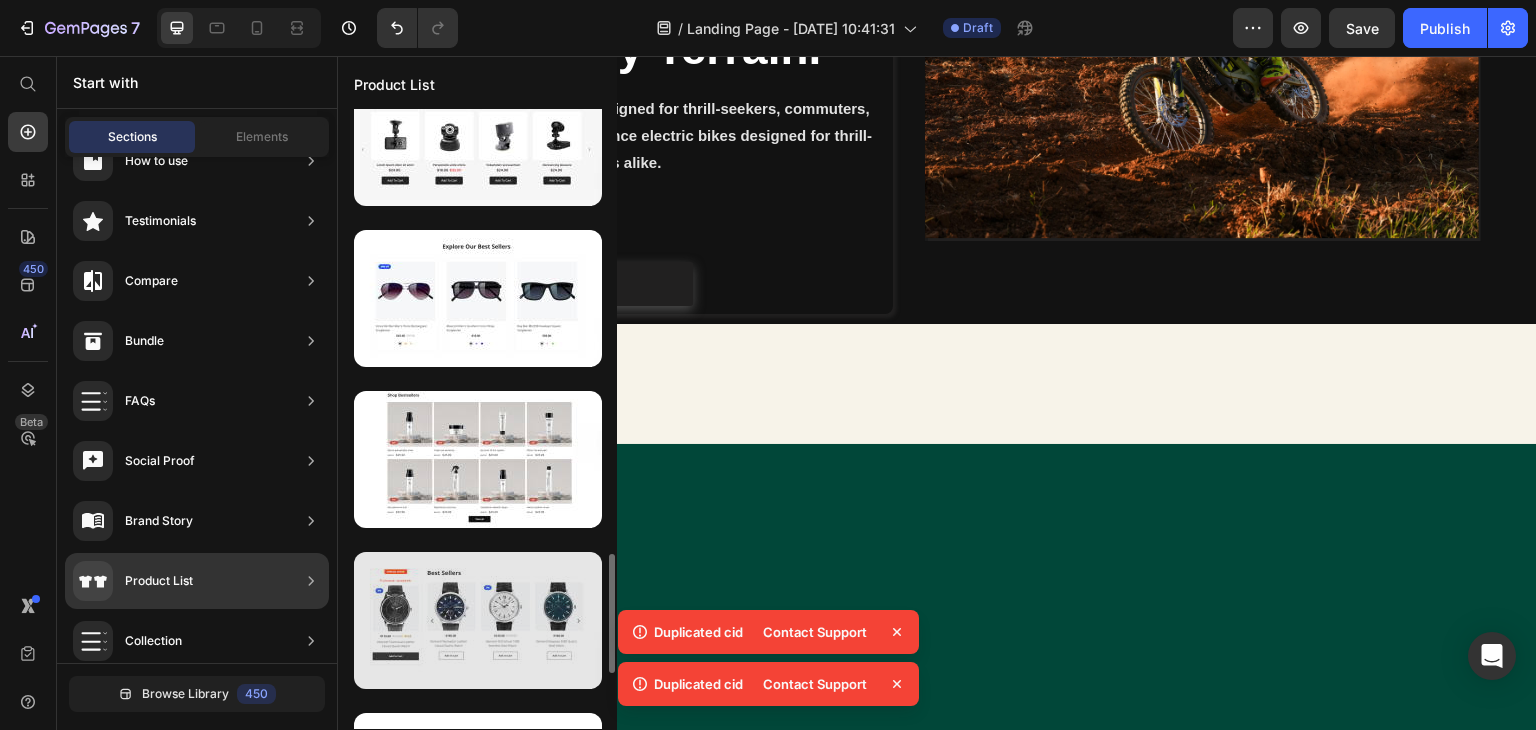 click at bounding box center (478, 620) 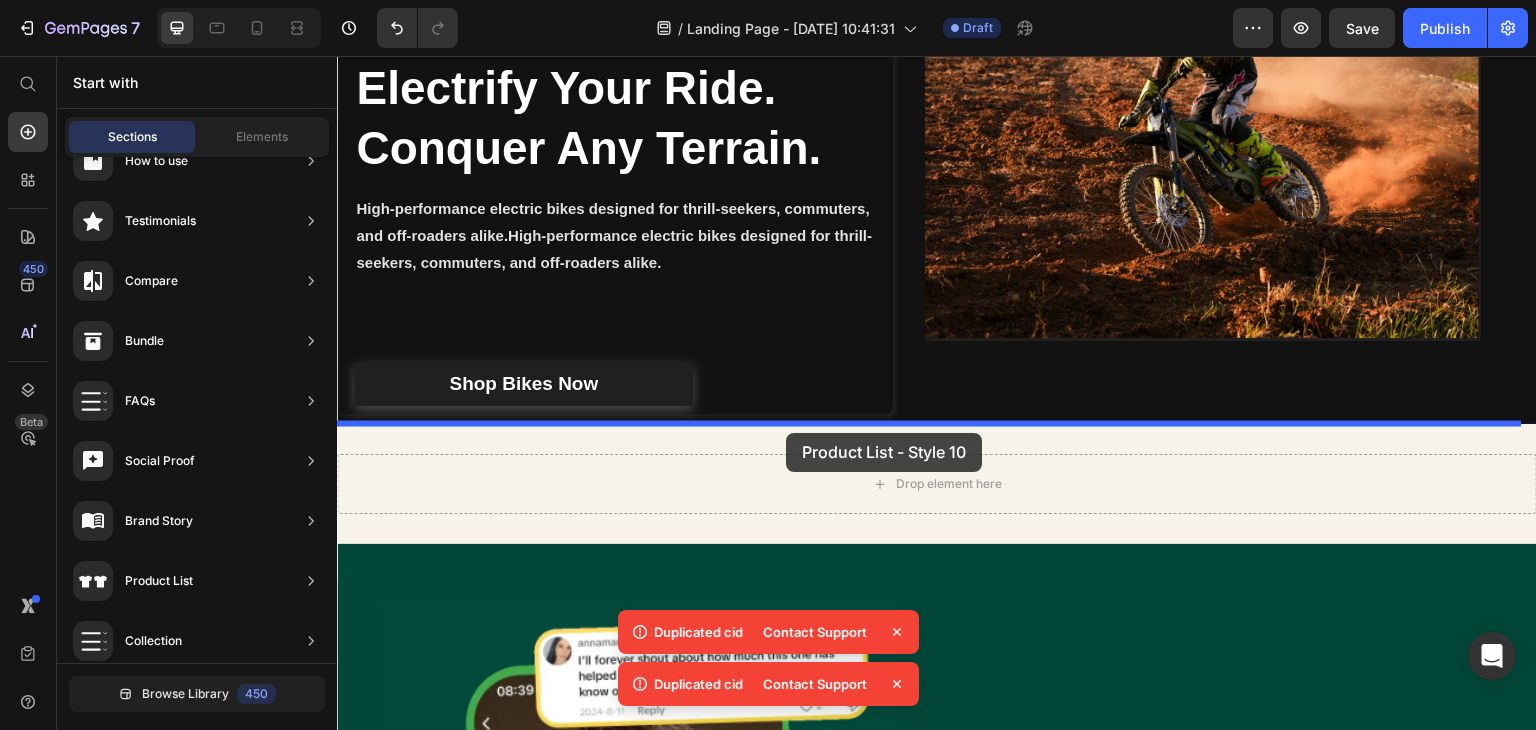 scroll, scrollTop: 273, scrollLeft: 0, axis: vertical 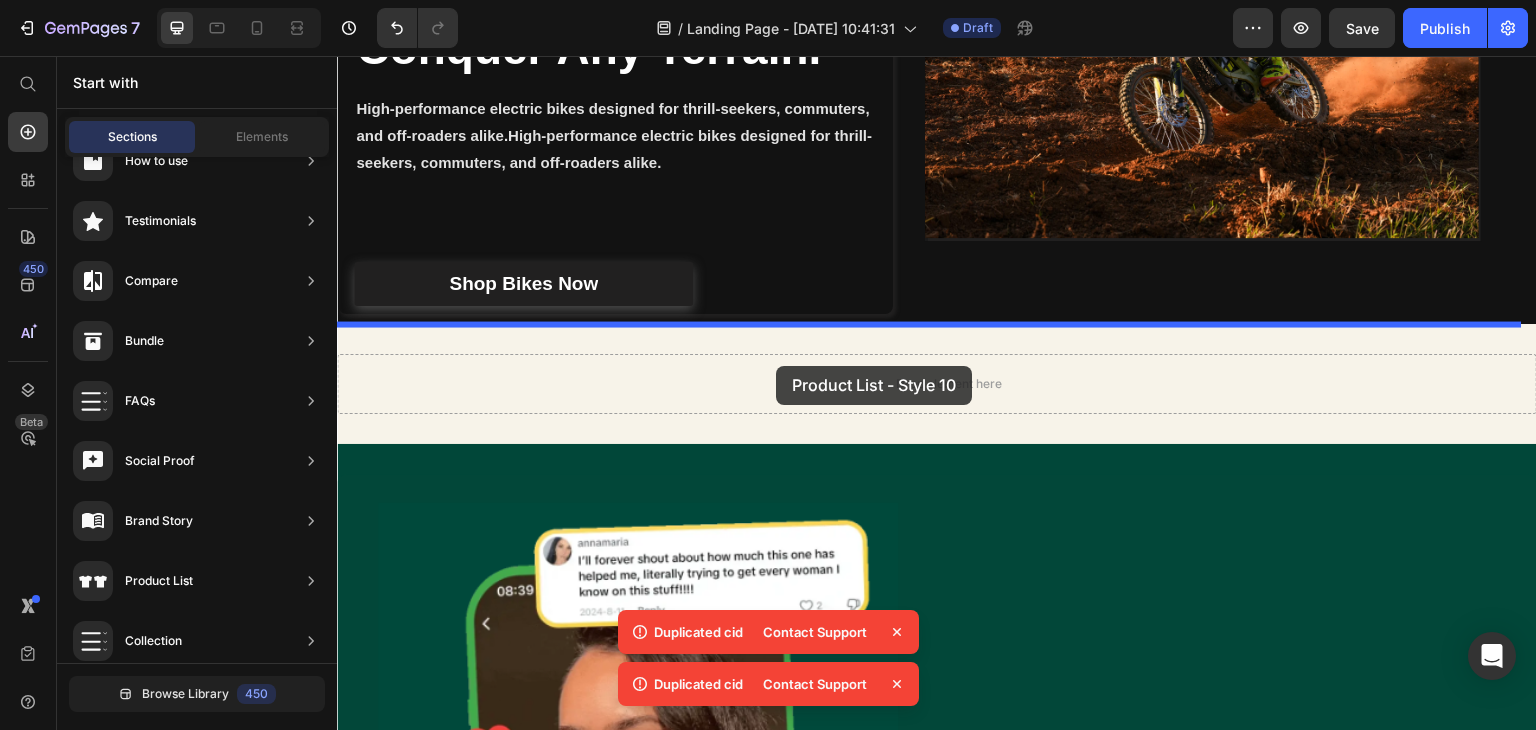 drag, startPoint x: 850, startPoint y: 657, endPoint x: 776, endPoint y: 366, distance: 300.26157 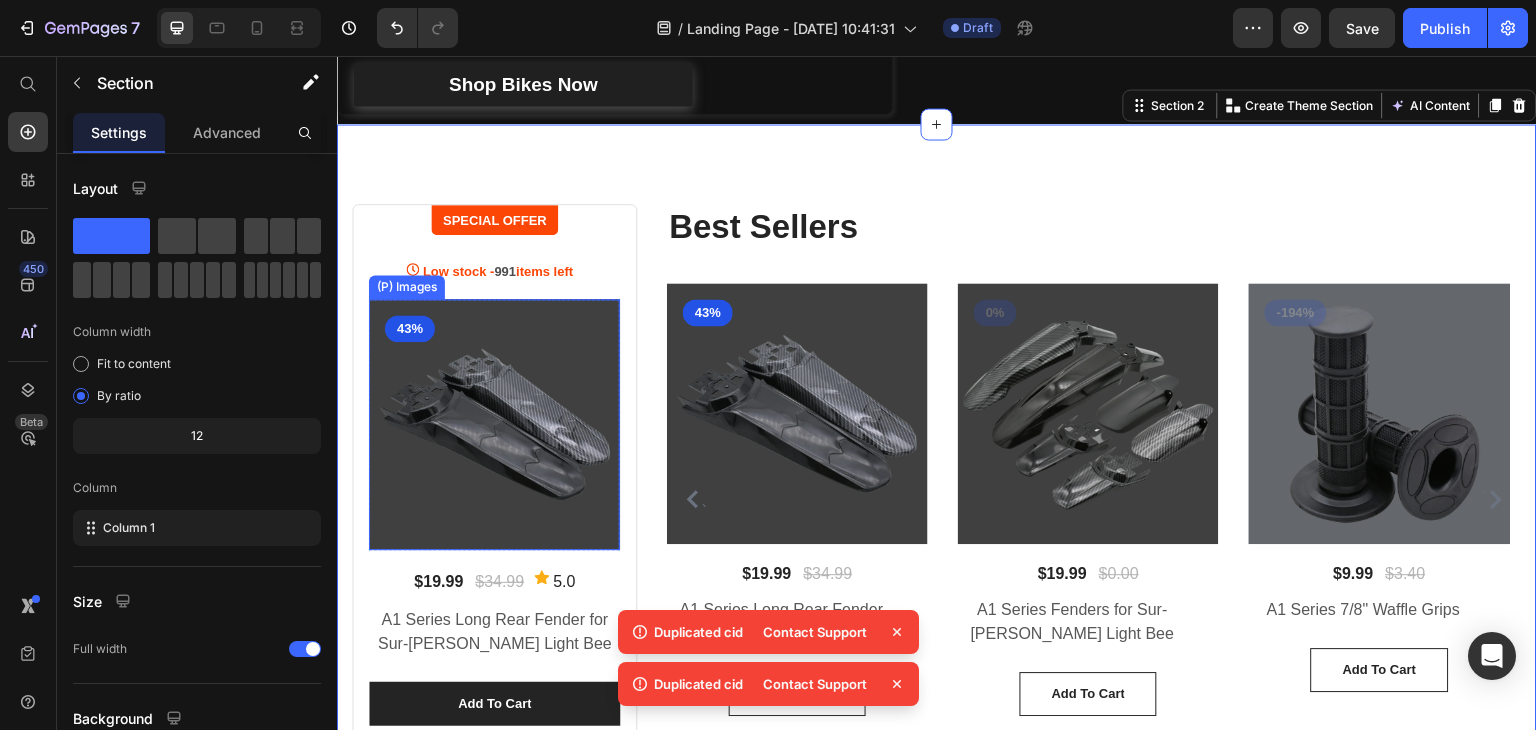 scroll, scrollTop: 573, scrollLeft: 0, axis: vertical 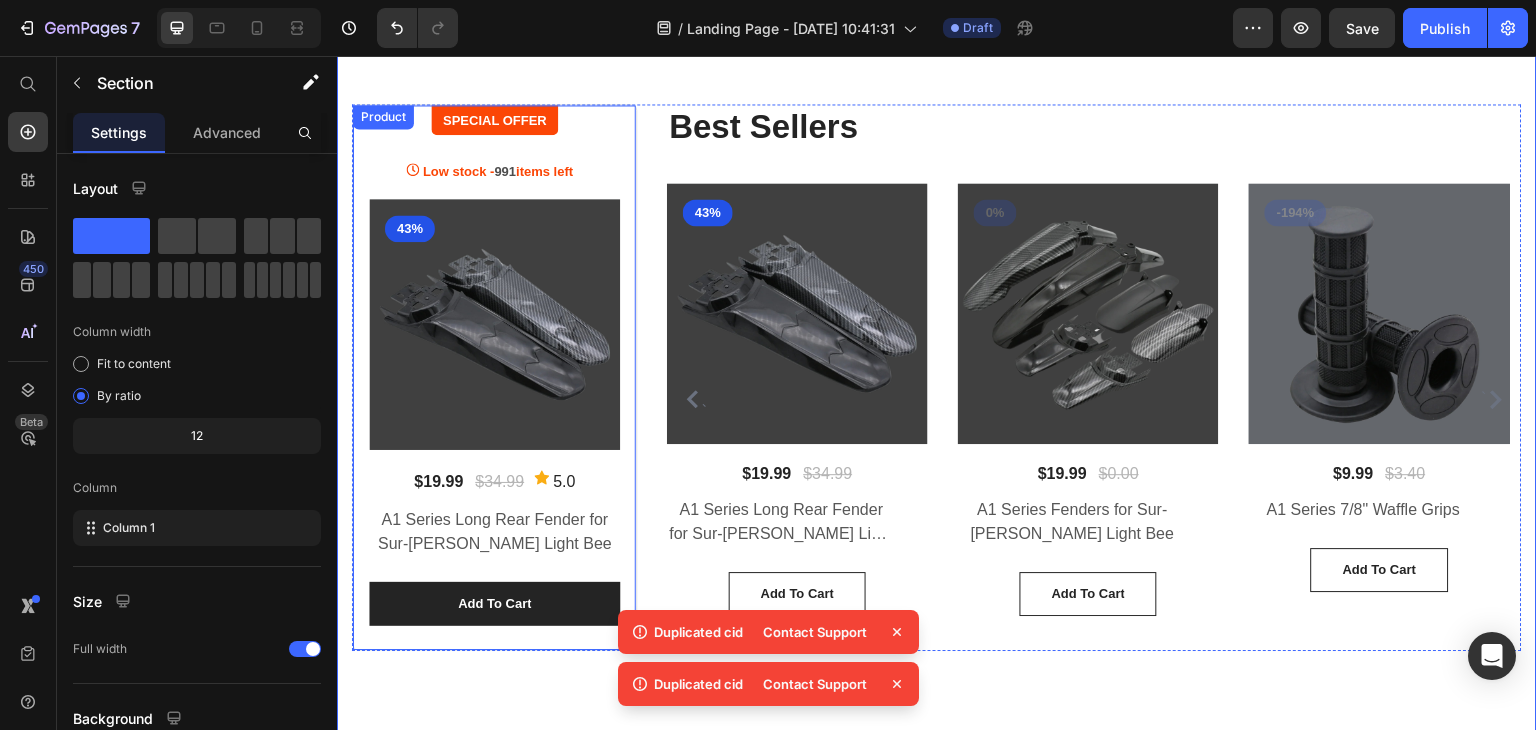 click on "SPECIAL OFFER Text block Row
Low stock -  991  items left Product Stock Counter (P) Images 43% Product Badge Row $19.99 Product Price $34.99 Product Price                Icon 5.0 Text block Icon List Hoz Row A1 Series Long Rear Fender for Sur-Ron Light Bee Product Title add to cart Product Cart Button" at bounding box center (494, 373) 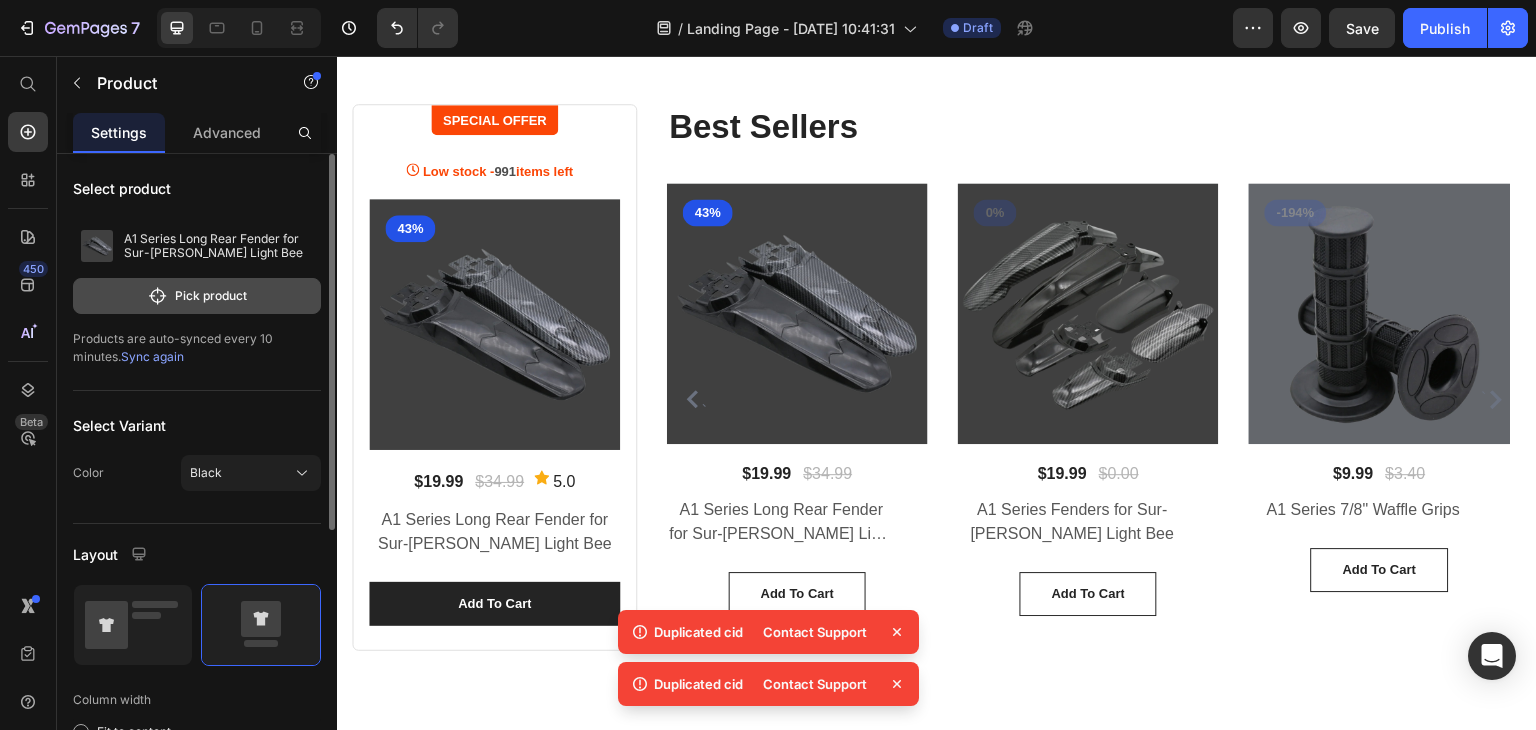 click on "Pick product" 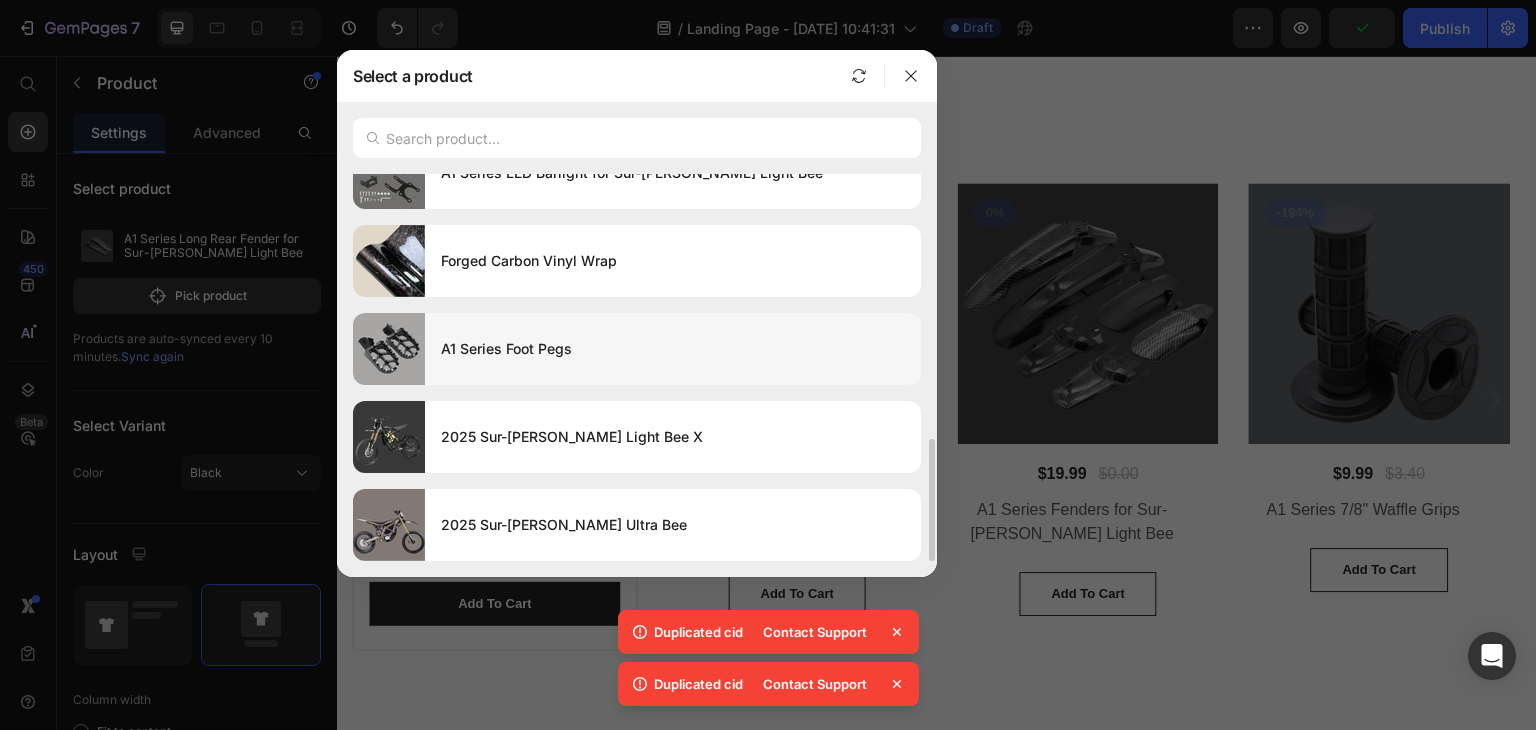 scroll, scrollTop: 832, scrollLeft: 0, axis: vertical 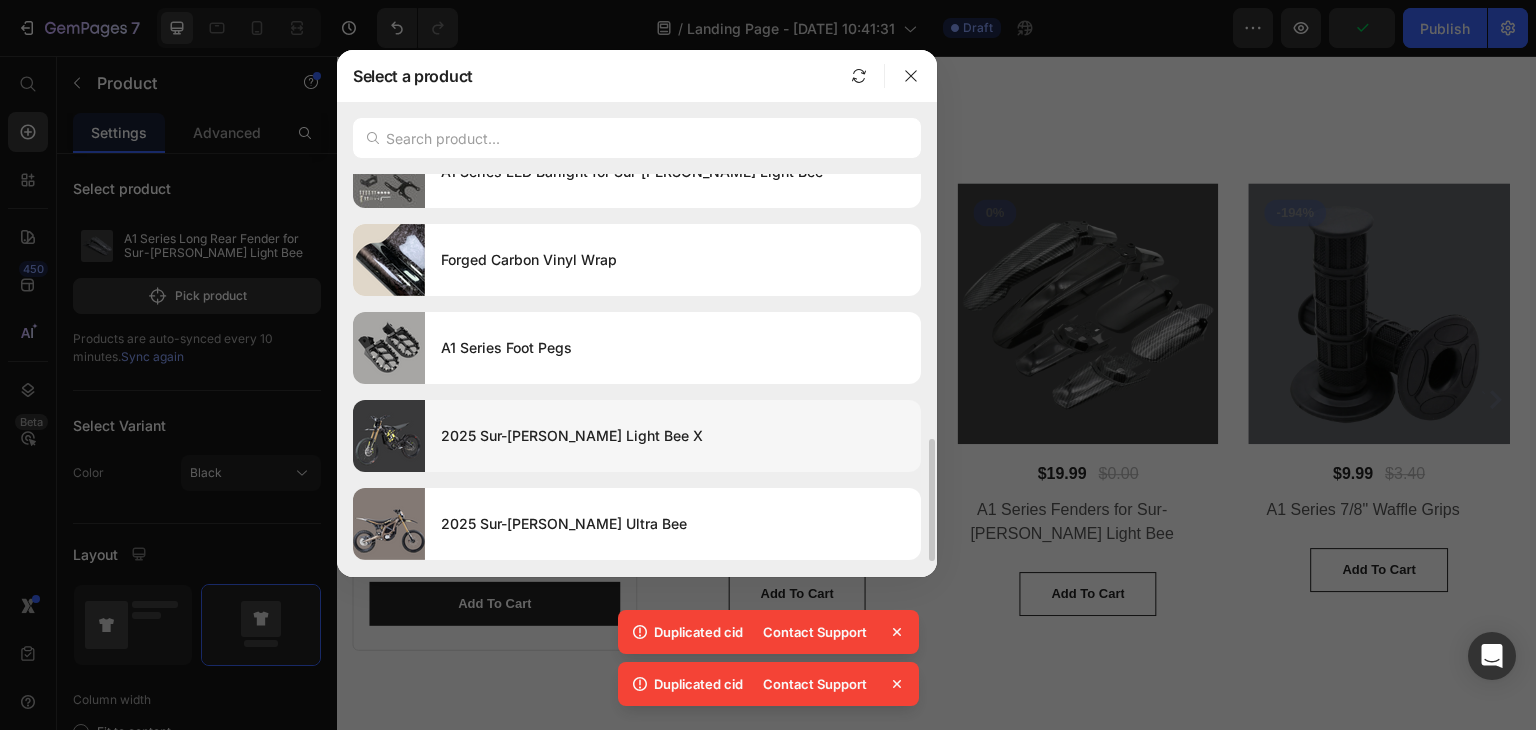 click on "2025 Sur-[PERSON_NAME] Light Bee X" at bounding box center [673, 436] 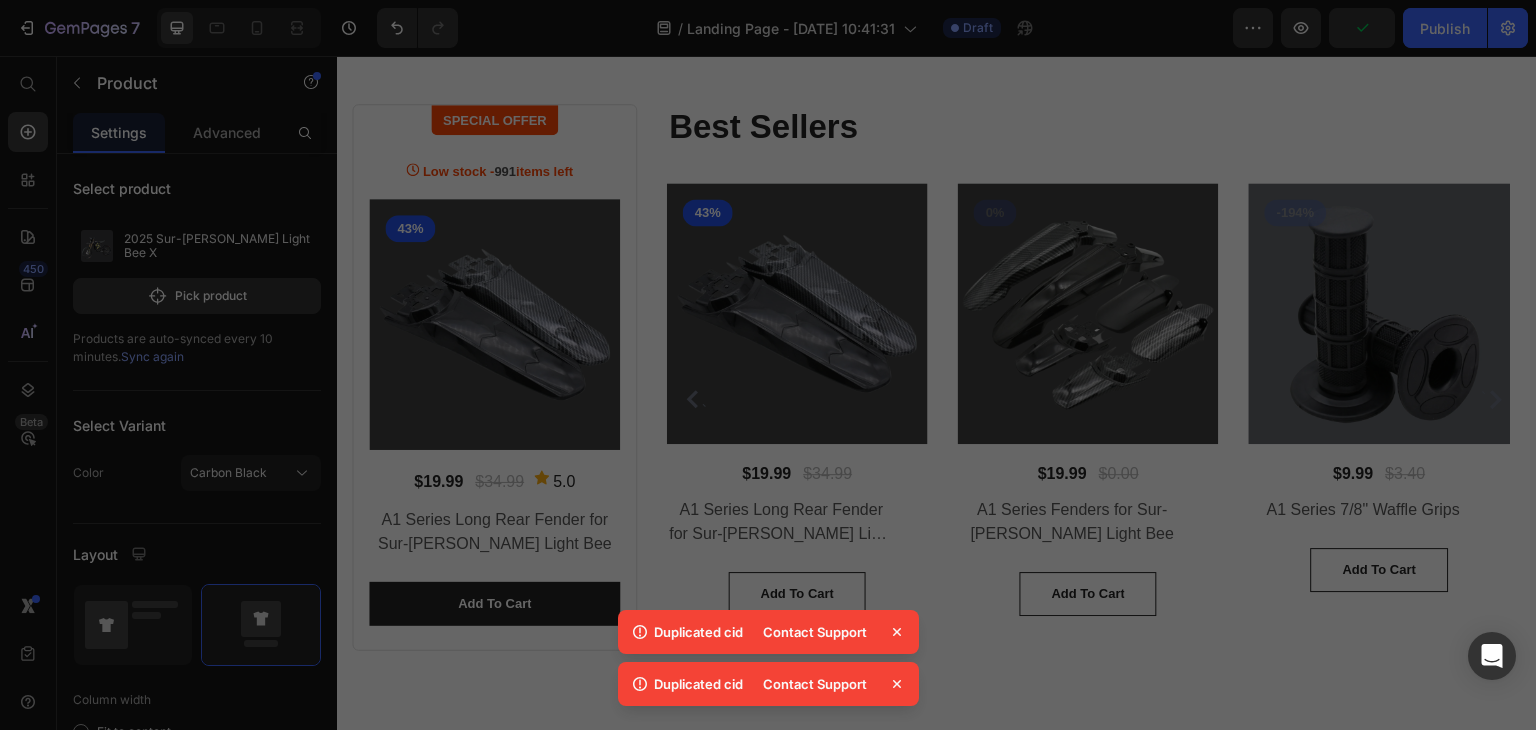 scroll, scrollTop: 0, scrollLeft: 0, axis: both 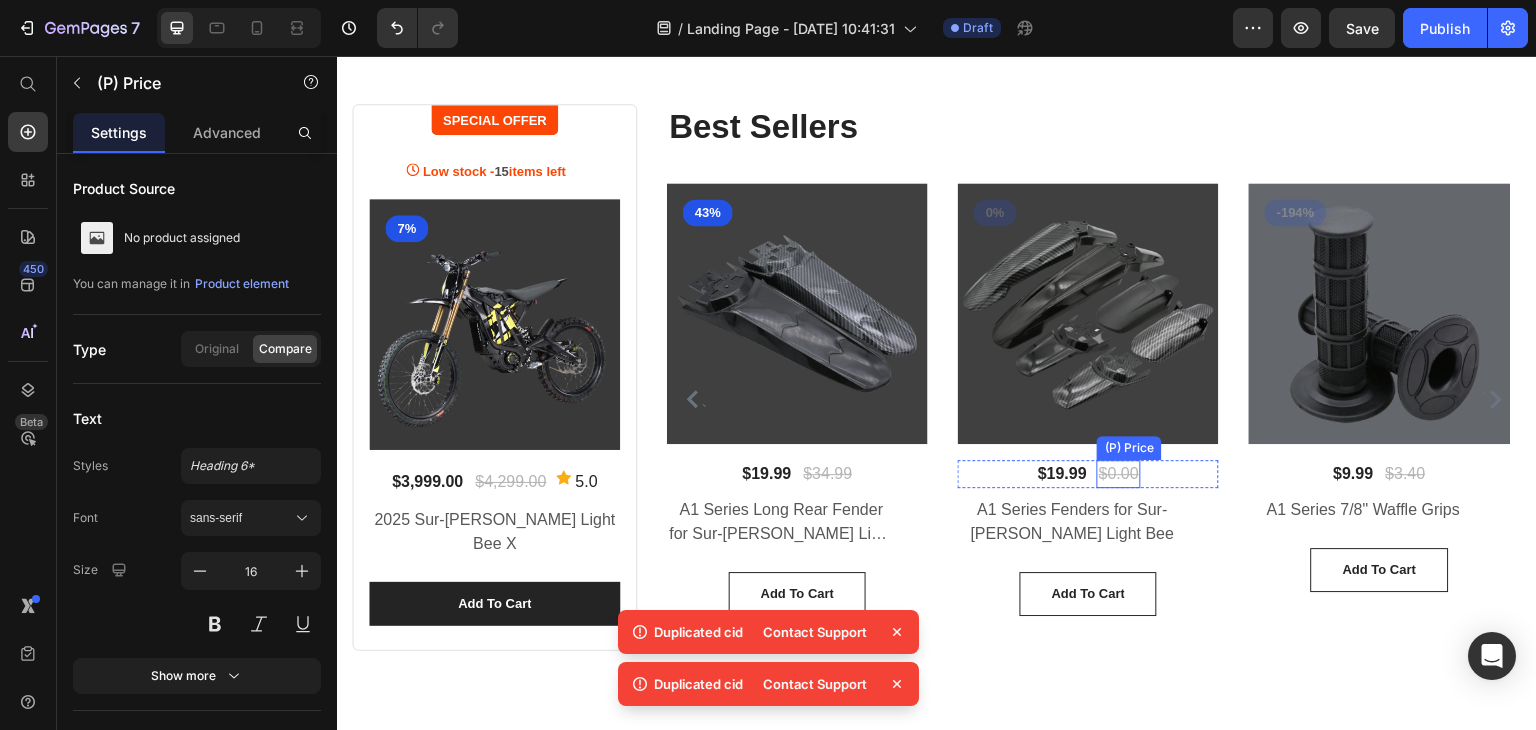 click on "$0.00" at bounding box center (1119, 474) 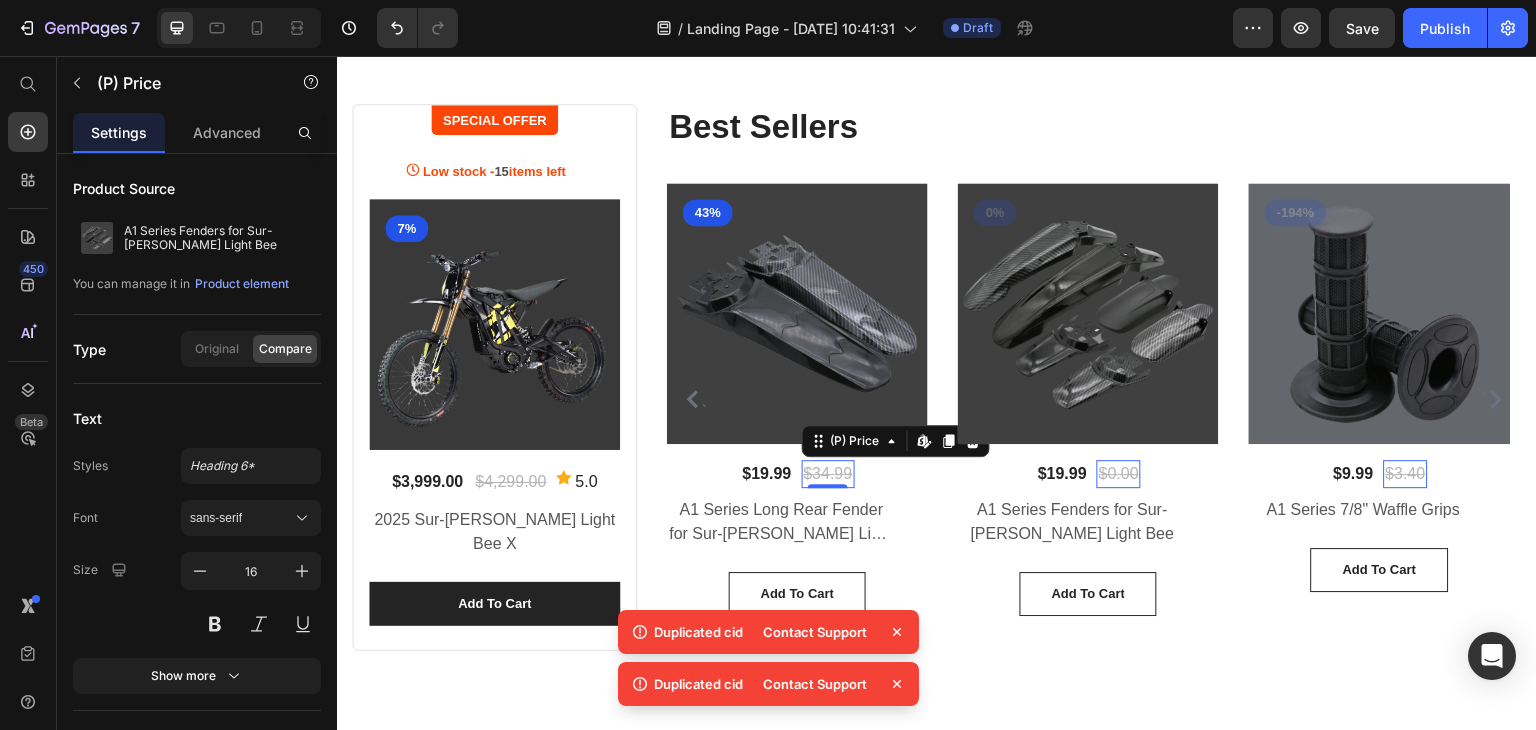 click on "$34.99" at bounding box center [828, 474] 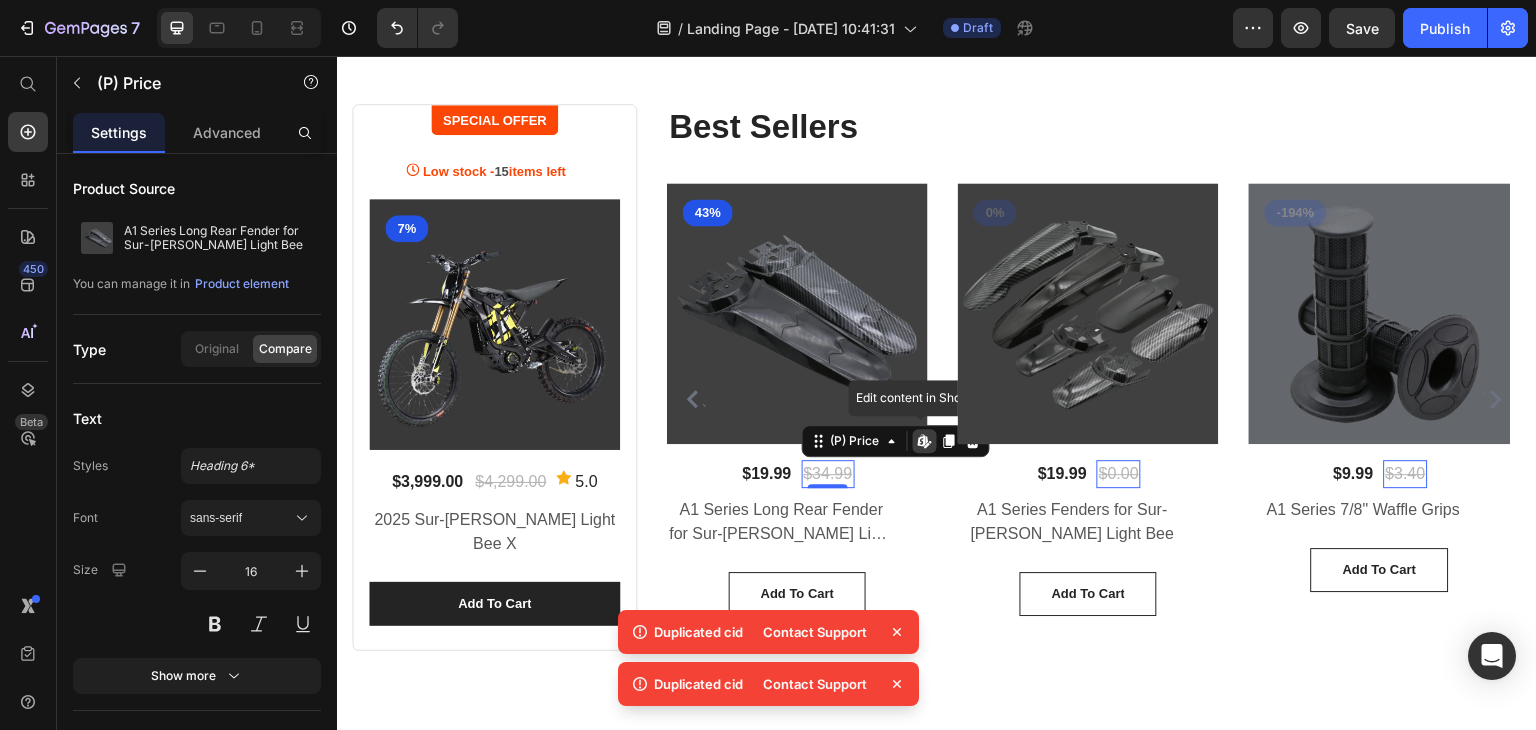click 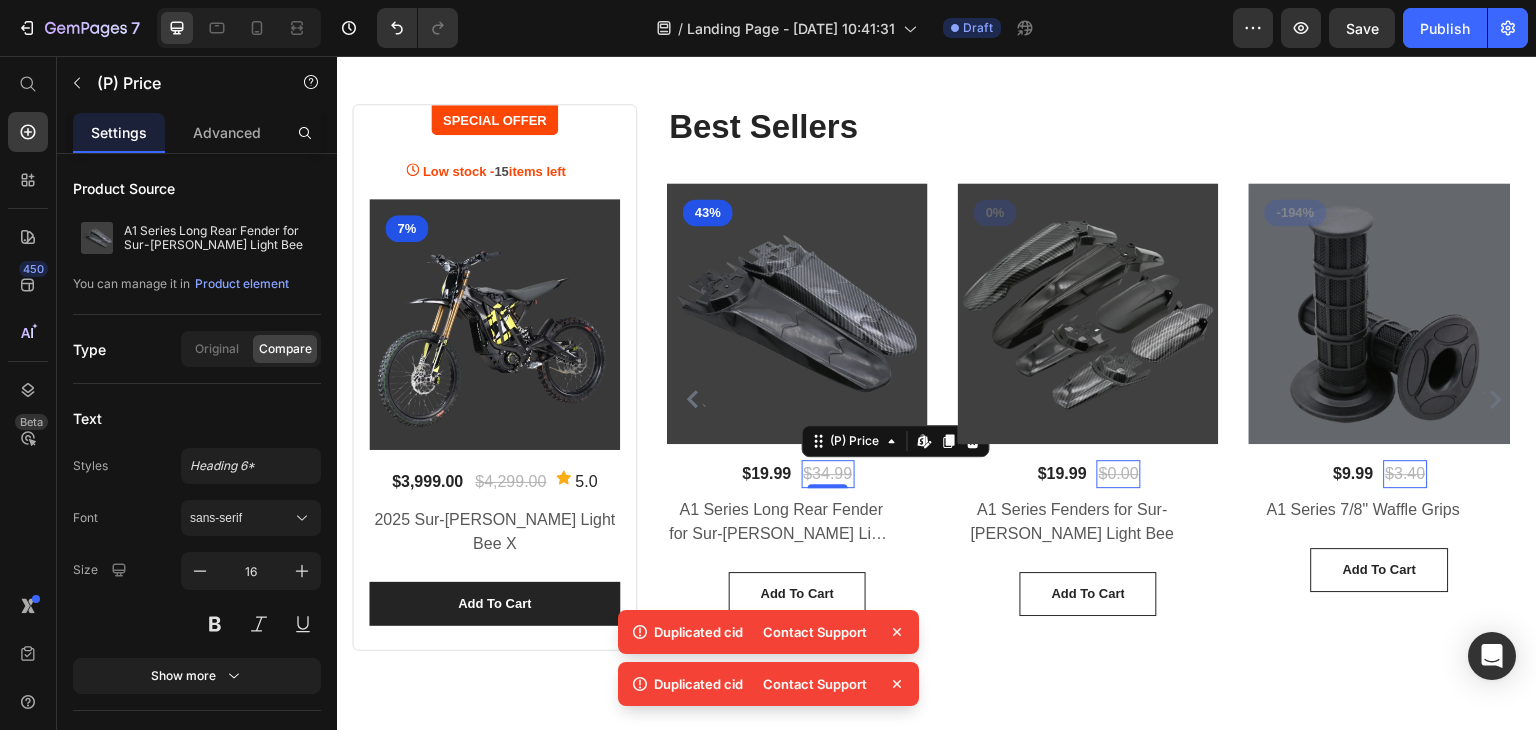 click 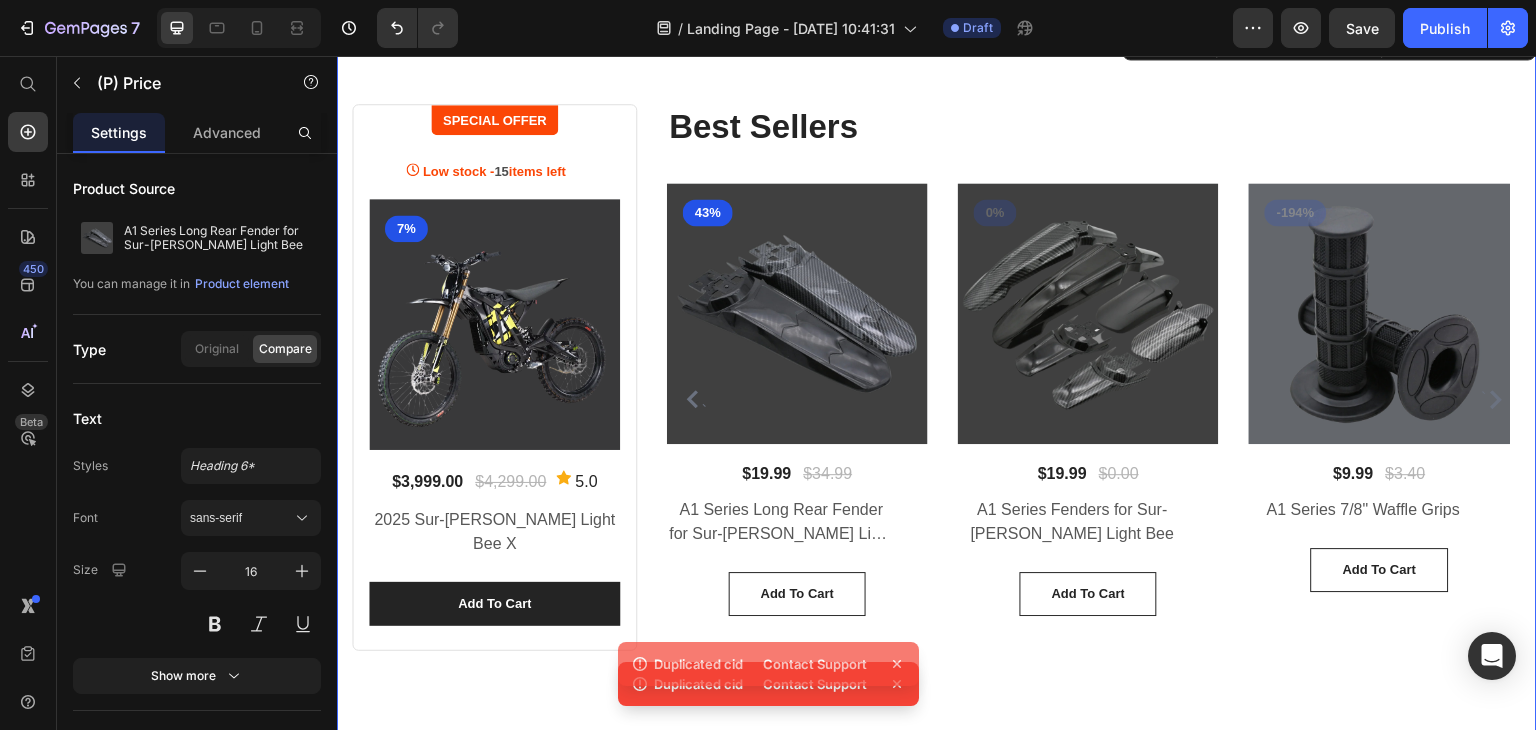 click on "SPECIAL OFFER Text block Row
Low stock -  15  items left Product Stock Counter (P) Images 7% Product Badge Row $3,999.00 Product Price $4,299.00 Product Price                Icon 5.0 Text block Icon List Hoz Row 2025 Sur-ron Light Bee X Product Title add to cart Product Cart Button Product Best Sellers Heading ` (P) Images 43% Product Badge Row $19.99 (P) Price $34.99 (P) Price Row A1 Series Long Rear Fender for Sur-Ron Light Bee (P) Title add to cart (P) Cart Button Row (P) Images 0% Product Badge Row $19.99 (P) Price $0.00 (P) Price Row A1 Series Fenders for Sur-Ron Light Bee (P) Title add to cart (P) Cart Button Row (P) Images -194% Product Badge Row $9.99 (P) Price $3.40 (P) Price Row A1 Series 7/8" Waffle Grips (P) Title add to cart (P) Cart Button Row (P) Images 20% Product Badge Row $19.99 (P) Price $24.99 (P) Price Row A1 Series Aluminum Brake Lever (P) Title add to cart (P) Cart Button Row ` Product List Row" at bounding box center [937, 385] 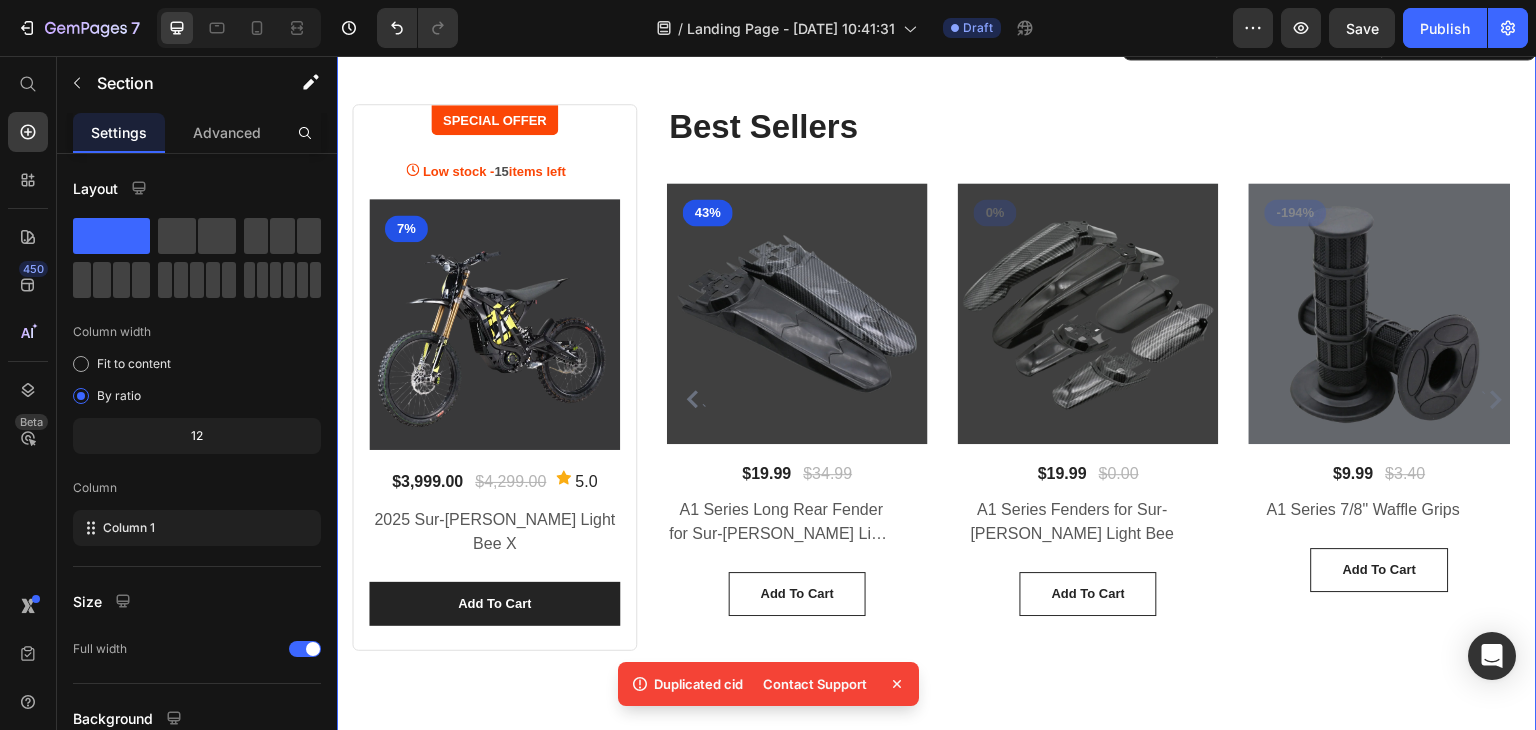 click 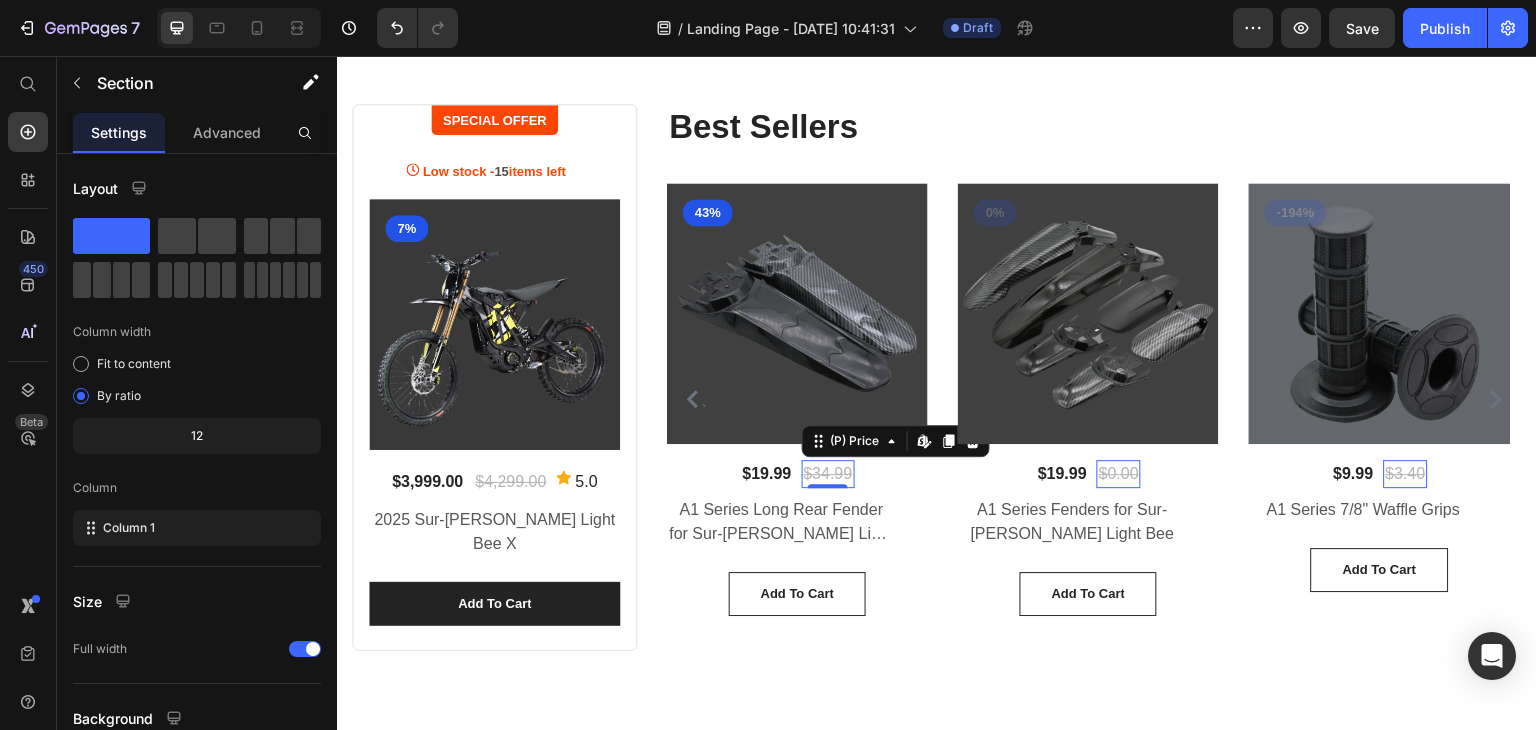 click on "$34.99" at bounding box center (828, 474) 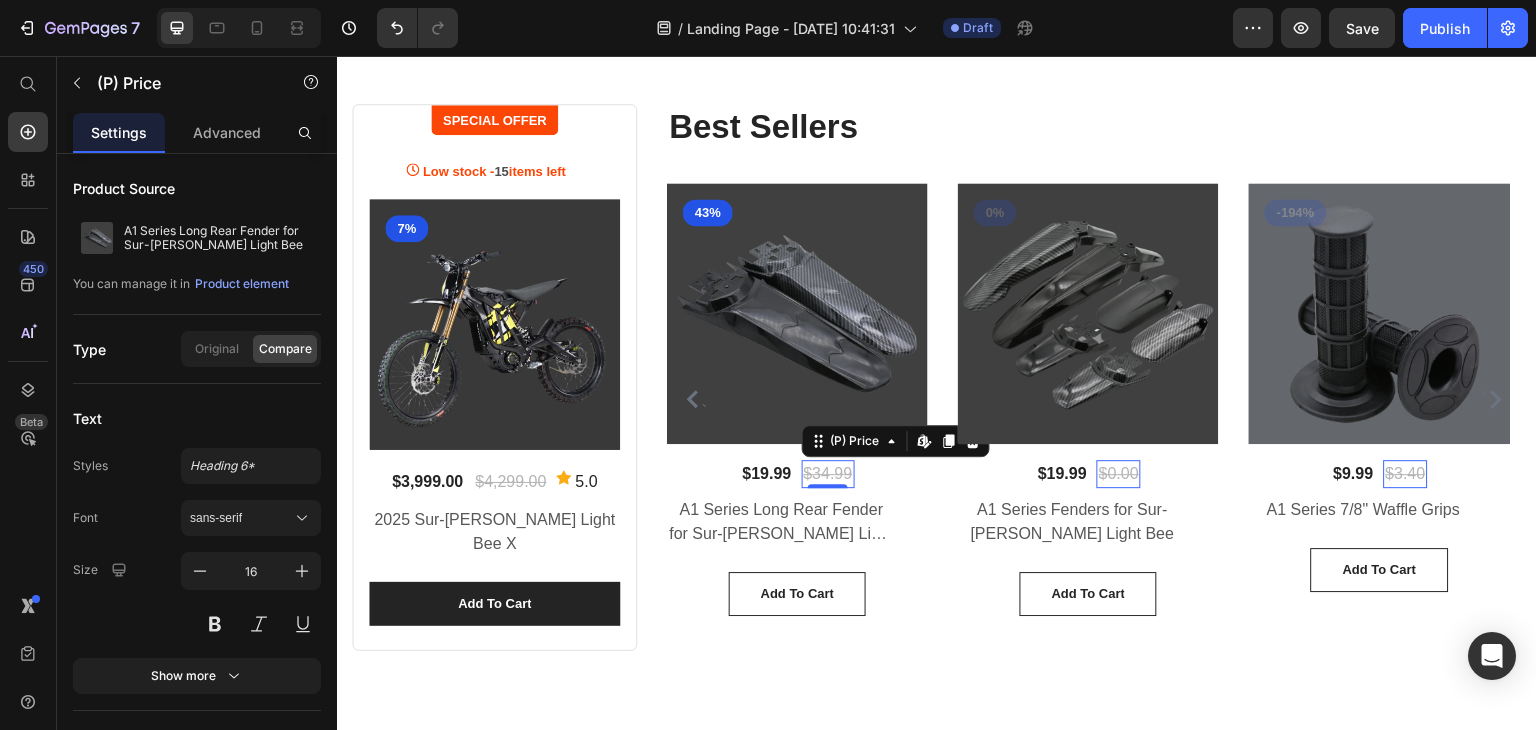 click on "$0.00" at bounding box center (1119, 474) 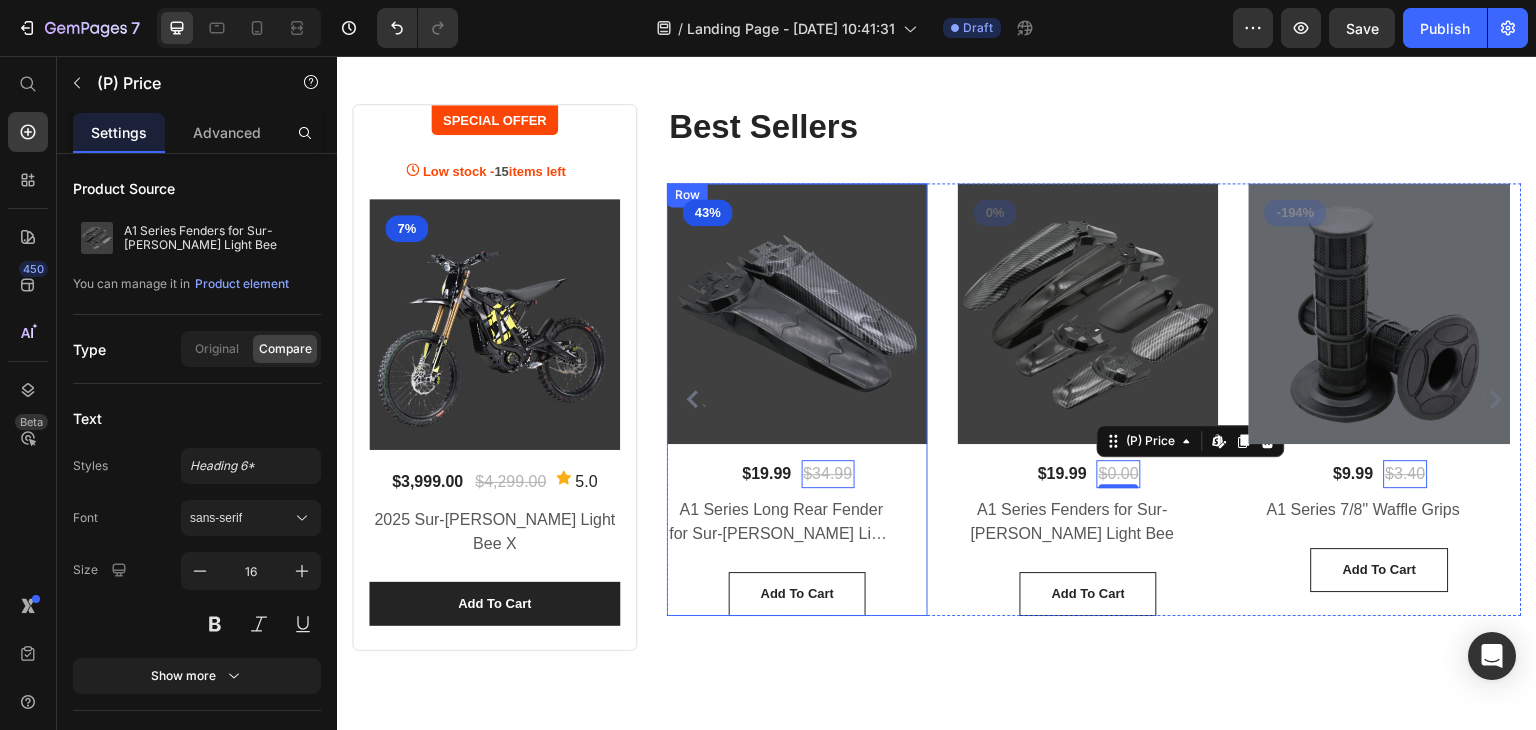 click on "$34.99" at bounding box center (828, 474) 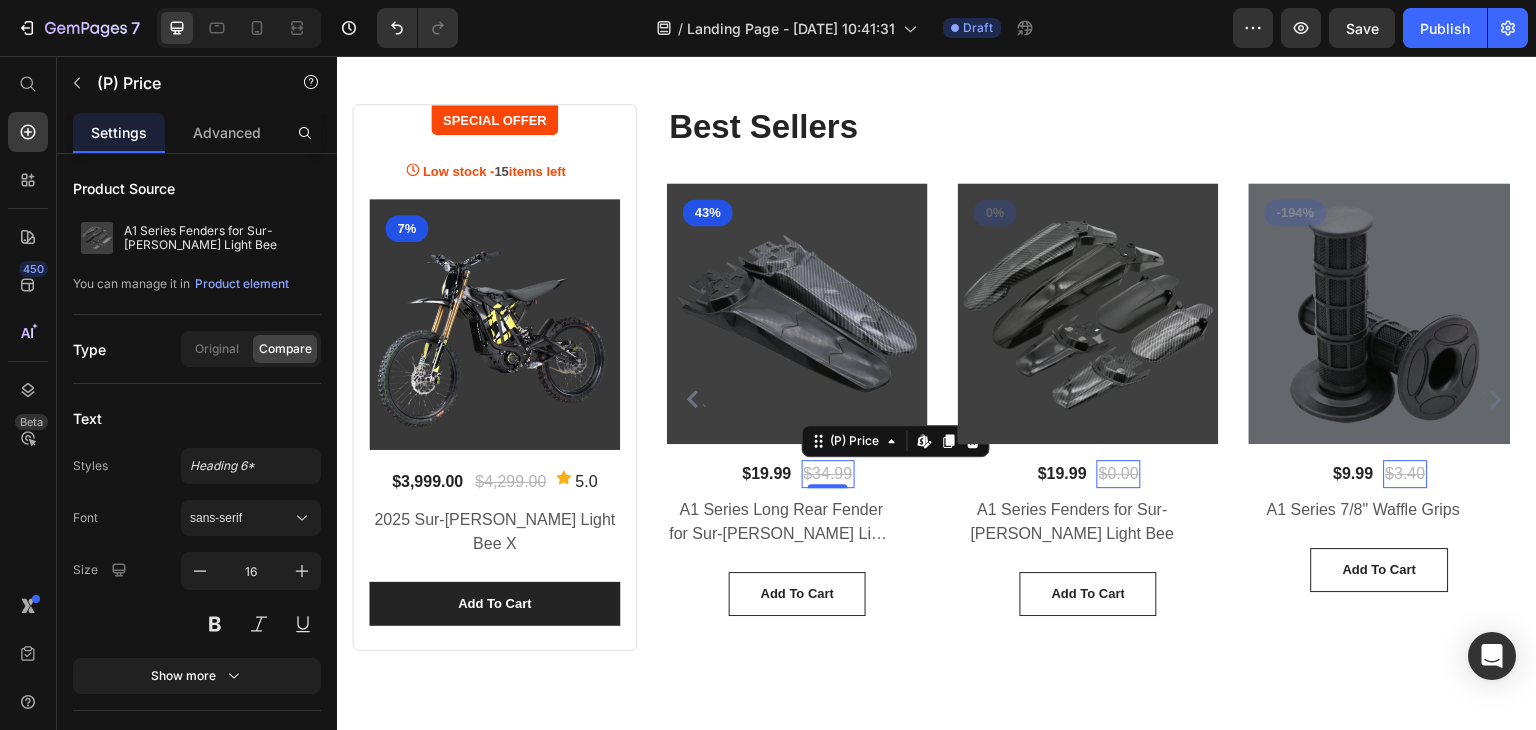 click on "$0.00" at bounding box center (1119, 474) 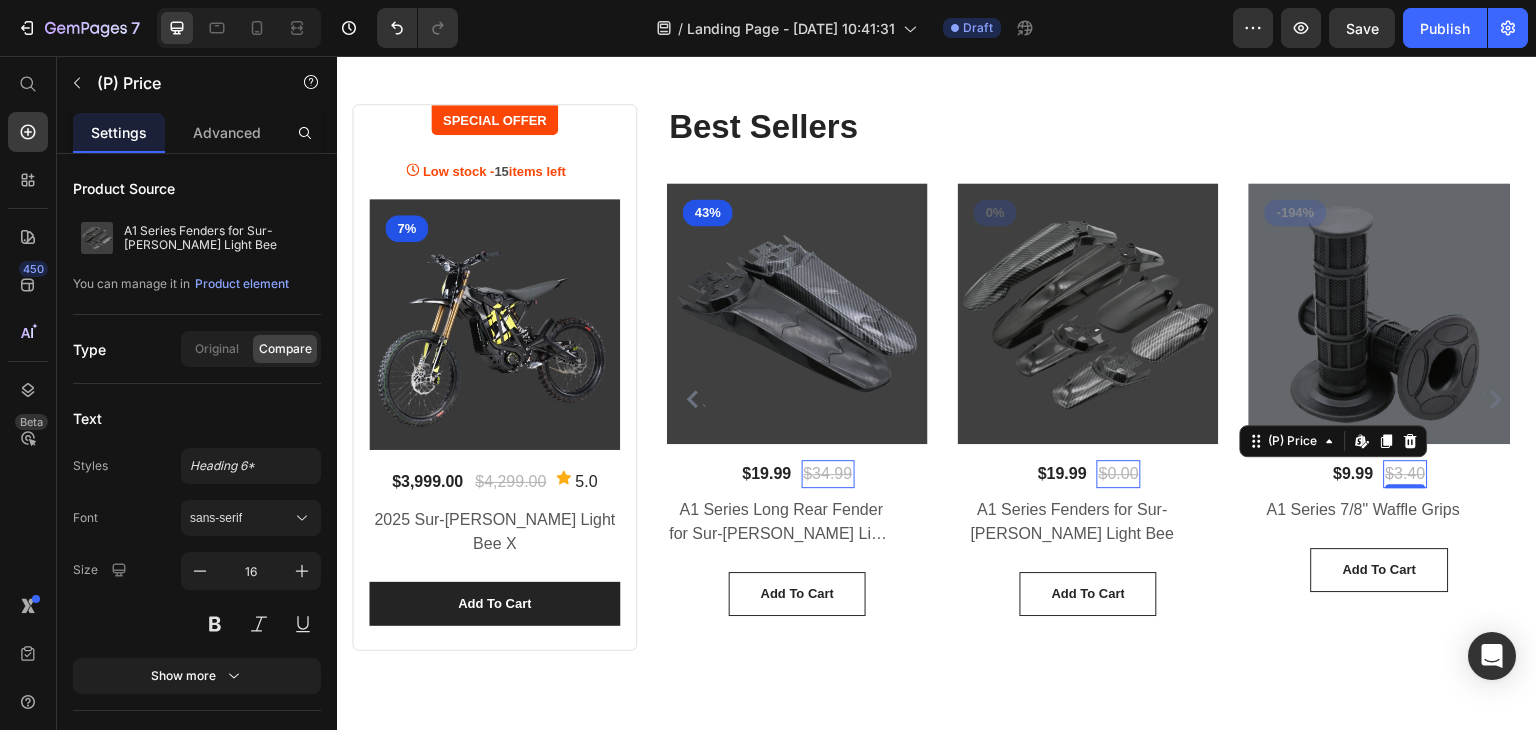 click on "$3.40" at bounding box center [1406, 474] 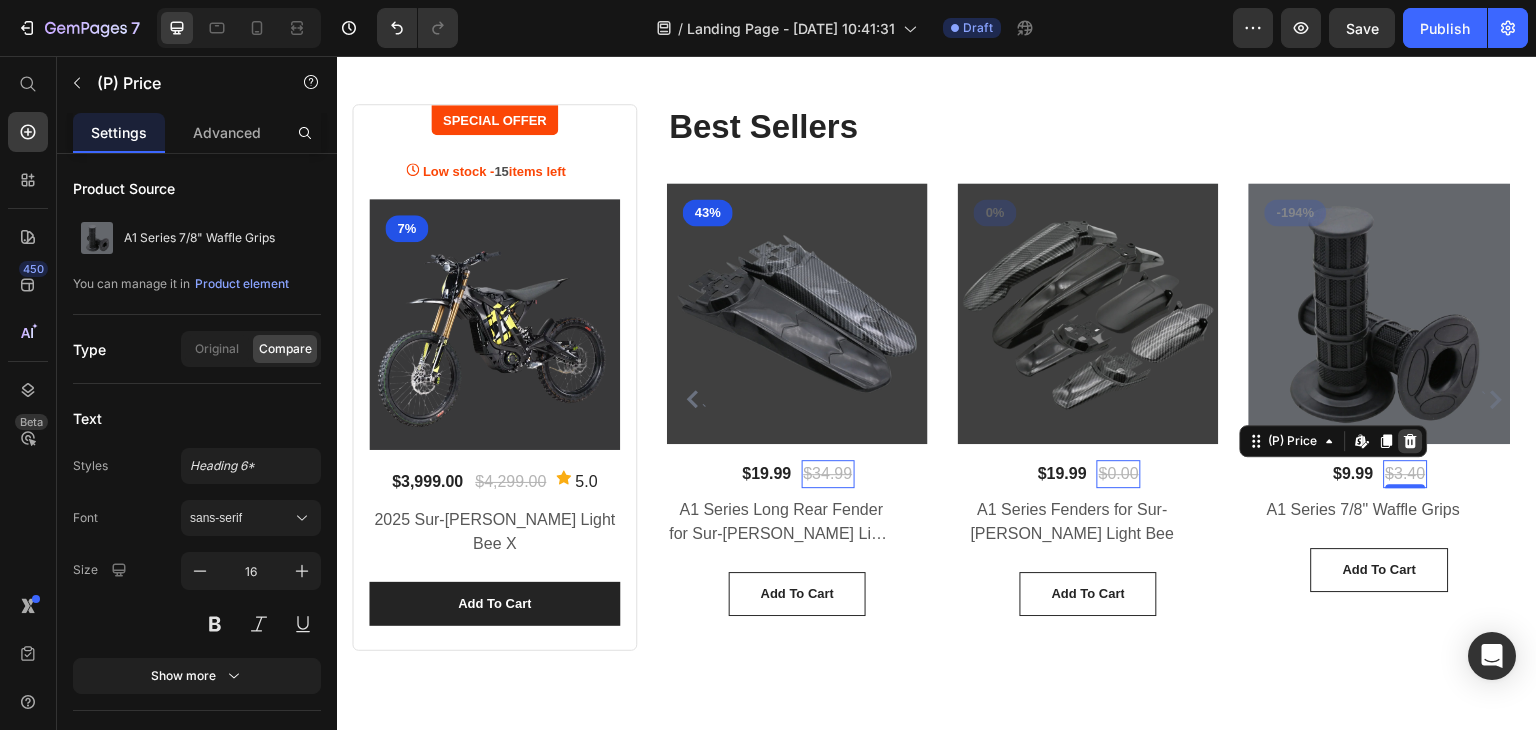click 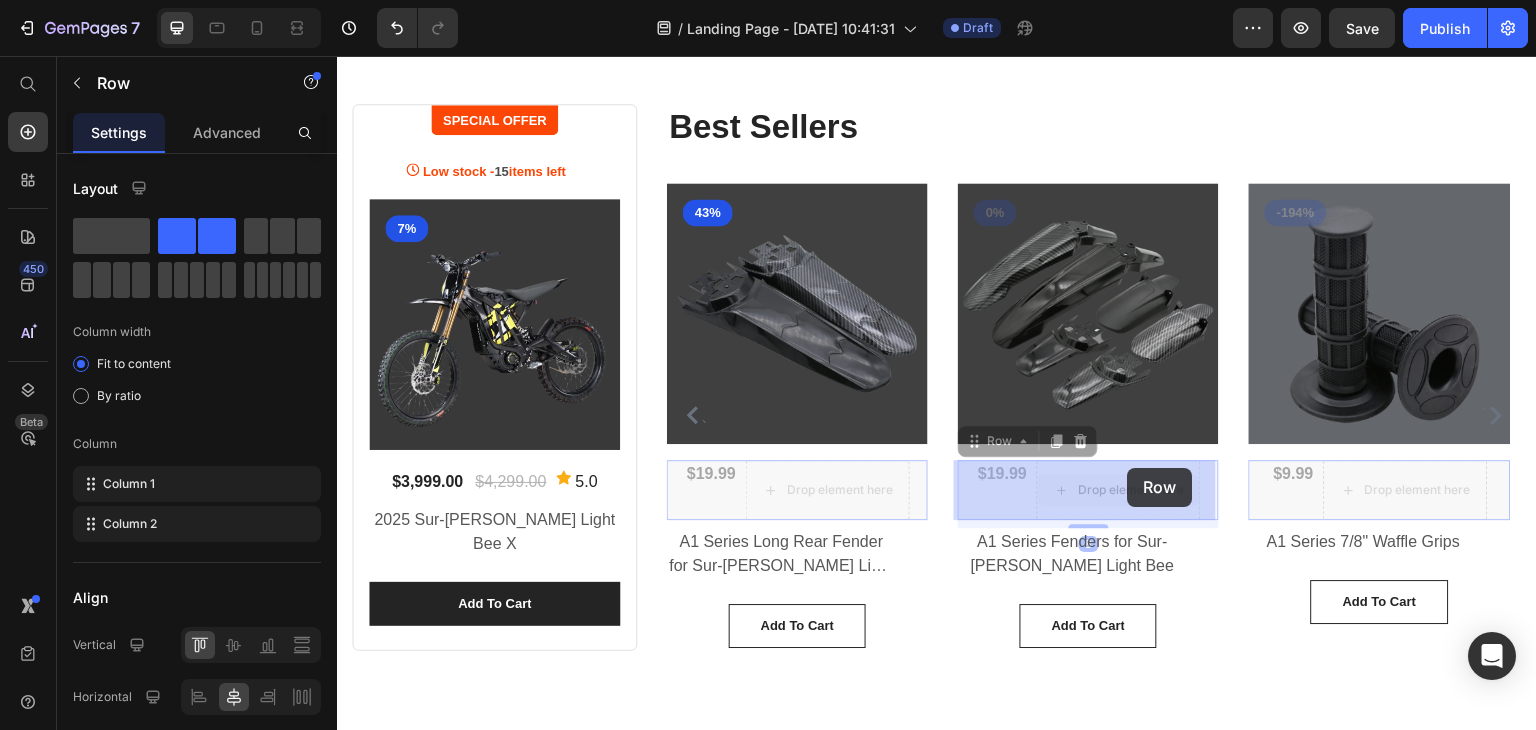 drag, startPoint x: 1186, startPoint y: 469, endPoint x: 1128, endPoint y: 468, distance: 58.00862 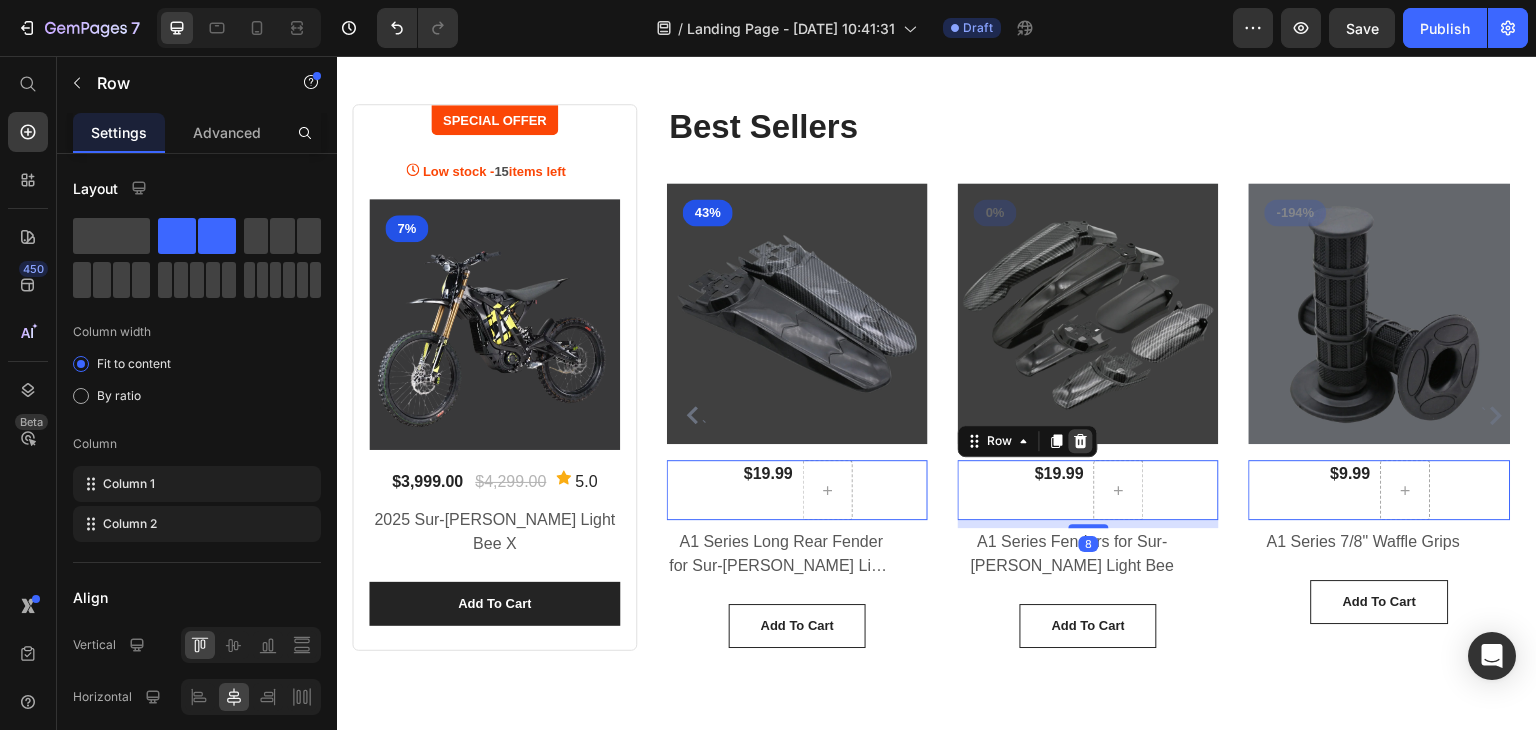 click 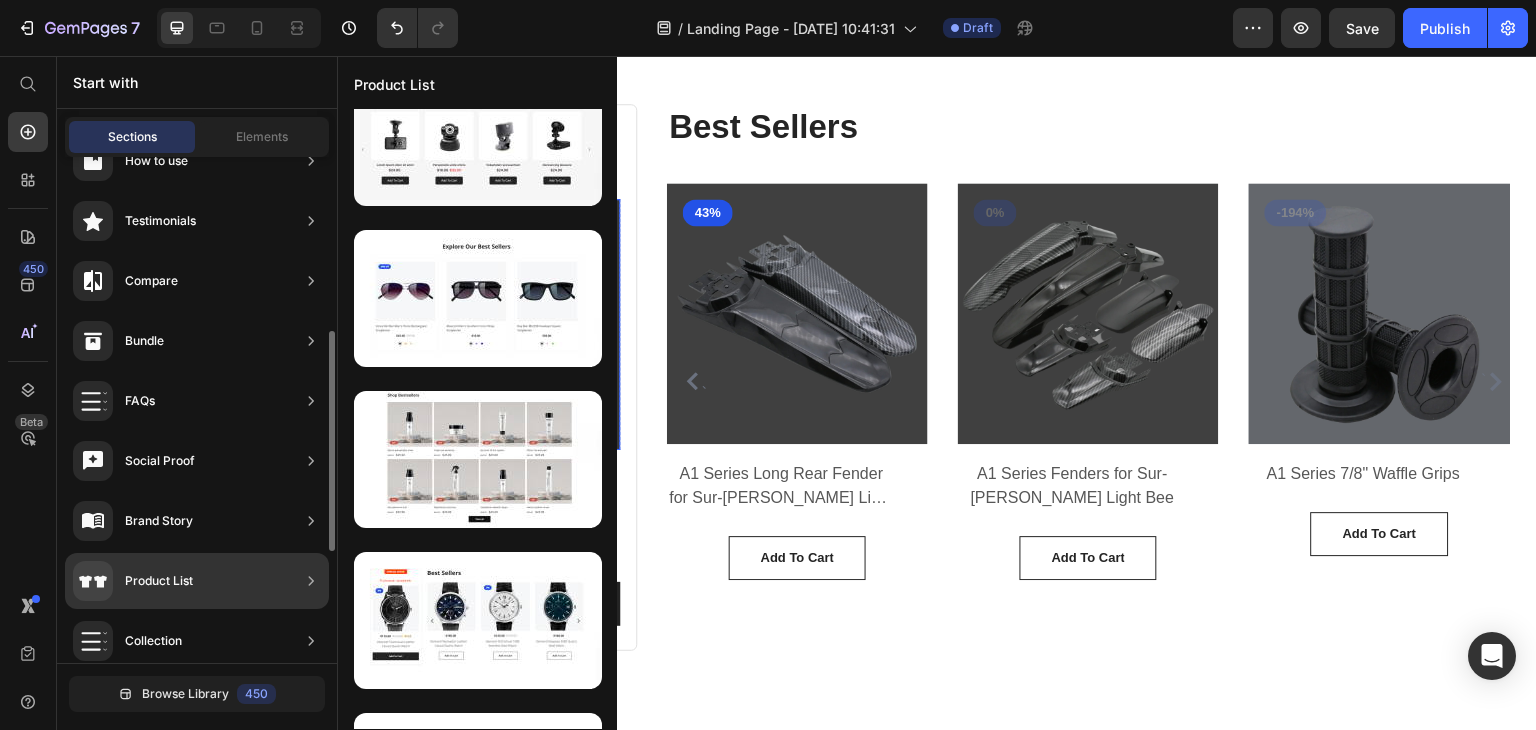 scroll, scrollTop: 12, scrollLeft: 0, axis: vertical 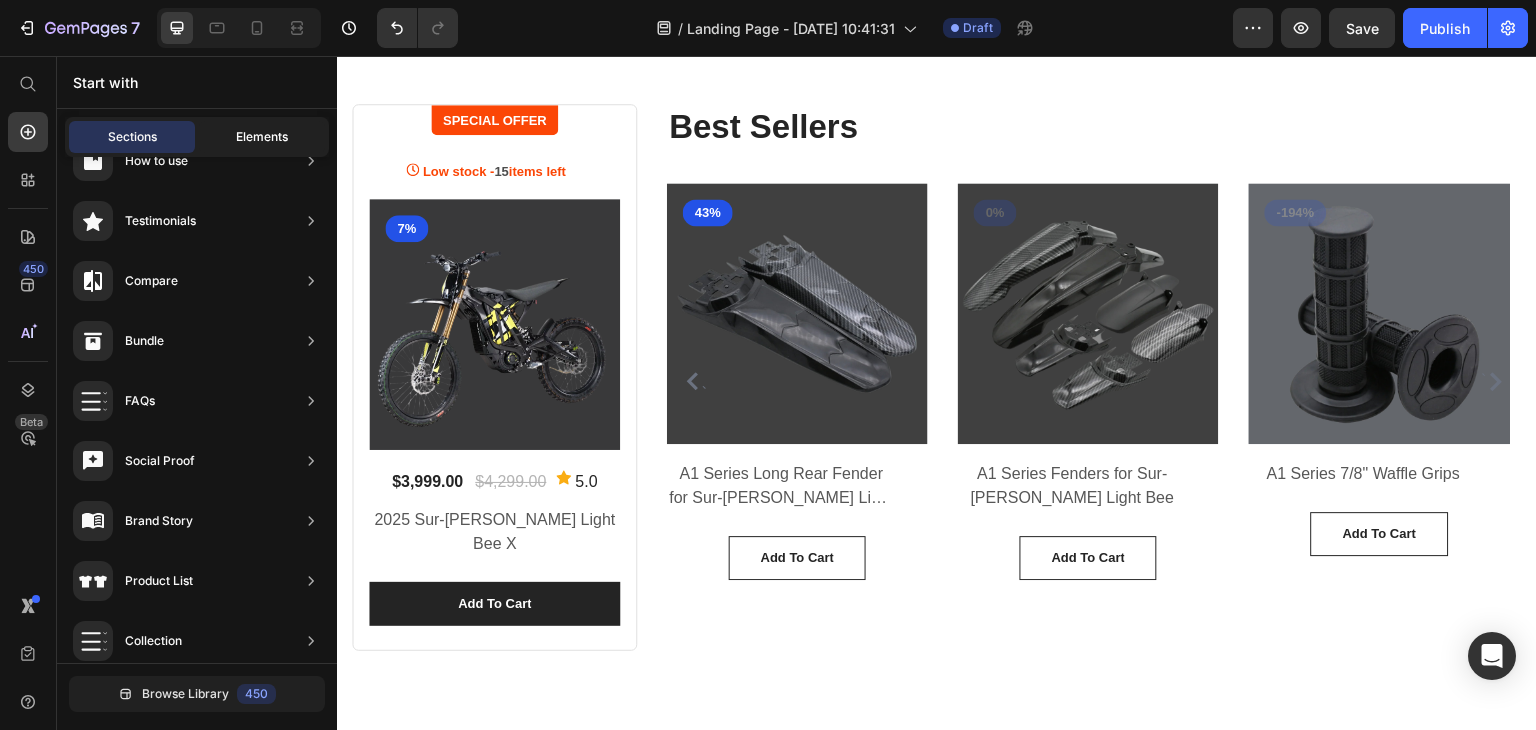 click on "Elements" at bounding box center [262, 137] 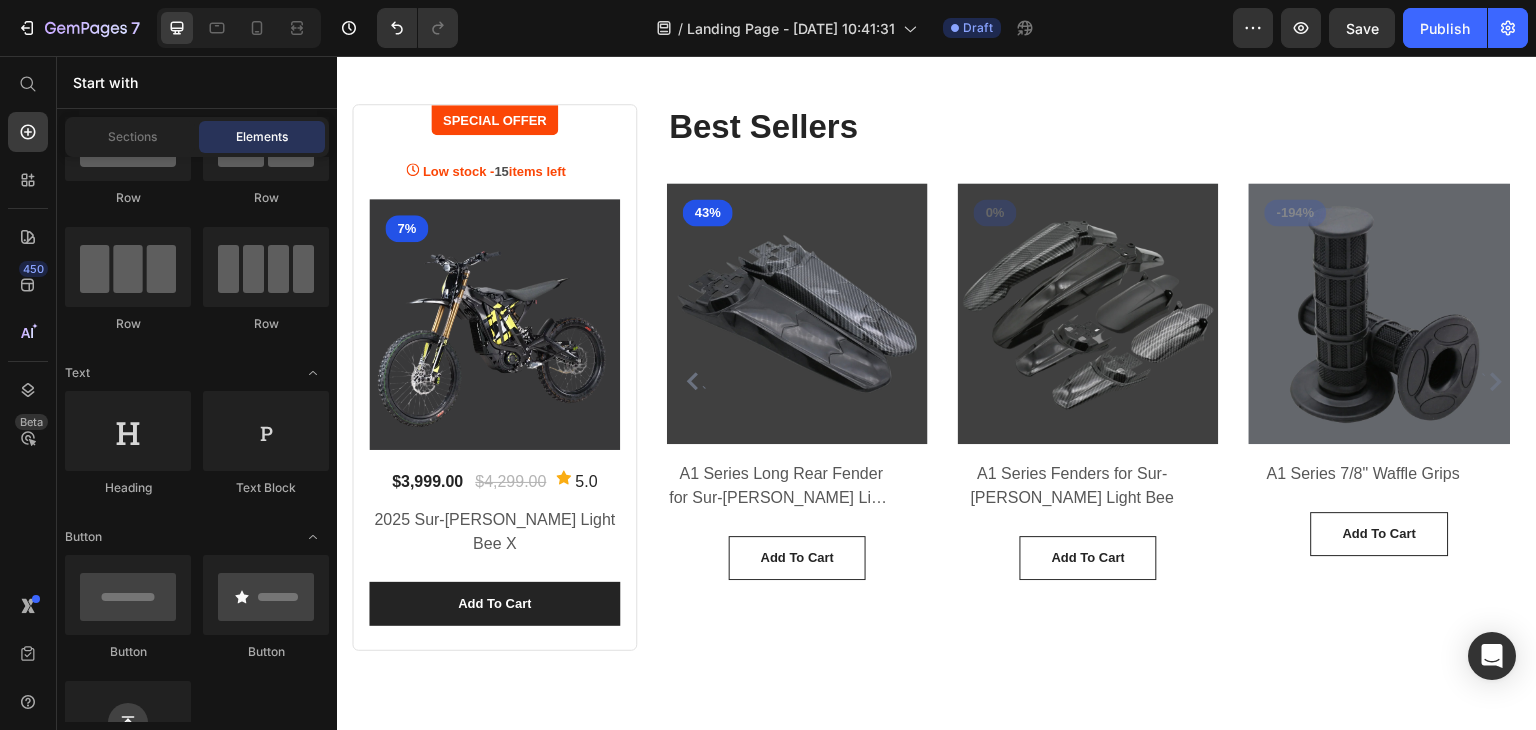 scroll, scrollTop: 0, scrollLeft: 0, axis: both 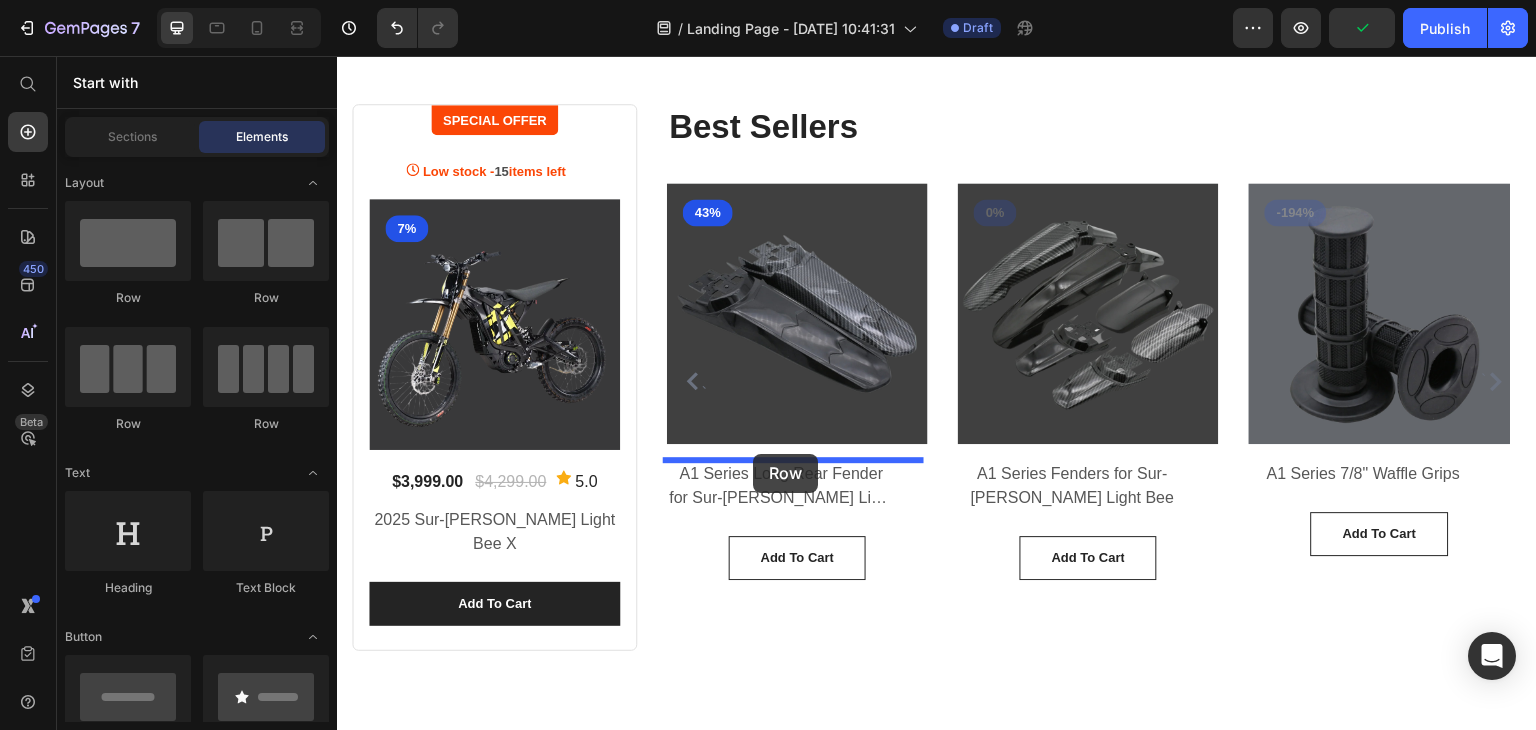 drag, startPoint x: 468, startPoint y: 304, endPoint x: 753, endPoint y: 454, distance: 322.06366 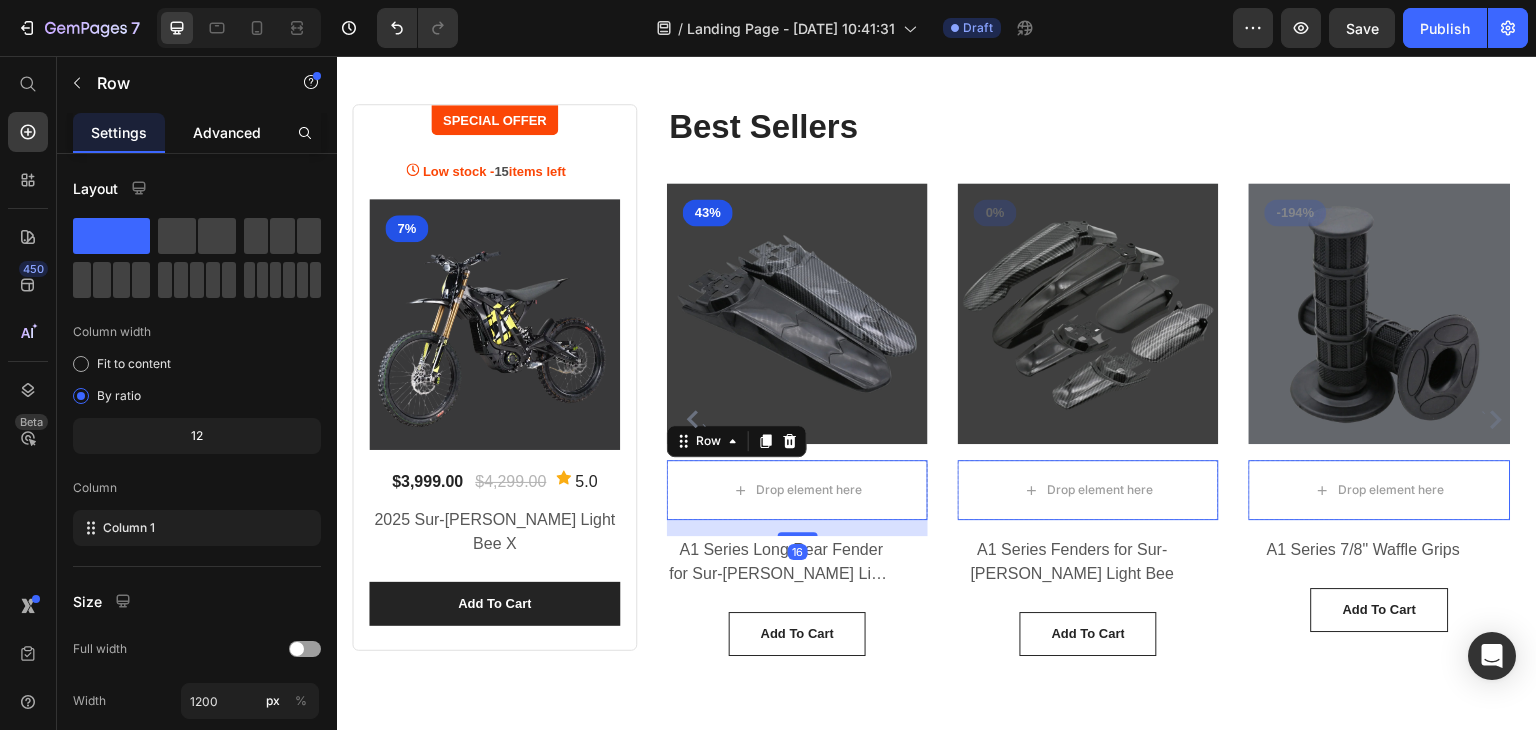 click on "Advanced" at bounding box center [227, 132] 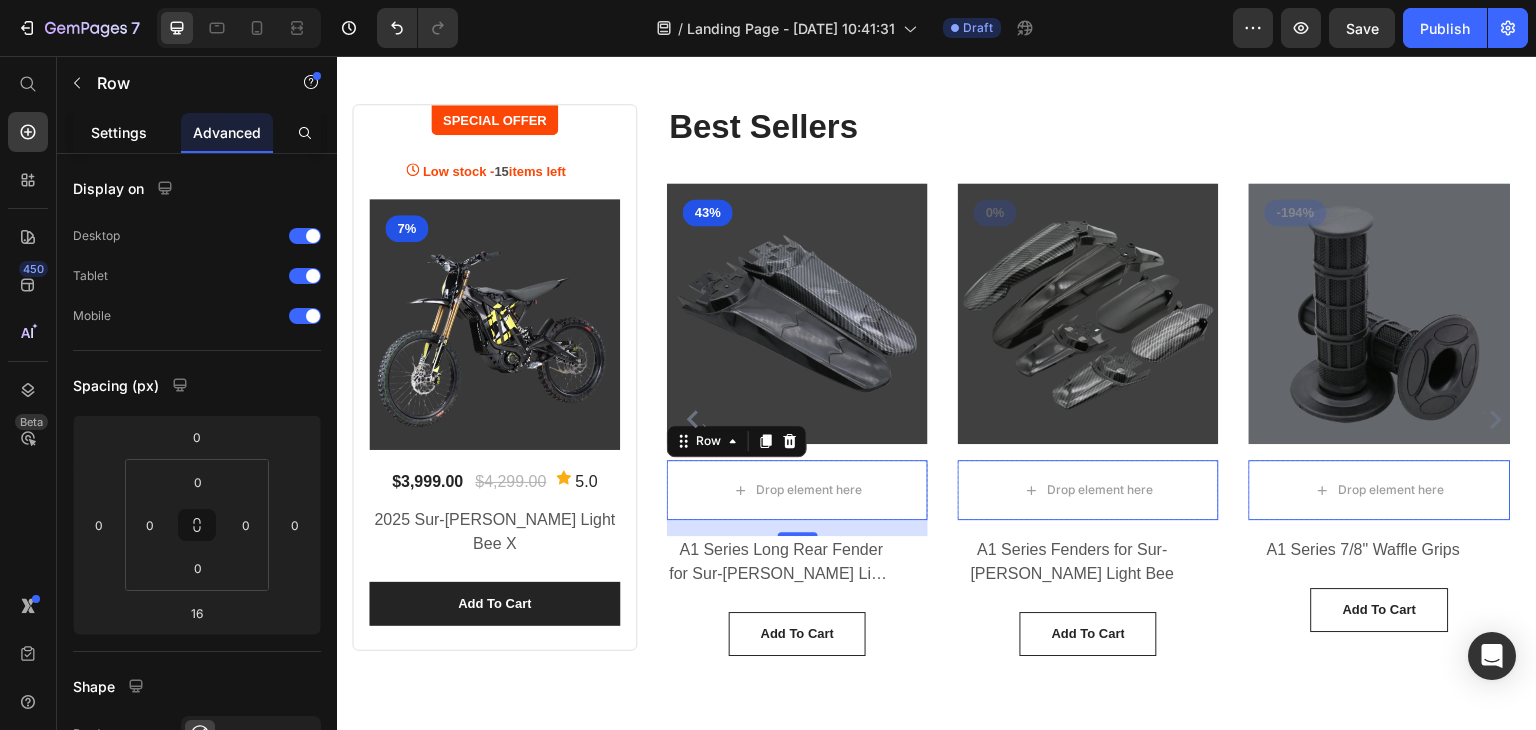click on "Settings" 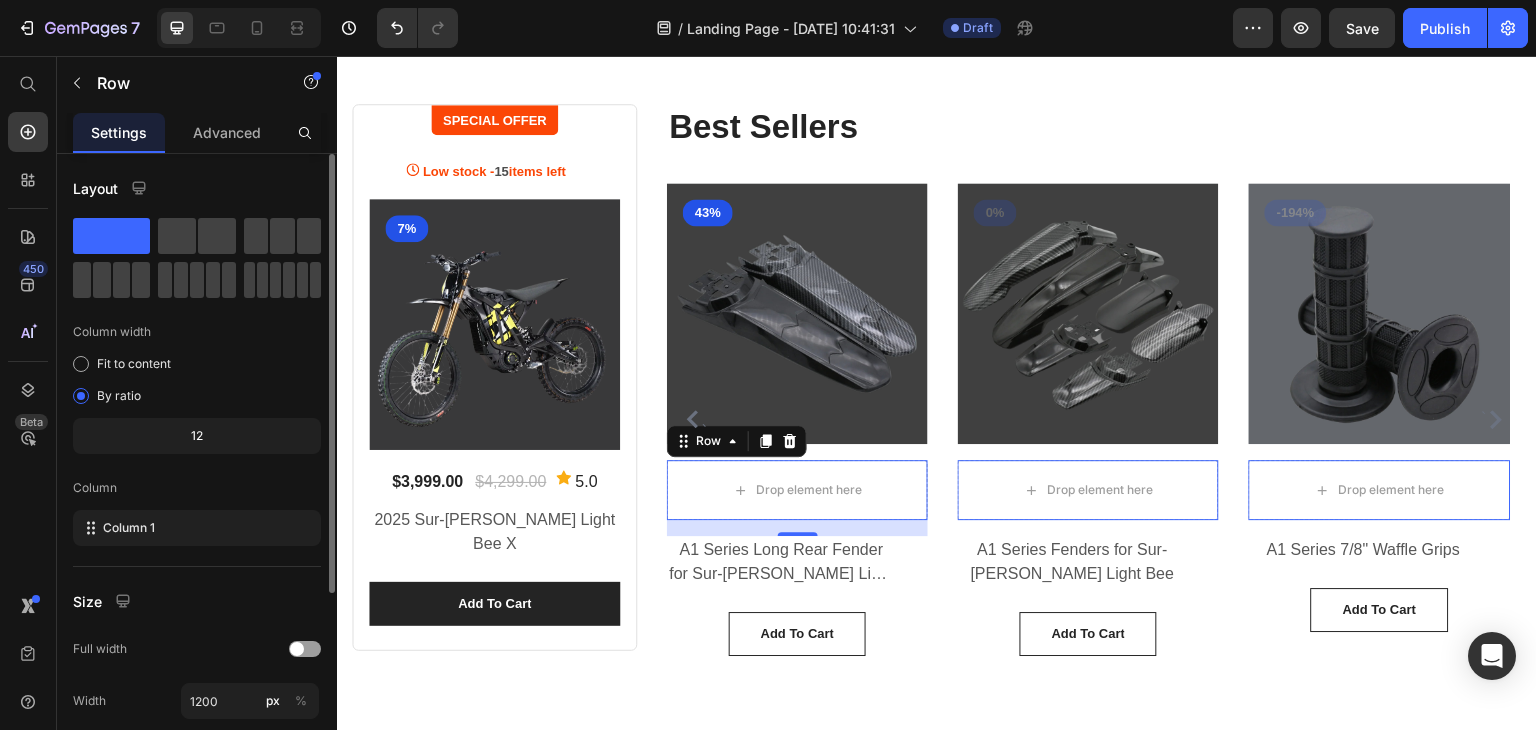scroll, scrollTop: 100, scrollLeft: 0, axis: vertical 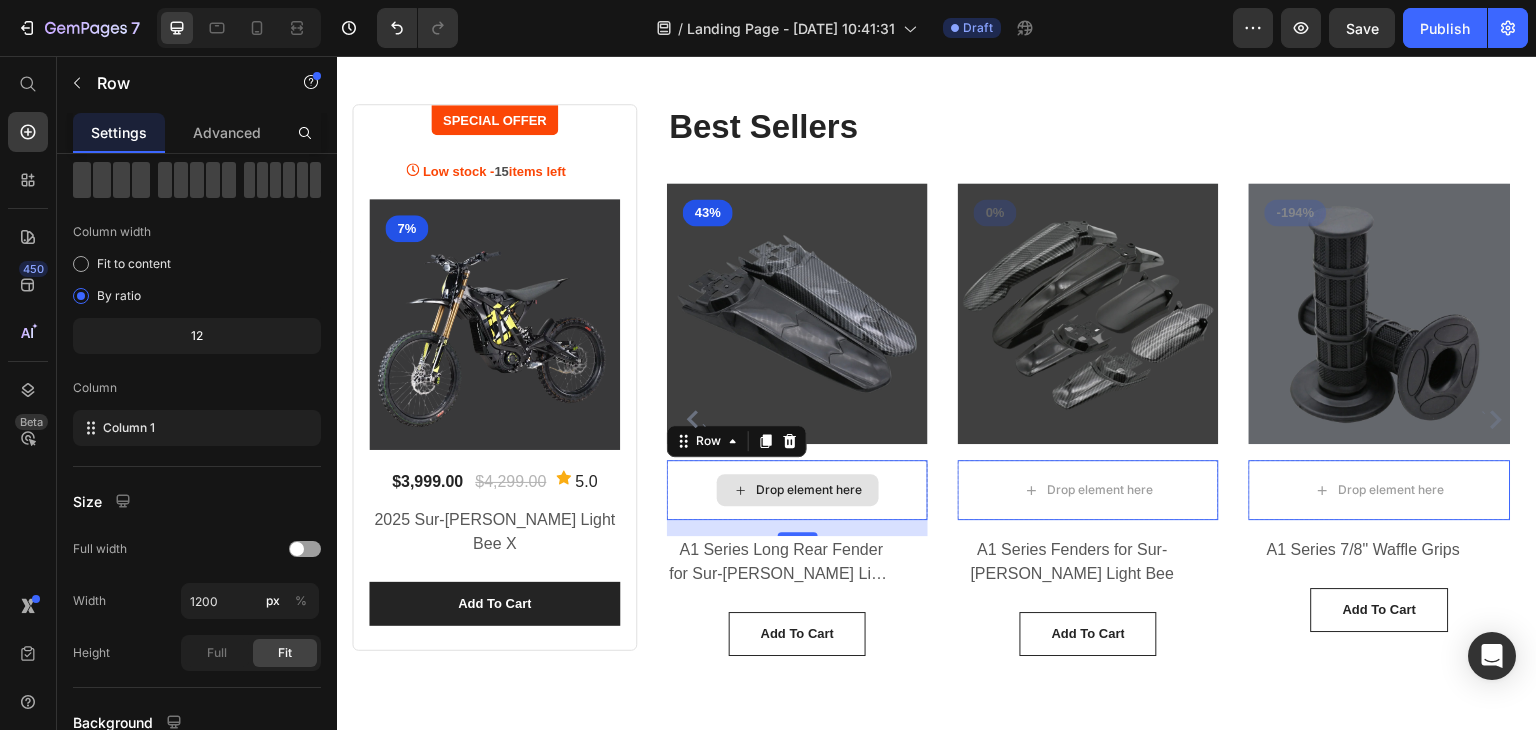 click on "Drop element here" at bounding box center (810, 490) 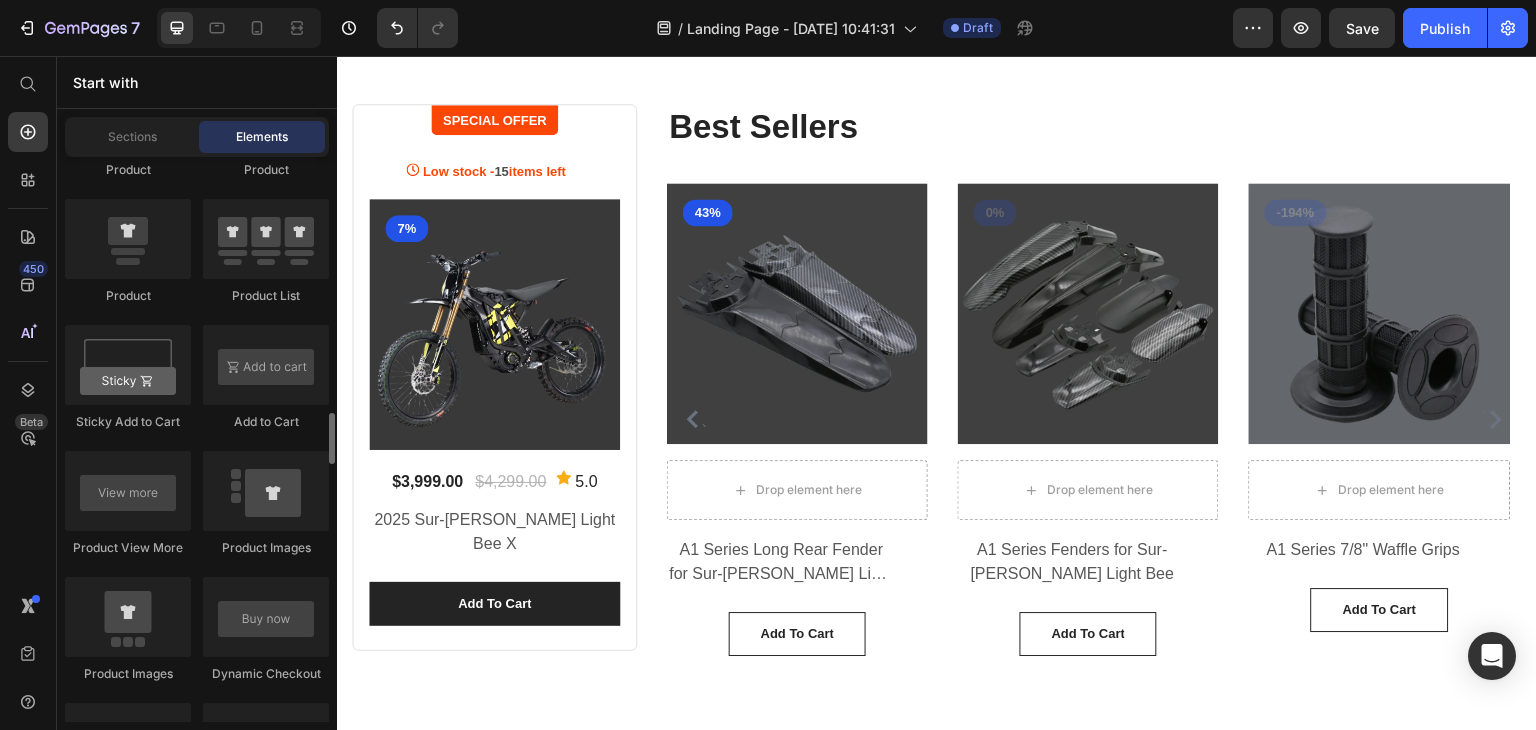 scroll, scrollTop: 2900, scrollLeft: 0, axis: vertical 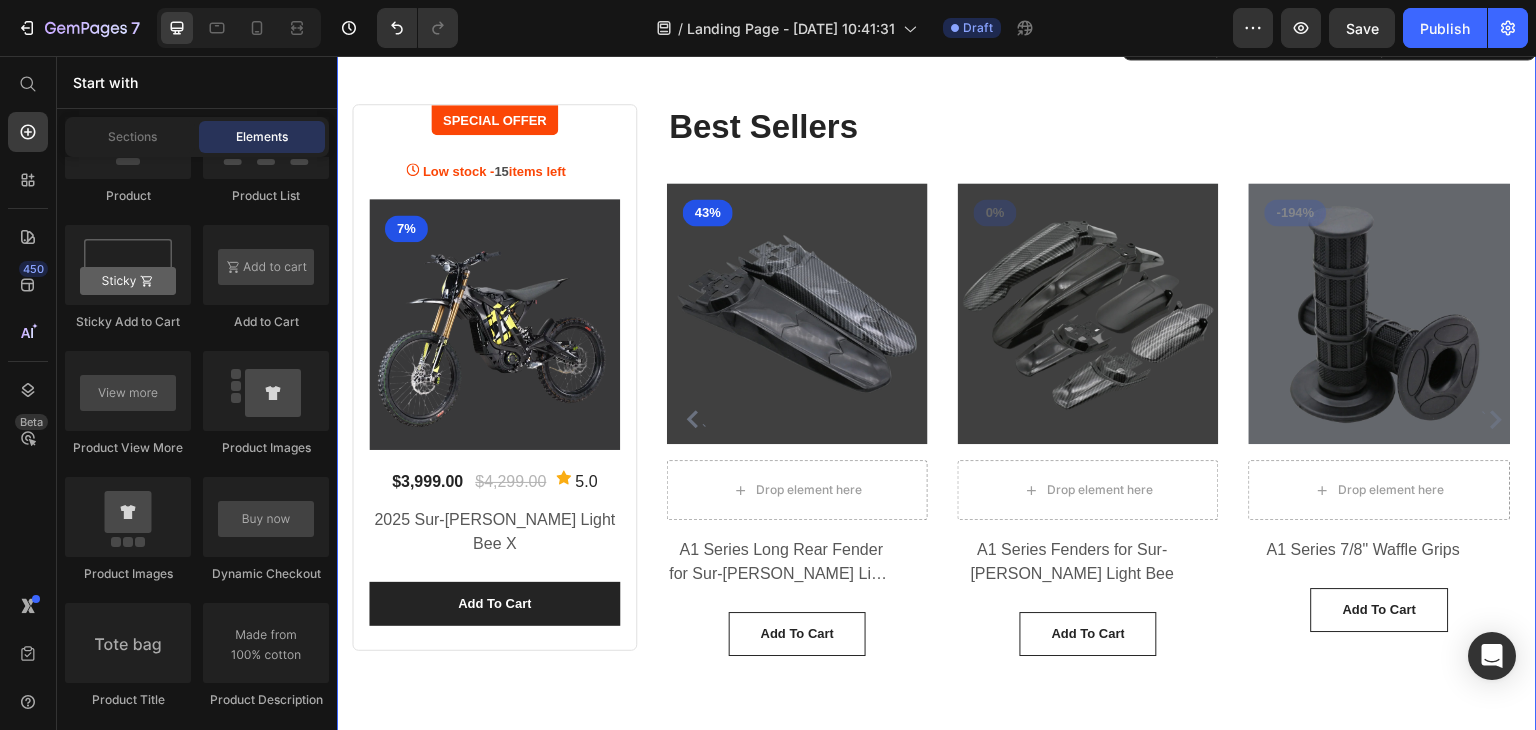 click on "SPECIAL OFFER Text block Row
Low stock -  15  items left Product Stock Counter (P) Images 7% Product Badge Row $3,999.00 Product Price $4,299.00 Product Price                Icon 5.0 Text block Icon List Hoz Row 2025 Sur-ron Light Bee X Product Title add to cart Product Cart Button Product Best Sellers Heading ` (P) Images 43% Product Badge Row
Drop element here Row A1 Series Long Rear Fender for Sur-Ron Light Bee (P) Title add to cart (P) Cart Button Row (P) Images 0% Product Badge Row
Drop element here Row A1 Series Fenders for Sur-Ron Light Bee (P) Title add to cart (P) Cart Button Row (P) Images -194% Product Badge Row
Drop element here Row A1 Series 7/8" Waffle Grips (P) Title add to cart (P) Cart Button Row (P) Images 20% Product Badge Row
Drop element here Row A1 Series Aluminum Brake Lever (P) Title add to cart (P) Cart Button Row ` Product List Row Section 2   You can create reusable sections Create Theme Section" at bounding box center (937, 388) 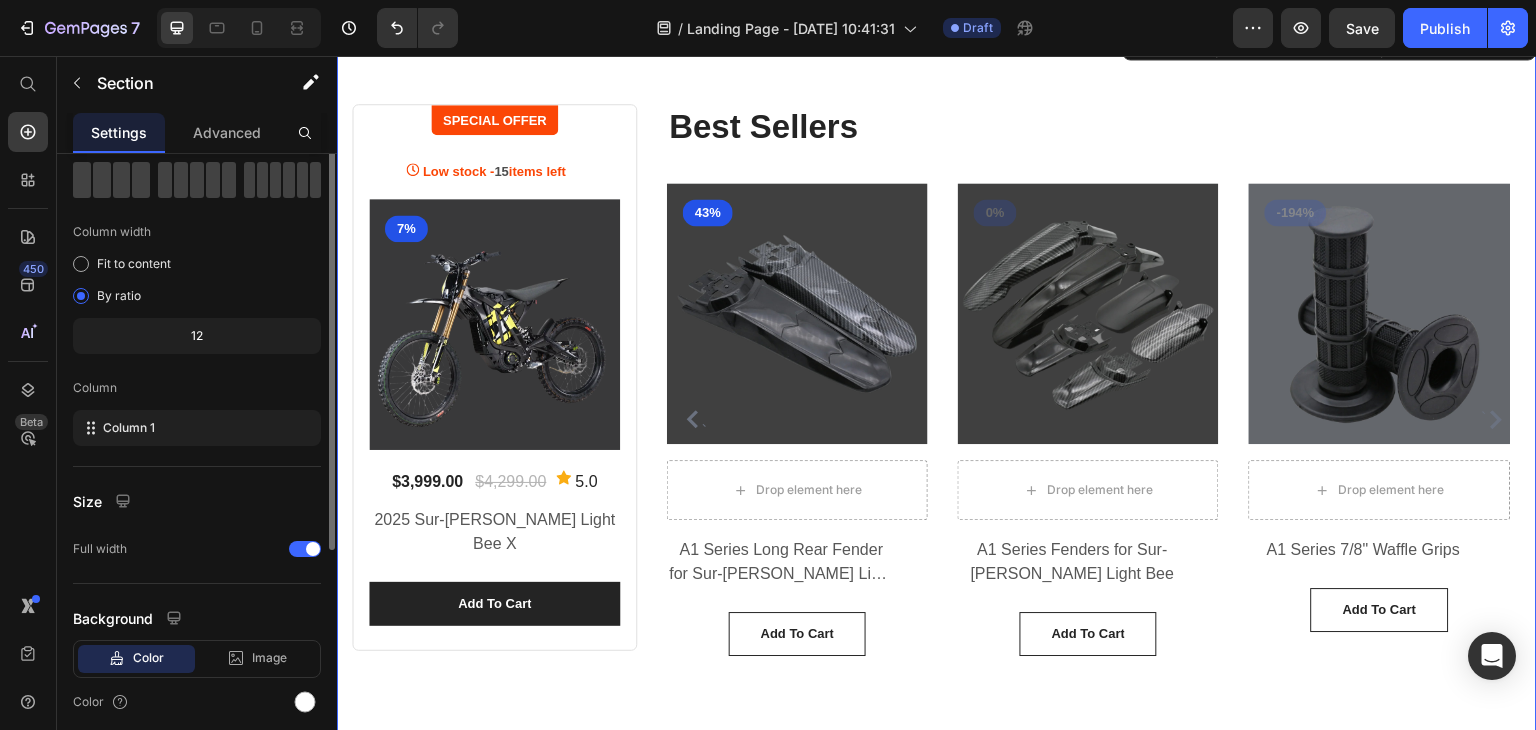 scroll, scrollTop: 0, scrollLeft: 0, axis: both 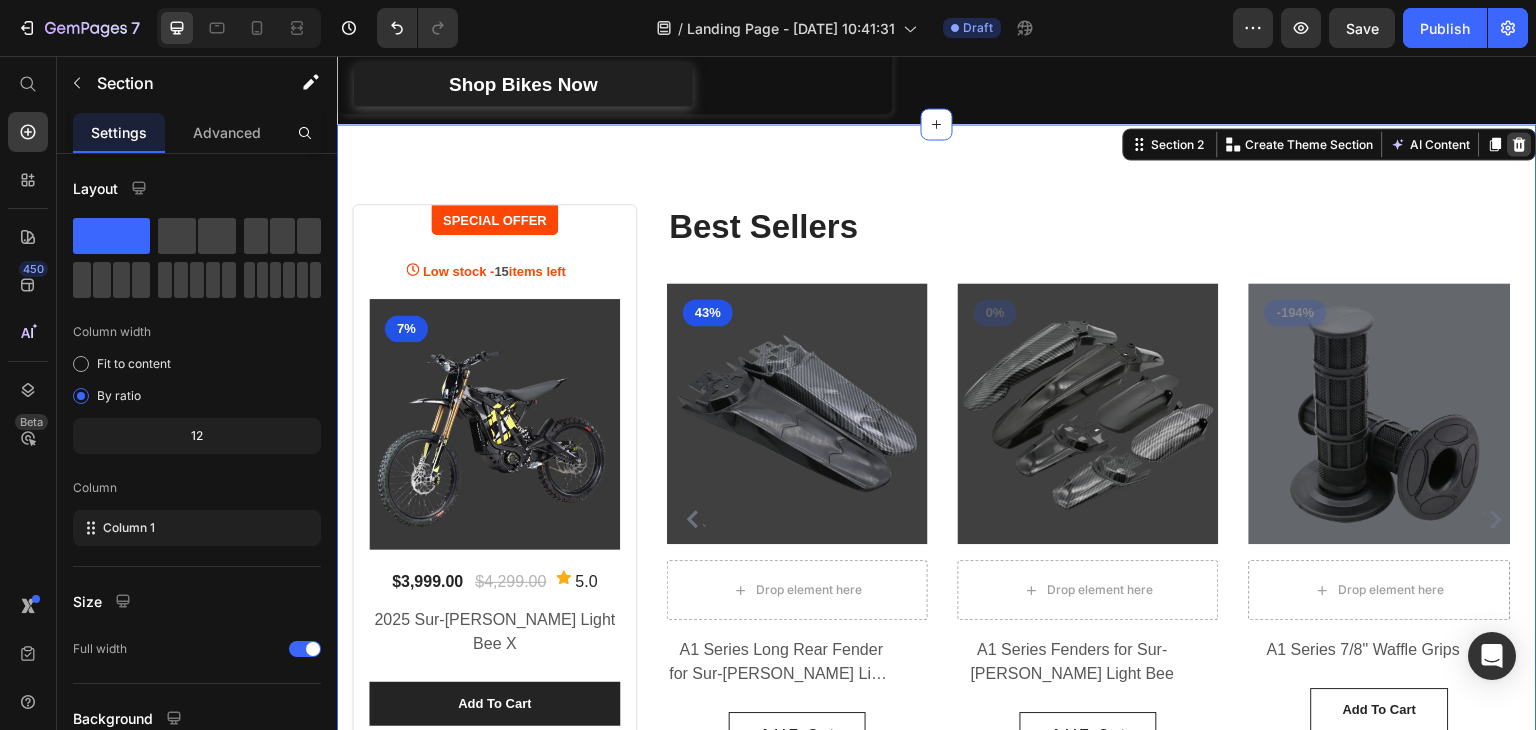 click 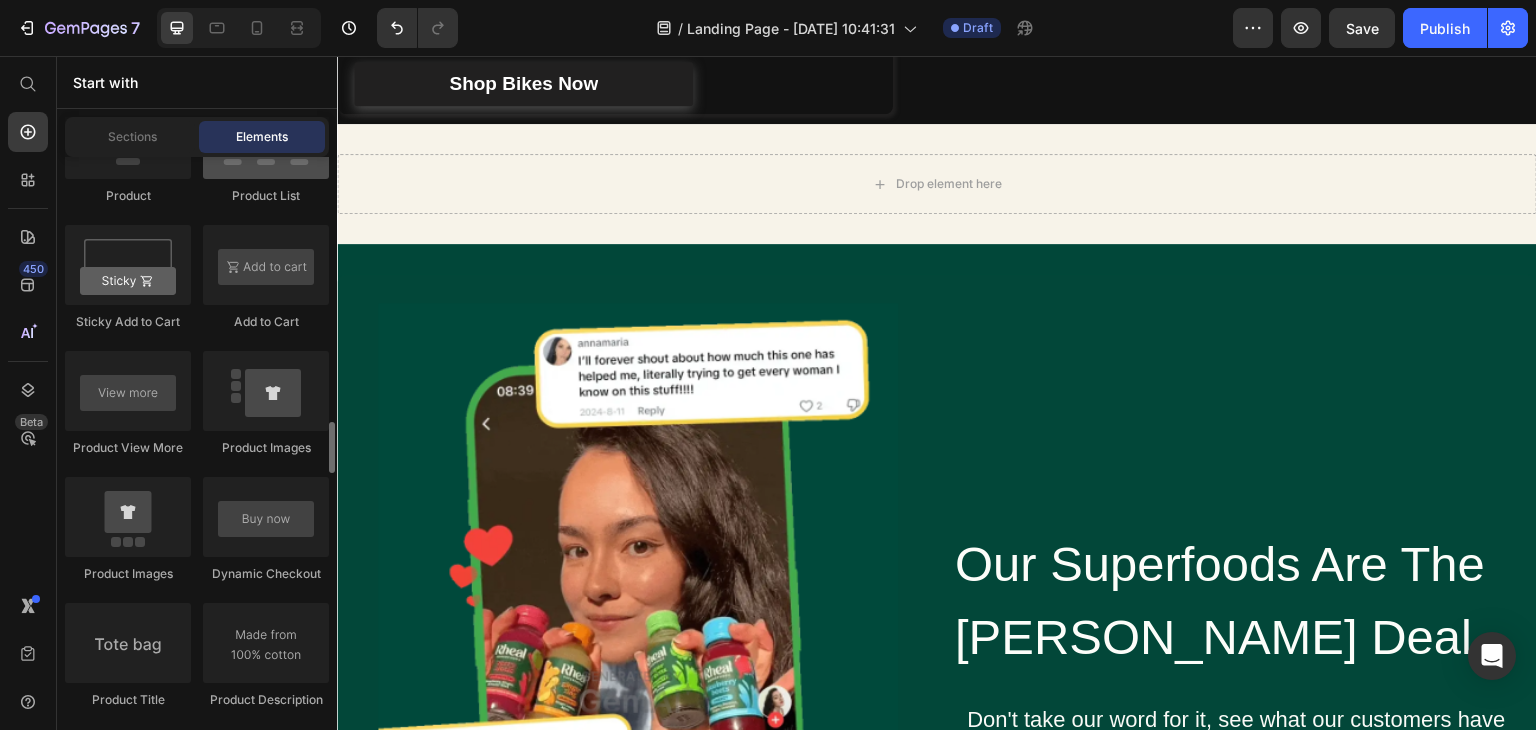 scroll, scrollTop: 2700, scrollLeft: 0, axis: vertical 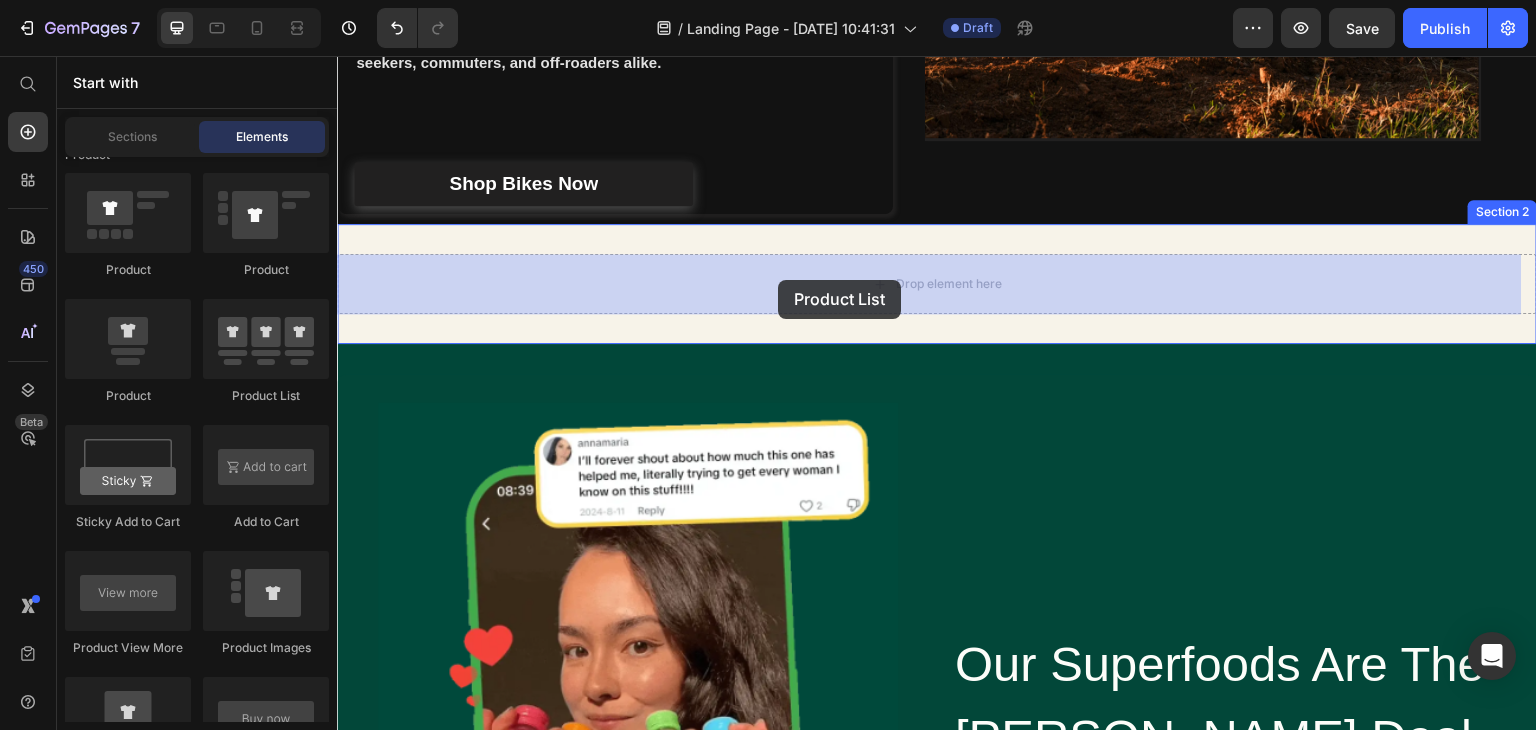 drag, startPoint x: 582, startPoint y: 419, endPoint x: 670, endPoint y: 282, distance: 162.82812 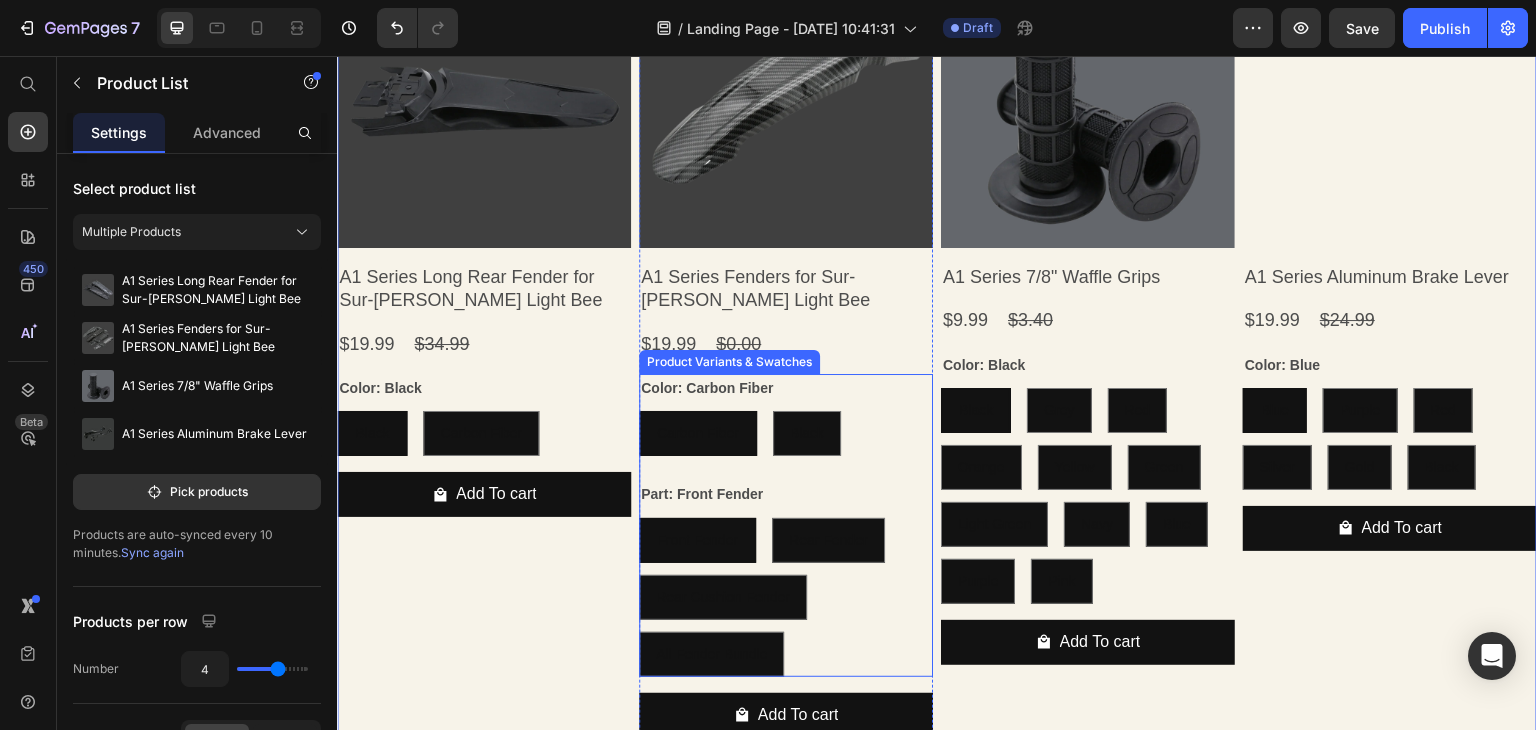 scroll, scrollTop: 773, scrollLeft: 0, axis: vertical 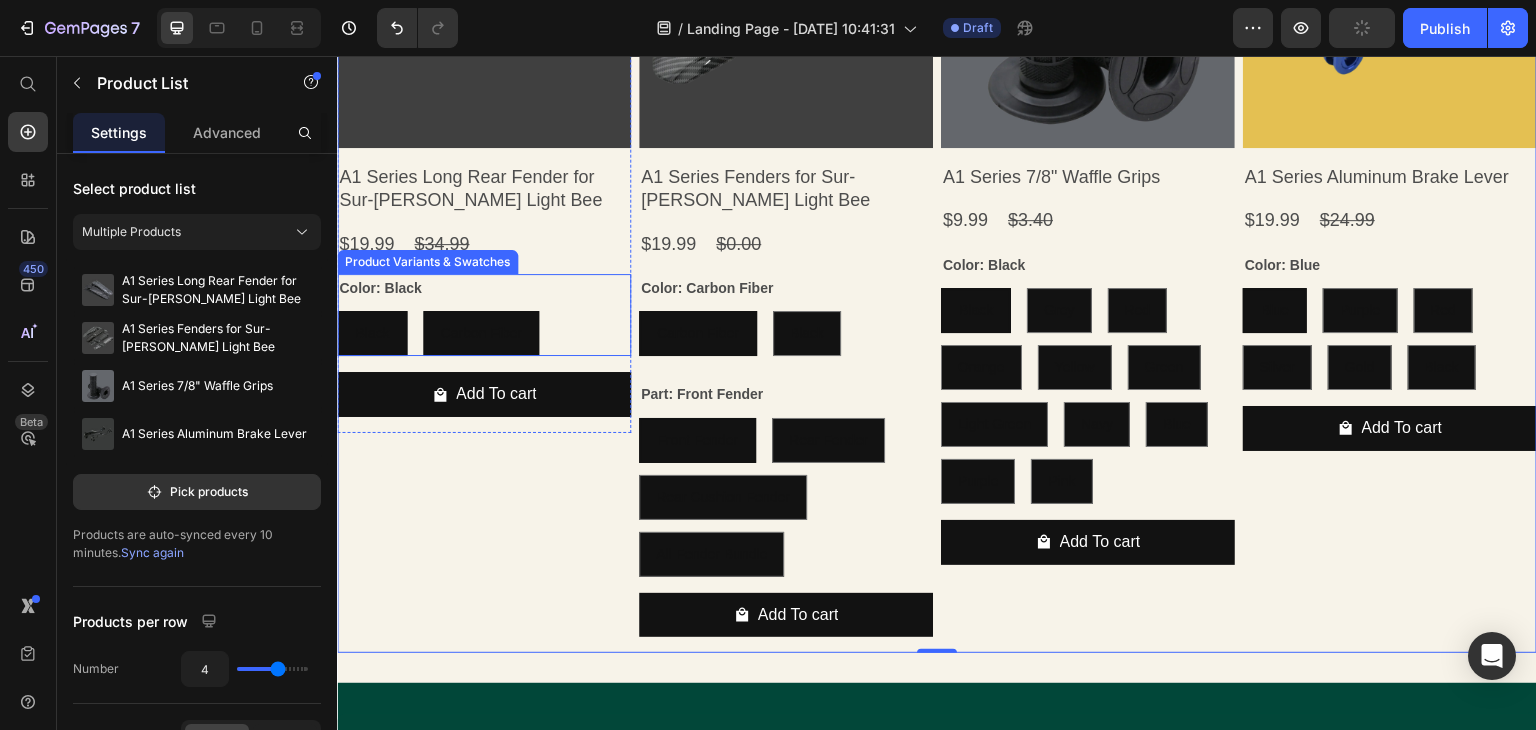 click on "Carbon Fiber" at bounding box center [481, 333] 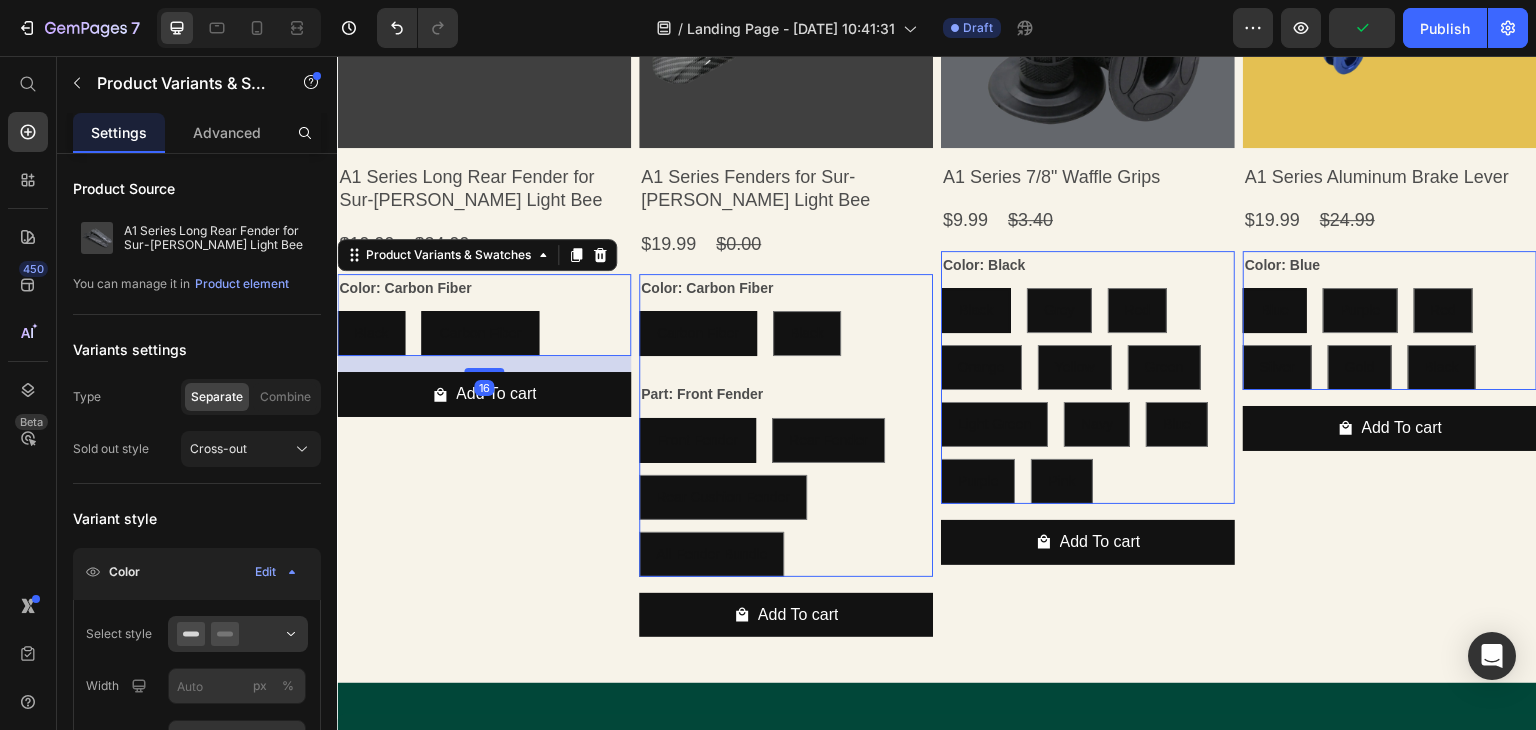 click on "Black" at bounding box center [371, 333] 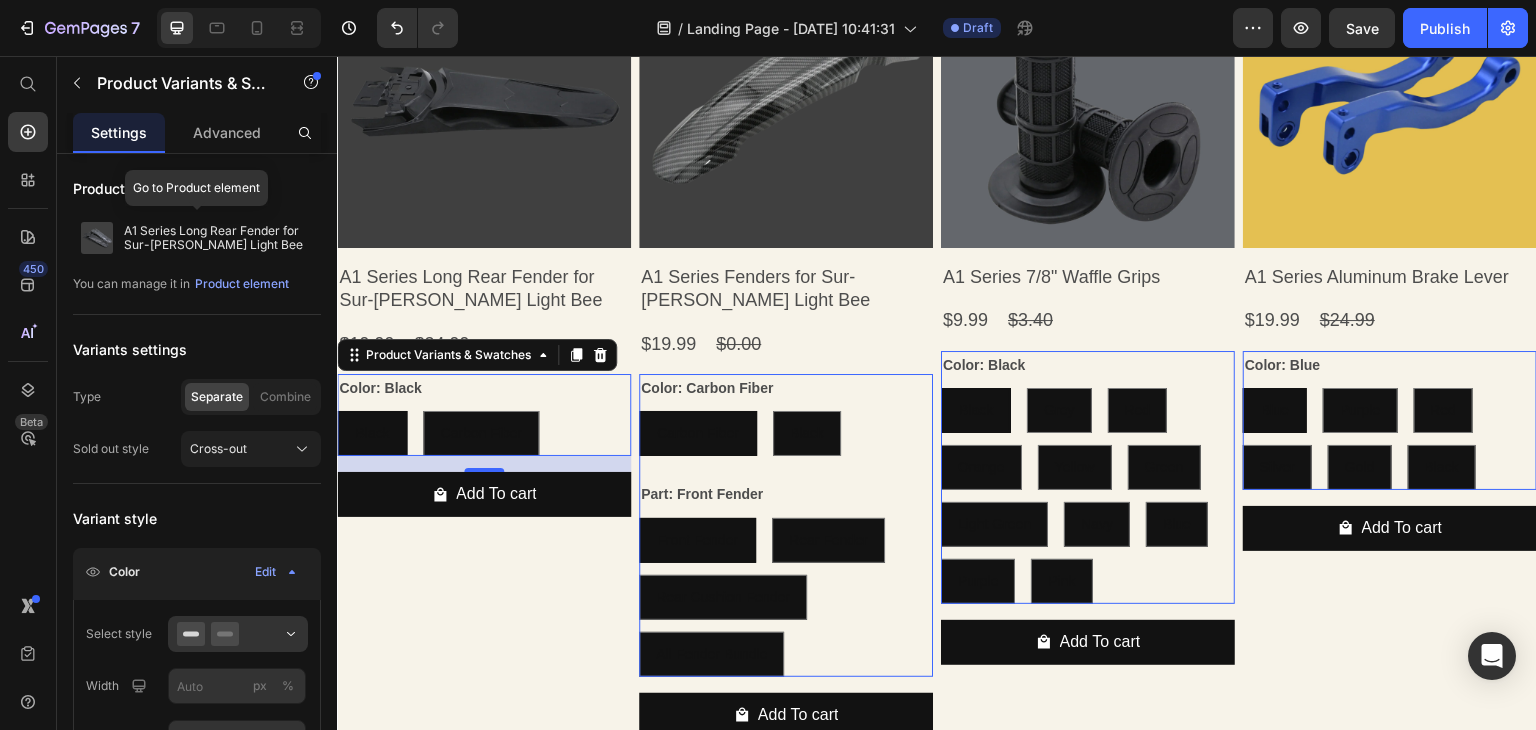 scroll, scrollTop: 473, scrollLeft: 0, axis: vertical 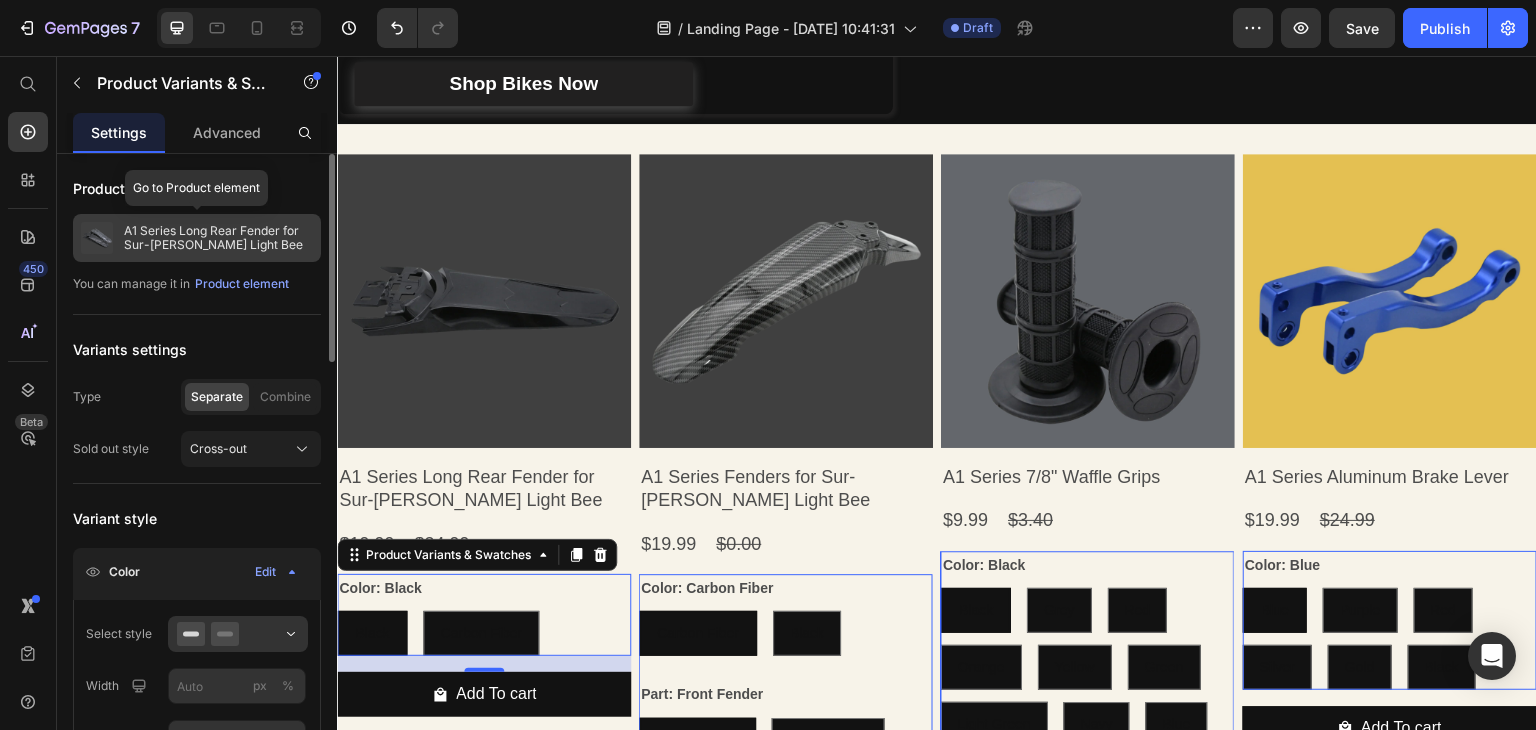 click on "A1 Series Long Rear Fender for Sur-[PERSON_NAME] Light Bee" at bounding box center [218, 238] 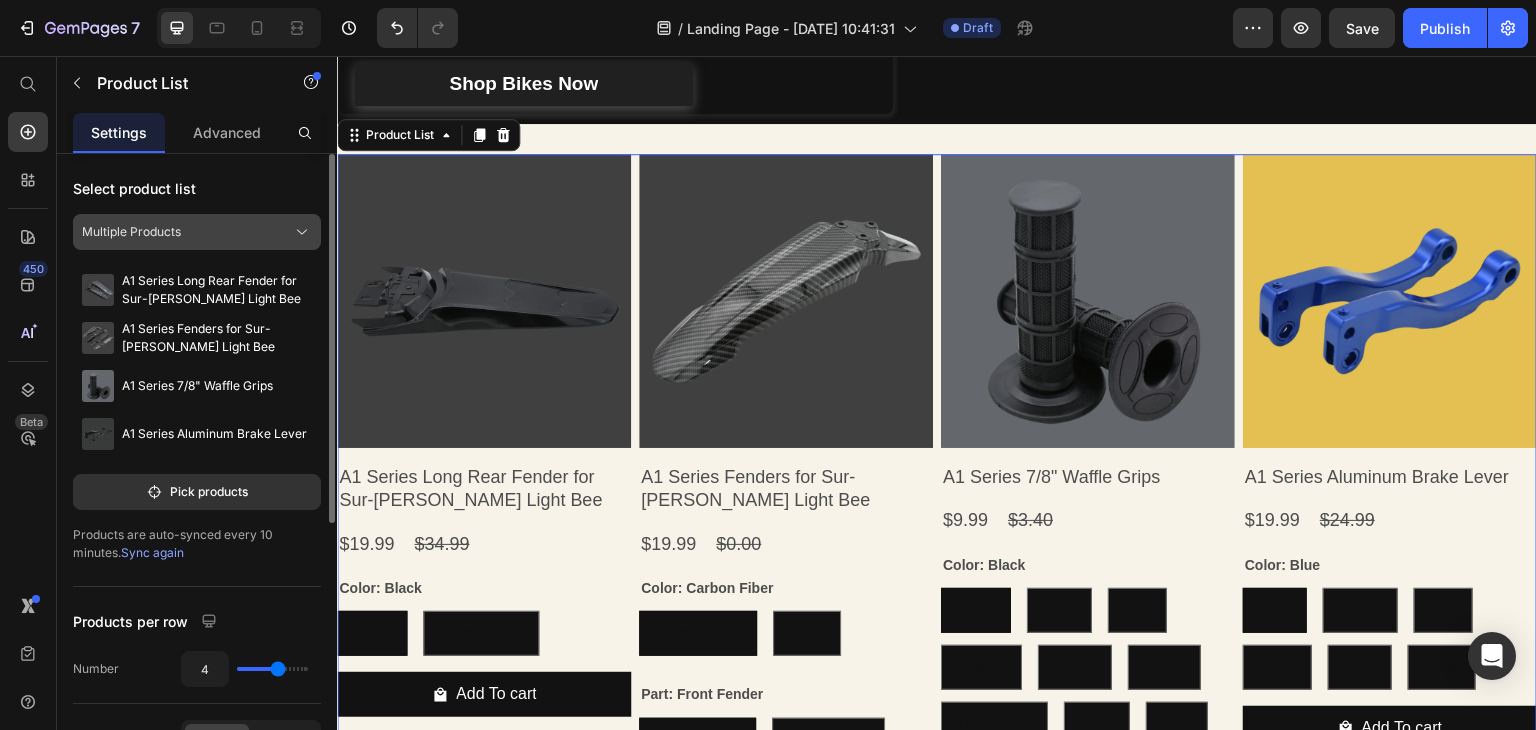 click 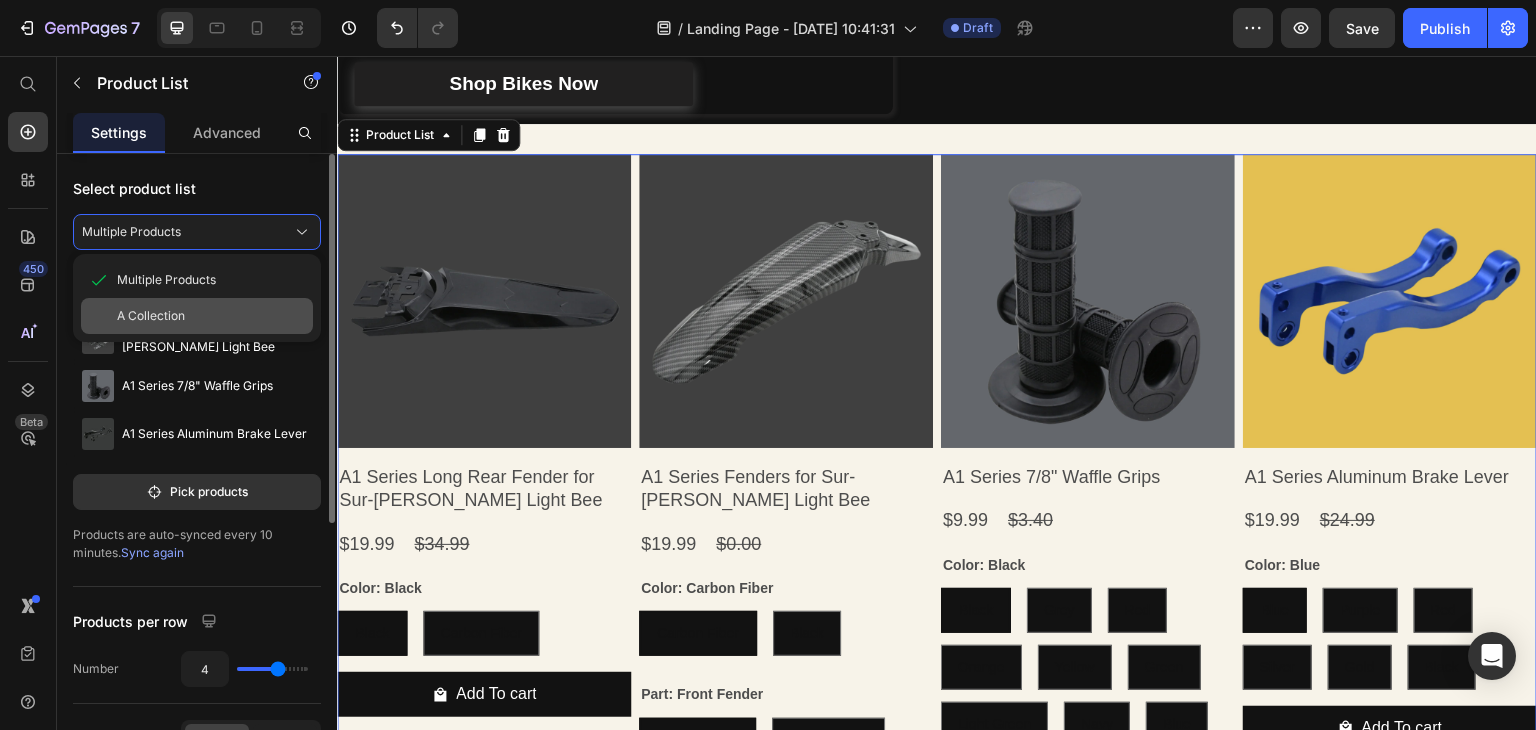 click on "A Collection" at bounding box center [211, 316] 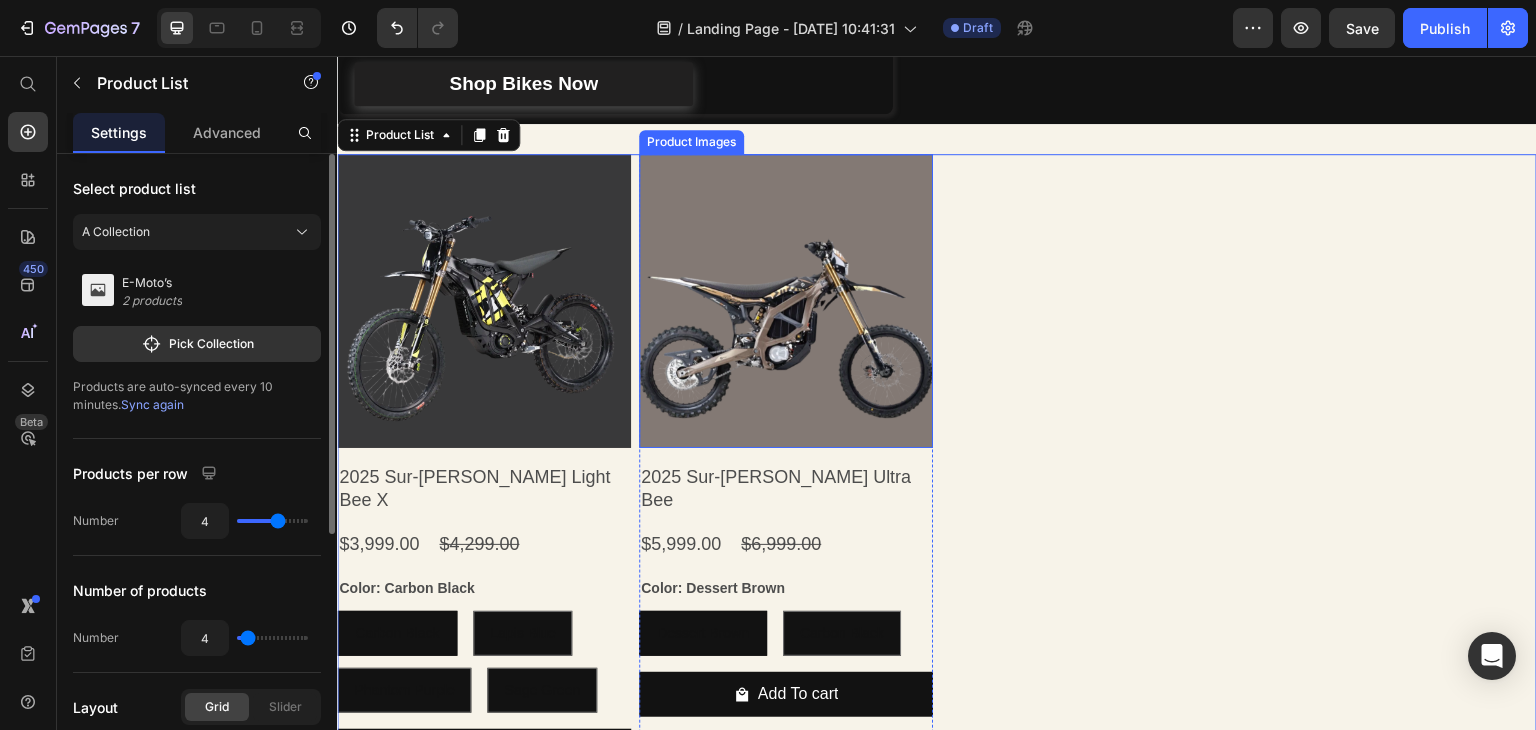 scroll, scrollTop: 373, scrollLeft: 0, axis: vertical 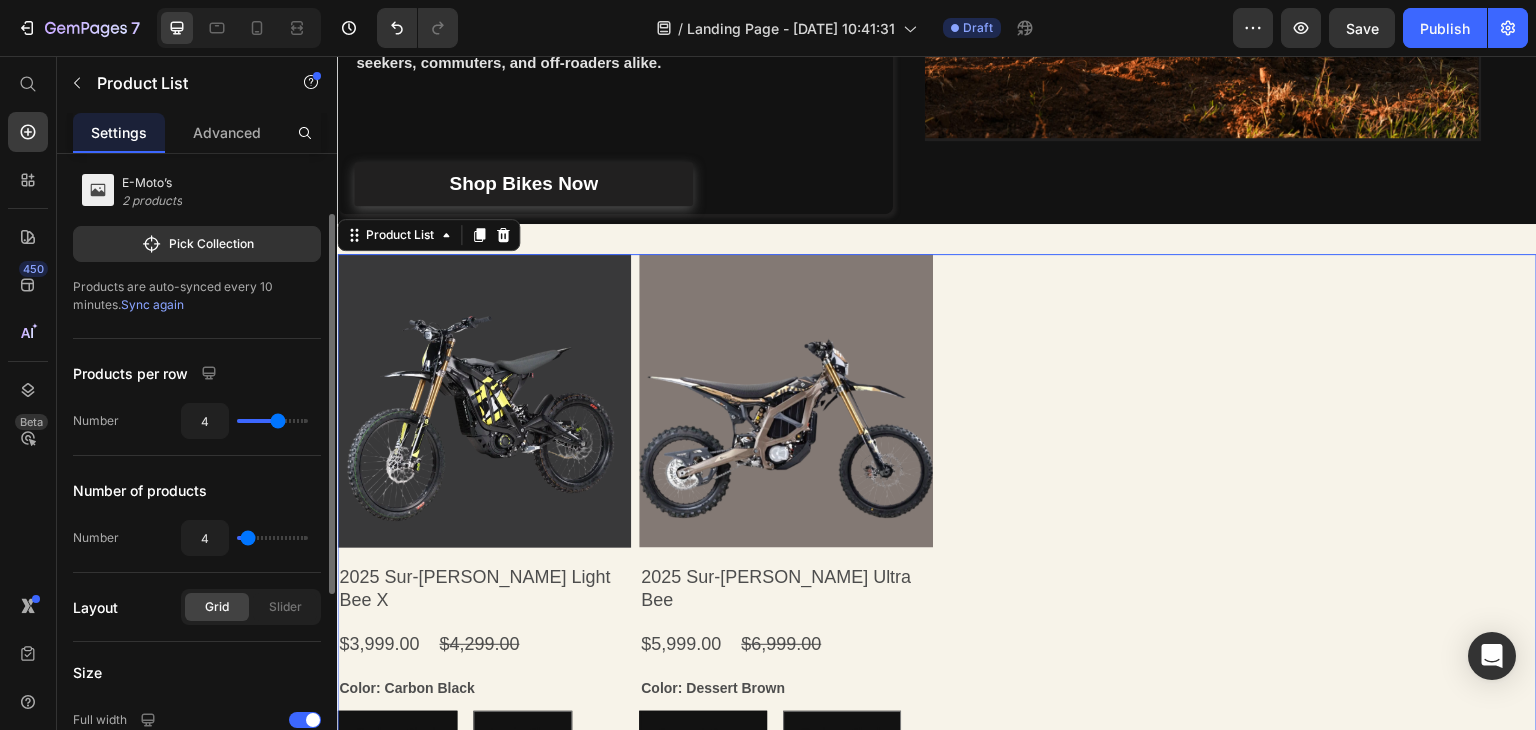 type on "5" 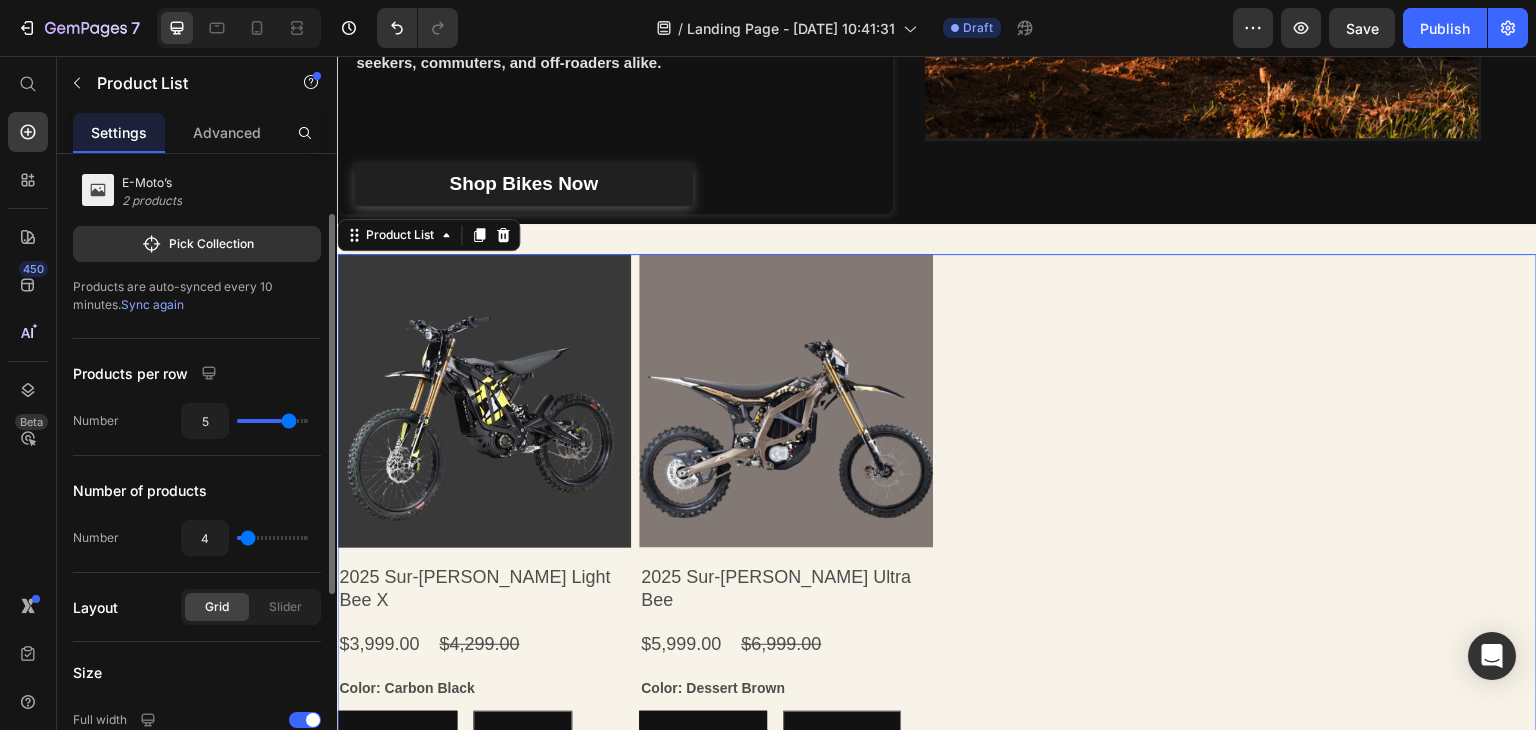 type on "4" 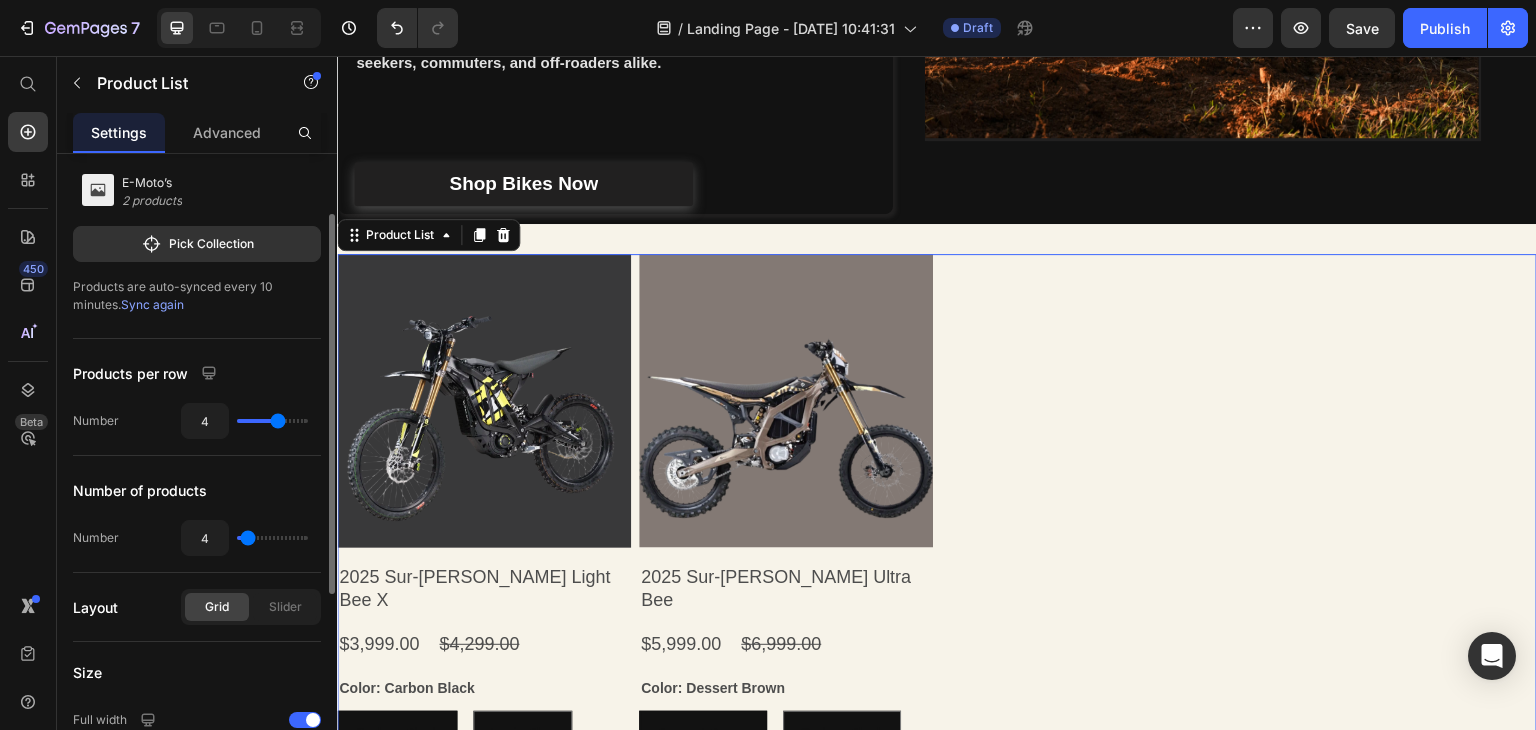 type on "3" 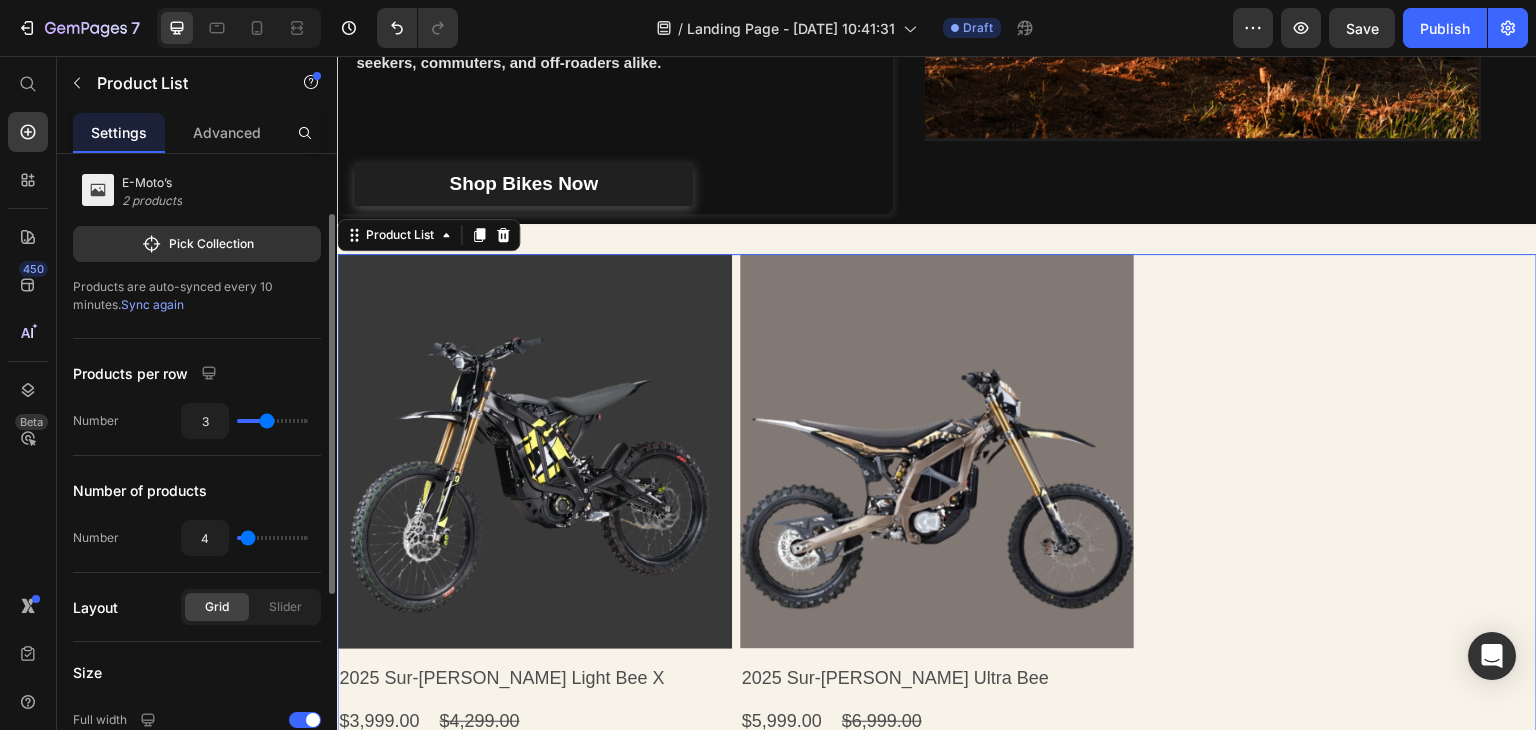 type on "2" 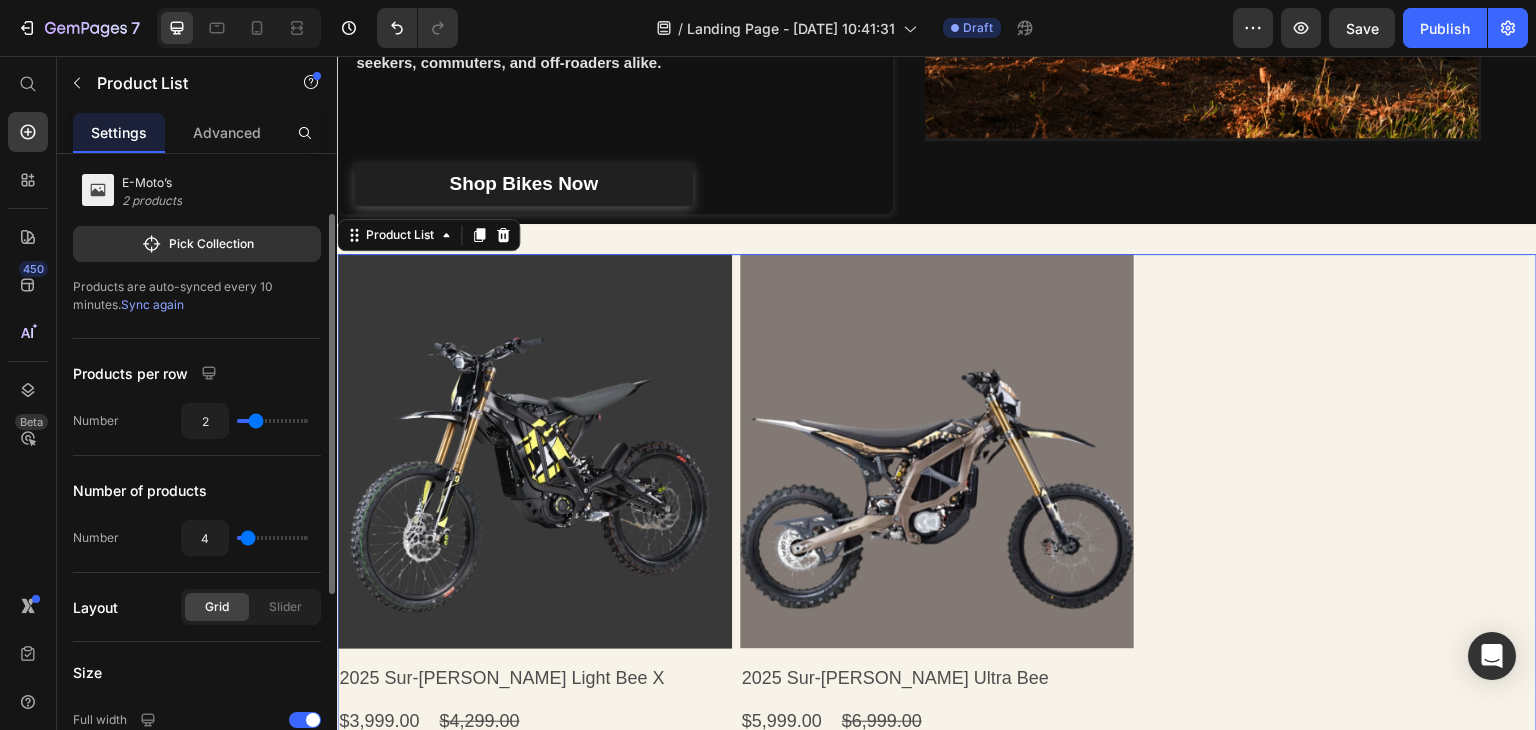 drag, startPoint x: 284, startPoint y: 424, endPoint x: 259, endPoint y: 421, distance: 25.179358 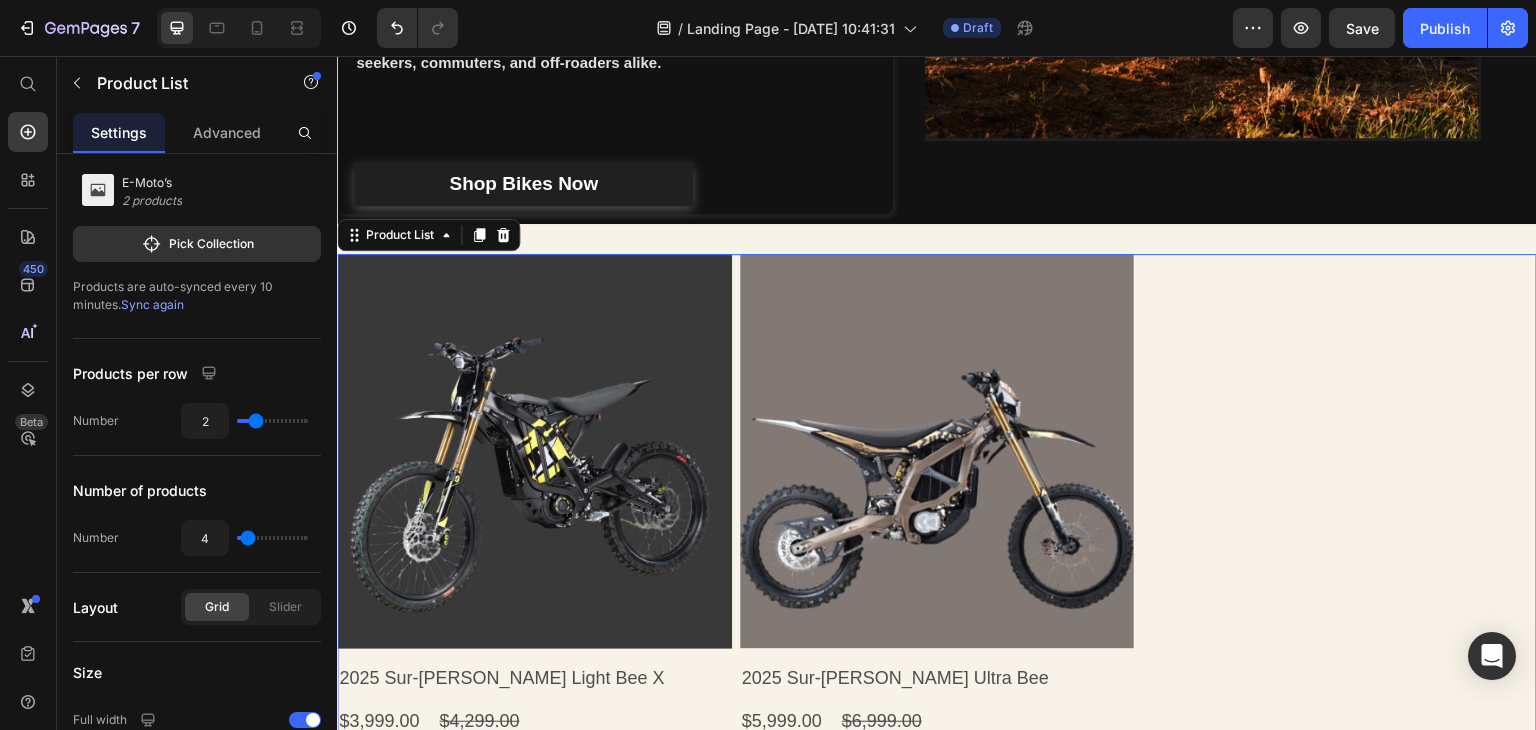 scroll, scrollTop: 573, scrollLeft: 0, axis: vertical 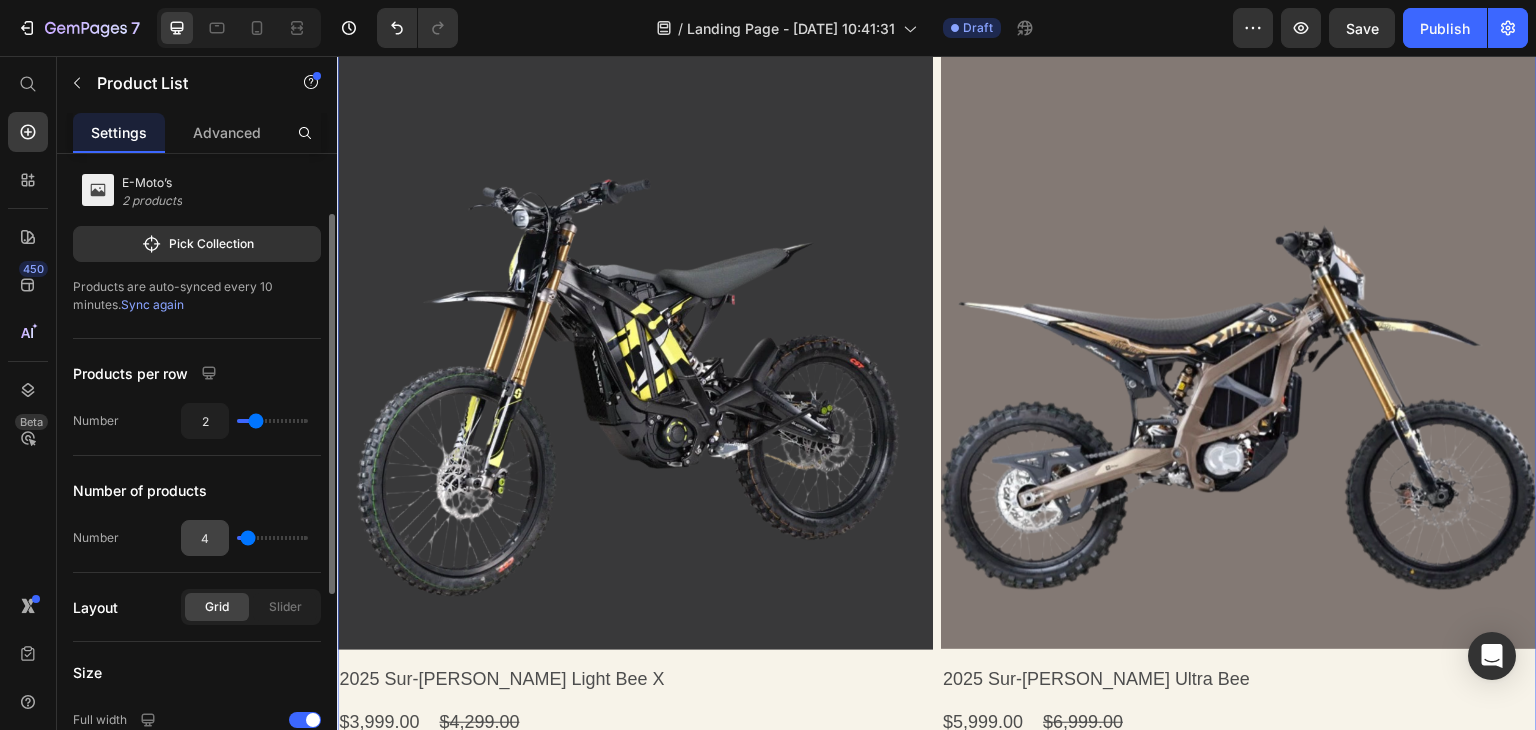 type on "2" 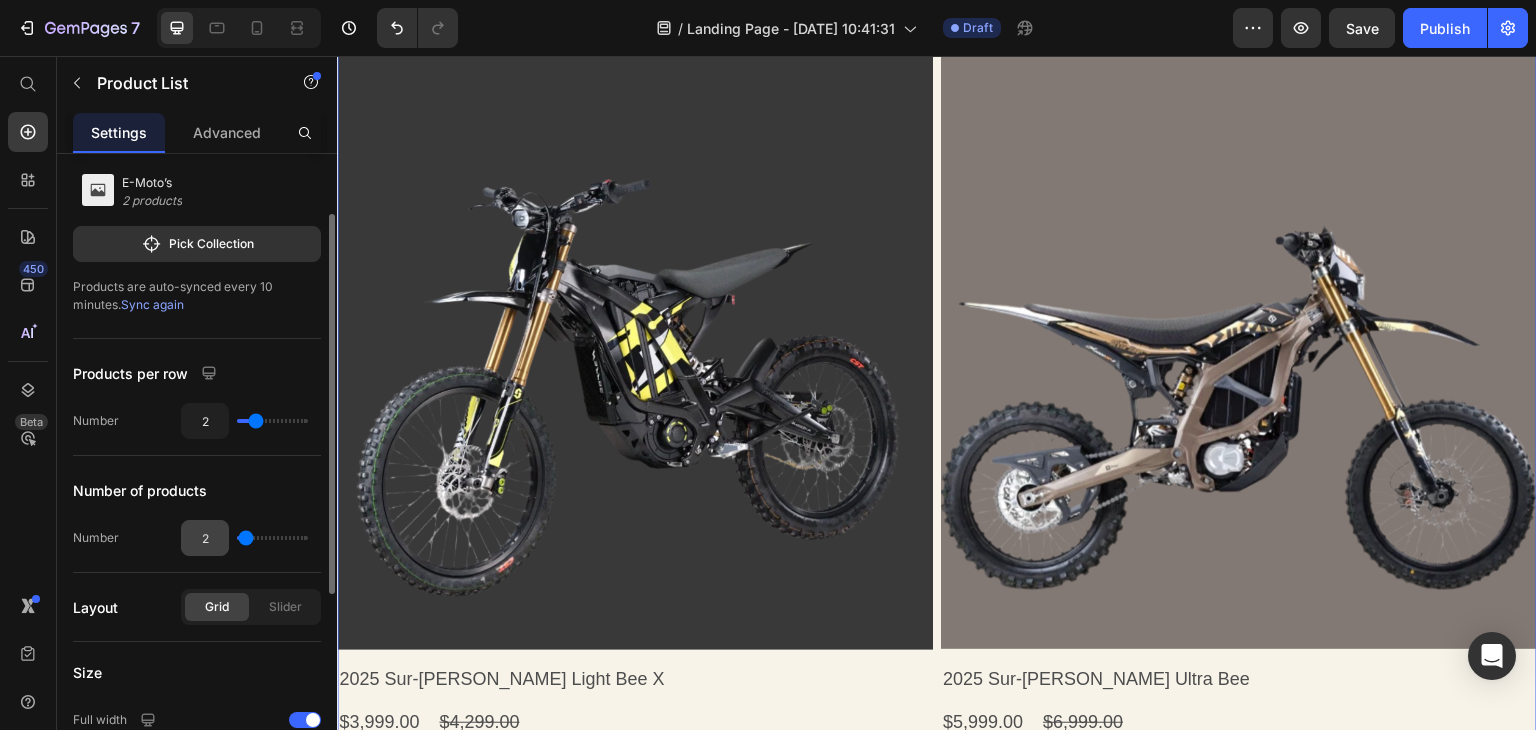 type on "1" 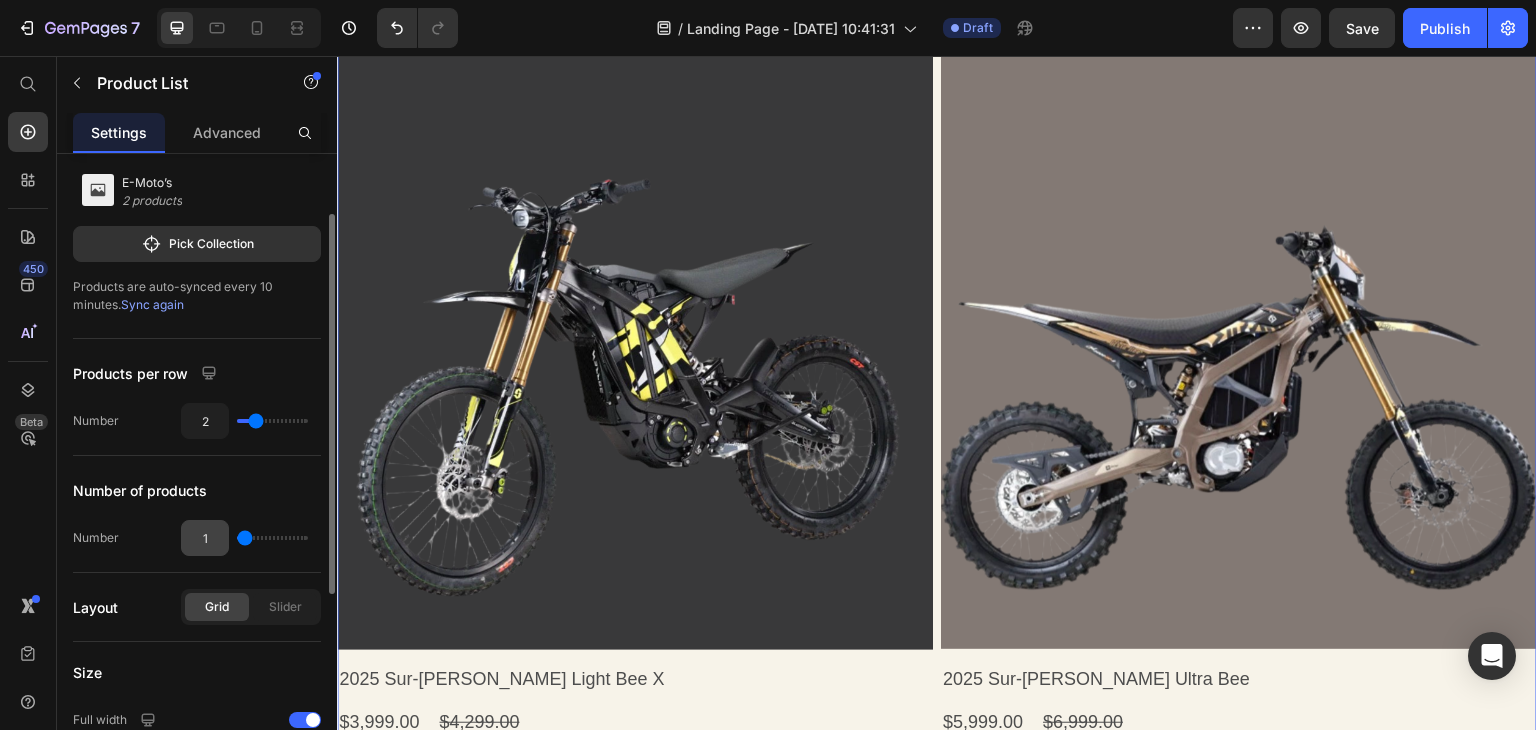drag, startPoint x: 248, startPoint y: 533, endPoint x: 204, endPoint y: 531, distance: 44.04543 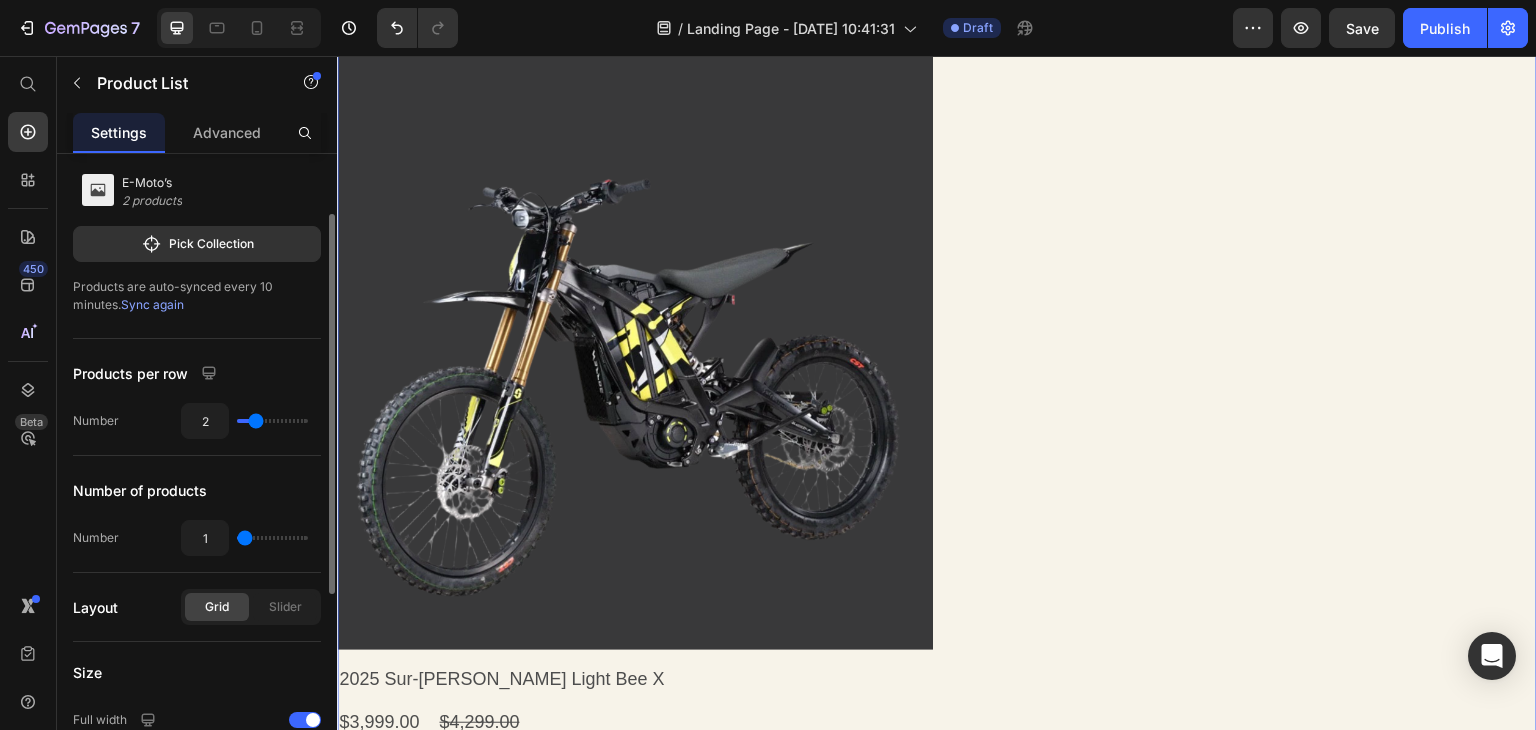 type on "2" 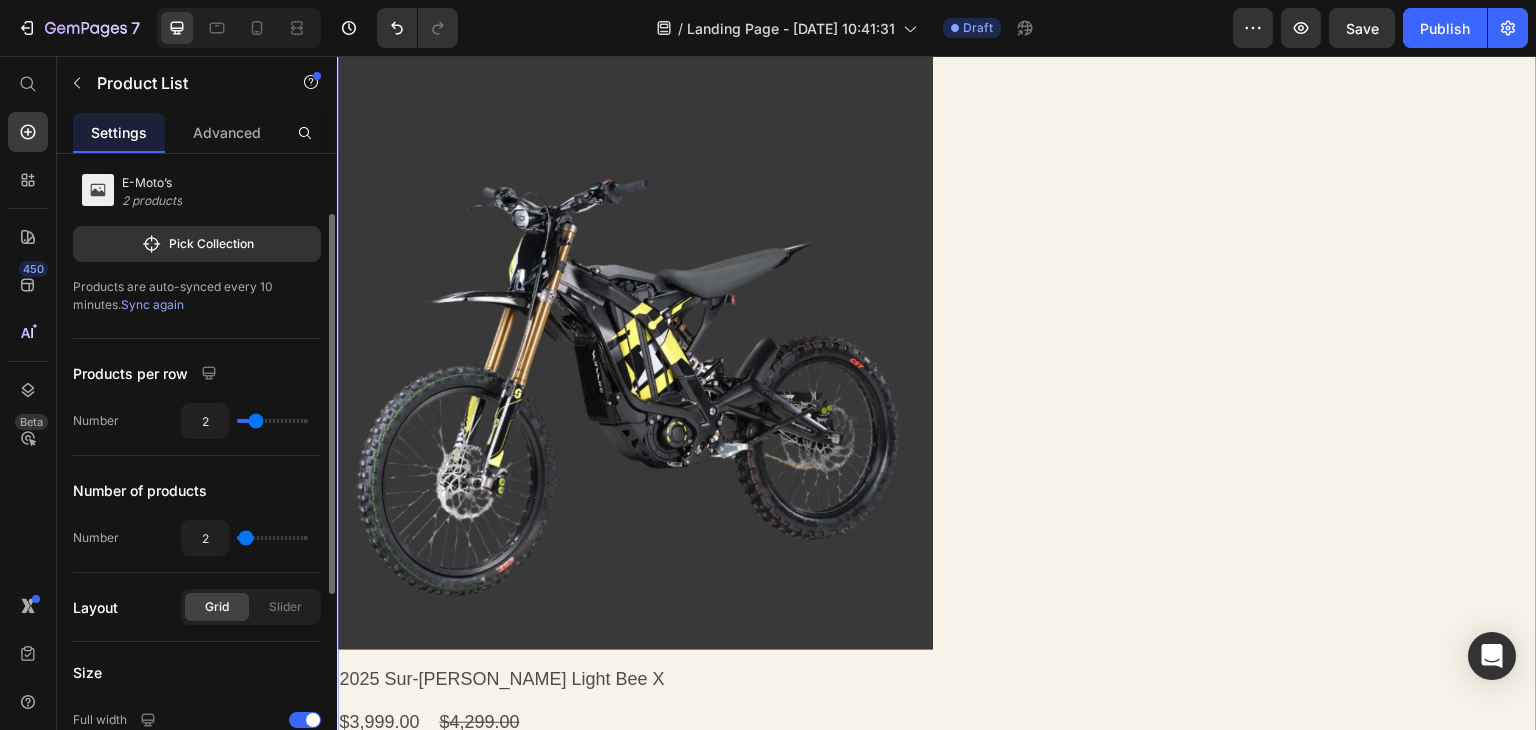 type on "3" 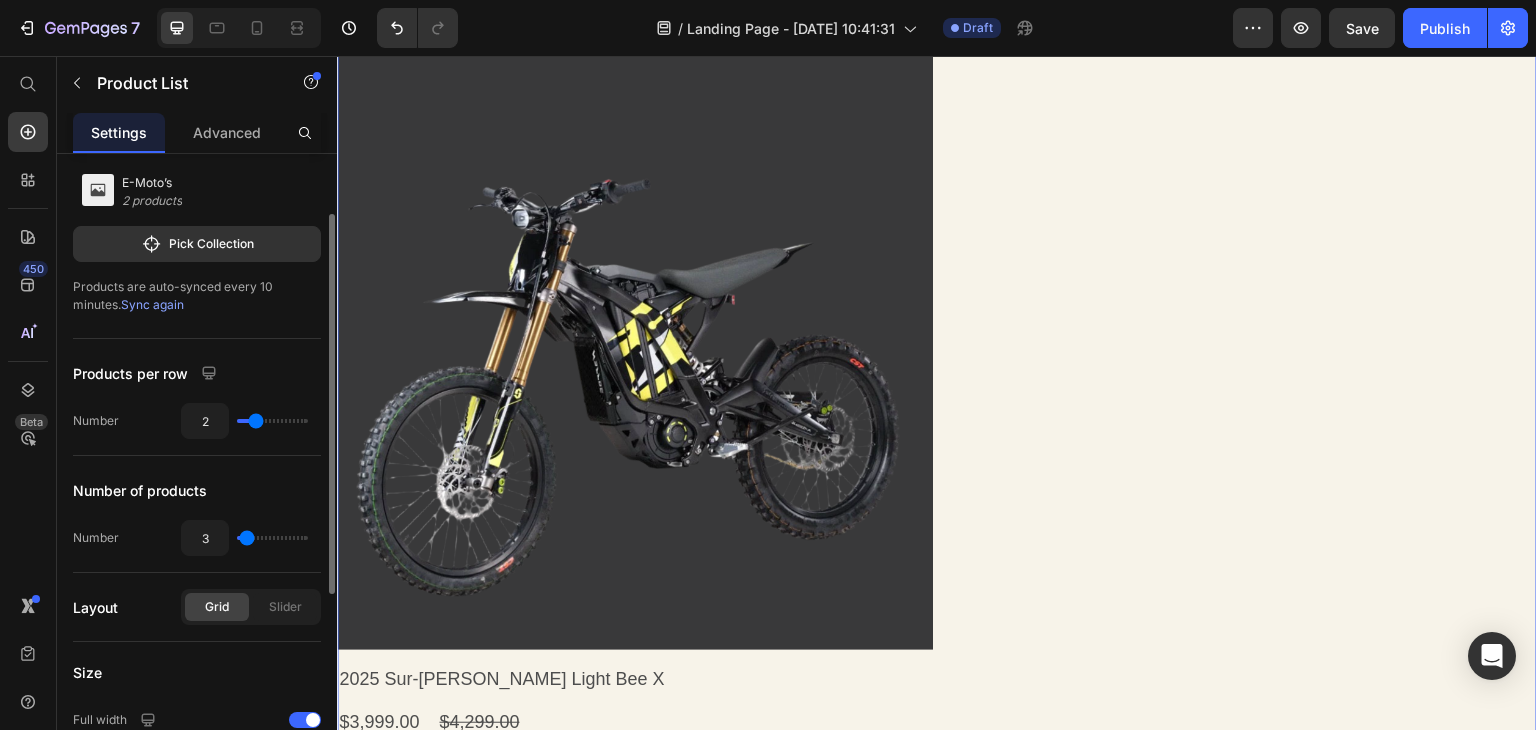 type on "3" 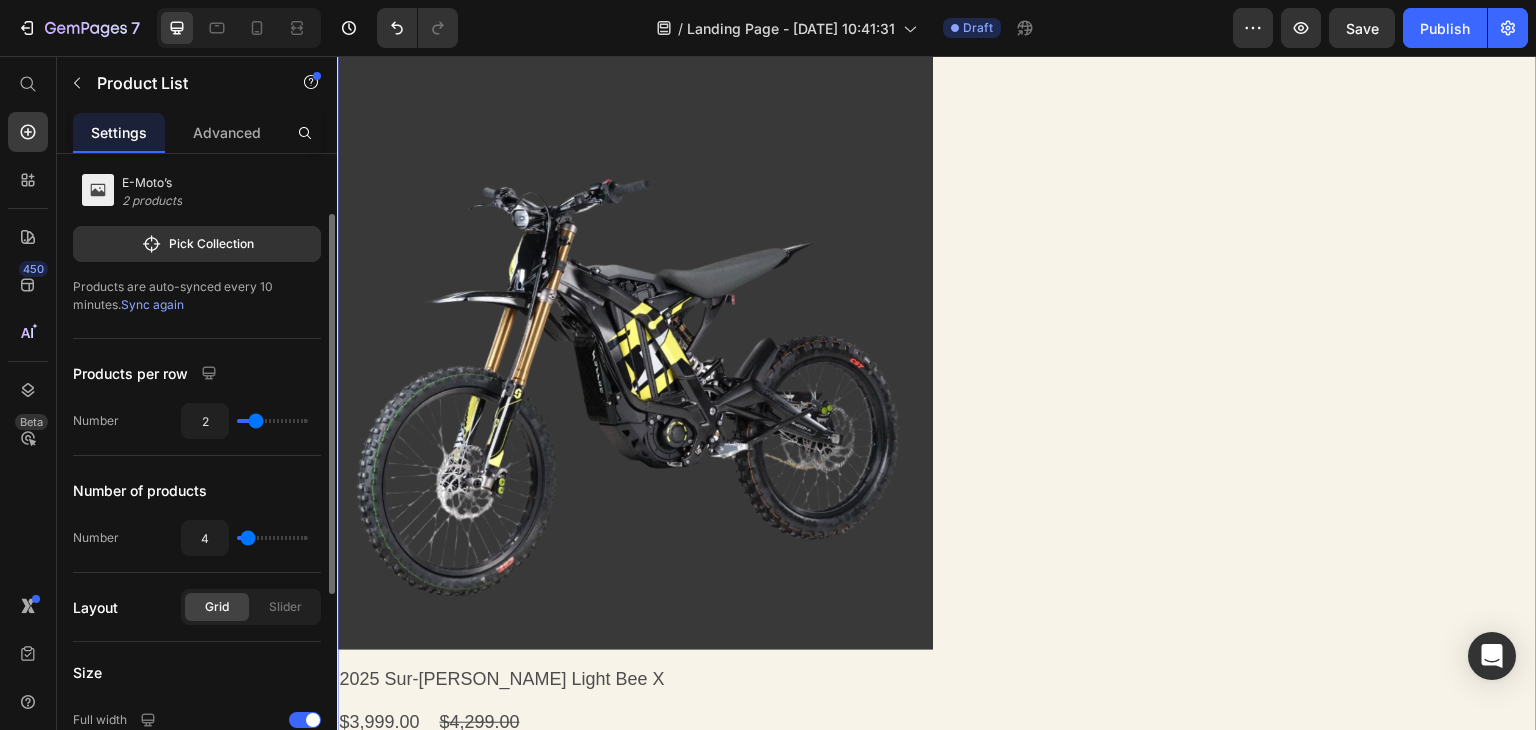 type on "3" 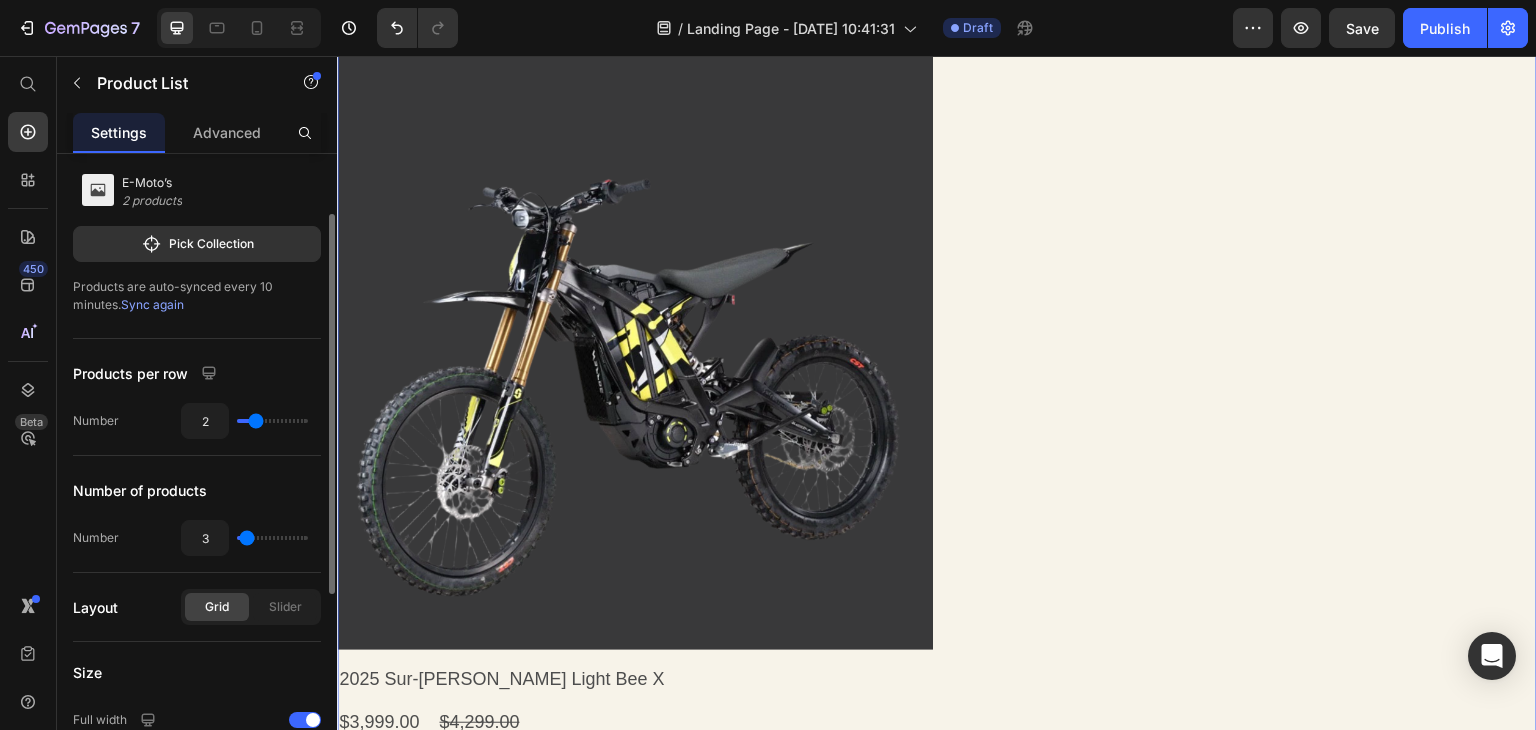 type on "2" 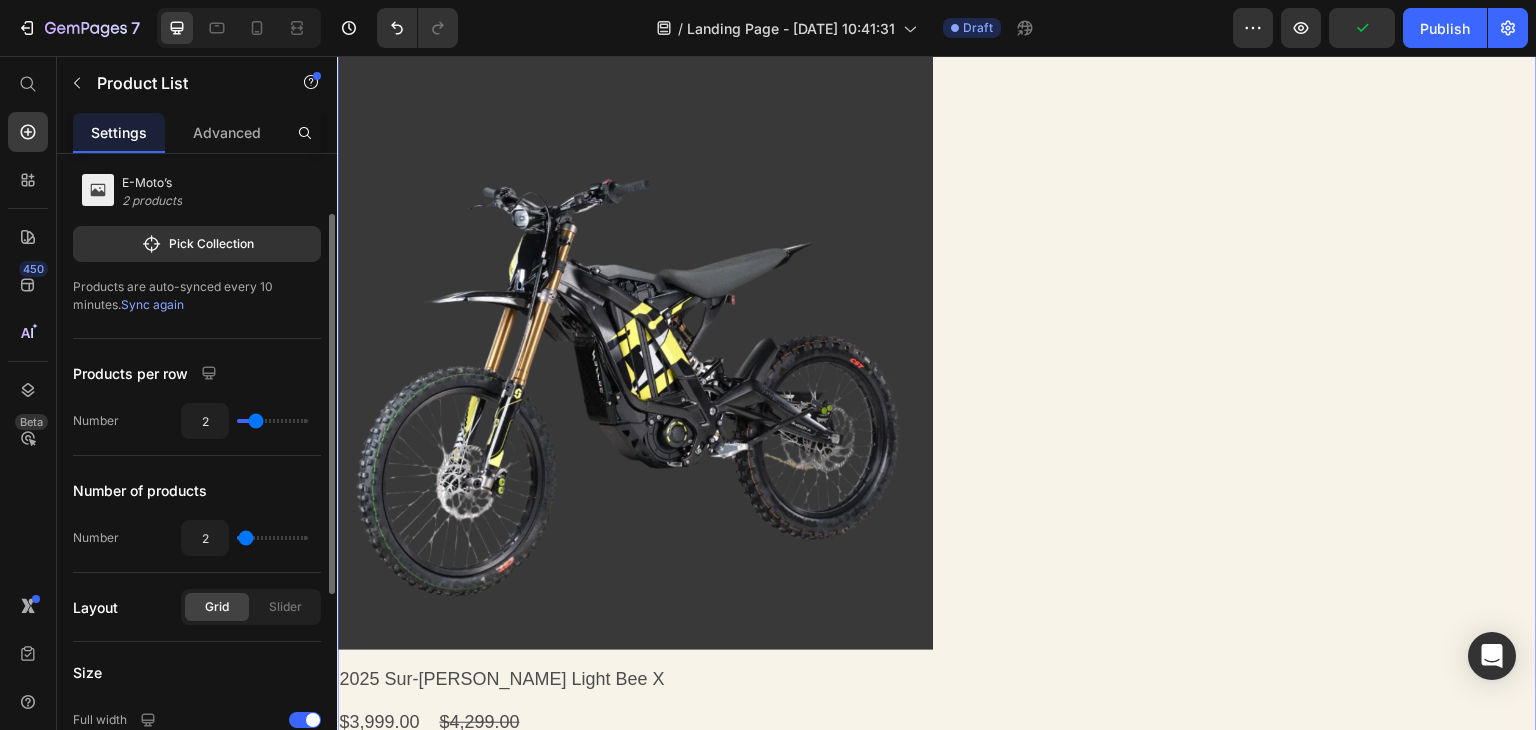 type on "2" 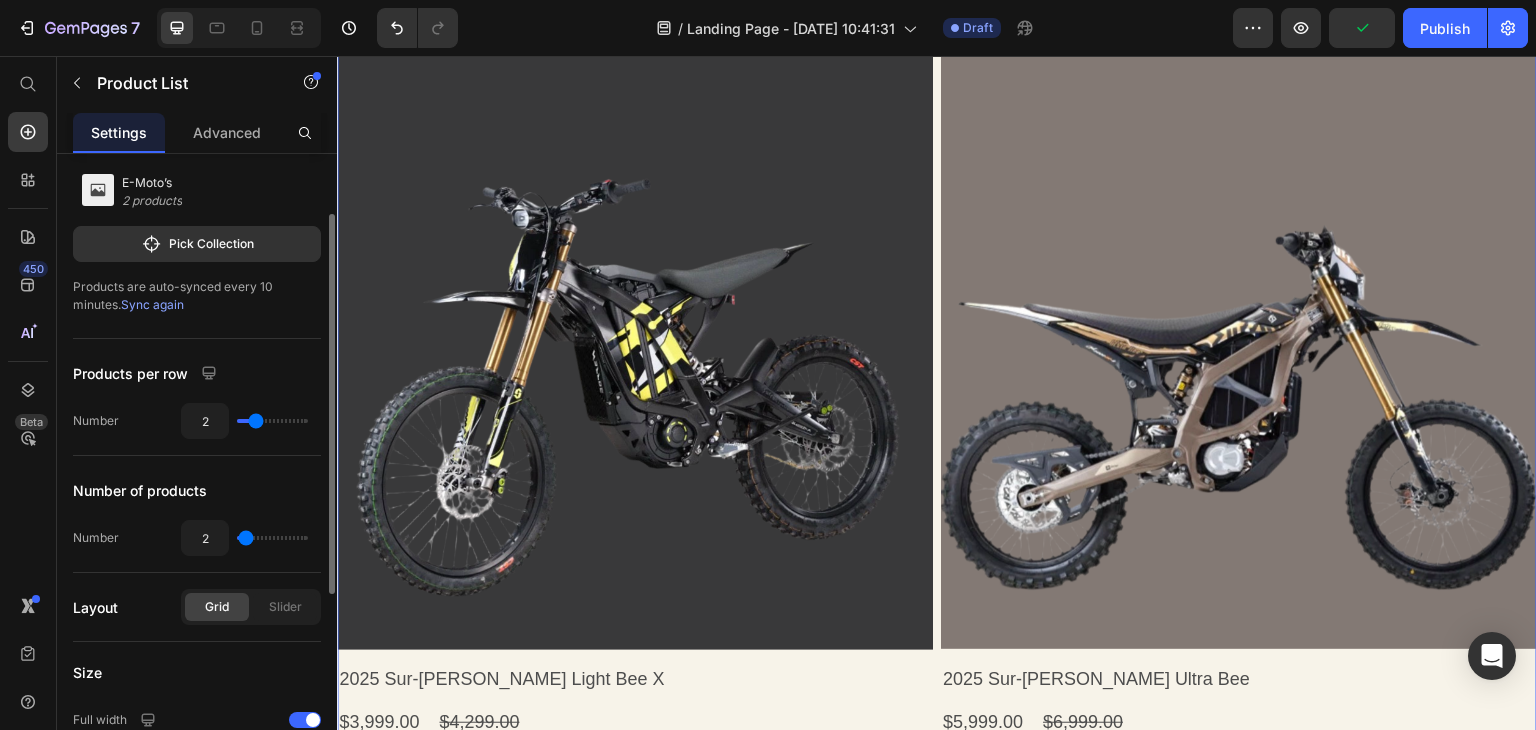 scroll, scrollTop: 200, scrollLeft: 0, axis: vertical 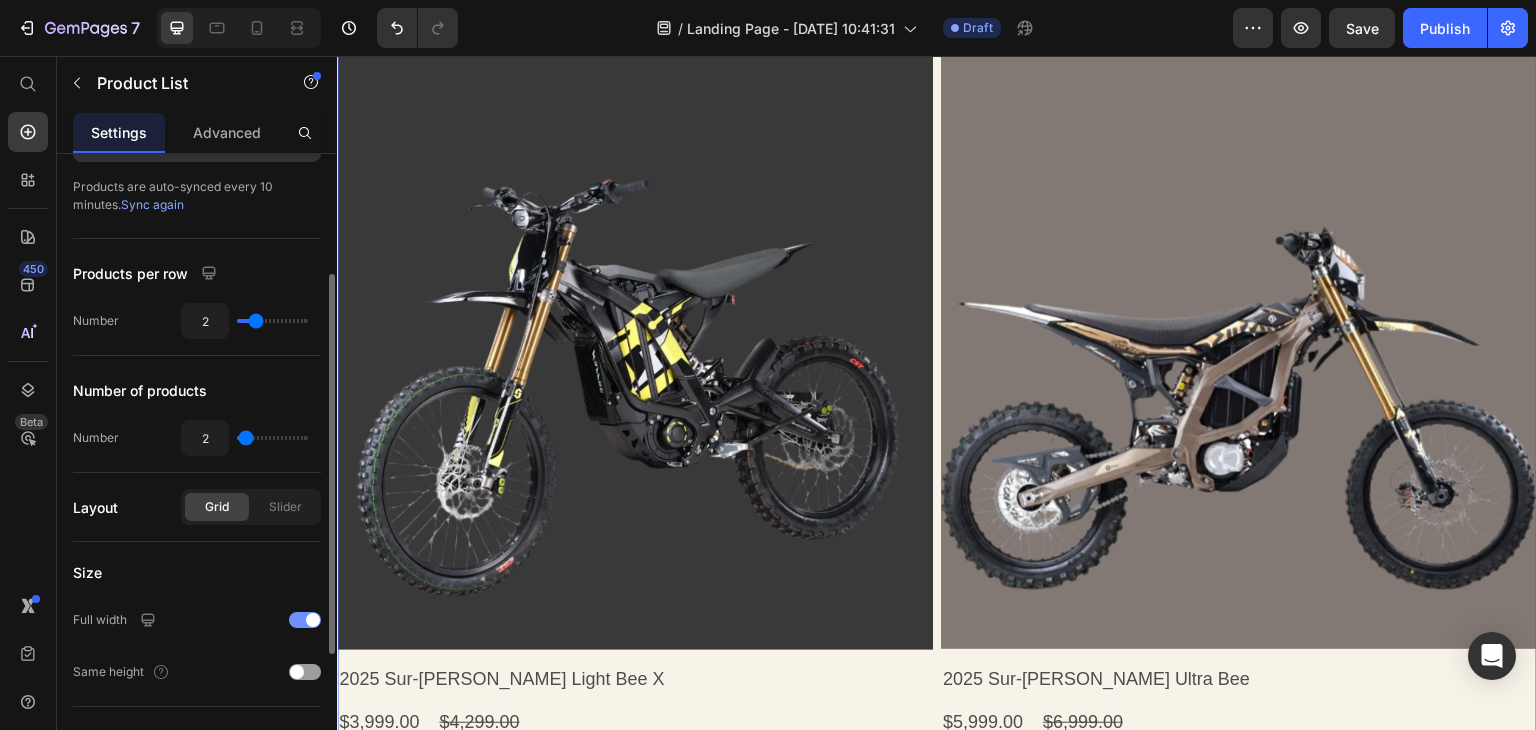 click at bounding box center (305, 620) 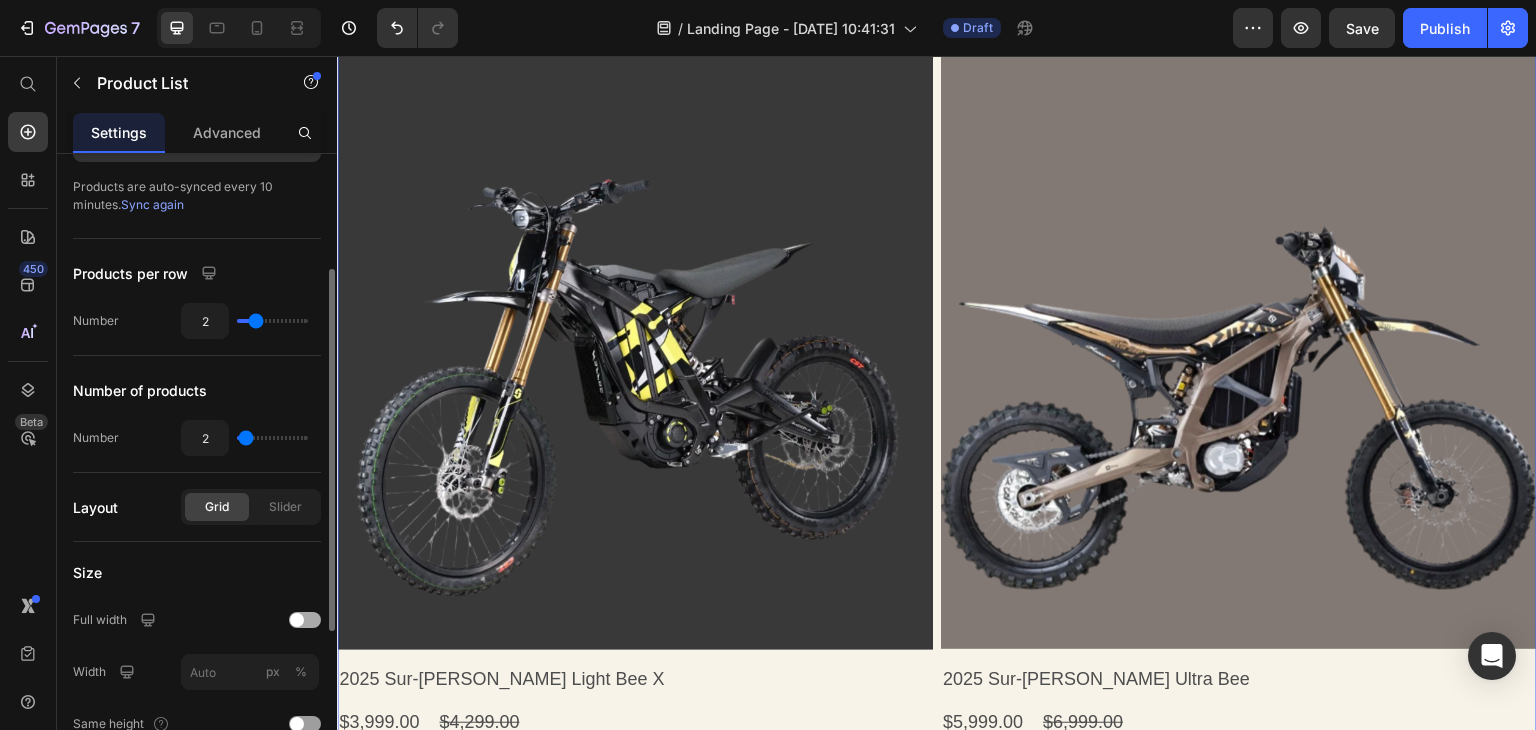 click at bounding box center (297, 620) 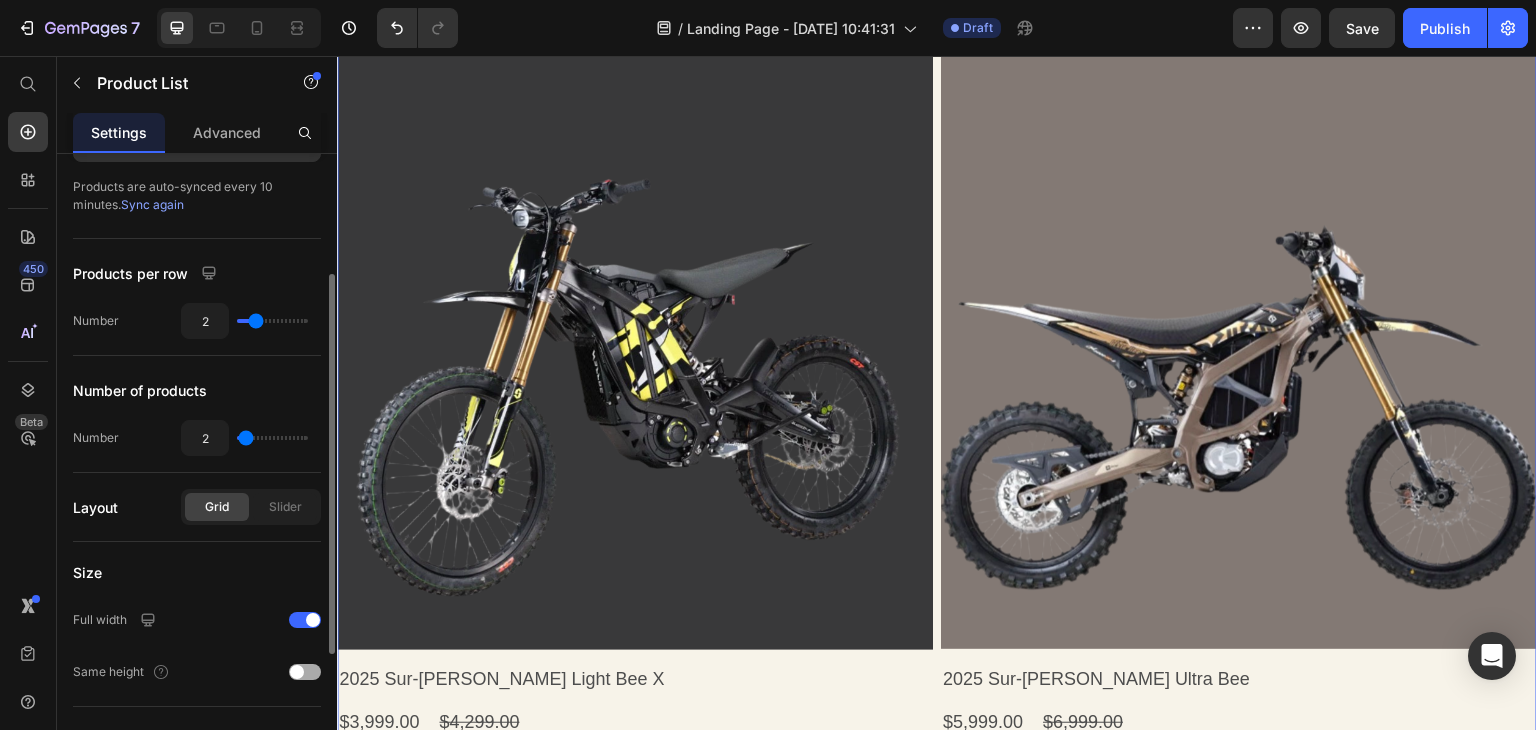 click at bounding box center [297, 672] 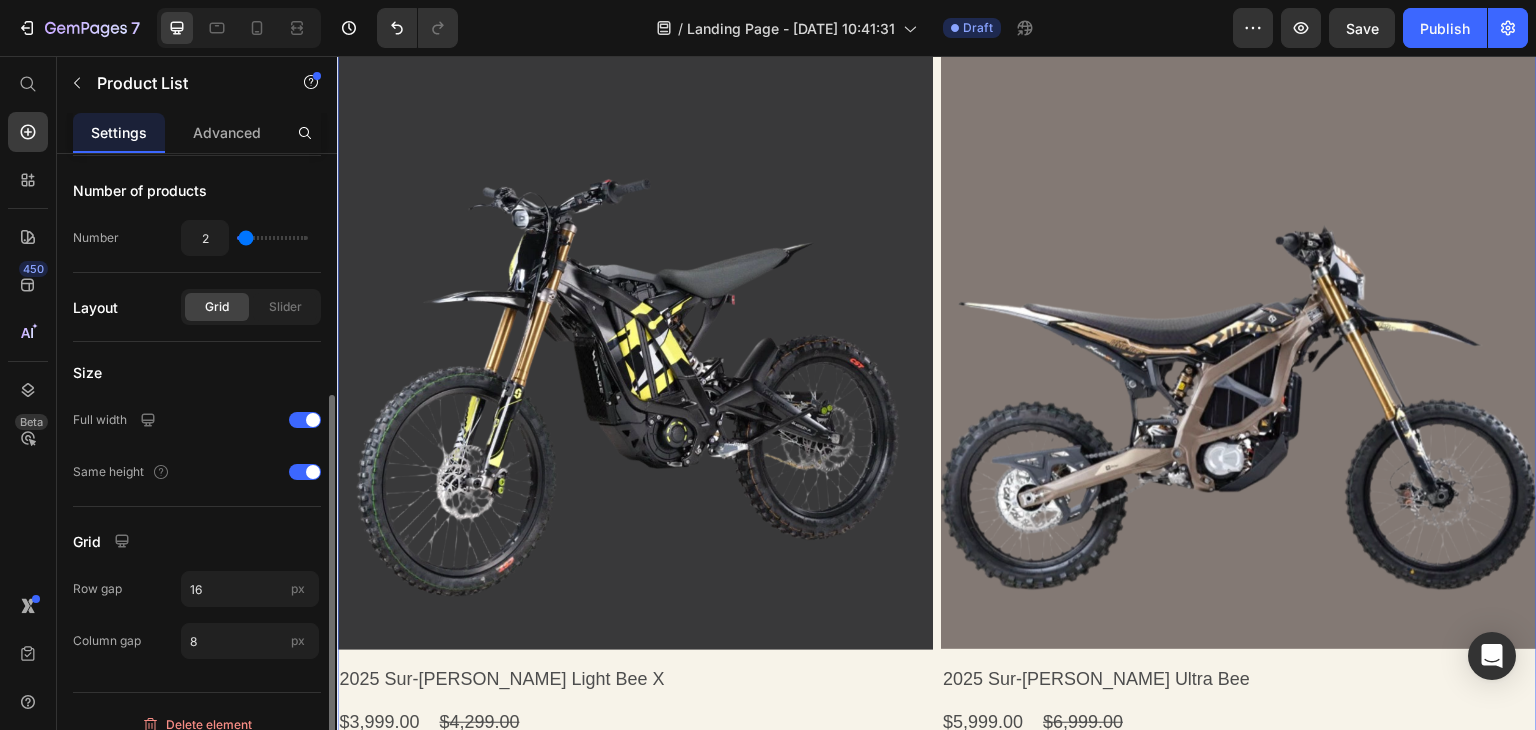 scroll, scrollTop: 419, scrollLeft: 0, axis: vertical 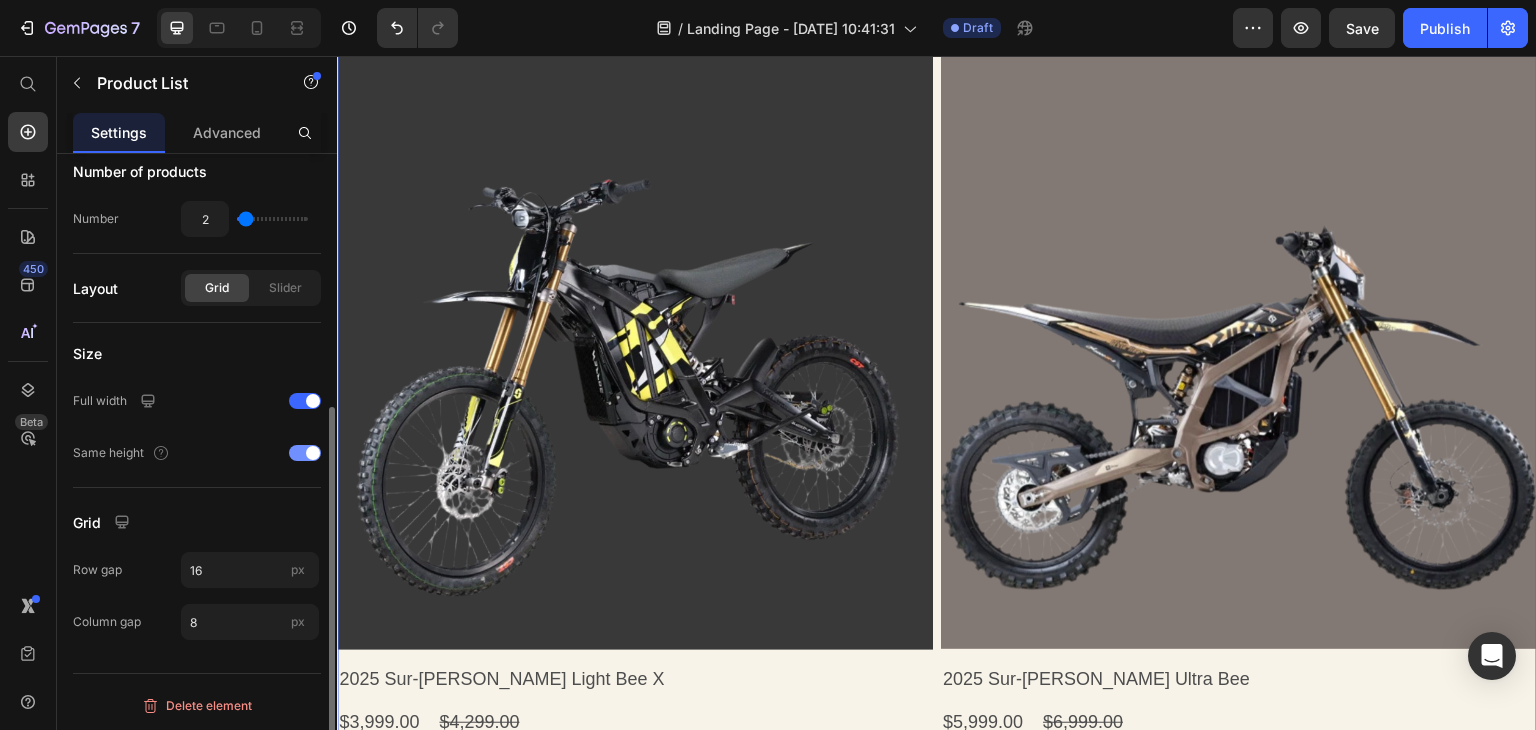 click at bounding box center [313, 453] 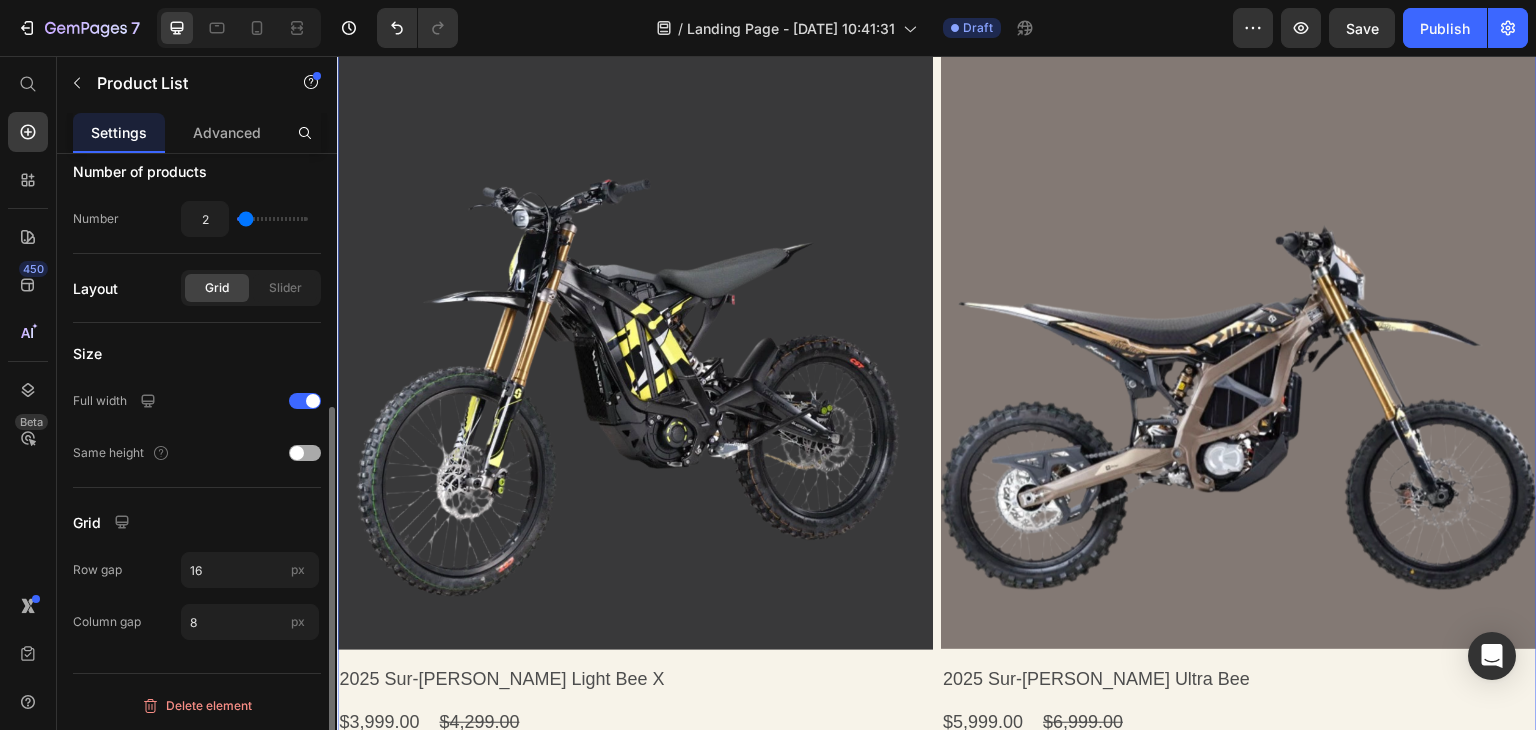 click at bounding box center [305, 453] 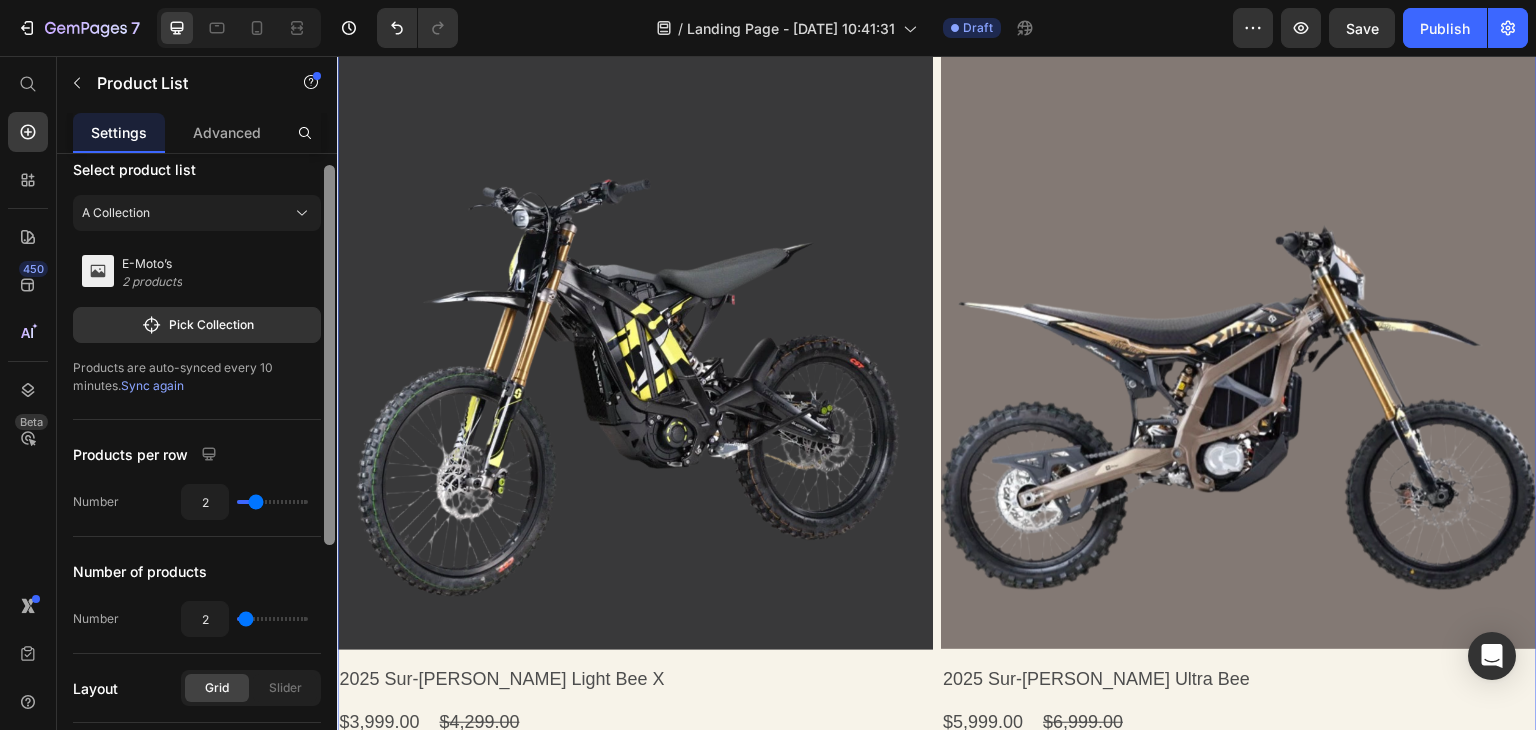 scroll, scrollTop: 0, scrollLeft: 0, axis: both 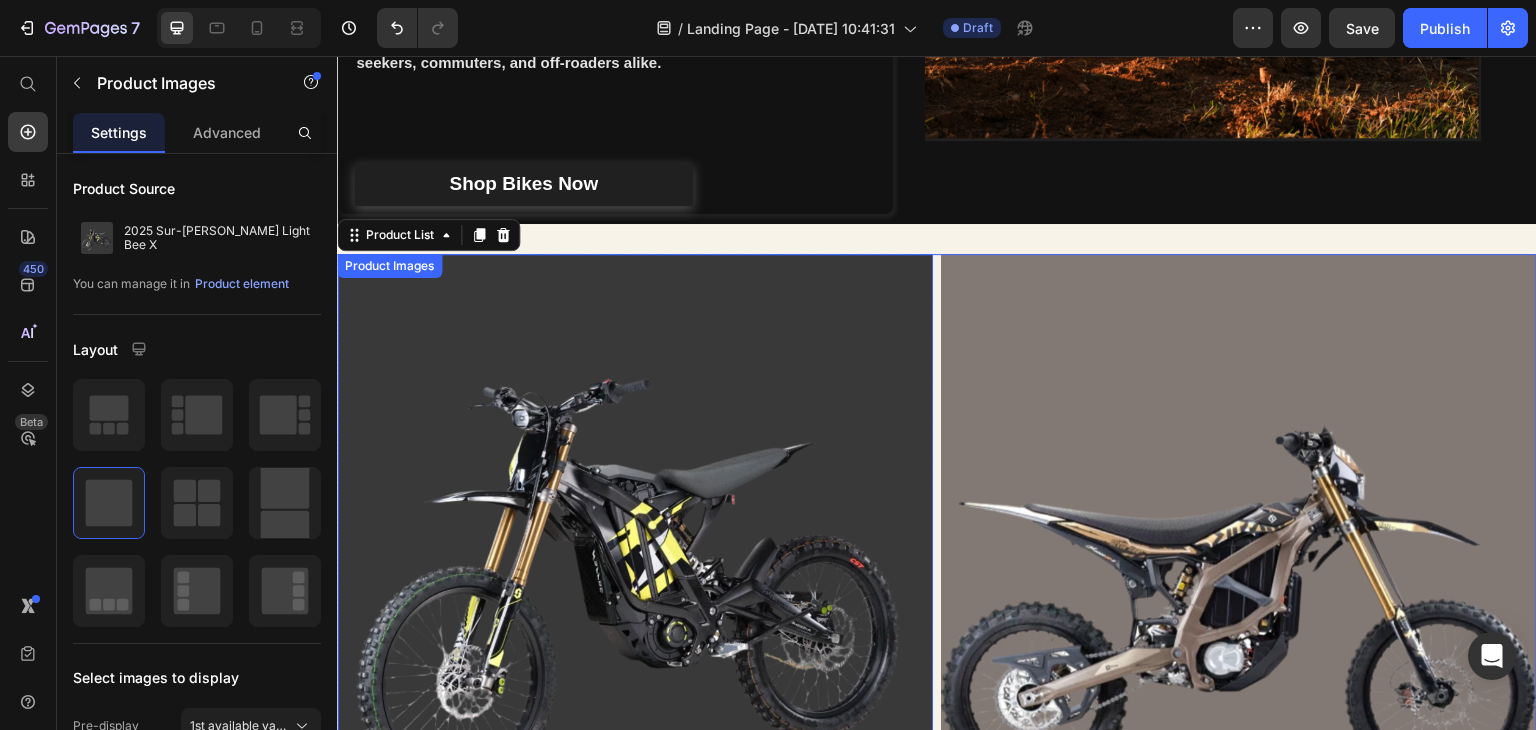 click at bounding box center (635, 552) 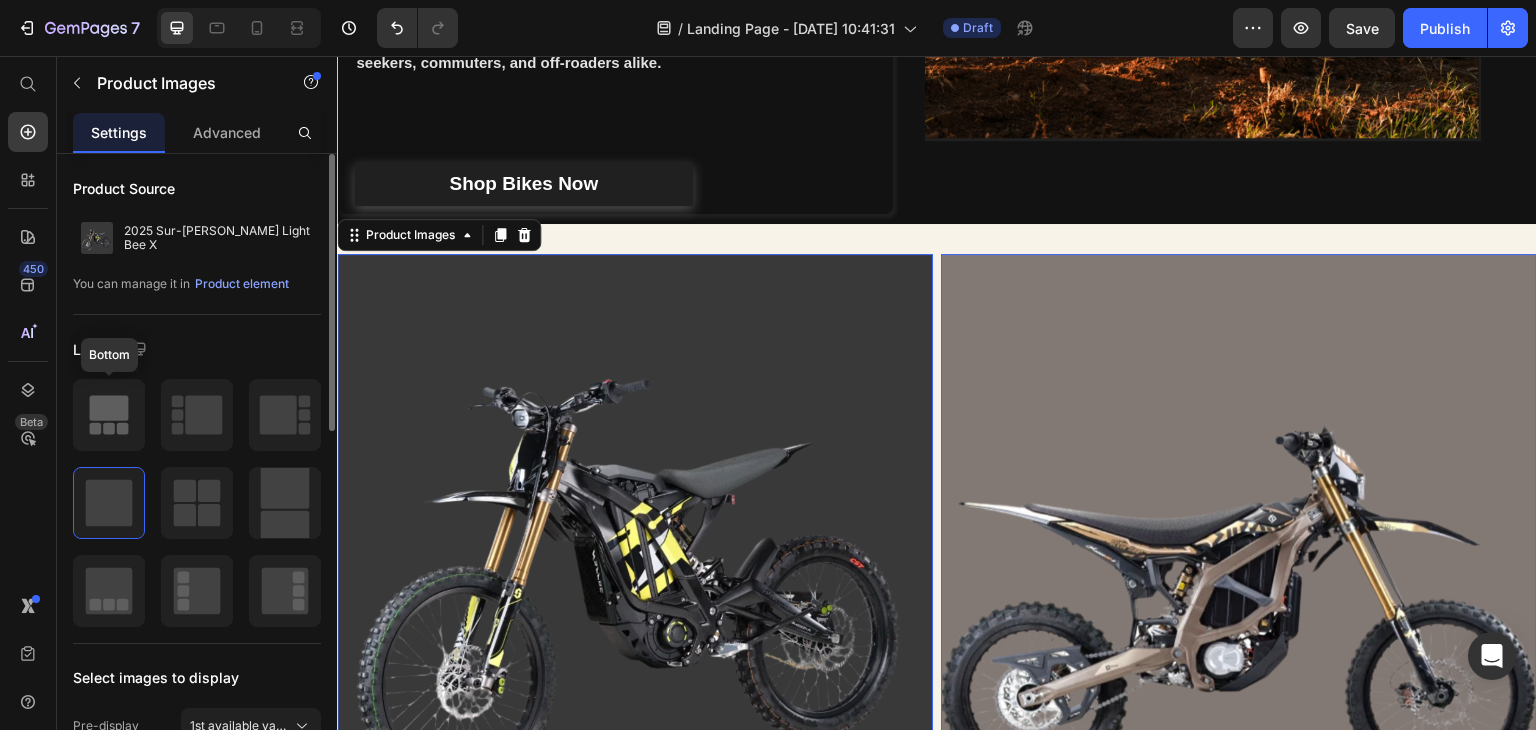 click 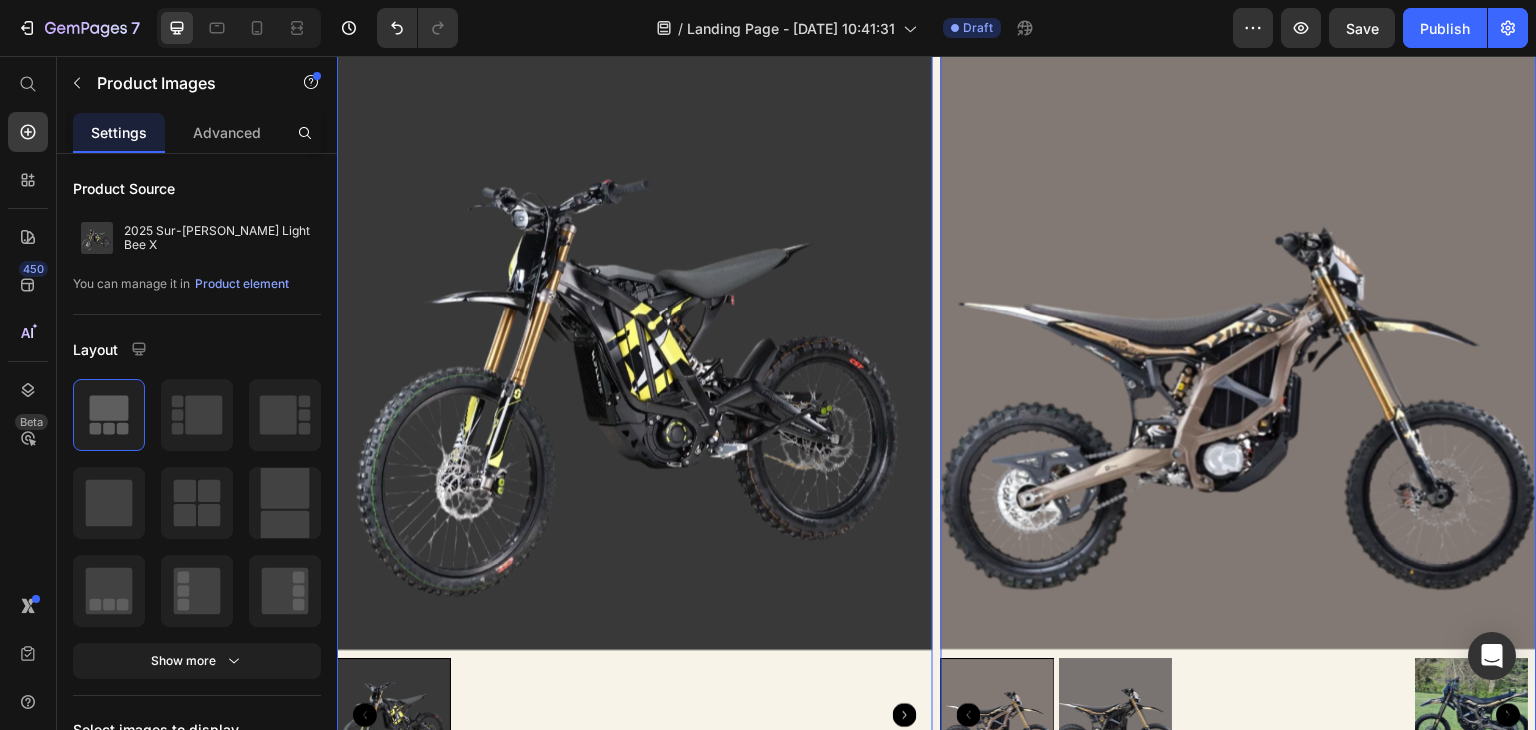 scroll, scrollTop: 773, scrollLeft: 0, axis: vertical 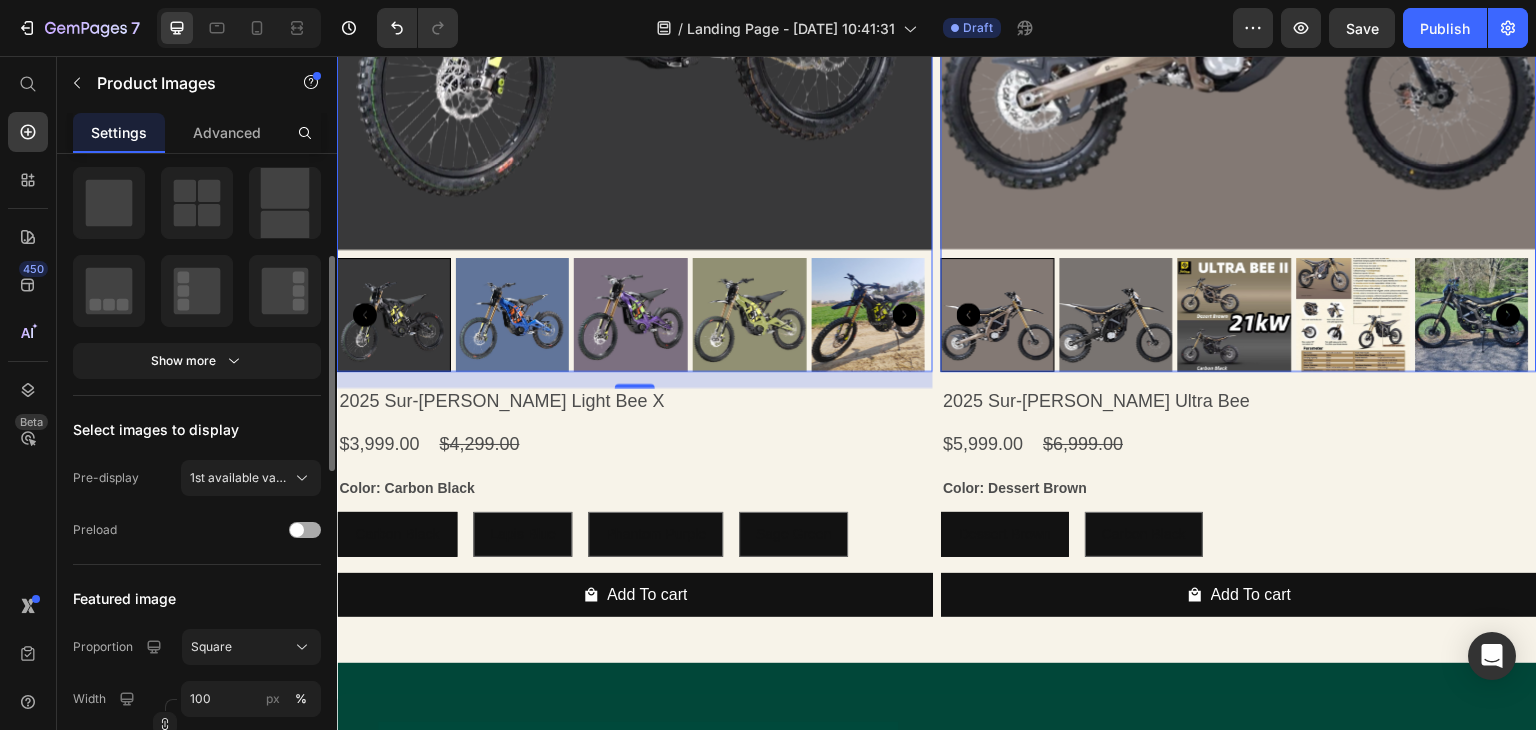 click at bounding box center (305, 530) 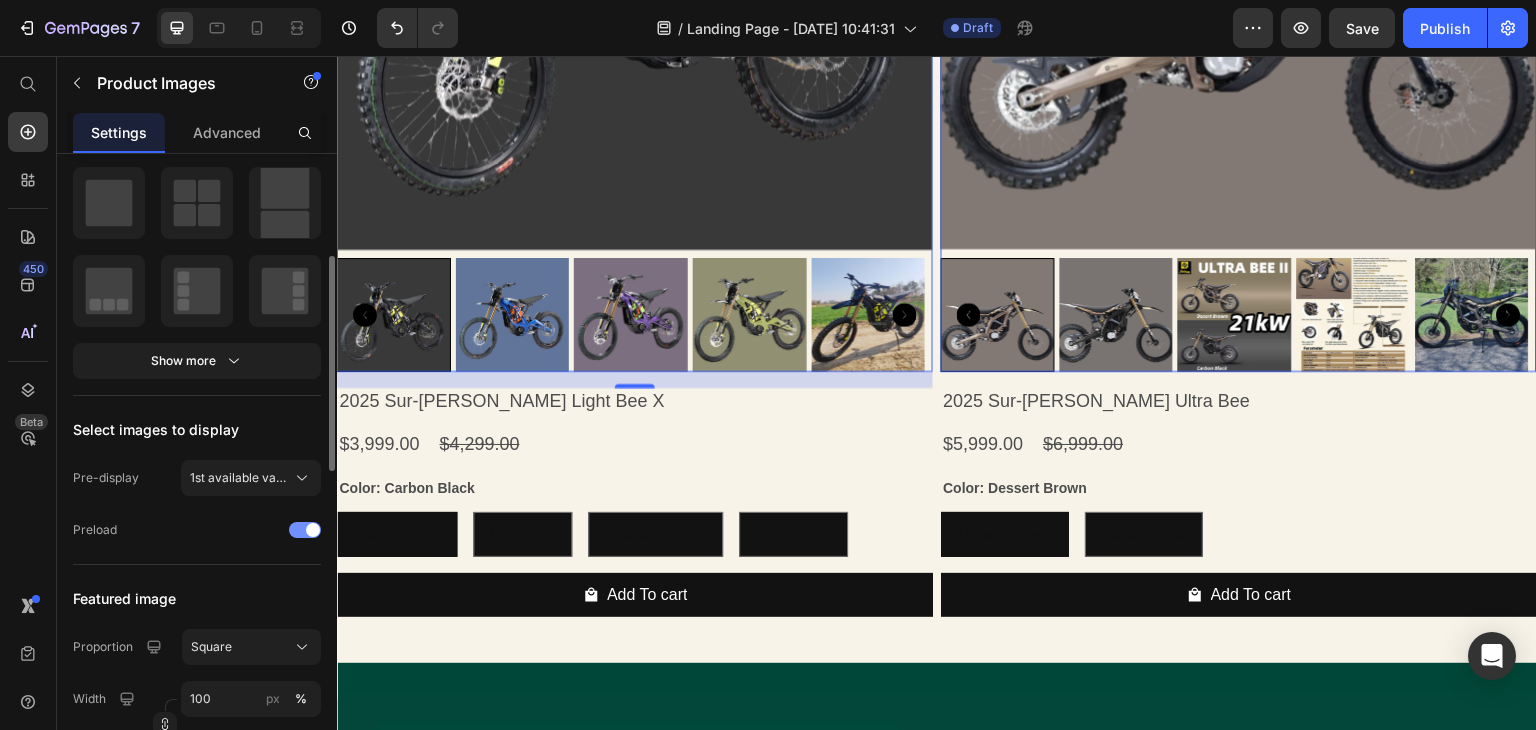 scroll, scrollTop: 400, scrollLeft: 0, axis: vertical 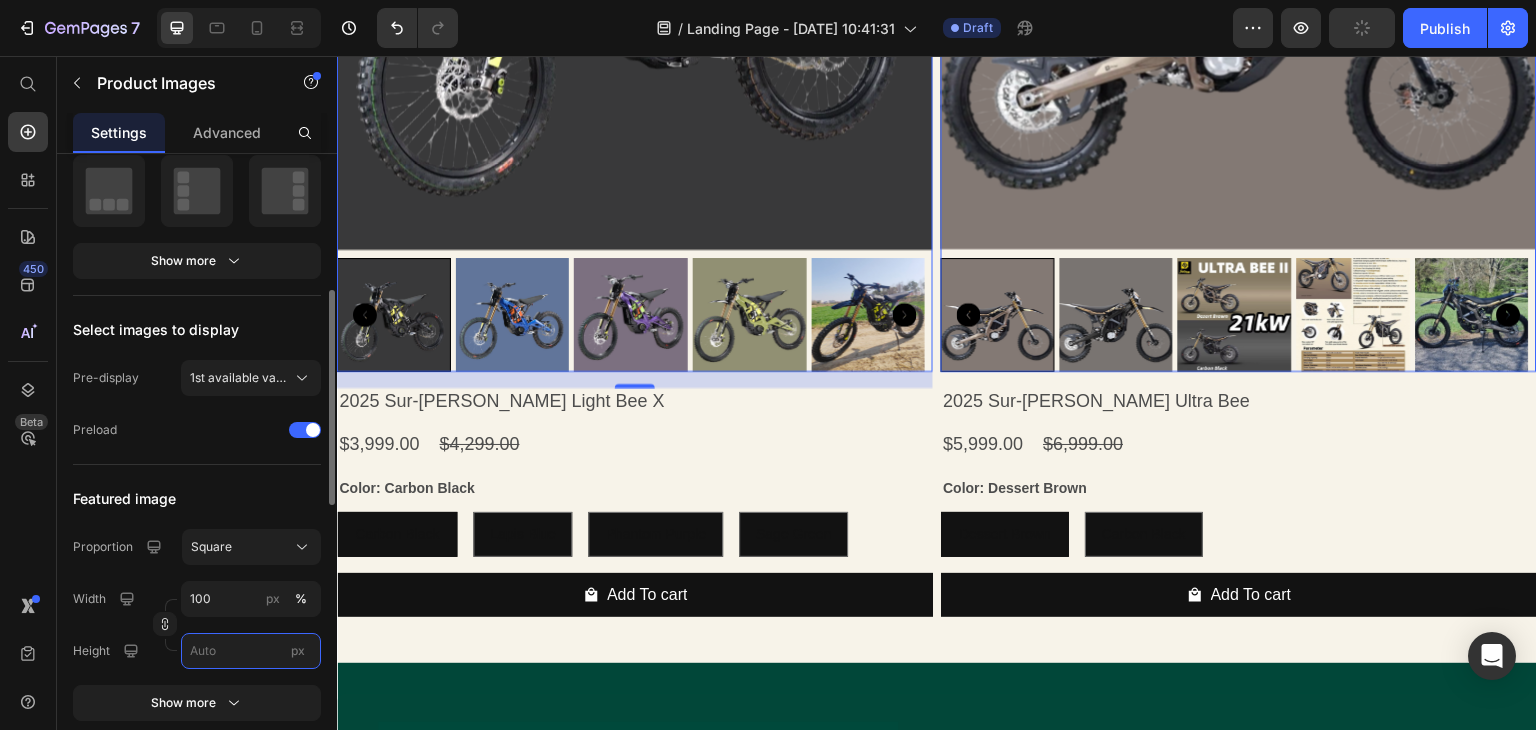 click on "px" at bounding box center [251, 651] 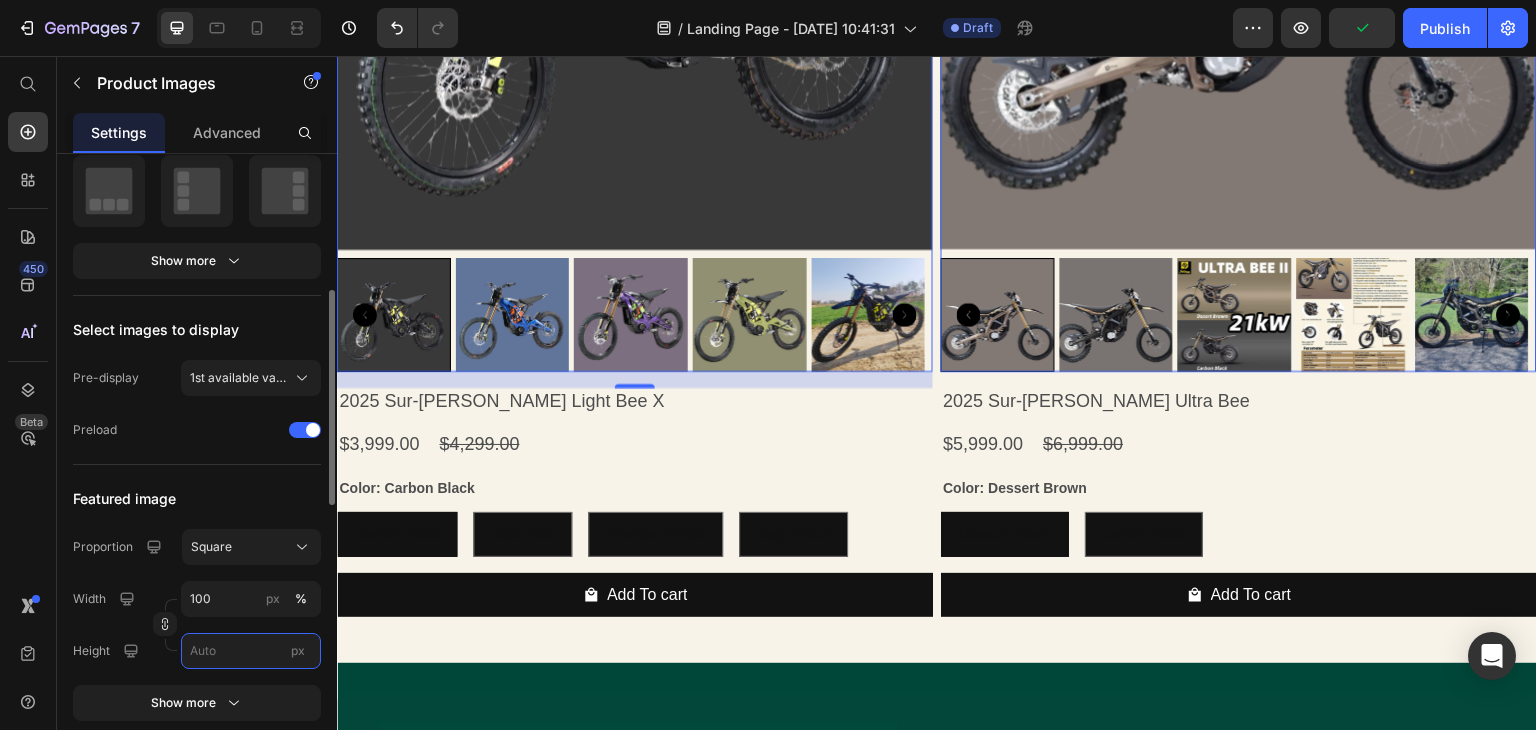 type on "1" 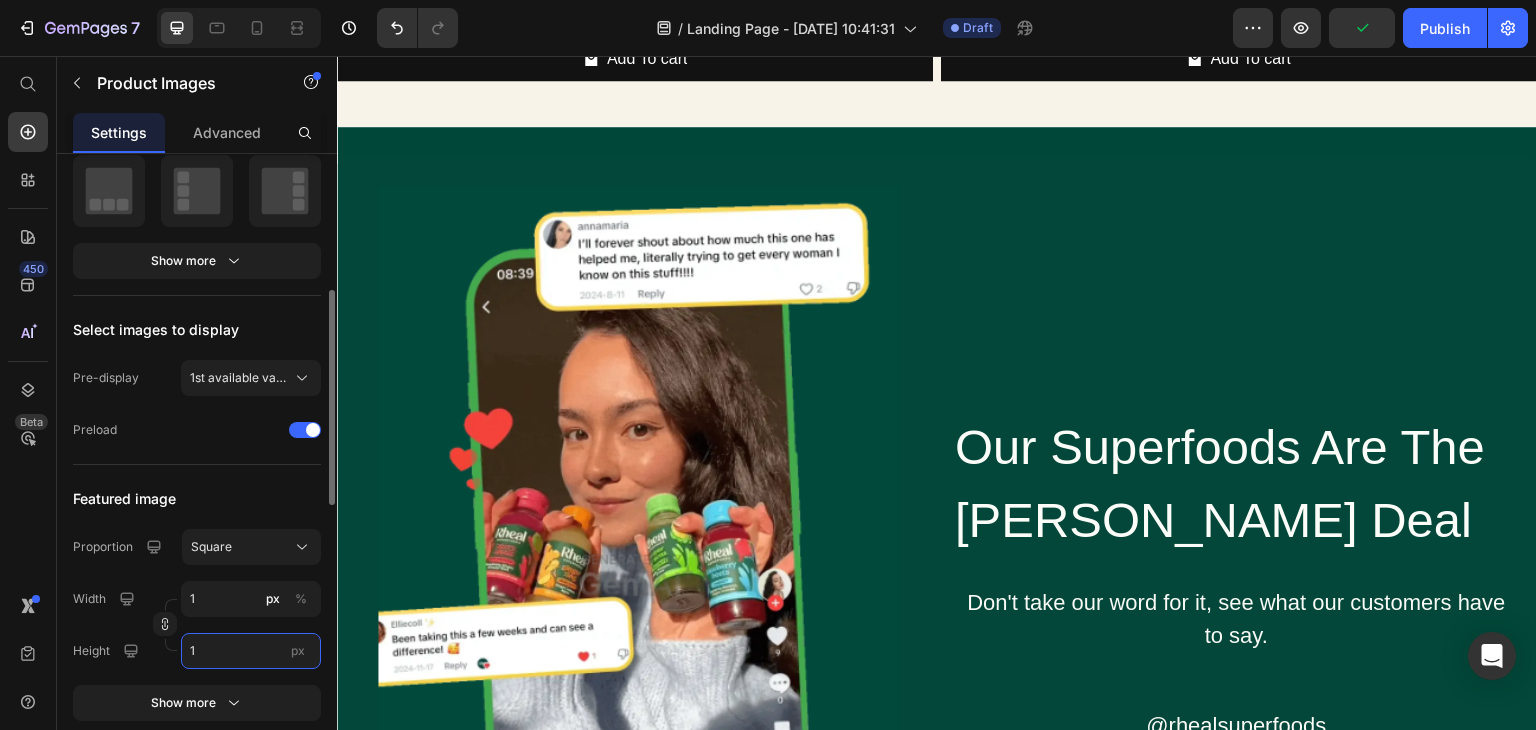 type on "10" 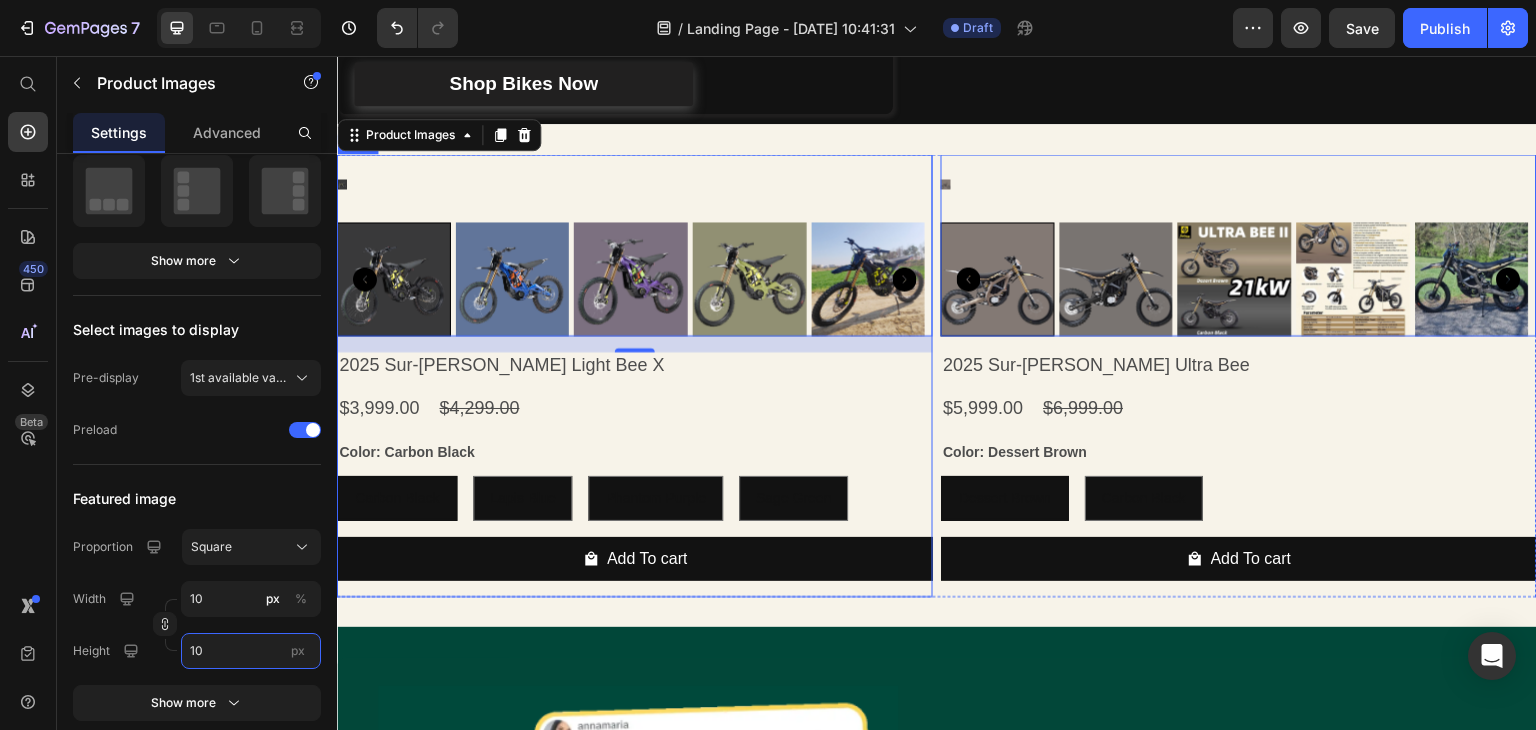 scroll, scrollTop: 273, scrollLeft: 0, axis: vertical 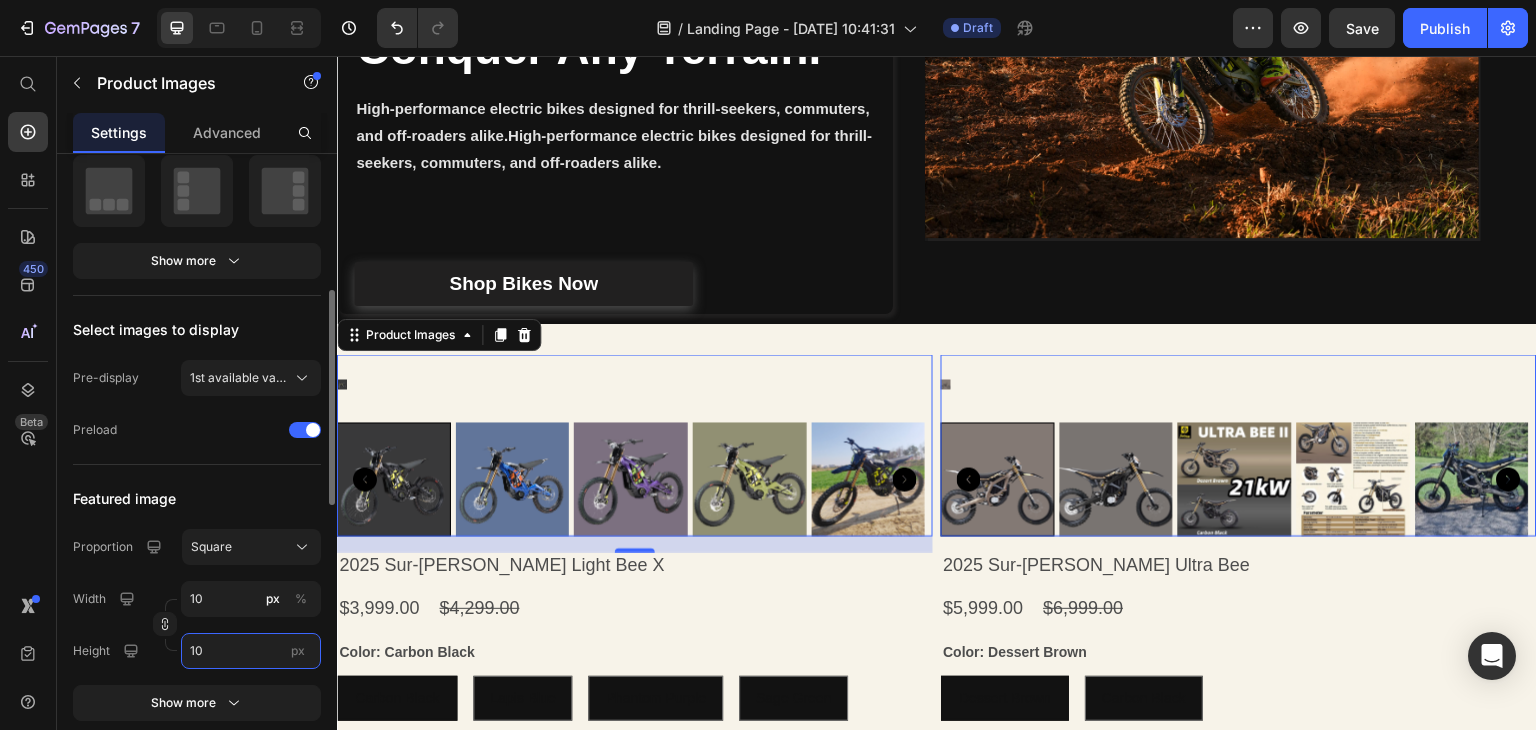 type on "1" 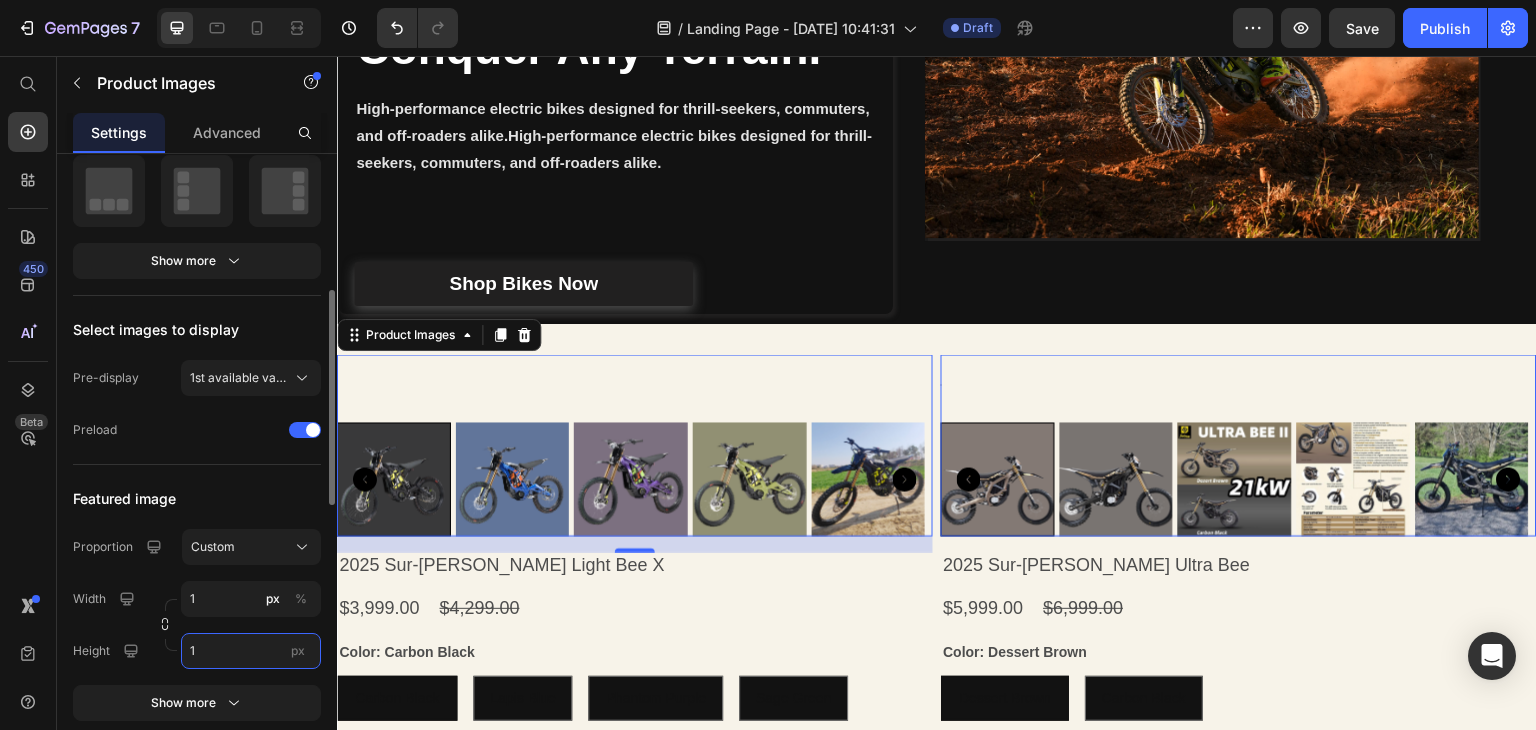 type on "10" 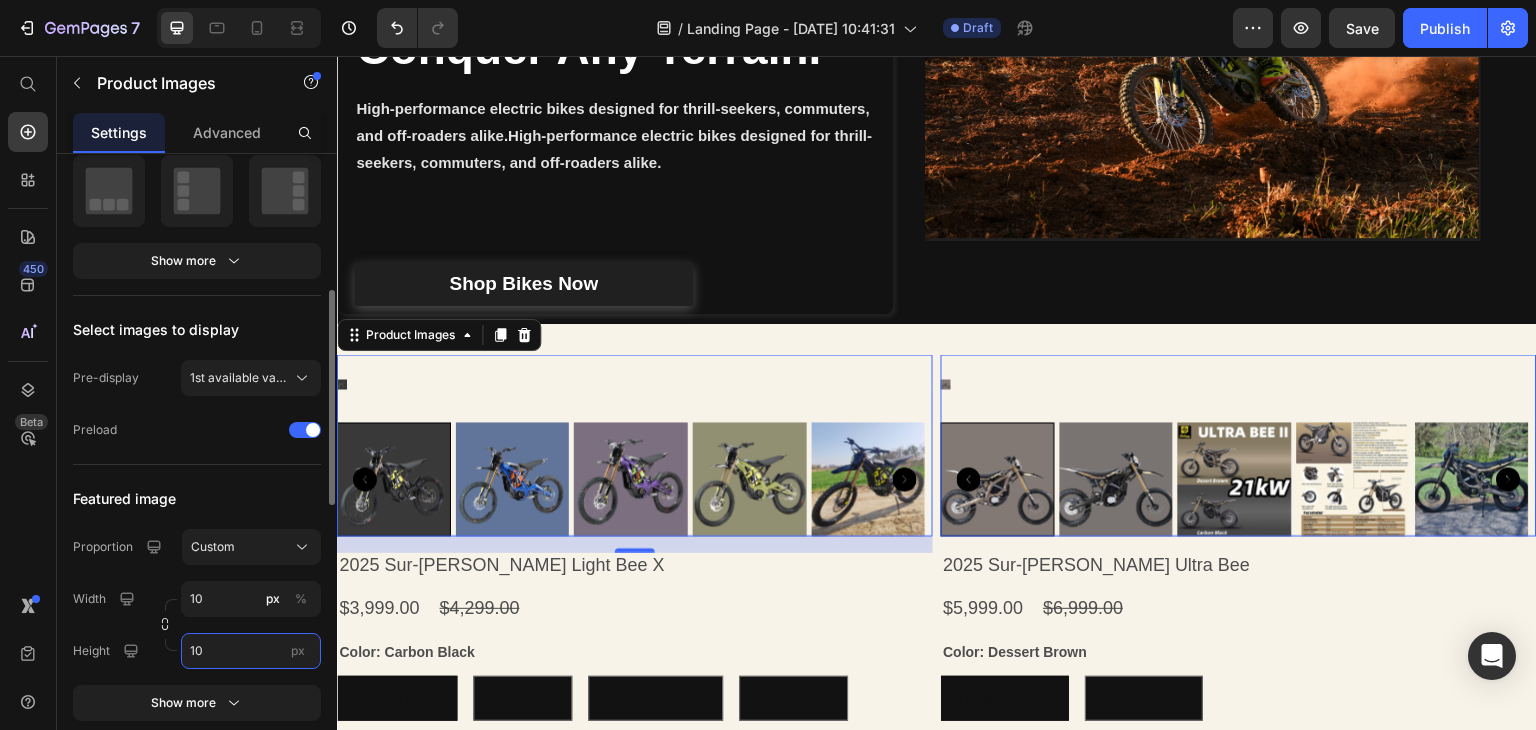 type on "100" 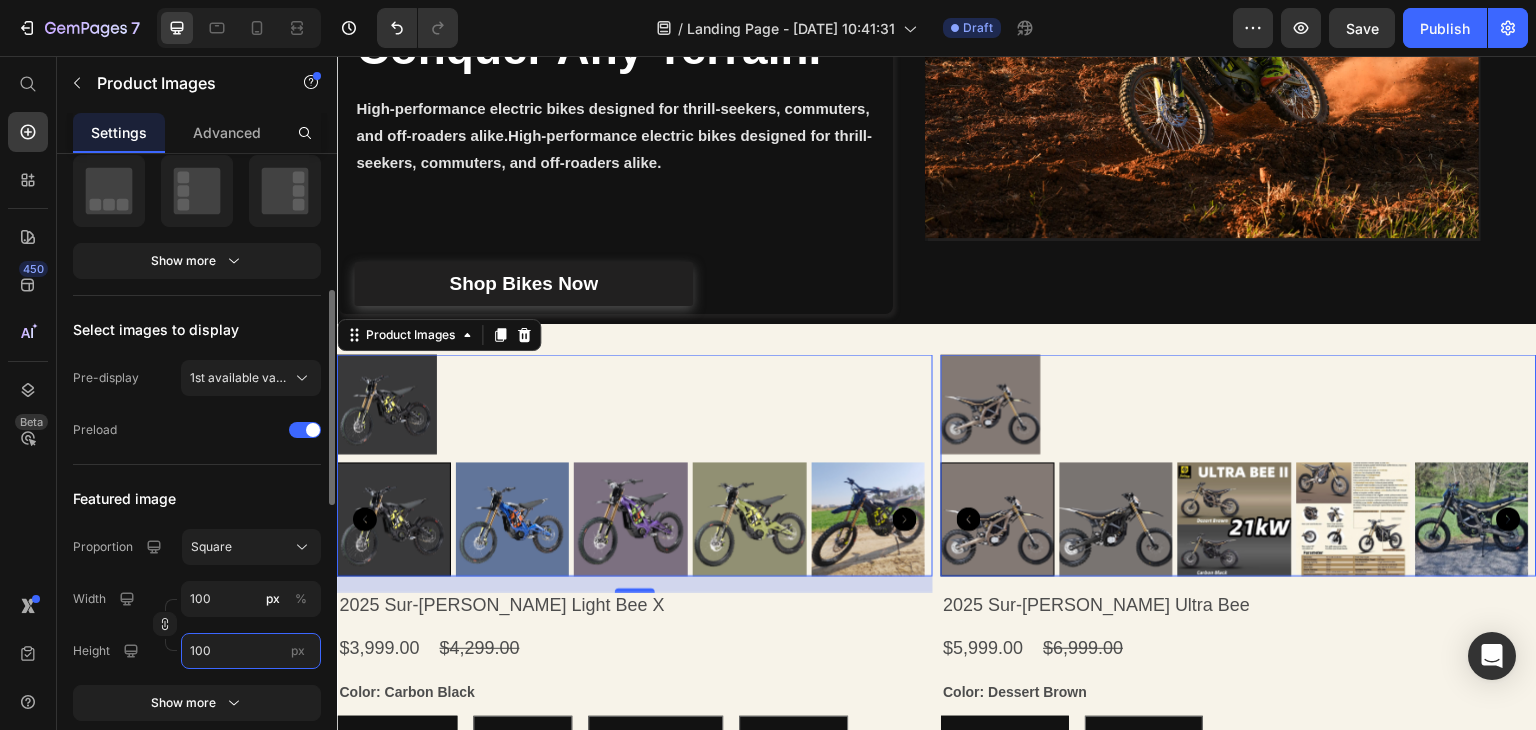 type on "100" 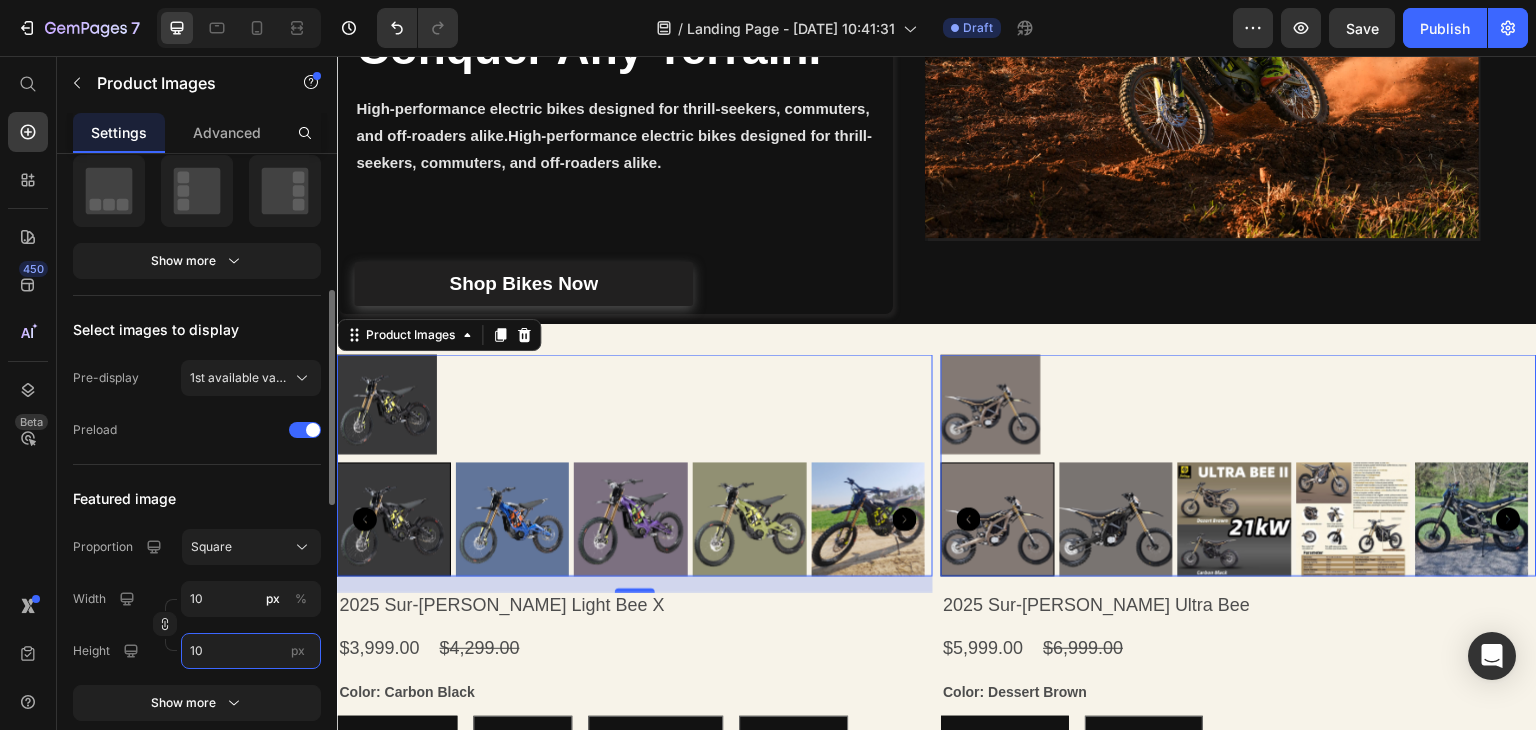 type on "1" 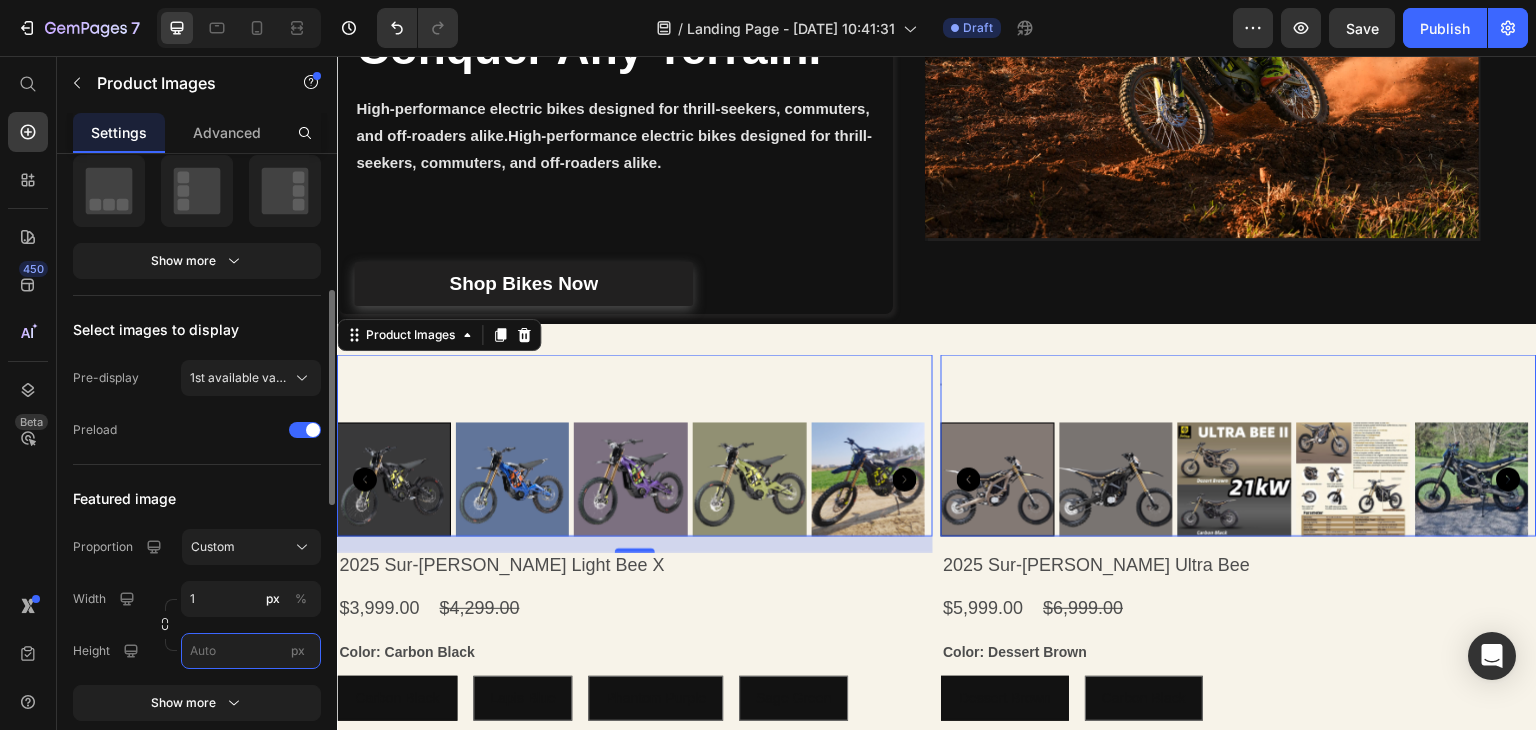 type on "1" 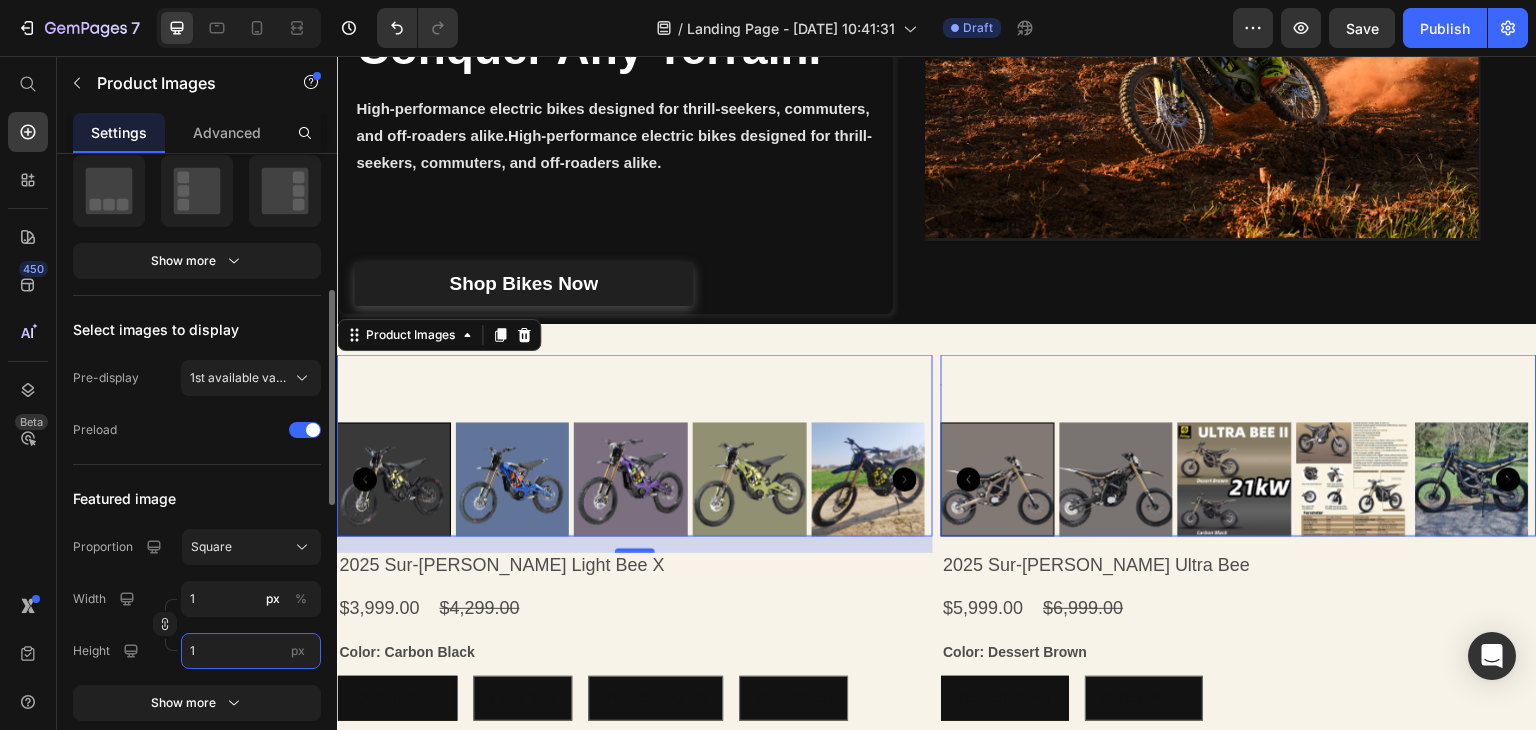type on "17" 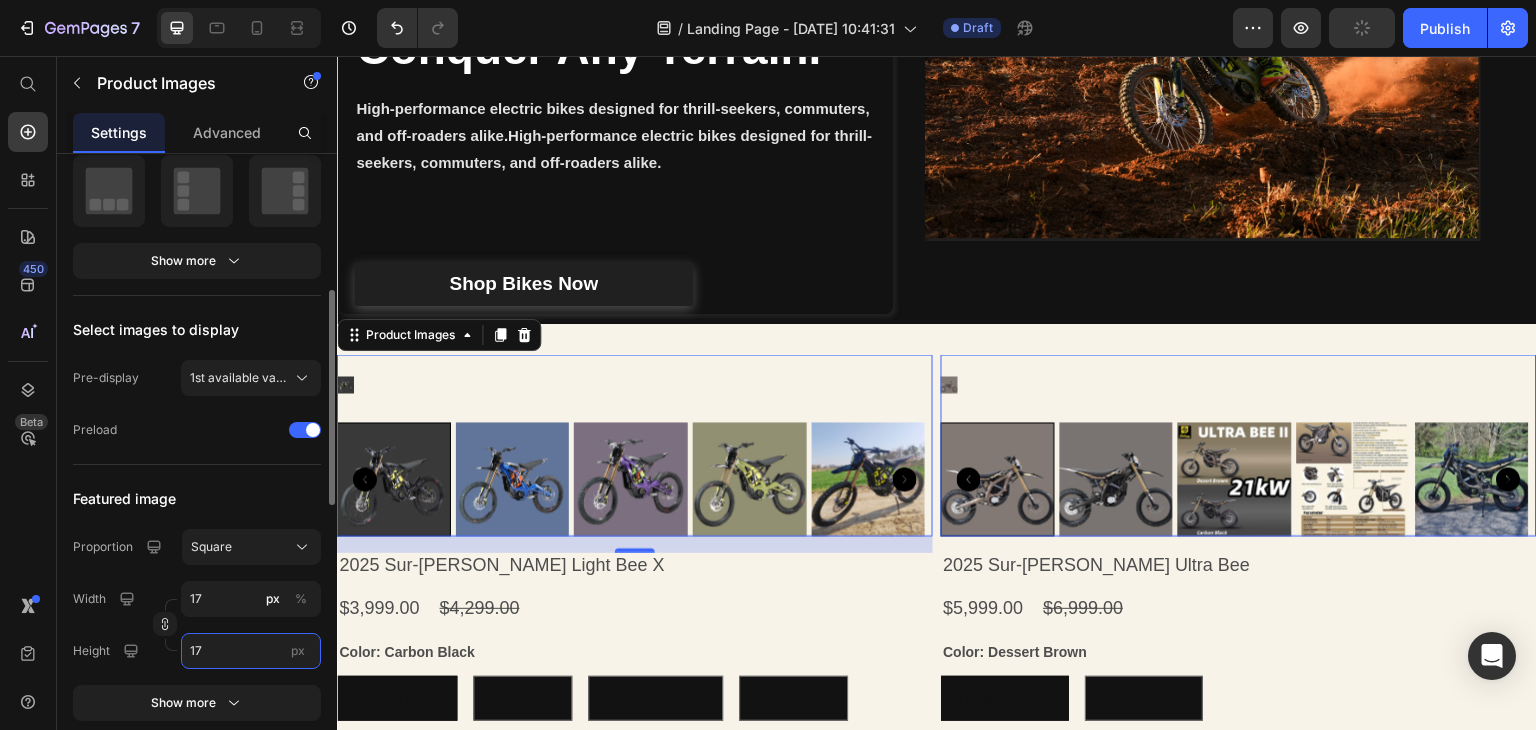 type on "175" 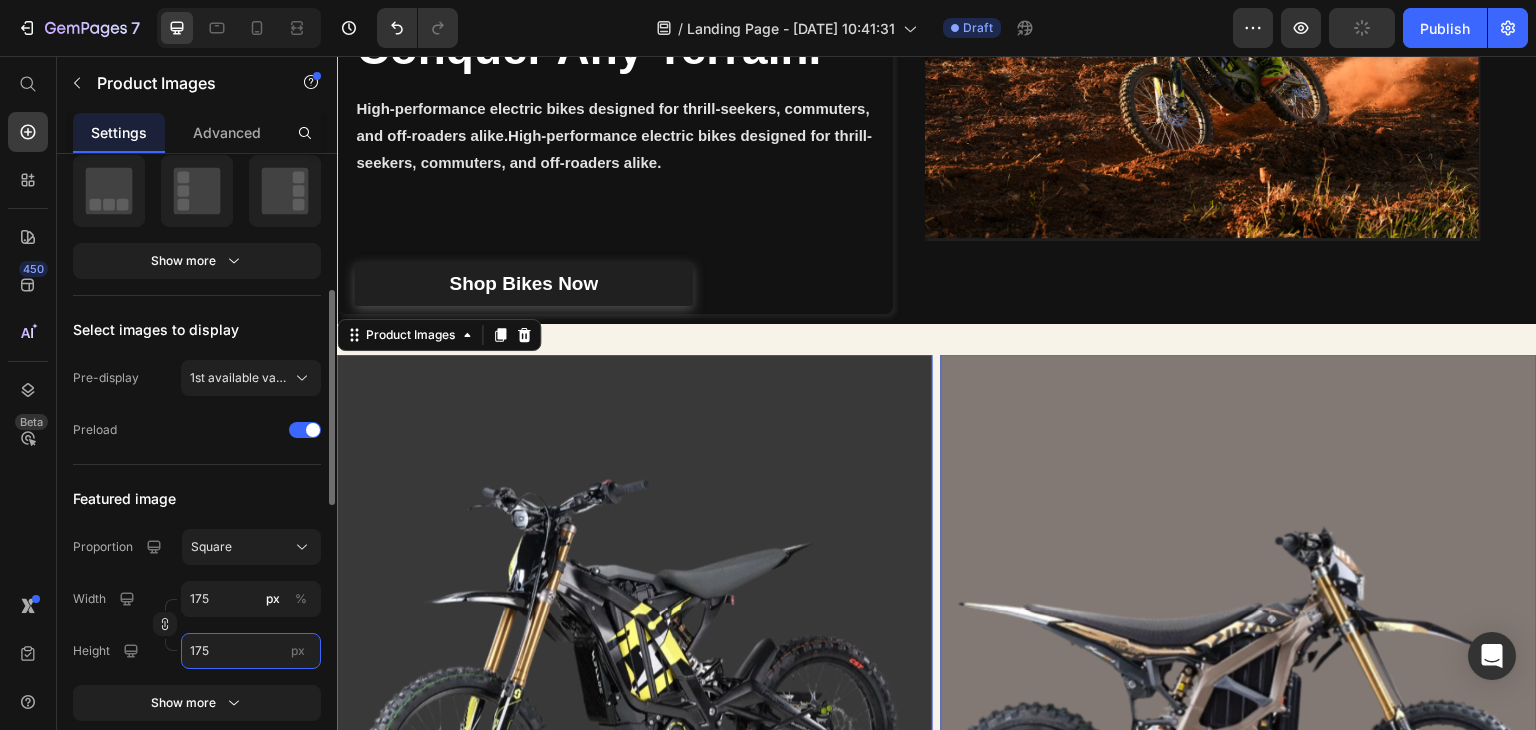 type on "1750" 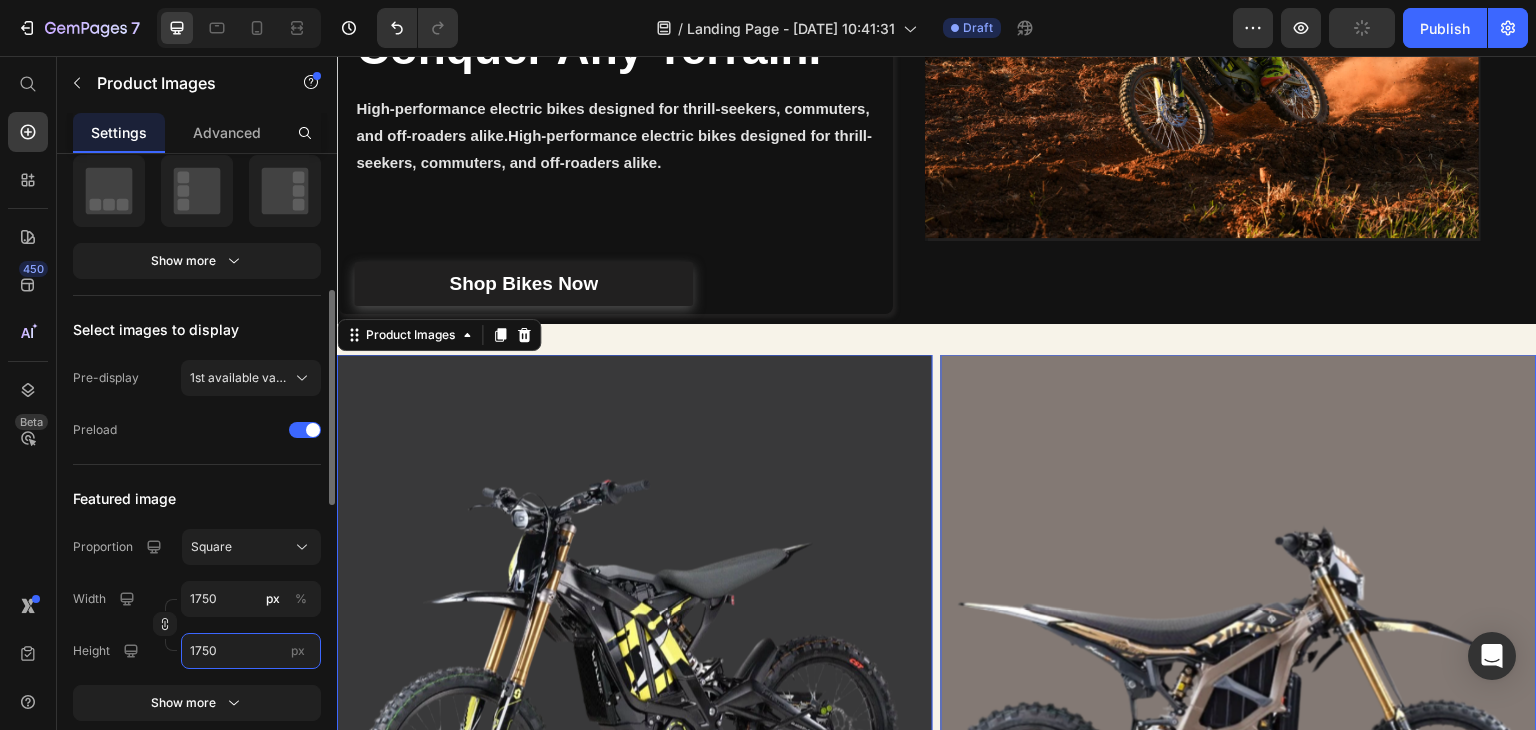 type on "1" 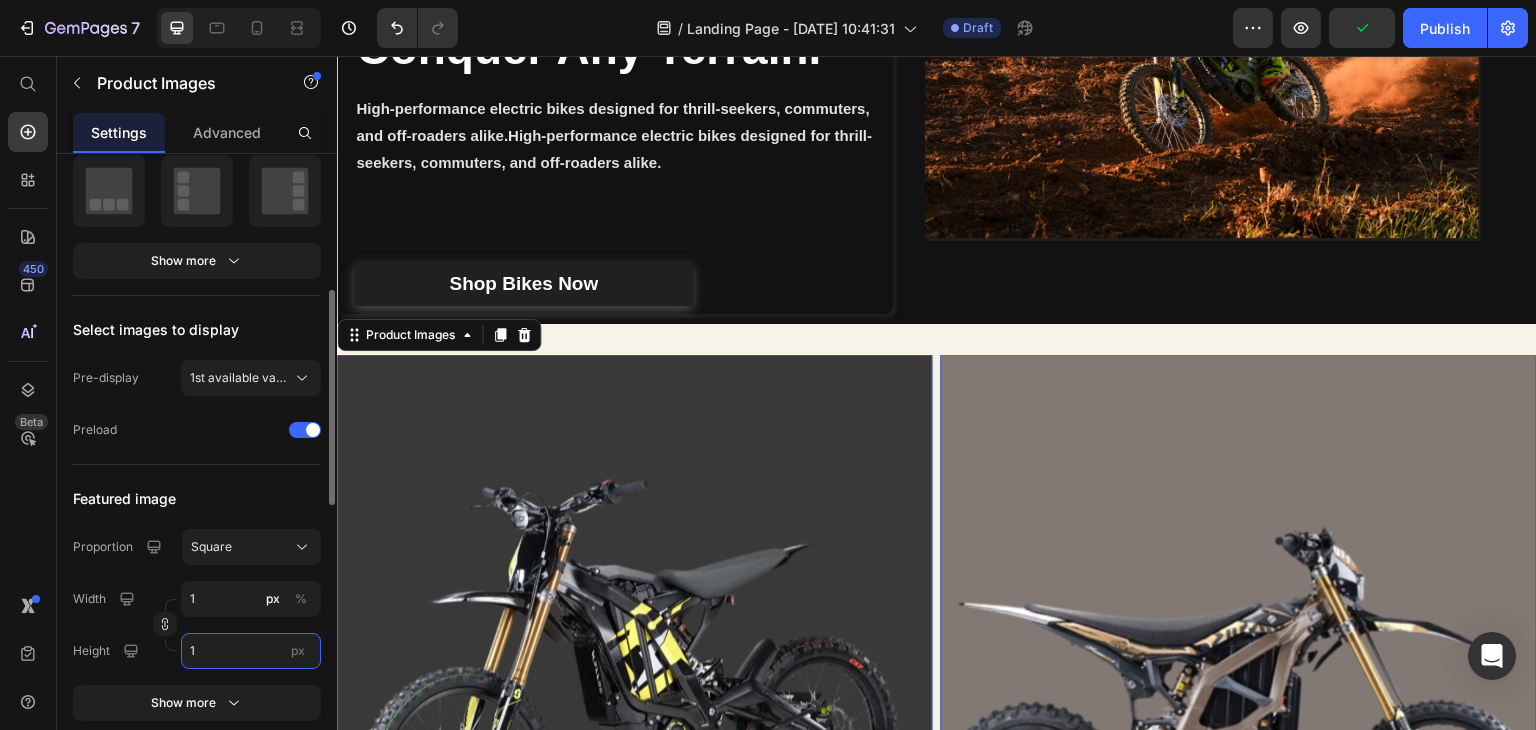 type on "1750" 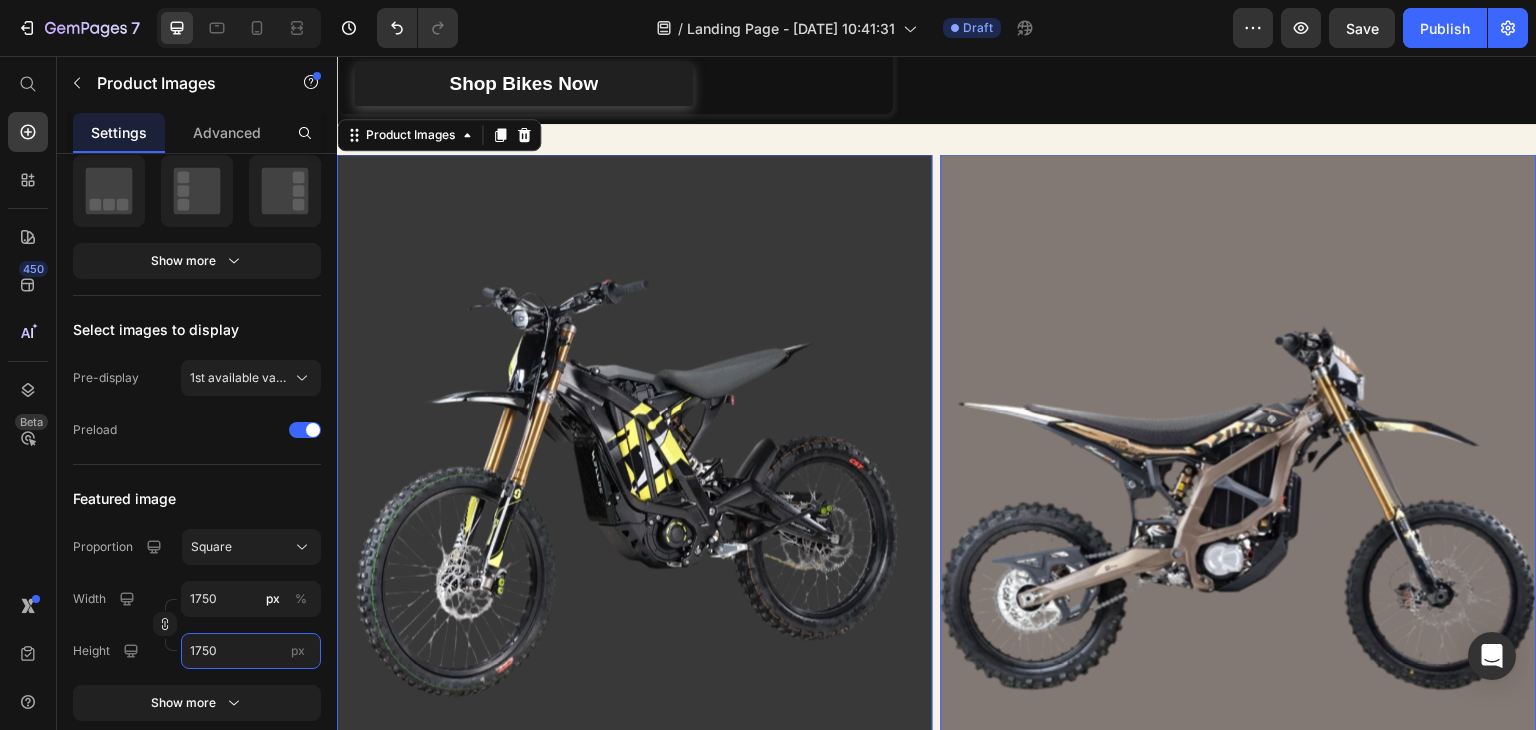 scroll, scrollTop: 673, scrollLeft: 0, axis: vertical 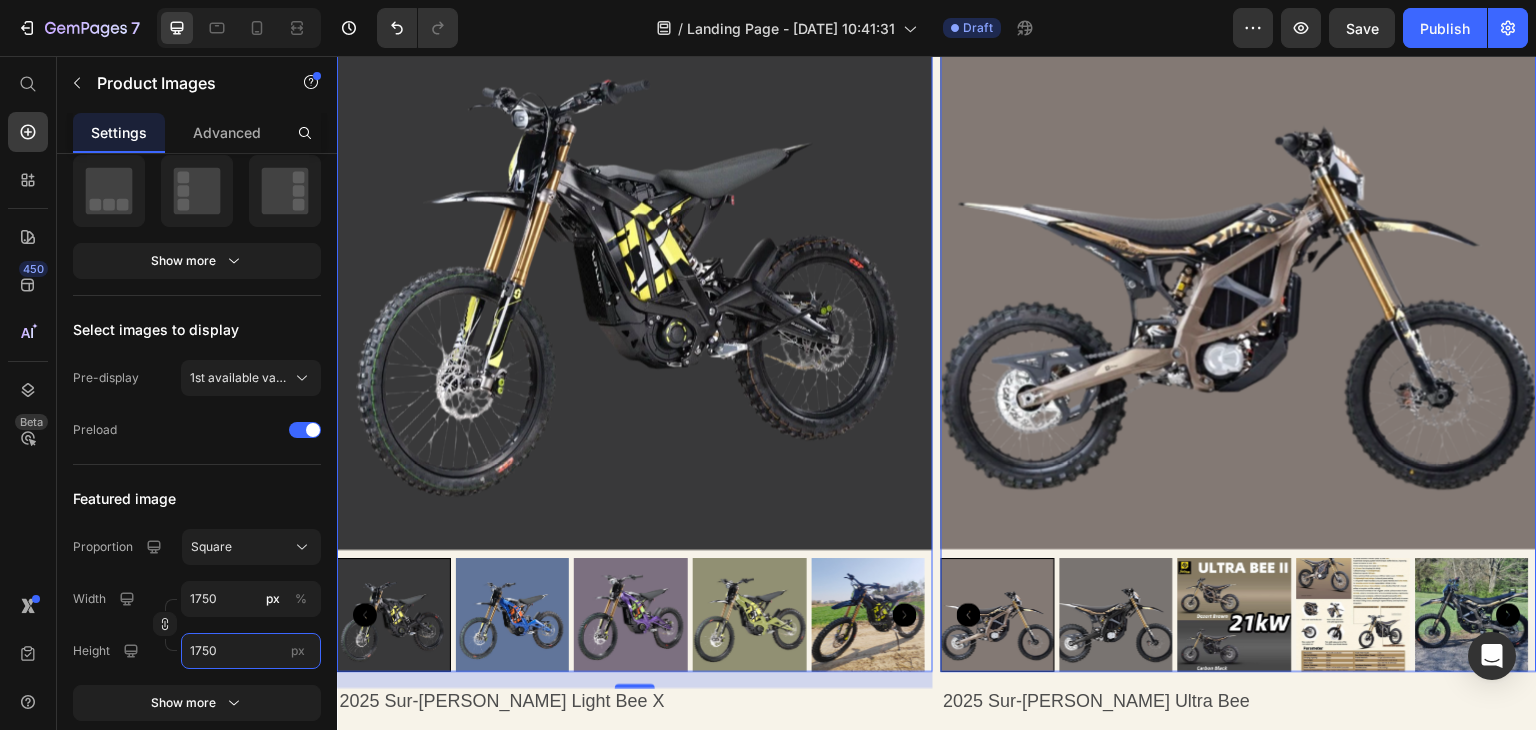 type on "175" 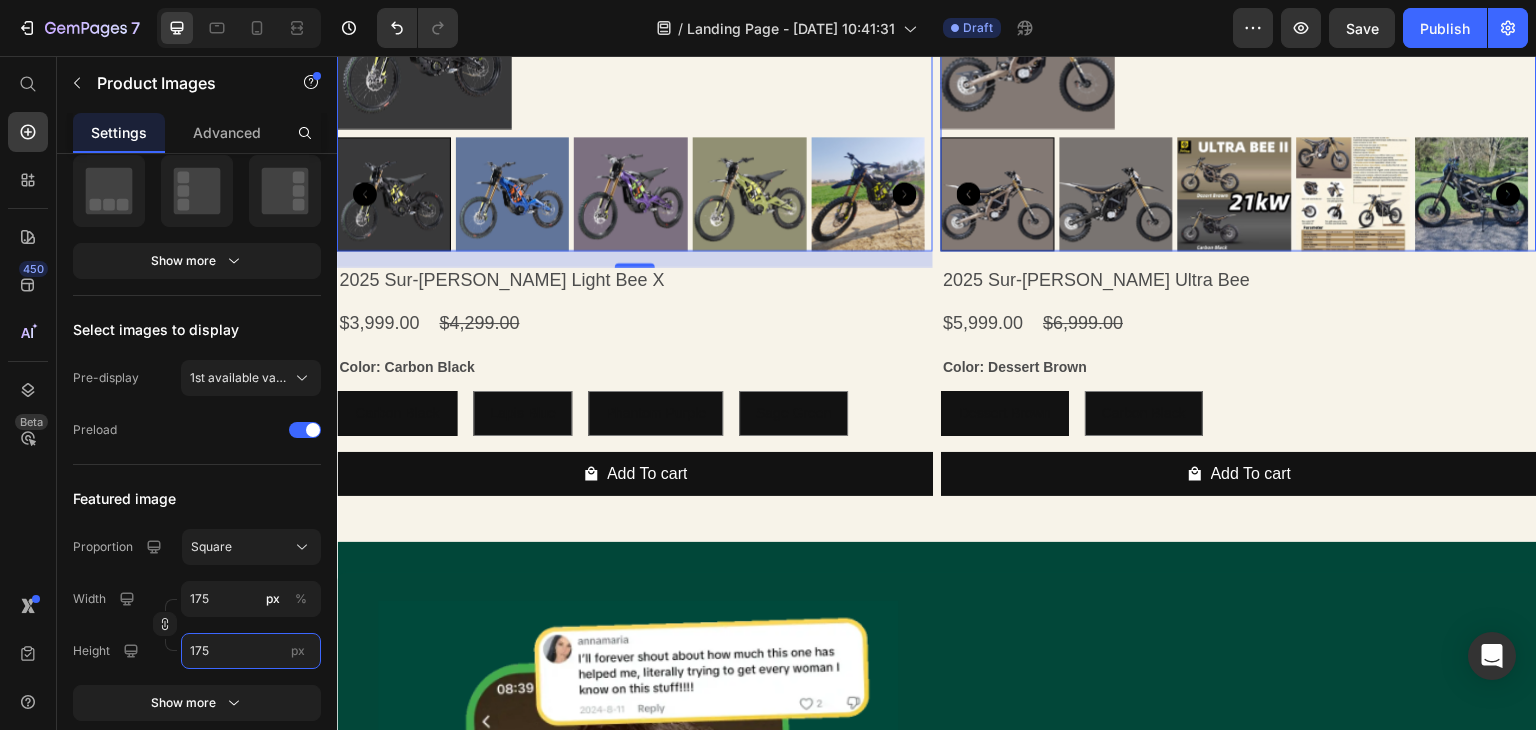 type on "17" 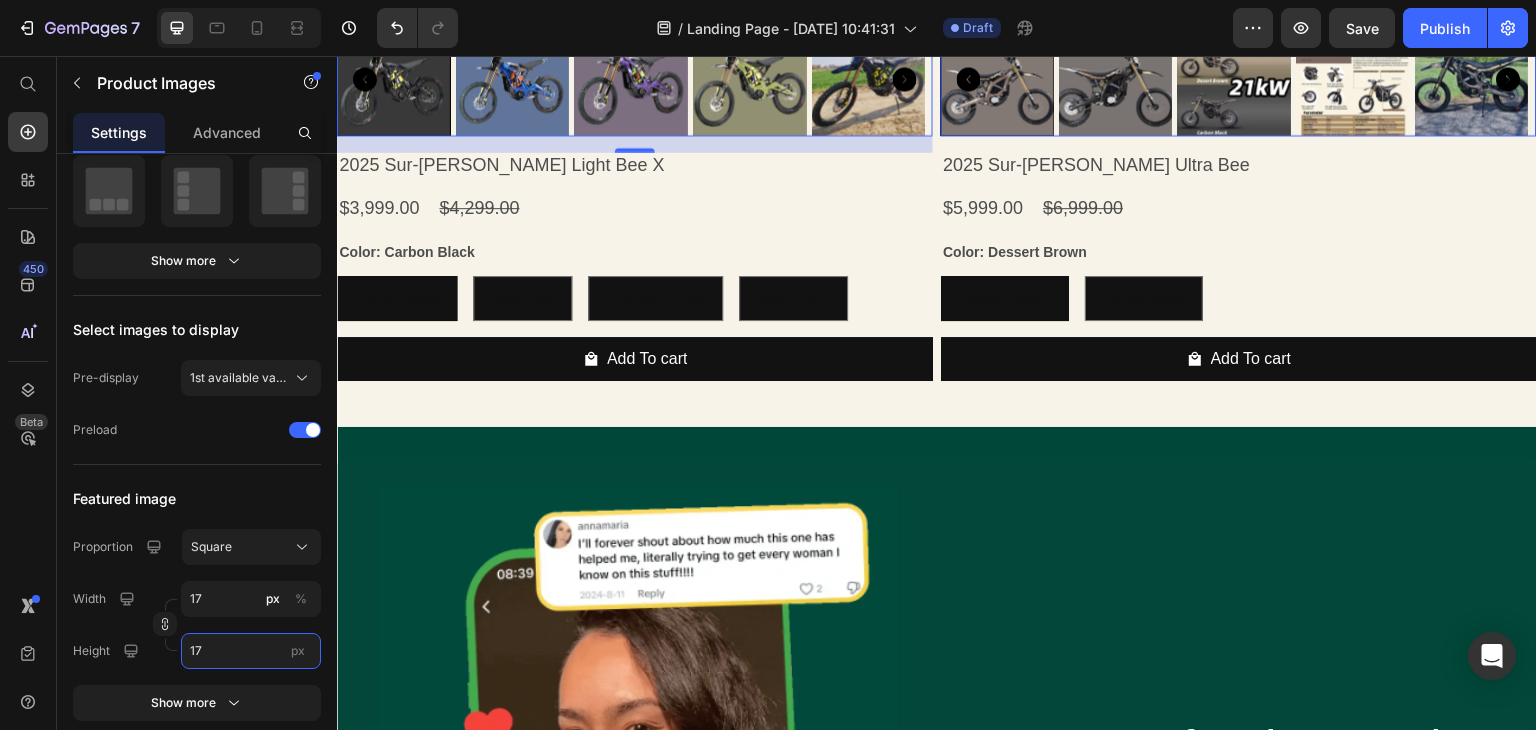 type on "1" 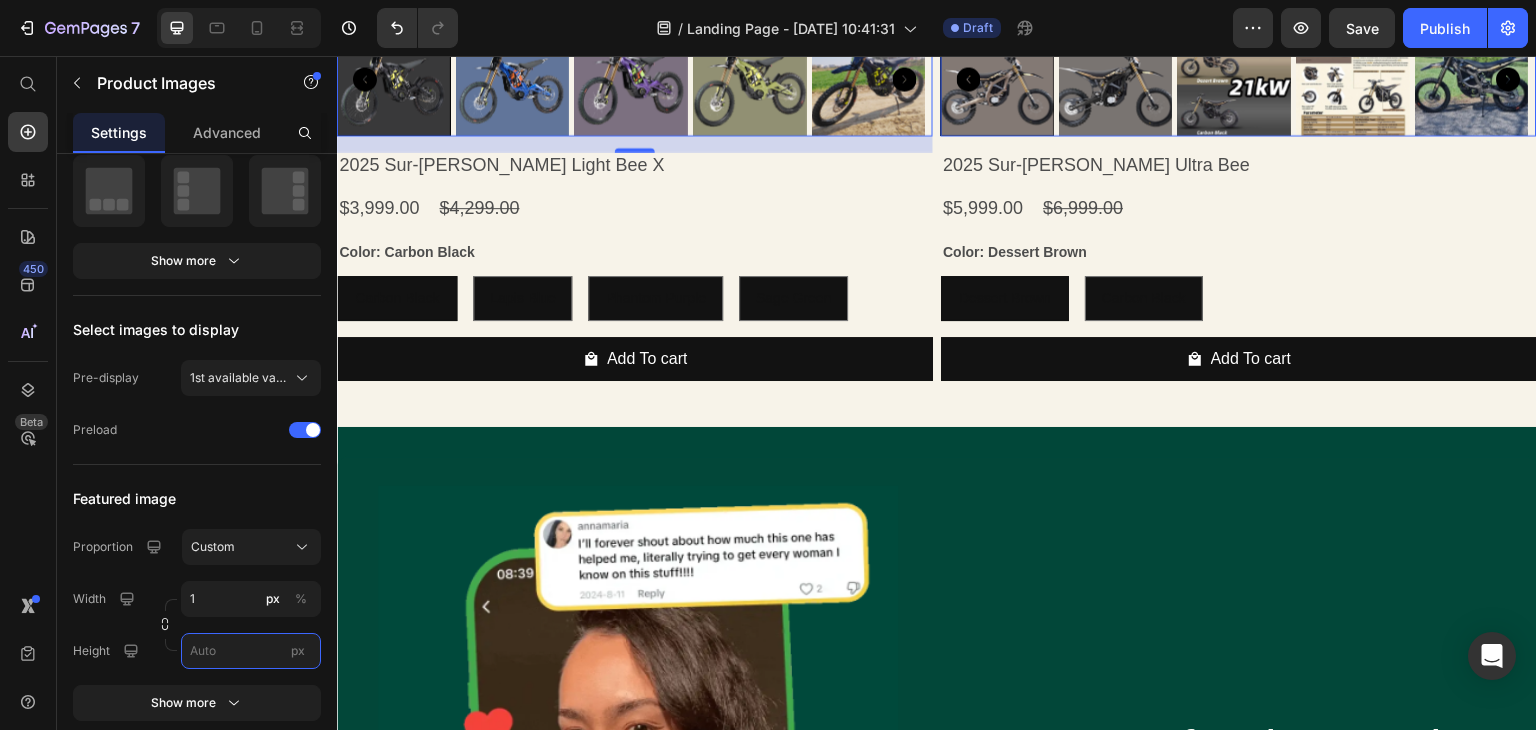 type on "1" 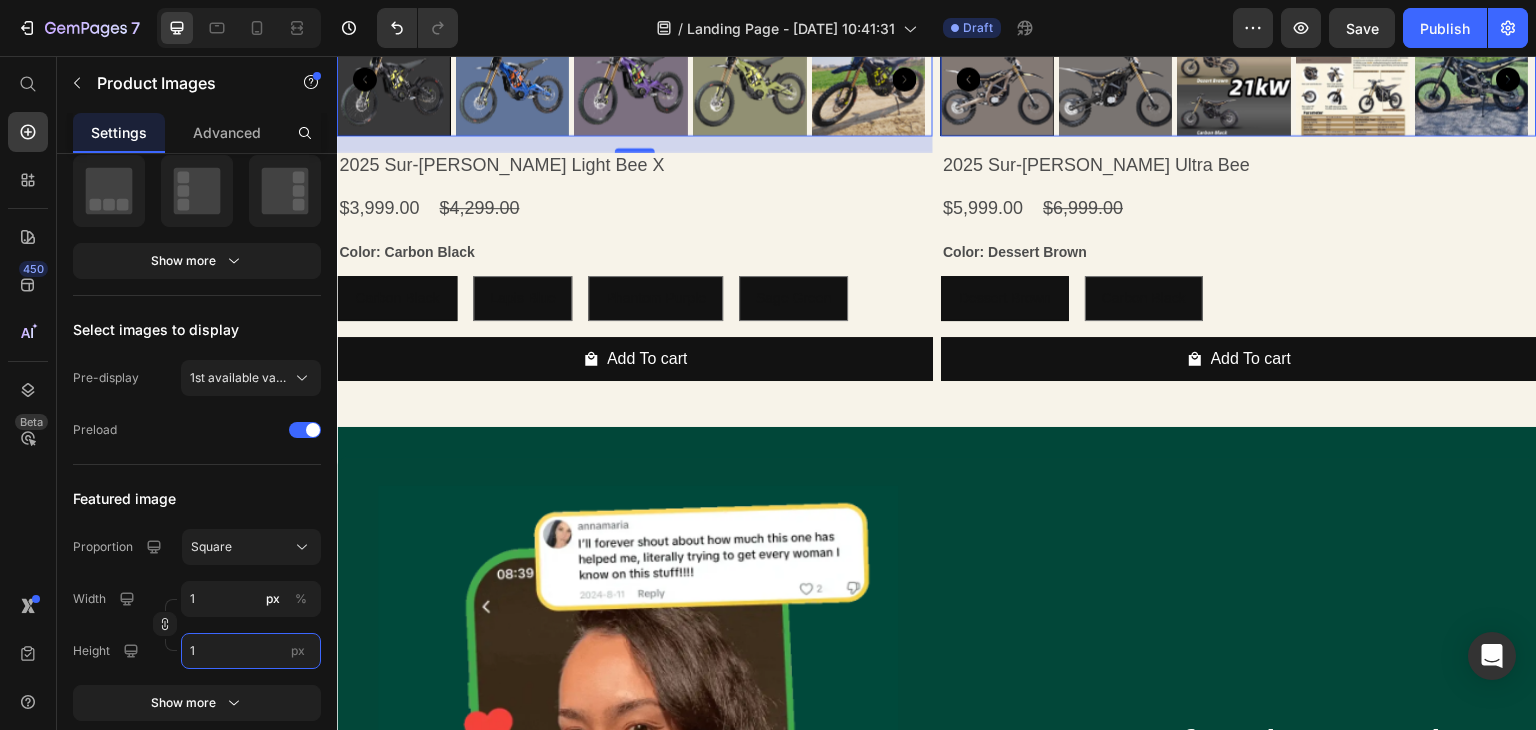 type on "11" 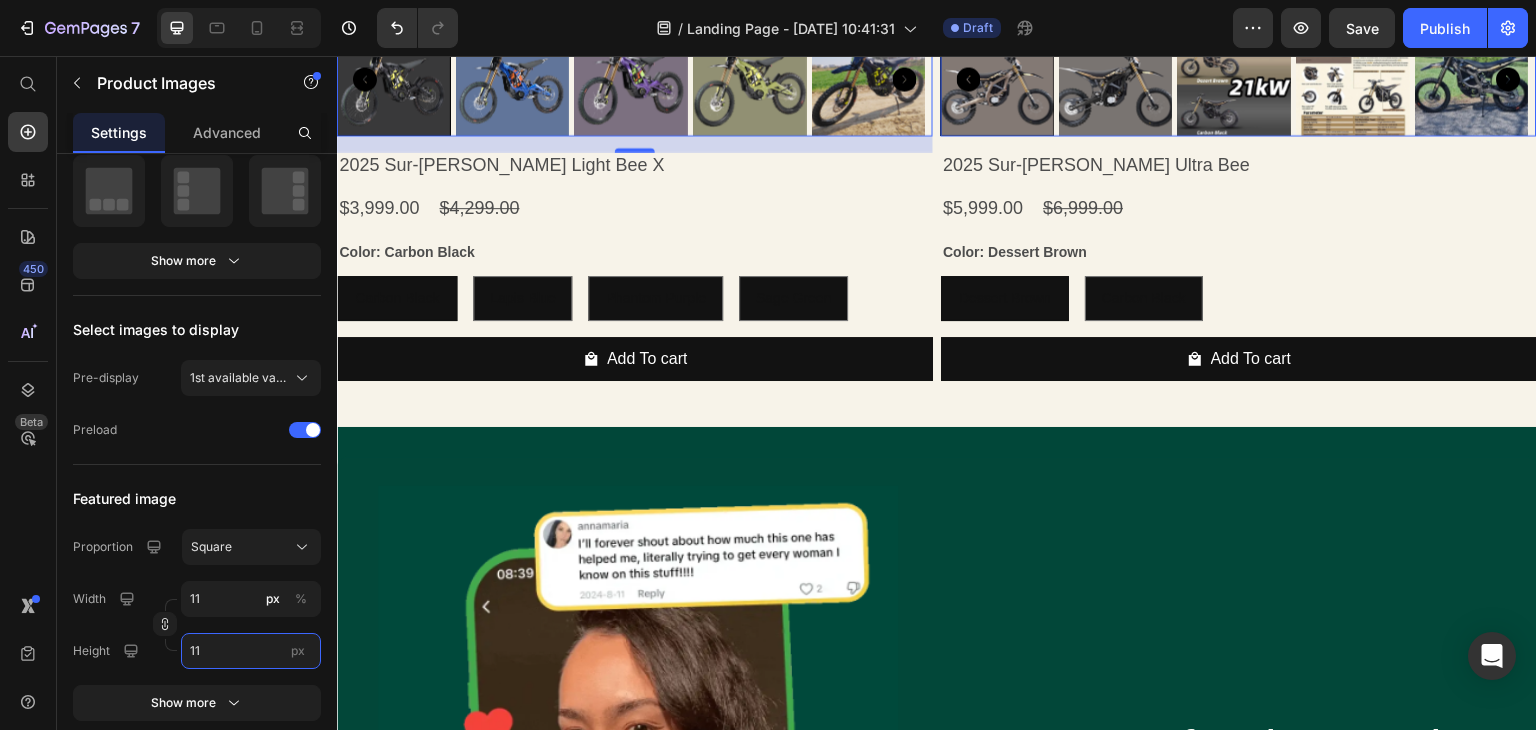type on "111" 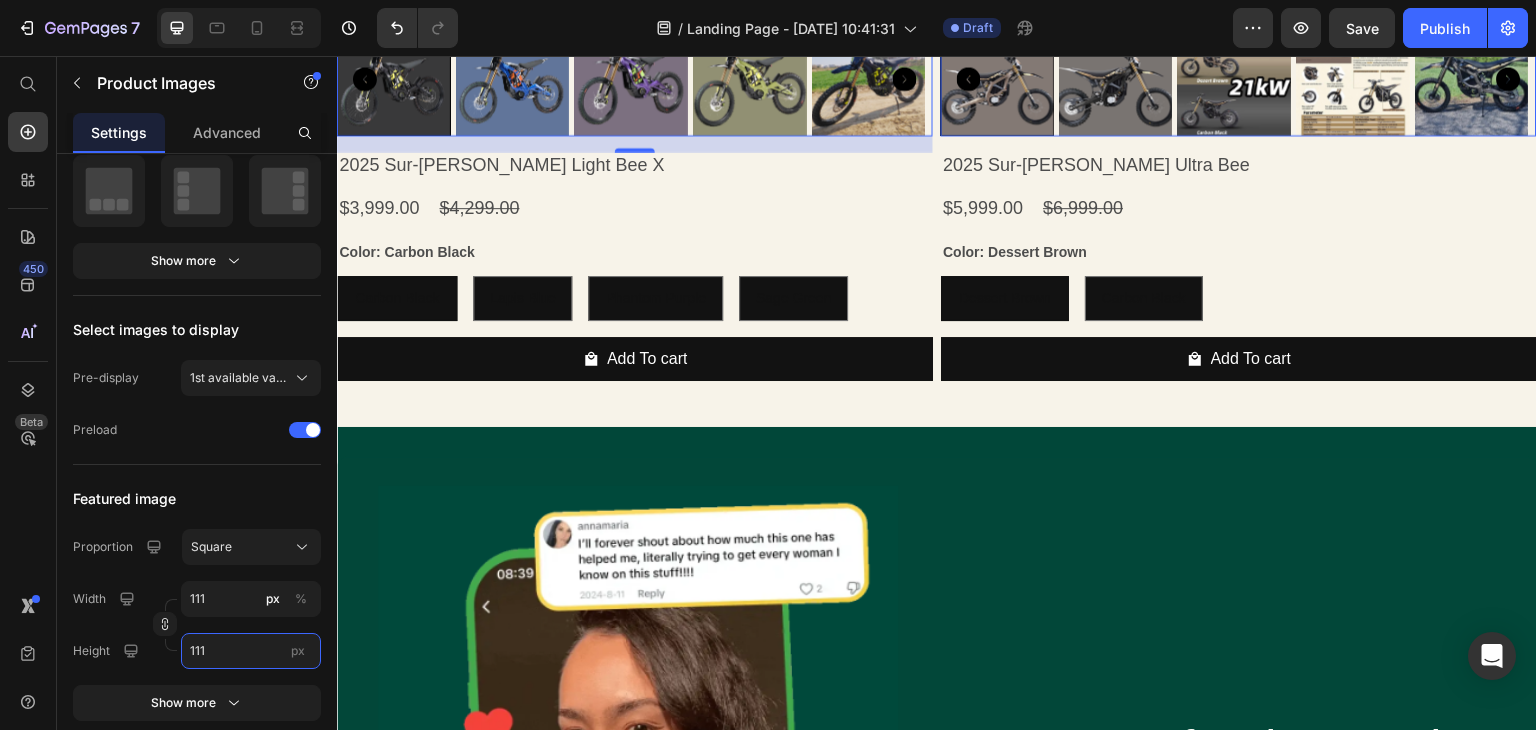 type on "111" 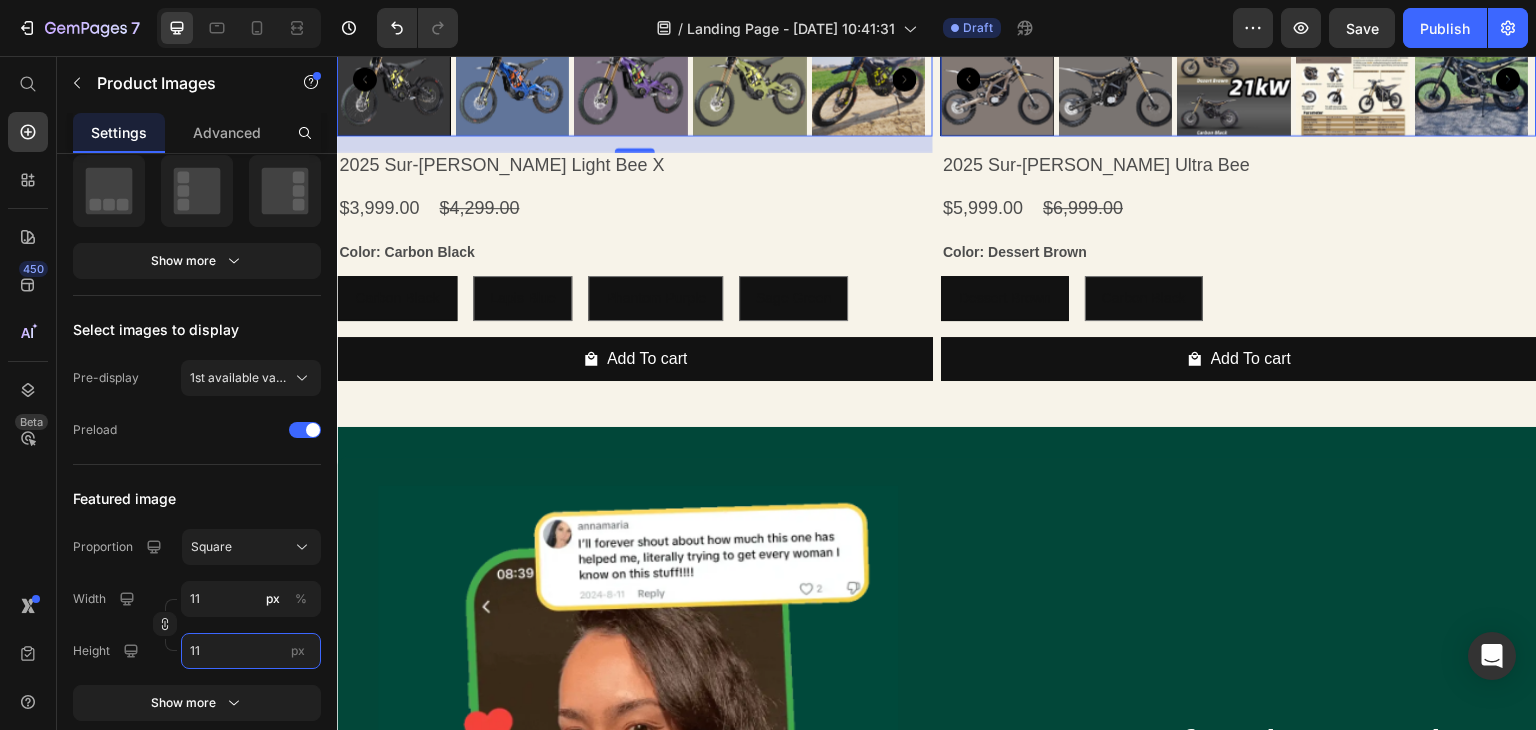 type on "110" 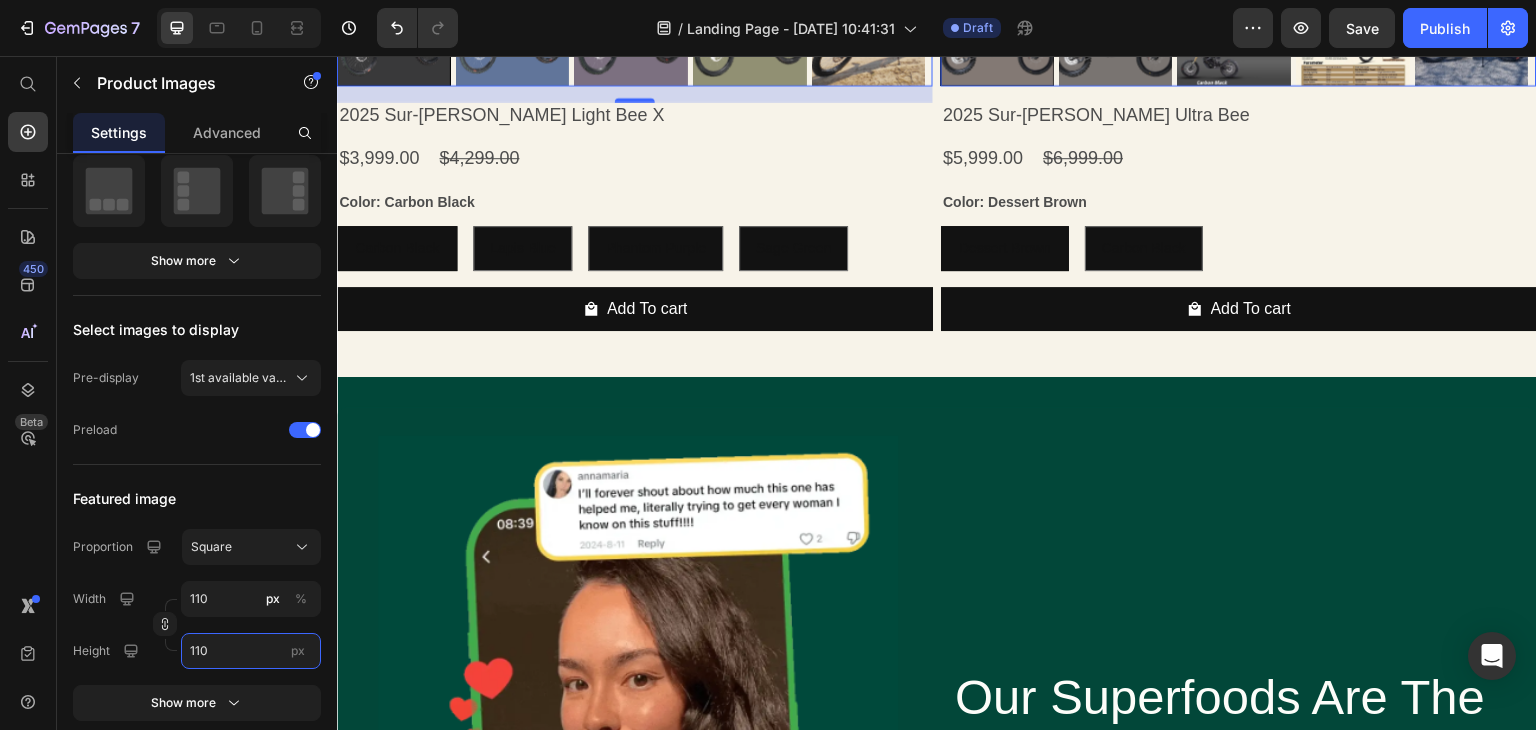 type on "1100" 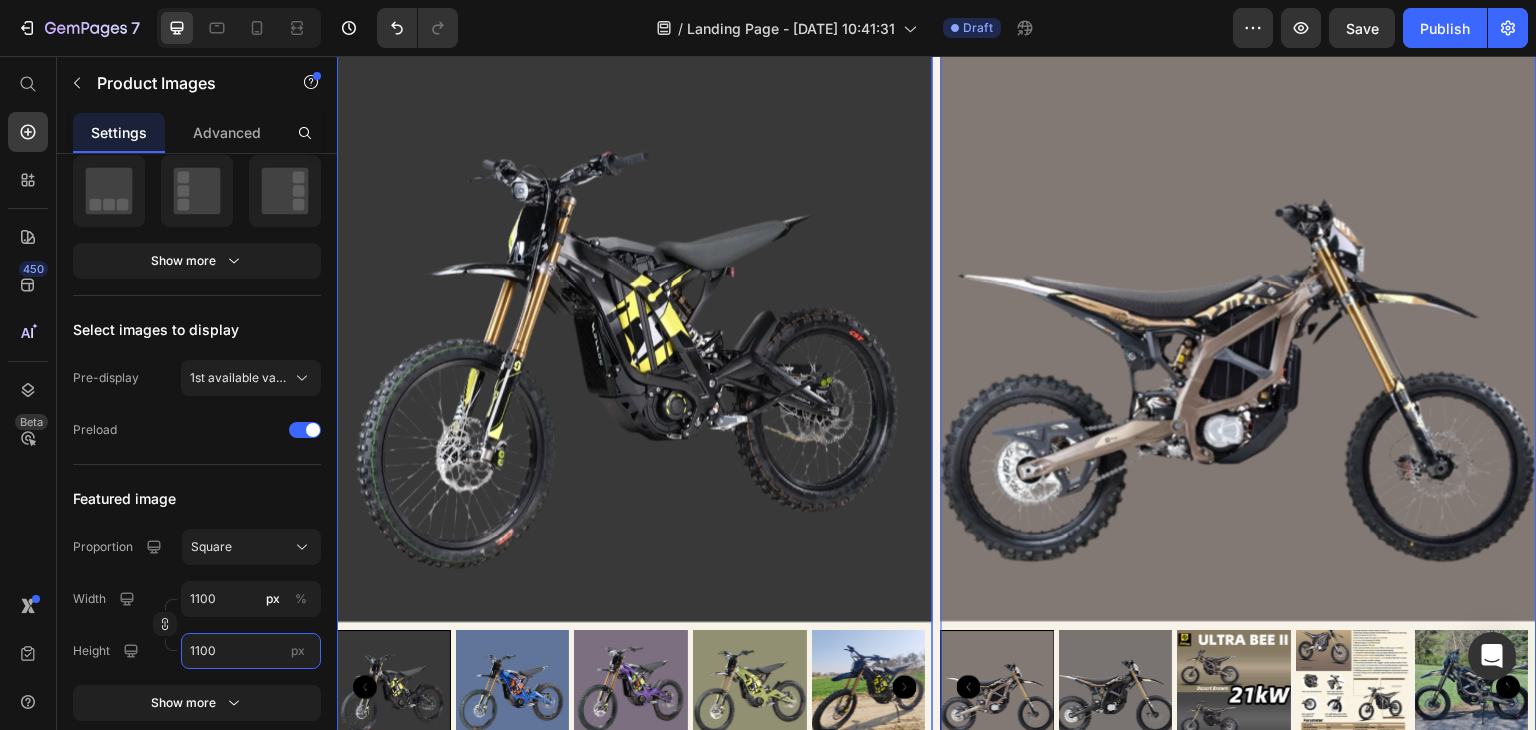 scroll, scrollTop: 501, scrollLeft: 0, axis: vertical 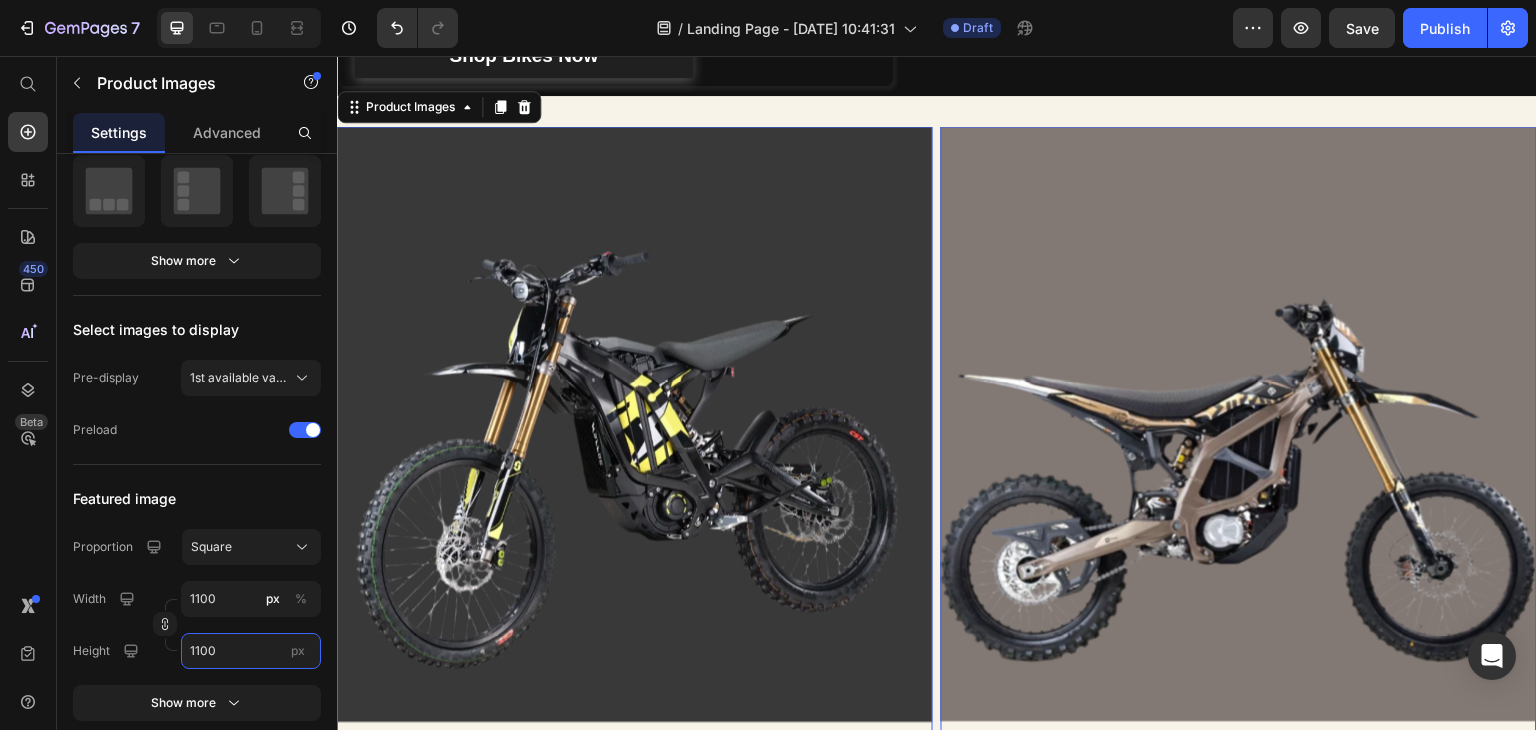 type on "110" 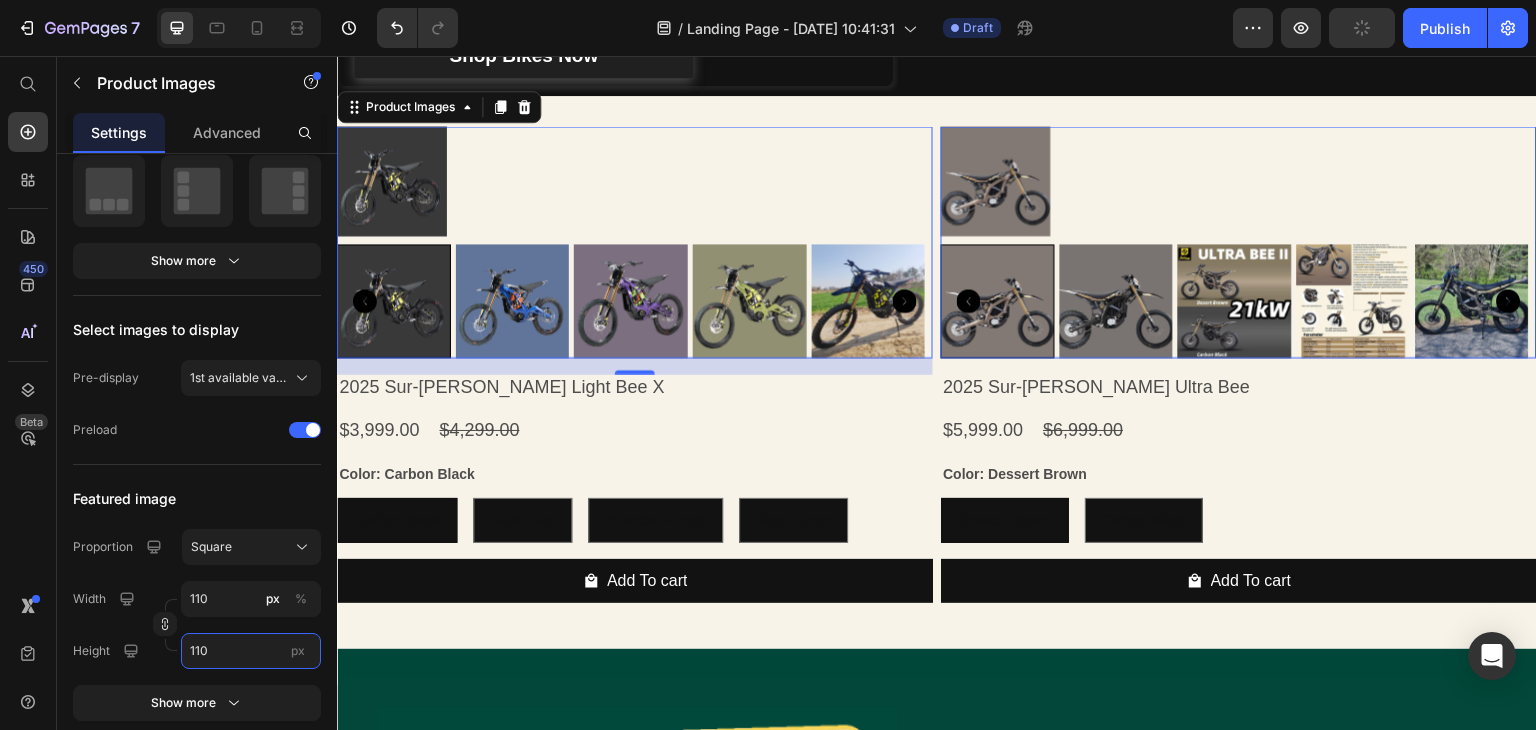 type on "1100" 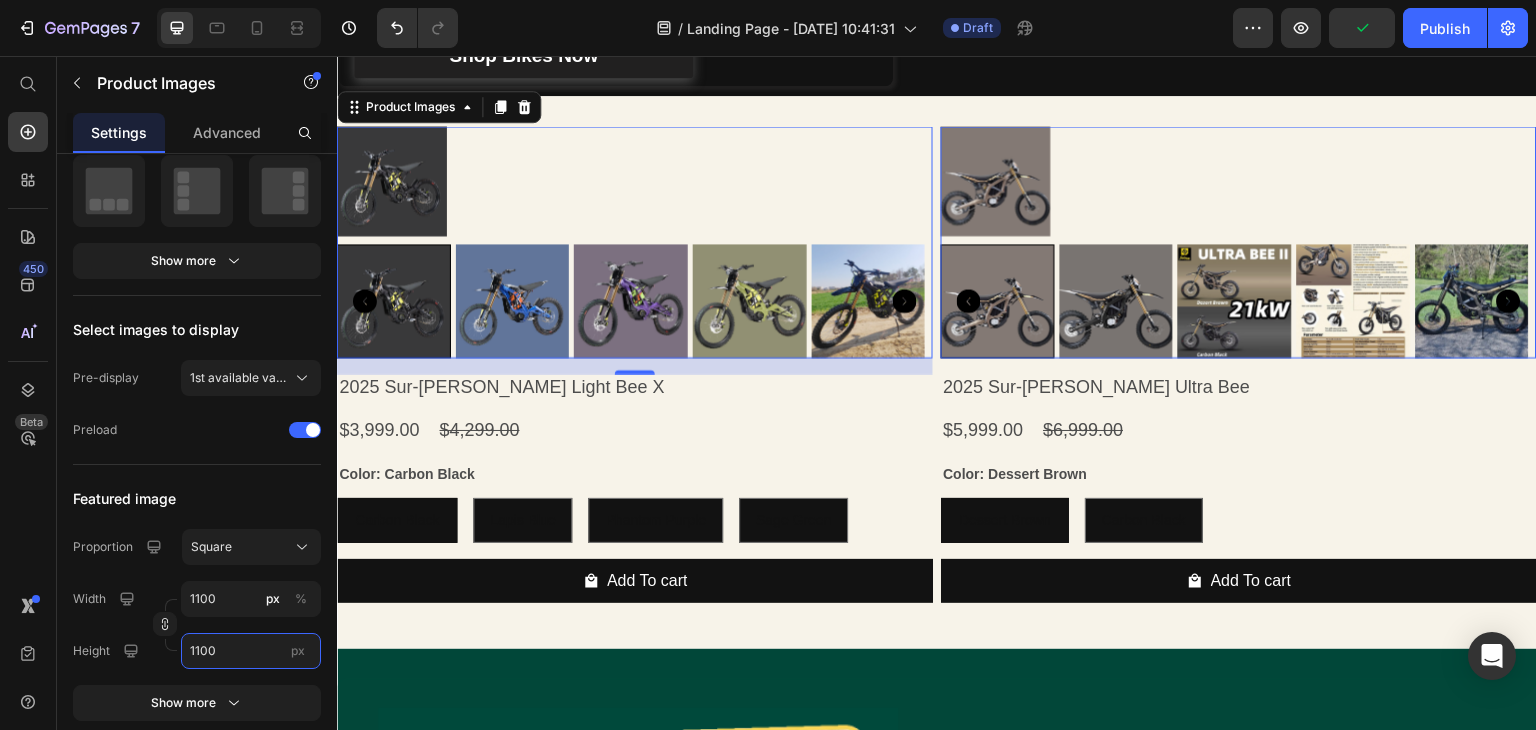 type on "110" 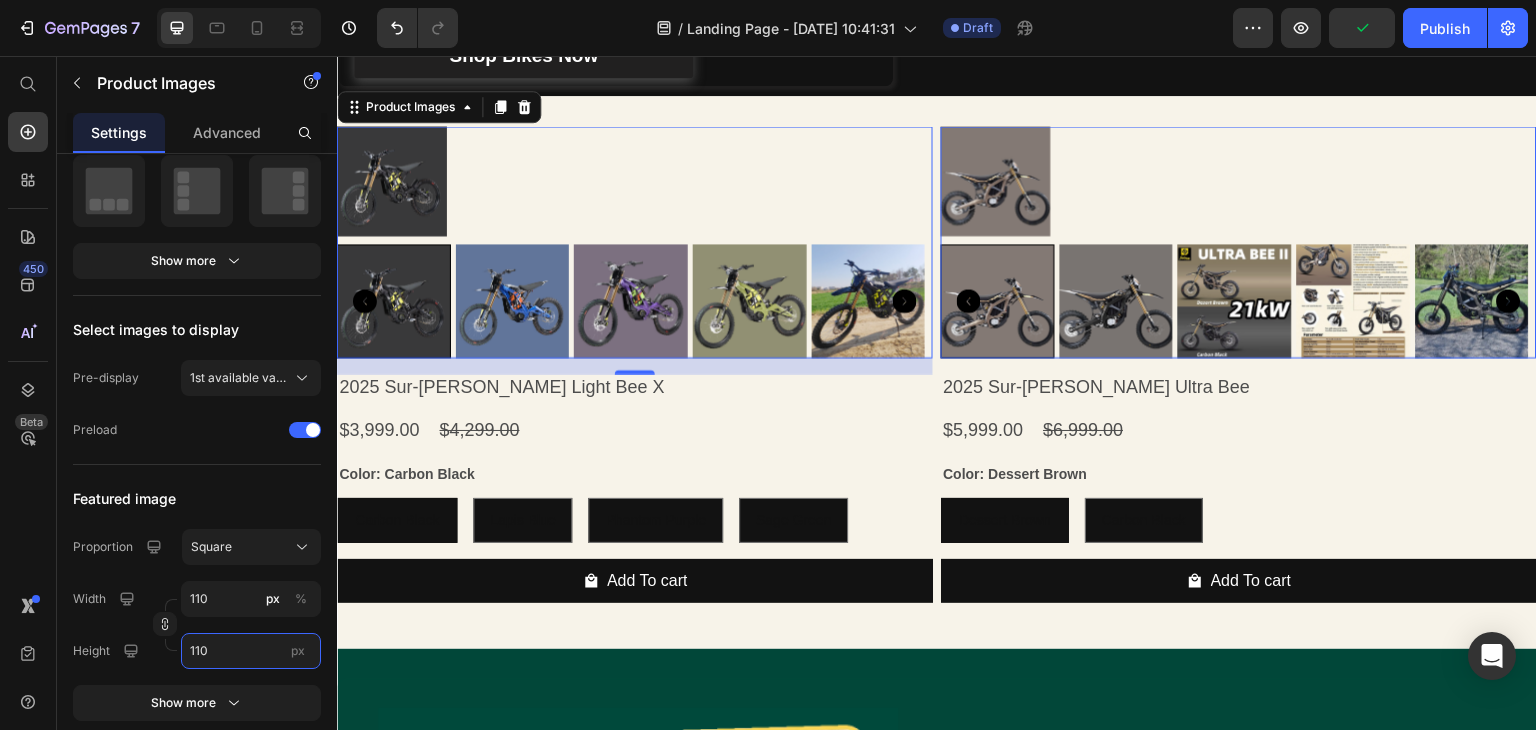 type on "11" 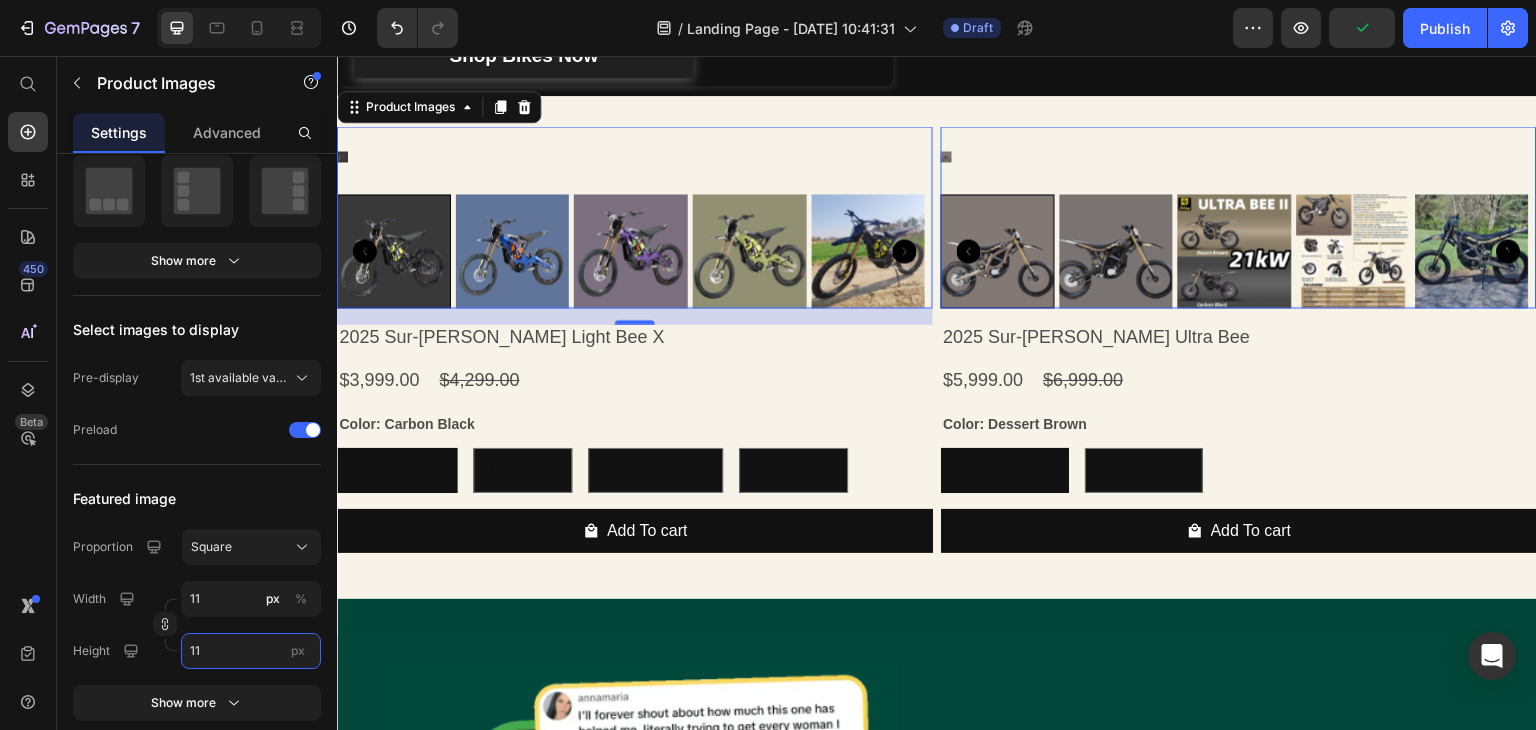 type on "1" 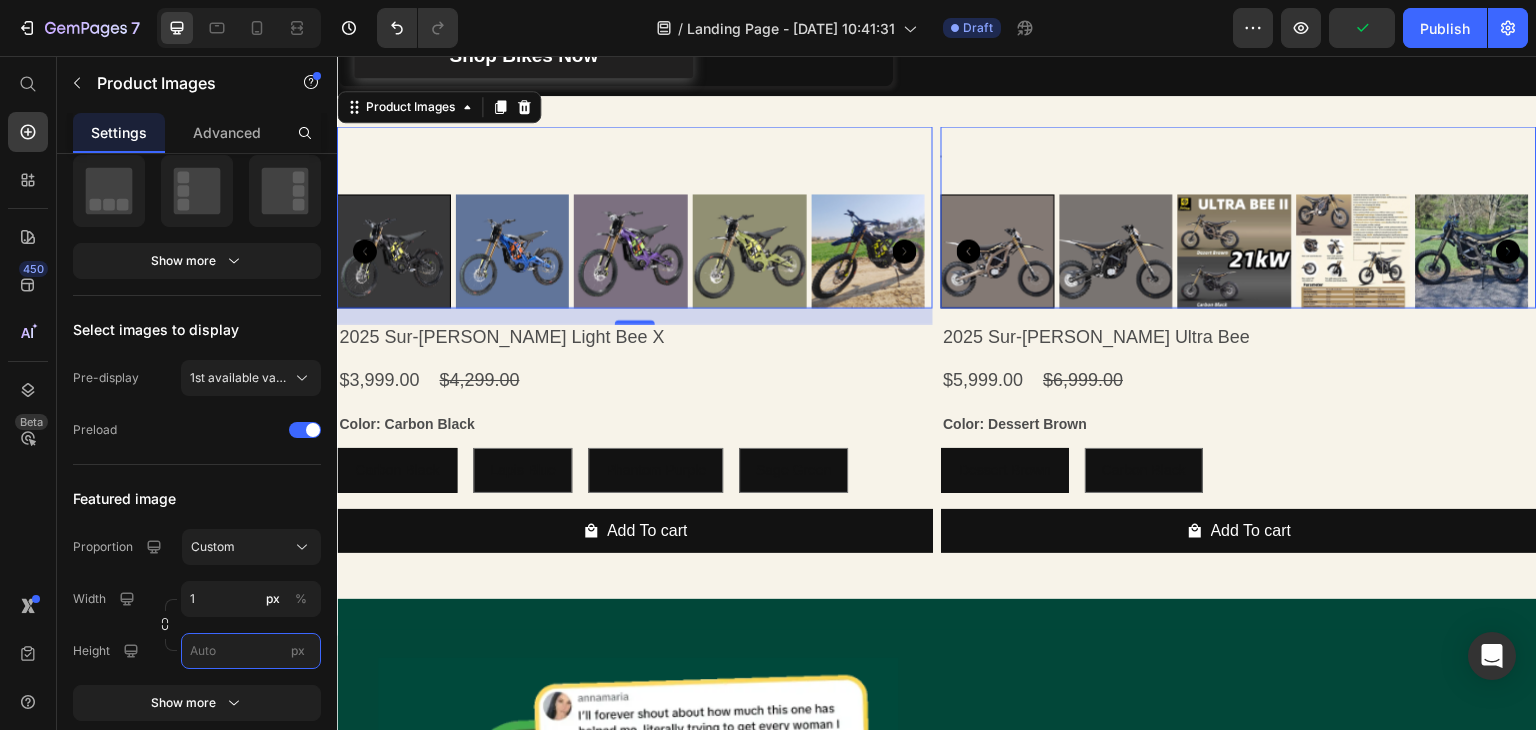 type on "1" 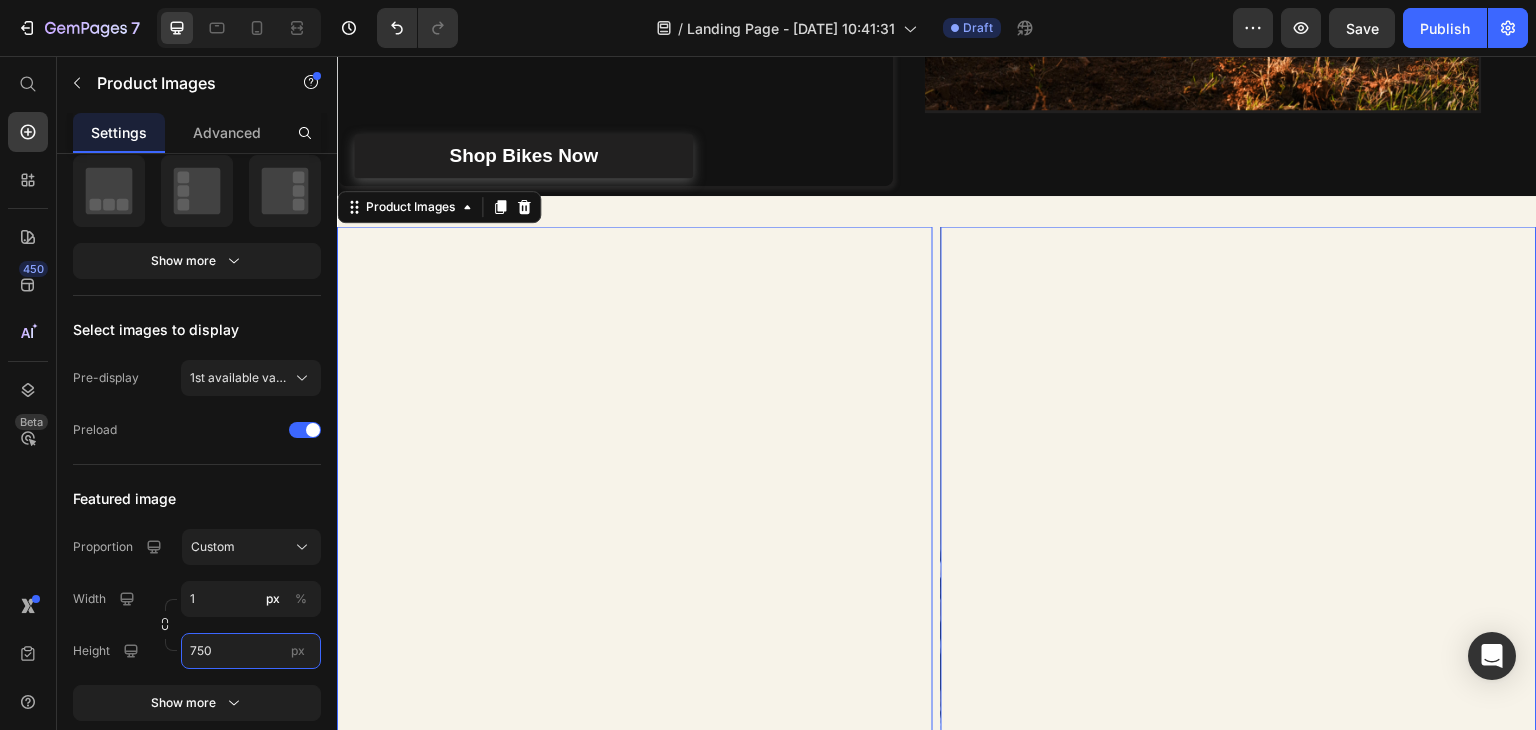 scroll, scrollTop: 501, scrollLeft: 0, axis: vertical 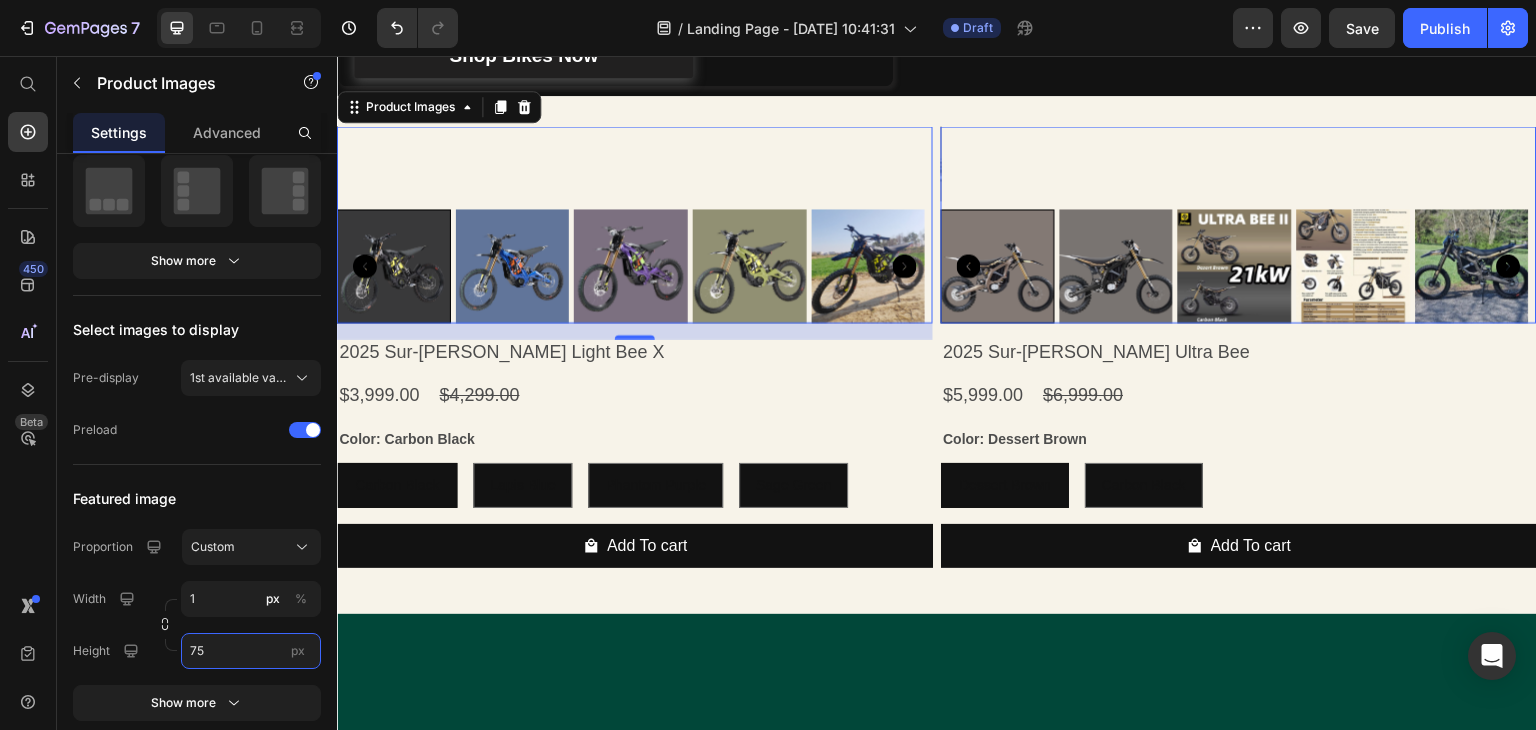 type on "7" 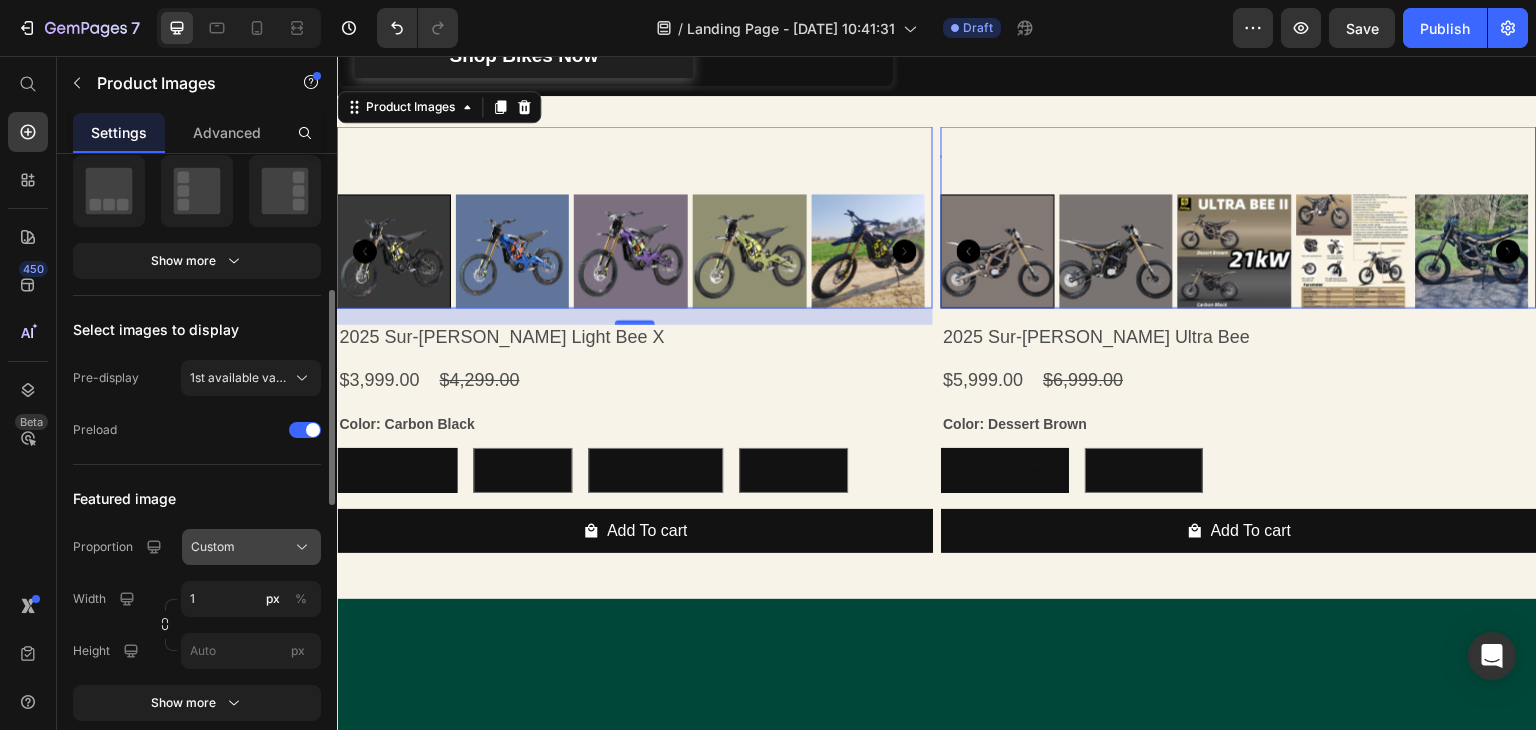 click on "Custom" at bounding box center (213, 547) 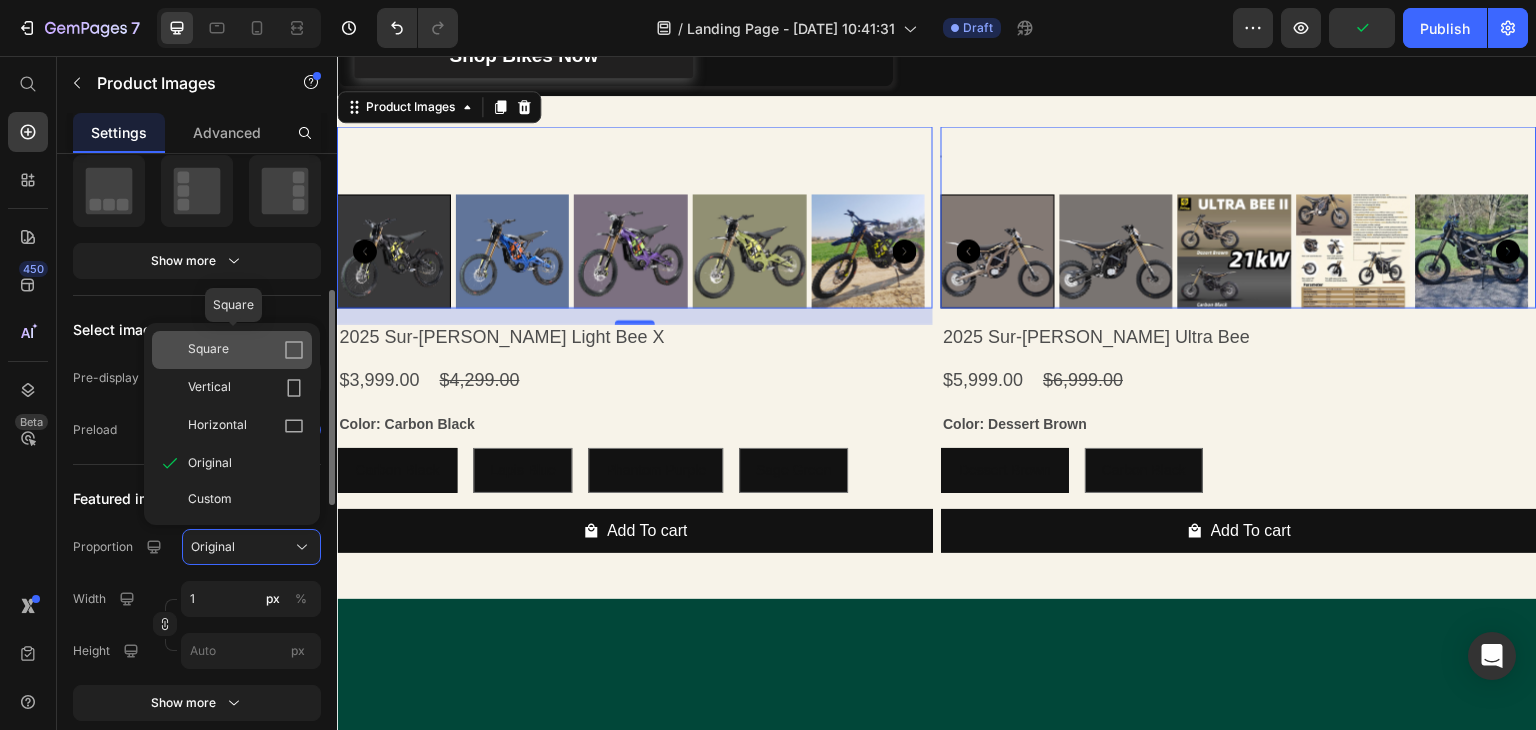 click on "Square" at bounding box center (246, 350) 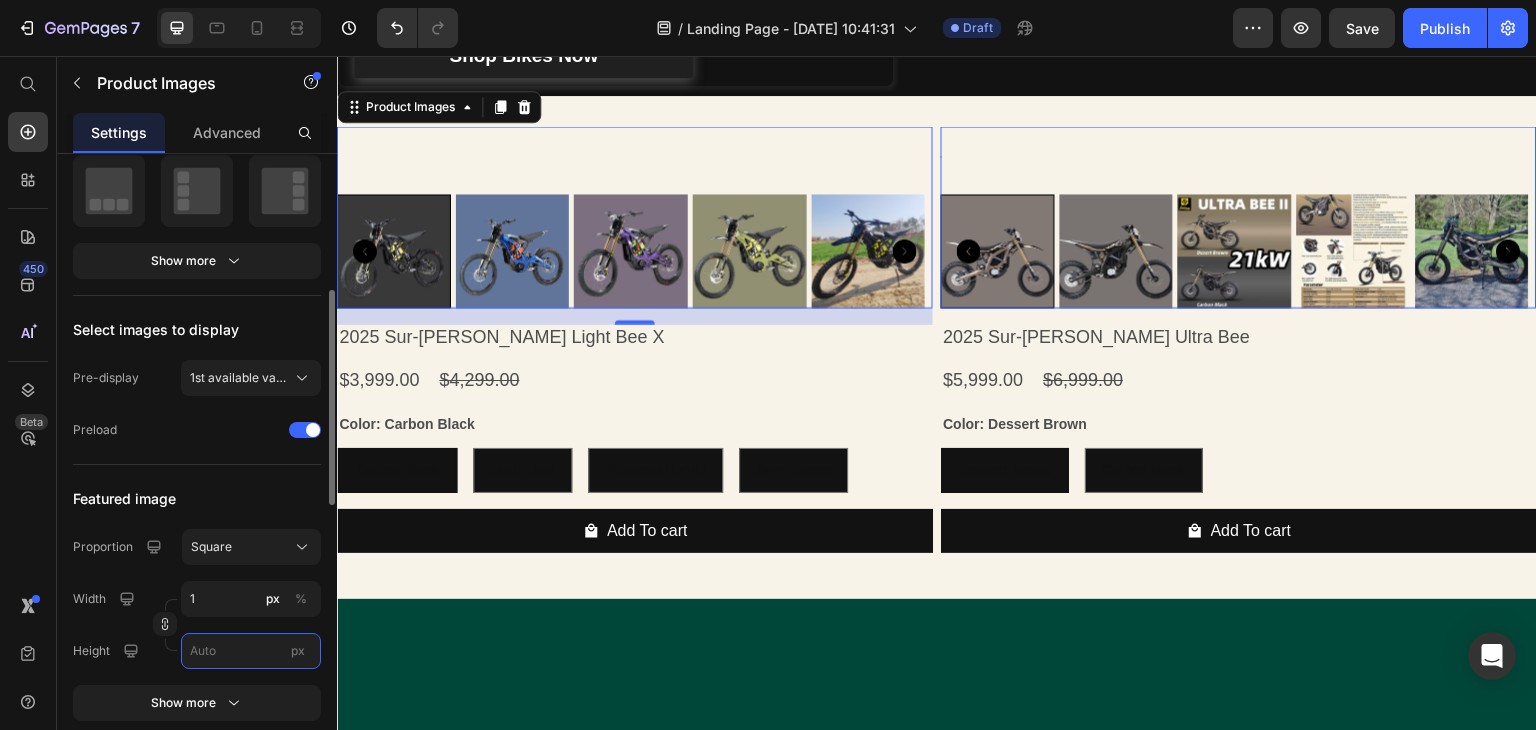 type on "1" 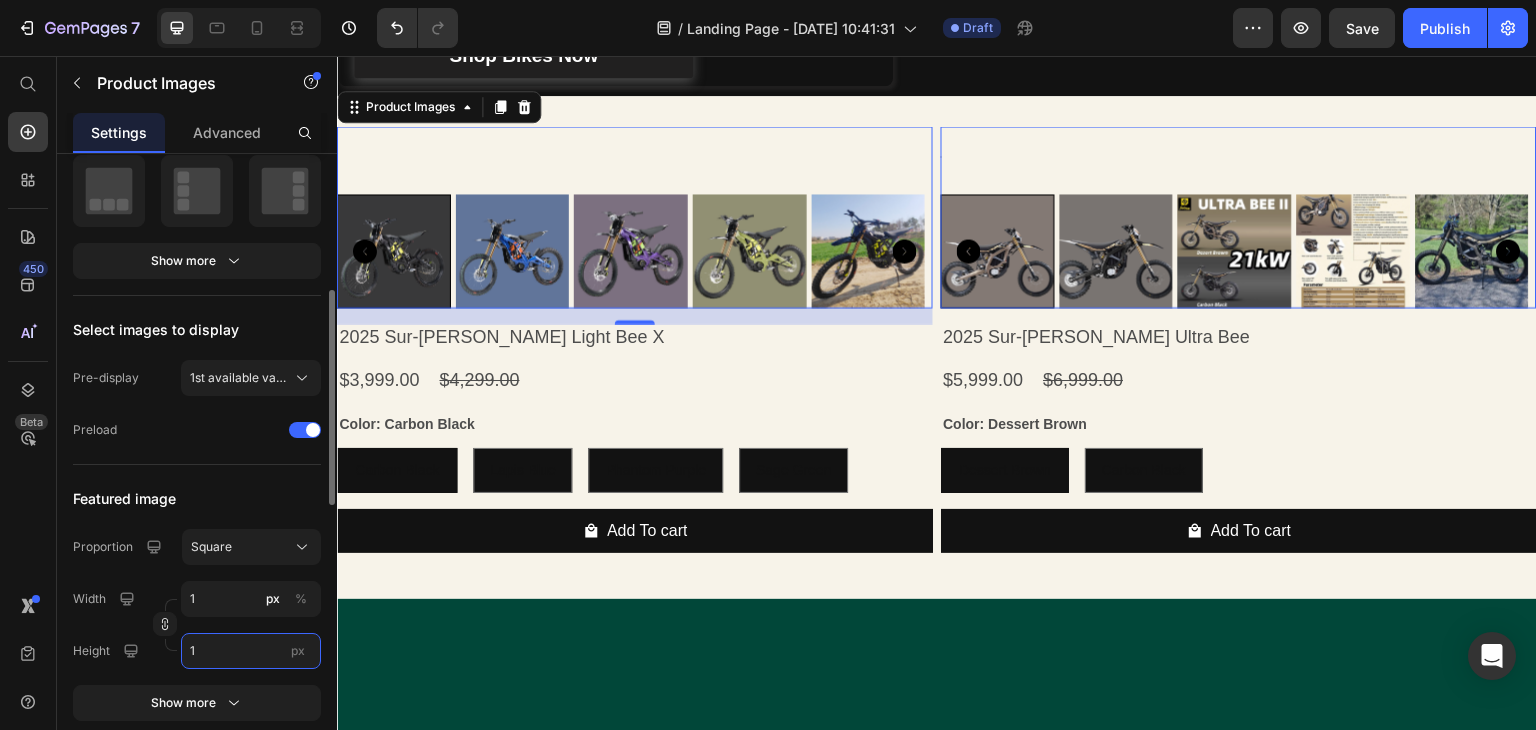 click on "1" at bounding box center (251, 651) 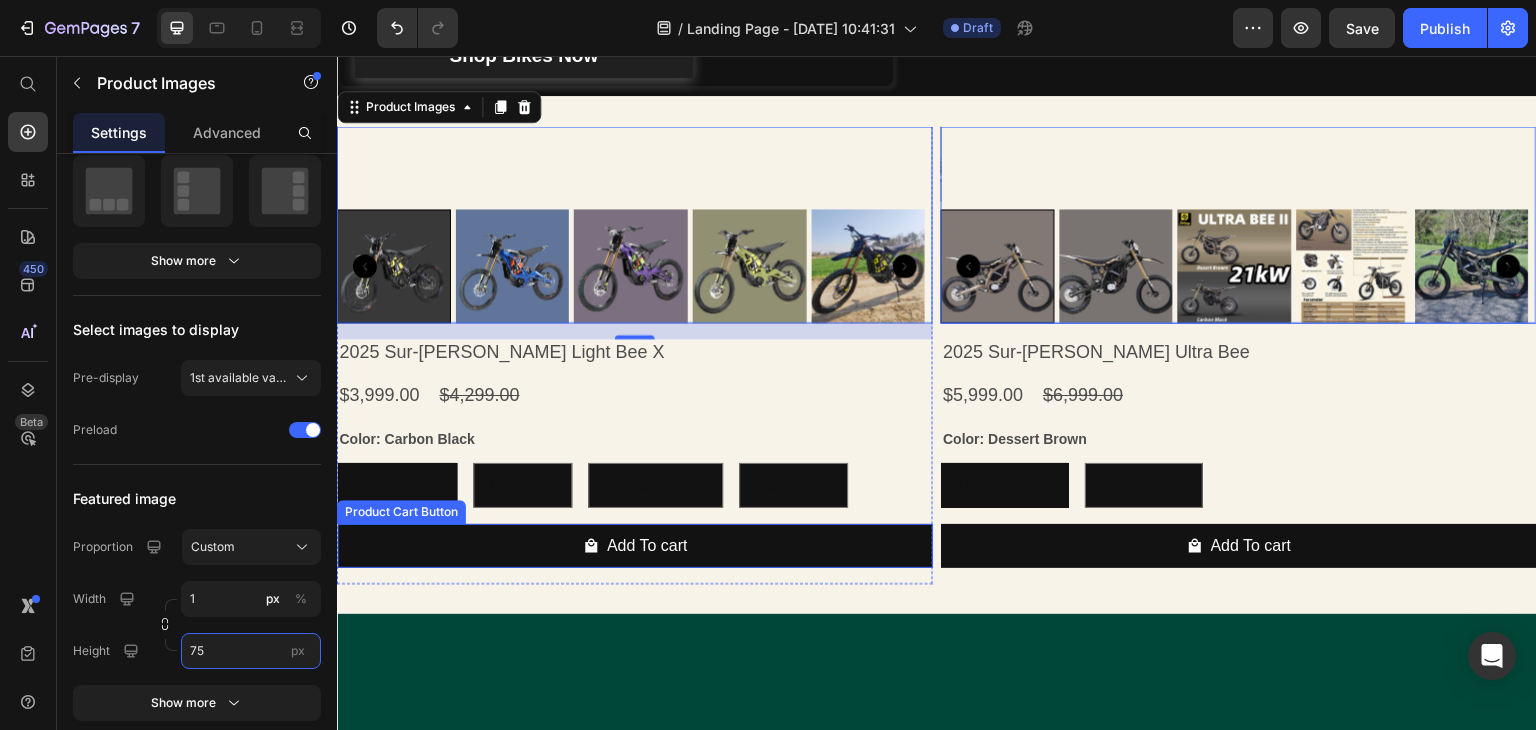 scroll, scrollTop: 401, scrollLeft: 0, axis: vertical 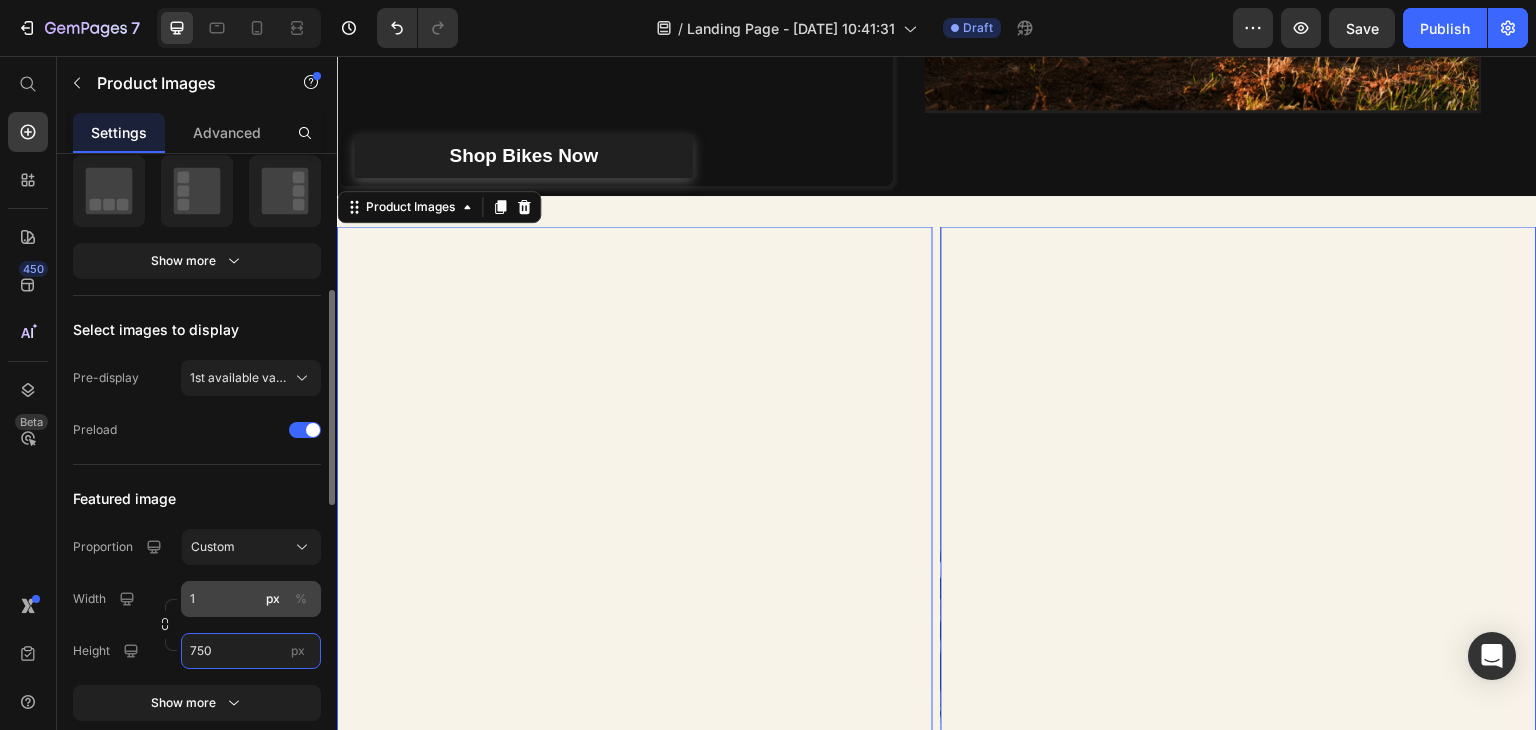 type on "750" 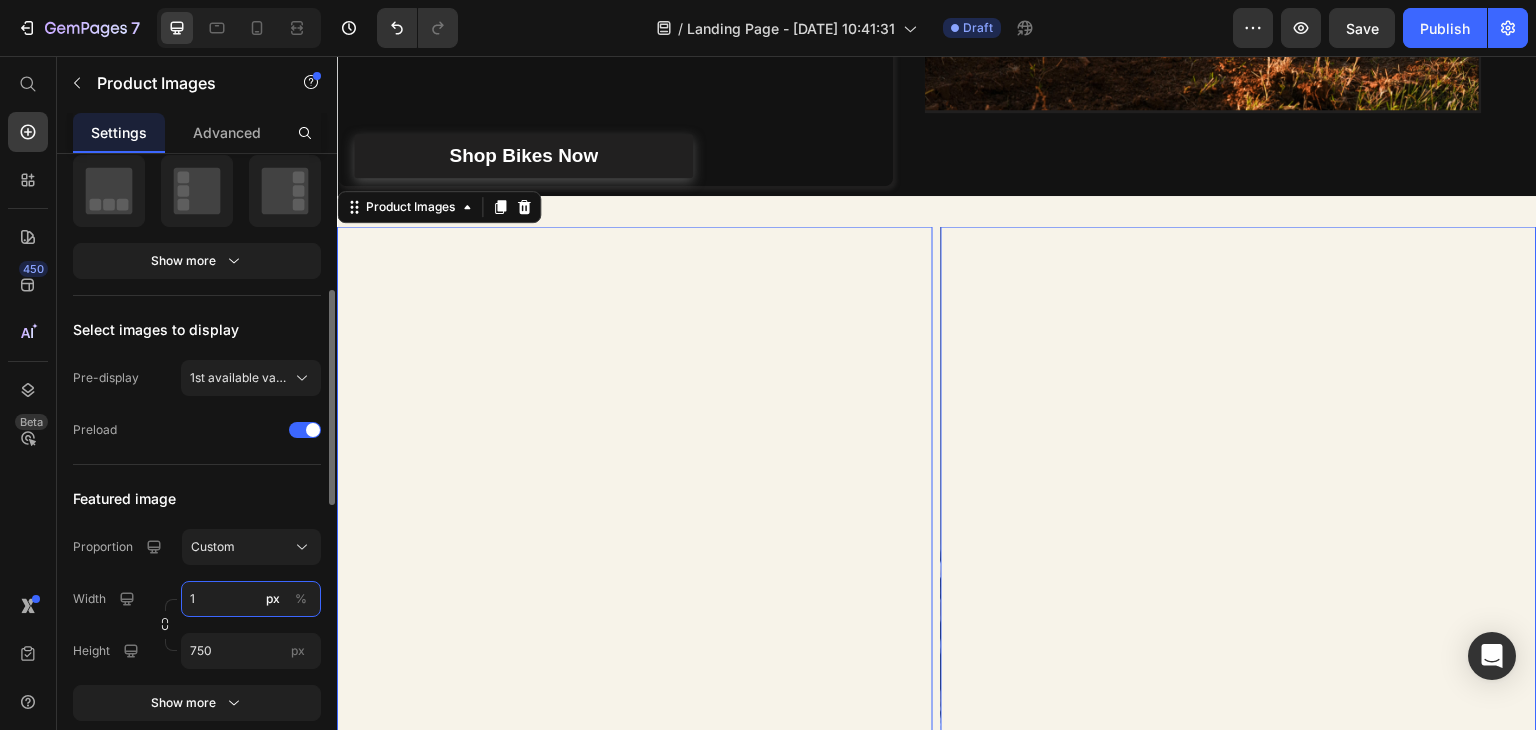 click on "1" at bounding box center (251, 599) 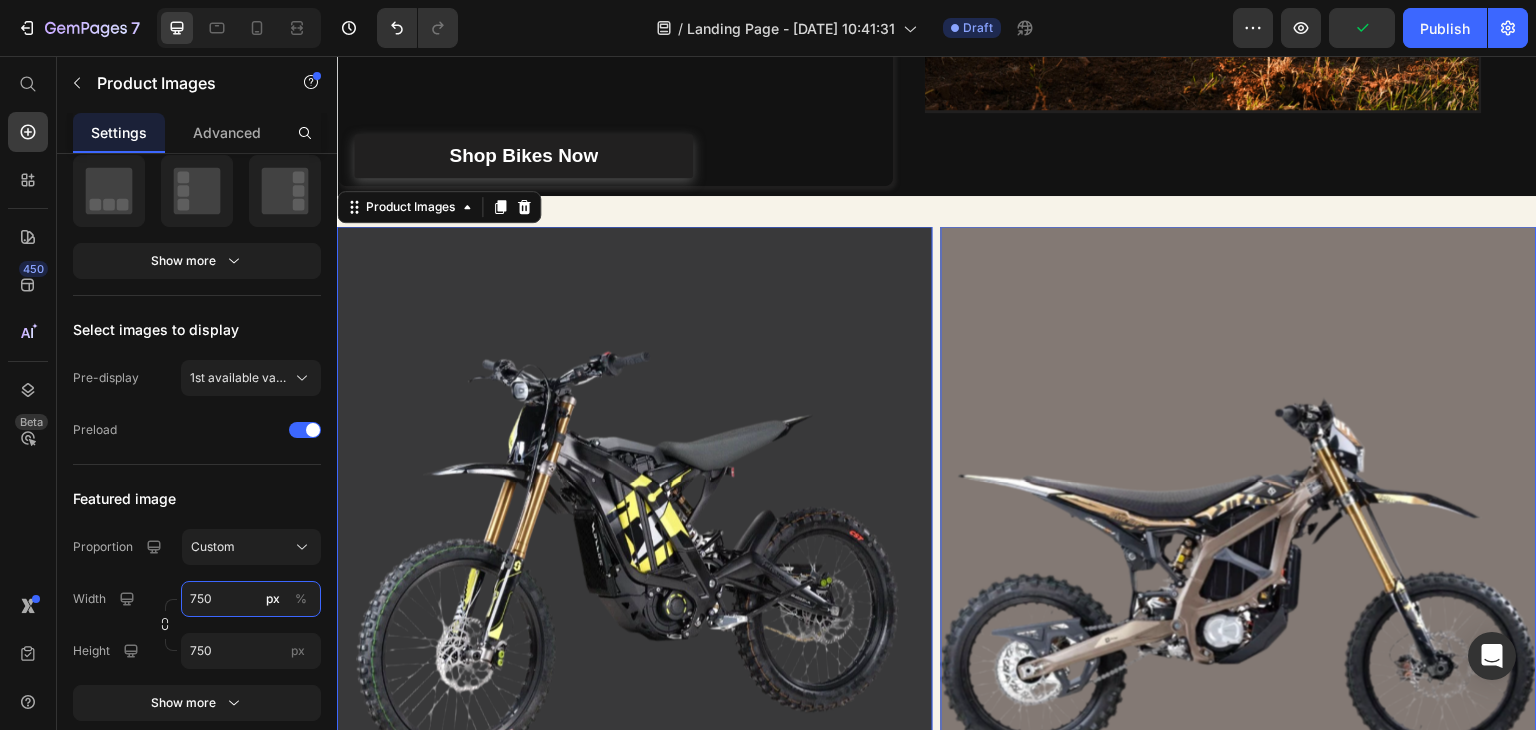 scroll, scrollTop: 601, scrollLeft: 0, axis: vertical 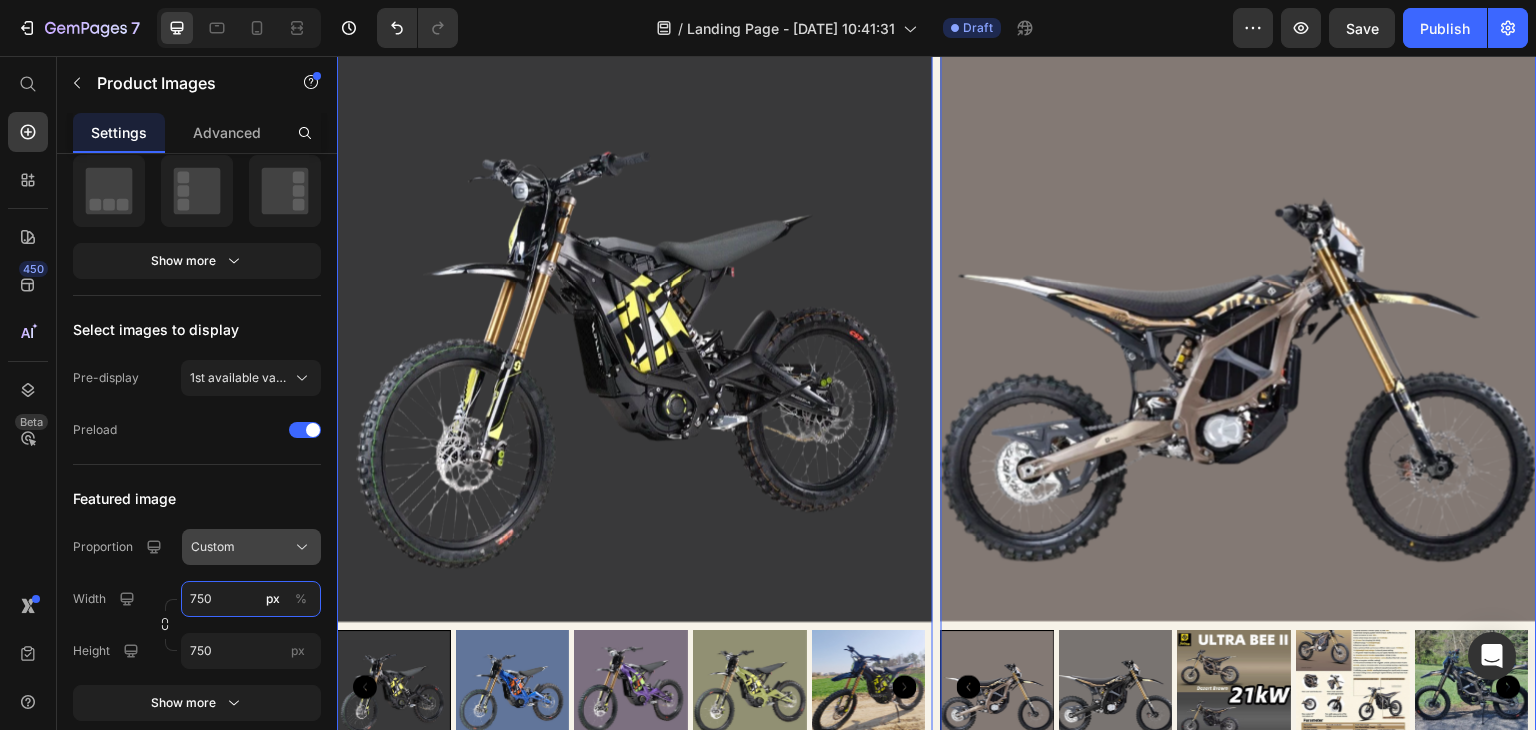 type on "750" 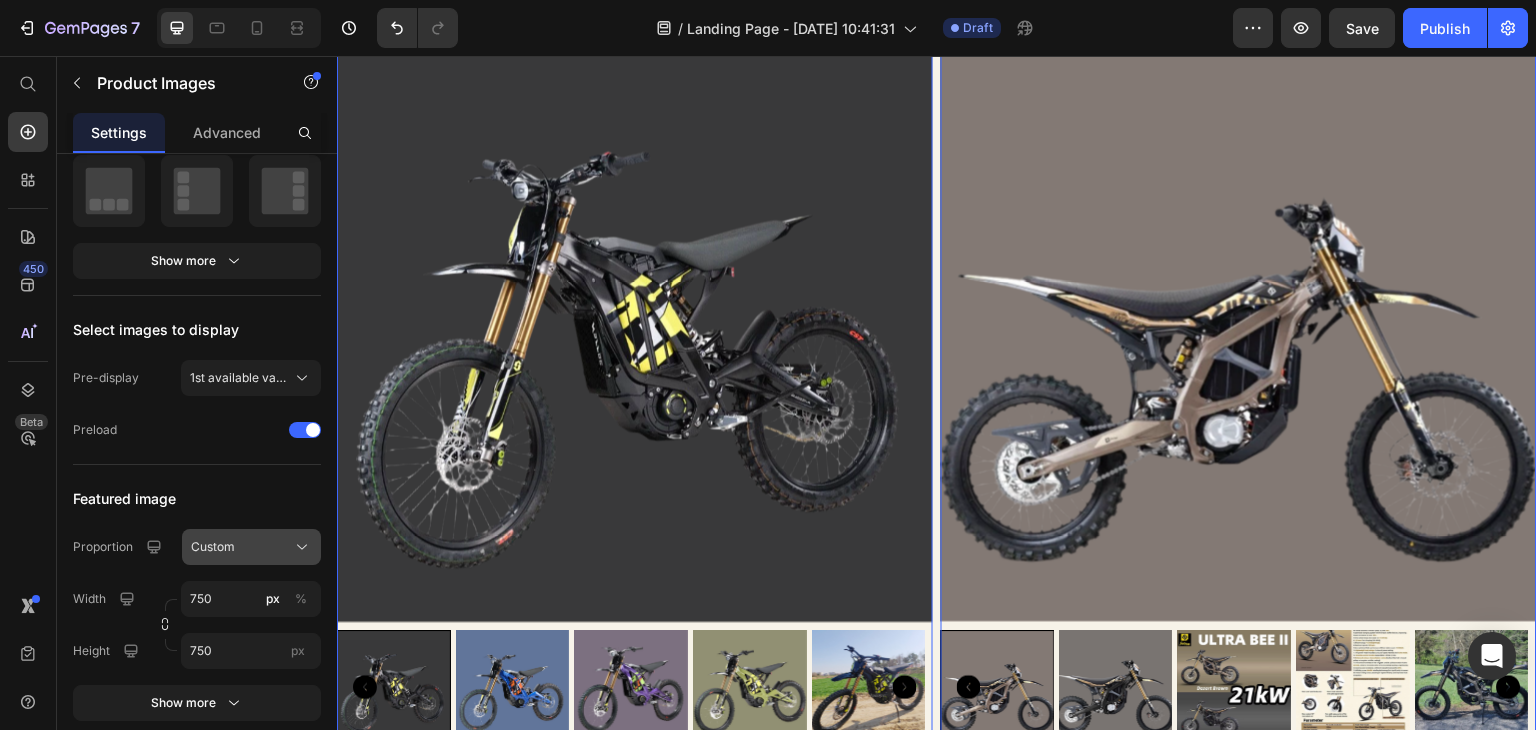 click on "Custom" at bounding box center (251, 547) 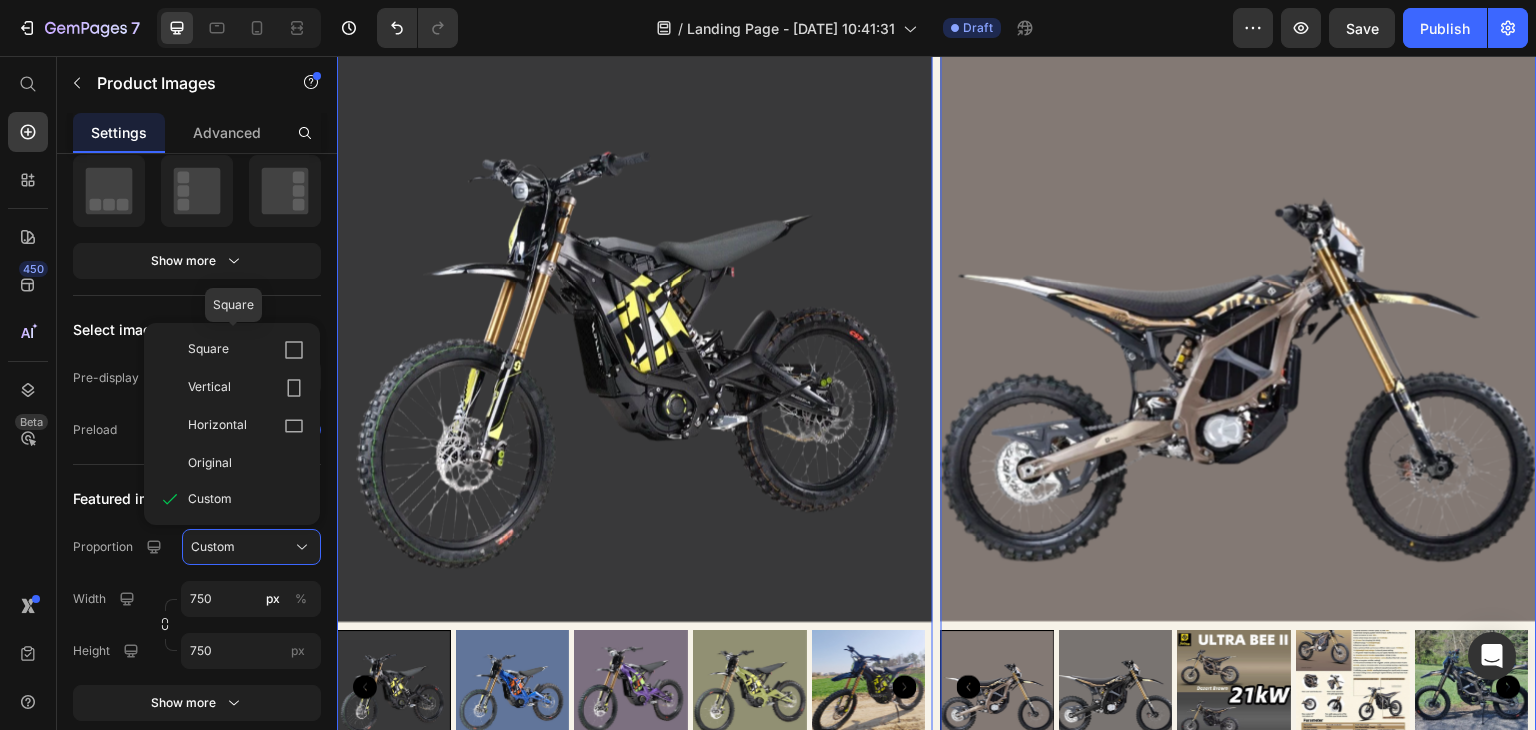 click 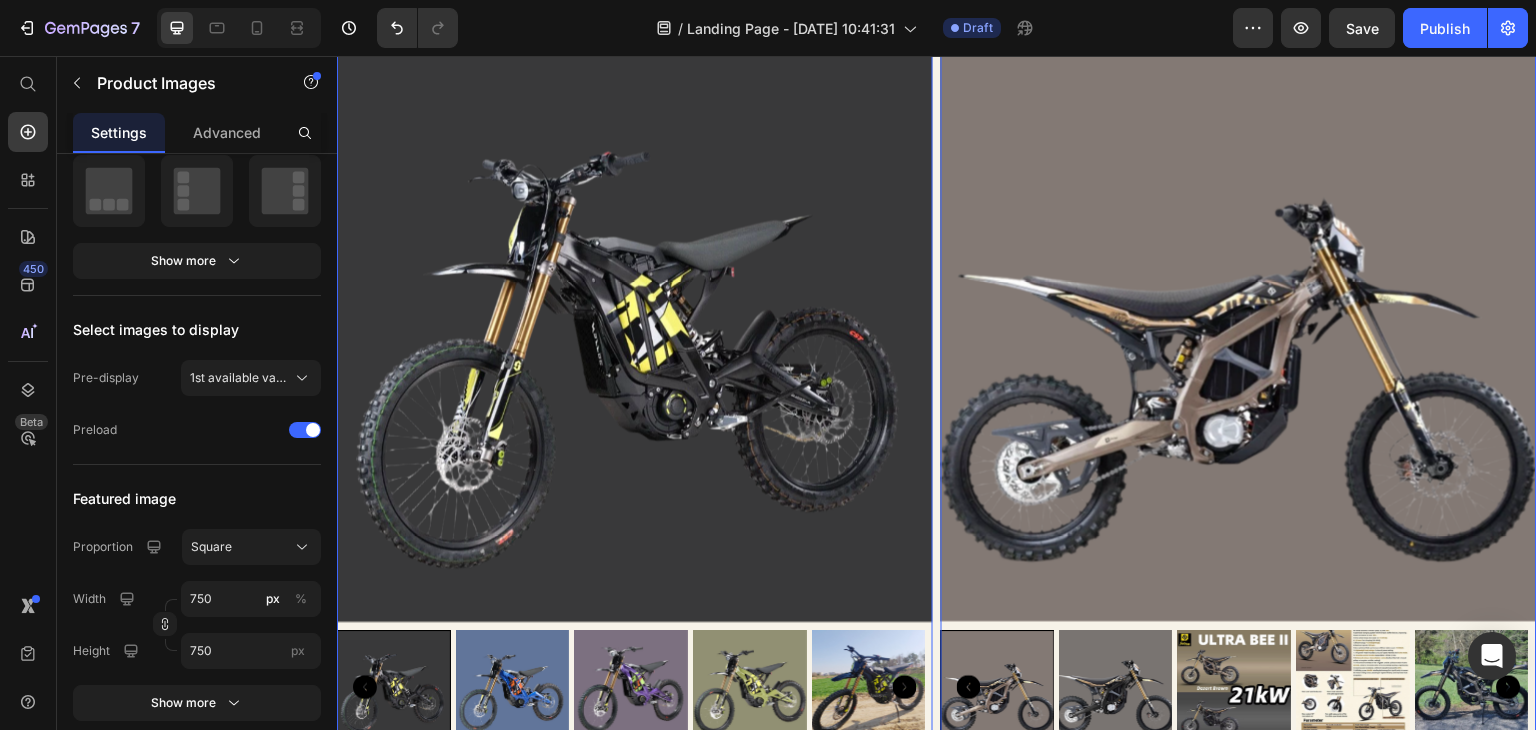 drag, startPoint x: 164, startPoint y: 621, endPoint x: 161, endPoint y: 648, distance: 27.166155 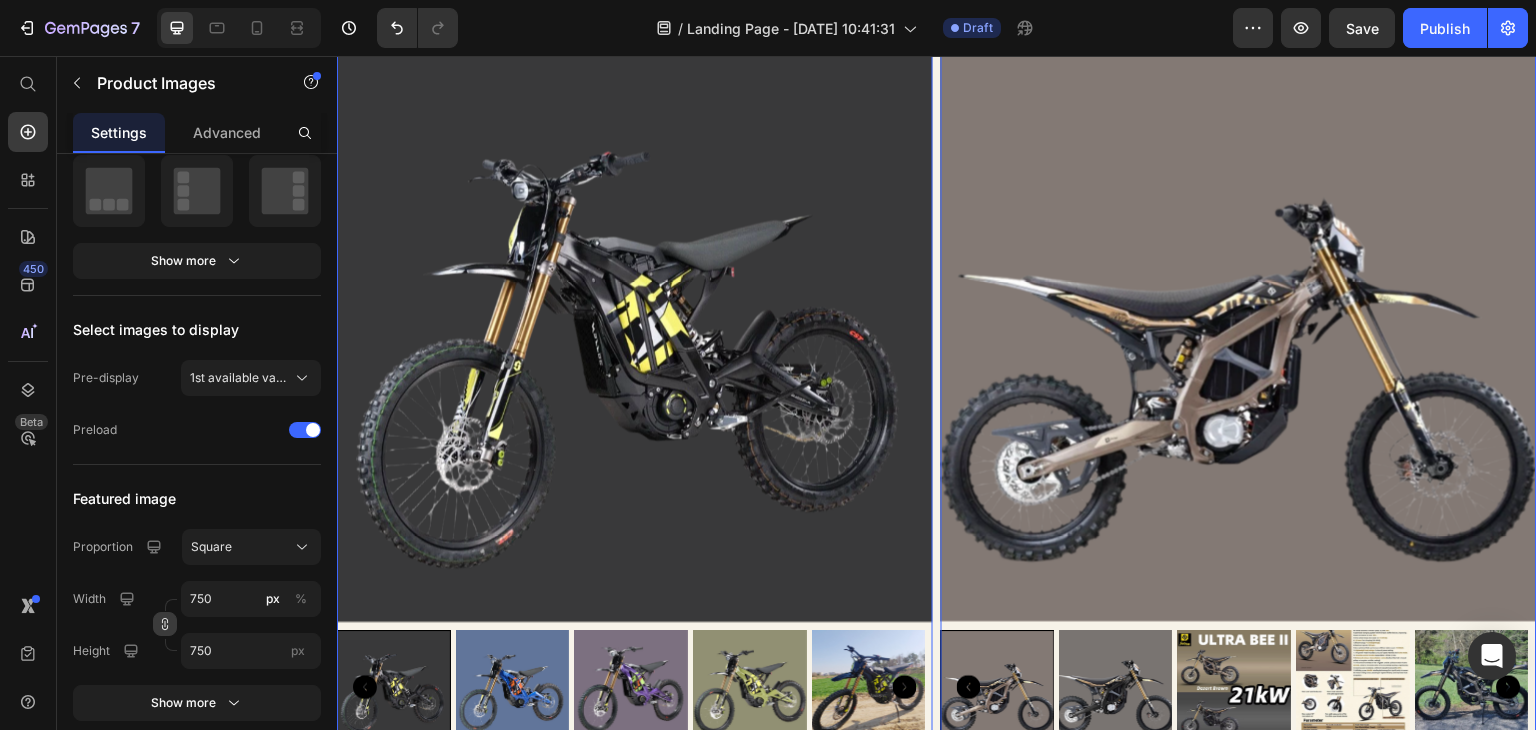 click 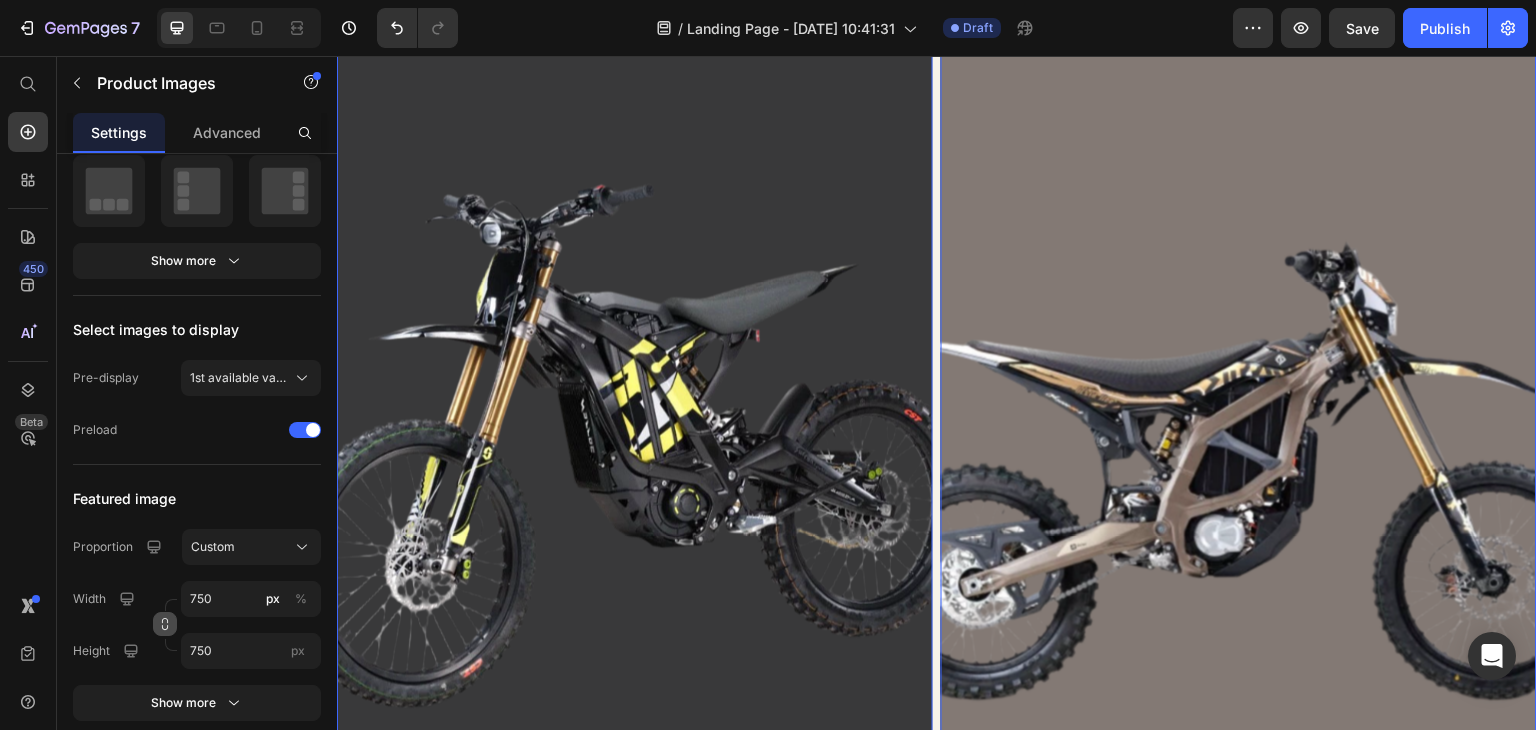 click 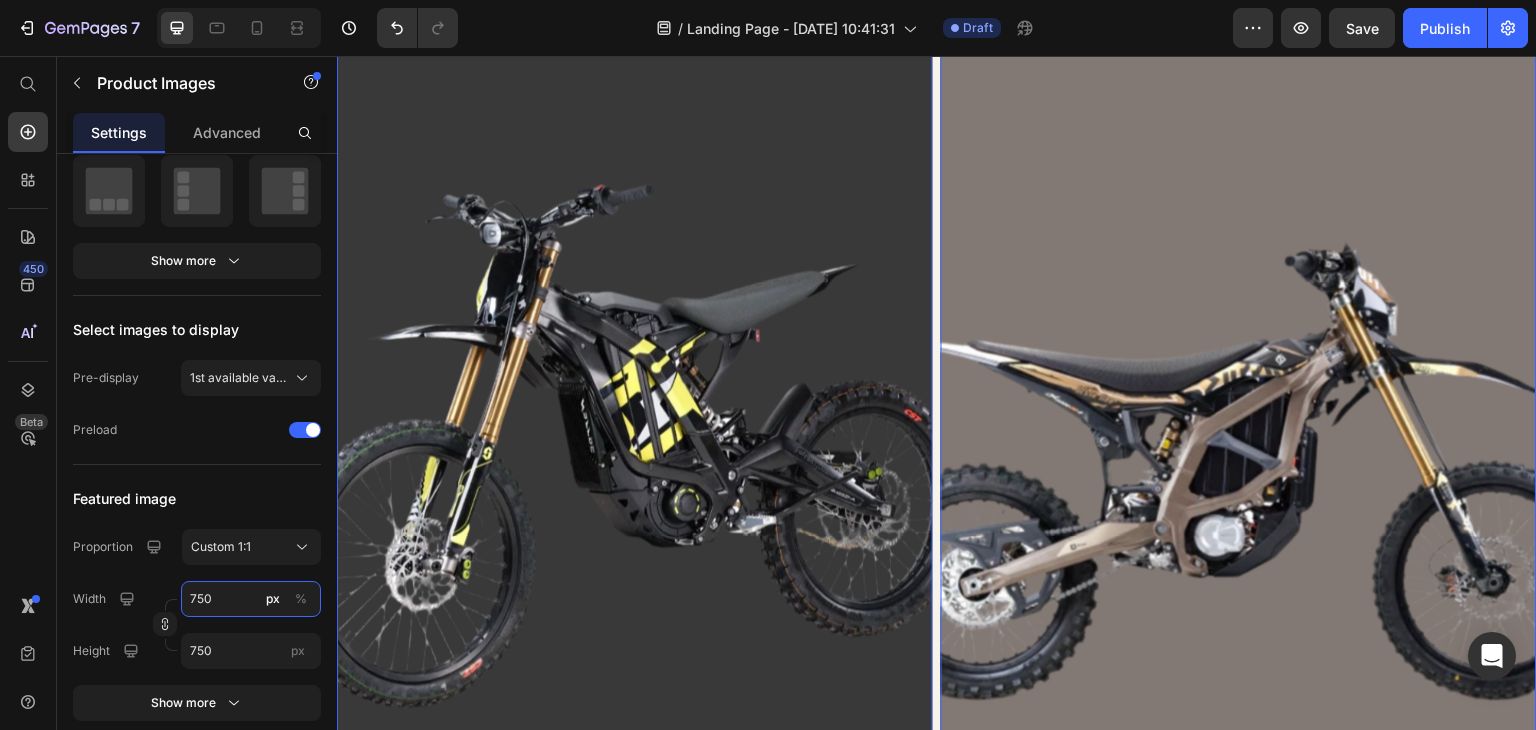 click on "750" at bounding box center [251, 599] 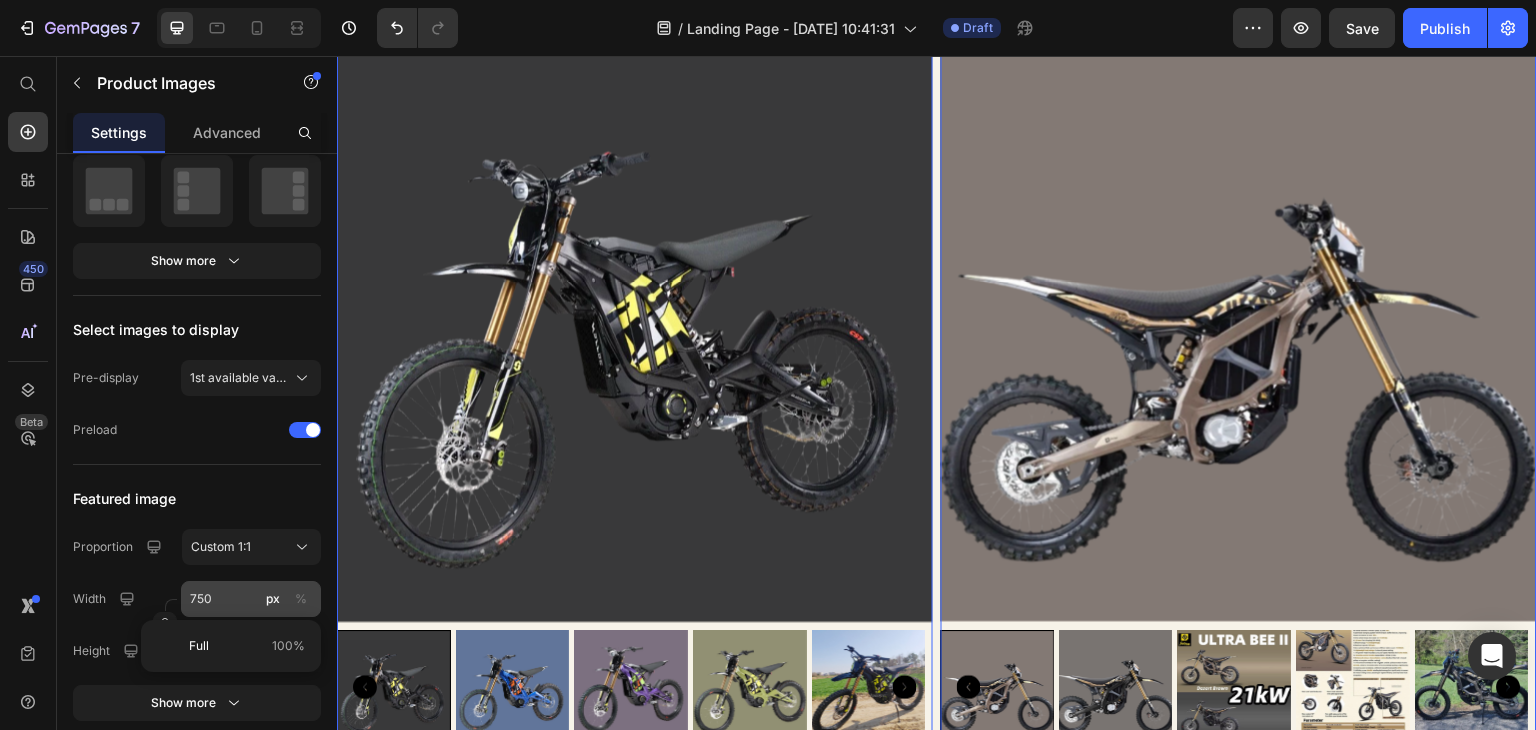 click on "%" 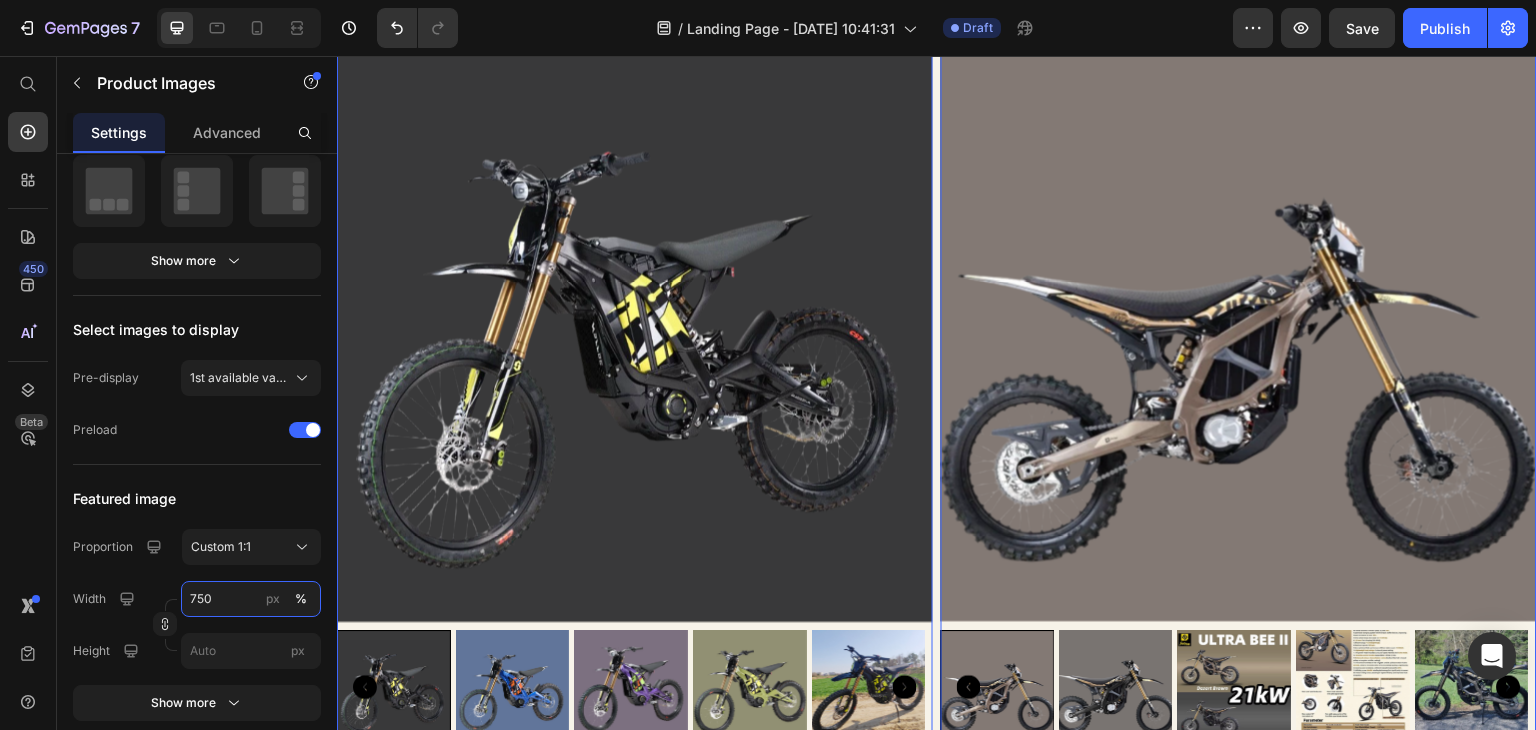 click on "750" at bounding box center [251, 599] 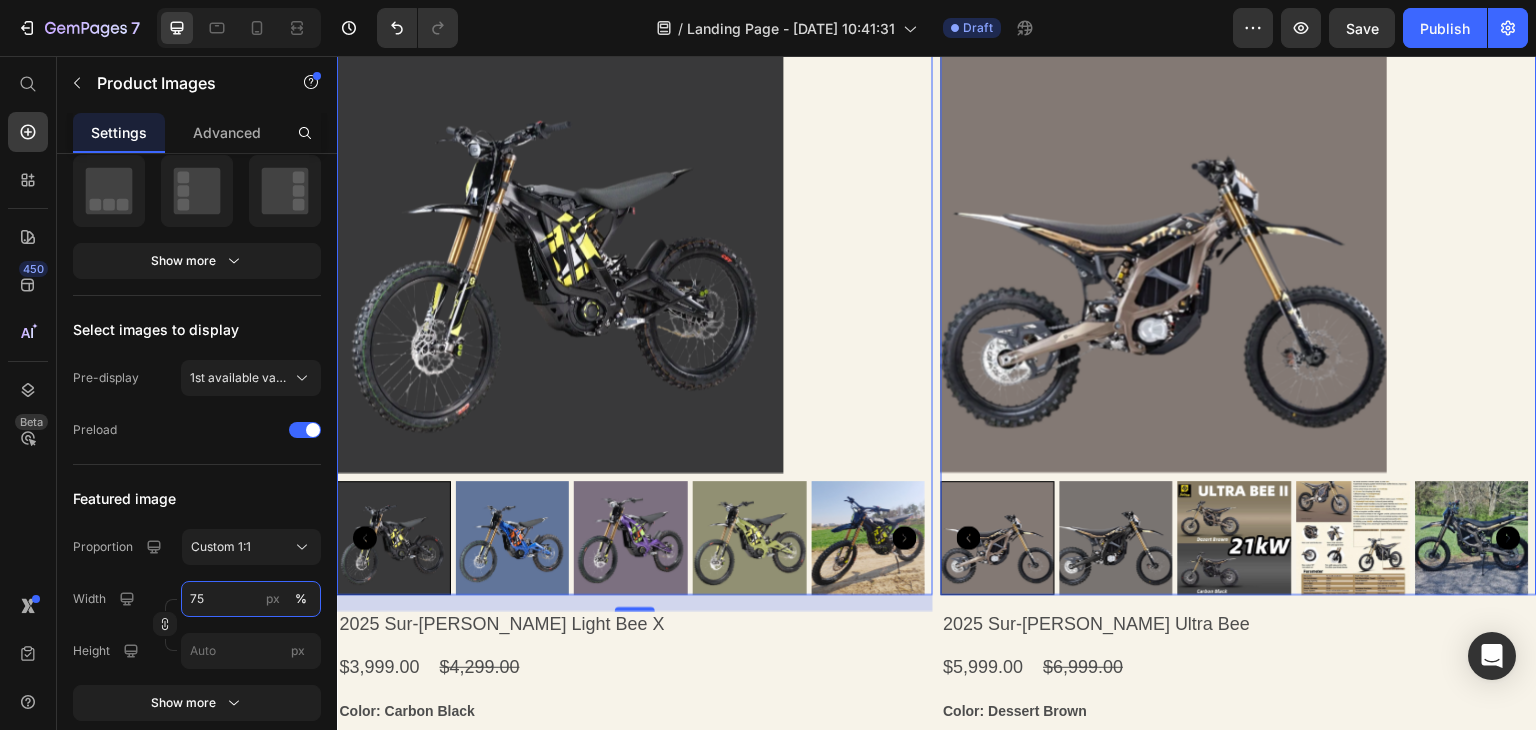 type on "7" 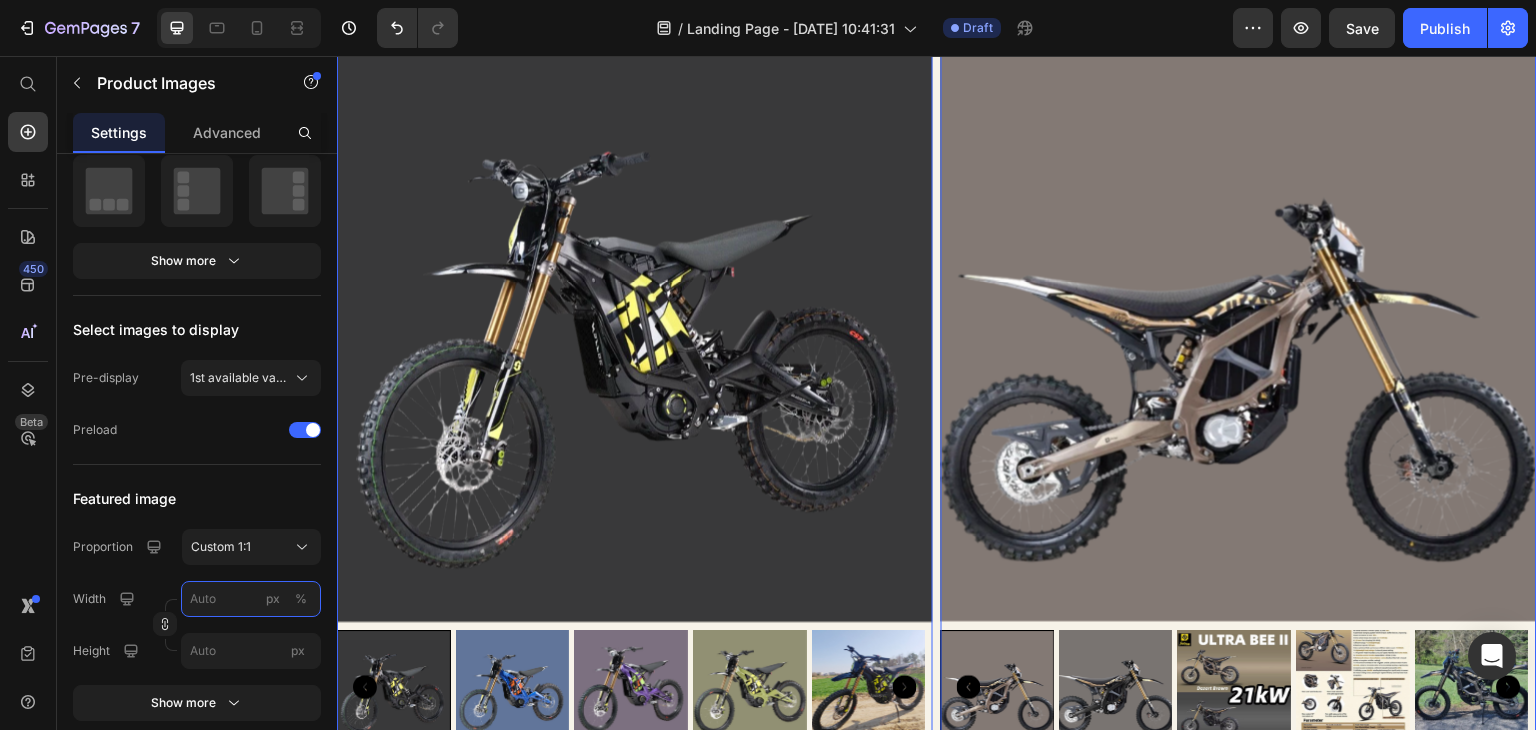 type on "5" 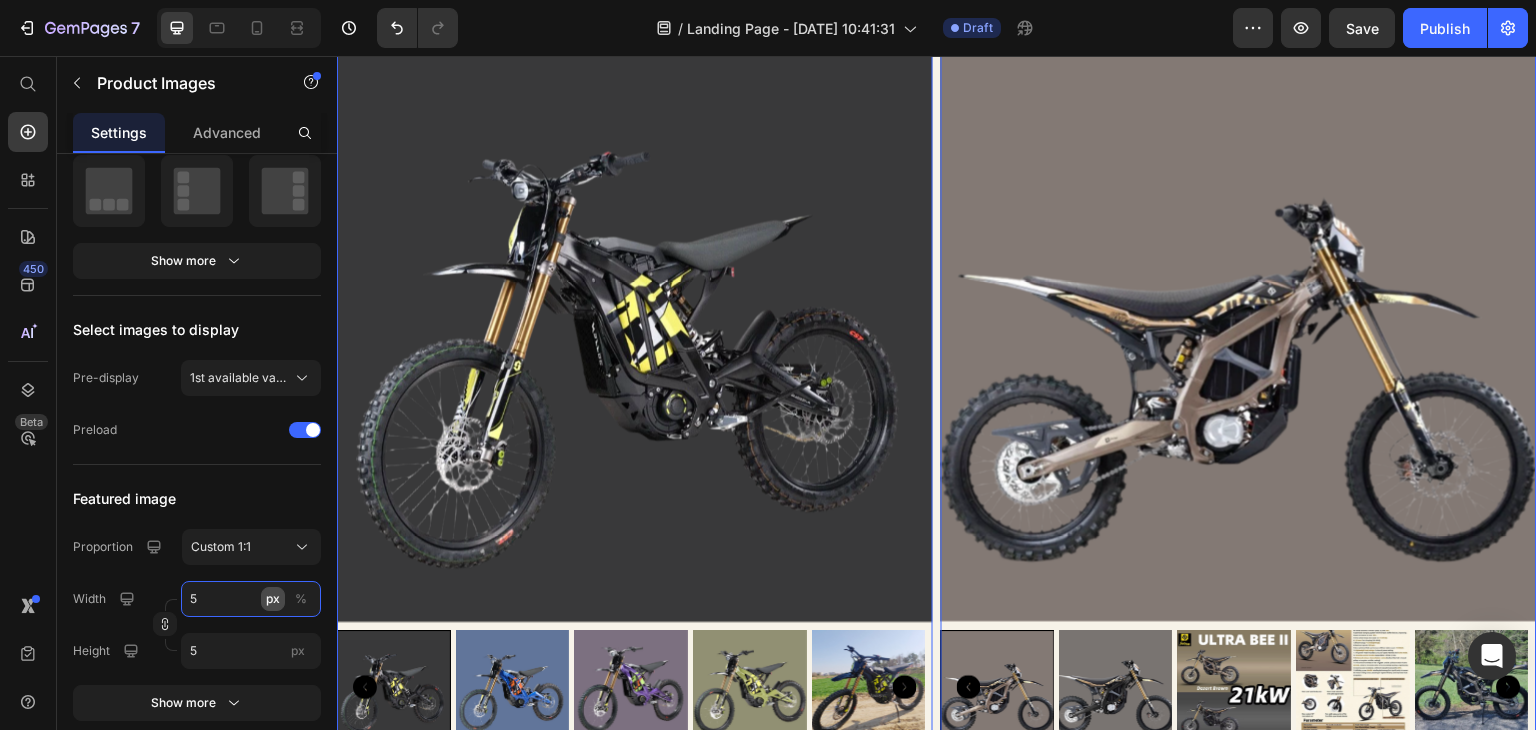 type on "50" 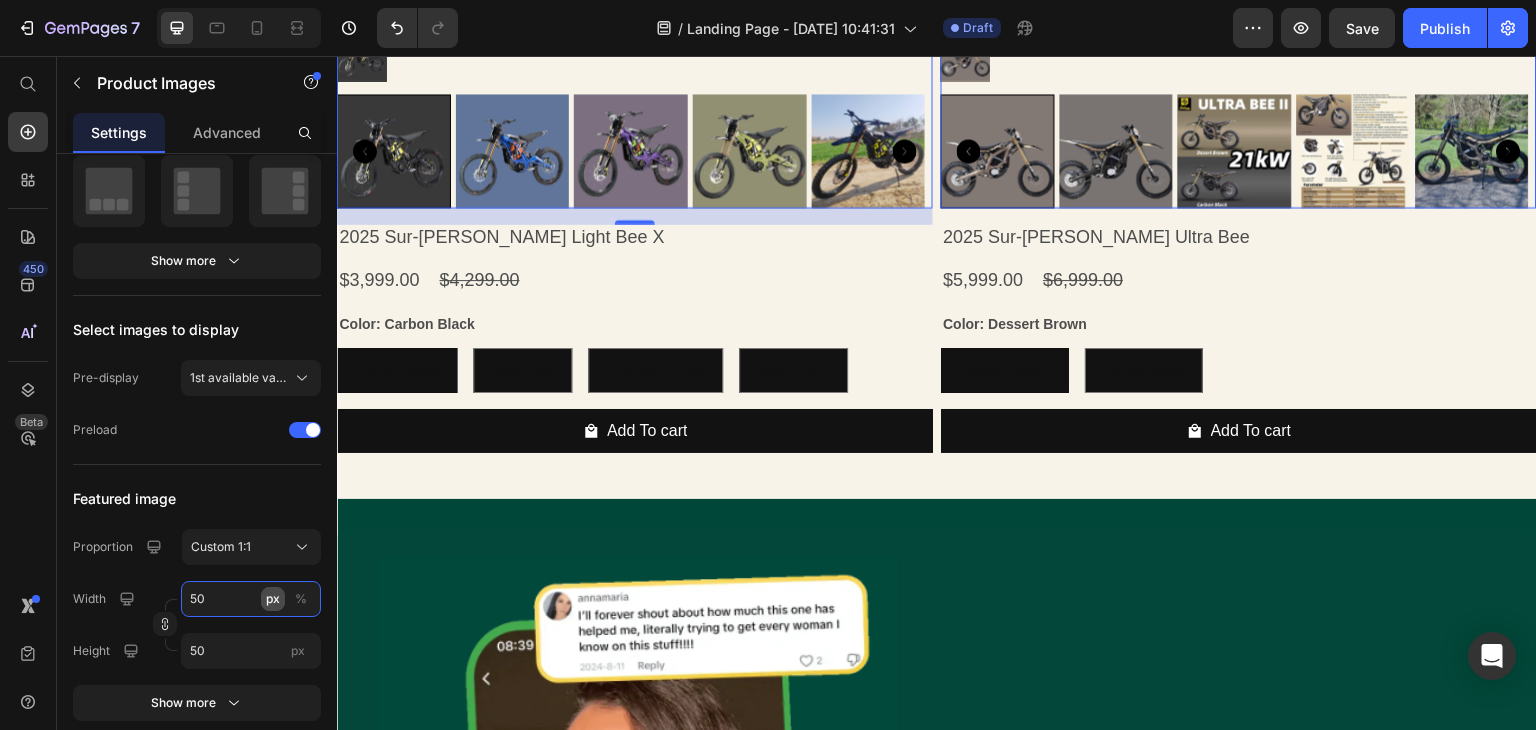 type on "500" 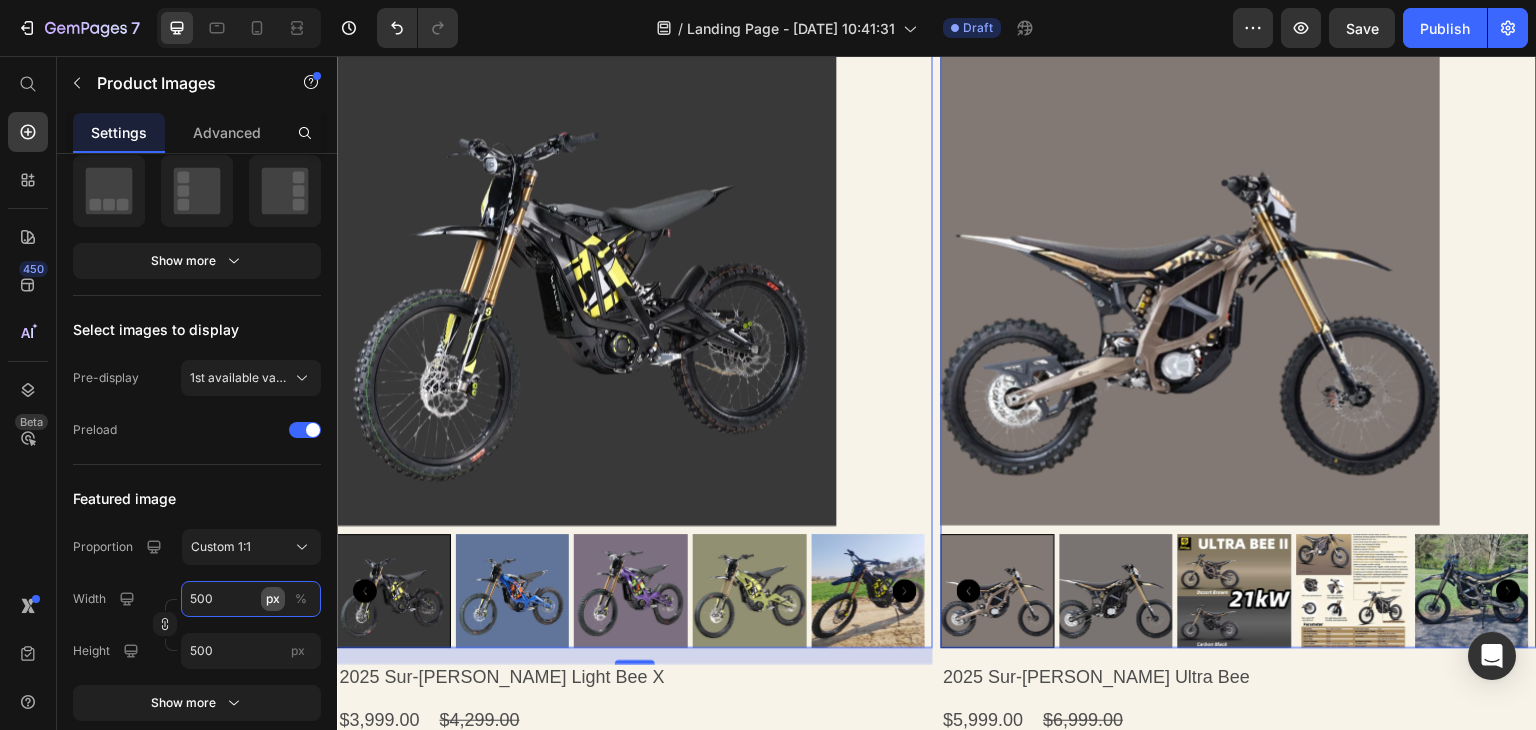 type on "50" 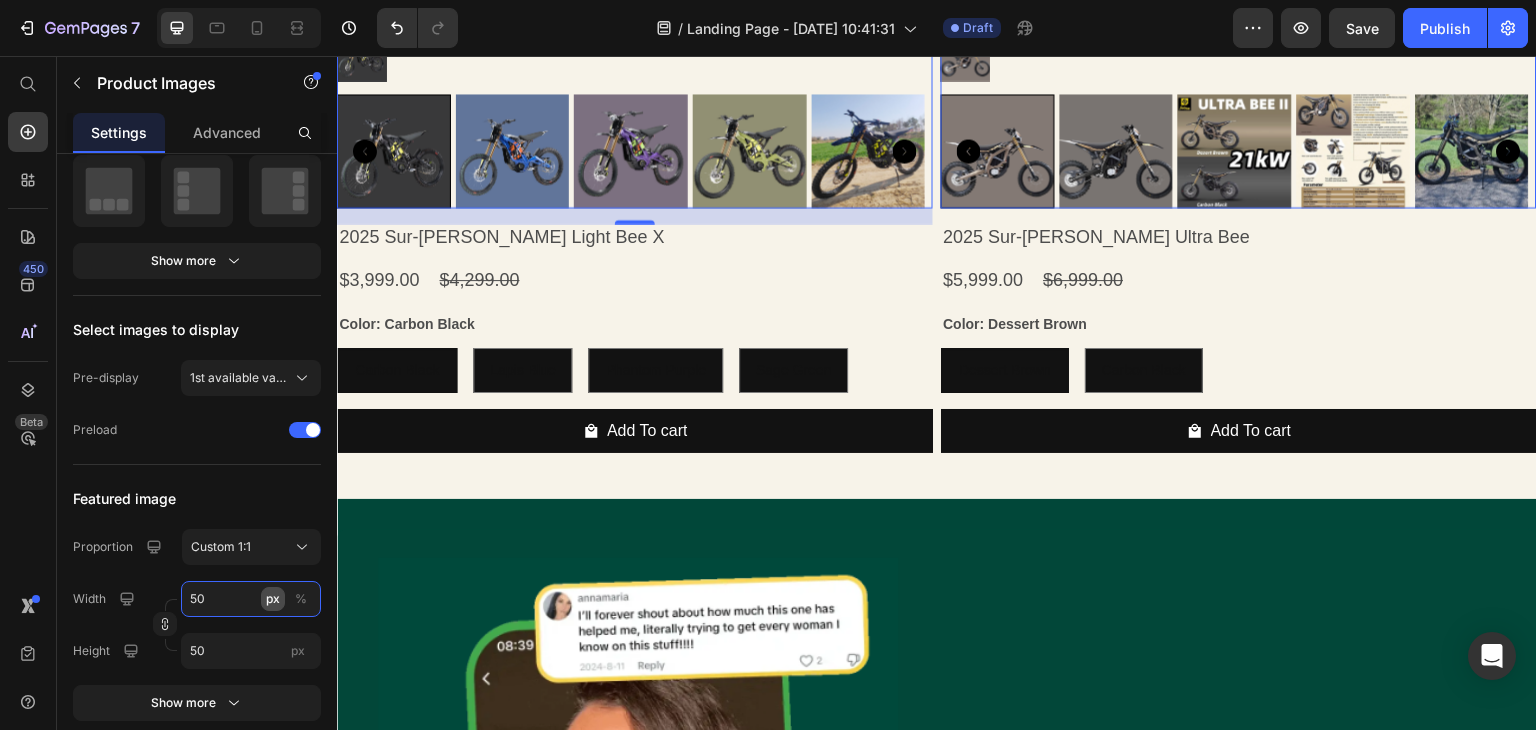type on "5" 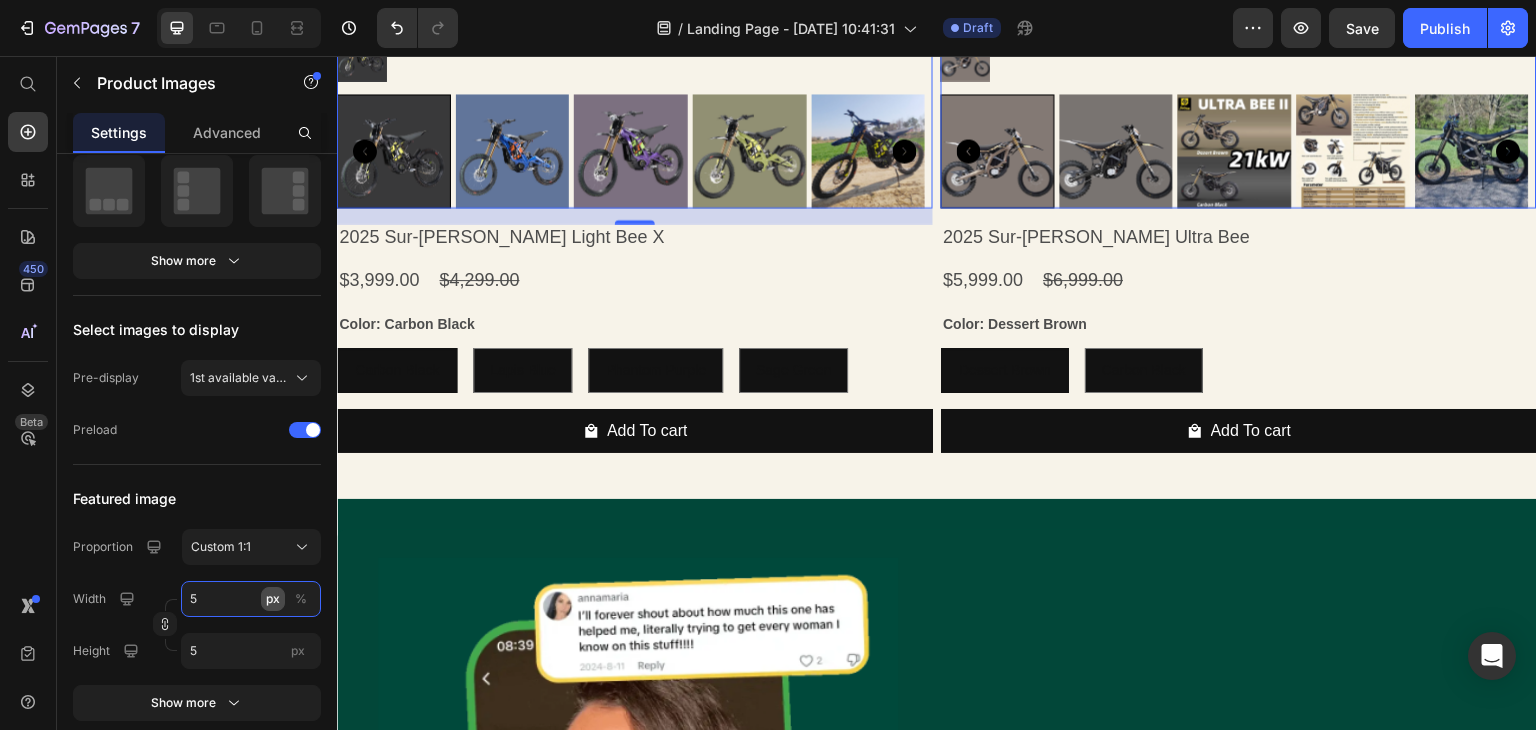 type 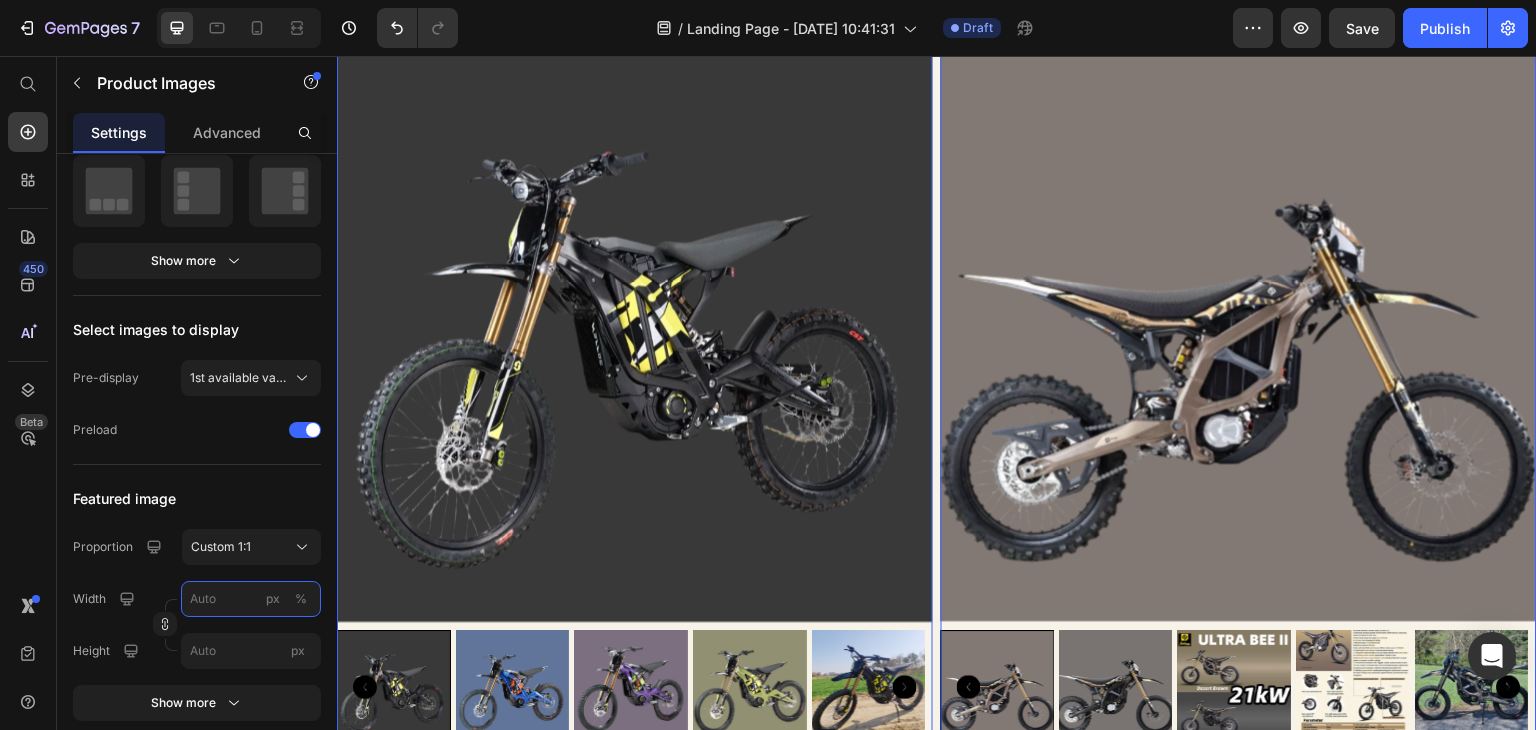 type on "3" 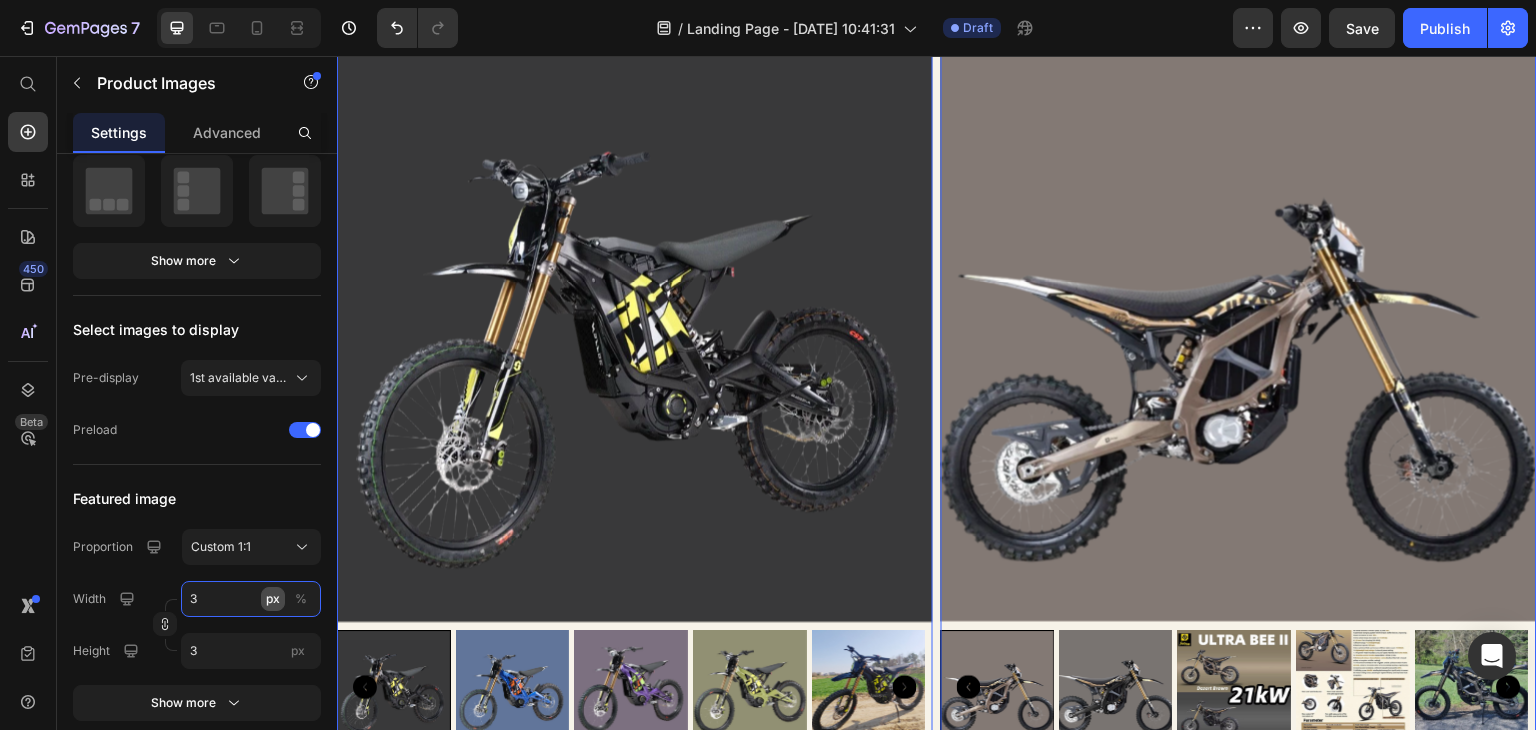 type on "30" 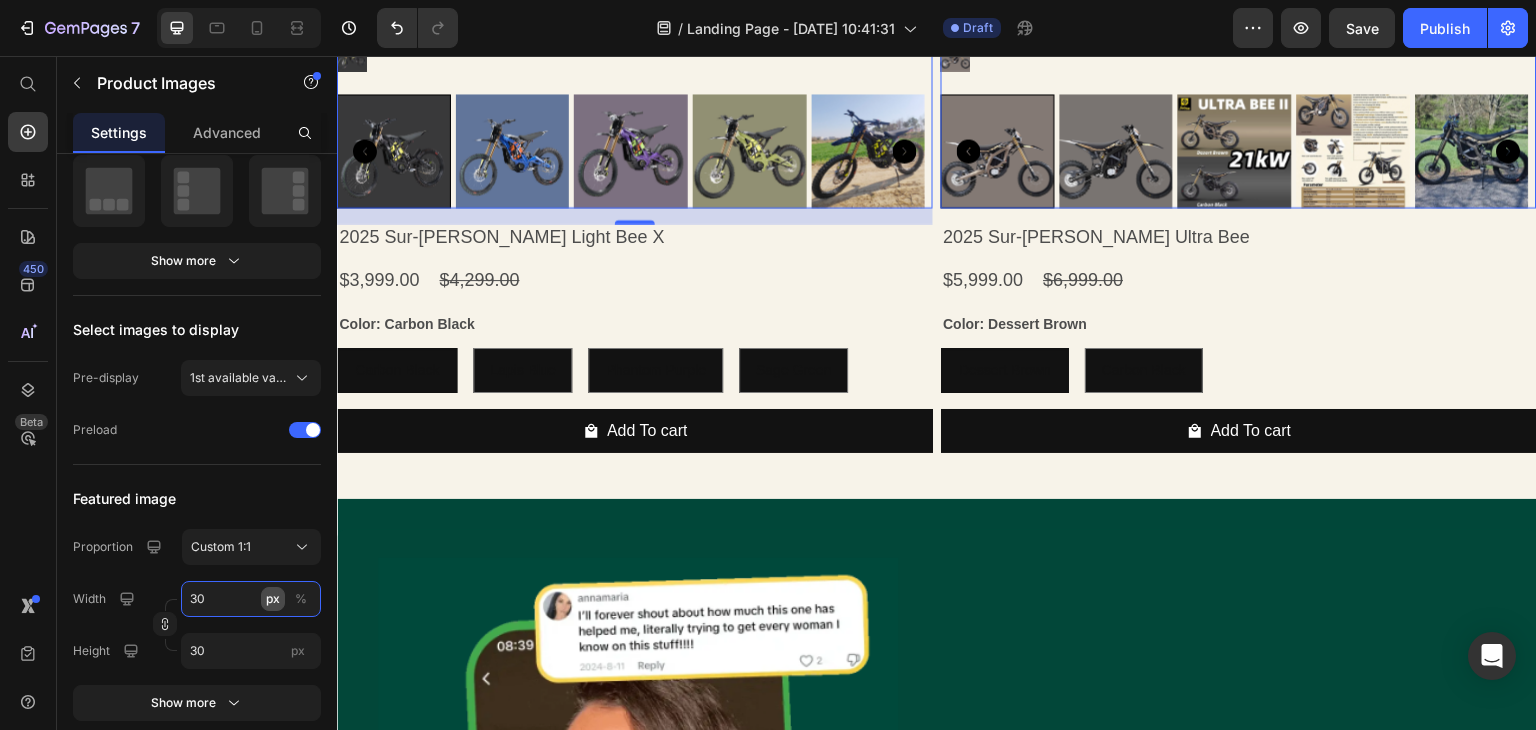 type on "300" 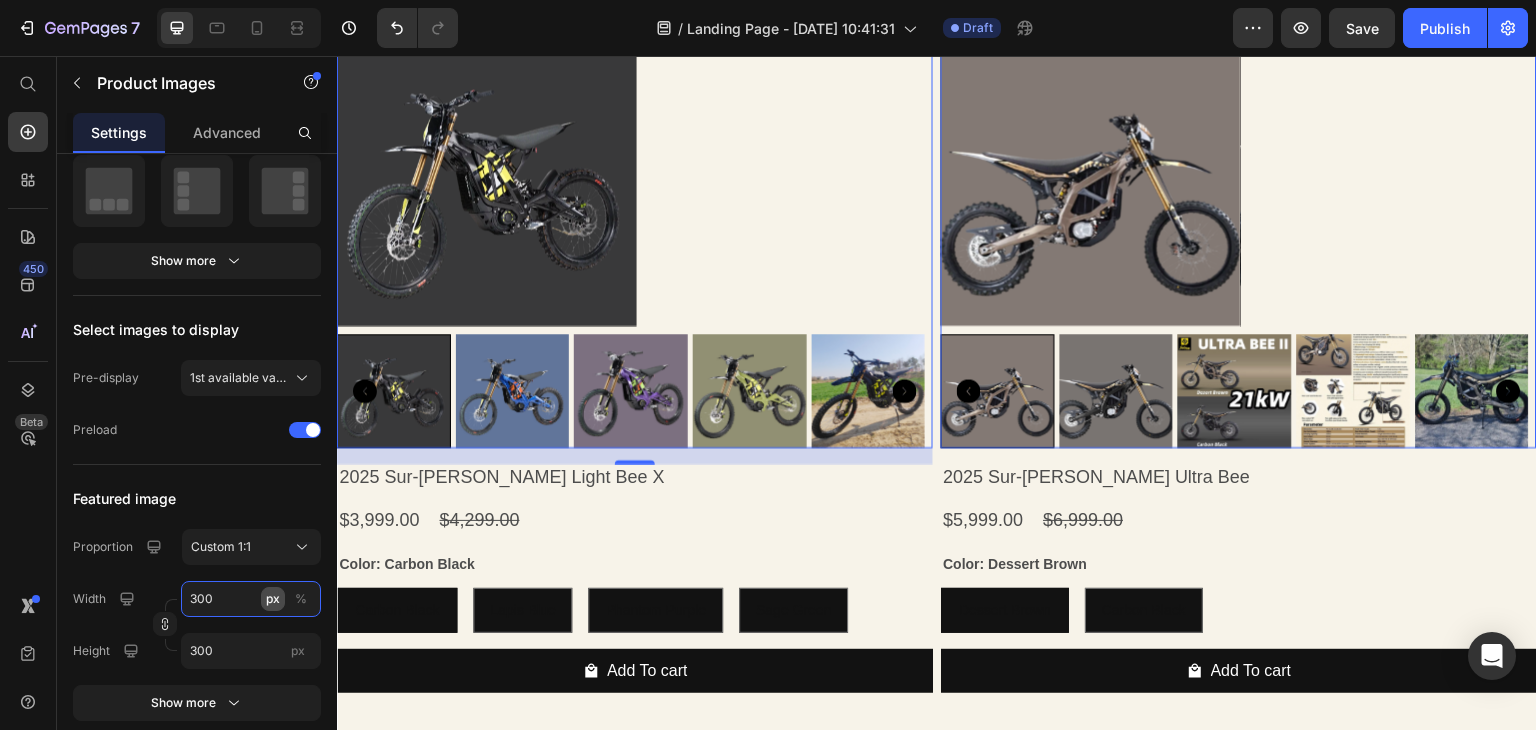 type on "30" 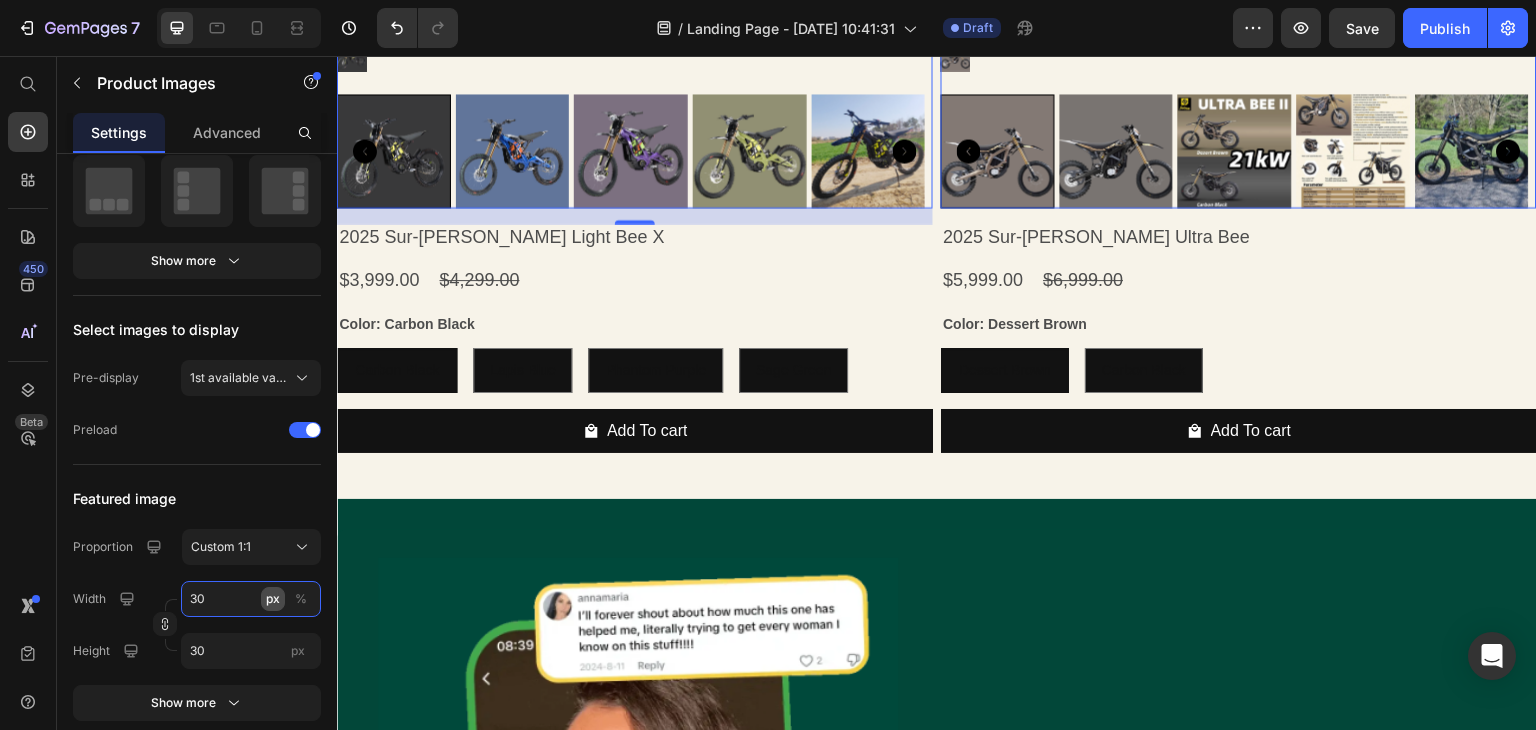 type on "3" 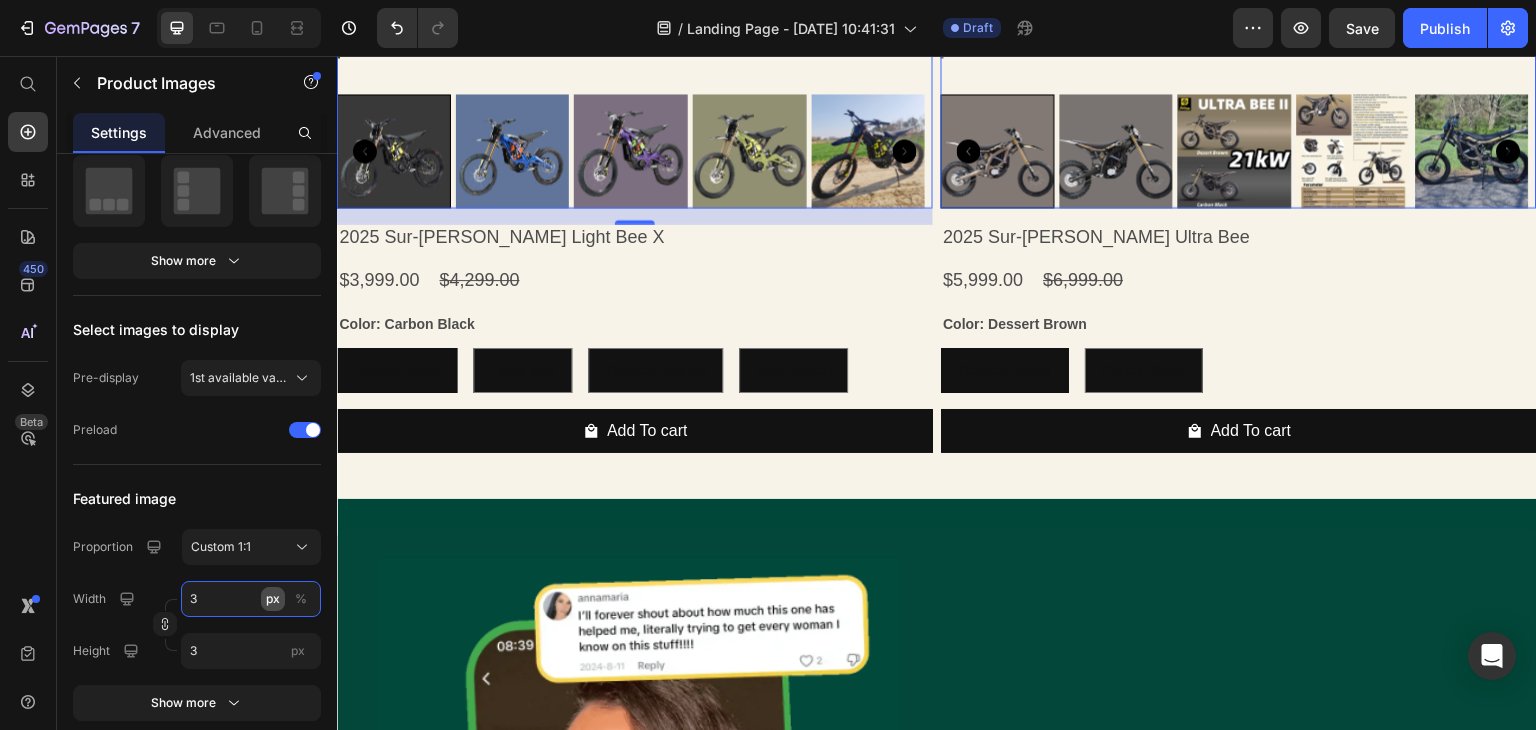 type 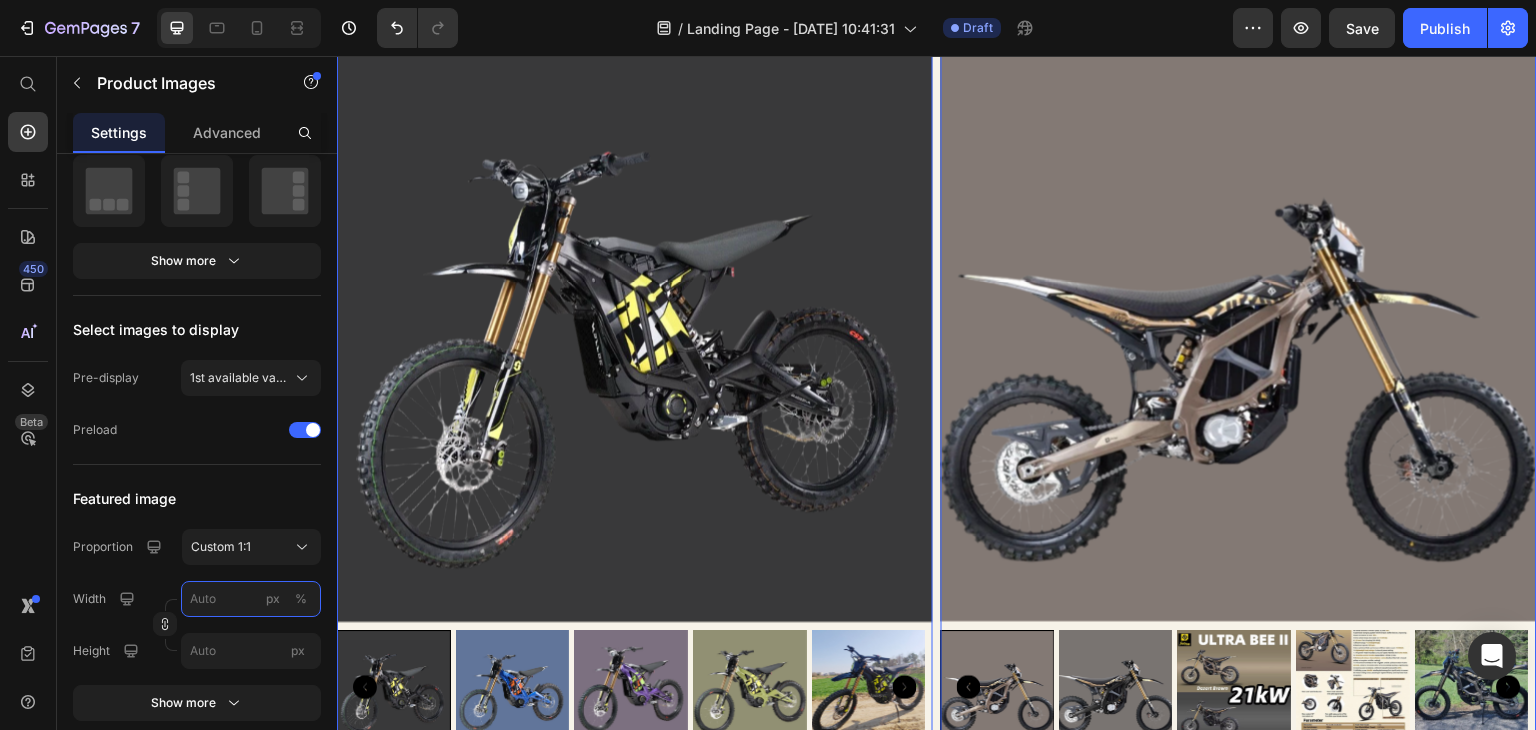 type on "4" 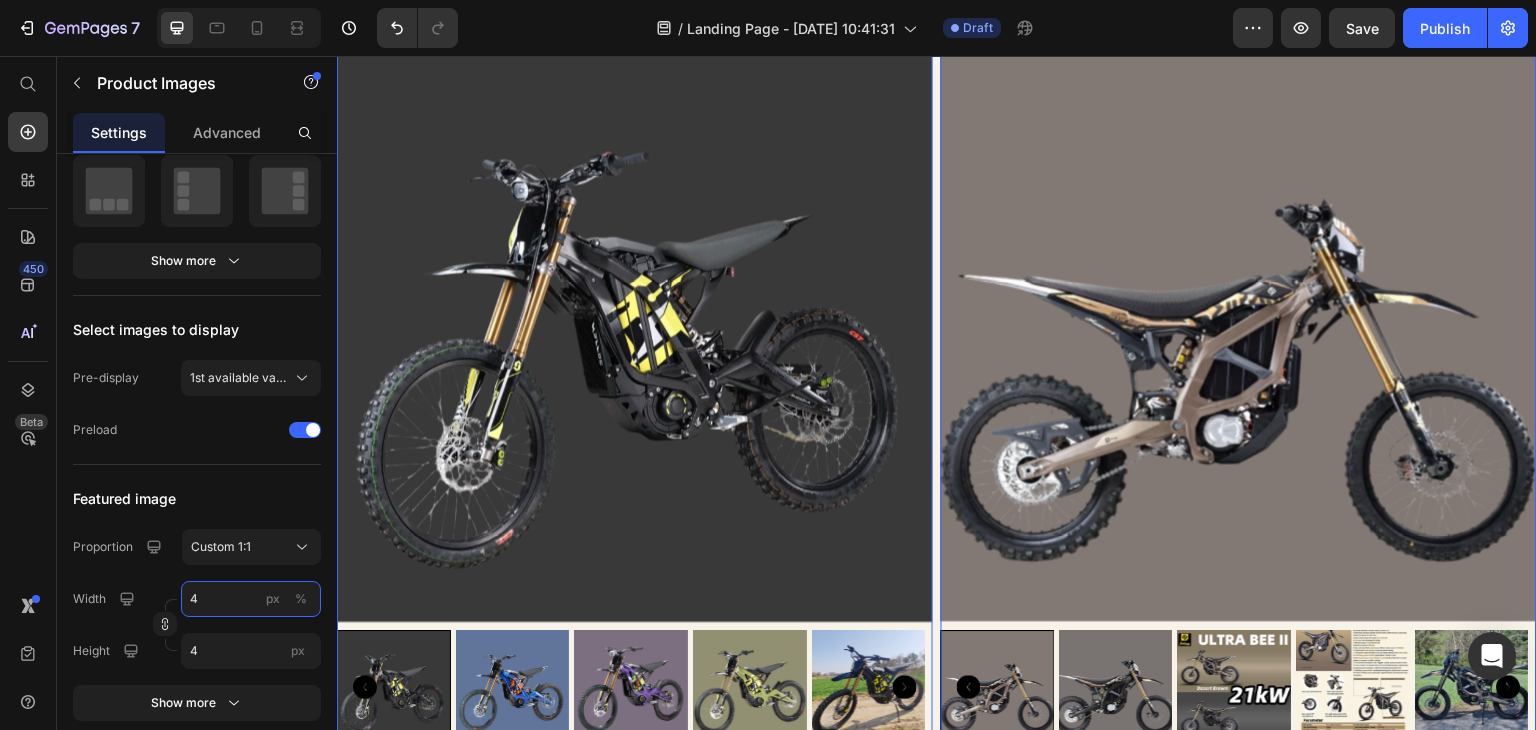 type on "45" 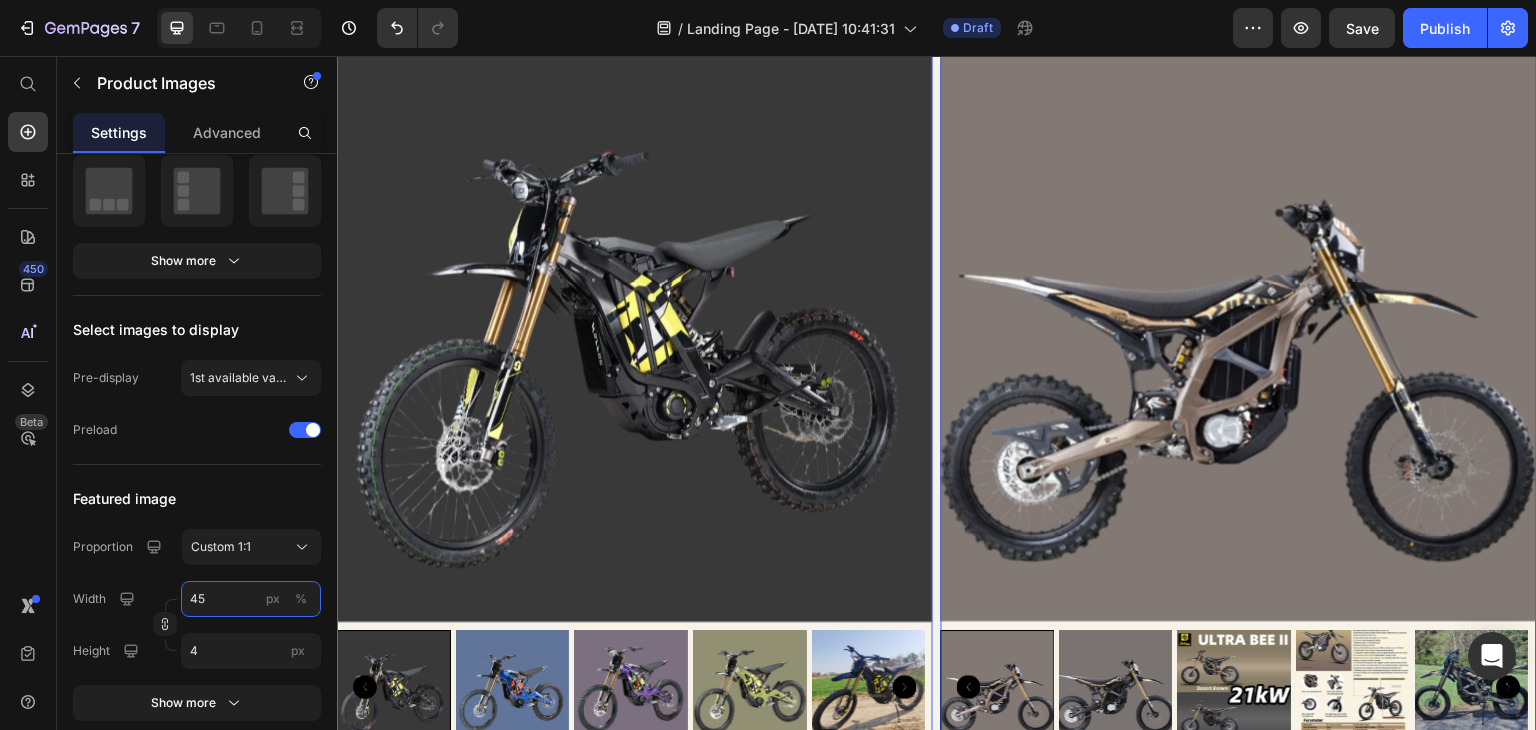 type on "45" 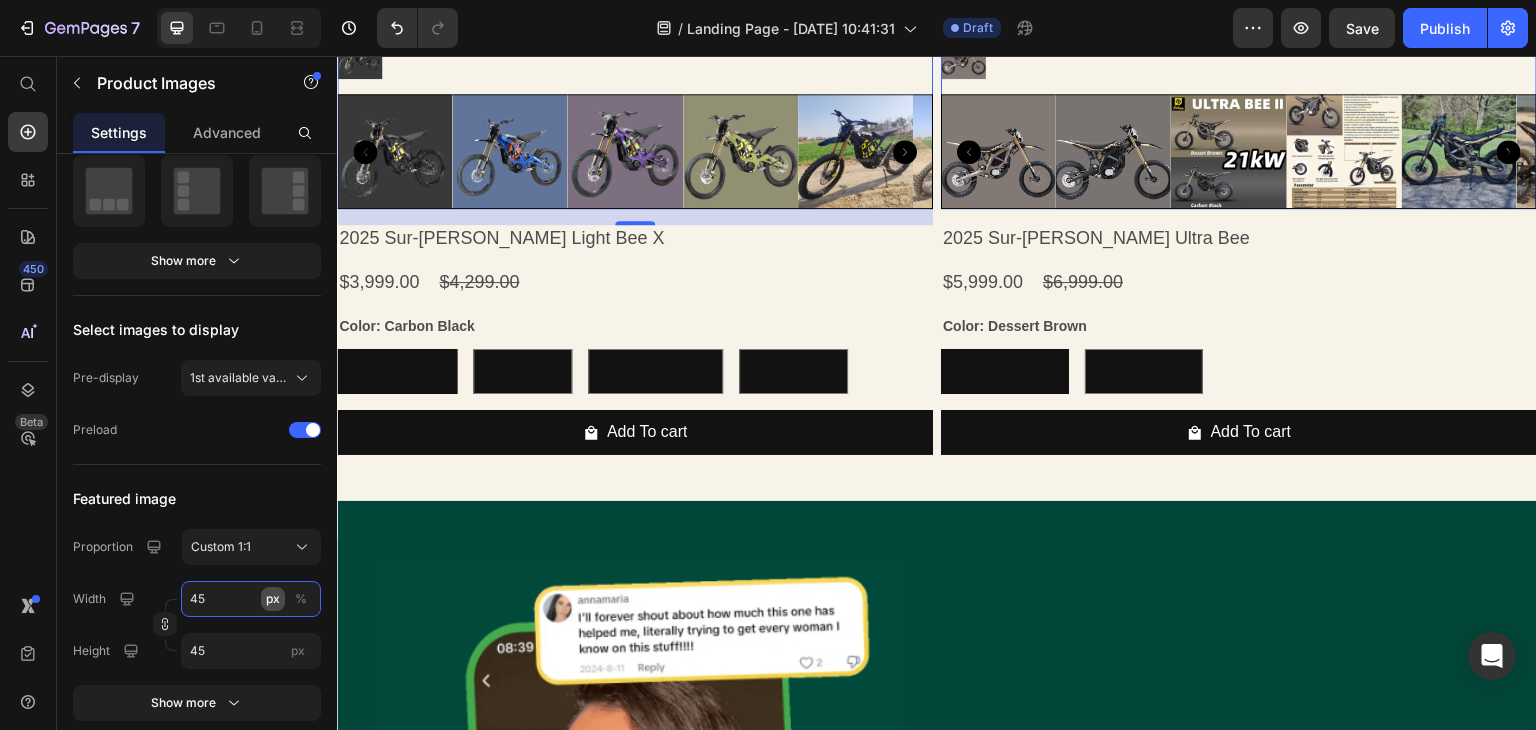 type 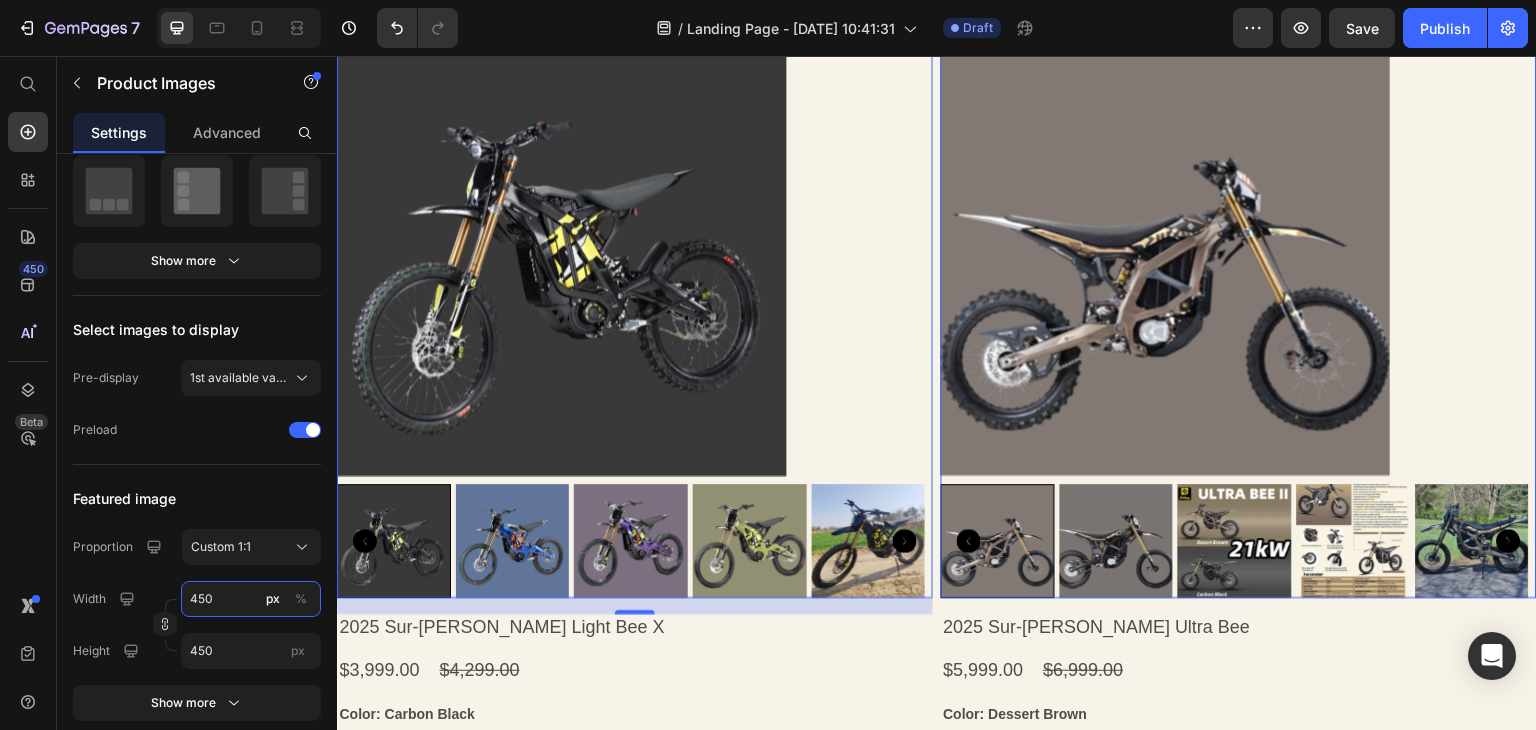 scroll, scrollTop: 200, scrollLeft: 0, axis: vertical 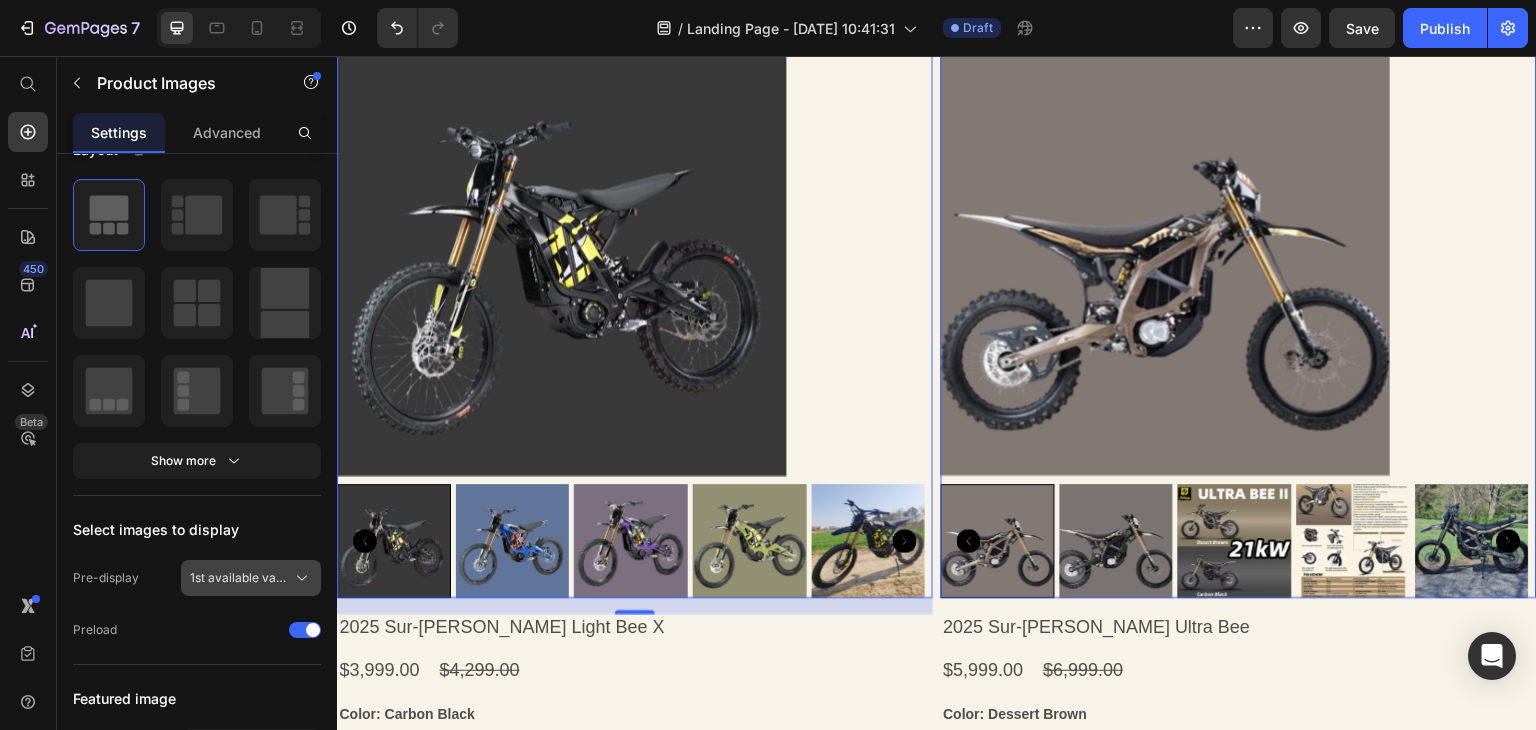 click on "1st available variant" at bounding box center (239, 578) 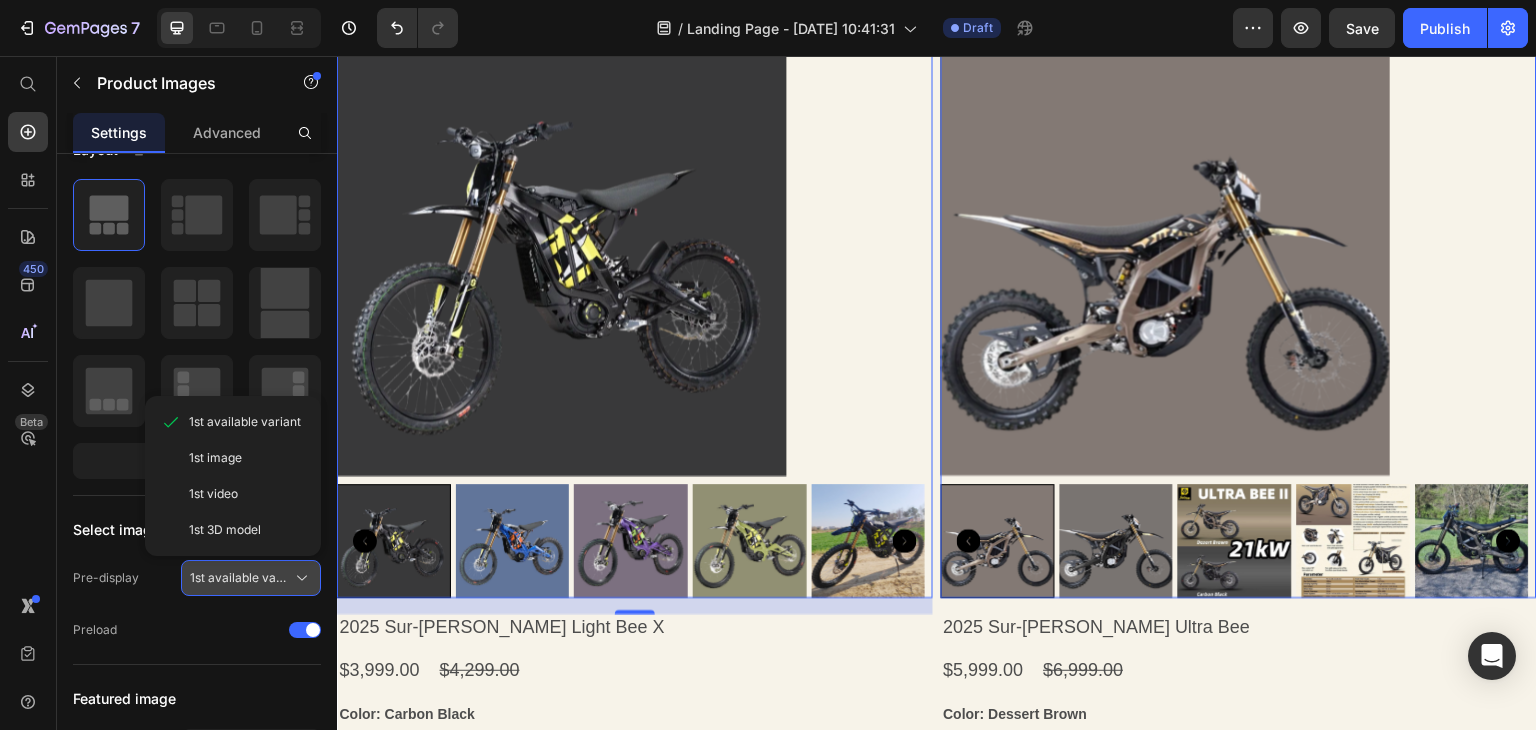 click on "1st available variant" at bounding box center [239, 578] 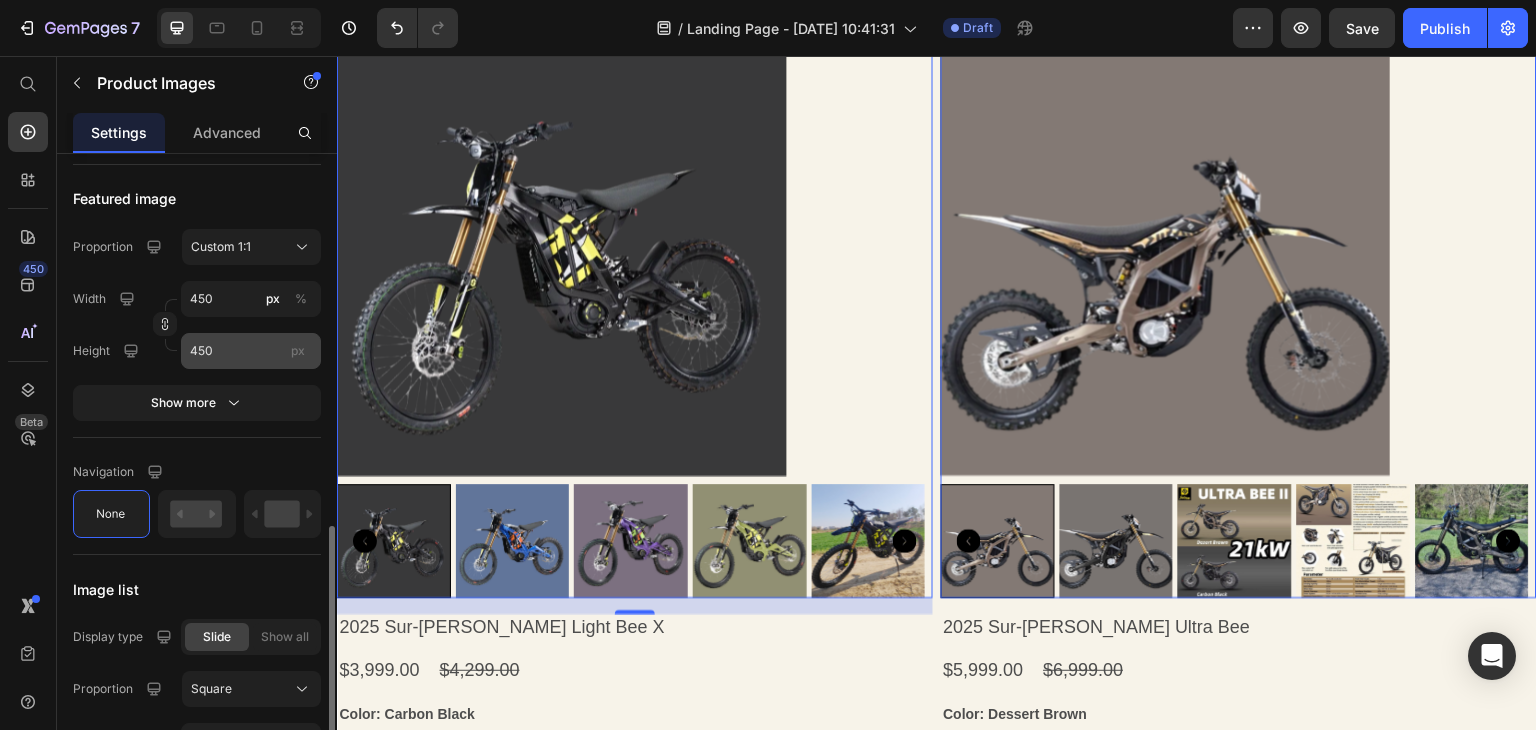 scroll, scrollTop: 800, scrollLeft: 0, axis: vertical 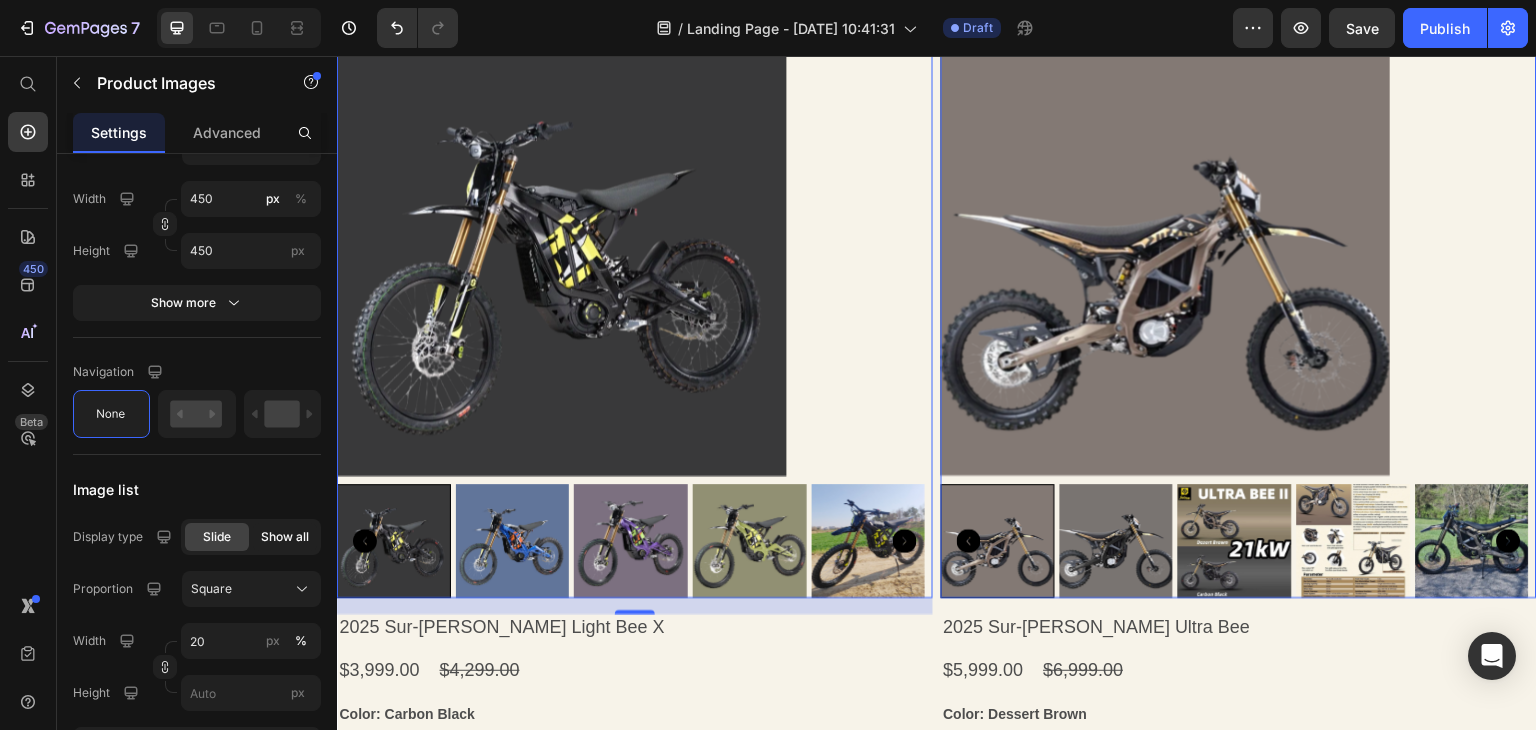 click on "Show all" 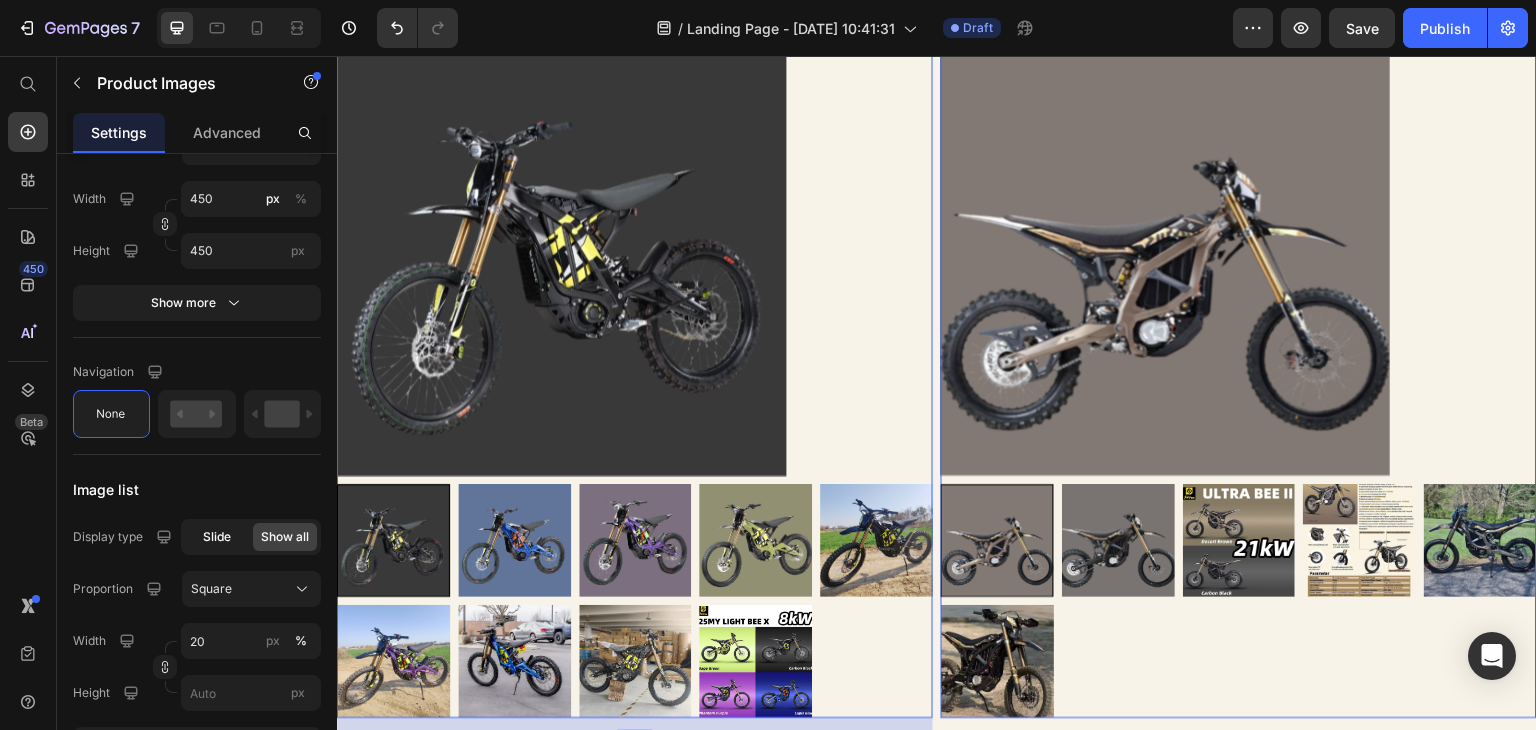 click on "Slide" 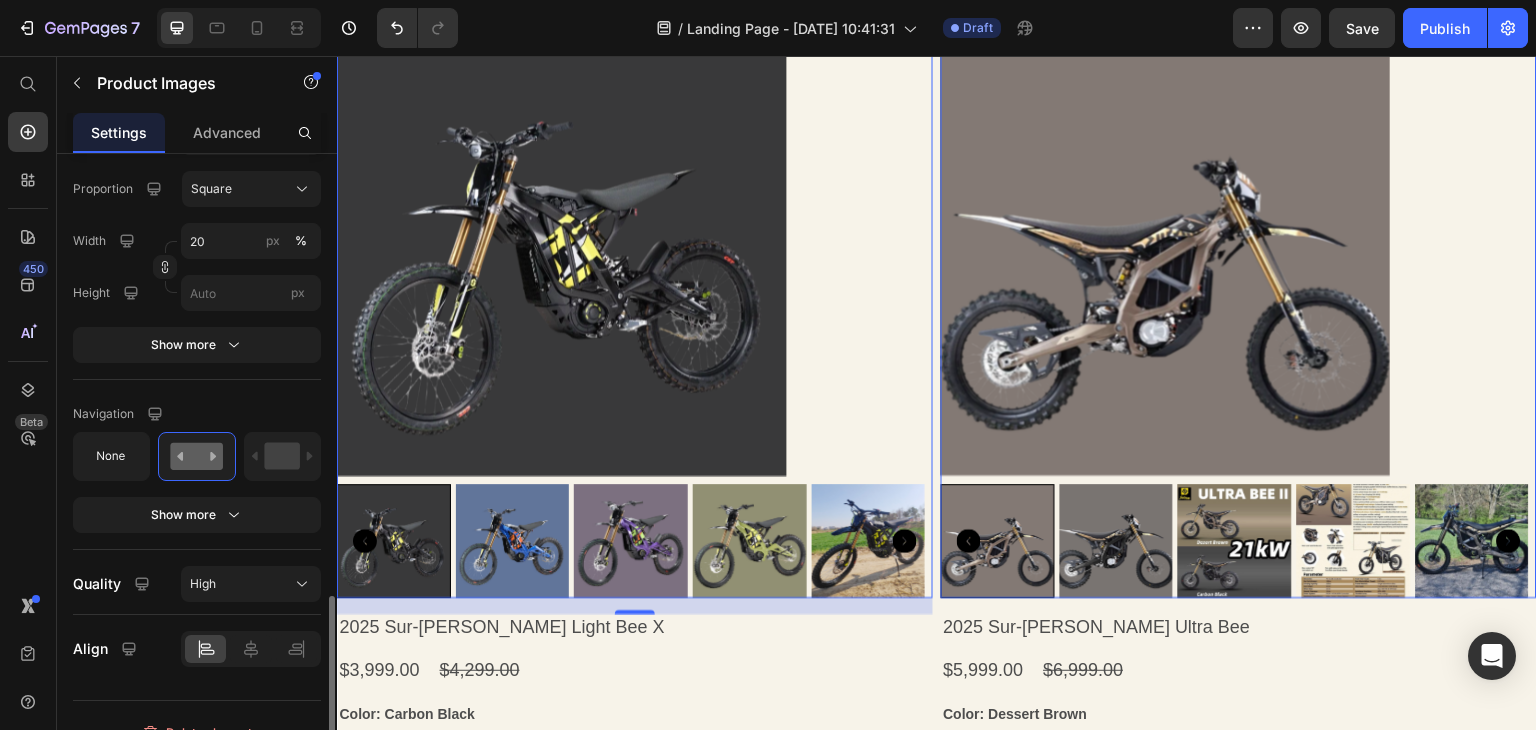 scroll, scrollTop: 1225, scrollLeft: 0, axis: vertical 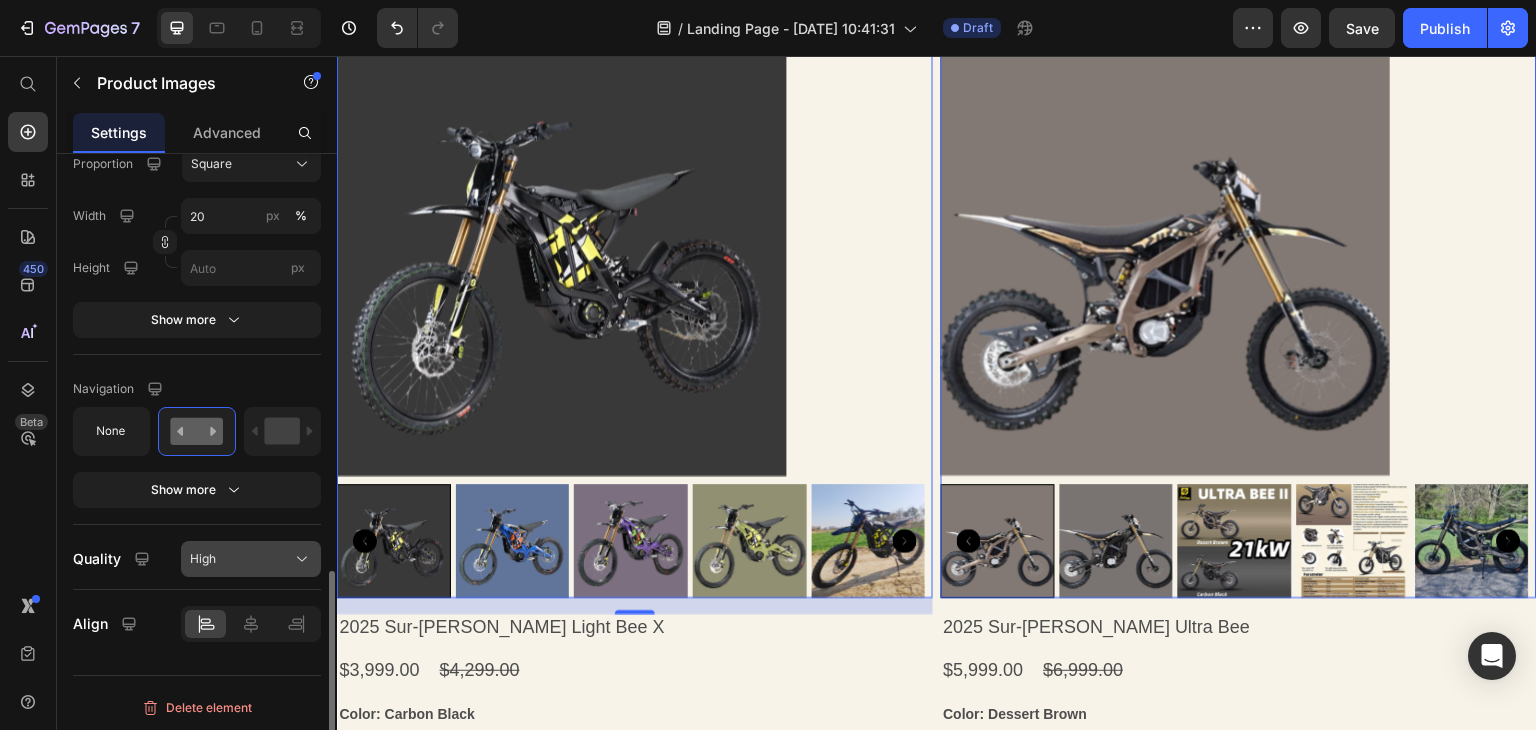 click on "High" 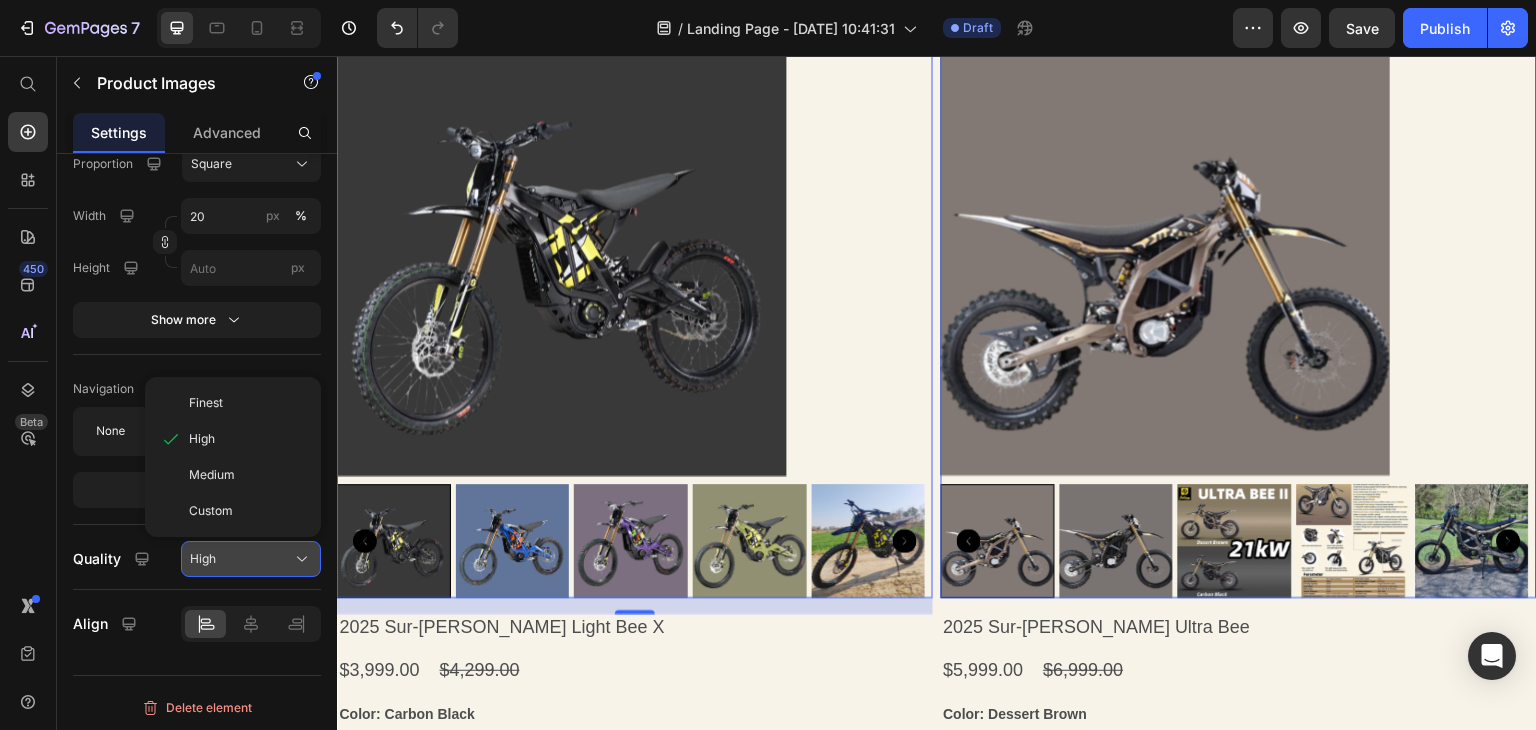 click on "High" 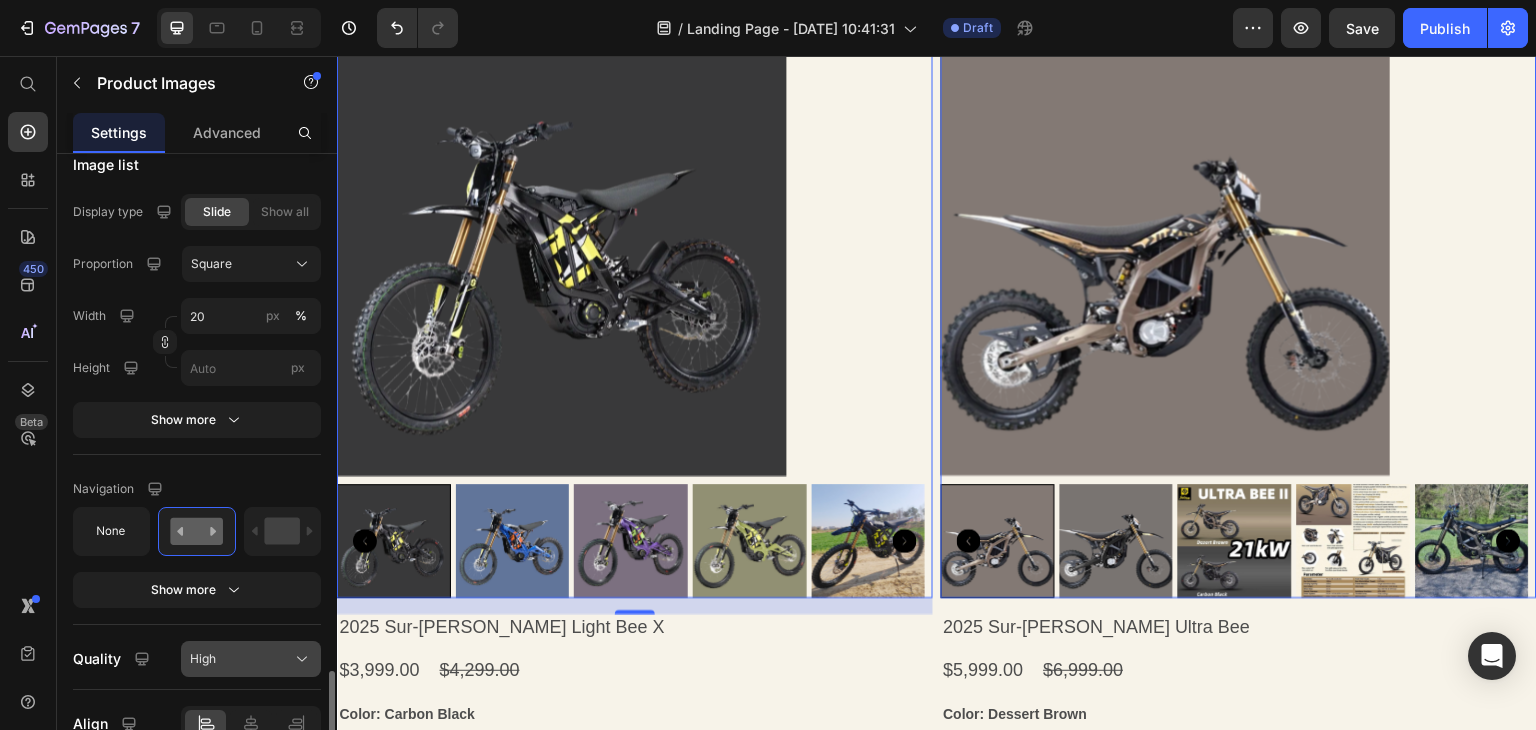 scroll, scrollTop: 1225, scrollLeft: 0, axis: vertical 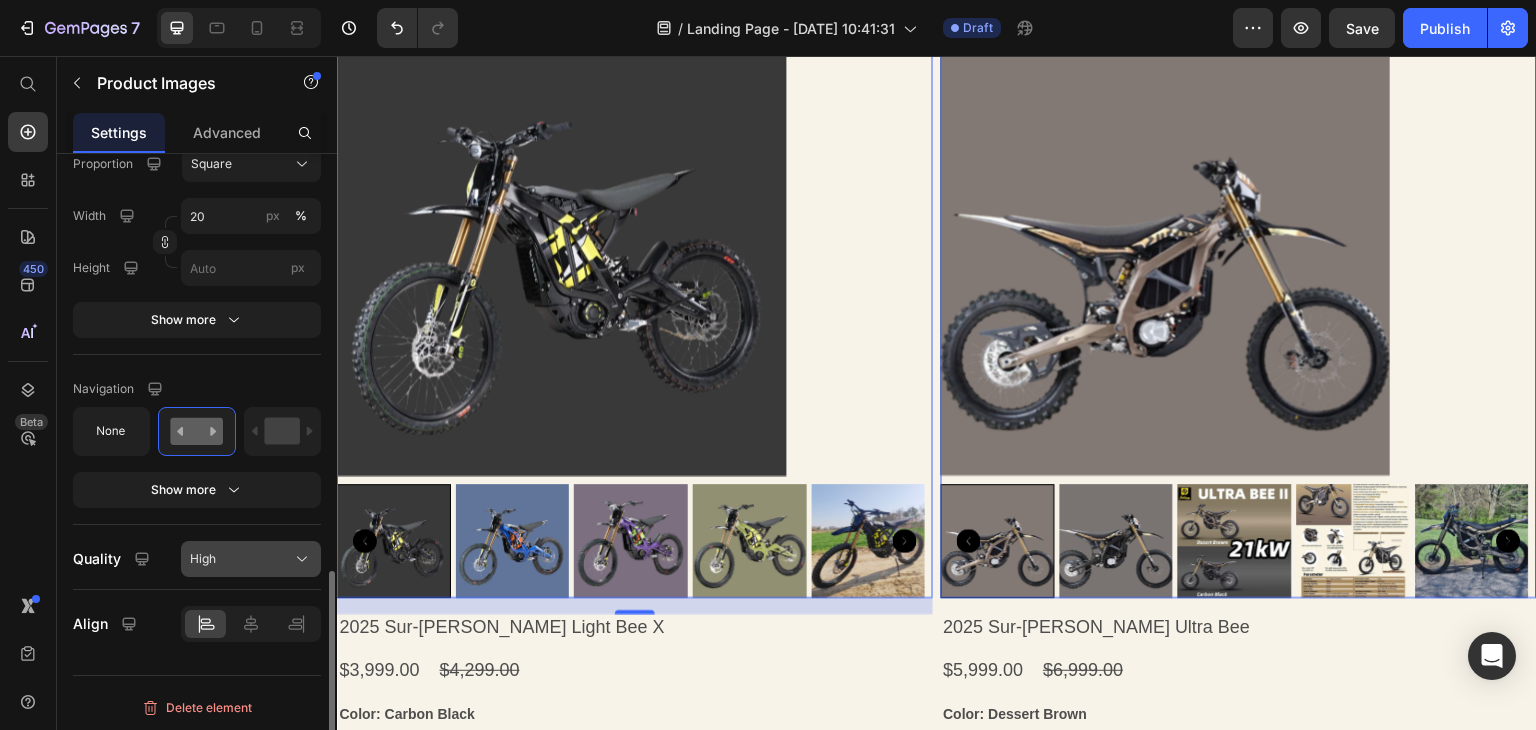 click on "High" 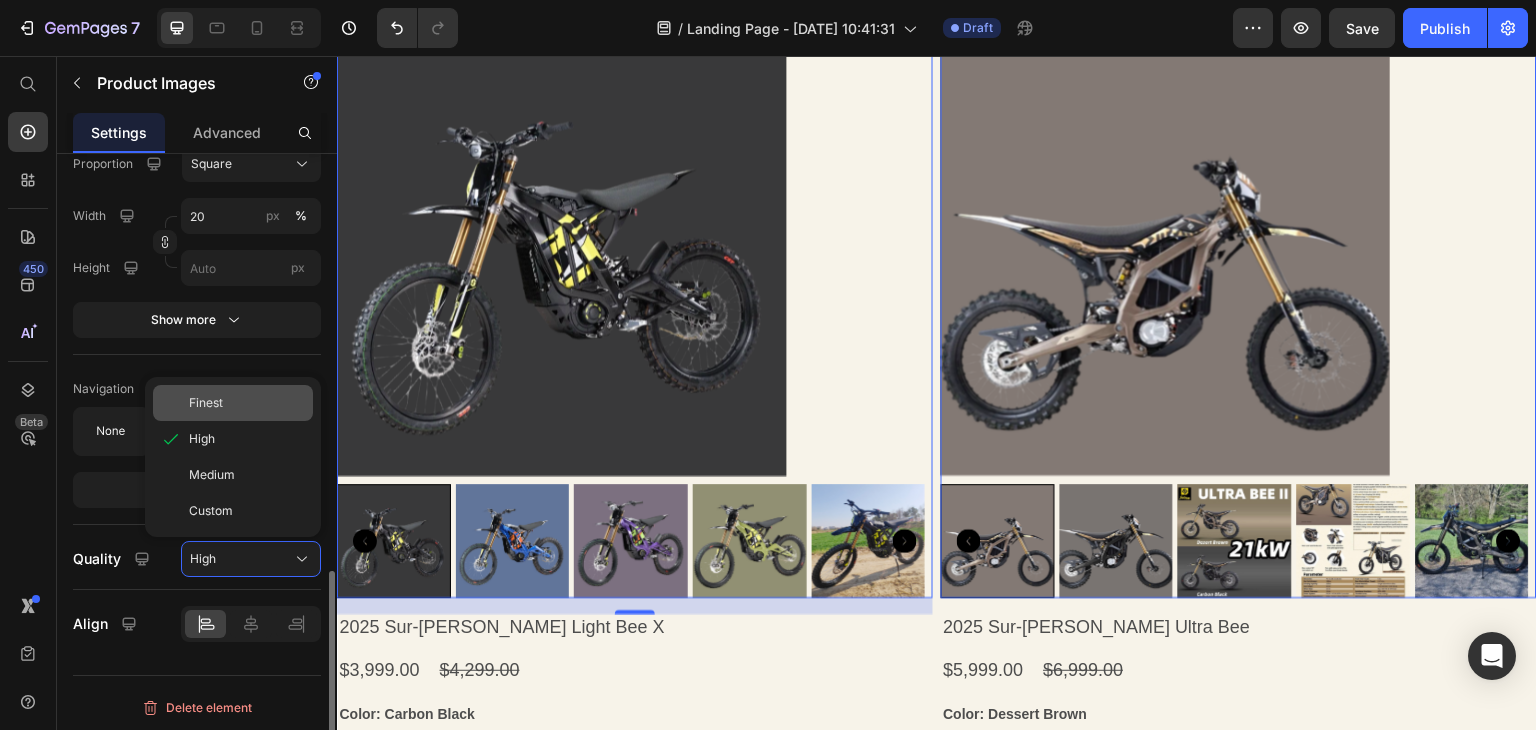 click on "Finest" at bounding box center (206, 403) 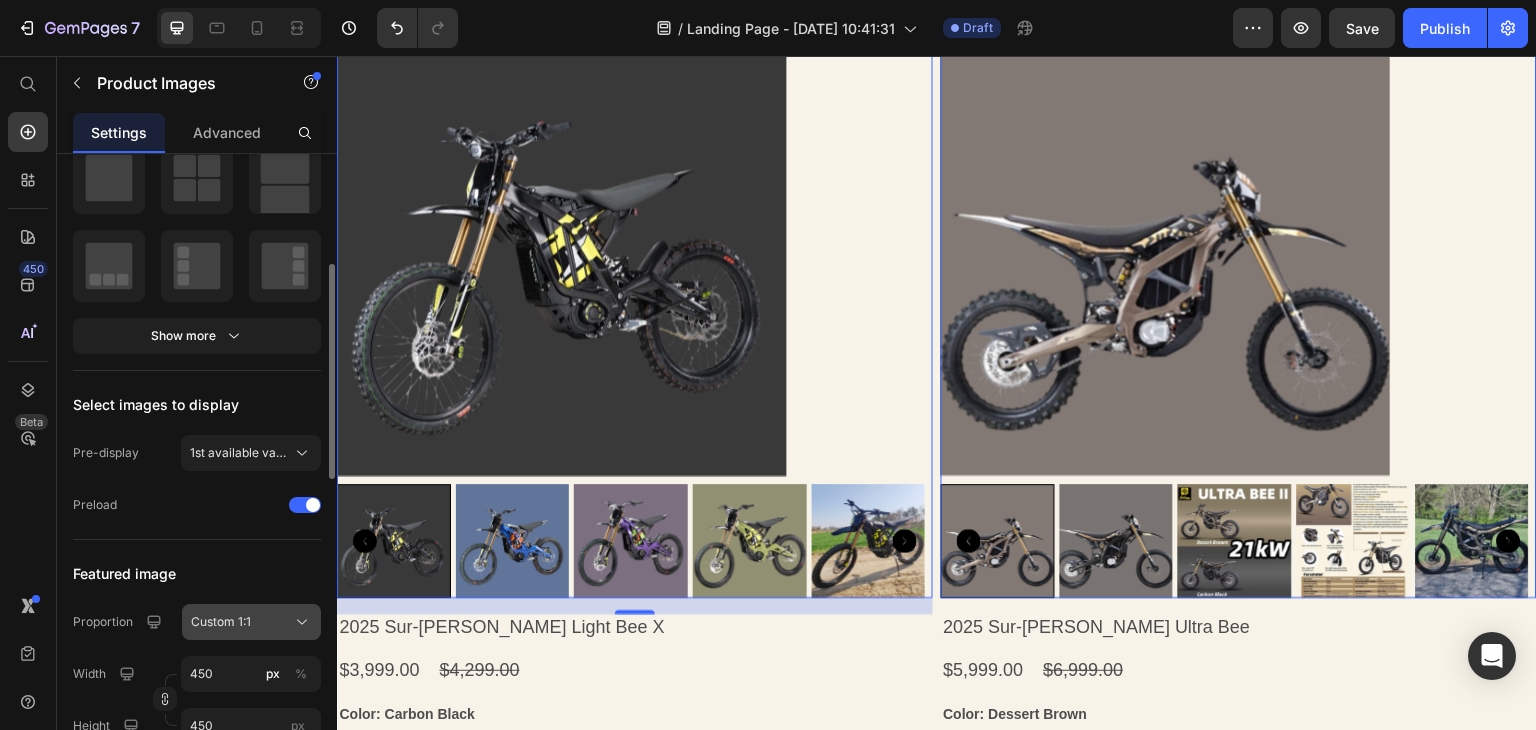 scroll, scrollTop: 125, scrollLeft: 0, axis: vertical 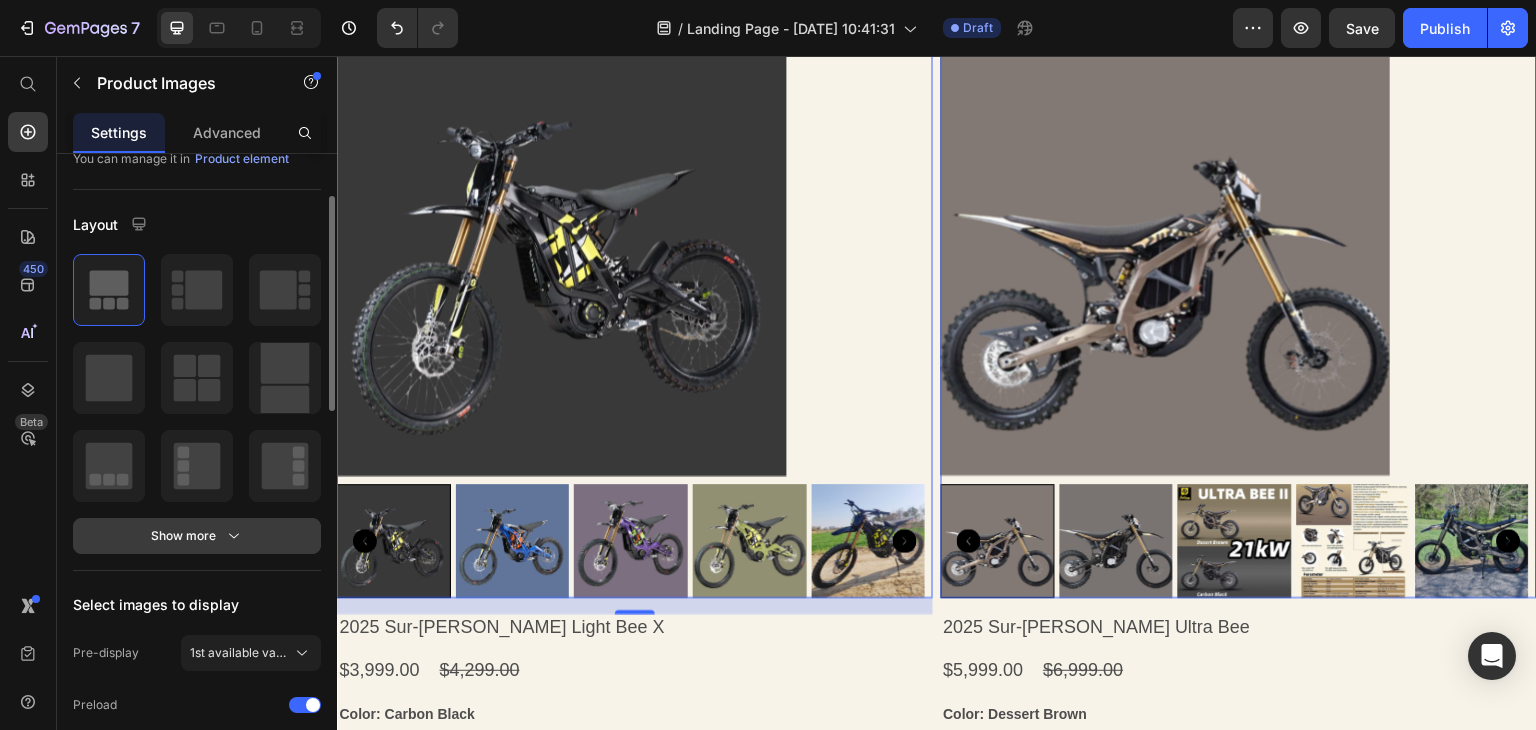 click on "Show more" at bounding box center [197, 536] 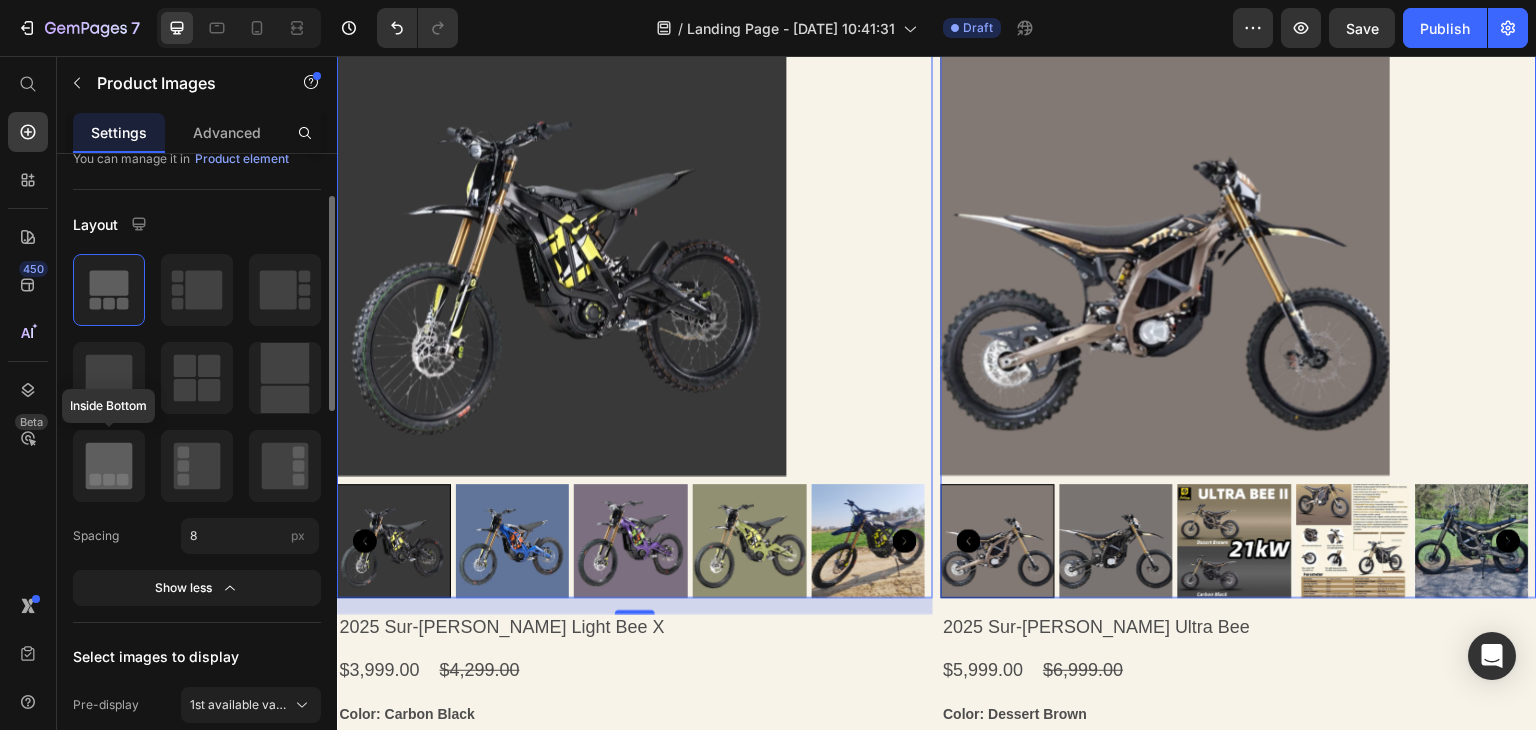 click 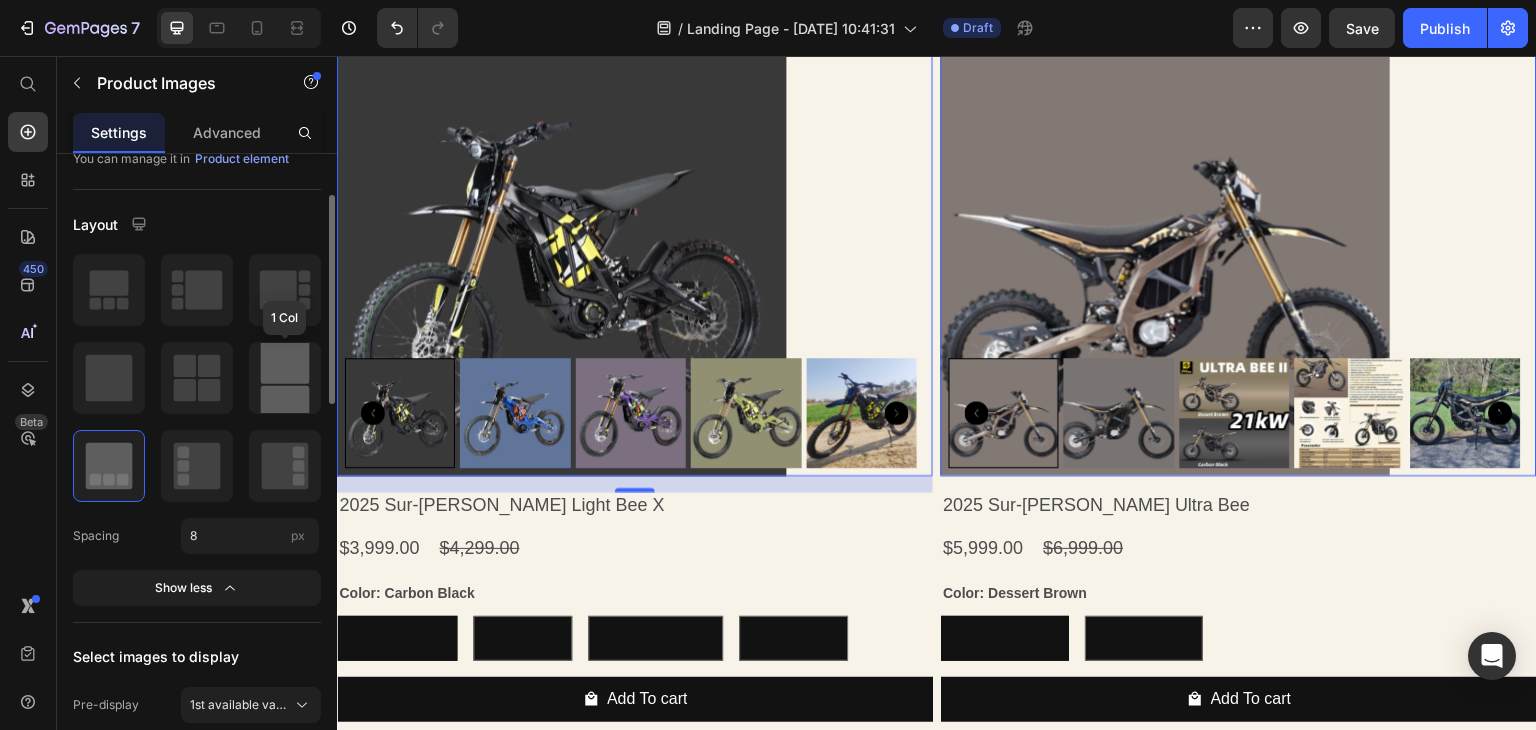 click 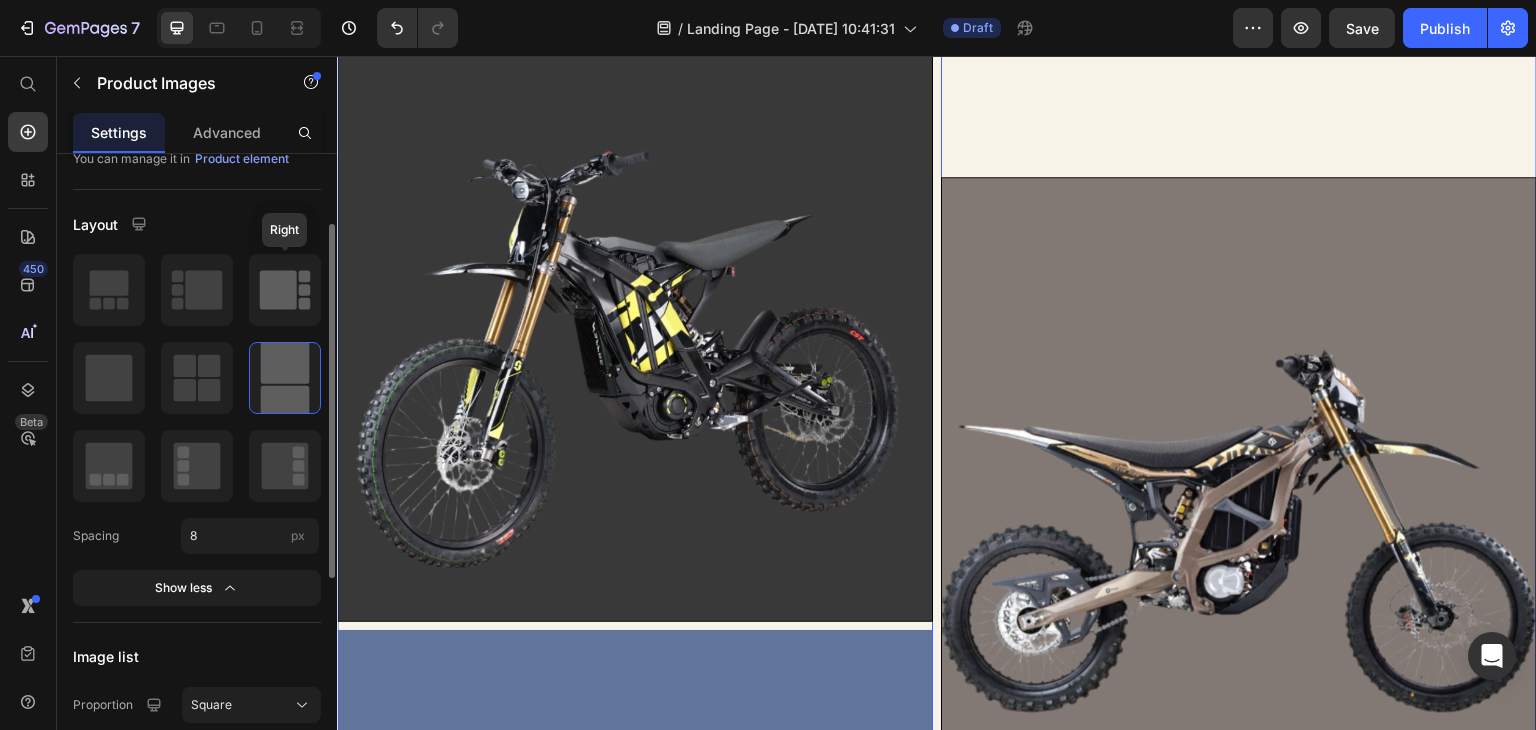 click 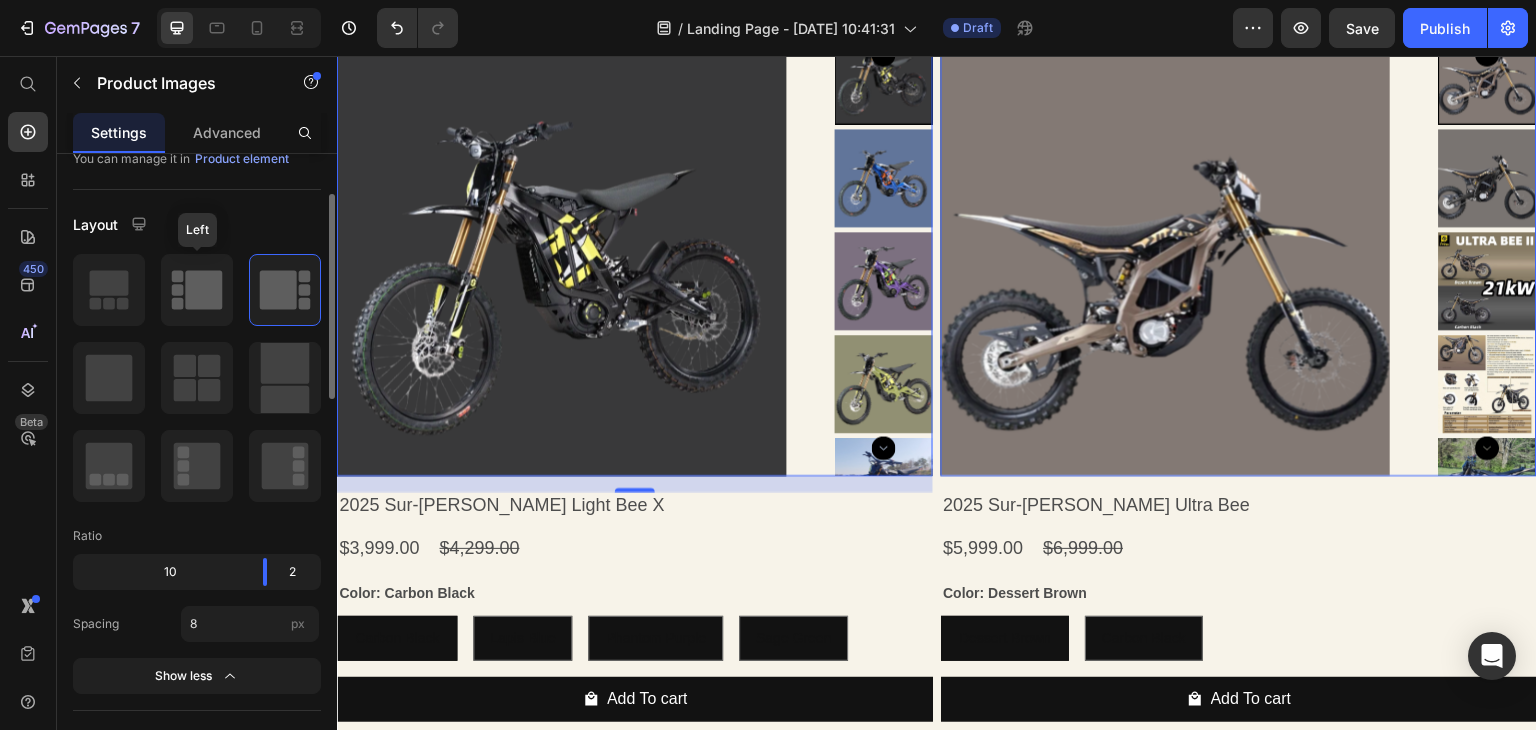click 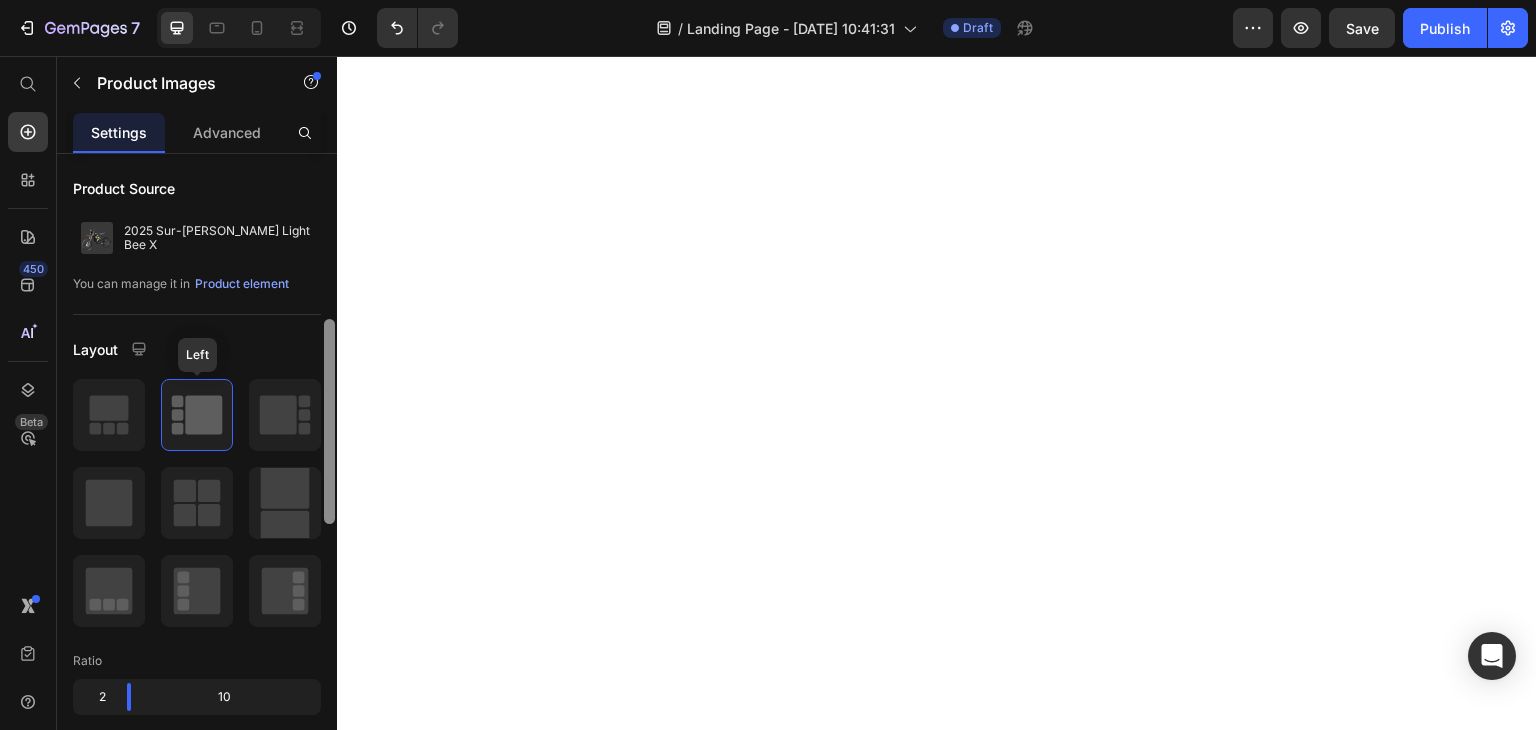 scroll, scrollTop: 0, scrollLeft: 0, axis: both 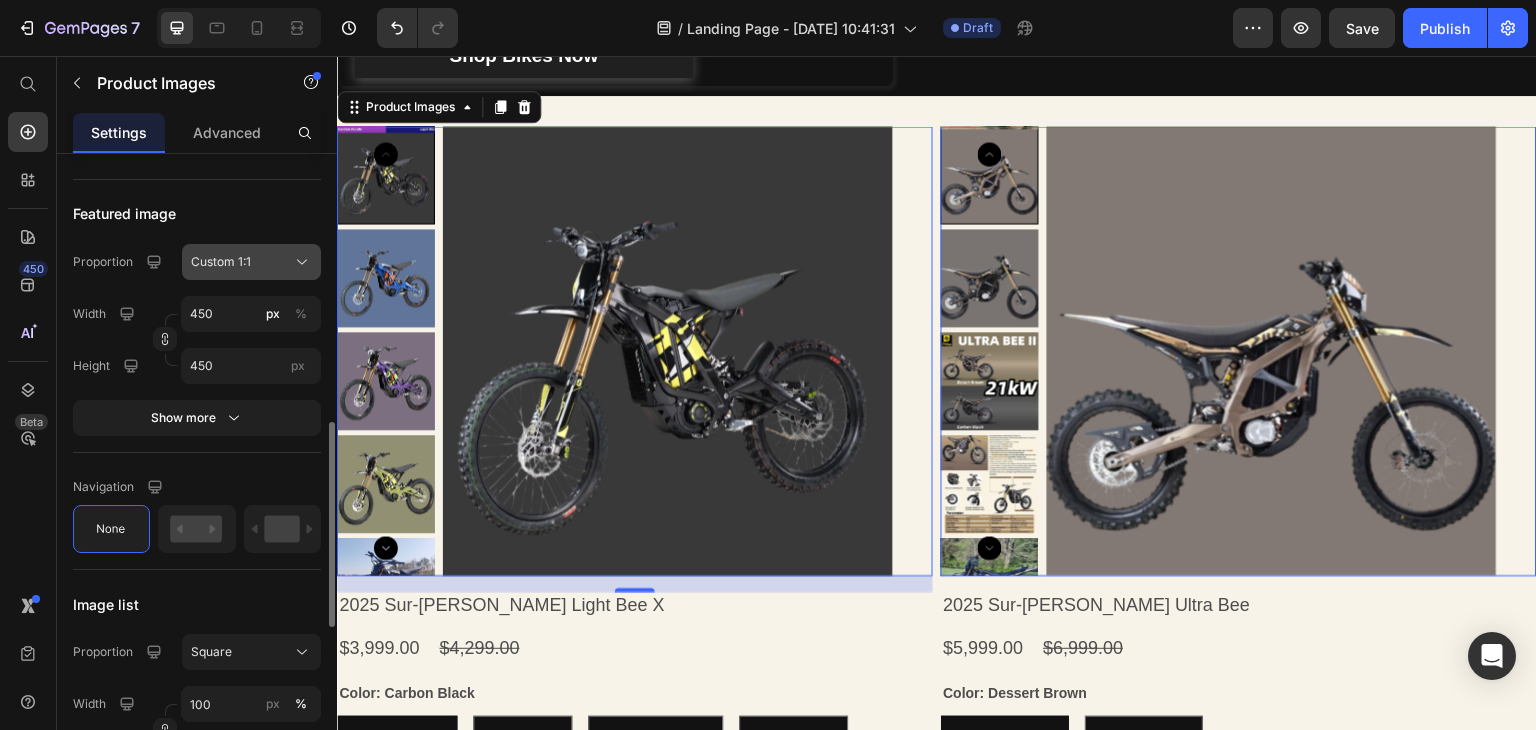click on "Custom 1:1" at bounding box center (251, 262) 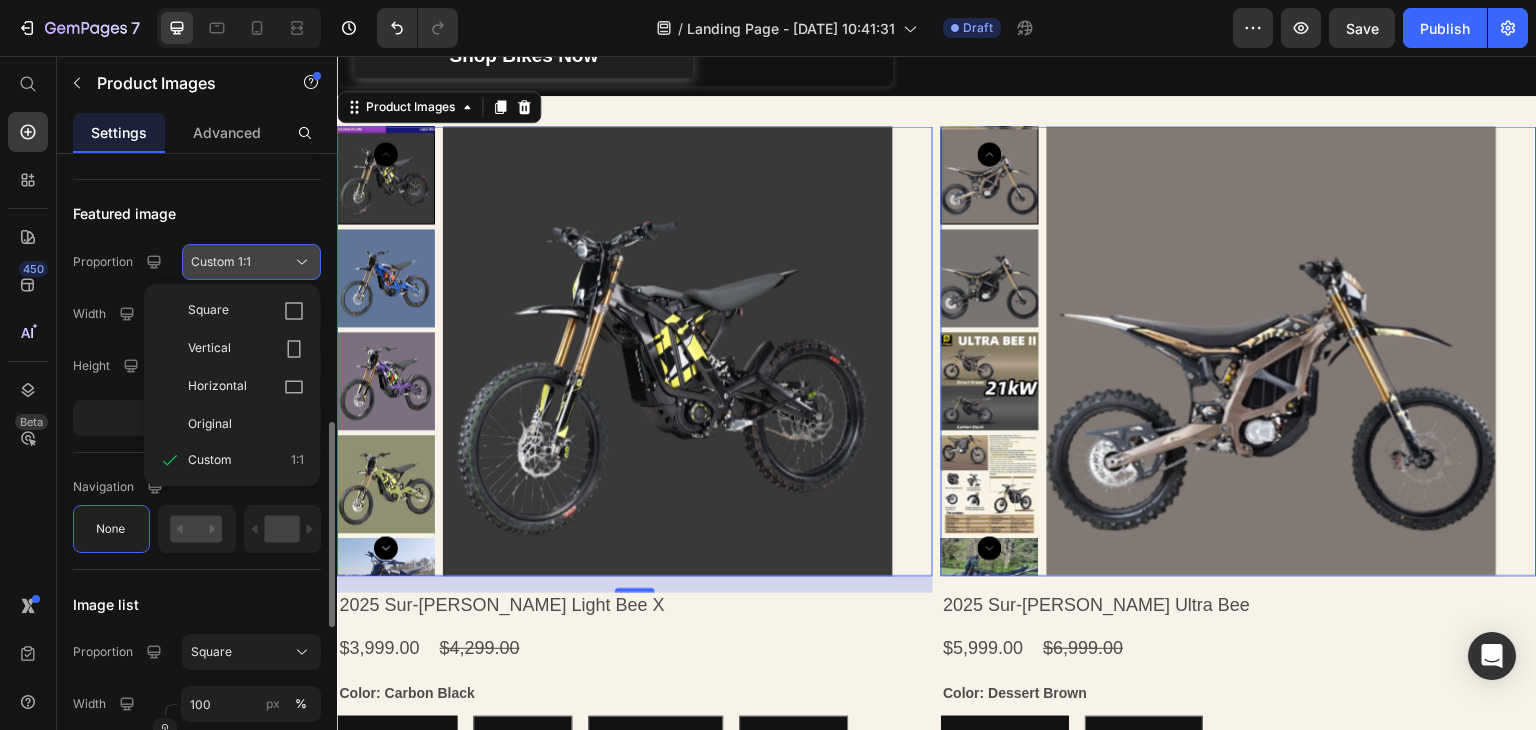 click 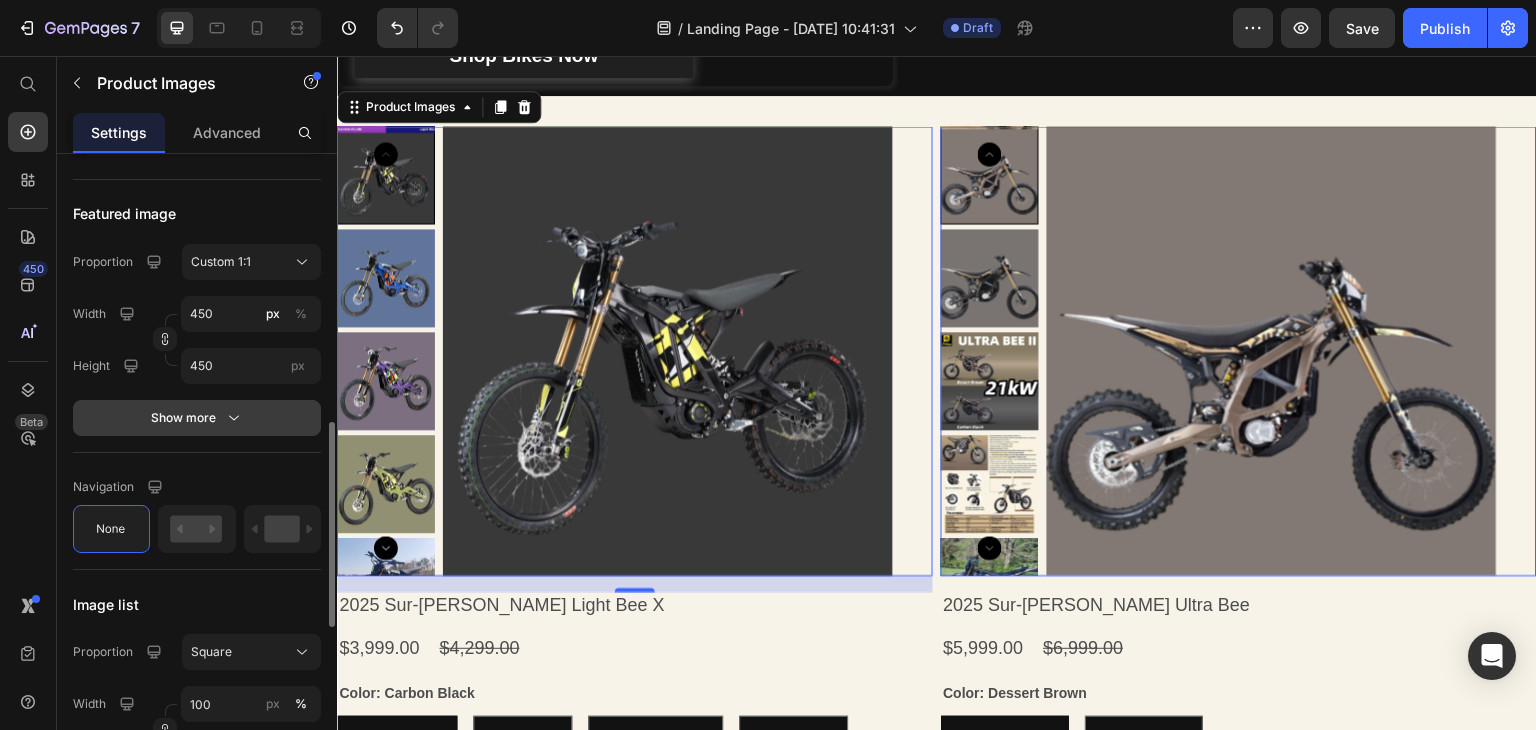 click on "Show more" at bounding box center [197, 418] 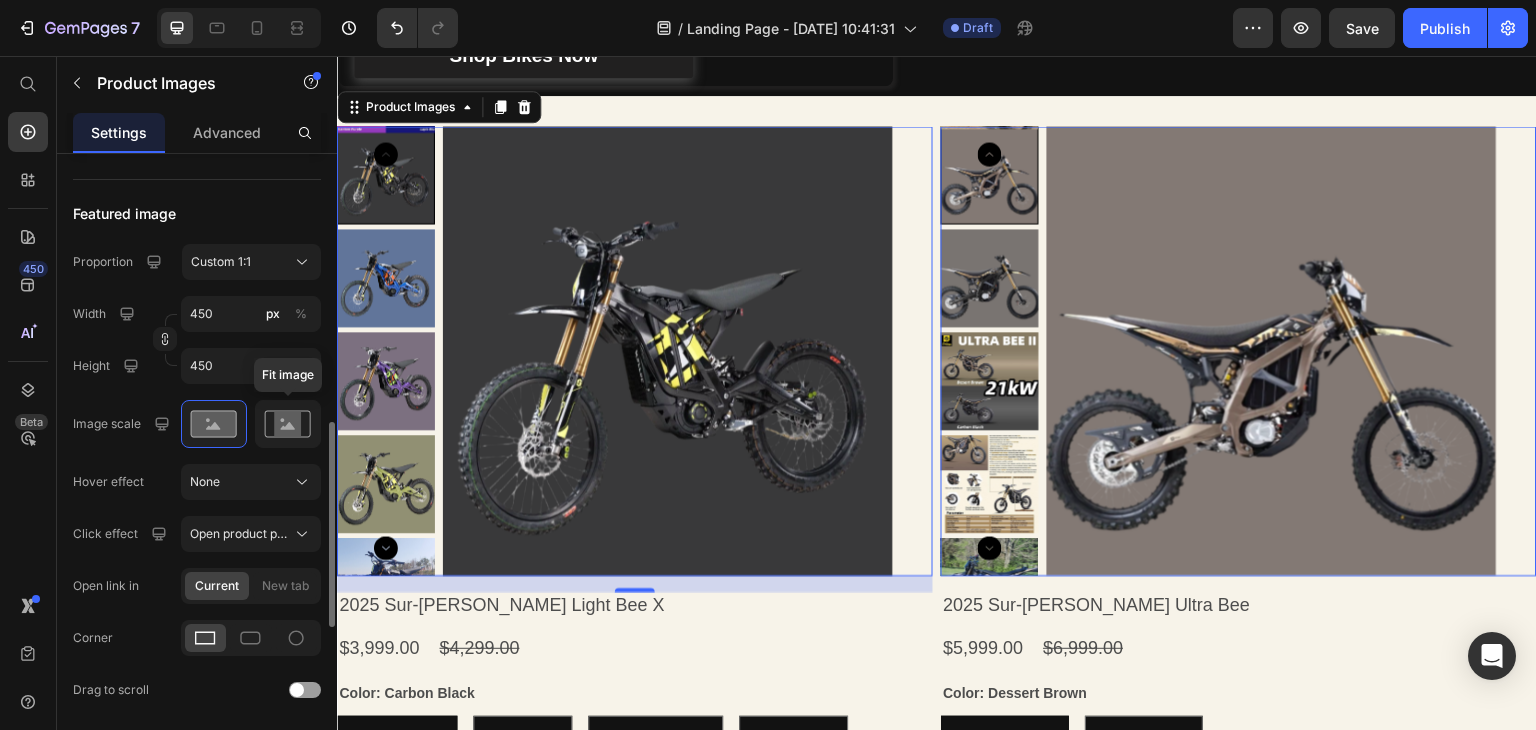 click 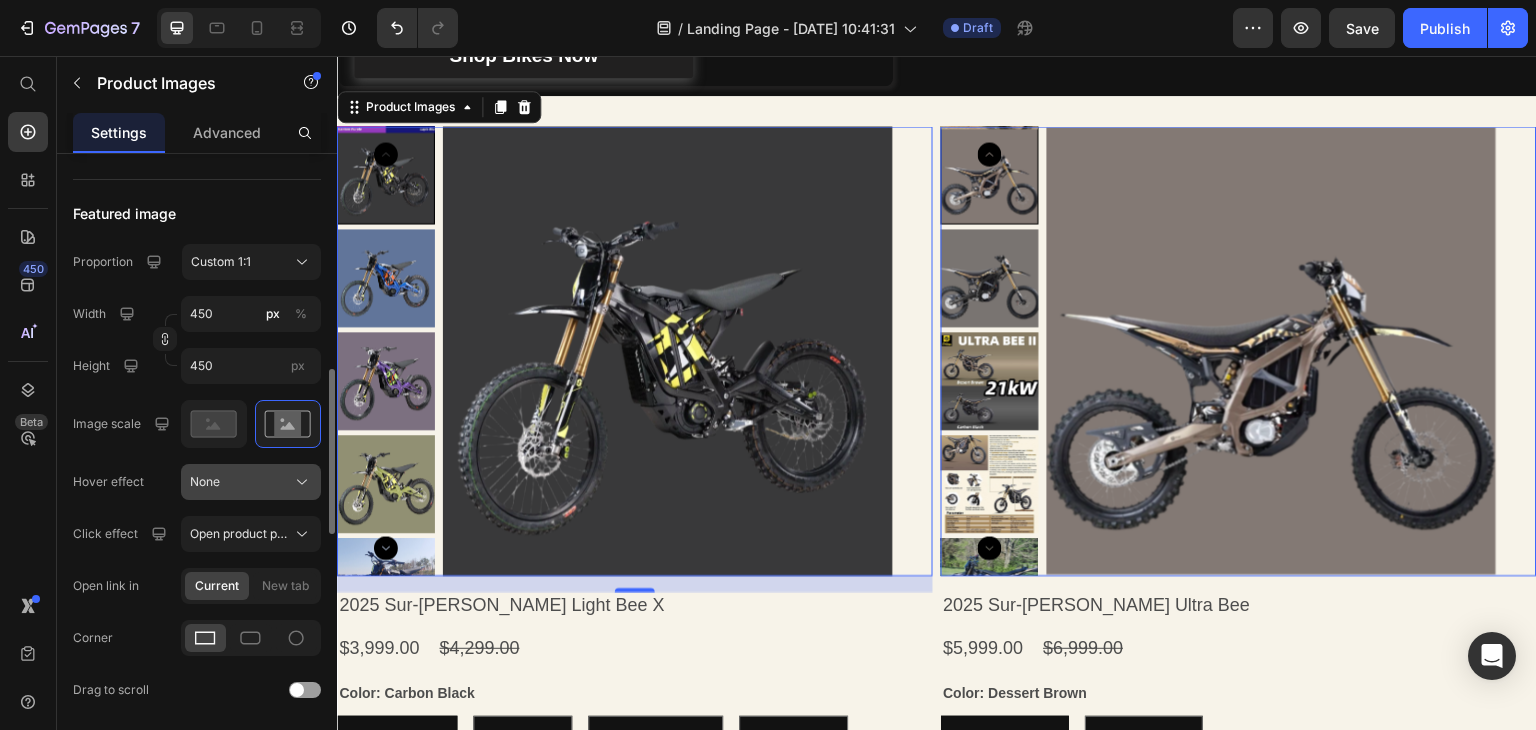 click on "None" at bounding box center (205, 482) 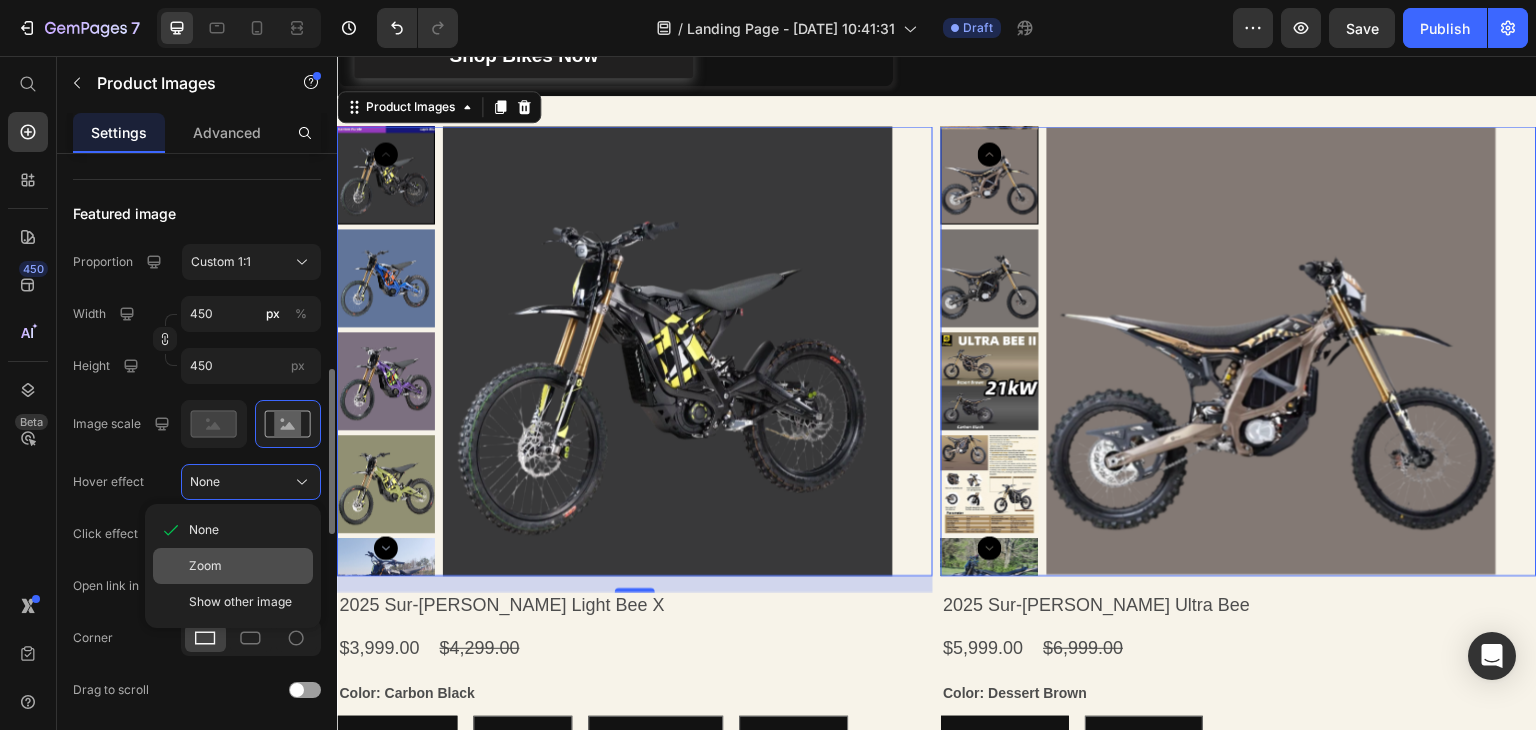 click on "Zoom" at bounding box center [247, 566] 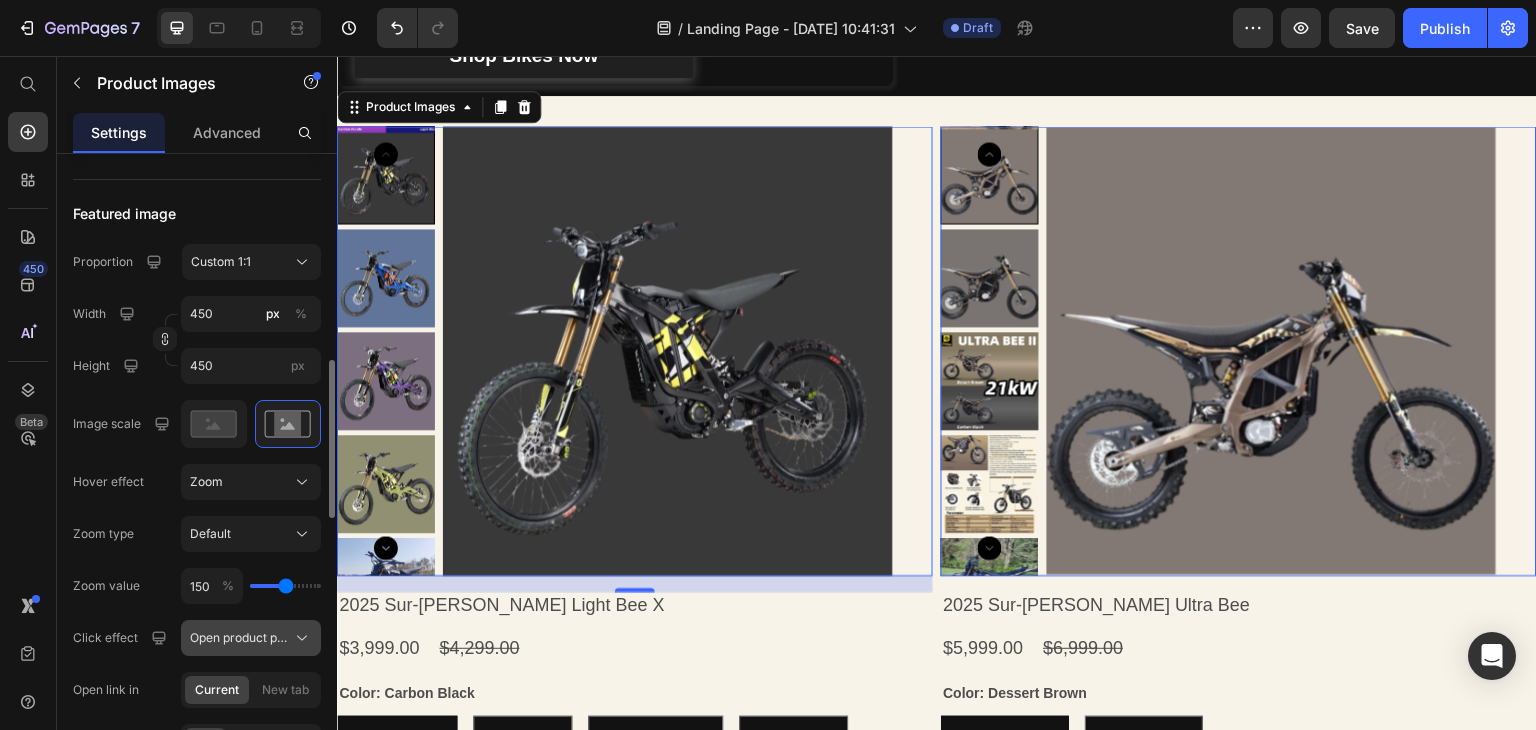 click on "Open product page" at bounding box center (239, 638) 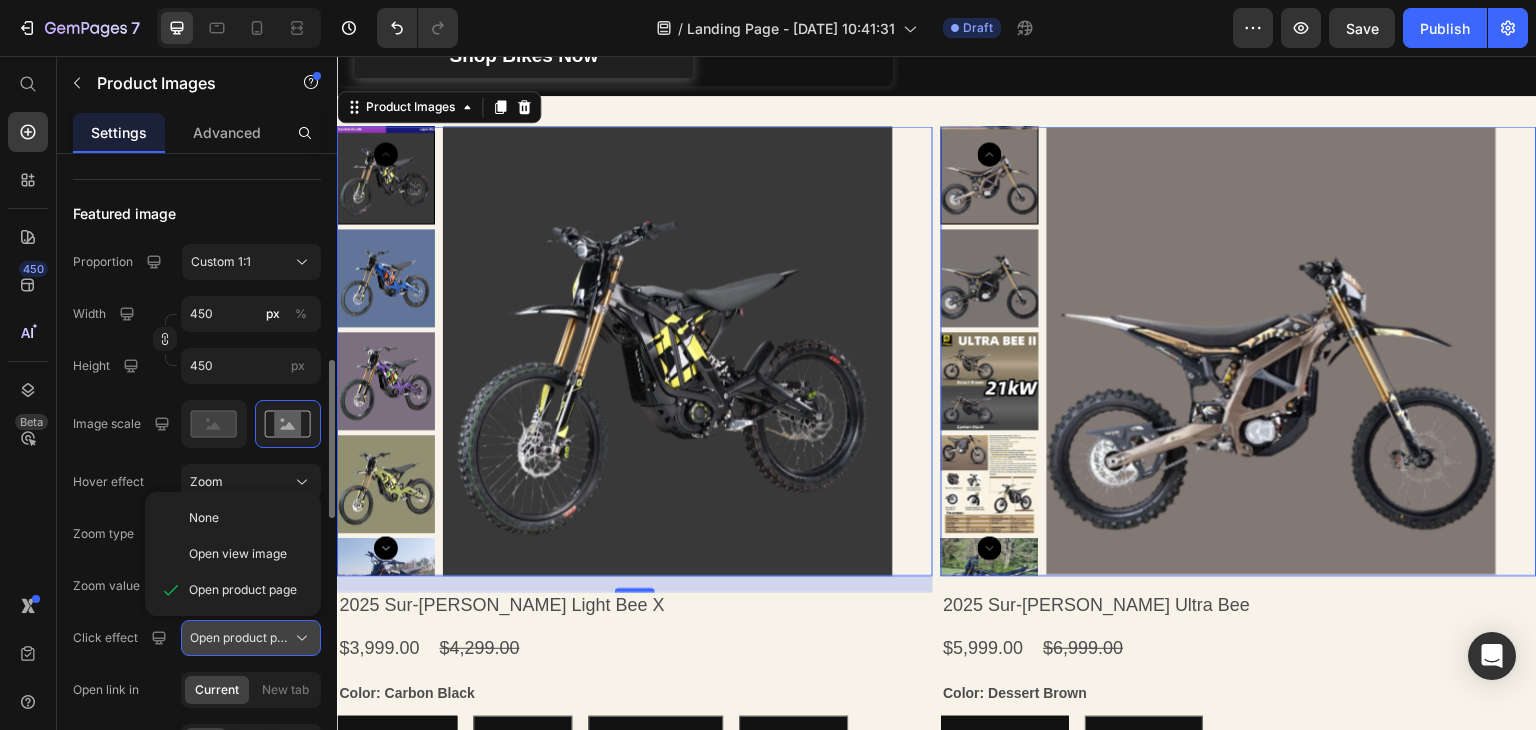 click on "Open product page" at bounding box center [239, 638] 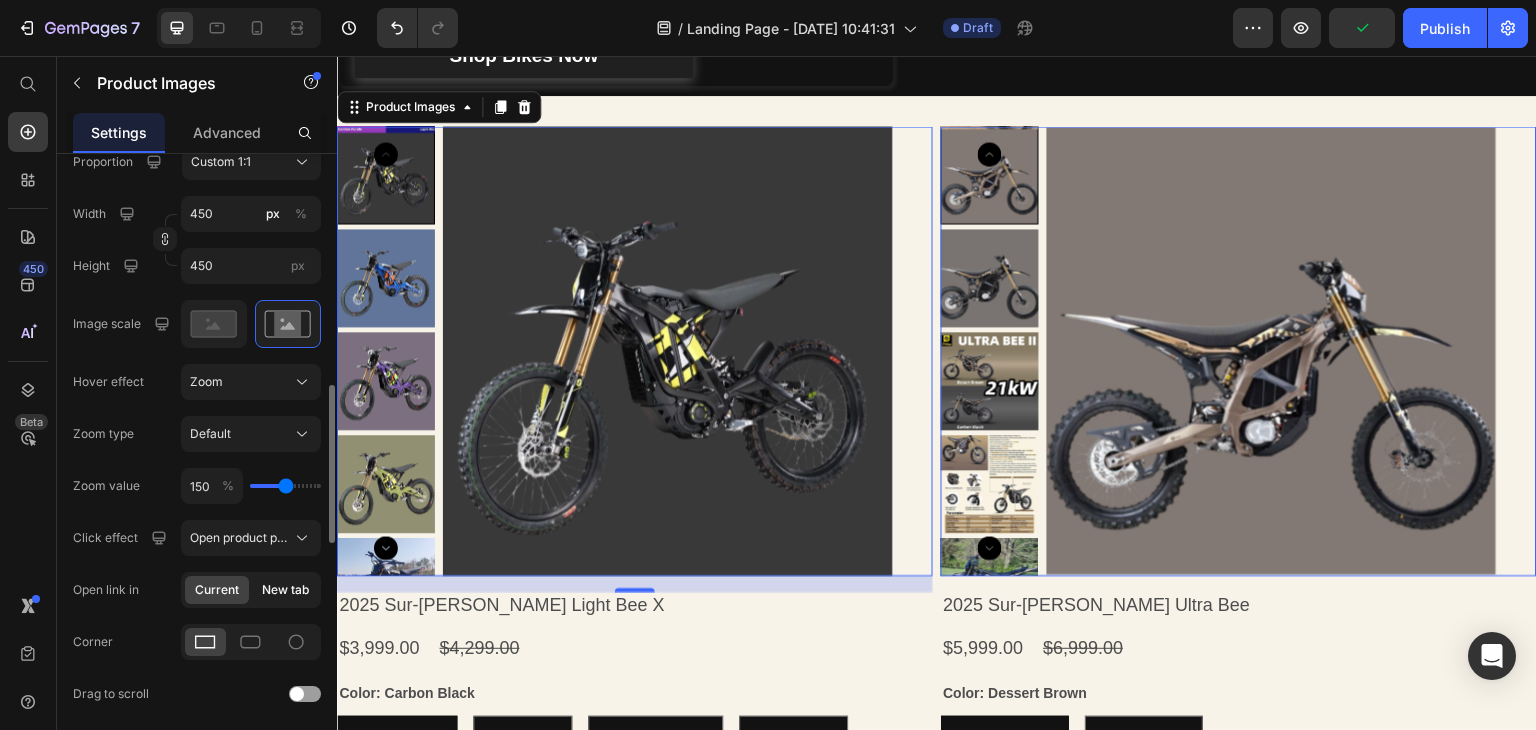scroll, scrollTop: 1025, scrollLeft: 0, axis: vertical 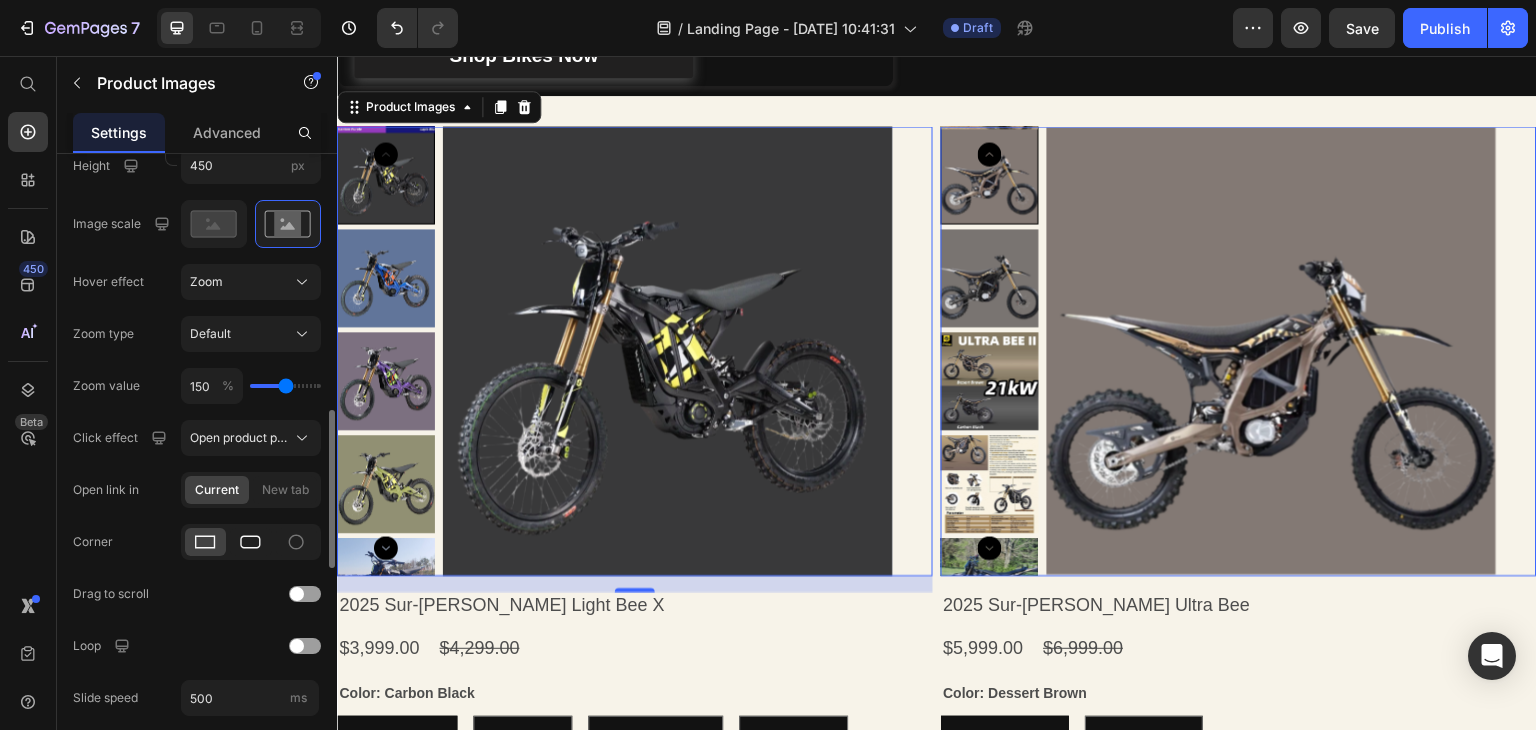 click 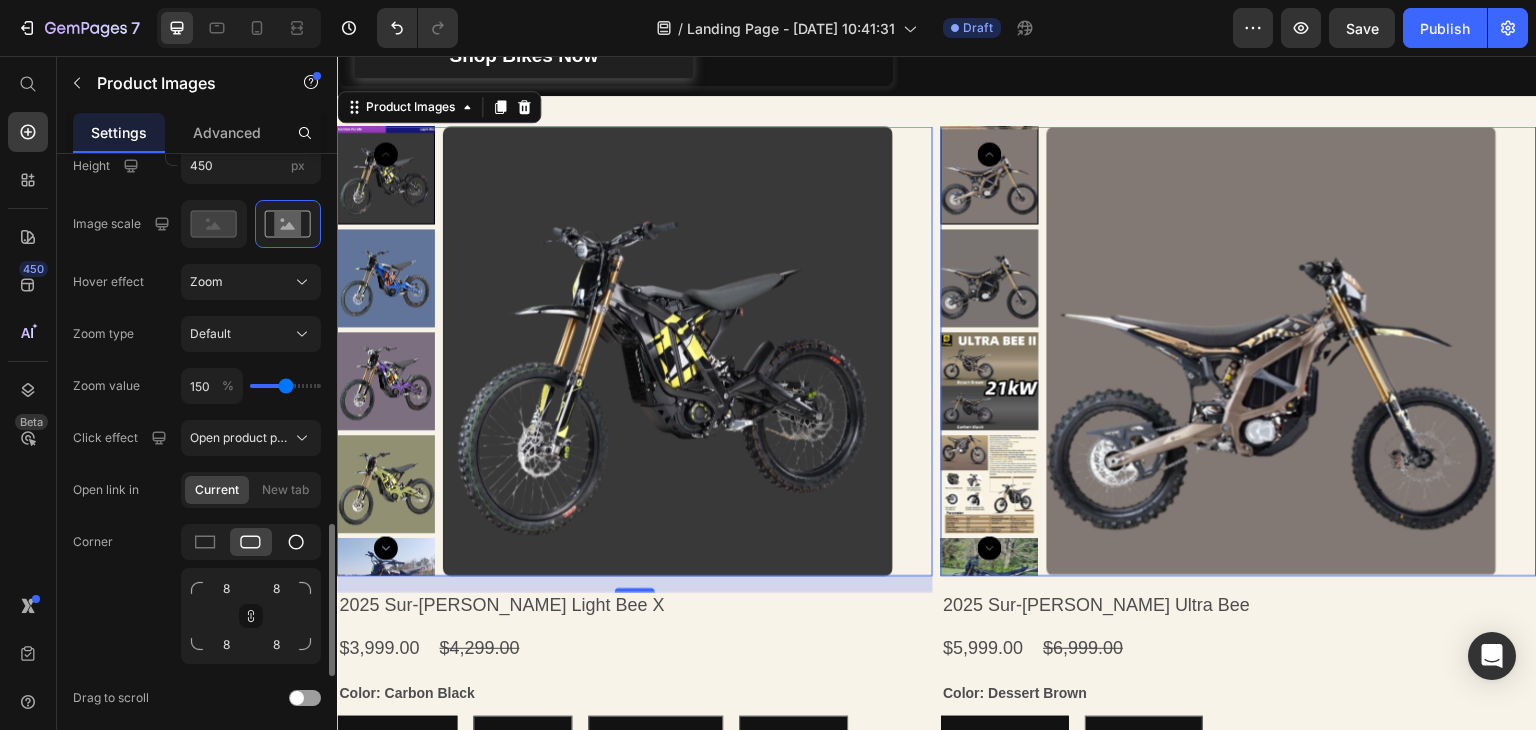 scroll, scrollTop: 1125, scrollLeft: 0, axis: vertical 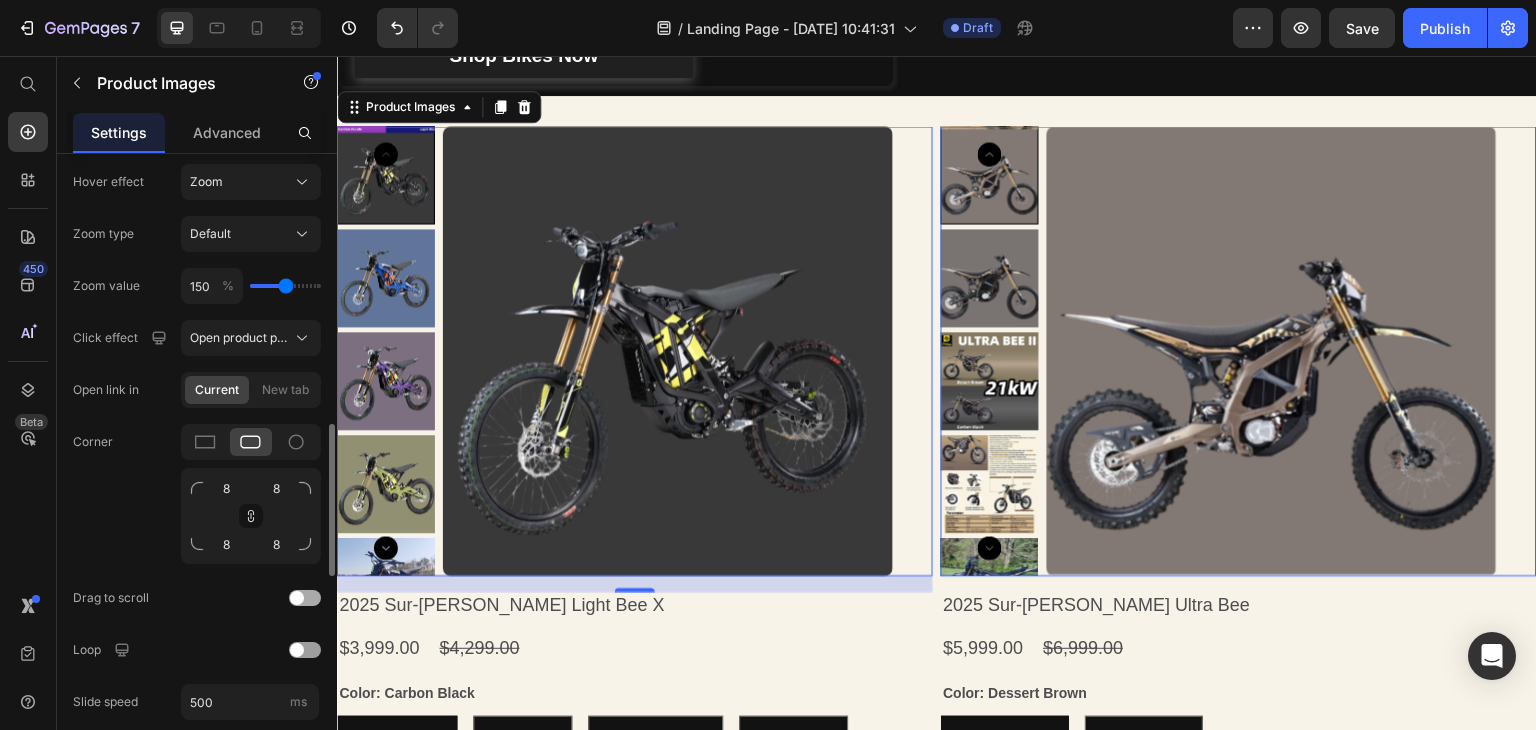 click at bounding box center (297, 598) 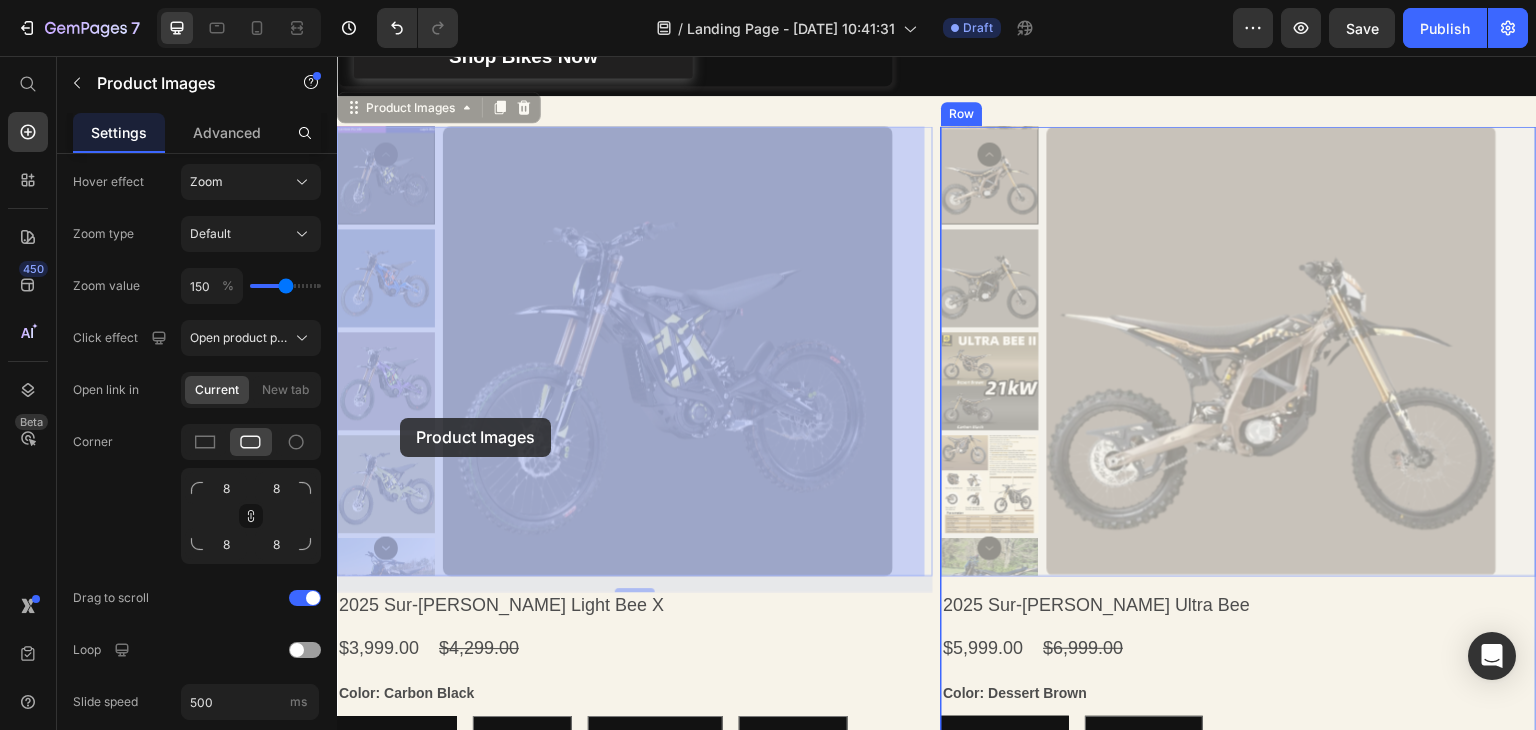 drag, startPoint x: 382, startPoint y: 468, endPoint x: 400, endPoint y: 418, distance: 53.14132 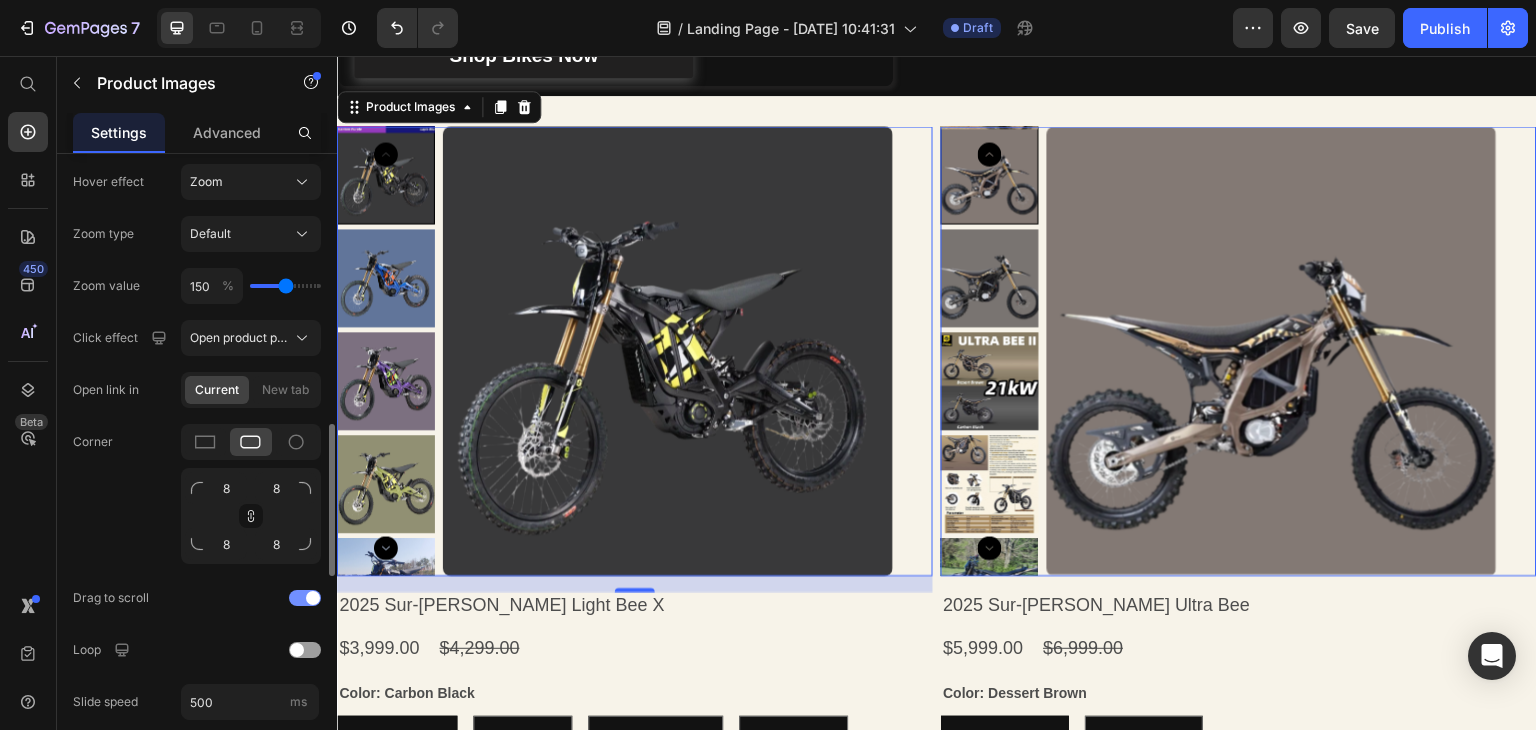 click at bounding box center (305, 598) 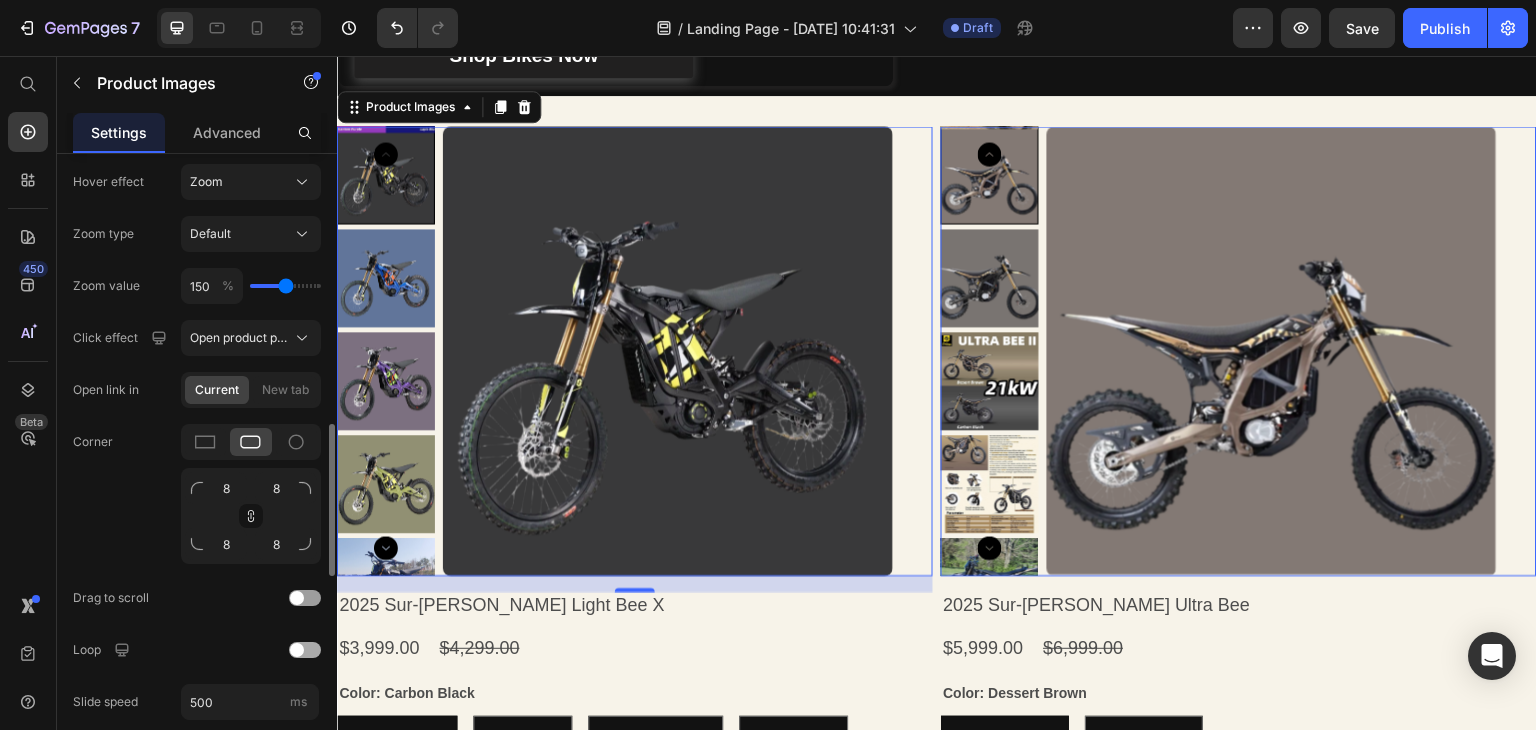 click at bounding box center (305, 650) 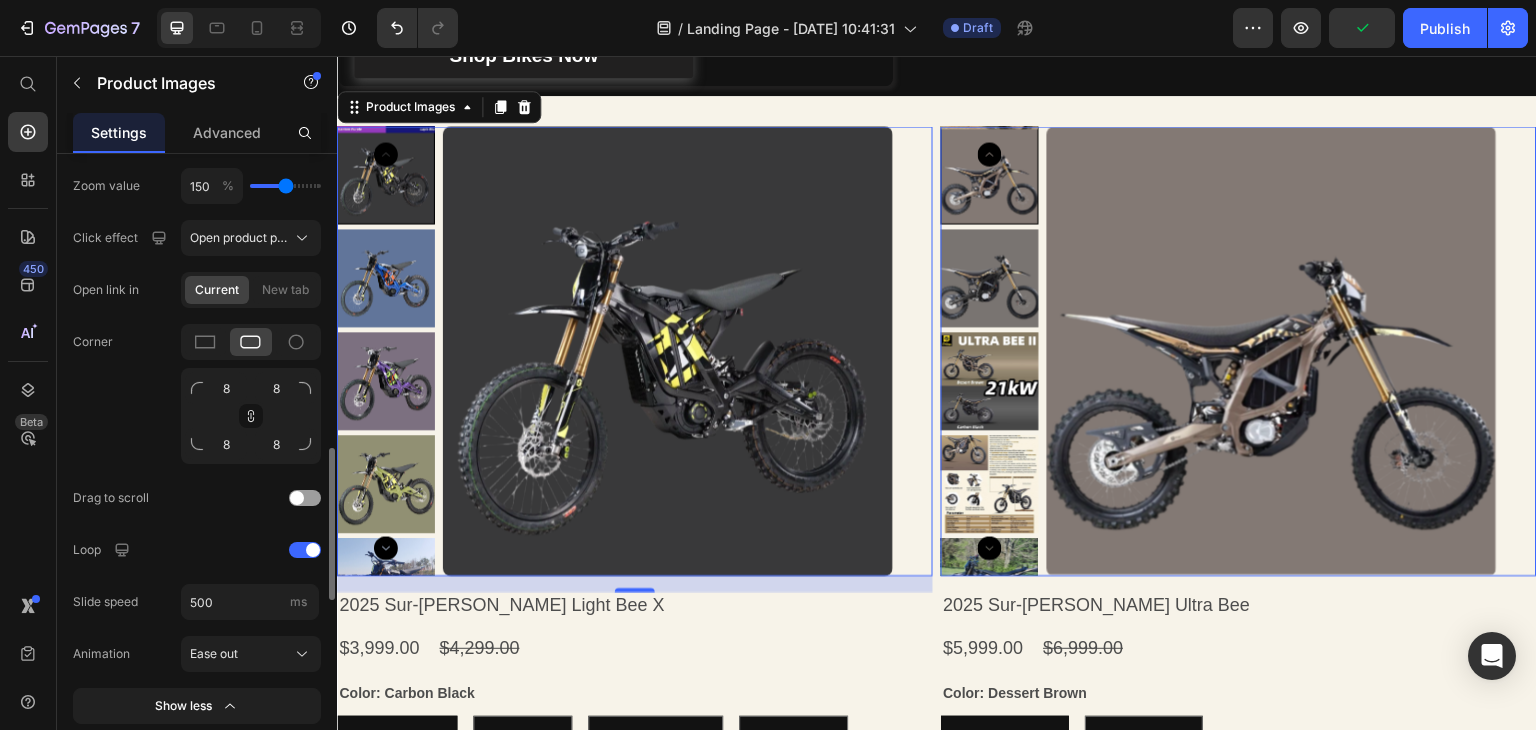 scroll, scrollTop: 1325, scrollLeft: 0, axis: vertical 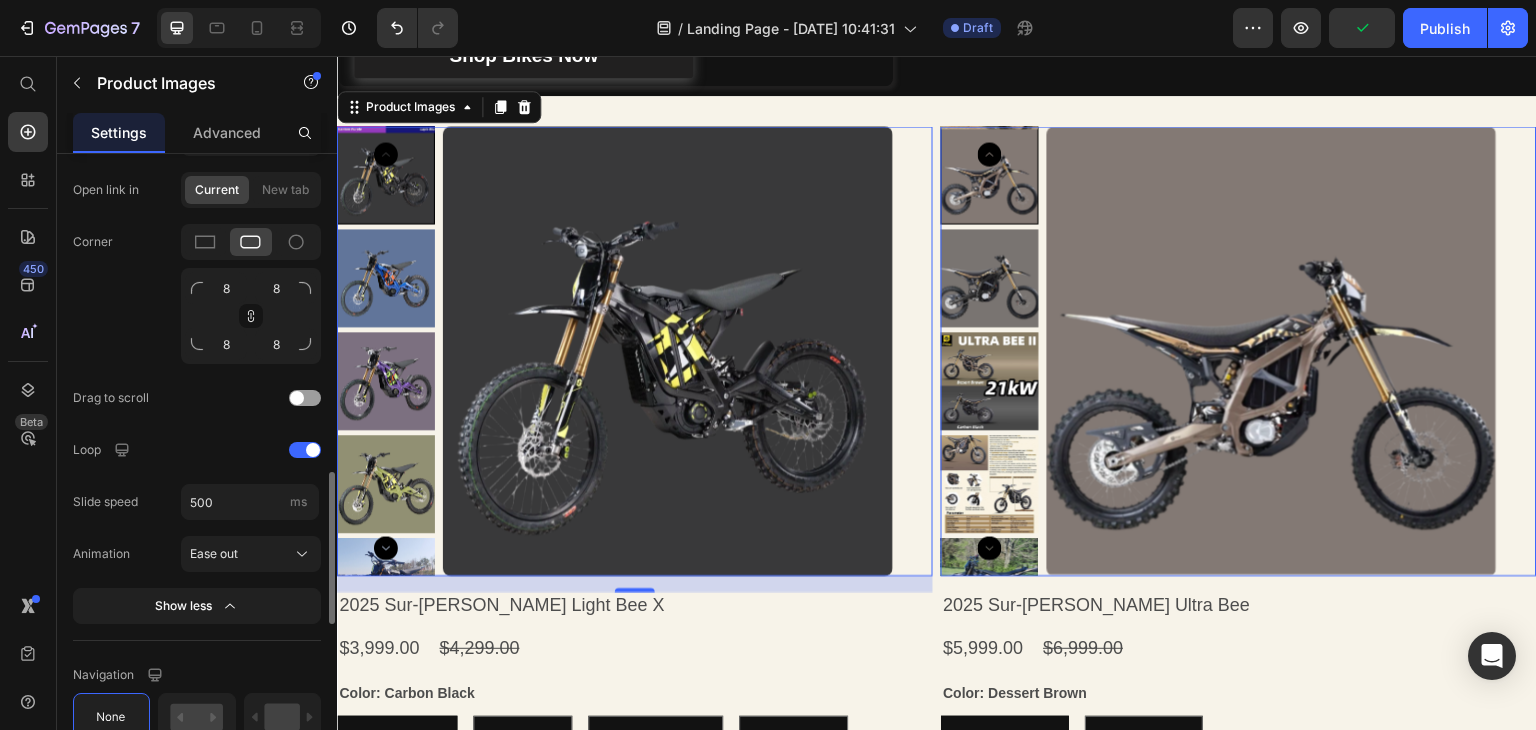 click on "Show less" at bounding box center [197, 606] 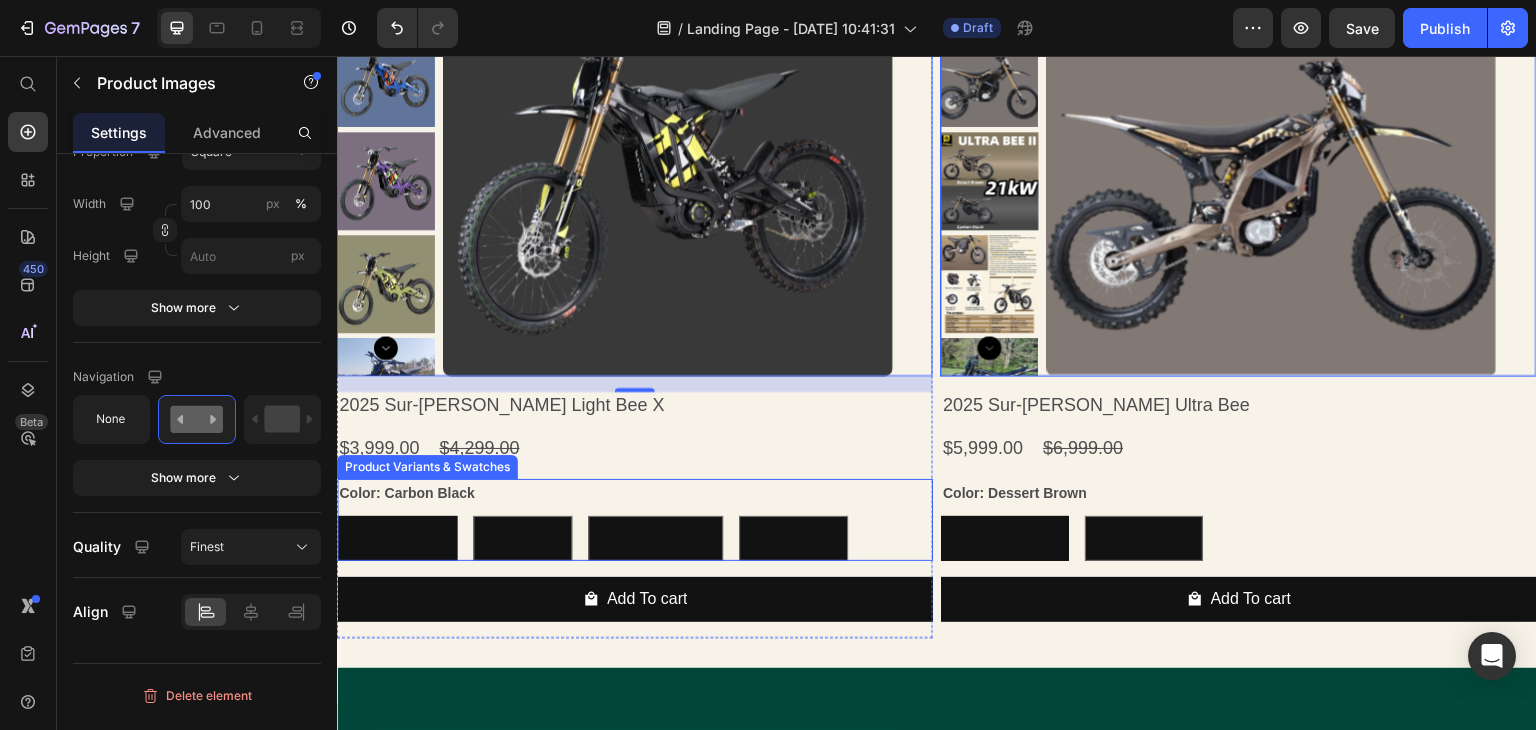 scroll, scrollTop: 801, scrollLeft: 0, axis: vertical 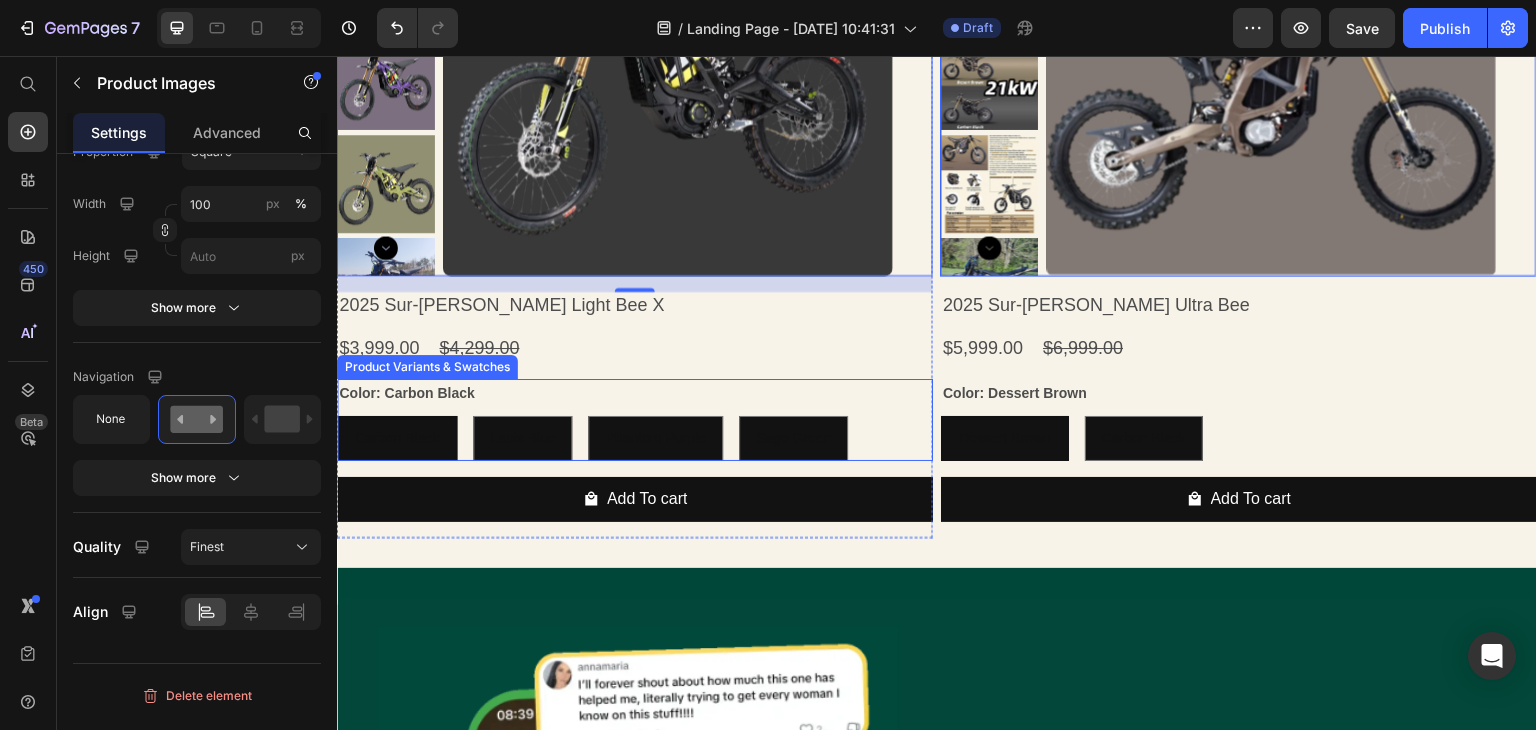 click on "Color: Carbon Black Carbon Black Carbon Black Carbon Black Lapis Blue Lapis Blue Lapis Blue Phantom Purple Phantom Purple Phantom Purple Sage Green Sage Green Sage Green" at bounding box center (635, 420) 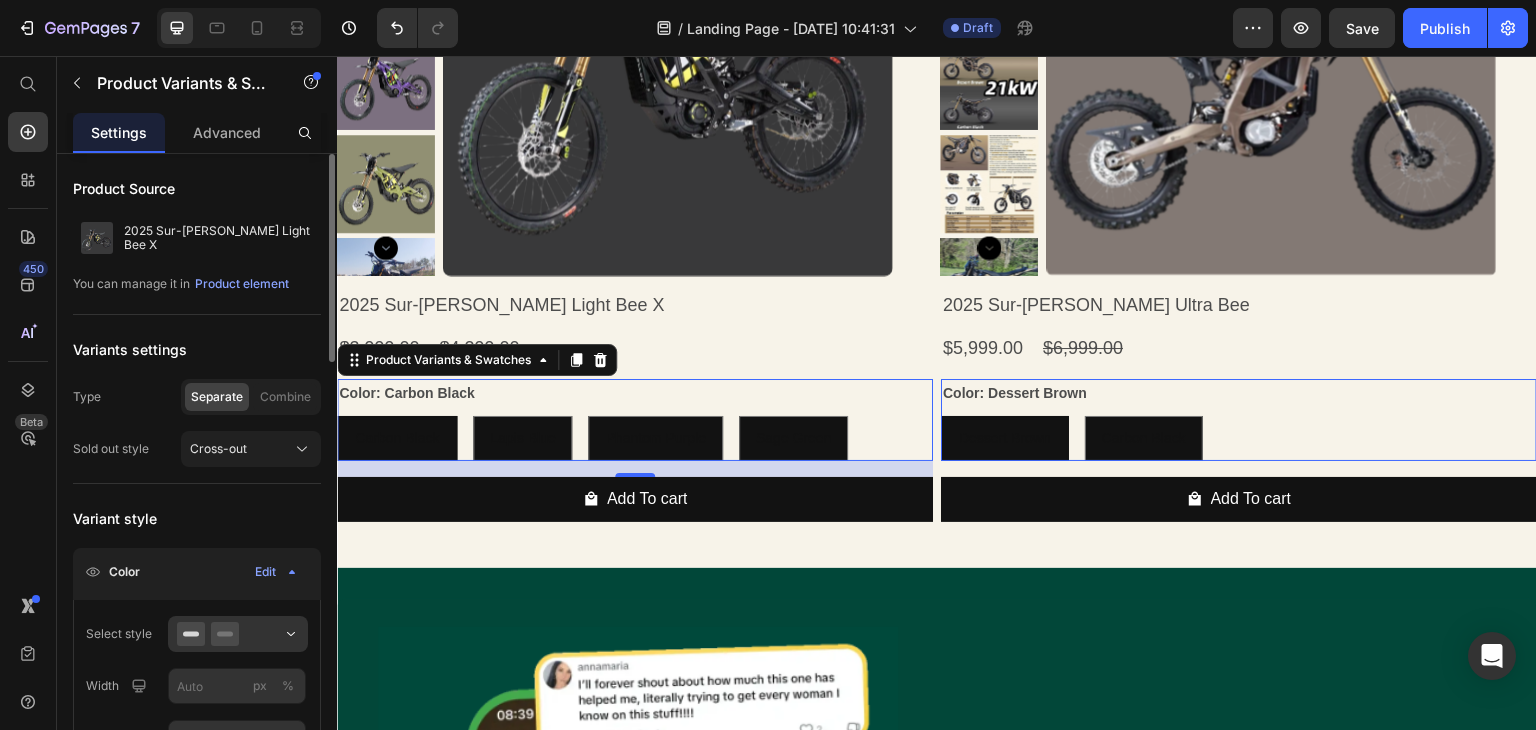 scroll, scrollTop: 100, scrollLeft: 0, axis: vertical 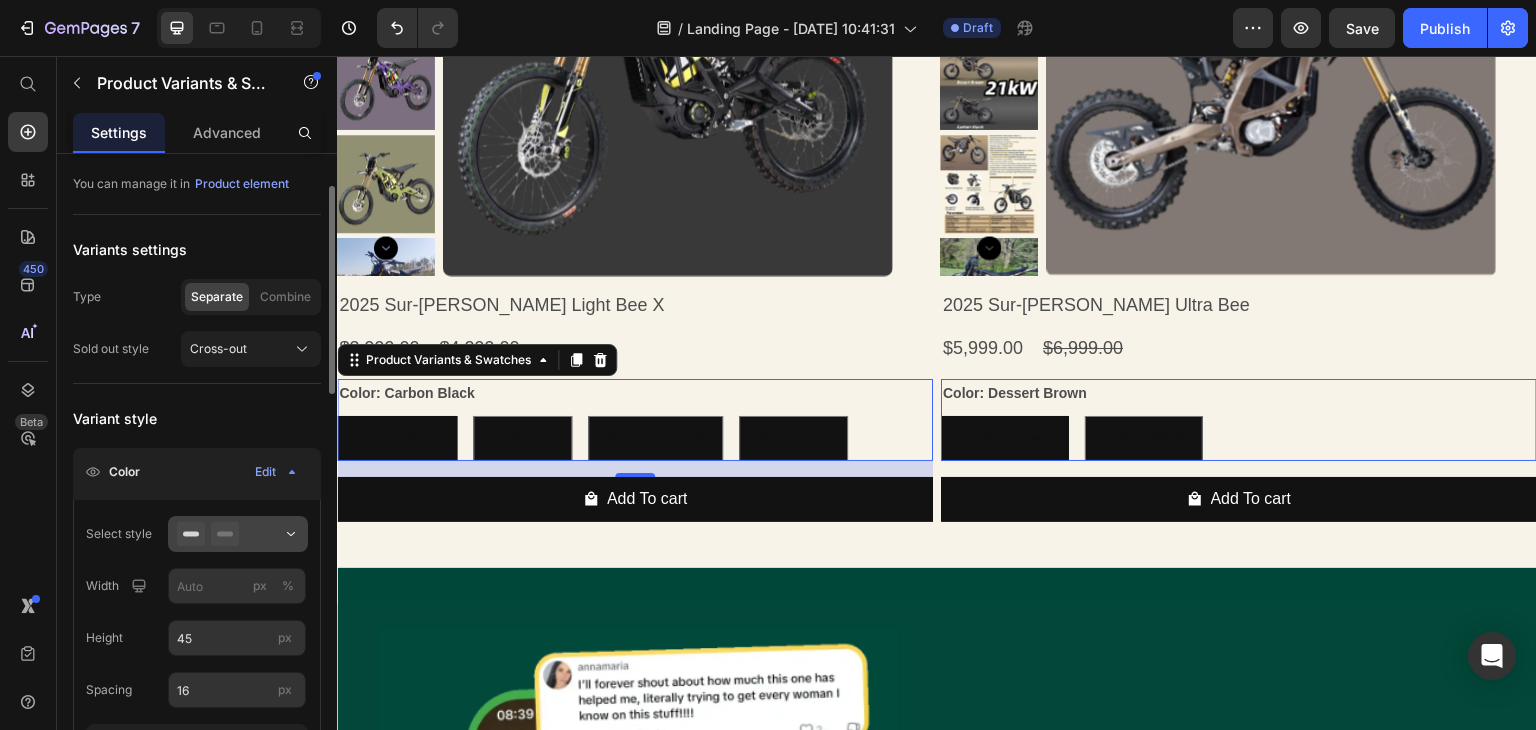 click at bounding box center (238, 534) 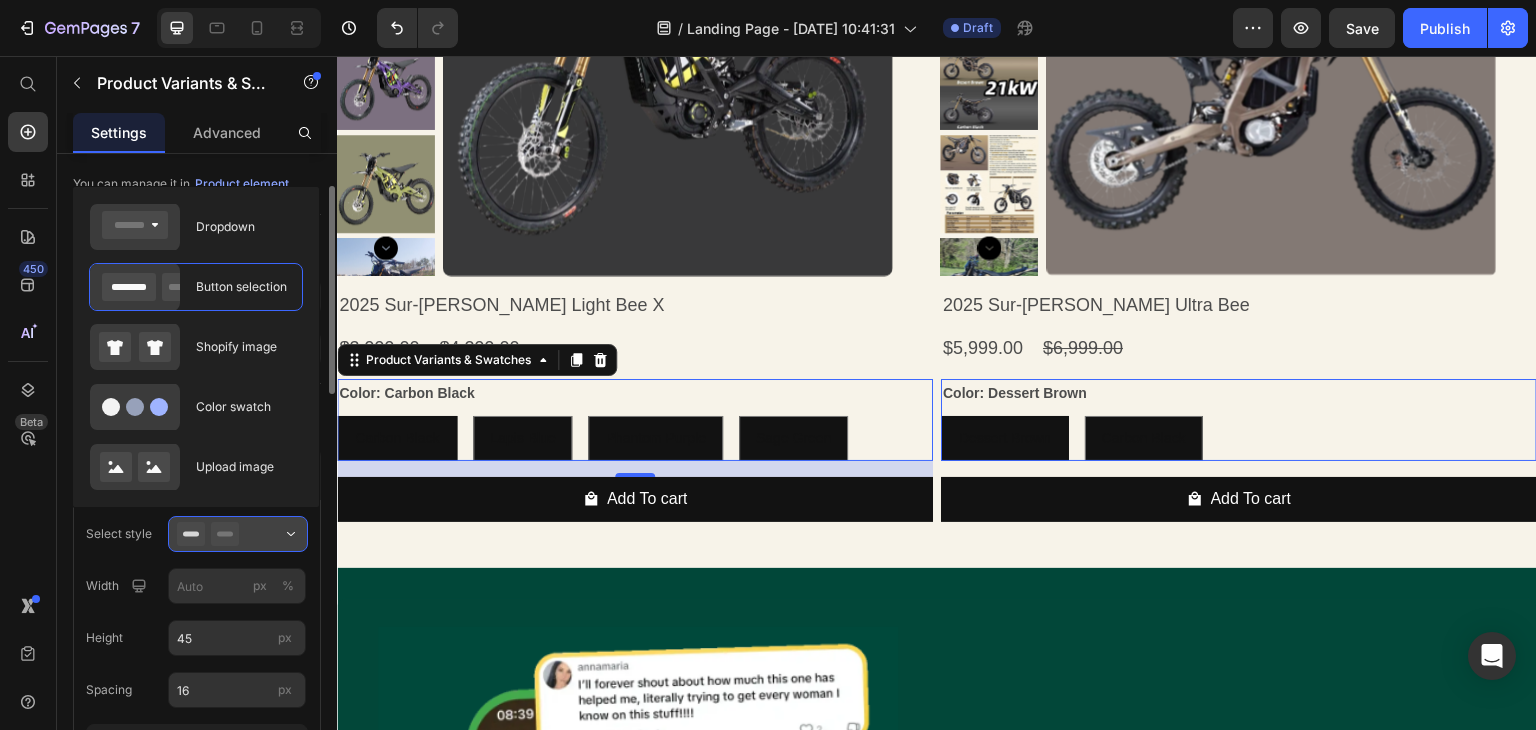 click at bounding box center (238, 534) 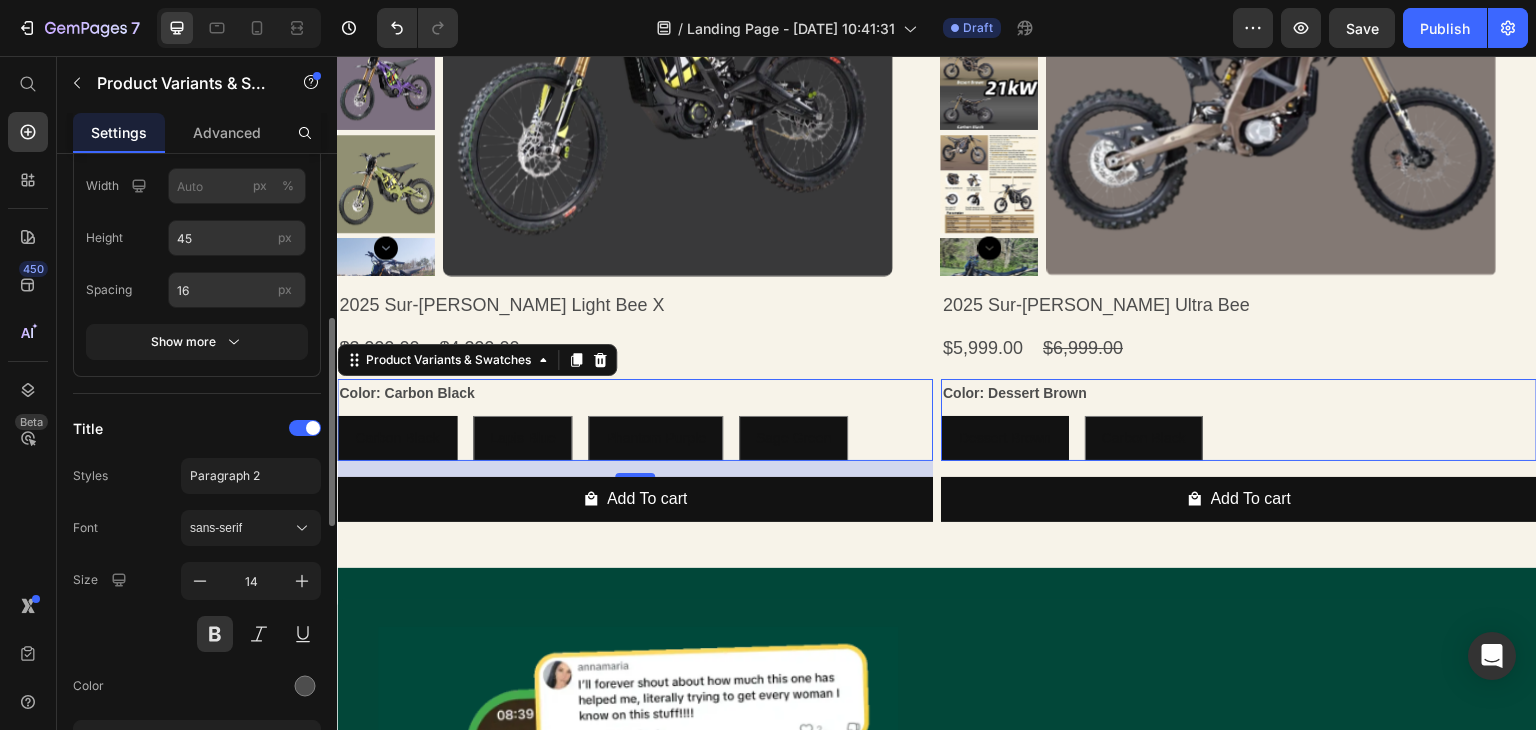 scroll, scrollTop: 600, scrollLeft: 0, axis: vertical 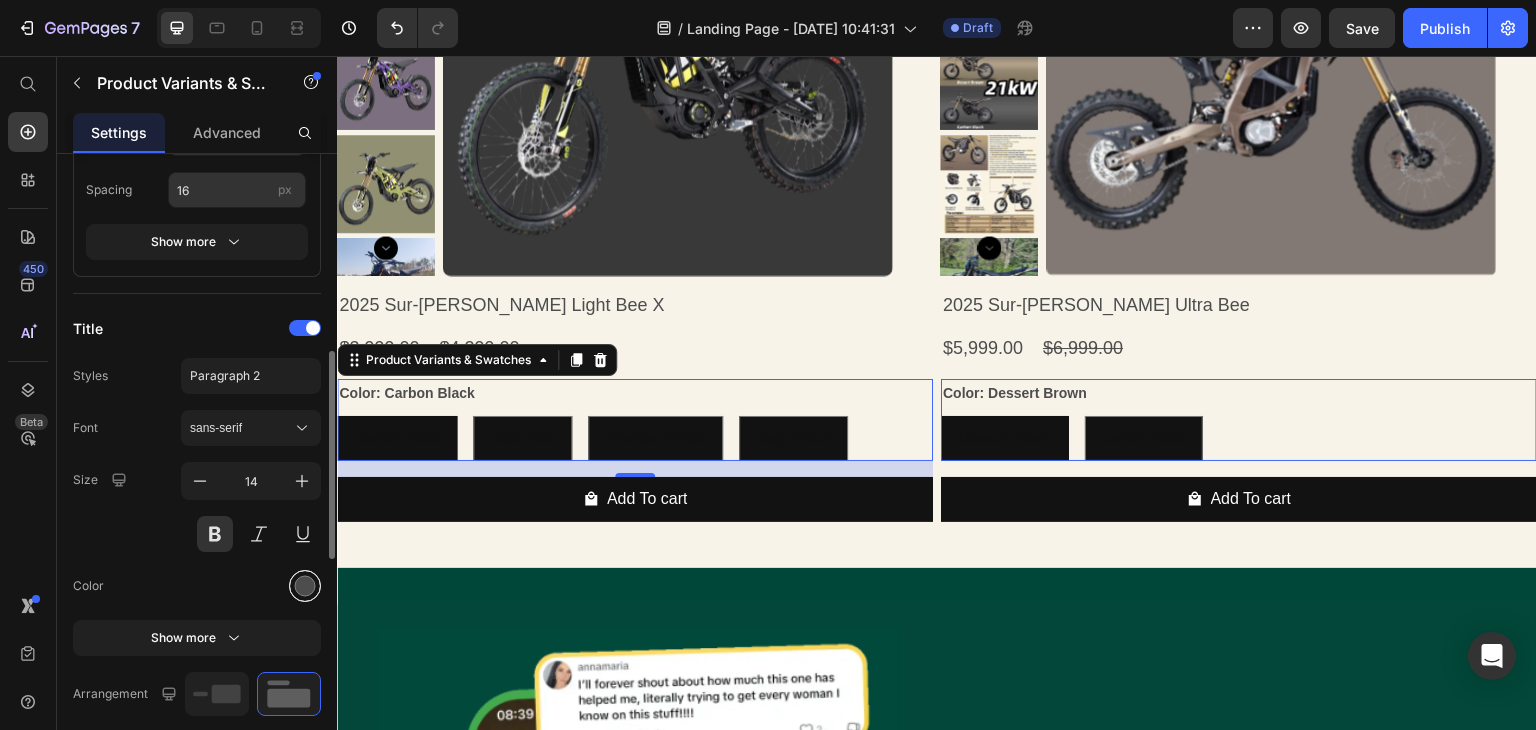 click at bounding box center [305, 586] 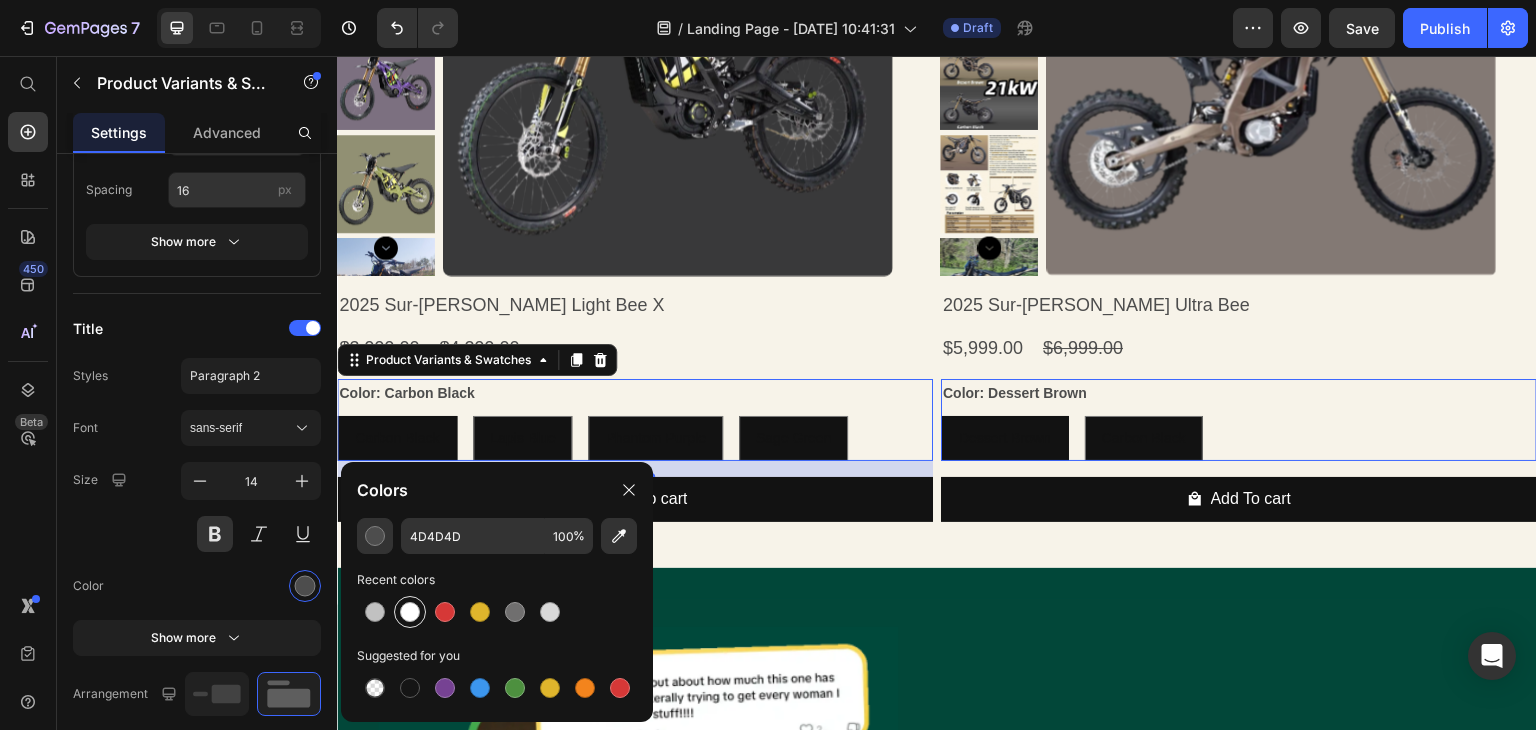 click at bounding box center [410, 612] 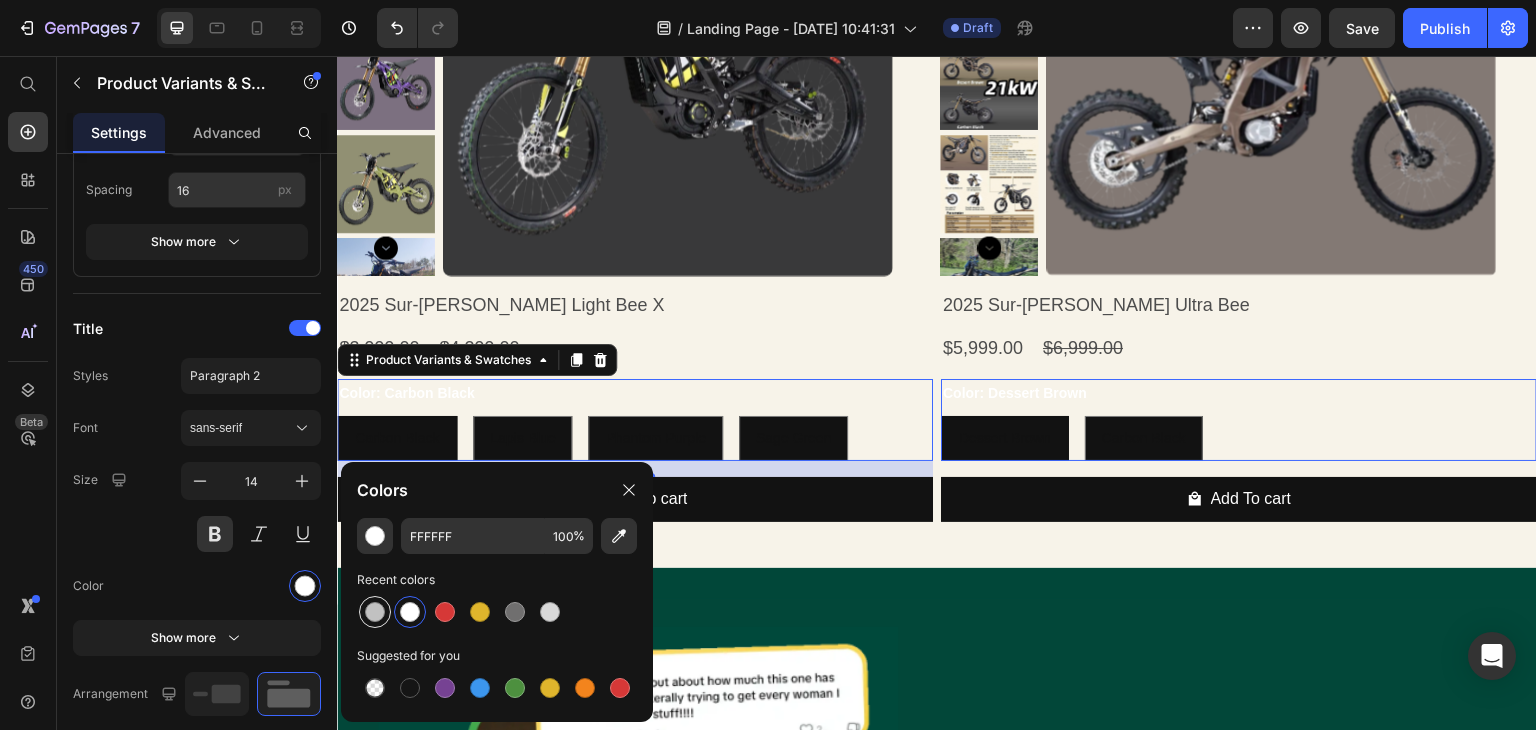 click at bounding box center (375, 612) 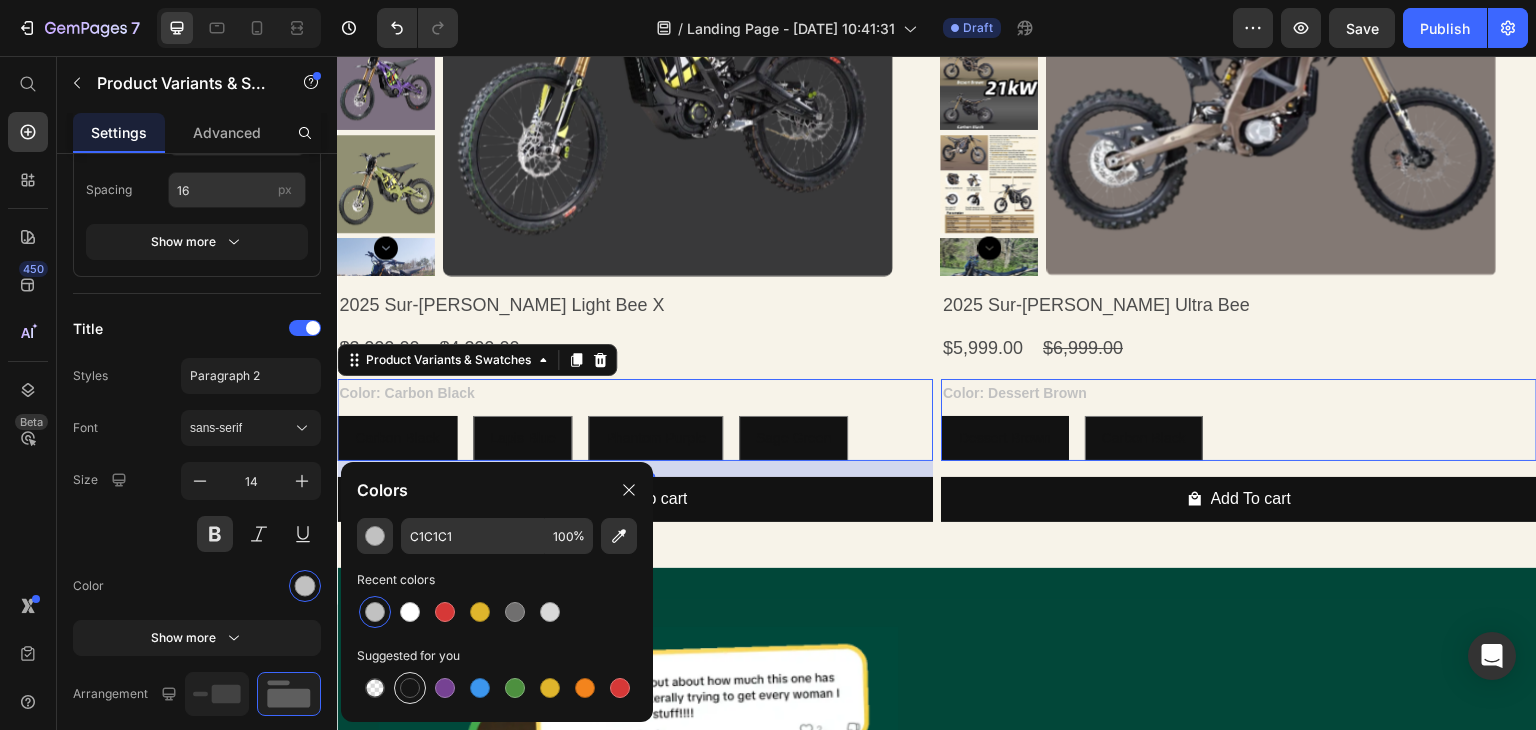 click at bounding box center [410, 688] 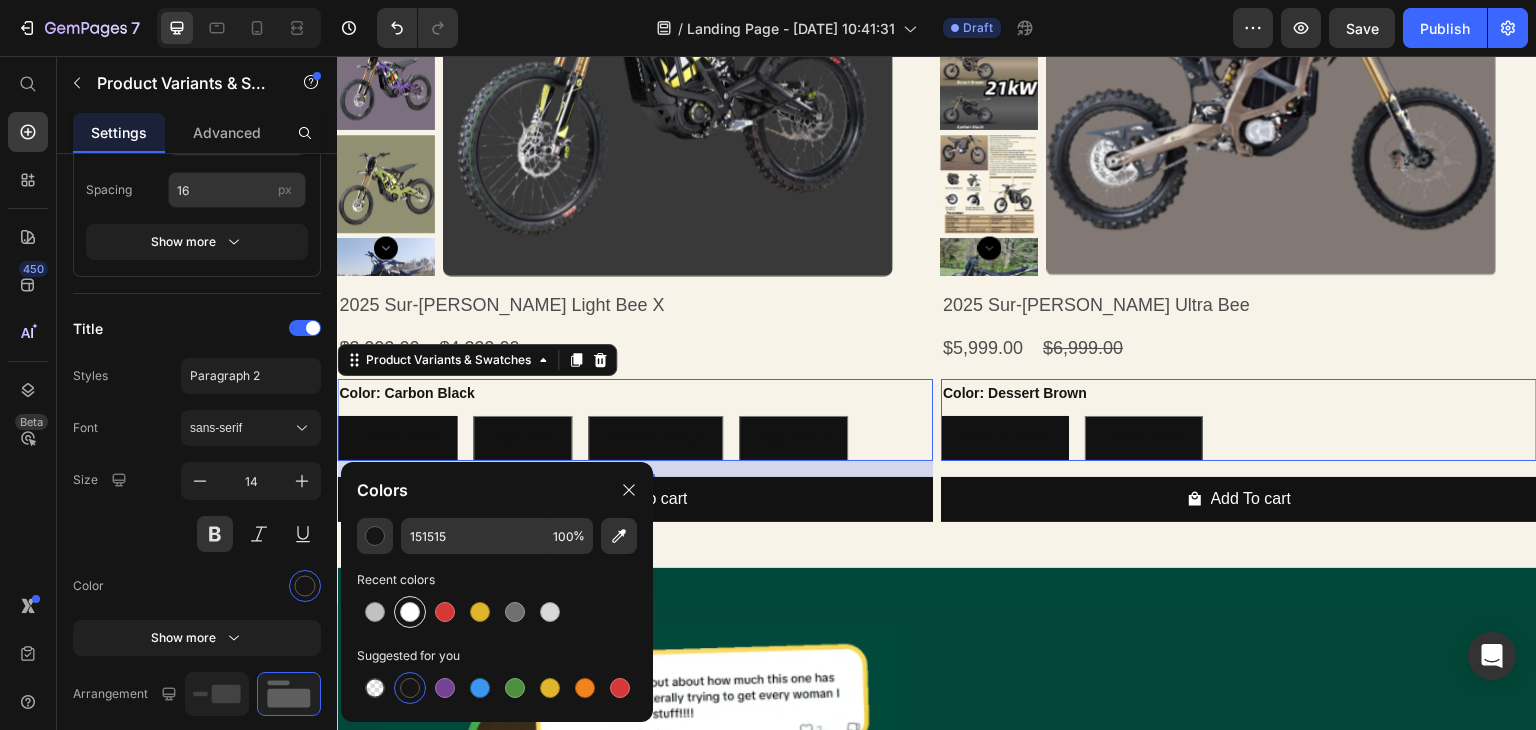 click at bounding box center (410, 612) 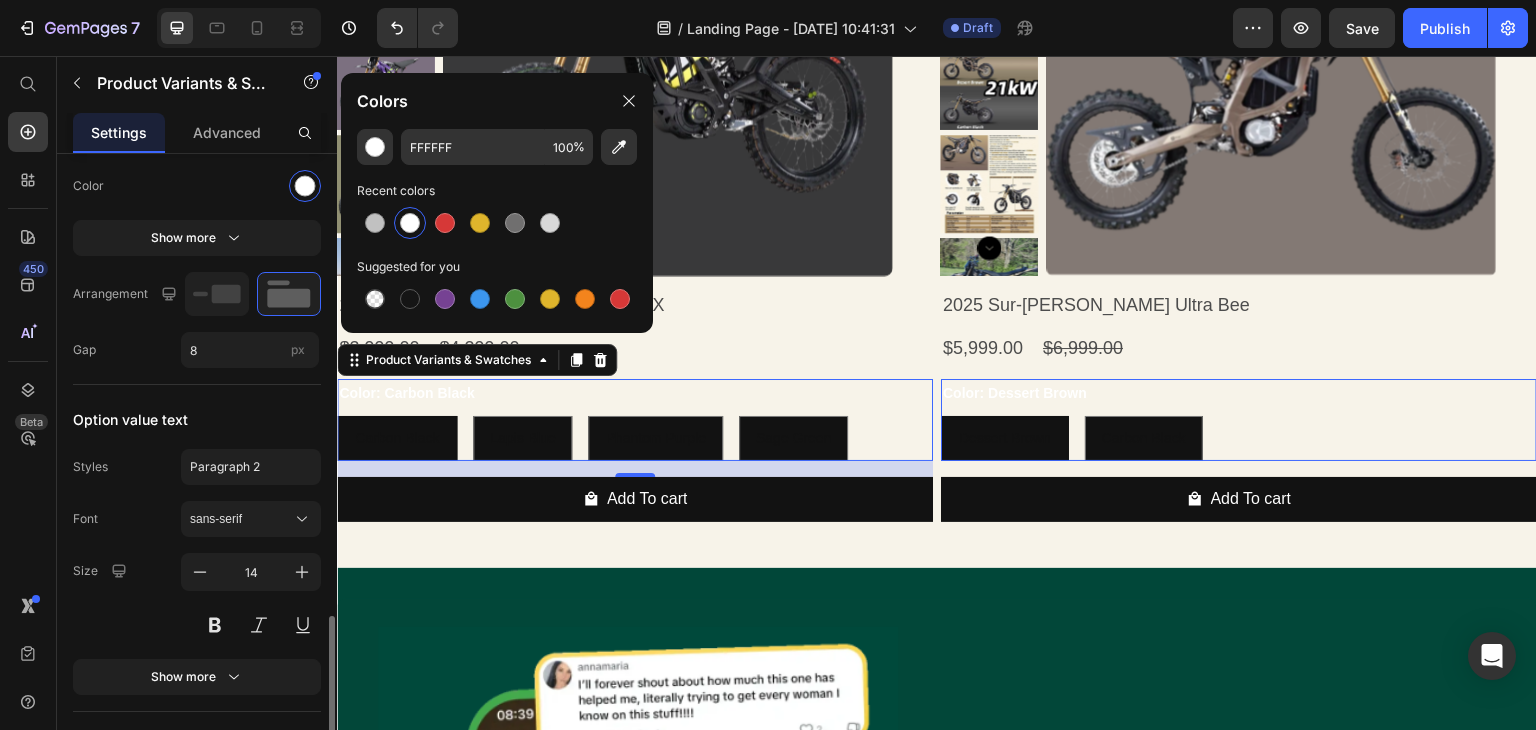 scroll, scrollTop: 1100, scrollLeft: 0, axis: vertical 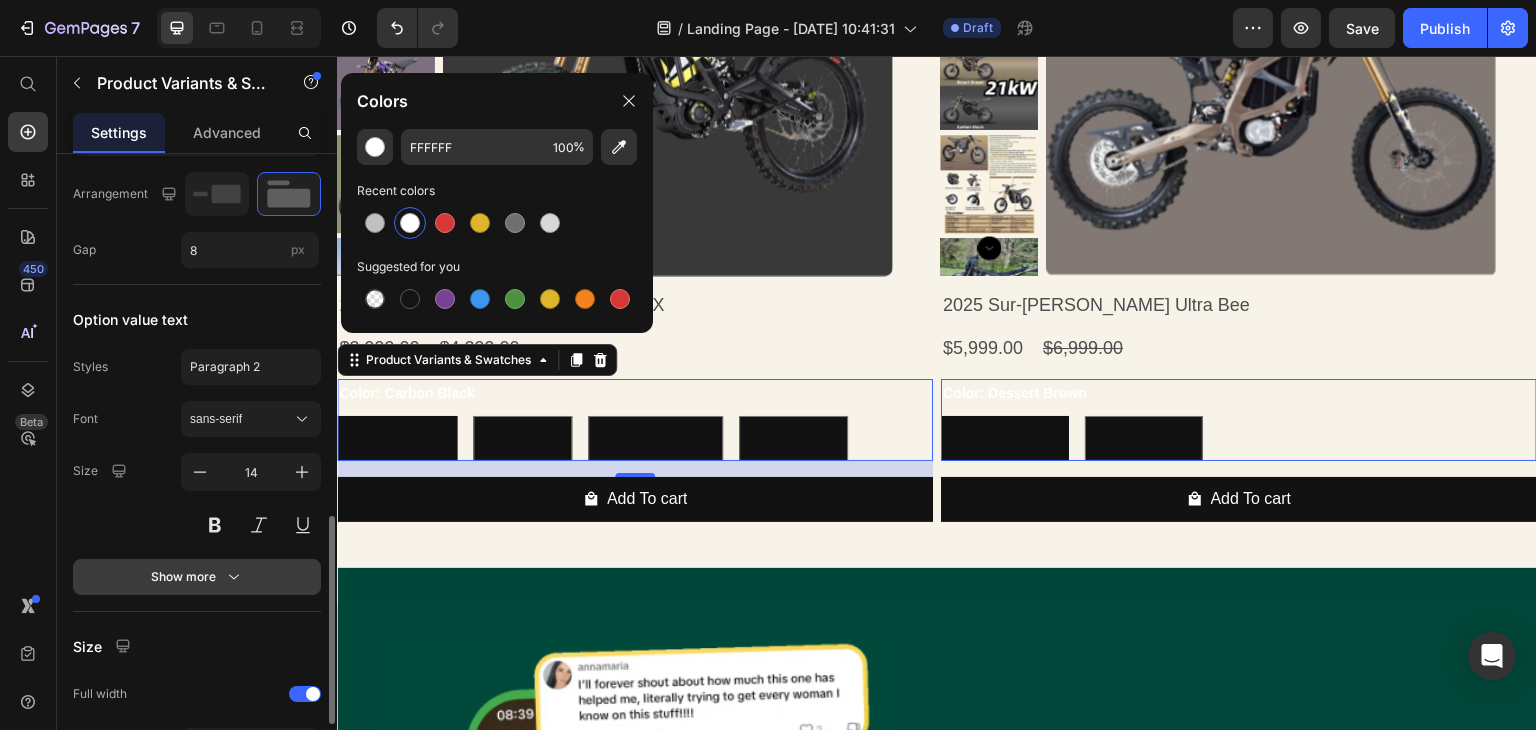 click on "Show more" at bounding box center (197, 577) 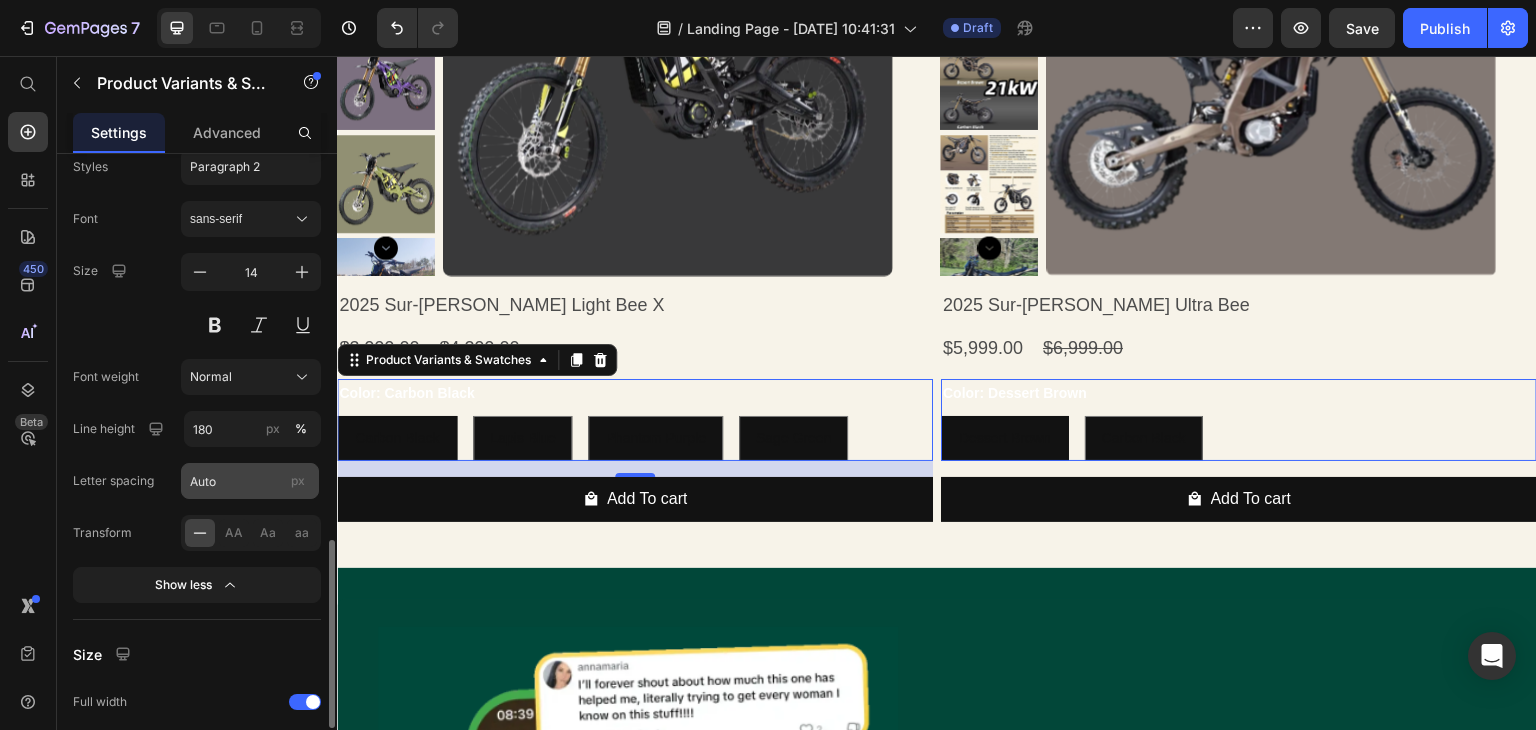 scroll, scrollTop: 1100, scrollLeft: 0, axis: vertical 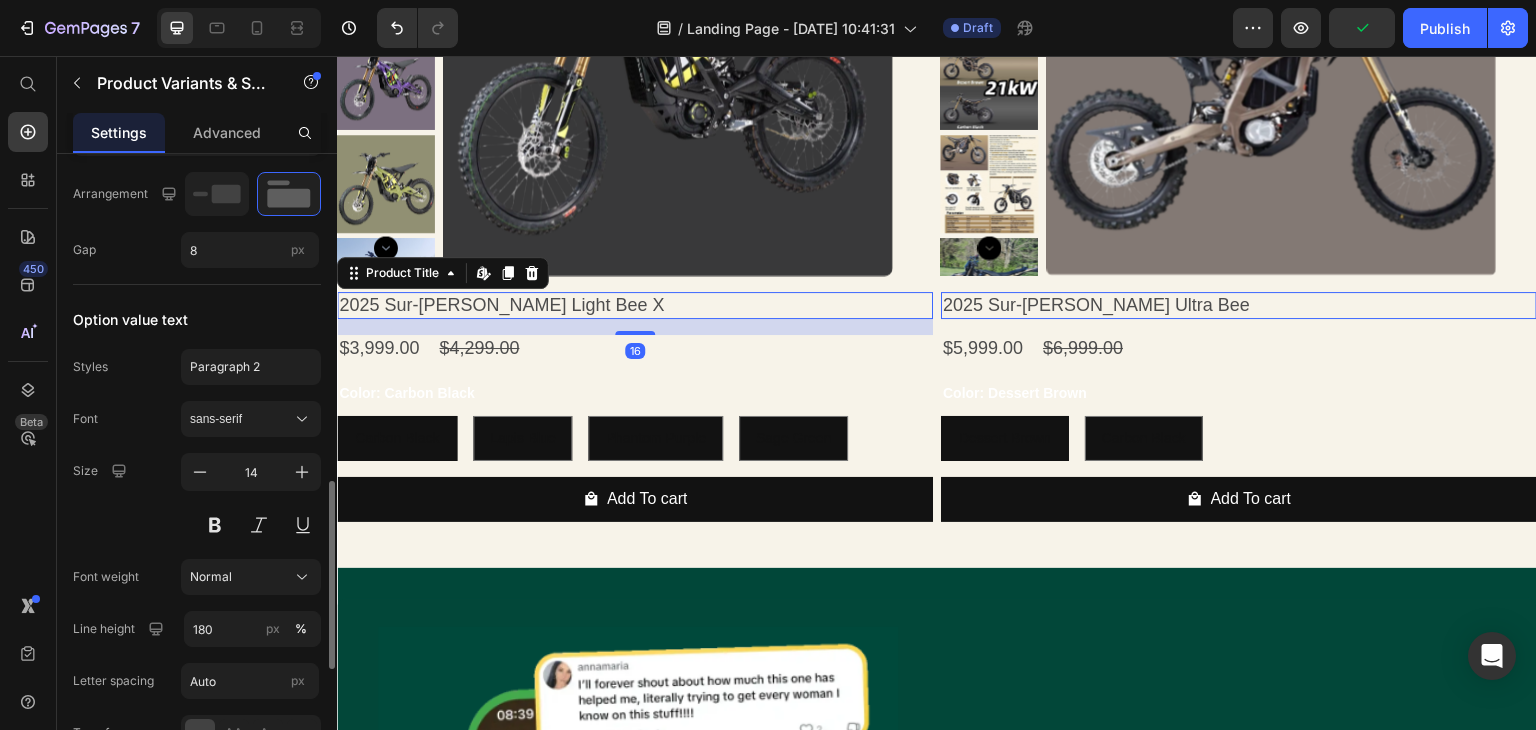 click on "2025 Sur-[PERSON_NAME] Light Bee X" at bounding box center (635, 305) 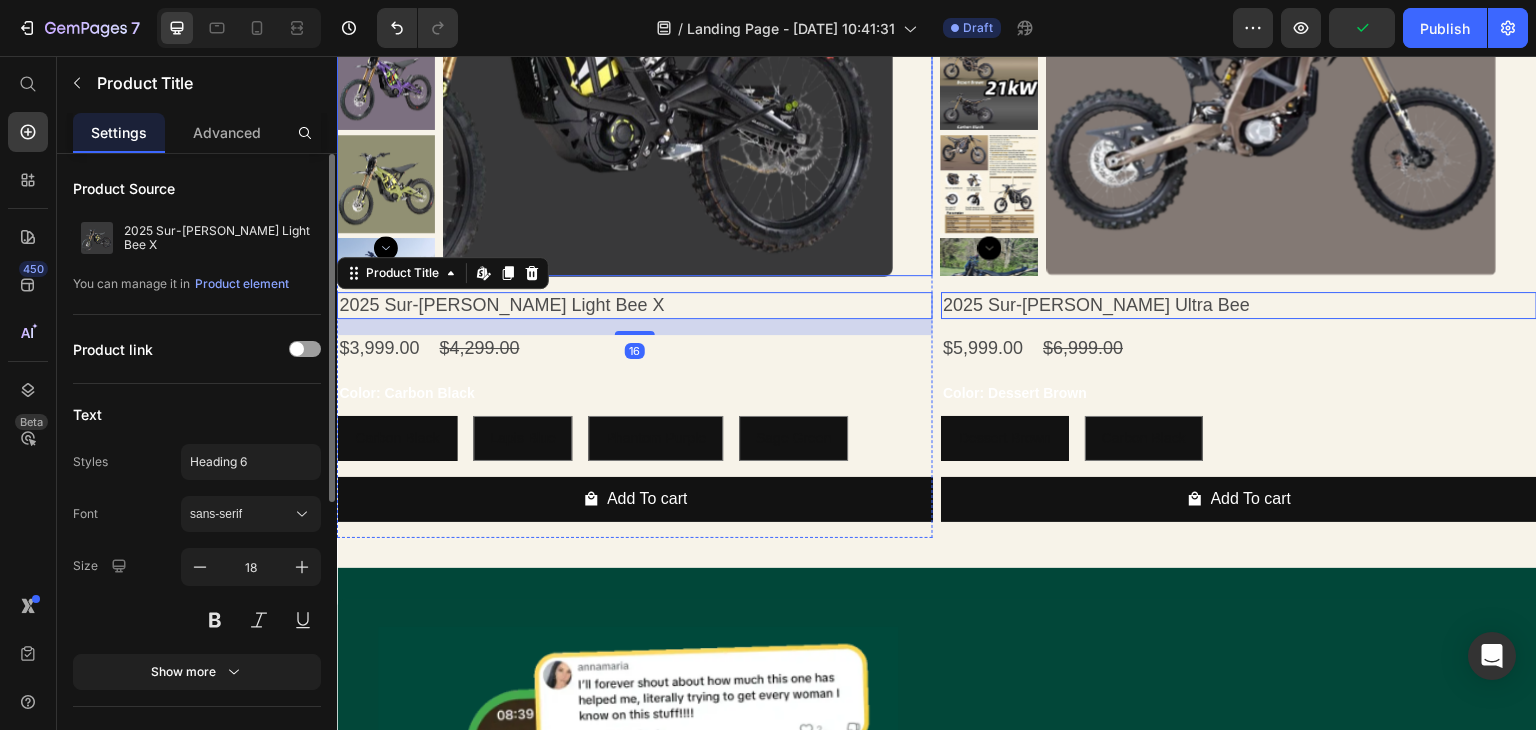 scroll, scrollTop: 601, scrollLeft: 0, axis: vertical 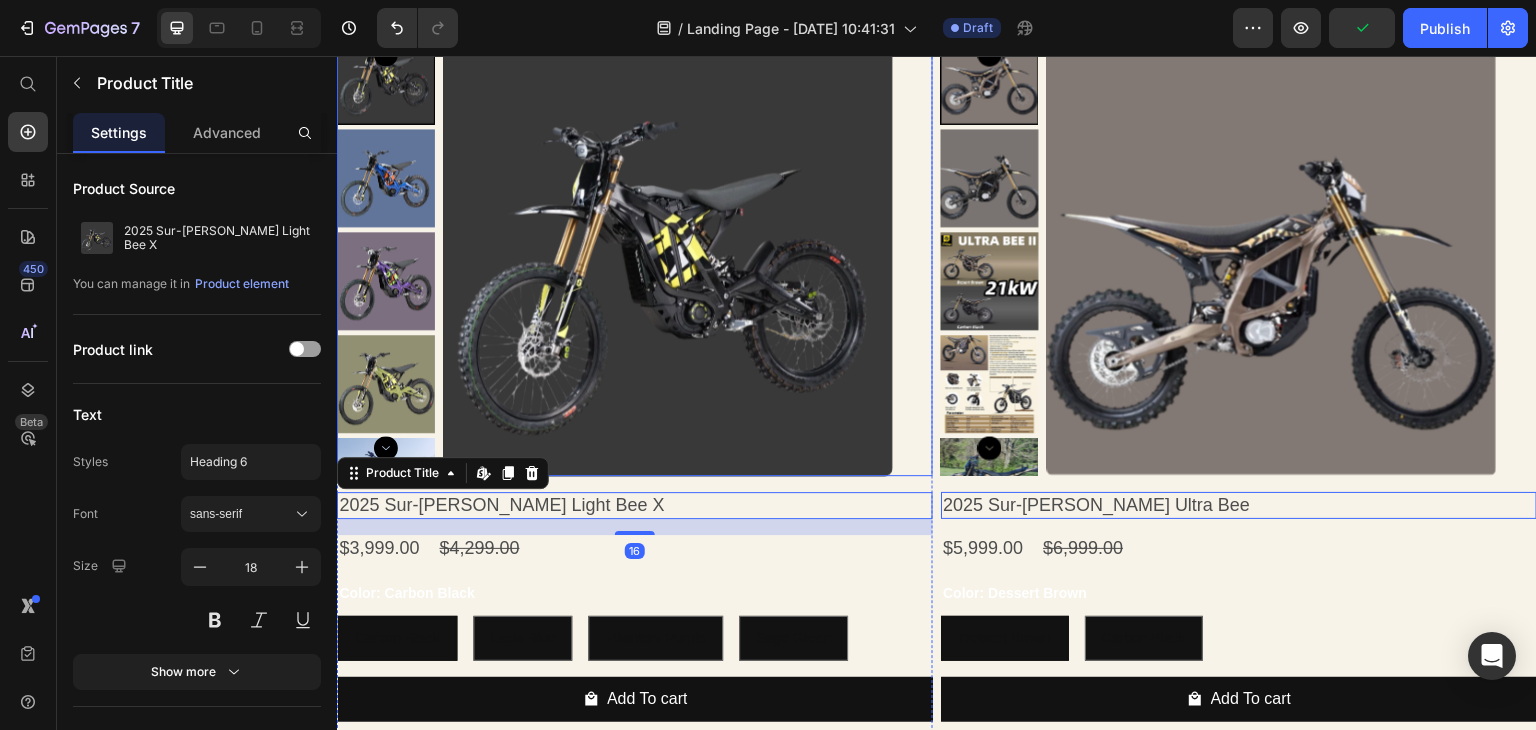 click at bounding box center (688, 251) 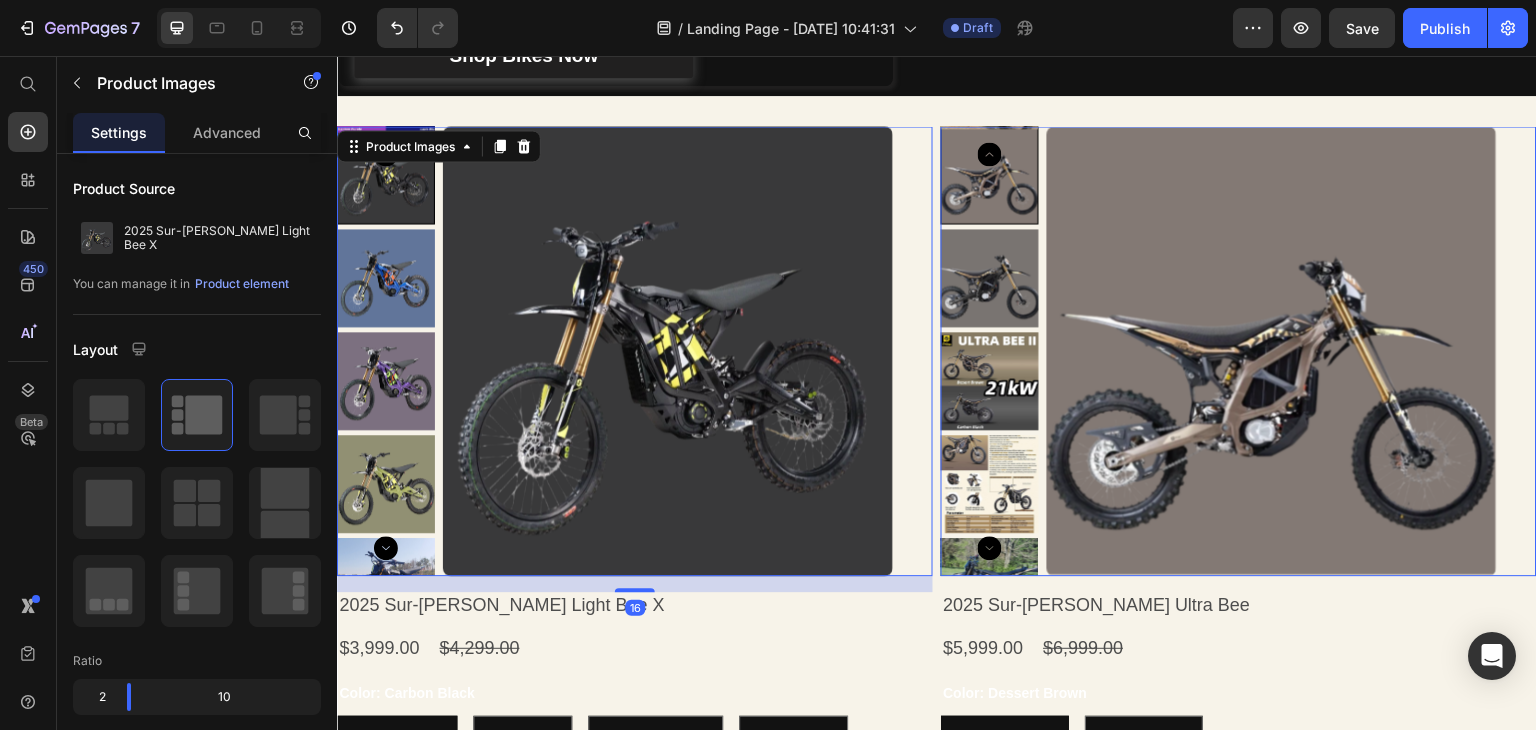 scroll, scrollTop: 301, scrollLeft: 0, axis: vertical 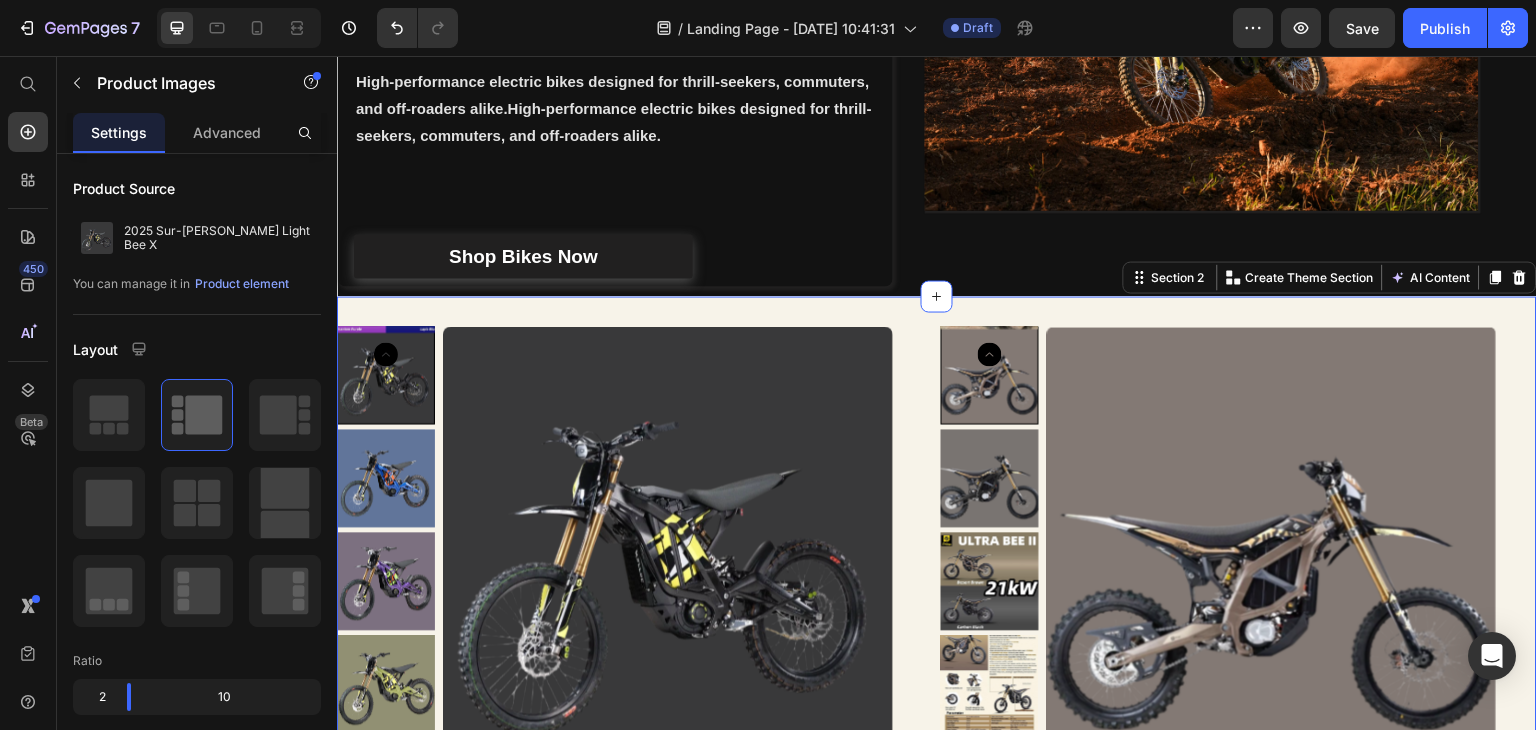 click on "Product Images 2025 Sur-ron Light Bee X Product Title $3,999.00 Product Price $4,299.00 Product Price Row Color: Carbon Black Carbon Black Carbon Black Carbon Black Lapis Blue Lapis Blue Lapis Blue Phantom Purple Phantom Purple Phantom Purple Sage Green Sage Green Sage Green Product Variants & Swatches Add To cart Product Cart Button Row
Product Images 2025 Sur-ron Ultra Bee Product Title $5,999.00 Product Price $6,999.00 Product Price Row Color: Dessert Brown Dessert Brown Dessert Brown Dessert Brown Carbon Black Carbon Black Carbon Black Product Variants & Swatches Add To cart Product Cart Button Row Product List Section 2   You can create reusable sections Create Theme Section AI Content Write with GemAI What would you like to describe here? Tone and Voice Persuasive Product A1 Series Long Rear Fender for Sur-Ron Light Bee Show more Generate" at bounding box center (937, 682) 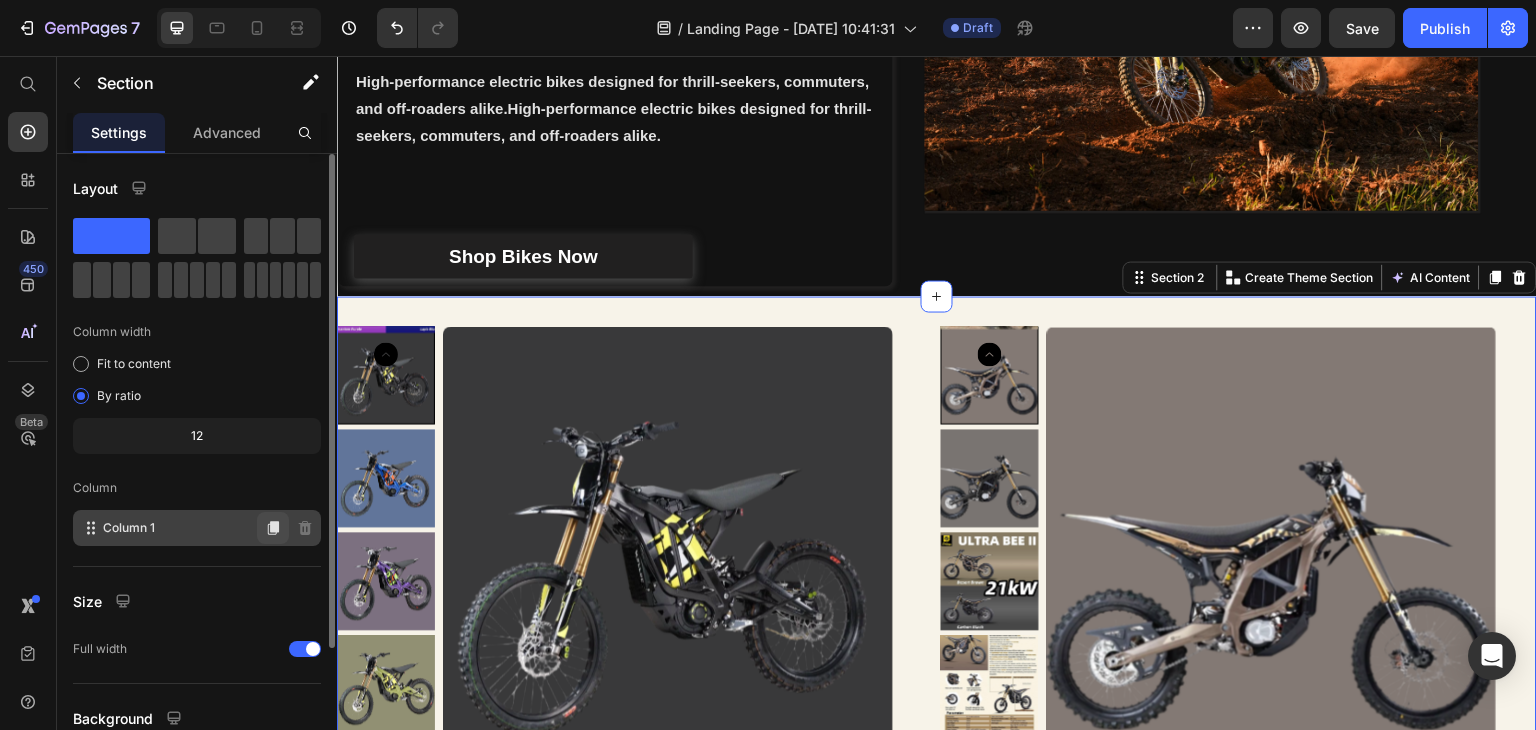scroll, scrollTop: 173, scrollLeft: 0, axis: vertical 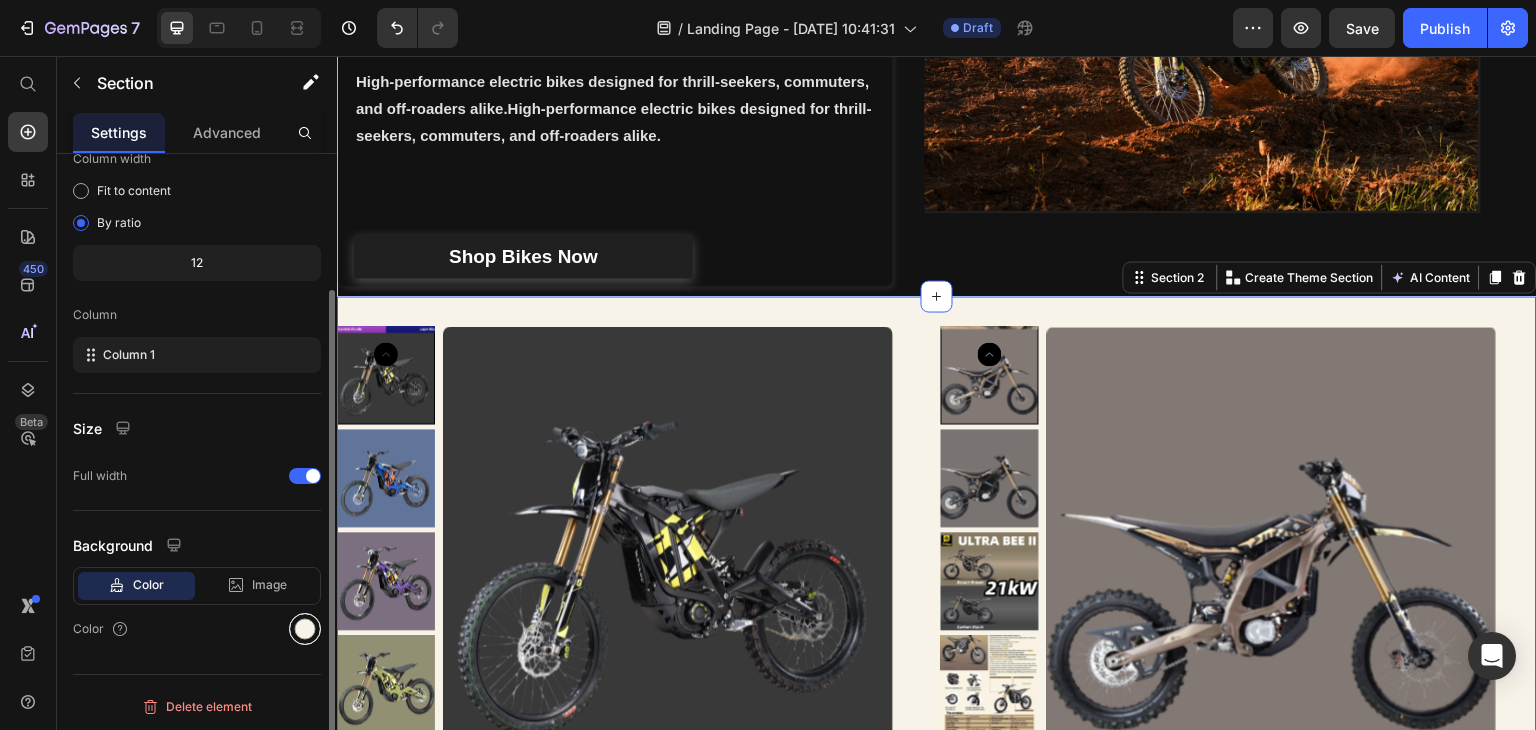 click at bounding box center [305, 629] 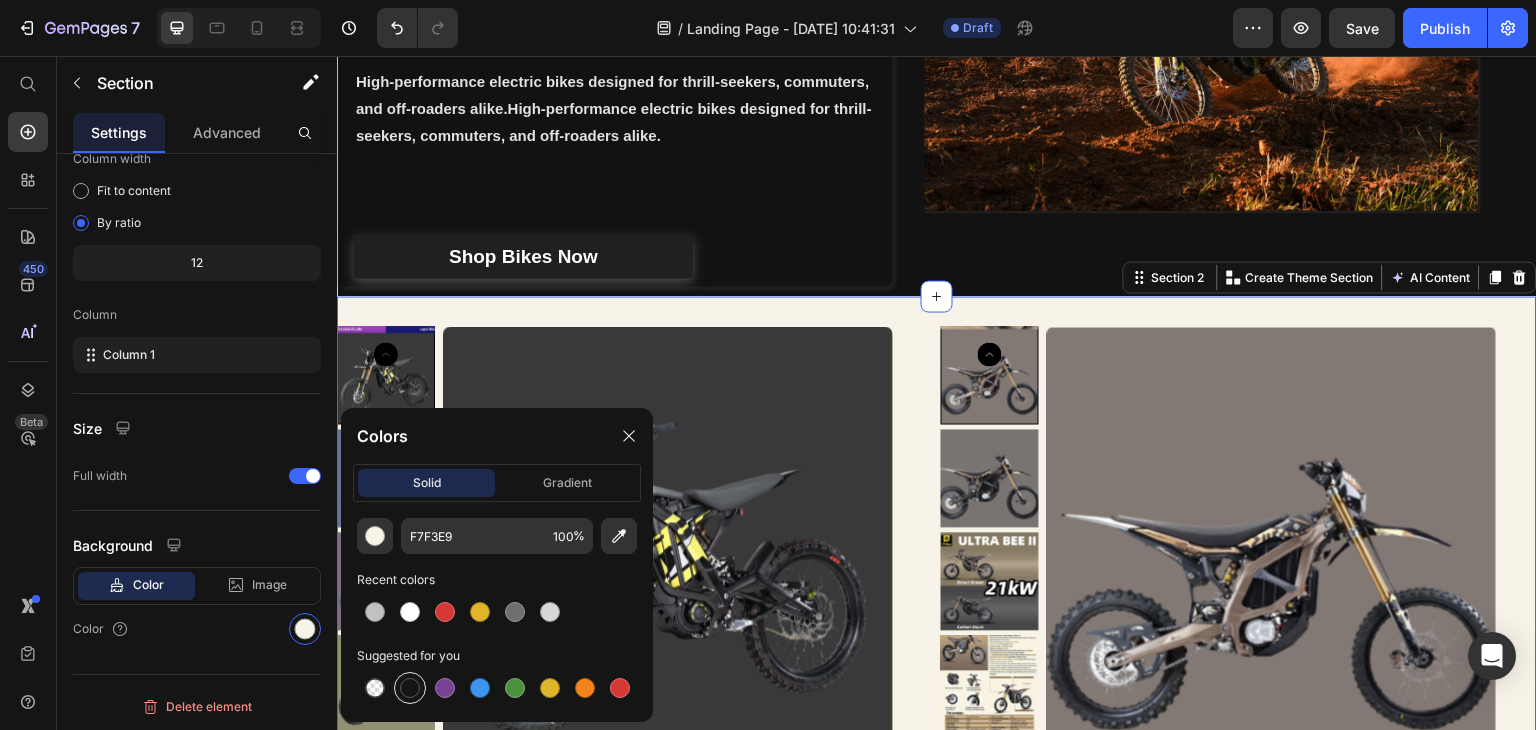 click at bounding box center (410, 688) 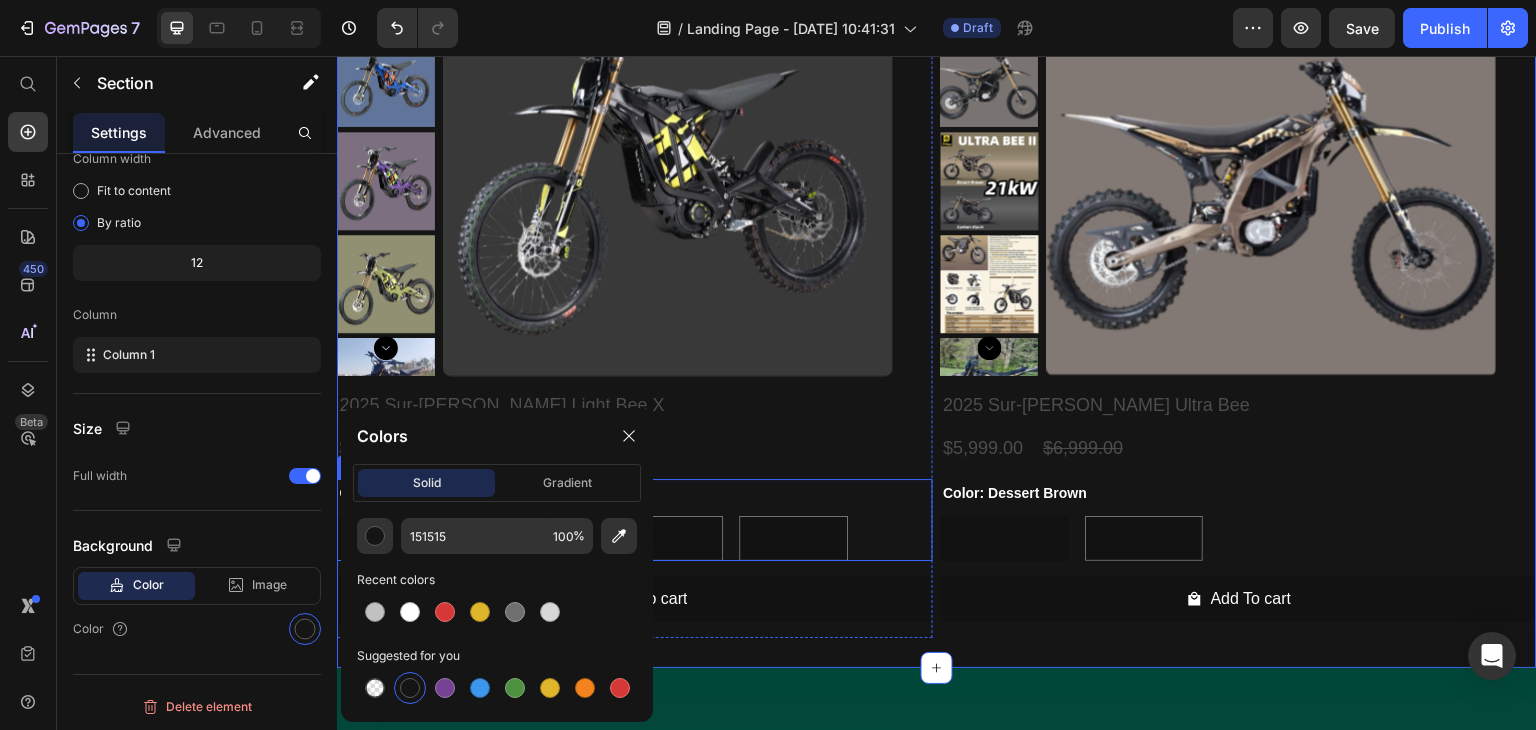 scroll, scrollTop: 801, scrollLeft: 0, axis: vertical 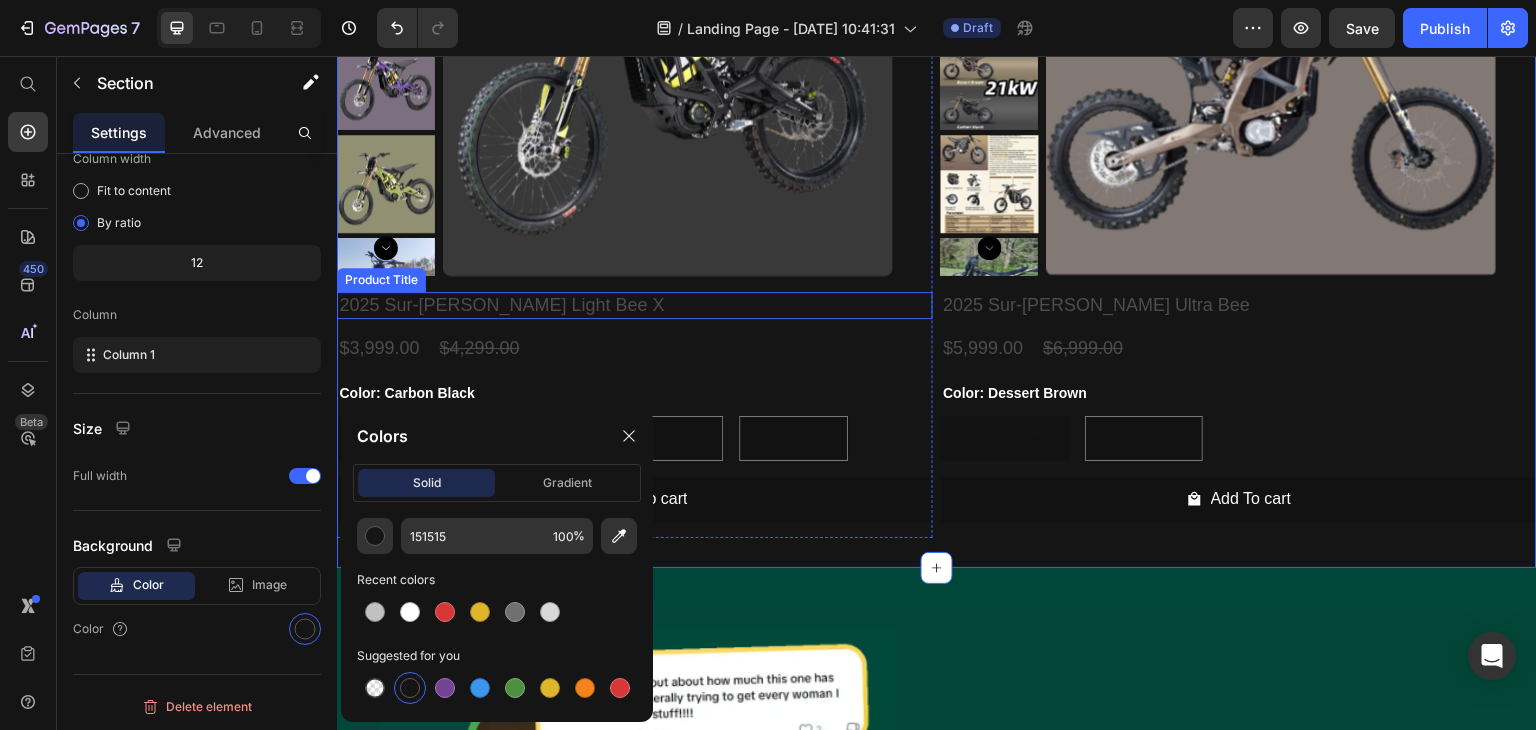 click on "2025 Sur-[PERSON_NAME] Light Bee X" at bounding box center (635, 305) 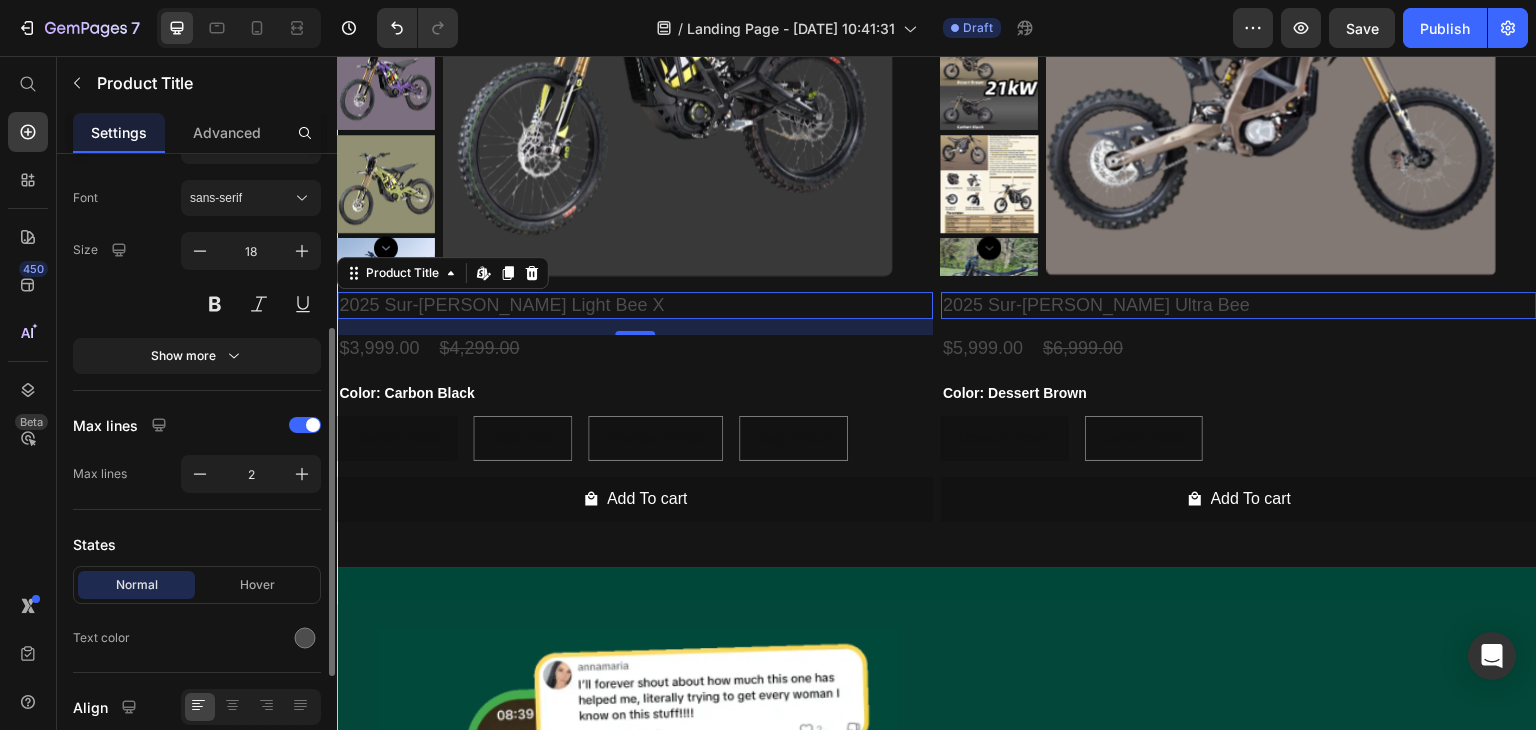 scroll, scrollTop: 216, scrollLeft: 0, axis: vertical 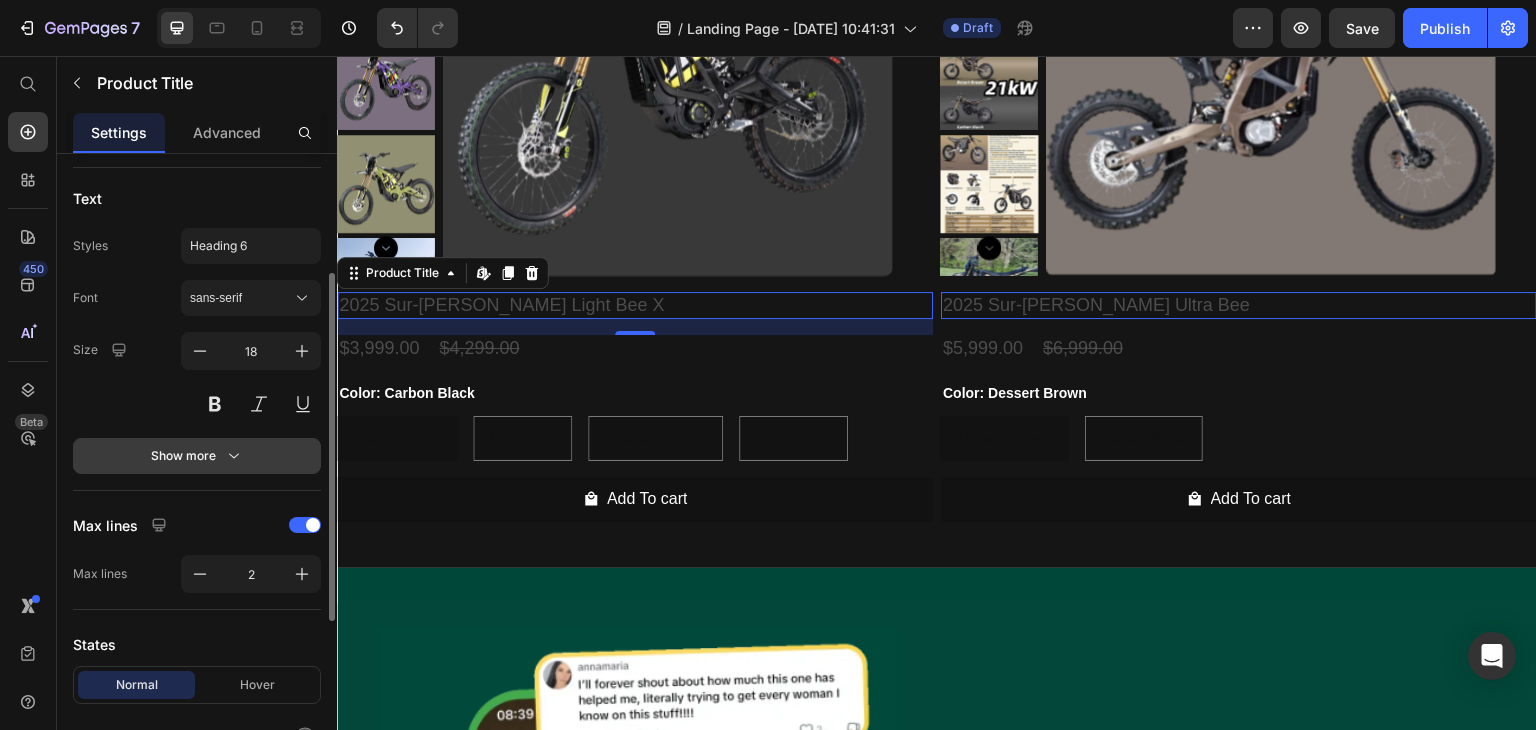 click on "Show more" at bounding box center (197, 456) 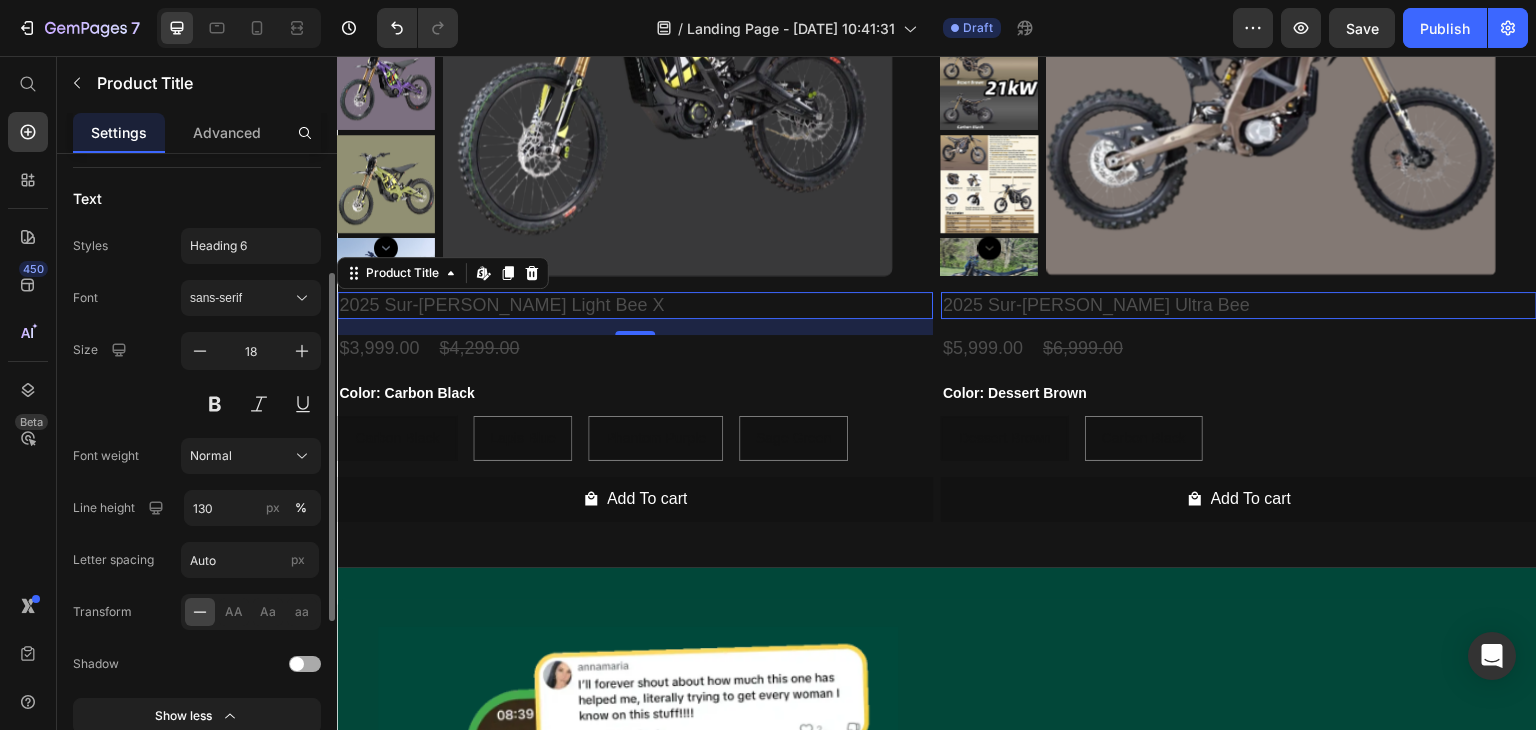 click on "Size 18" at bounding box center [197, 377] 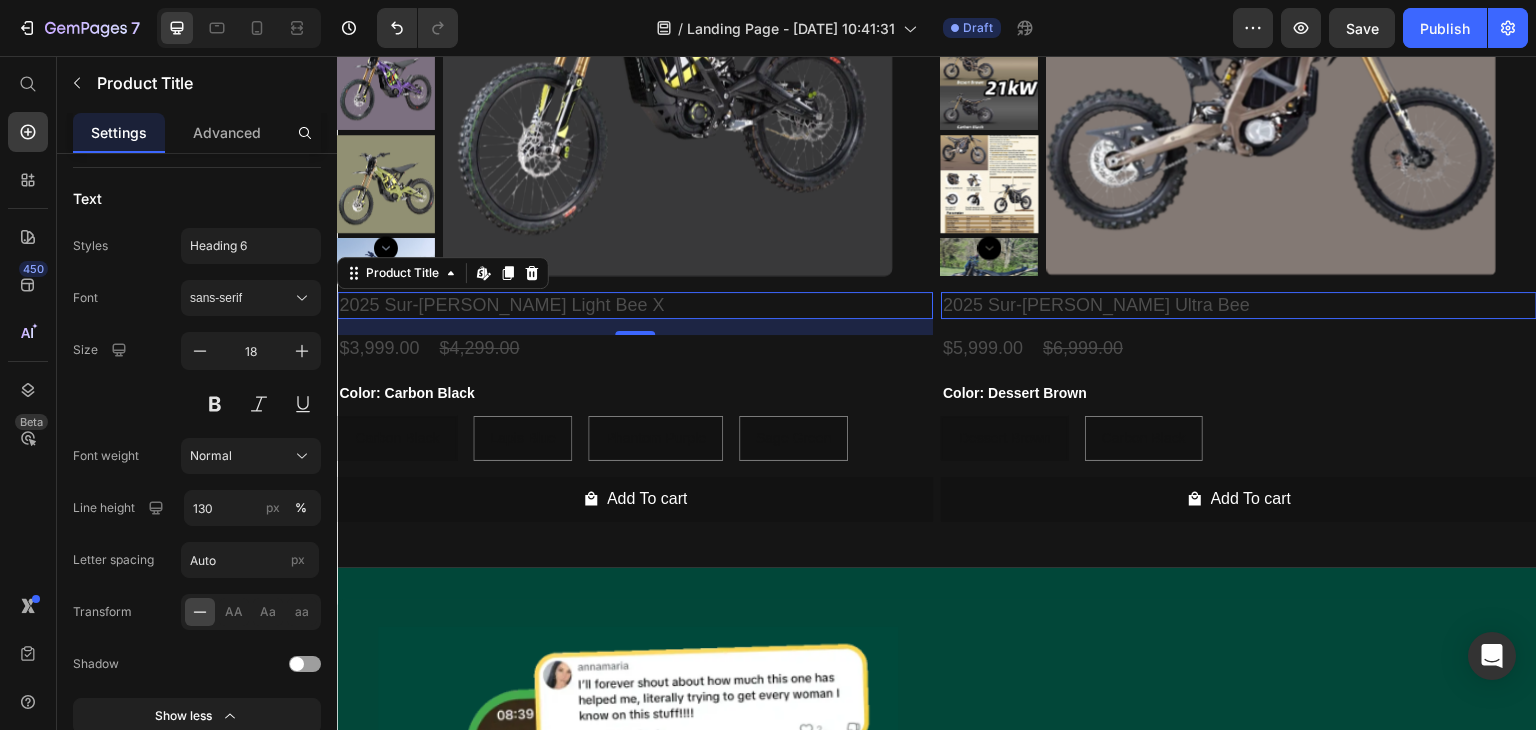 drag, startPoint x: 120, startPoint y: 405, endPoint x: 54, endPoint y: 396, distance: 66.61081 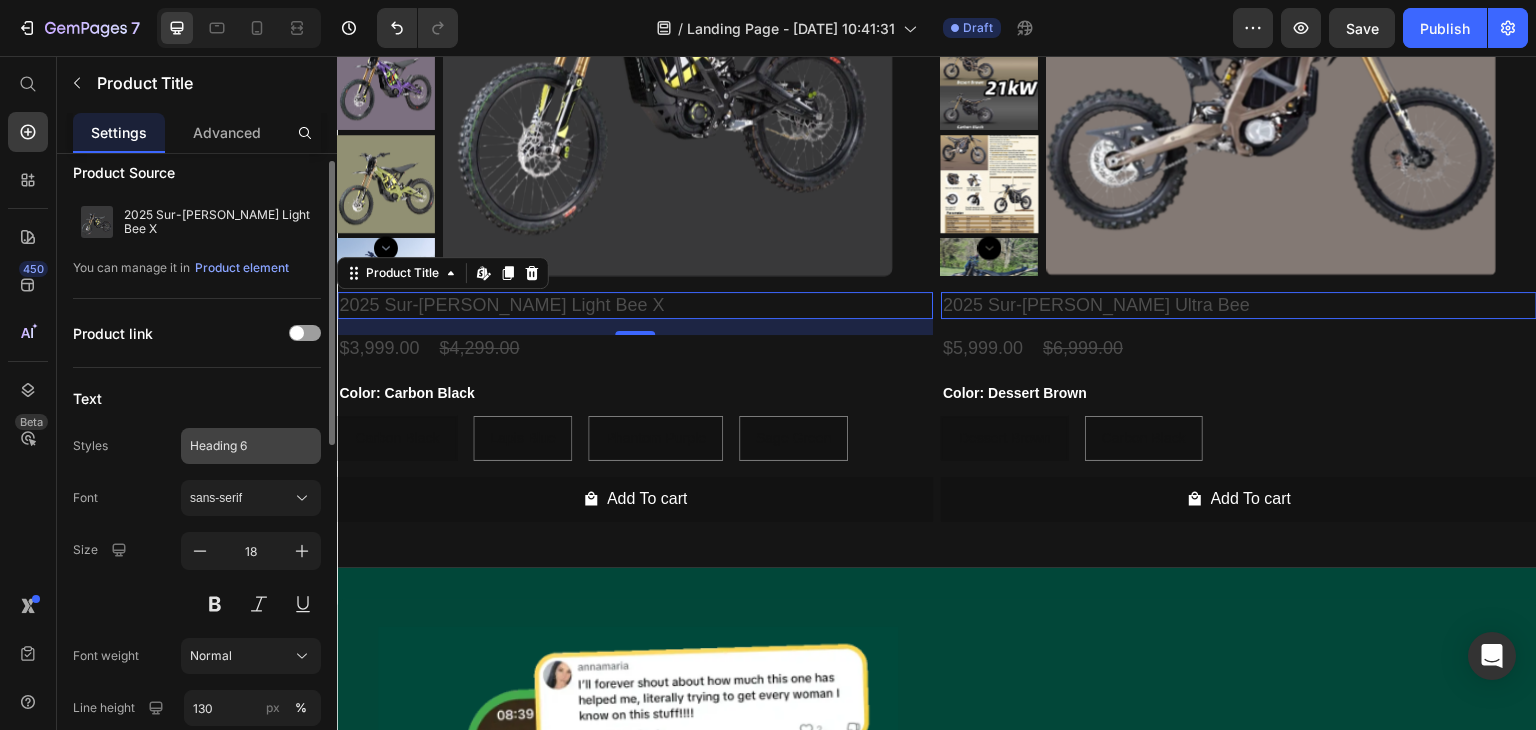 scroll, scrollTop: 0, scrollLeft: 0, axis: both 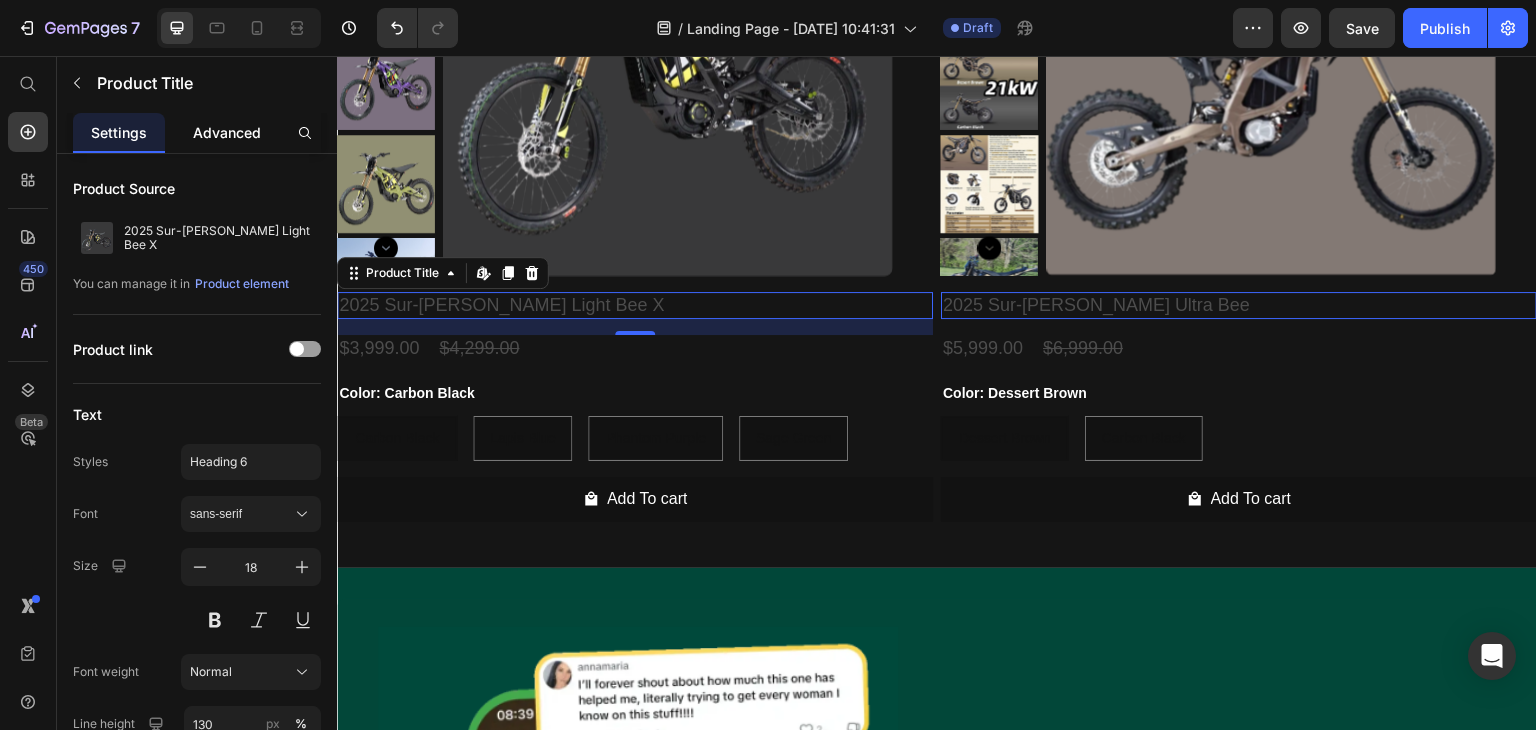 click on "Advanced" 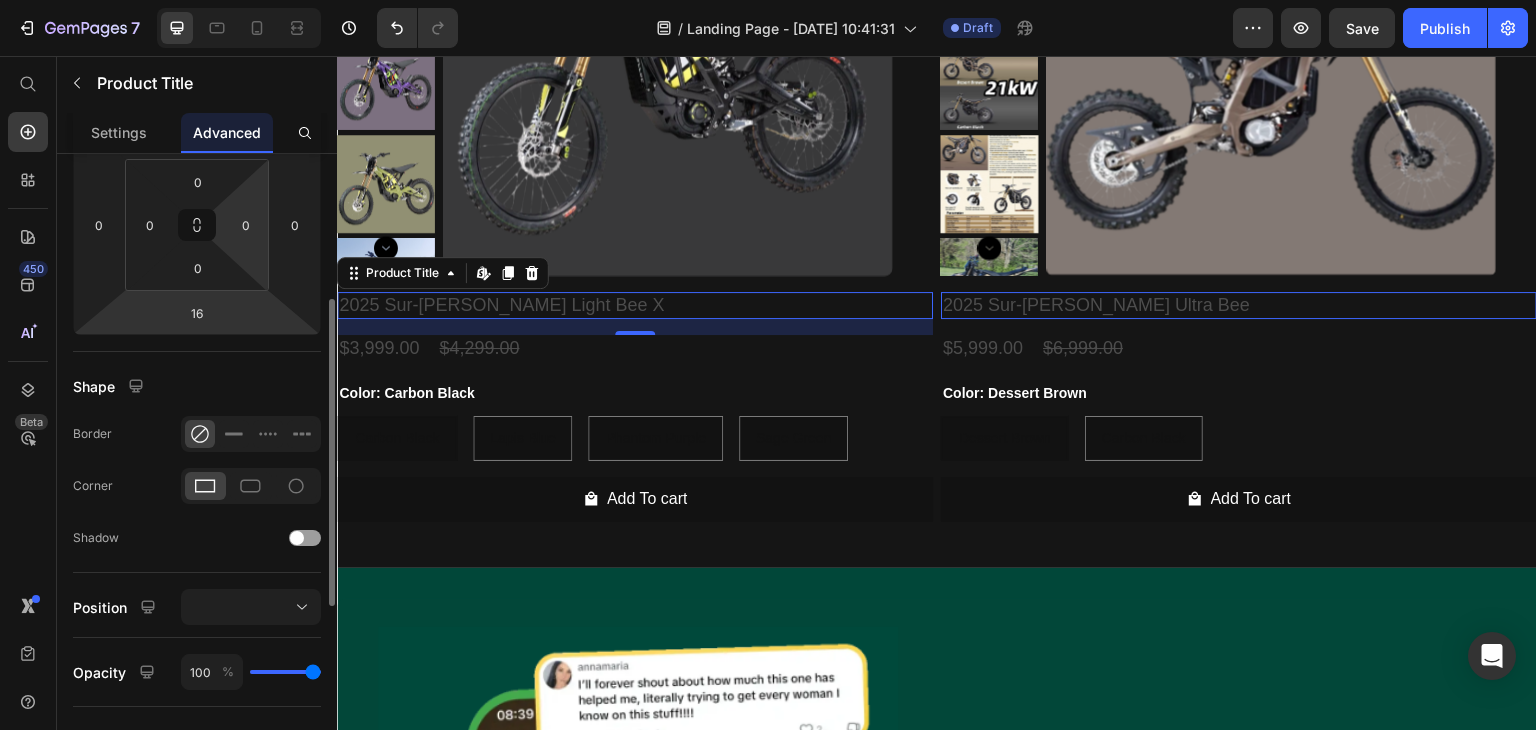 scroll, scrollTop: 400, scrollLeft: 0, axis: vertical 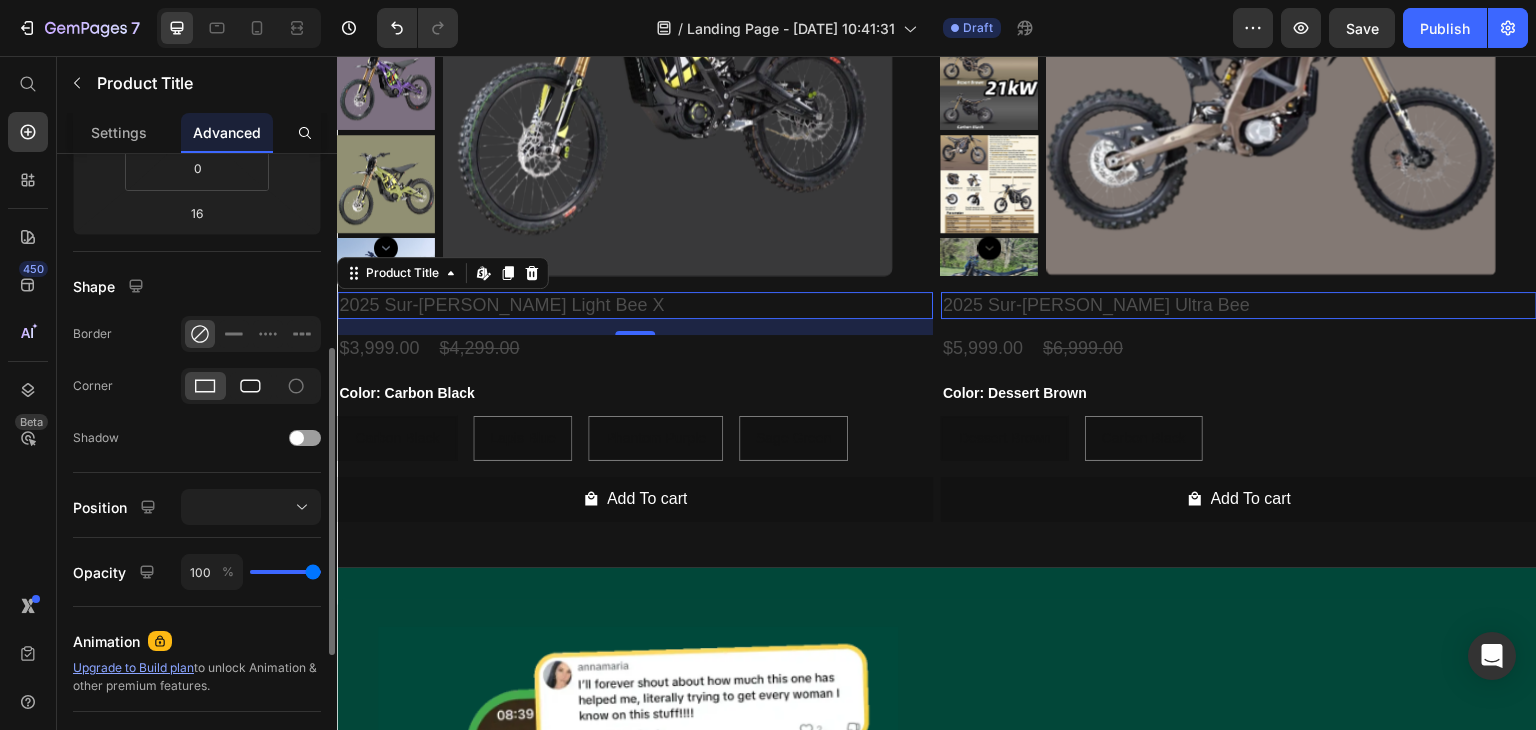 click 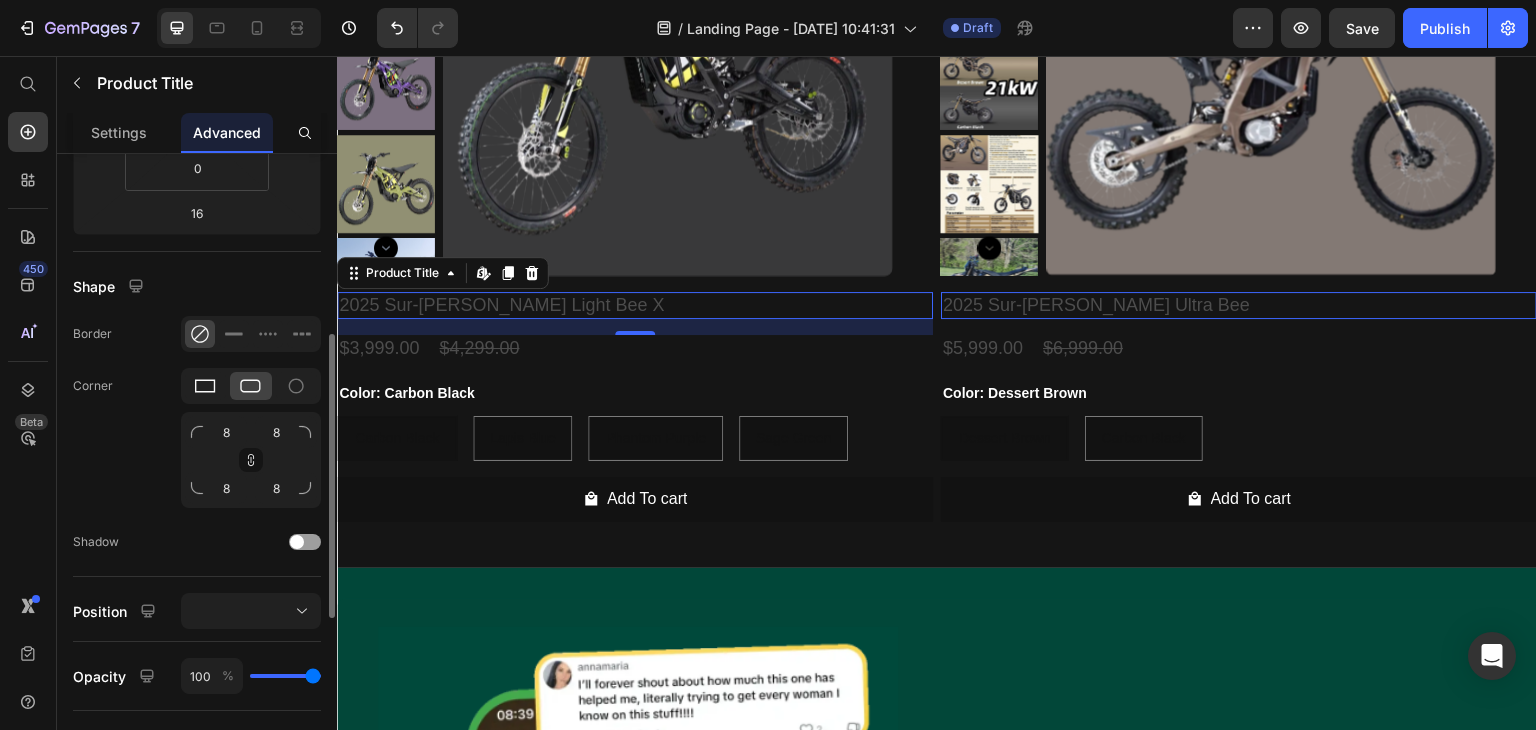 click 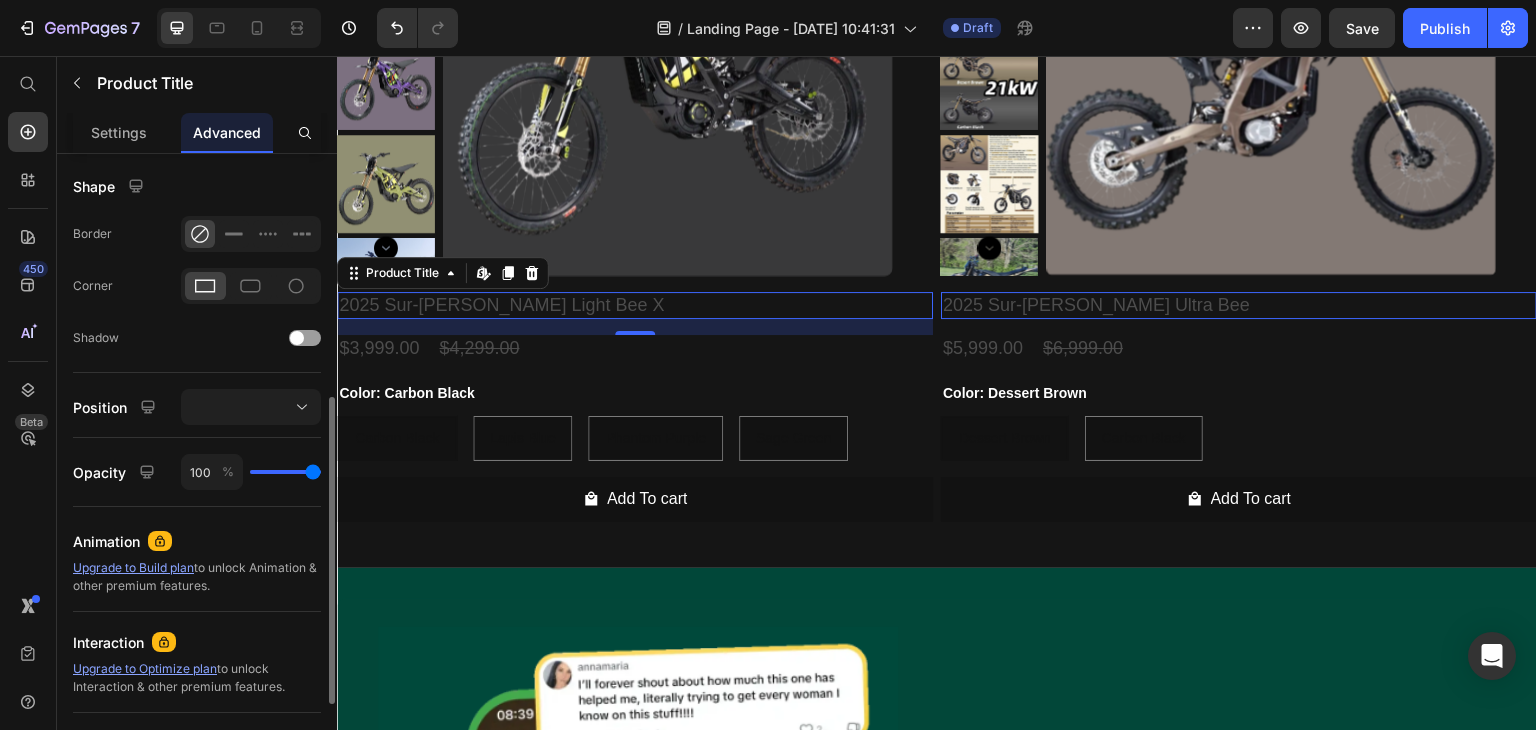 scroll, scrollTop: 670, scrollLeft: 0, axis: vertical 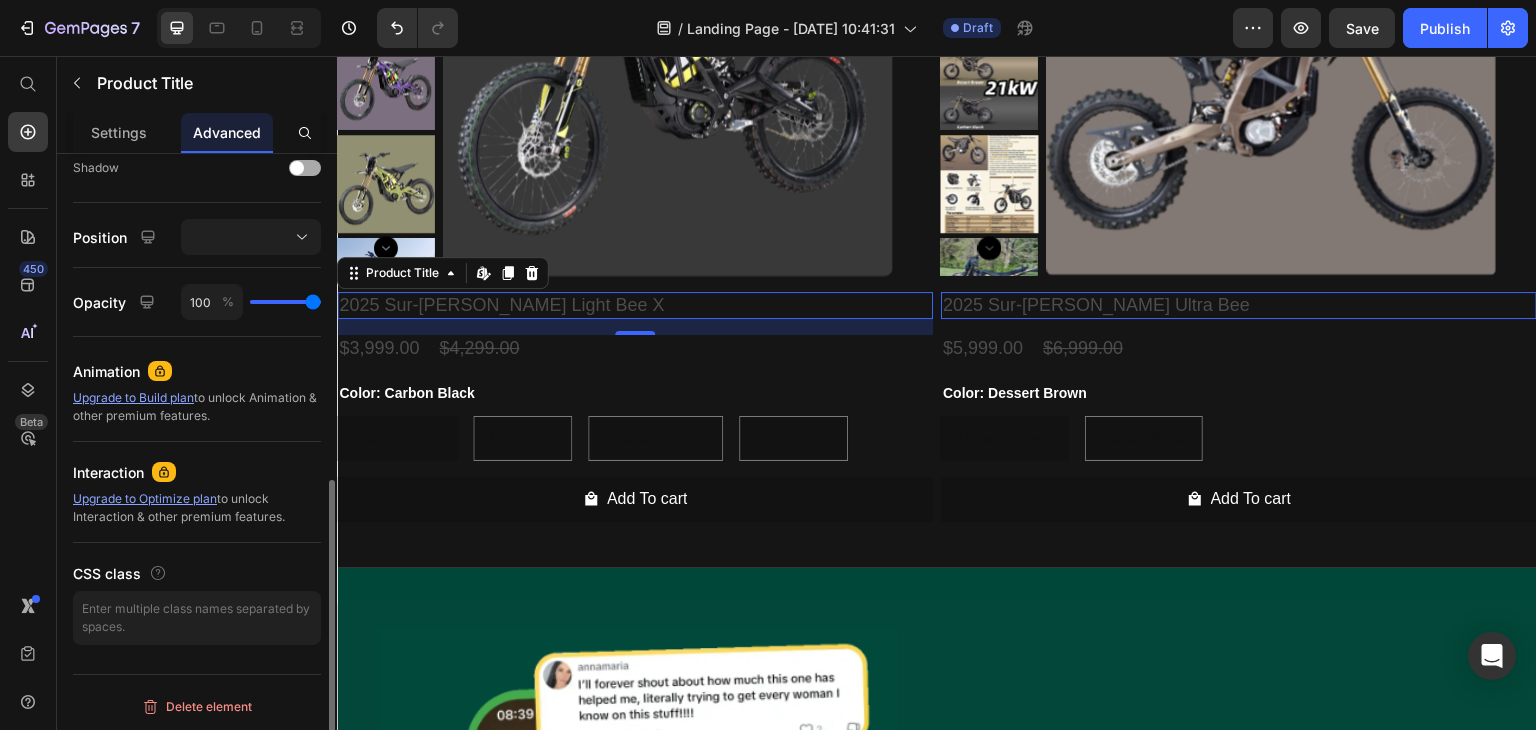 click on "Shadow" at bounding box center (96, 168) 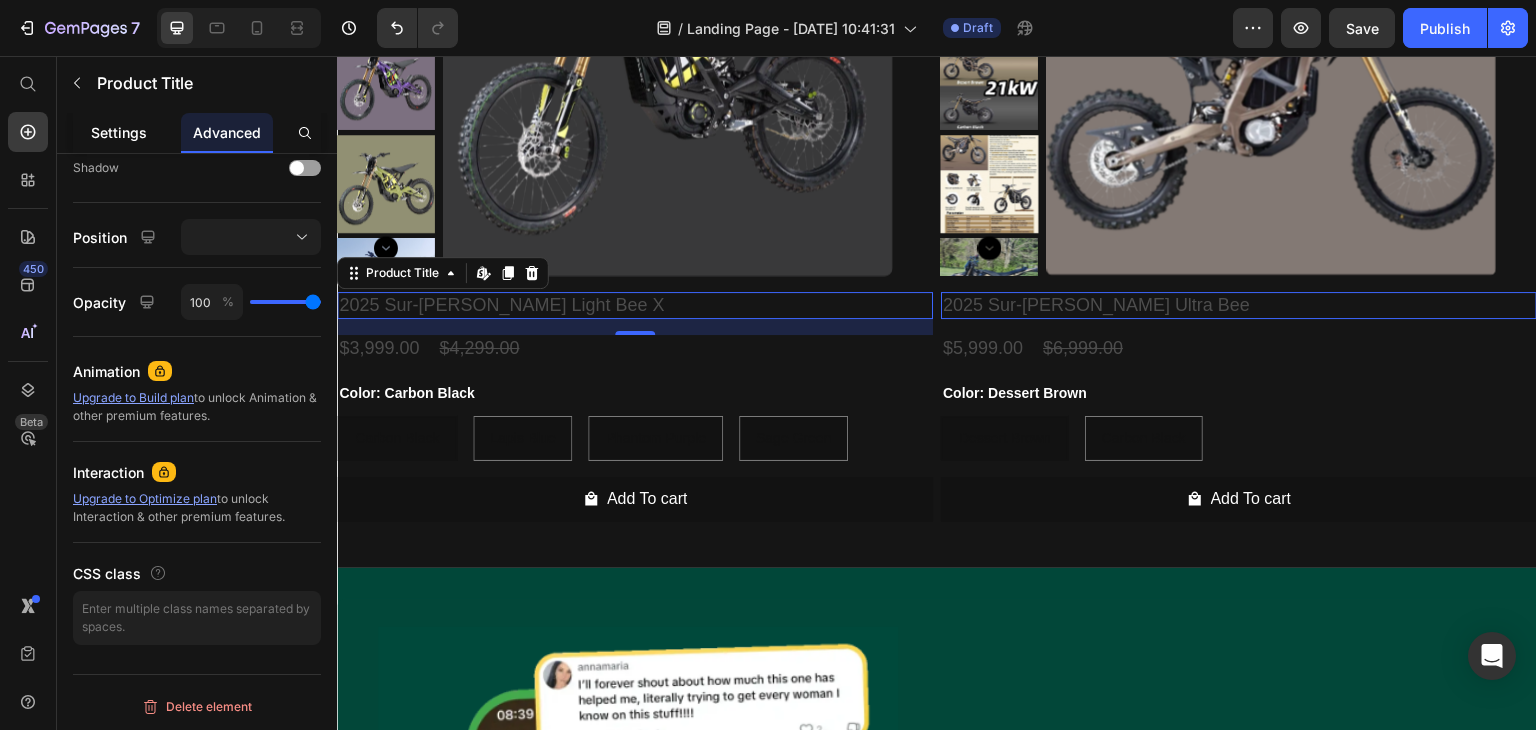 click on "Settings" 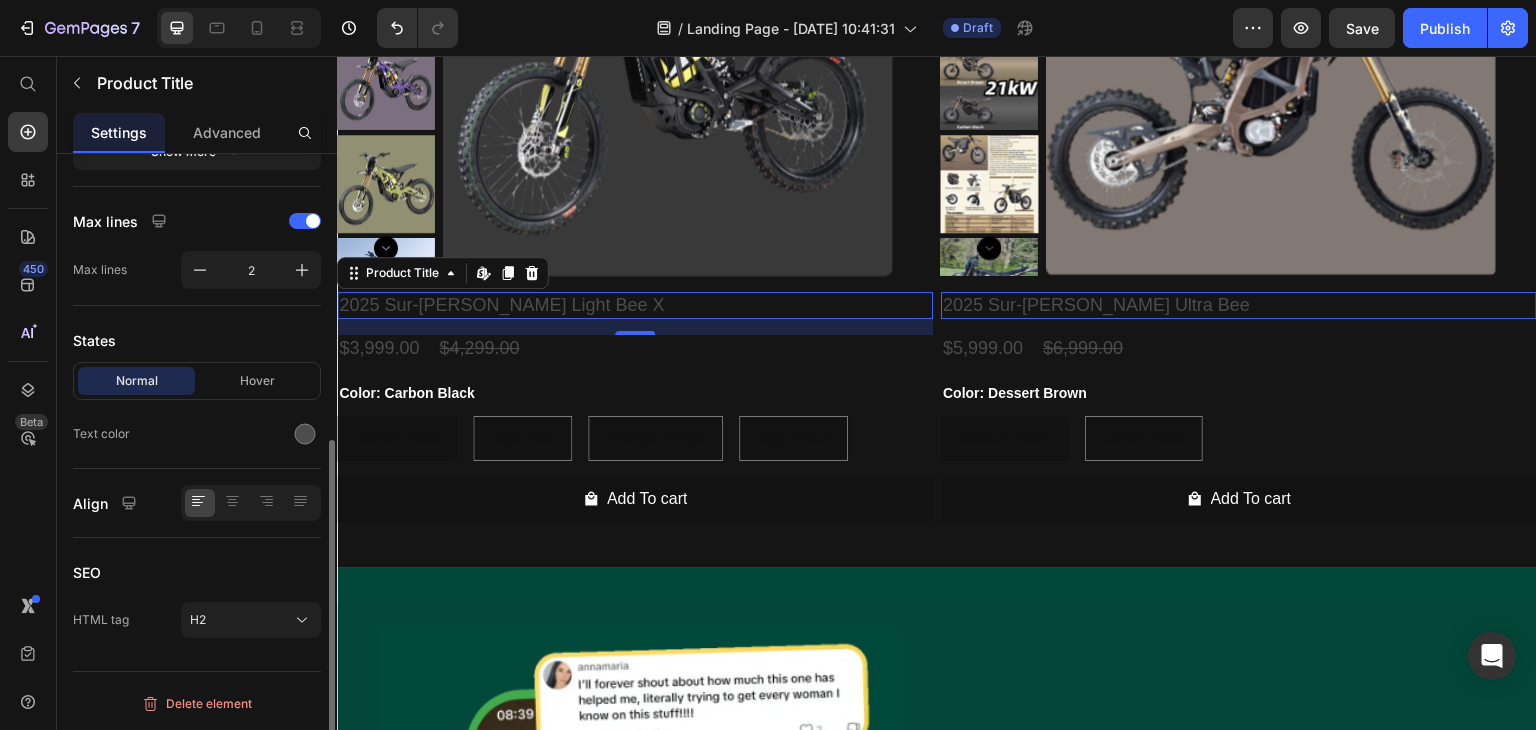 scroll, scrollTop: 0, scrollLeft: 0, axis: both 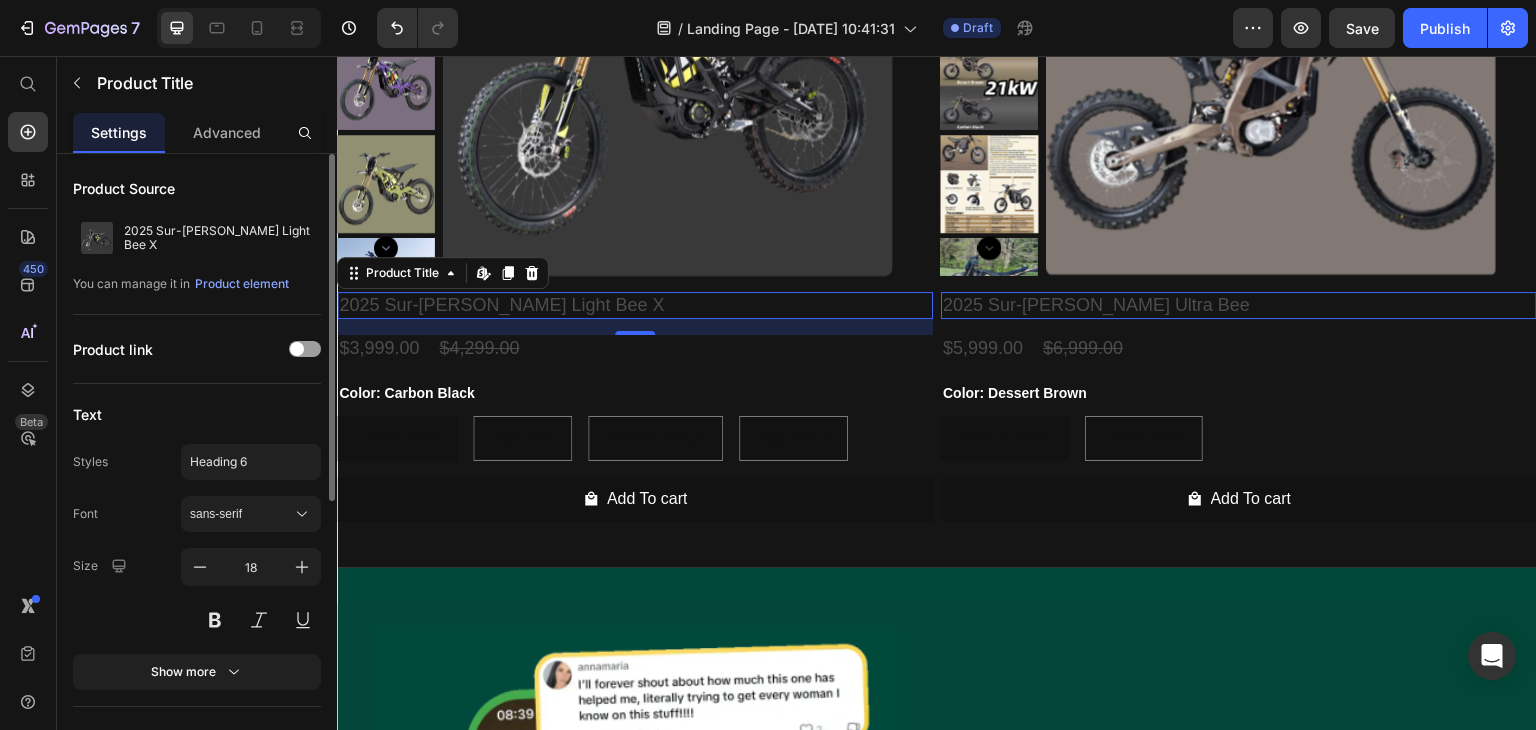 drag, startPoint x: 150, startPoint y: 618, endPoint x: 134, endPoint y: 618, distance: 16 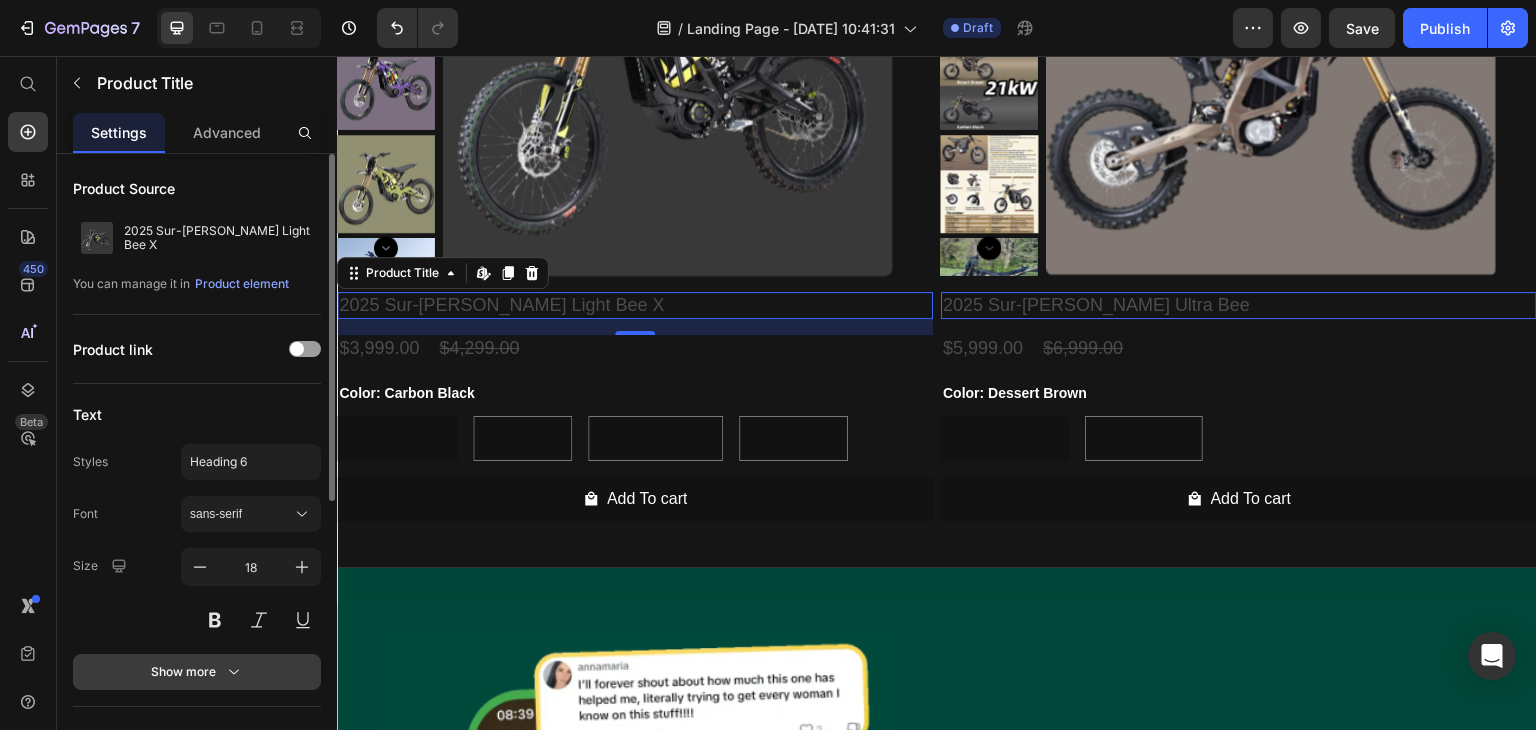 click on "Show more" at bounding box center (197, 672) 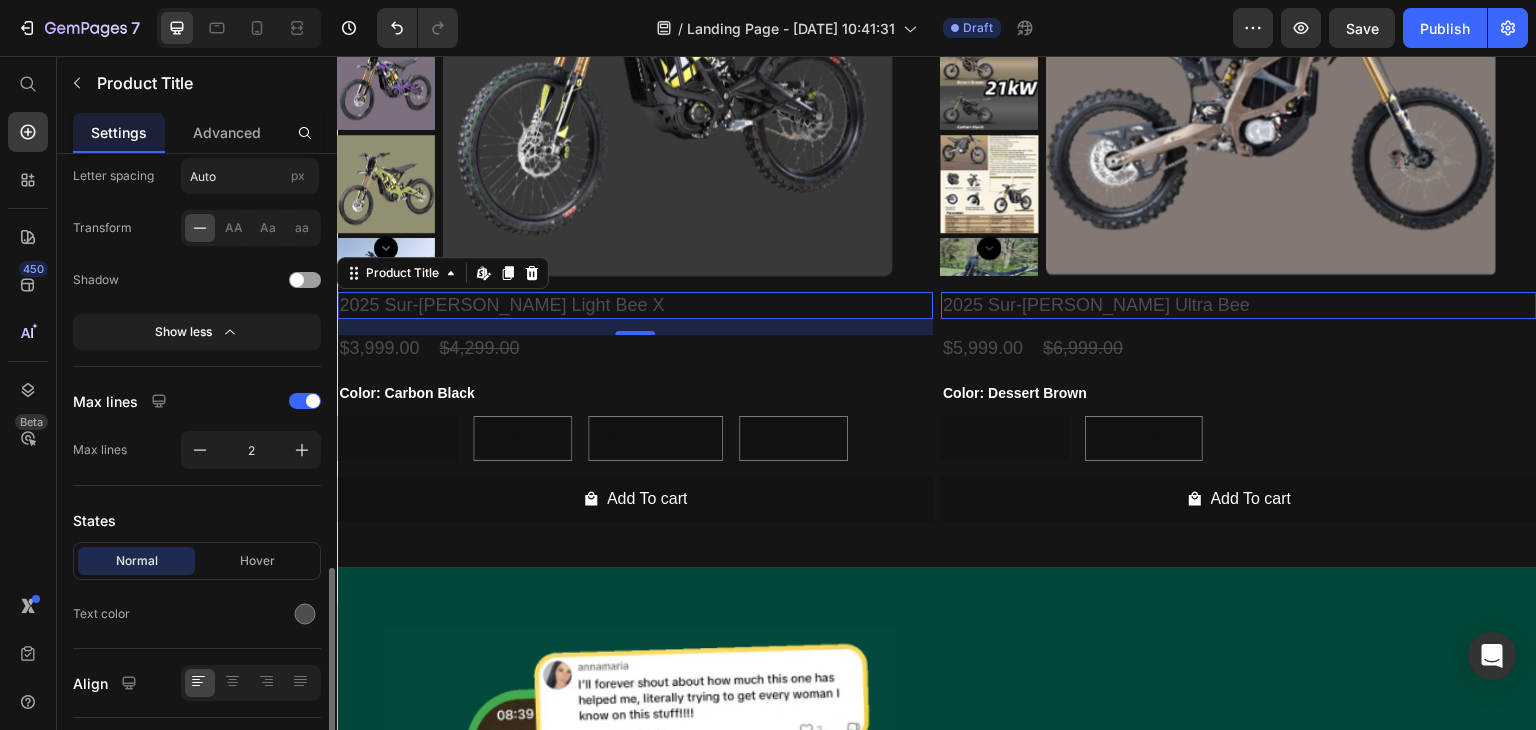 scroll, scrollTop: 700, scrollLeft: 0, axis: vertical 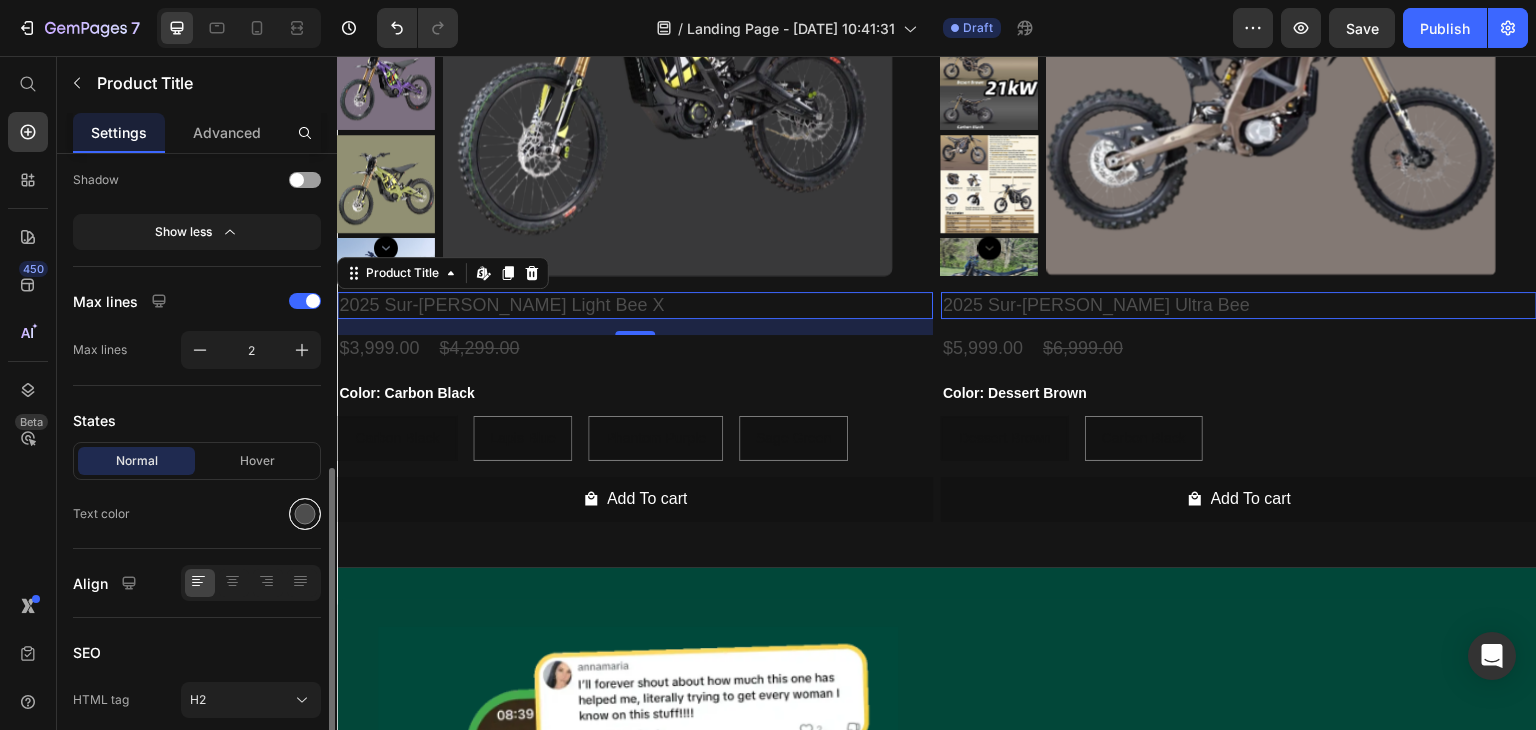click at bounding box center [305, 514] 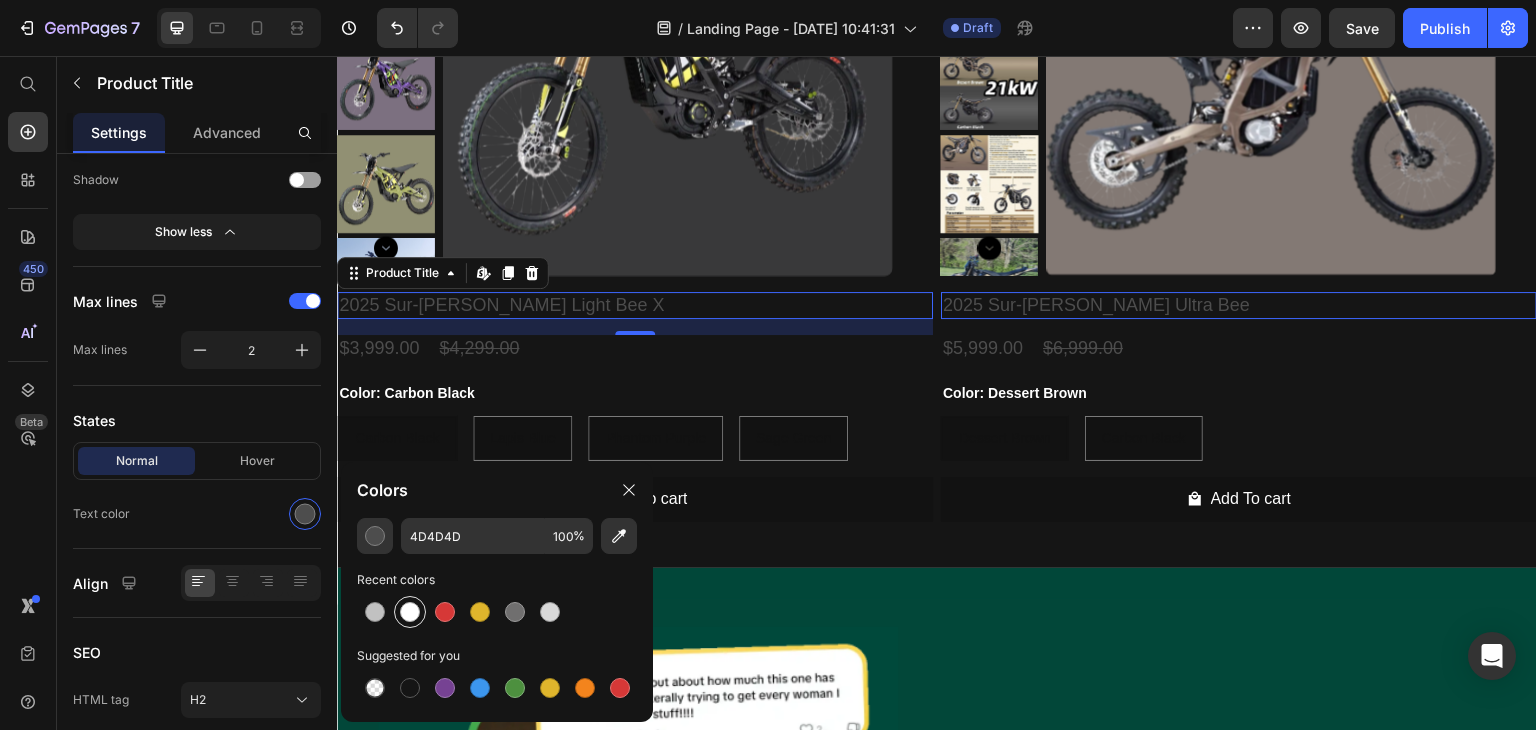 click at bounding box center (410, 612) 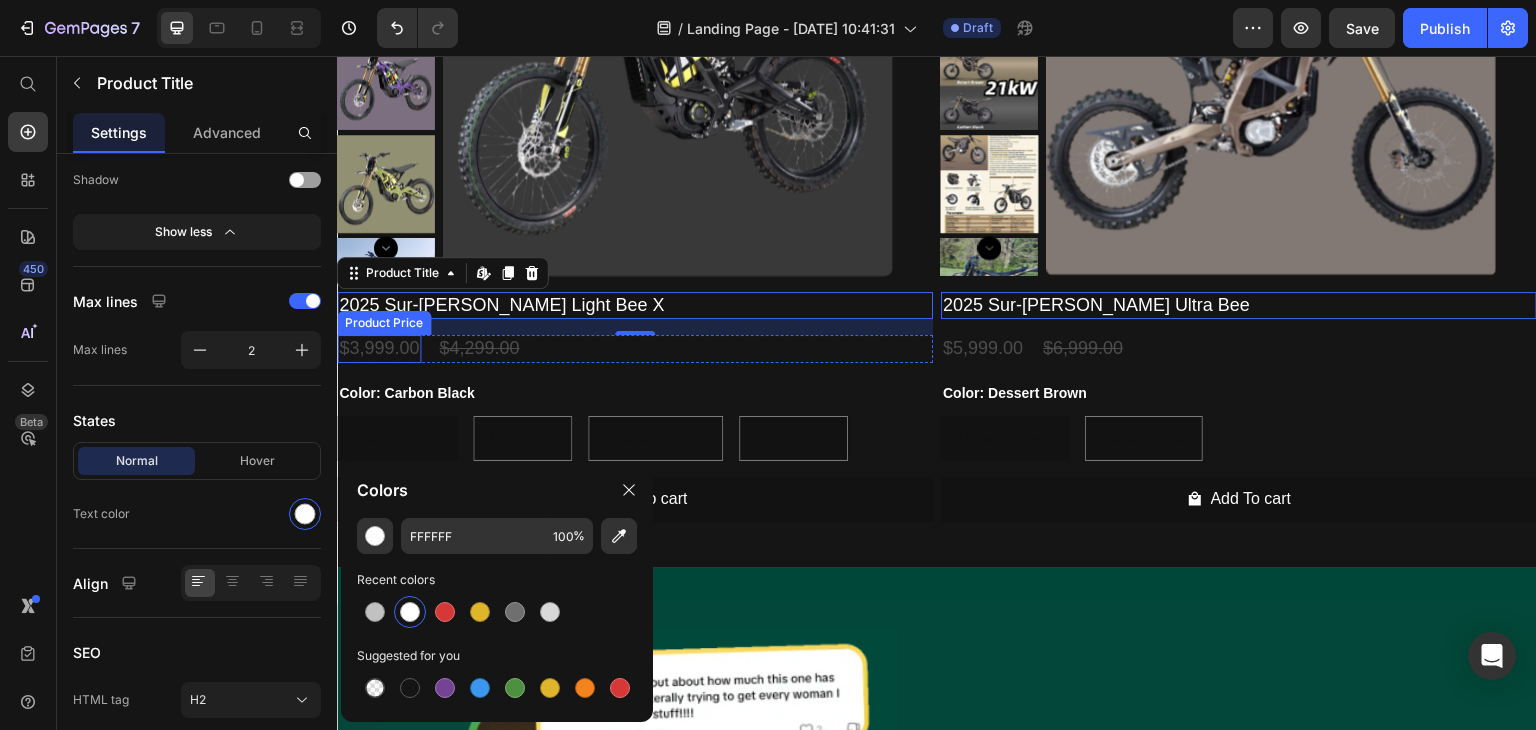 click on "$3,999.00" at bounding box center [379, 348] 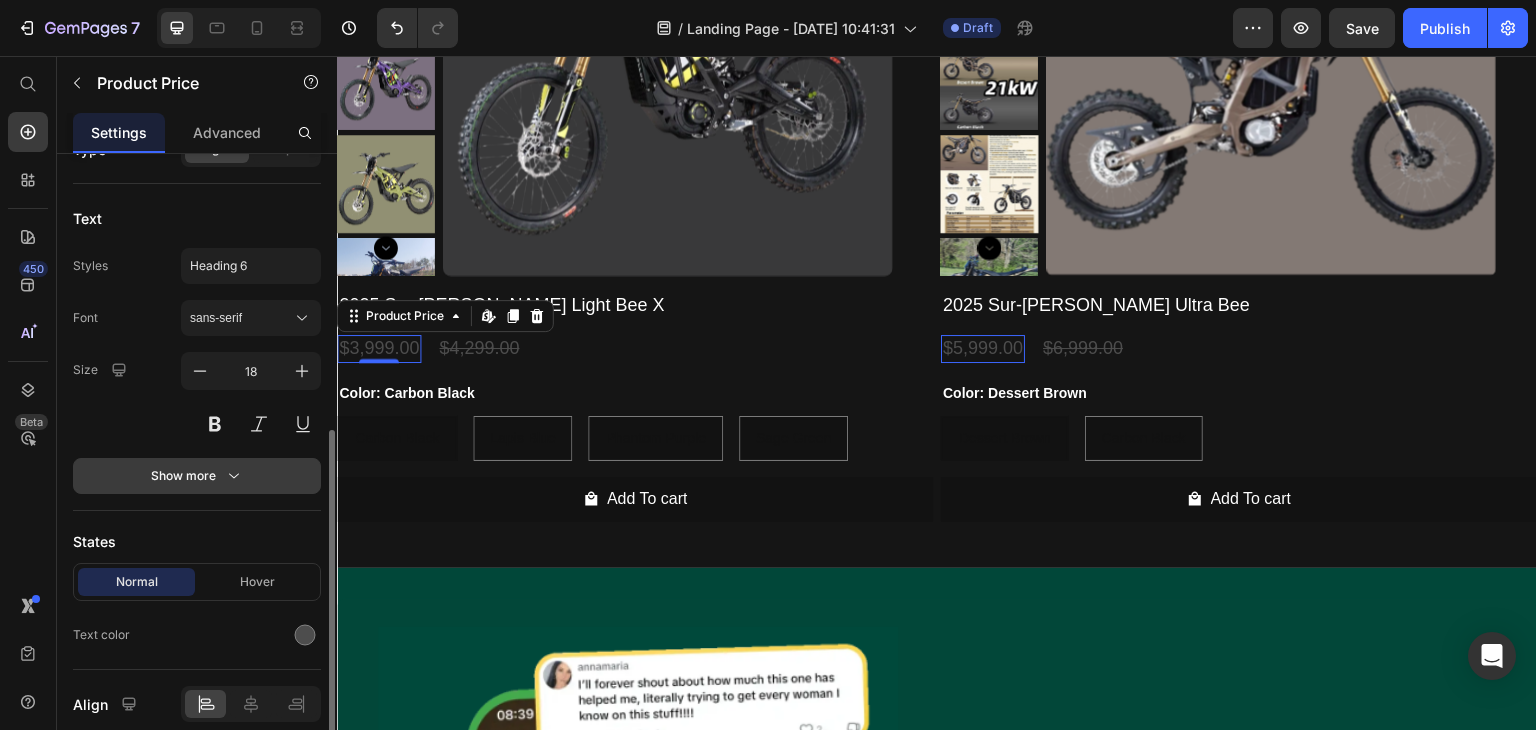 scroll, scrollTop: 281, scrollLeft: 0, axis: vertical 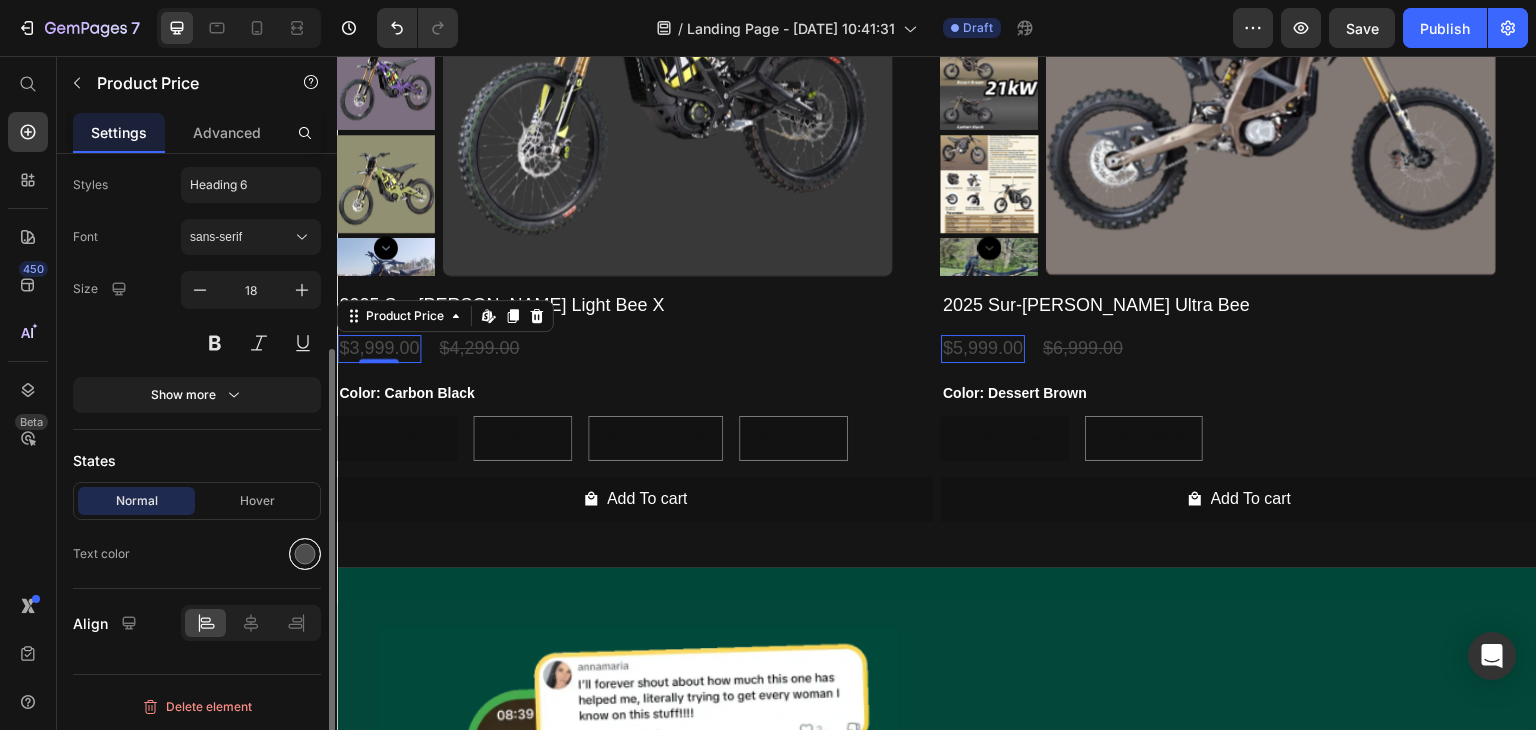 click at bounding box center [305, 554] 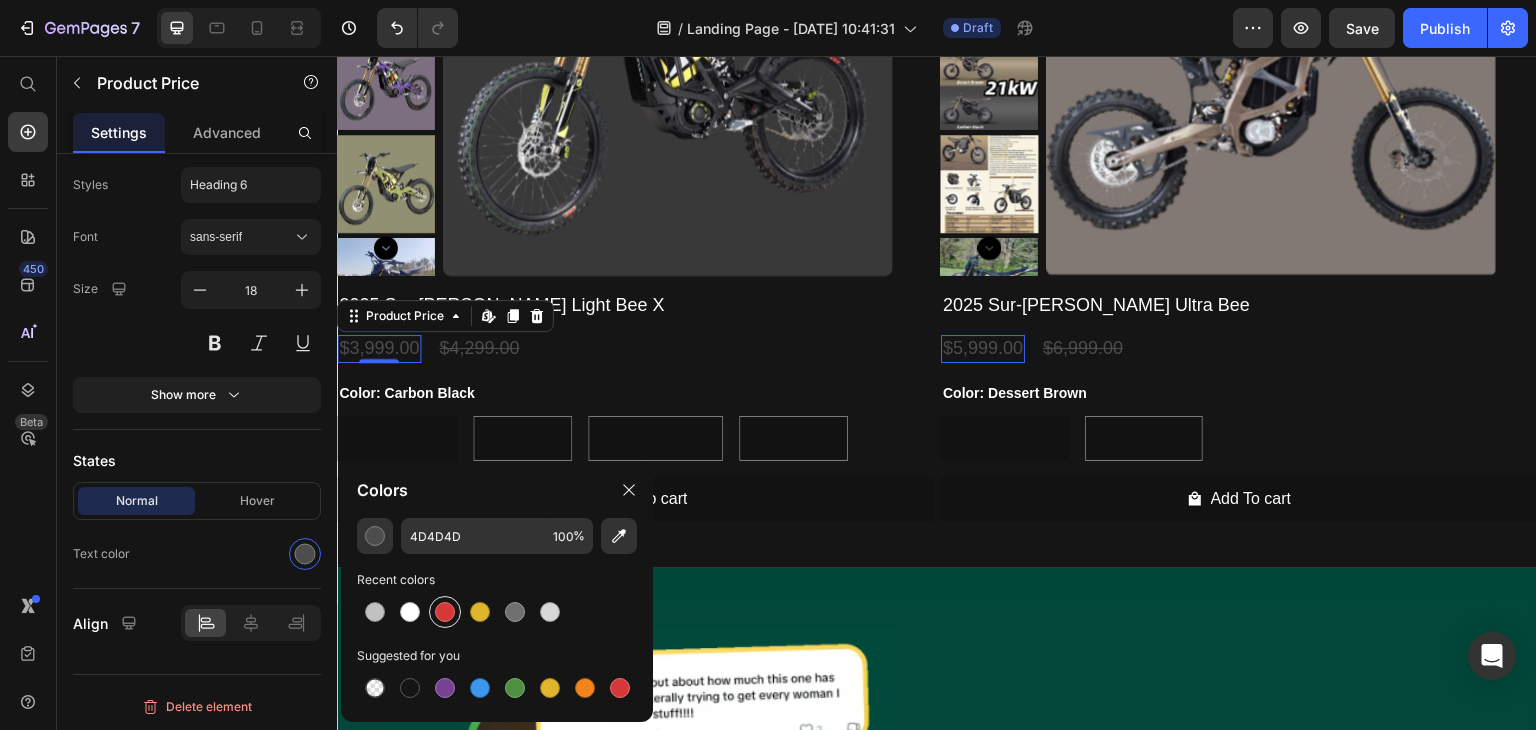 click at bounding box center (445, 612) 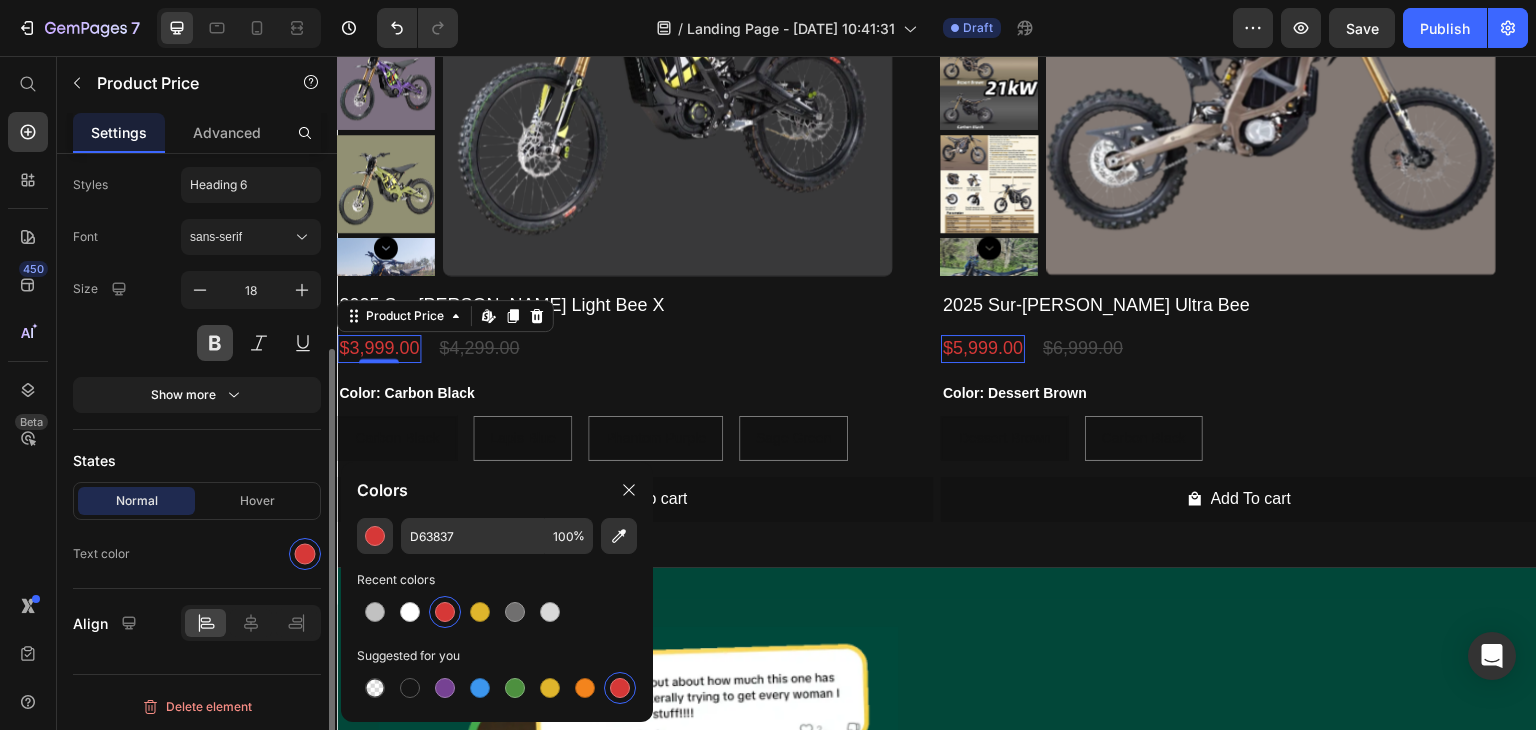 click at bounding box center (215, 343) 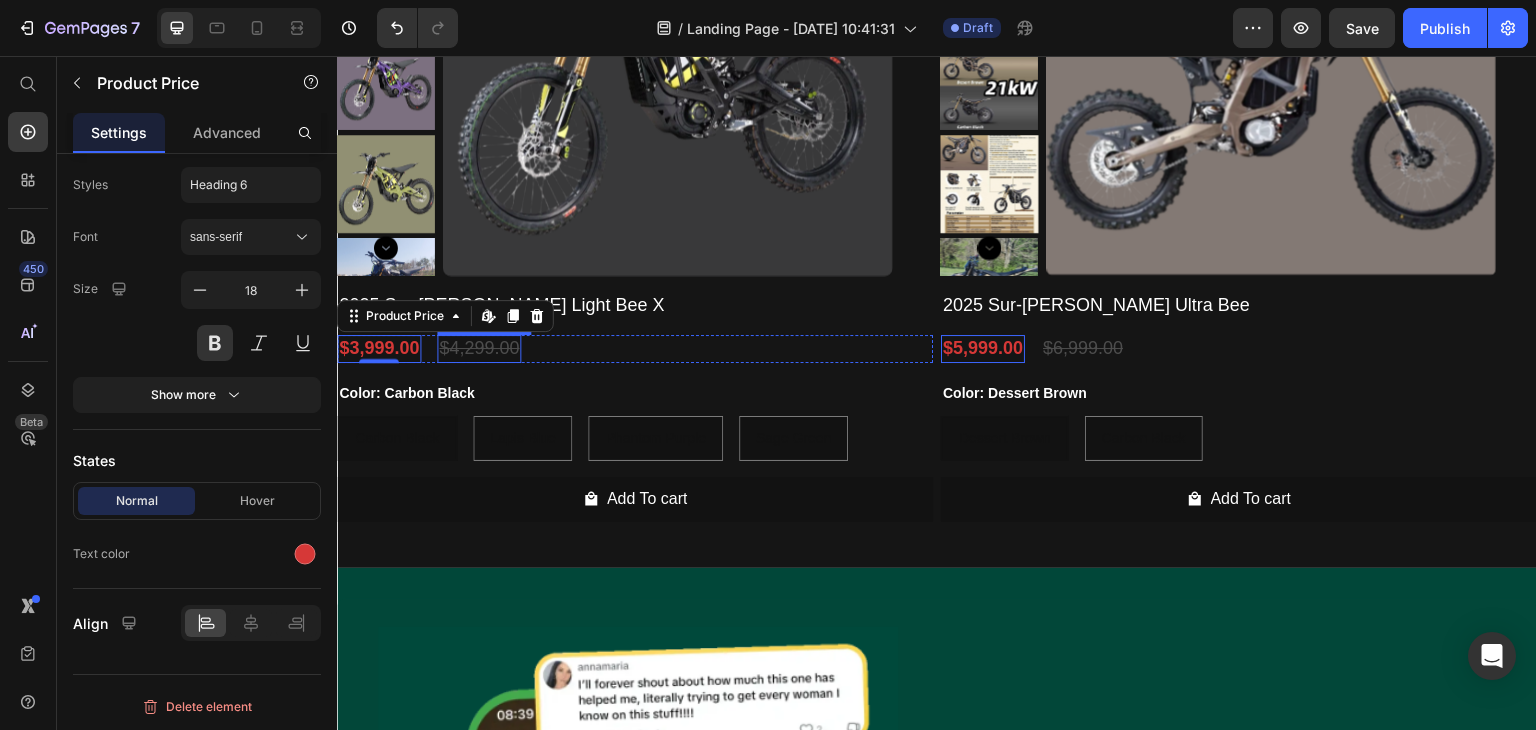 click on "$4,299.00" at bounding box center [479, 348] 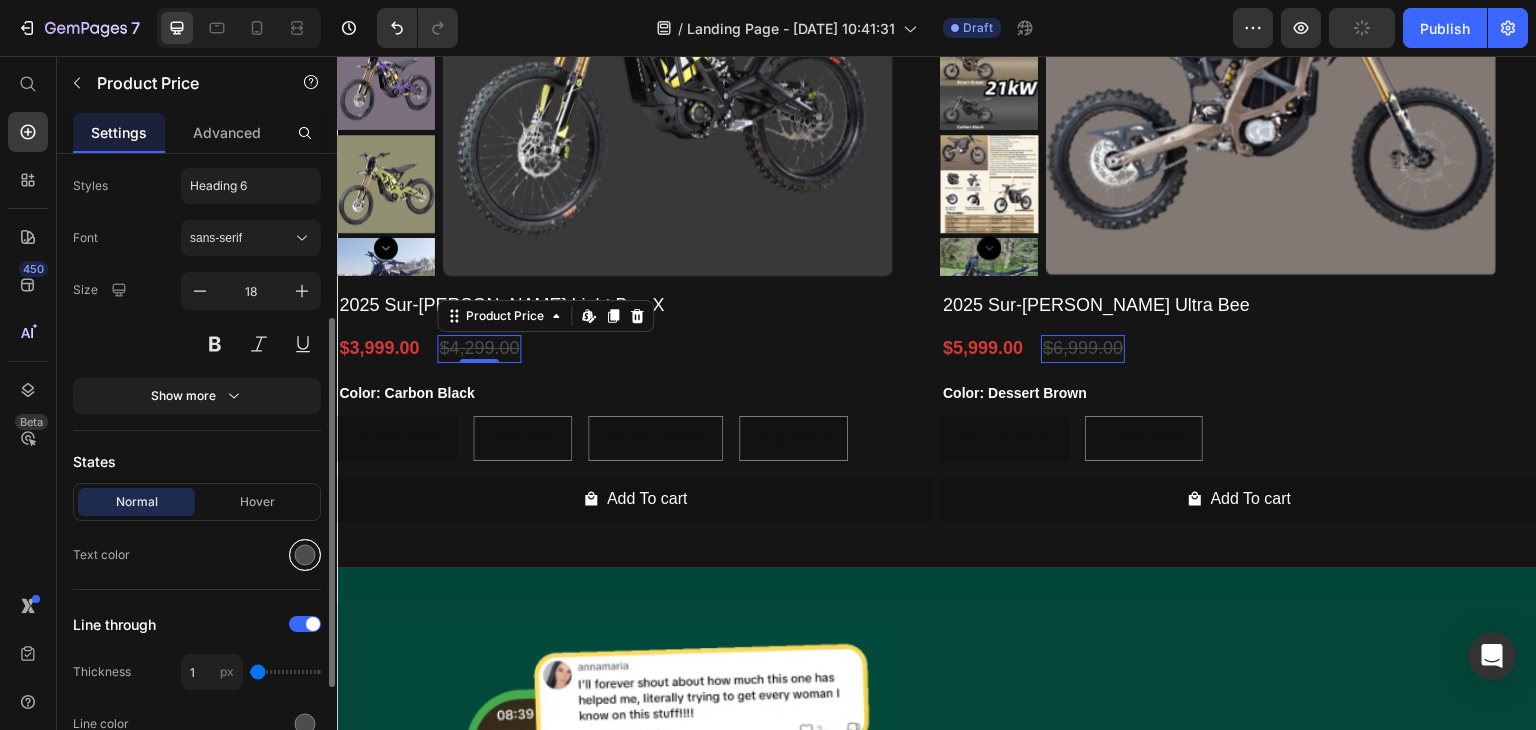 click at bounding box center (305, 555) 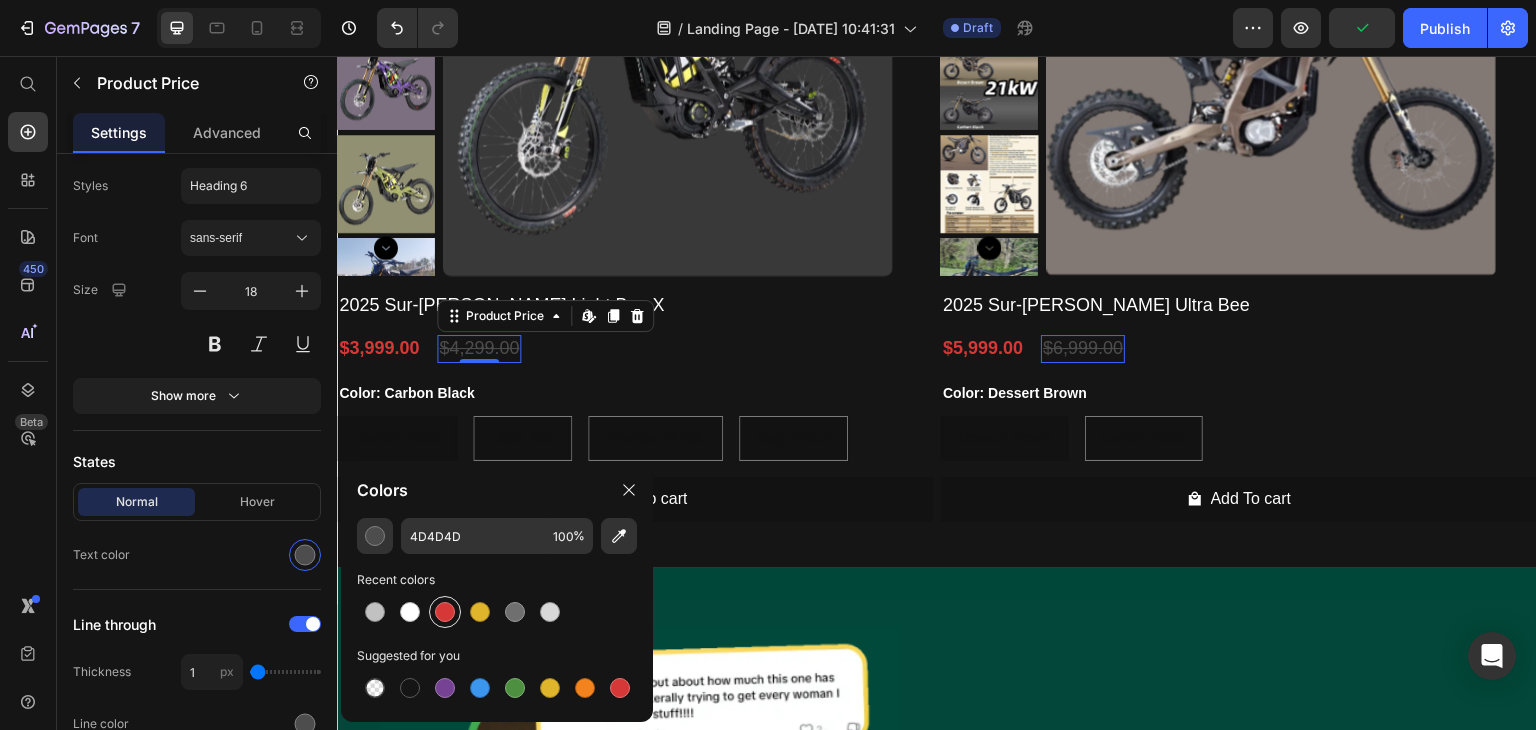 click at bounding box center [445, 612] 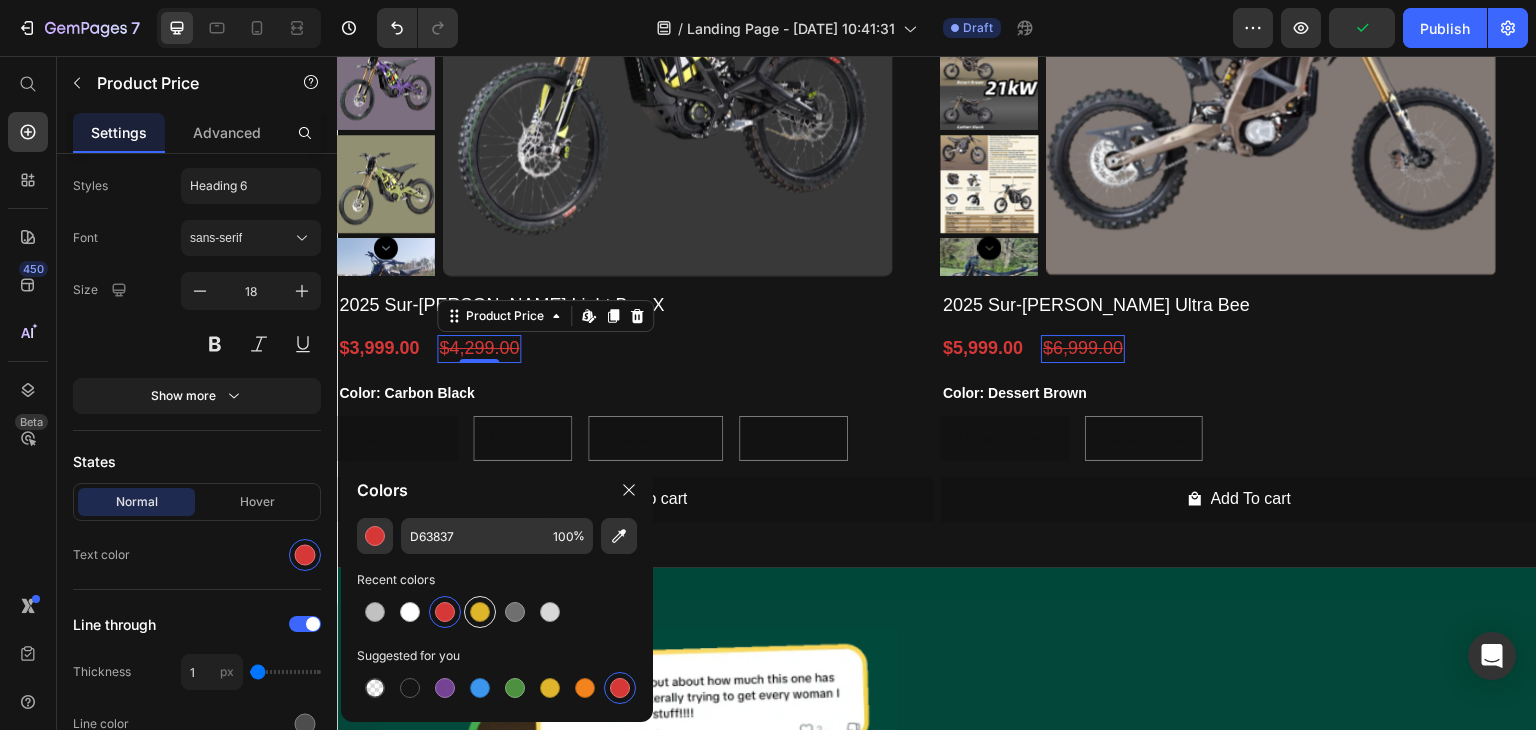 click at bounding box center [480, 612] 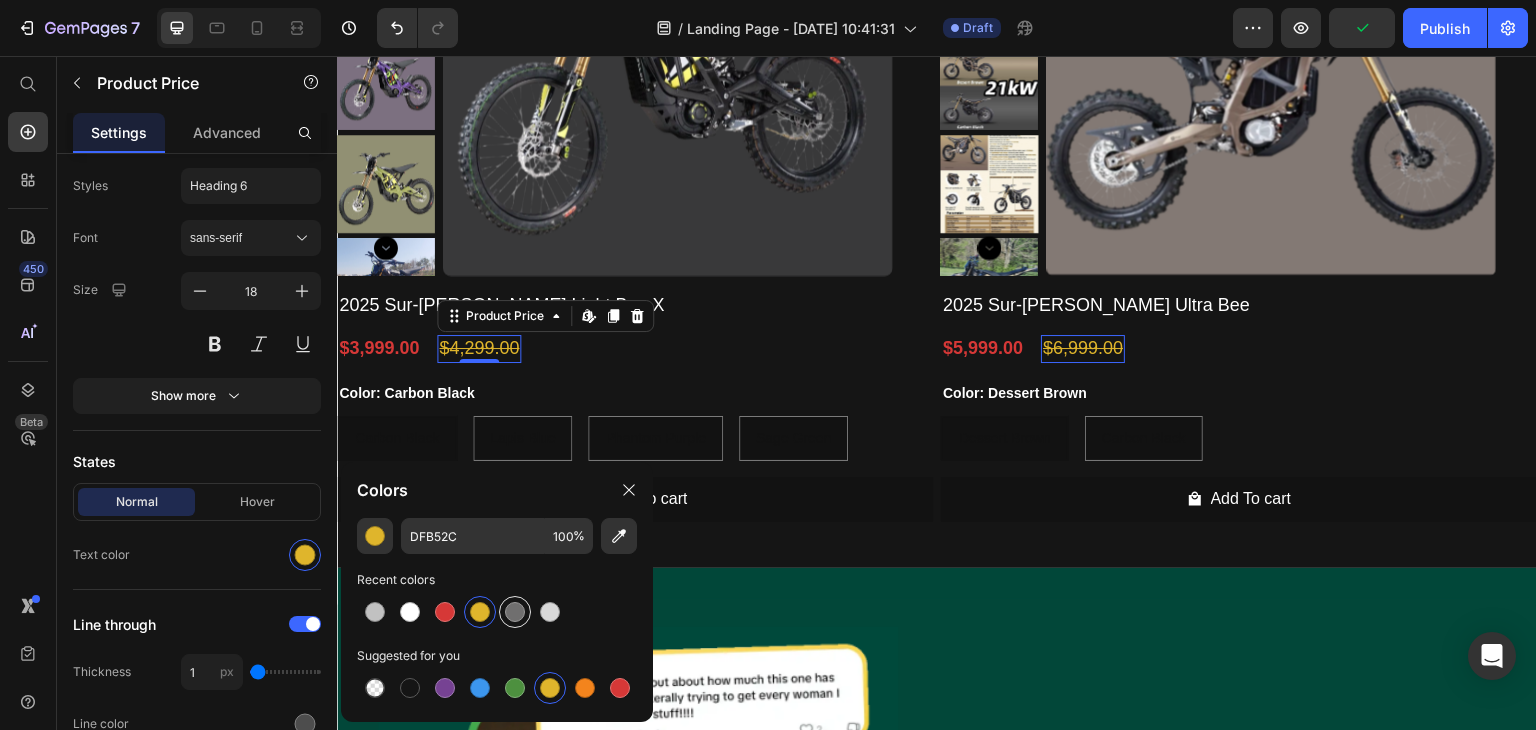 click at bounding box center [515, 612] 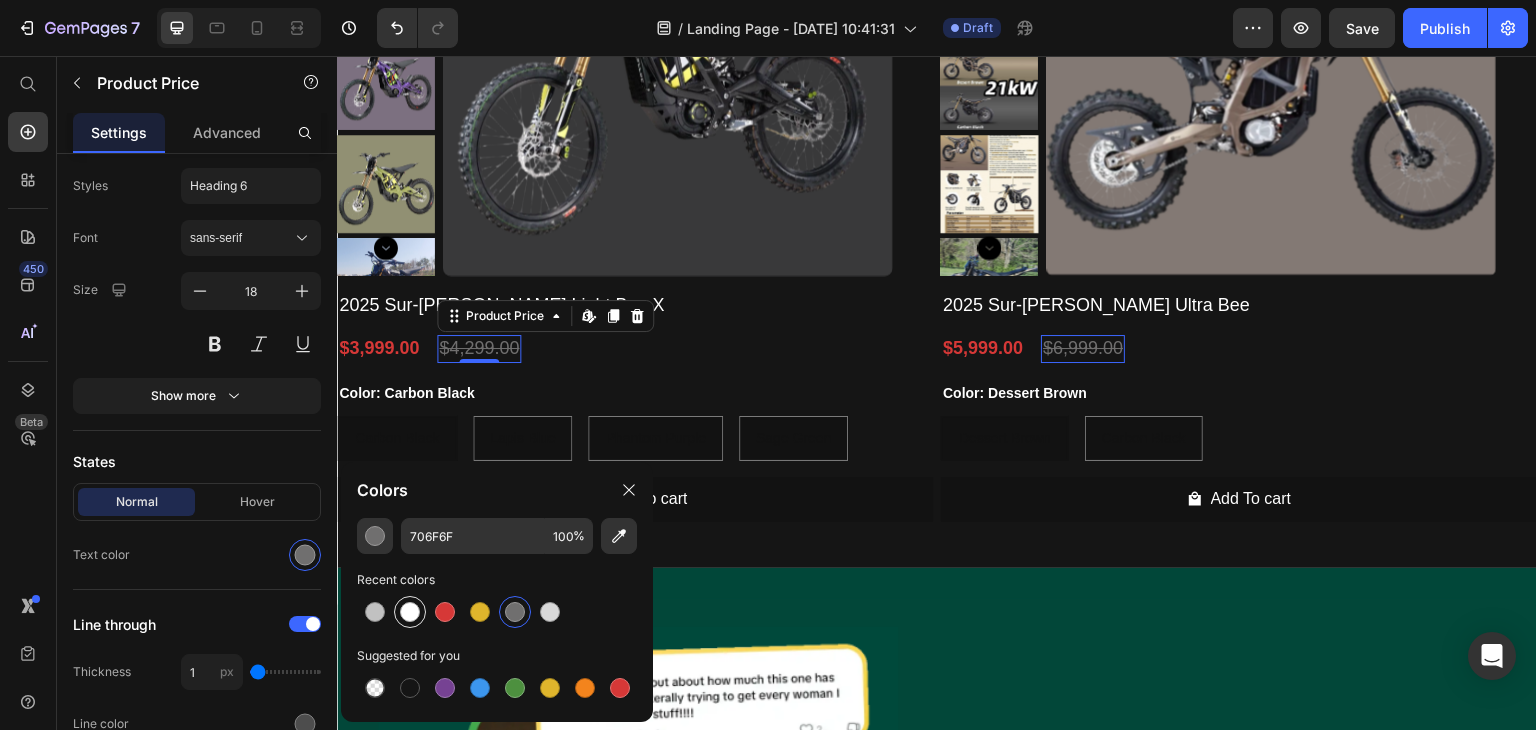 click at bounding box center (410, 612) 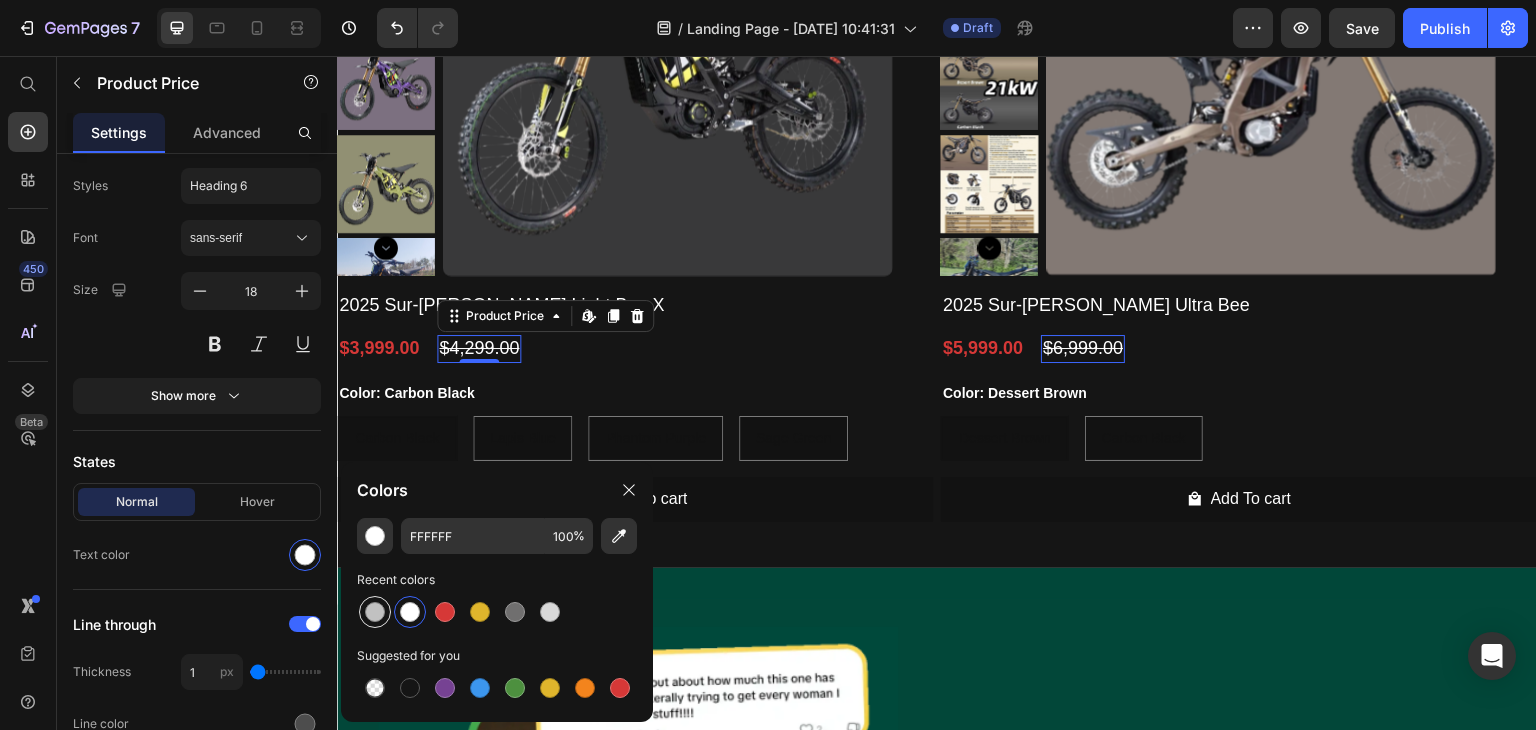 click at bounding box center [375, 612] 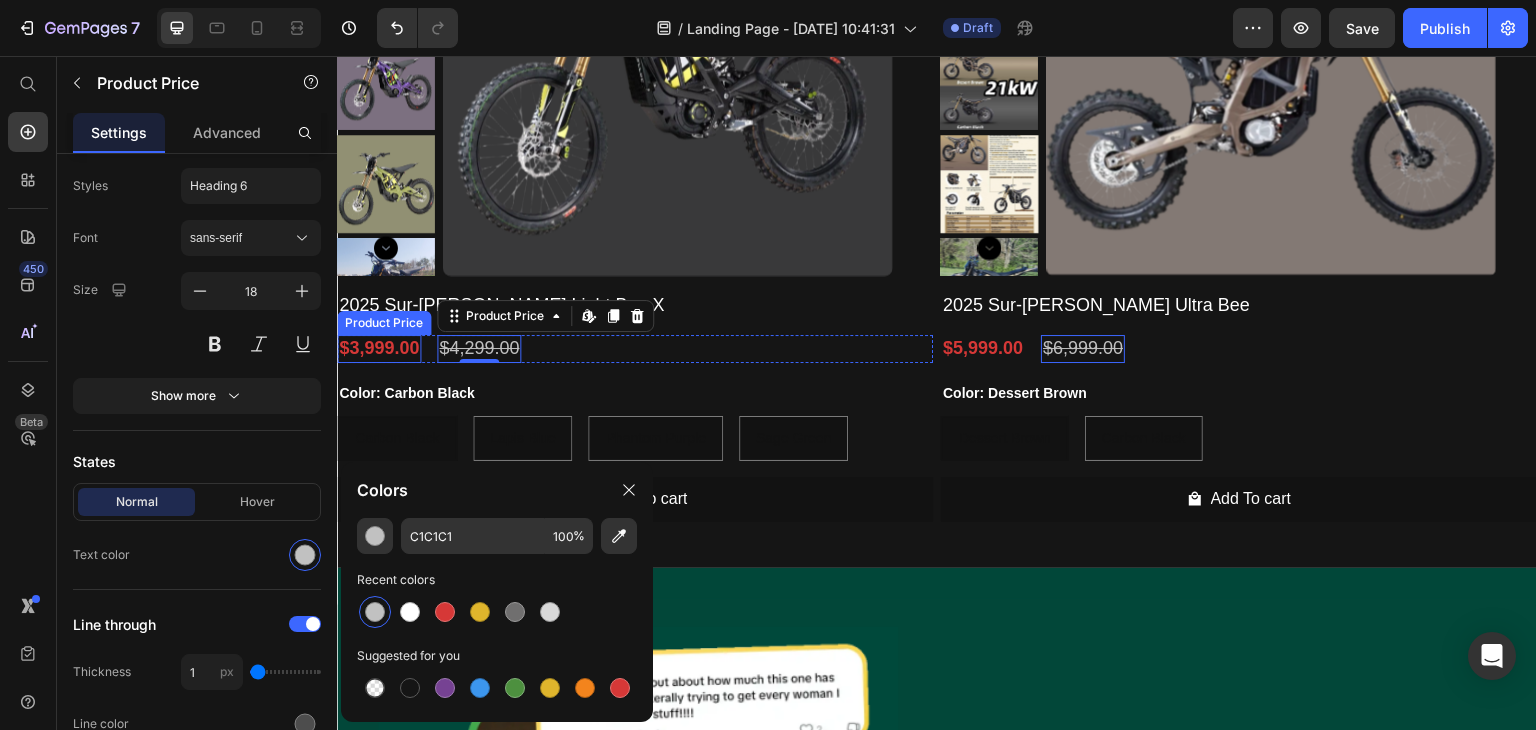 click on "Product Price" at bounding box center (384, 323) 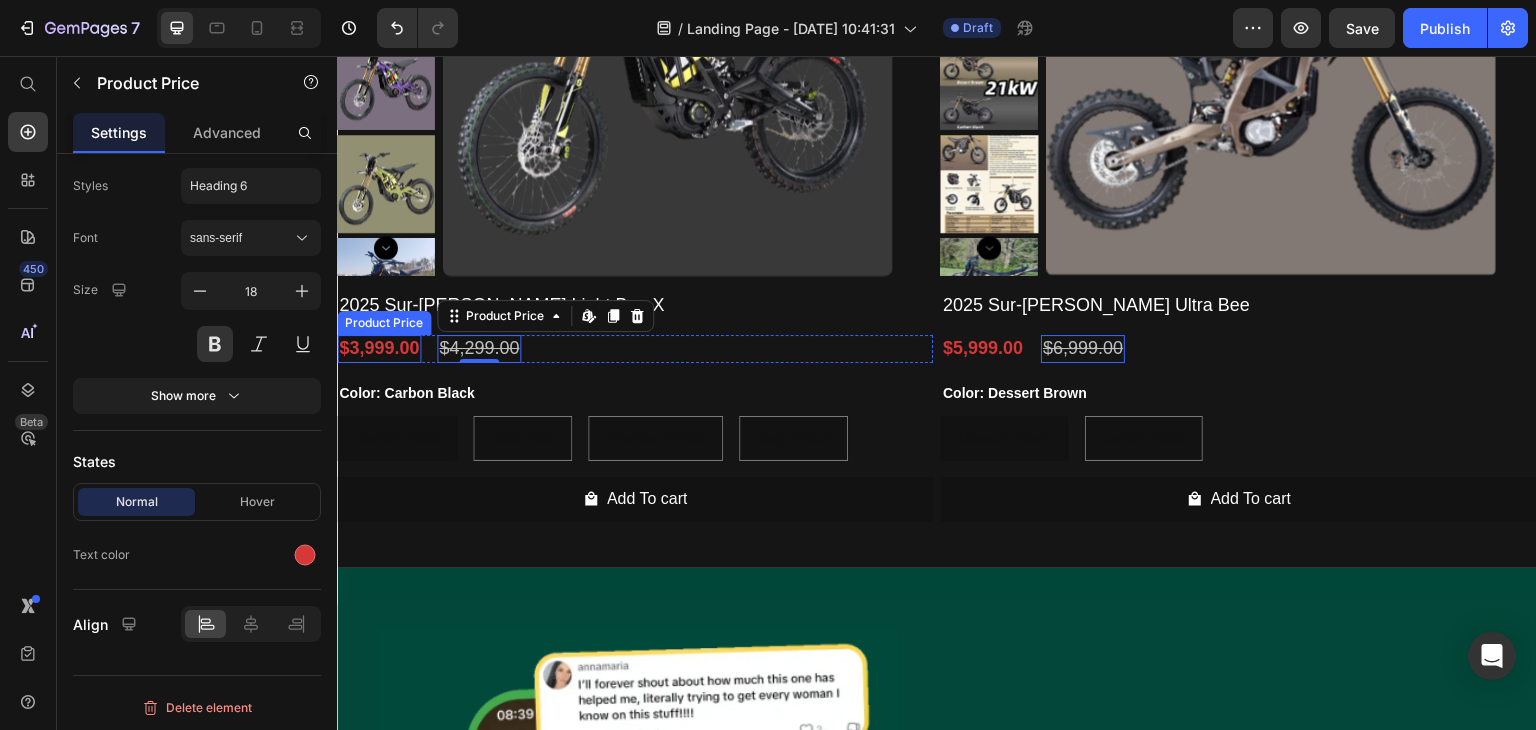 scroll, scrollTop: 280, scrollLeft: 0, axis: vertical 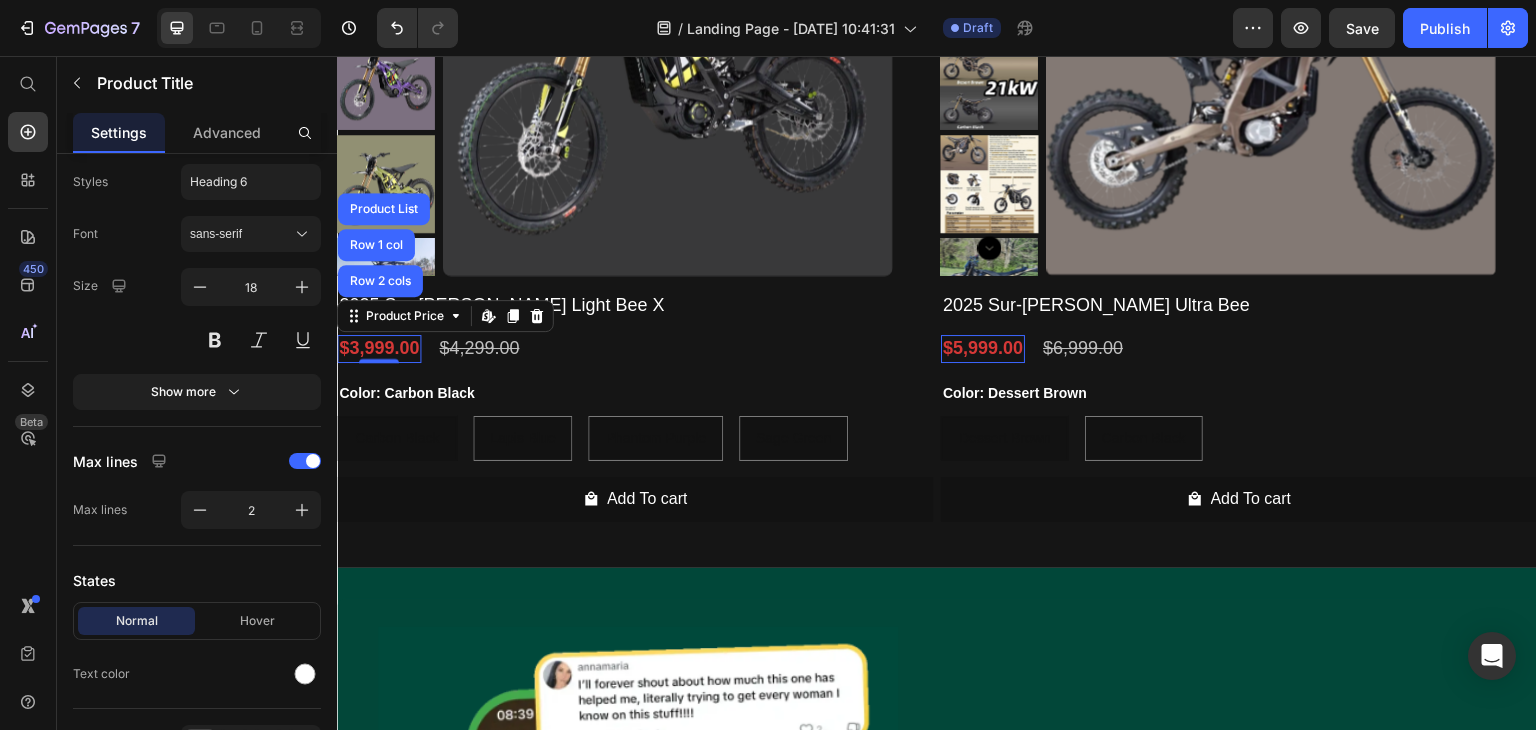 click on "2025 Sur-[PERSON_NAME] Light Bee X" at bounding box center [635, 305] 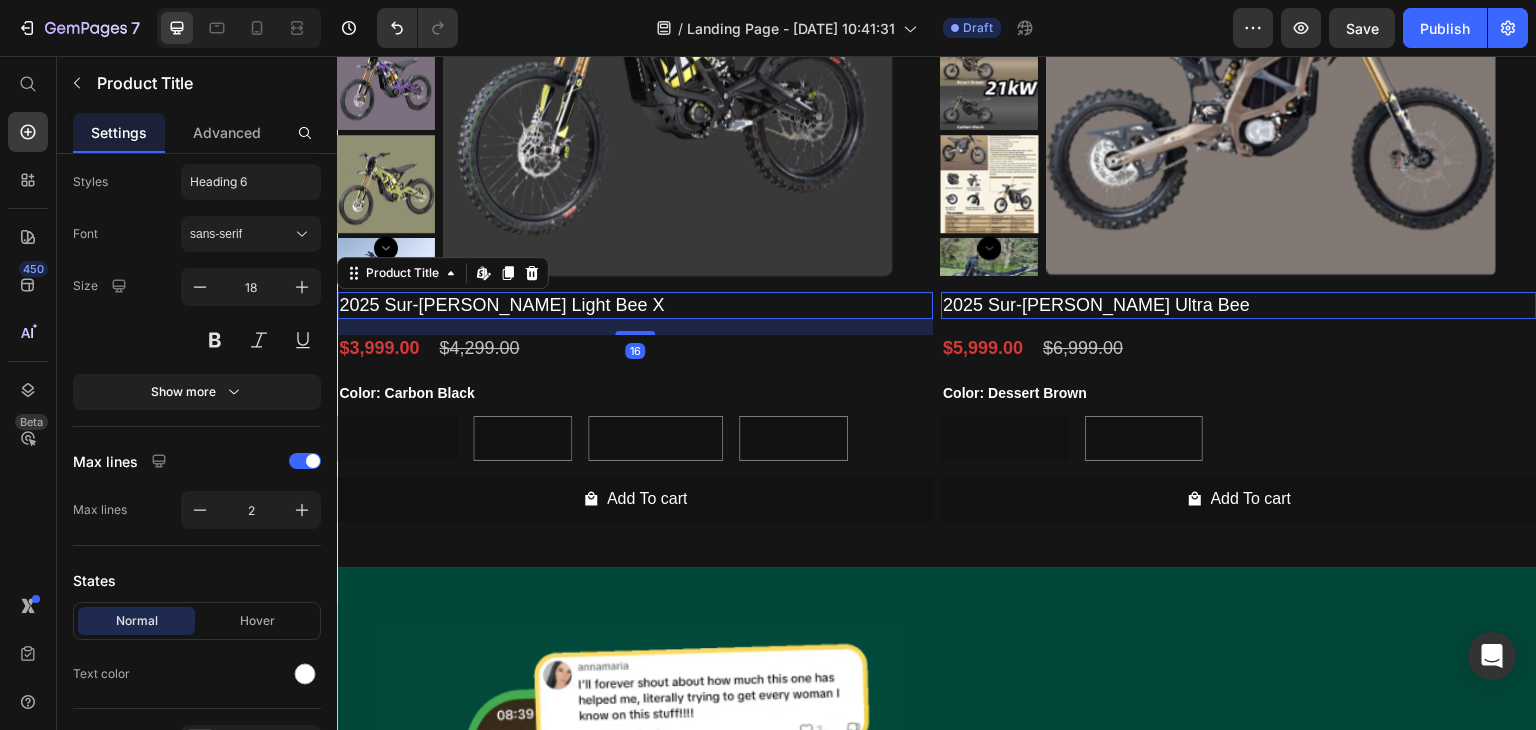 scroll, scrollTop: 0, scrollLeft: 0, axis: both 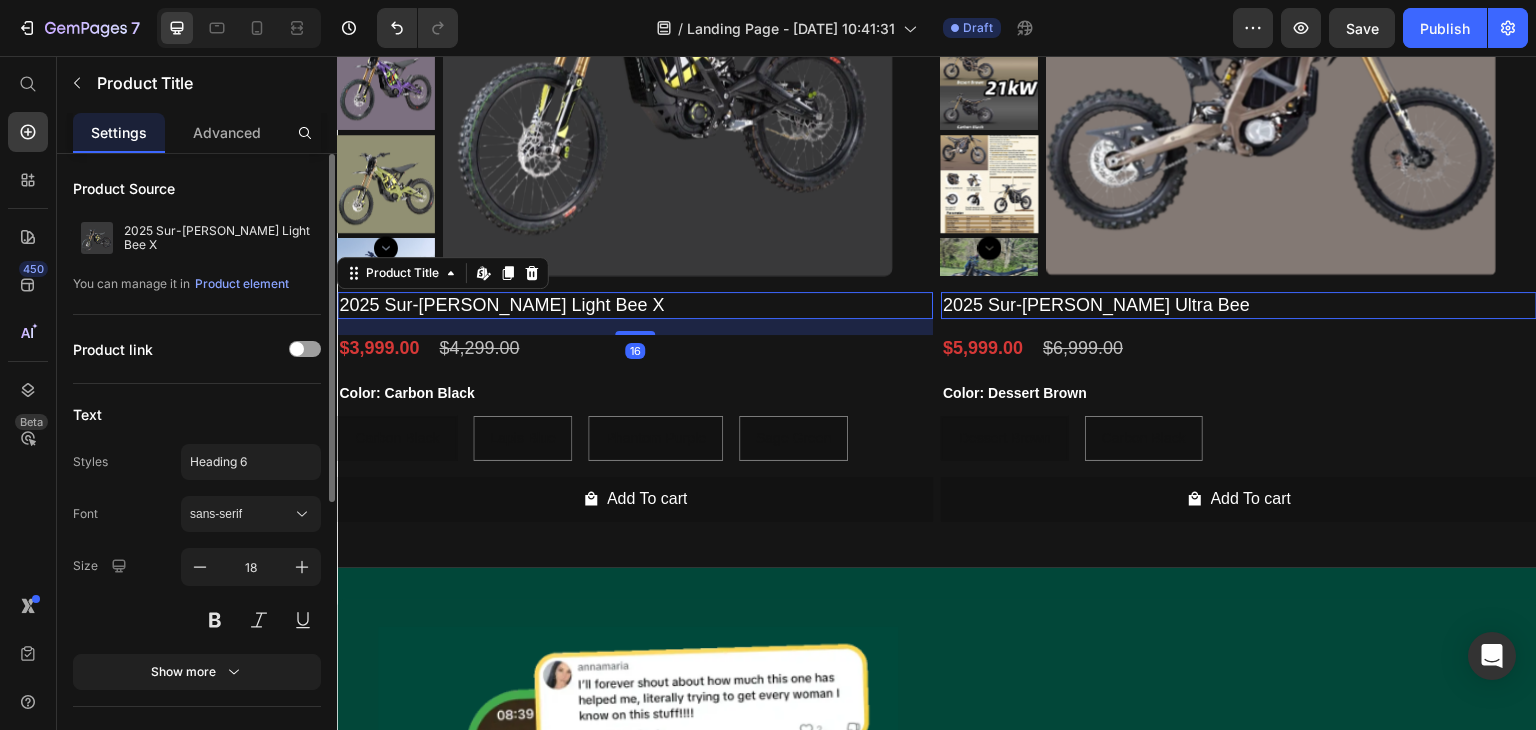 click on "2025 Sur-[PERSON_NAME] Light Bee X" at bounding box center (635, 305) 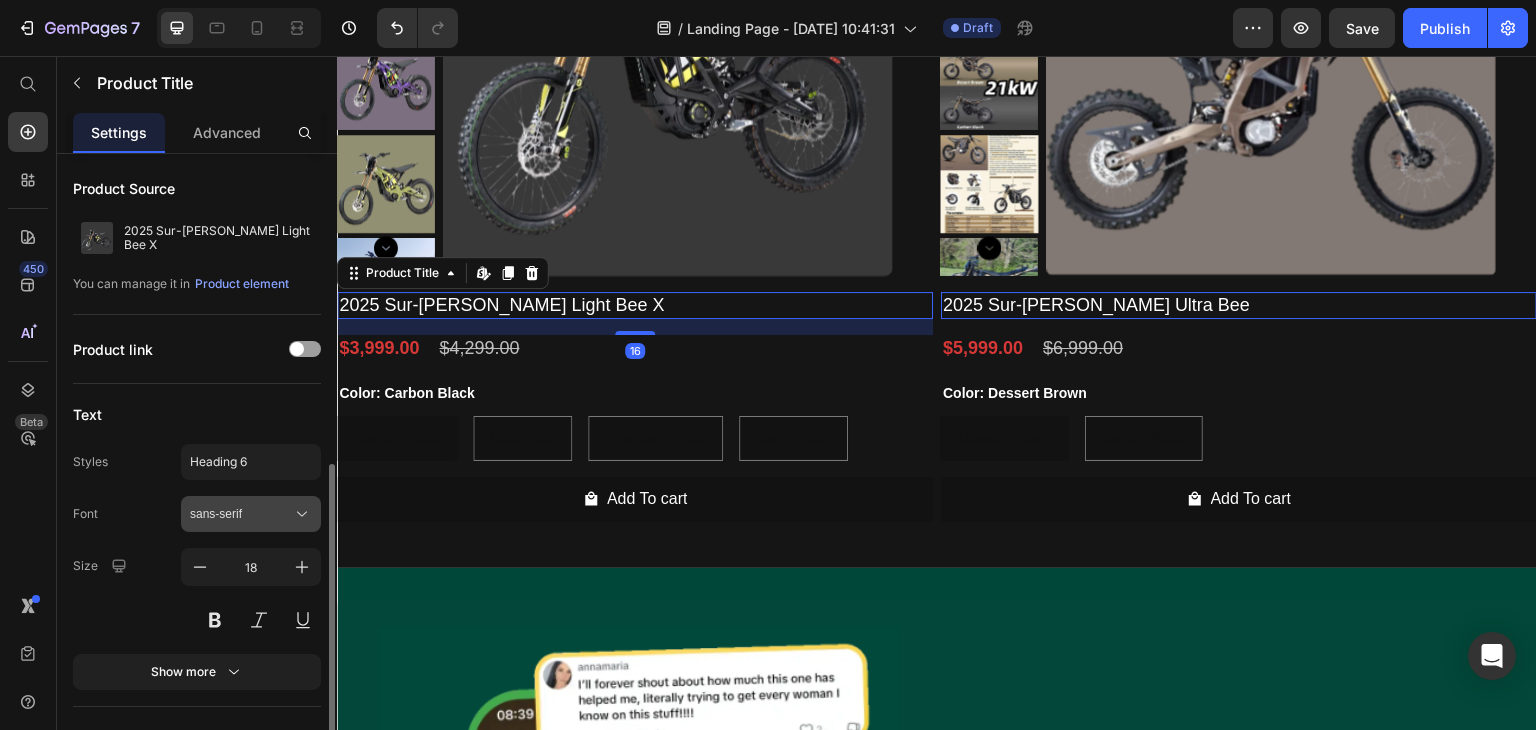 scroll, scrollTop: 300, scrollLeft: 0, axis: vertical 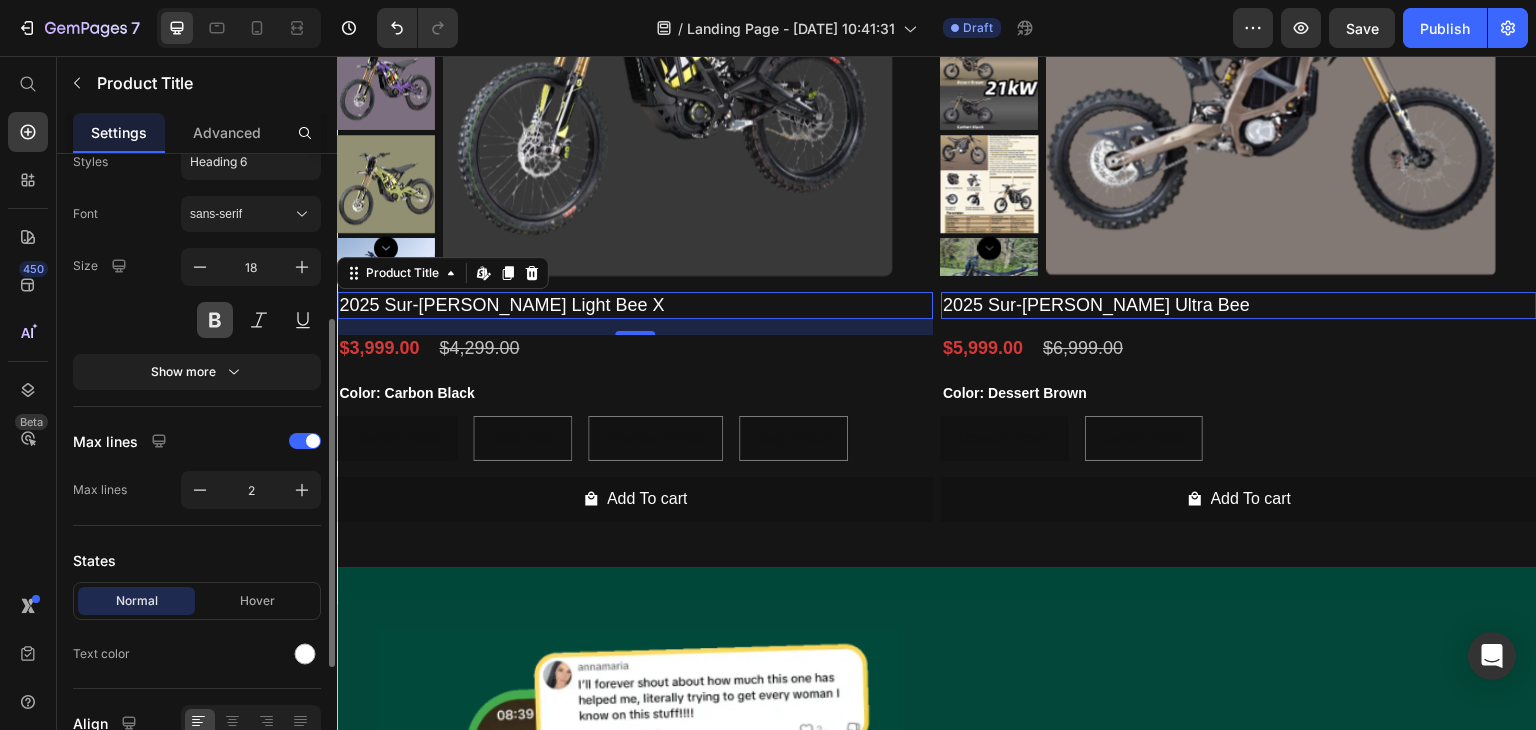 click at bounding box center [215, 320] 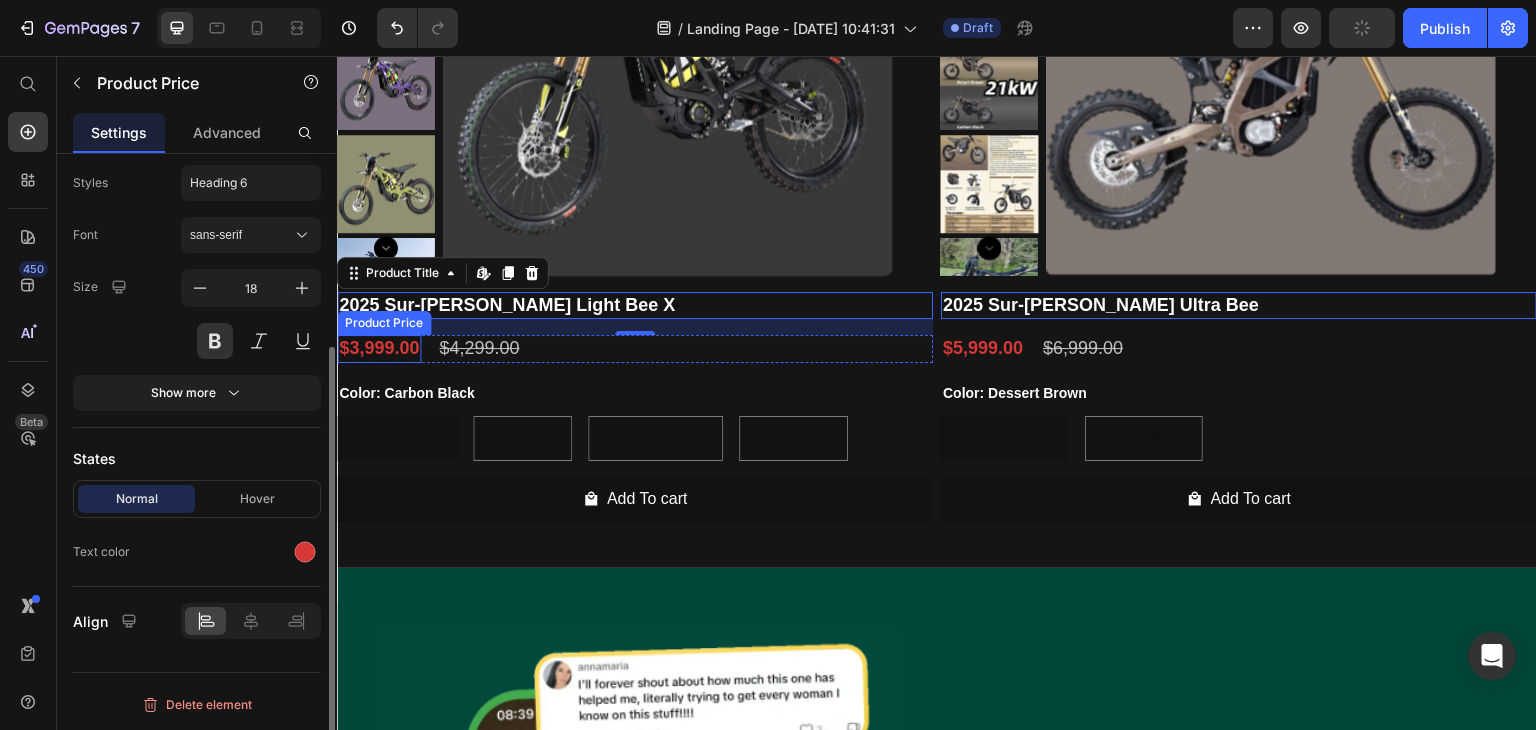click on "$3,999.00" at bounding box center (379, 348) 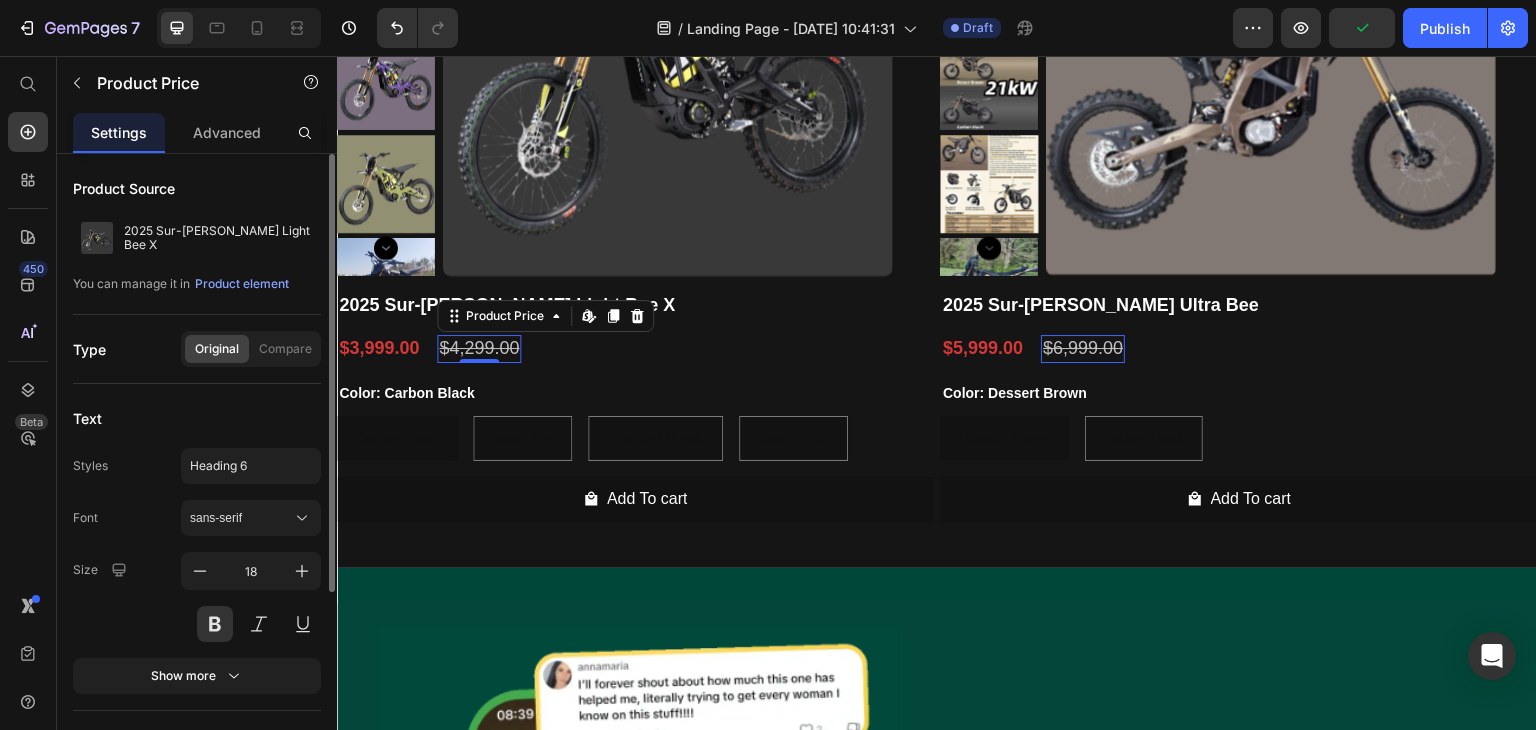 click on "$4,299.00" at bounding box center (479, 348) 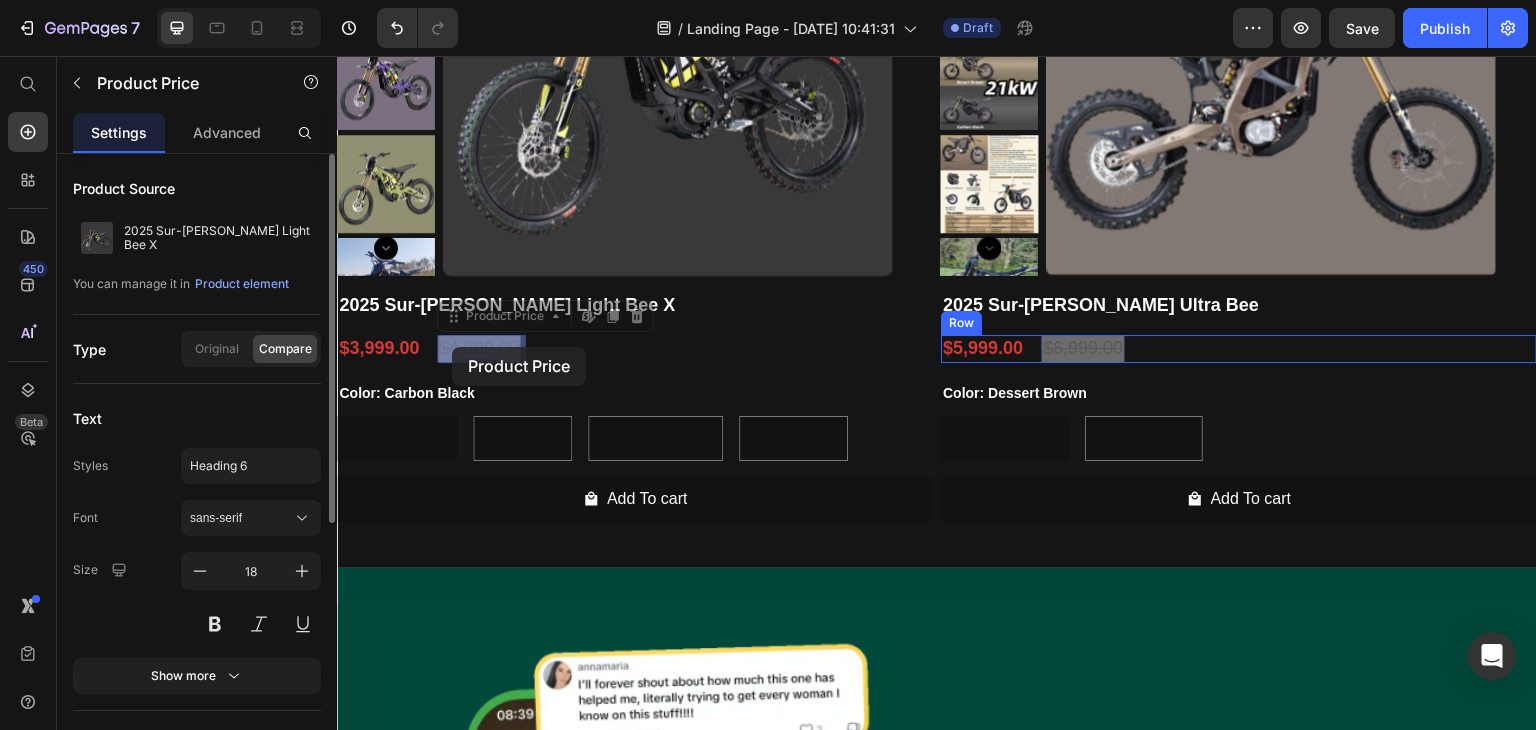 drag, startPoint x: 476, startPoint y: 346, endPoint x: 452, endPoint y: 347, distance: 24.020824 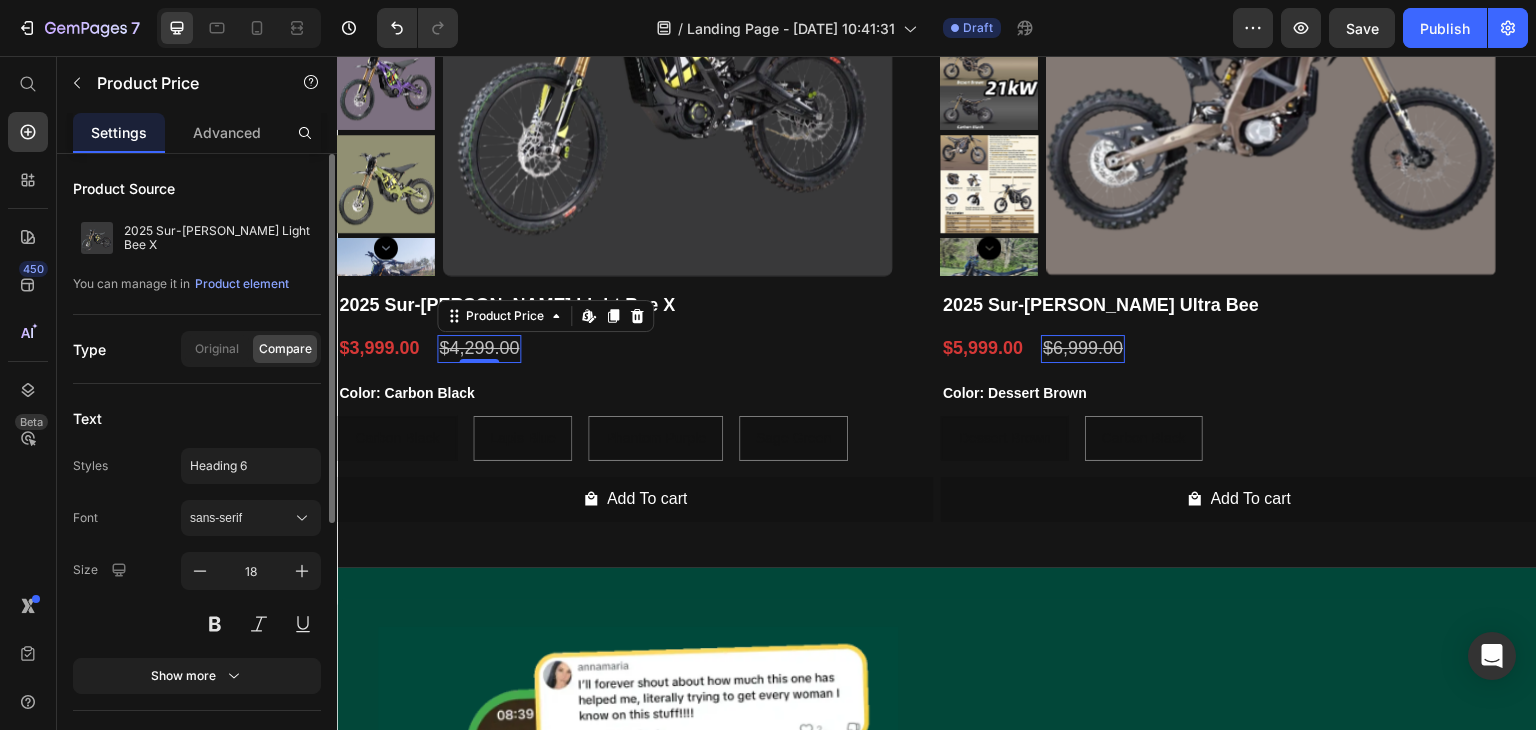 scroll, scrollTop: 100, scrollLeft: 0, axis: vertical 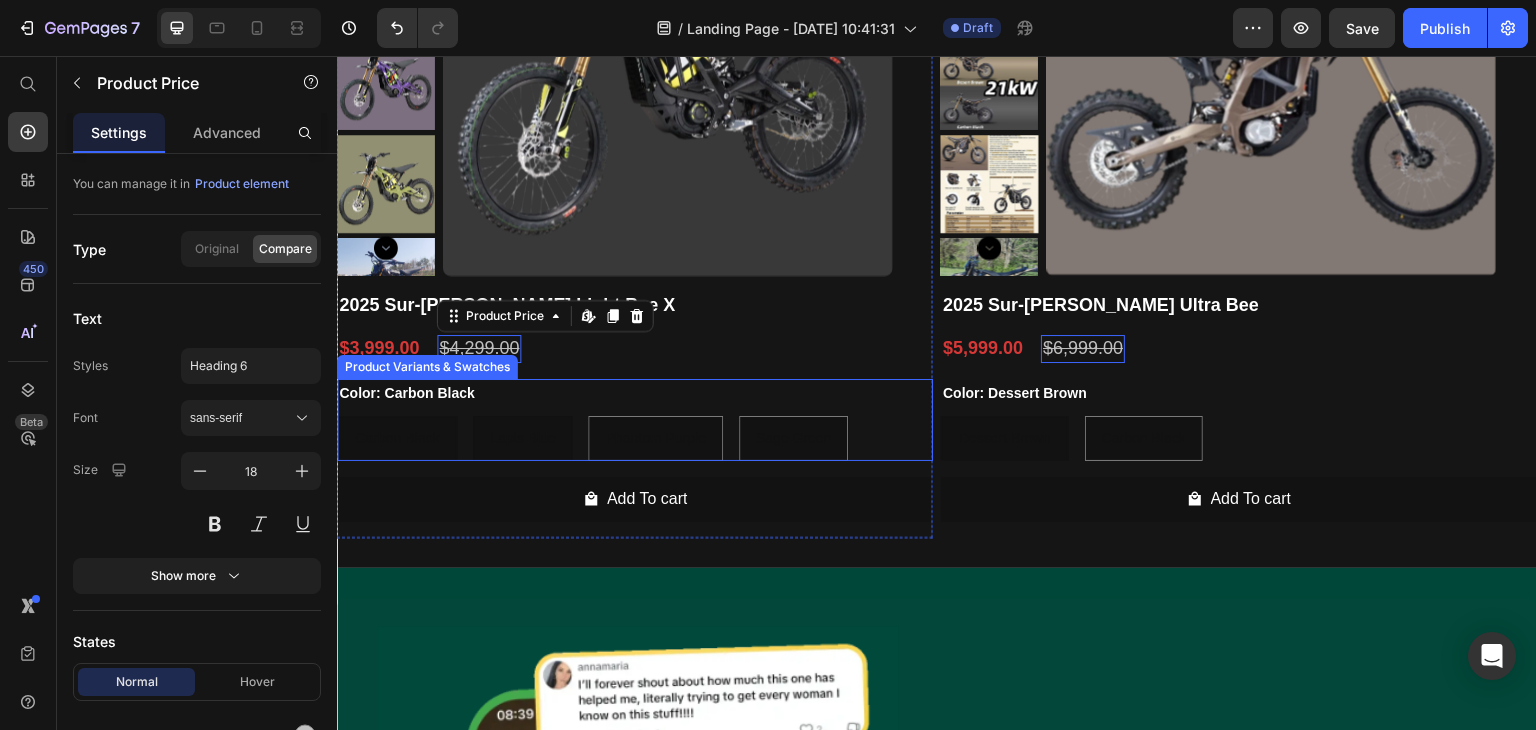 click on "Lapis Blue" at bounding box center [522, 438] 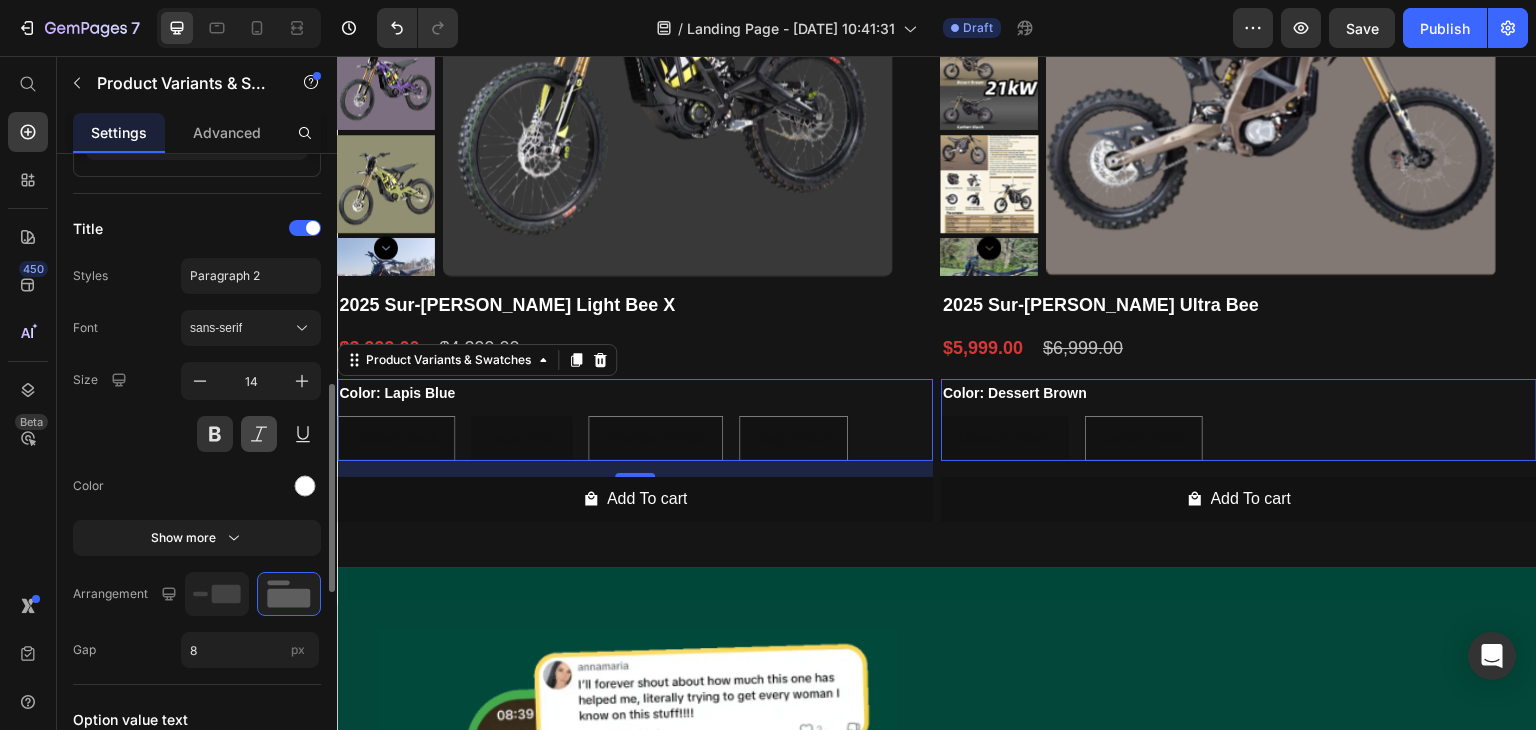 scroll, scrollTop: 800, scrollLeft: 0, axis: vertical 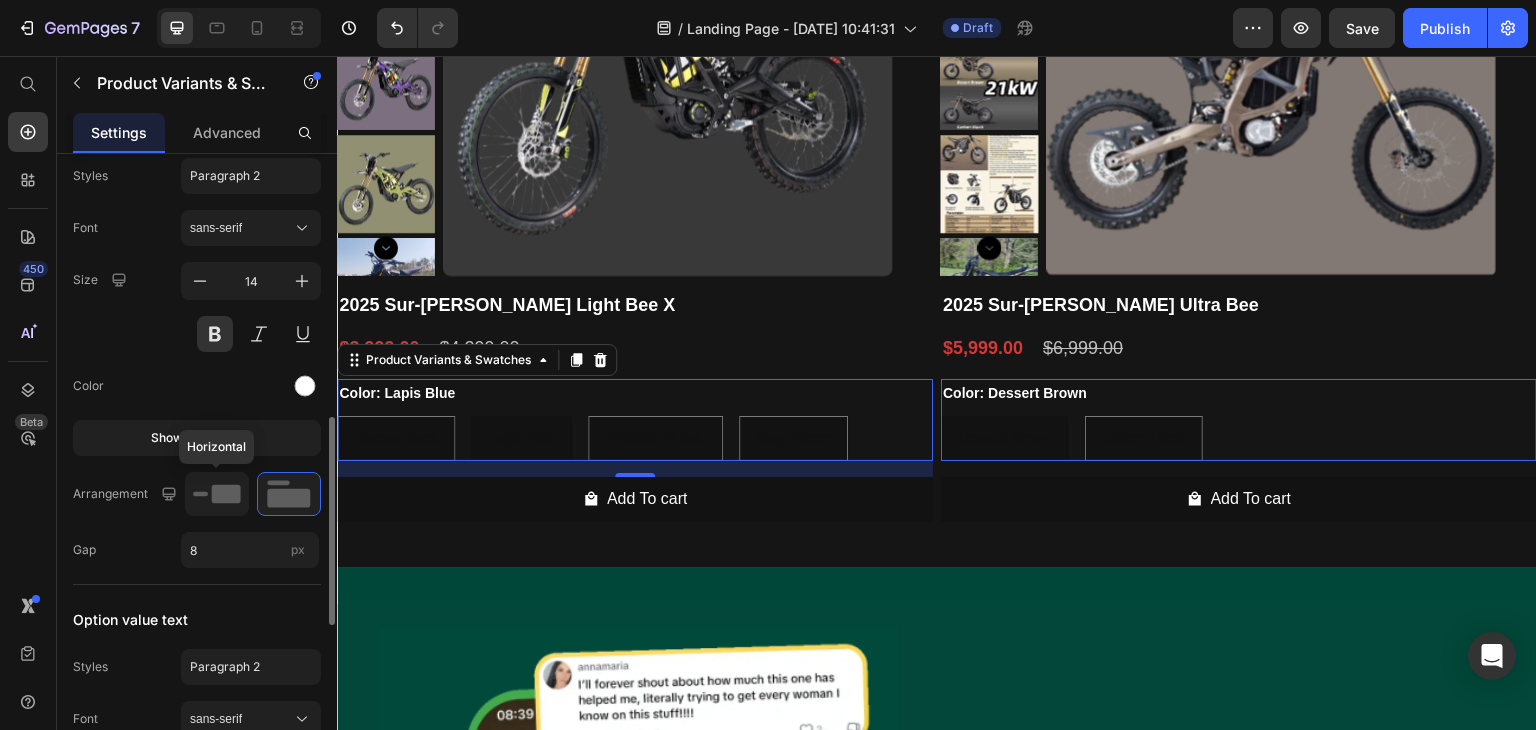 click 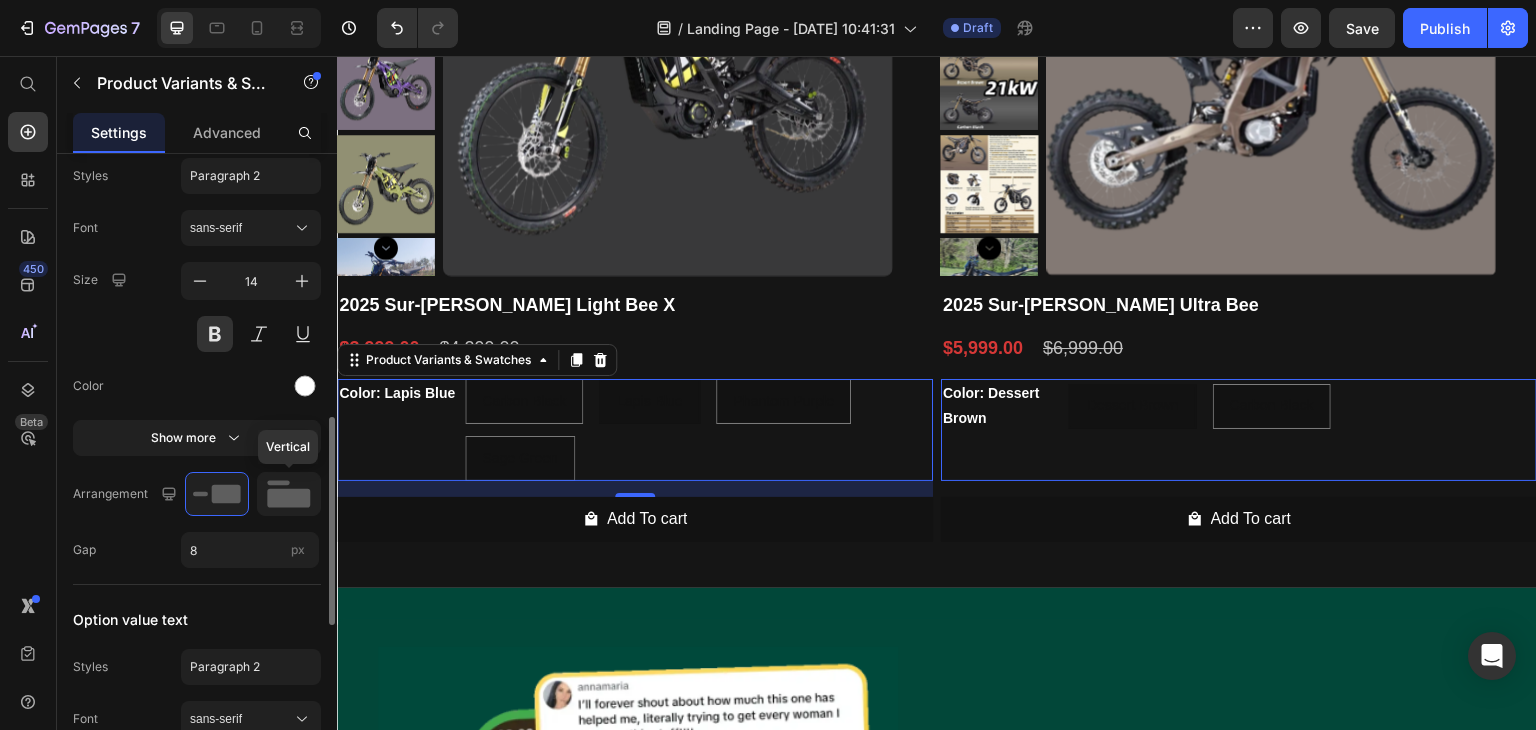click 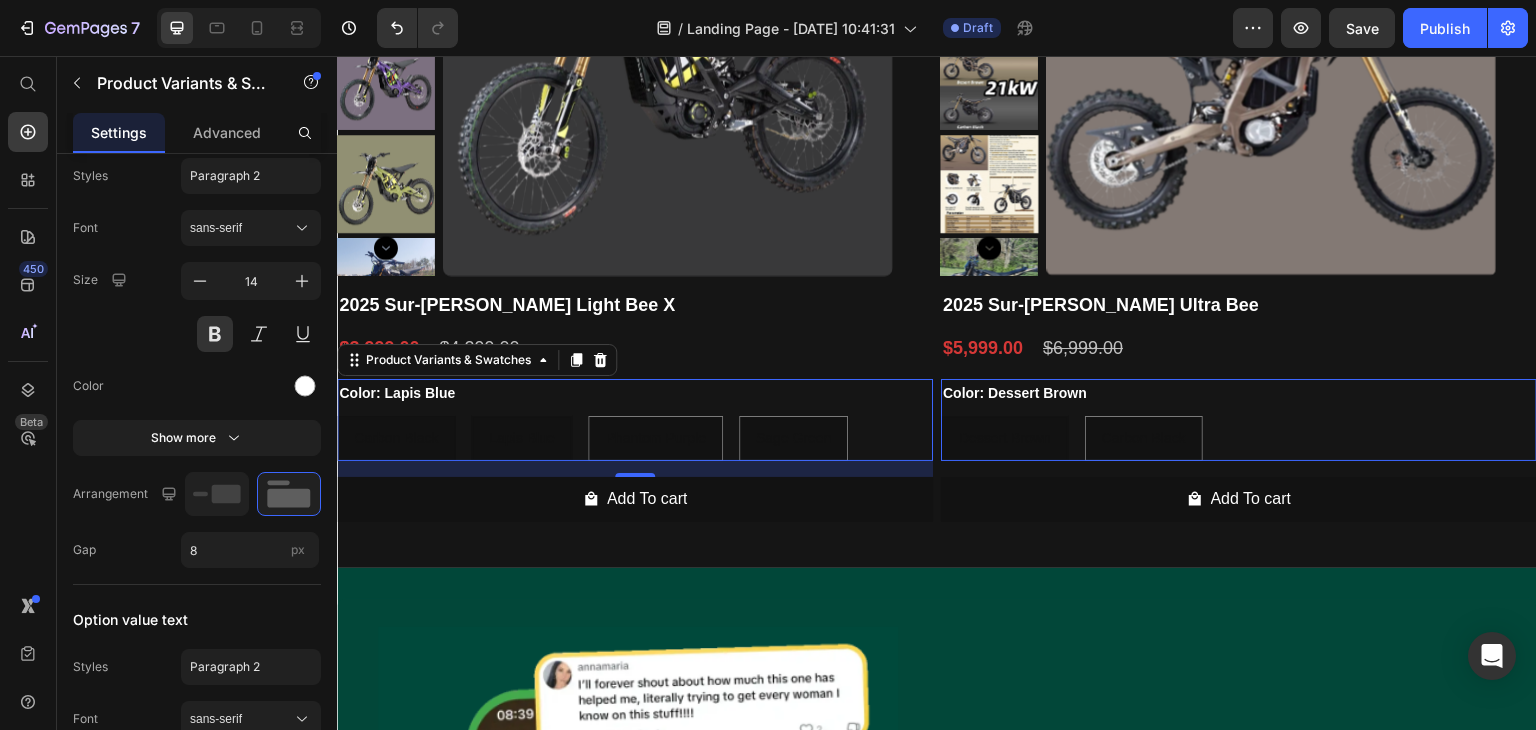 click on "Carbon Black" at bounding box center (396, 438) 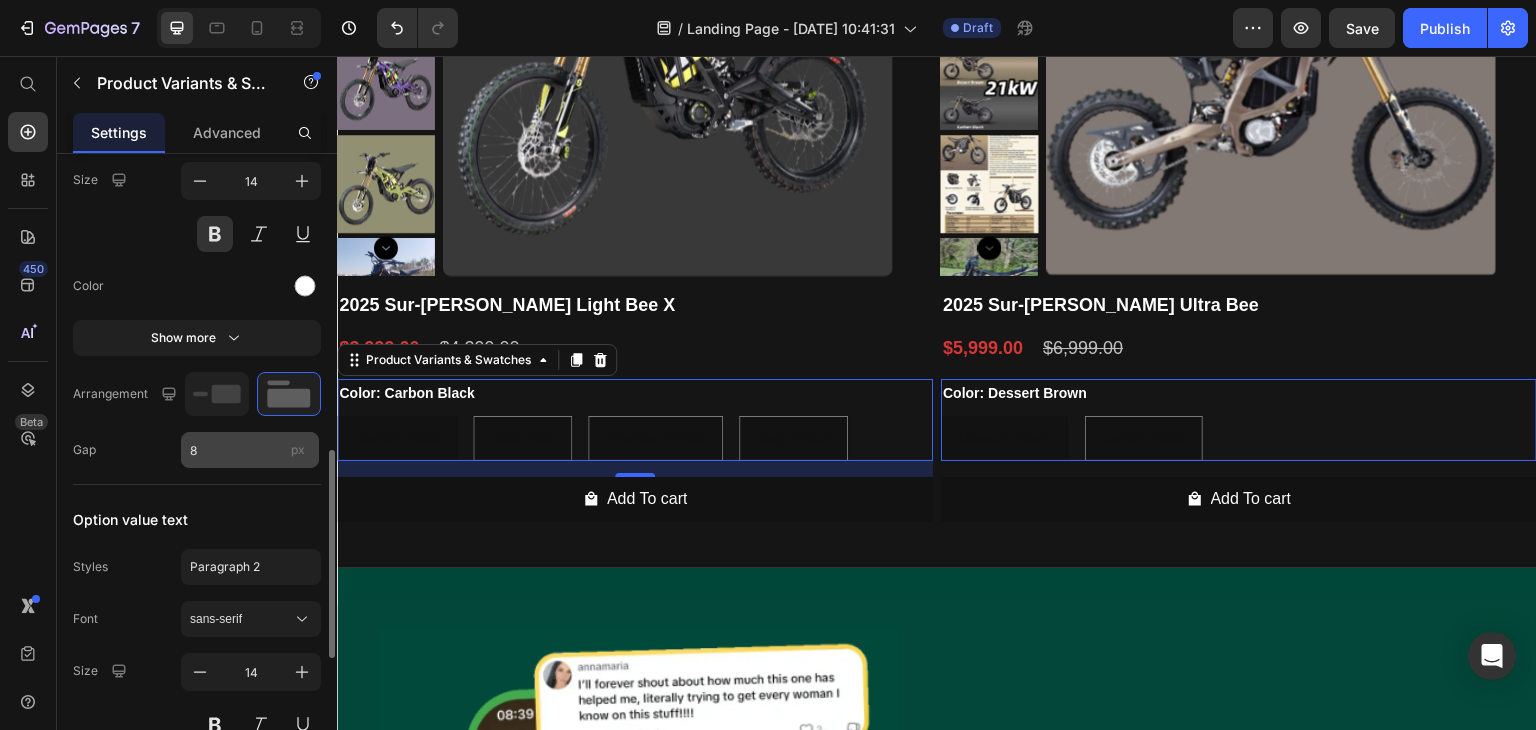 scroll, scrollTop: 1000, scrollLeft: 0, axis: vertical 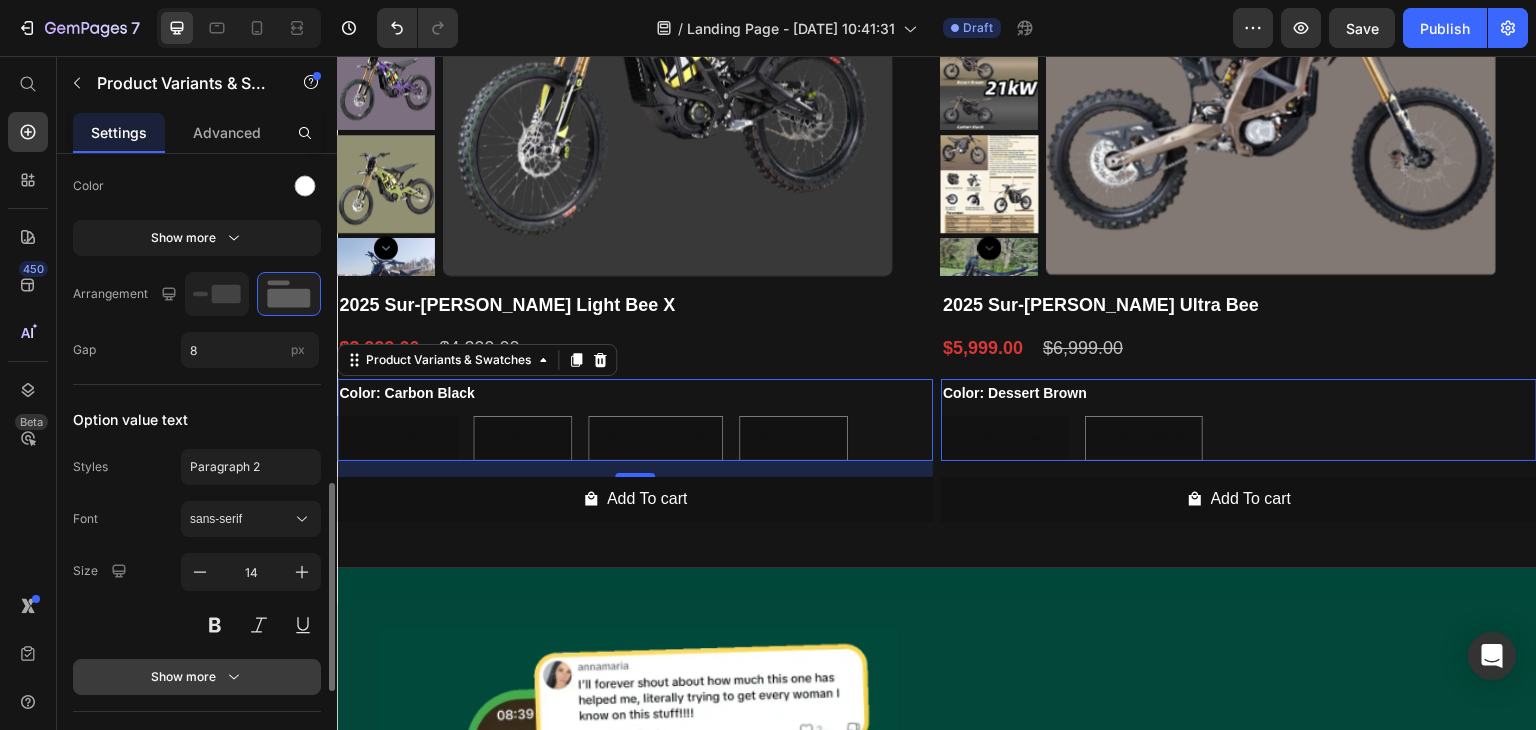 click on "Show more" at bounding box center [197, 677] 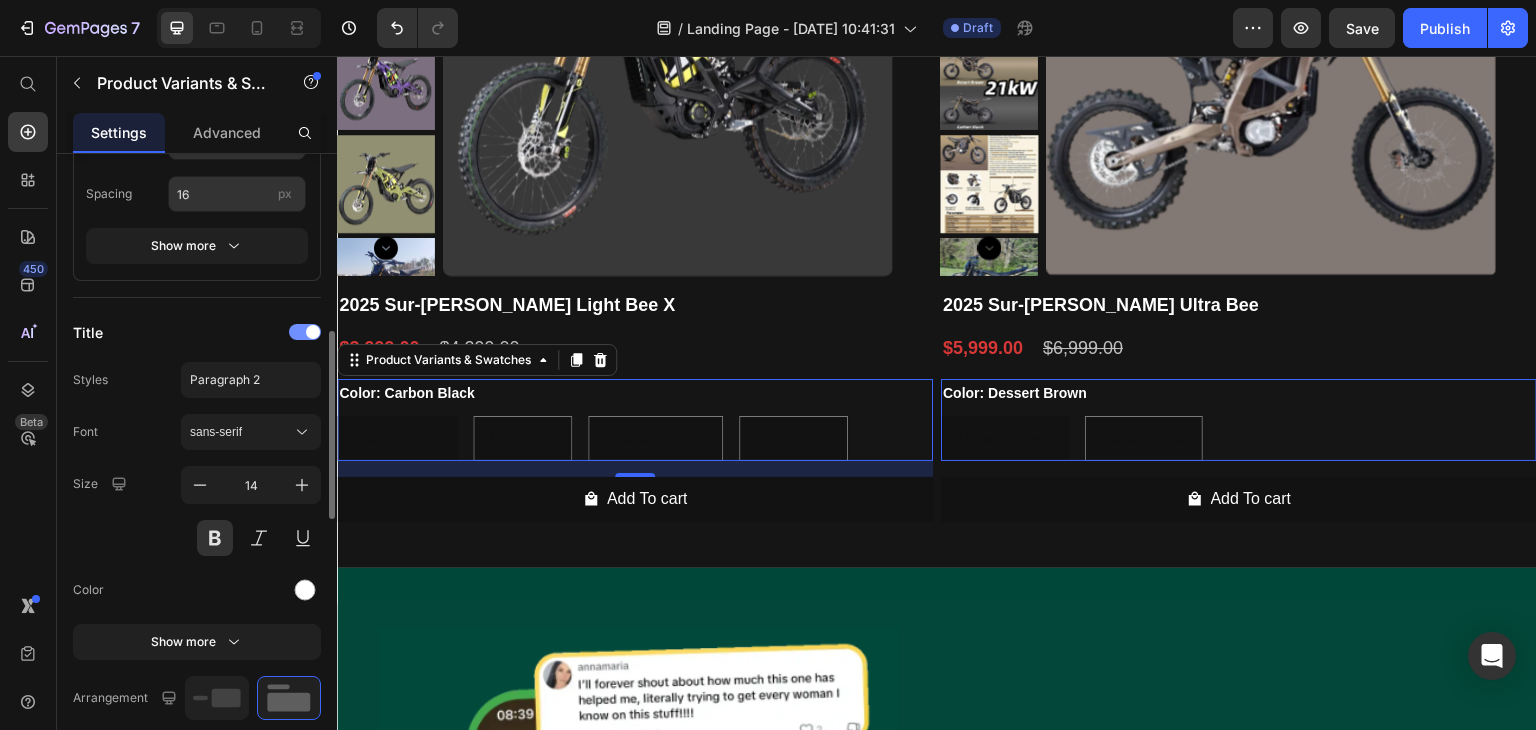 scroll, scrollTop: 496, scrollLeft: 0, axis: vertical 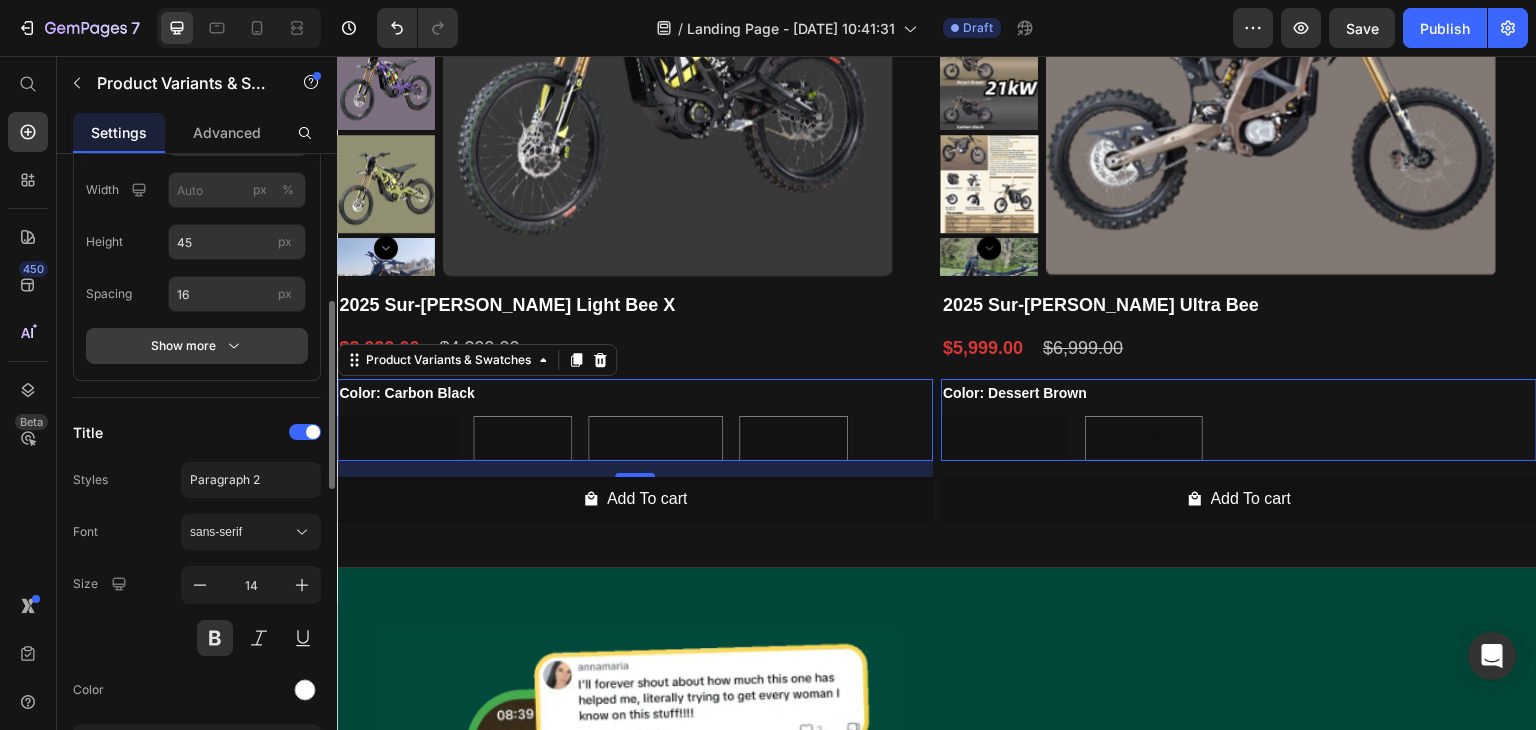 click on "Show more" at bounding box center [197, 346] 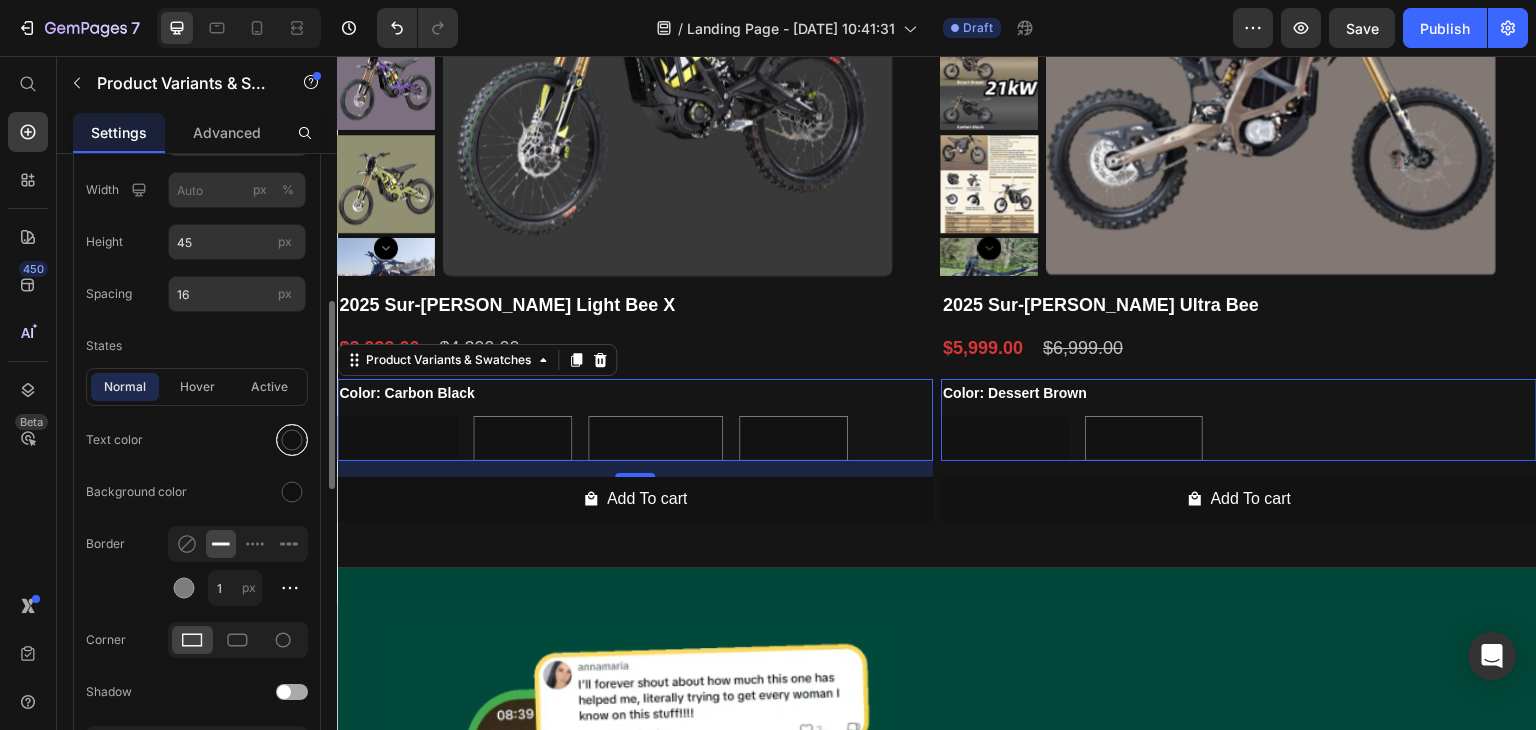 click at bounding box center (292, 440) 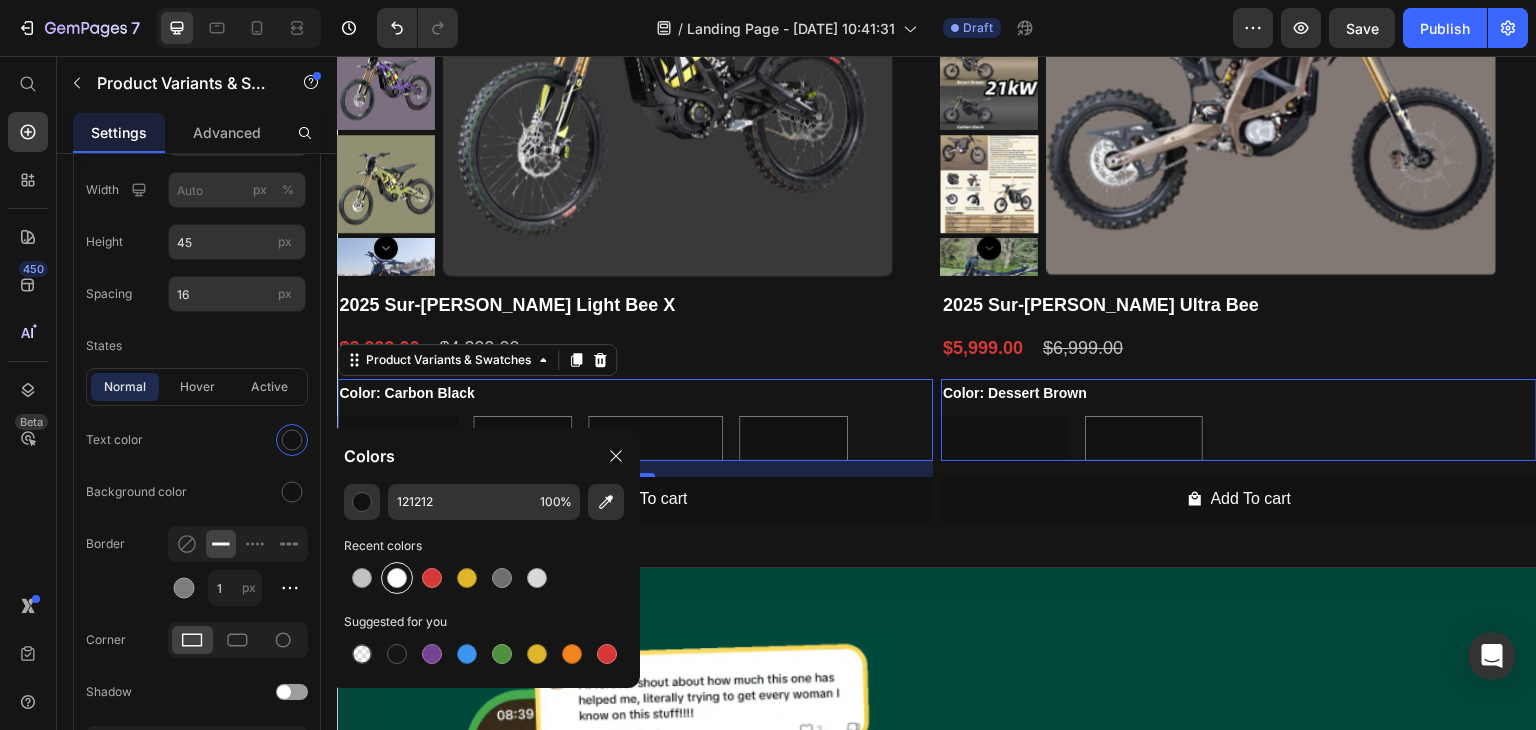 click at bounding box center (397, 578) 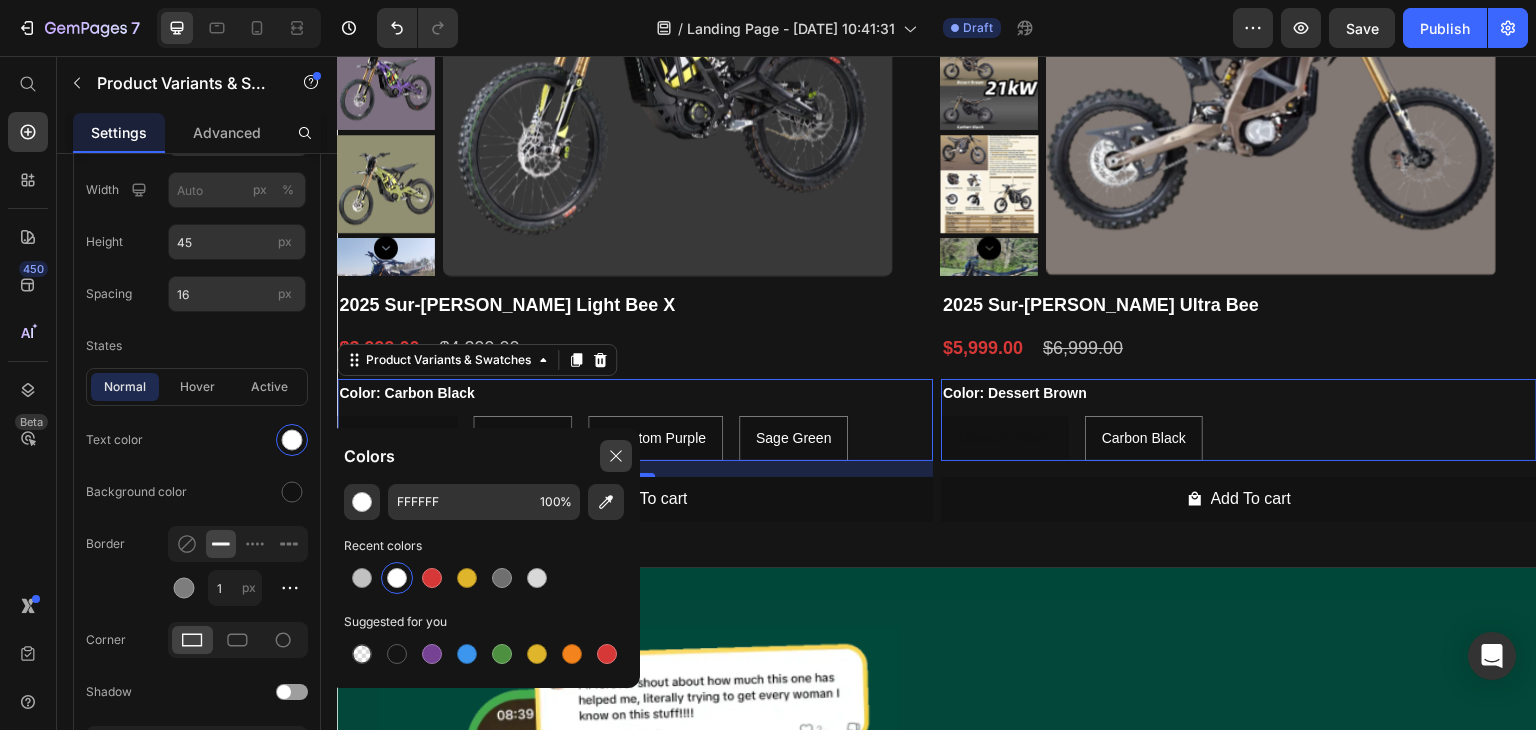 click 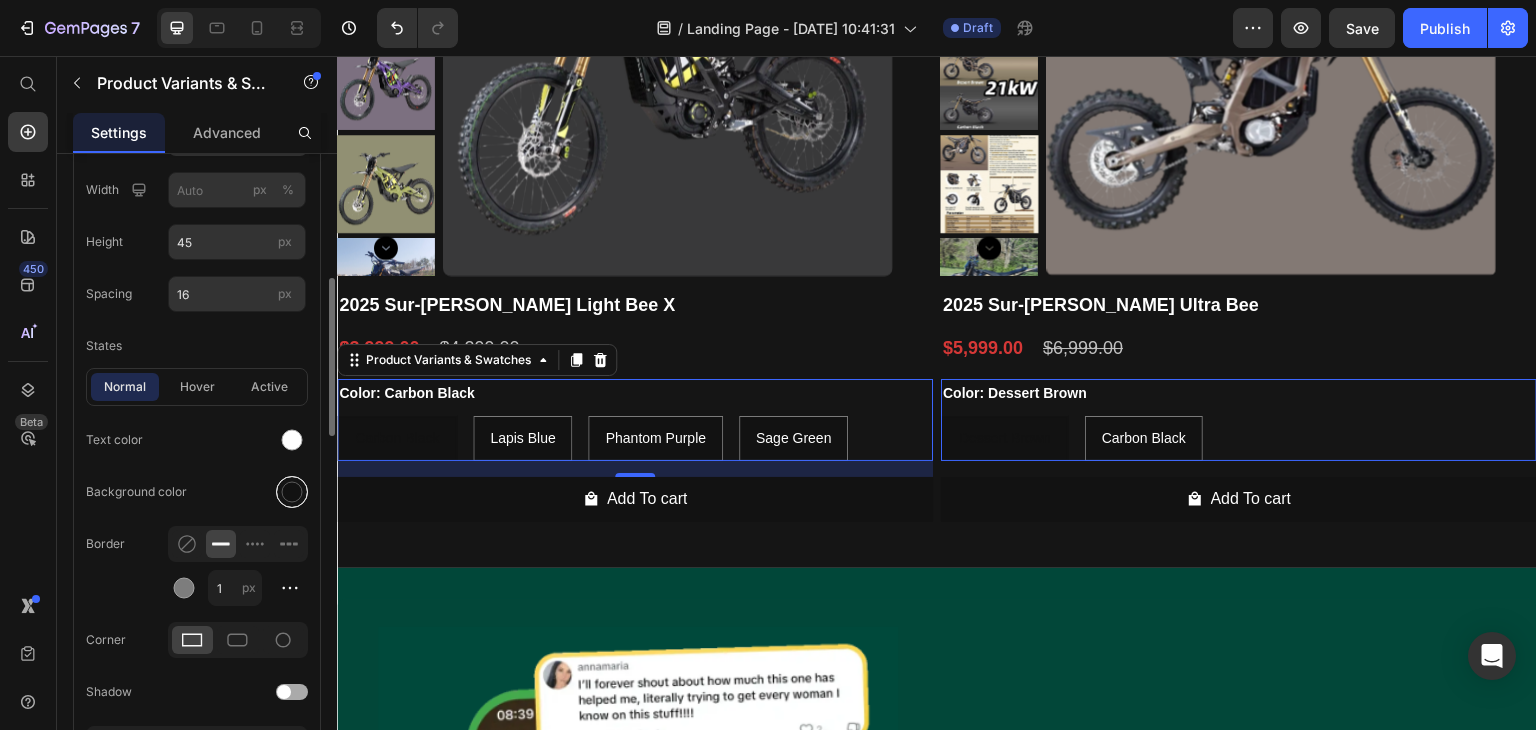 click at bounding box center [292, 492] 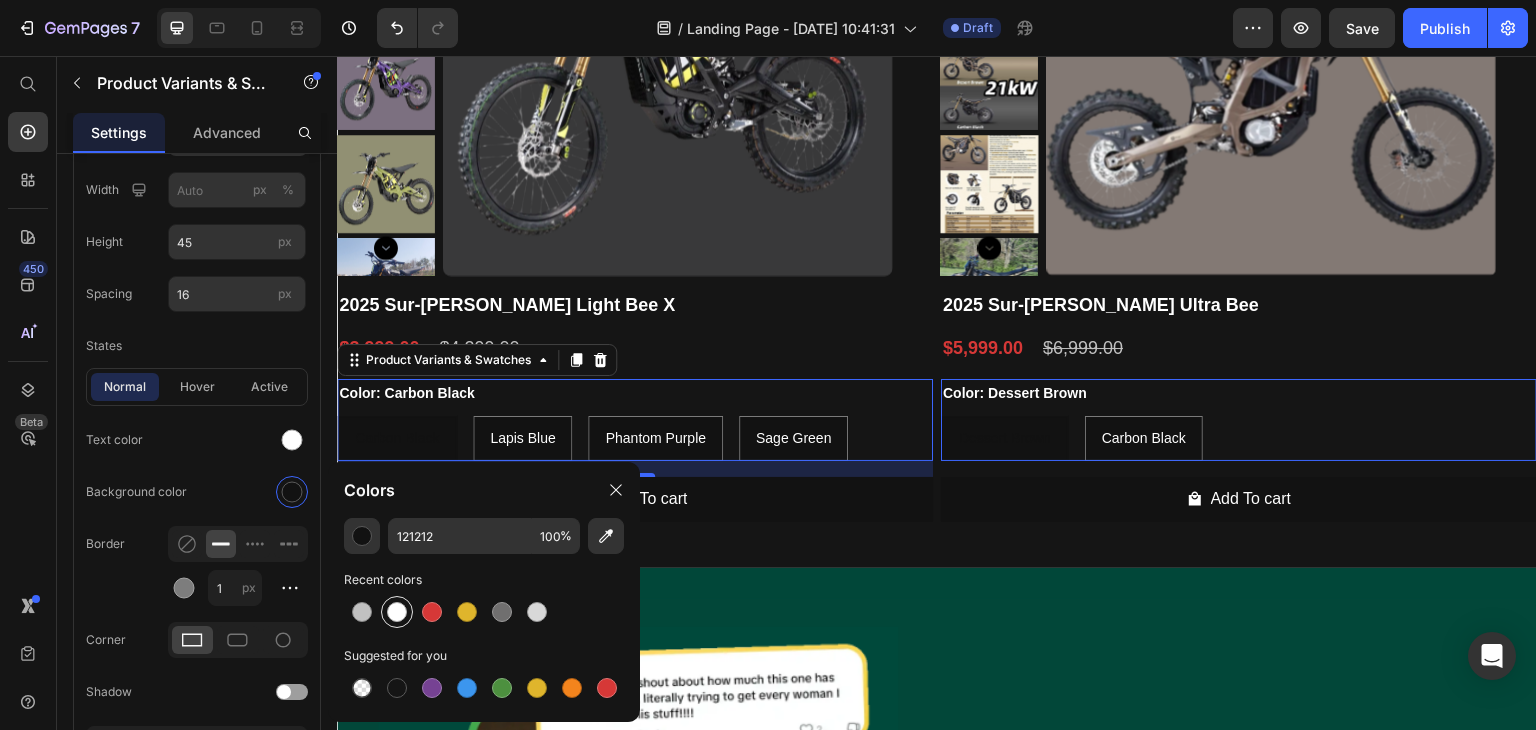 click at bounding box center [397, 612] 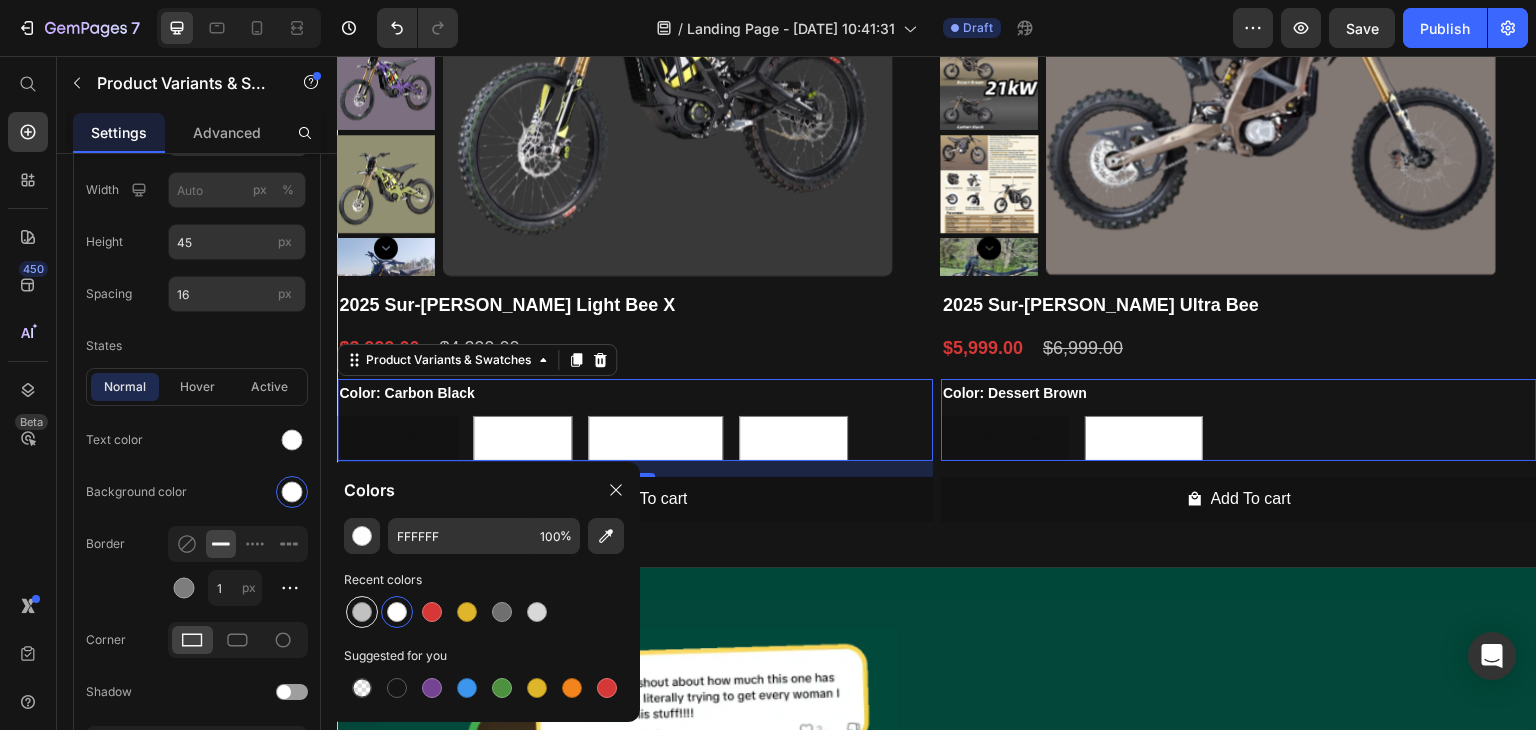 click at bounding box center (362, 612) 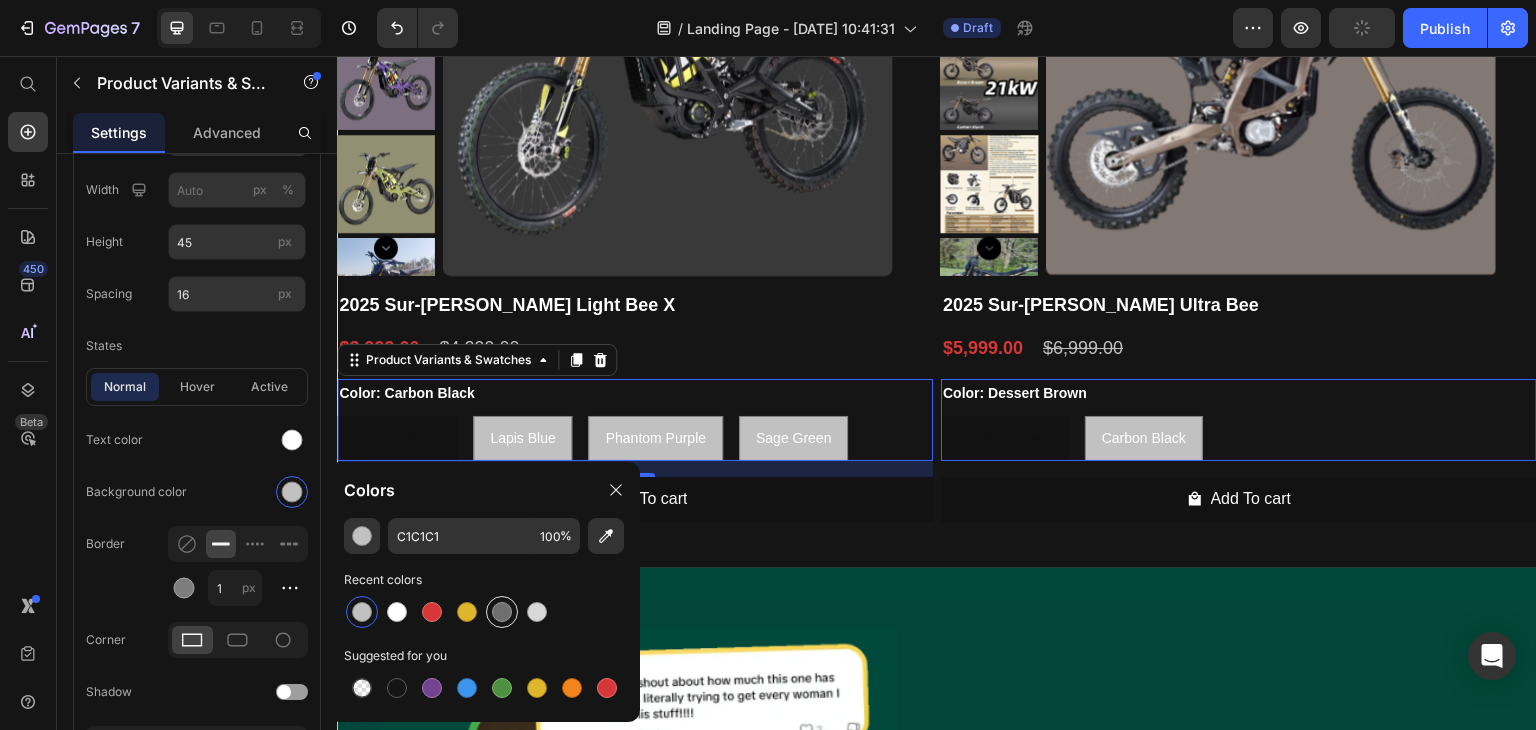 click at bounding box center [502, 612] 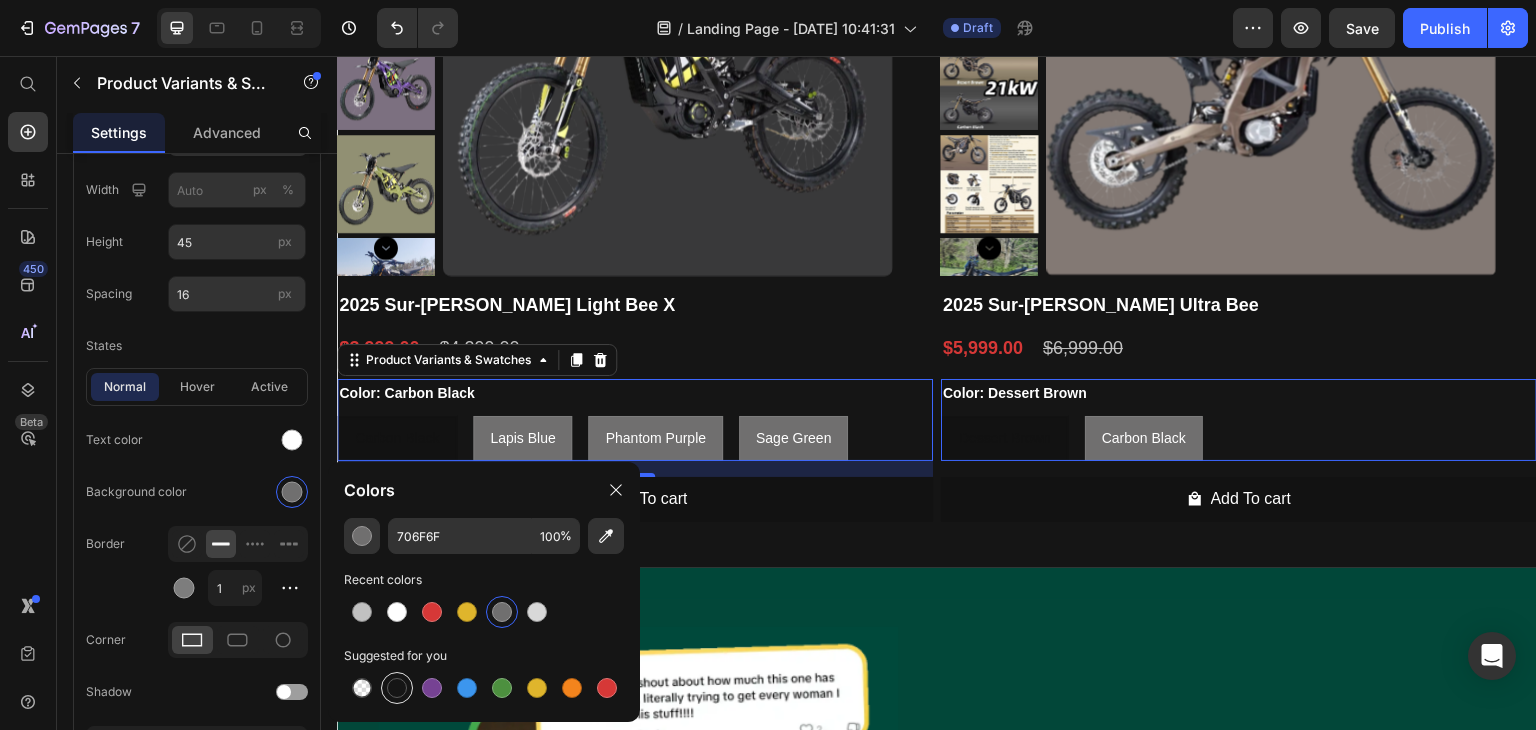 click at bounding box center [397, 688] 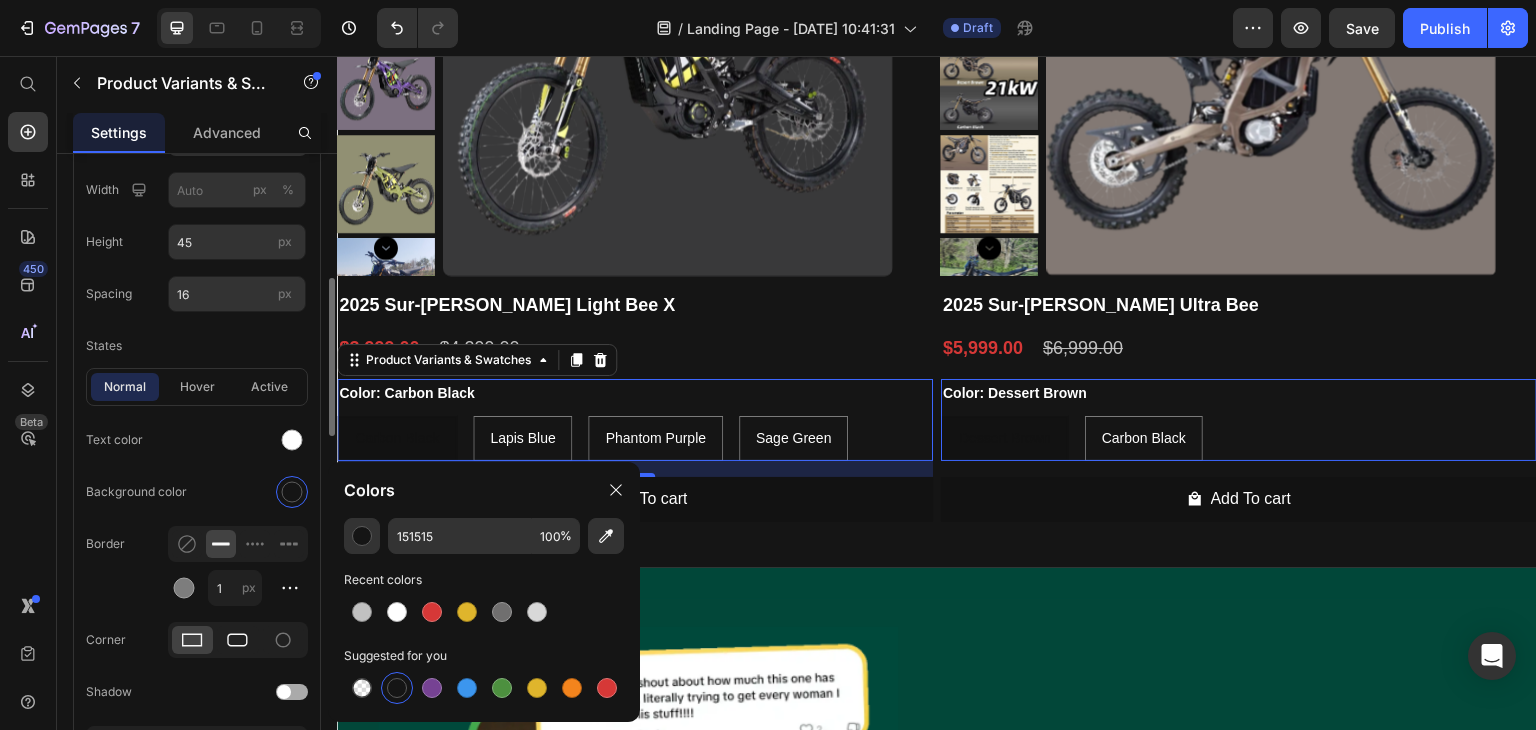 click 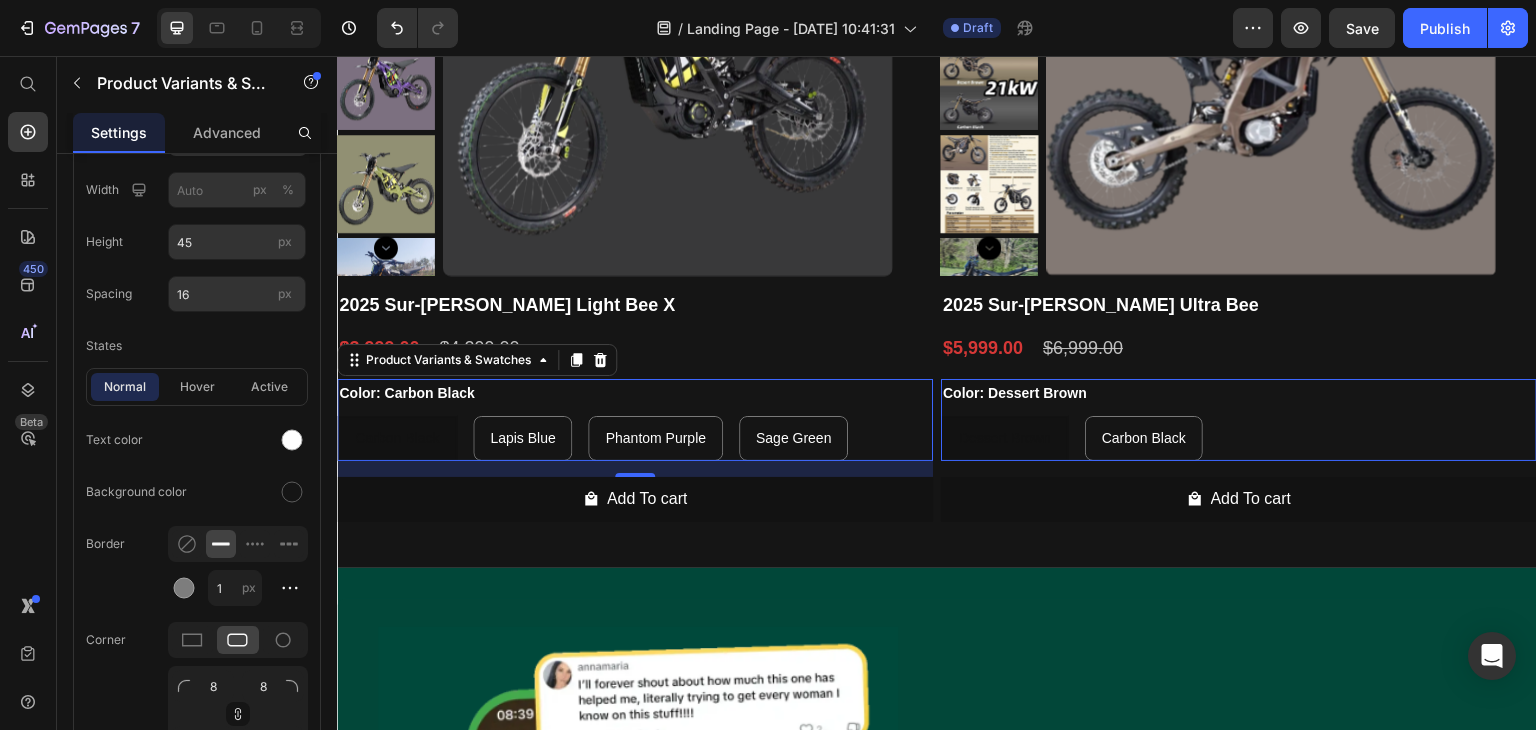 click on "Carbon Black" at bounding box center [397, 438] 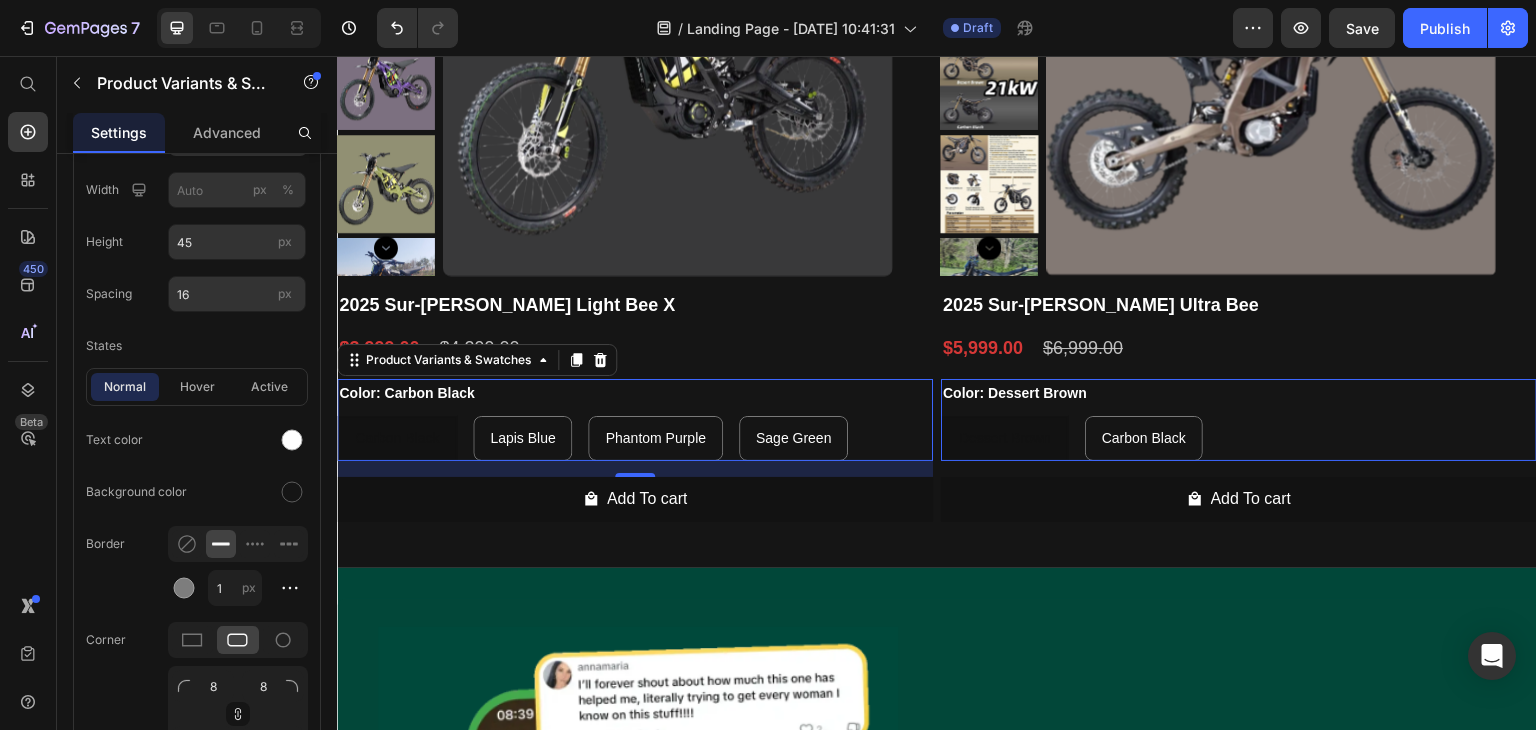 click on "Carbon Black Carbon Black Carbon Black" at bounding box center [336, 415] 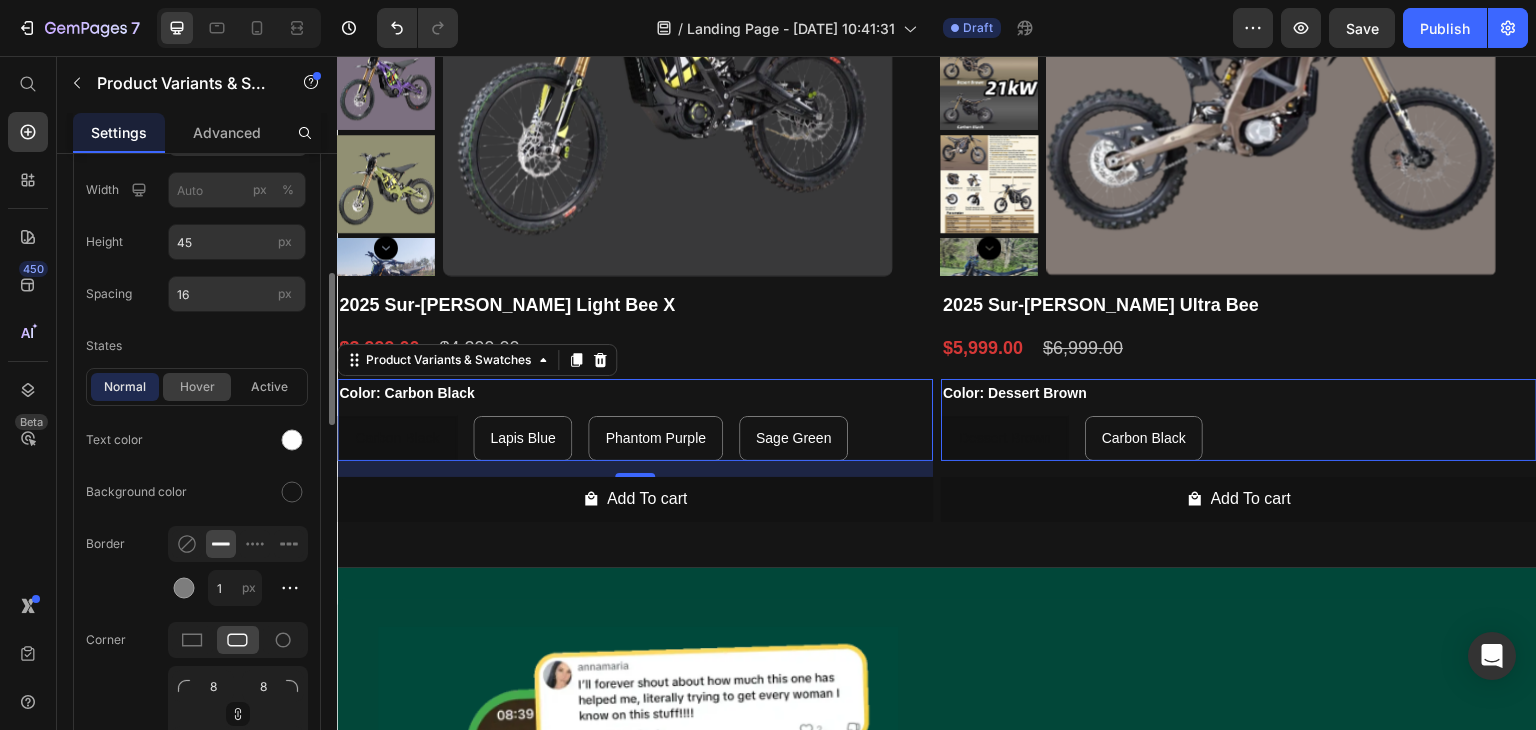 click on "hover" at bounding box center [197, 387] 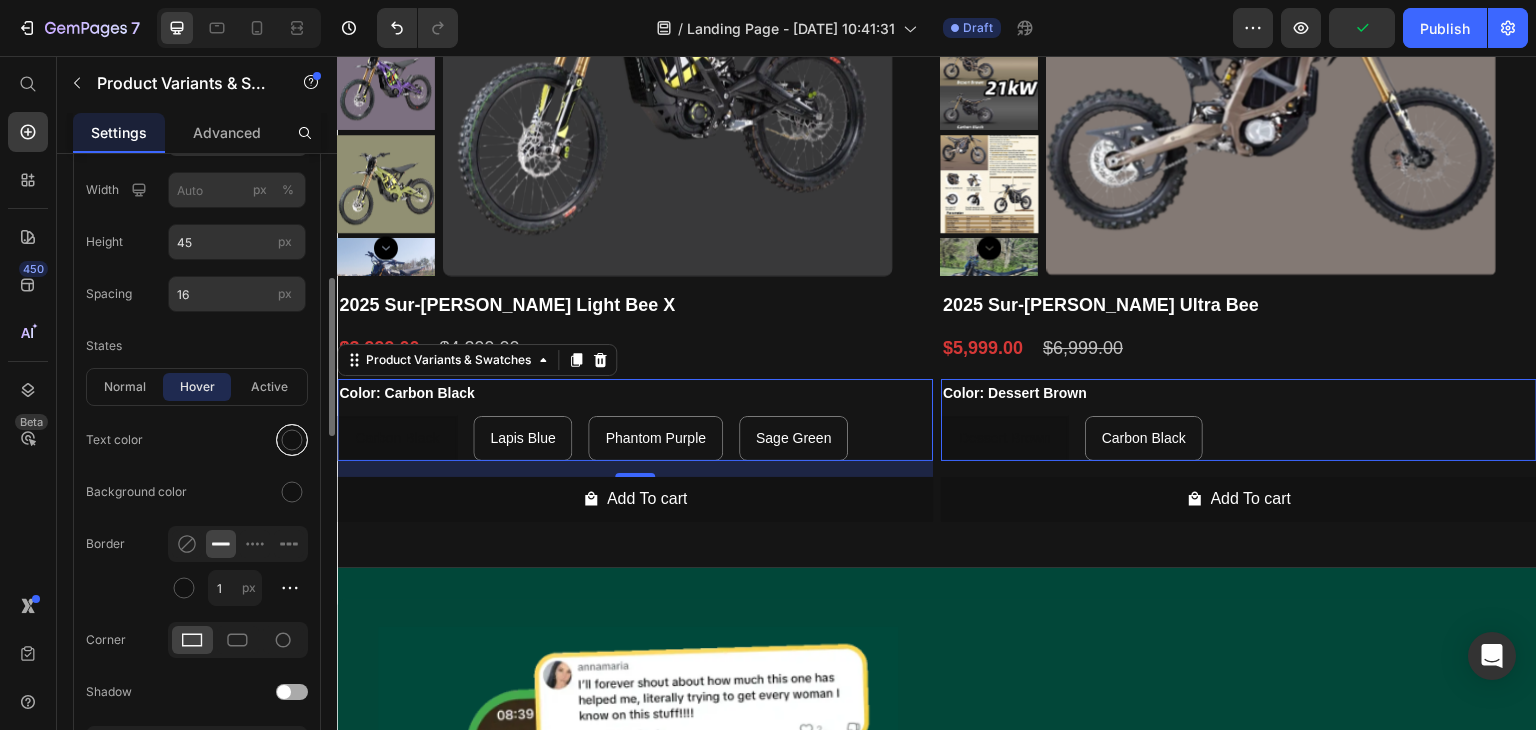 click at bounding box center [292, 440] 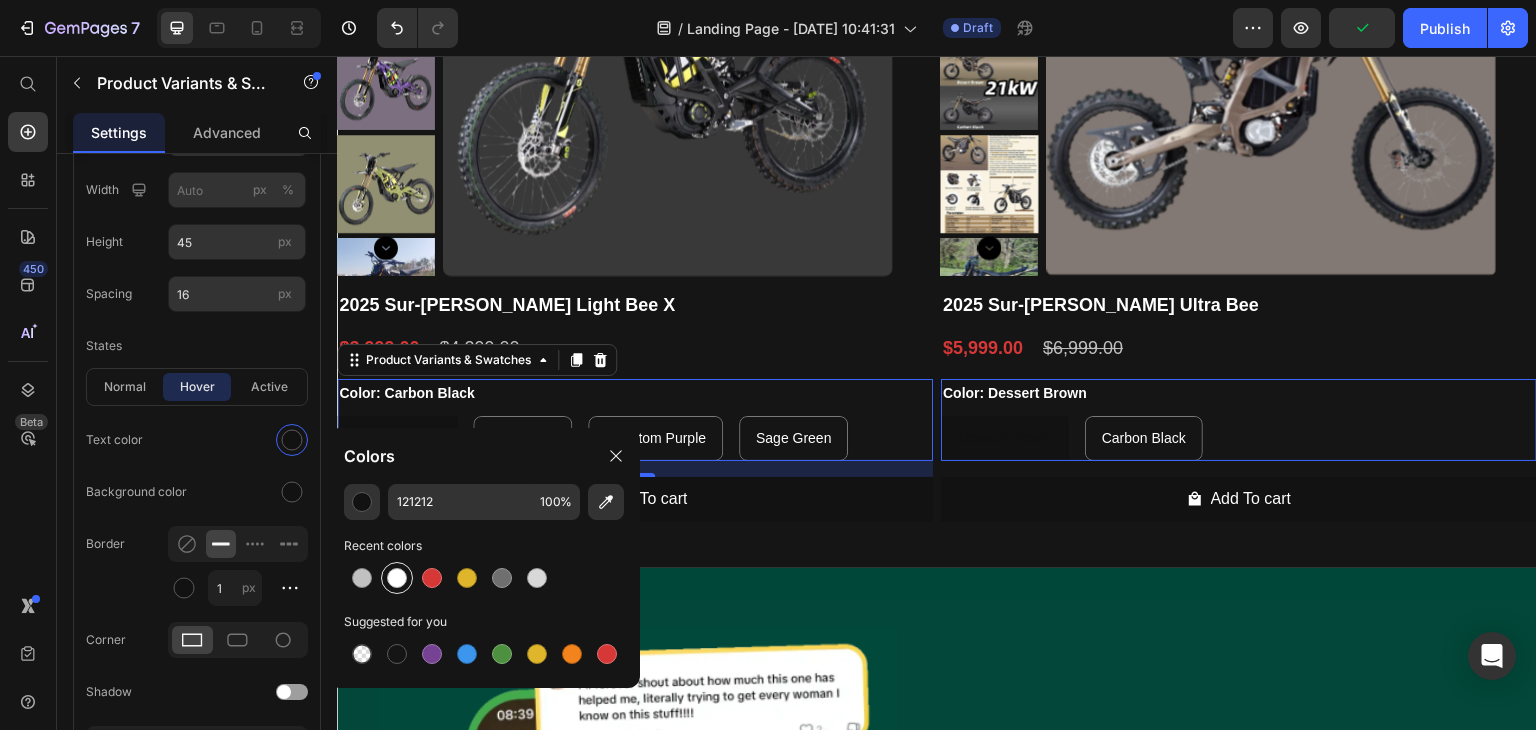 click at bounding box center [397, 578] 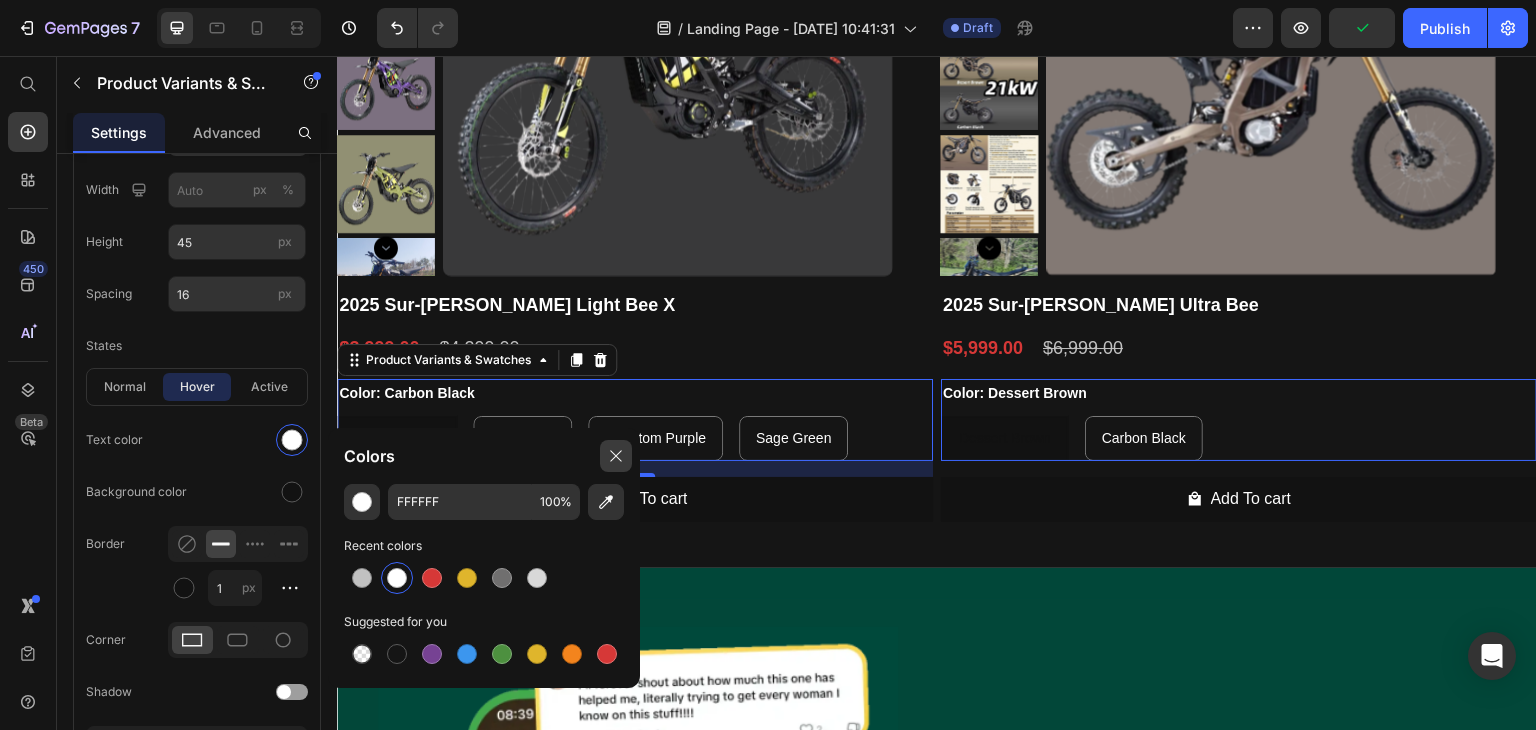 click at bounding box center [616, 456] 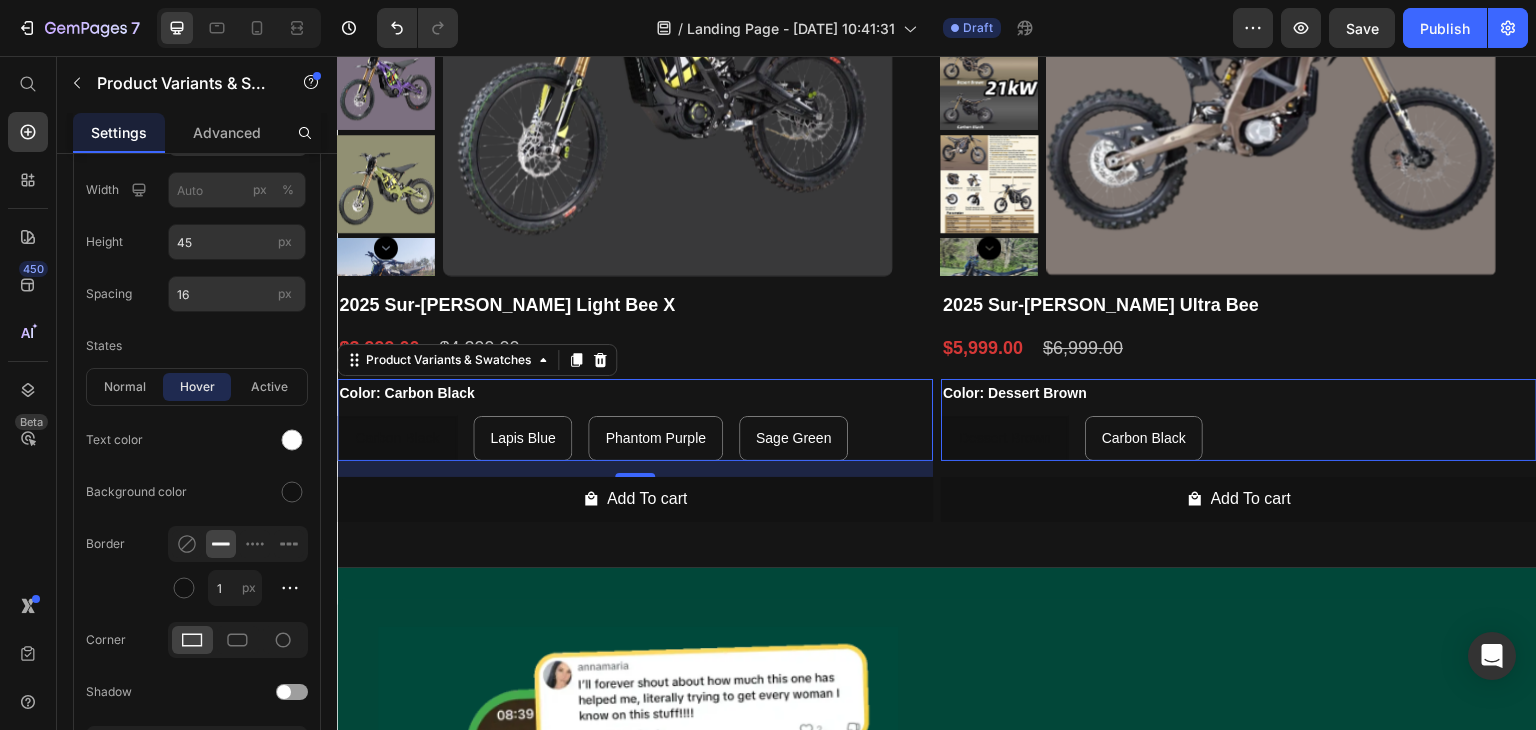 click on "Carbon Black" at bounding box center [397, 438] 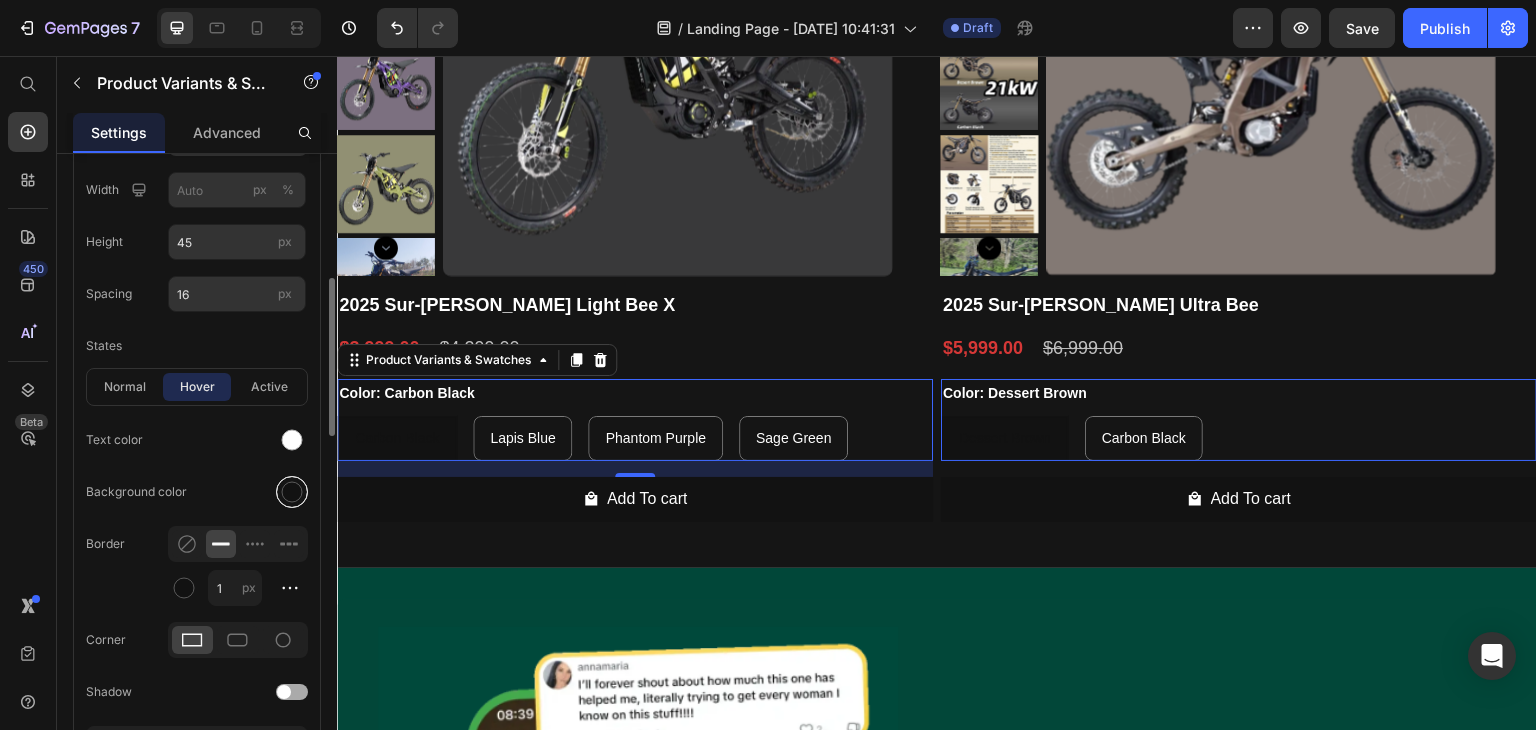 click at bounding box center [292, 492] 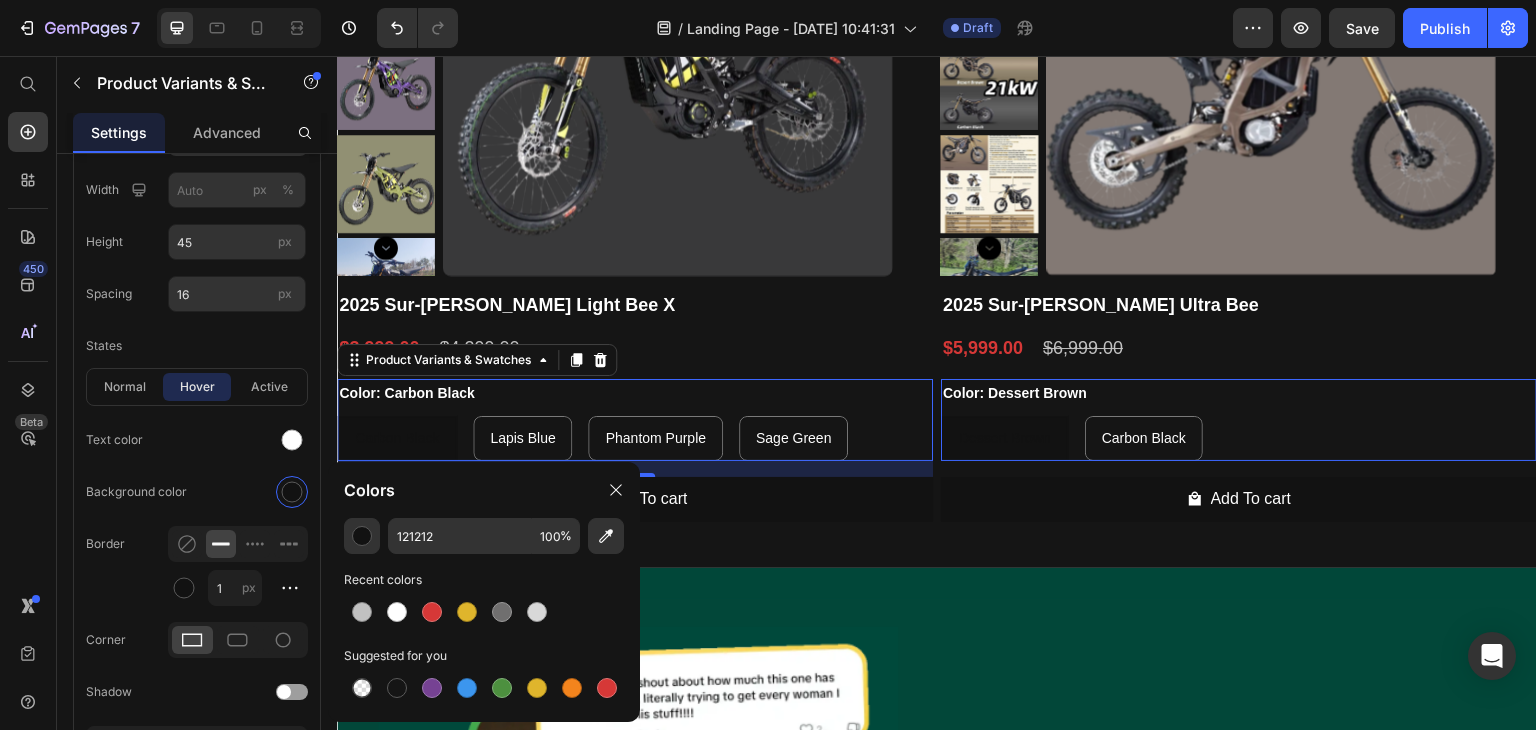 drag, startPoint x: 603, startPoint y: 502, endPoint x: 567, endPoint y: 509, distance: 36.67424 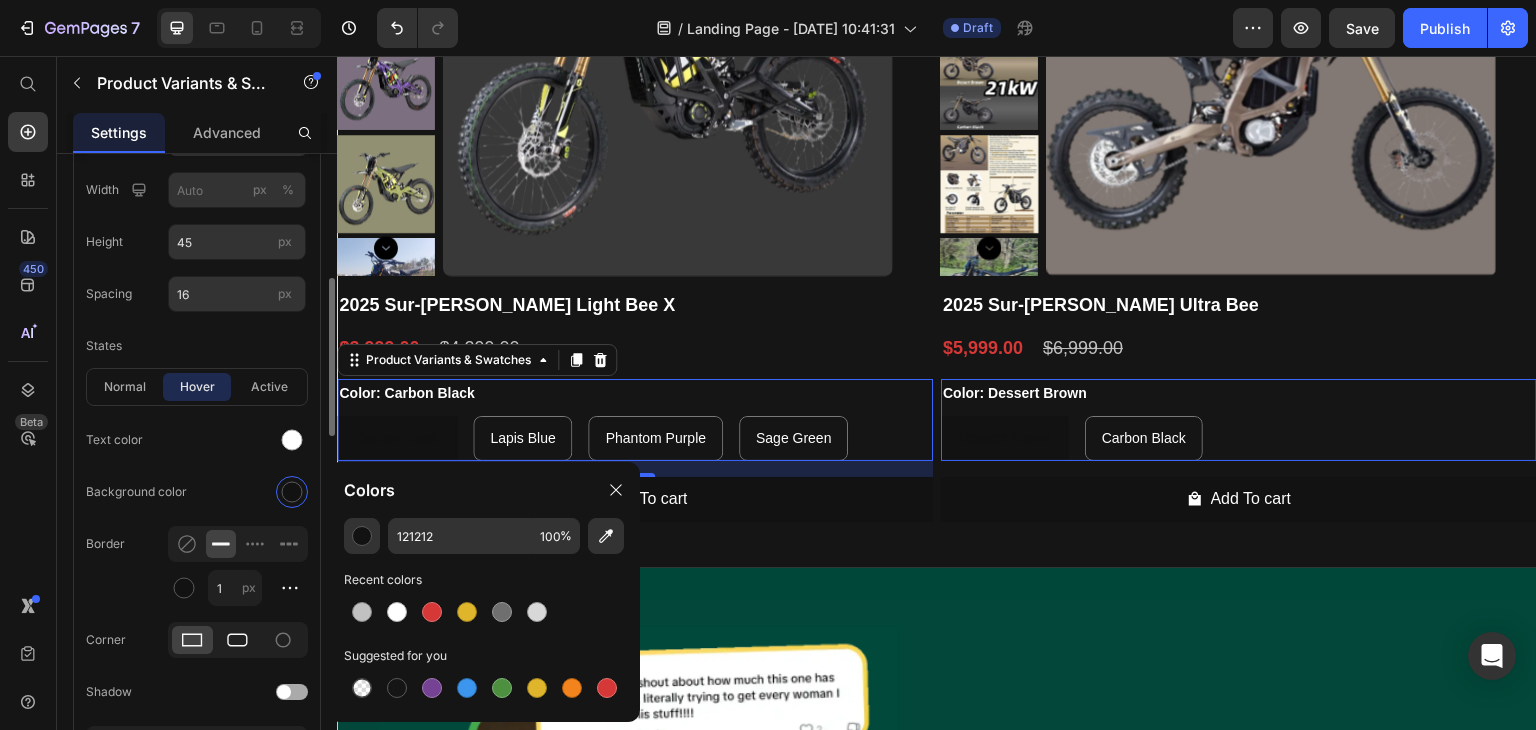 click 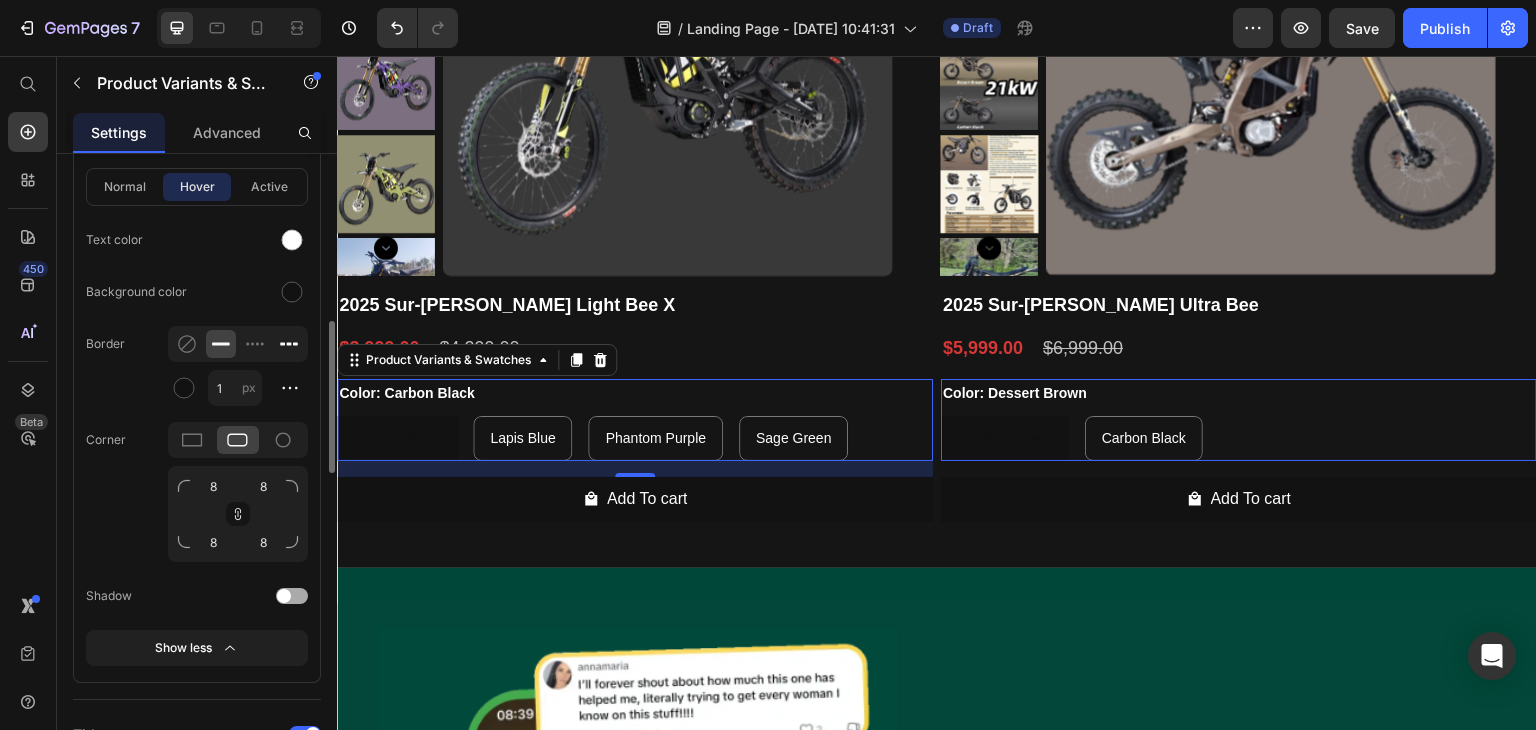 scroll, scrollTop: 596, scrollLeft: 0, axis: vertical 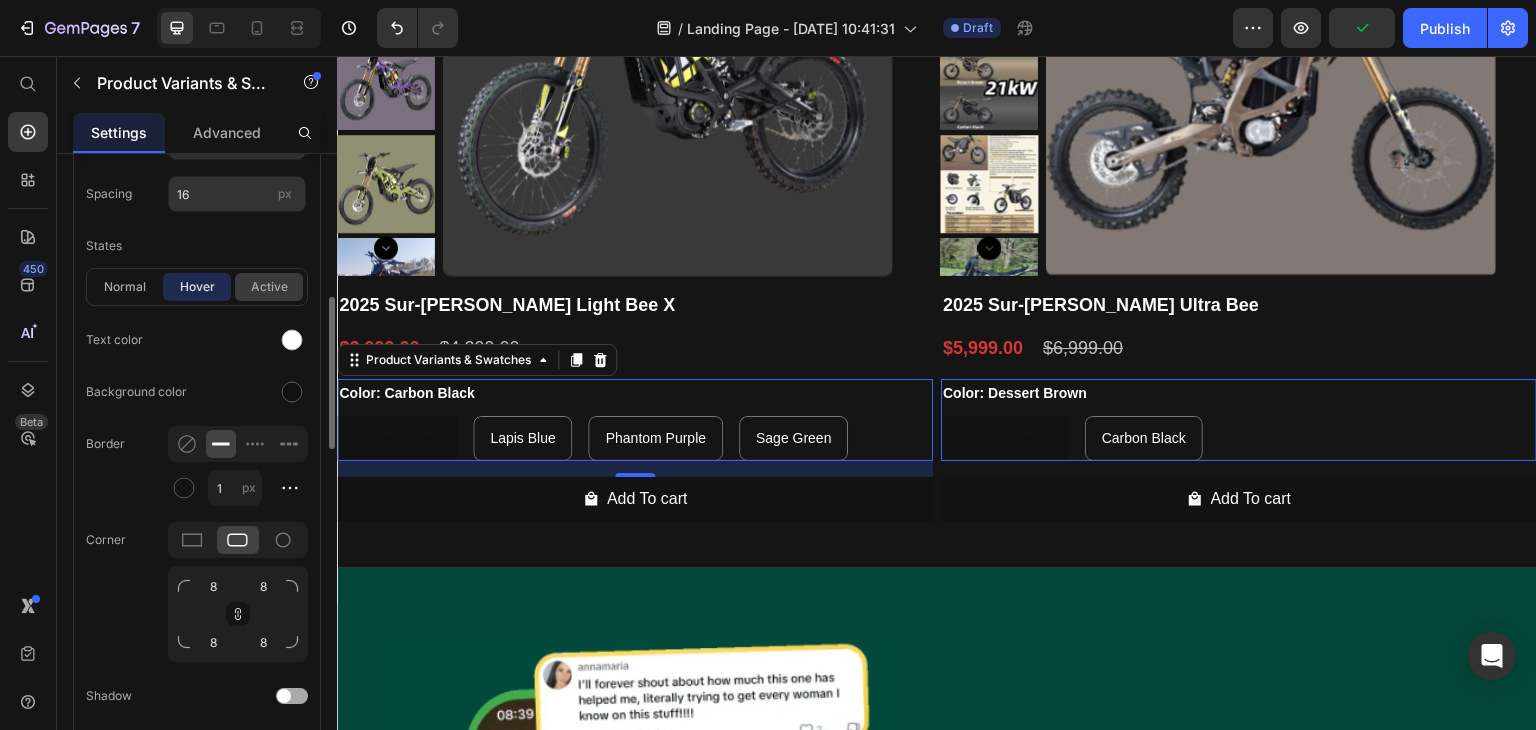 click on "active" at bounding box center [269, 287] 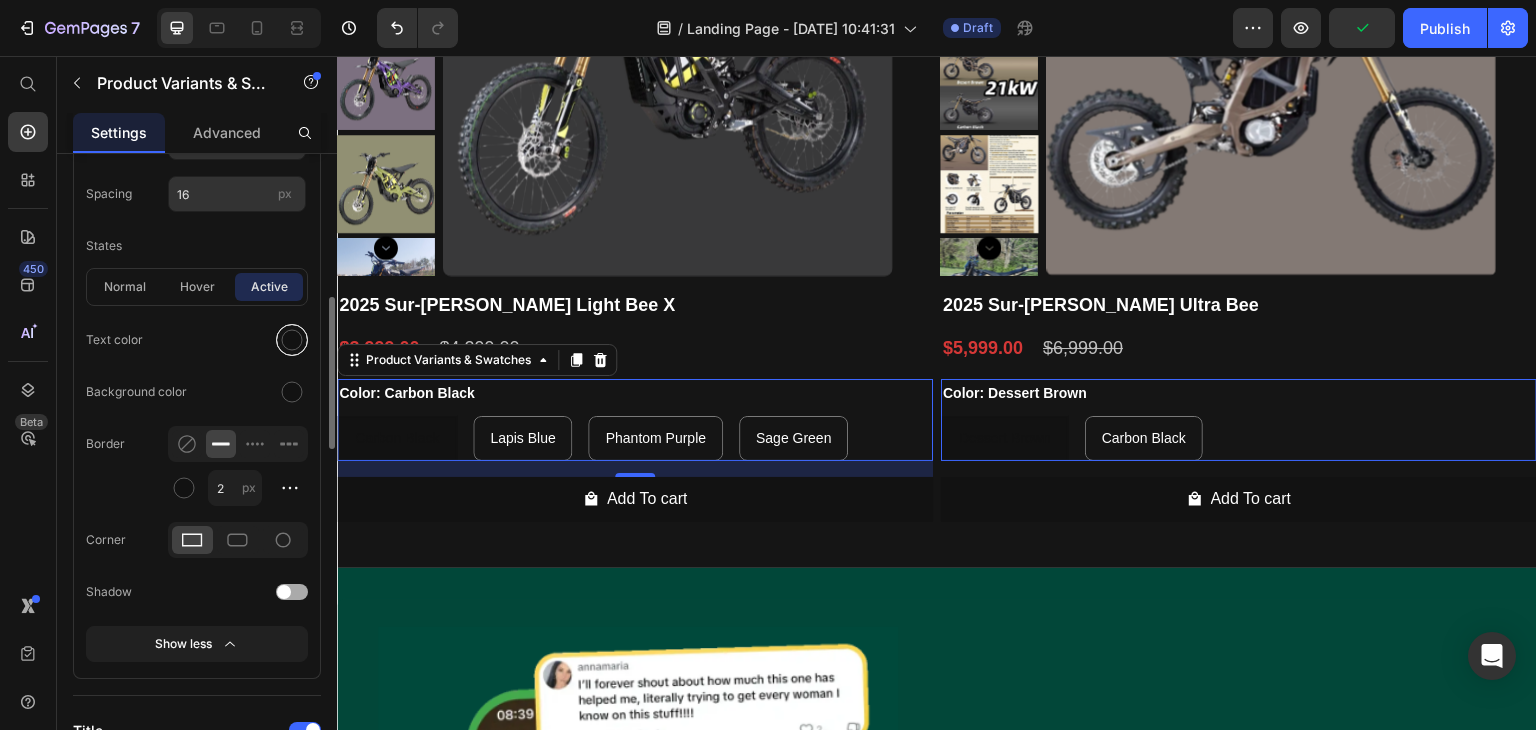 click at bounding box center (292, 340) 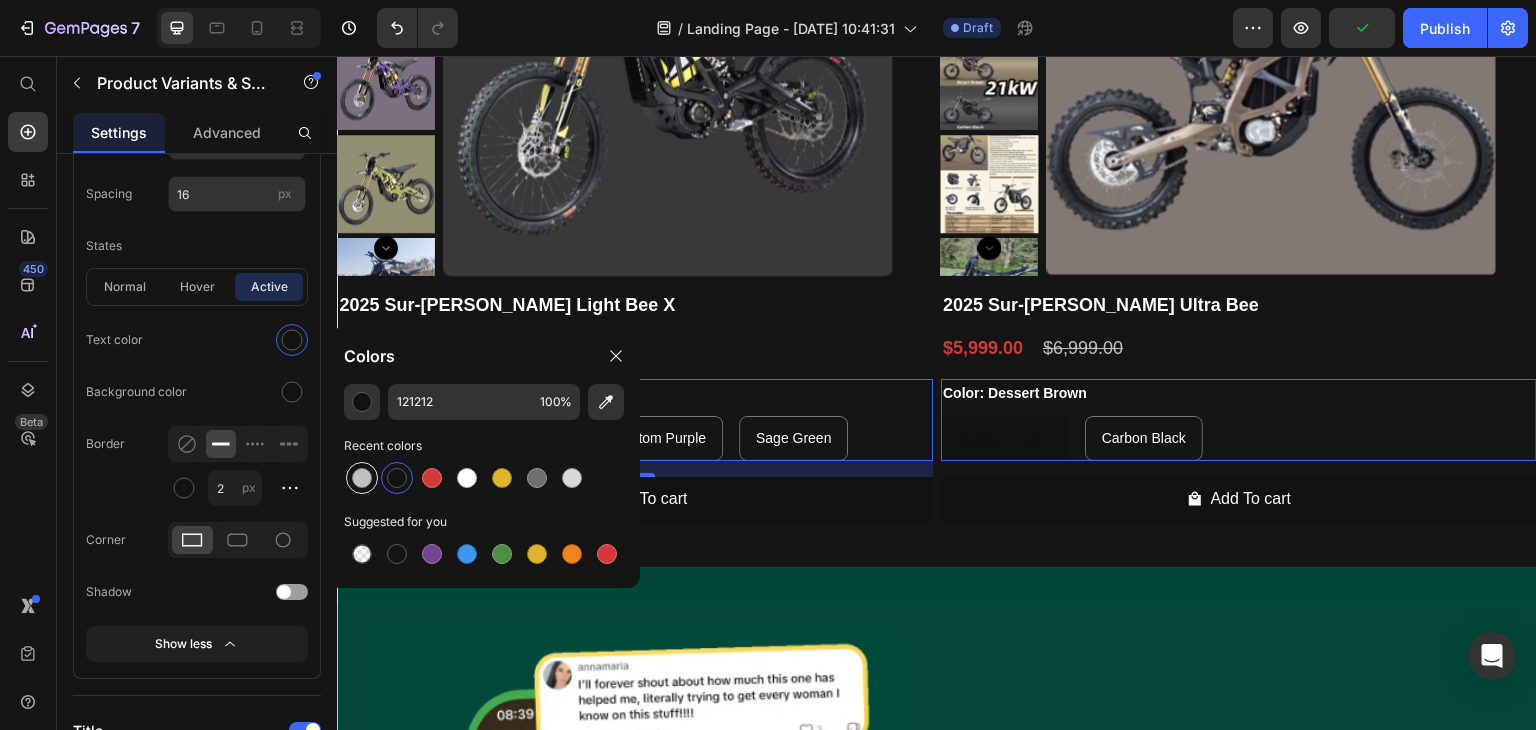 click at bounding box center [362, 478] 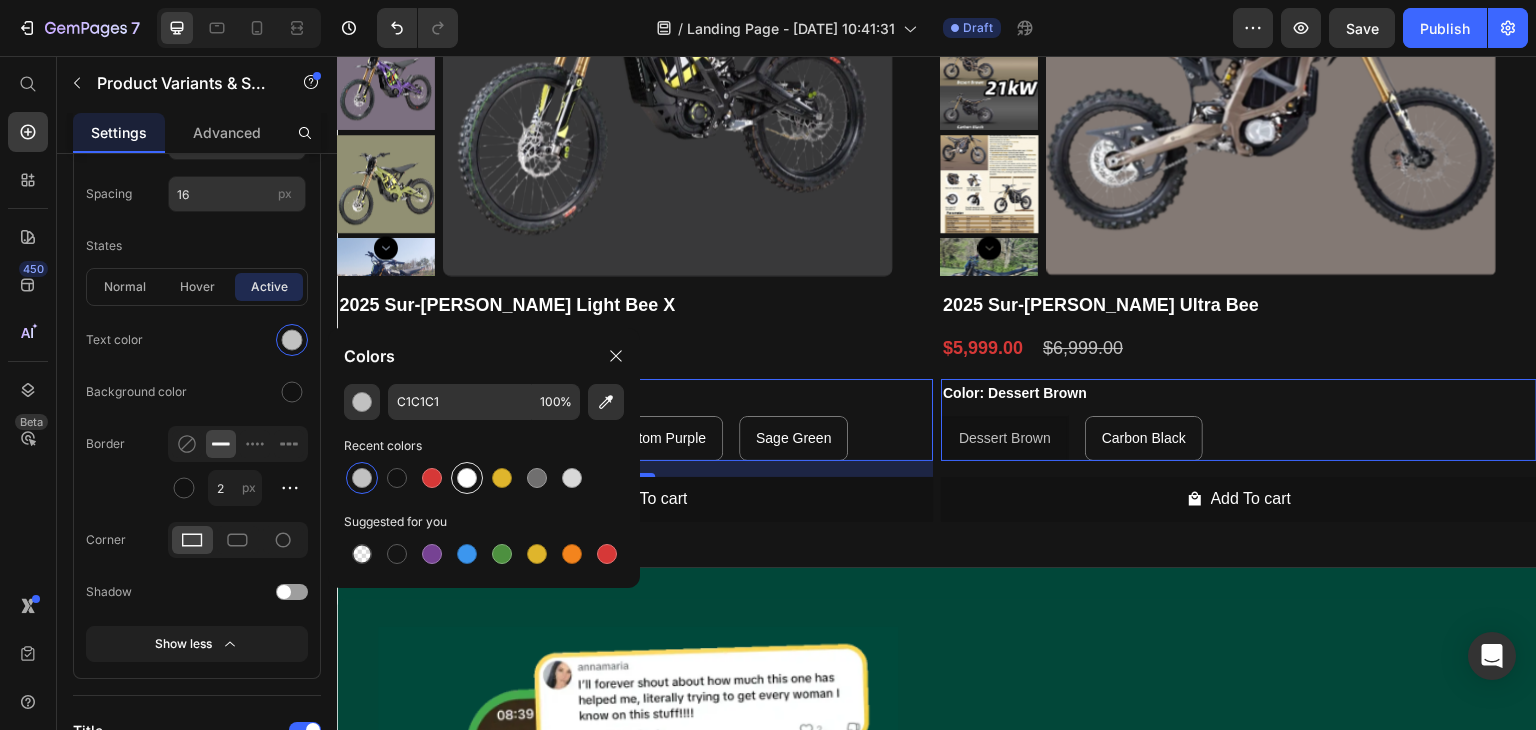 click at bounding box center [467, 478] 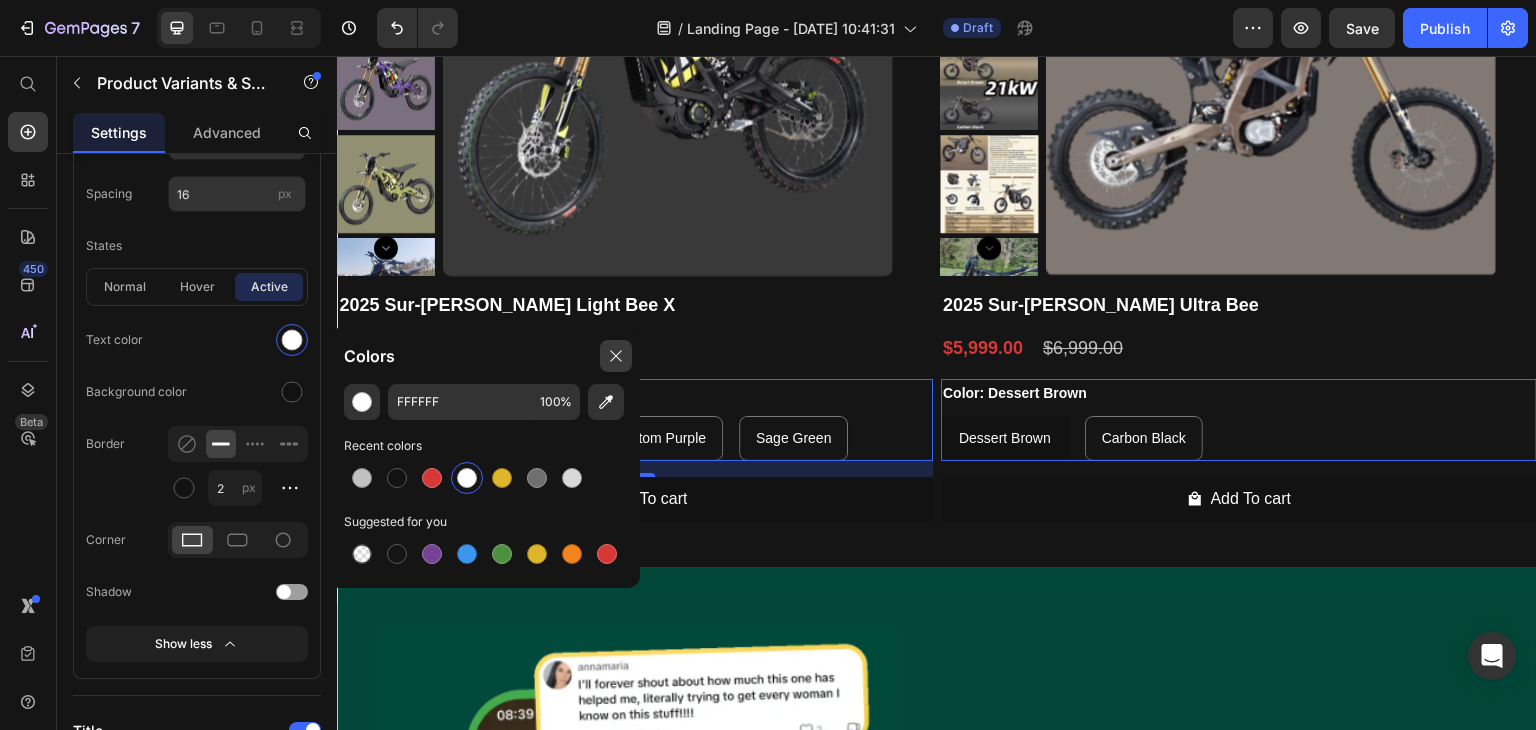 click 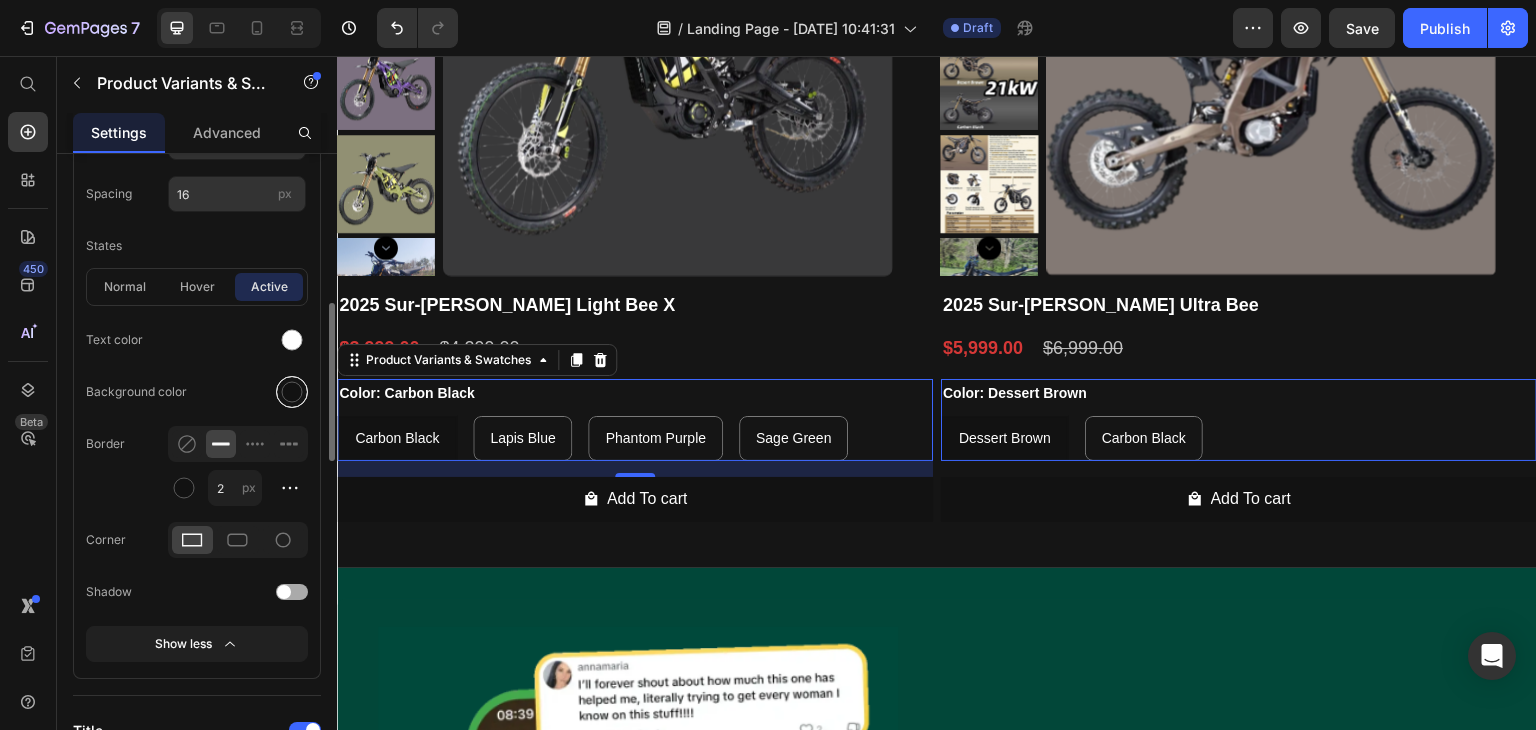 click at bounding box center [292, 392] 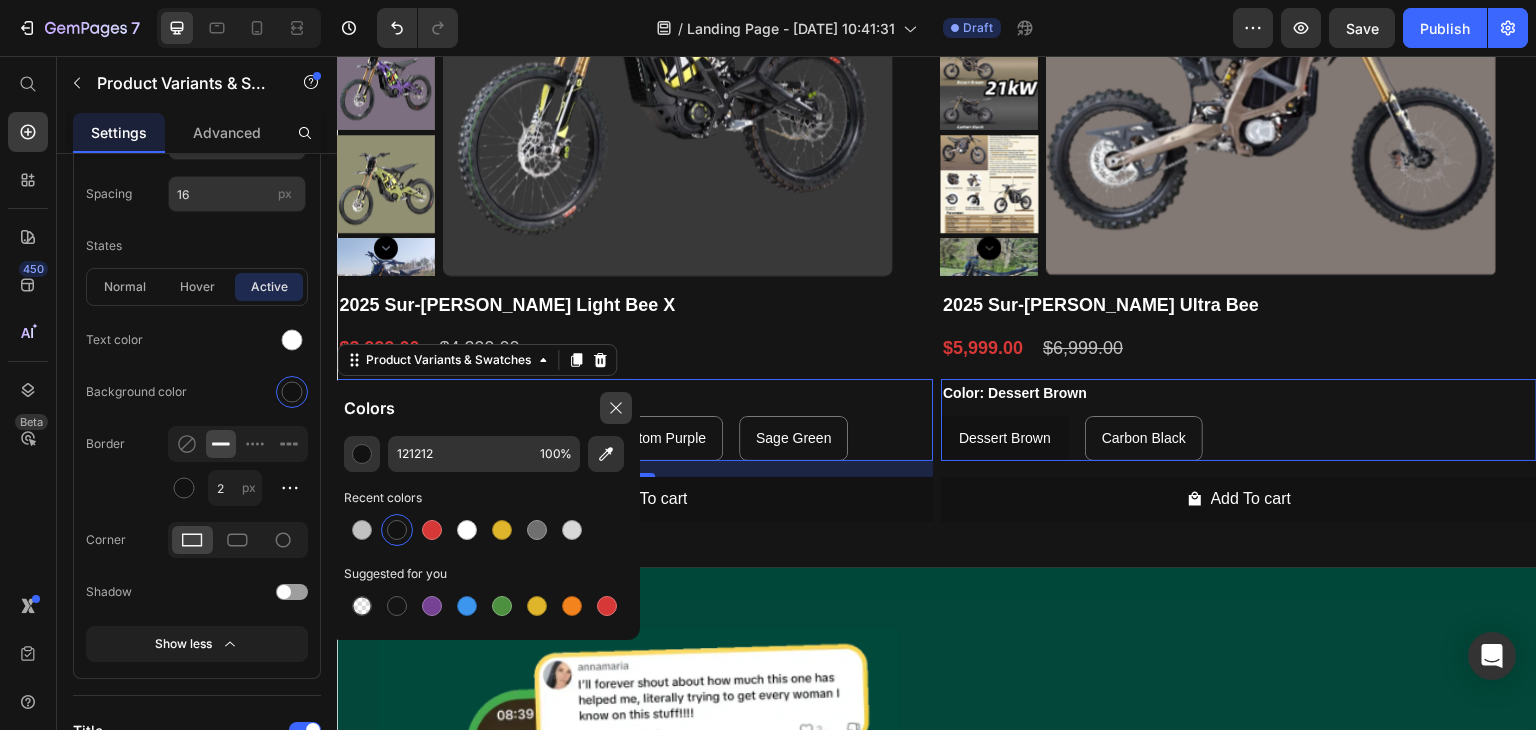 click 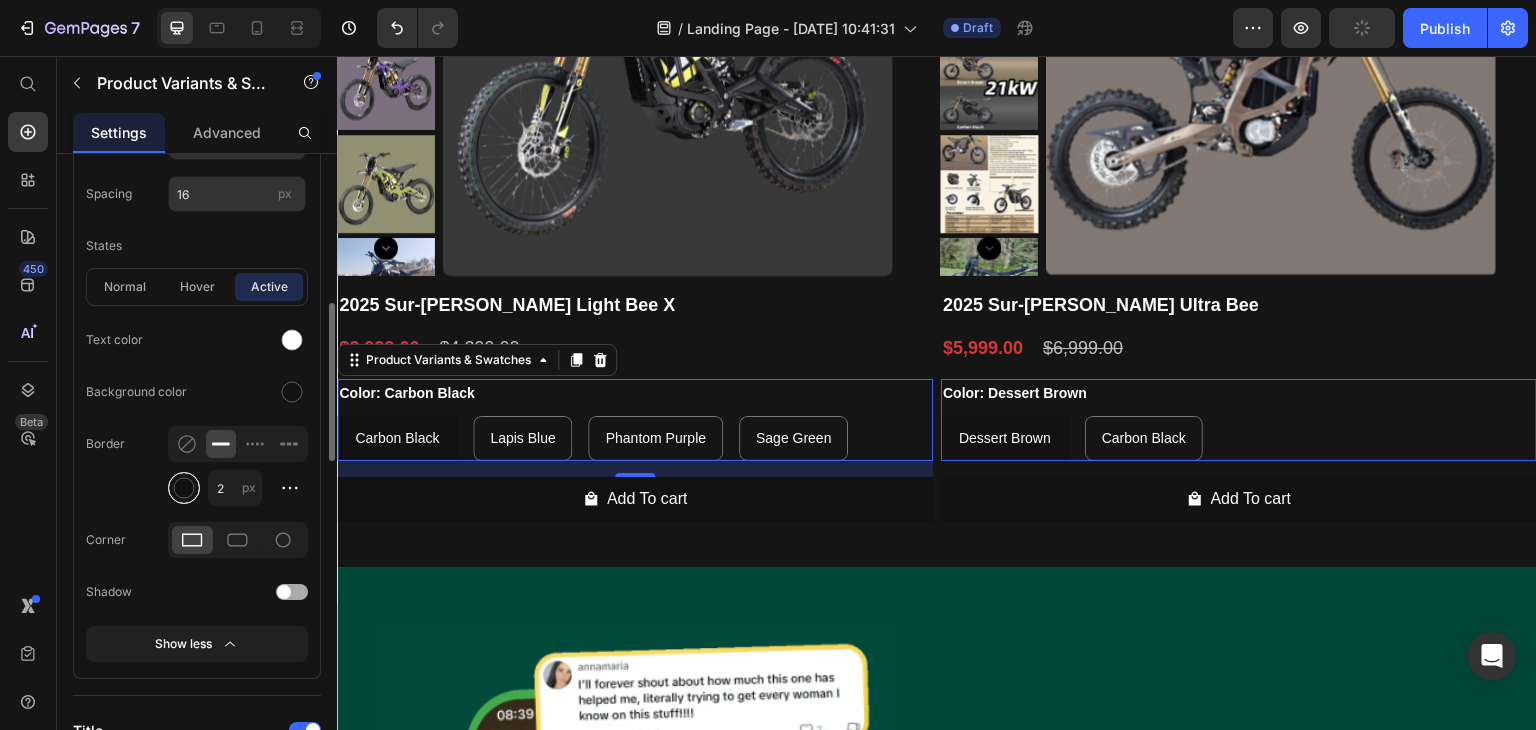 click at bounding box center [184, 488] 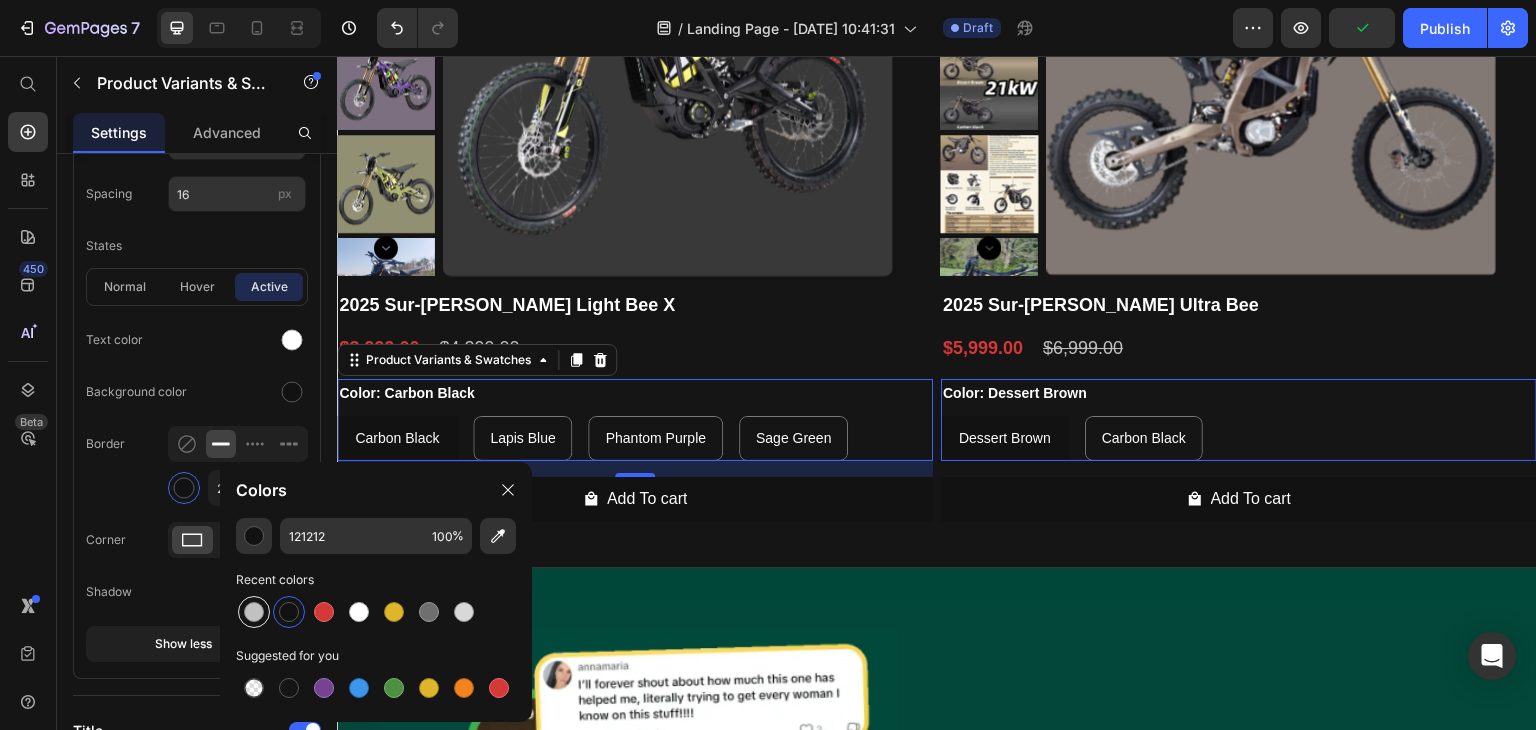 click at bounding box center [254, 612] 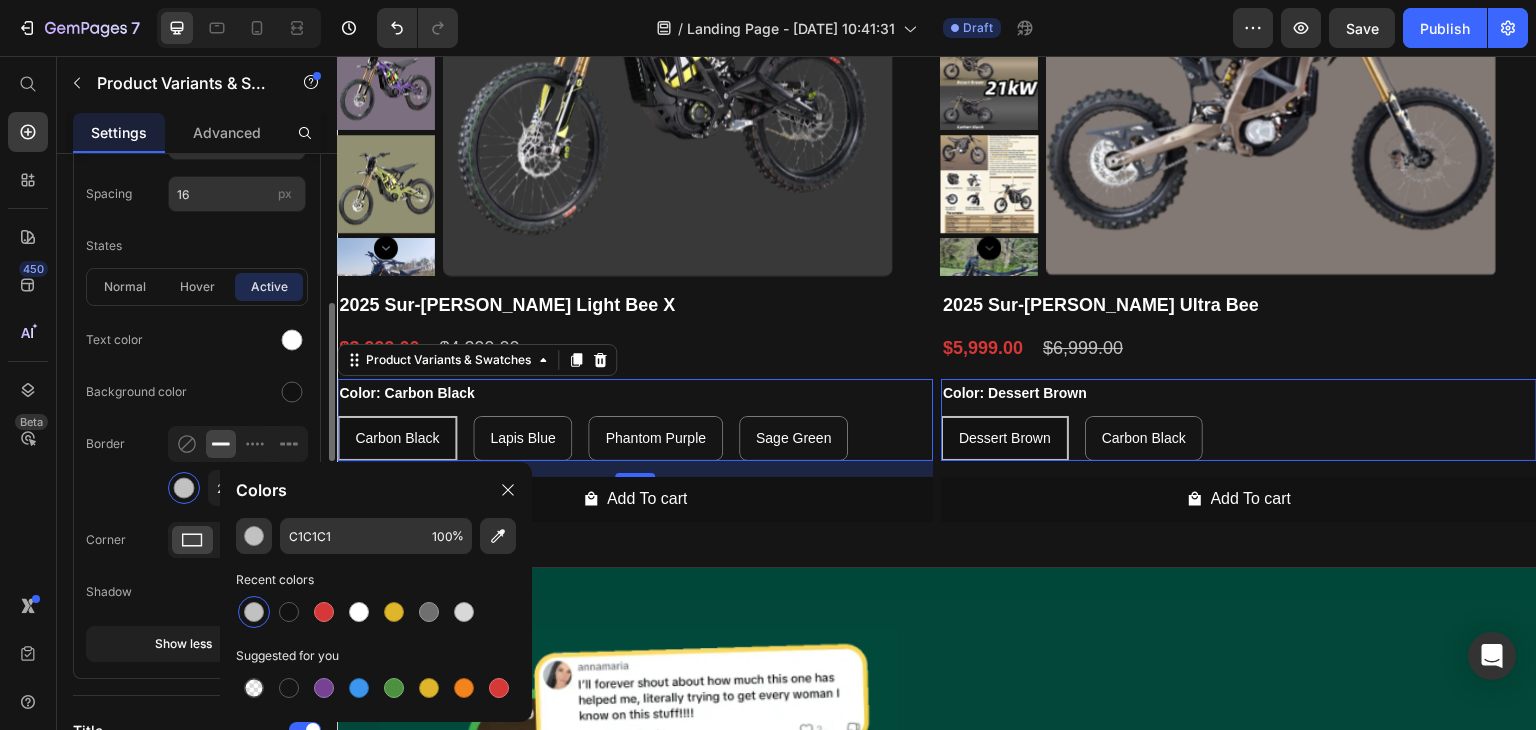click on "Corner" at bounding box center [197, 540] 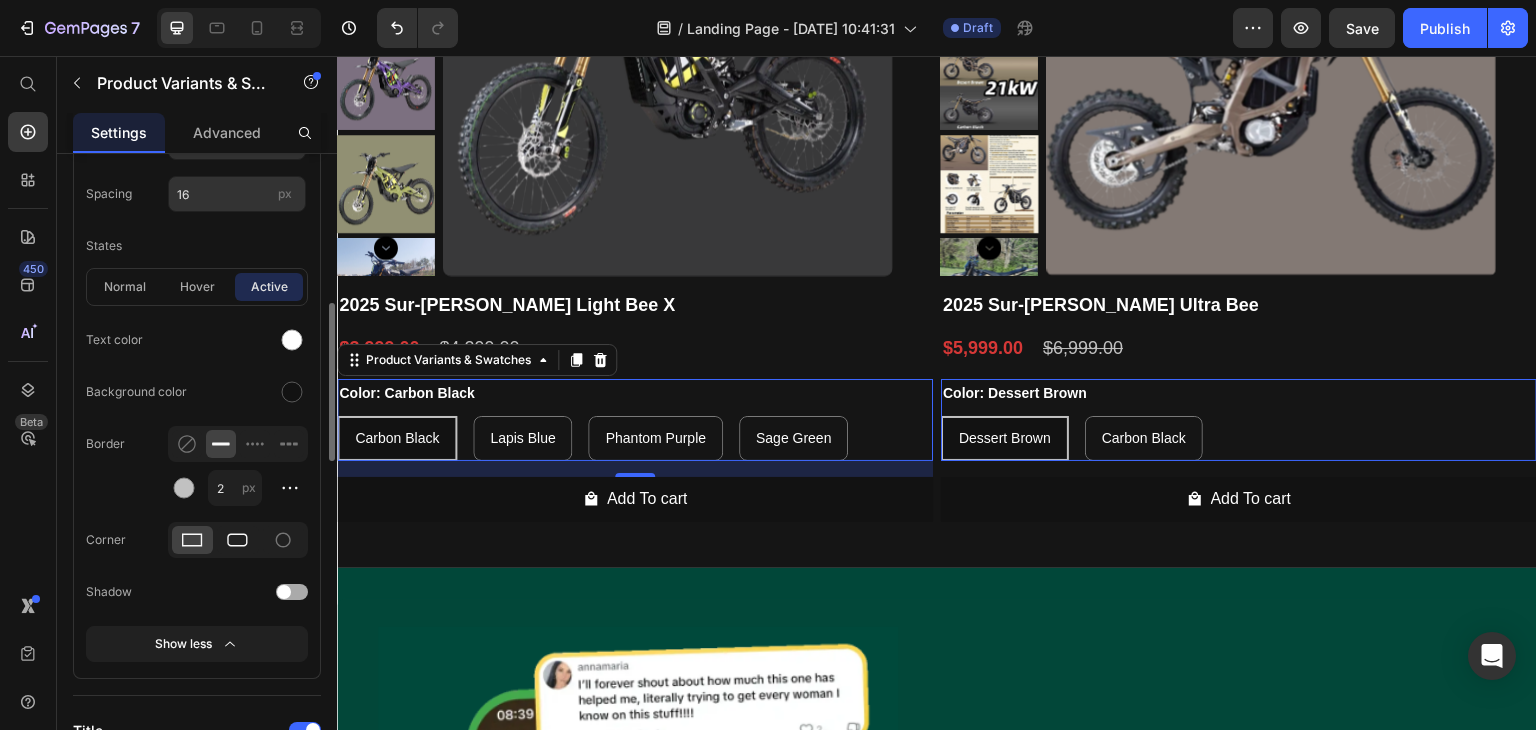 click 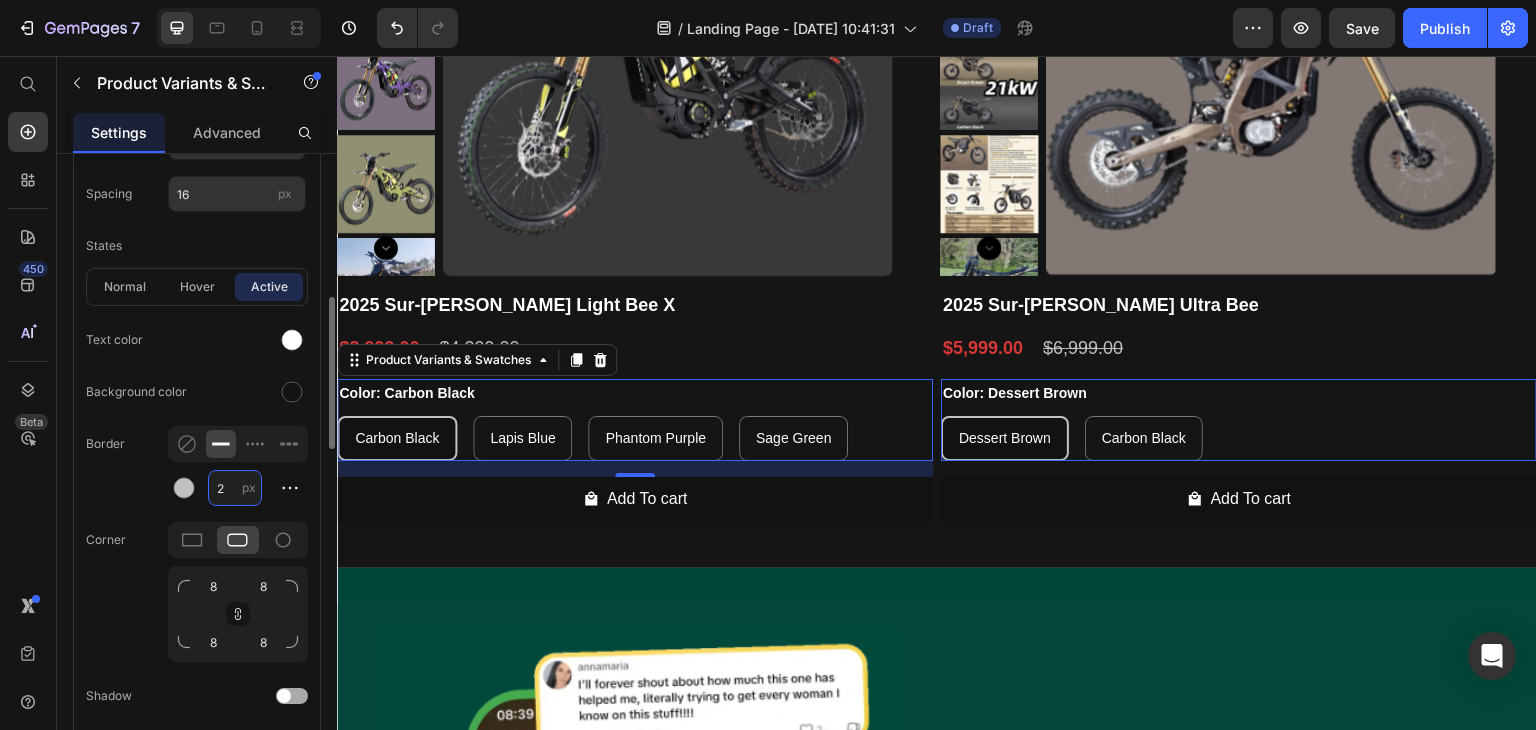 click on "2" at bounding box center (235, 488) 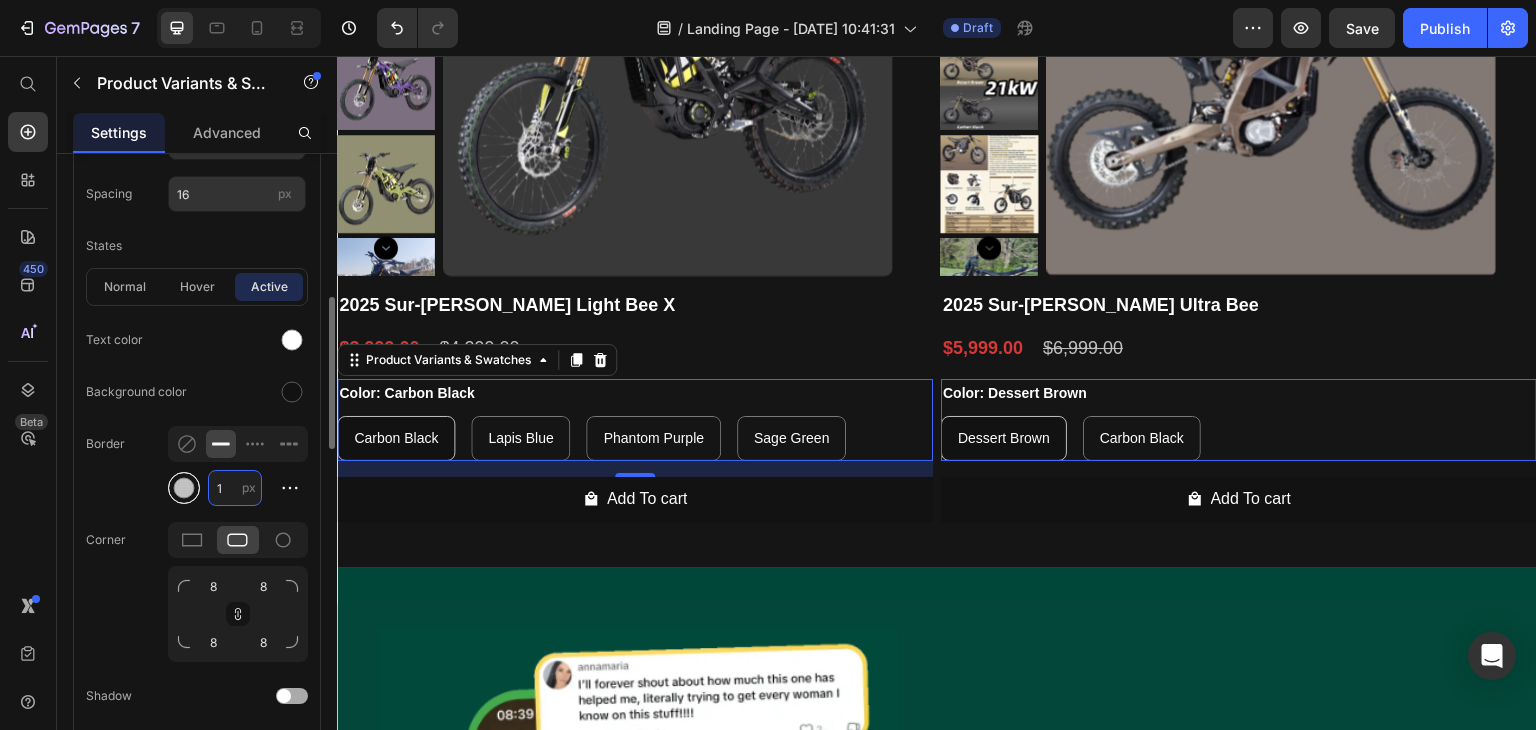 type on "1" 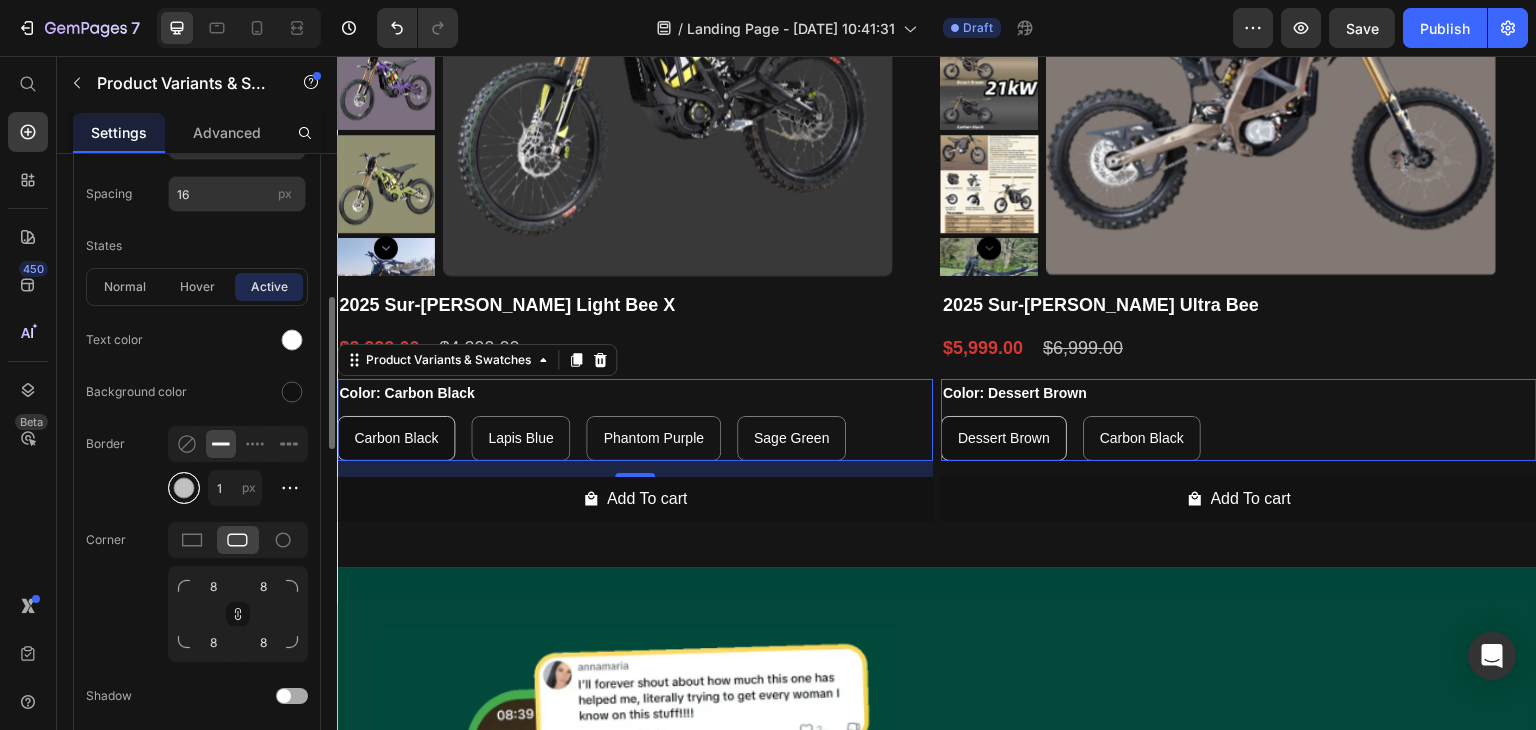 click at bounding box center (184, 488) 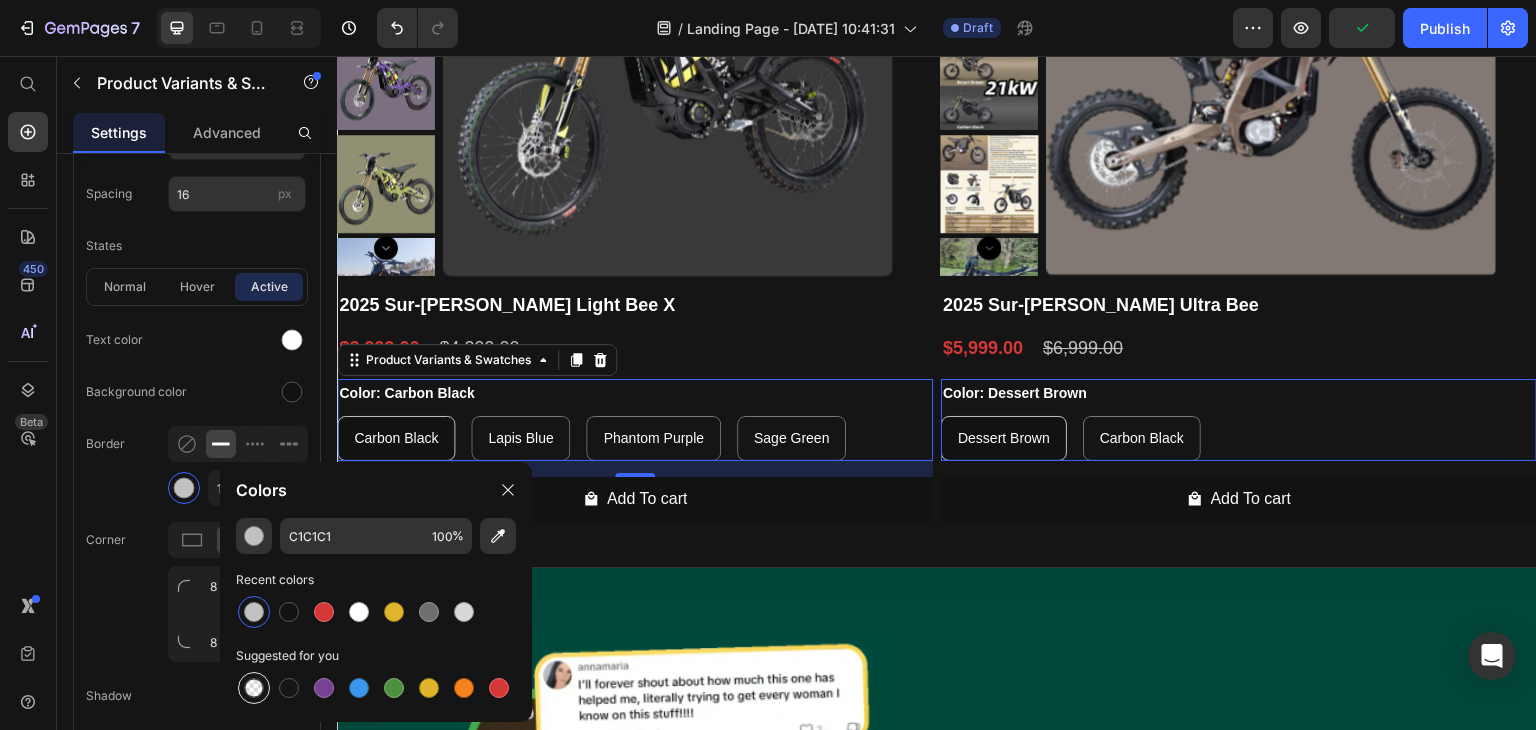 click at bounding box center [254, 688] 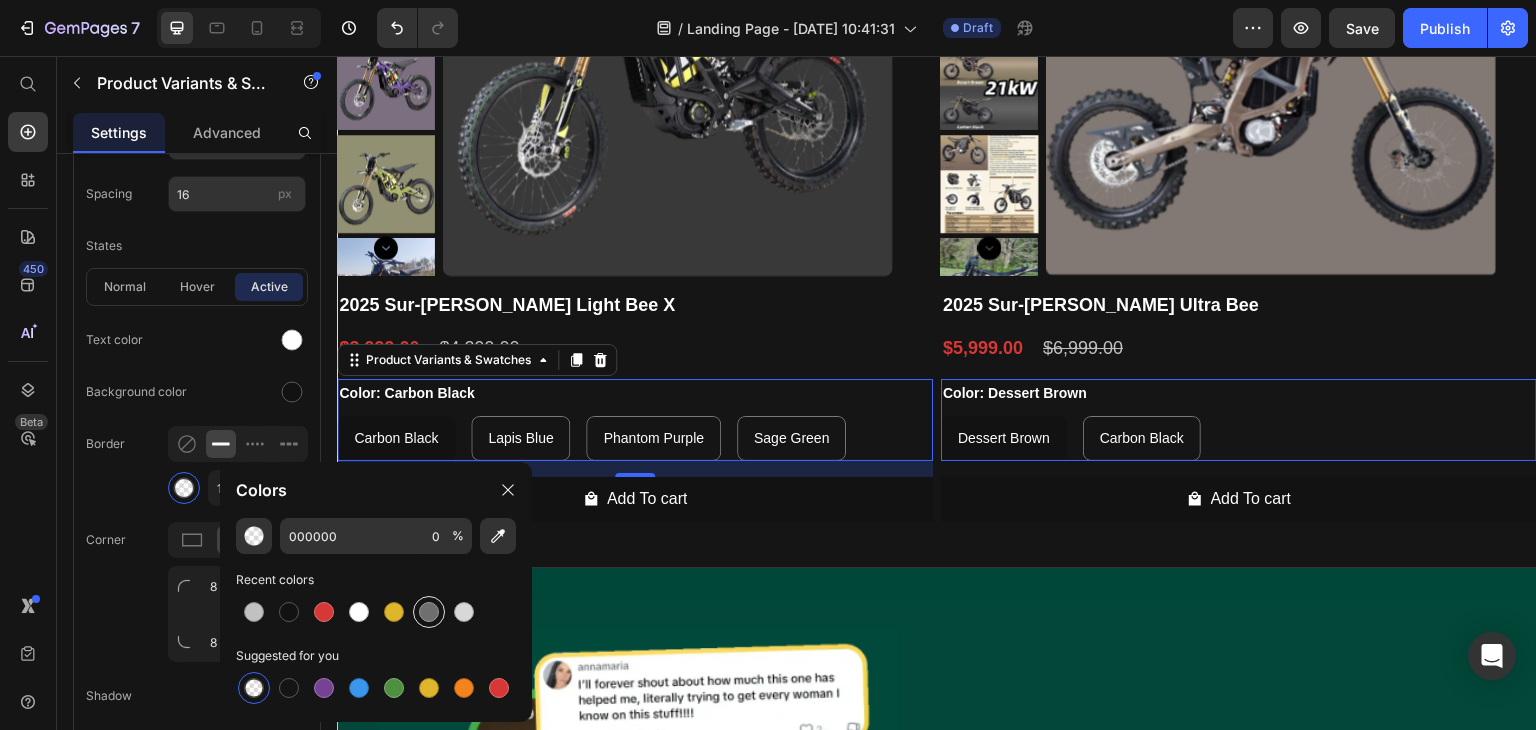 click at bounding box center (429, 612) 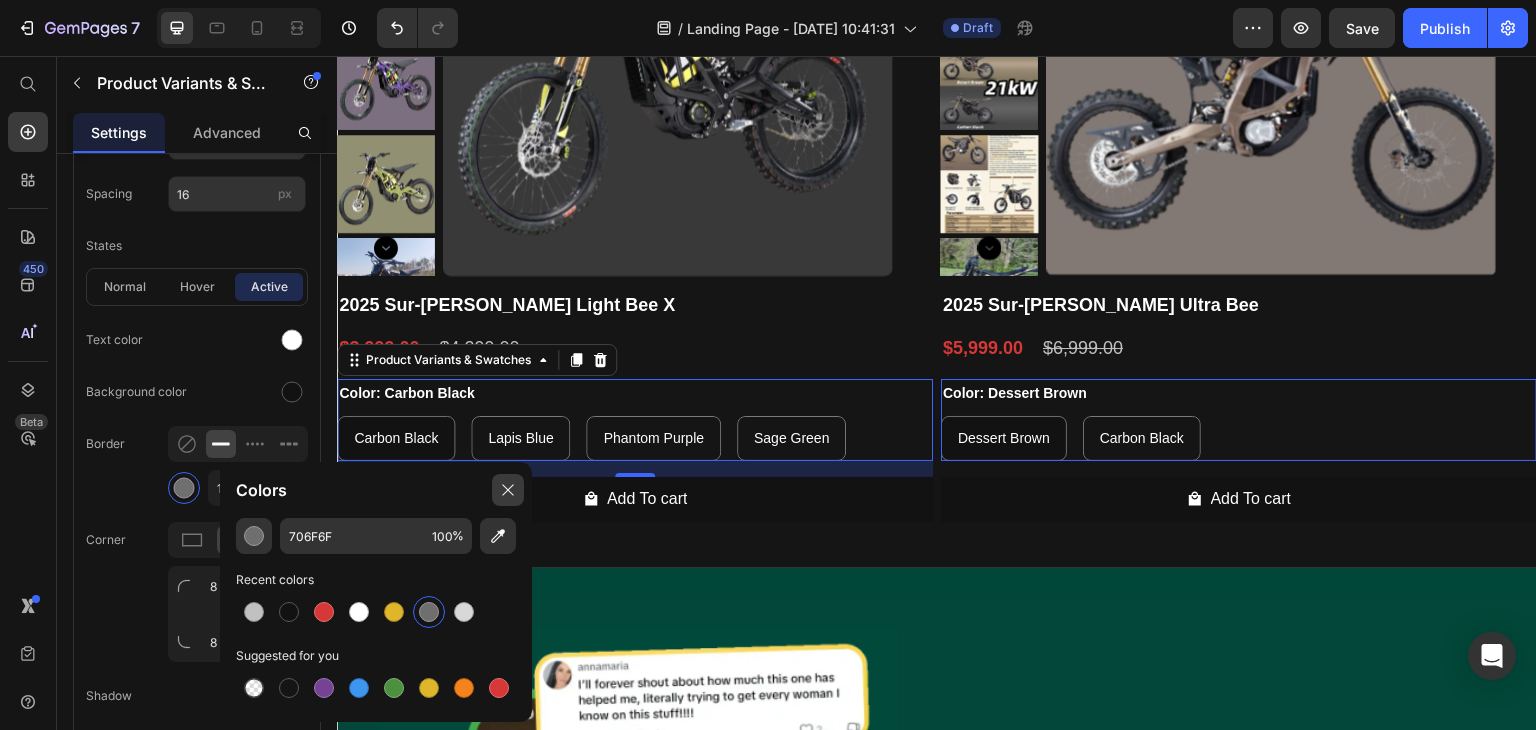 click 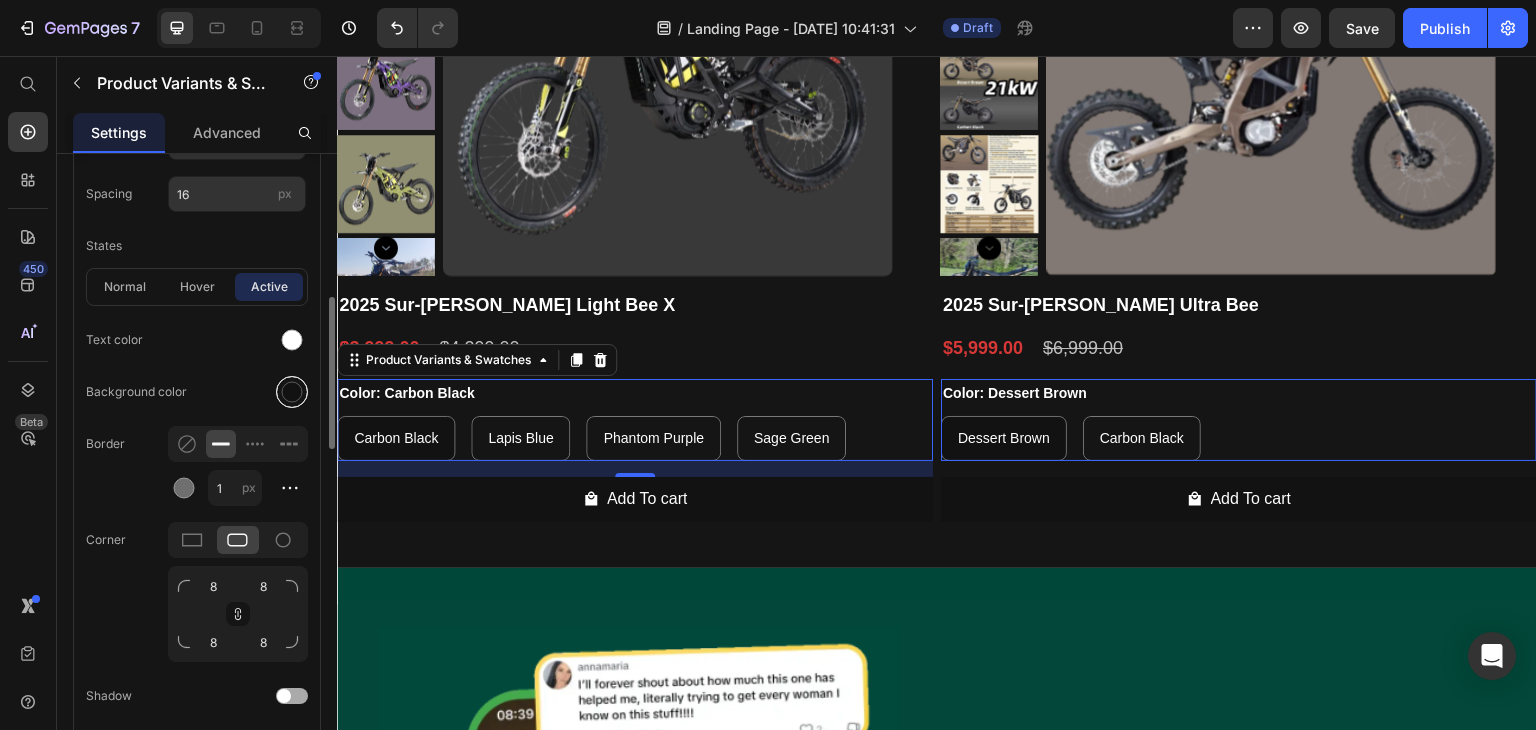 click at bounding box center [292, 392] 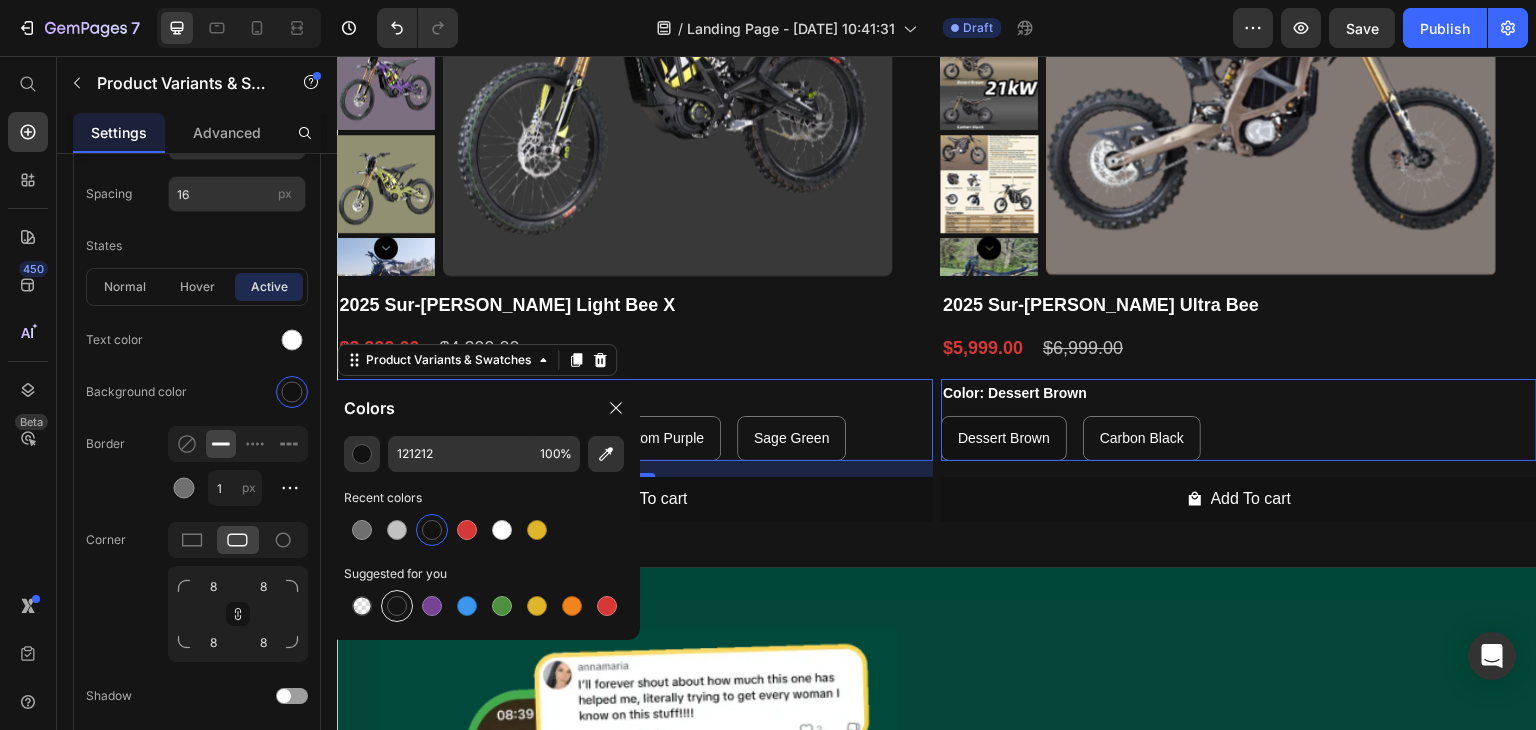 click at bounding box center [397, 606] 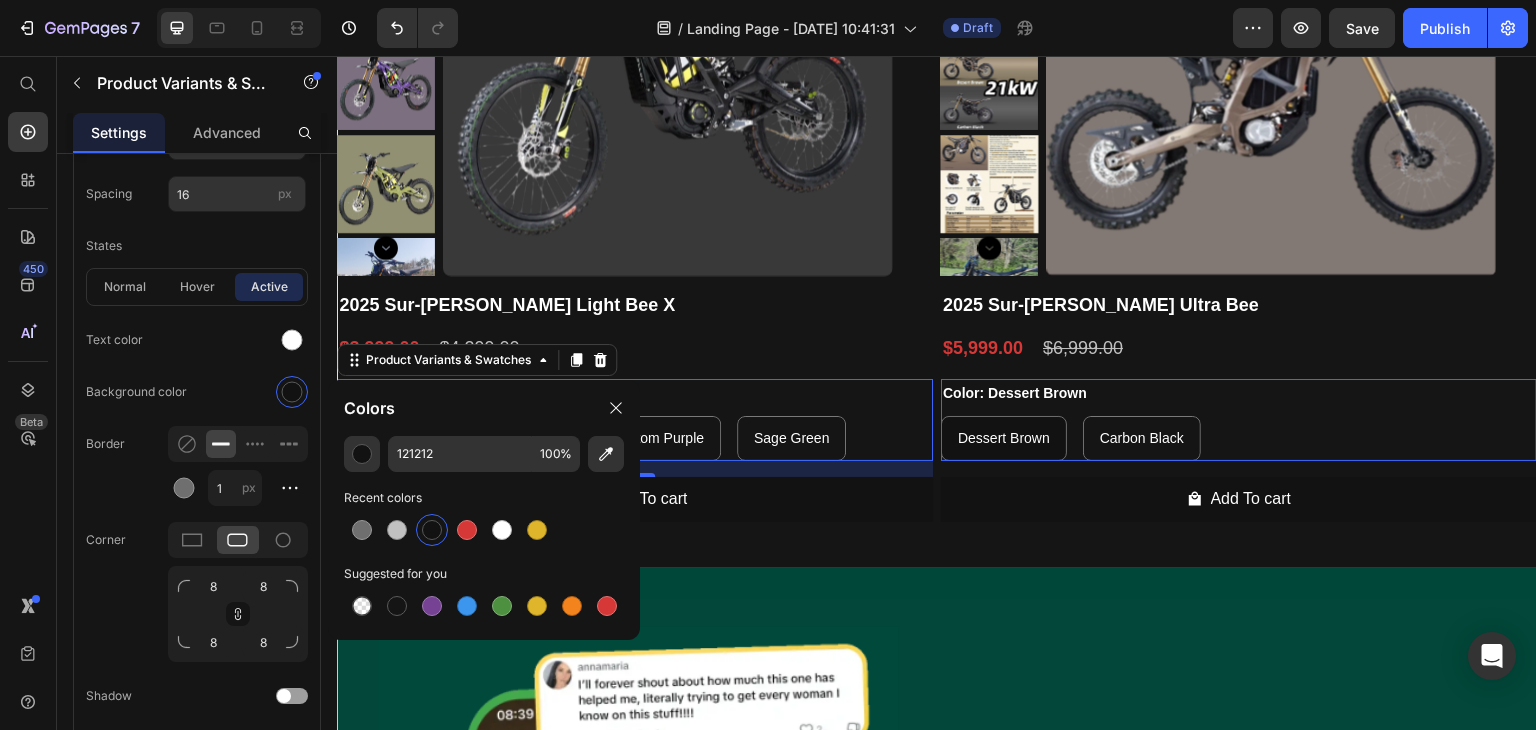 type on "151515" 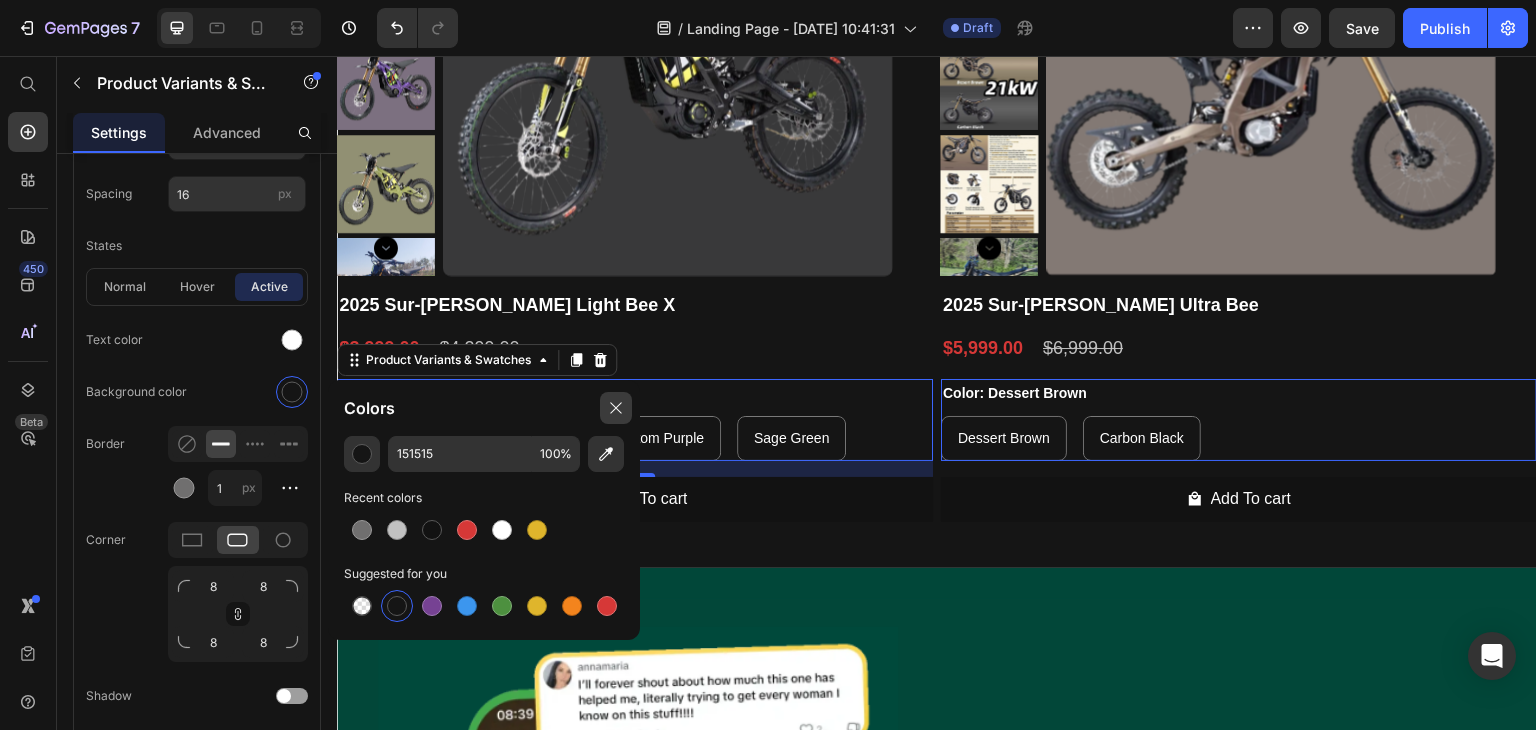 click 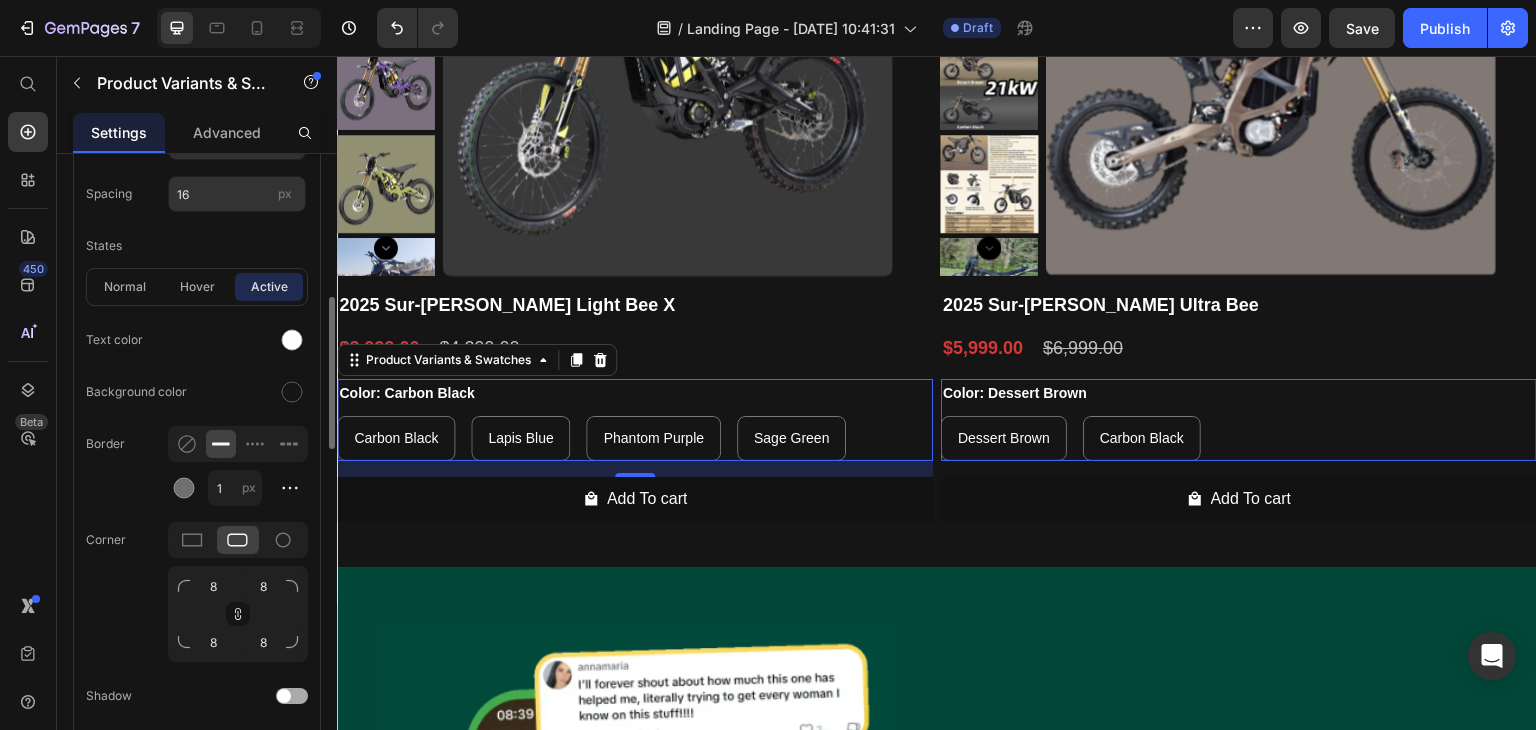scroll, scrollTop: 696, scrollLeft: 0, axis: vertical 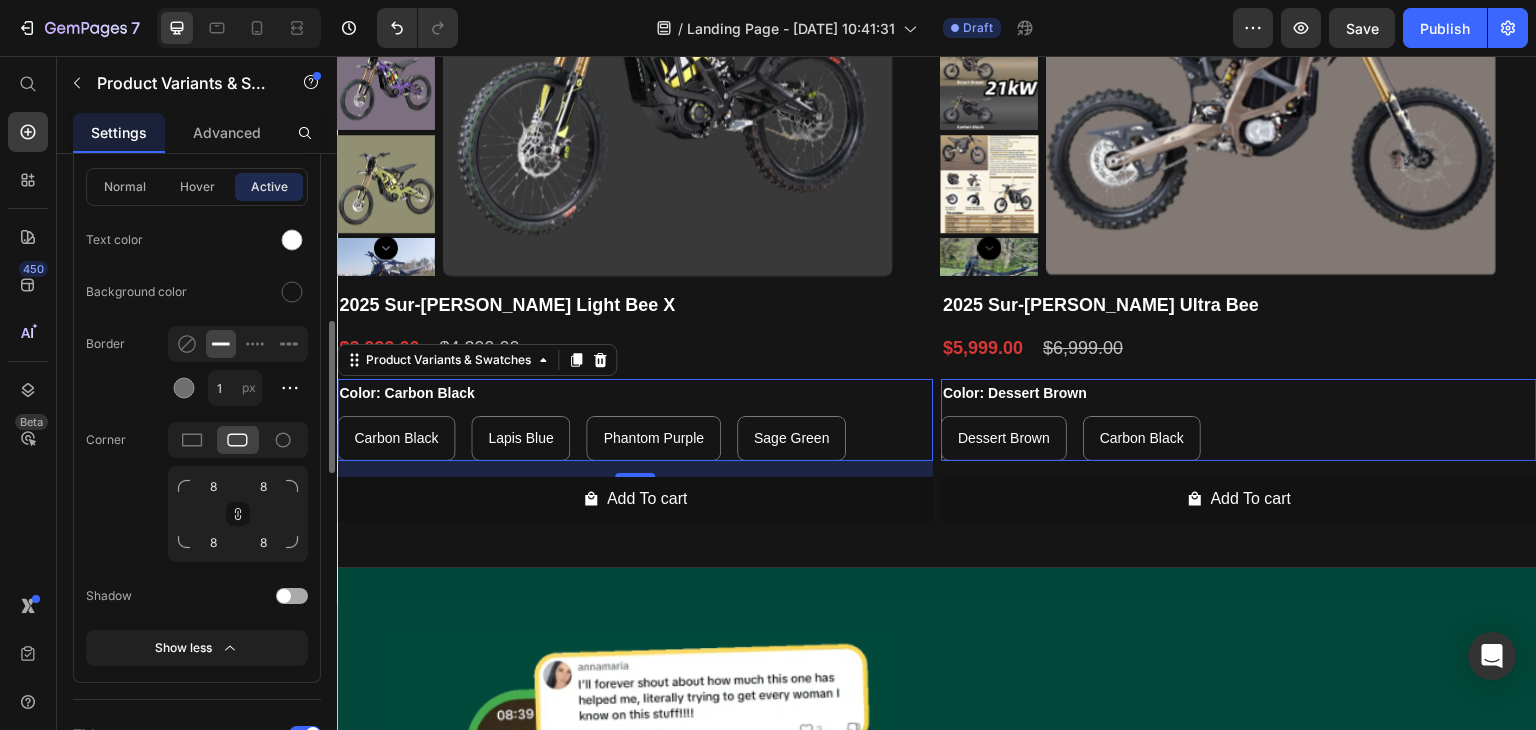 click at bounding box center (284, 596) 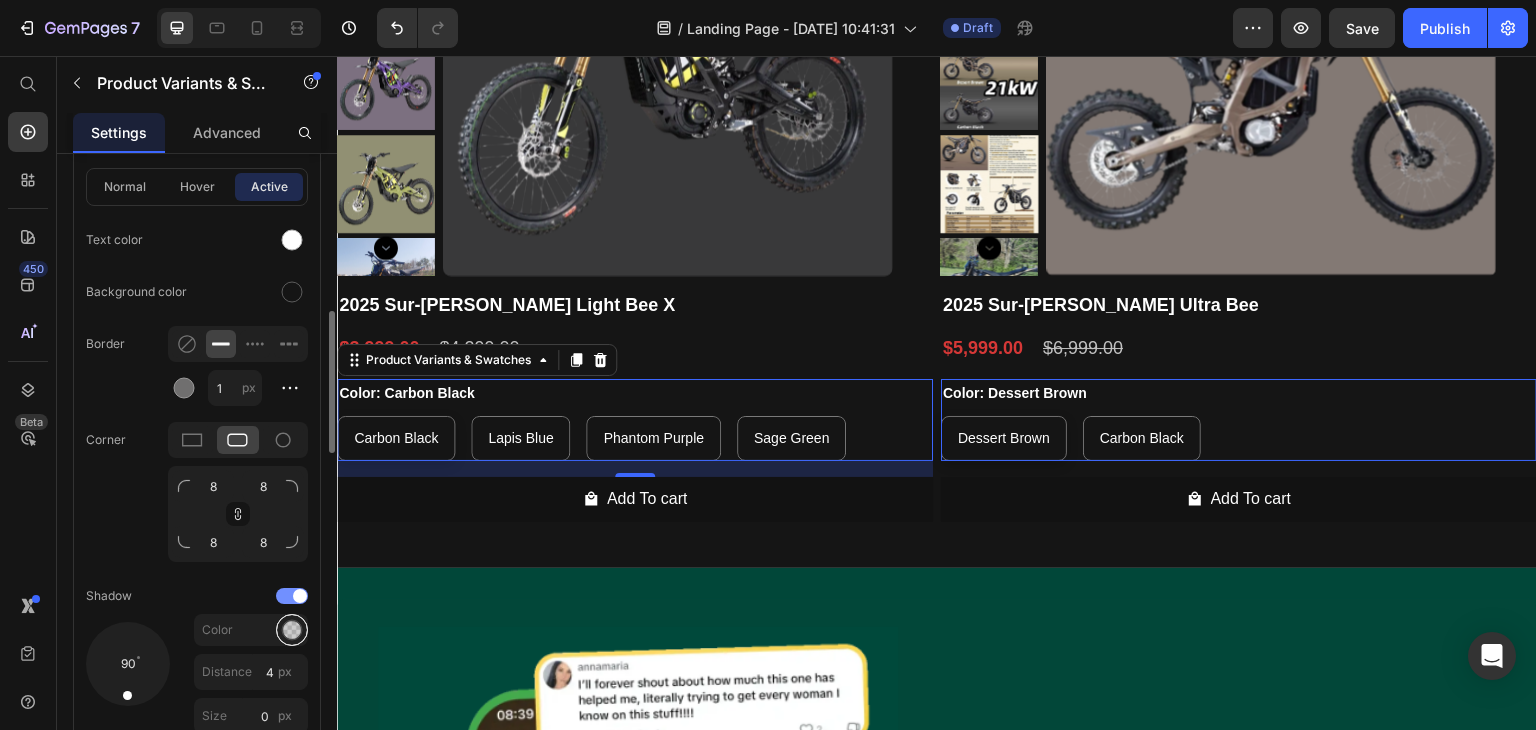 click at bounding box center [292, 630] 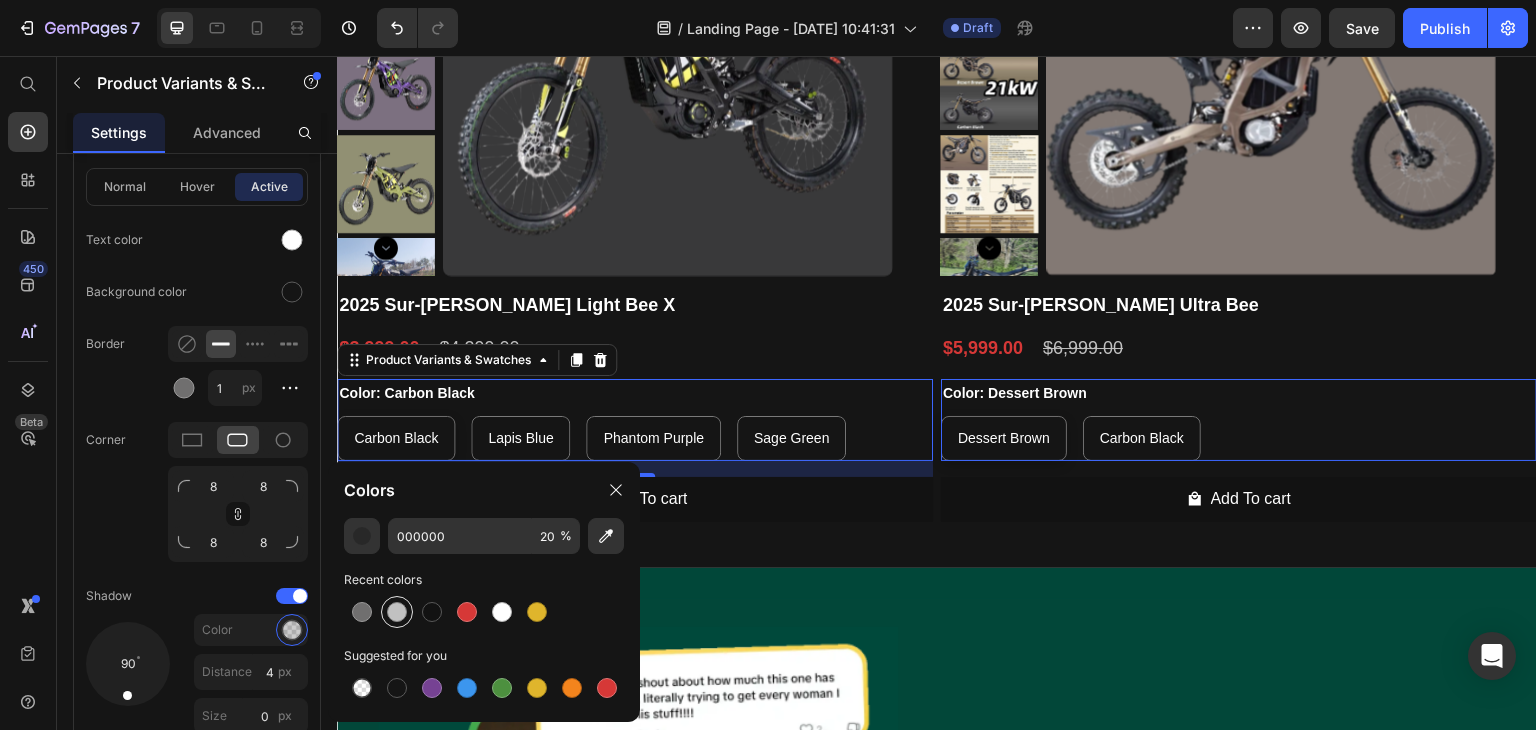 click at bounding box center (397, 612) 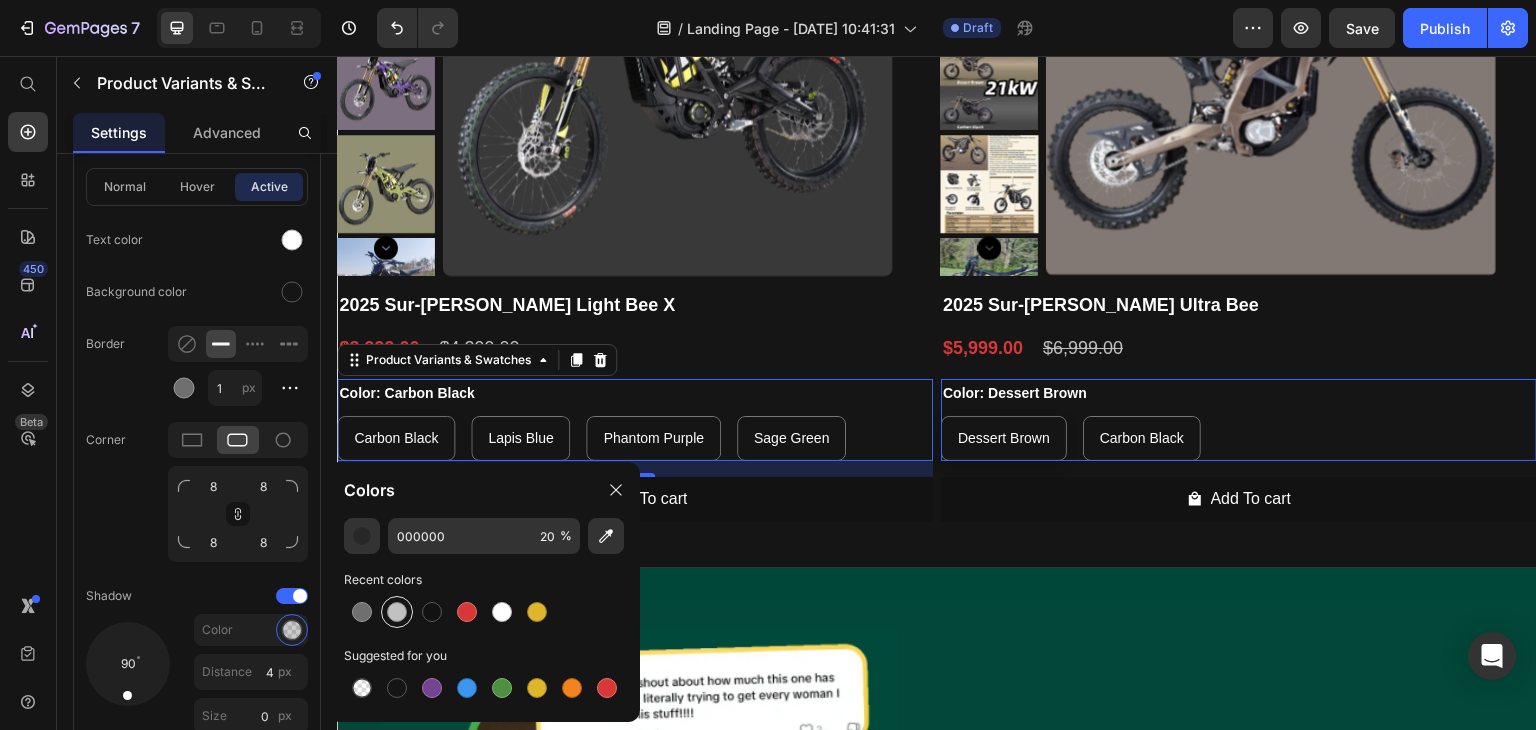 type on "C1C1C1" 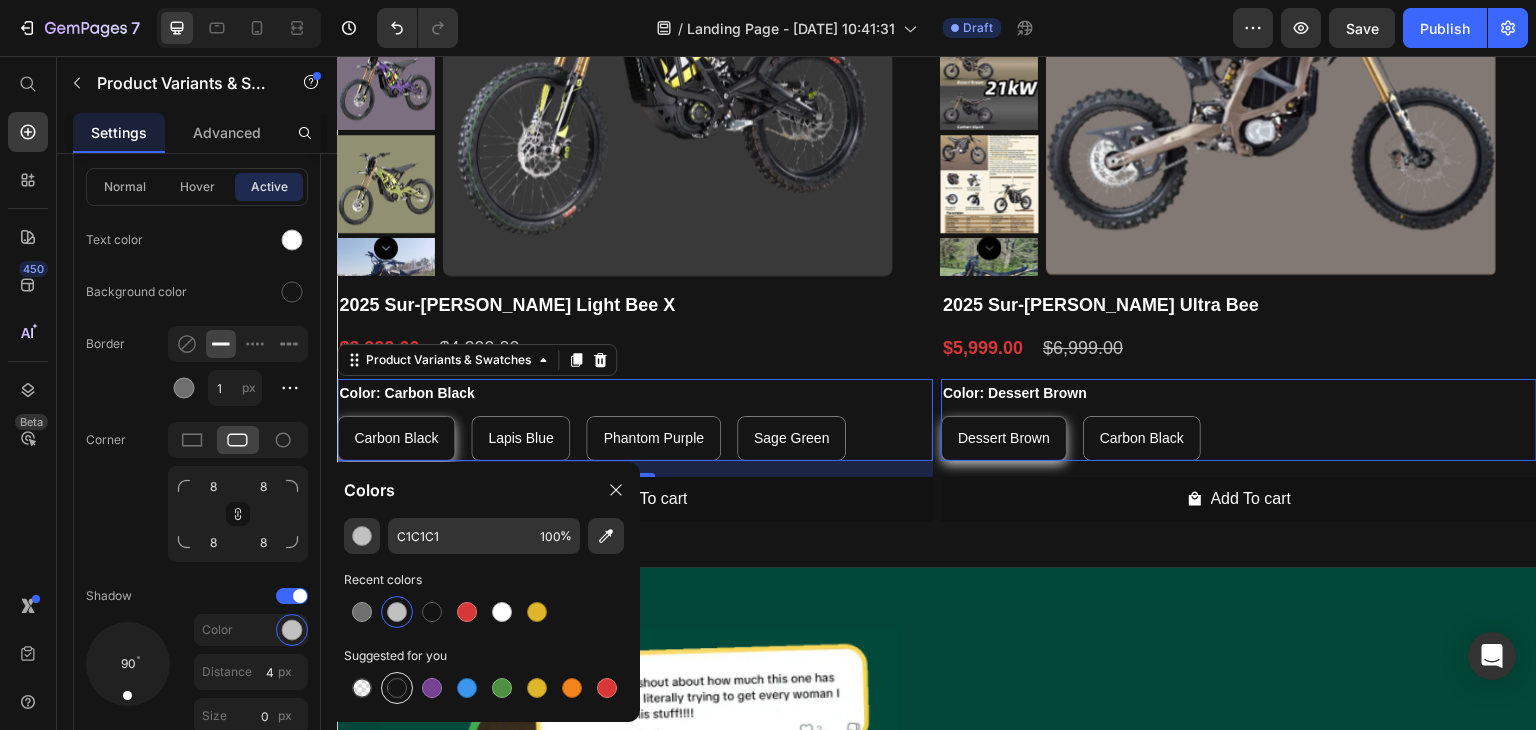 click at bounding box center [397, 688] 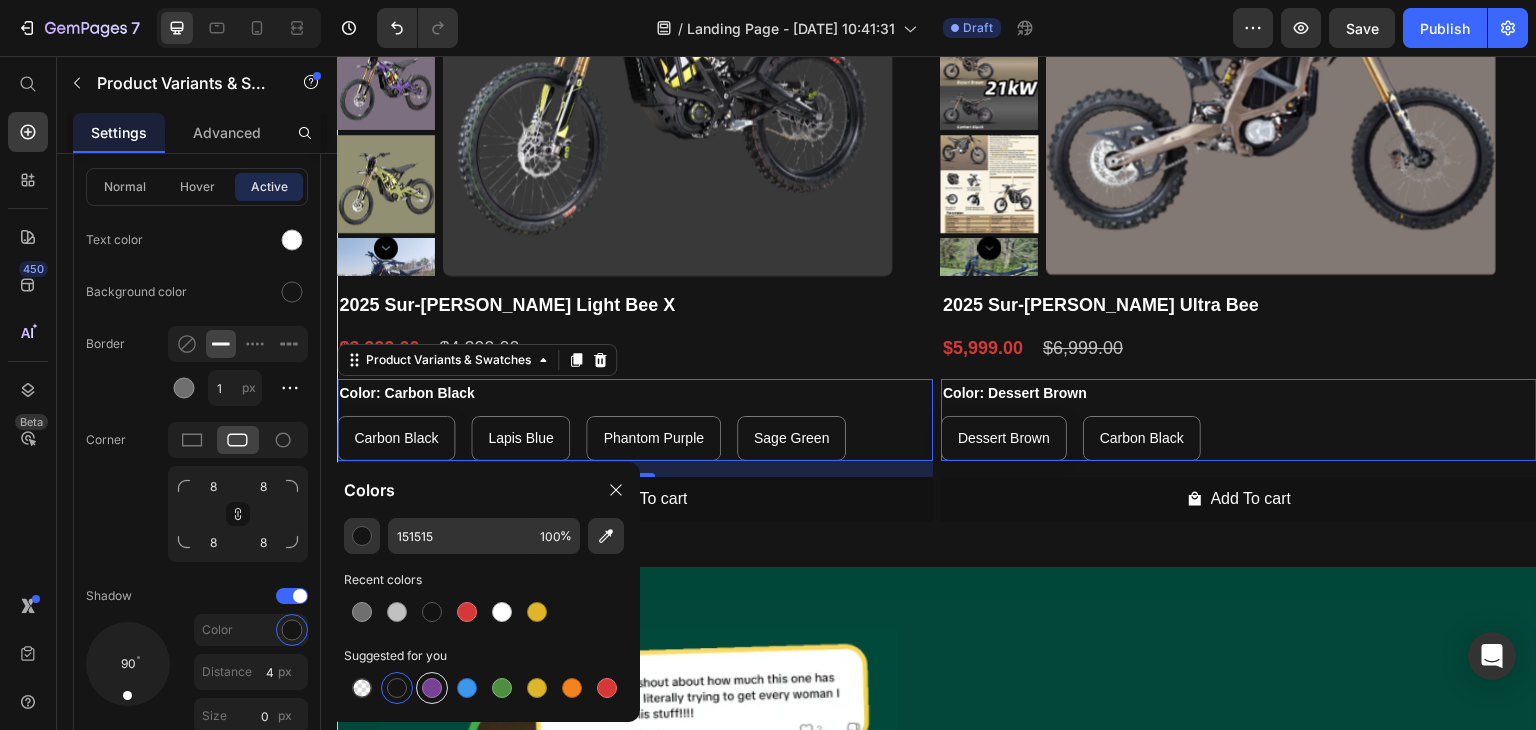 click at bounding box center (432, 688) 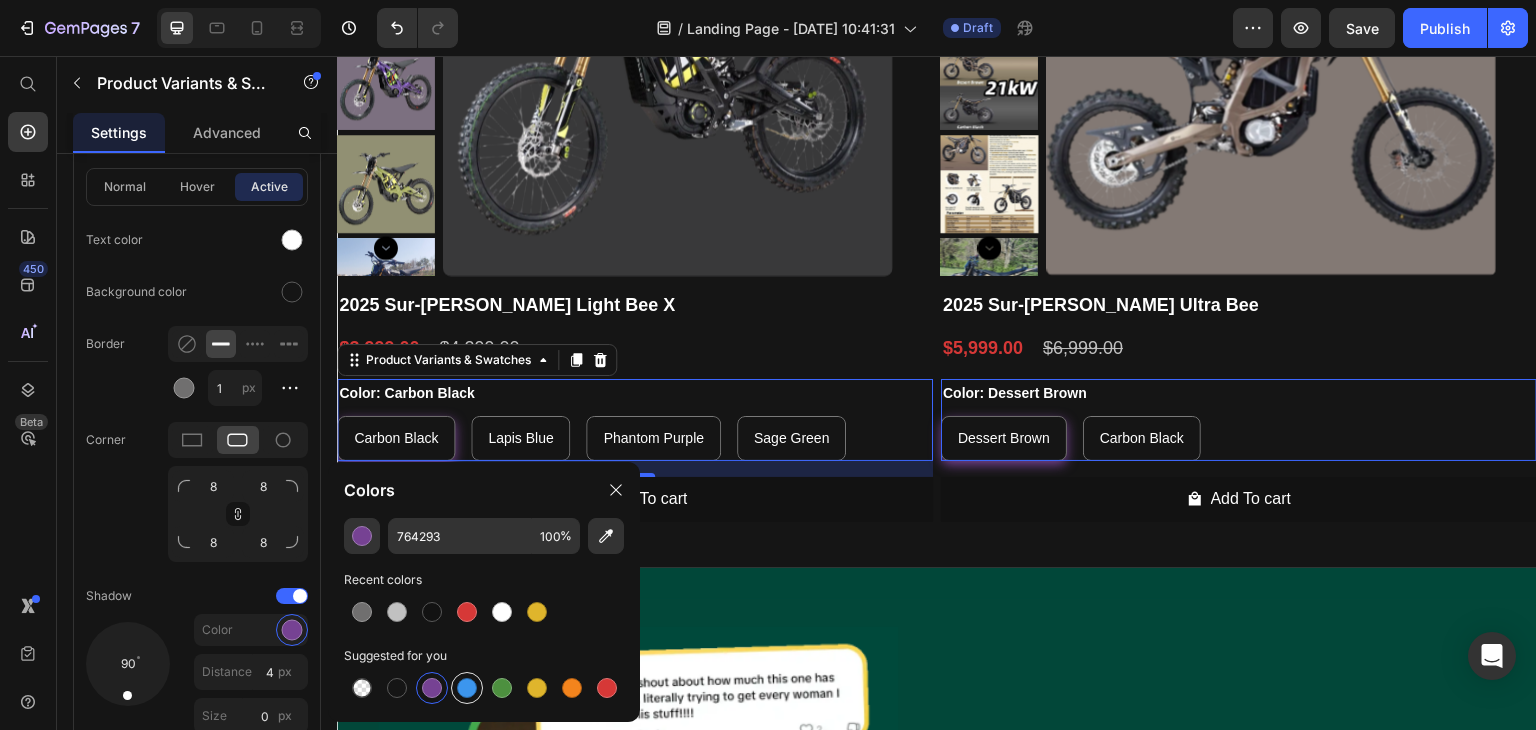 click at bounding box center (467, 688) 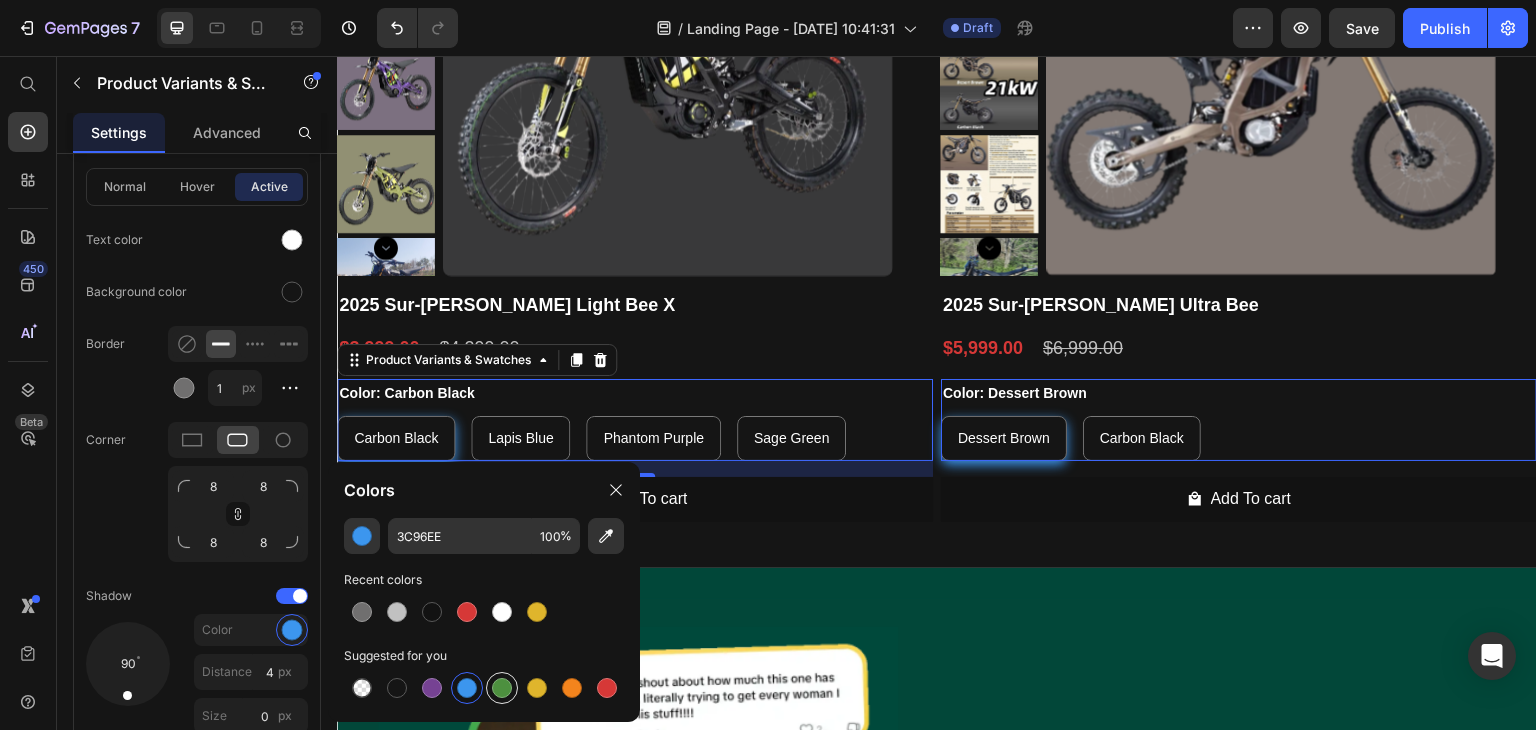 click at bounding box center (502, 688) 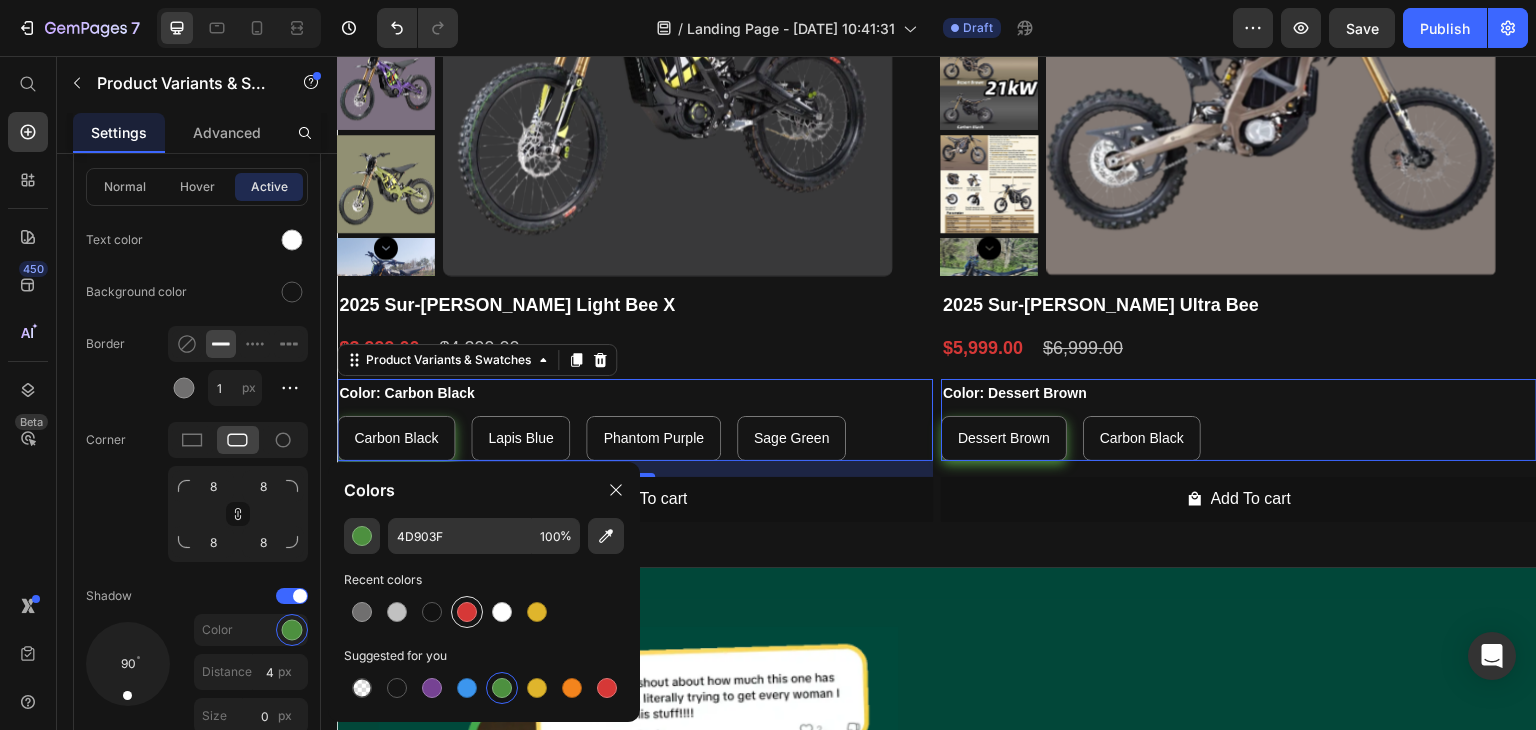 click at bounding box center [467, 612] 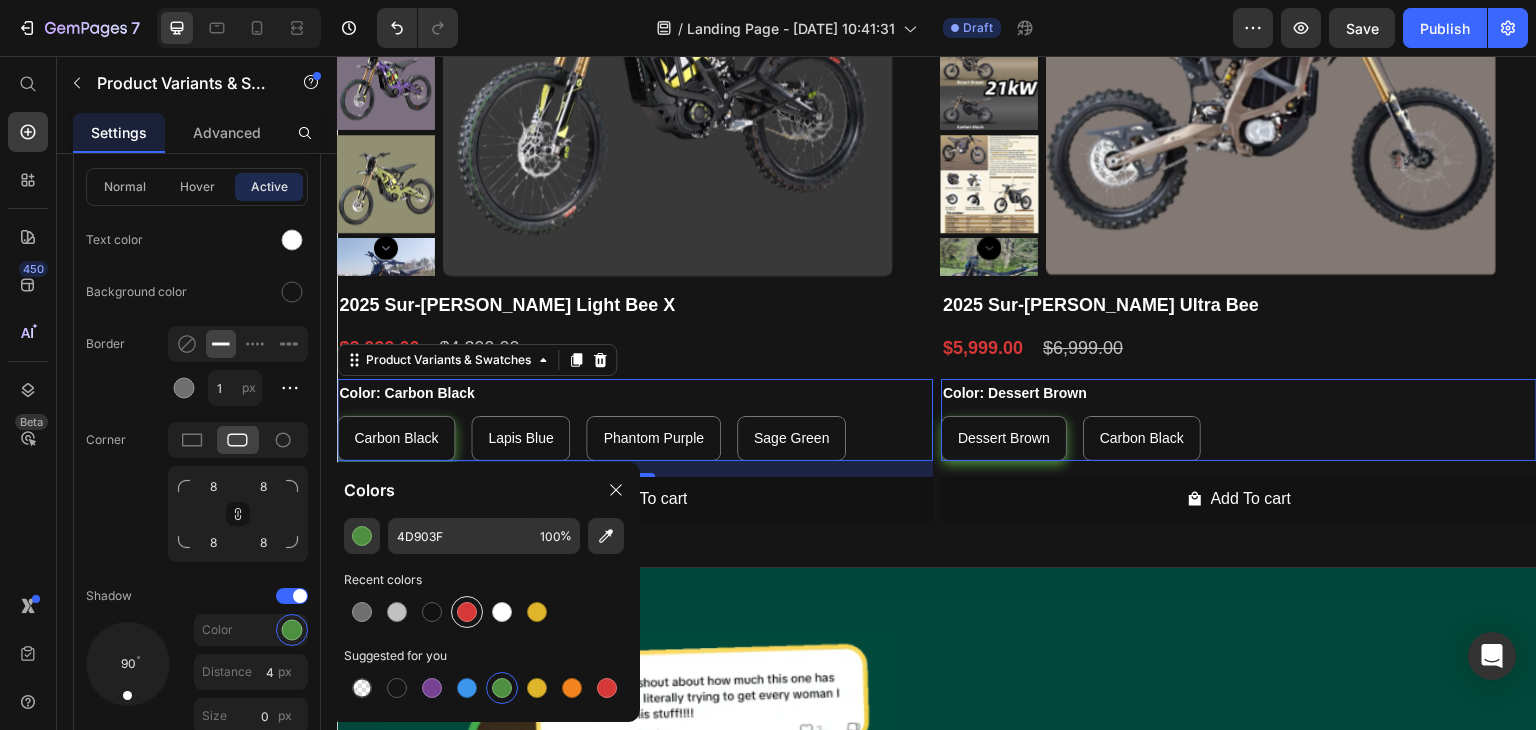 type on "D63837" 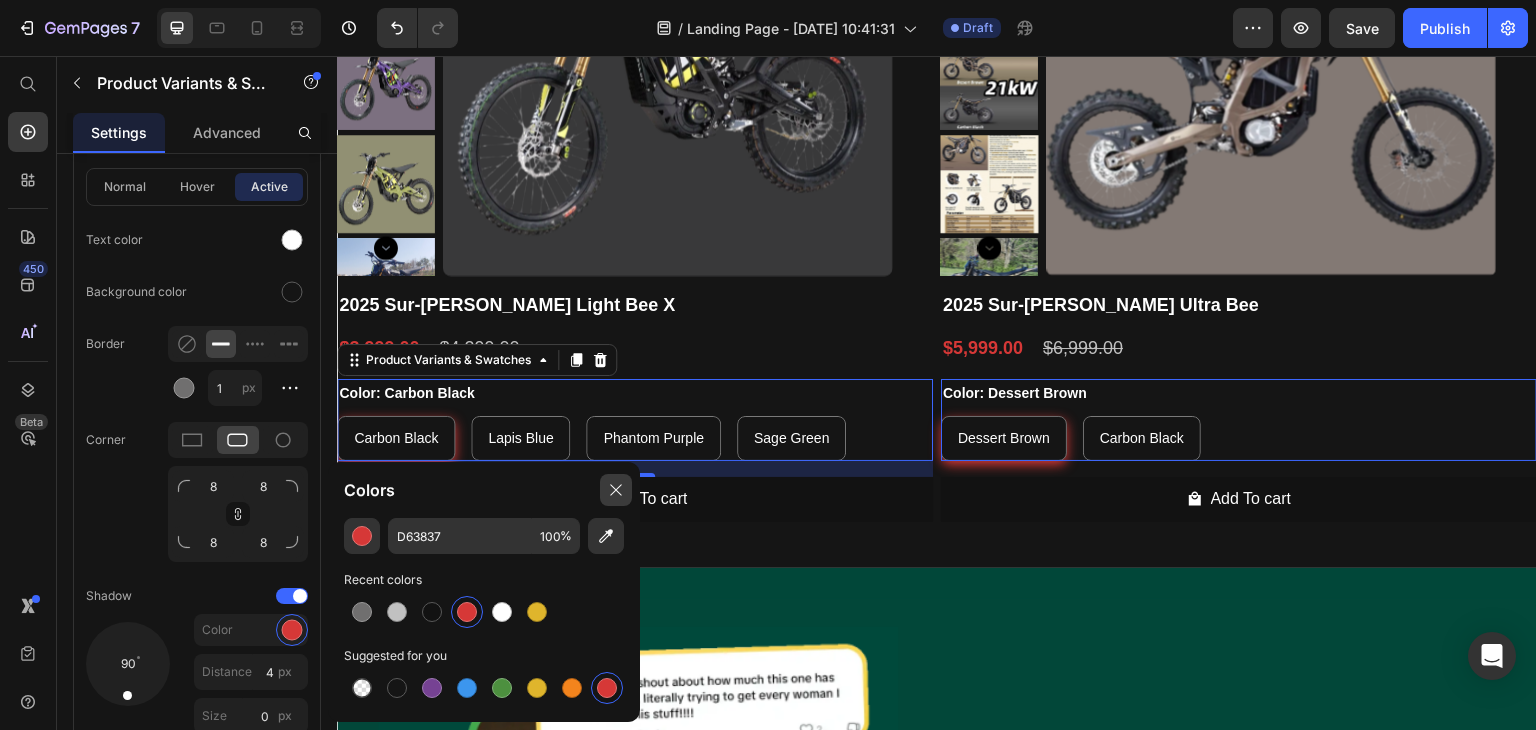 click at bounding box center (616, 490) 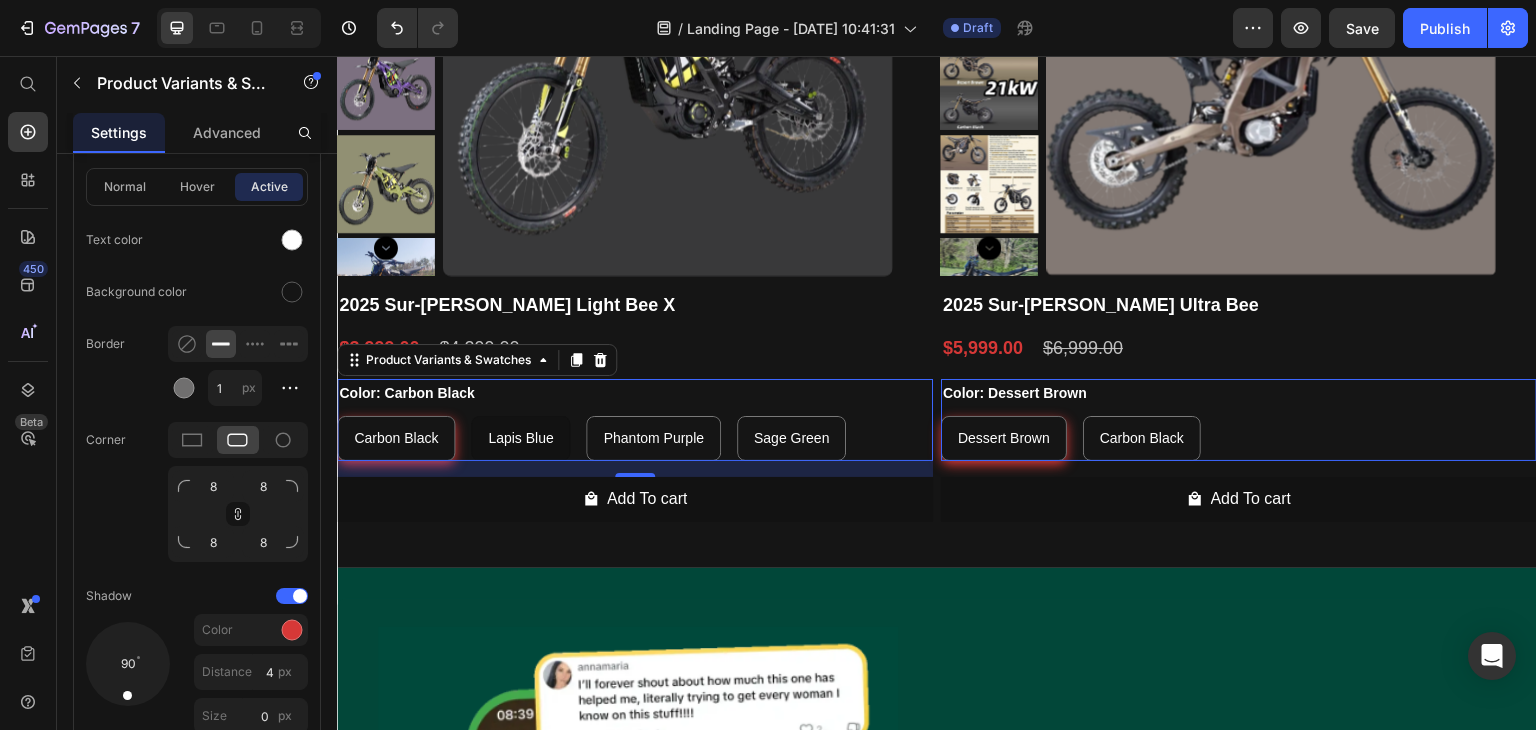 click on "Lapis Blue" at bounding box center (520, 438) 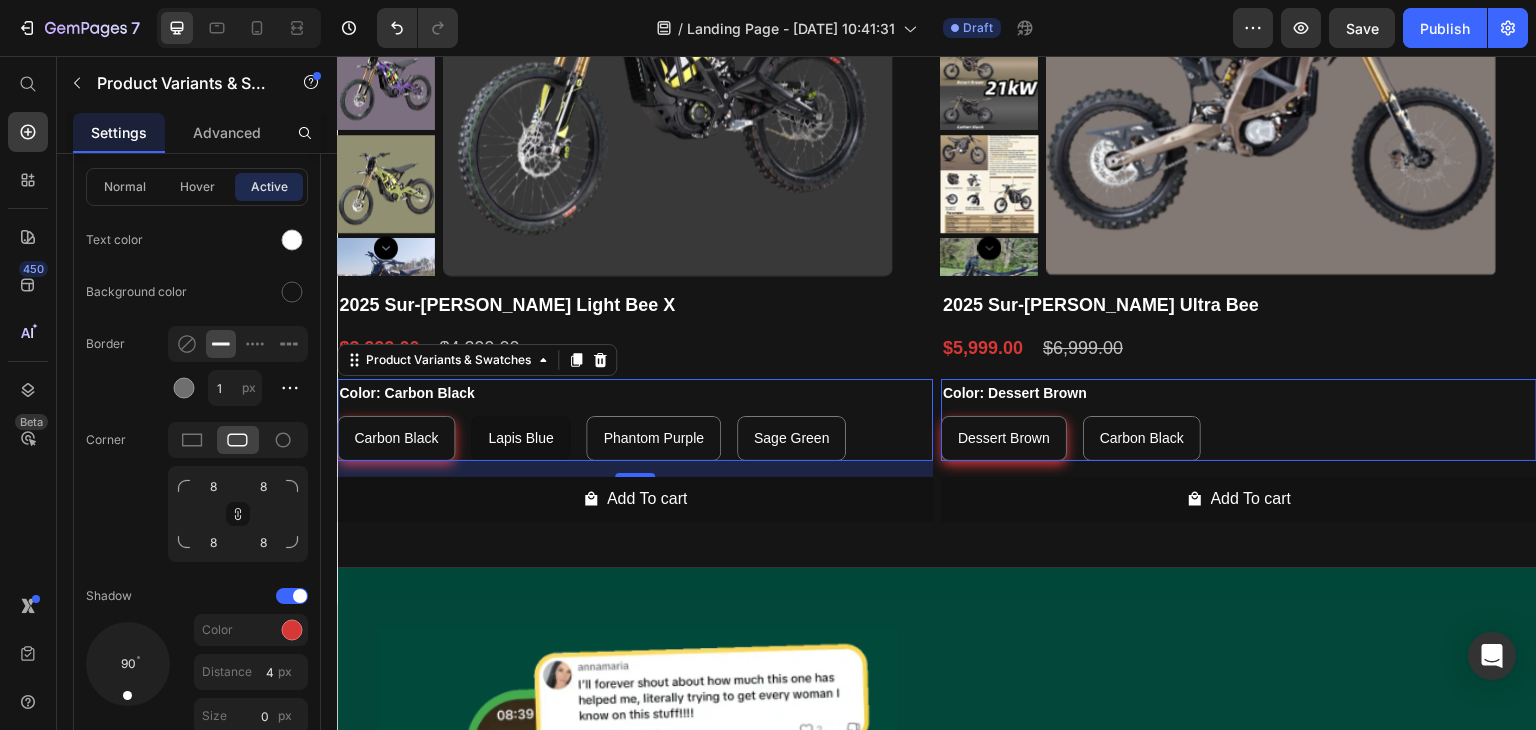 click on "Lapis Blue Lapis Blue Lapis Blue" at bounding box center (470, 415) 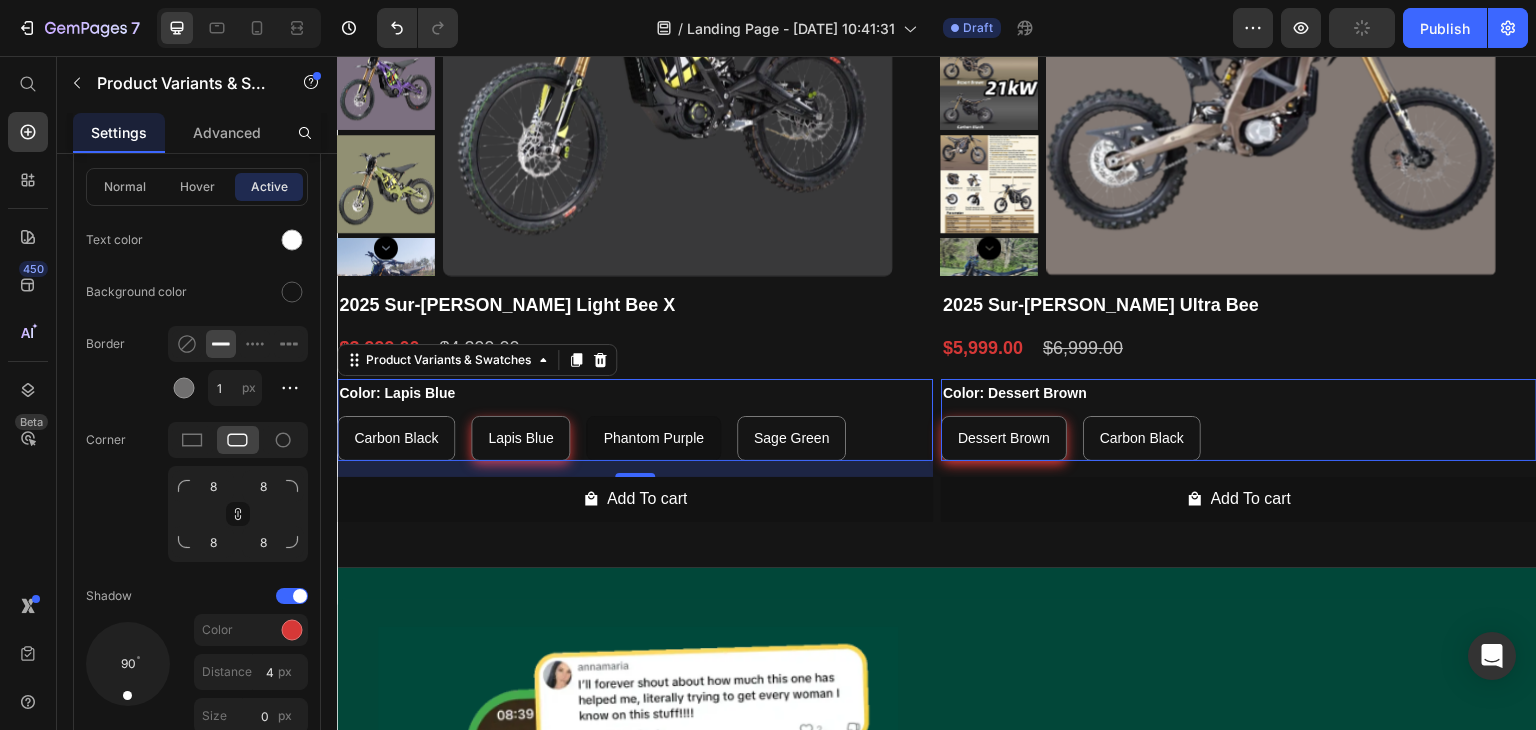 click on "Phantom Purple" at bounding box center (653, 438) 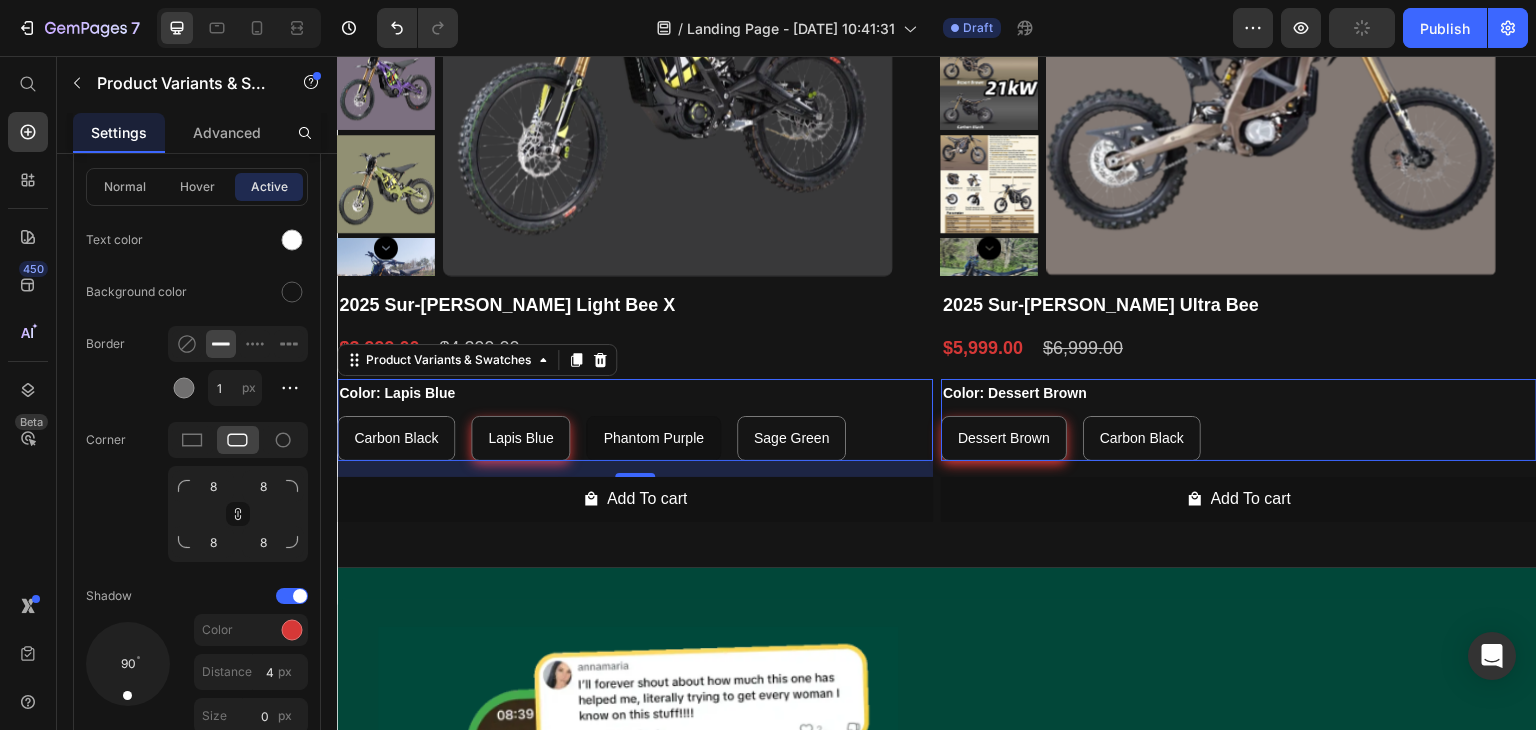 click on "Phantom Purple Phantom Purple Phantom Purple" at bounding box center (585, 415) 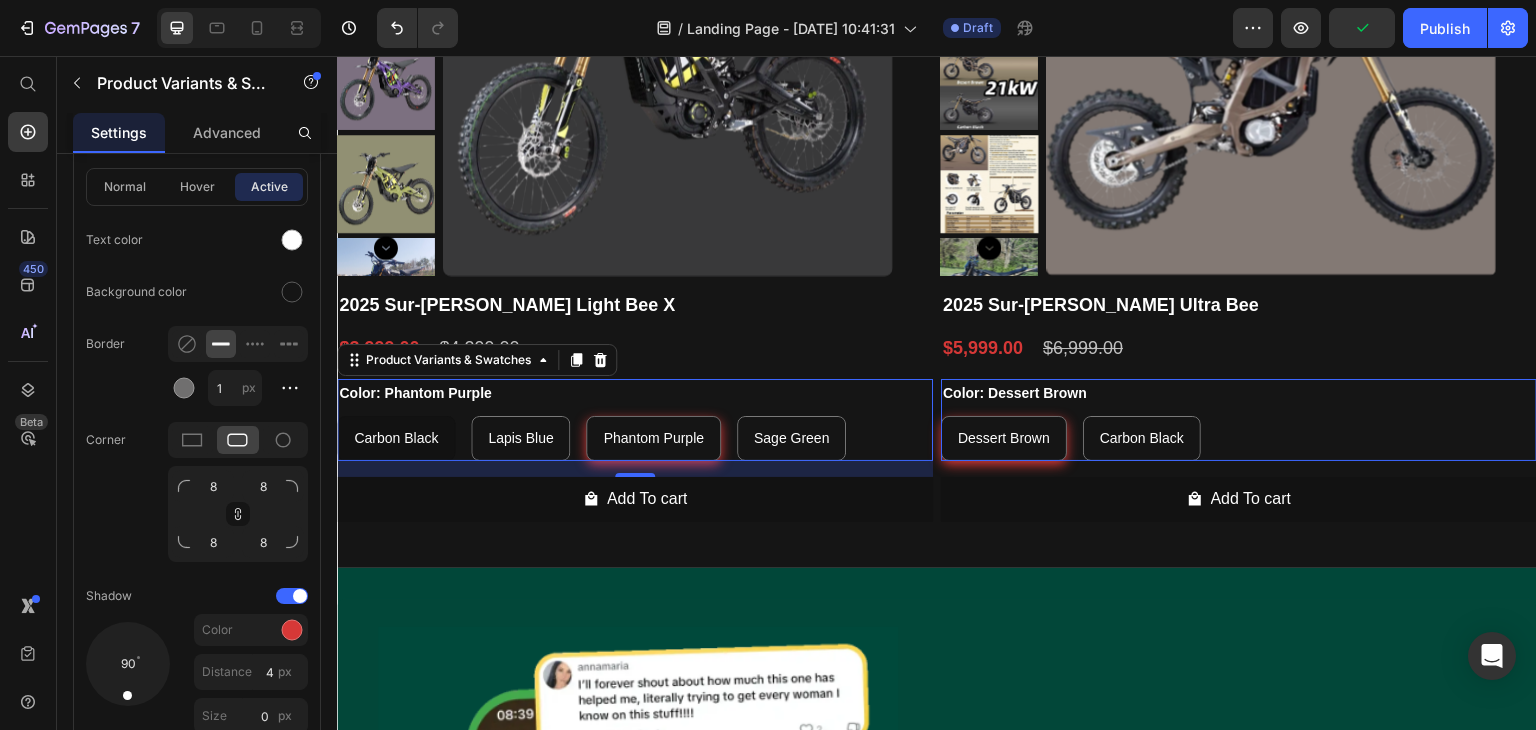 click on "Carbon Black" at bounding box center [396, 438] 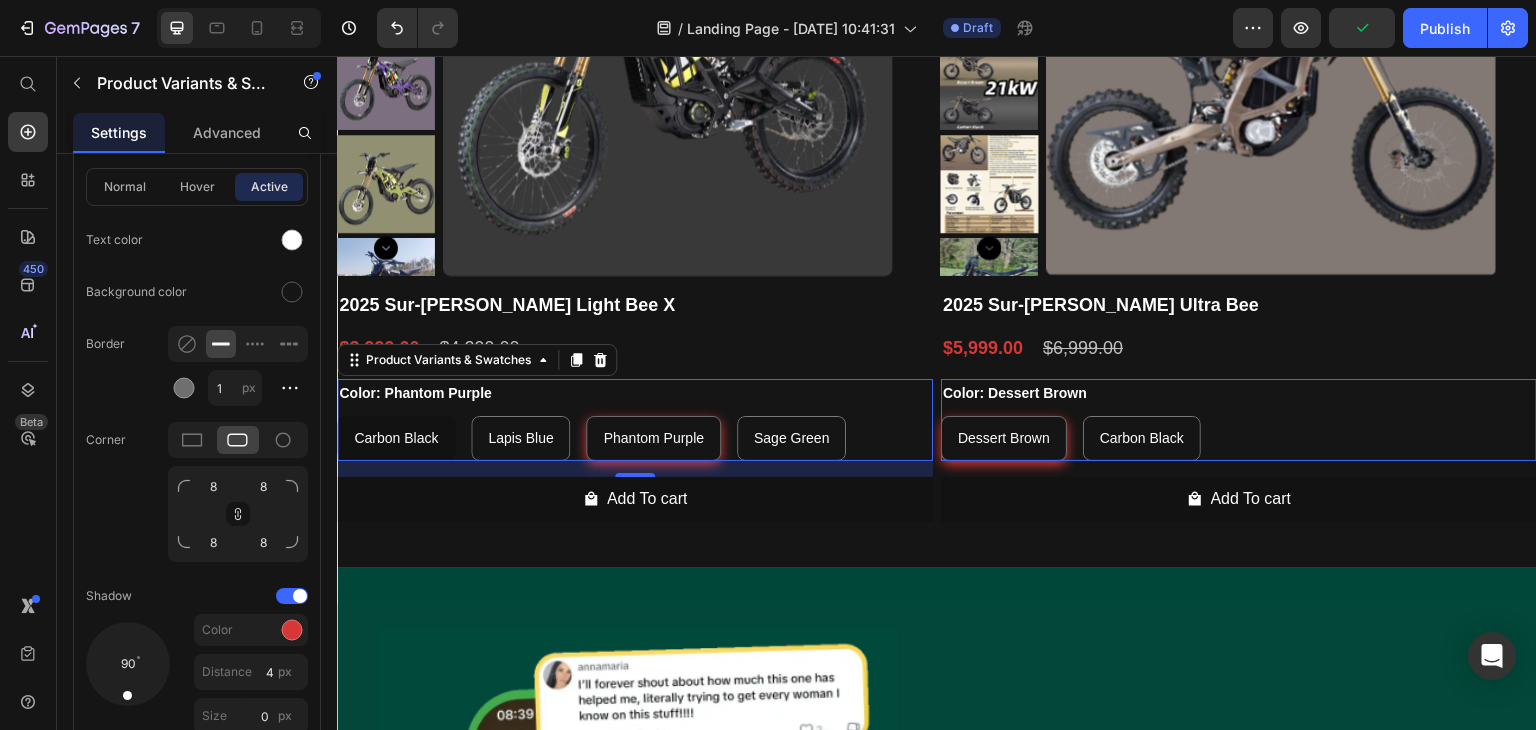 click on "Carbon Black Carbon Black Carbon Black" at bounding box center [336, 415] 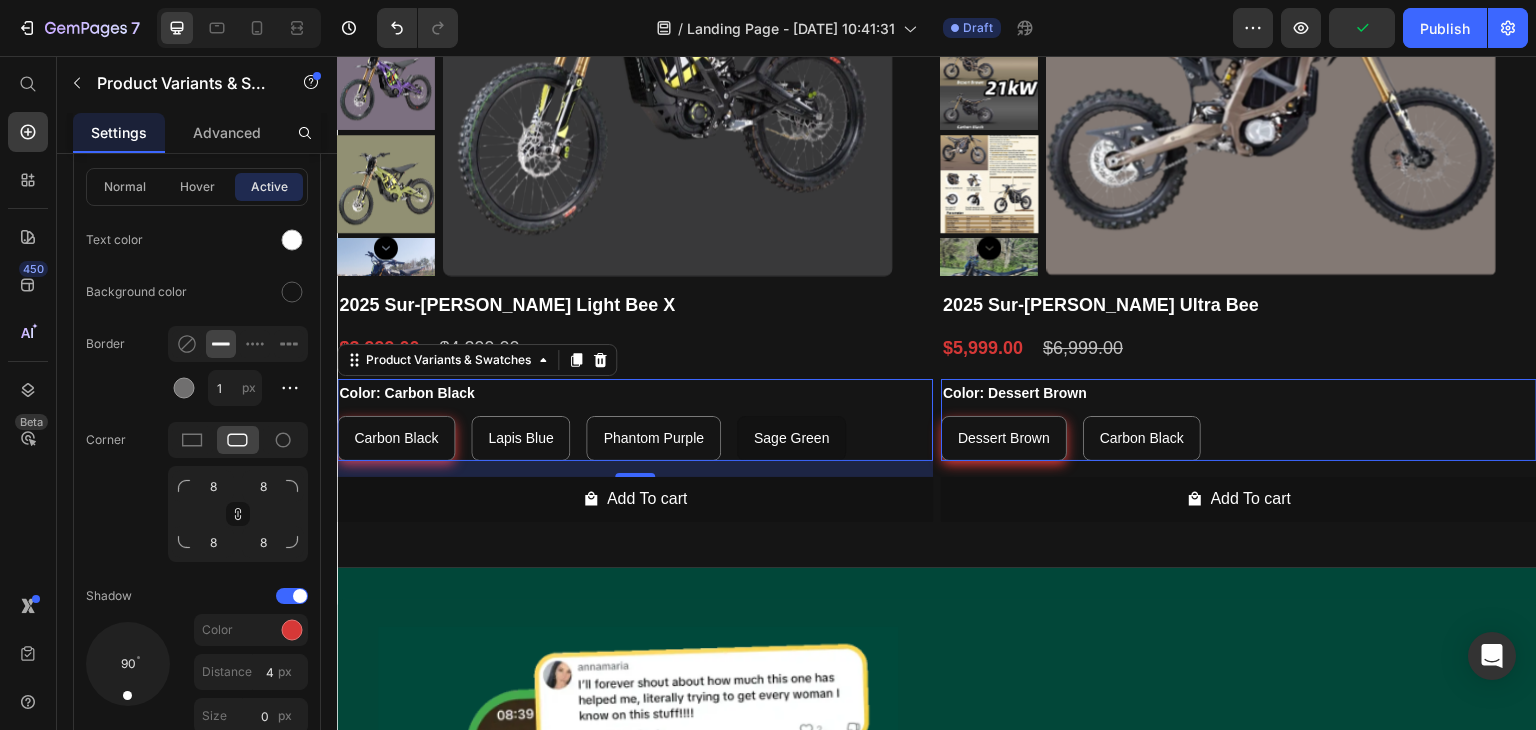 click on "Sage Green" at bounding box center [792, 438] 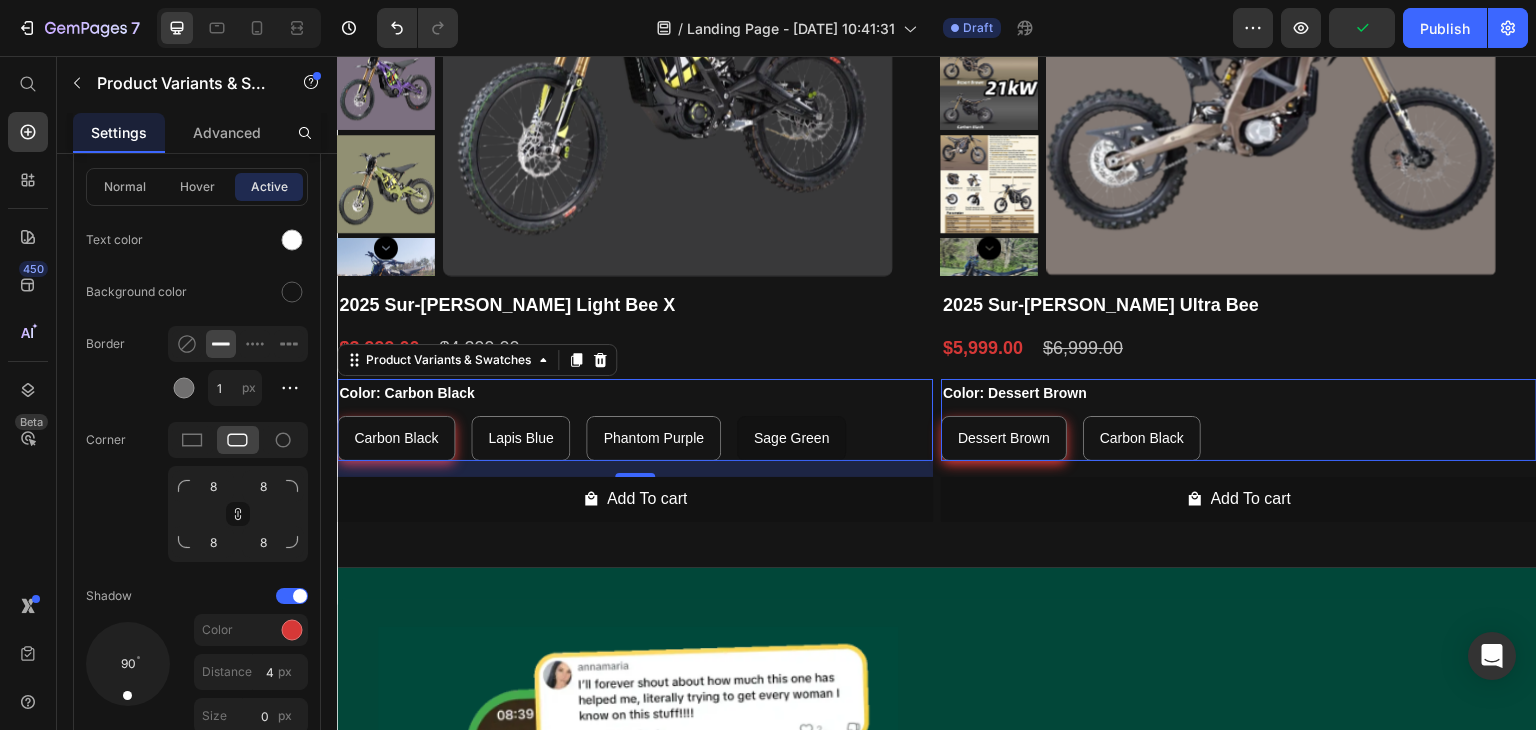 click on "Sage Green Sage Green Sage Green" at bounding box center [736, 415] 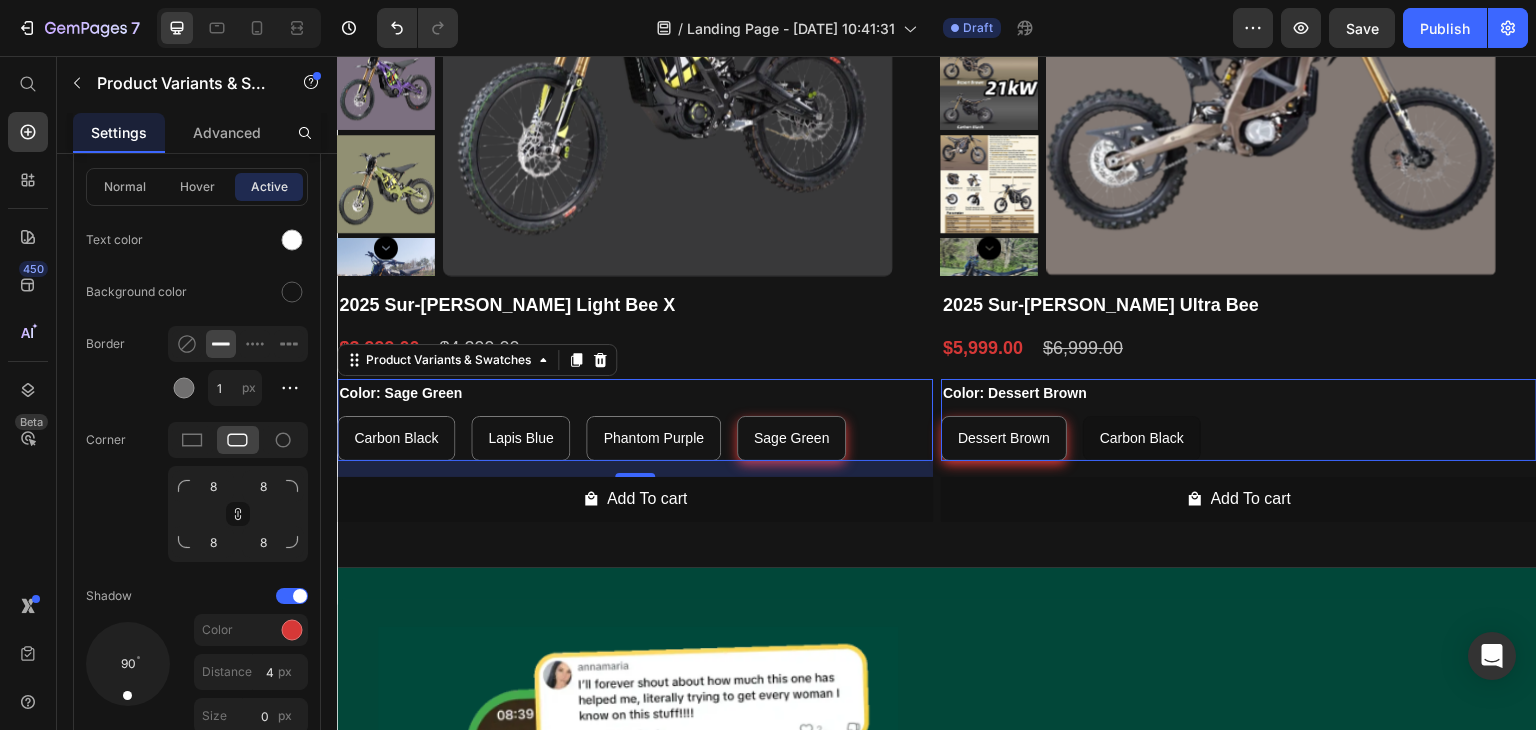 click on "Carbon Black" at bounding box center (1142, 438) 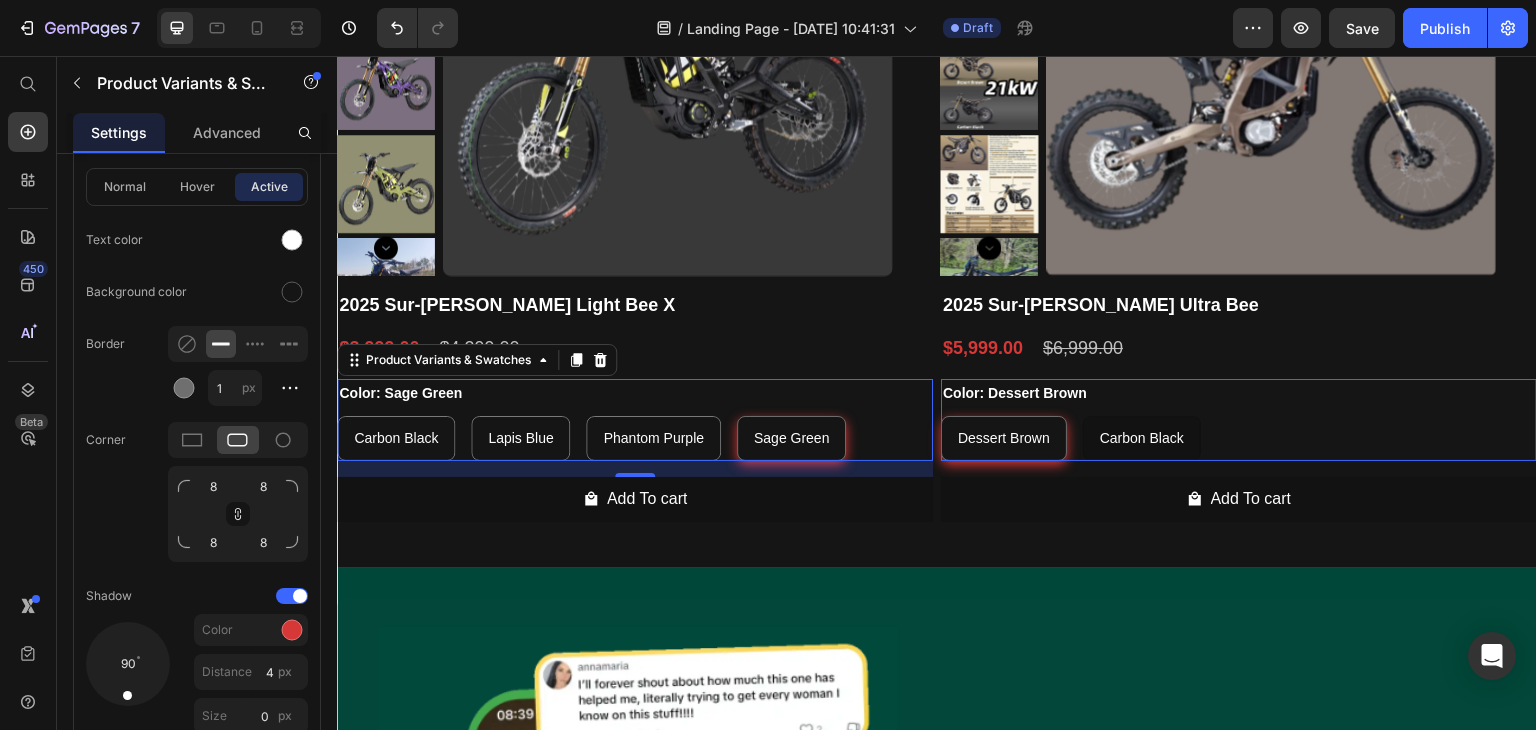 click on "Carbon Black Carbon Black Carbon Black" at bounding box center [1082, 415] 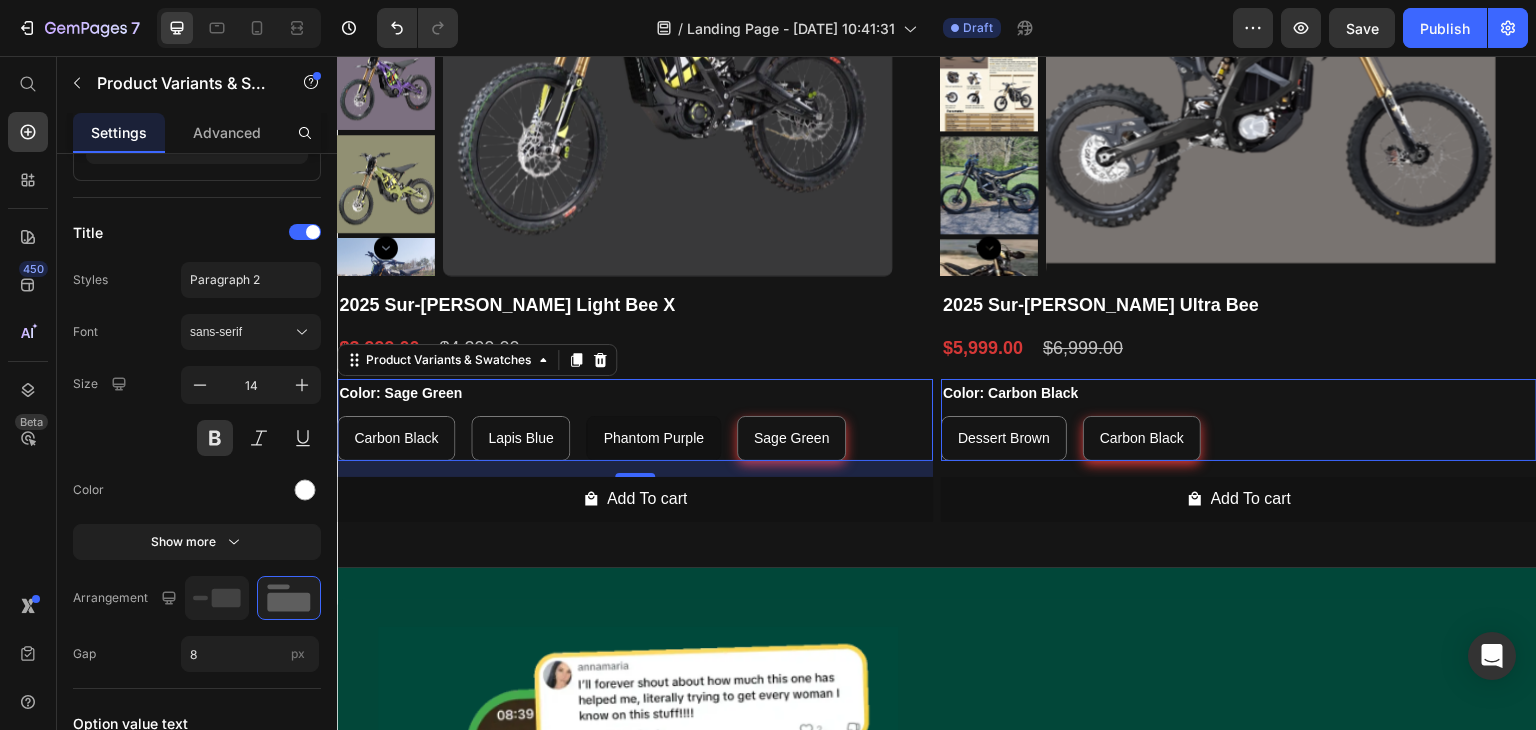 click on "Phantom Purple" at bounding box center [653, 438] 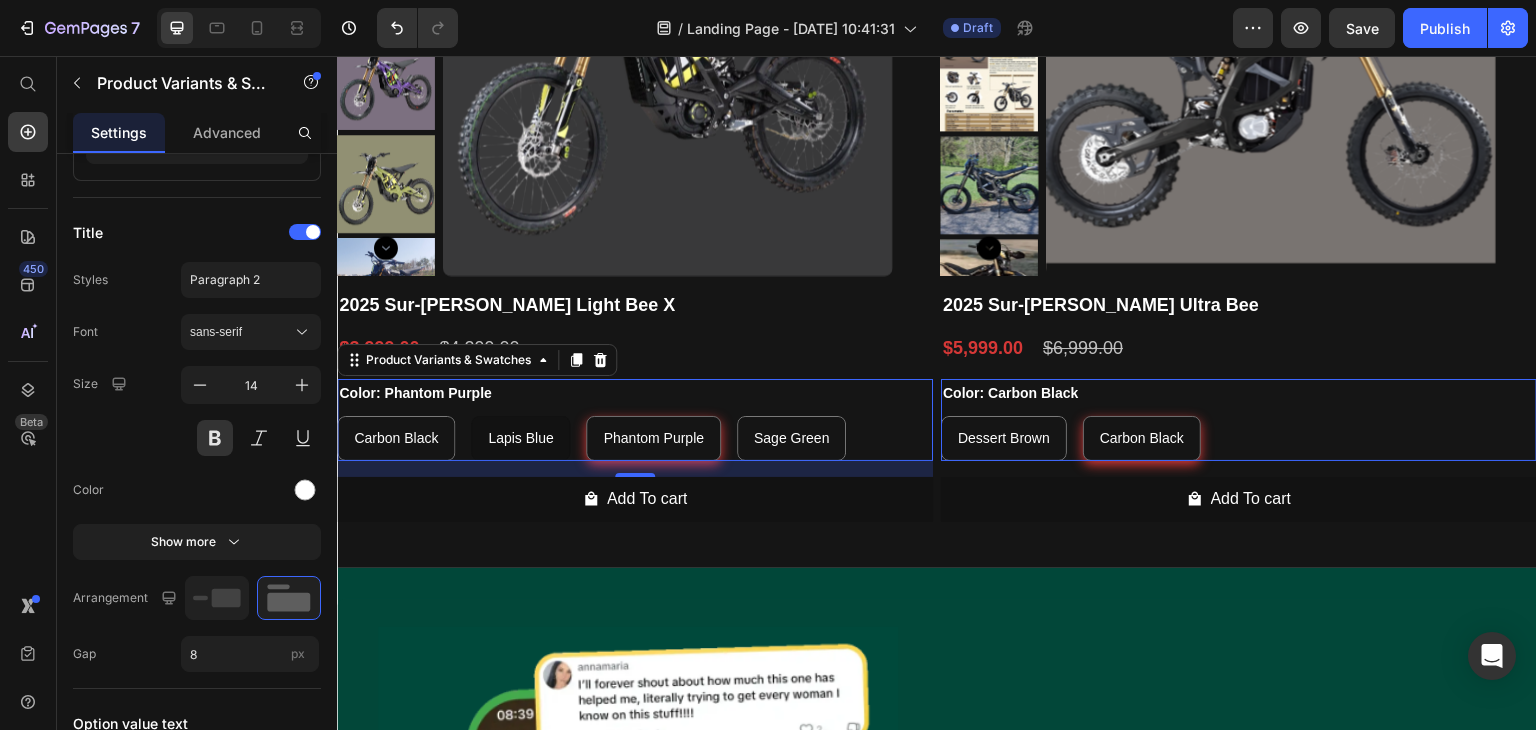 click on "Lapis Blue" at bounding box center (520, 438) 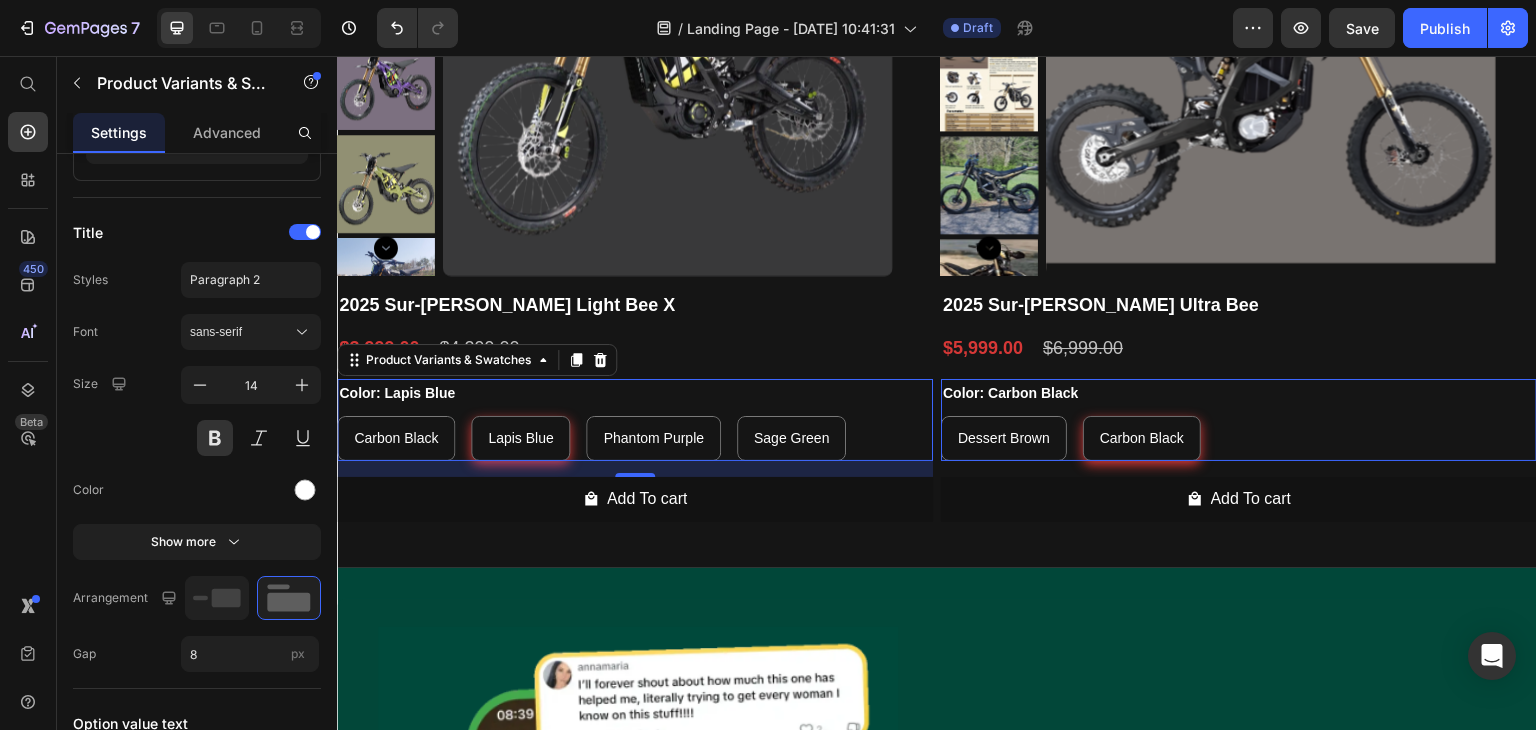 scroll, scrollTop: 601, scrollLeft: 0, axis: vertical 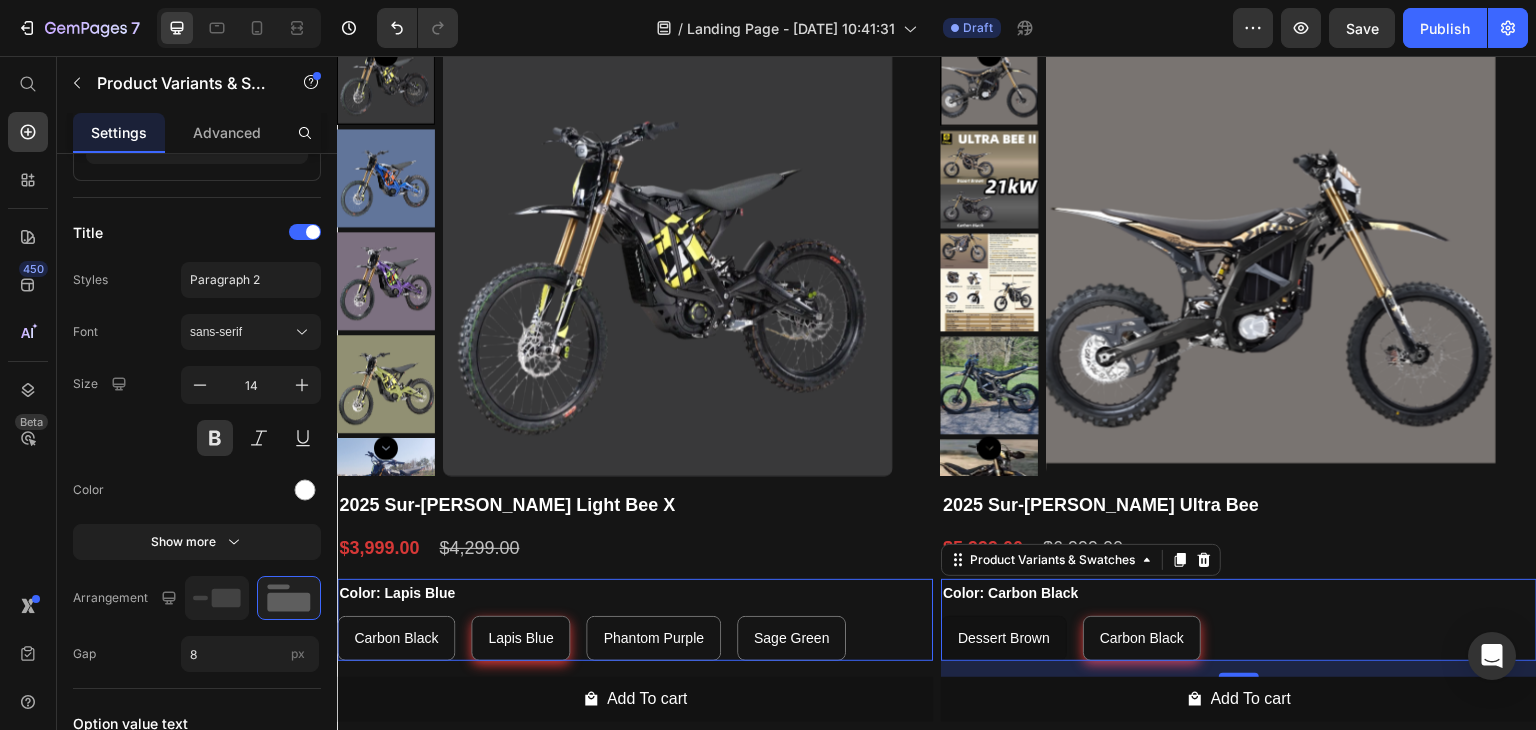 click on "Dessert Brown" at bounding box center (1004, 638) 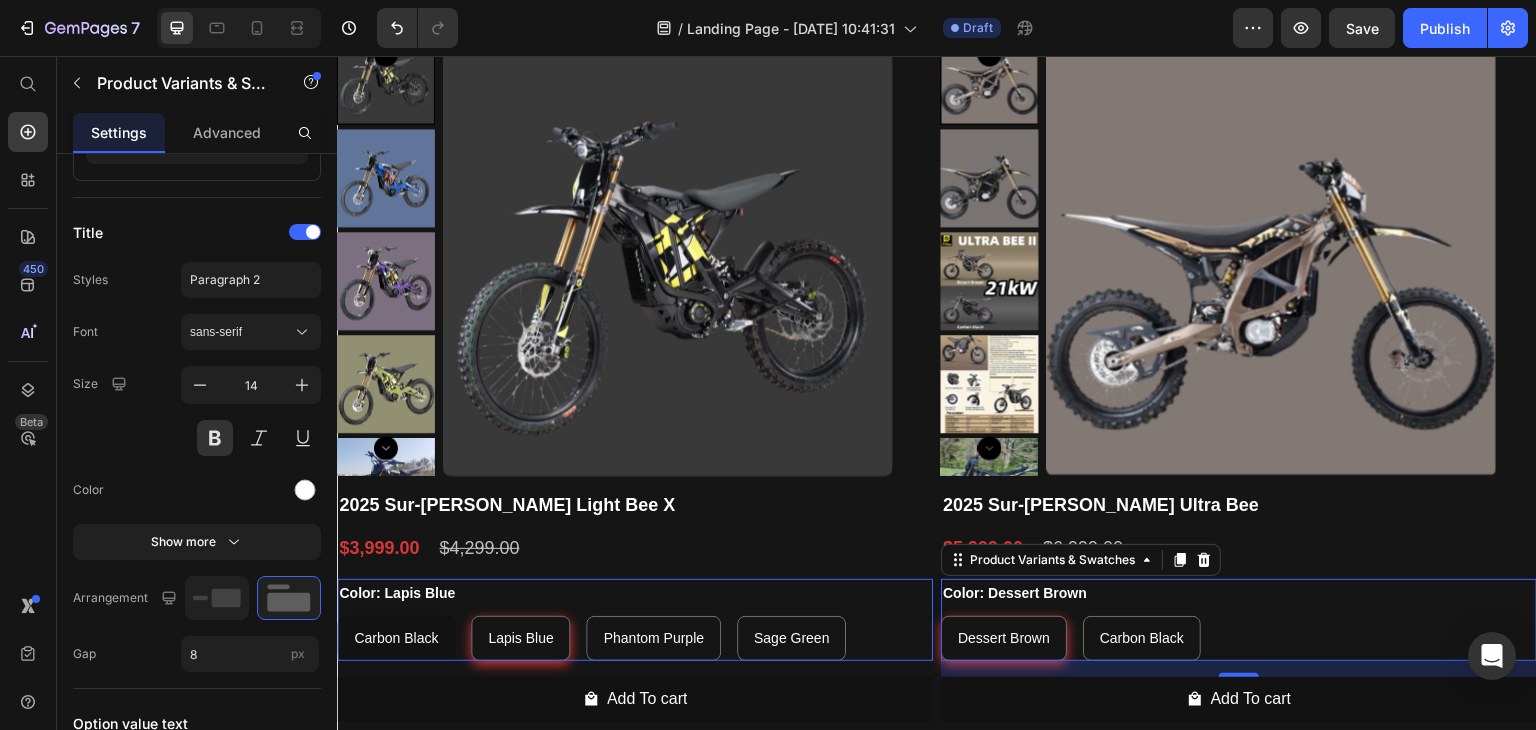 click on "Carbon Black" at bounding box center (396, 638) 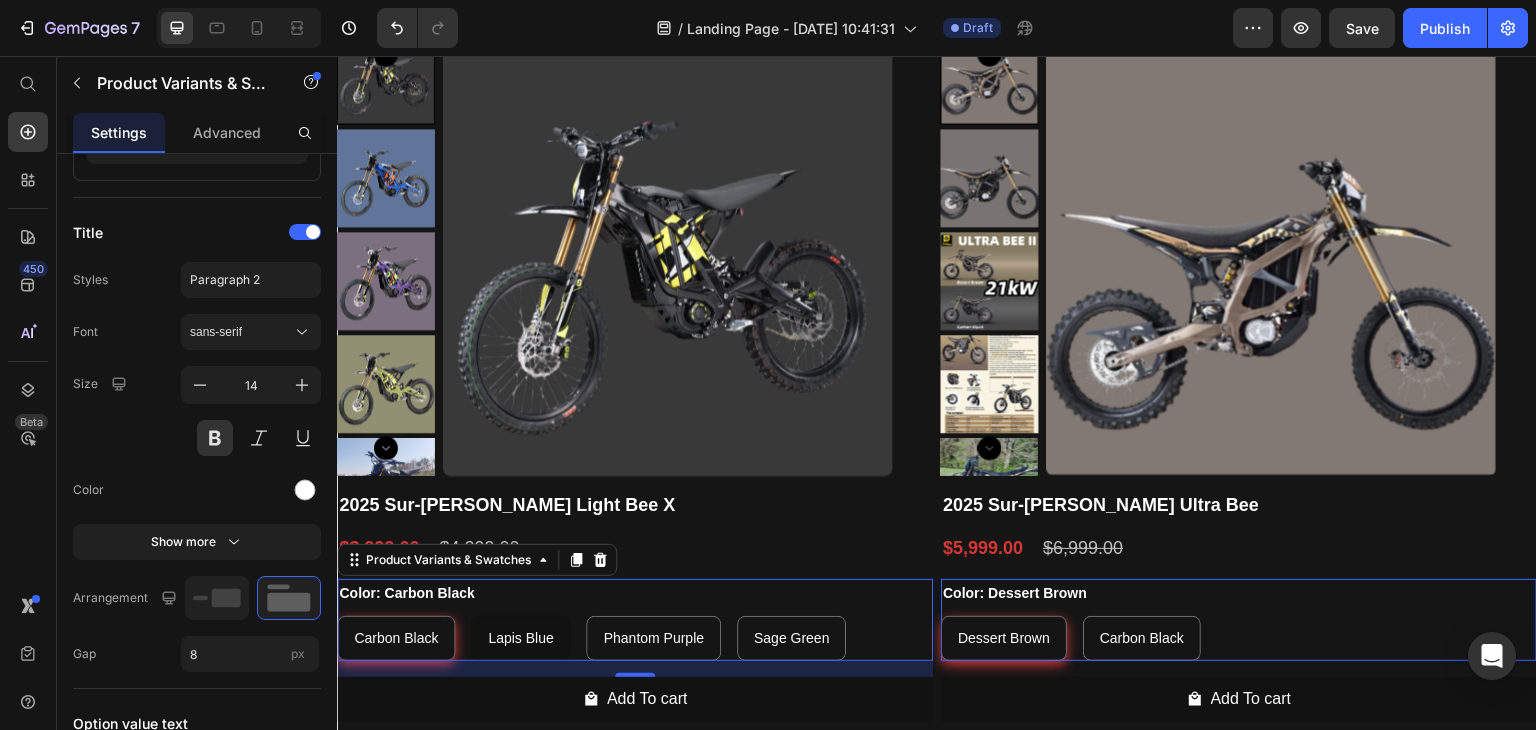 click on "Lapis Blue" at bounding box center (520, 638) 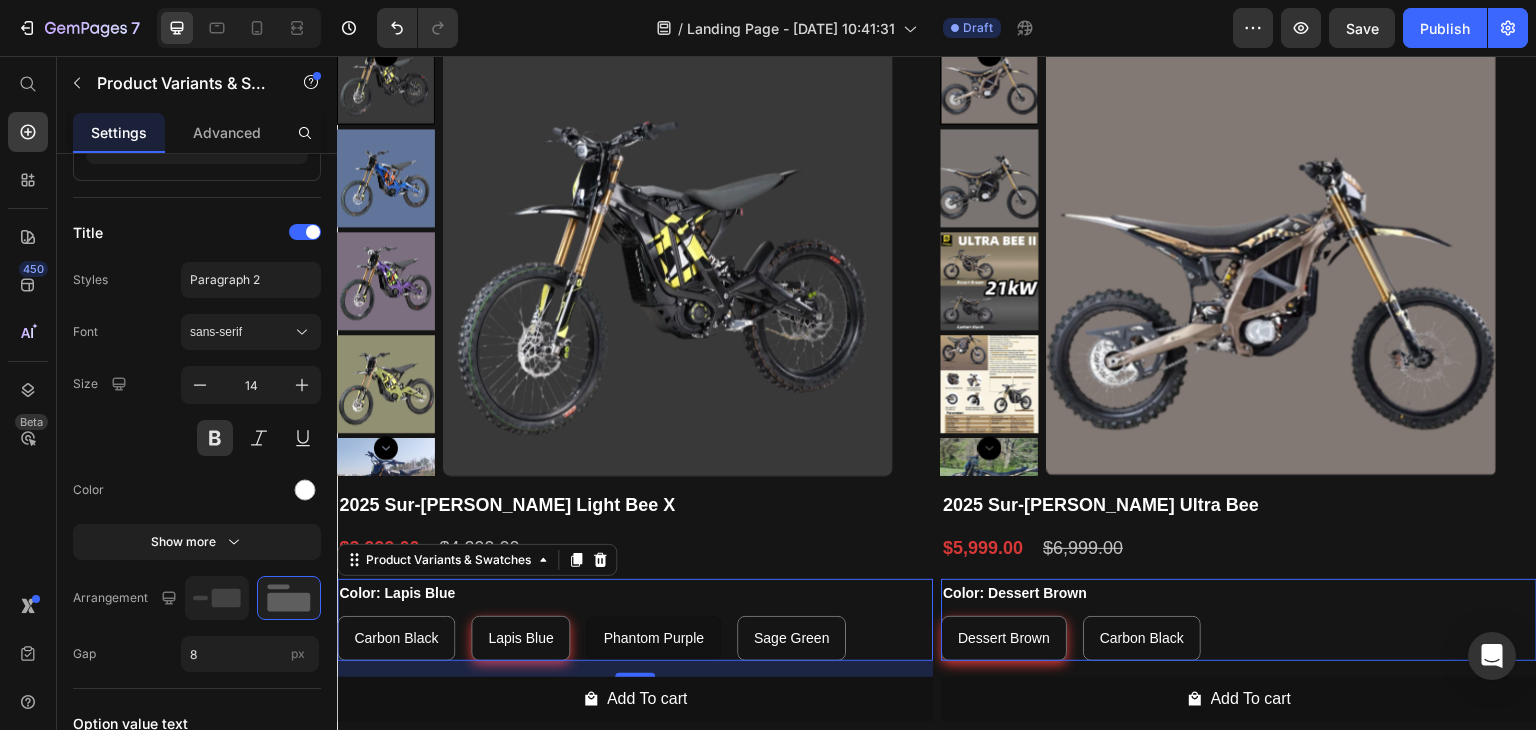 click on "Phantom Purple" at bounding box center [653, 638] 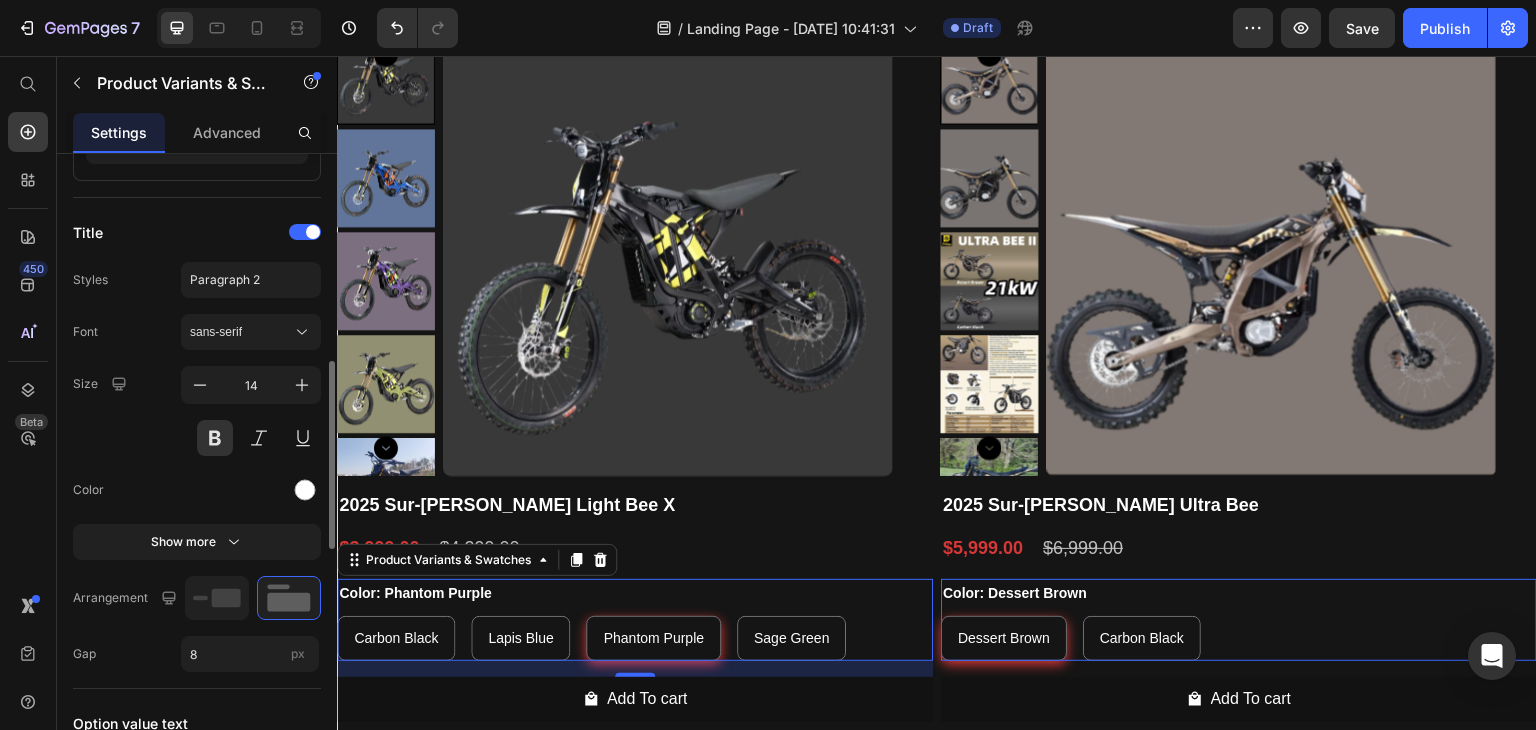 scroll, scrollTop: 796, scrollLeft: 0, axis: vertical 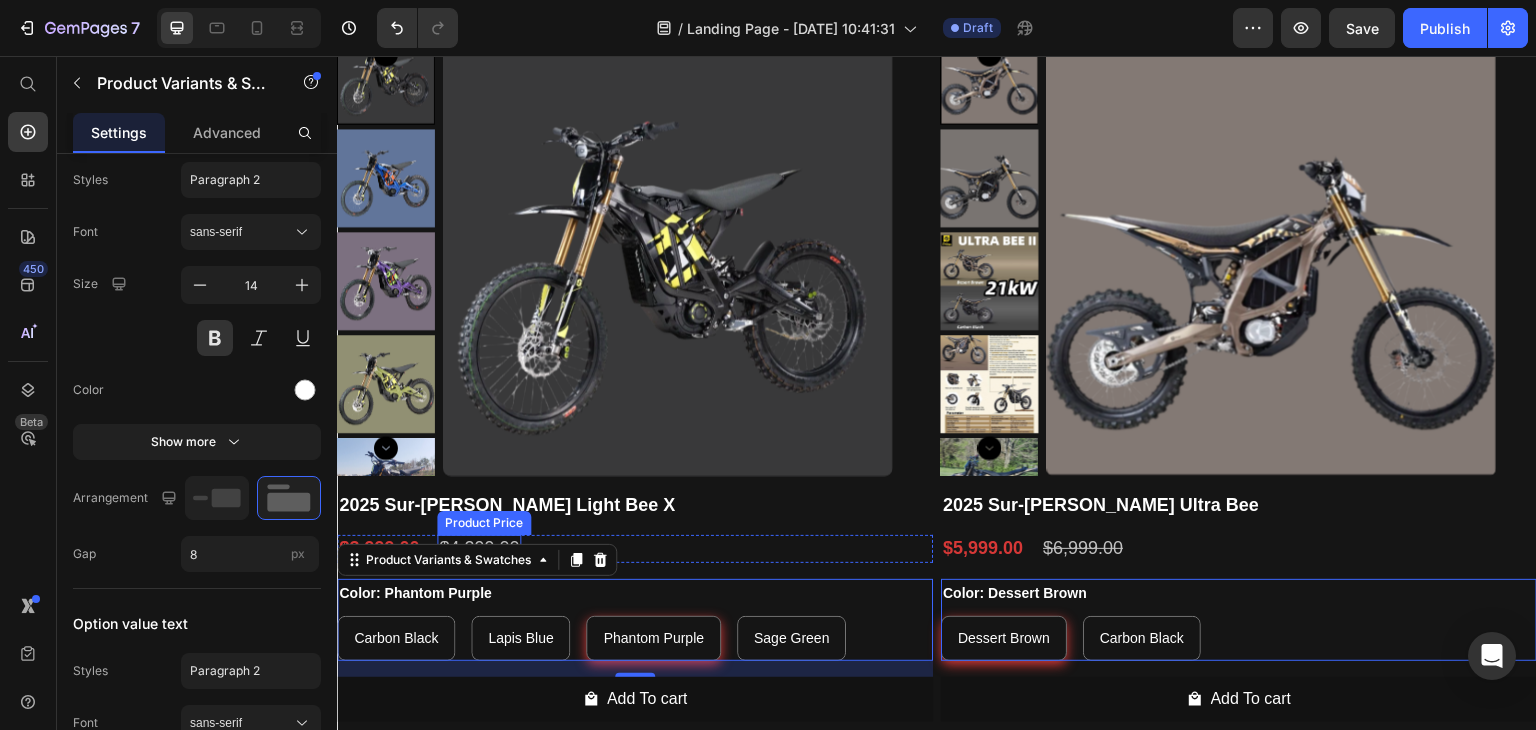 click on "$4,299.00" at bounding box center (479, 548) 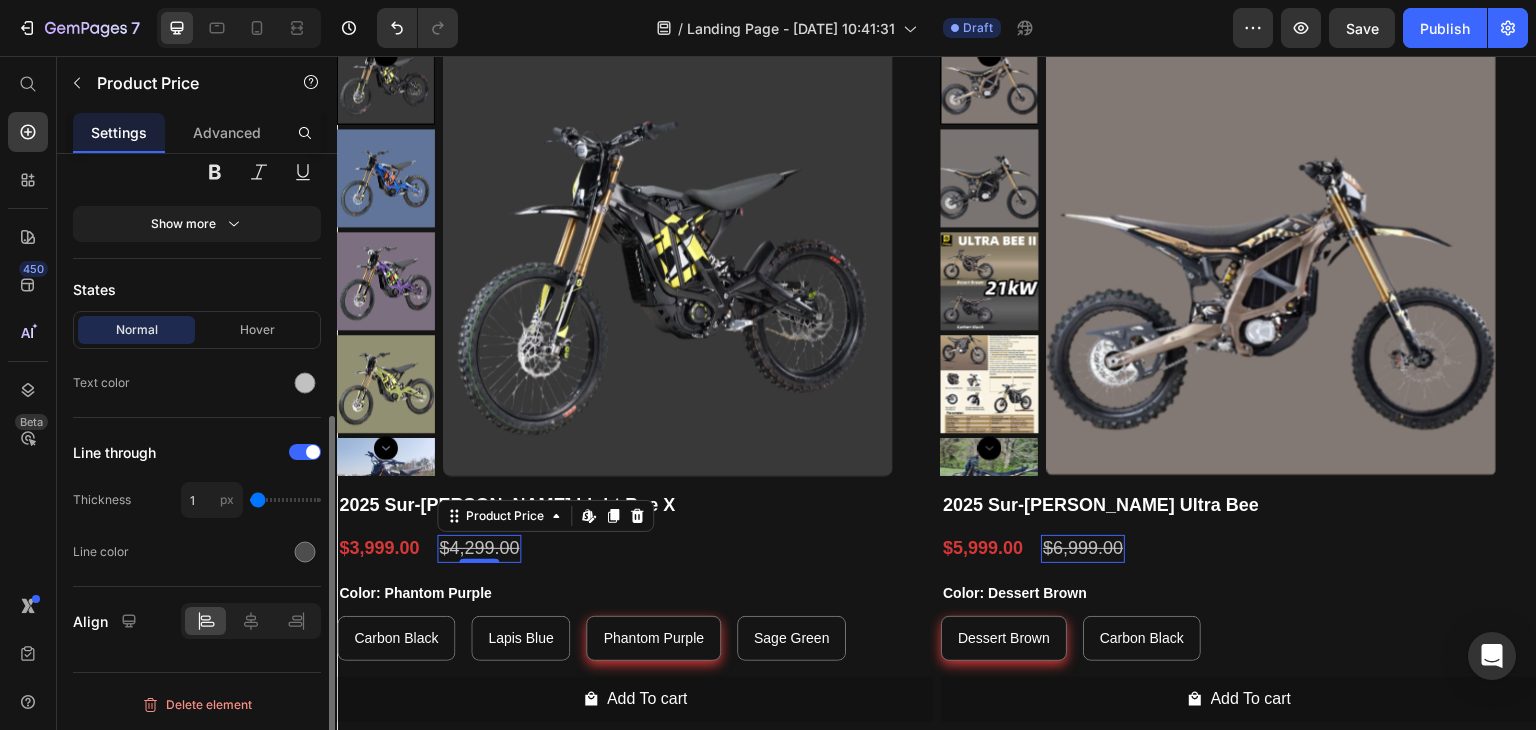 scroll, scrollTop: 0, scrollLeft: 0, axis: both 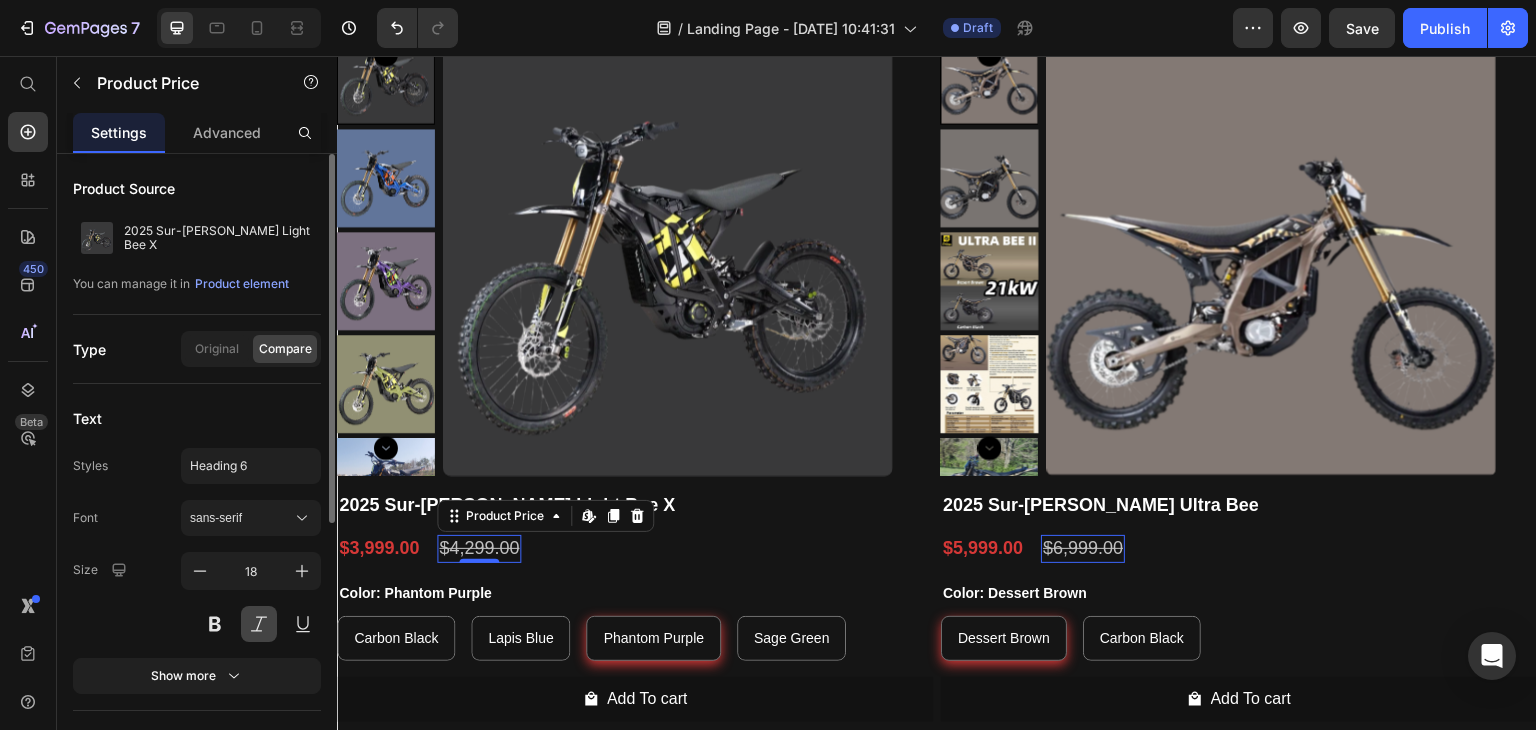 click at bounding box center (259, 624) 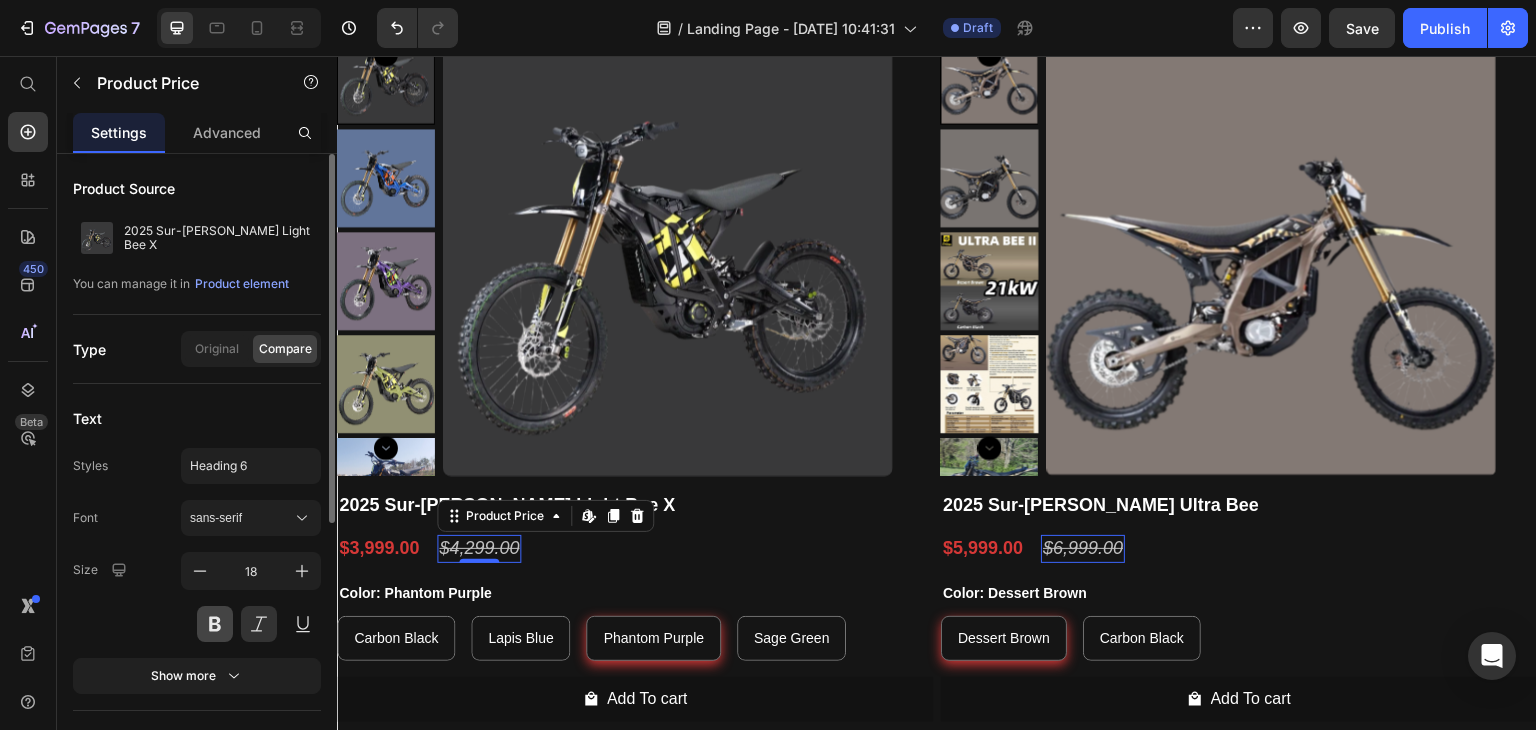 click at bounding box center (215, 624) 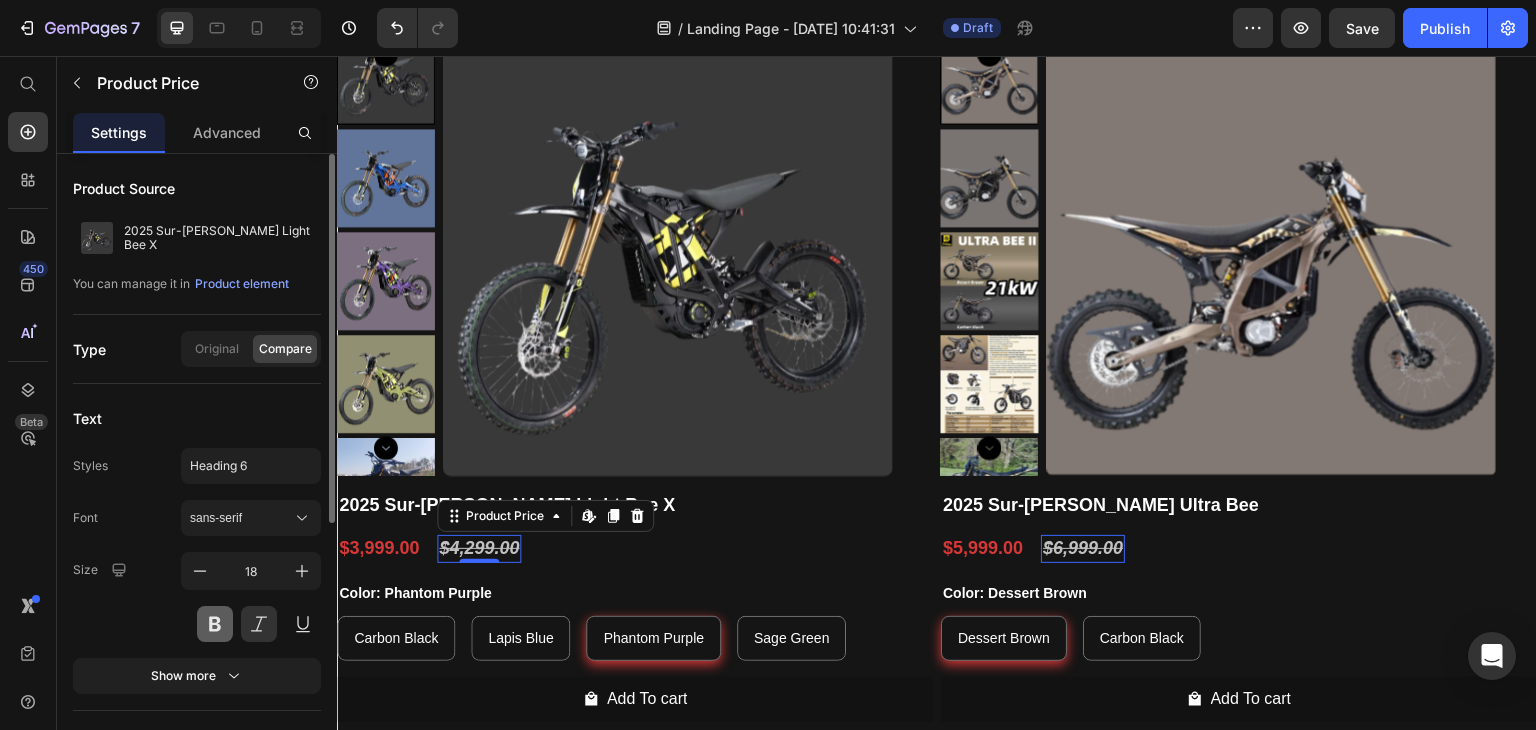 click at bounding box center (215, 624) 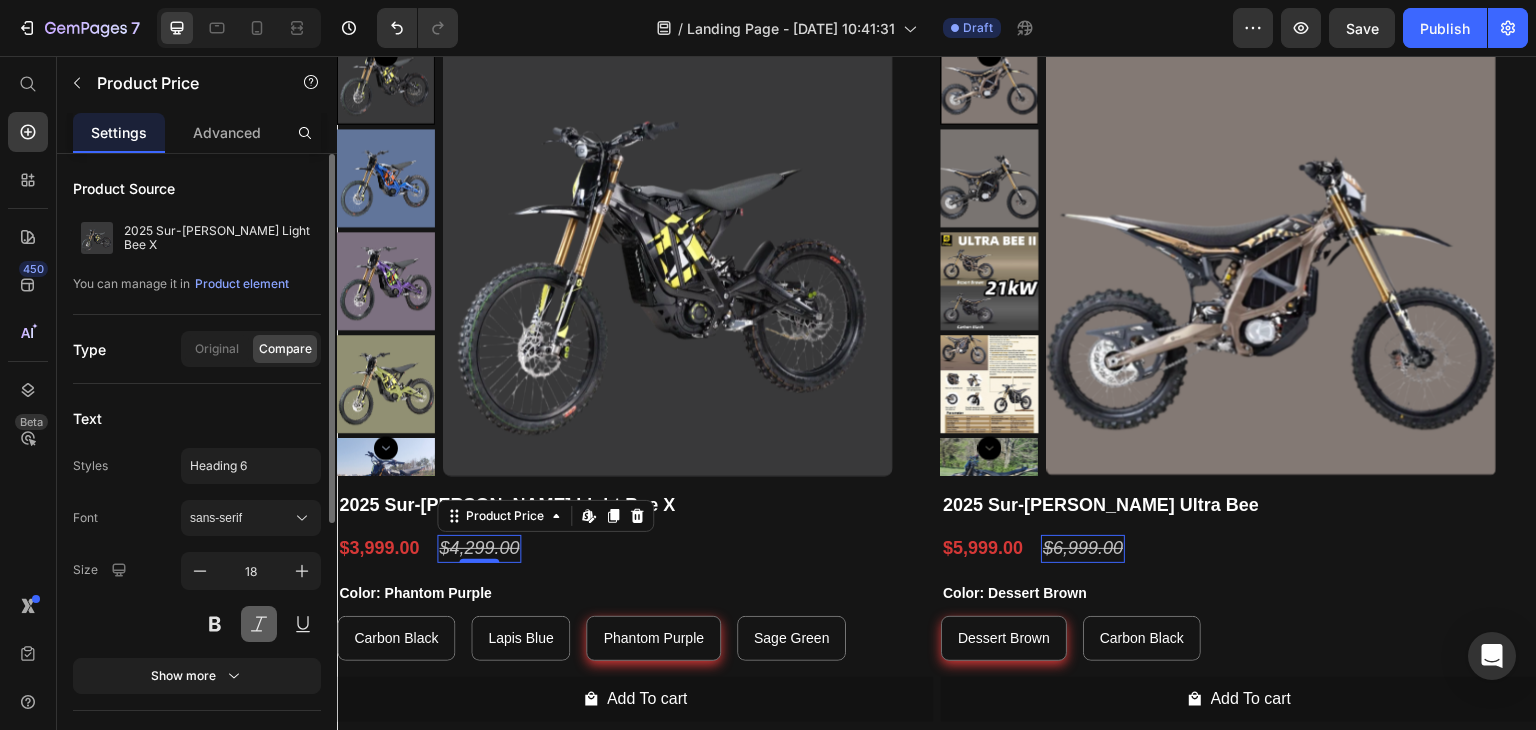 click at bounding box center [259, 624] 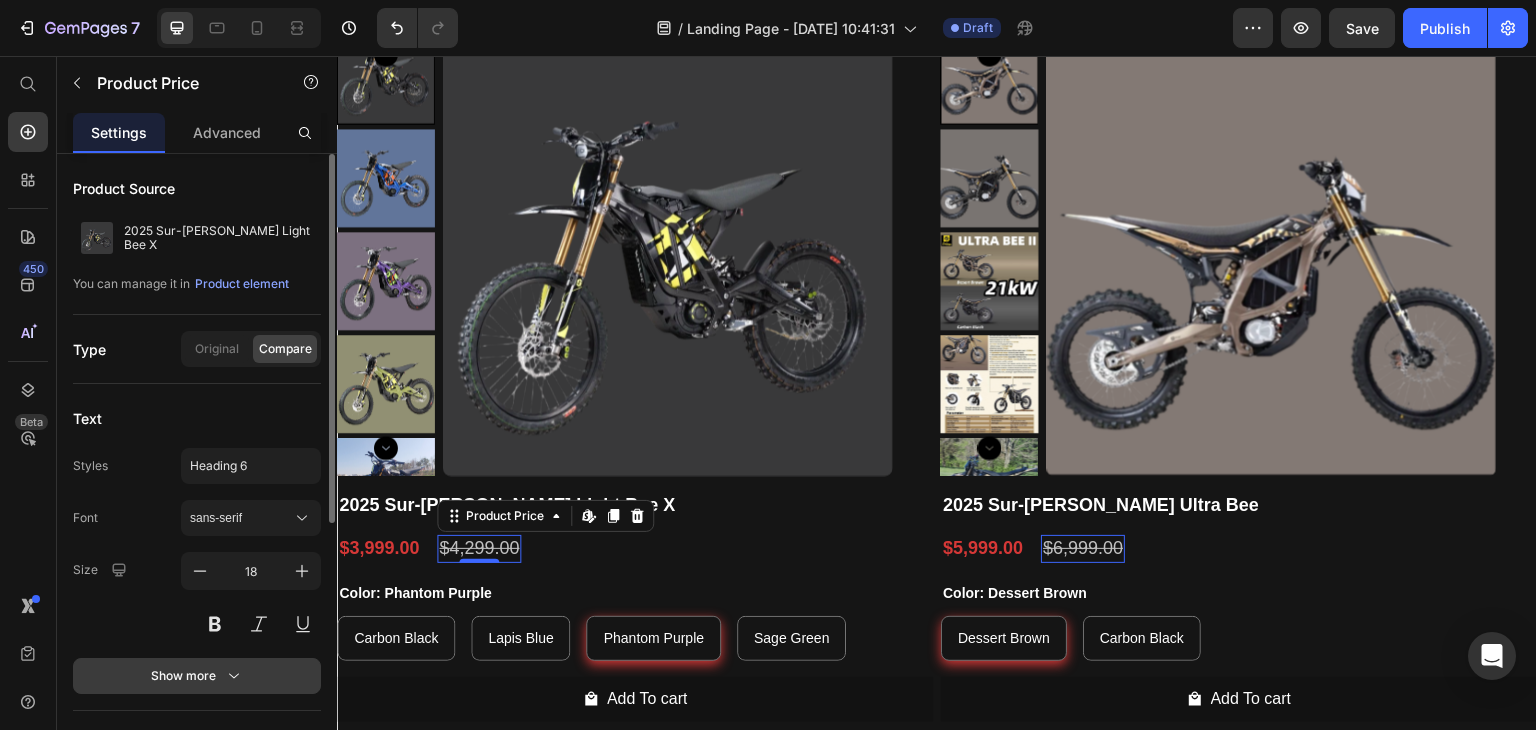 scroll, scrollTop: 100, scrollLeft: 0, axis: vertical 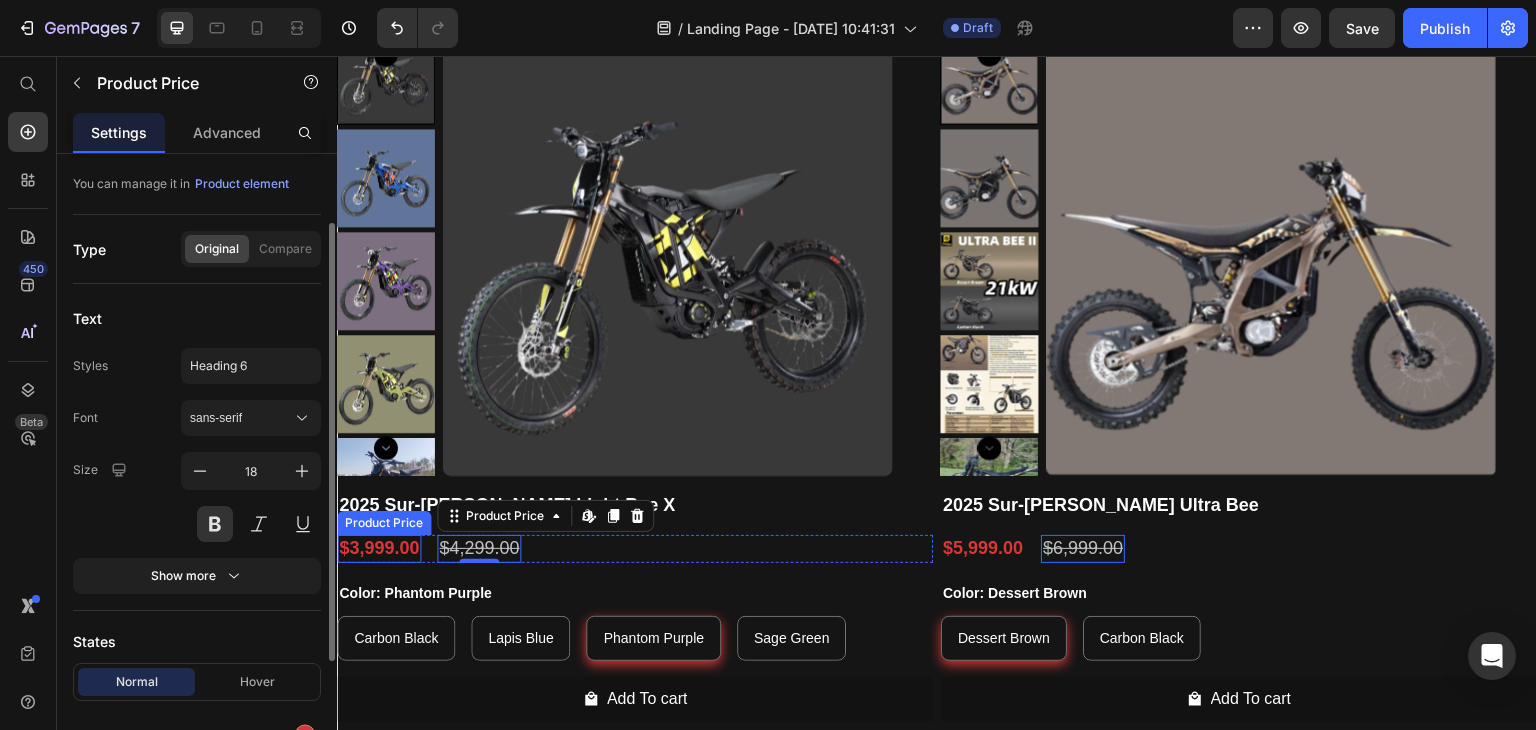 click on "$3,999.00" at bounding box center [379, 548] 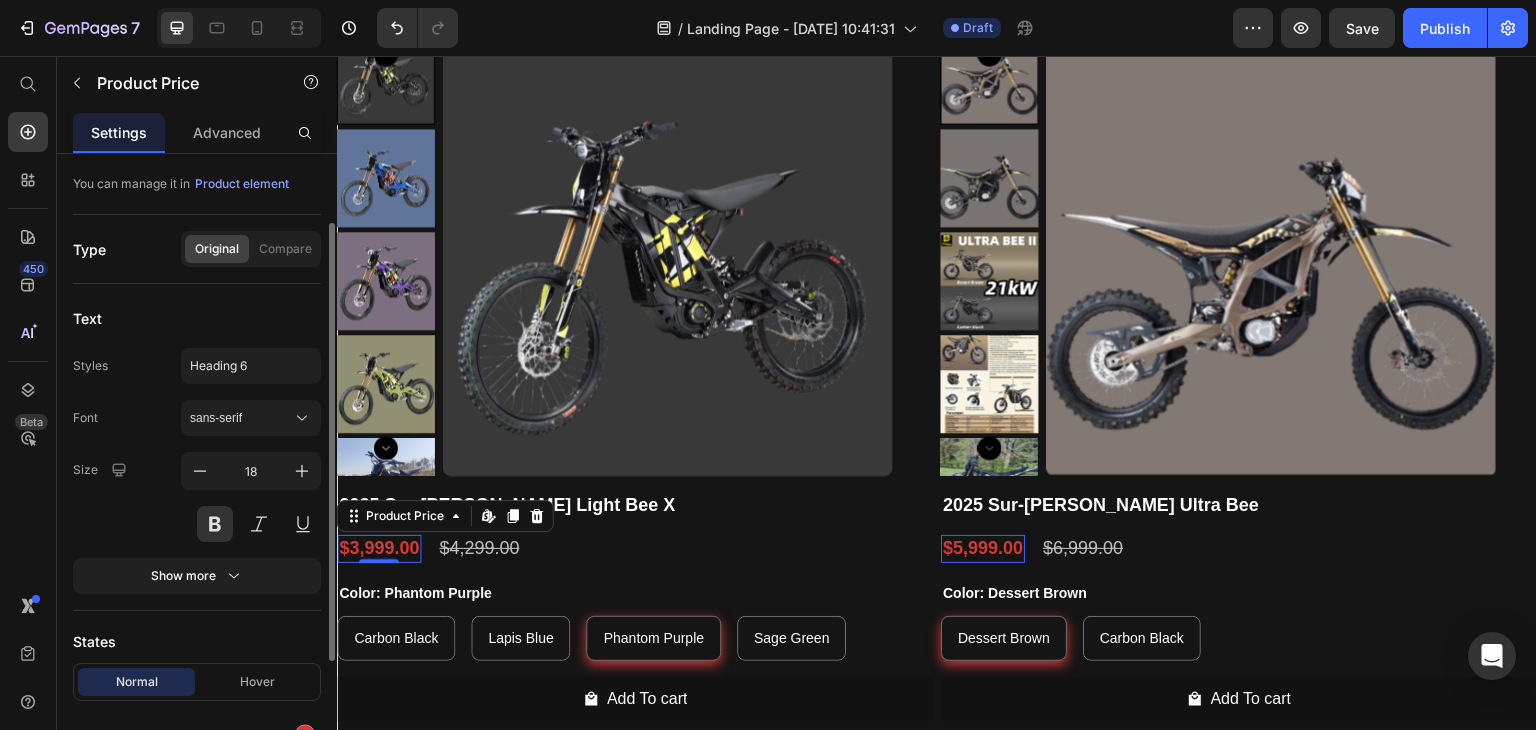 scroll, scrollTop: 701, scrollLeft: 0, axis: vertical 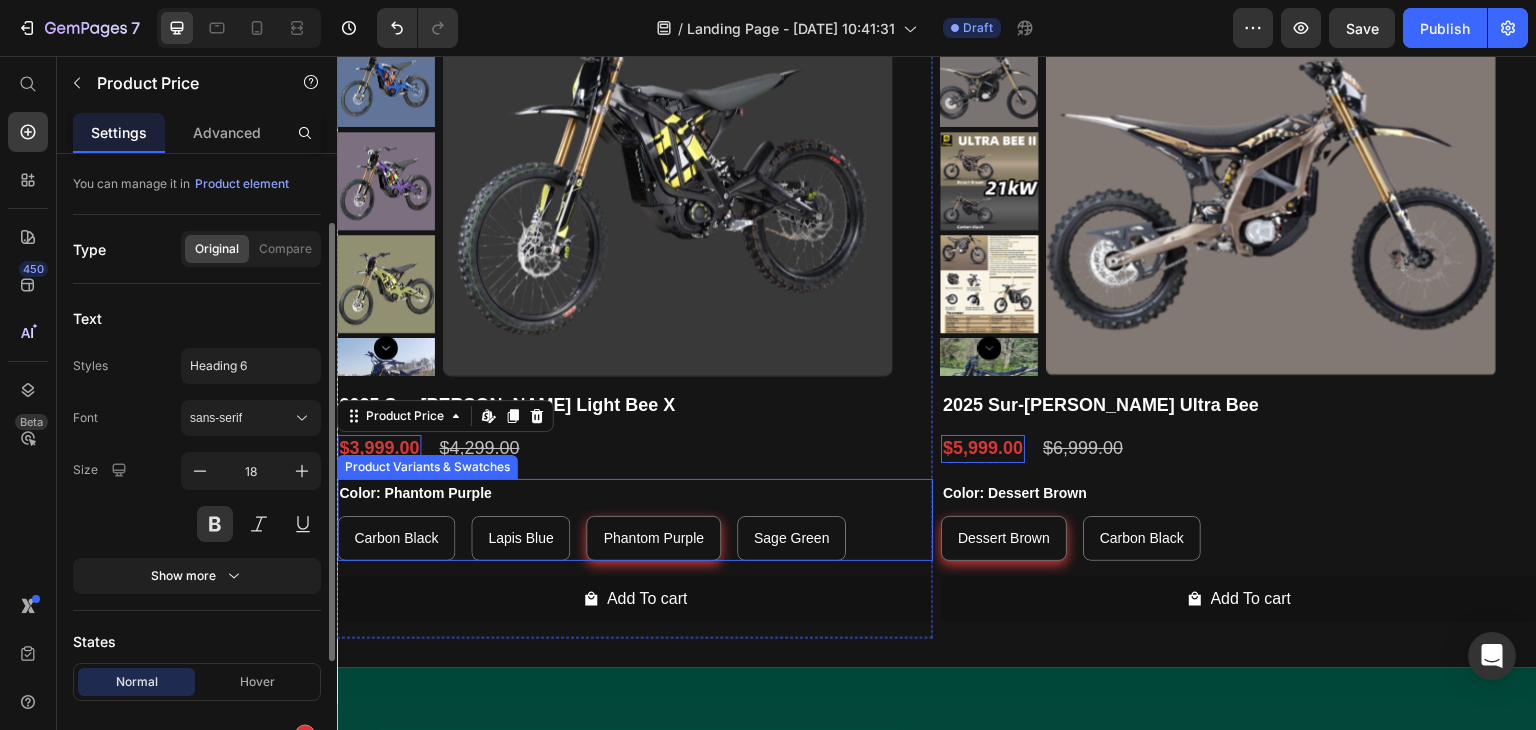click on "Color: Phantom Purple Carbon Black Carbon Black Carbon Black Lapis Blue Lapis Blue Lapis Blue Phantom Purple Phantom Purple Phantom Purple Sage Green Sage Green Sage Green" at bounding box center (635, 520) 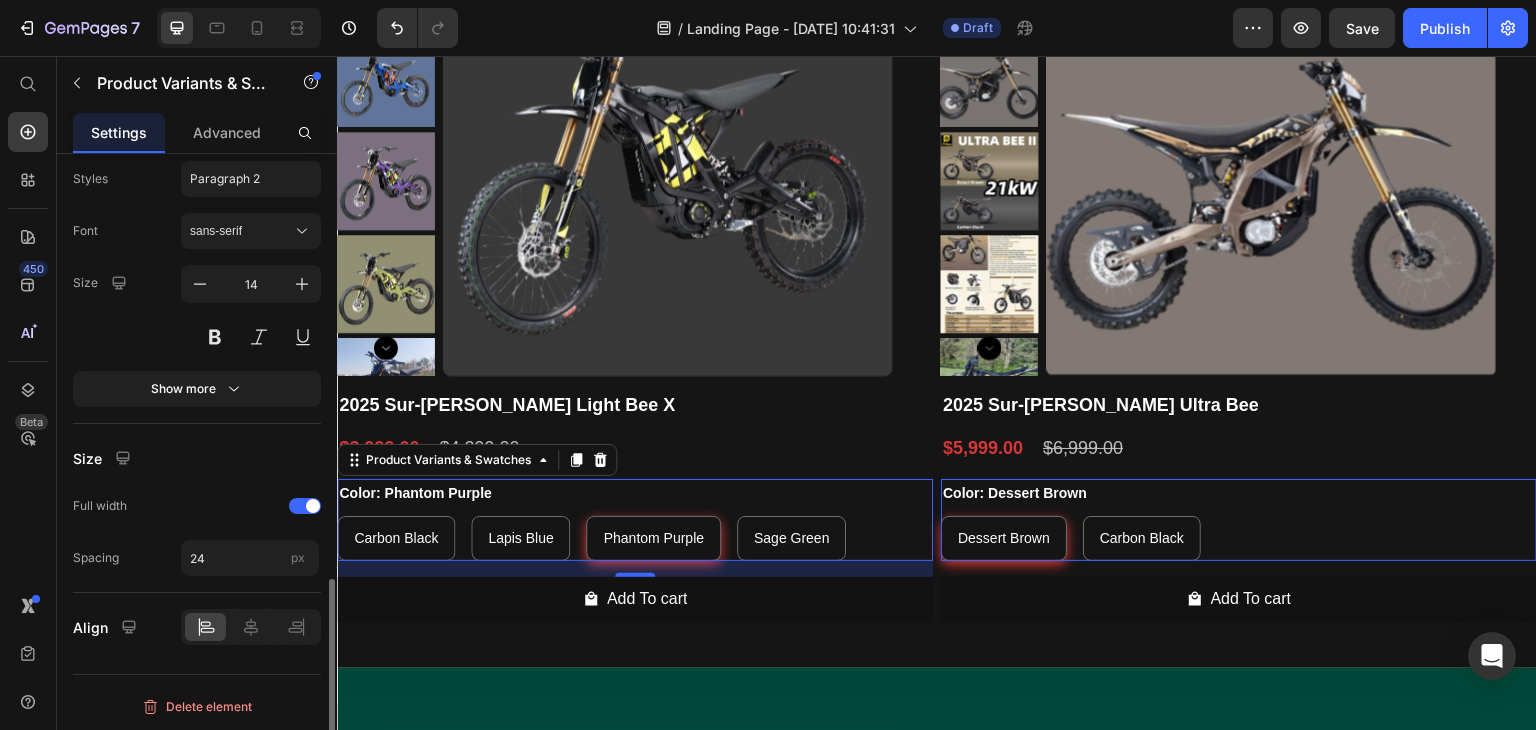 scroll, scrollTop: 1188, scrollLeft: 0, axis: vertical 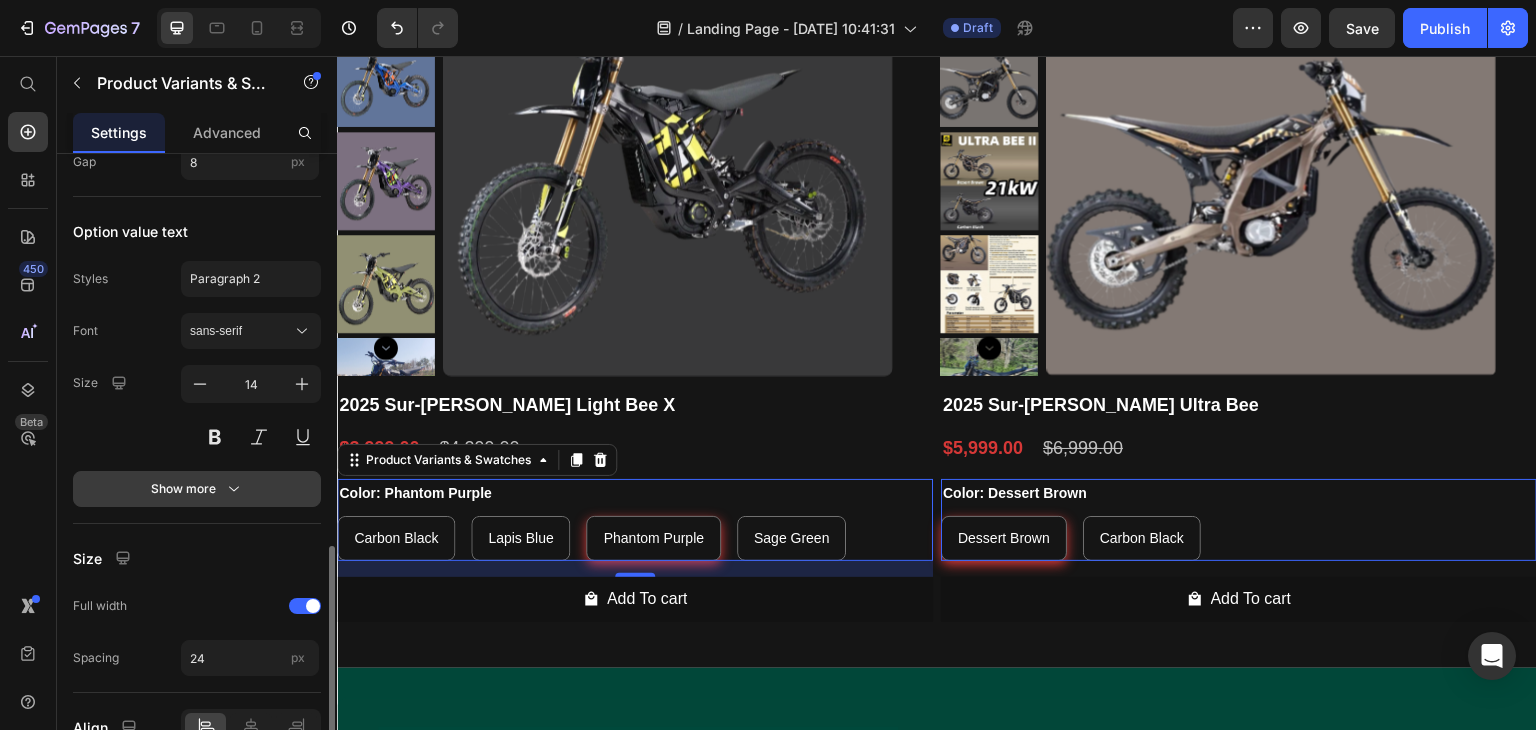 click on "Show more" at bounding box center [197, 489] 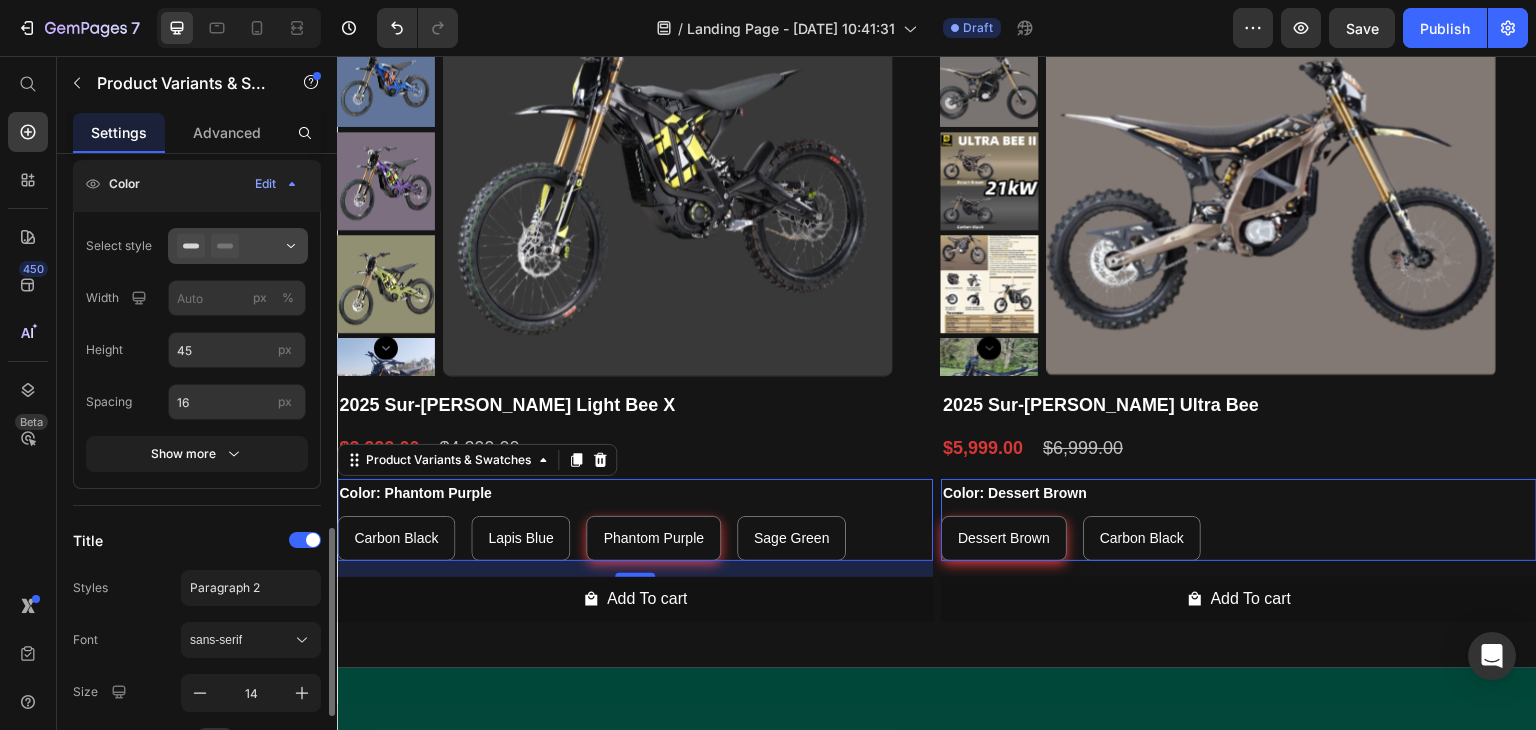scroll, scrollTop: 288, scrollLeft: 0, axis: vertical 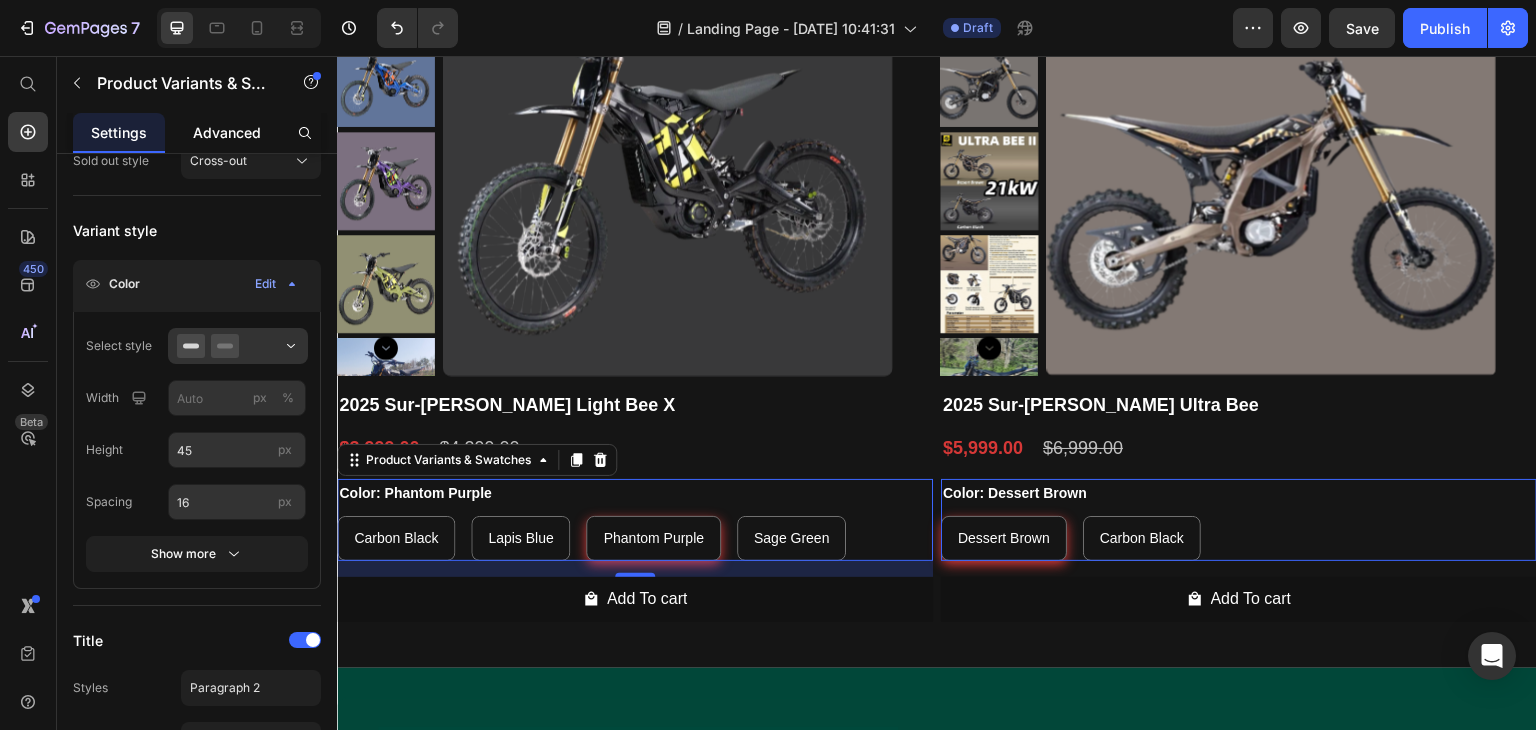 click on "Advanced" at bounding box center (227, 132) 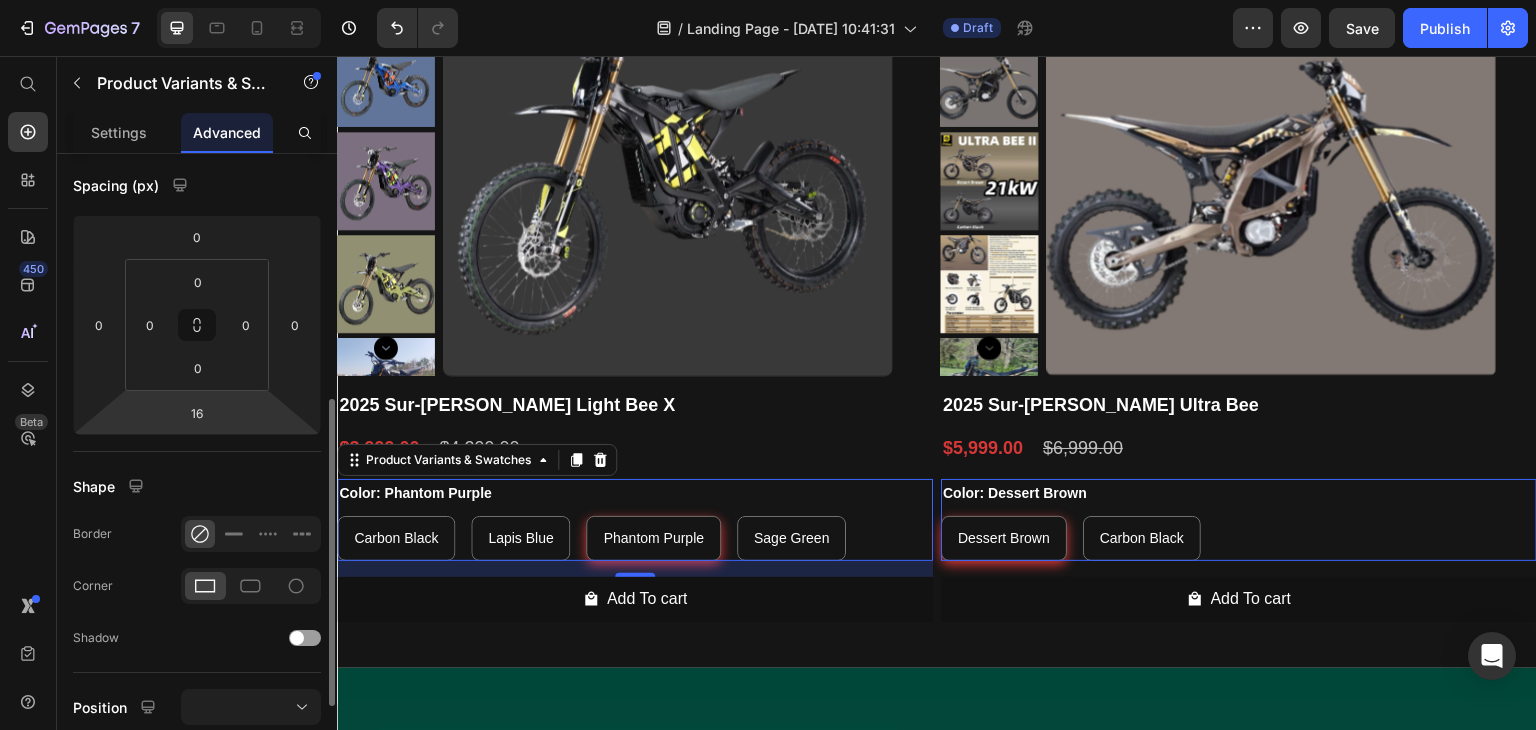 scroll, scrollTop: 300, scrollLeft: 0, axis: vertical 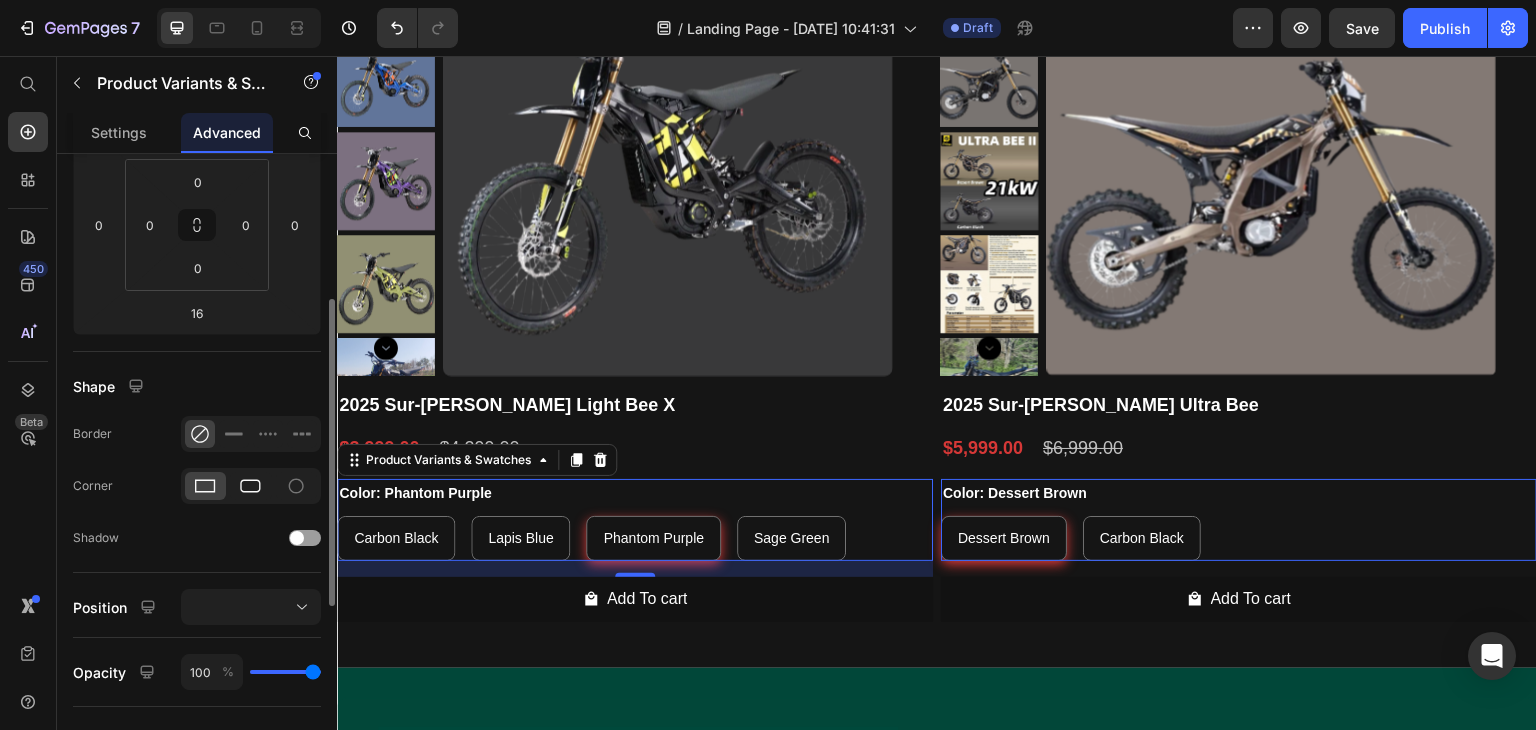 click 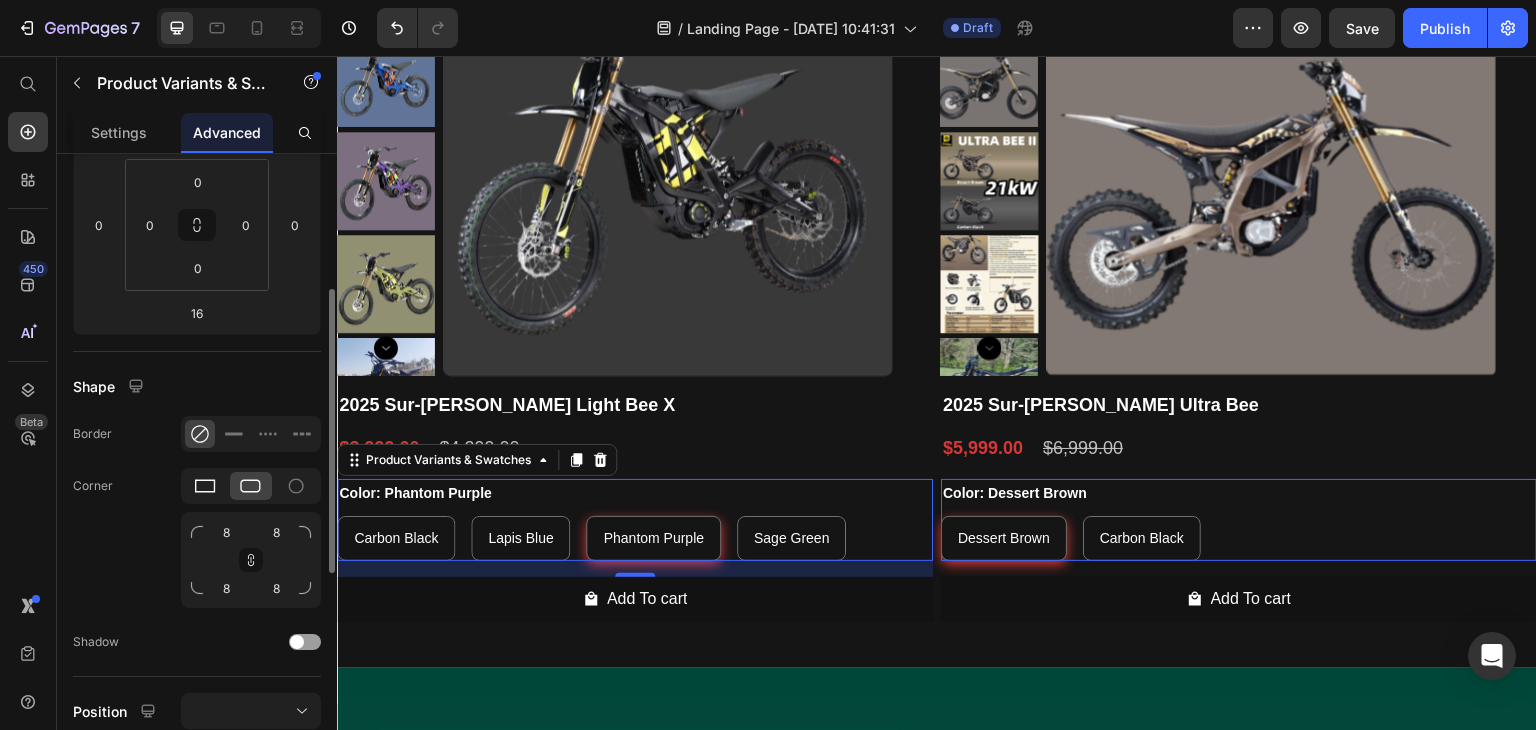 click 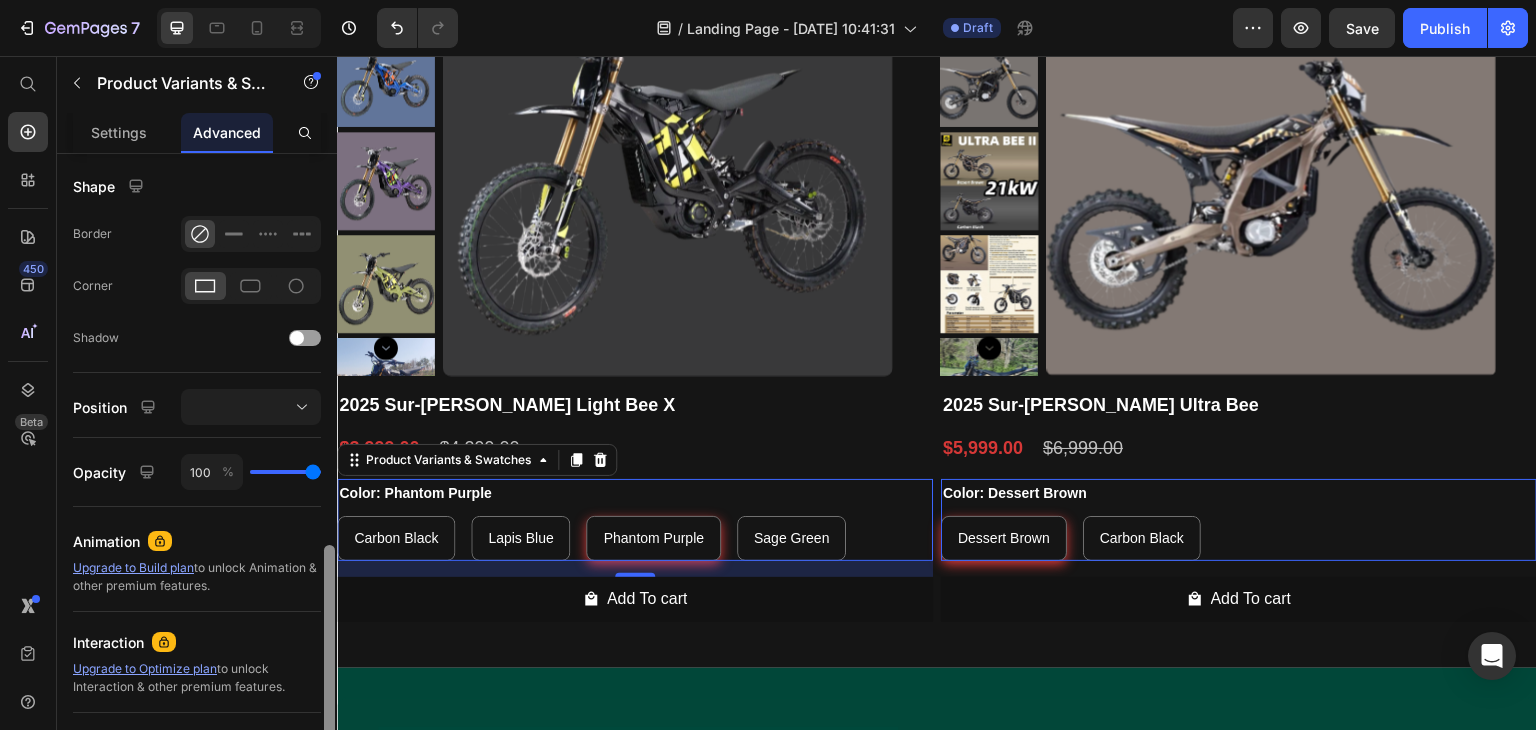 scroll, scrollTop: 600, scrollLeft: 0, axis: vertical 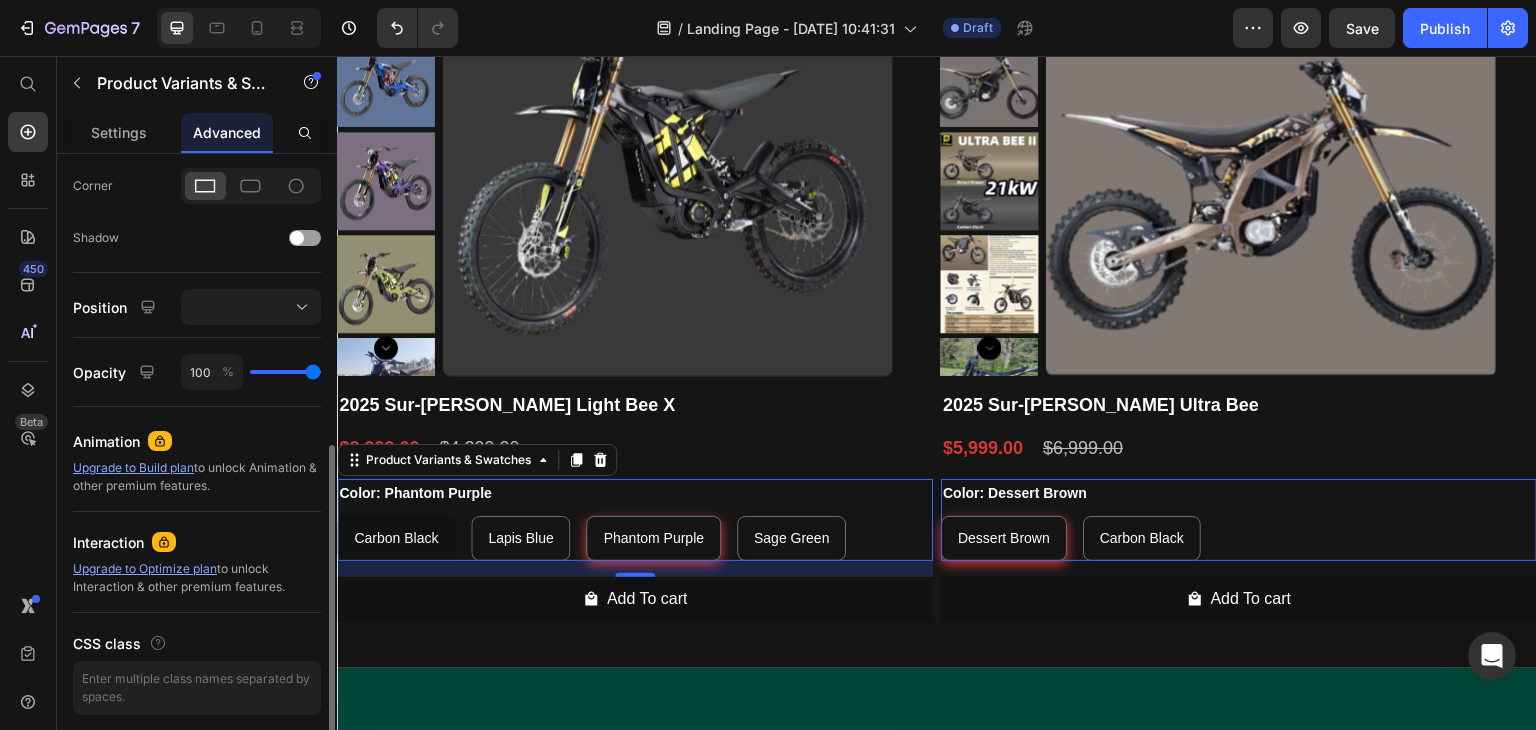 click on "Carbon Black" at bounding box center [396, 538] 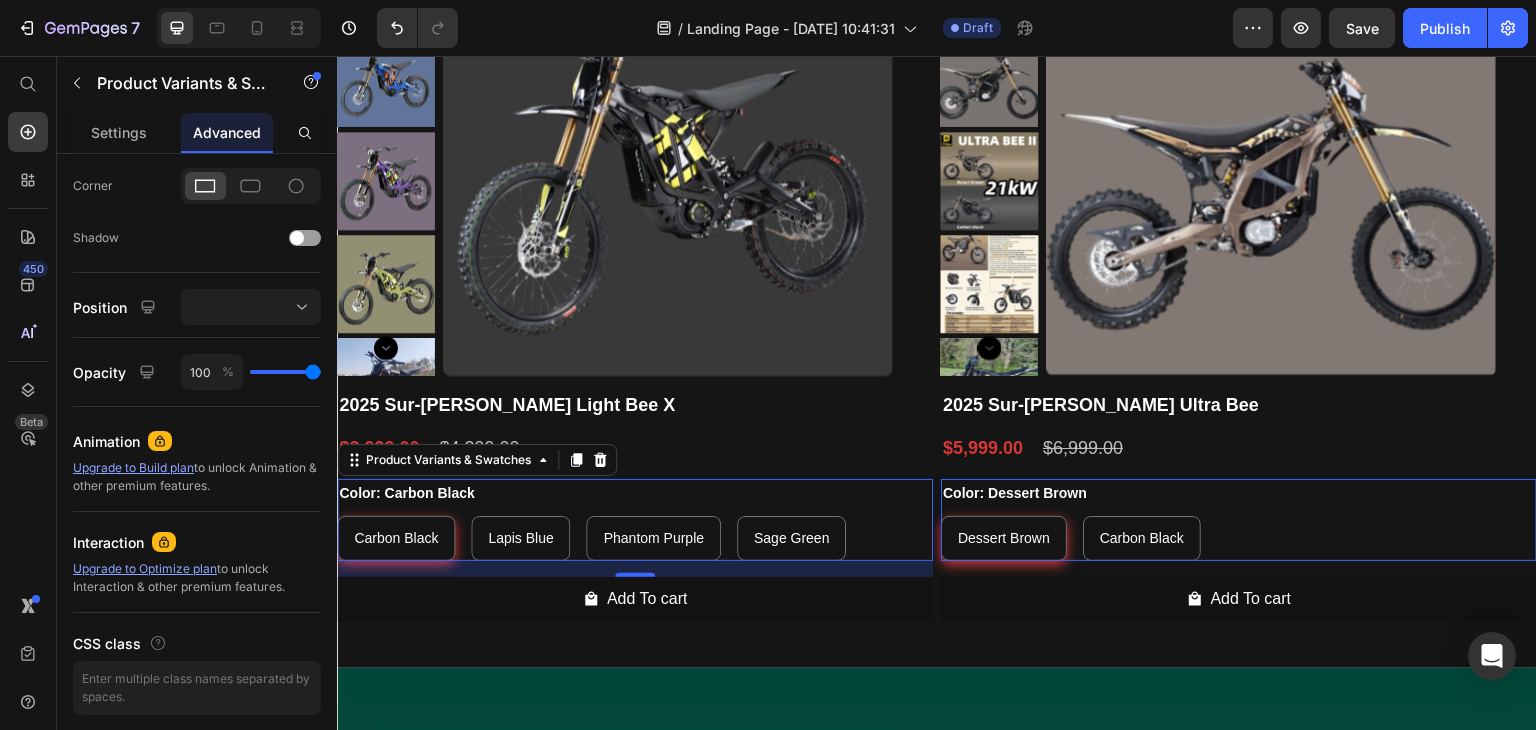 click on "Color: Carbon Black" at bounding box center (406, 493) 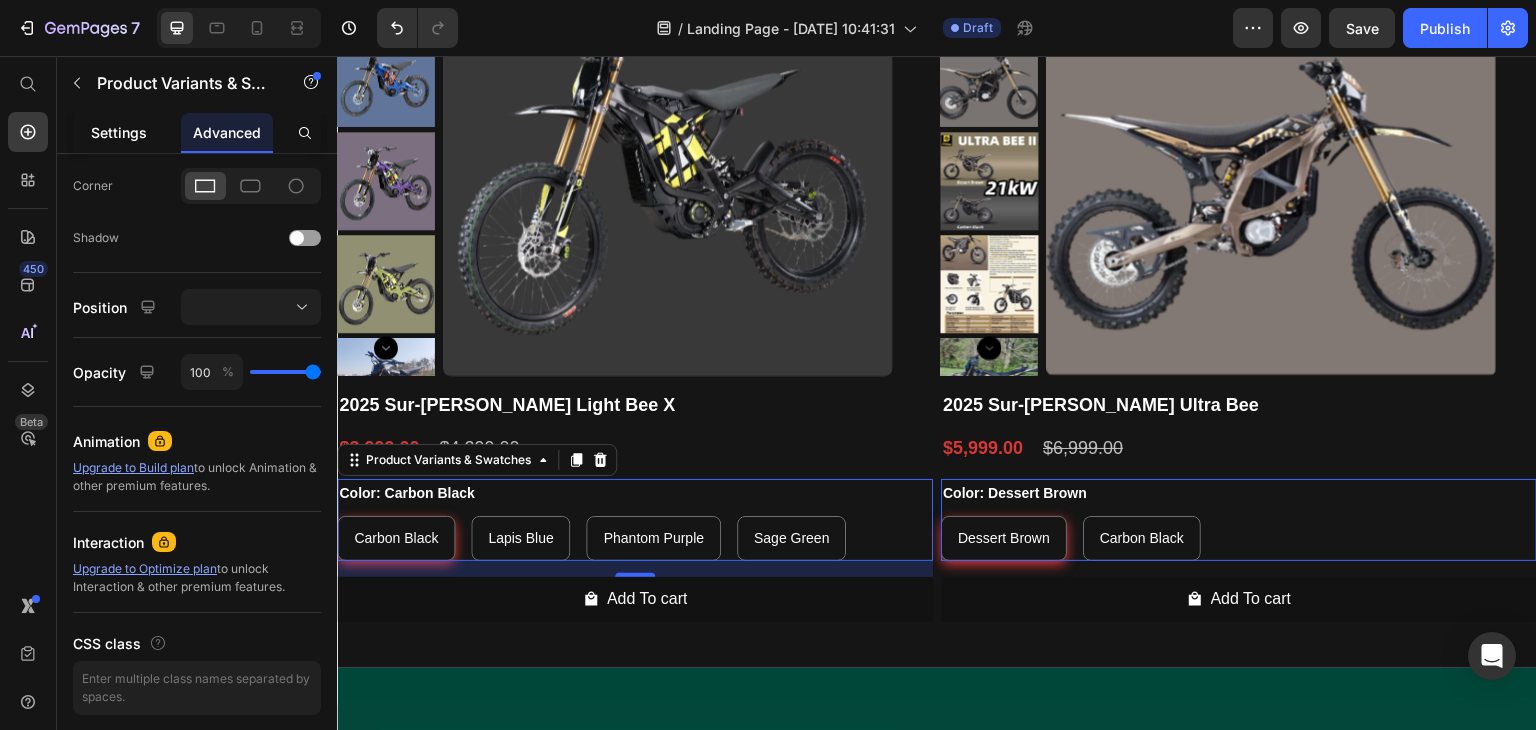 click on "Settings" at bounding box center [119, 132] 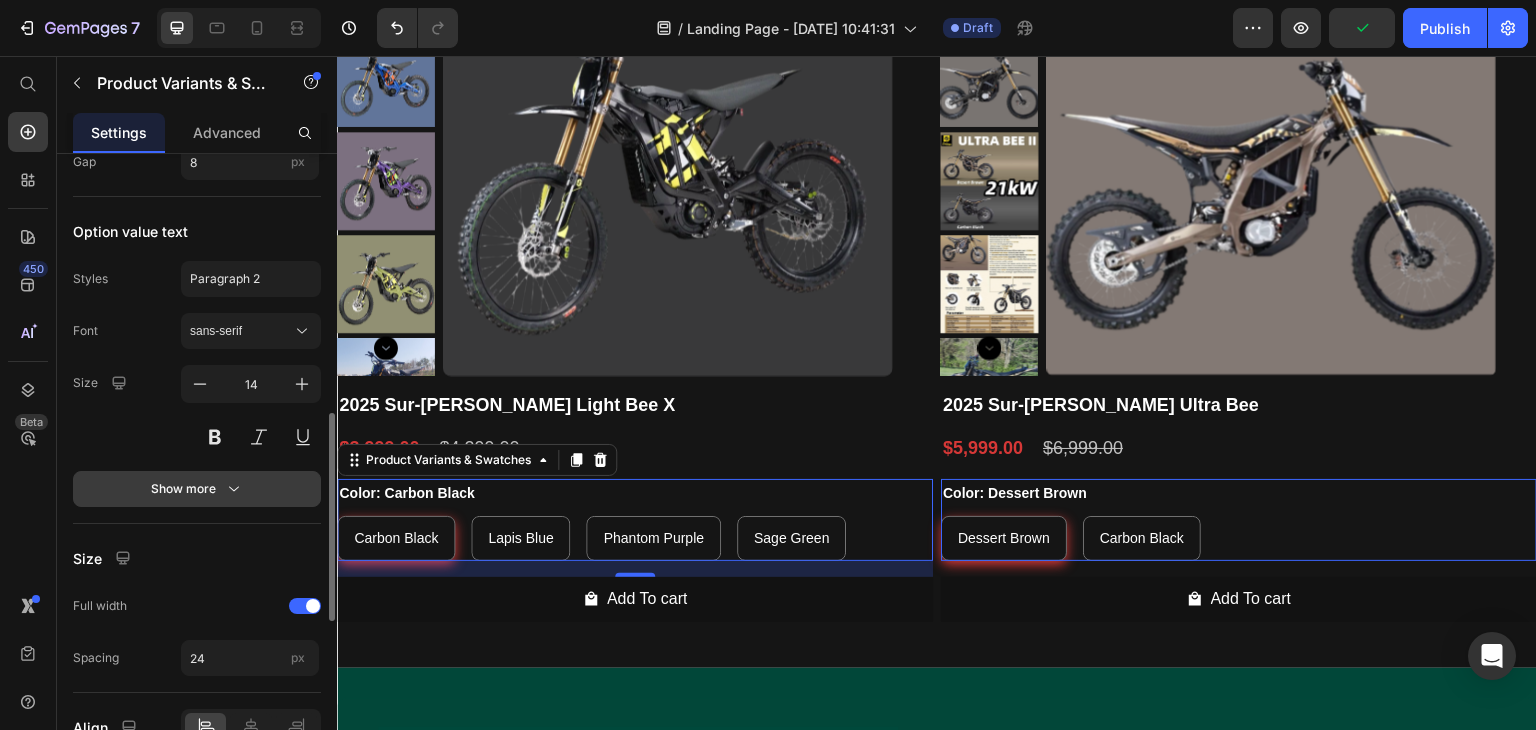 scroll, scrollTop: 1088, scrollLeft: 0, axis: vertical 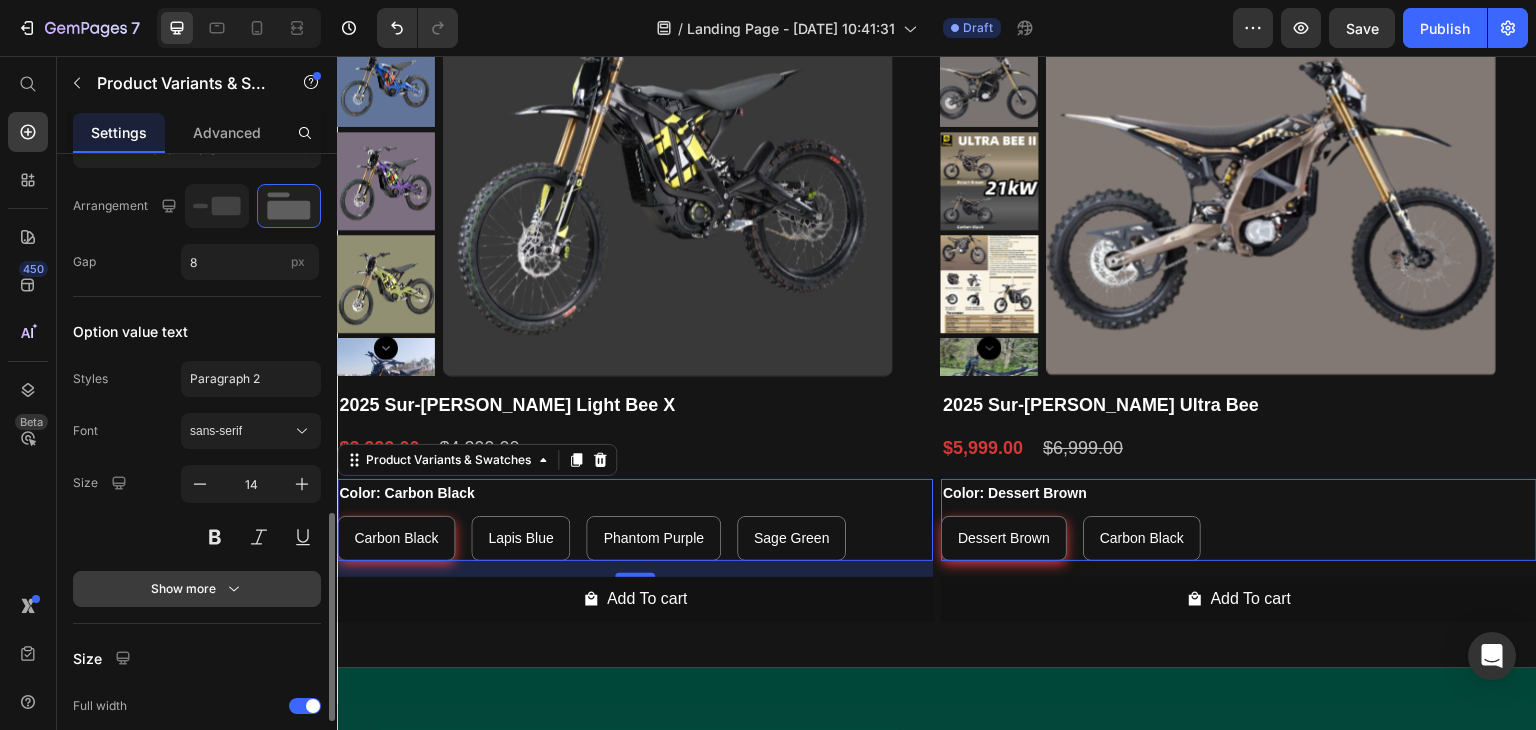 click on "Show more" at bounding box center (197, 589) 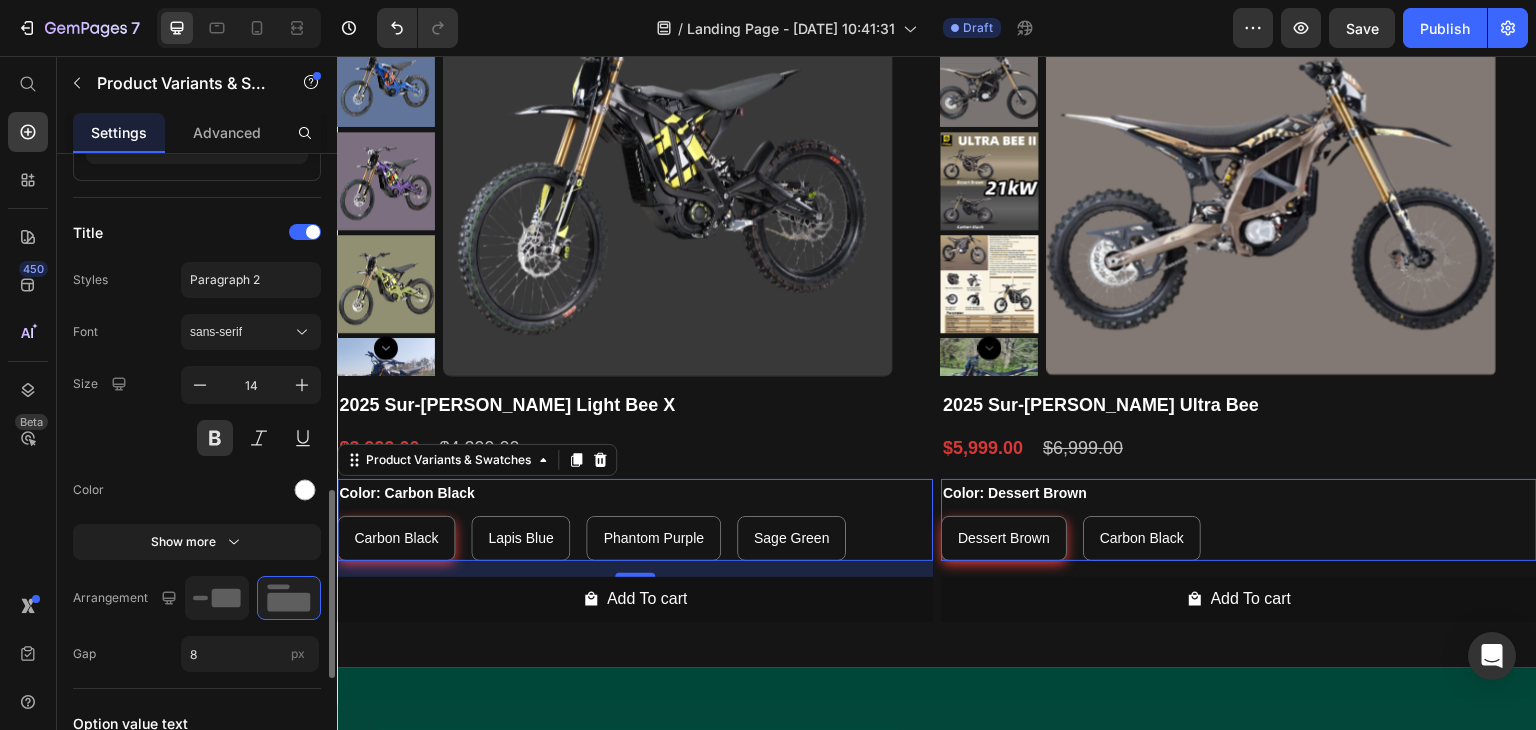 scroll, scrollTop: 796, scrollLeft: 0, axis: vertical 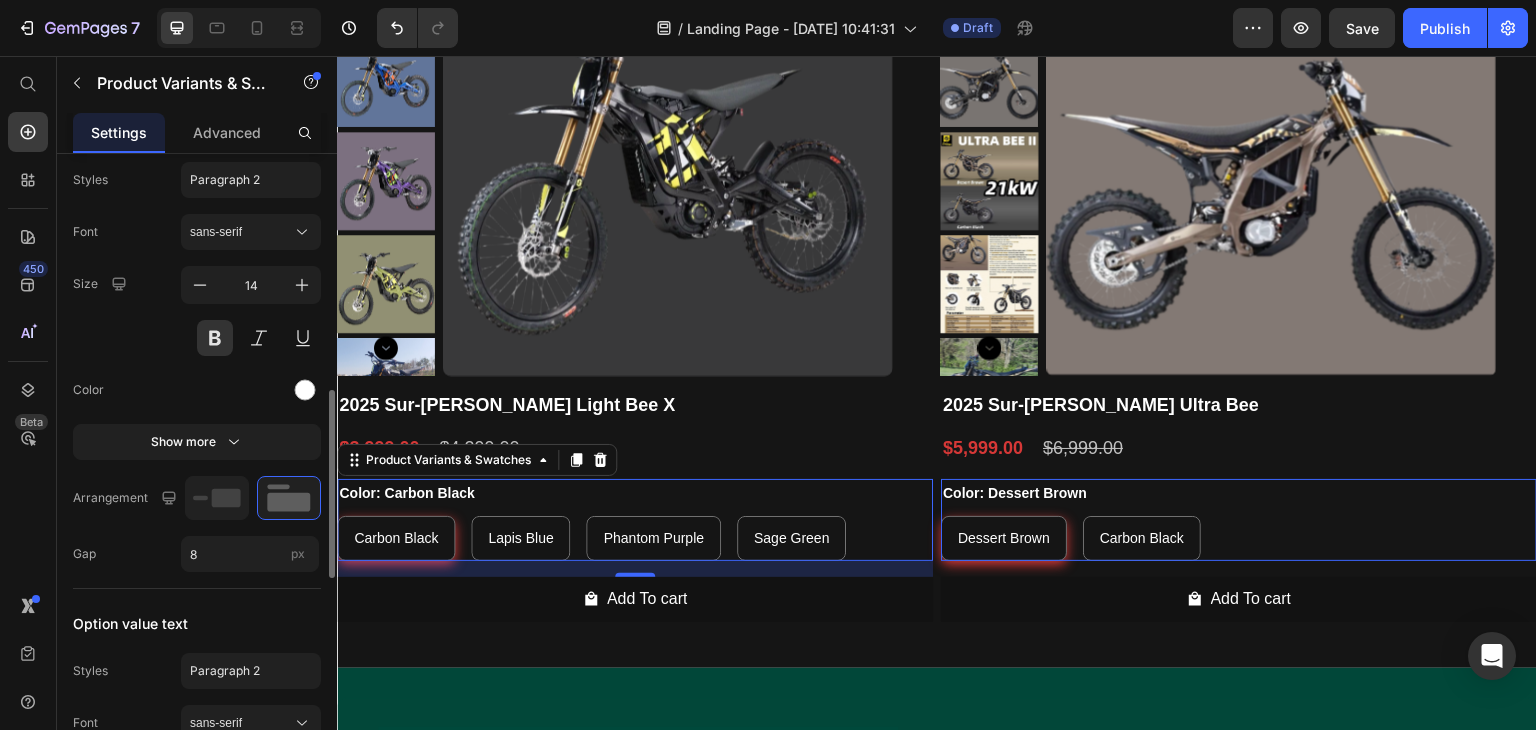 click on "Title Styles Paragraph 2 Font sans-serif Size 14 Color Show more Arrangement Gap 8 px" 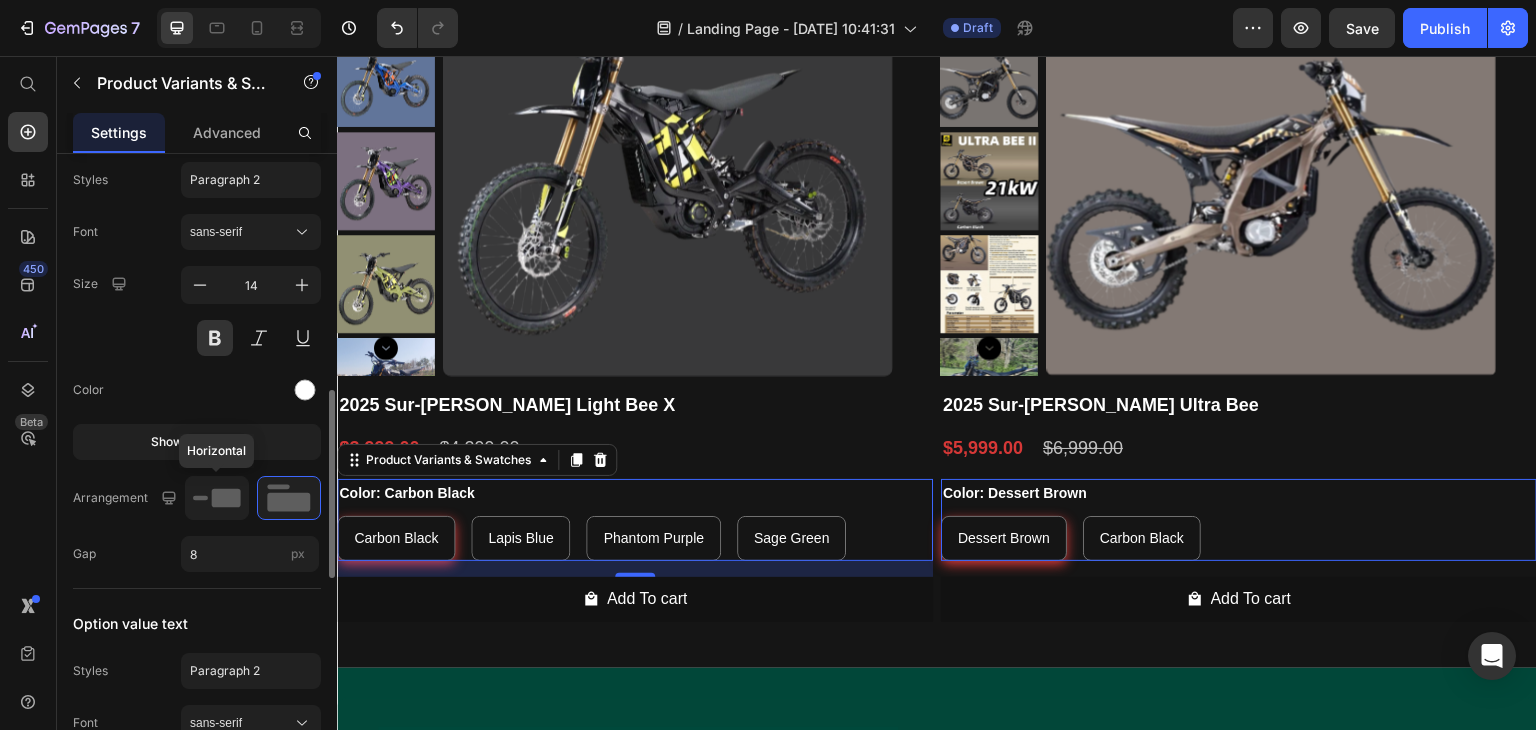 click 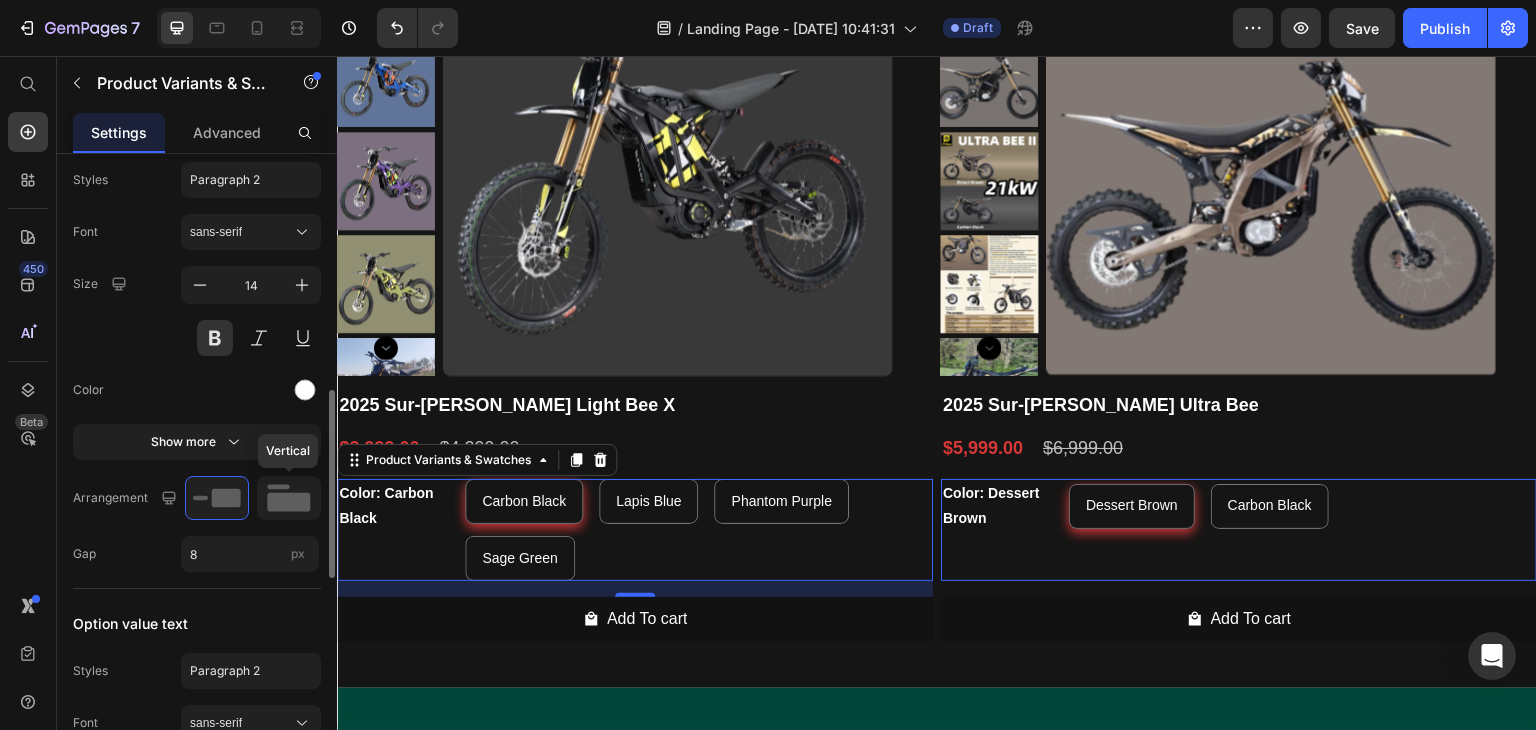click 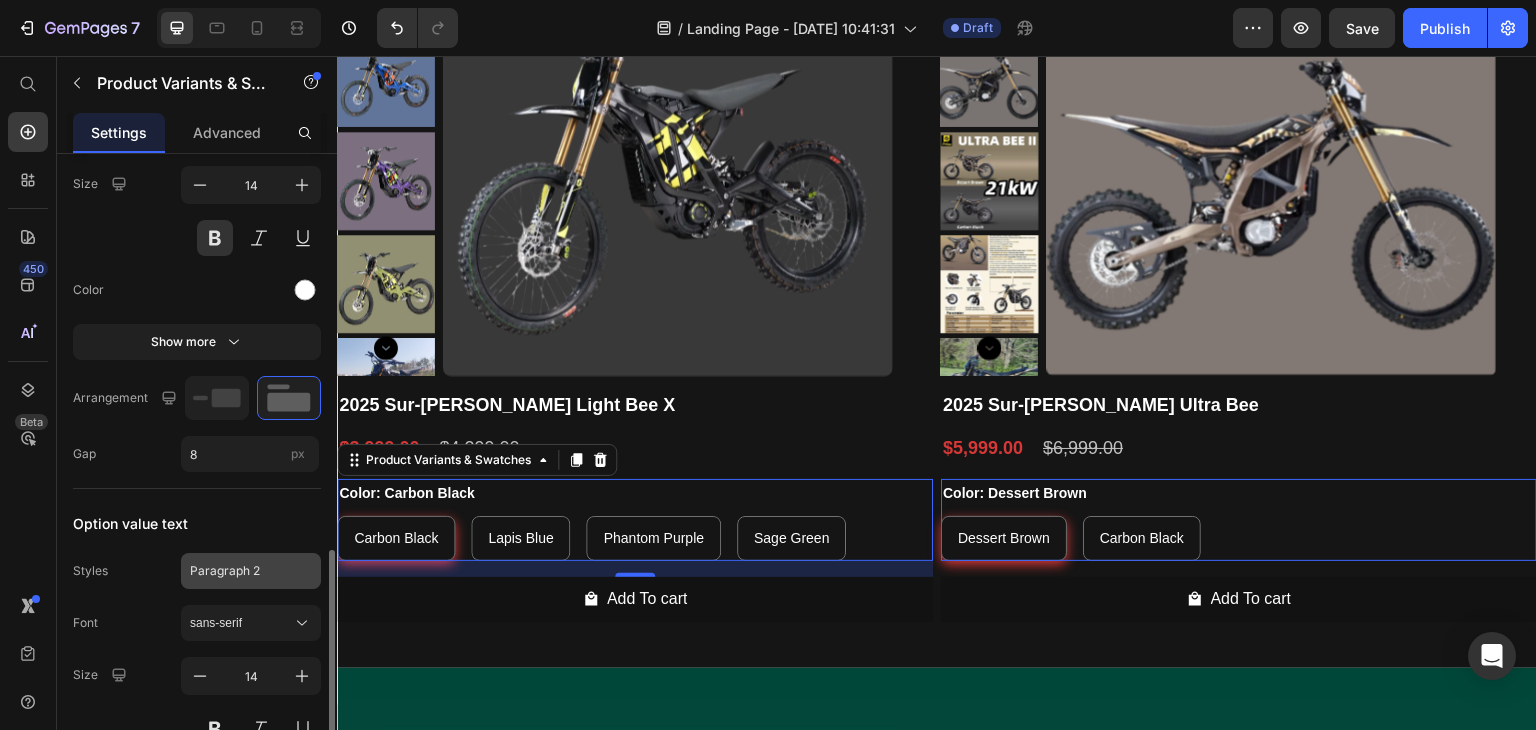 scroll, scrollTop: 996, scrollLeft: 0, axis: vertical 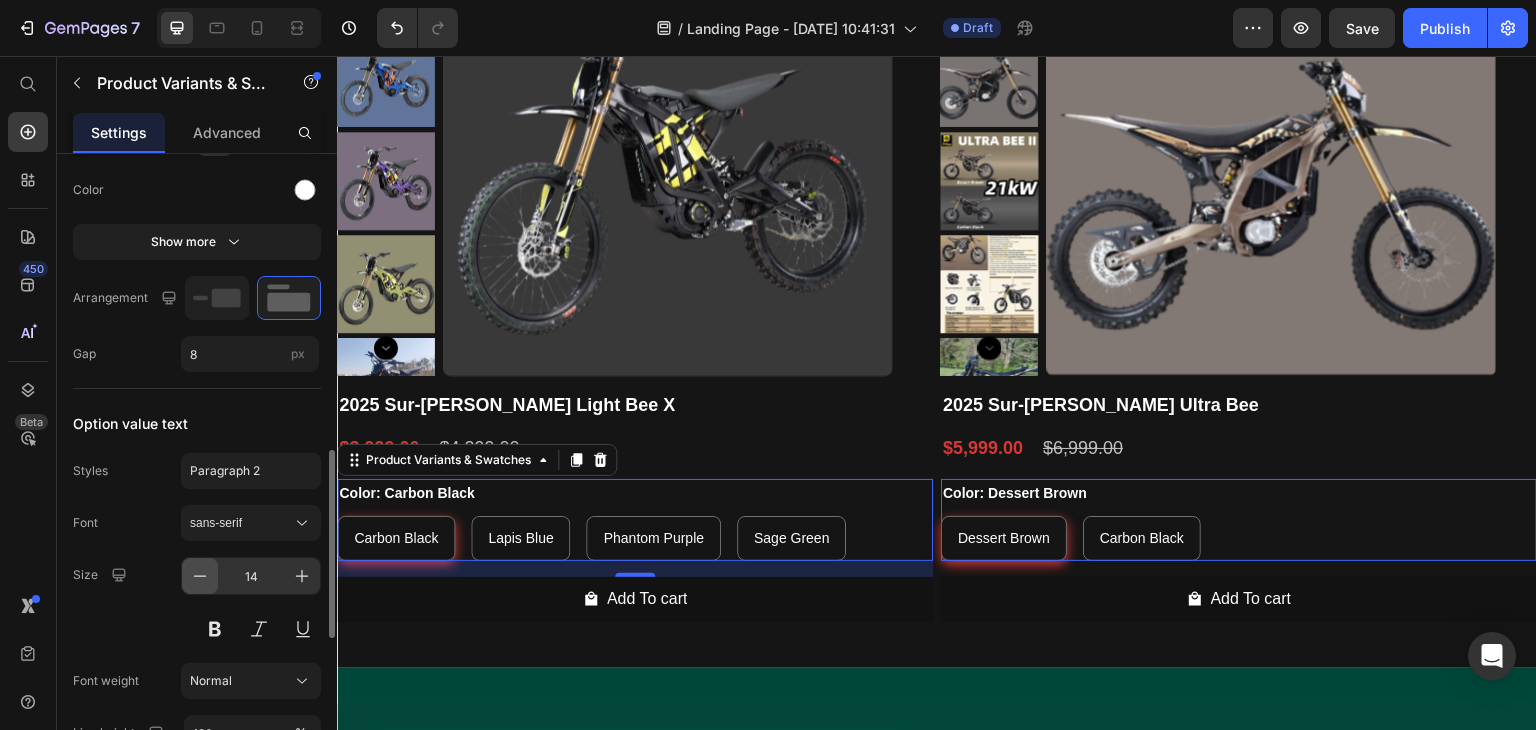 click 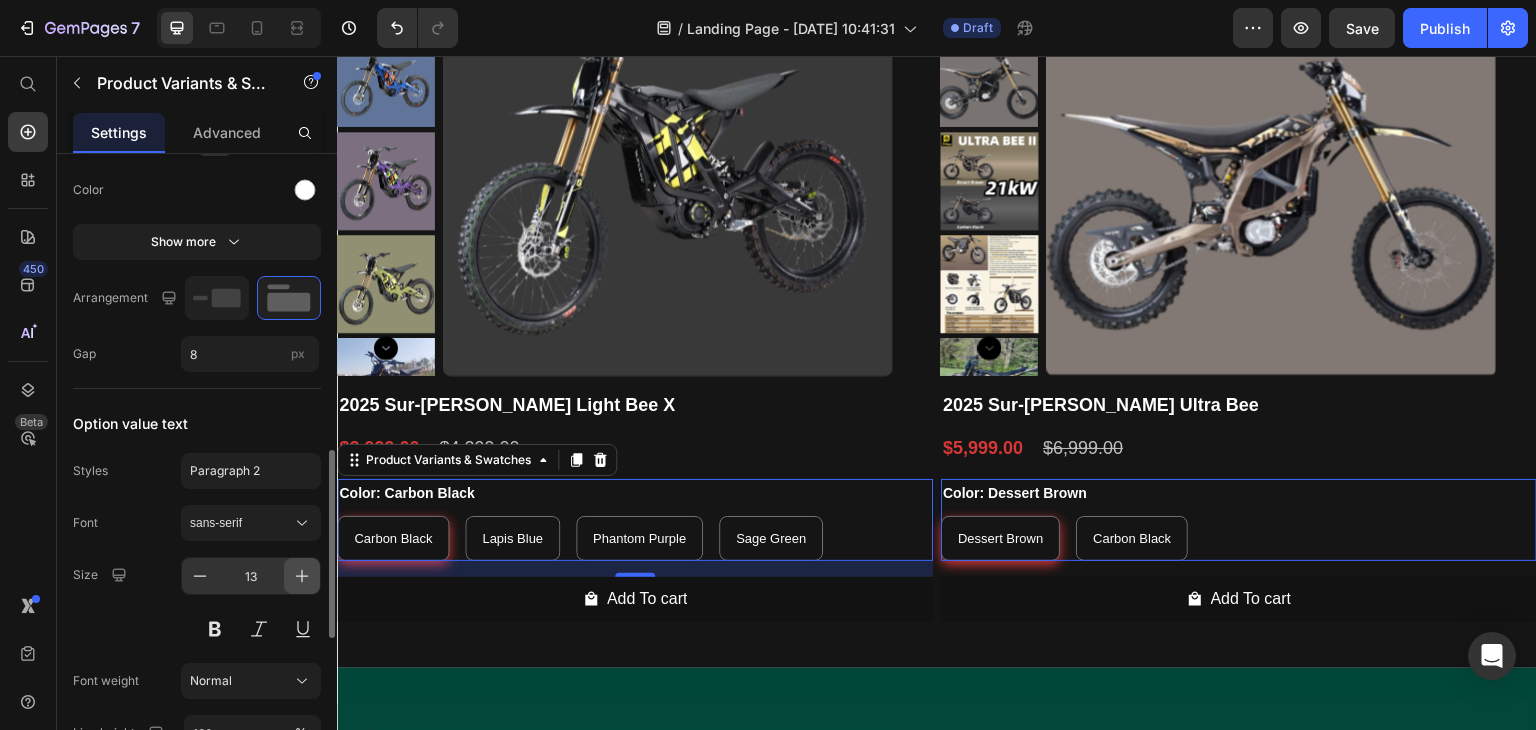 drag, startPoint x: 304, startPoint y: 570, endPoint x: 292, endPoint y: 570, distance: 12 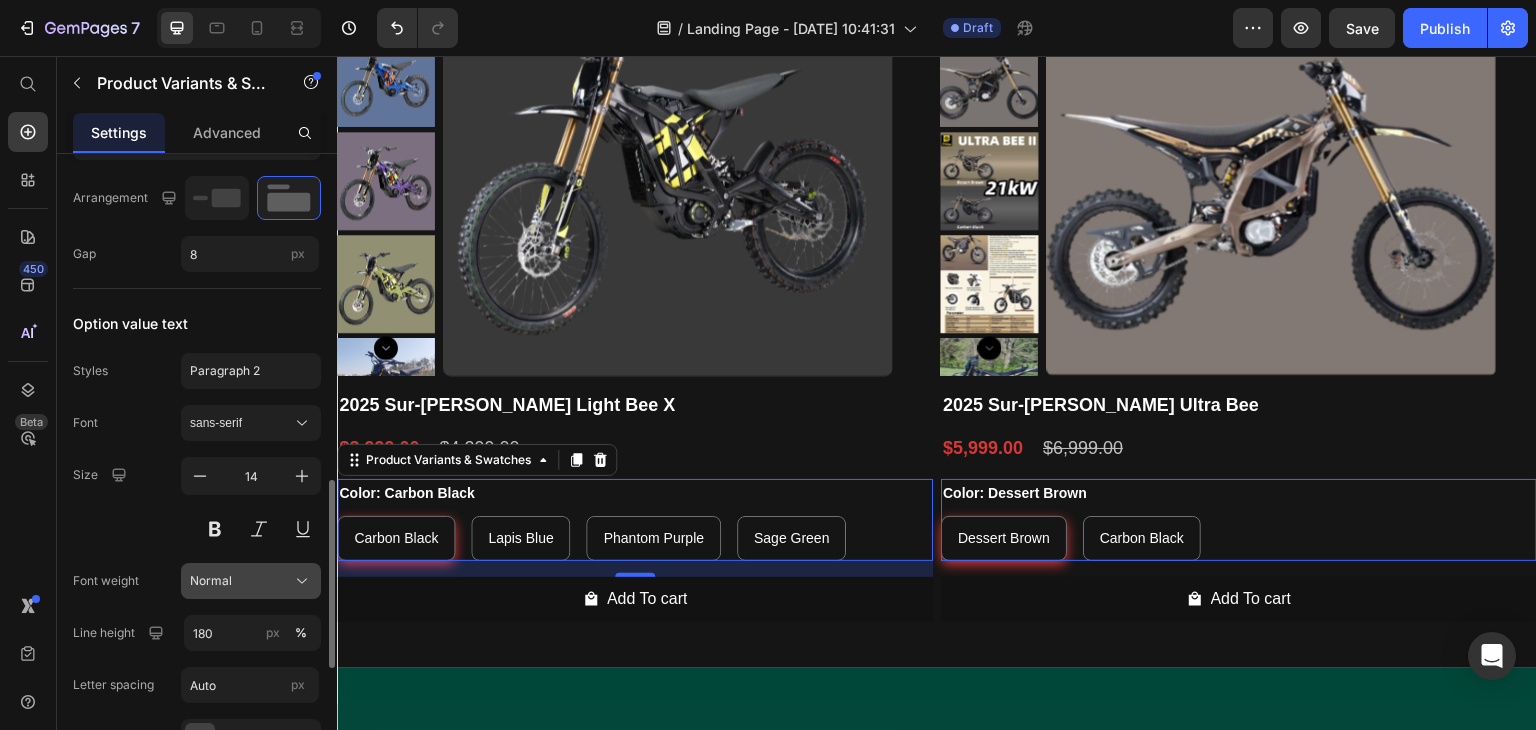 scroll, scrollTop: 1196, scrollLeft: 0, axis: vertical 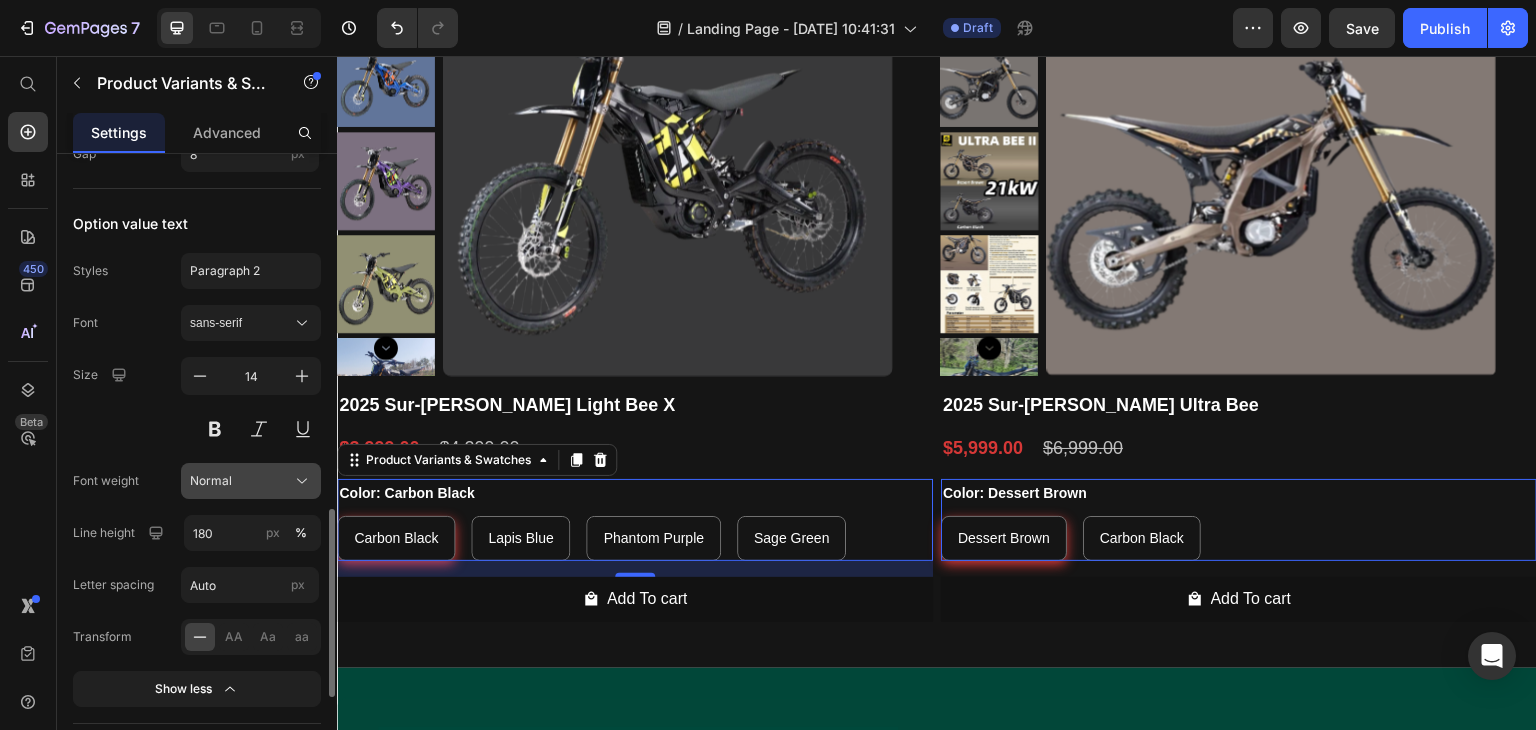 click on "Normal" at bounding box center (251, 481) 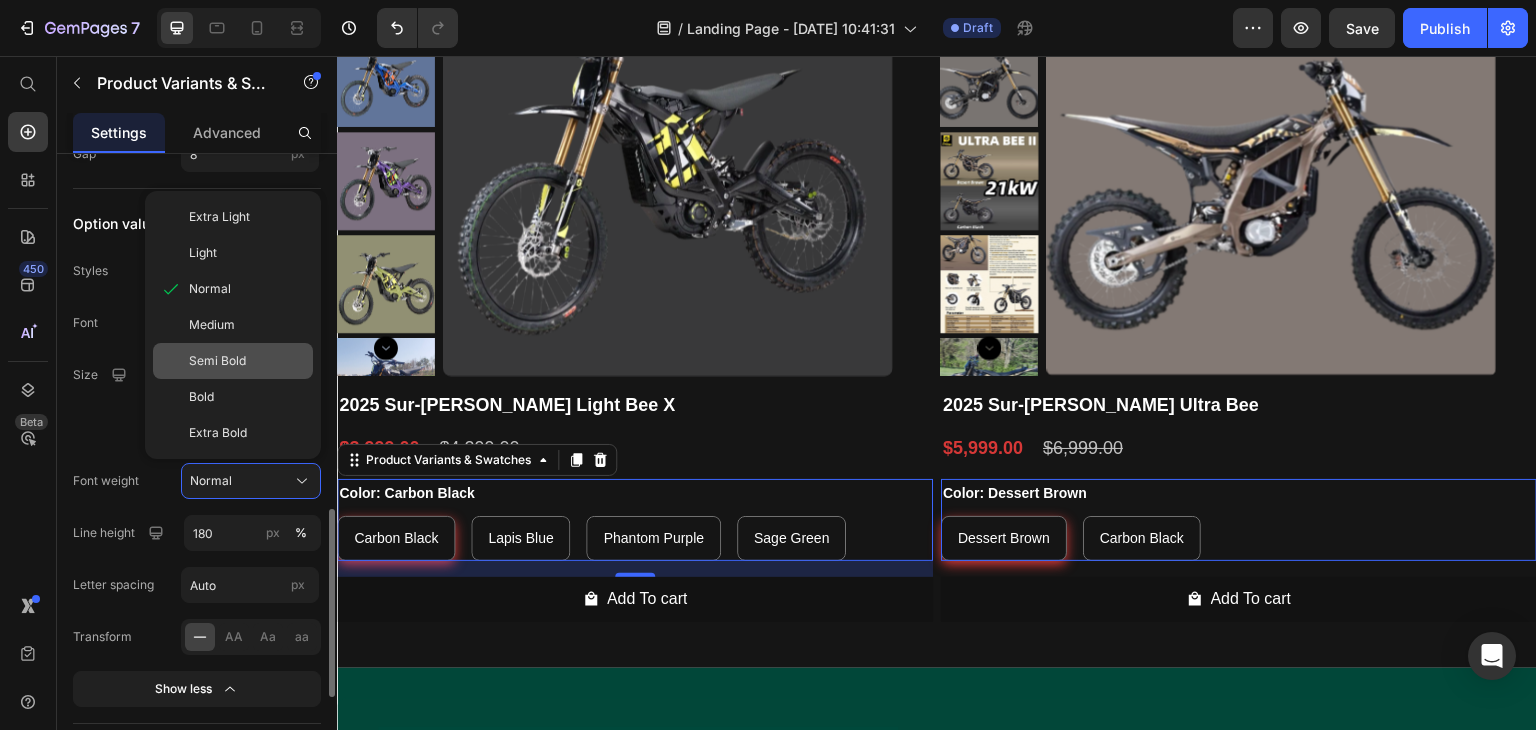 click on "Semi Bold" at bounding box center [247, 361] 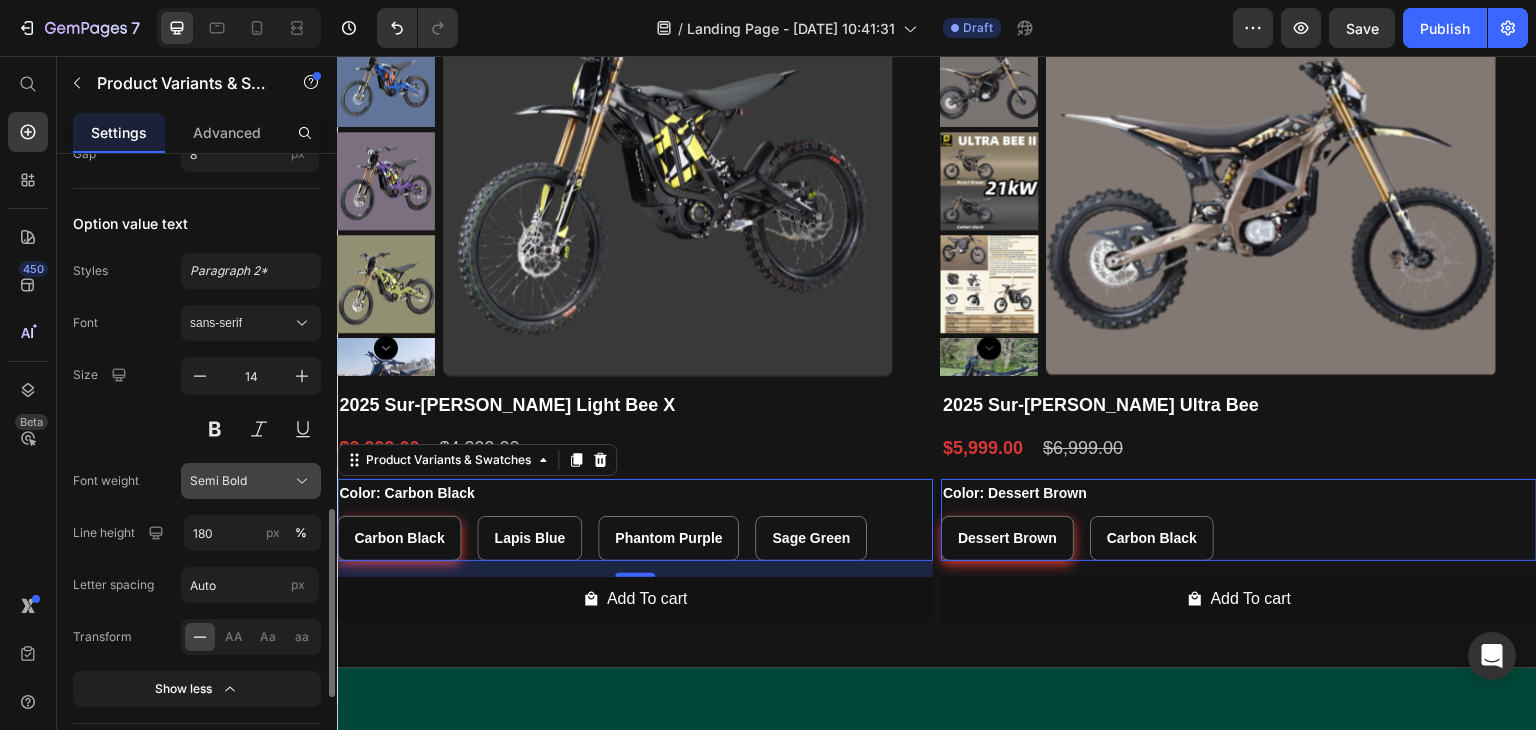 click 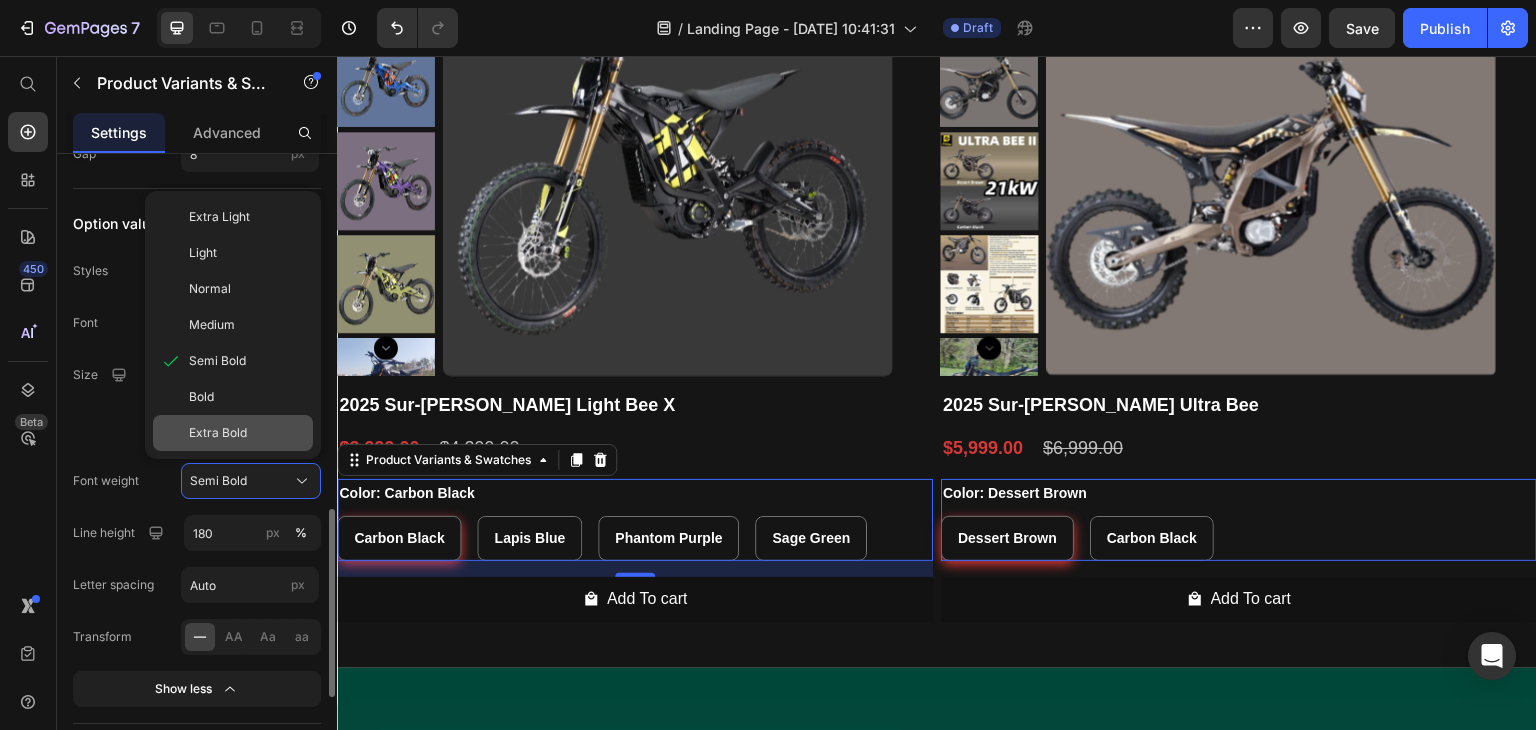 click on "Extra Bold" 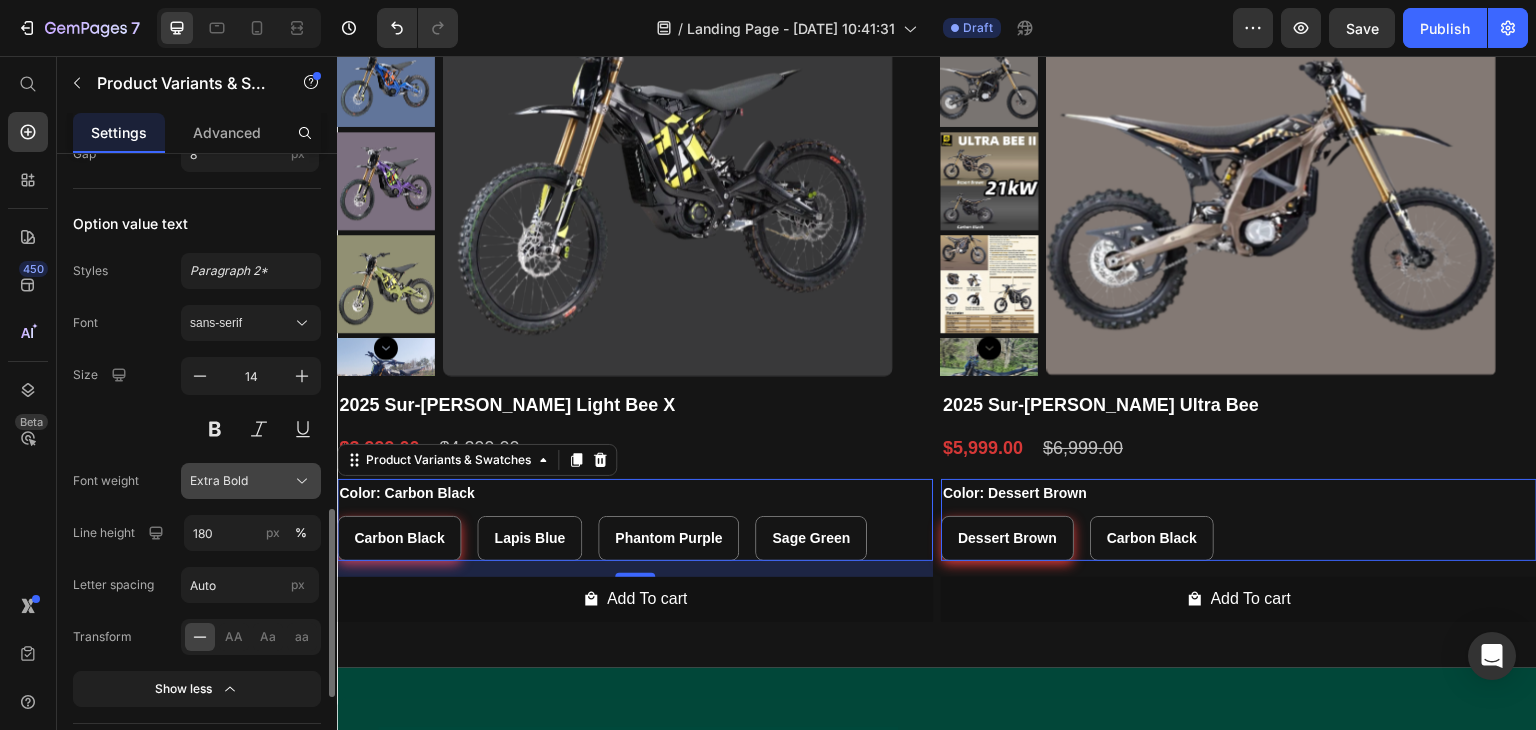 click 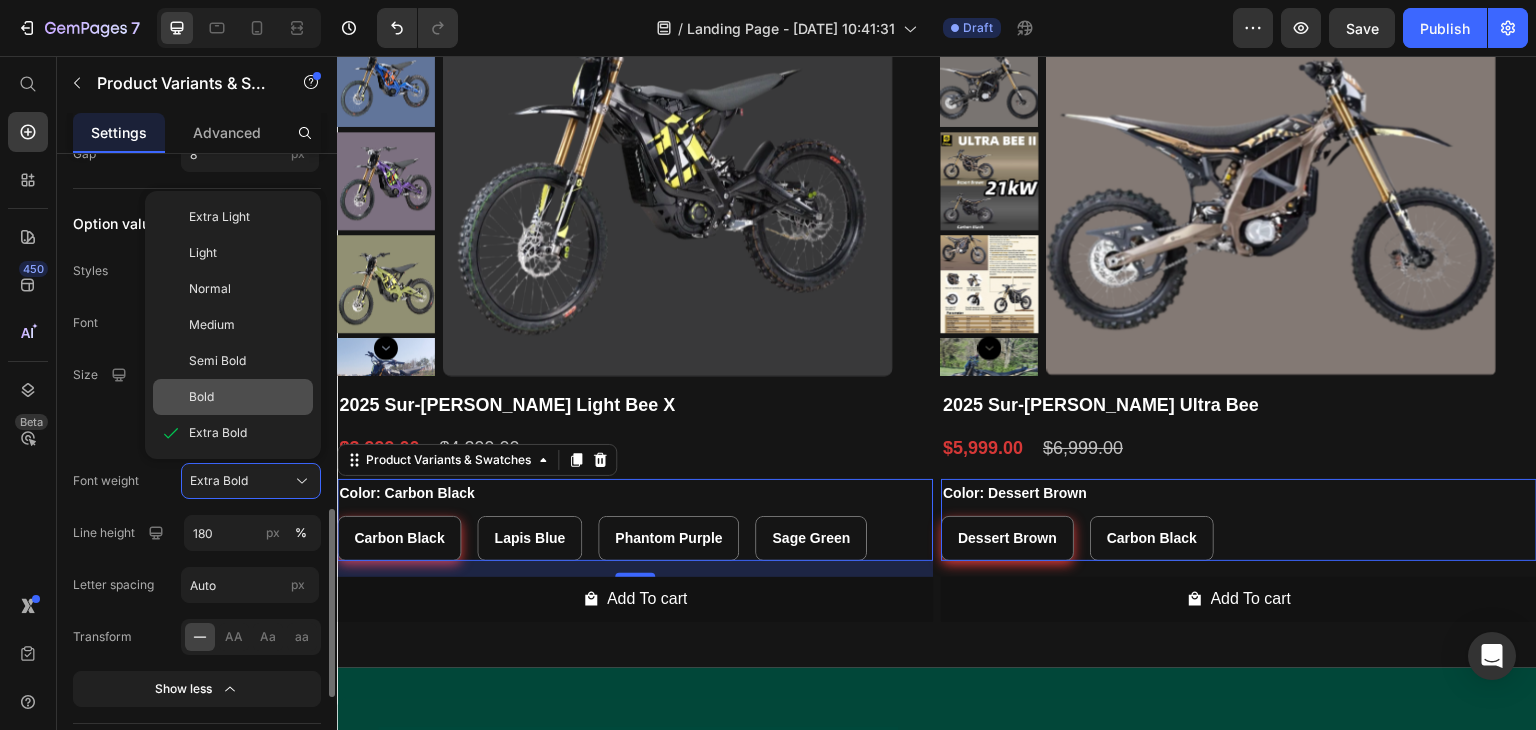 click on "Bold" at bounding box center [247, 397] 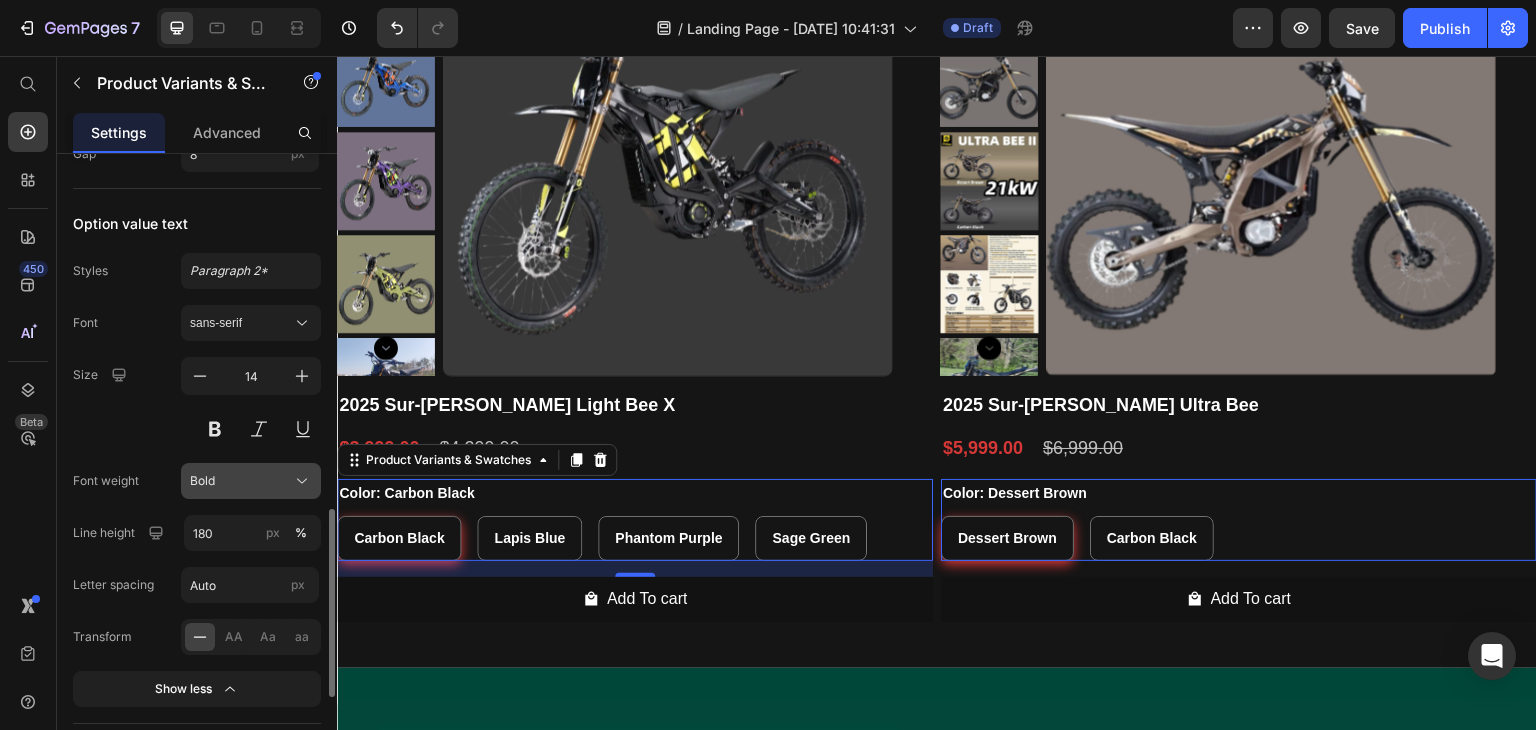 click on "Bold" 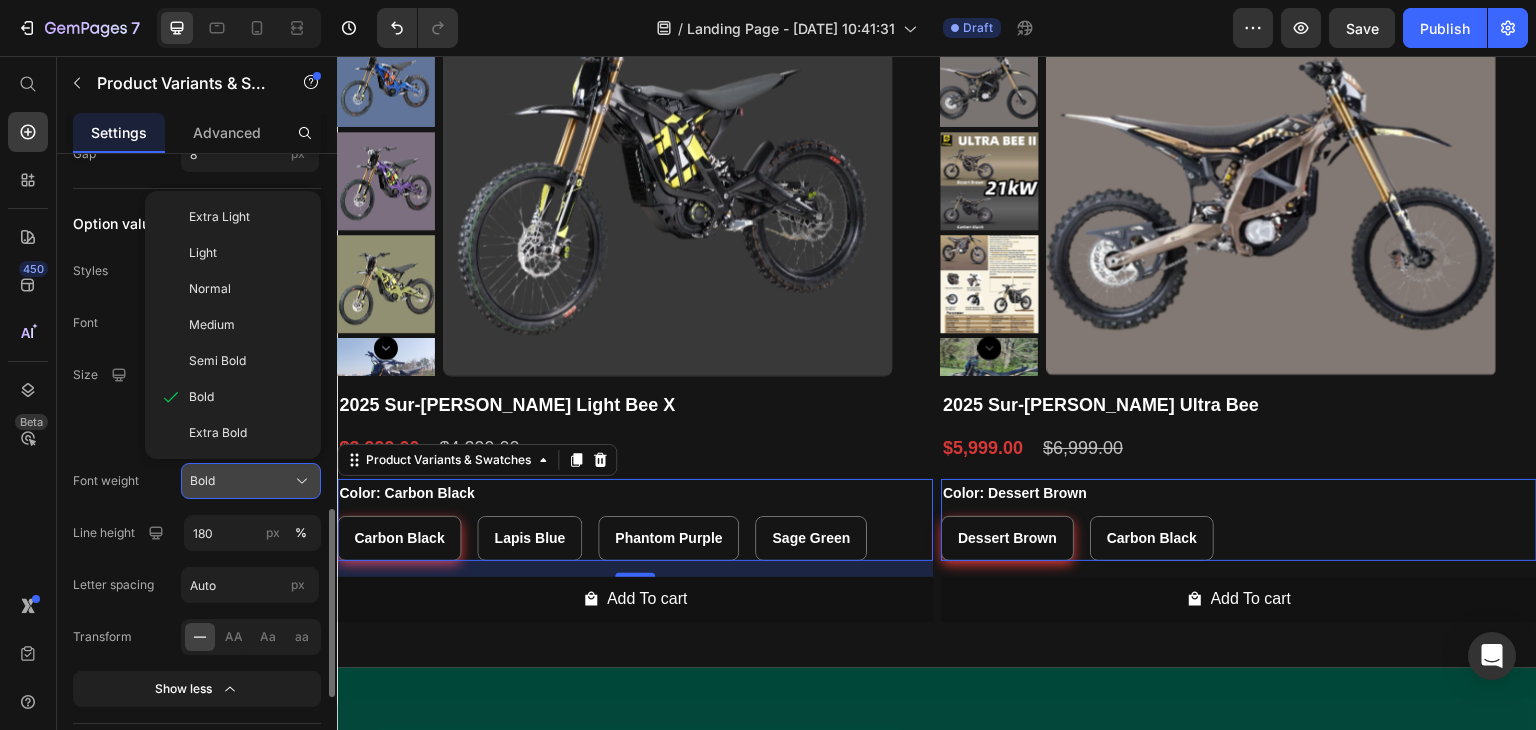 click on "Bold" 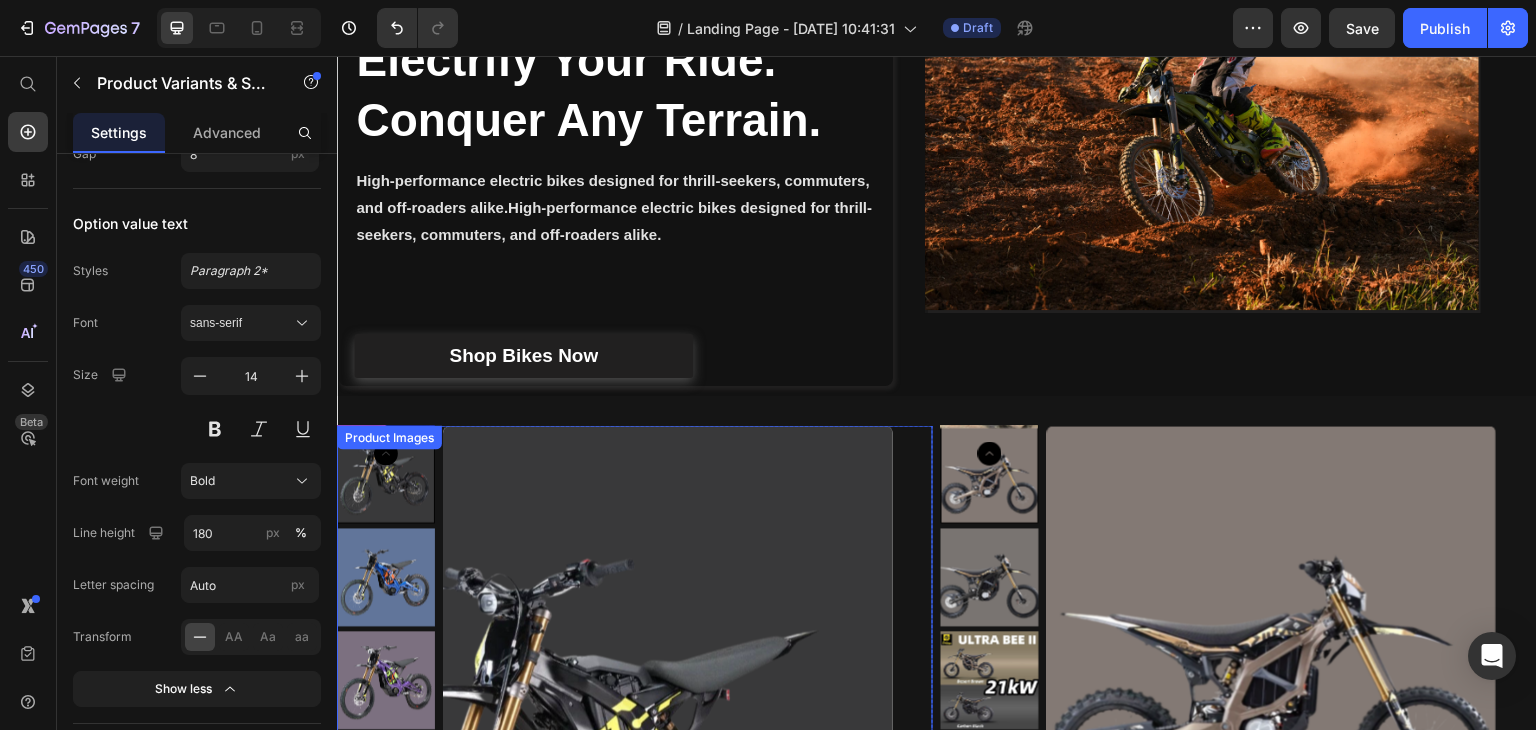 scroll, scrollTop: 0, scrollLeft: 0, axis: both 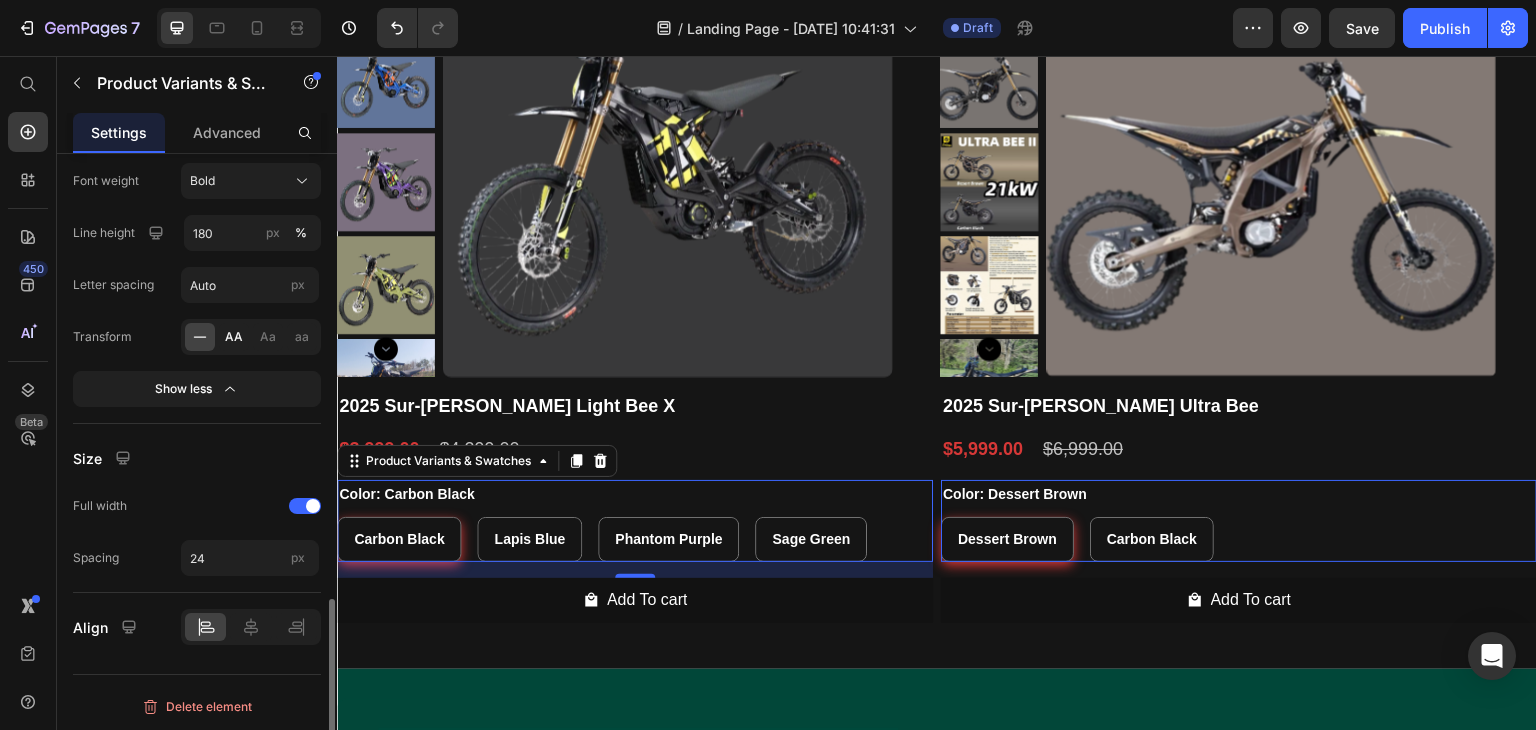 click on "AA" 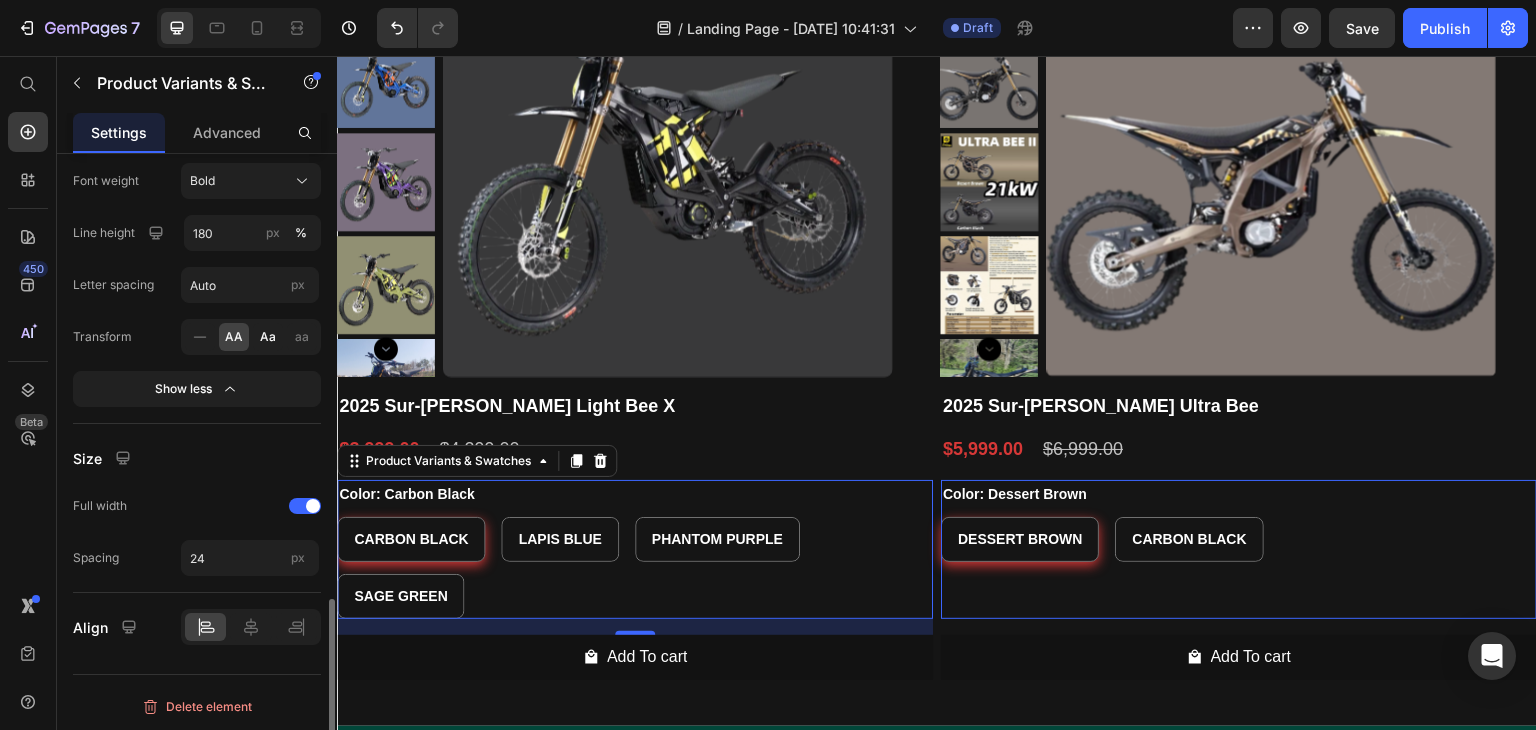 click on "Aa" 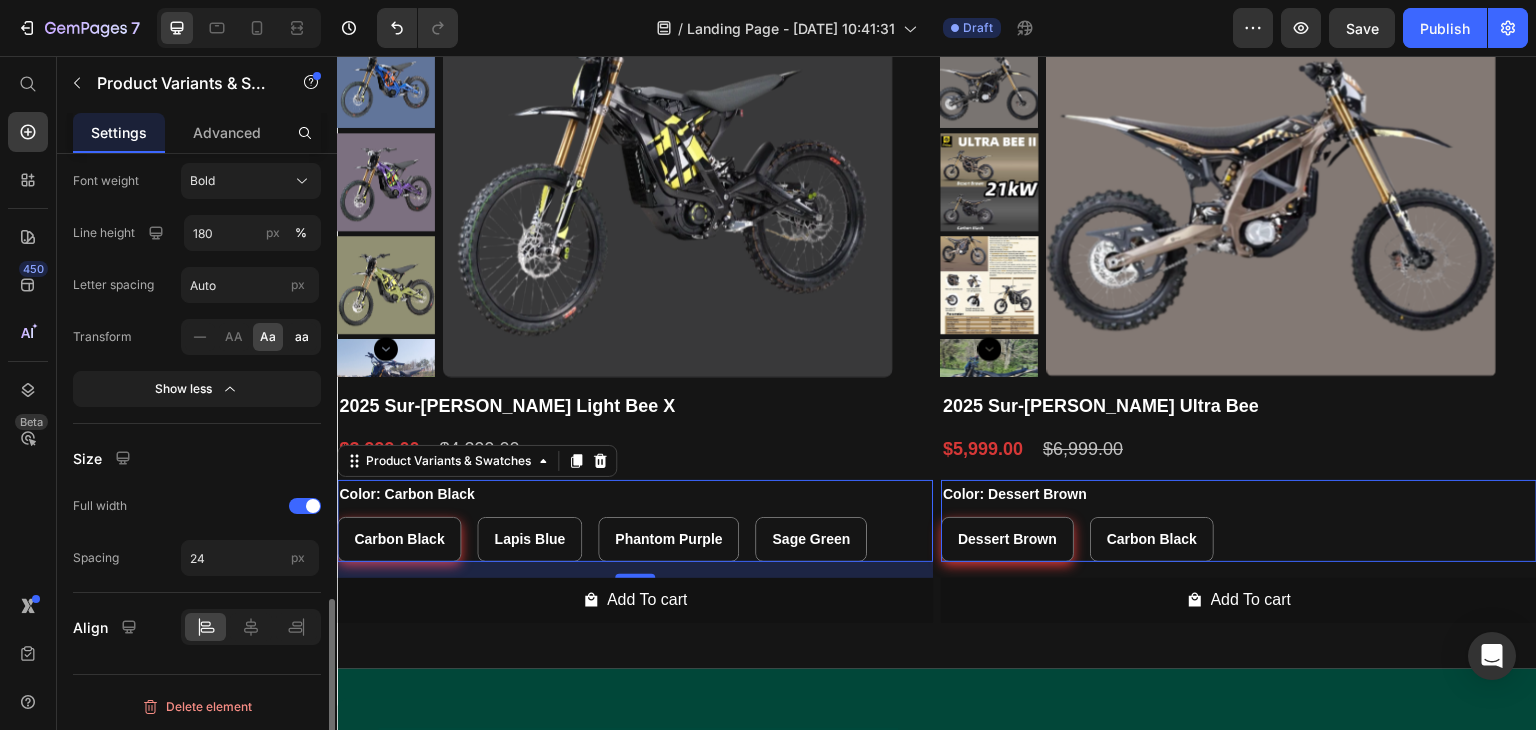 click on "aa" 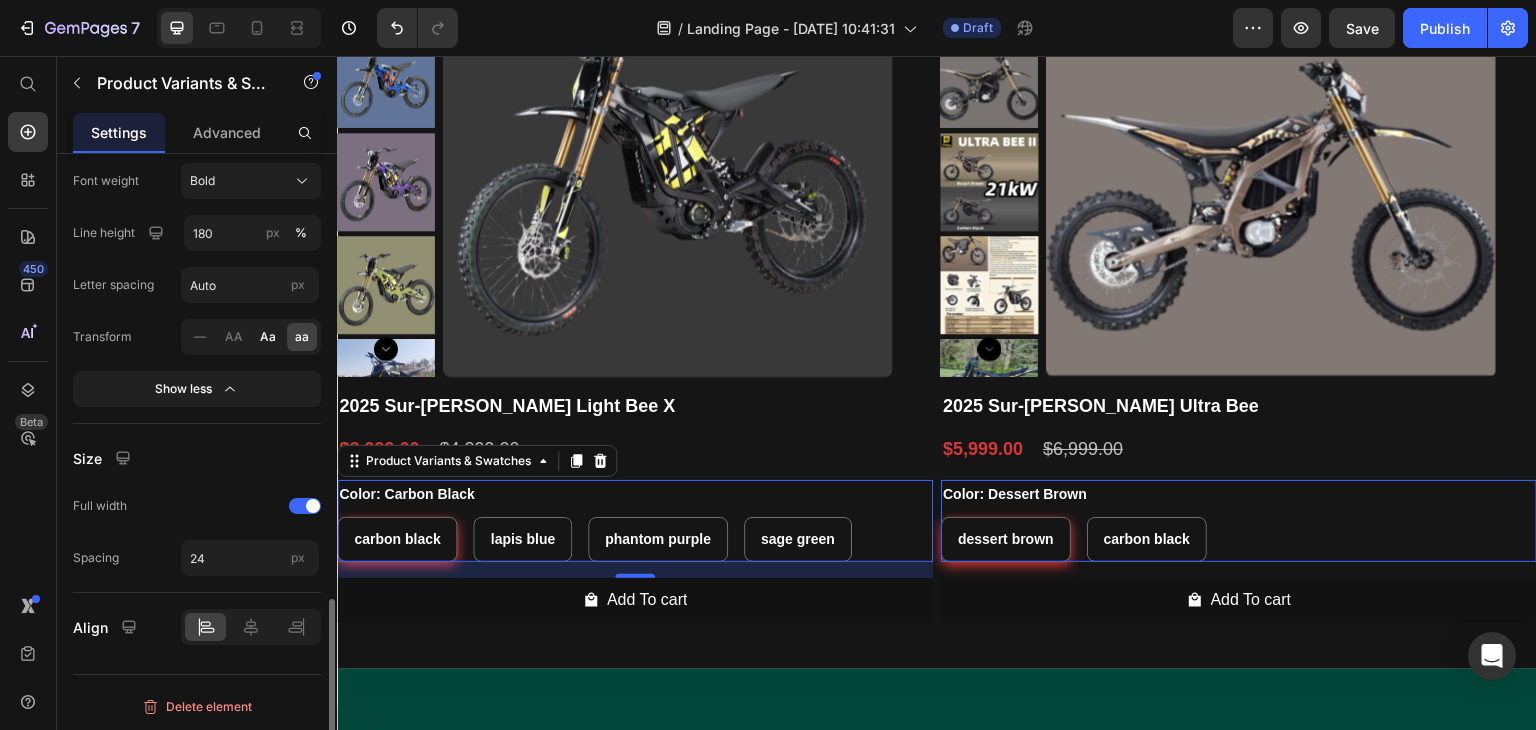 click on "Aa" 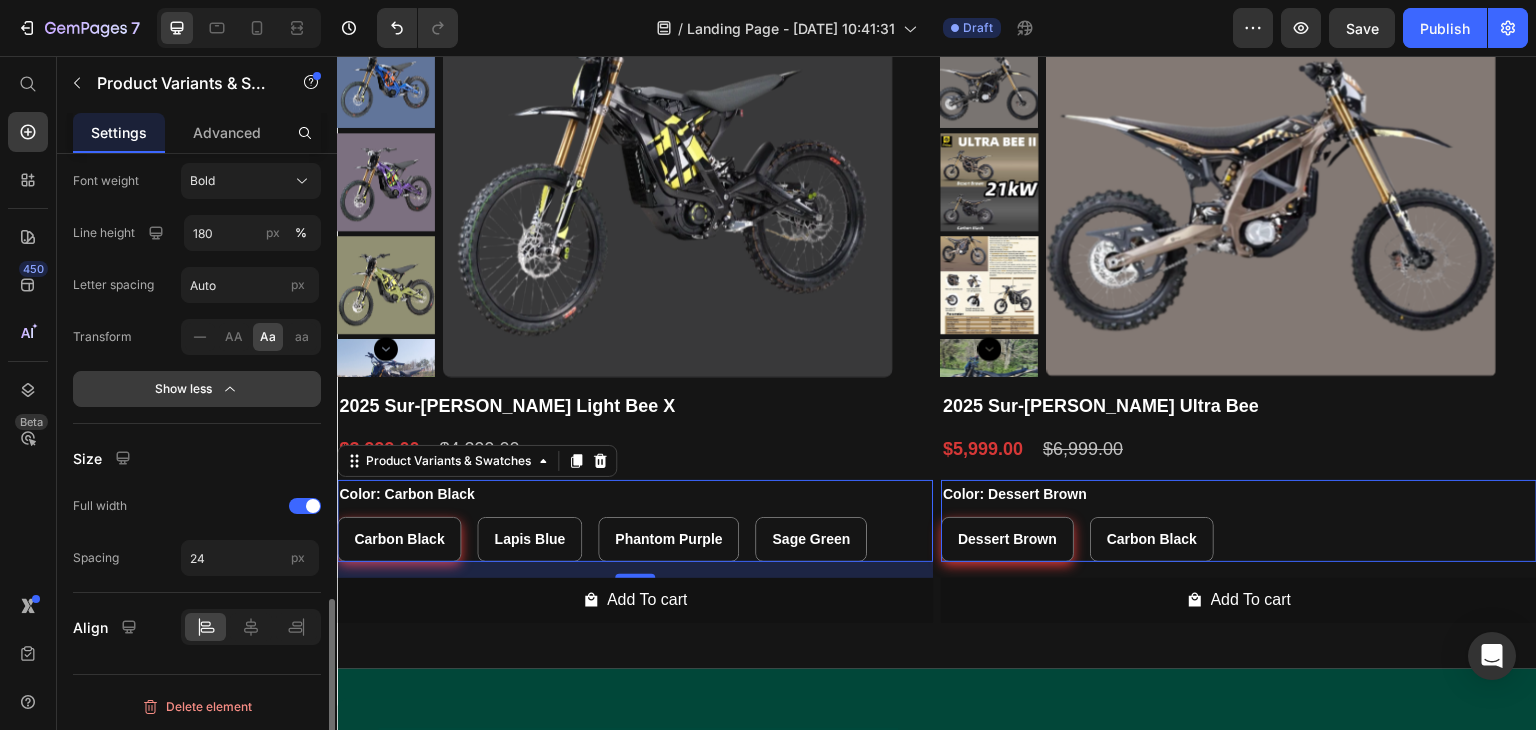 click on "Show less" at bounding box center (197, 389) 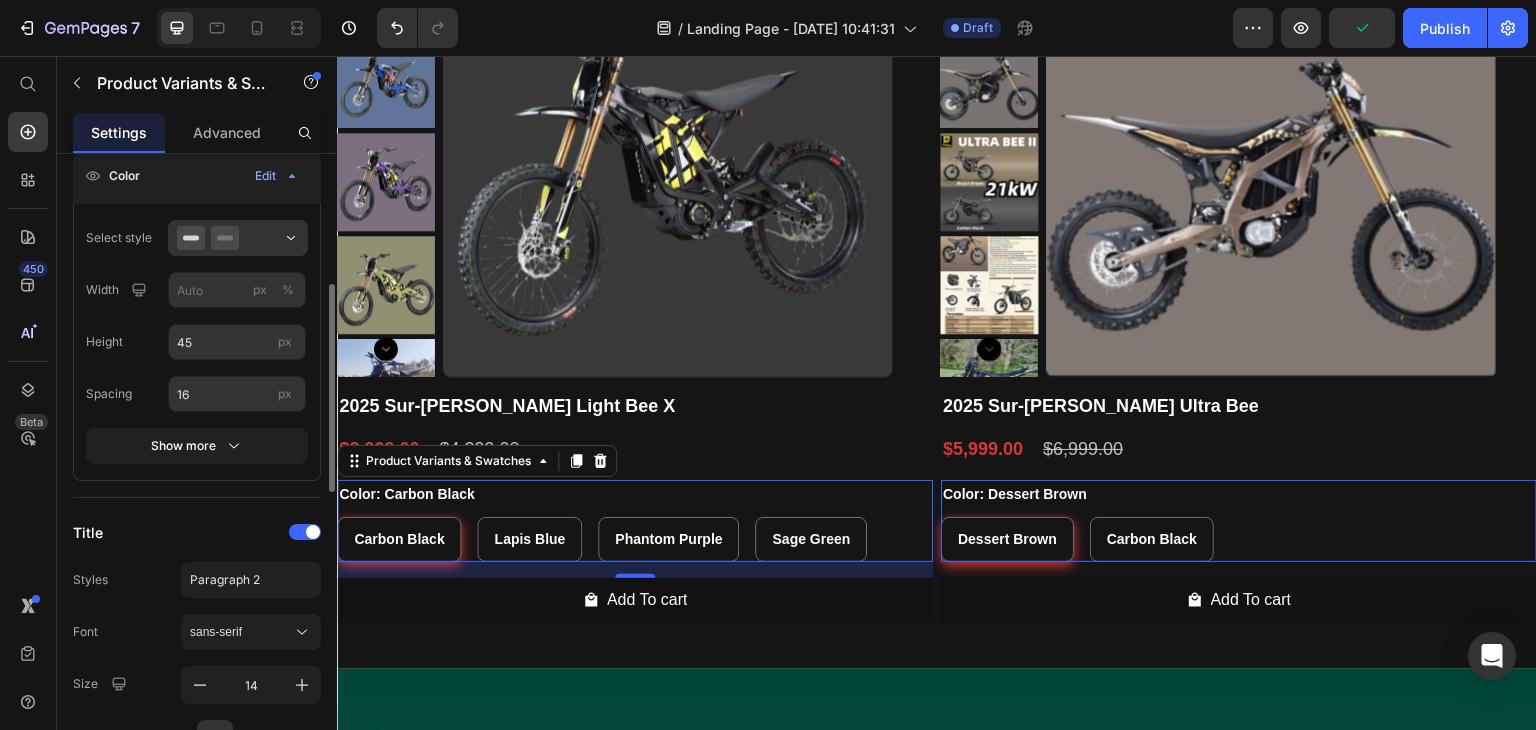 scroll, scrollTop: 296, scrollLeft: 0, axis: vertical 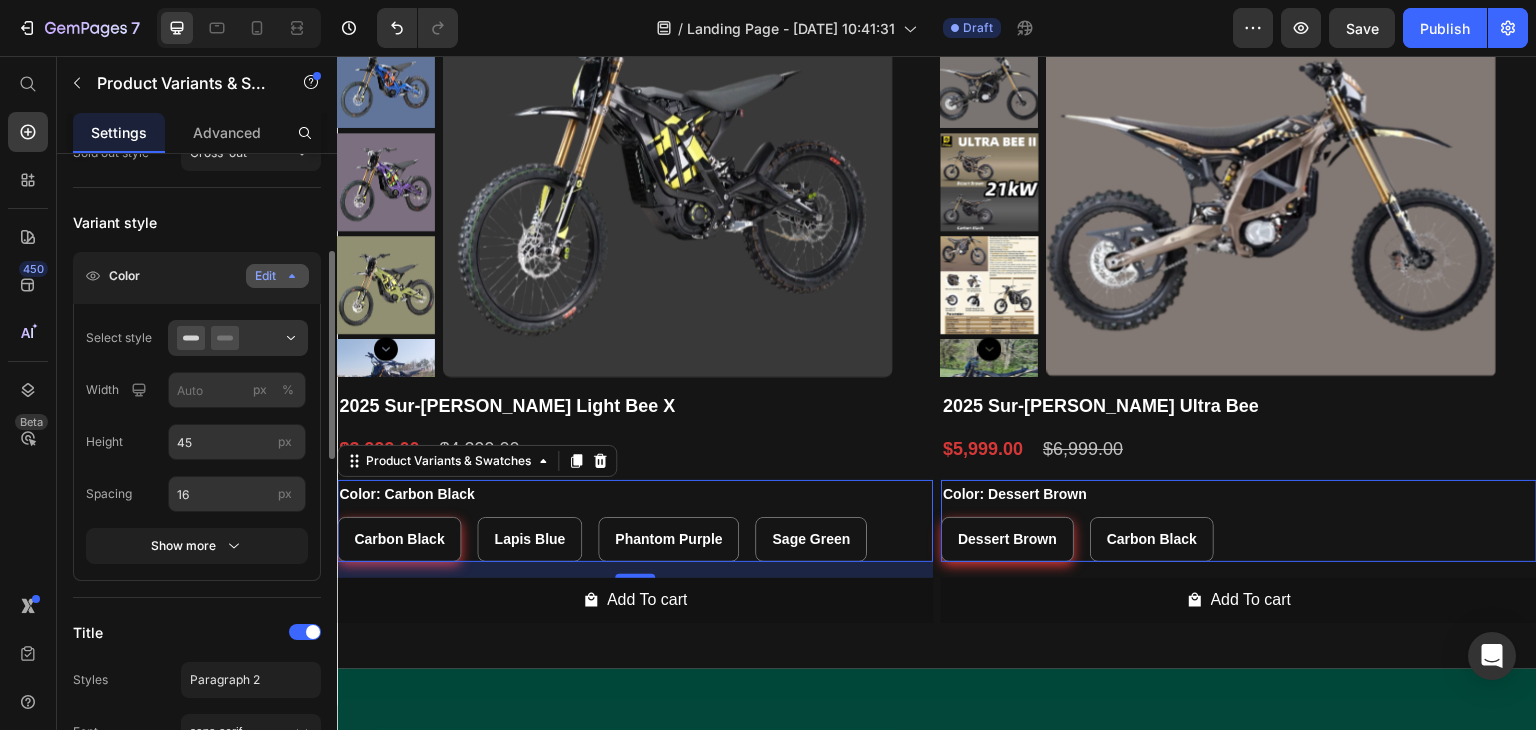 click on "Edit" 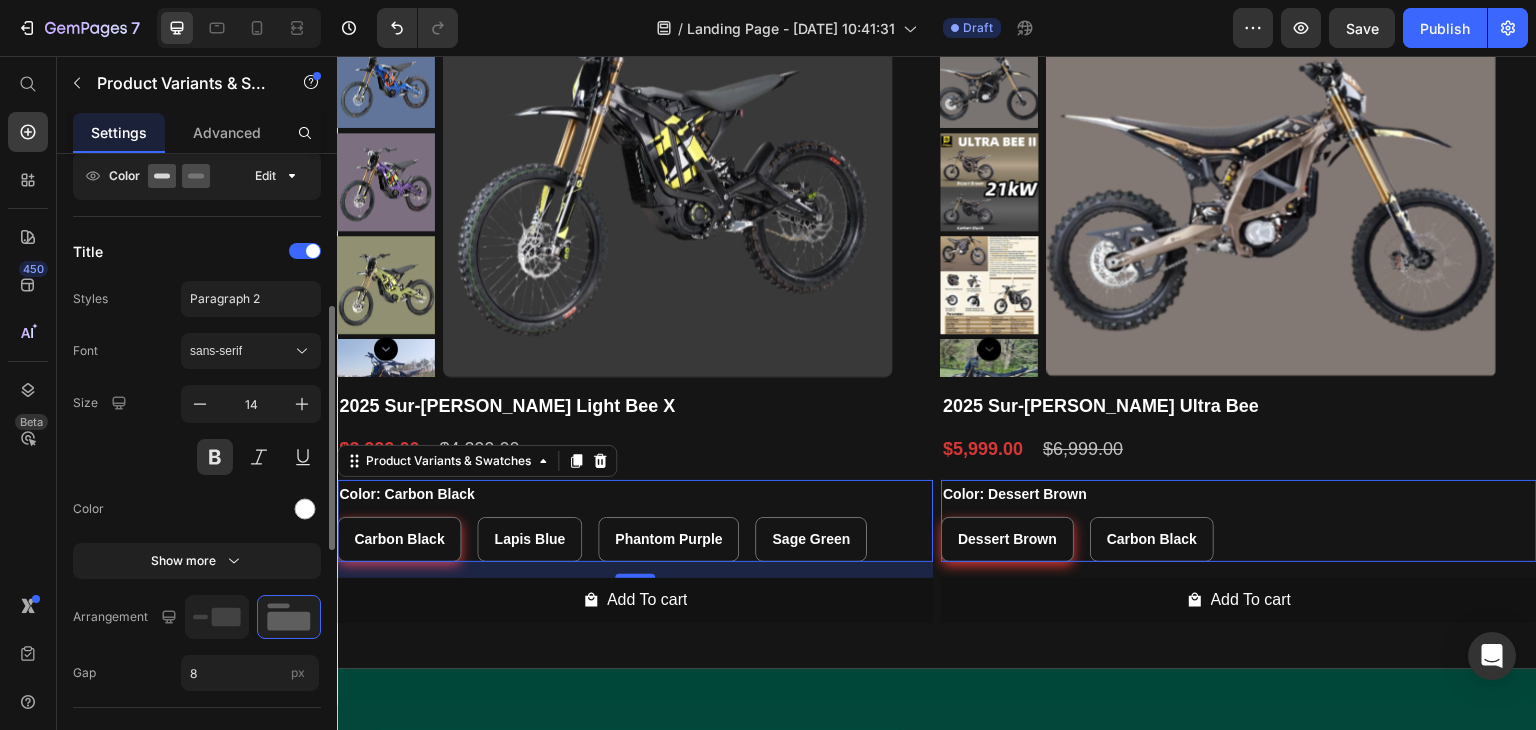 scroll, scrollTop: 496, scrollLeft: 0, axis: vertical 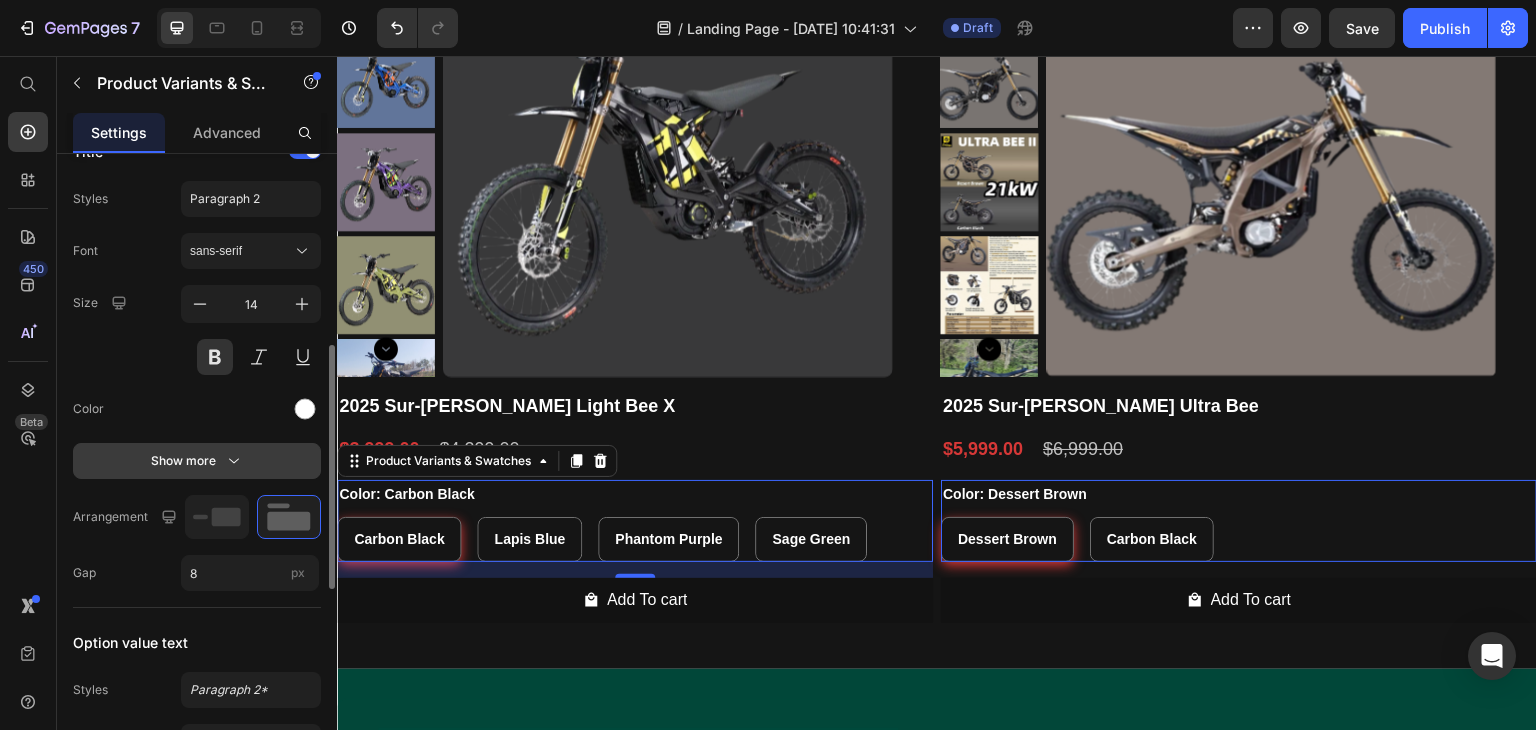 click on "Show more" at bounding box center [197, 461] 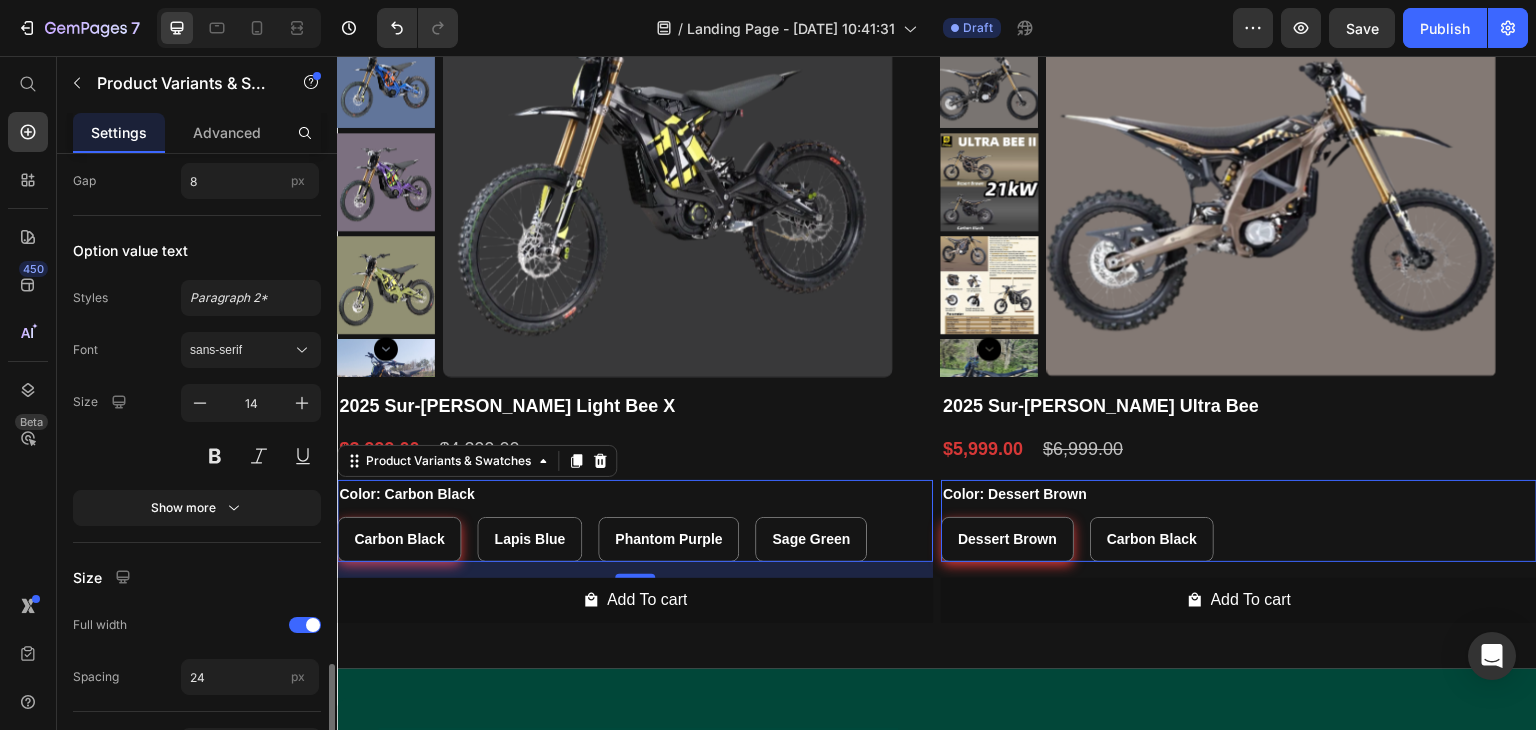 scroll, scrollTop: 1215, scrollLeft: 0, axis: vertical 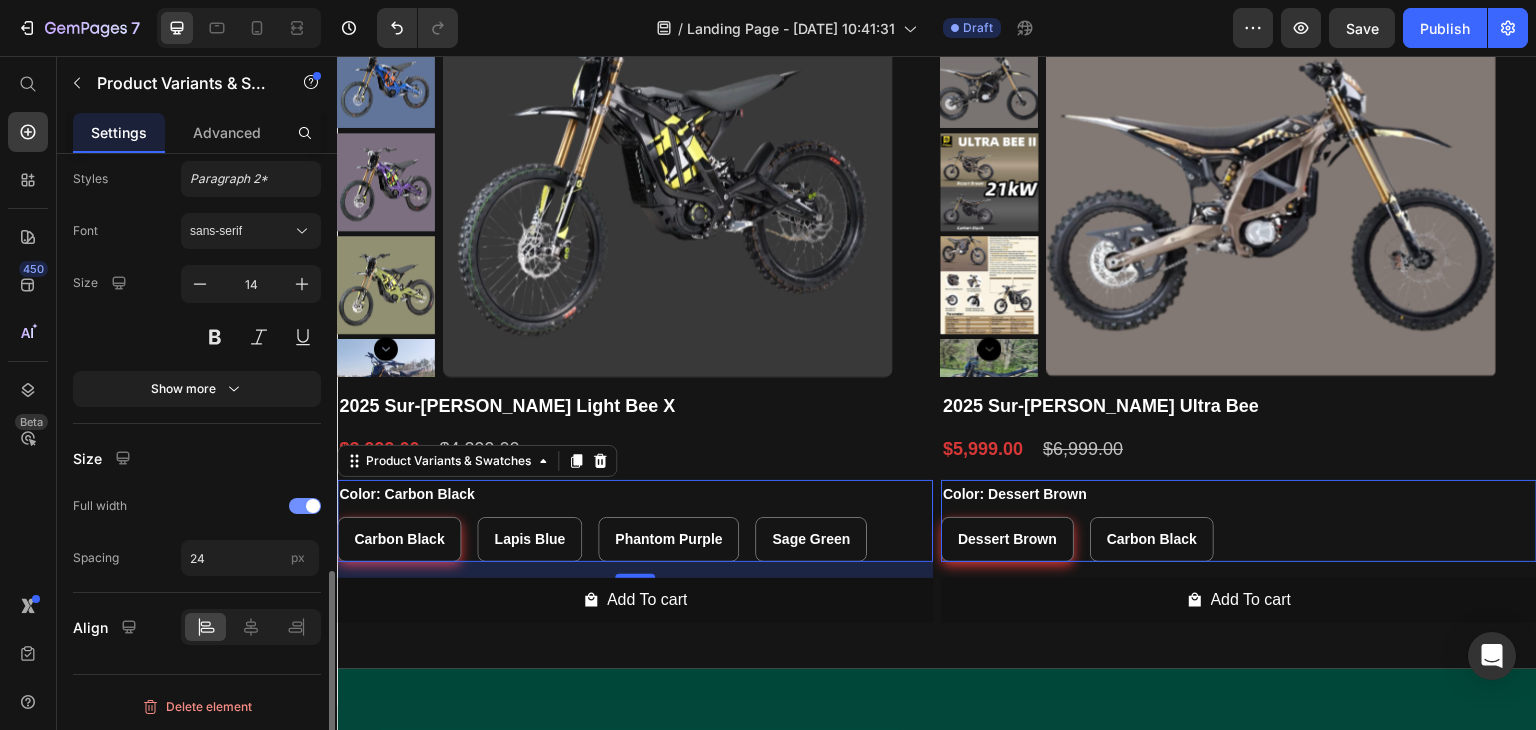 click at bounding box center (313, 506) 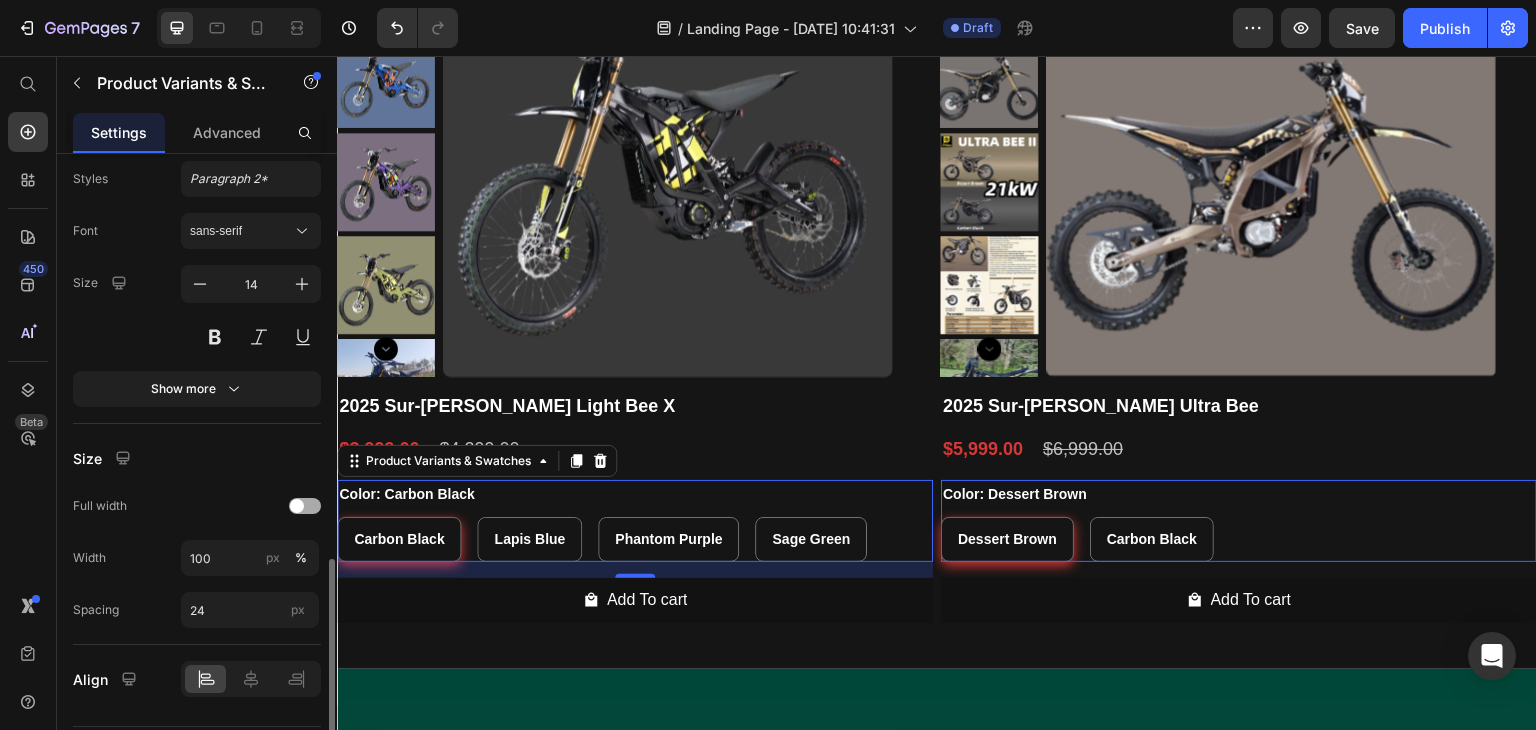 click at bounding box center [305, 506] 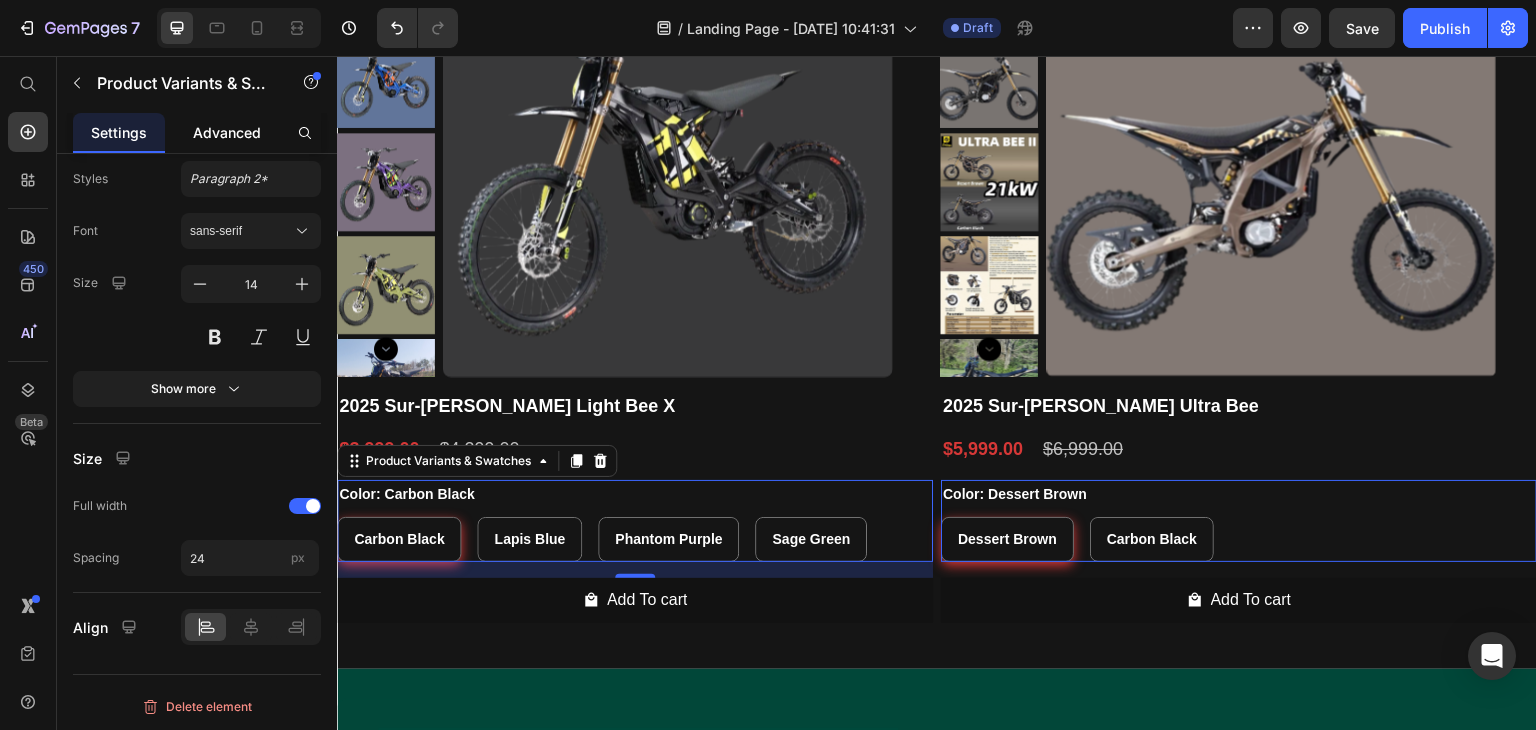 click on "Advanced" at bounding box center [227, 132] 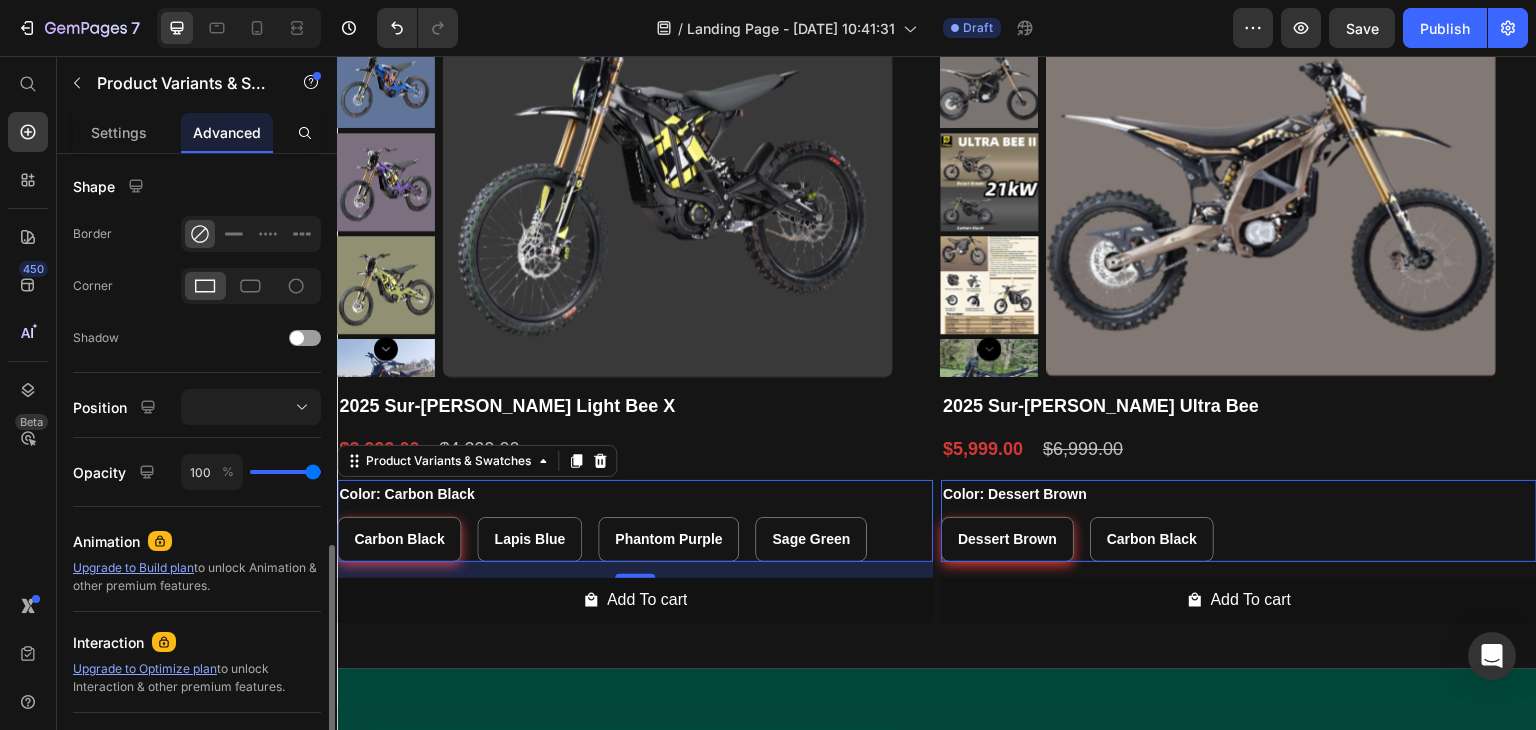 scroll, scrollTop: 600, scrollLeft: 0, axis: vertical 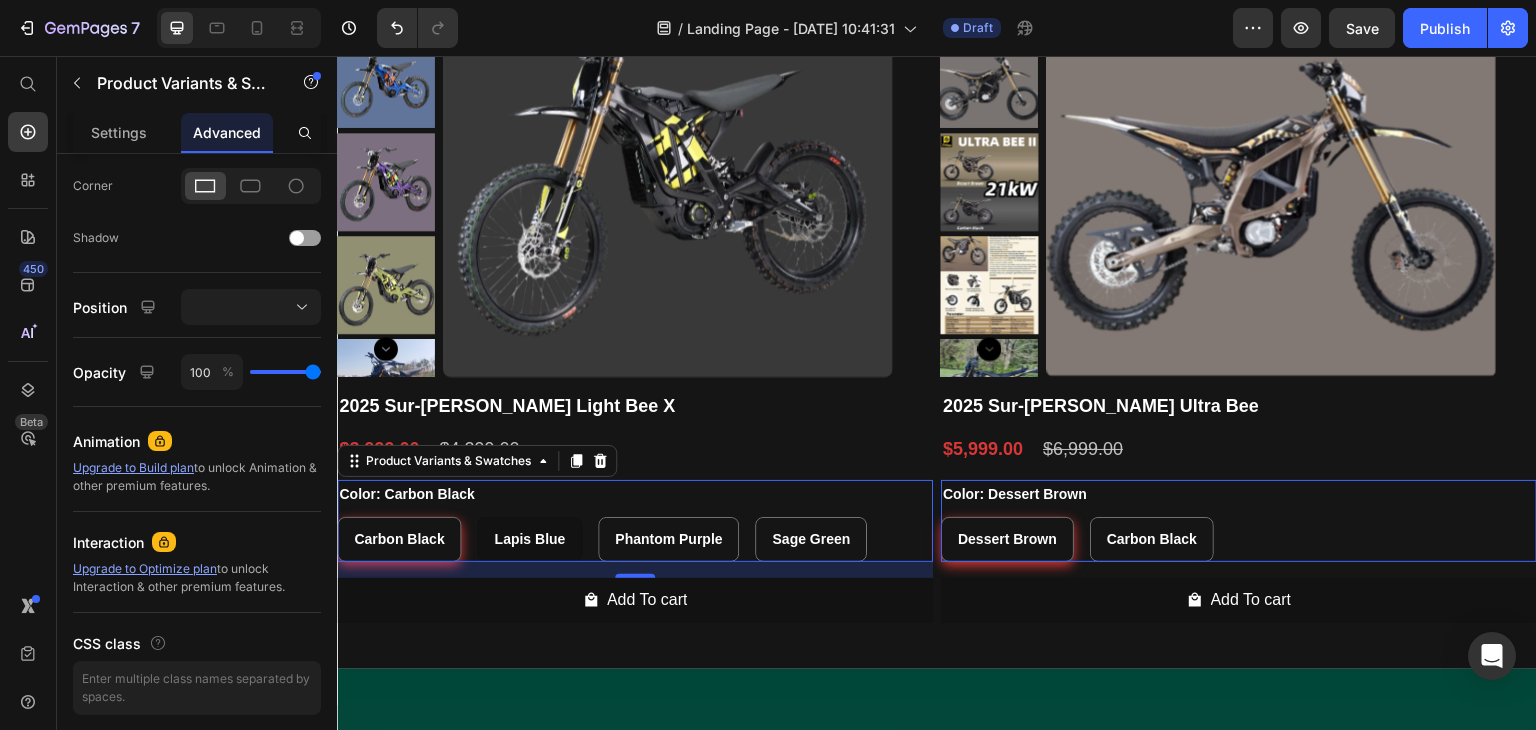 click on "Lapis Blue" at bounding box center [529, 539] 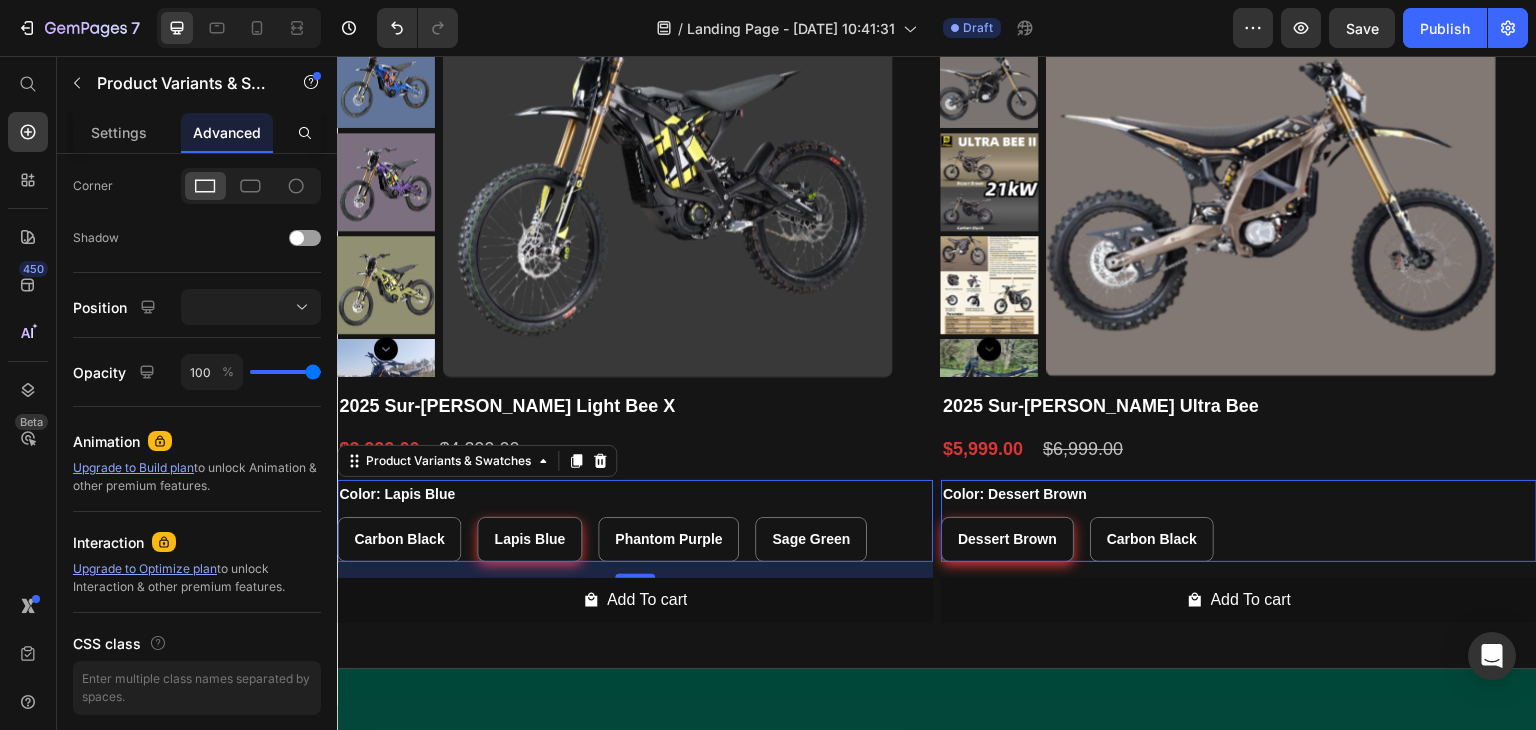 click on "Color: Lapis Blue Carbon Black Carbon Black Carbon Black Lapis Blue Lapis Blue Lapis Blue Phantom Purple Phantom Purple Phantom Purple Sage Green Sage Green Sage Green" at bounding box center (635, 521) 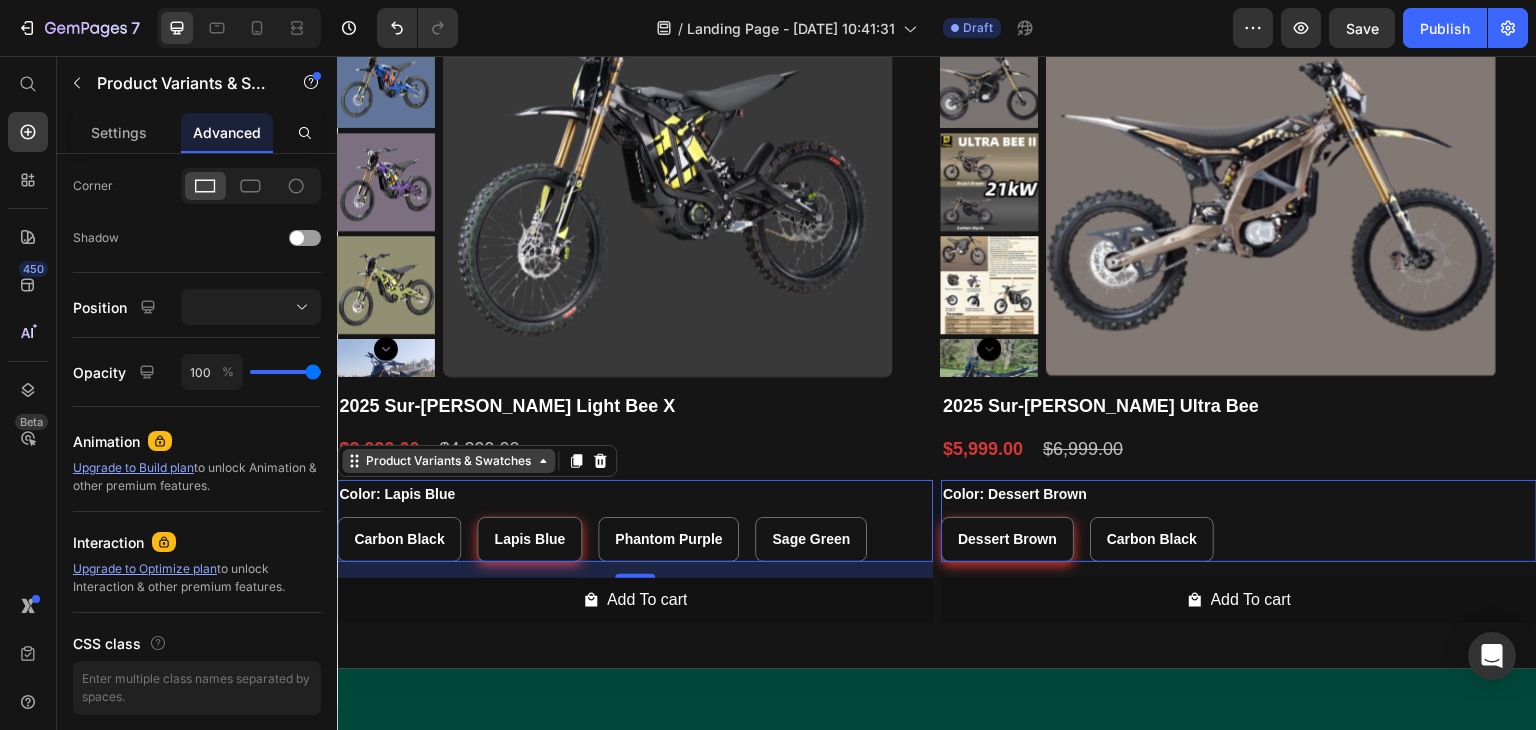 click on "Product Variants & Swatches" at bounding box center (448, 461) 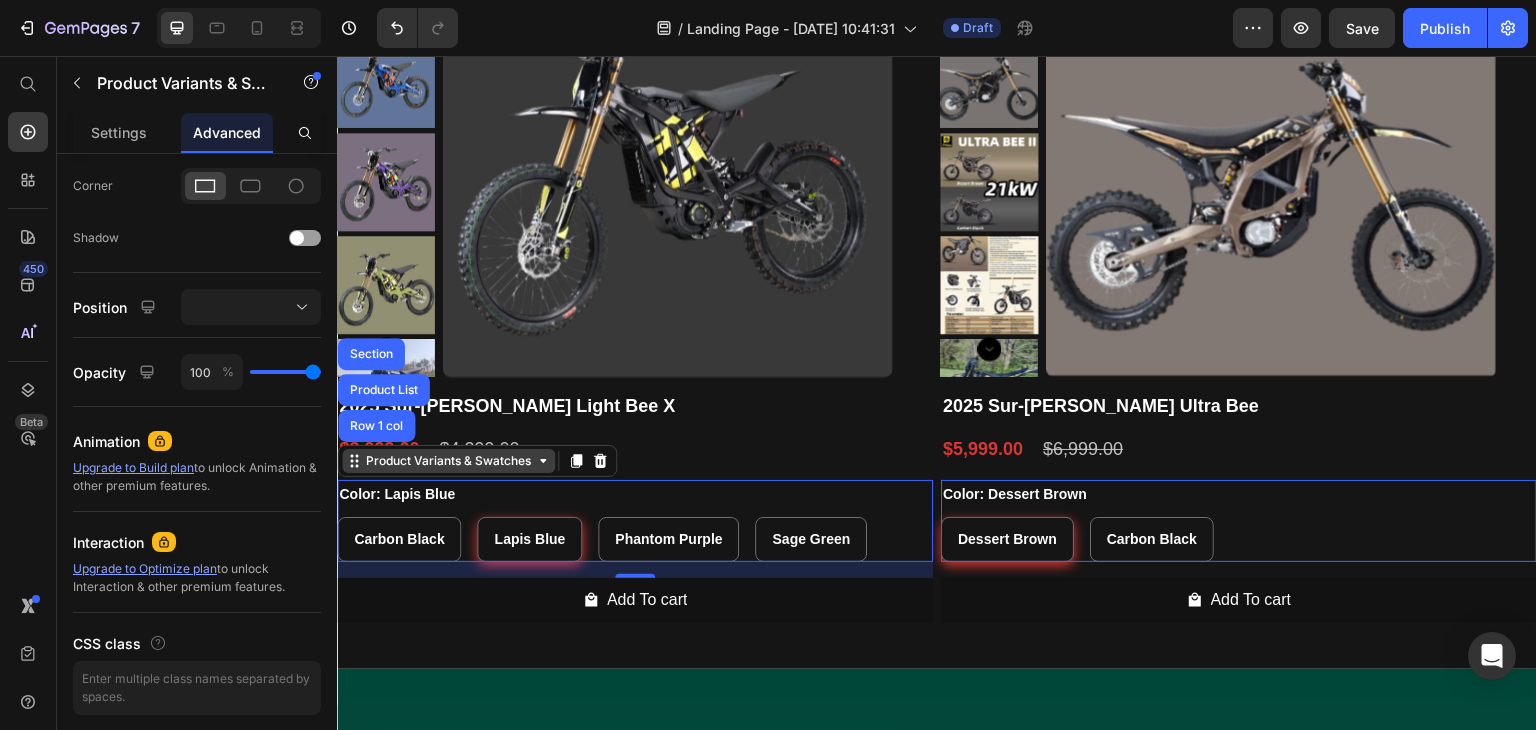 click on "Product Variants & Swatches" at bounding box center [448, 461] 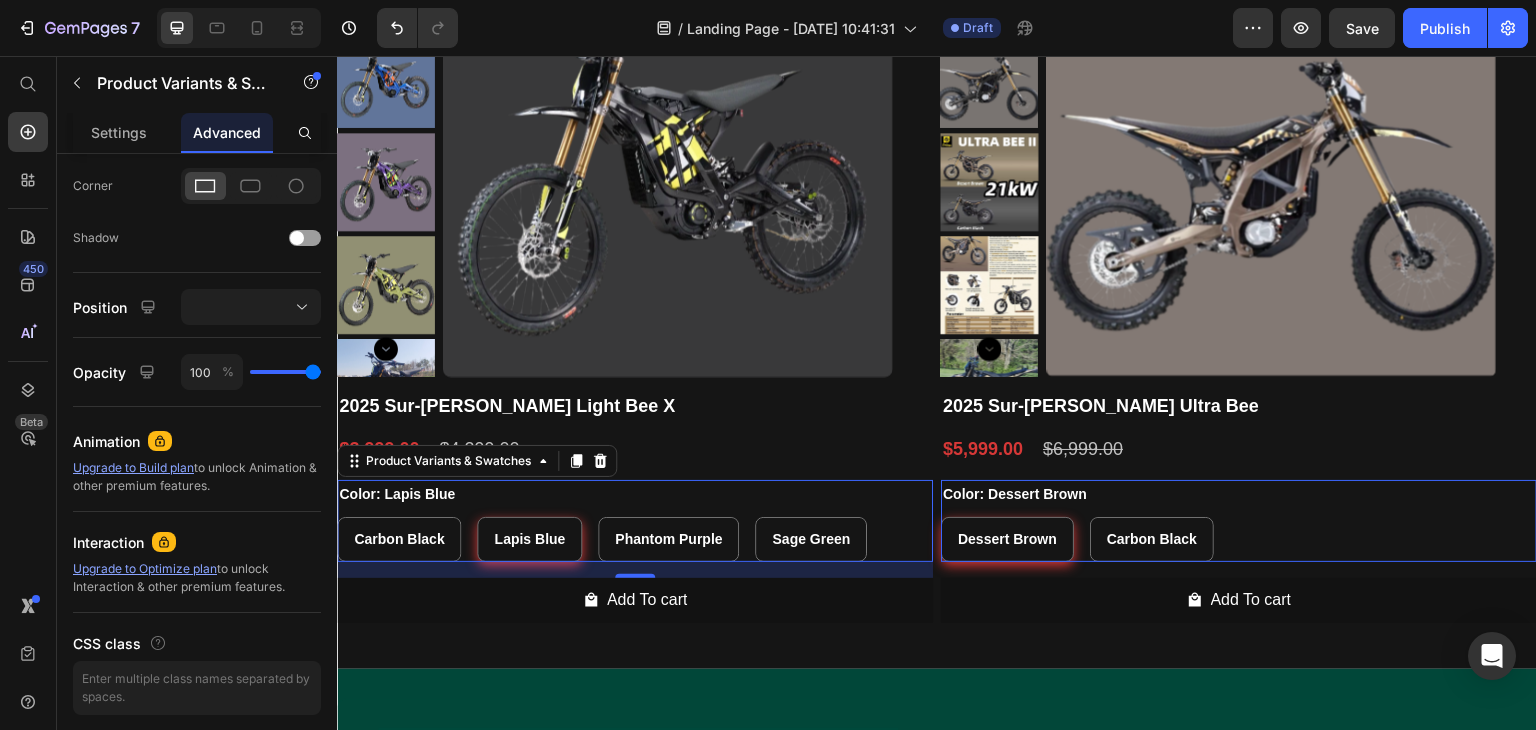 click on "Color: Dessert Brown Dessert Brown Dessert Brown Dessert Brown Carbon Black Carbon Black Carbon Black" at bounding box center (635, 521) 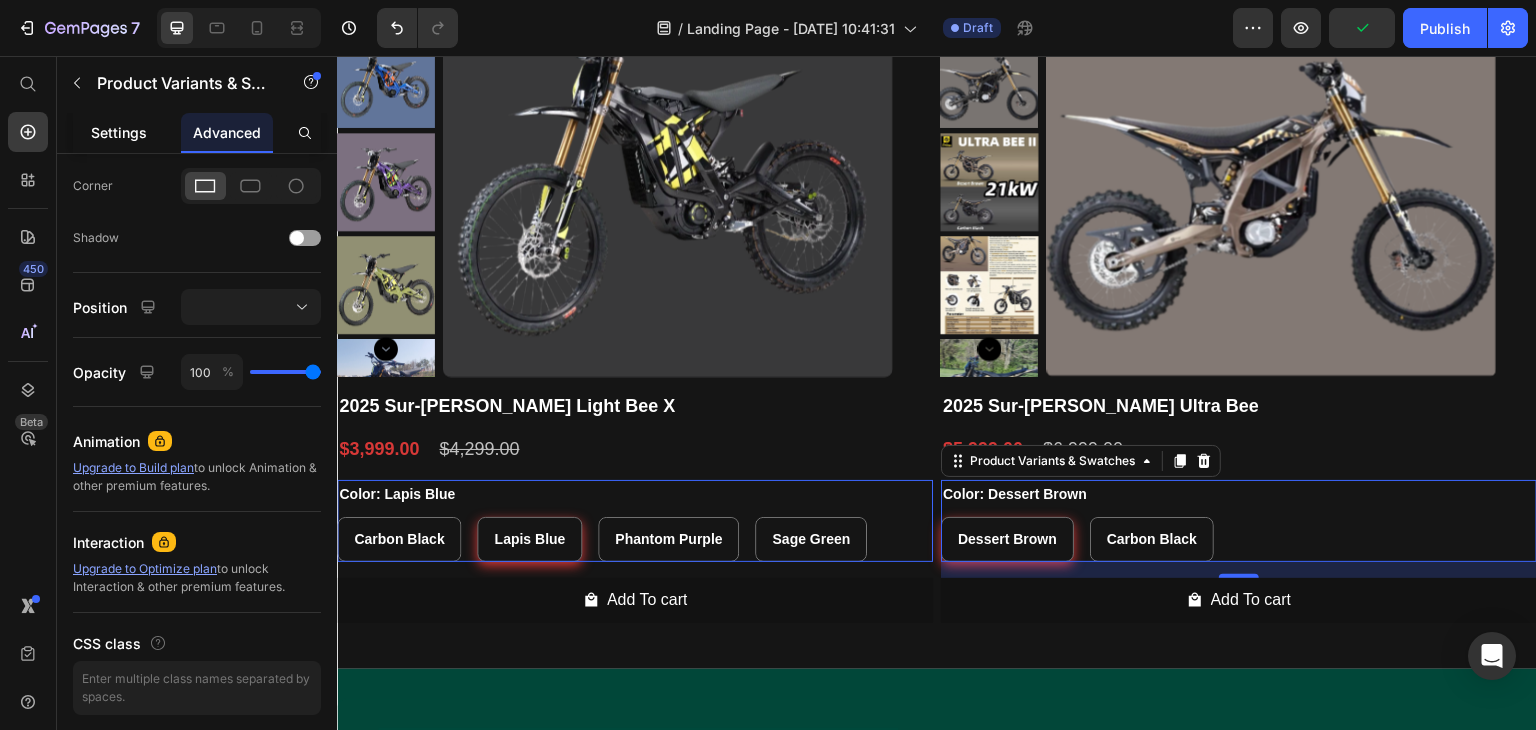 click on "Settings" at bounding box center [119, 132] 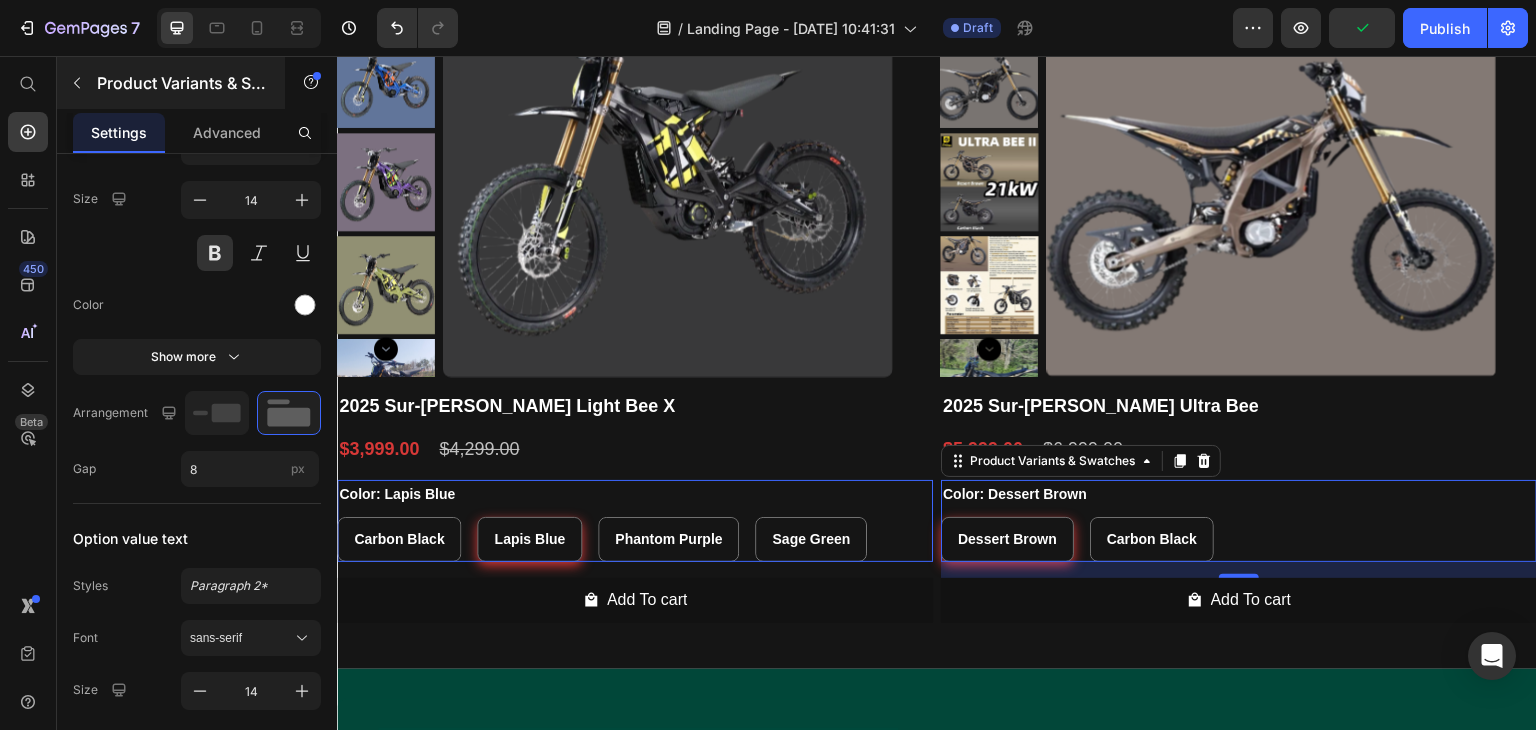 scroll, scrollTop: 0, scrollLeft: 0, axis: both 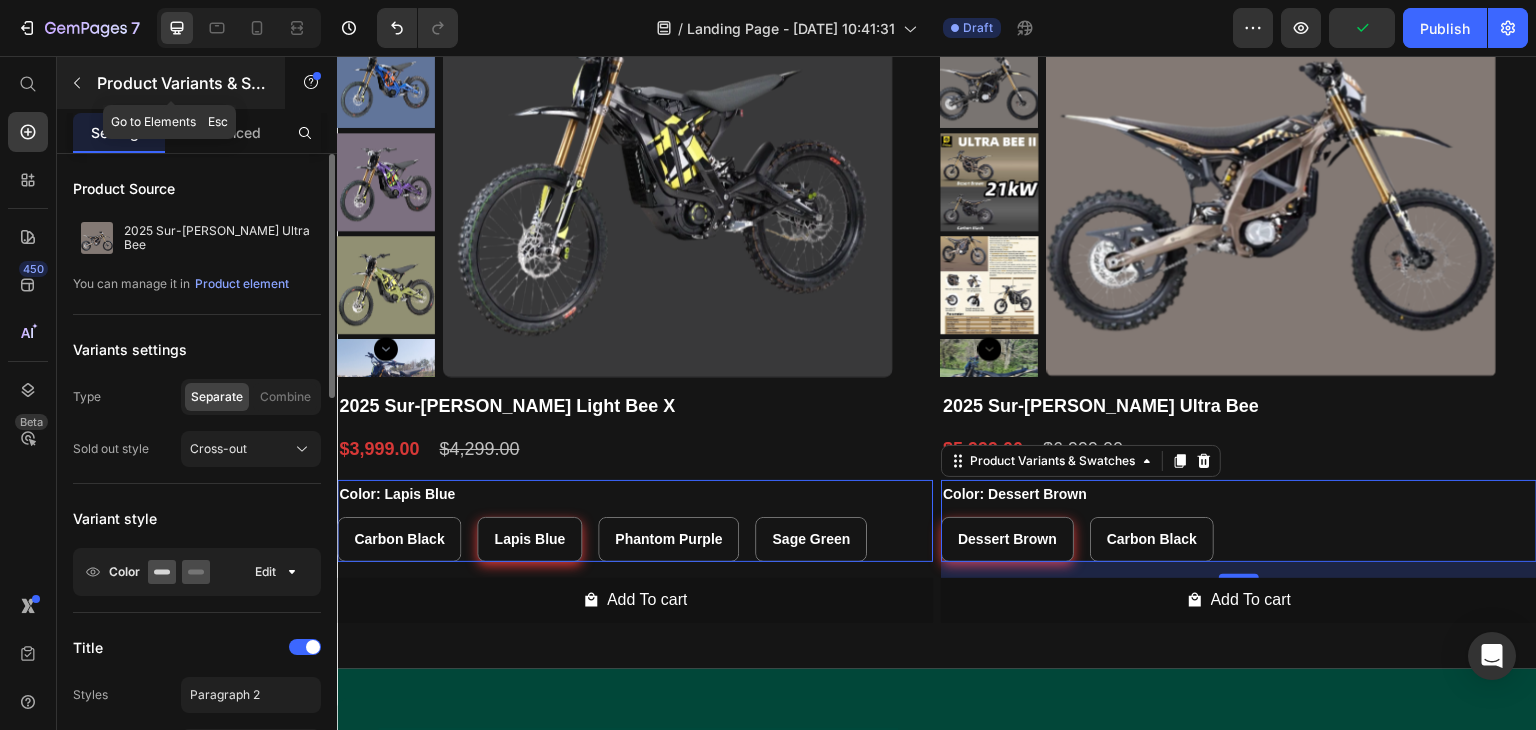 click 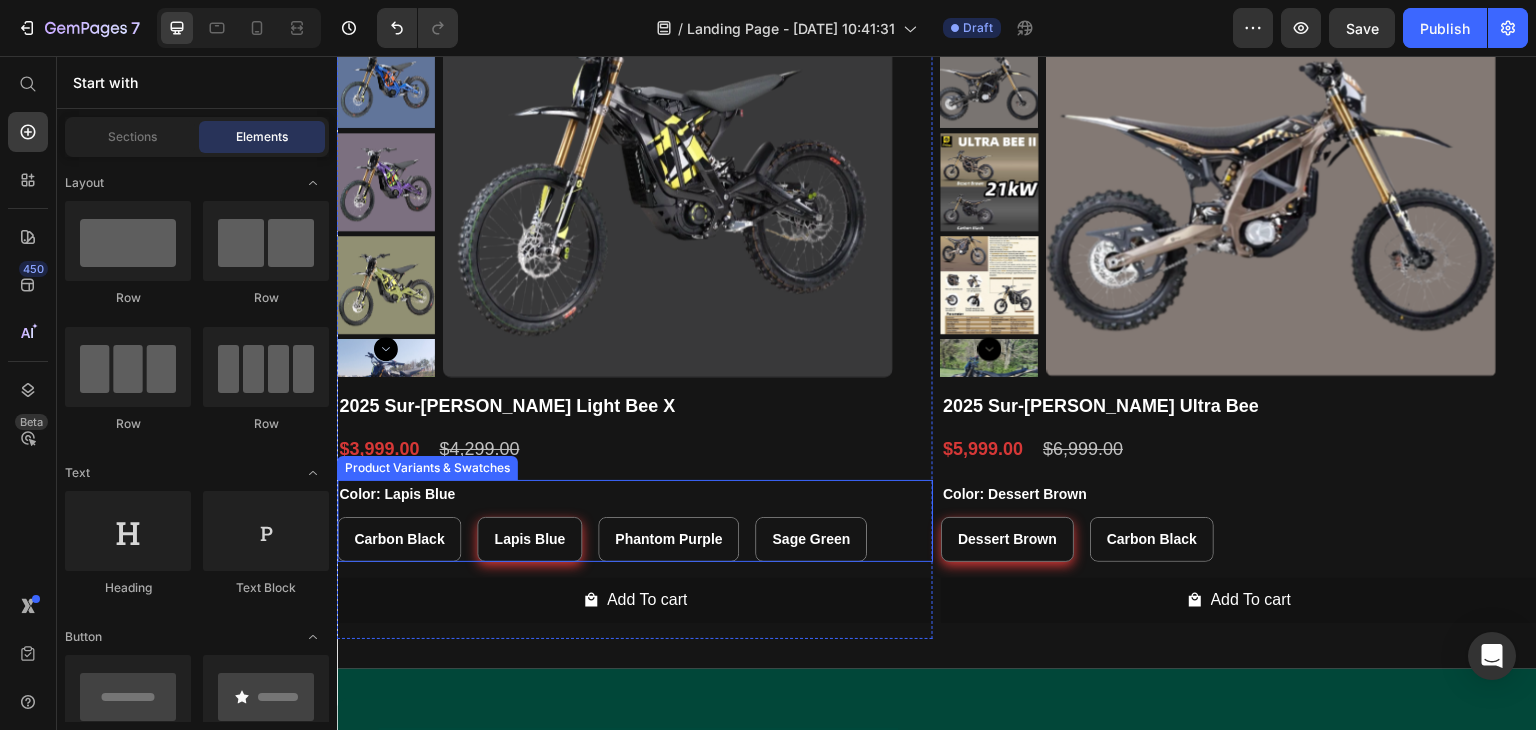 click on "Color: Lapis Blue Carbon Black Carbon Black Carbon Black Lapis Blue Lapis Blue Lapis Blue Phantom Purple Phantom Purple Phantom Purple Sage Green Sage Green Sage Green" at bounding box center [635, 521] 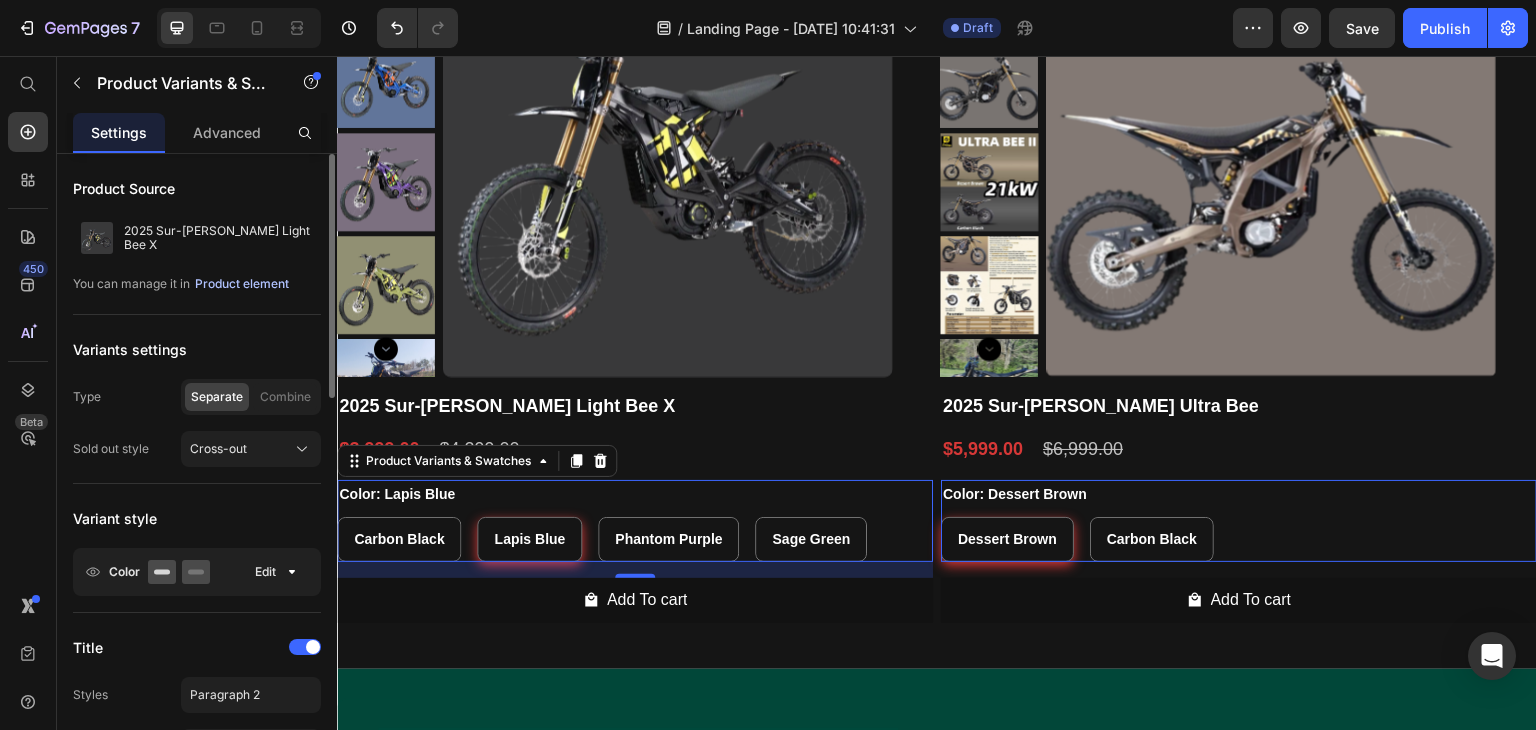 click on "Product element" at bounding box center (242, 284) 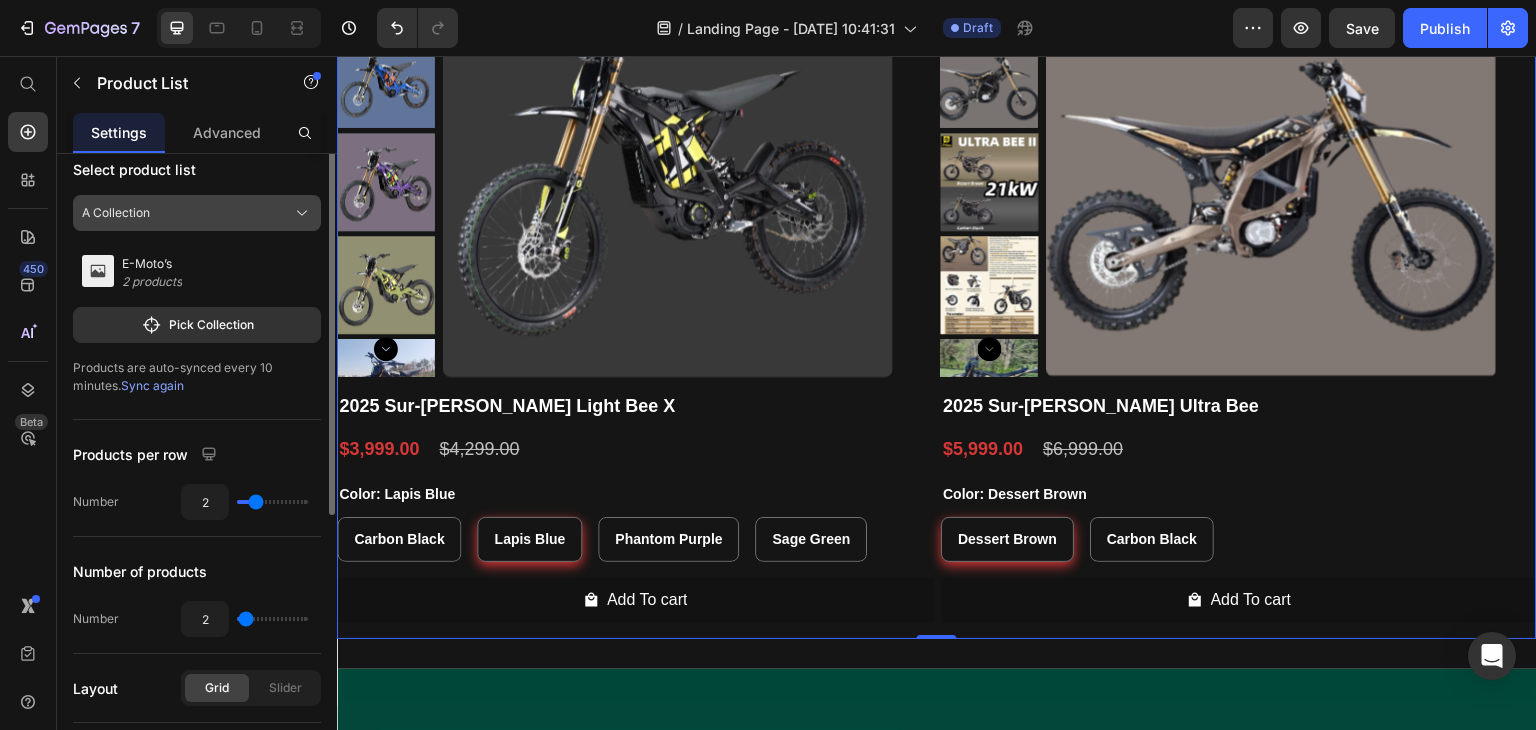 scroll, scrollTop: 0, scrollLeft: 0, axis: both 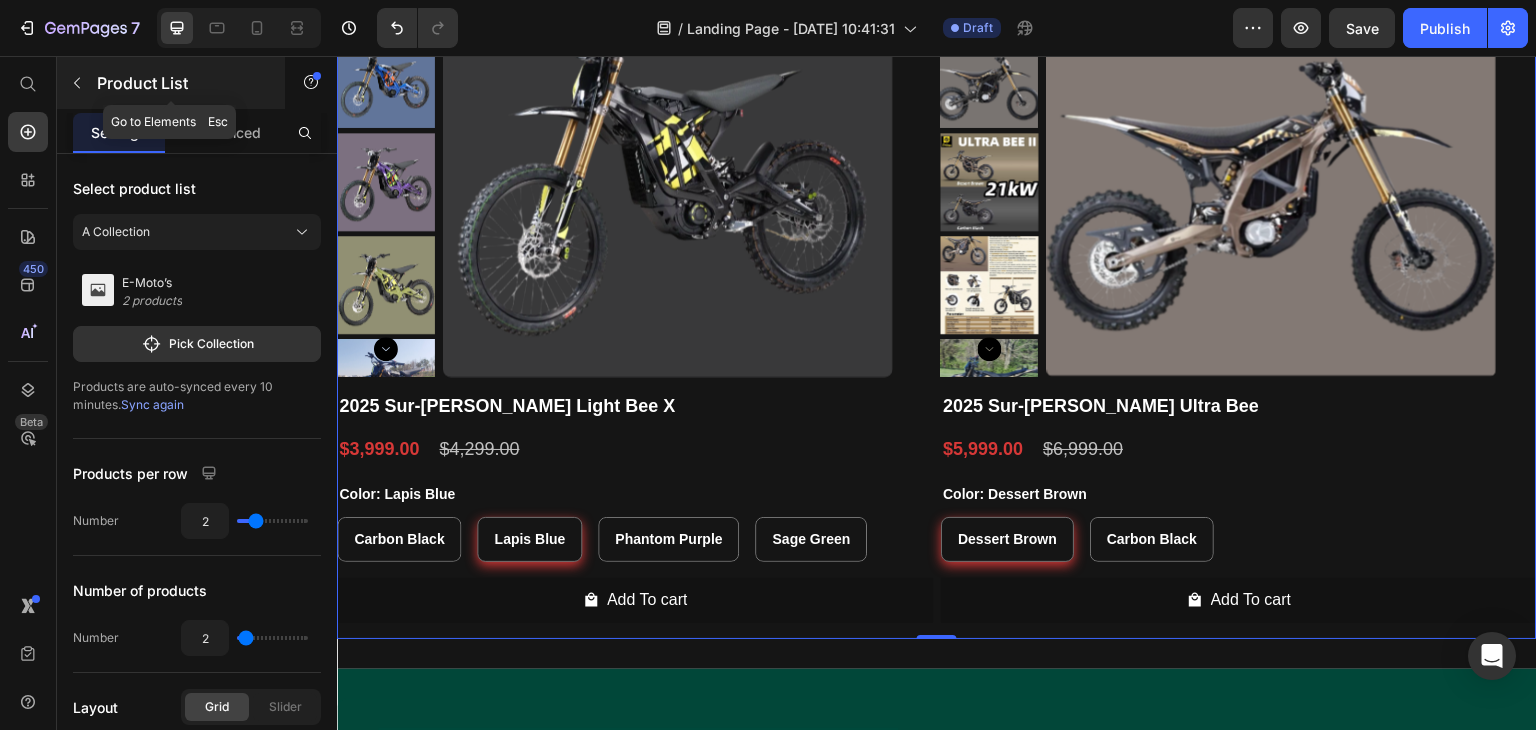 click at bounding box center (77, 83) 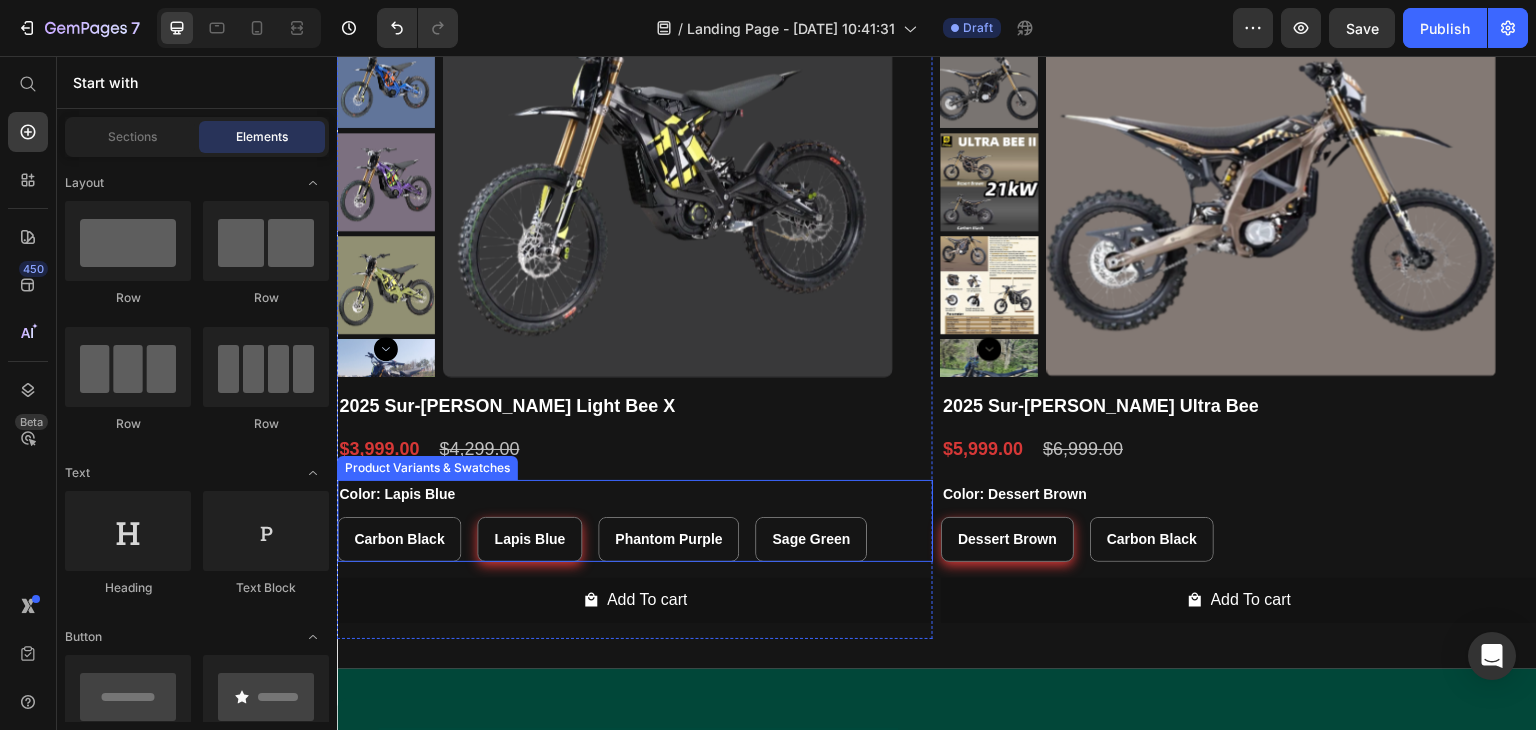 click on "Color: Lapis Blue Carbon Black Carbon Black Carbon Black Lapis Blue Lapis Blue Lapis Blue Phantom Purple Phantom Purple Phantom Purple Sage Green Sage Green Sage Green" at bounding box center [635, 521] 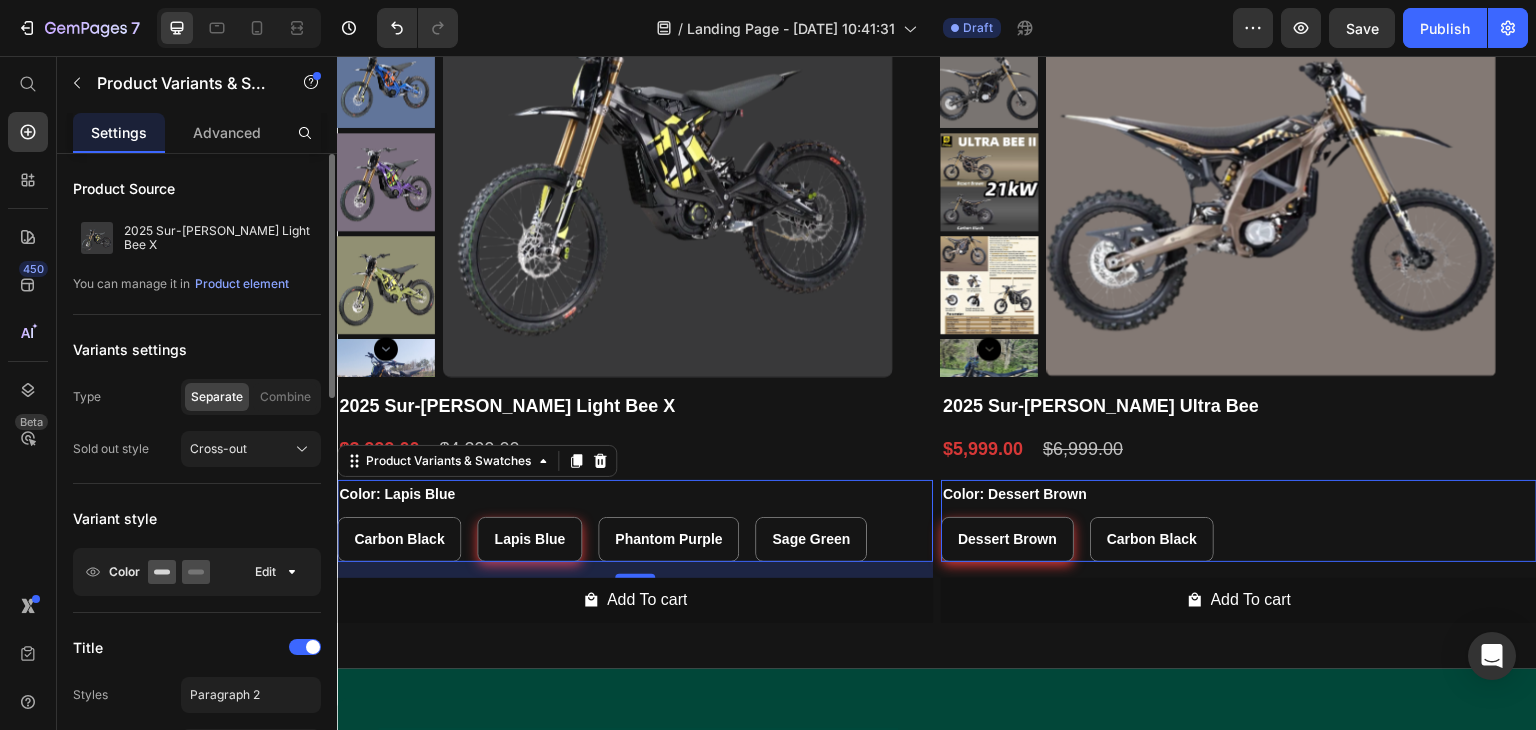 scroll, scrollTop: 100, scrollLeft: 0, axis: vertical 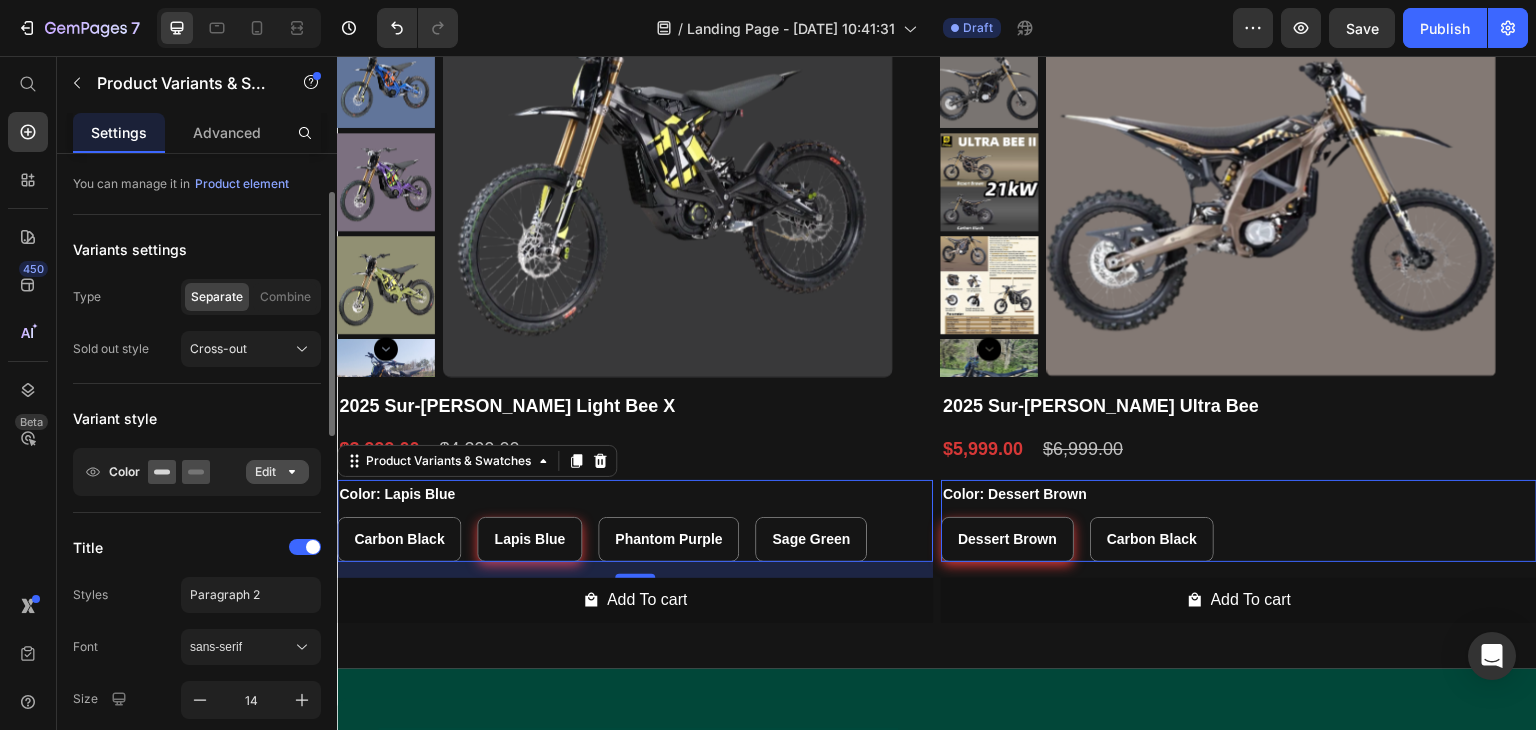 click on "Edit" 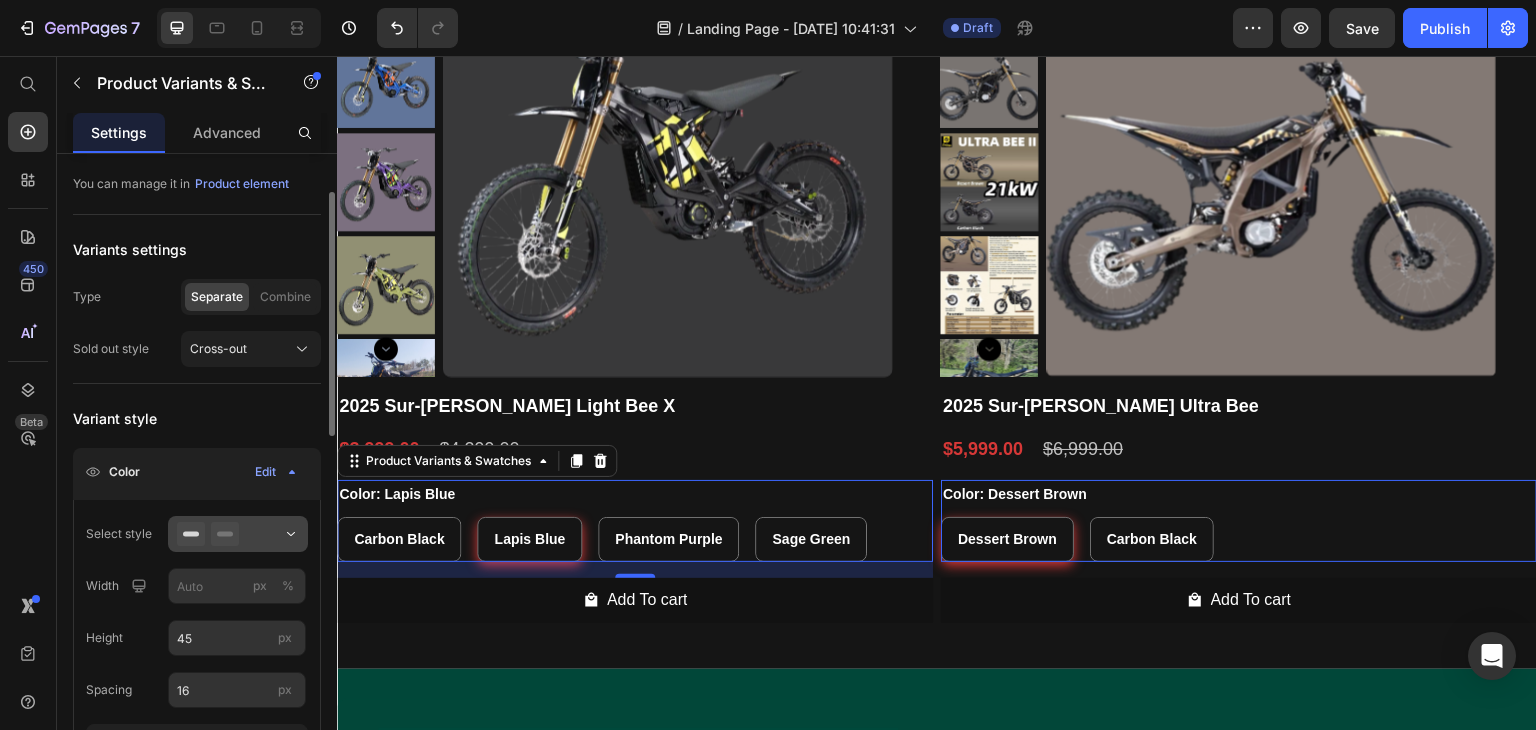 scroll, scrollTop: 200, scrollLeft: 0, axis: vertical 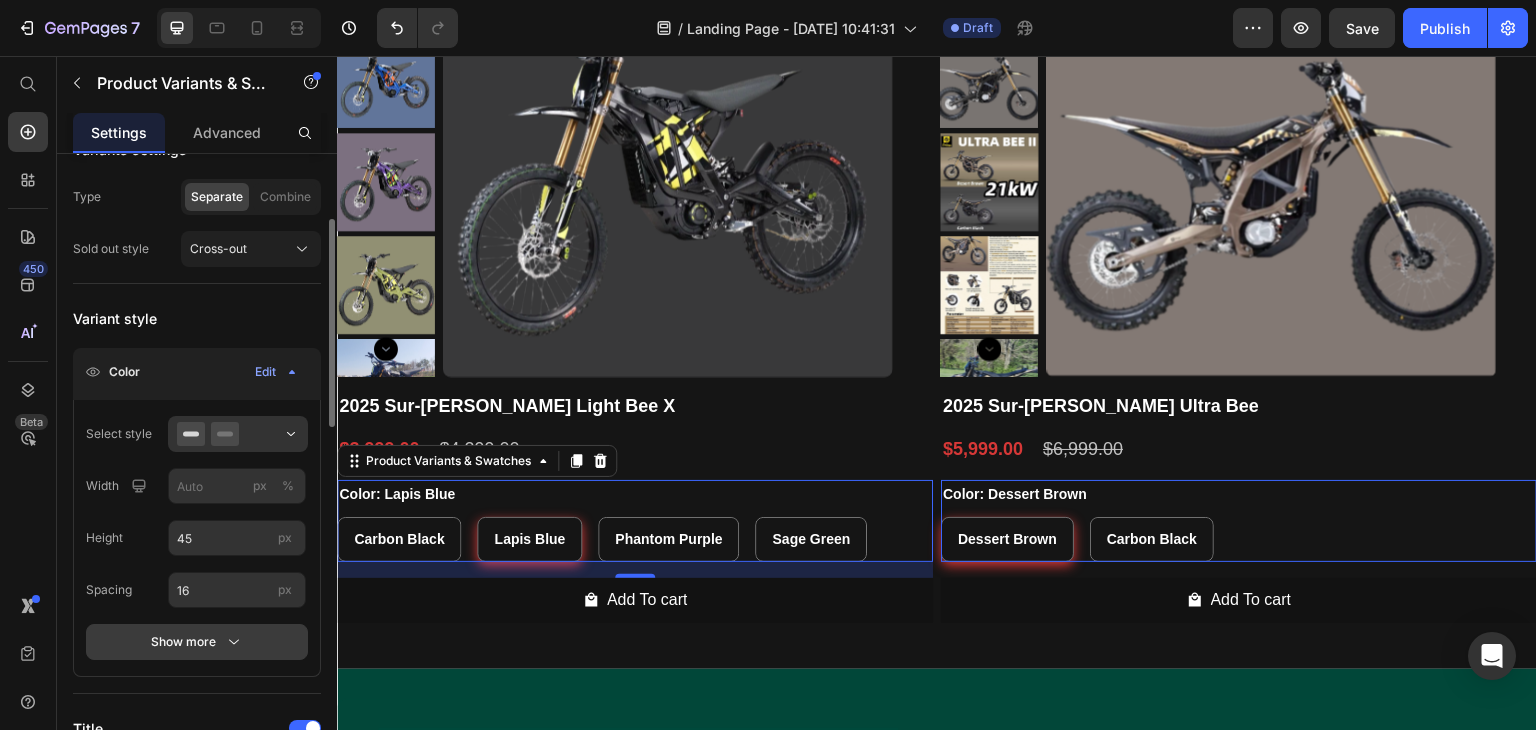 click on "Show more" at bounding box center [197, 642] 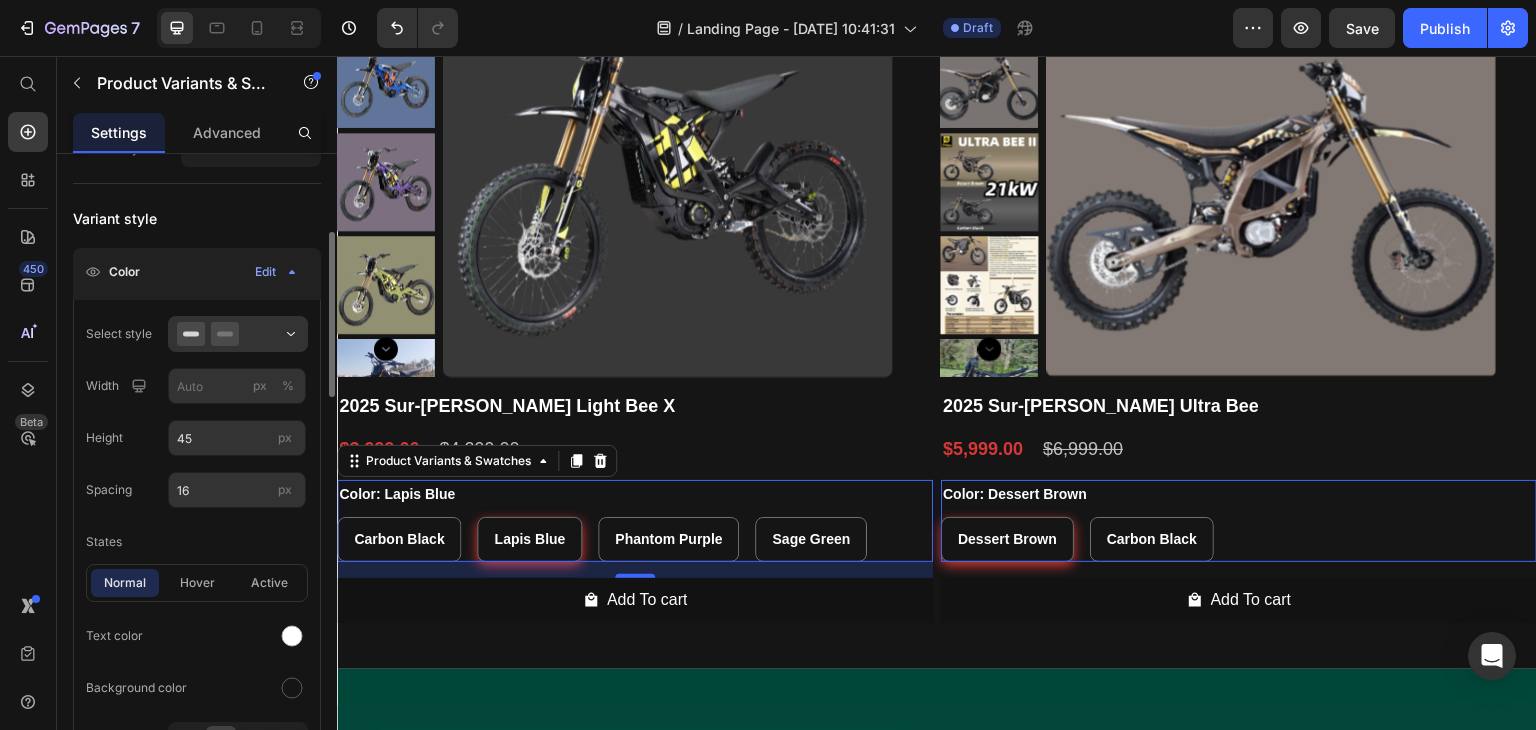 scroll, scrollTop: 400, scrollLeft: 0, axis: vertical 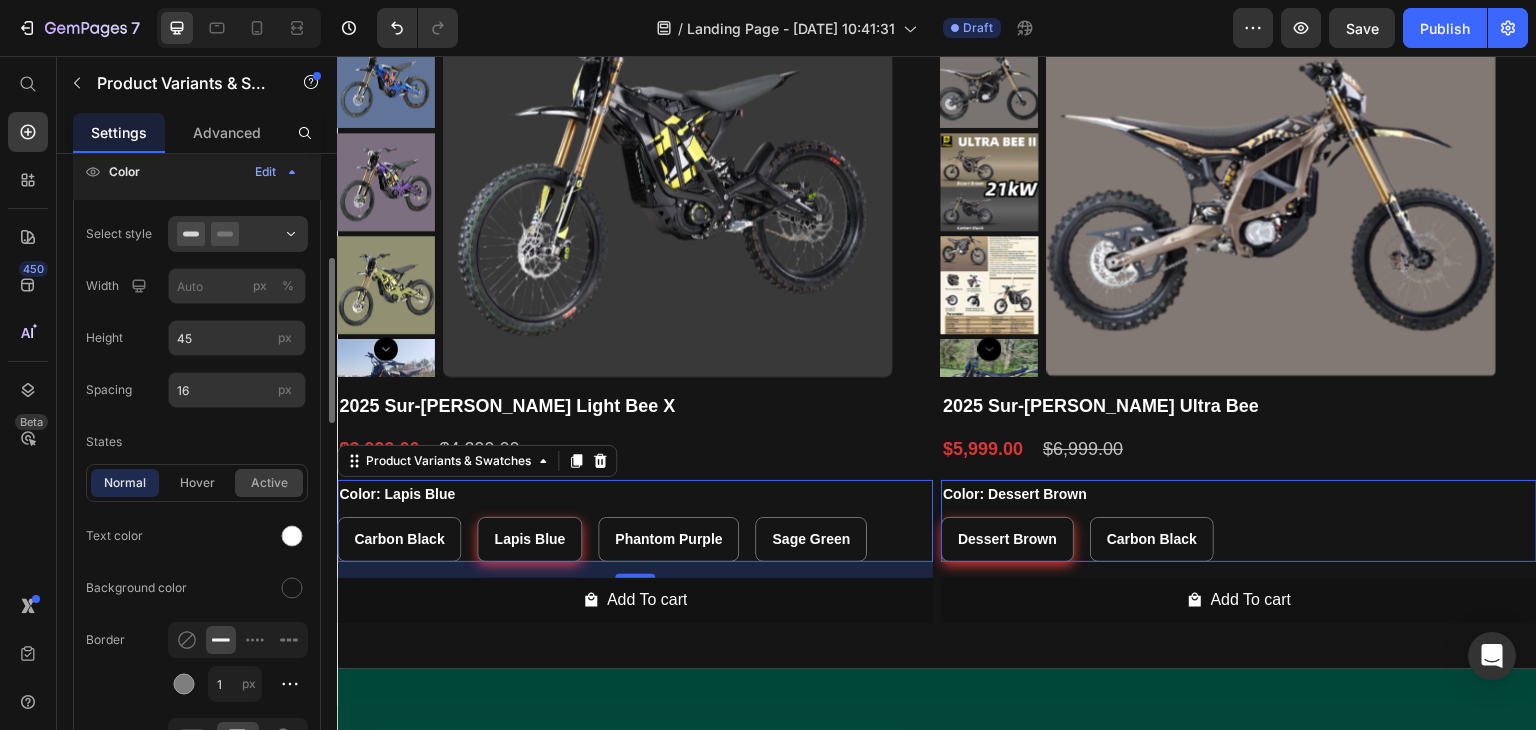 click on "active" at bounding box center (269, 483) 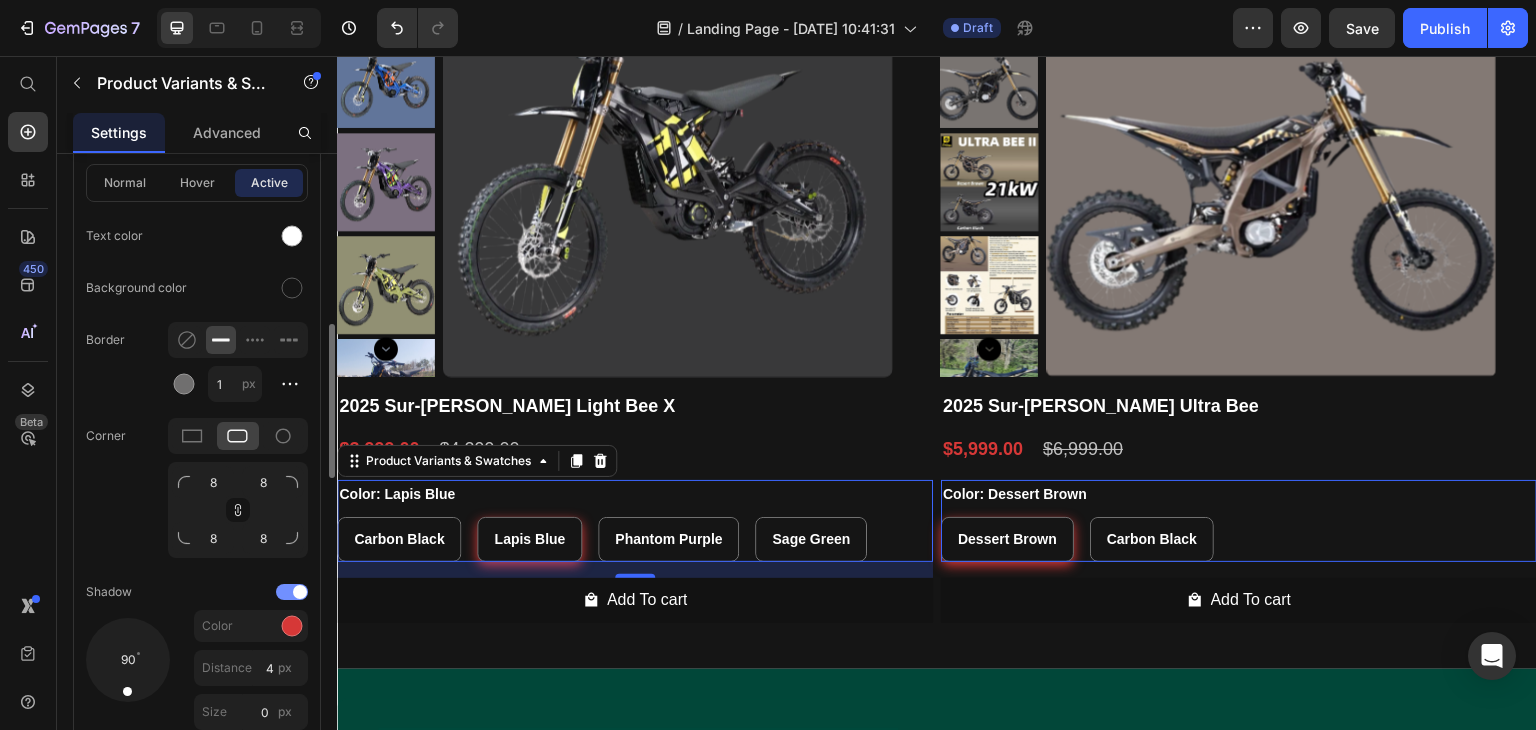 scroll, scrollTop: 800, scrollLeft: 0, axis: vertical 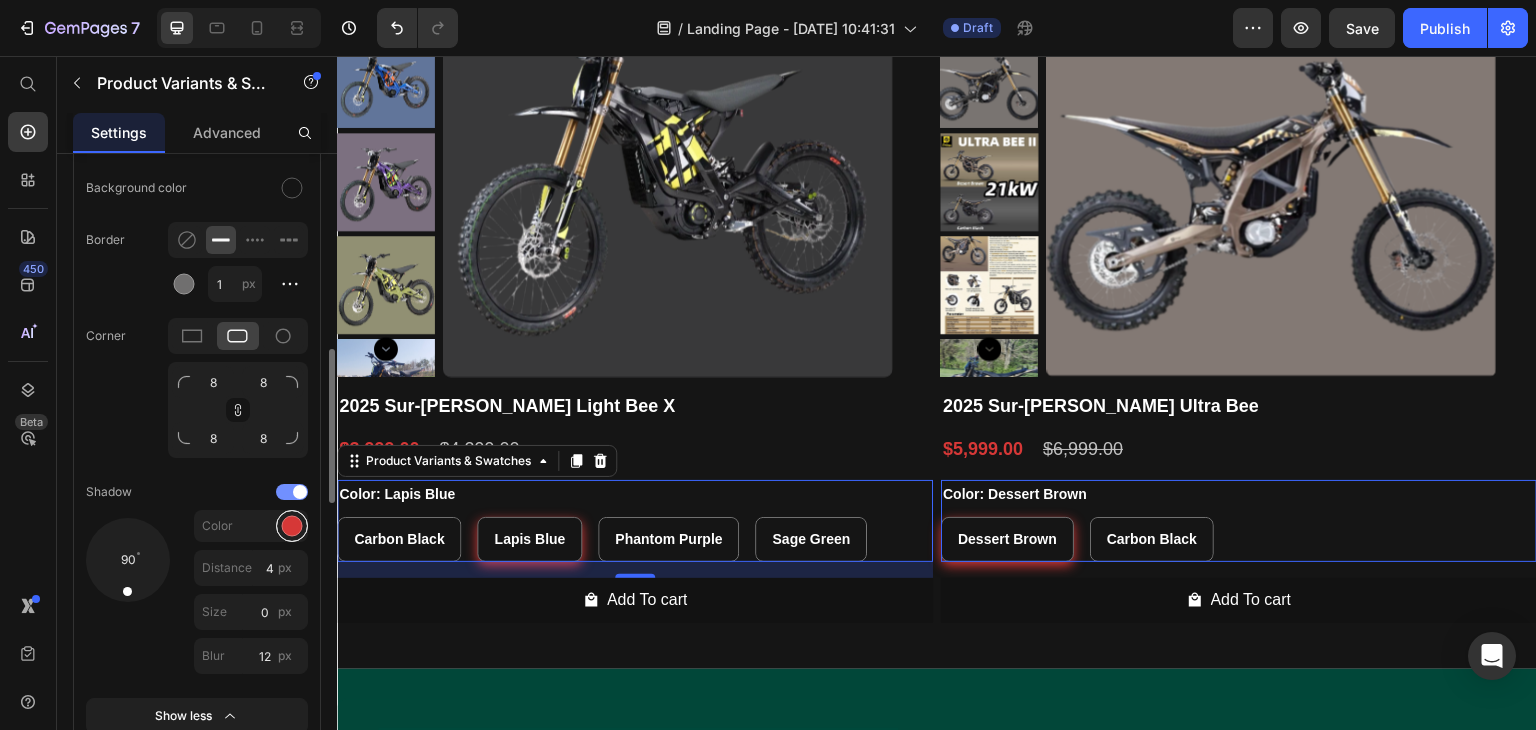 click at bounding box center (292, 526) 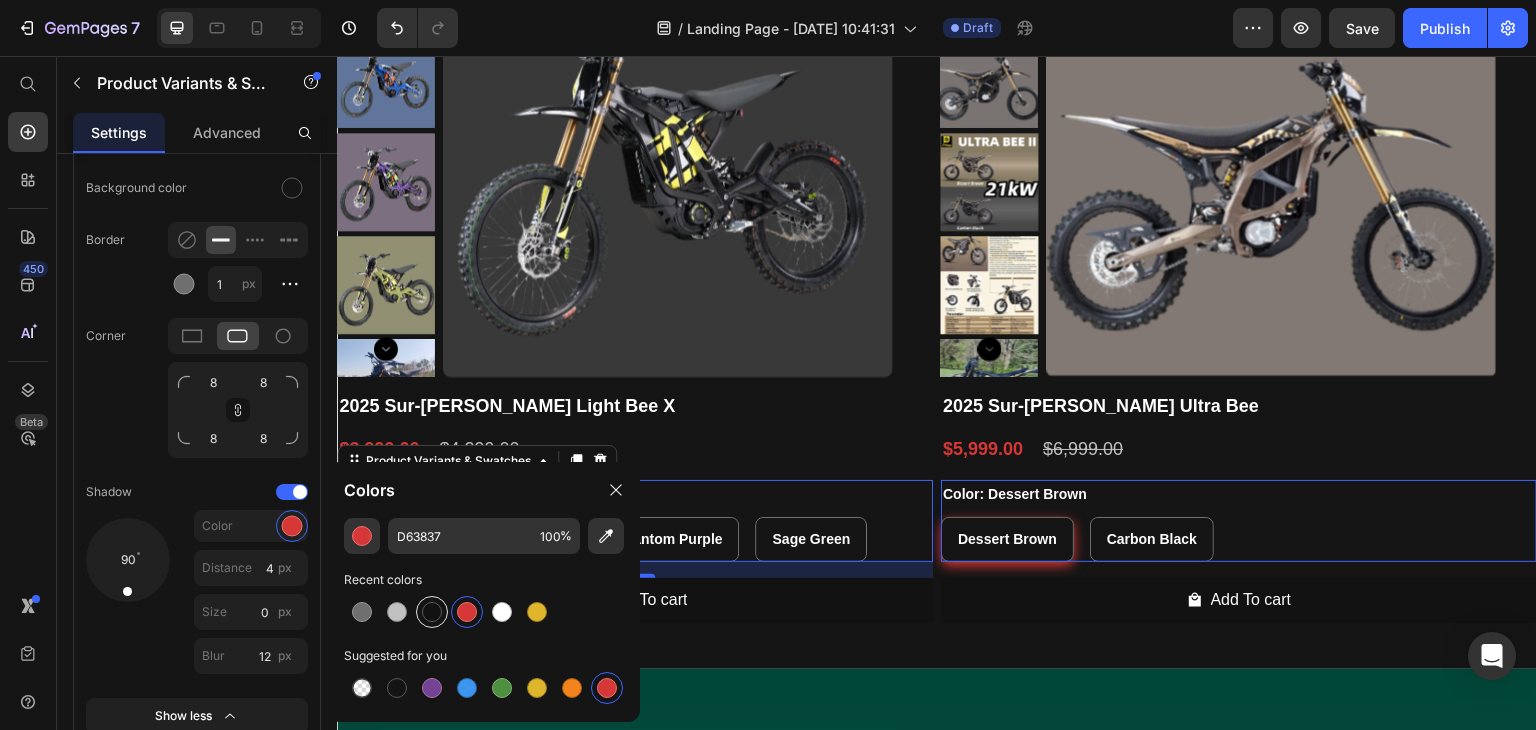 click at bounding box center [432, 612] 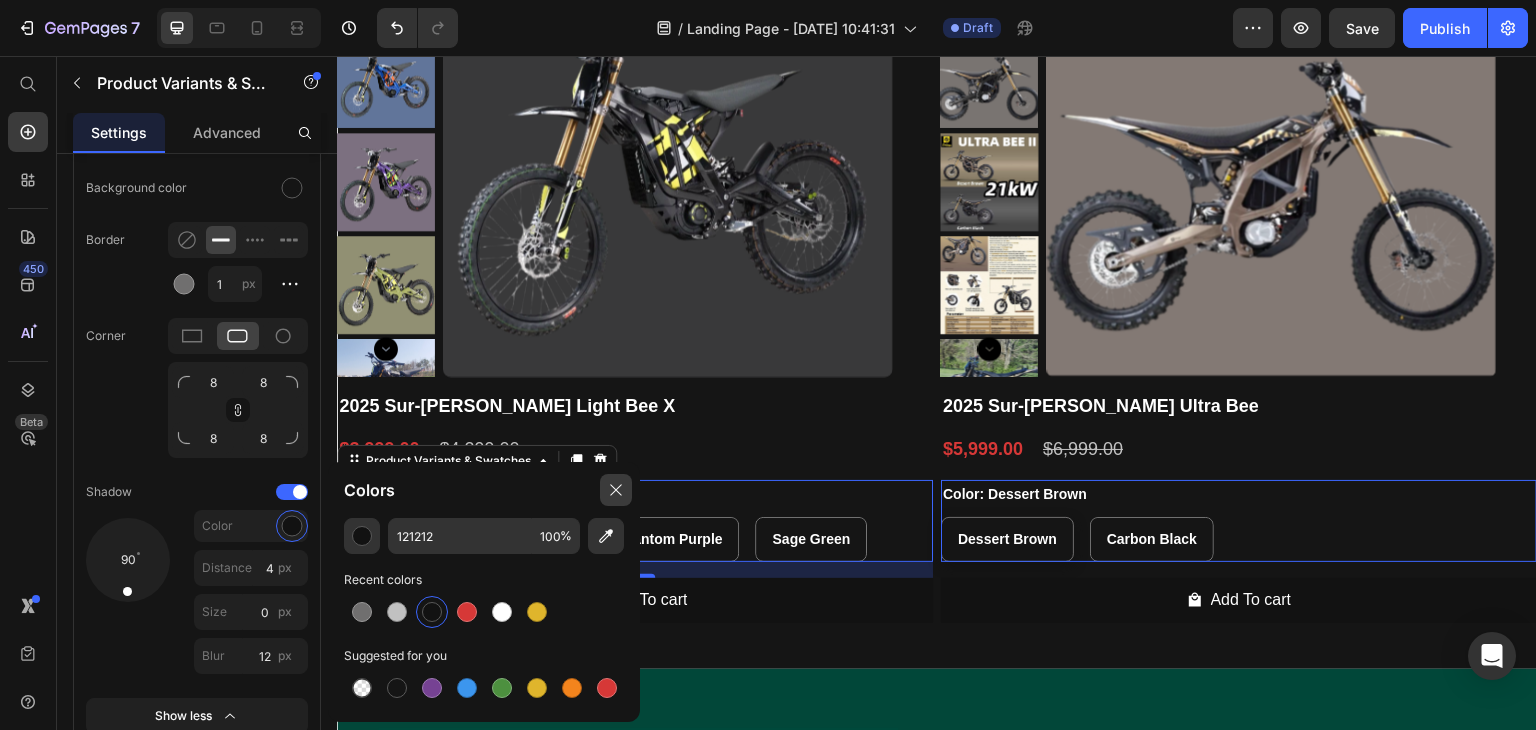 click at bounding box center [616, 490] 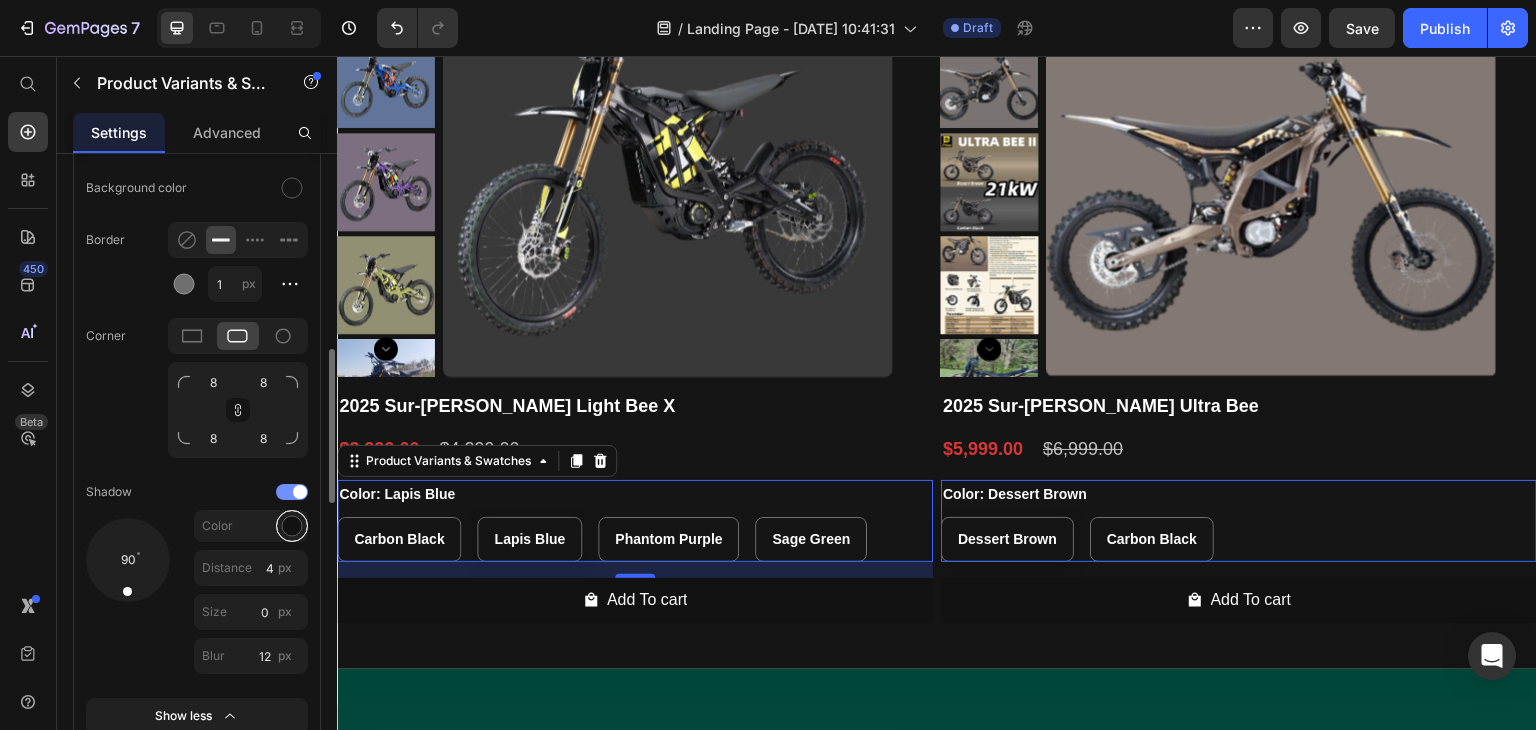 click at bounding box center [292, 526] 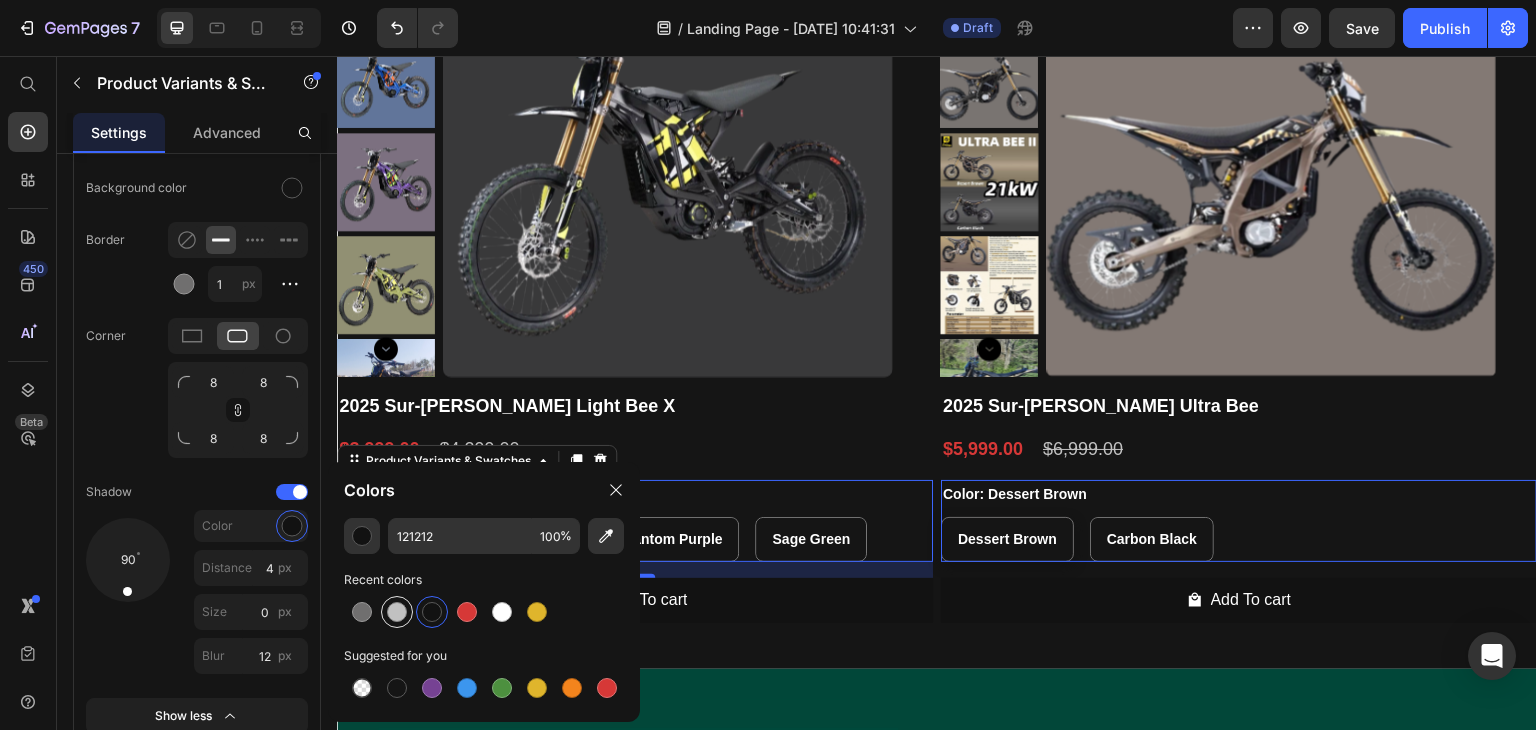 click at bounding box center [397, 612] 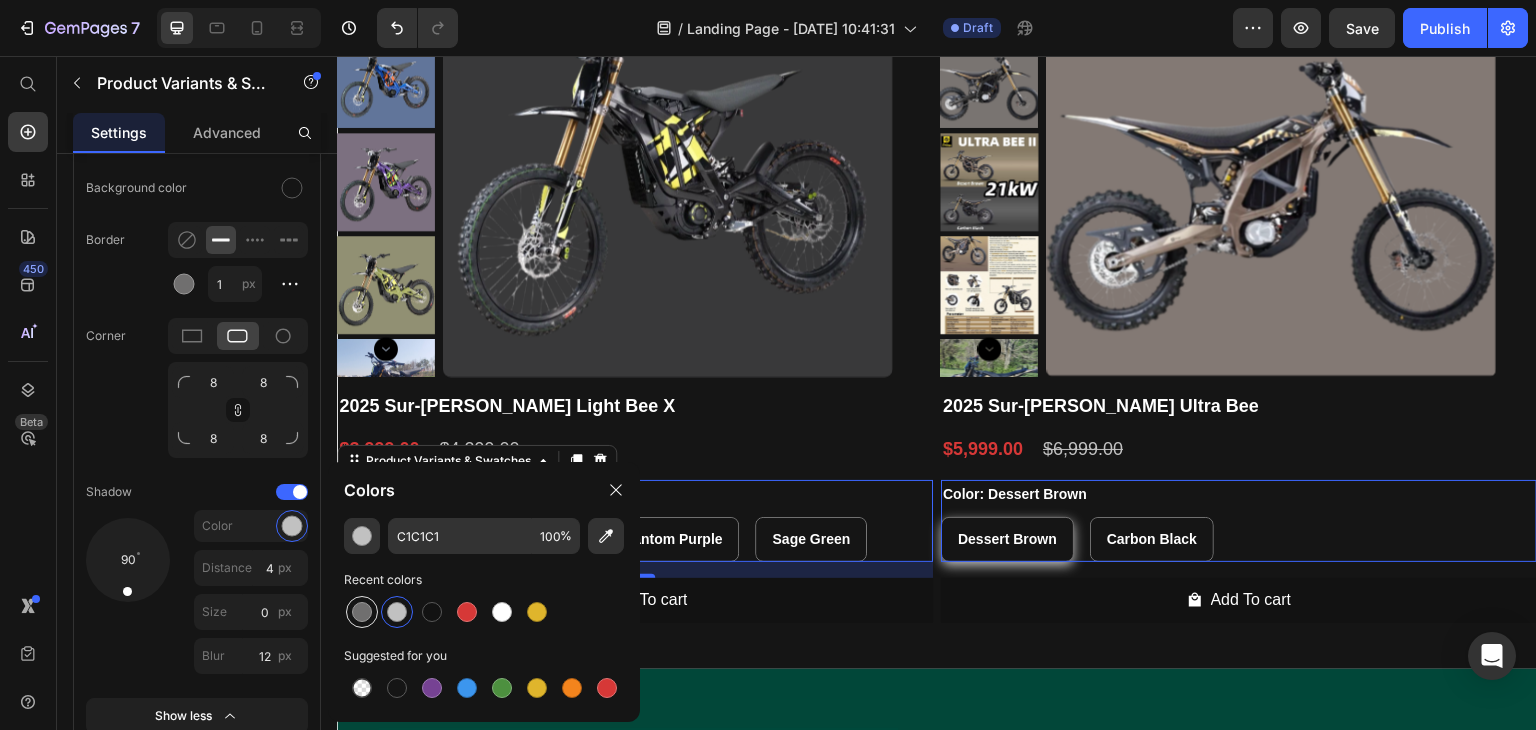 click at bounding box center [362, 612] 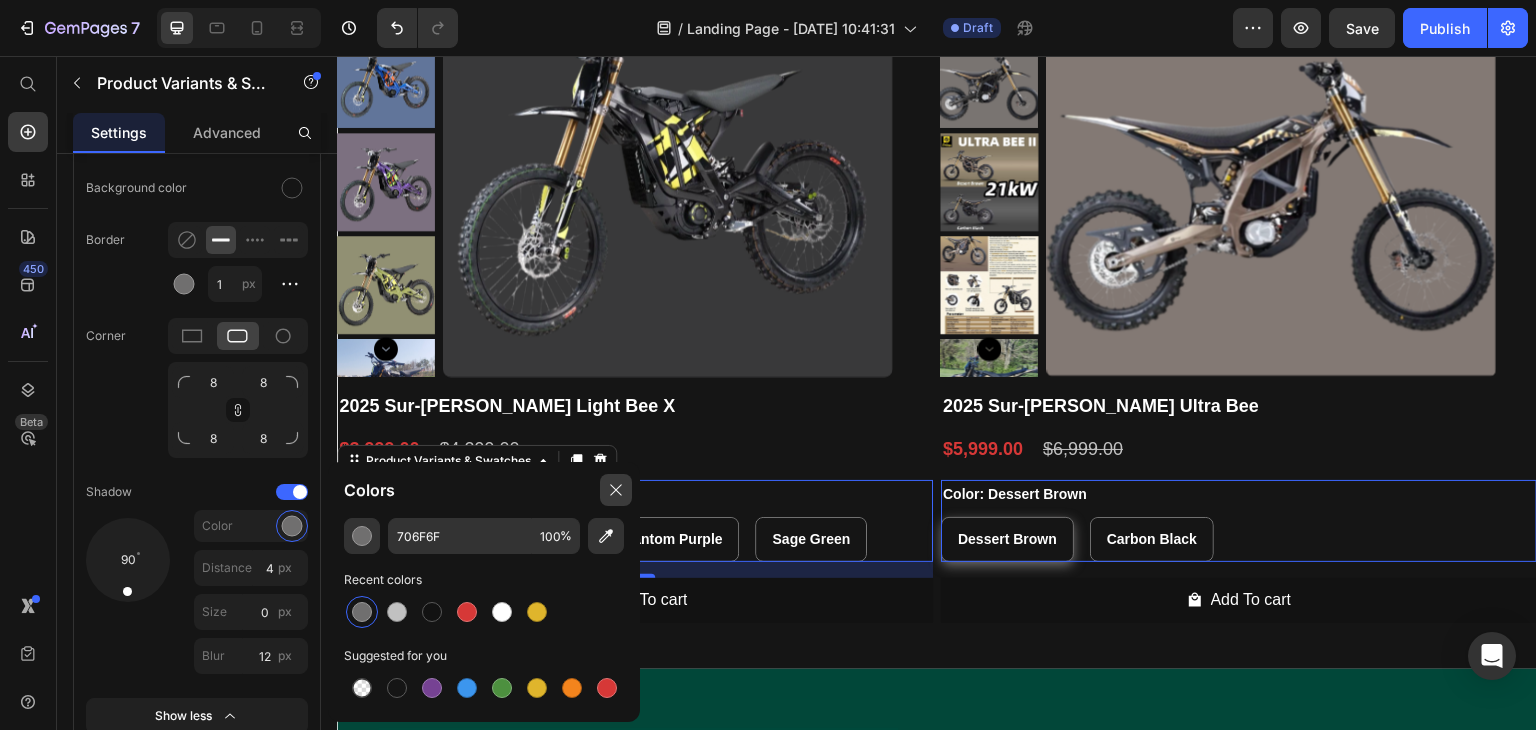 click on "Colors" 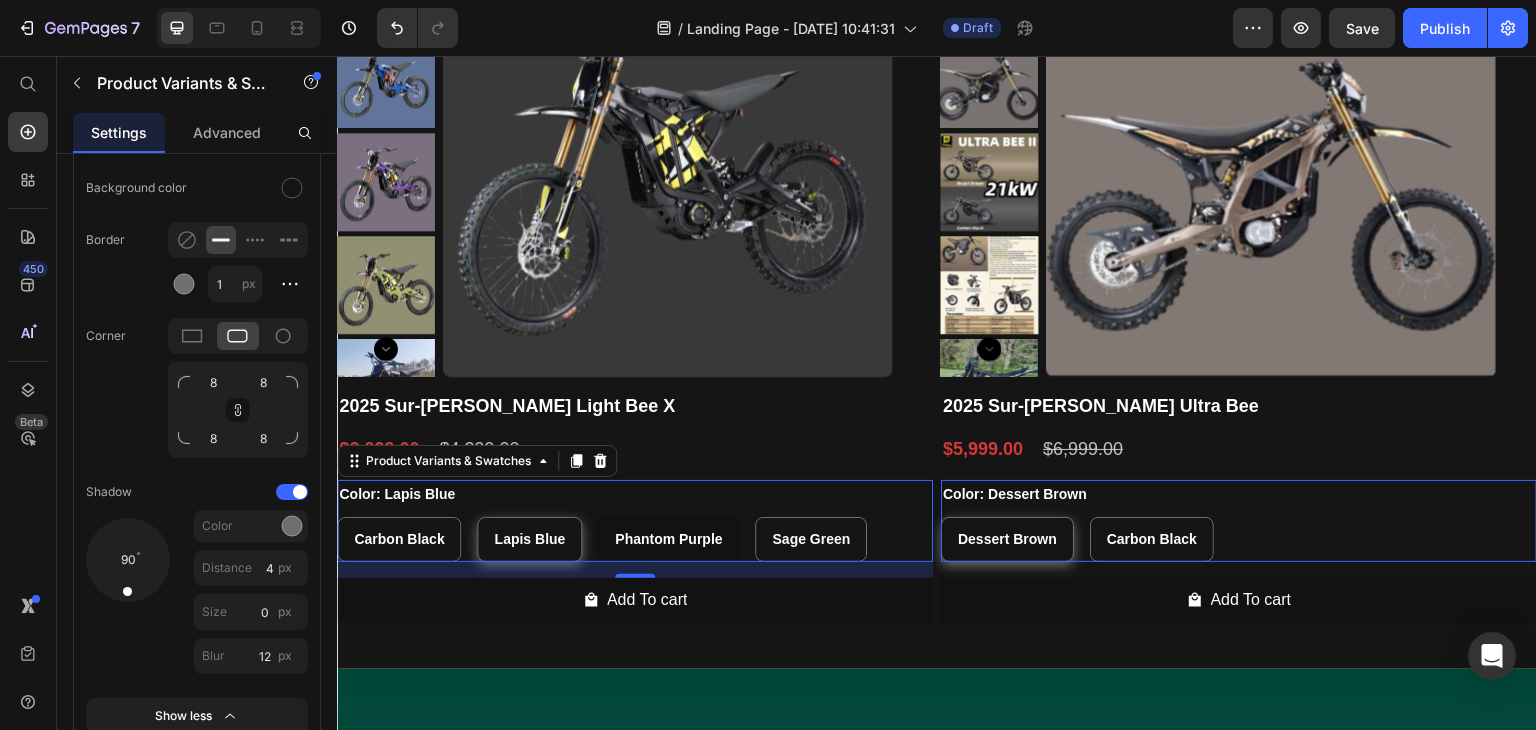 click on "Phantom Purple" at bounding box center (668, 539) 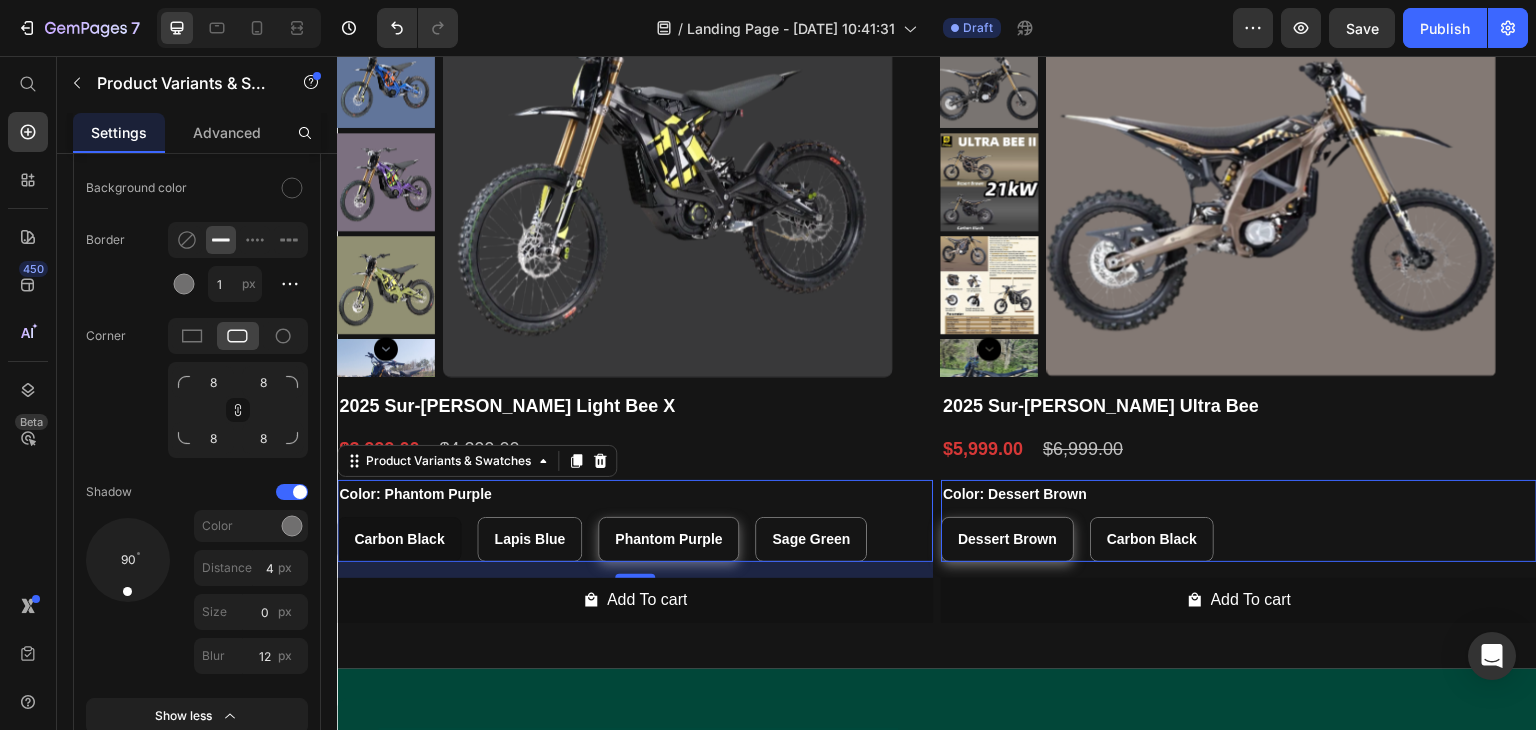 click on "Carbon Black" at bounding box center [399, 539] 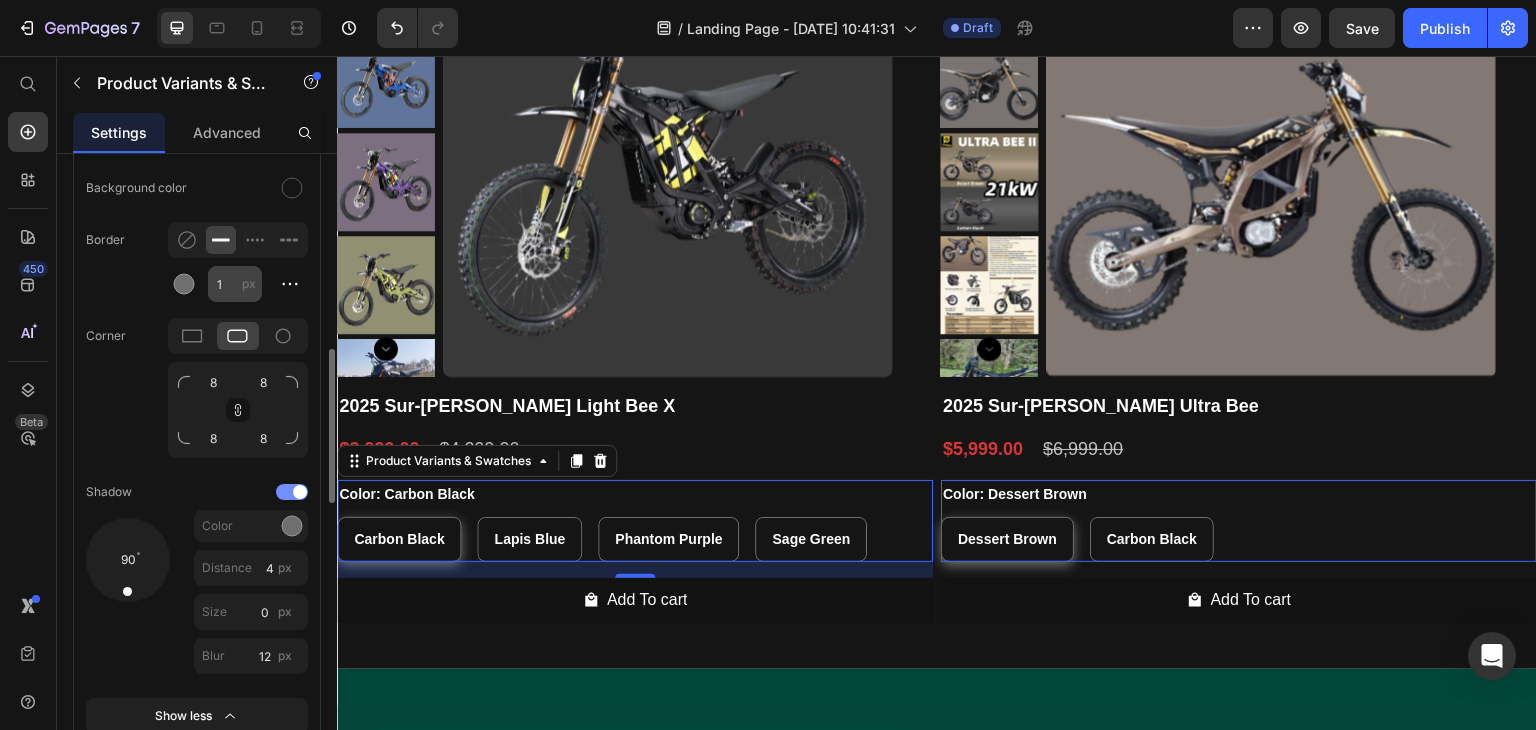 scroll, scrollTop: 600, scrollLeft: 0, axis: vertical 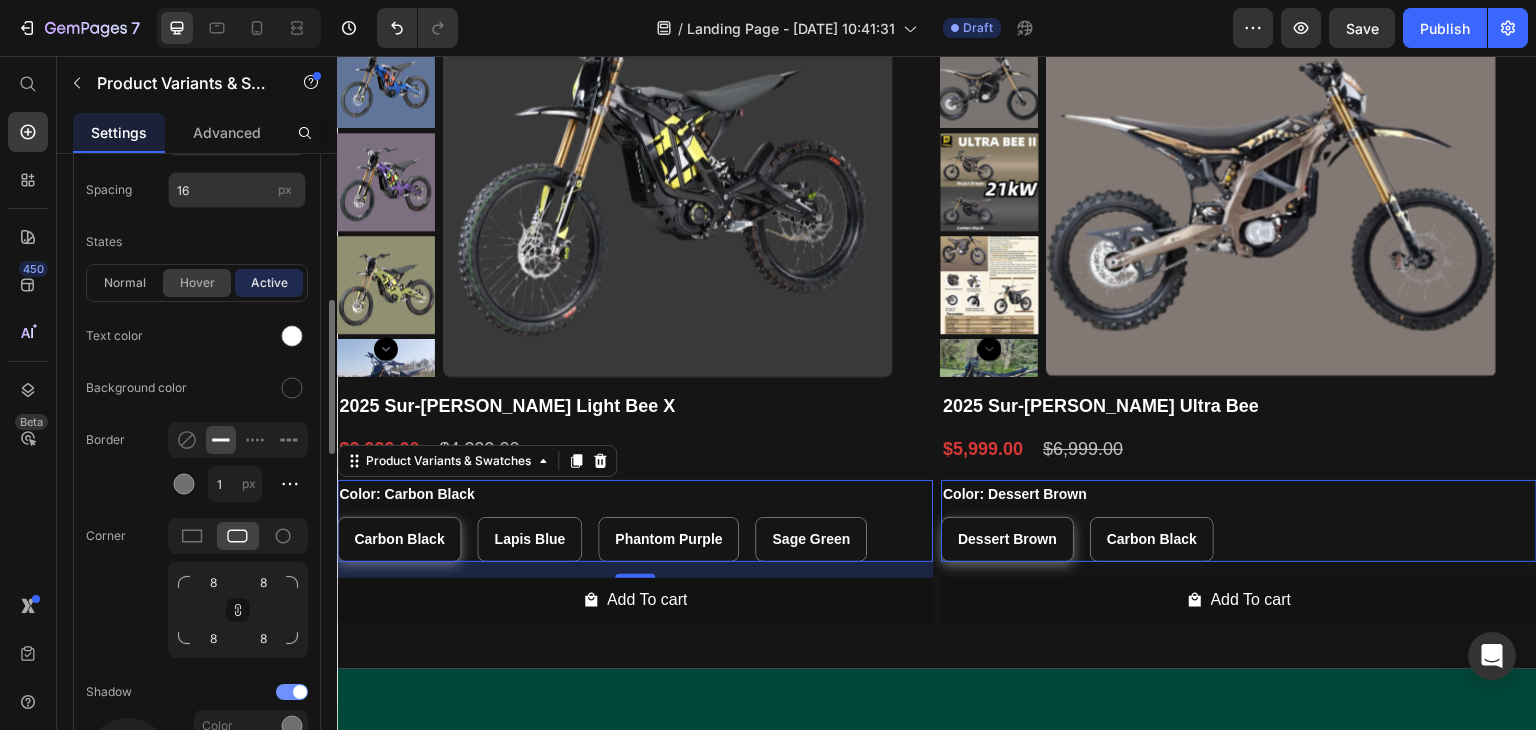 click on "hover" at bounding box center (197, 283) 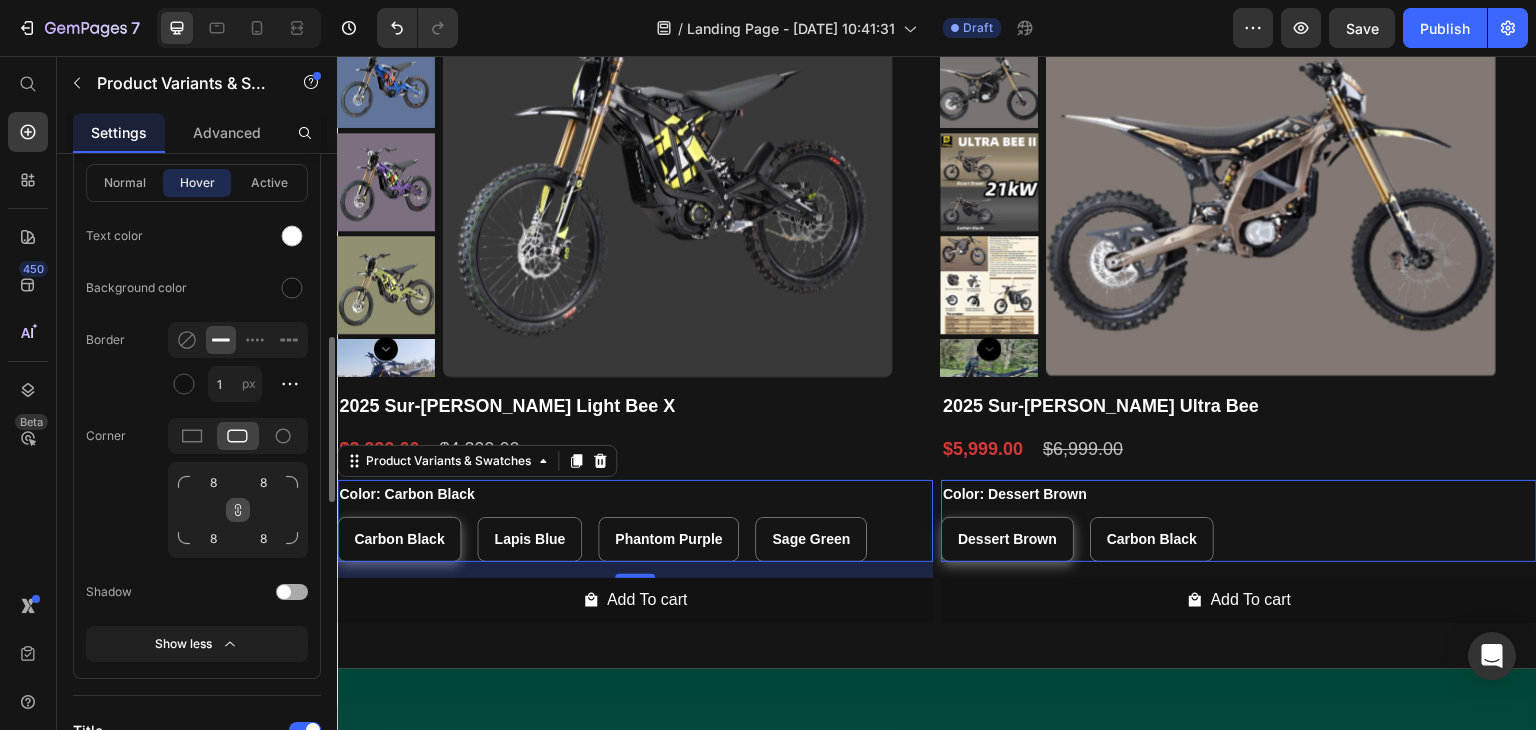 scroll, scrollTop: 600, scrollLeft: 0, axis: vertical 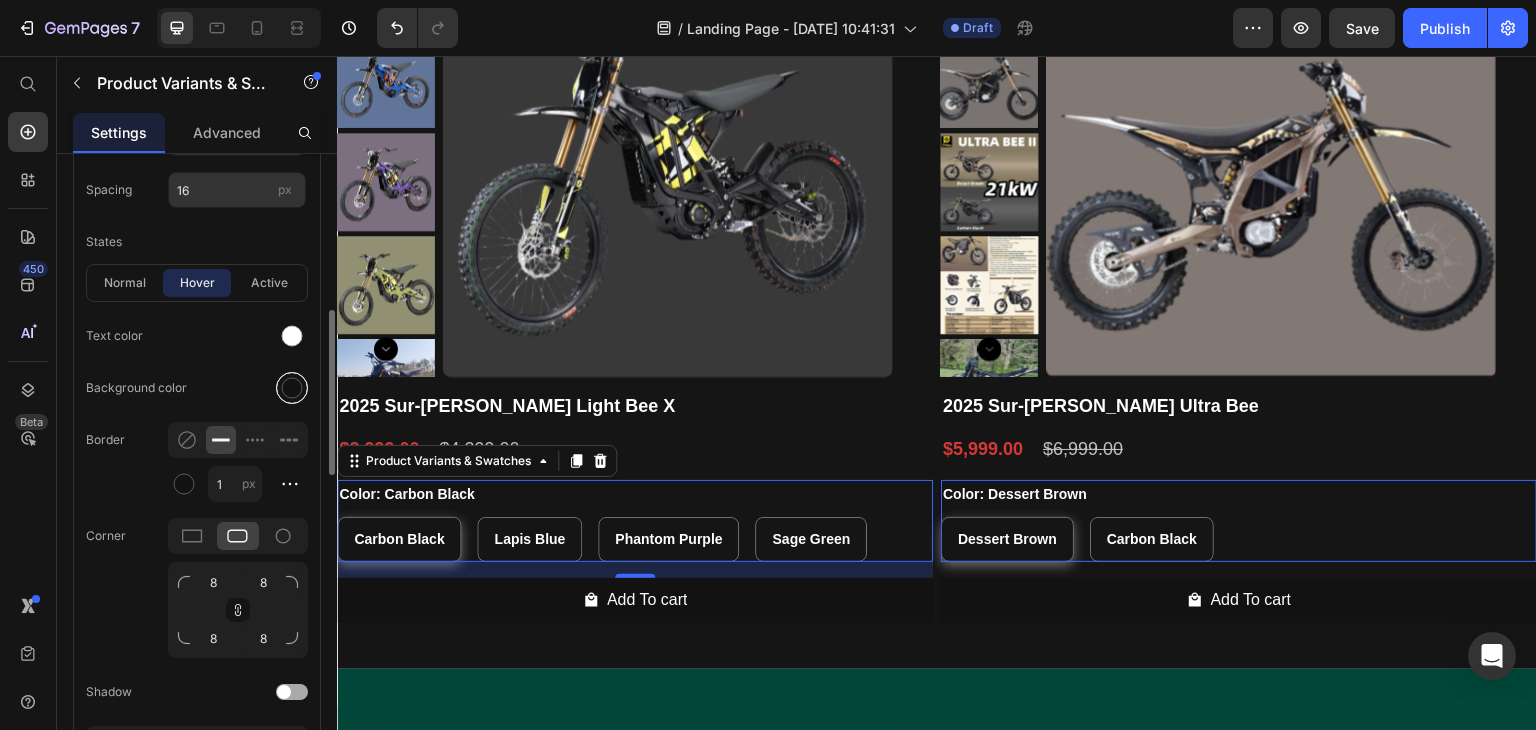 click at bounding box center [292, 388] 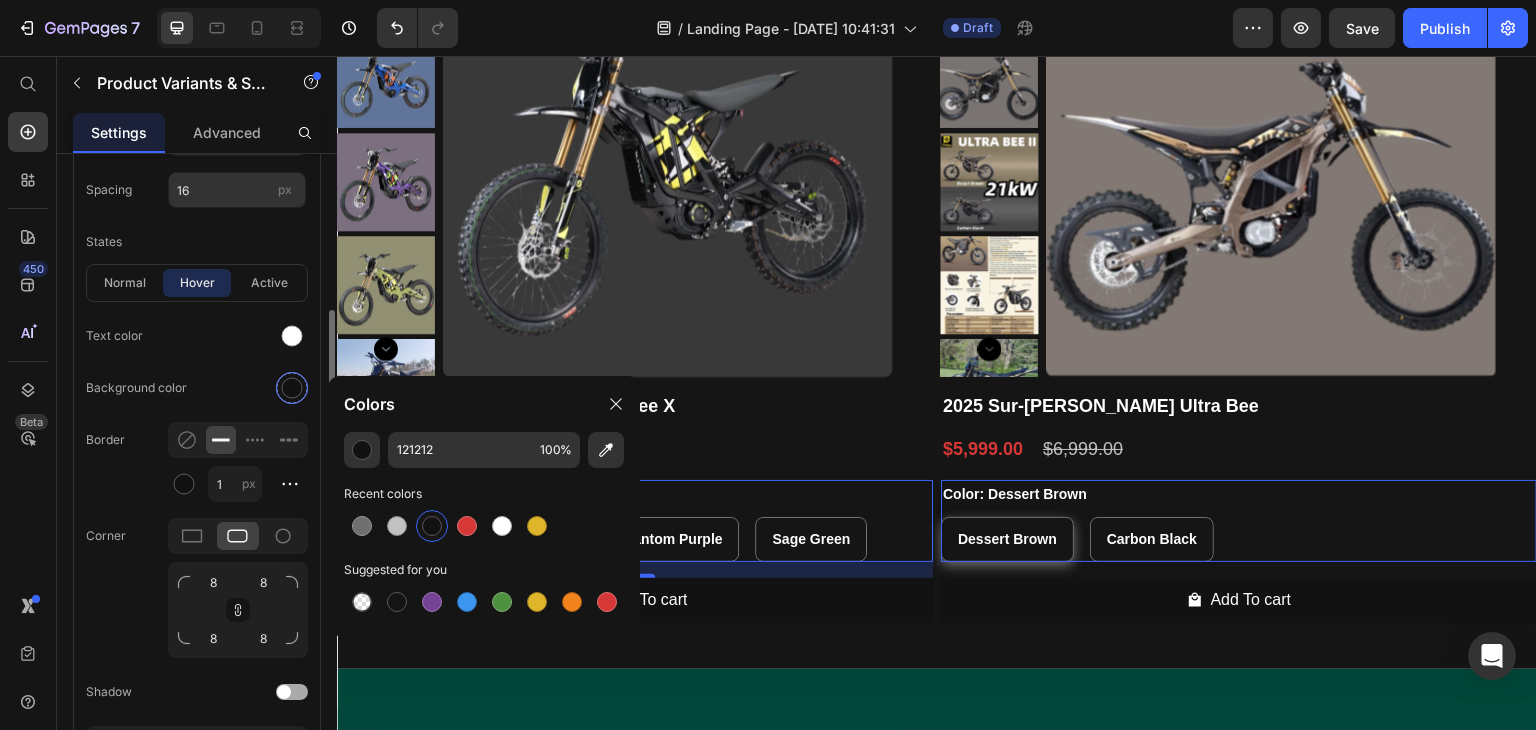 click at bounding box center (292, 388) 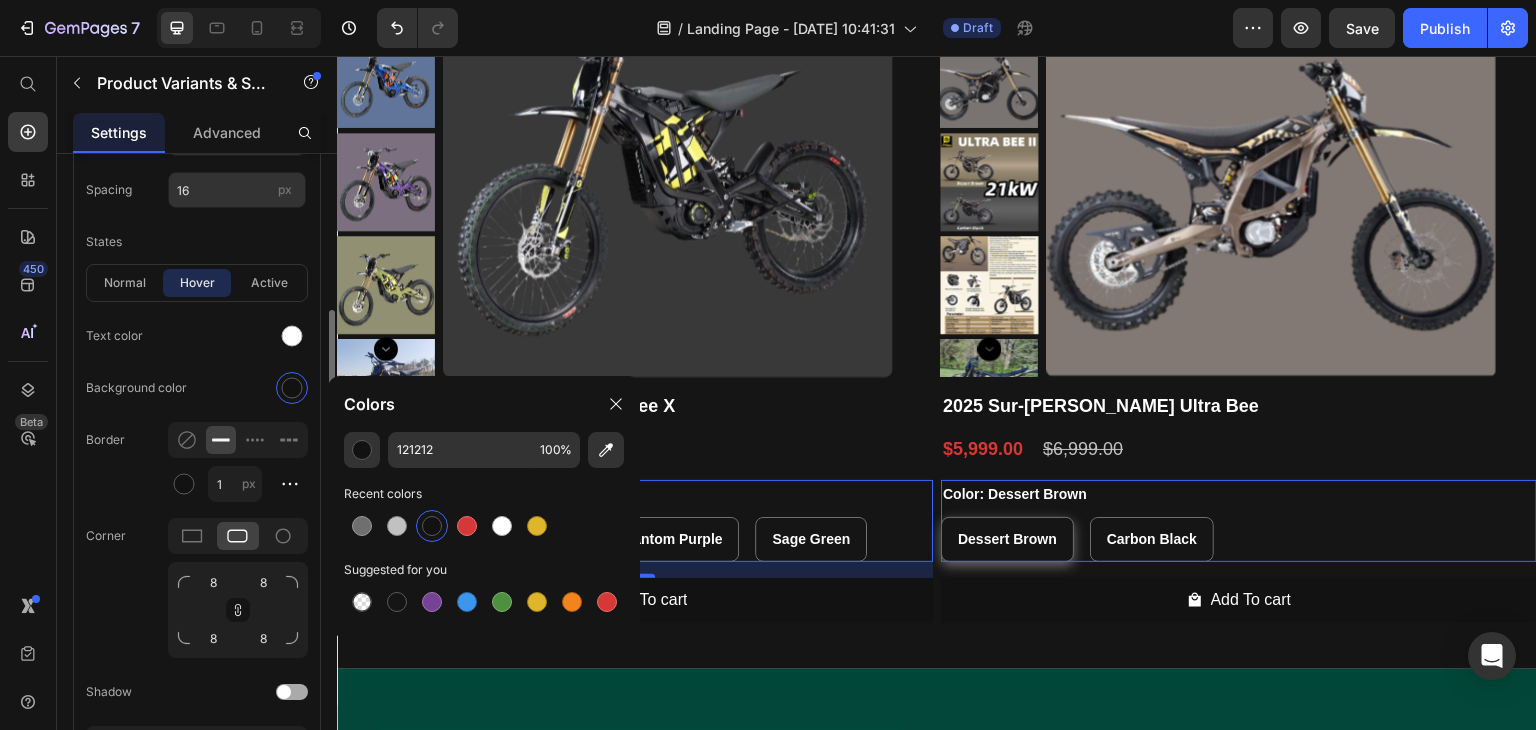 click on "Background color" at bounding box center (197, 388) 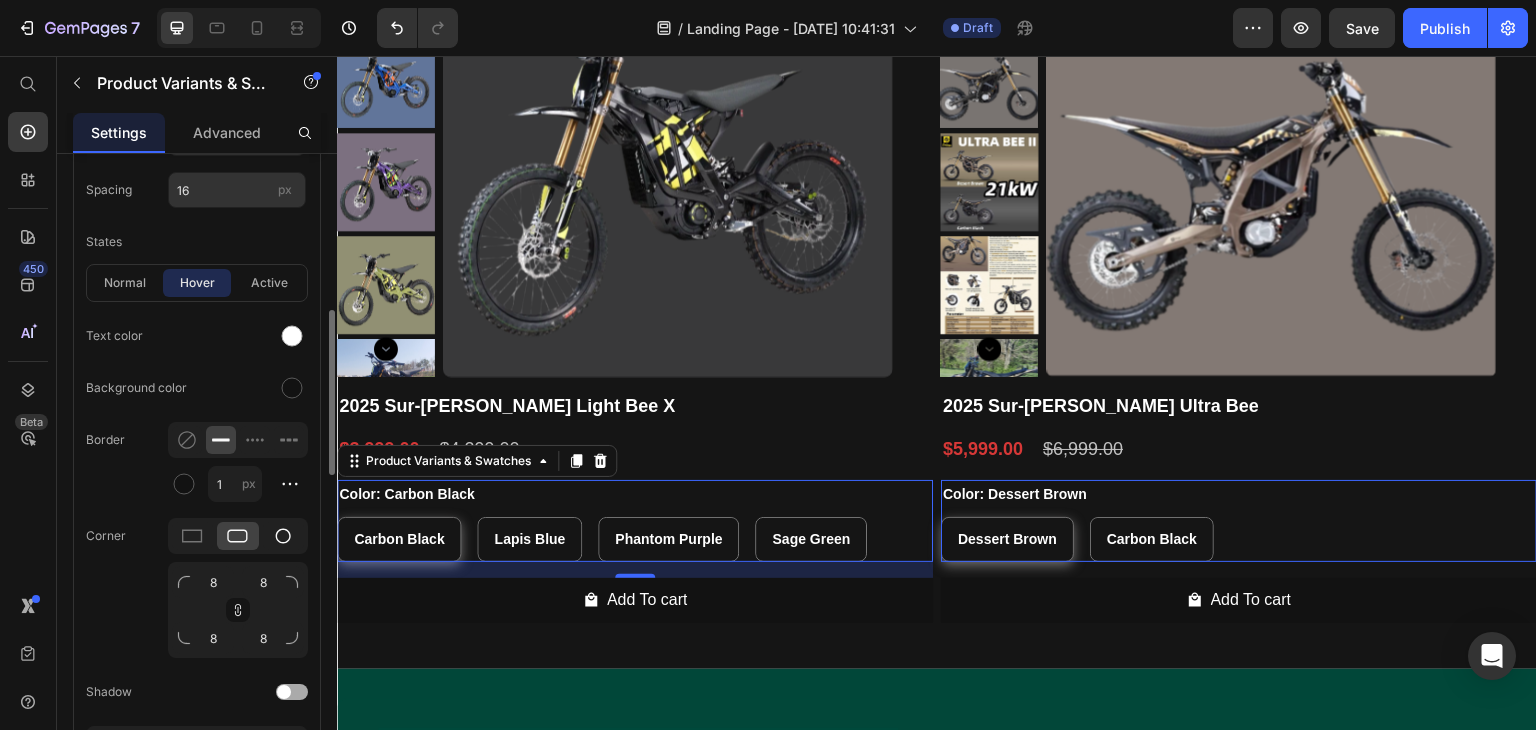 click 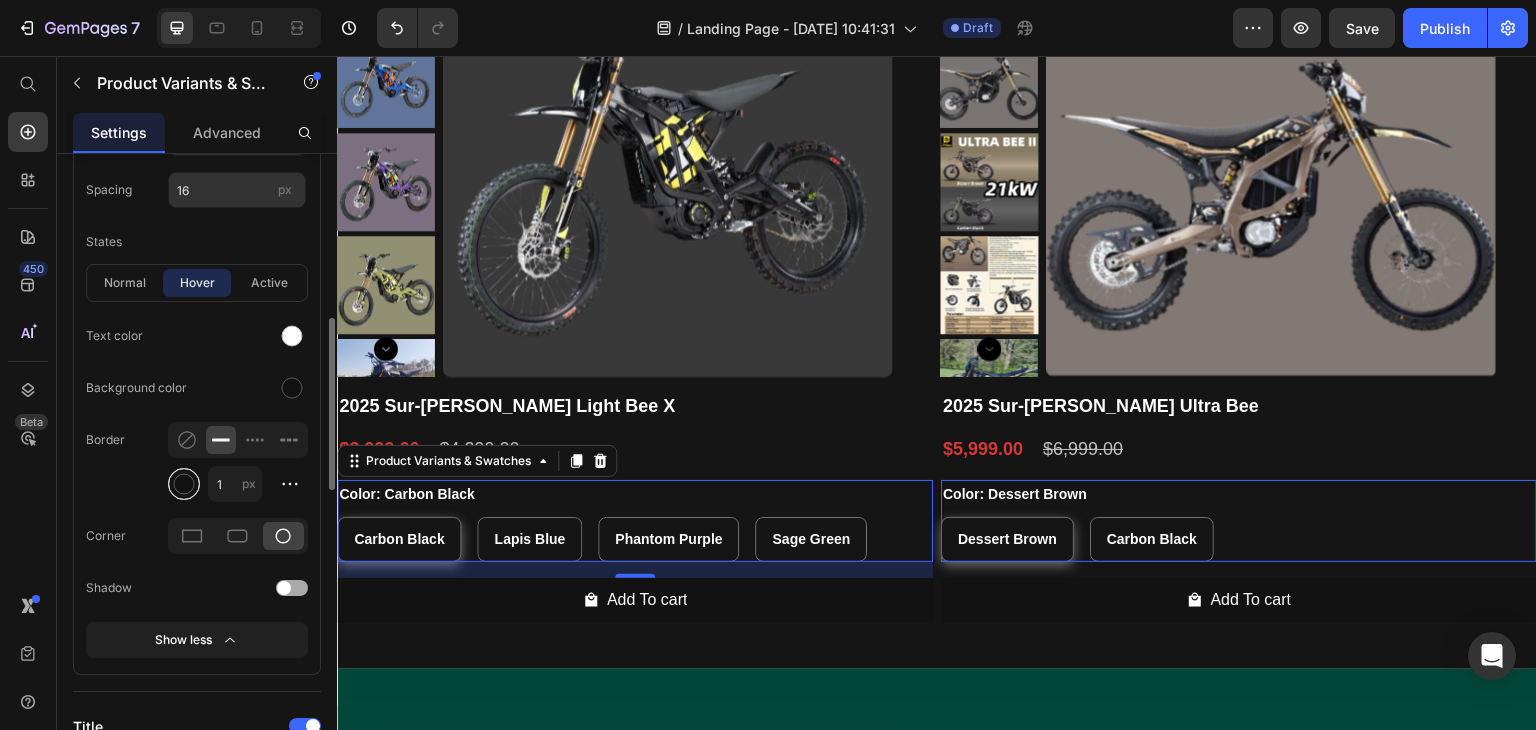click at bounding box center [184, 484] 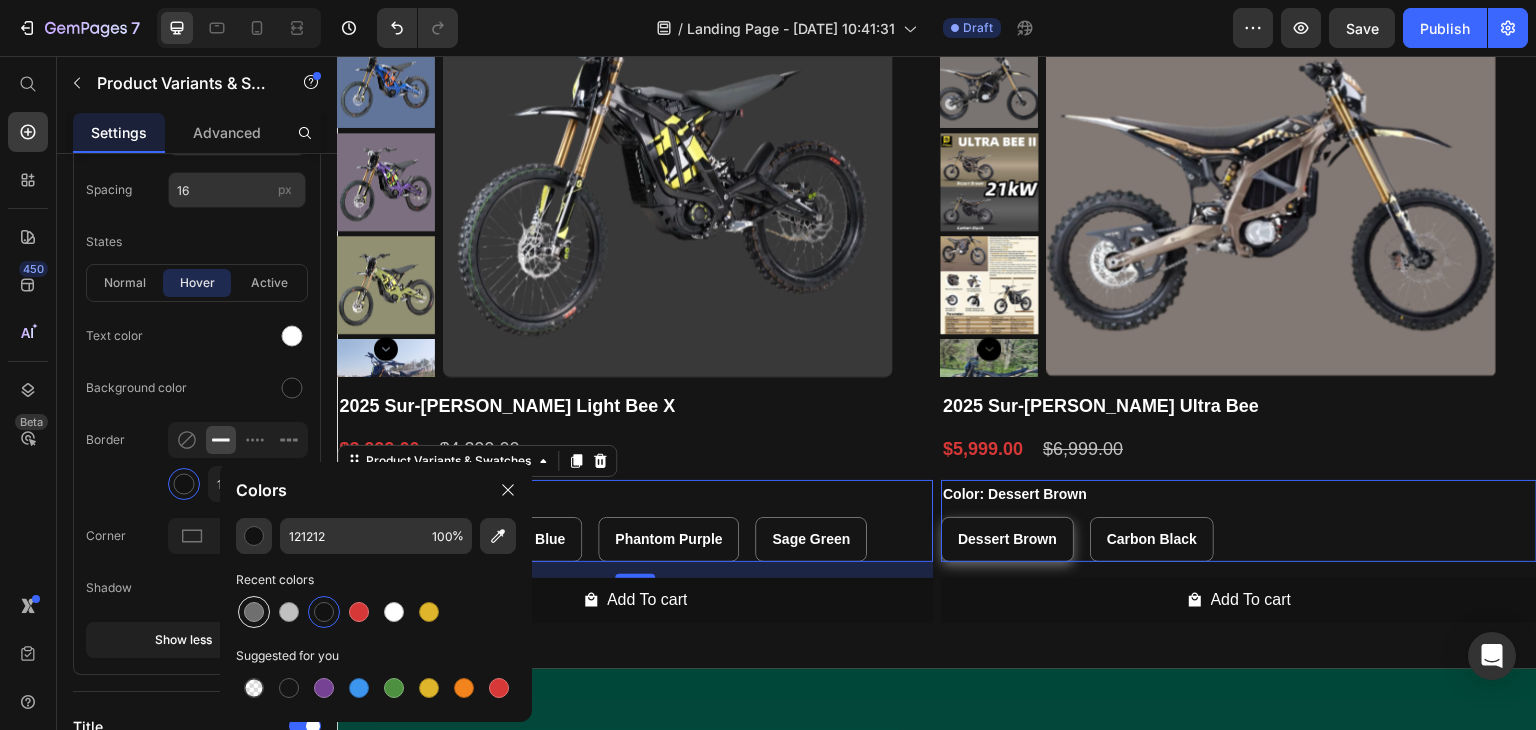 click at bounding box center (254, 612) 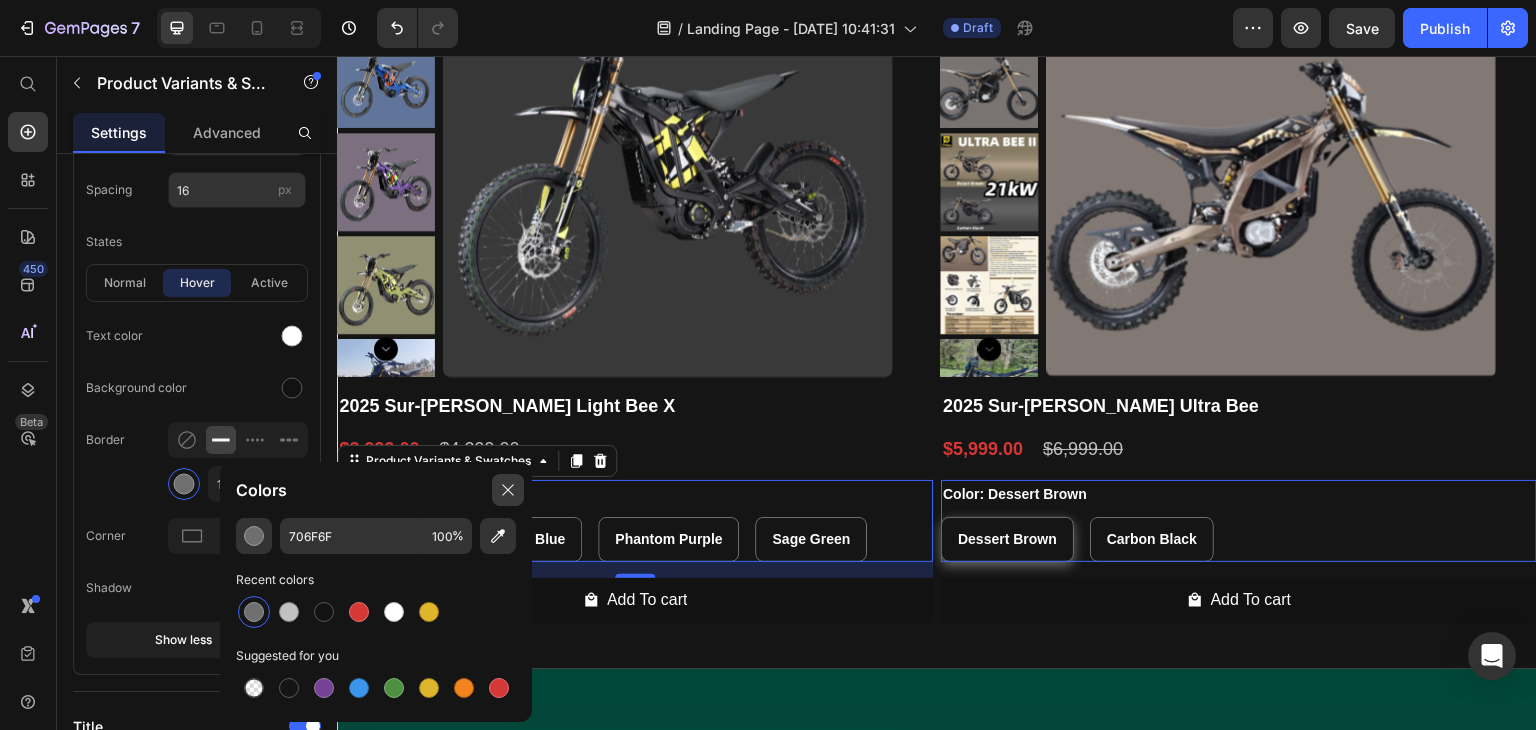 click at bounding box center (508, 490) 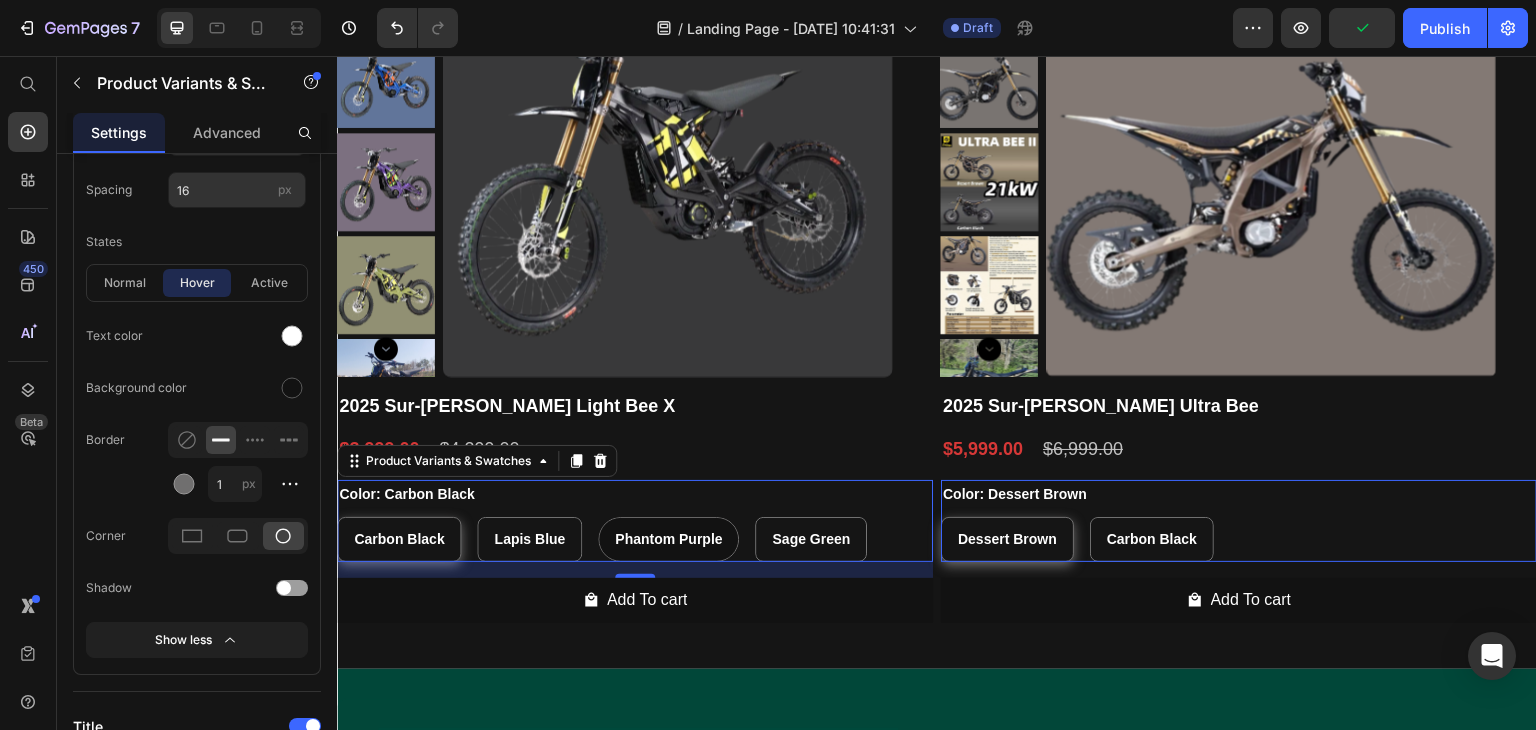 click on "Phantom Purple" at bounding box center (668, 539) 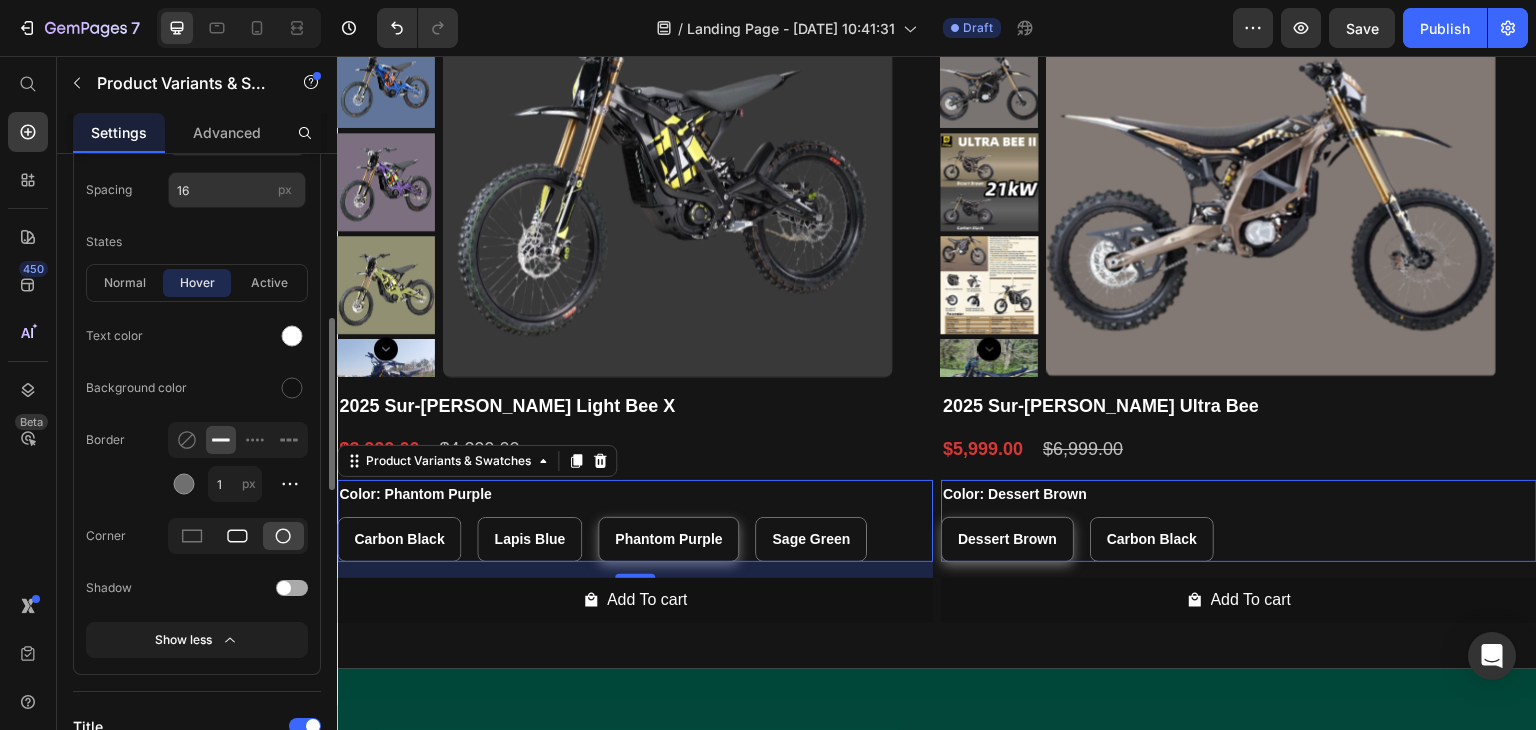 click 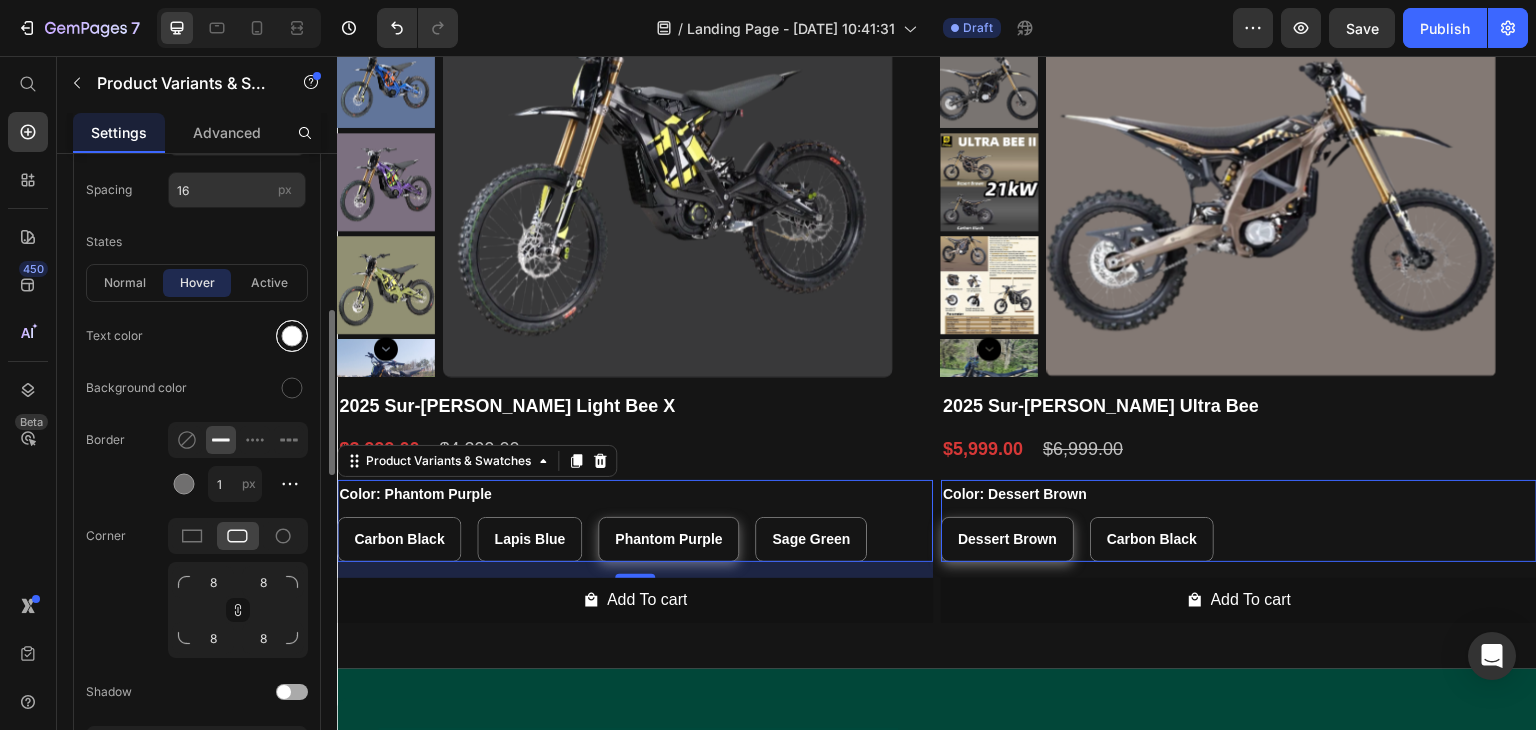 click at bounding box center (292, 336) 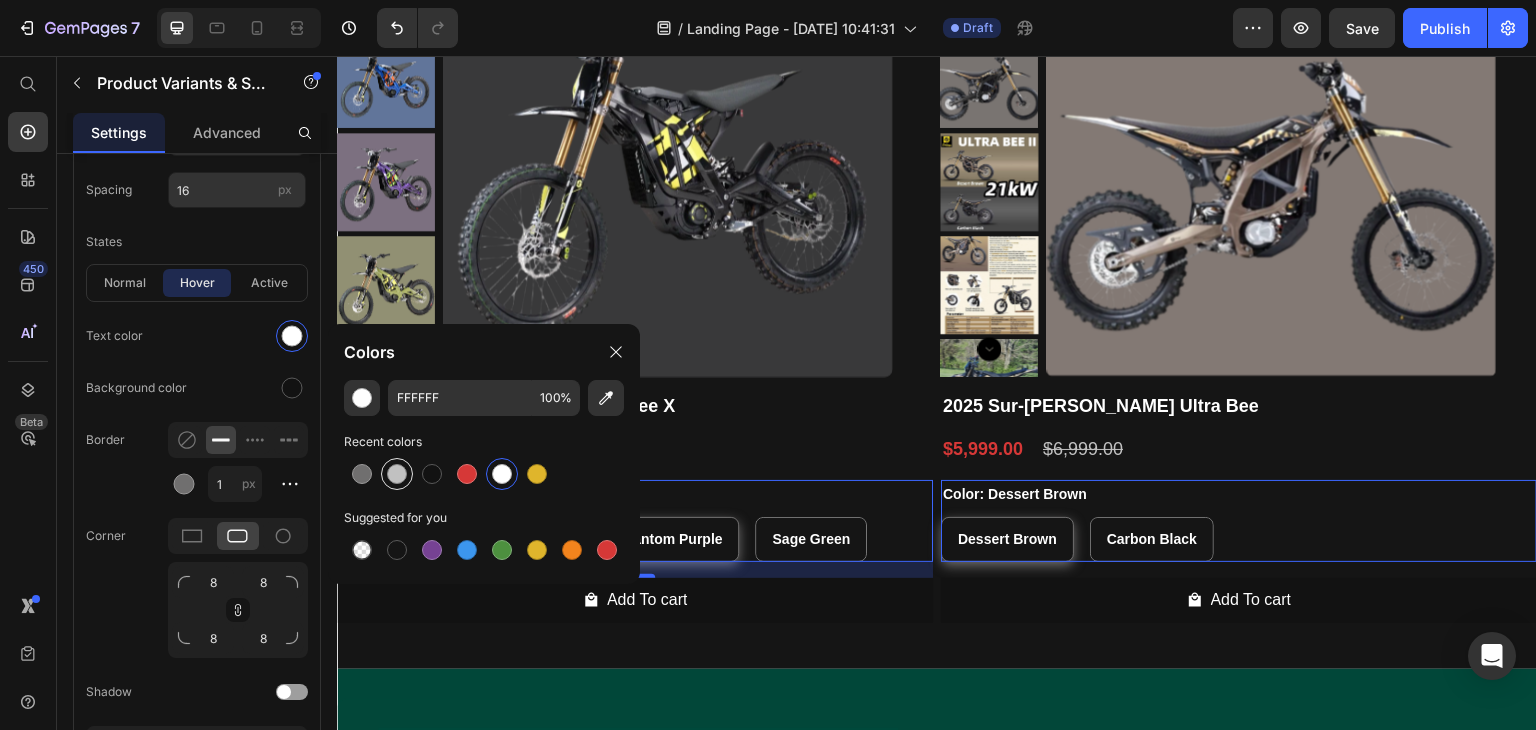 click at bounding box center (397, 474) 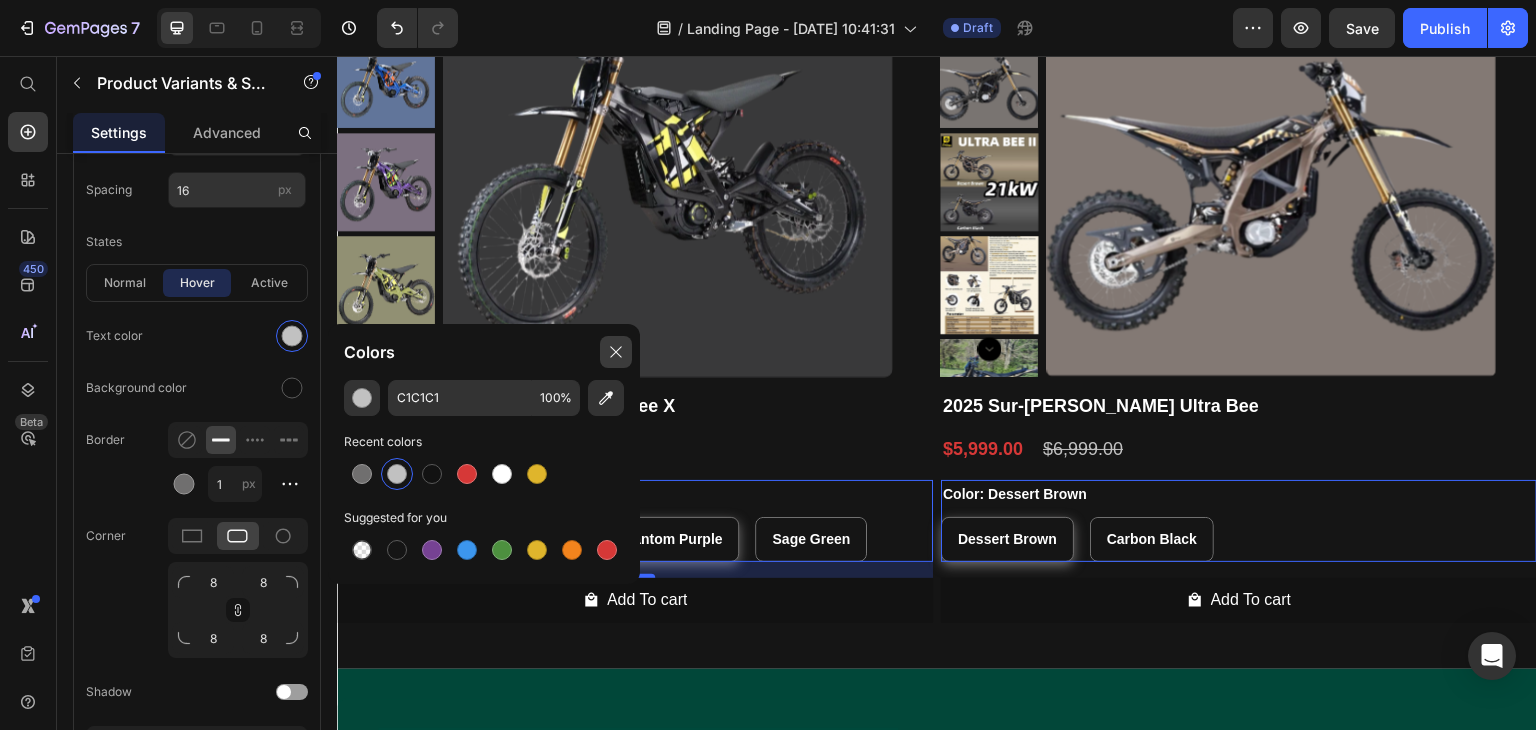 drag, startPoint x: 624, startPoint y: 355, endPoint x: 339, endPoint y: 385, distance: 286.5746 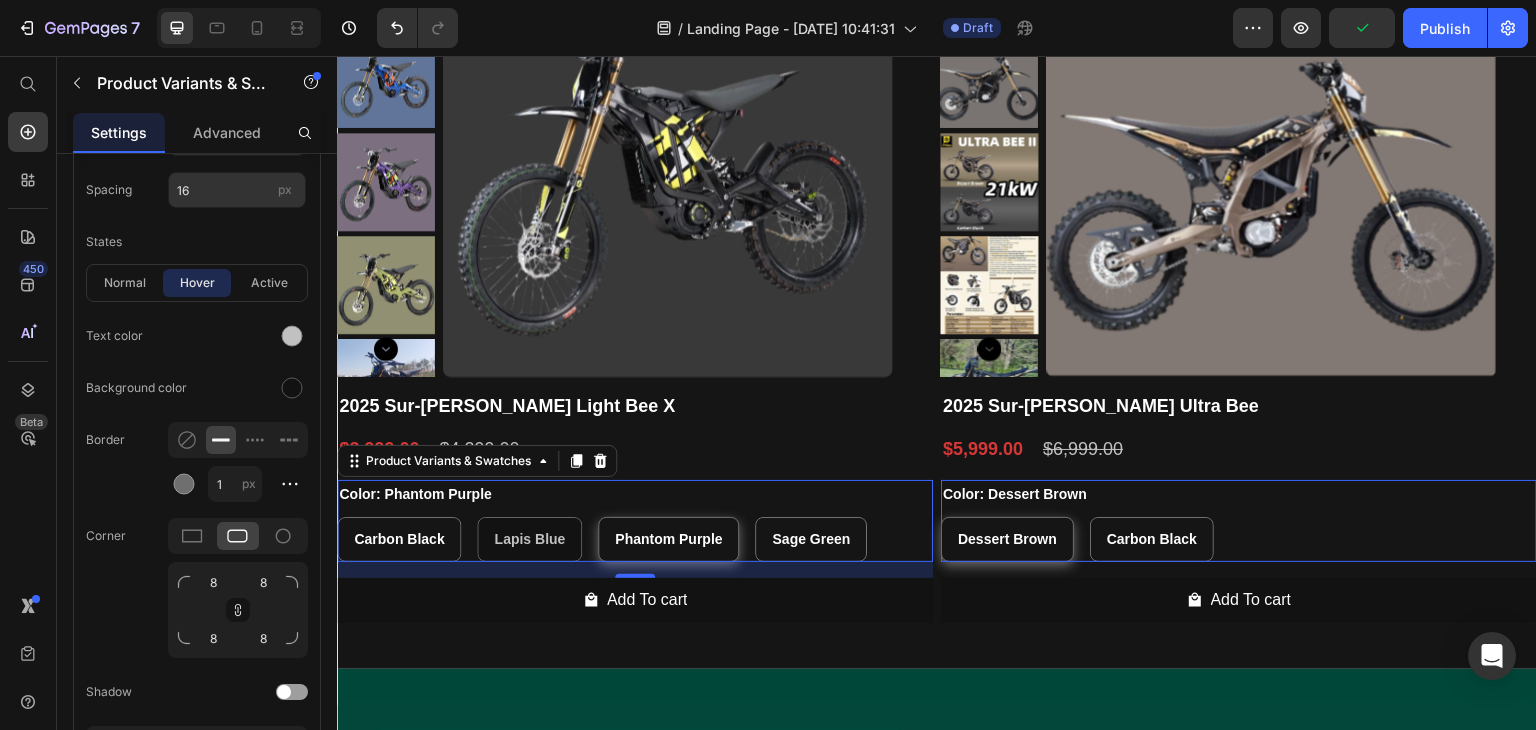 click on "Lapis Blue" at bounding box center (529, 539) 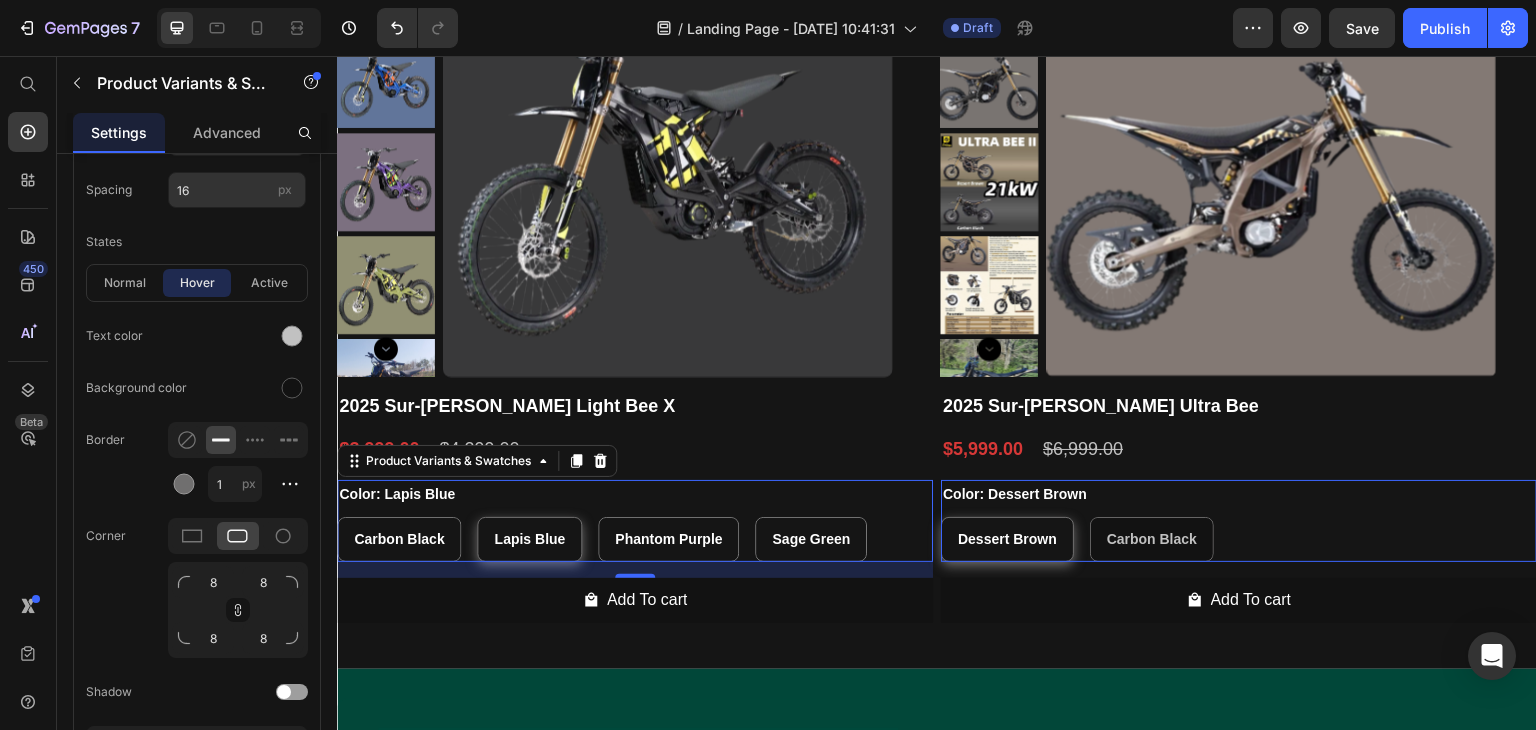click on "Carbon Black" at bounding box center [1152, 539] 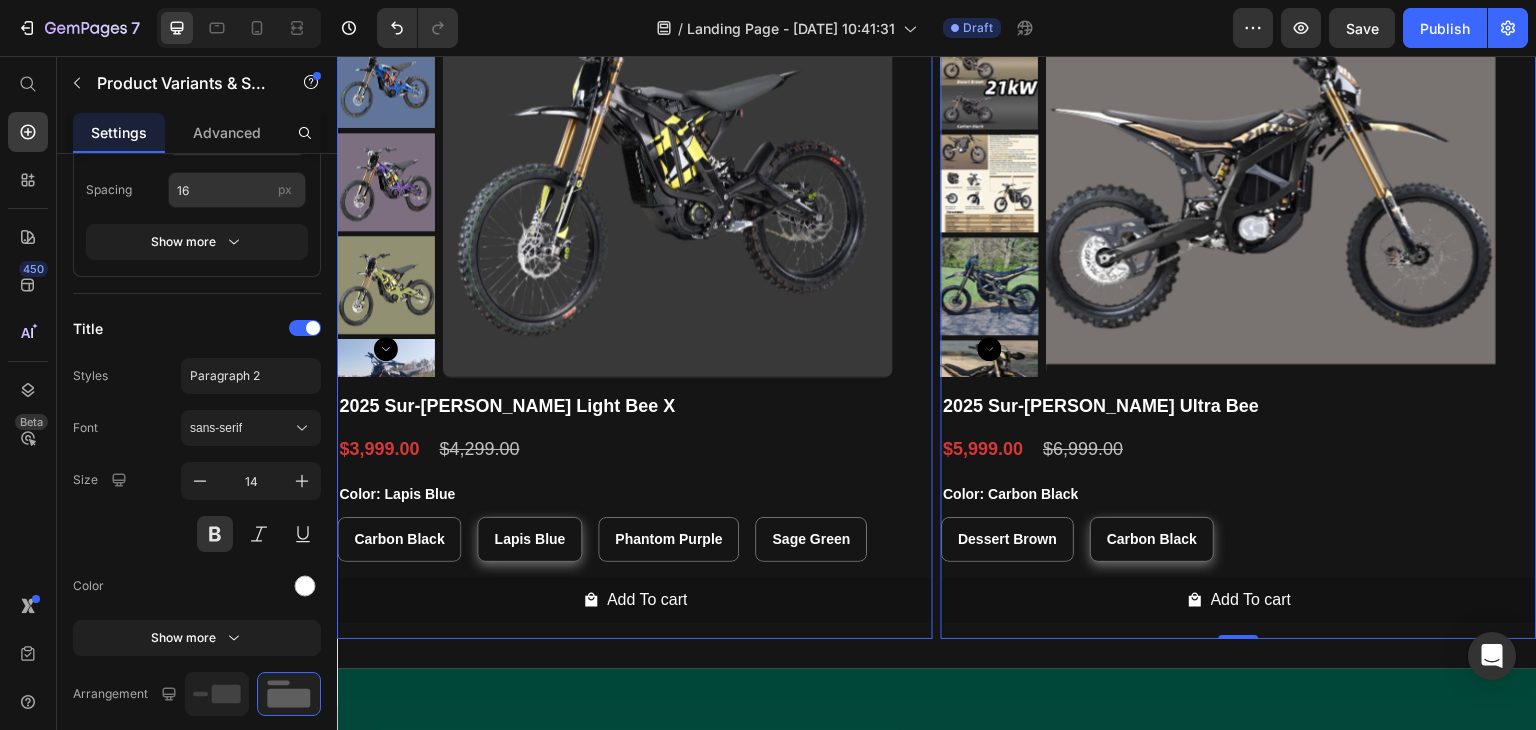 scroll, scrollTop: 0, scrollLeft: 0, axis: both 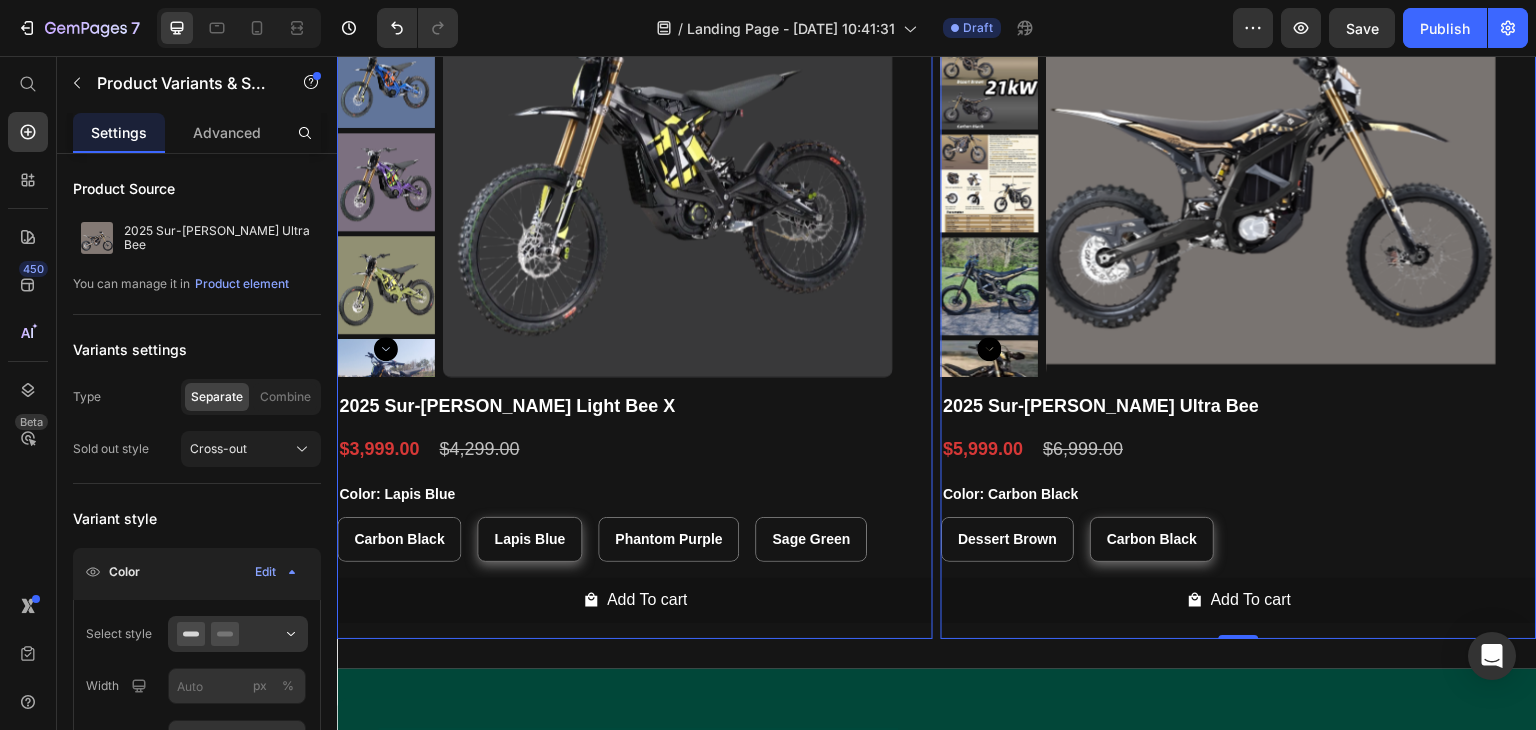 click on "Product Images 2025 Sur-ron Ultra Bee Product Title $5,999.00 Product Price $6,999.00 Product Price Row Color: Carbon Black Dessert Brown Dessert Brown Dessert Brown Carbon Black Carbon Black Carbon Black Product Variants & Swatches Add To cart Product Cart Button Row   0" at bounding box center [635, 283] 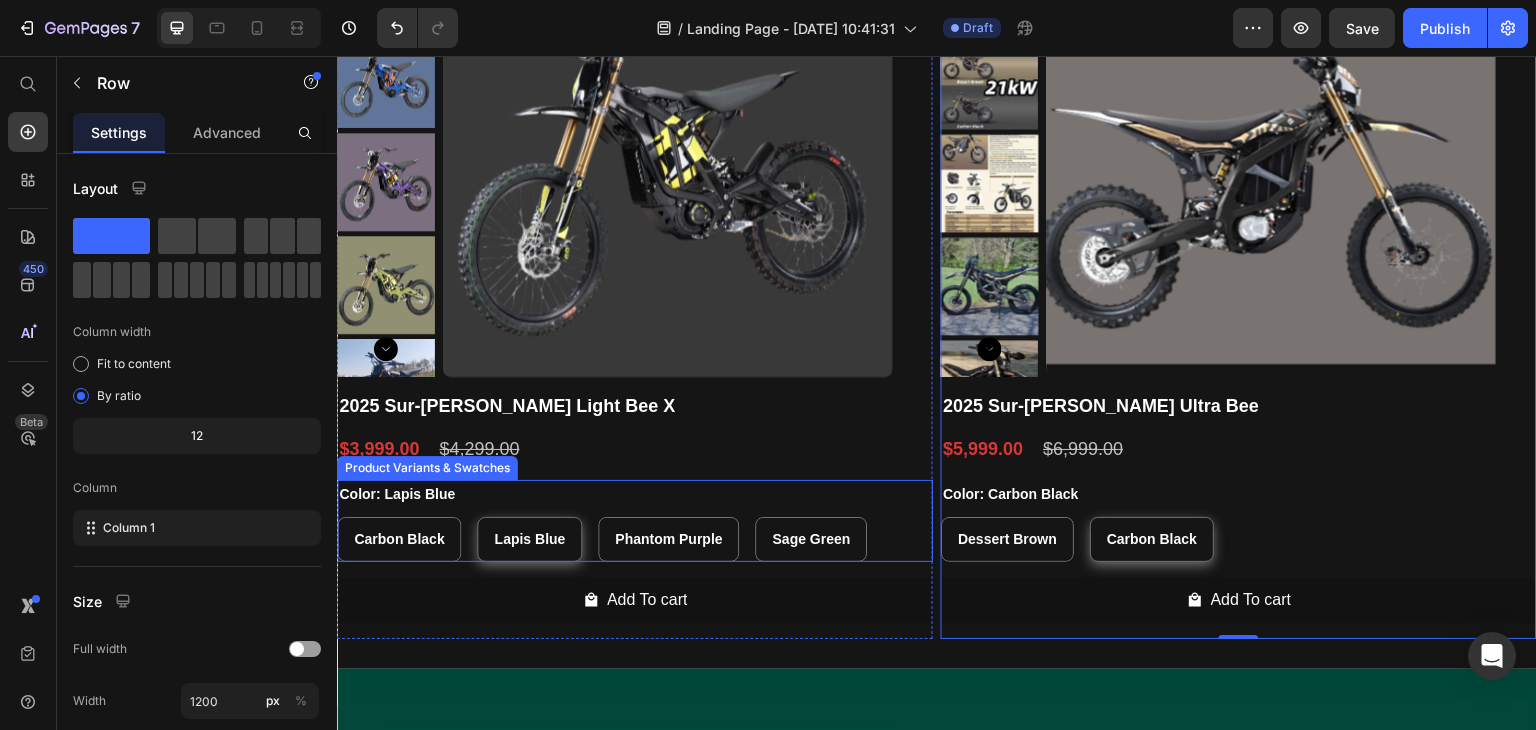 scroll, scrollTop: 1000, scrollLeft: 0, axis: vertical 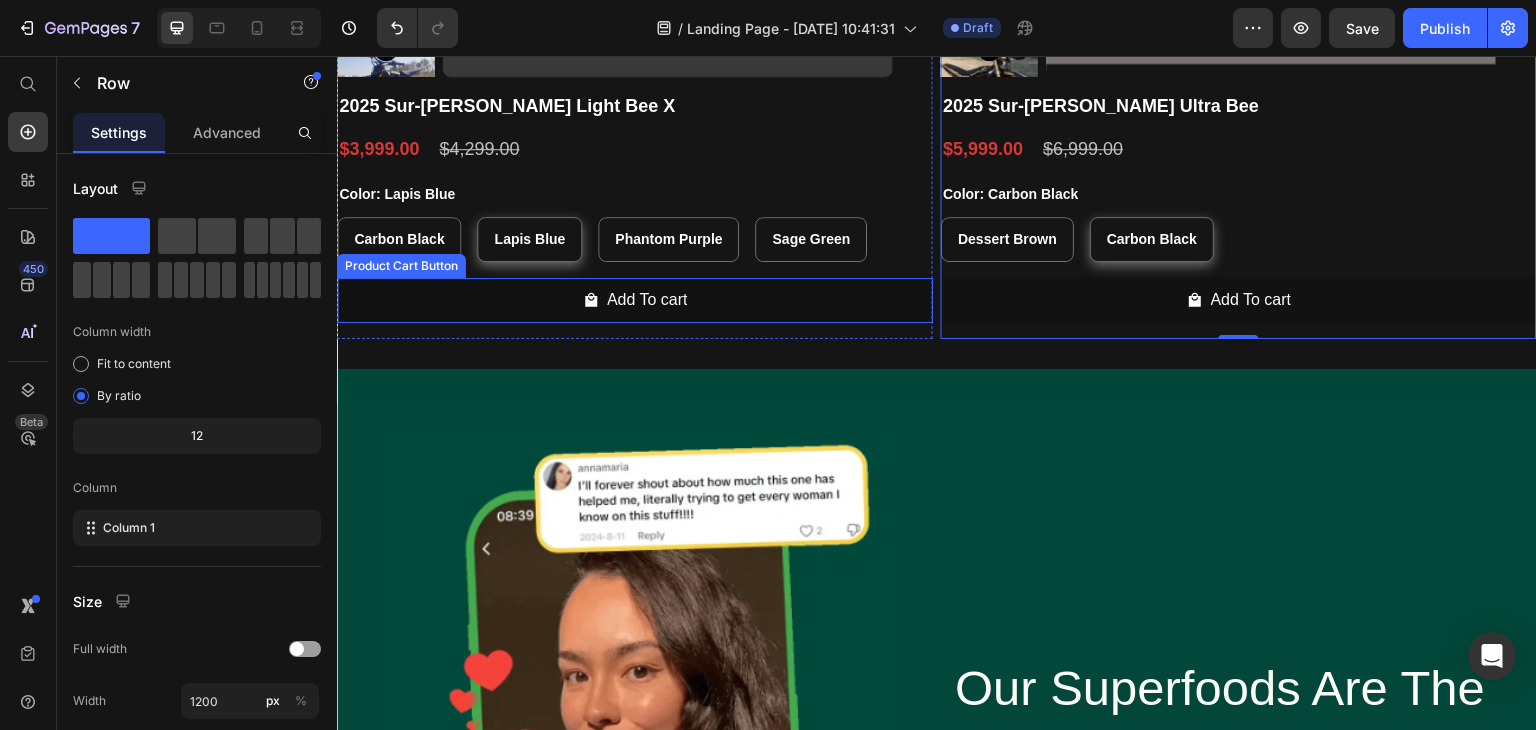 click on "Lapis Blue" at bounding box center [529, 239] 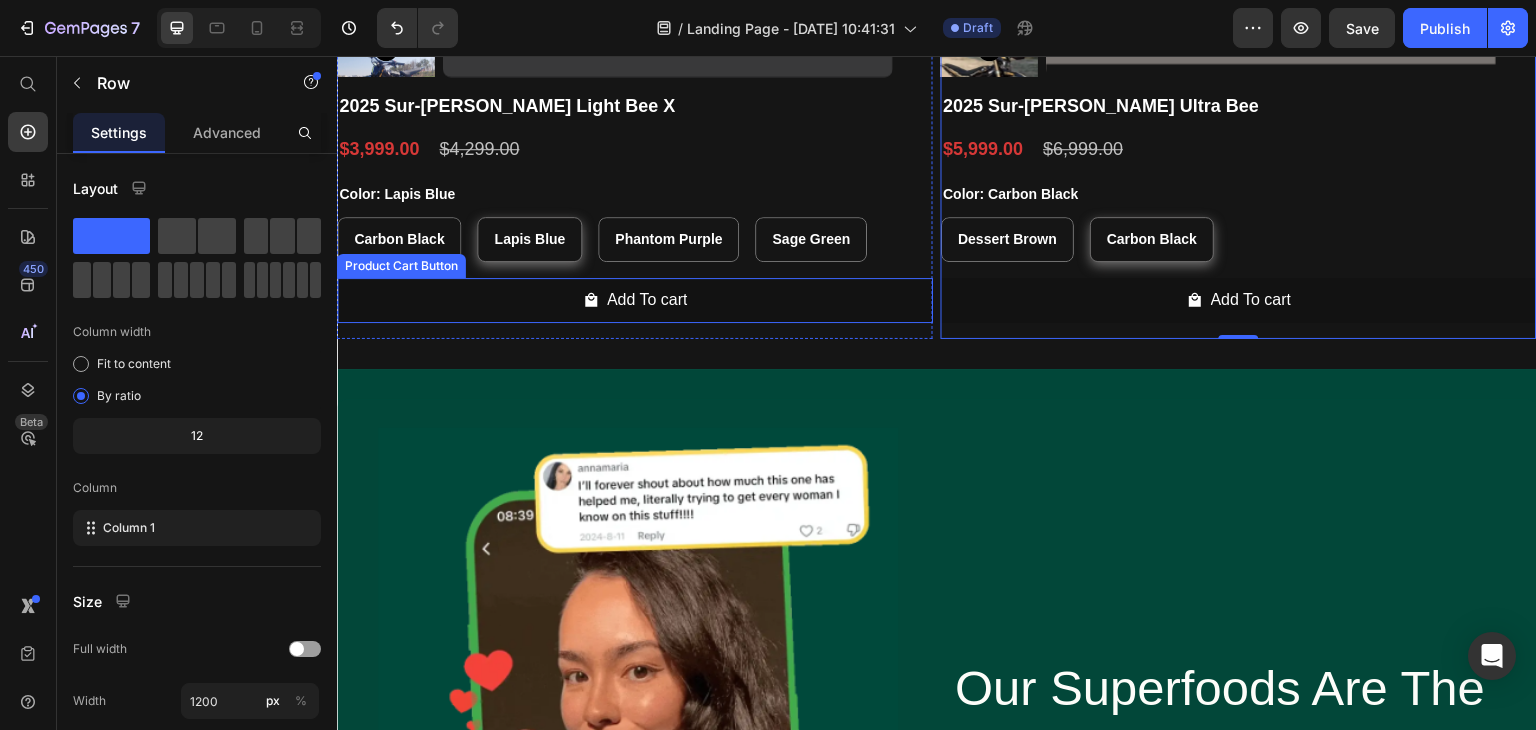 click on "Lapis Blue Lapis Blue Lapis Blue" at bounding box center (476, 216) 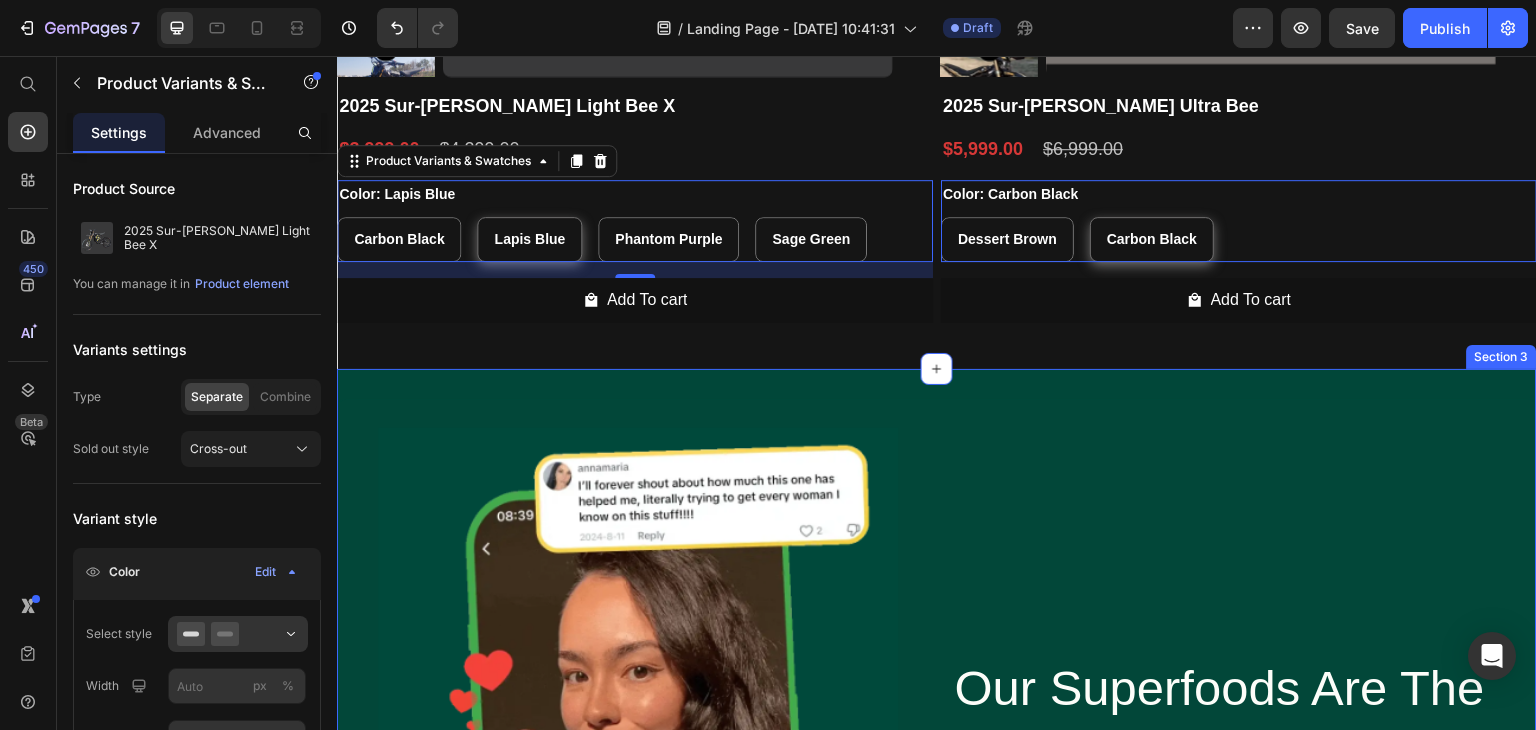 click on "Image Our Superfoods Are The Rheal Deal Heading Don't take our word for it, see what our customers have to say. Text Block                Icon                Icon                Icon                Icon                Icon Icon List Hoz Row Row @rhealsuperfoods Text Block Row Section 3" at bounding box center [937, 834] 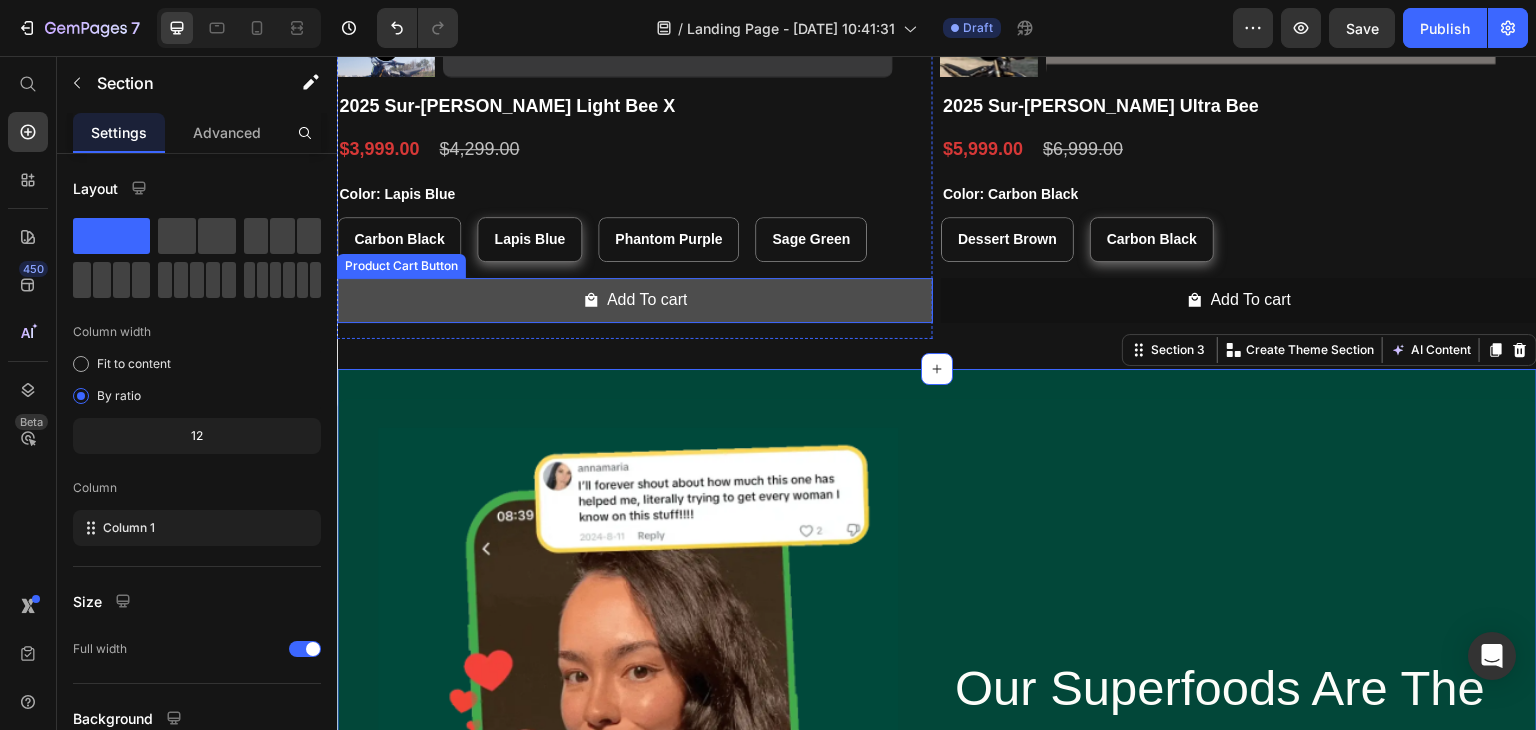 click on "Add To cart" at bounding box center [635, 300] 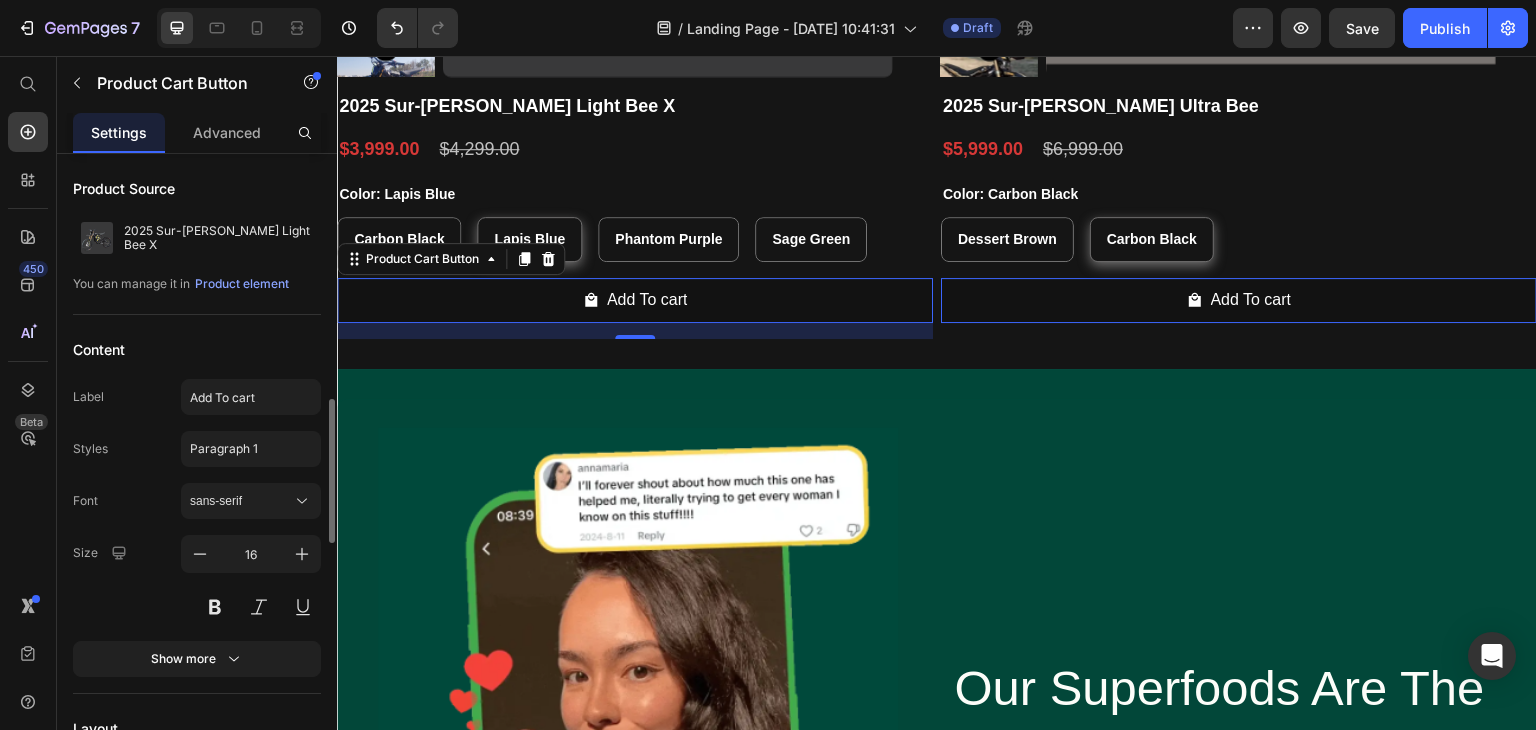 scroll, scrollTop: 300, scrollLeft: 0, axis: vertical 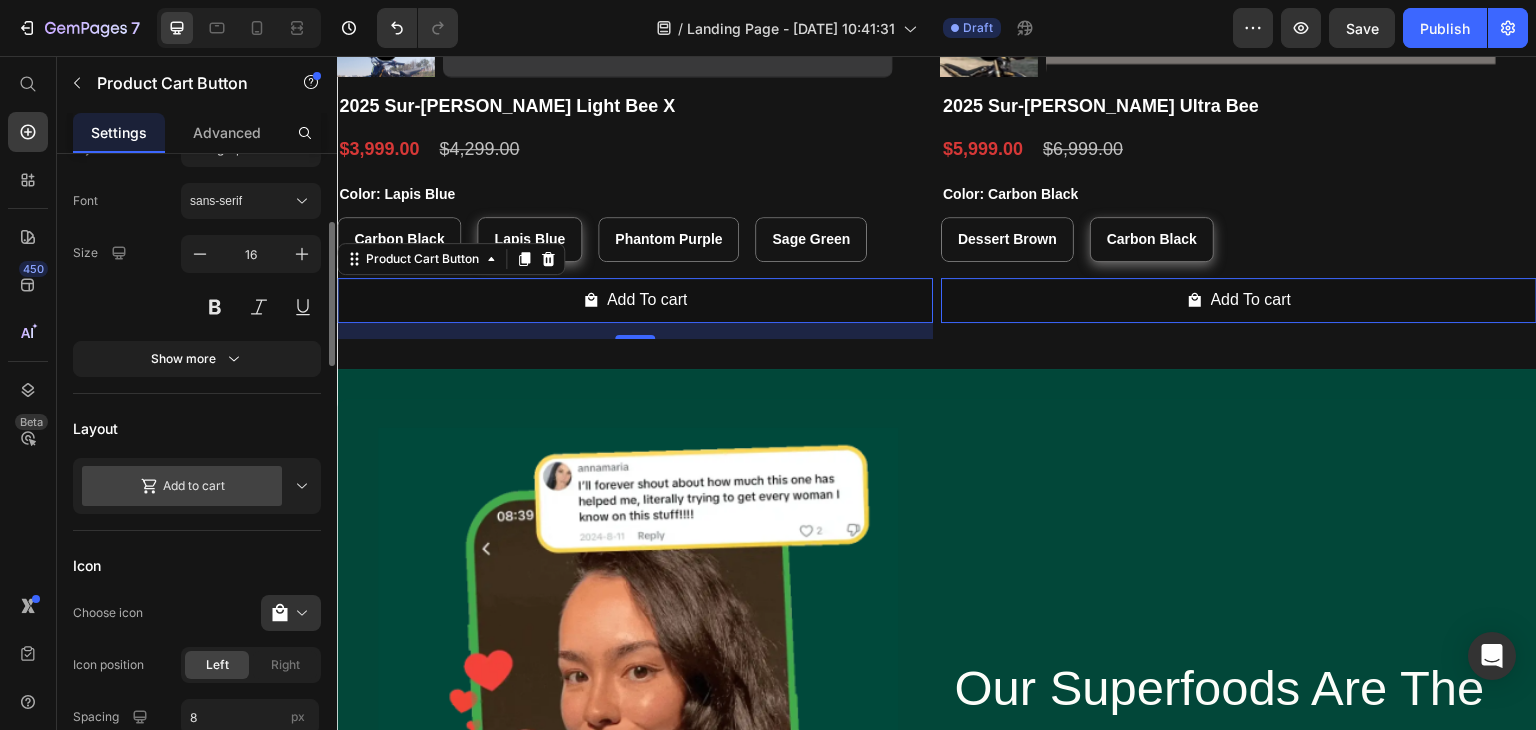 click 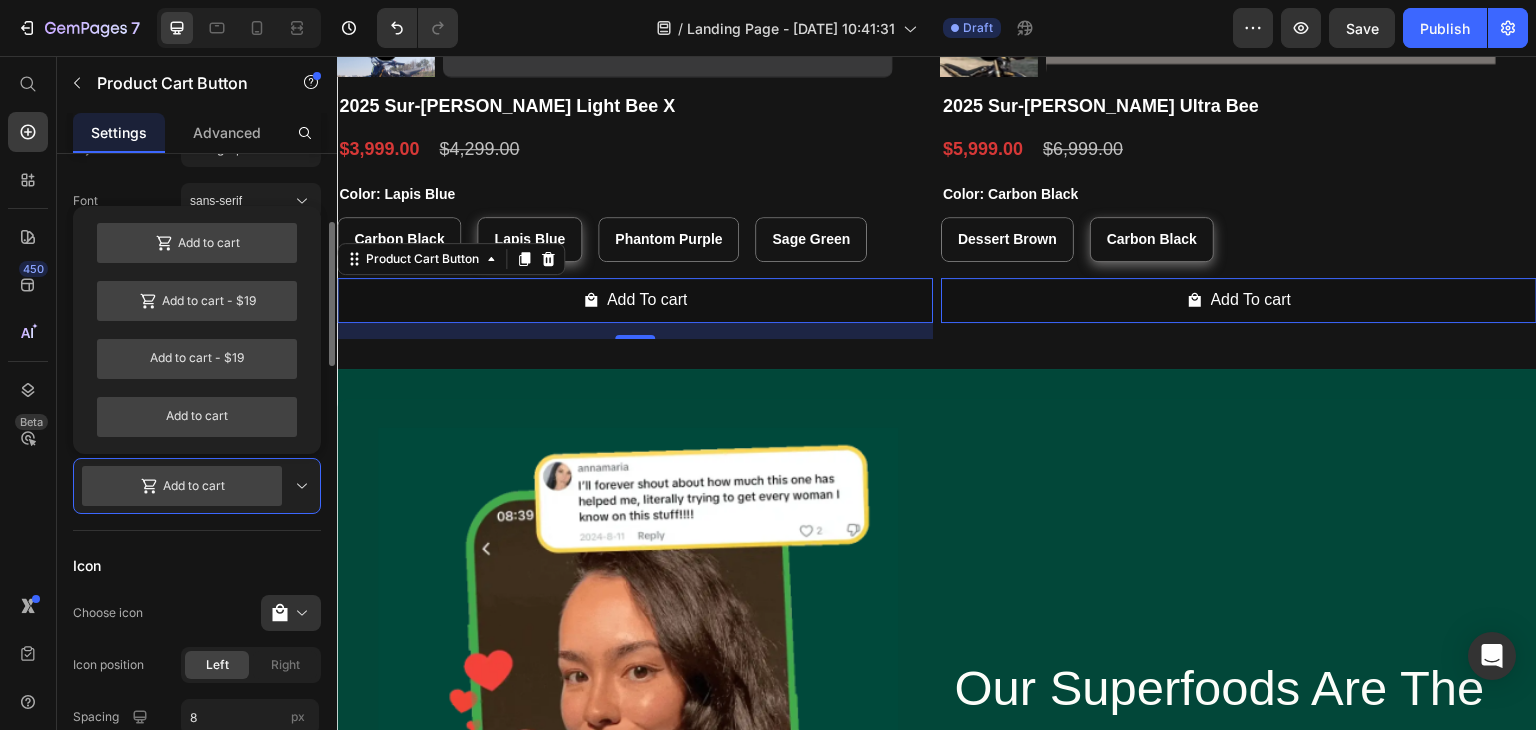 click on "Add to cart" at bounding box center [197, 486] 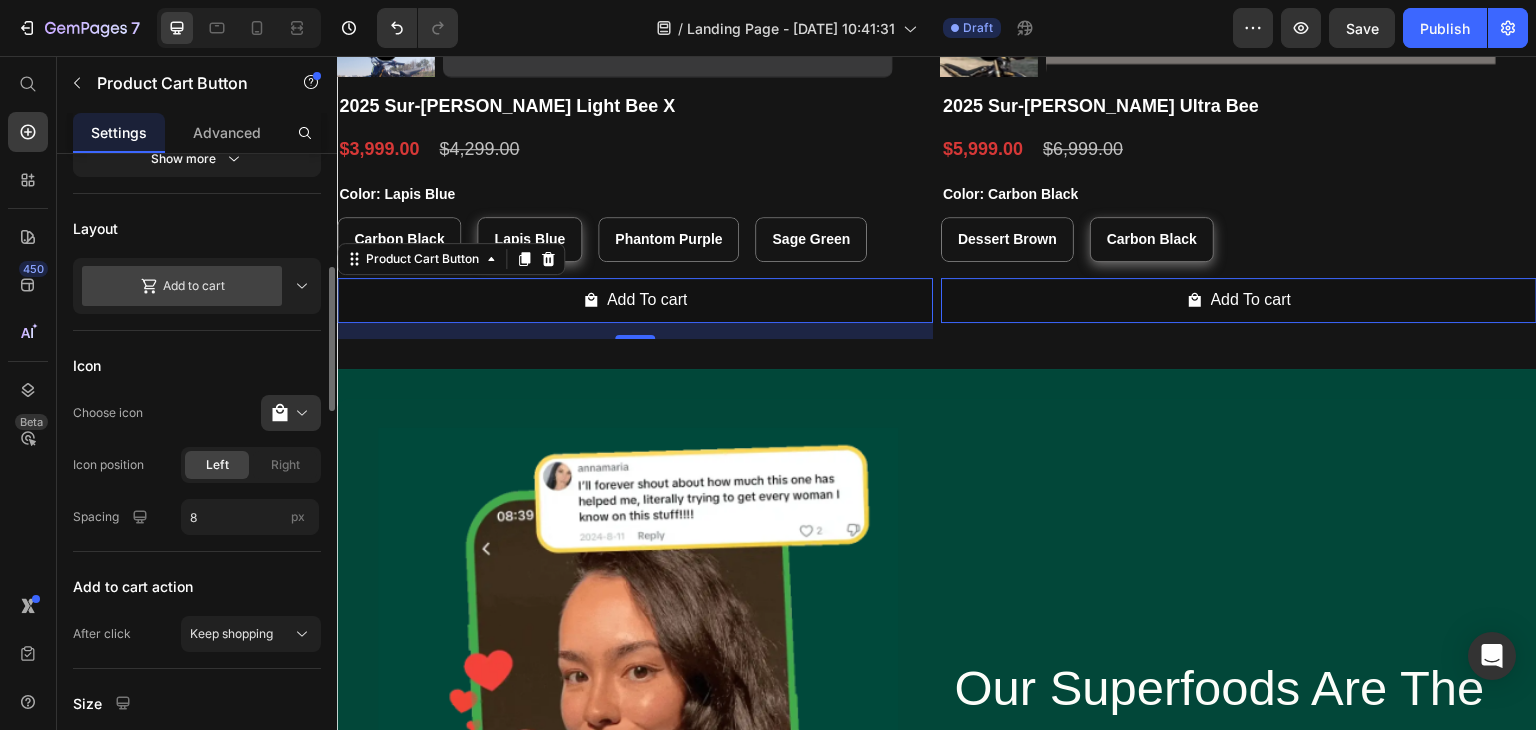 scroll, scrollTop: 600, scrollLeft: 0, axis: vertical 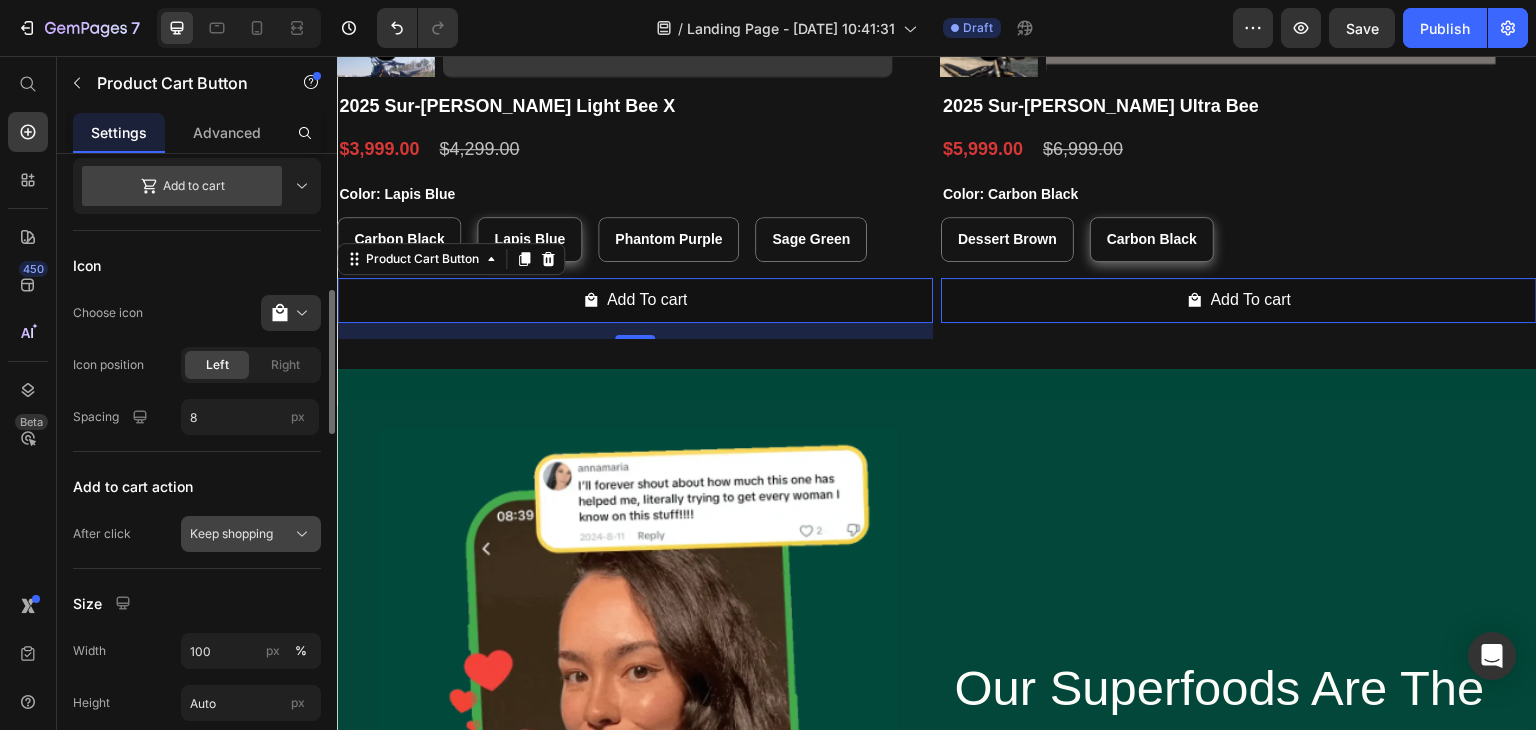click on "Keep shopping" 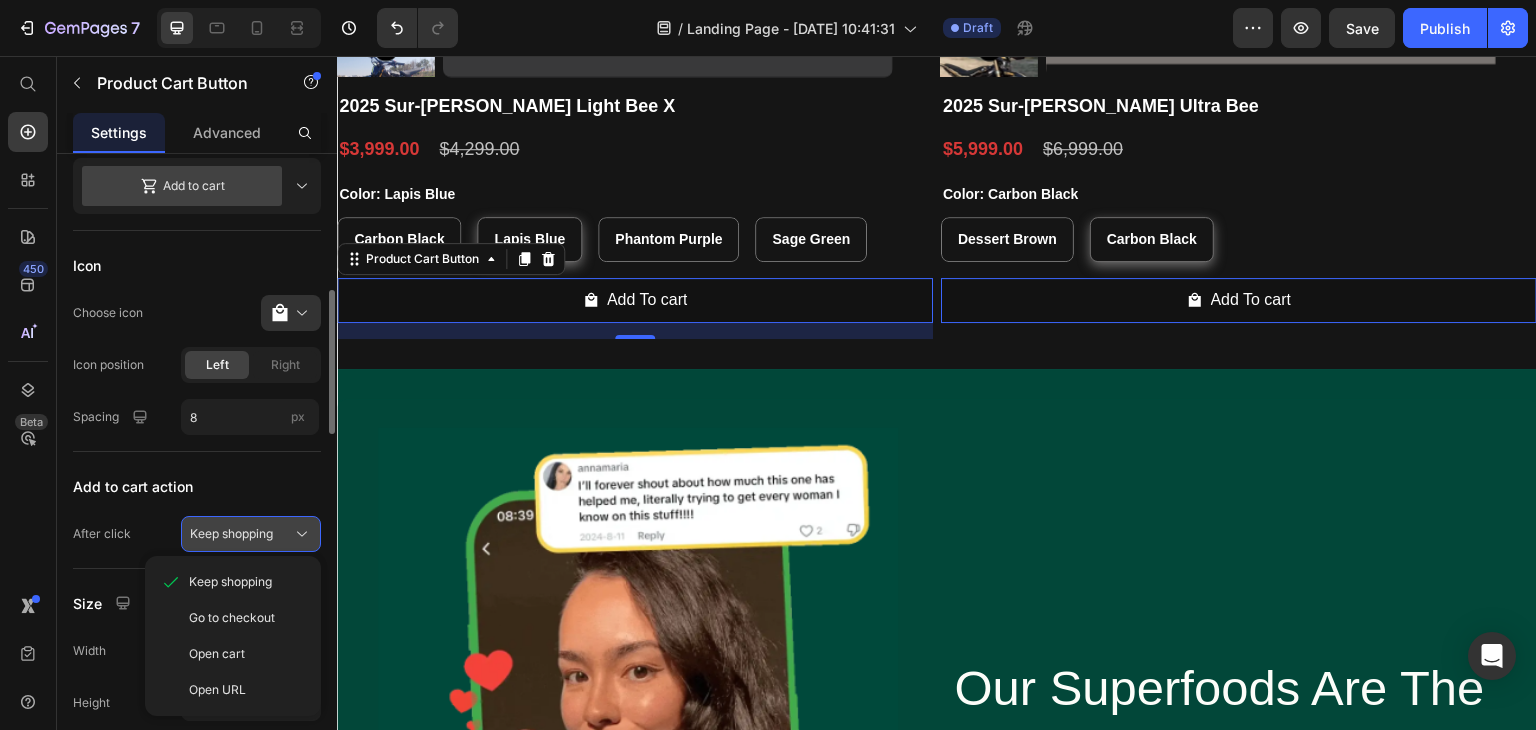 click 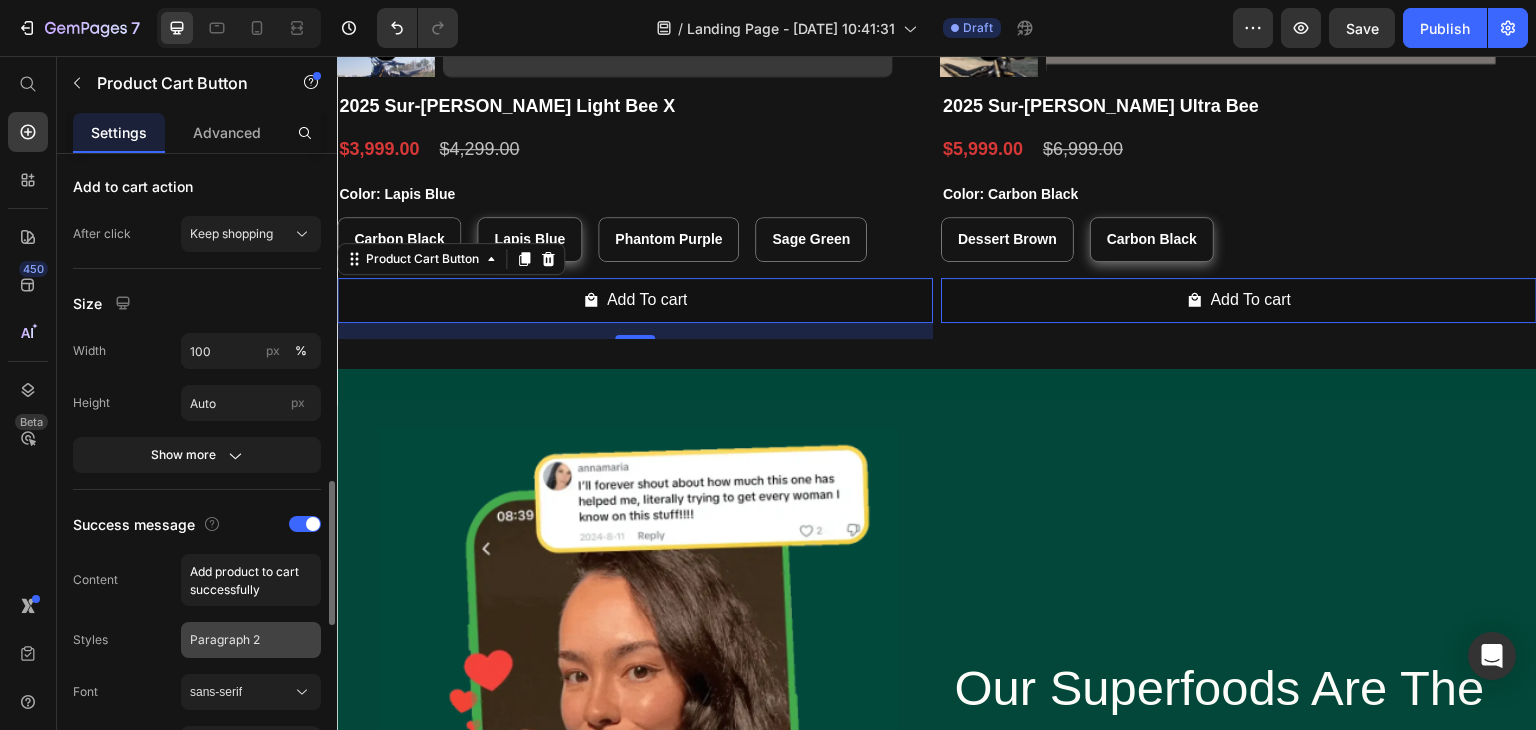 scroll, scrollTop: 1000, scrollLeft: 0, axis: vertical 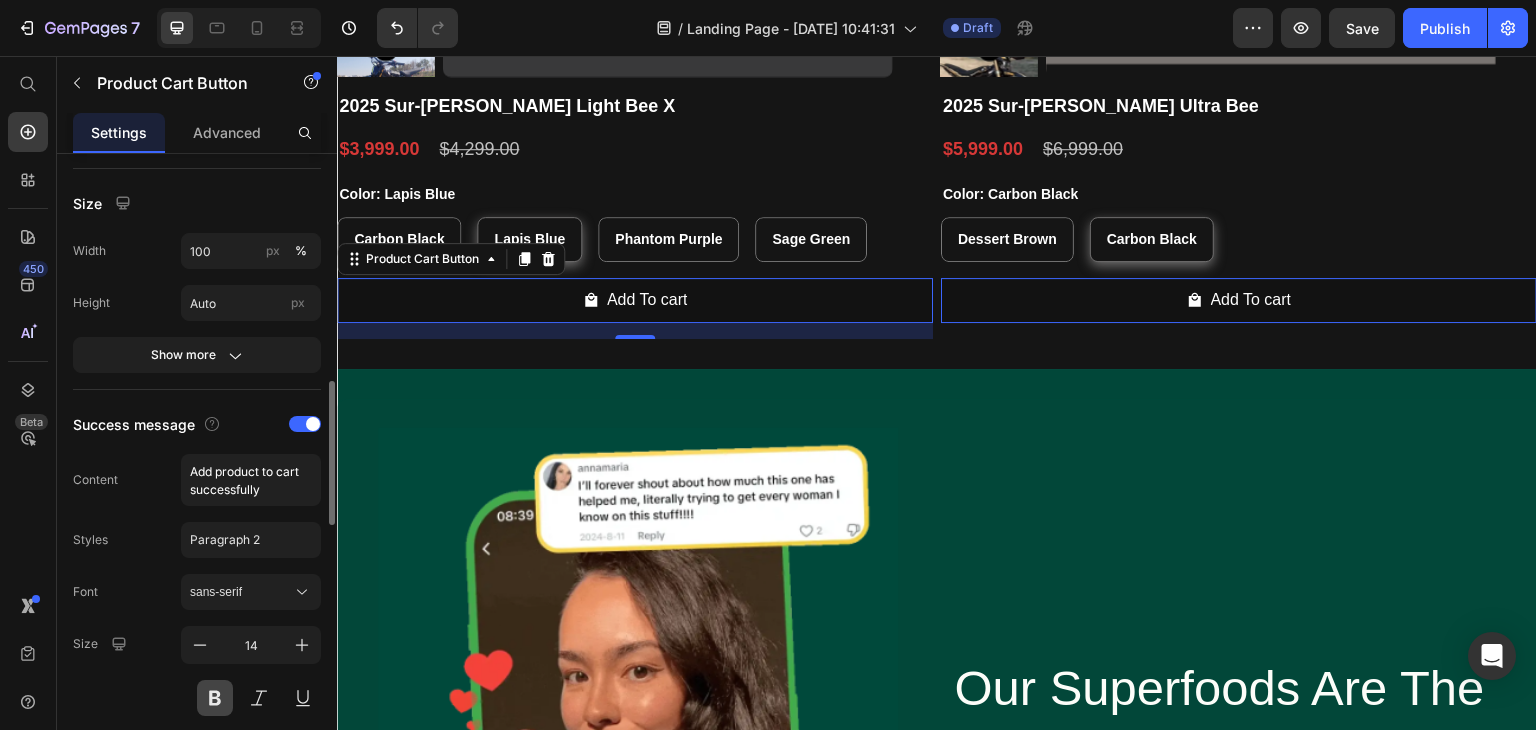 click at bounding box center (215, 698) 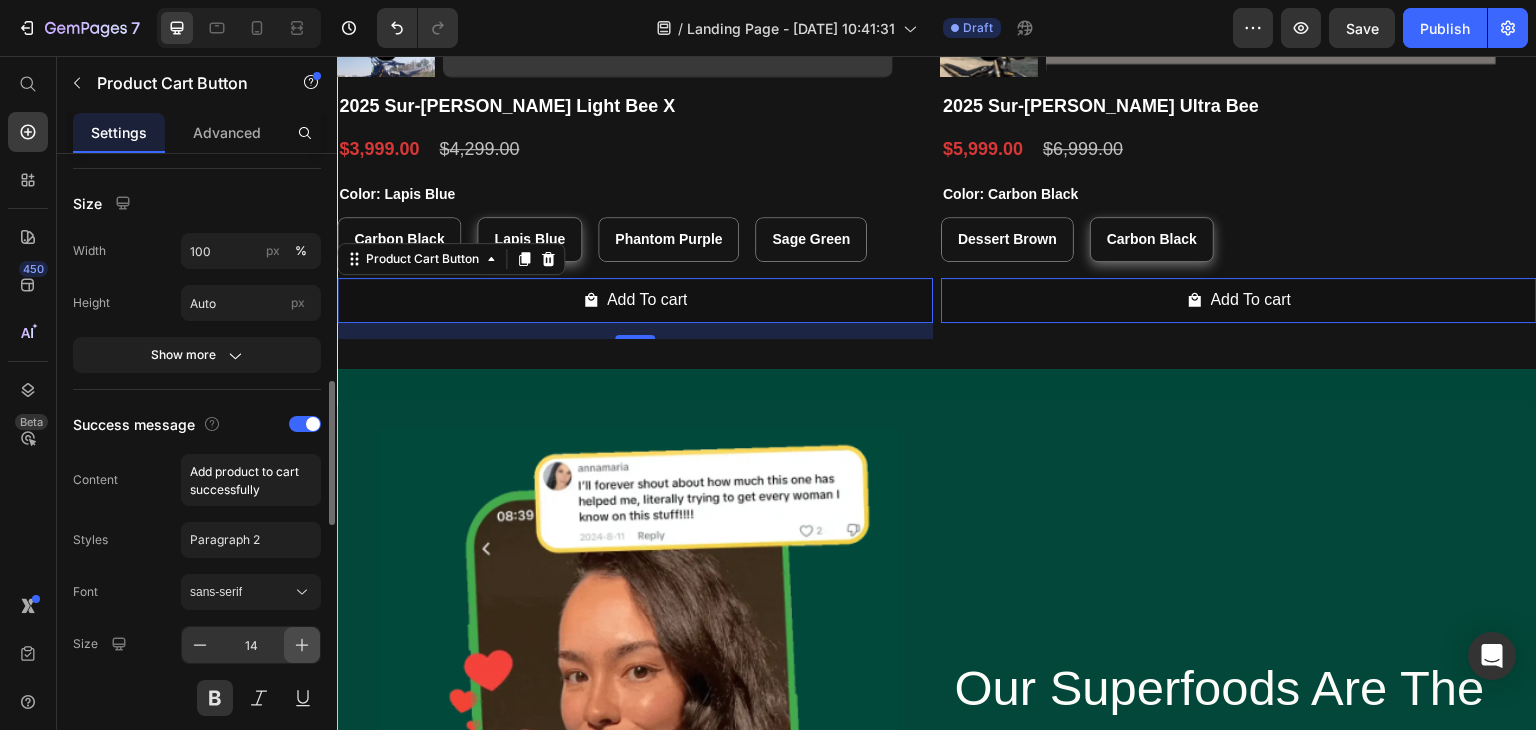 click 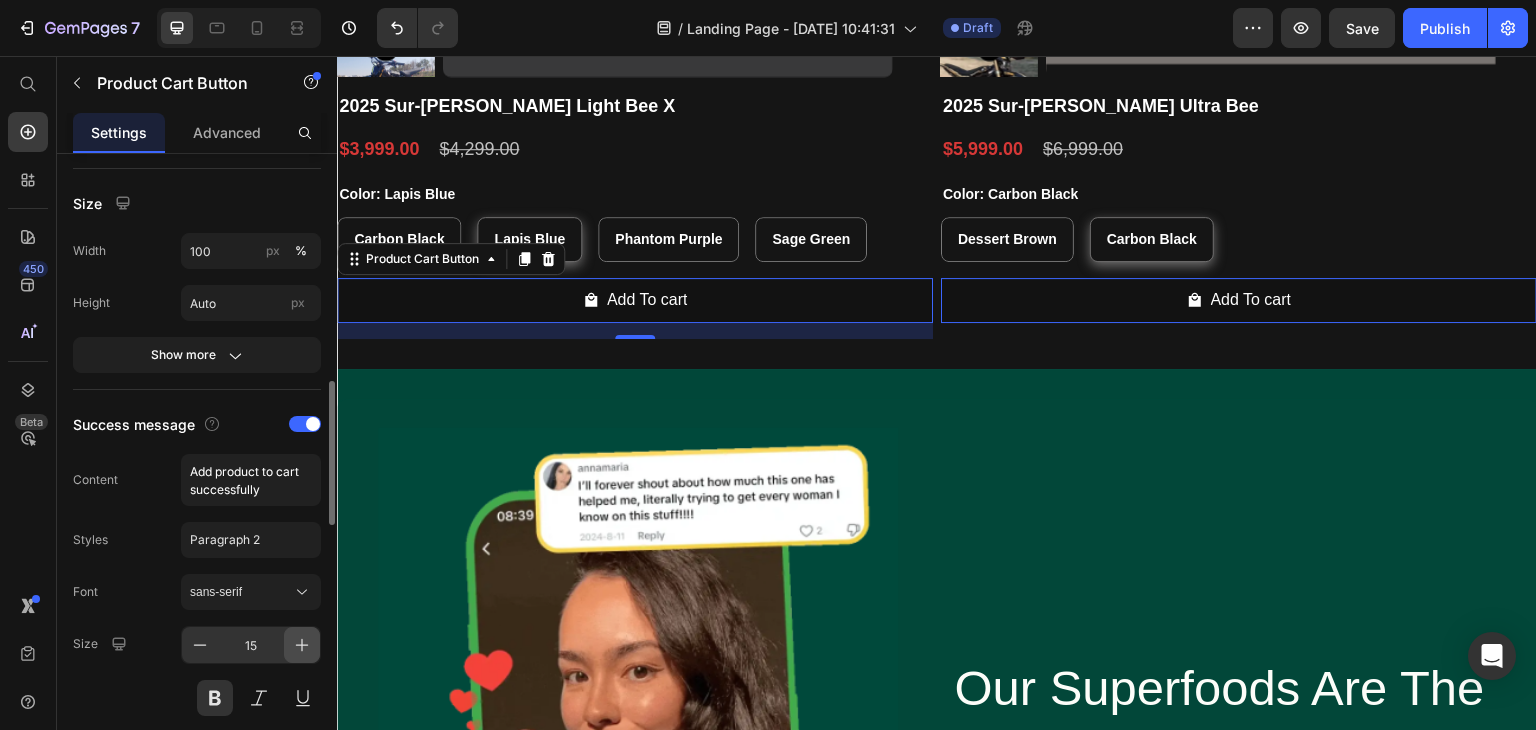 click 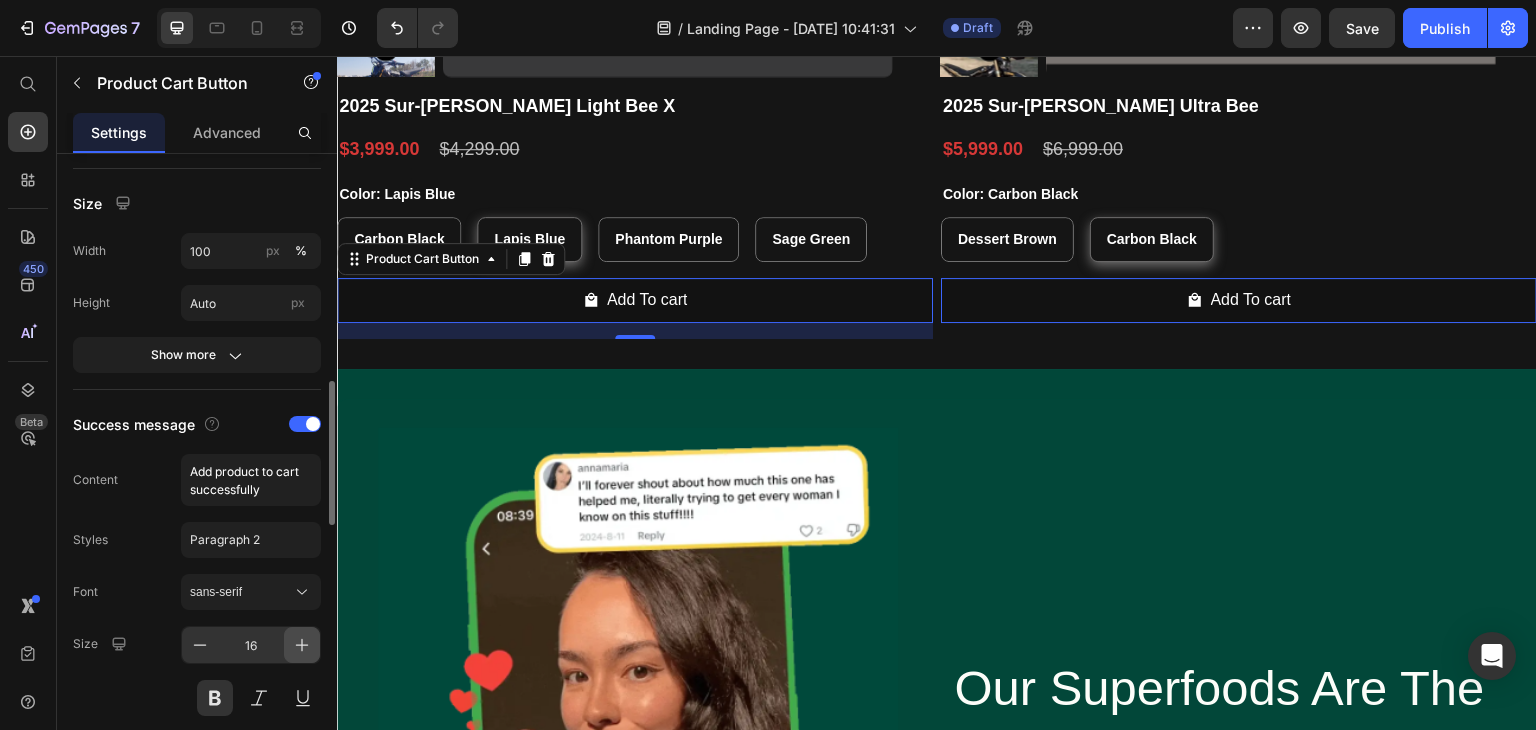 click 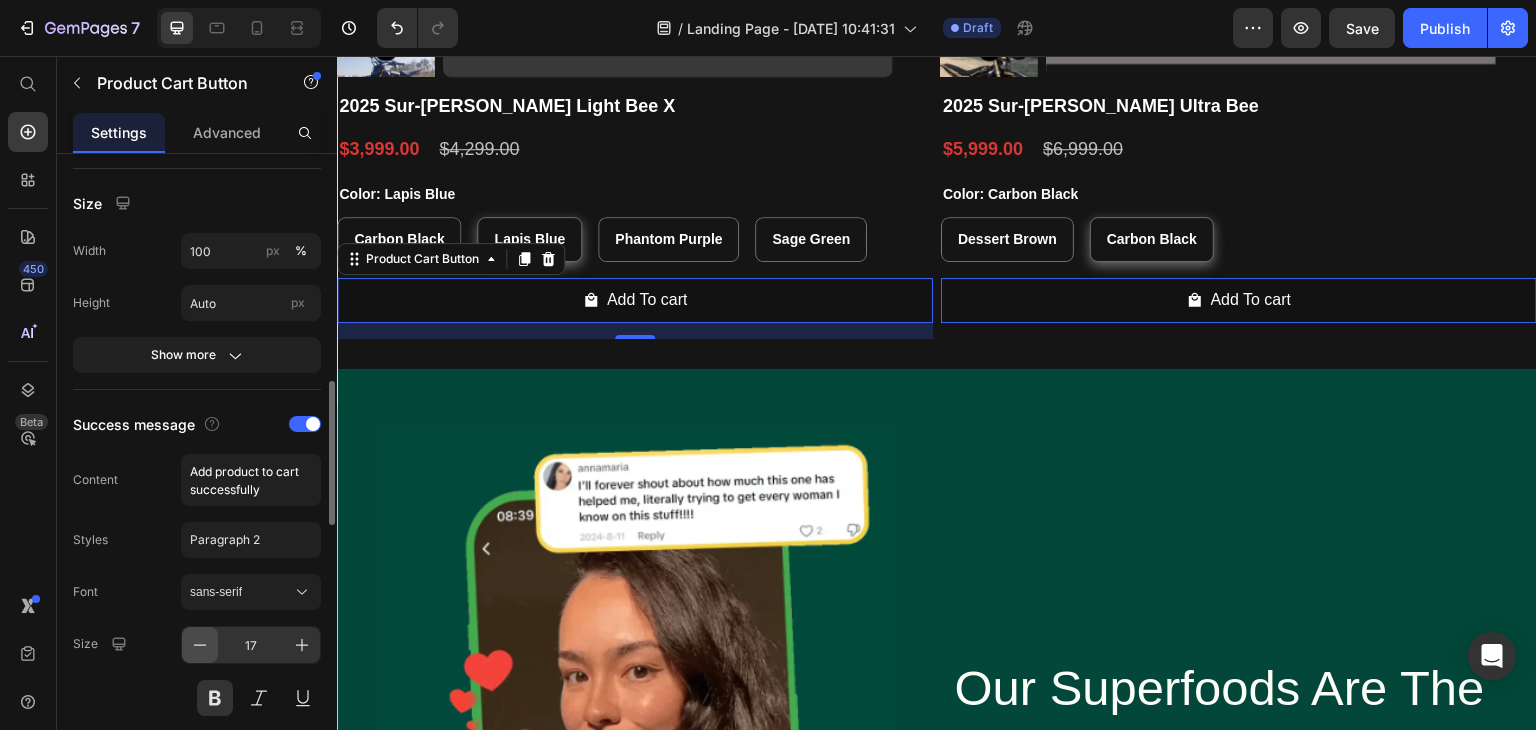 click 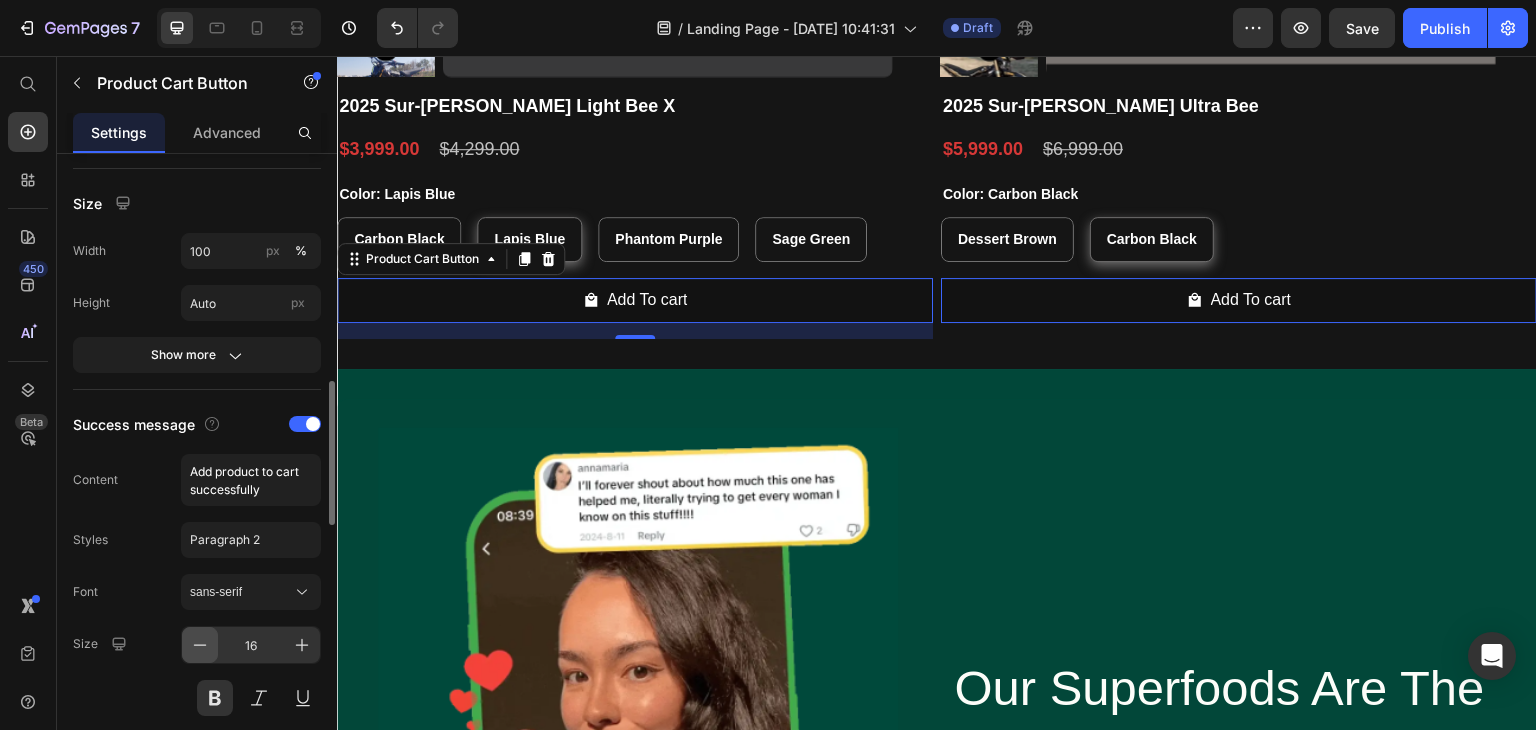 click 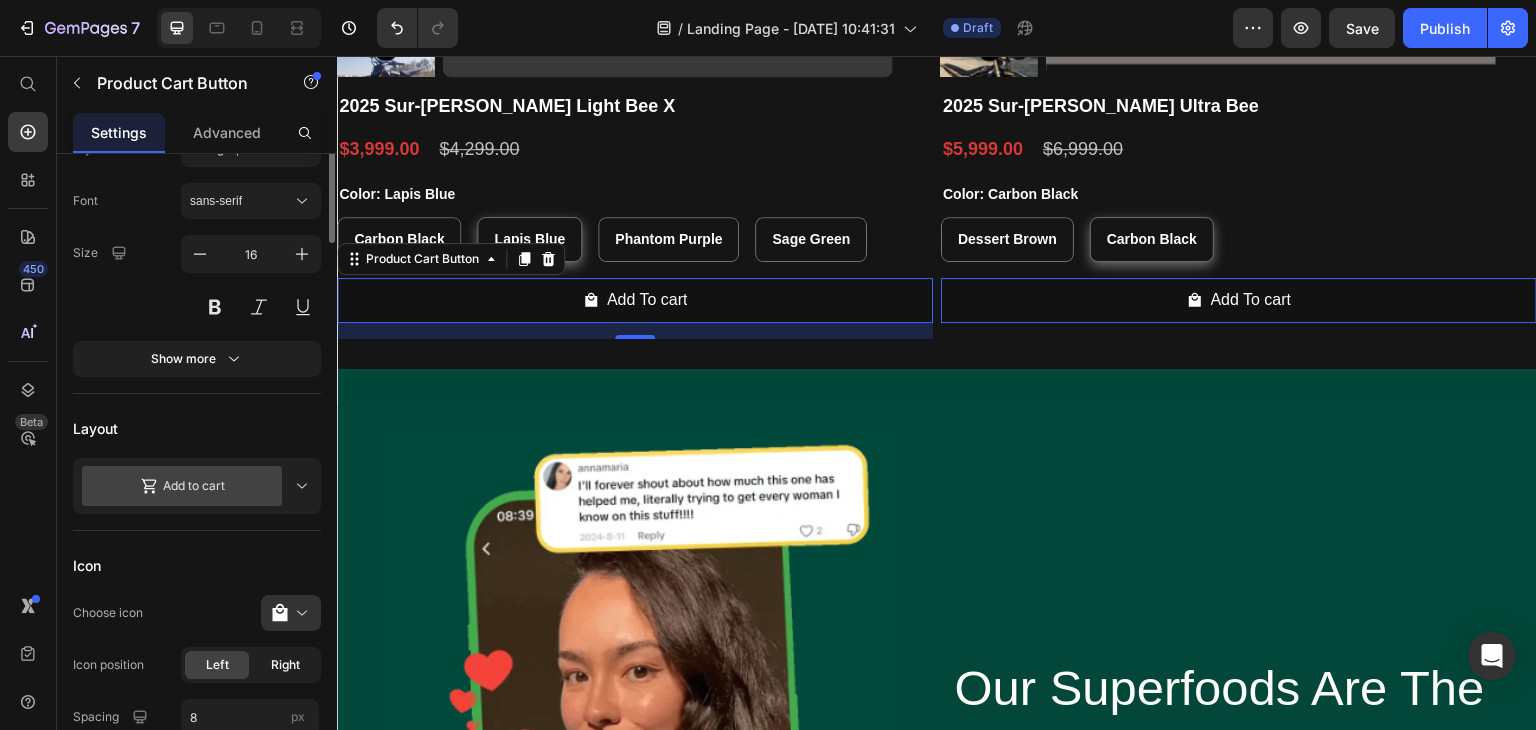 scroll, scrollTop: 100, scrollLeft: 0, axis: vertical 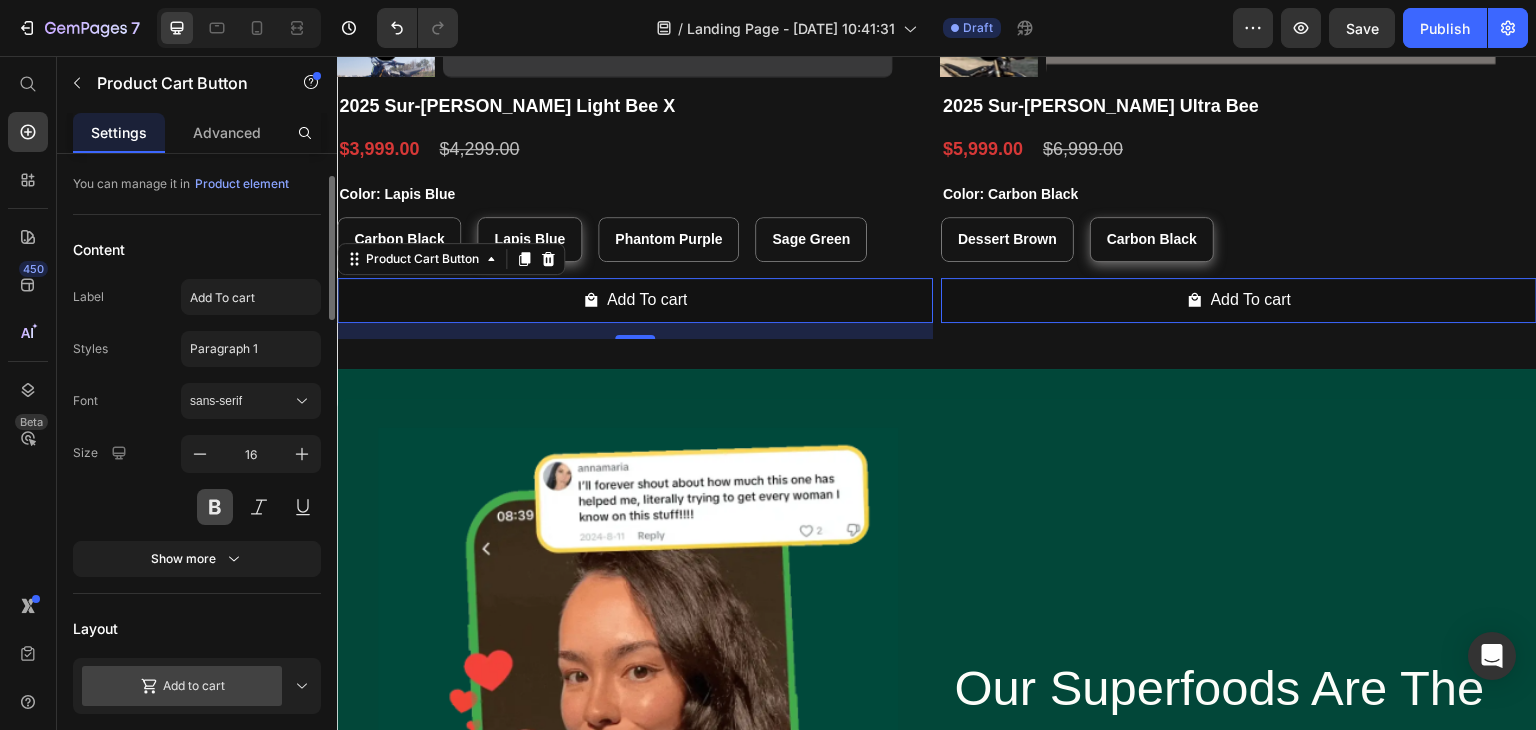 click at bounding box center [215, 507] 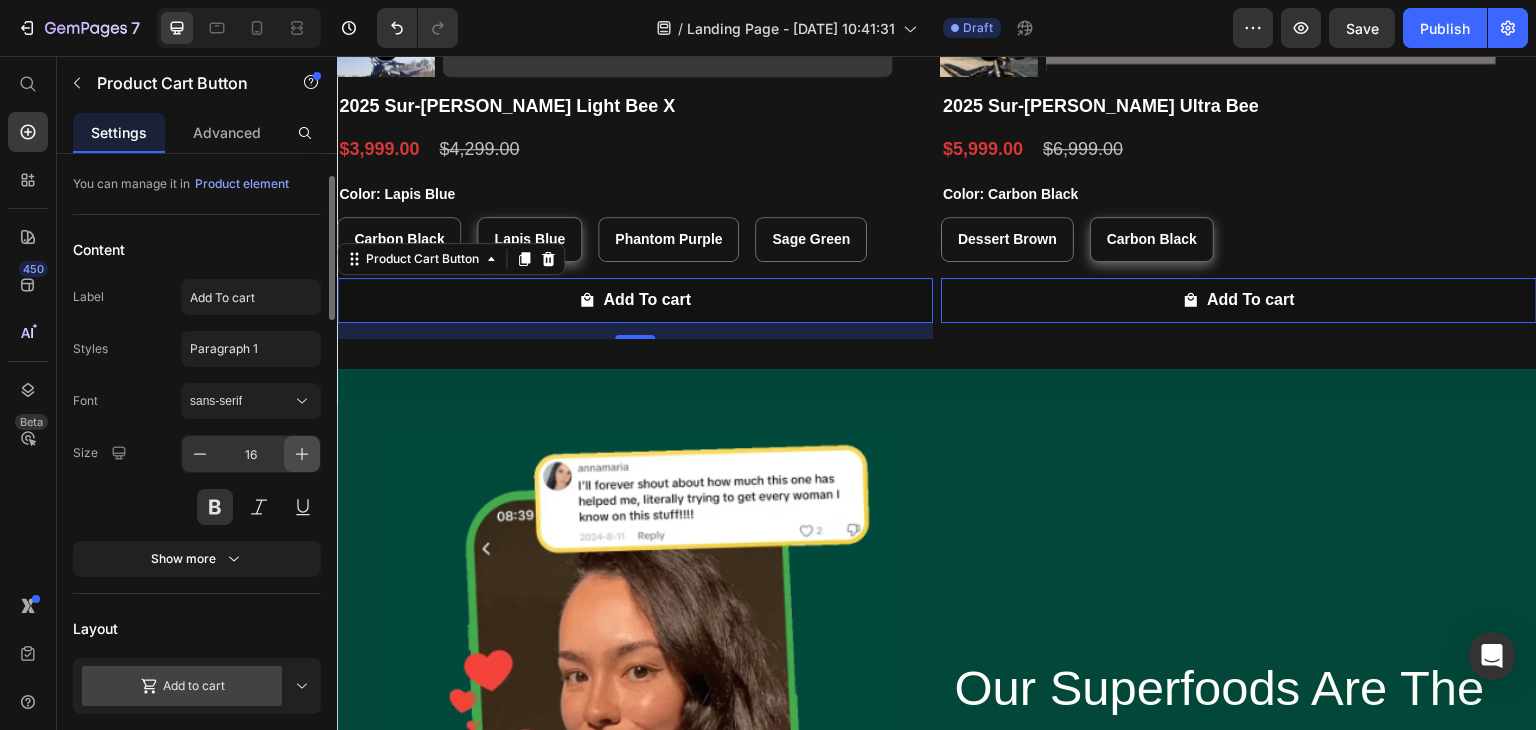 click 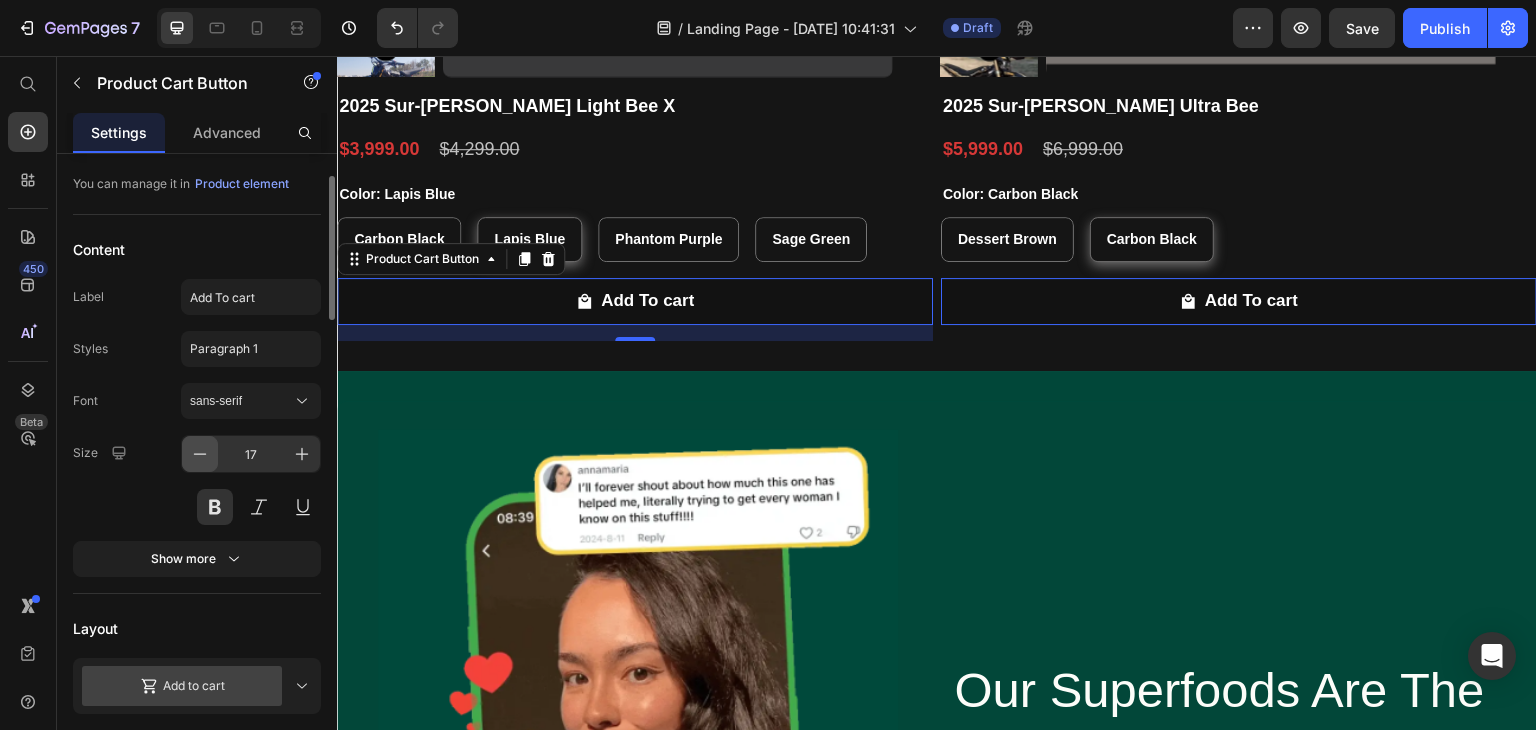 click 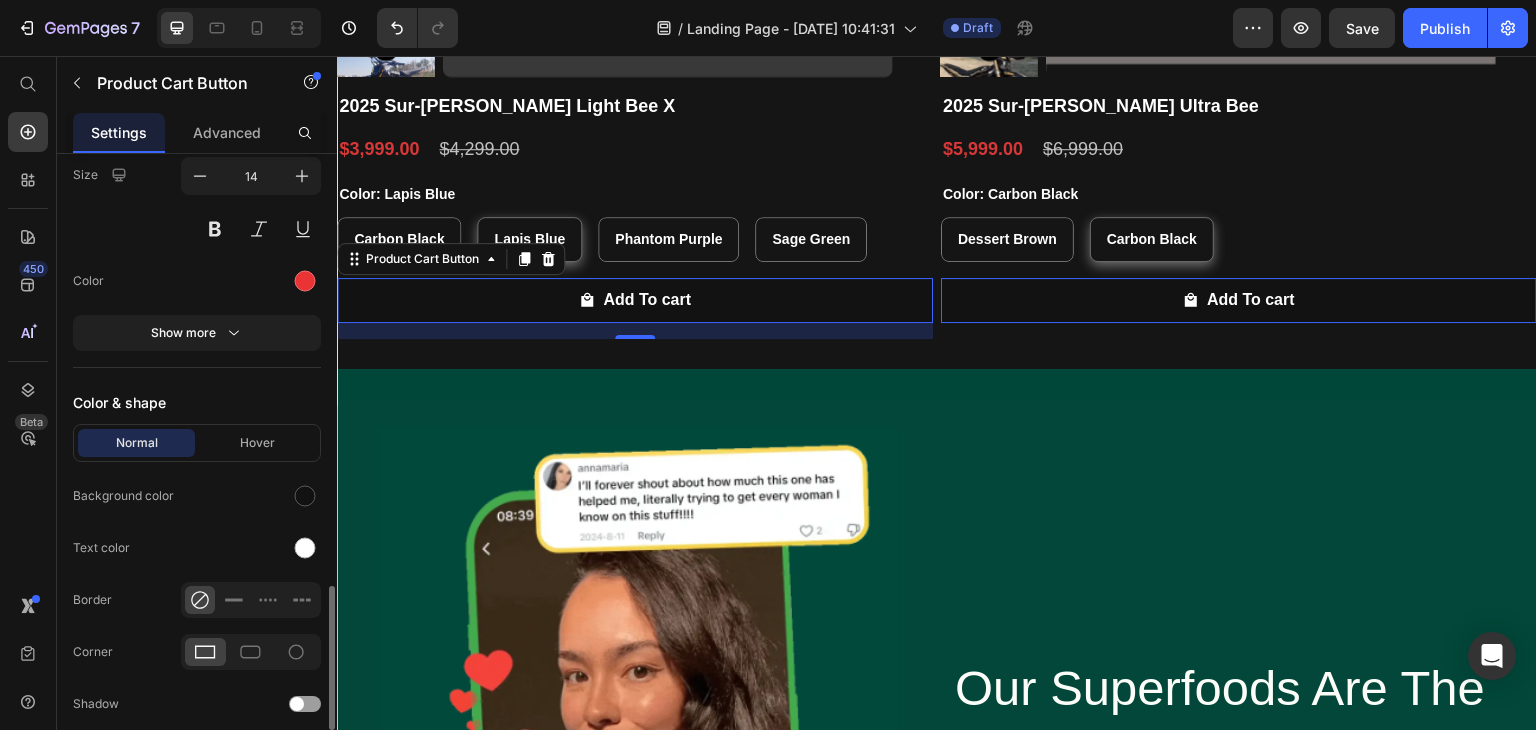 scroll, scrollTop: 2000, scrollLeft: 0, axis: vertical 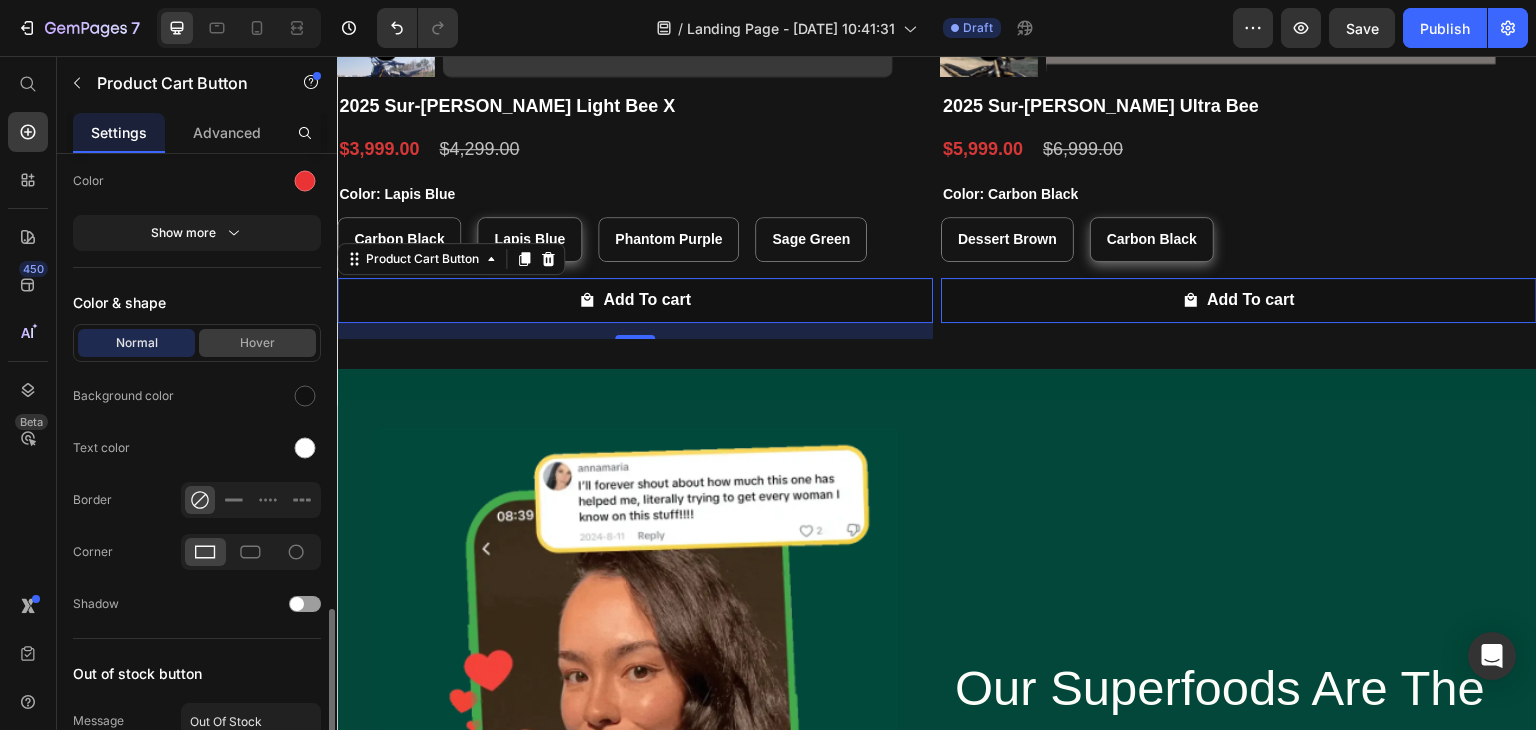 click on "Hover" at bounding box center (257, 343) 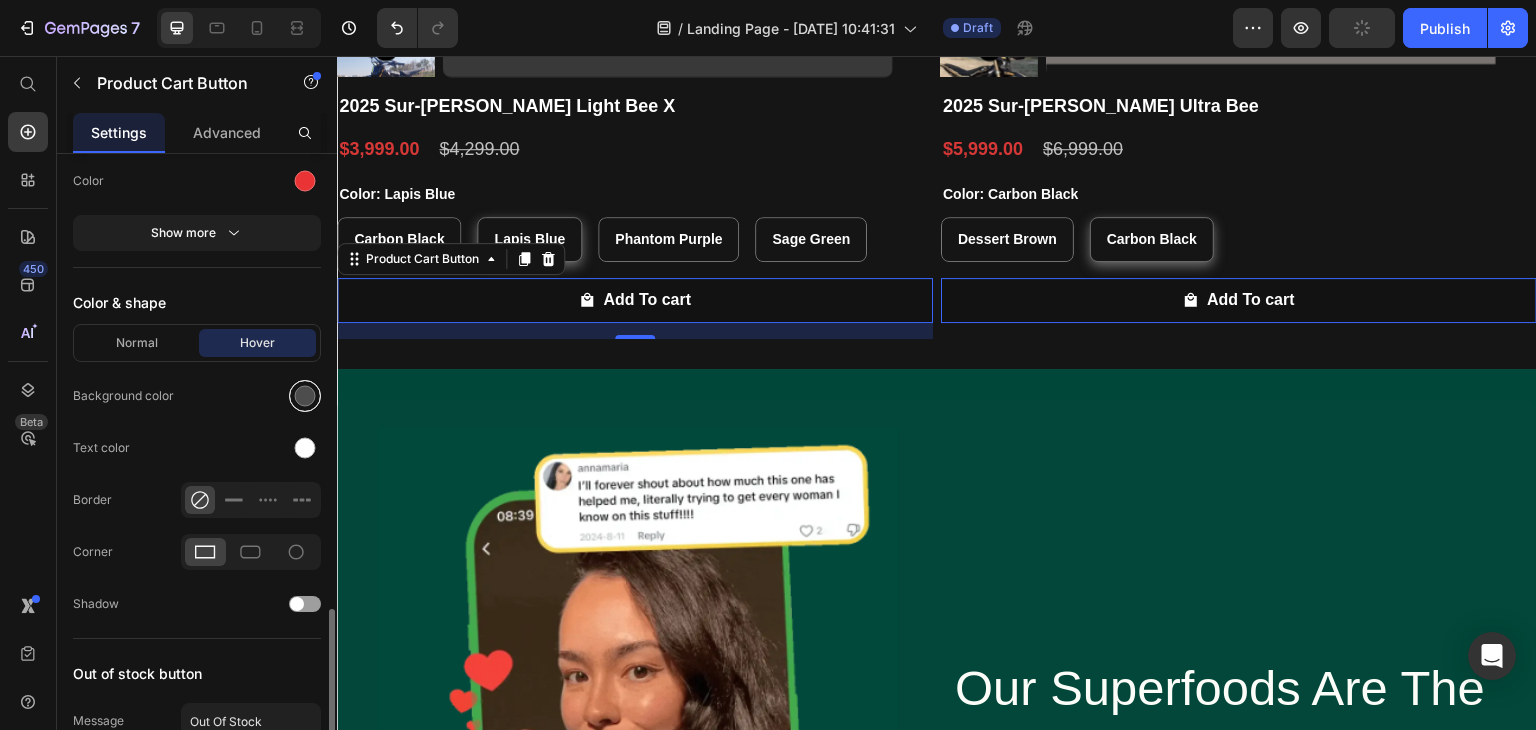click at bounding box center (305, 396) 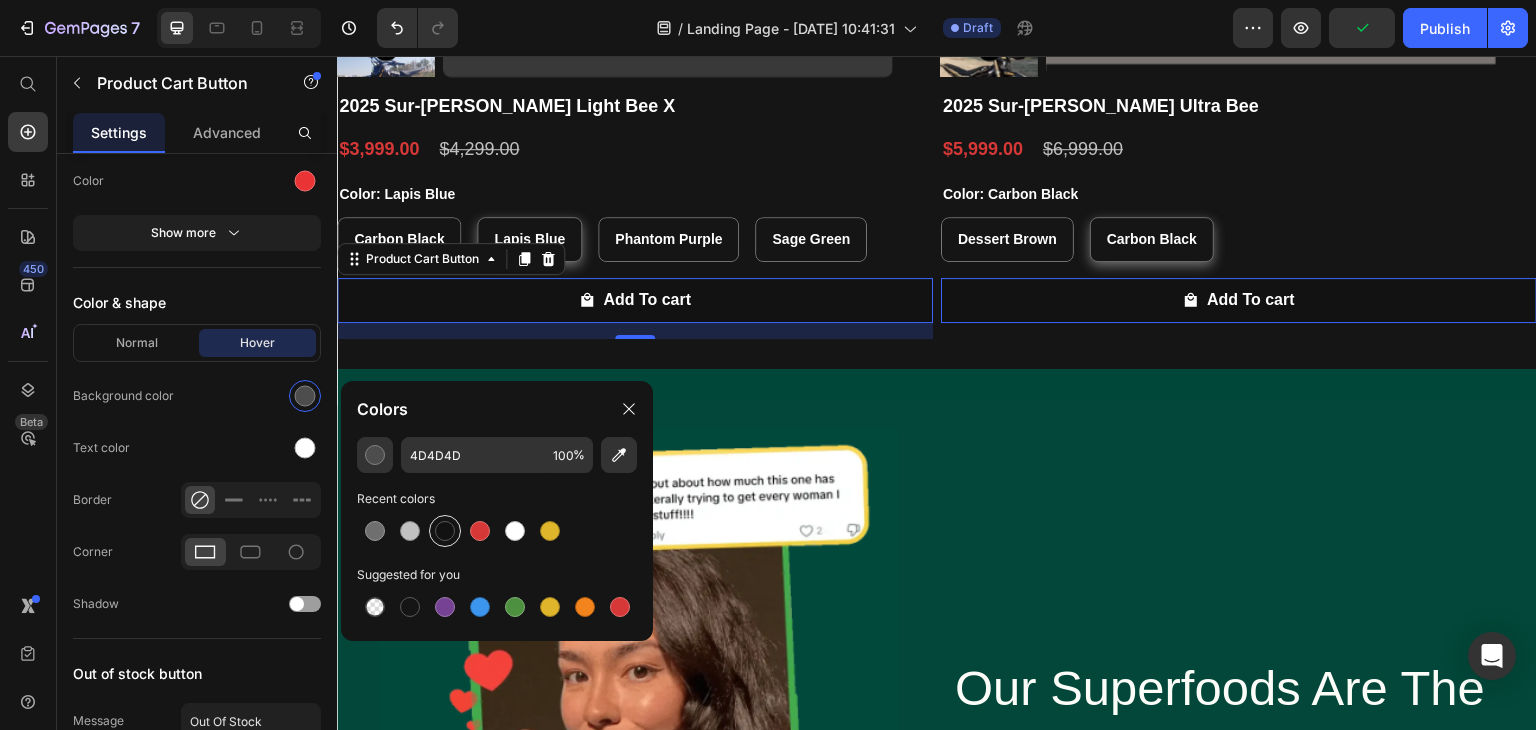 click at bounding box center (445, 531) 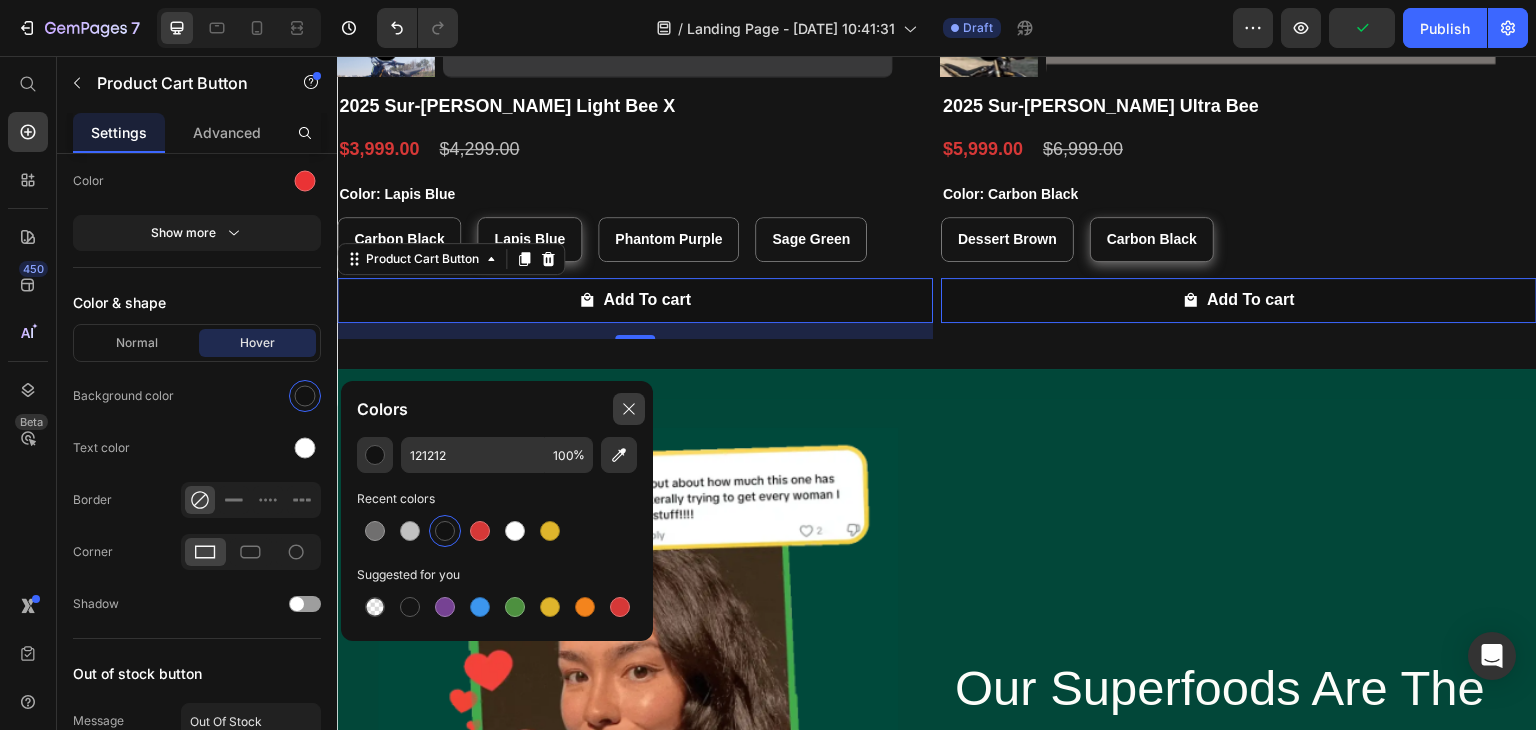 click at bounding box center [629, 409] 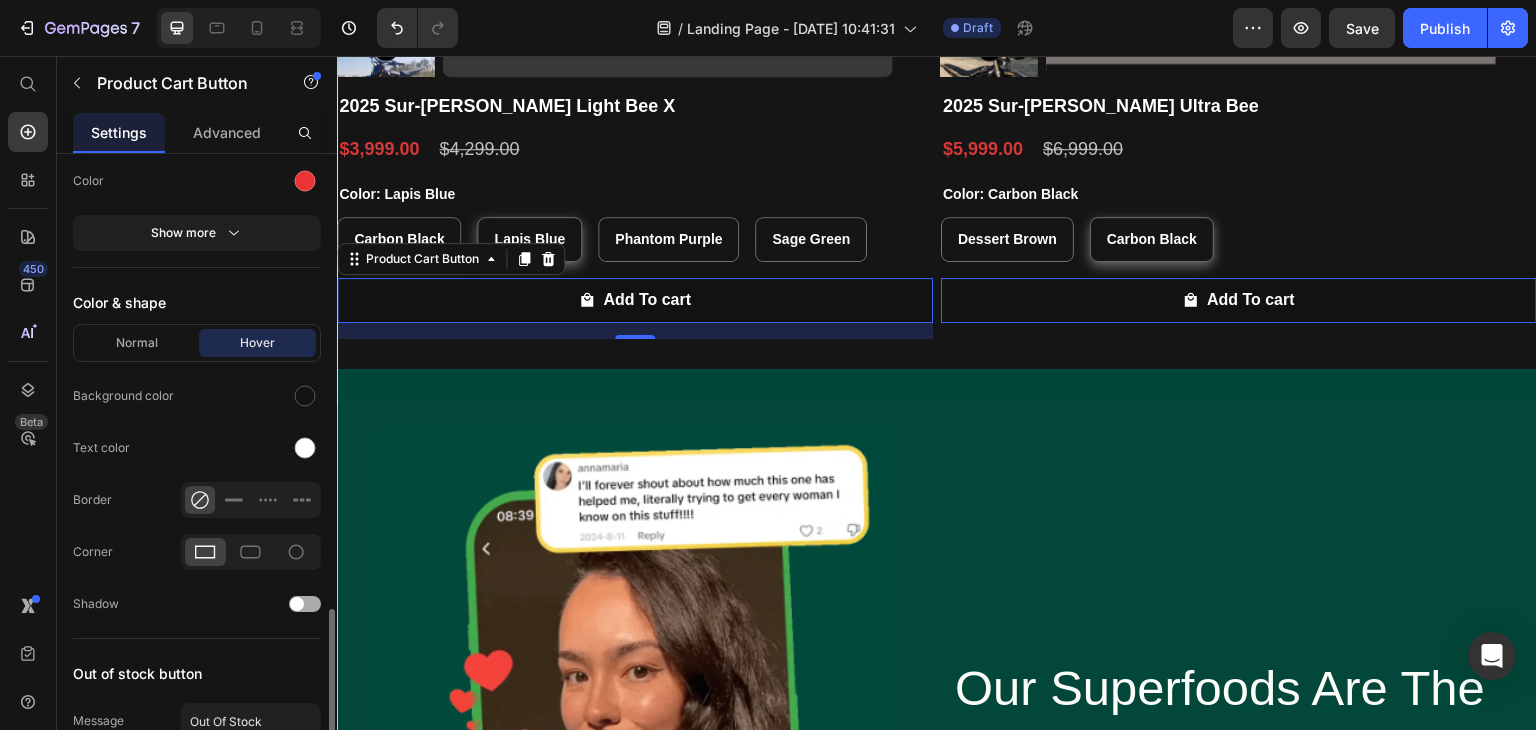 click at bounding box center [297, 604] 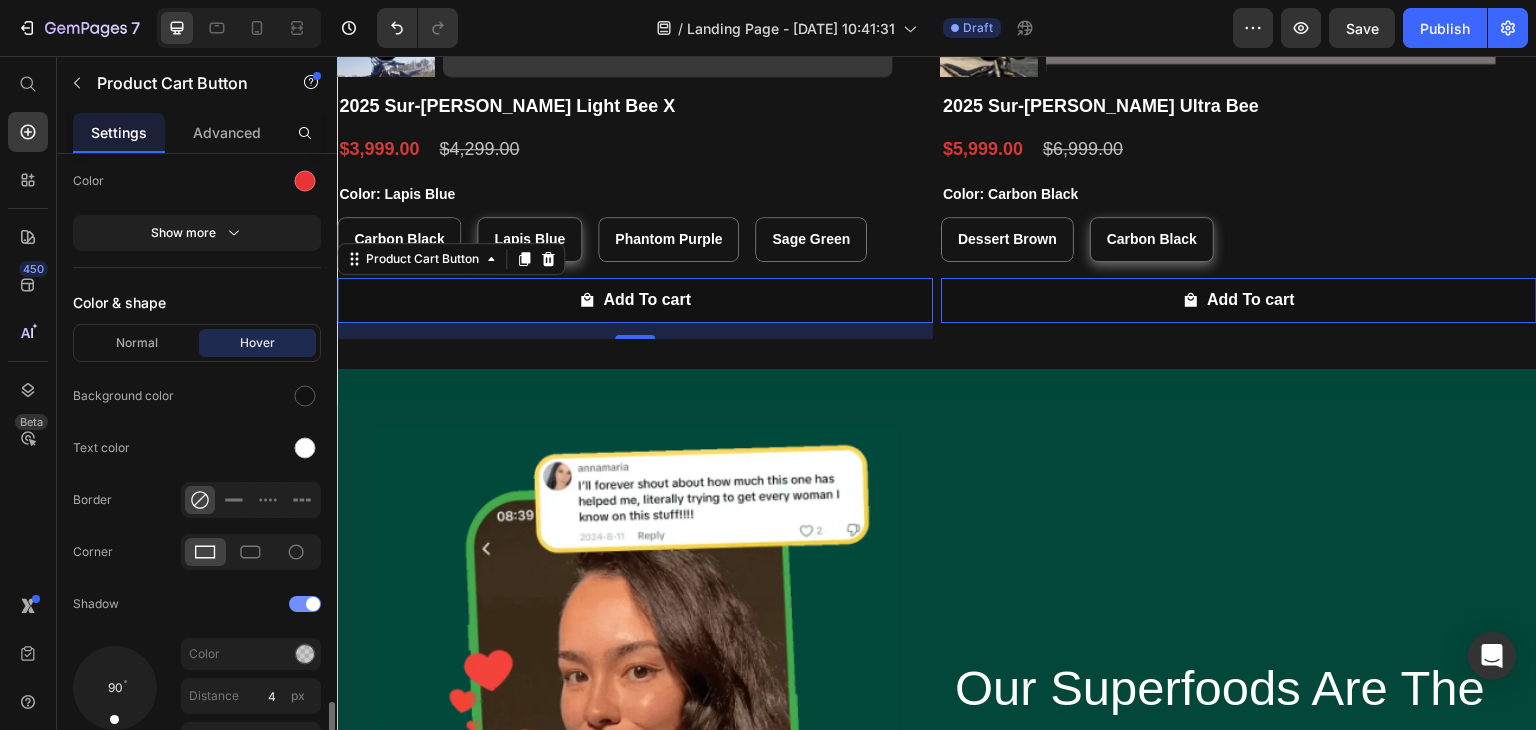 scroll, scrollTop: 2200, scrollLeft: 0, axis: vertical 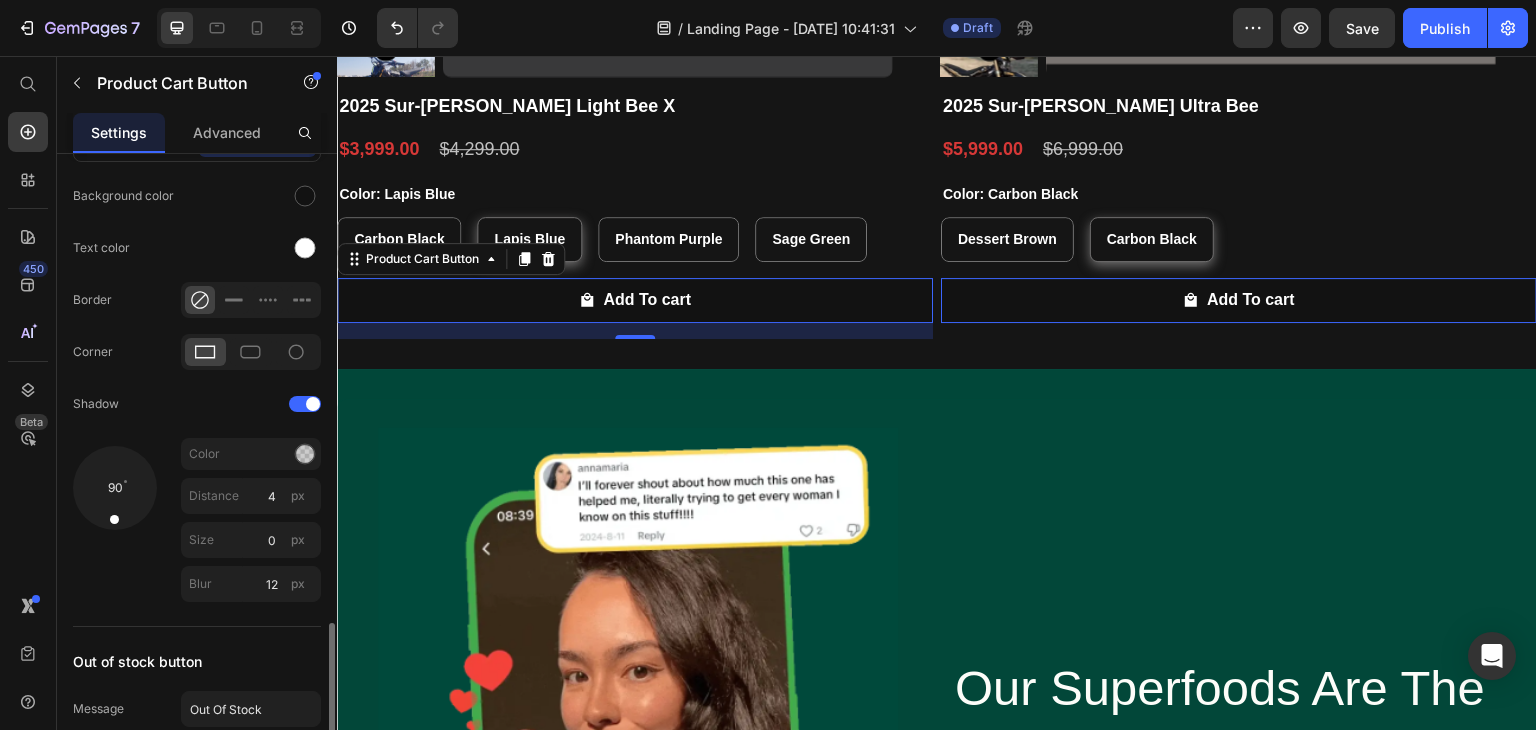 click on "Color" at bounding box center [251, 454] 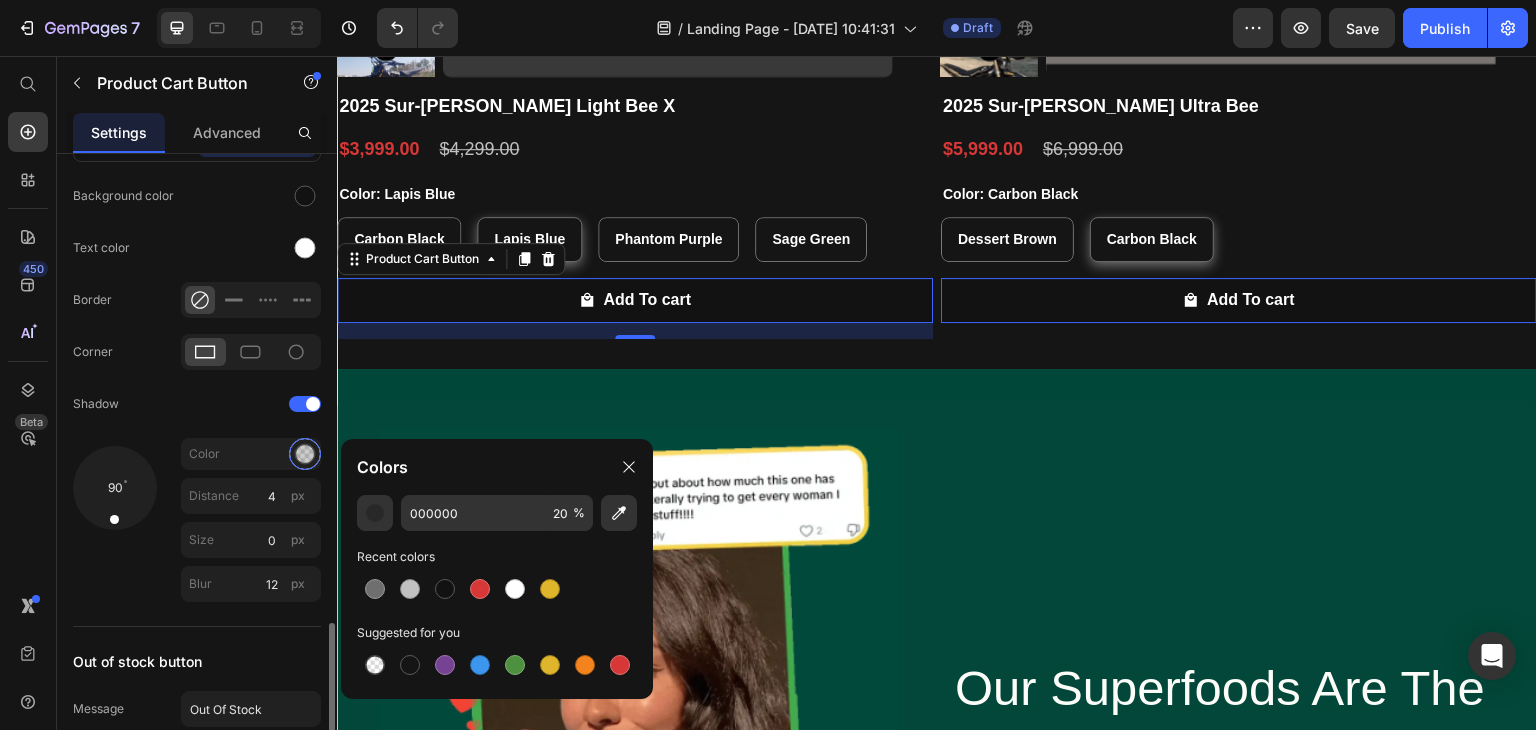 click at bounding box center [305, 454] 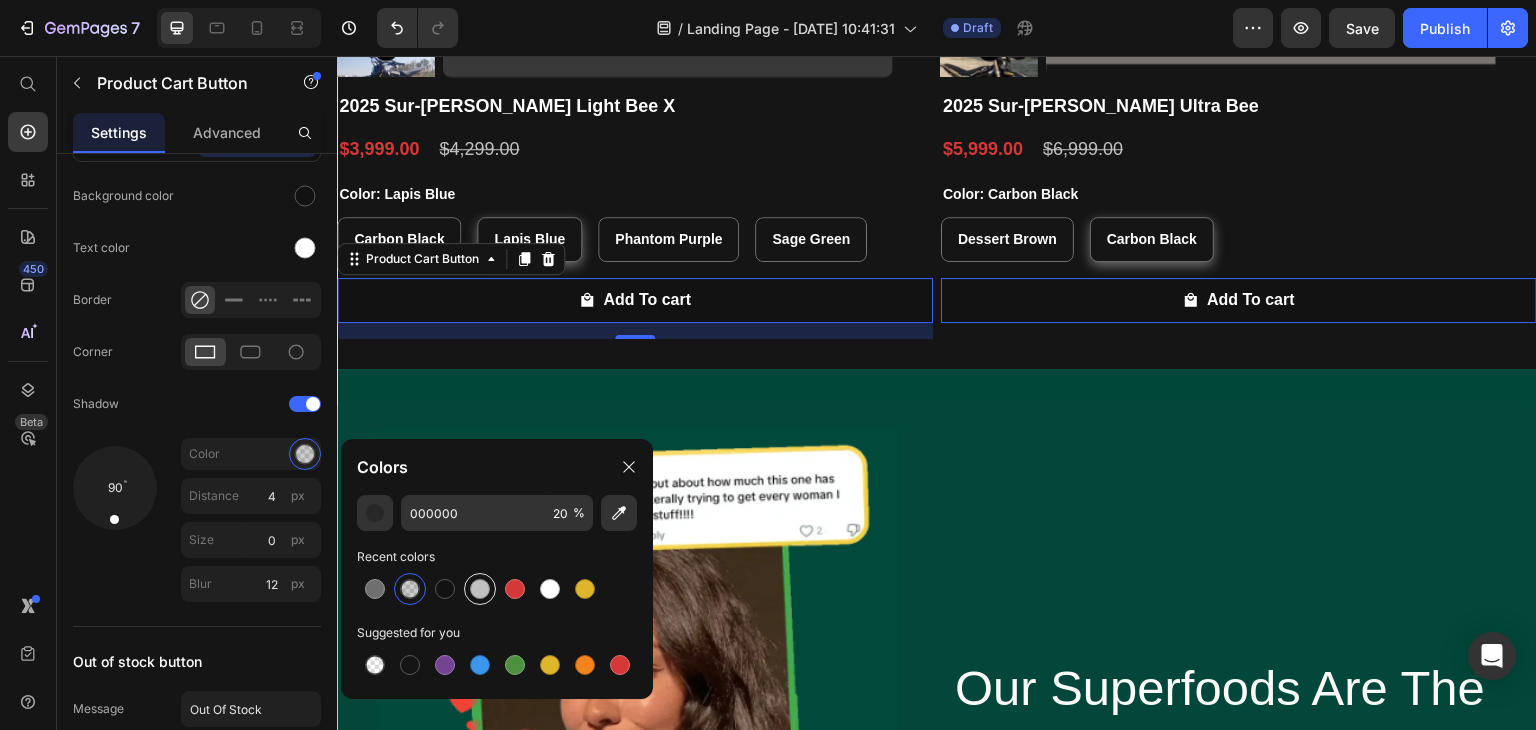 click at bounding box center [480, 589] 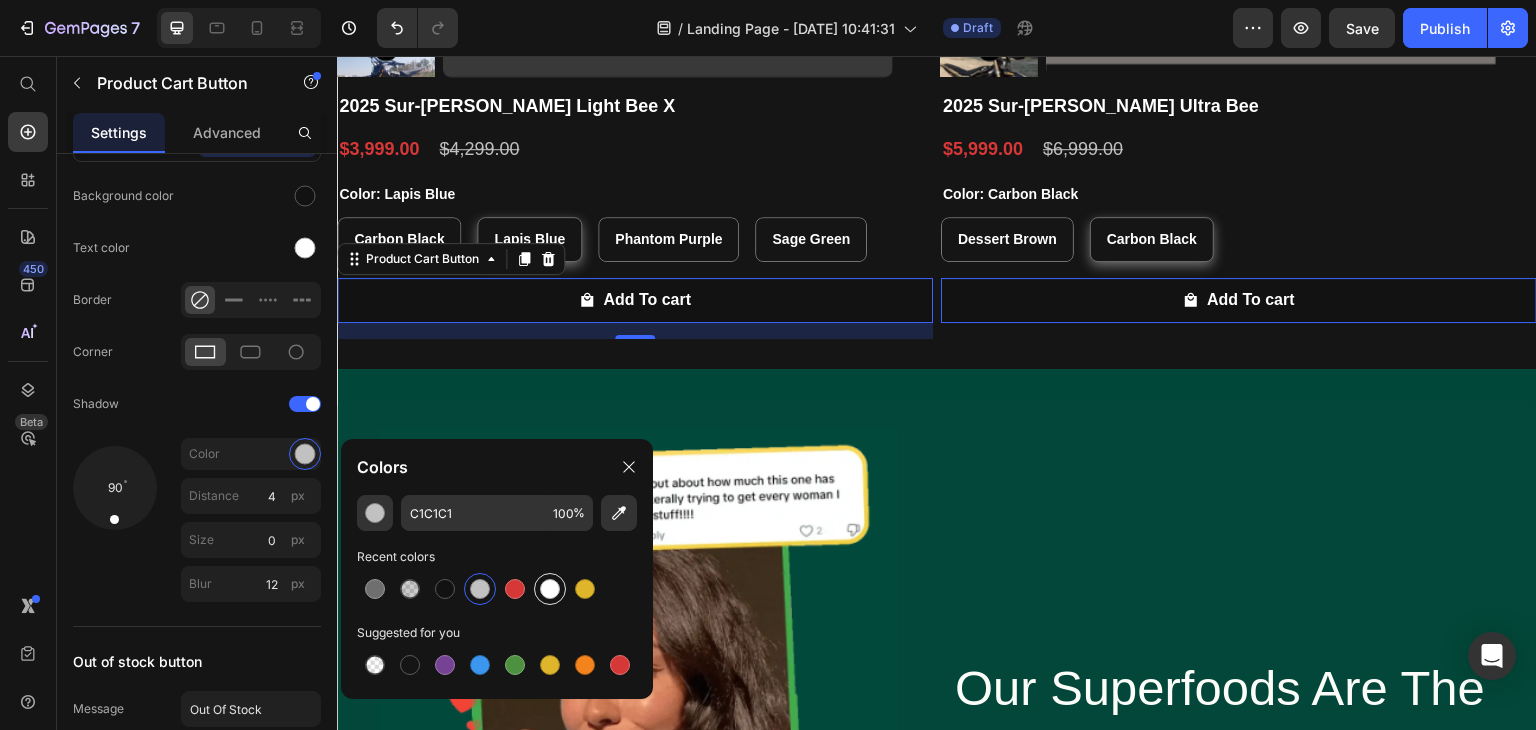click at bounding box center (550, 589) 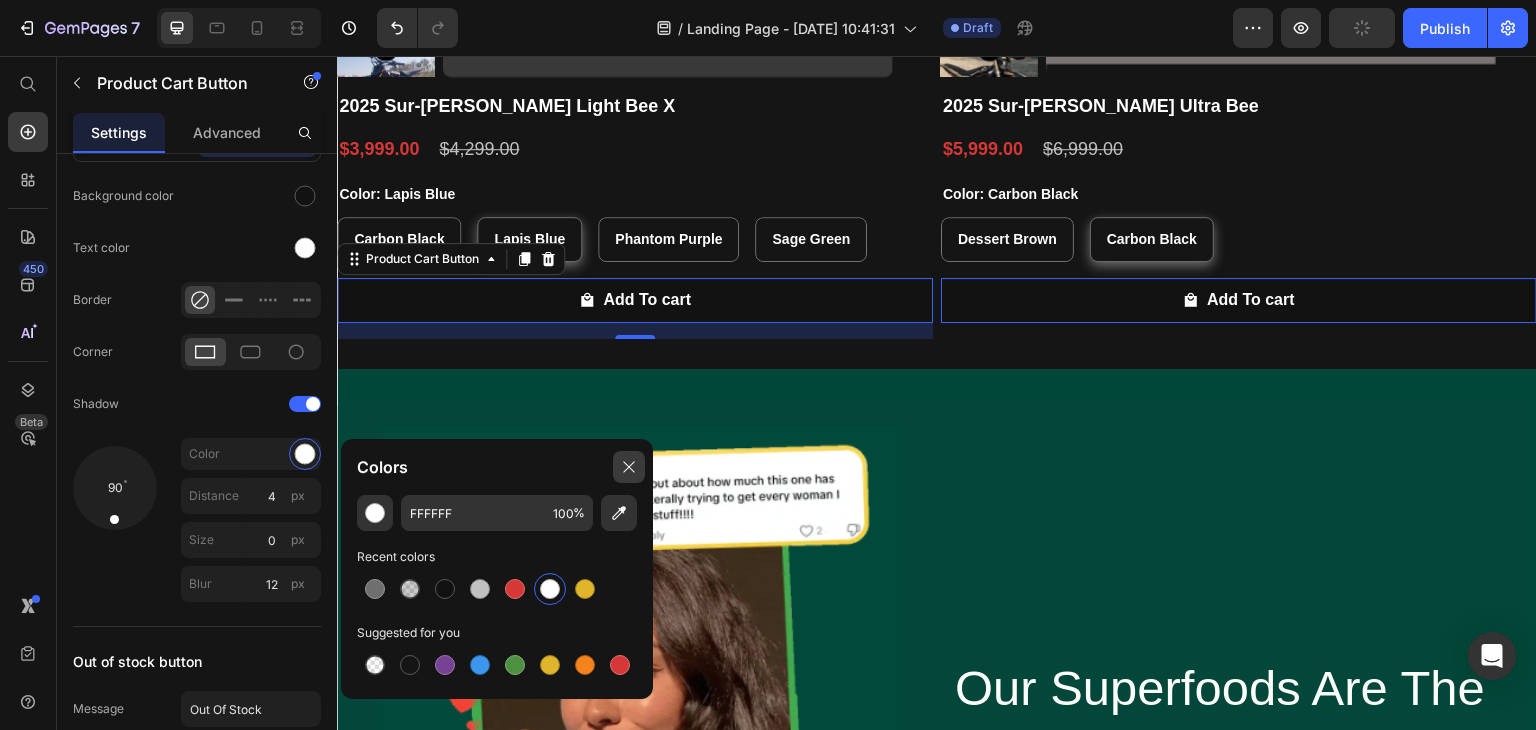 click 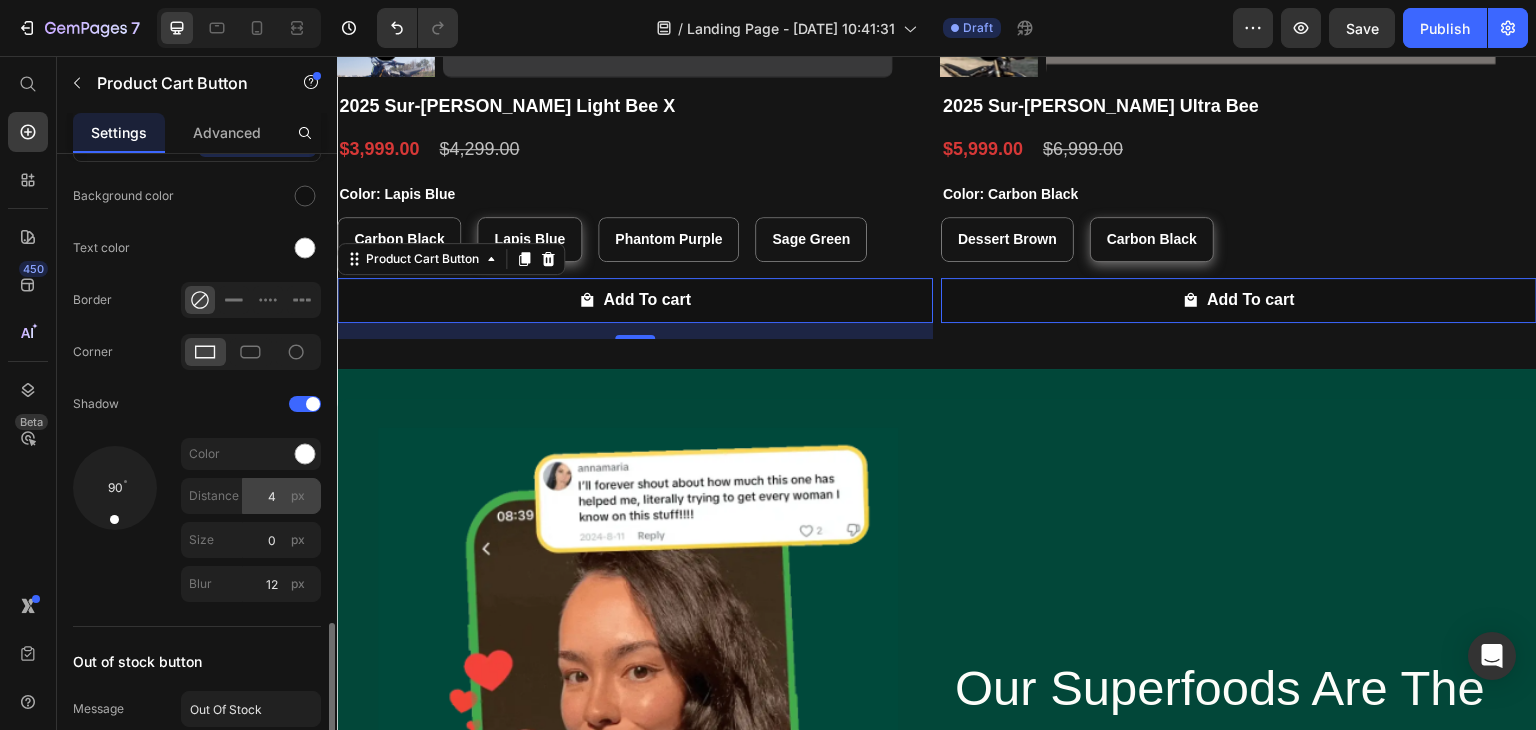 click on "px" at bounding box center (298, 496) 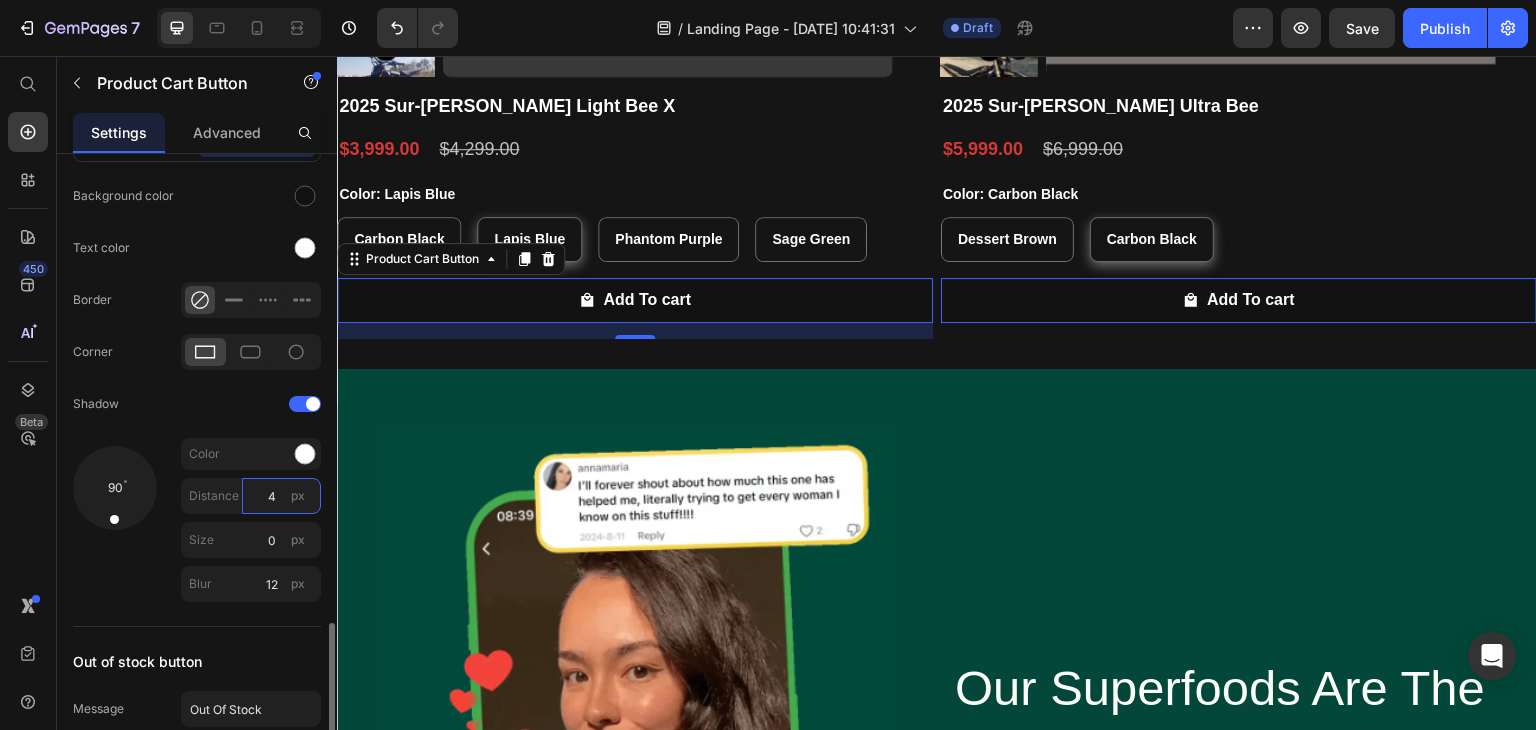 click on "4" at bounding box center [281, 496] 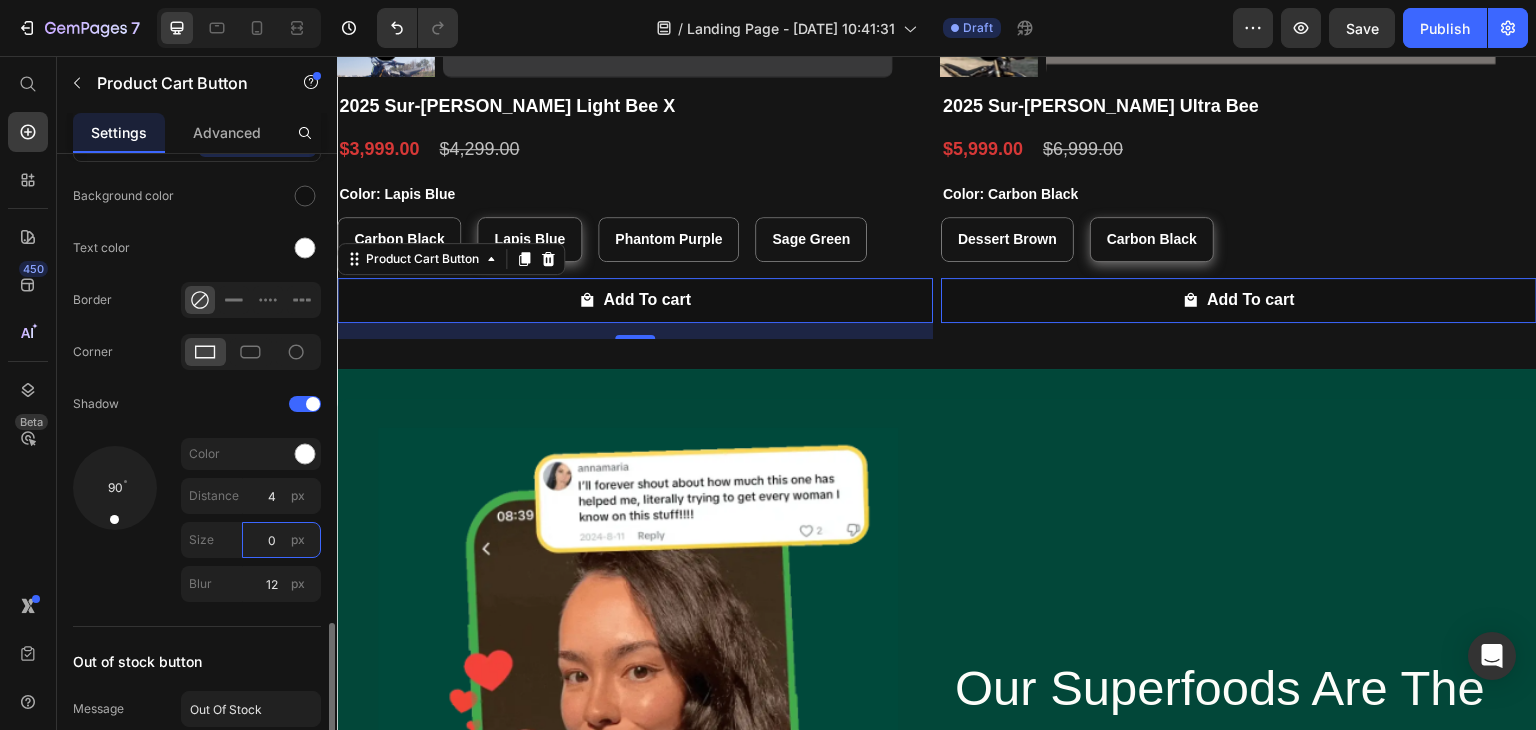 click on "0" at bounding box center [281, 540] 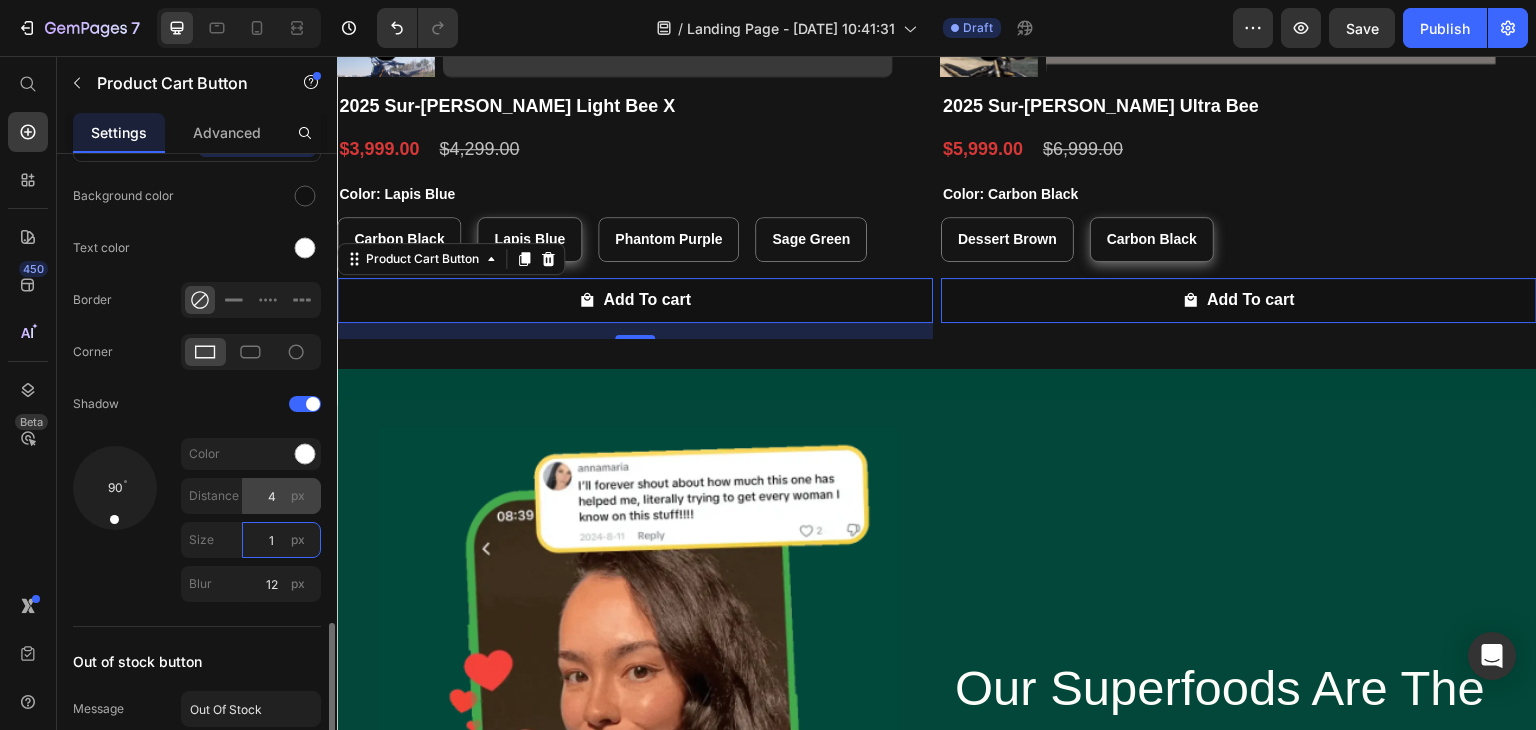 type on "1" 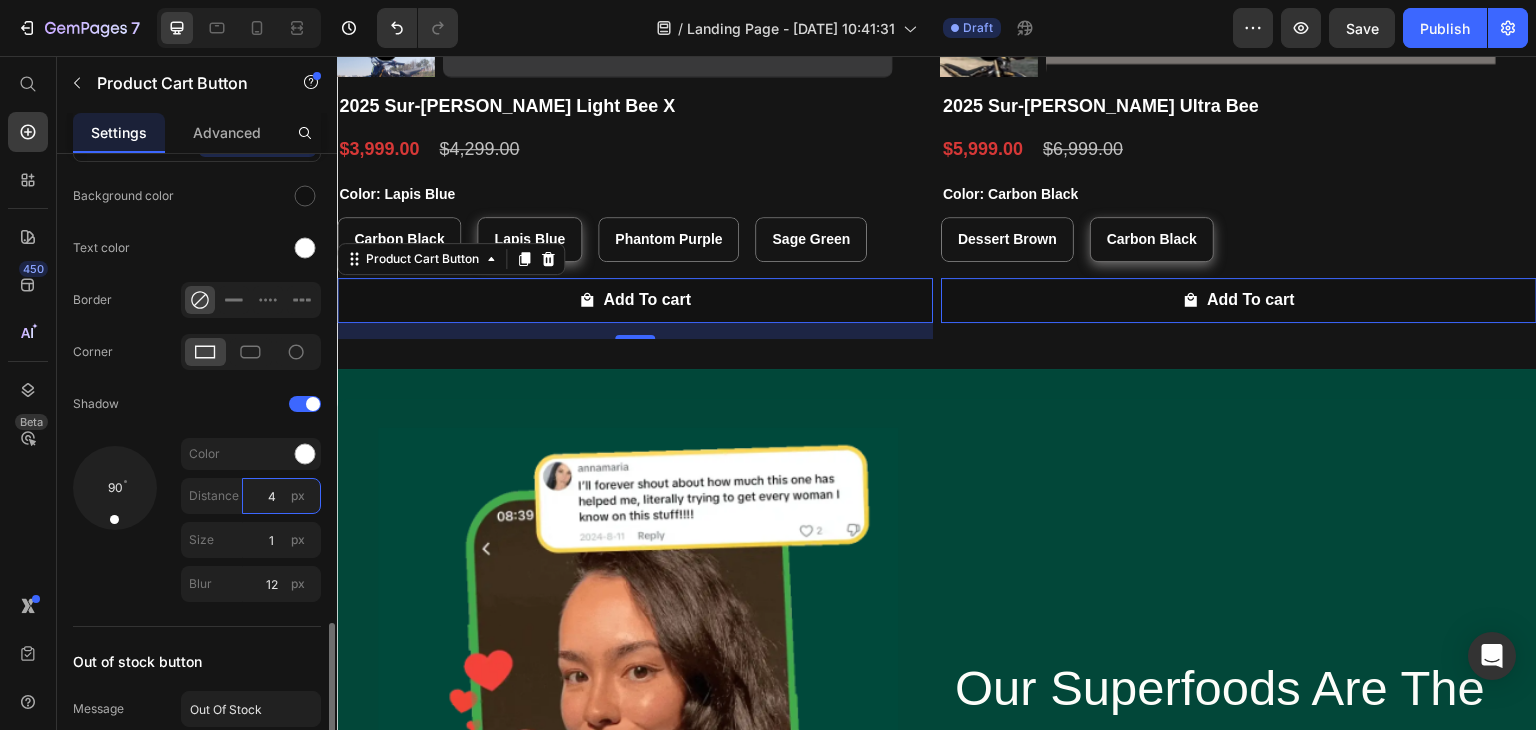 click on "4" at bounding box center (281, 496) 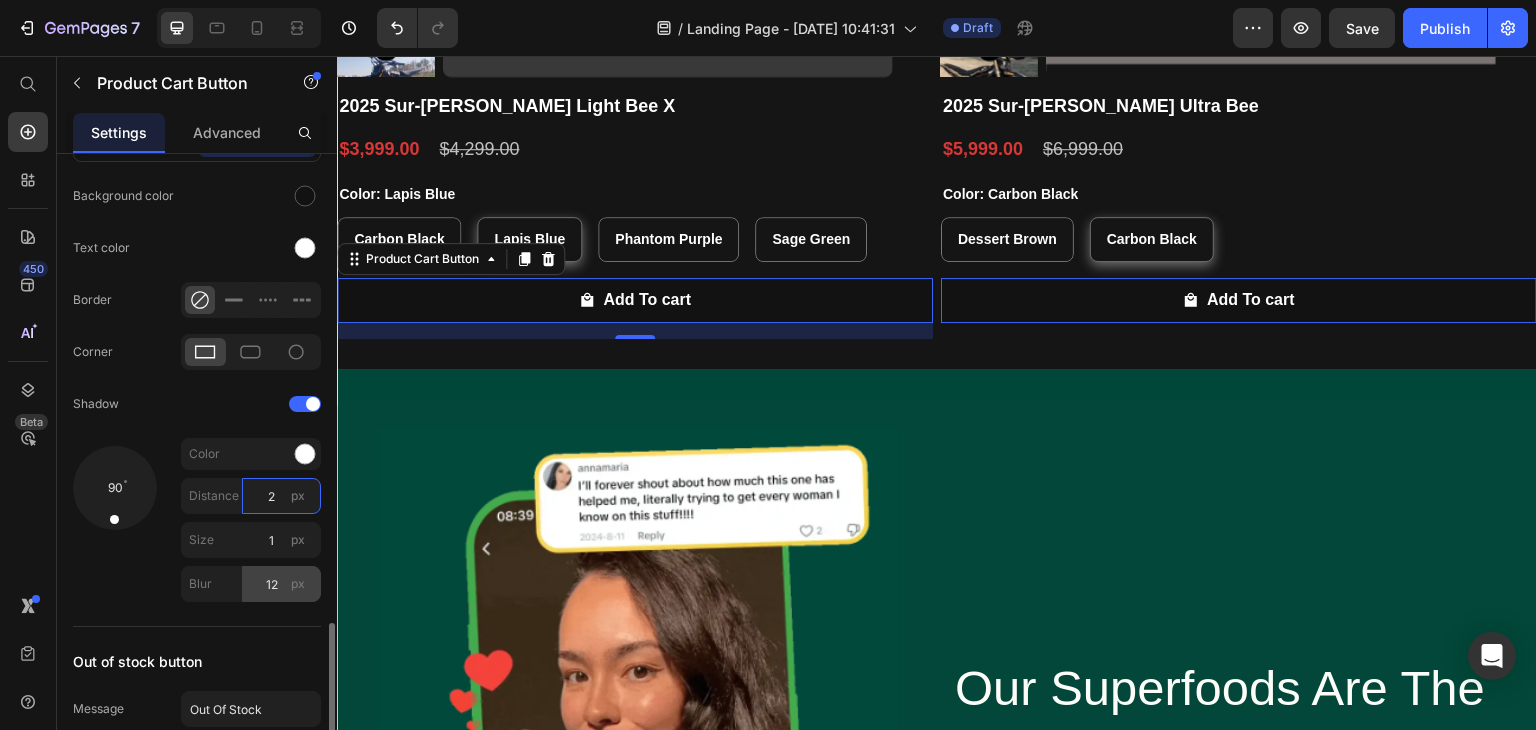 type on "2" 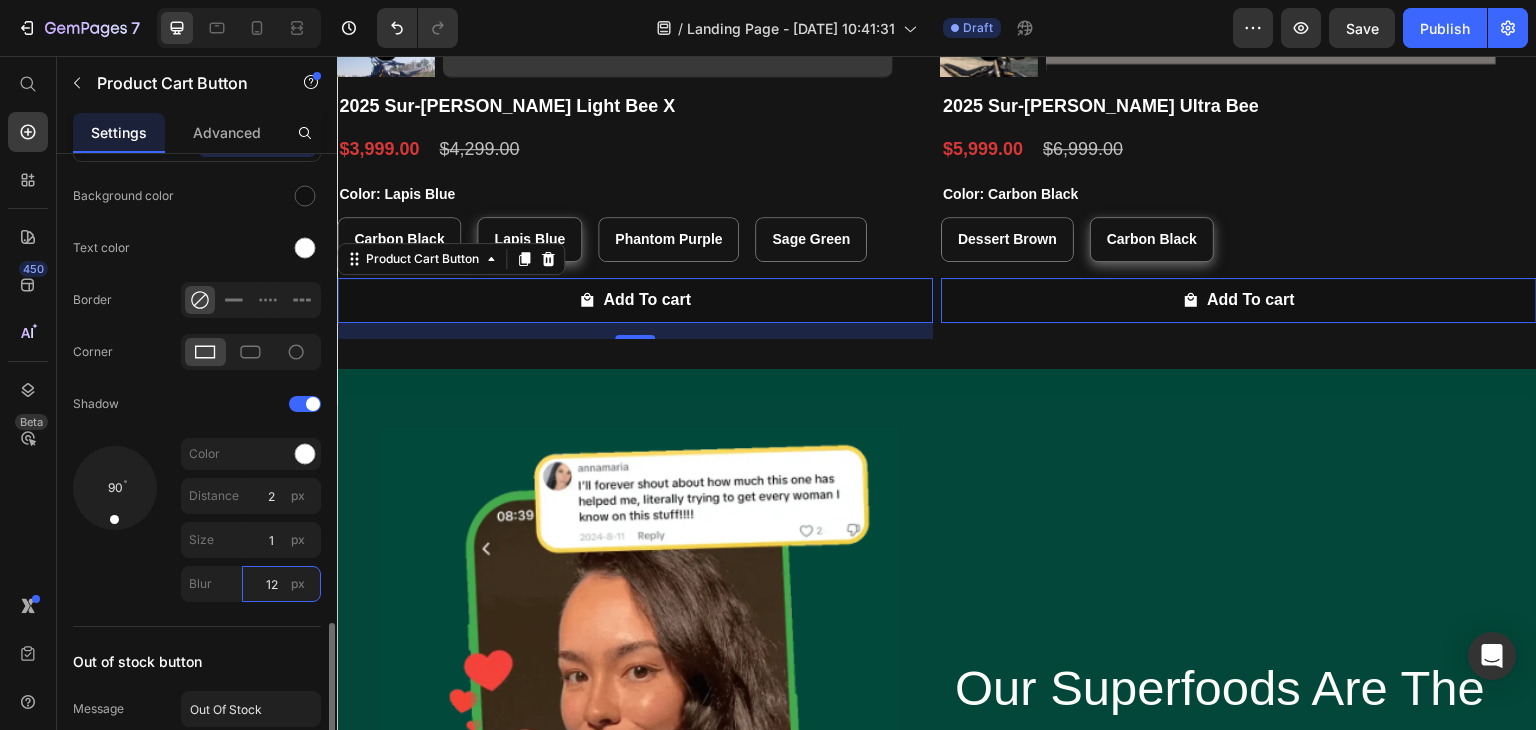 click on "12" at bounding box center (281, 584) 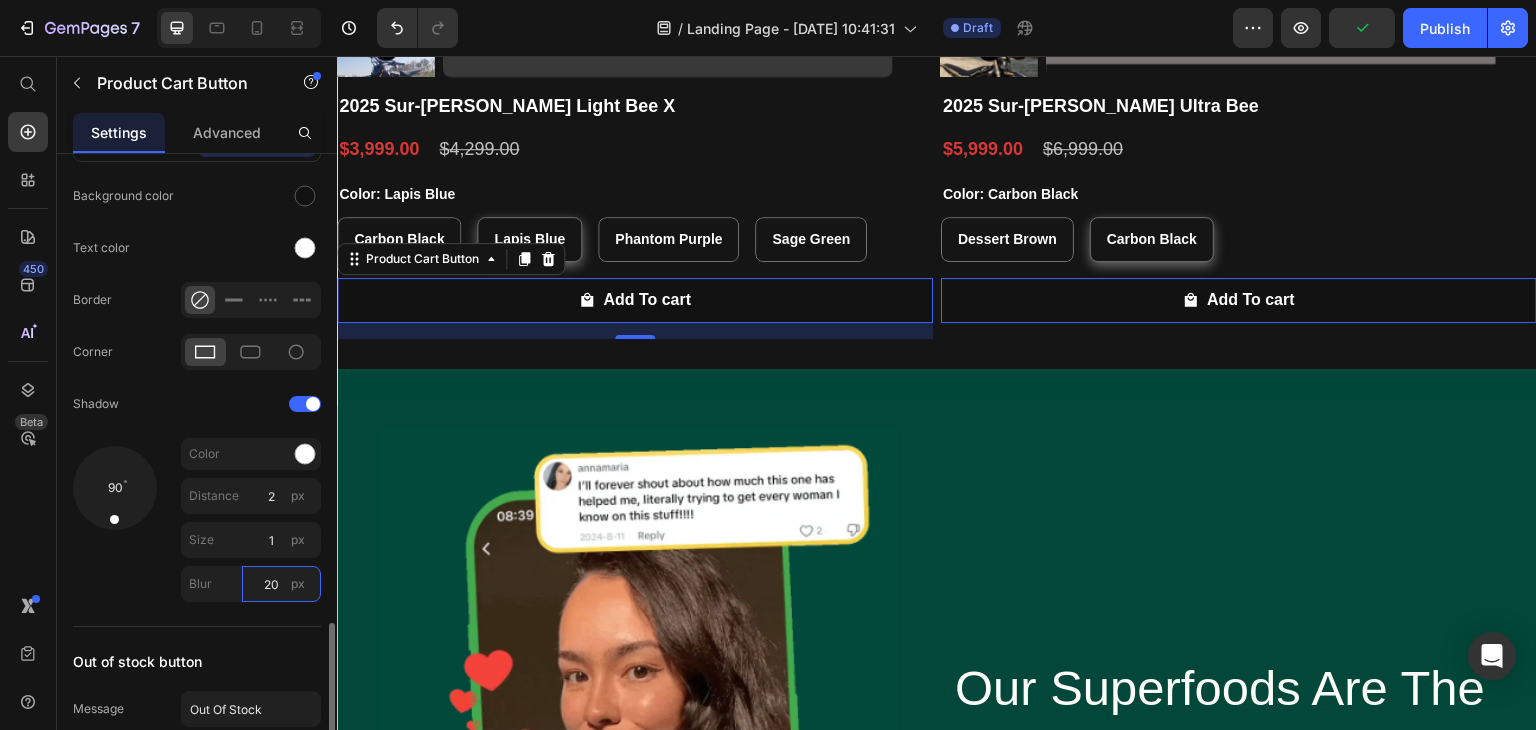 type on "2" 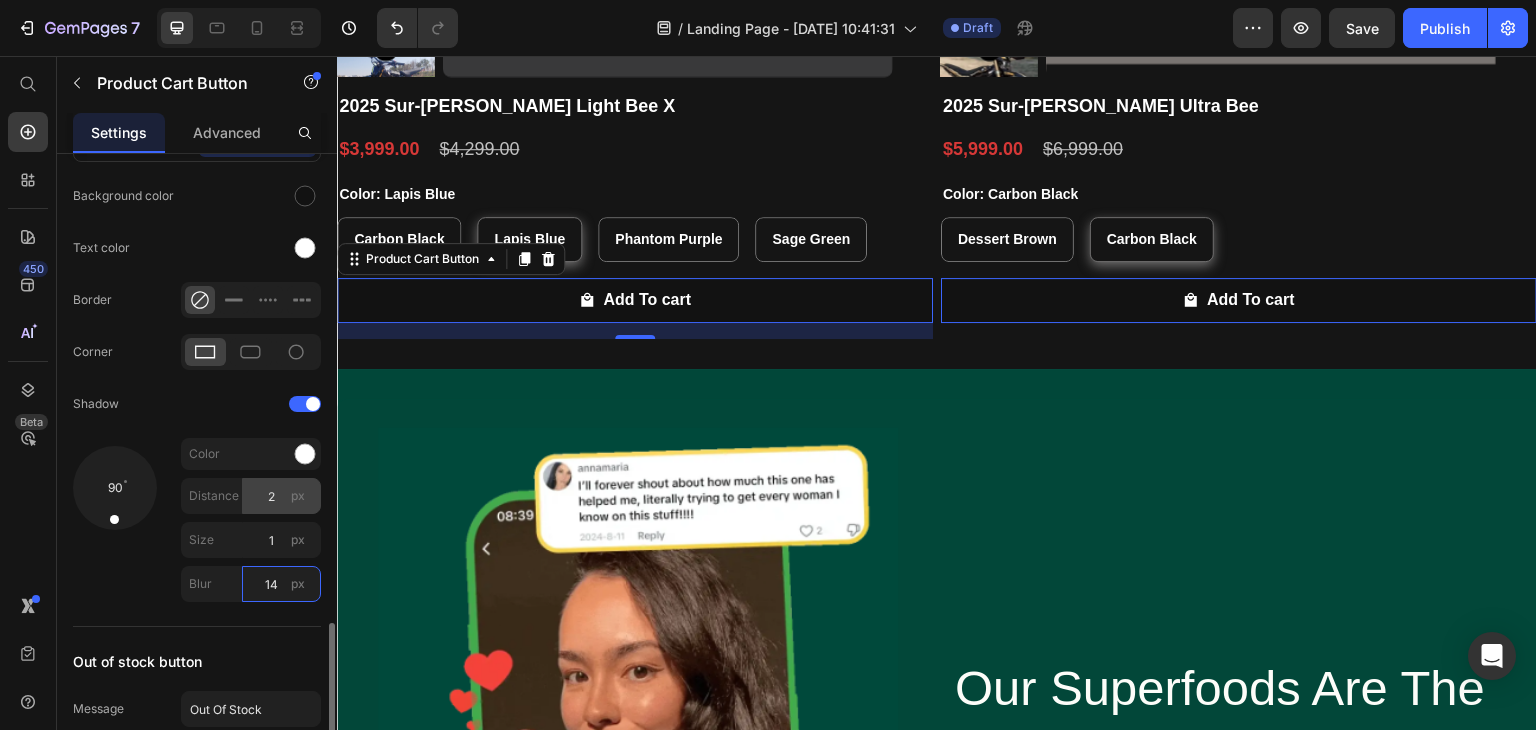 type on "14" 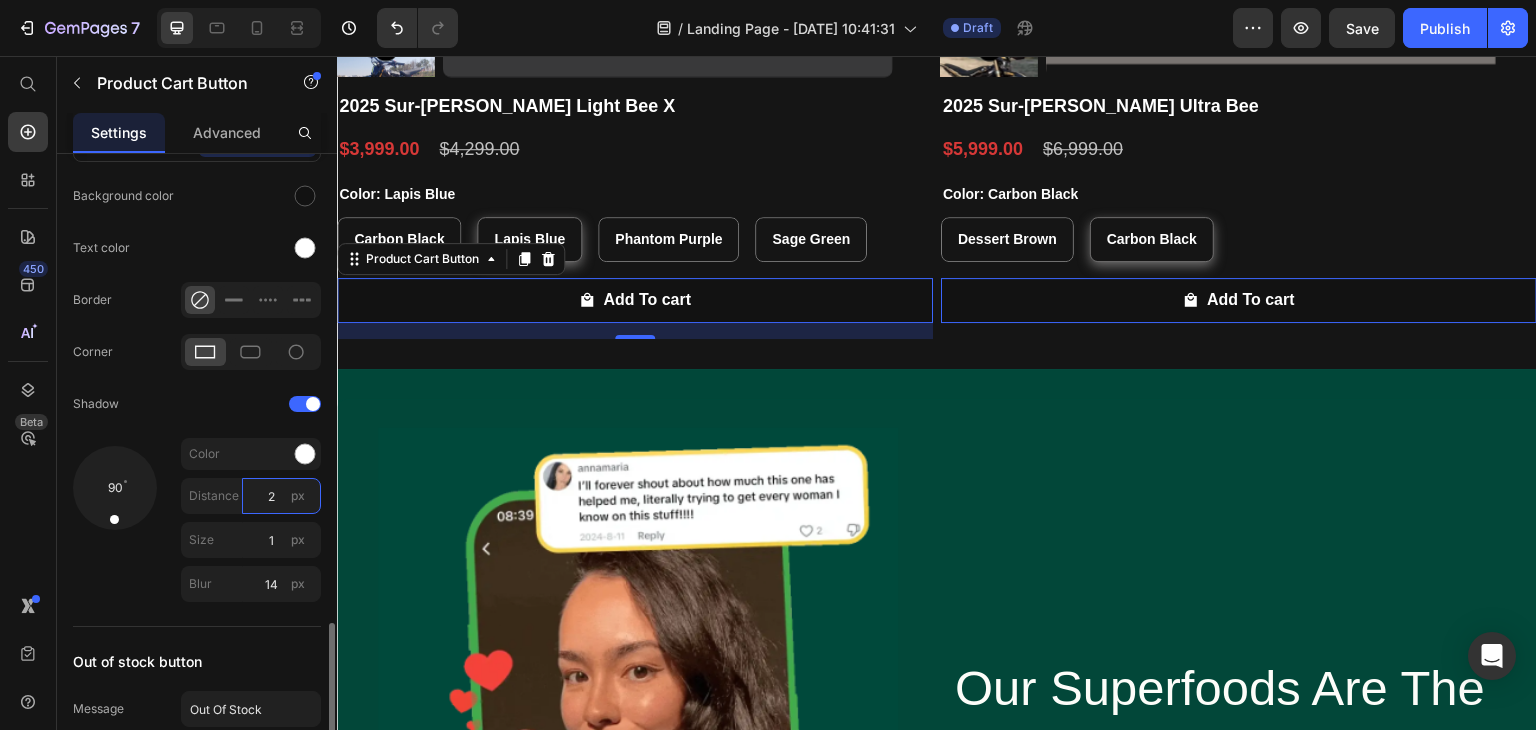 click on "2" at bounding box center (281, 496) 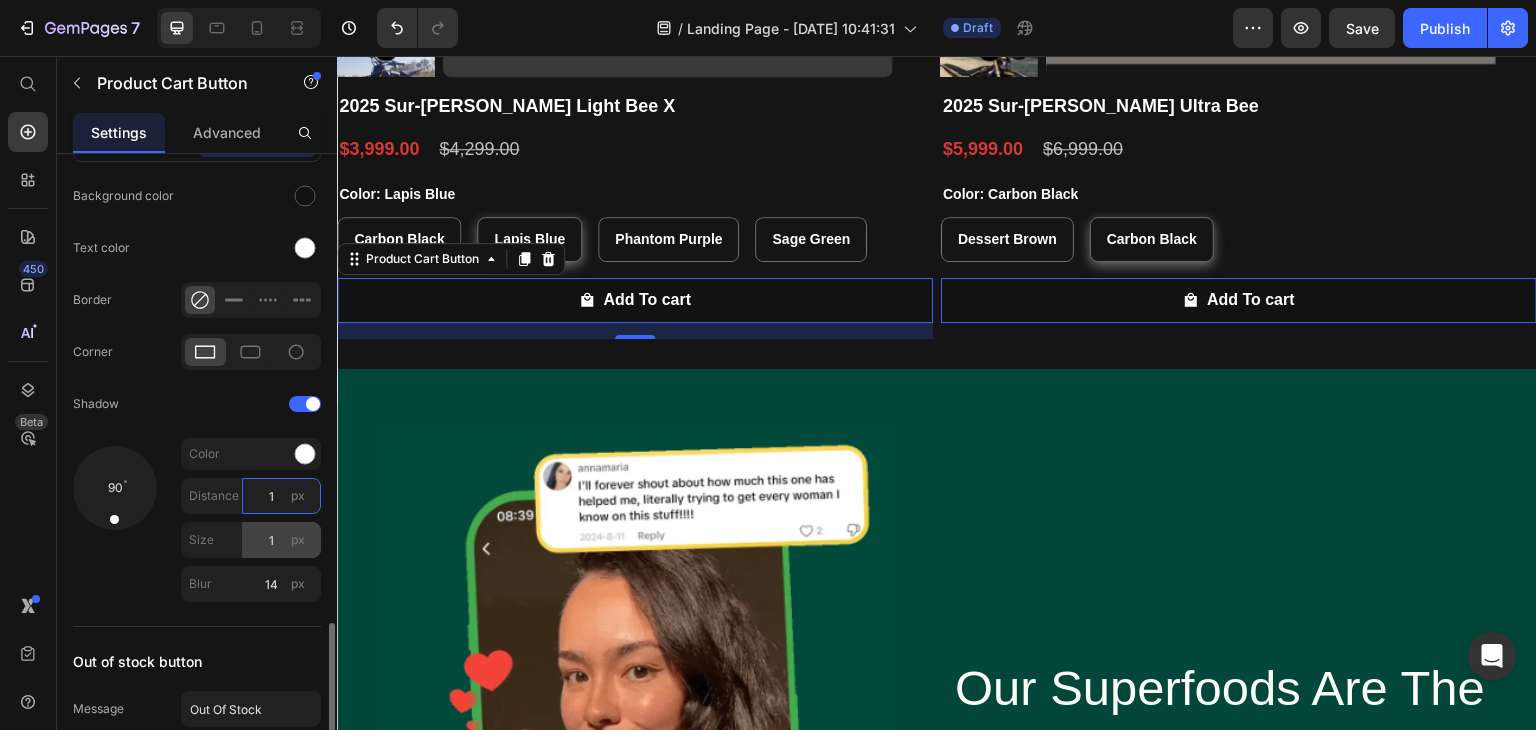 type on "1" 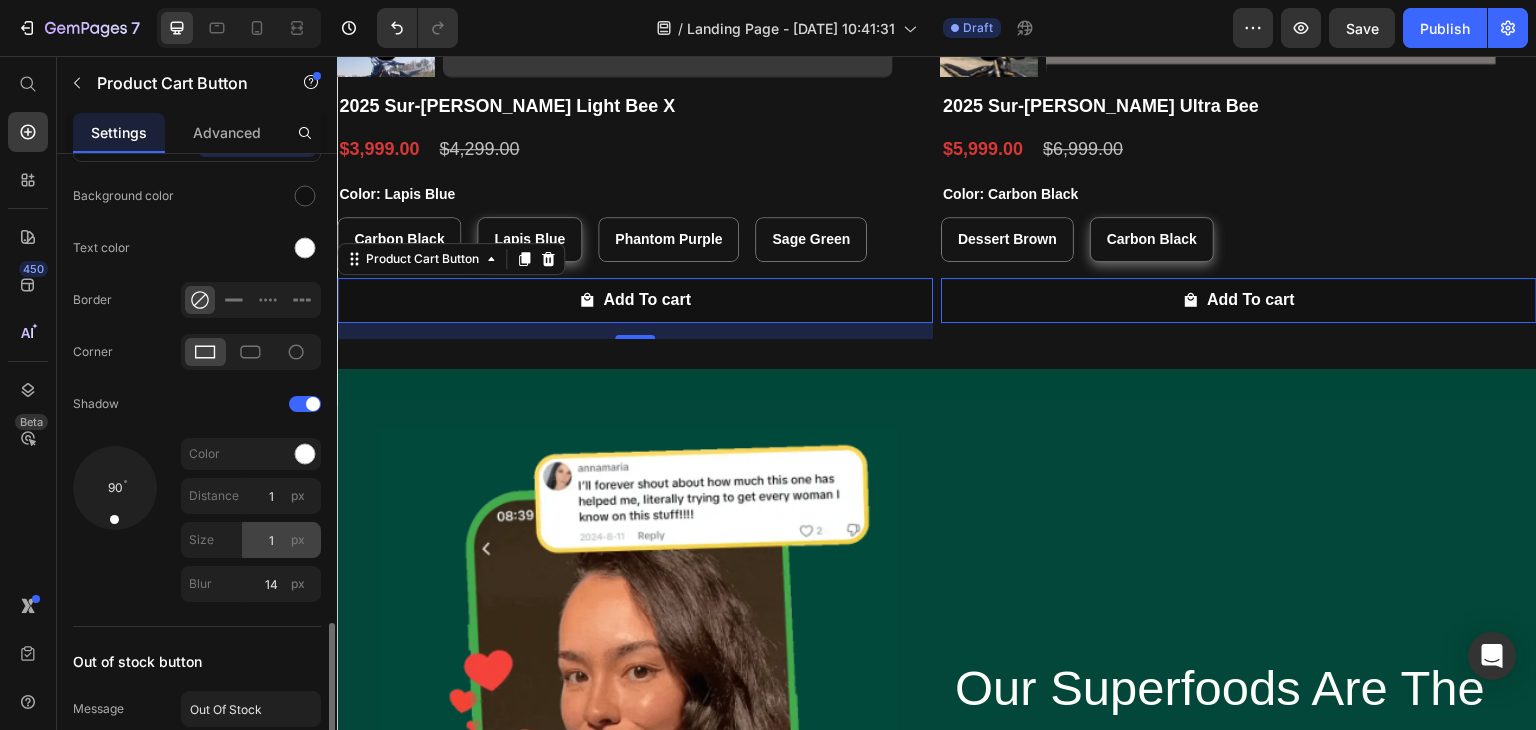 click on "px" at bounding box center (298, 540) 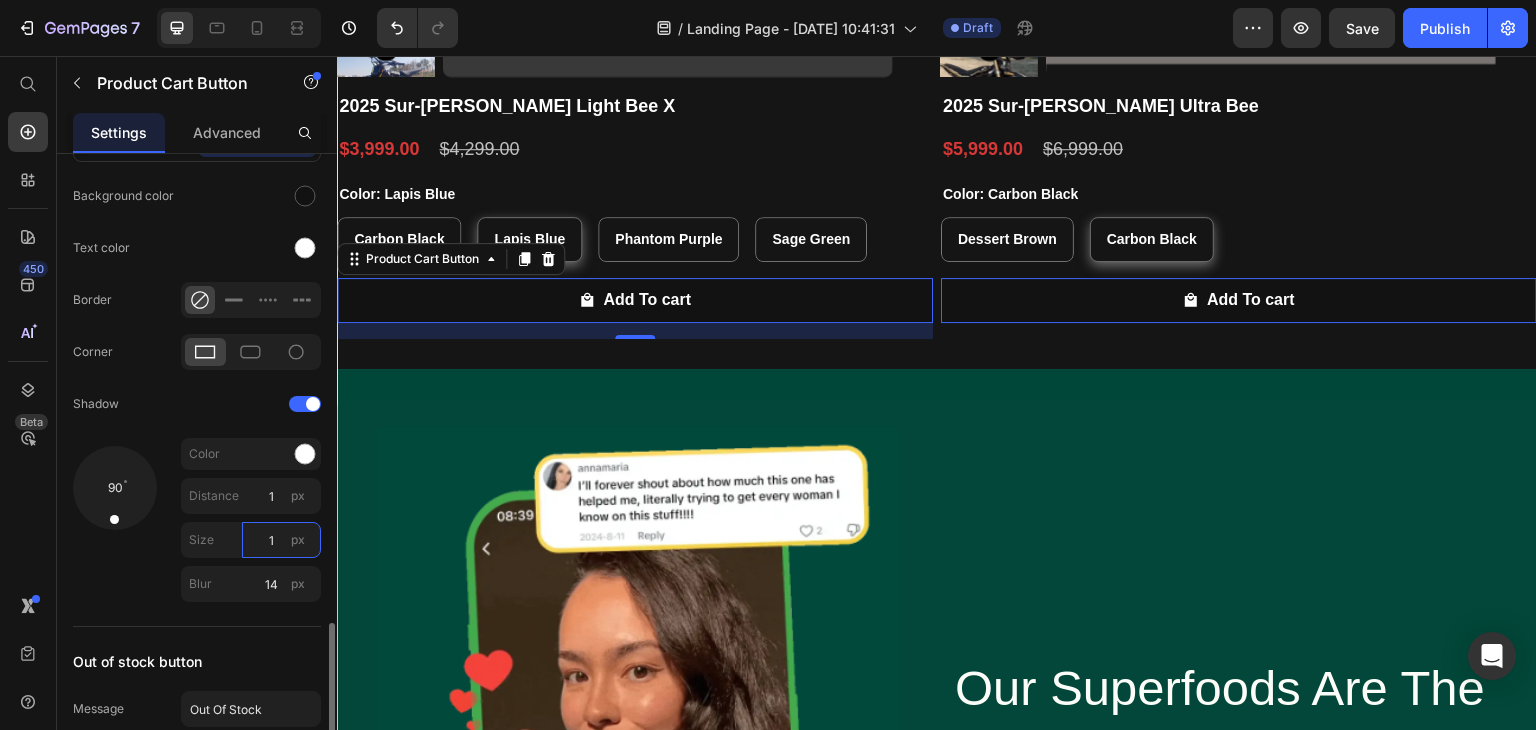 click on "1" at bounding box center (281, 540) 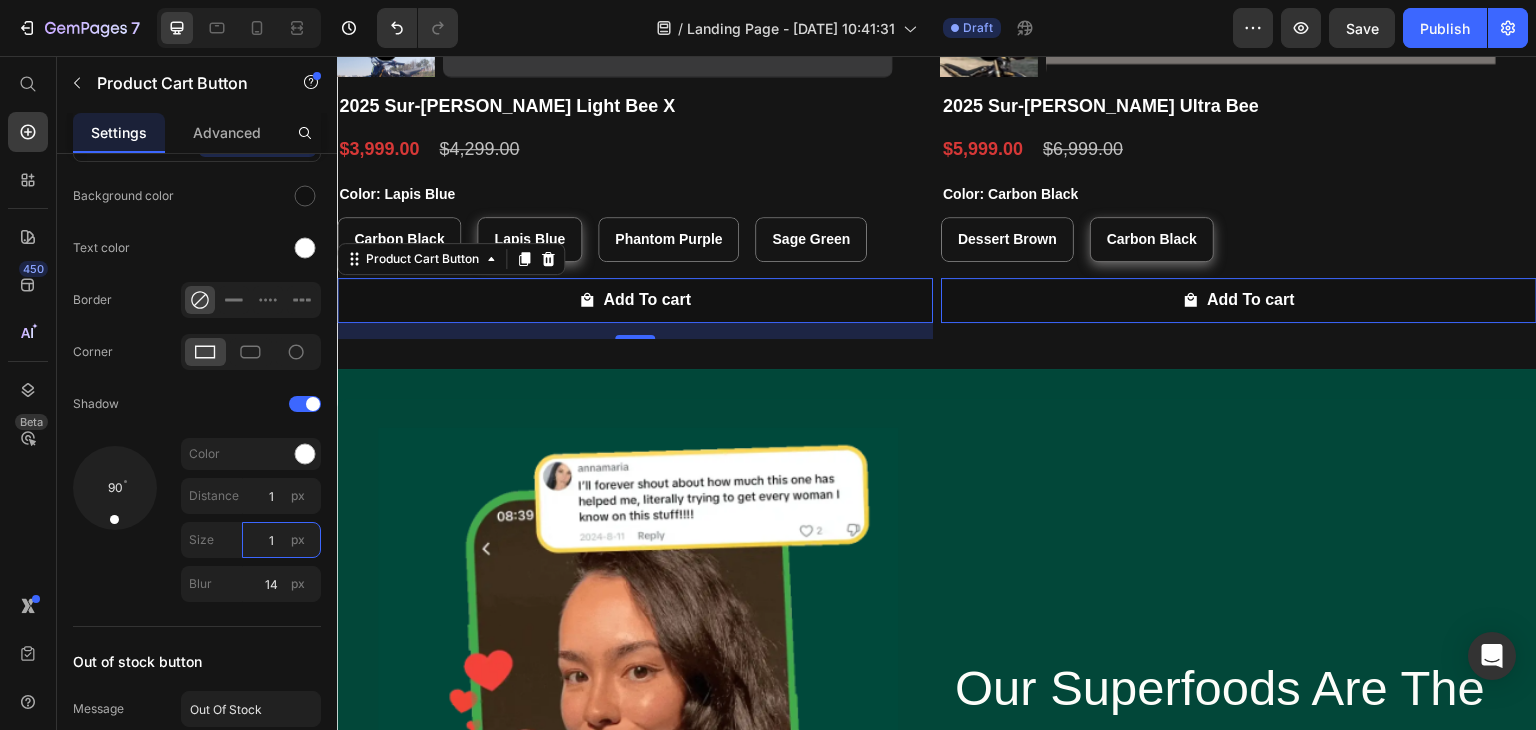 type on "0" 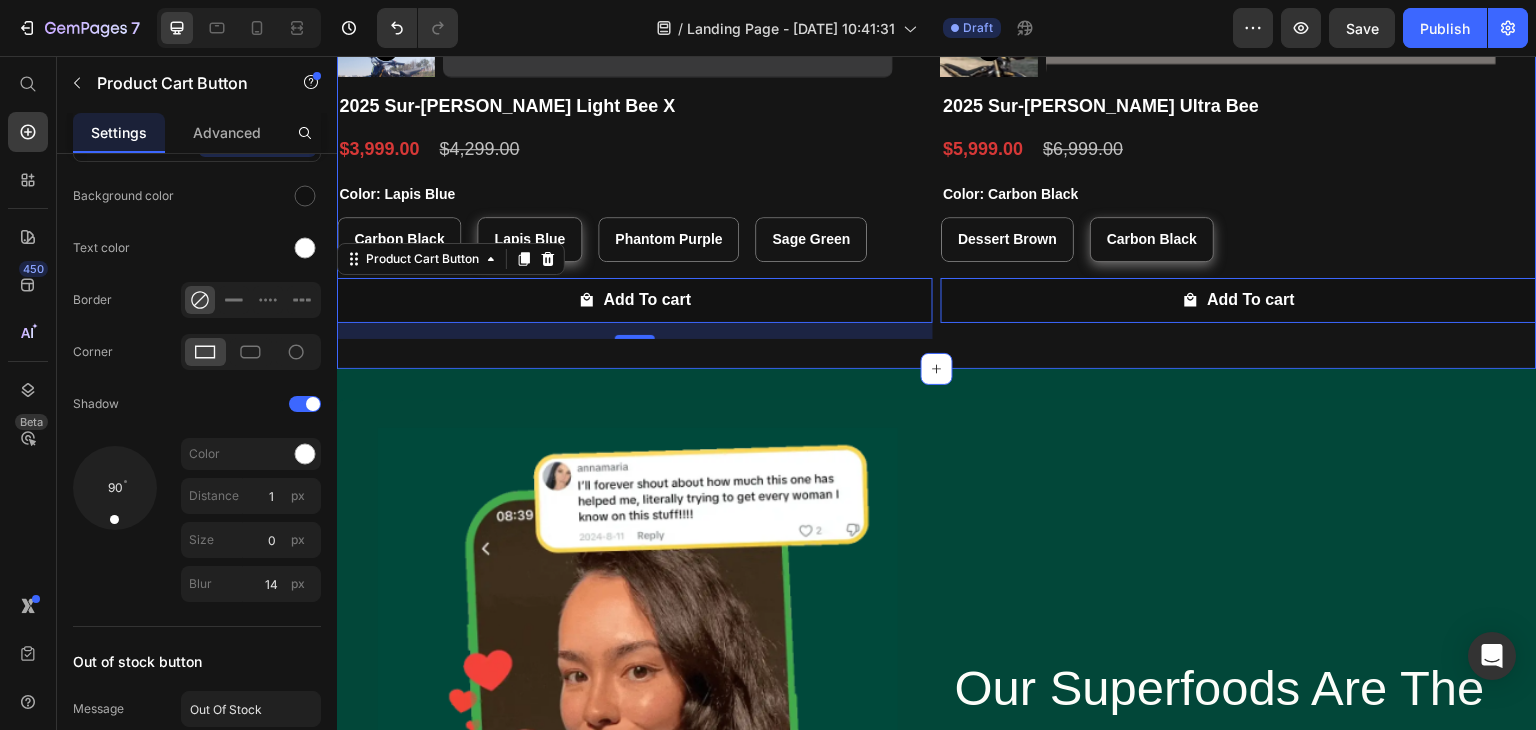 click on "Product Images 2025 Sur-ron Light Bee X Product Title $3,999.00 Product Price $4,299.00 Product Price Row Color: Lapis Blue Carbon Black Carbon Black Carbon Black Lapis Blue Lapis Blue Lapis Blue Phantom Purple Phantom Purple Phantom Purple Sage Green Sage Green Sage Green Product Variants & Swatches Add To cart Product Cart Button   16 Row
Product Images 2025 Sur-ron Ultra Bee Product Title $5,999.00 Product Price $6,999.00 Product Price Row Color: Carbon Black Dessert Brown Dessert Brown Dessert Brown Carbon Black Carbon Black Carbon Black Product Variants & Swatches Add To cart Product Cart Button   0 Row Product List Section 2" at bounding box center [937, -17] 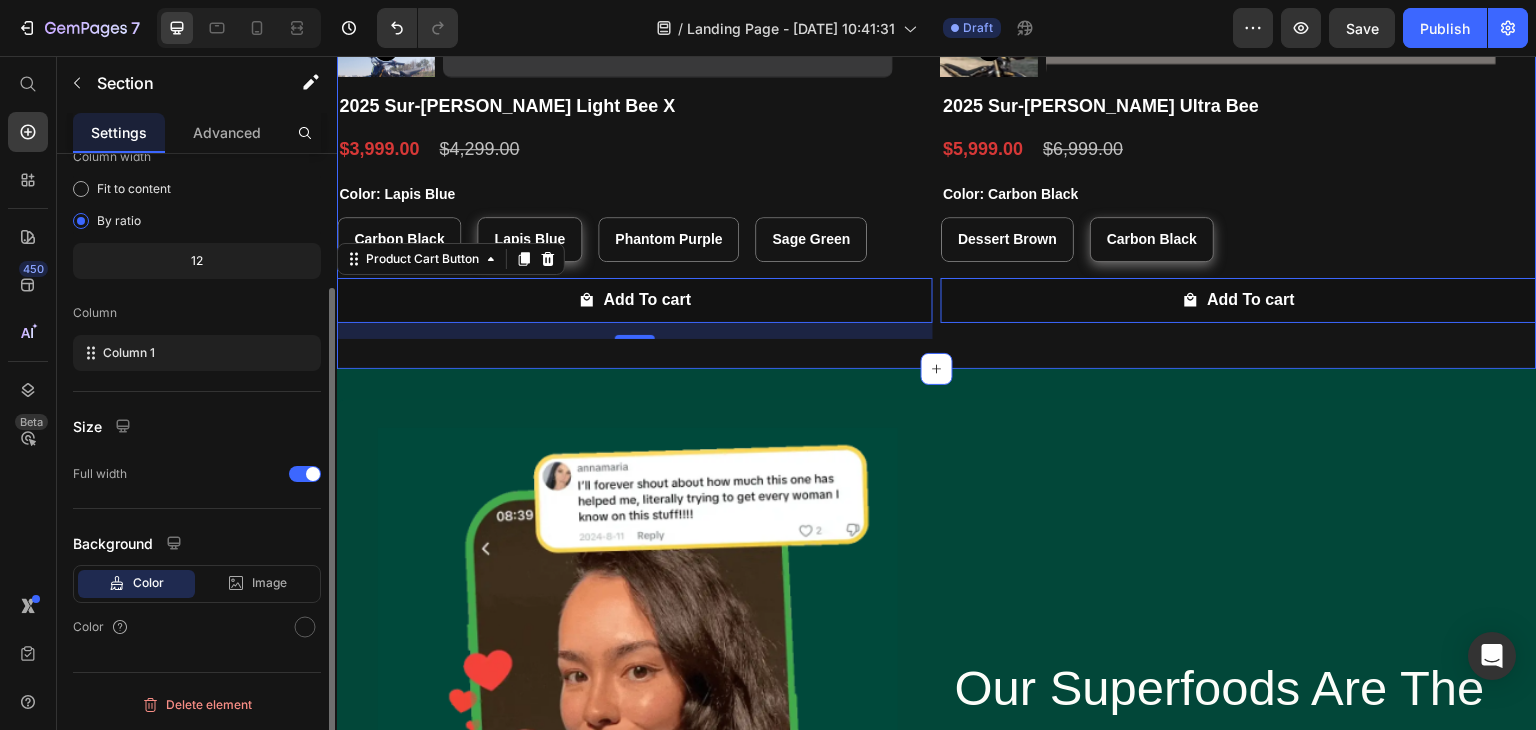scroll, scrollTop: 0, scrollLeft: 0, axis: both 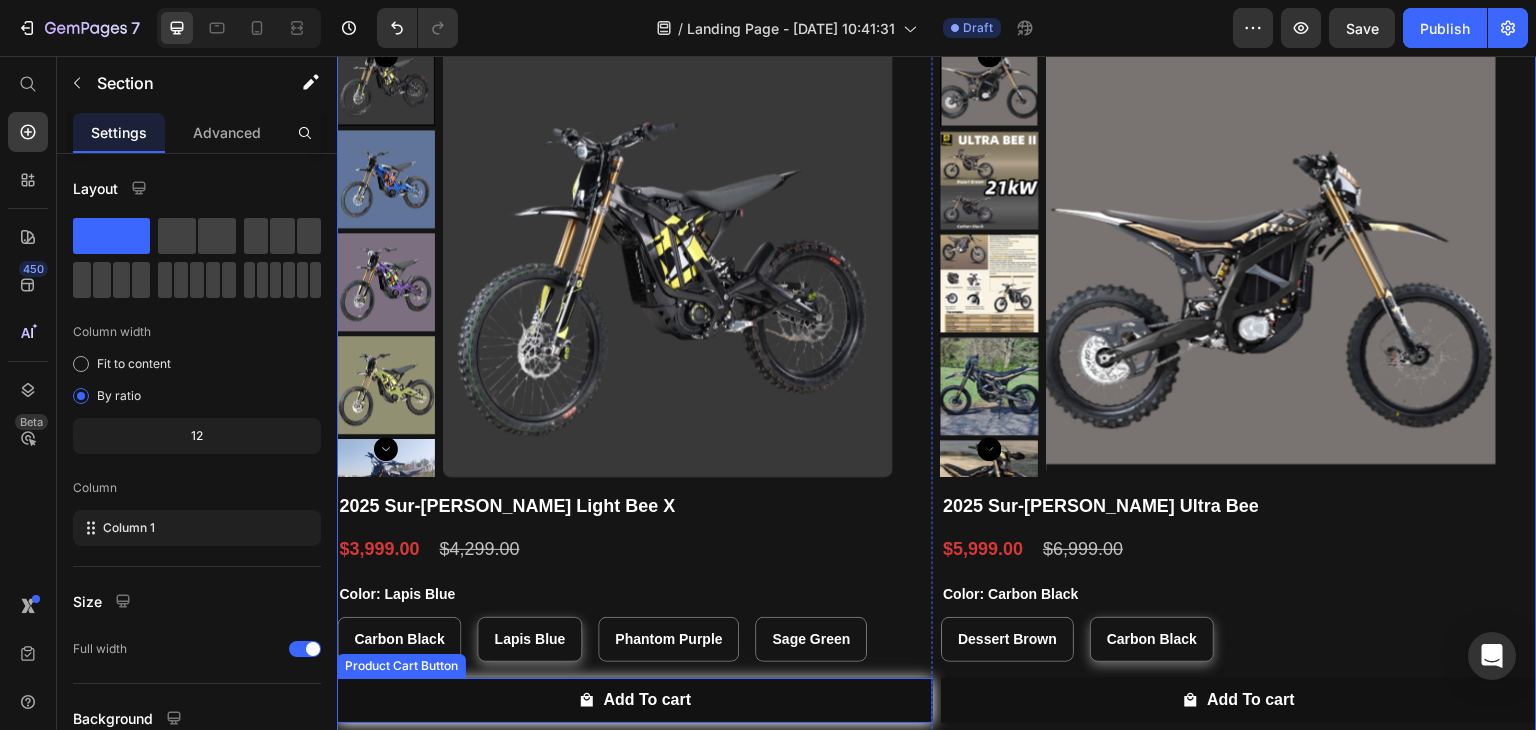 click on "Add To cart" at bounding box center (635, 700) 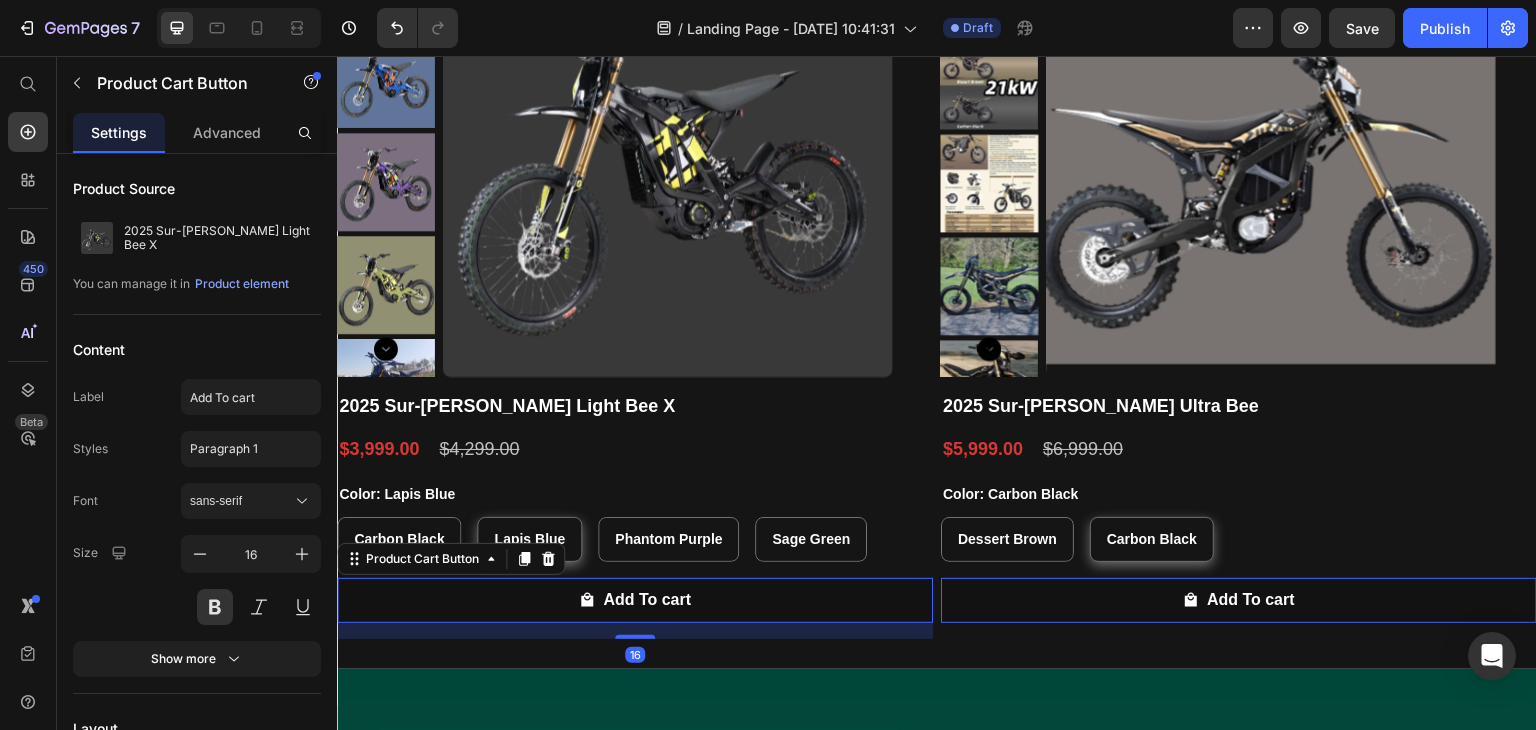 scroll, scrollTop: 800, scrollLeft: 0, axis: vertical 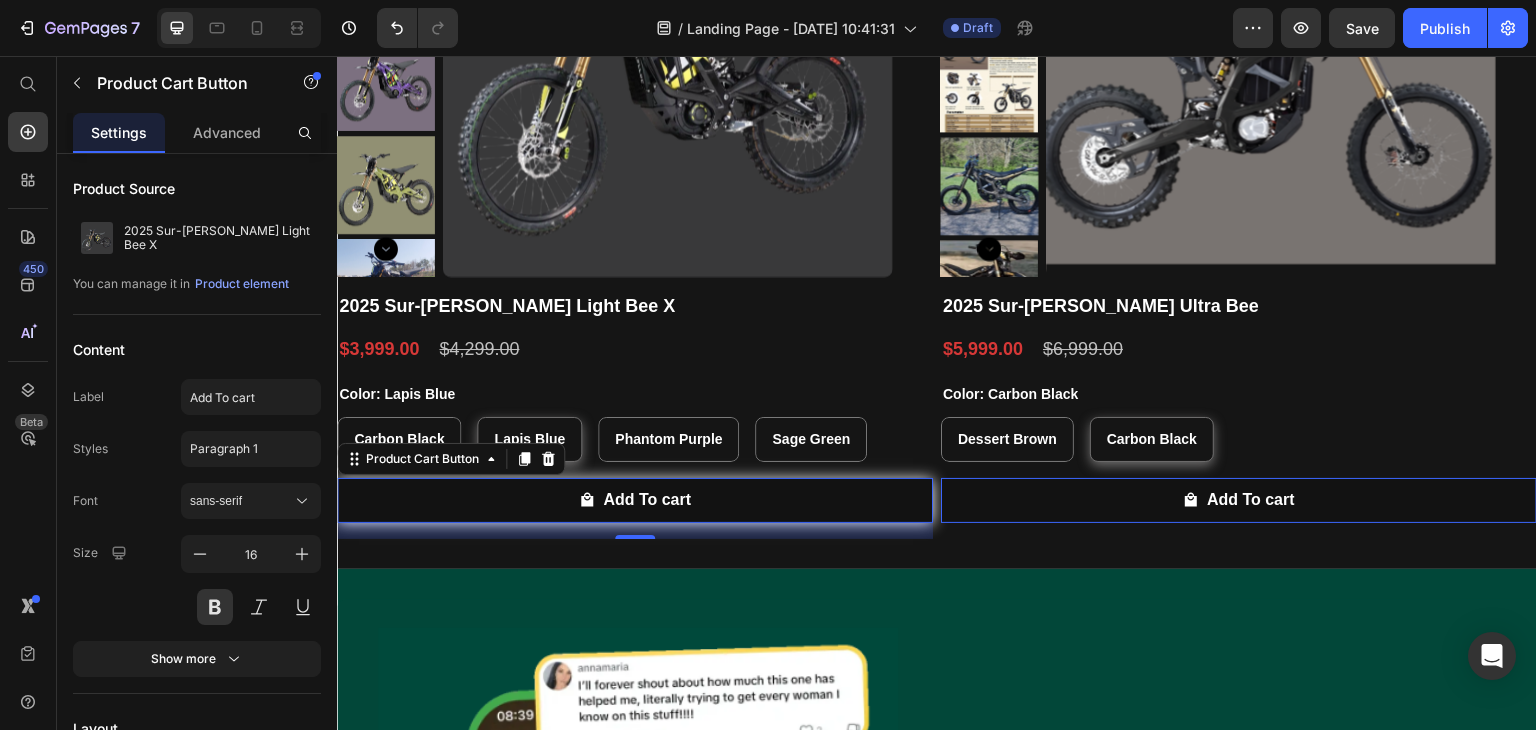 click on "Add To cart" at bounding box center (635, 500) 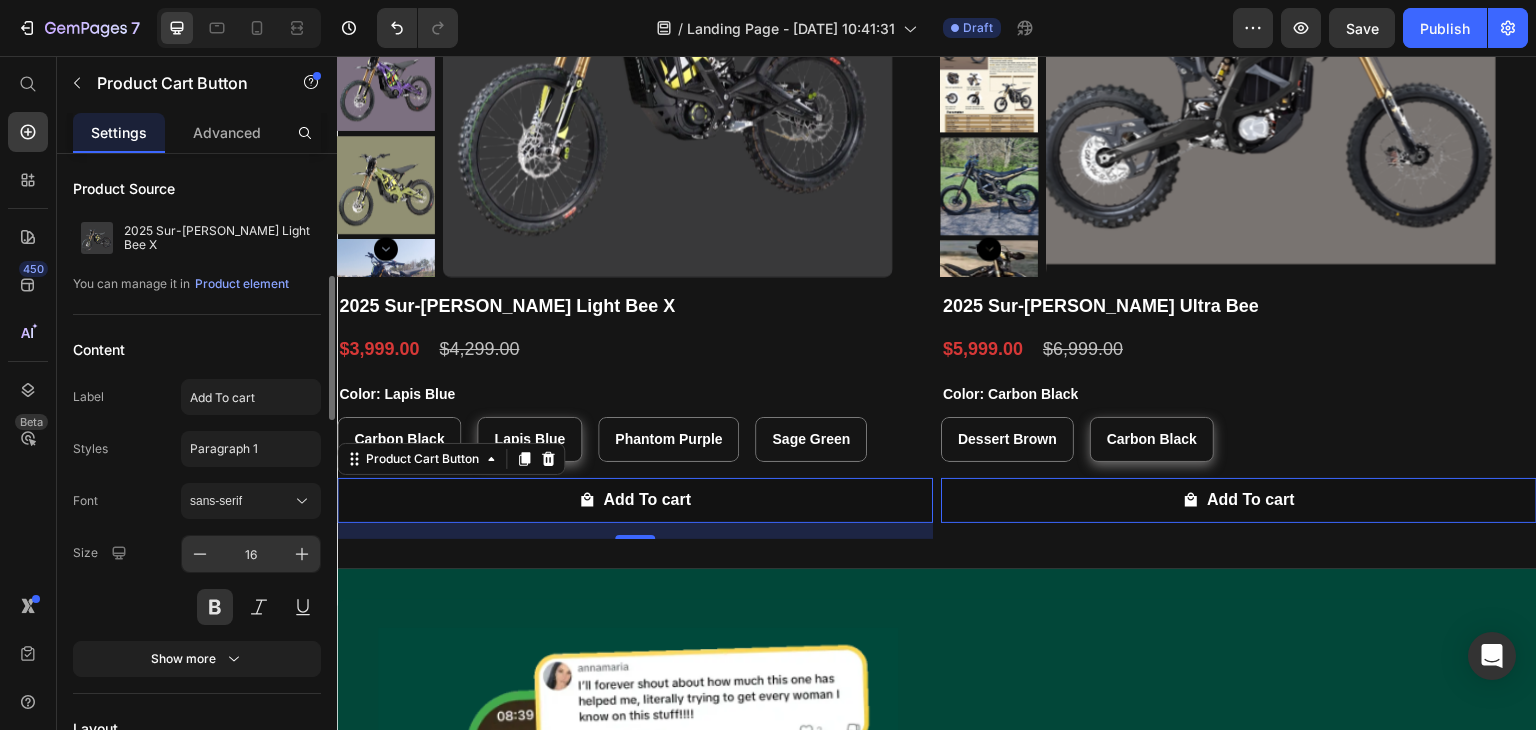 scroll, scrollTop: 100, scrollLeft: 0, axis: vertical 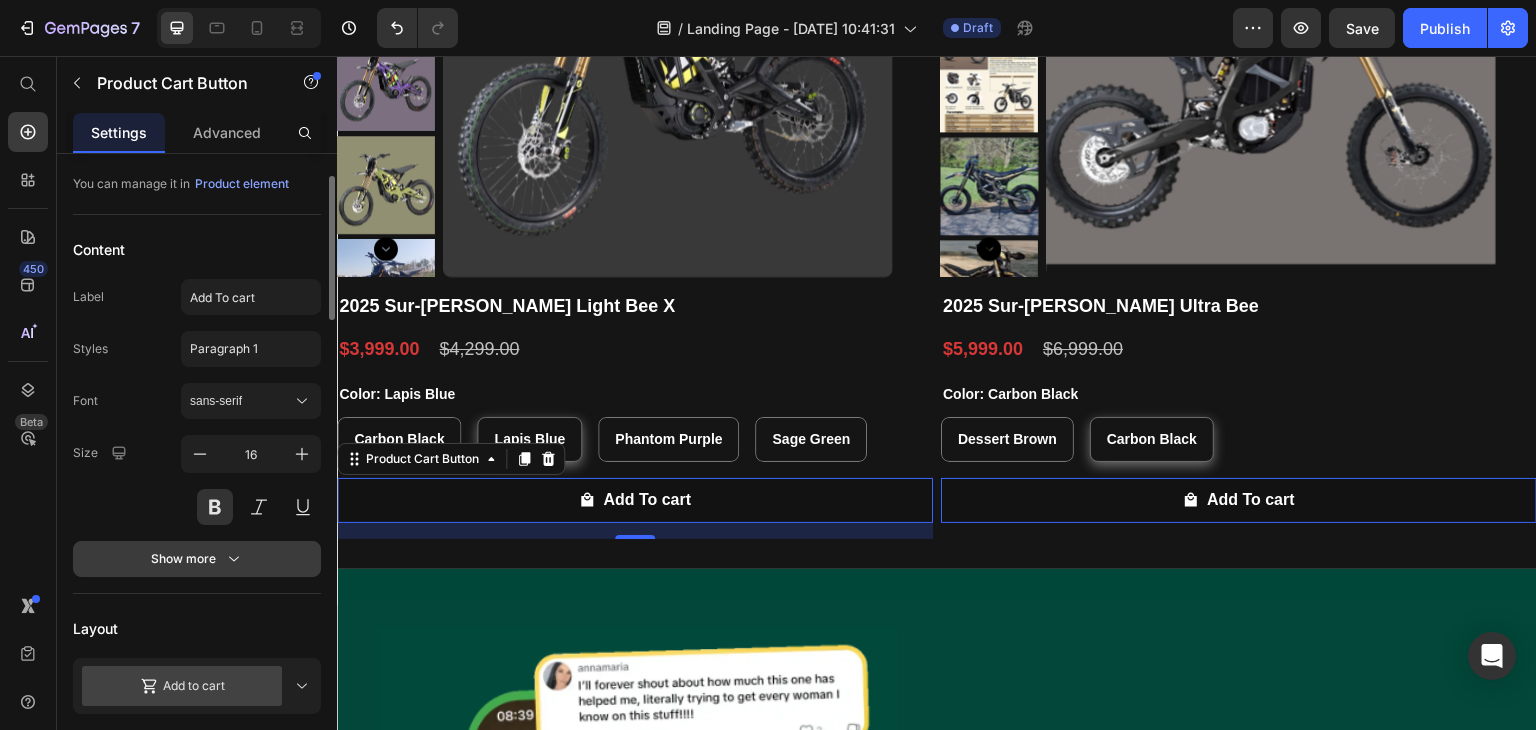 click on "Show more" at bounding box center (197, 559) 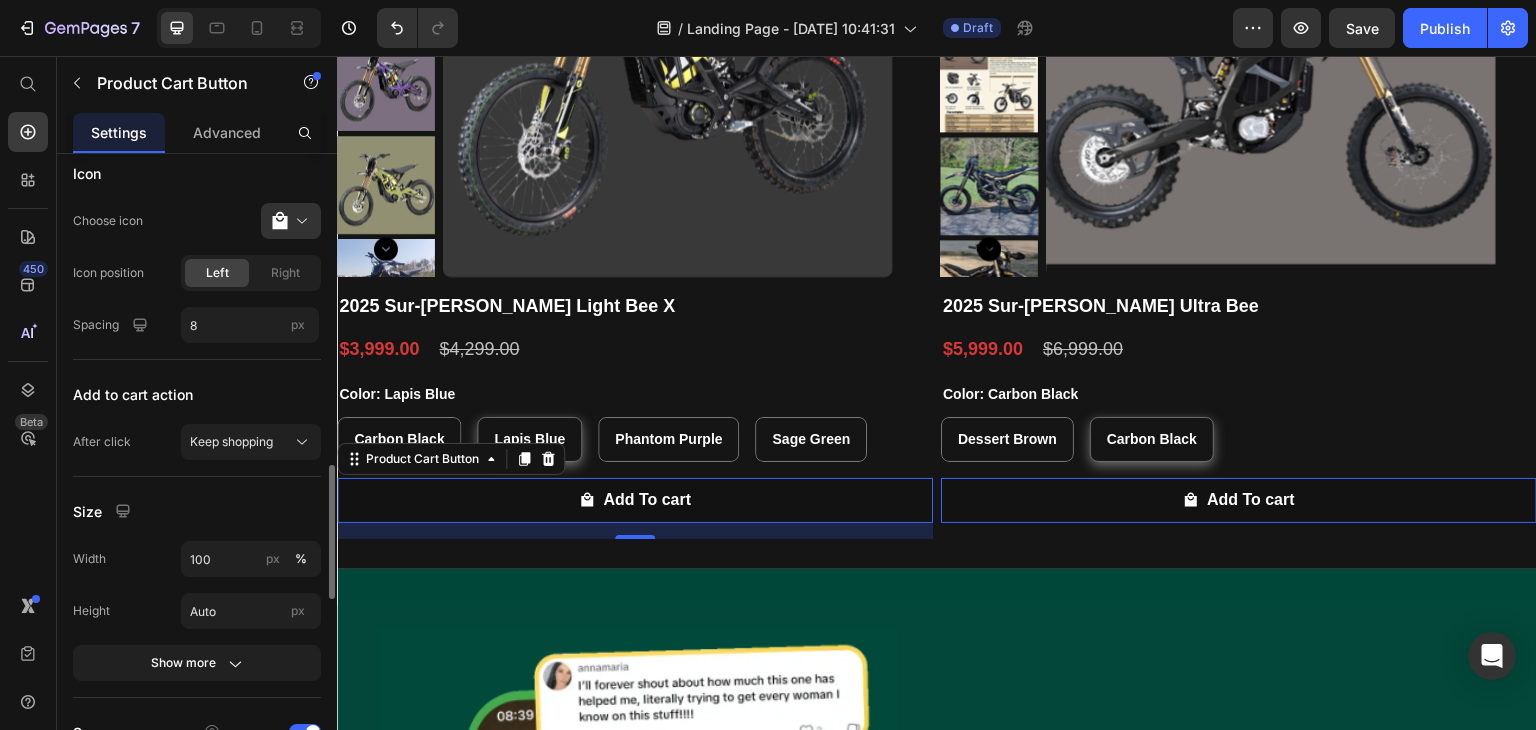 scroll, scrollTop: 1000, scrollLeft: 0, axis: vertical 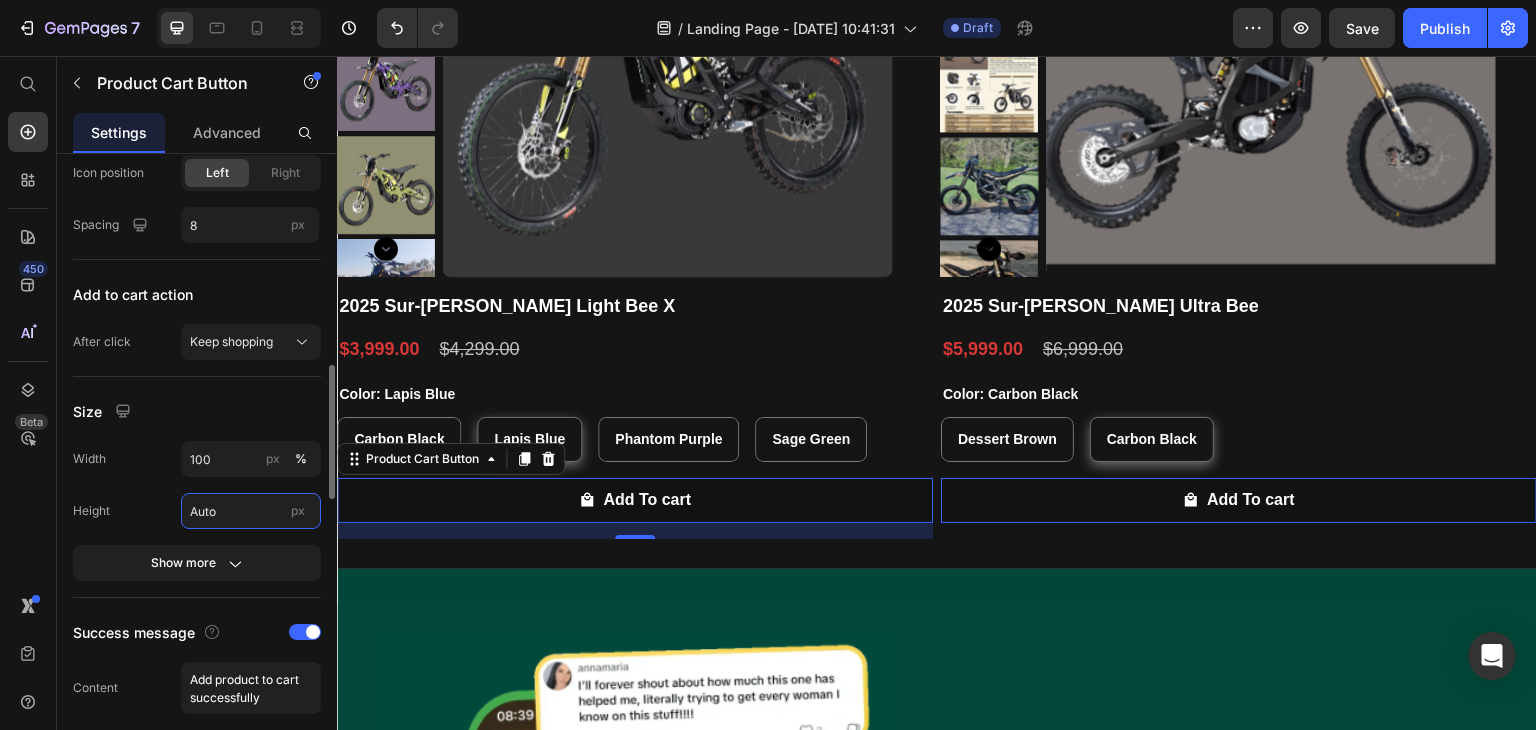 drag, startPoint x: 242, startPoint y: 514, endPoint x: 119, endPoint y: 481, distance: 127.349915 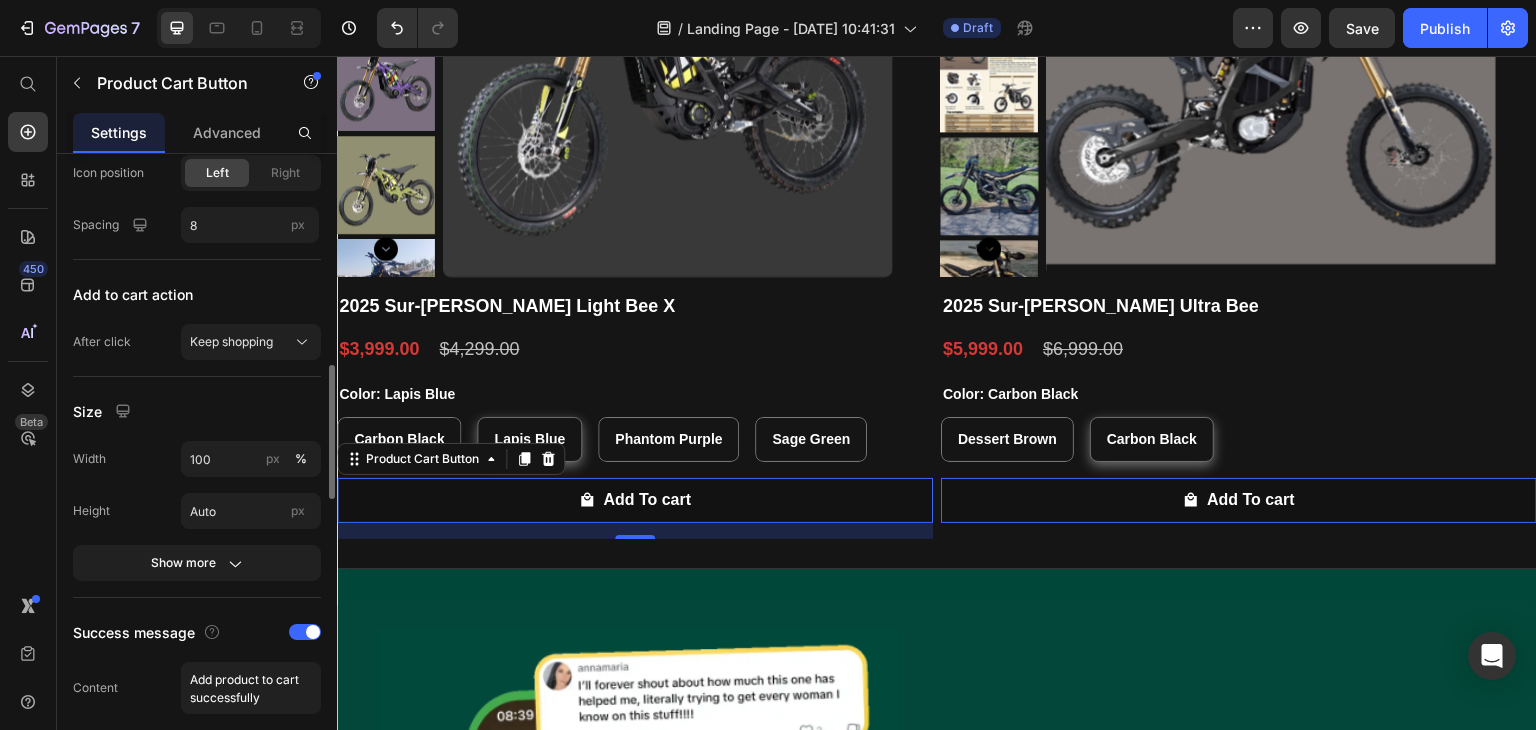 drag, startPoint x: 119, startPoint y: 481, endPoint x: 120, endPoint y: 496, distance: 15.033297 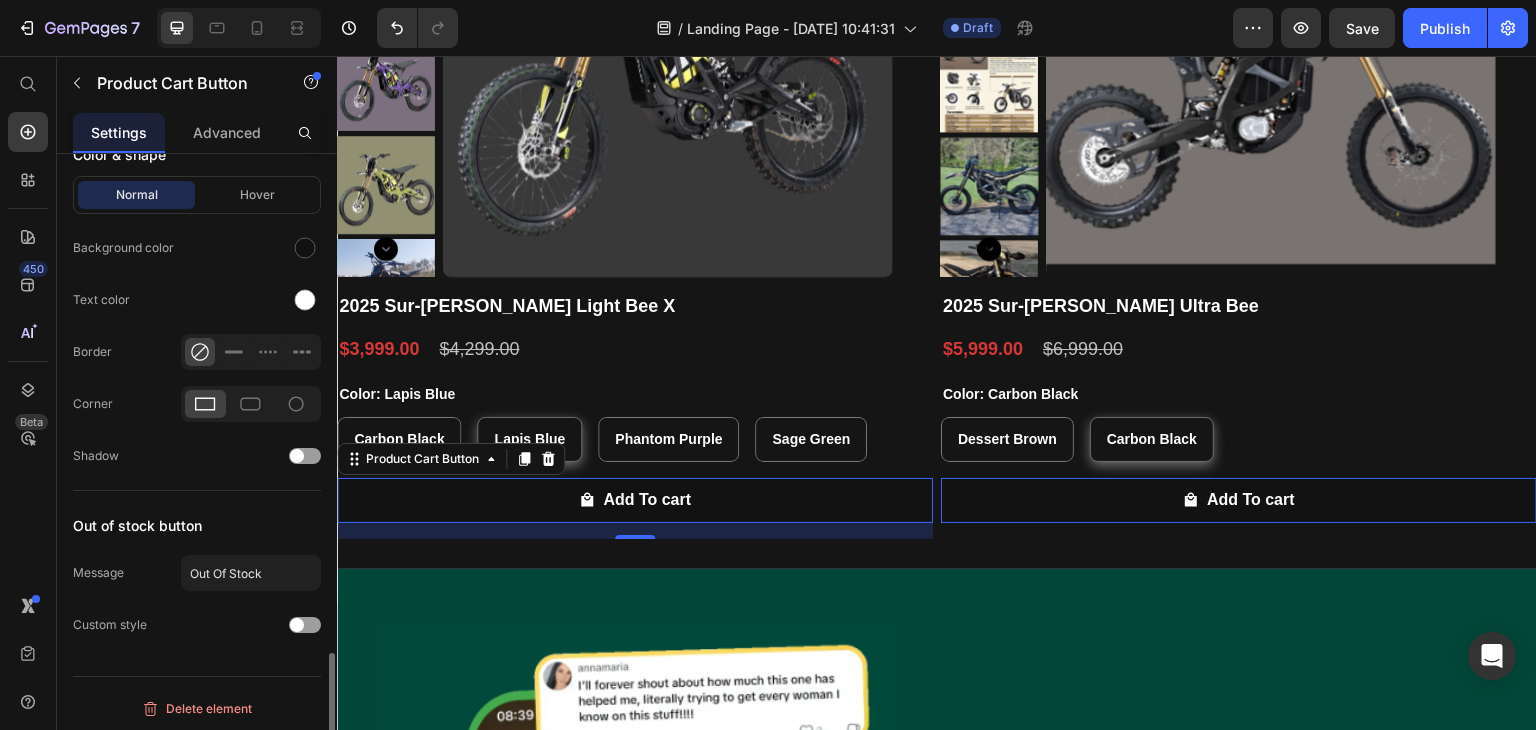 scroll, scrollTop: 2256, scrollLeft: 0, axis: vertical 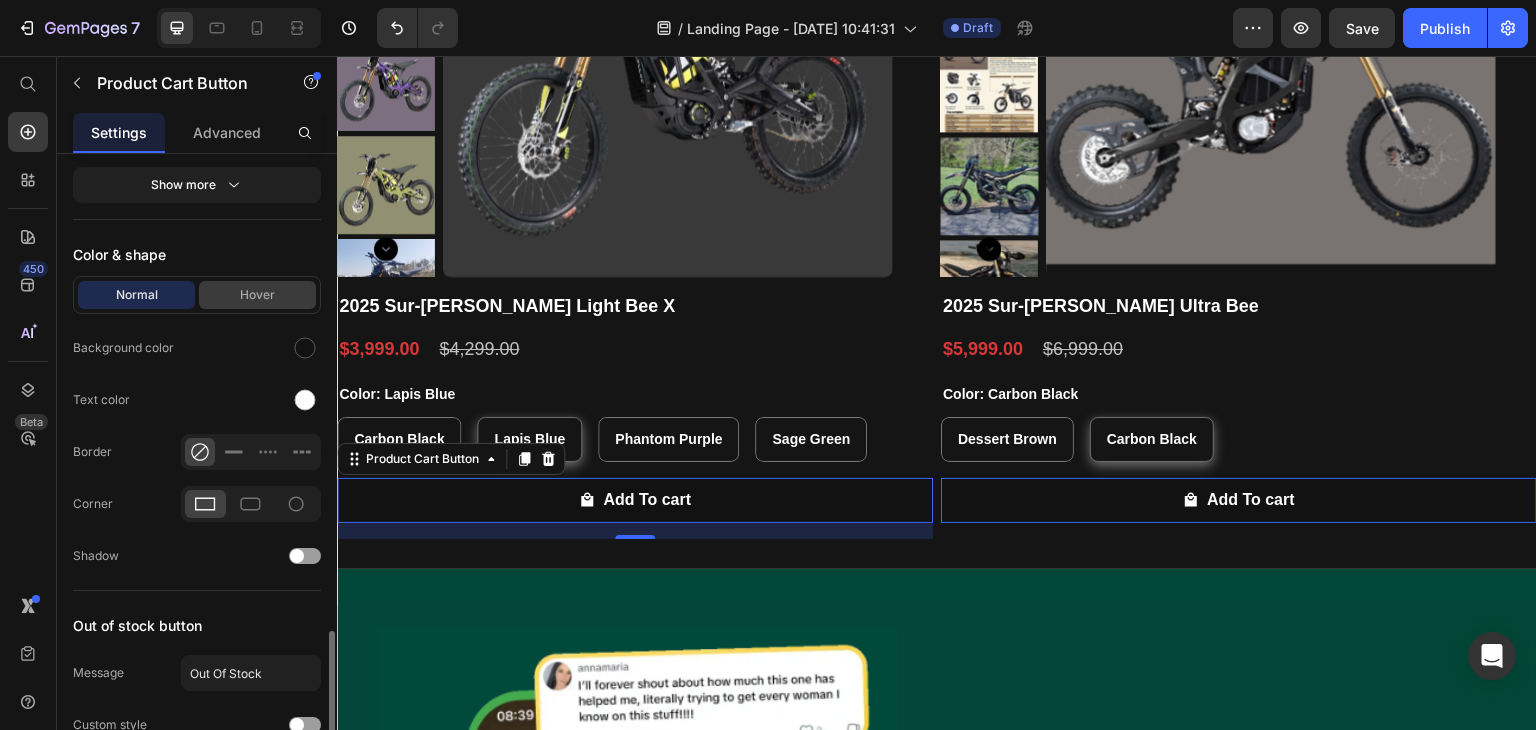 click on "Hover" at bounding box center (257, 295) 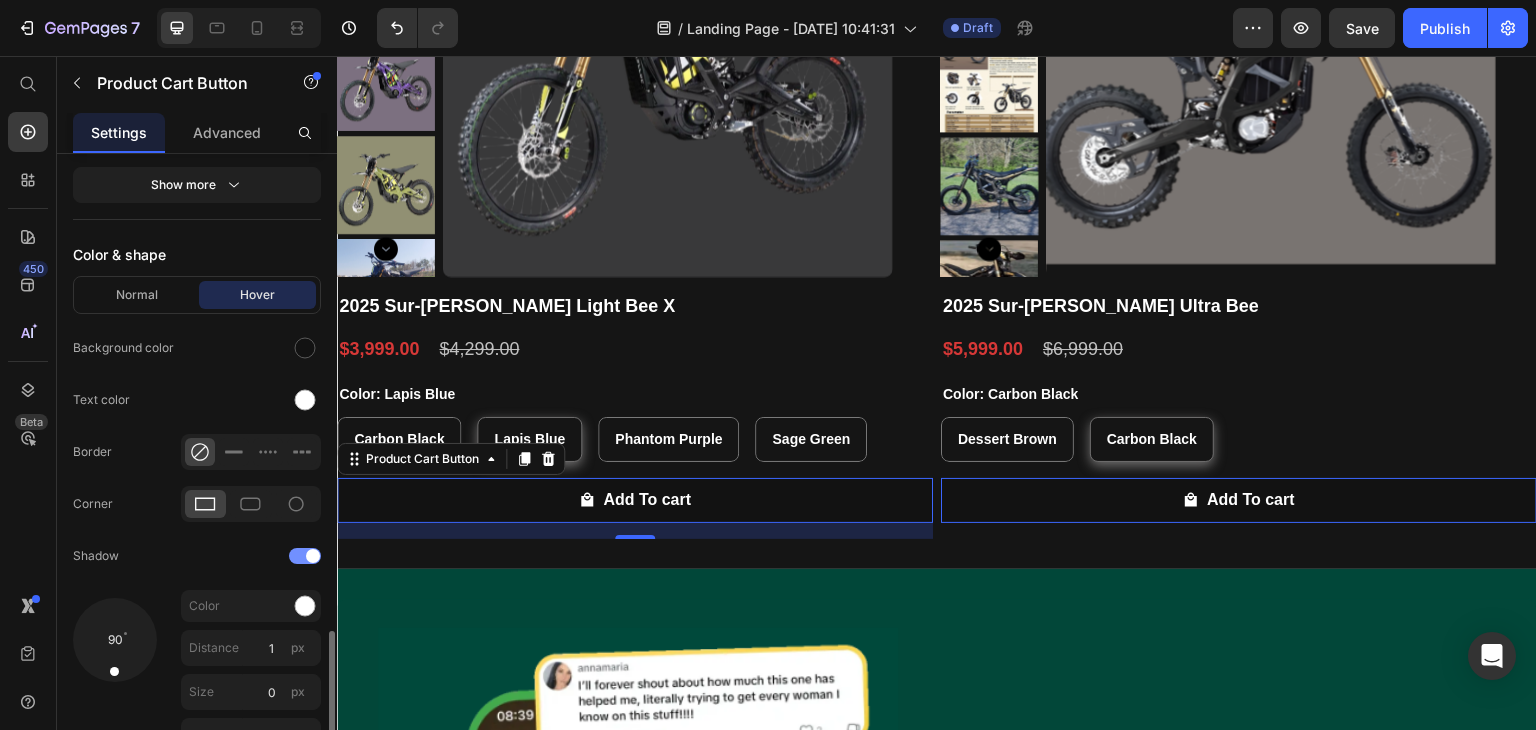 click at bounding box center (313, 556) 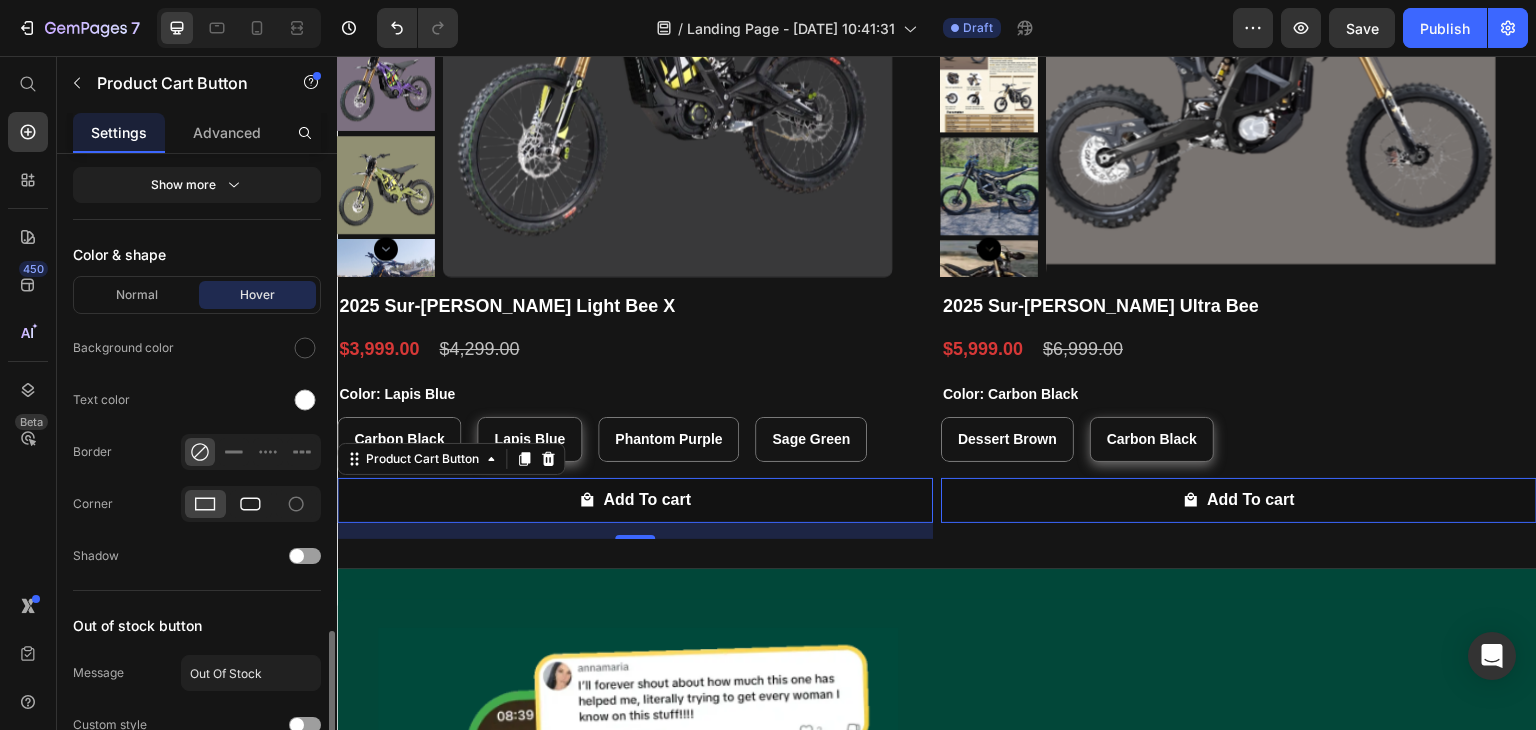 click 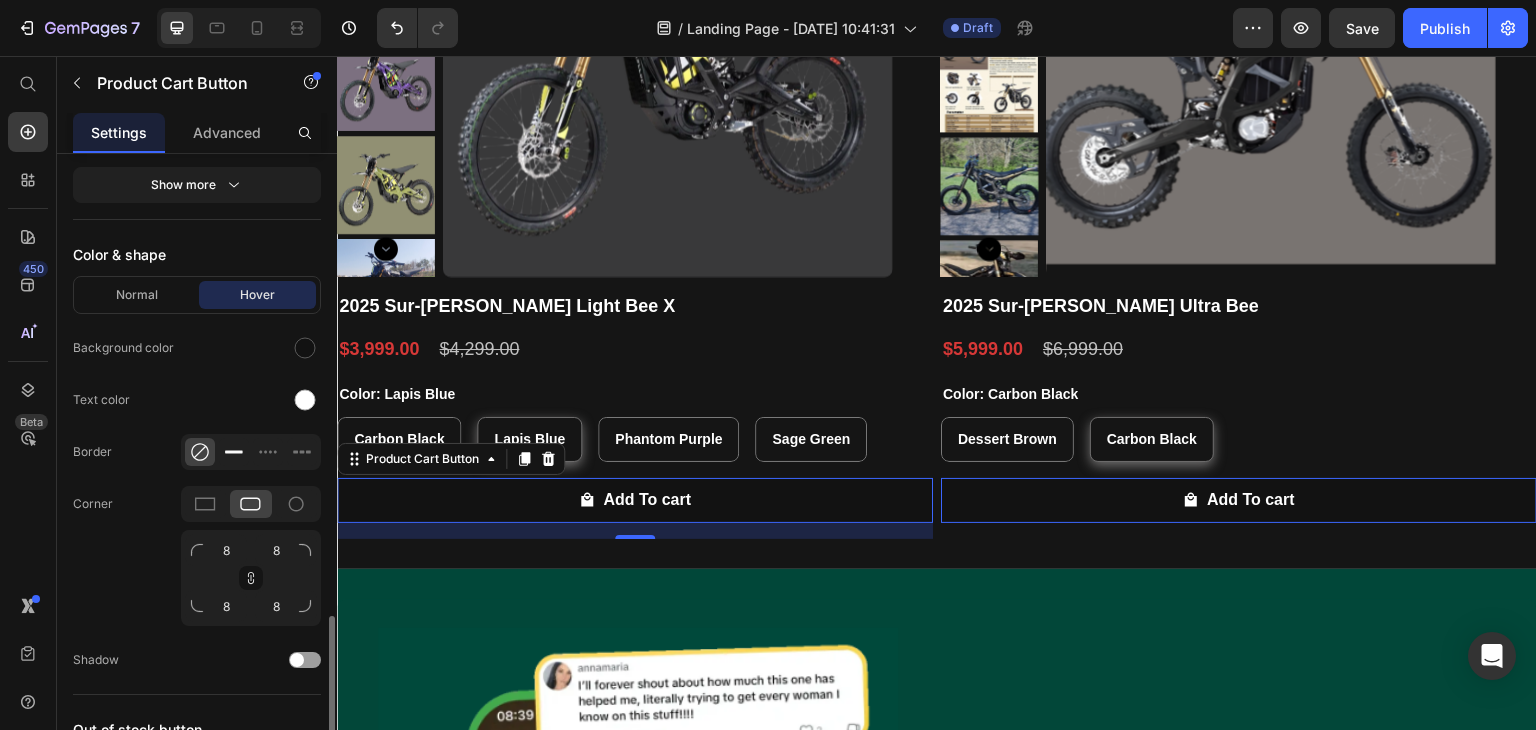 click 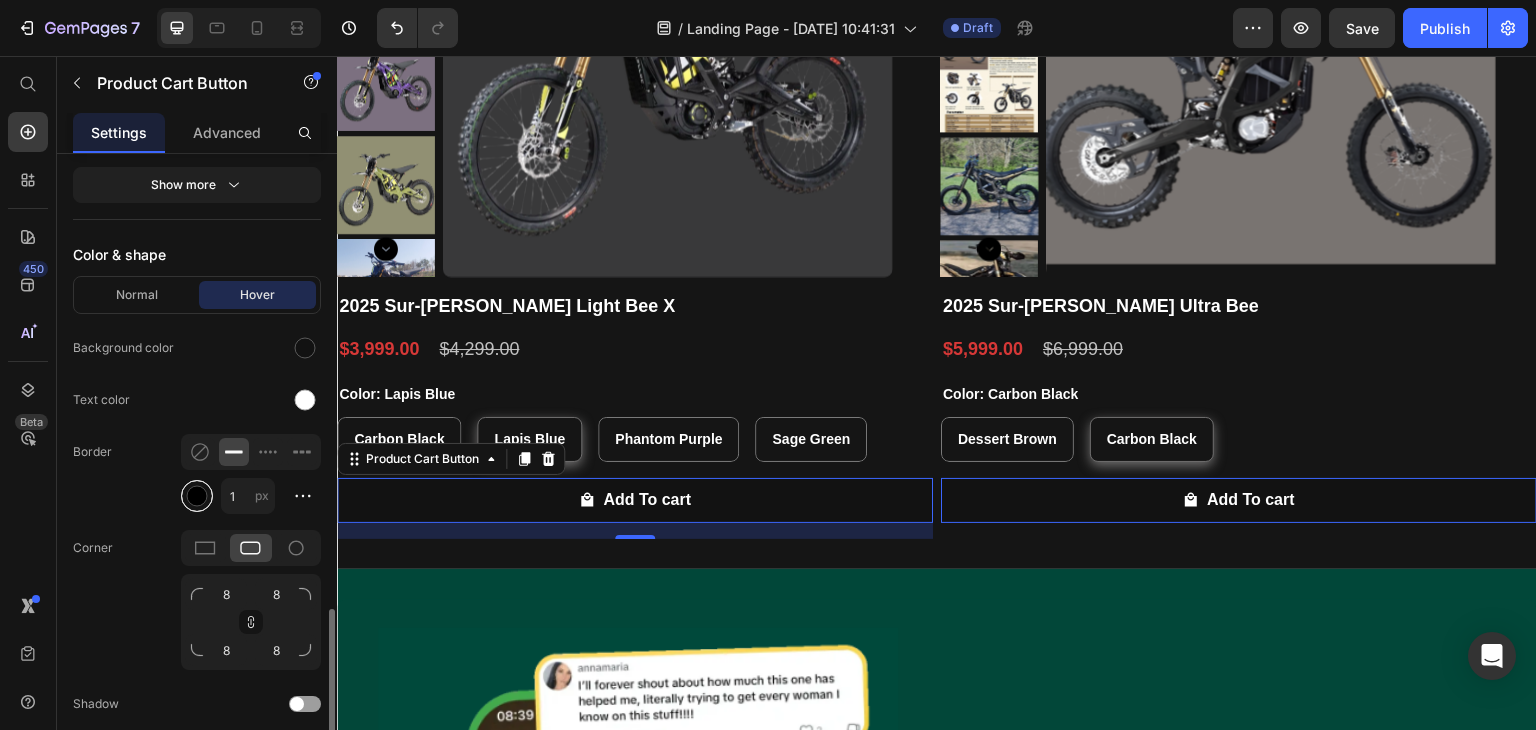 click at bounding box center (197, 496) 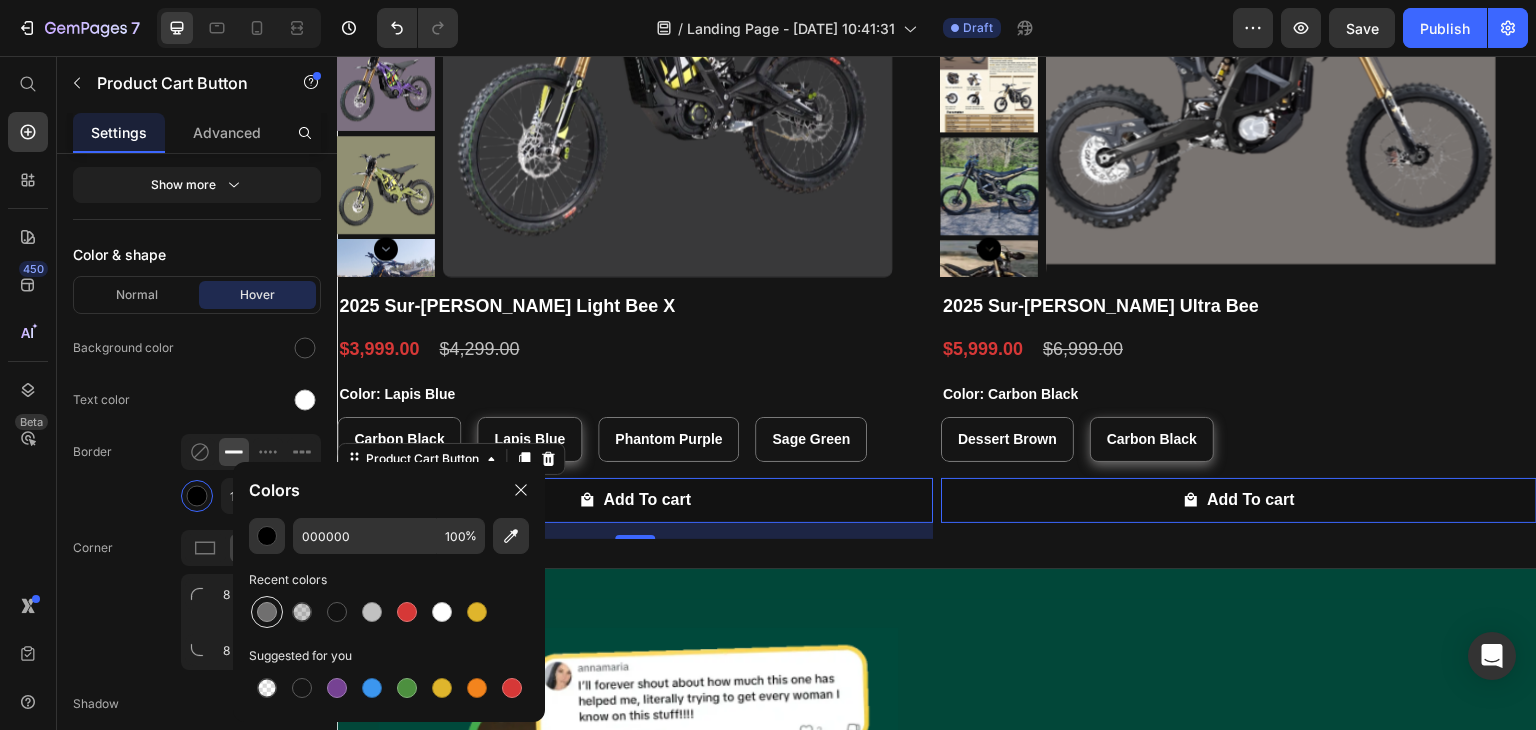 click at bounding box center [267, 612] 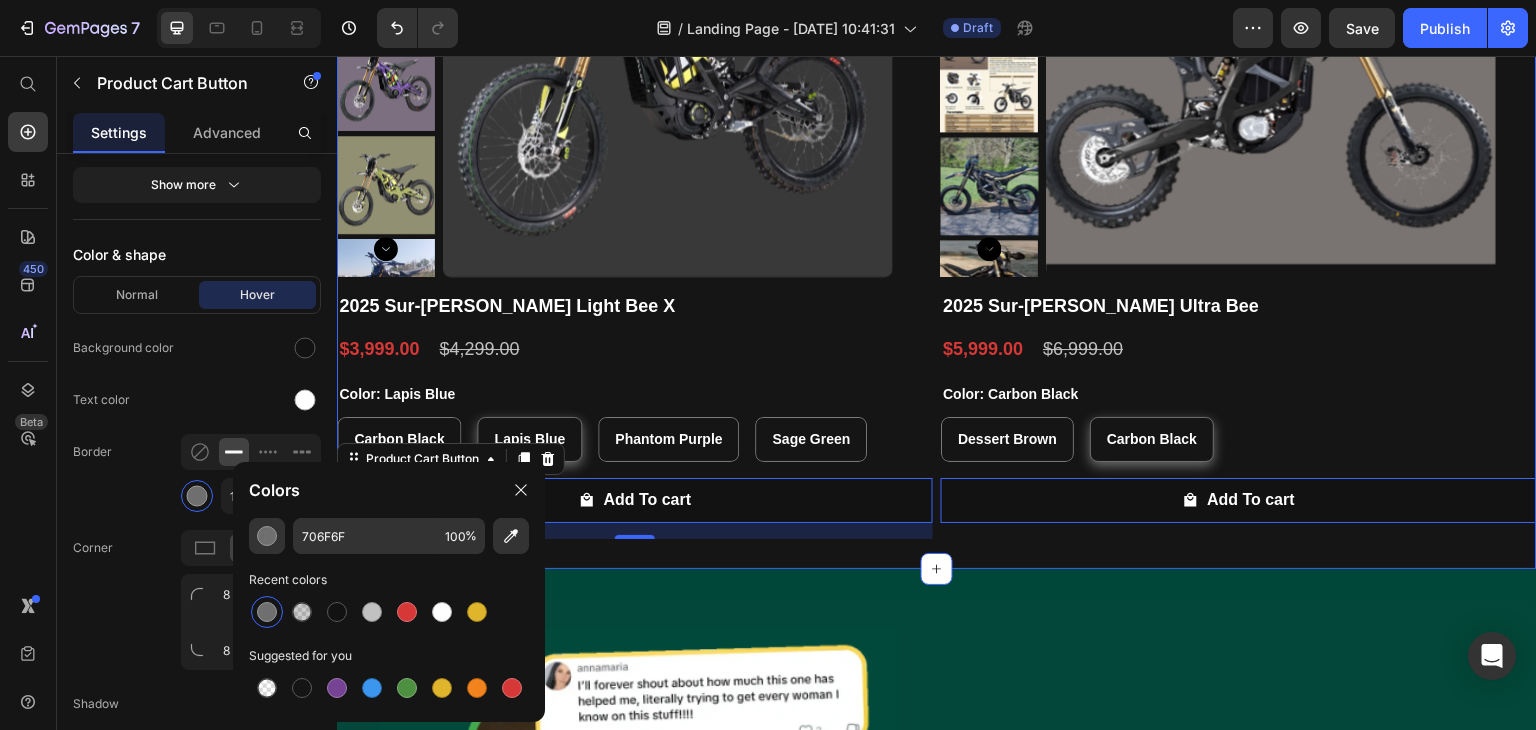 click on "Product Images 2025 Sur-ron Light Bee X Product Title $3,999.00 Product Price $4,299.00 Product Price Row Color: Lapis Blue Carbon Black Carbon Black Carbon Black Lapis Blue Lapis Blue Lapis Blue Phantom Purple Phantom Purple Phantom Purple Sage Green Sage Green Sage Green Product Variants & Swatches Add To cart Product Cart Button   16 Row
Product Images 2025 Sur-ron Ultra Bee Product Title $5,999.00 Product Price $6,999.00 Product Price Row Color: Carbon Black Dessert Brown Dessert Brown Dessert Brown Carbon Black Carbon Black Carbon Black Product Variants & Swatches Add To cart Product Cart Button   0 Row Product List Section 2" at bounding box center [937, 183] 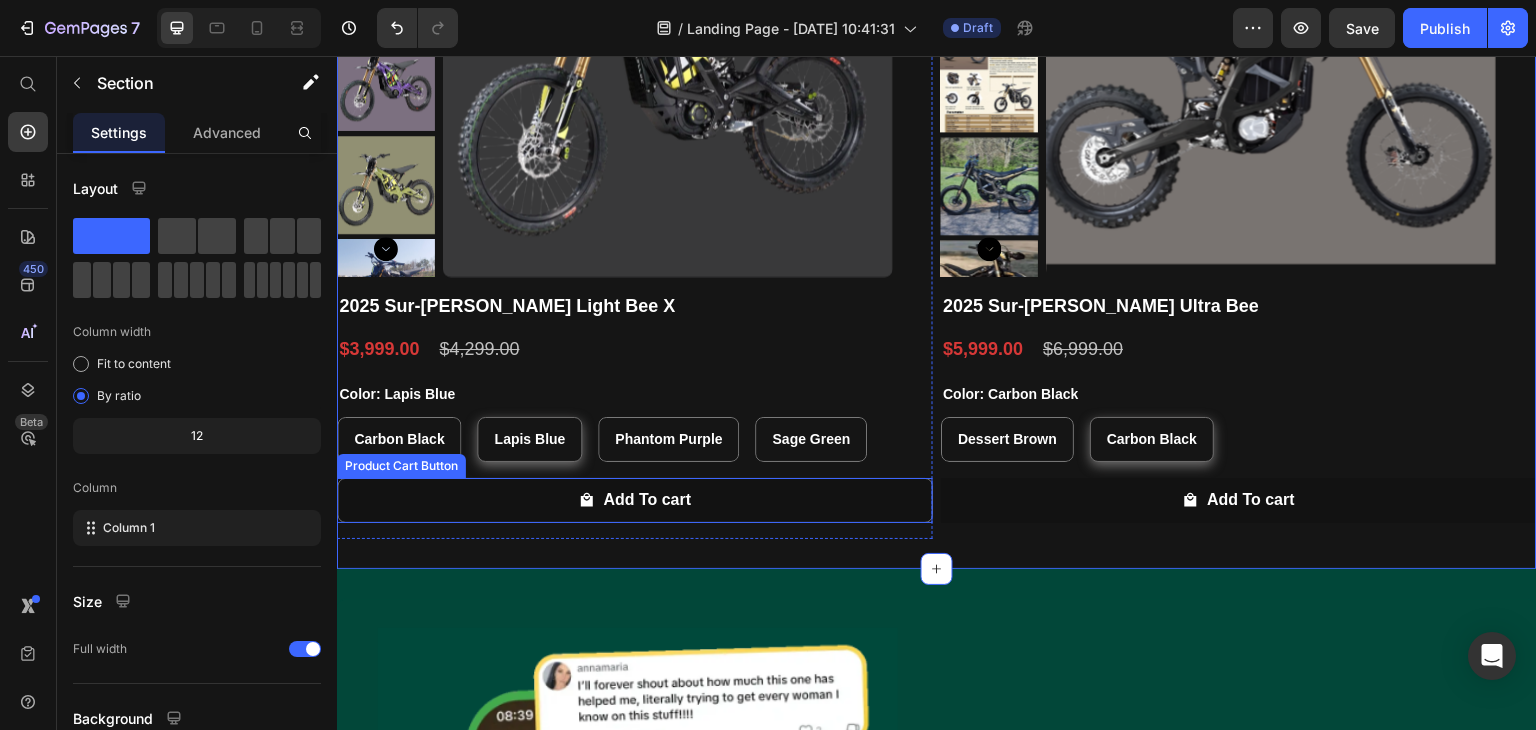 click on "Add To cart" at bounding box center (635, 500) 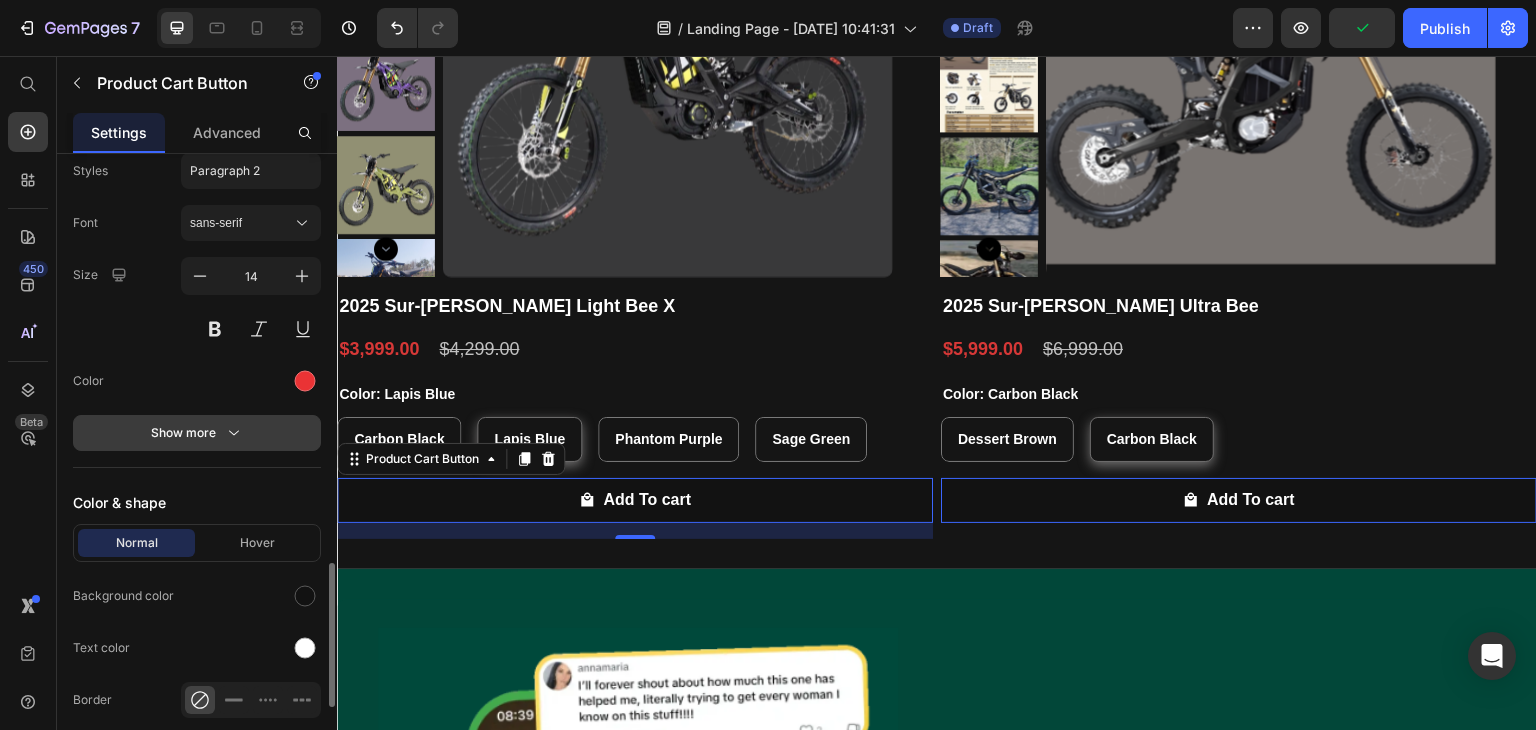 scroll, scrollTop: 2100, scrollLeft: 0, axis: vertical 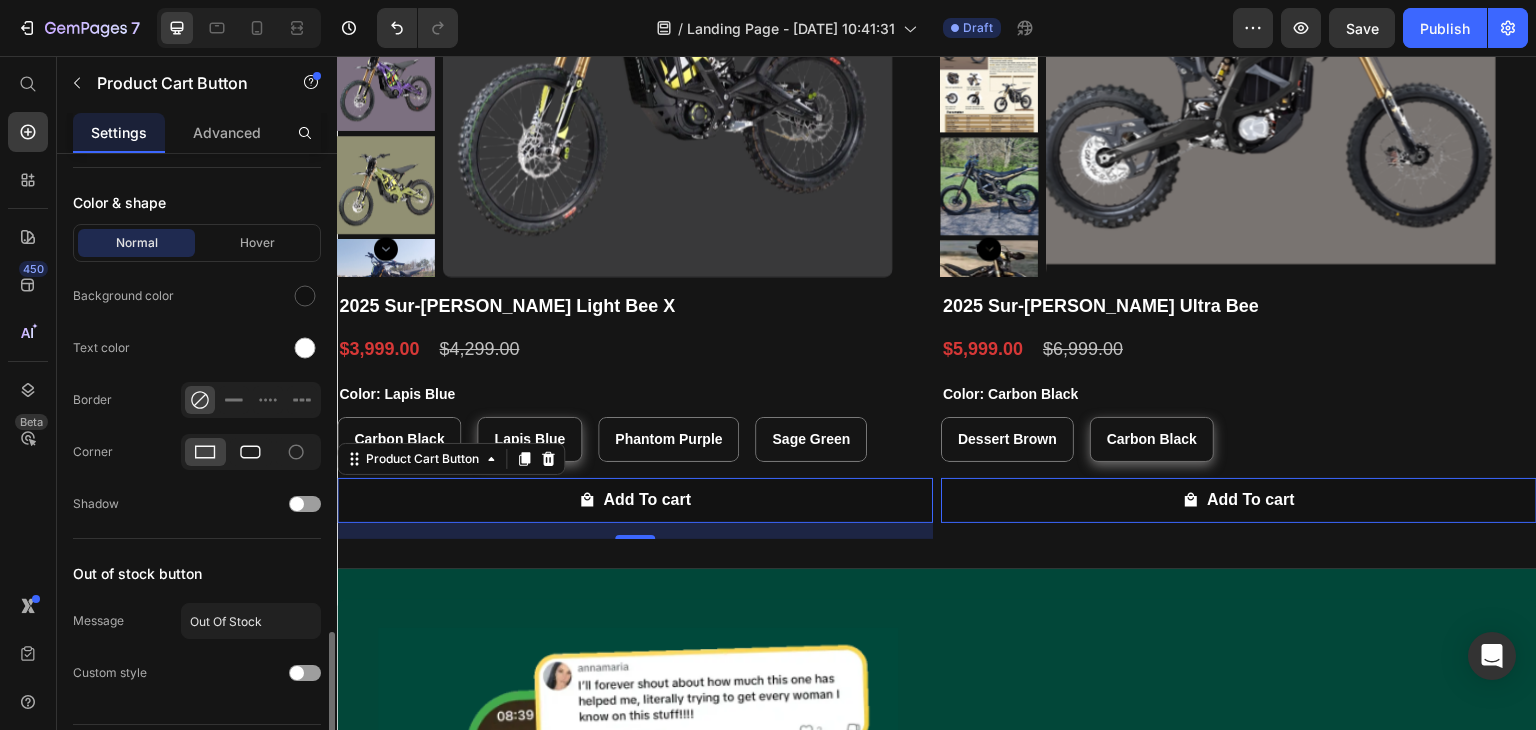 click 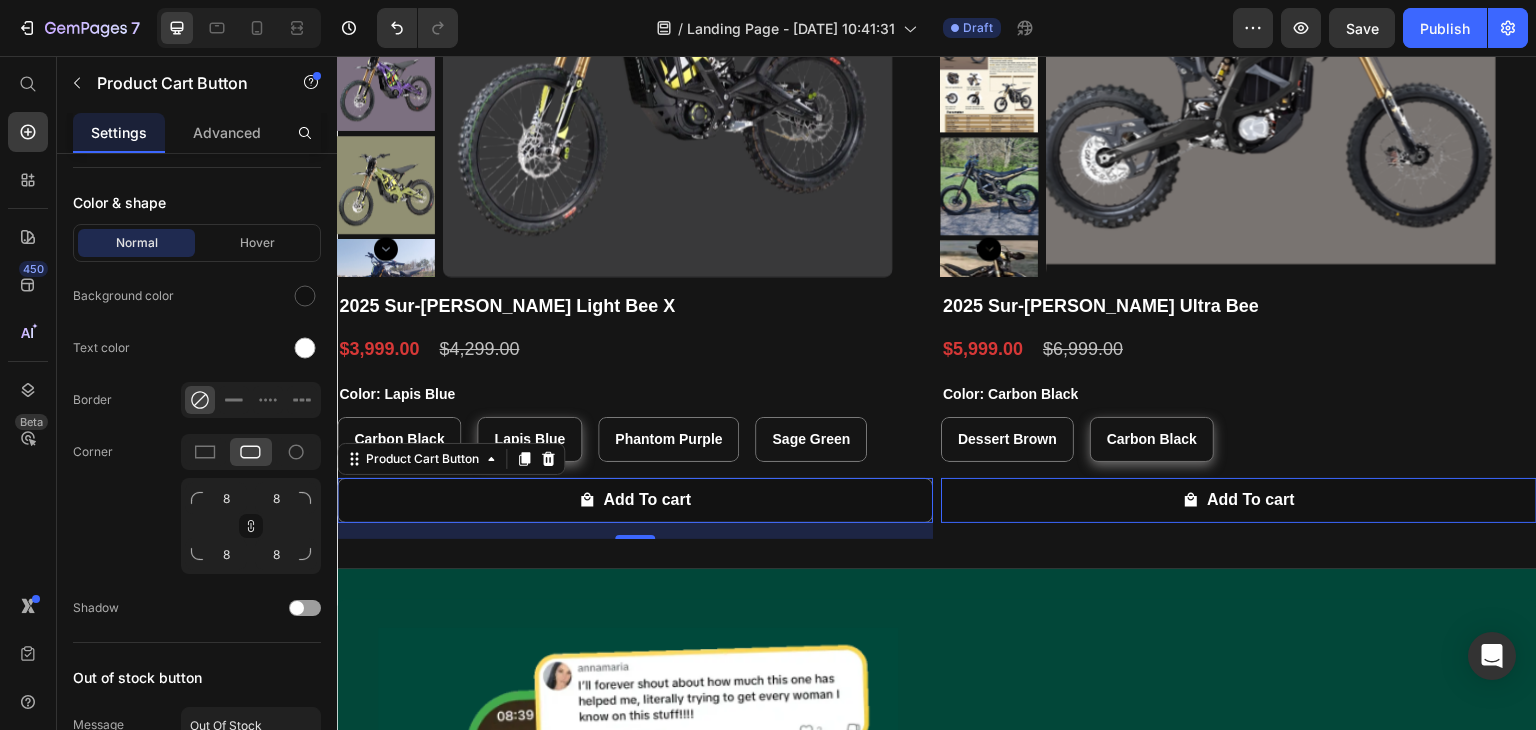 click on "Add To cart" at bounding box center [635, 500] 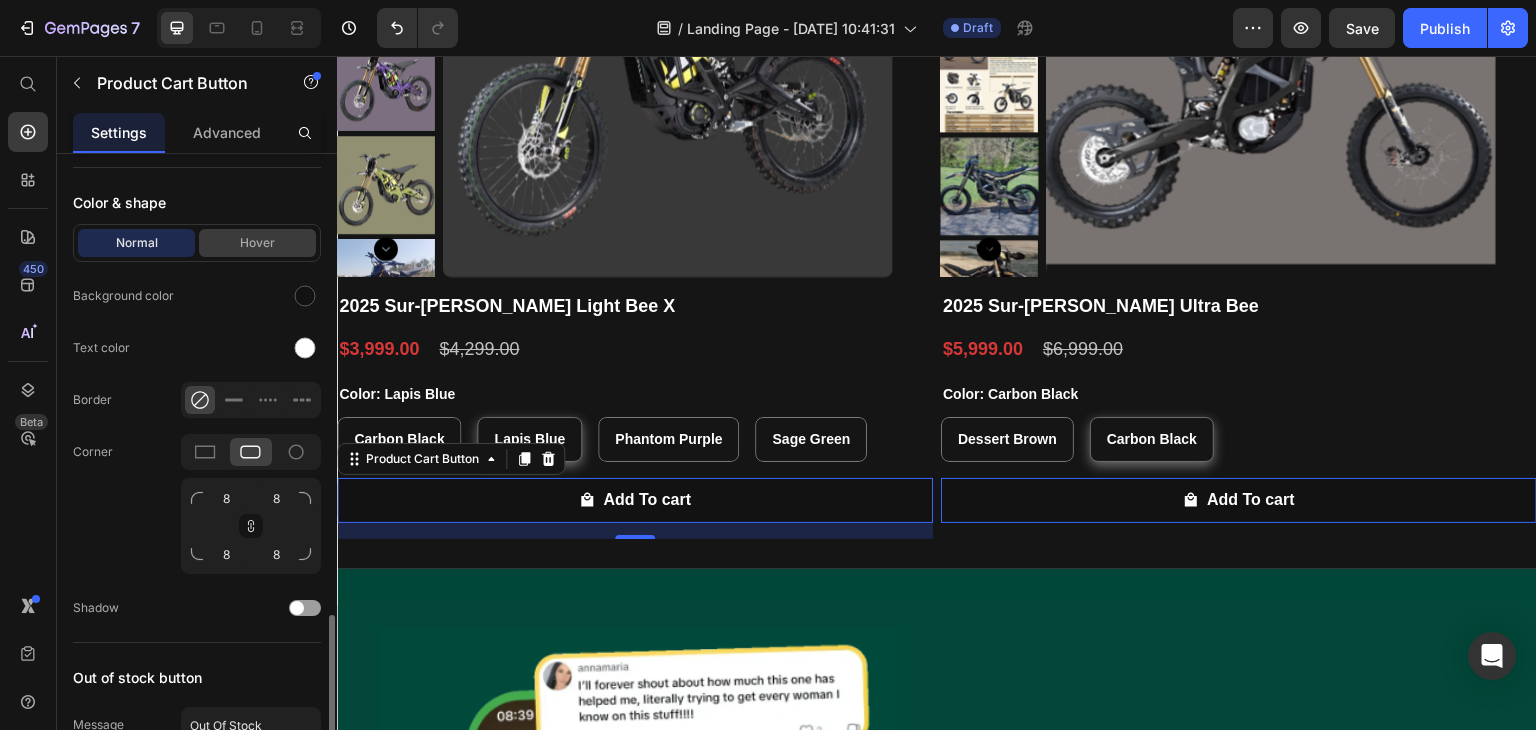 click on "Hover" at bounding box center (257, 243) 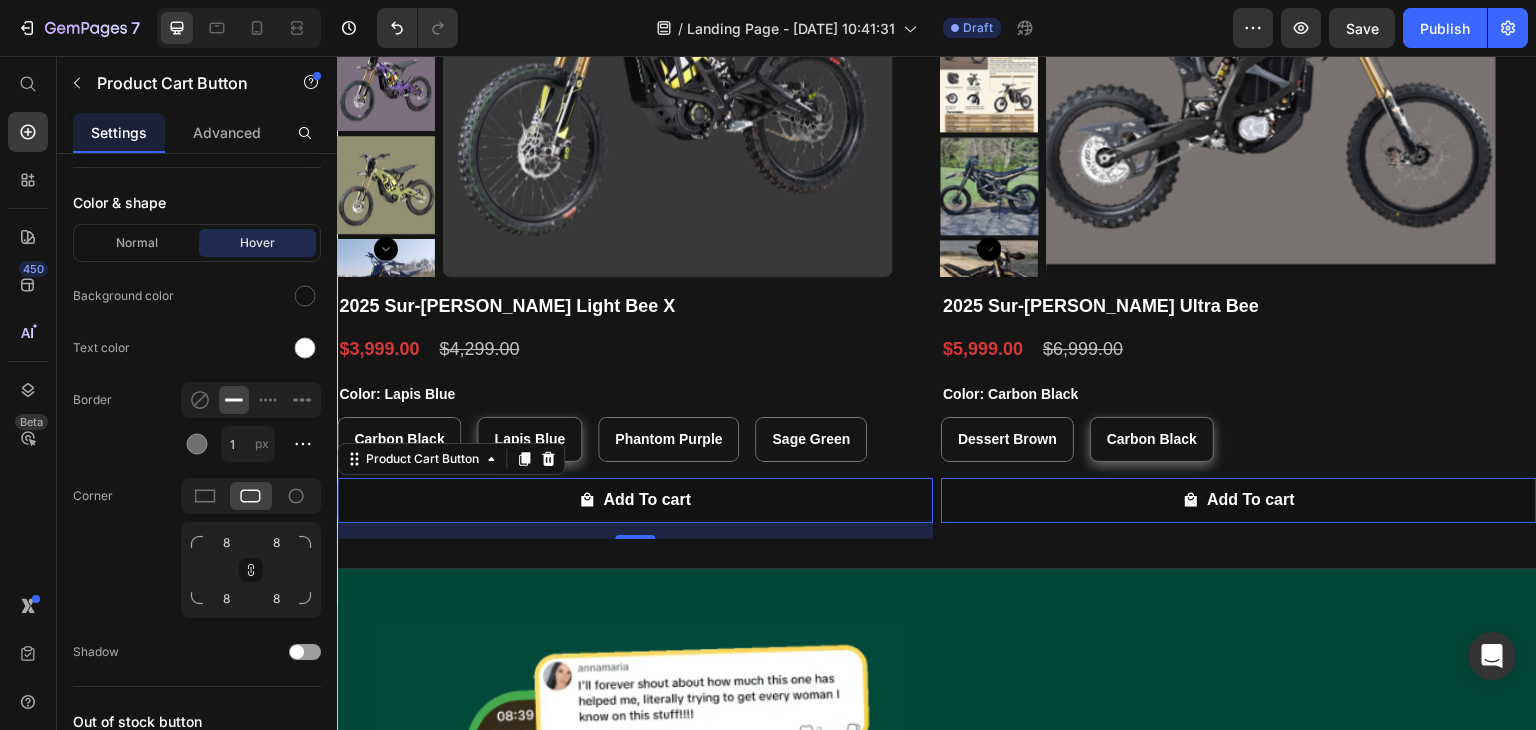 scroll, scrollTop: 2296, scrollLeft: 0, axis: vertical 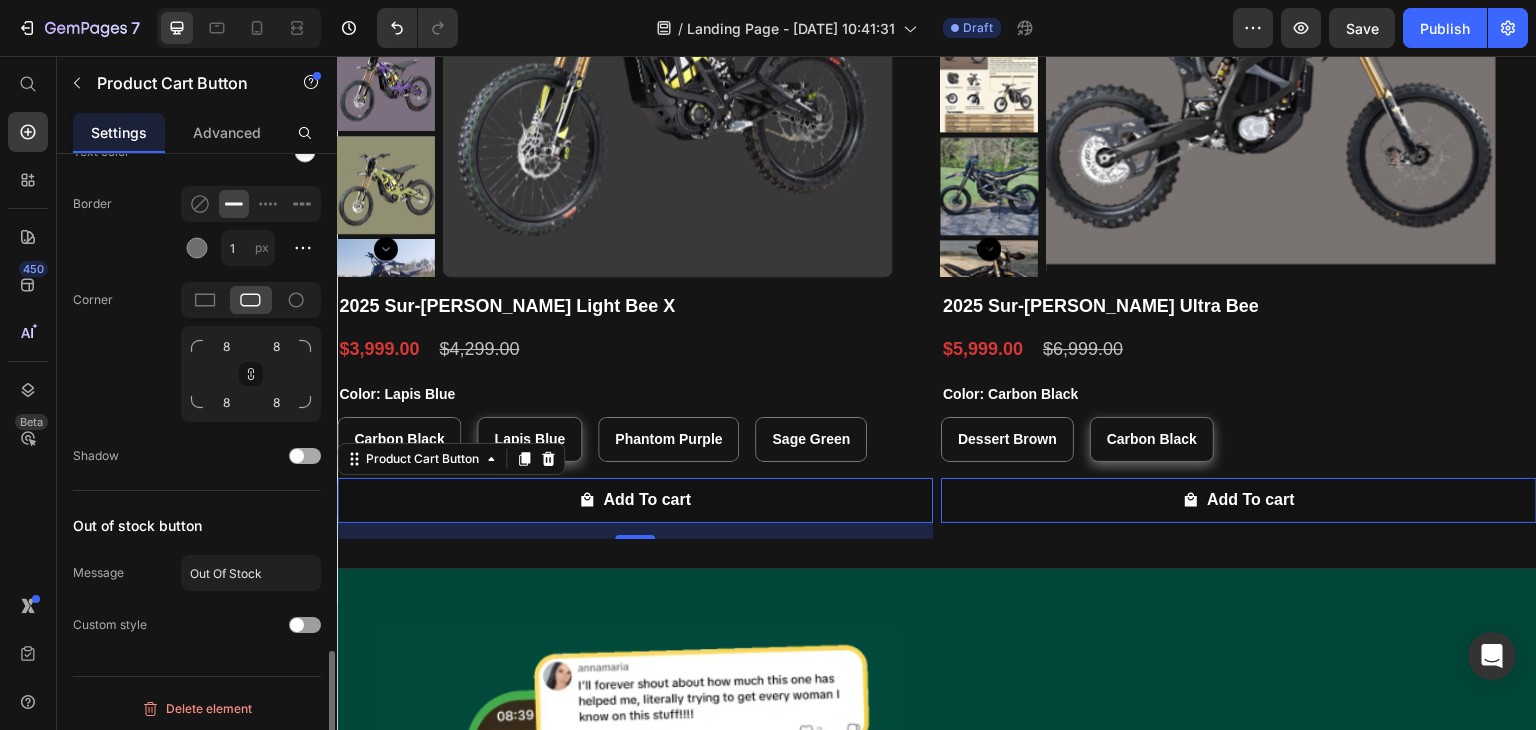 click at bounding box center (297, 456) 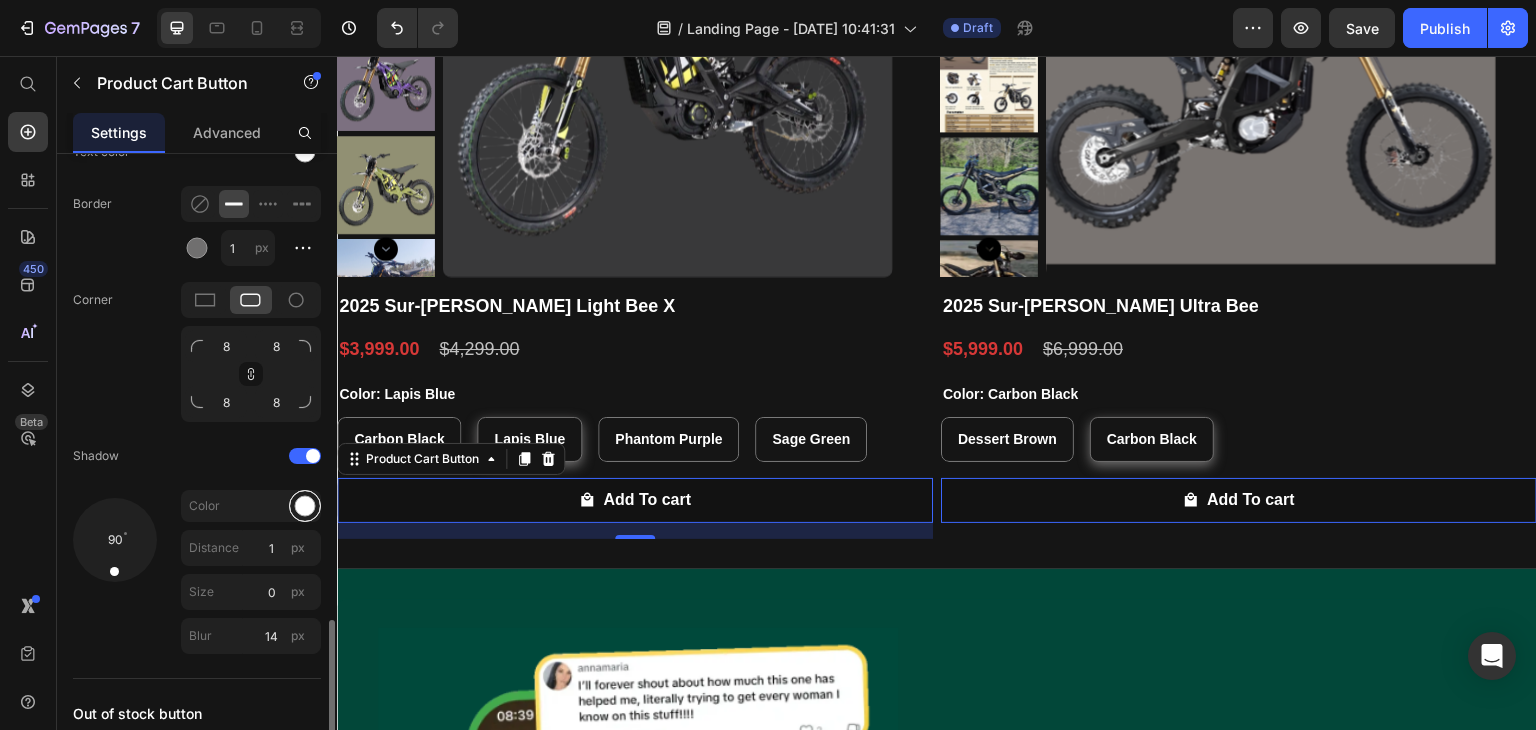 click at bounding box center [305, 506] 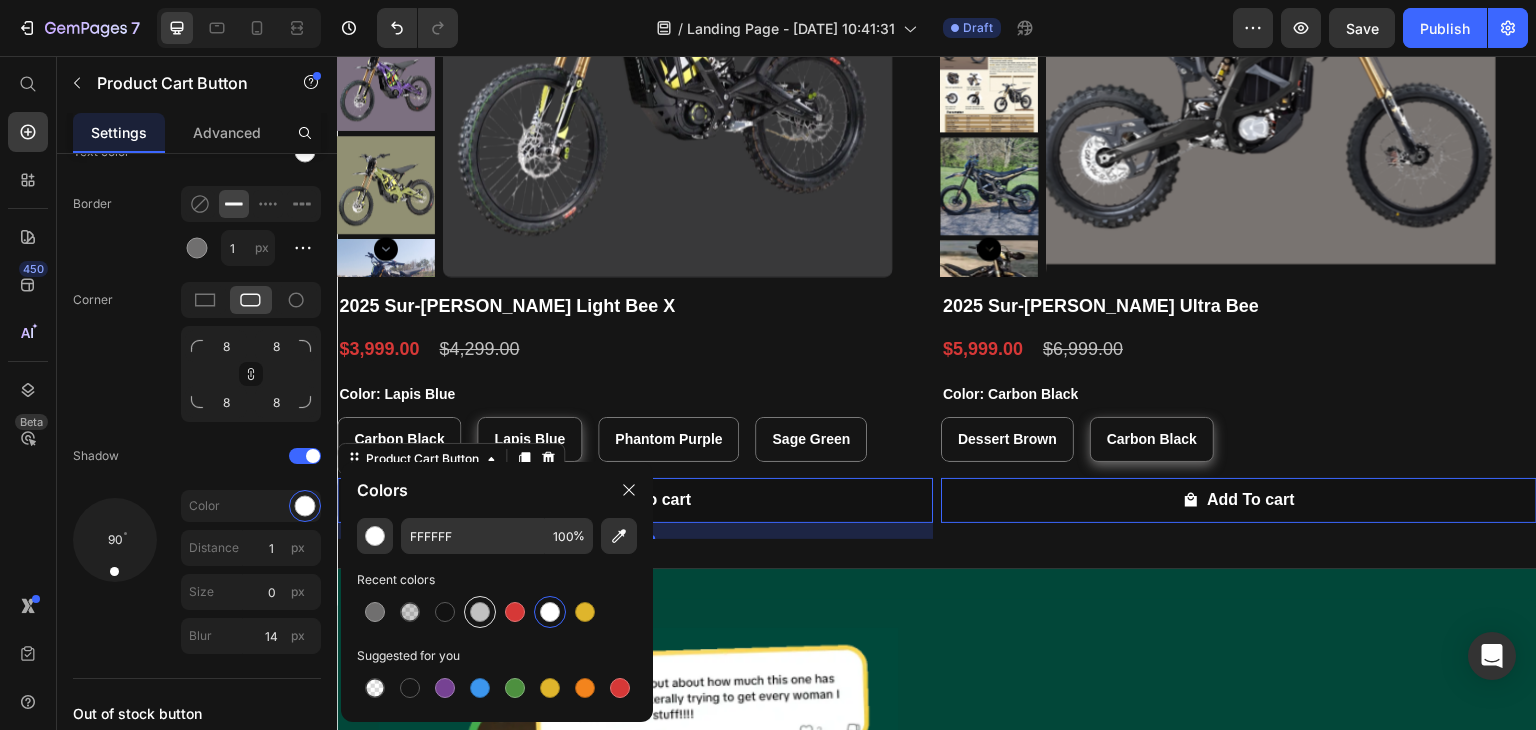 click at bounding box center [480, 612] 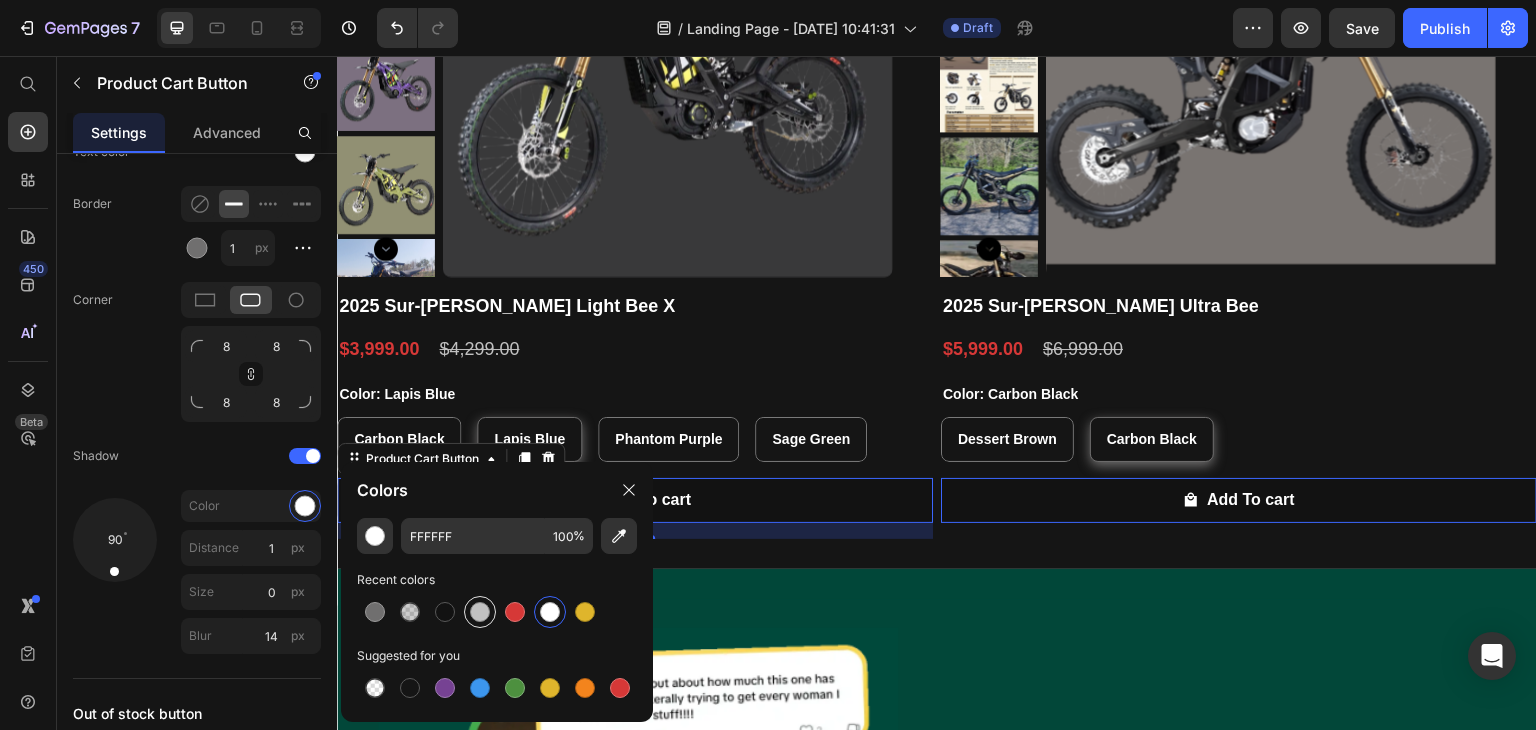 type on "C1C1C1" 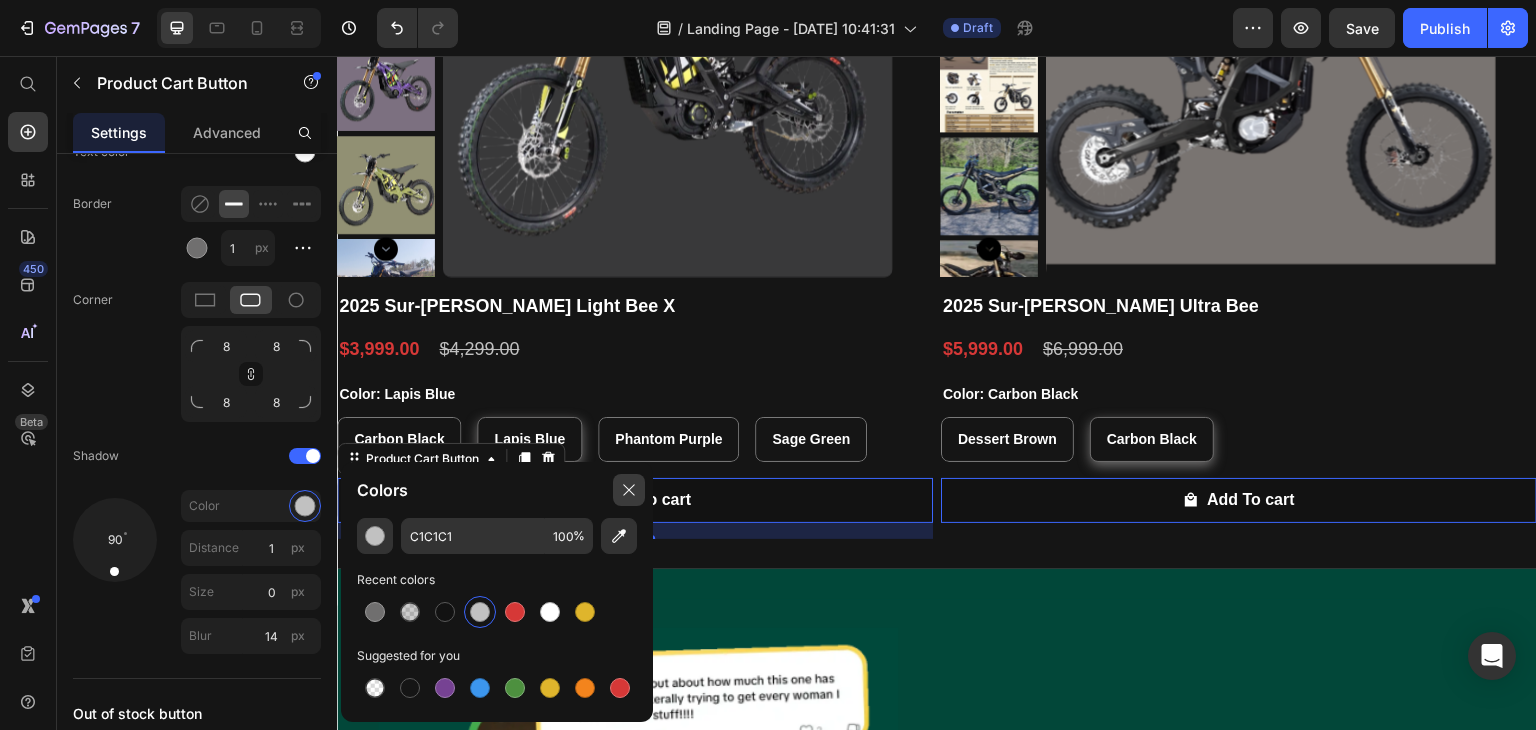 click at bounding box center (629, 490) 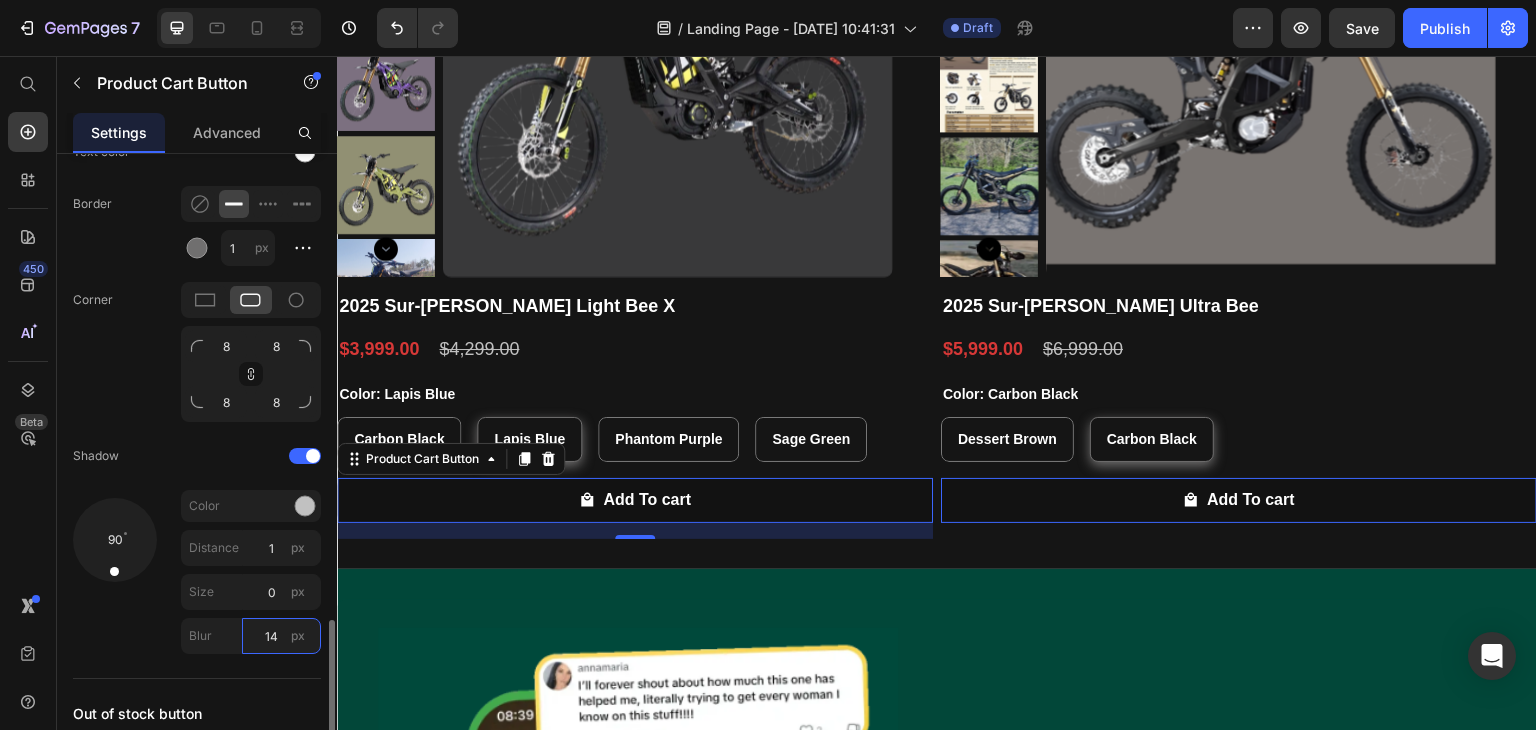 click on "14" at bounding box center (281, 636) 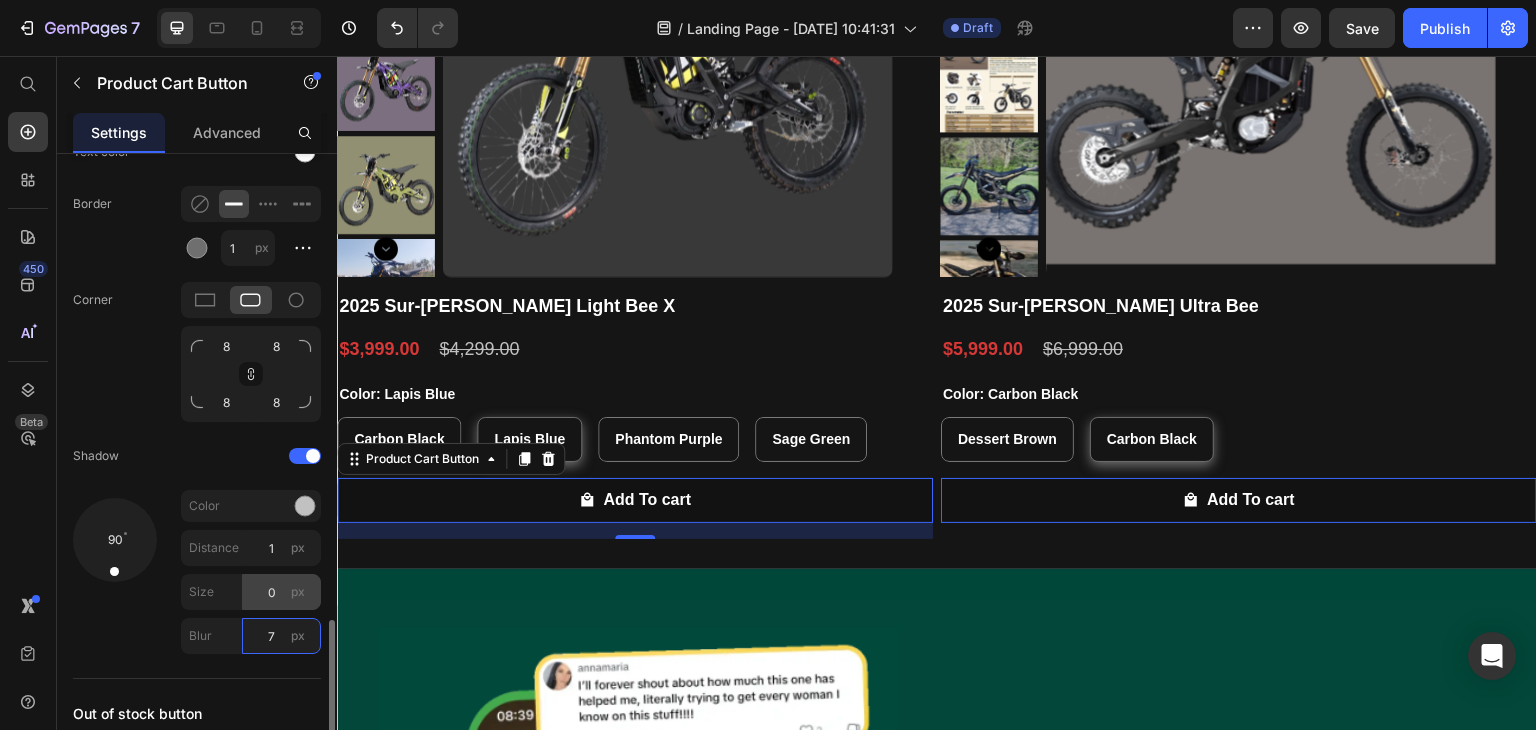 type on "7" 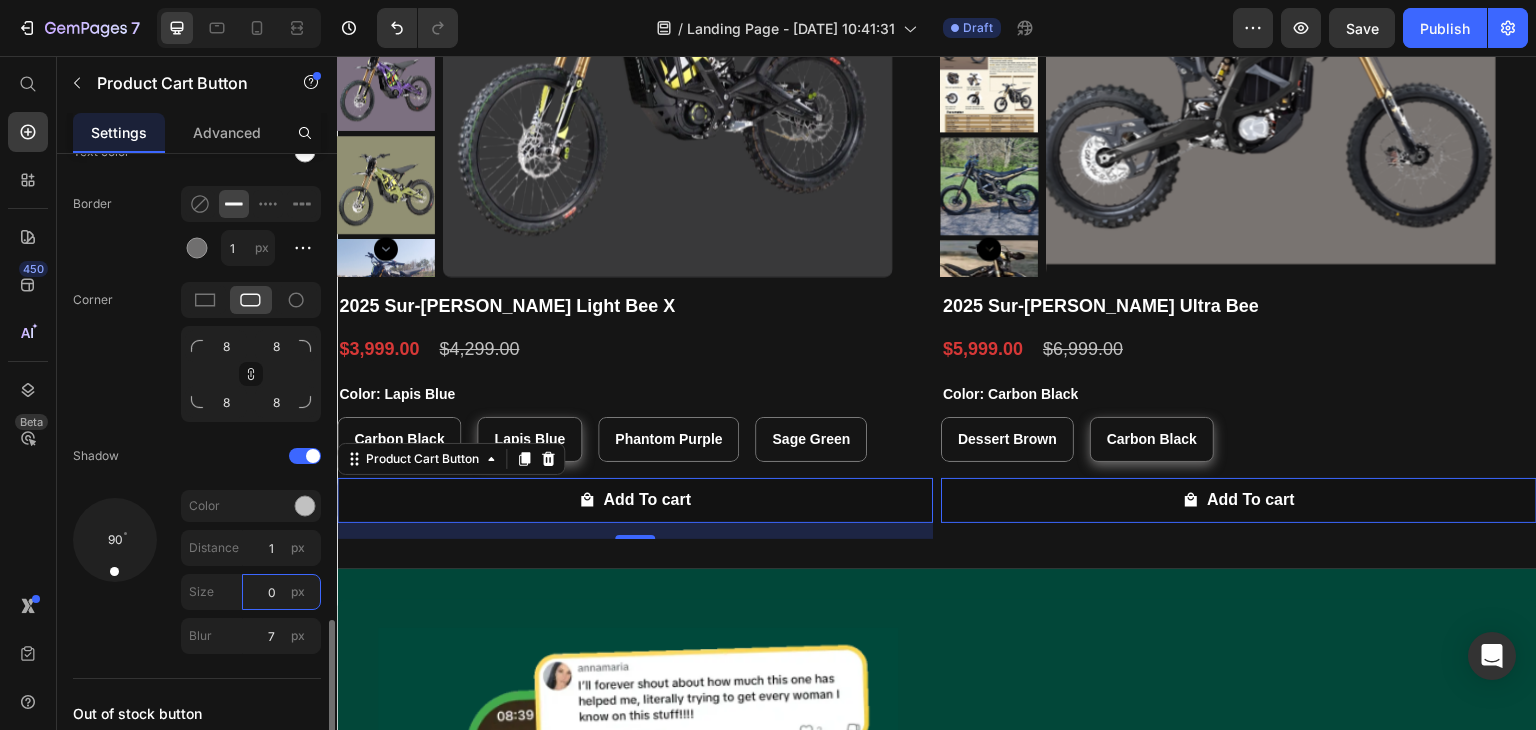click on "0" at bounding box center (281, 592) 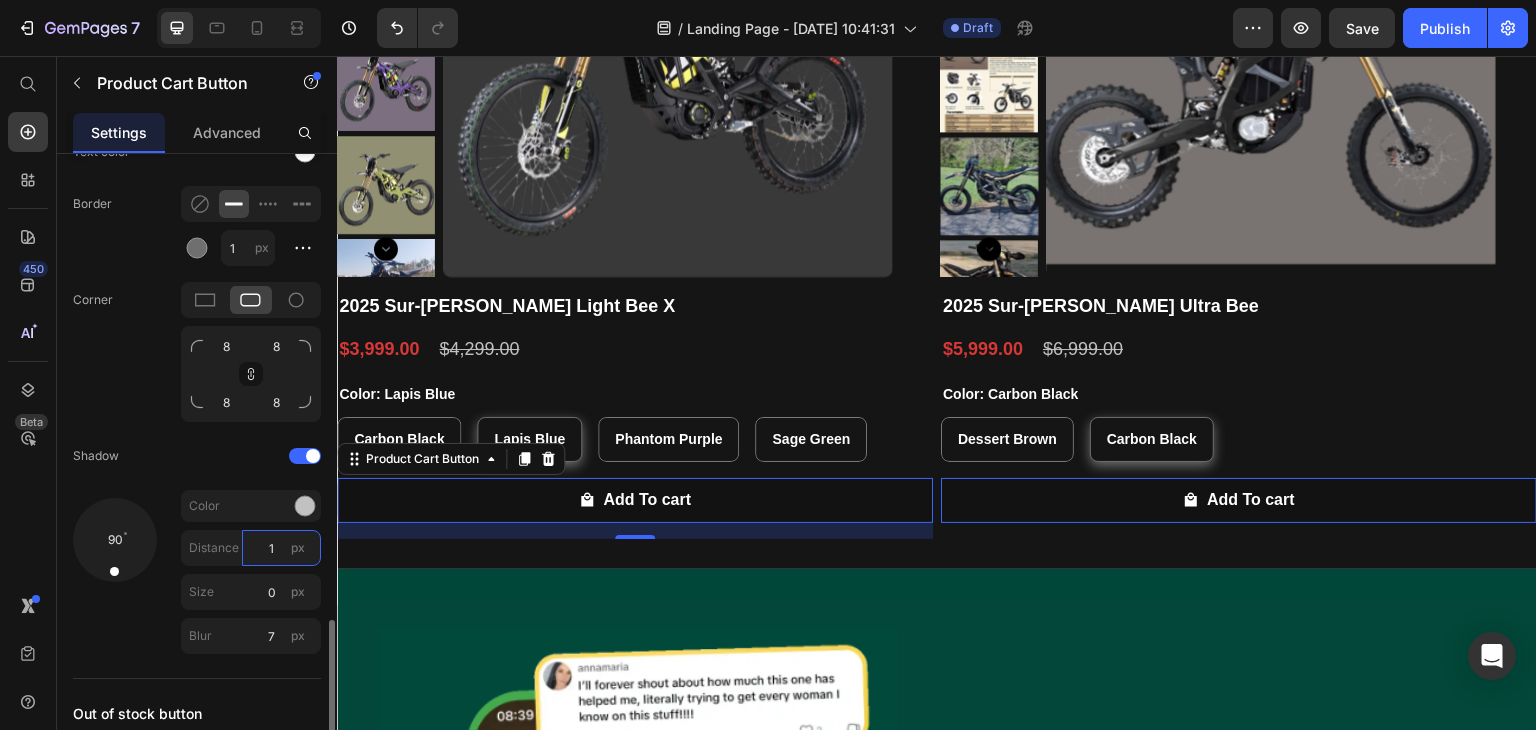 click on "1" at bounding box center [281, 548] 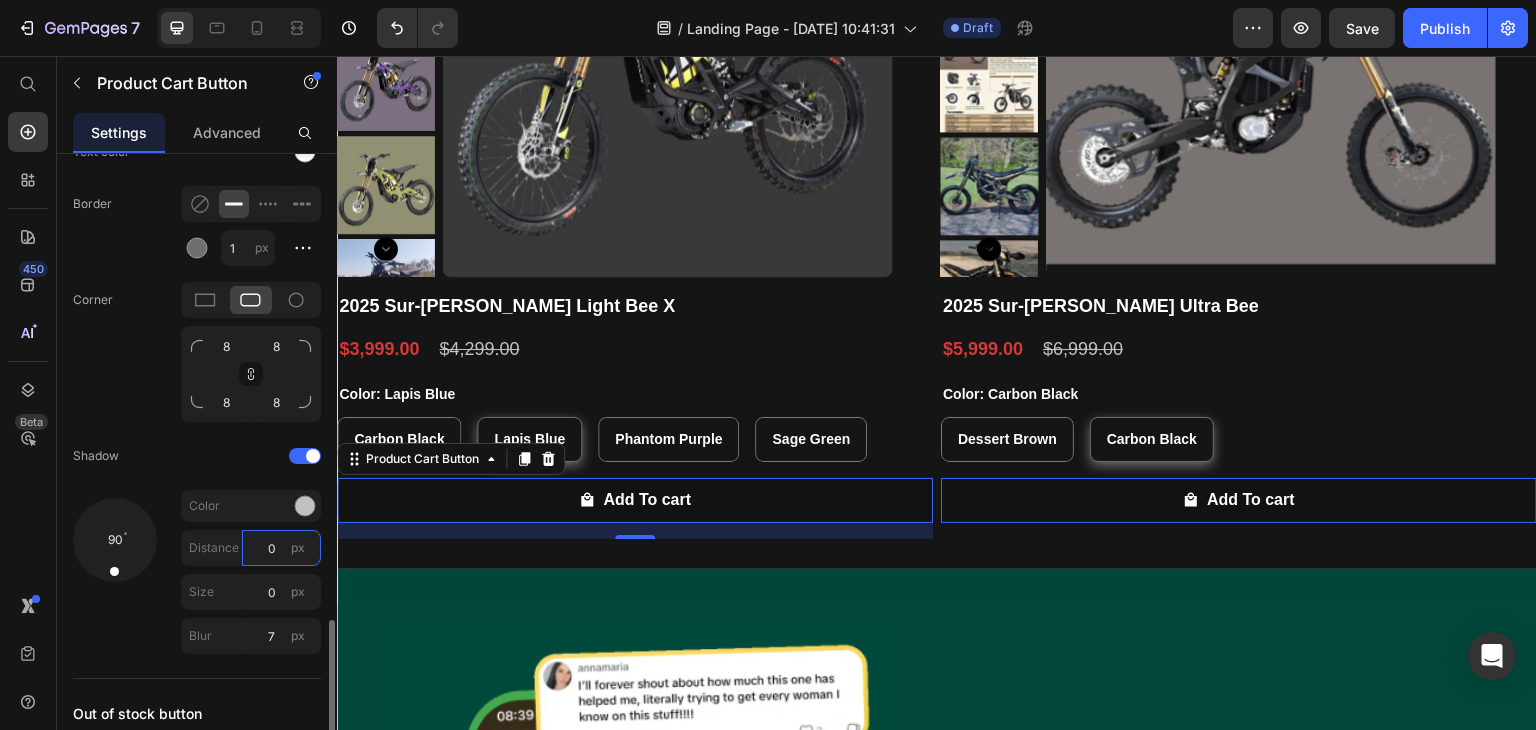 click on "0" at bounding box center (281, 548) 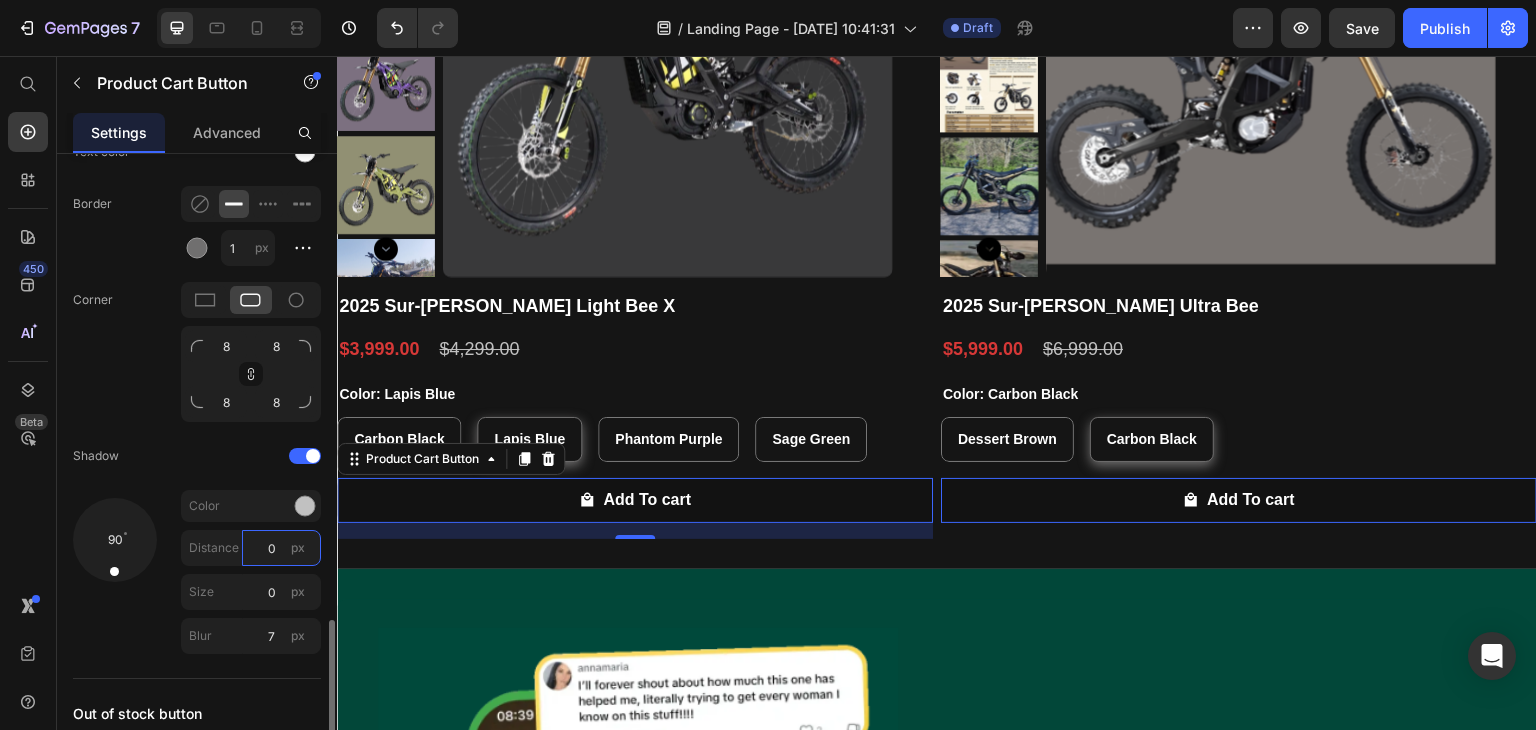 type on "1" 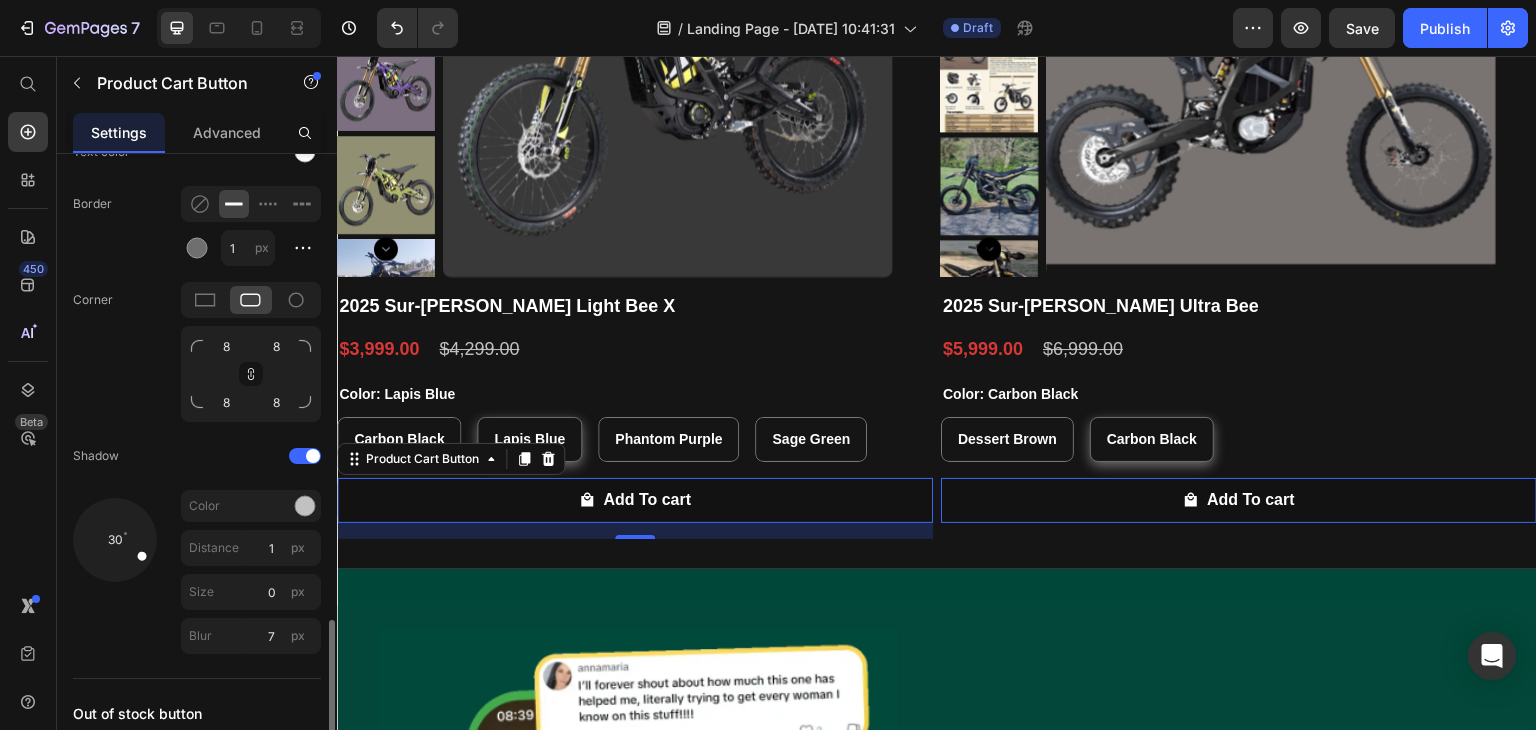 drag, startPoint x: 109, startPoint y: 558, endPoint x: 153, endPoint y: 556, distance: 44.04543 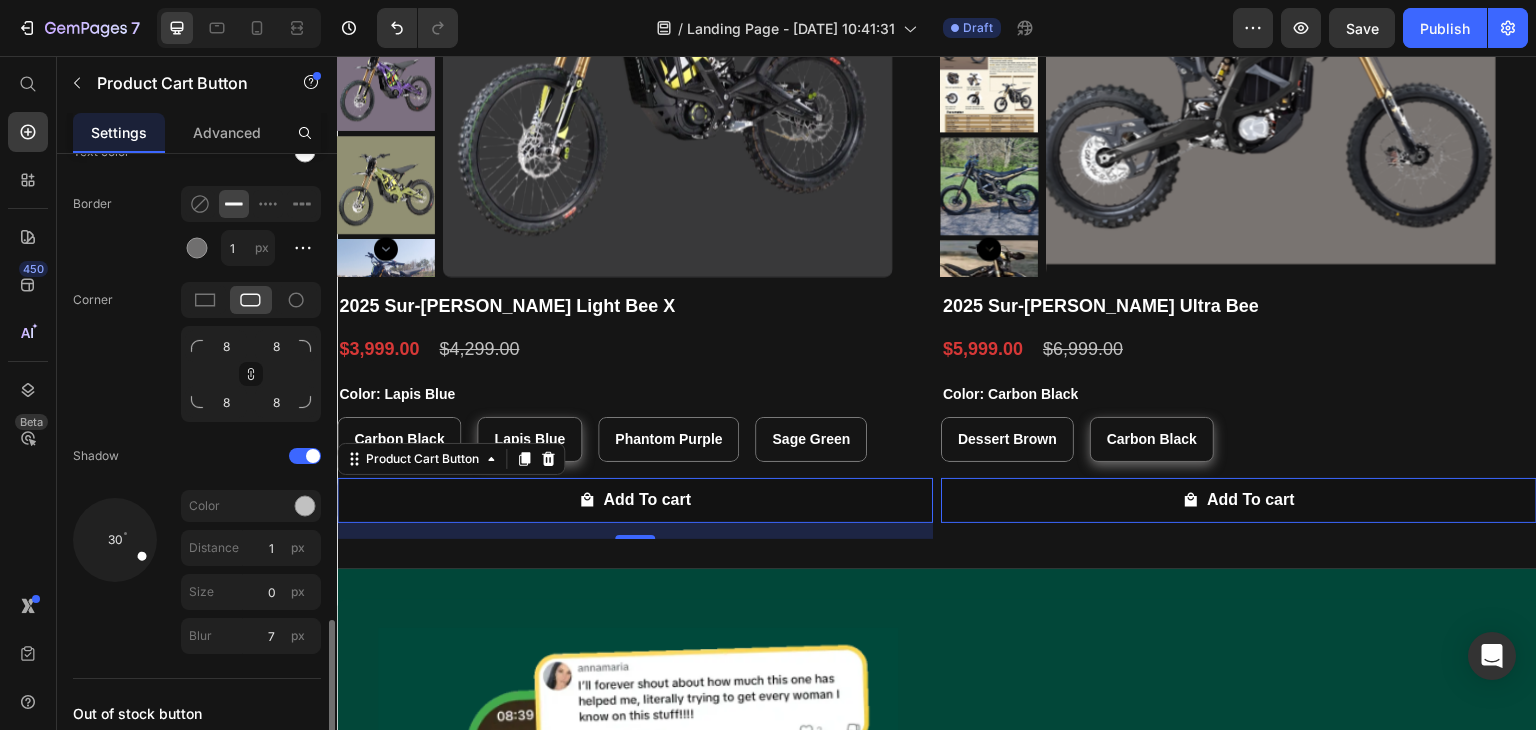 click at bounding box center [115, 540] 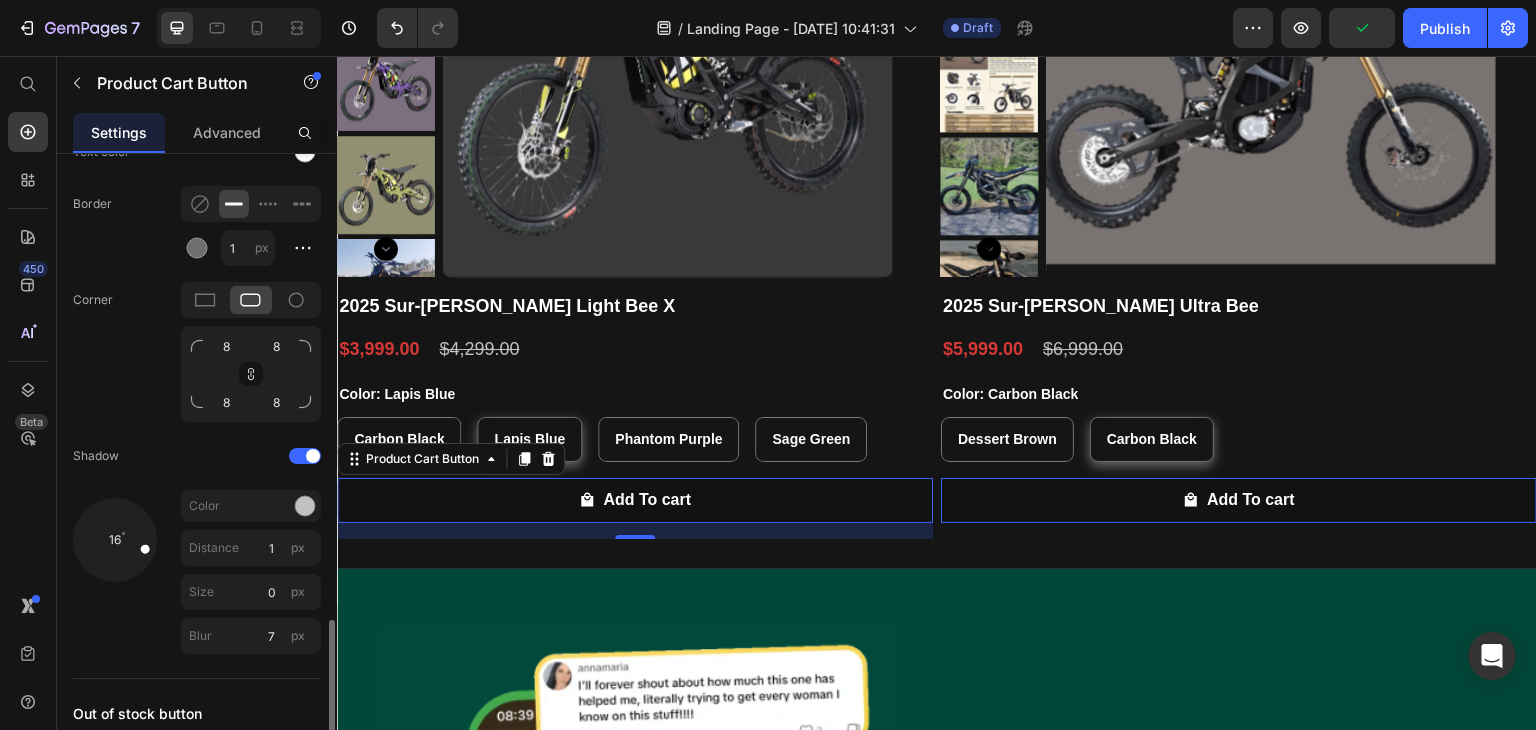 drag, startPoint x: 148, startPoint y: 551, endPoint x: 135, endPoint y: 539, distance: 17.691807 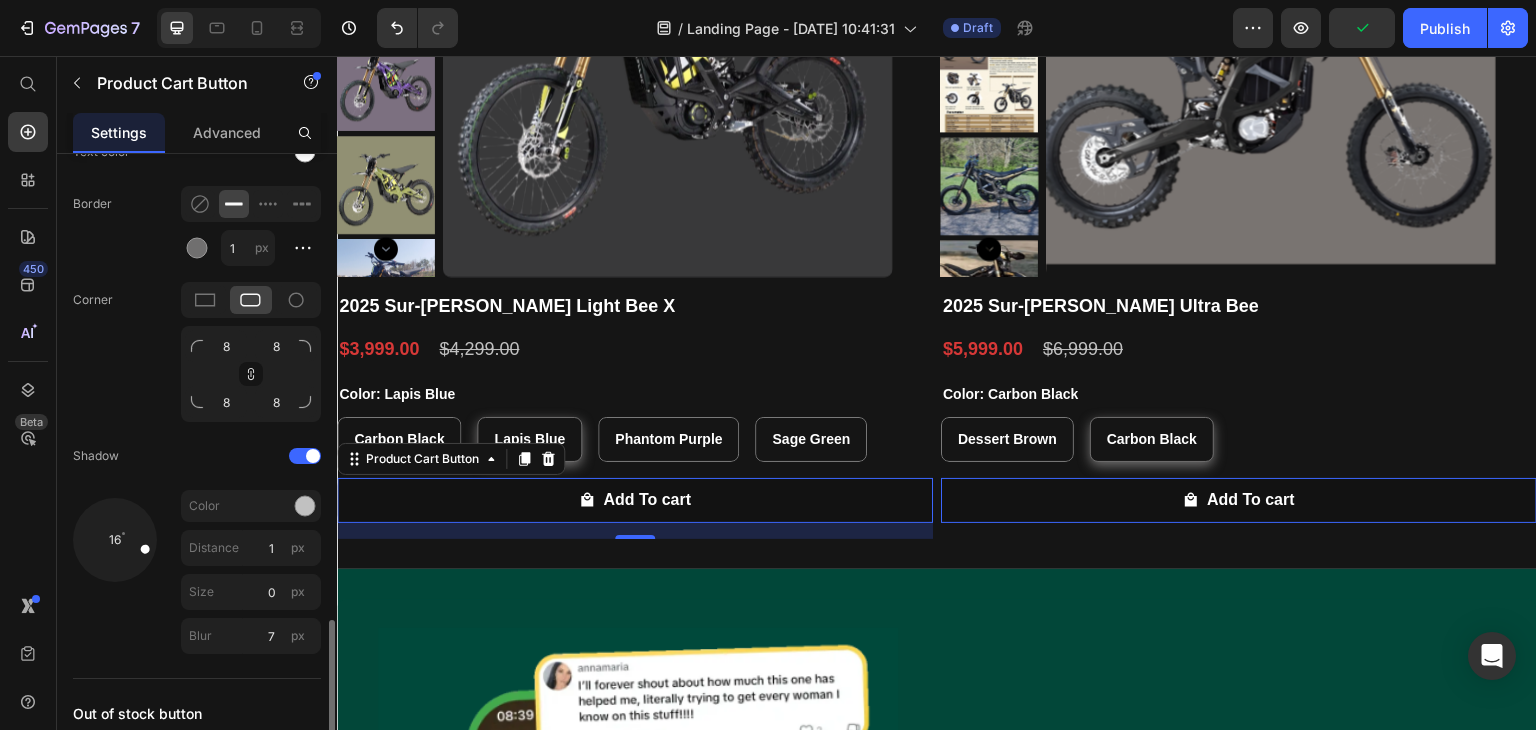click at bounding box center [134, 545] 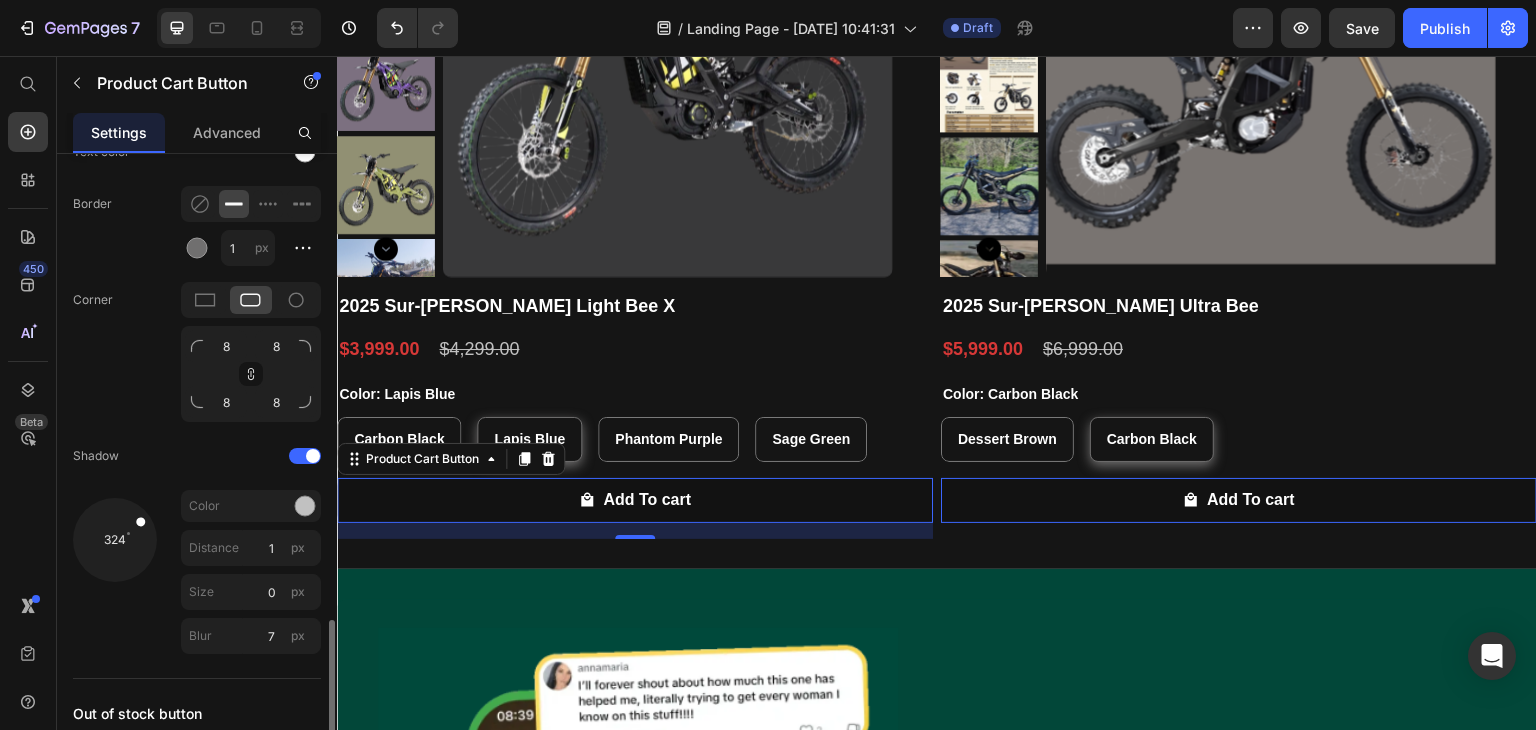 drag, startPoint x: 152, startPoint y: 525, endPoint x: 157, endPoint y: 500, distance: 25.495098 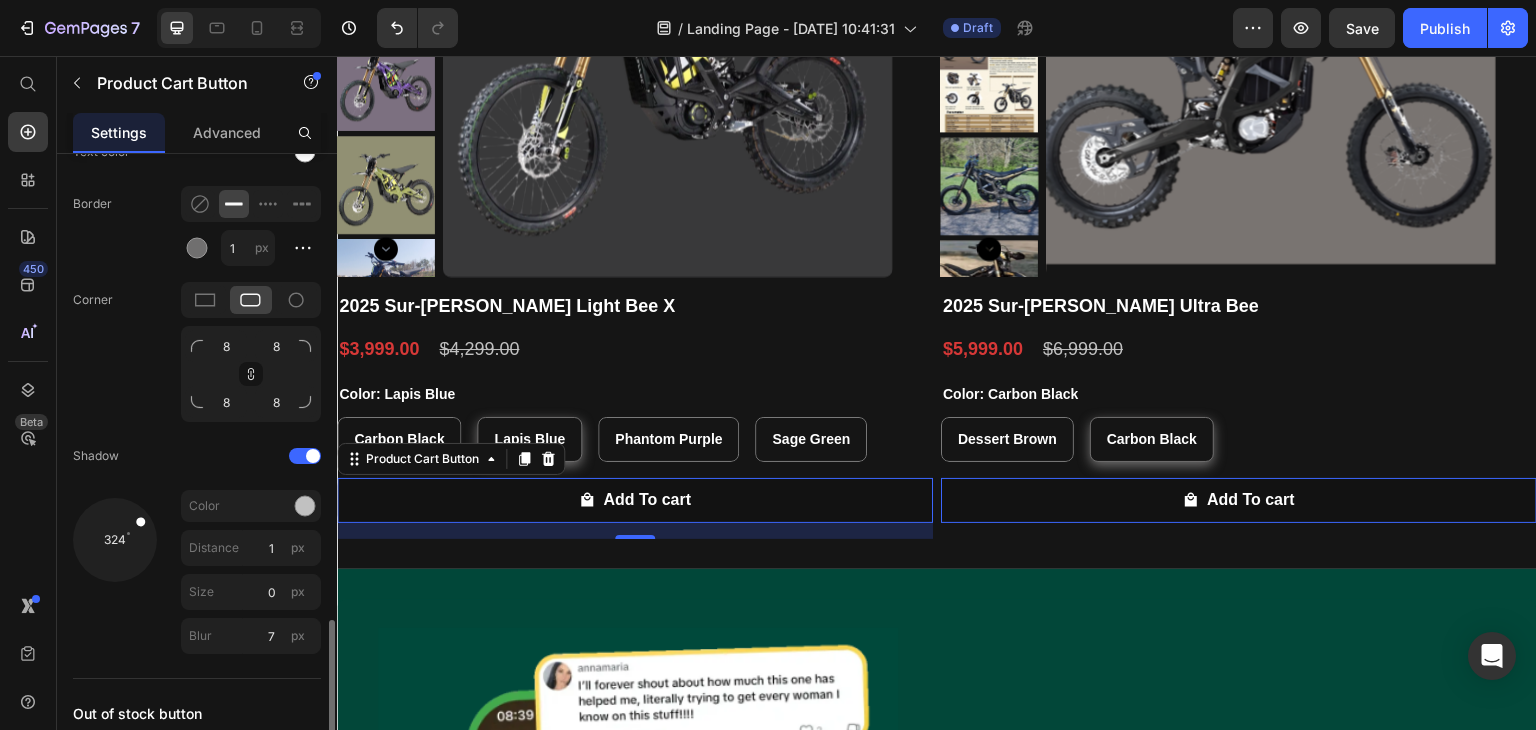 click on "324 Color Distance 1 px Size 0 px Blur 7 px" 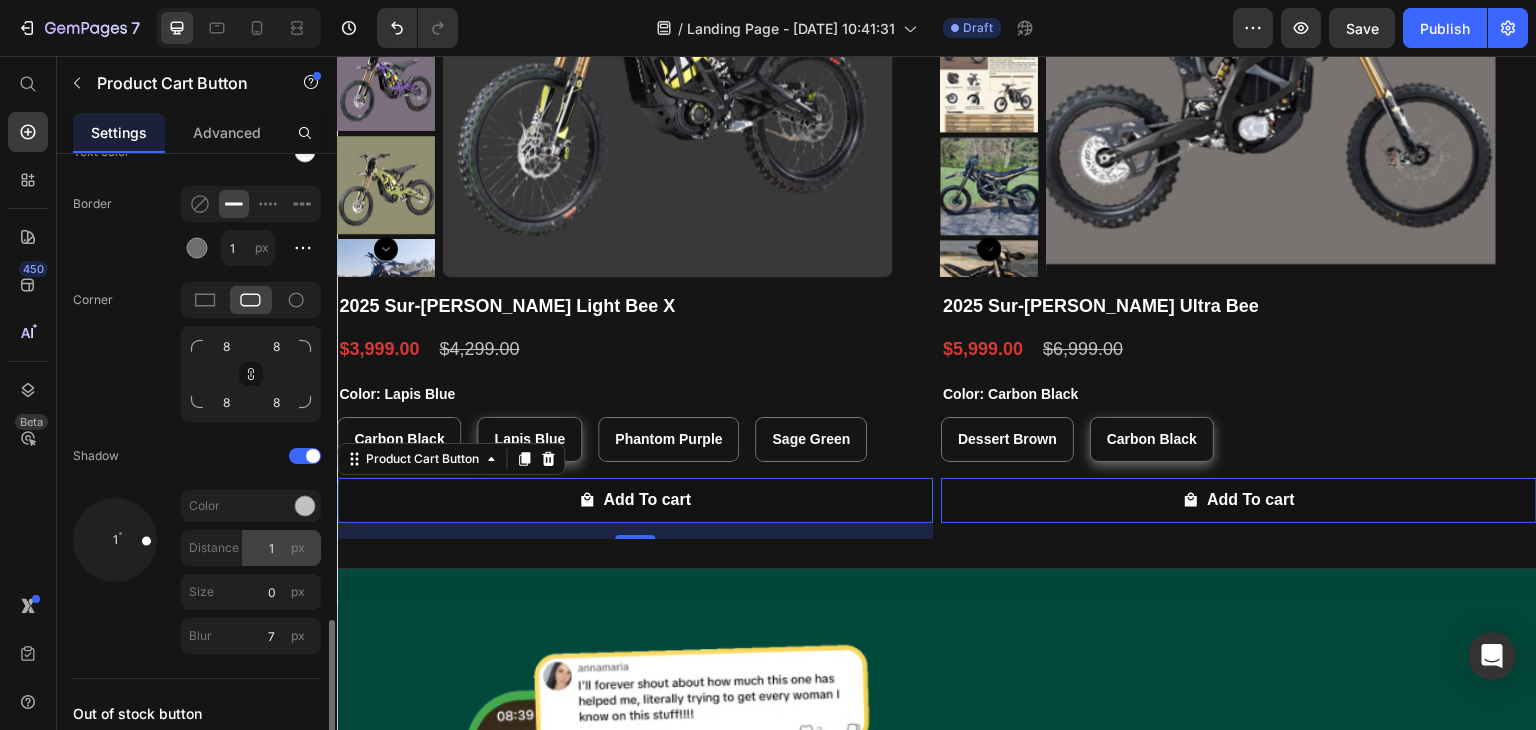 drag, startPoint x: 144, startPoint y: 521, endPoint x: 182, endPoint y: 533, distance: 39.849716 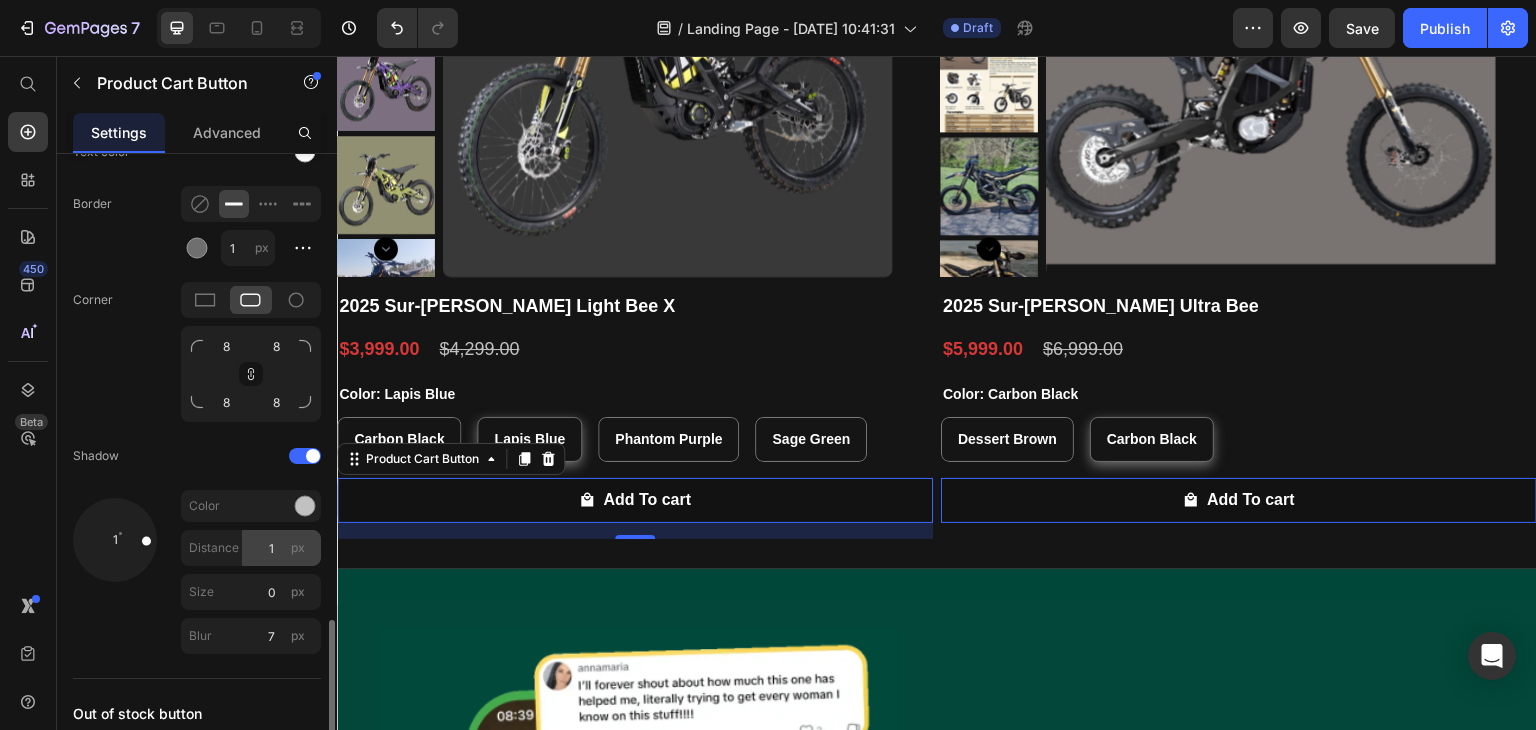 click on "1 Color Distance 1 px Size 0 px Blur 7 px" 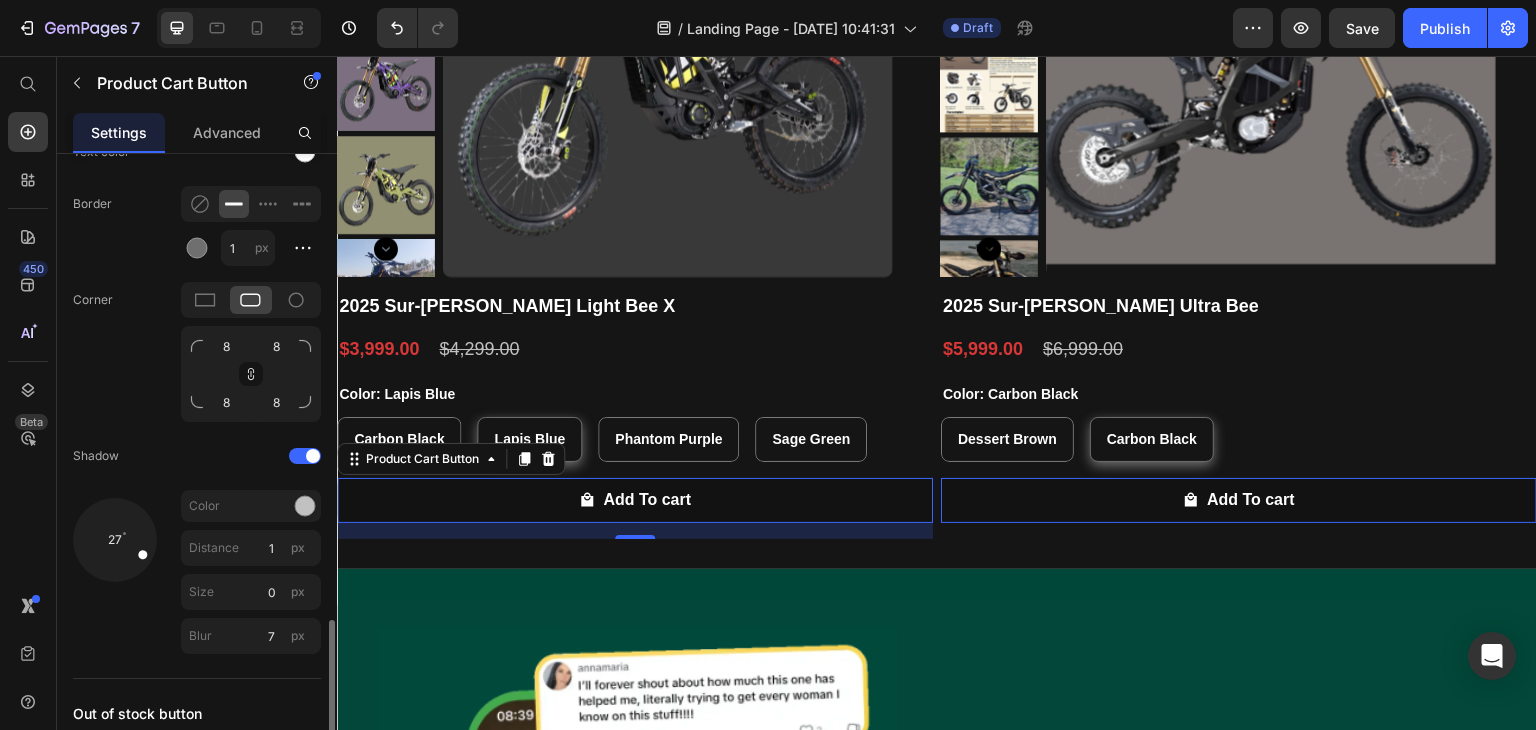drag, startPoint x: 153, startPoint y: 537, endPoint x: 153, endPoint y: 555, distance: 18 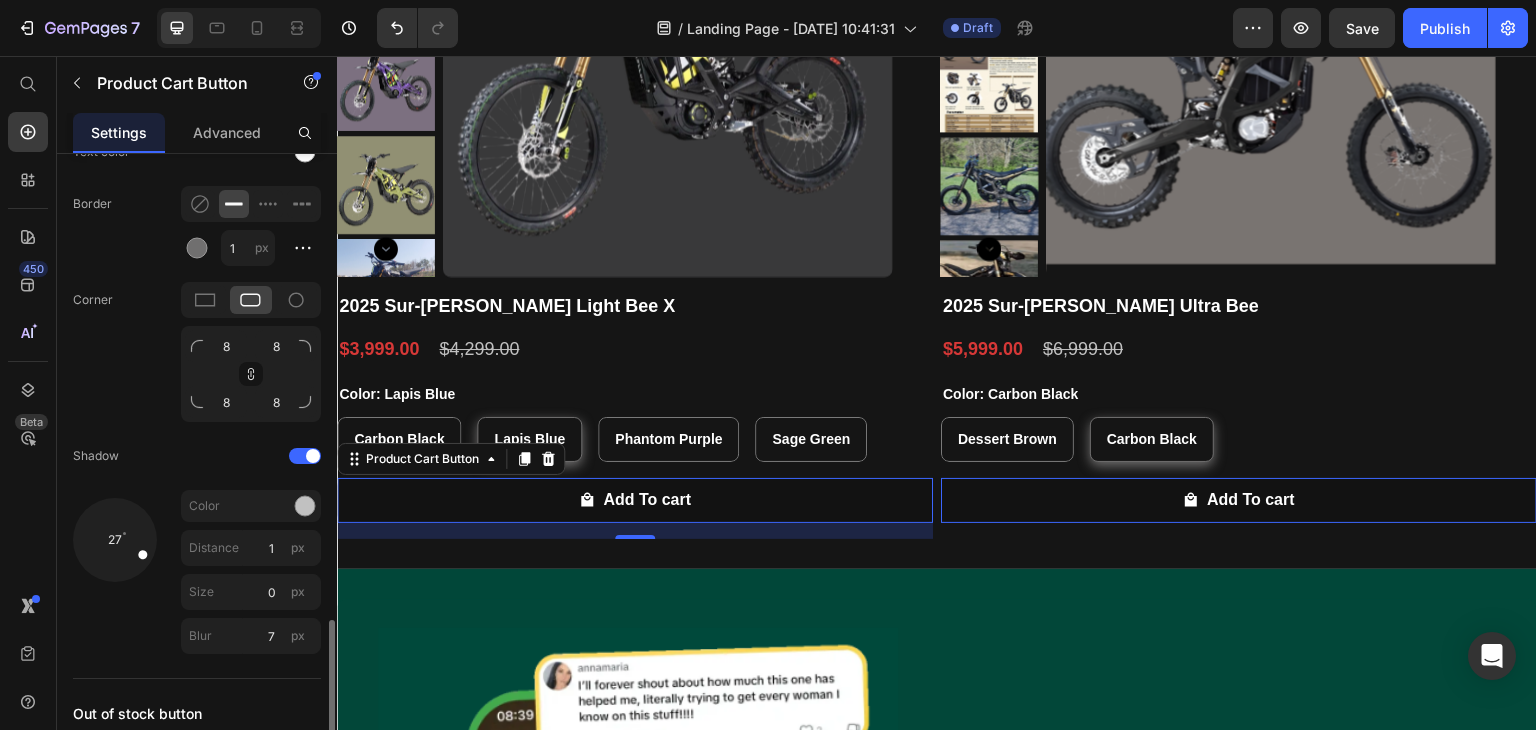 click at bounding box center [115, 540] 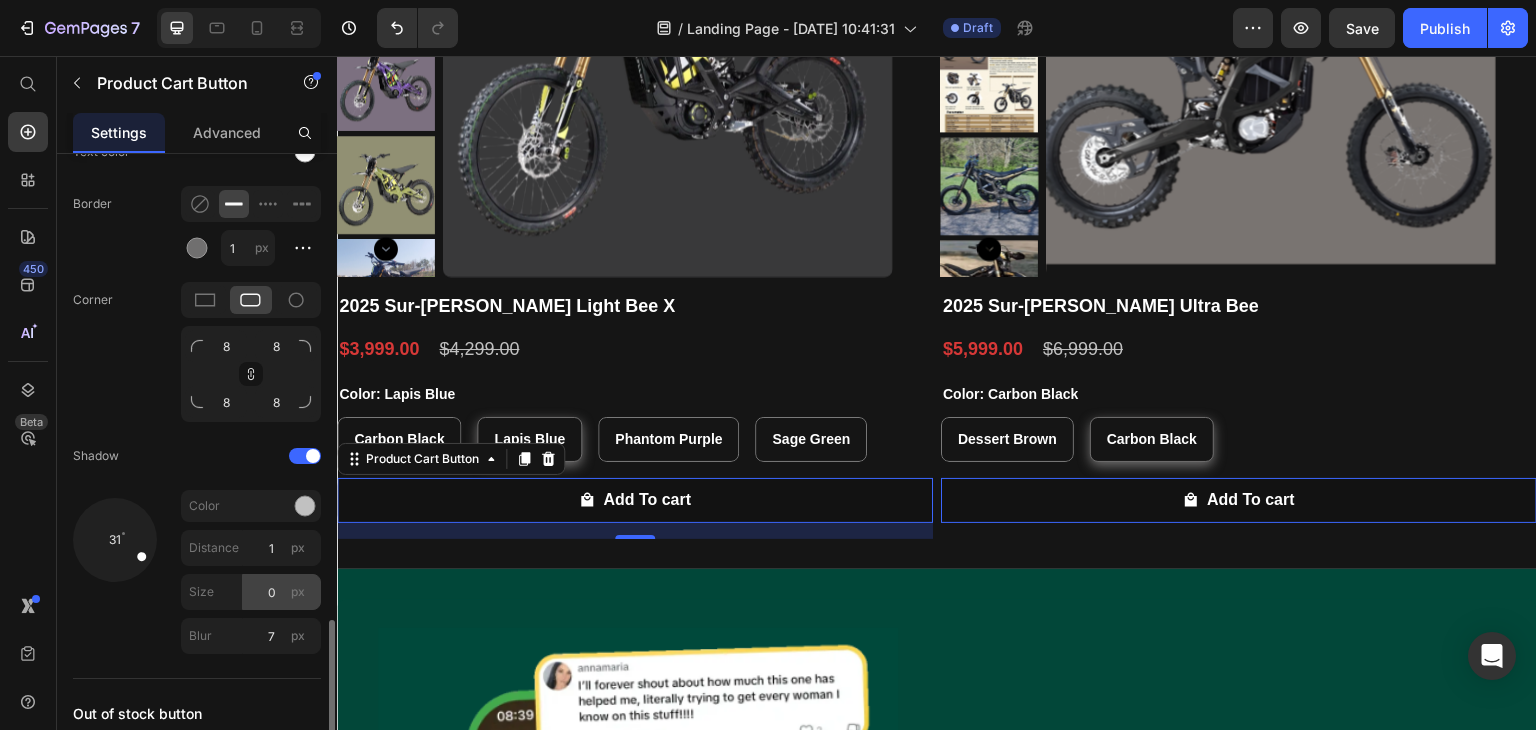 scroll, scrollTop: 2396, scrollLeft: 0, axis: vertical 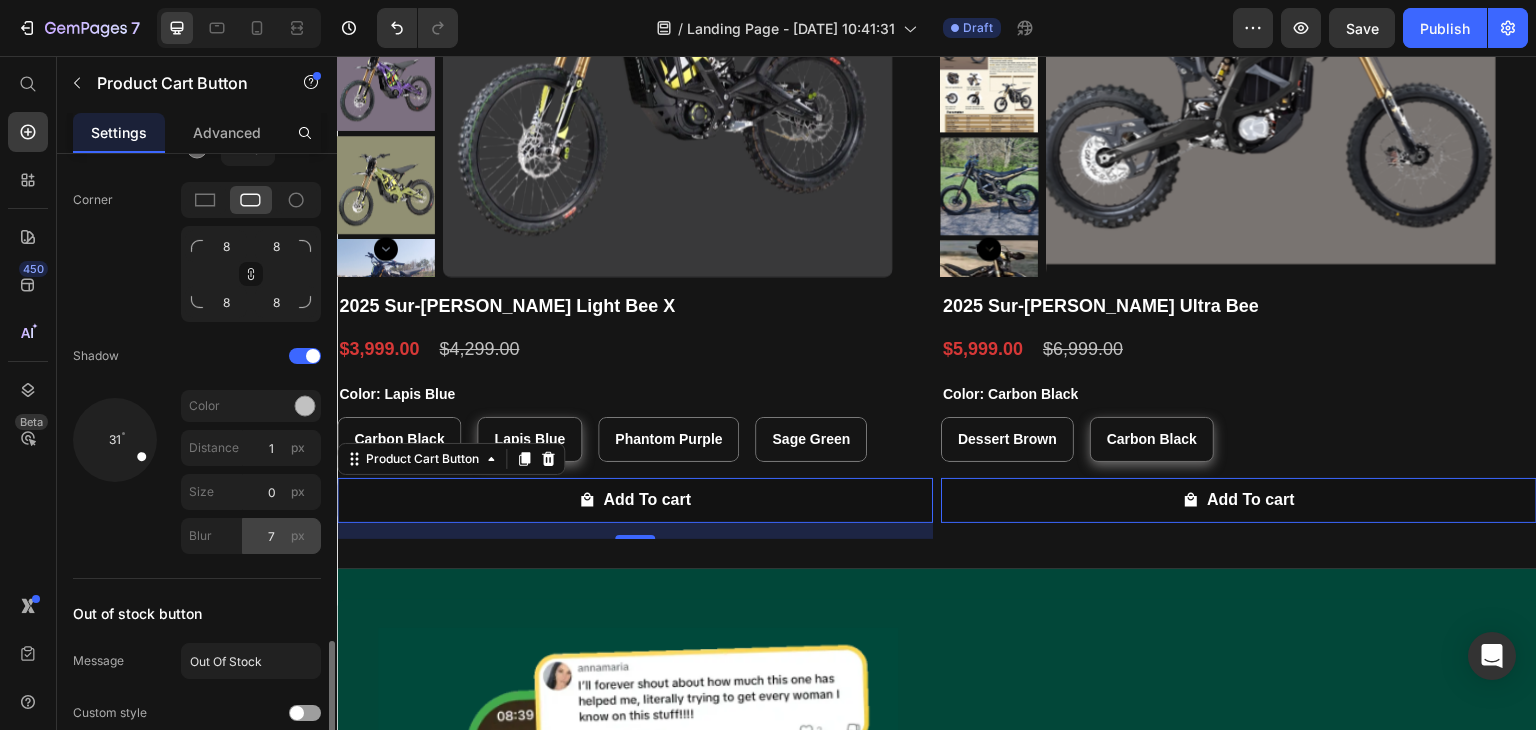 click on "px" at bounding box center (298, 536) 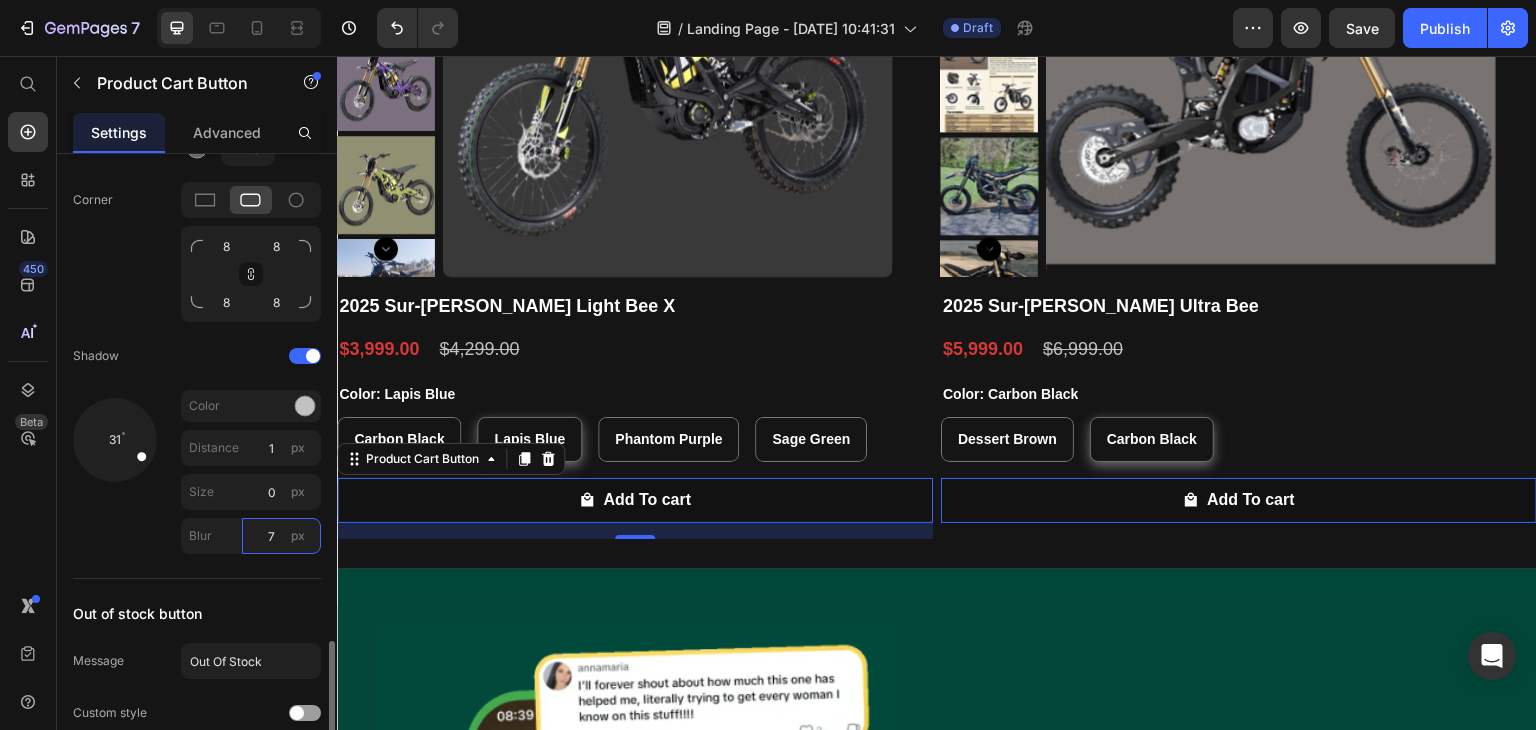 click on "7" at bounding box center (281, 536) 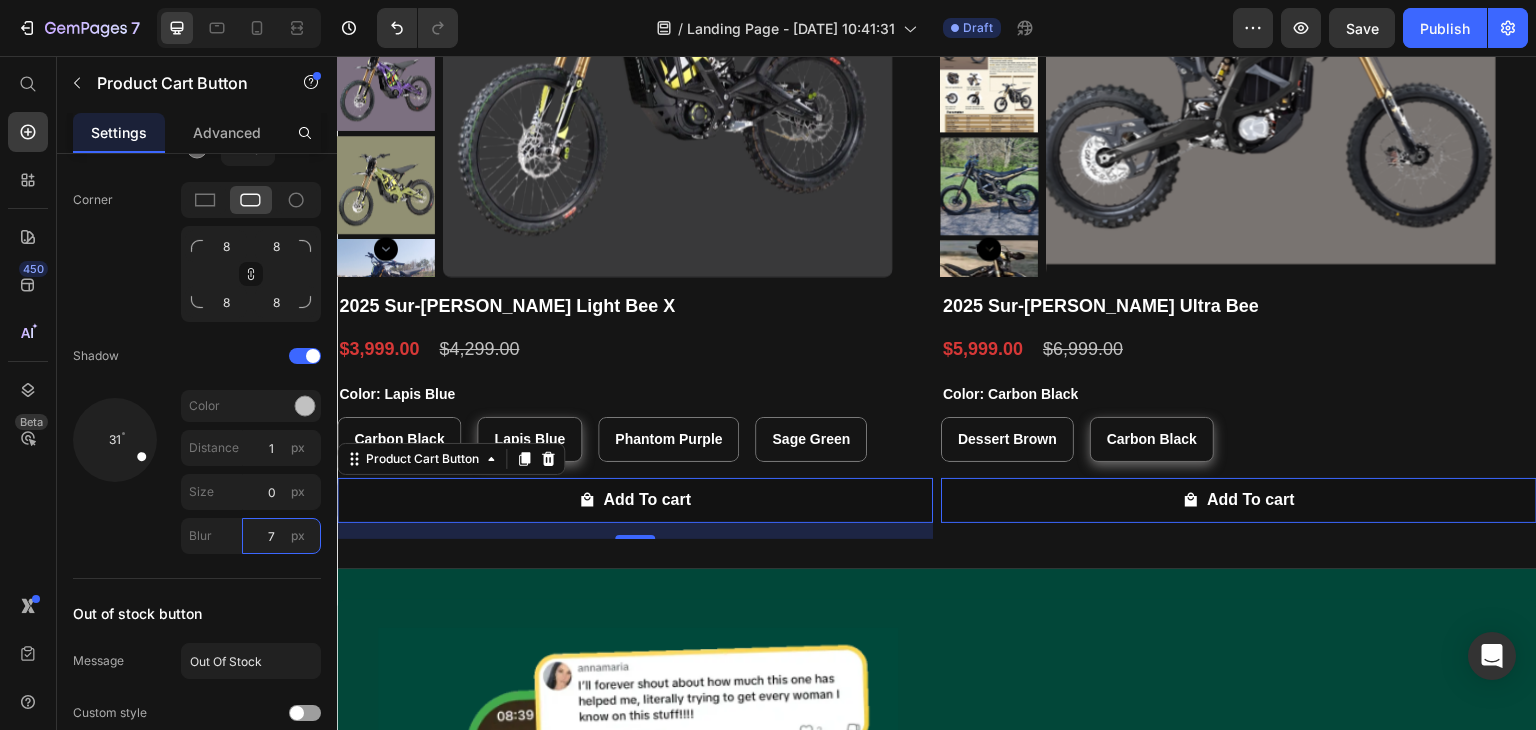 type on "3" 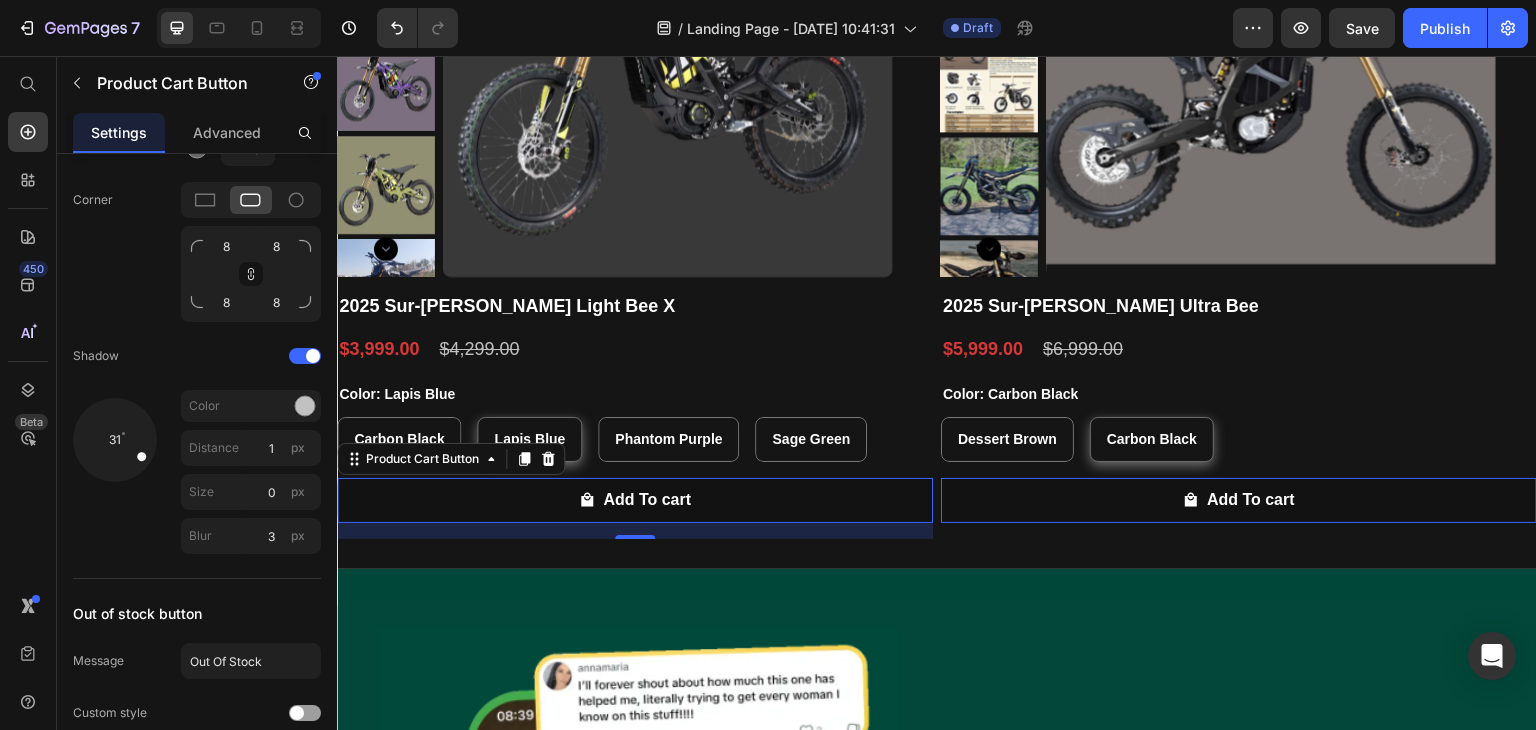 click on "Image Our Superfoods Are The Rheal Deal Heading Don't take our word for it, see what our customers have to say. Text Block                Icon                Icon                Icon                Icon                Icon Icon List Hoz Row Row @rhealsuperfoods Text Block Row Section 3" at bounding box center [937, 1034] 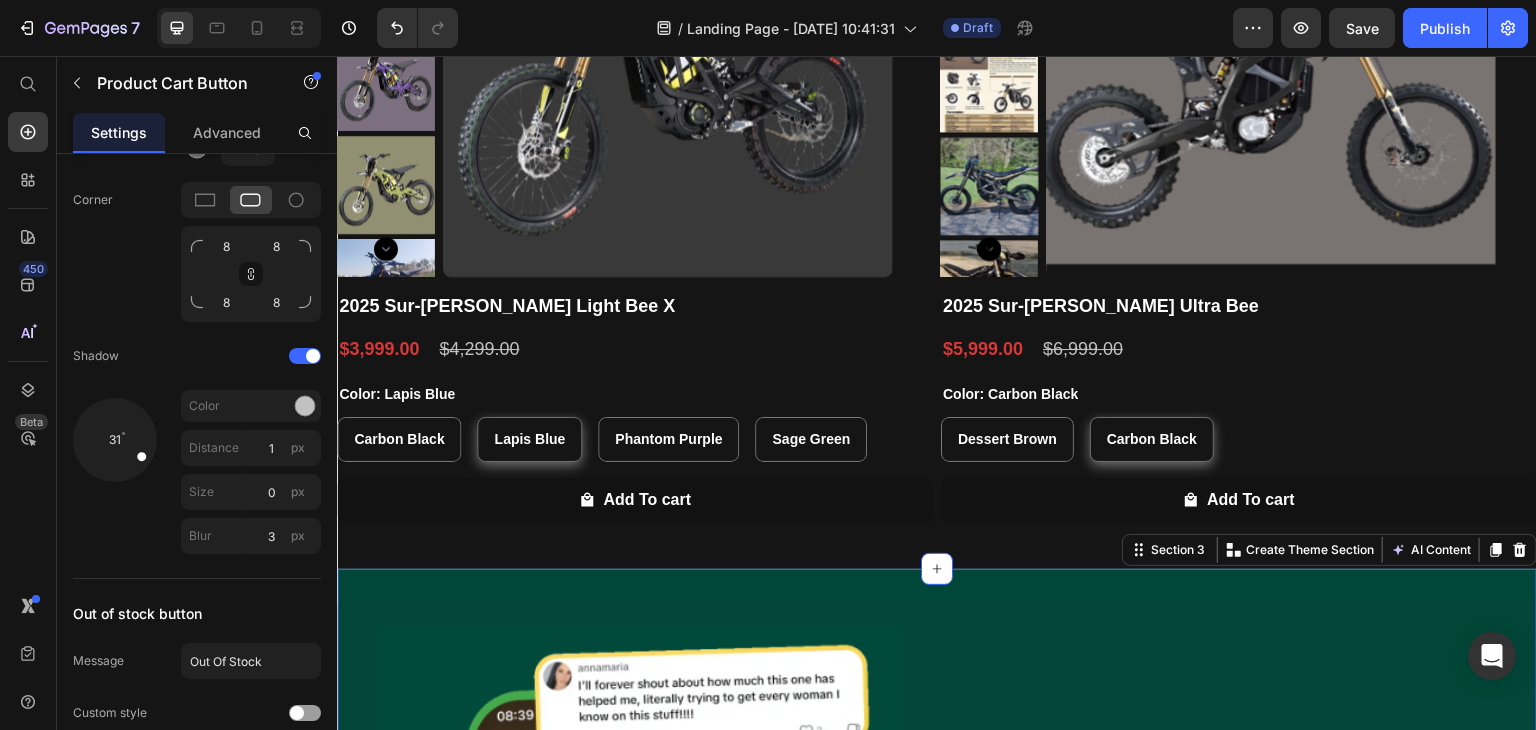 scroll, scrollTop: 0, scrollLeft: 0, axis: both 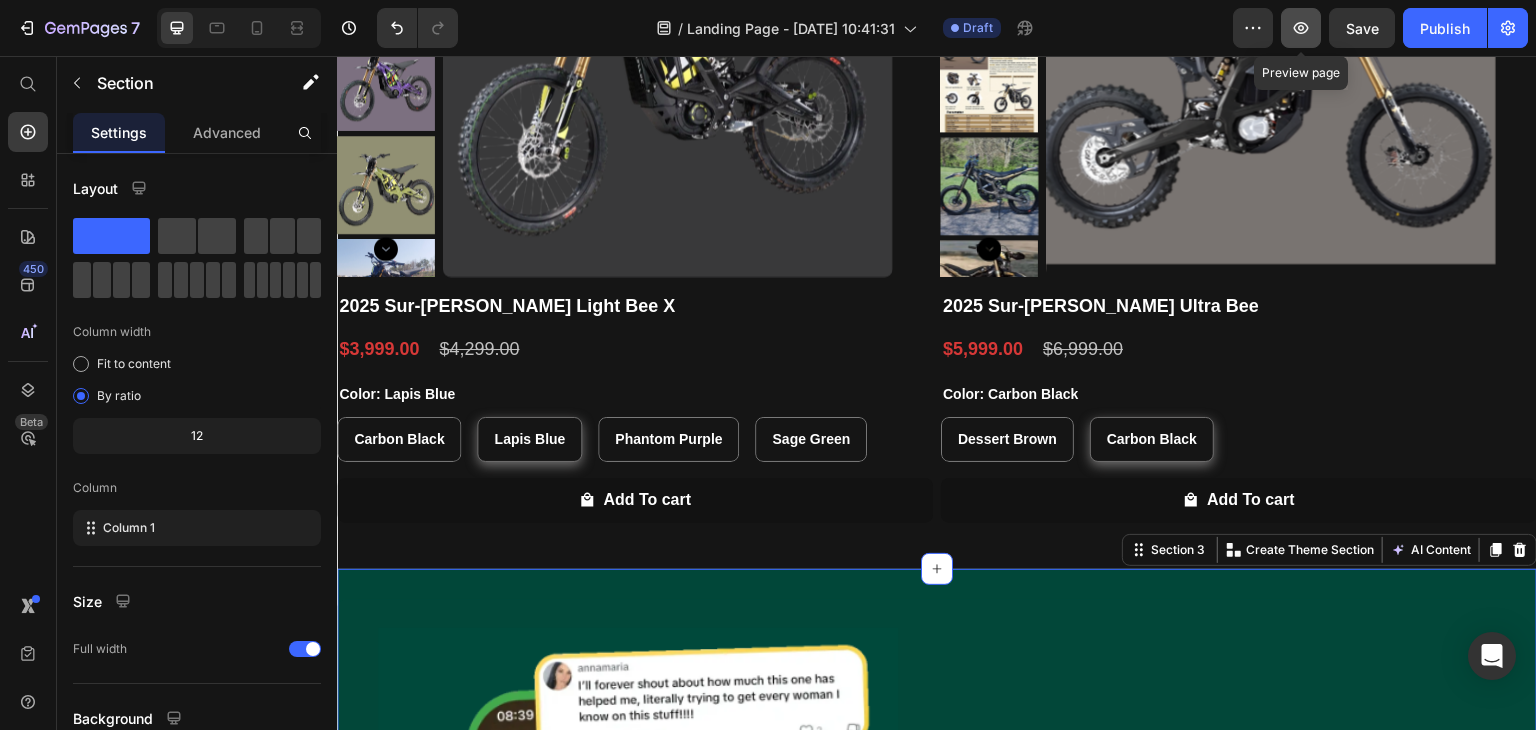 click 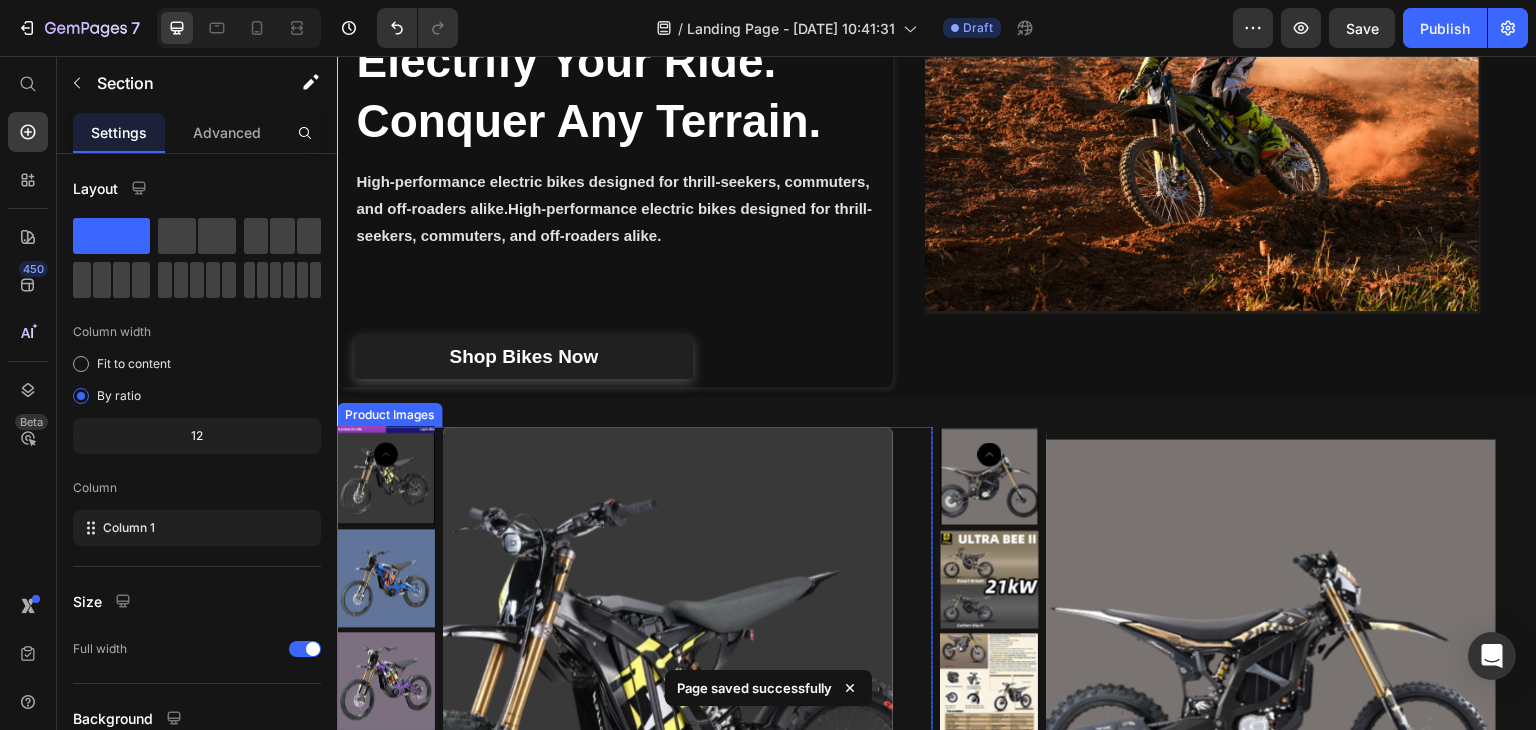 scroll, scrollTop: 500, scrollLeft: 0, axis: vertical 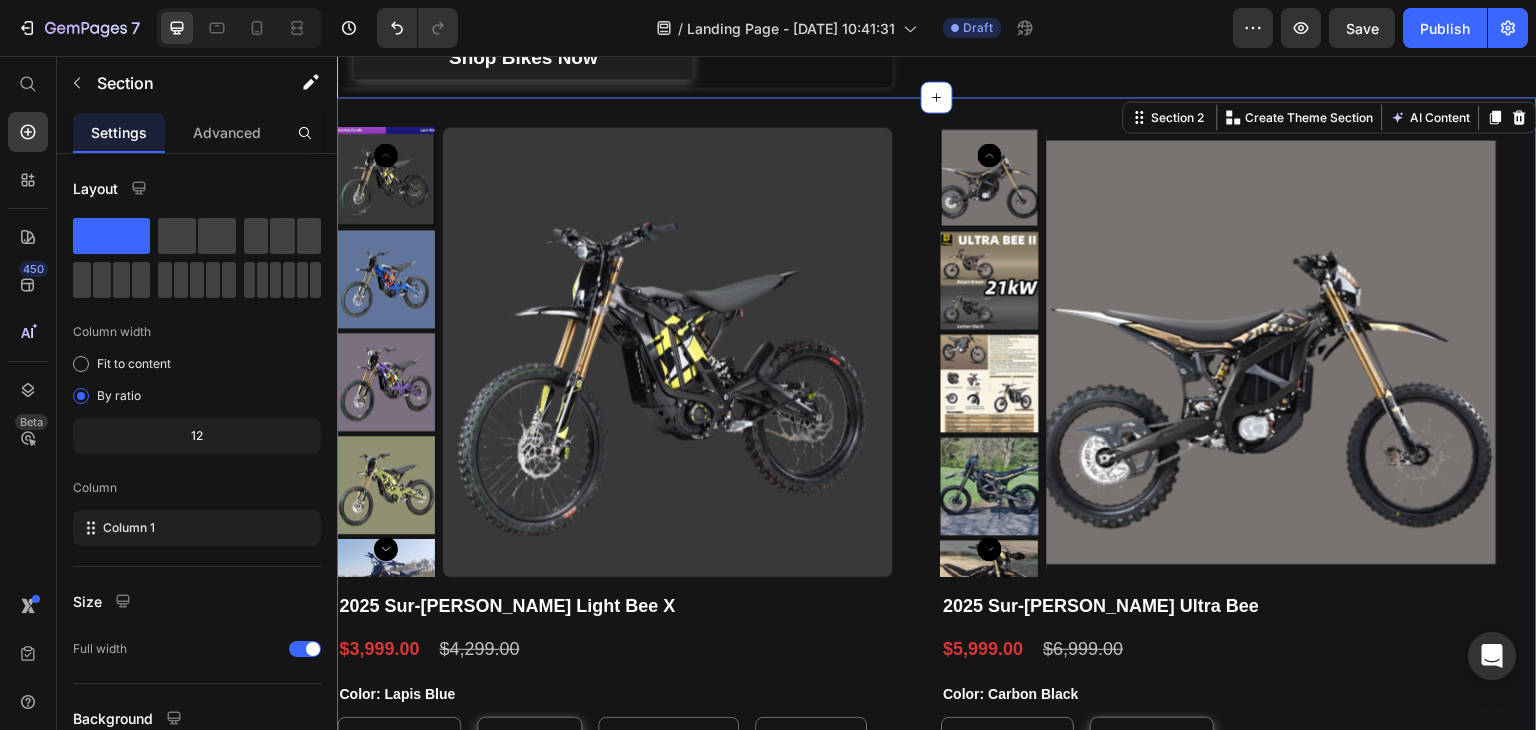 click on "Product Images 2025 Sur-ron Light Bee X Product Title $3,999.00 Product Price $4,299.00 Product Price Row Color: Lapis Blue Carbon Black Carbon Black Carbon Black Lapis Blue Lapis Blue Lapis Blue Phantom Purple Phantom Purple Phantom Purple Sage Green Sage Green Sage Green Product Variants & Swatches Add To cart Product Cart Button Row
Product Images 2025 Sur-ron Ultra Bee Product Title $5,999.00 Product Price $6,999.00 Product Price Row Color: Carbon Black Dessert Brown Dessert Brown Dessert Brown Carbon Black Carbon Black Carbon Black Product Variants & Swatches Add To cart Product Cart Button Row Product List Section 2   You can create reusable sections Create Theme Section AI Content Write with GemAI What would you like to describe here? Tone and Voice Persuasive Product A1 Series Long Rear Fender for Sur-Ron Light Bee Show more Generate" at bounding box center [937, 483] 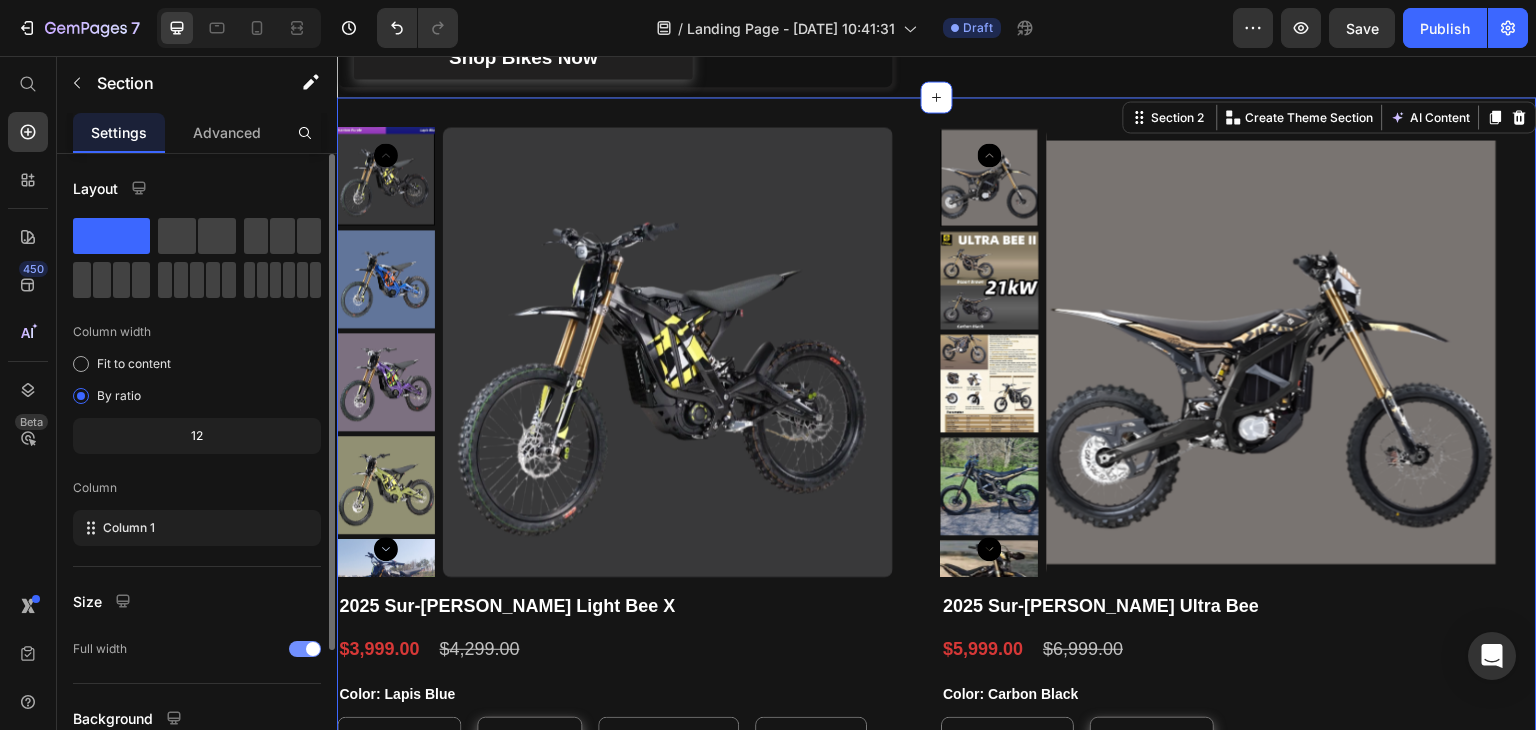 scroll, scrollTop: 173, scrollLeft: 0, axis: vertical 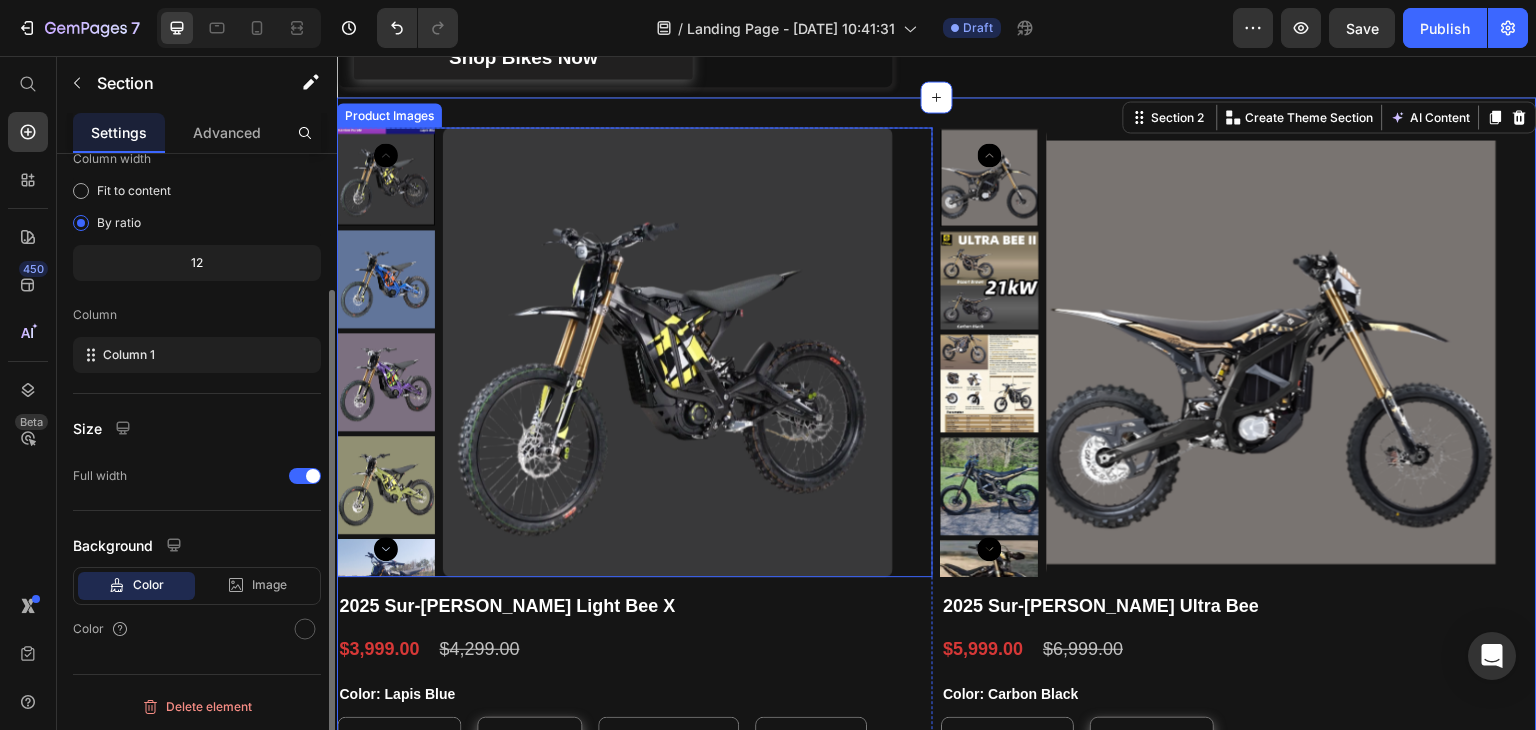 click at bounding box center (668, 352) 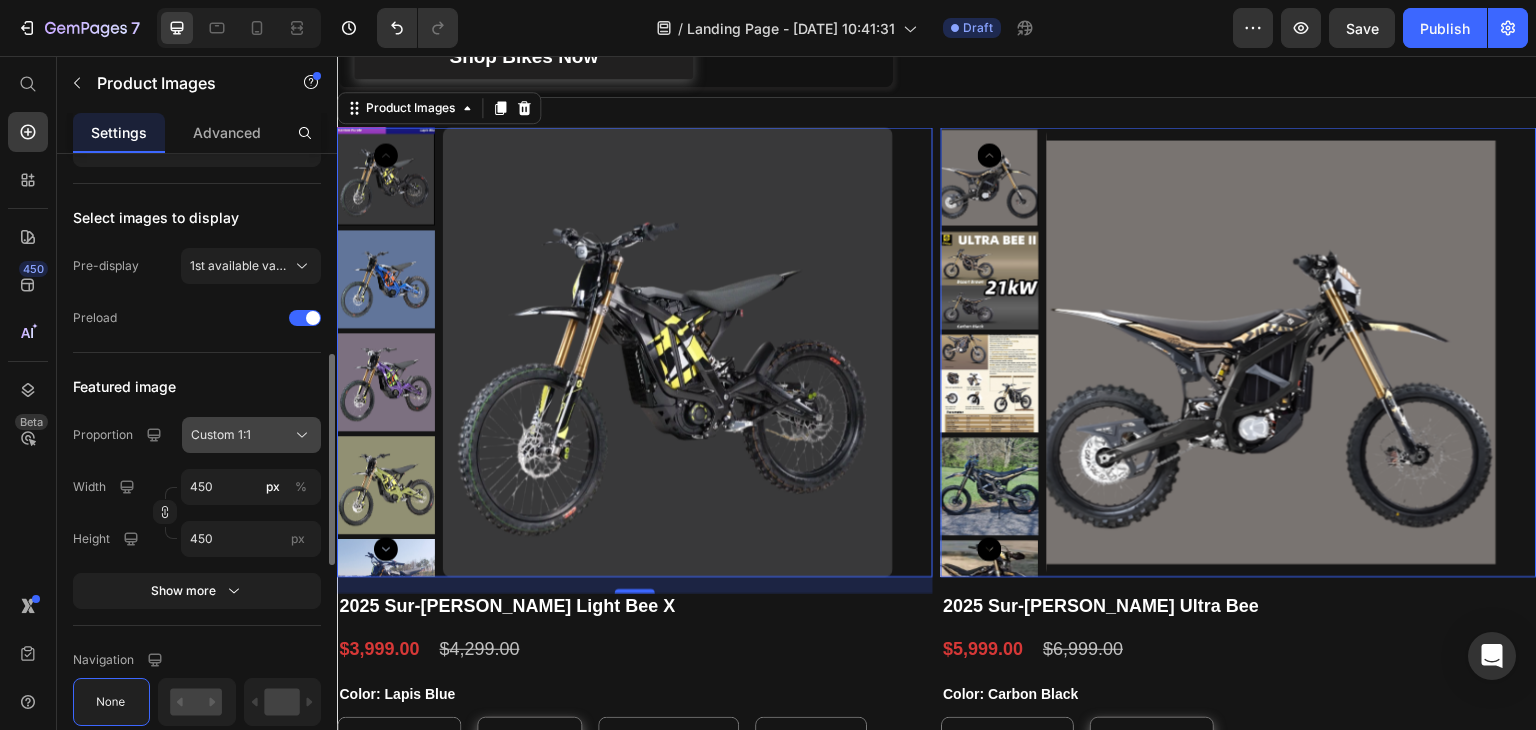scroll, scrollTop: 700, scrollLeft: 0, axis: vertical 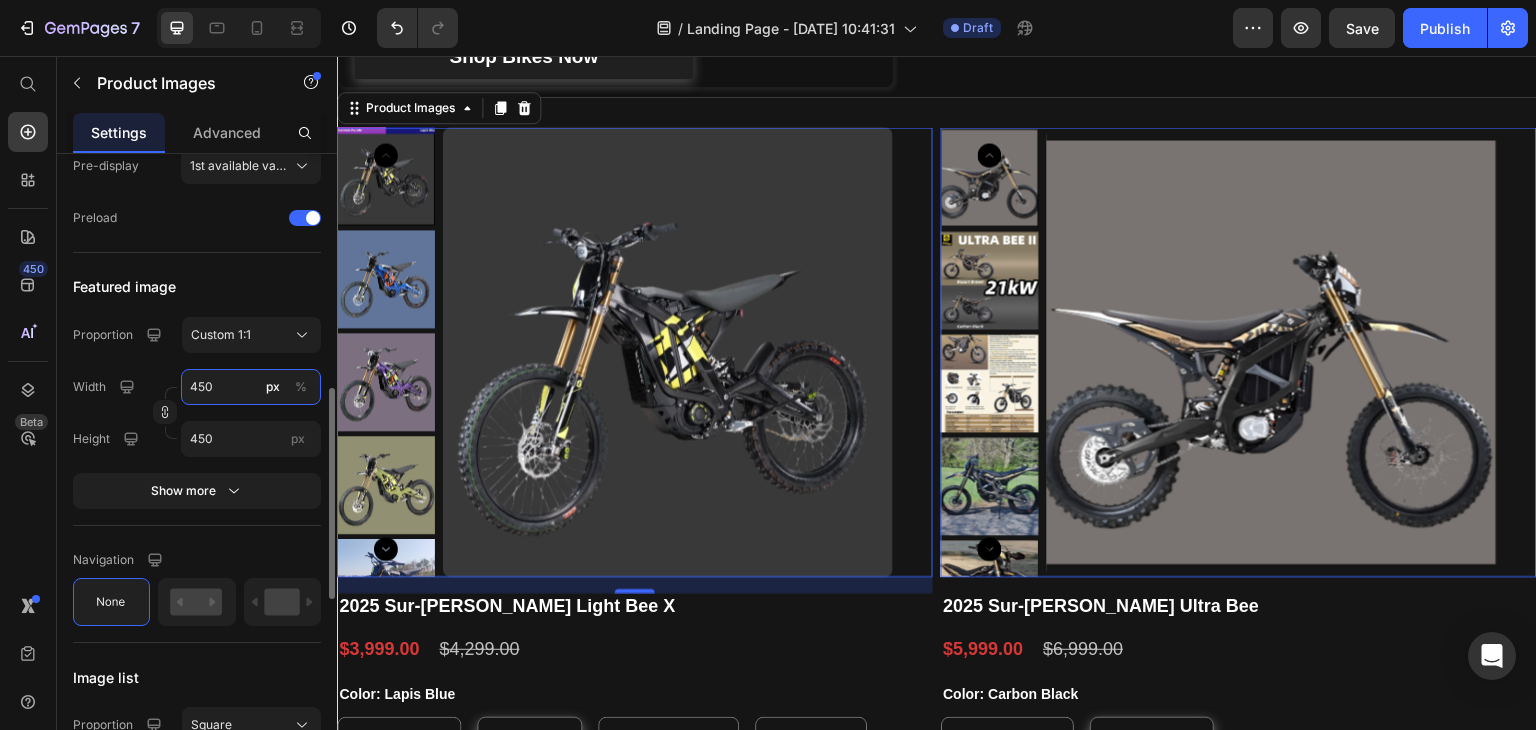 type on "3" 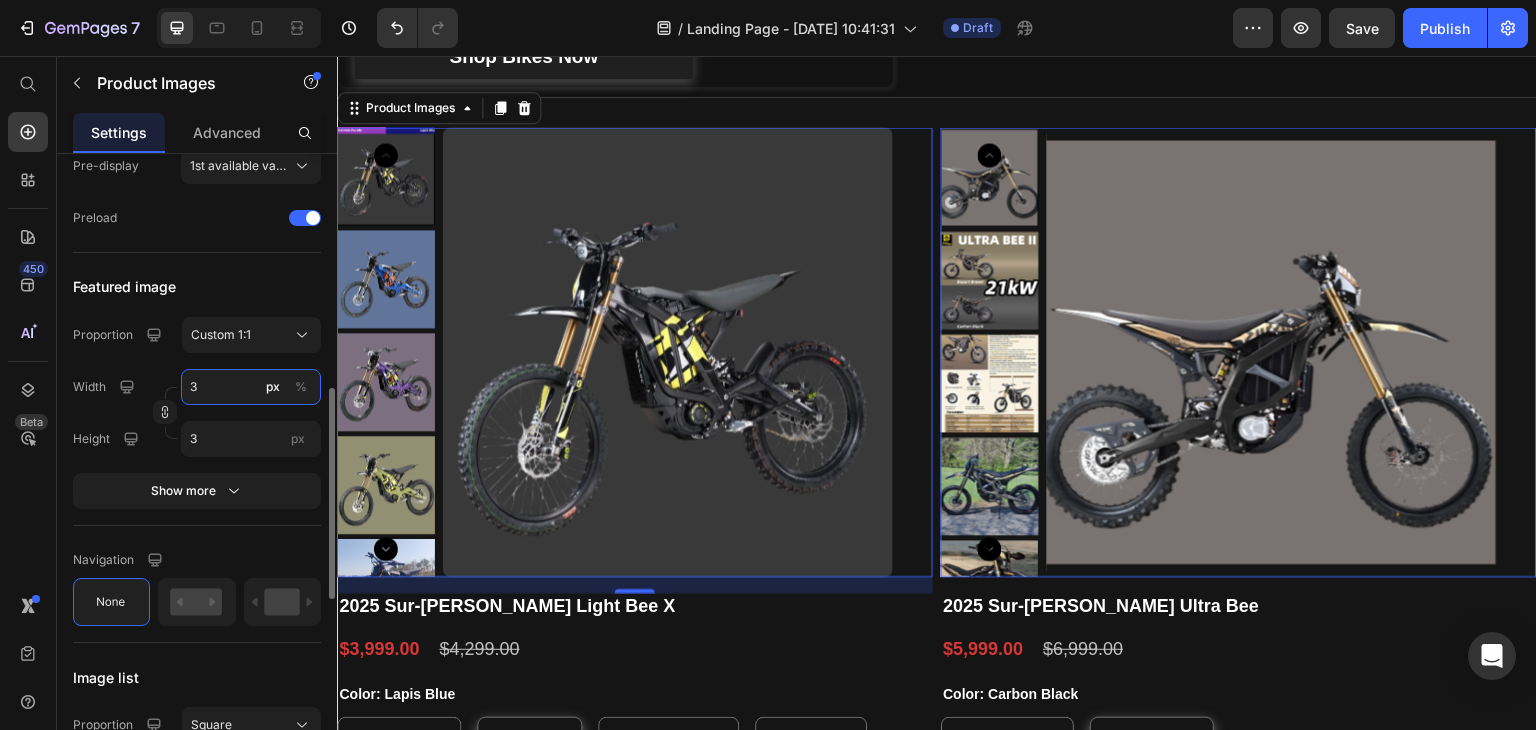 type on "30" 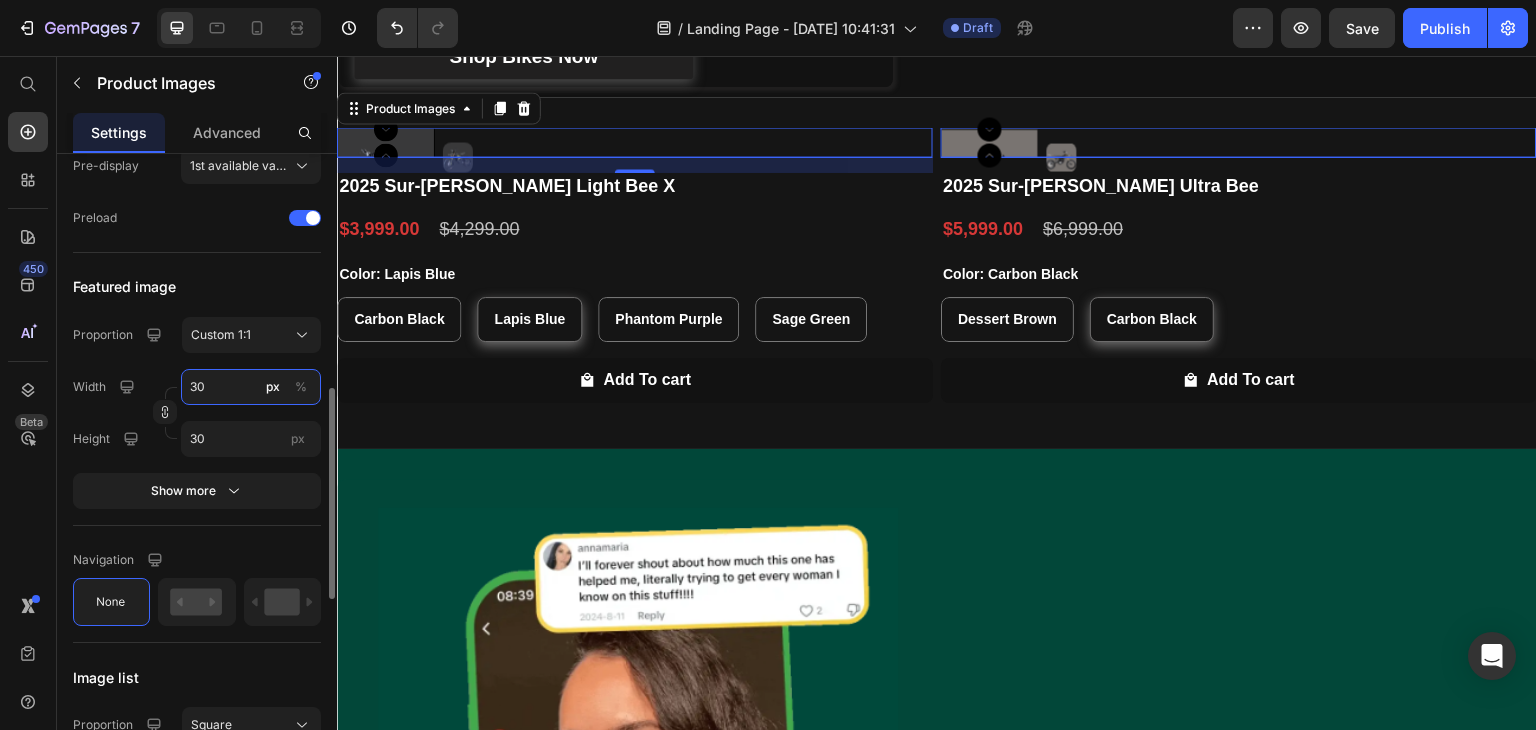 type on "300" 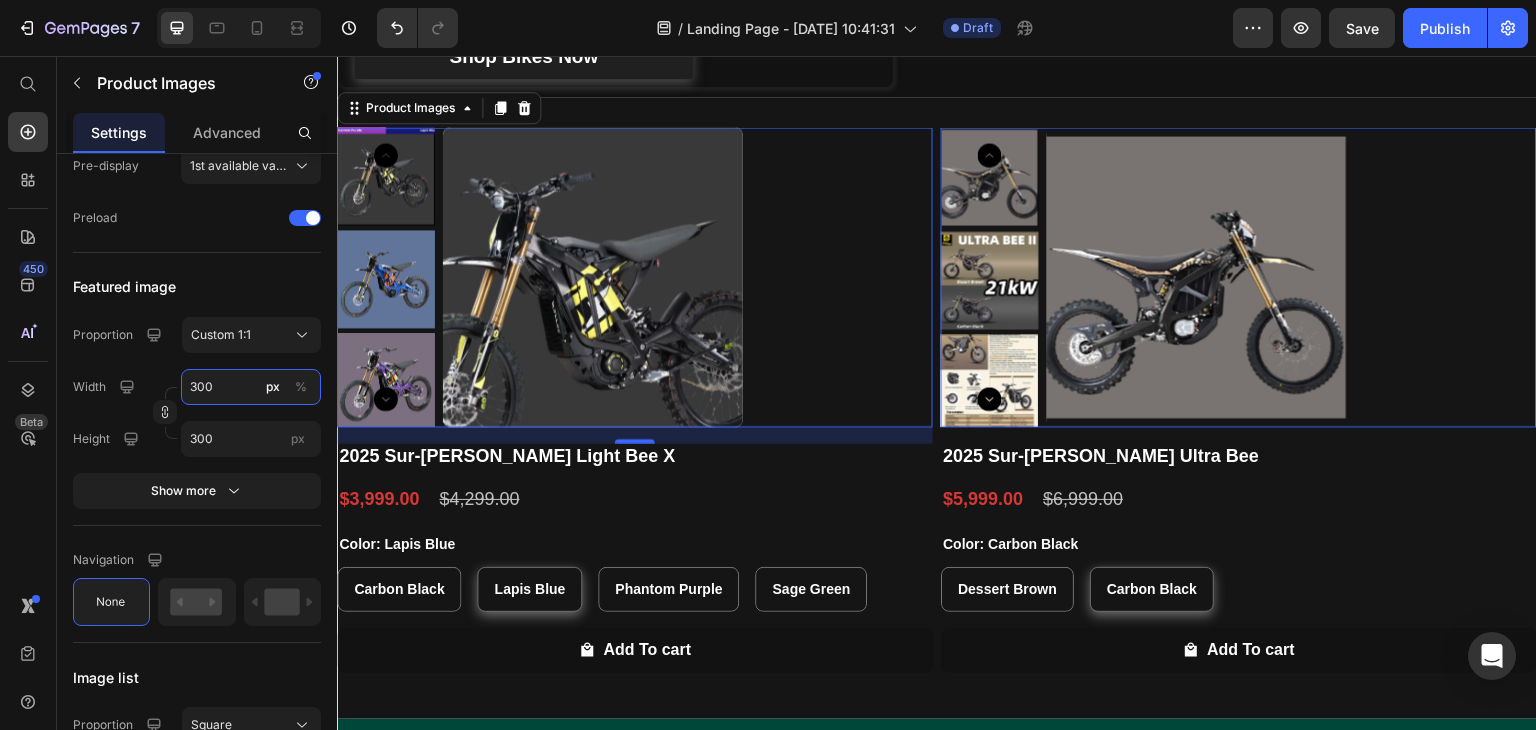 scroll, scrollTop: 400, scrollLeft: 0, axis: vertical 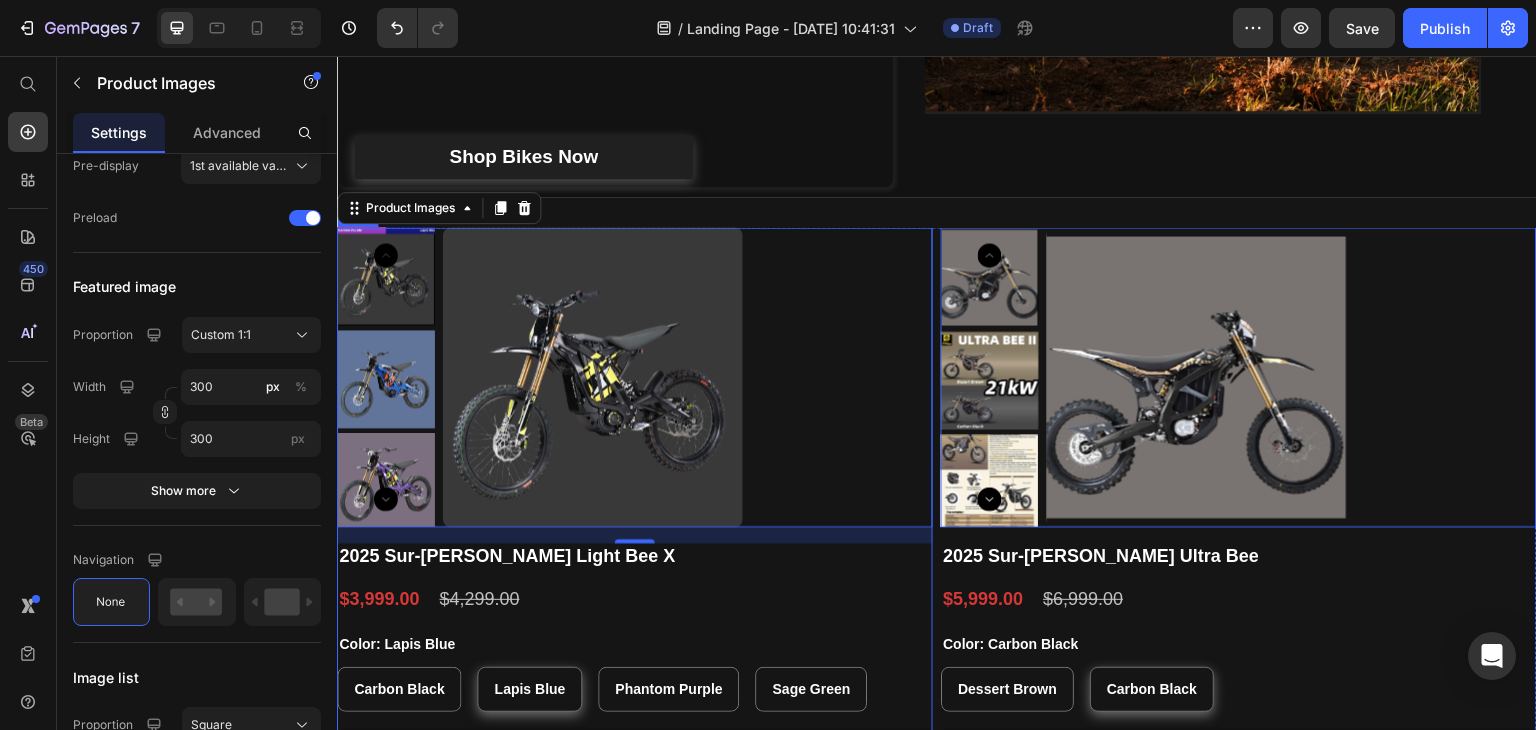 click on "Product Images   16 2025 Sur-ron Light Bee X Product Title $3,999.00 Product Price $4,299.00 Product Price Row Color: Lapis Blue Carbon Black Carbon Black Carbon Black Lapis Blue Lapis Blue Lapis Blue Phantom Purple Phantom Purple Phantom Purple Sage Green Sage Green Sage Green Product Variants & Swatches Add To cart Product Cart Button Row" at bounding box center [635, 508] 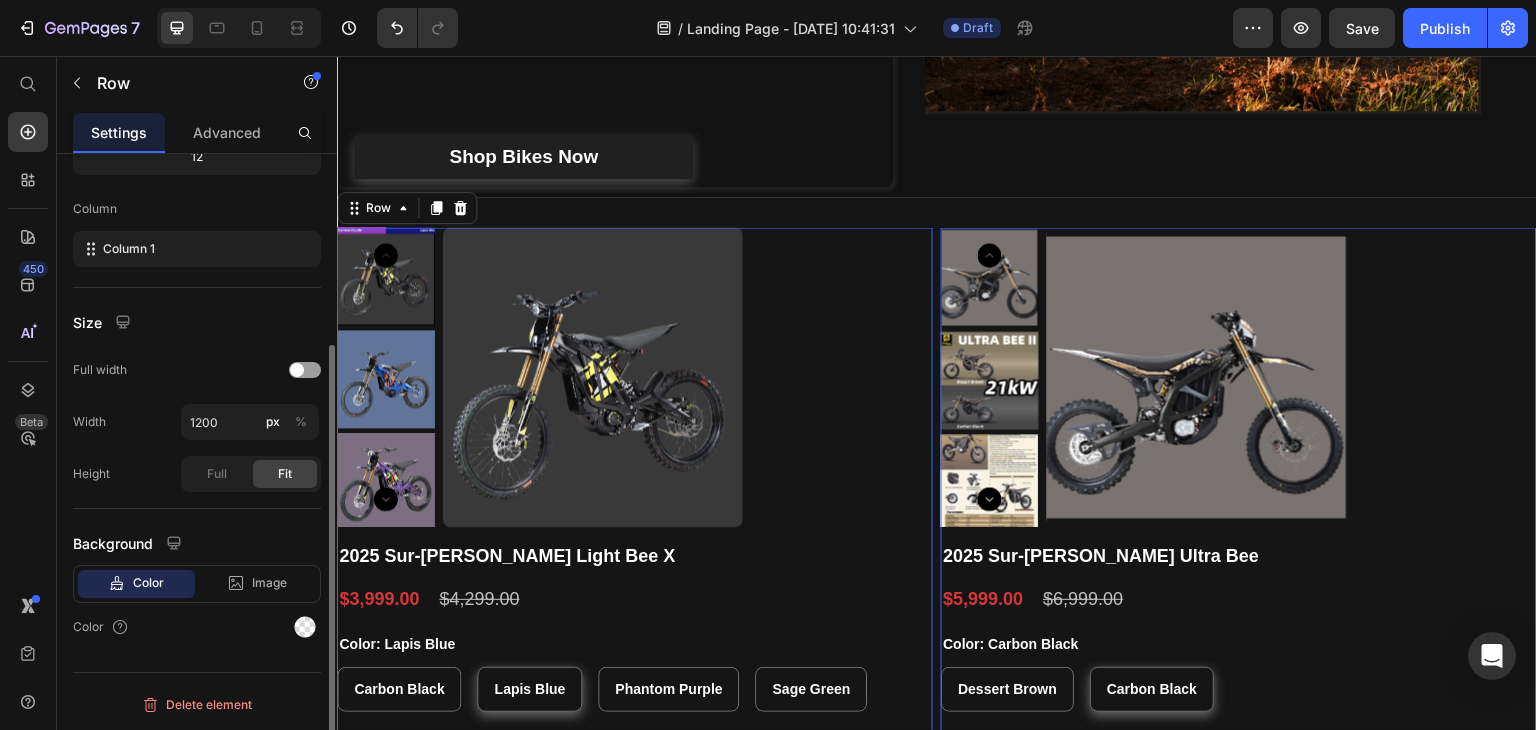 scroll, scrollTop: 0, scrollLeft: 0, axis: both 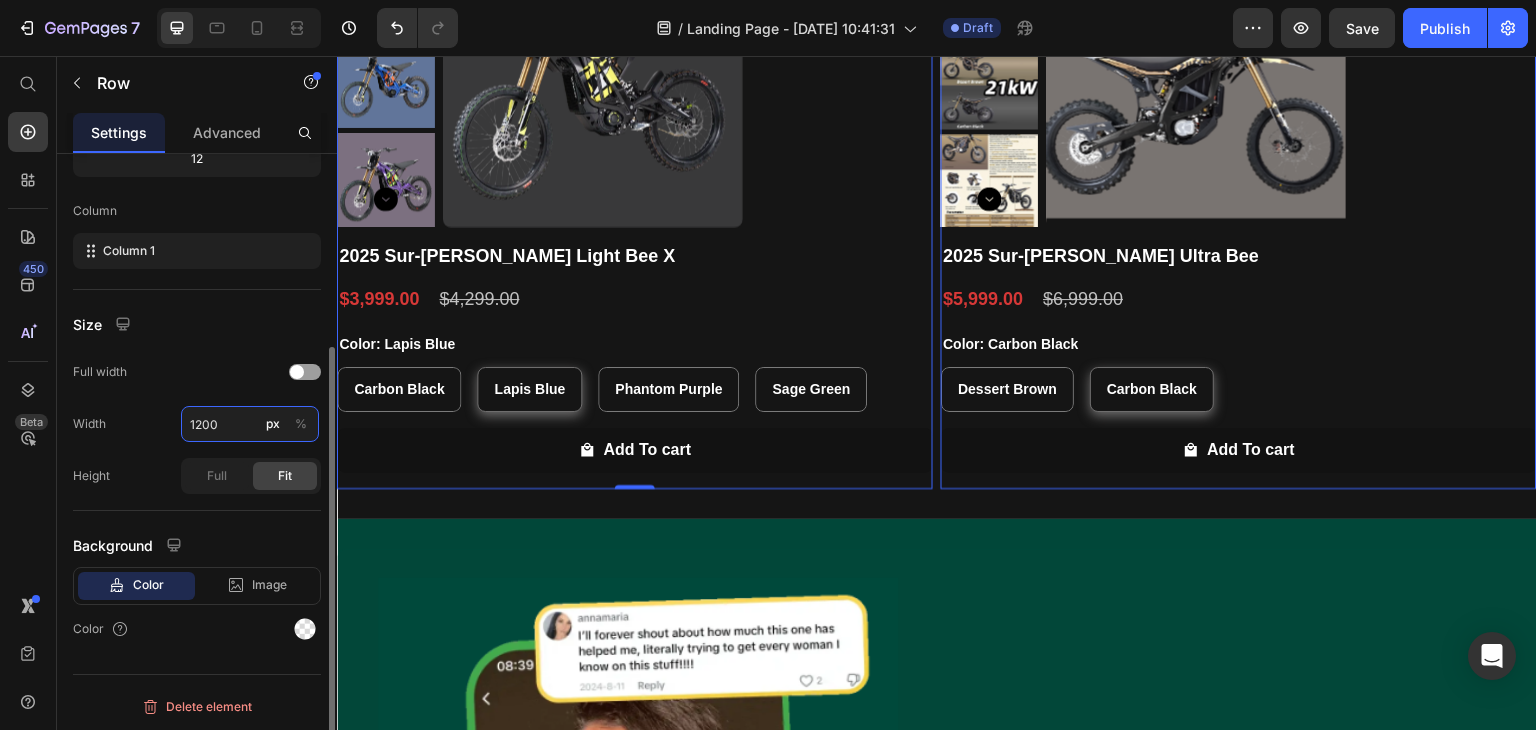 click on "1200" at bounding box center (250, 424) 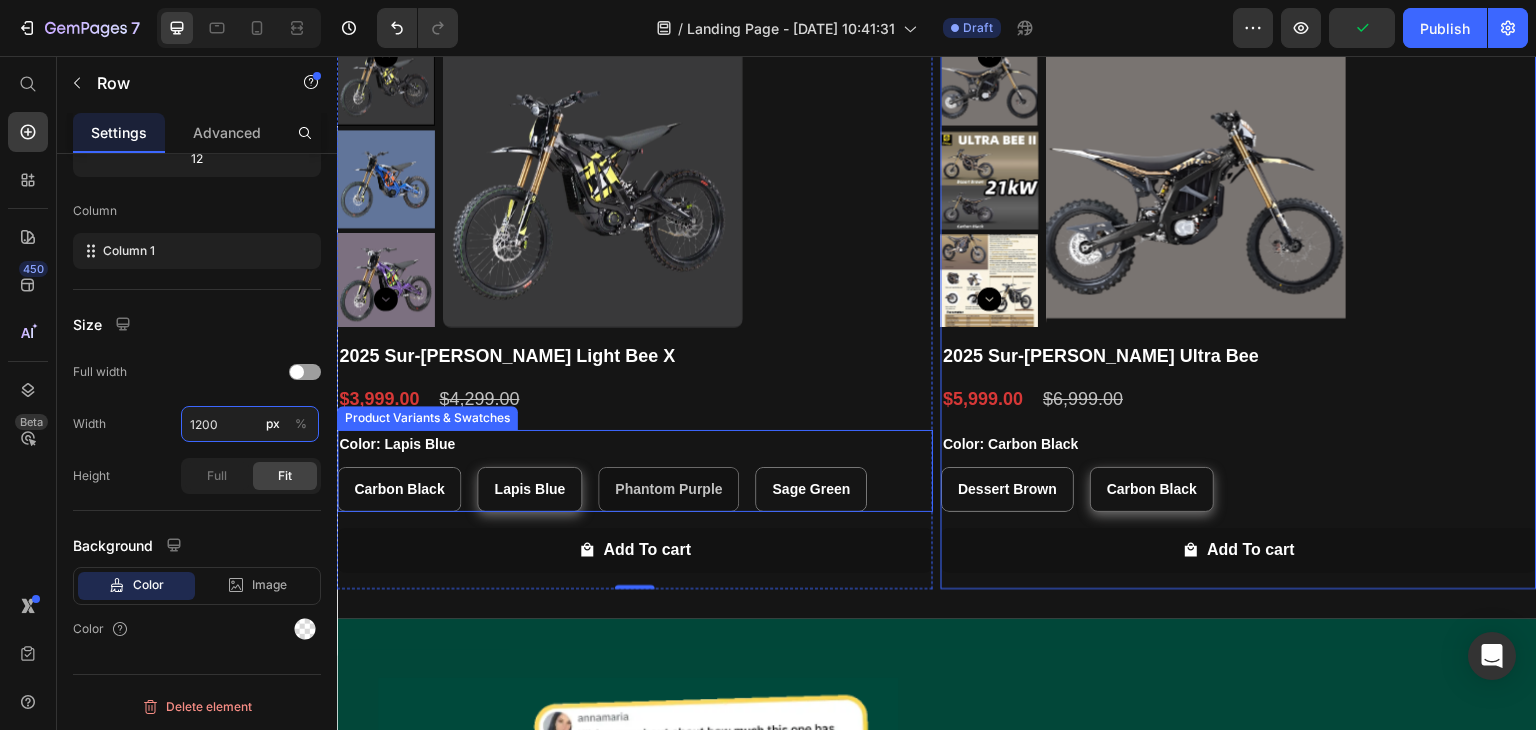 scroll, scrollTop: 500, scrollLeft: 0, axis: vertical 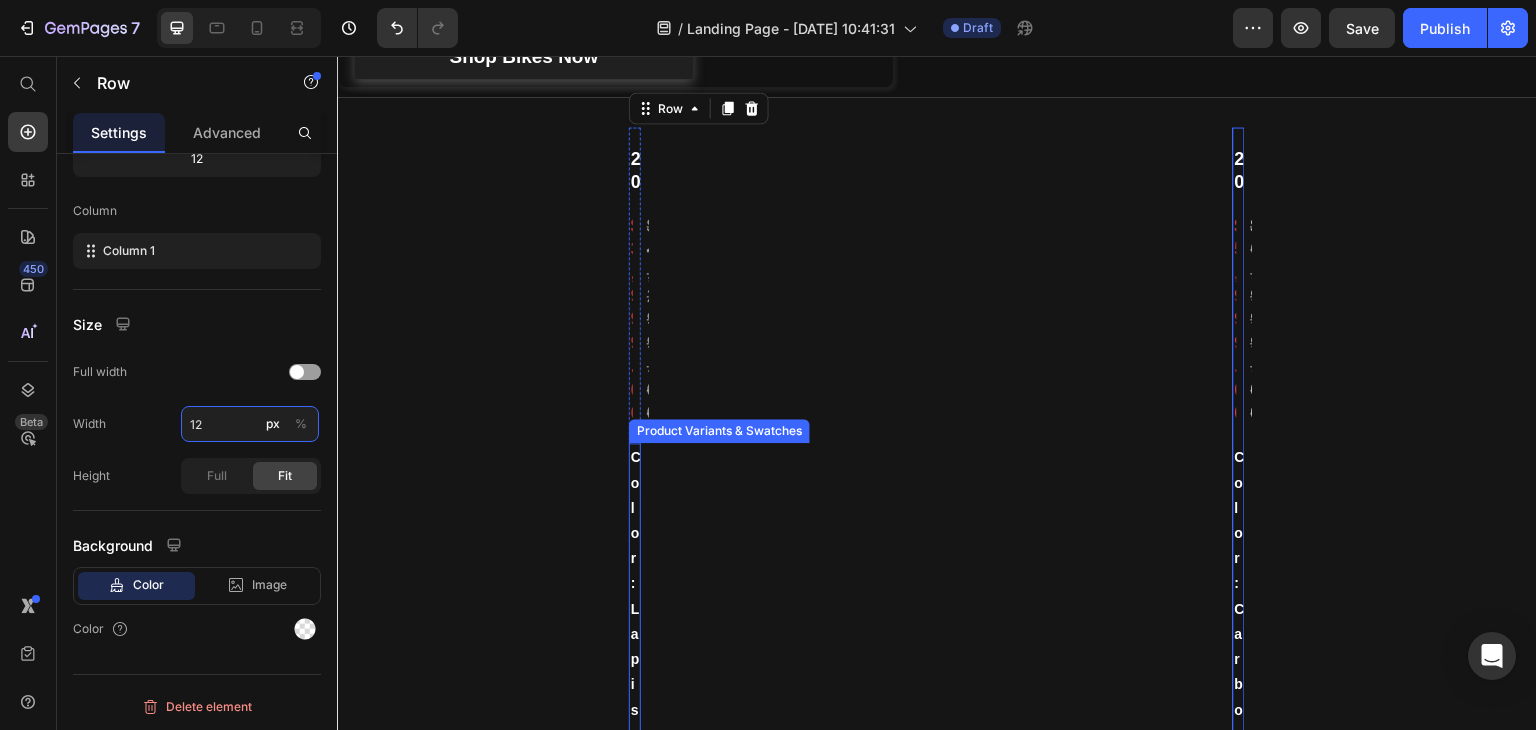 type on "1" 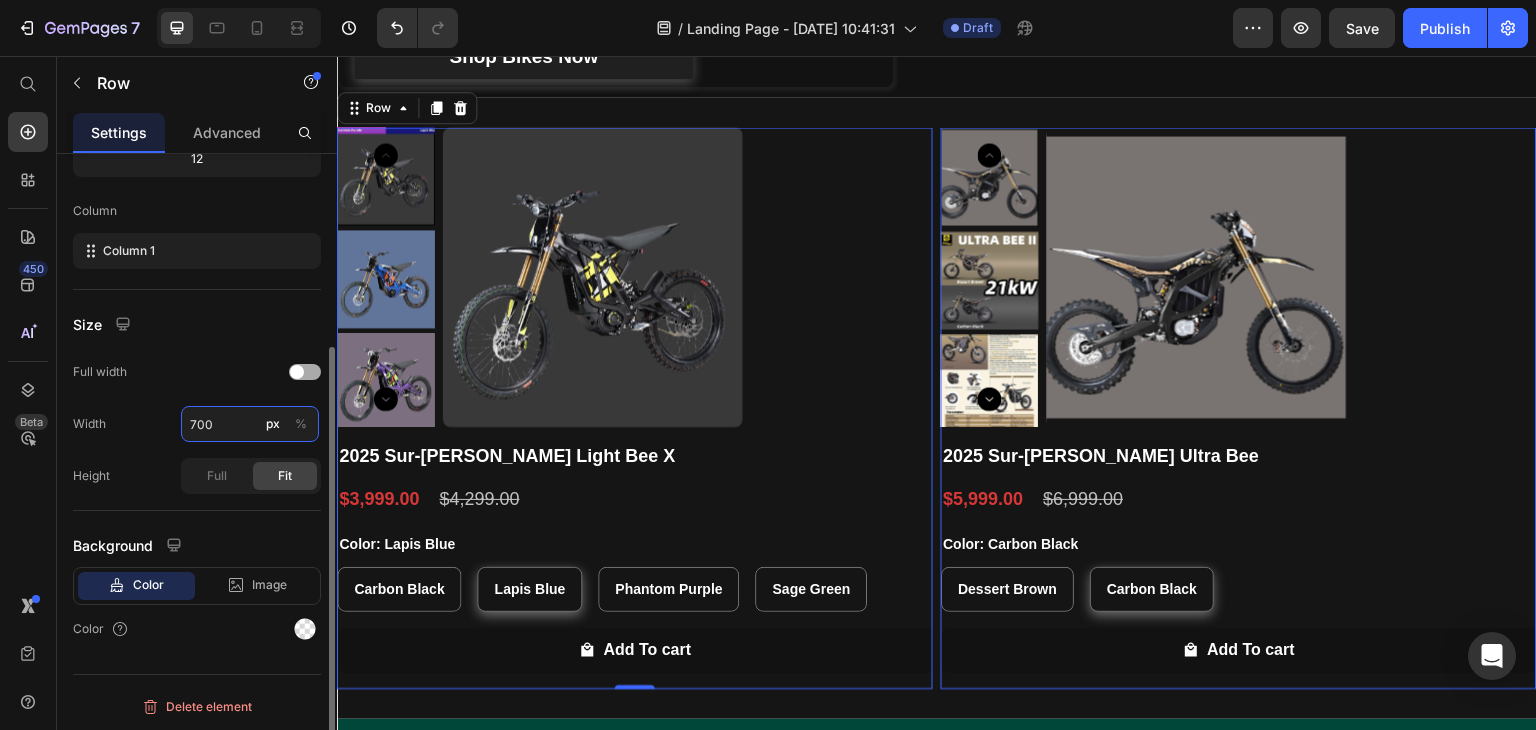 type on "700" 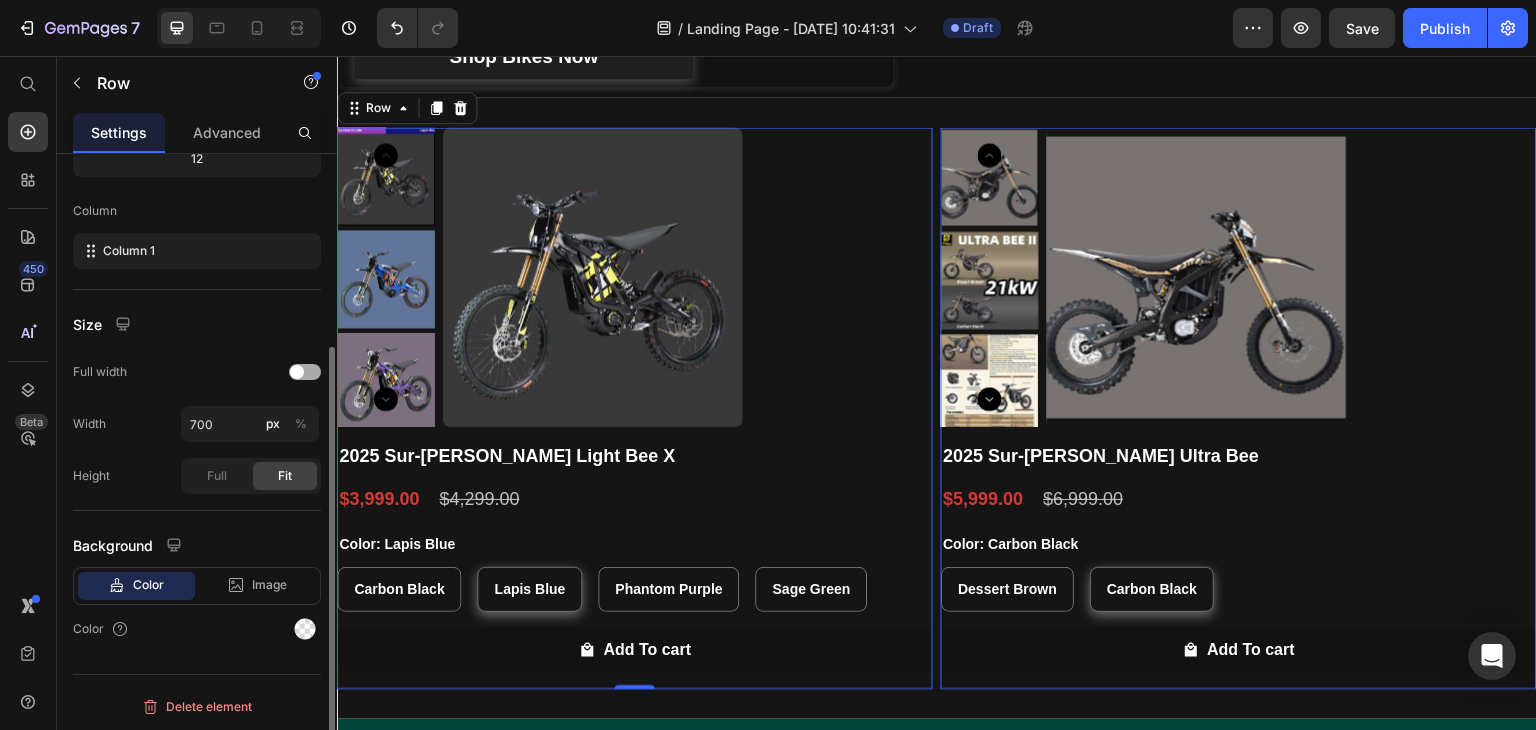 click at bounding box center (297, 372) 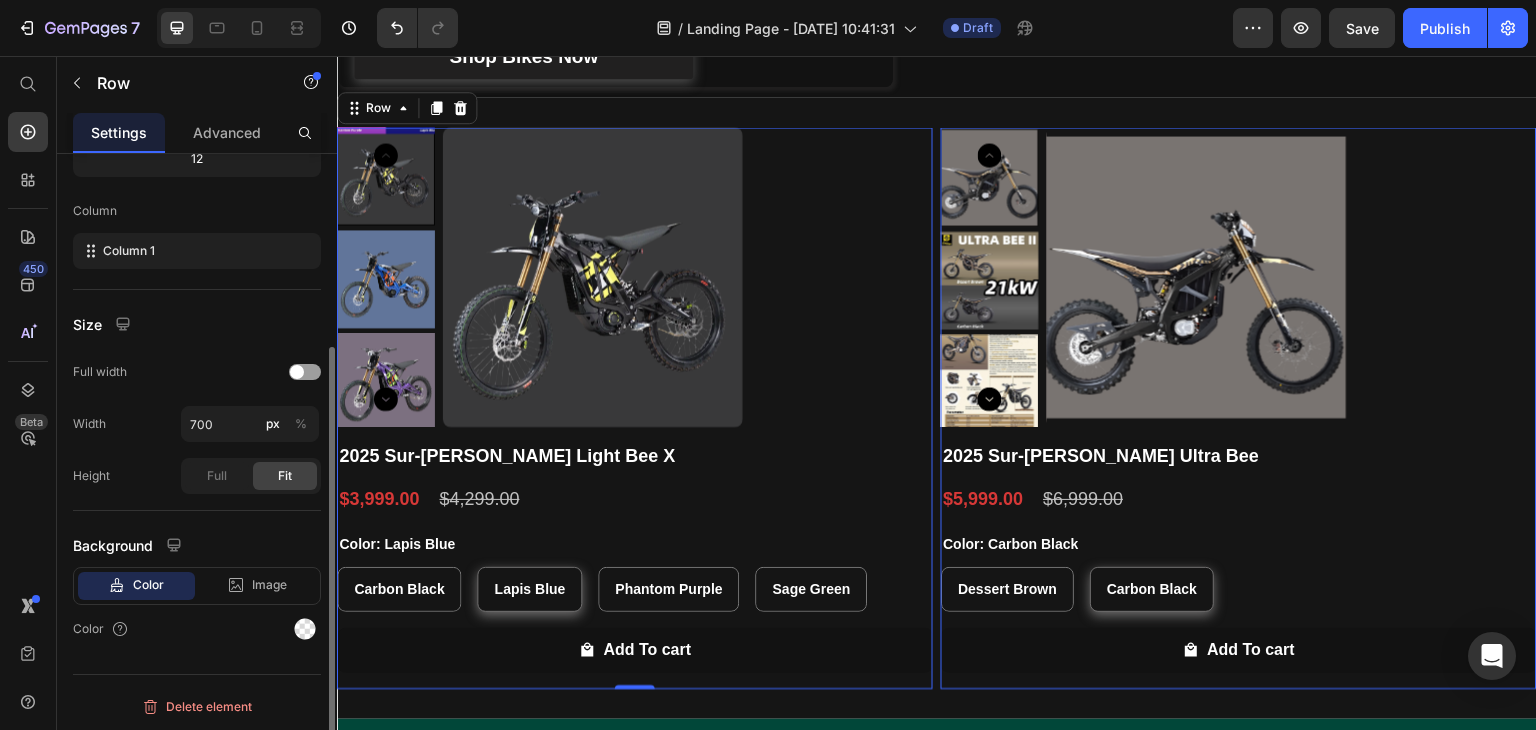 scroll, scrollTop: 225, scrollLeft: 0, axis: vertical 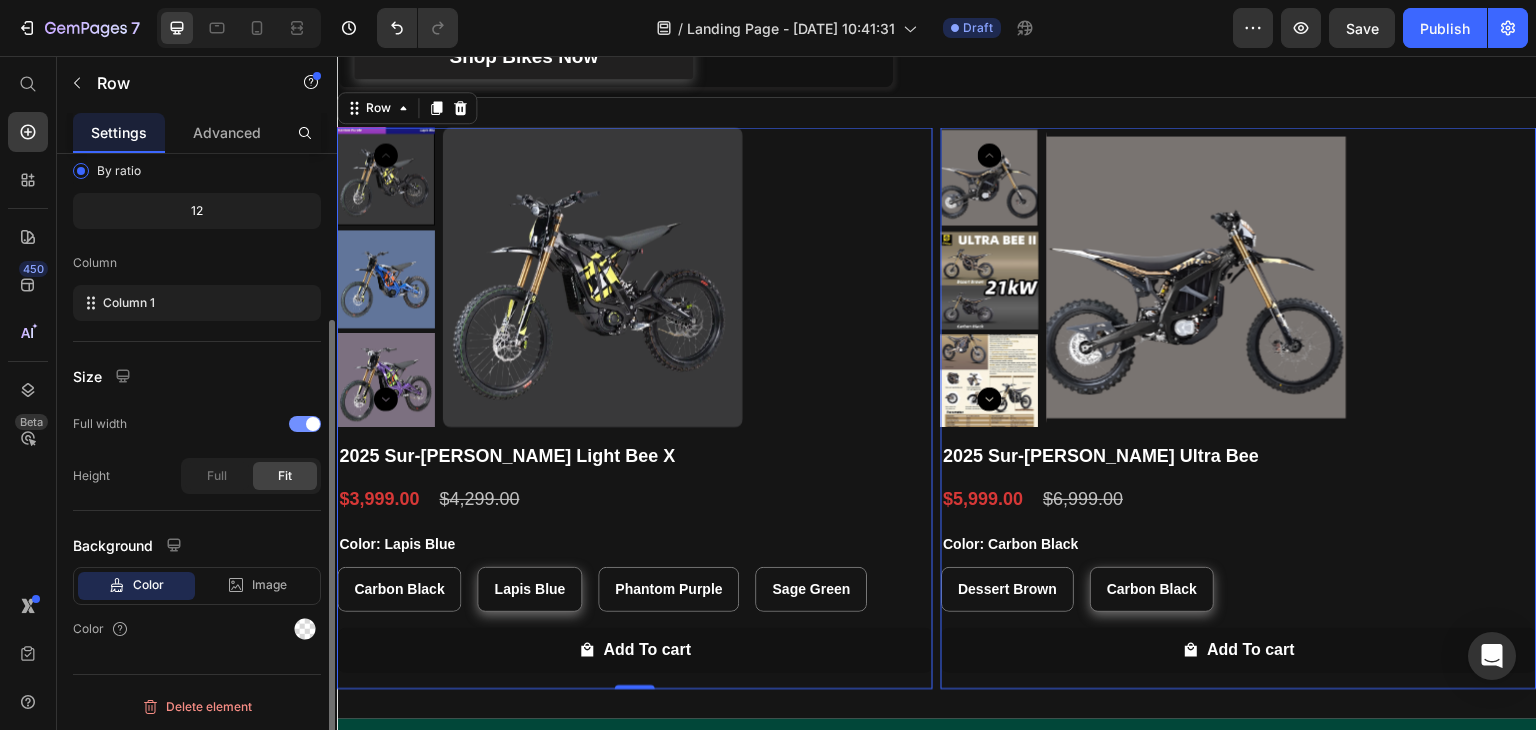 click at bounding box center [305, 424] 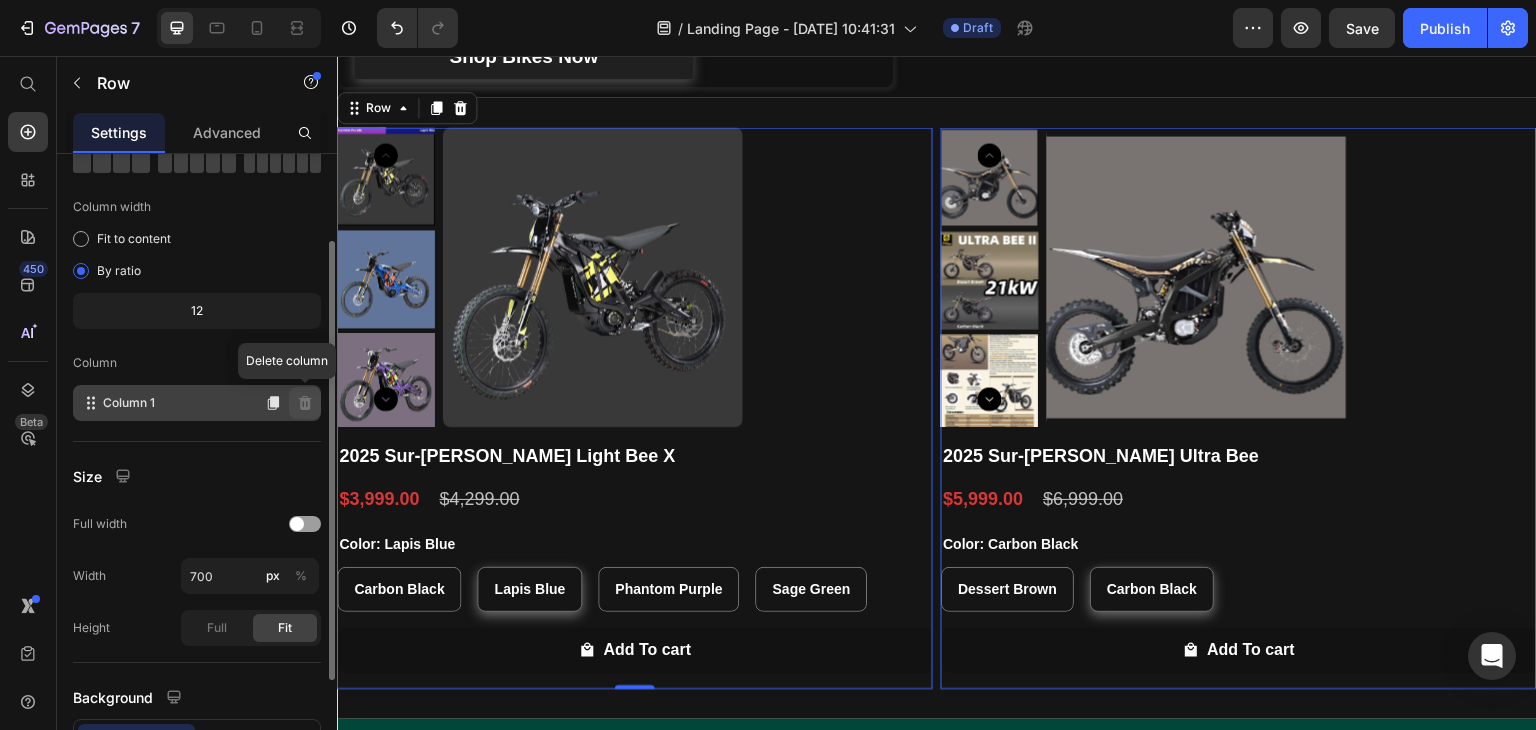 scroll, scrollTop: 25, scrollLeft: 0, axis: vertical 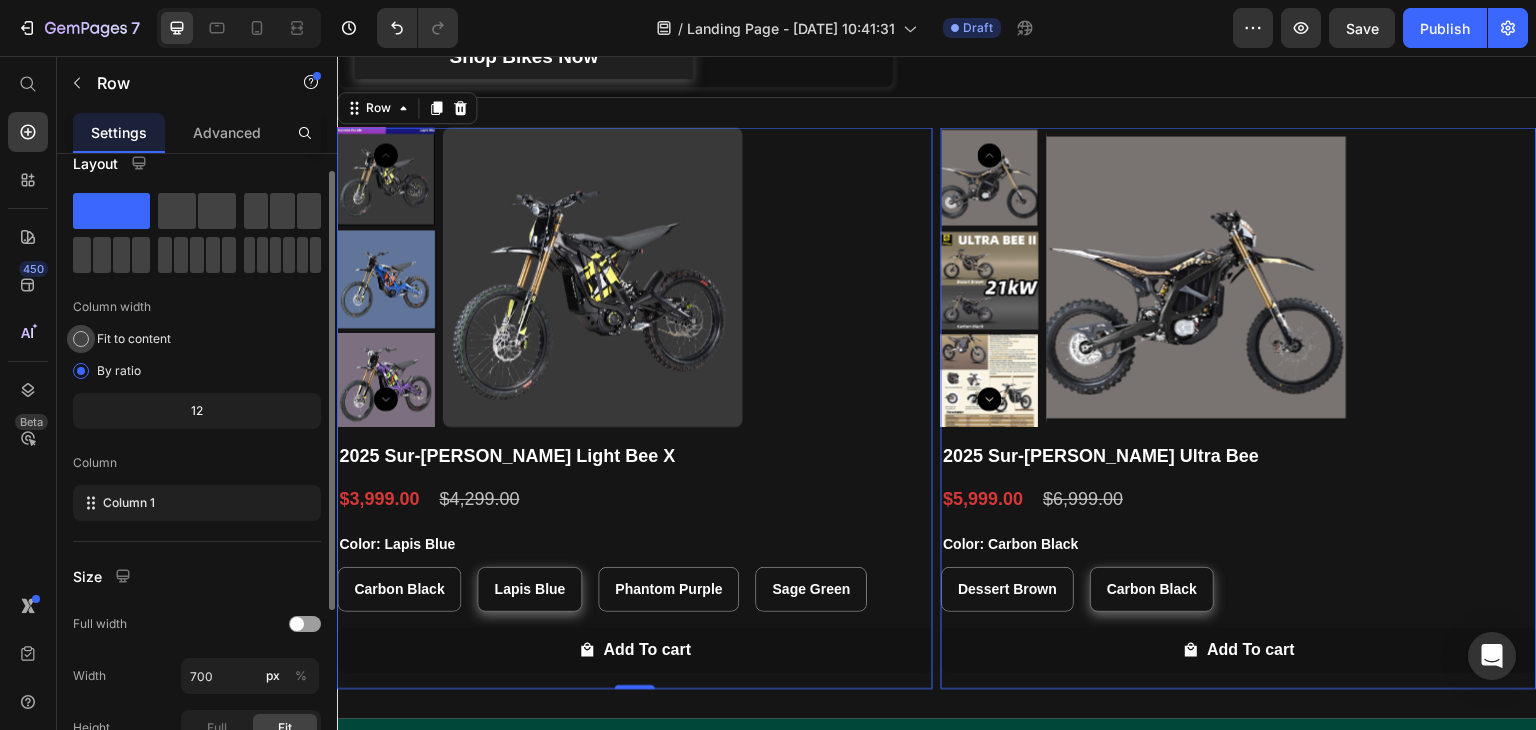 click on "Fit to content" at bounding box center (134, 339) 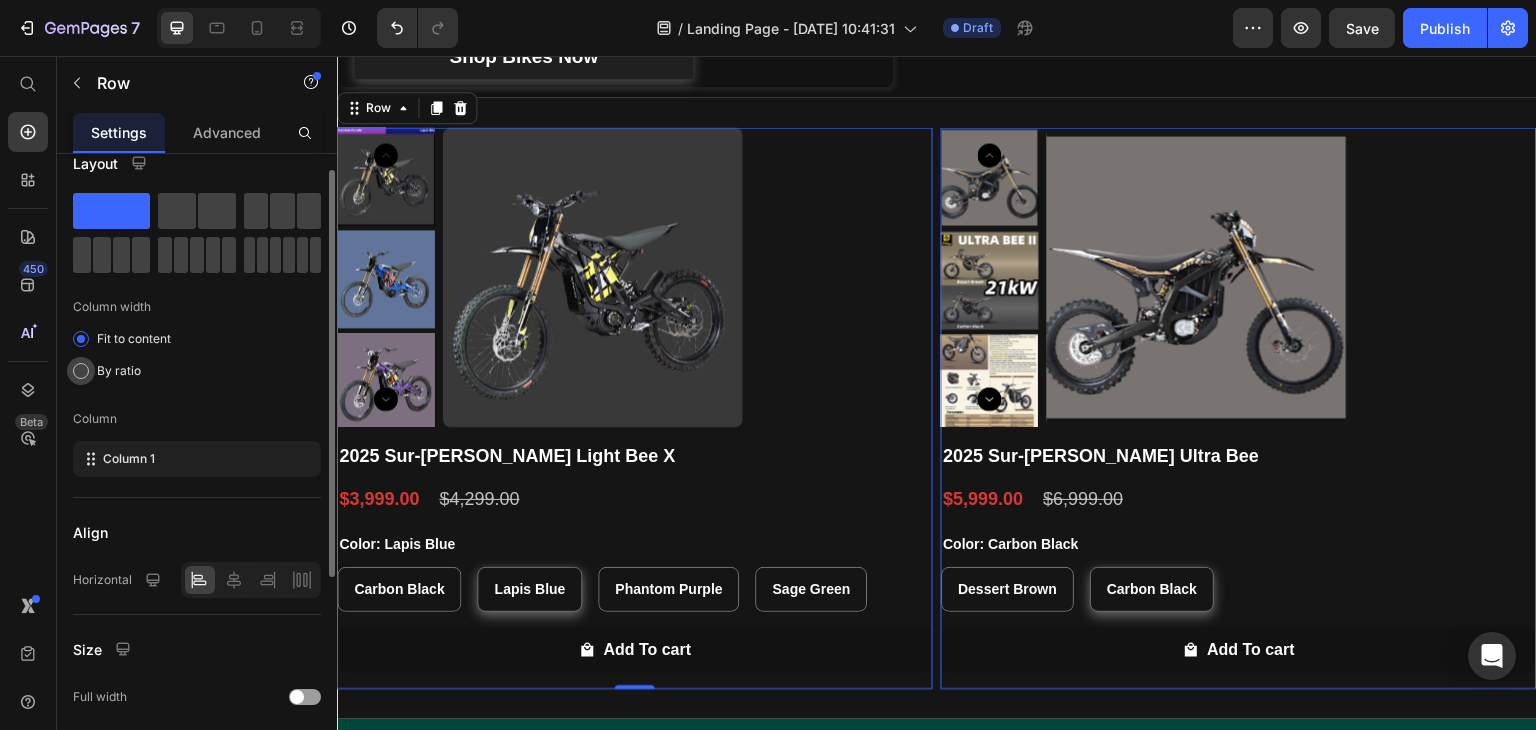 click on "By ratio" at bounding box center [119, 371] 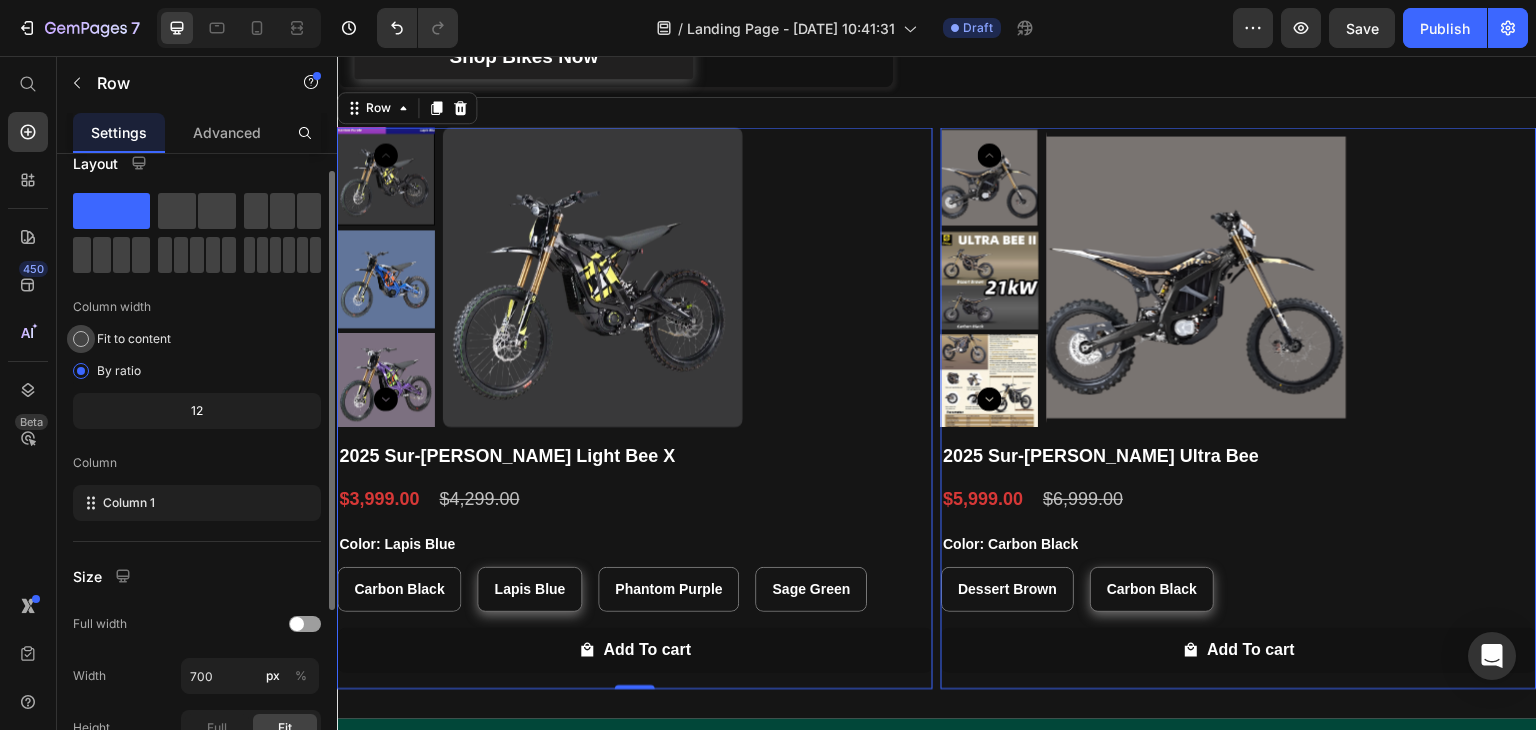 click on "Fit to content" at bounding box center [134, 339] 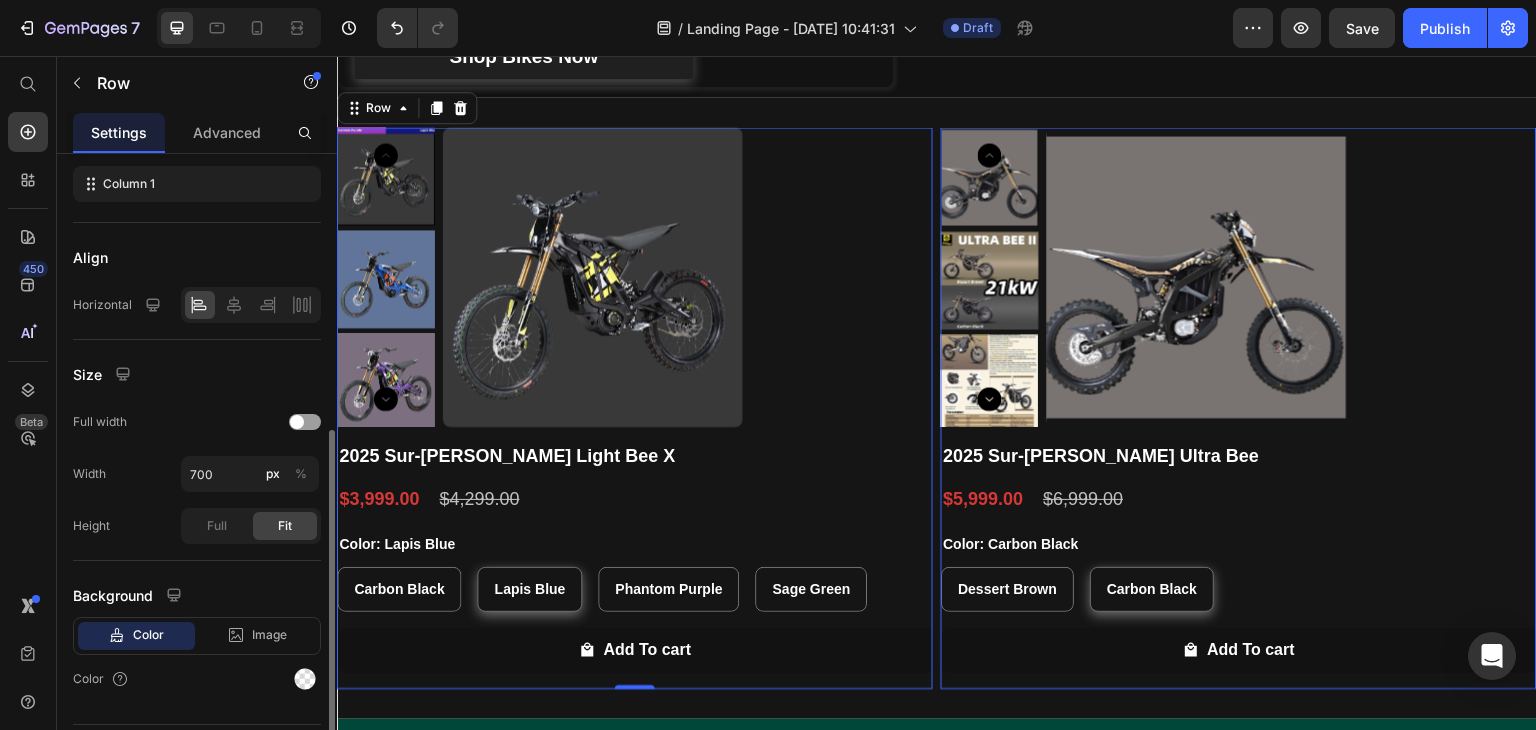 scroll, scrollTop: 350, scrollLeft: 0, axis: vertical 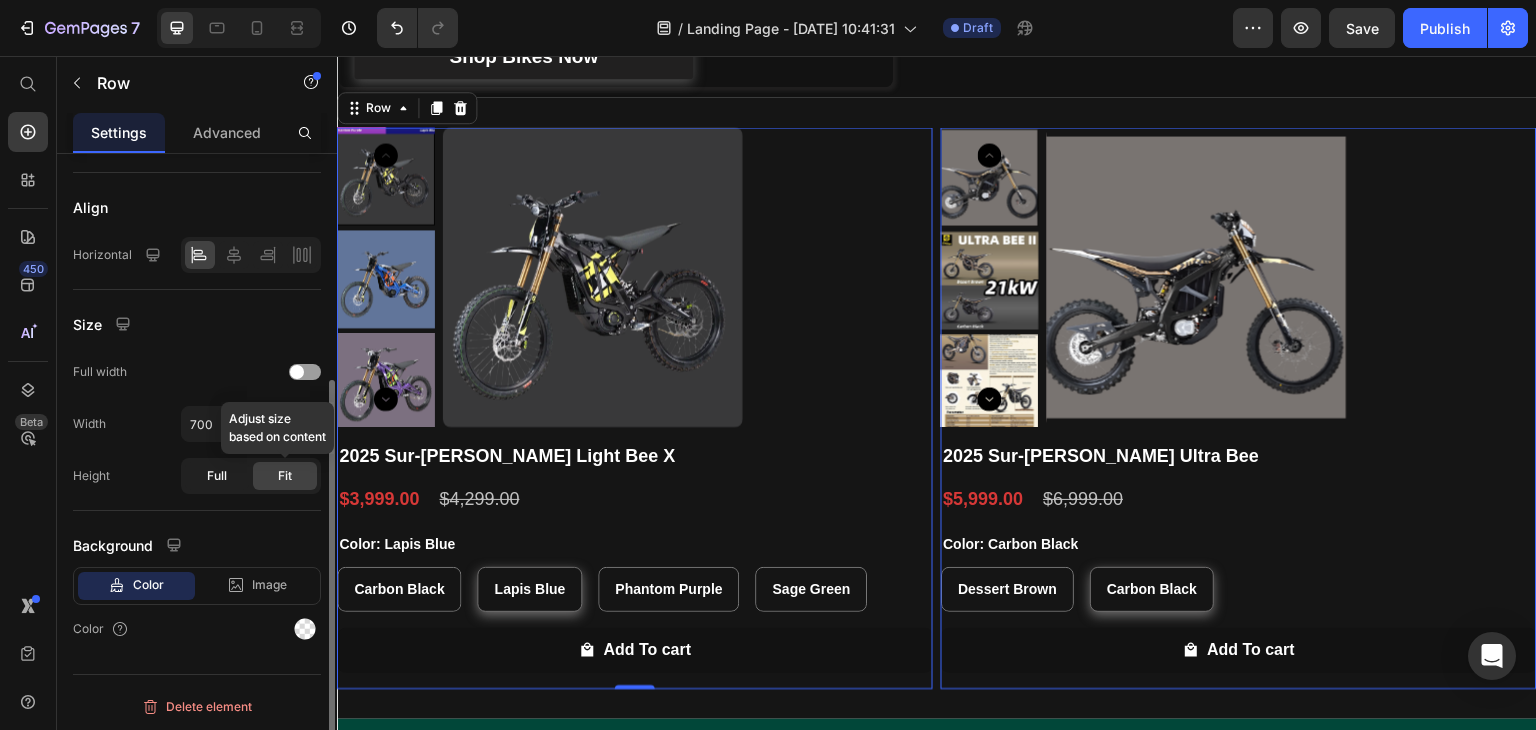 drag, startPoint x: 221, startPoint y: 462, endPoint x: 204, endPoint y: 457, distance: 17.720045 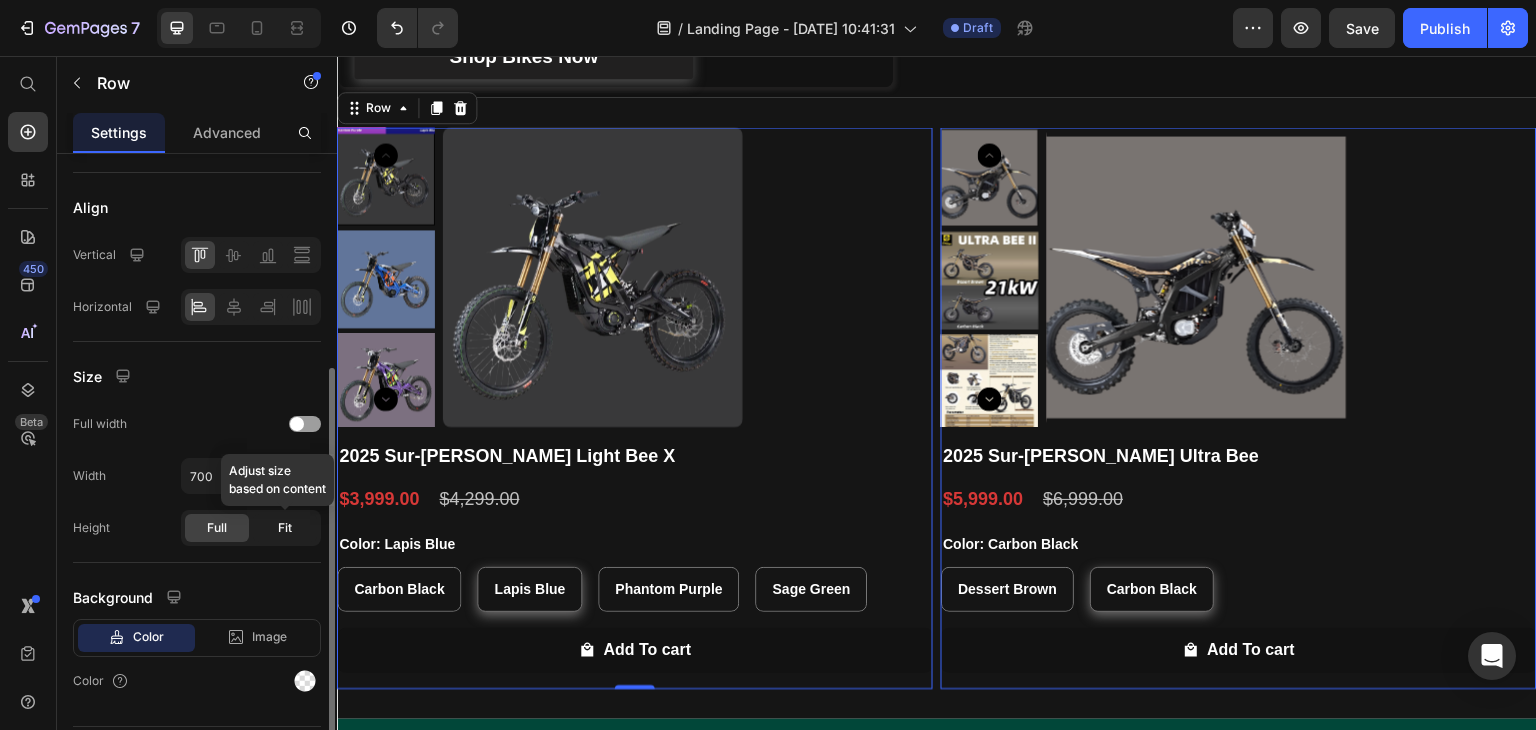 click on "Fit" 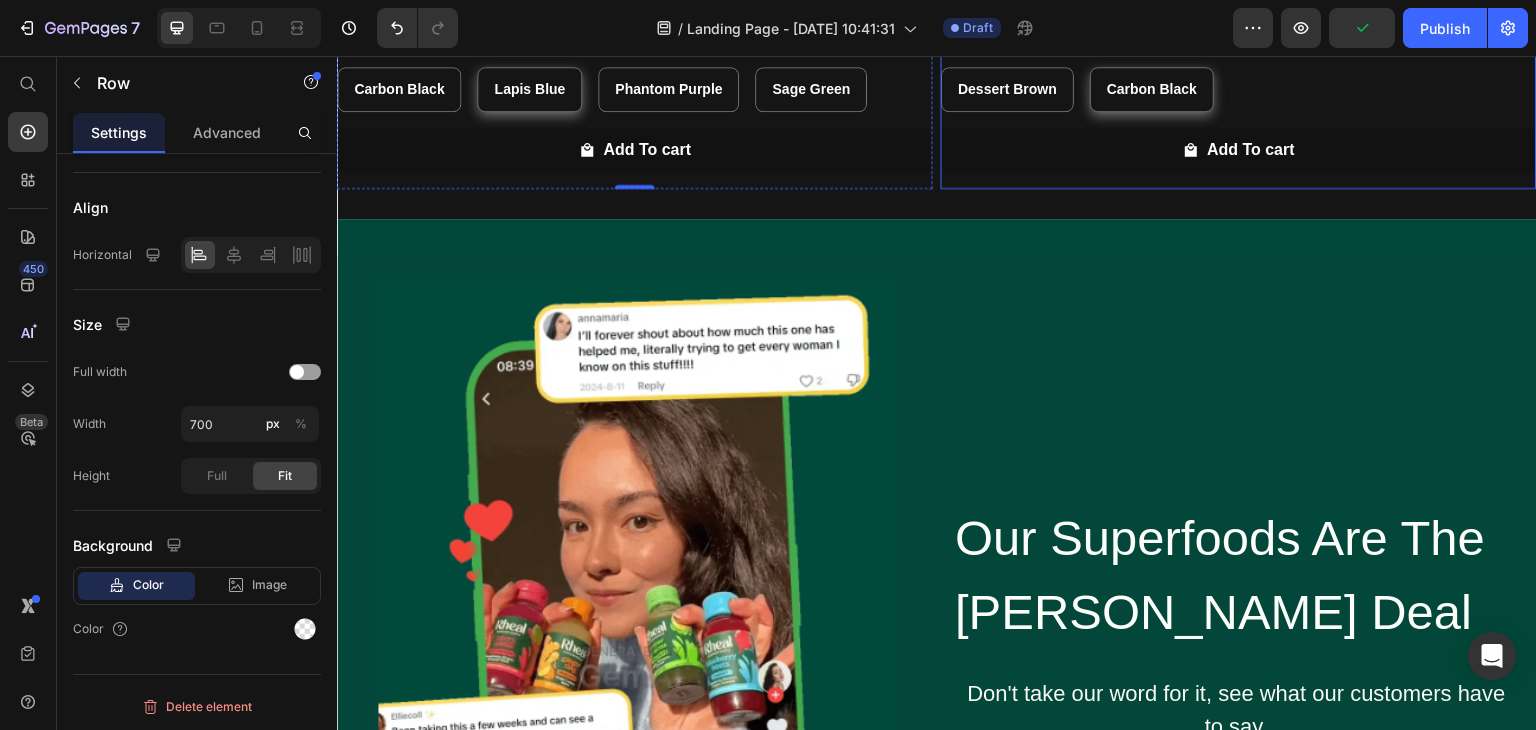 scroll, scrollTop: 1200, scrollLeft: 0, axis: vertical 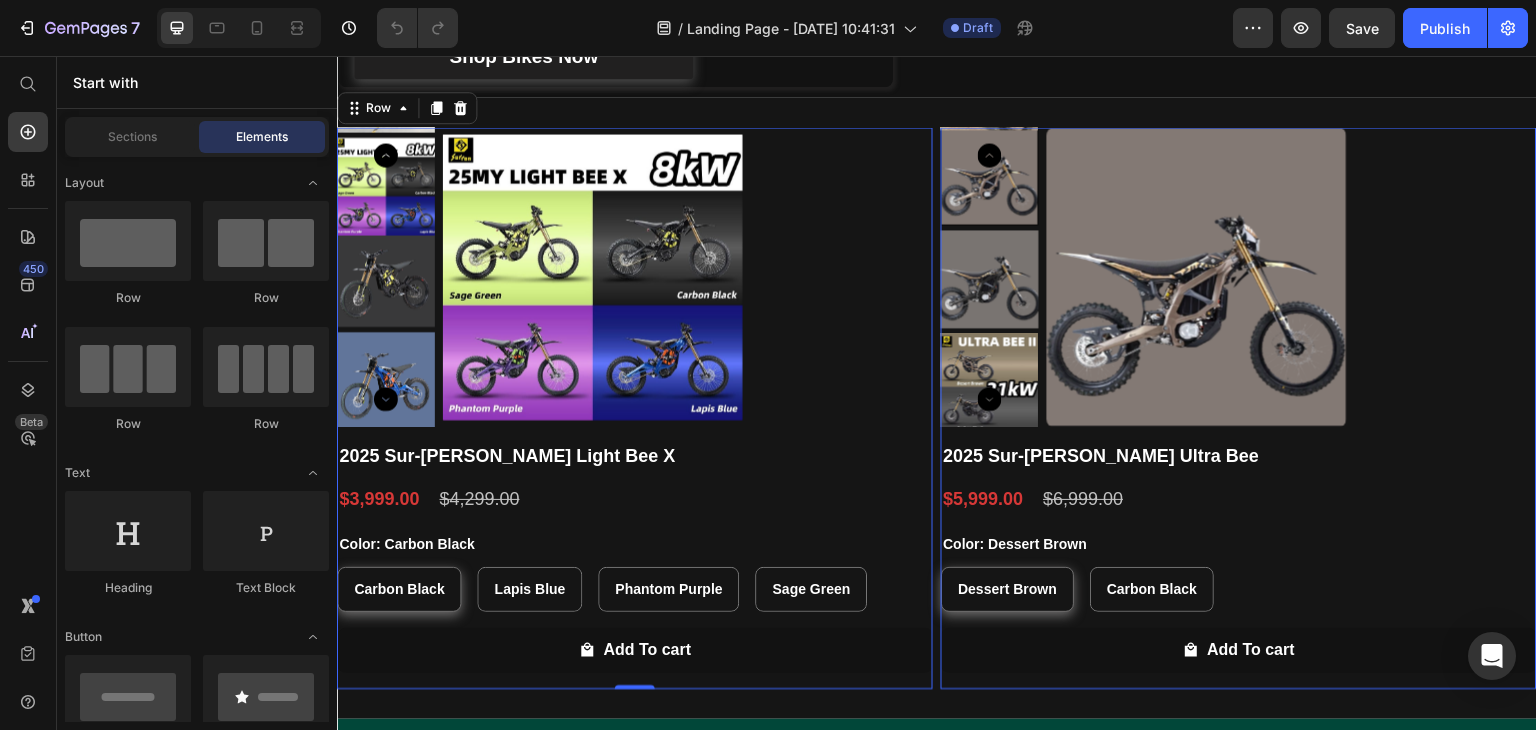 click on "Product Images 2025 Sur-[PERSON_NAME] Light Bee X Product Title $3,999.00 Product Price $4,299.00 Product Price Row Color: Carbon Black Carbon Black Carbon Black Carbon Black Lapis Blue Lapis Blue Lapis Blue Phantom Purple Phantom Purple Phantom Purple Sage Green Sage Green Sage Green Product Variants & Swatches Add To cart Product Cart Button Row   0" at bounding box center [635, 408] 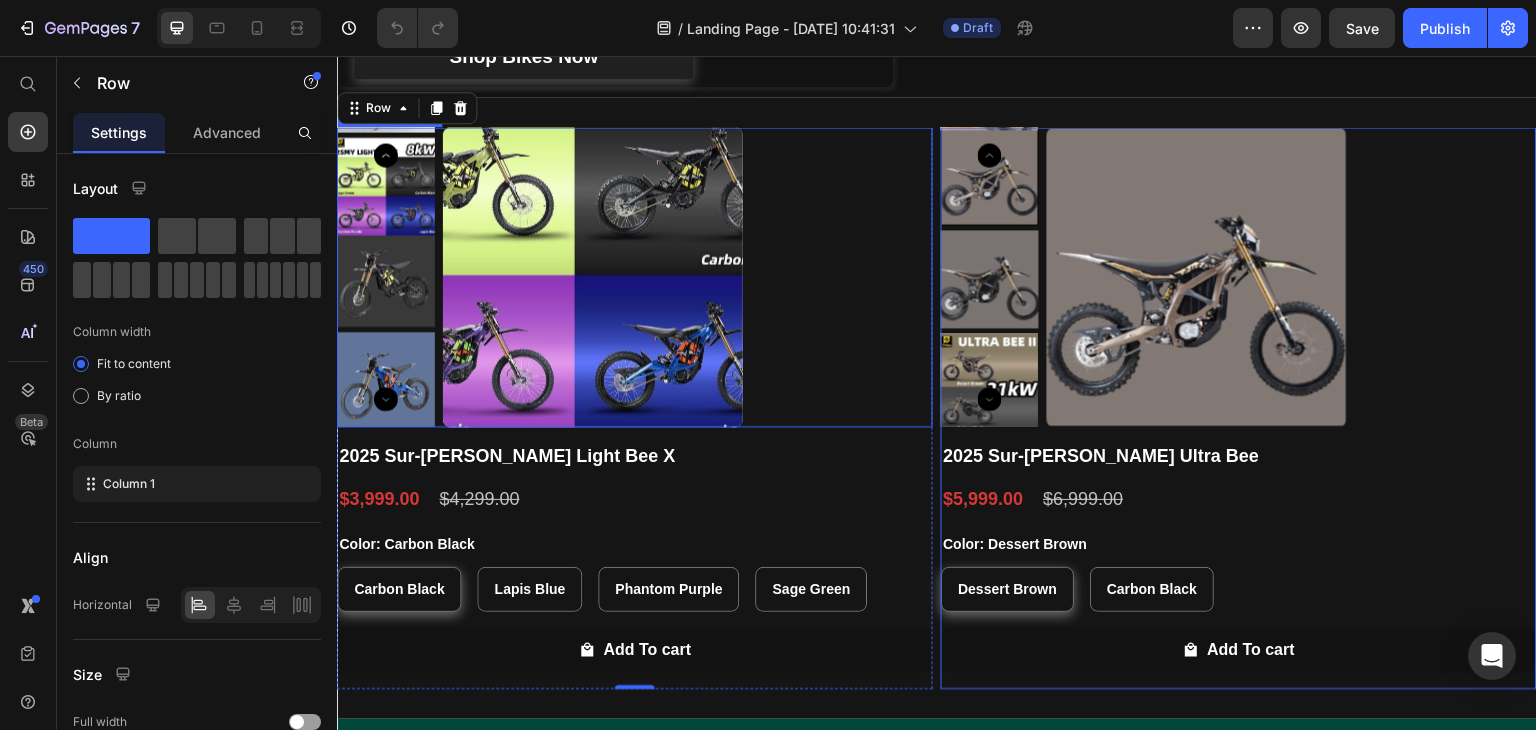 scroll, scrollTop: 300, scrollLeft: 0, axis: vertical 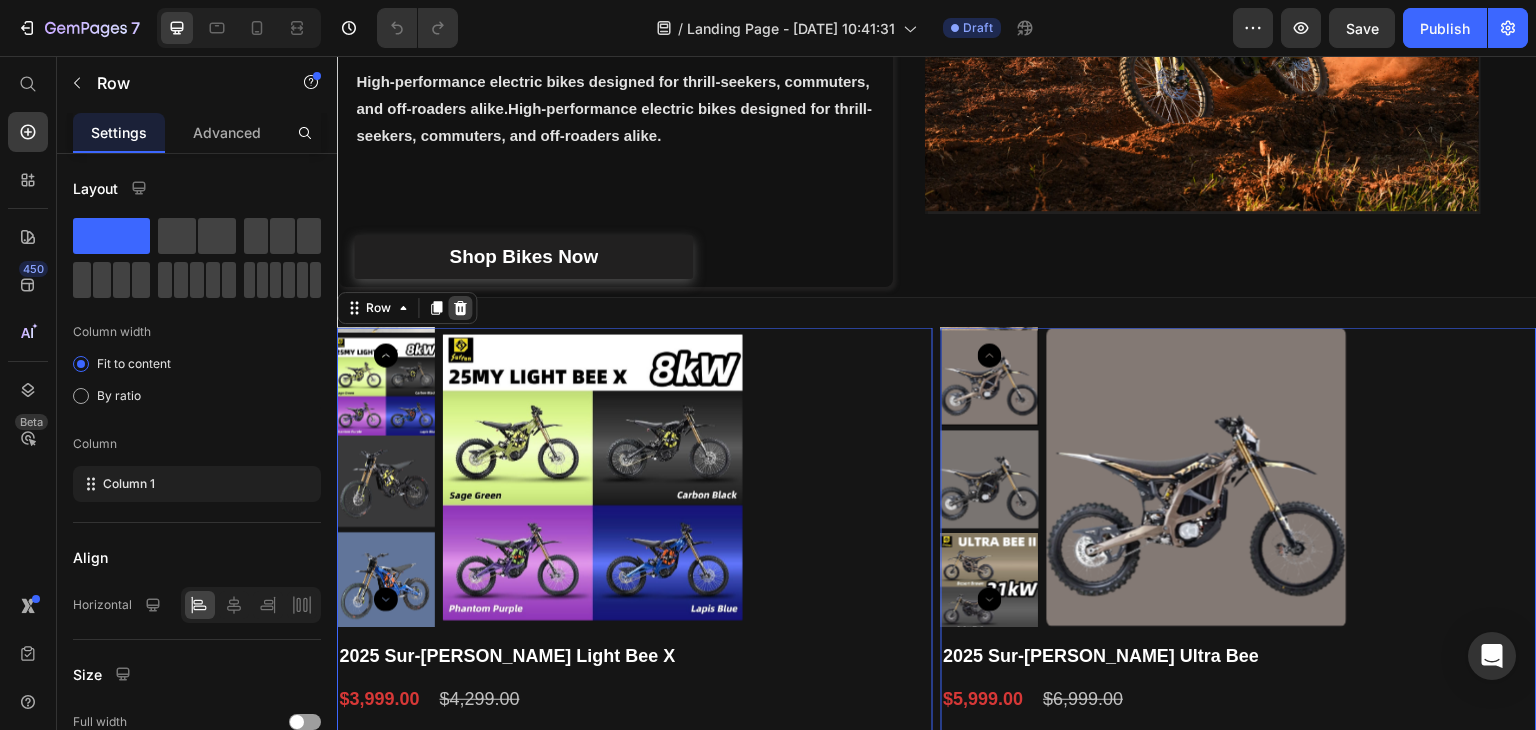 click 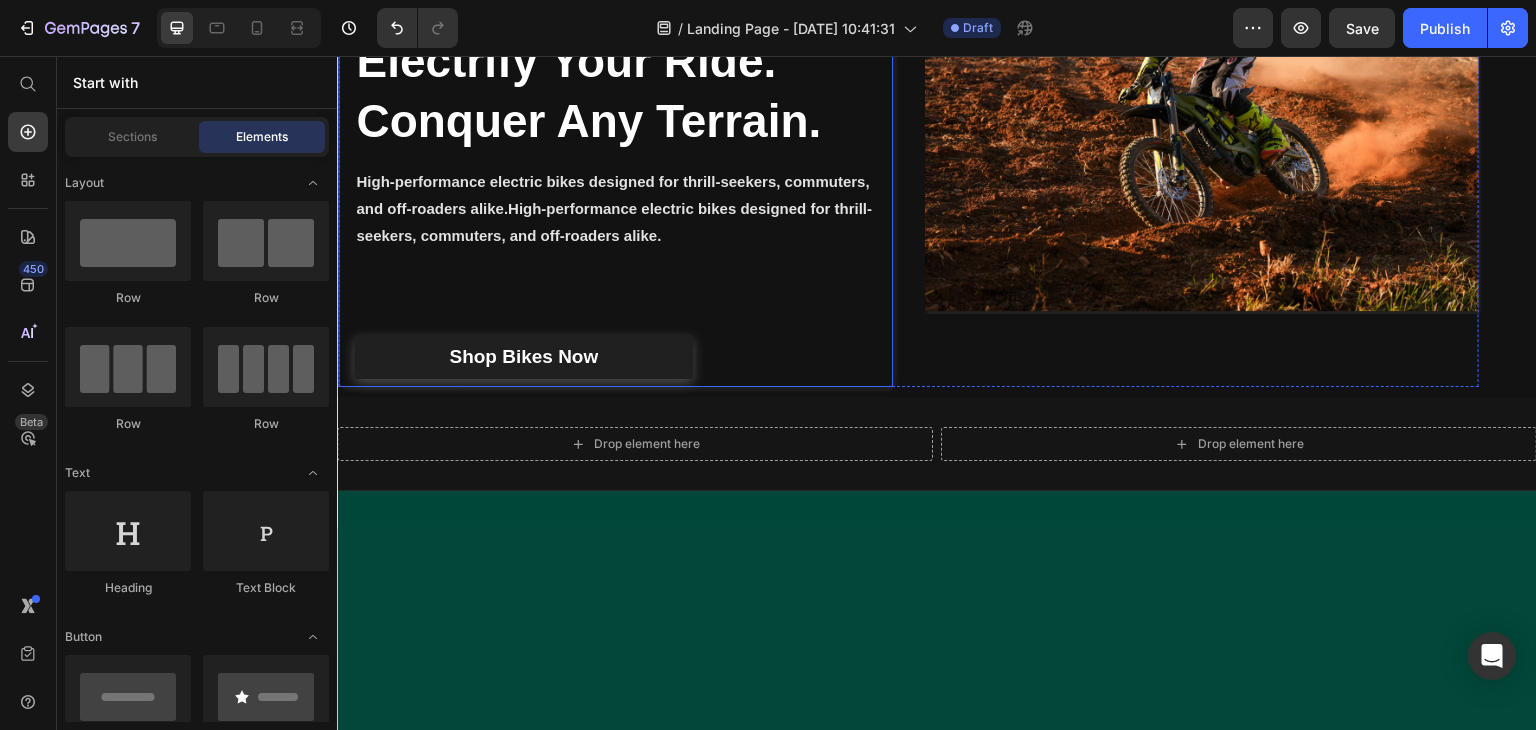 scroll, scrollTop: 0, scrollLeft: 0, axis: both 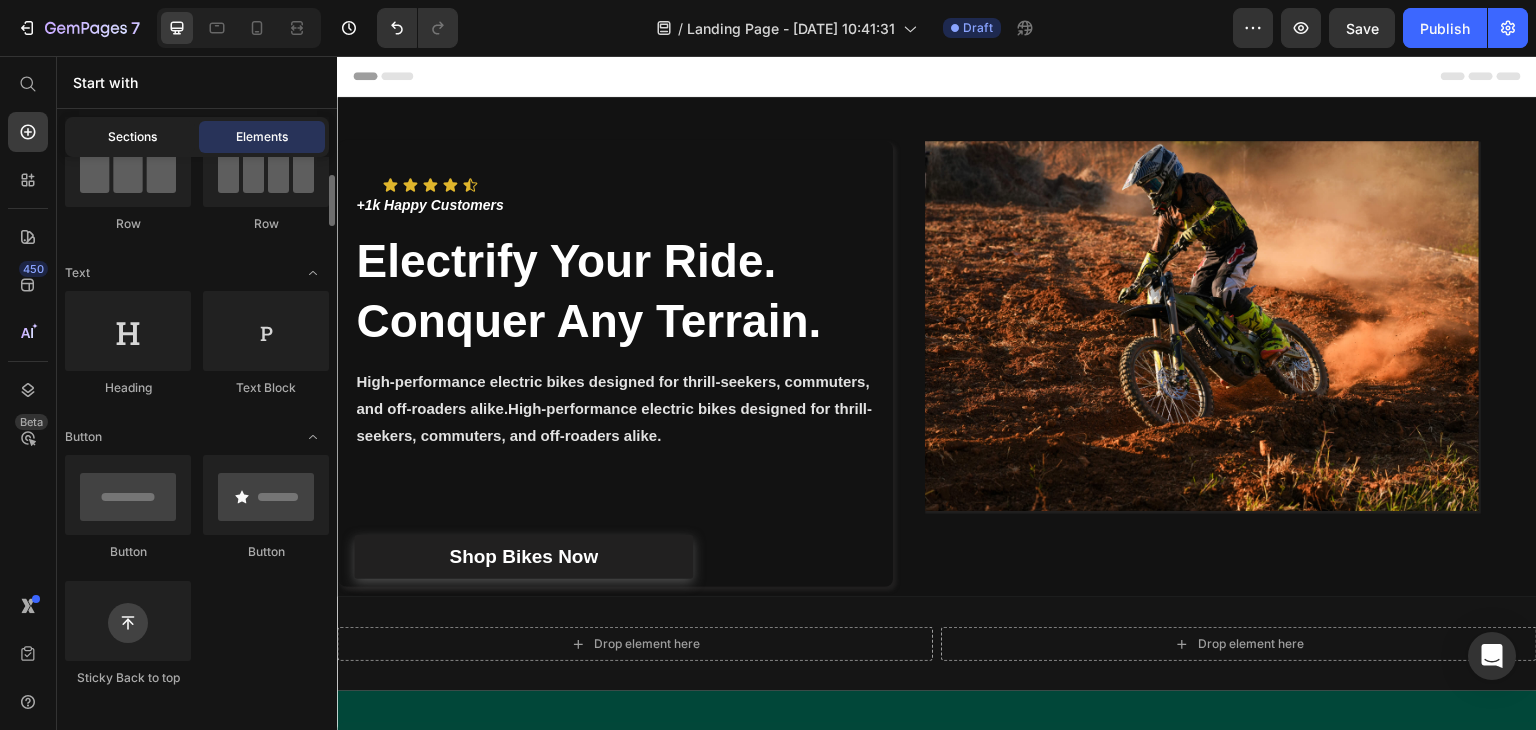 click on "Sections" 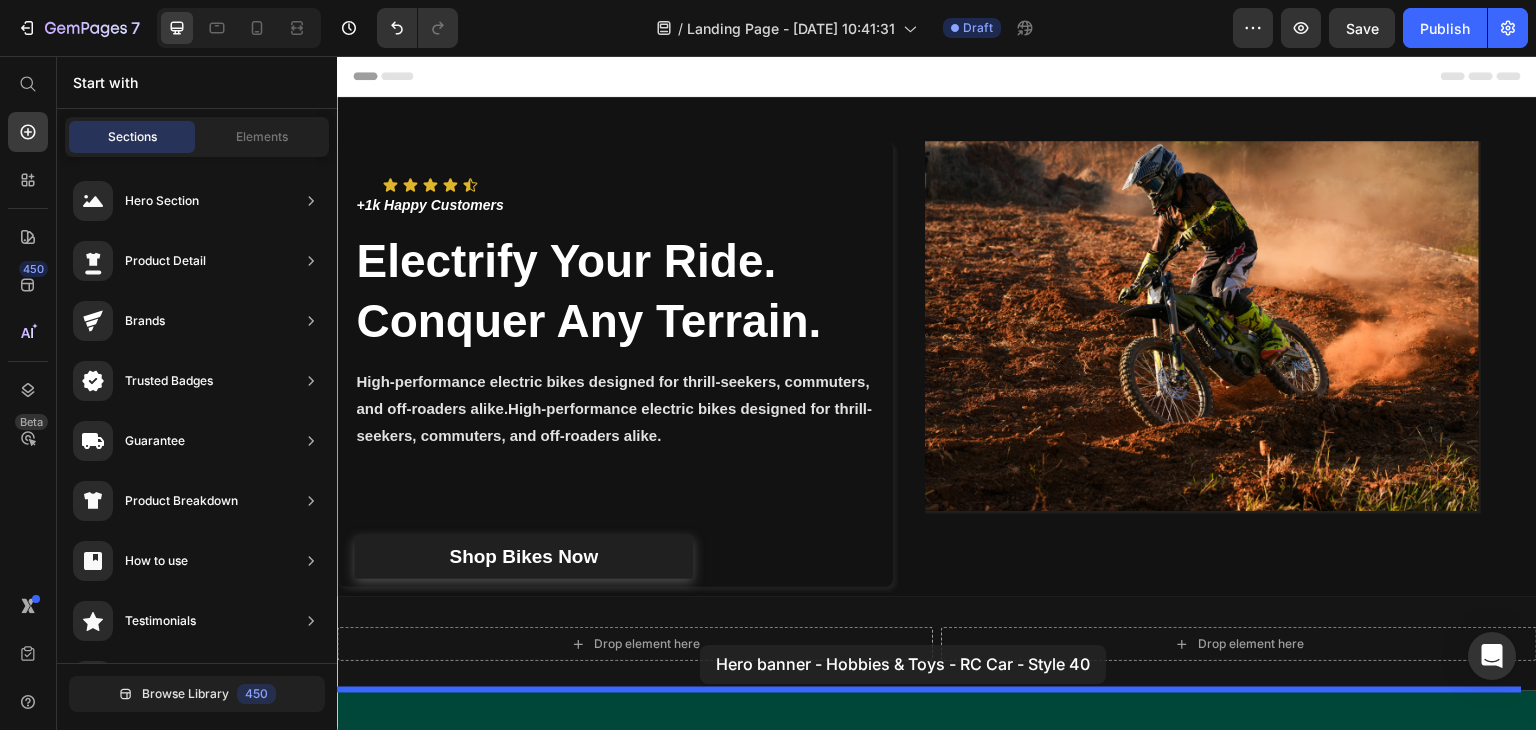 drag, startPoint x: 816, startPoint y: 258, endPoint x: 700, endPoint y: 645, distance: 404.01114 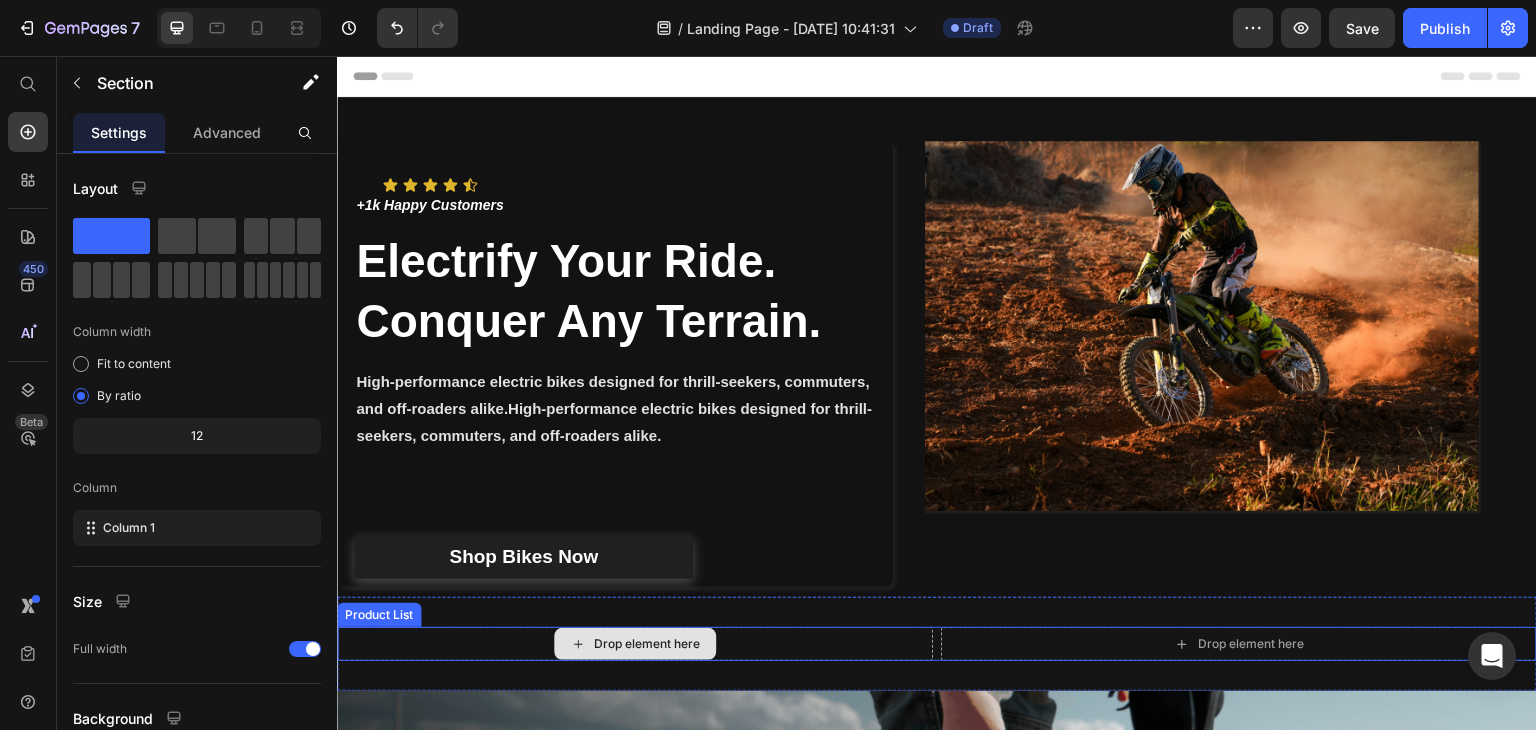 scroll, scrollTop: 200, scrollLeft: 0, axis: vertical 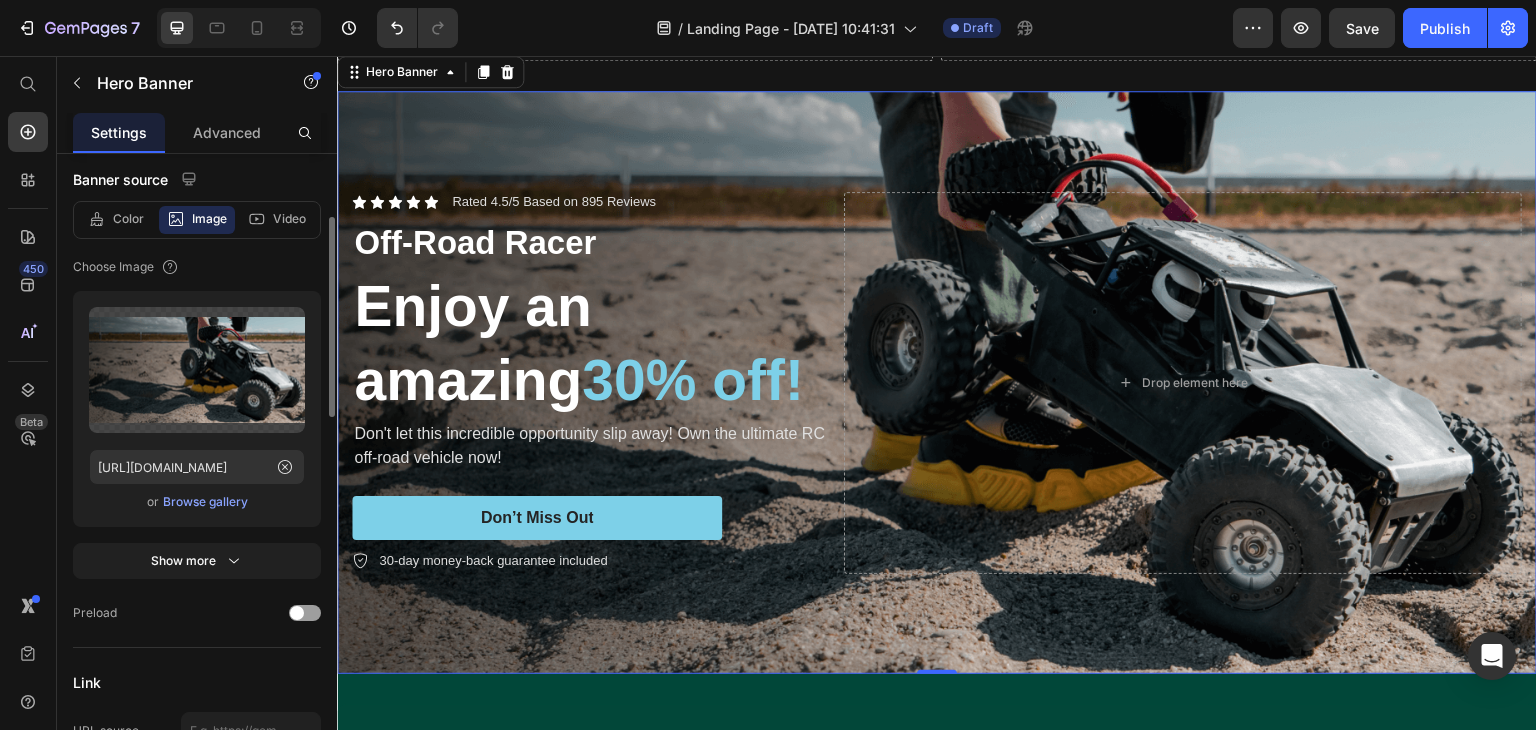 click on "Browse gallery" at bounding box center [205, 502] 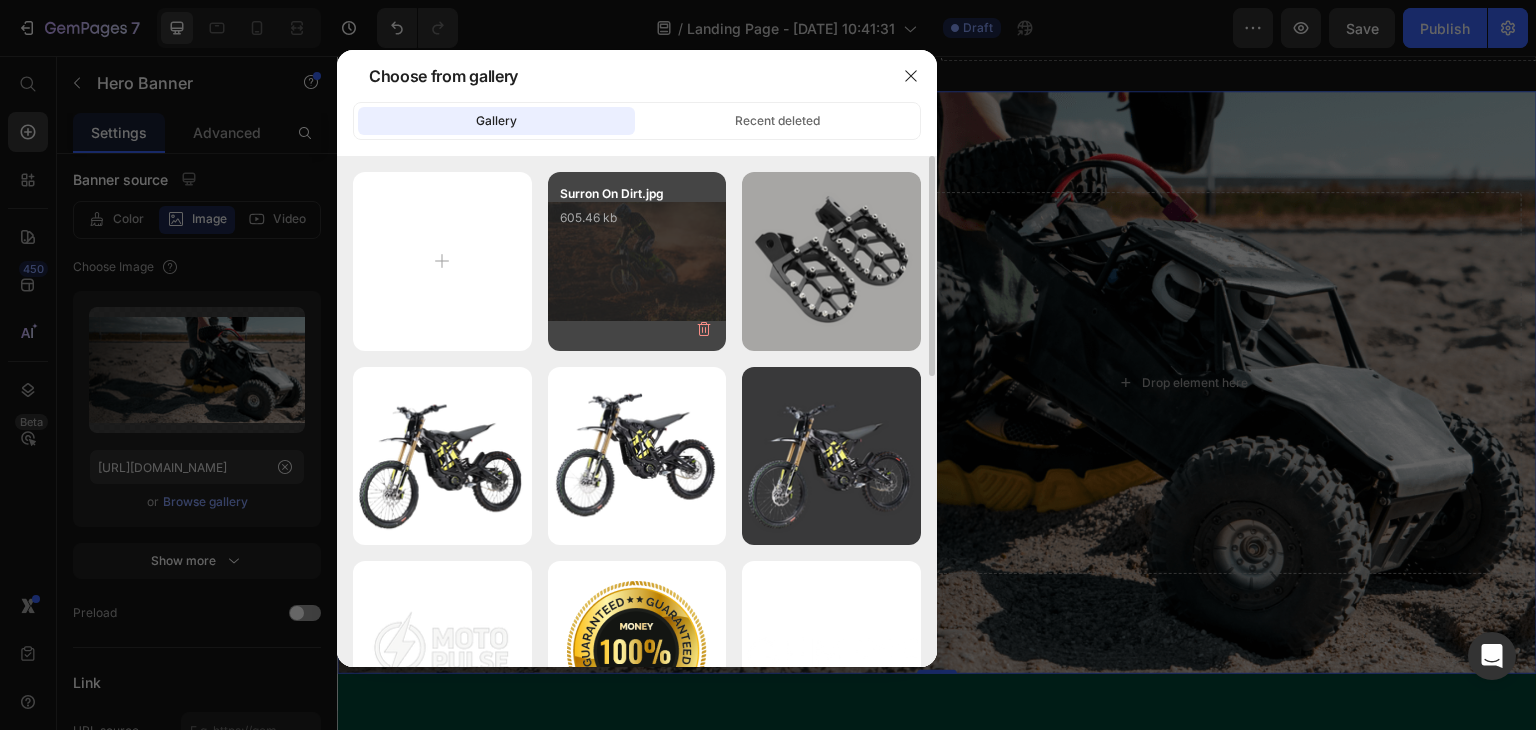 click on "Surron On Dirt.jpg 605.46 kb" at bounding box center (637, 261) 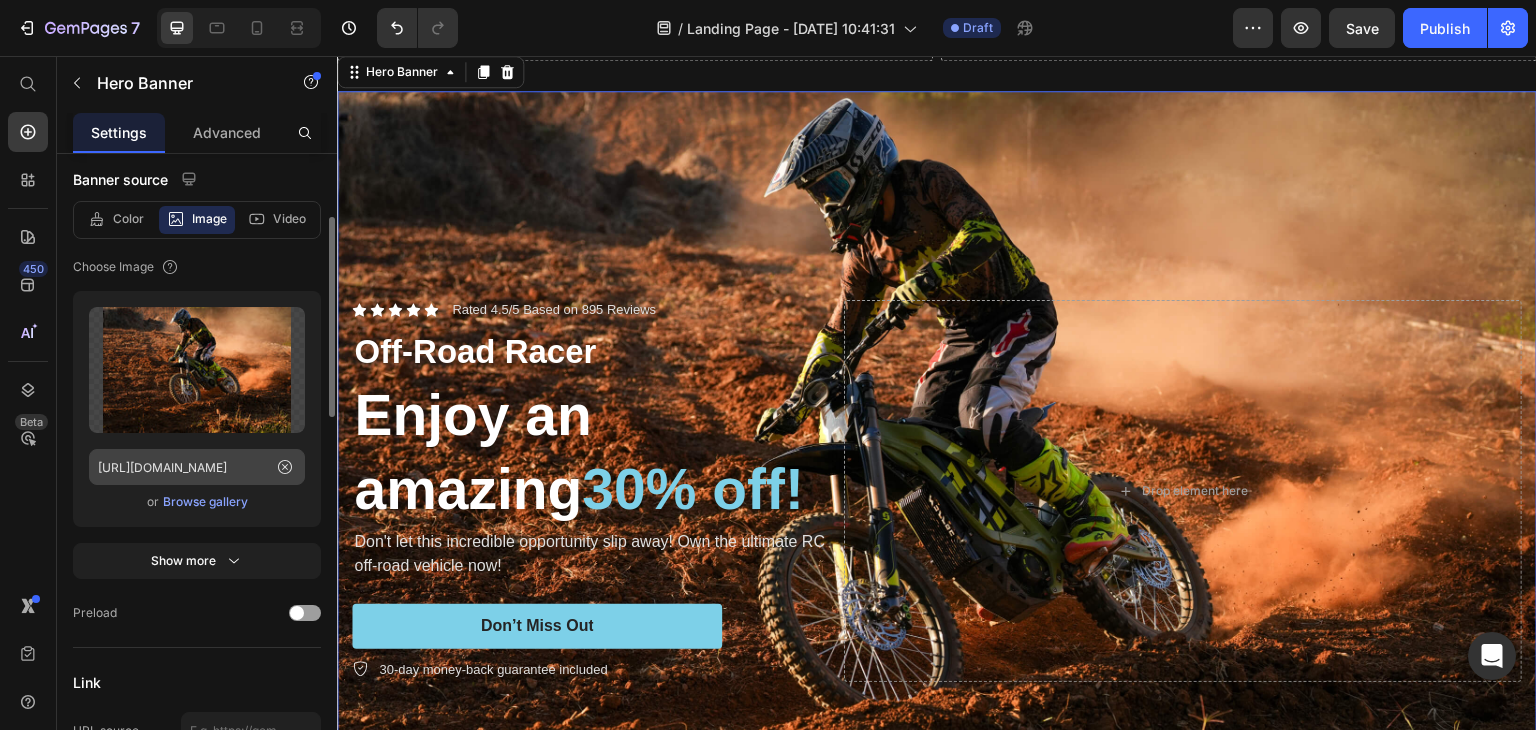 scroll, scrollTop: 300, scrollLeft: 0, axis: vertical 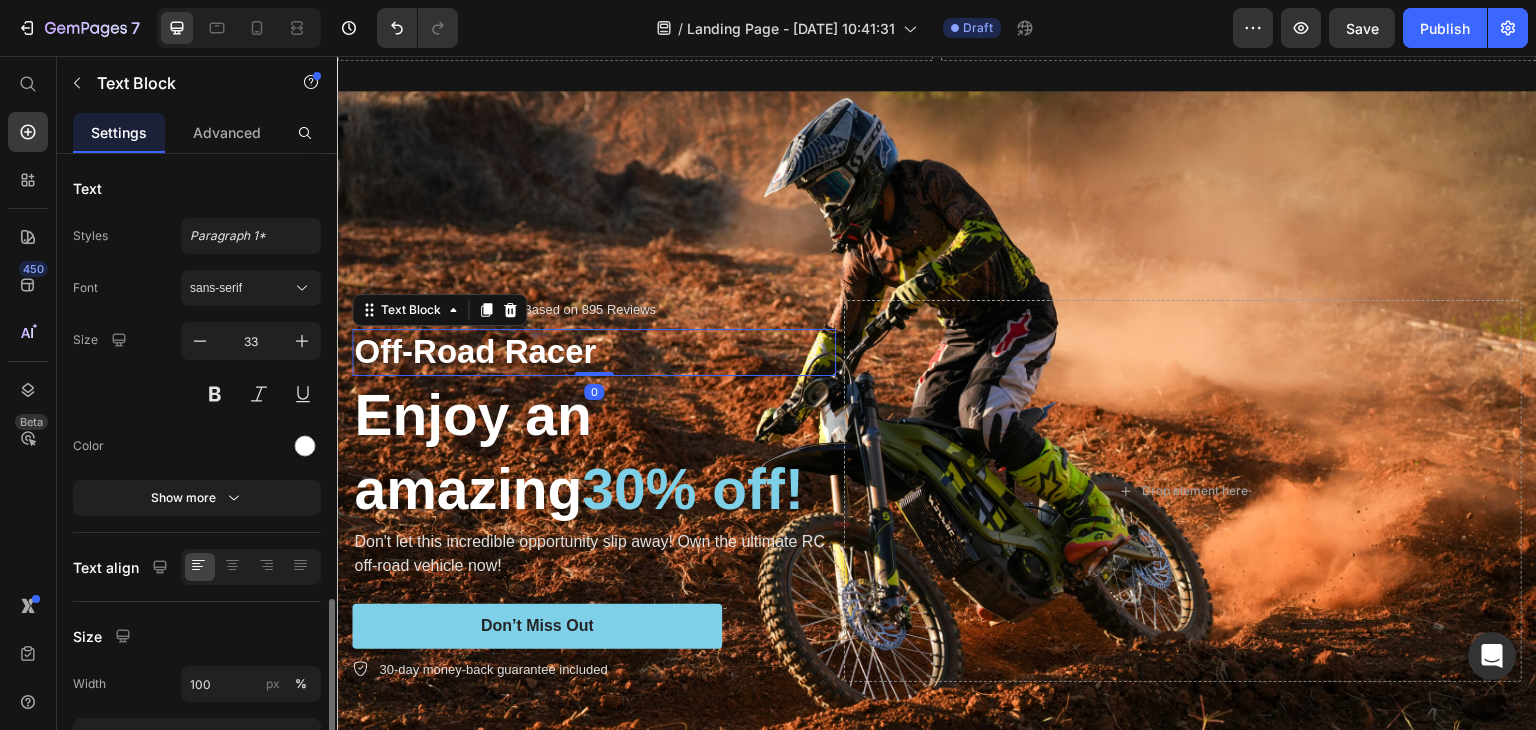 click on "Off-Road Racer" at bounding box center [594, 352] 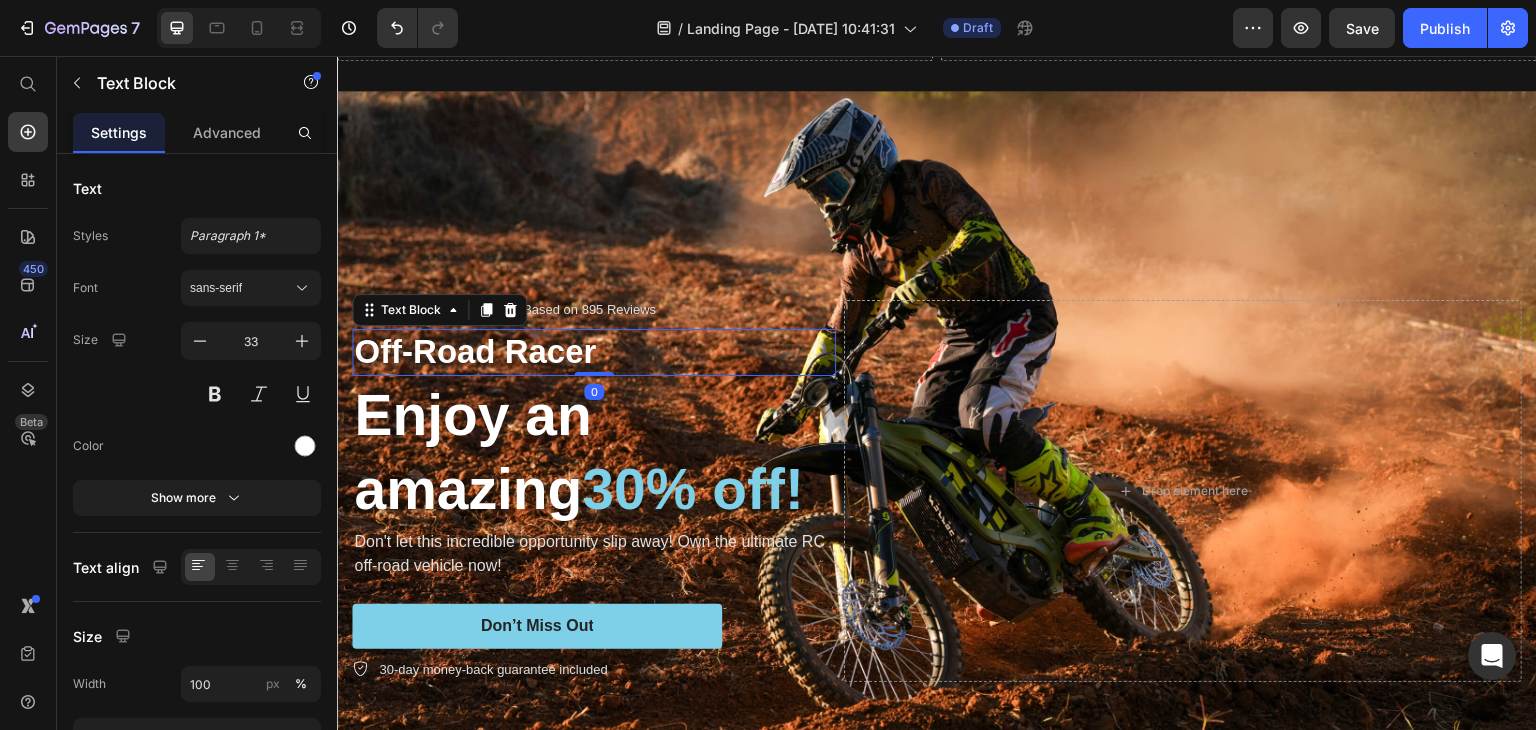 click on "Off-Road Racer" at bounding box center (594, 352) 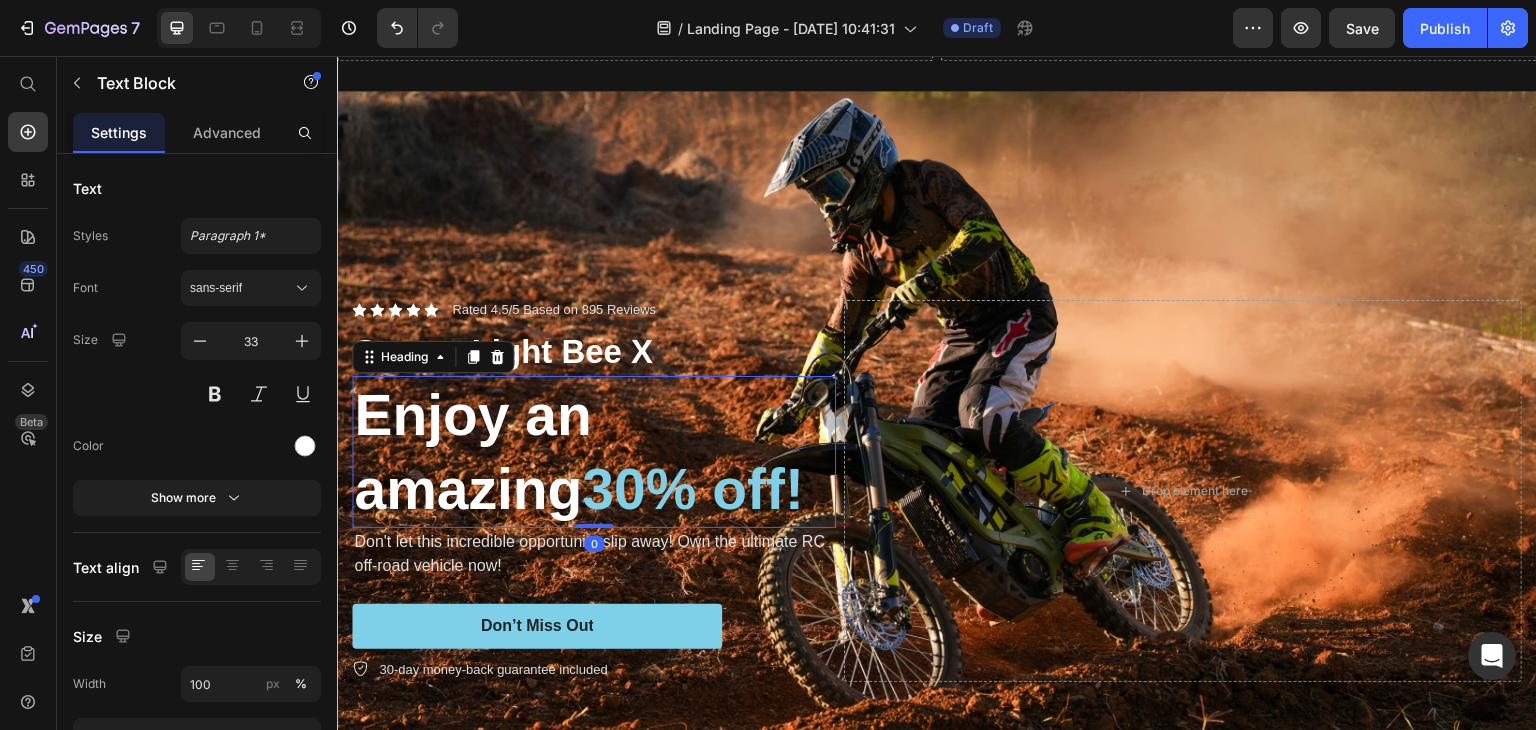 click on "30% off!" at bounding box center [693, 489] 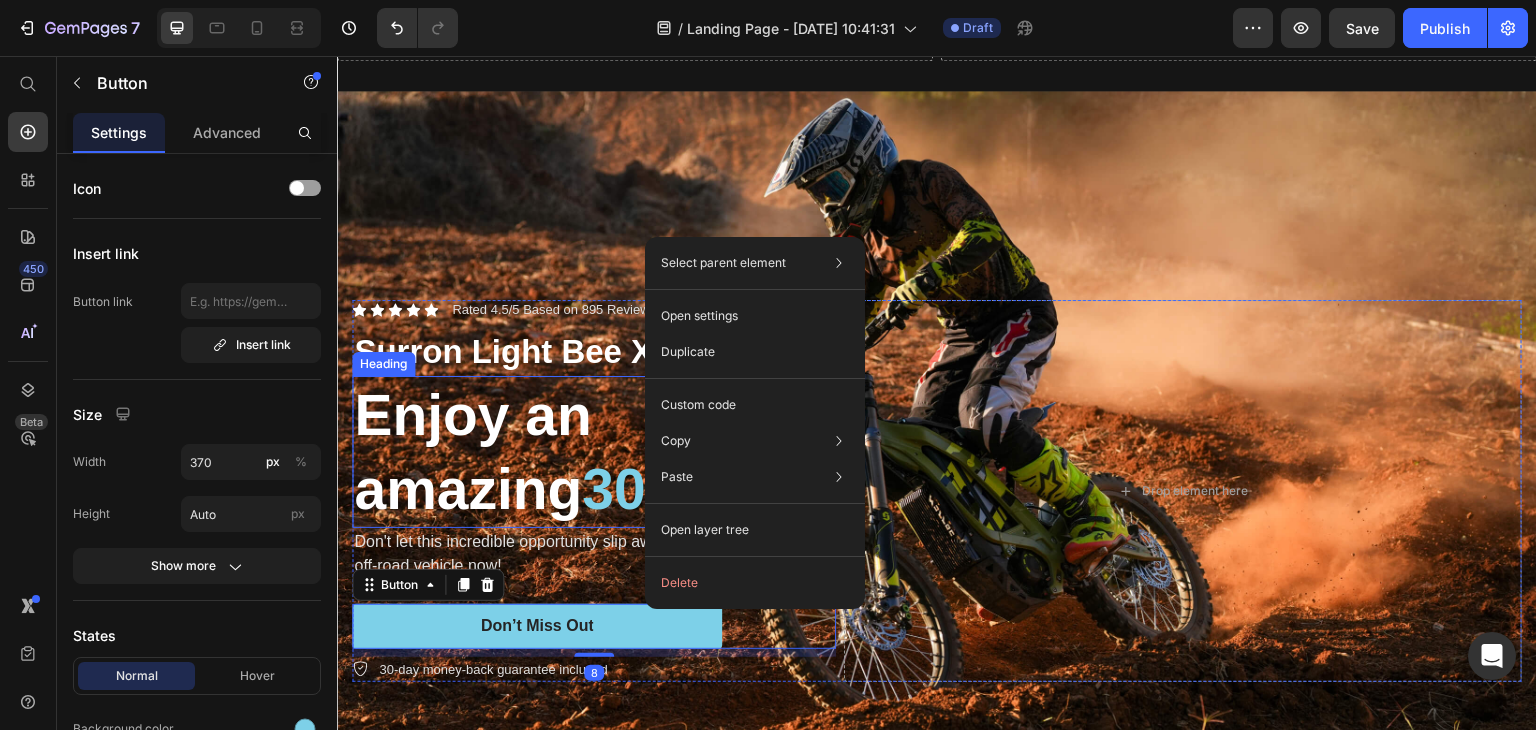 click on "30% off!" at bounding box center (693, 489) 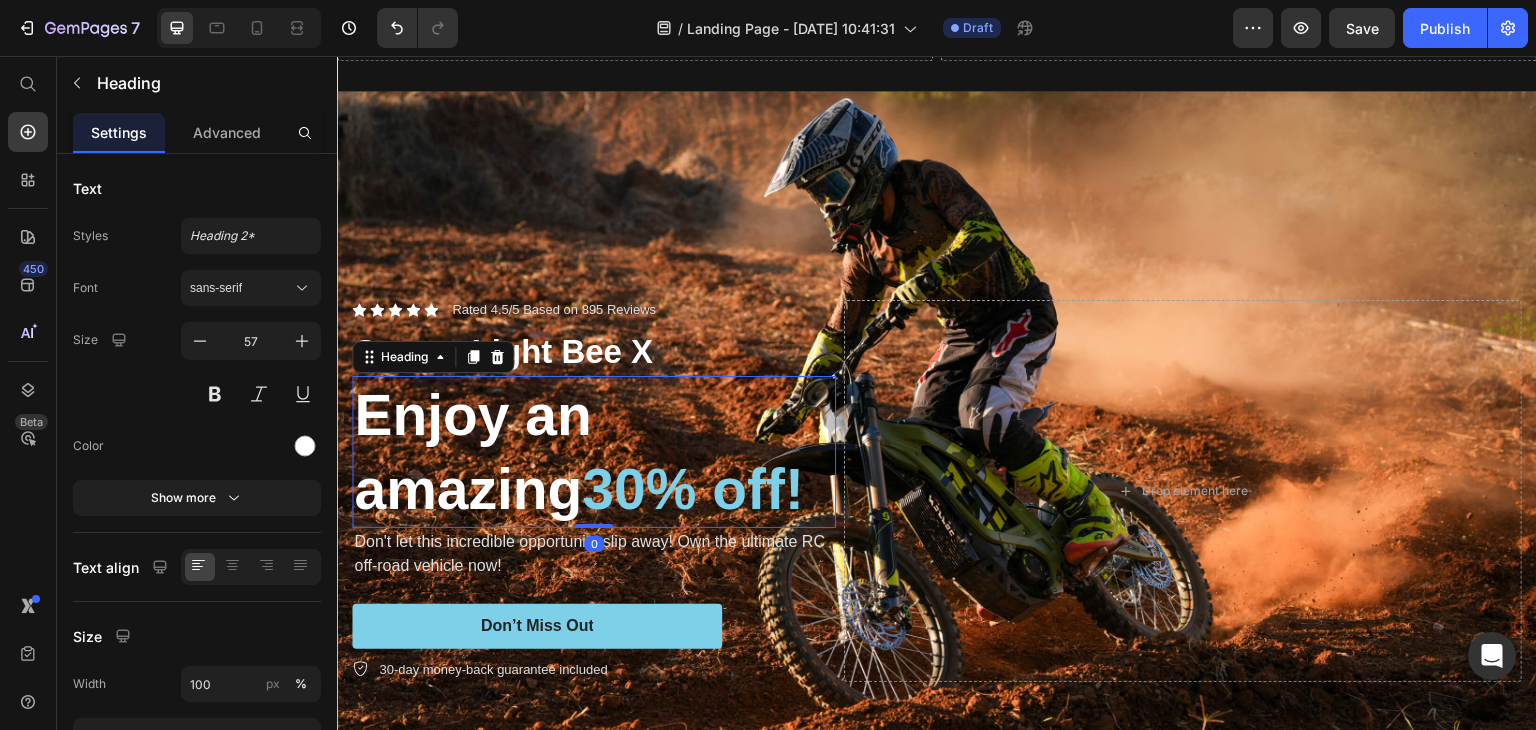 scroll, scrollTop: 800, scrollLeft: 0, axis: vertical 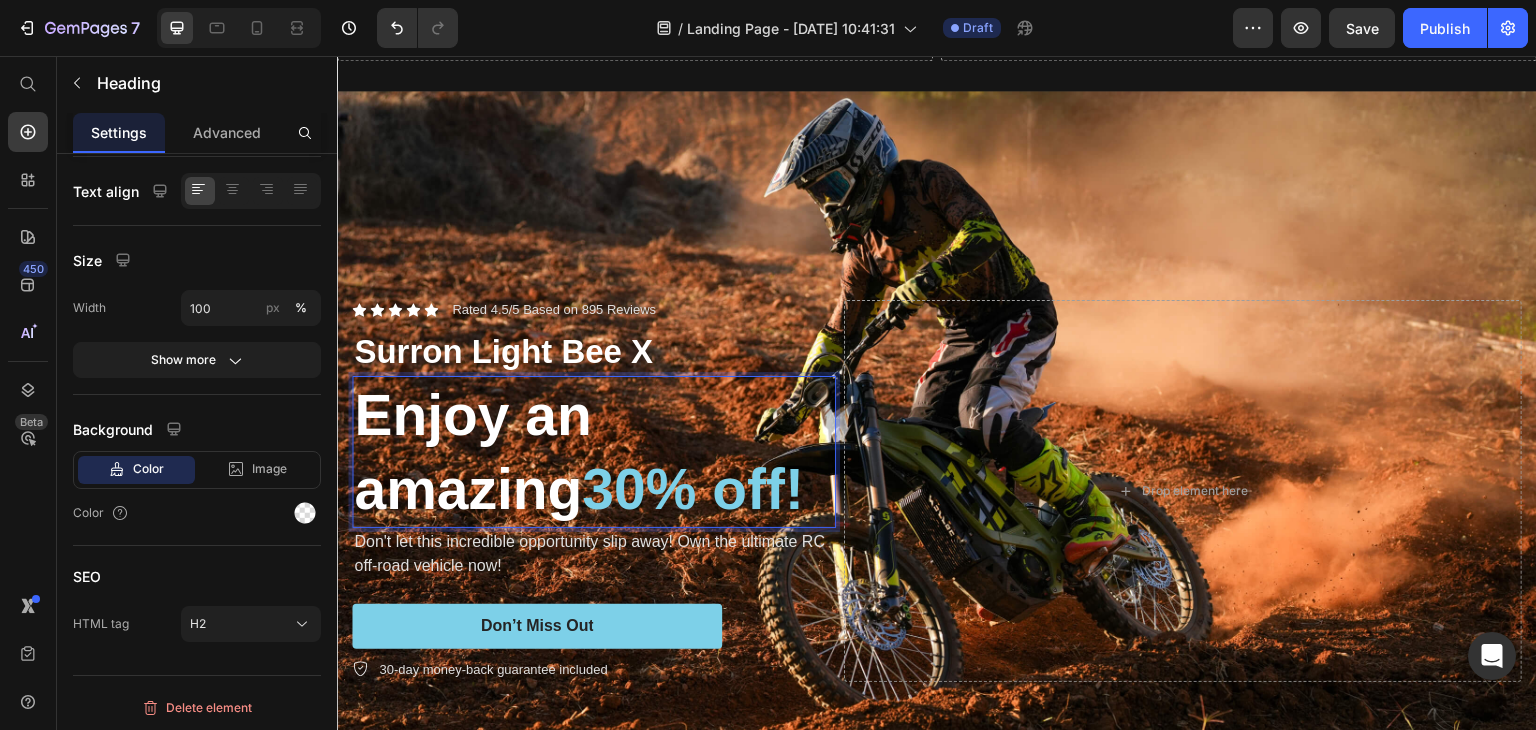 click on "30% off!" at bounding box center [693, 489] 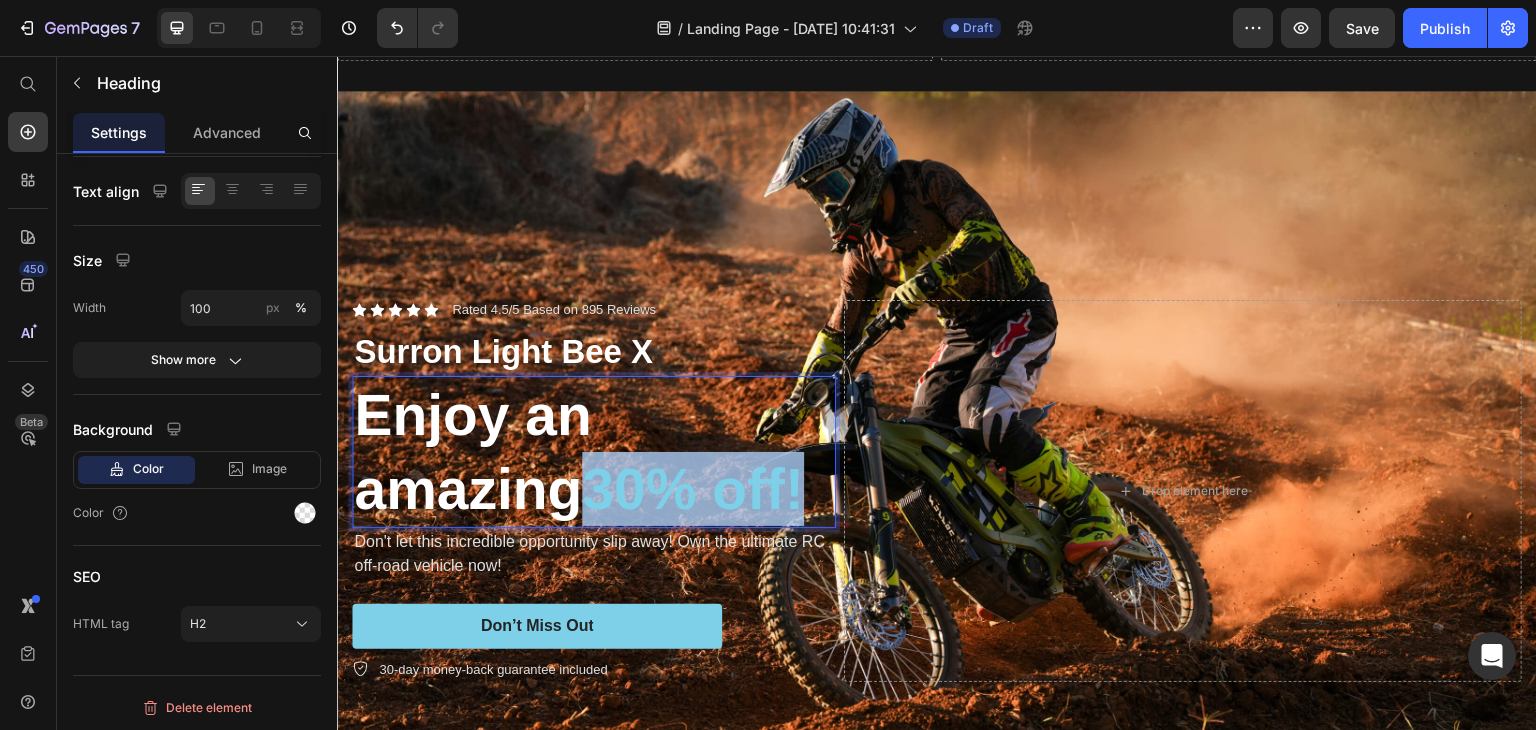 drag, startPoint x: 605, startPoint y: 477, endPoint x: 799, endPoint y: 483, distance: 194.09276 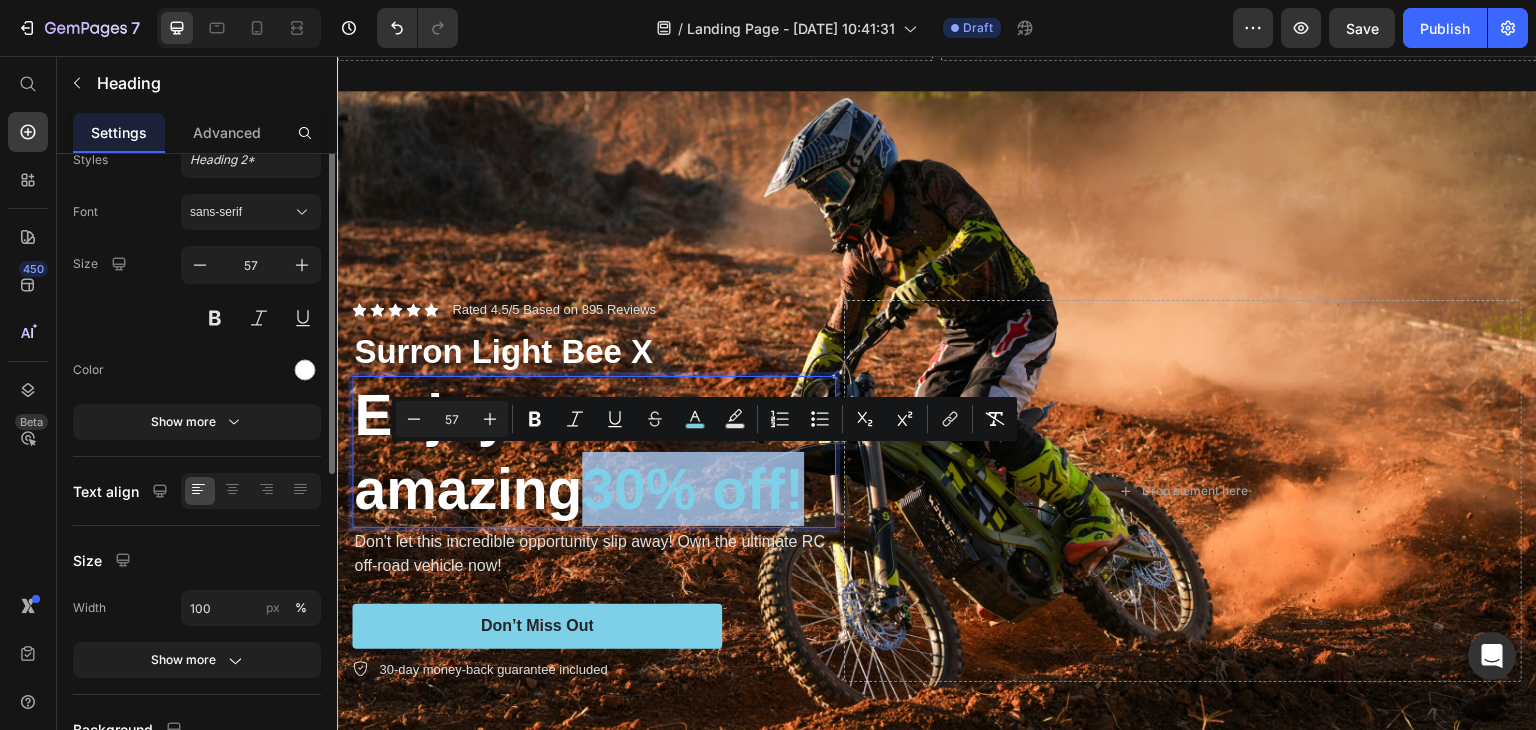 scroll, scrollTop: 0, scrollLeft: 0, axis: both 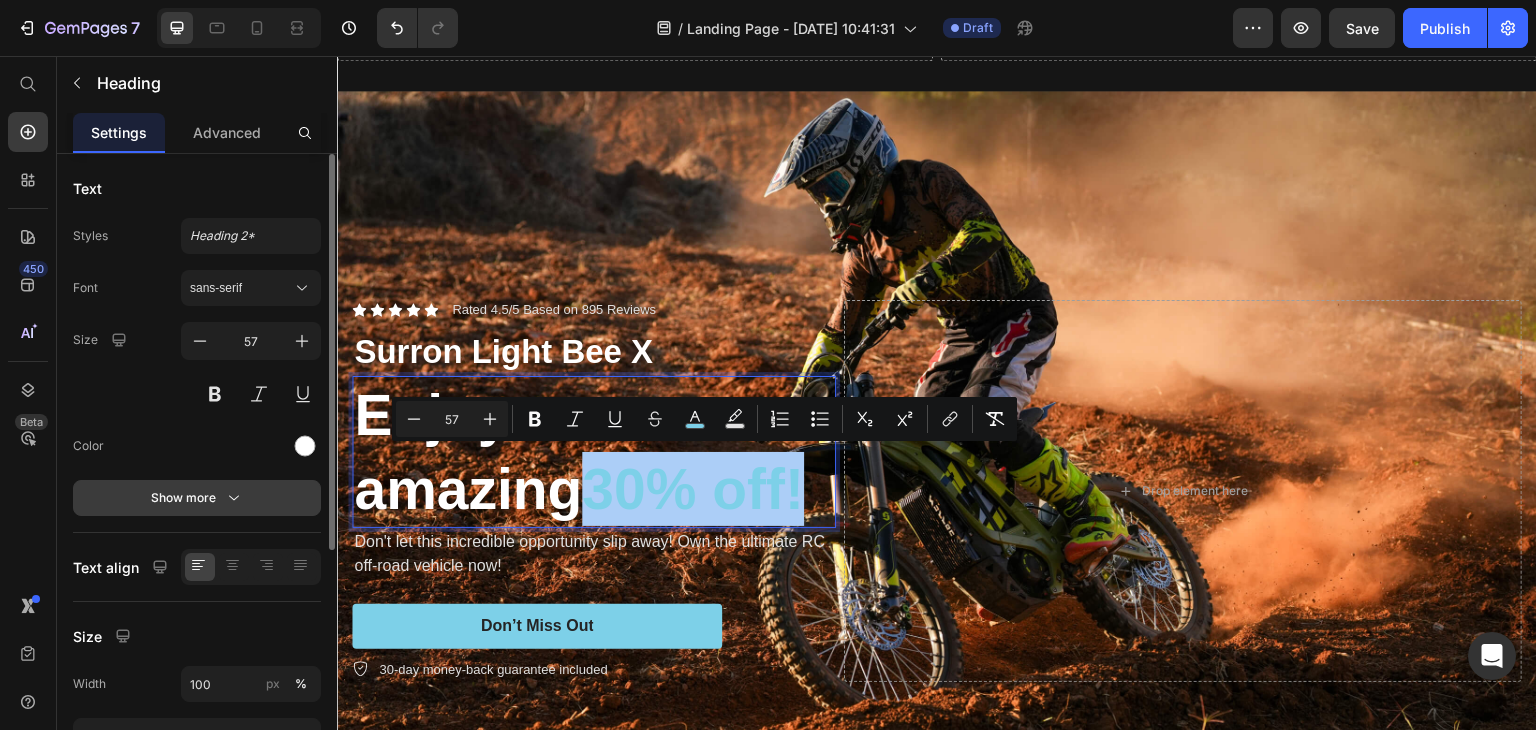 click 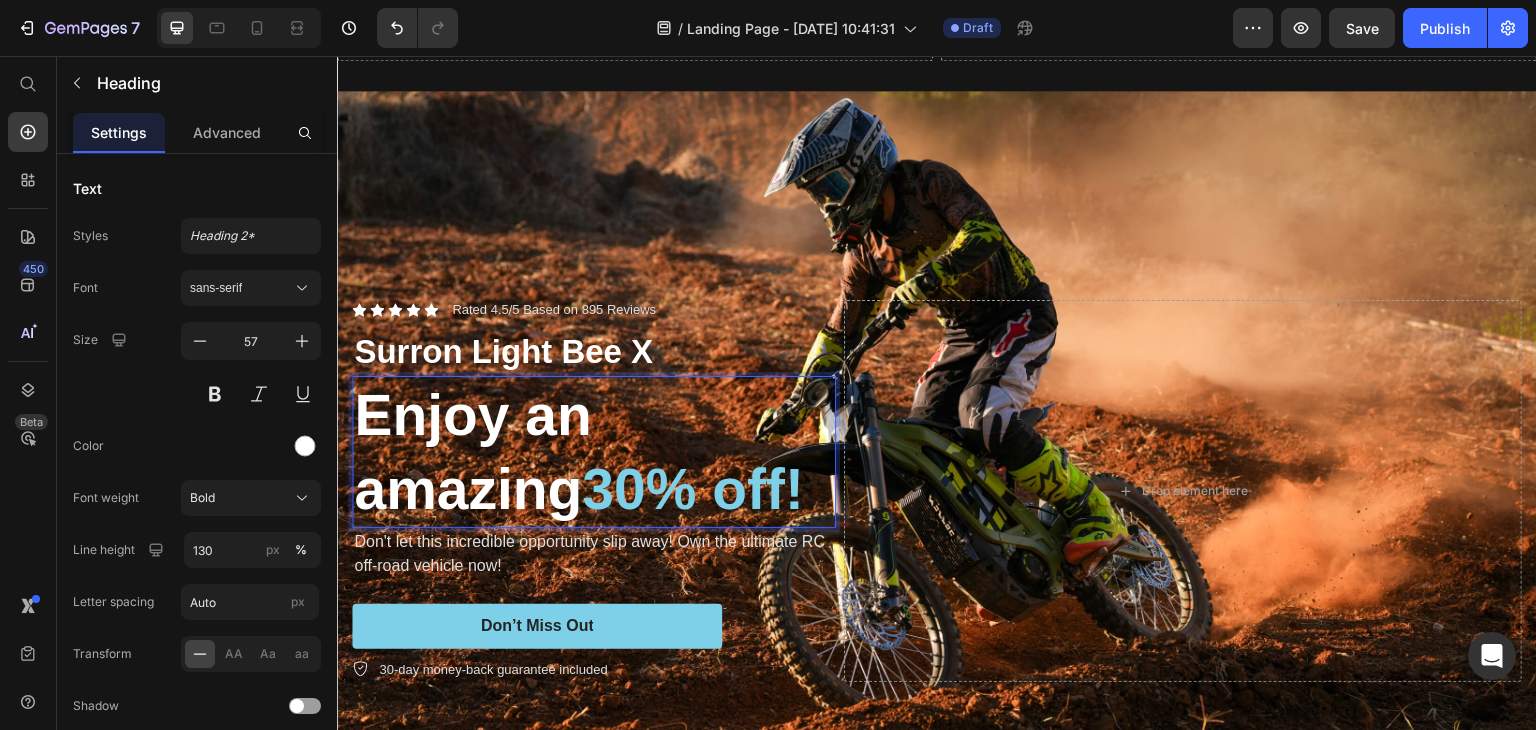 click on "30% off!" at bounding box center (693, 489) 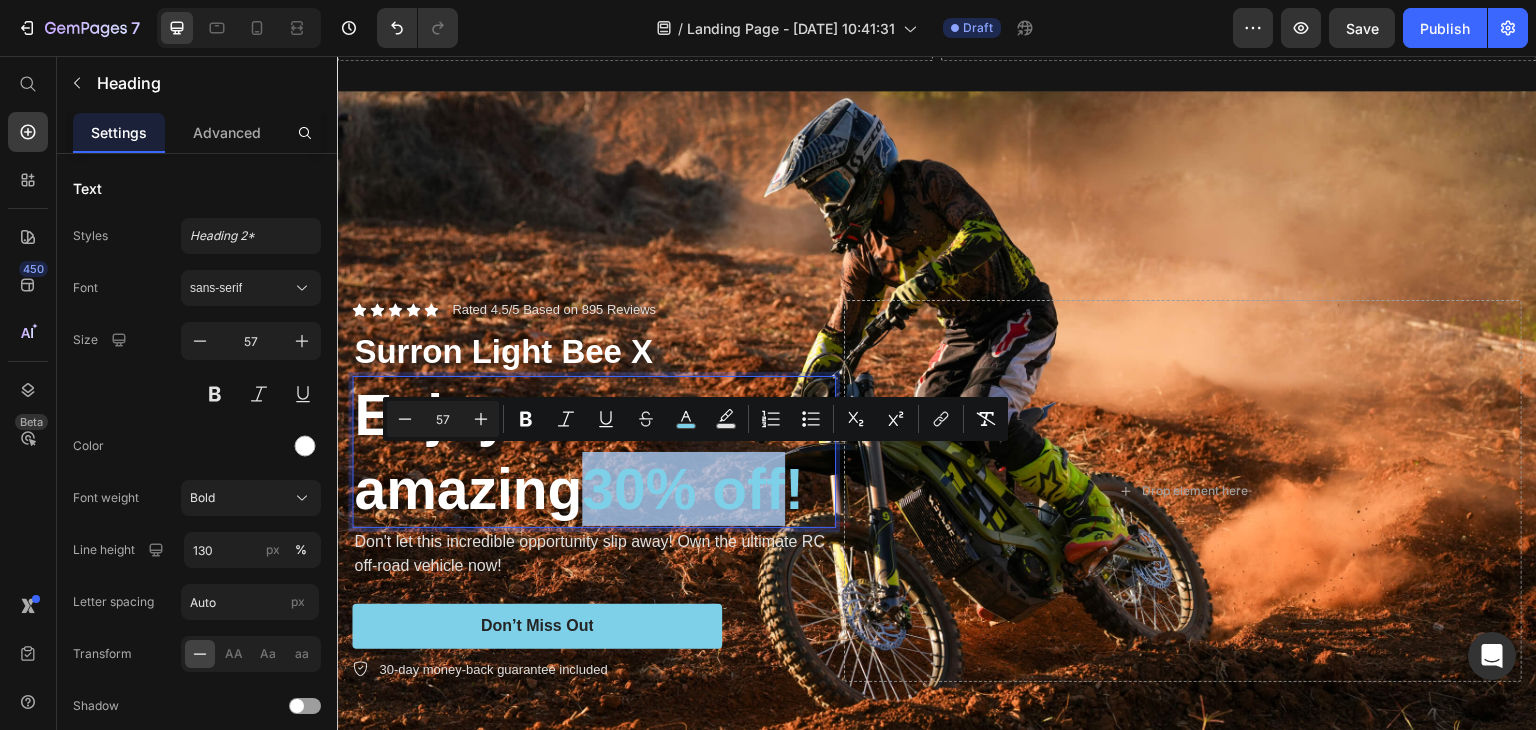 drag, startPoint x: 605, startPoint y: 479, endPoint x: 779, endPoint y: 490, distance: 174.34735 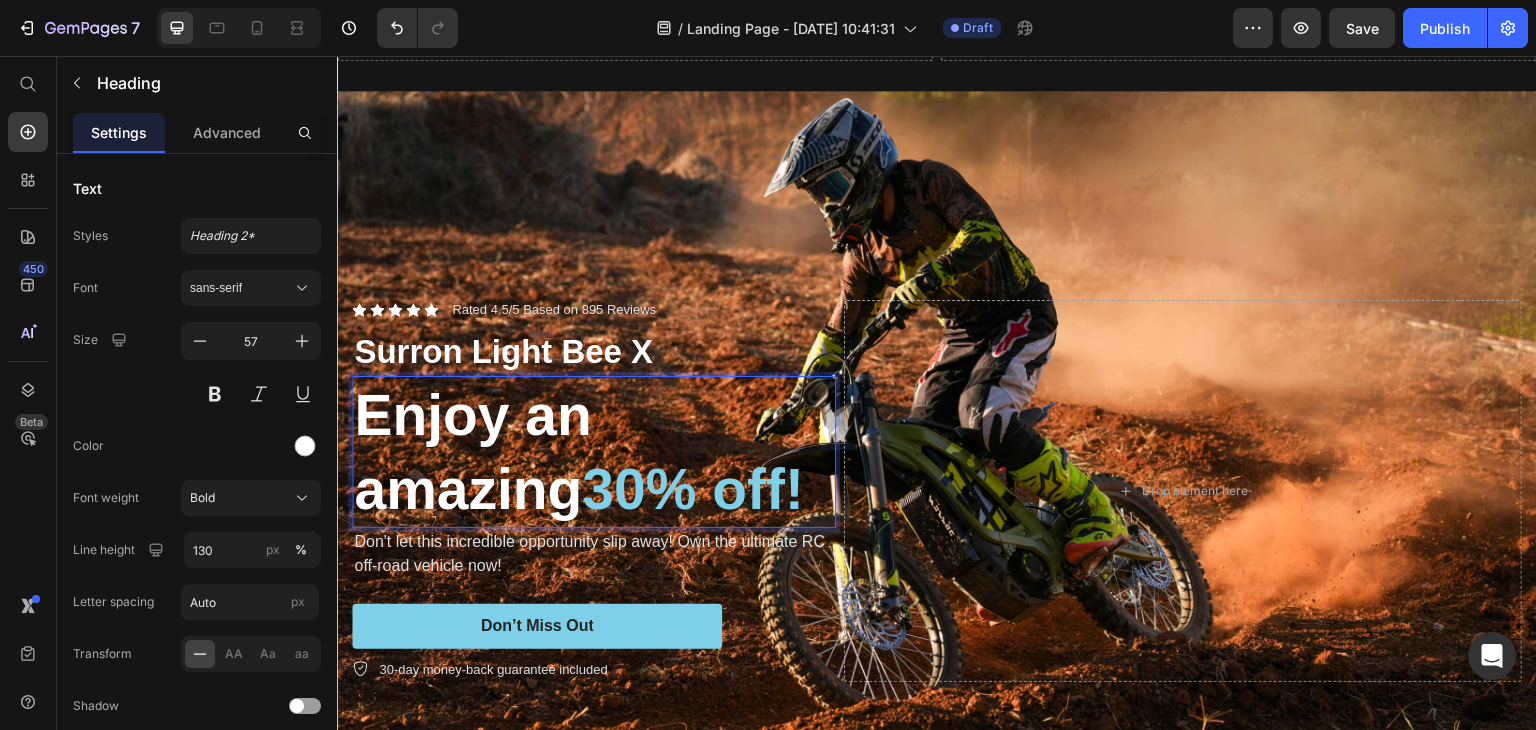 drag, startPoint x: 783, startPoint y: 490, endPoint x: 797, endPoint y: 490, distance: 14 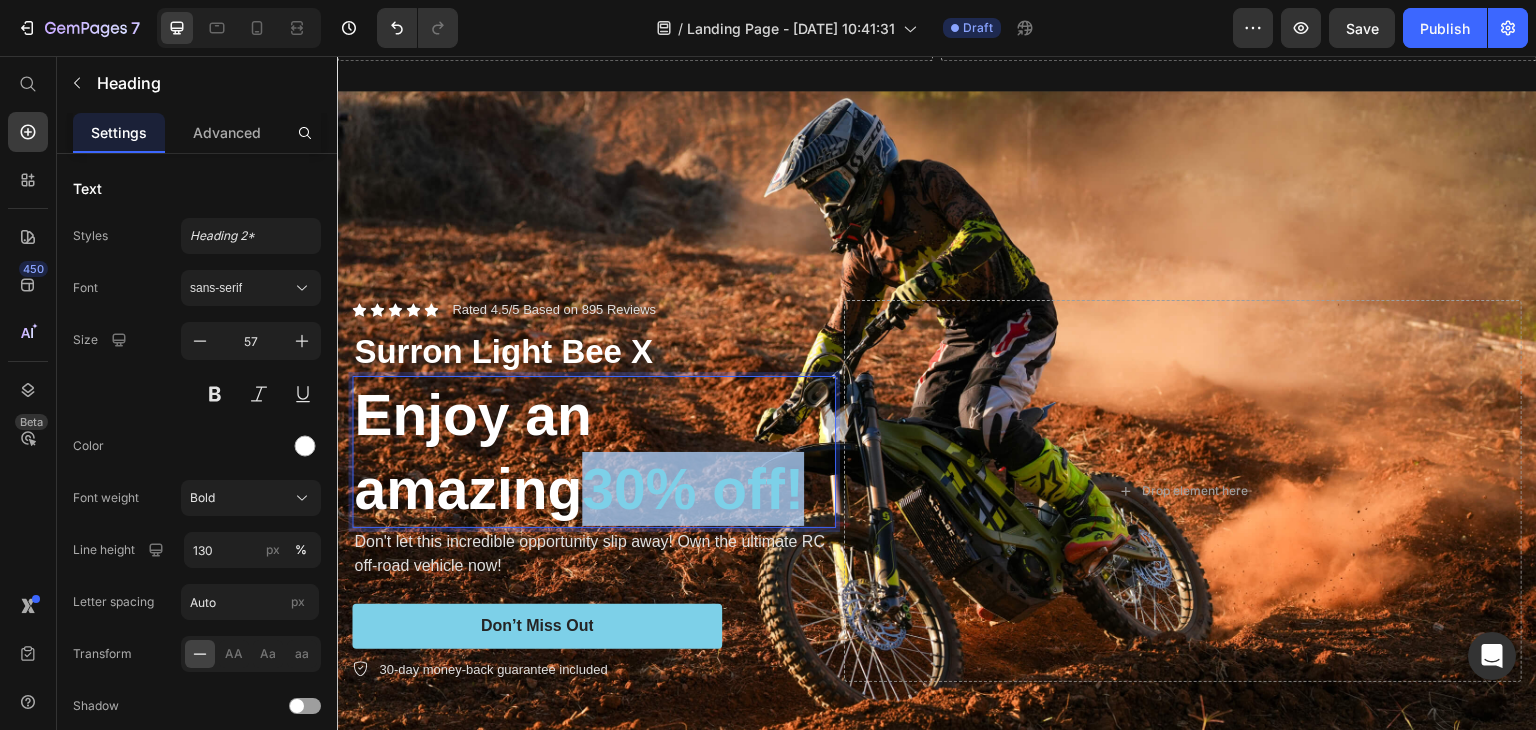 drag, startPoint x: 813, startPoint y: 486, endPoint x: 599, endPoint y: 484, distance: 214.00934 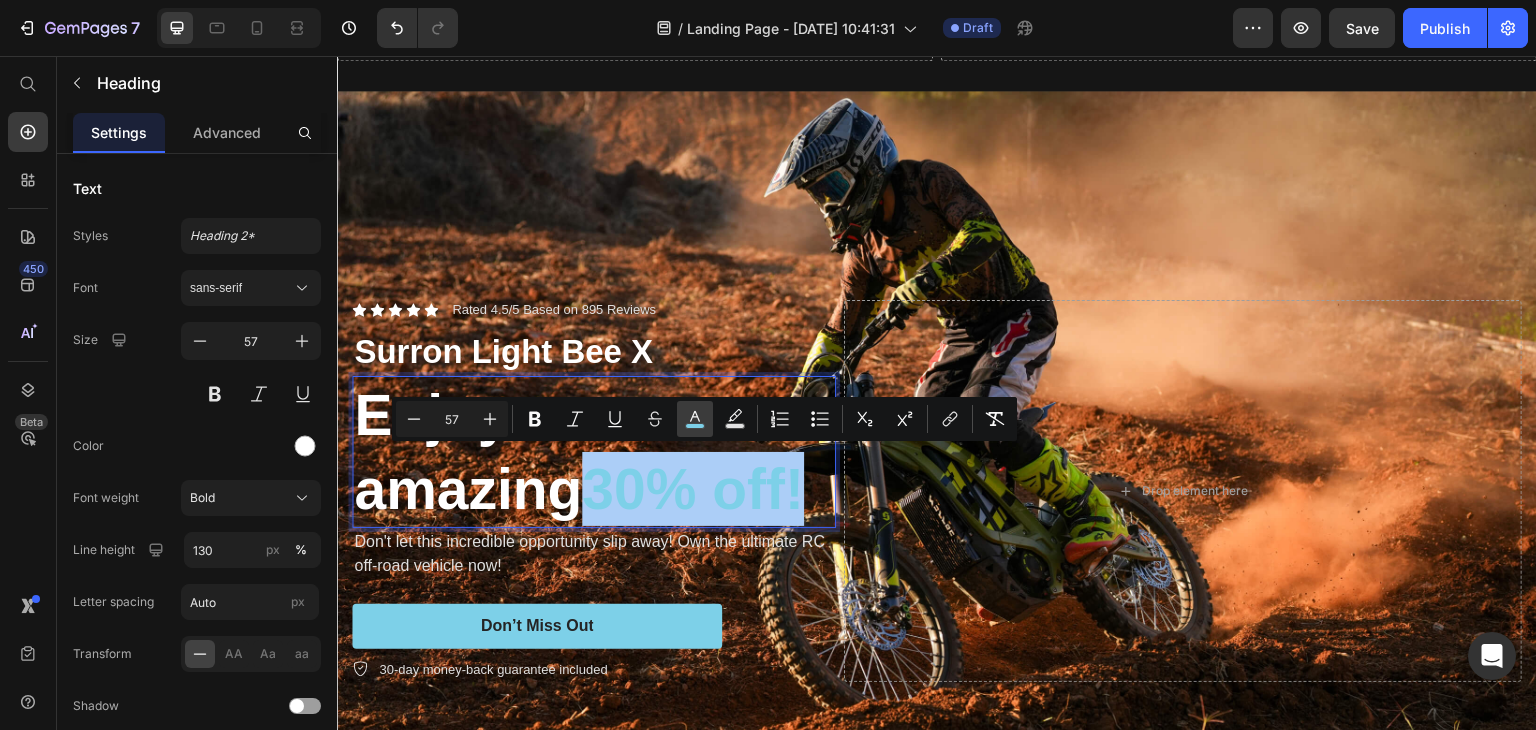 click 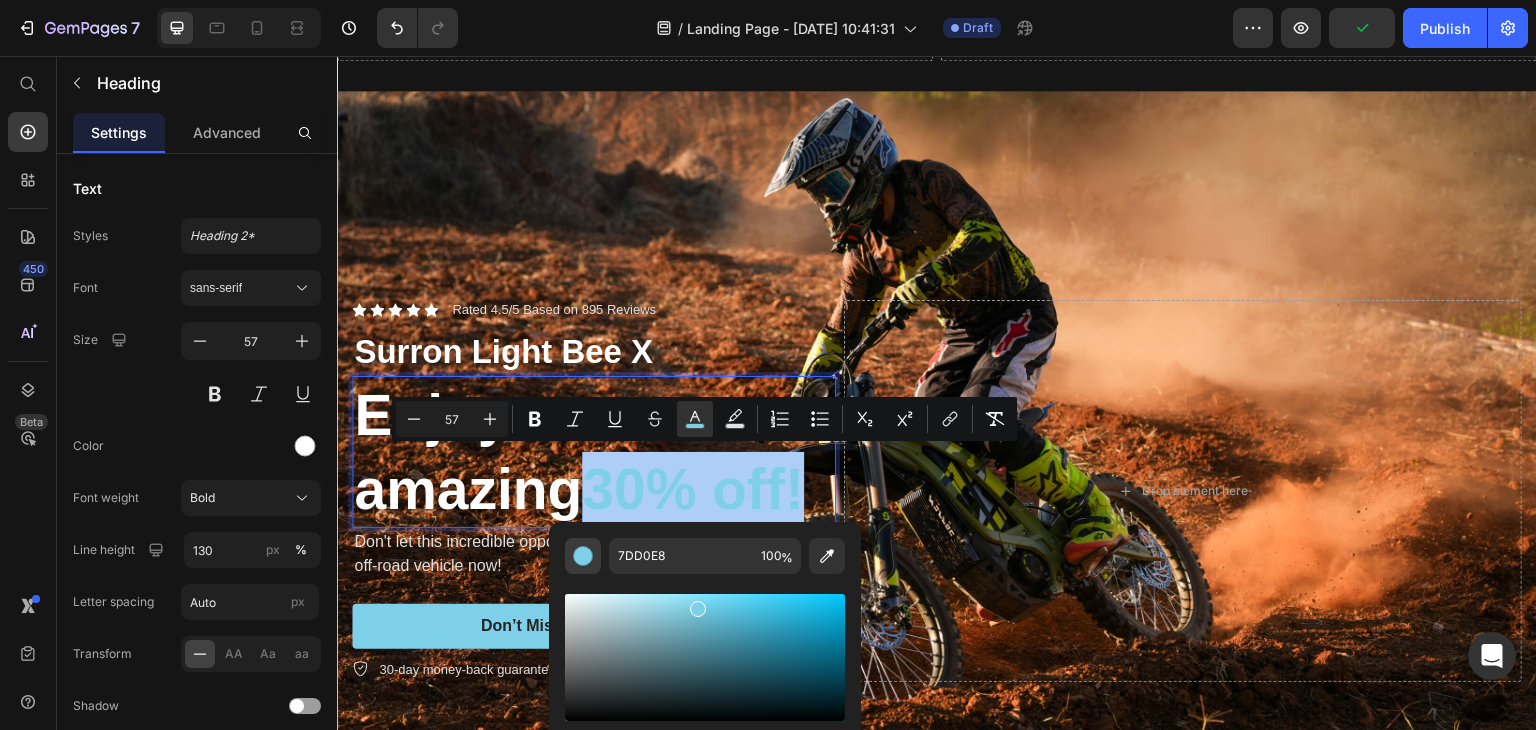 click at bounding box center [583, 556] 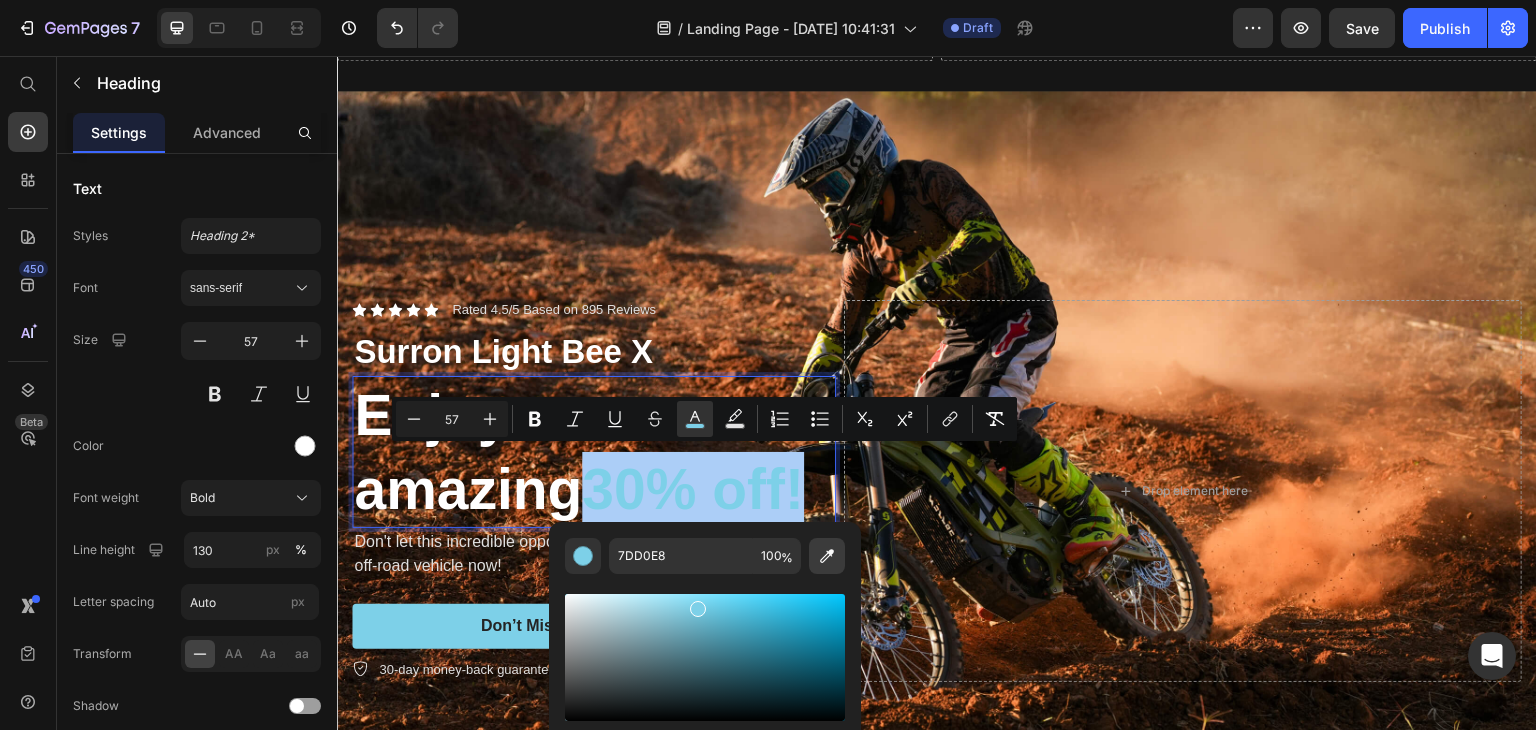 click at bounding box center [827, 556] 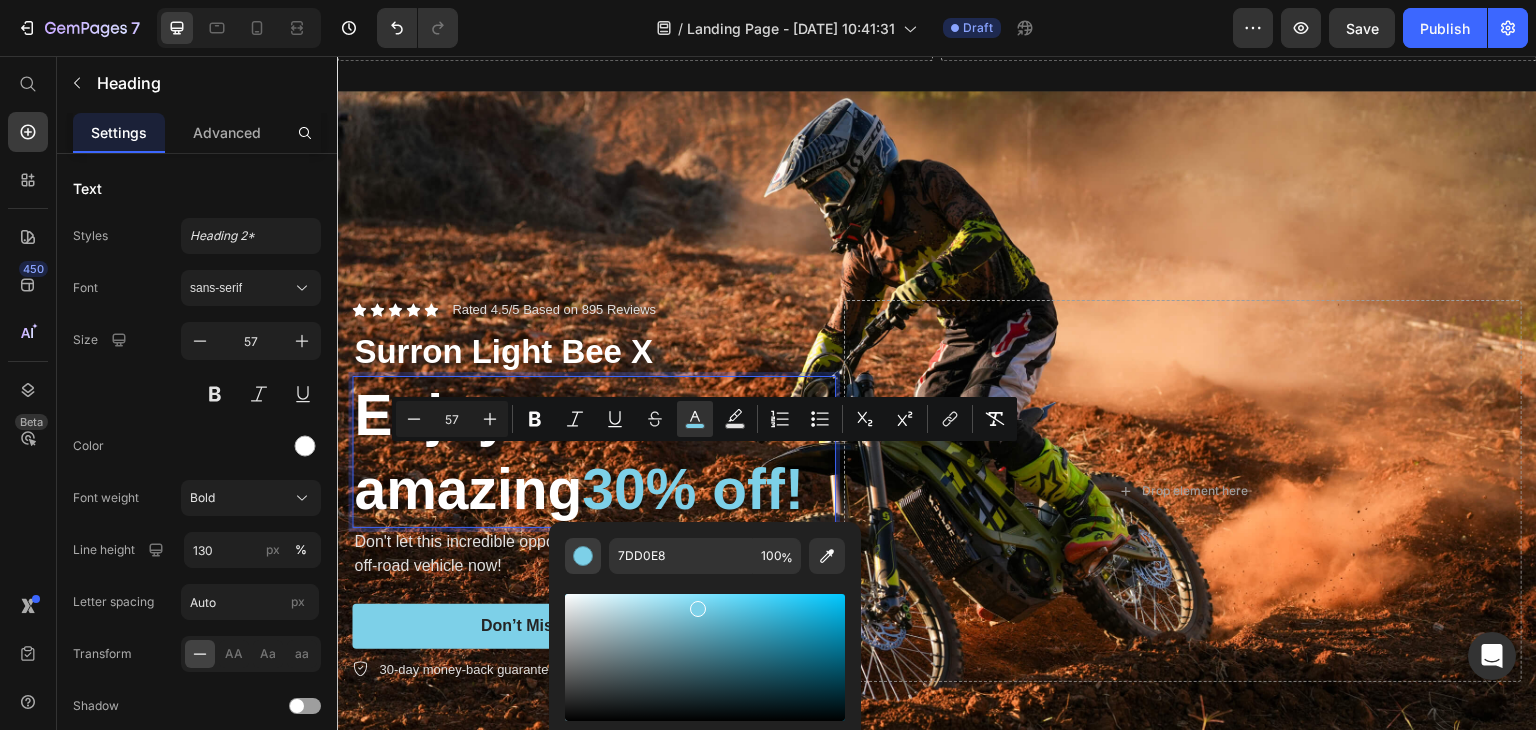 click at bounding box center [583, 556] 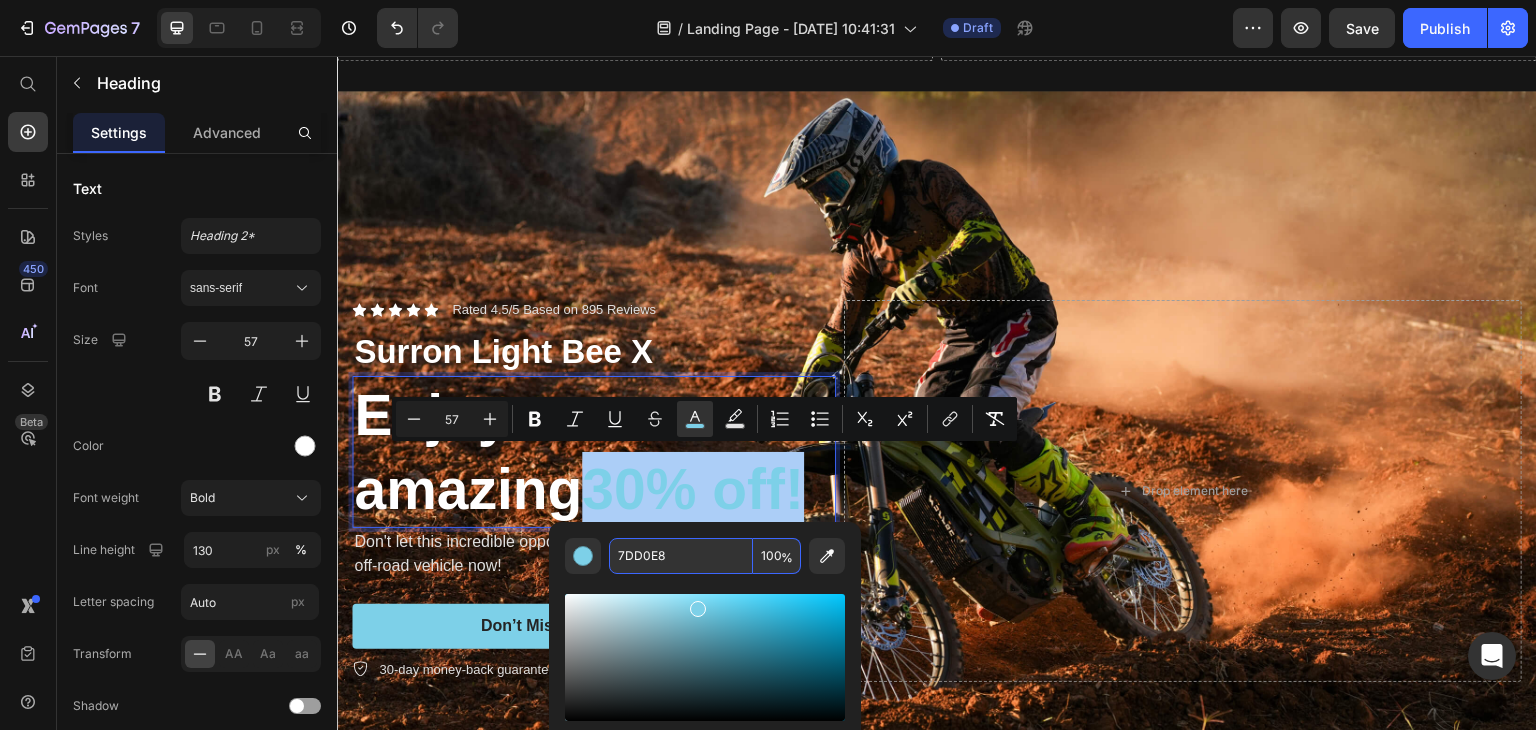 click on "7DD0E8" at bounding box center [681, 556] 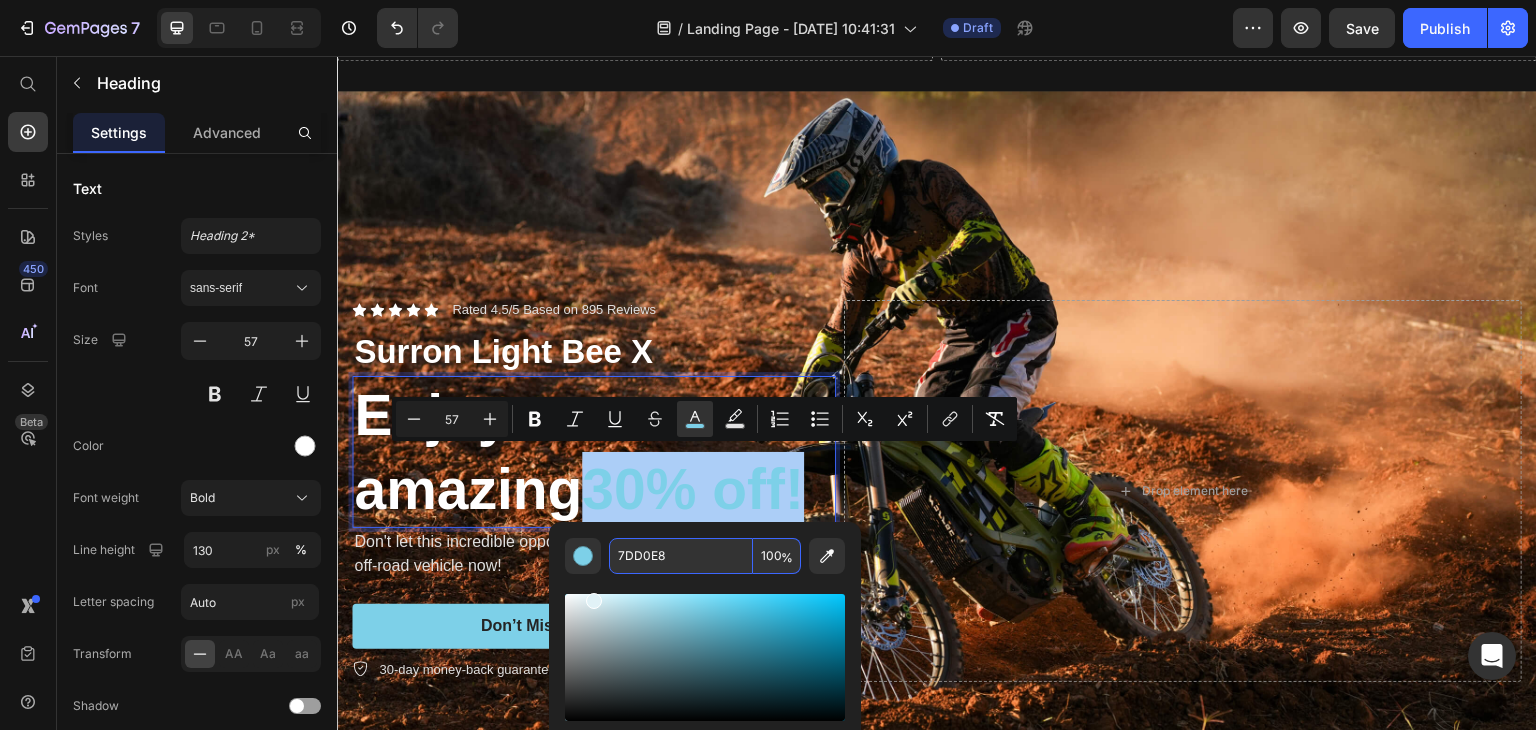 drag, startPoint x: 758, startPoint y: 641, endPoint x: 591, endPoint y: 597, distance: 172.69916 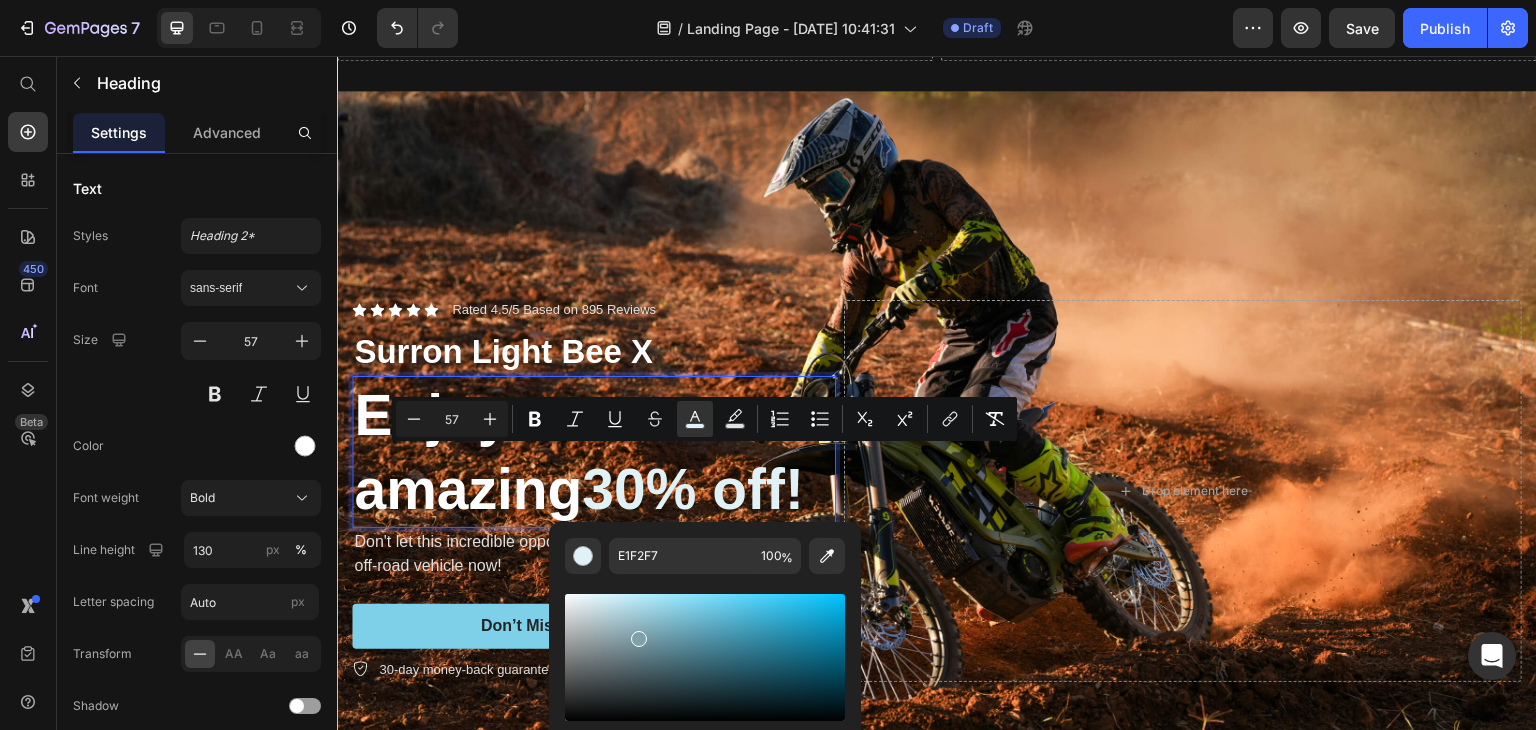 drag, startPoint x: 587, startPoint y: 603, endPoint x: 637, endPoint y: 636, distance: 59.908264 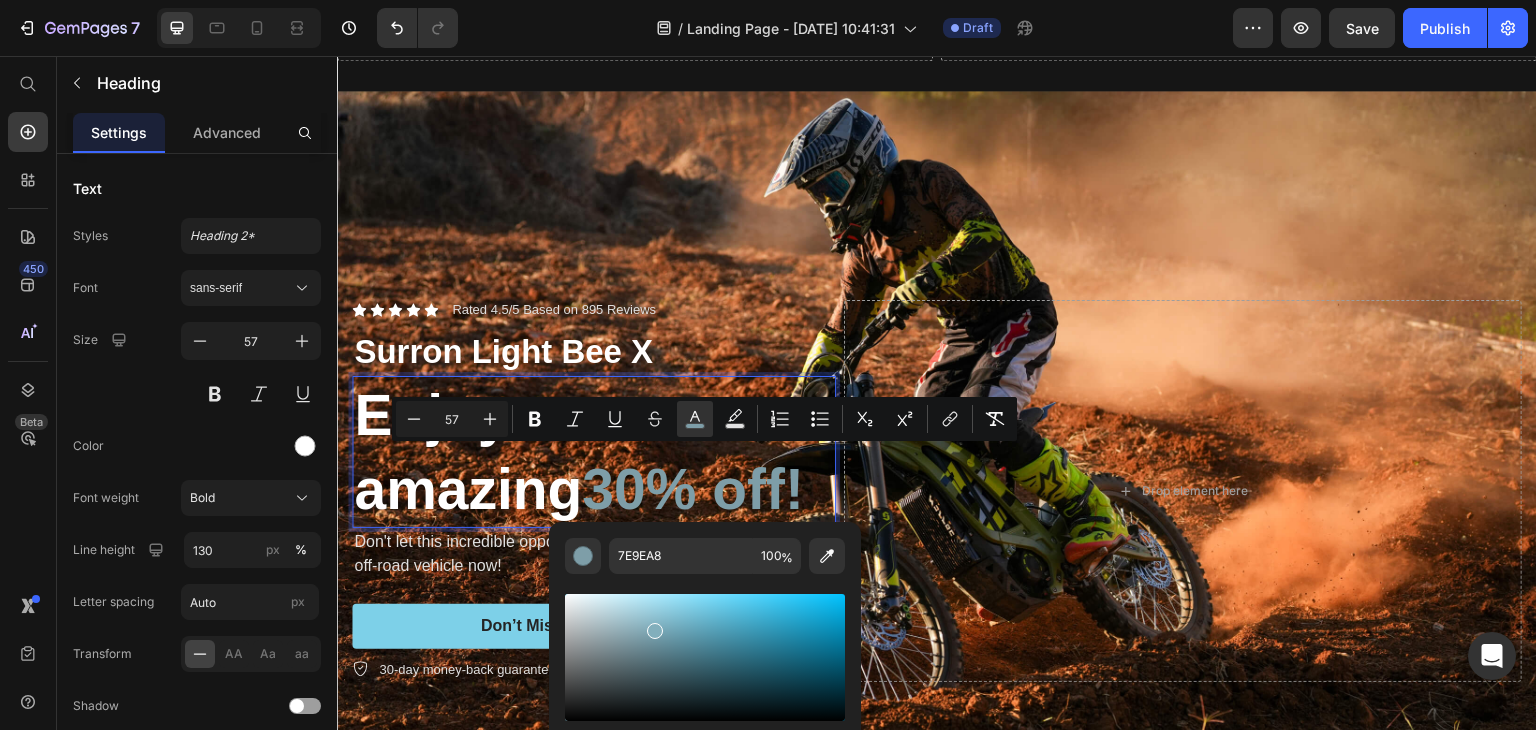 drag, startPoint x: 641, startPoint y: 637, endPoint x: 653, endPoint y: 626, distance: 16.27882 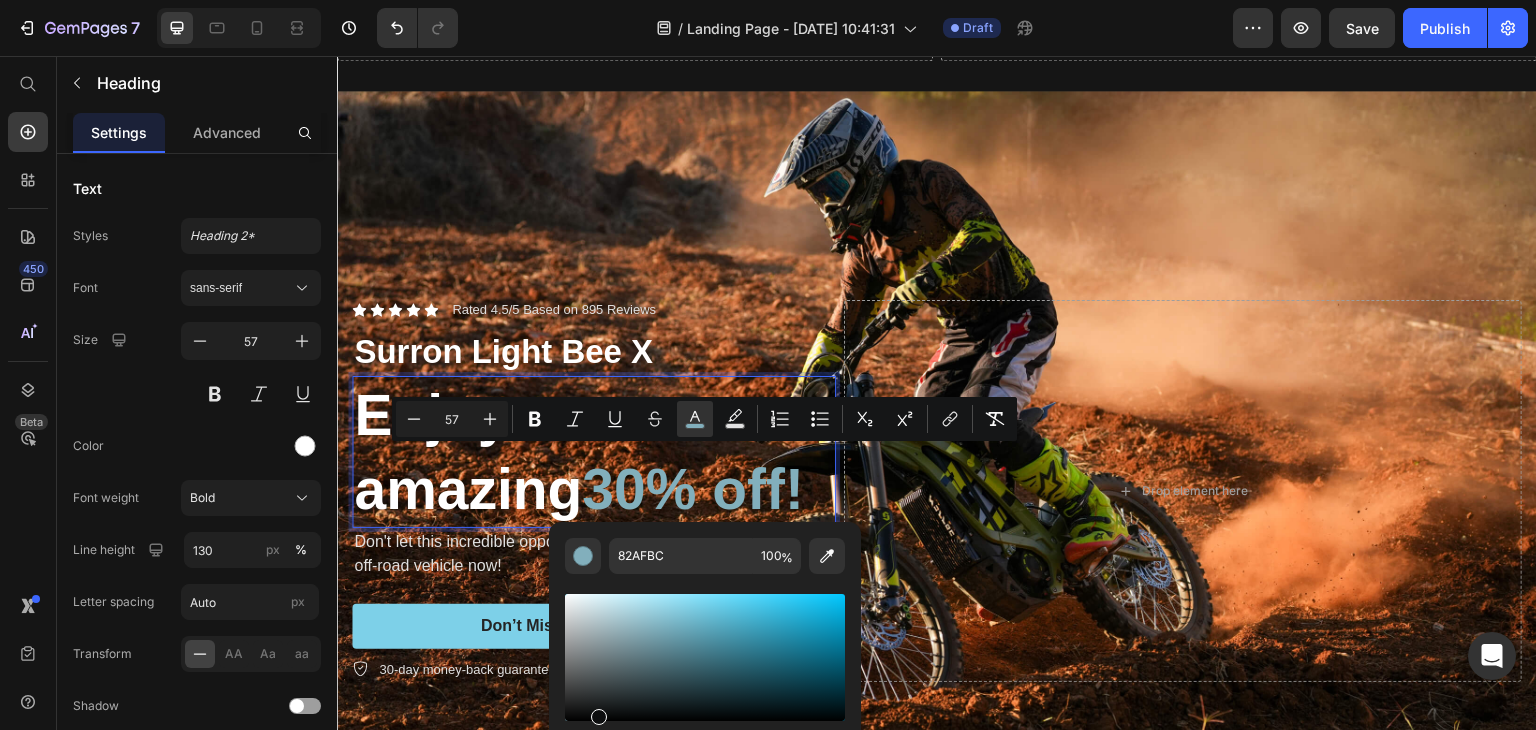 drag, startPoint x: 653, startPoint y: 626, endPoint x: 596, endPoint y: 713, distance: 104.00961 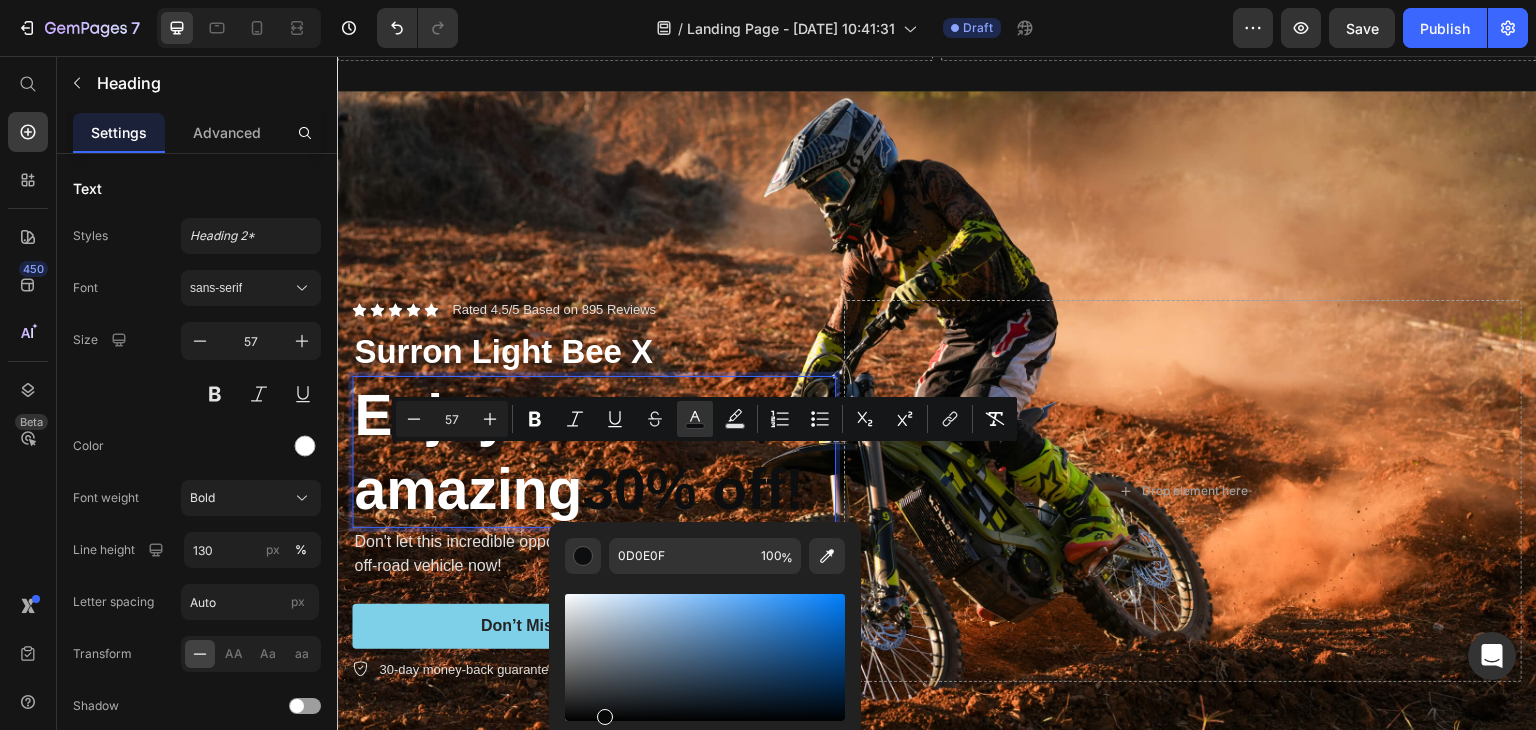 drag, startPoint x: 604, startPoint y: 721, endPoint x: 572, endPoint y: 677, distance: 54.405884 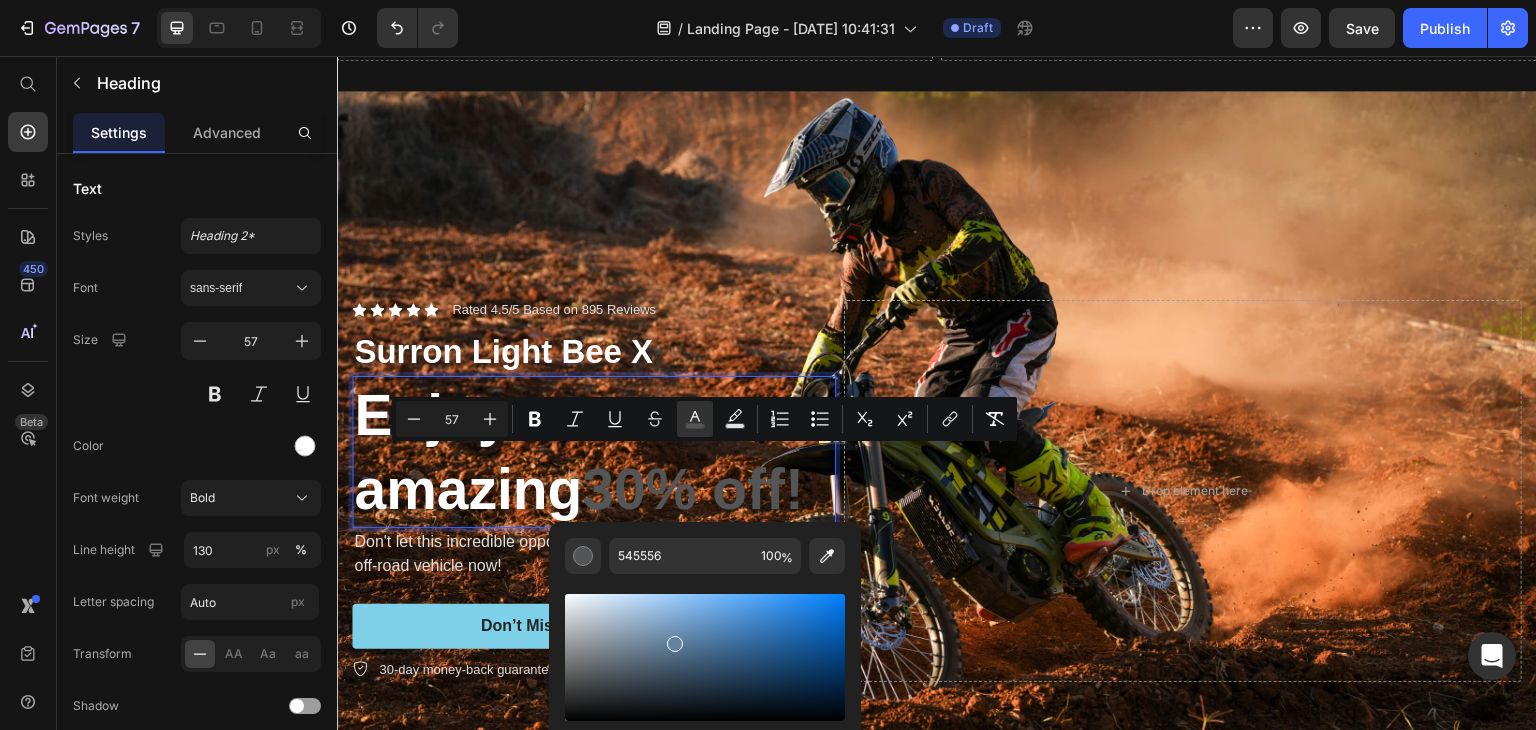 drag, startPoint x: 581, startPoint y: 681, endPoint x: 776, endPoint y: 621, distance: 204.02206 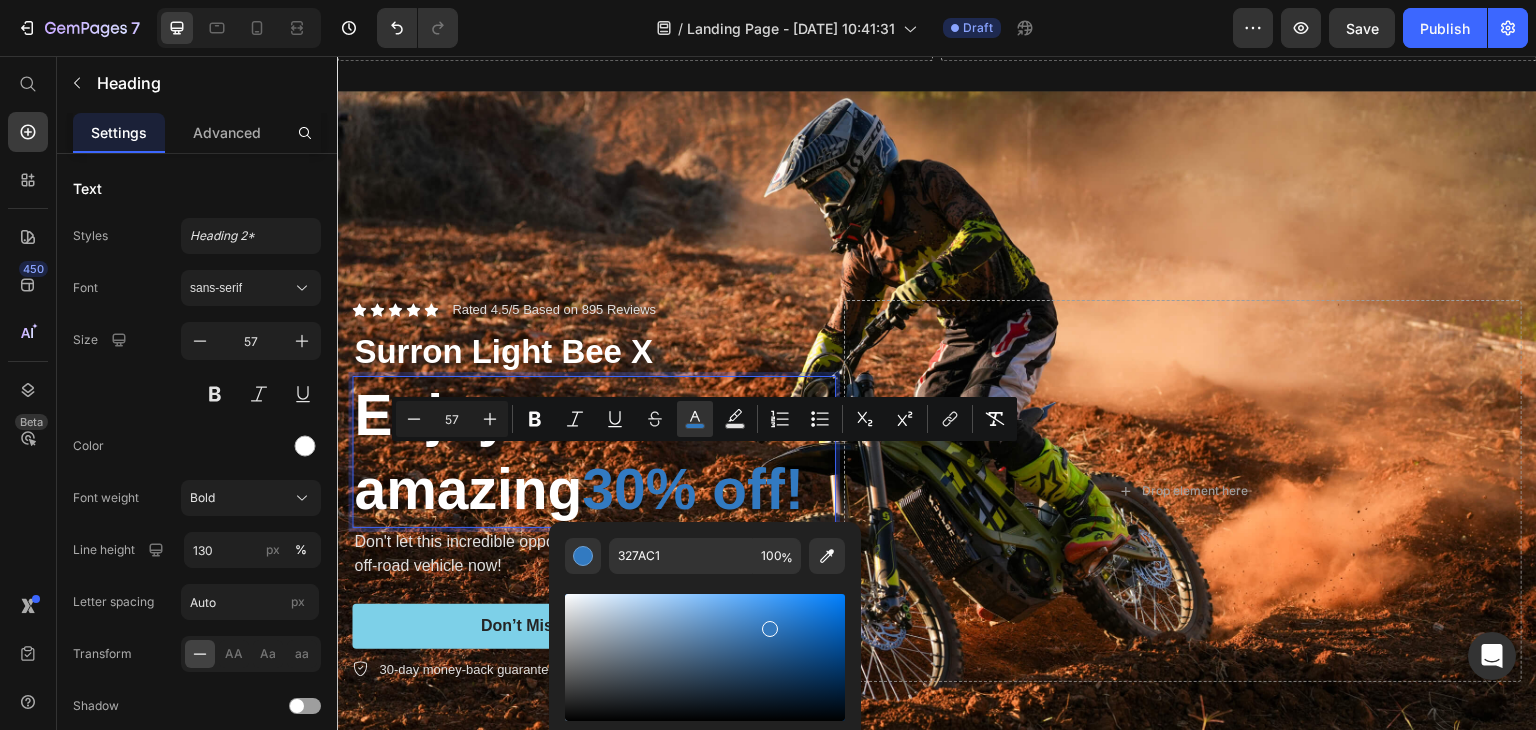 drag, startPoint x: 767, startPoint y: 625, endPoint x: 691, endPoint y: 605, distance: 78.58753 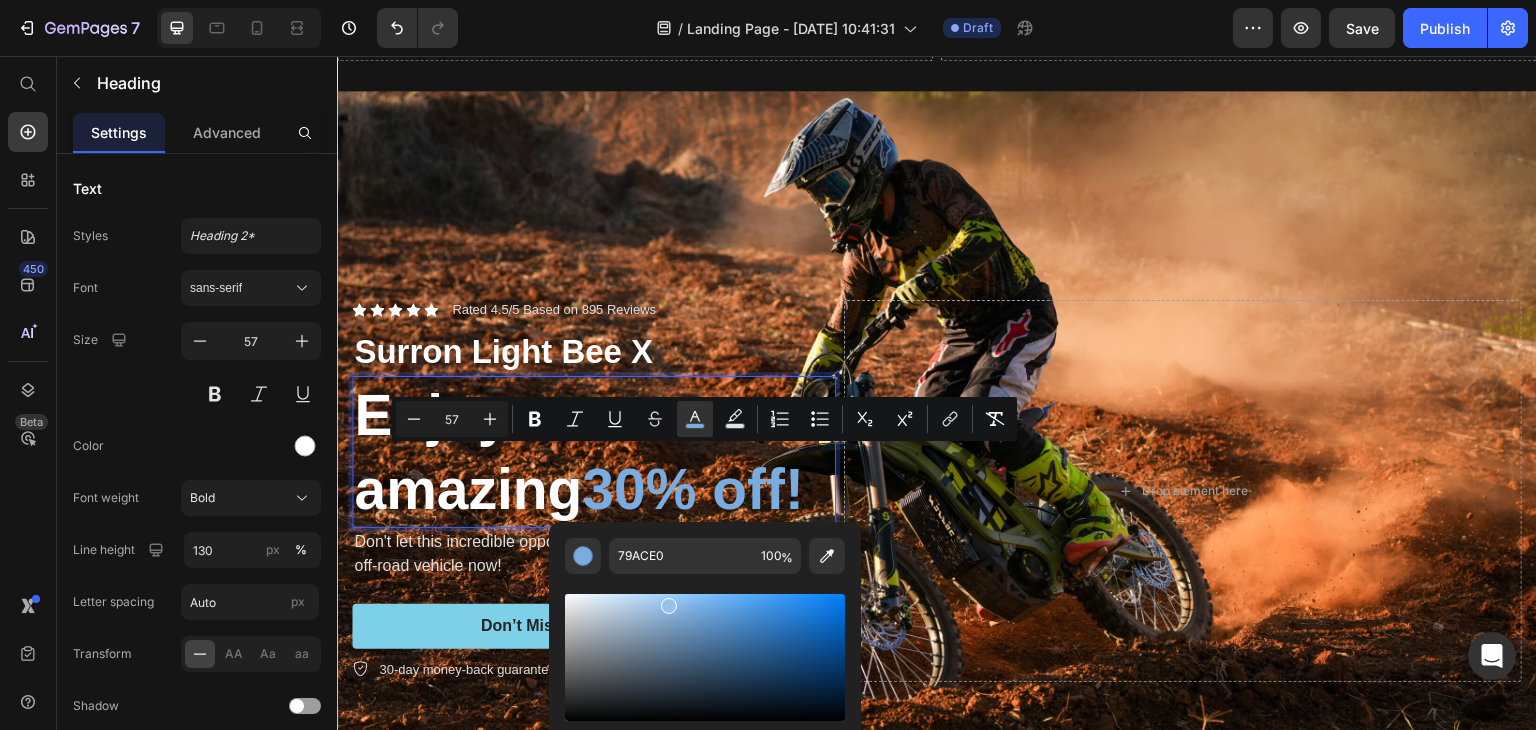 drag, startPoint x: 699, startPoint y: 617, endPoint x: 668, endPoint y: 602, distance: 34.43835 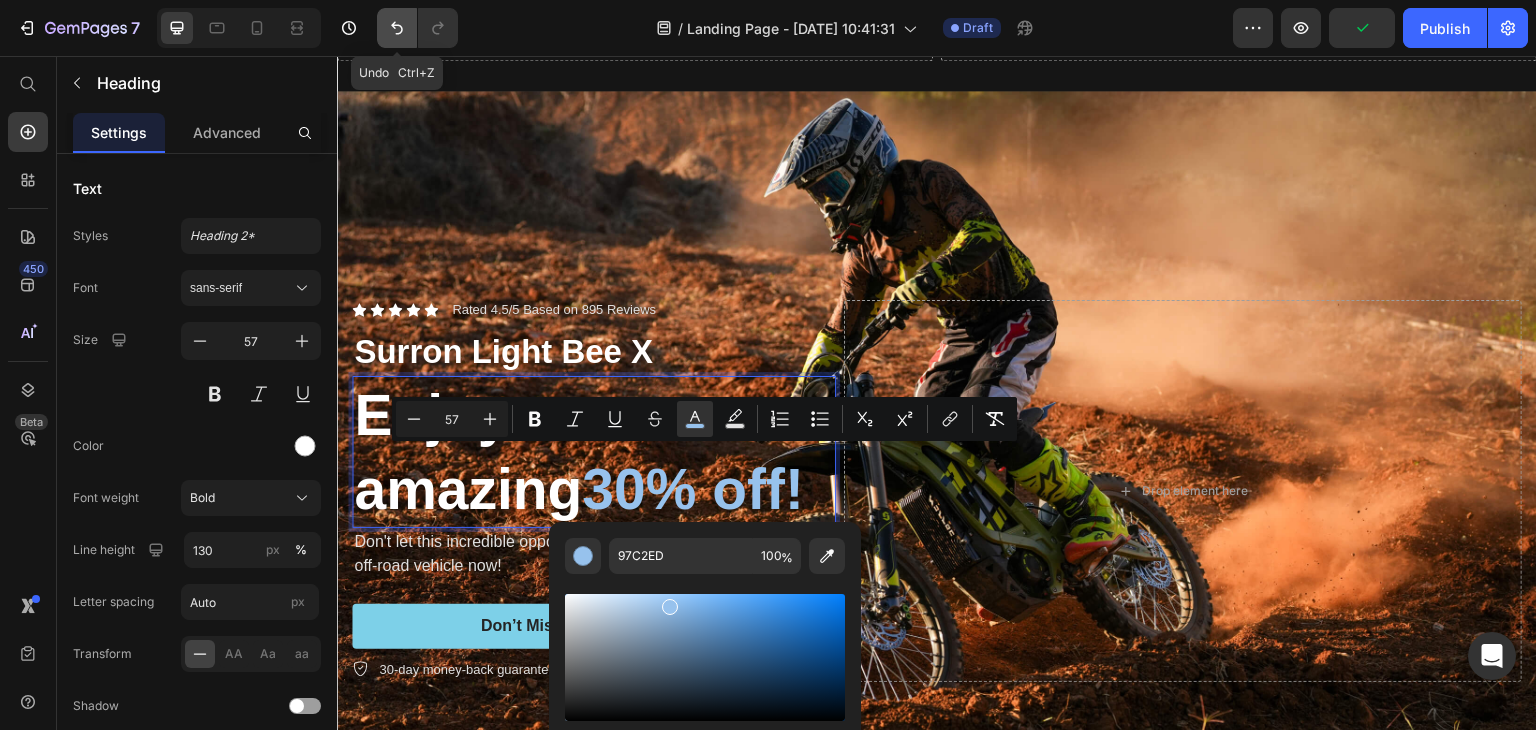 click 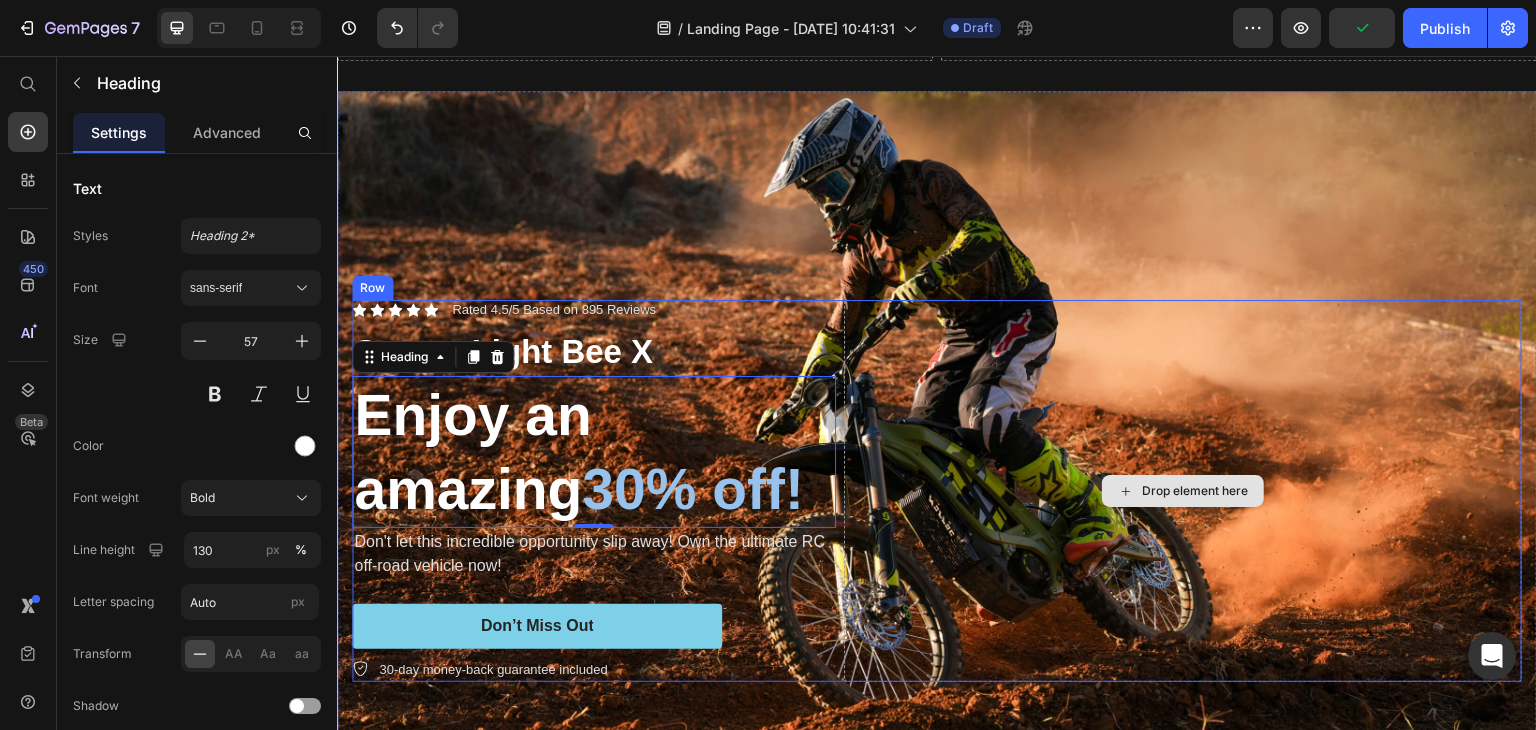 click on "Drop element here" at bounding box center [1183, 491] 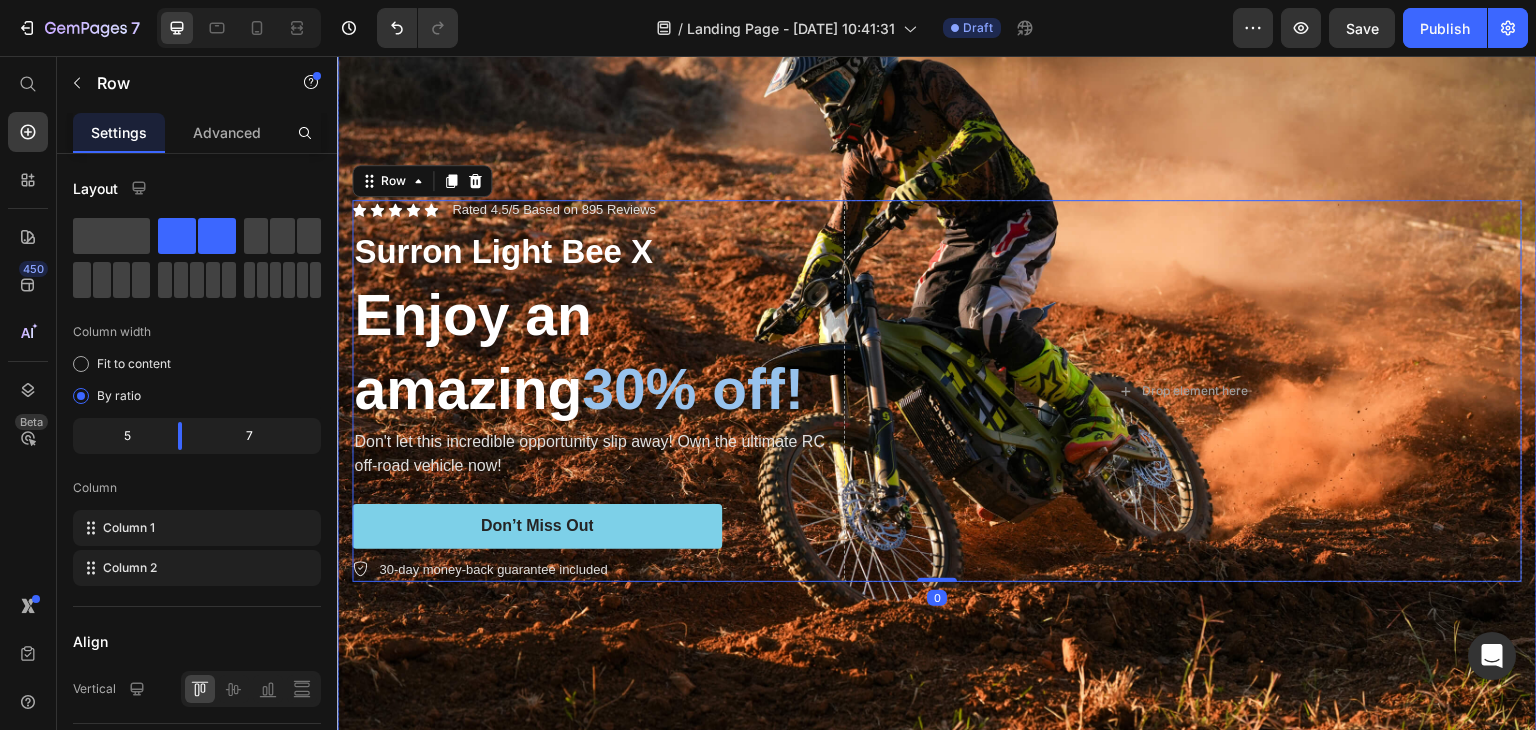 scroll, scrollTop: 600, scrollLeft: 0, axis: vertical 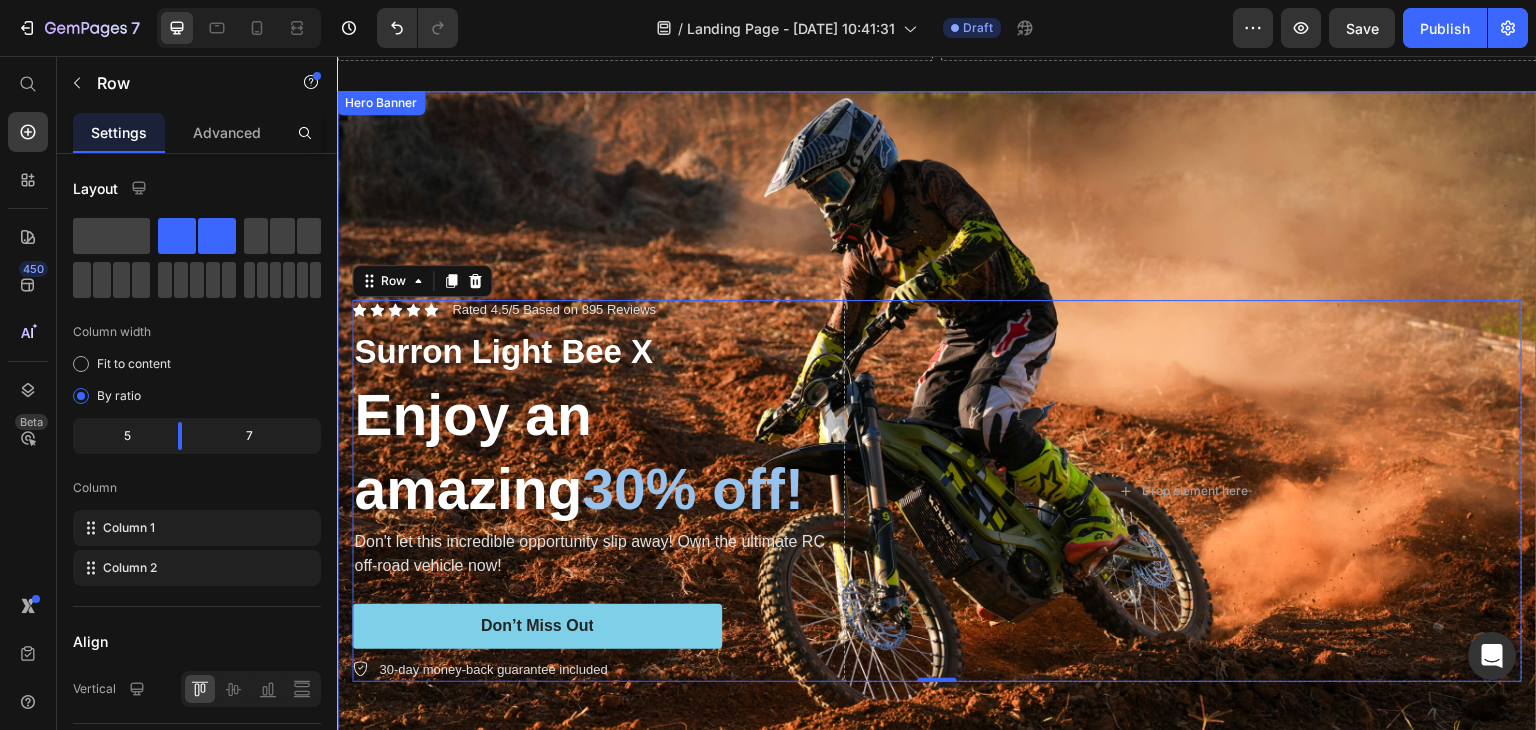 click at bounding box center [937, 491] 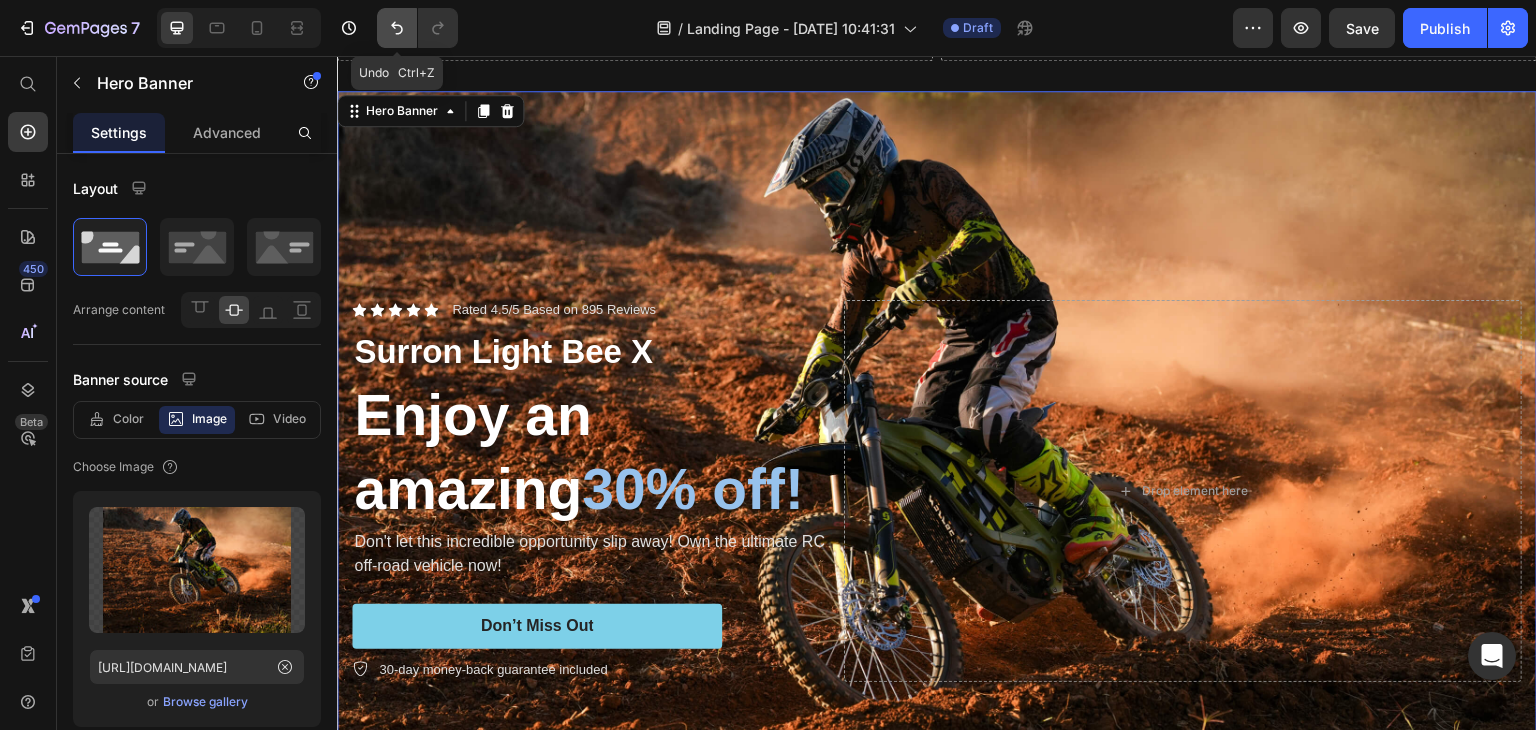 click 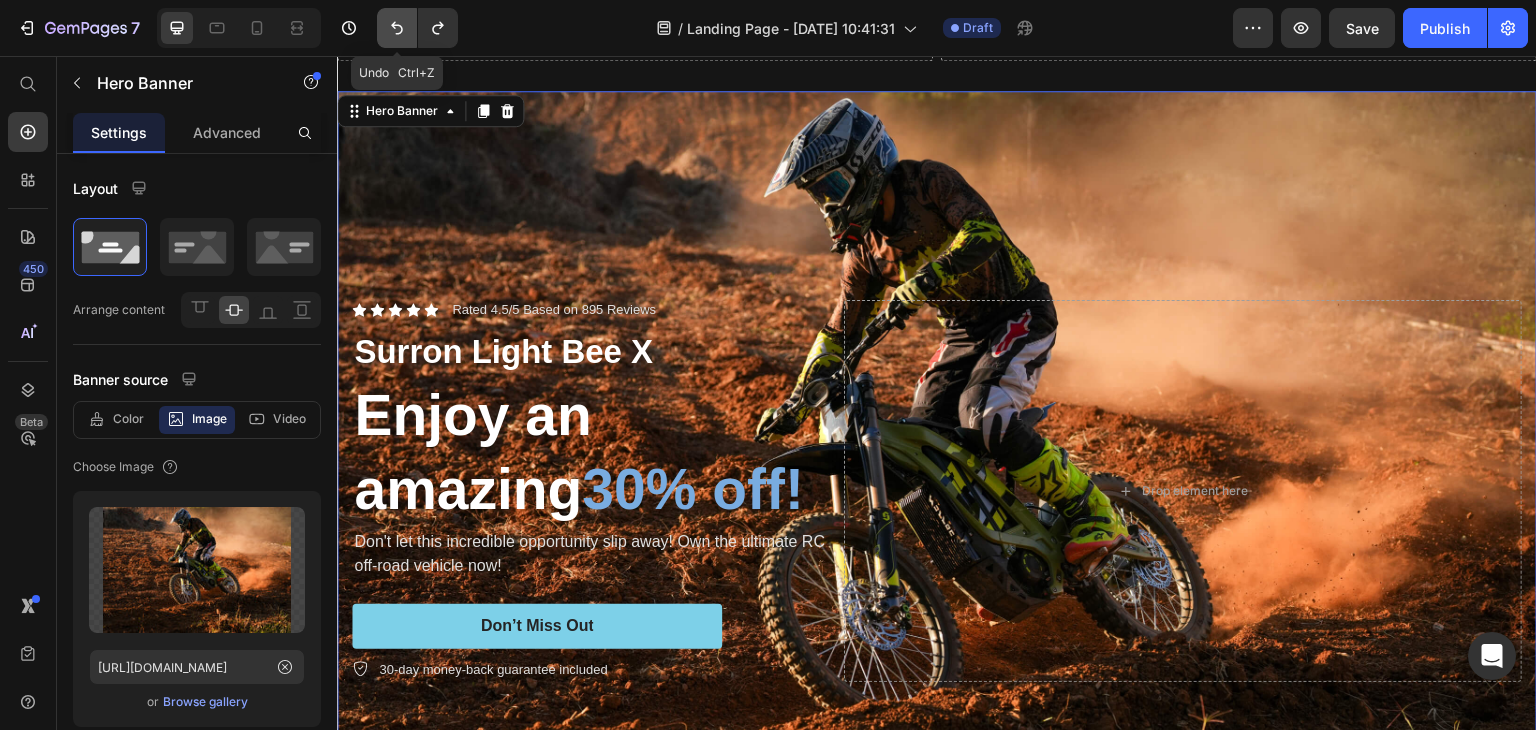 click 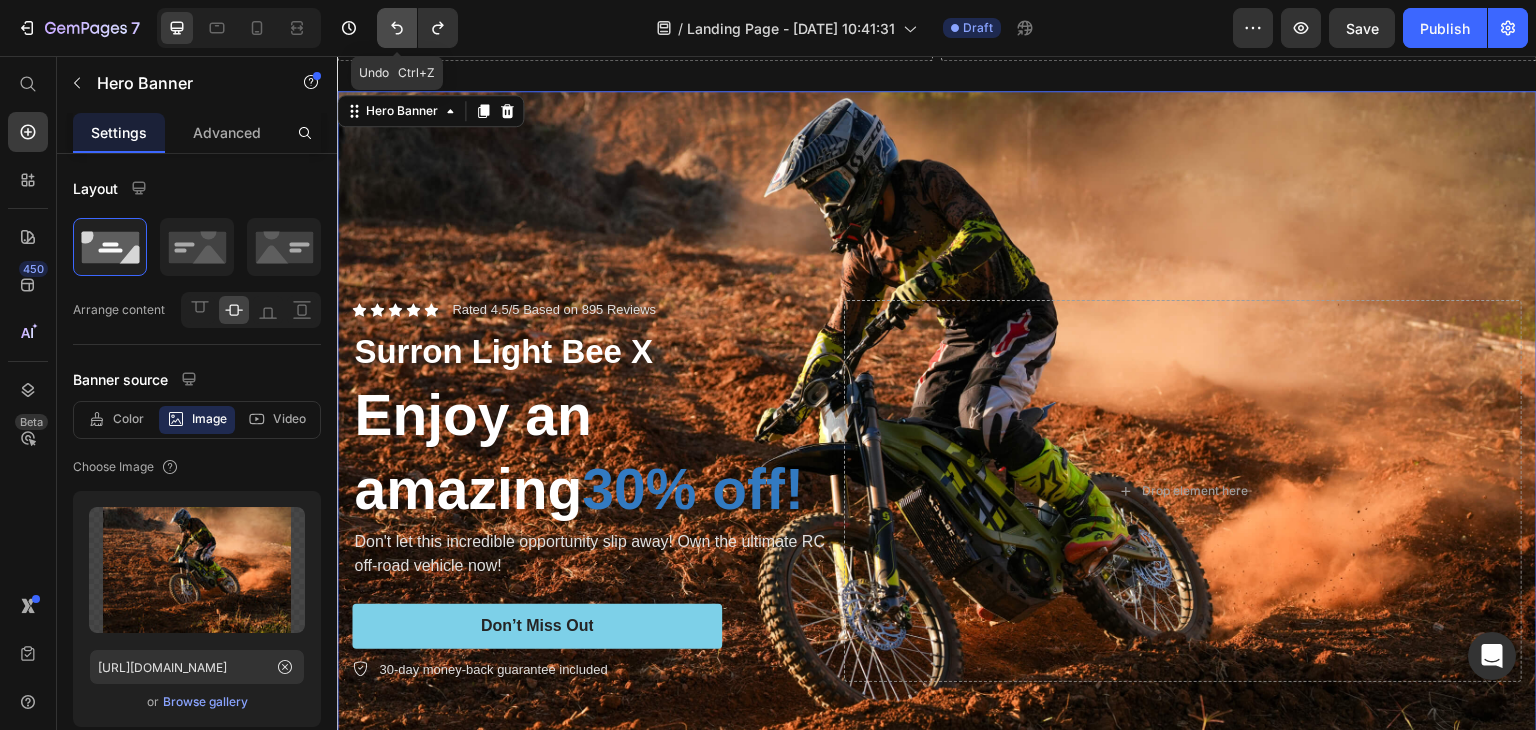 click 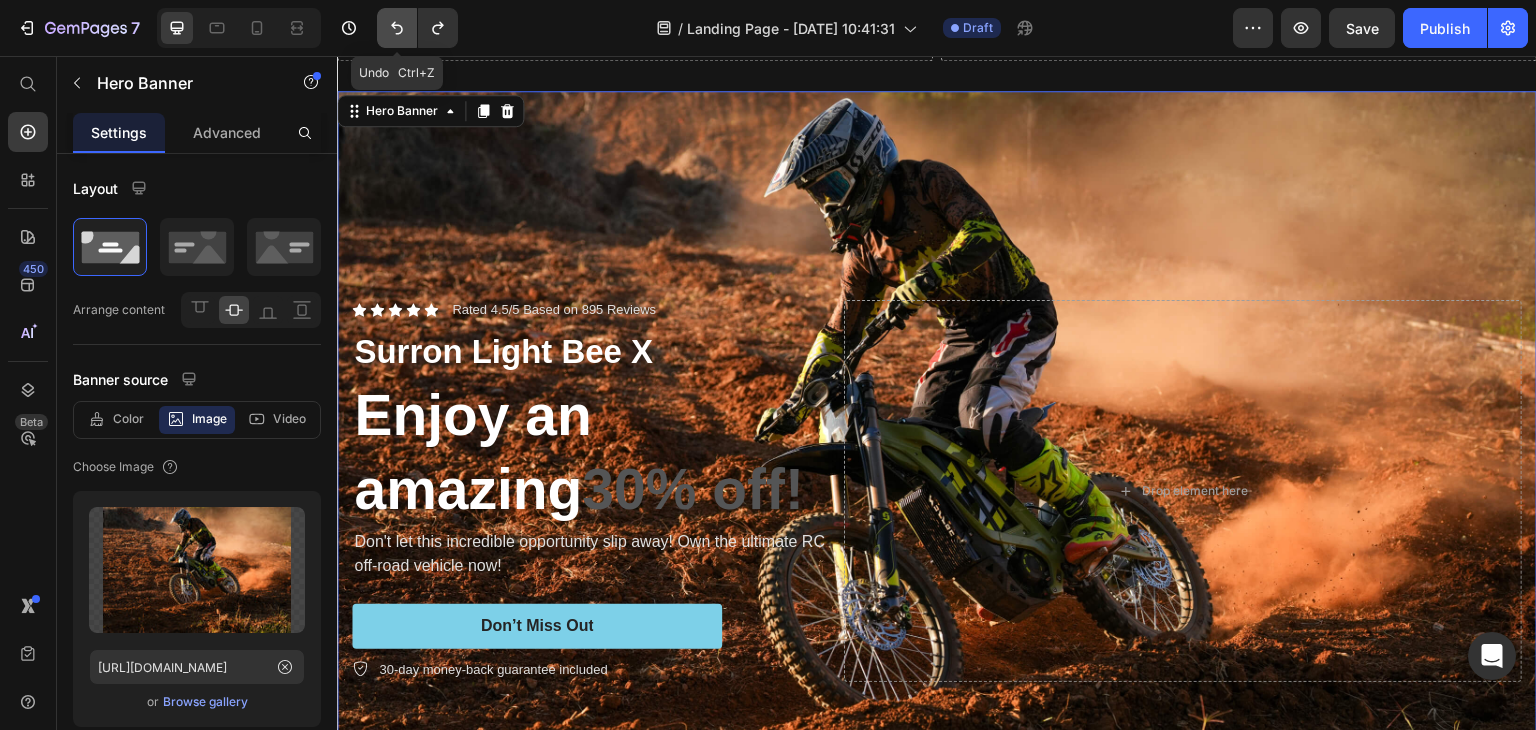 click 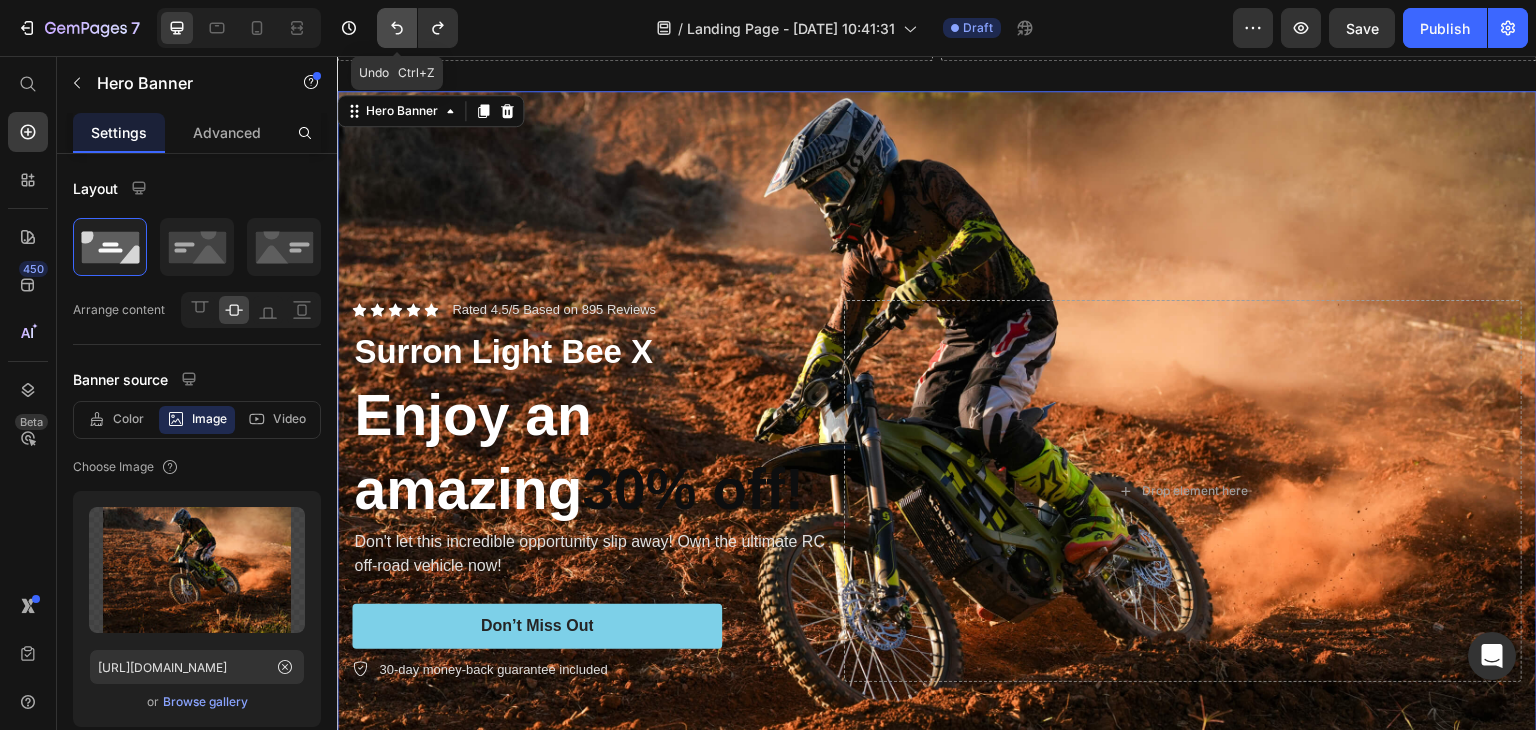 click 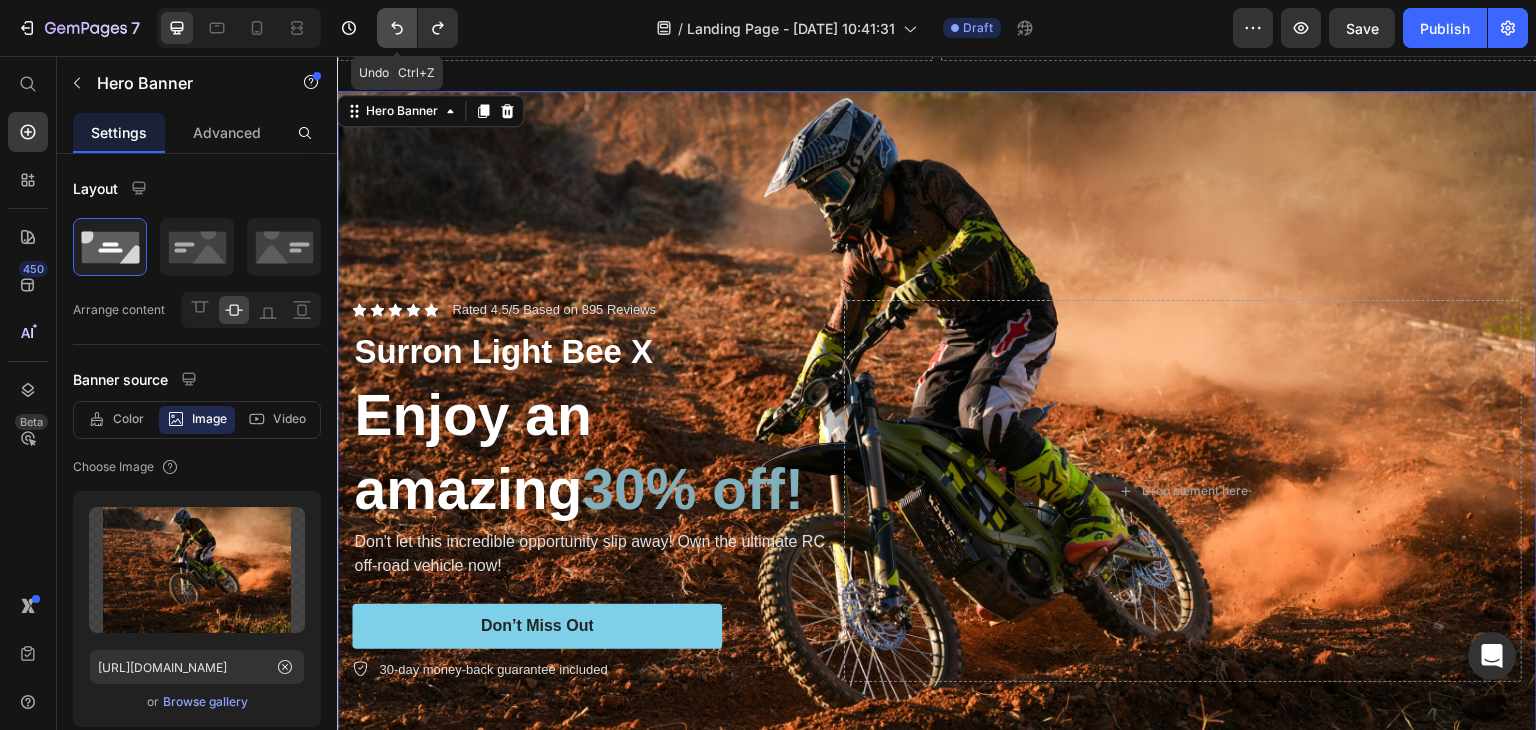 click 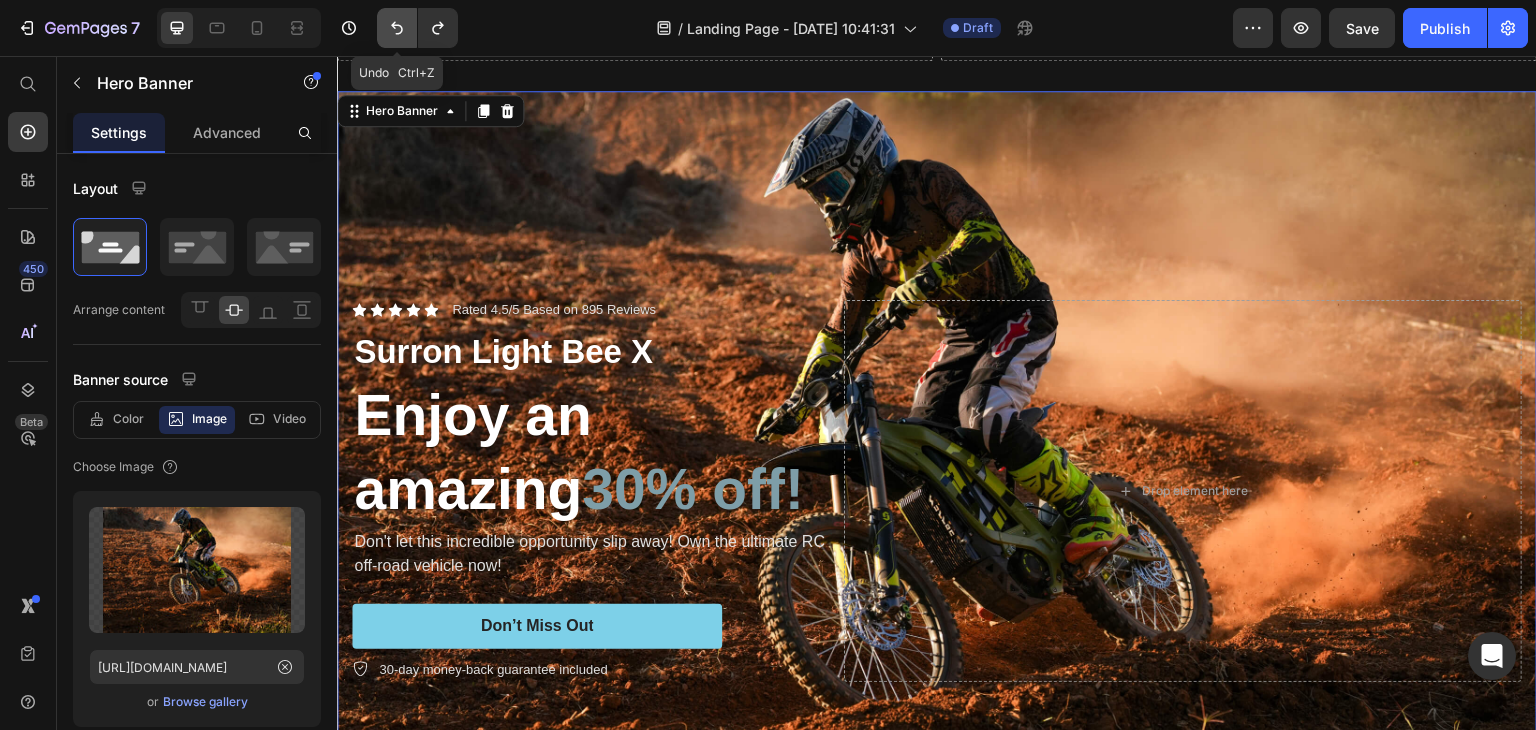 click 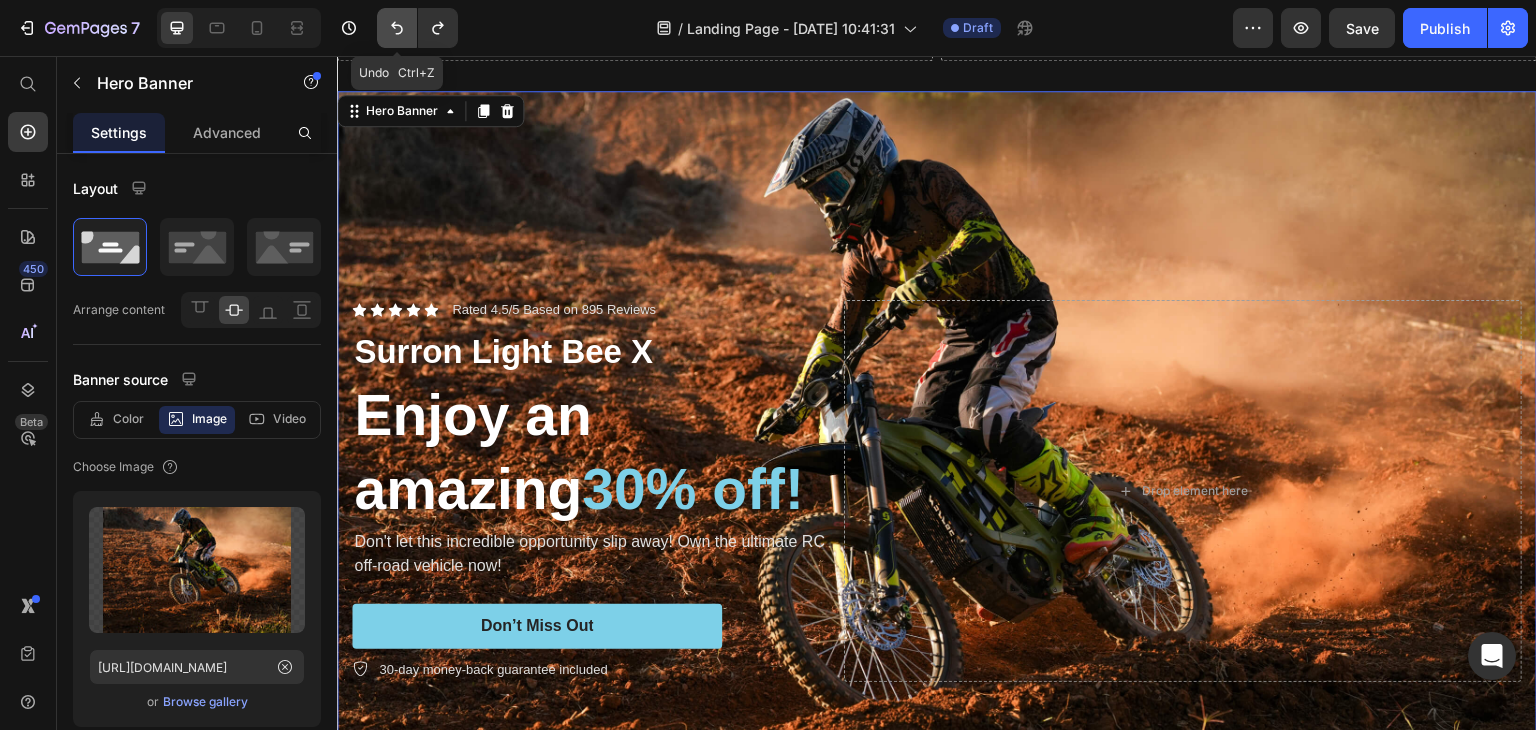 click 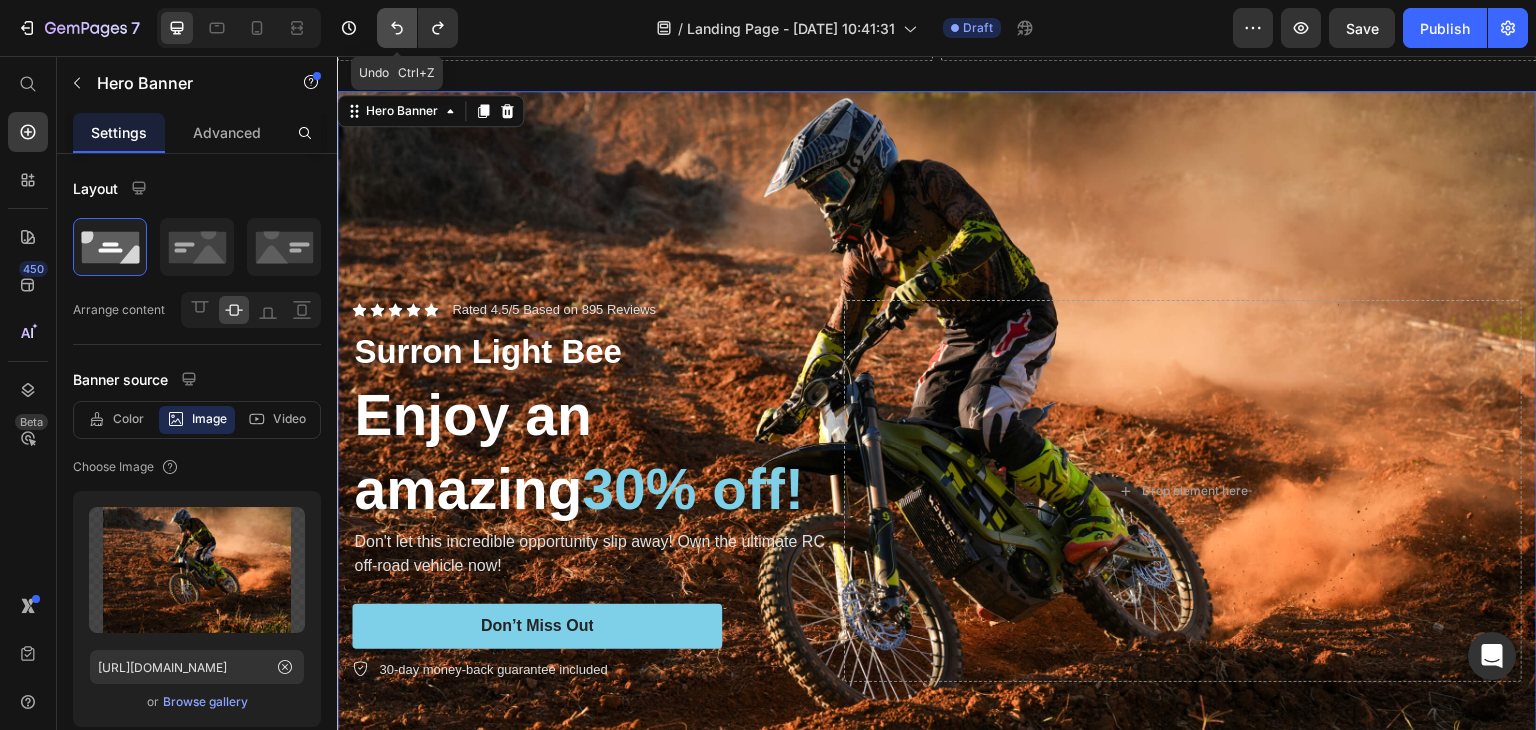 click 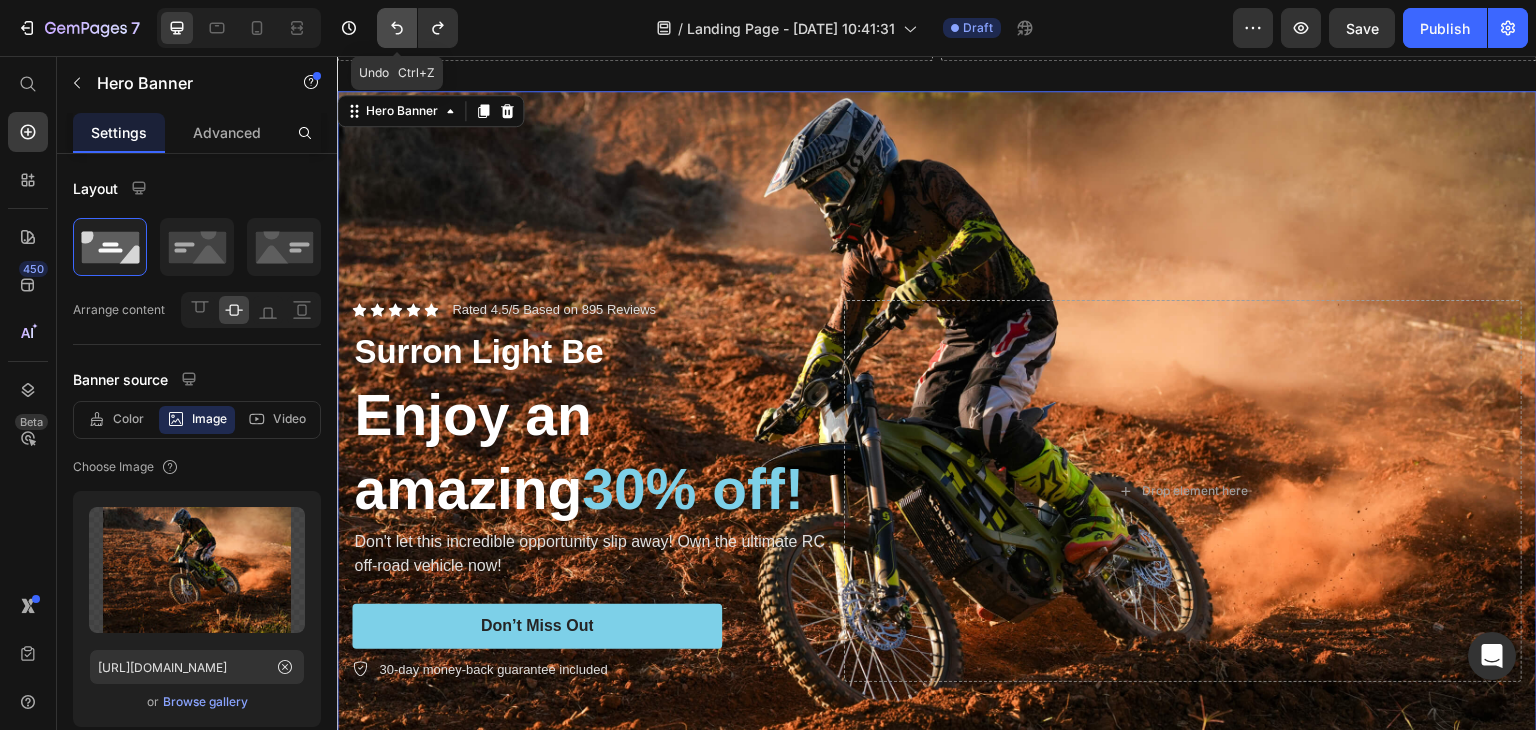 click 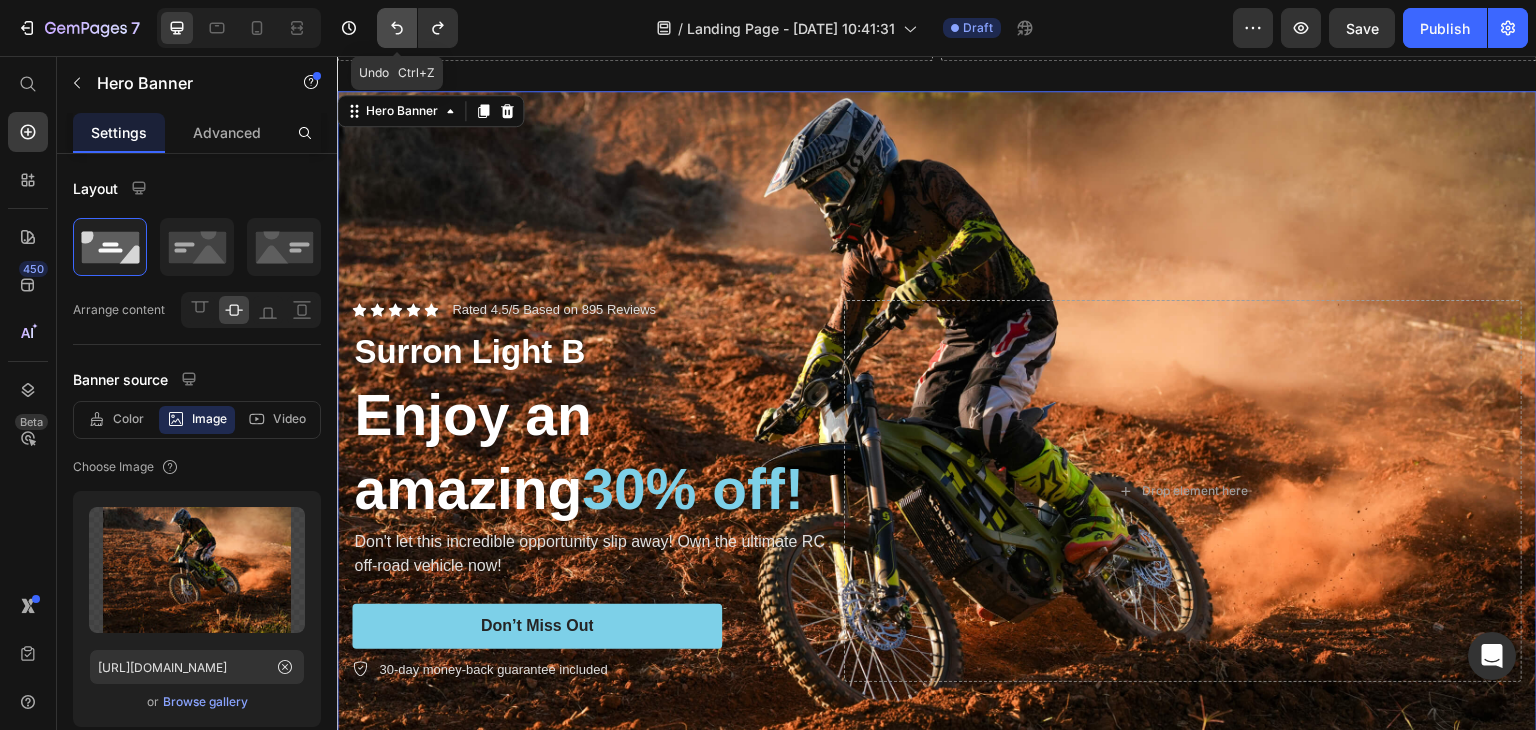 click 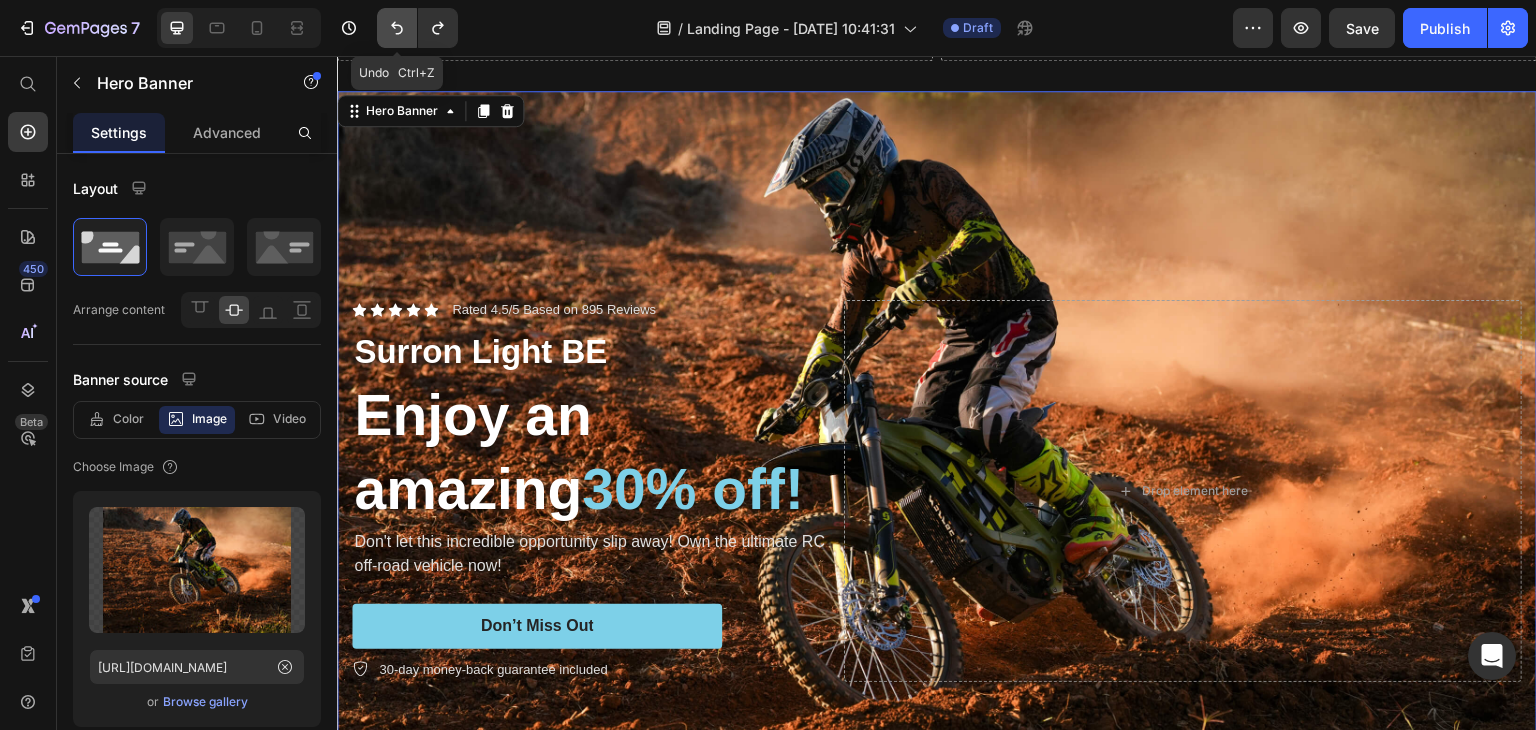 click 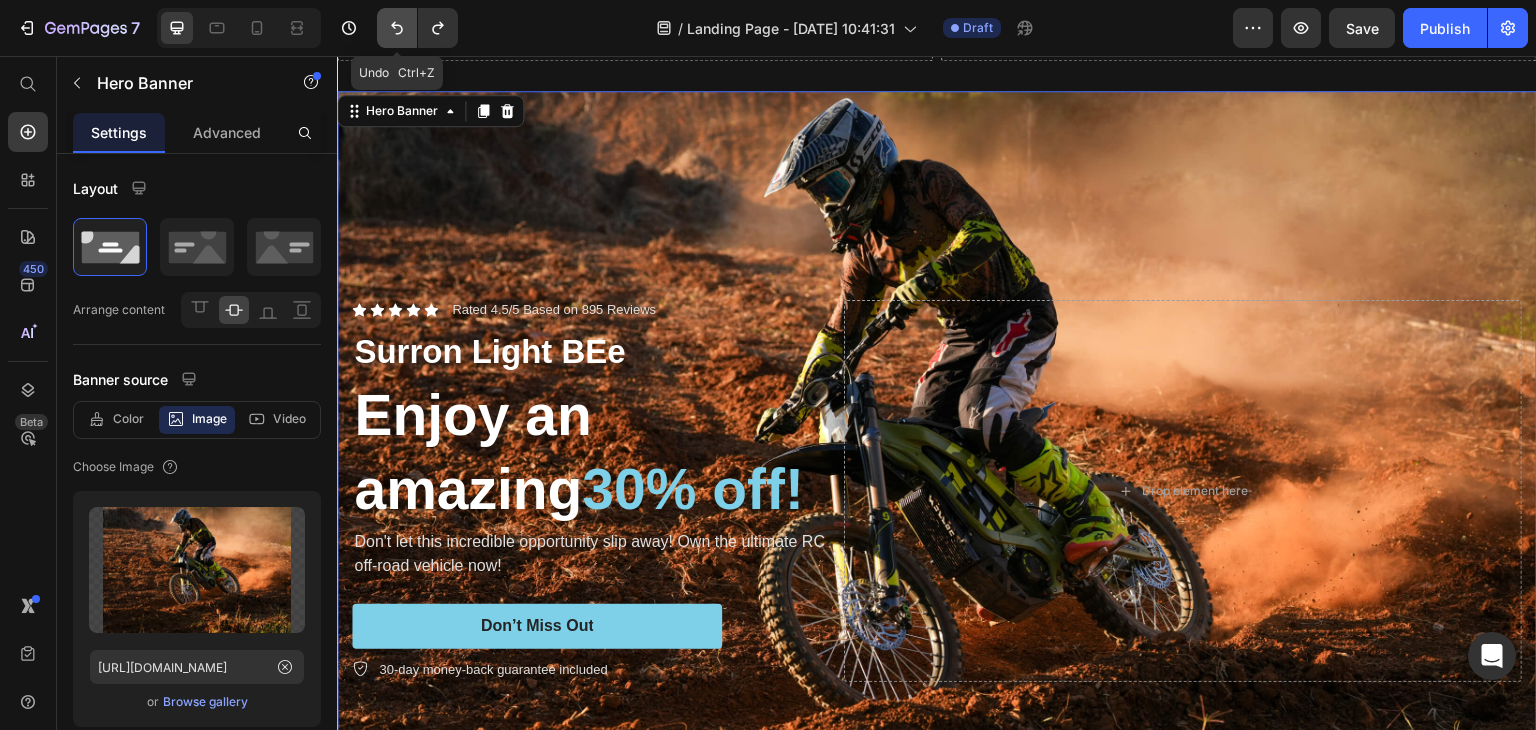 click 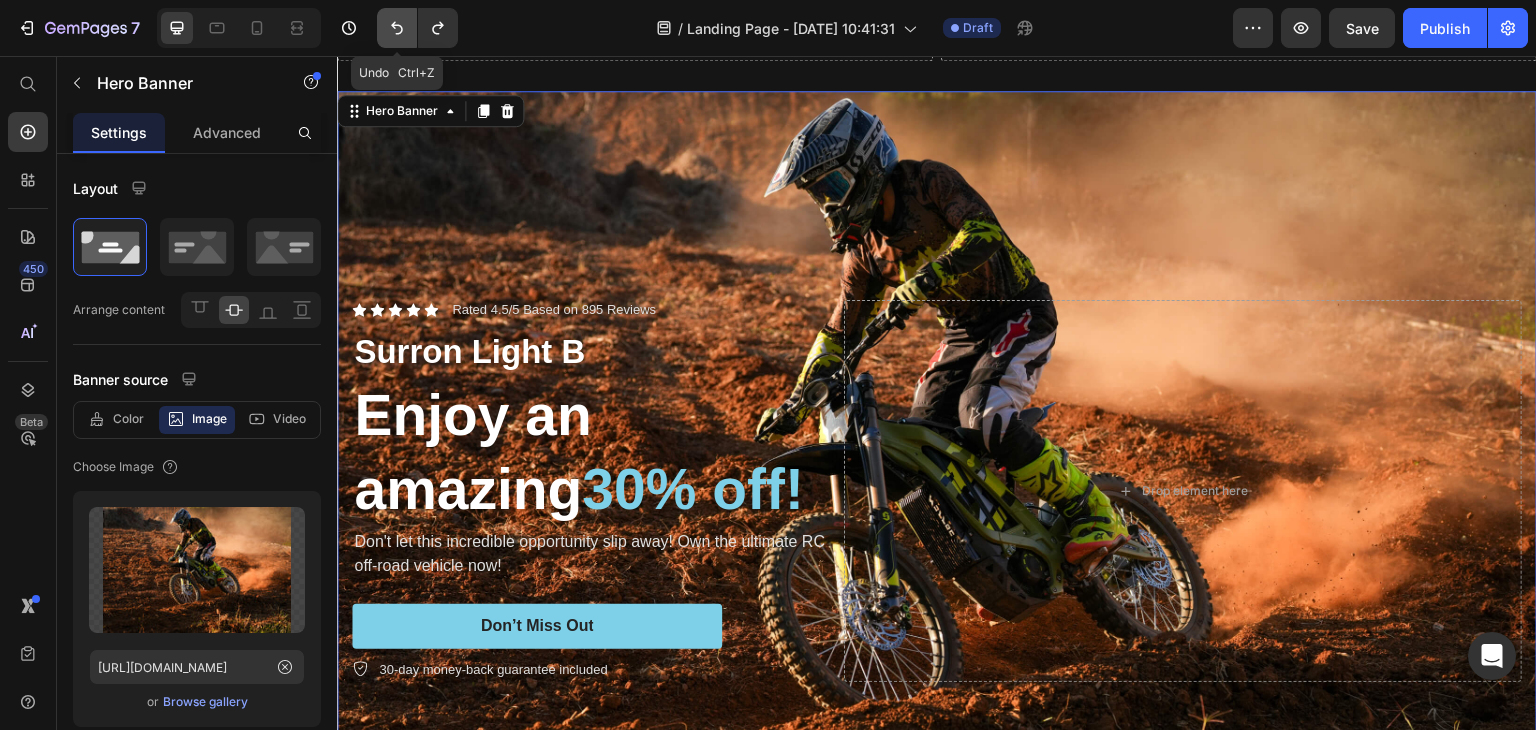 click 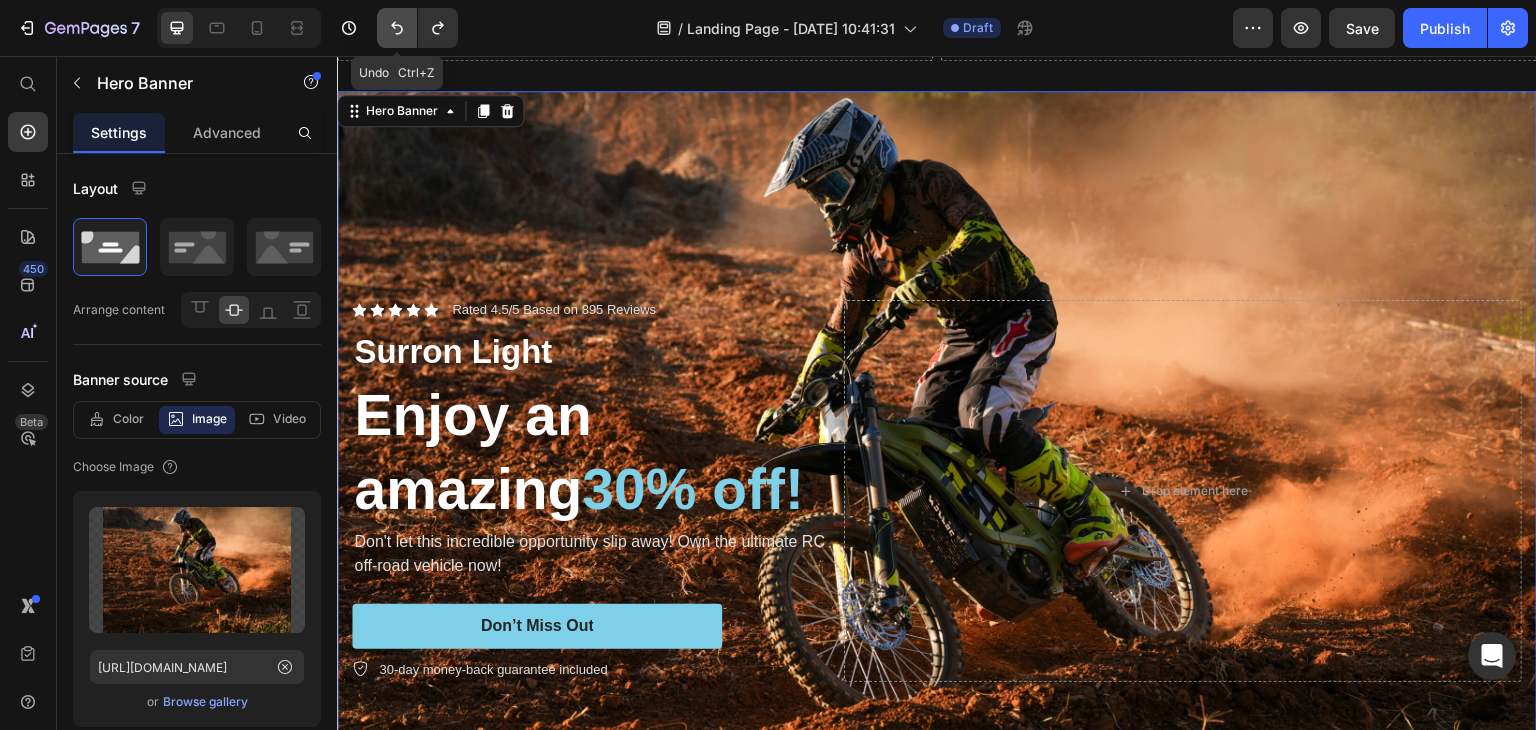 click 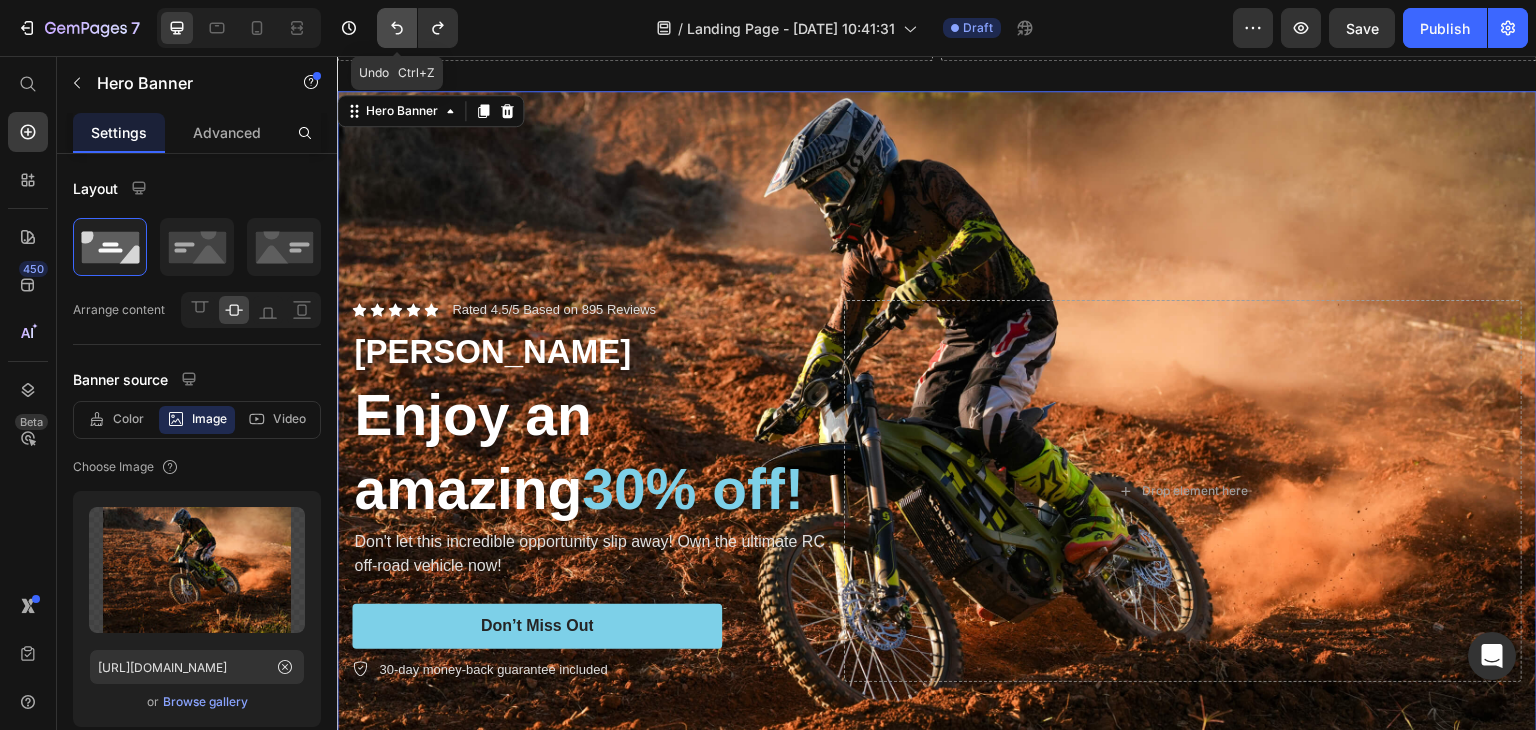 click 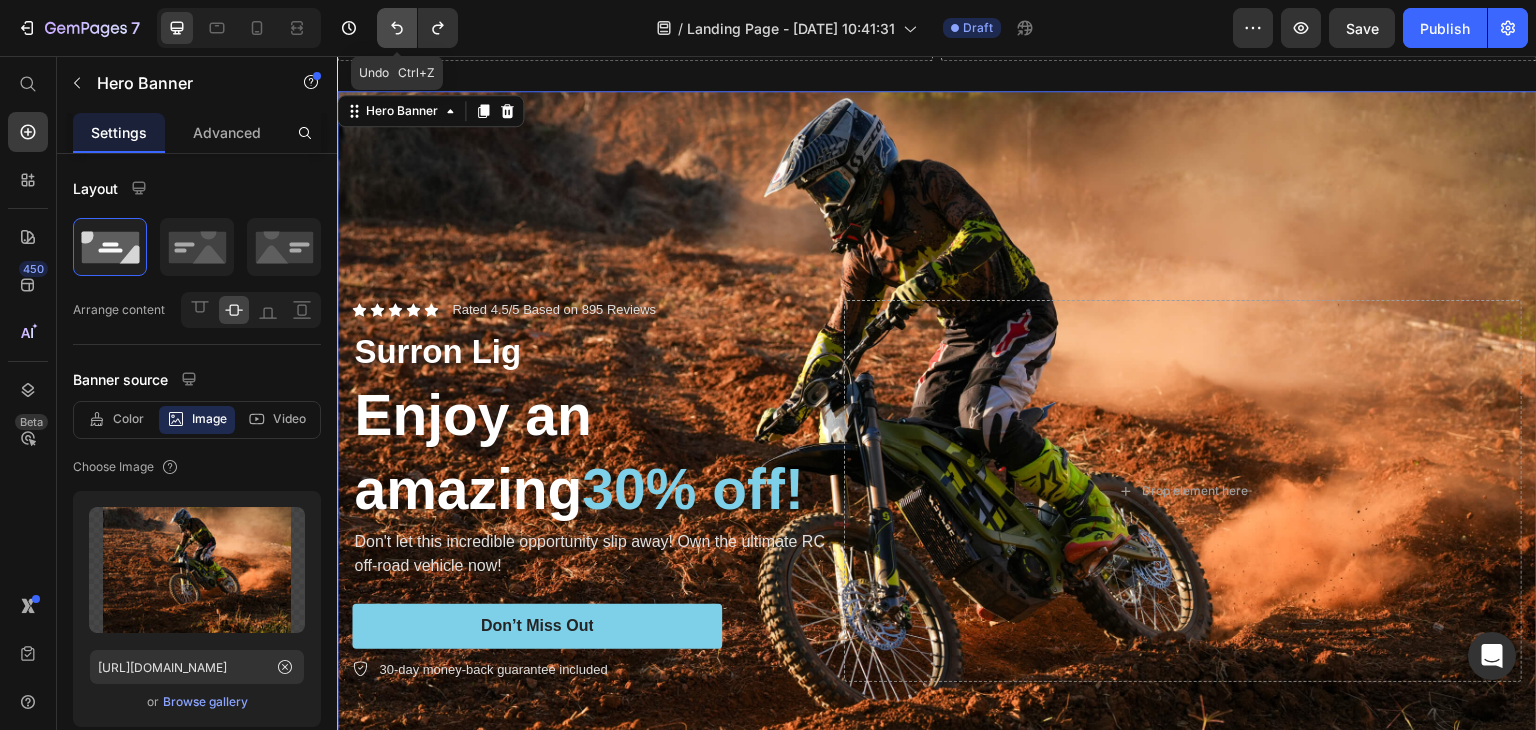 click 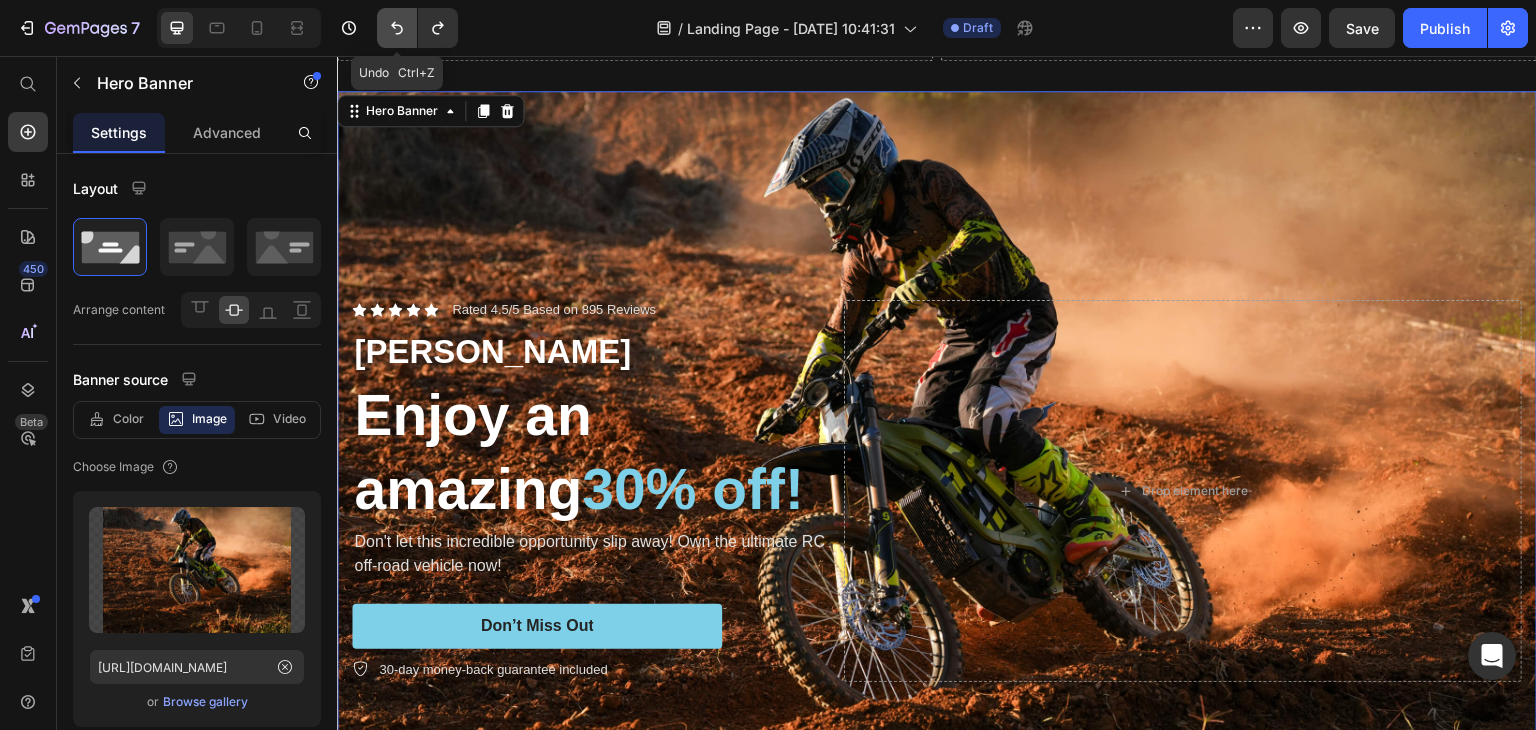 click 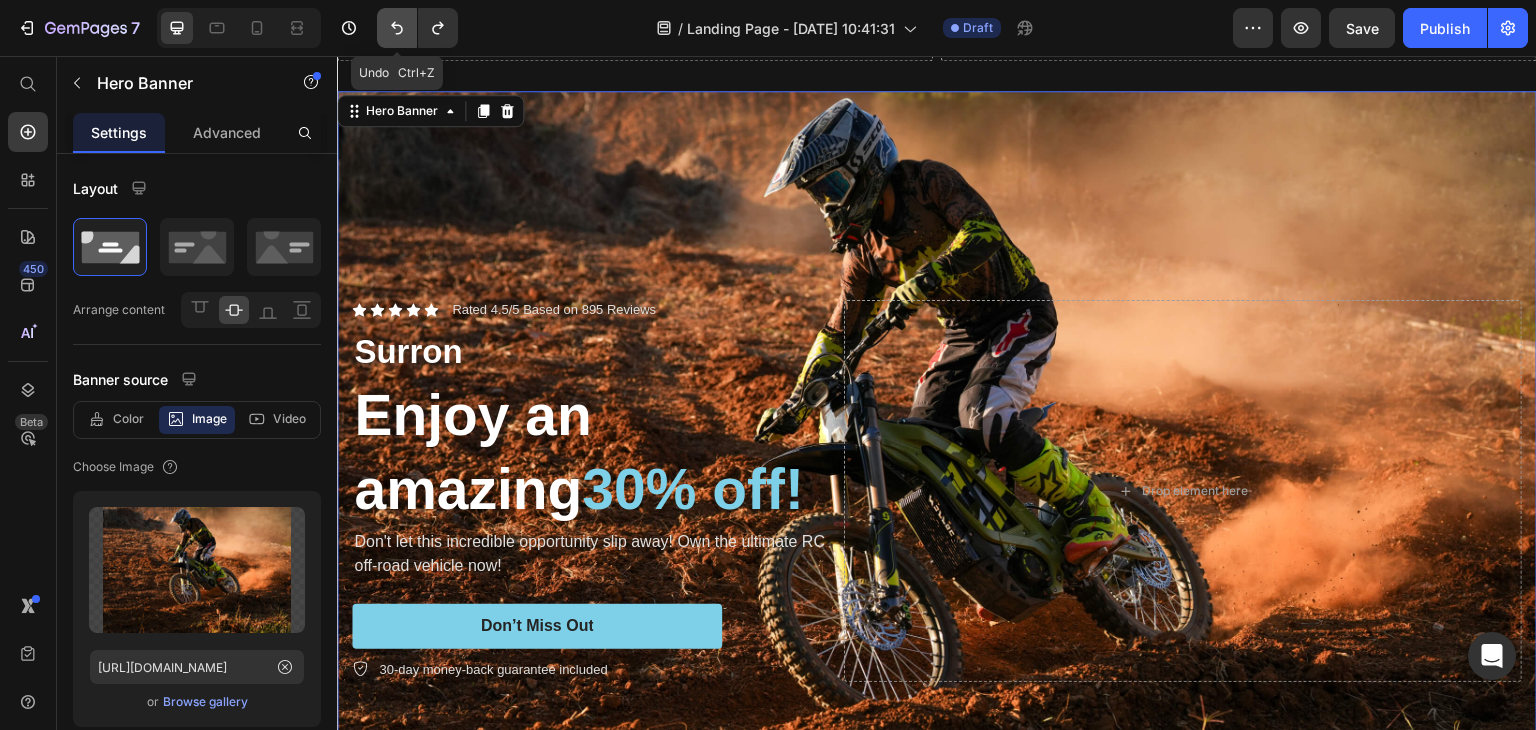 click 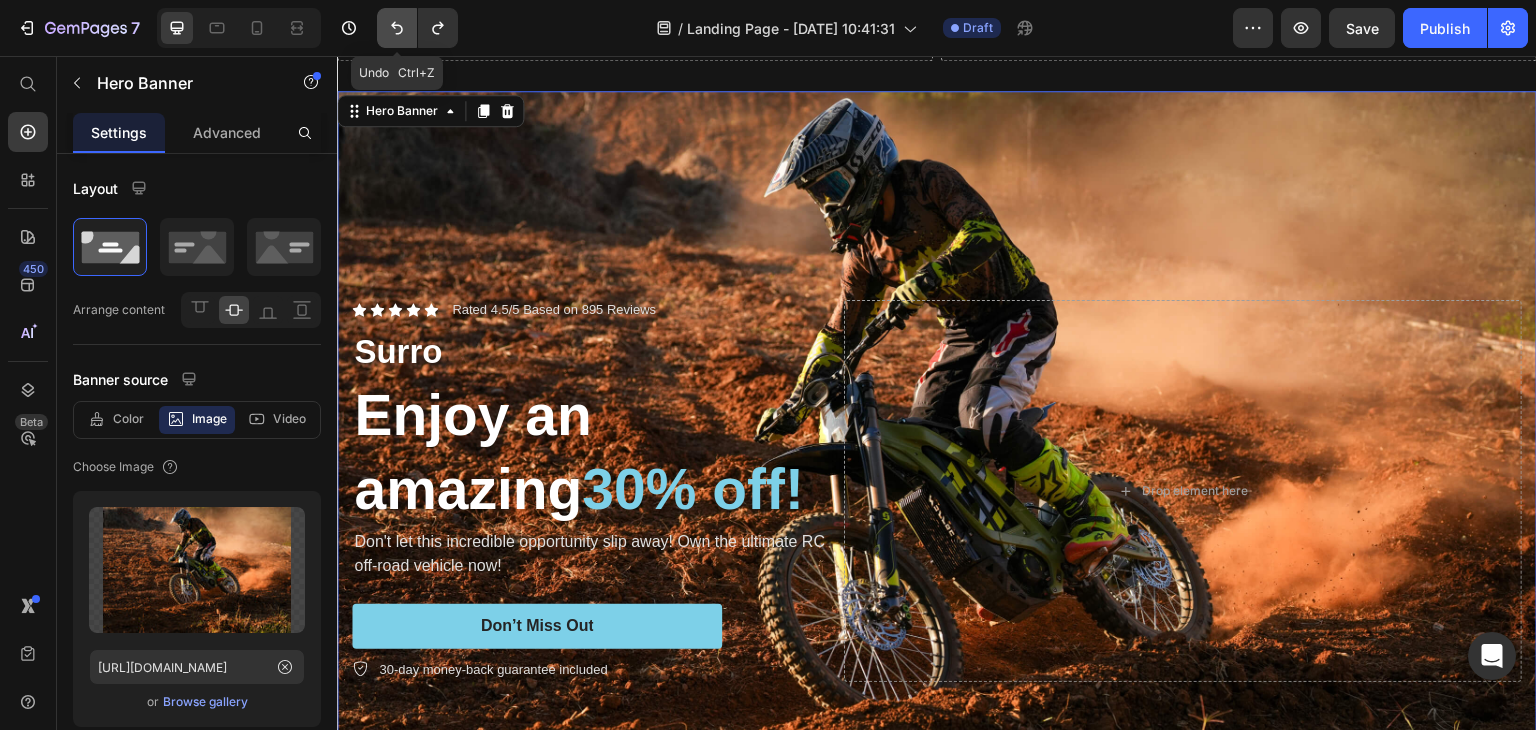 click 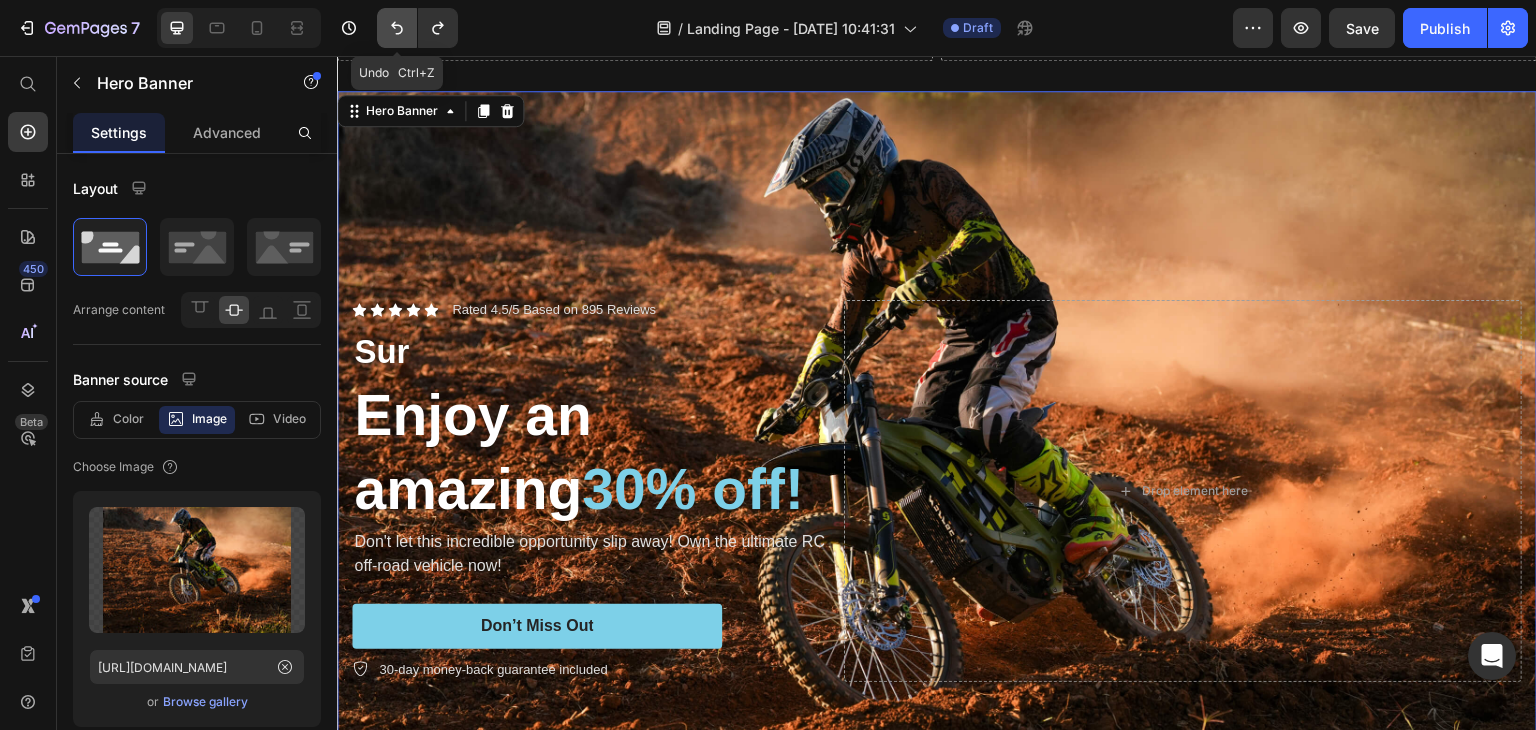 click 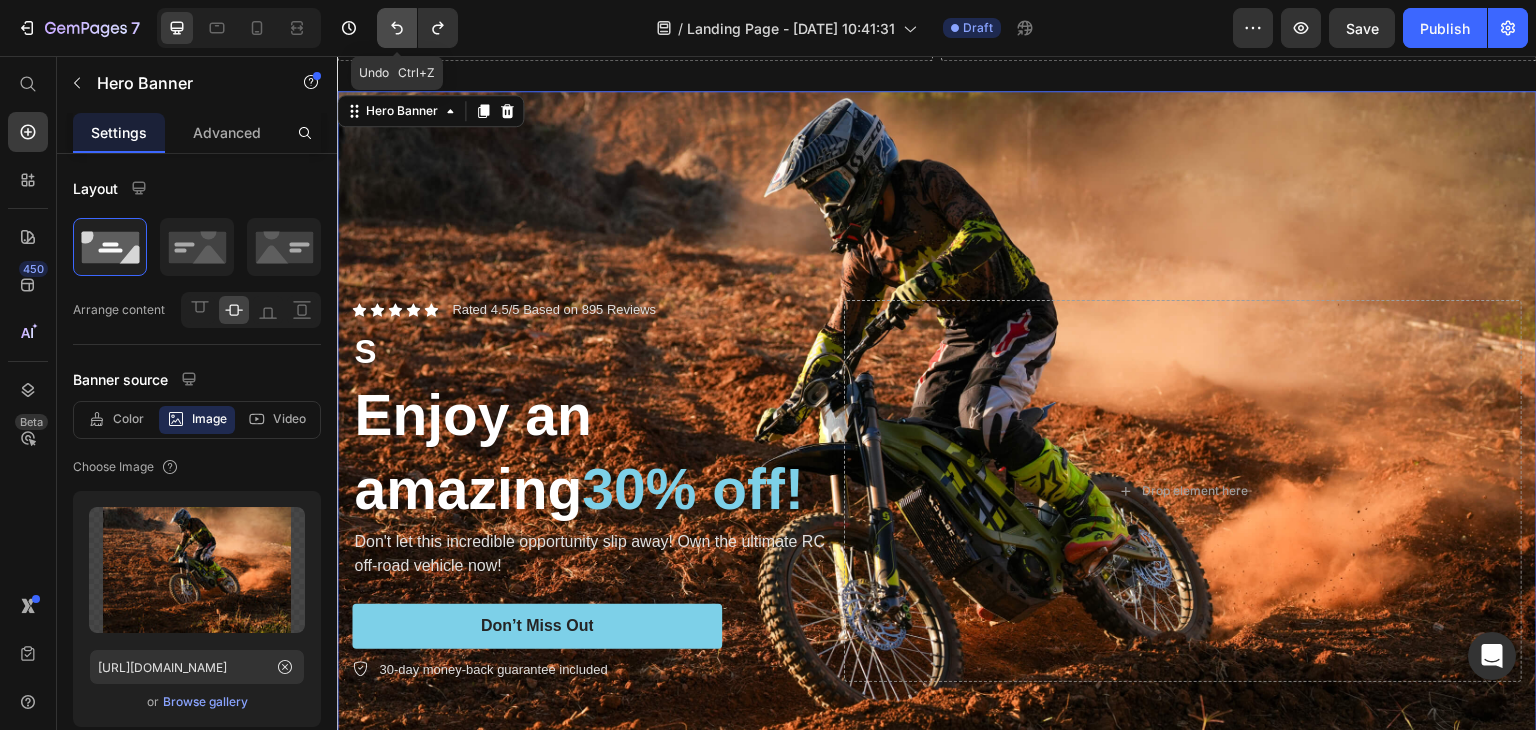 click 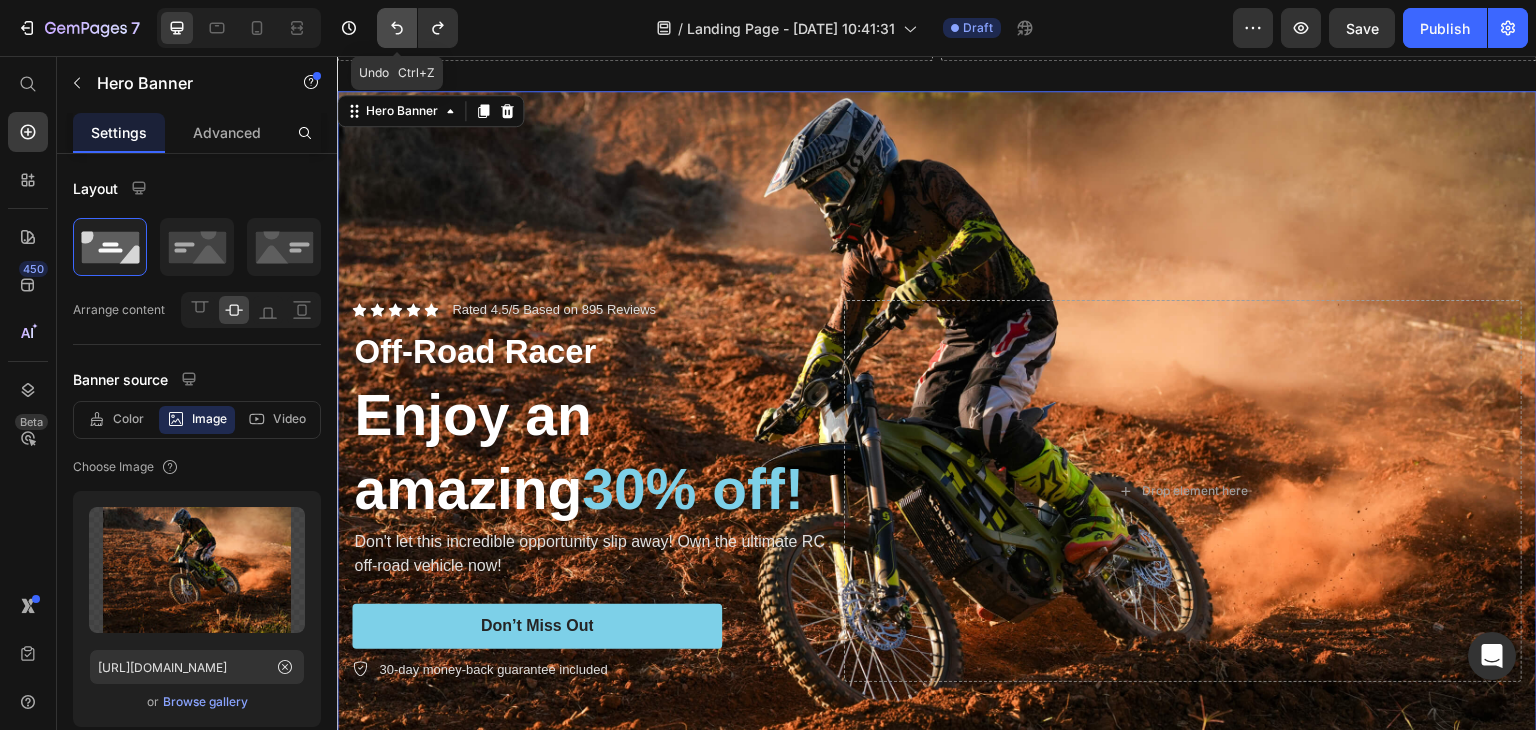 click 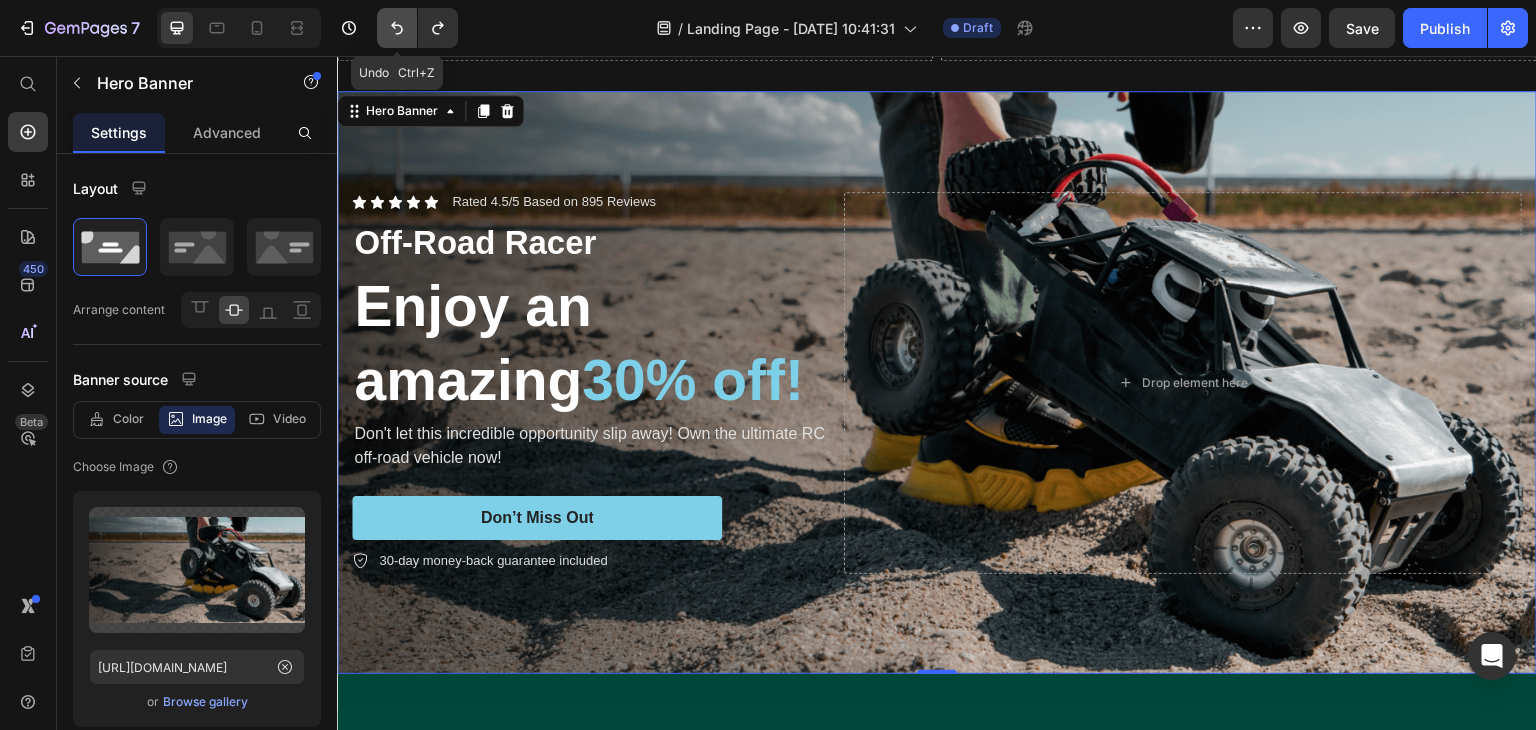 click 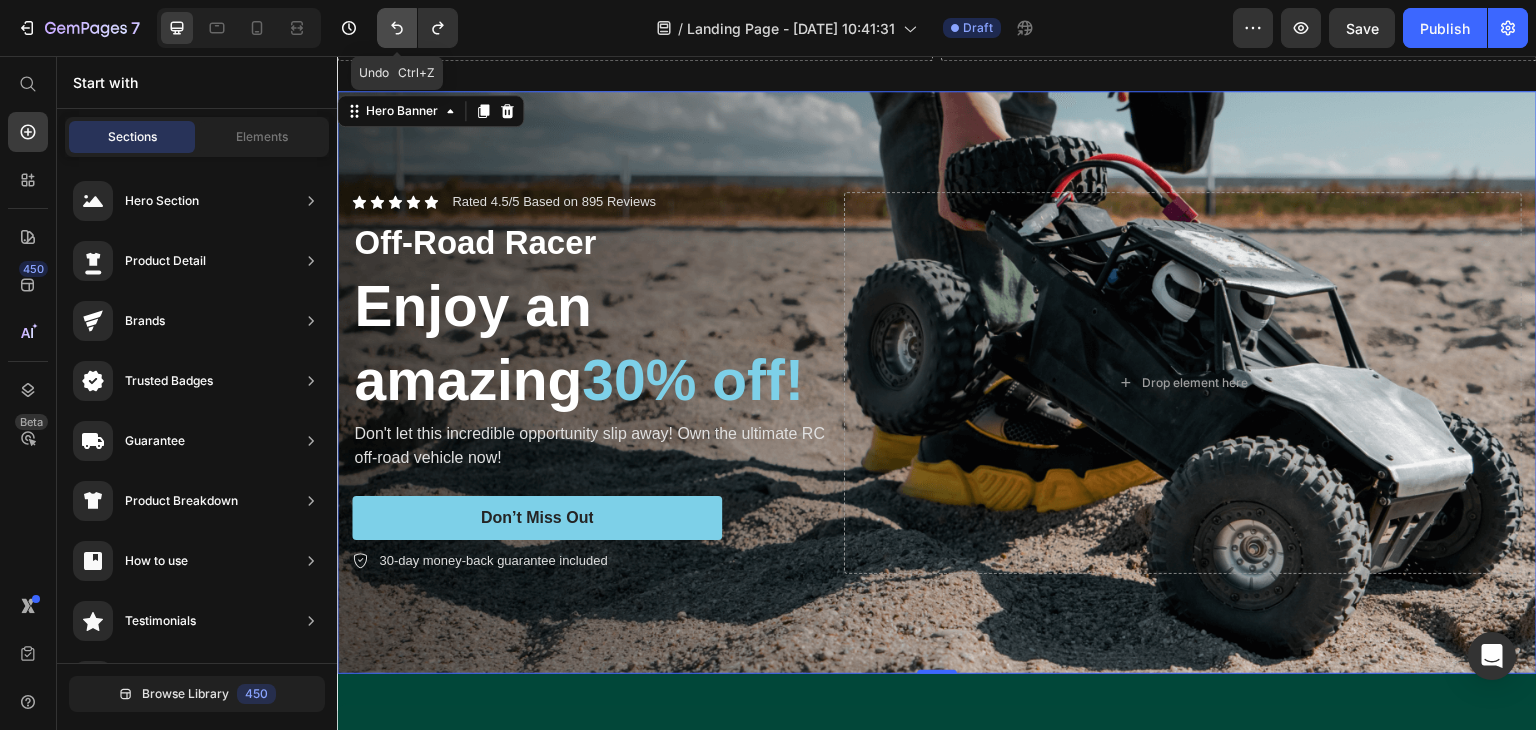 click 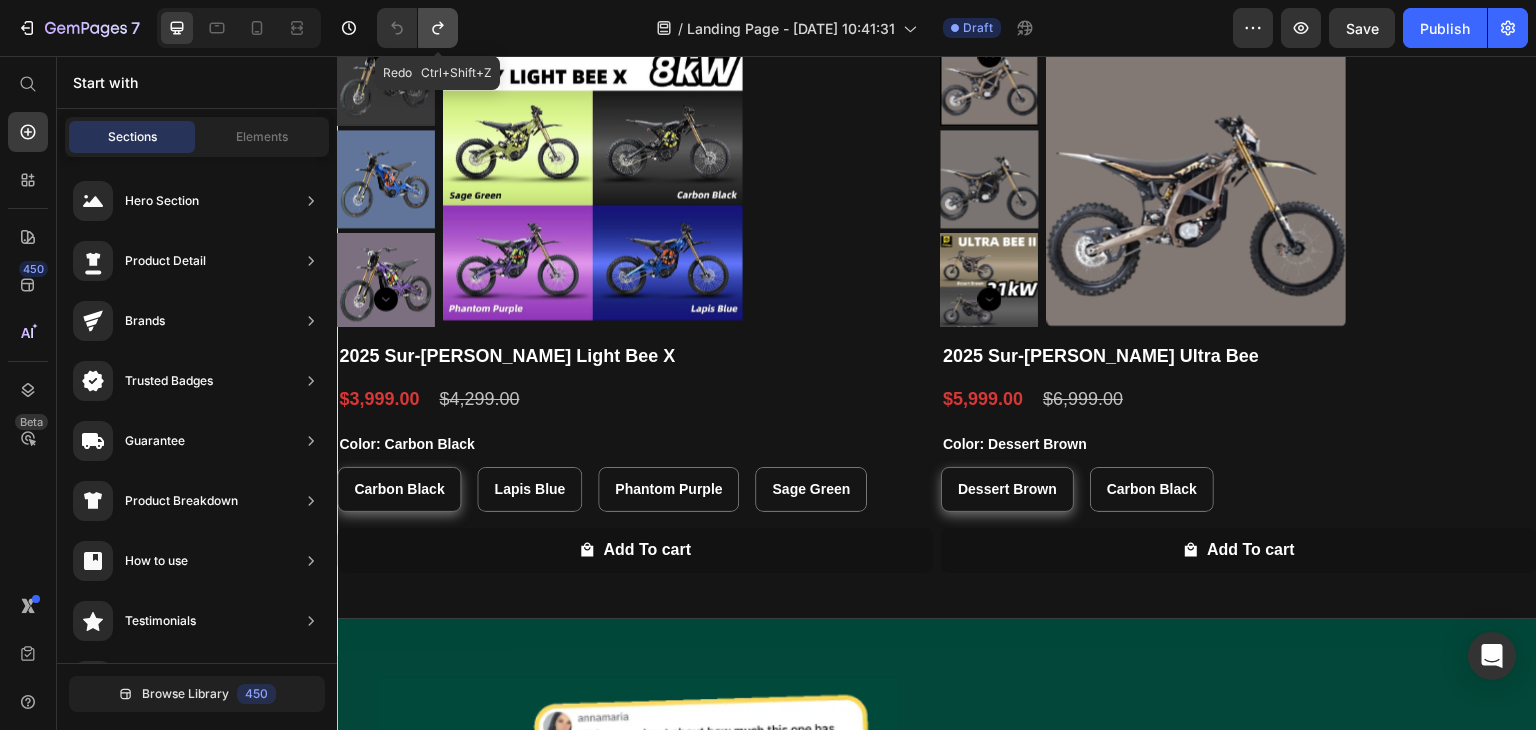 click 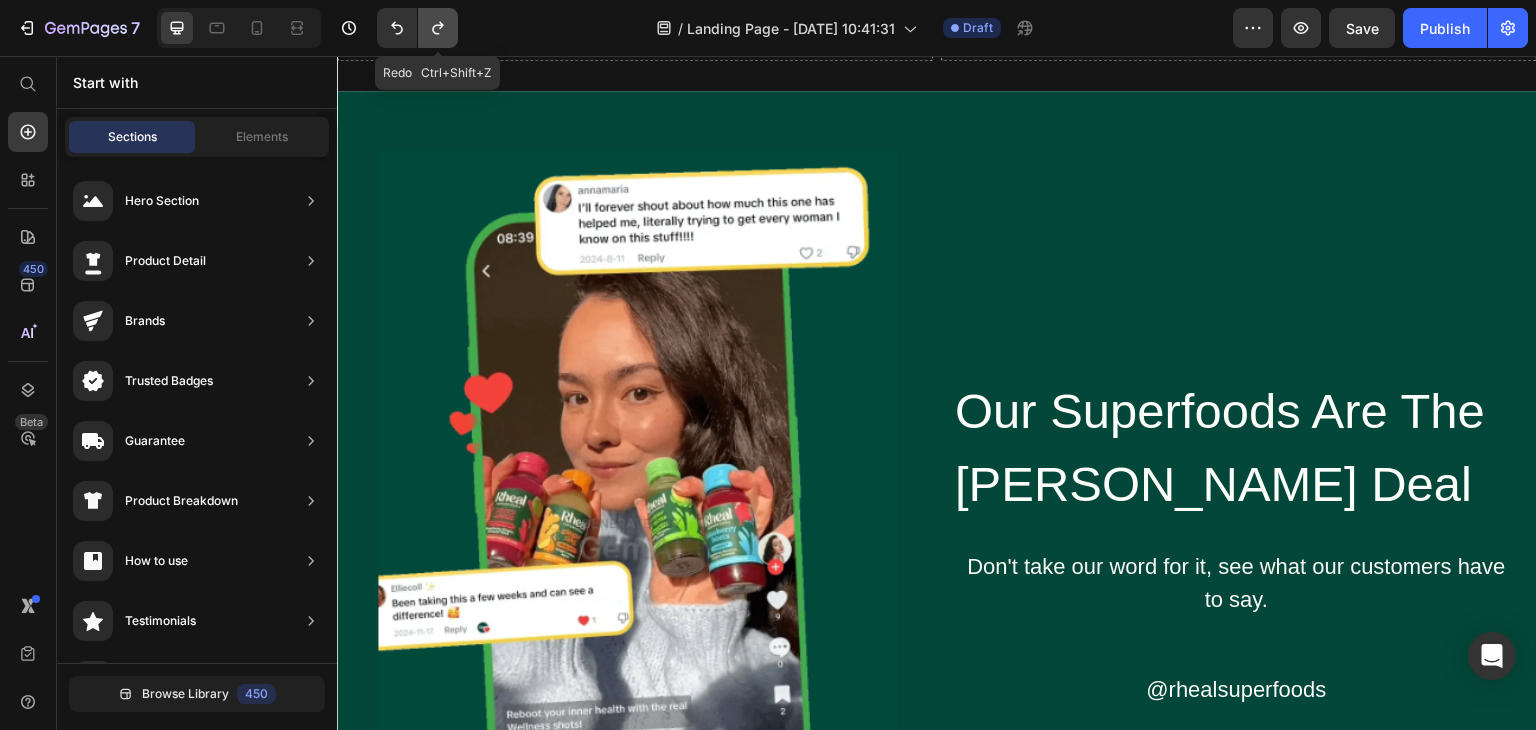click 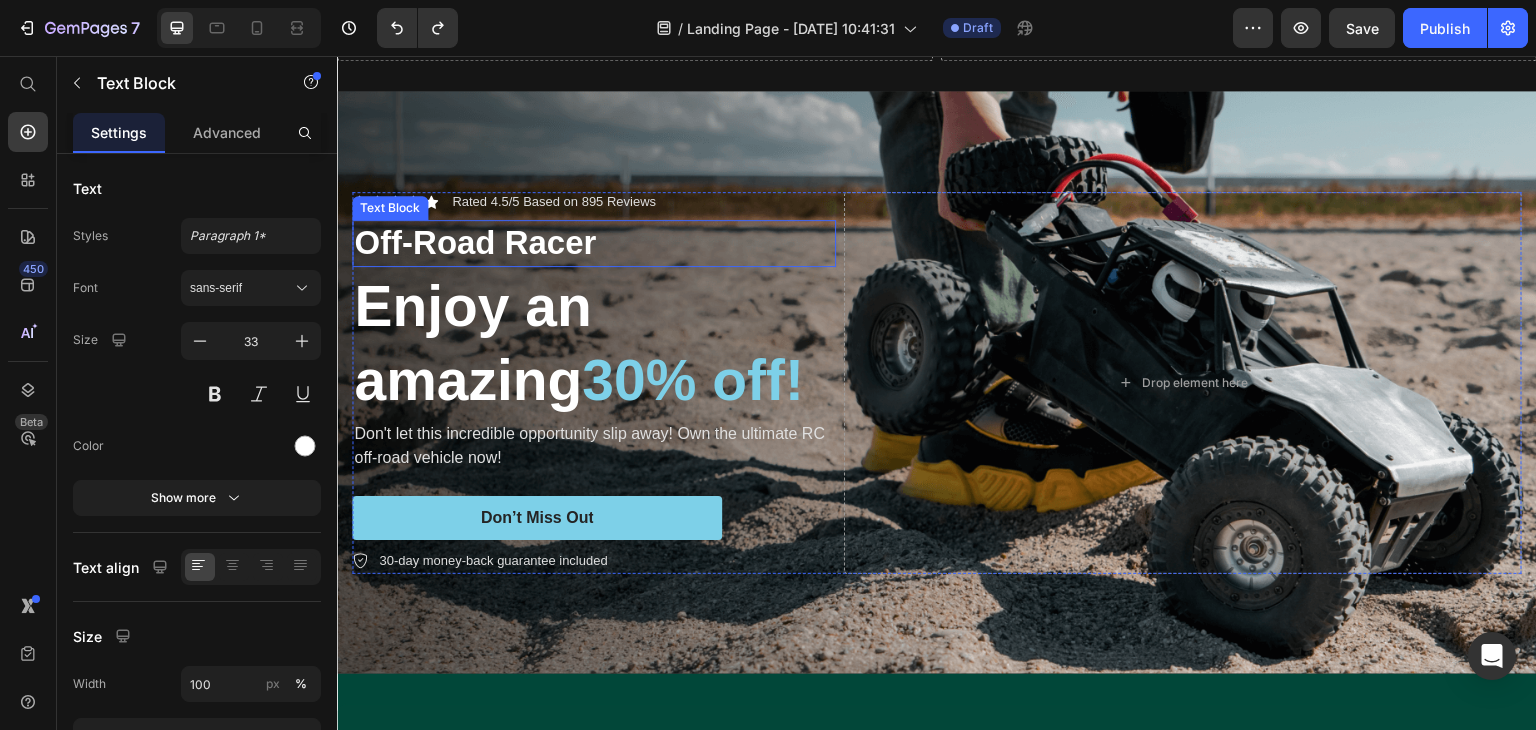 click on "Off-Road Racer" at bounding box center (594, 243) 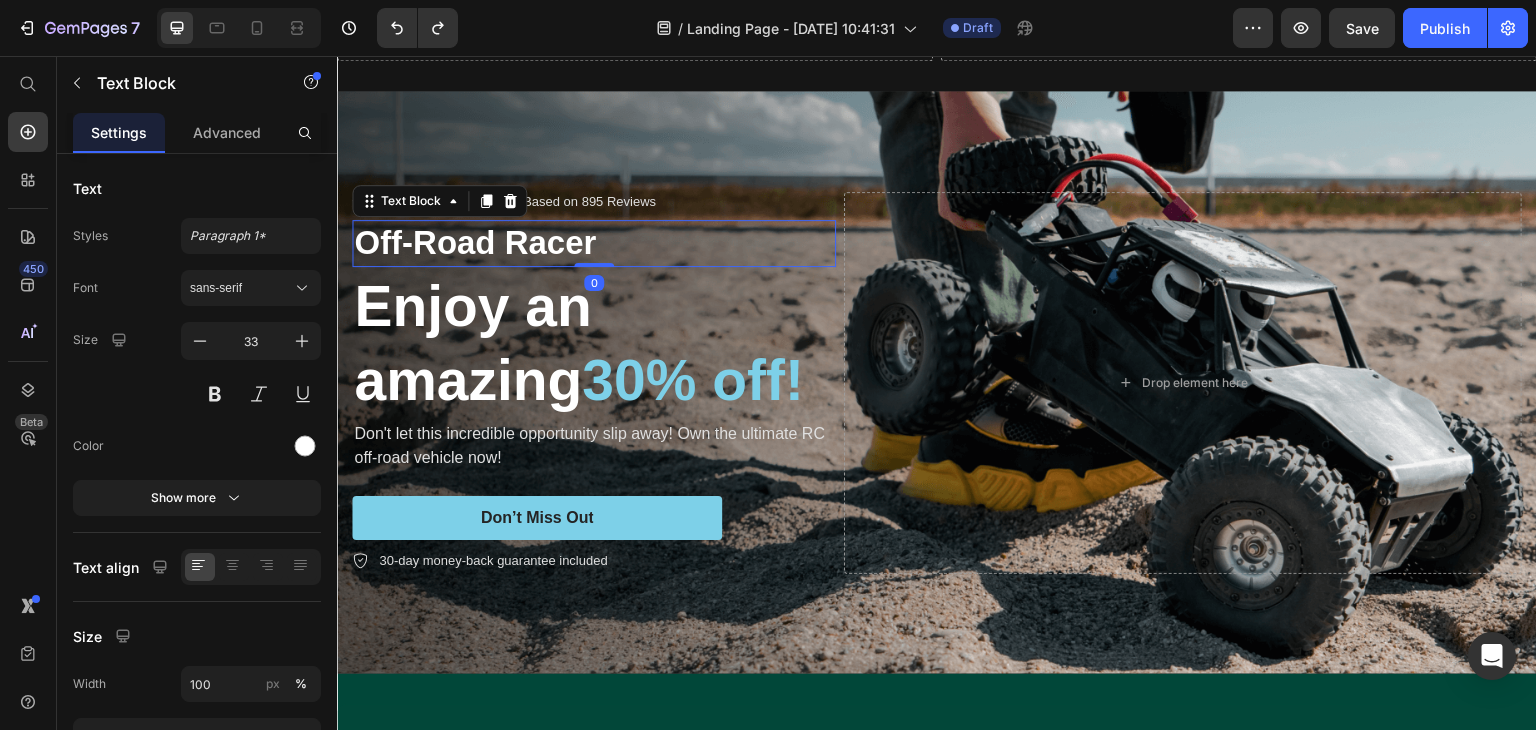 click on "Off-Road Racer" at bounding box center (594, 243) 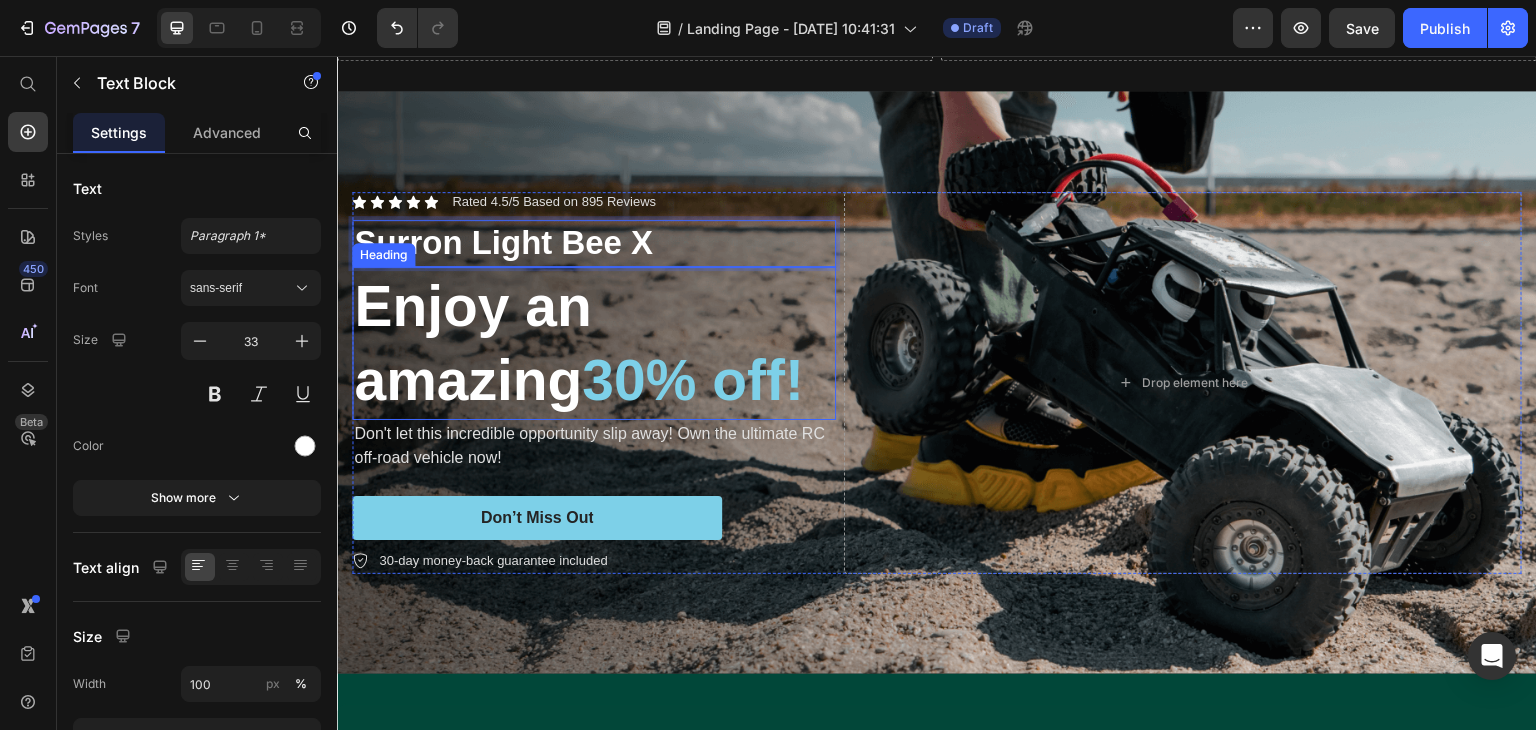 click on "30% off!" at bounding box center [693, 380] 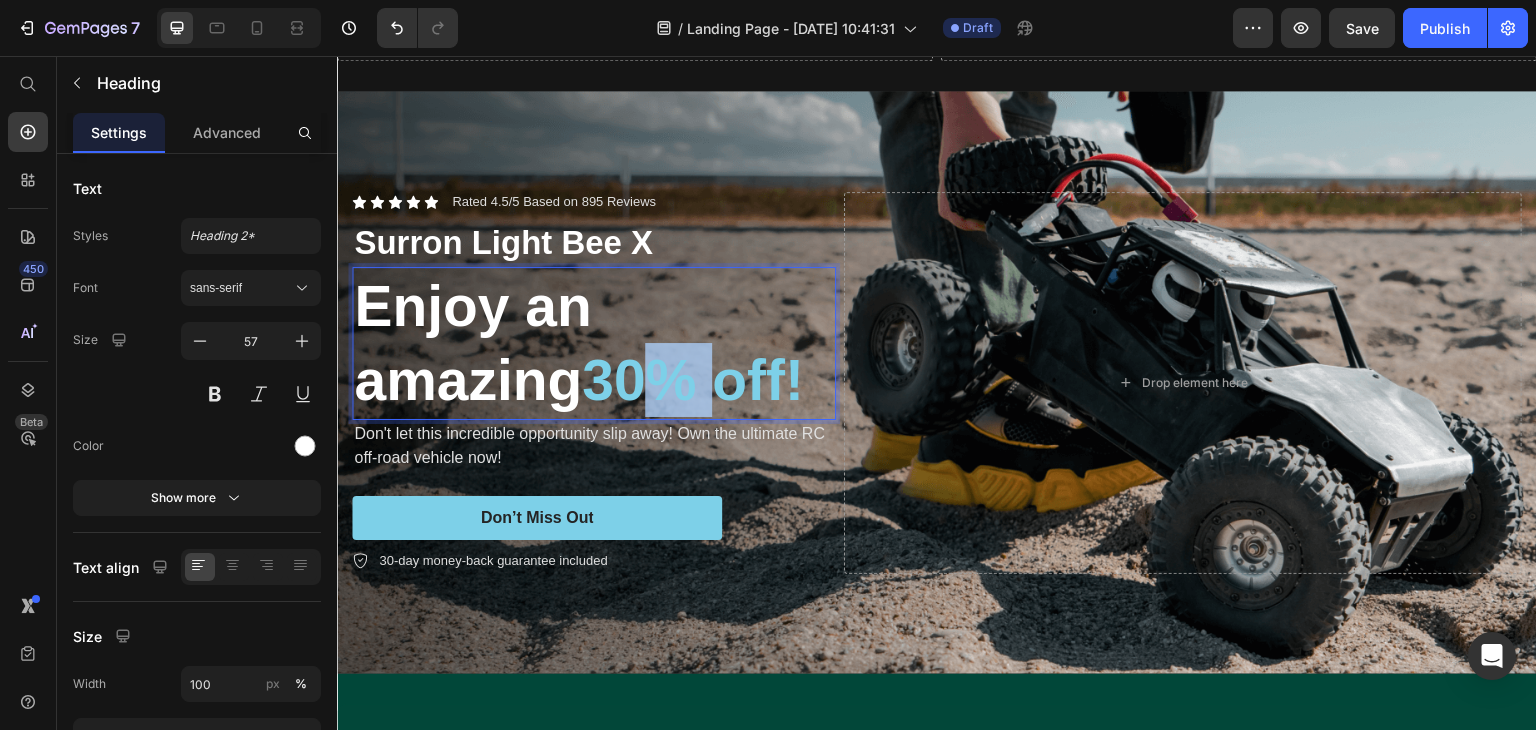 click on "30% off!" at bounding box center (693, 380) 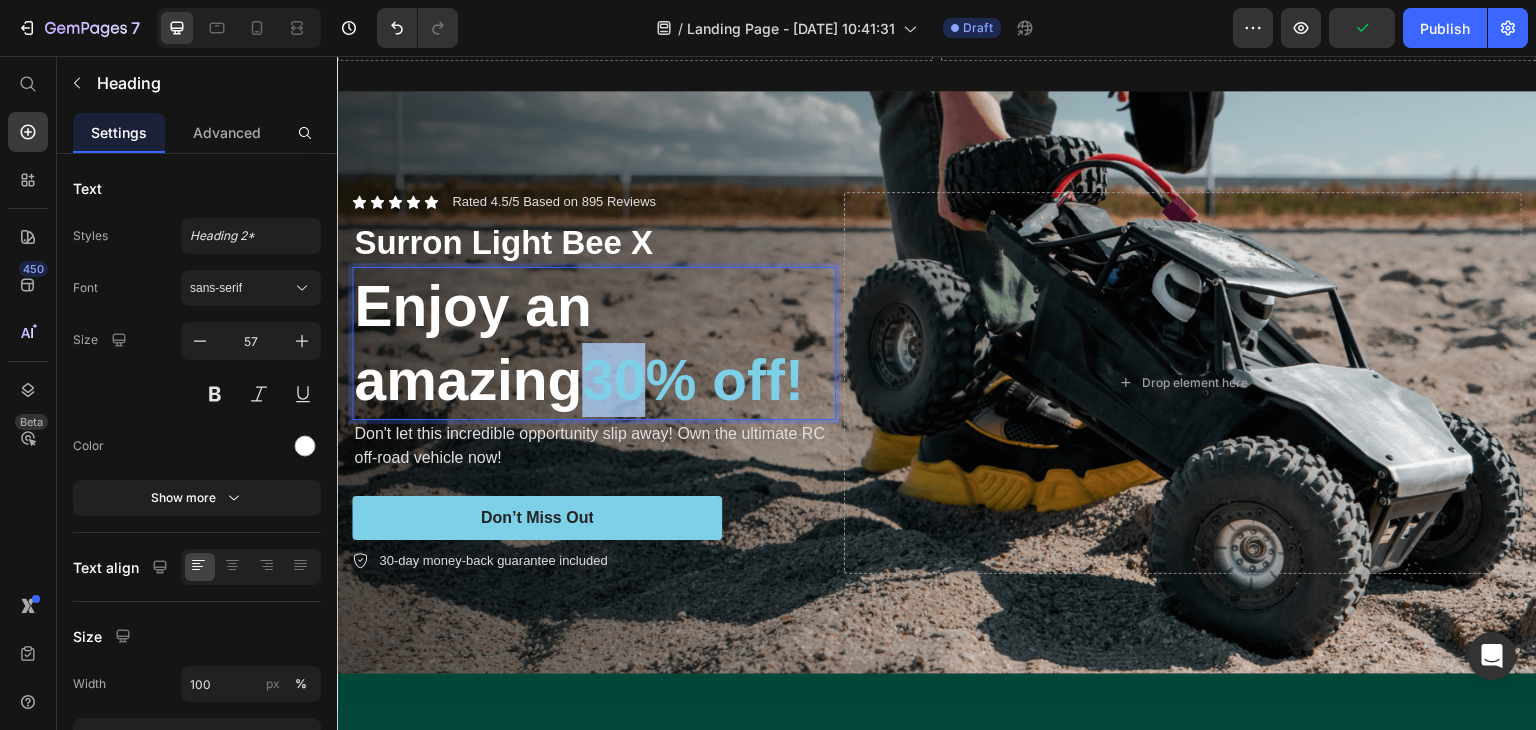 drag, startPoint x: 655, startPoint y: 374, endPoint x: 611, endPoint y: 374, distance: 44 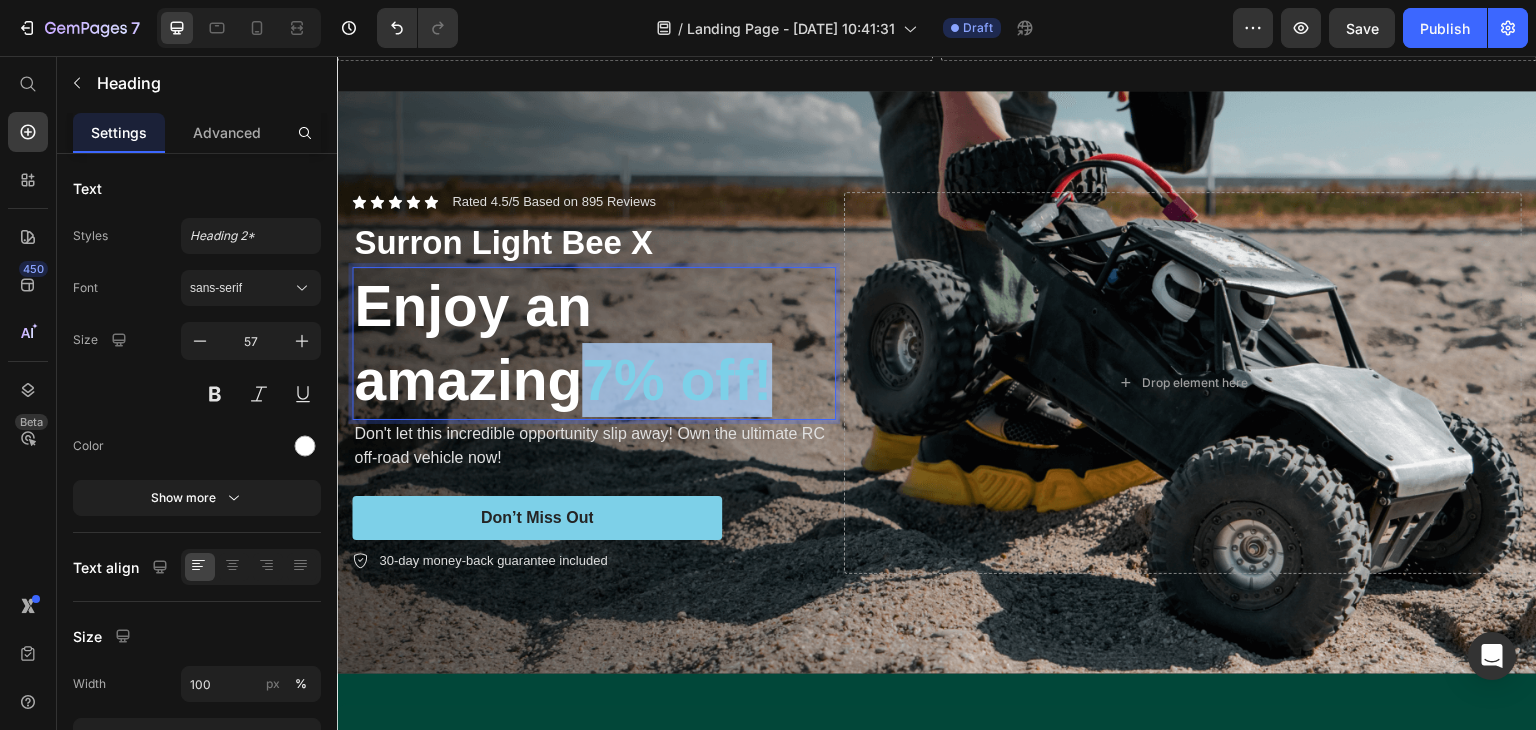drag, startPoint x: 781, startPoint y: 382, endPoint x: 610, endPoint y: 386, distance: 171.04678 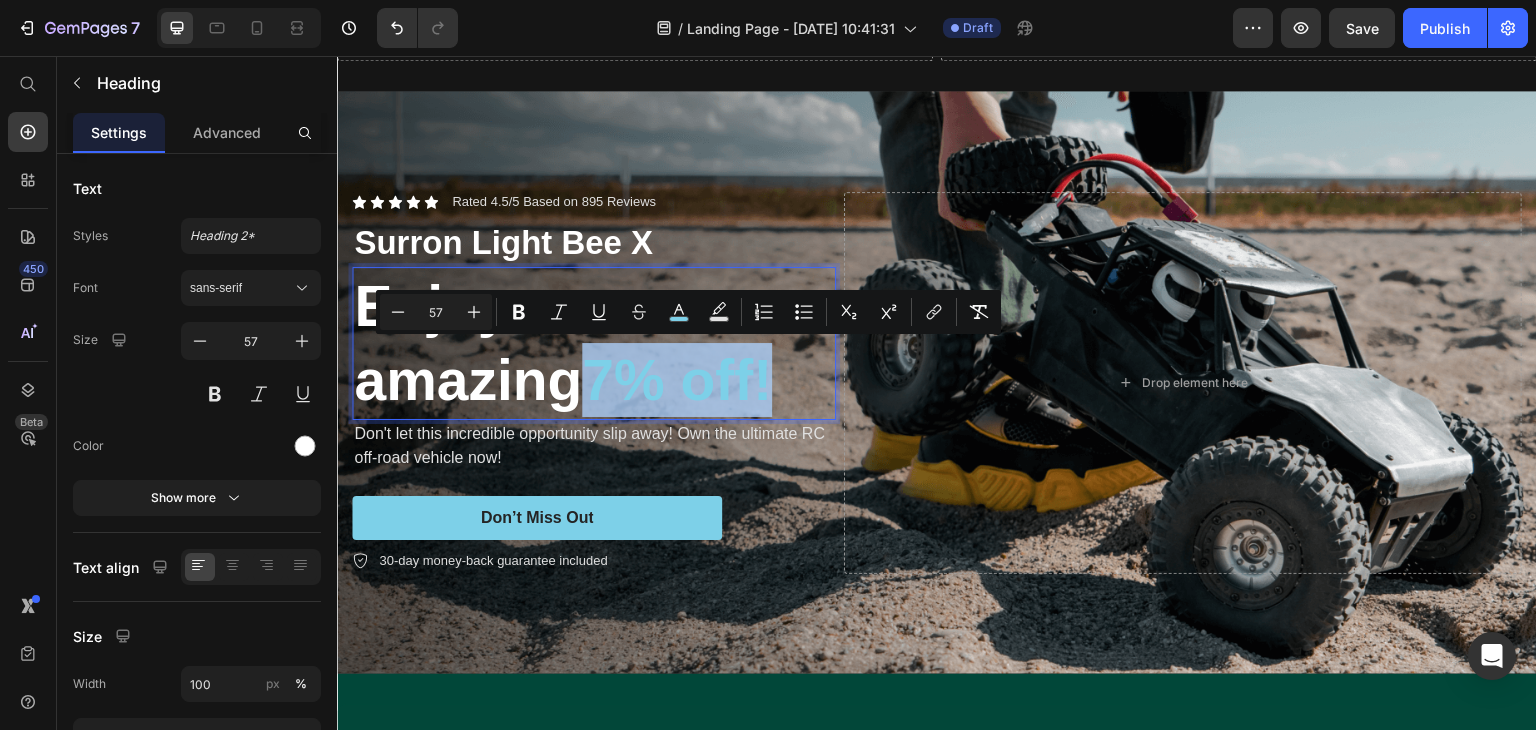 click on "7% off!" at bounding box center (677, 380) 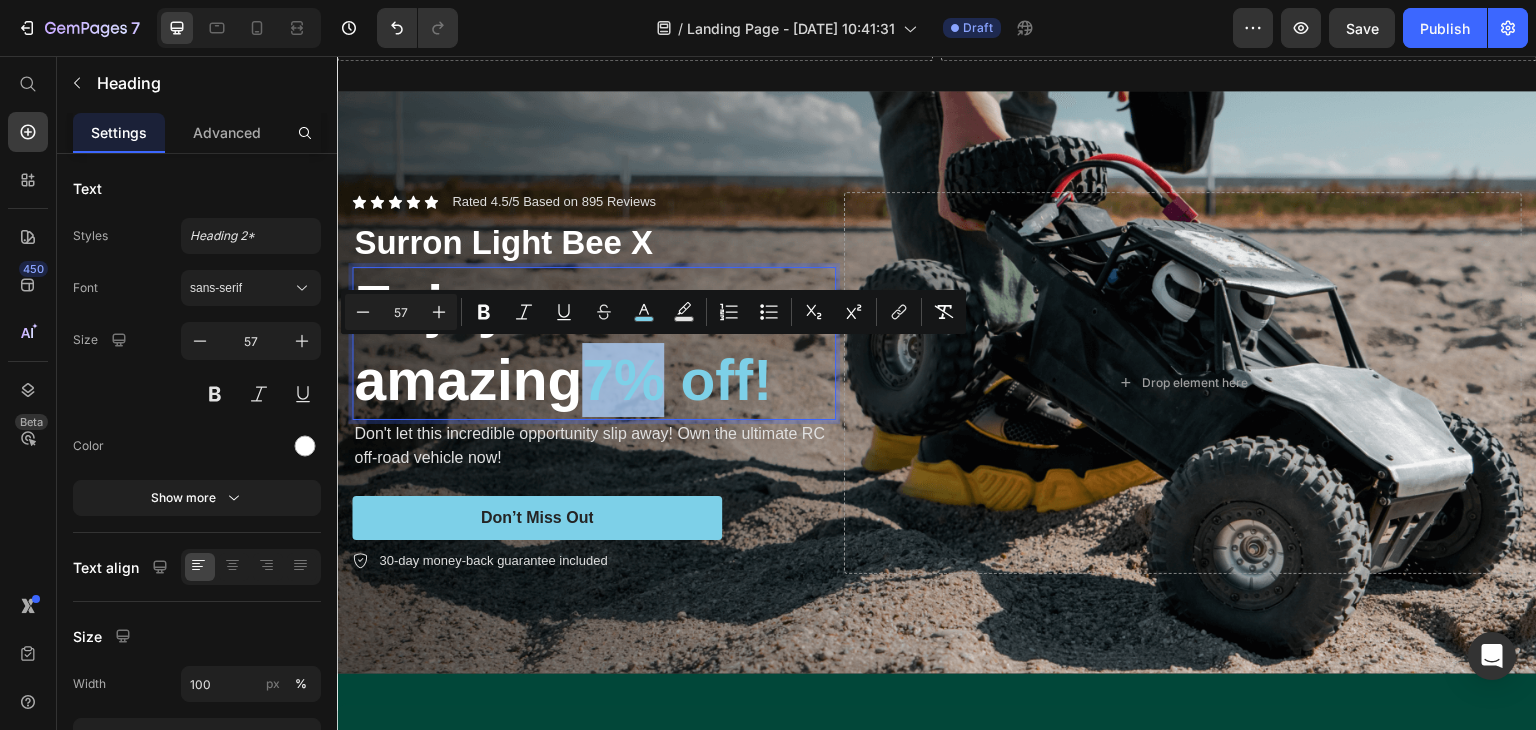 drag, startPoint x: 665, startPoint y: 389, endPoint x: 609, endPoint y: 396, distance: 56.435802 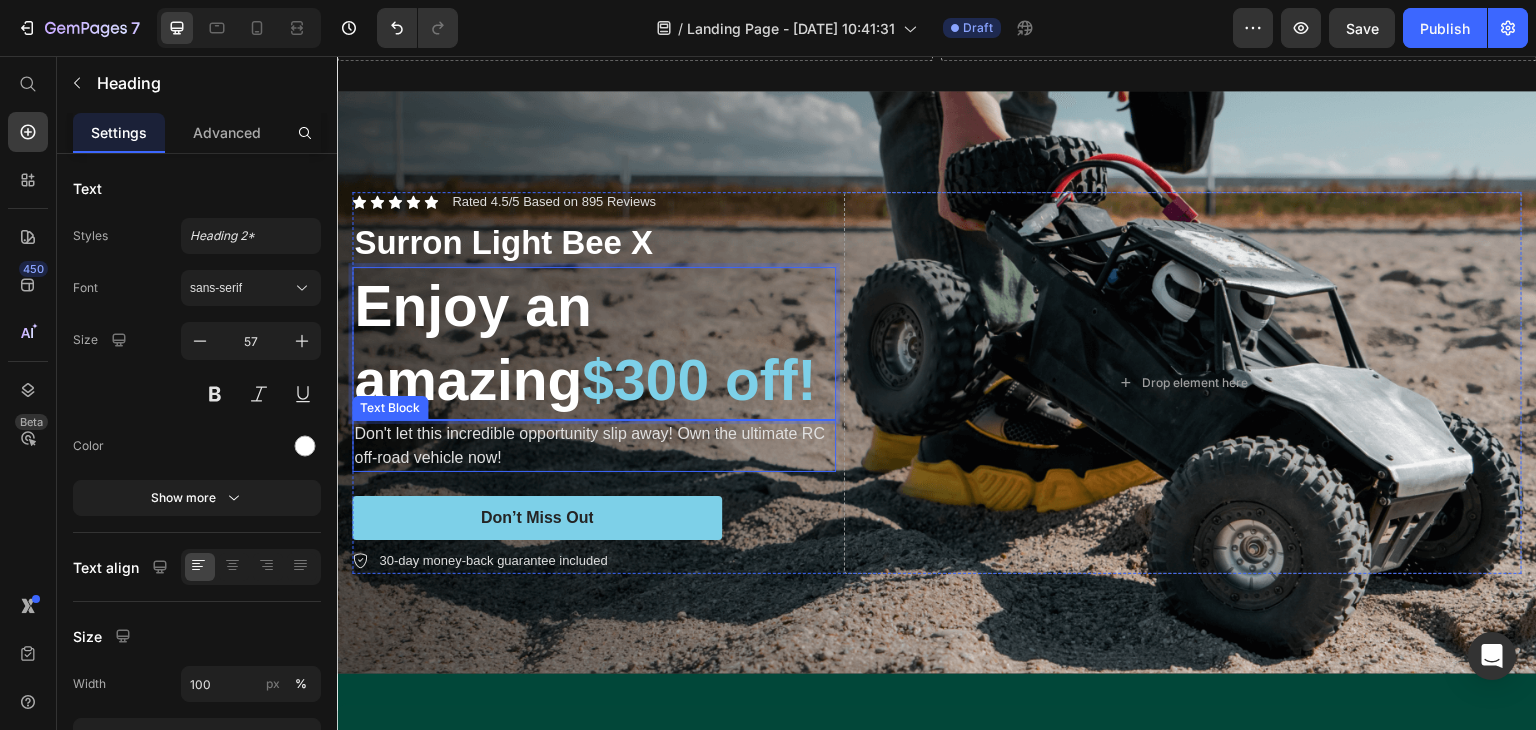 click on "Don't let this incredible opportunity slip away! Own the ultimate RC off-road vehicle now!" at bounding box center (594, 446) 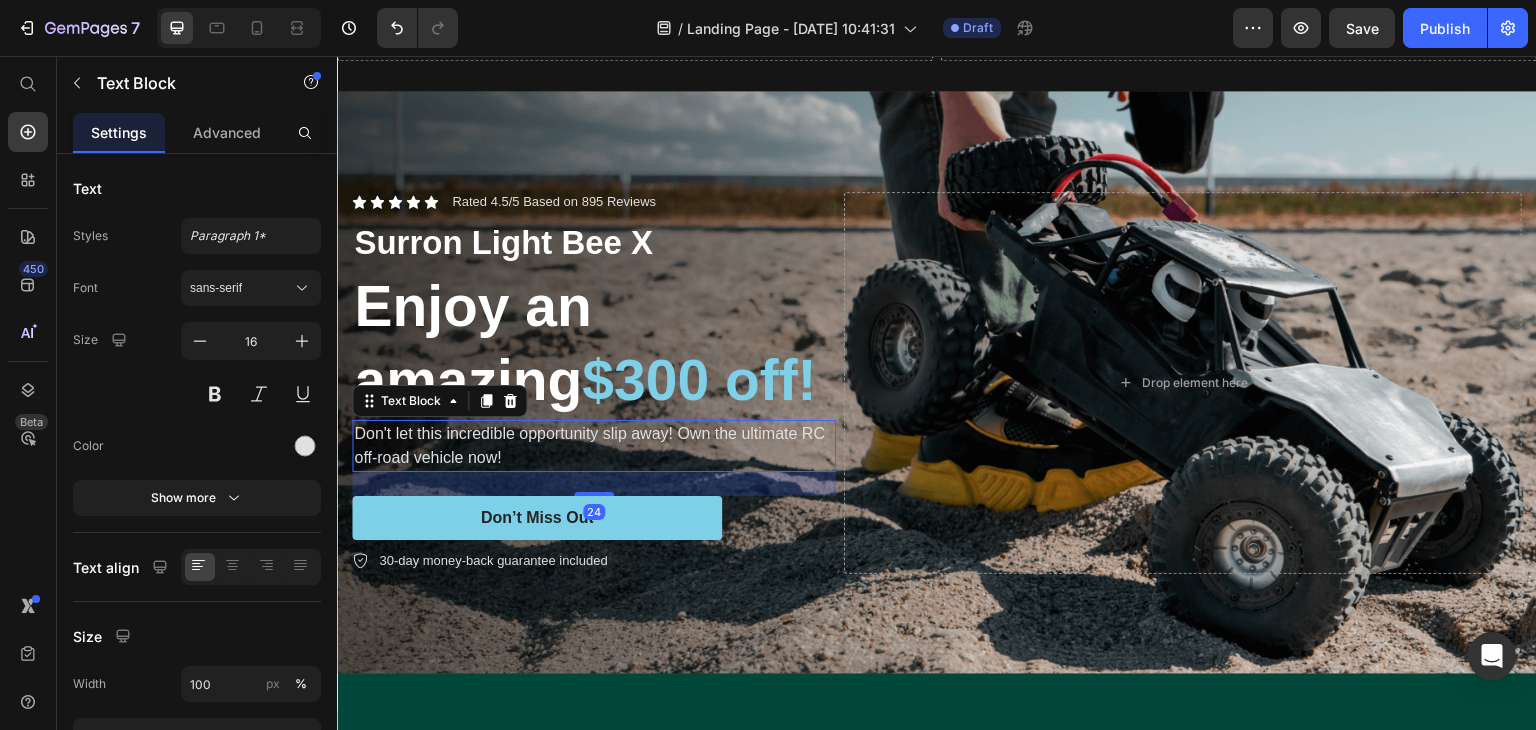 click on "Don't let this incredible opportunity slip away! Own the ultimate RC off-road vehicle now!" at bounding box center [594, 446] 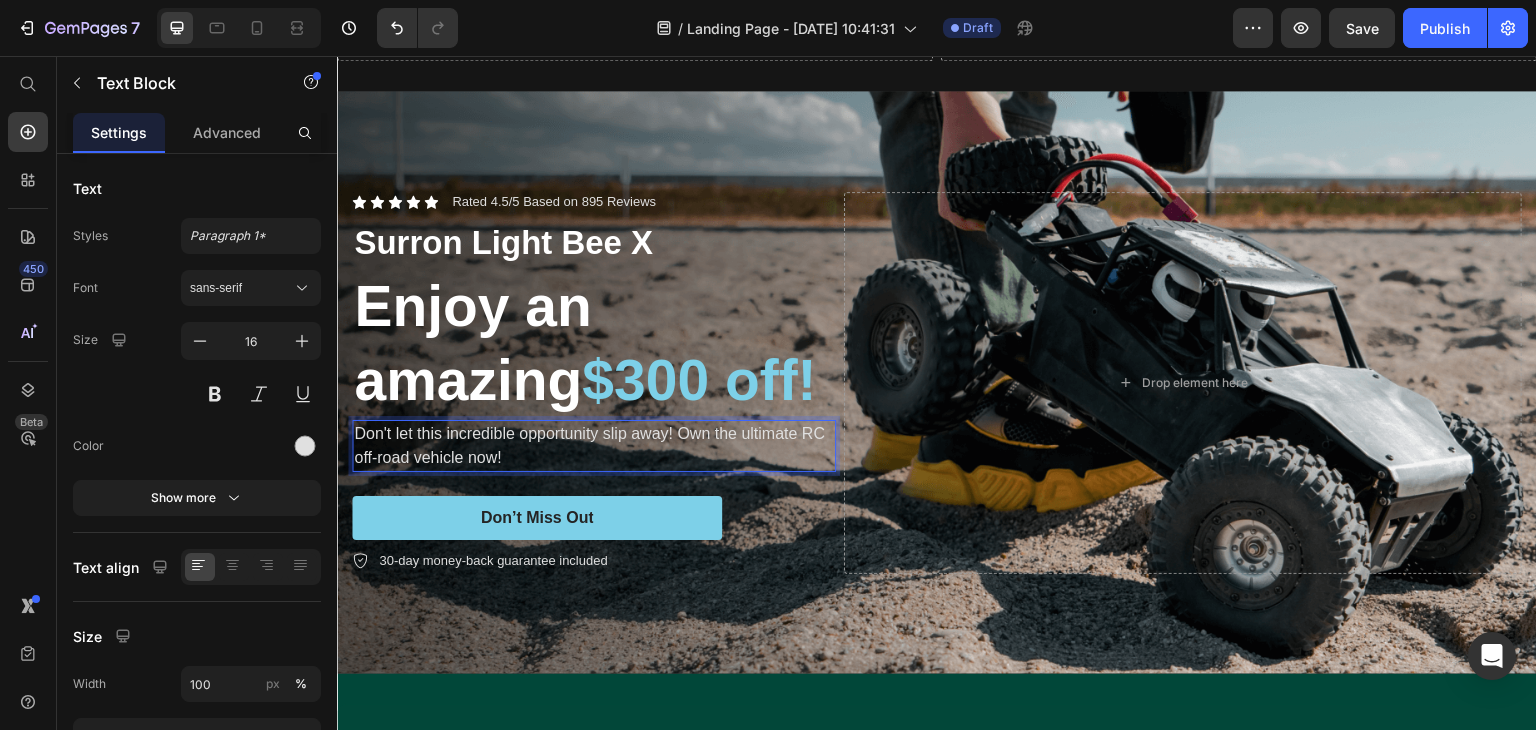 click on "Don't let this incredible opportunity slip away! Own the ultimate RC off-road vehicle now!" at bounding box center (594, 446) 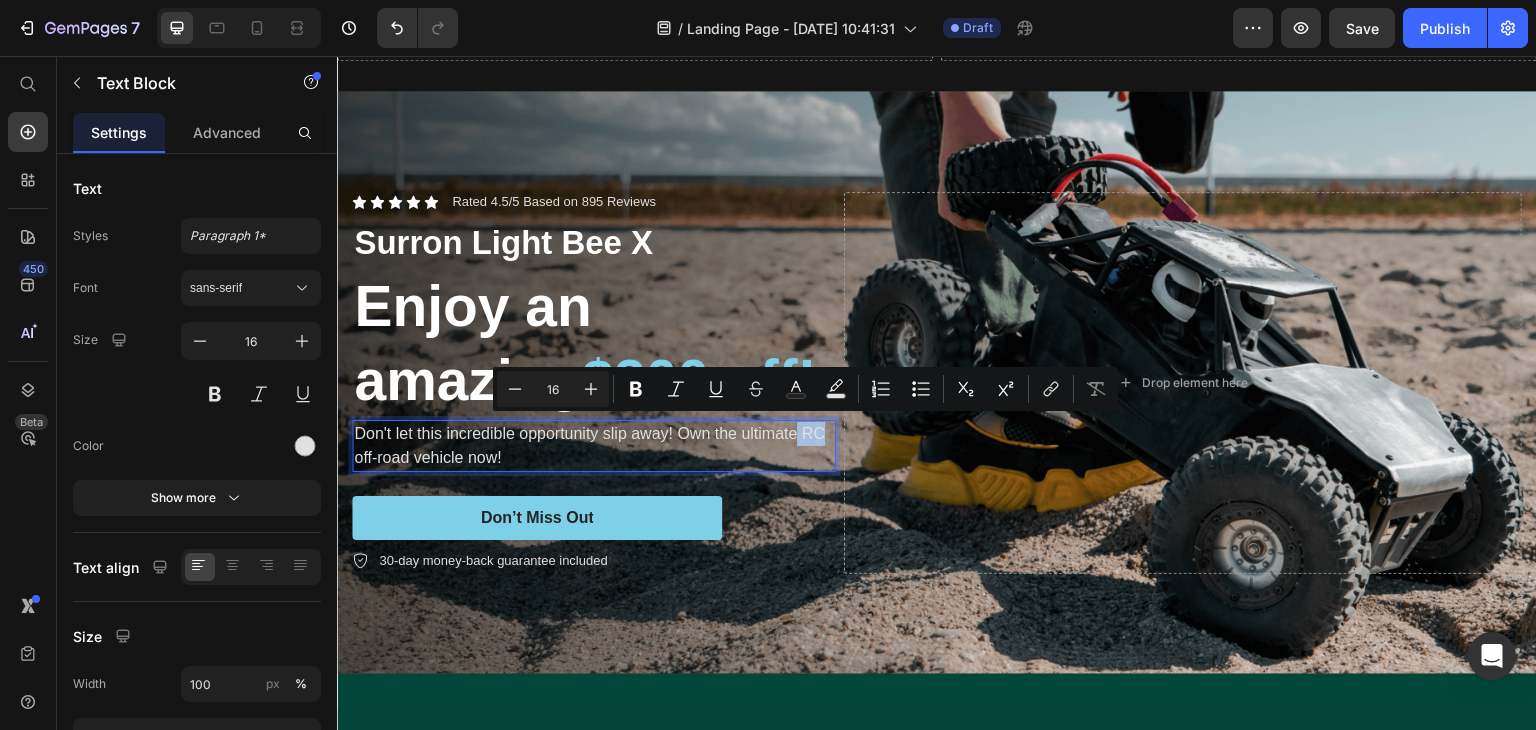 drag, startPoint x: 822, startPoint y: 433, endPoint x: 794, endPoint y: 430, distance: 28.160255 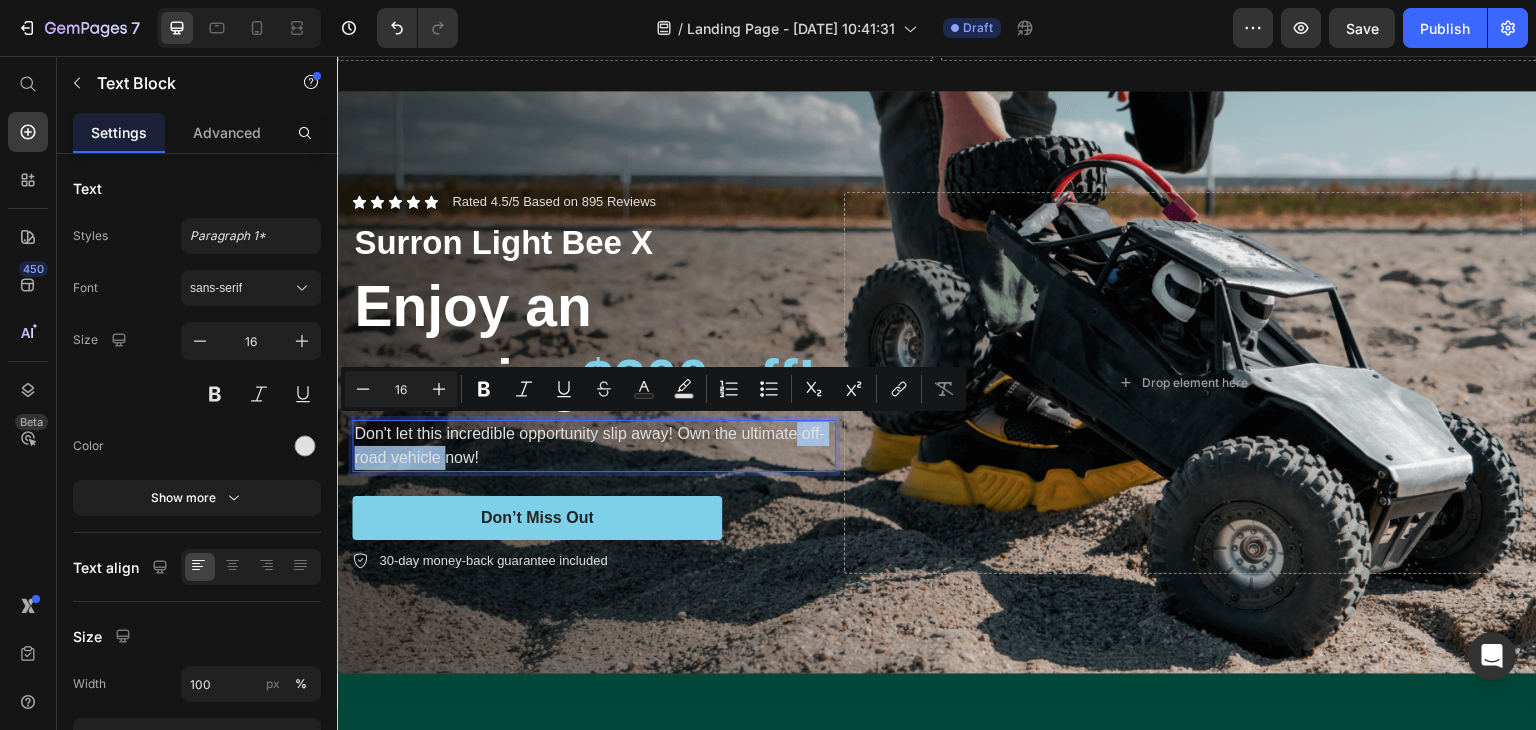 drag, startPoint x: 444, startPoint y: 452, endPoint x: 793, endPoint y: 429, distance: 349.75705 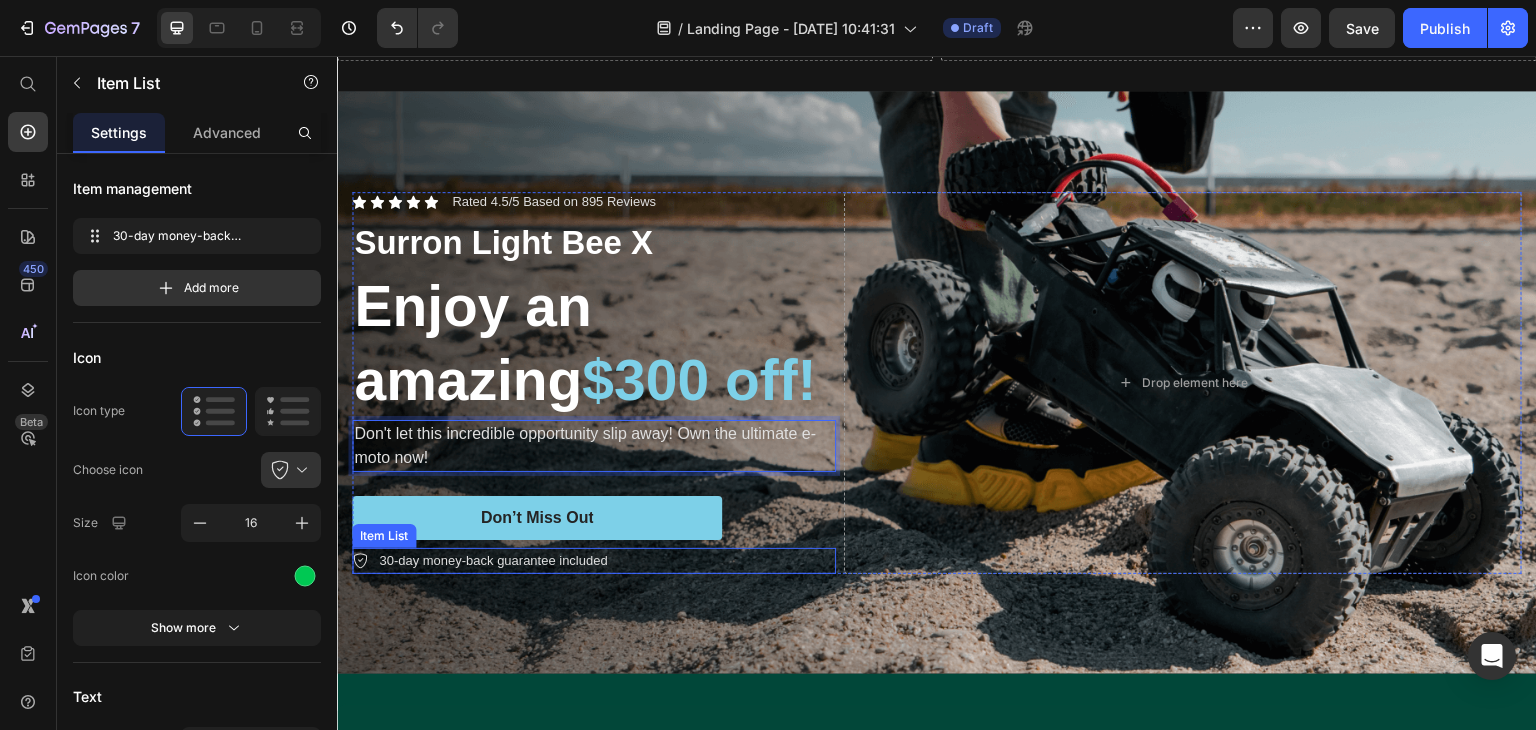click on "30-day money-back guarantee included" at bounding box center [493, 561] 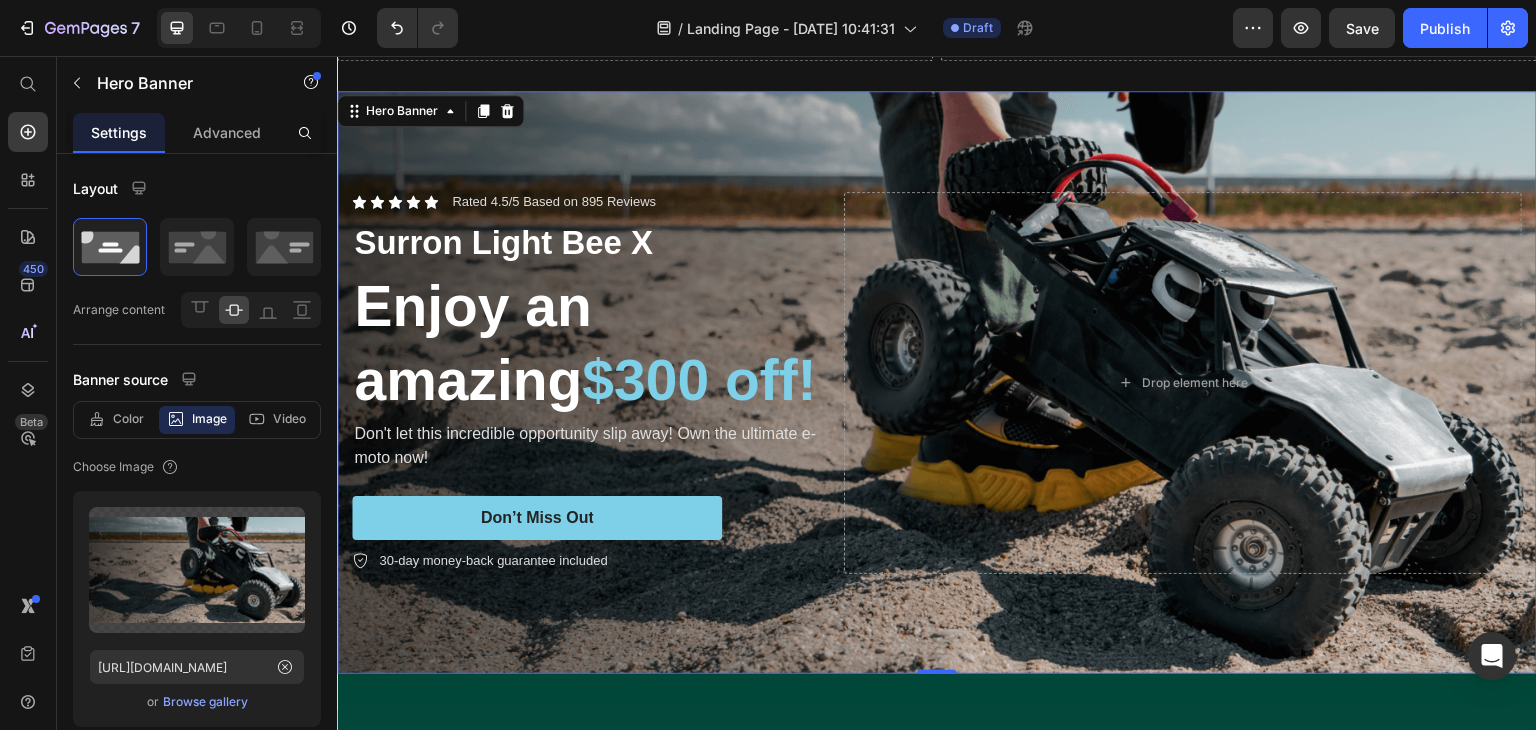 click at bounding box center [937, 382] 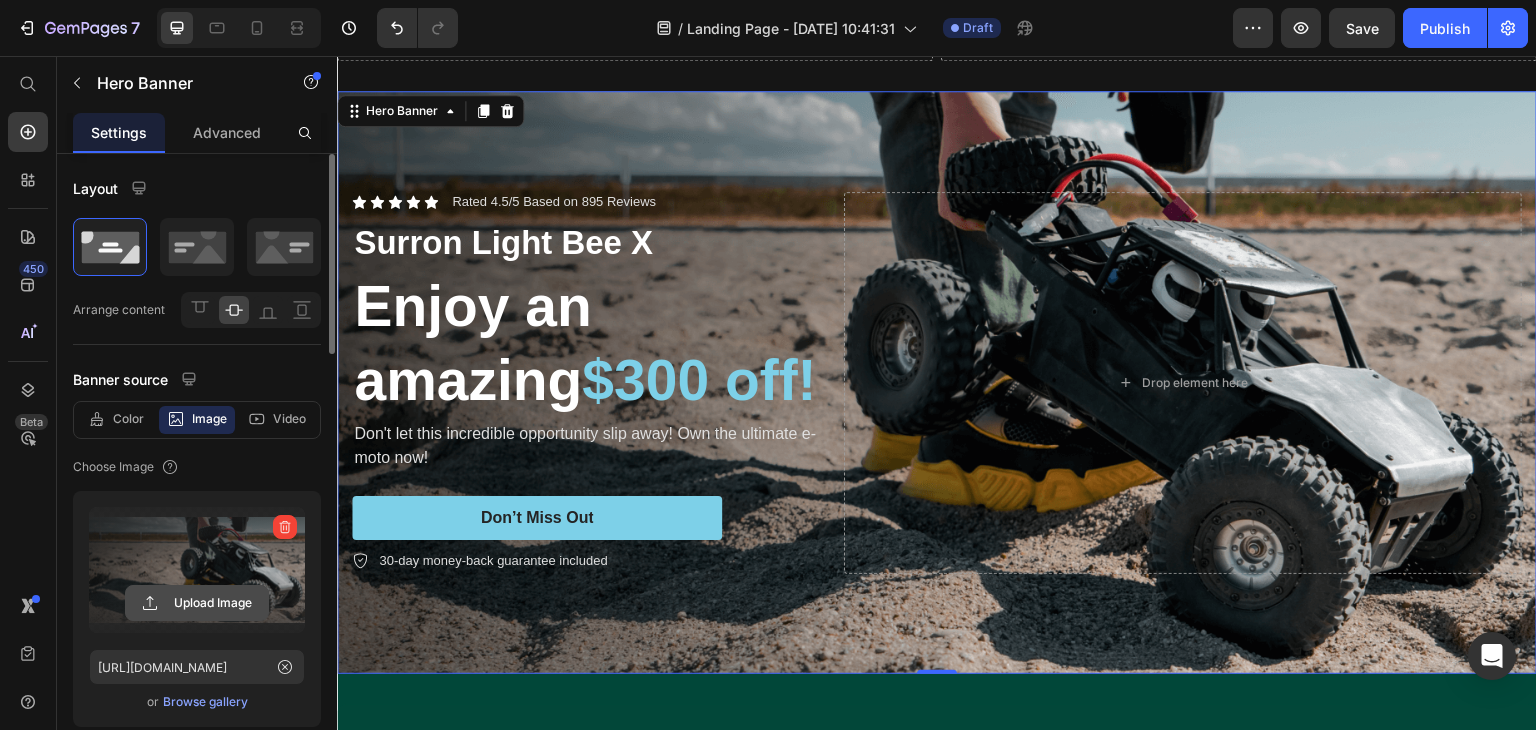 click 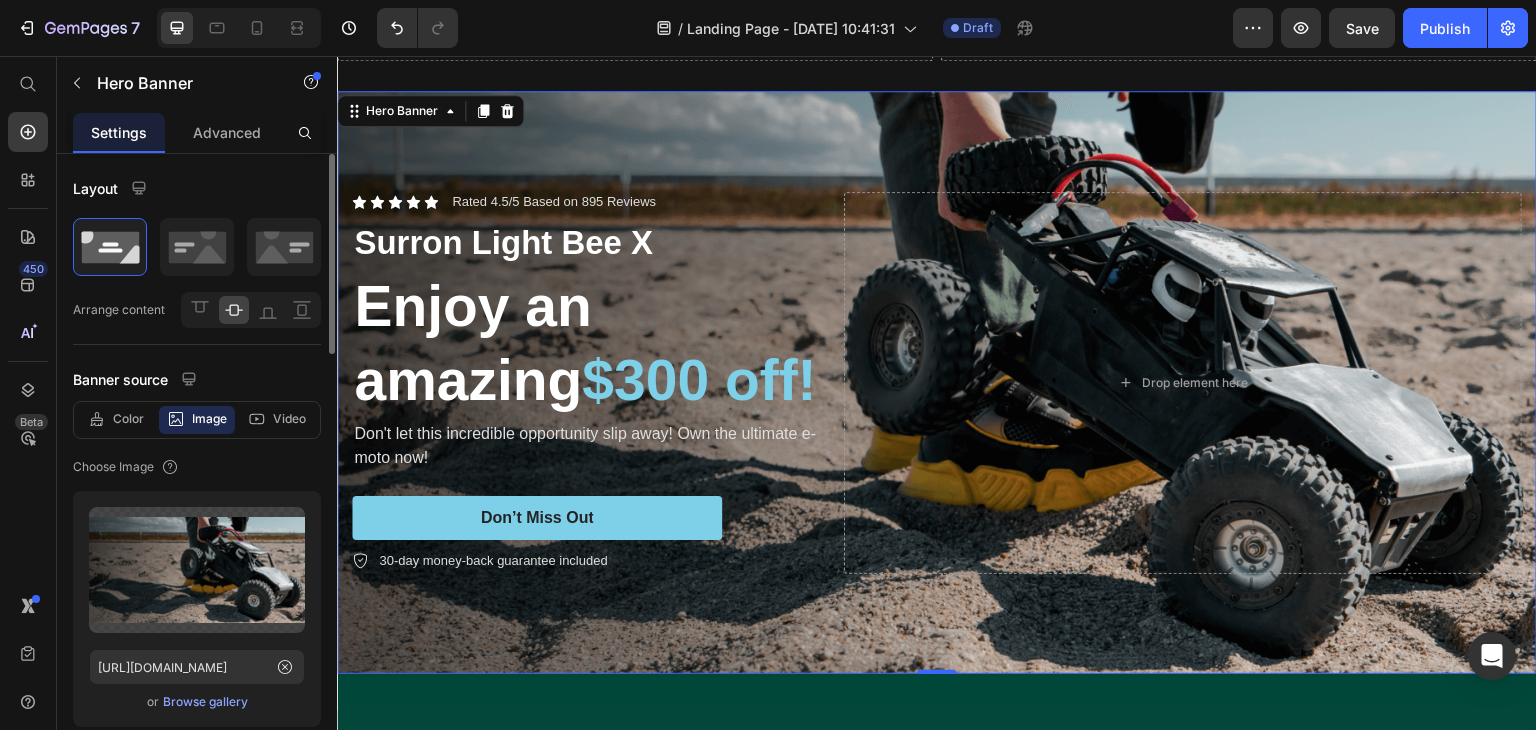 click on "Browse gallery" at bounding box center [205, 702] 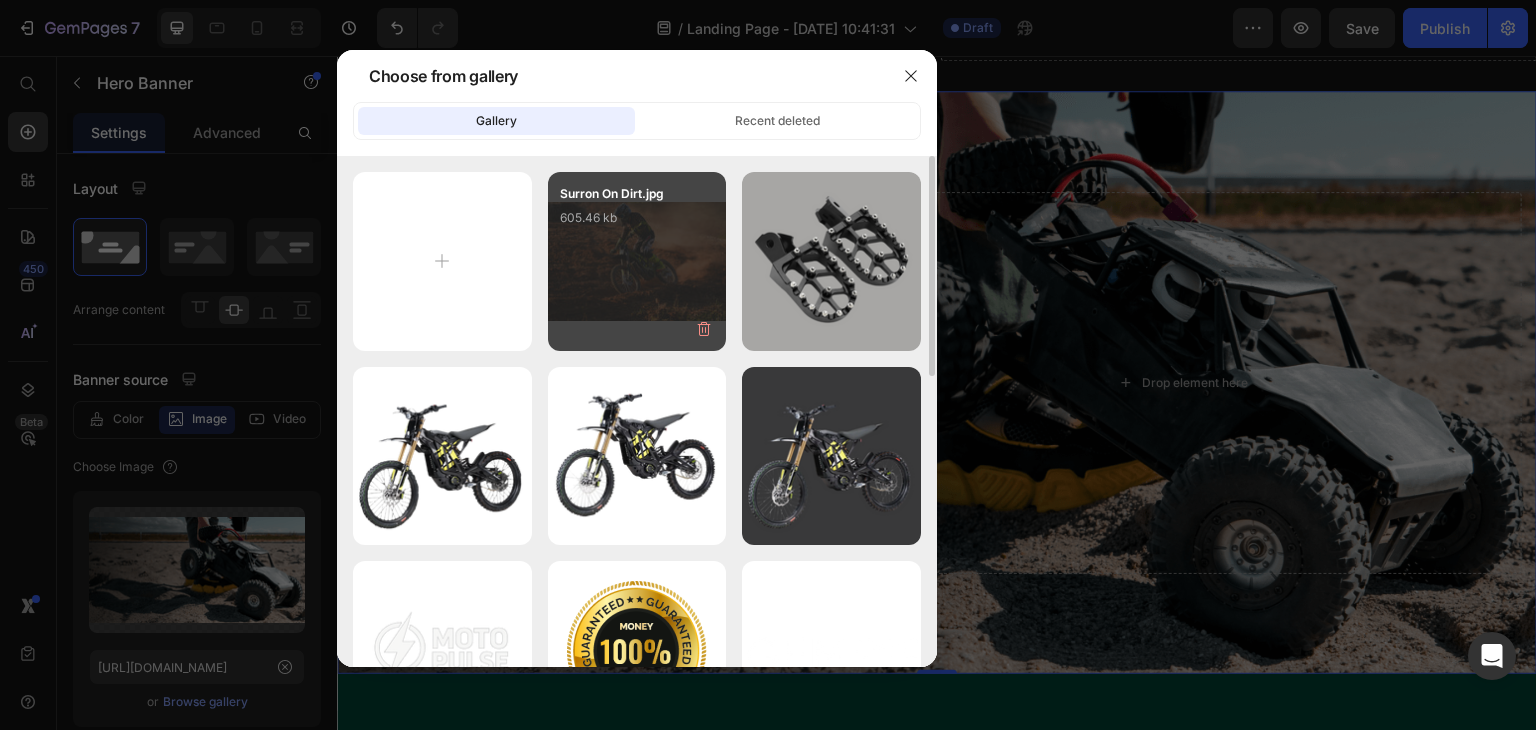 click on "Surron On Dirt.jpg 605.46 kb" at bounding box center [637, 261] 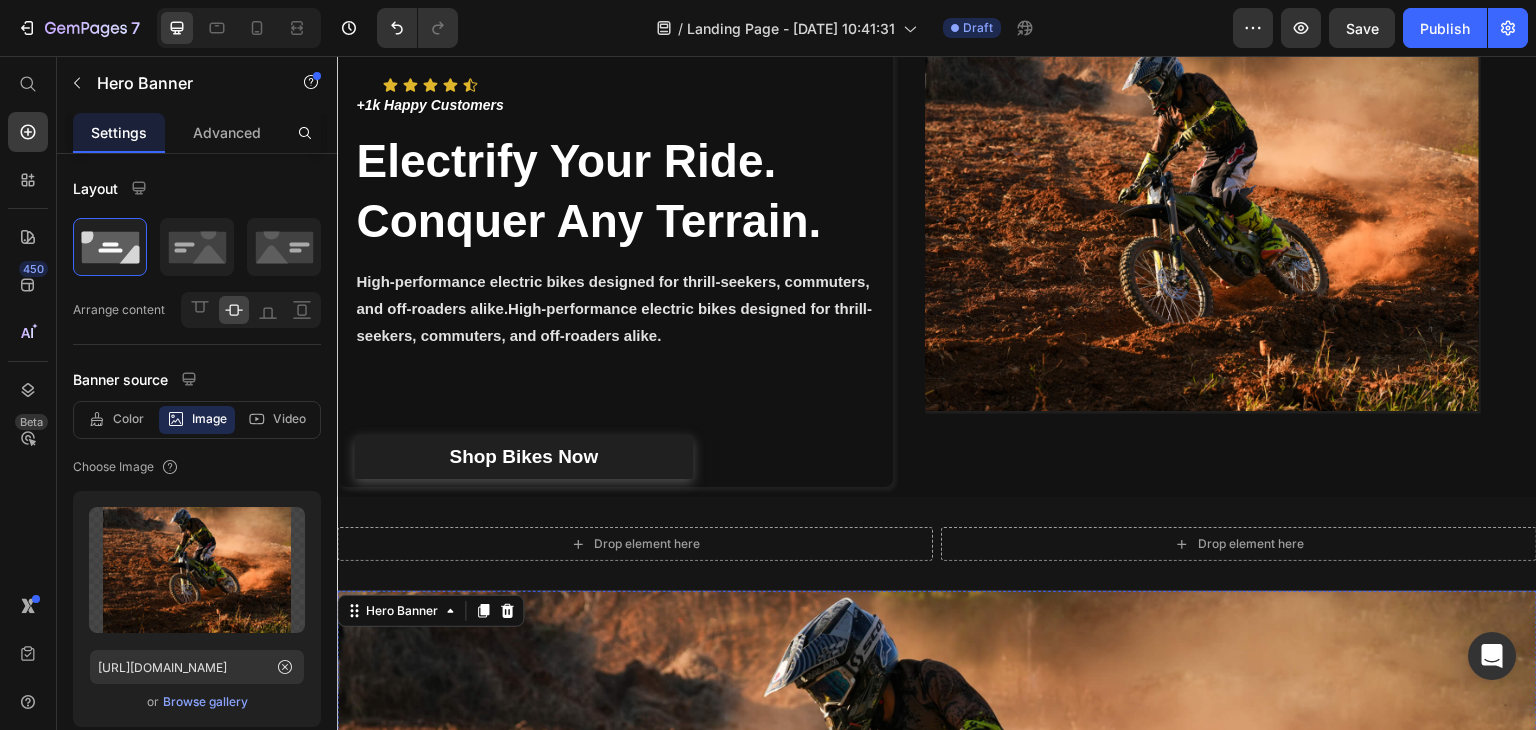 scroll, scrollTop: 0, scrollLeft: 0, axis: both 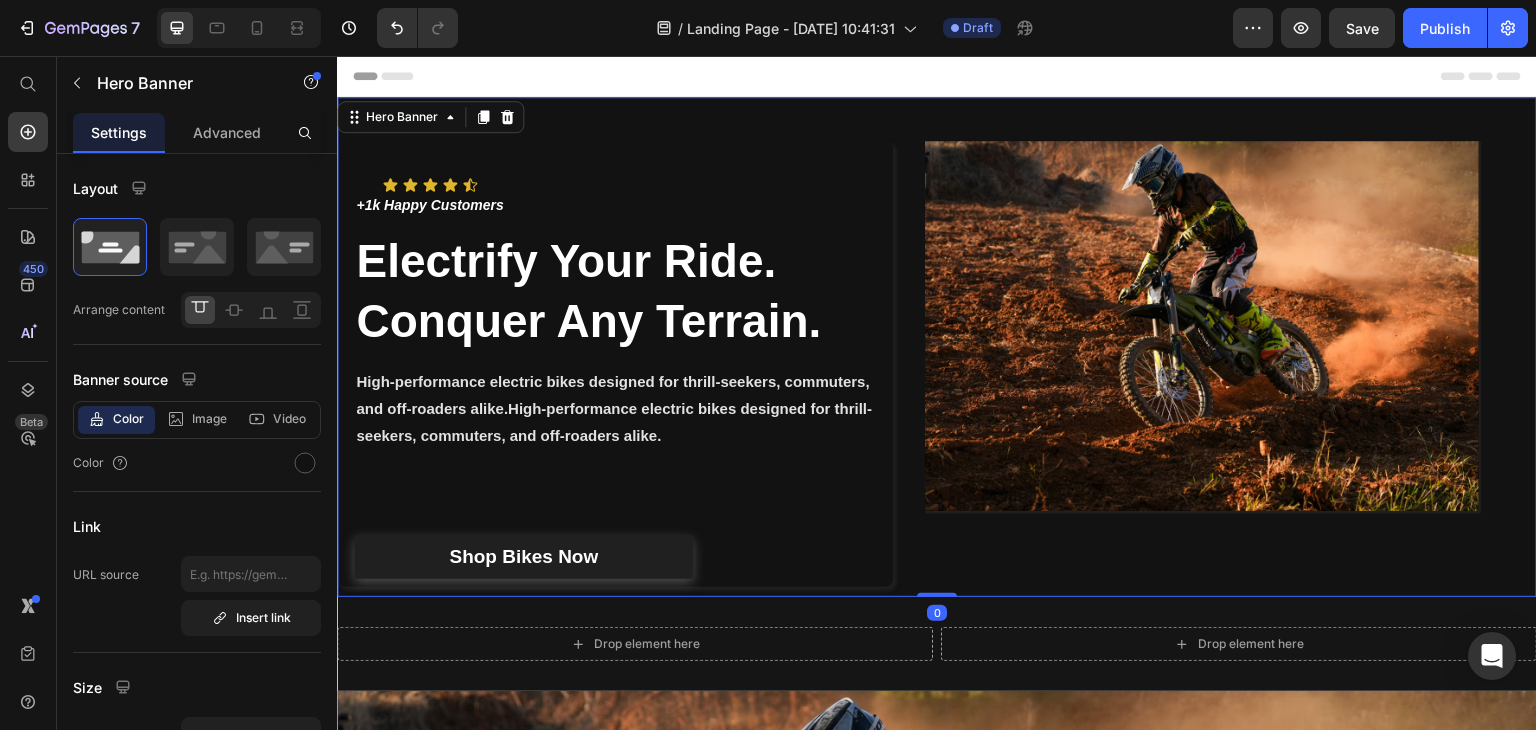 click on "Icon Icon Icon Icon Icon Icon List +1k Happy Customers Text Block Row Electrify Your Ride. Conquer Any Terrain. Heading High-performance electric bikes designed for thrill-seekers, commuters, and off-roaders alike.High-performance electric bikes designed for thrill-seekers, commuters, and off-roaders alike. Text Block Text Block Text Block Shop Bikes Now Button Row Image Row Row" at bounding box center [937, 358] 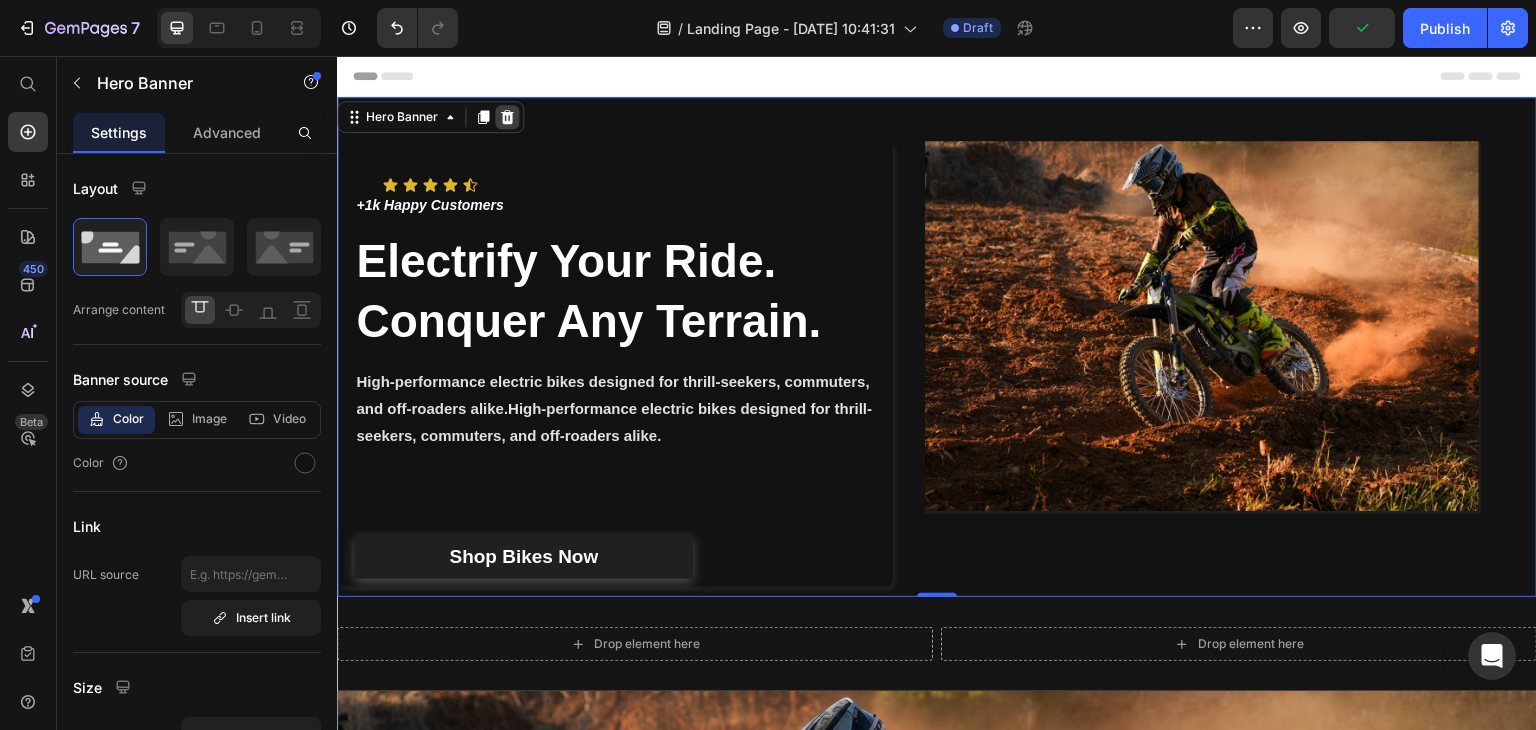 click 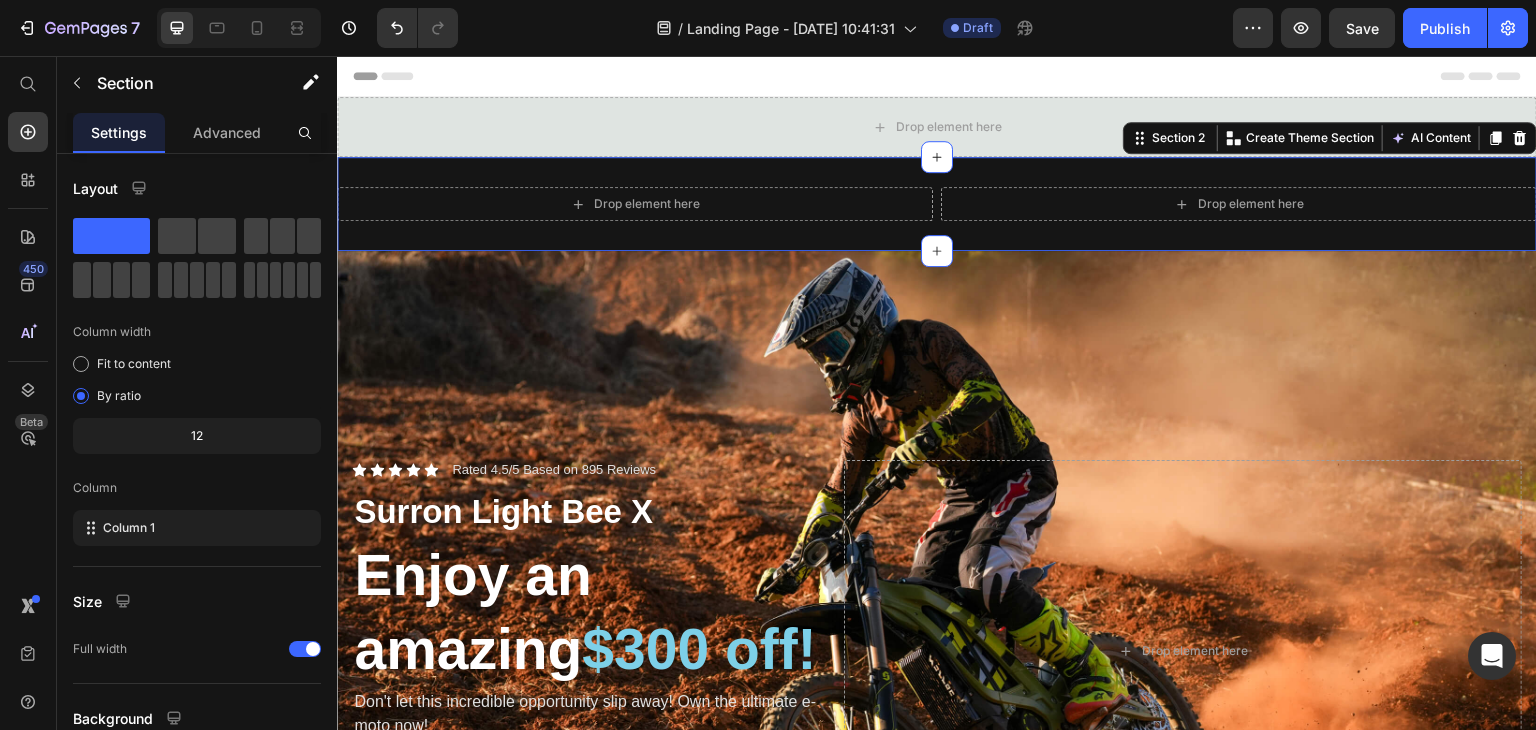 click on "Drop element here
Drop element here Product List Section 2   You can create reusable sections Create Theme Section AI Content Write with GemAI What would you like to describe here? Tone and Voice Persuasive Product A1 Series Long Rear Fender for Sur-[PERSON_NAME] Light Bee Show more Generate" at bounding box center [937, 204] 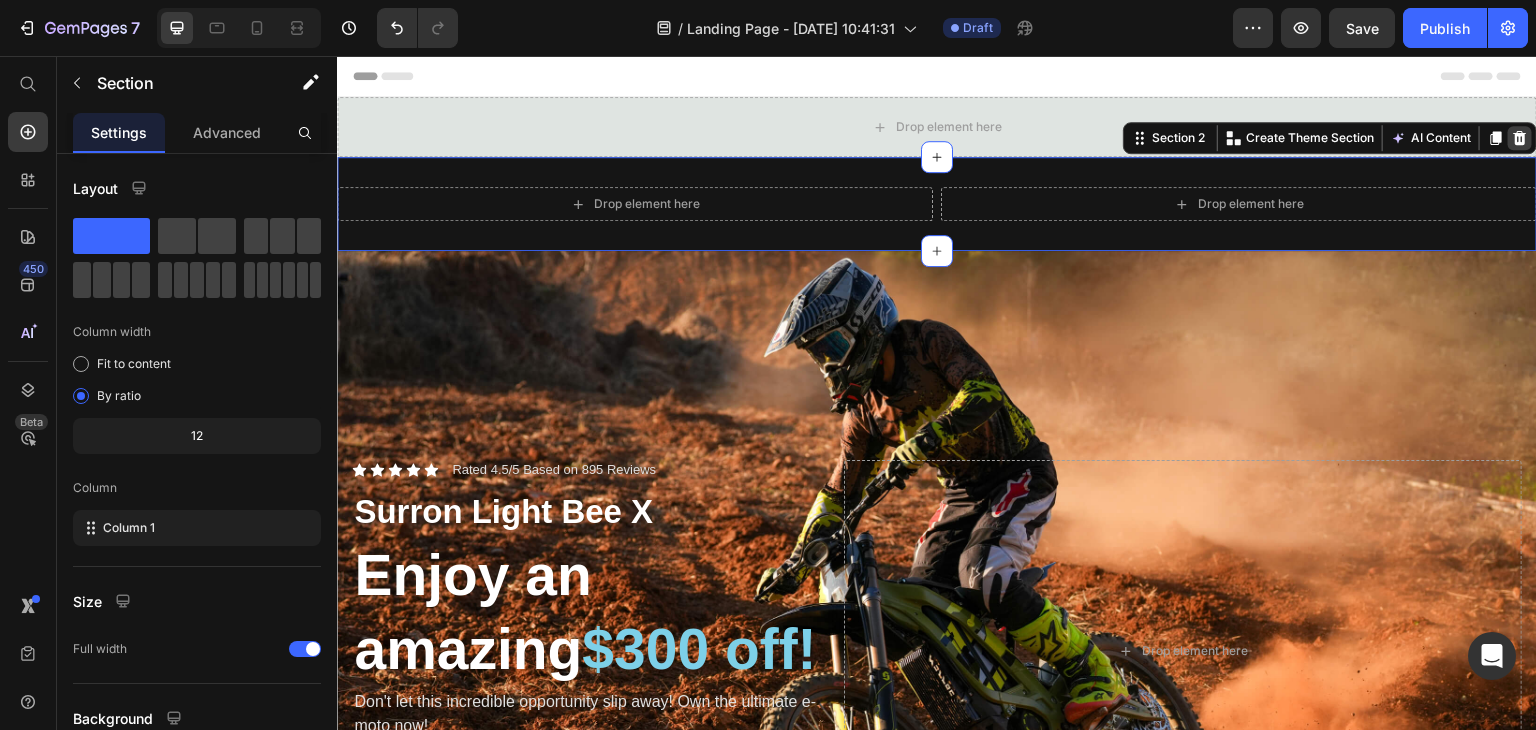 click at bounding box center [1520, 138] 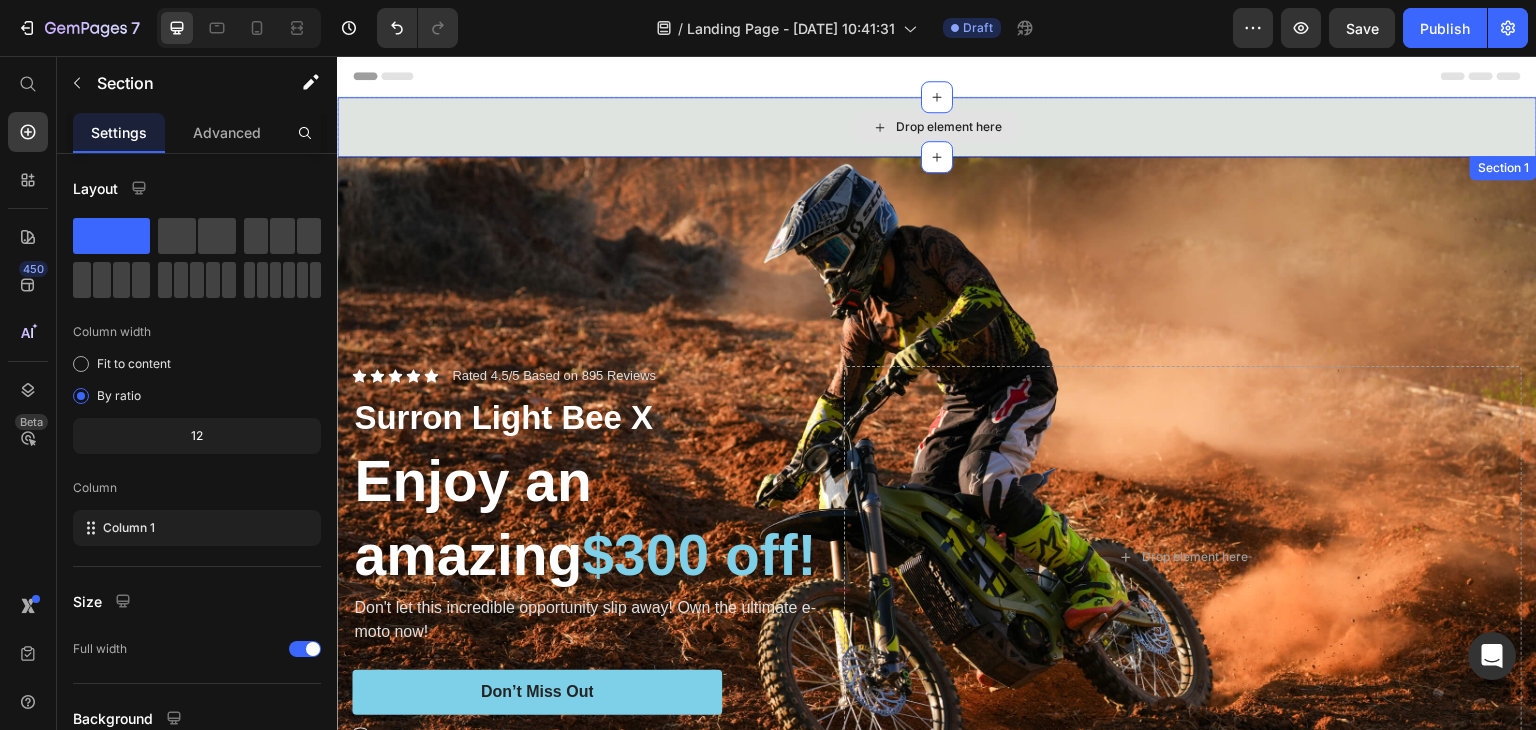 click on "Drop element here" at bounding box center [937, 127] 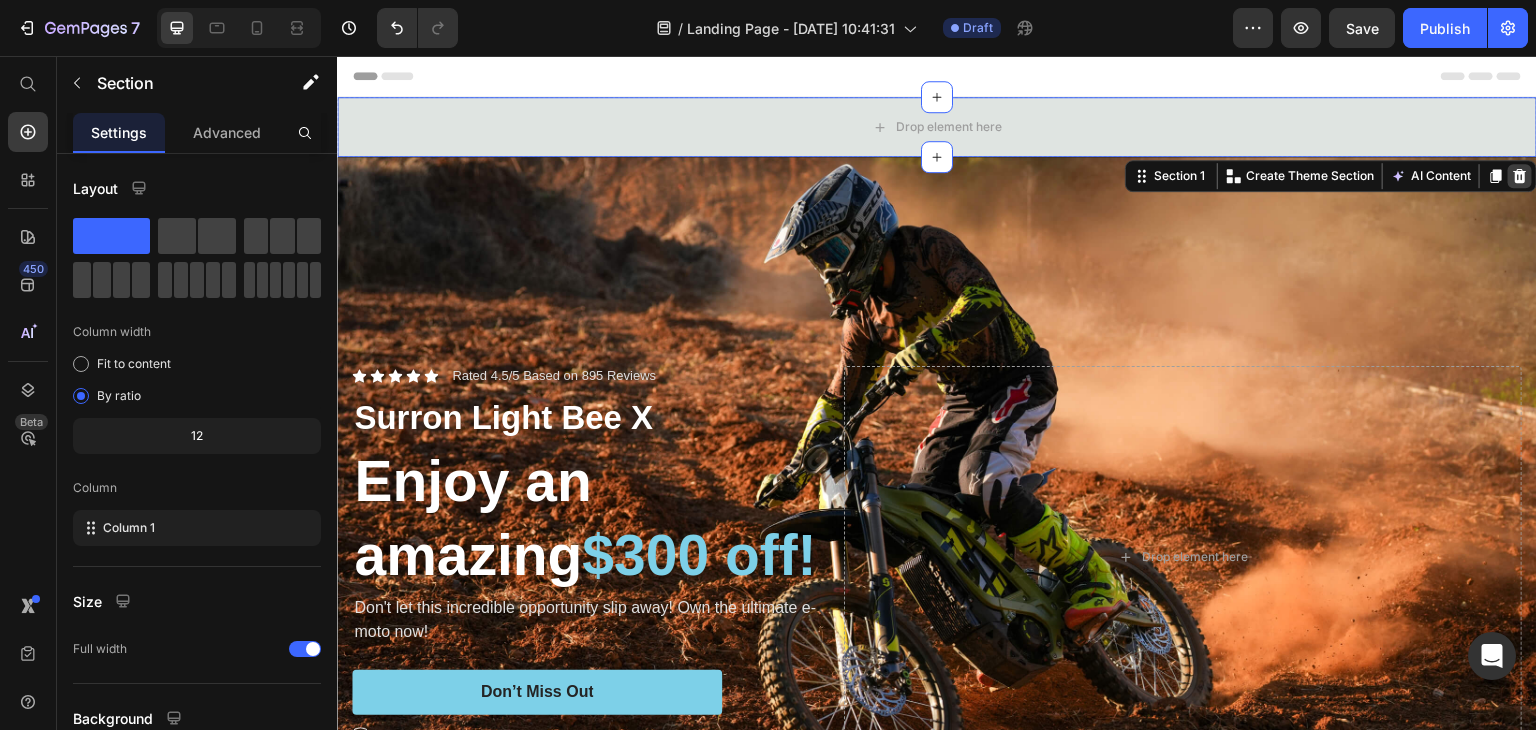 click 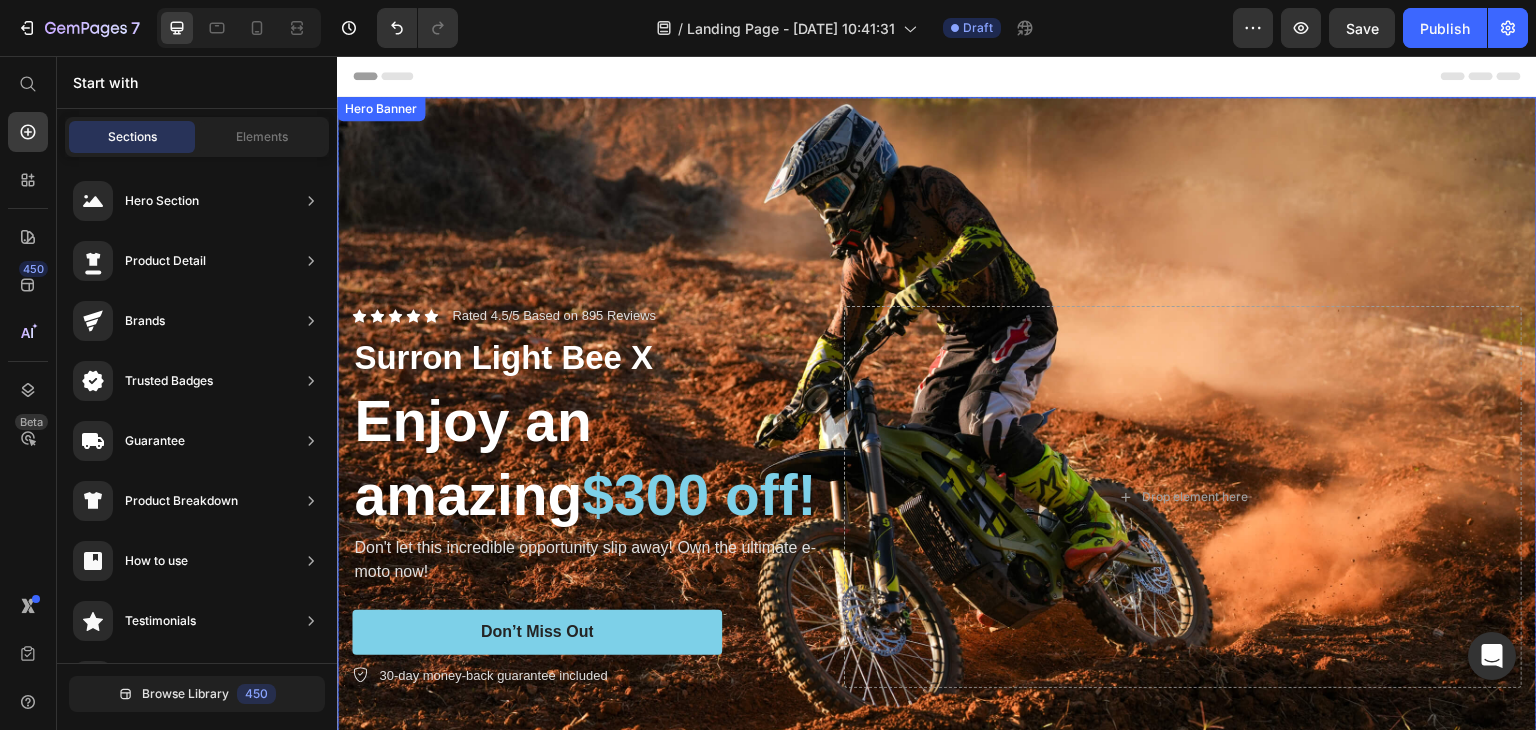 scroll, scrollTop: 200, scrollLeft: 0, axis: vertical 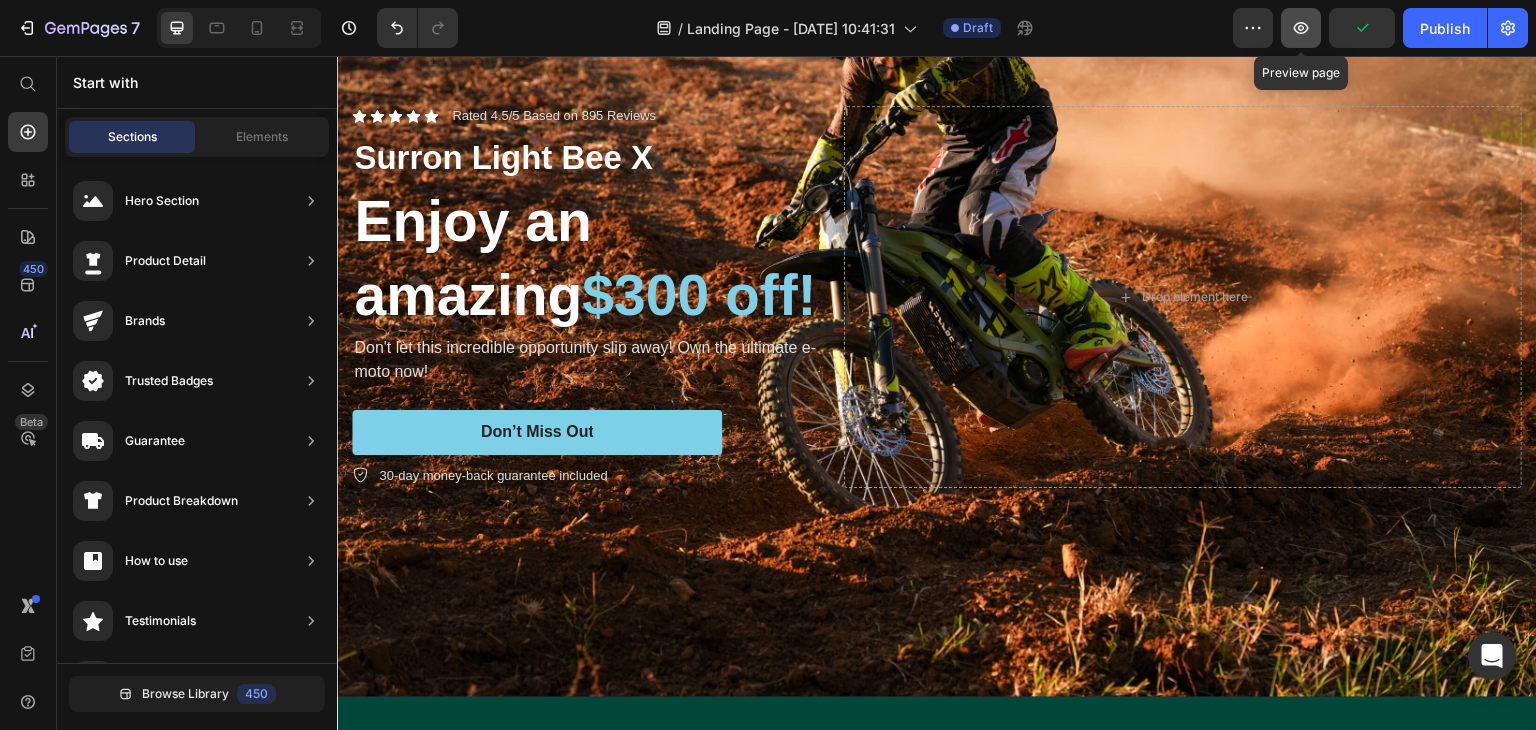 click 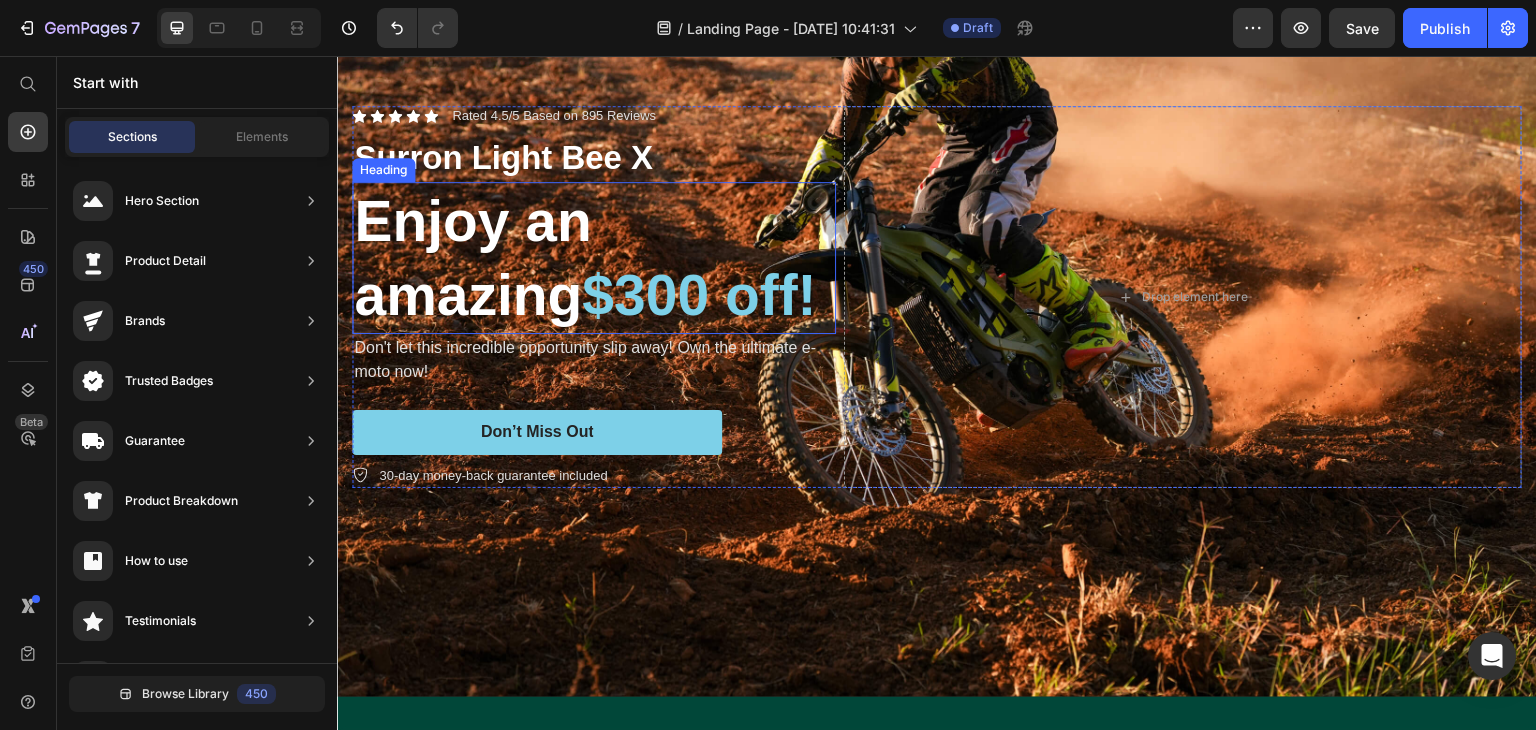 click on "$300 off!" at bounding box center [699, 295] 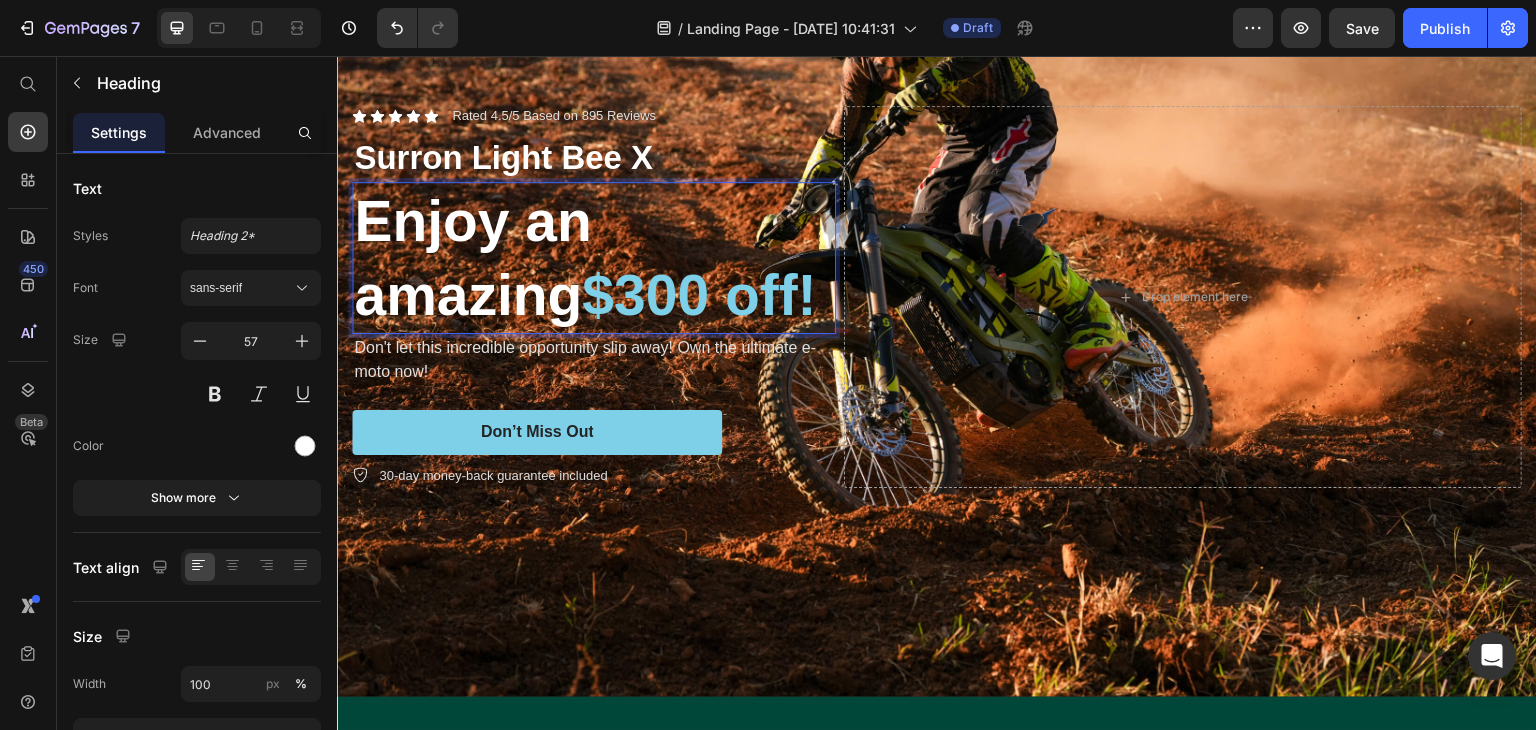 click on "$300 off!" at bounding box center [699, 295] 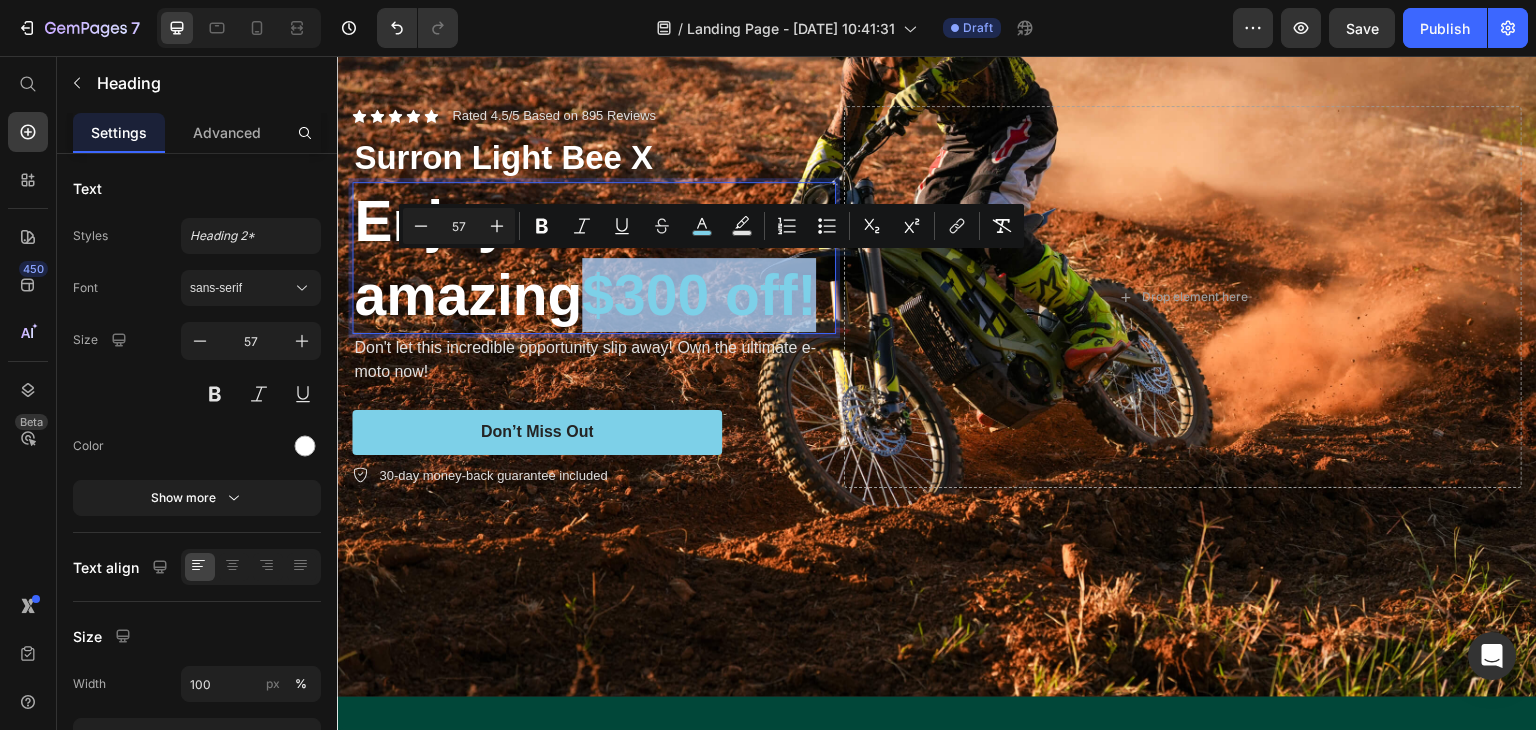 drag, startPoint x: 821, startPoint y: 296, endPoint x: 601, endPoint y: 278, distance: 220.73514 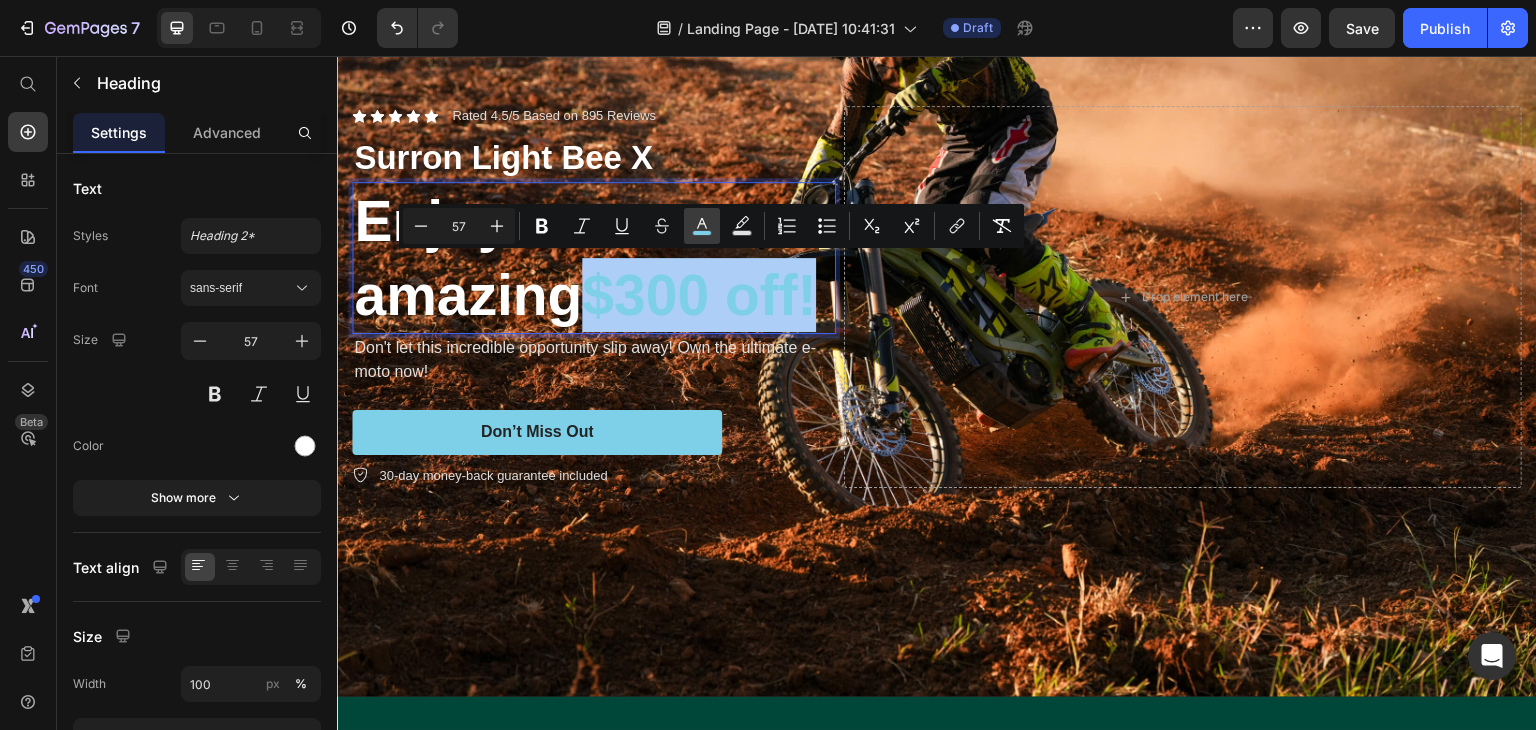click on "color" at bounding box center (702, 226) 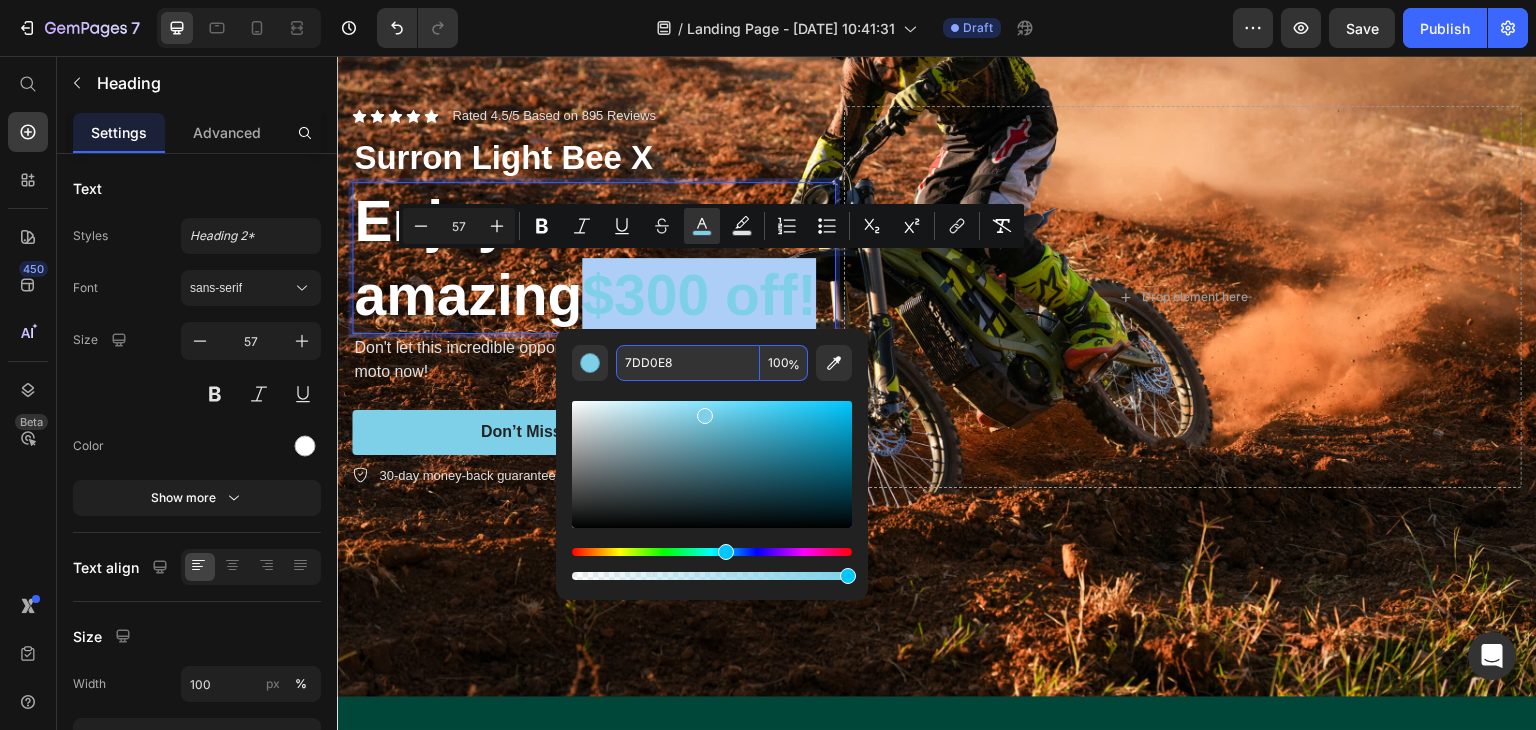click at bounding box center (712, 482) 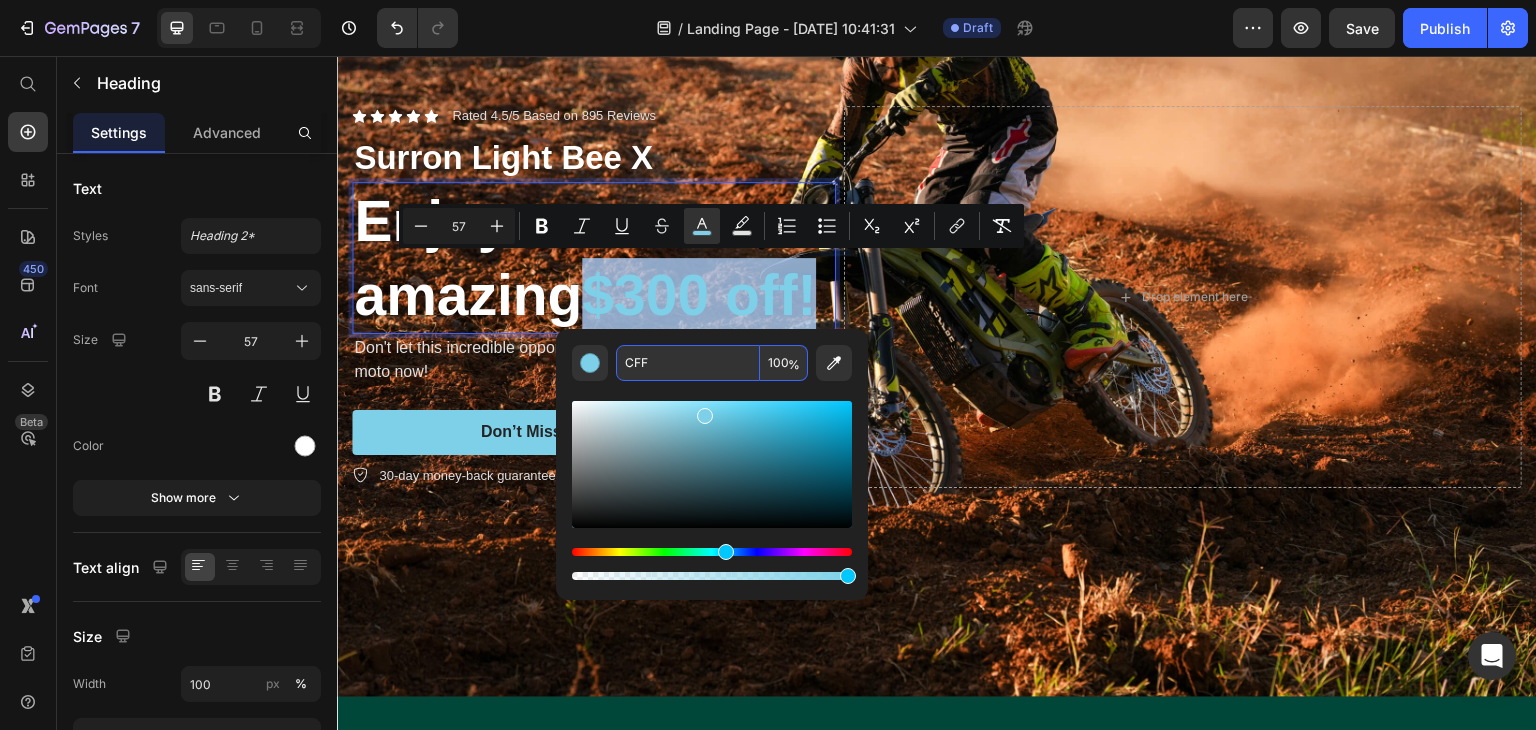 type on "CCFFFF" 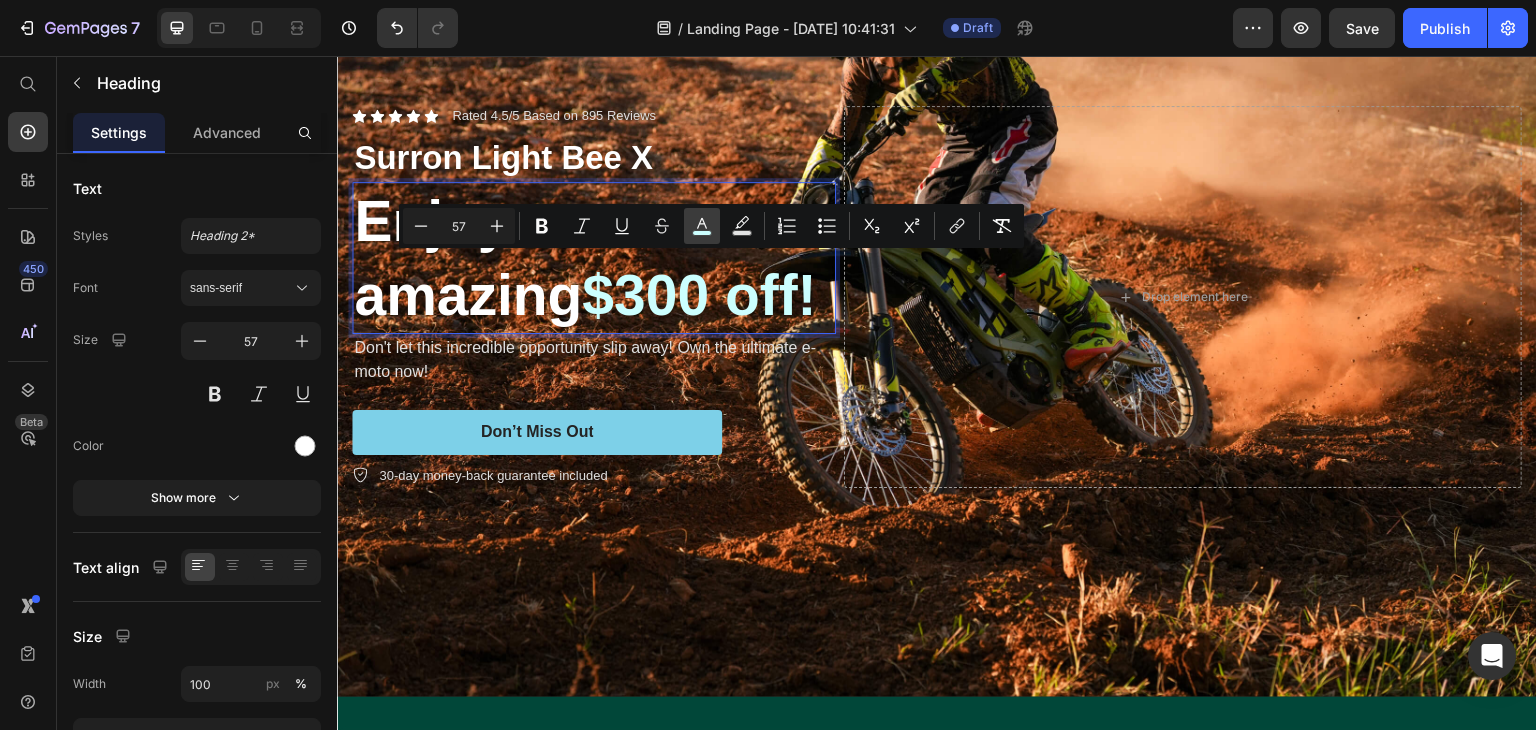 click 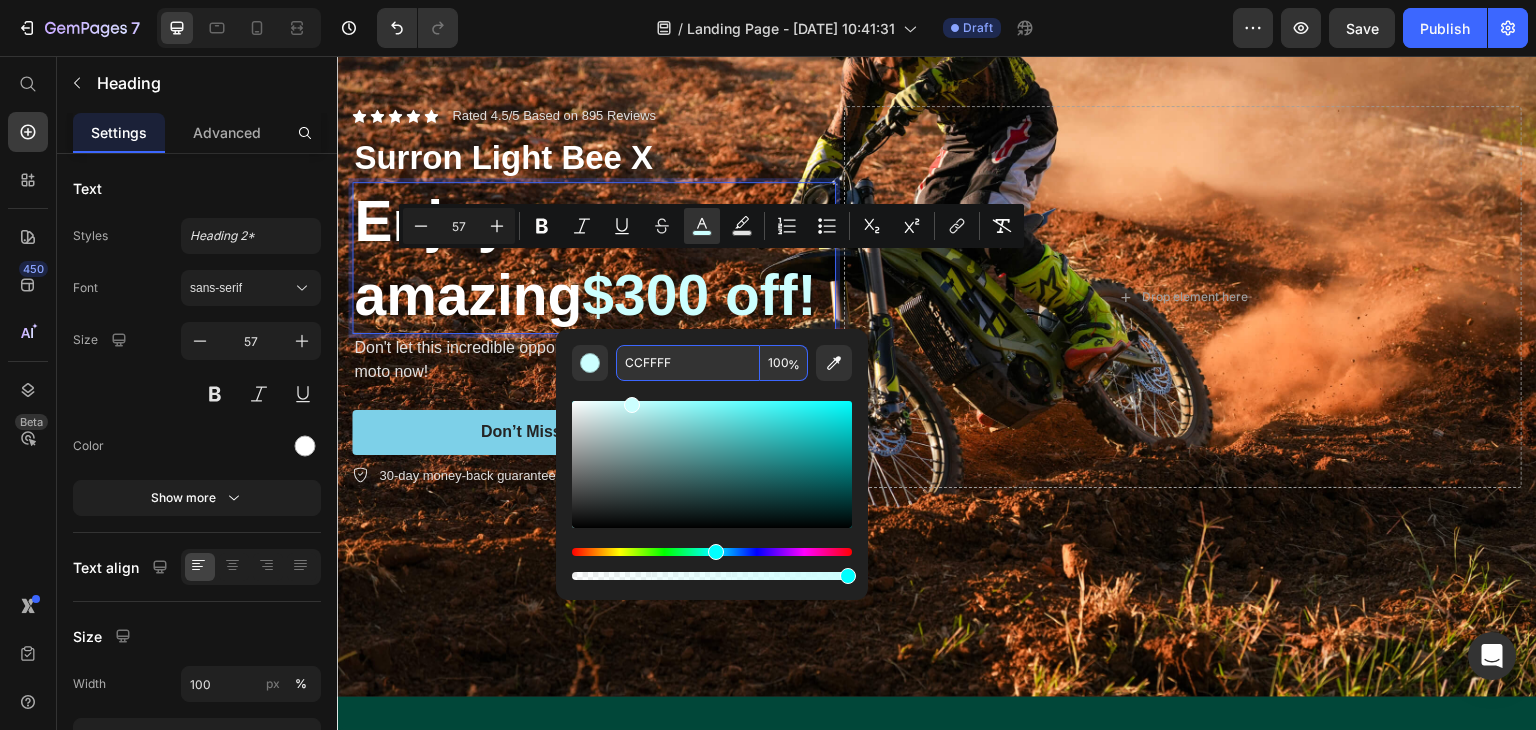click on "CCFFFF" at bounding box center [688, 363] 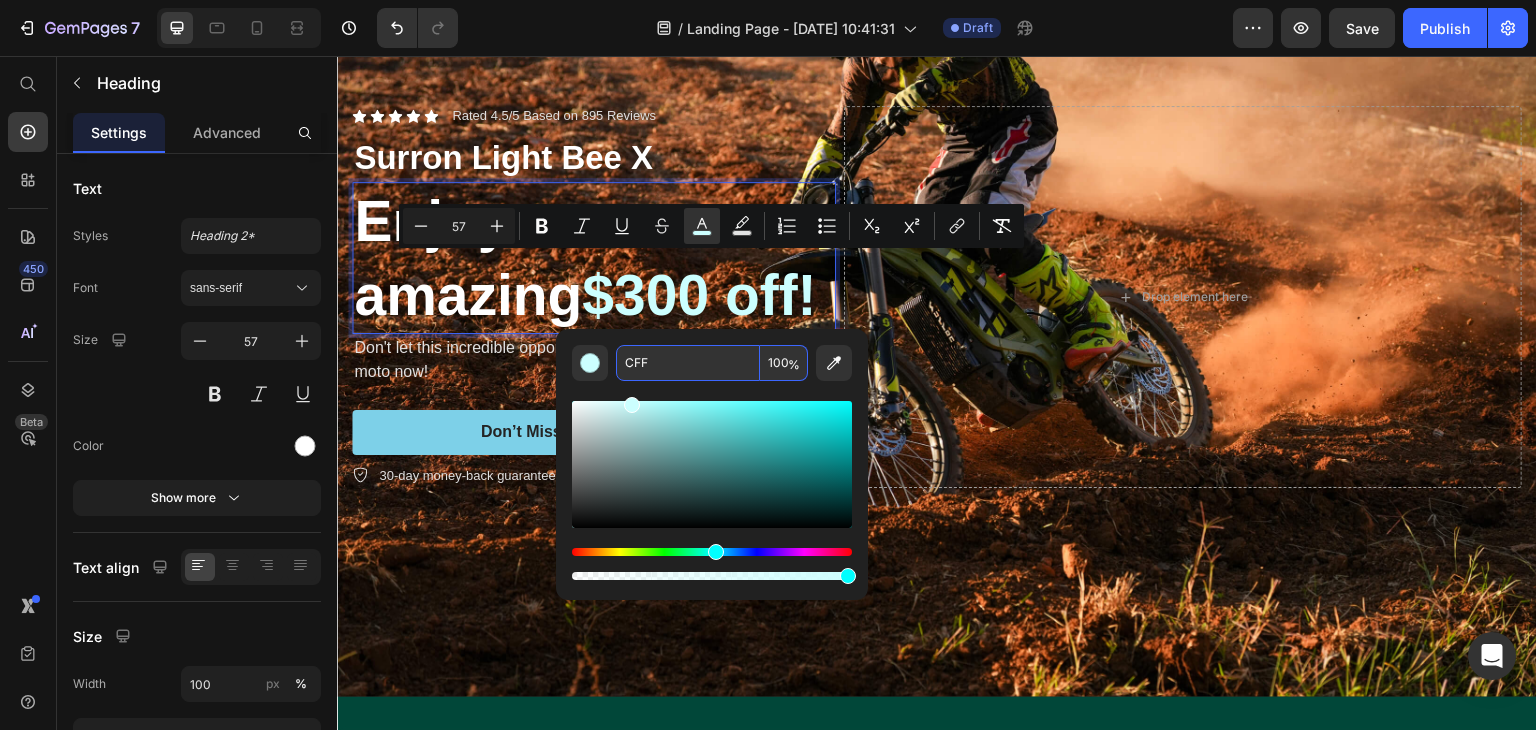 type on "CCFFFF" 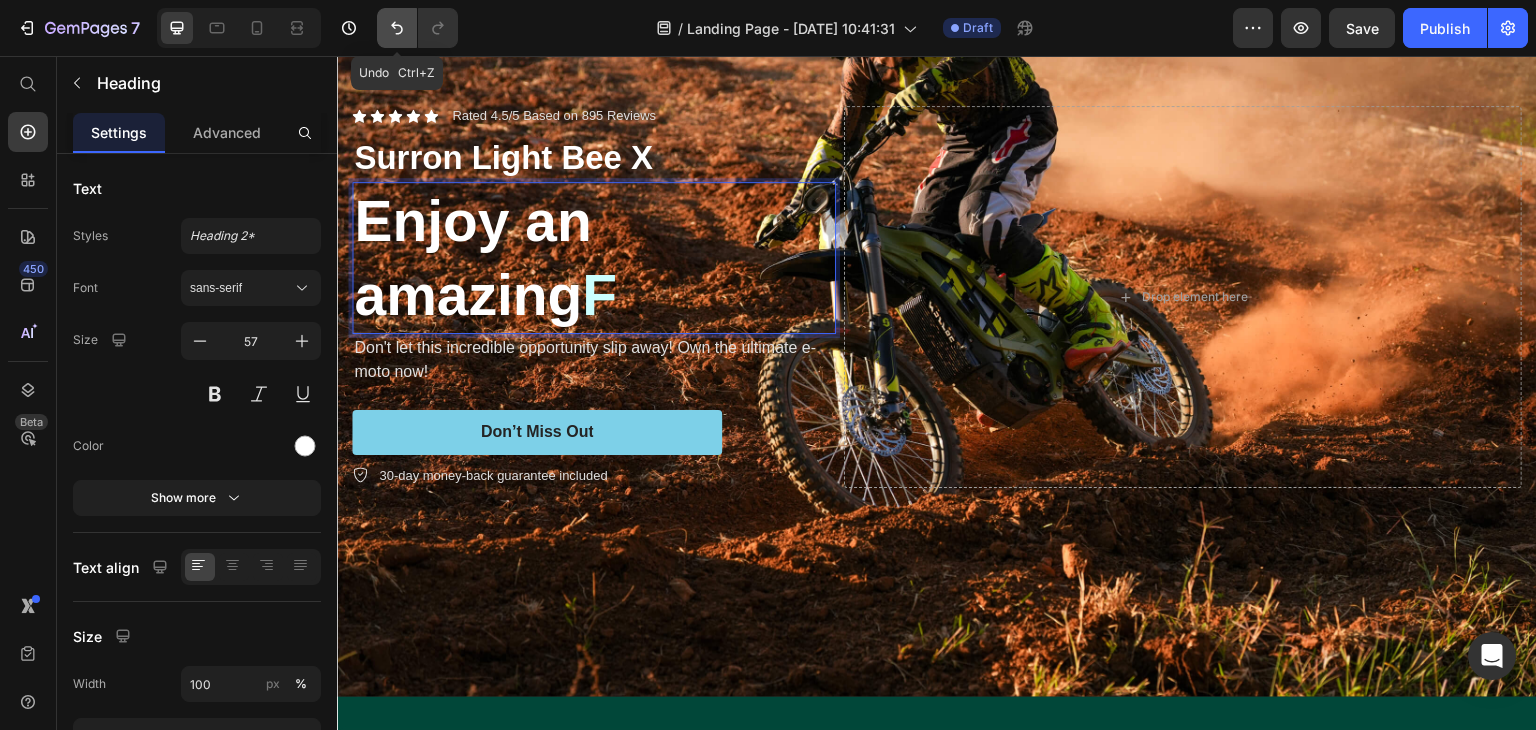 click 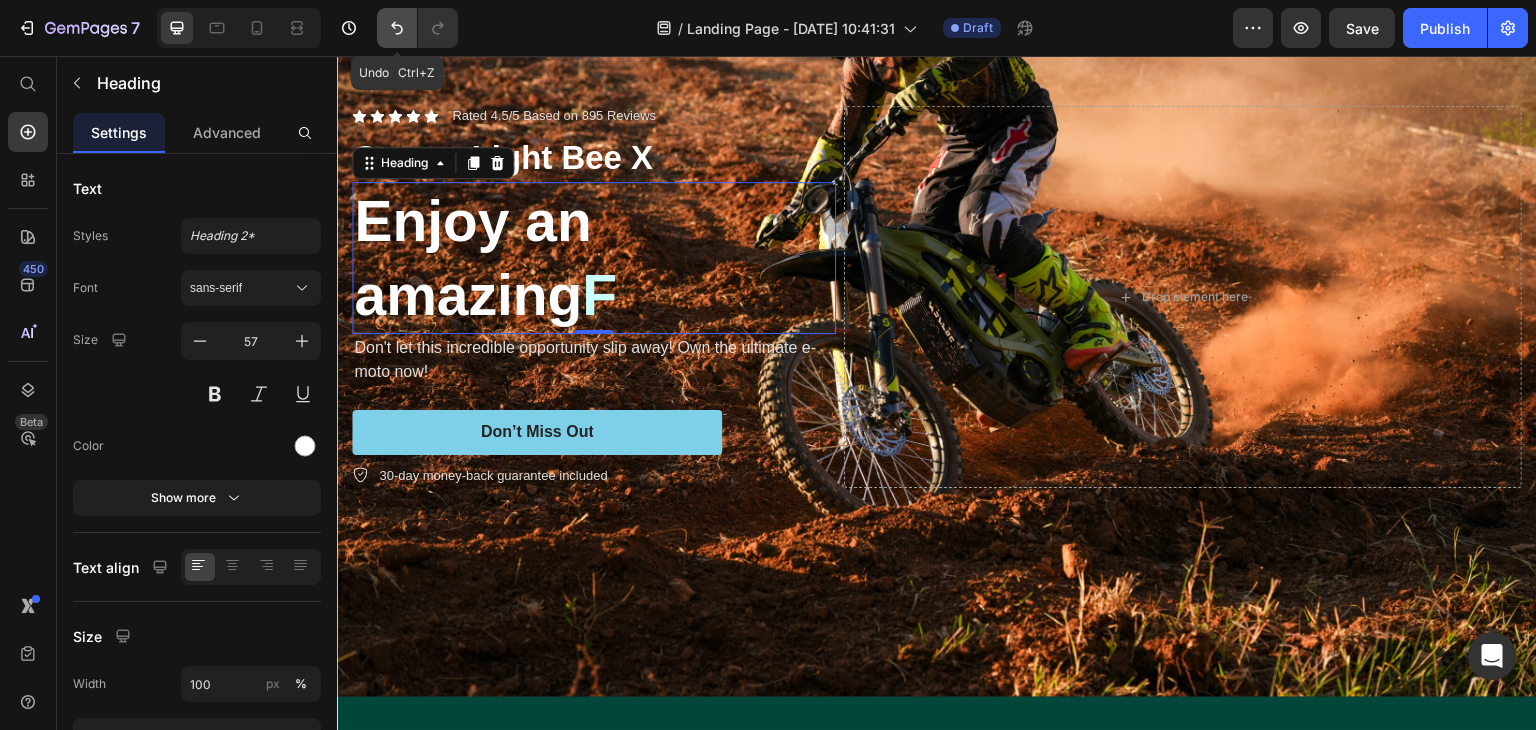 click 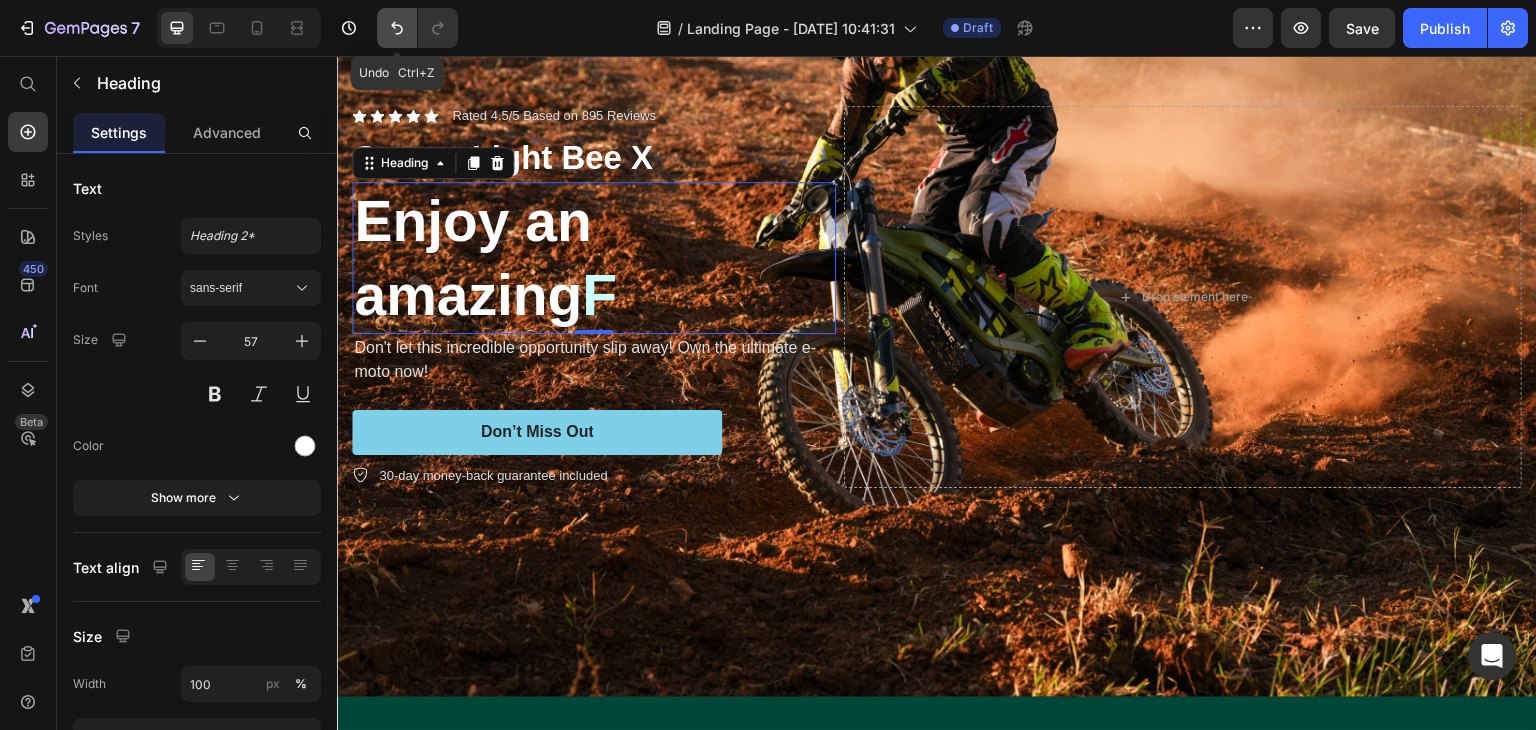 click 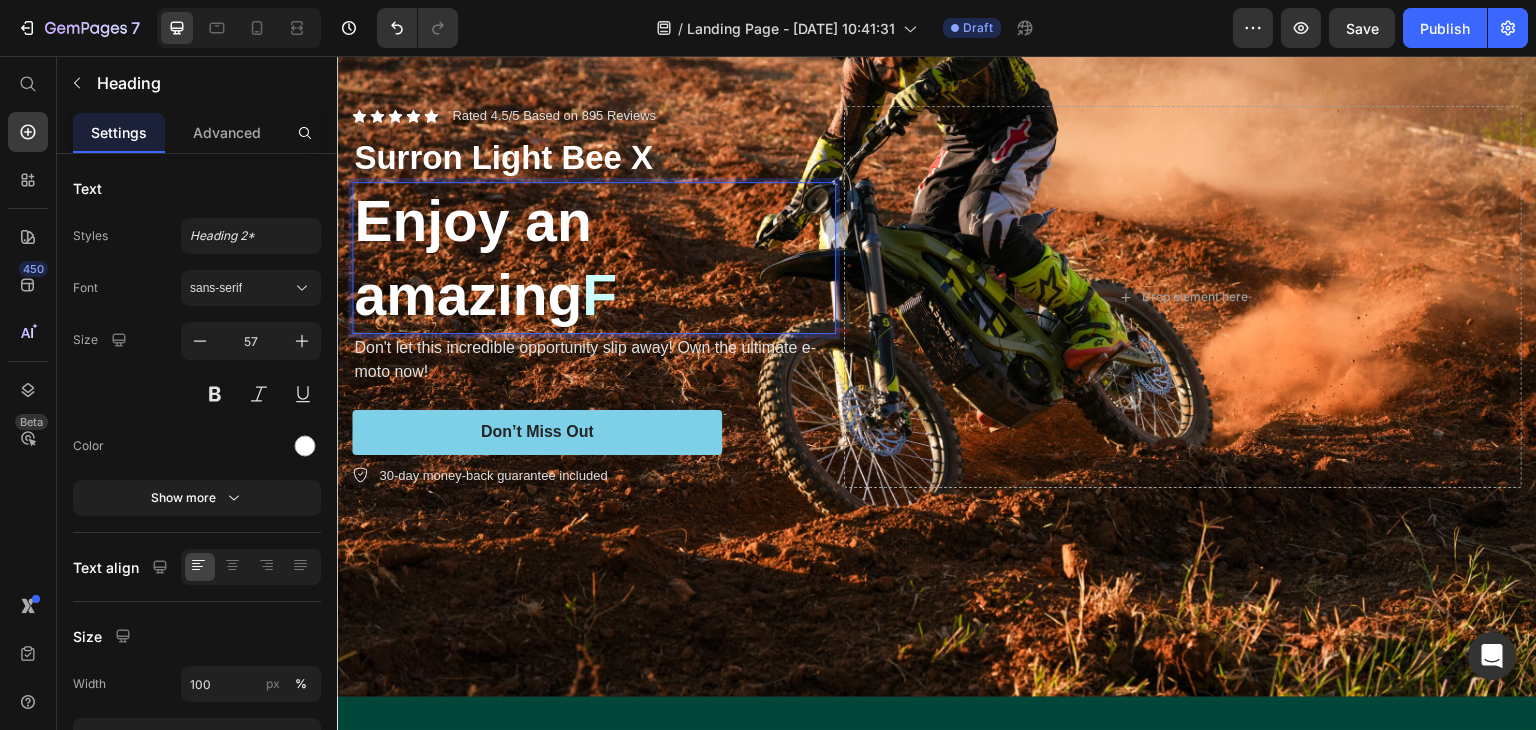 click on "Enjoy an amazing  F" at bounding box center [594, 258] 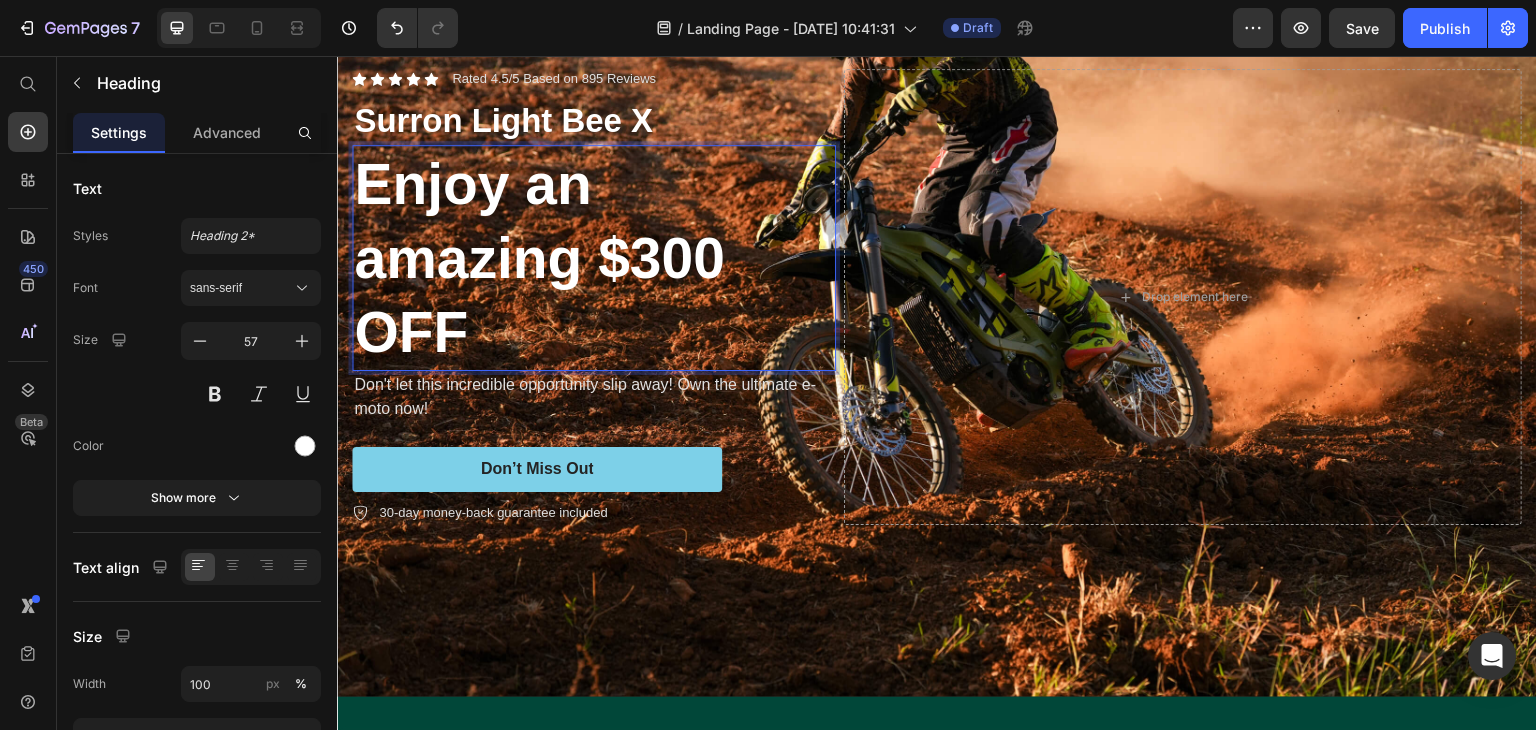 scroll, scrollTop: 163, scrollLeft: 0, axis: vertical 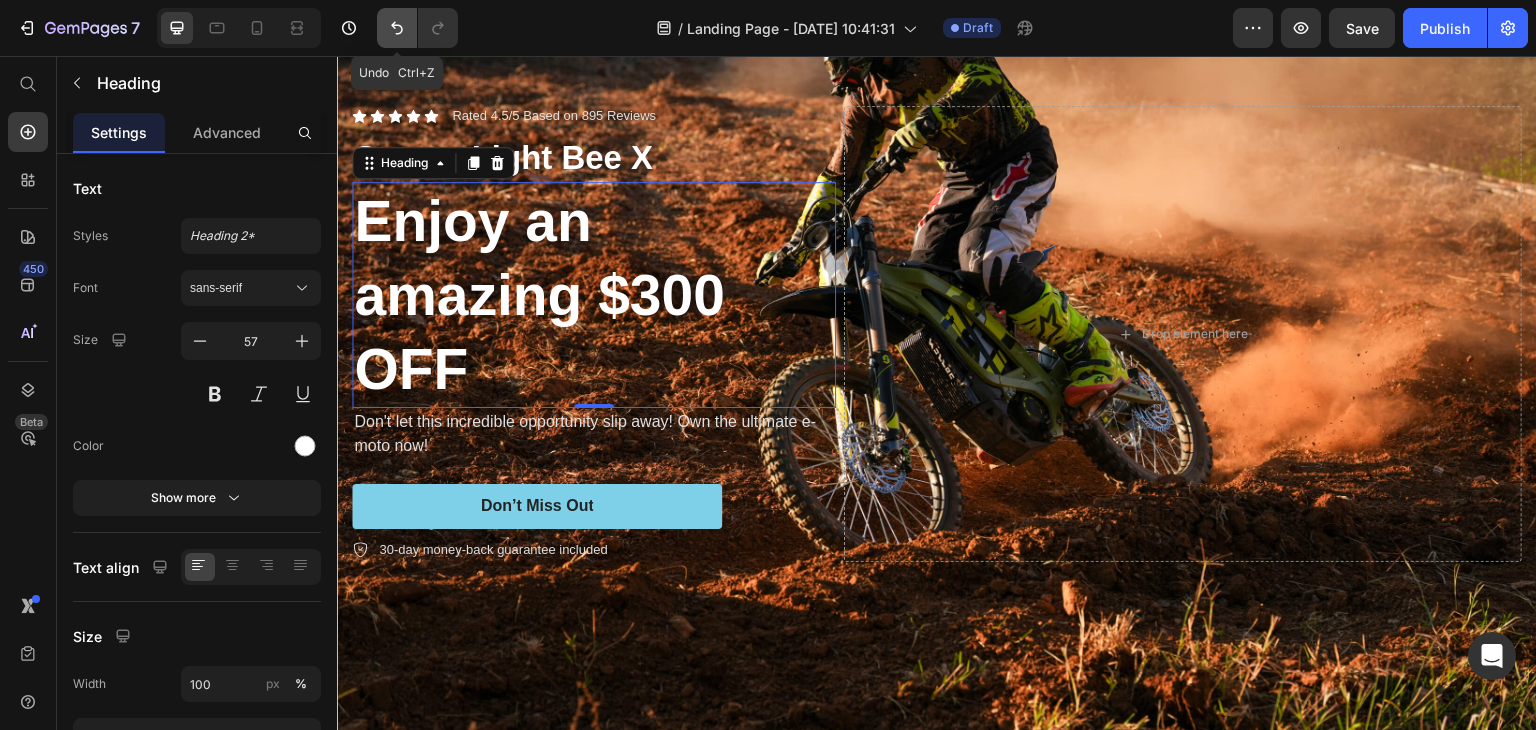 click 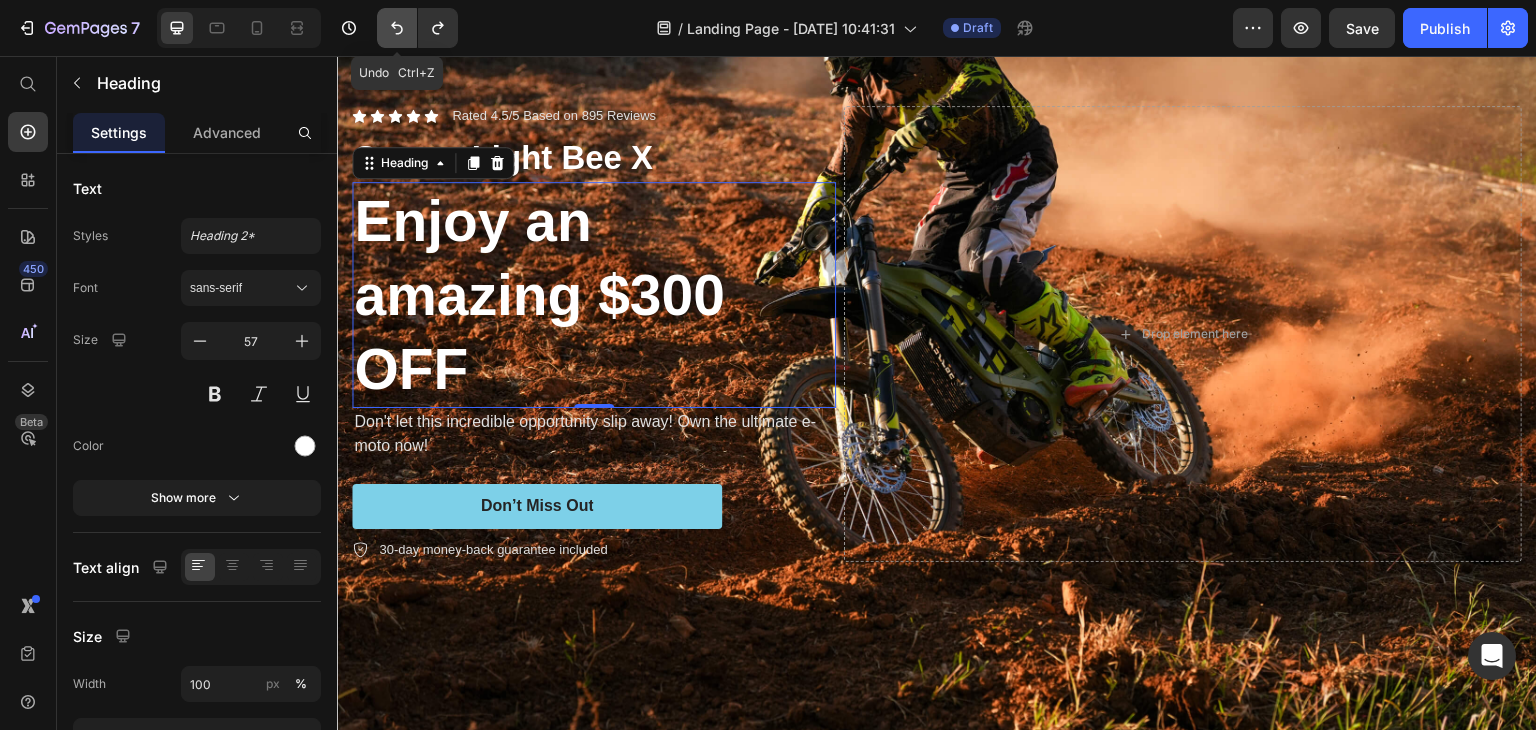 click 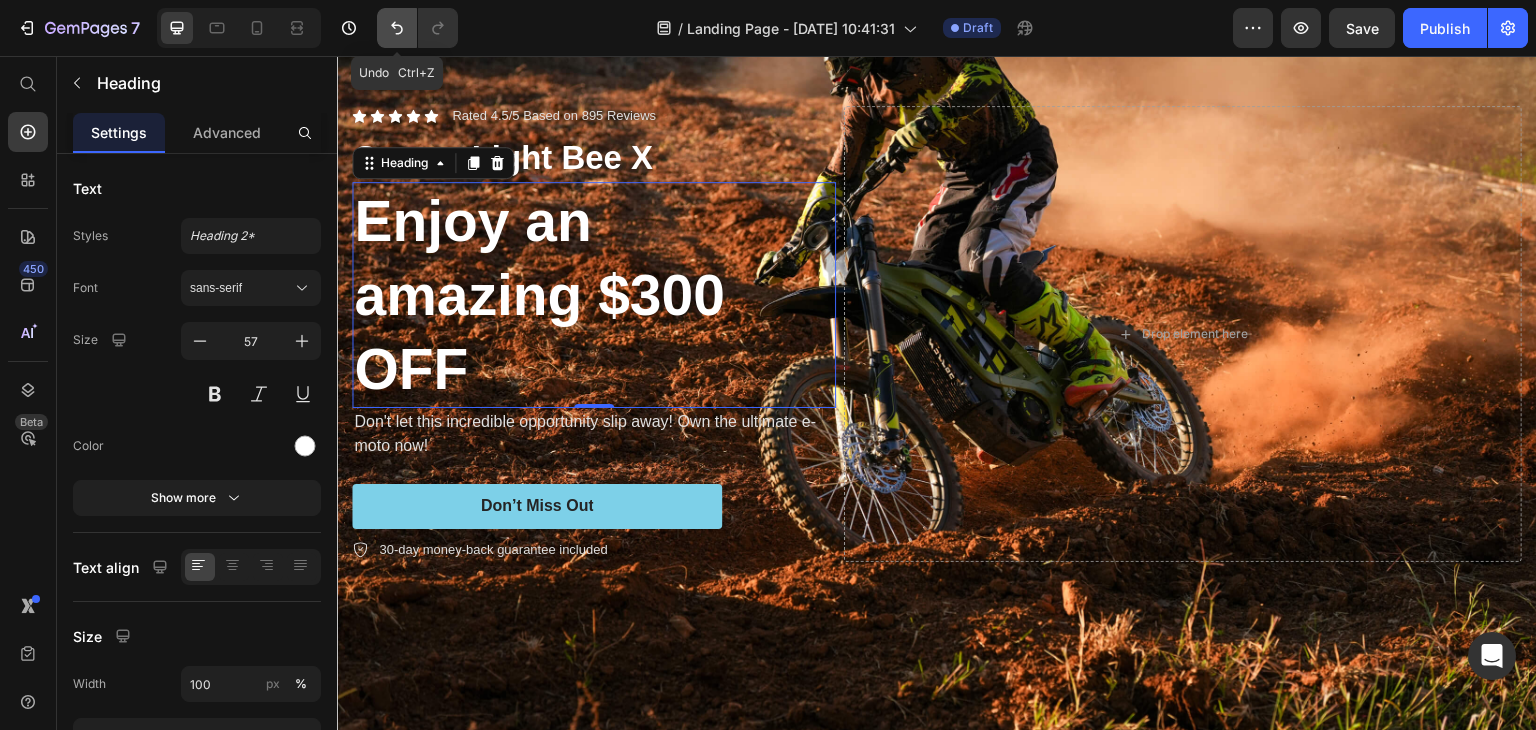 click 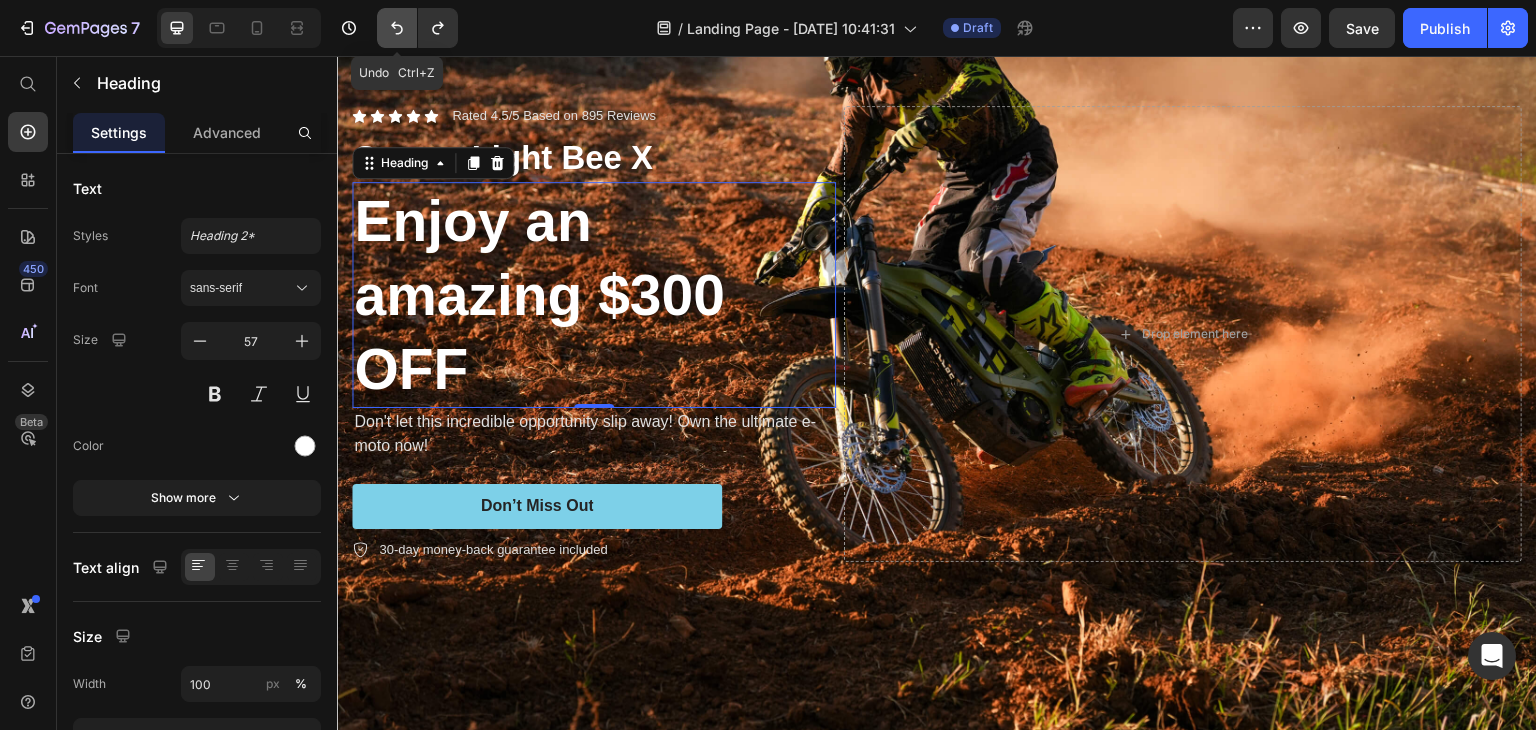 click 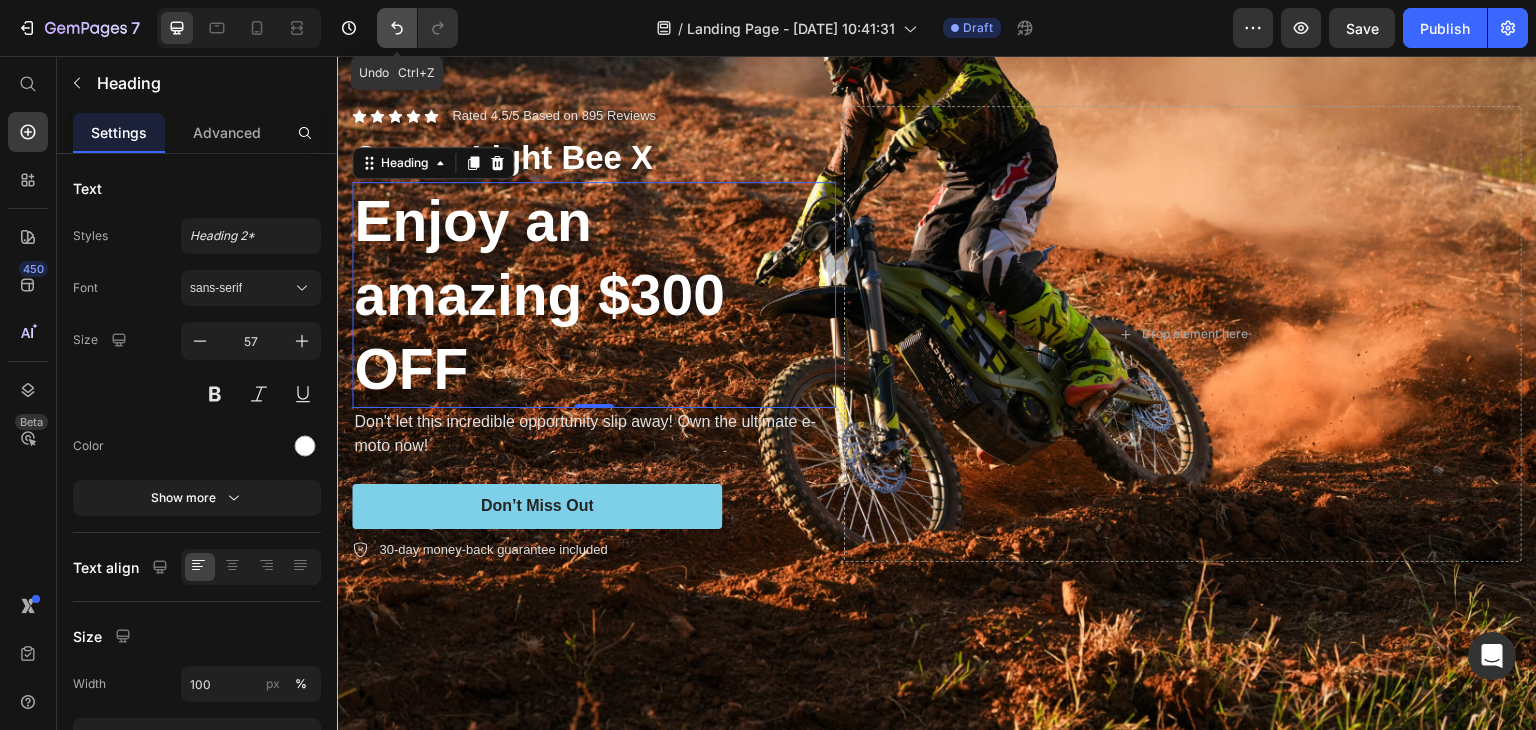 click 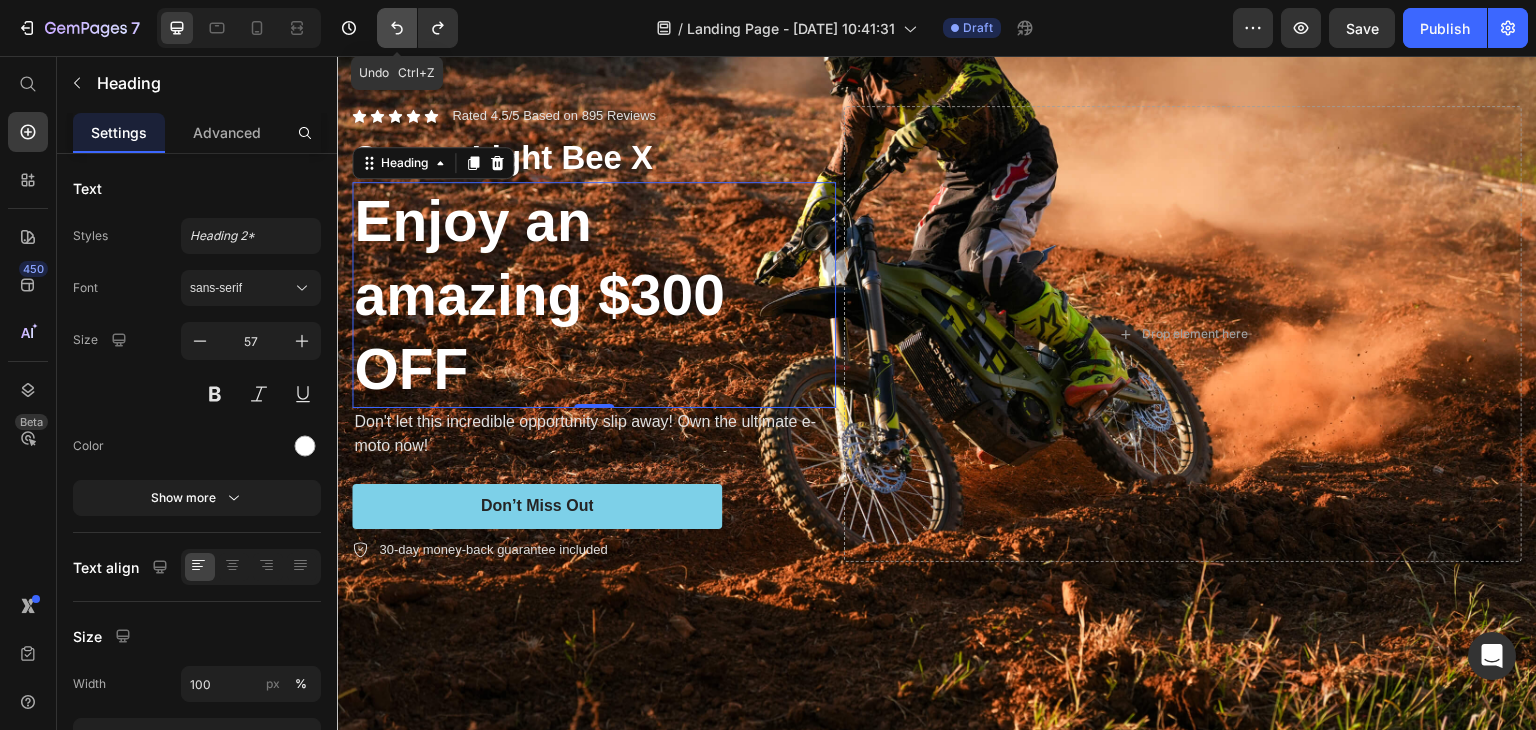 click 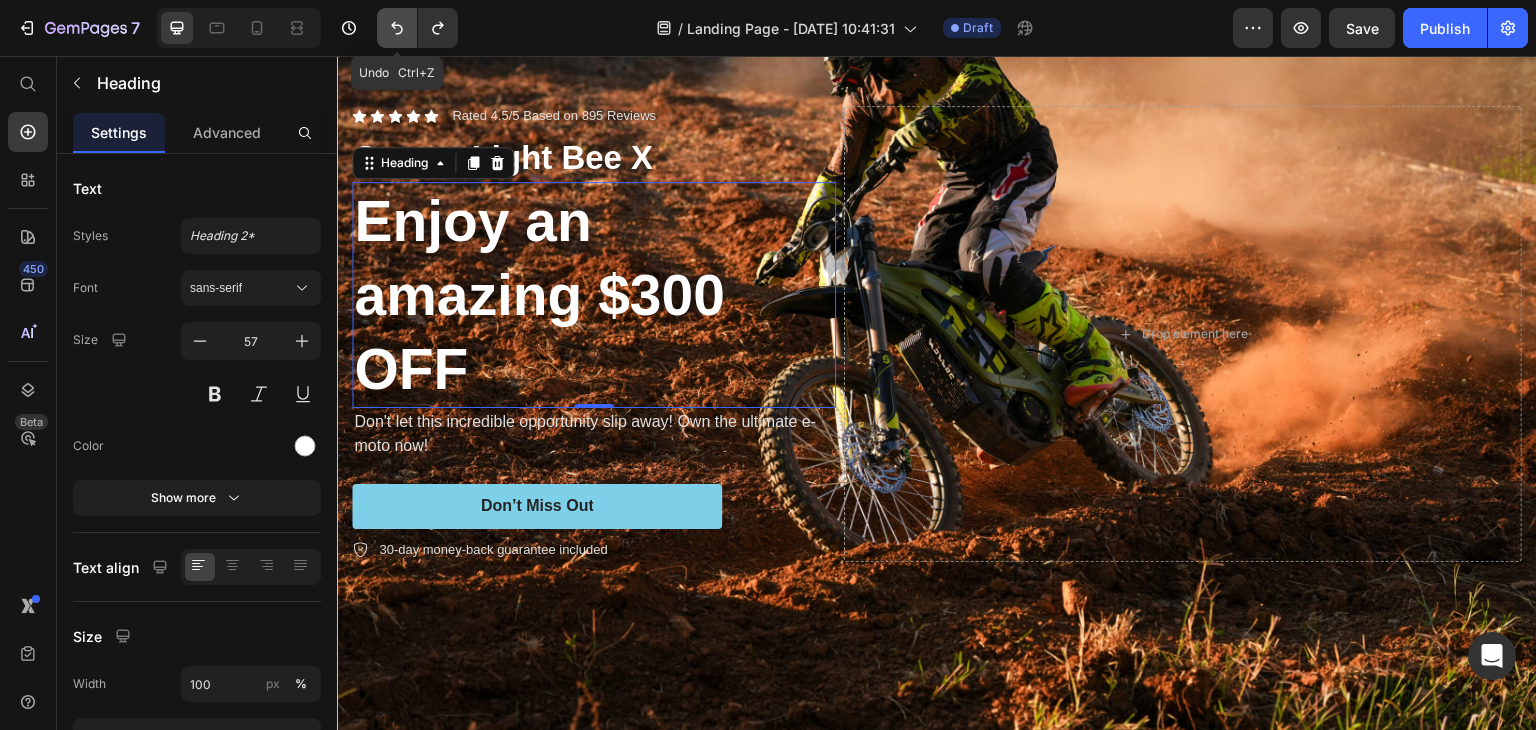 click 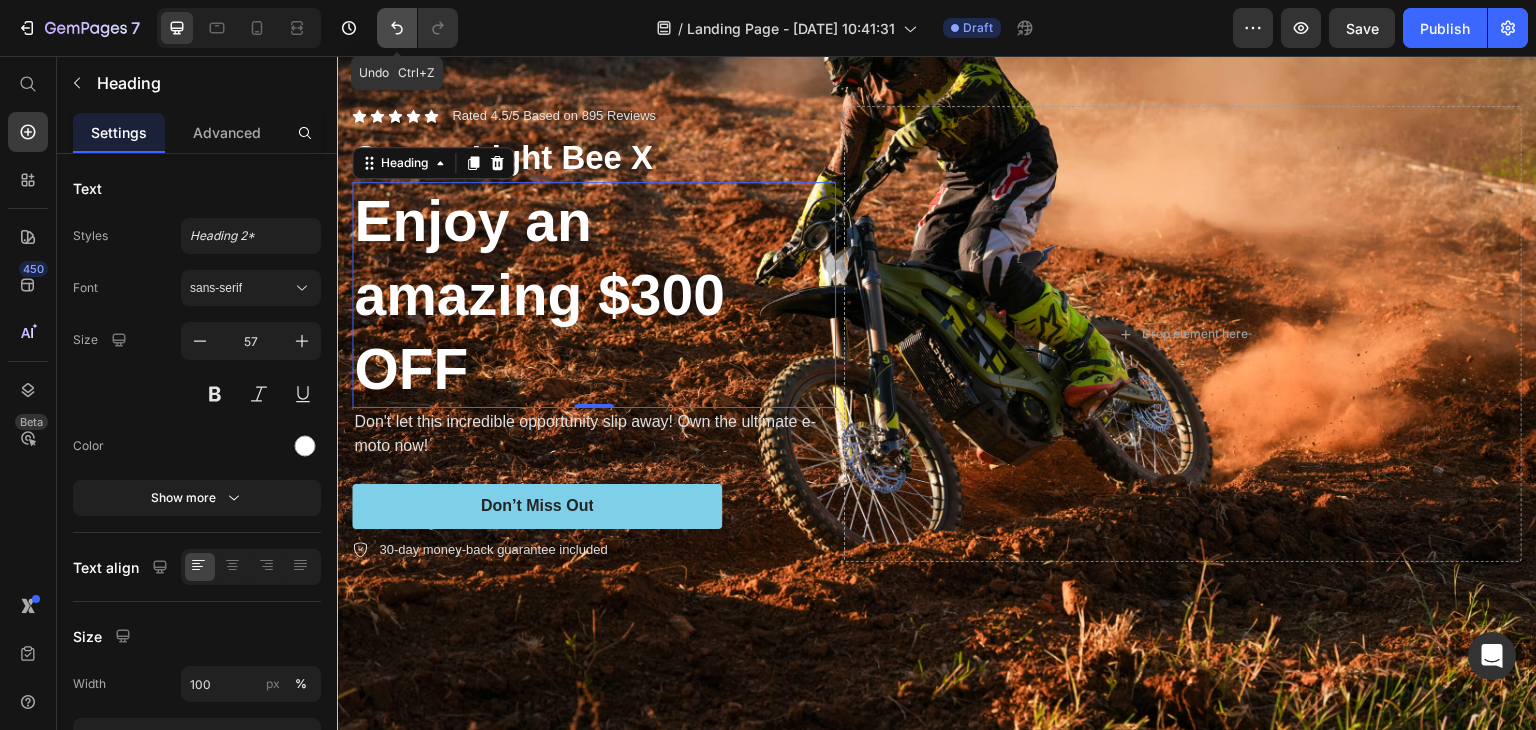 click 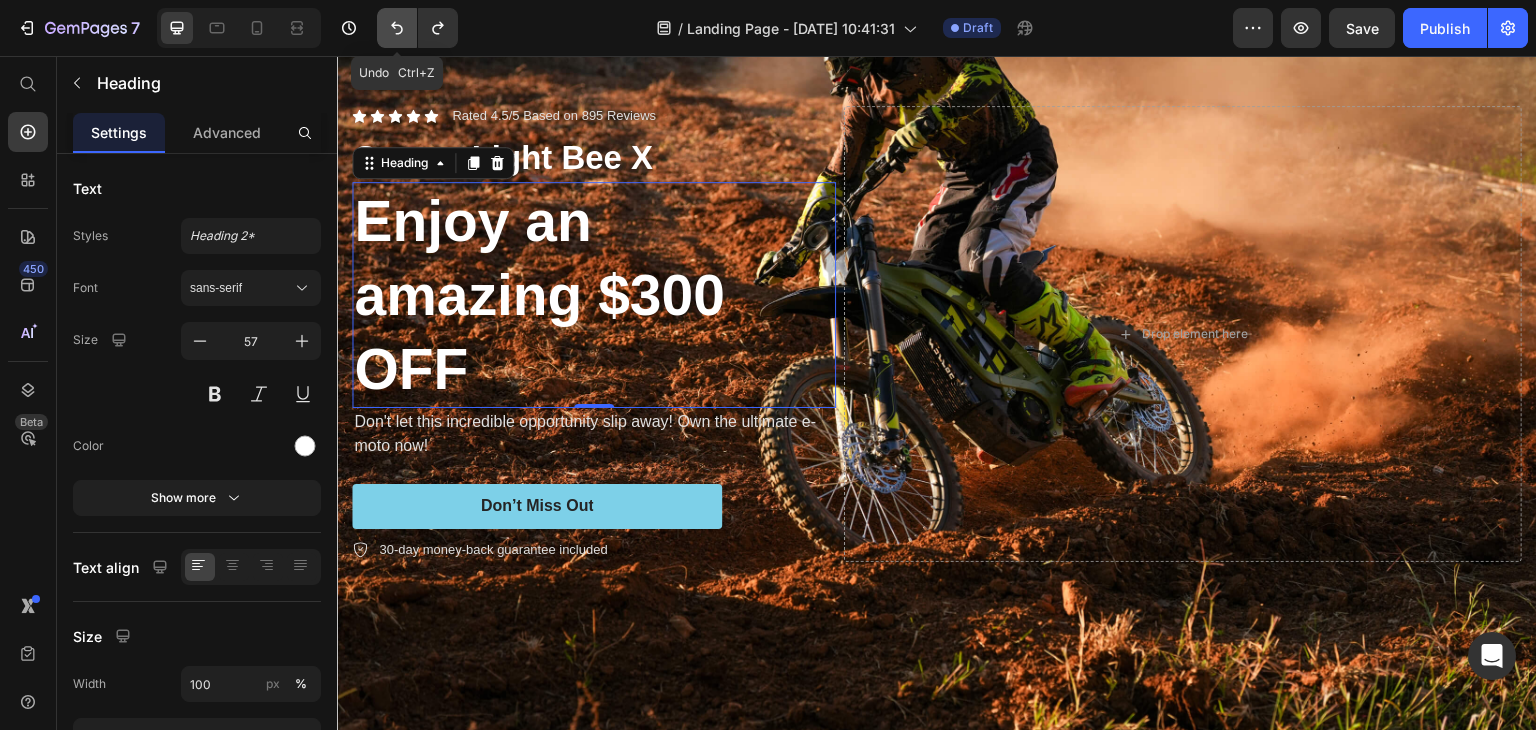 click 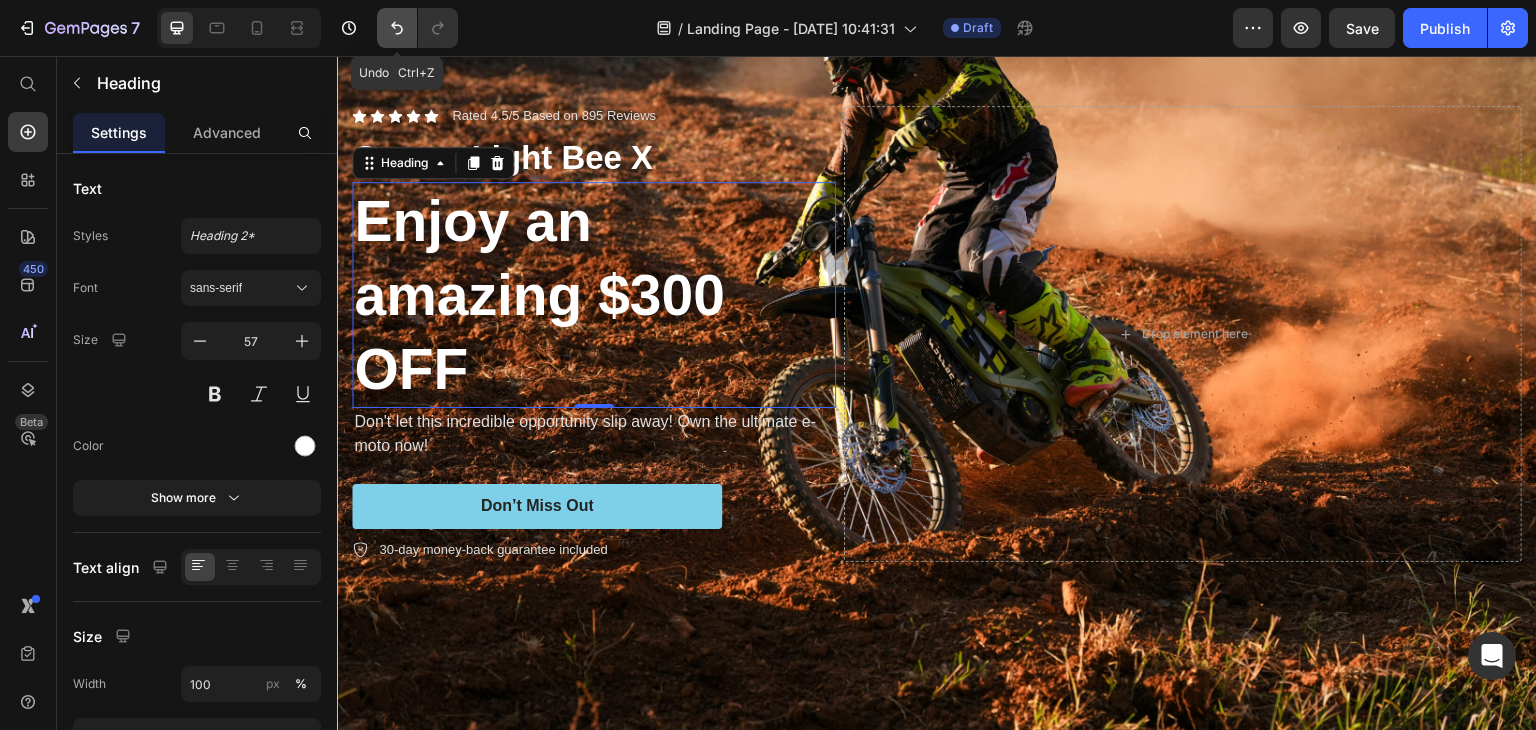 click 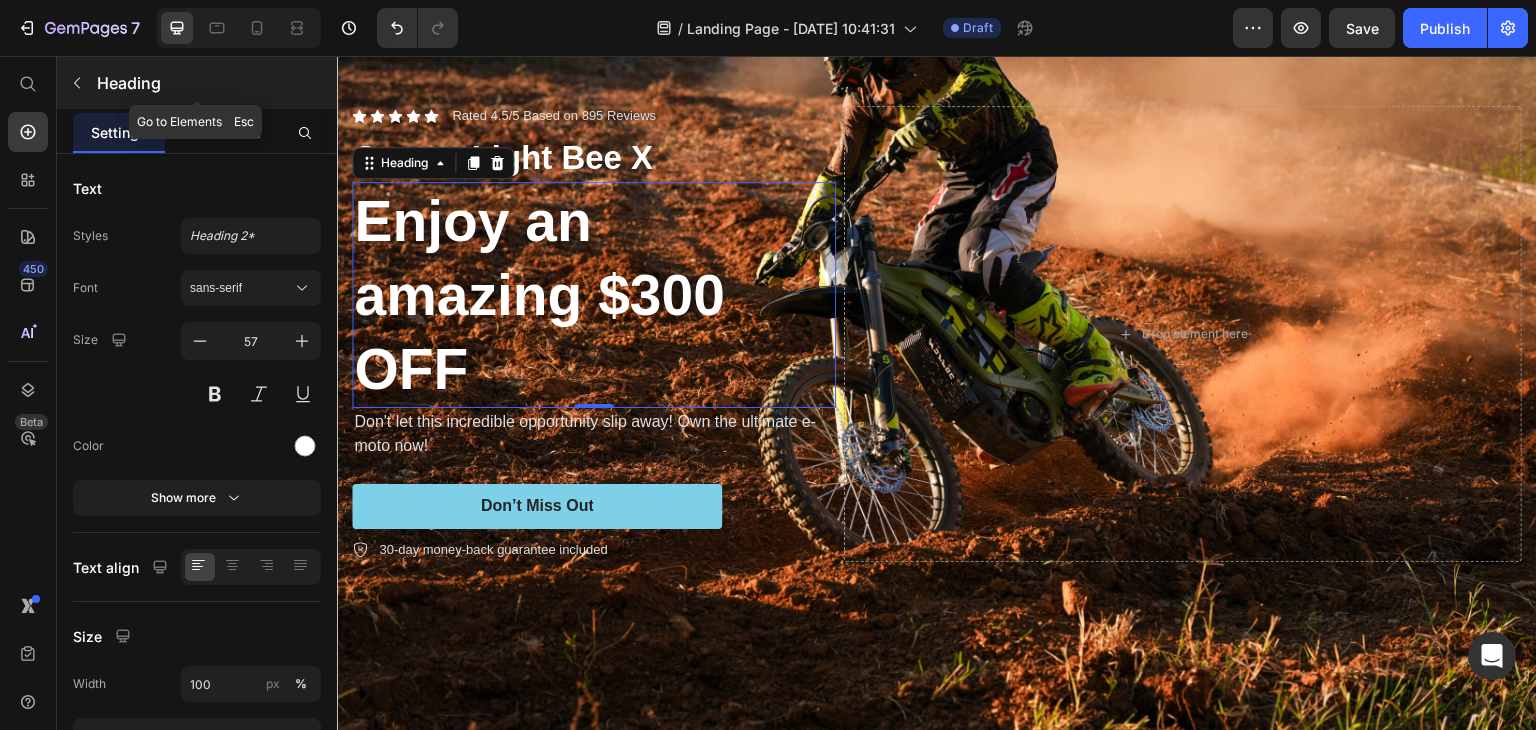click 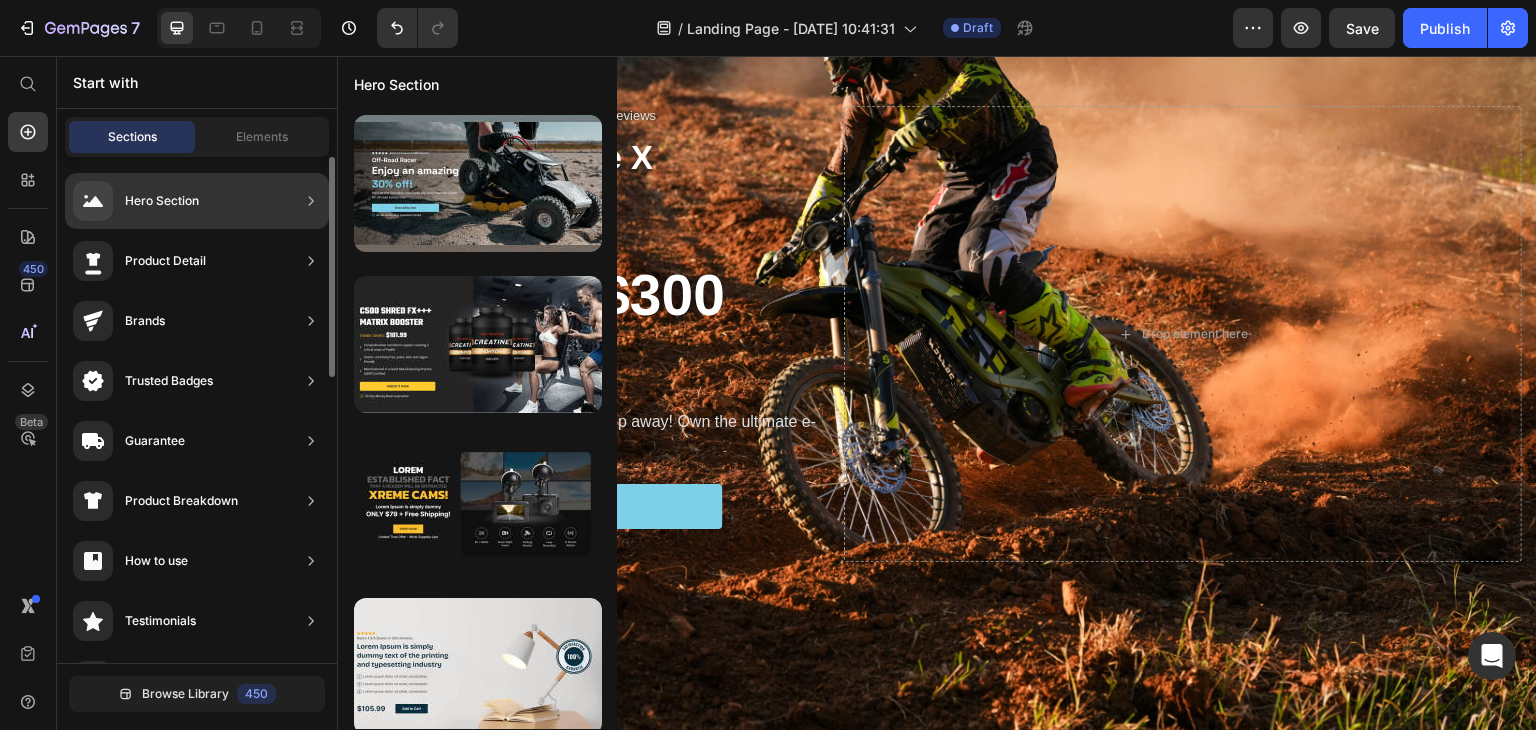 click on "Hero Section" at bounding box center [162, 201] 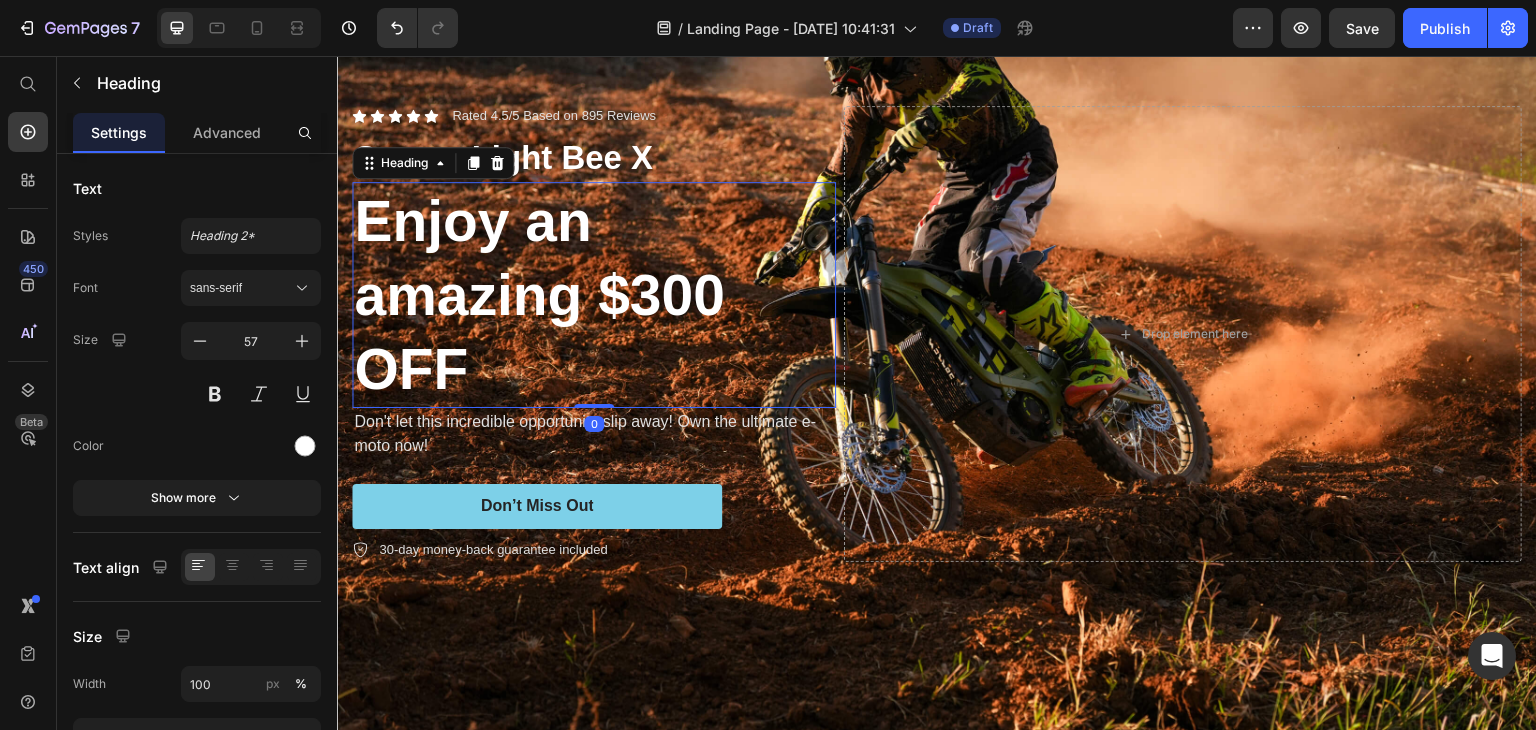 click on "Enjoy an amazing $300 OFF" at bounding box center (594, 295) 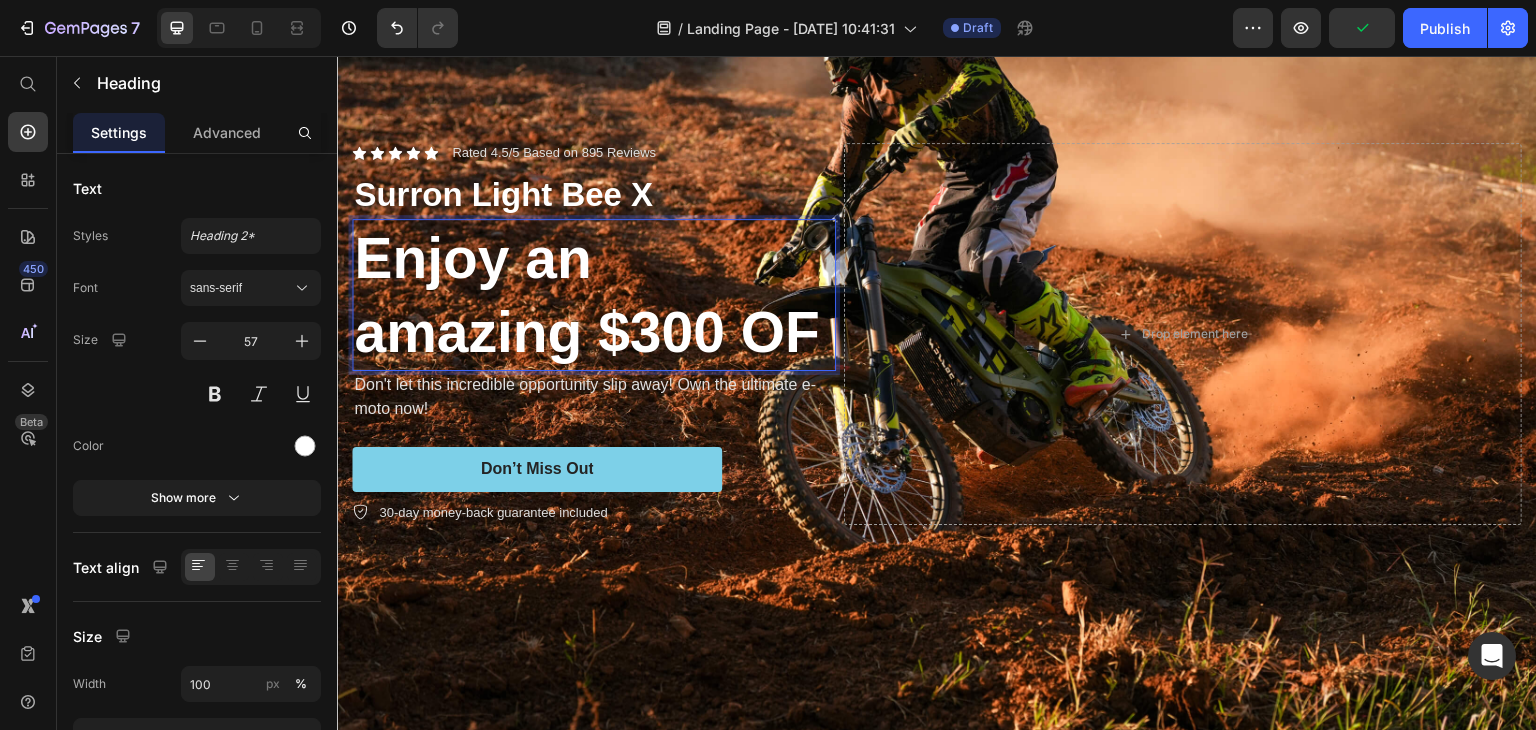 scroll, scrollTop: 200, scrollLeft: 0, axis: vertical 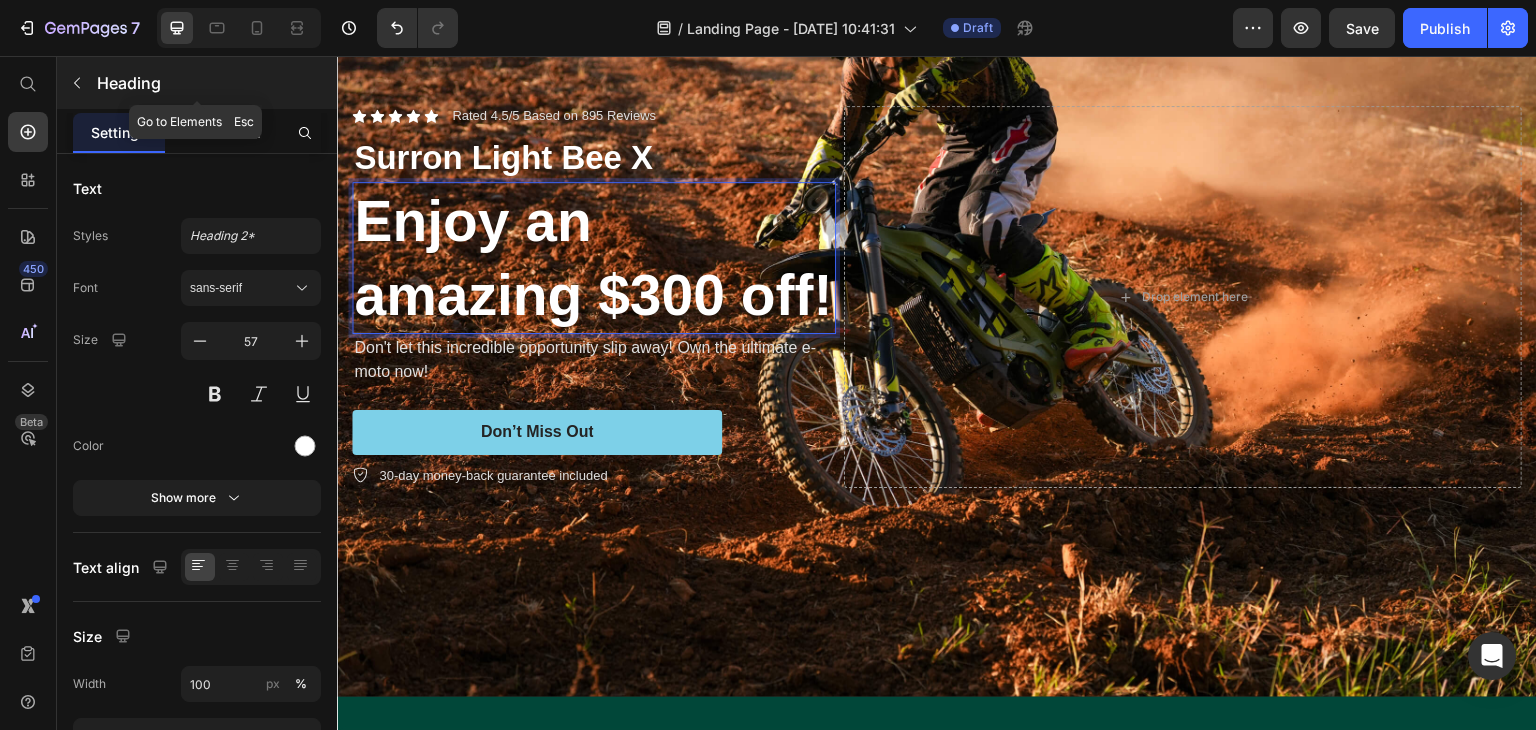 click 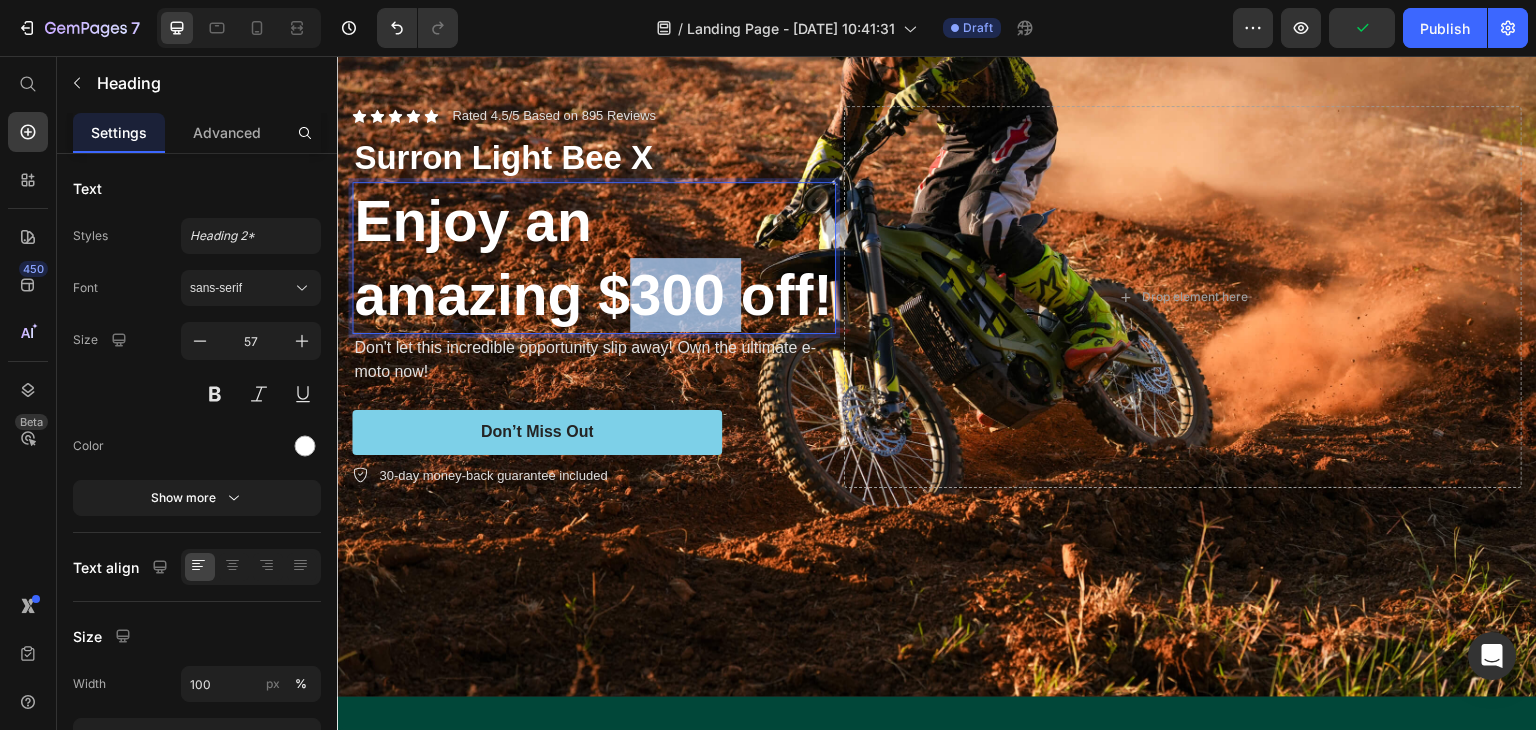 click on "Enjoy an amazing $300 off!" at bounding box center [594, 258] 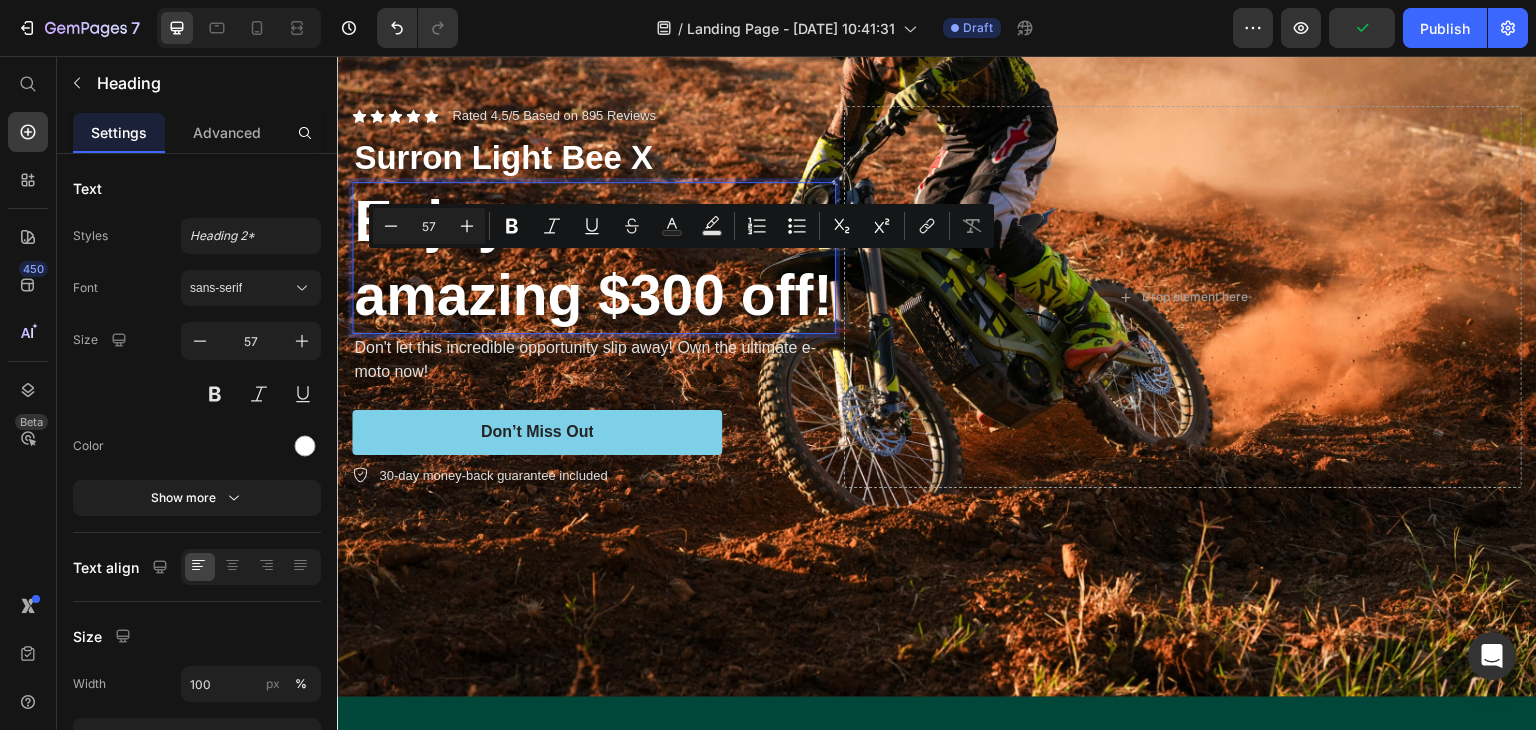 click on "Enjoy an amazing $300 off!" at bounding box center (594, 258) 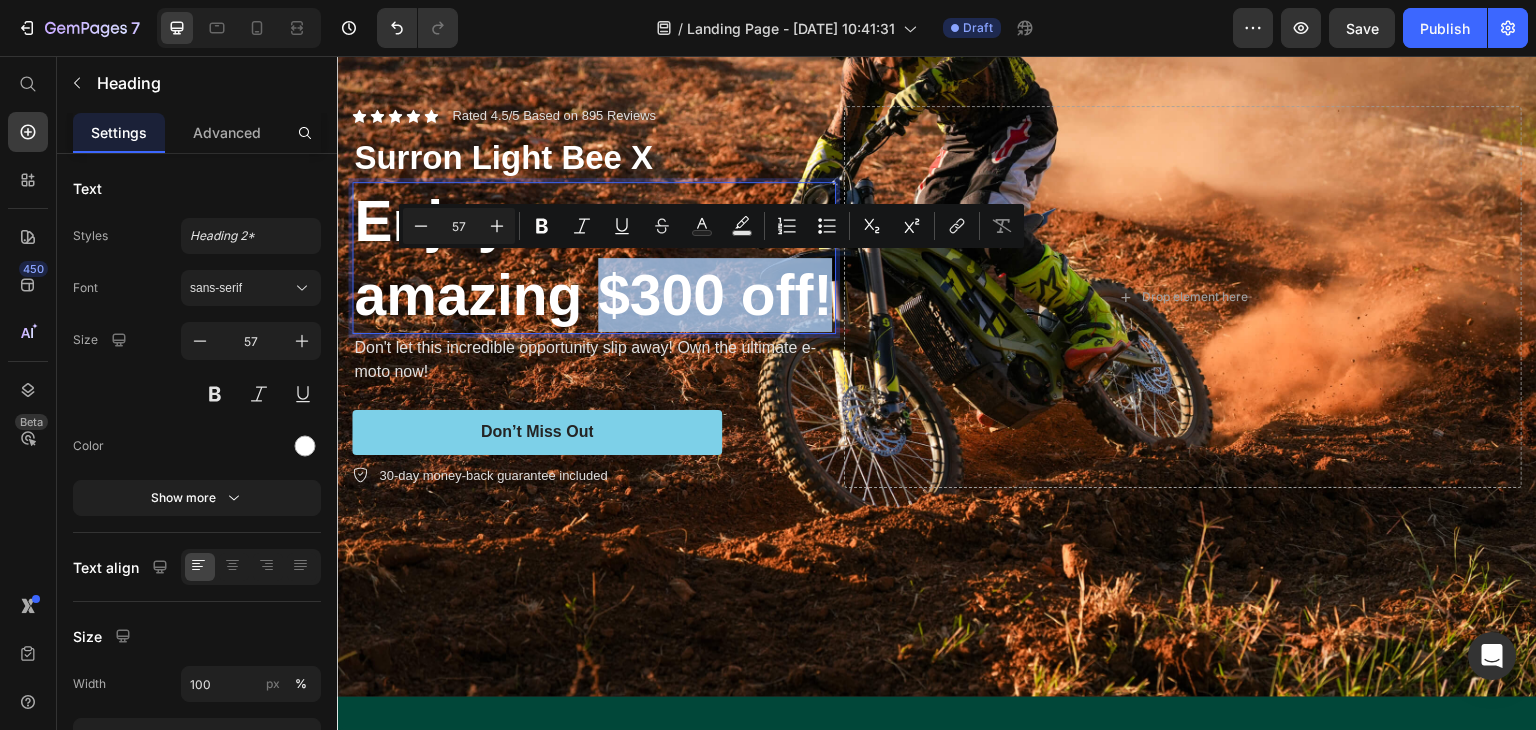 drag, startPoint x: 604, startPoint y: 287, endPoint x: 820, endPoint y: 303, distance: 216.59178 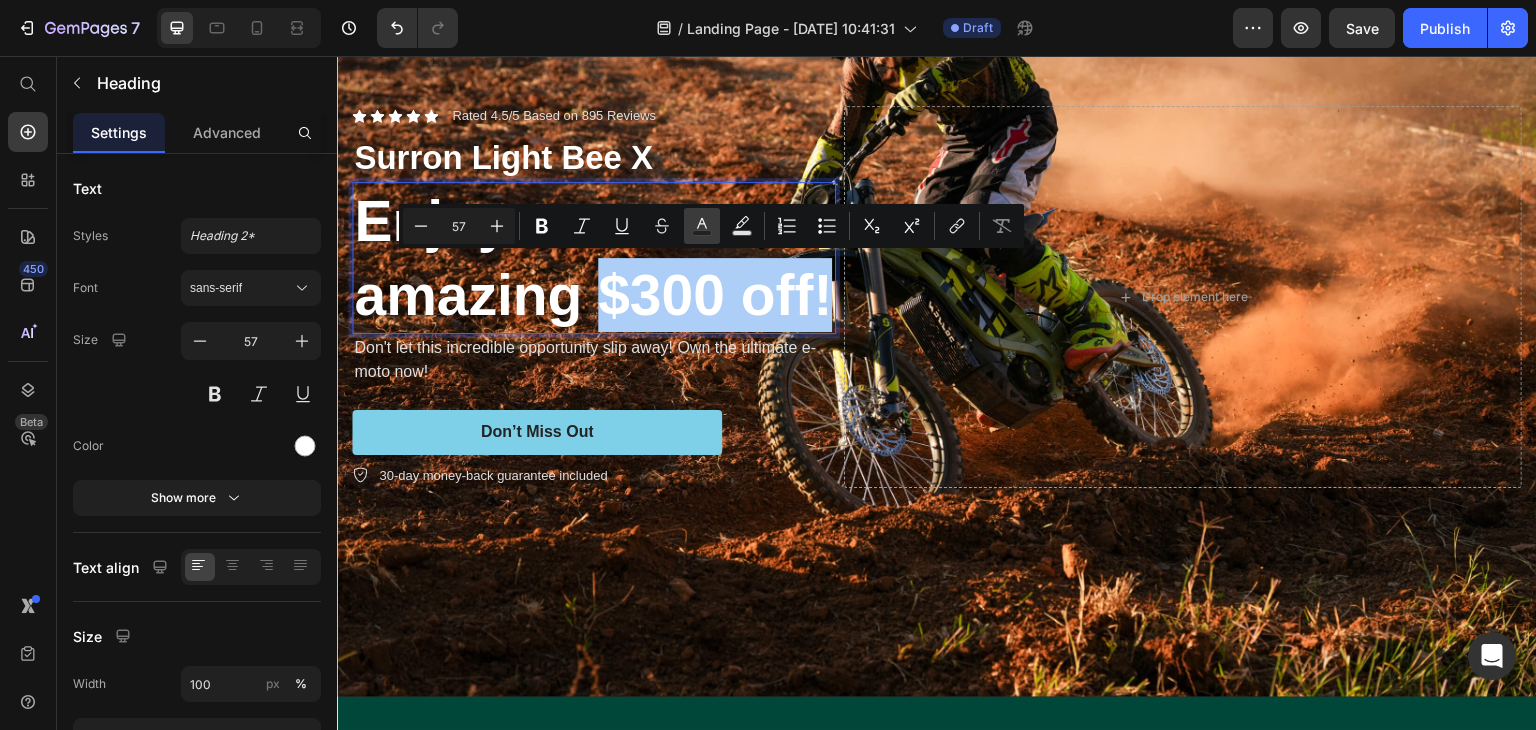 click 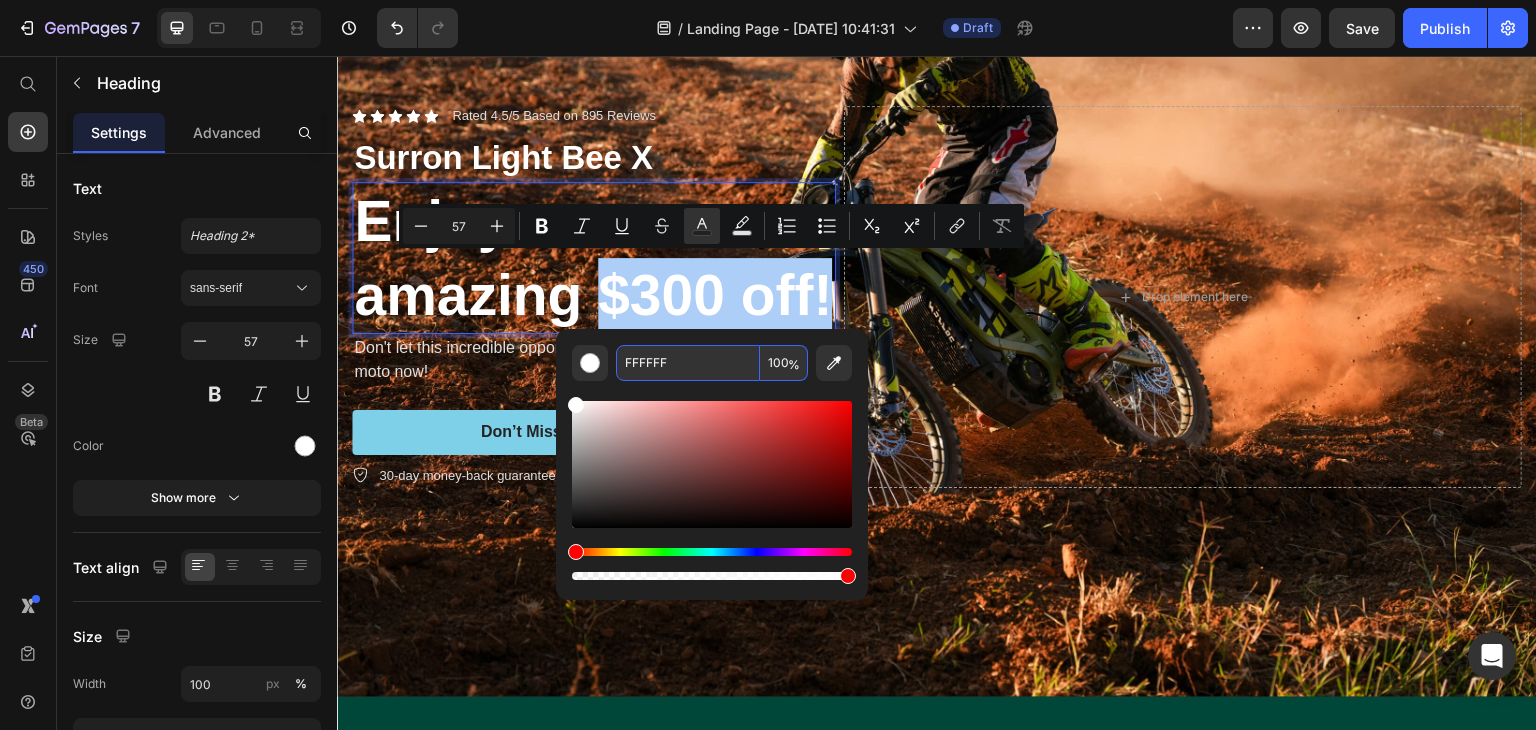 click on "FFFFFF" at bounding box center [688, 363] 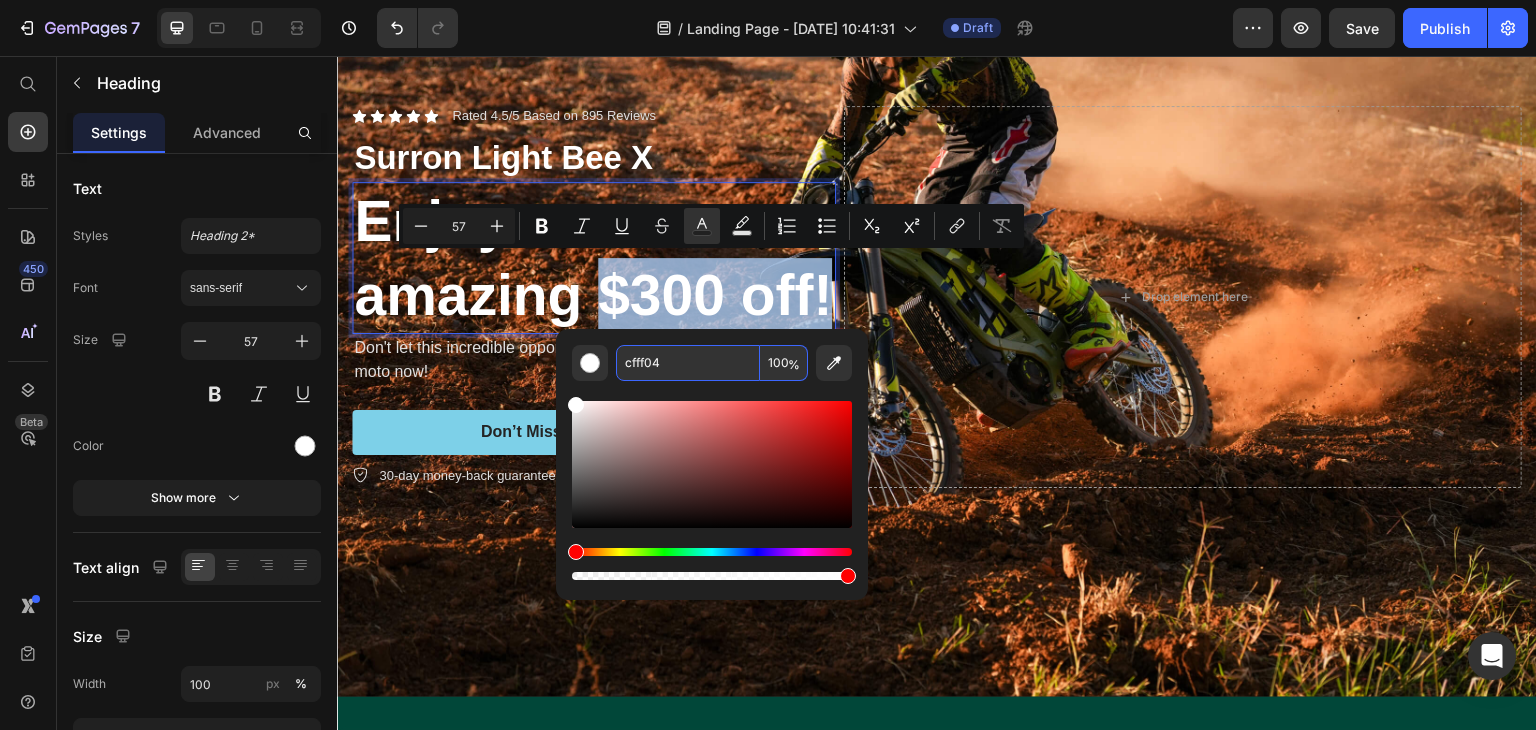 type on "CFFF04" 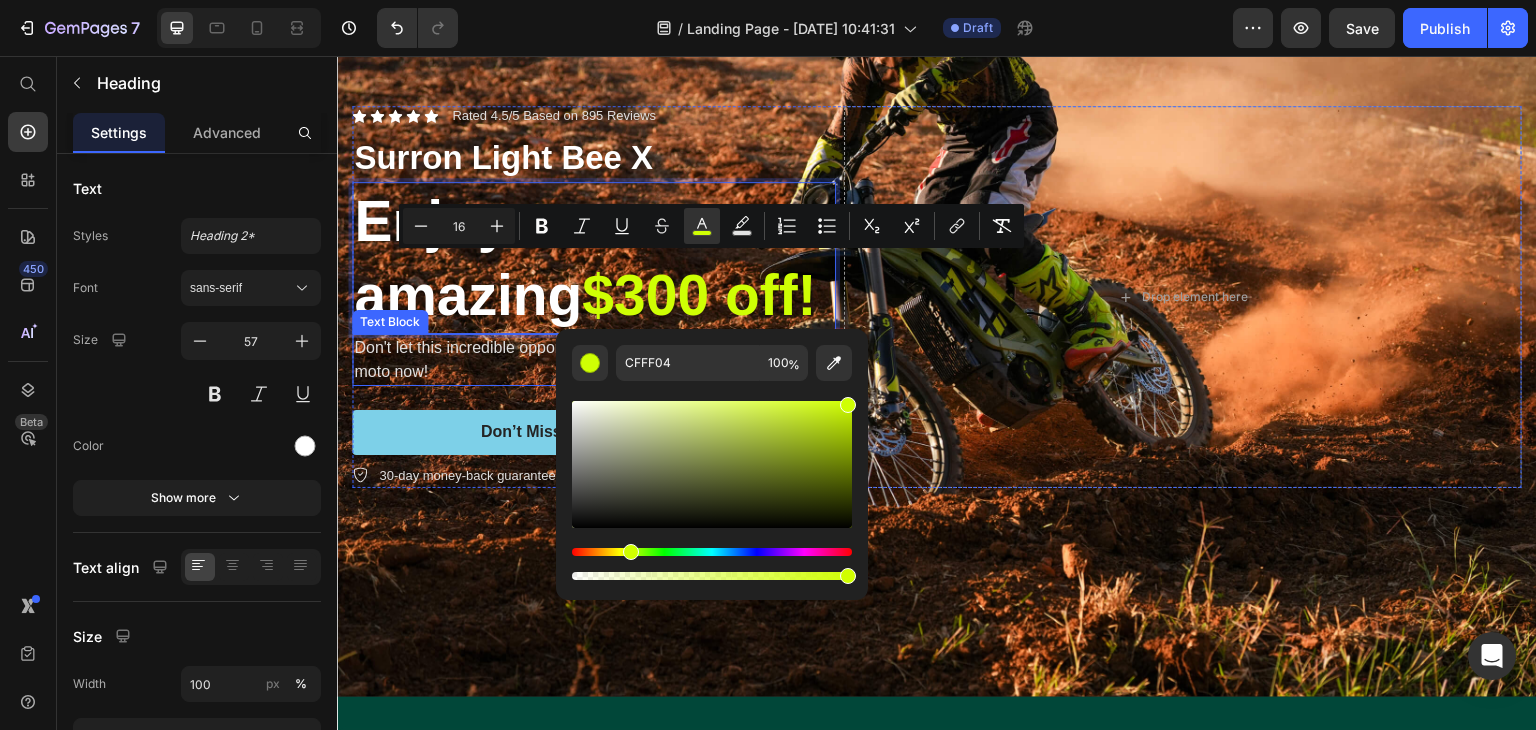 click on "Don't let this incredible opportunity slip away! Own the ultimate e-moto now!" at bounding box center [594, 360] 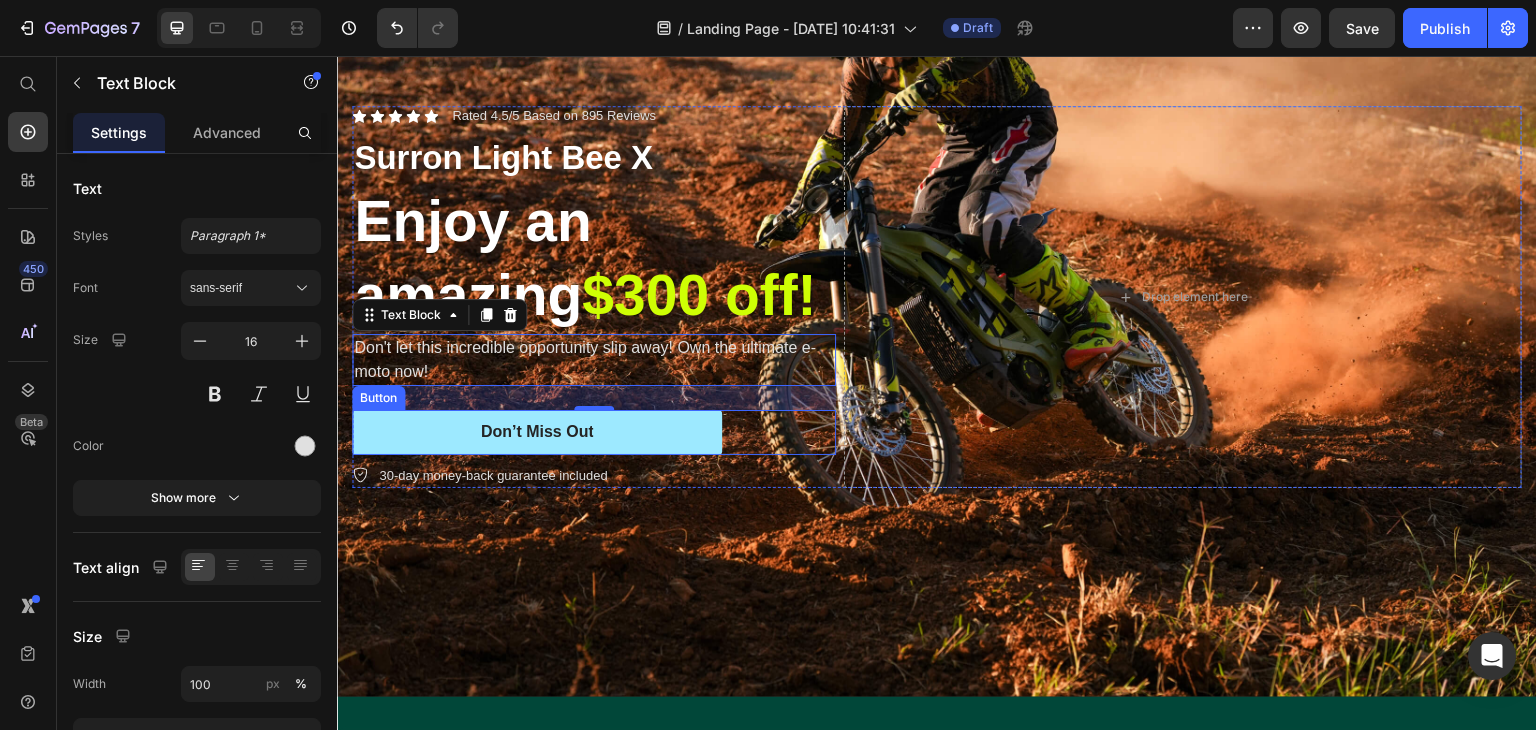 click on "Don’t Miss Out" at bounding box center (537, 432) 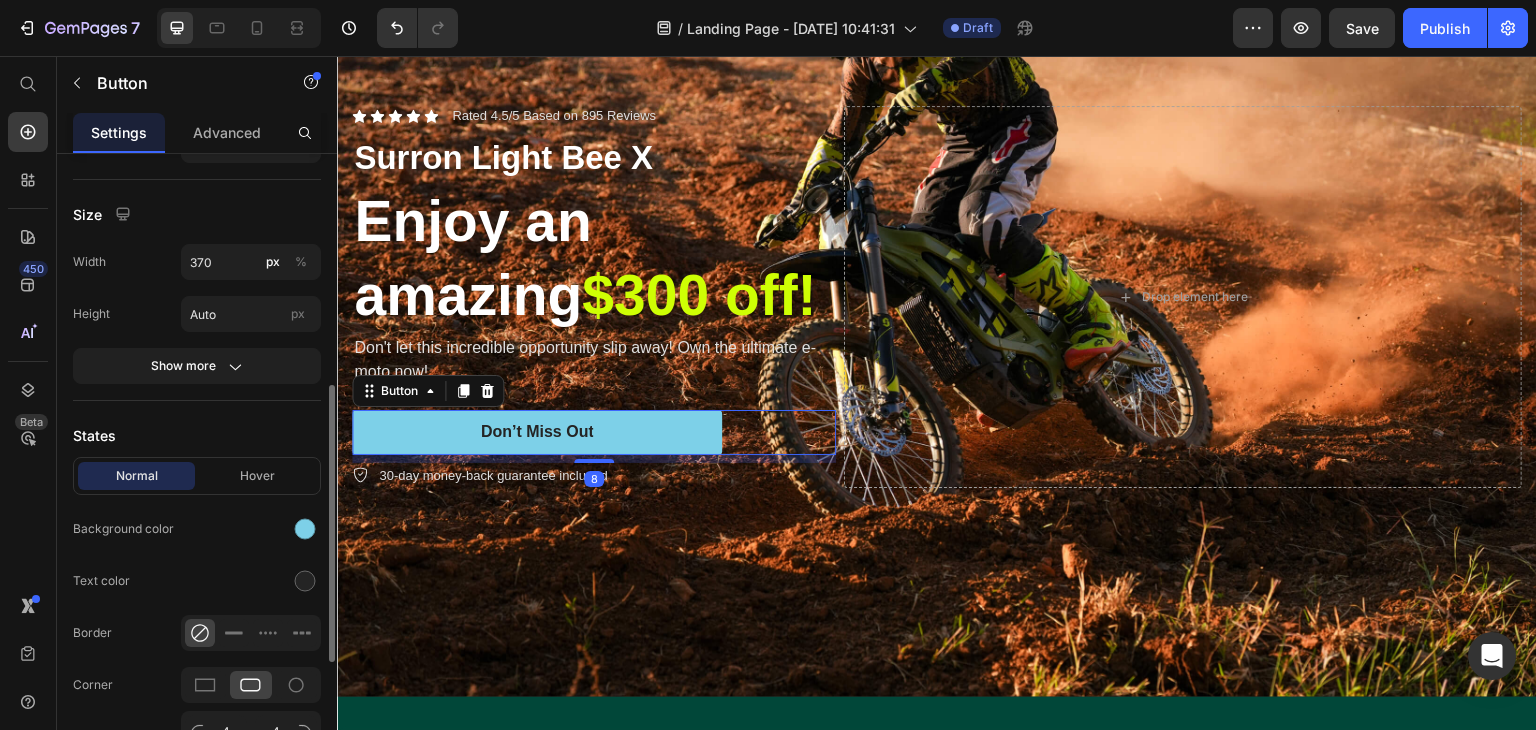 scroll, scrollTop: 300, scrollLeft: 0, axis: vertical 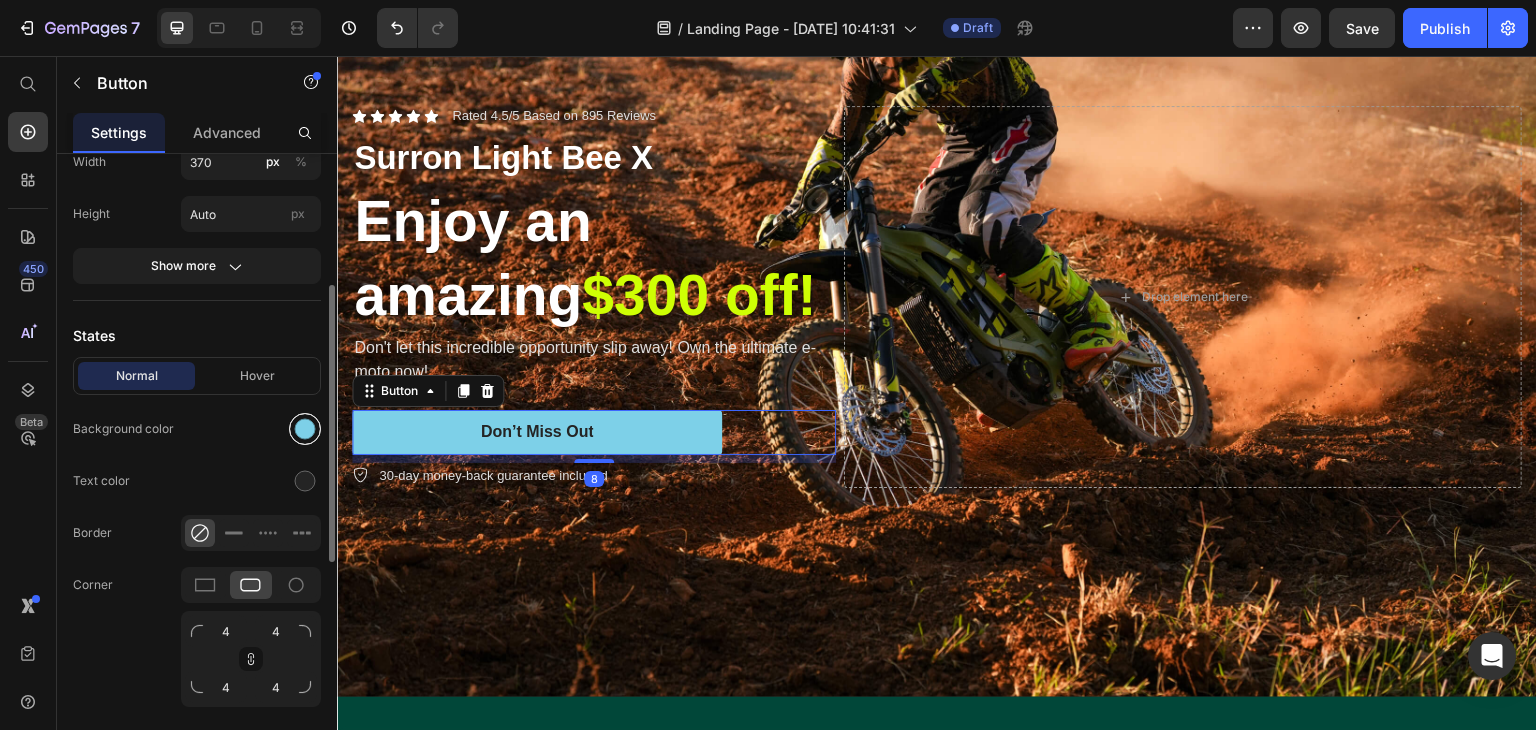 click at bounding box center (305, 429) 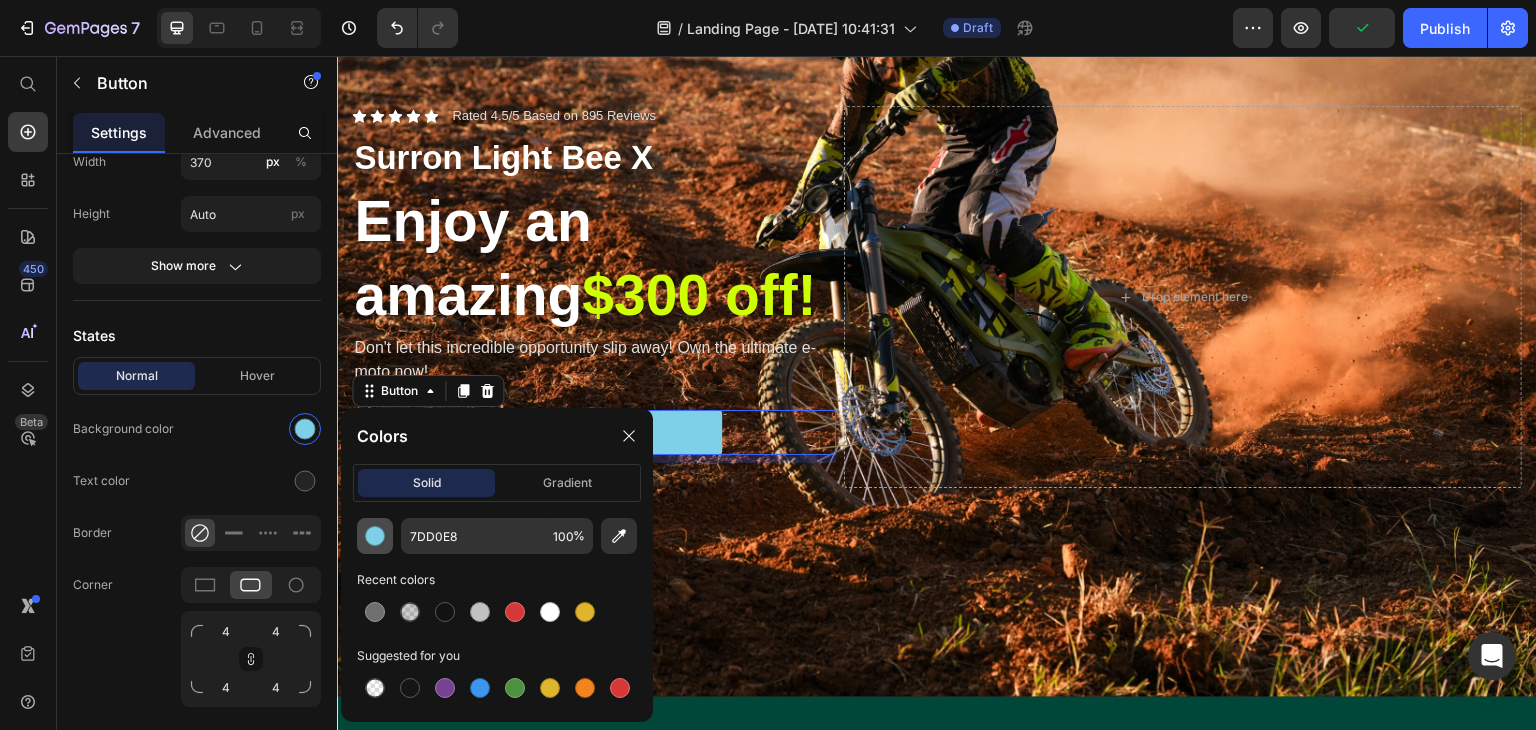 click at bounding box center [375, 536] 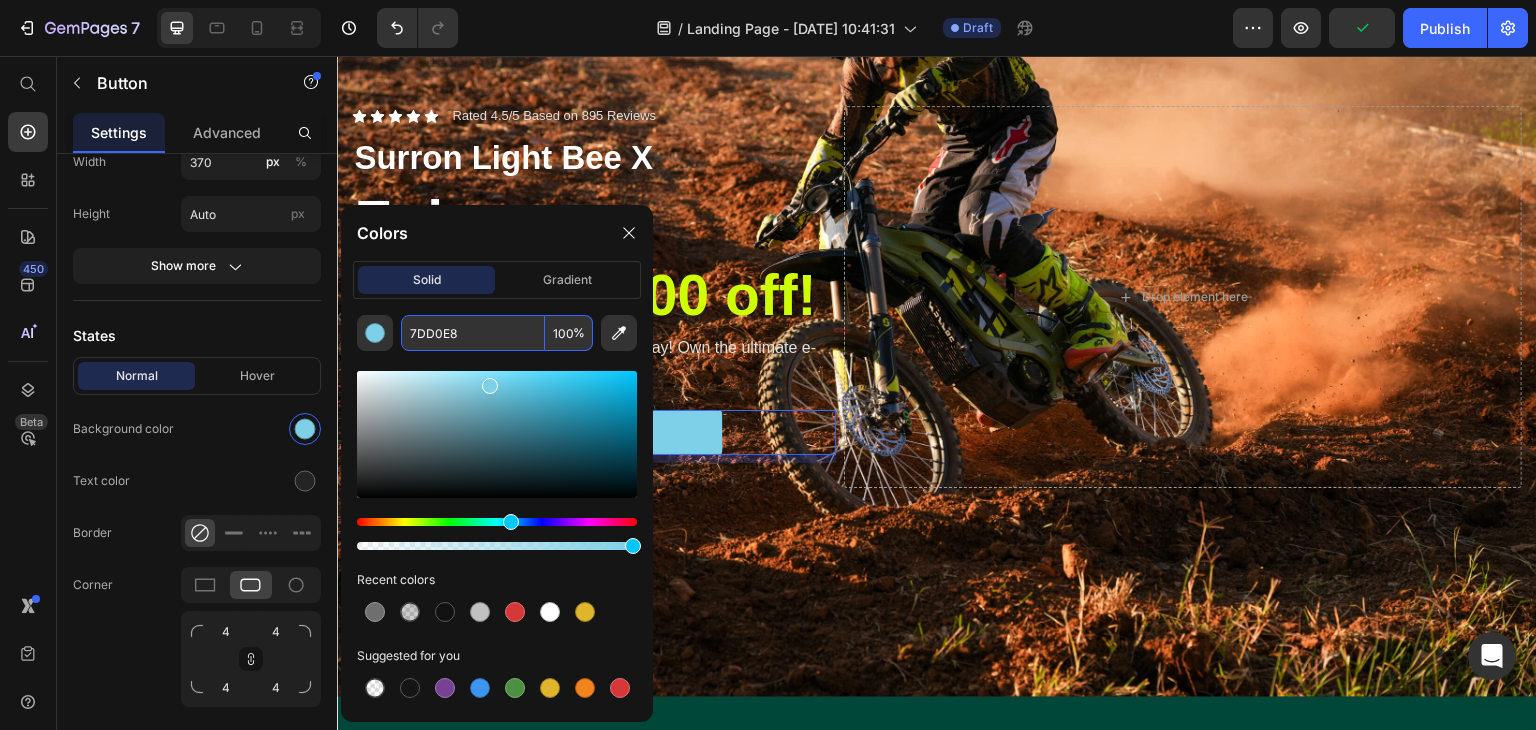 click on "7DD0E8" at bounding box center [473, 333] 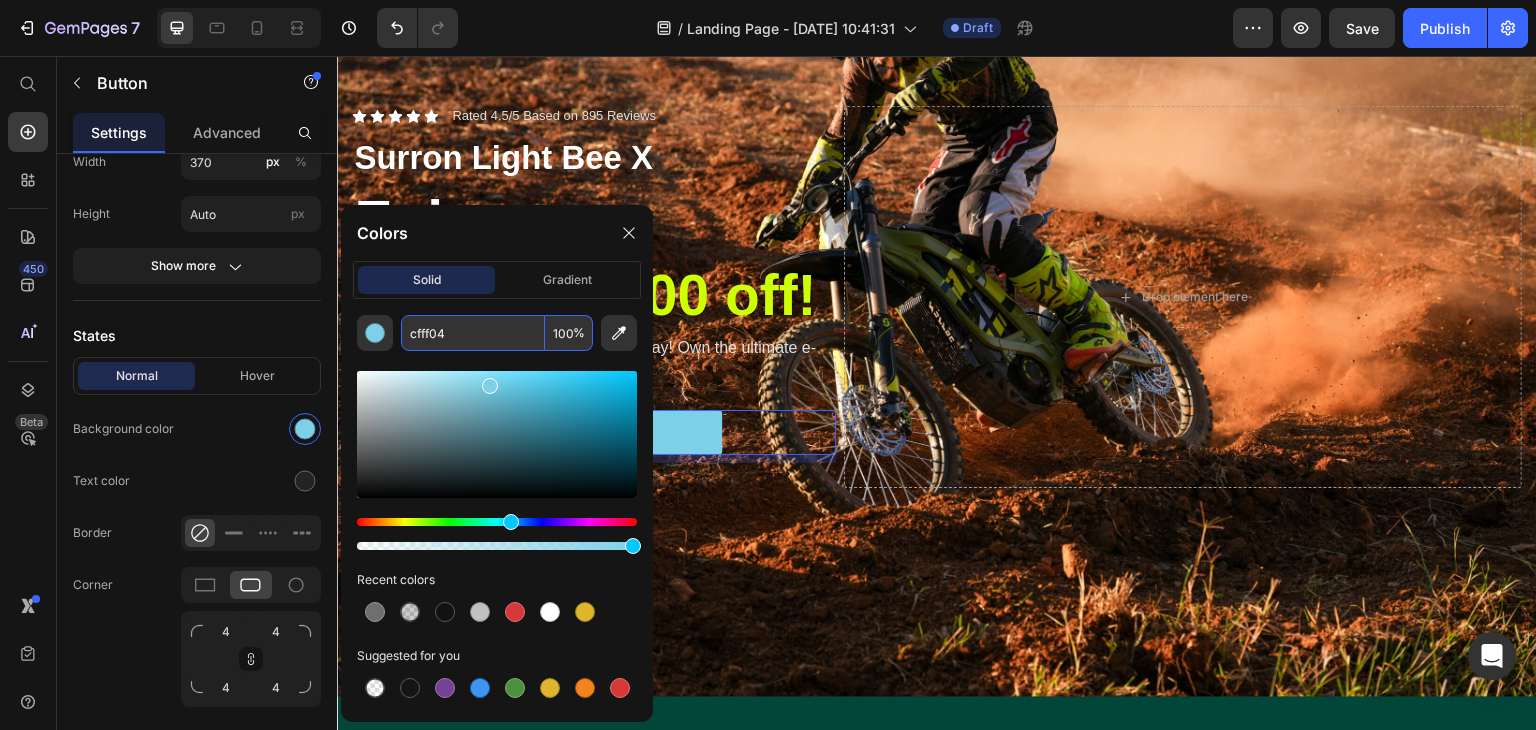 type on "CFFF04" 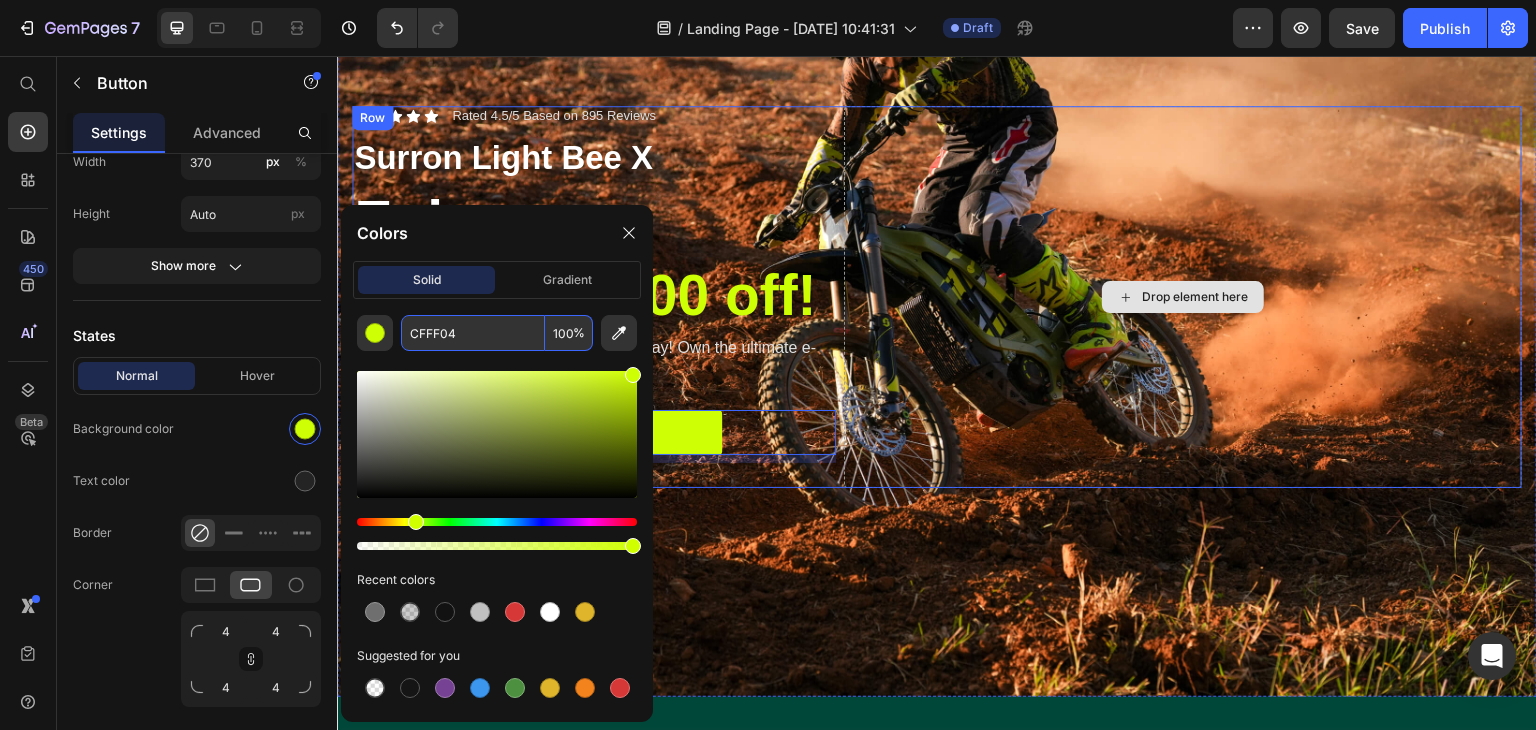 click on "Drop element here" at bounding box center [1183, 297] 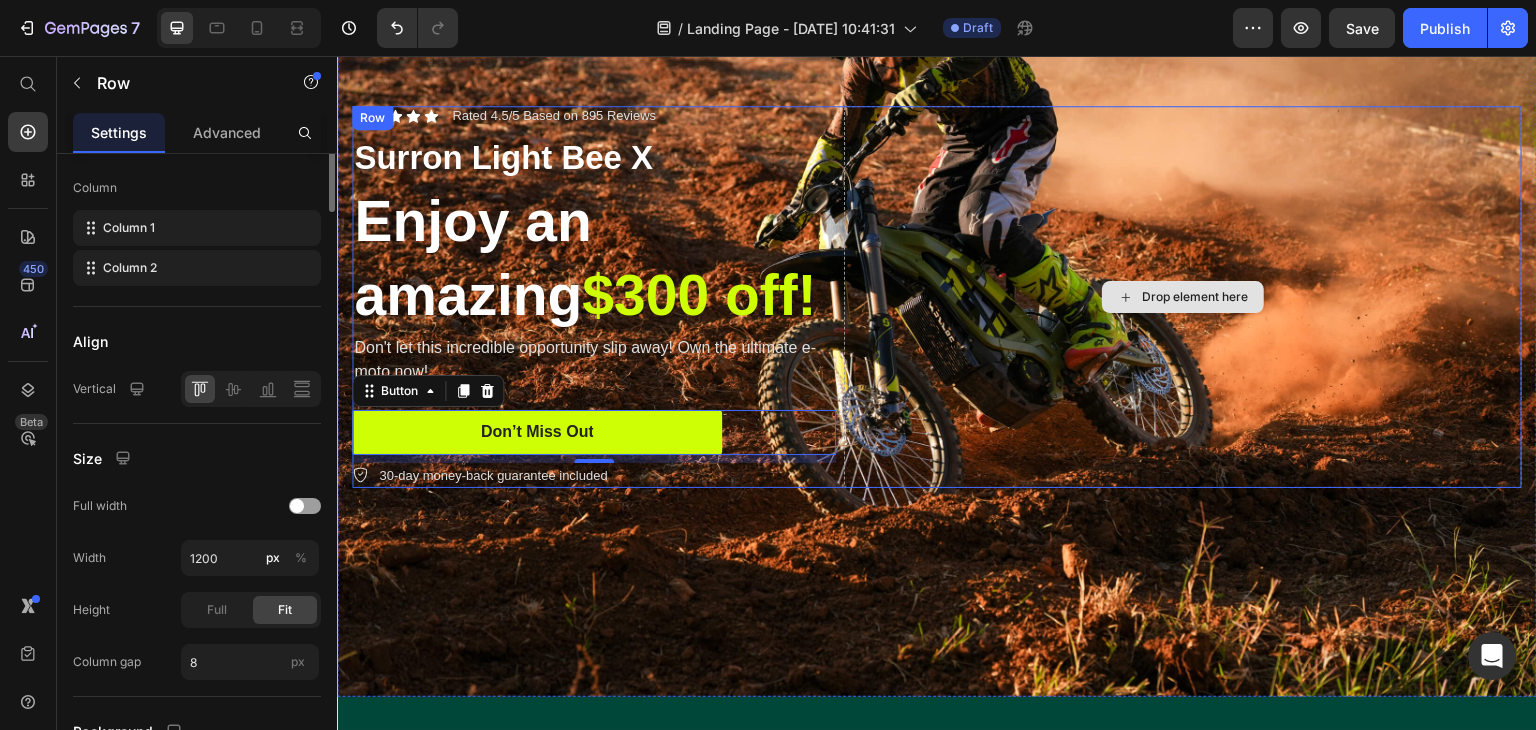 scroll, scrollTop: 0, scrollLeft: 0, axis: both 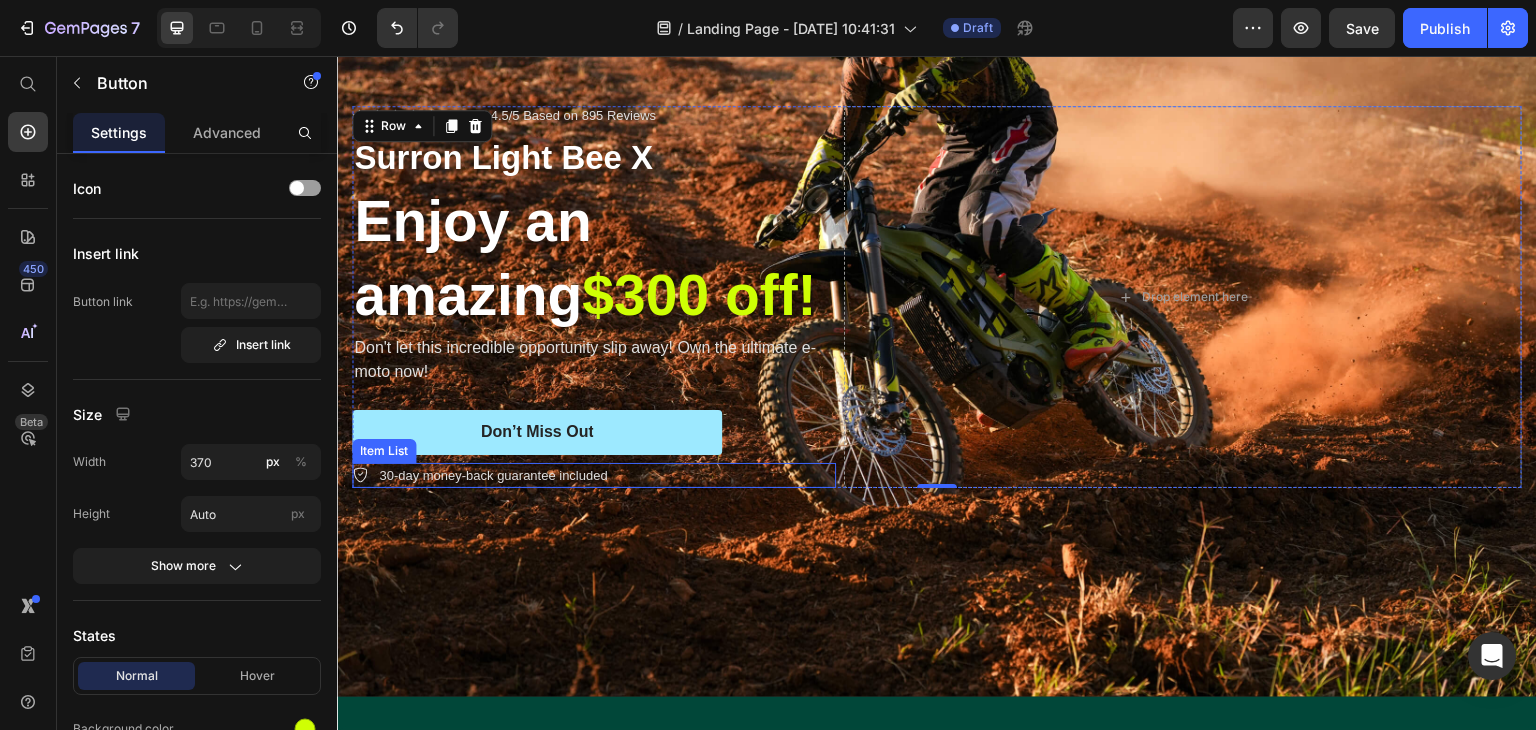 click on "Don’t Miss Out" at bounding box center [537, 432] 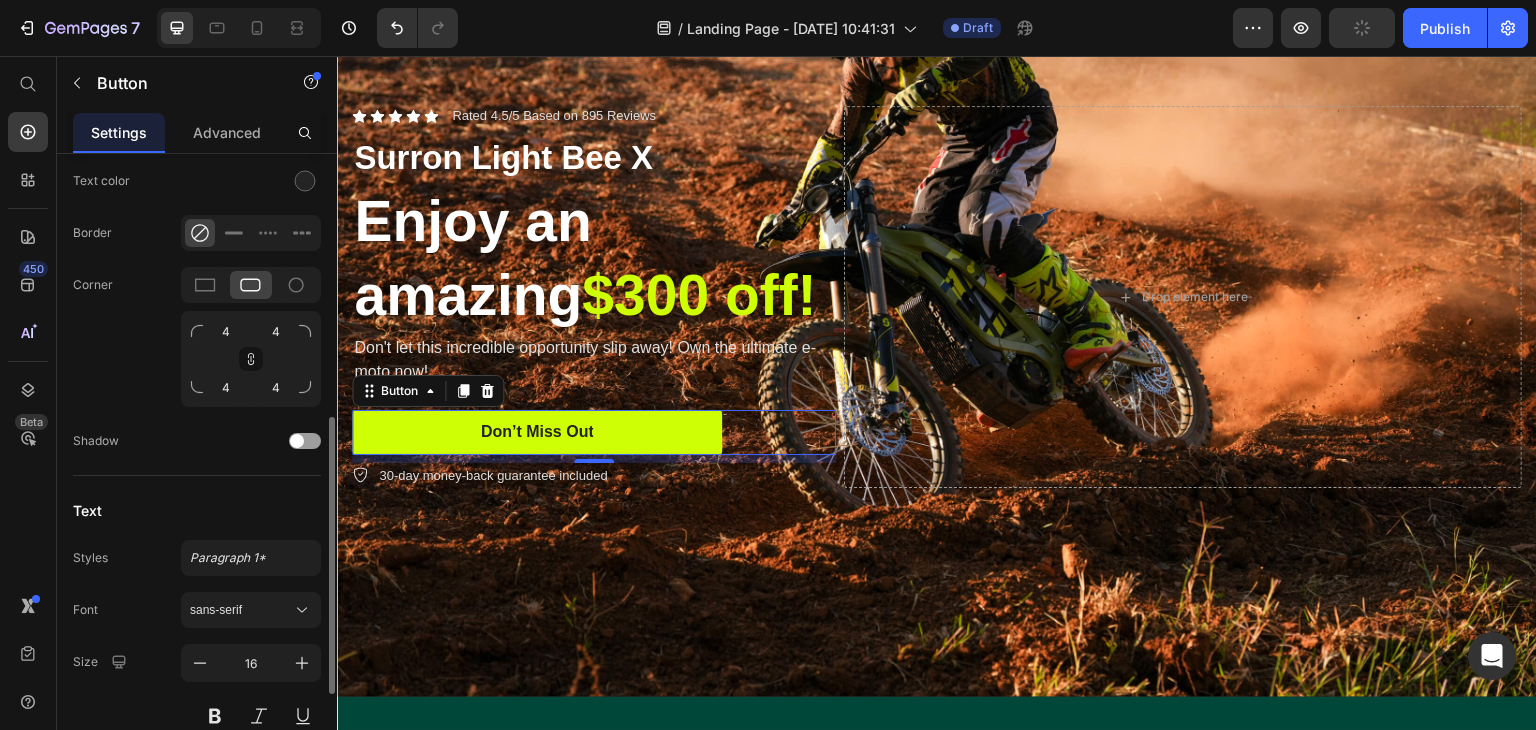 scroll, scrollTop: 500, scrollLeft: 0, axis: vertical 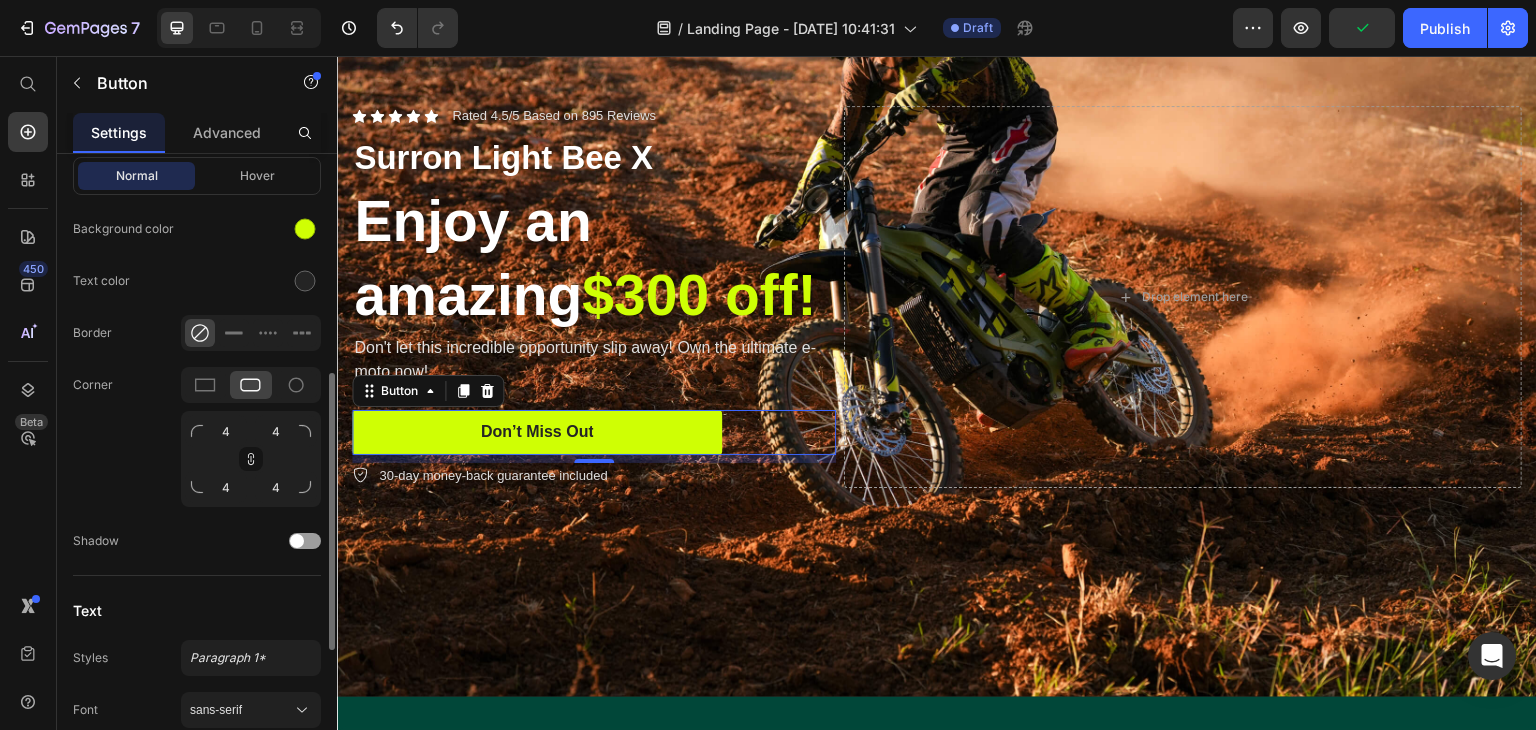 click on "Normal Hover" at bounding box center [197, 176] 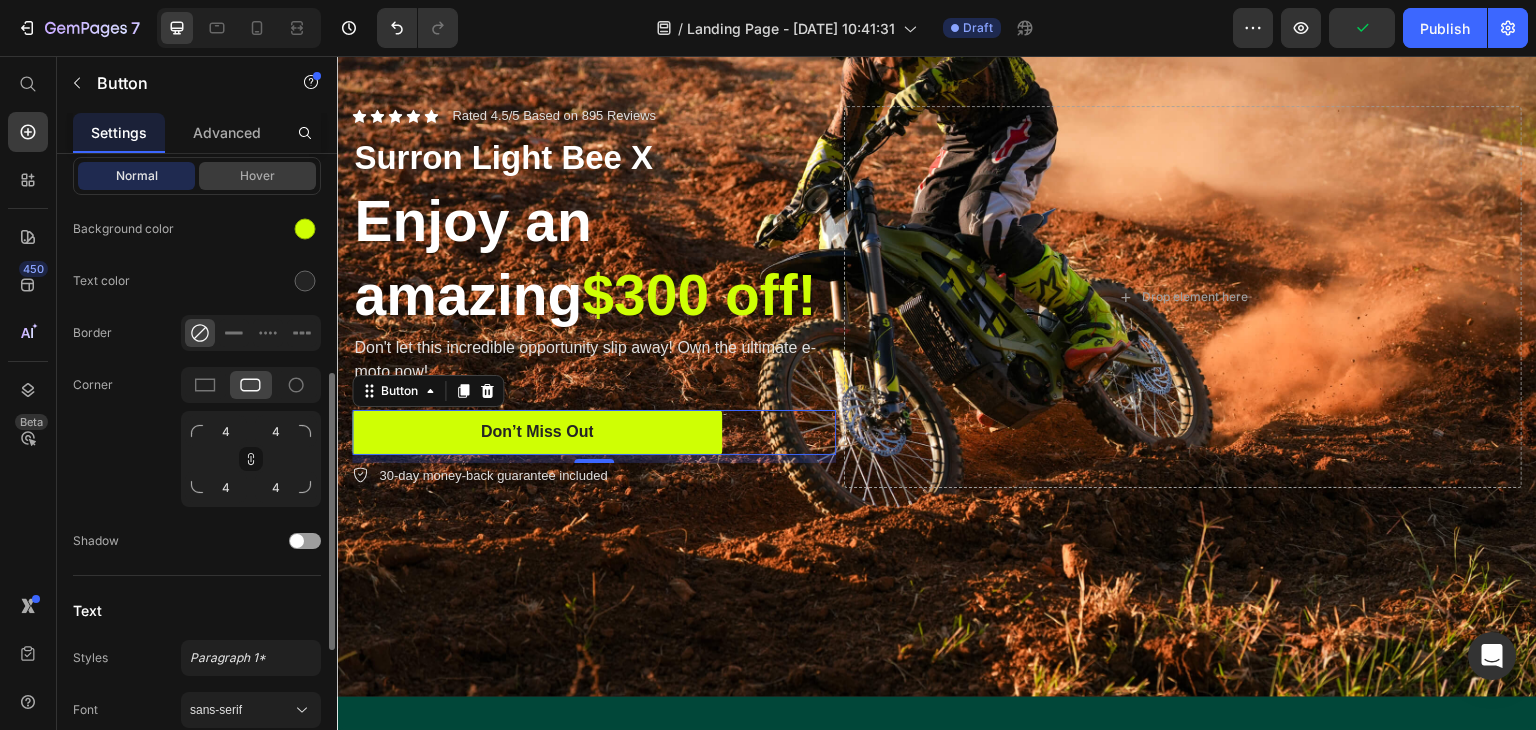 click on "Hover" at bounding box center (257, 176) 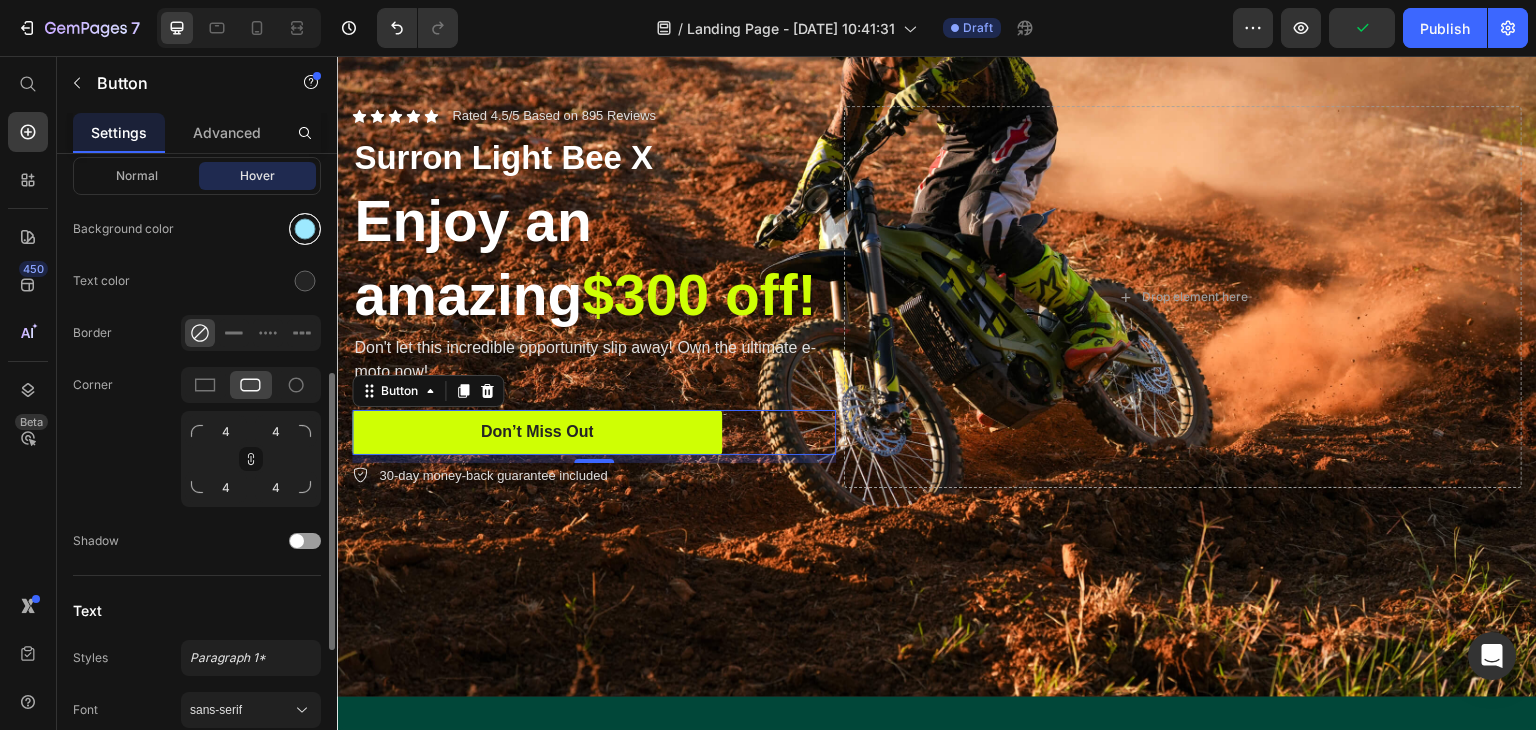click at bounding box center (305, 229) 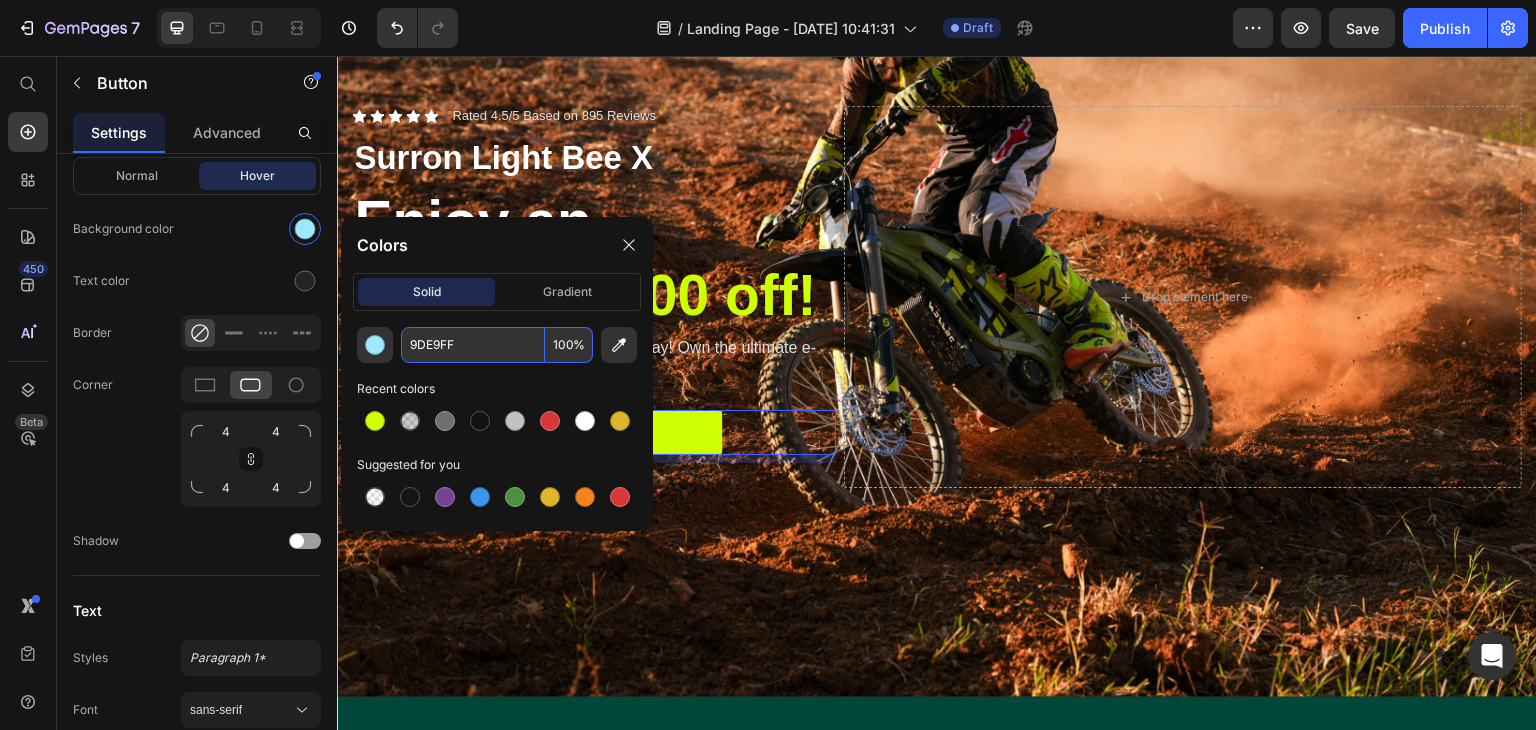 click on "9DE9FF" at bounding box center (473, 345) 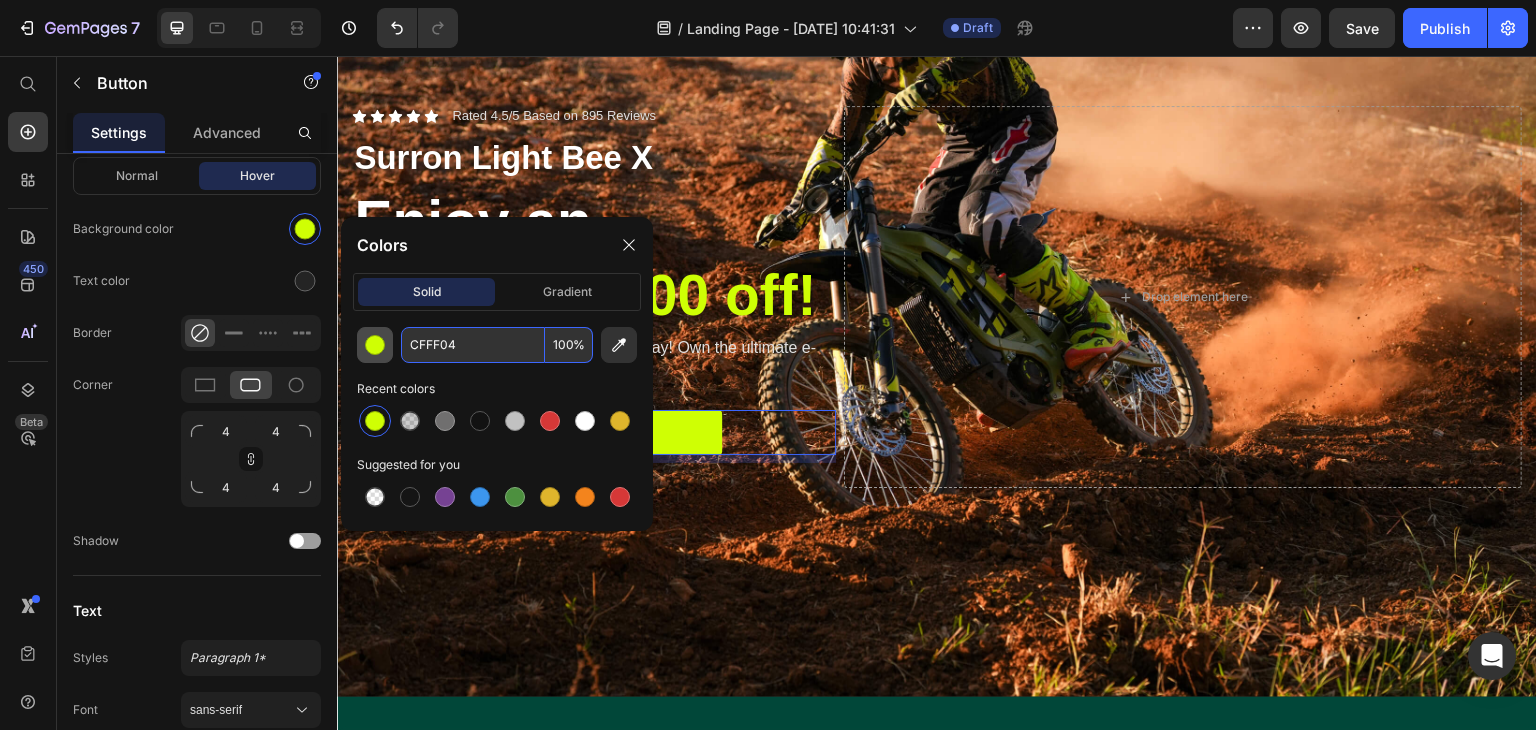 click at bounding box center [375, 345] 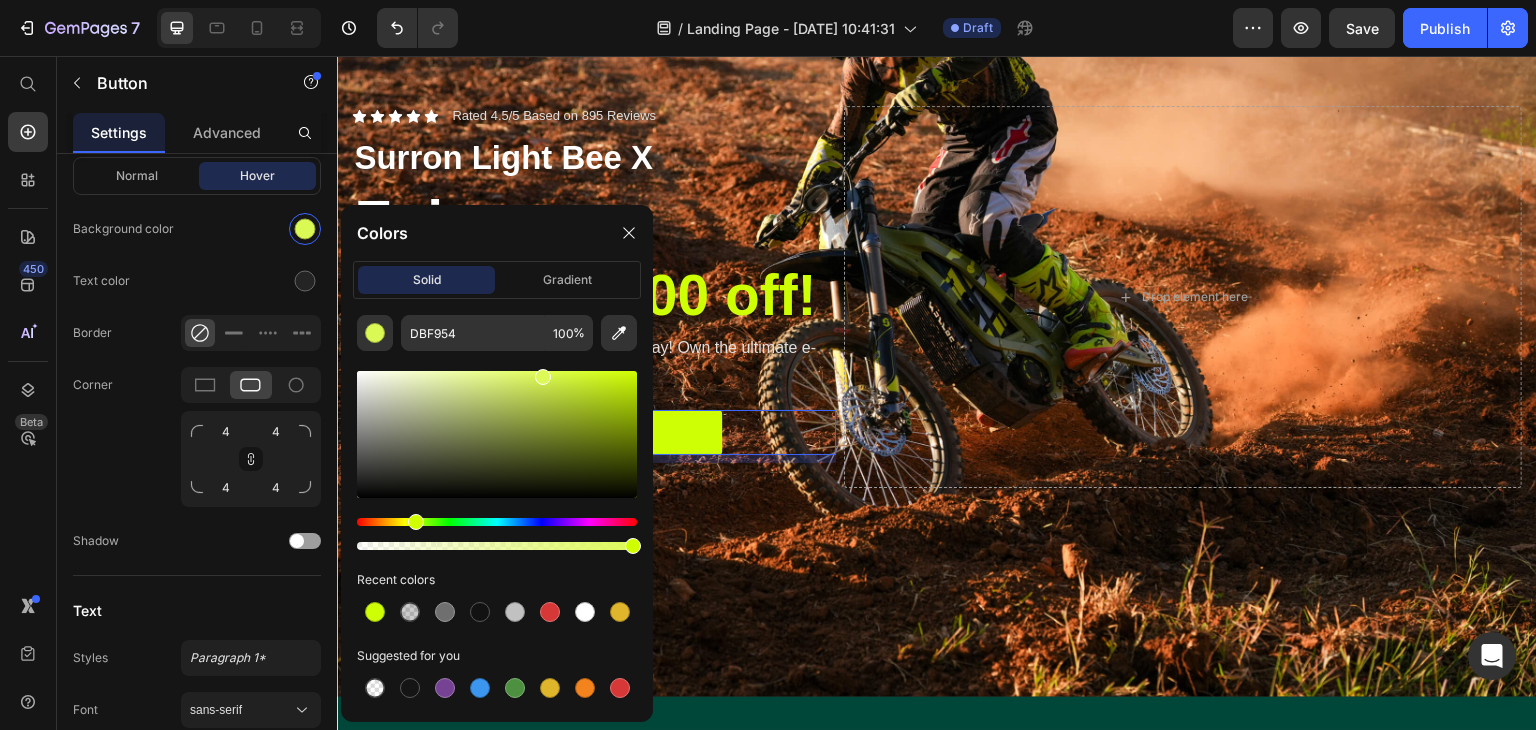 drag, startPoint x: 630, startPoint y: 373, endPoint x: 540, endPoint y: 373, distance: 90 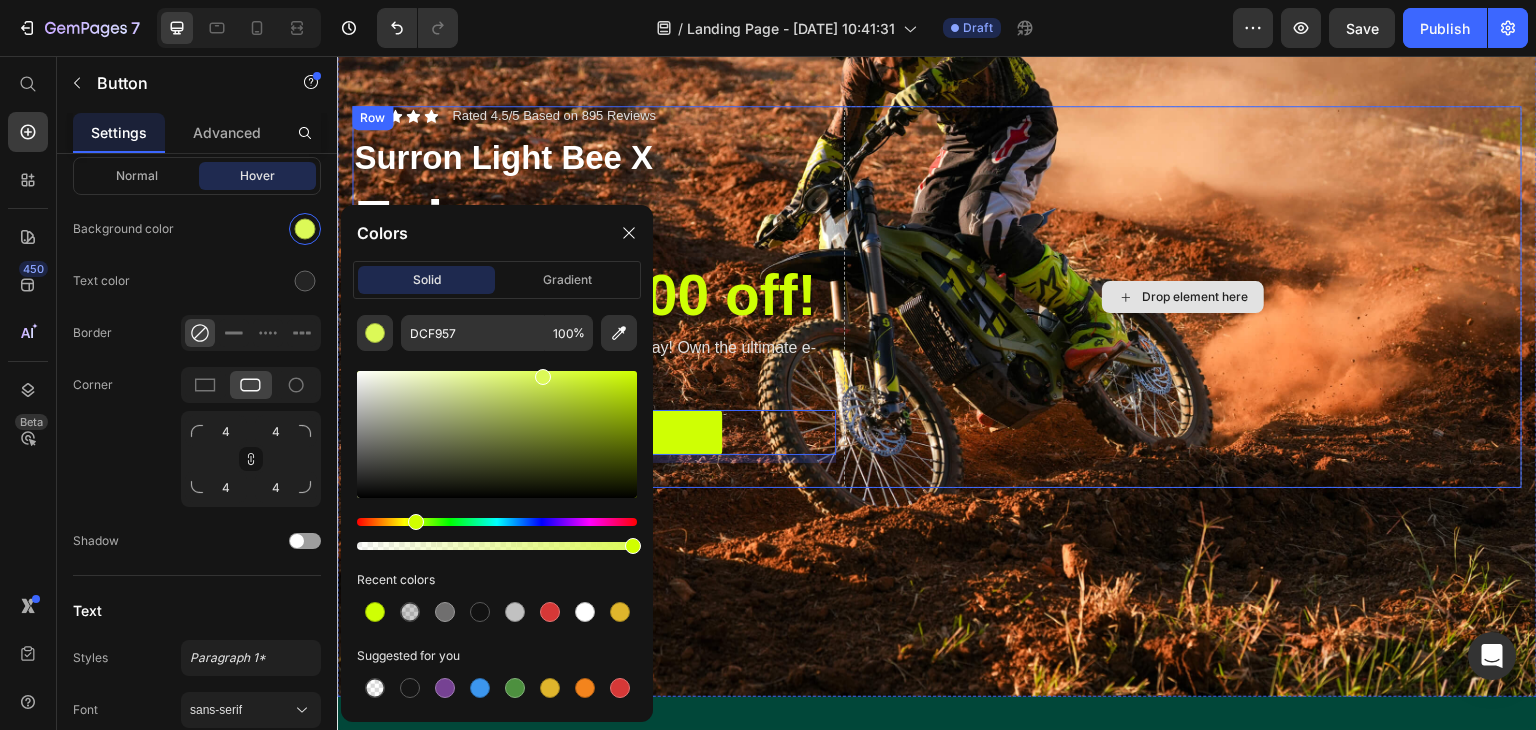 click on "Drop element here" at bounding box center (1183, 297) 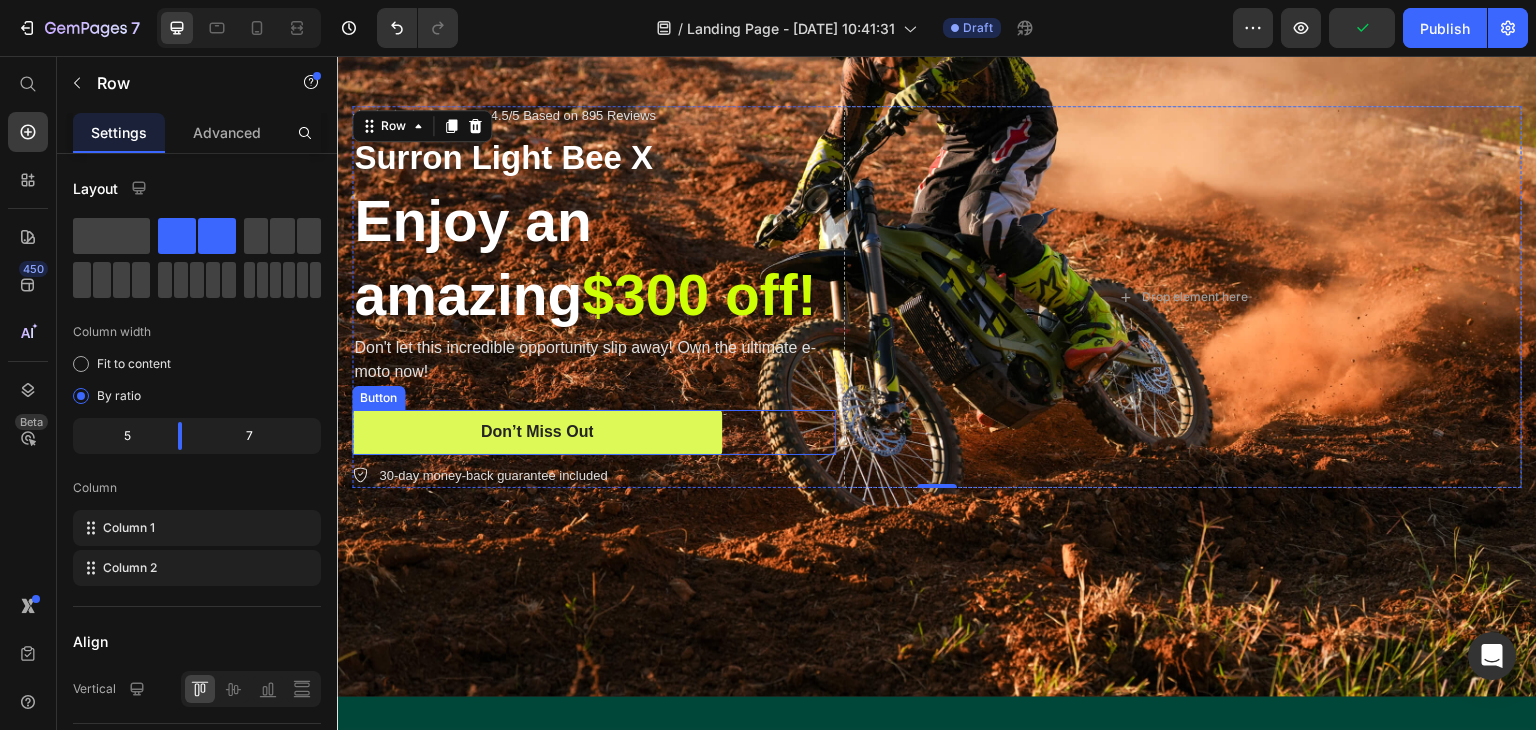 click on "Don’t Miss Out" at bounding box center (537, 432) 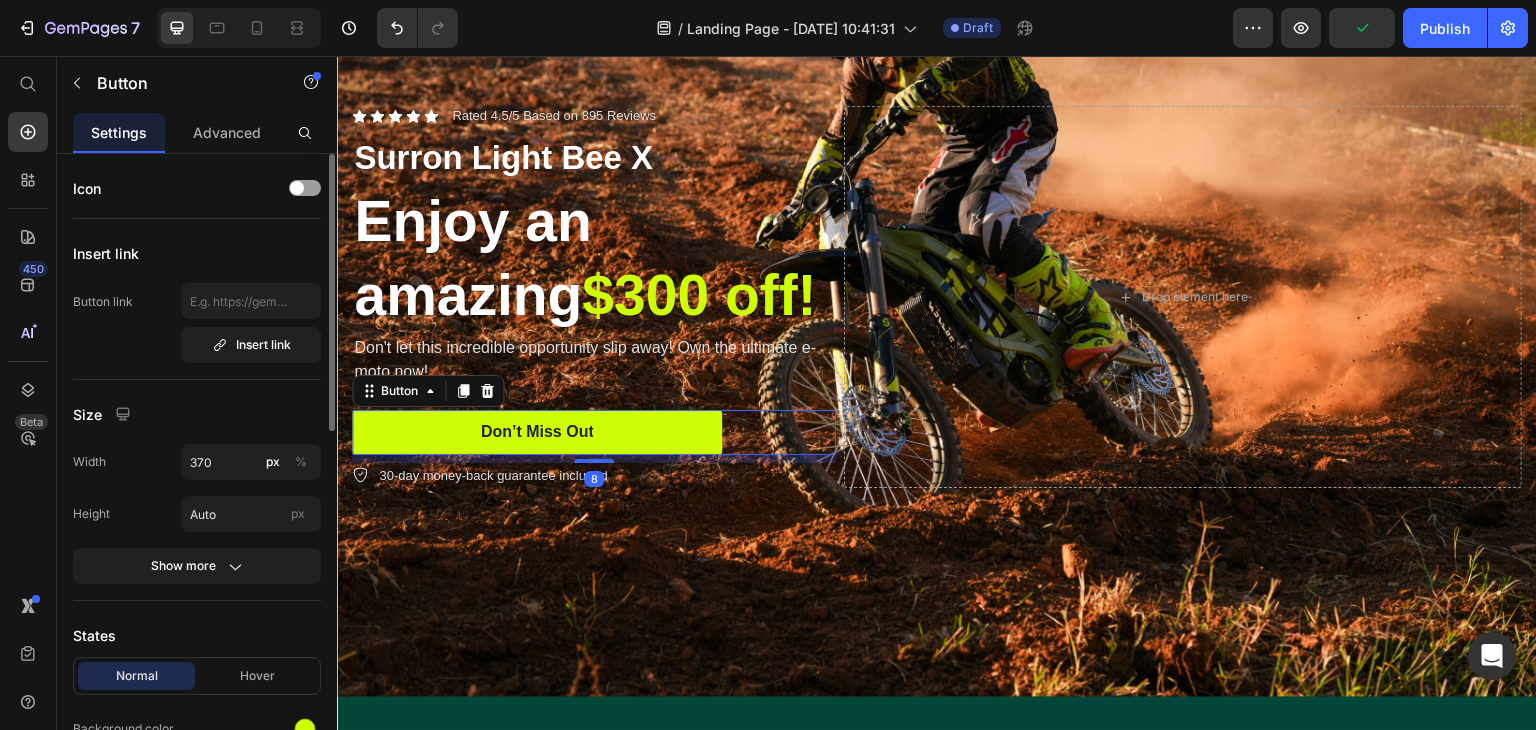 scroll, scrollTop: 100, scrollLeft: 0, axis: vertical 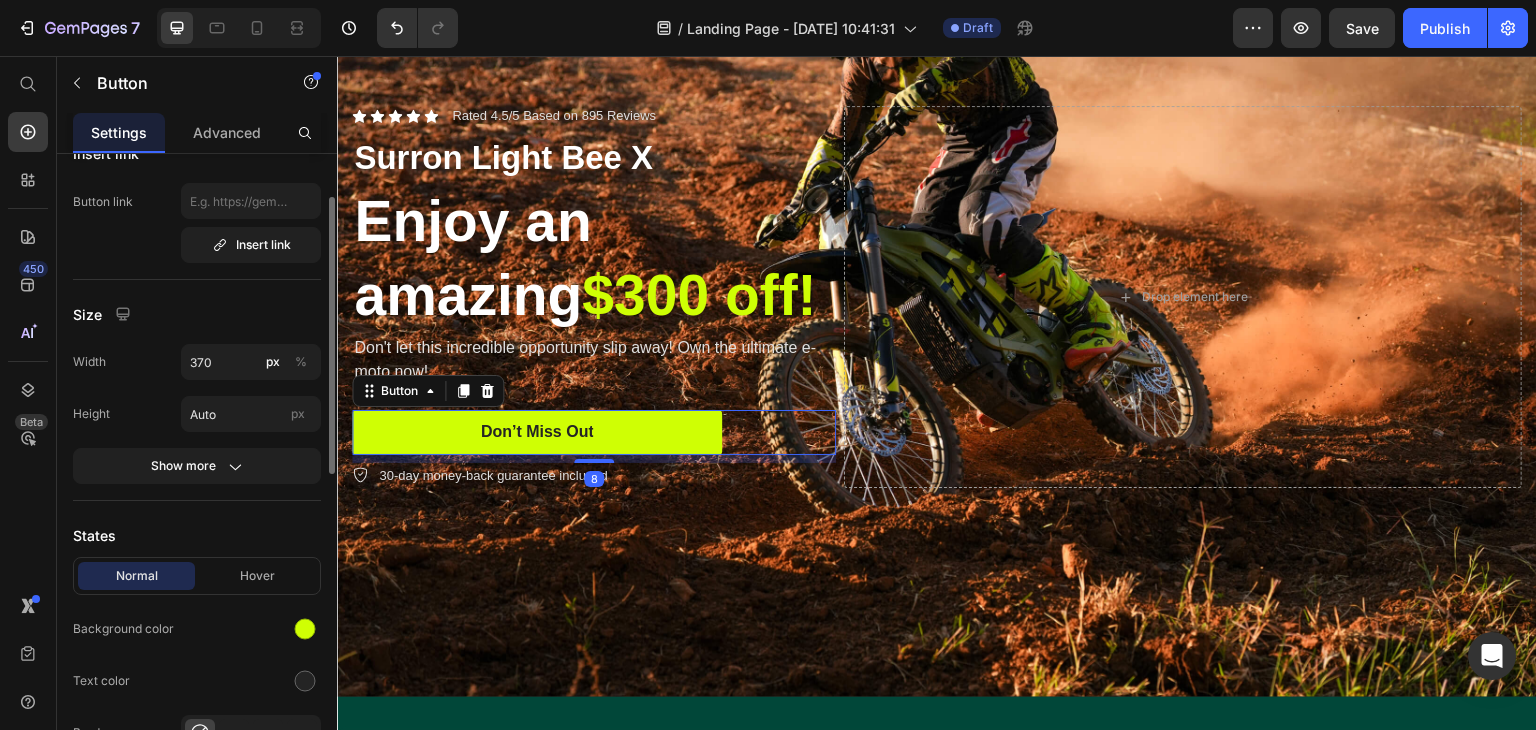 click on "Normal Hover" at bounding box center (197, 576) 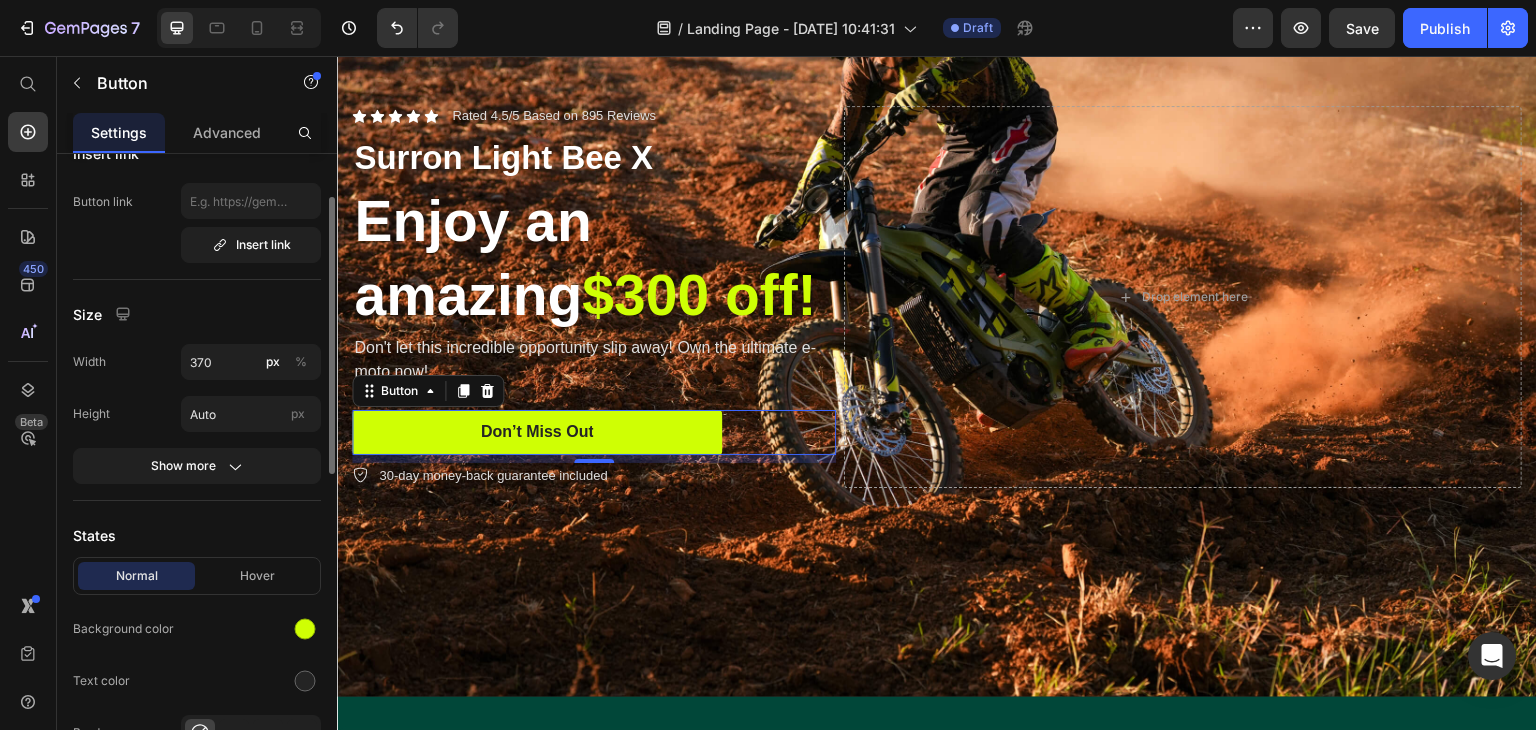 click on "Normal Hover" at bounding box center [197, 576] 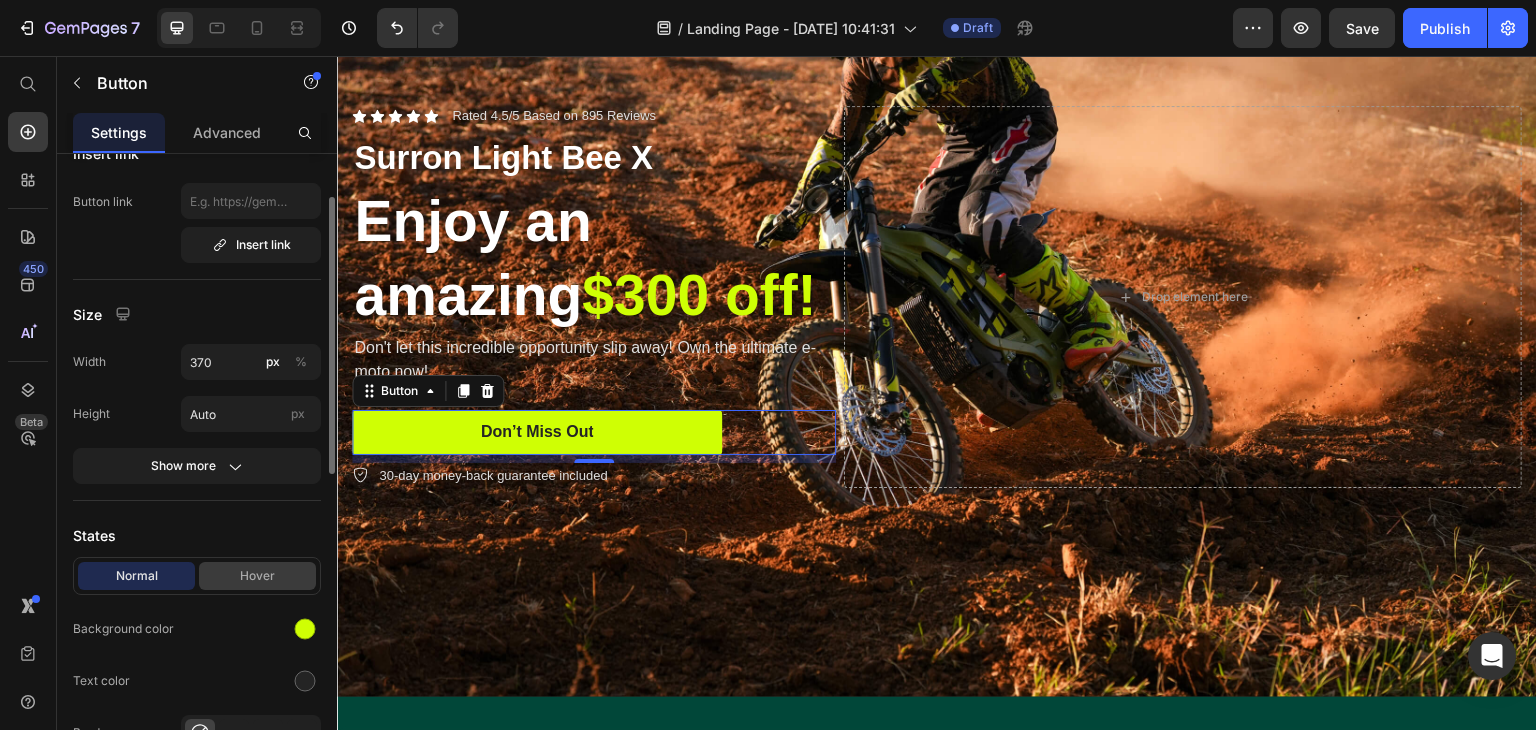 click on "Hover" at bounding box center (257, 576) 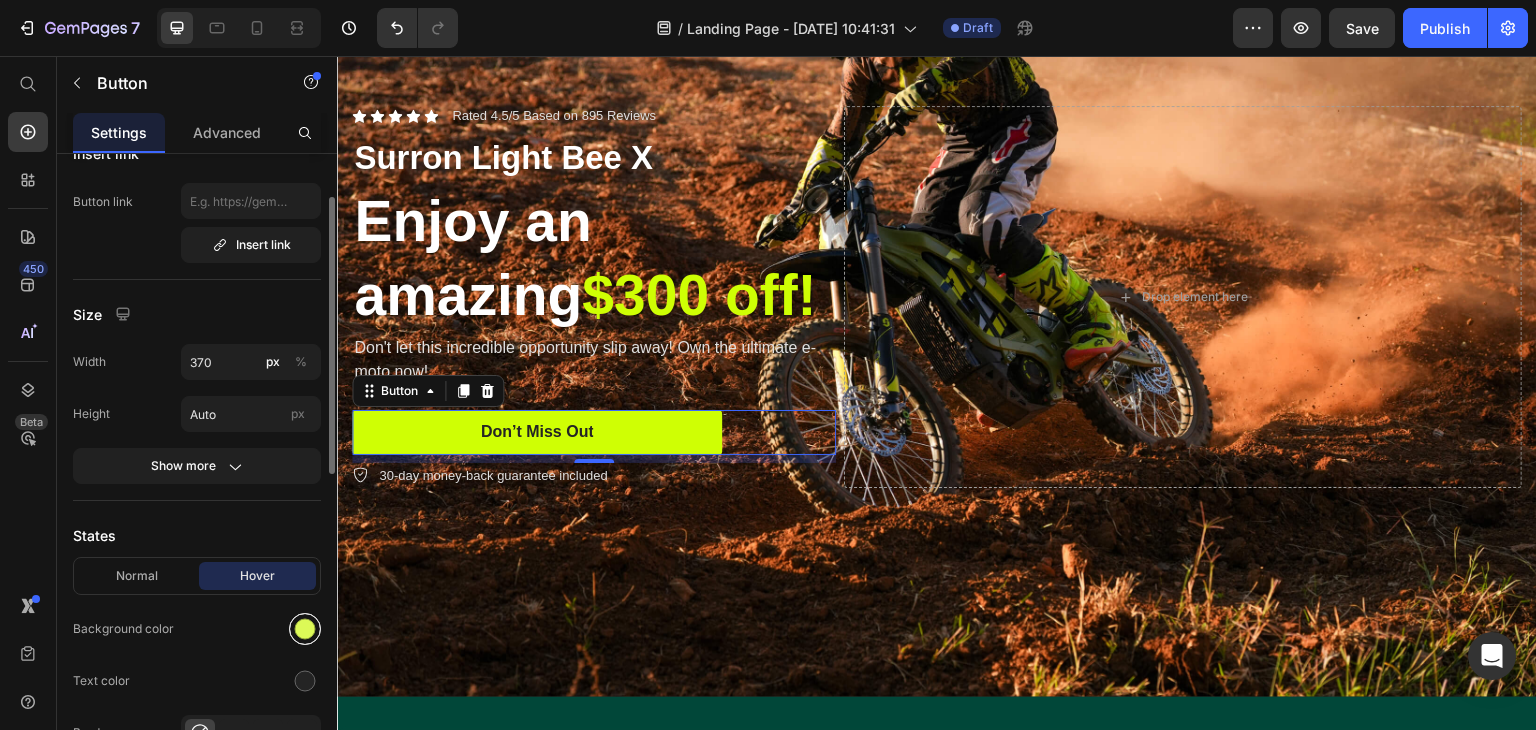 click at bounding box center (305, 629) 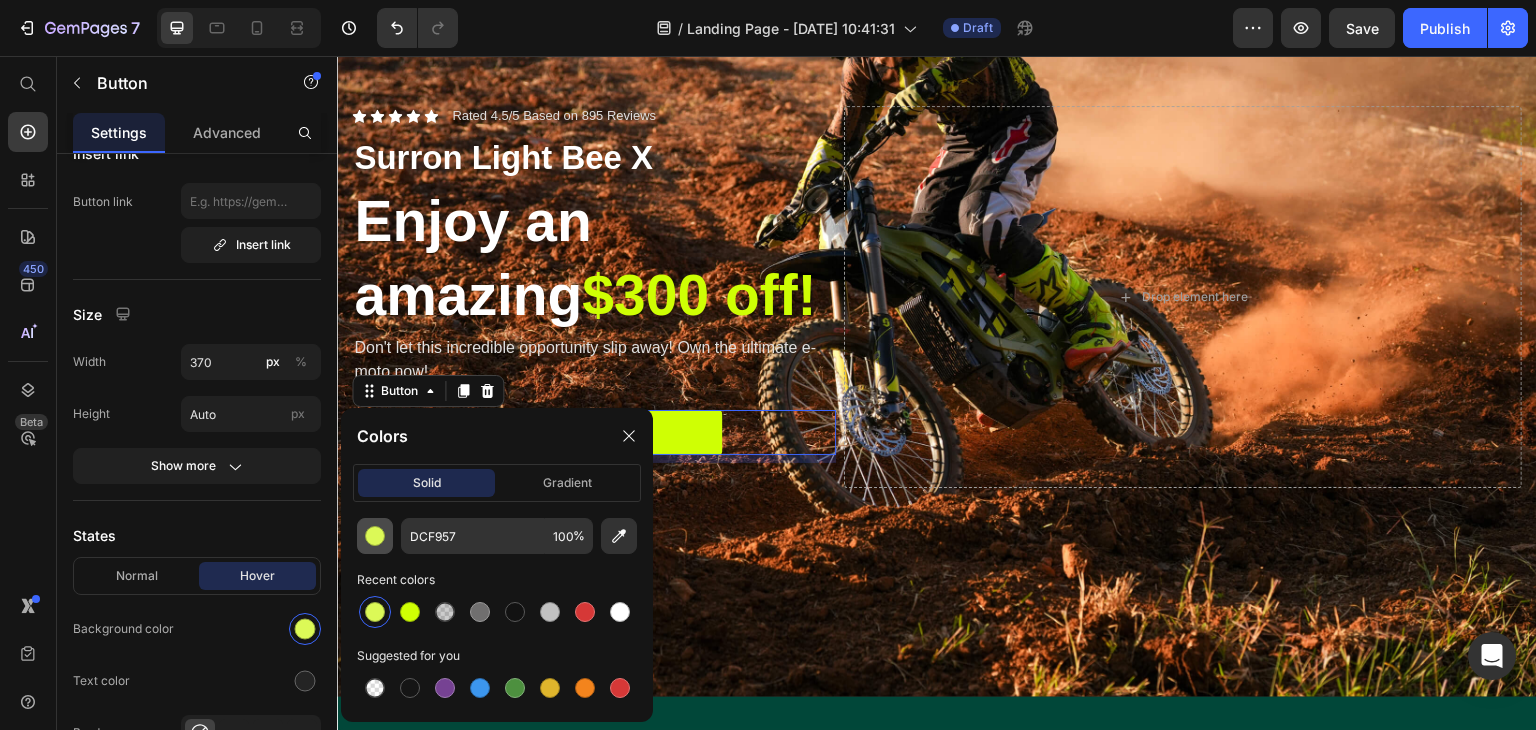 click at bounding box center [375, 536] 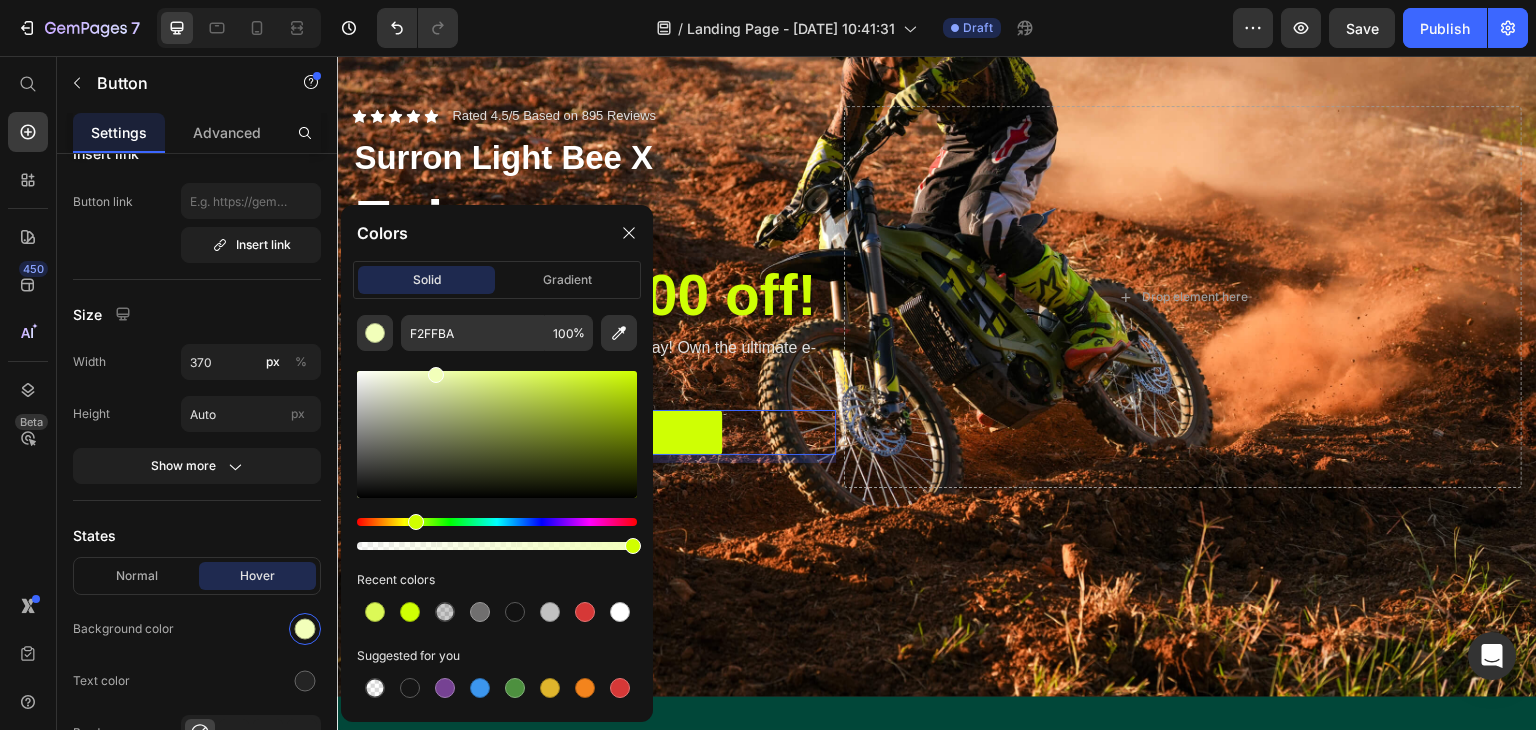 drag, startPoint x: 542, startPoint y: 384, endPoint x: 434, endPoint y: 360, distance: 110.63454 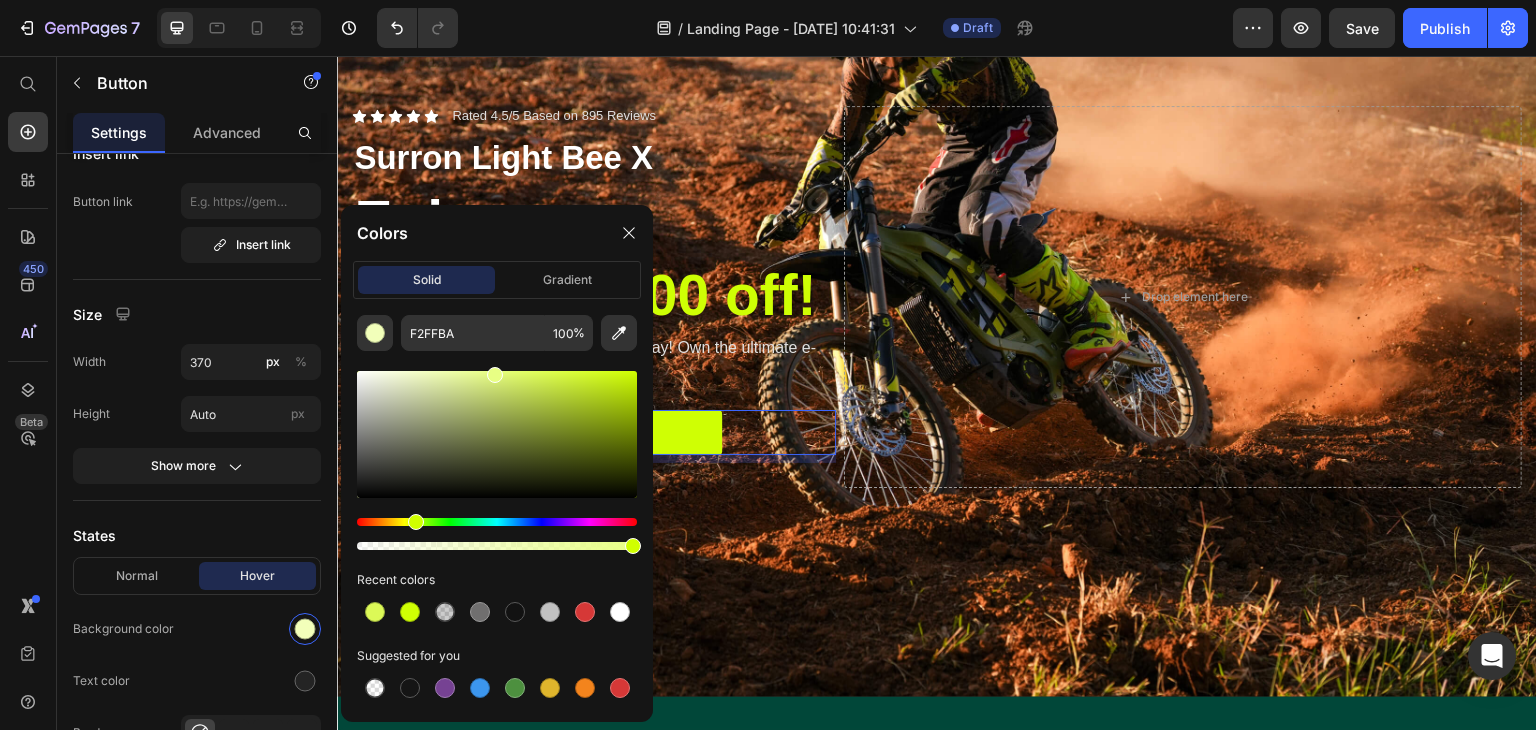 drag, startPoint x: 442, startPoint y: 376, endPoint x: 492, endPoint y: 357, distance: 53.488316 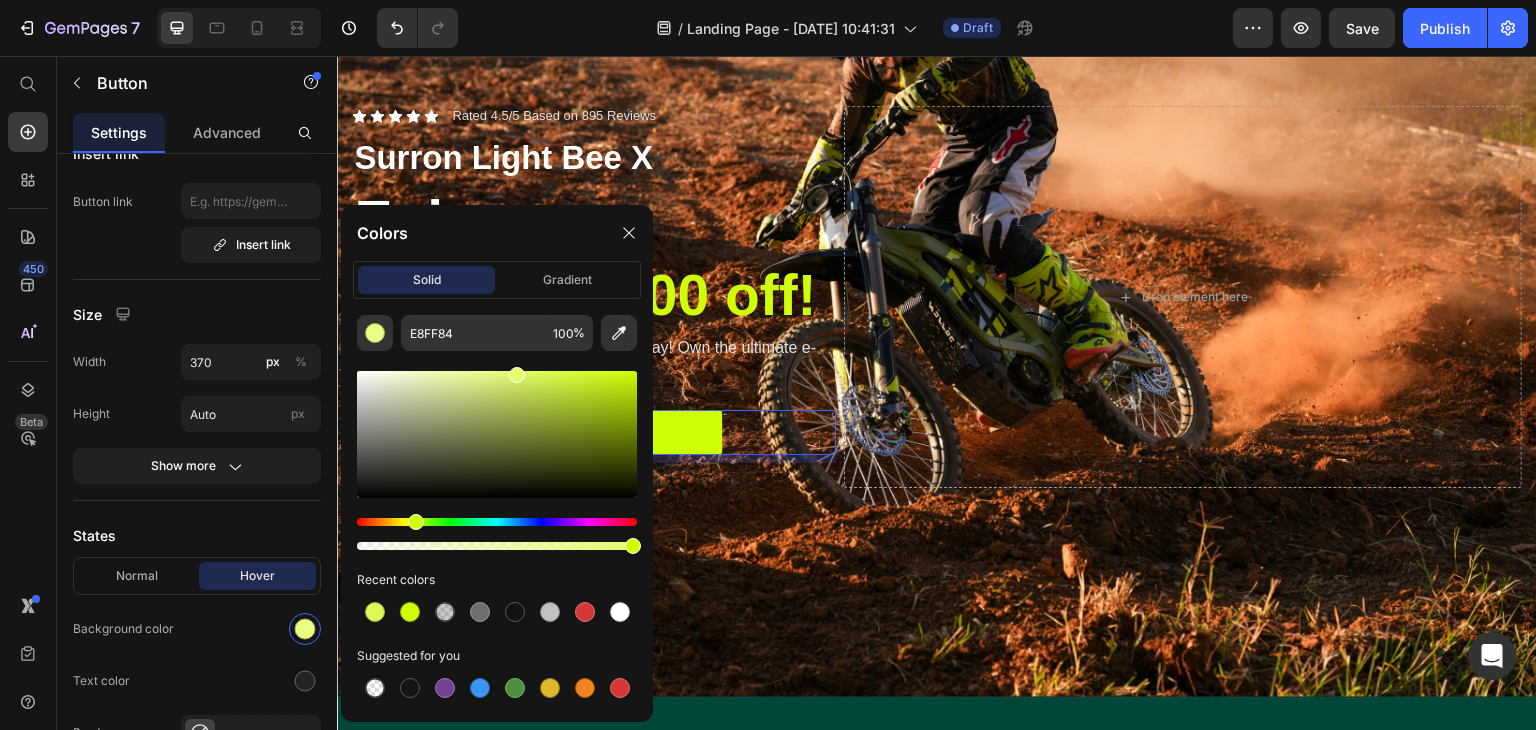 drag, startPoint x: 488, startPoint y: 379, endPoint x: 516, endPoint y: 367, distance: 30.463093 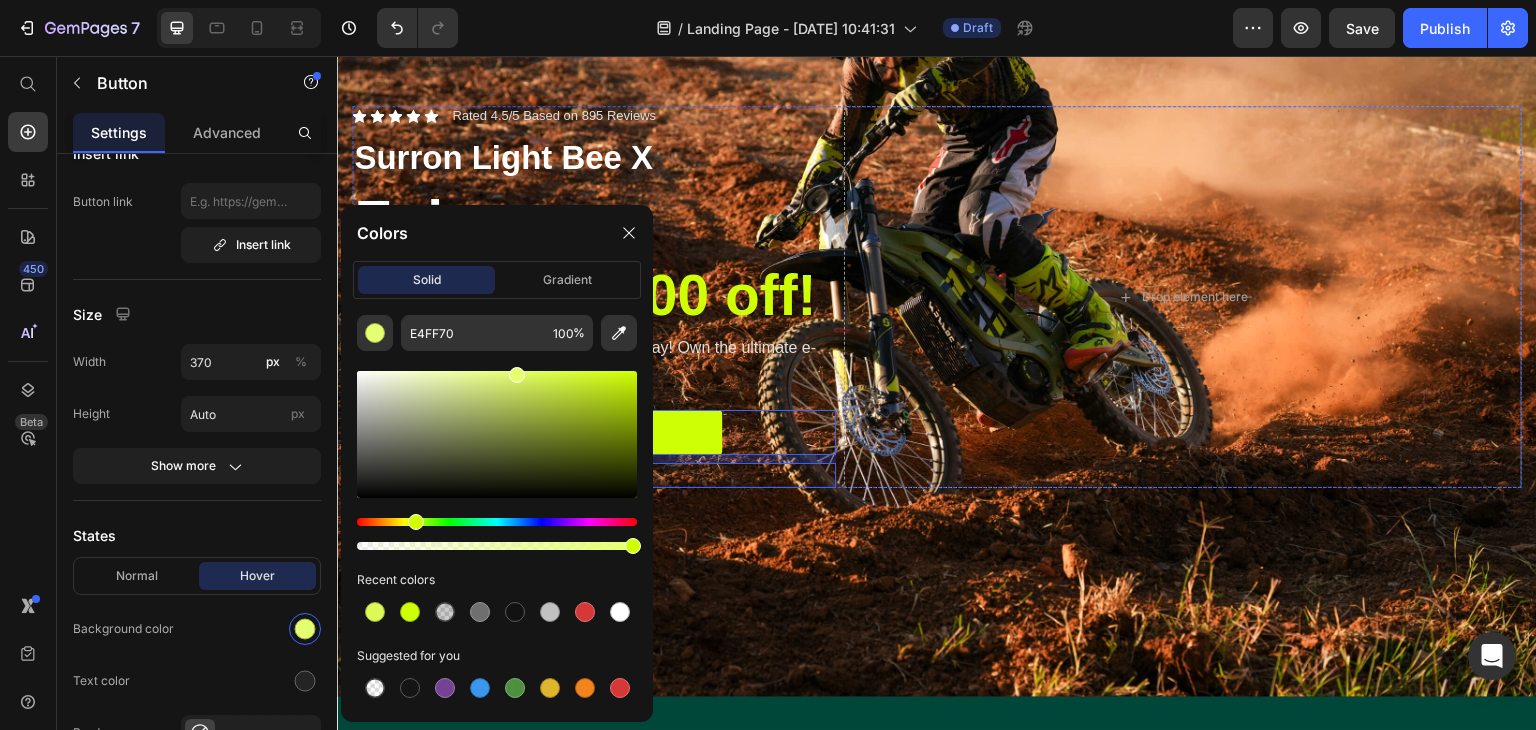click on "30-day money-back guarantee included" at bounding box center [594, 476] 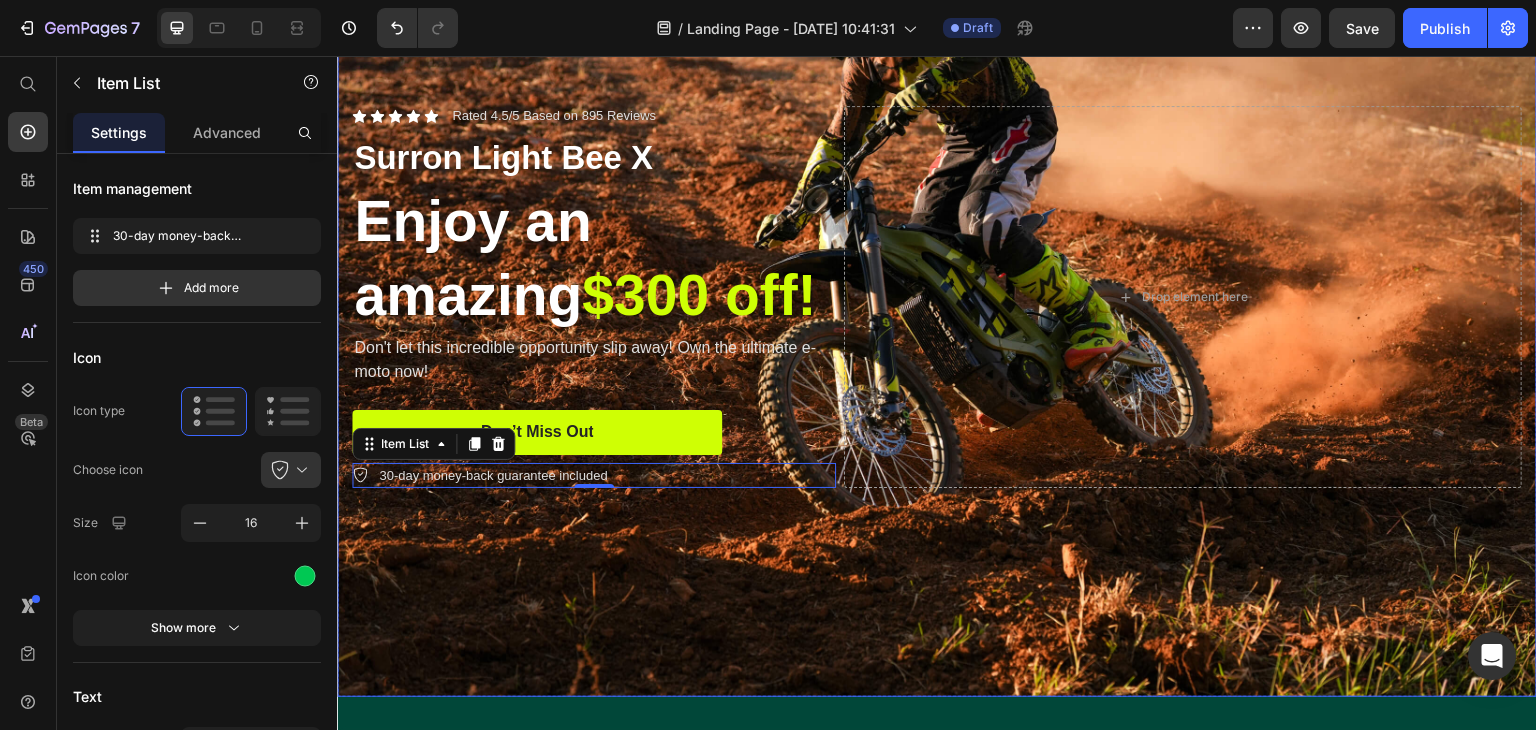 scroll, scrollTop: 300, scrollLeft: 0, axis: vertical 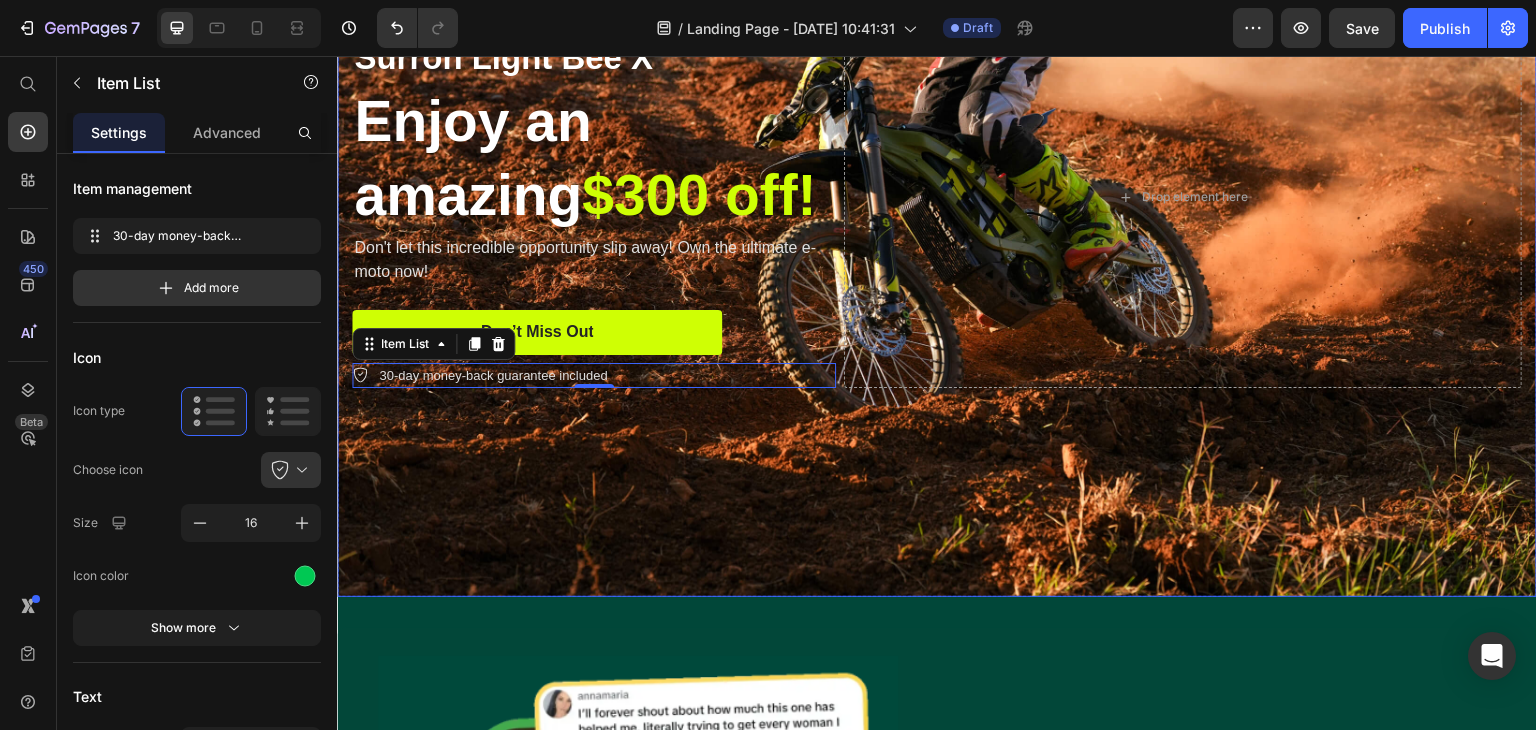 click at bounding box center (937, 197) 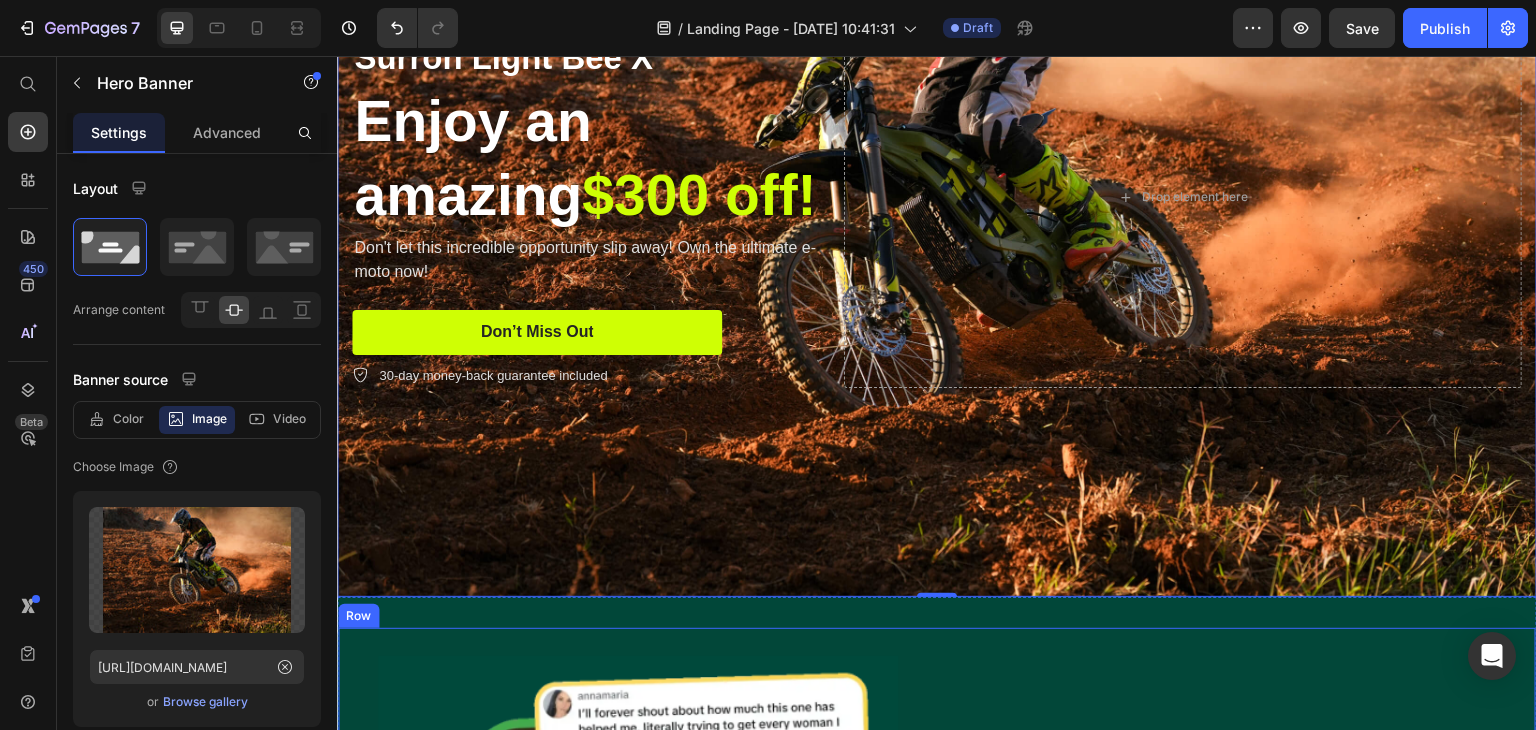 click on "Image Our Superfoods Are The Rheal Deal Heading Don't take our word for it, see what our customers have to say. Text Block                Icon                Icon                Icon                Icon                Icon Icon List Hoz Row Row @rhealsuperfoods Text Block Row" at bounding box center (937, 1062) 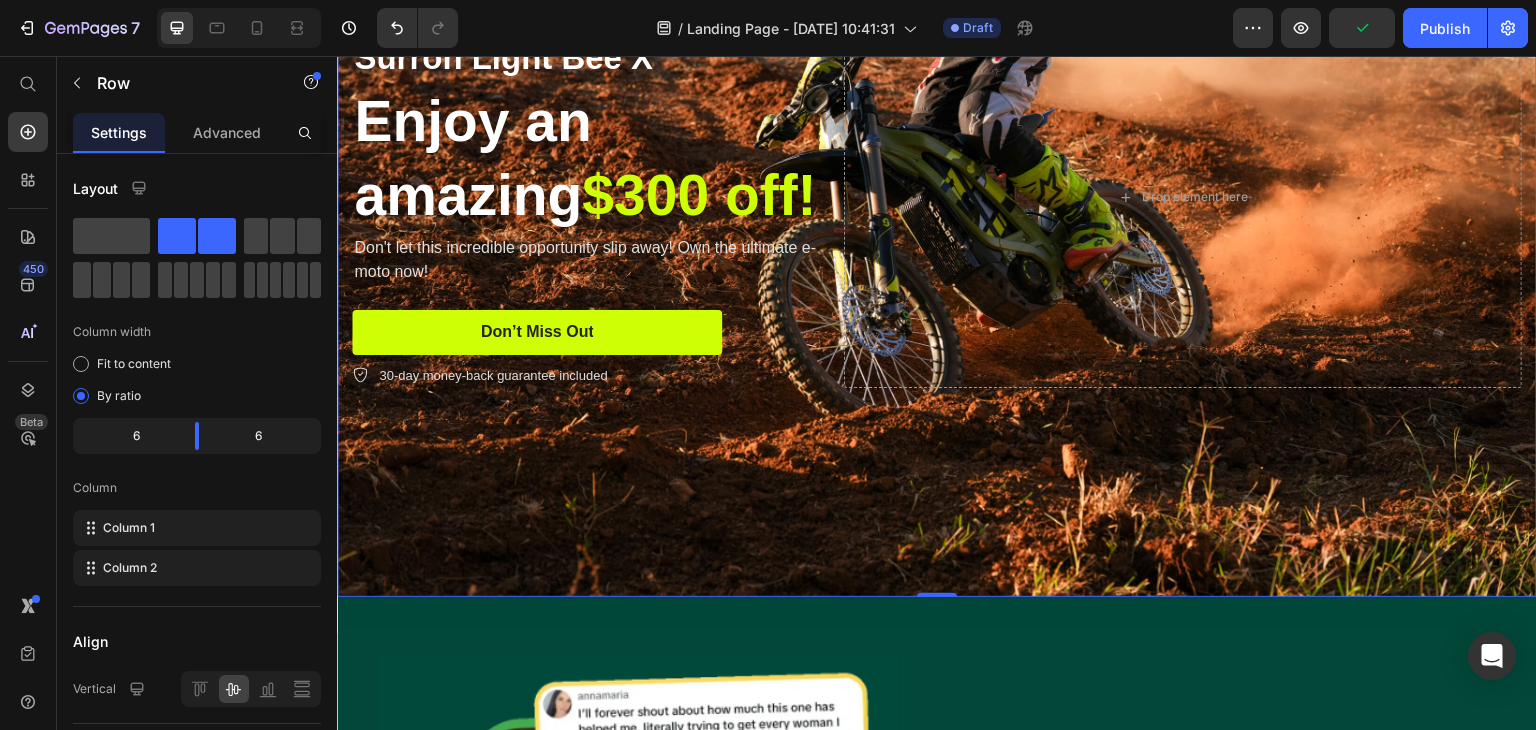 click at bounding box center [937, 197] 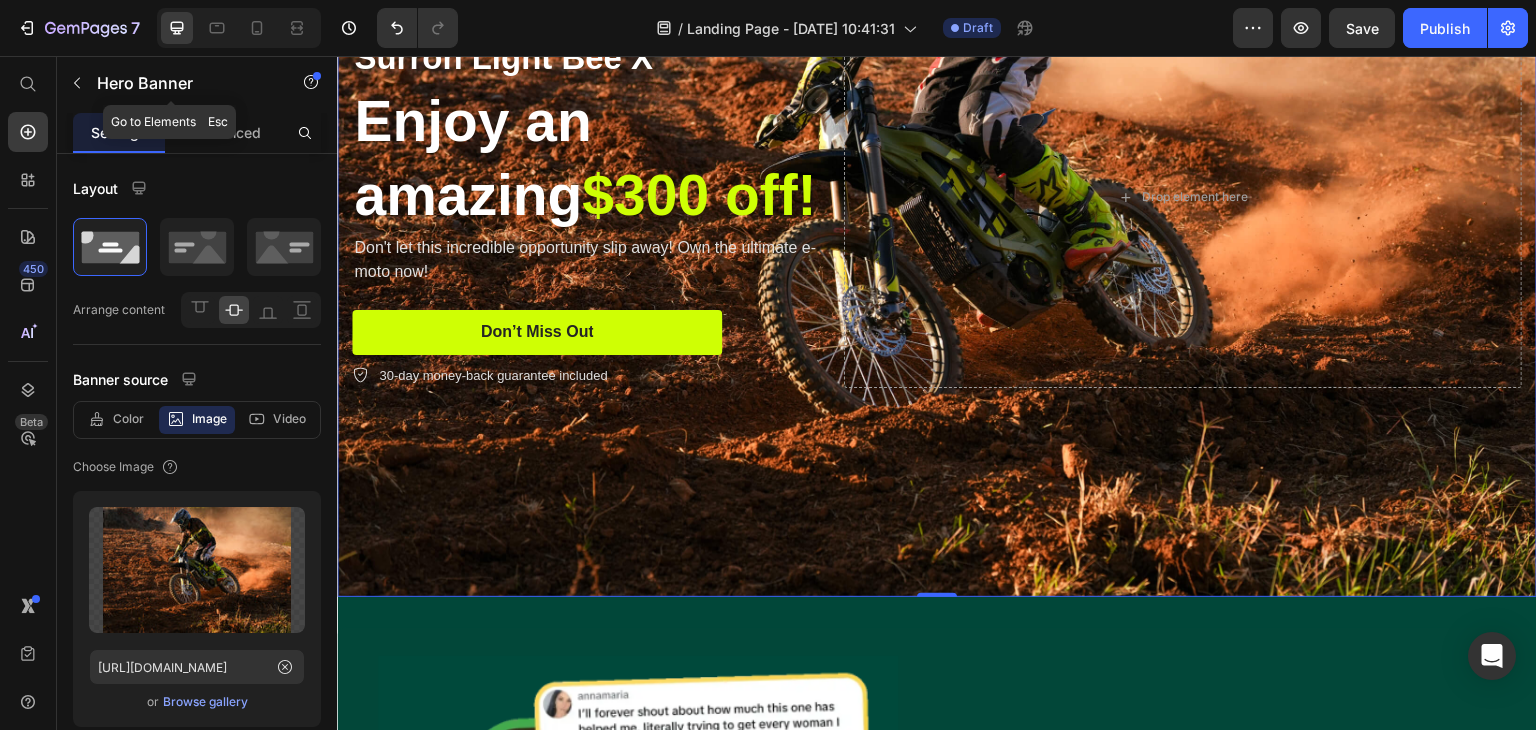 click 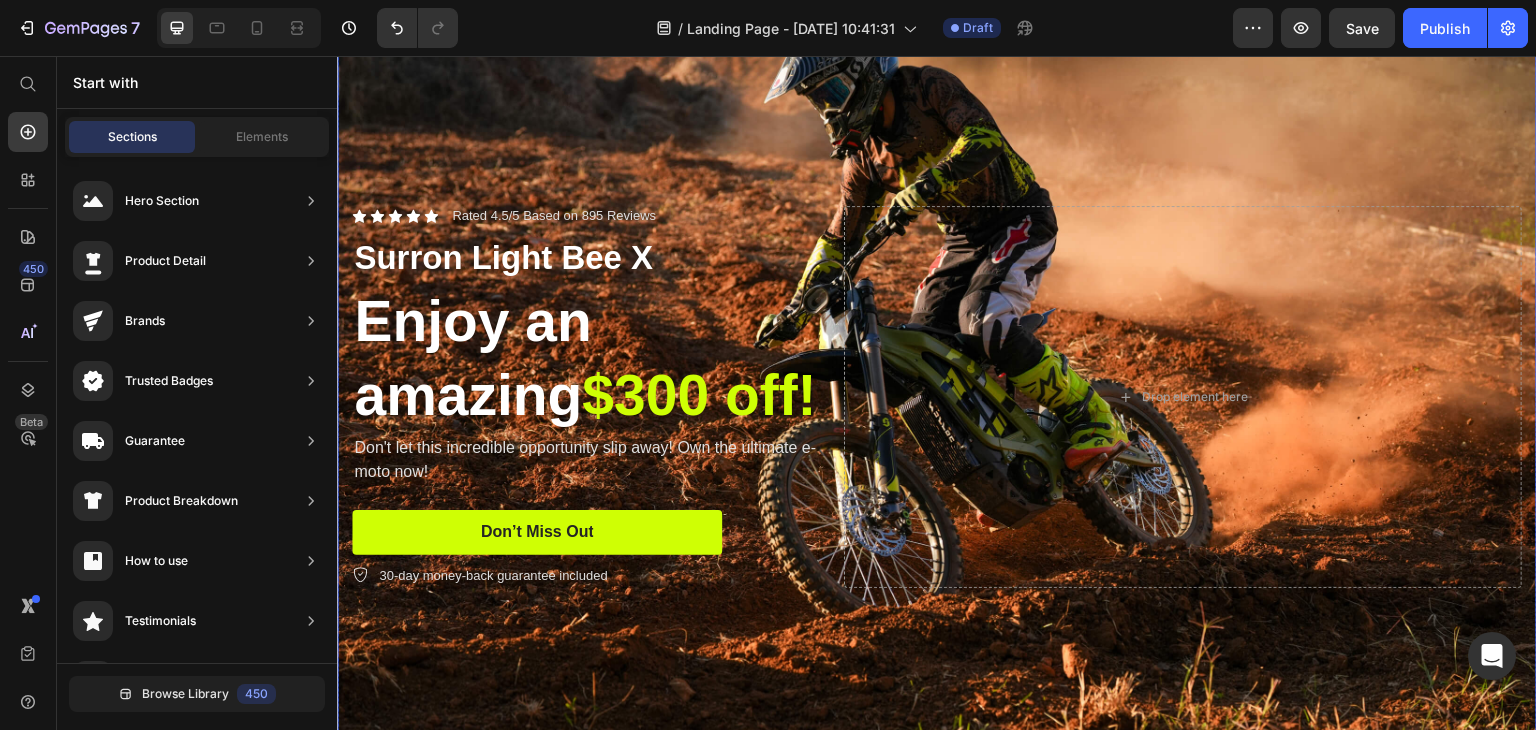 scroll, scrollTop: 0, scrollLeft: 0, axis: both 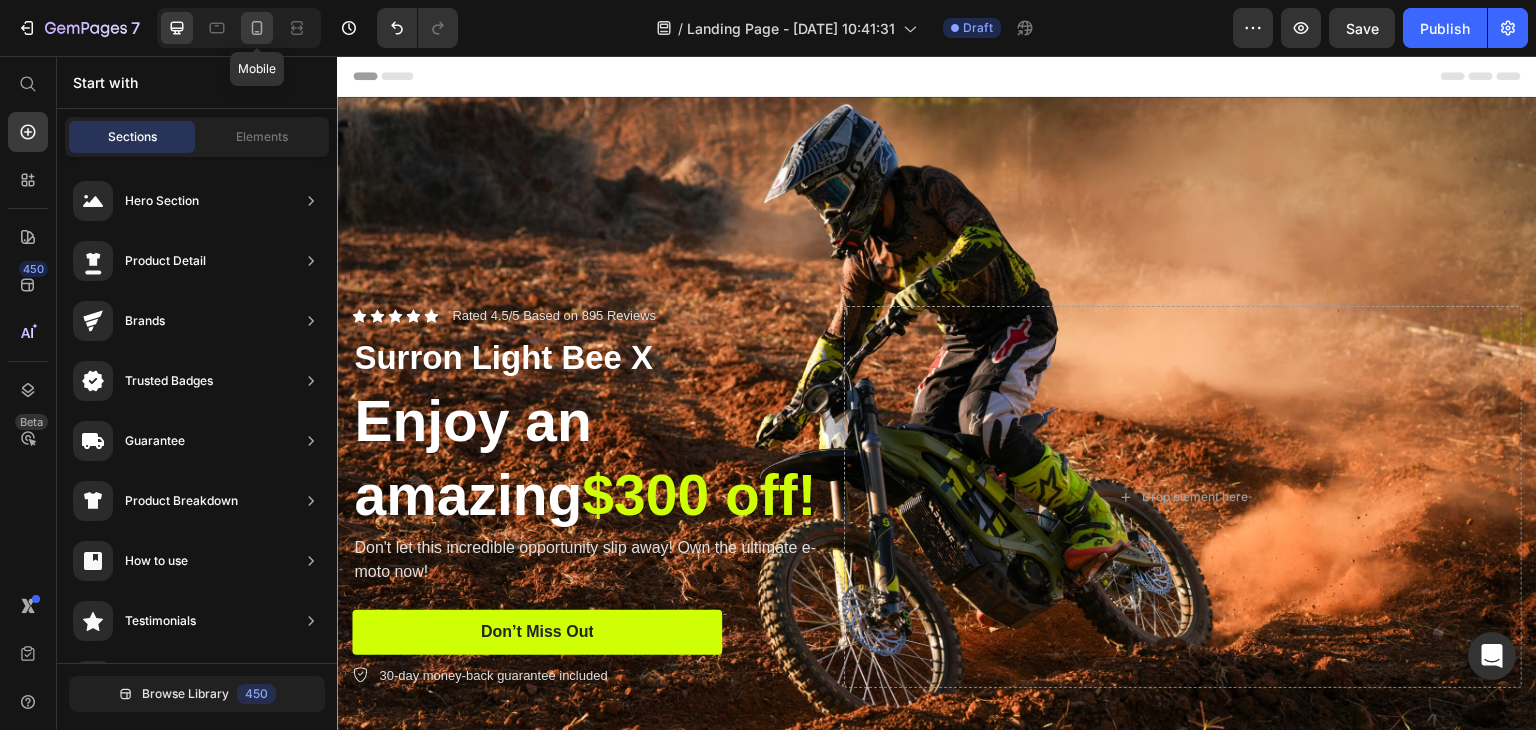 click 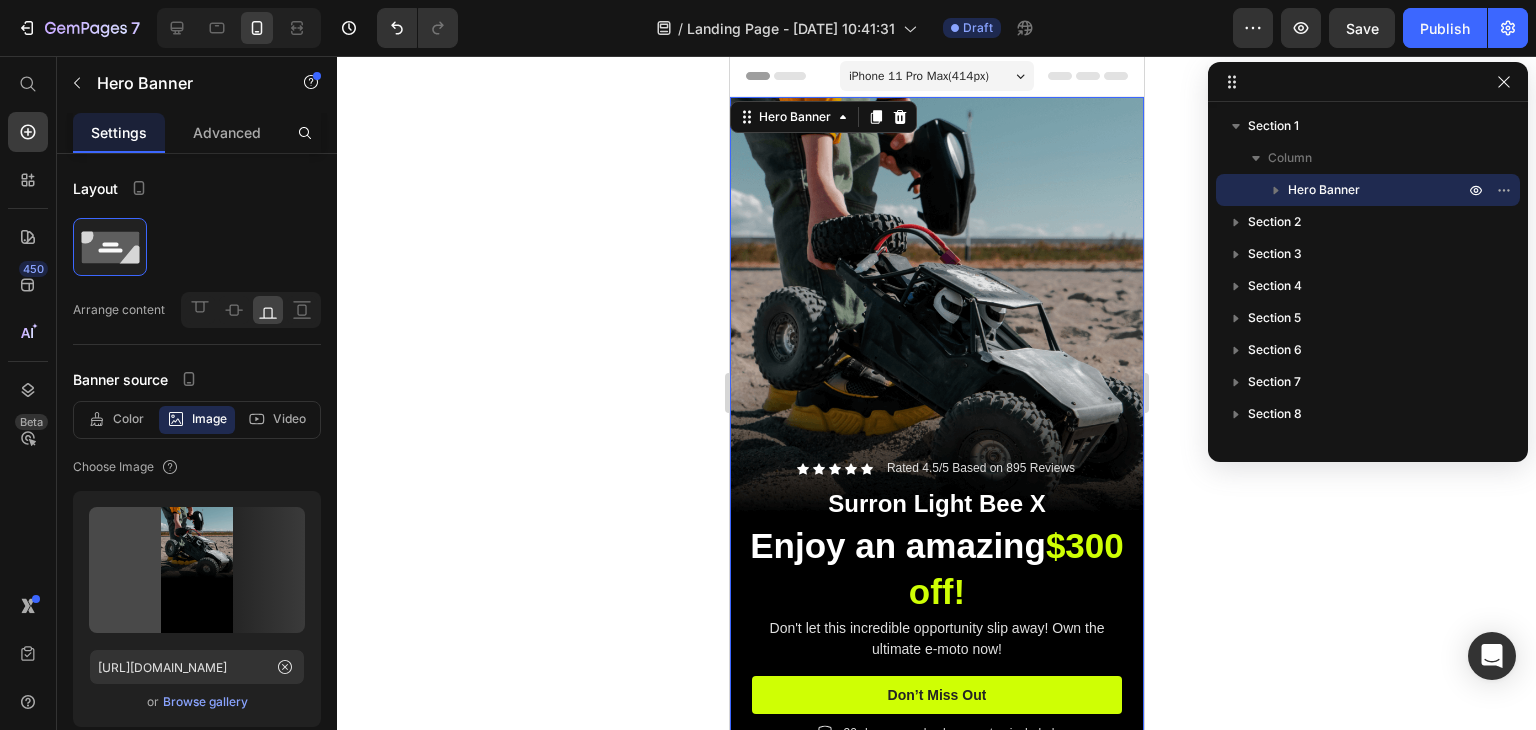 click at bounding box center [936, 465] 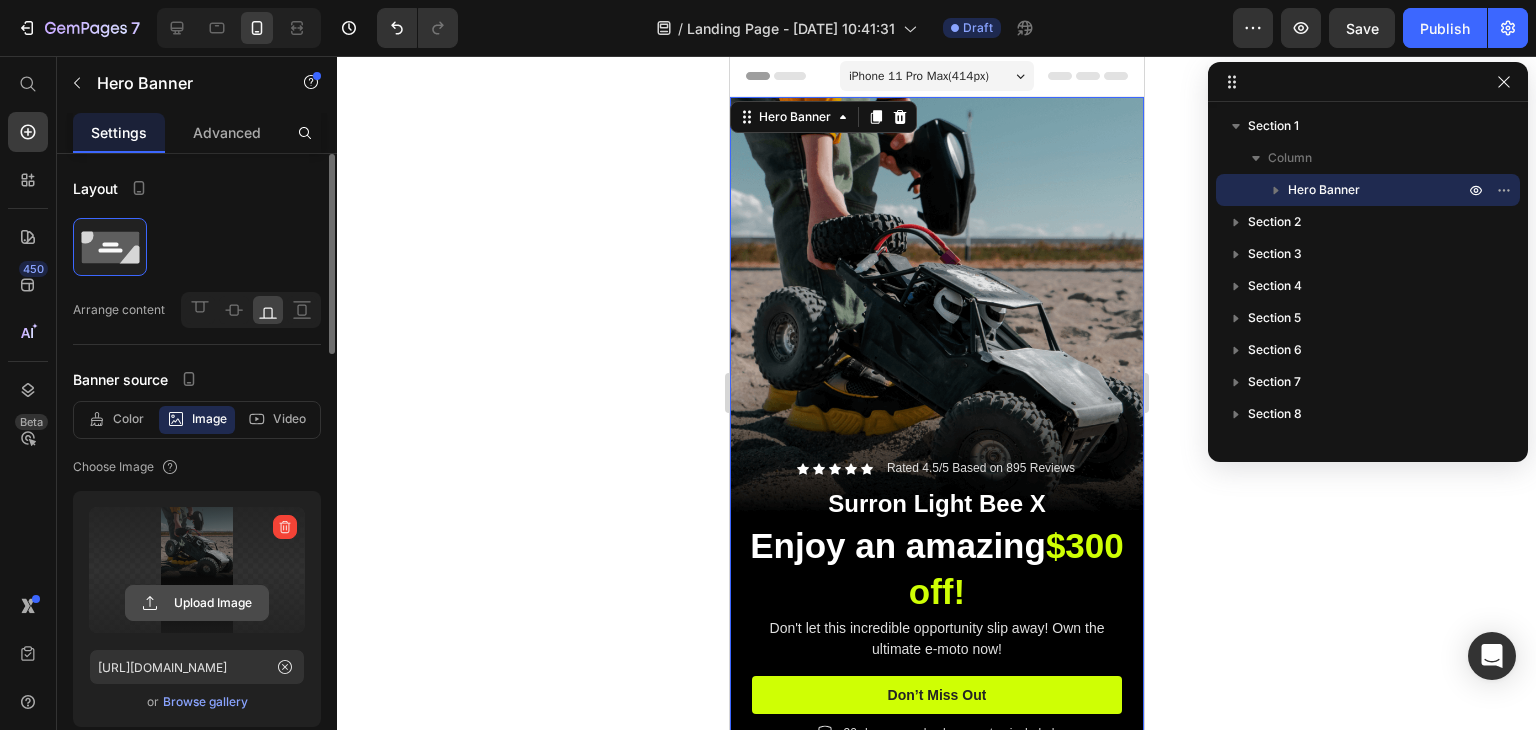 click 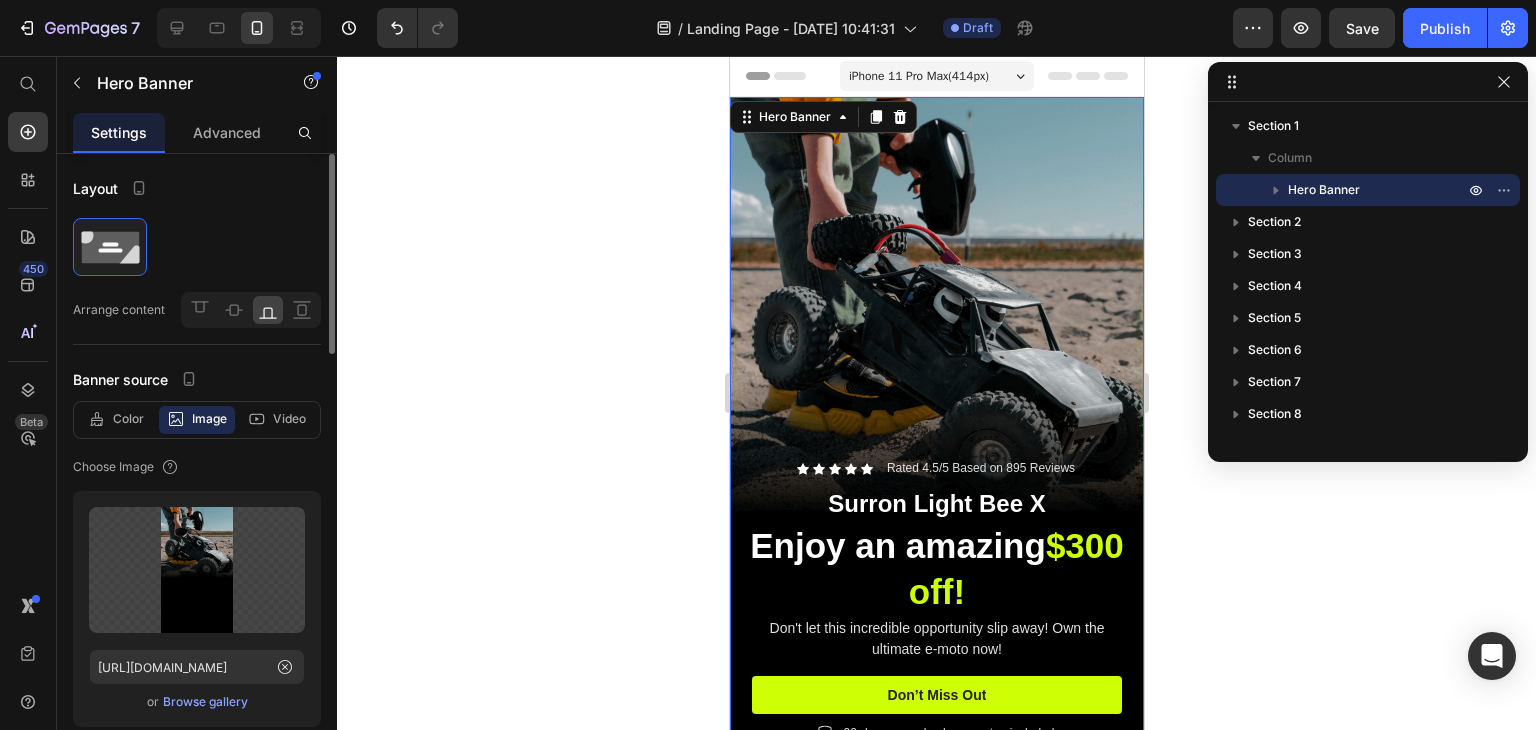 click on "Browse gallery" at bounding box center (205, 702) 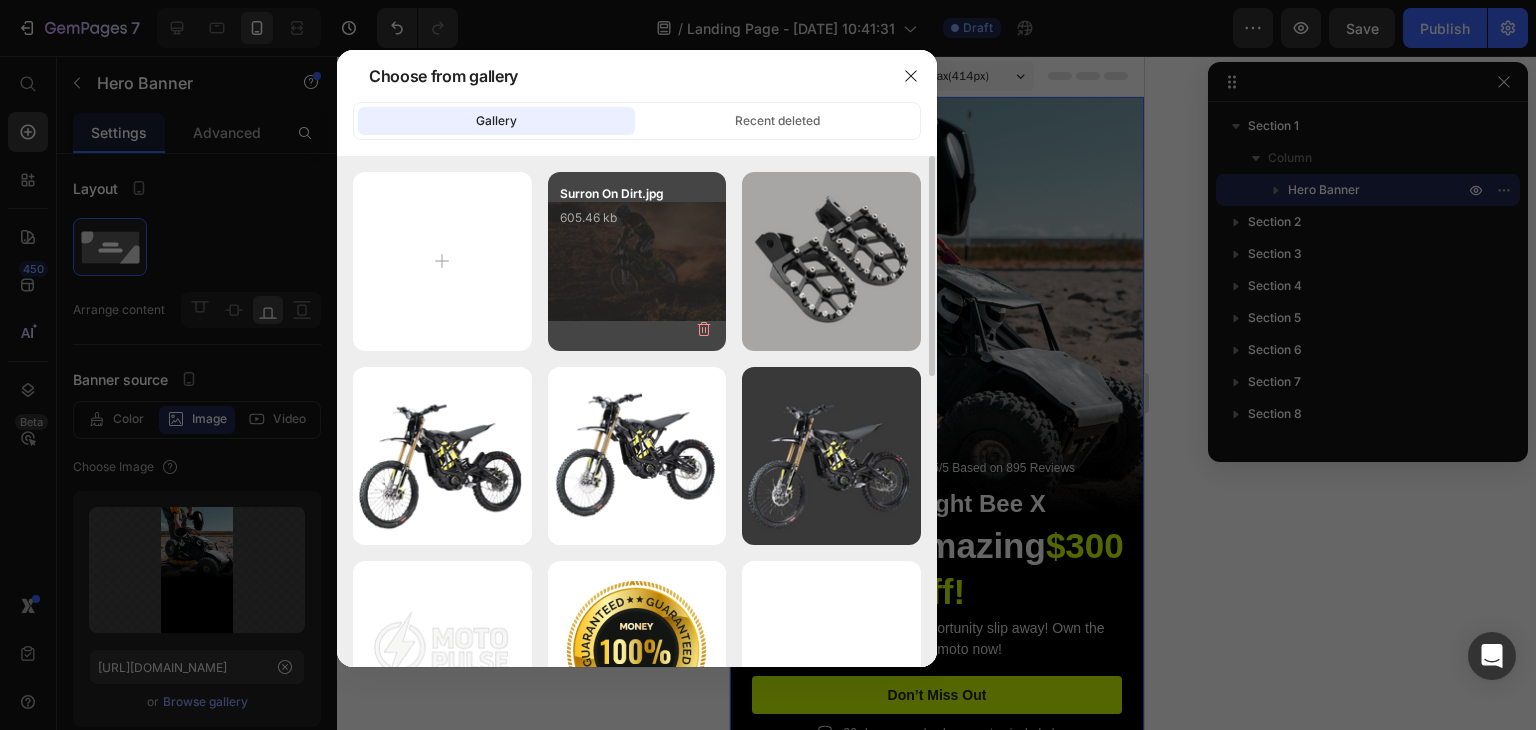 click on "Surron On Dirt.jpg 605.46 kb" at bounding box center (637, 224) 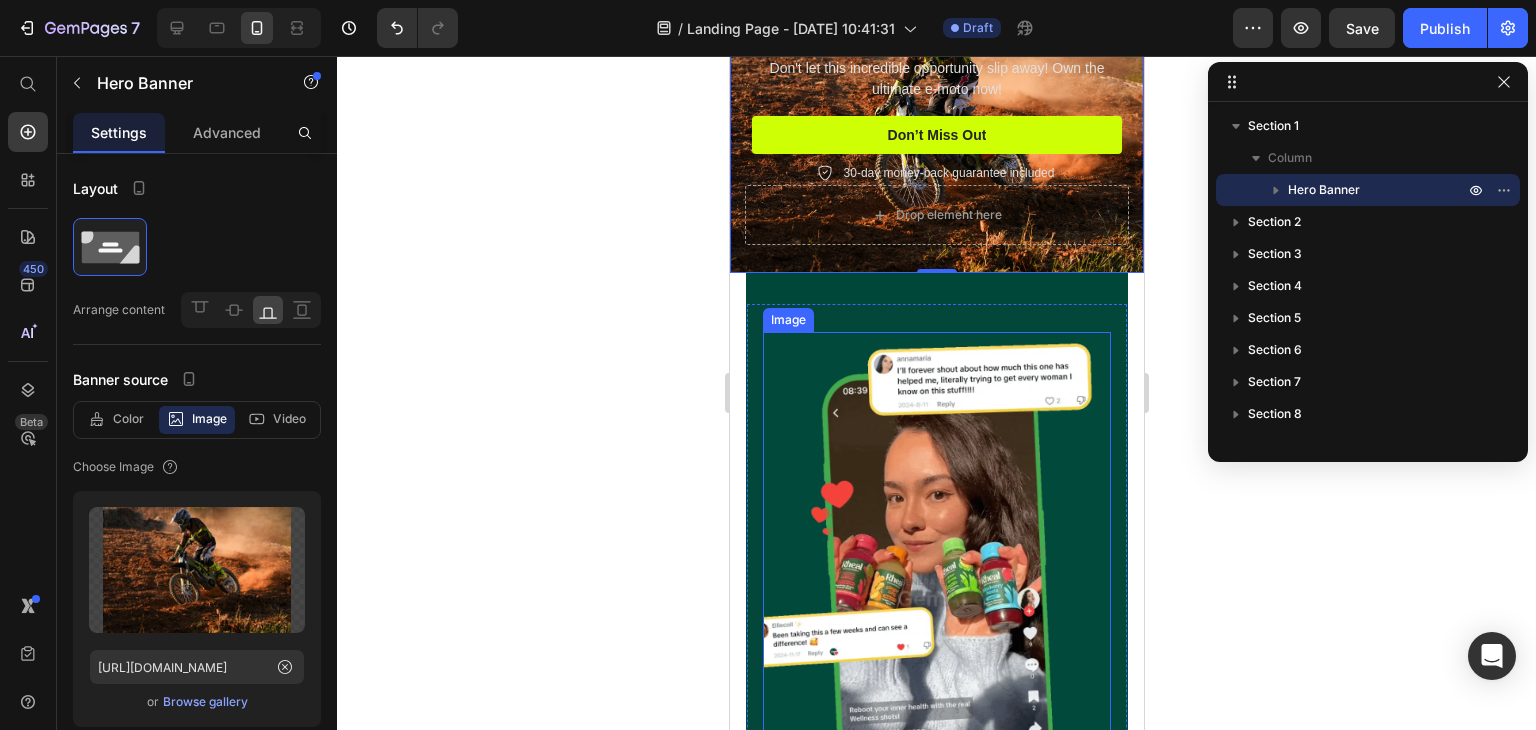 scroll, scrollTop: 0, scrollLeft: 0, axis: both 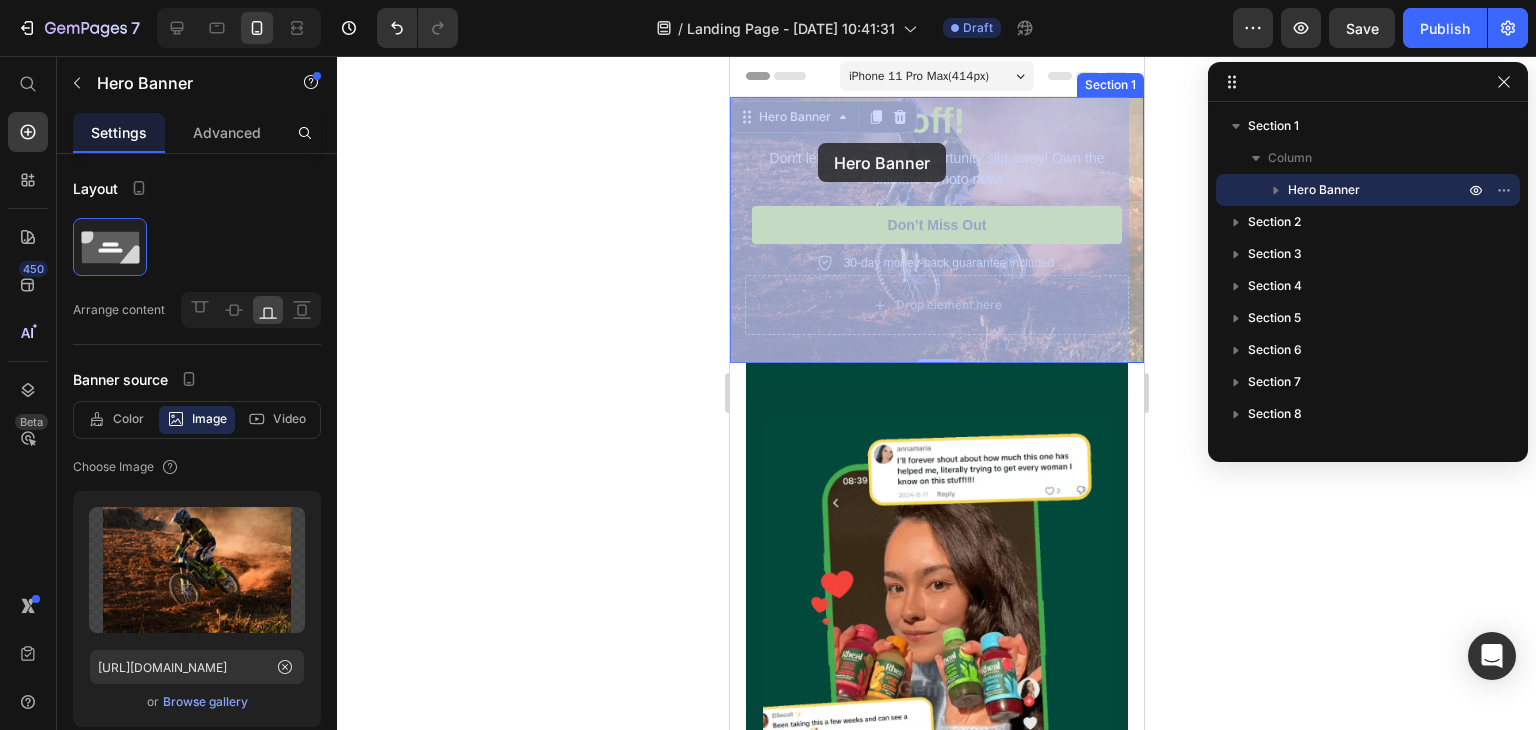 drag, startPoint x: 798, startPoint y: 121, endPoint x: 821, endPoint y: 138, distance: 28.600698 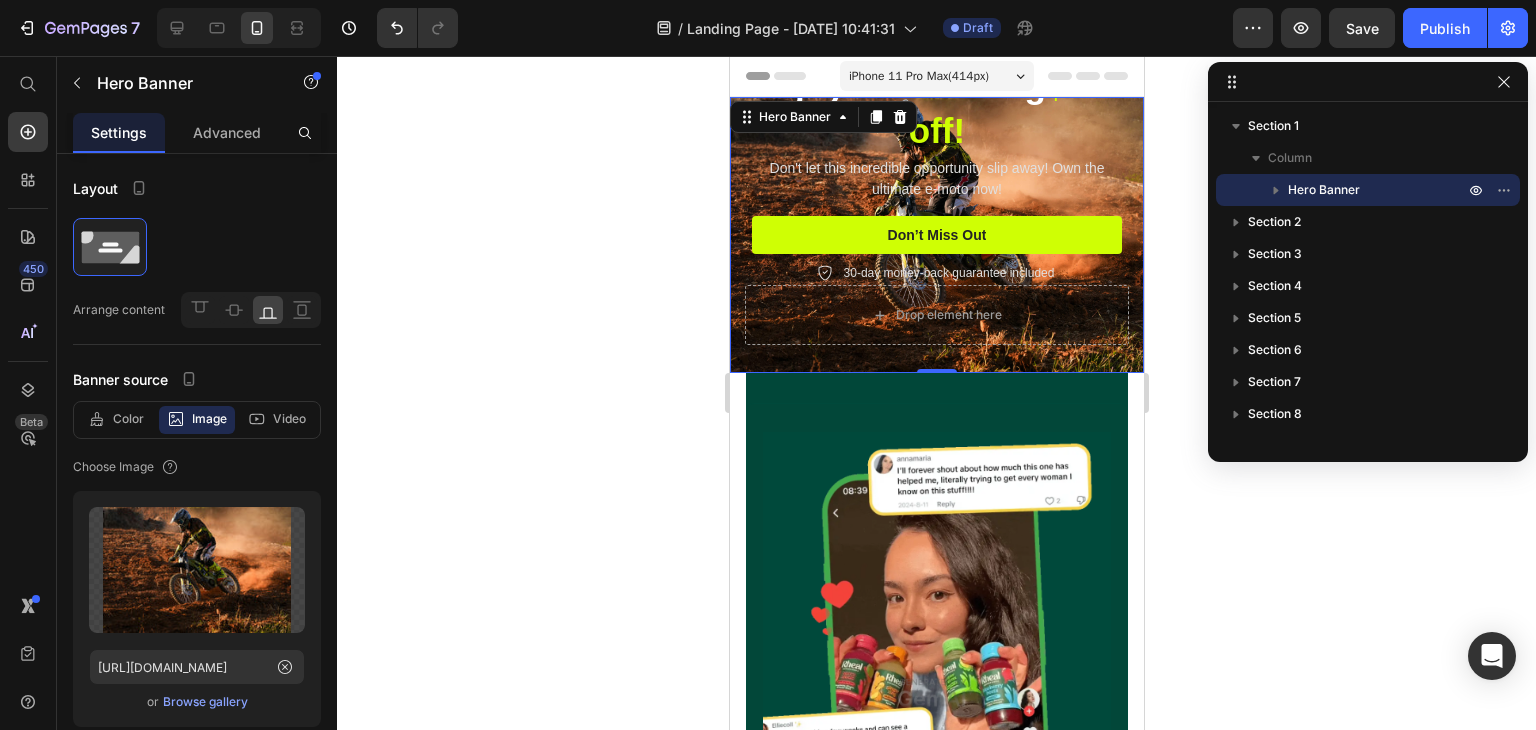 click 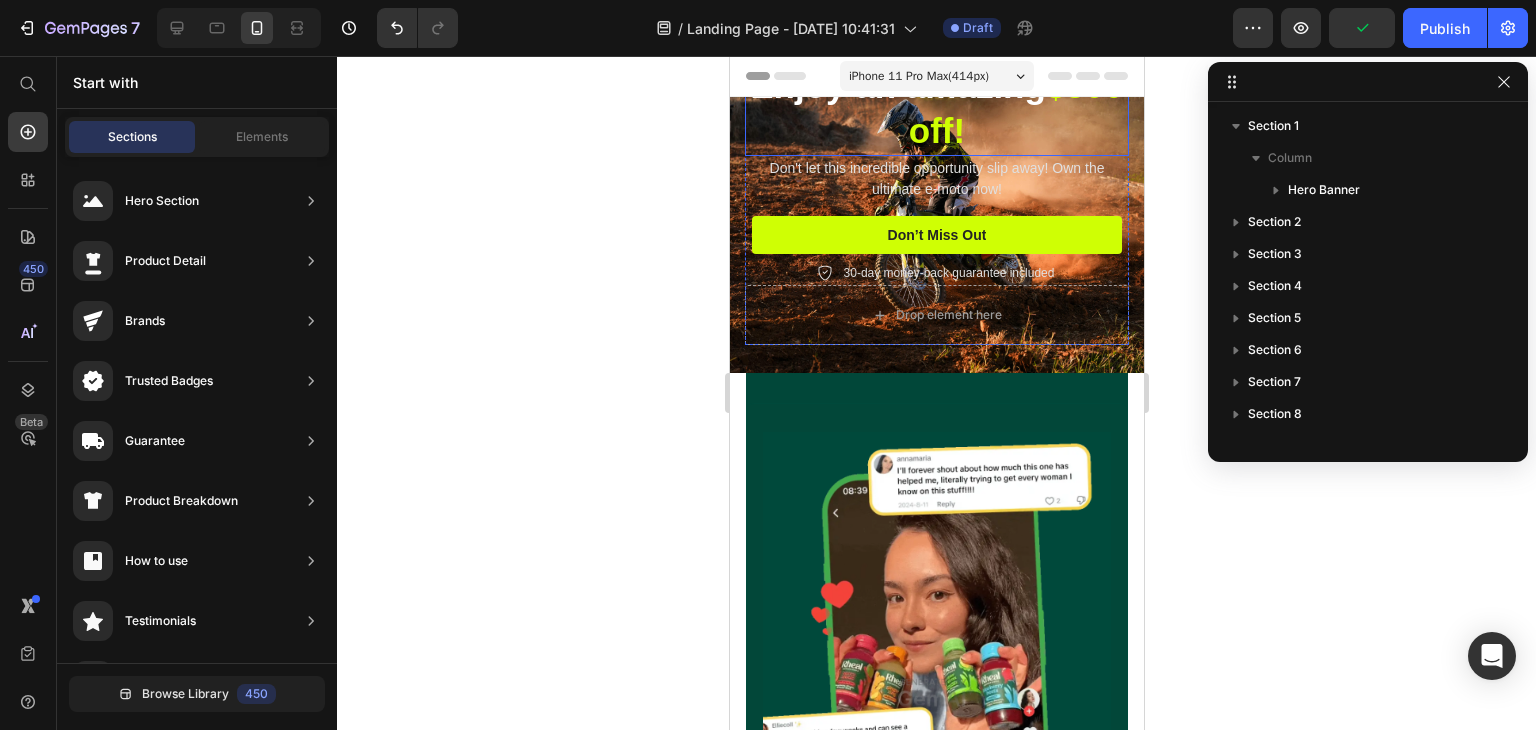 click on "Enjoy an amazing  $300 off!" at bounding box center (936, 108) 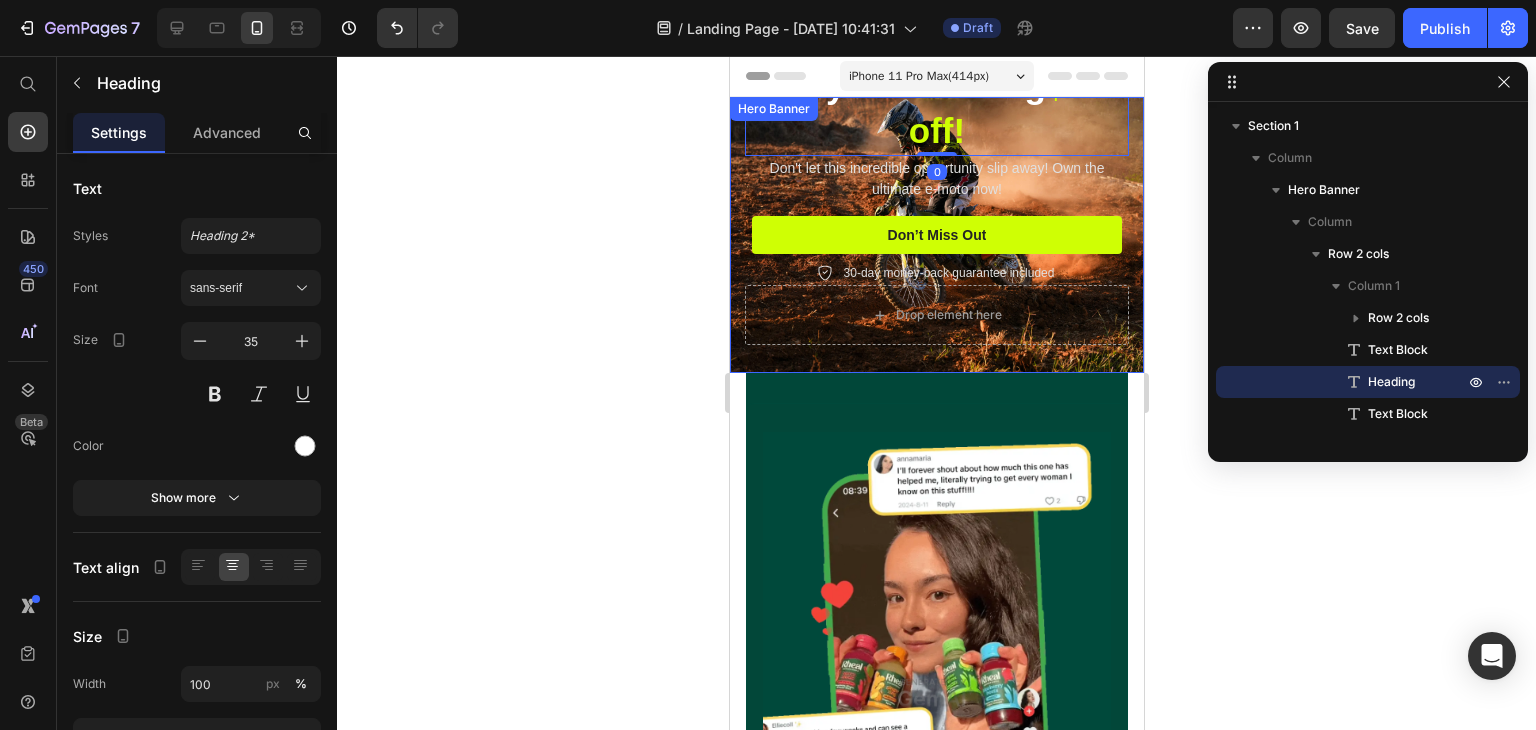 click on "Icon Icon Icon Icon Icon Icon List Rated 4.5/5 Based on 895 Reviews Text Block Row Surron Light Bee X Text Block Enjoy an amazing  $300 off! Heading   0 Don't let this incredible opportunity slip away! Own the ultimate e-moto now! Text Block Don’t Miss Out Button
30-day money-back guarantee included  Item List
Drop element here Row" at bounding box center (936, 172) 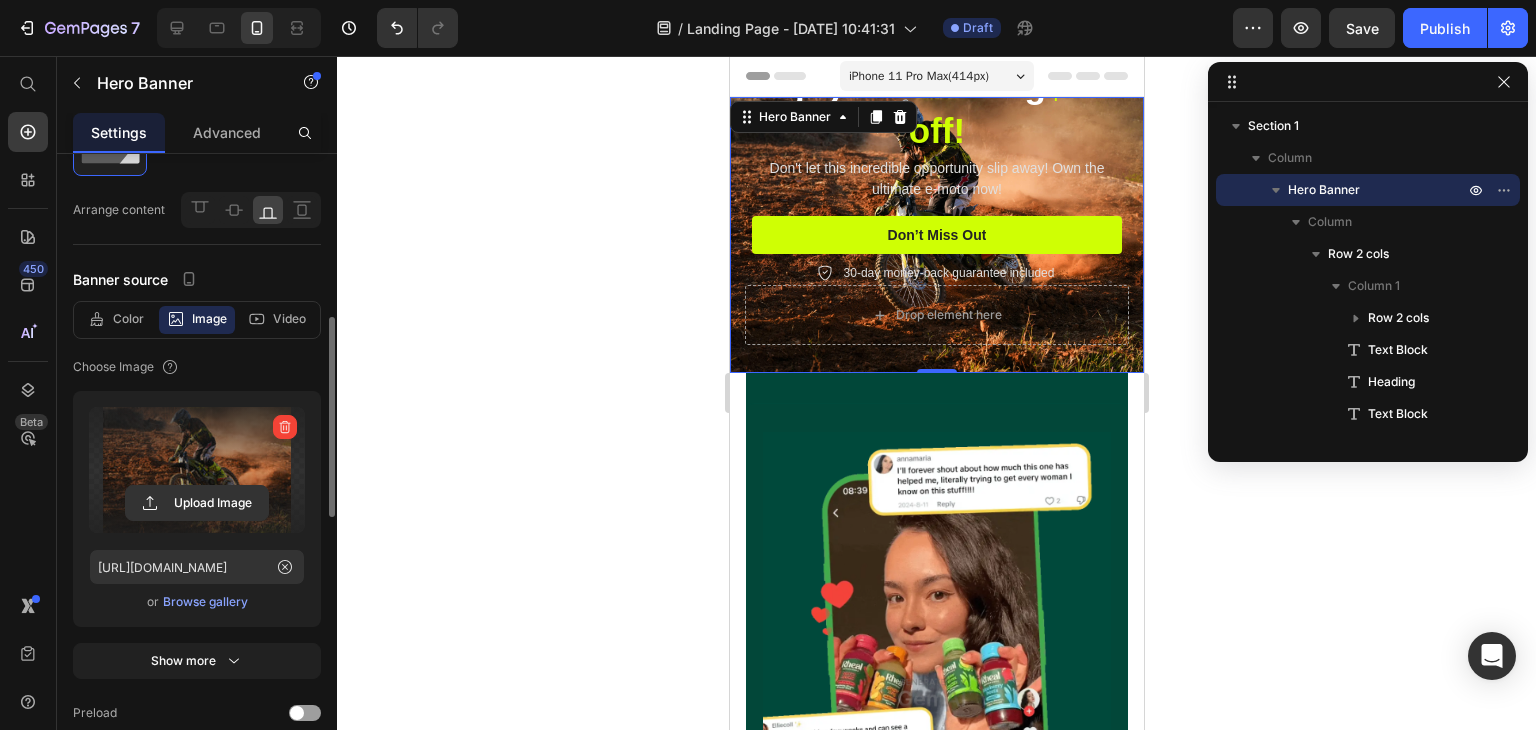 scroll, scrollTop: 200, scrollLeft: 0, axis: vertical 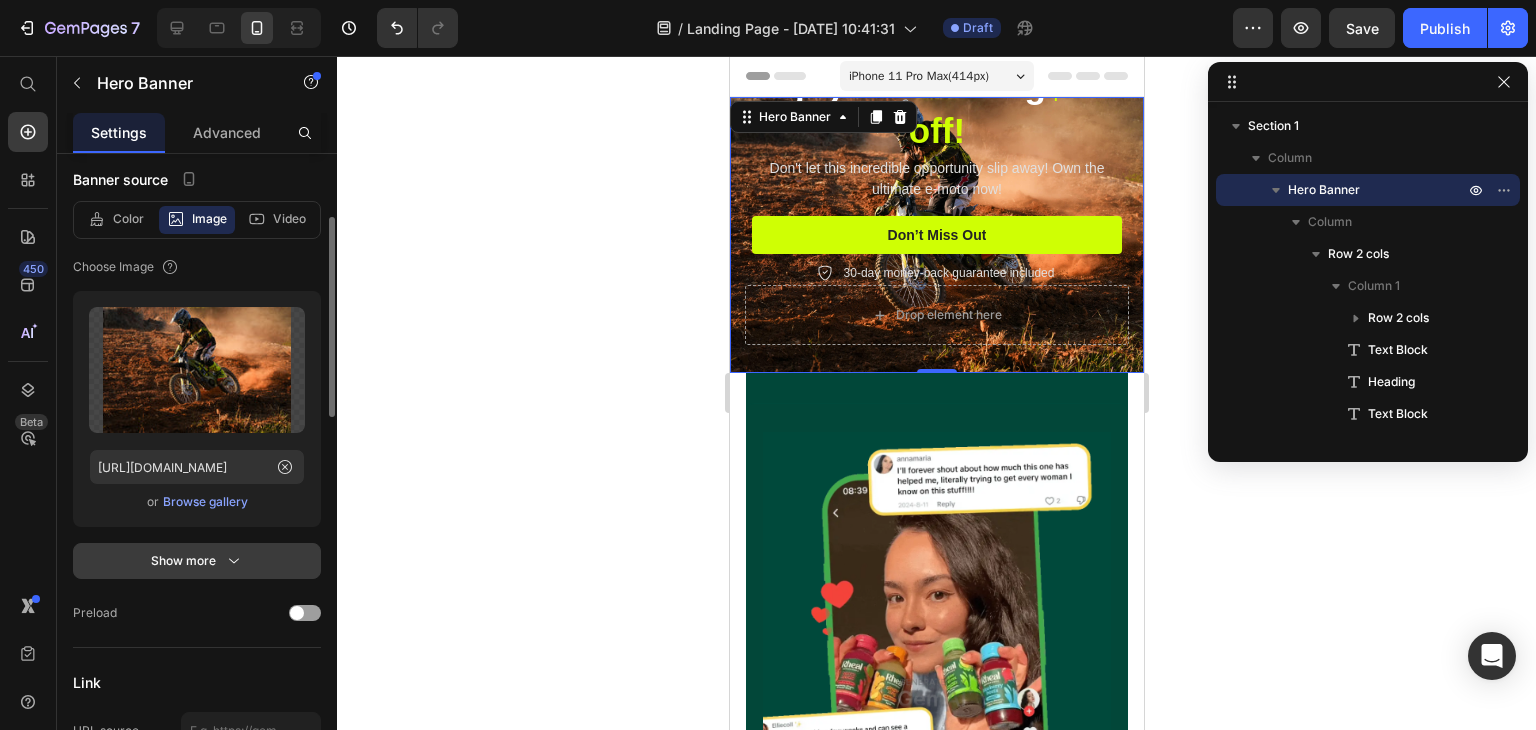 click on "Show more" at bounding box center [197, 561] 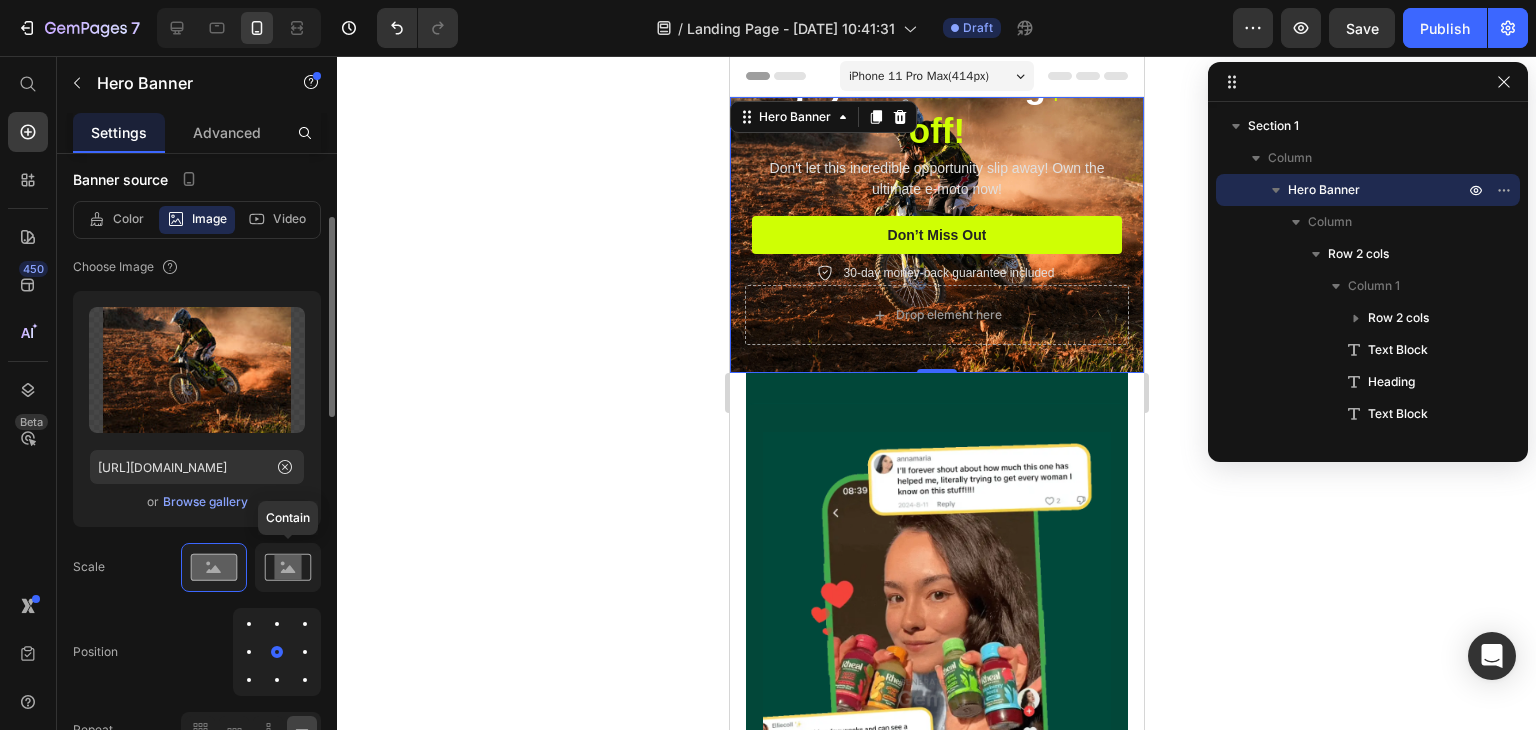 click 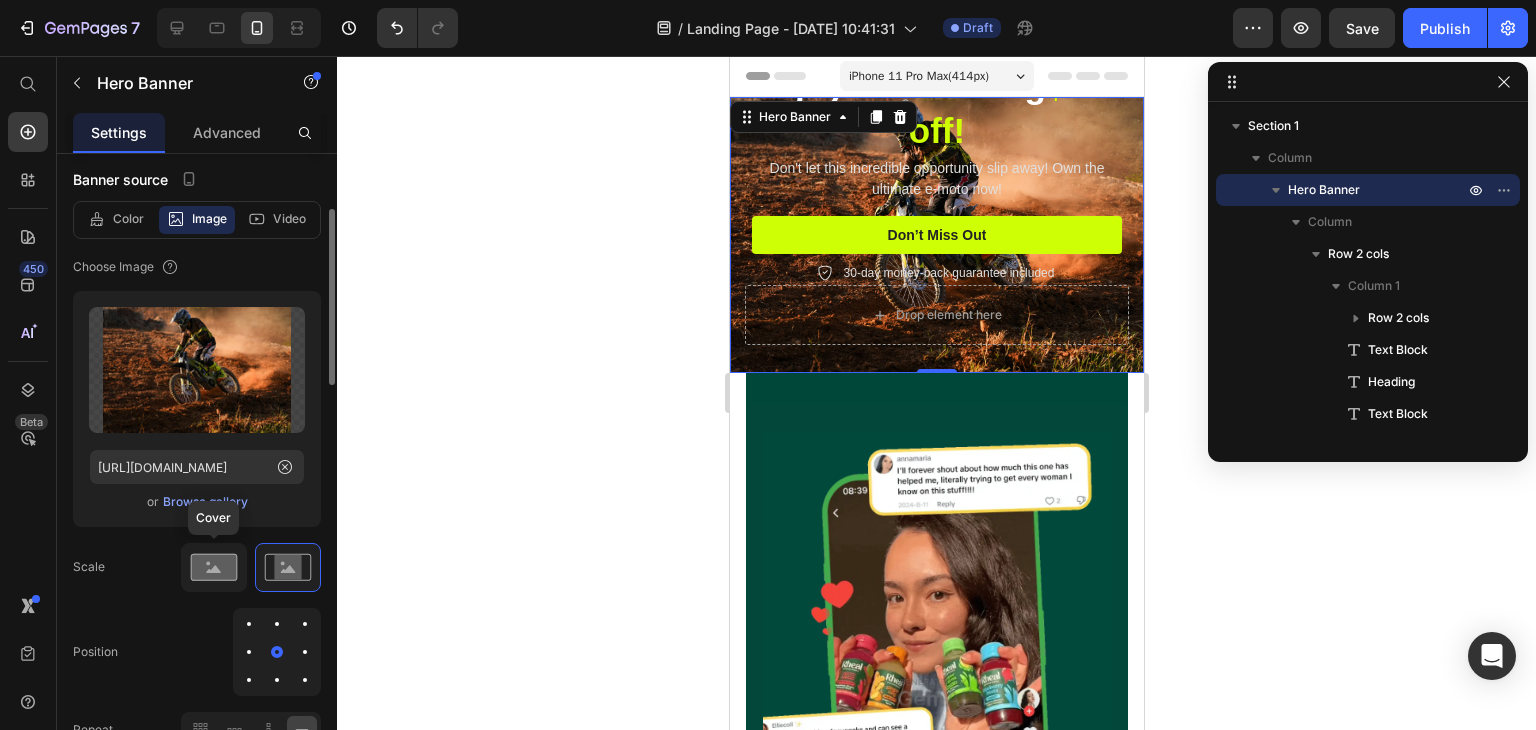 click 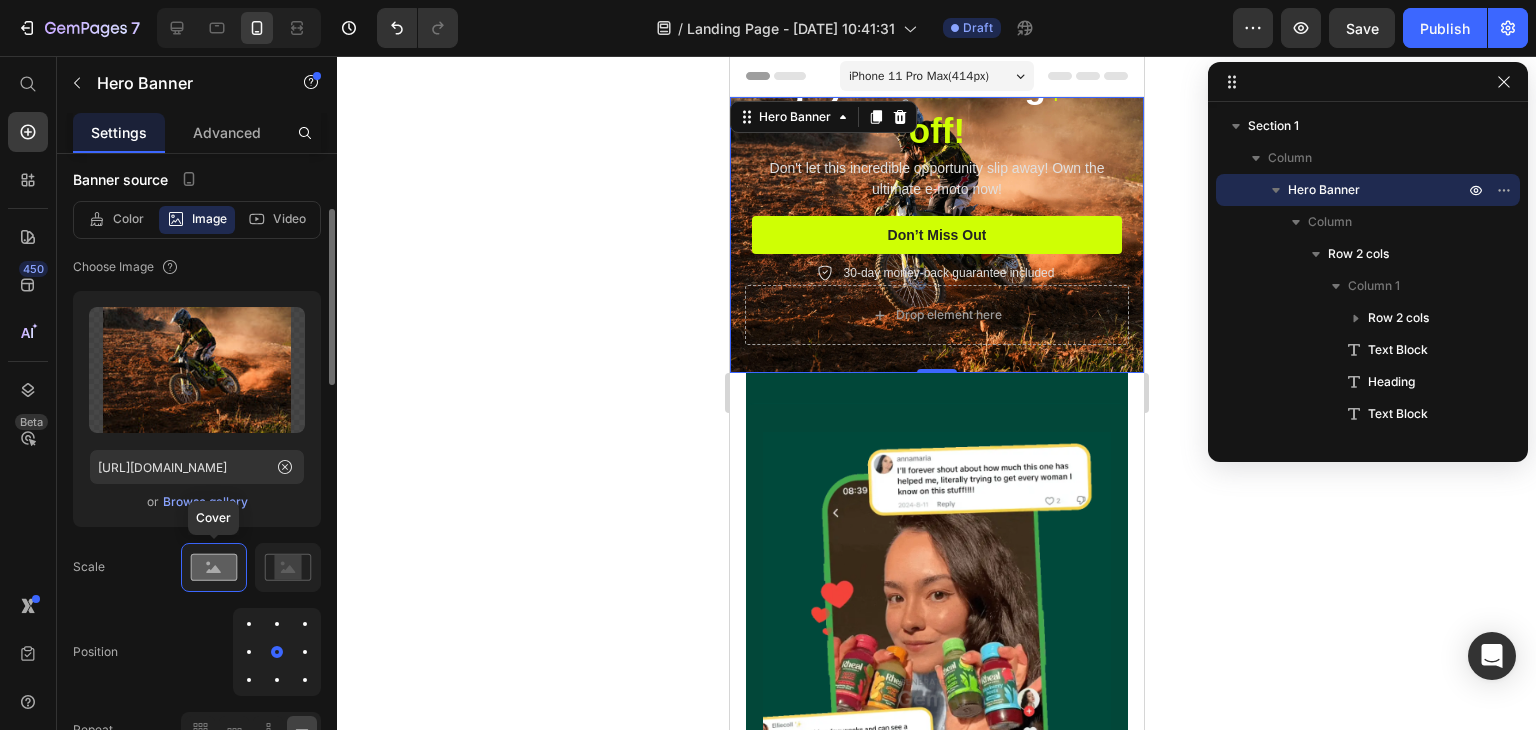 scroll, scrollTop: 300, scrollLeft: 0, axis: vertical 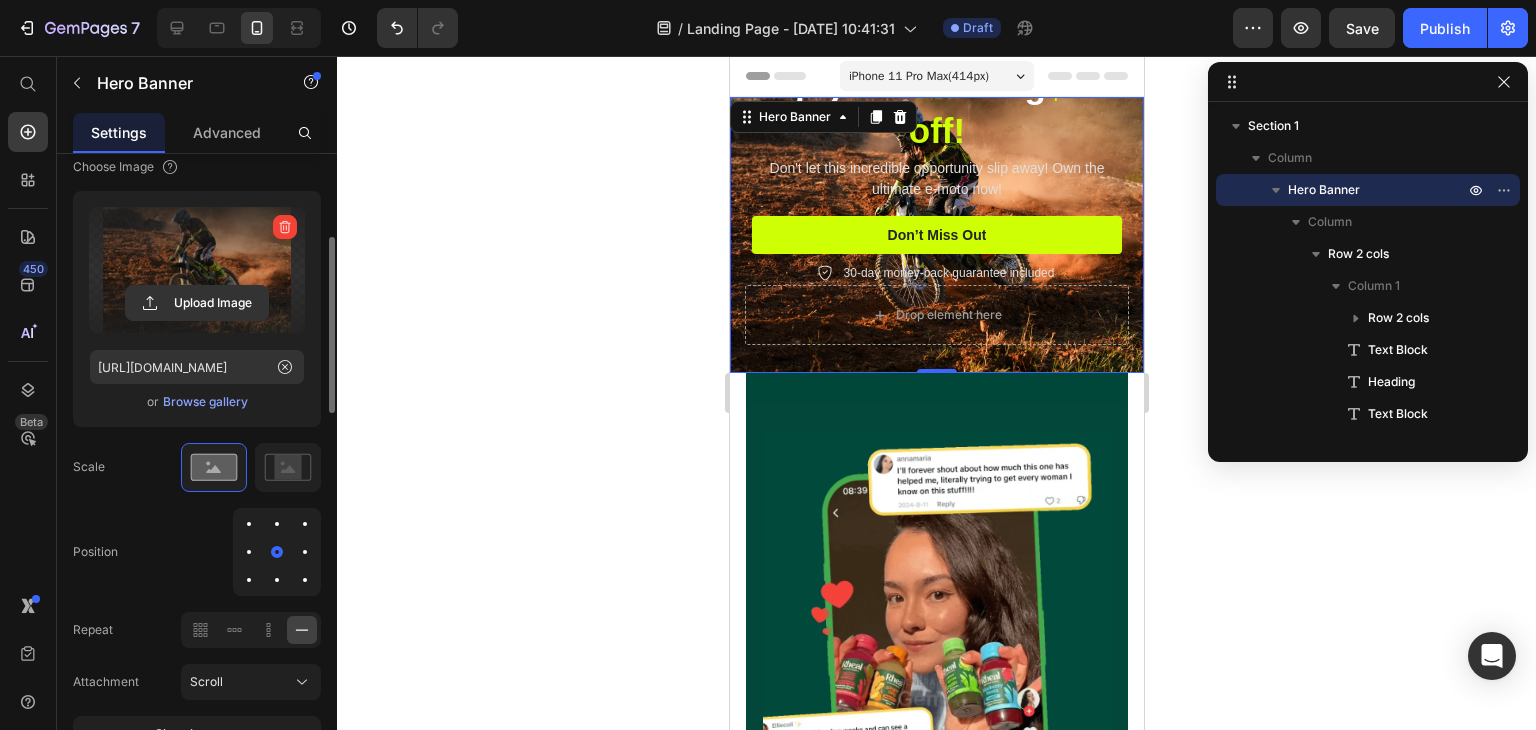 click at bounding box center (197, 270) 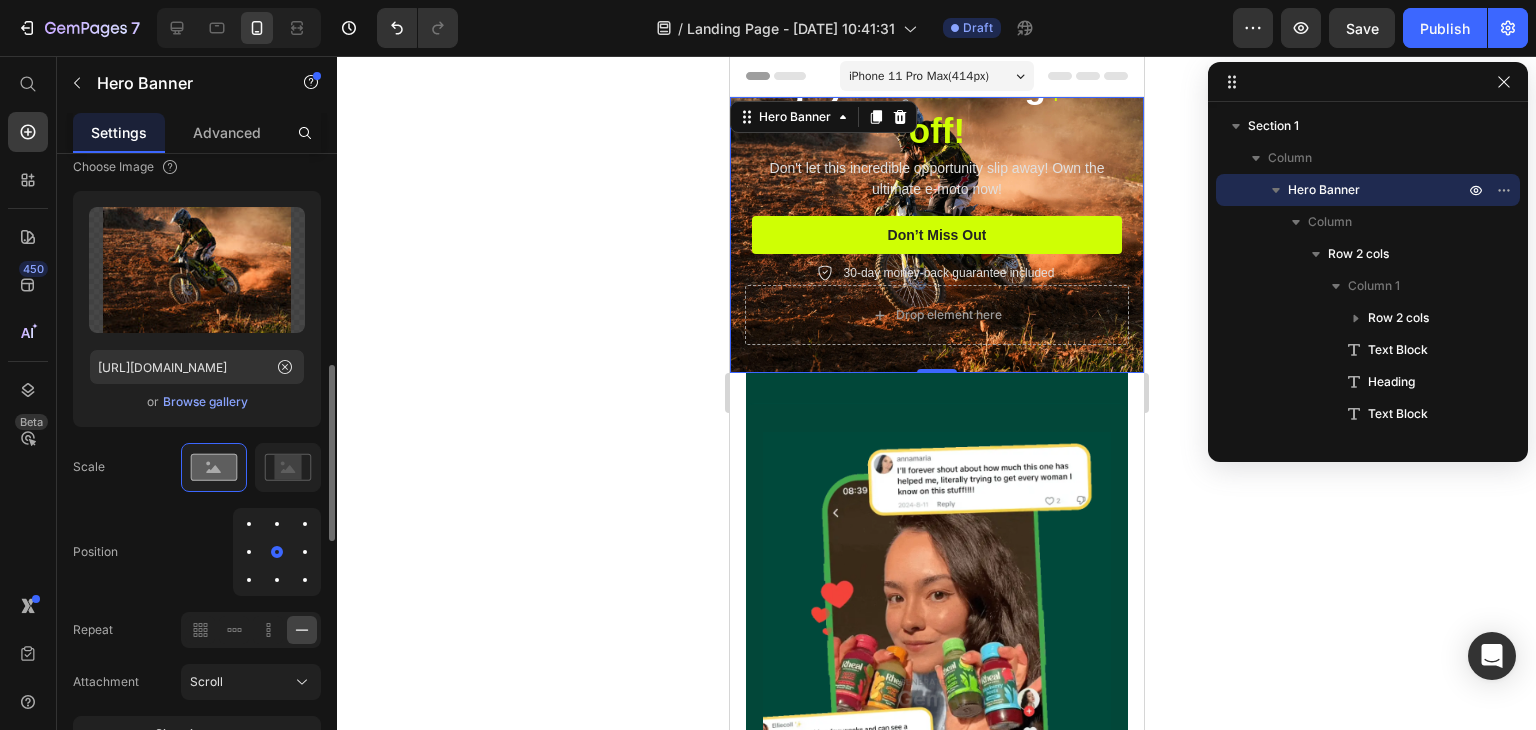 scroll, scrollTop: 400, scrollLeft: 0, axis: vertical 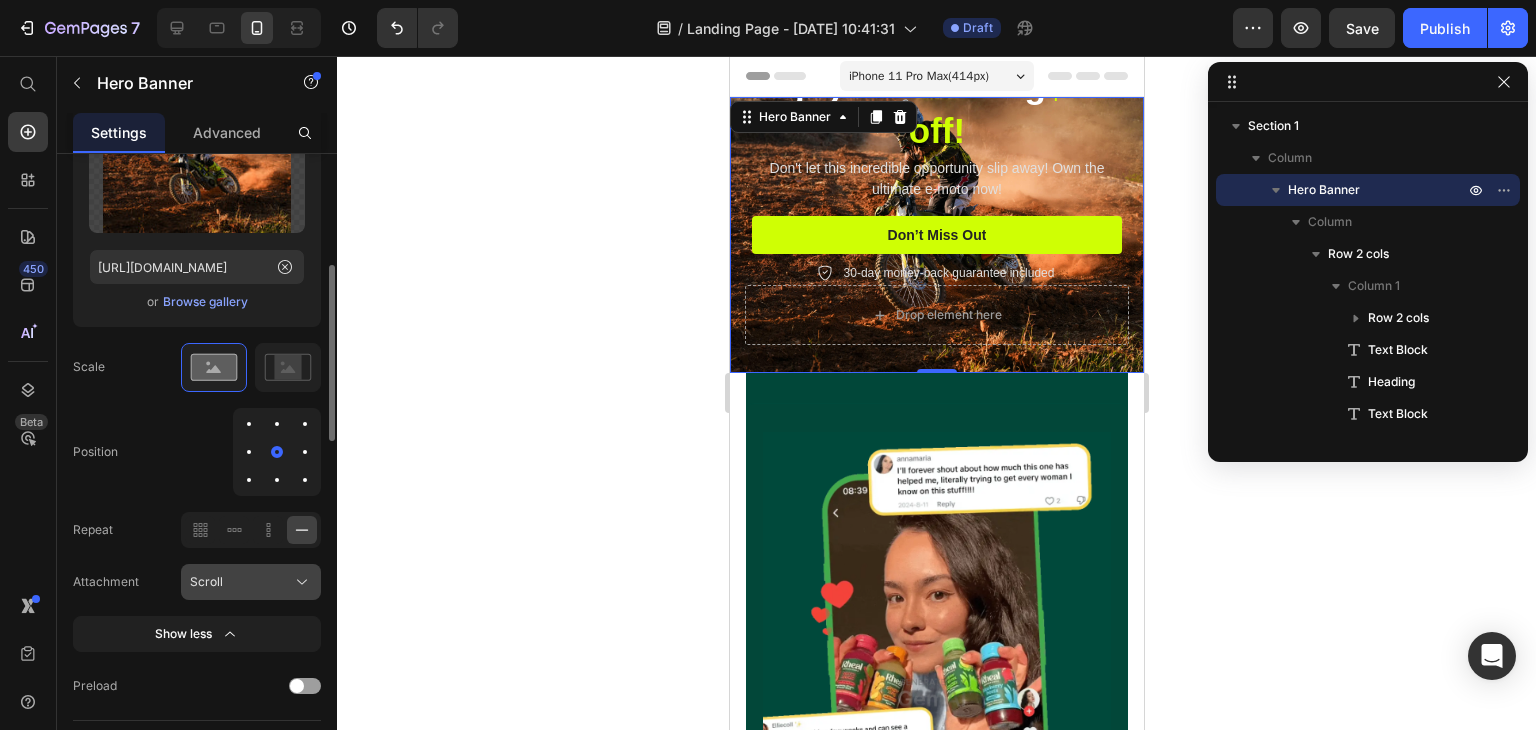 click on "Scroll" at bounding box center (206, 582) 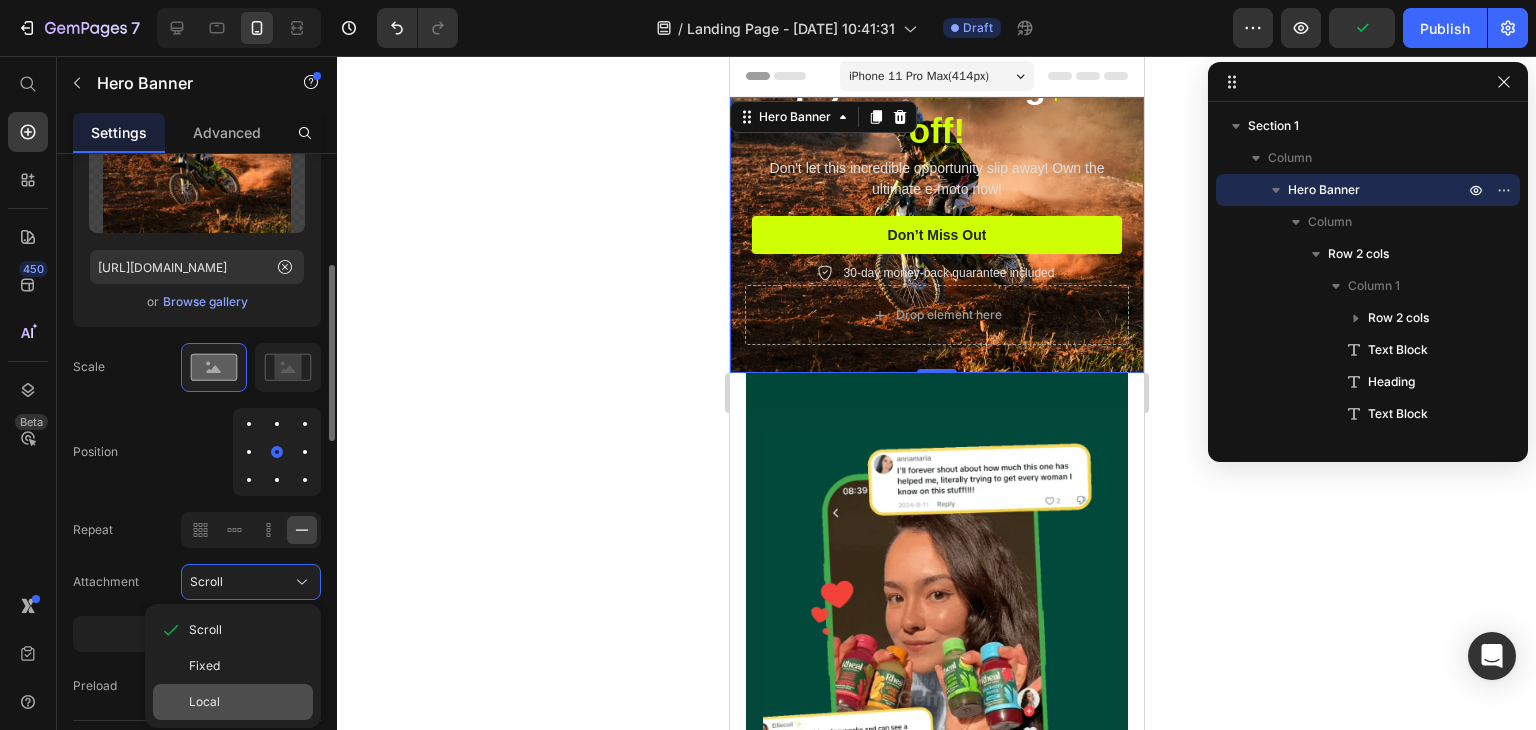 click on "Local" 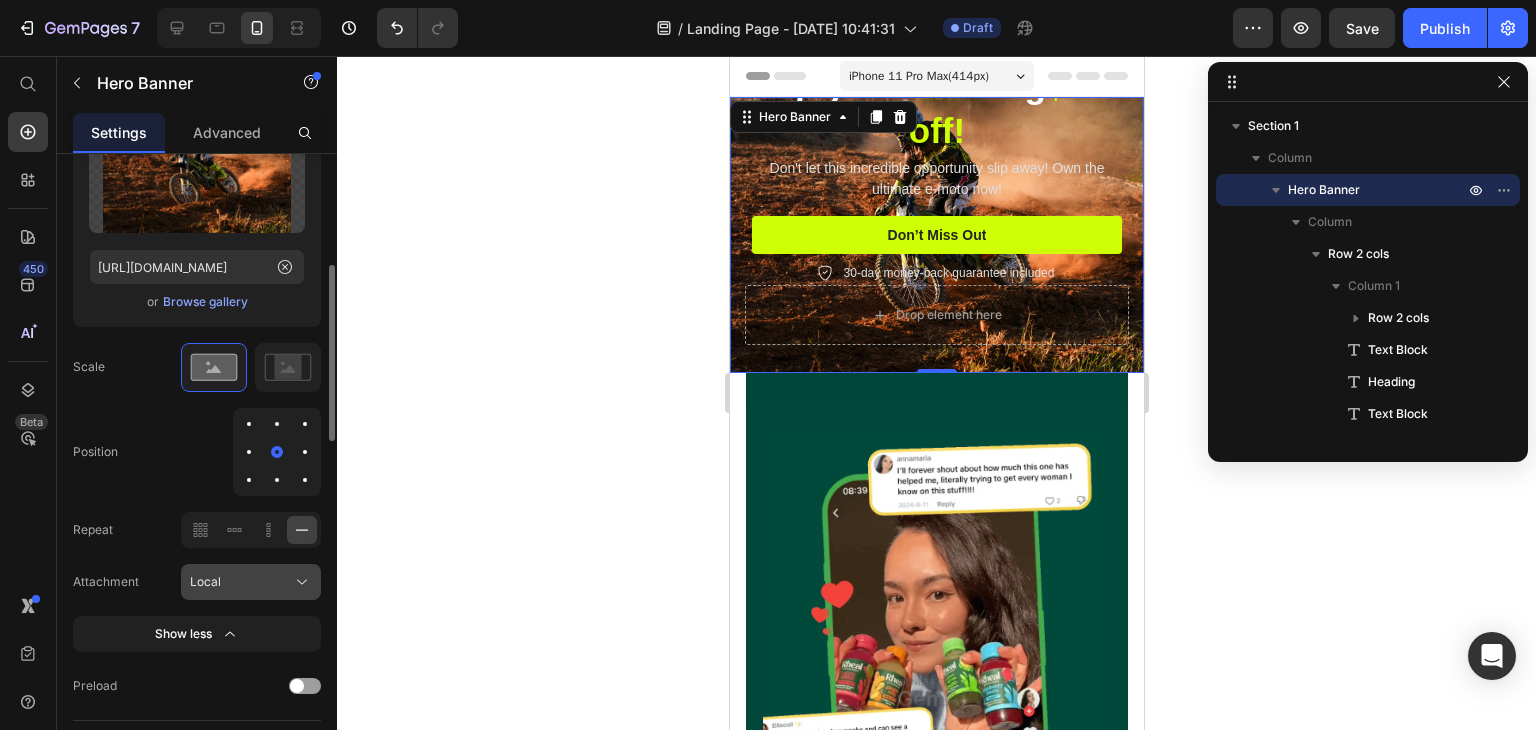 click on "Local" at bounding box center [251, 582] 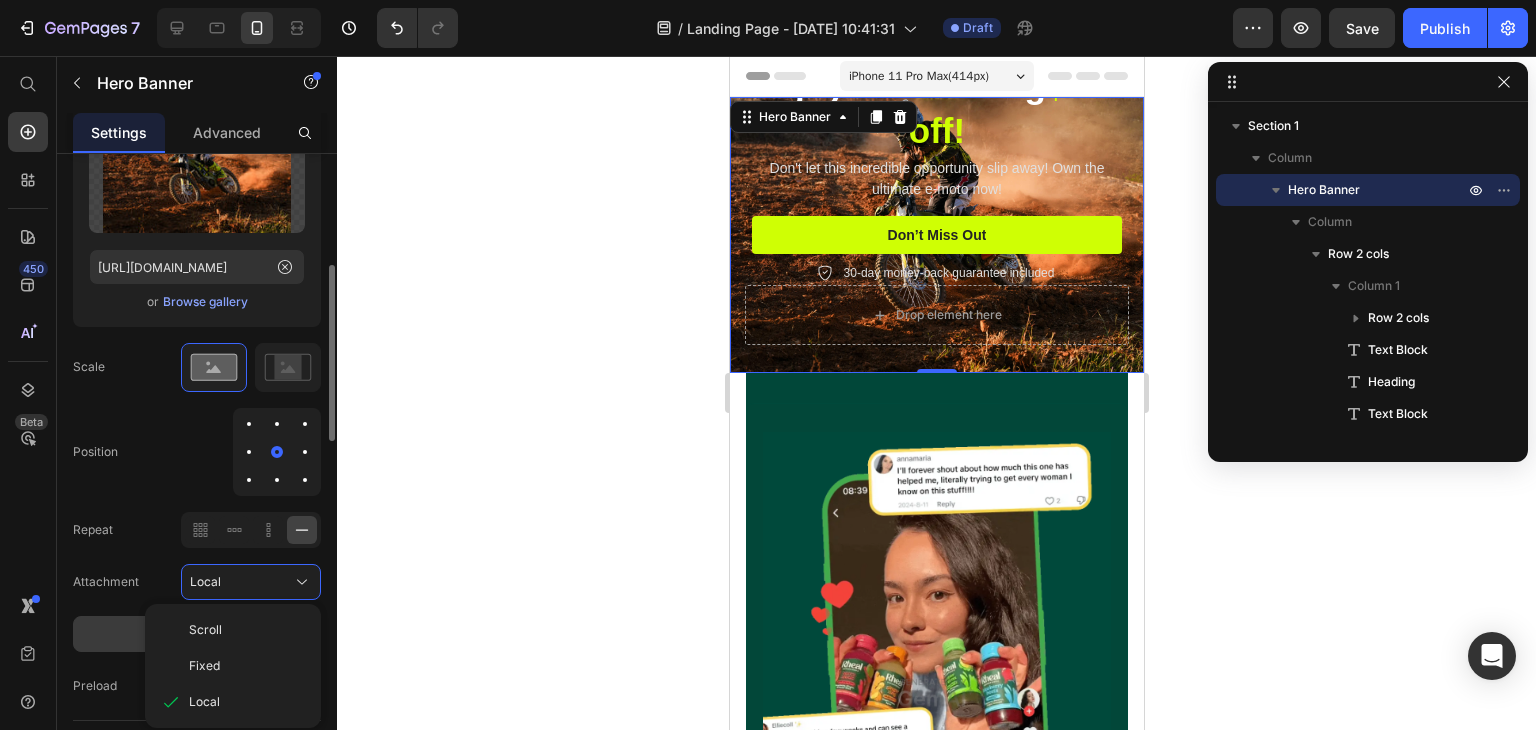 click on "Scroll" at bounding box center (247, 630) 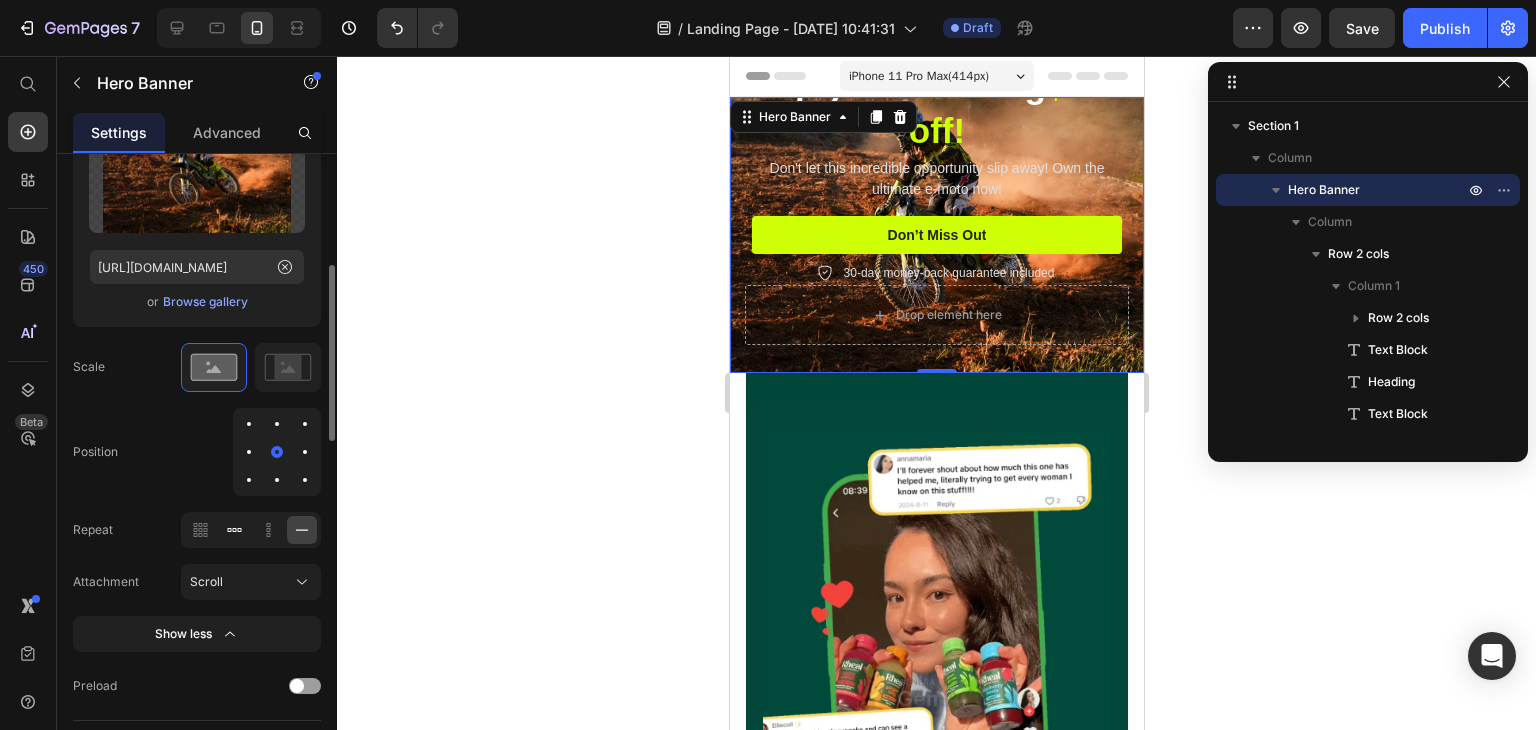 click 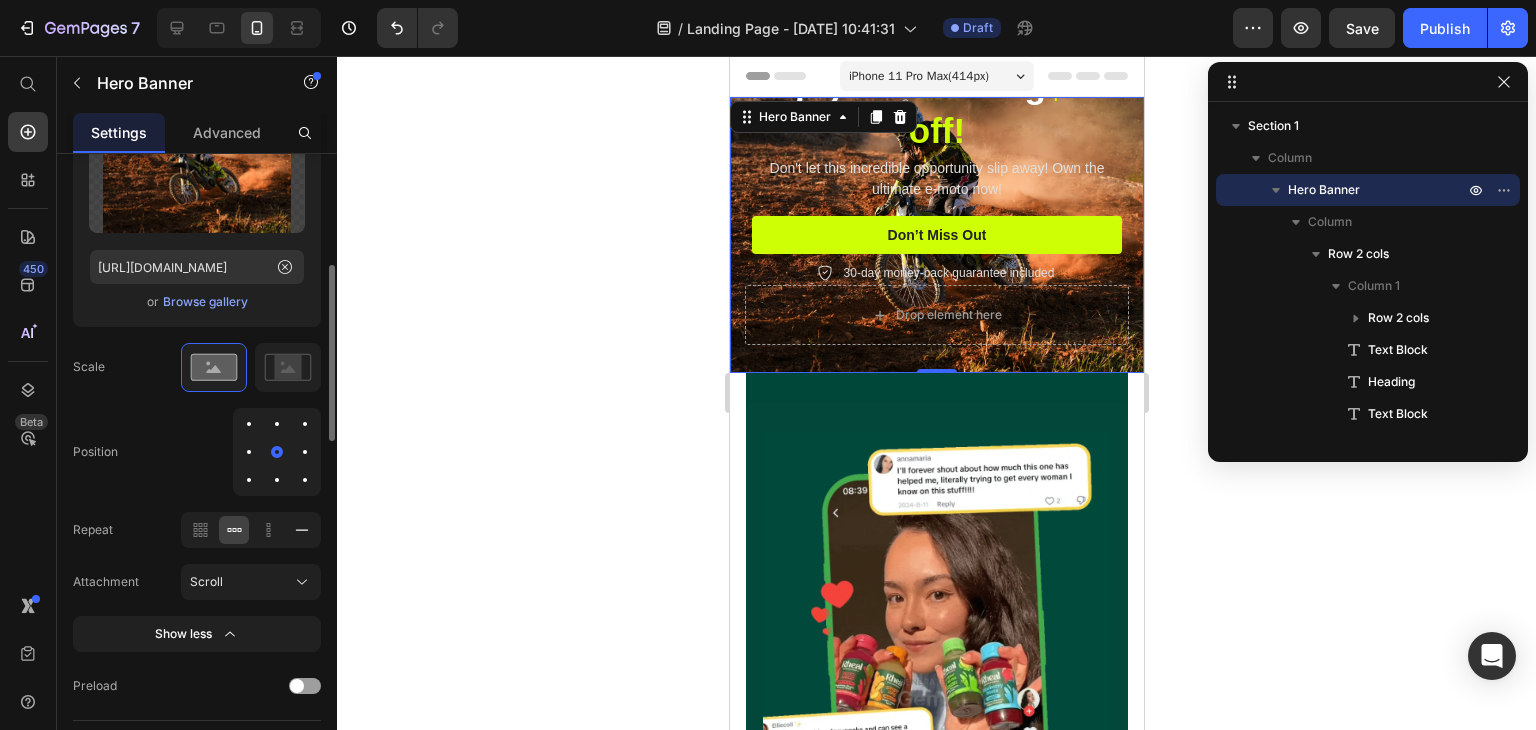 click 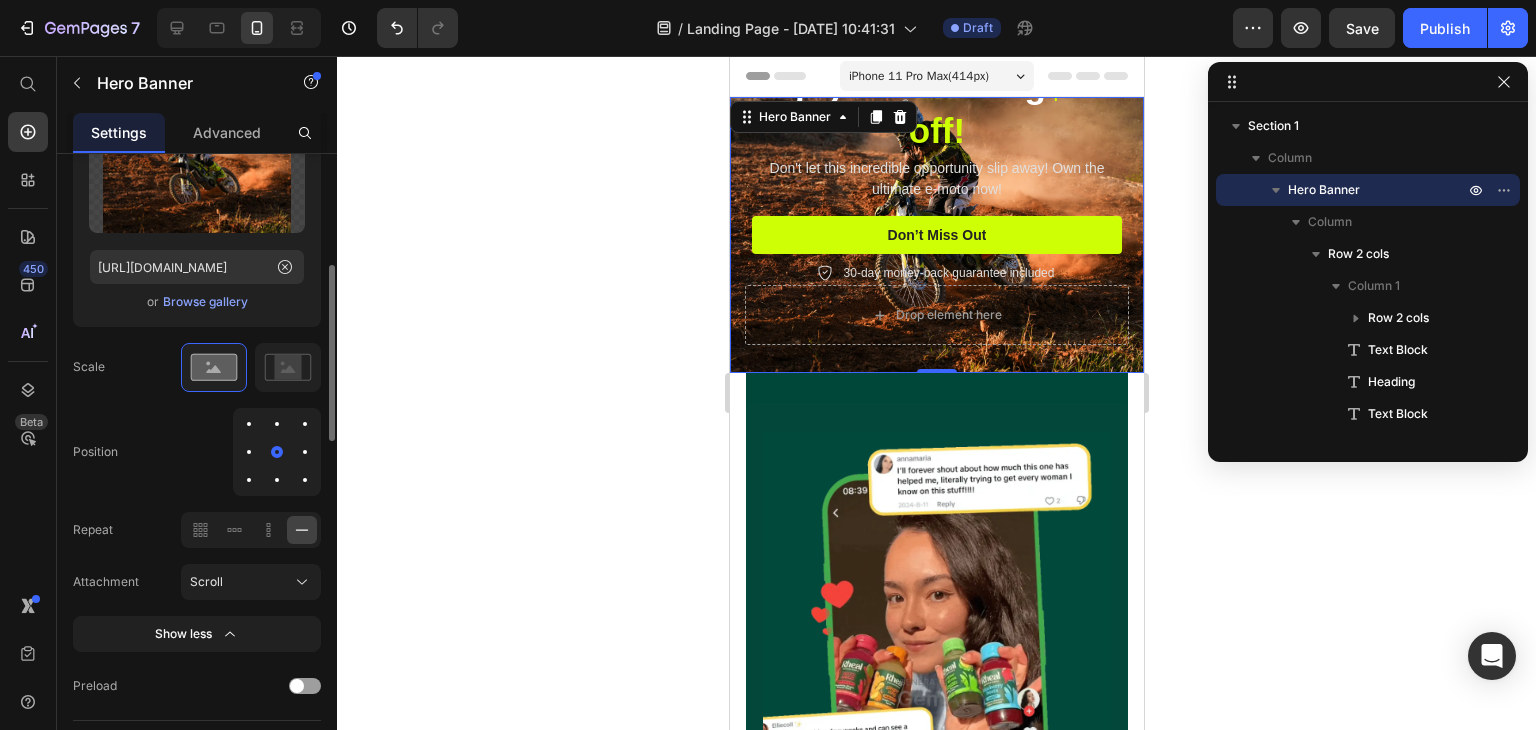 click at bounding box center [277, 424] 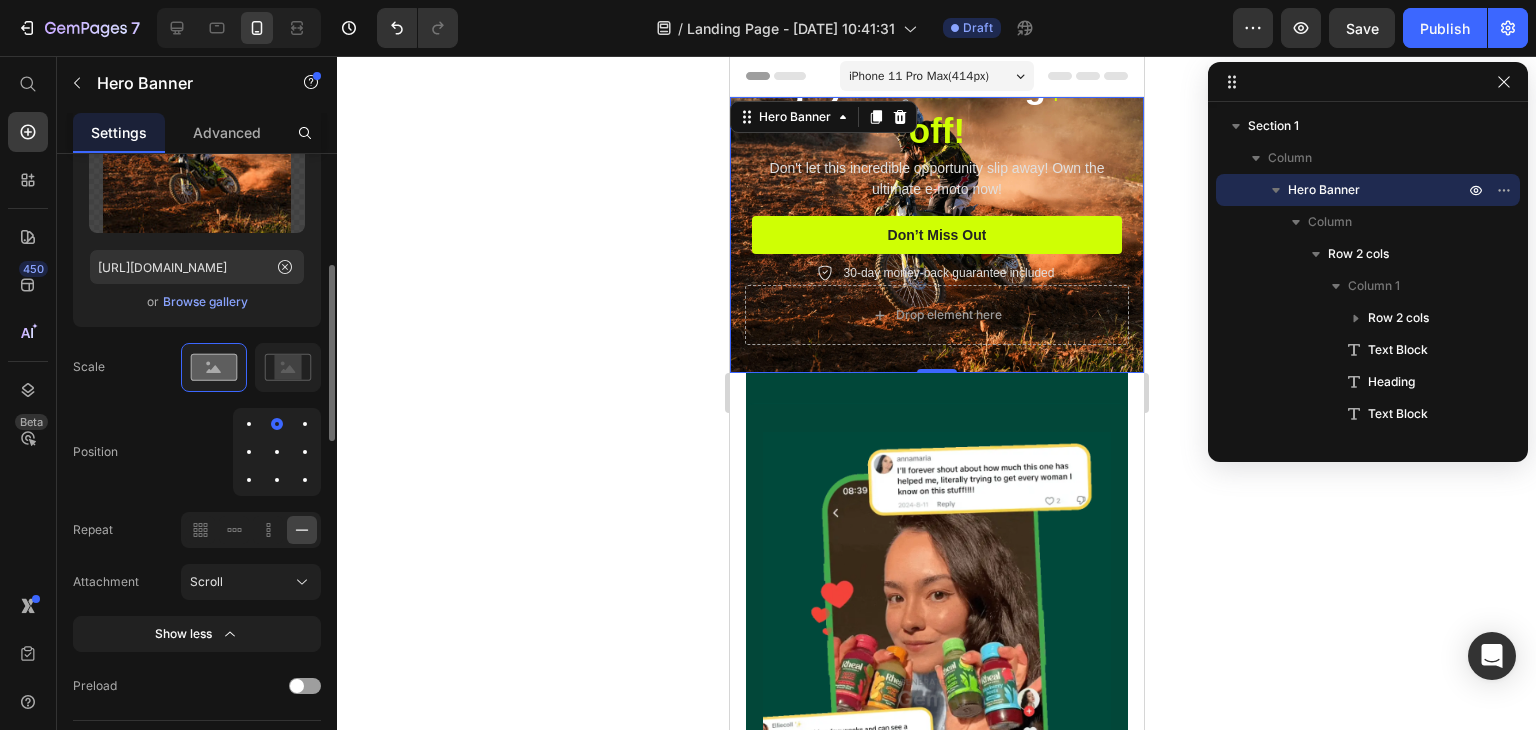 click at bounding box center (249, 424) 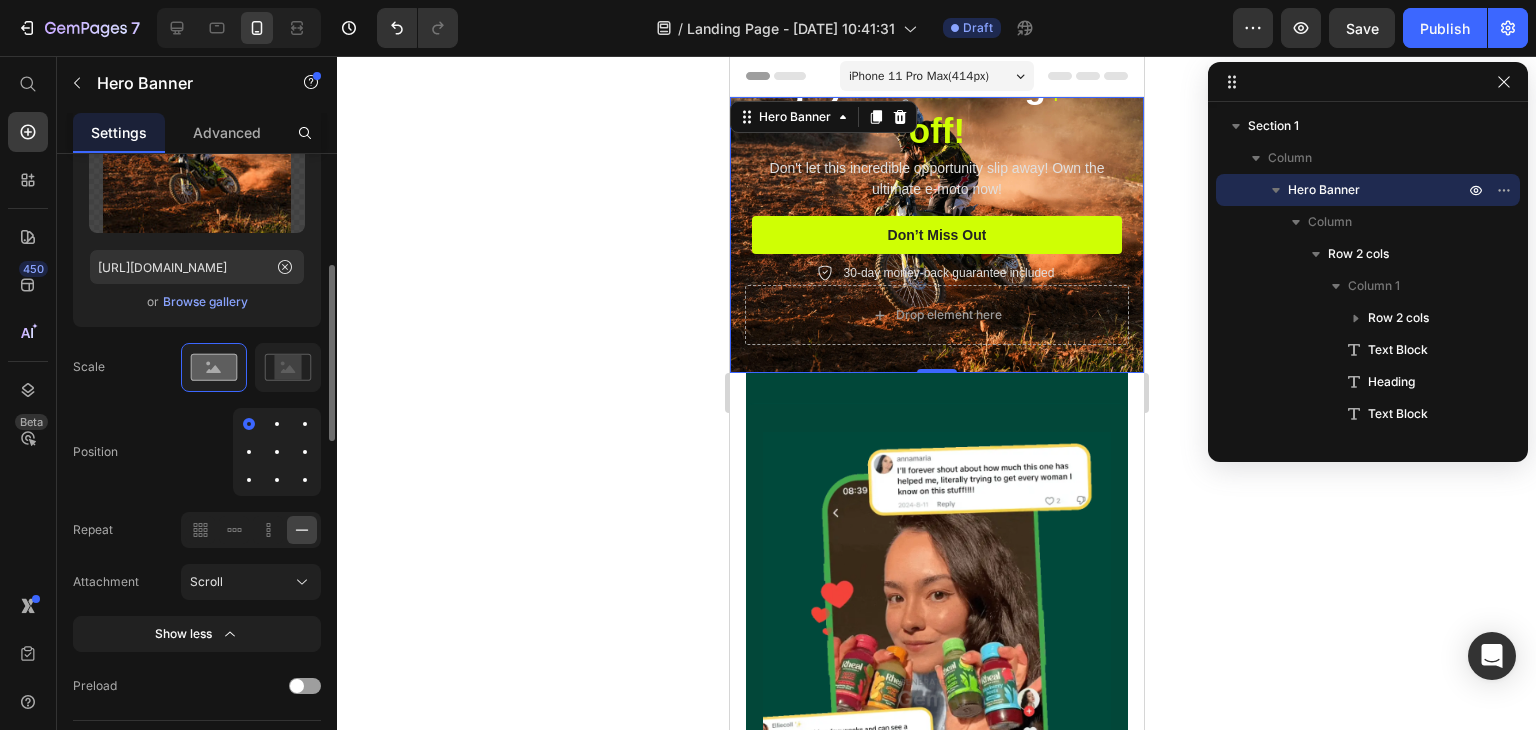 click at bounding box center [277, 452] 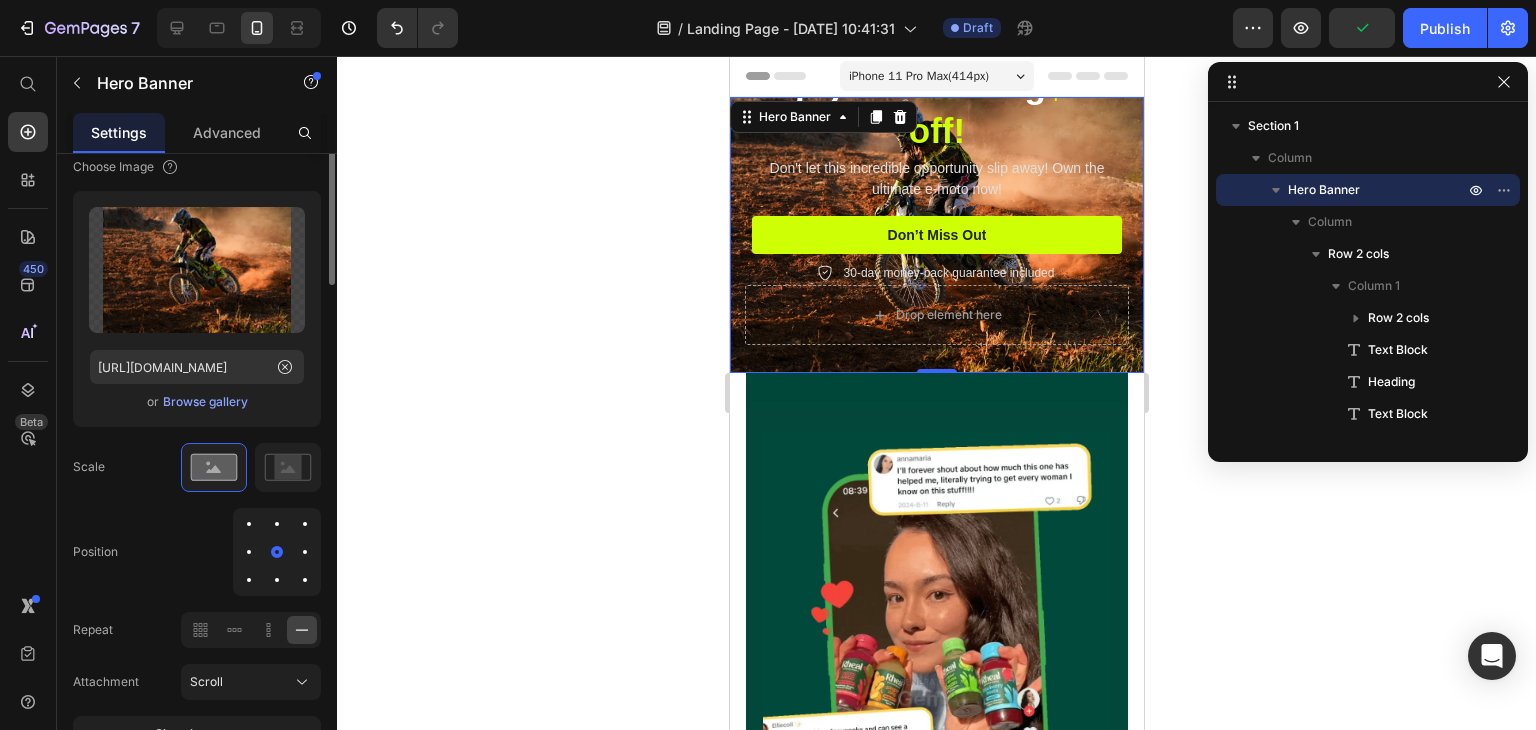 scroll, scrollTop: 200, scrollLeft: 0, axis: vertical 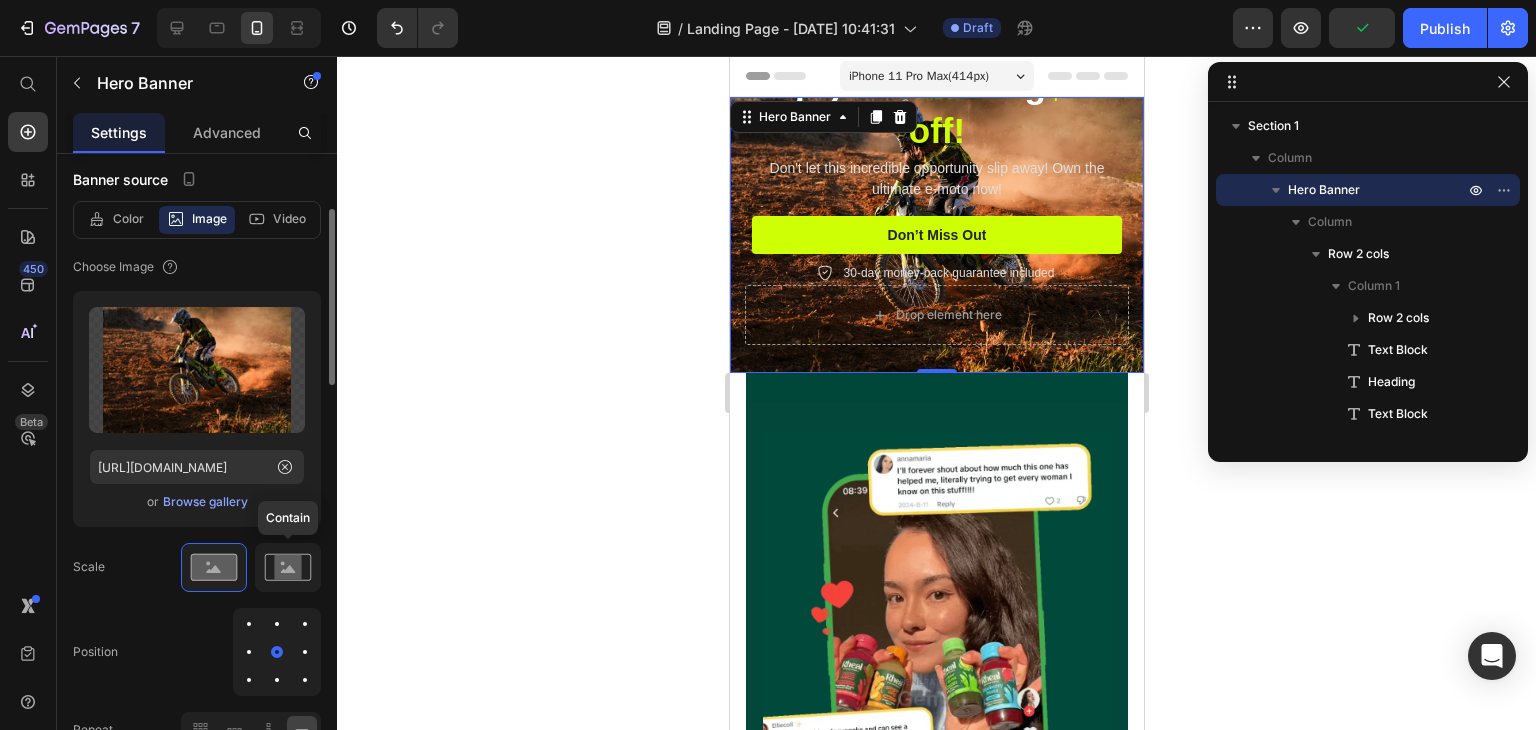 click 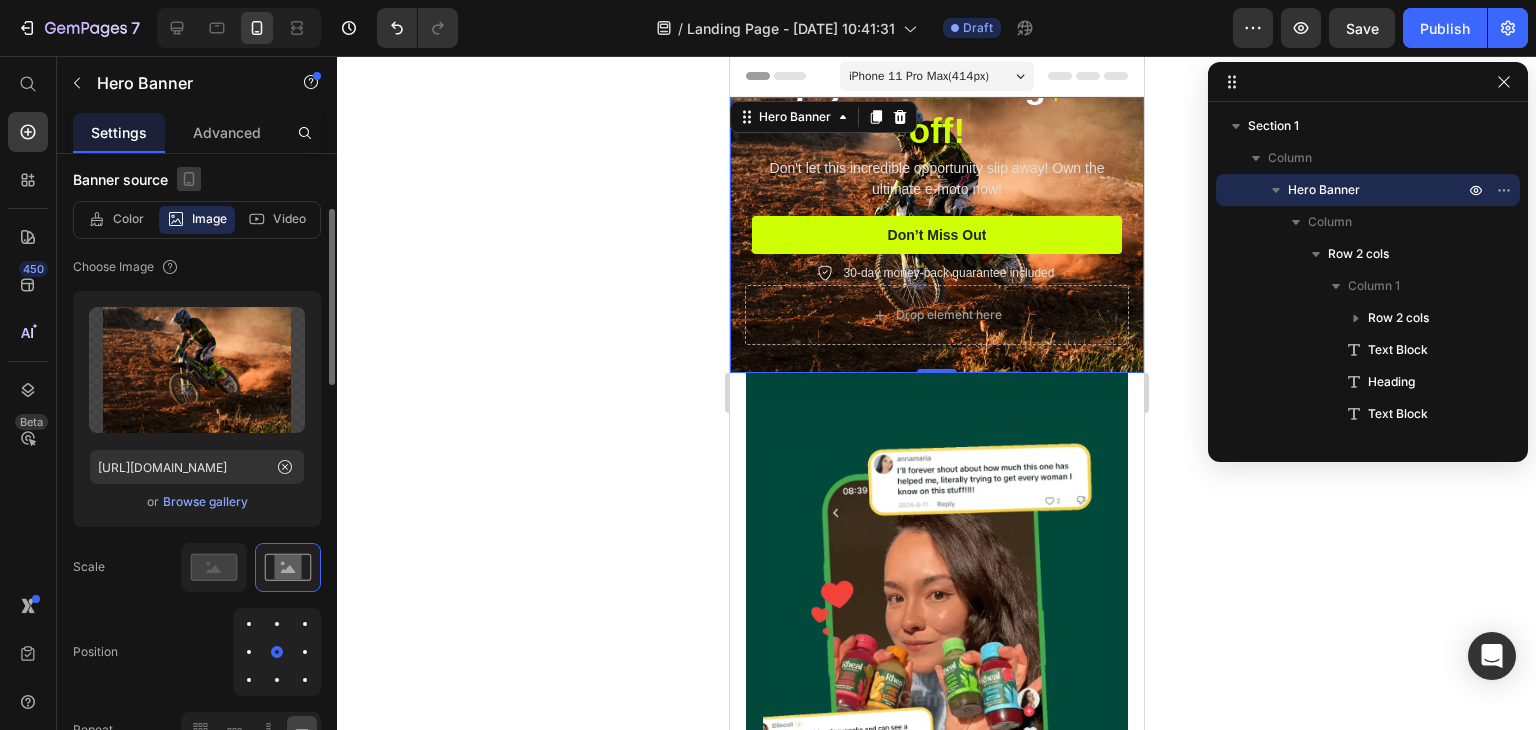 click 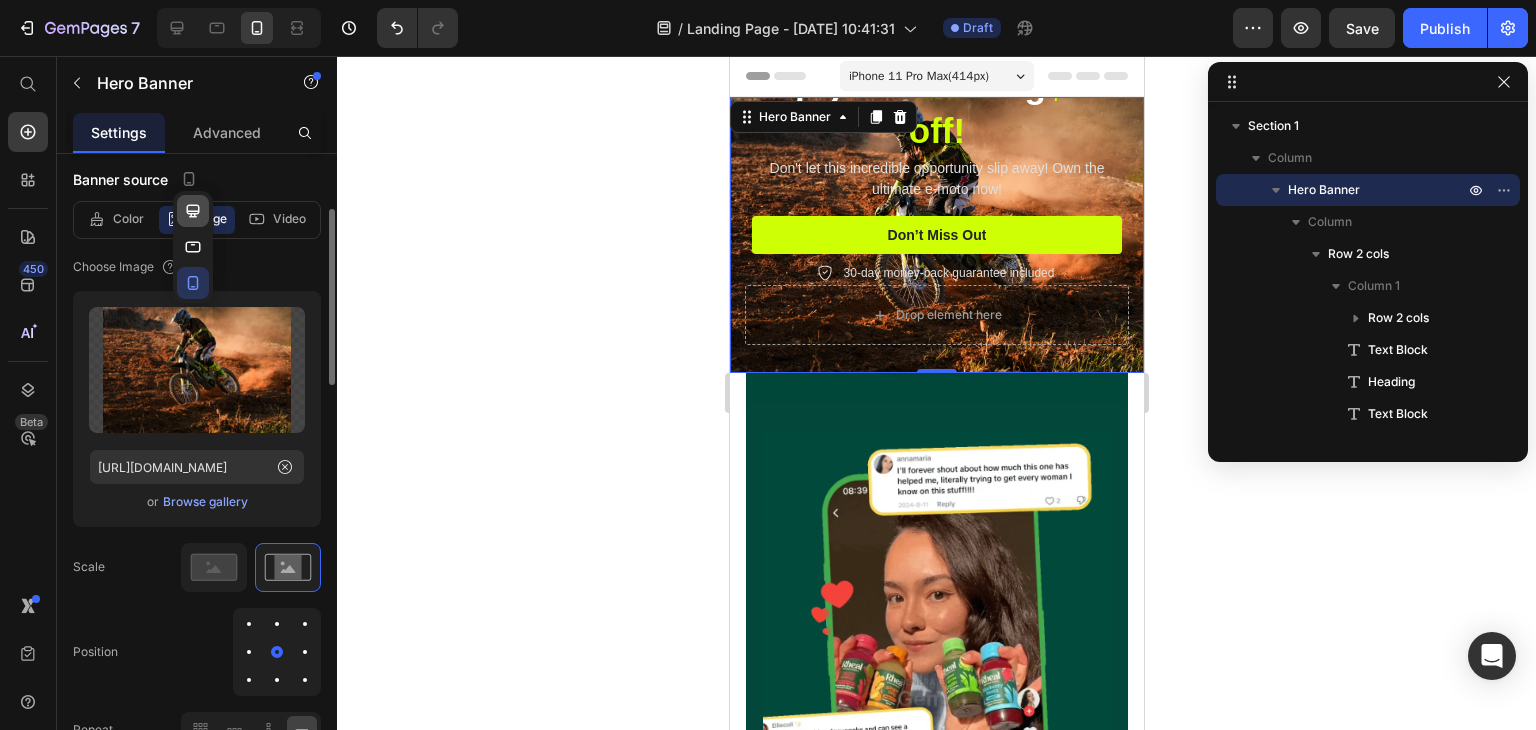 click 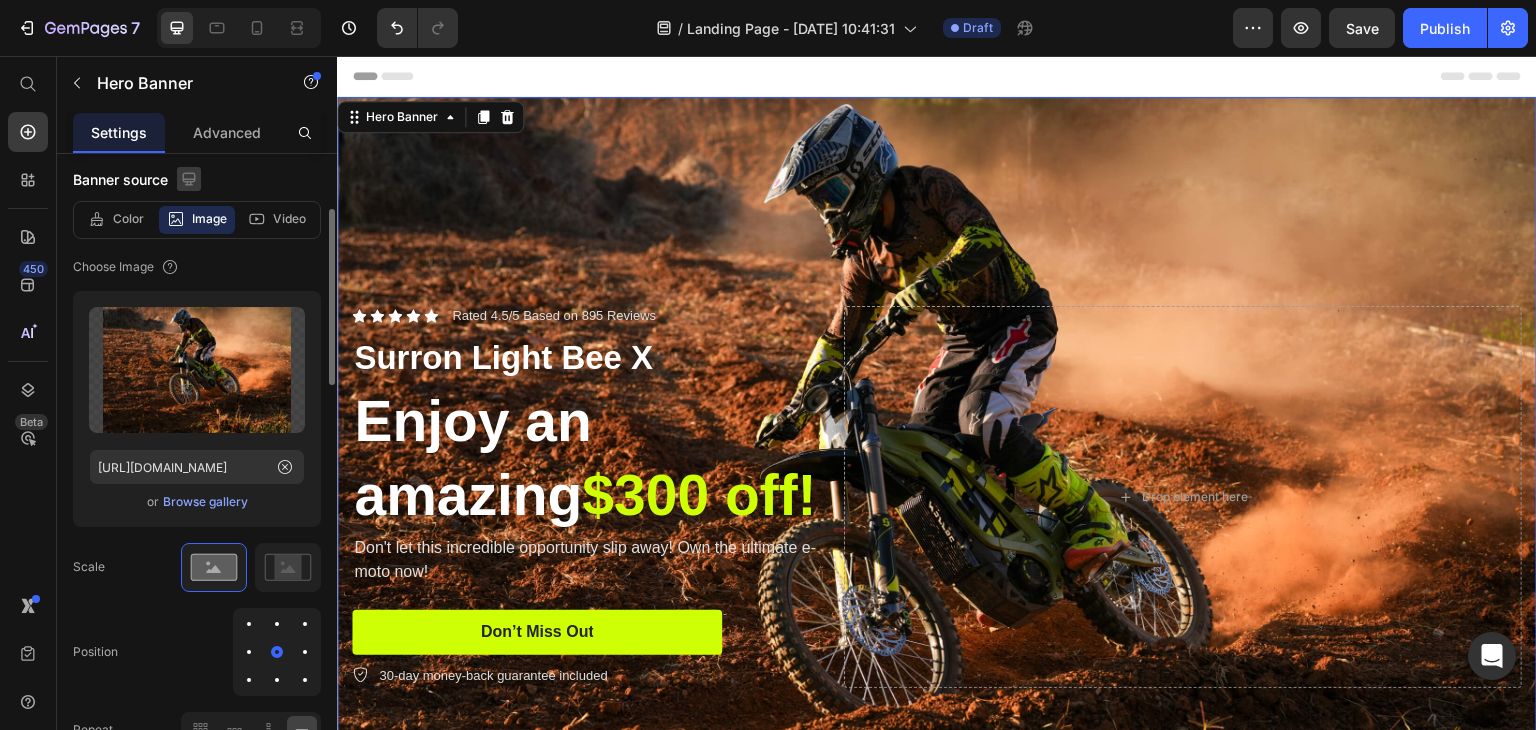 click 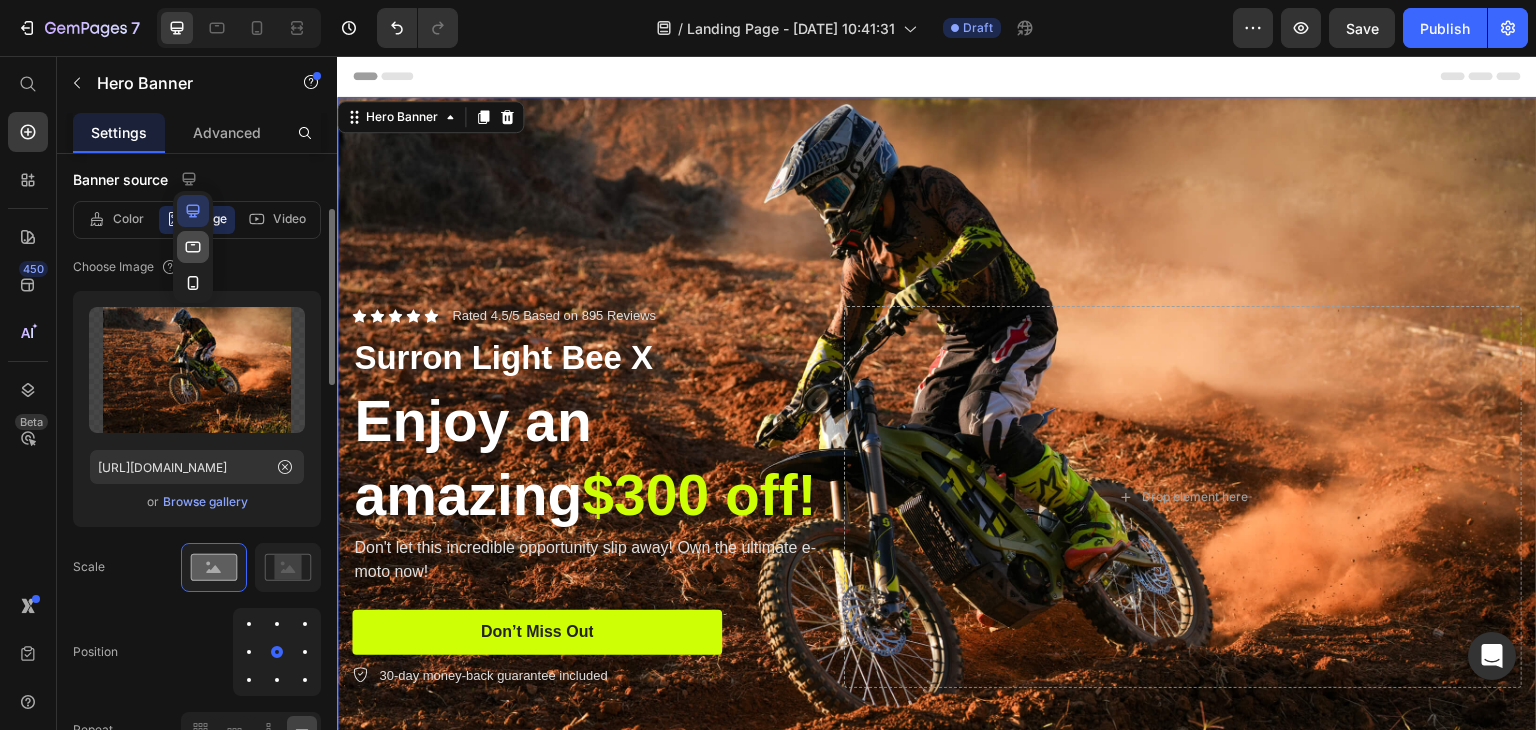 click 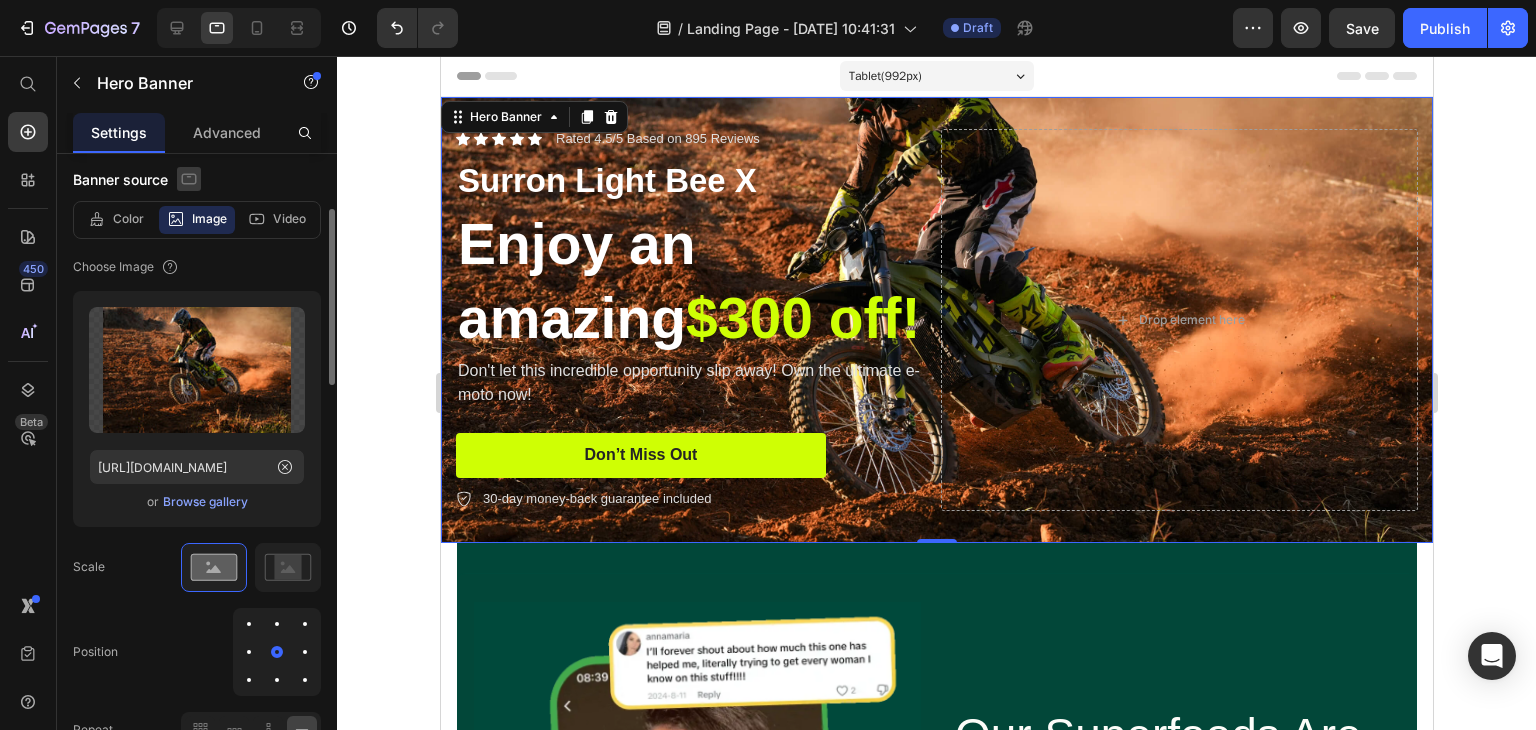 click 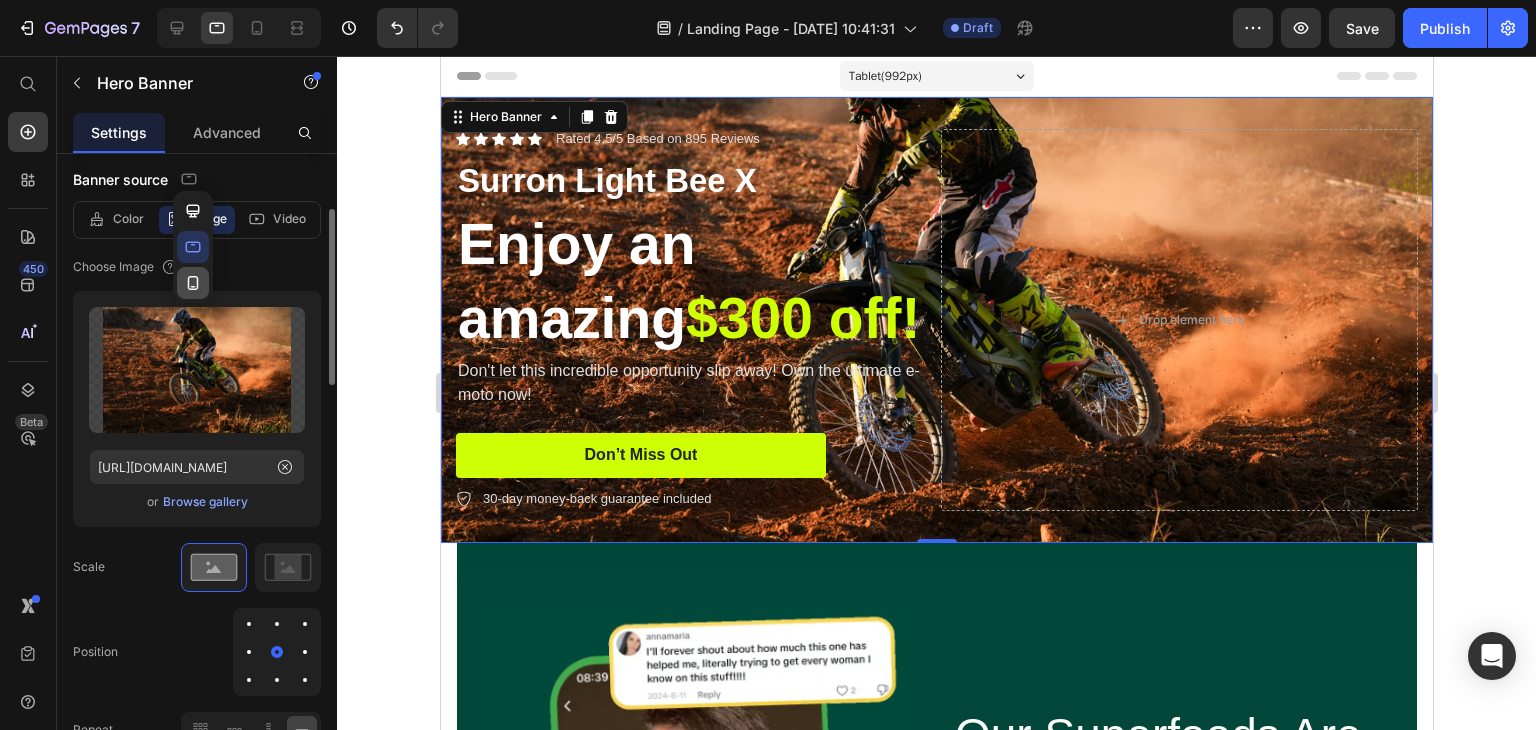 click 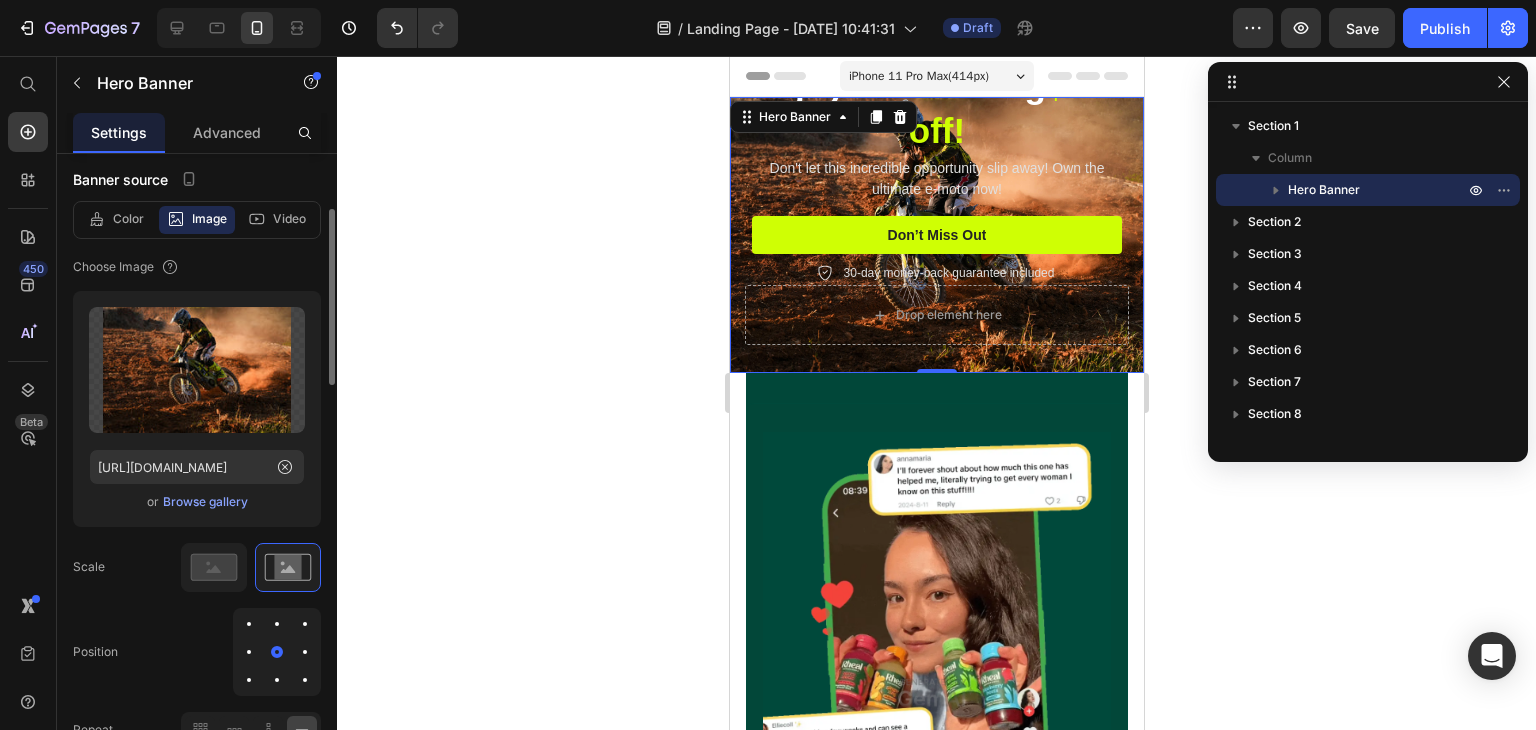 click on "Choose Image" 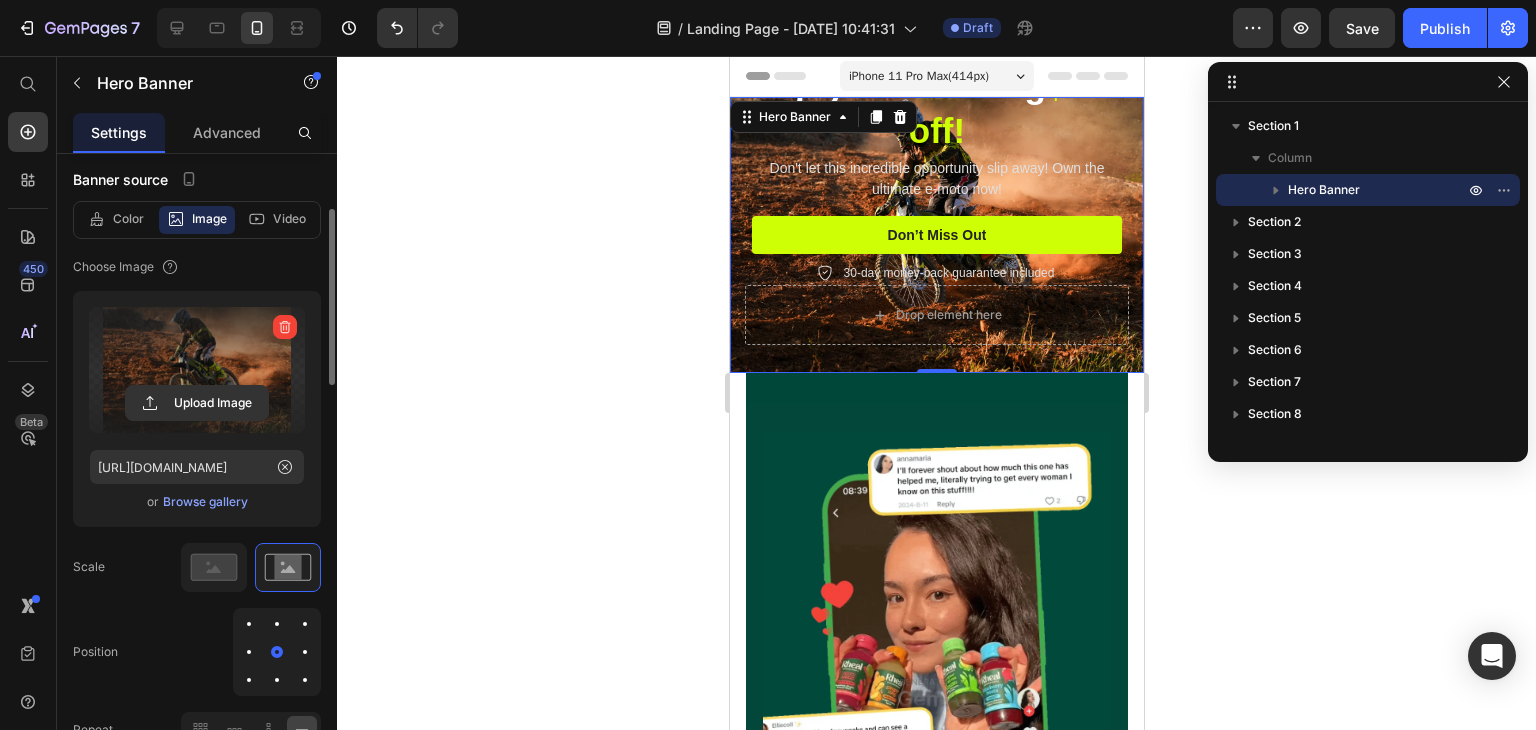 click at bounding box center (197, 370) 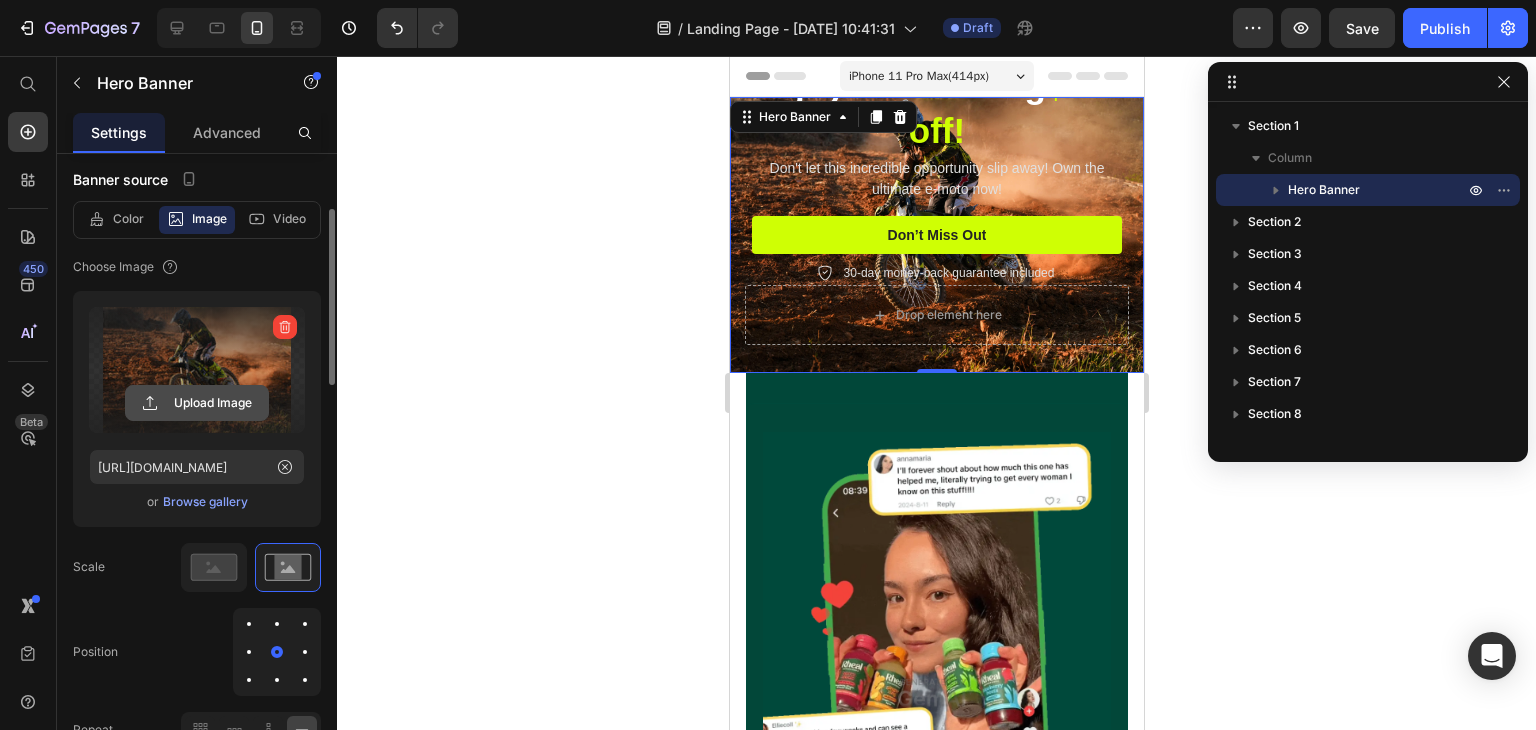 click 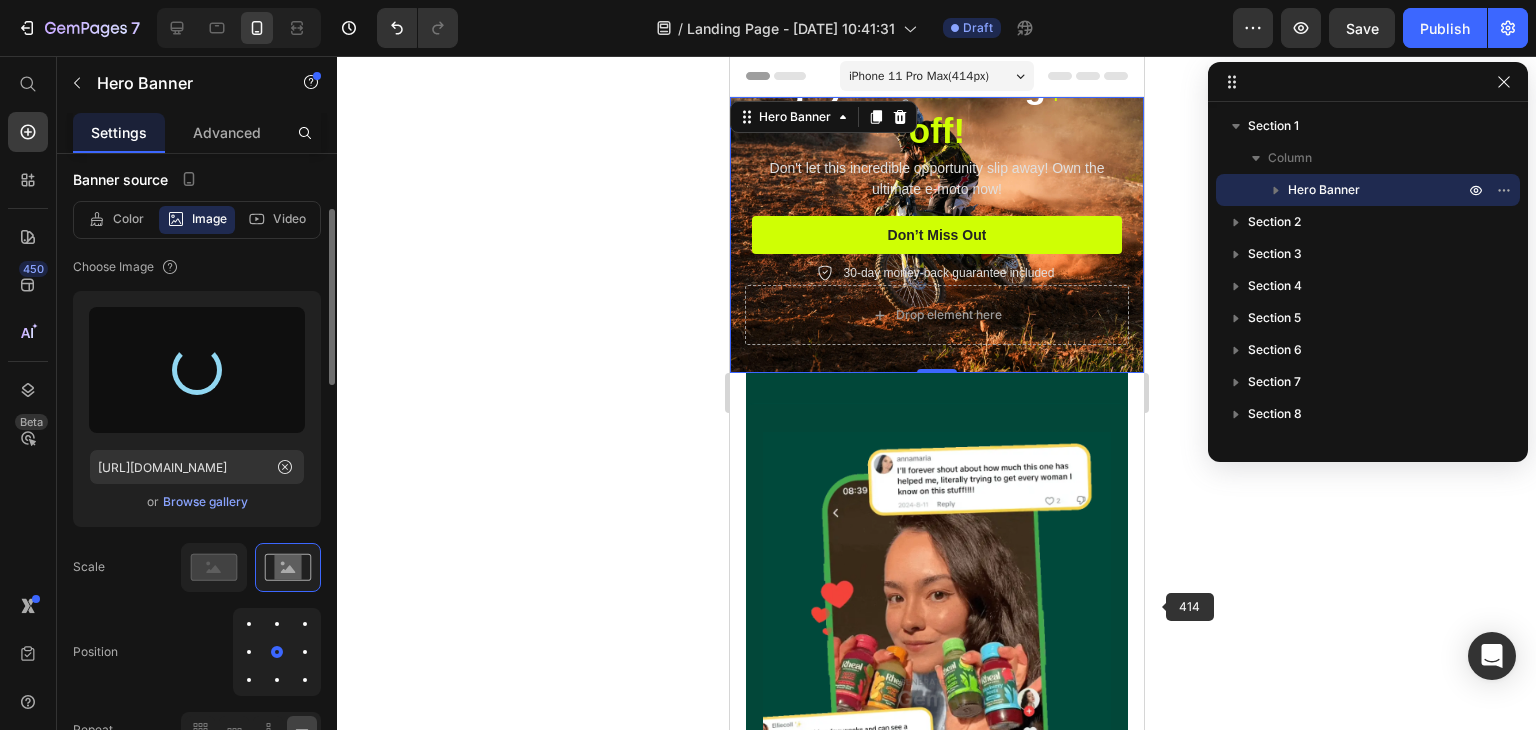 type on "https://cdn.shopify.com/s/files/1/0755/9725/0797/files/gempages_574829831334658916-c7382ad9-77b2-4bd1-88da-32da181ba071.png" 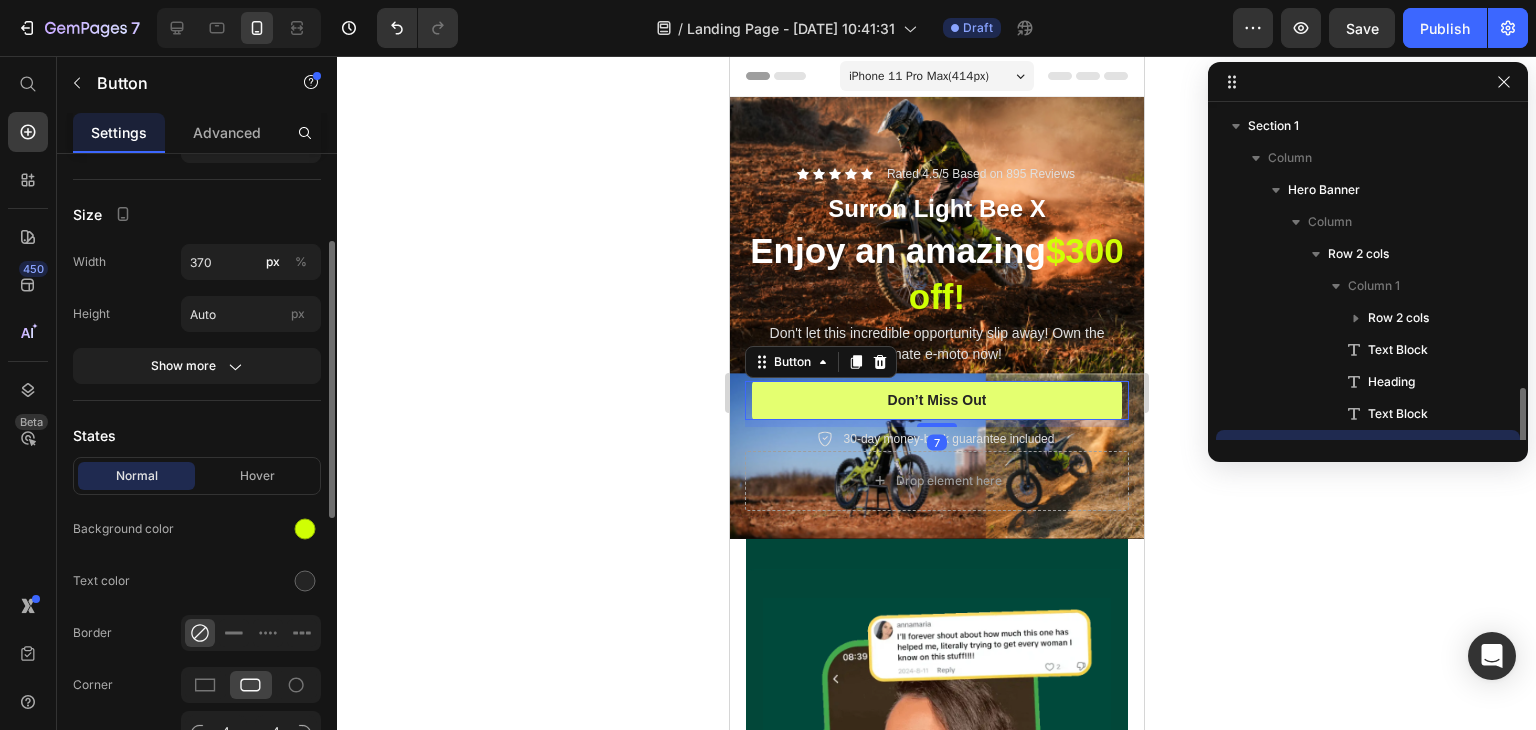 scroll, scrollTop: 186, scrollLeft: 0, axis: vertical 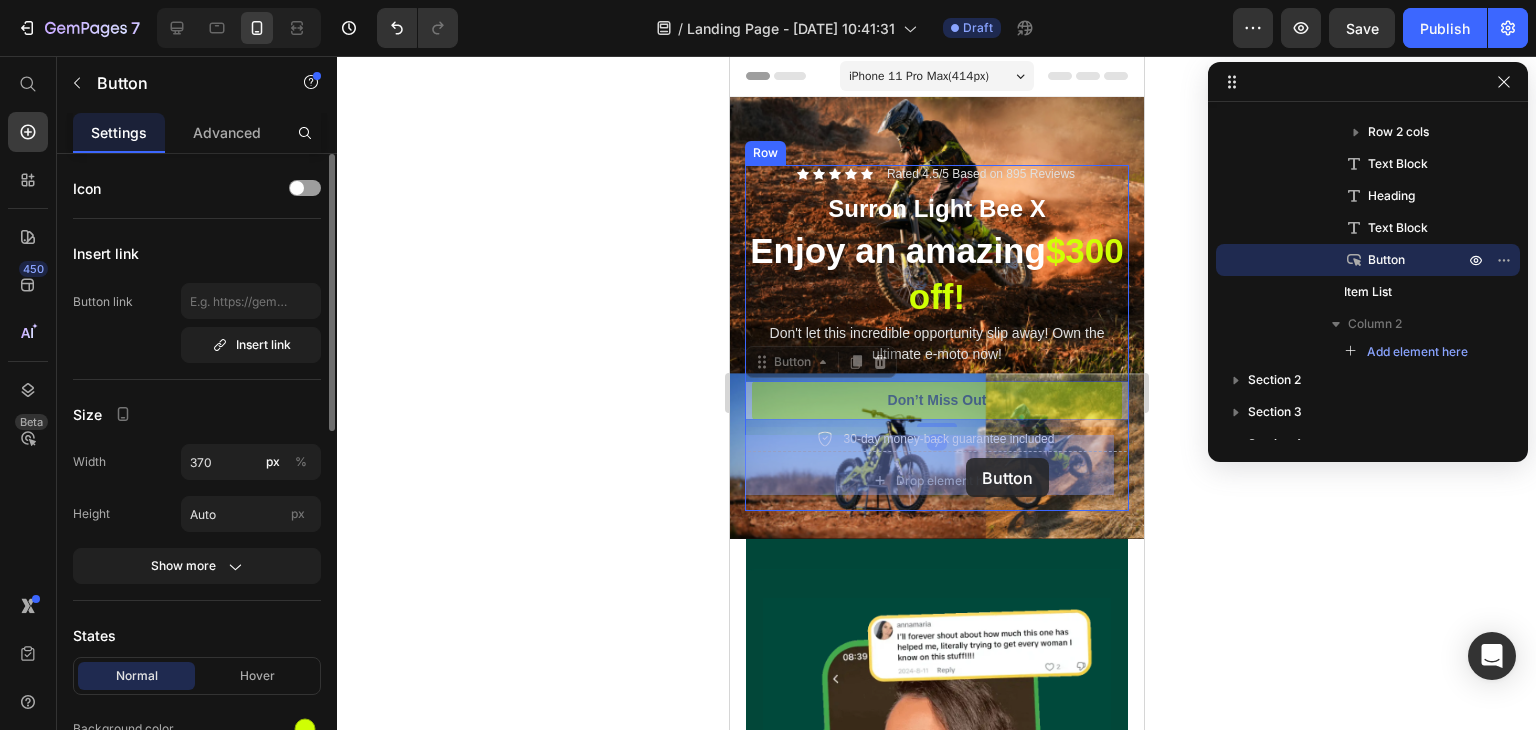 drag, startPoint x: 985, startPoint y: 374, endPoint x: 965, endPoint y: 458, distance: 86.34813 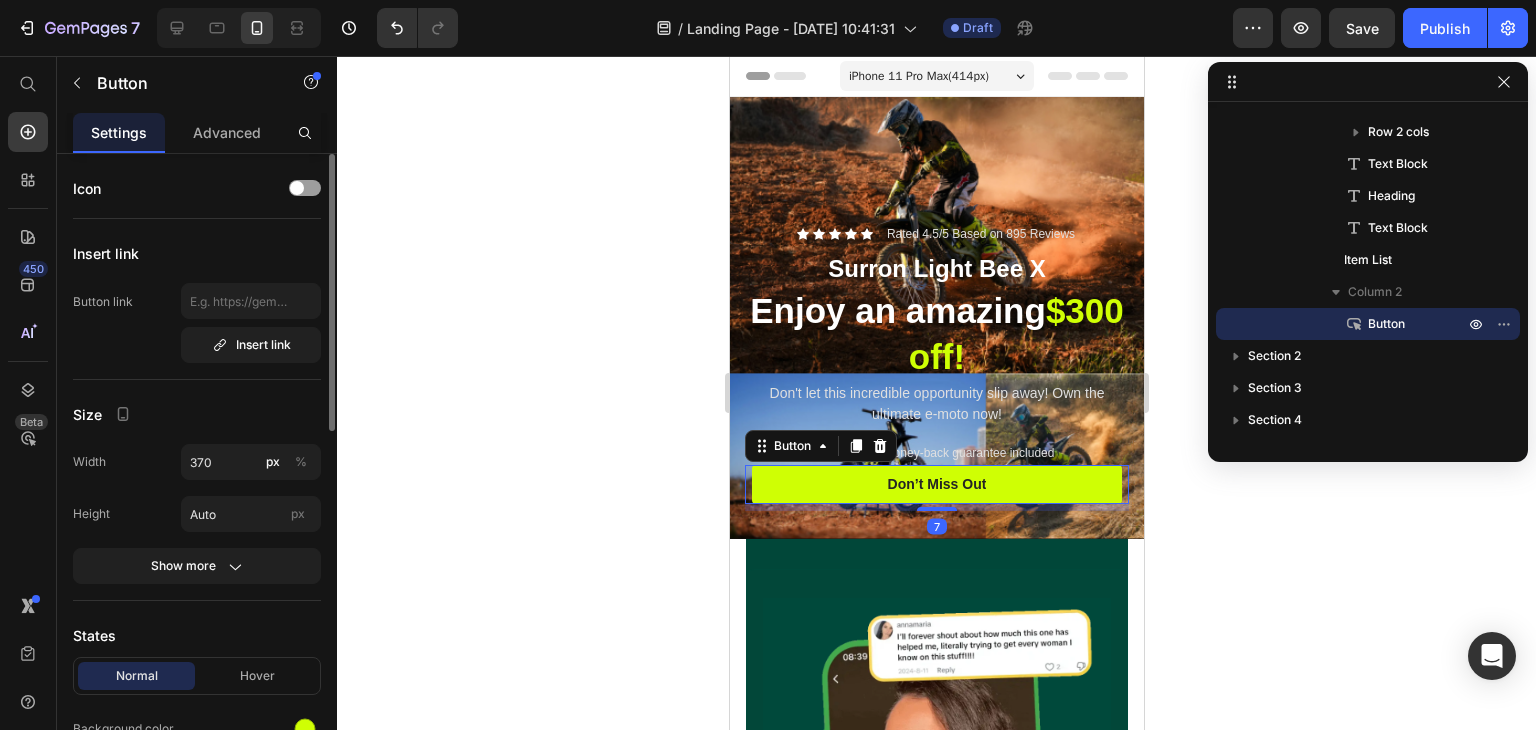 click 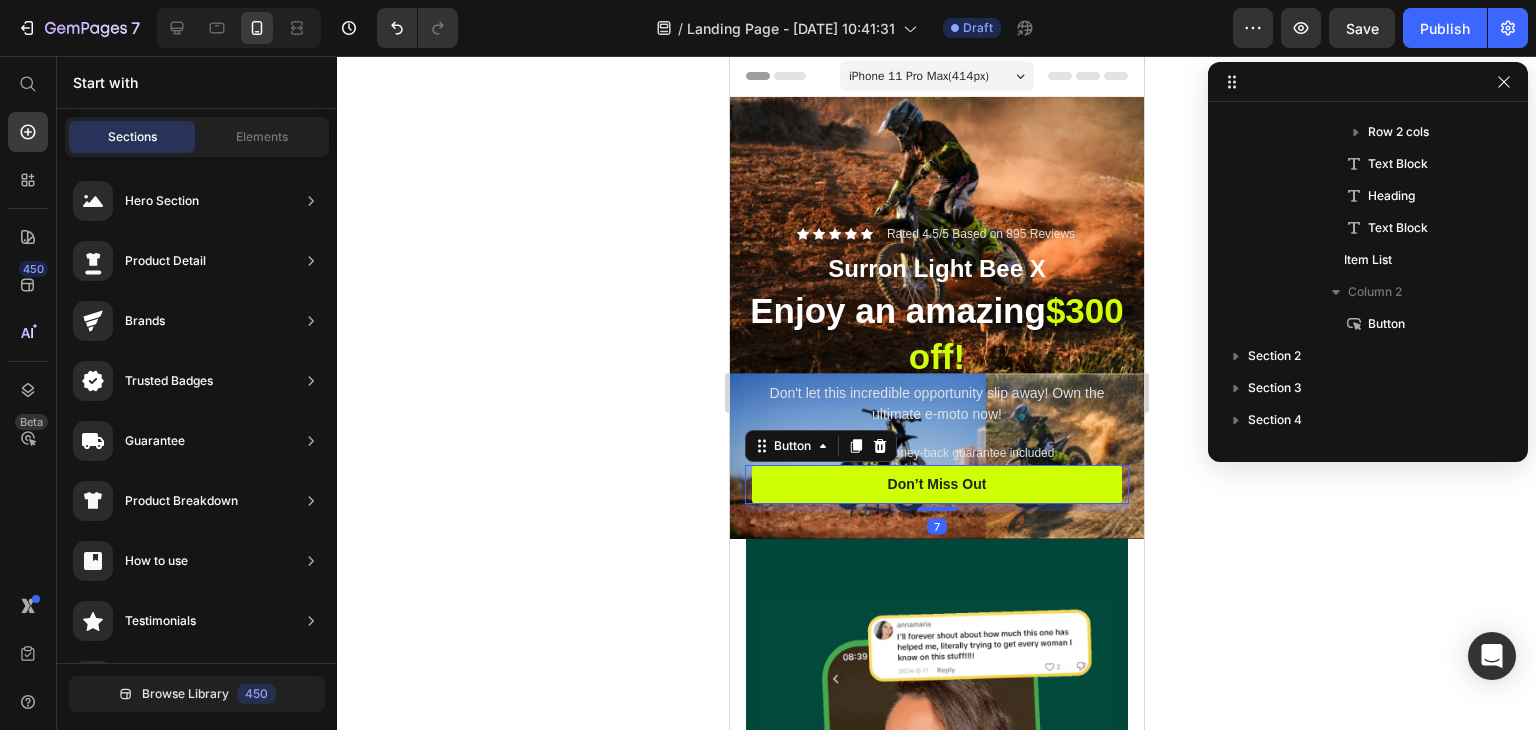 scroll, scrollTop: 378, scrollLeft: 0, axis: vertical 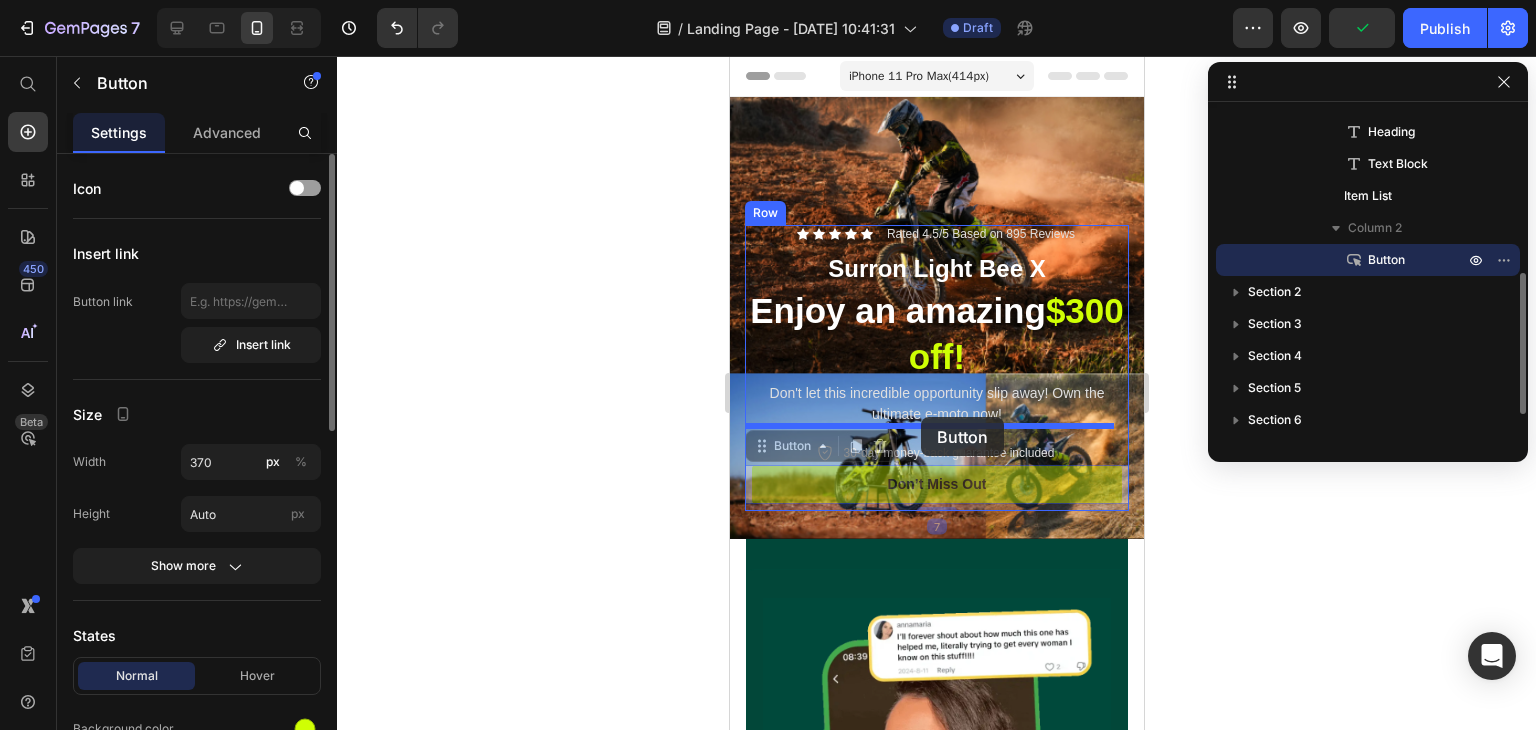 drag, startPoint x: 908, startPoint y: 462, endPoint x: 920, endPoint y: 417, distance: 46.572525 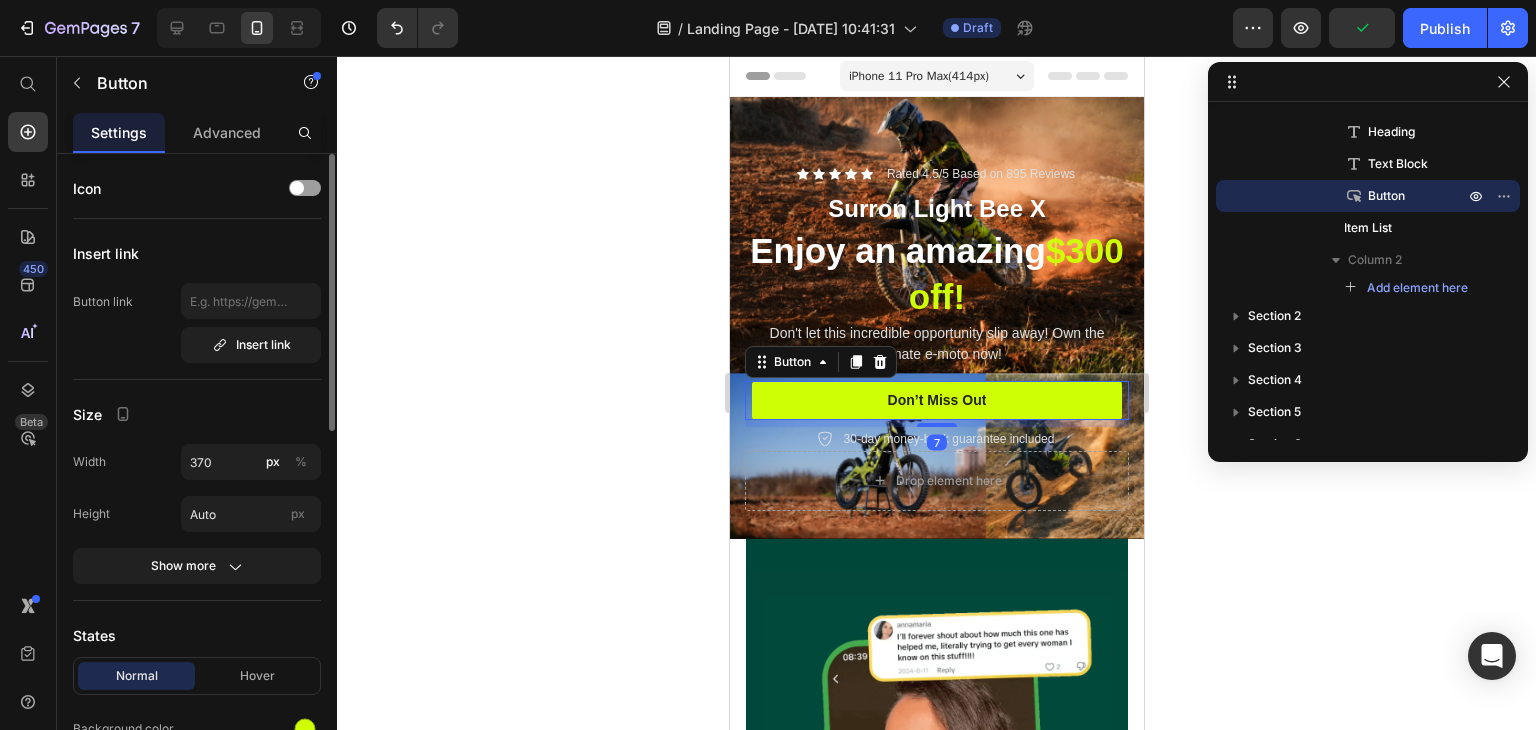 click 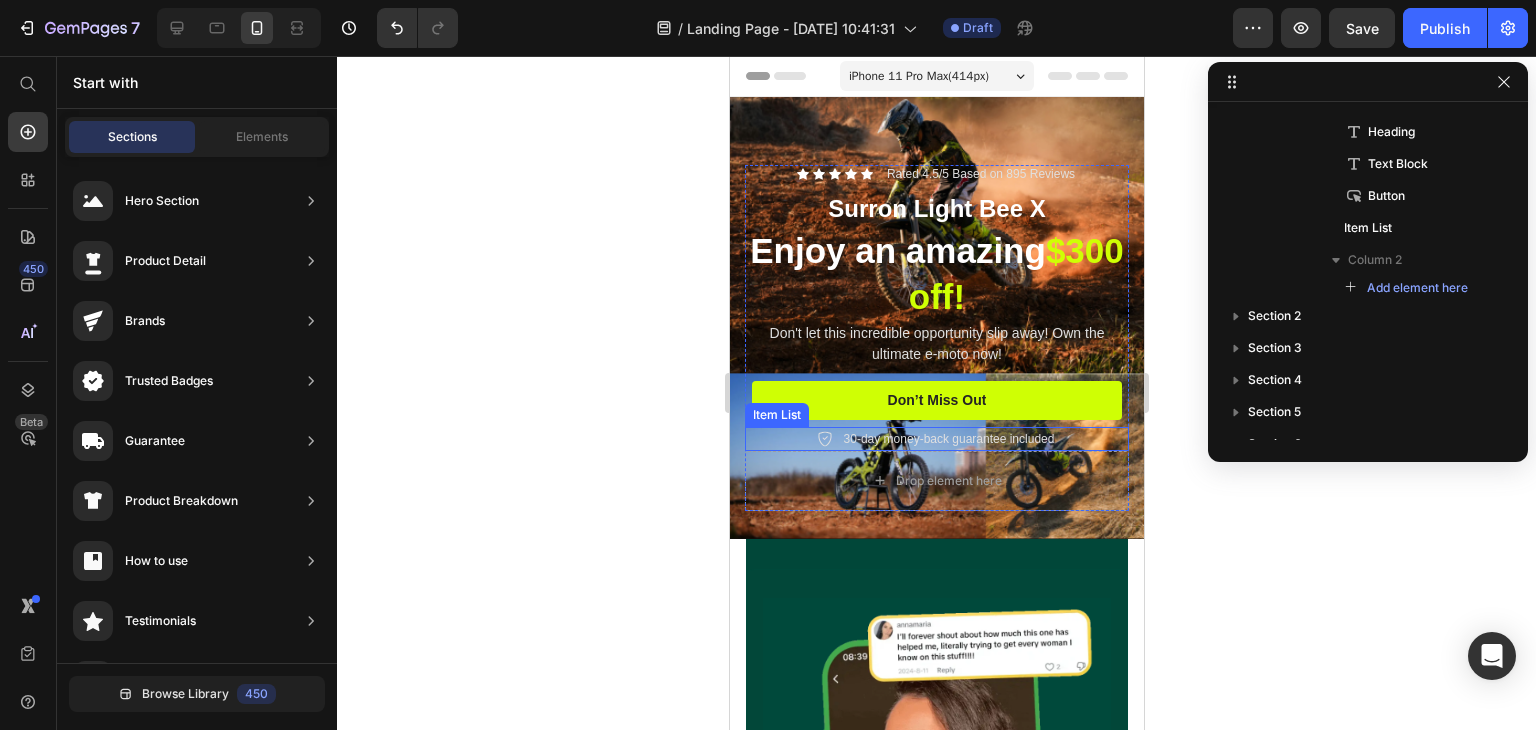 scroll, scrollTop: 666, scrollLeft: 0, axis: vertical 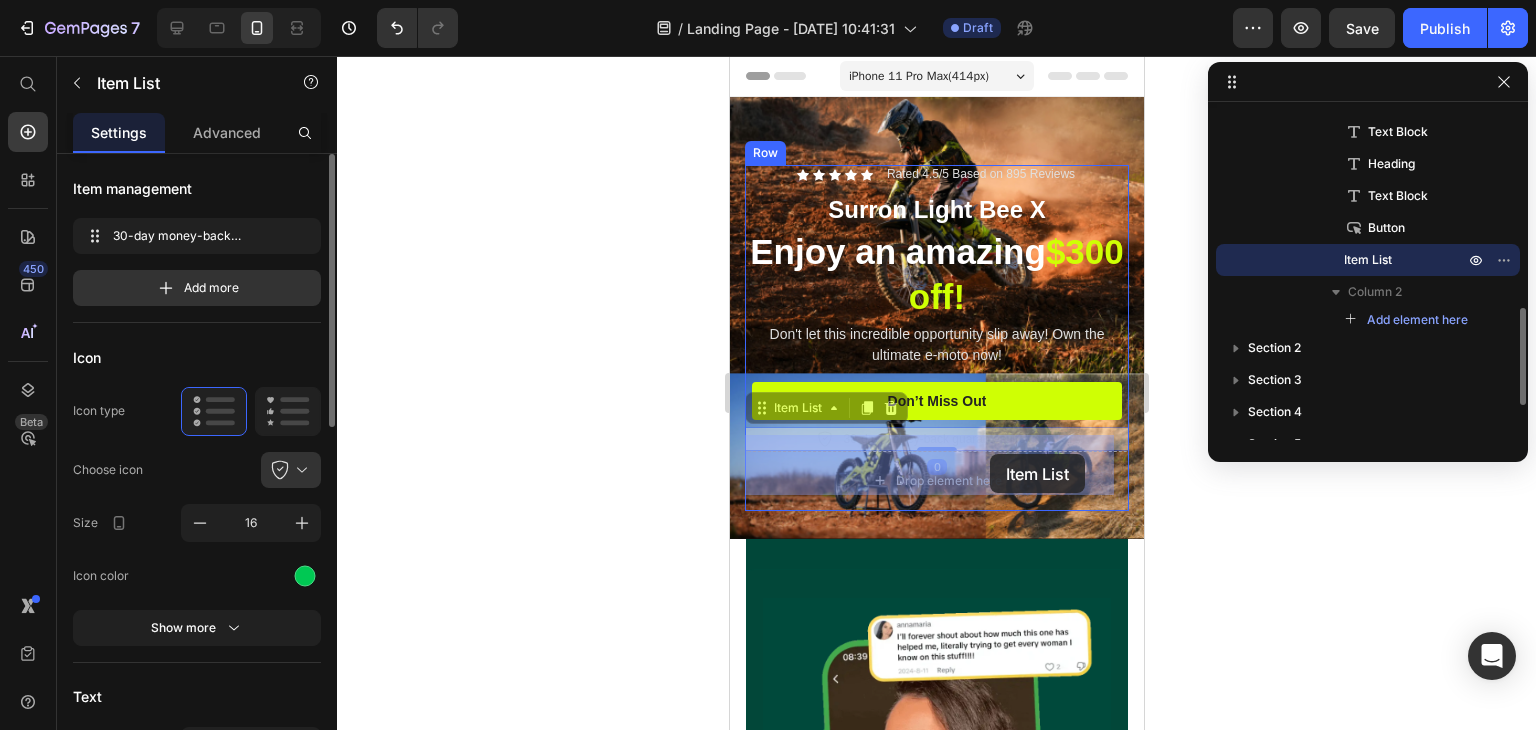 drag, startPoint x: 1004, startPoint y: 413, endPoint x: 989, endPoint y: 454, distance: 43.65776 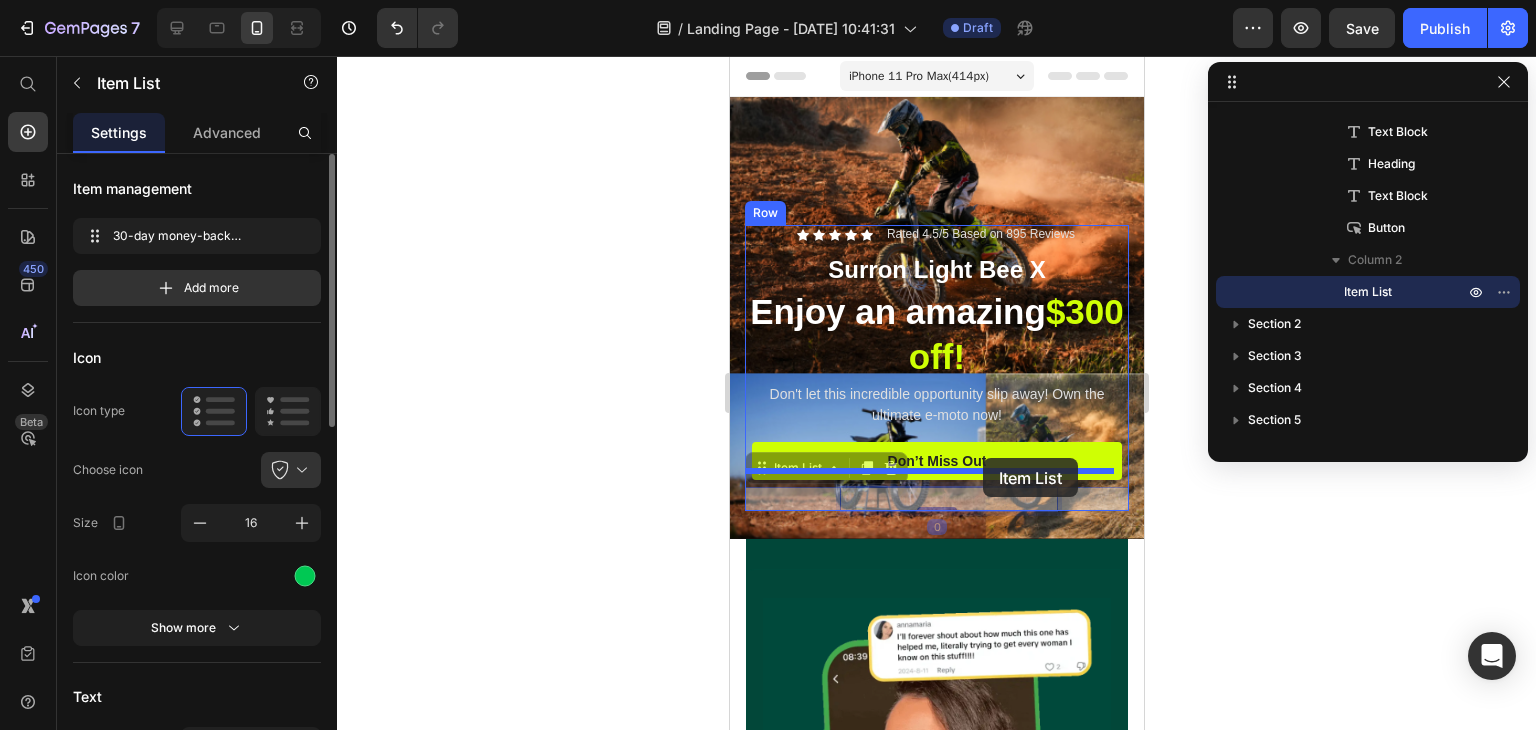 drag, startPoint x: 980, startPoint y: 477, endPoint x: 982, endPoint y: 458, distance: 19.104973 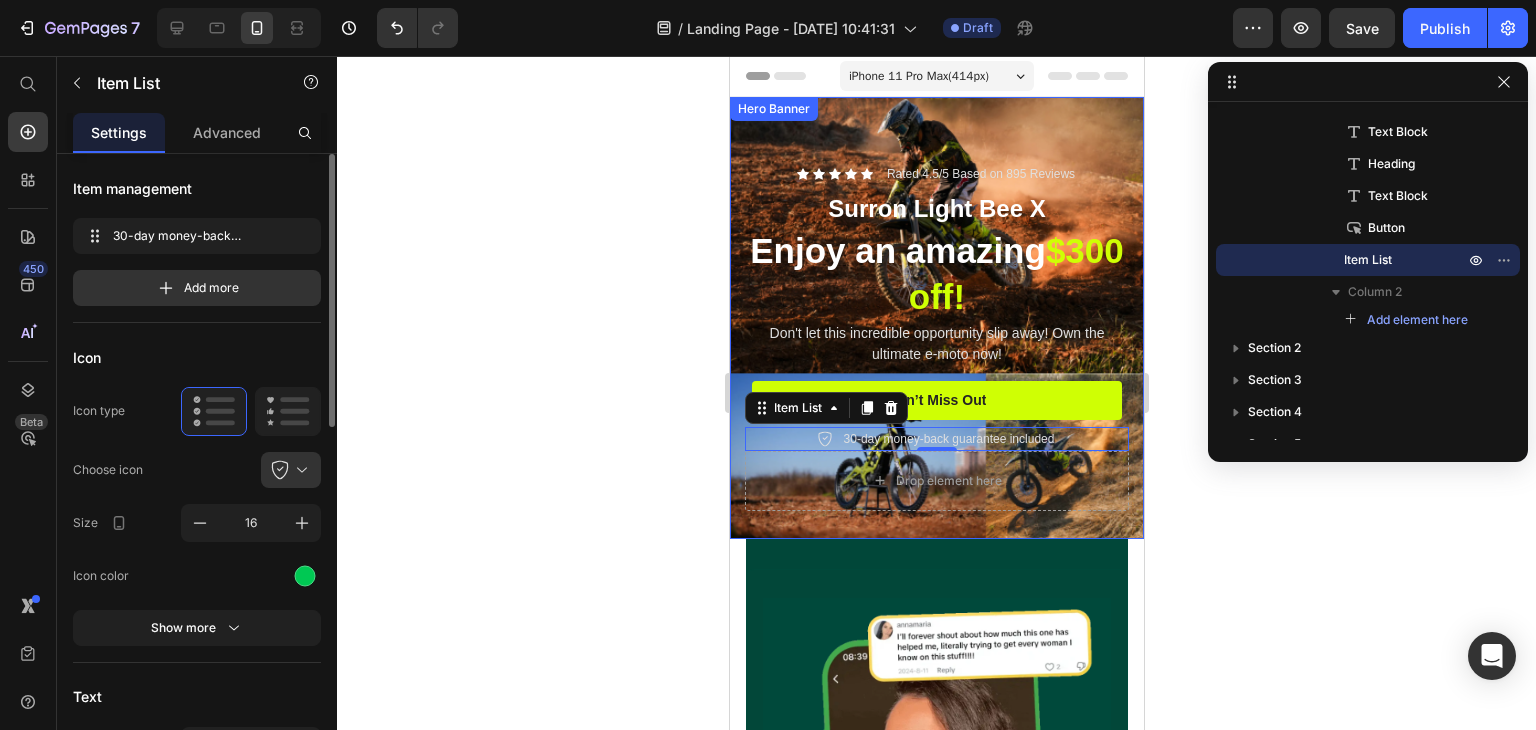 click 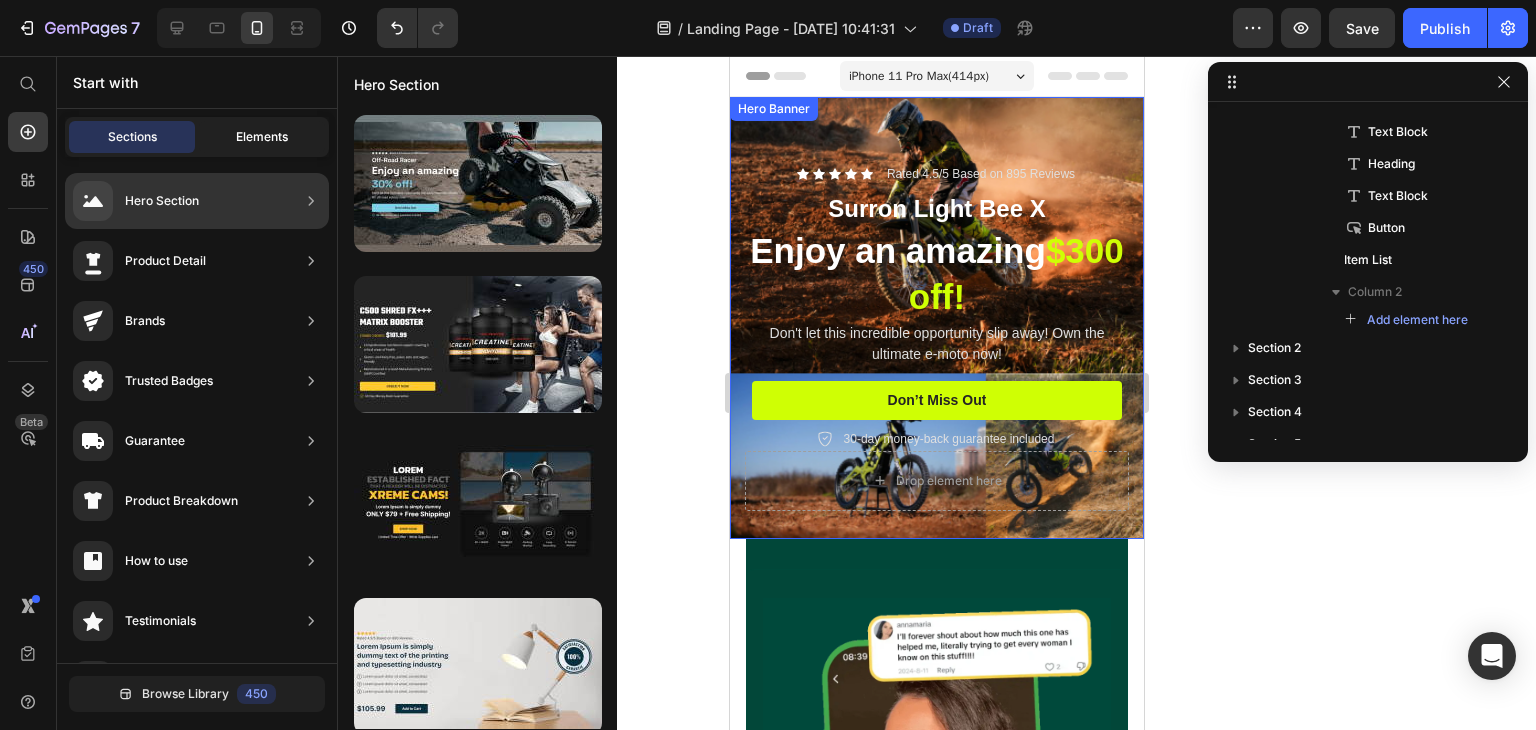 click on "Elements" 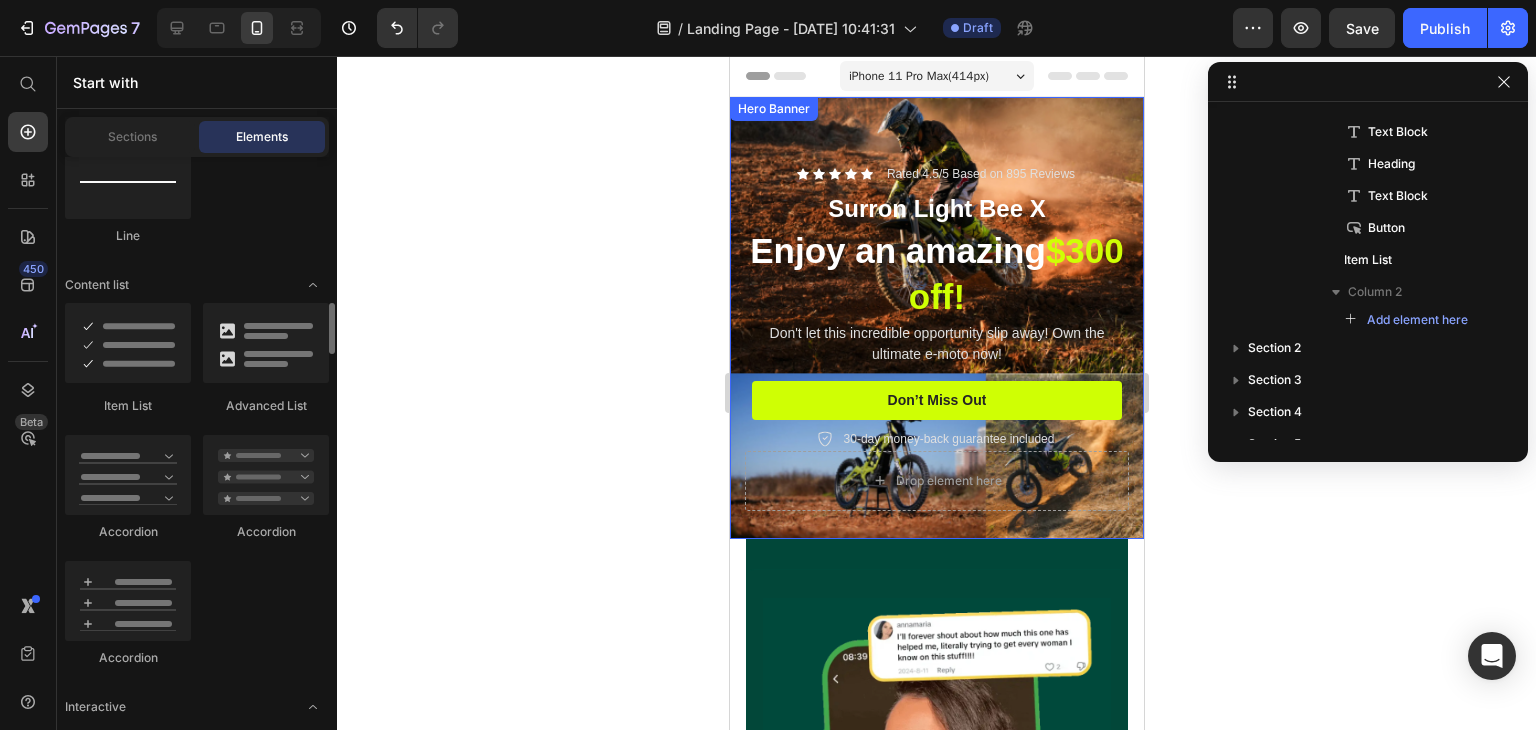 scroll, scrollTop: 1700, scrollLeft: 0, axis: vertical 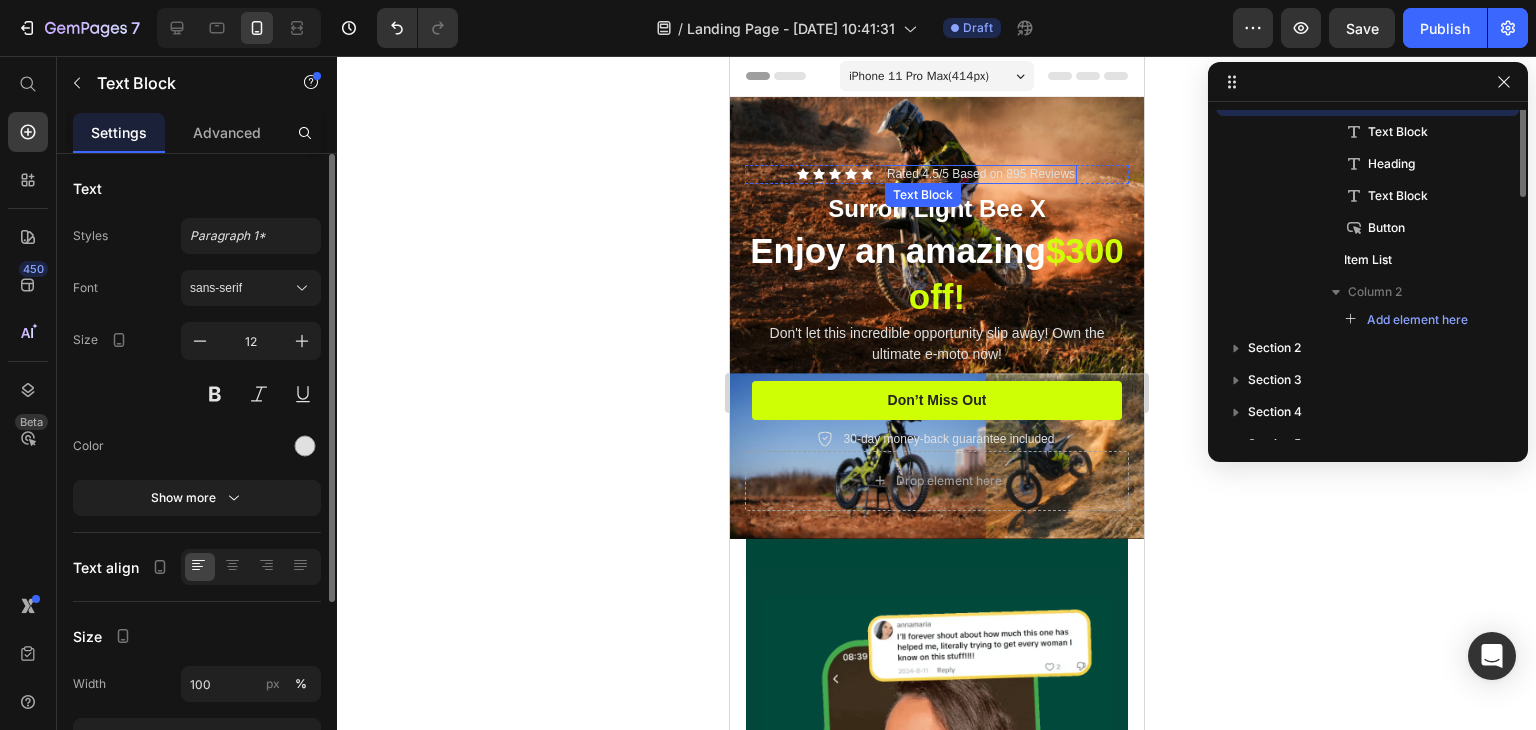 click on "Rated 4.5/5 Based on 895 Reviews" at bounding box center (980, 175) 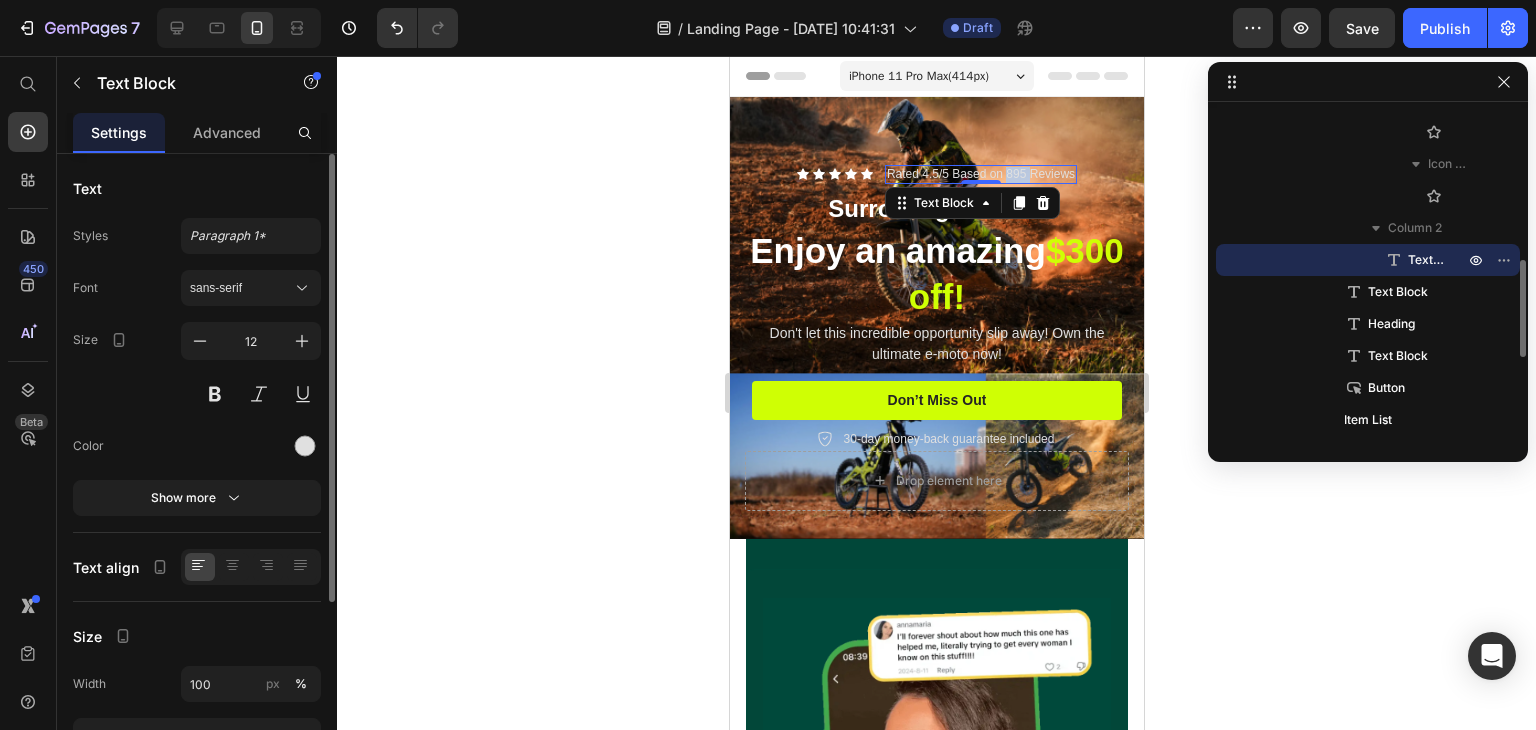 click on "Rated 4.5/5 Based on 895 Reviews" at bounding box center (980, 175) 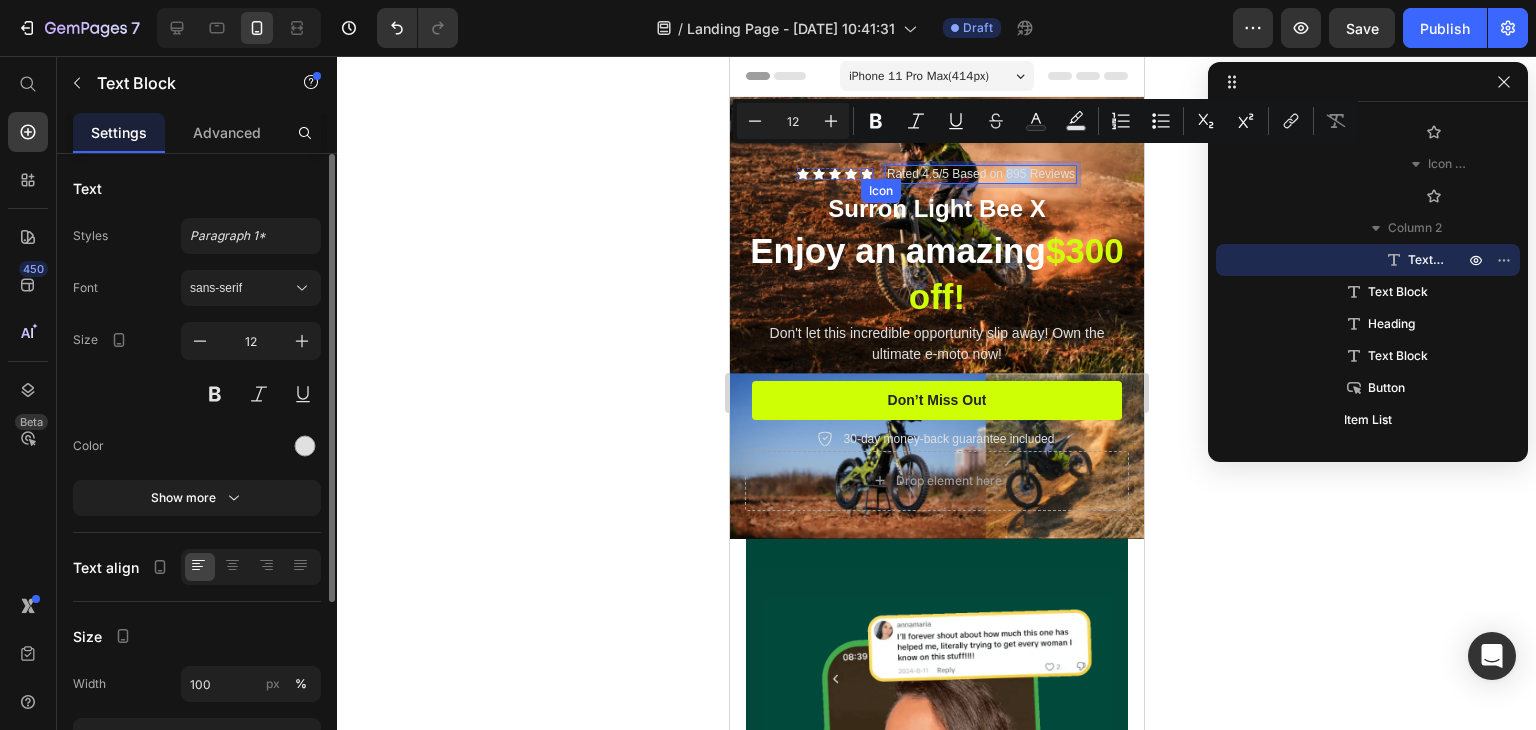 click on "Icon" at bounding box center [866, 174] 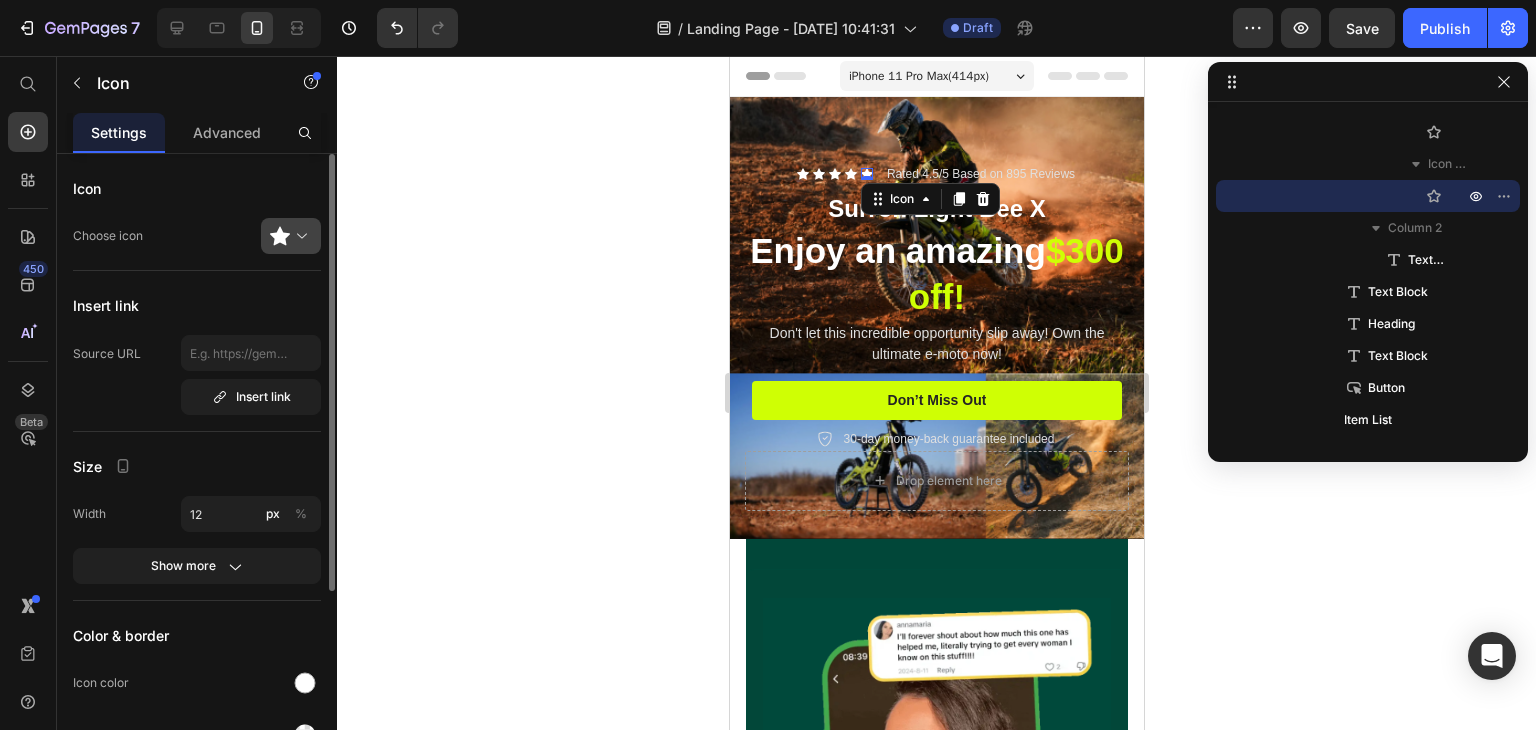 click at bounding box center (299, 236) 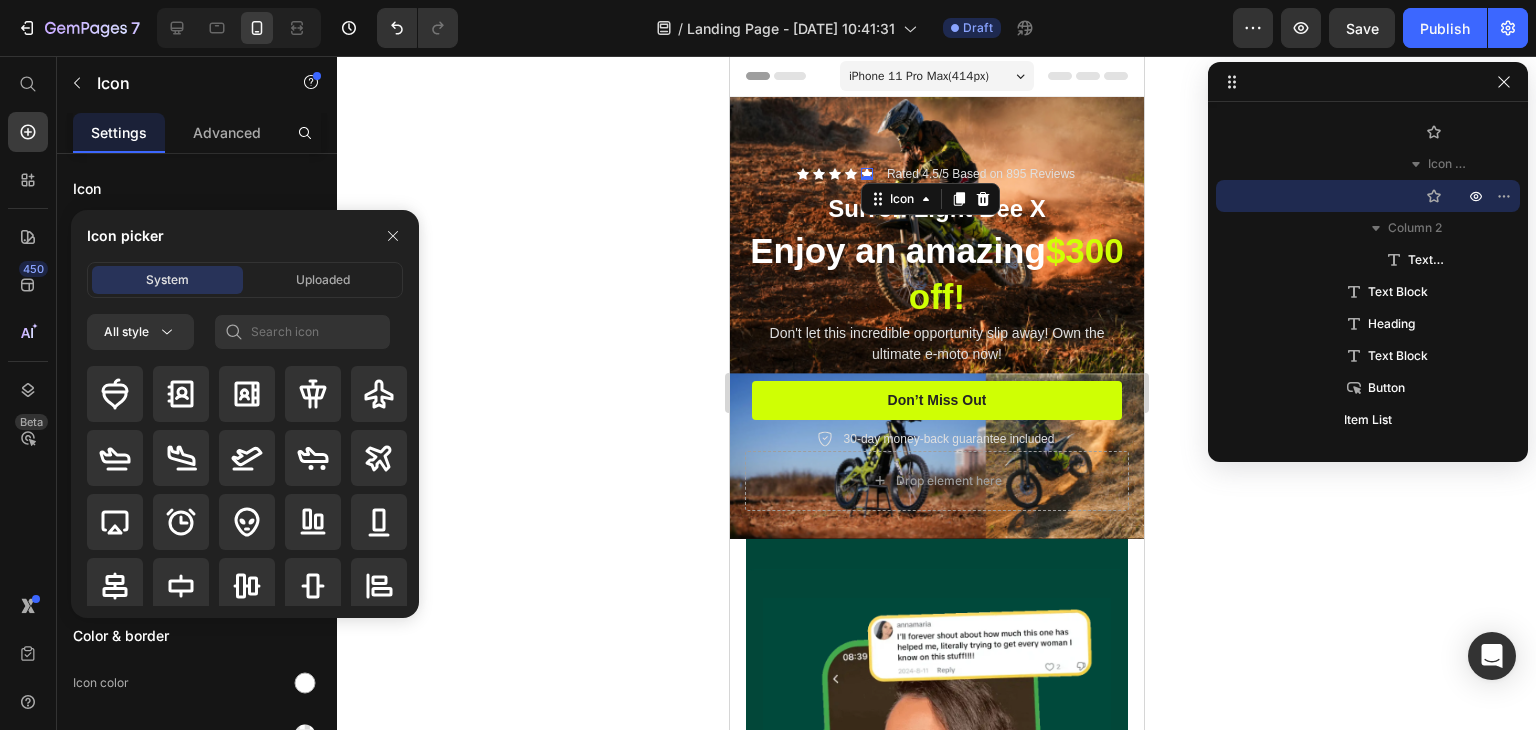 click 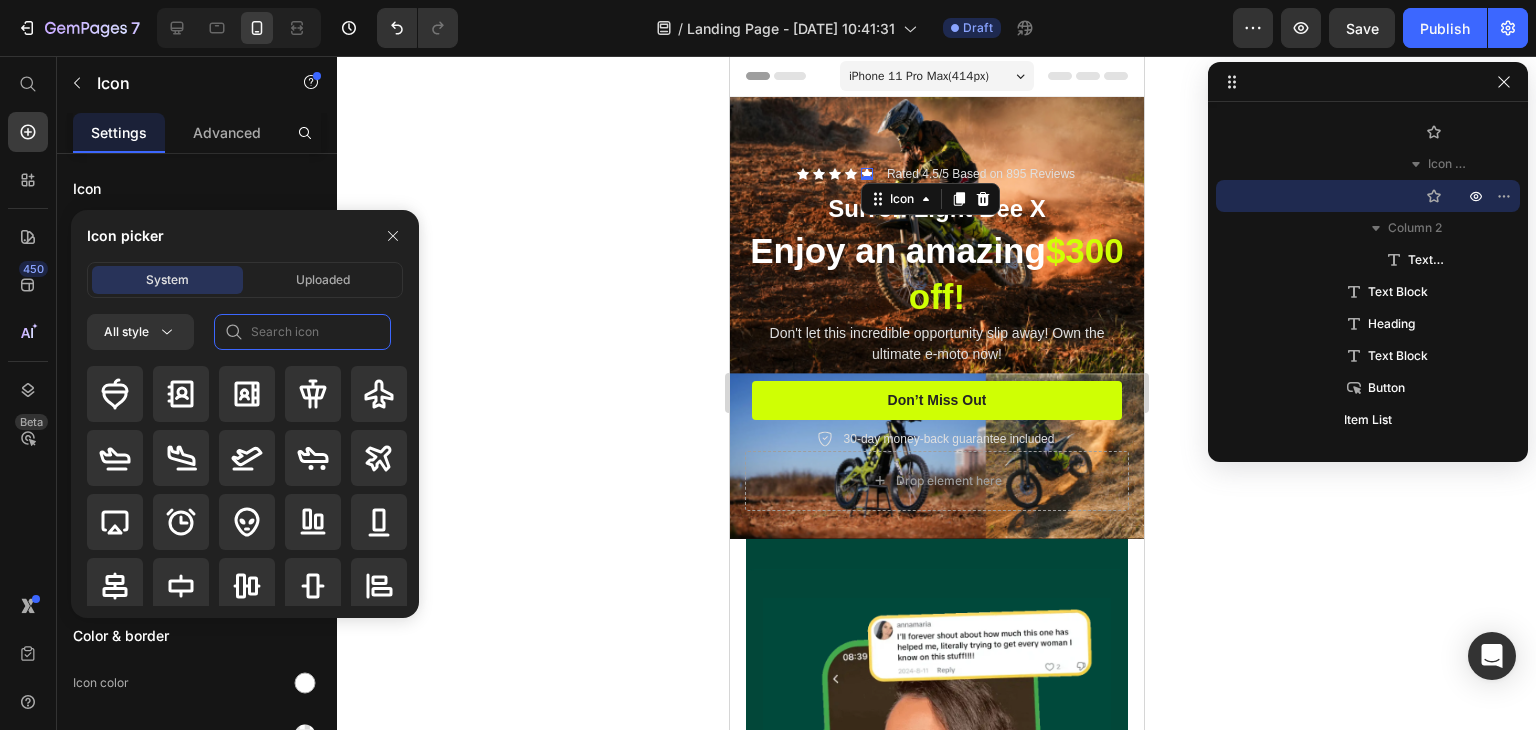 click 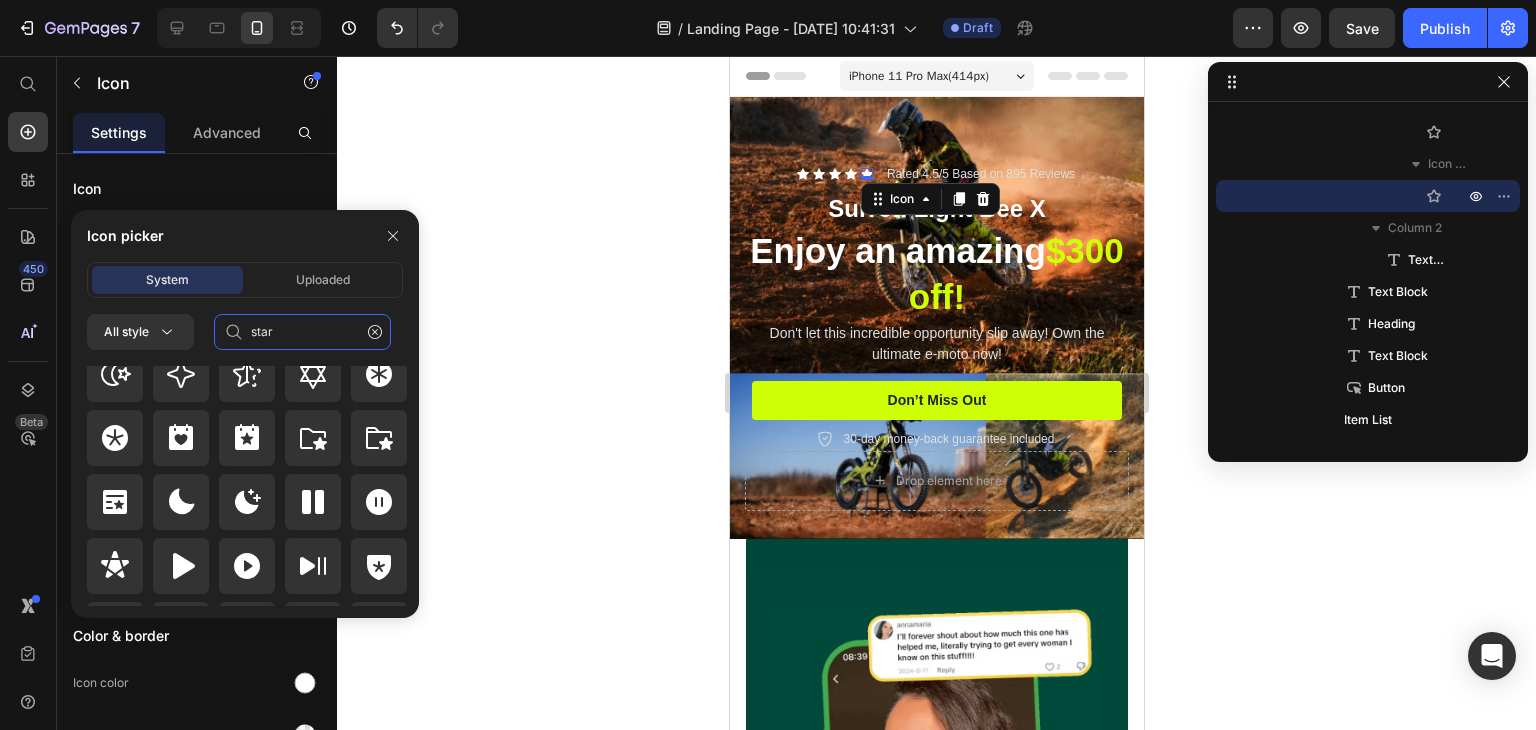 scroll, scrollTop: 872, scrollLeft: 0, axis: vertical 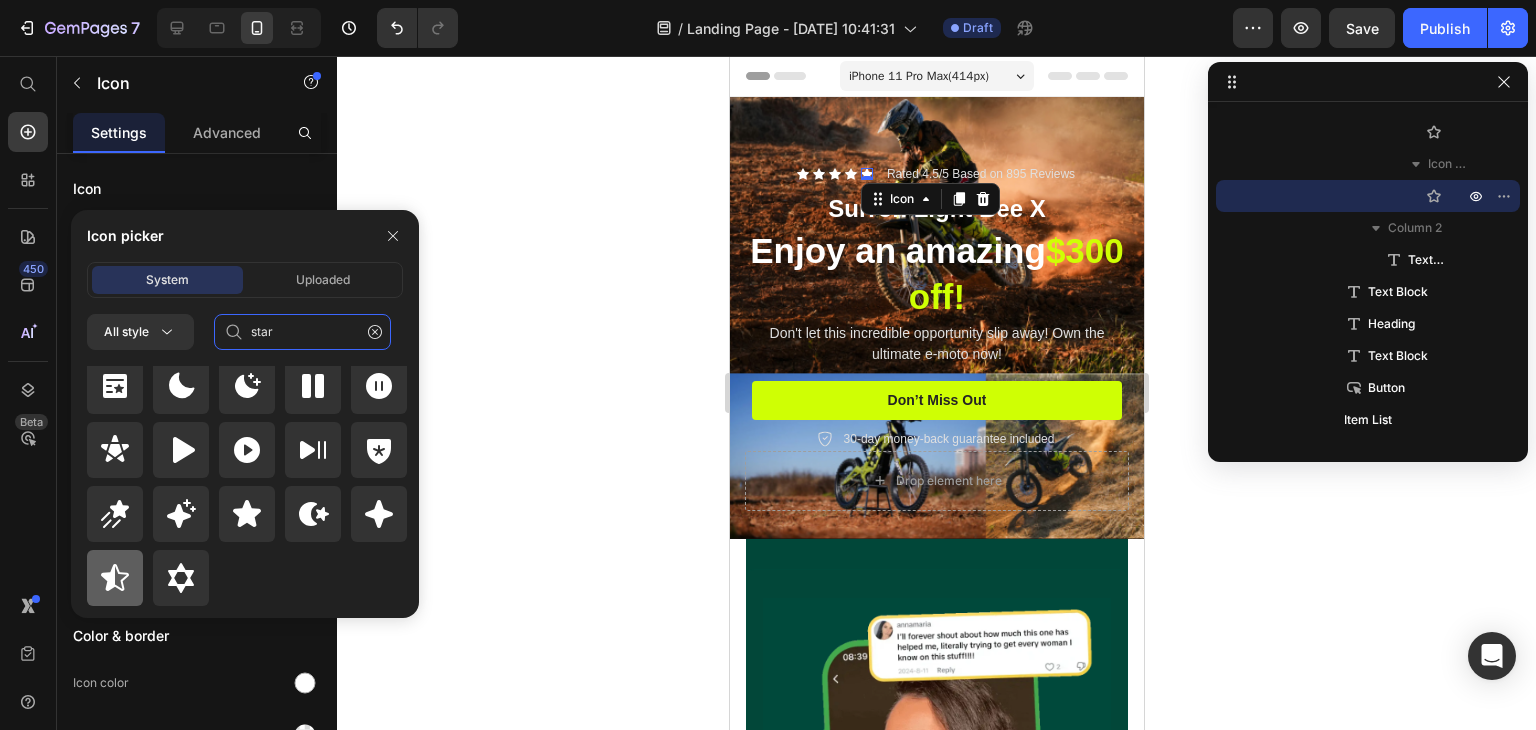 type on "star" 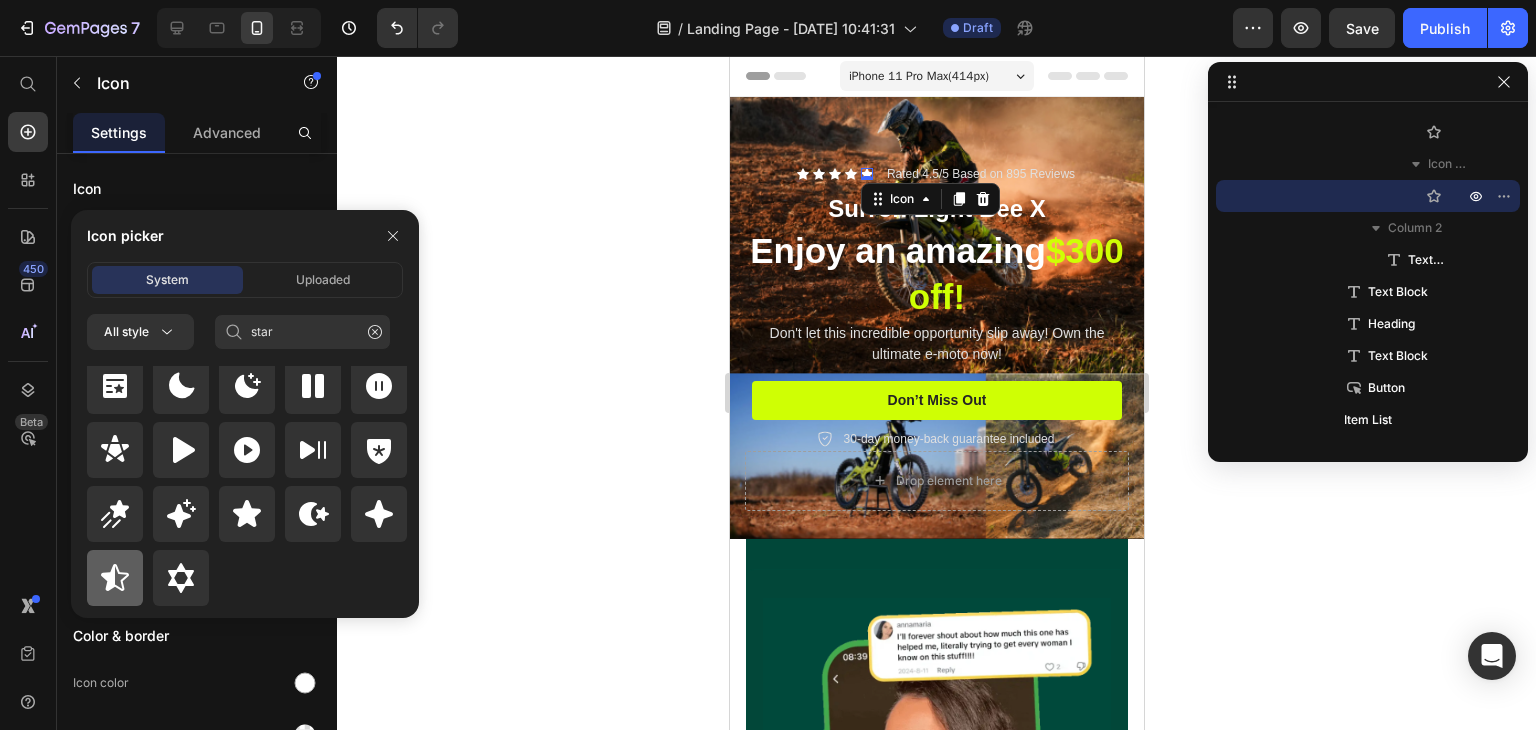 click 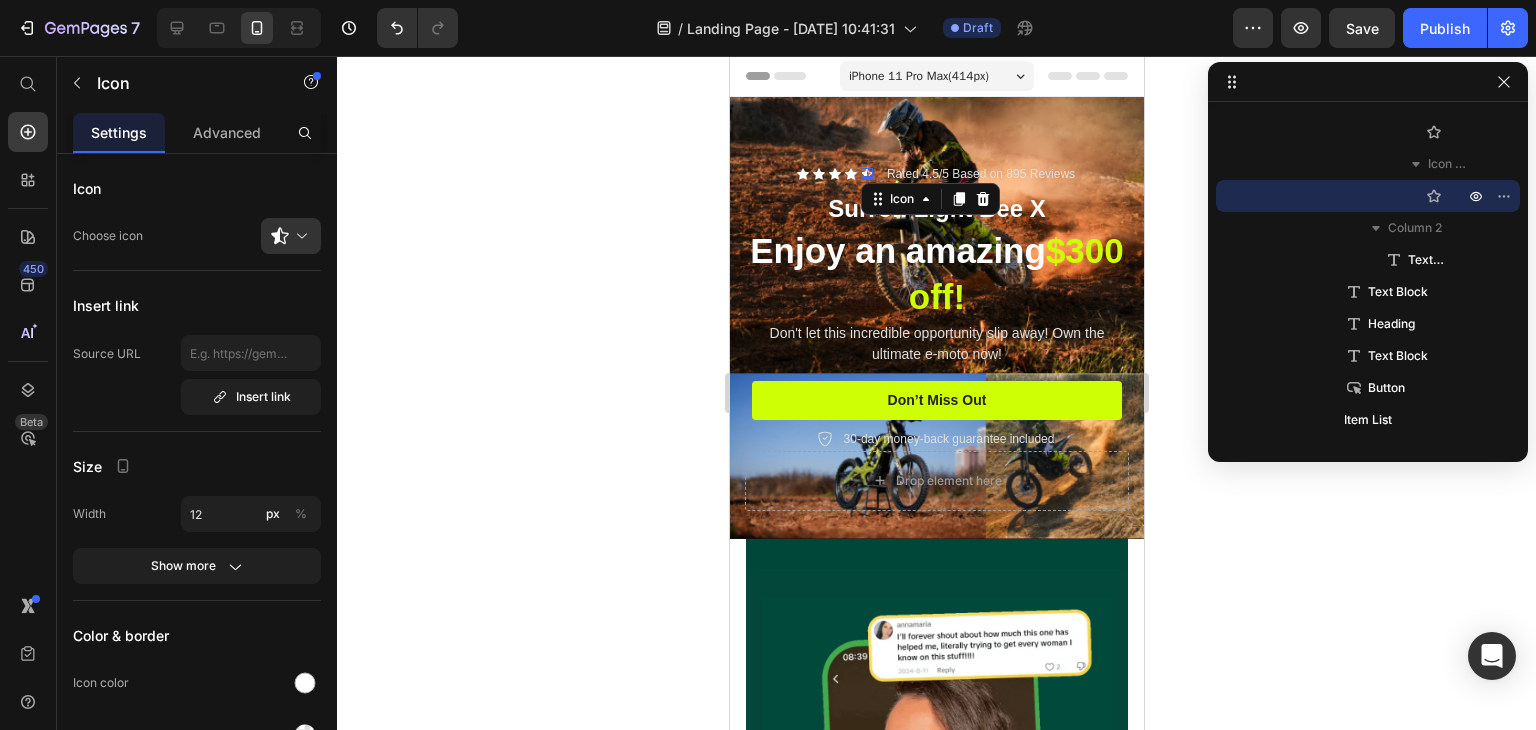 drag, startPoint x: 443, startPoint y: 496, endPoint x: 431, endPoint y: 497, distance: 12.0415945 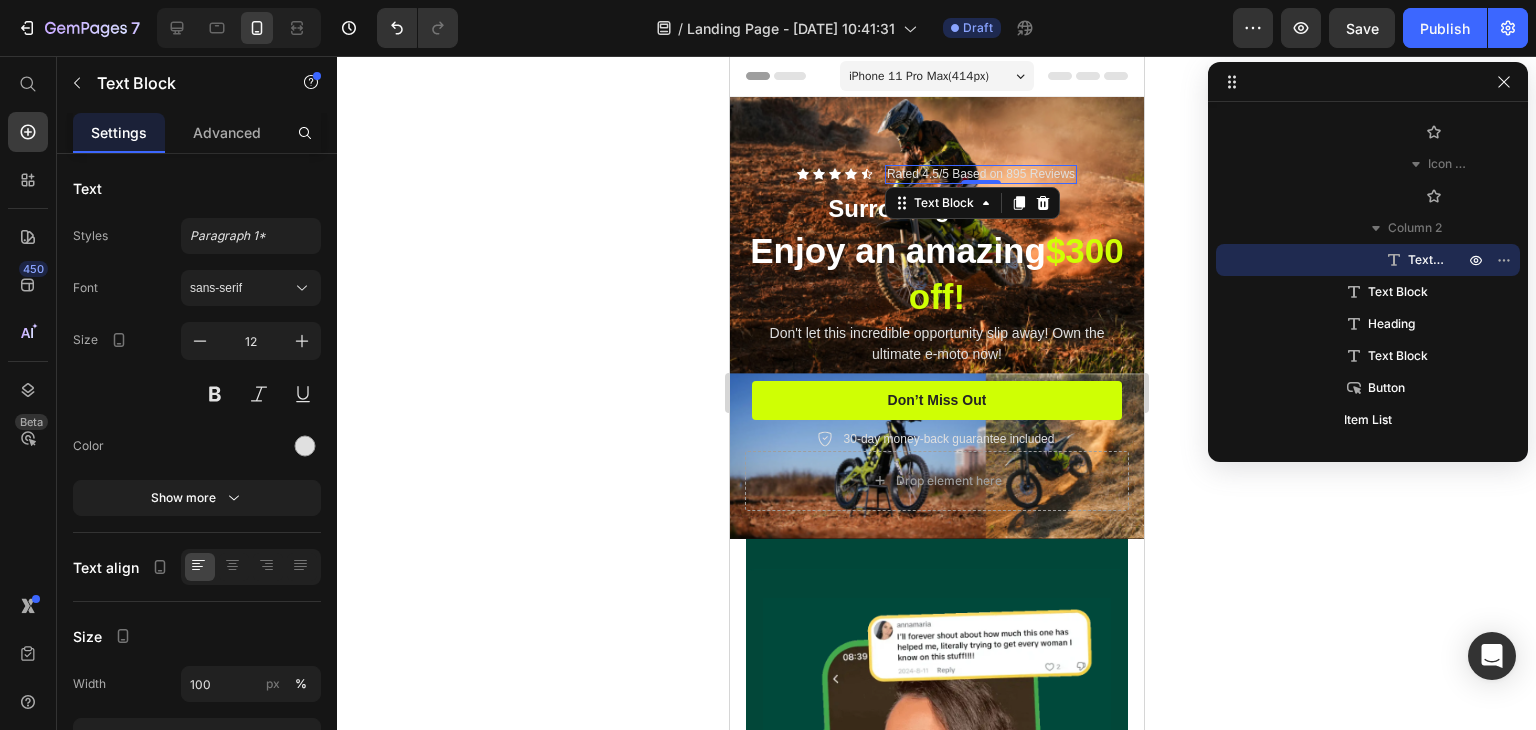 click on "Rated 4.5/5 Based on 895 Reviews" at bounding box center (980, 175) 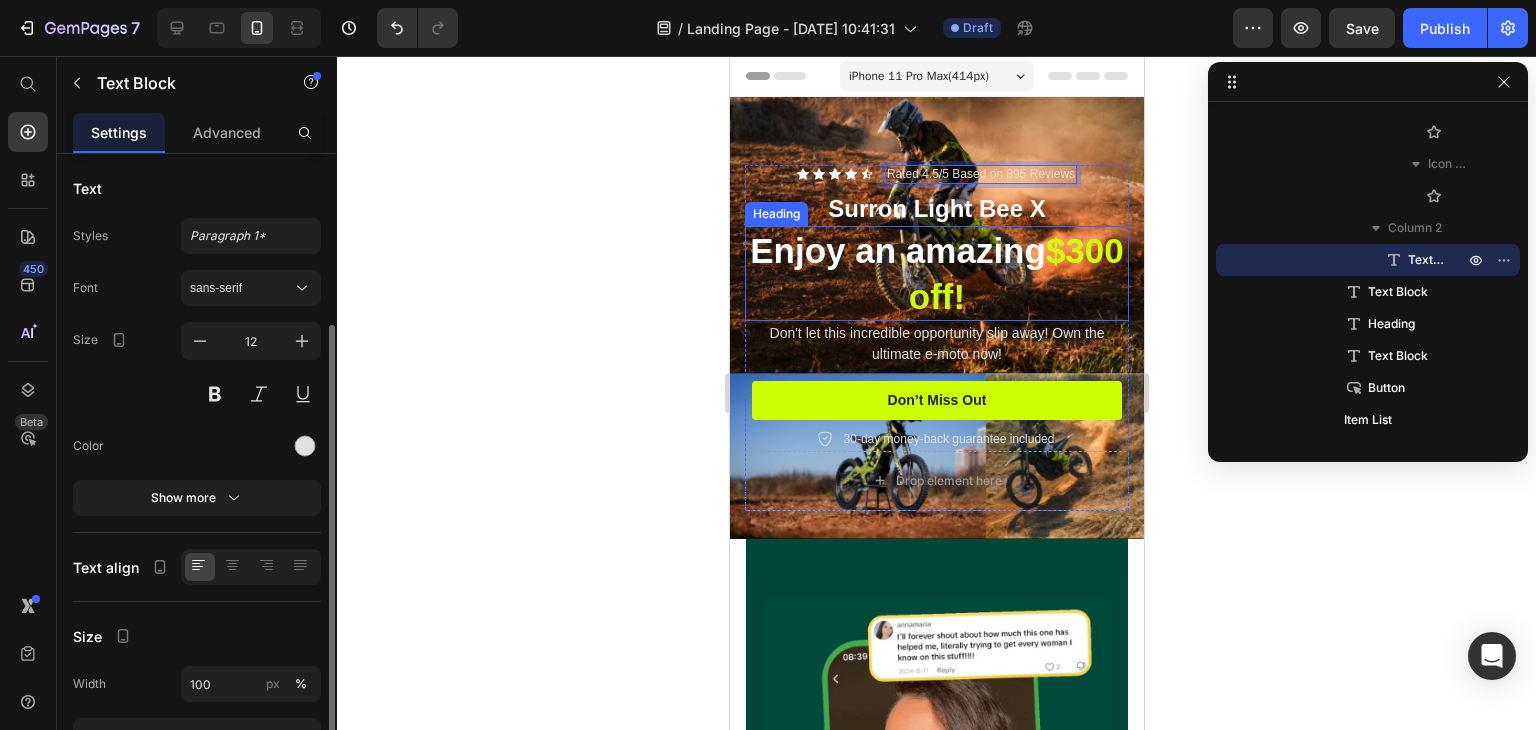 scroll, scrollTop: 100, scrollLeft: 0, axis: vertical 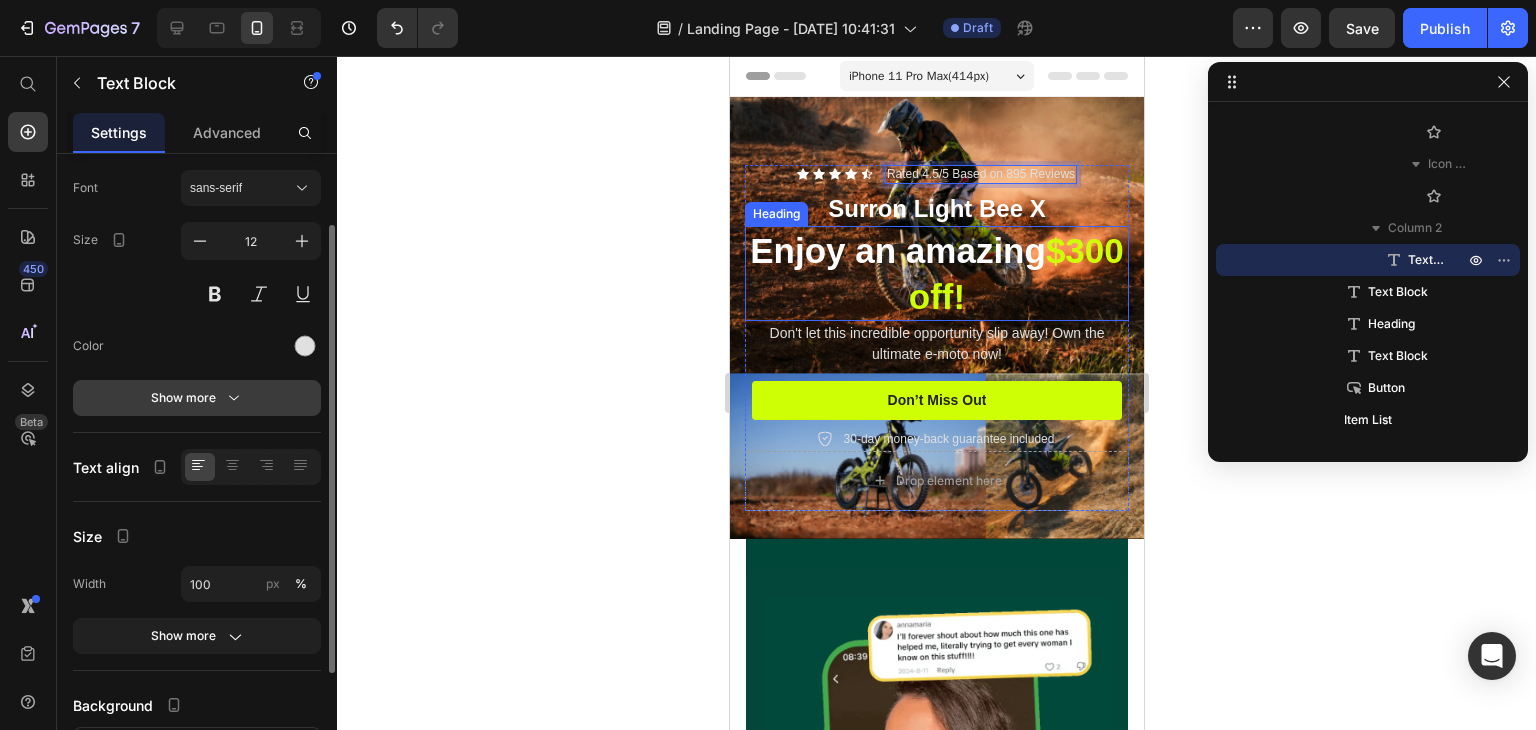 click on "Show more" at bounding box center [197, 398] 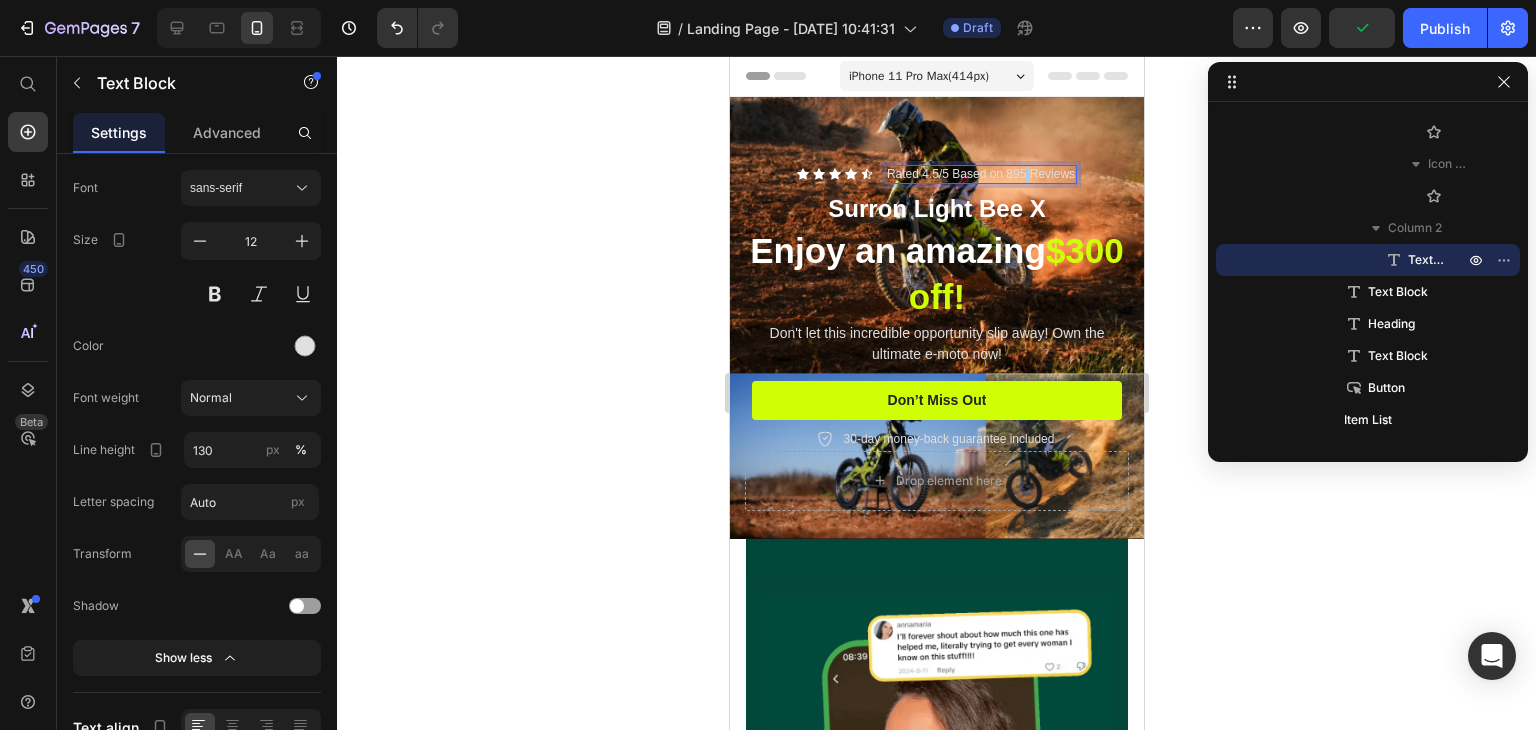 click on "Rated 4.5/5 Based on 895 Reviews" at bounding box center [980, 175] 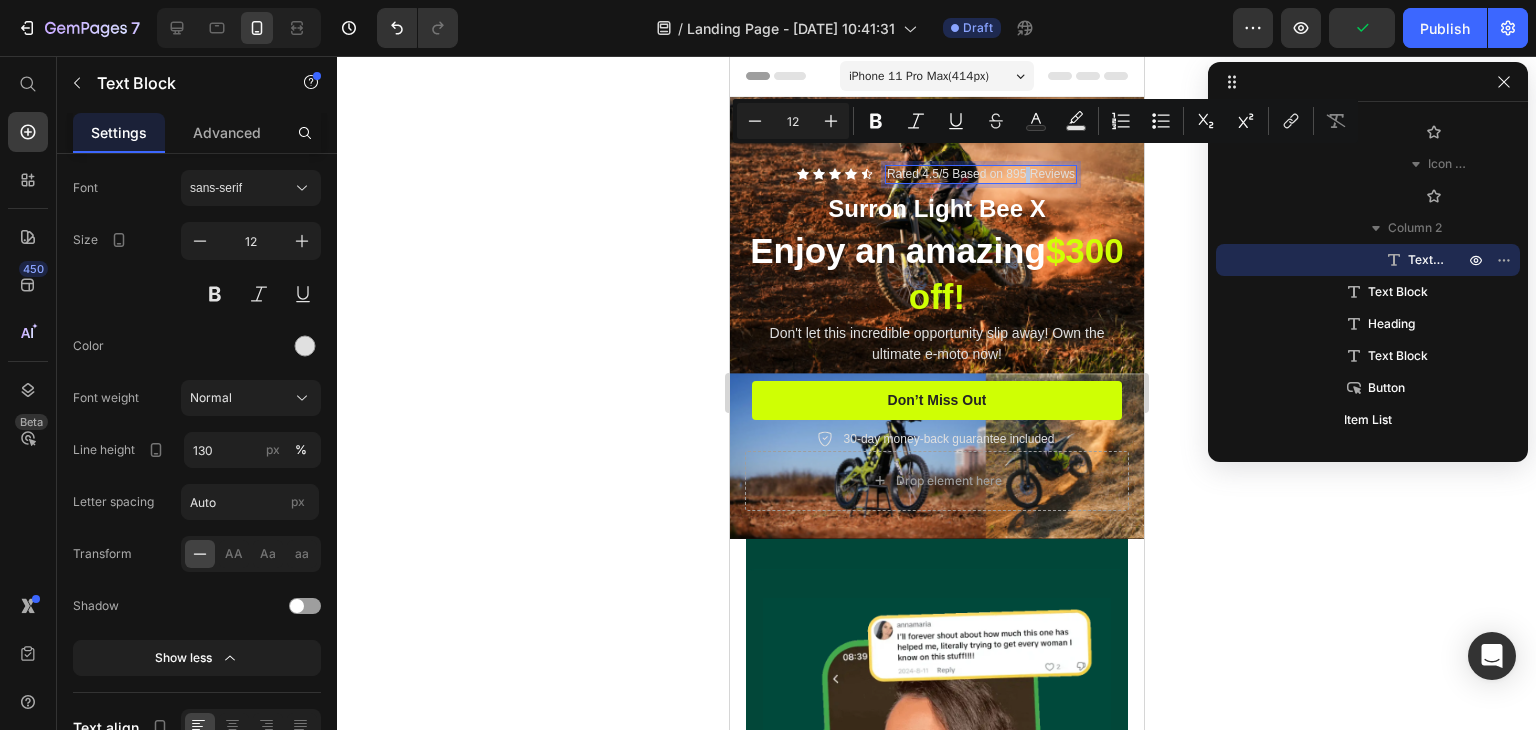 click on "Rated 4.5/5 Based on 895 Reviews" at bounding box center [980, 175] 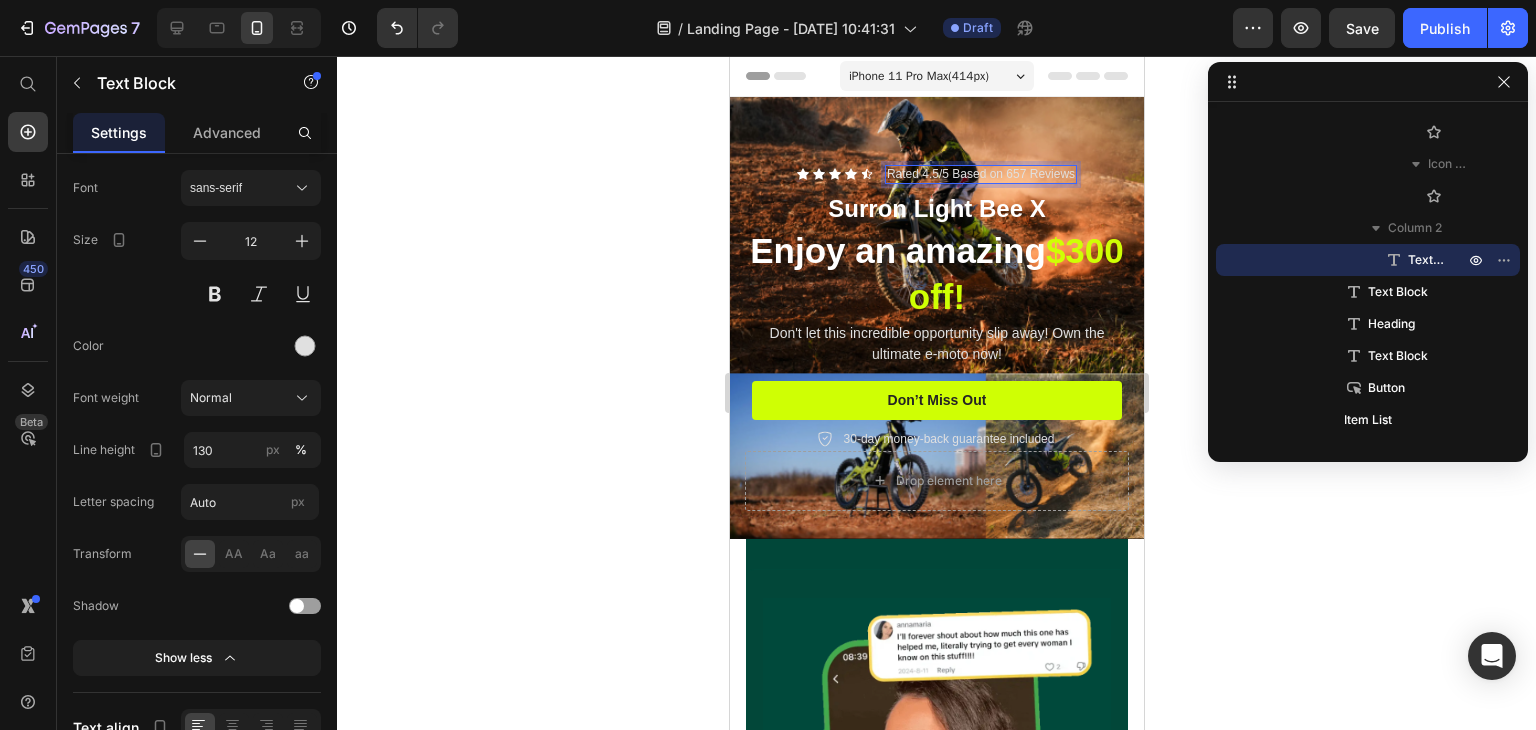 click 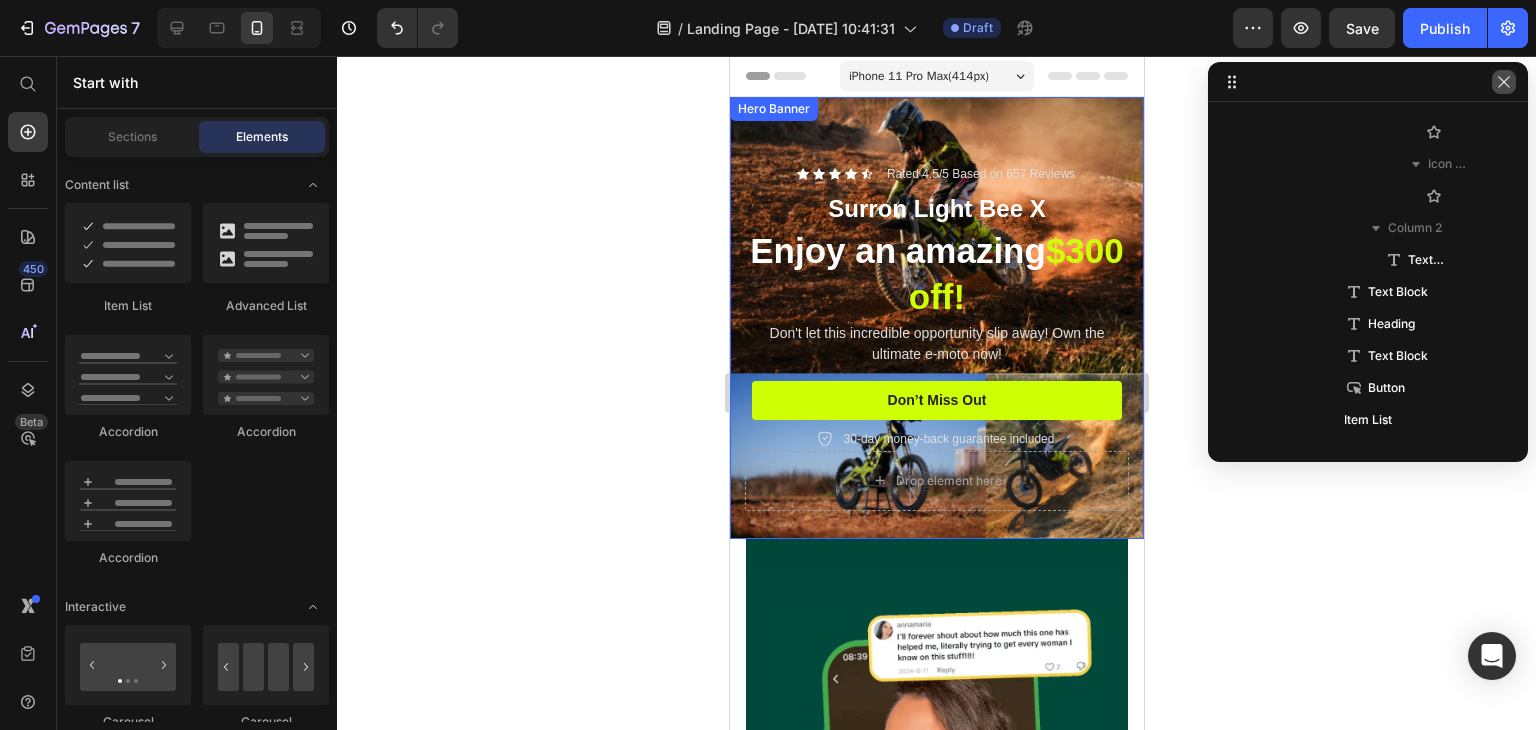 click 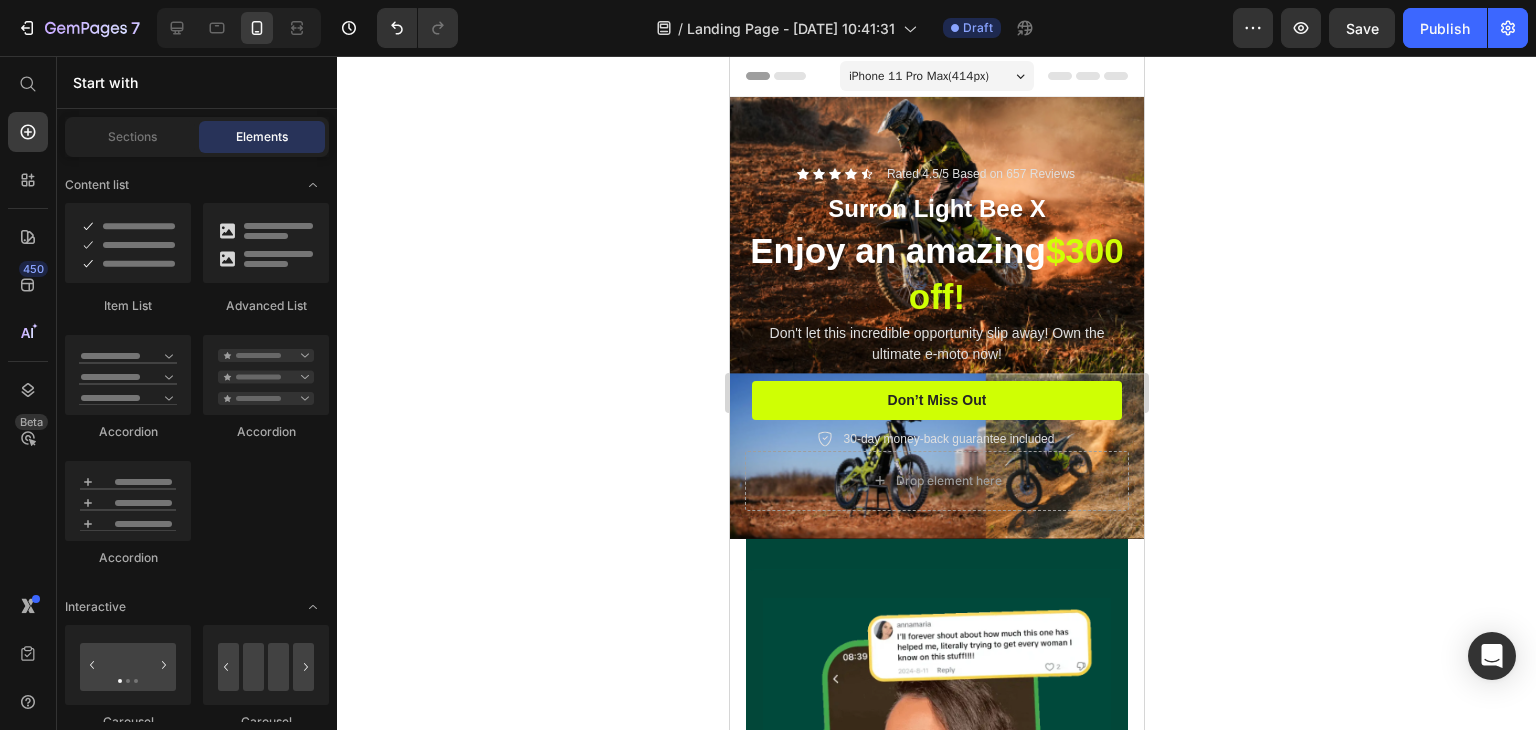 click on "iPhone 11 Pro Max  ( 414 px)" at bounding box center [936, 76] 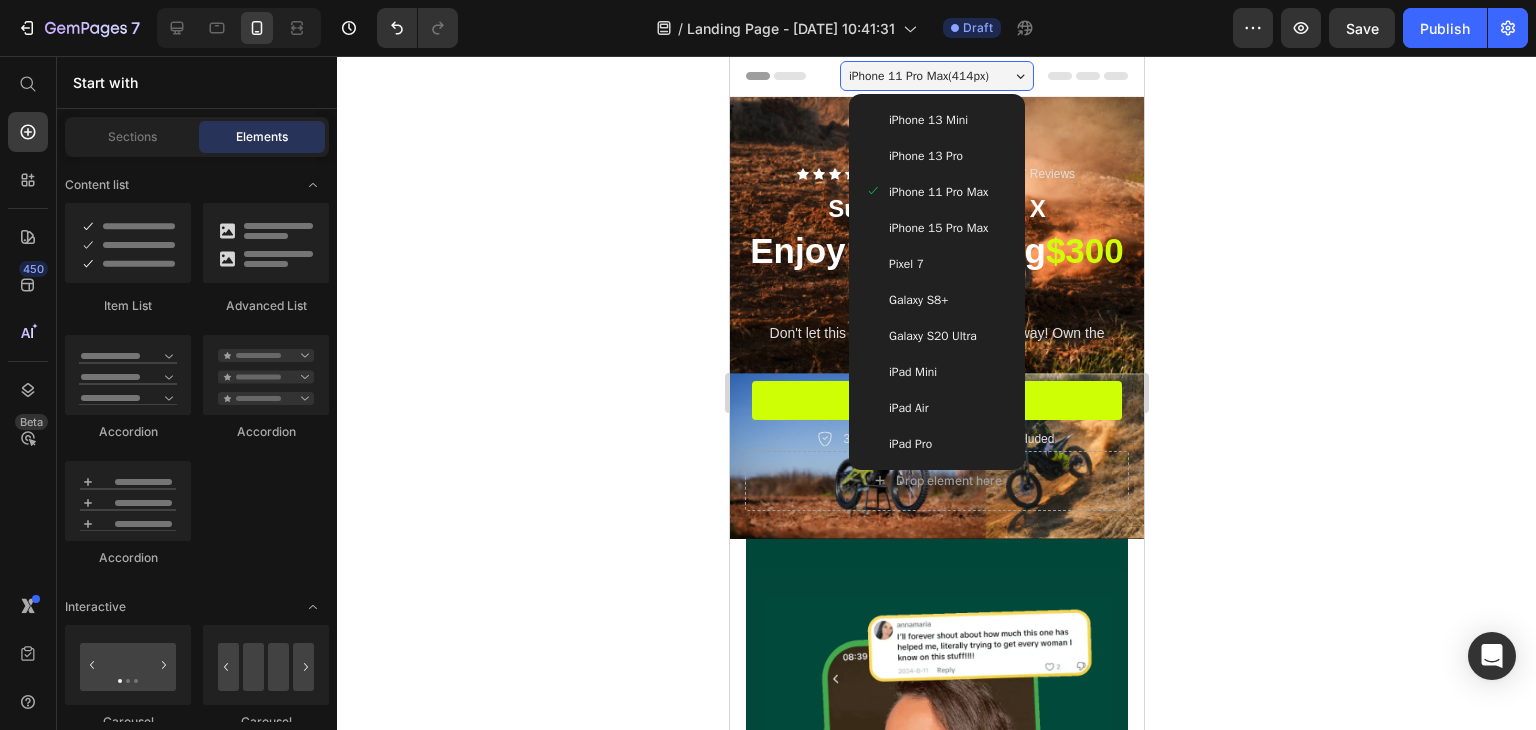 click on "iPhone 13 Mini" at bounding box center [927, 120] 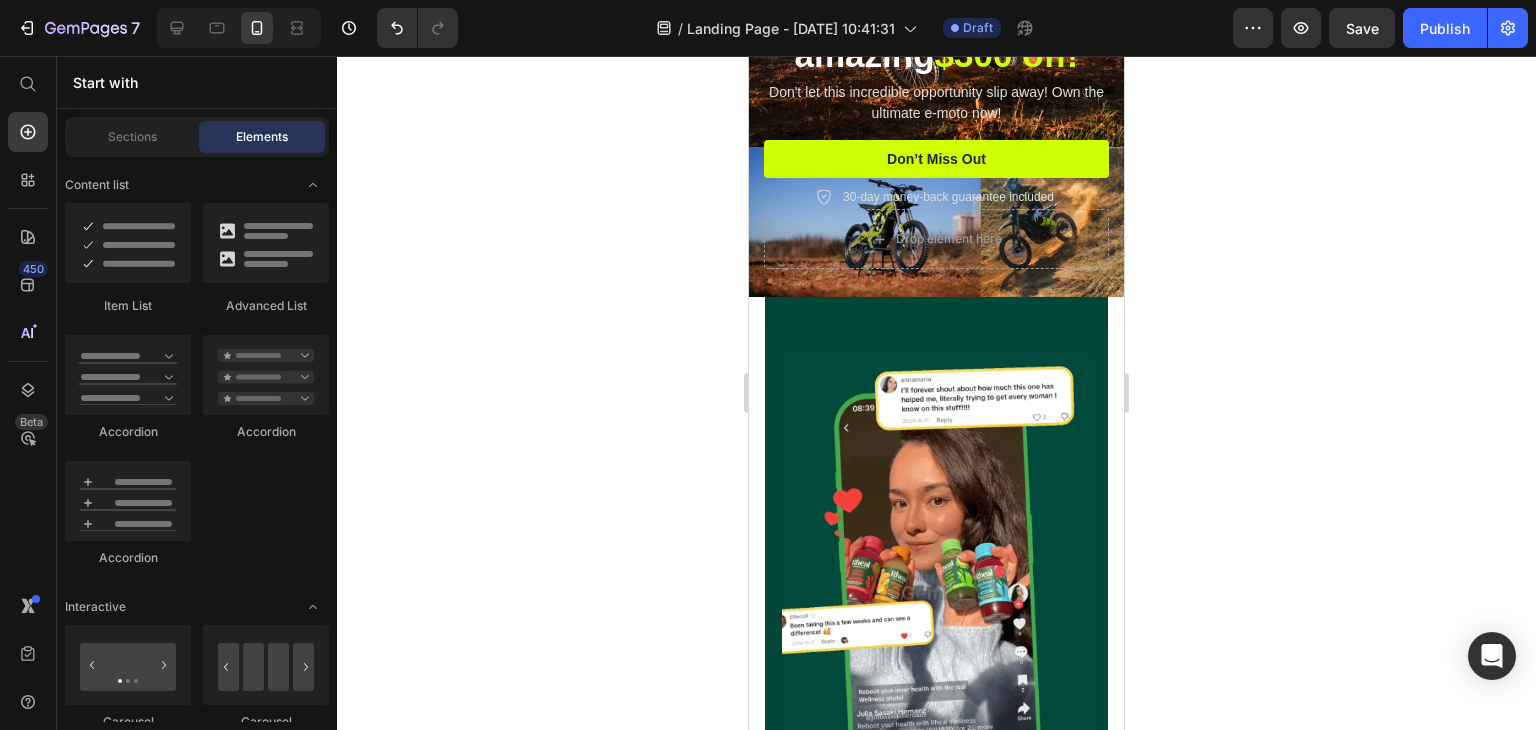 scroll, scrollTop: 400, scrollLeft: 0, axis: vertical 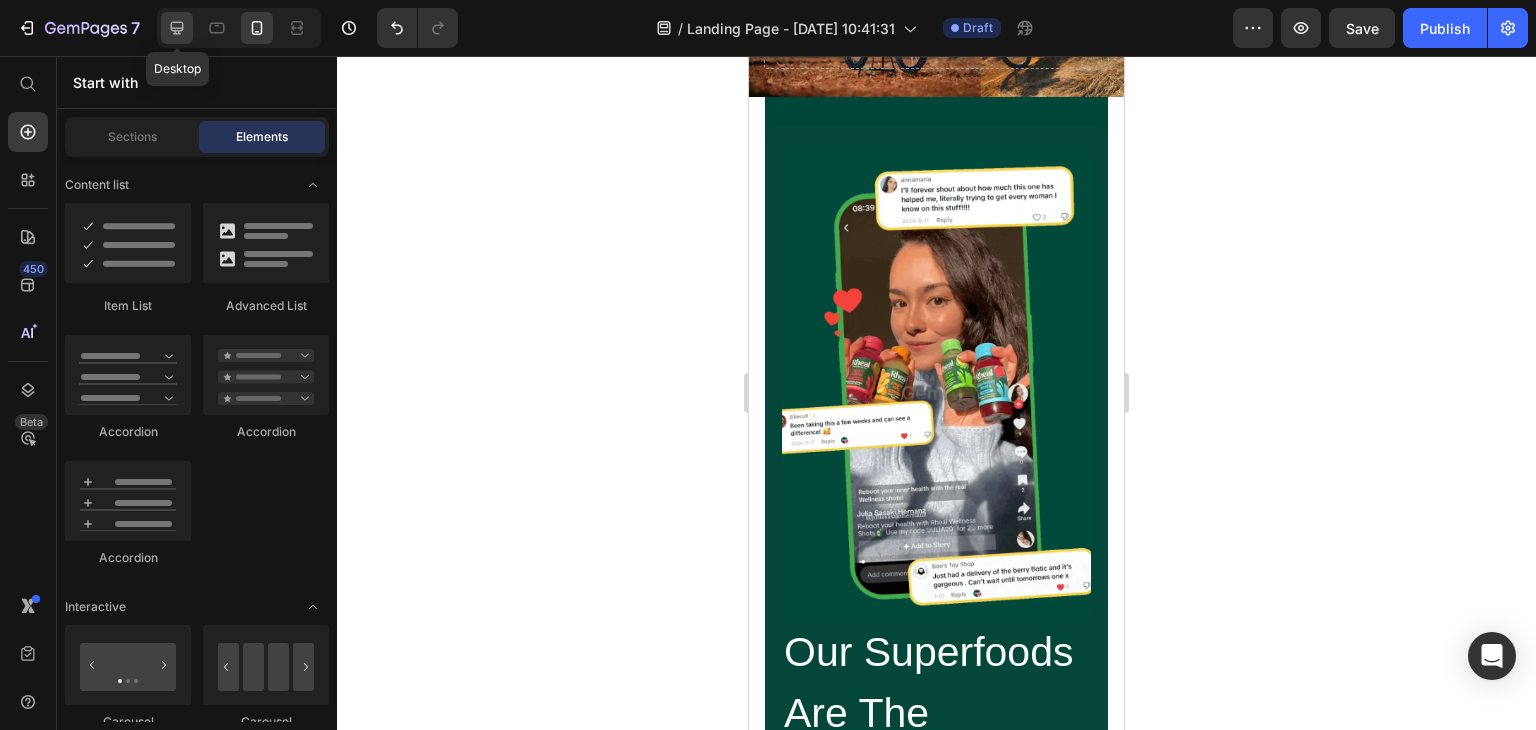 click 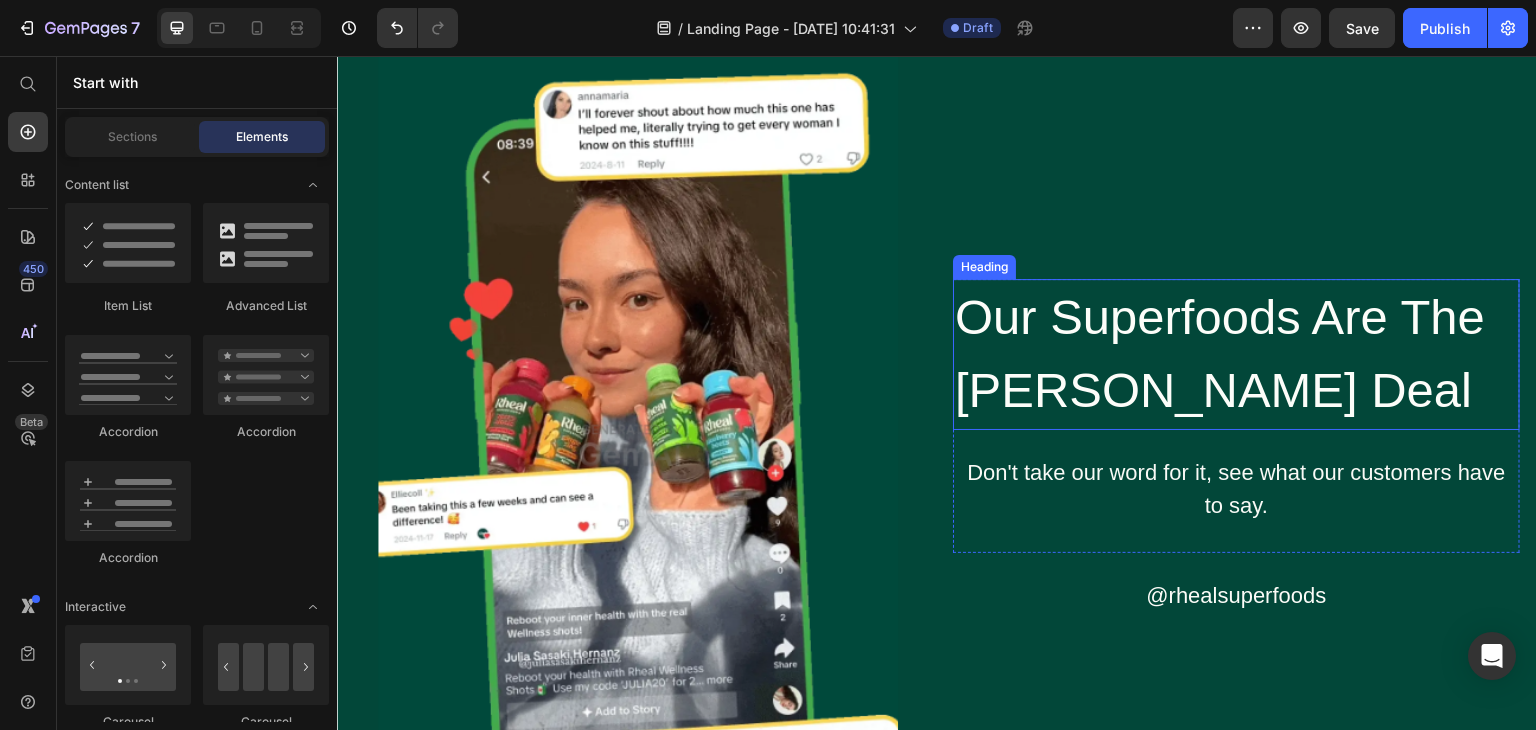 scroll, scrollTop: 1000, scrollLeft: 0, axis: vertical 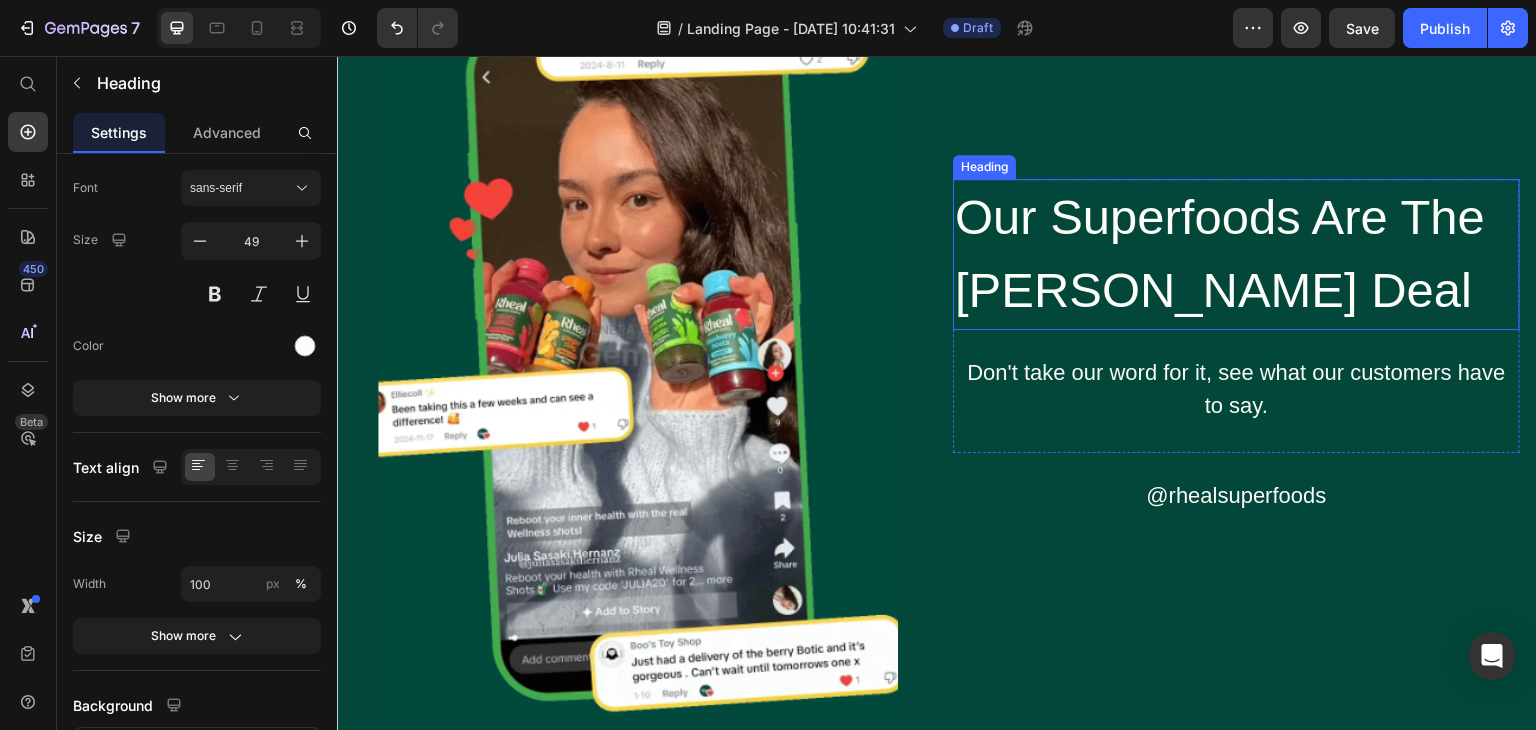click on "Our Superfoods Are The Rheal Deal" at bounding box center [1236, 254] 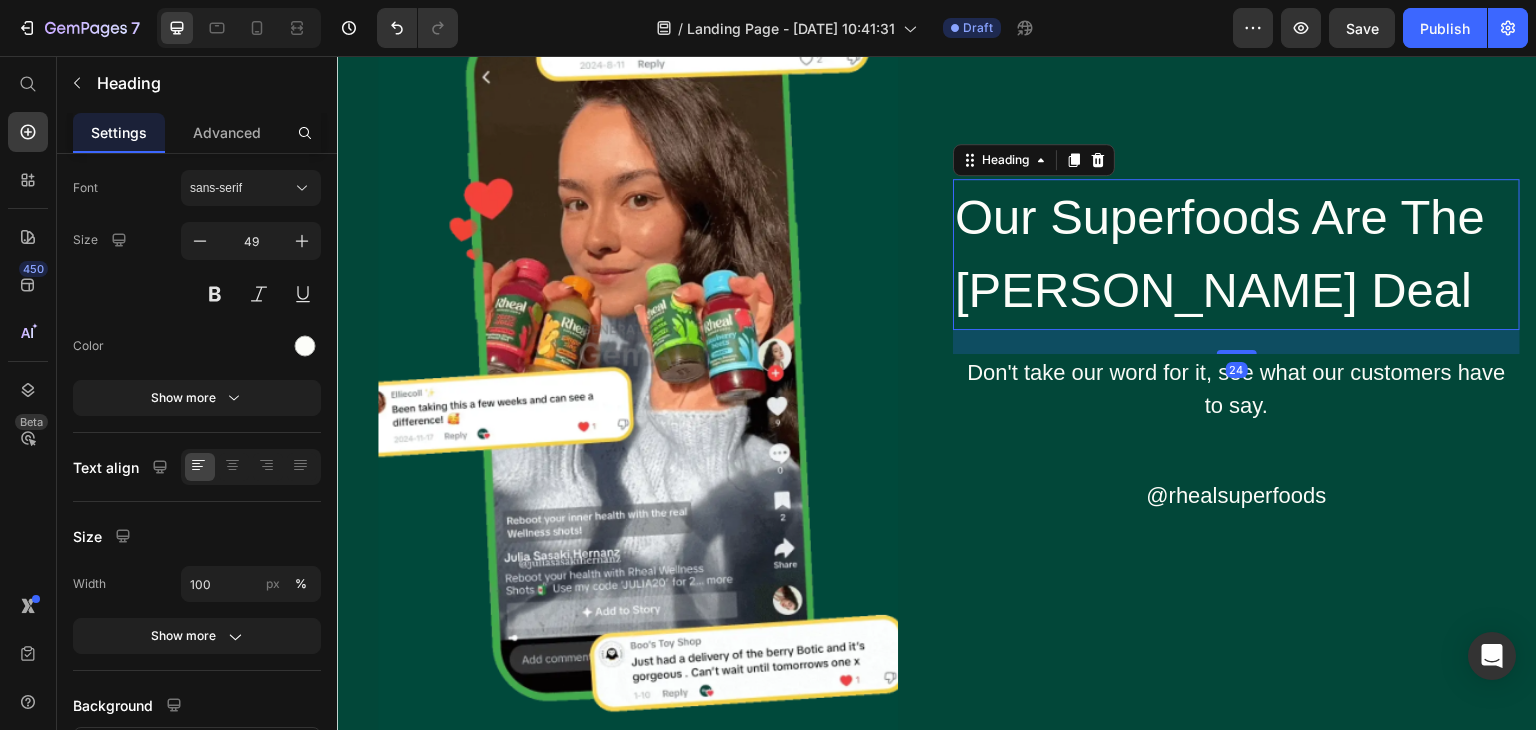 scroll, scrollTop: 0, scrollLeft: 0, axis: both 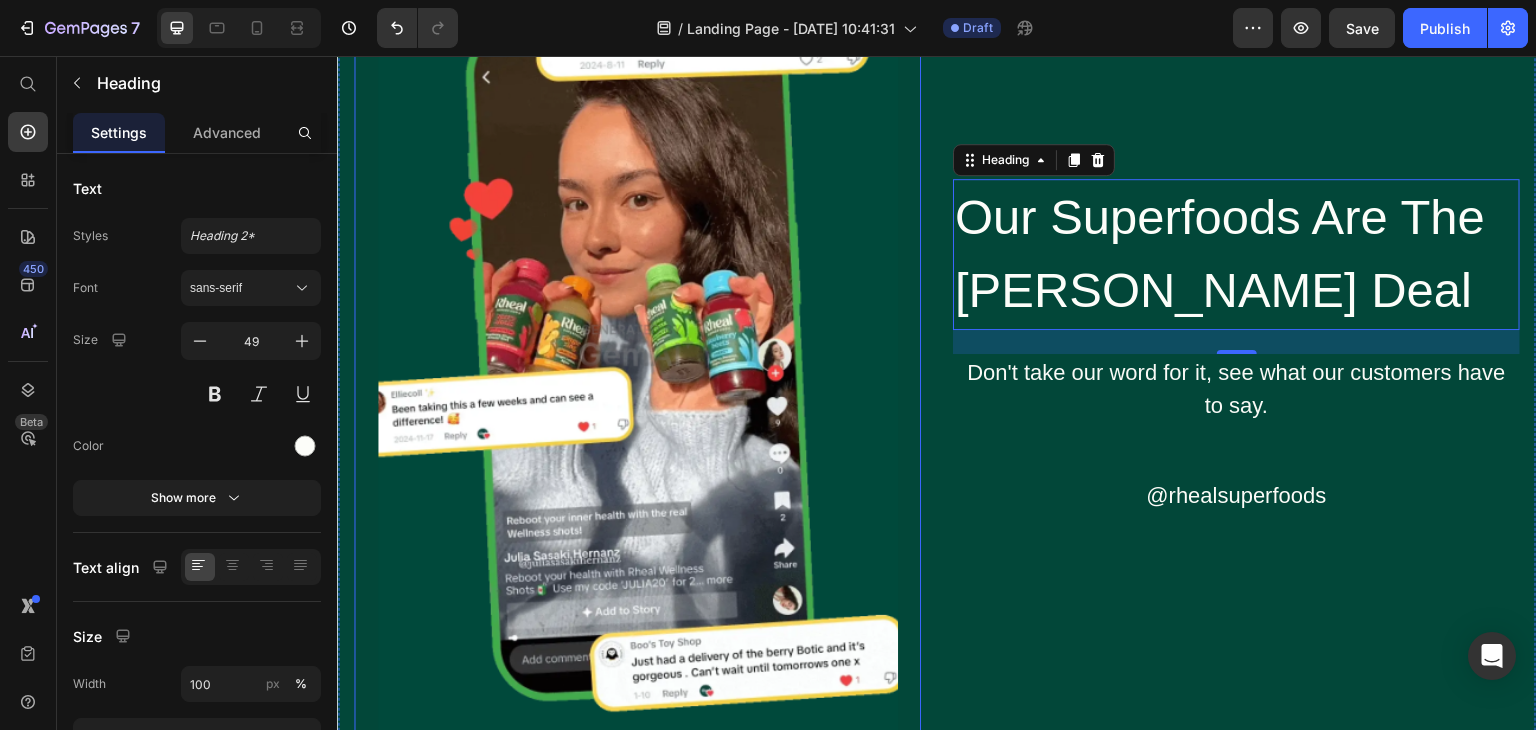 click at bounding box center (637, 346) 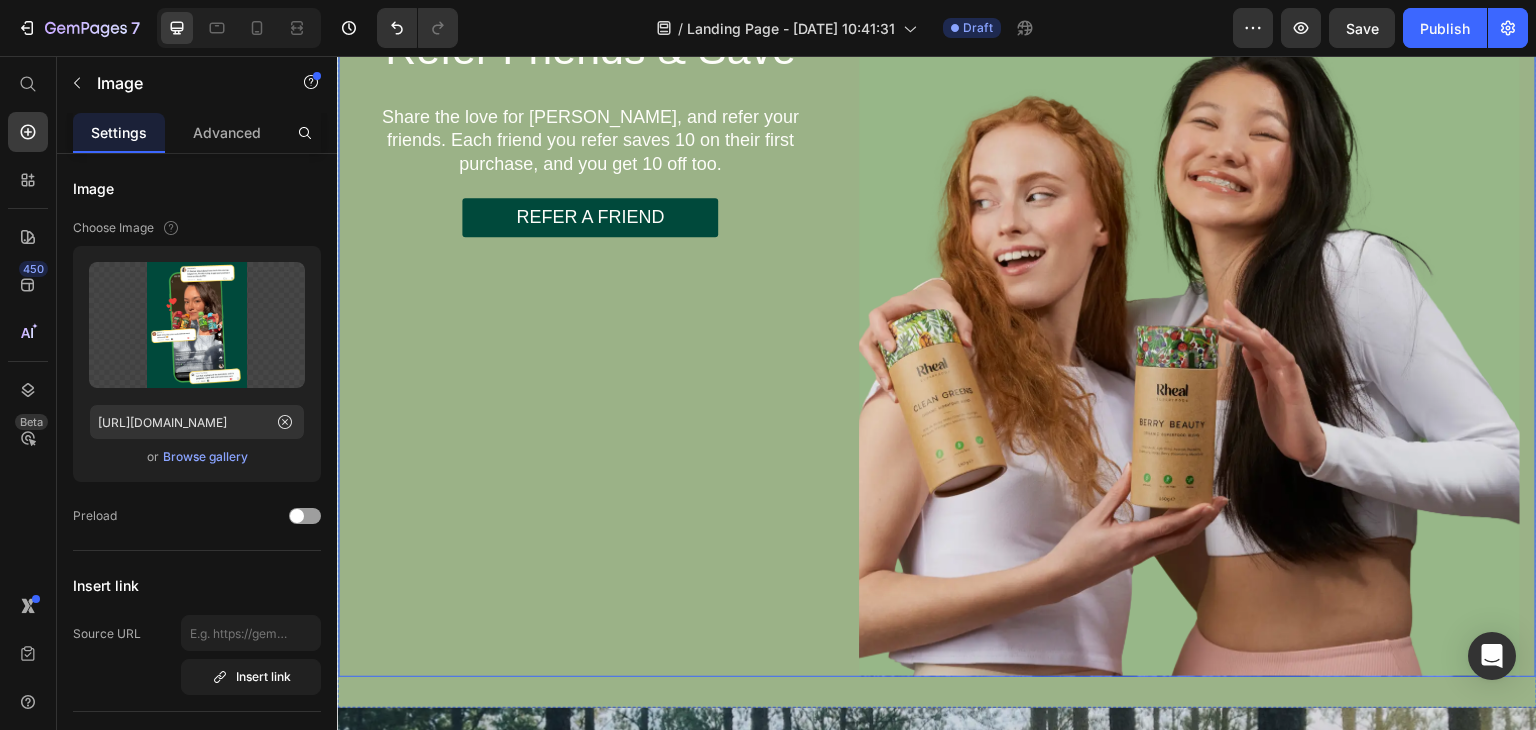 scroll, scrollTop: 2300, scrollLeft: 0, axis: vertical 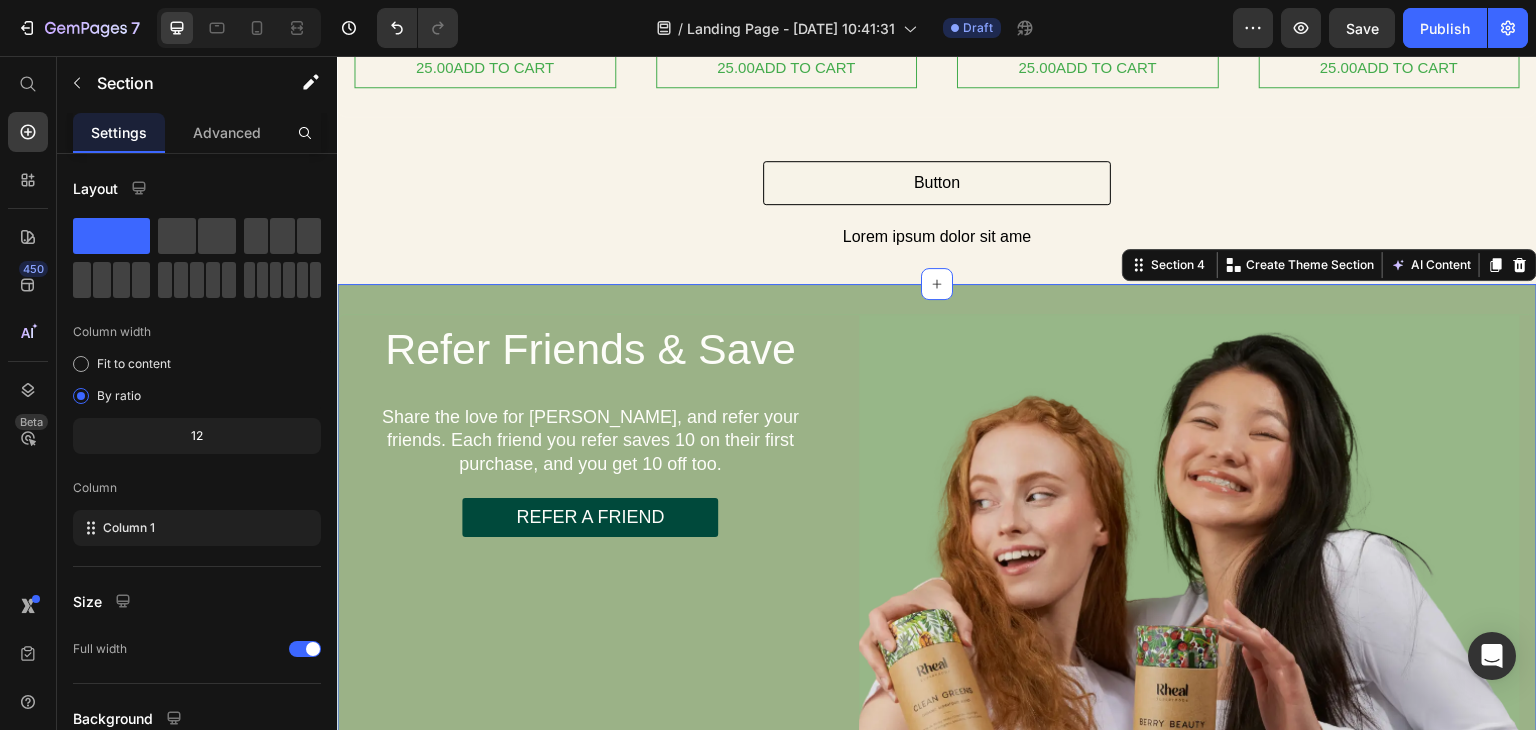 click on "Refer Friends & Save Heading Share the love for Rheal, and refer your friends. Each friend you refer saves 10 on their first purchase, and you get 10 off too. Text Block REFER A FRIEND Button Image Row Section 4   You can create reusable sections Create Theme Section AI Content Write with GemAI What would you like to describe here? Tone and Voice Persuasive Product A1 Series Long Rear Fender for Sur-Ron Light Bee Show more Generate" at bounding box center (937, 646) 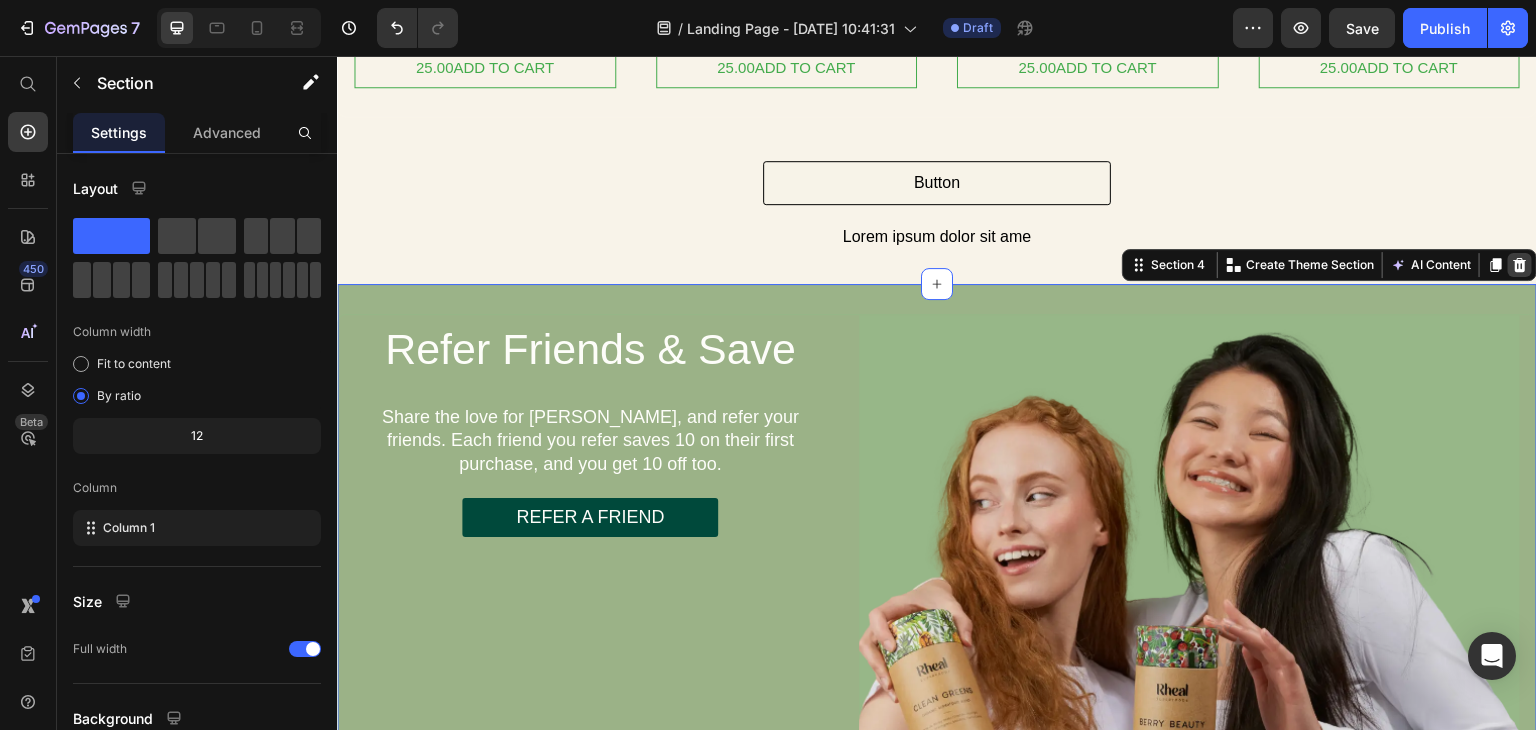 click at bounding box center [1520, 265] 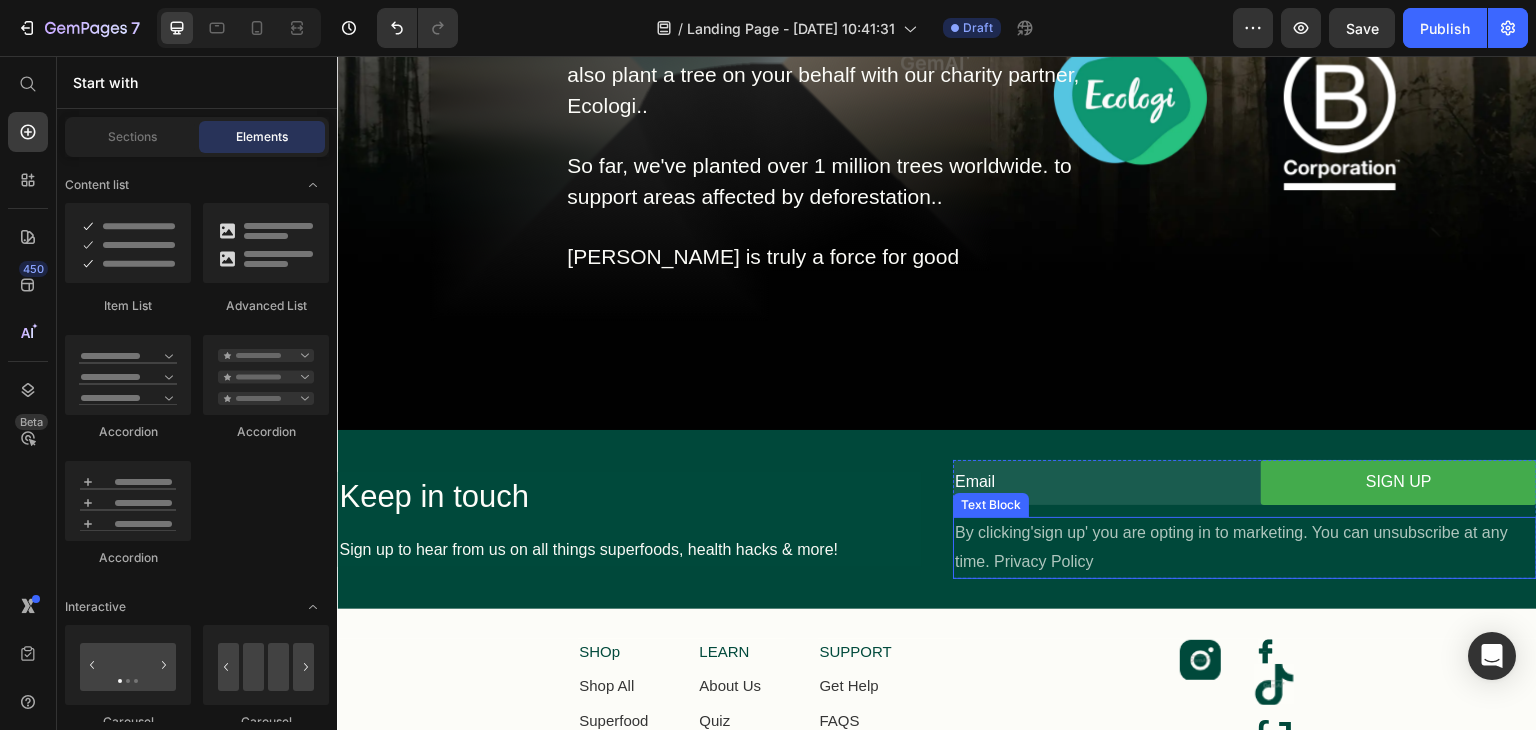 scroll, scrollTop: 3000, scrollLeft: 0, axis: vertical 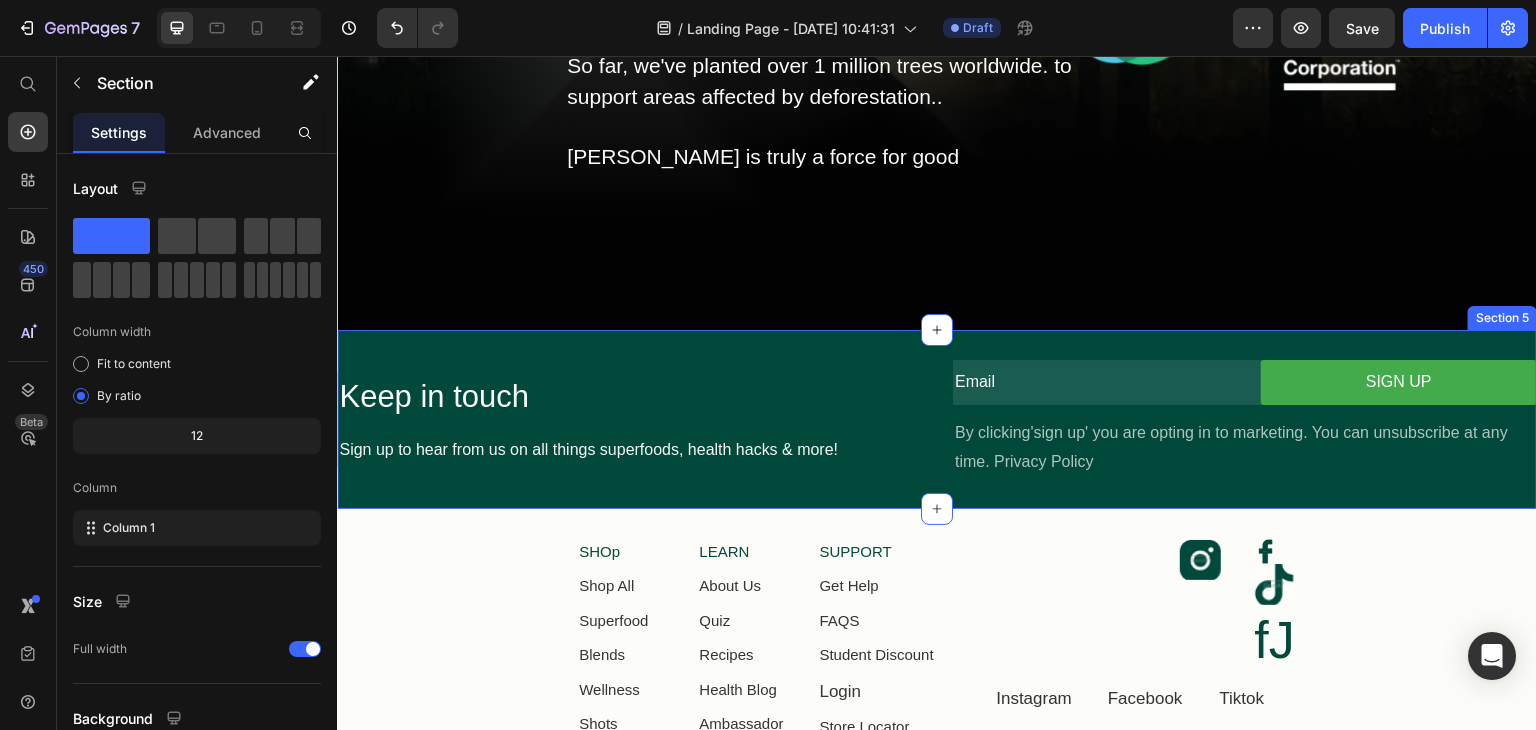 click on "Keep in touch Heading Sign up to hear from us on all things superfoods, health hacks & more! Text Block Row Email Text Block SIGN UP Button Row By clicking'sign up' you are opting in to marketing. You can unsubscribe at any time. Privacy Policy Text Block Row Row Section 5" at bounding box center (937, 419) 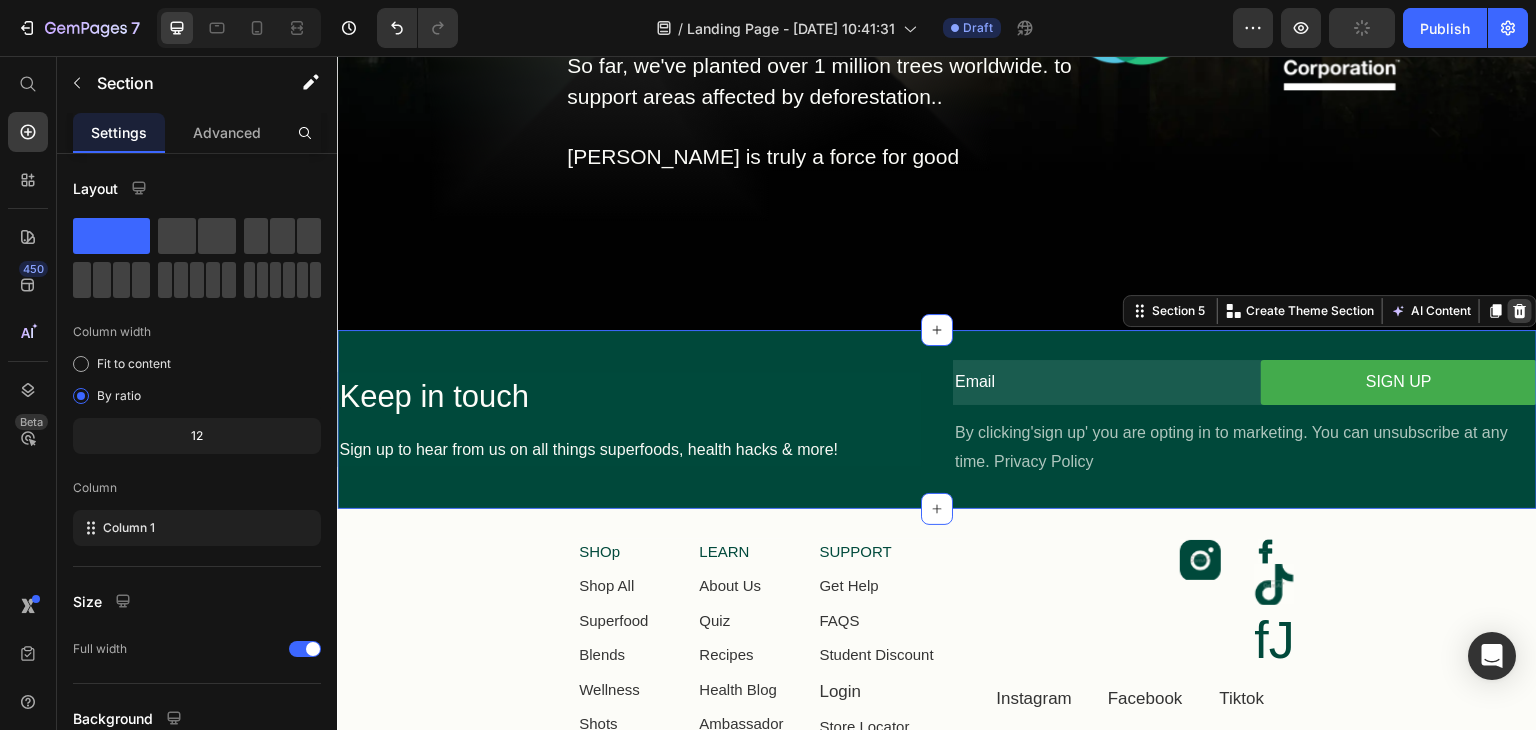 click 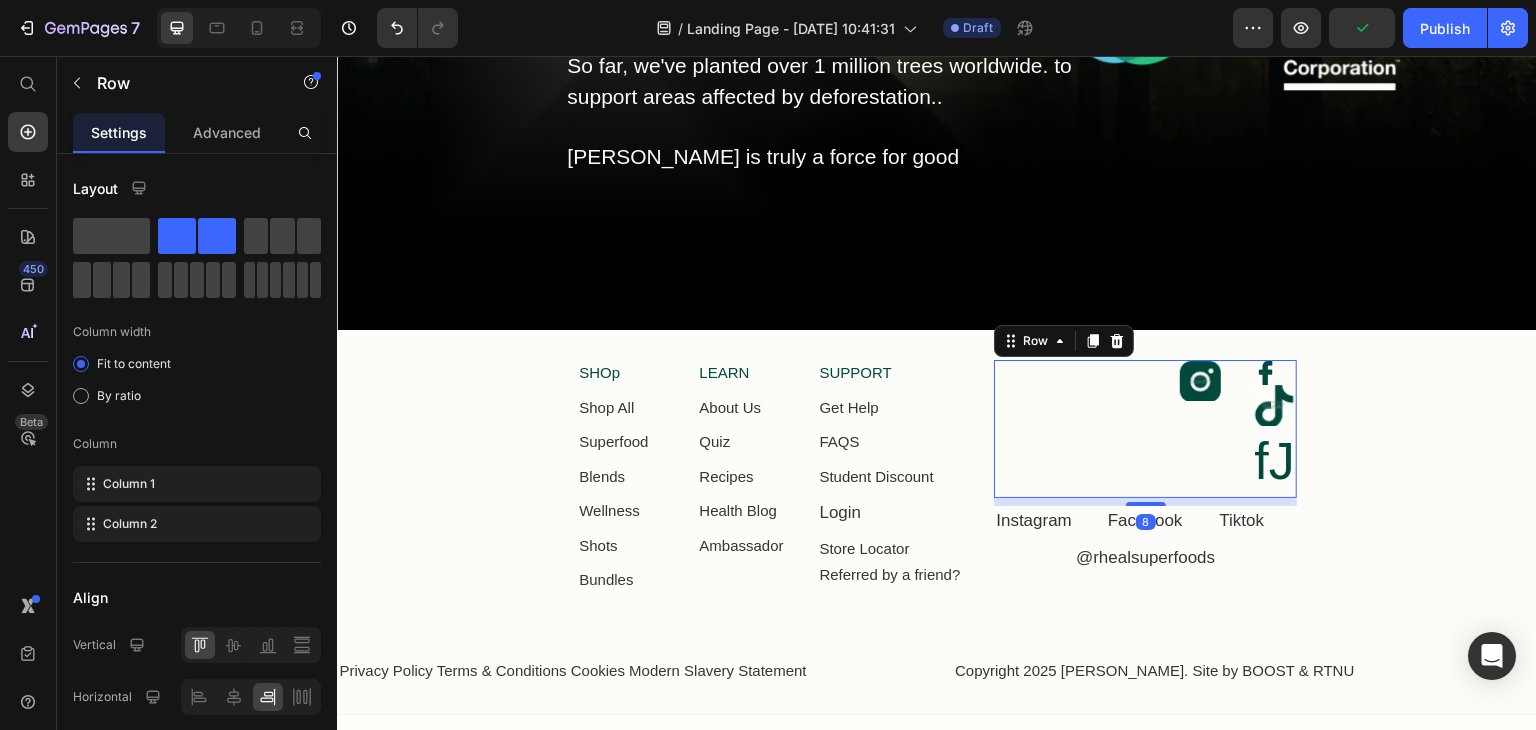 click on "Image     Icon Image fJ Heading Row Row   8" at bounding box center [1145, 429] 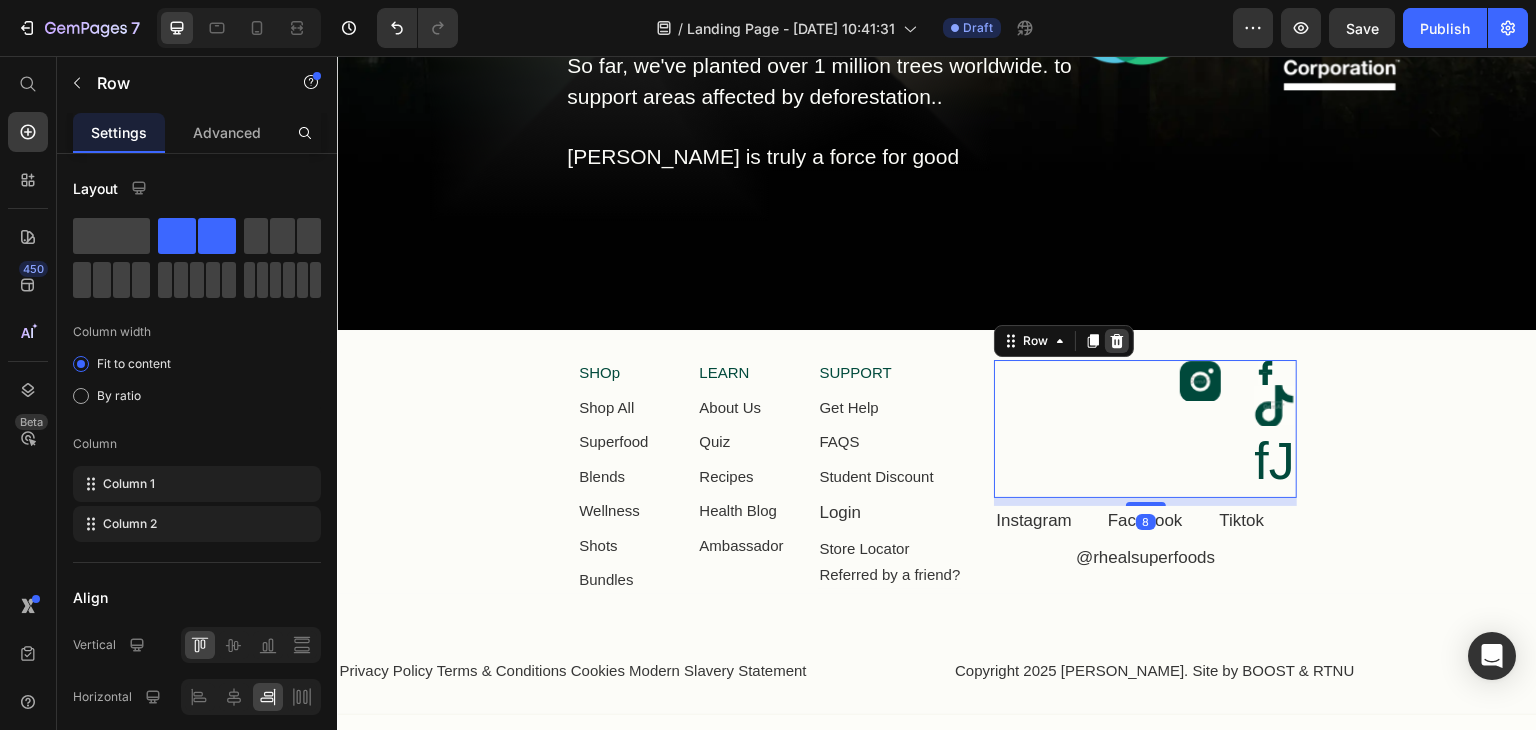 click 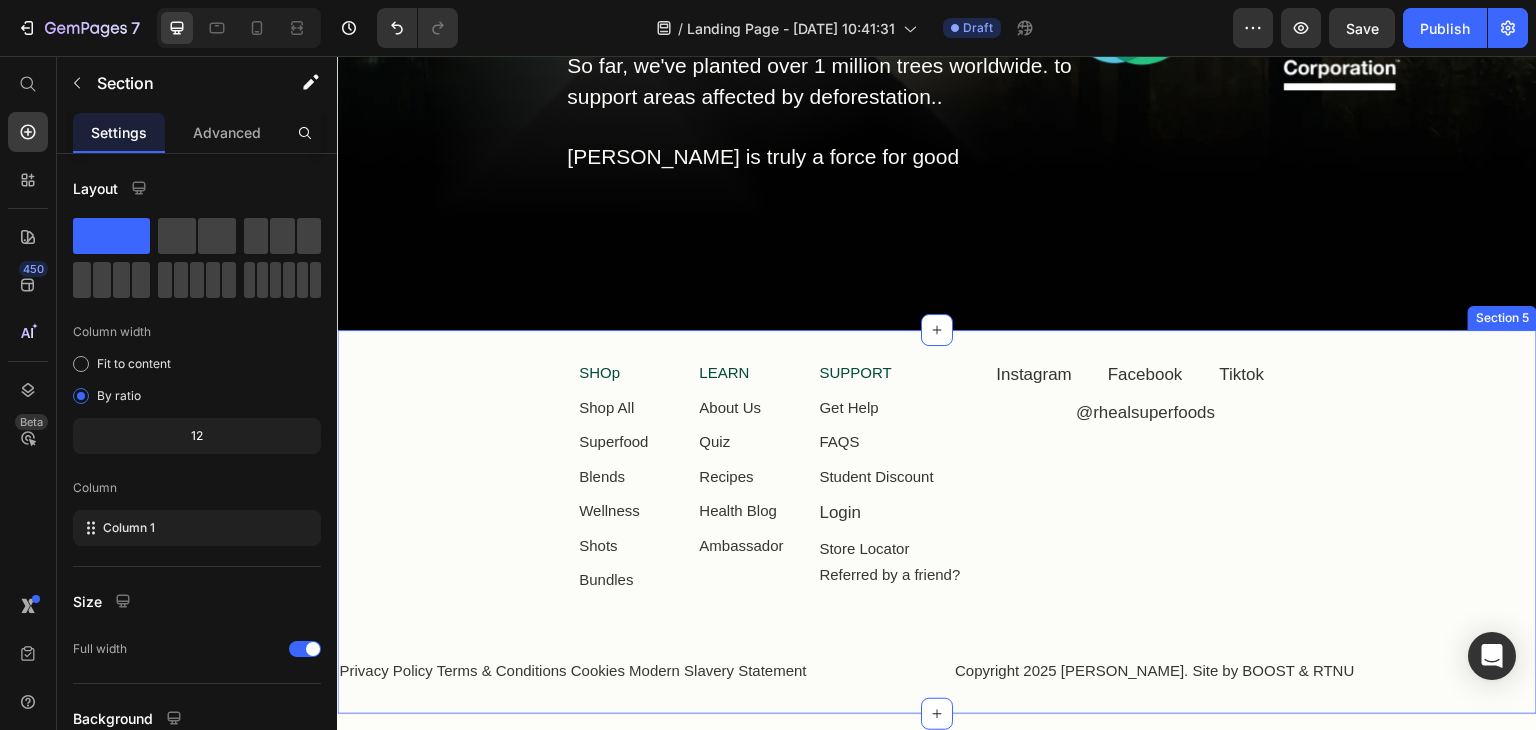 click on "SHOp Text Block Shop All Text Block Superfood Text Block Blends Text Block Wellness Text Block Shots Text Block Bundles Text Block LEARN Text Block About Us Text Block Quiz Text Block Recipes Text Block Health Blog Text Block Ambassador Text Block Row SUPPORT Text Block Get Help Text Block FAQS Text Block Student Discount Text Block Login Text Block Store Locator Text Block Referred by a friend? Text Block Row Instagram Text Block Facebook Text Block Tiktok Text Block Row Row @rhealsuperfoods Text Block Row Row Privacy Policy Terms & Conditions Cookies Modern Slavery Statement Text Block Copyright 2025 Rheal. Site by BOOST & RTNU Text Block Row Row Section 5" at bounding box center [937, 522] 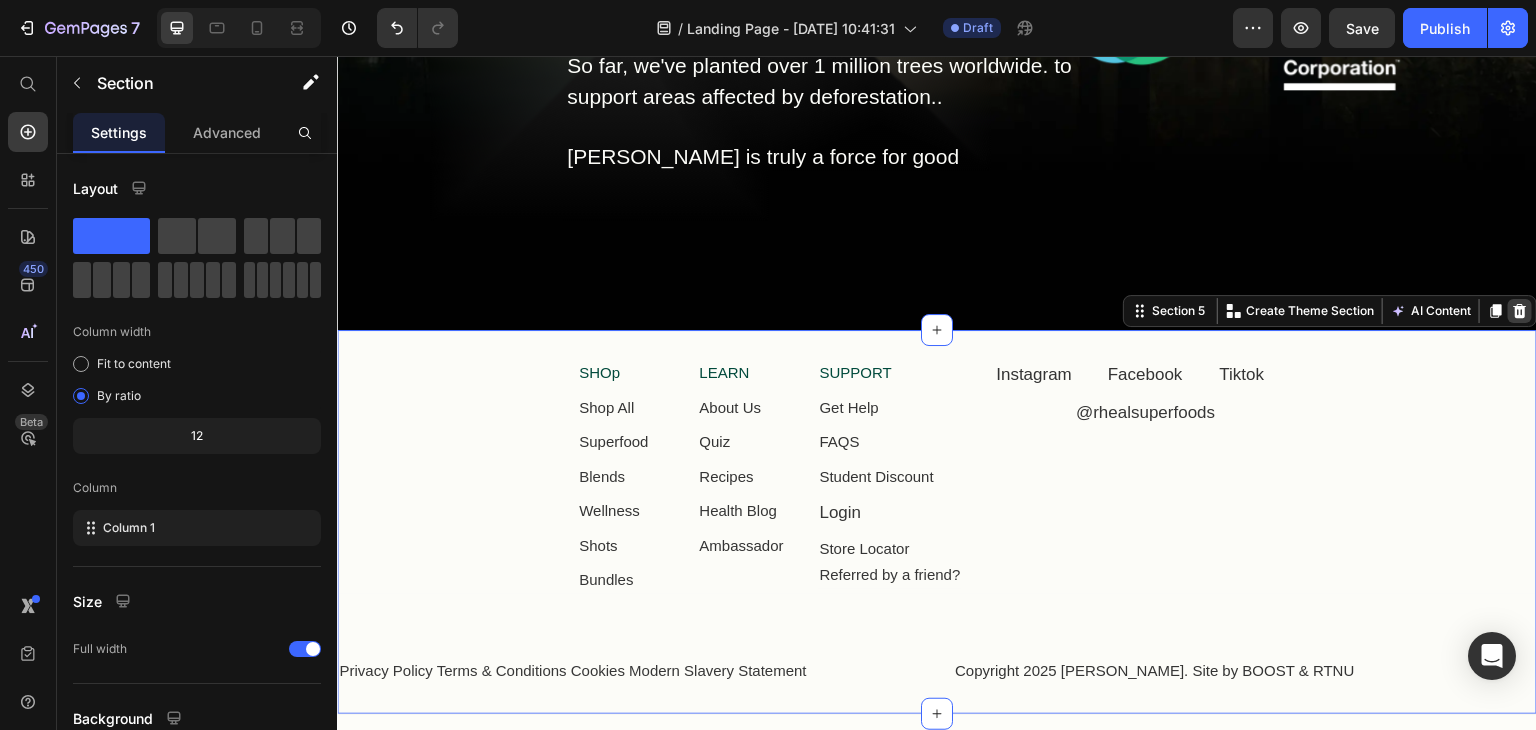 click 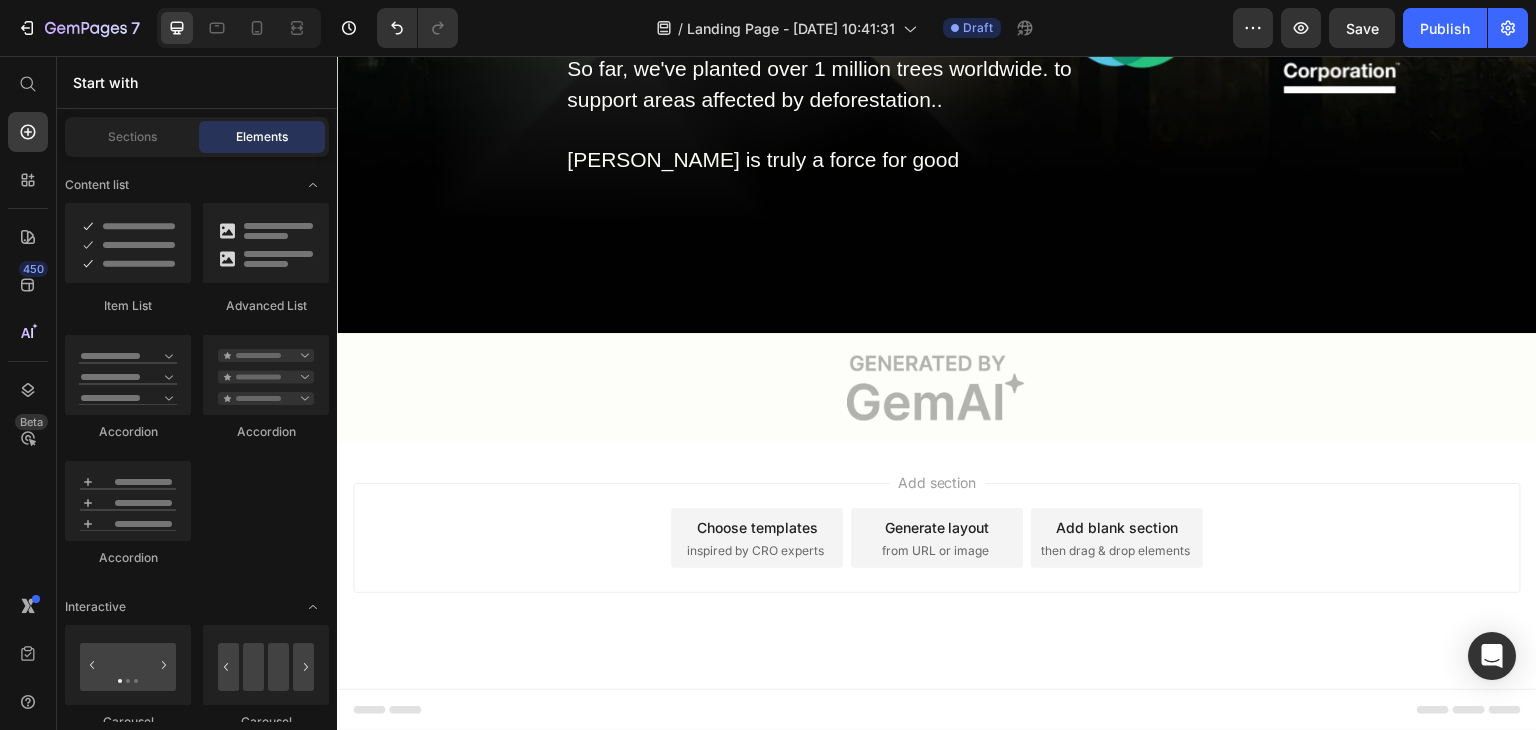 scroll, scrollTop: 2991, scrollLeft: 0, axis: vertical 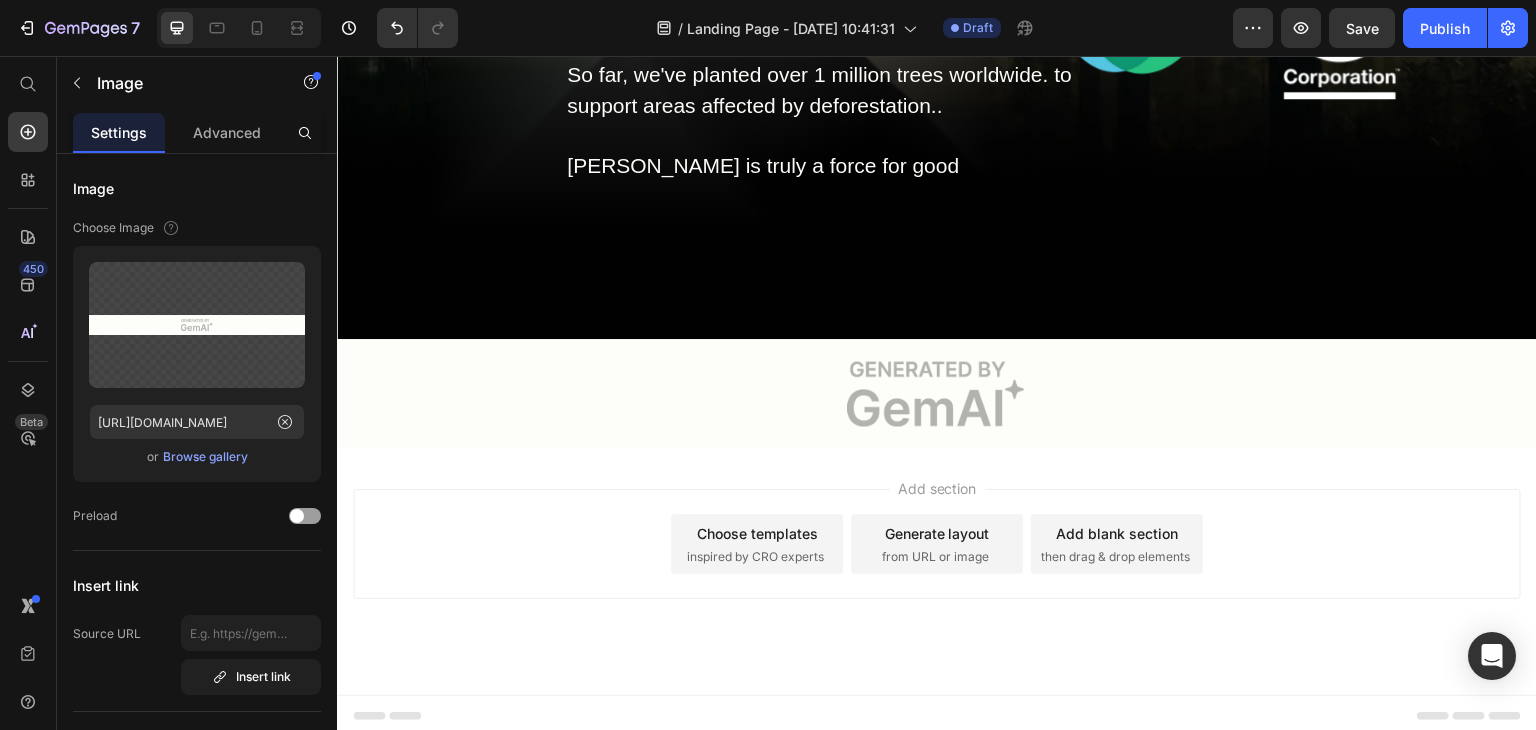 click at bounding box center (937, 394) 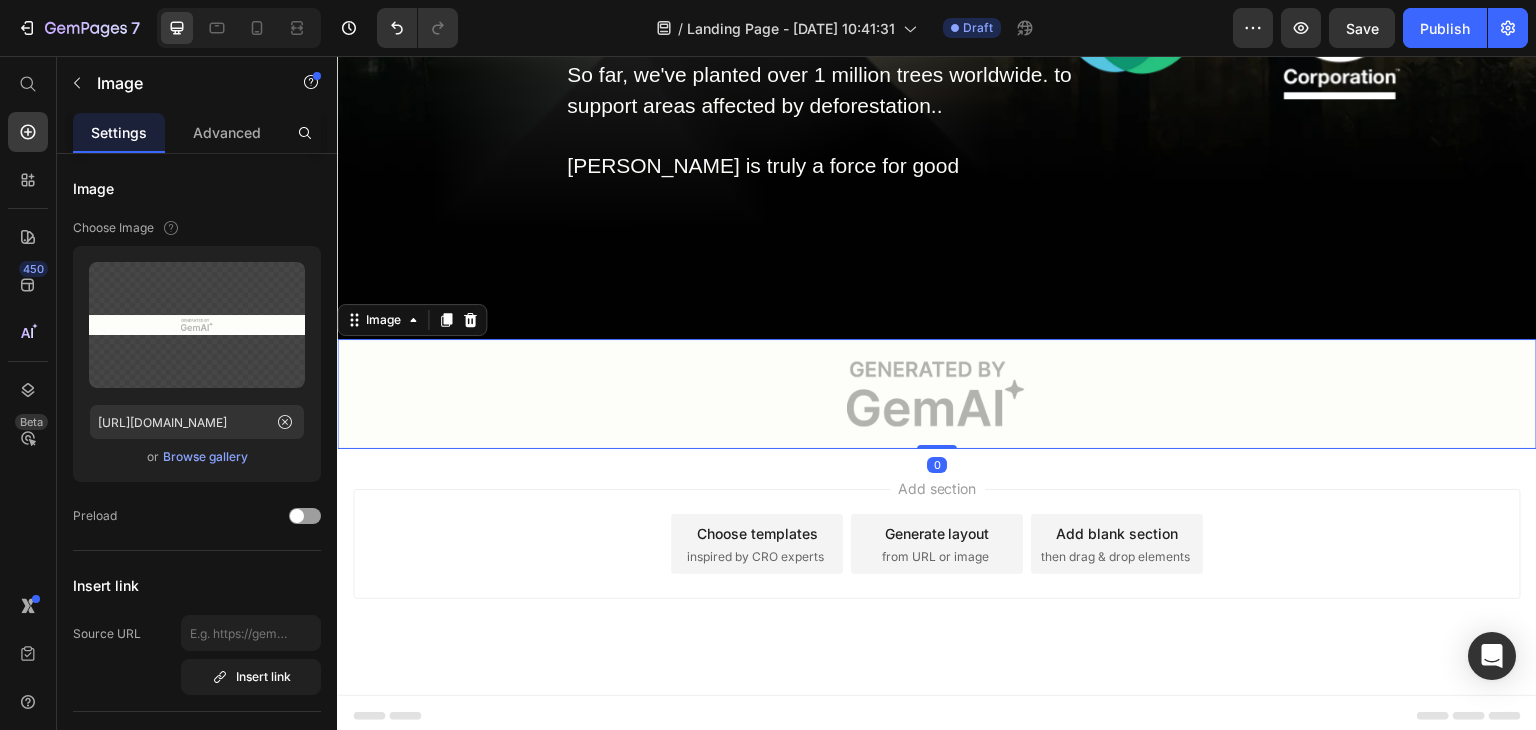 click at bounding box center (937, 394) 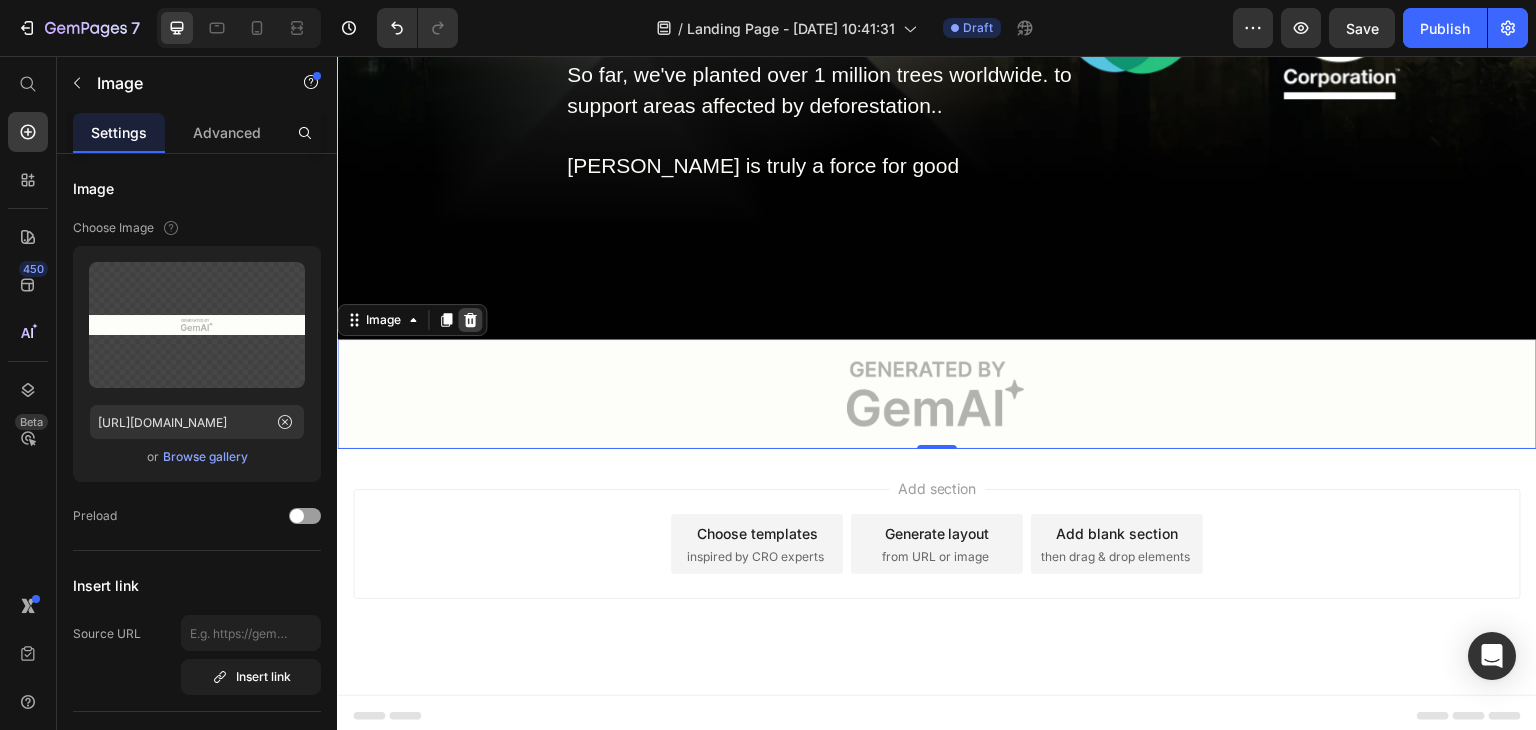 click 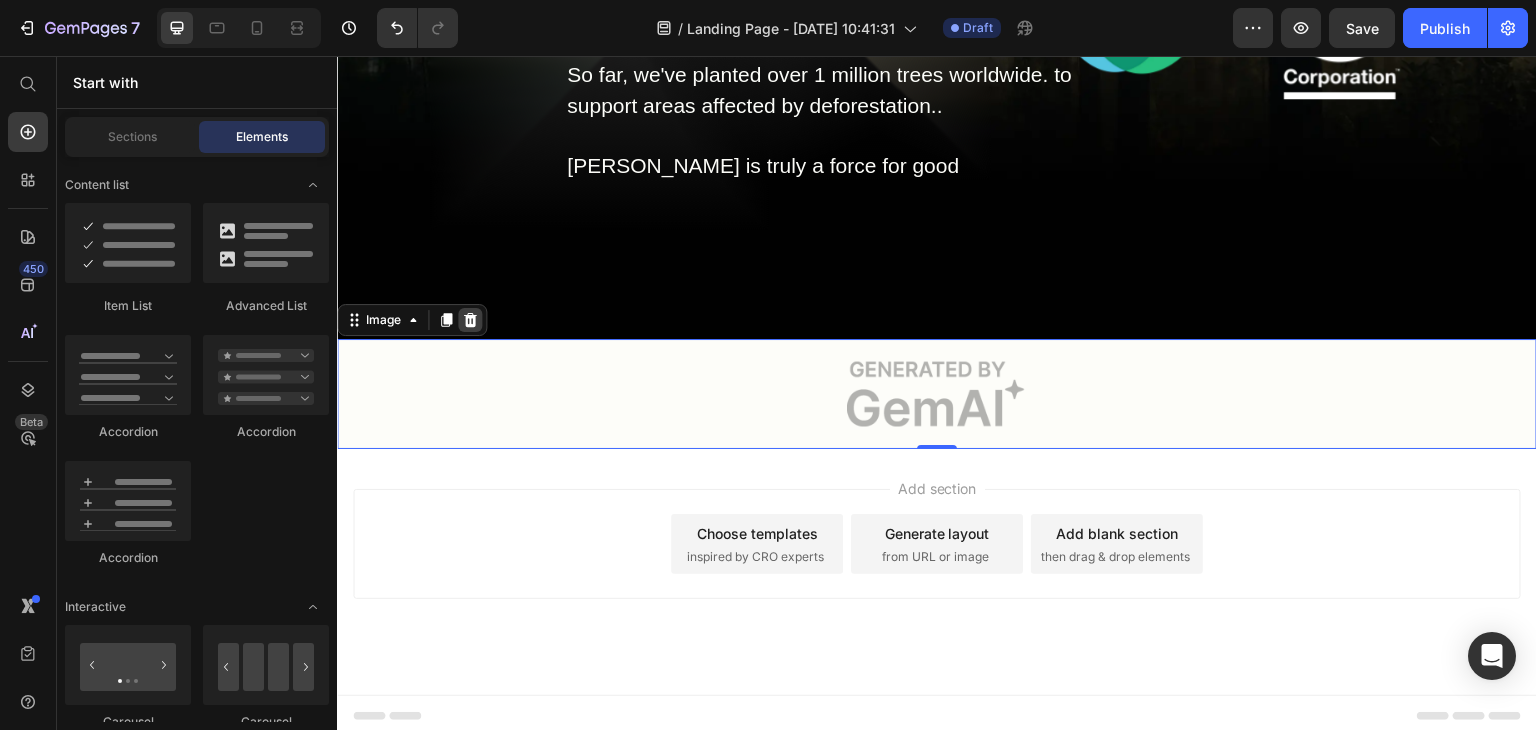 scroll, scrollTop: 2942, scrollLeft: 0, axis: vertical 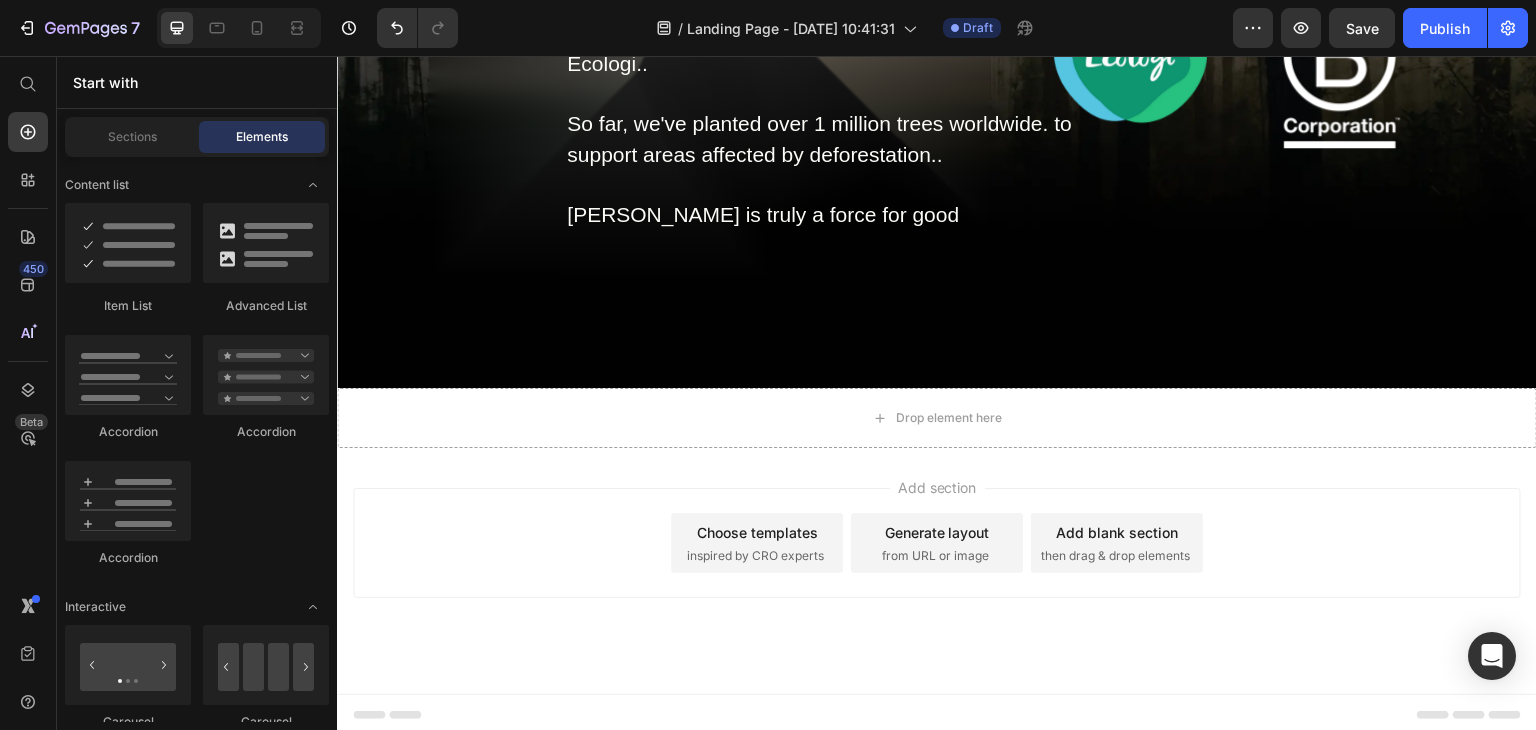drag, startPoint x: 468, startPoint y: 502, endPoint x: 470, endPoint y: 482, distance: 20.09975 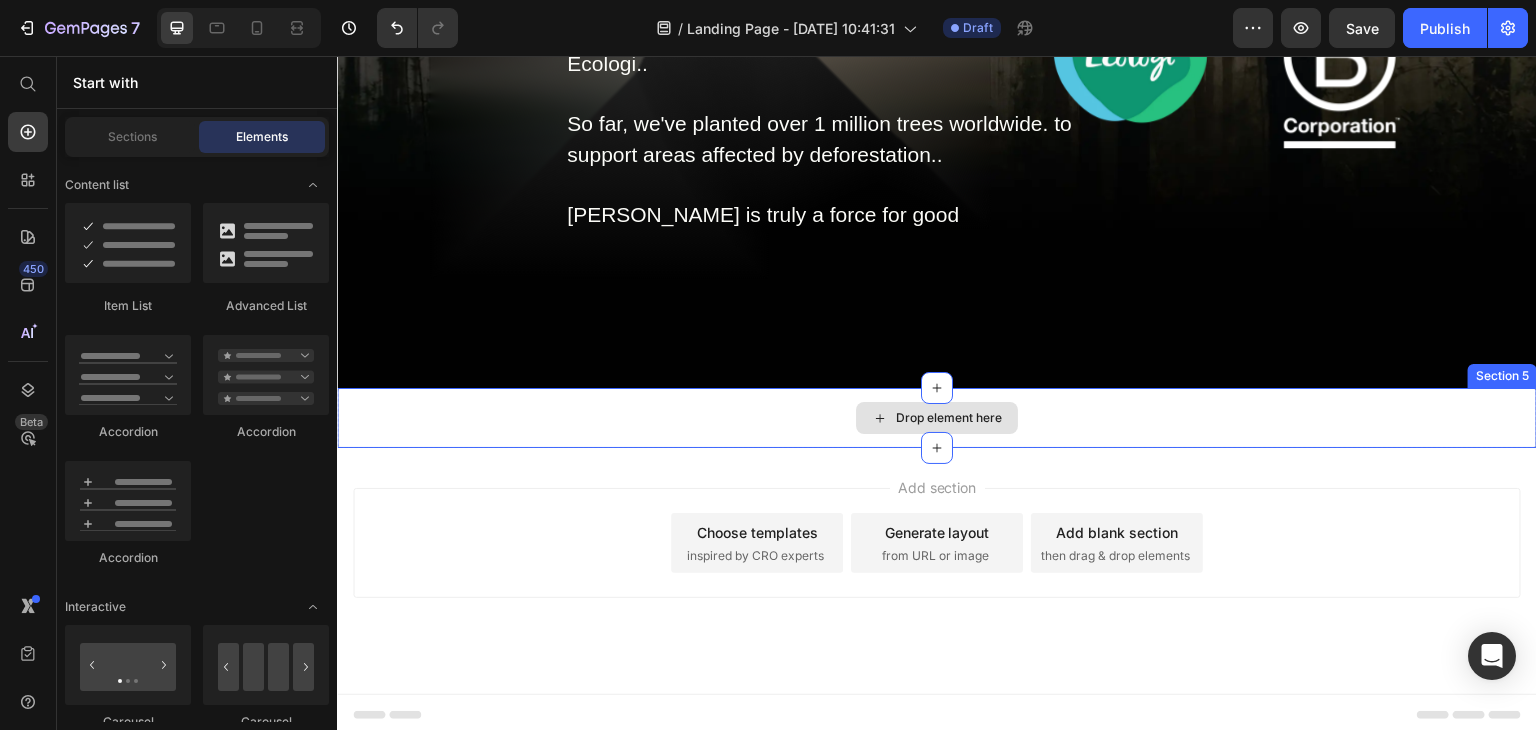 click on "Drop element here" at bounding box center (937, 418) 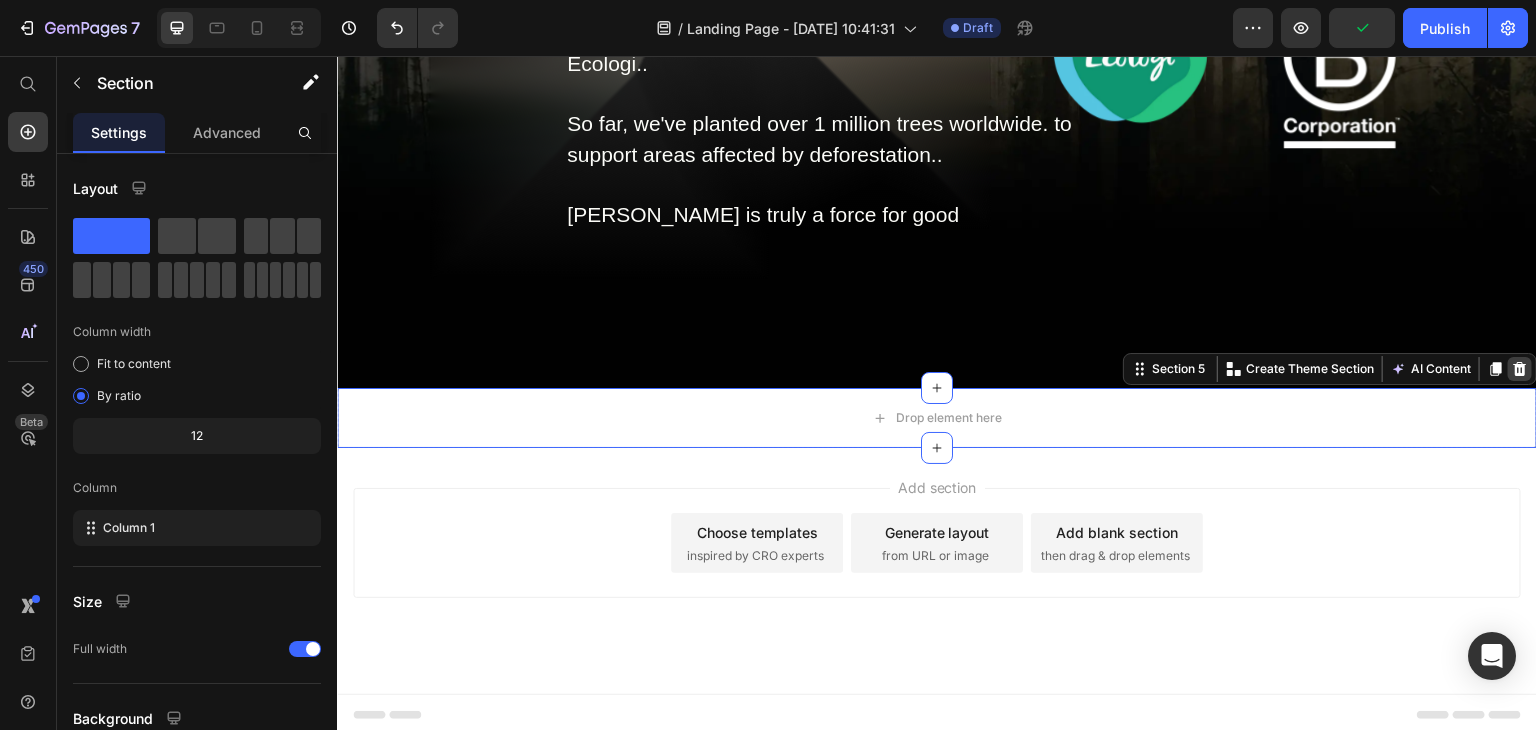 click 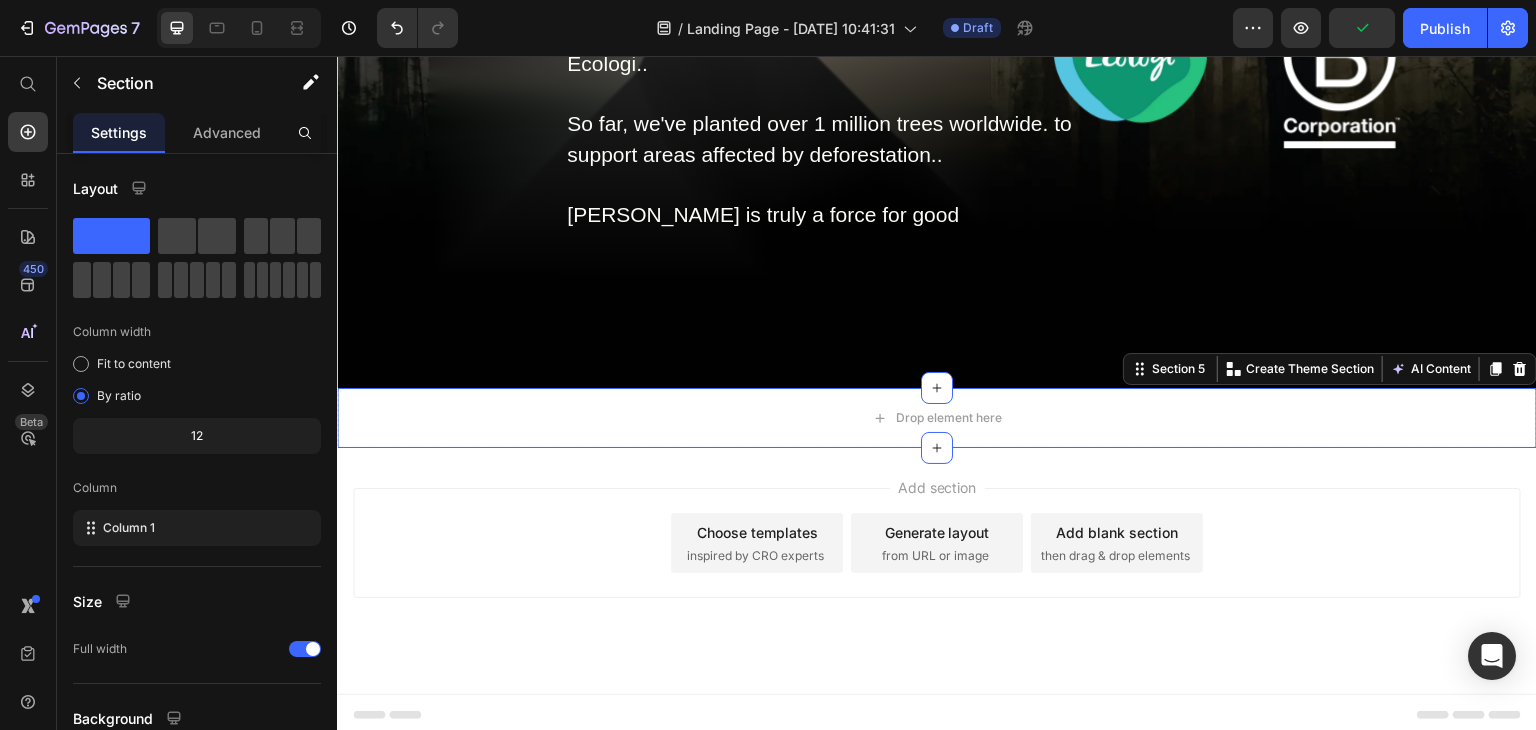 scroll, scrollTop: 2882, scrollLeft: 0, axis: vertical 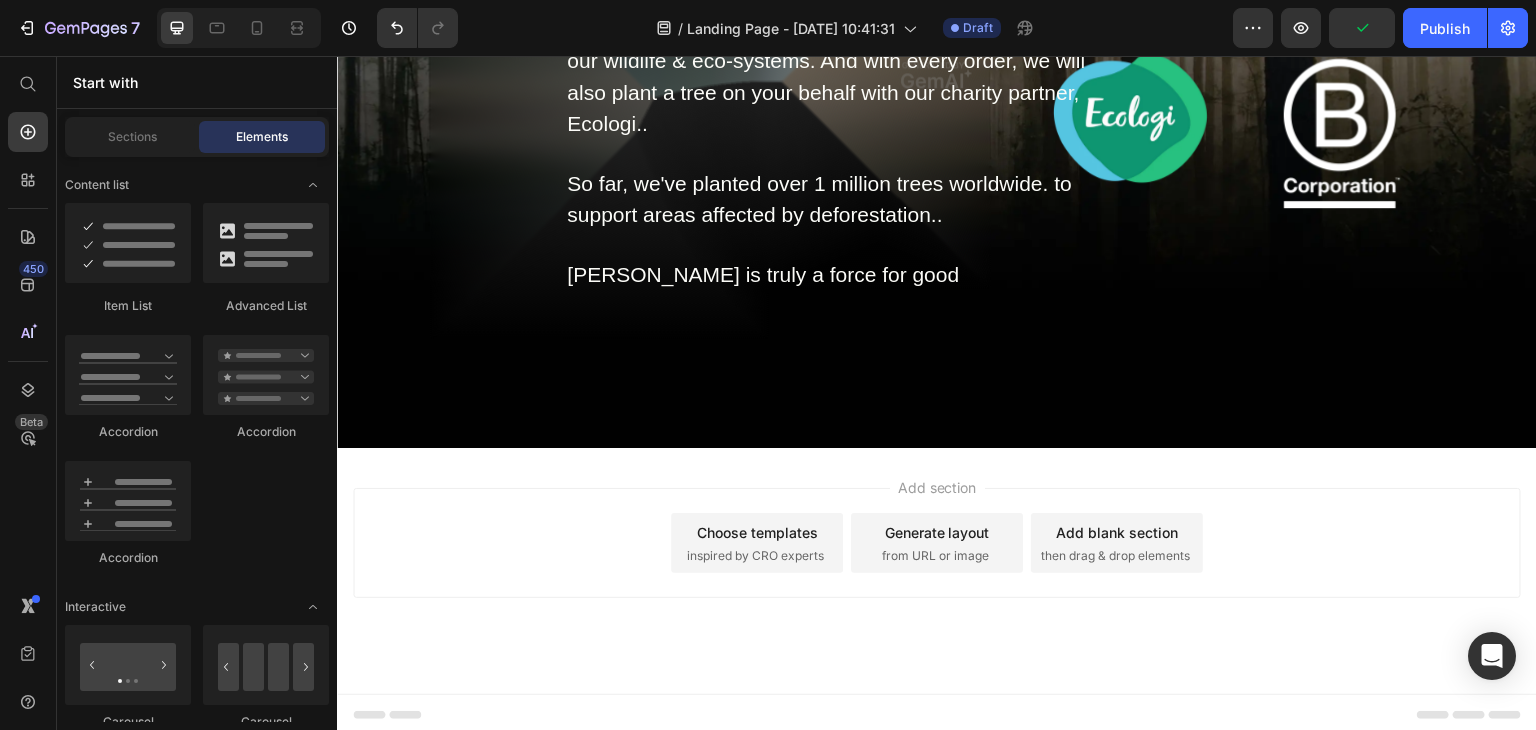 drag, startPoint x: 1223, startPoint y: 633, endPoint x: 1210, endPoint y: 631, distance: 13.152946 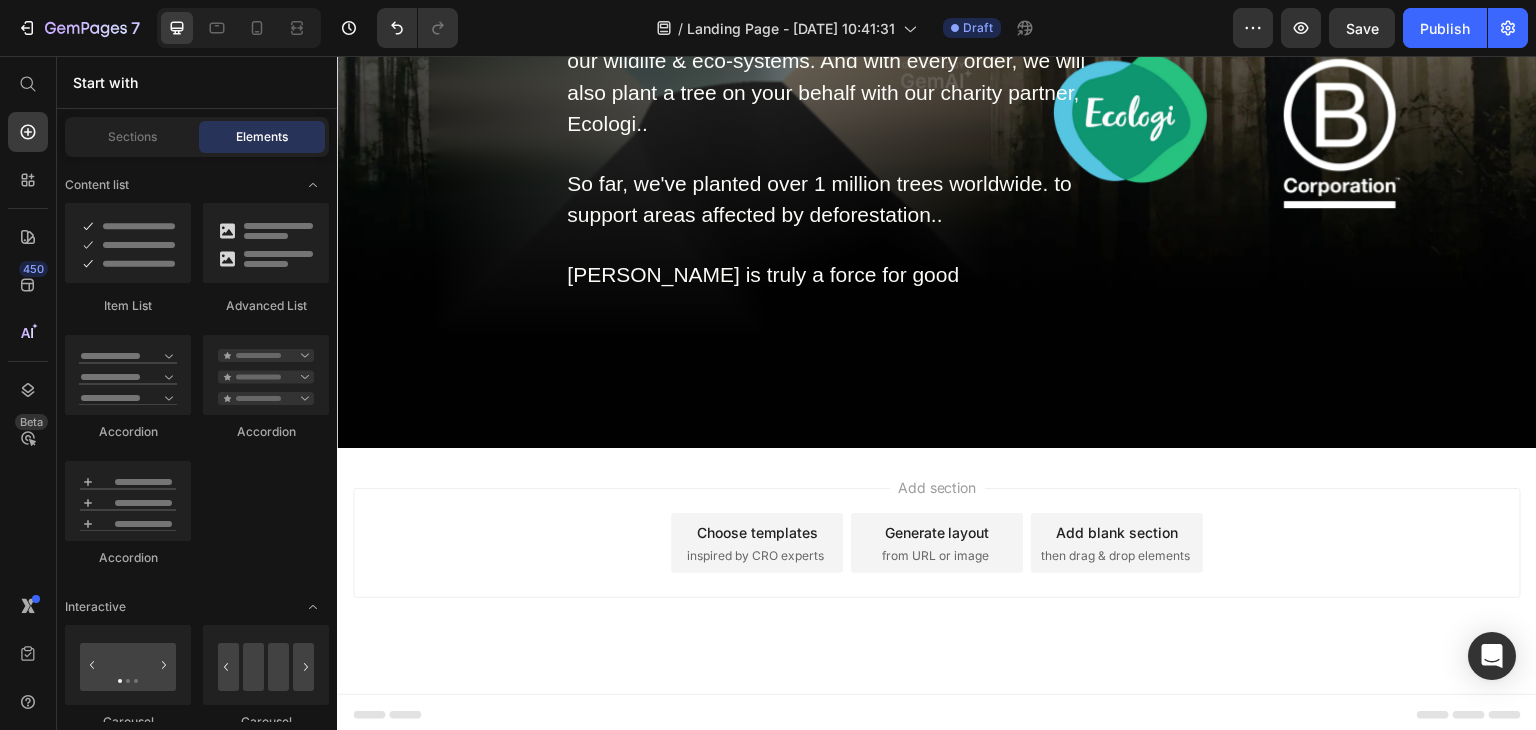 click on "Add section Choose templates inspired by CRO experts Generate layout from URL or image Add blank section then drag & drop elements" at bounding box center (937, 543) 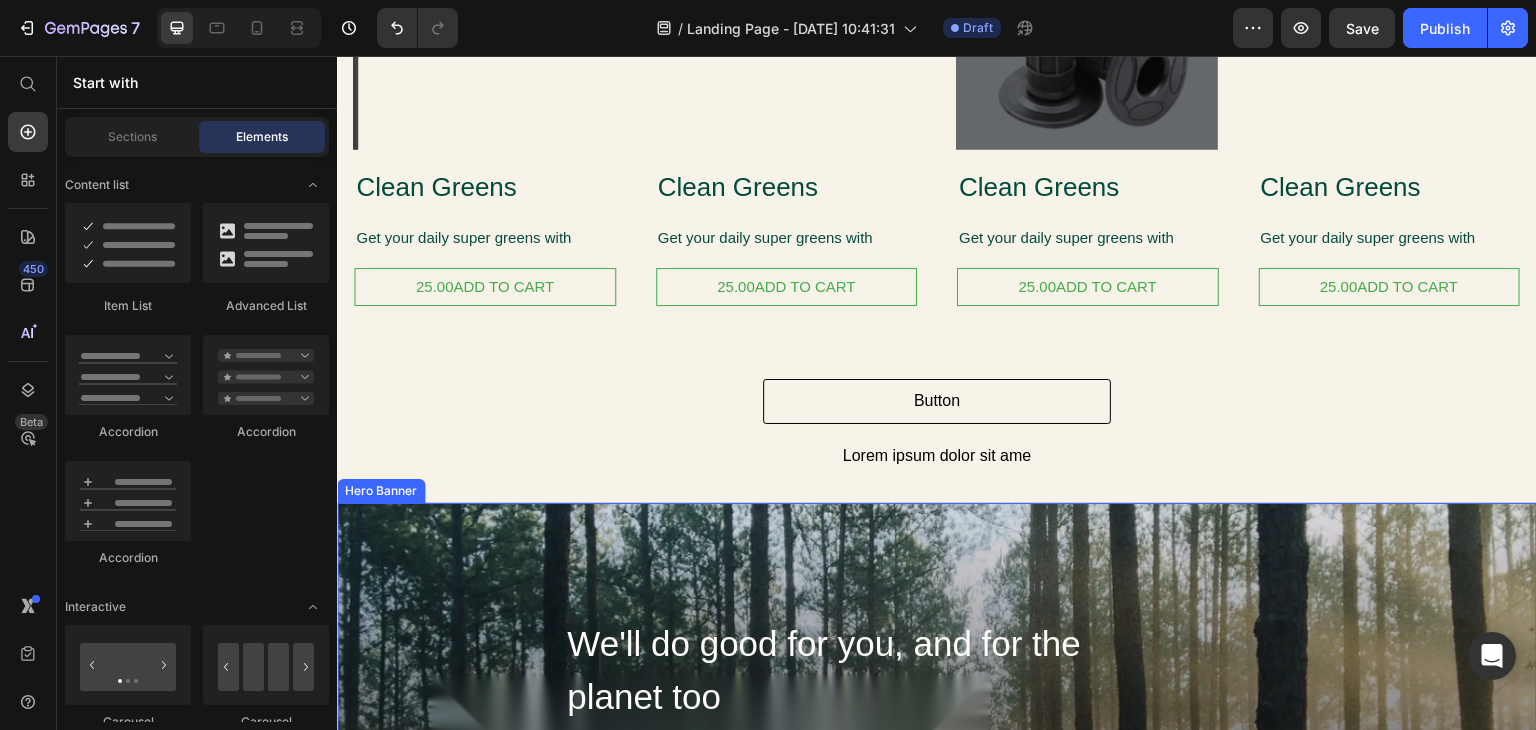 scroll, scrollTop: 1682, scrollLeft: 0, axis: vertical 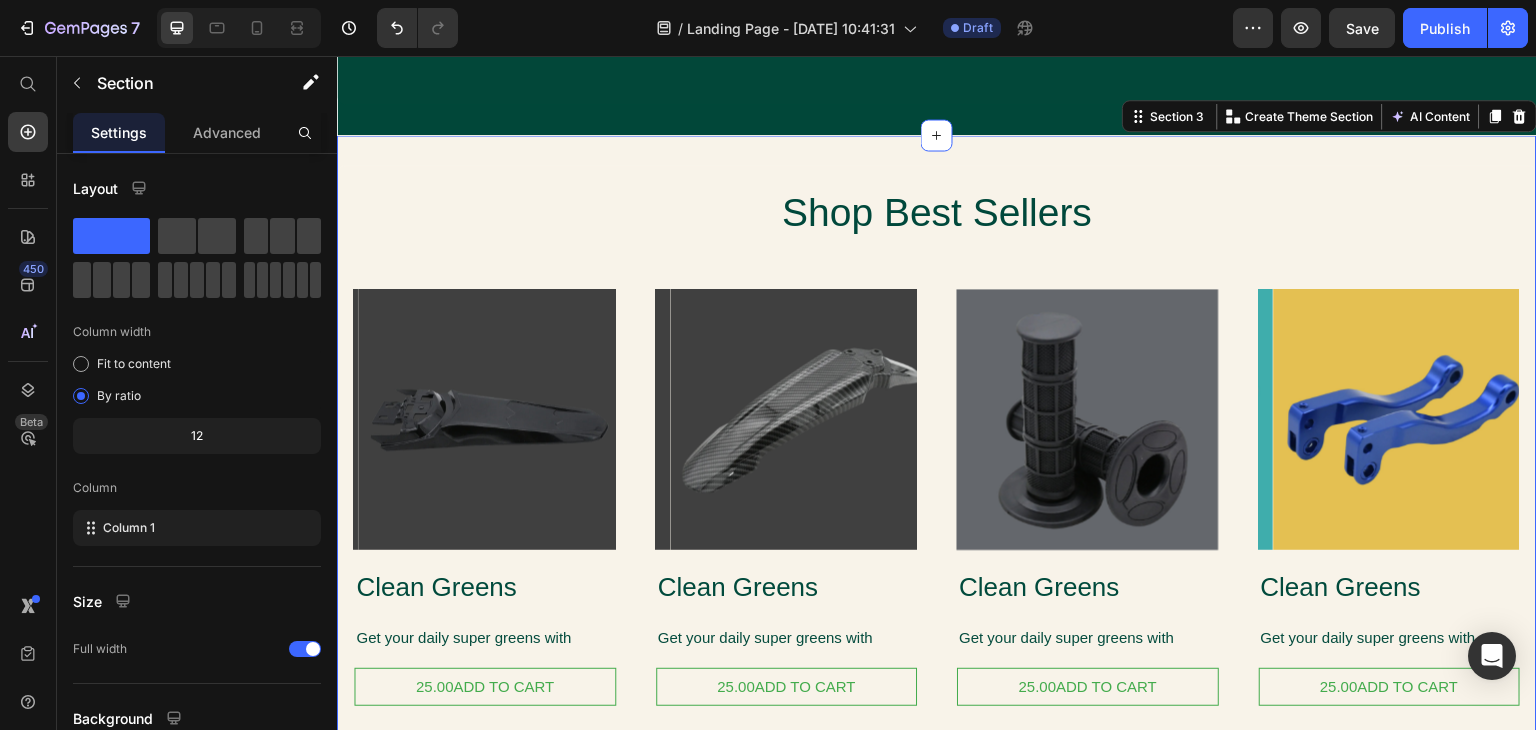 click on "Shop Best Sellers Heading Product Images Clean Greens Text Block Get your daily super greens with Text Block 25.00ADD TO CART Add to Cart Product Images Clean Greens Text Block Get your daily super greens with Text Block 25.00ADD TO CART Add to Cart Product Images Clean Greens Text Block Get your daily super greens with Text Block 25.00ADD TO CART Add to Cart Product Images Clean Greens Text Block Get your daily super greens with Text Block 25.00ADD TO CART Add to Cart Product List Row Button Button Row Lorem ipsum dolor sit ame Text Block Row Section 3   You can create reusable sections Create Theme Section AI Content Write with GemAI What would you like to describe here? Tone and Voice Persuasive Product A1 Series Long Rear Fender for Sur-Ron Light Bee Show more Generate" at bounding box center [937, 519] 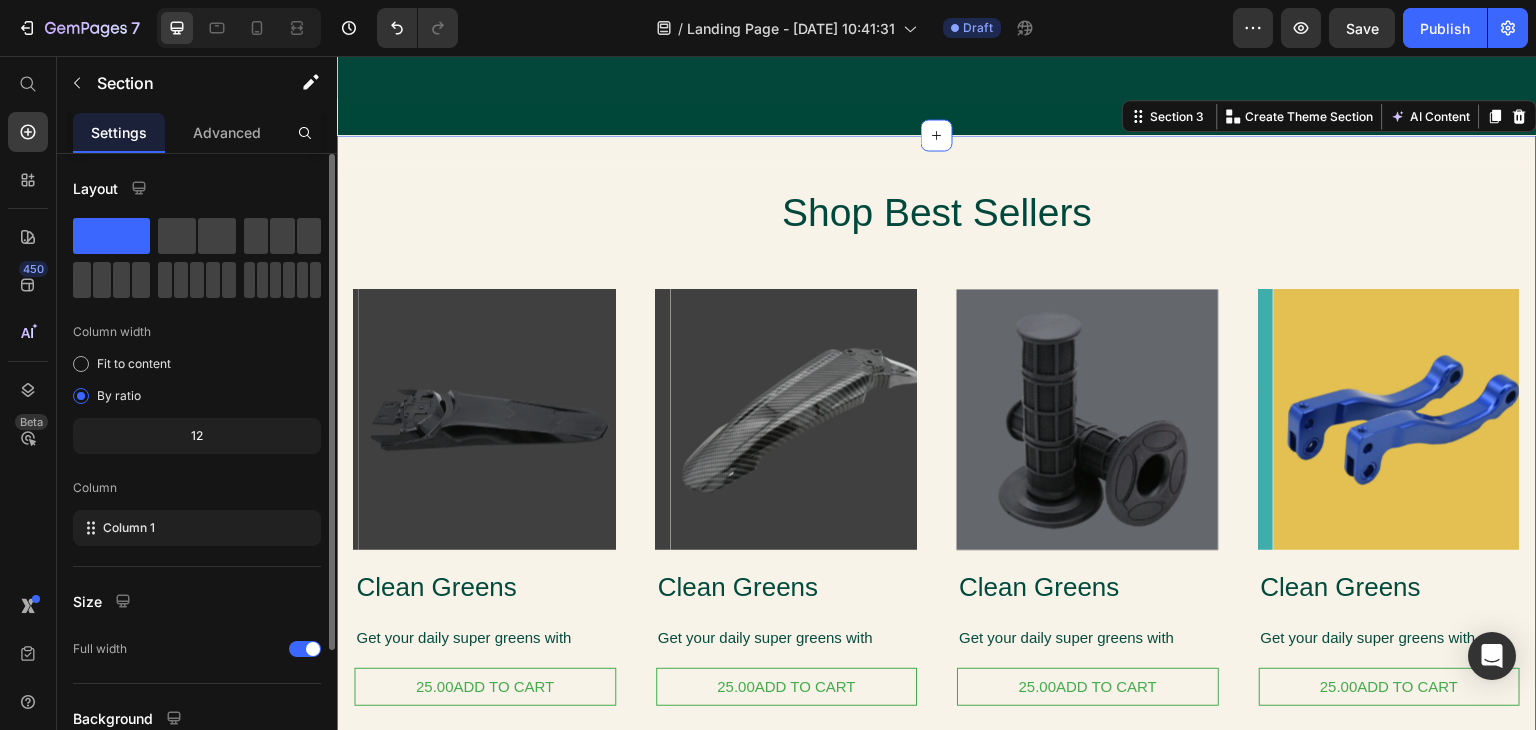 scroll, scrollTop: 173, scrollLeft: 0, axis: vertical 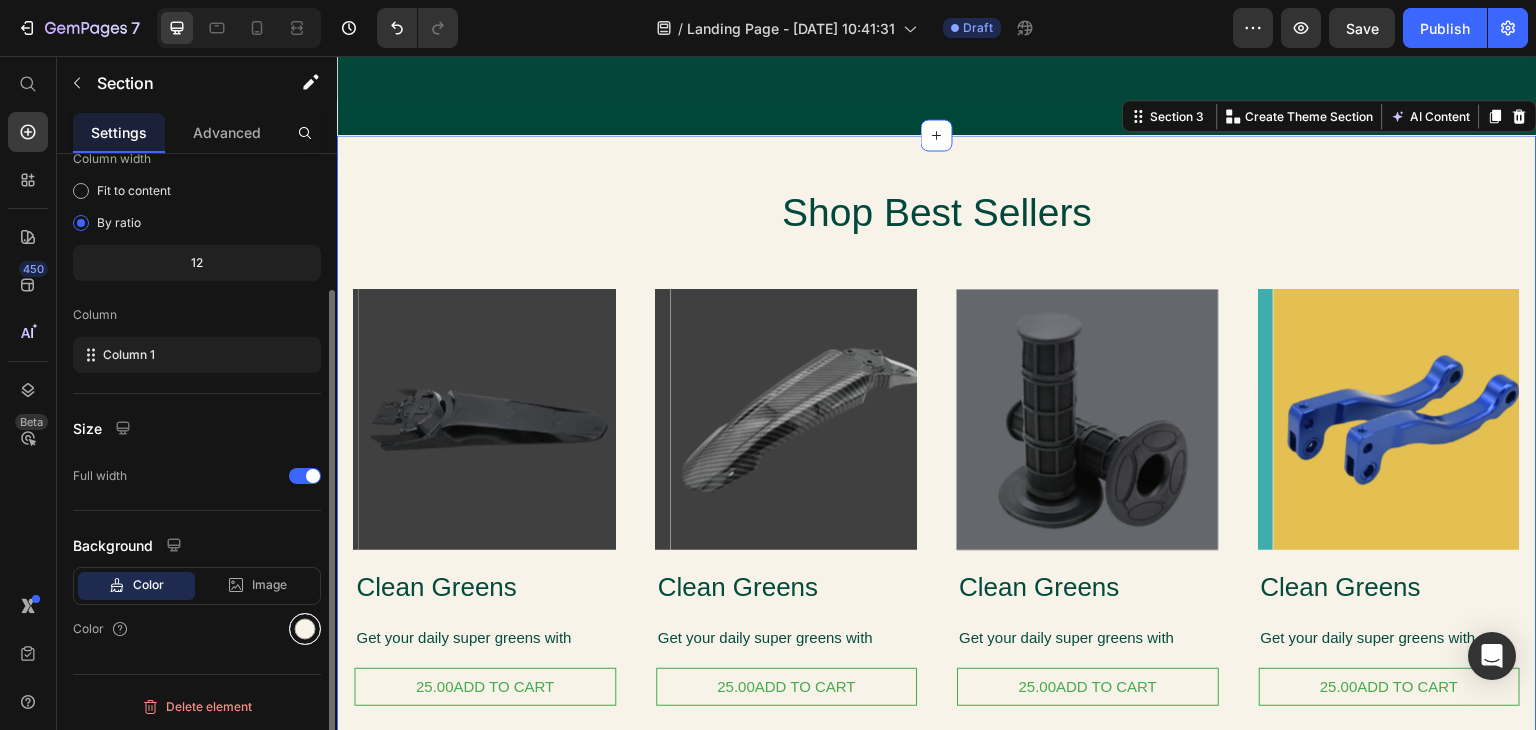 click at bounding box center (305, 629) 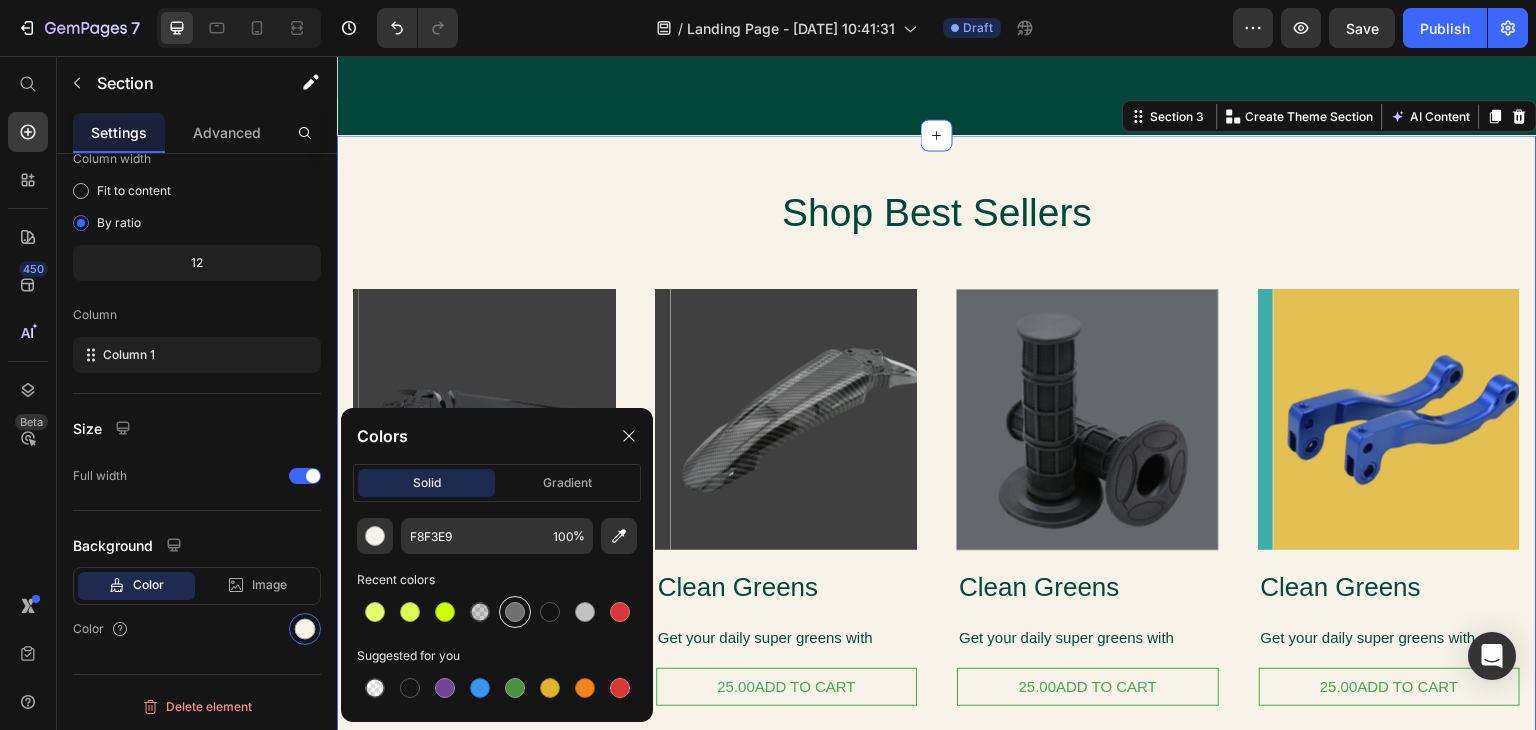click at bounding box center (515, 612) 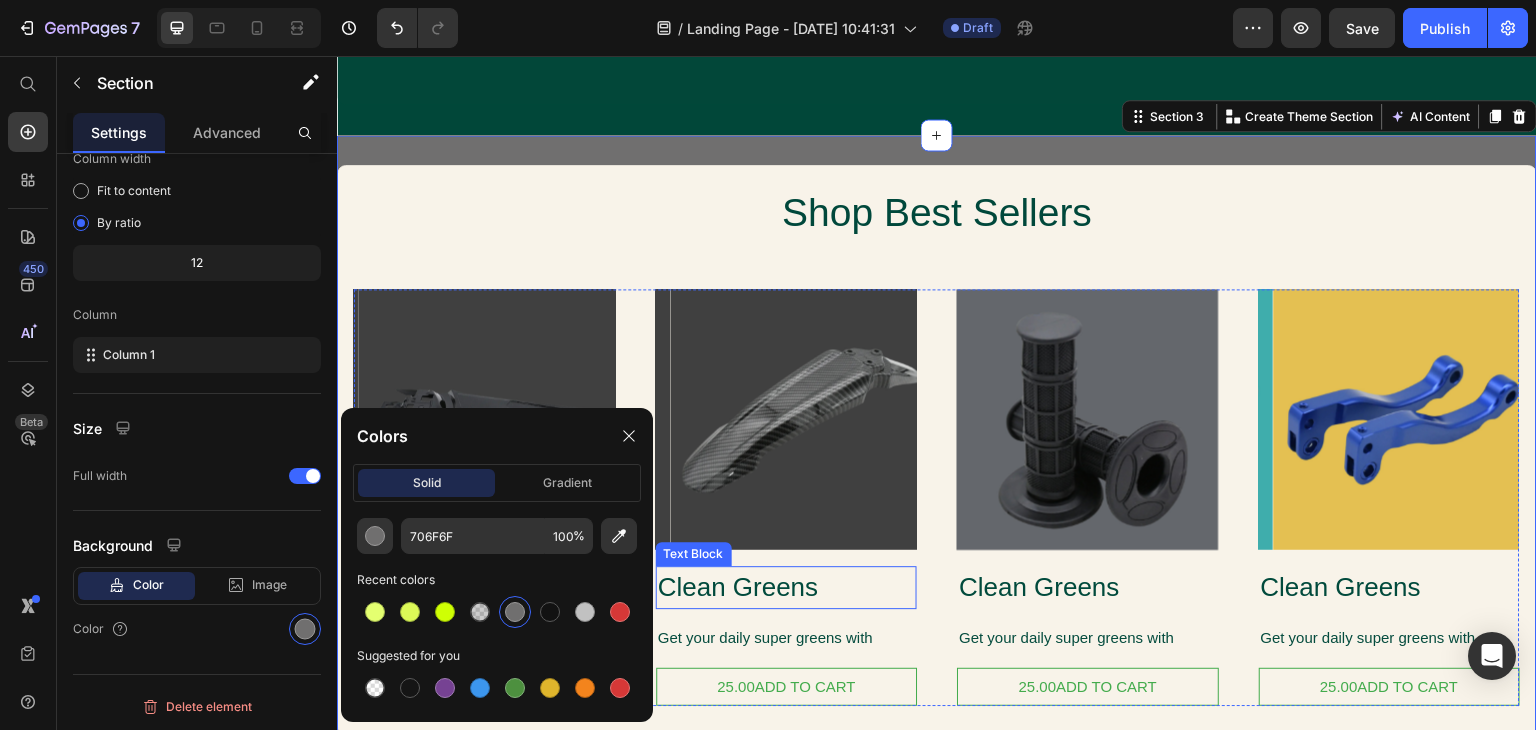 scroll, scrollTop: 1482, scrollLeft: 0, axis: vertical 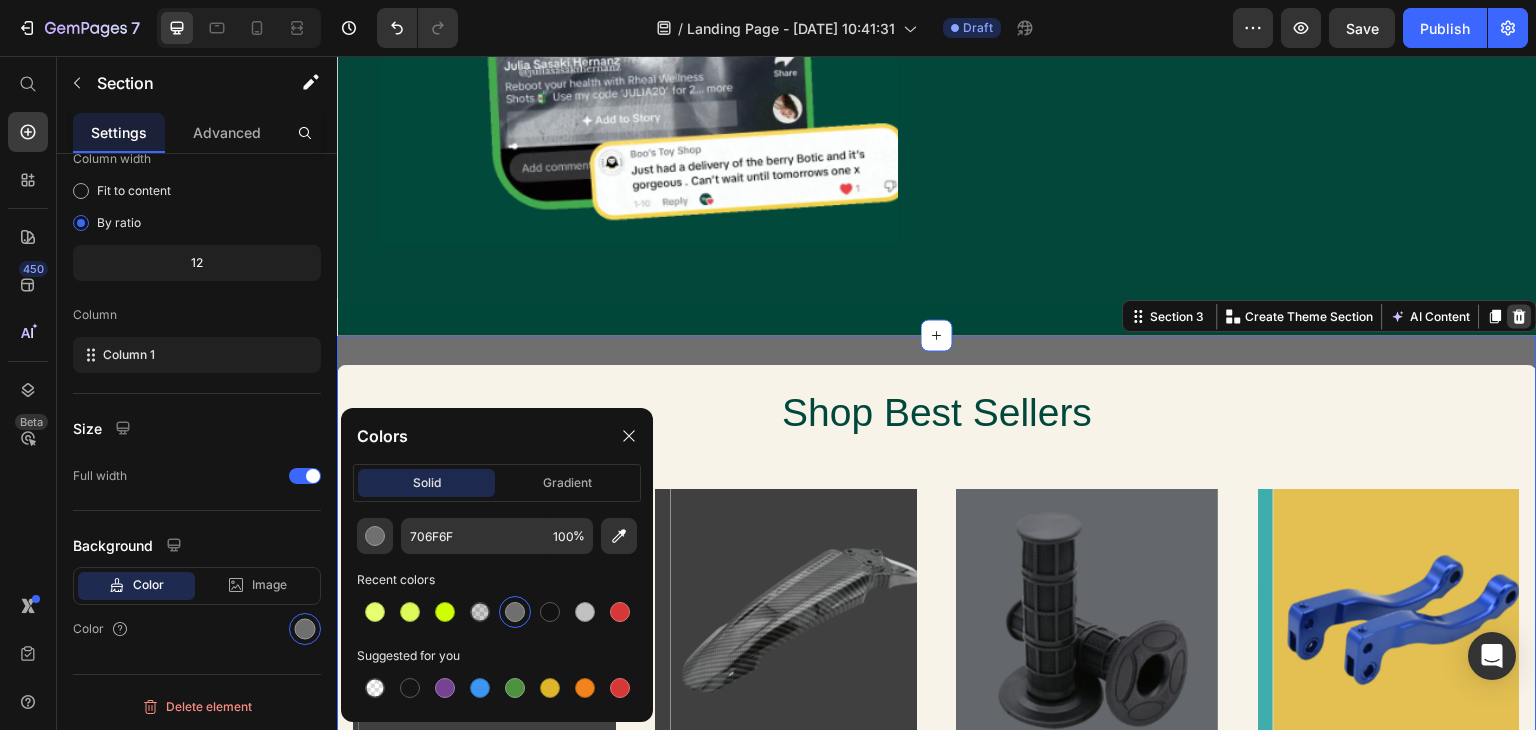 click 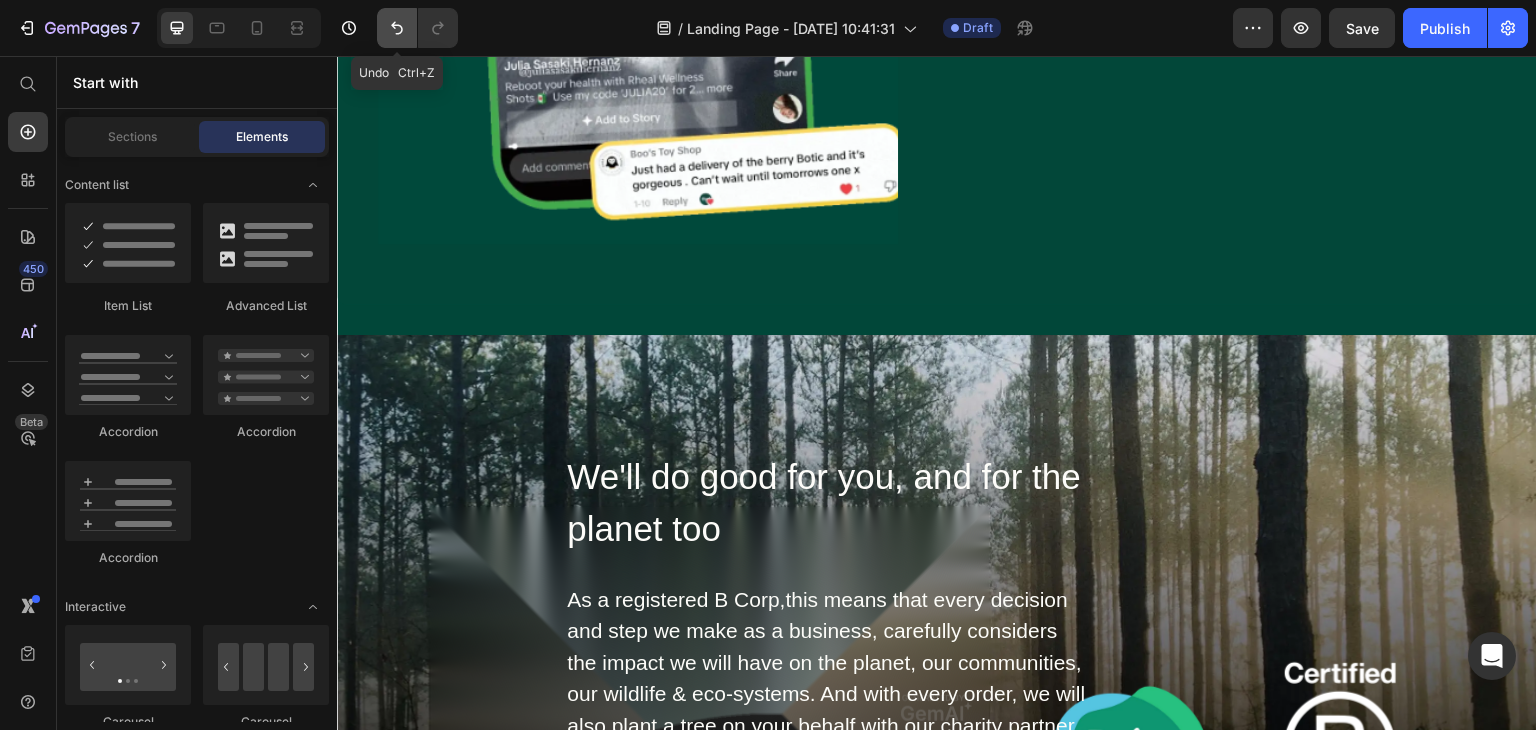 click 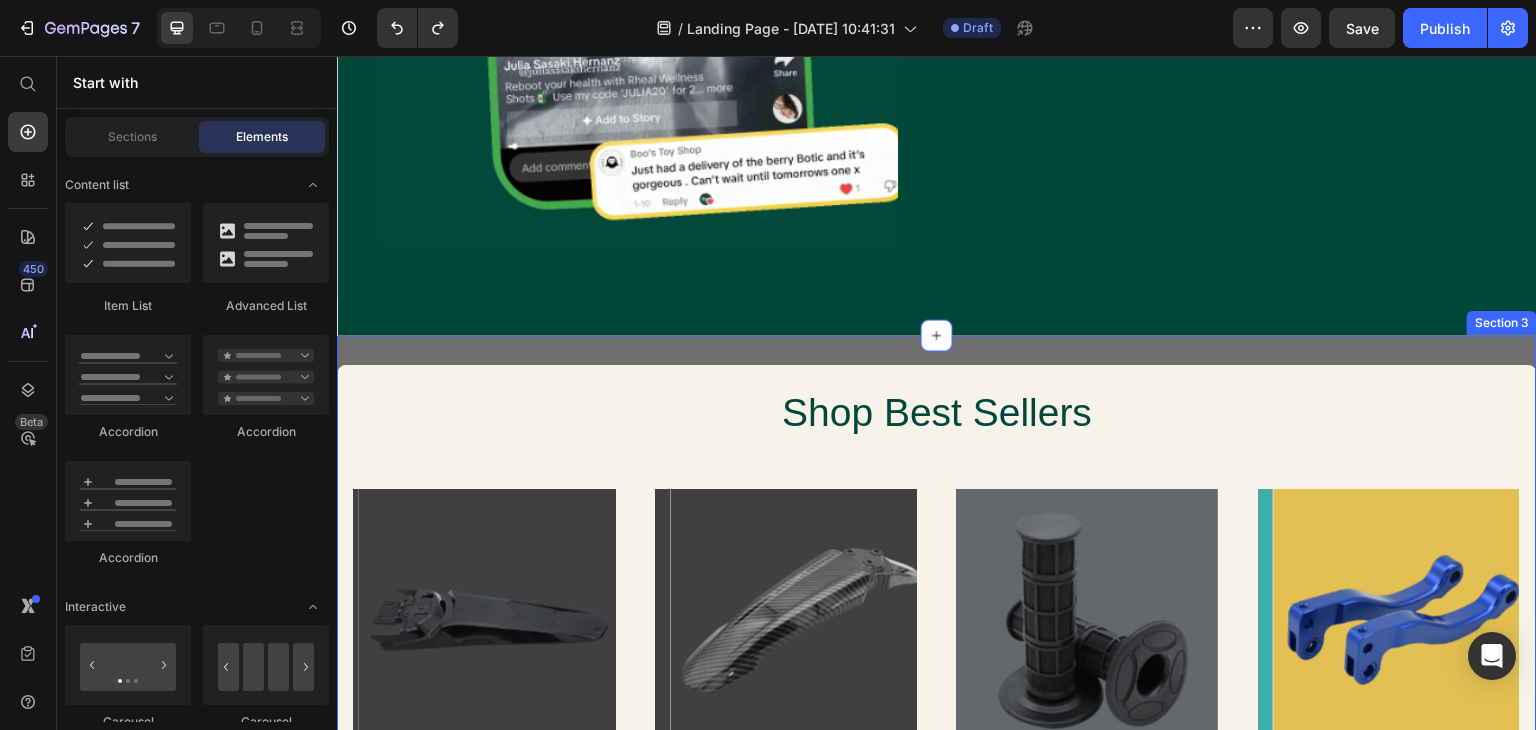 click on "Shop Best Sellers Heading Product Images Clean Greens Text Block Get your daily super greens with Text Block 25.00ADD TO CART Add to Cart Product Images Clean Greens Text Block Get your daily super greens with Text Block 25.00ADD TO CART Add to Cart Product Images Clean Greens Text Block Get your daily super greens with Text Block 25.00ADD TO CART Add to Cart Product Images Clean Greens Text Block Get your daily super greens with Text Block 25.00ADD TO CART Add to Cart Product List Row Button Button Row Lorem ipsum dolor sit ame Text Block Row Section 3" at bounding box center [937, 719] 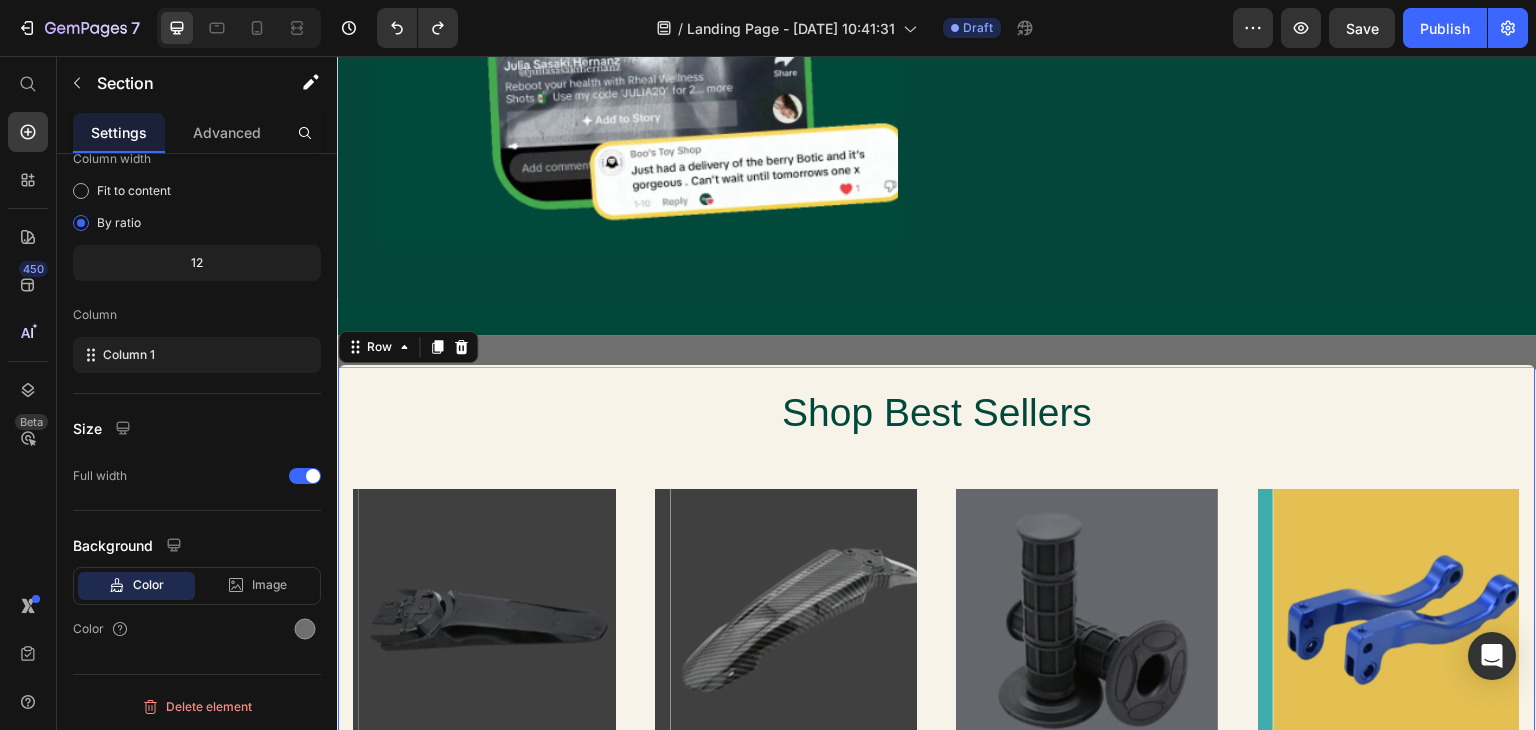 click on "Shop Best Sellers Heading Product Images Clean Greens Text Block Get your daily super greens with Text Block 25.00ADD TO CART Add to Cart Product Images Clean Greens Text Block Get your daily super greens with Text Block 25.00ADD TO CART Add to Cart Product Images Clean Greens Text Block Get your daily super greens with Text Block 25.00ADD TO CART Add to Cart Product Images Clean Greens Text Block Get your daily super greens with Text Block 25.00ADD TO CART Add to Cart Product List Row   44" at bounding box center (937, 650) 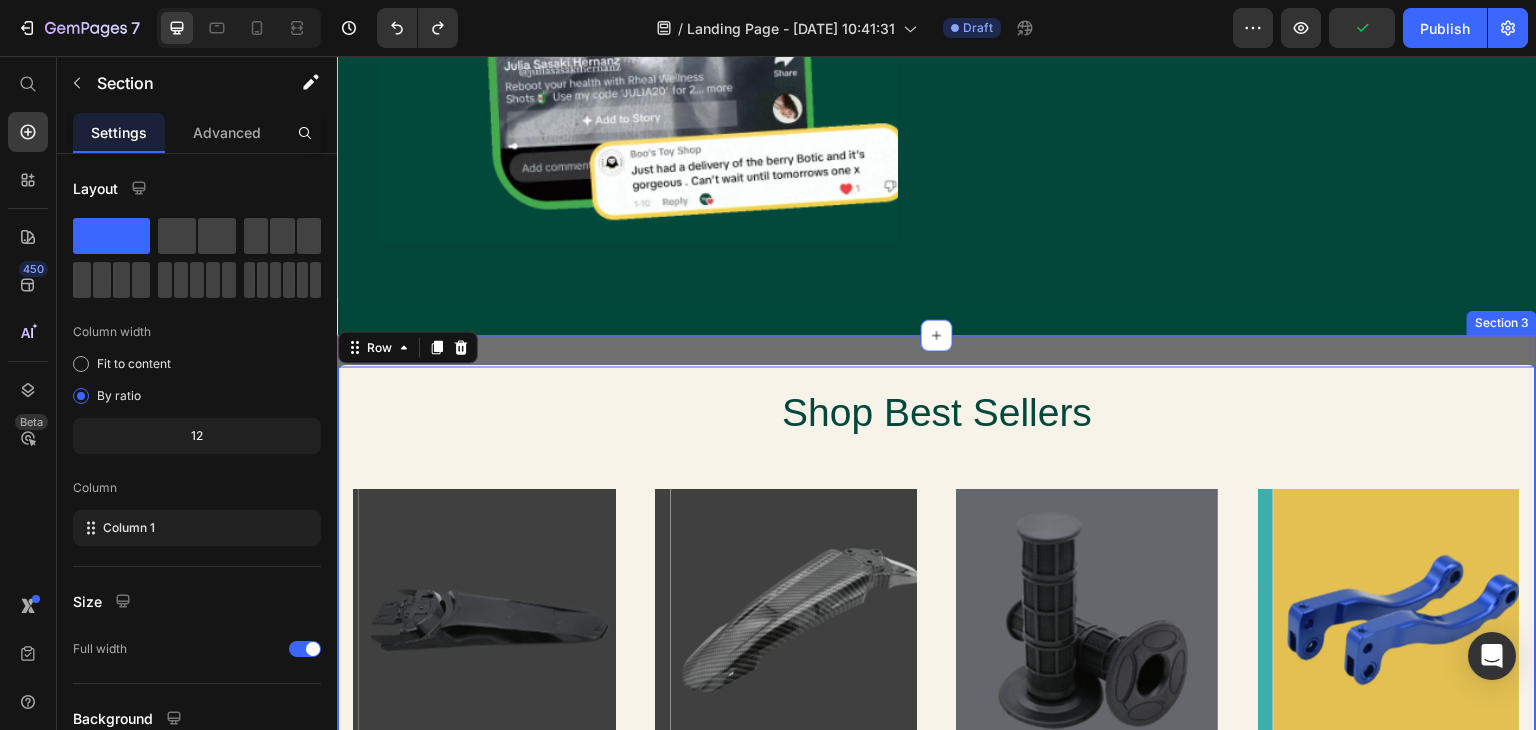 click on "Shop Best Sellers Heading Product Images Clean Greens Text Block Get your daily super greens with Text Block 25.00ADD TO CART Add to Cart Product Images Clean Greens Text Block Get your daily super greens with Text Block 25.00ADD TO CART Add to Cart Product Images Clean Greens Text Block Get your daily super greens with Text Block 25.00ADD TO CART Add to Cart Product Images Clean Greens Text Block Get your daily super greens with Text Block 25.00ADD TO CART Add to Cart Product List Row   44 Button Button Row Lorem ipsum dolor sit ame Text Block Row Section 3" at bounding box center (937, 719) 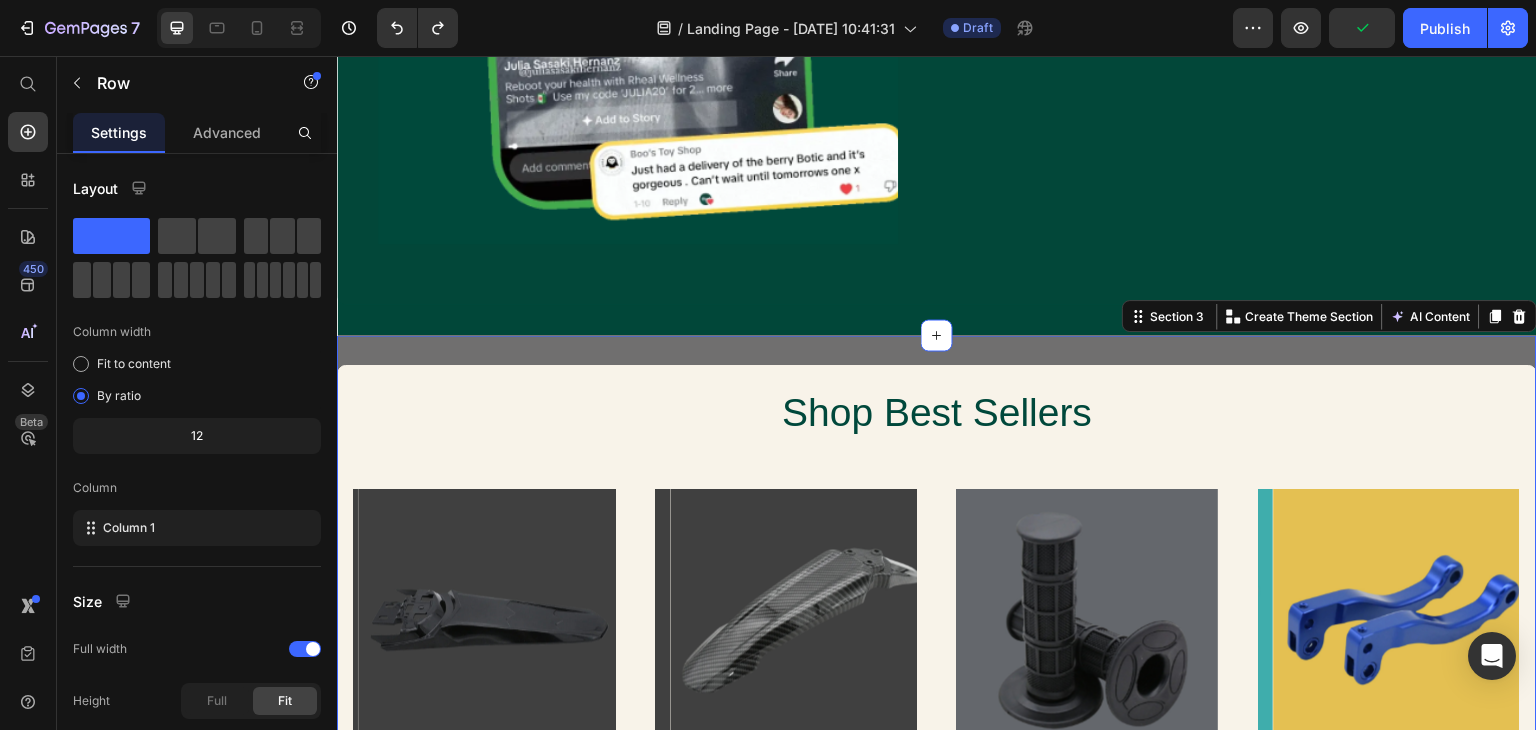 click on "Shop Best Sellers Heading Product Images Clean Greens Text Block Get your daily super greens with Text Block 25.00ADD TO CART Add to Cart Product Images Clean Greens Text Block Get your daily super greens with Text Block 25.00ADD TO CART Add to Cart Product Images Clean Greens Text Block Get your daily super greens with Text Block 25.00ADD TO CART Add to Cart Product Images Clean Greens Text Block Get your daily super greens with Text Block 25.00ADD TO CART Add to Cart Product List Row" at bounding box center (937, 650) 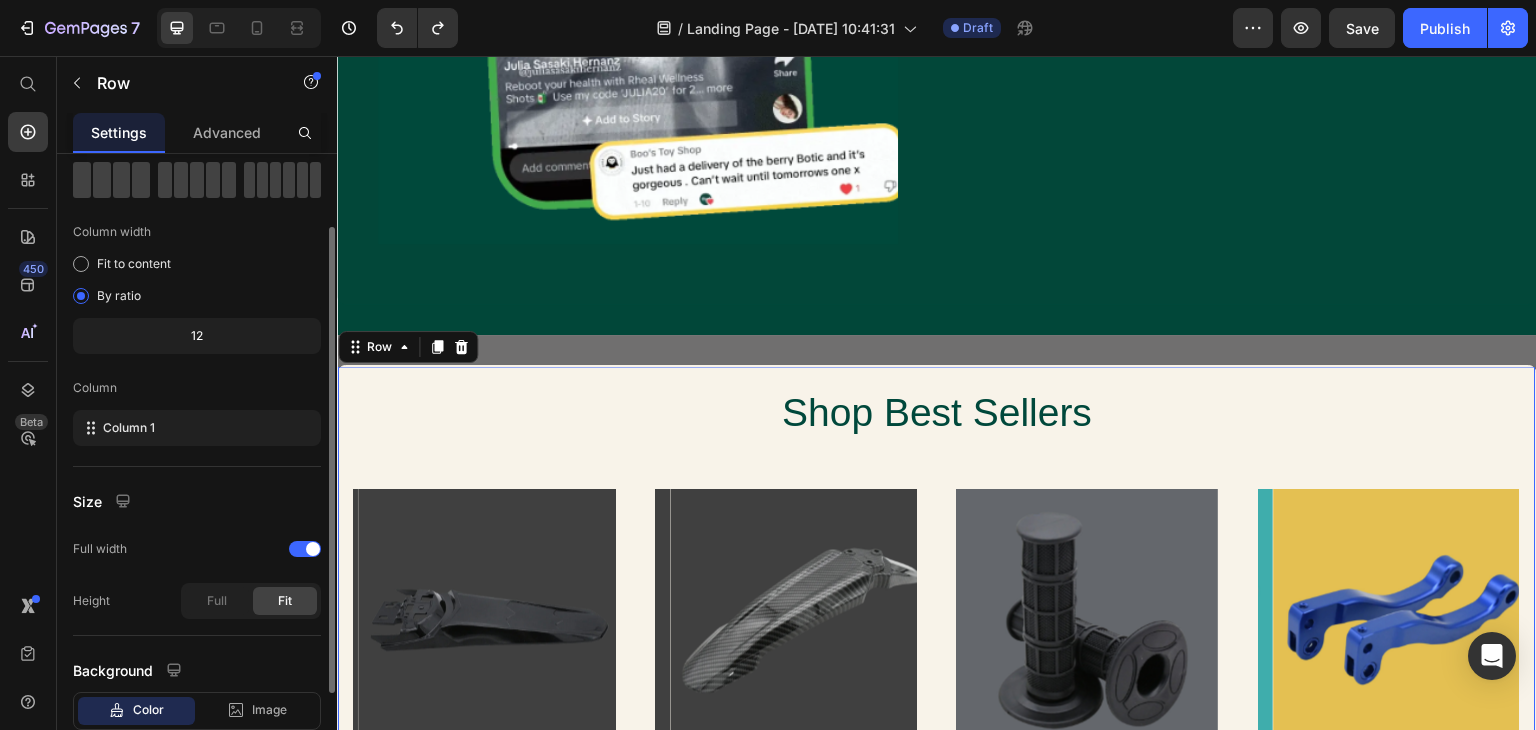 scroll, scrollTop: 225, scrollLeft: 0, axis: vertical 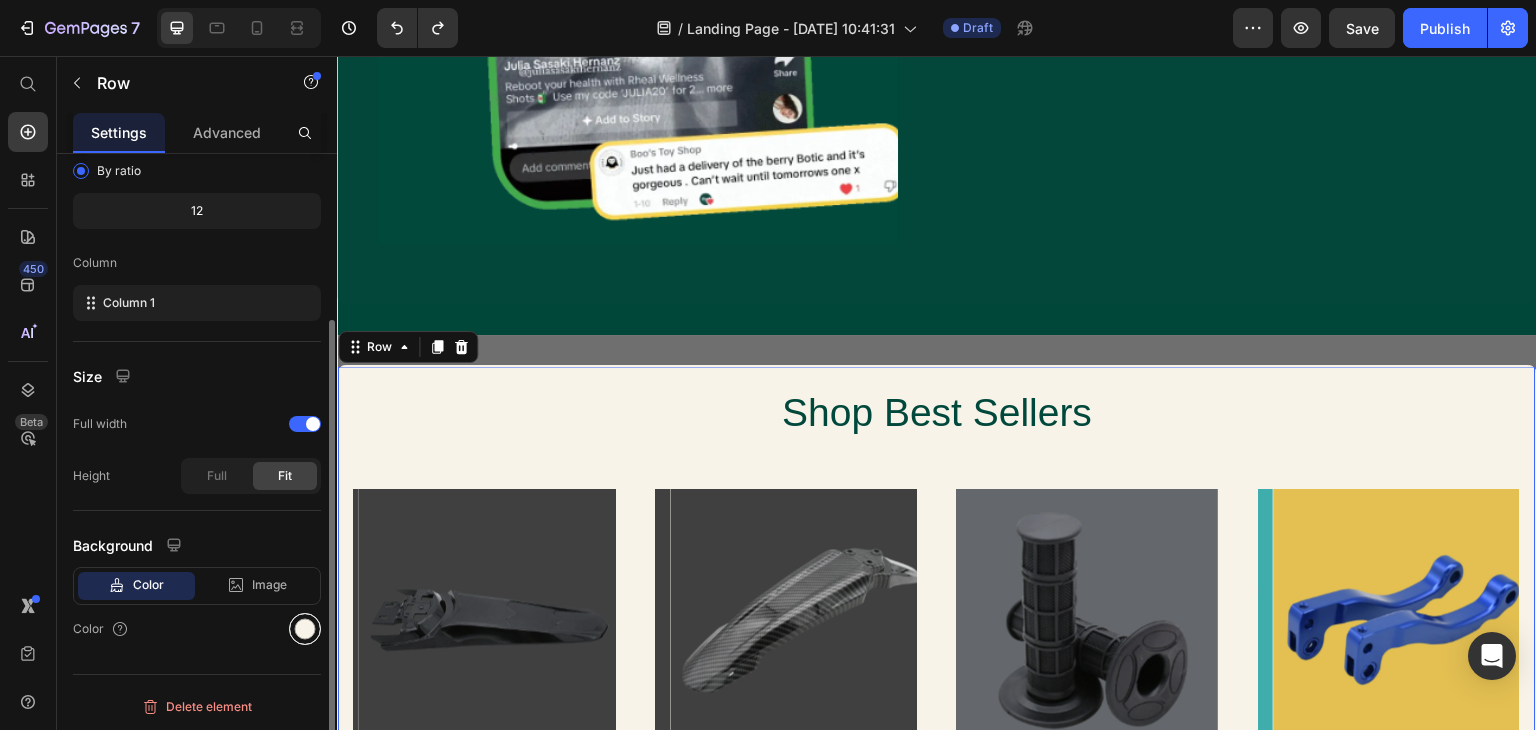 click at bounding box center (305, 629) 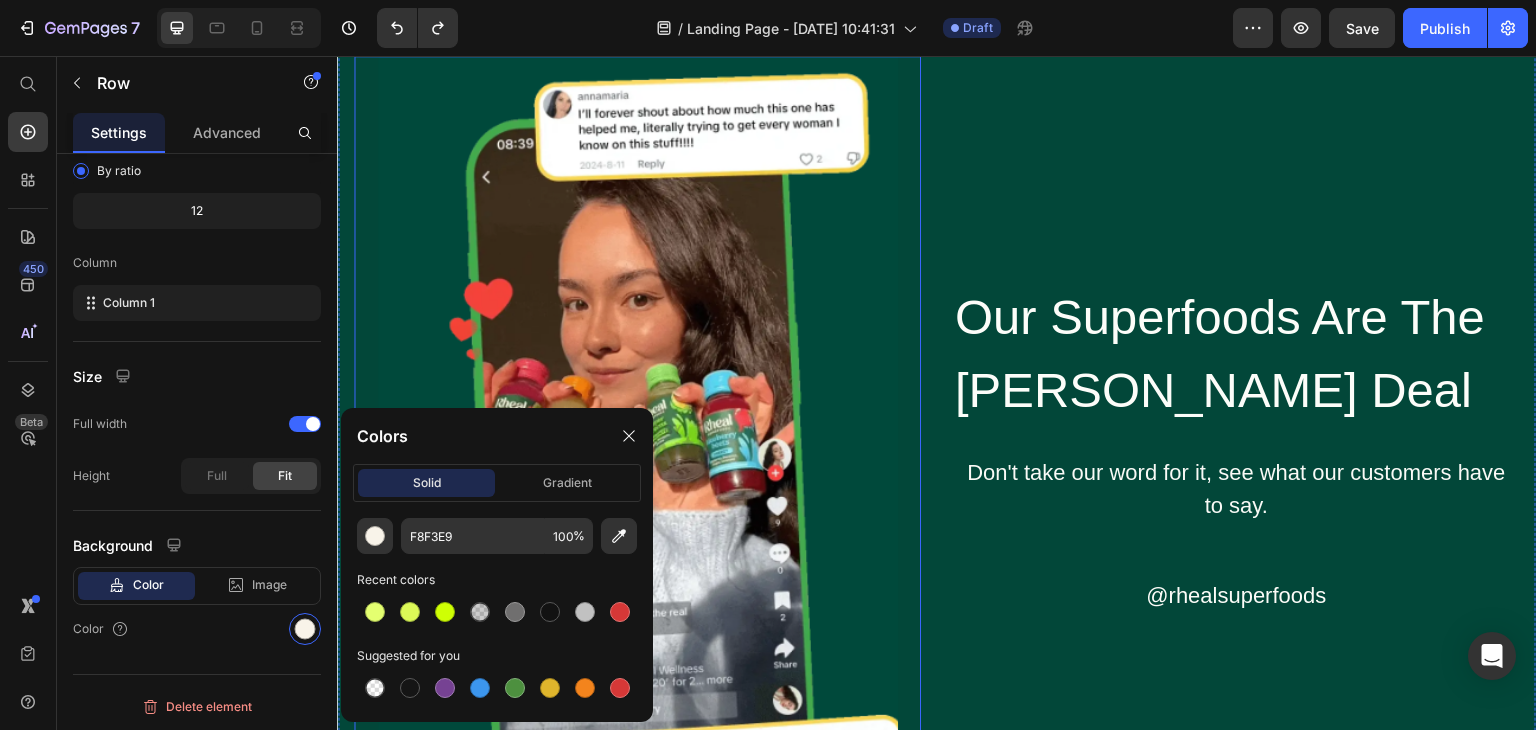 scroll, scrollTop: 1200, scrollLeft: 0, axis: vertical 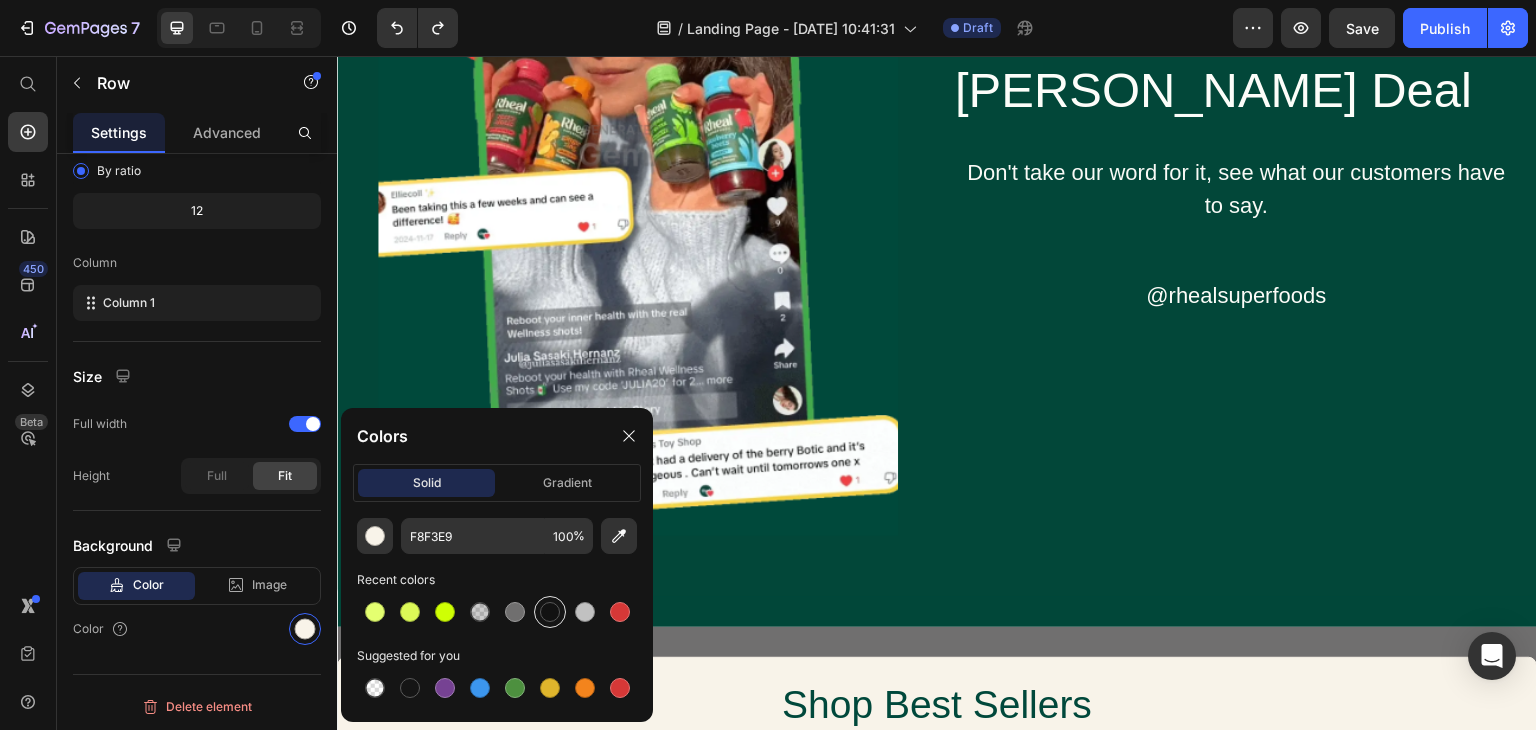 click at bounding box center [550, 612] 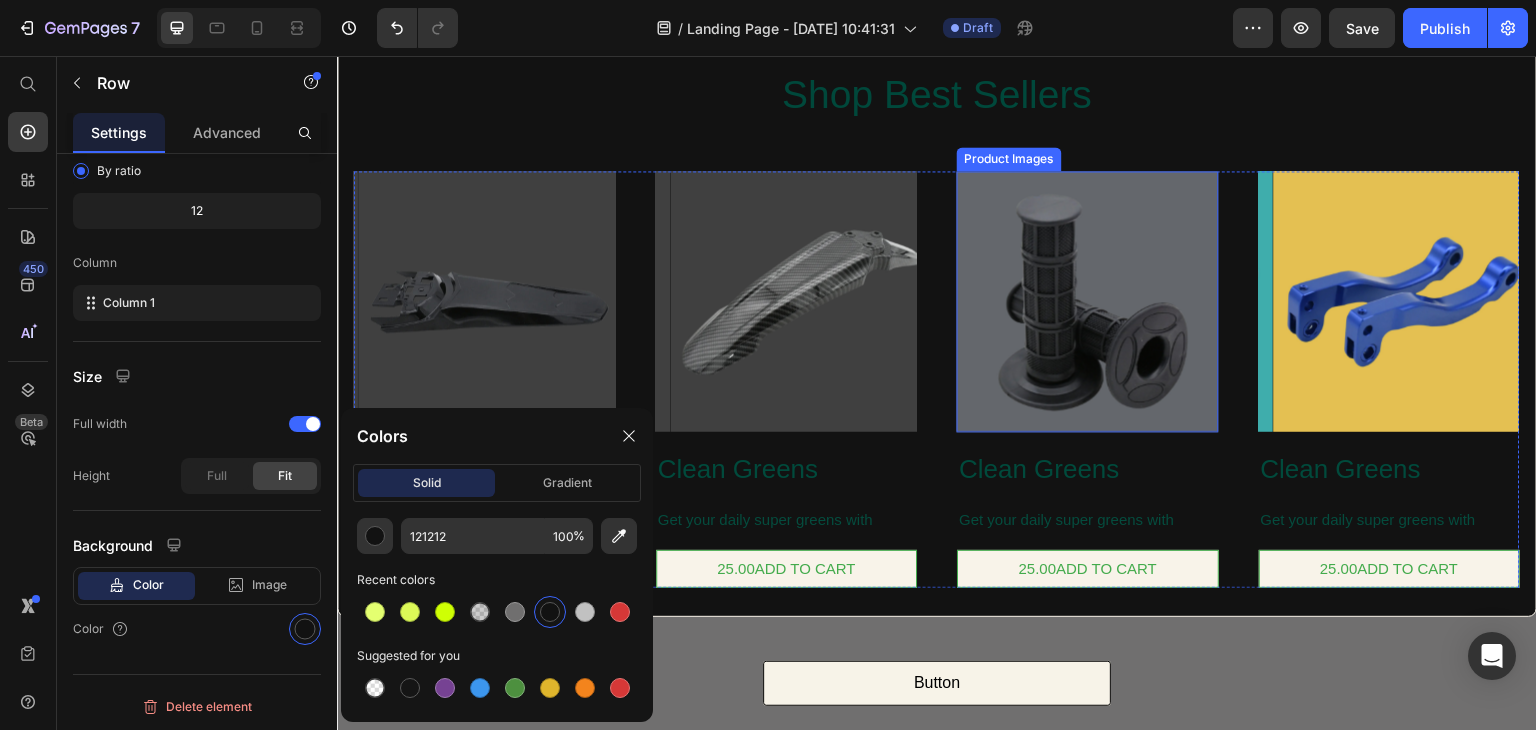 scroll, scrollTop: 1700, scrollLeft: 0, axis: vertical 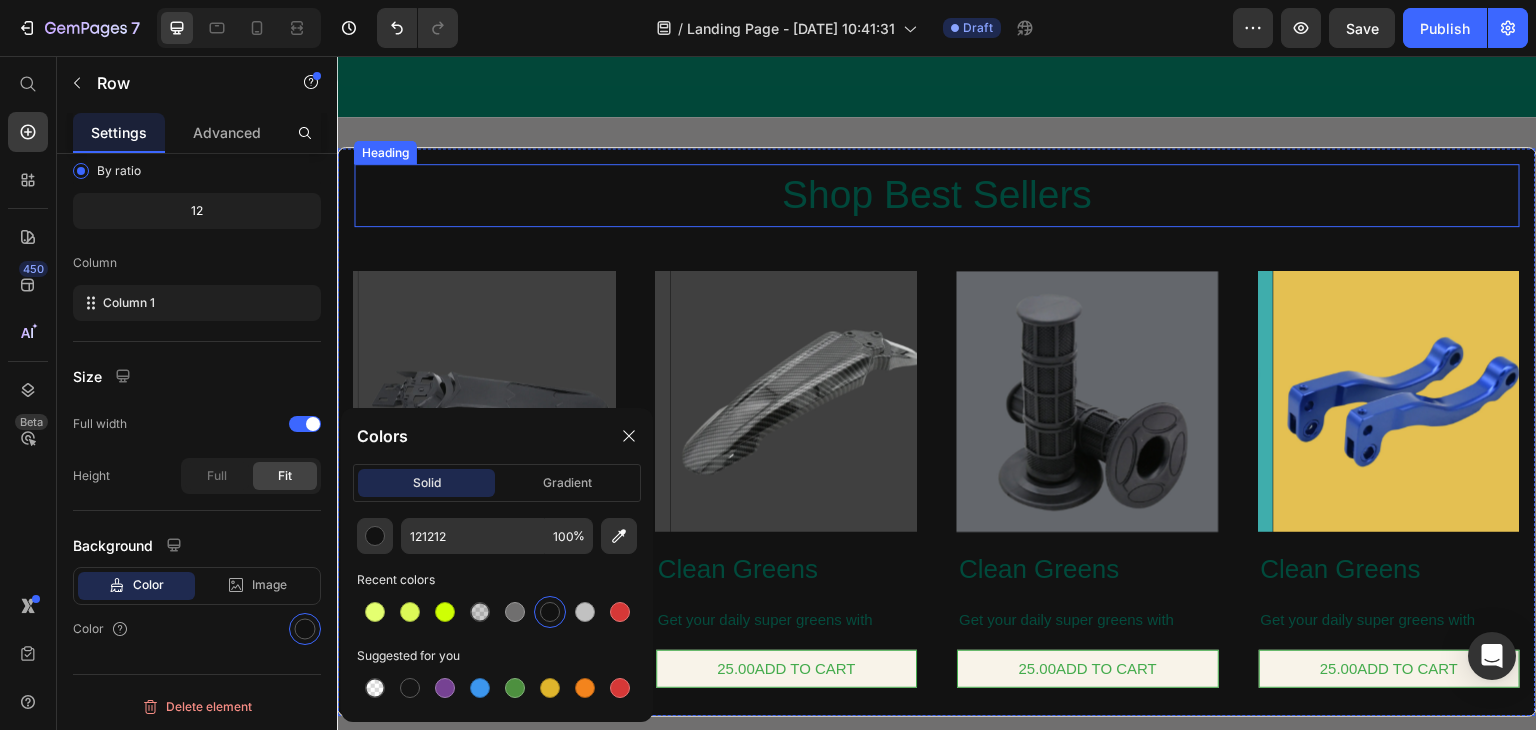 click on "Shop Best Sellers" at bounding box center [937, 195] 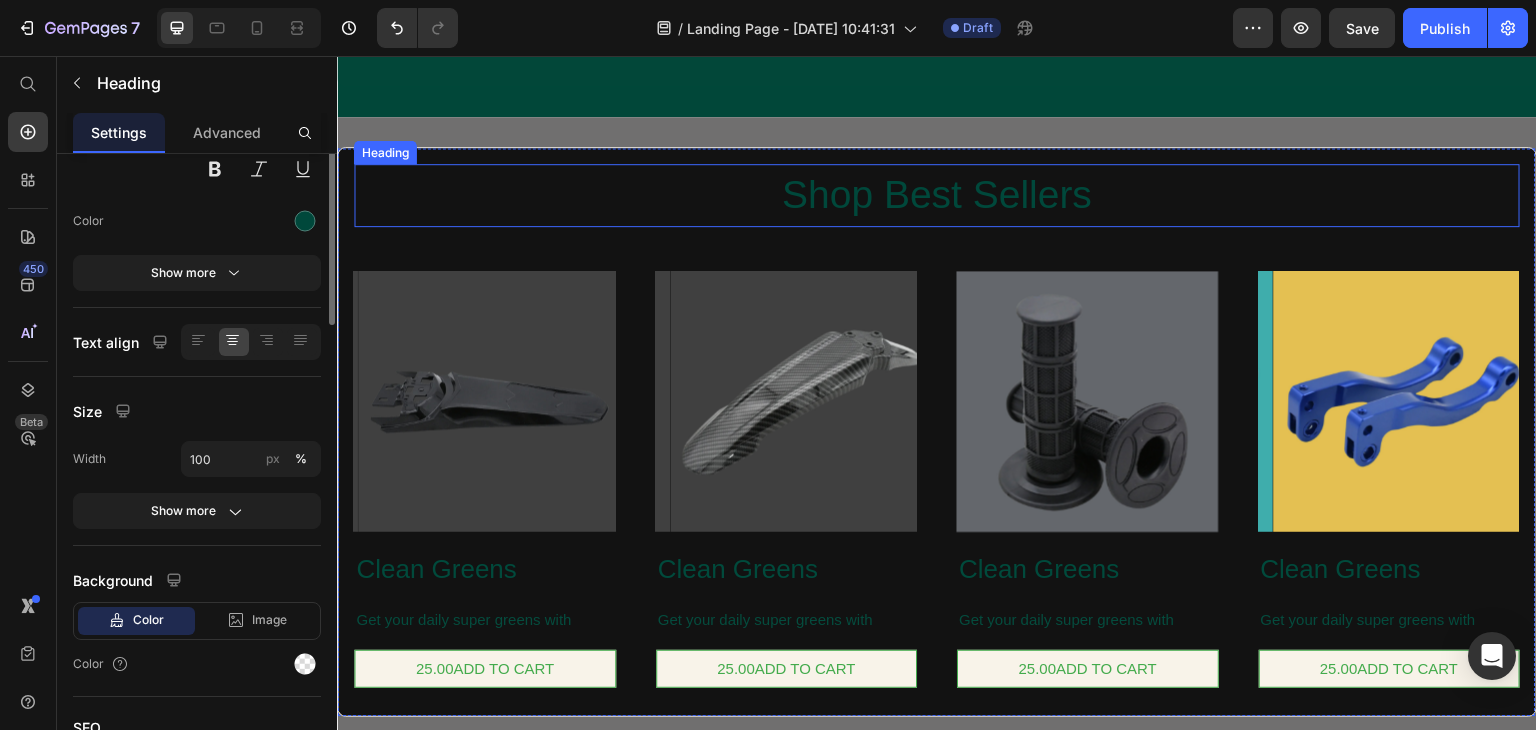 scroll, scrollTop: 0, scrollLeft: 0, axis: both 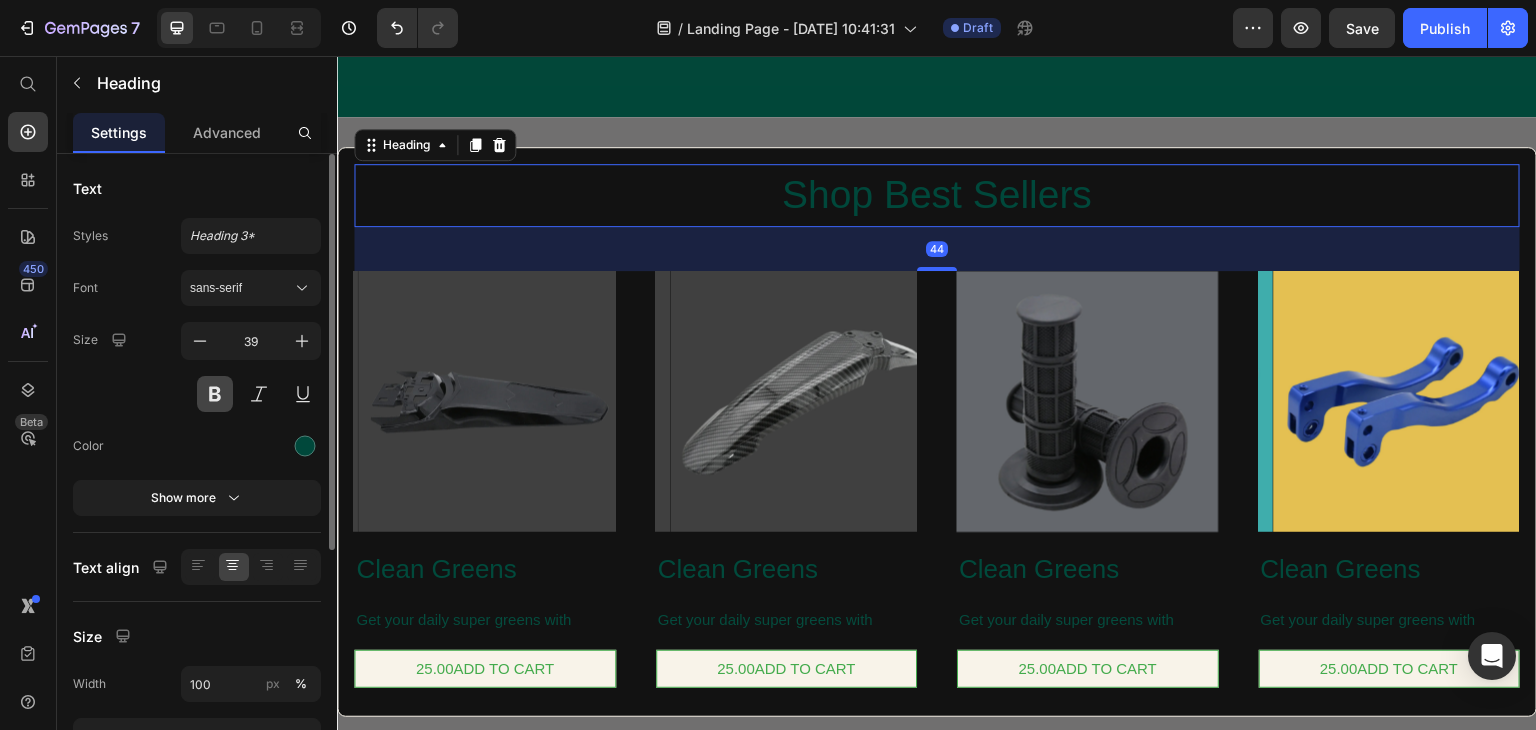 click at bounding box center [215, 394] 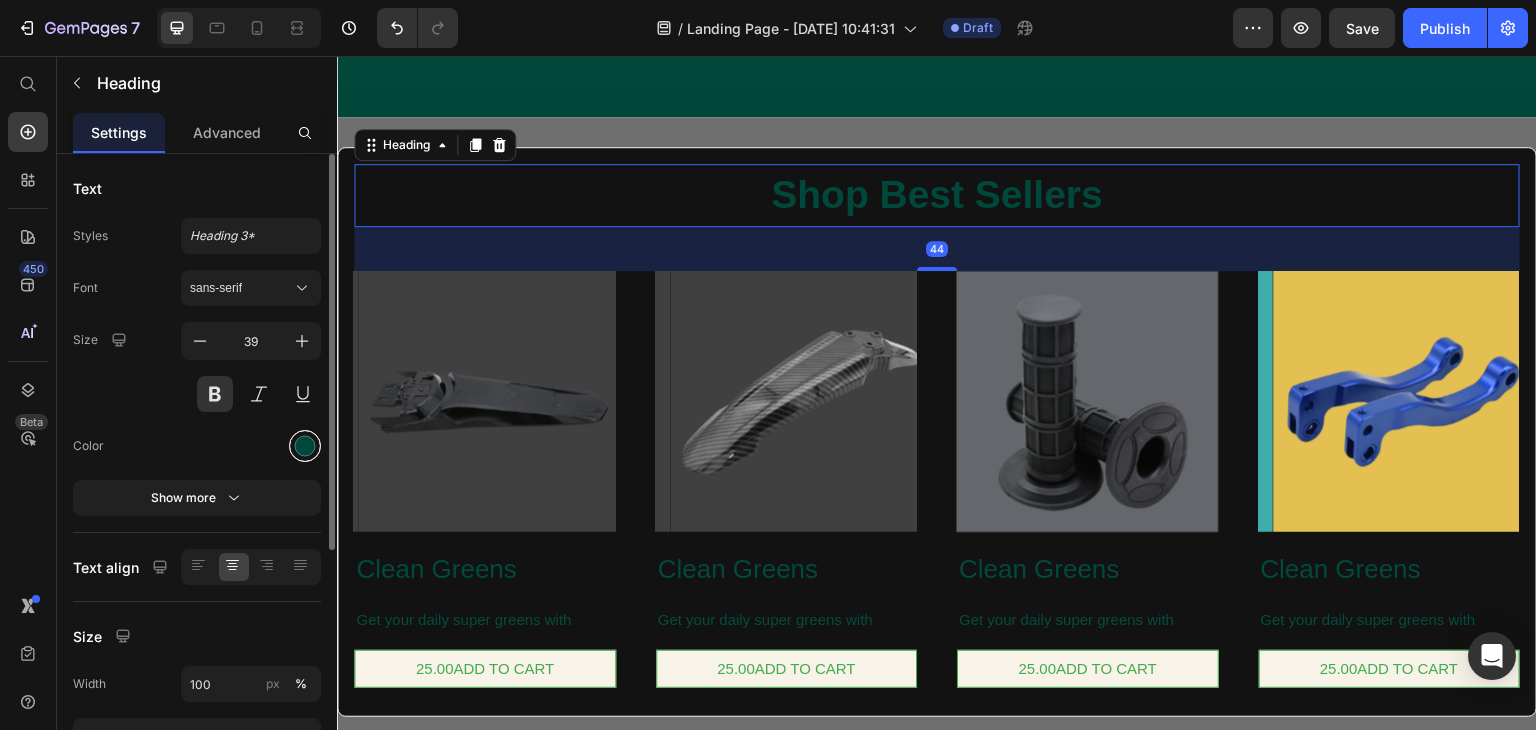 click at bounding box center [305, 446] 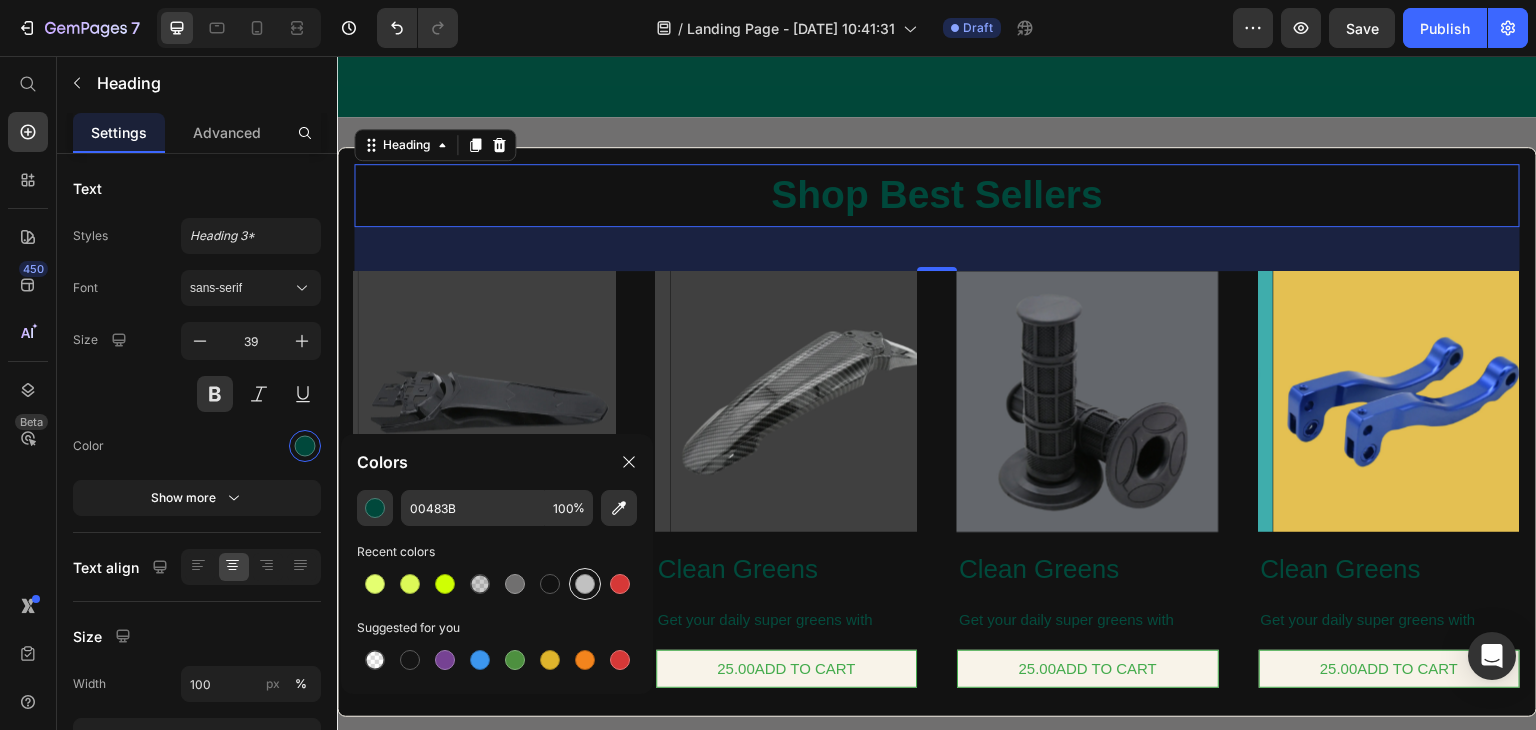 click at bounding box center [585, 584] 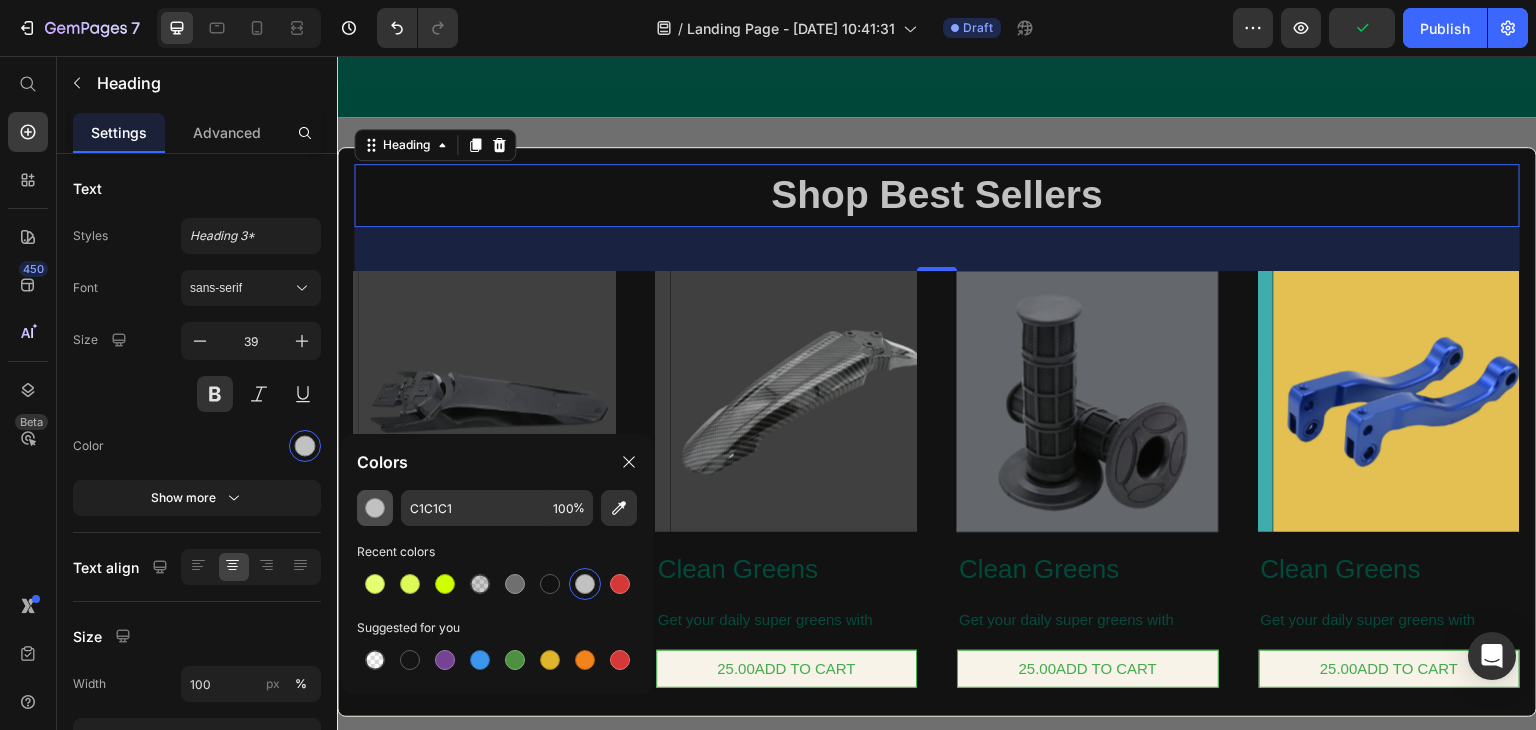 click at bounding box center [375, 508] 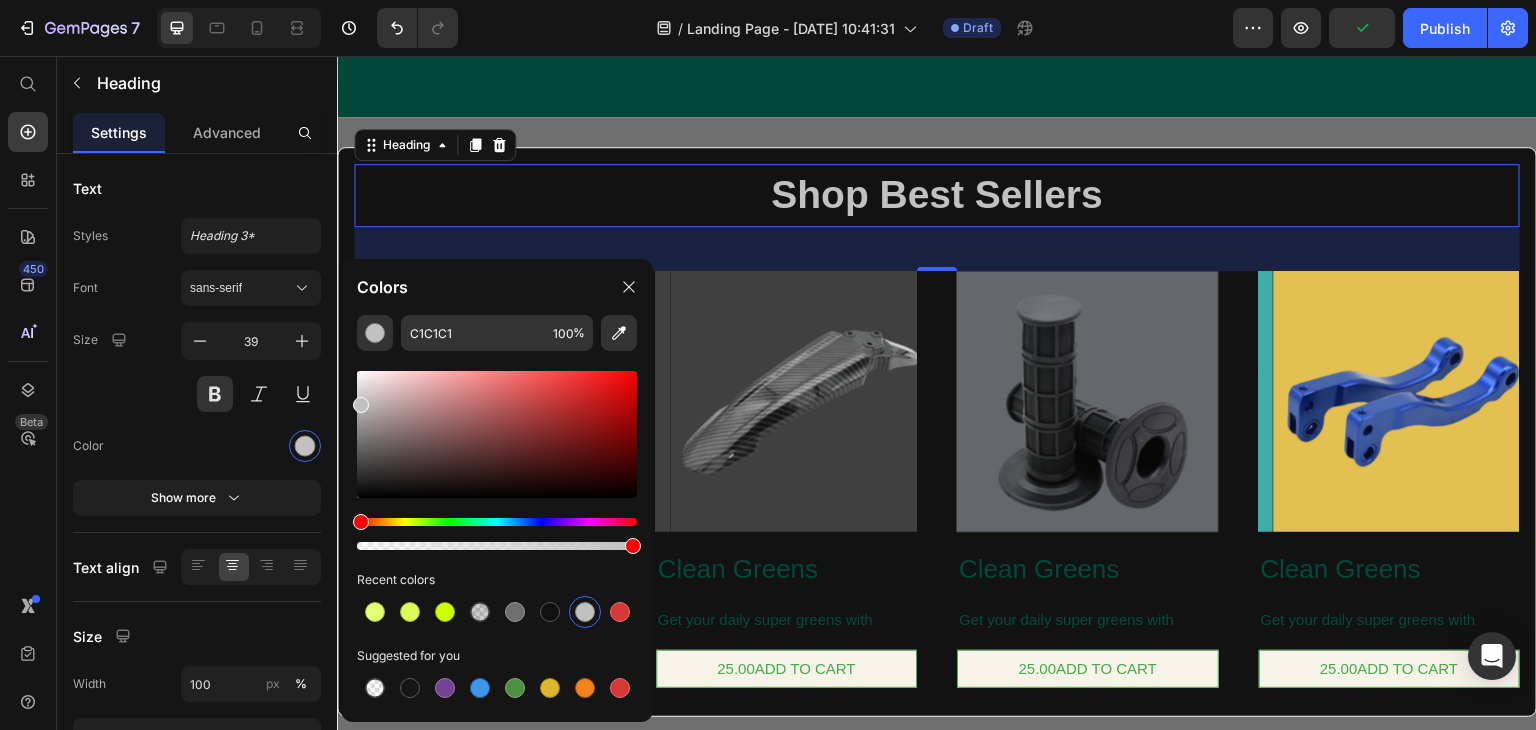 drag, startPoint x: 355, startPoint y: 448, endPoint x: 368, endPoint y: 512, distance: 65.30697 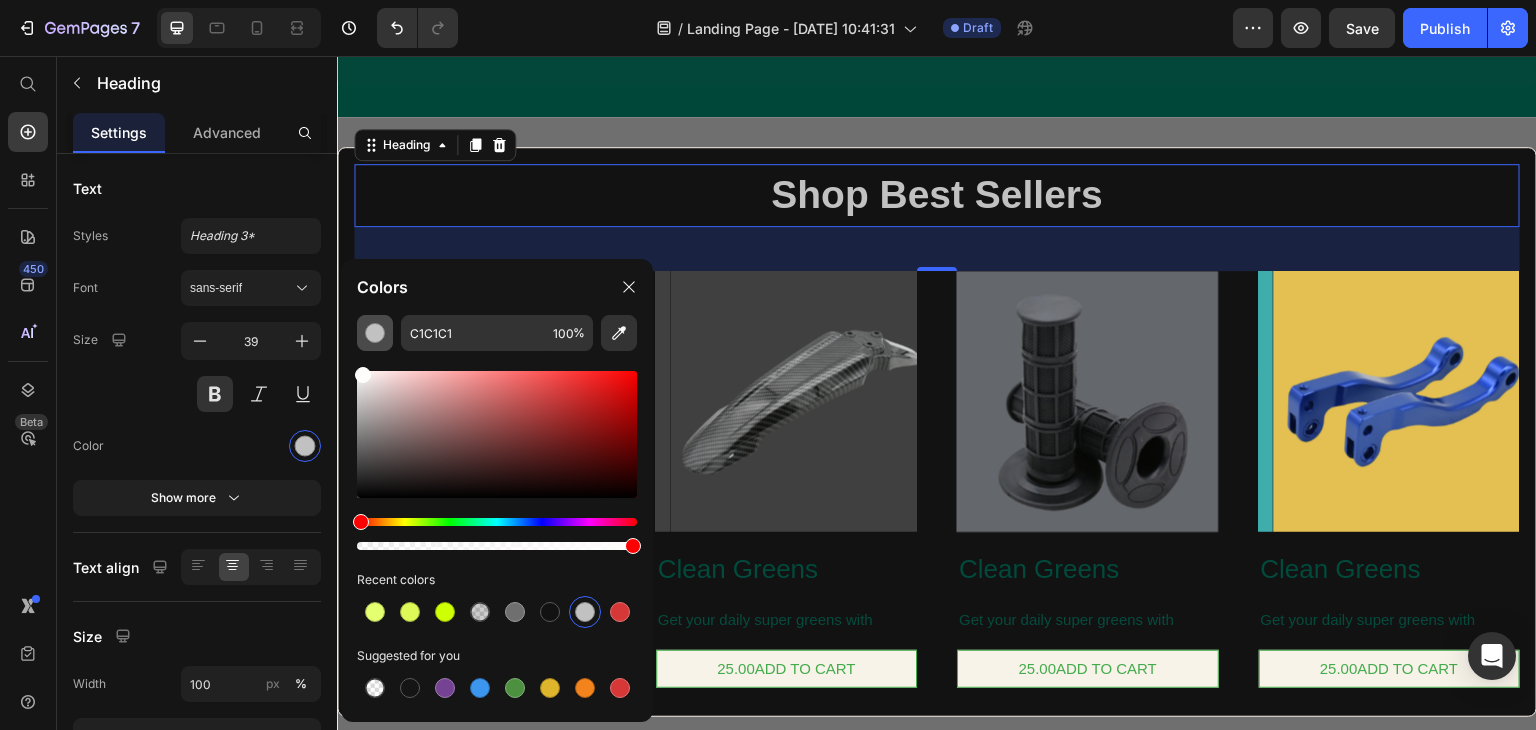 drag, startPoint x: 356, startPoint y: 413, endPoint x: 362, endPoint y: 345, distance: 68.26419 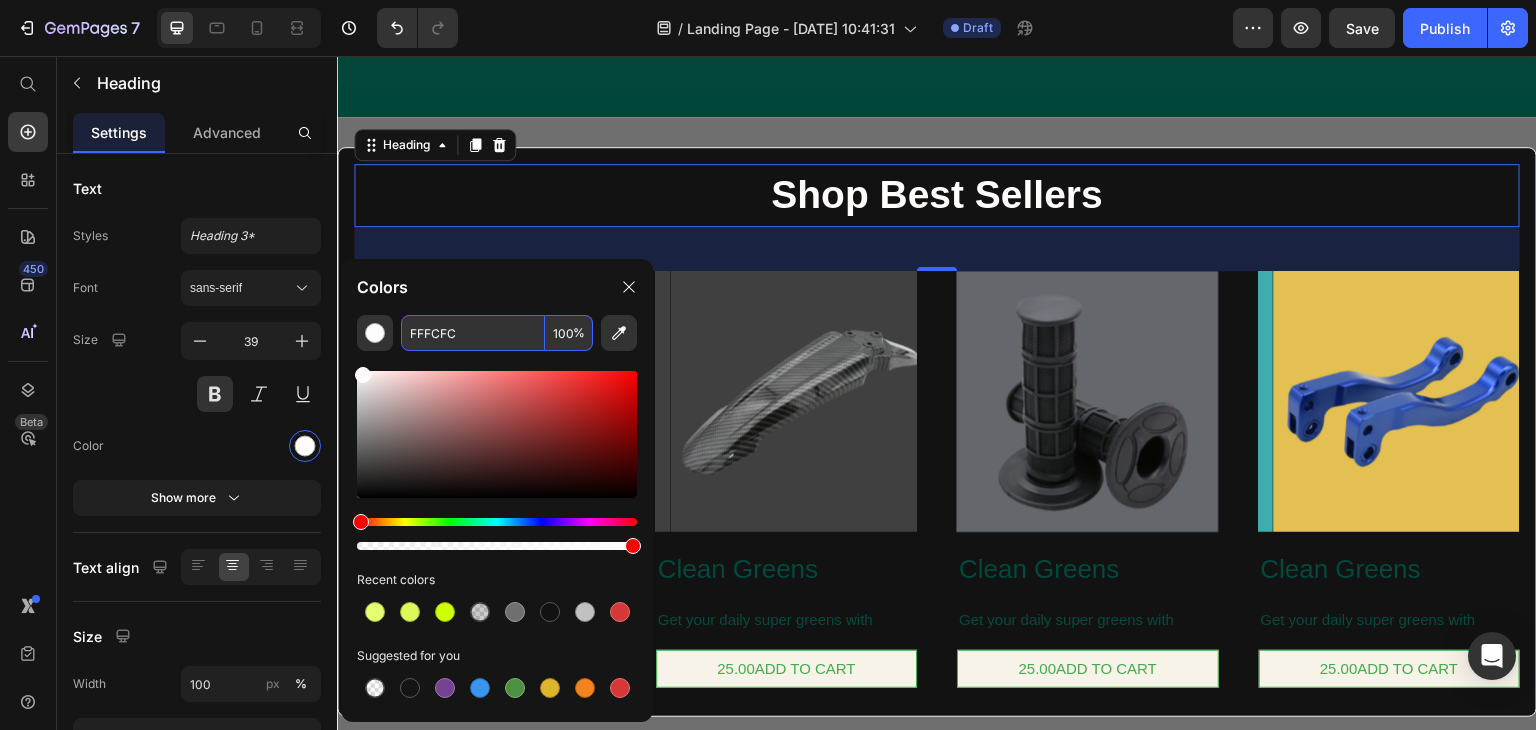 click on "FFFCFC" at bounding box center [473, 333] 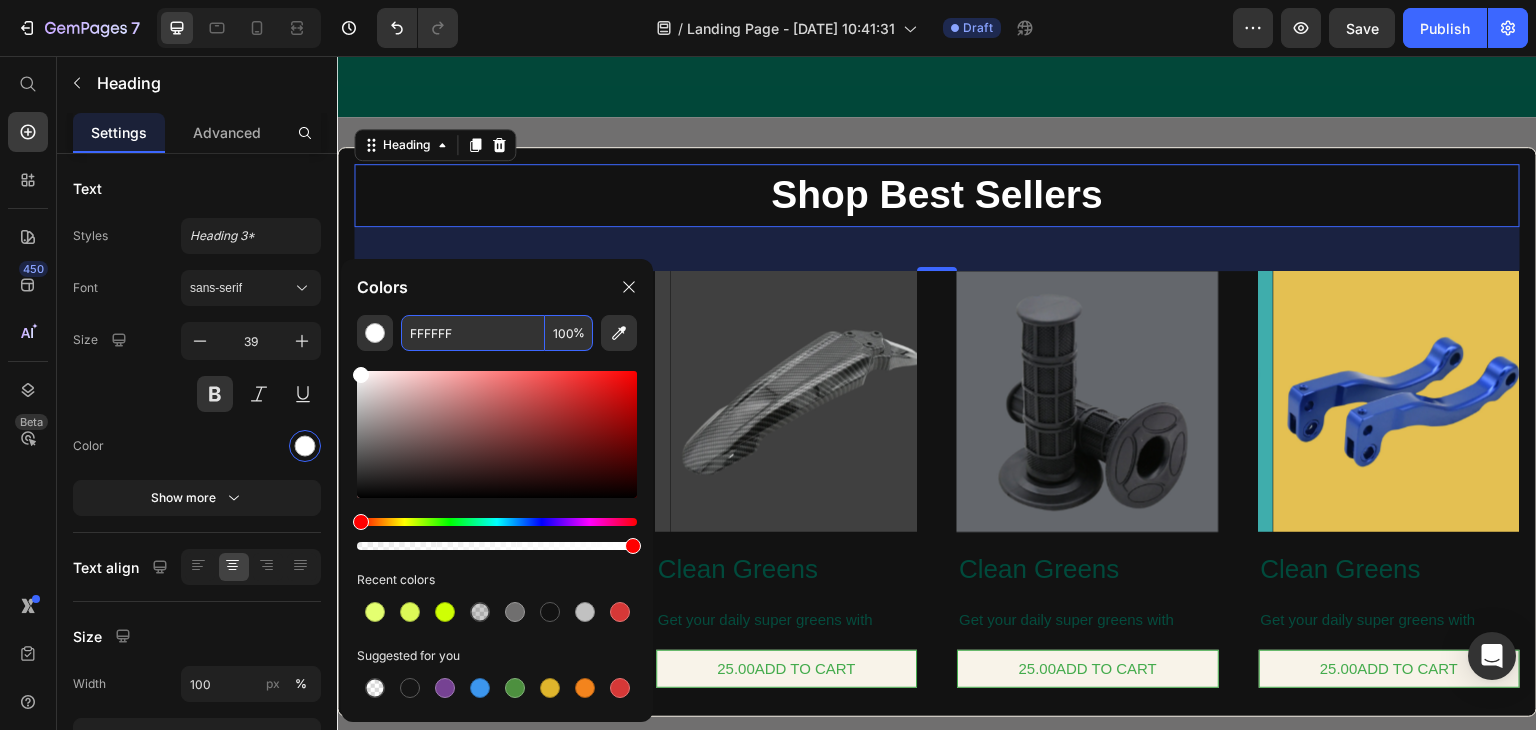 type on "FFFFFF" 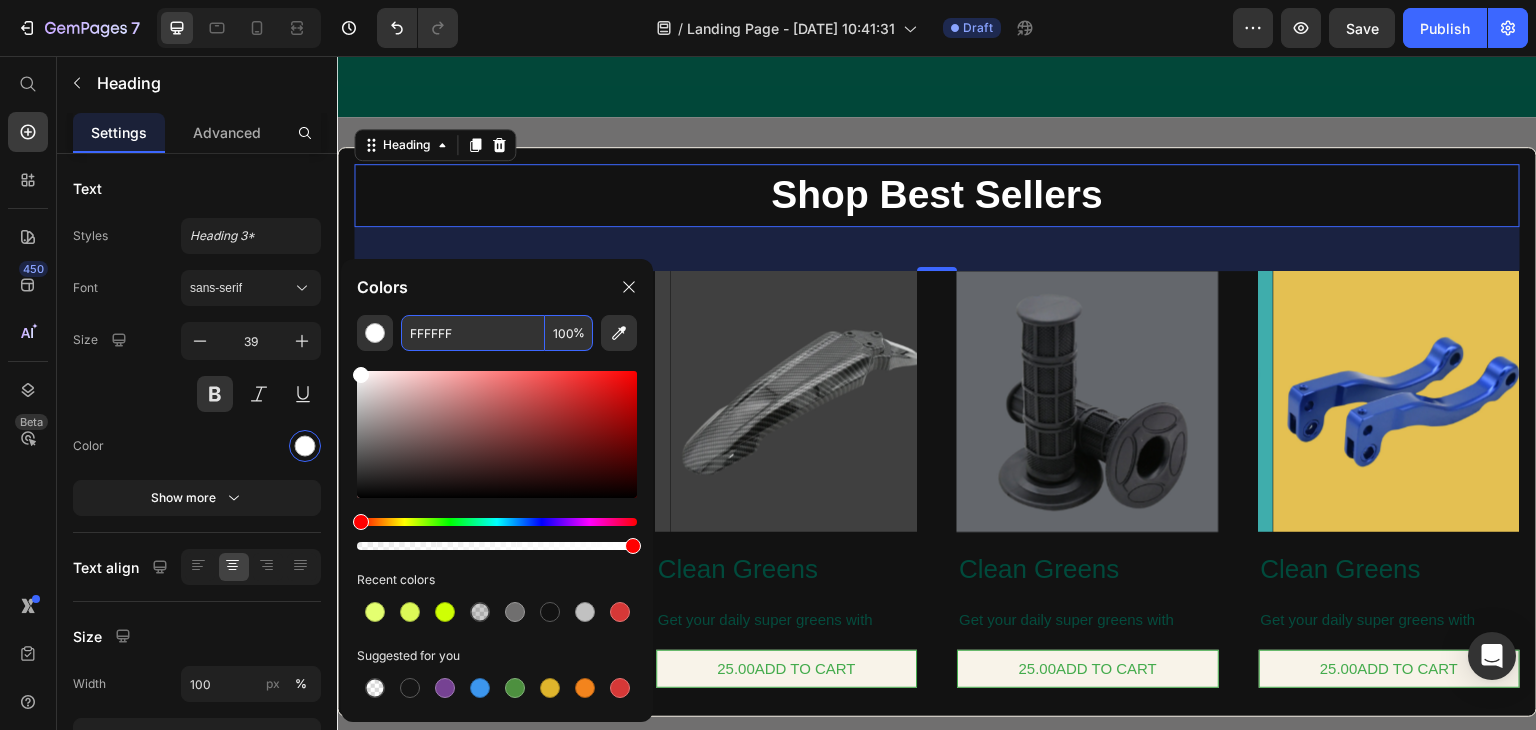 click on "Colors" 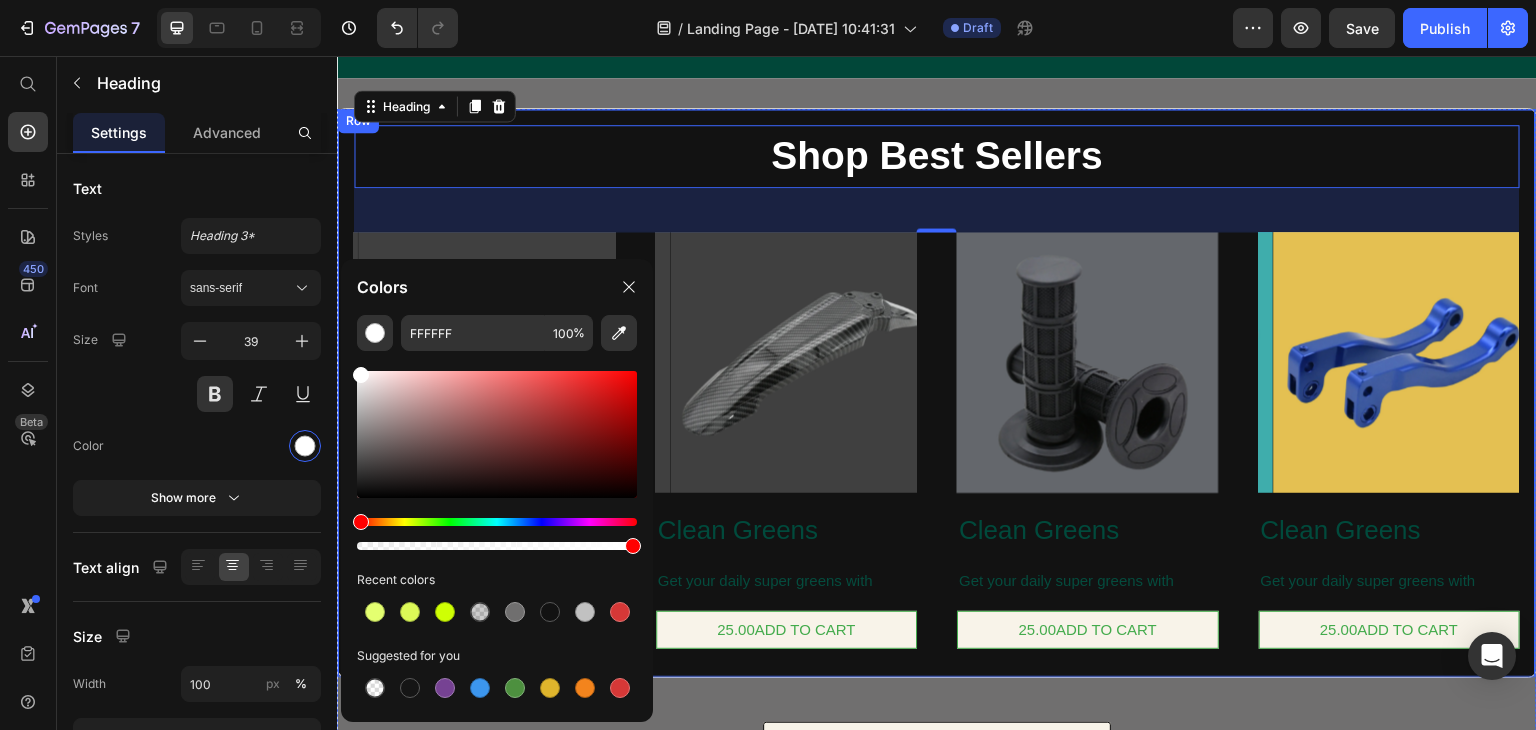 scroll, scrollTop: 1740, scrollLeft: 0, axis: vertical 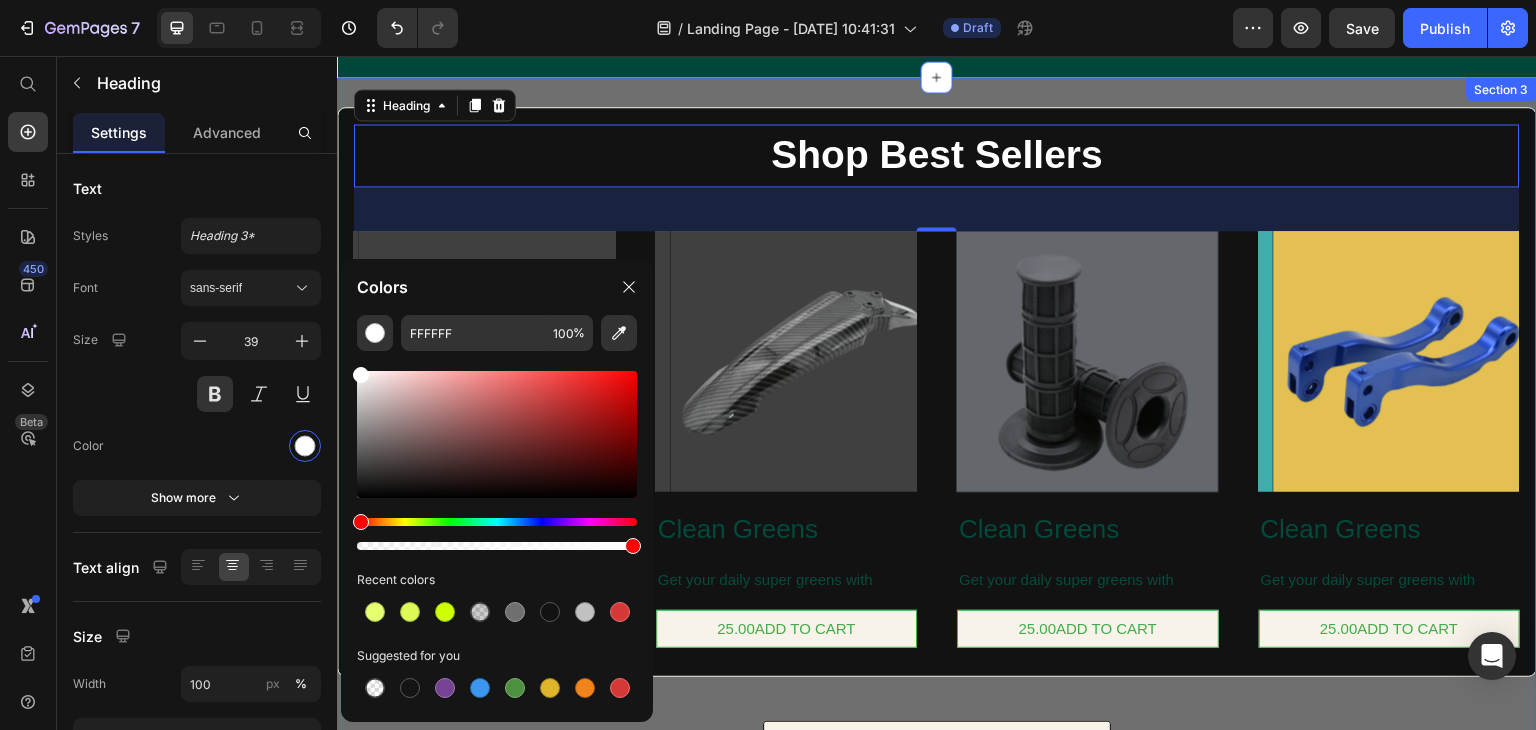 click on "Shop Best Sellers Heading   44 Product Images Clean Greens Text Block Get your daily super greens with Text Block 25.00ADD TO CART Add to Cart Product Images Clean Greens Text Block Get your daily super greens with Text Block 25.00ADD TO CART Add to Cart Product Images Clean Greens Text Block Get your daily super greens with Text Block 25.00ADD TO CART Add to Cart Product Images Clean Greens Text Block Get your daily super greens with Text Block 25.00ADD TO CART Add to Cart Product List Row Button Button Row Lorem ipsum dolor sit ame Text Block Row Section 3" at bounding box center [937, 461] 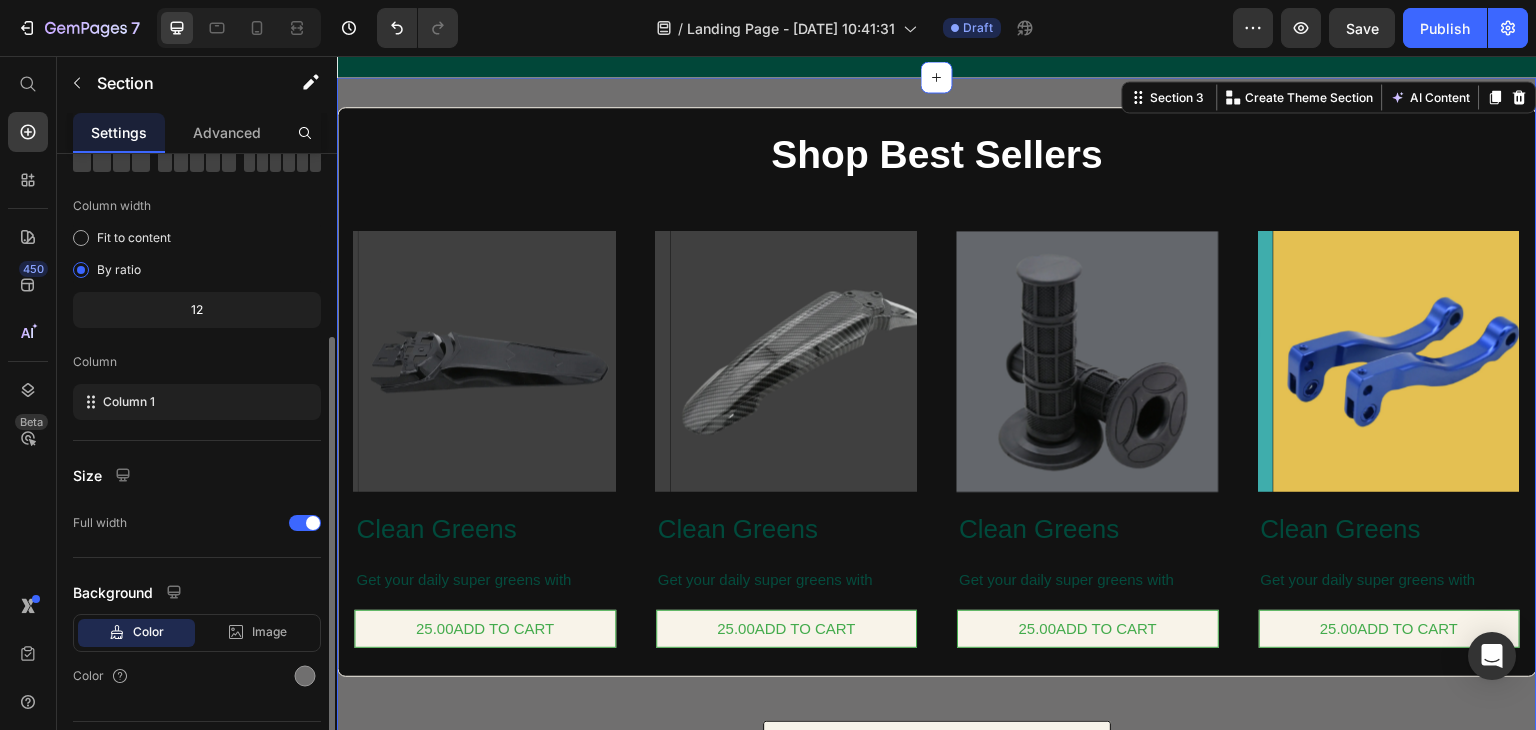 scroll, scrollTop: 173, scrollLeft: 0, axis: vertical 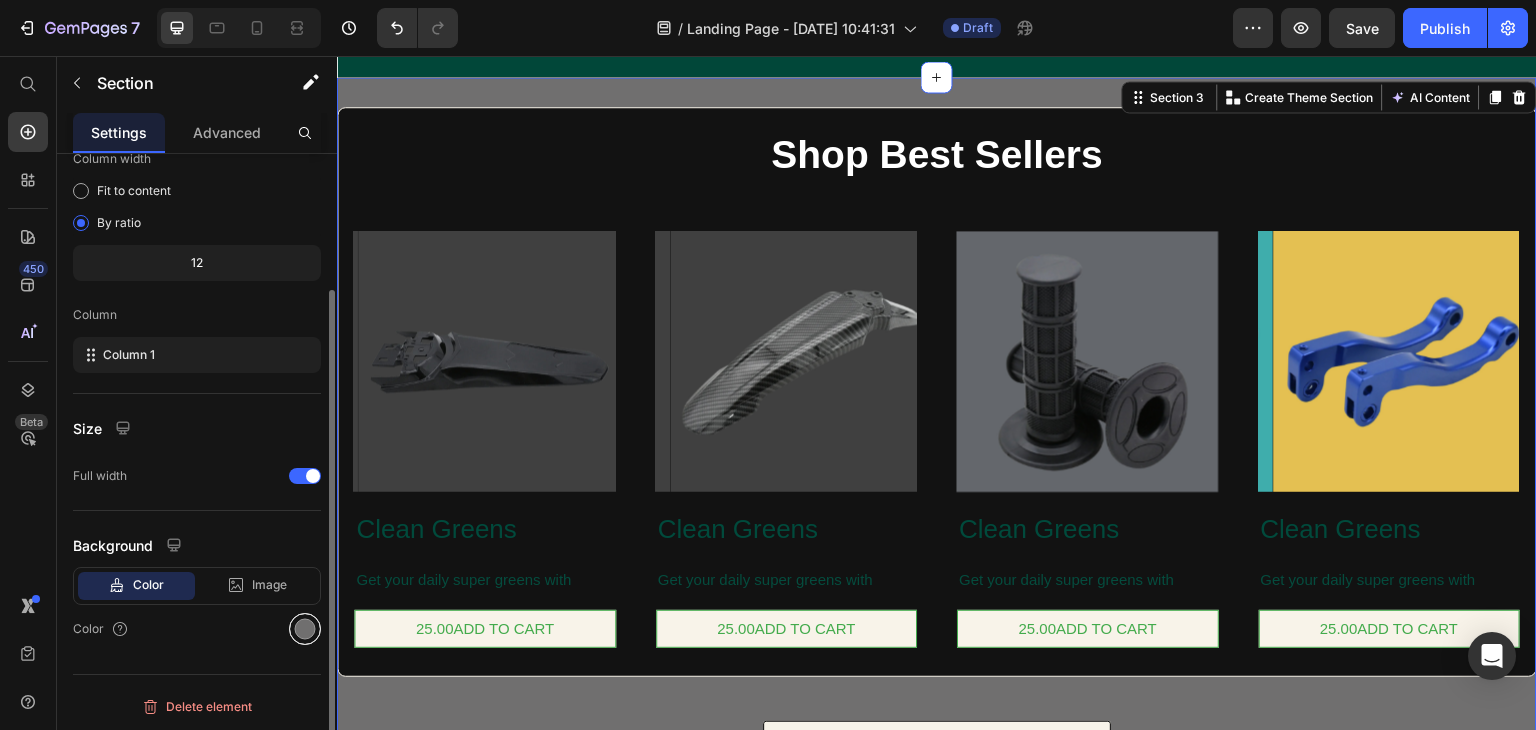 click at bounding box center (305, 629) 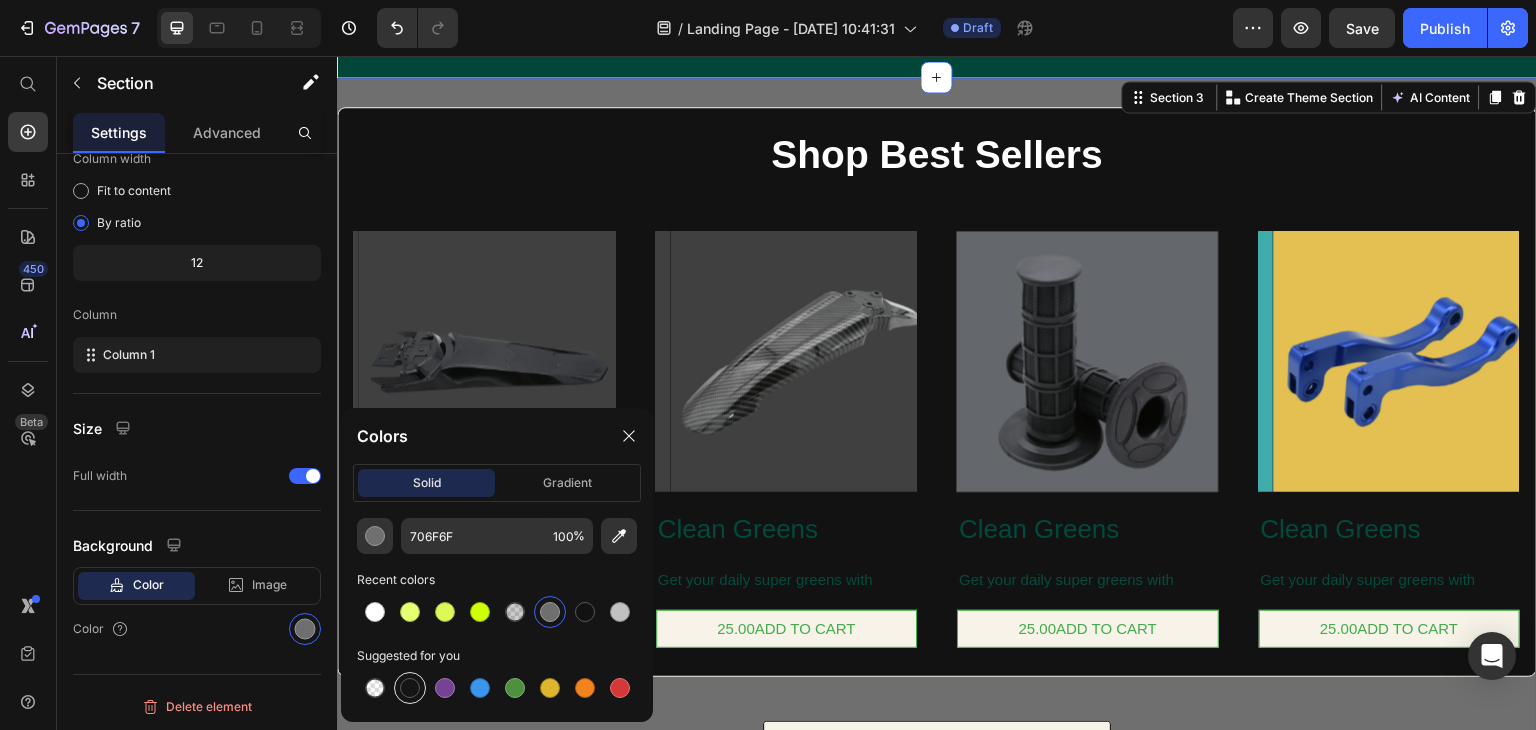 click at bounding box center [410, 688] 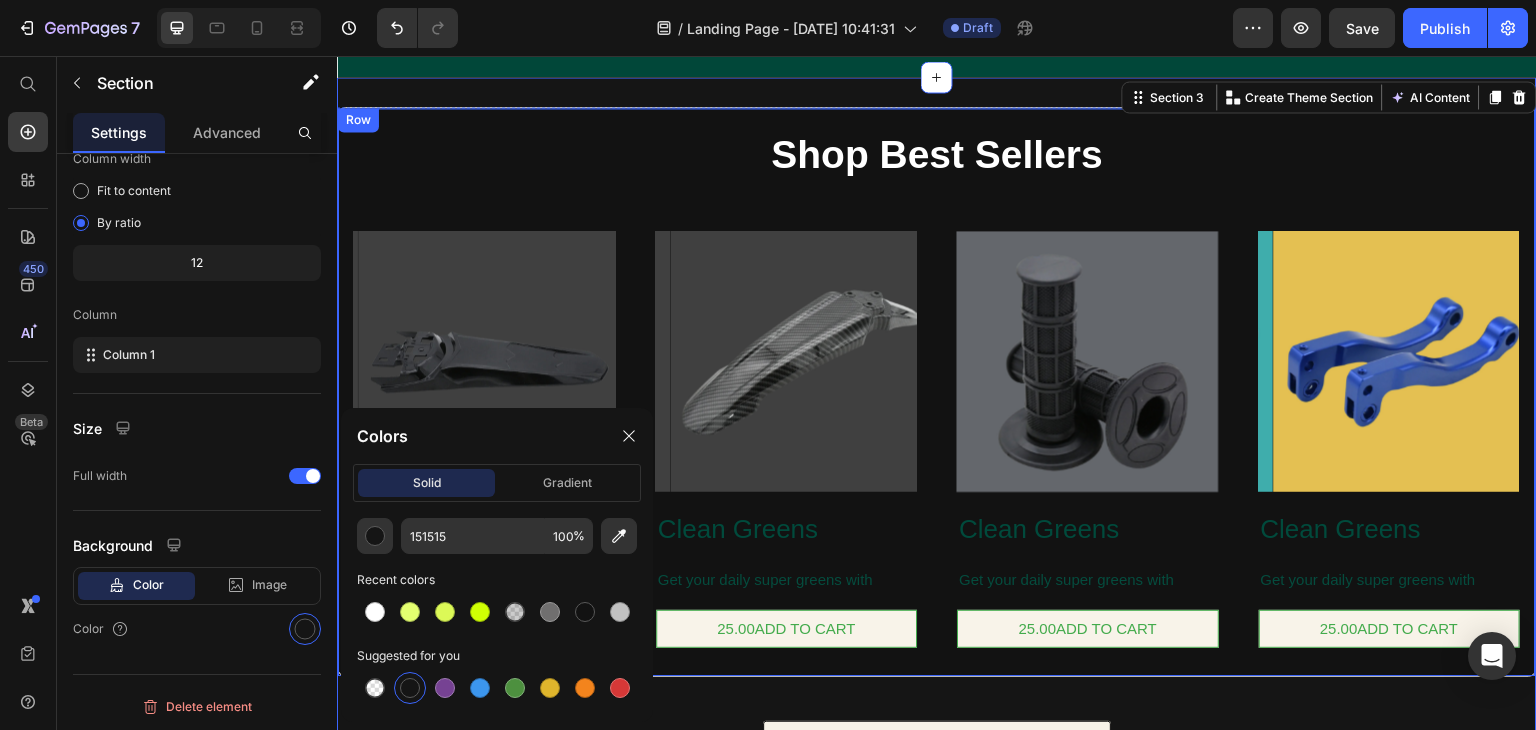 click on "Shop Best Sellers Heading Product Images Clean Greens Text Block Get your daily super greens with Text Block 25.00ADD TO CART Add to Cart Product Images Clean Greens Text Block Get your daily super greens with Text Block 25.00ADD TO CART Add to Cart Product Images Clean Greens Text Block Get your daily super greens with Text Block 25.00ADD TO CART Add to Cart Product Images Clean Greens Text Block Get your daily super greens with Text Block 25.00ADD TO CART Add to Cart Product List" at bounding box center (937, 386) 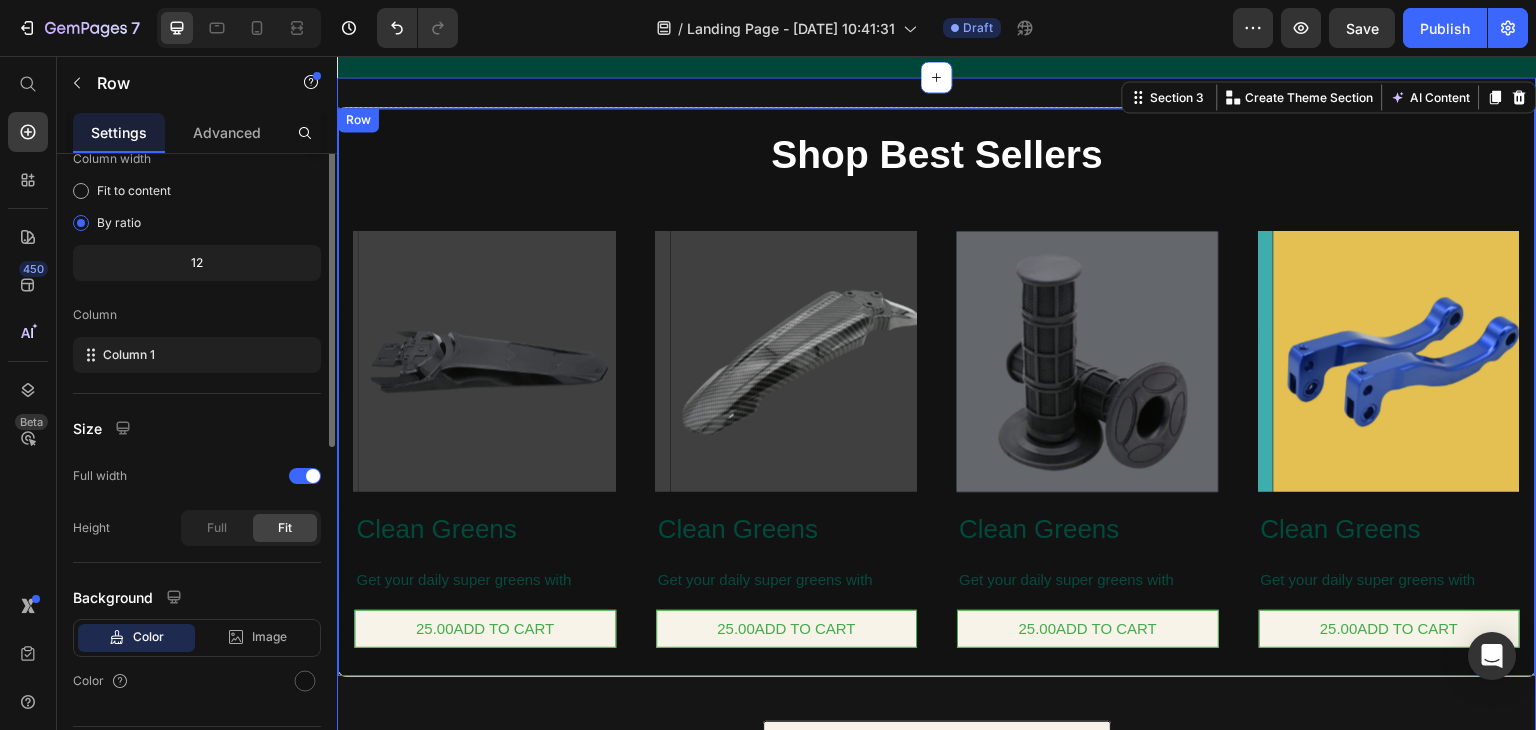 scroll, scrollTop: 0, scrollLeft: 0, axis: both 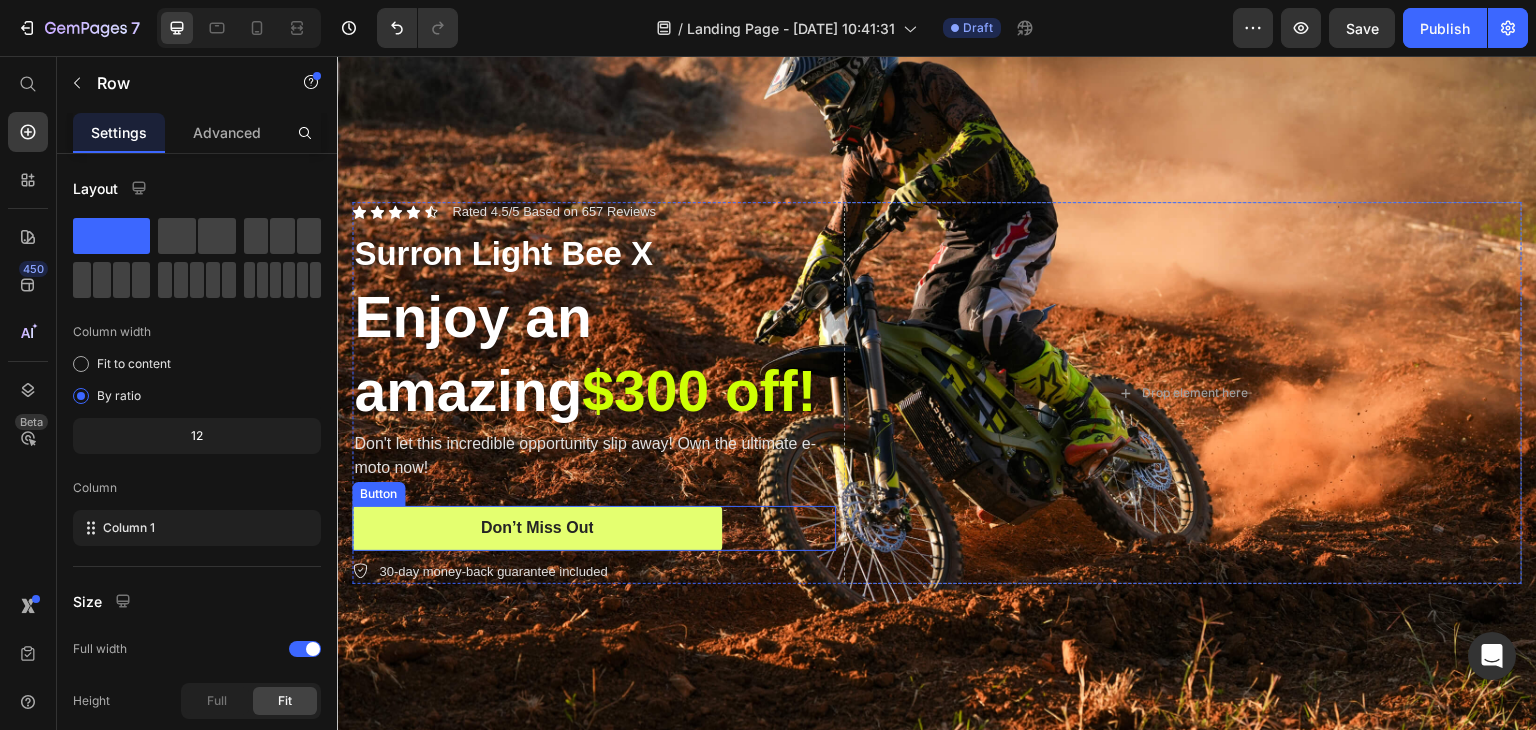click on "Don’t Miss Out" at bounding box center [537, 528] 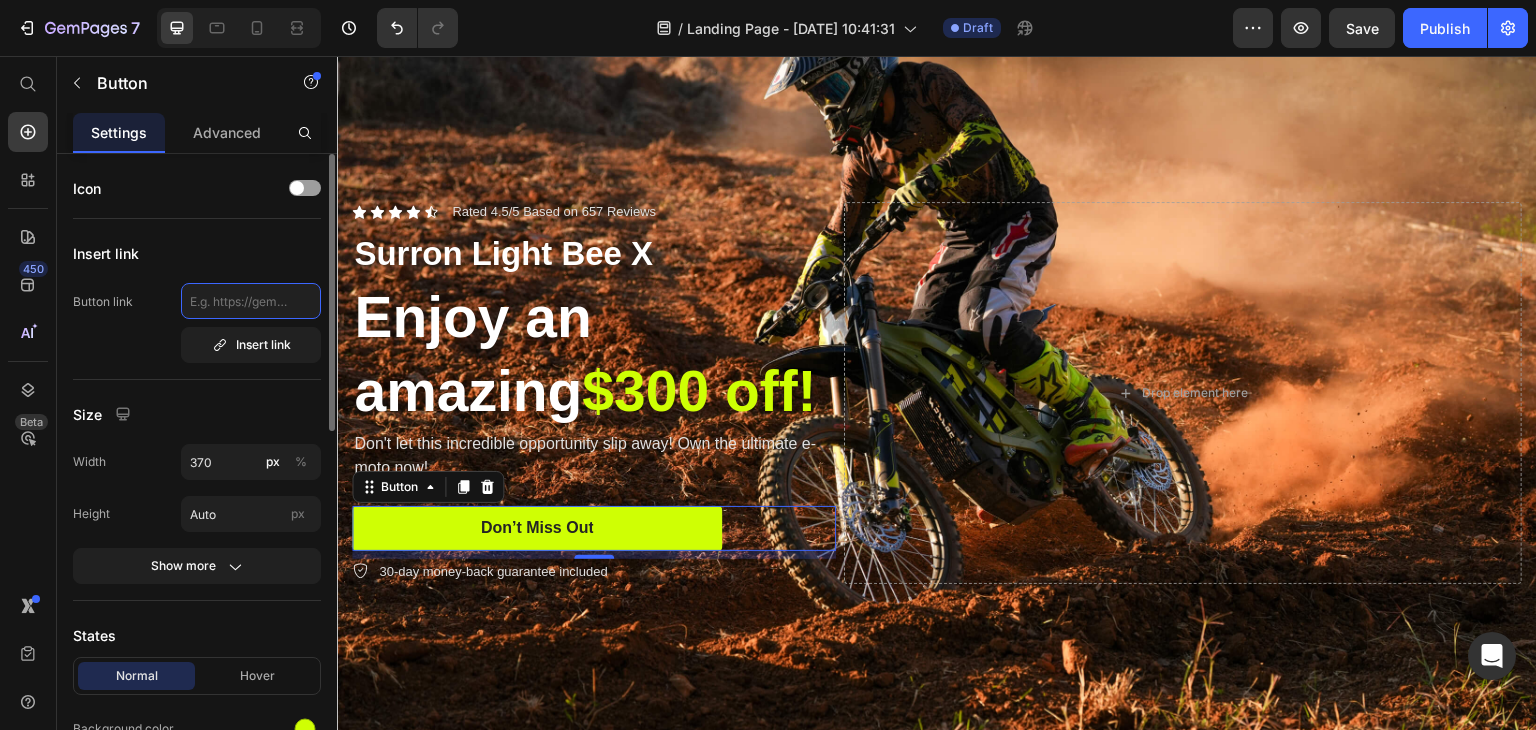 click 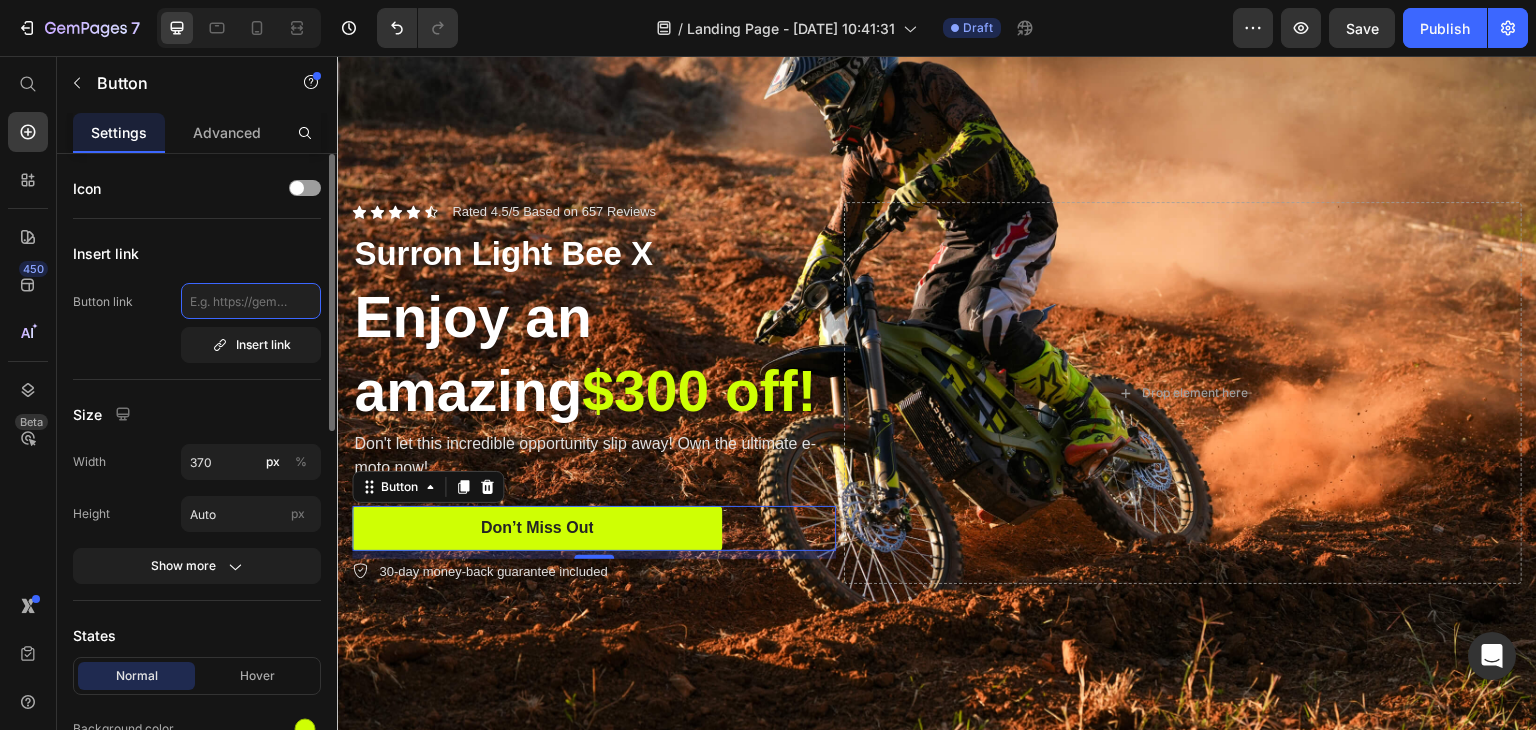 paste on "https://motopulse.shop/products/2025-surron-light-bee-x" 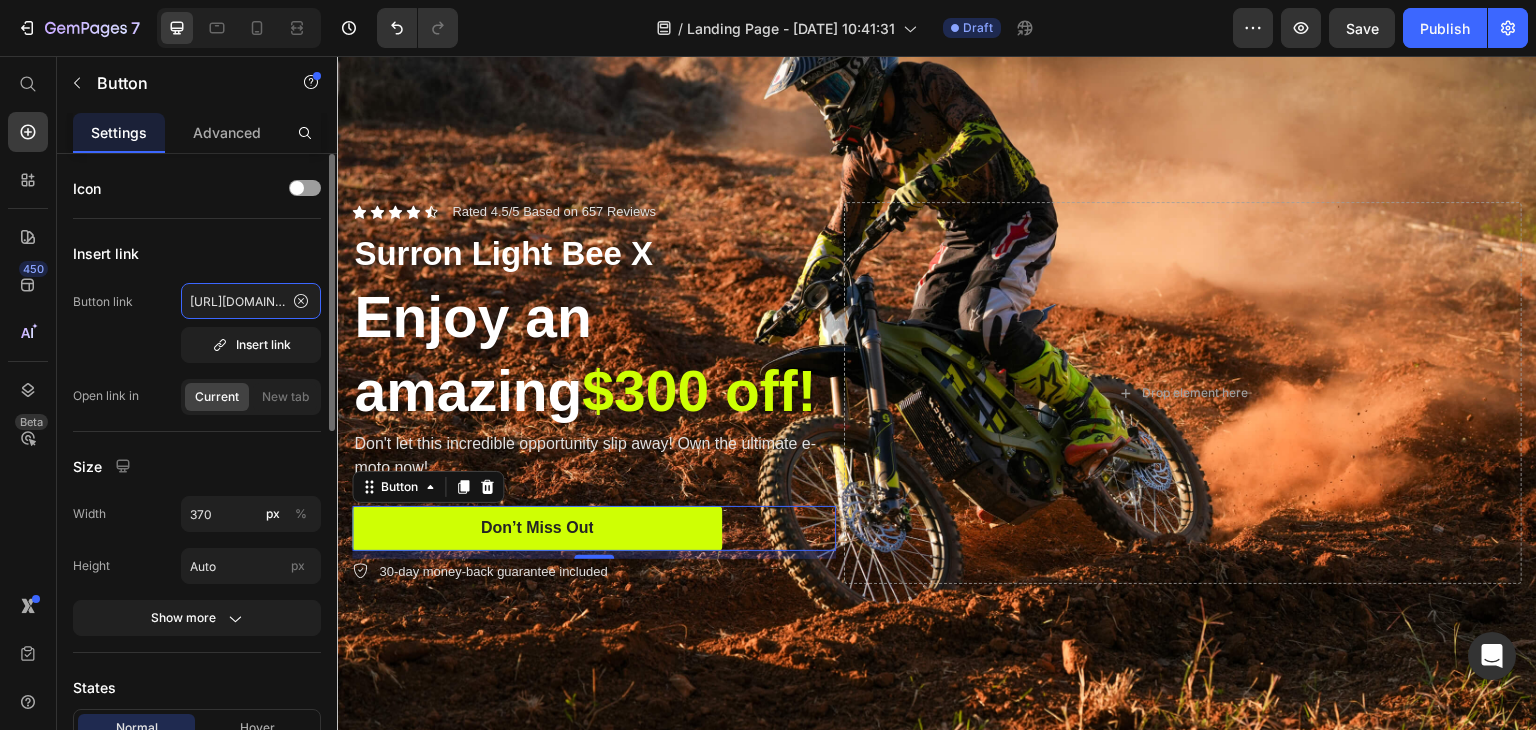scroll, scrollTop: 0, scrollLeft: 233, axis: horizontal 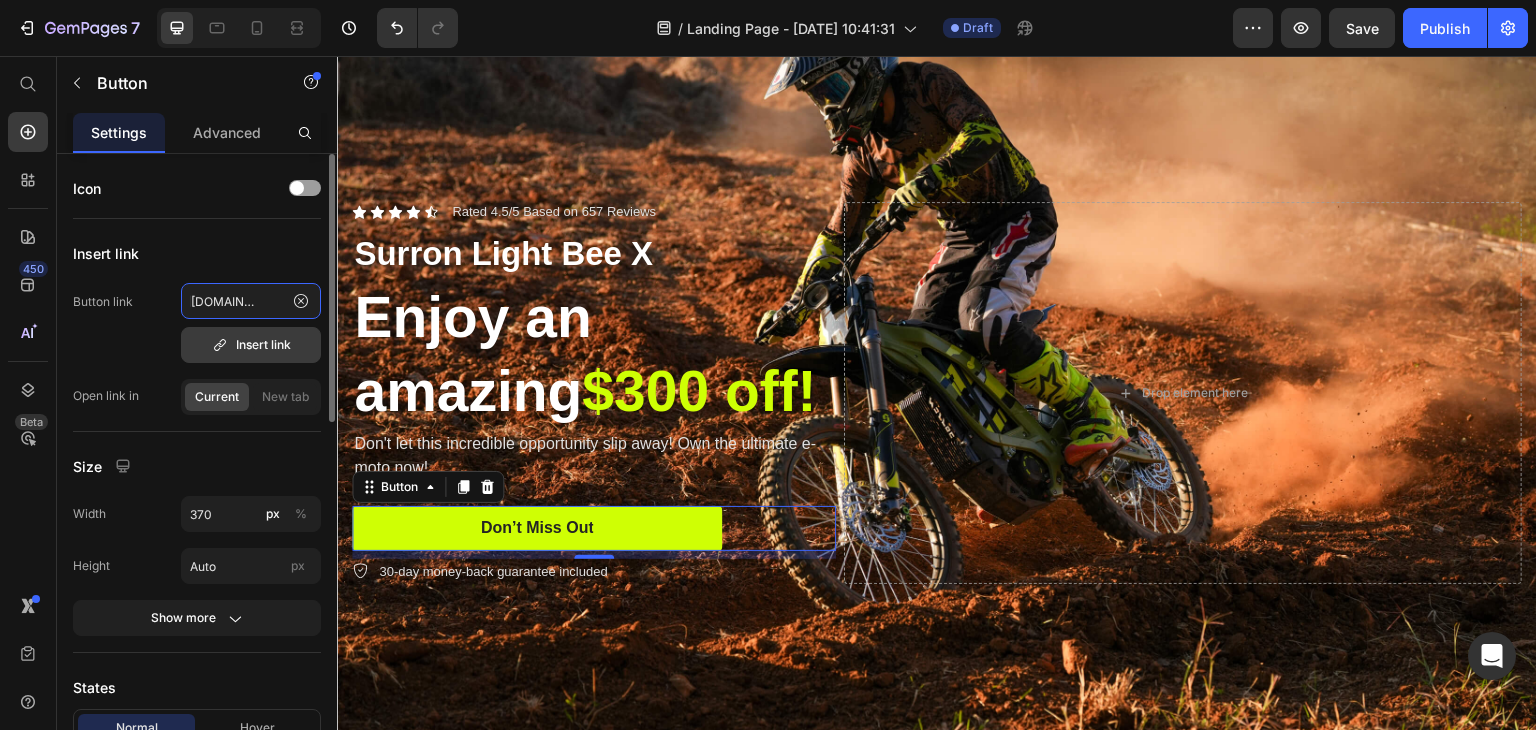 type on "https://motopulse.shop/products/2025-surron-light-bee-x" 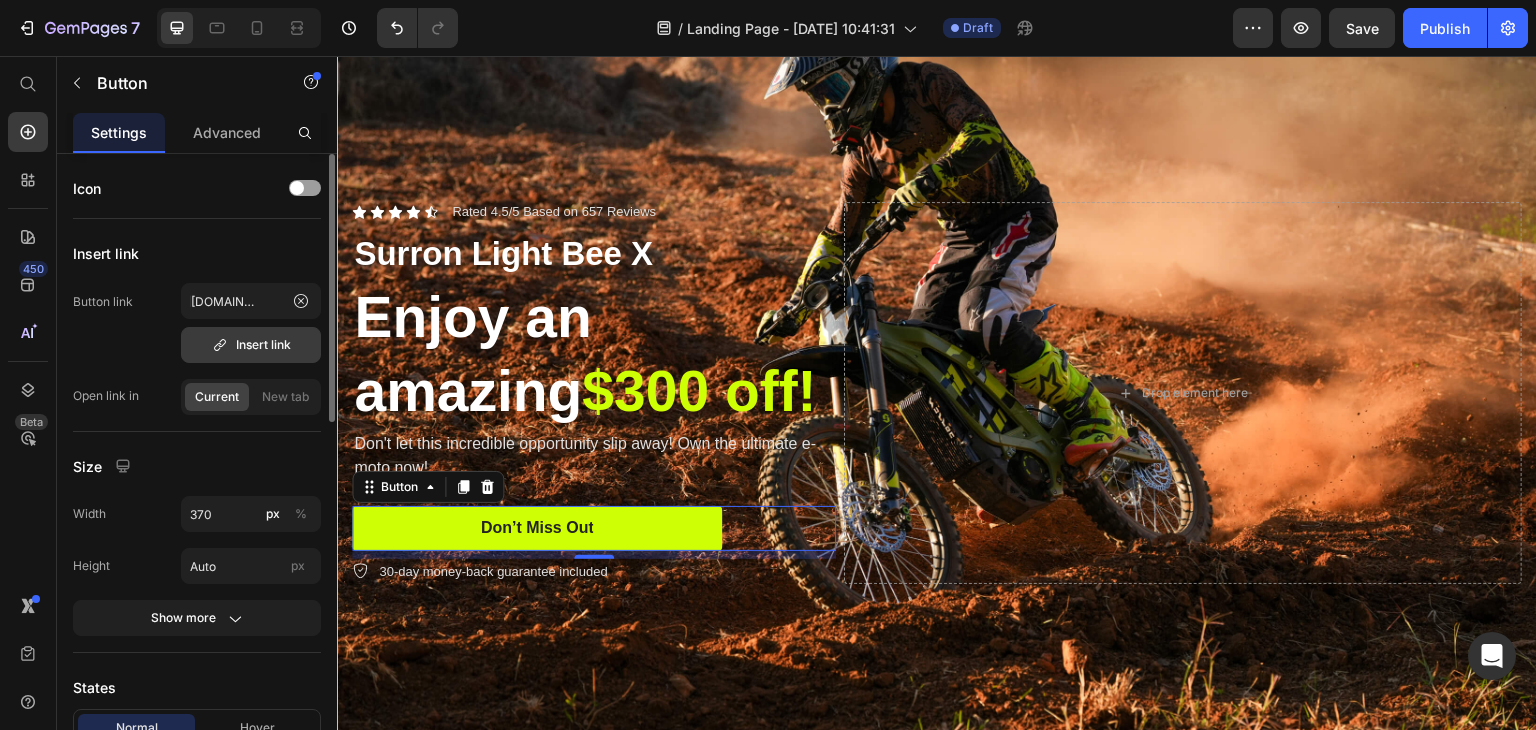 click on "Insert link" at bounding box center (251, 345) 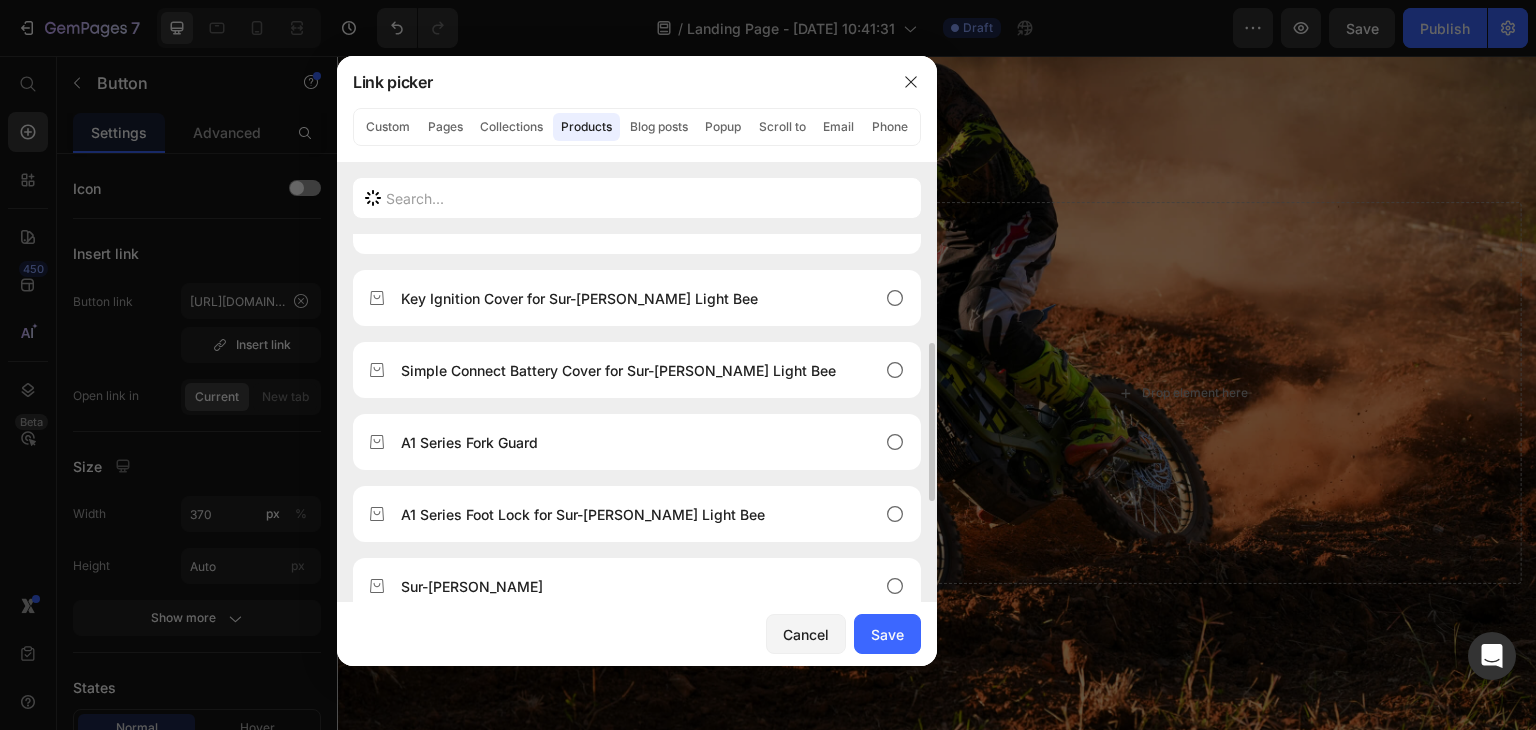 scroll, scrollTop: 240, scrollLeft: 0, axis: vertical 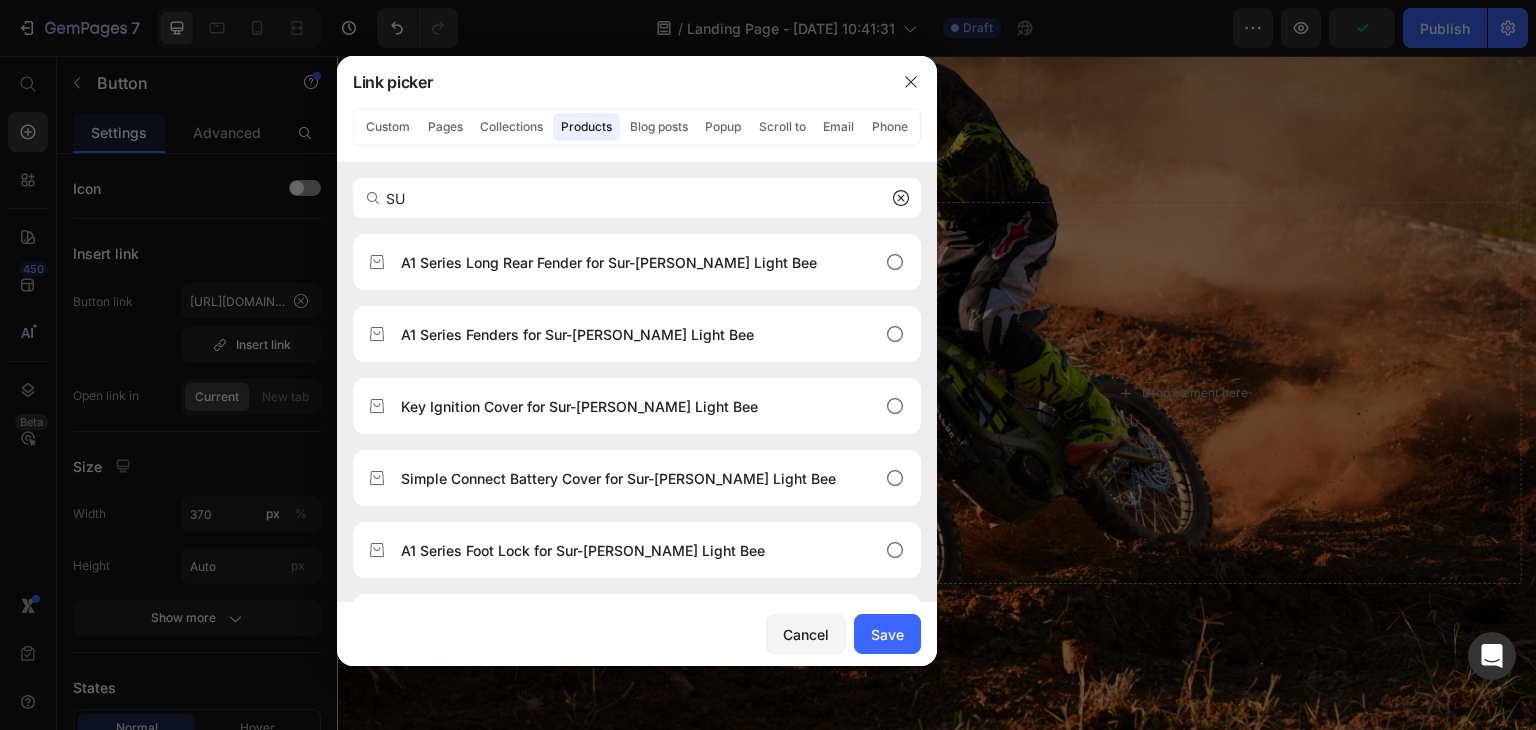 type on "S" 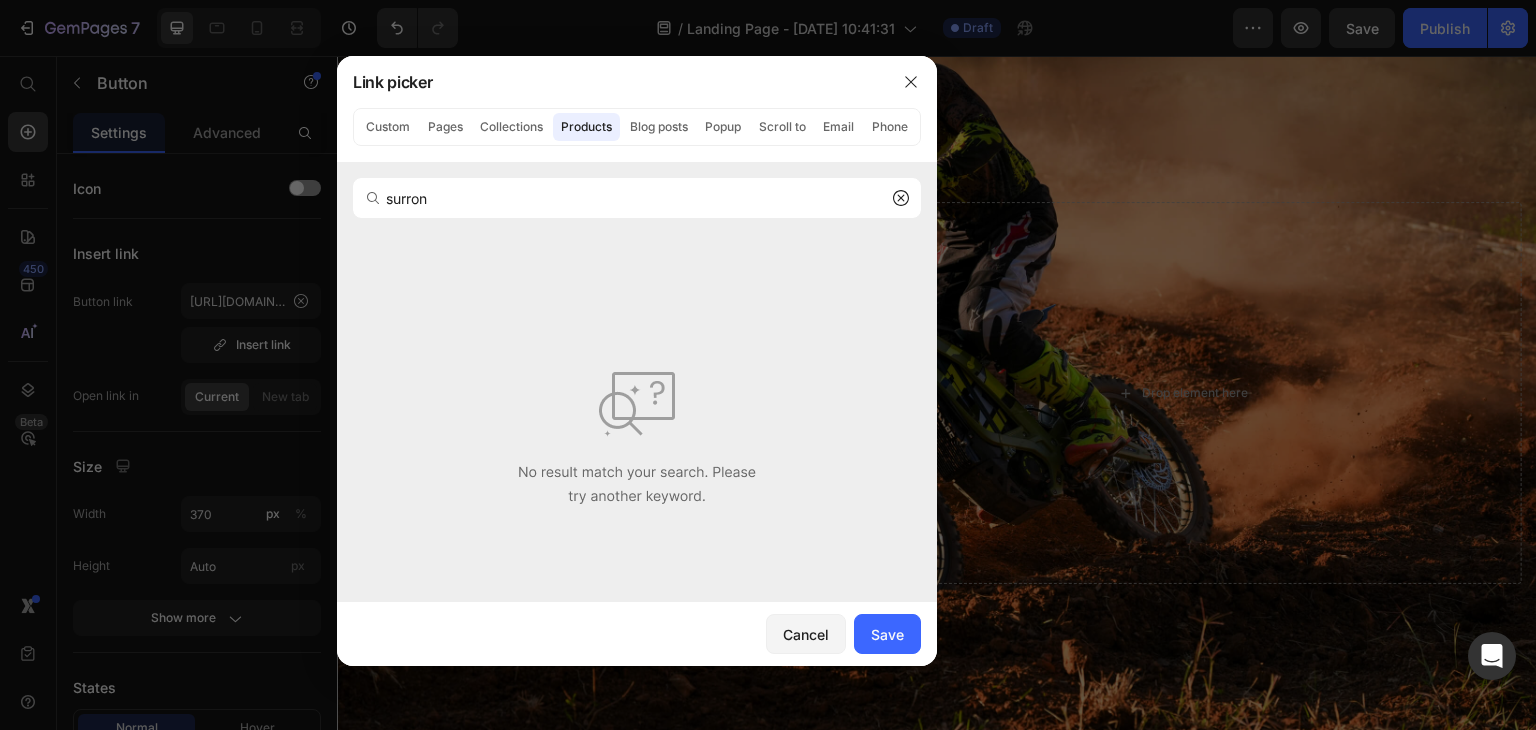 type on "surron" 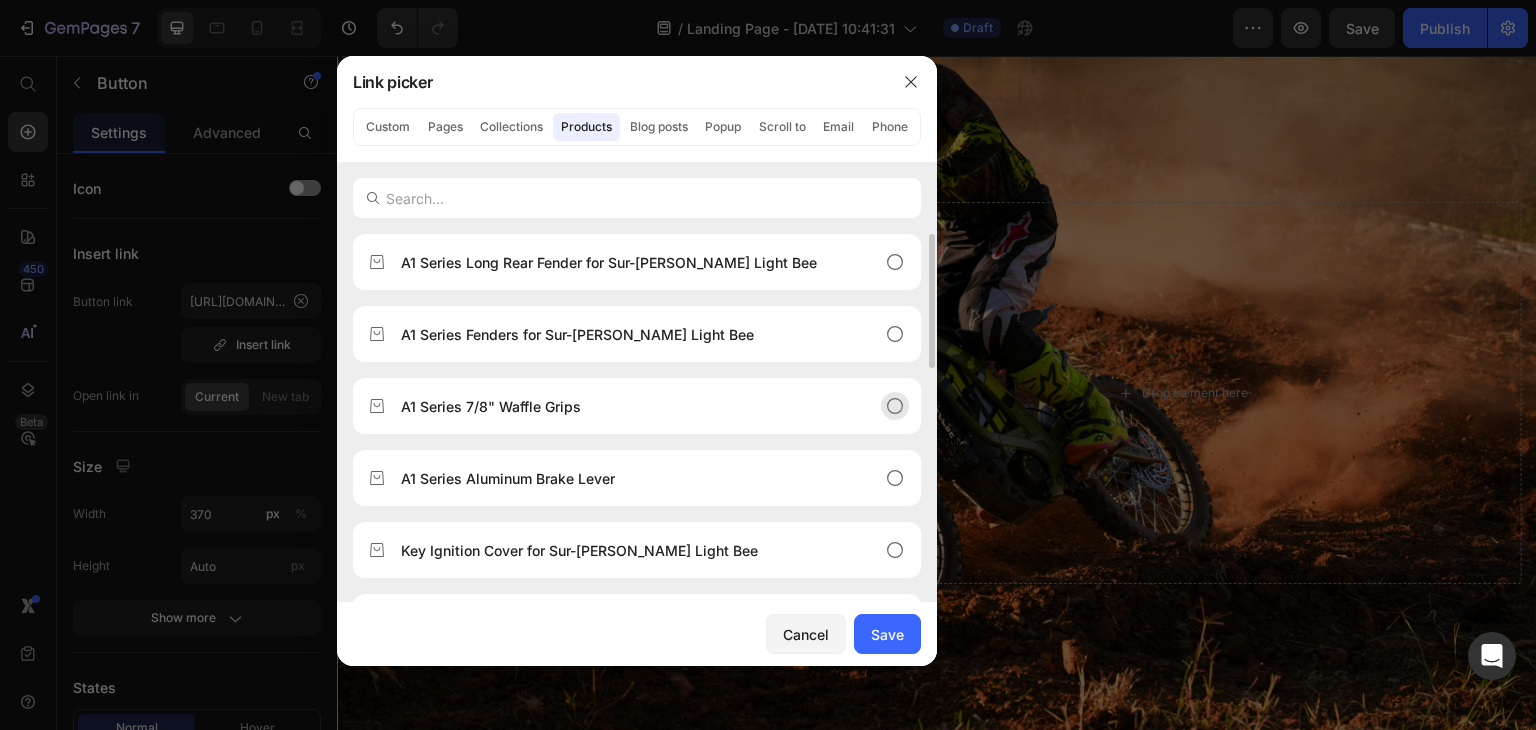 scroll, scrollTop: 640, scrollLeft: 0, axis: vertical 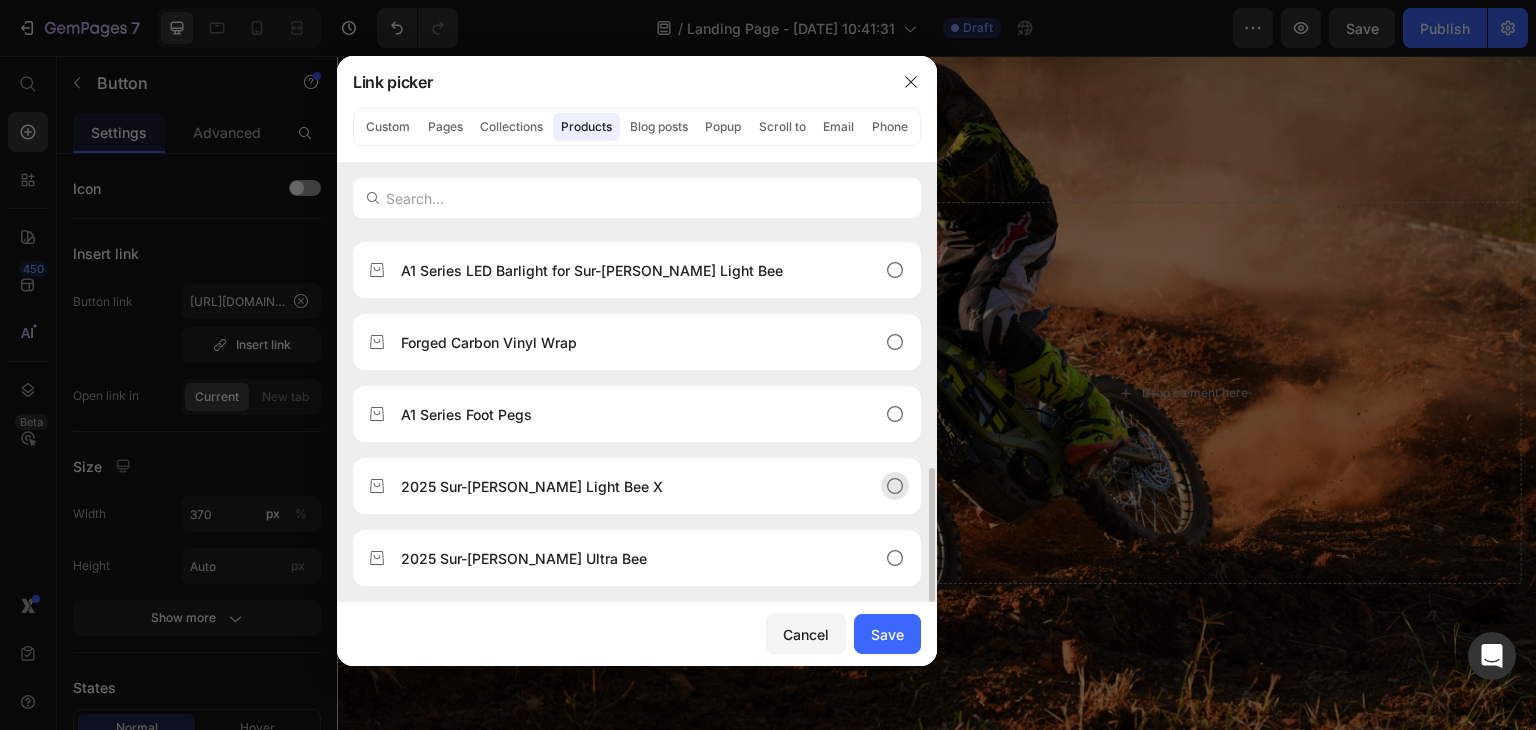 click on "2025 Sur-[PERSON_NAME] Light Bee X" 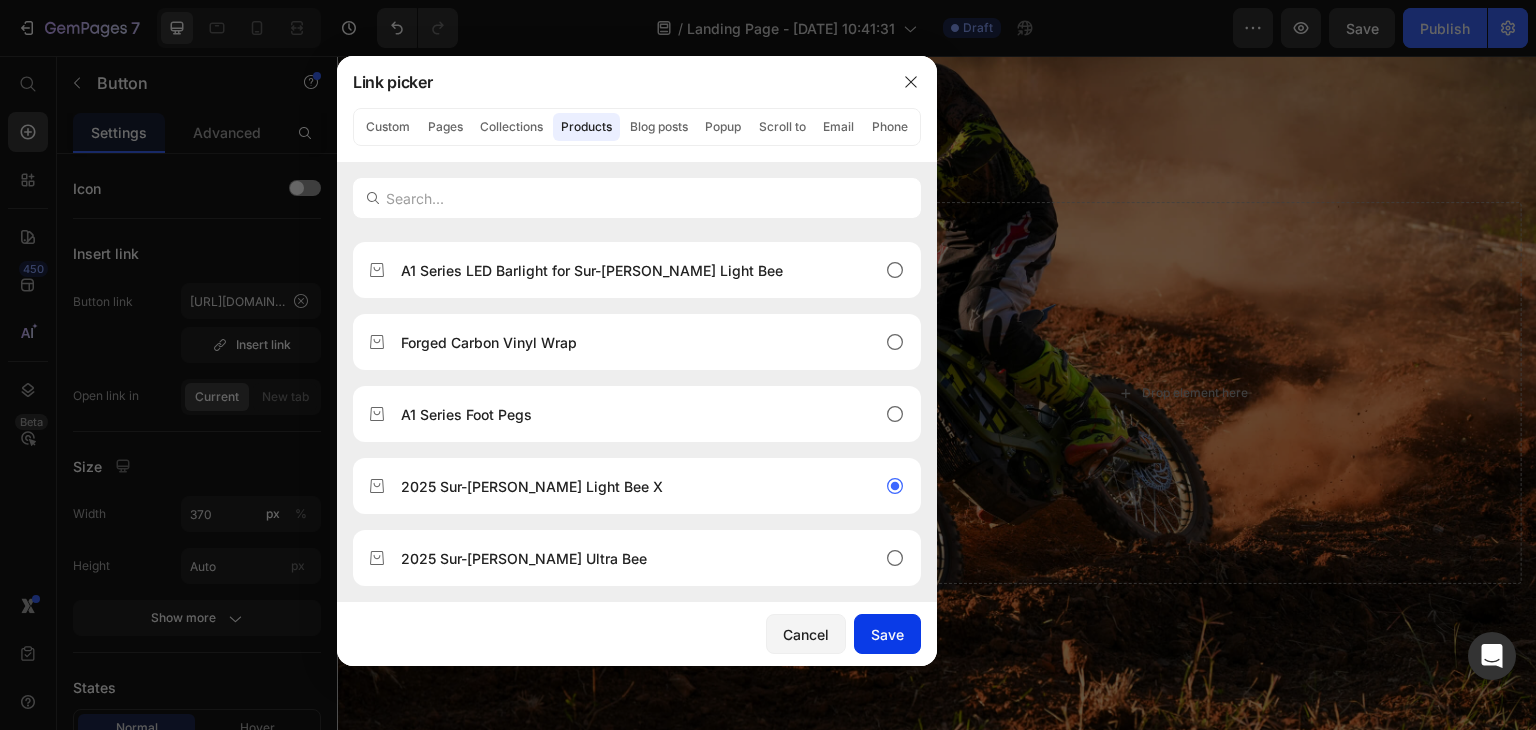 click on "Save" at bounding box center (887, 634) 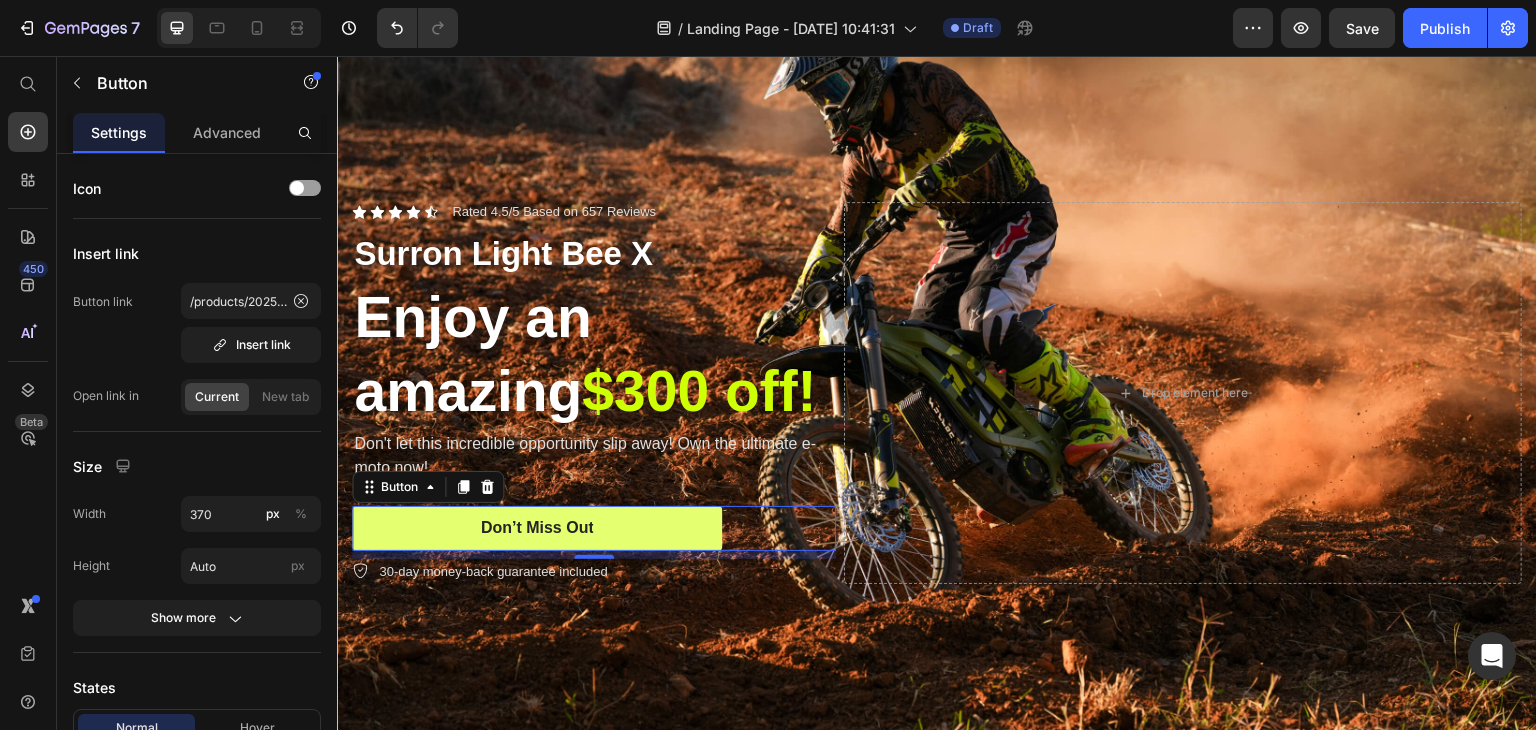 click on "Don’t Miss Out" at bounding box center (537, 528) 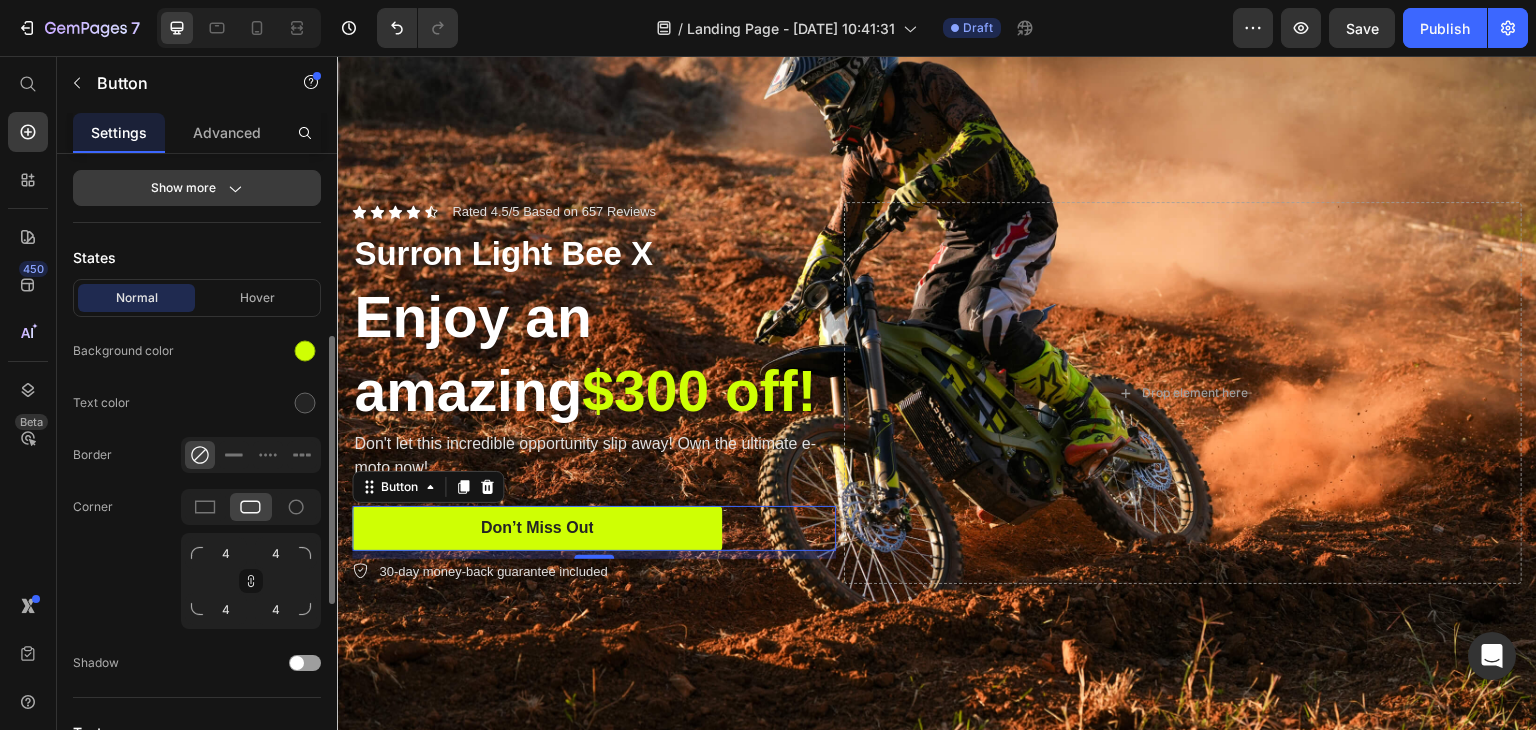 scroll, scrollTop: 440, scrollLeft: 0, axis: vertical 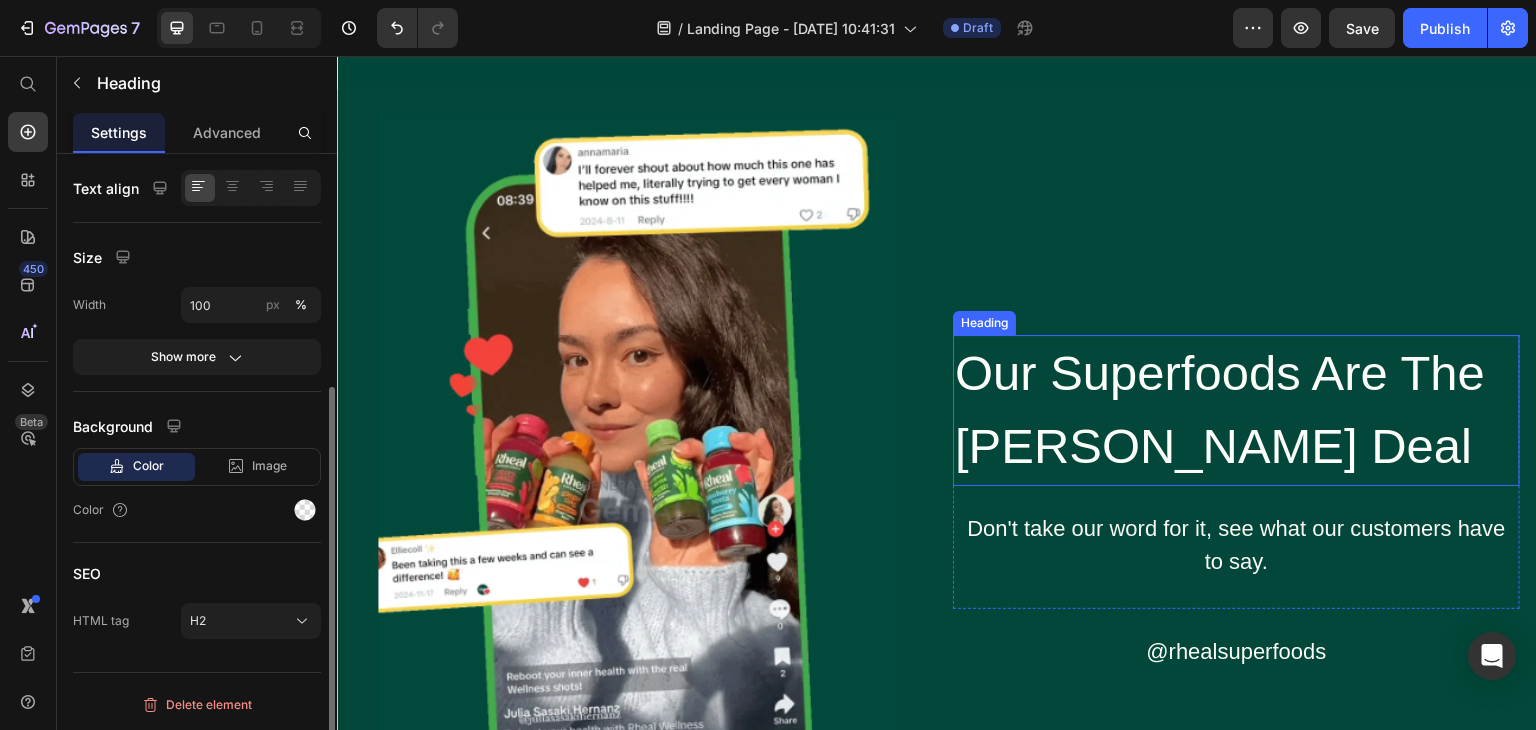 click on "Our Superfoods Are The Rheal Deal" at bounding box center [1236, 410] 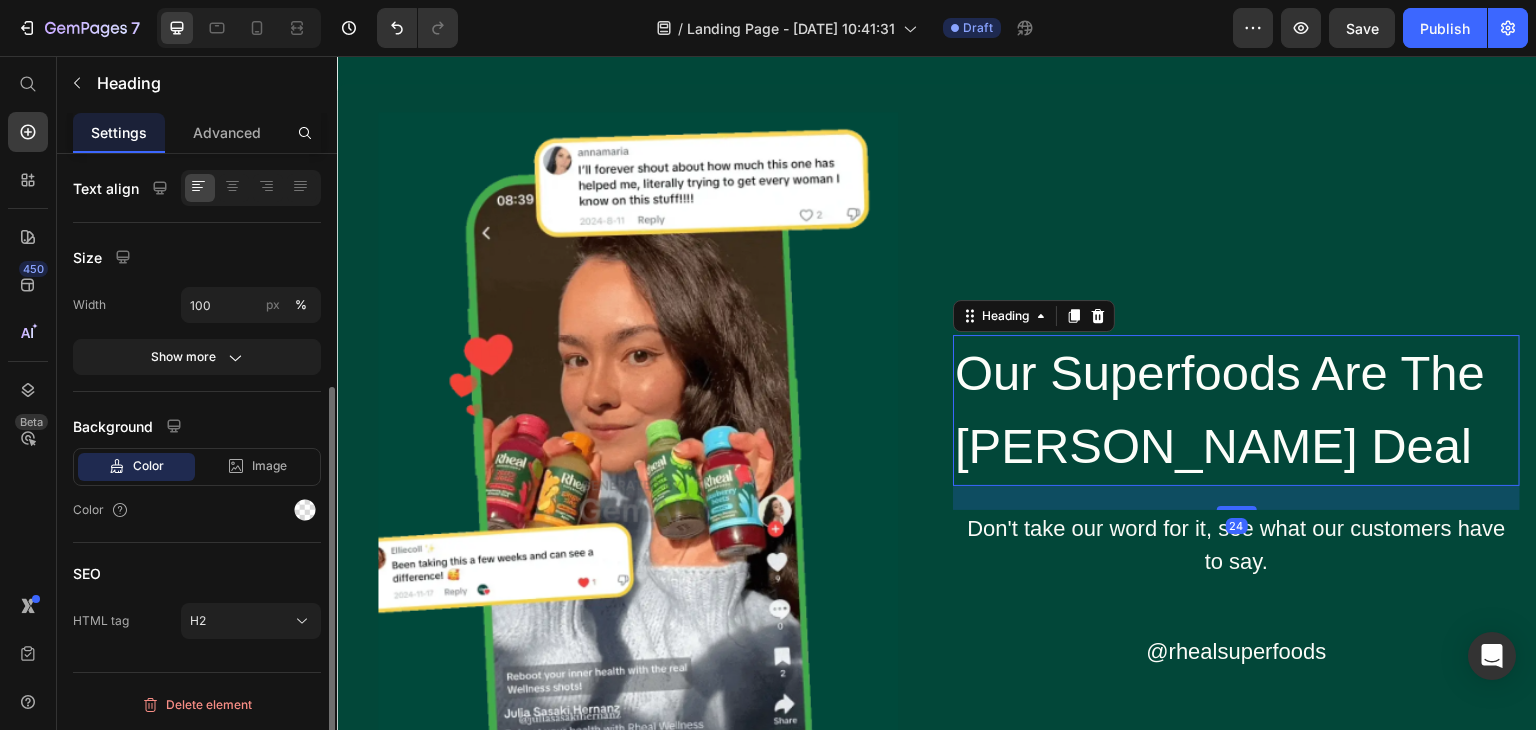 scroll, scrollTop: 0, scrollLeft: 0, axis: both 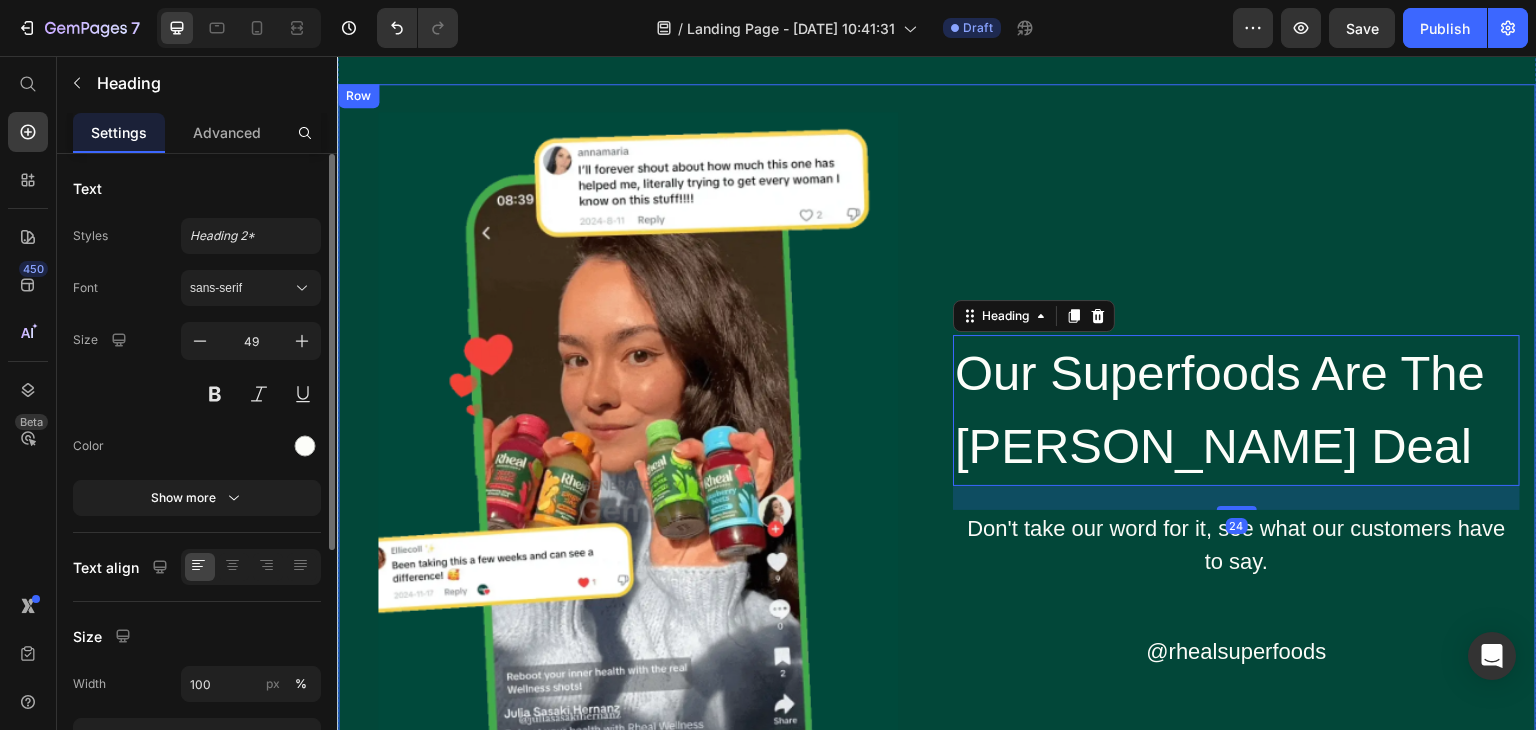 click on "Our Superfoods Are The Rheal Deal Heading   24 Don't take our word for it, see what our customers have to say. Text Block                Icon                Icon                Icon                Icon                Icon Icon List Hoz Row Row @rhealsuperfoods Text Block" at bounding box center [1236, 502] 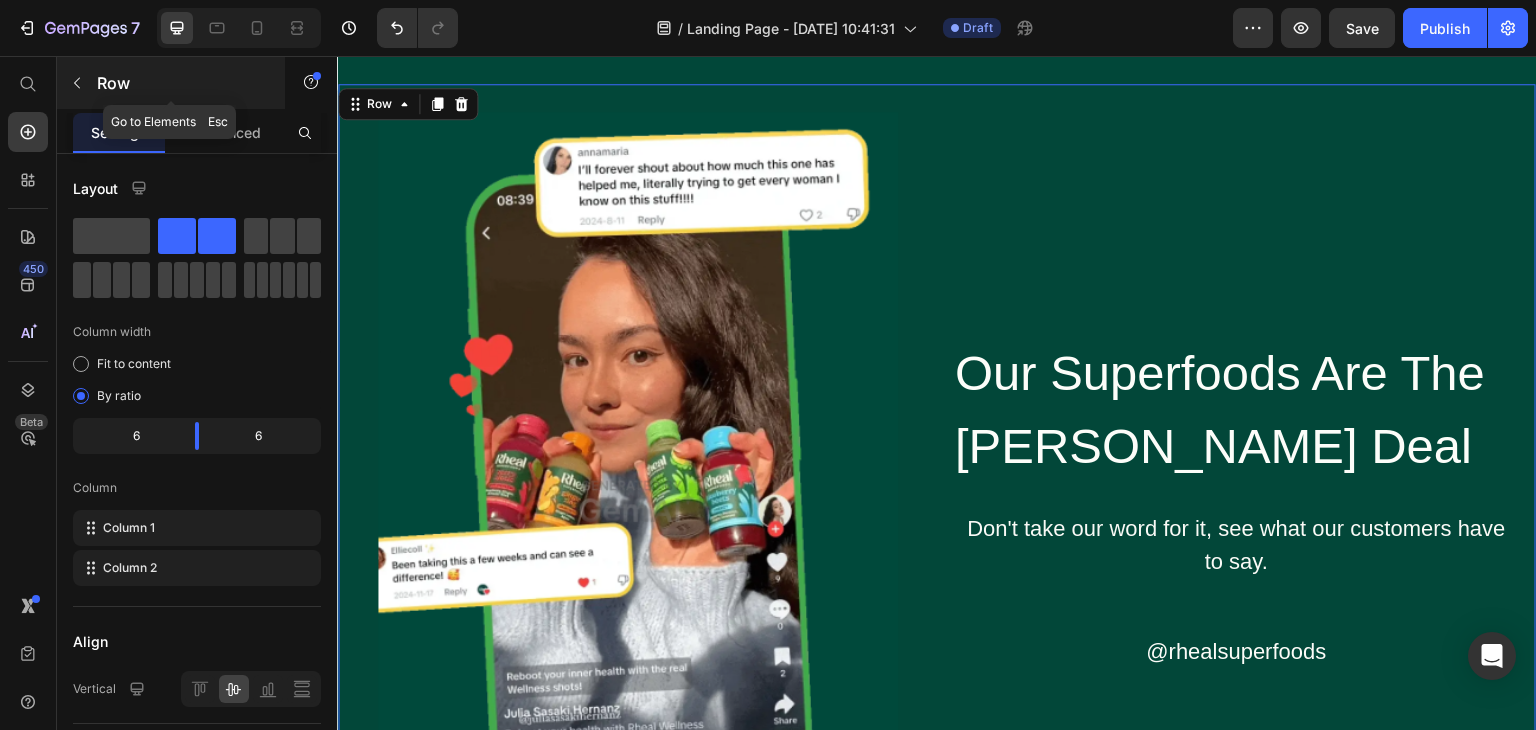 click 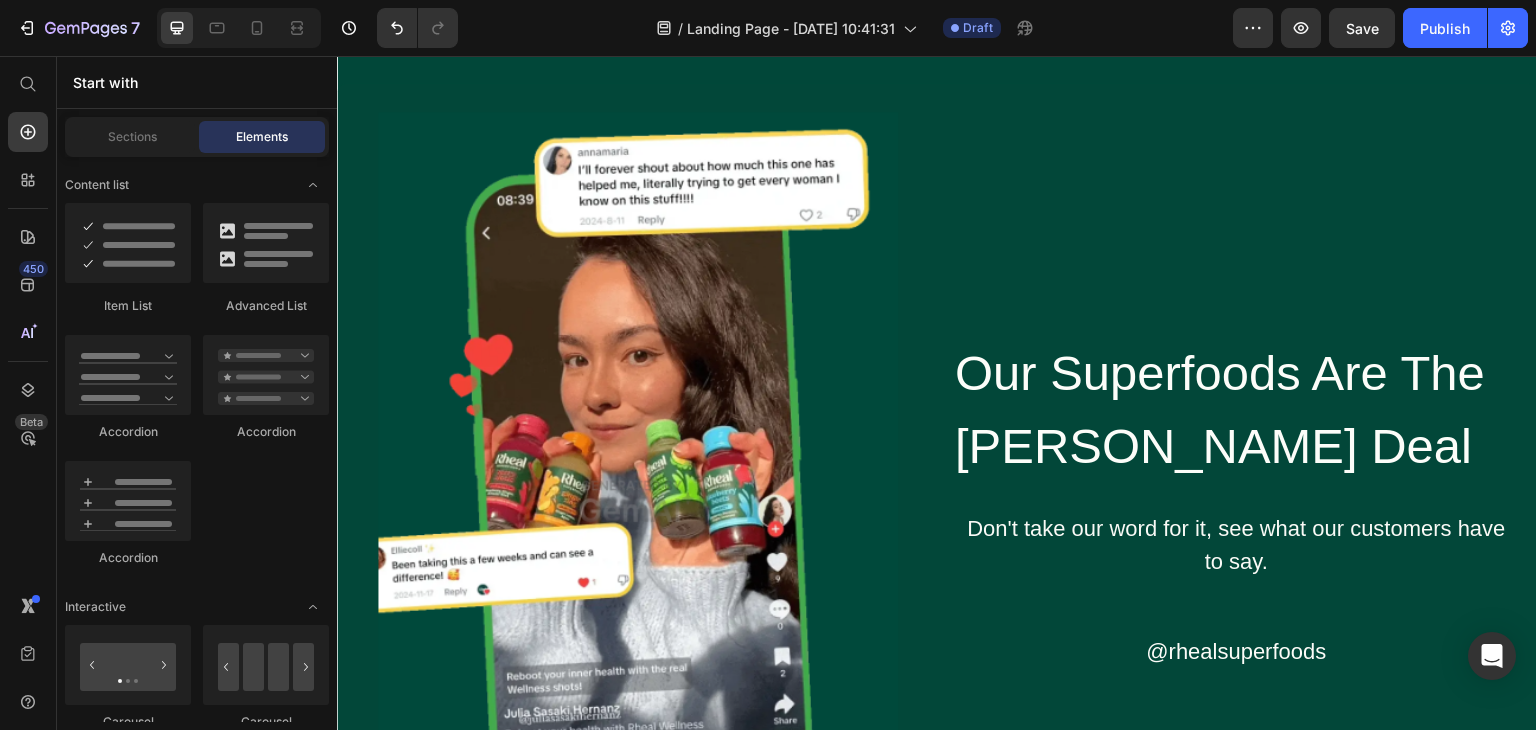click on "Sections Elements" at bounding box center [197, 137] 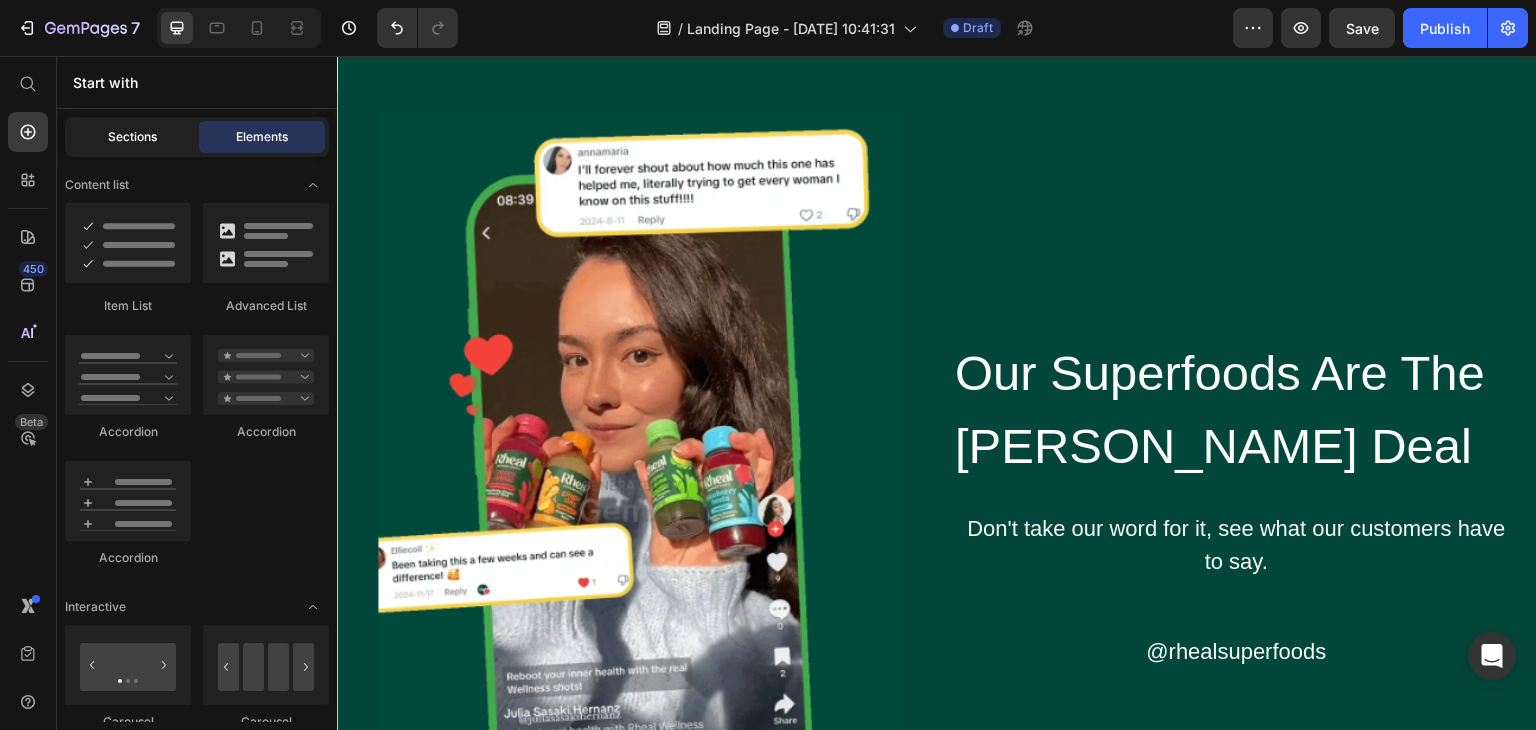 click on "Sections" at bounding box center (132, 137) 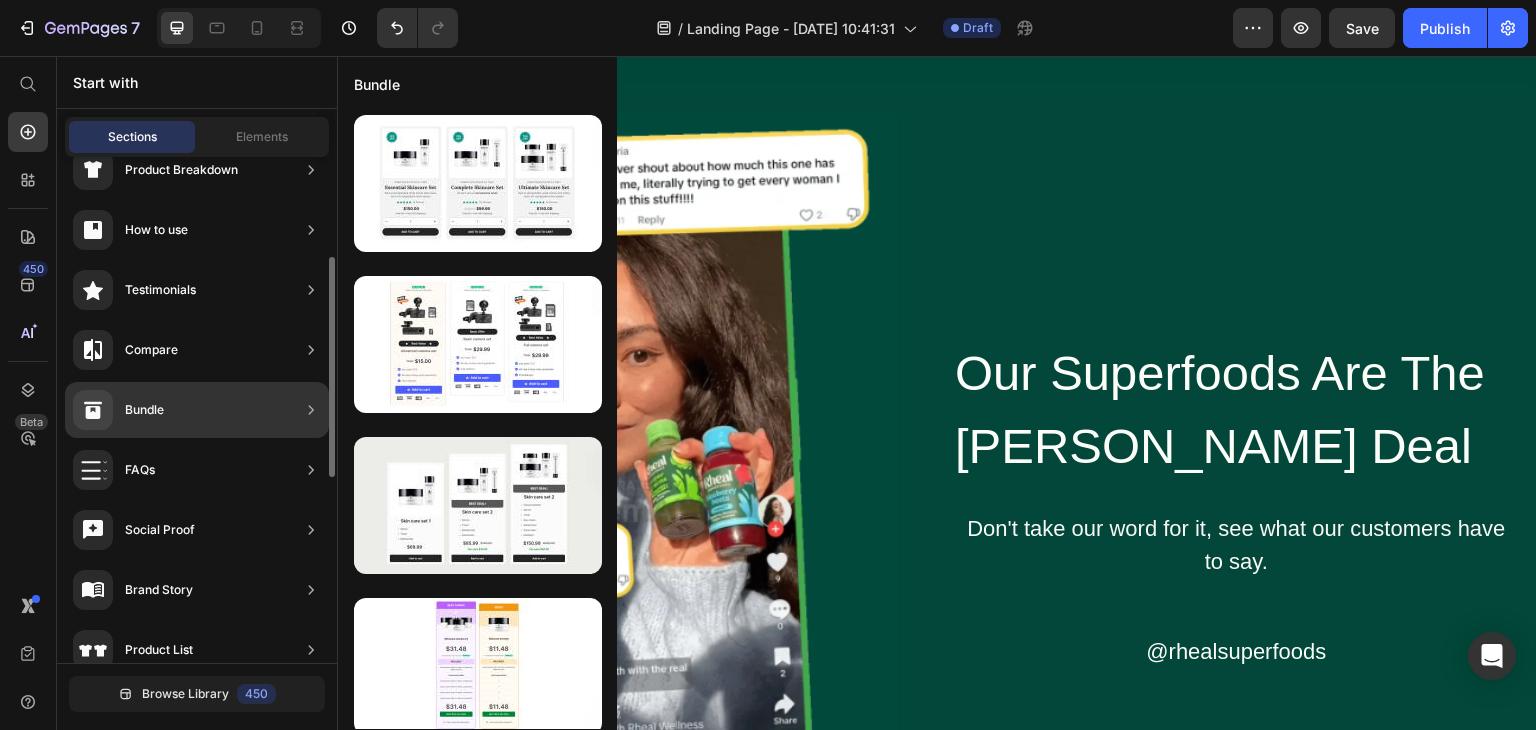 scroll, scrollTop: 332, scrollLeft: 0, axis: vertical 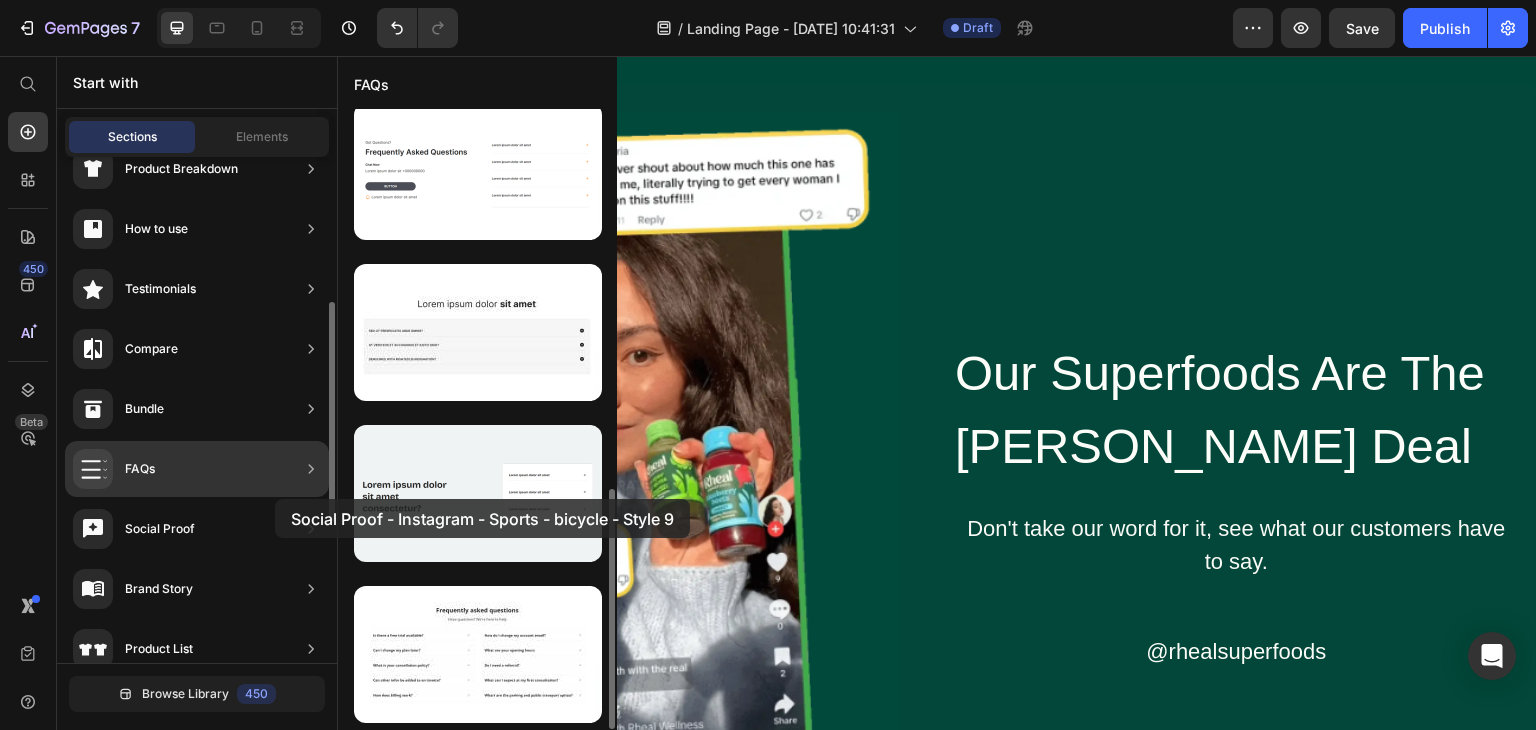 drag, startPoint x: 514, startPoint y: 264, endPoint x: 275, endPoint y: 499, distance: 335.18054 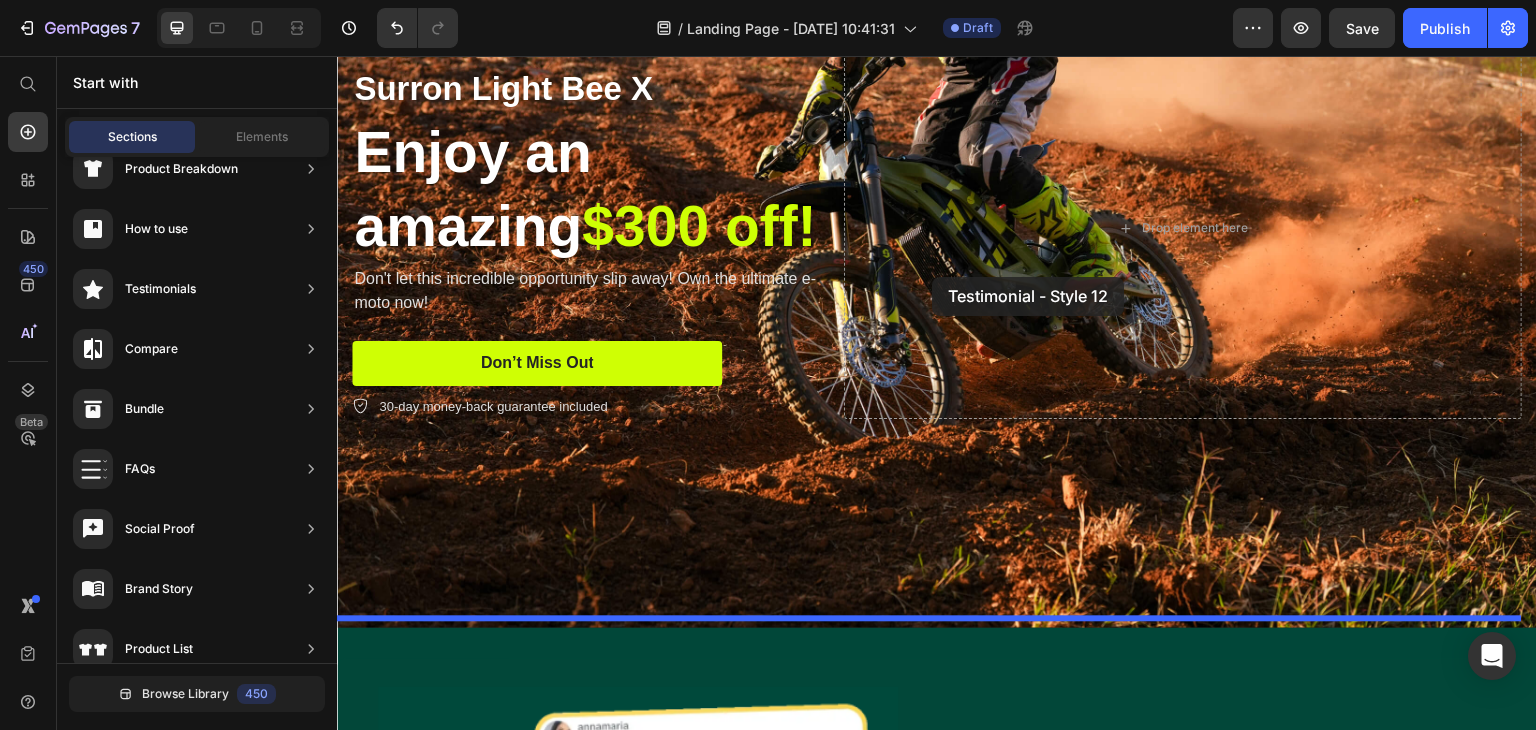 scroll, scrollTop: 252, scrollLeft: 0, axis: vertical 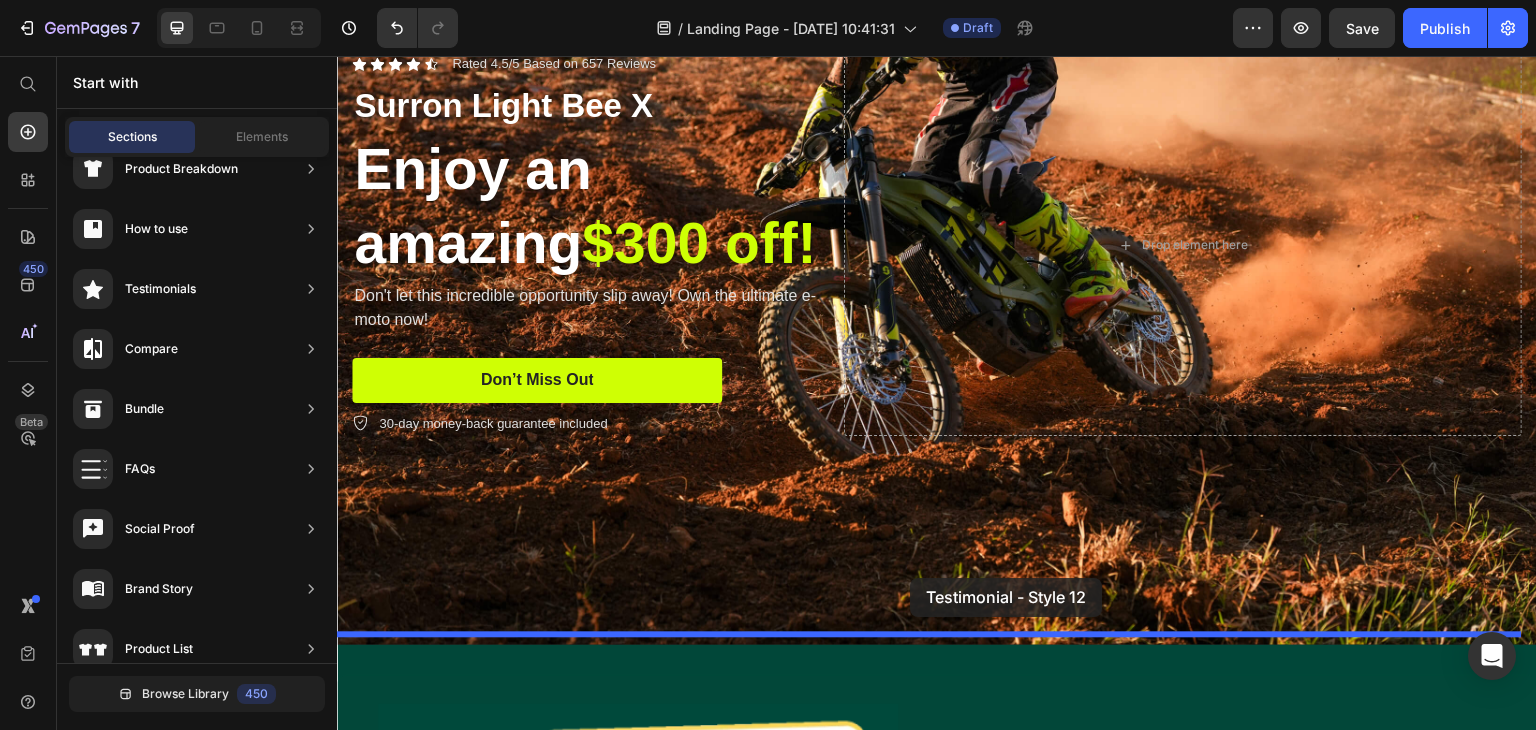 drag, startPoint x: 830, startPoint y: 521, endPoint x: 906, endPoint y: 587, distance: 100.65784 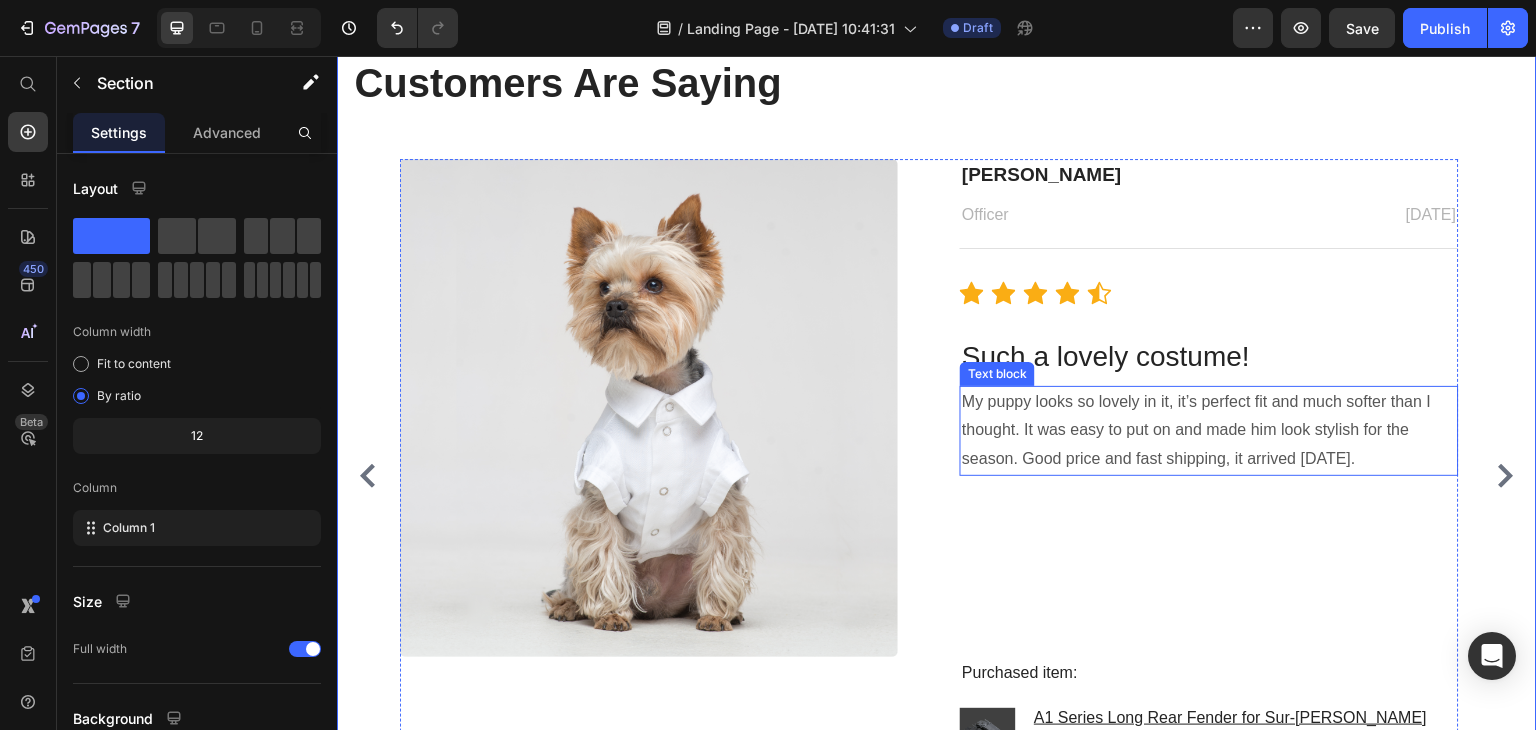 scroll, scrollTop: 1022, scrollLeft: 0, axis: vertical 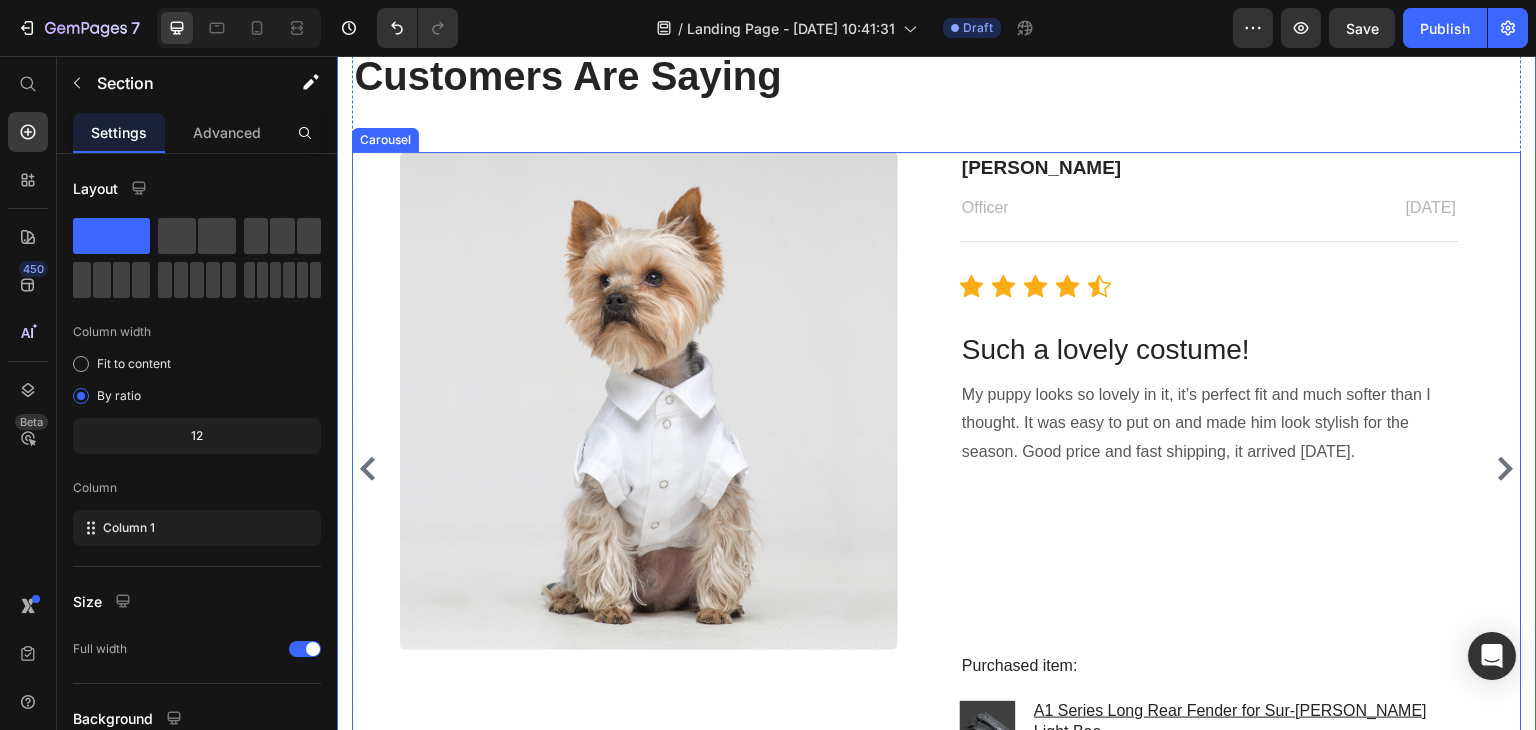 click 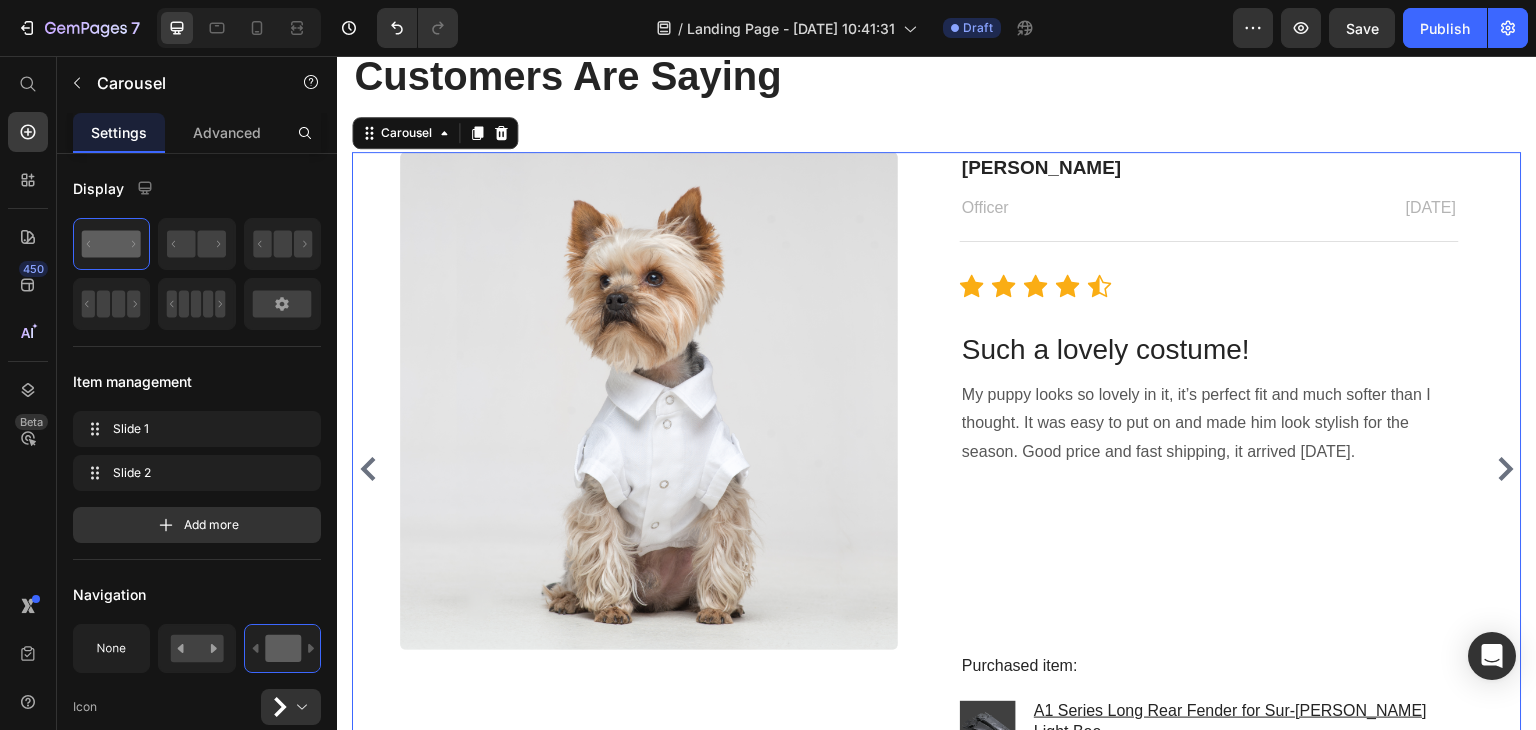 click 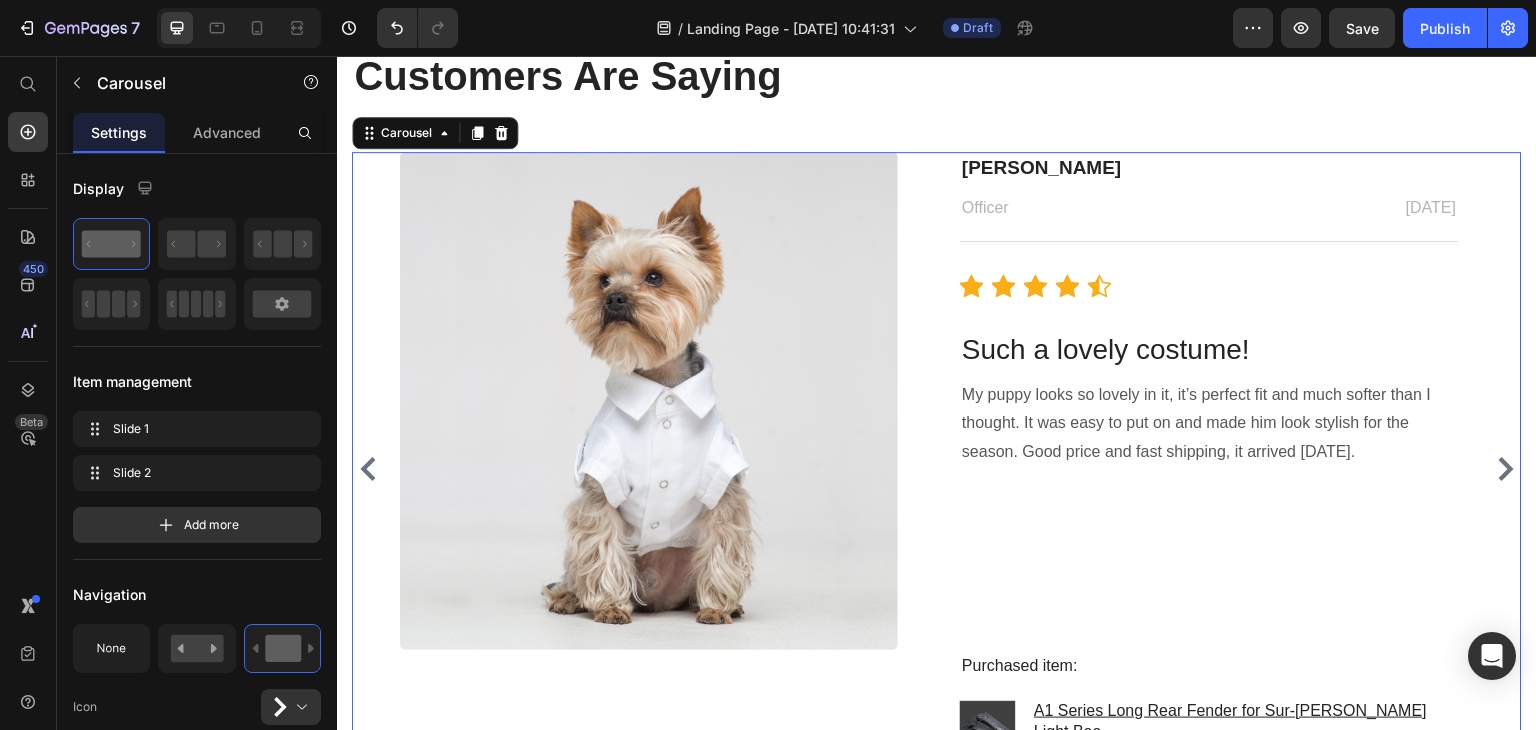 click 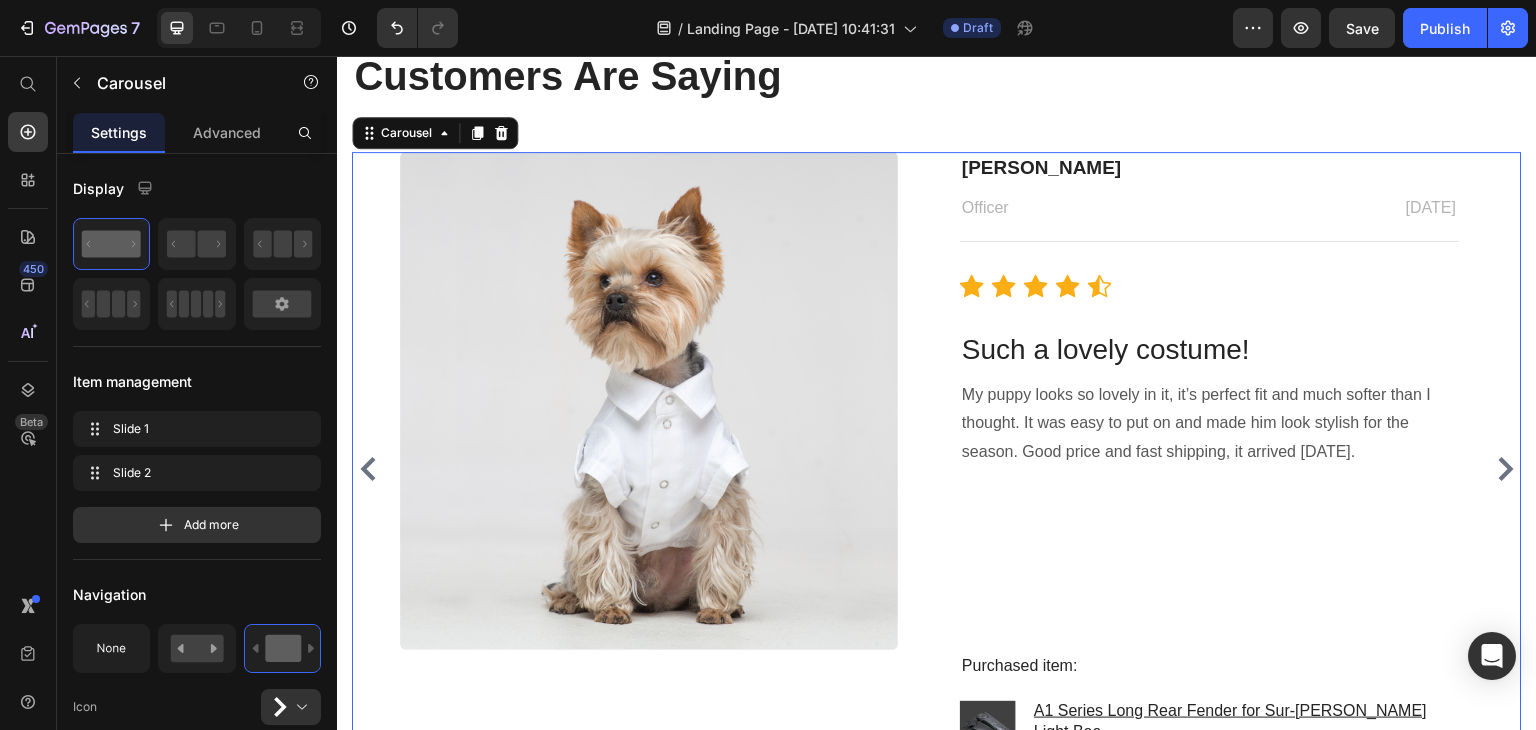 click 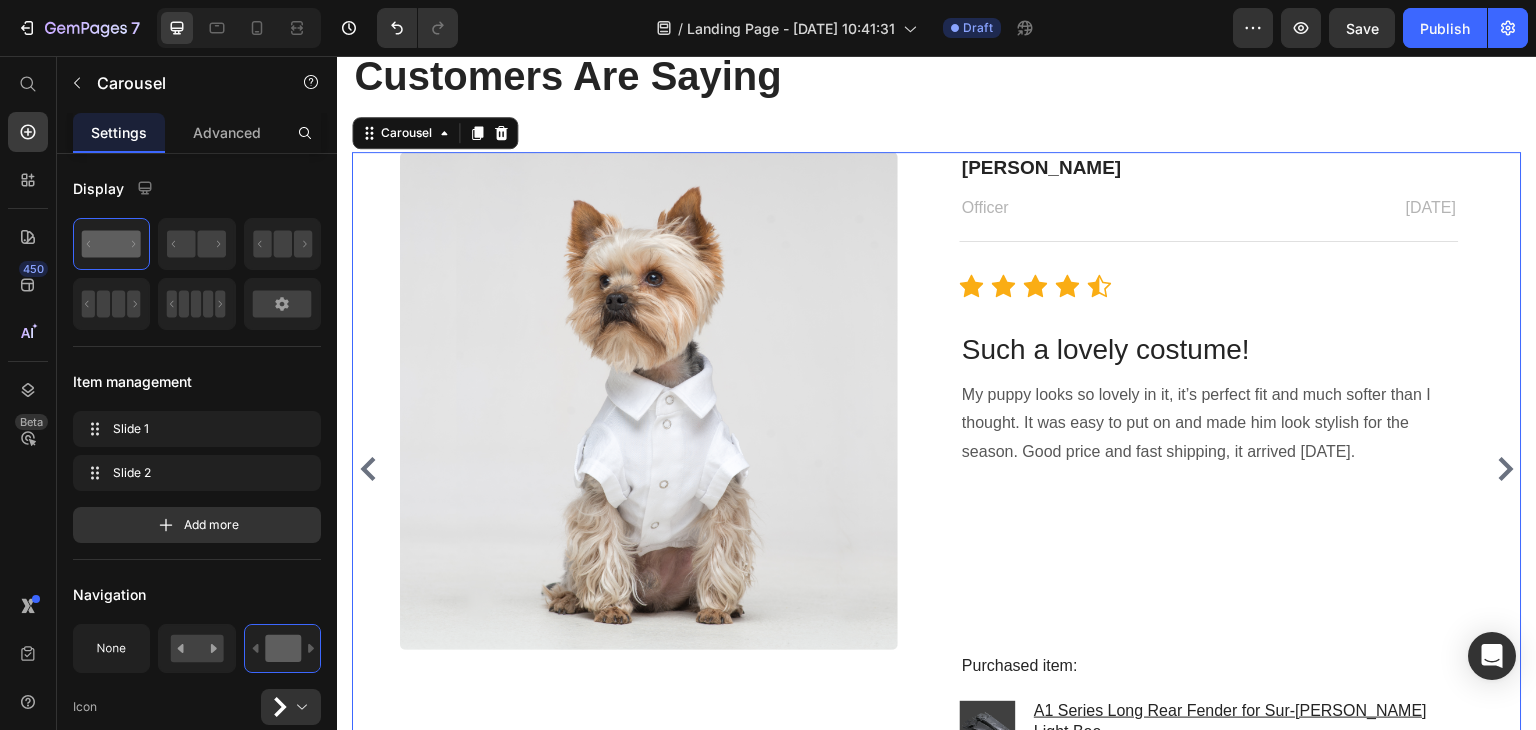 click 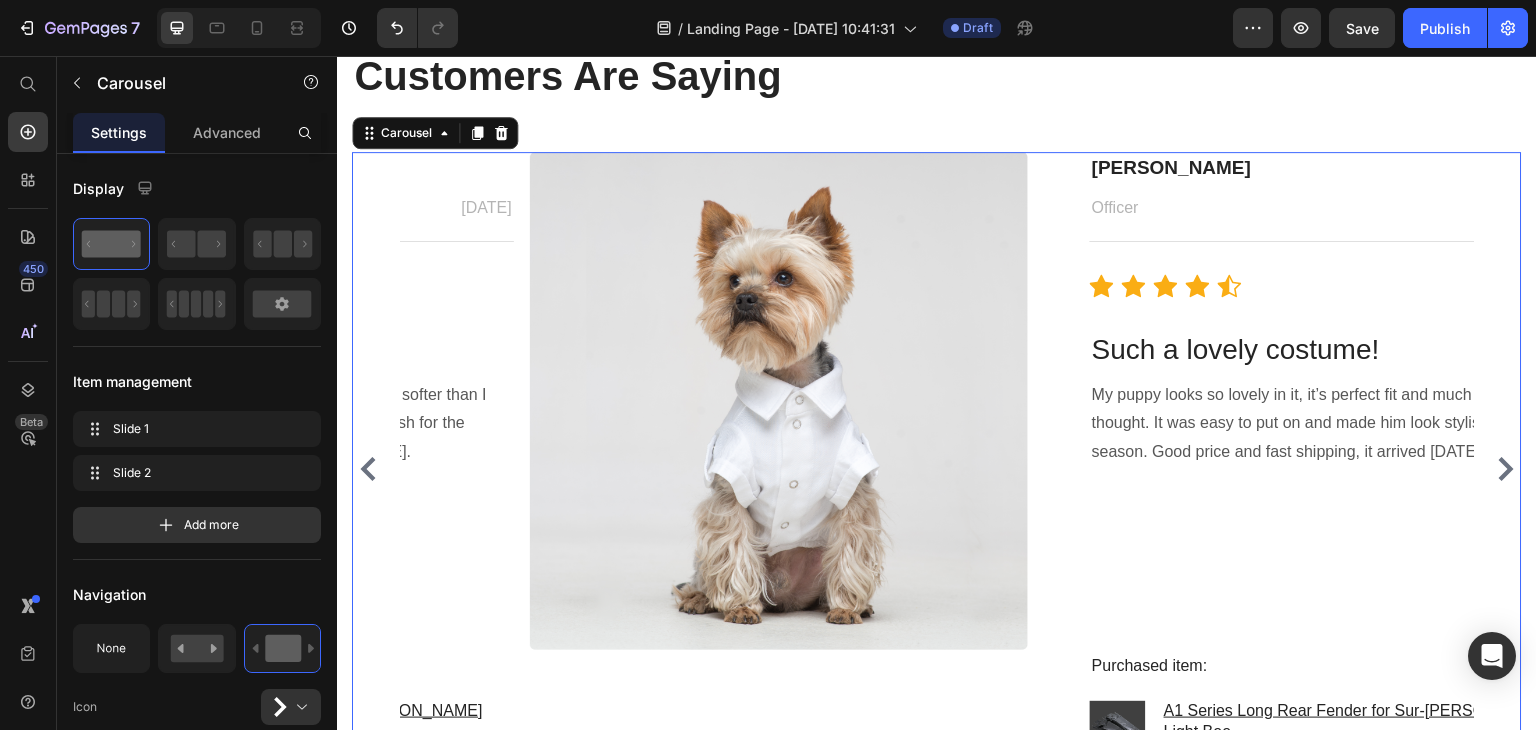 click 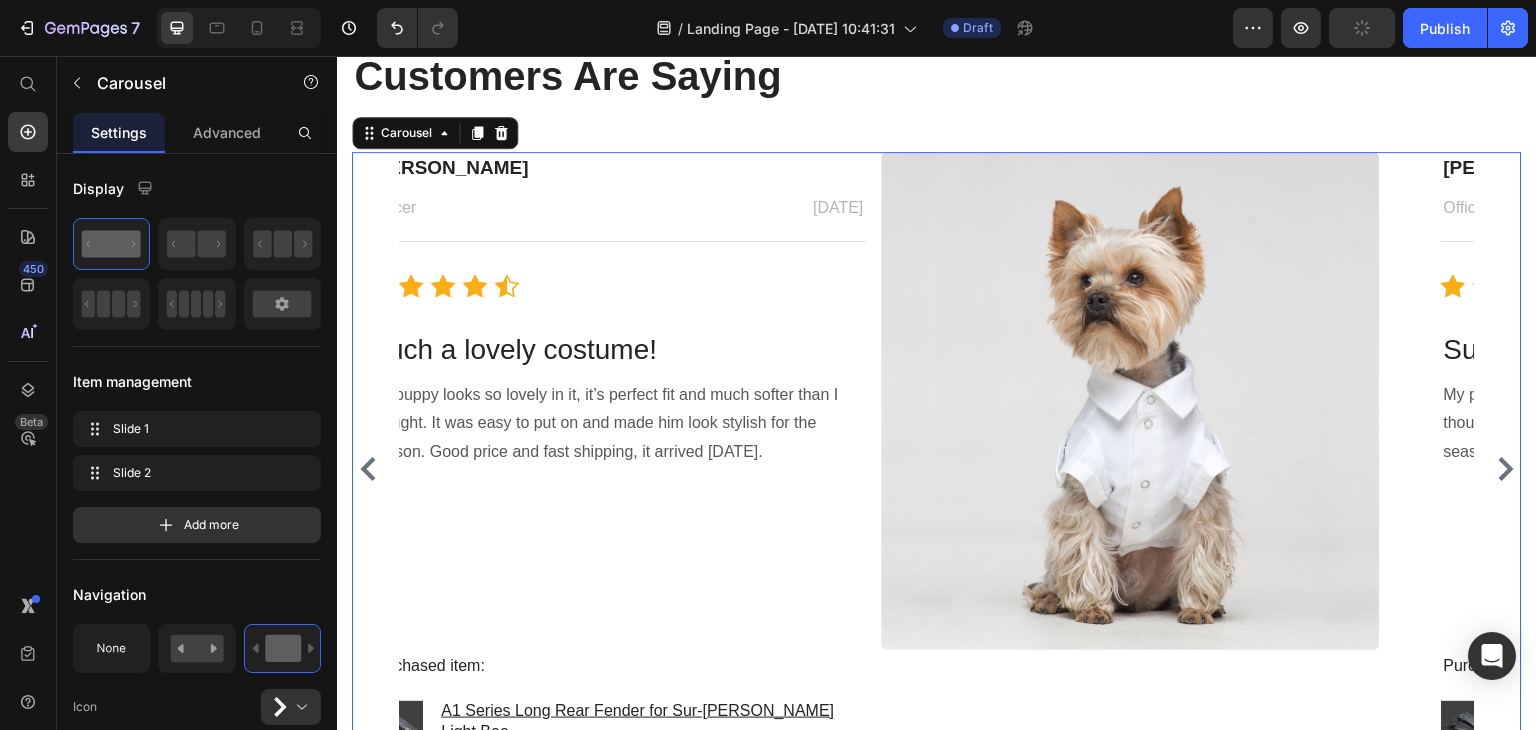 click 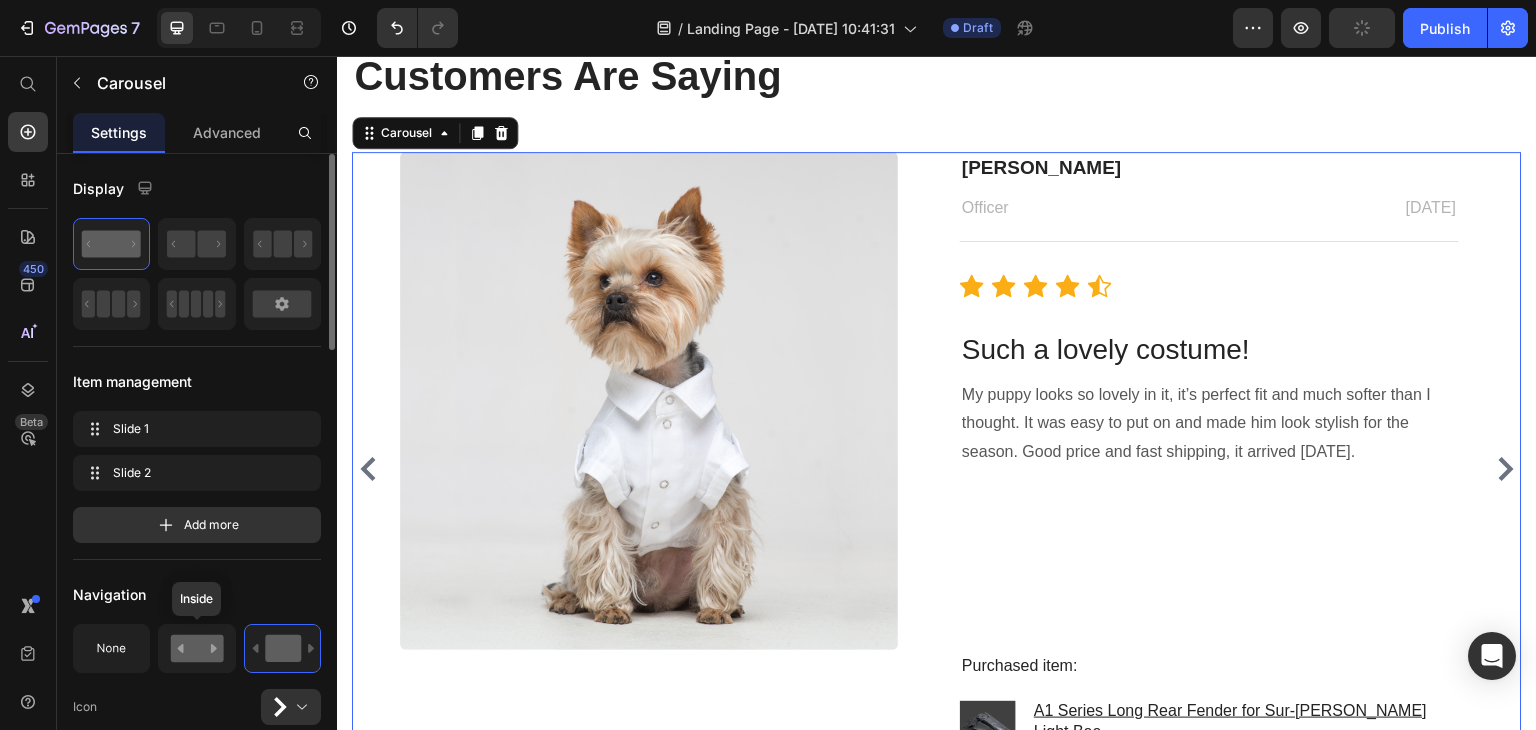 click 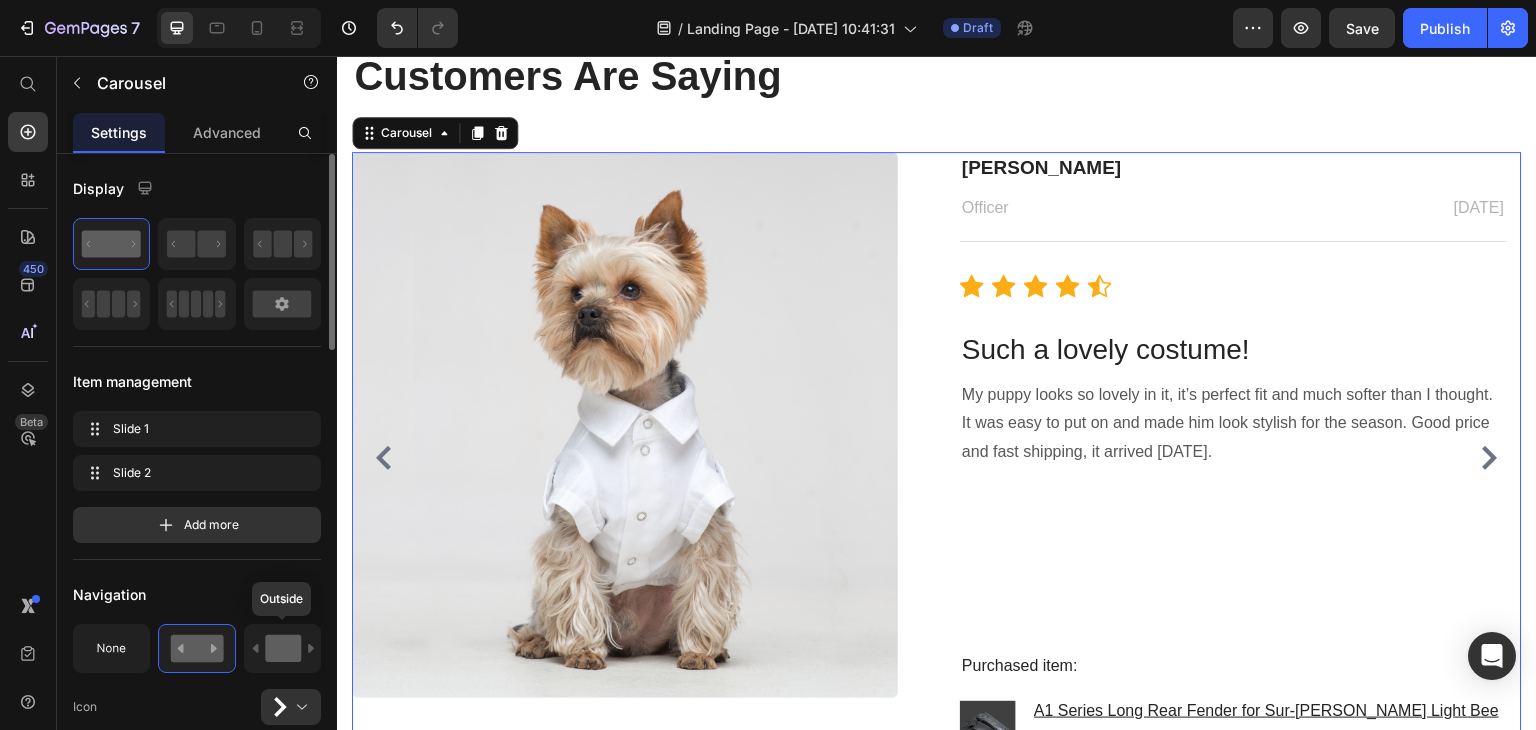click 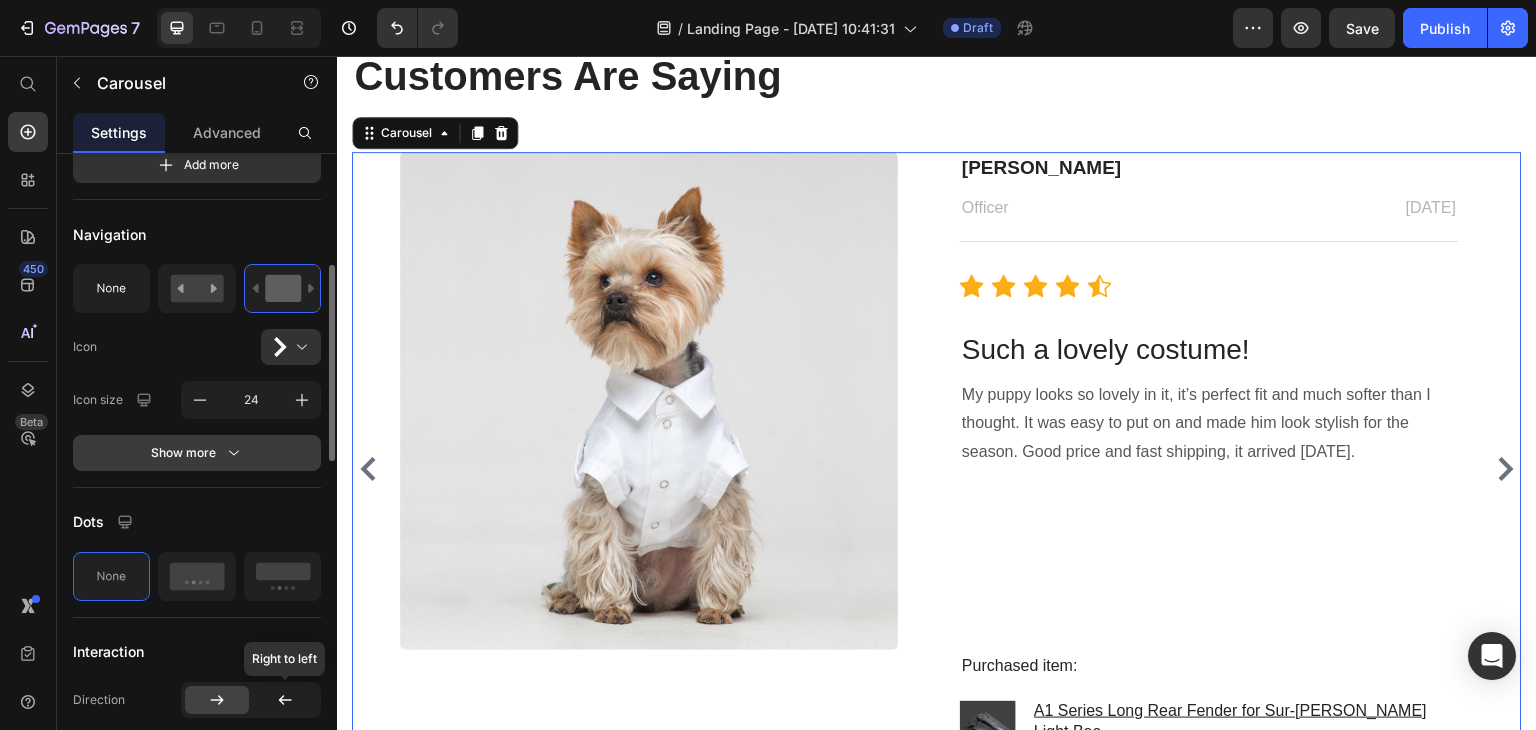 scroll, scrollTop: 360, scrollLeft: 0, axis: vertical 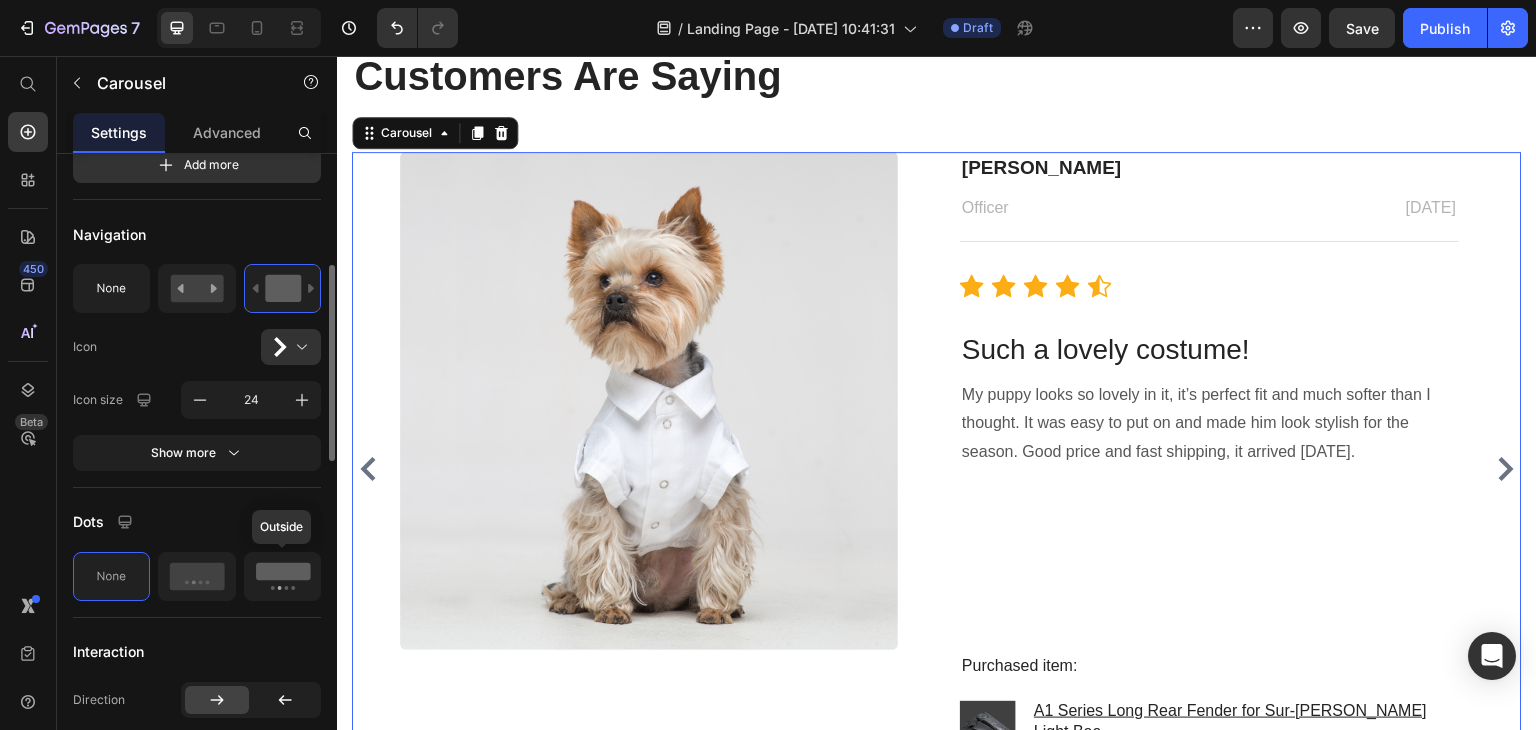 click 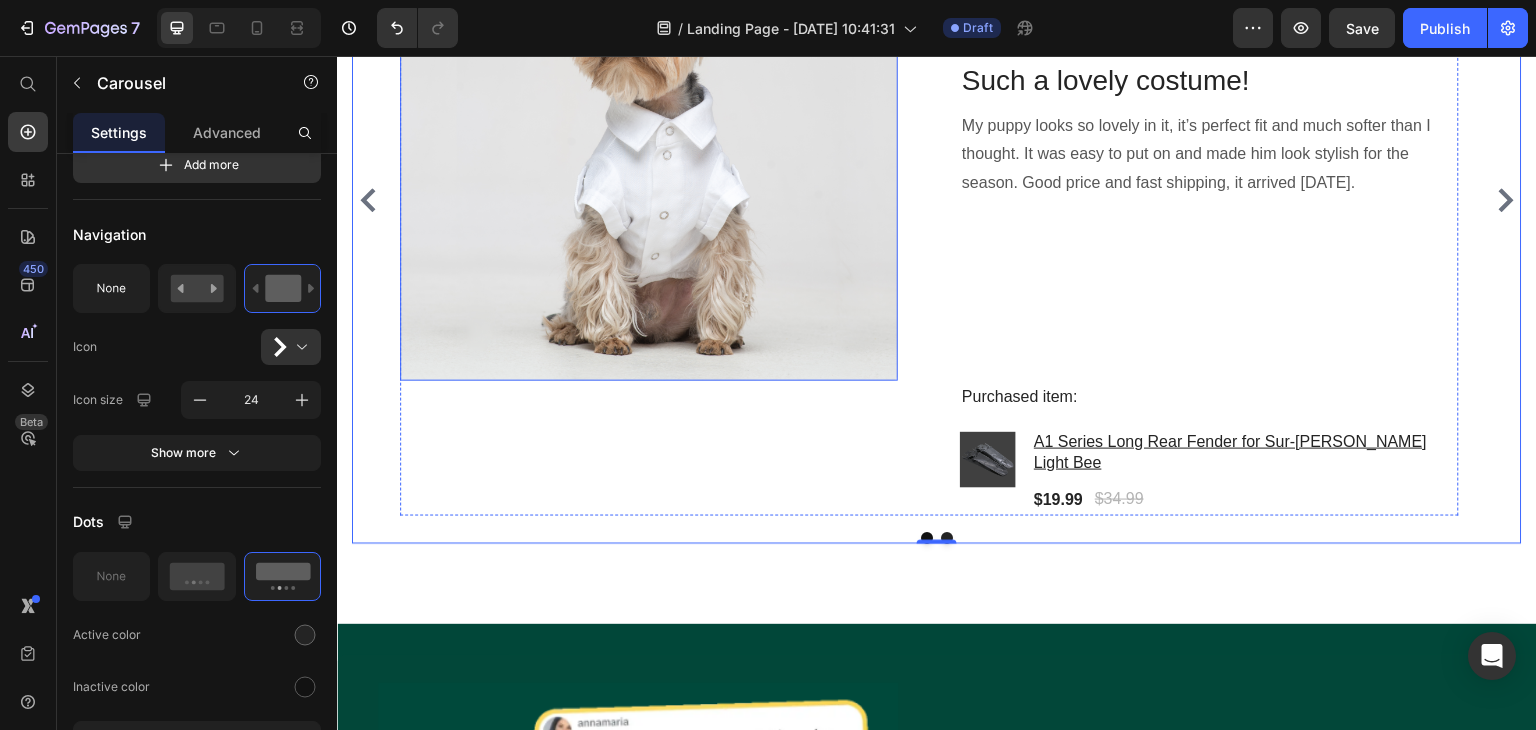 scroll, scrollTop: 1290, scrollLeft: 0, axis: vertical 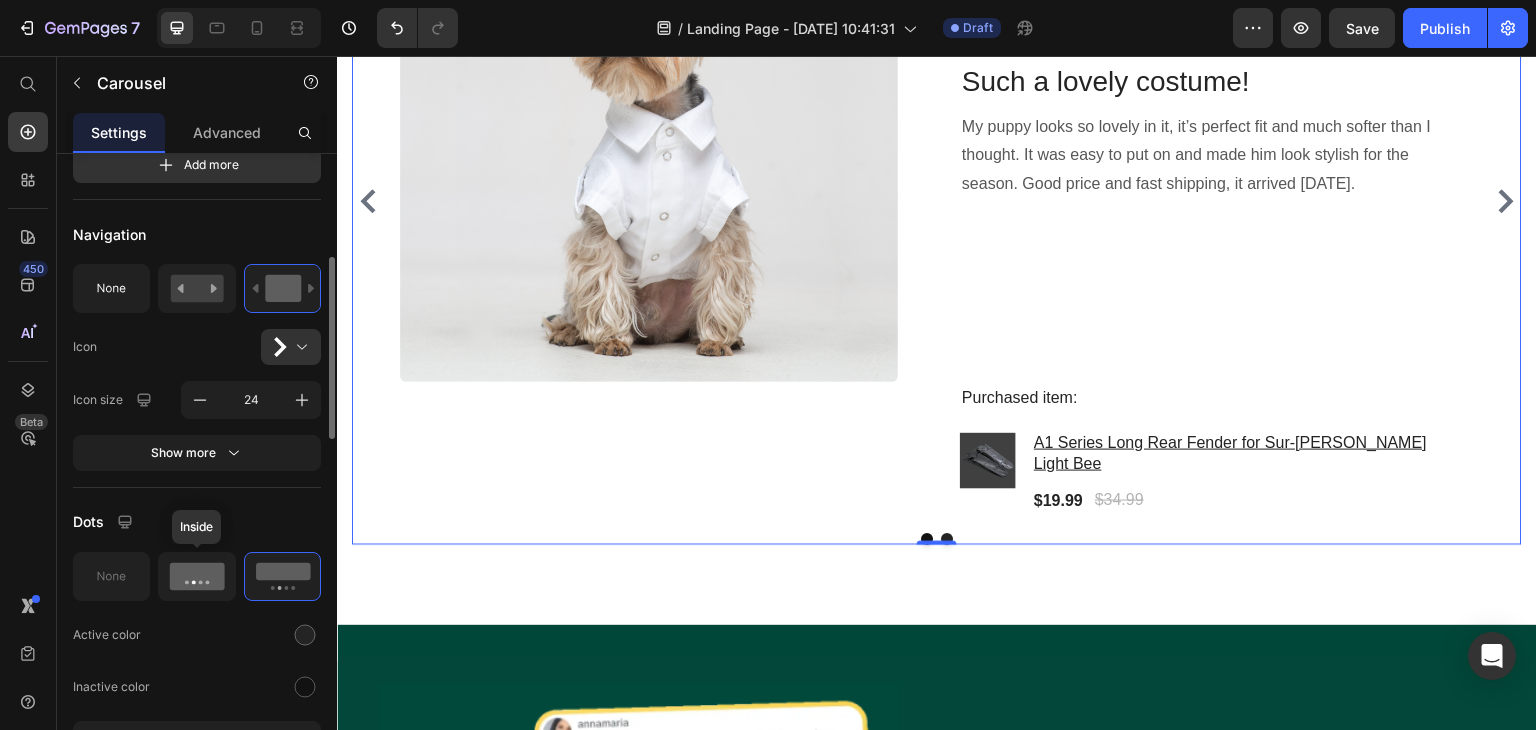 click 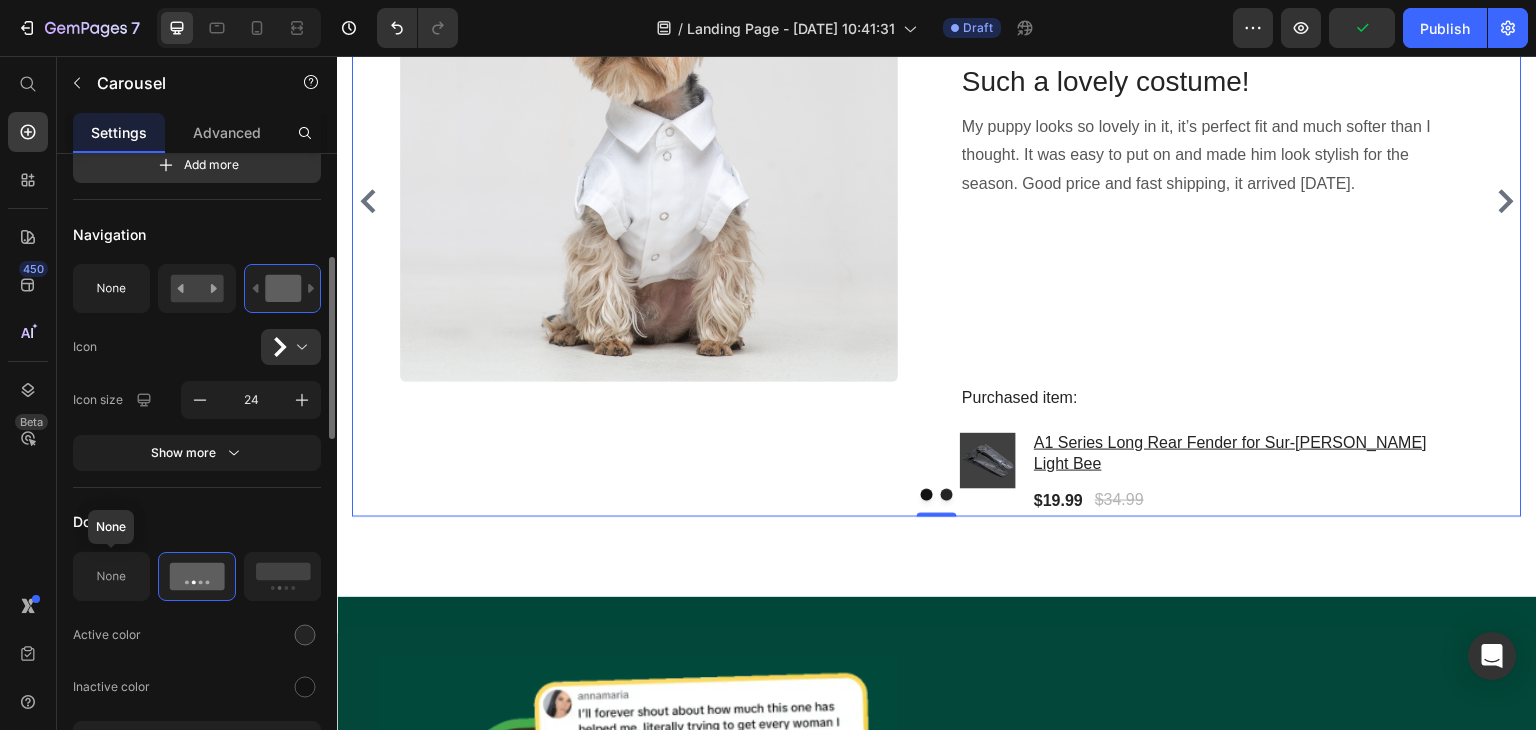 click 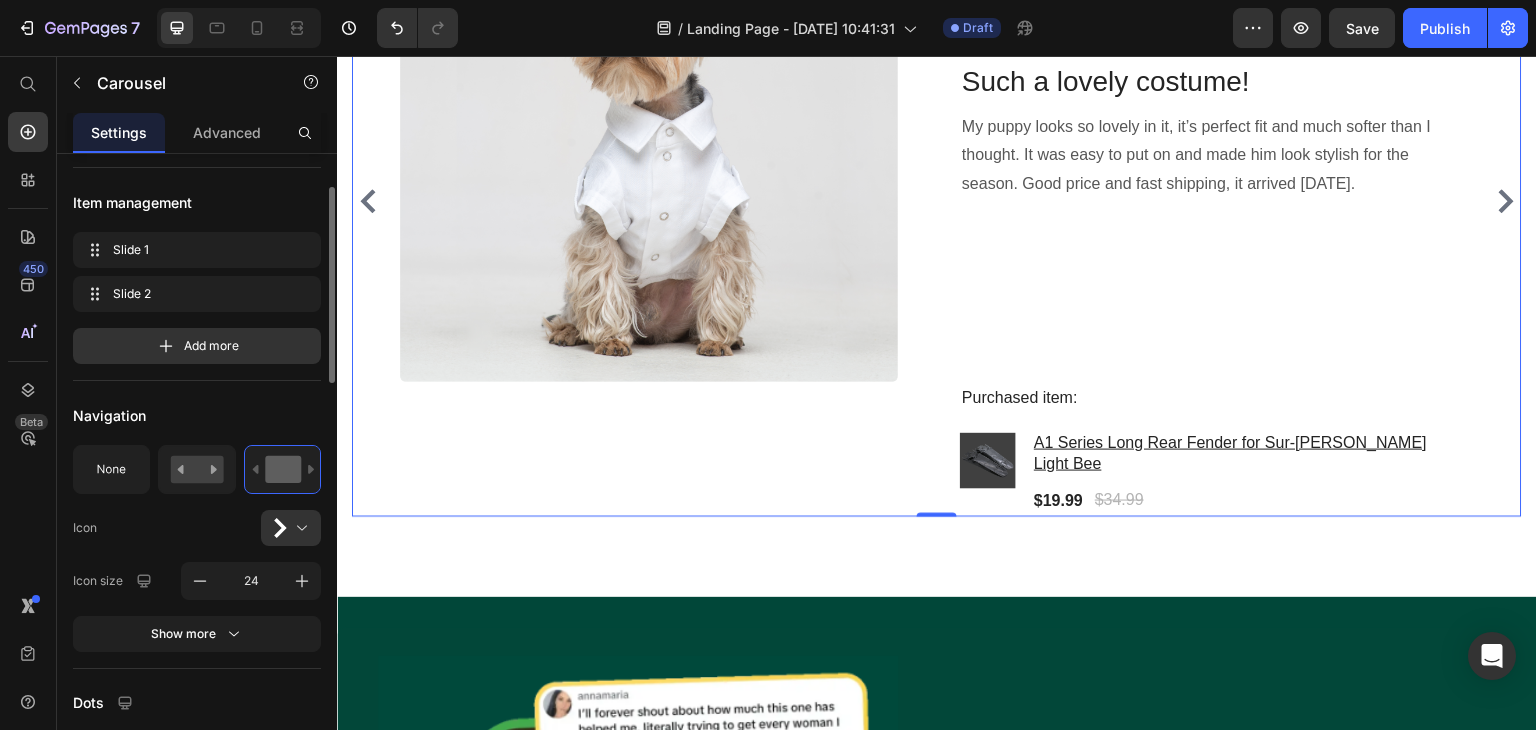 scroll, scrollTop: 0, scrollLeft: 0, axis: both 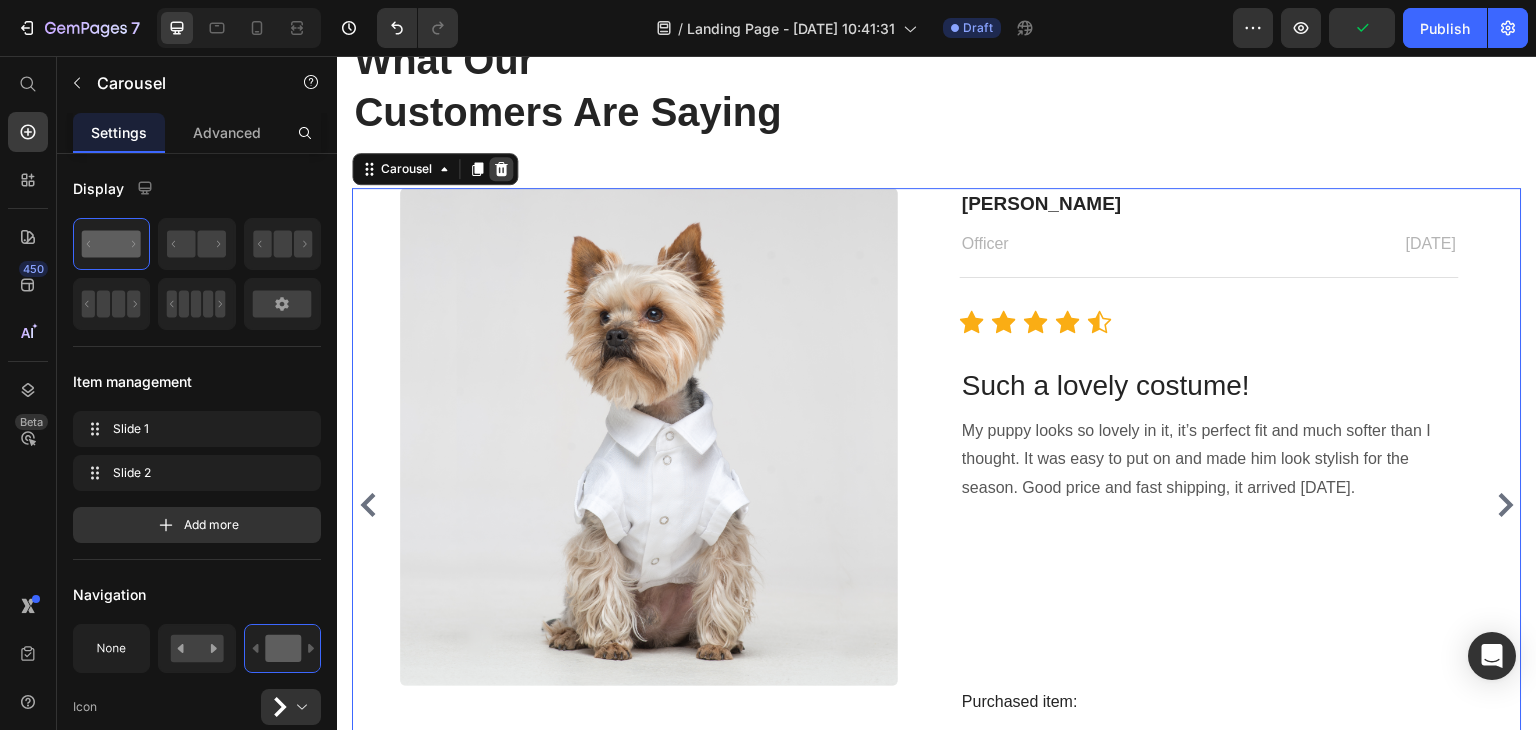 click 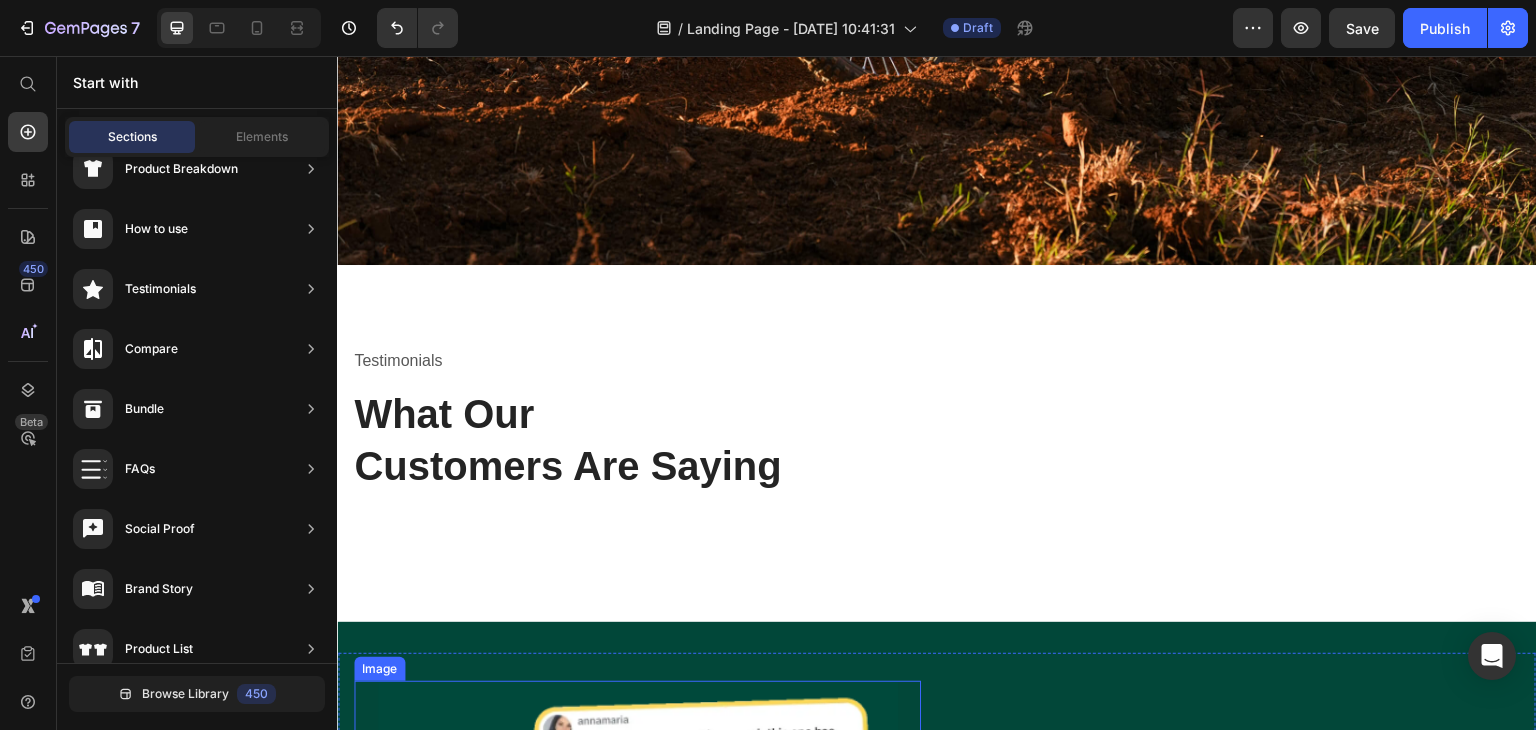 scroll, scrollTop: 632, scrollLeft: 0, axis: vertical 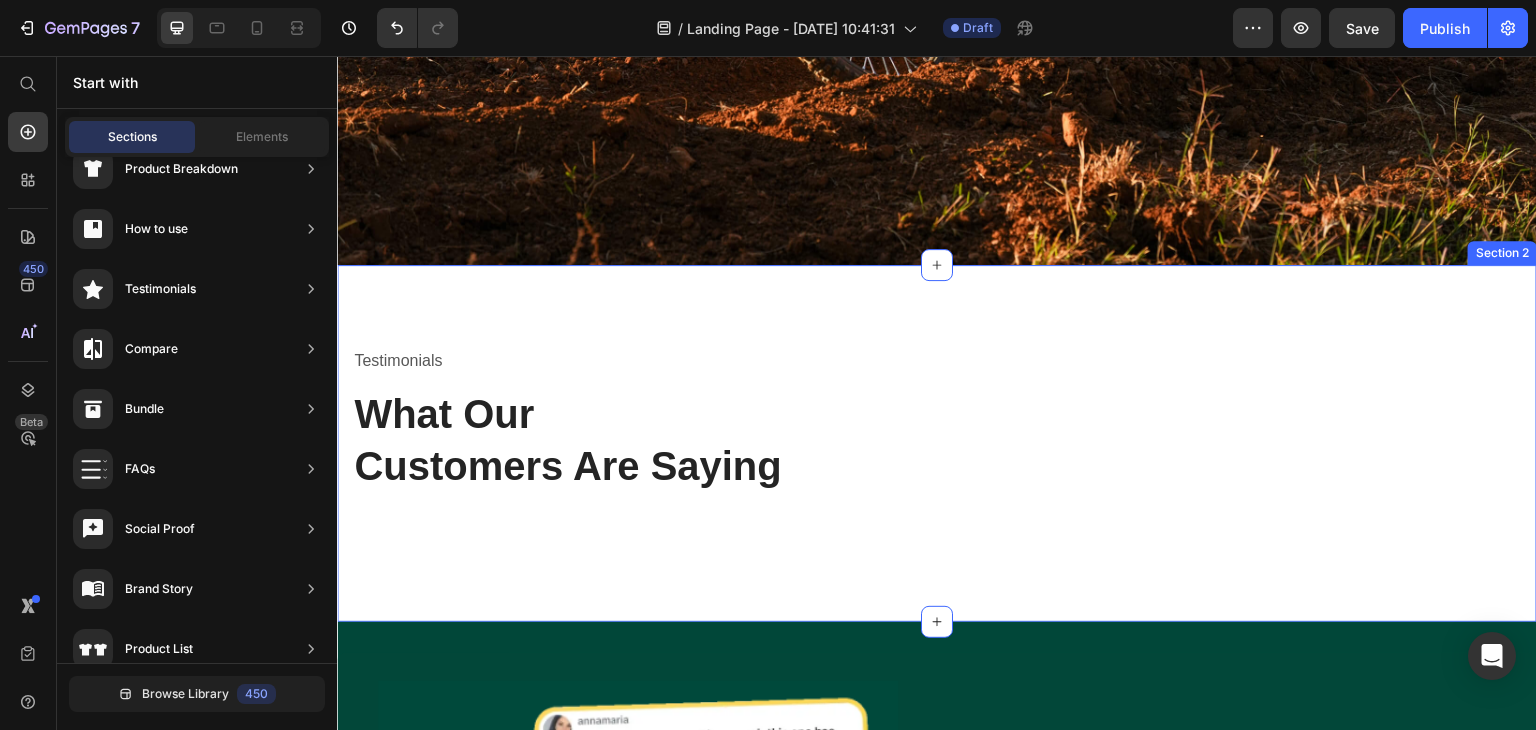 click on "Testimonials Text block What Our  Customers Are Saying Heading Row Section 2" at bounding box center (937, 443) 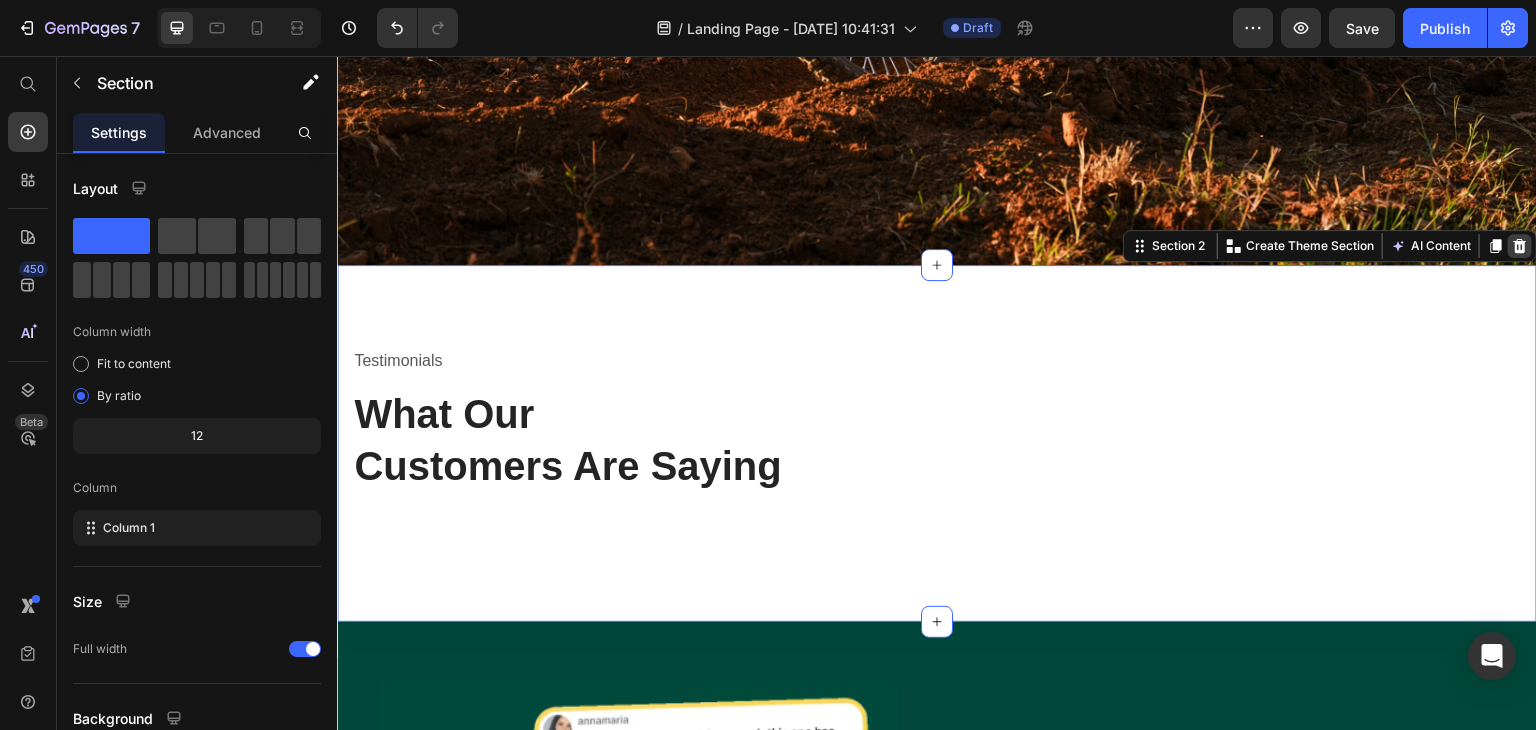 click 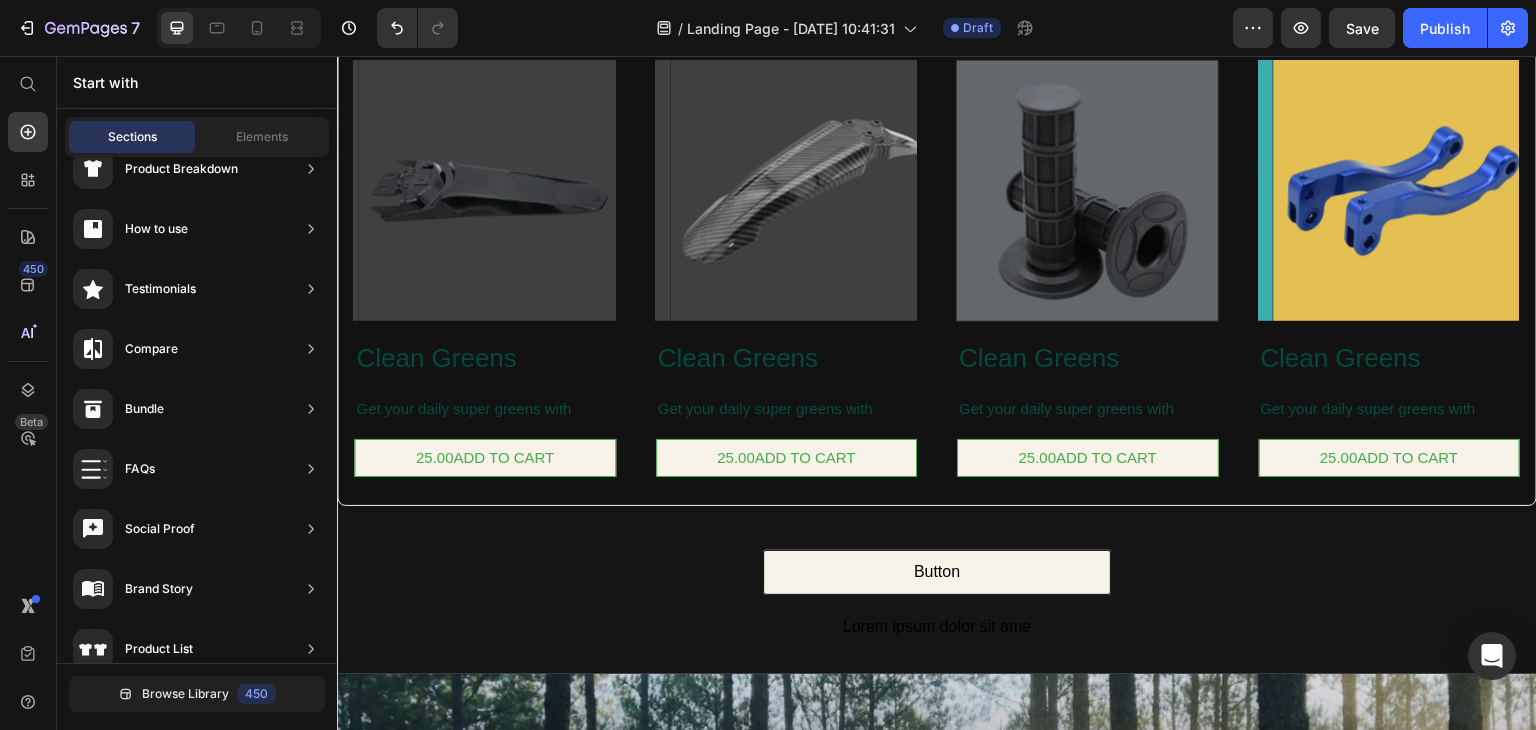 scroll, scrollTop: 1912, scrollLeft: 0, axis: vertical 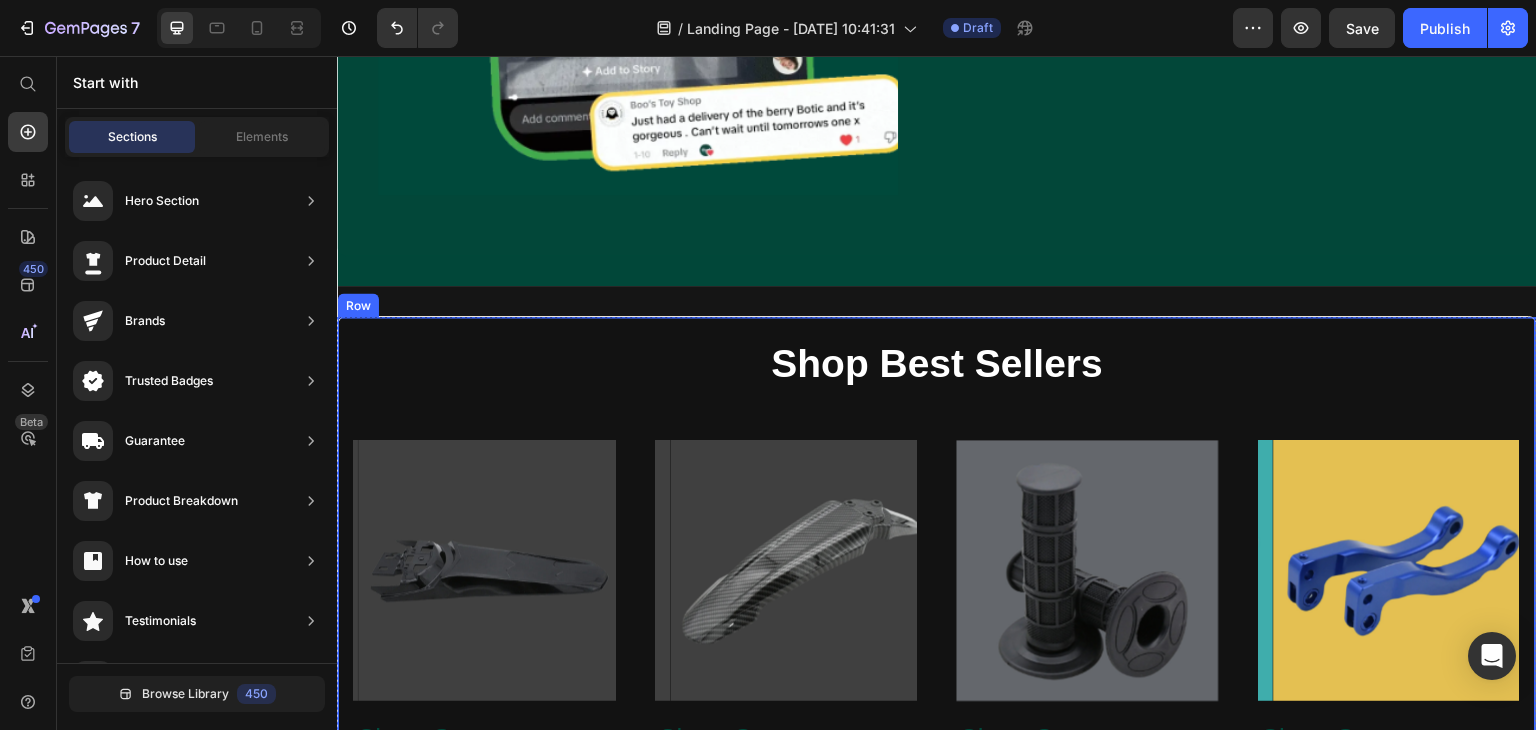 click on "Shop Best Sellers Heading Product Images Clean Greens Text Block Get your daily super greens with Text Block 25.00ADD TO CART Add to Cart Product Images Clean Greens Text Block Get your daily super greens with Text Block 25.00ADD TO CART Add to Cart Product Images Clean Greens Text Block Get your daily super greens with Text Block 25.00ADD TO CART Add to Cart Product Images Clean Greens Text Block Get your daily super greens with Text Block 25.00ADD TO CART Add to Cart Product List Row" at bounding box center (937, 601) 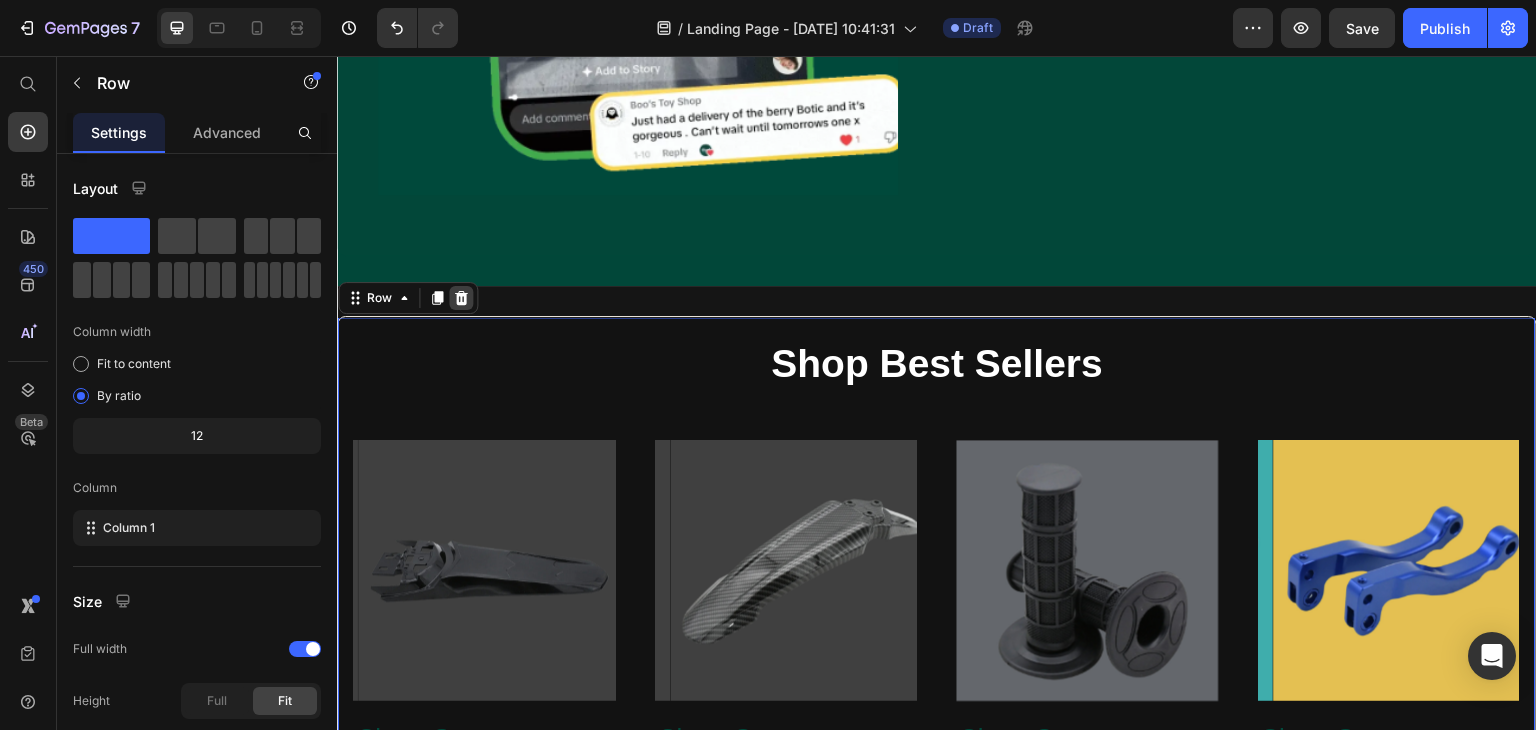 click 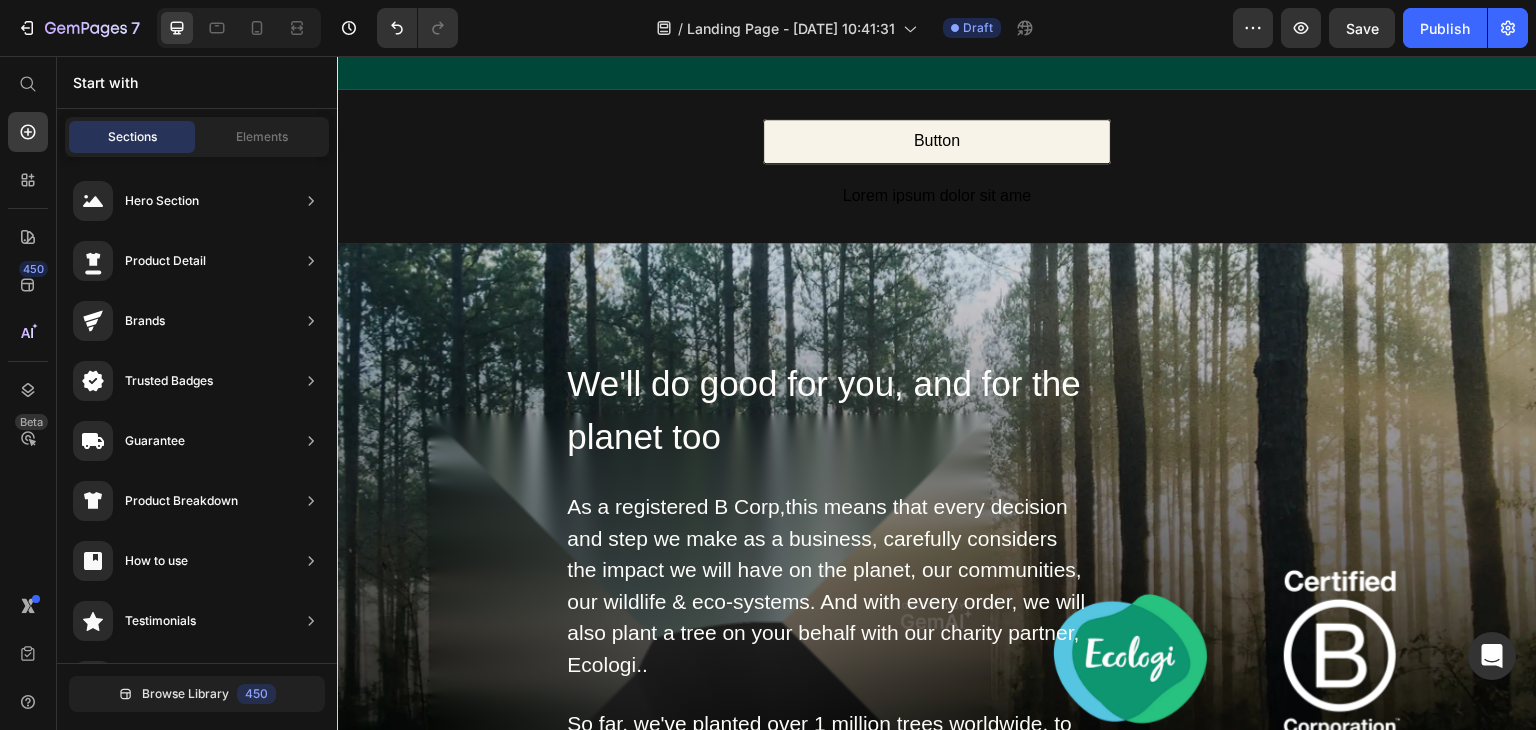 scroll, scrollTop: 1727, scrollLeft: 0, axis: vertical 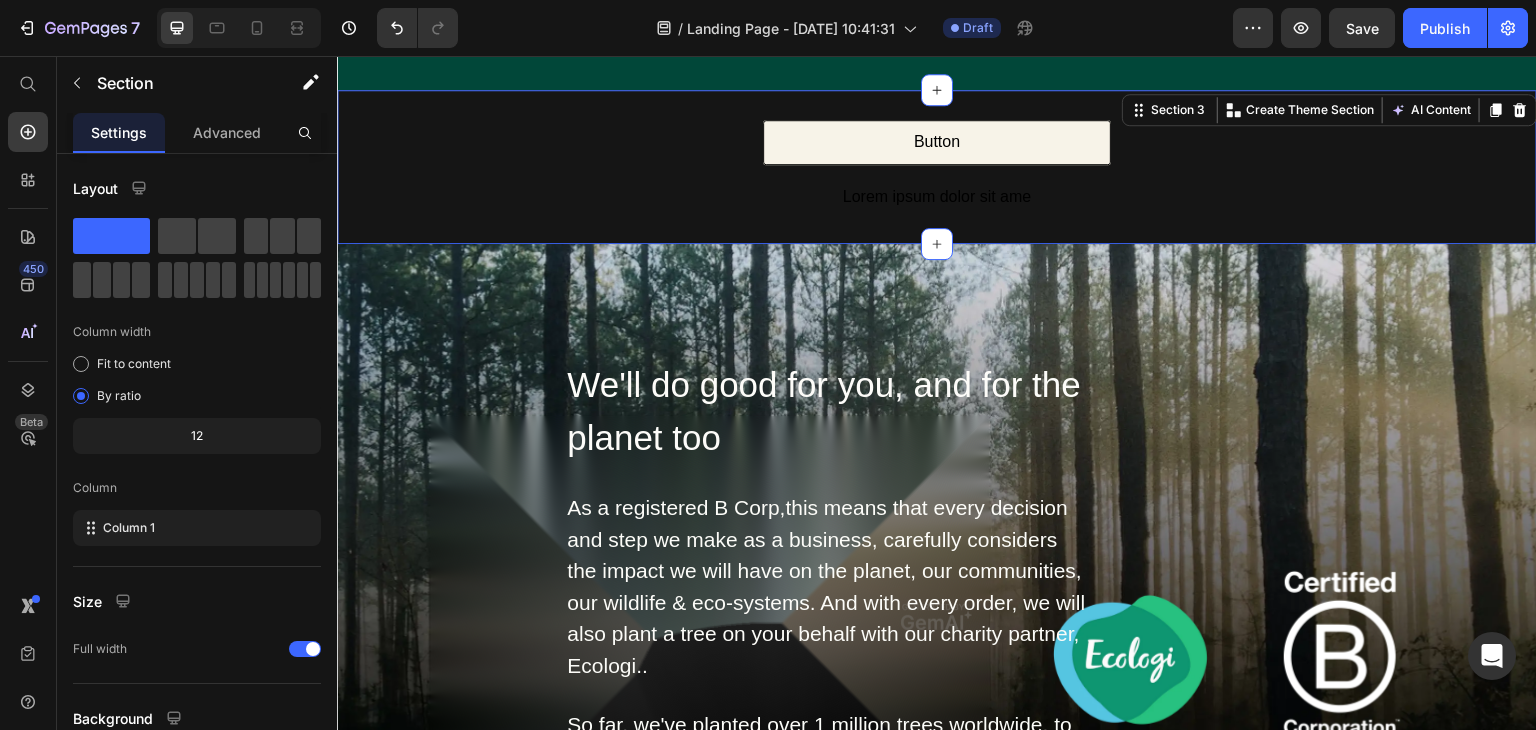 click on "Button Button Row Lorem ipsum dolor sit ame Text Block Row Section 3   You can create reusable sections Create Theme Section AI Content Write with GemAI What would you like to describe here? Tone and Voice Persuasive Product A1 Series Long Rear Fender for Sur-Ron Light Bee Show more Generate" at bounding box center (937, 167) 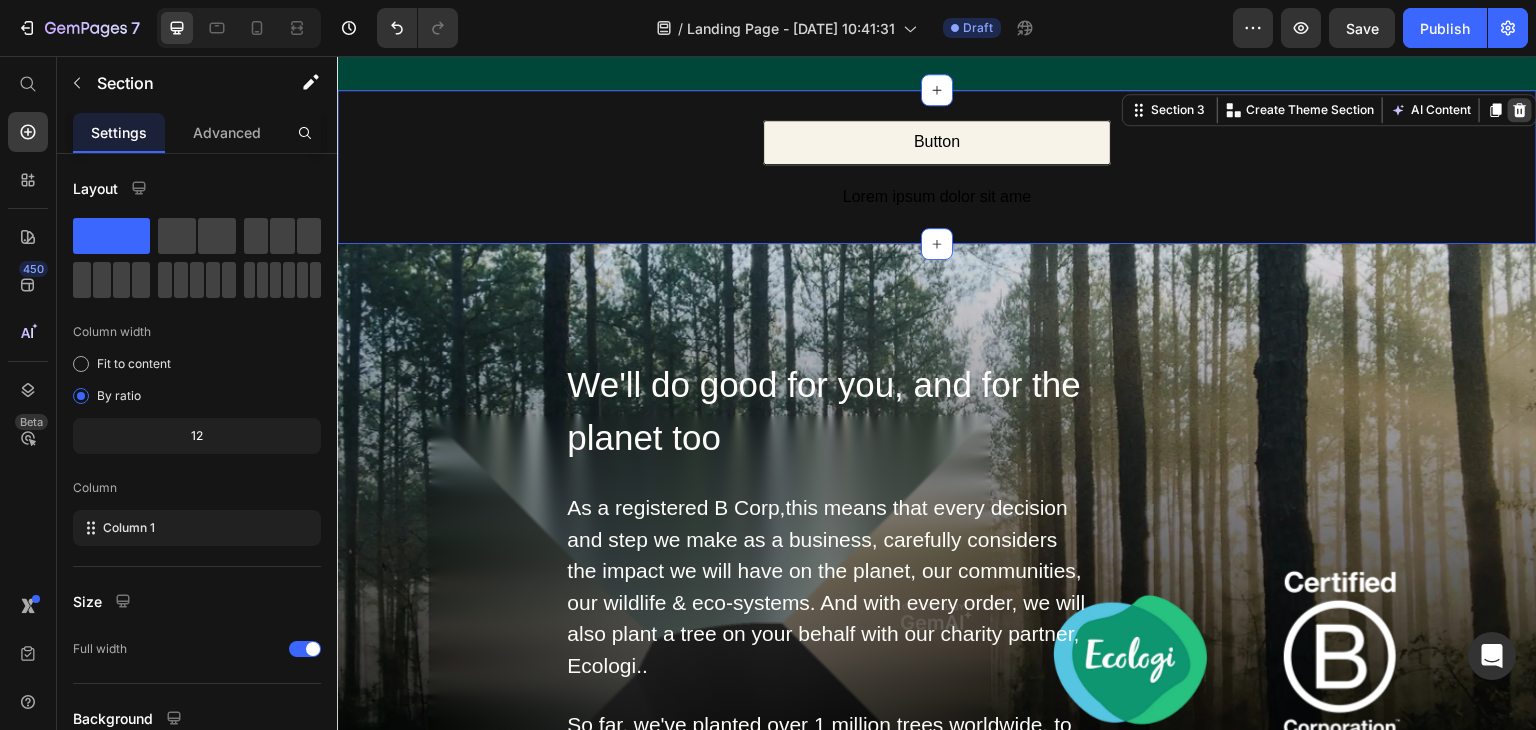 click 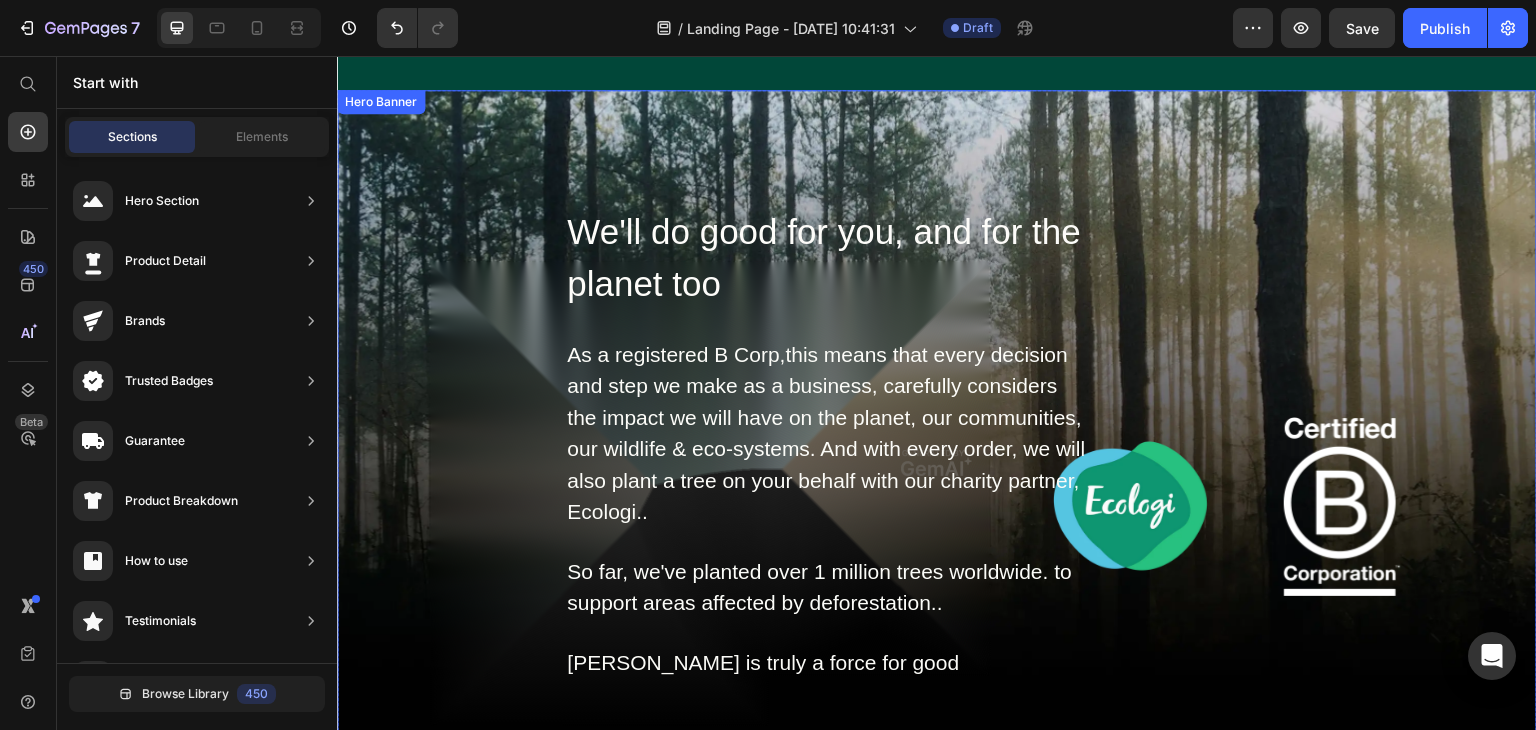 click at bounding box center [937, 463] 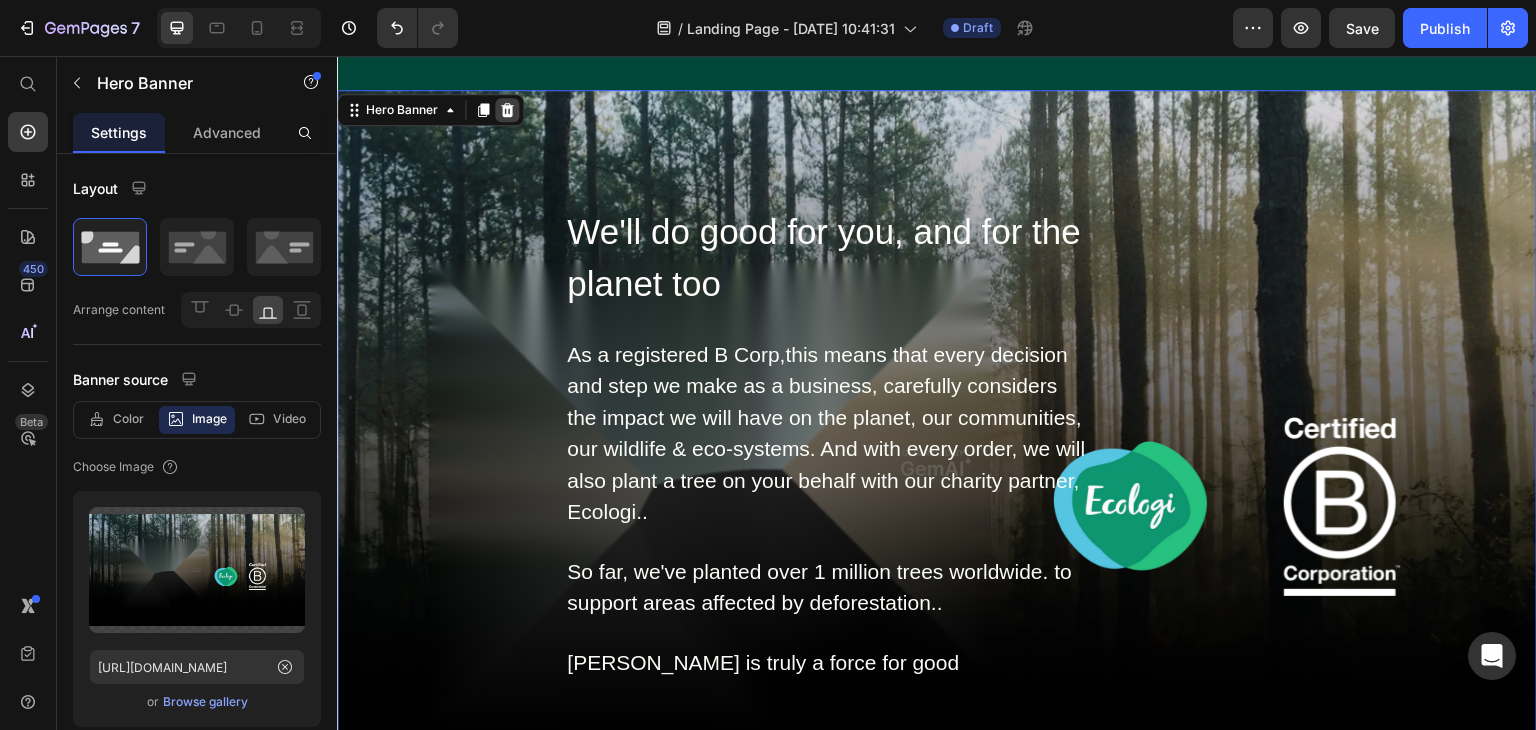 click 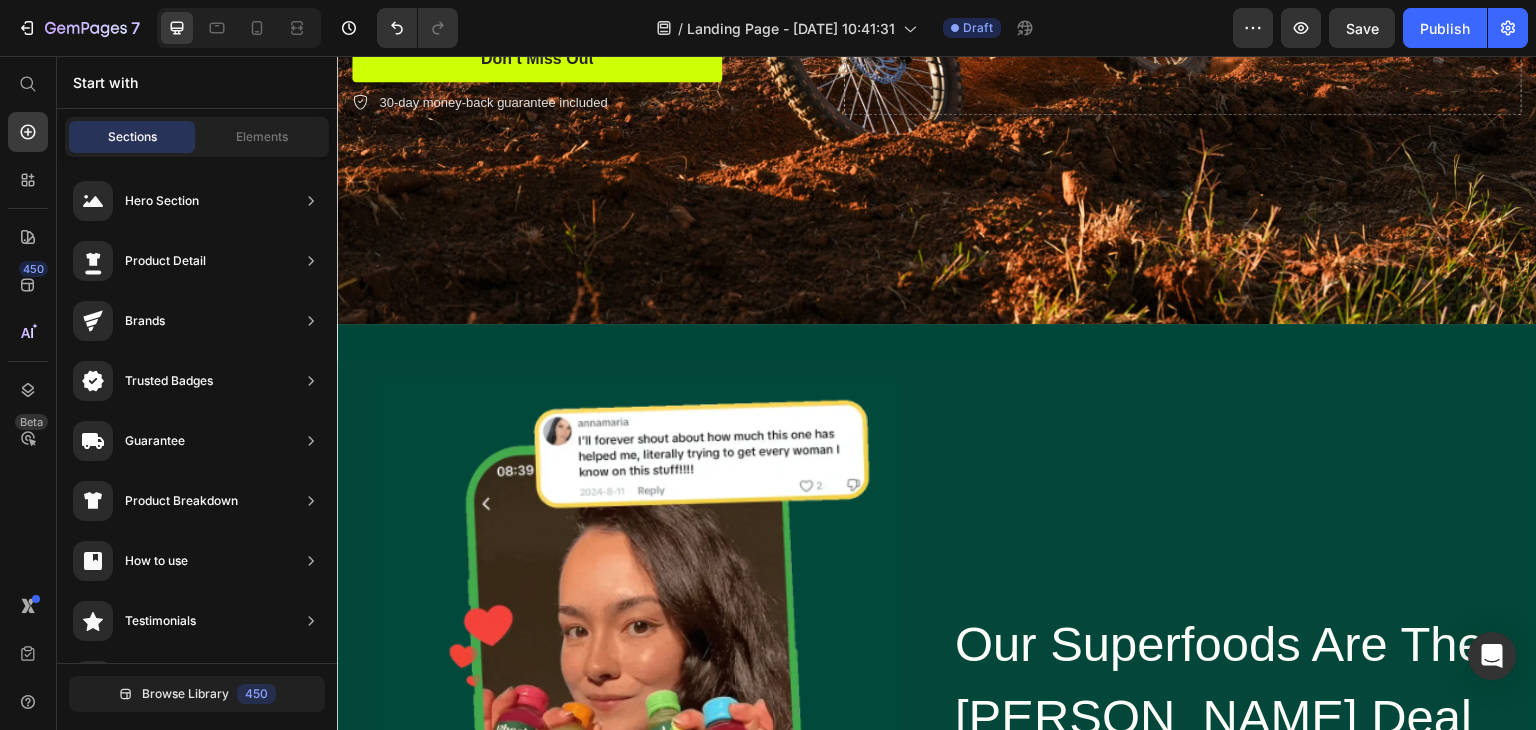 scroll, scrollTop: 565, scrollLeft: 0, axis: vertical 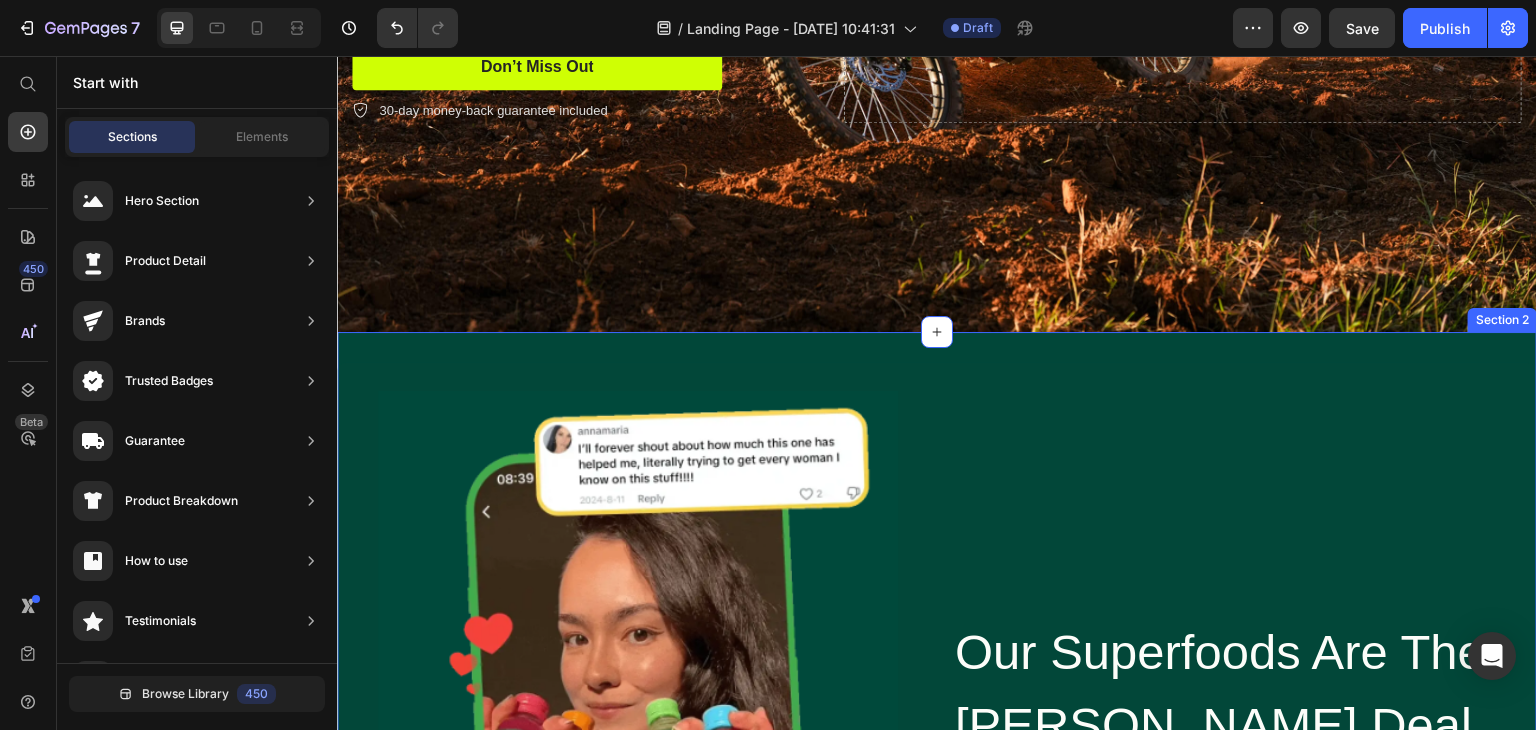 click on "Image Our Superfoods Are The Rheal Deal Heading Don't take our word for it, see what our customers have to say. Text Block                Icon                Icon                Icon                Icon                Icon Icon List Hoz Row Row @rhealsuperfoods Text Block Row Section 2" at bounding box center (937, 797) 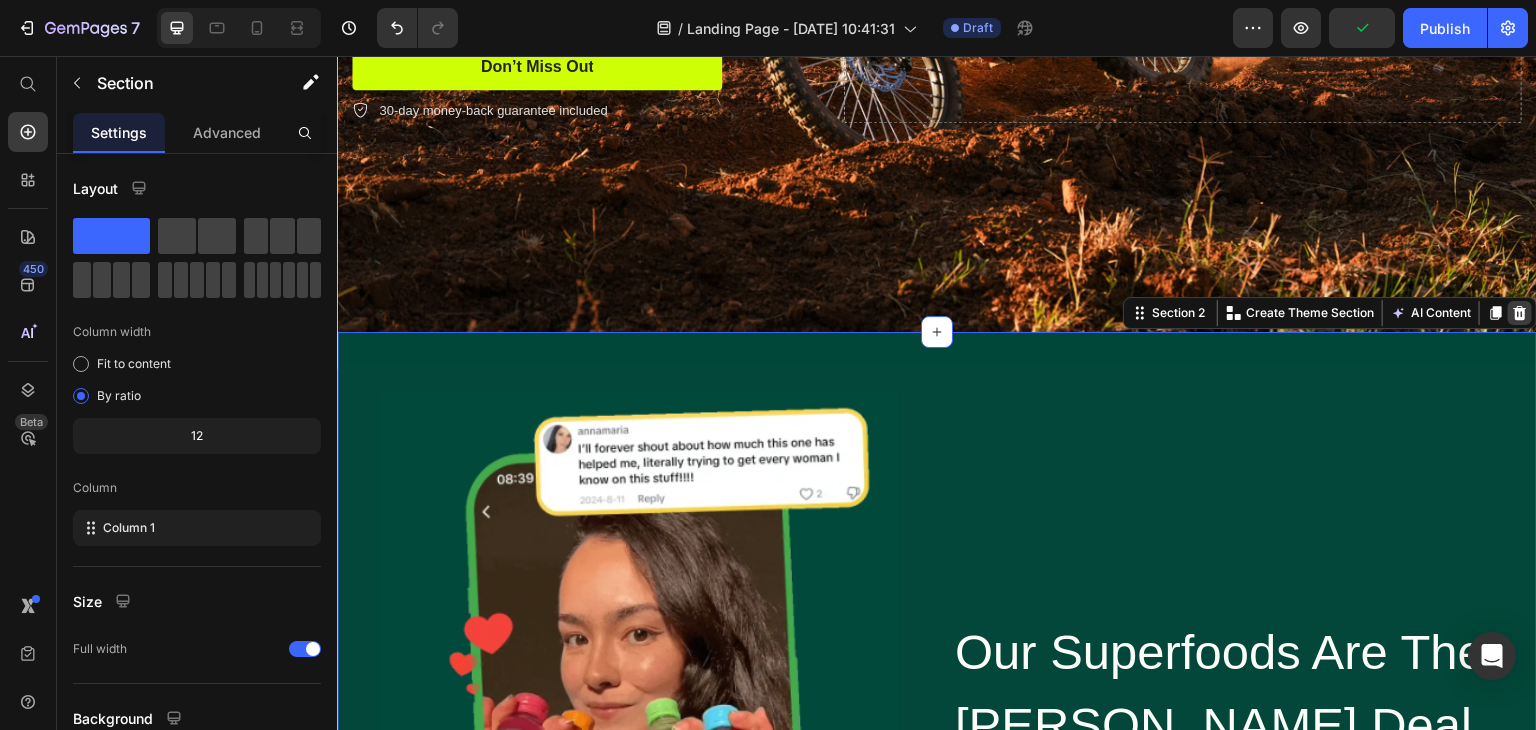 click 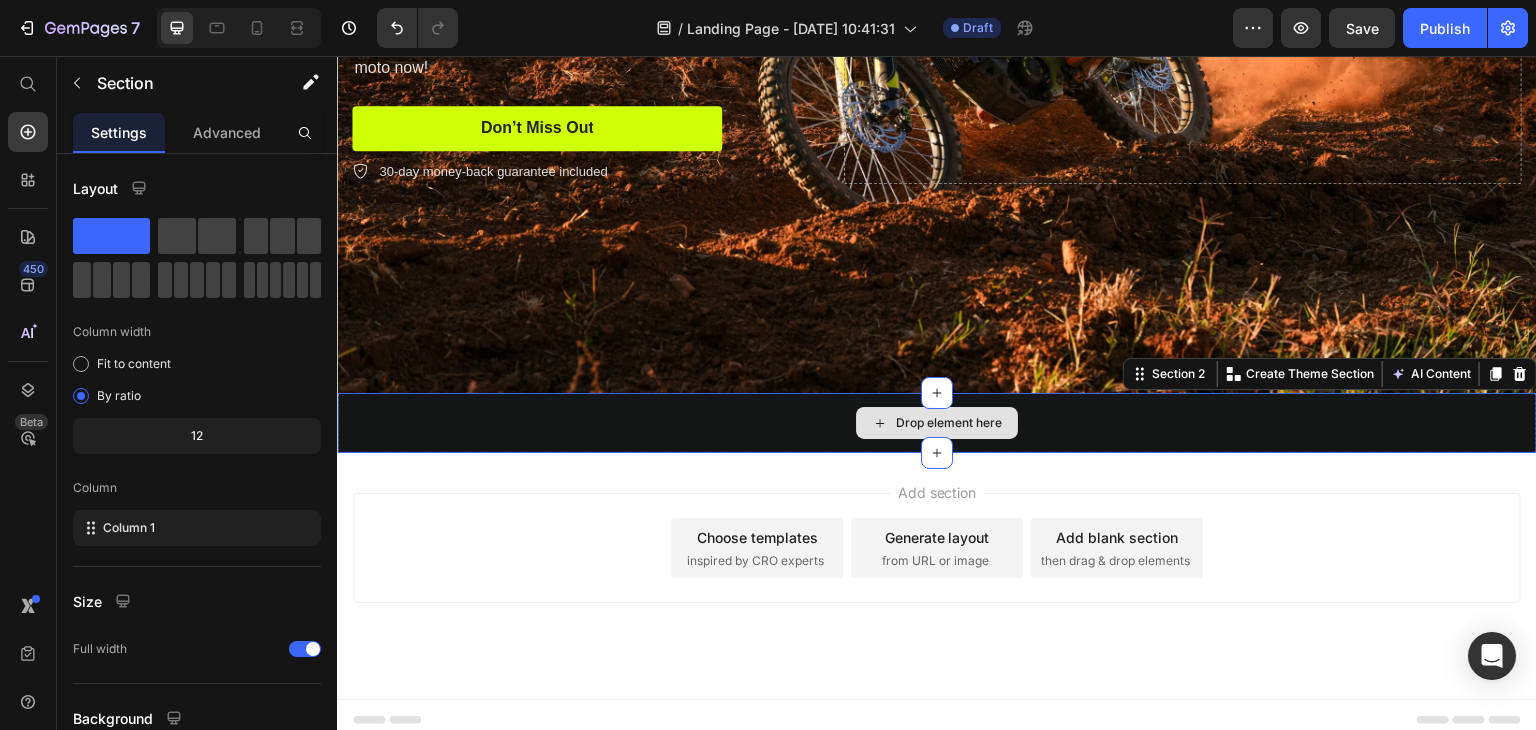 click on "Drop element here" at bounding box center [937, 423] 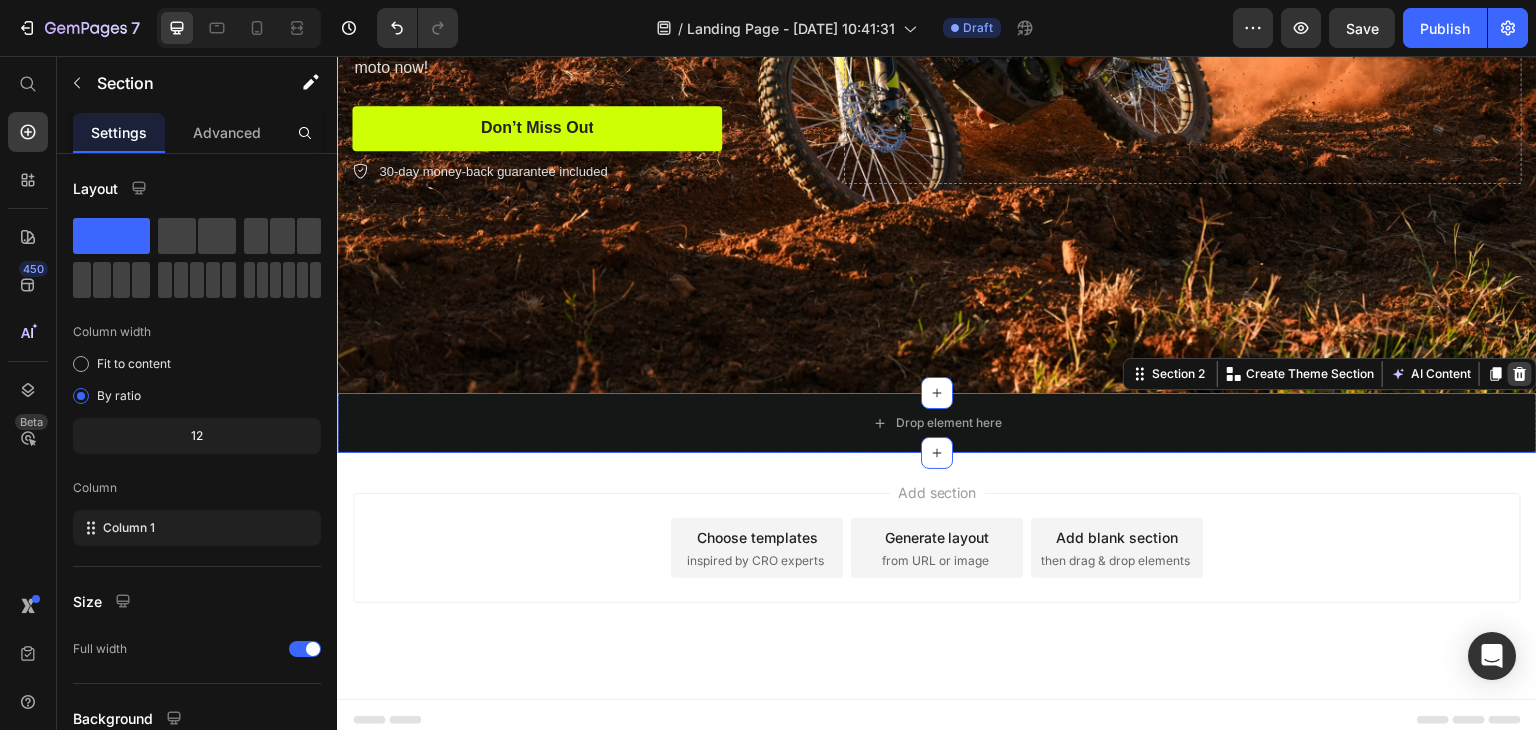 click 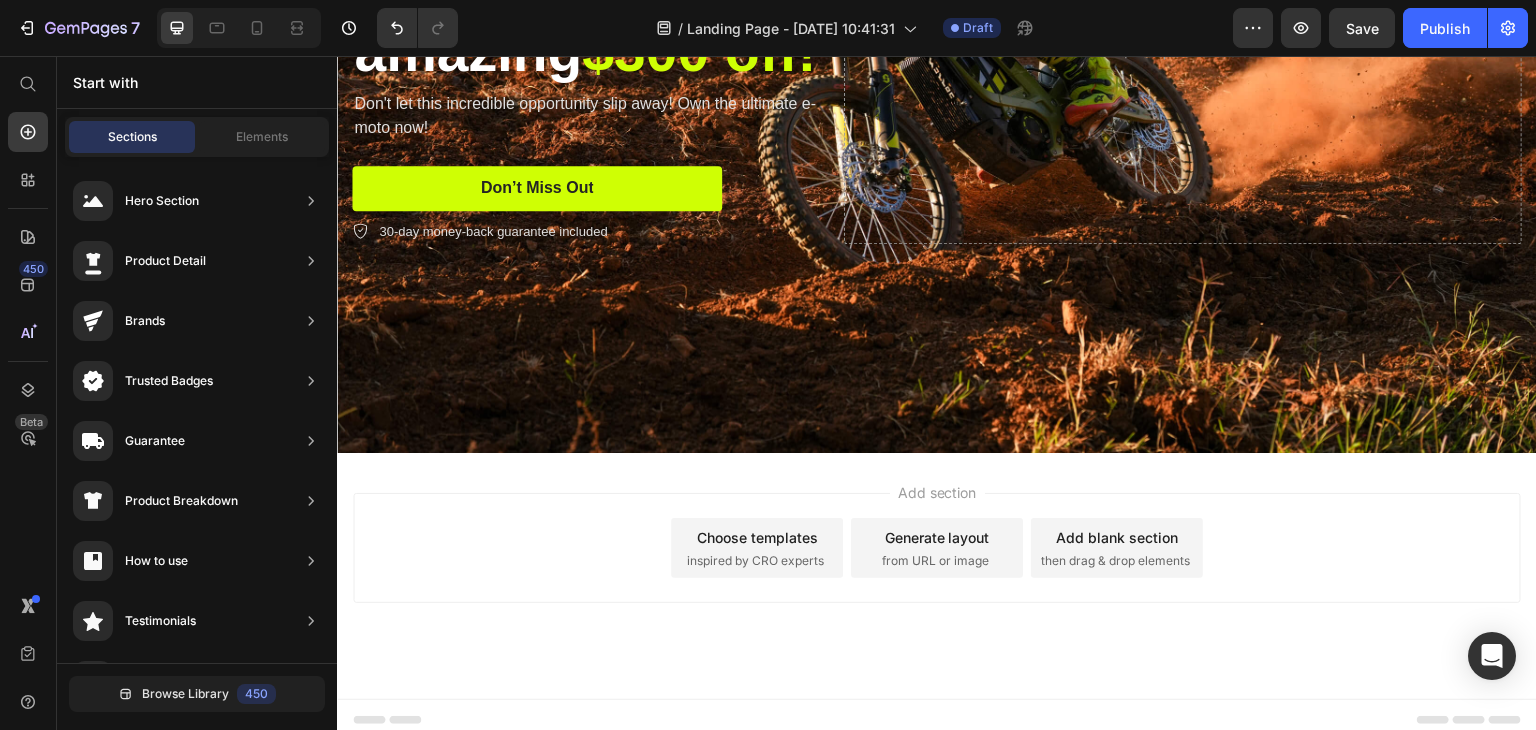 click on "Choose templates inspired by CRO experts" at bounding box center [757, 548] 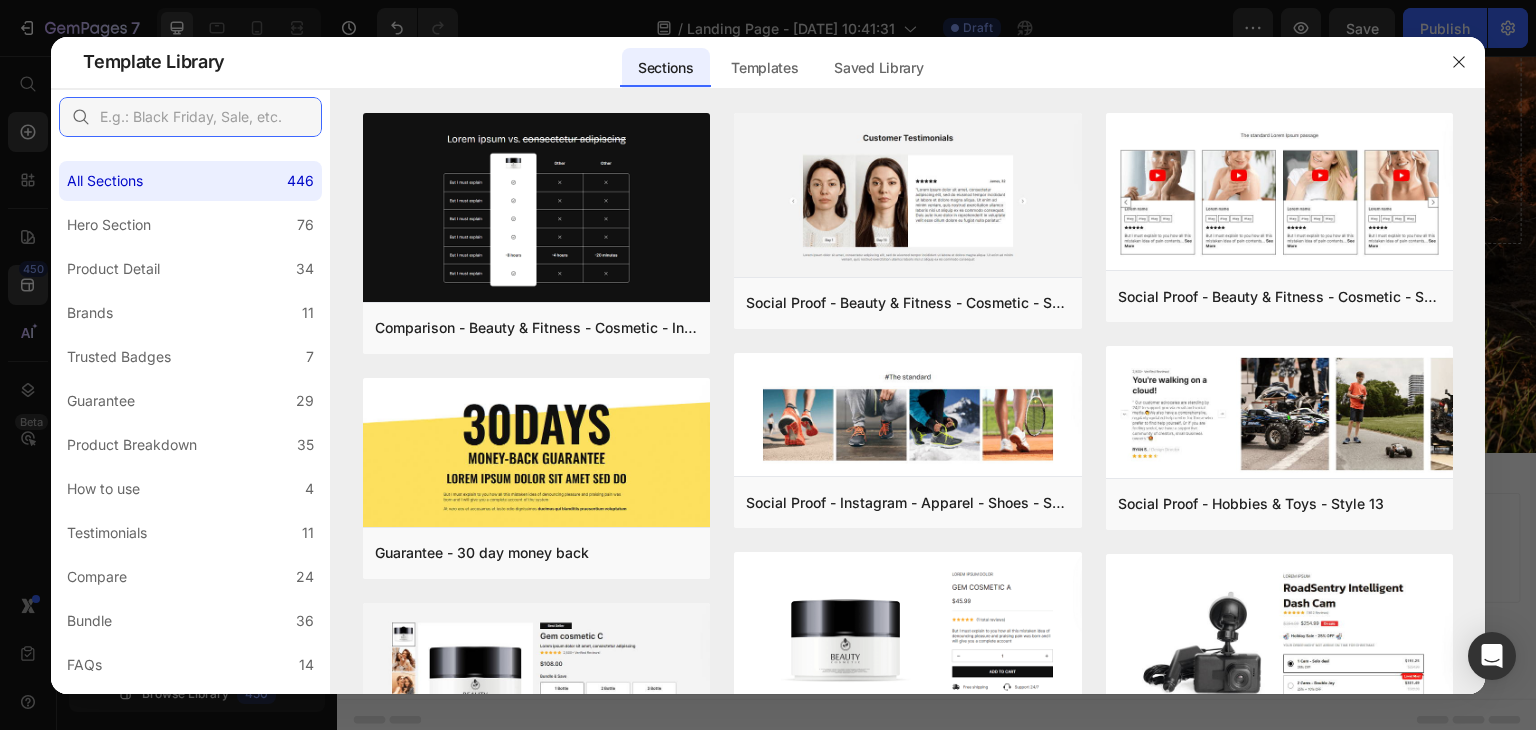 click at bounding box center [190, 117] 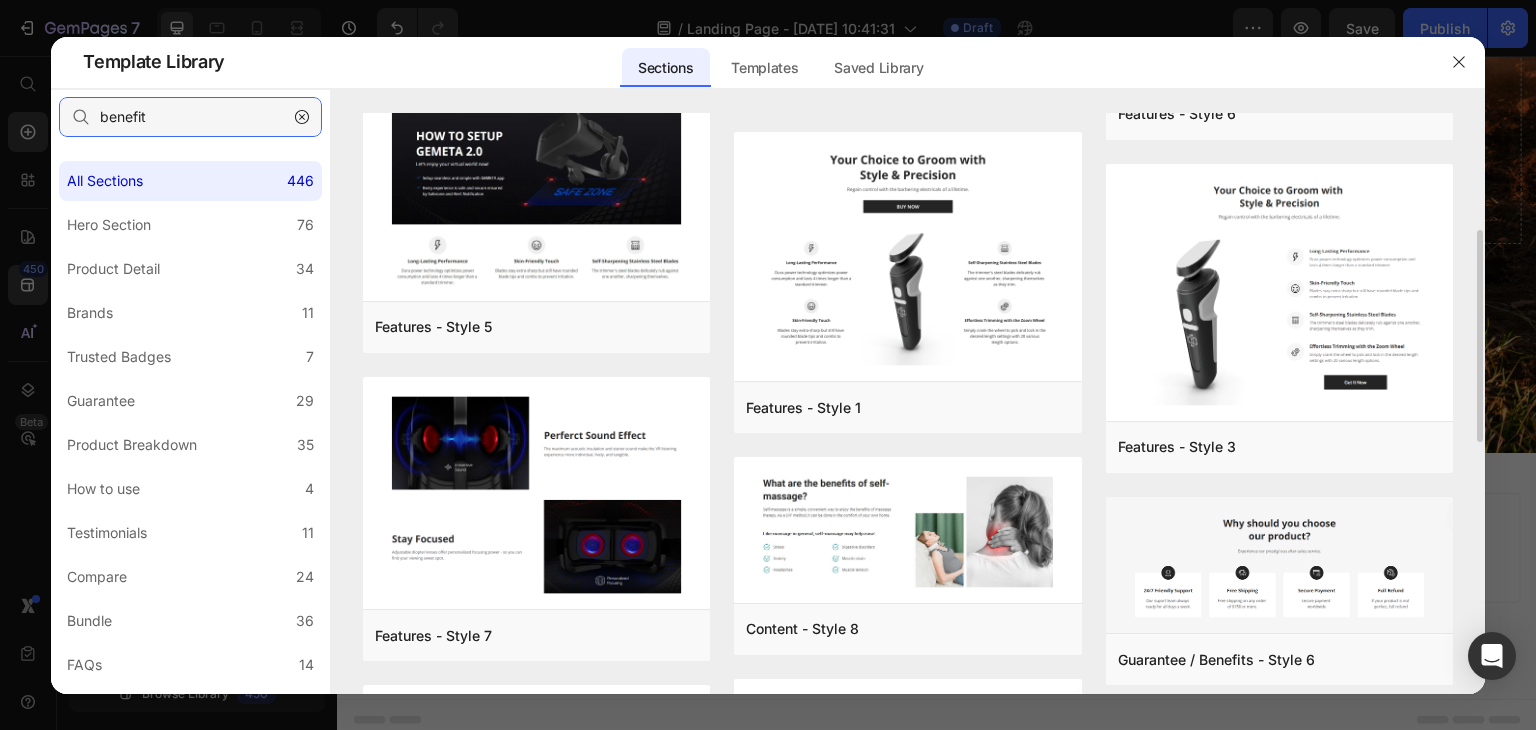 scroll, scrollTop: 320, scrollLeft: 0, axis: vertical 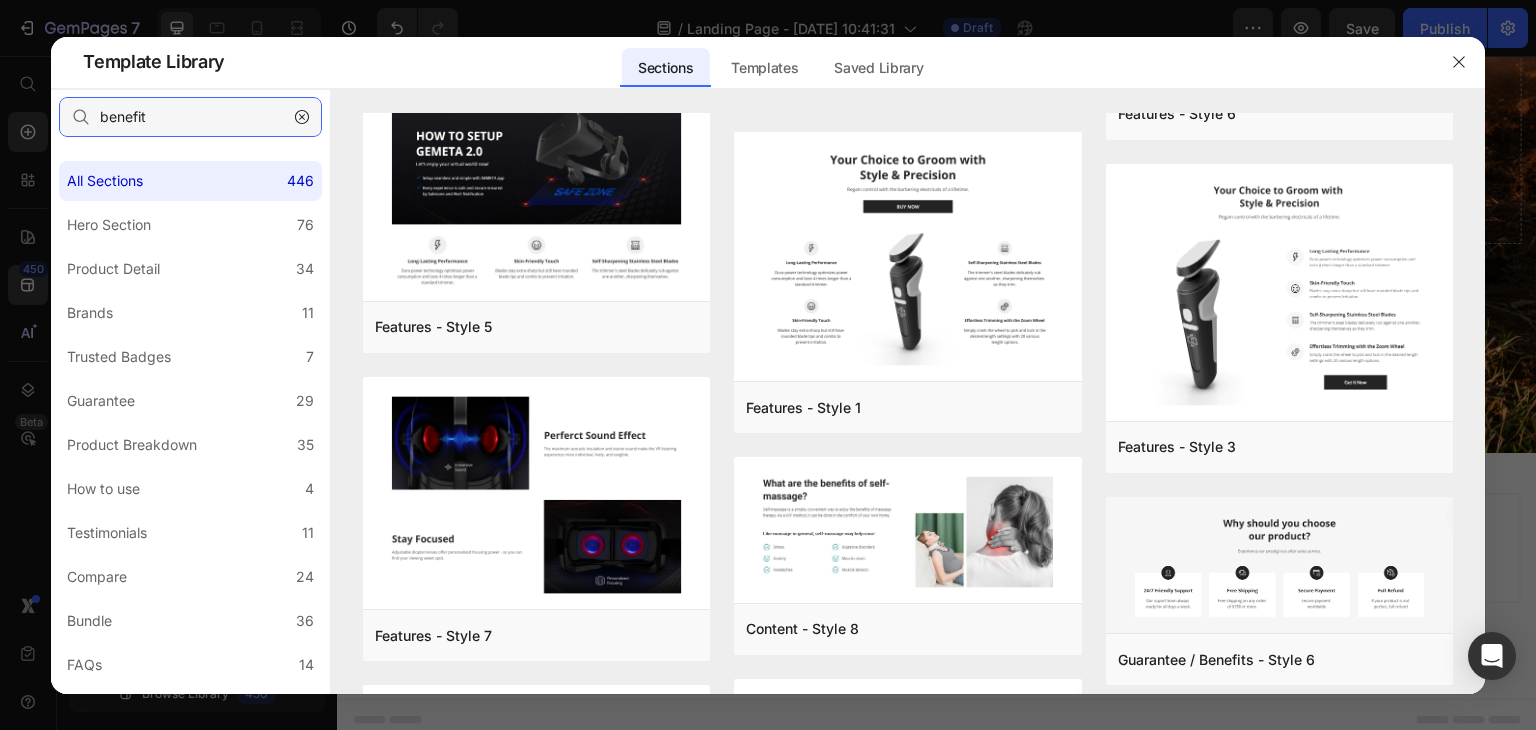 type on "benefit" 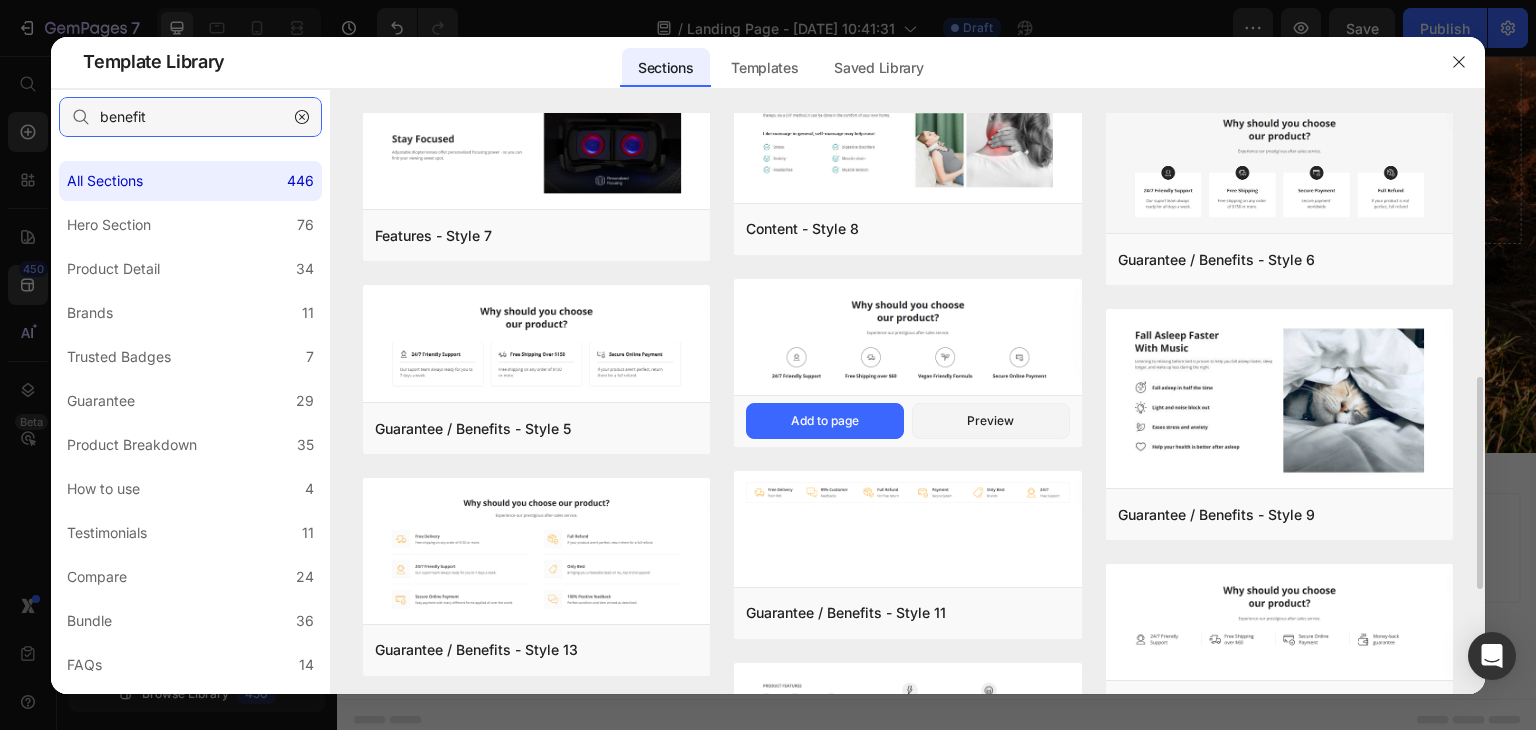 scroll, scrollTop: 820, scrollLeft: 0, axis: vertical 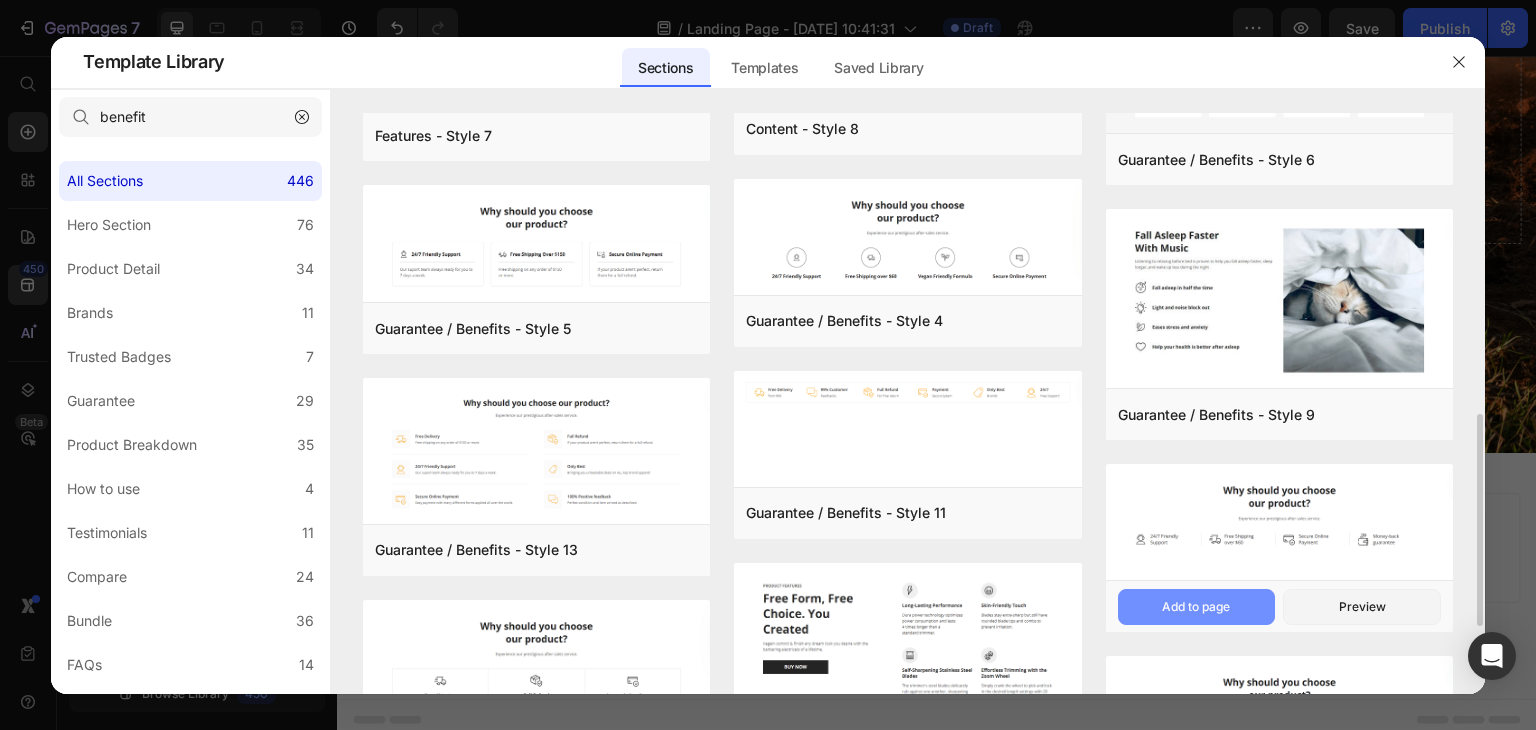 click on "Add to page" at bounding box center [0, 0] 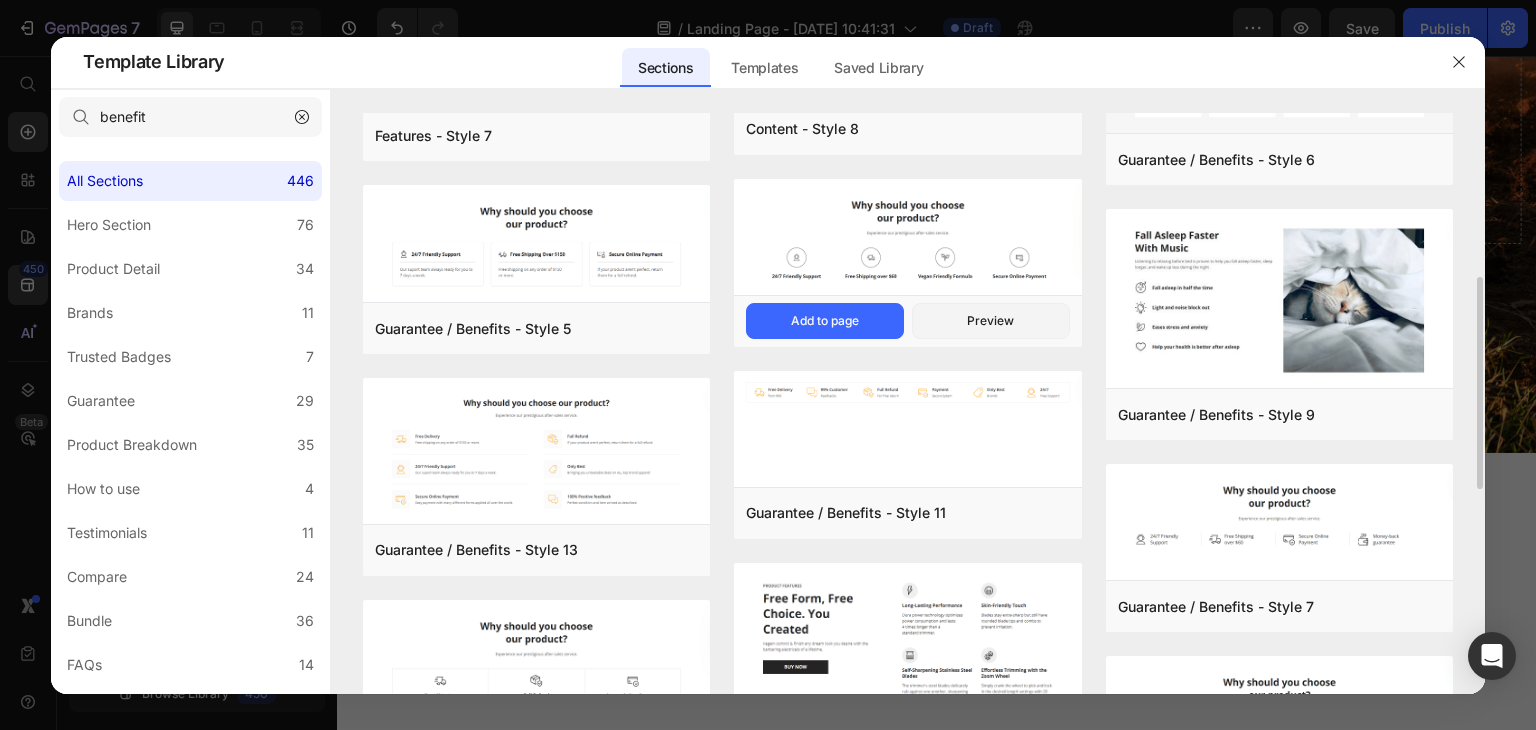 scroll, scrollTop: 720, scrollLeft: 0, axis: vertical 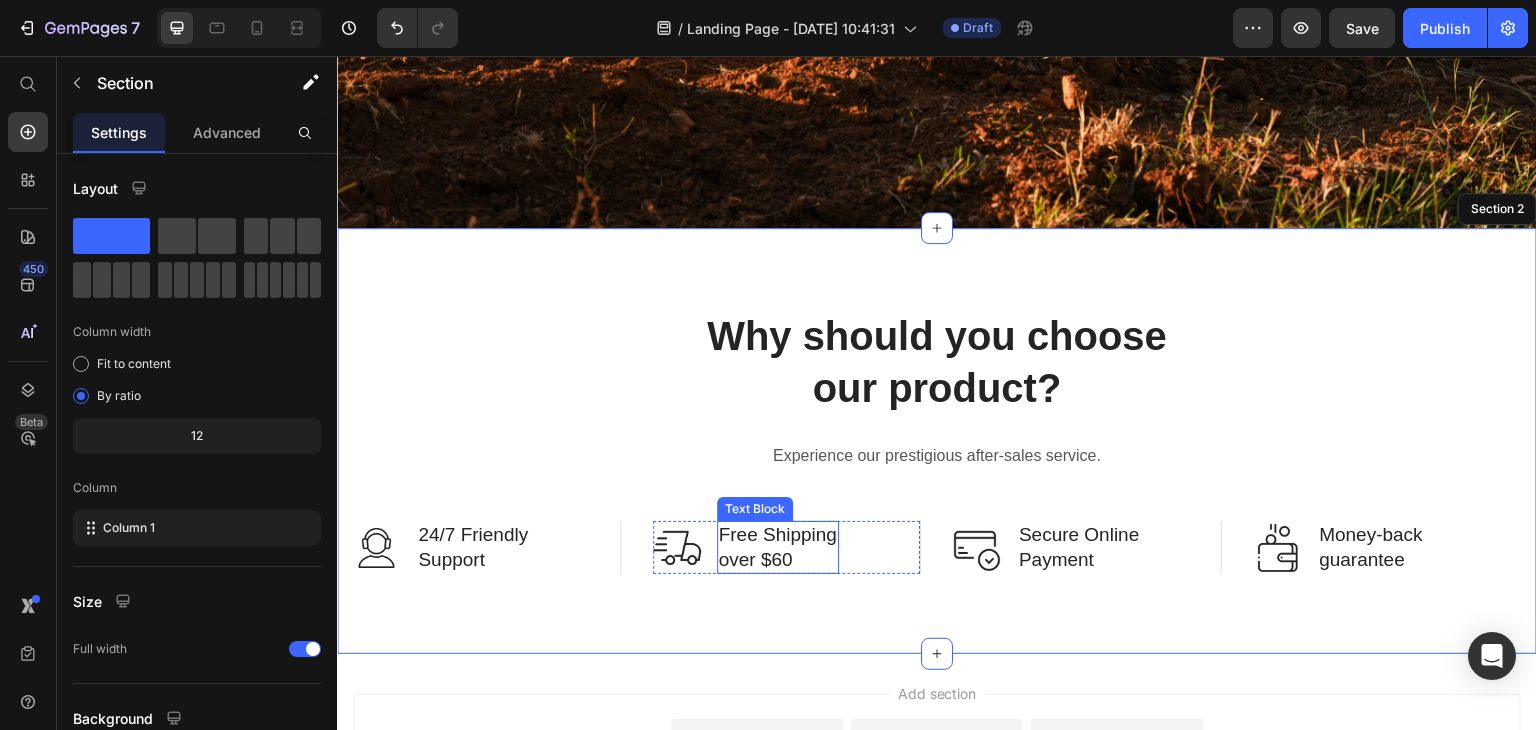 click on "Free Shipping over $60" at bounding box center [778, 547] 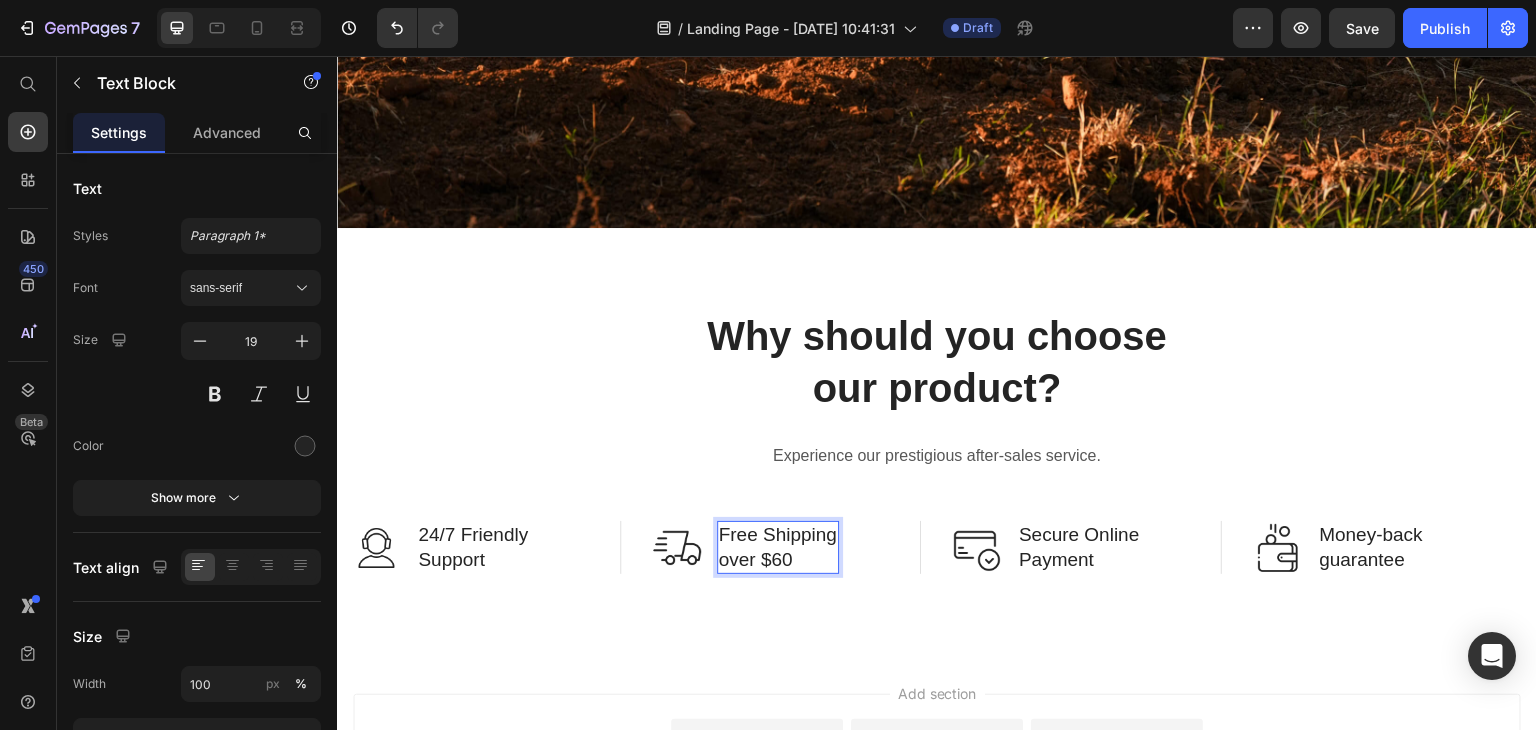 click on "Free Shipping over $60" at bounding box center [778, 547] 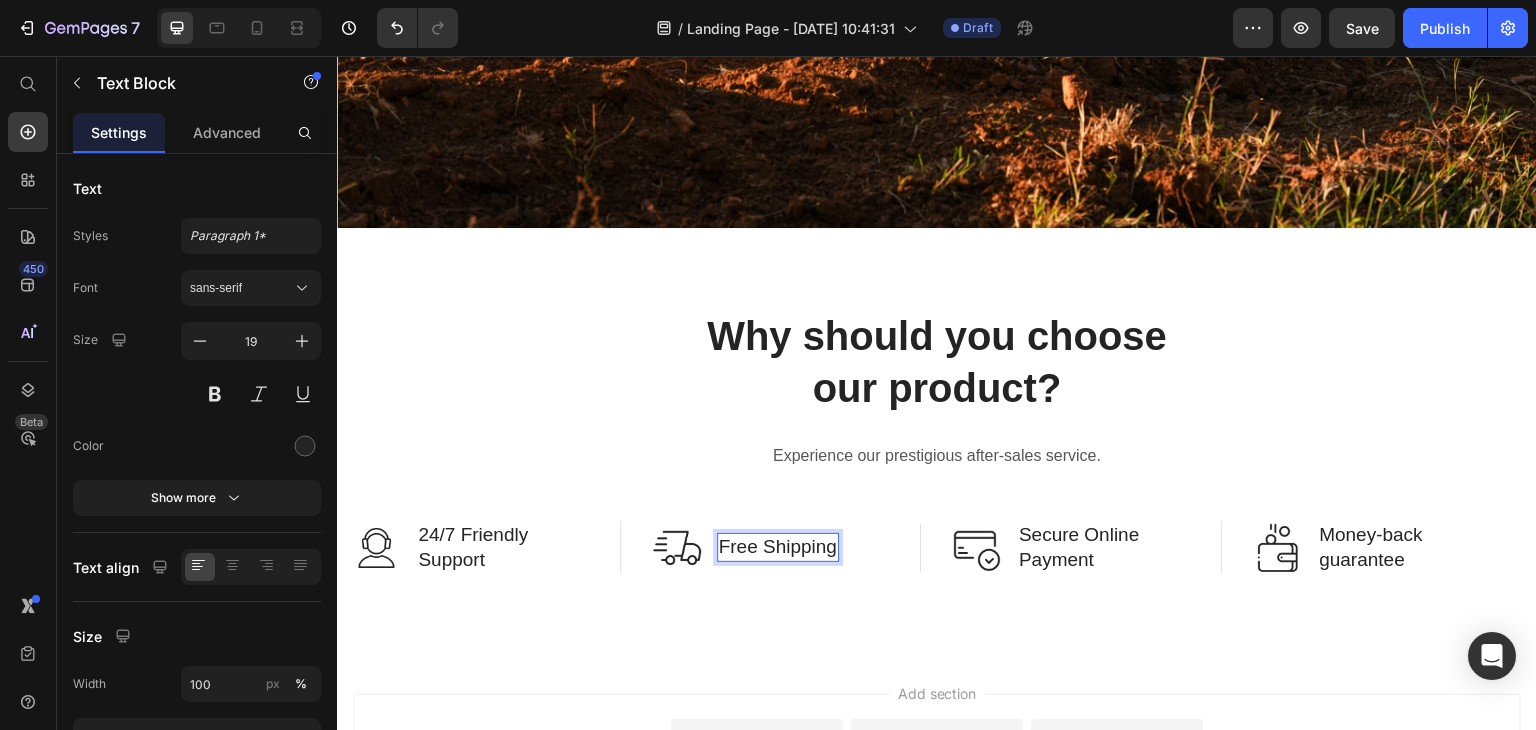 scroll, scrollTop: 681, scrollLeft: 0, axis: vertical 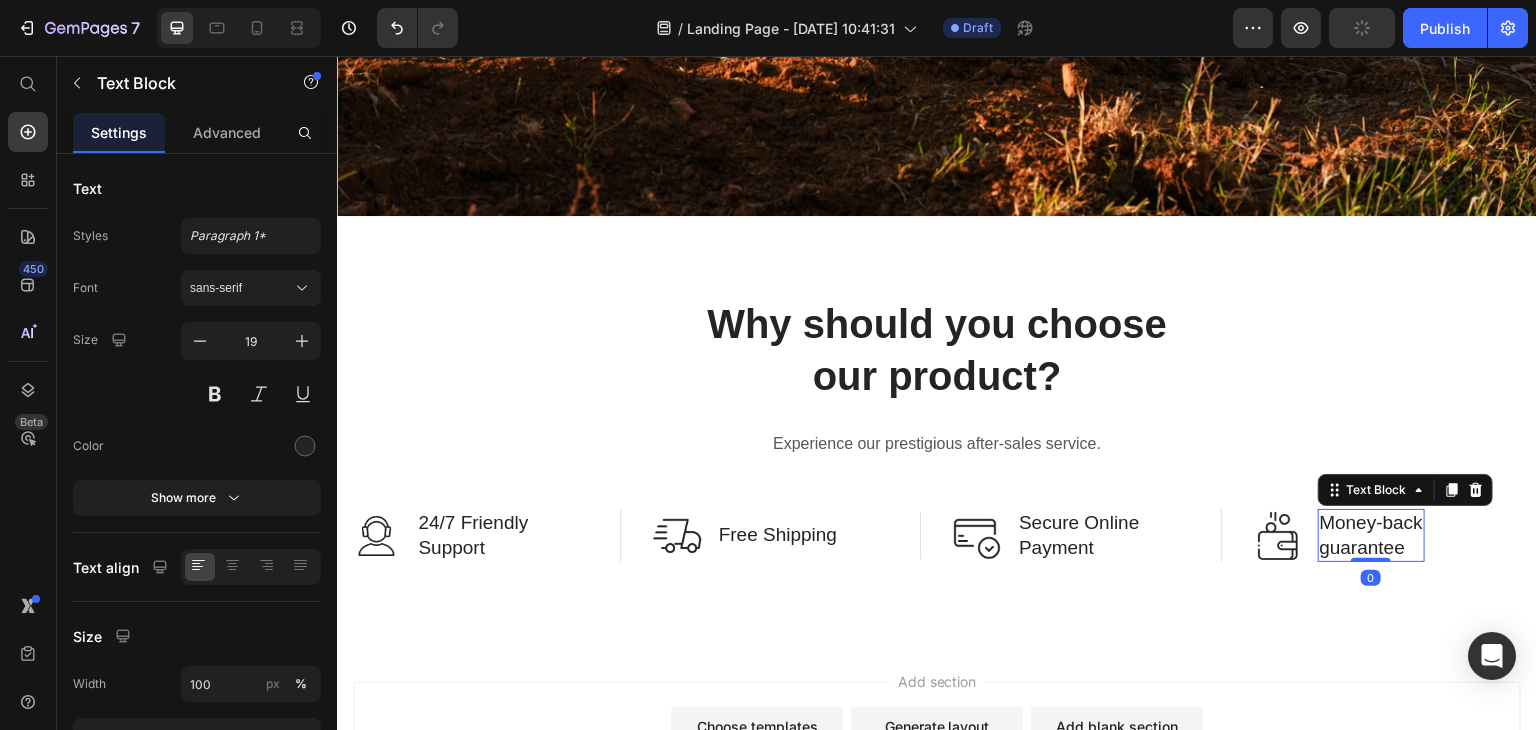 click on "Money-back" at bounding box center (1372, 523) 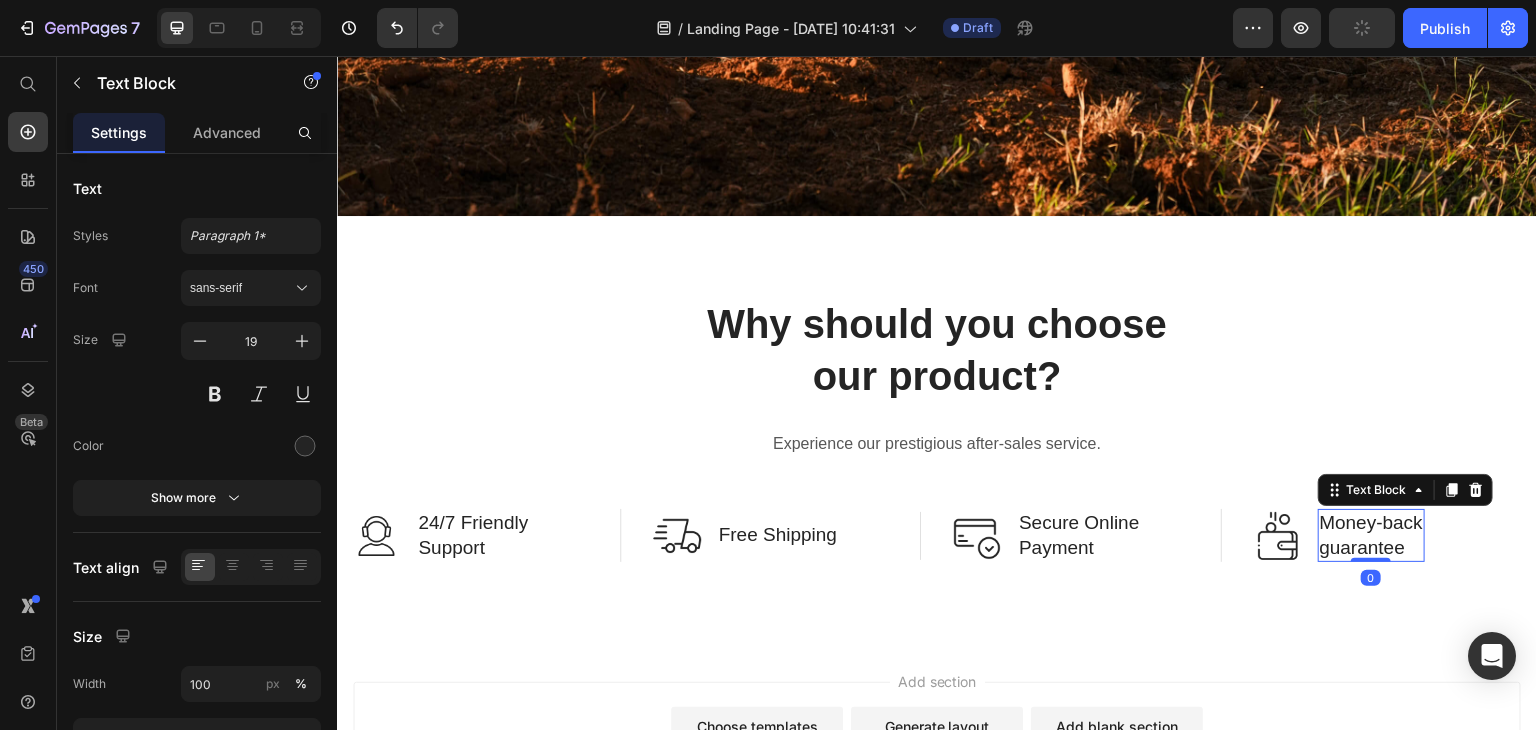 click on "Money-back" at bounding box center [1372, 523] 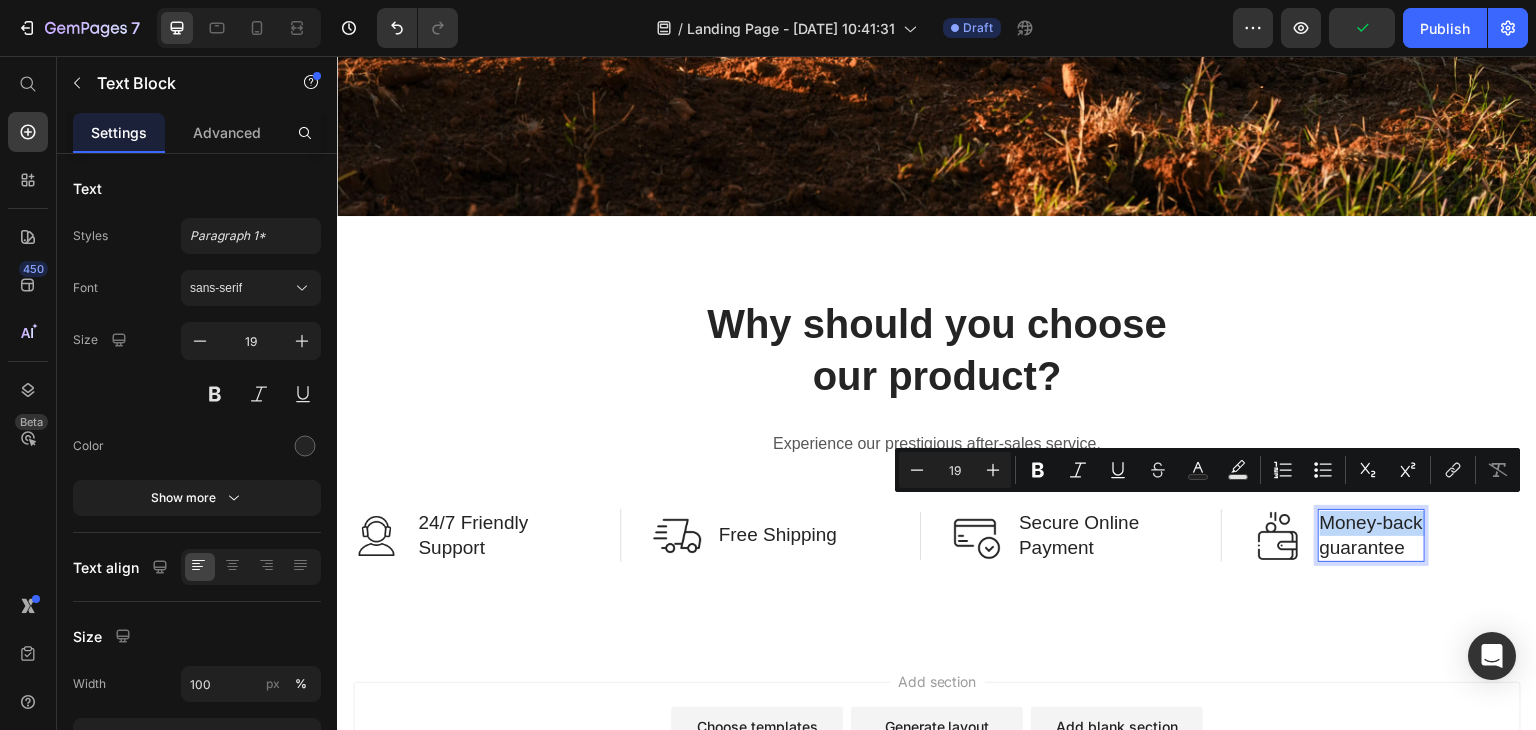 click on "Money-back" at bounding box center (1372, 523) 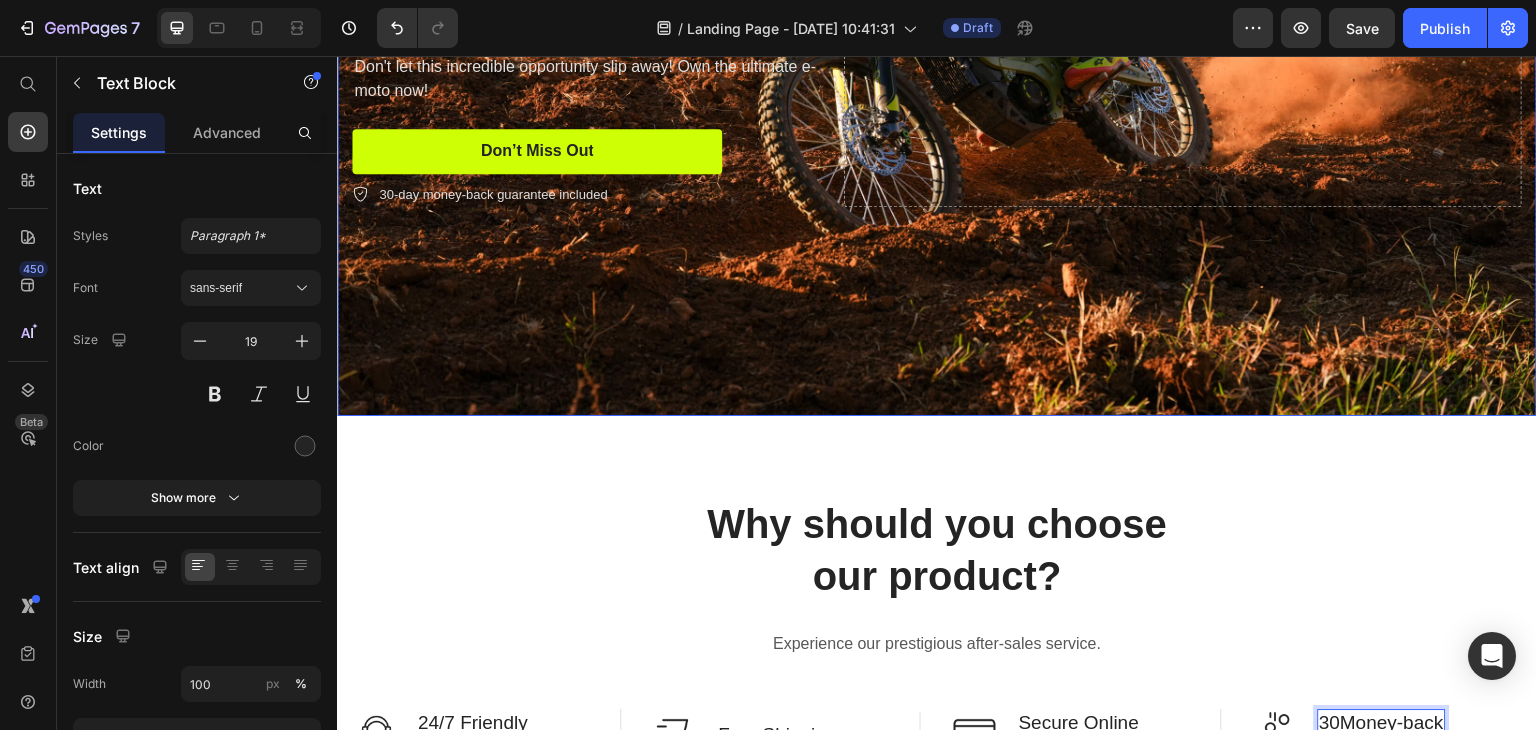 scroll, scrollTop: 581, scrollLeft: 0, axis: vertical 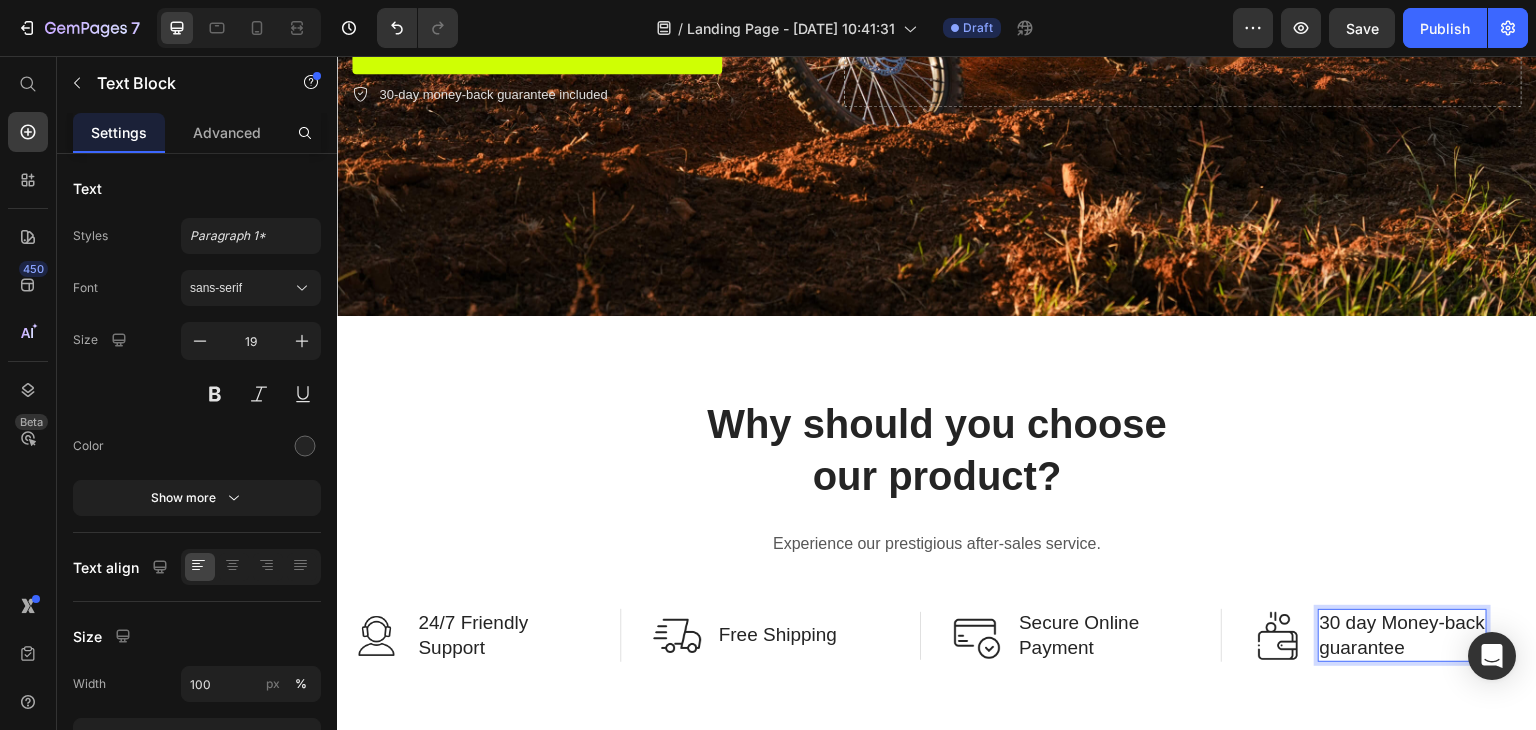 click on "30 day Money-back" at bounding box center (1403, 623) 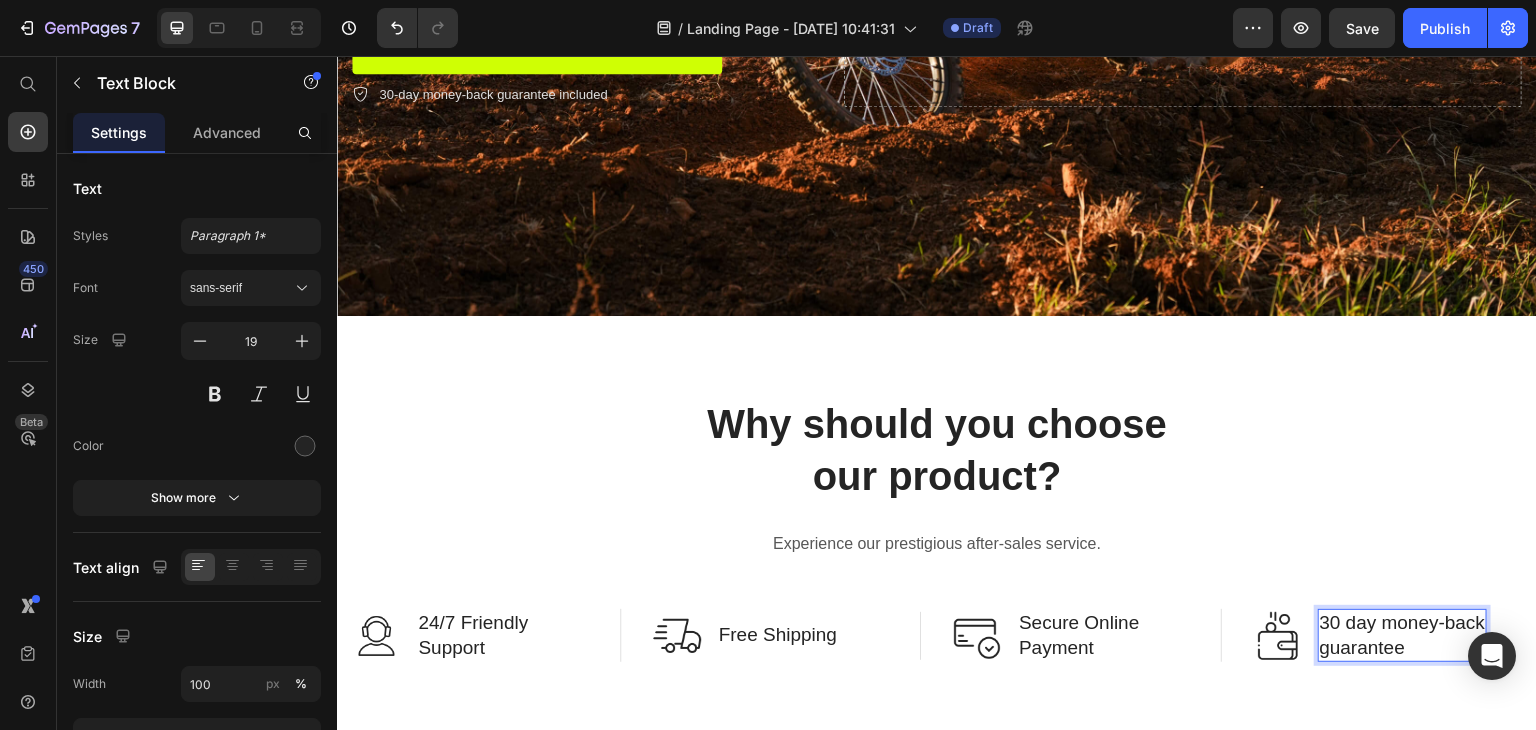click on "30 day money-back" at bounding box center (1403, 623) 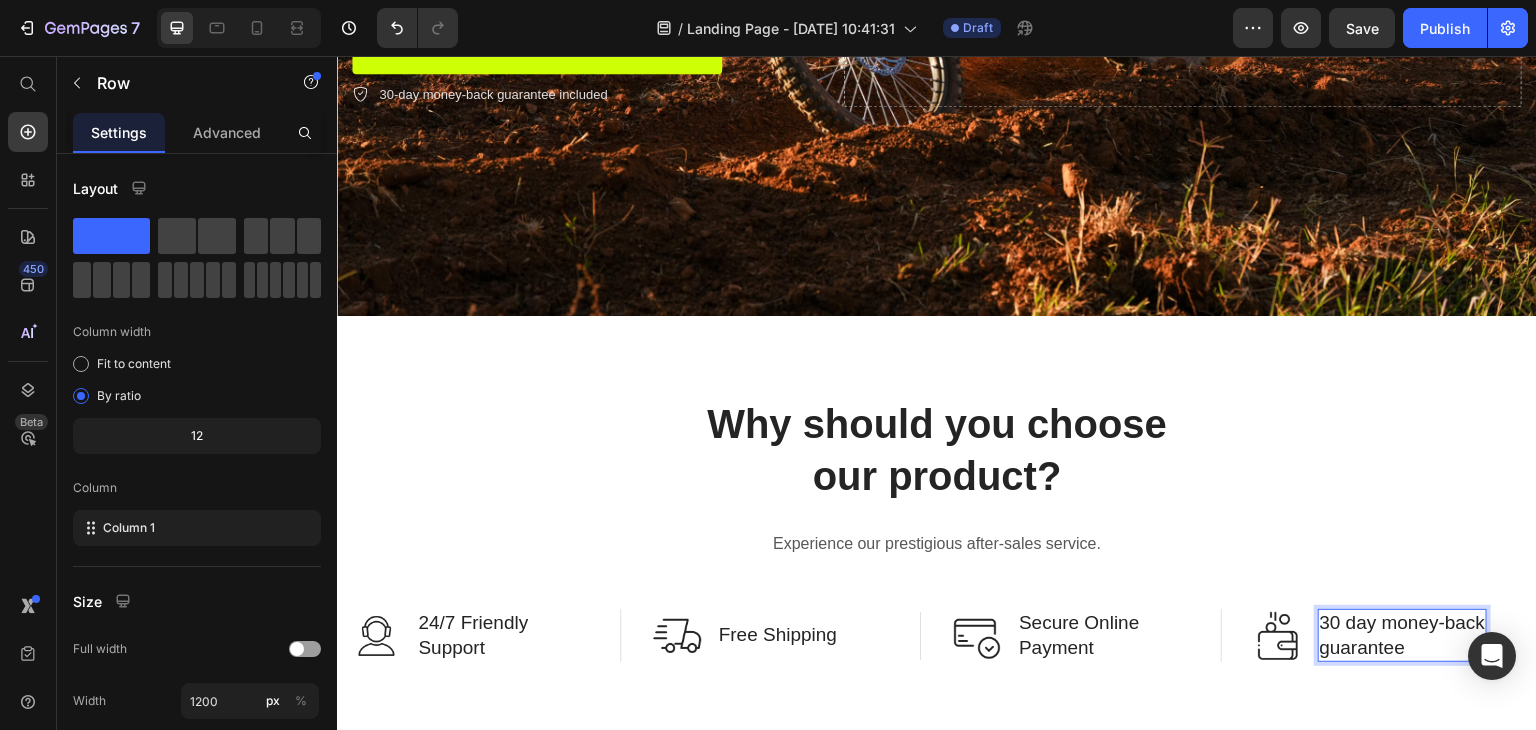 click on "Why should you choose our product? Heading Experience our prestigious after-sales service. Text block" at bounding box center (937, 494) 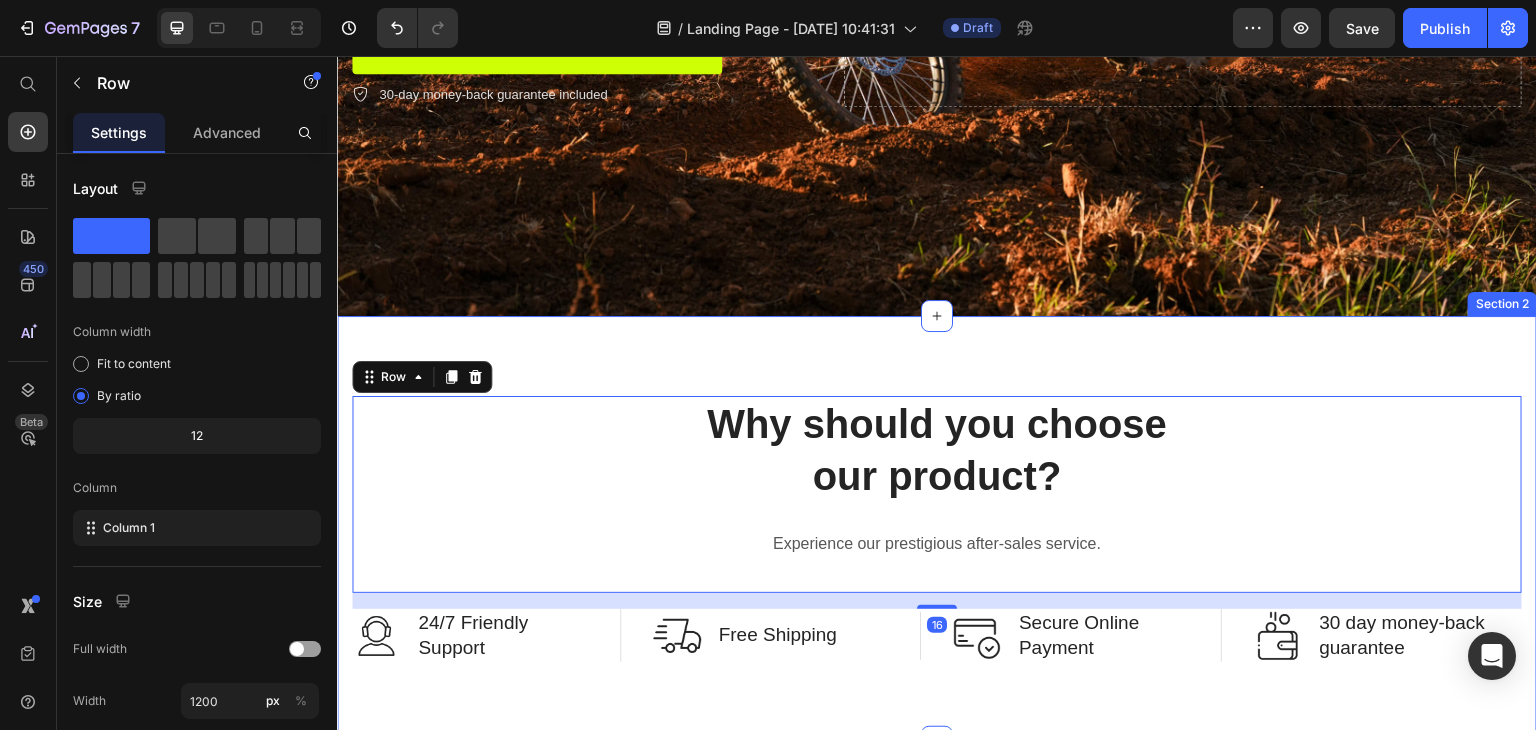 click on "Why should you choose our product? Heading Experience our prestigious after-sales service. Text block Row   16 Image 24/7 Friendly Support Text Block Row Image Free Shipping Text Block Row Image Secure Online Payment Text Block Row Image 30 day money-back guarantee Text Block Row Row Image 24/7 Friendly Support Text Block Row Image Free Shipping over $60 Text Block Row Image Secure Online Payment Text Block Row Image Money-back guarantee Text Block Row Row Section 2" at bounding box center (937, 529) 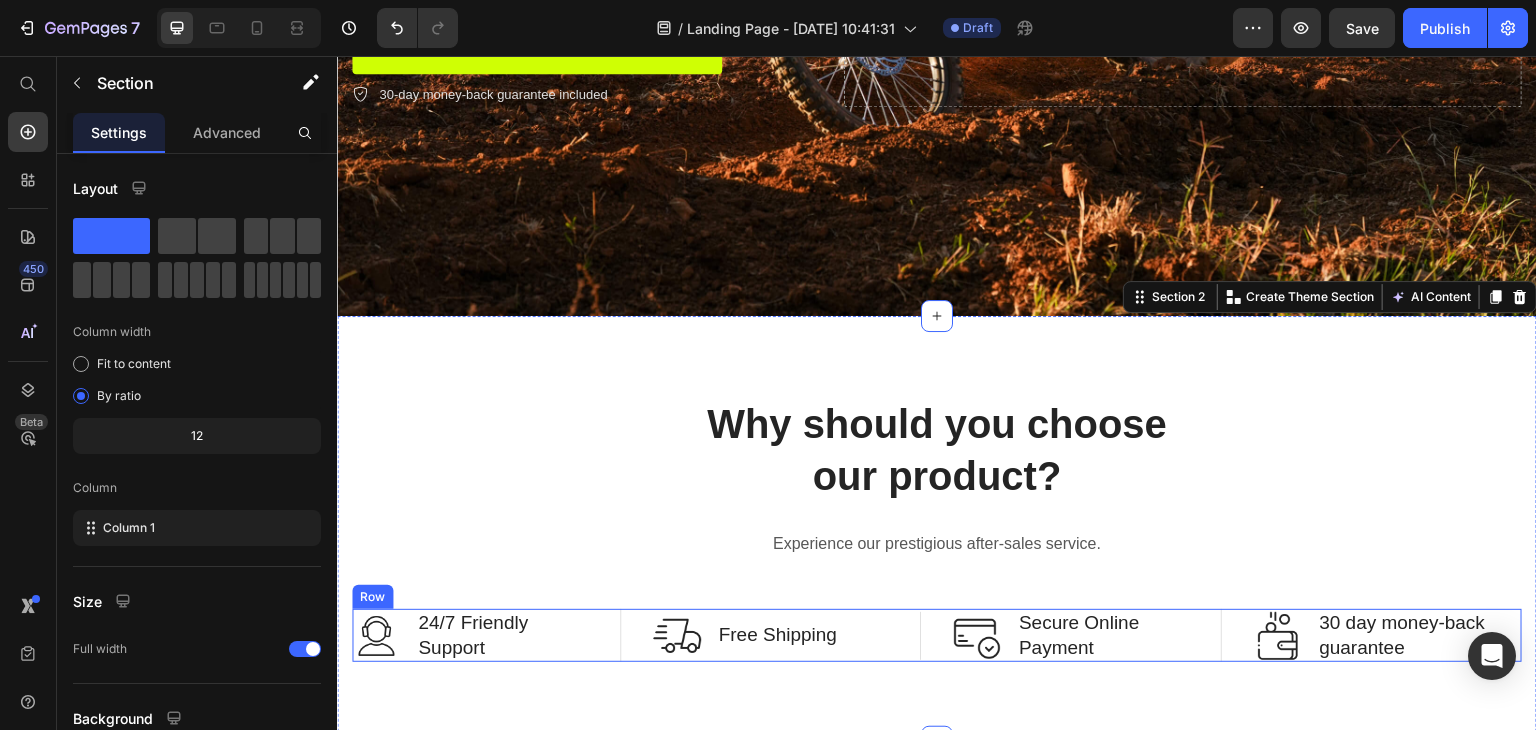 scroll, scrollTop: 681, scrollLeft: 0, axis: vertical 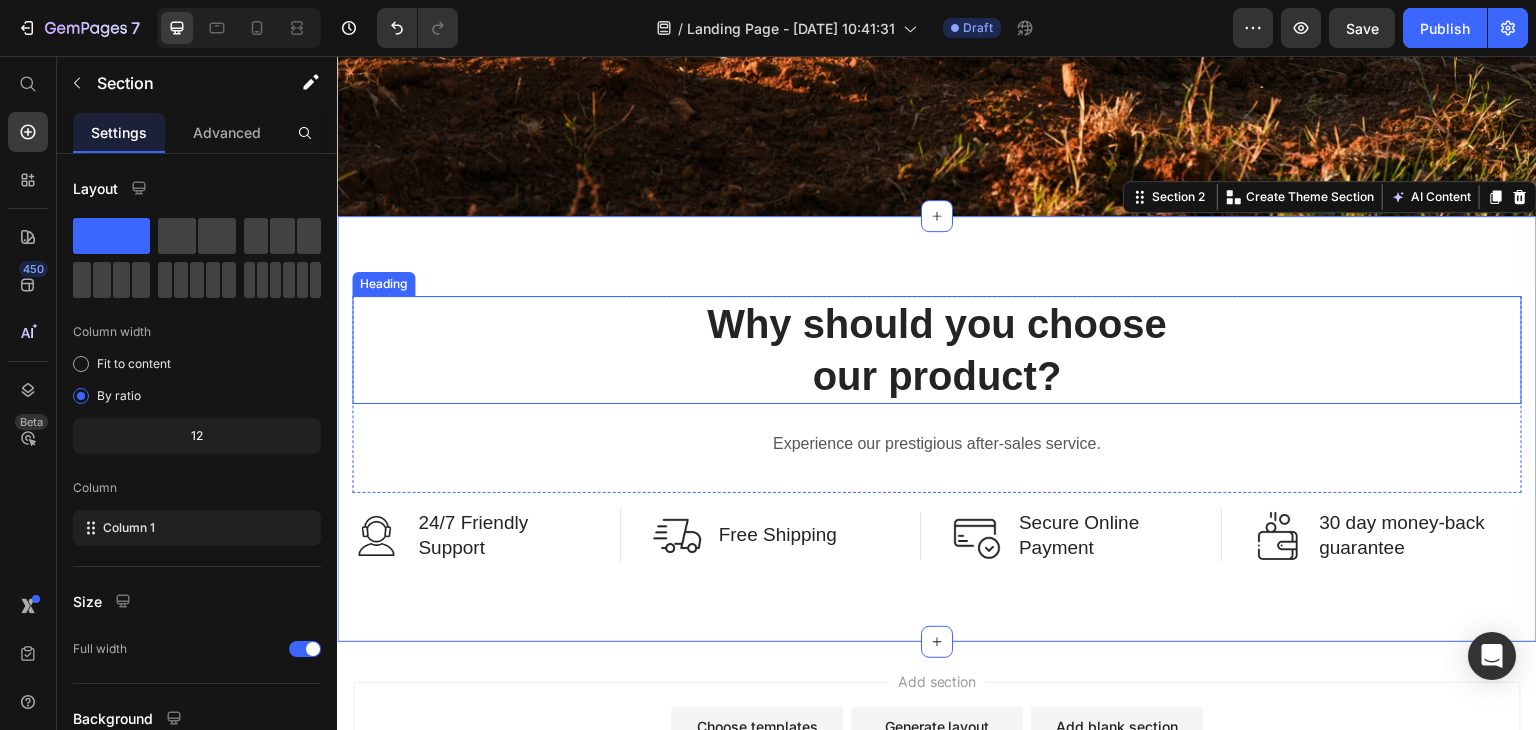 click on "Why should you choose our product?" at bounding box center [937, 350] 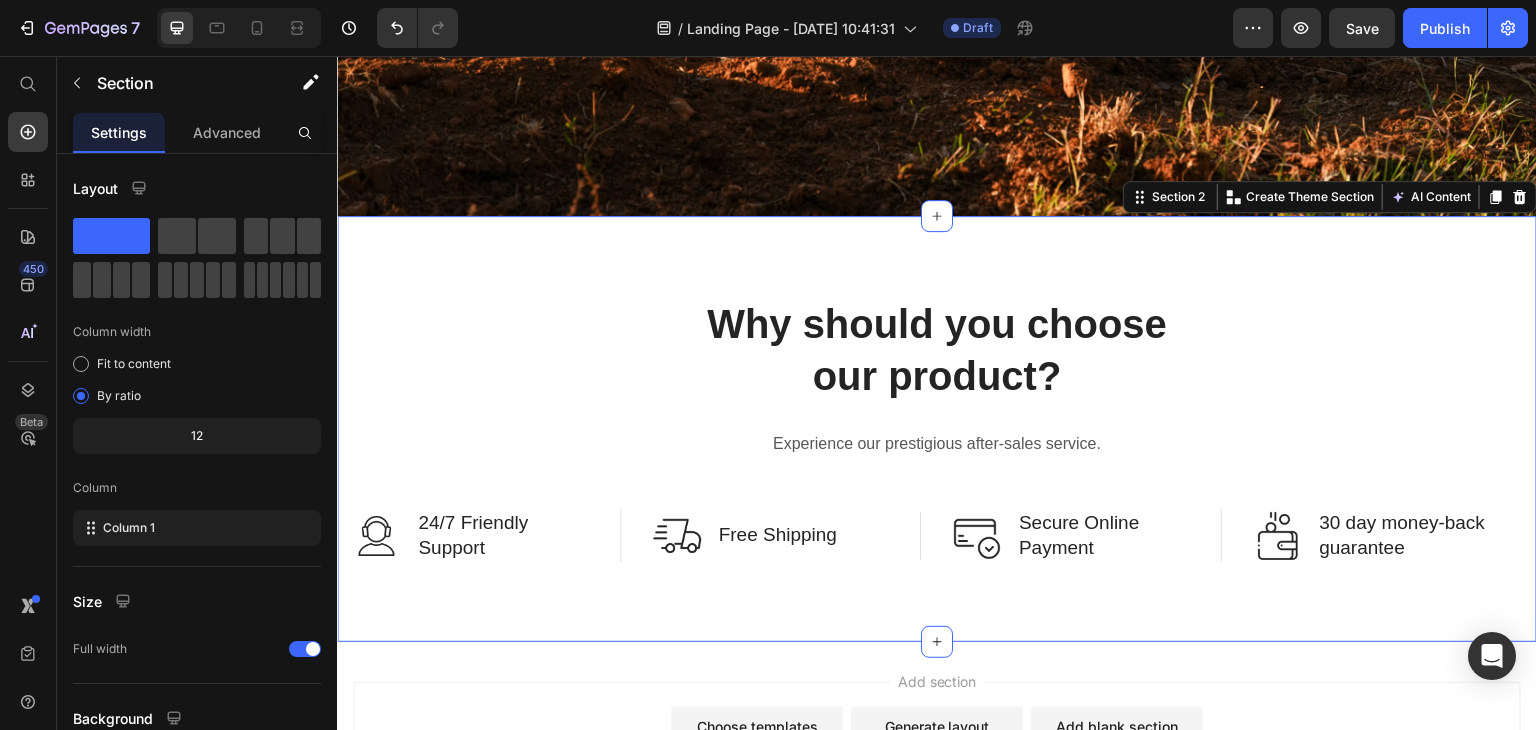 click on "Why should you choose our product? Heading Experience our prestigious after-sales service. Text block Row Image 24/7 Friendly Support Text Block Row Image Free Shipping Text Block Row Image Secure Online Payment Text Block Row Image 30 day money-back guarantee Text Block Row Row Image 24/7 Friendly Support Text Block Row Image Free Shipping over $60 Text Block Row Image Secure Online Payment Text Block Row Image Money-back guarantee Text Block Row Row Section 2   You can create reusable sections Create Theme Section AI Content Write with GemAI What would you like to describe here? Tone and Voice Persuasive Product A1 Series Long Rear Fender for Sur-Ron Light Bee Show more Generate" at bounding box center [937, 429] 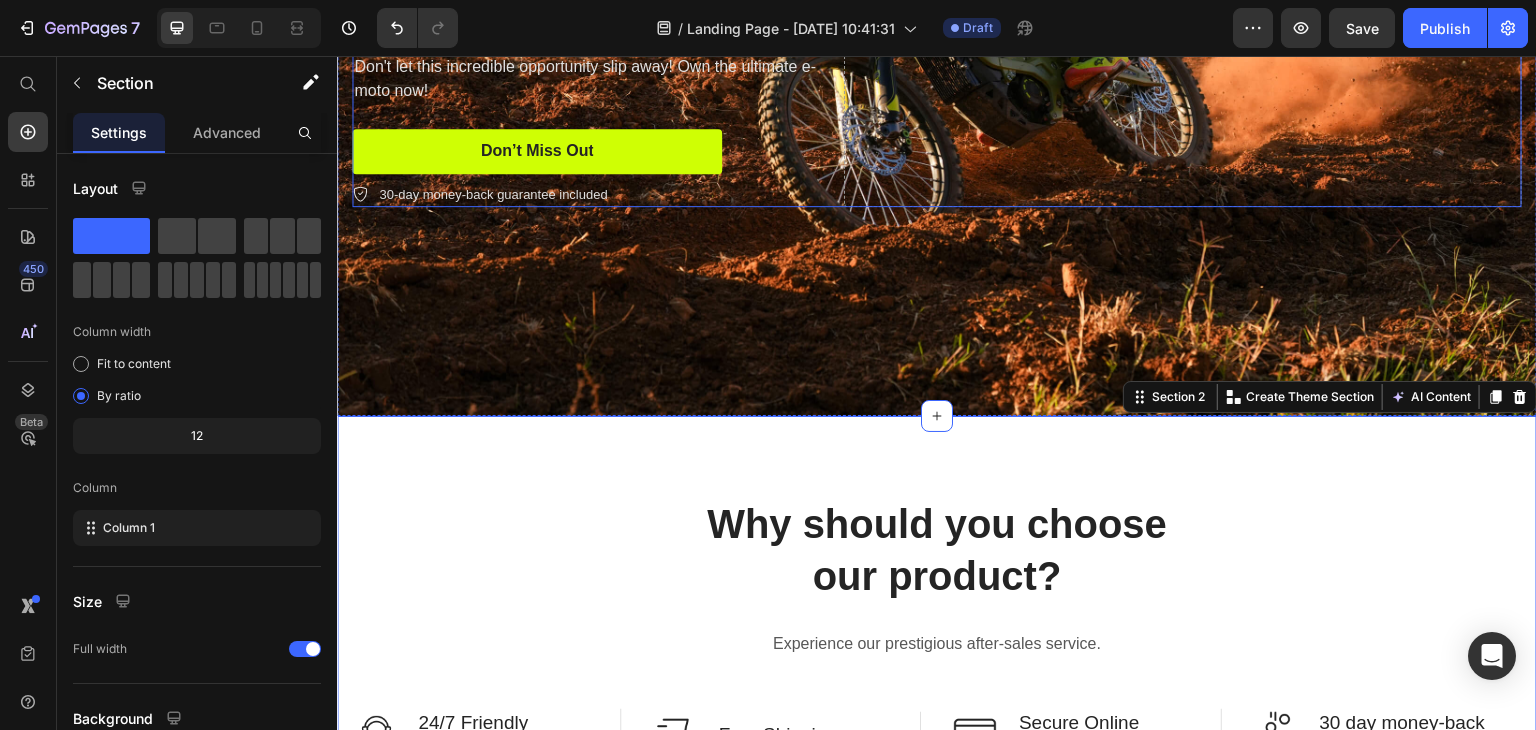 scroll, scrollTop: 681, scrollLeft: 0, axis: vertical 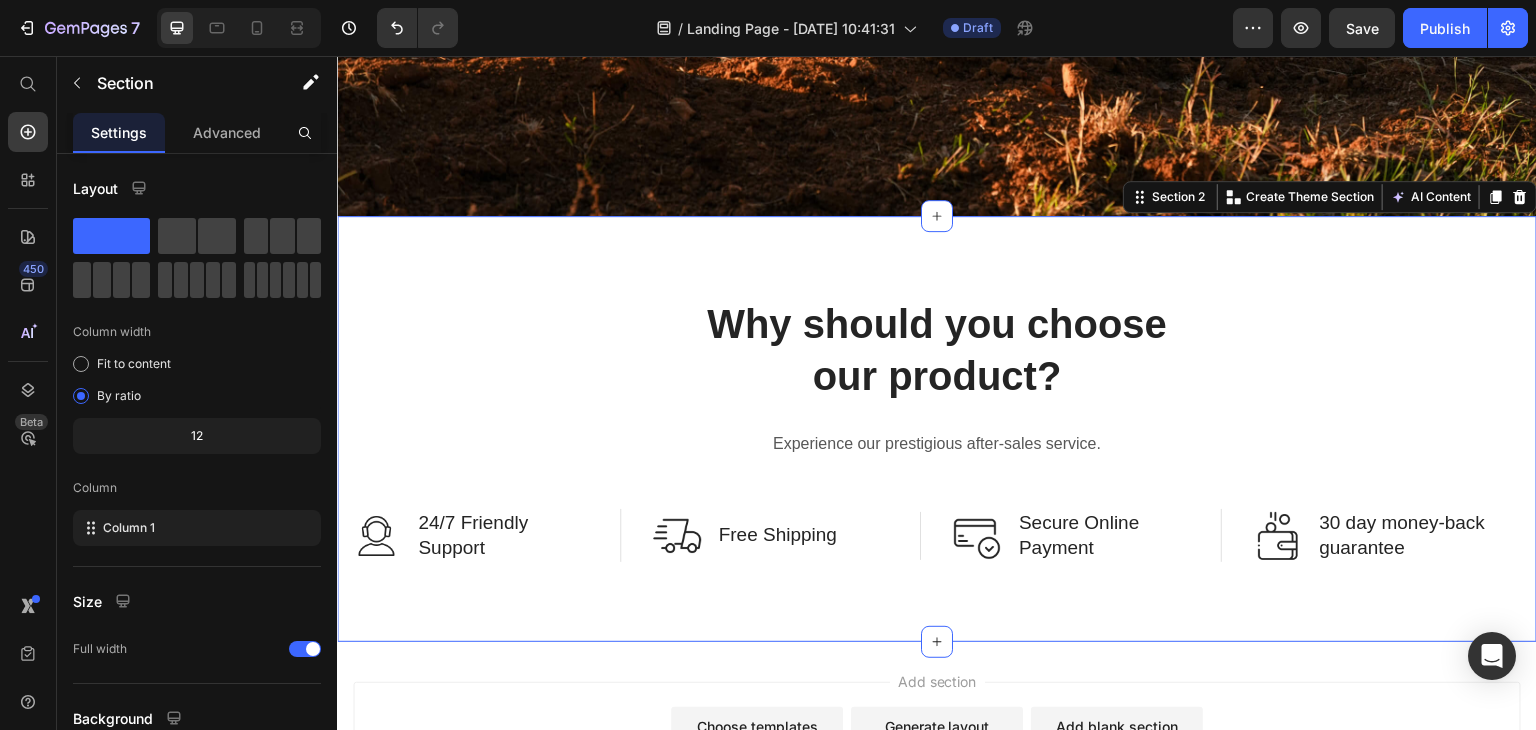 click on "Why should you choose our product? Heading Experience our prestigious after-sales service. Text block Row Image 24/7 Friendly Support Text Block Row Image Free Shipping Text Block Row Image Secure Online Payment Text Block Row Image 30 day money-back guarantee Text Block Row Row Image 24/7 Friendly Support Text Block Row Image Free Shipping over $60 Text Block Row Image Secure Online Payment Text Block Row Image Money-back guarantee Text Block Row Row Section 2   You can create reusable sections Create Theme Section AI Content Write with GemAI What would you like to describe here? Tone and Voice Persuasive Product A1 Series Long Rear Fender for Sur-Ron Light Bee Show more Generate" at bounding box center [937, 429] 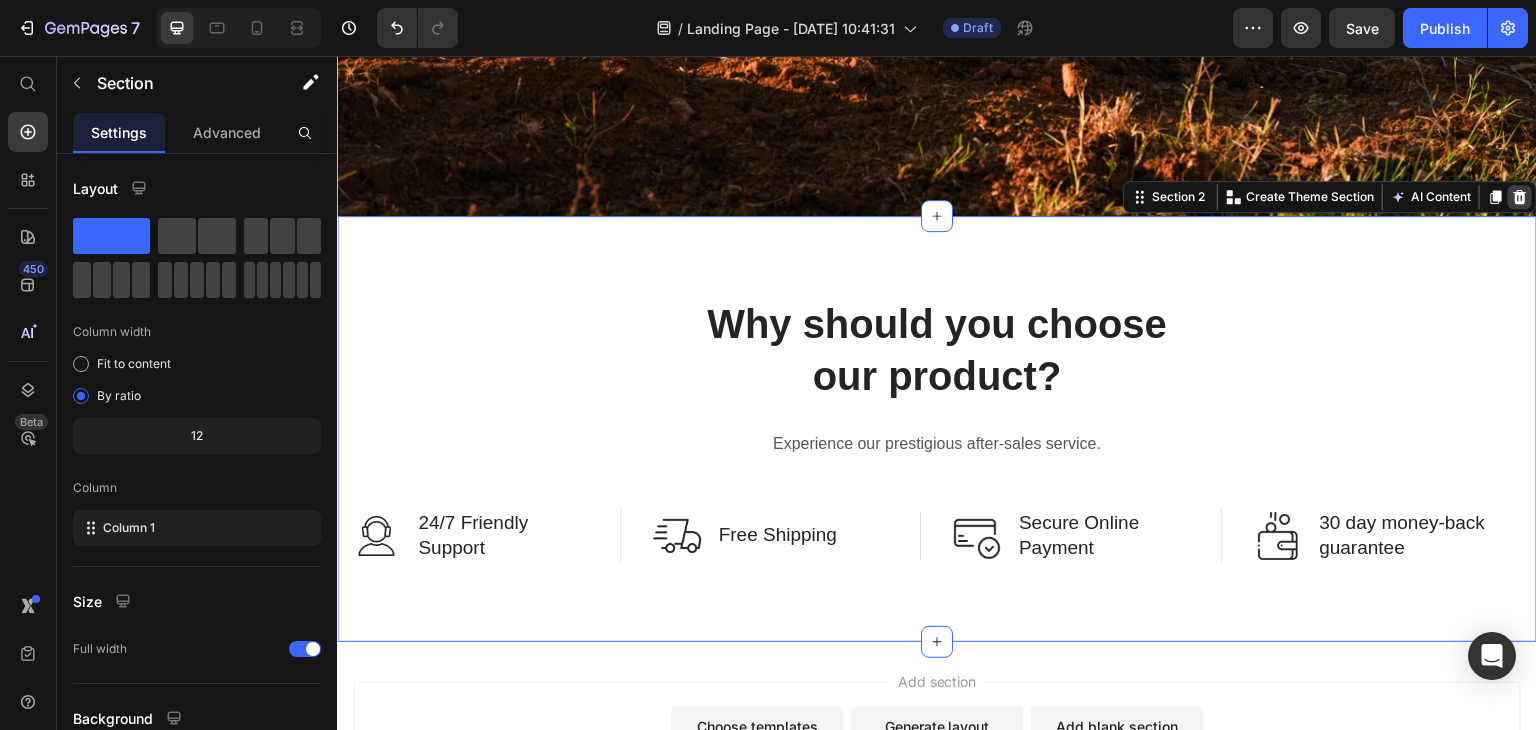 click 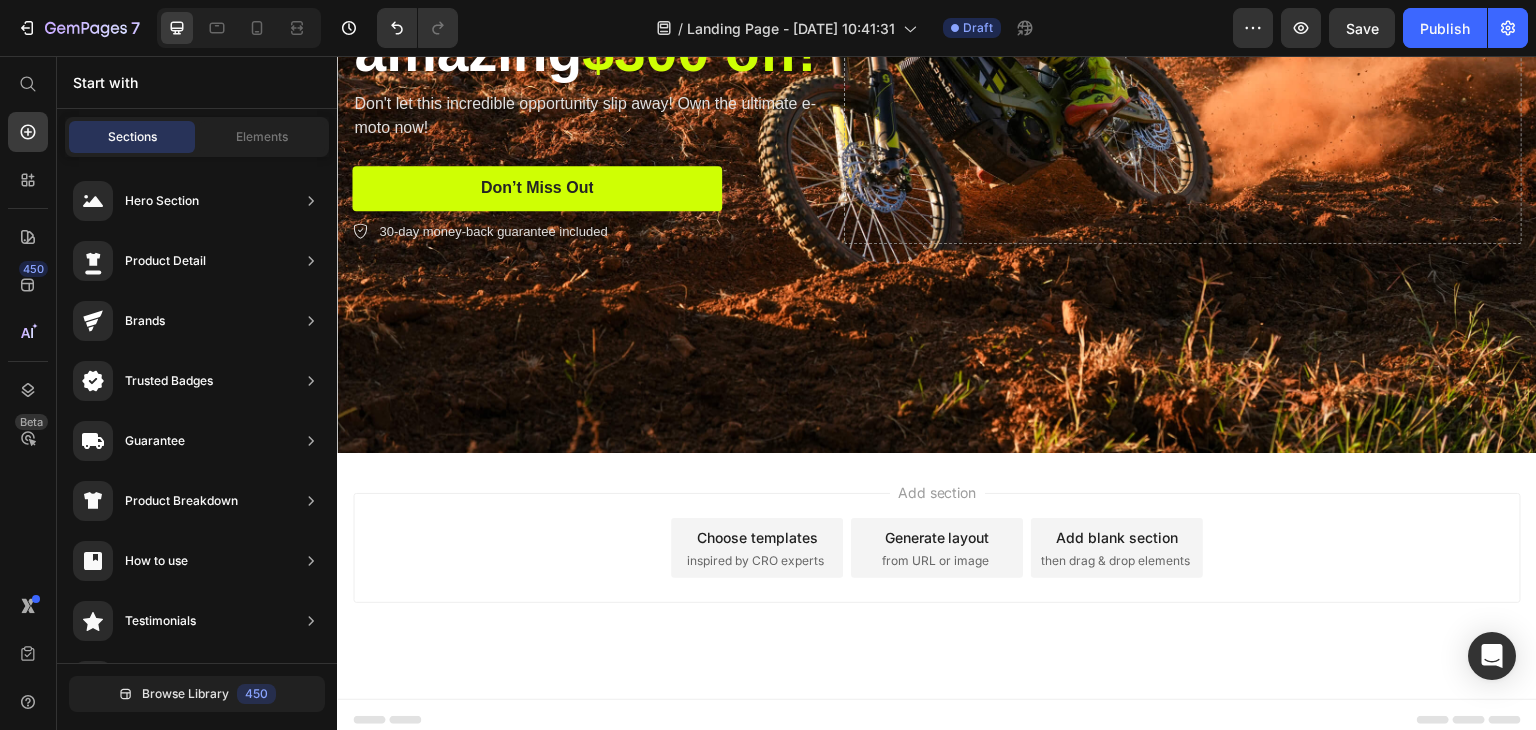 click on "Choose templates inspired by CRO experts" at bounding box center (757, 548) 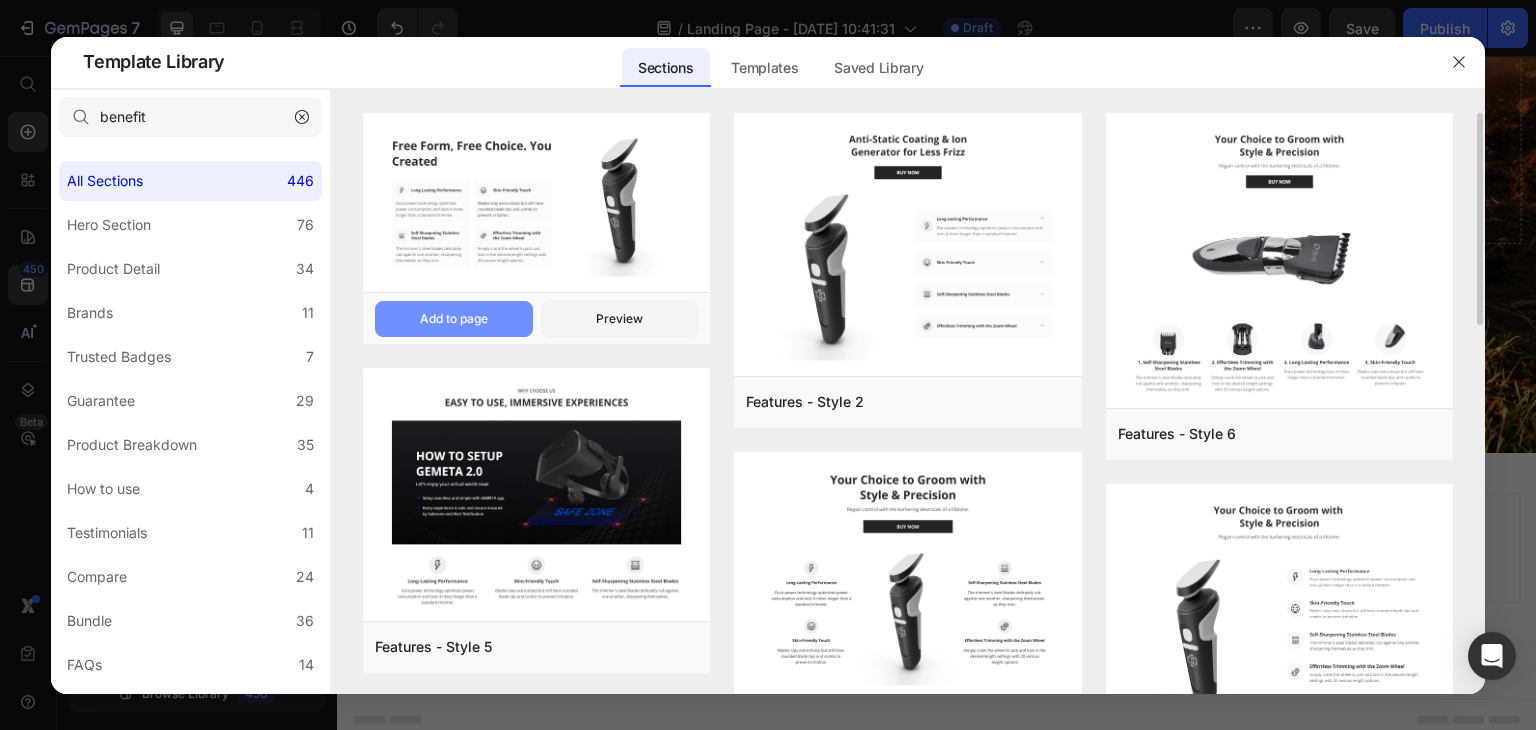 click on "Add to page" at bounding box center (454, 319) 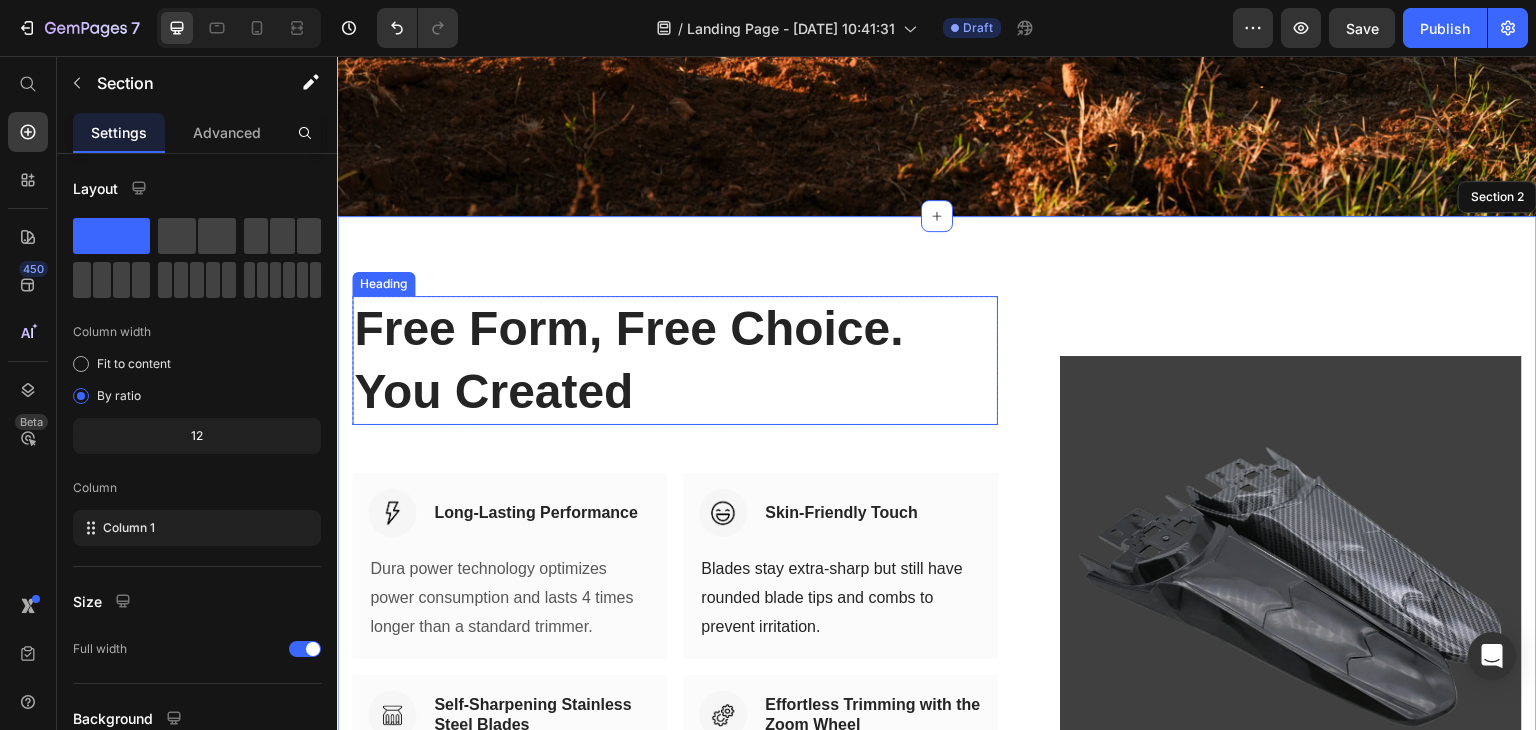 scroll, scrollTop: 831, scrollLeft: 0, axis: vertical 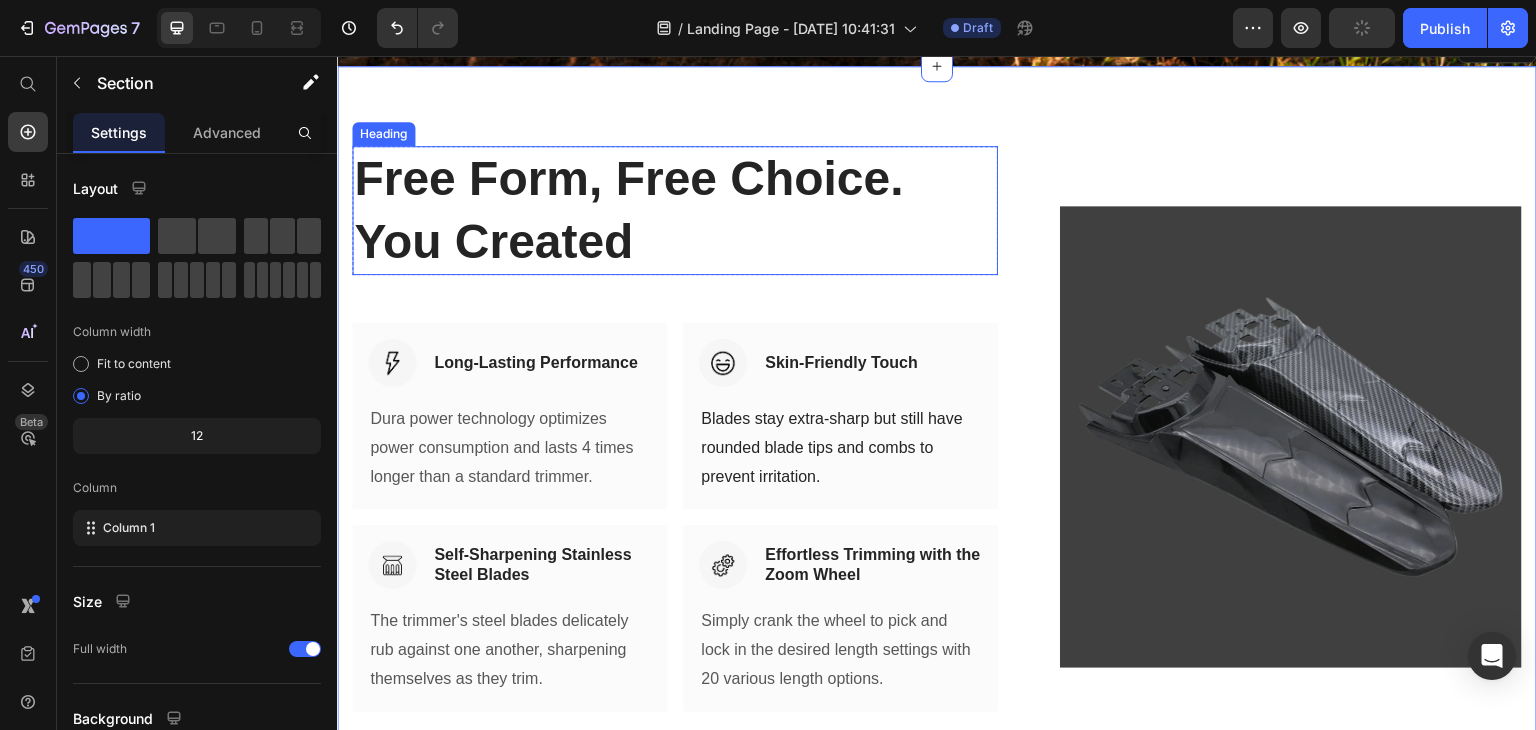 click on "Free Form, Free Choice. You Created" at bounding box center (675, 210) 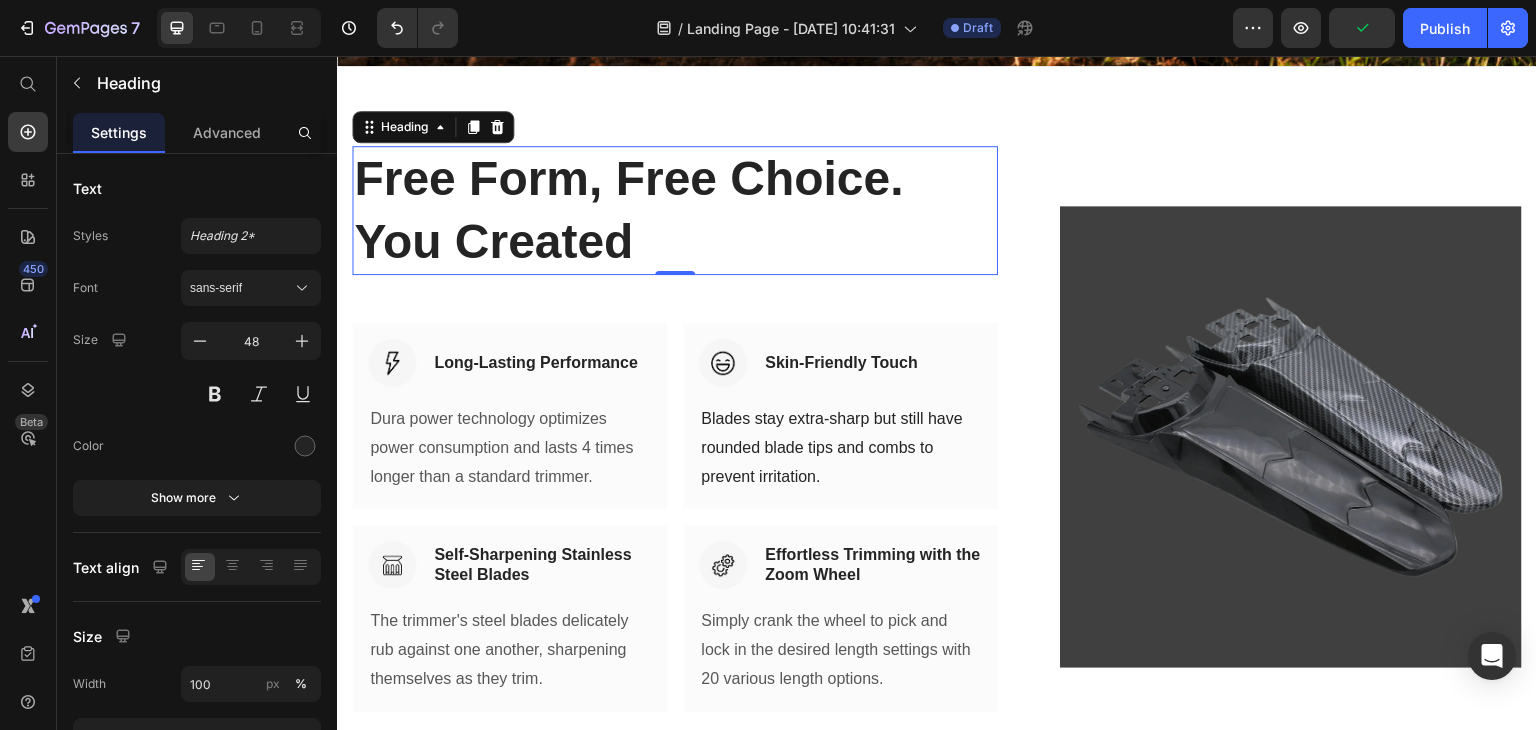 click on "Free Form, Free Choice. You Created" at bounding box center (675, 210) 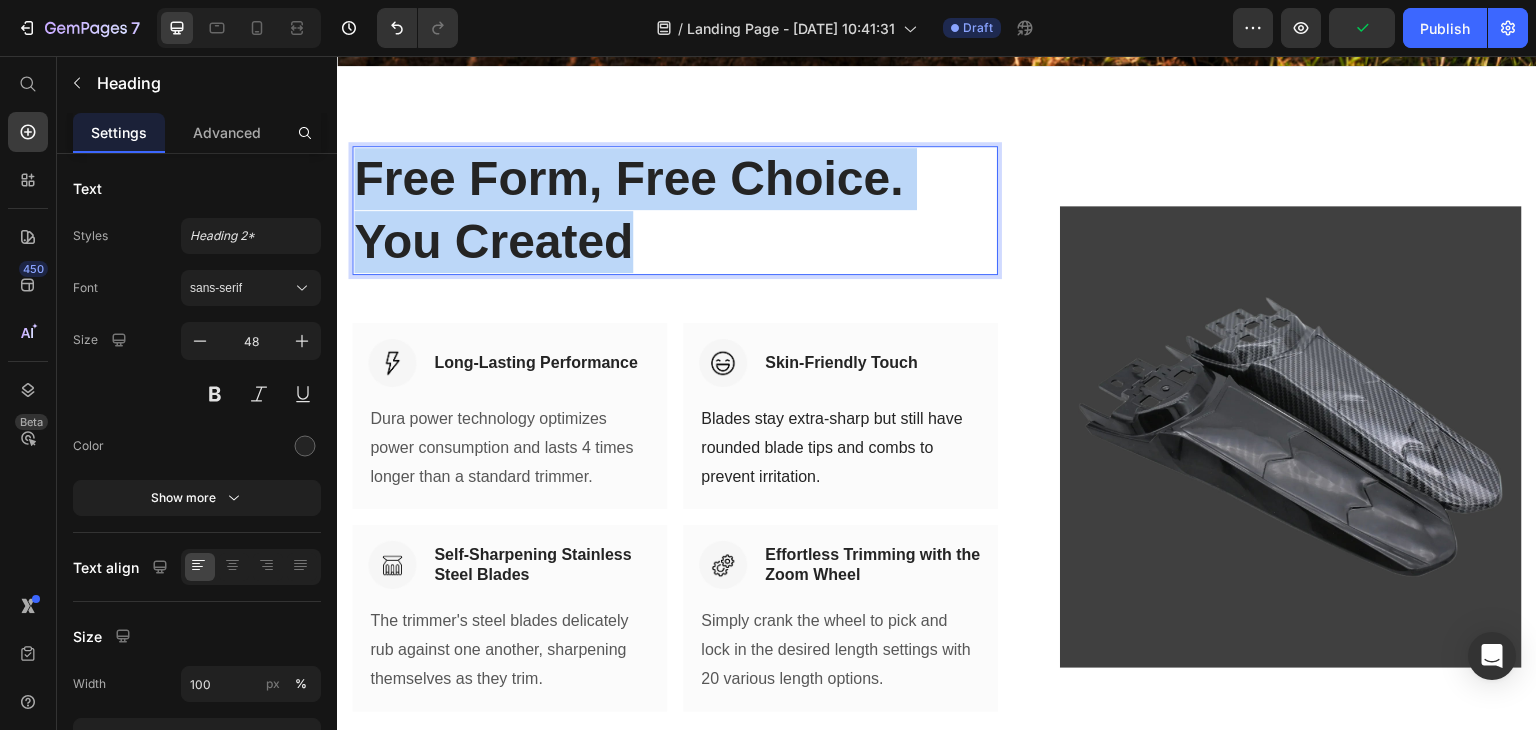 drag, startPoint x: 638, startPoint y: 231, endPoint x: 364, endPoint y: 169, distance: 280.92703 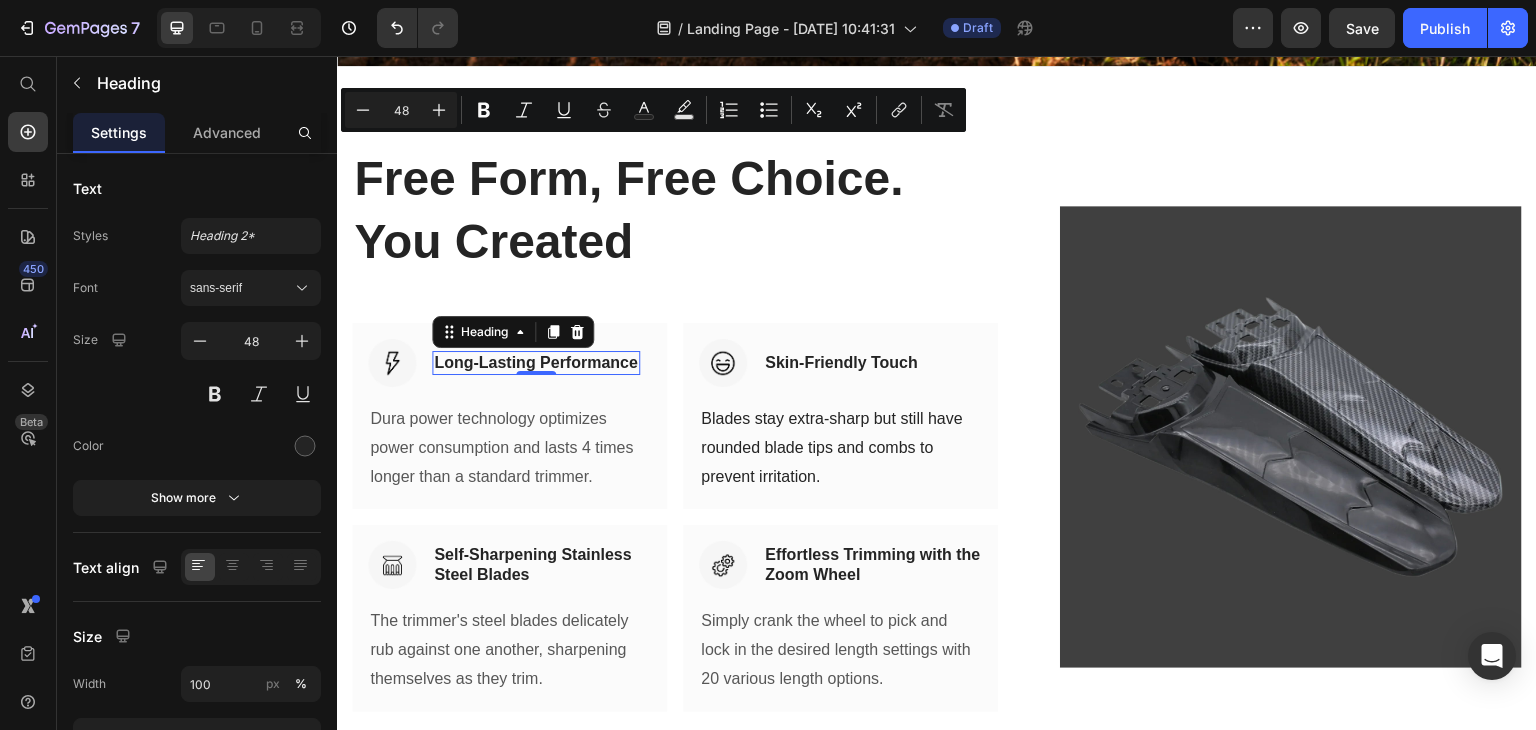 click on "Long-Lasting Performance" at bounding box center (536, 363) 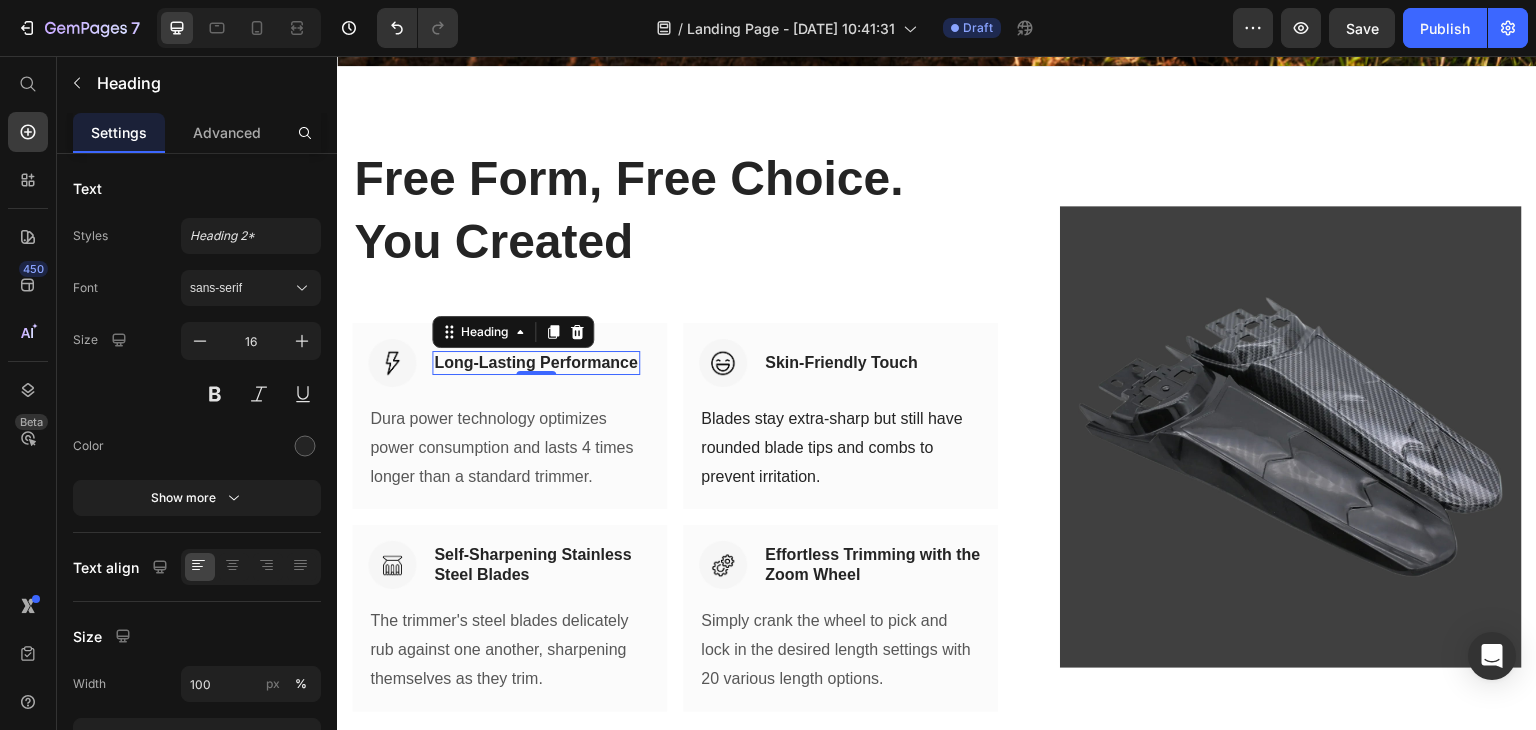 click on "Long-Lasting Performance" at bounding box center [536, 363] 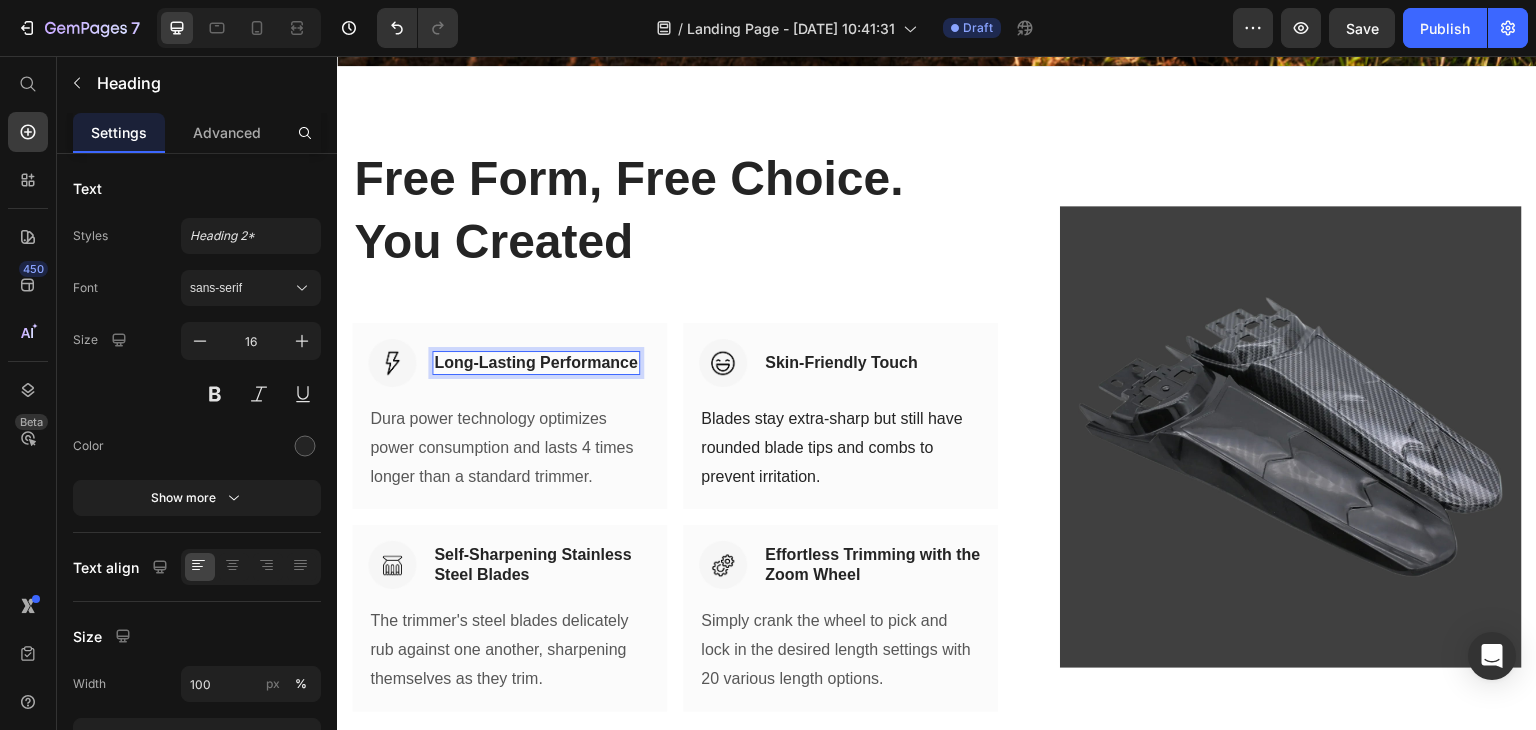 click on "Long-Lasting Performance" at bounding box center (536, 363) 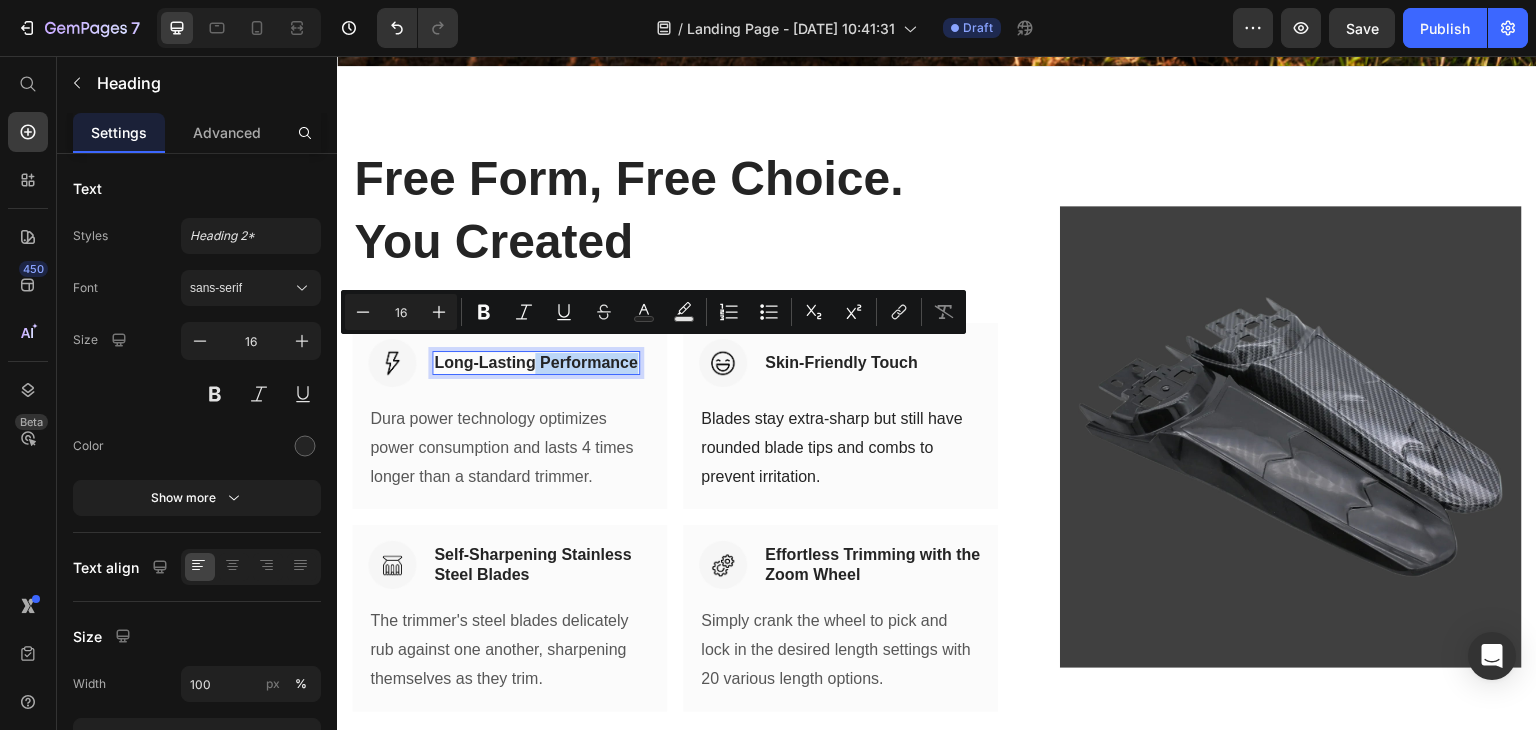 drag, startPoint x: 631, startPoint y: 349, endPoint x: 535, endPoint y: 352, distance: 96.04687 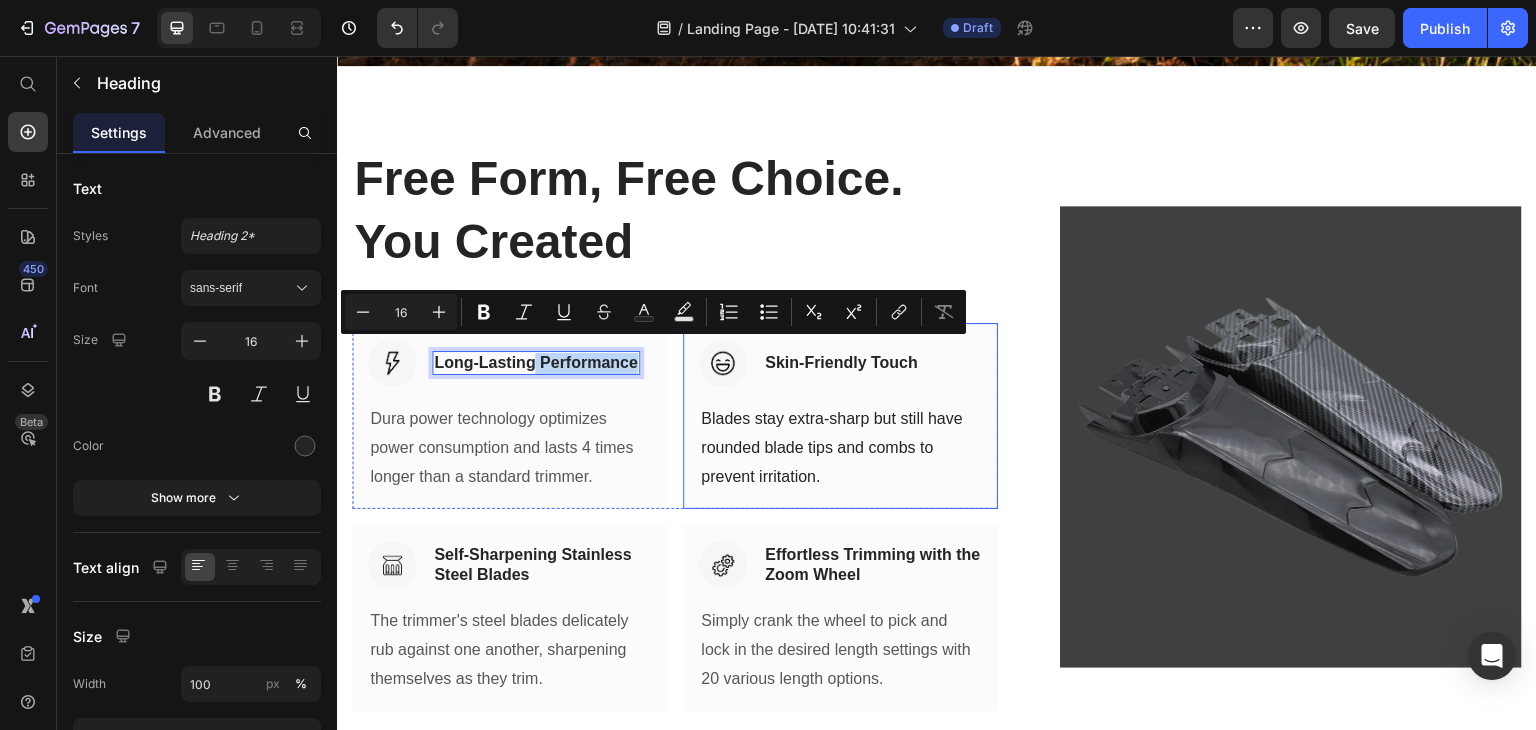click on "Image Skin-Friendly Touch Heading Row Blades stay extra-sharp but still have rounded blade tips and combs to prevent irritation. Text block" at bounding box center [840, 416] 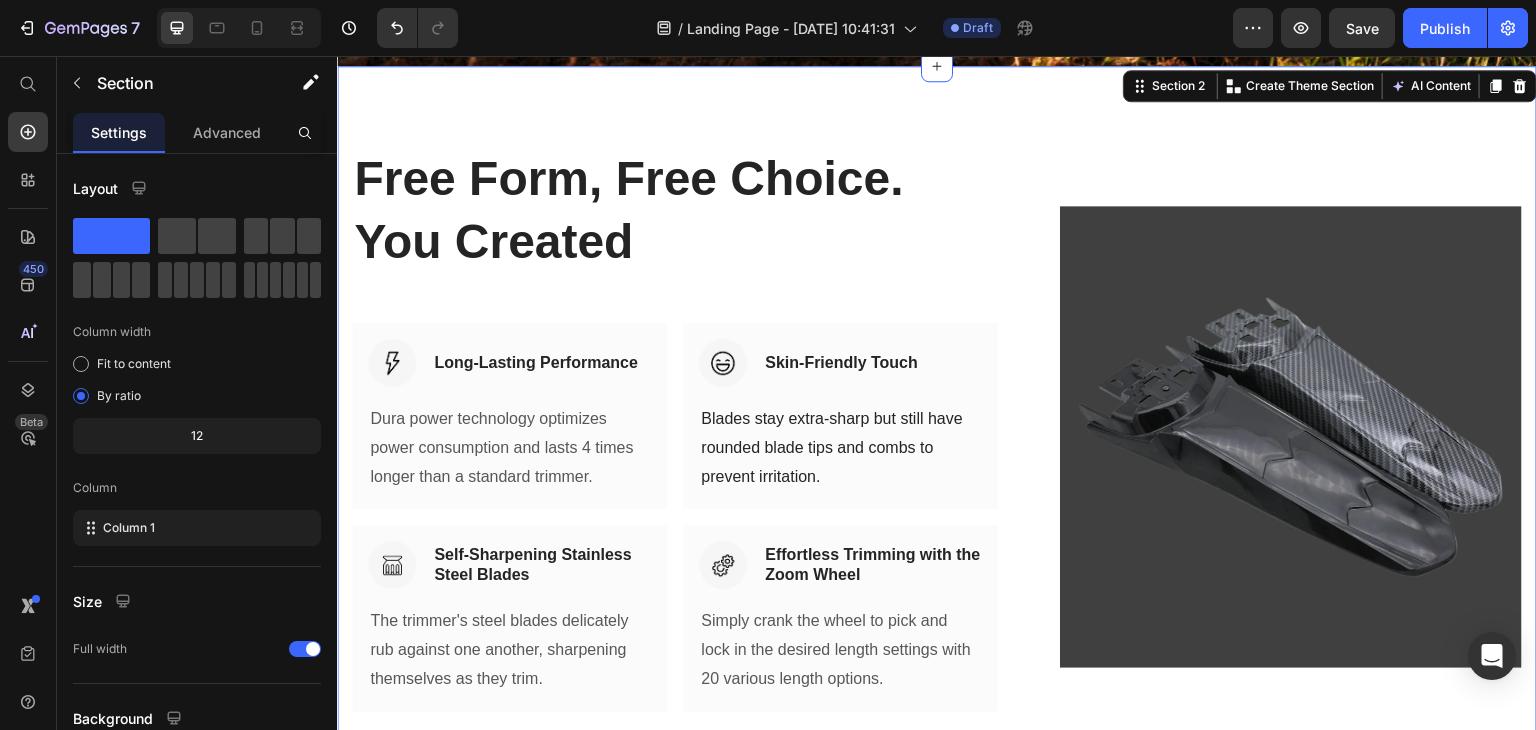 click on "Free Form, Free Choice. You Created Heading Row Image Long-Lasting Performance Heading Row Dura power technology optimizes power consumption and lasts 4 times longer than a standard trimmer. Text block Row Image Skin-Friendly Touch Heading Row Blades stay extra-sharp but still have rounded blade tips and combs to prevent irritation. Text block Row Row Image Self-Sharpening Stainless Steel Blades Heading Row The trimmer's steel blades delicately rub against one another, sharpening themselves as they trim. Text block Row Image Effortless Trimming with the Zoom Wheel Heading Row Simply crank the wheel to pick and lock in the desired length settings with 20 various length options. Text block Row Row (P) Images & Gallery Row Product Section 2   You can create reusable sections Create Theme Section AI Content Write with GemAI What would you like to describe here? Tone and Voice Persuasive Product A1 Series Long Rear Fender for Sur-Ron Light Bee Show more Generate" at bounding box center [937, 437] 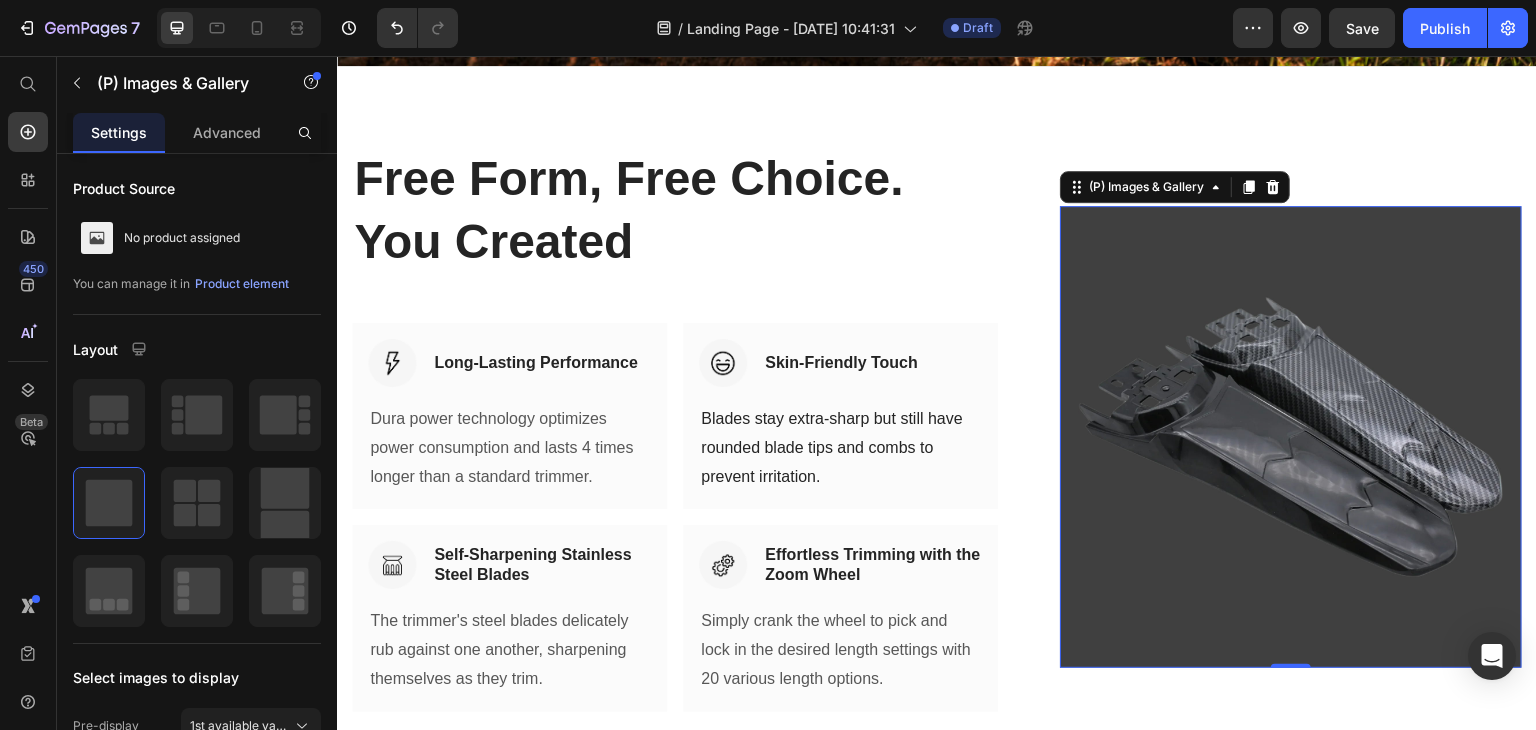 click at bounding box center (1291, 437) 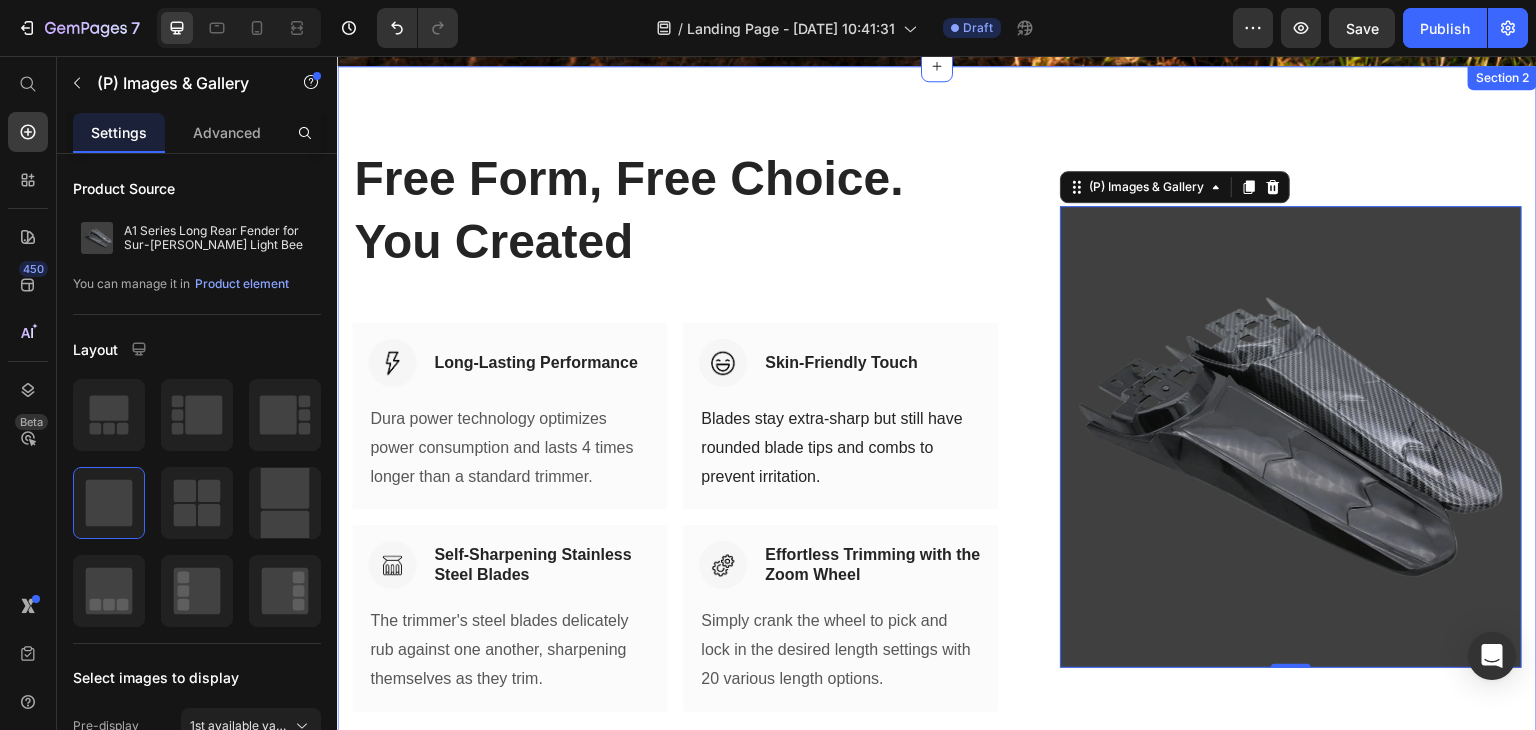 click on "Free Form, Free Choice. You Created Heading Row Image Long-Lasting Performance Heading Row Dura power technology optimizes power consumption and lasts 4 times longer than a standard trimmer. Text block Row Image Skin-Friendly Touch Heading Row Blades stay extra-sharp but still have rounded blade tips and combs to prevent irritation. Text block Row Row Image Self-Sharpening Stainless Steel Blades Heading Row The trimmer's steel blades delicately rub against one another, sharpening themselves as they trim. Text block Row Image Effortless Trimming with the Zoom Wheel Heading Row Simply crank the wheel to pick and lock in the desired length settings with 20 various length options. Text block Row Row (P) Images & Gallery   0 Row Product Section 2" at bounding box center (937, 437) 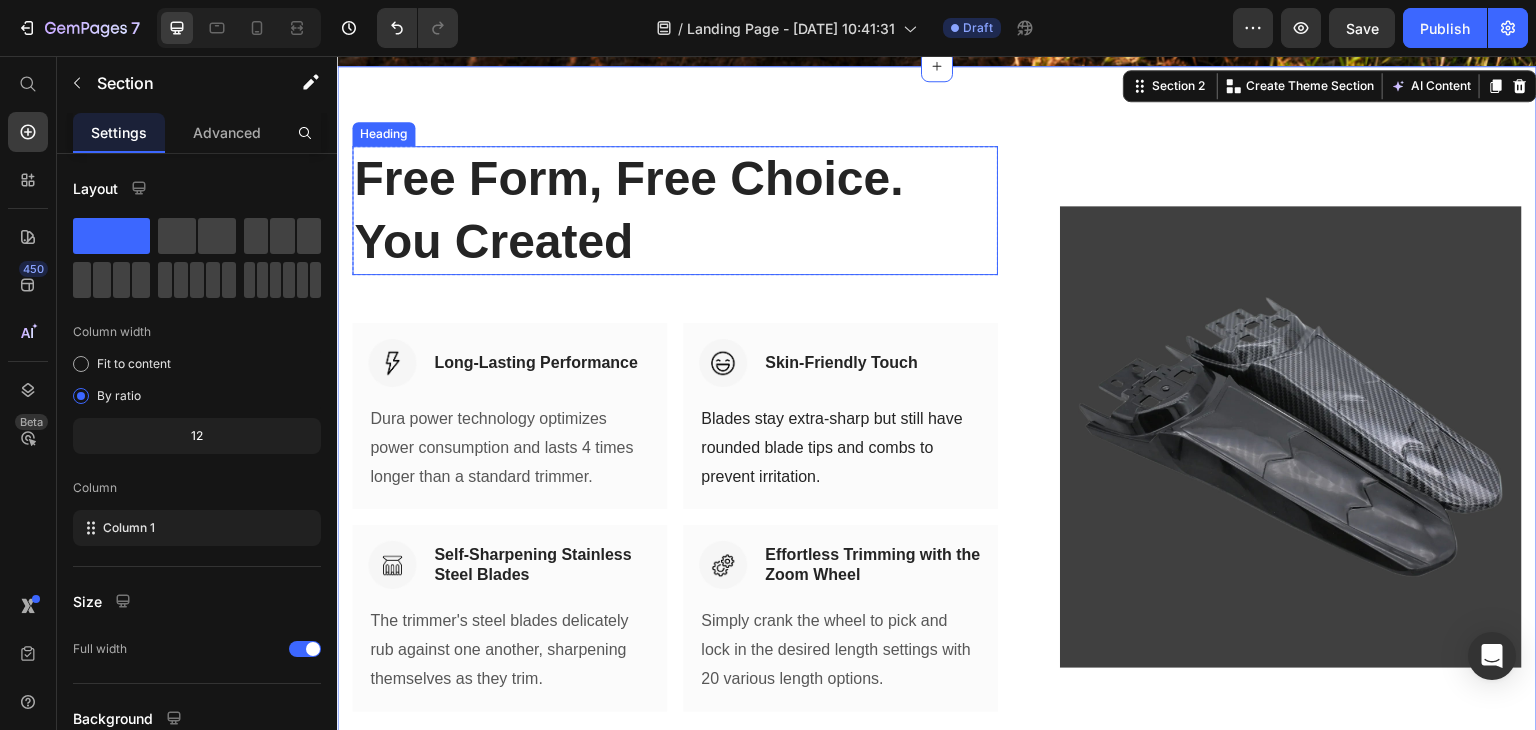 scroll, scrollTop: 731, scrollLeft: 0, axis: vertical 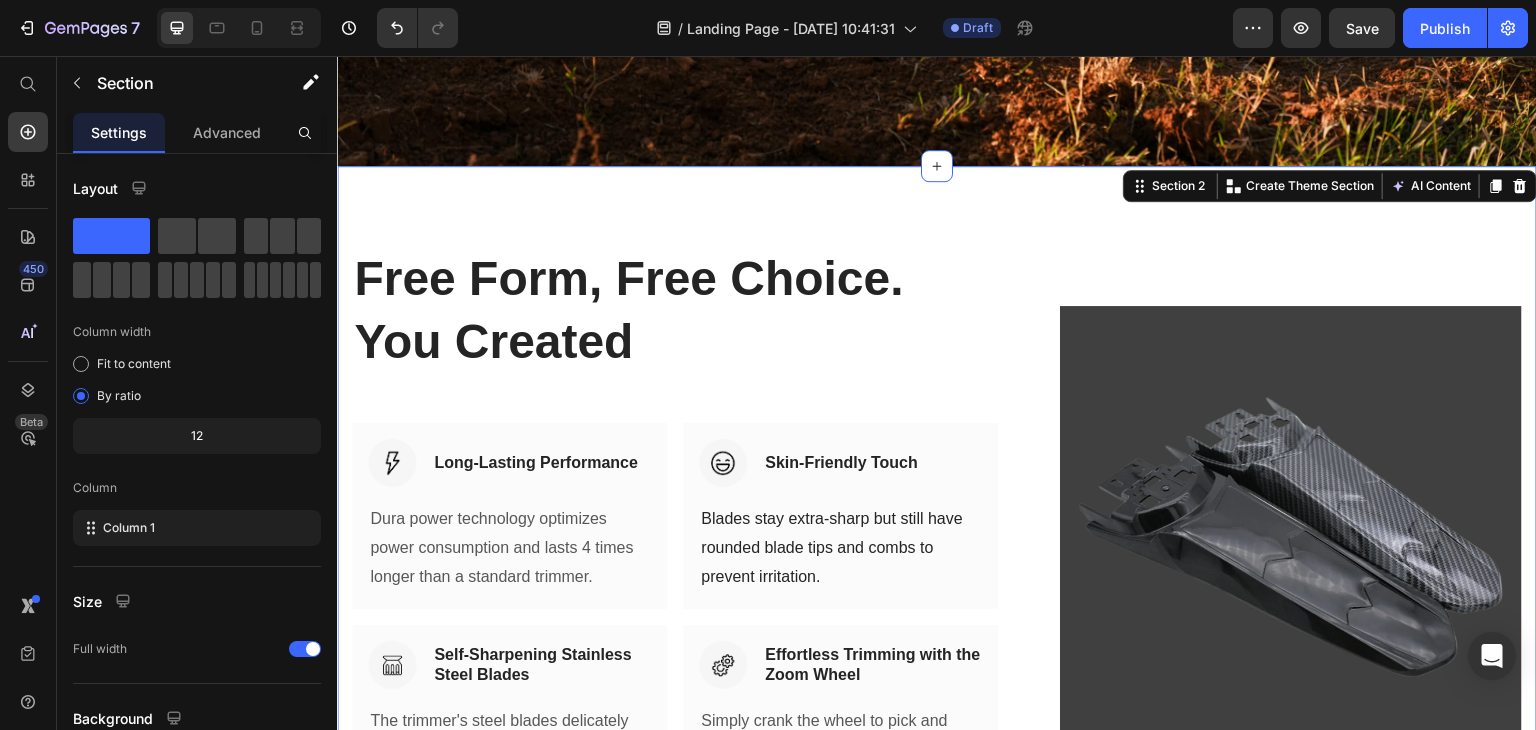 click on "Free Form, Free Choice. You Created Heading Row Image Long-Lasting Performance Heading Row Dura power technology optimizes power consumption and lasts 4 times longer than a standard trimmer. Text block Row Image Skin-Friendly Touch Heading Row Blades stay extra-sharp but still have rounded blade tips and combs to prevent irritation. Text block Row Row Image Self-Sharpening Stainless Steel Blades Heading Row The trimmer's steel blades delicately rub against one another, sharpening themselves as they trim. Text block Row Image Effortless Trimming with the Zoom Wheel Heading Row Simply crank the wheel to pick and lock in the desired length settings with 20 various length options. Text block Row Row (P) Images & Gallery Row Product Section 2   You can create reusable sections Create Theme Section AI Content Write with GemAI What would you like to describe here? Tone and Voice Persuasive Product A1 Series Long Rear Fender for Sur-Ron Light Bee Show more Generate" at bounding box center (937, 537) 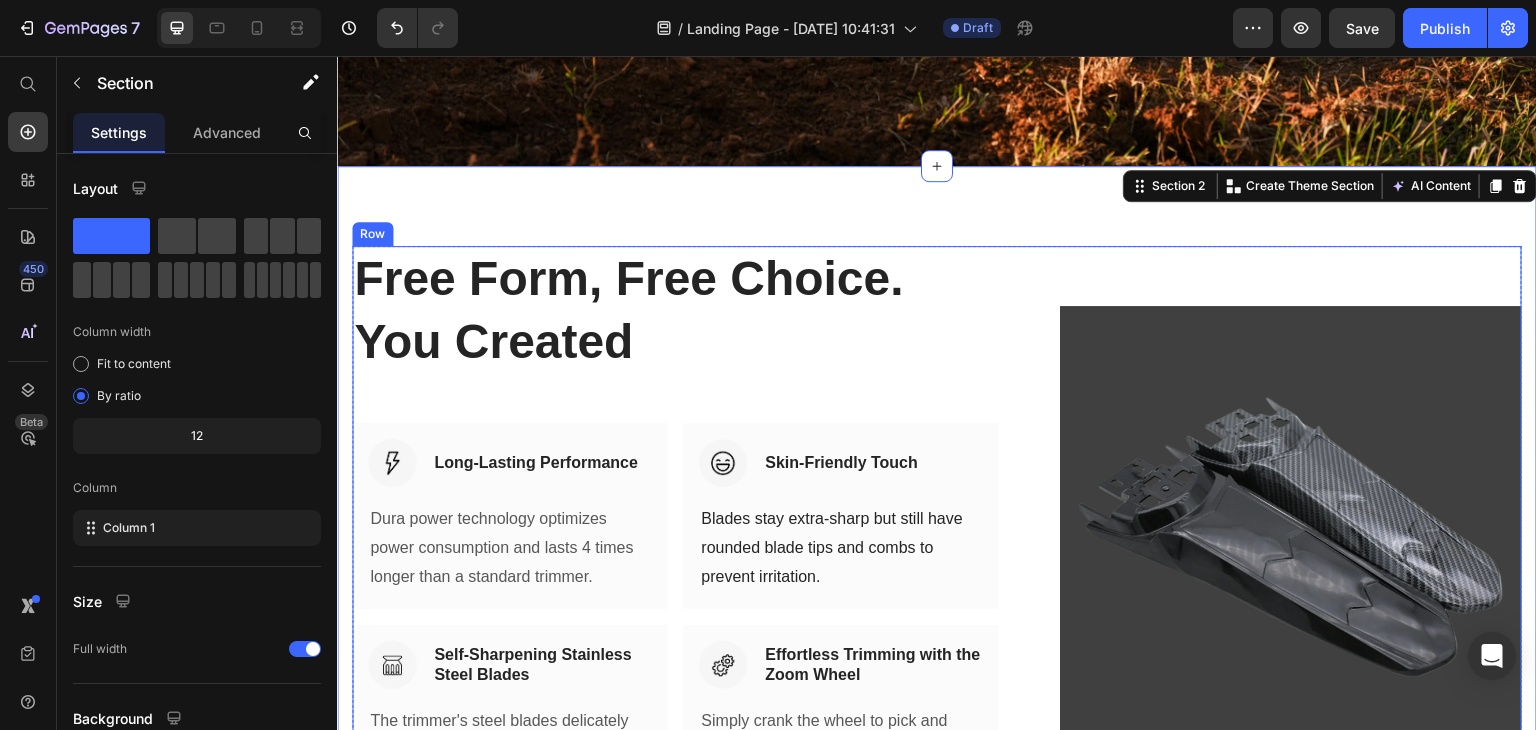 click on "Free Form, Free Choice. You Created Heading Row Image Long-Lasting Performance Heading Row Dura power technology optimizes power consumption and lasts 4 times longer than a standard trimmer. Text block Row Image Skin-Friendly Touch Heading Row Blades stay extra-sharp but still have rounded blade tips and combs to prevent irritation. Text block Row Row Image Self-Sharpening Stainless Steel Blades Heading Row The trimmer's steel blades delicately rub against one another, sharpening themselves as they trim. Text block Row Image Effortless Trimming with the Zoom Wheel Heading Row Simply crank the wheel to pick and lock in the desired length settings with 20 various length options. Text block Row Row" at bounding box center (675, 537) 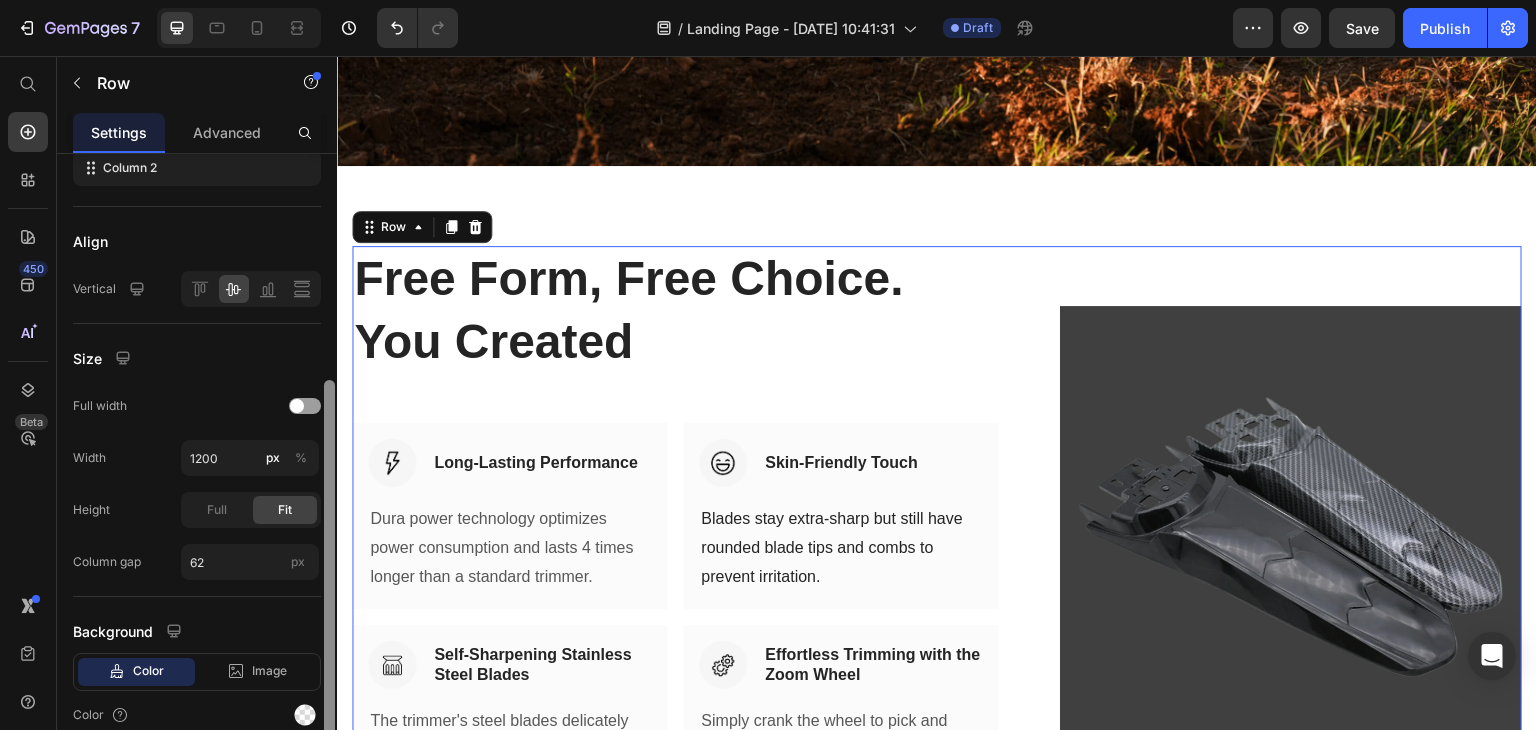 scroll, scrollTop: 486, scrollLeft: 0, axis: vertical 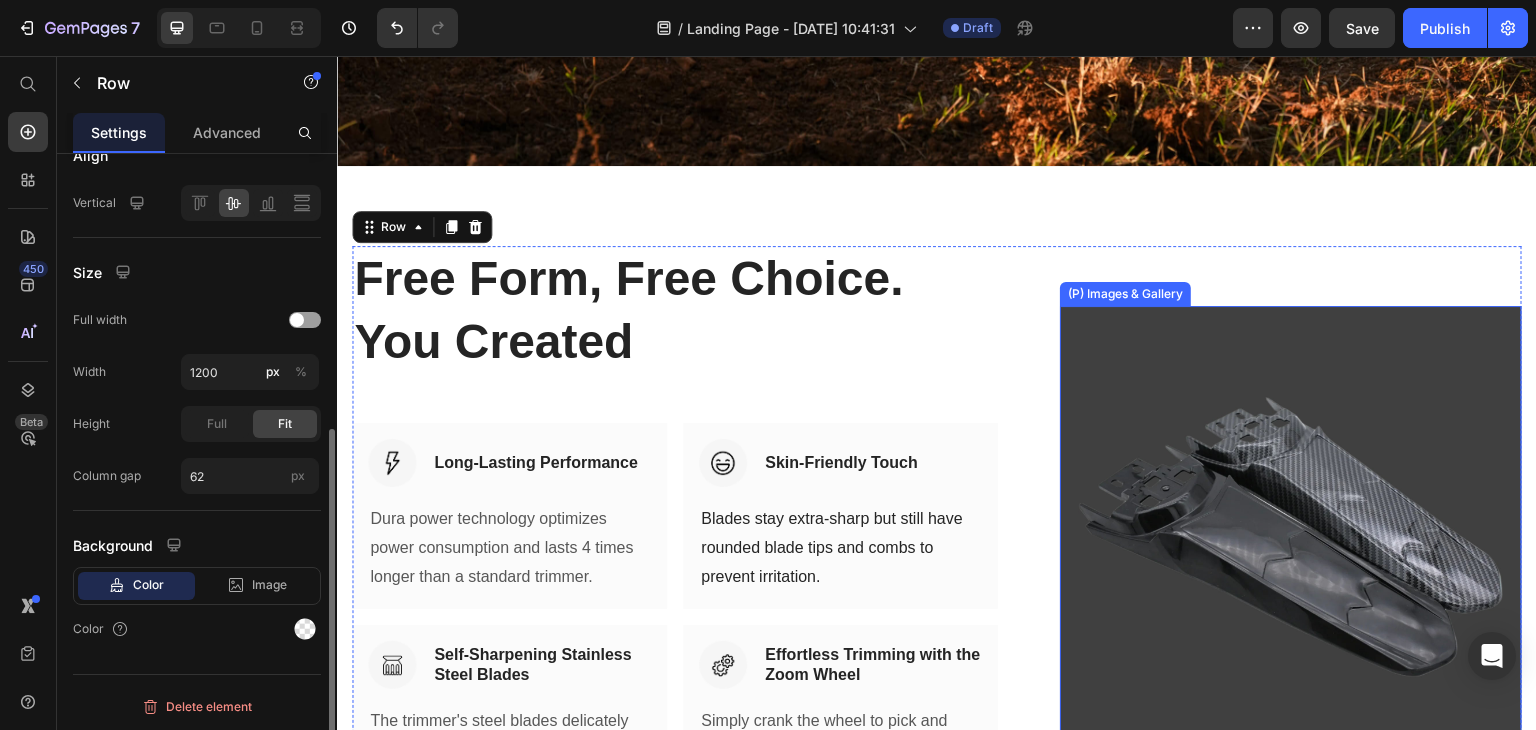 click at bounding box center [1291, 537] 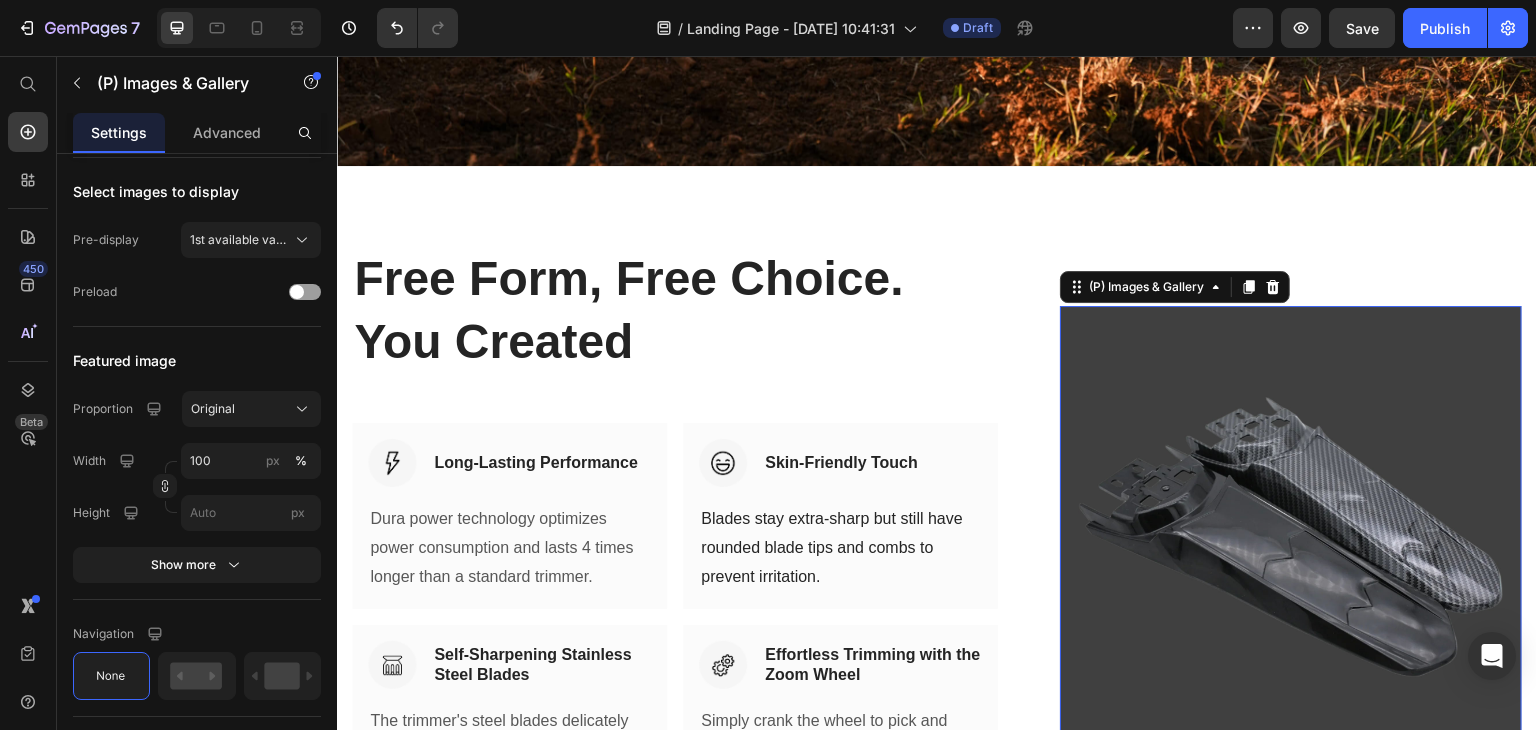 scroll, scrollTop: 0, scrollLeft: 0, axis: both 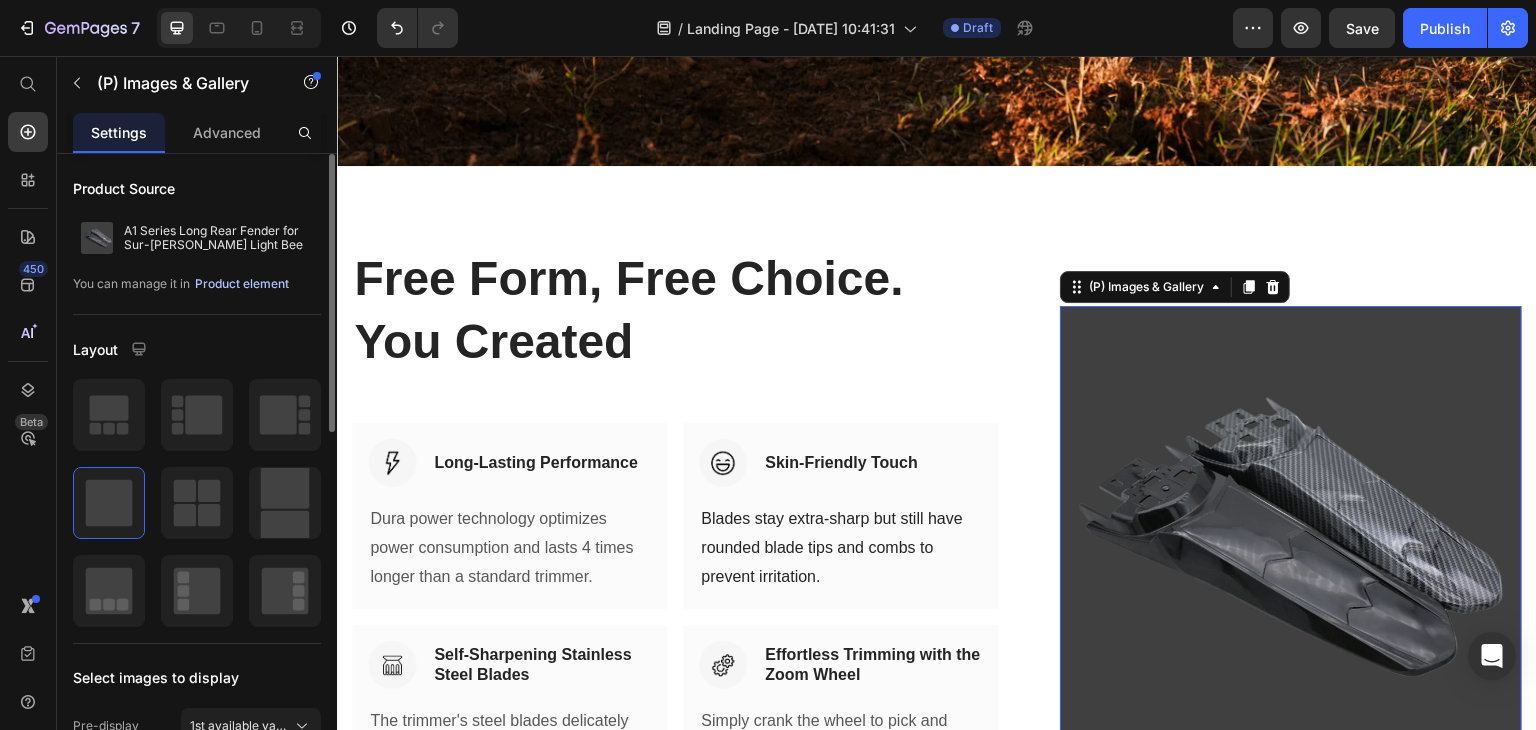 click on "Product element" at bounding box center [242, 284] 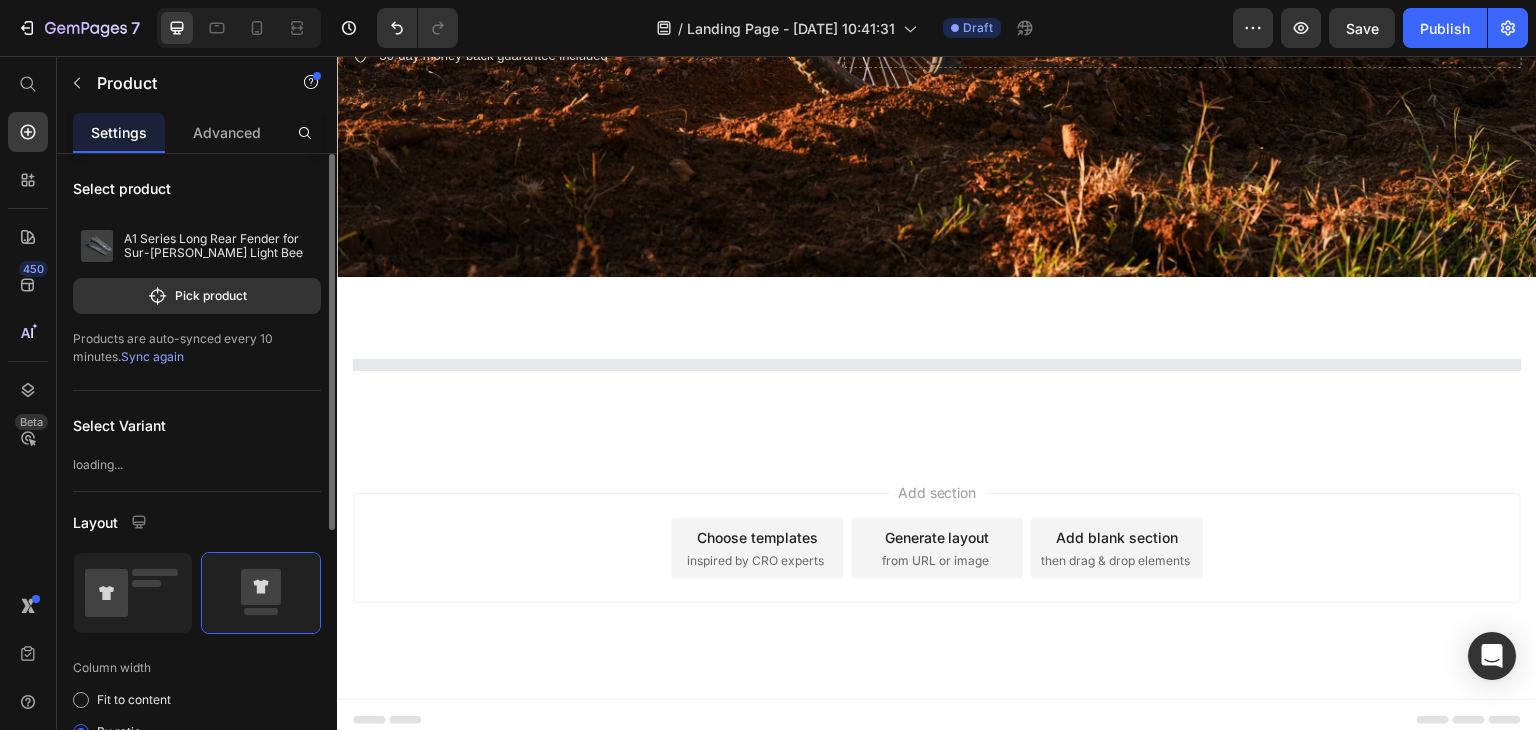 scroll, scrollTop: 731, scrollLeft: 0, axis: vertical 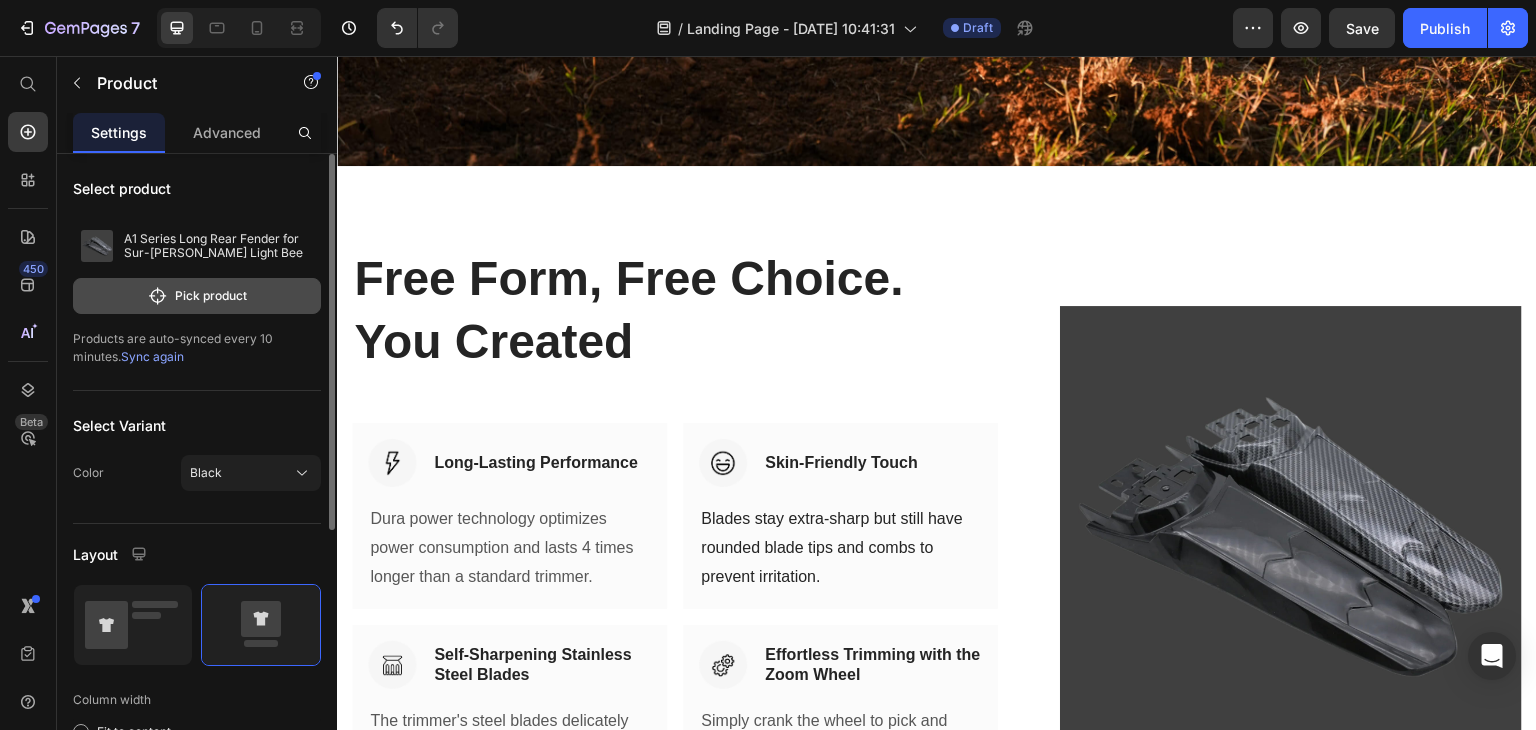 click on "Pick product" at bounding box center (197, 296) 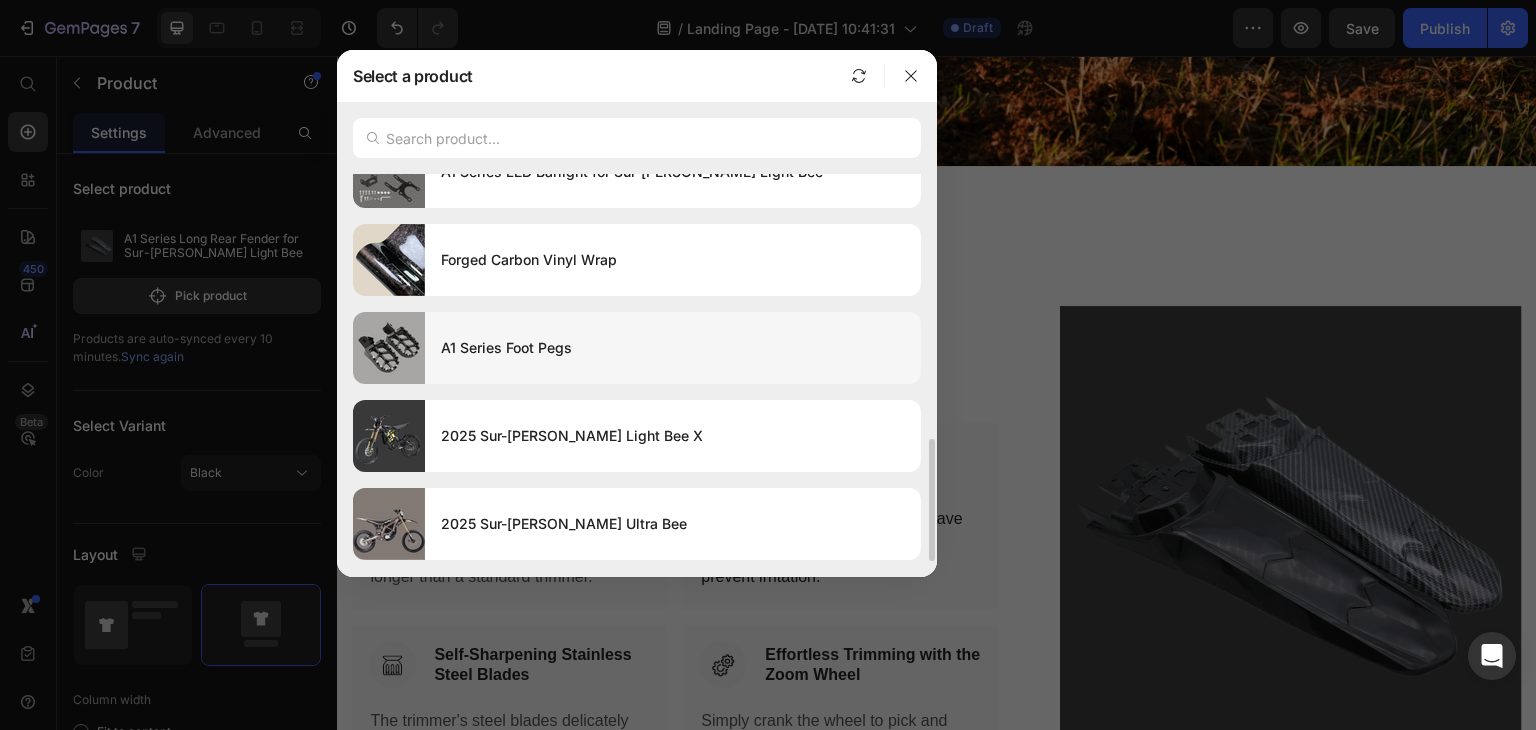 scroll, scrollTop: 832, scrollLeft: 0, axis: vertical 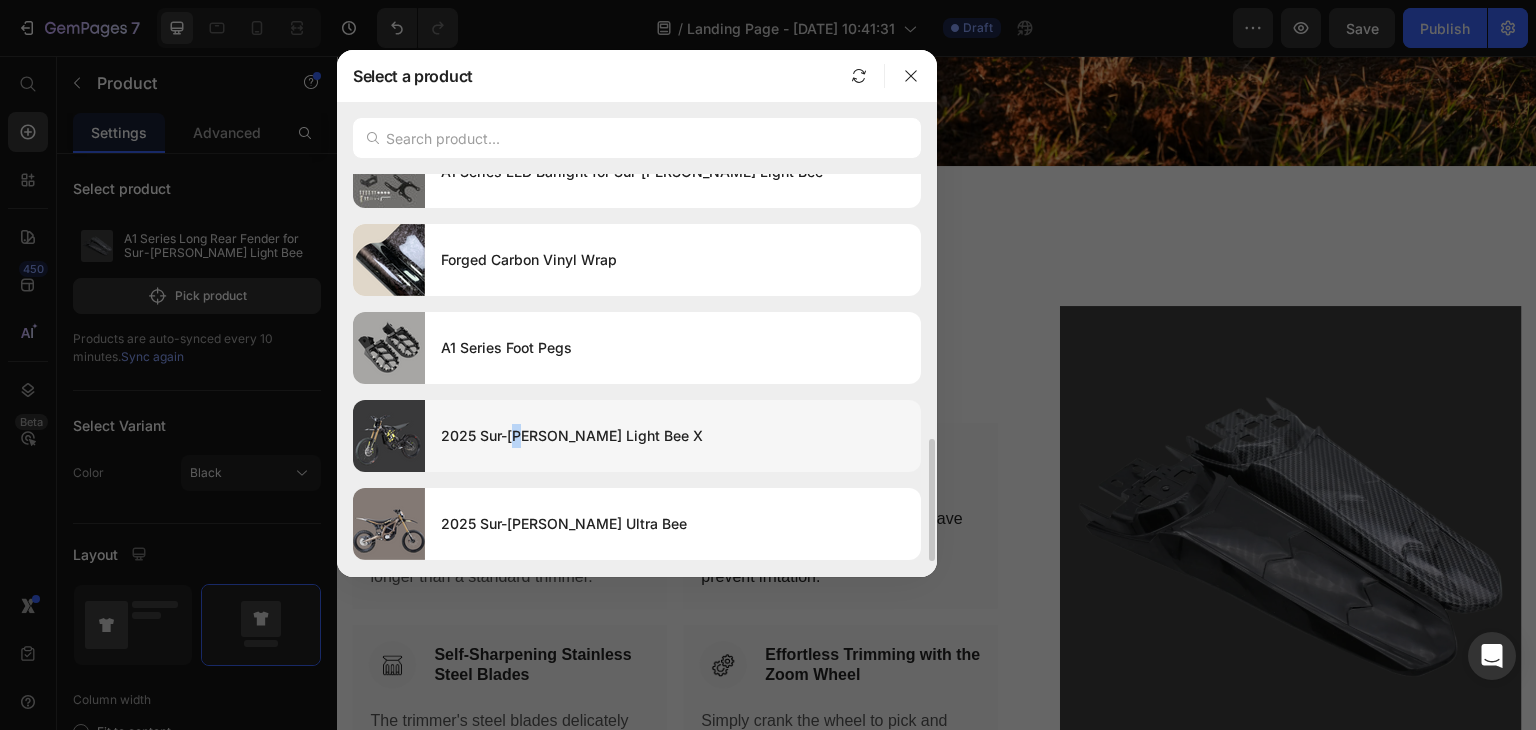 drag, startPoint x: 526, startPoint y: 453, endPoint x: 516, endPoint y: 460, distance: 12.206555 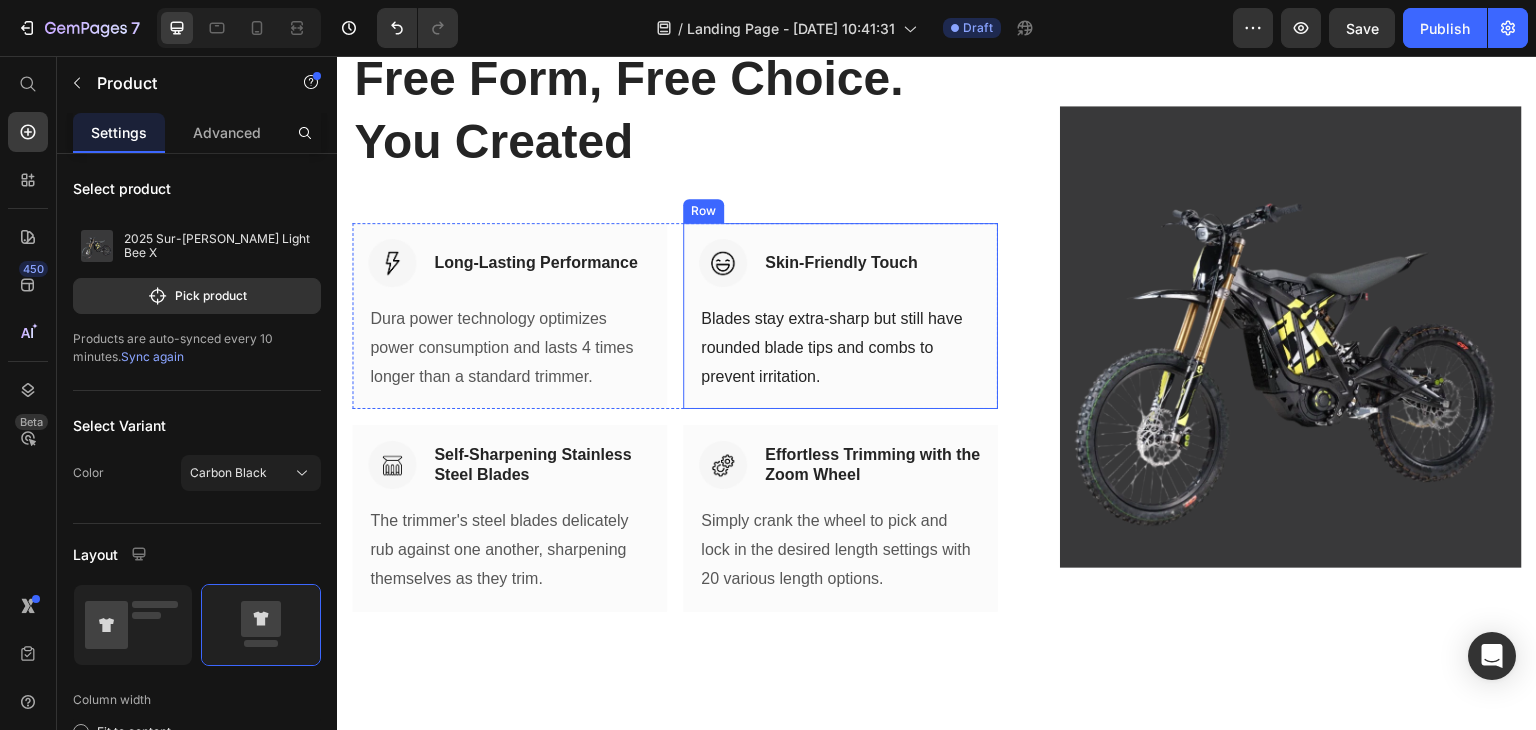 scroll, scrollTop: 831, scrollLeft: 0, axis: vertical 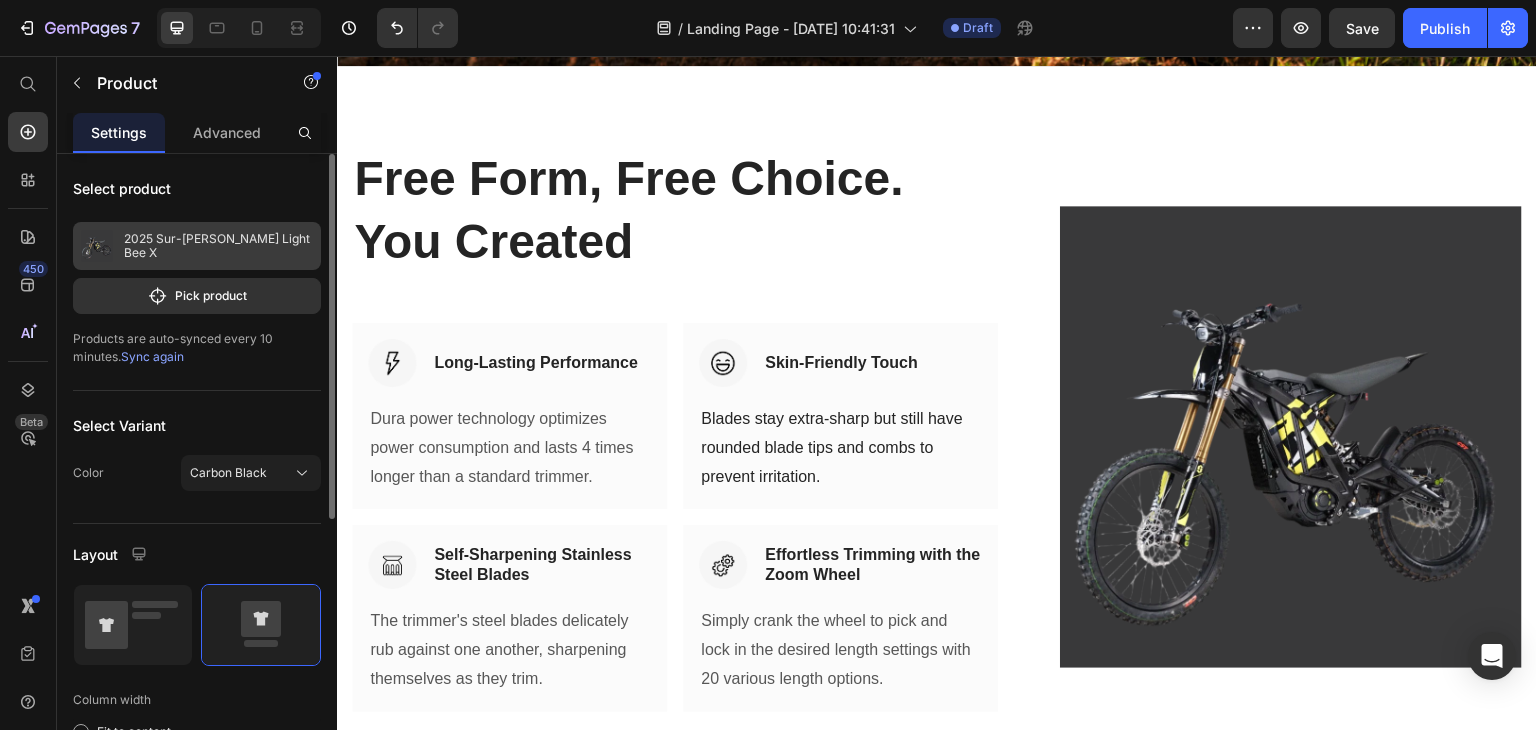 click on "2025 Sur-[PERSON_NAME] Light Bee X" at bounding box center (197, 246) 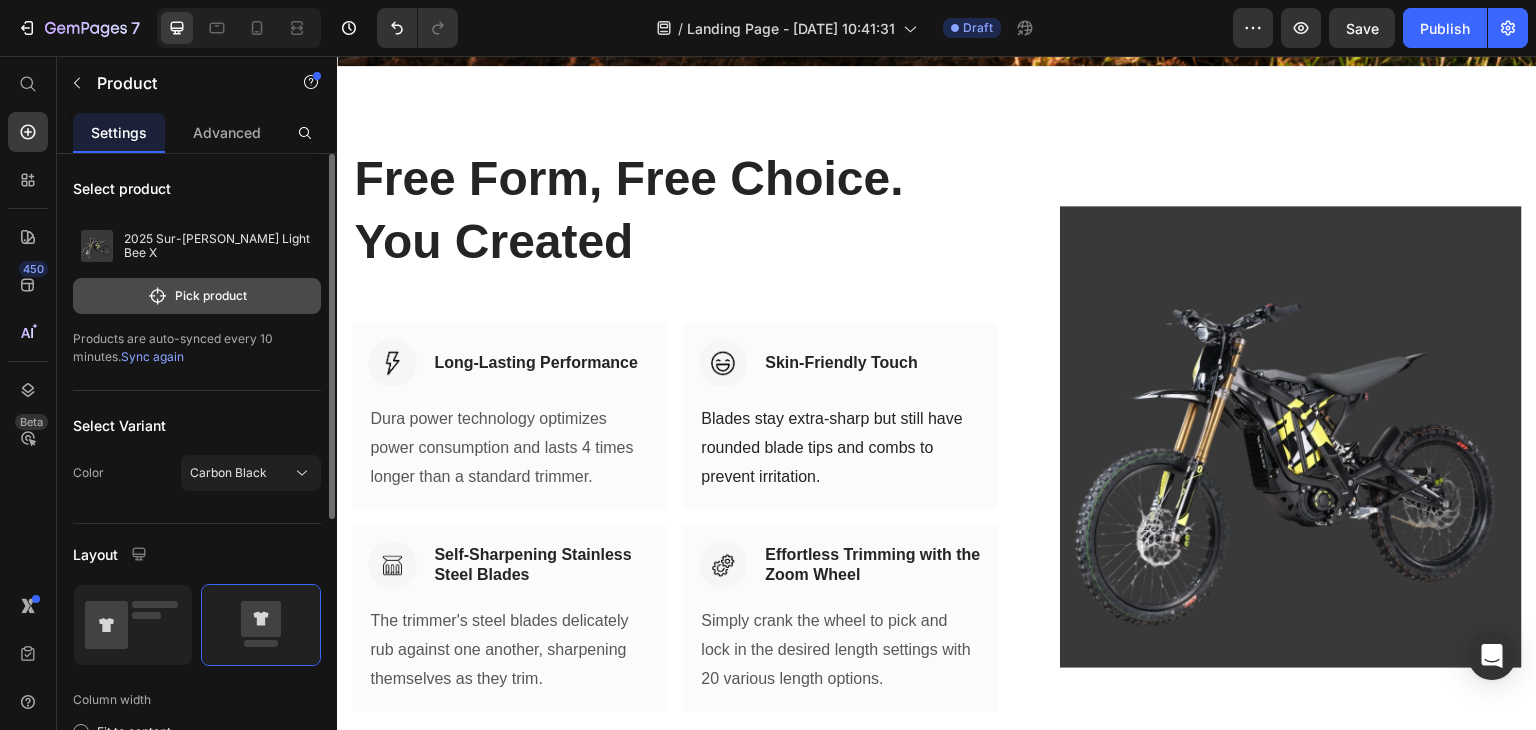 click 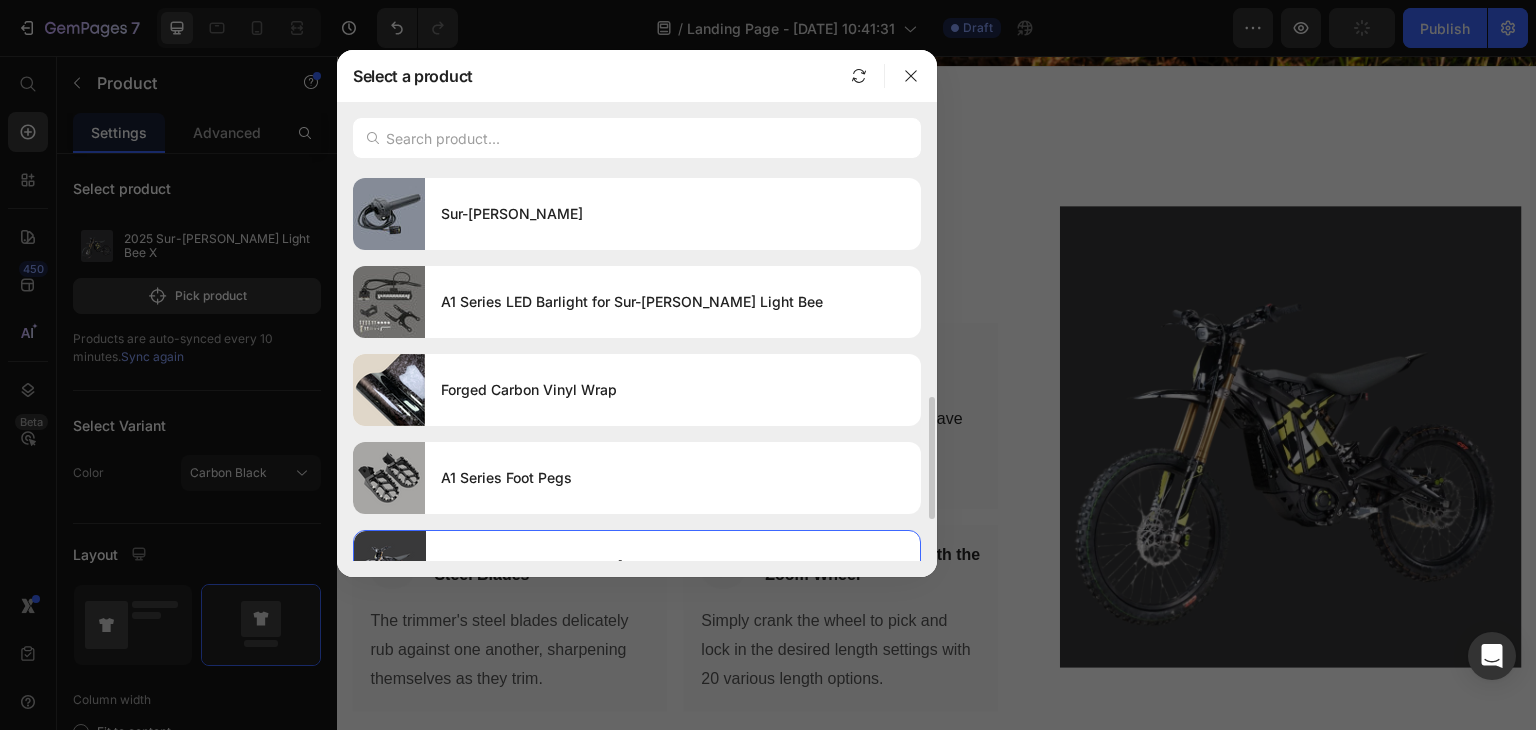 scroll, scrollTop: 832, scrollLeft: 0, axis: vertical 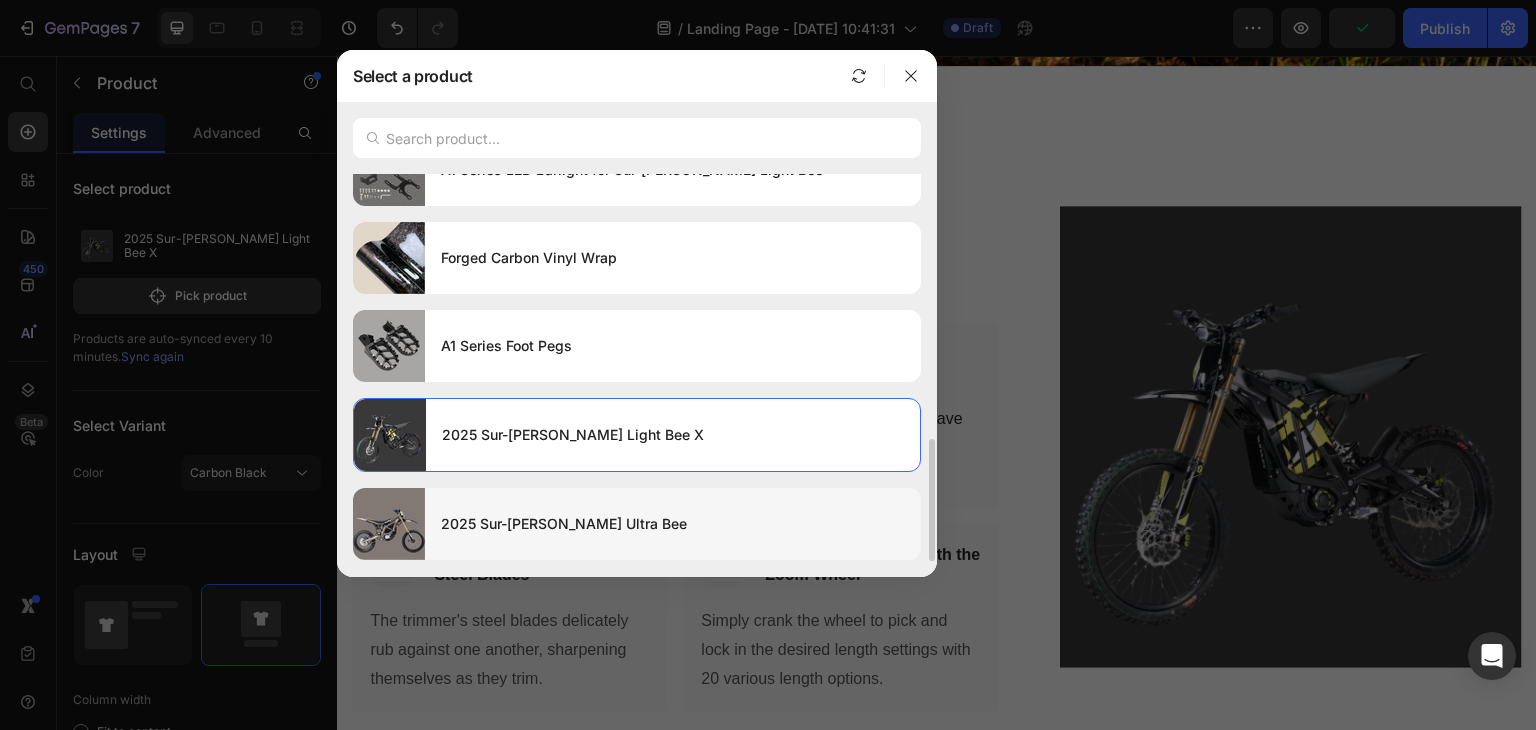 click on "2025 Sur-ron Ultra Bee" at bounding box center [673, 524] 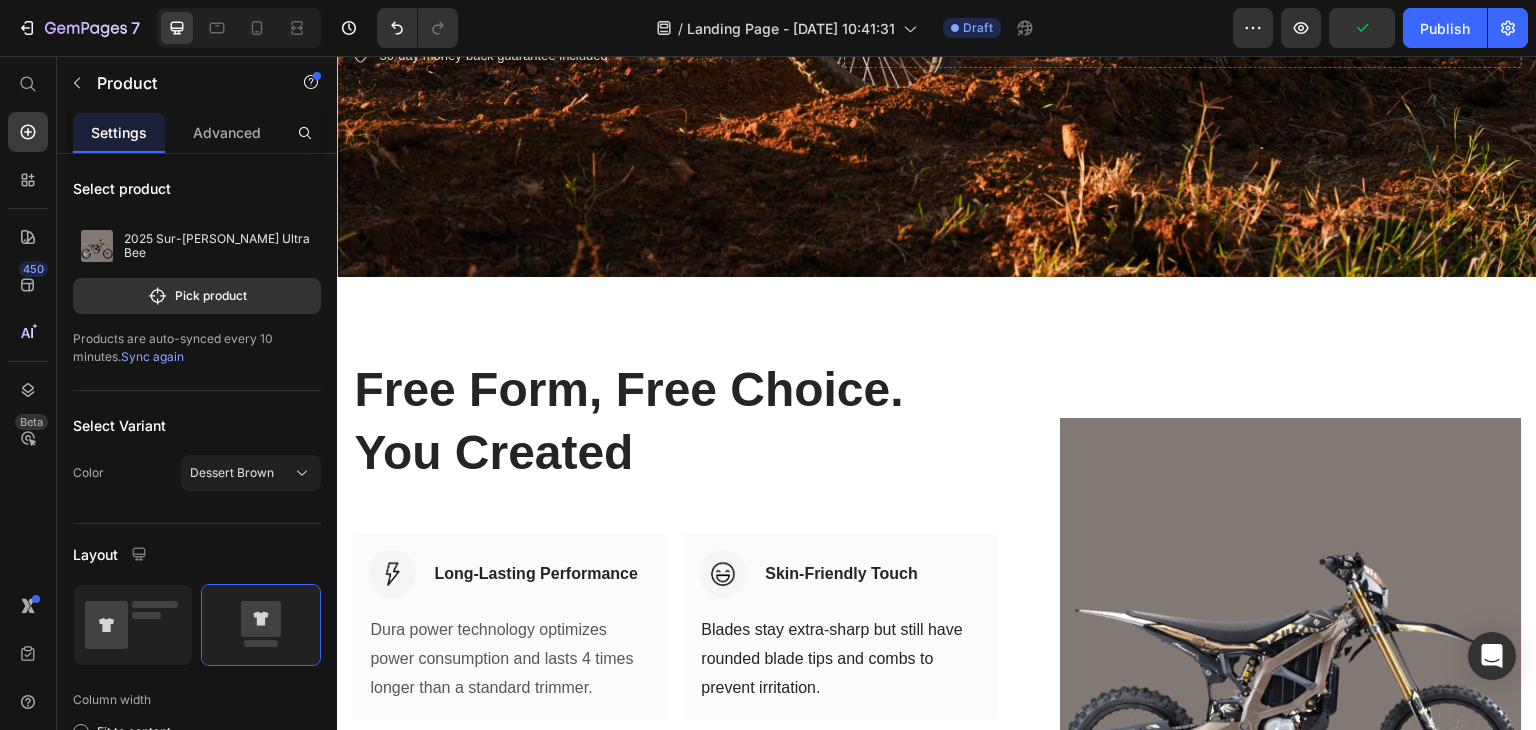scroll, scrollTop: 831, scrollLeft: 0, axis: vertical 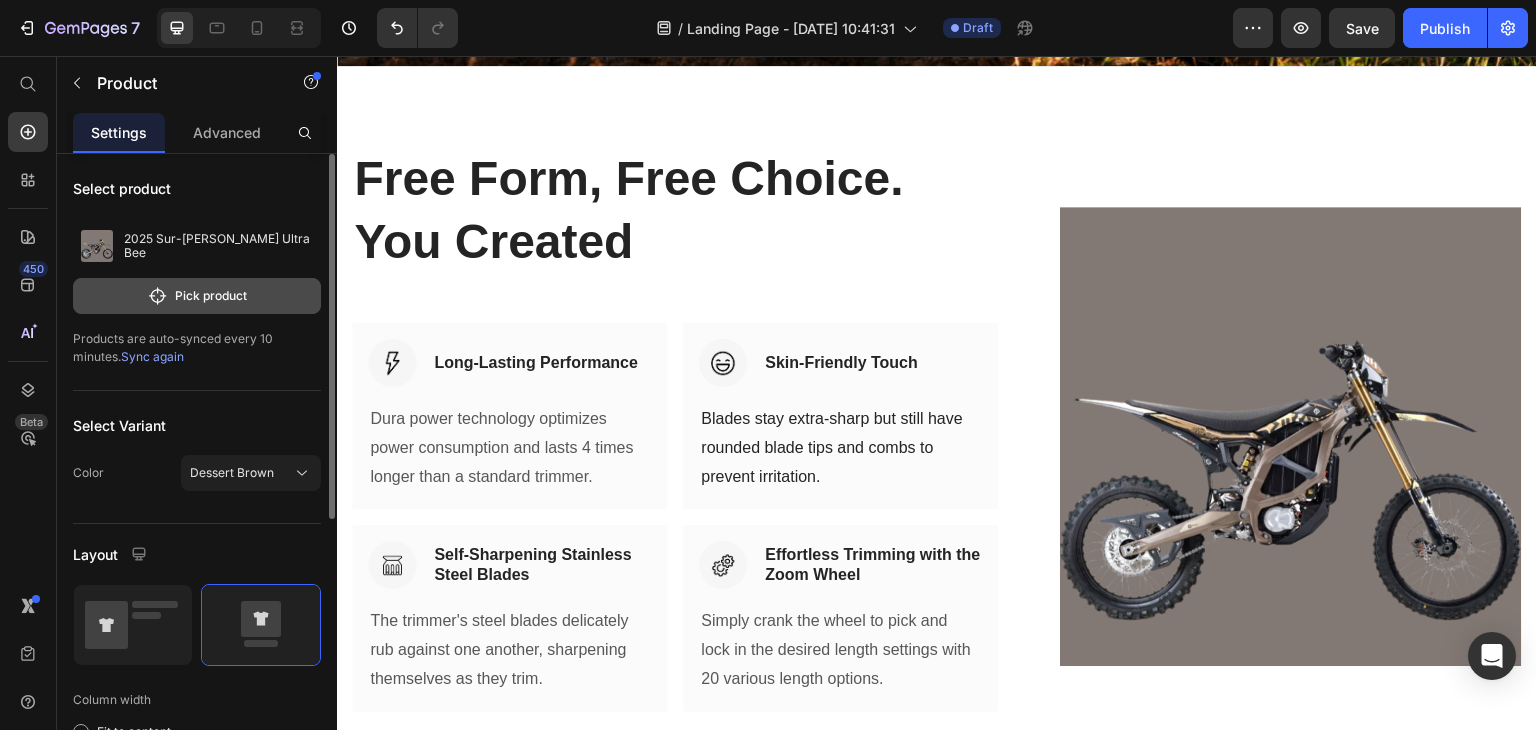 click on "Pick product" at bounding box center (197, 296) 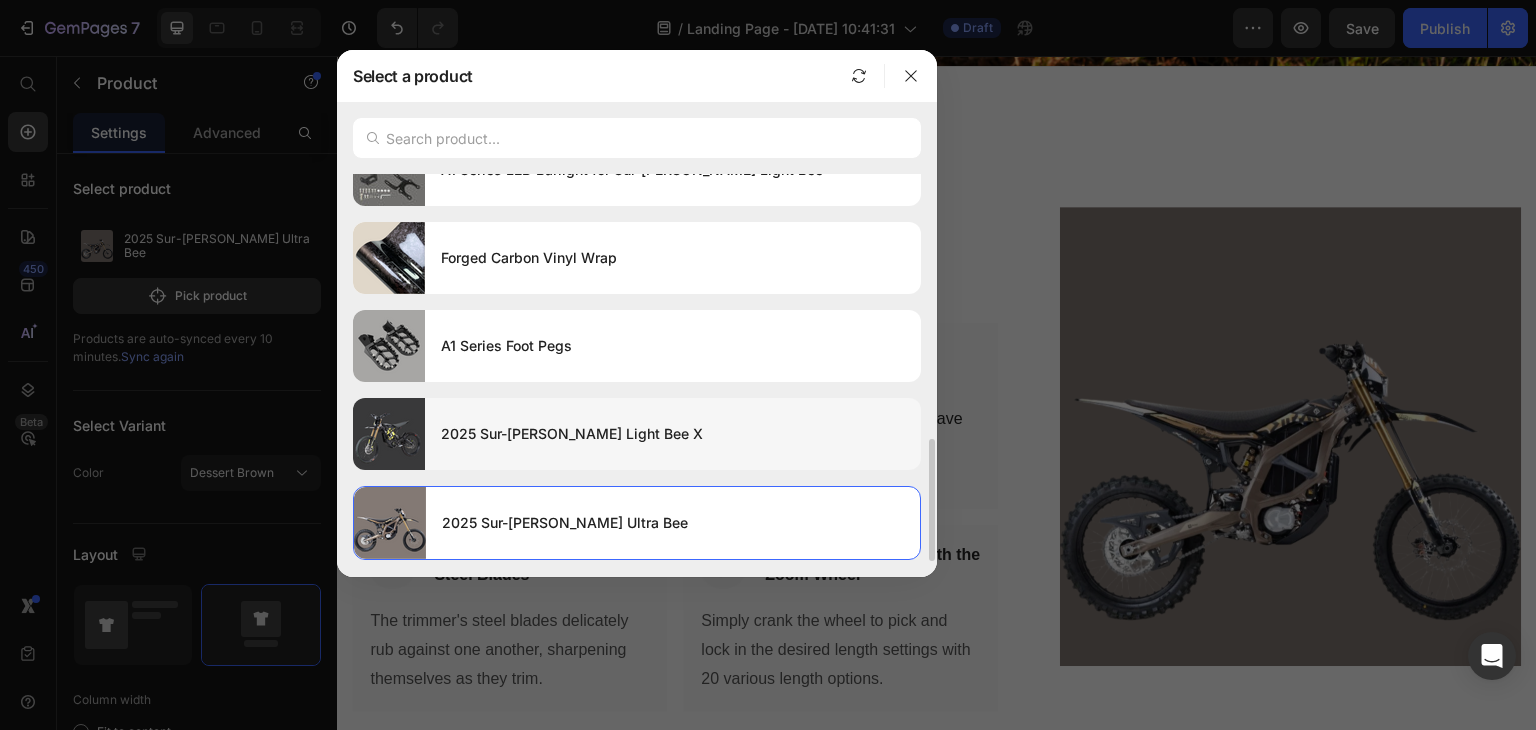 click on "2025 Sur-[PERSON_NAME] Light Bee X" at bounding box center (673, 434) 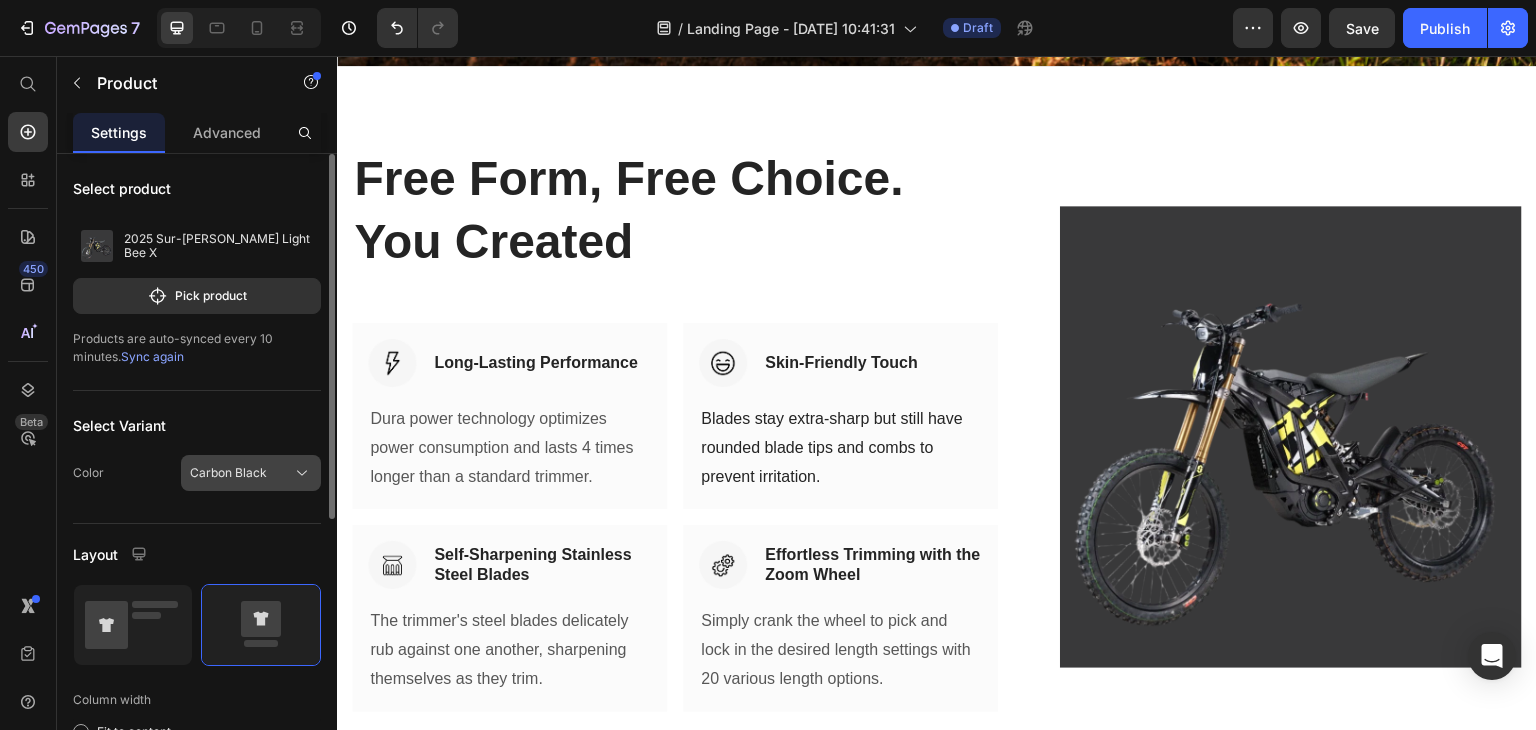 click on "Carbon Black" at bounding box center (228, 473) 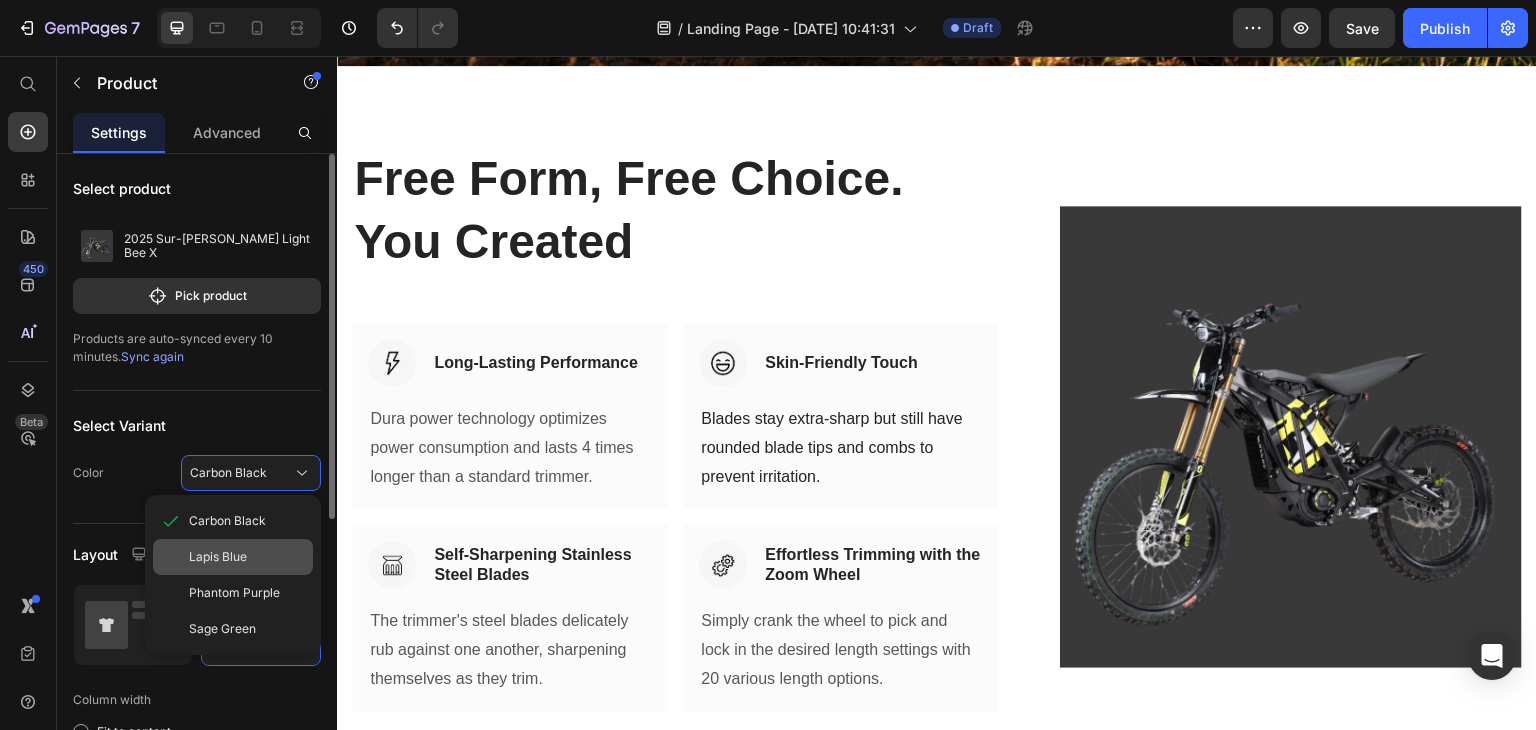 click on "Lapis Blue" at bounding box center (218, 557) 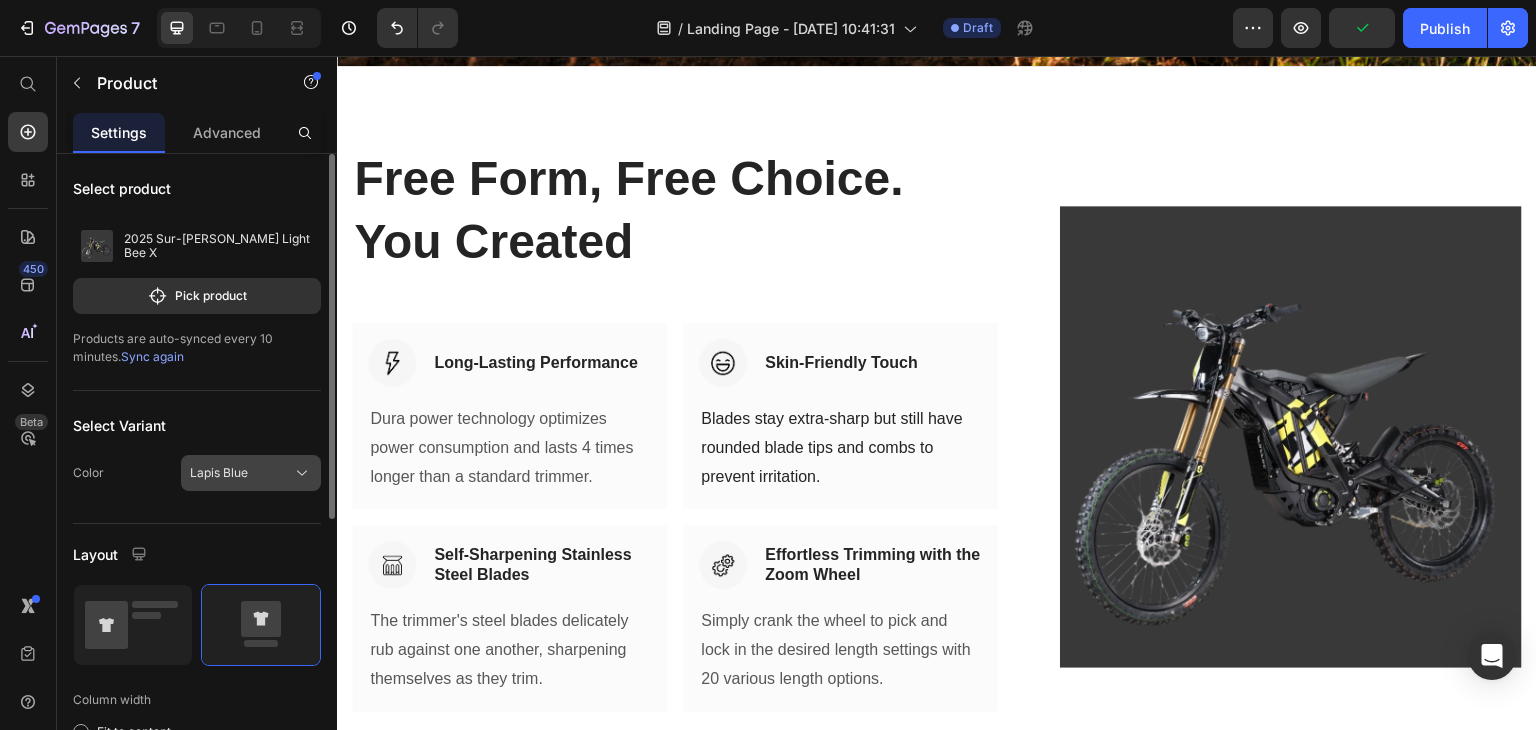 click on "Lapis Blue" at bounding box center (219, 473) 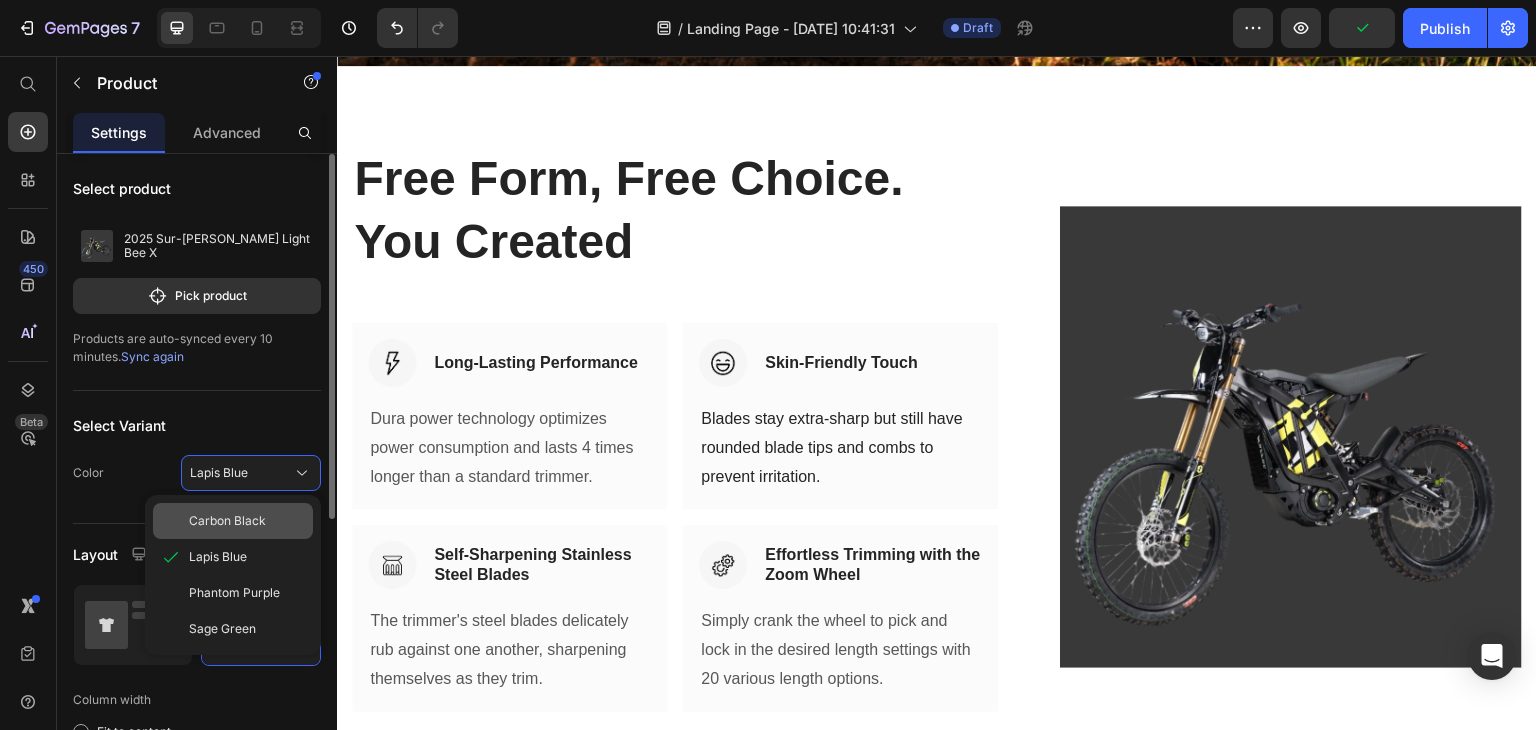 click on "Carbon Black" at bounding box center [227, 521] 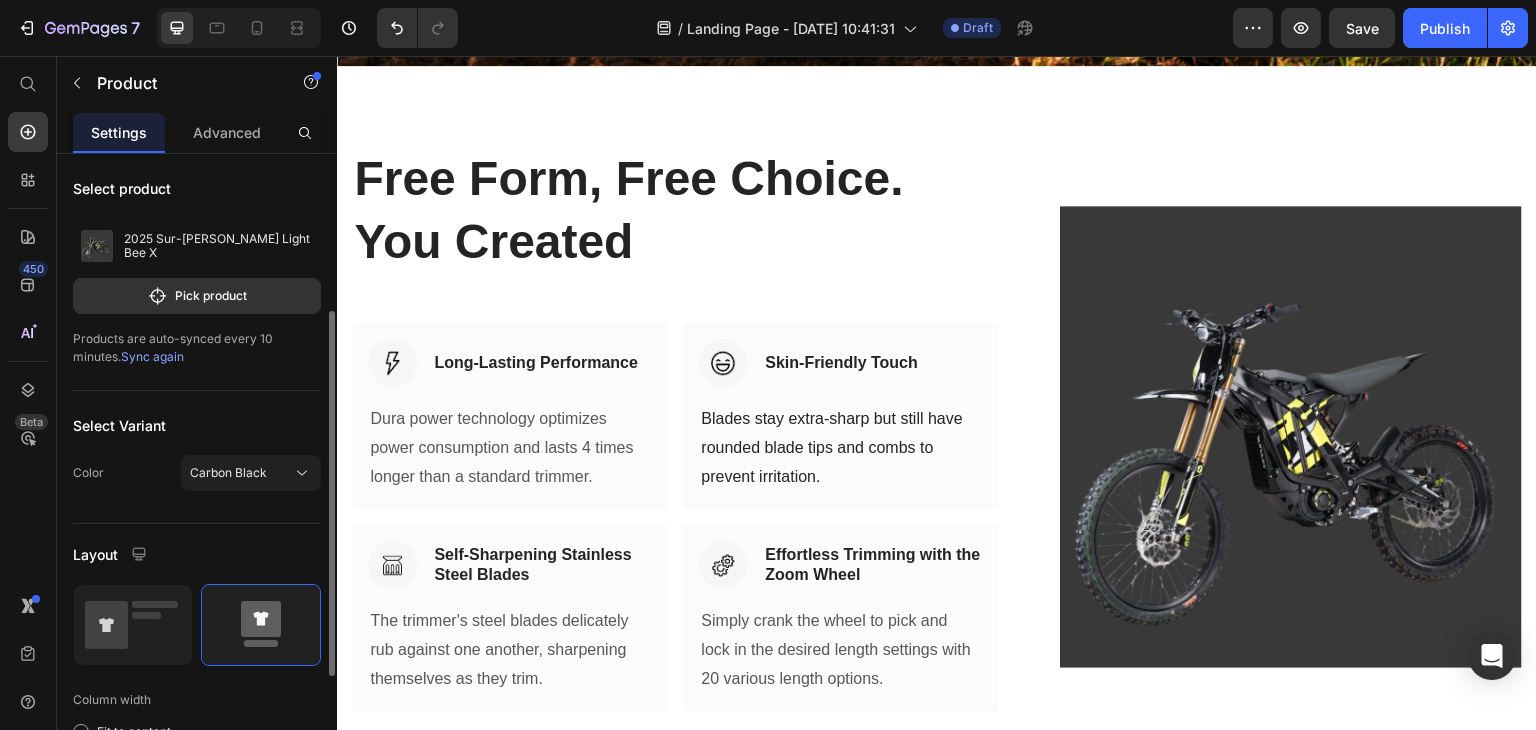 scroll, scrollTop: 200, scrollLeft: 0, axis: vertical 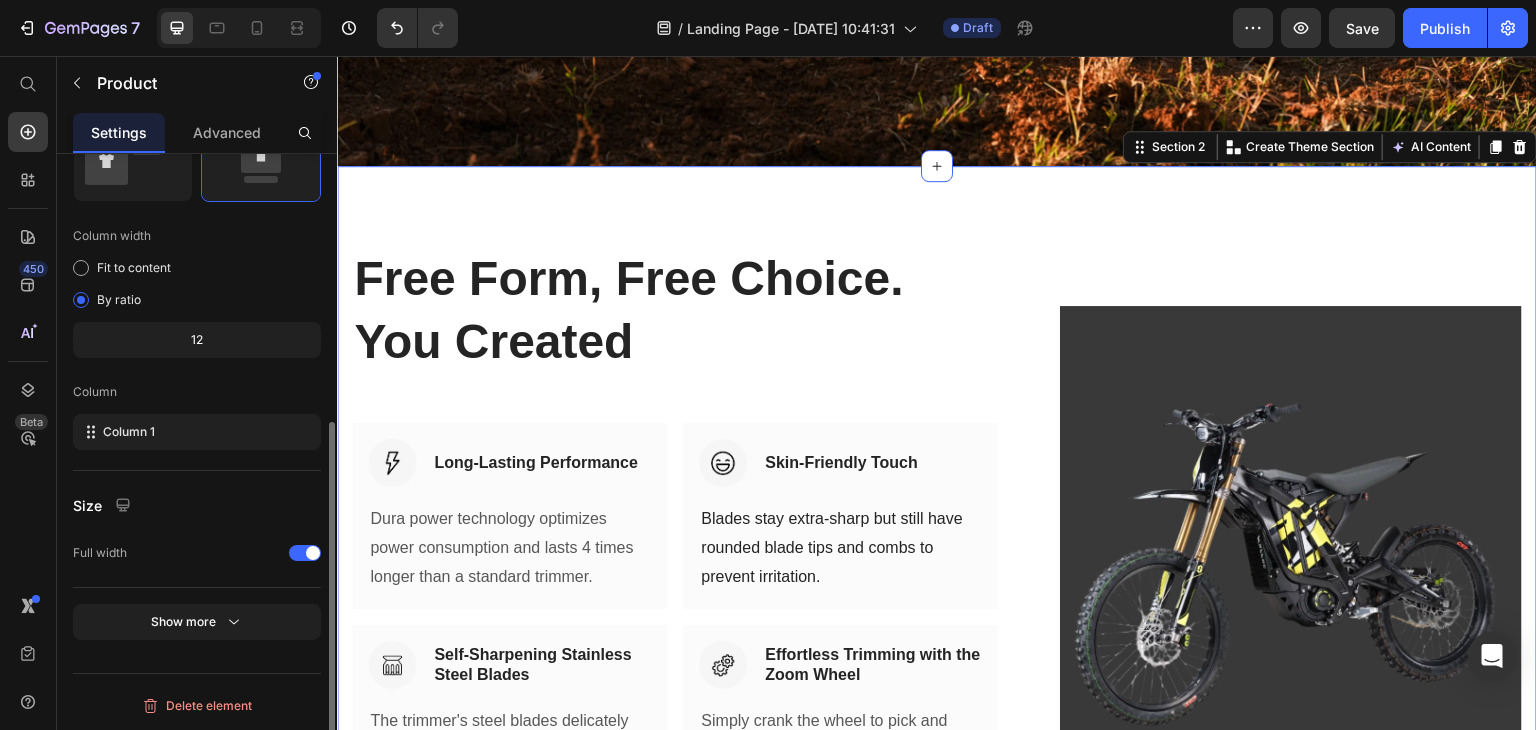 click on "Free Form, Free Choice. You Created Heading Row Image Long-Lasting Performance Heading Row Dura power technology optimizes power consumption and lasts 4 times longer than a standard trimmer. Text block Row Image Skin-Friendly Touch Heading Row Blades stay extra-sharp but still have rounded blade tips and combs to prevent irritation. Text block Row Row Image Self-Sharpening Stainless Steel Blades Heading Row The trimmer's steel blades delicately rub against one another, sharpening themselves as they trim. Text block Row Image Effortless Trimming with the Zoom Wheel Heading Row Simply crank the wheel to pick and lock in the desired length settings with 20 various length options. Text block Row Row (P) Images & Gallery Row Product Section 2   You can create reusable sections Create Theme Section AI Content Write with GemAI What would you like to describe here? Tone and Voice Persuasive Product A1 Series Long Rear Fender for Sur-Ron Light Bee Show more Generate" at bounding box center (937, 537) 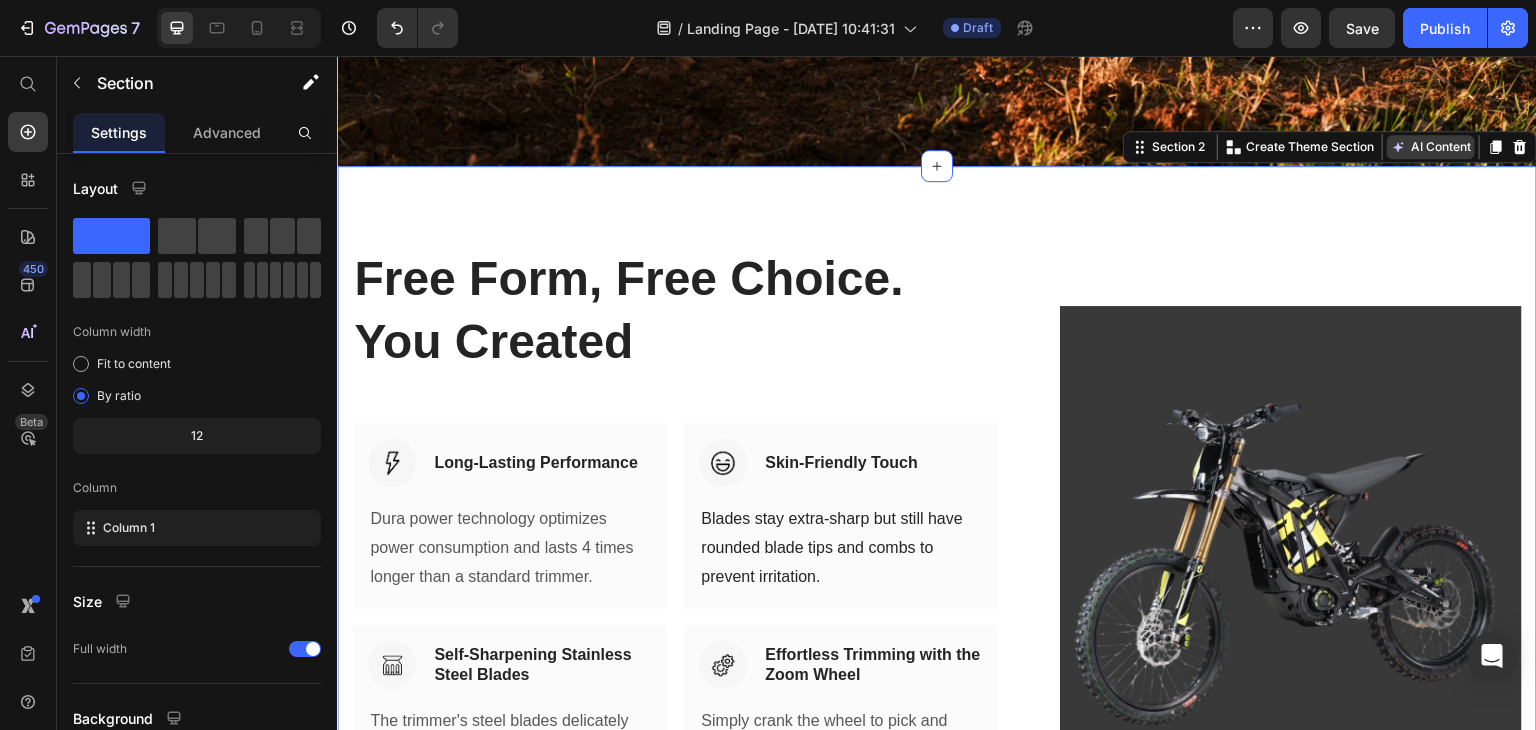 click 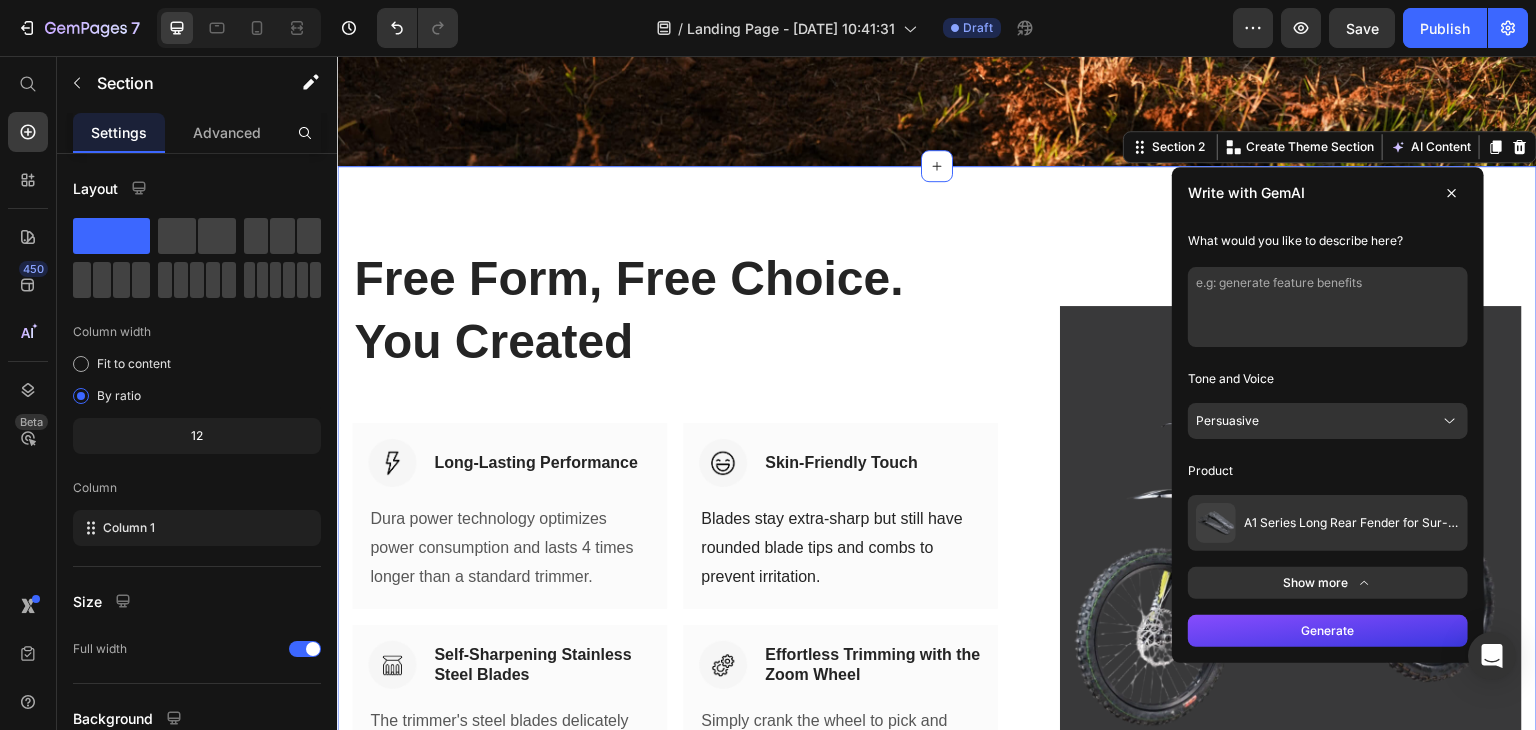 click at bounding box center (1328, 307) 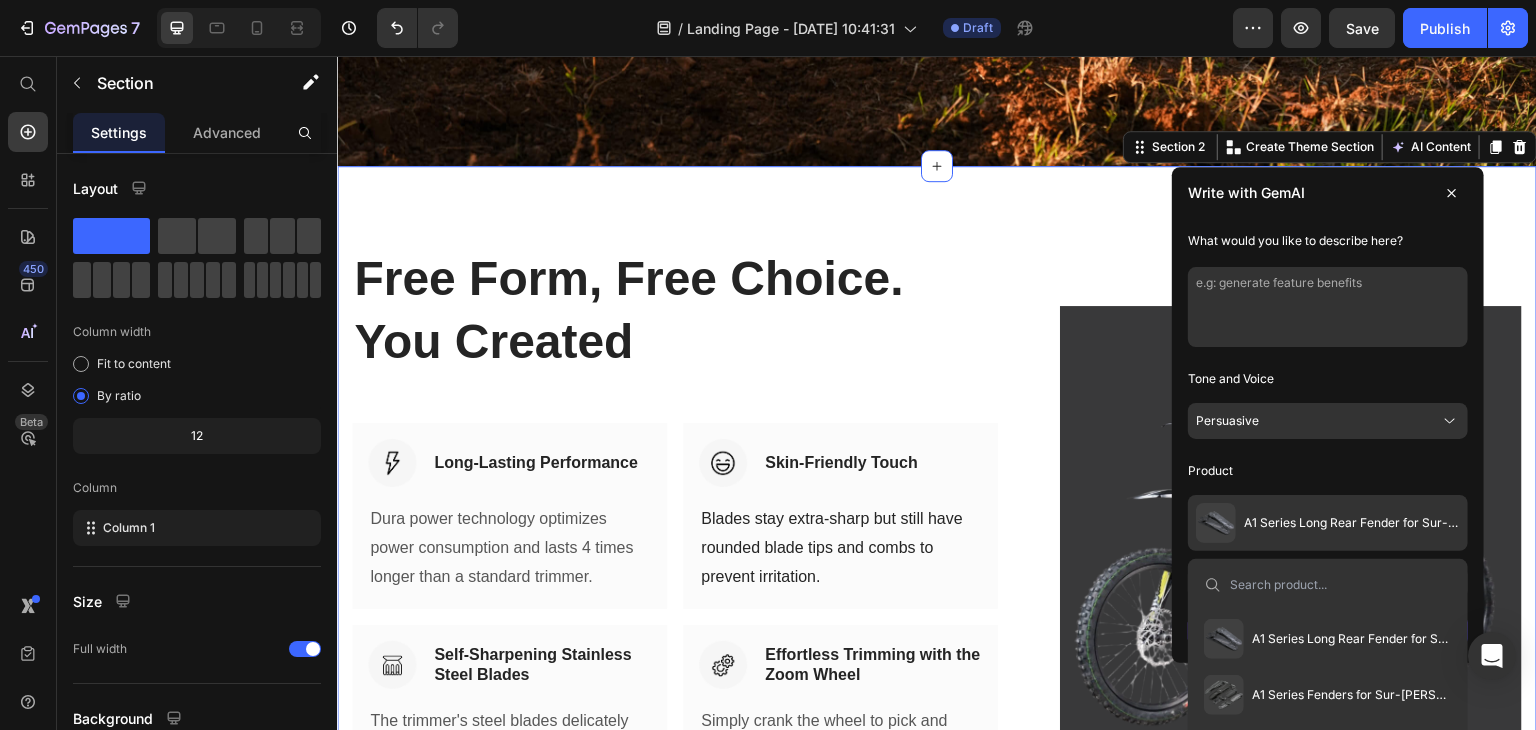 scroll, scrollTop: 1185, scrollLeft: 0, axis: vertical 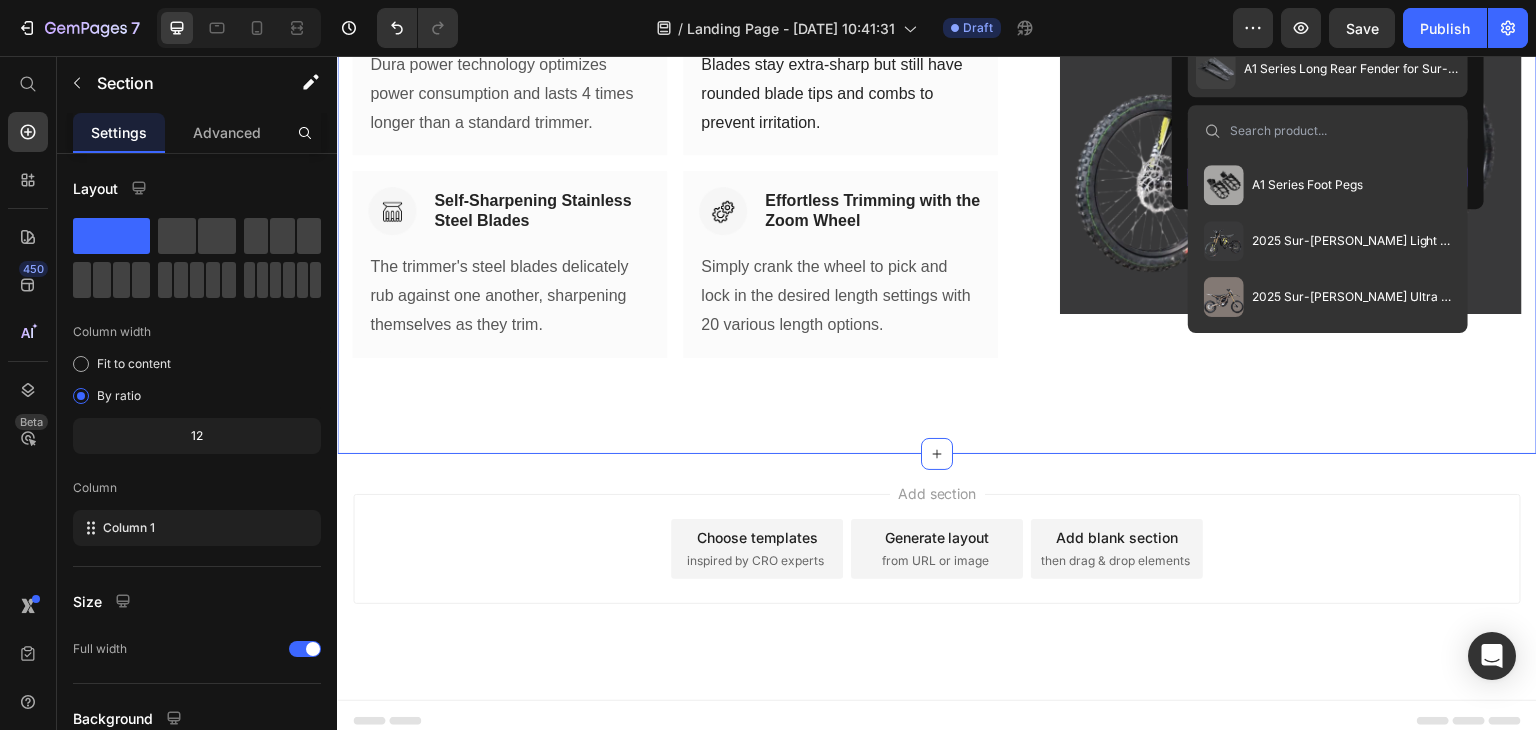 click on "2025 Sur-[PERSON_NAME] Light Bee X" at bounding box center [1352, 241] 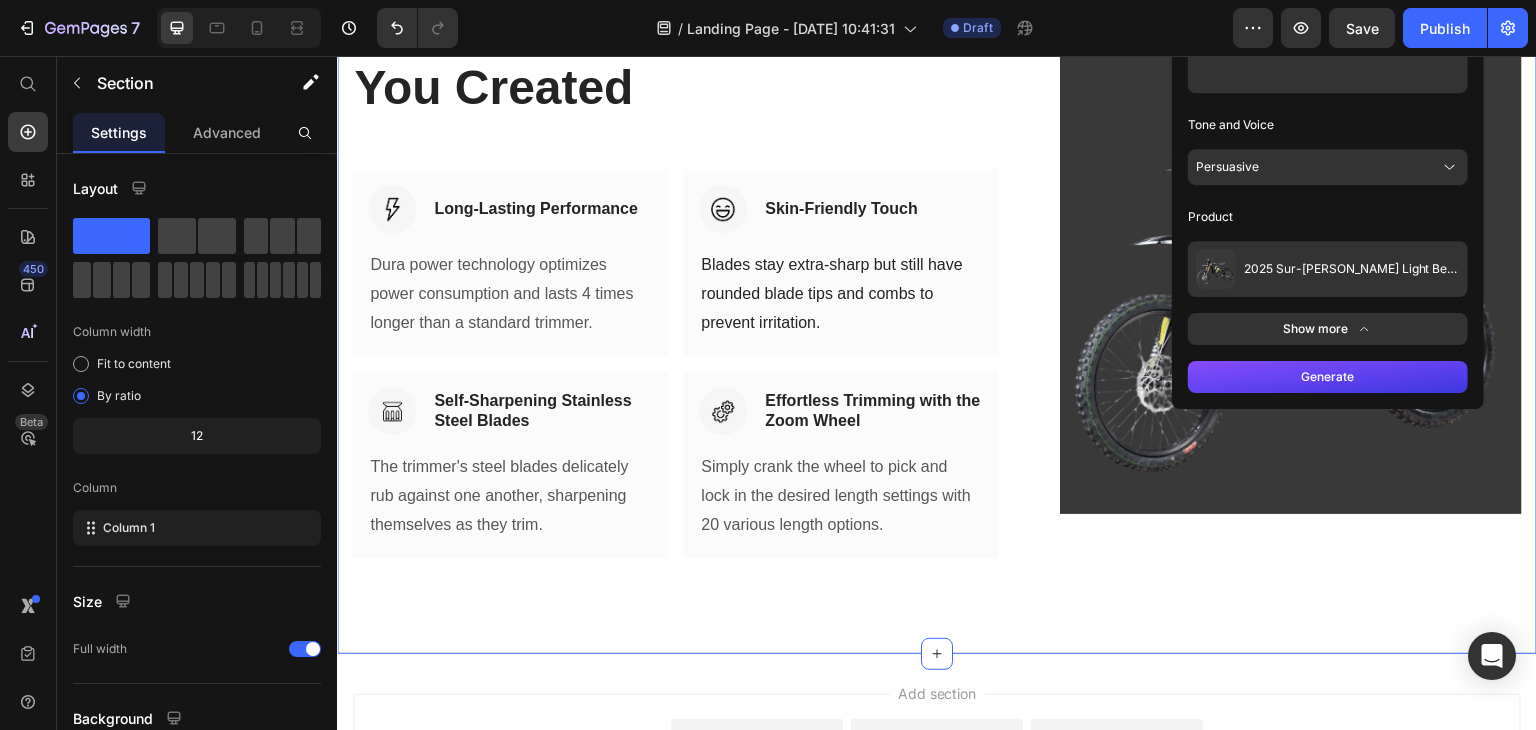 scroll, scrollTop: 885, scrollLeft: 0, axis: vertical 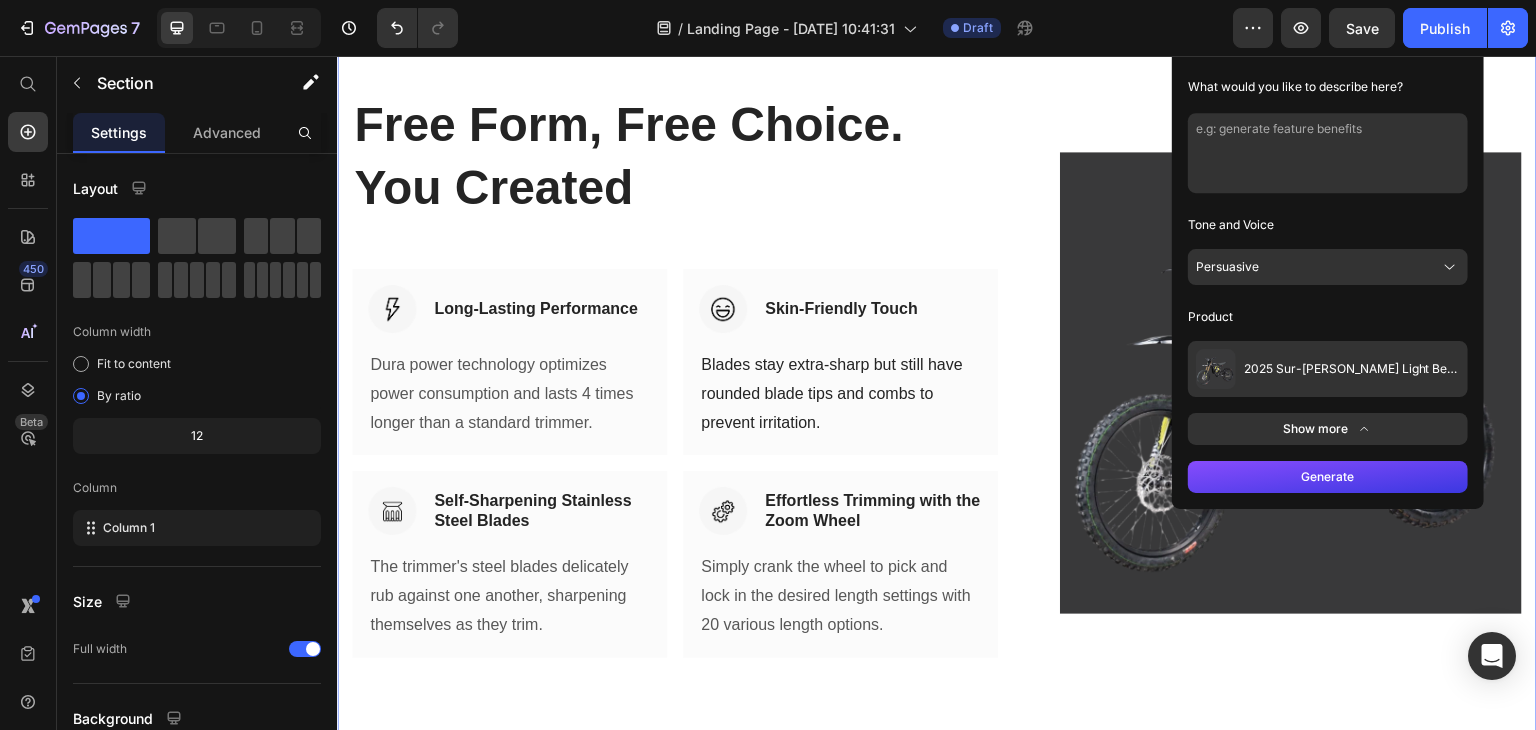 click on "Persuasive" at bounding box center (1328, 267) 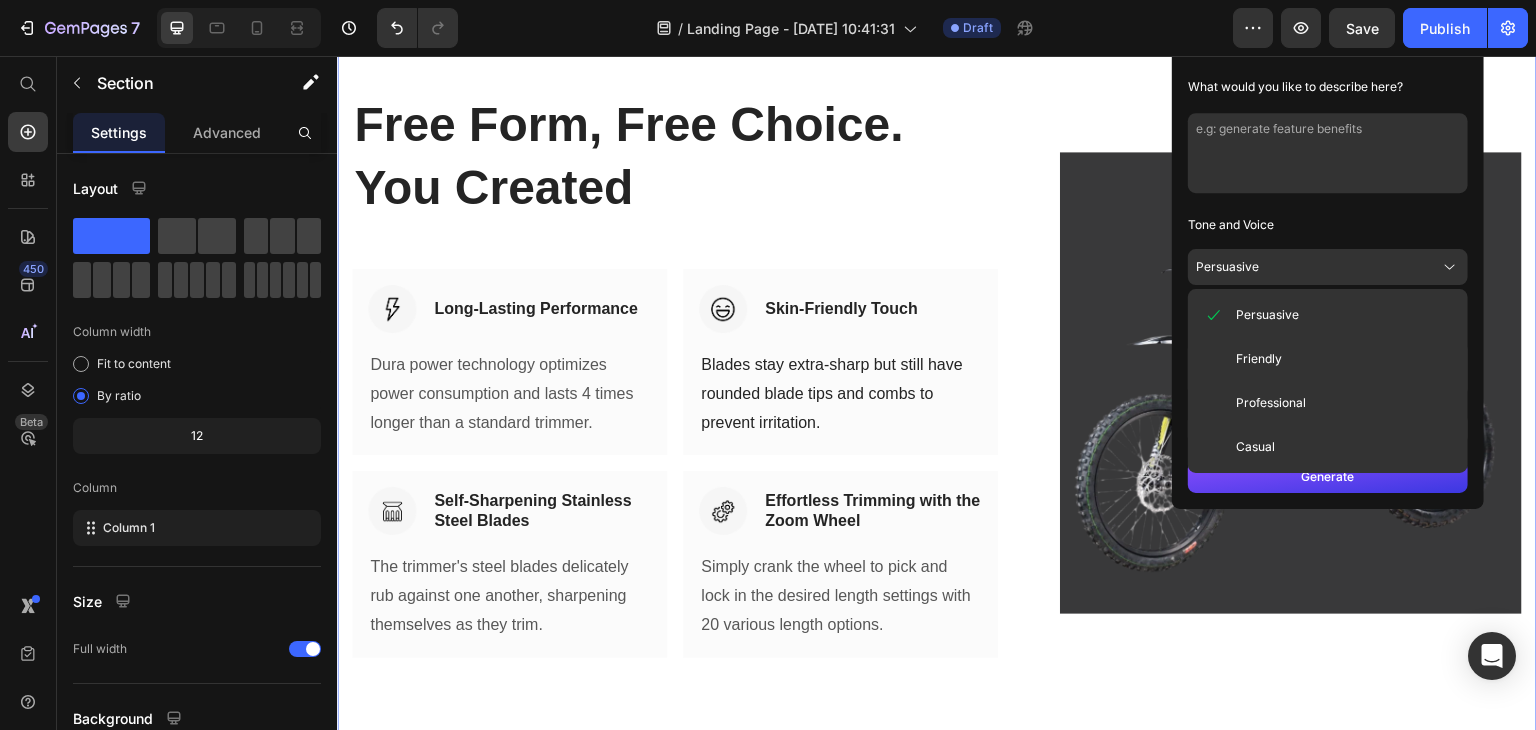 click at bounding box center (1328, 153) 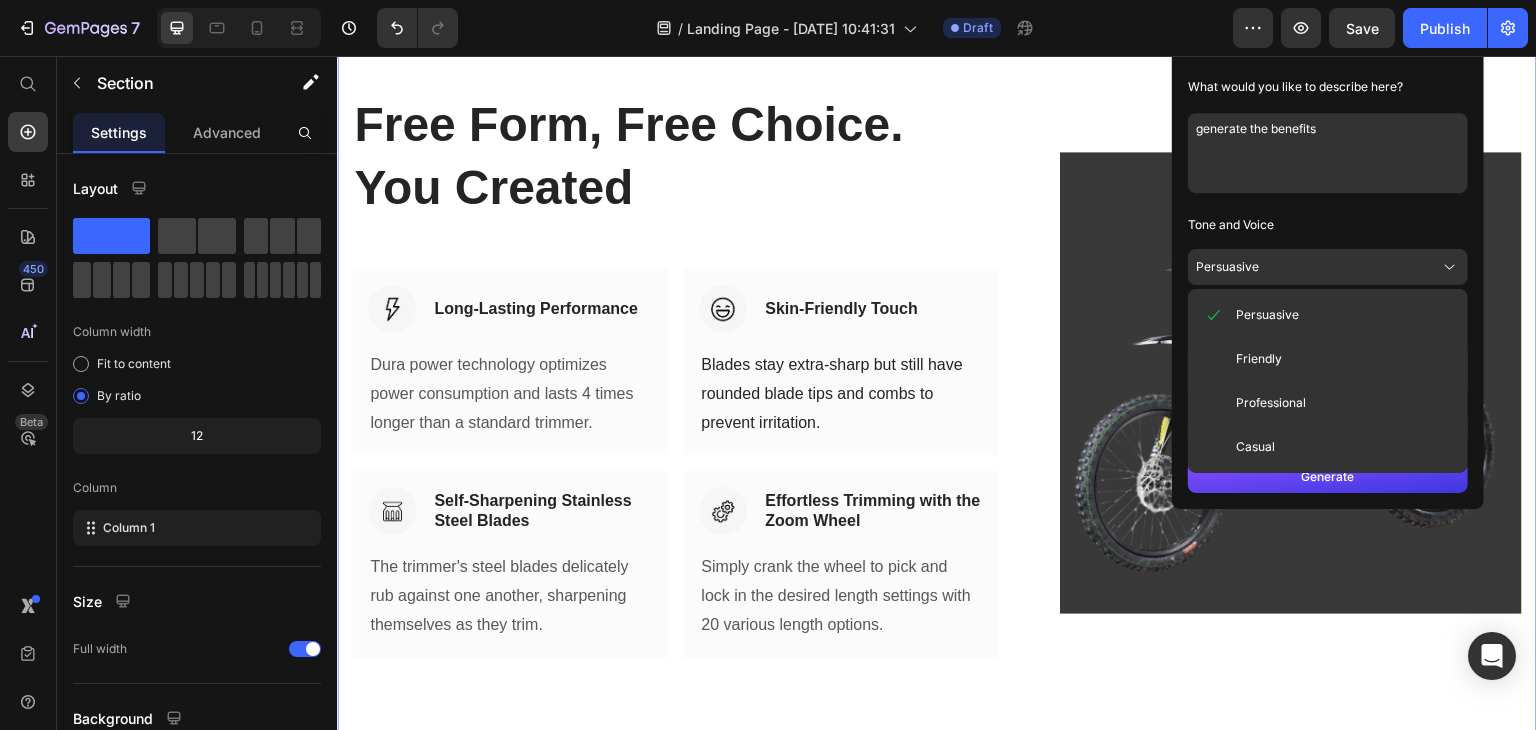 type on "generate the benefits" 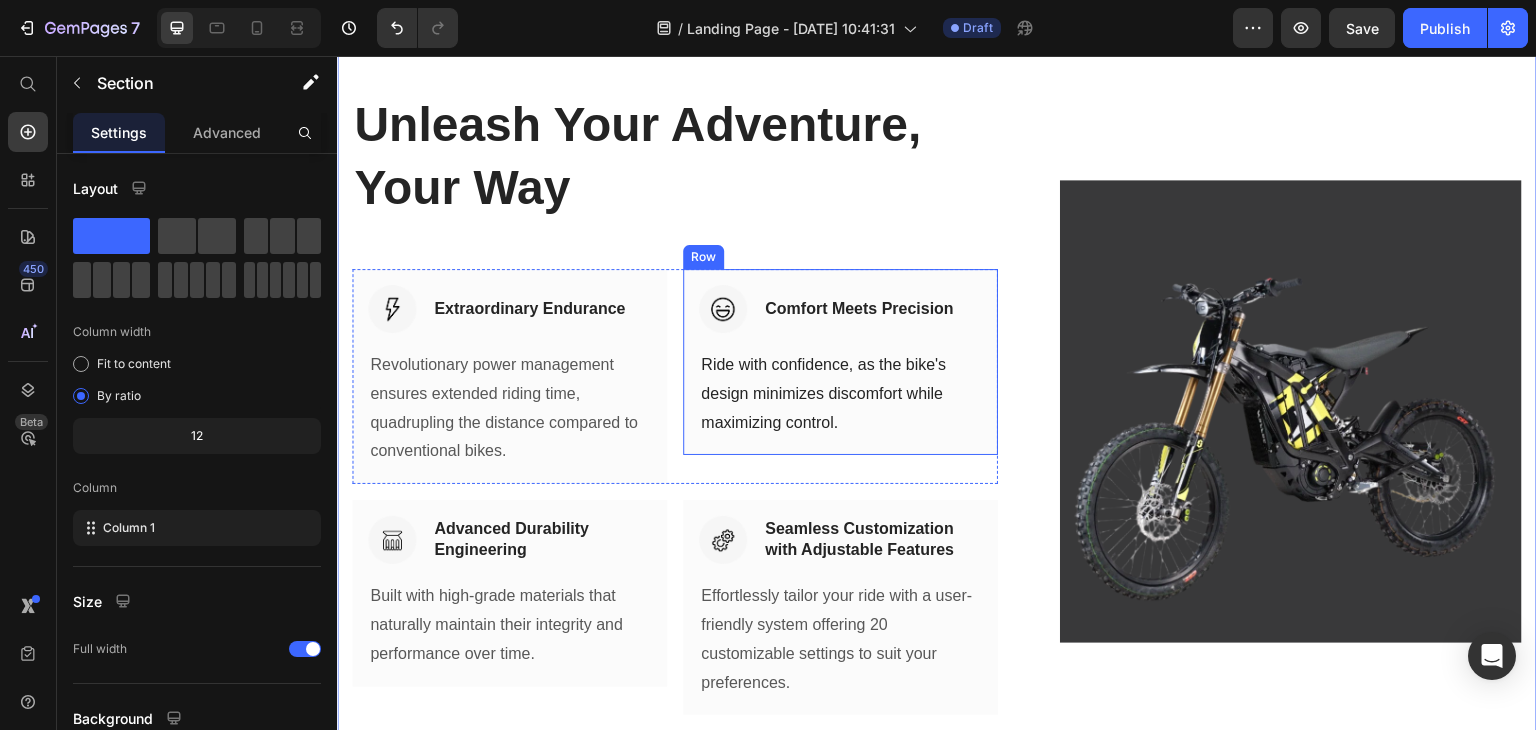 scroll, scrollTop: 985, scrollLeft: 0, axis: vertical 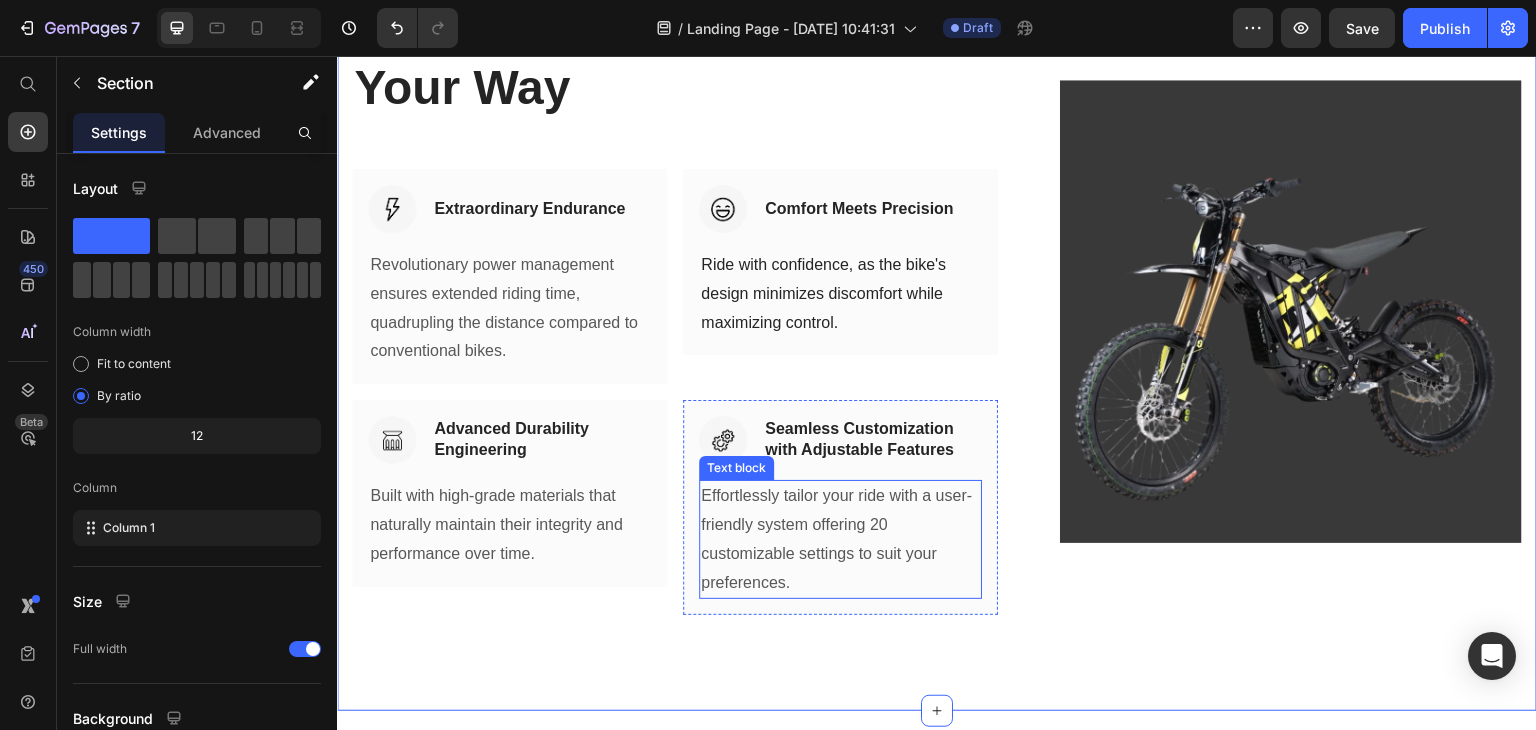 click on "Effortlessly tailor your ride with a user-friendly system offering 20 customizable settings to suit your preferences." at bounding box center [840, 539] 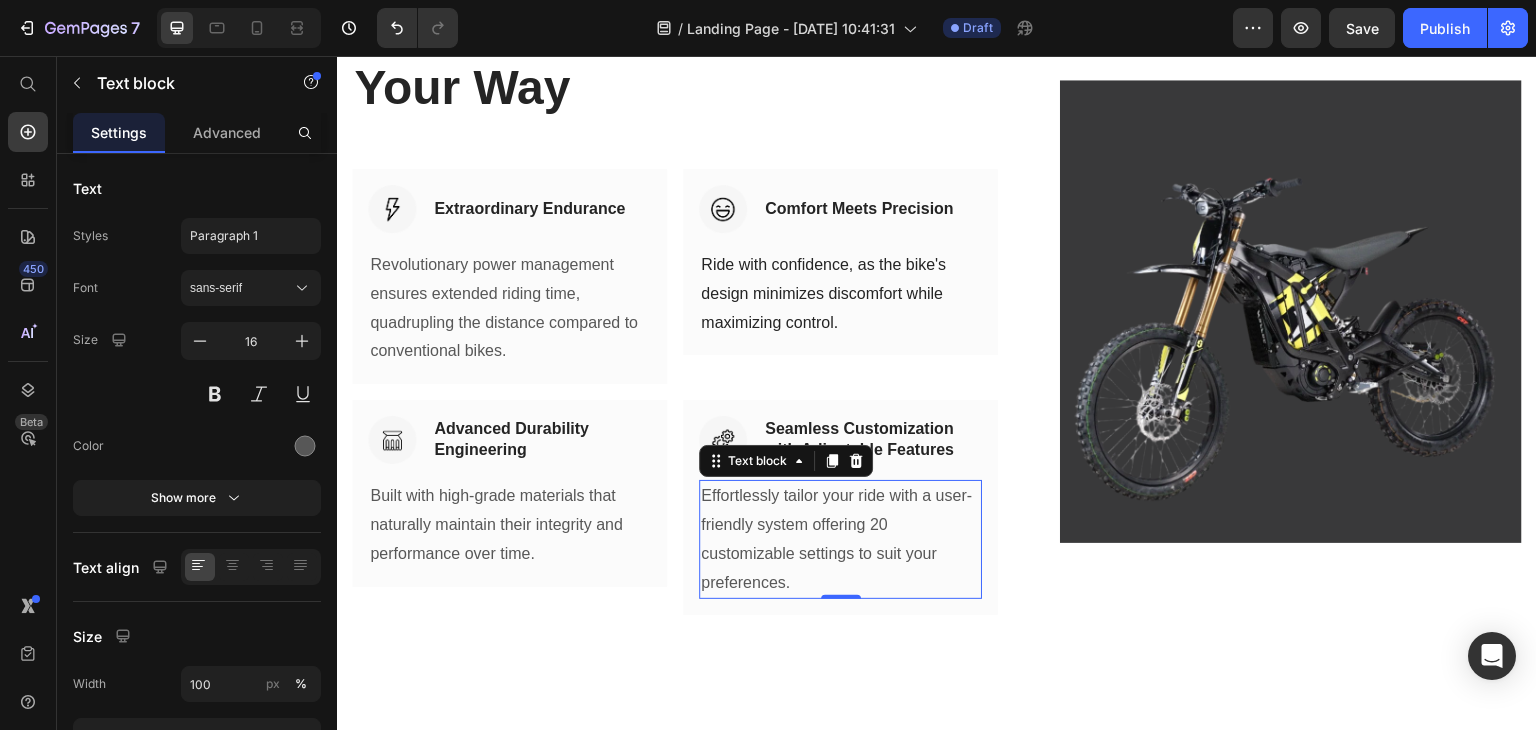 click on "Effortlessly tailor your ride with a user-friendly system offering 20 customizable settings to suit your preferences." at bounding box center [840, 539] 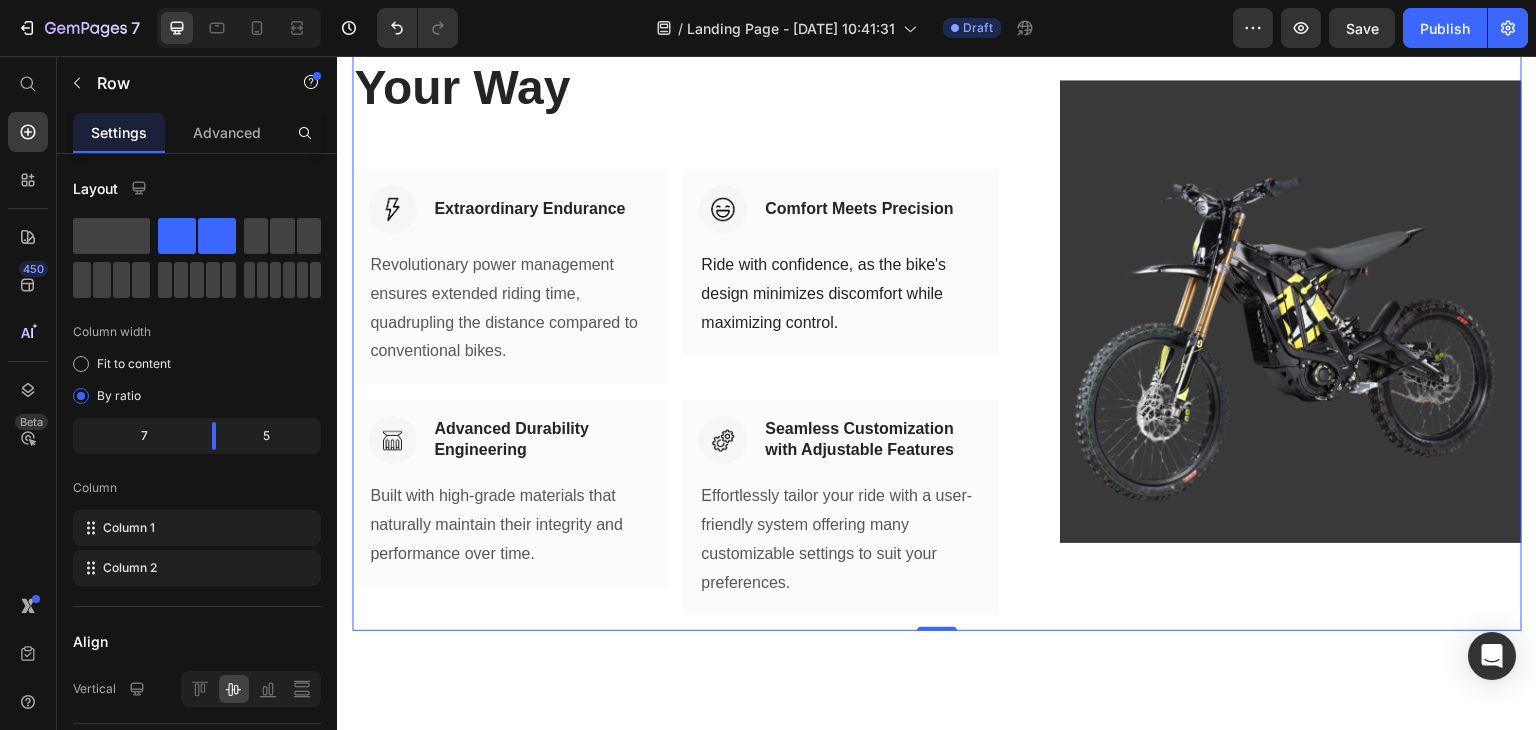 click on "(P) Images & Gallery" at bounding box center (1291, 311) 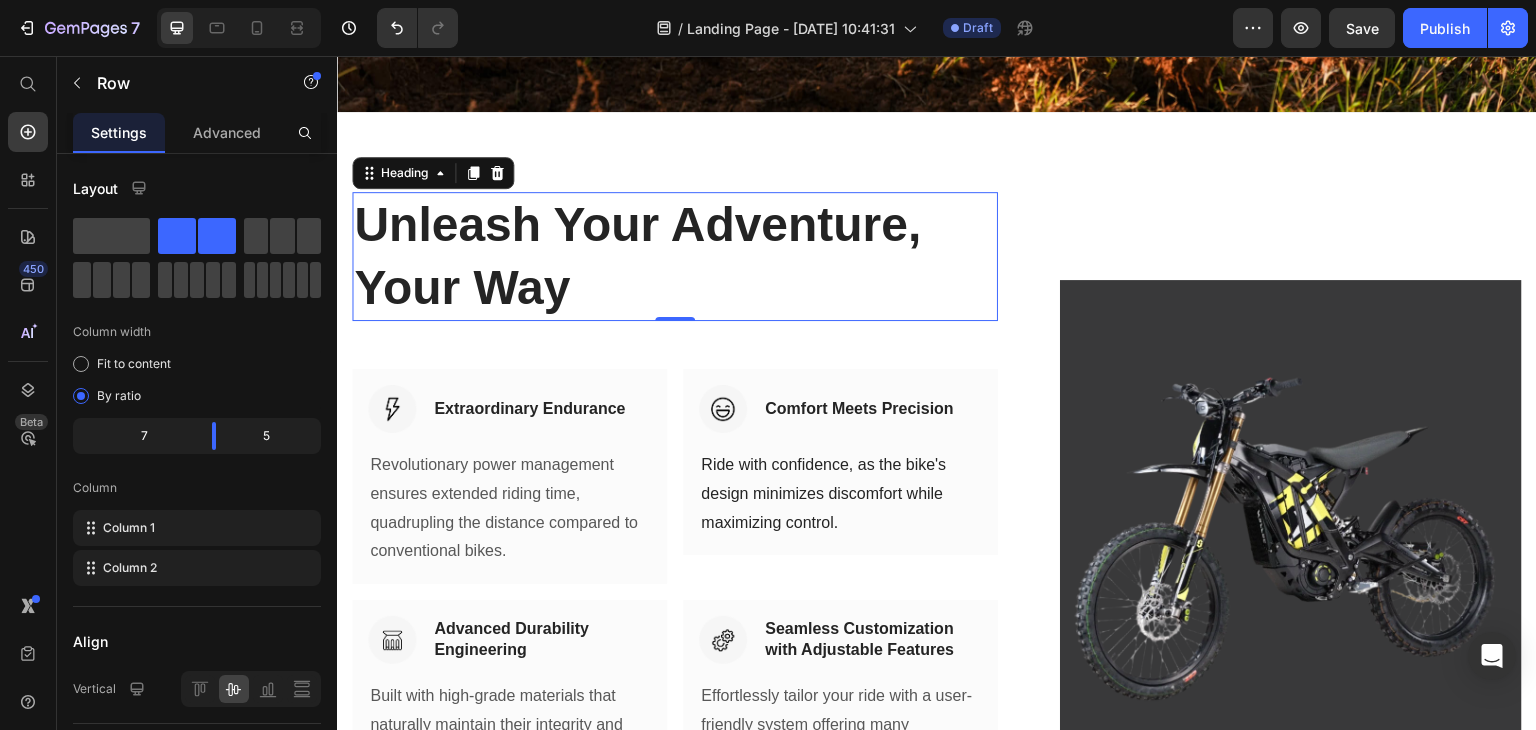click on "Unleash Your Adventure, Your Way" at bounding box center (675, 256) 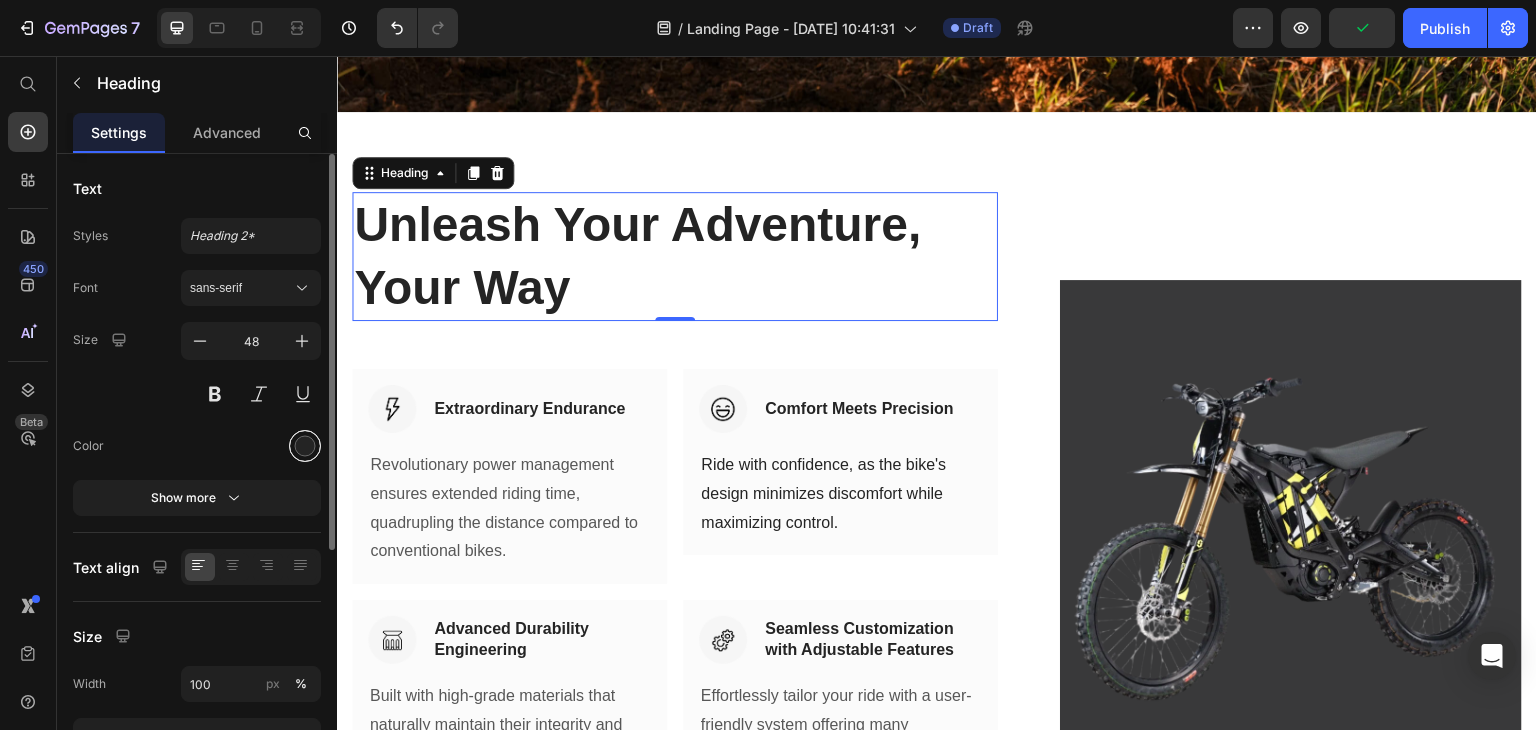 click at bounding box center [305, 446] 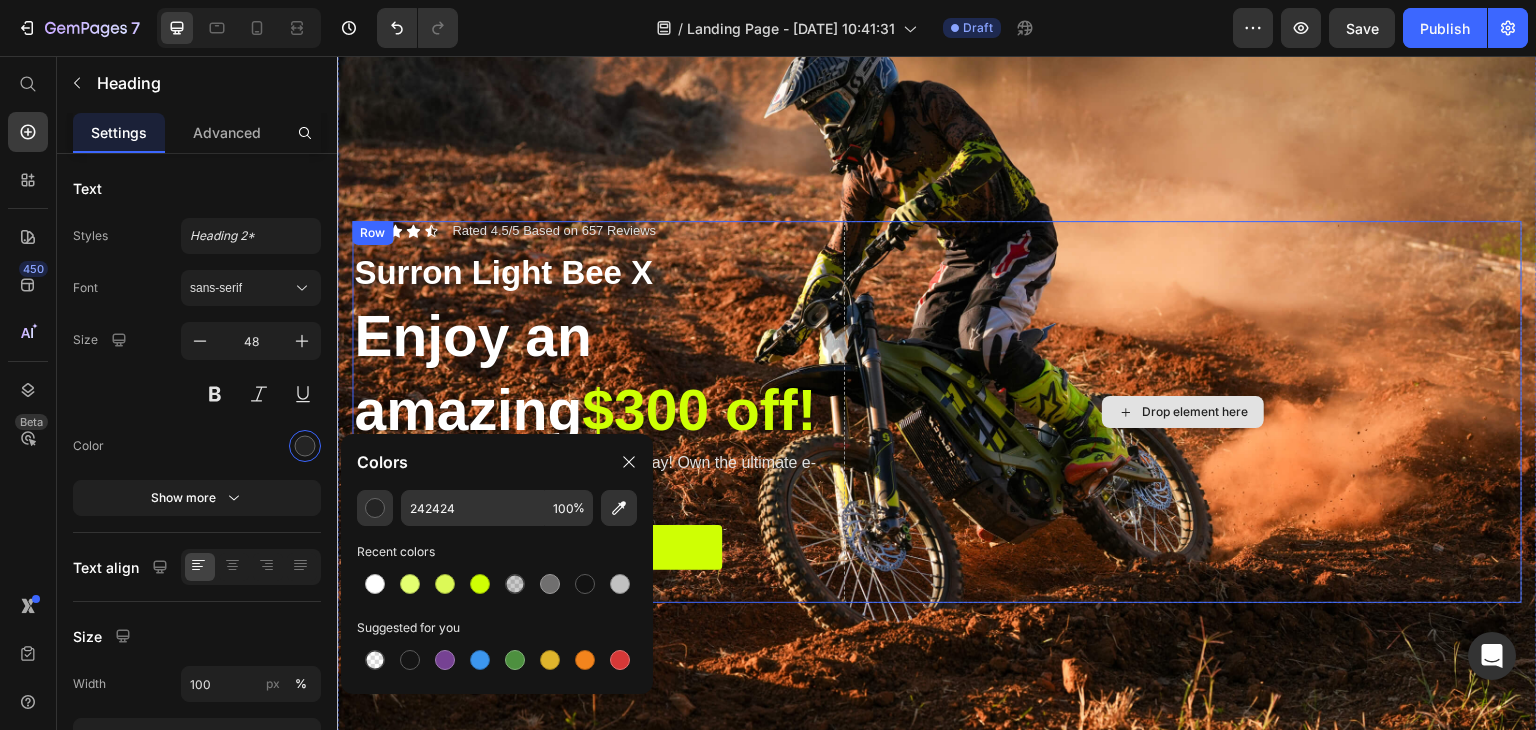 scroll, scrollTop: 185, scrollLeft: 0, axis: vertical 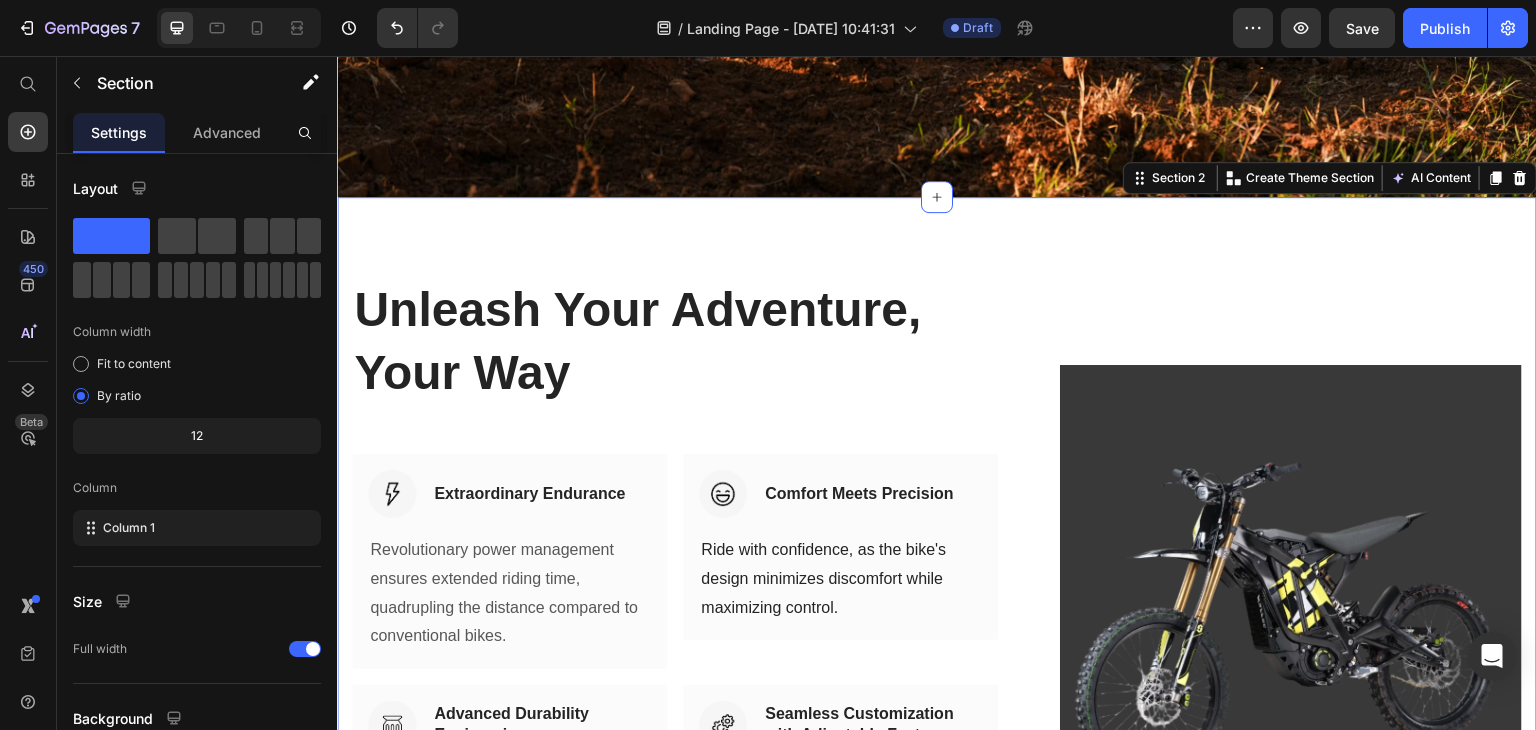 click on "Unleash Your Adventure, Your Way Heading Row Image Extraordinary Endurance Heading Row Revolutionary power management ensures extended riding time, quadrupling the distance compared to conventional bikes. Text block Row Image Comfort Meets Precision Heading Row Ride with confidence, as the bike's design minimizes discomfort while maximizing control. Text block Row Row Image Advanced Durability Engineering Heading Row Built with high-grade materials that naturally maintain their integrity and performance over time. Text block Row Image Seamless Customization with Adjustable Features Heading Row Effortlessly tailor your ride with a user-friendly system offering many customizable settings to suit your preferences. Text block Row Row (P) Images & Gallery Row Product Section 2   You can create reusable sections Create Theme Section AI Content Write with GemAI What would you like to describe here? Tone and Voice Persuasive Product A1 Series Long Rear Fender for Sur-[PERSON_NAME] Light Bee Show more Generate" at bounding box center [937, 596] 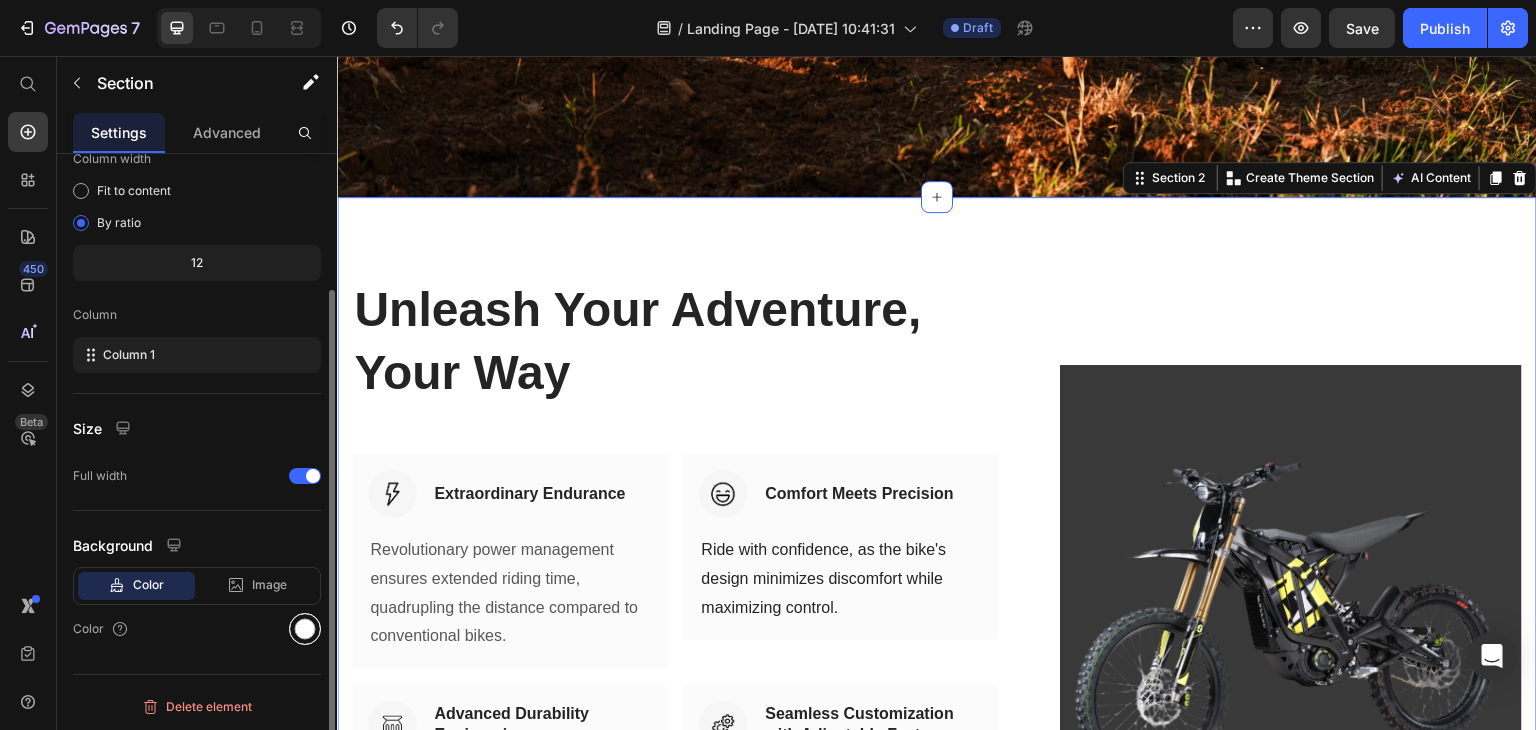 click at bounding box center [305, 629] 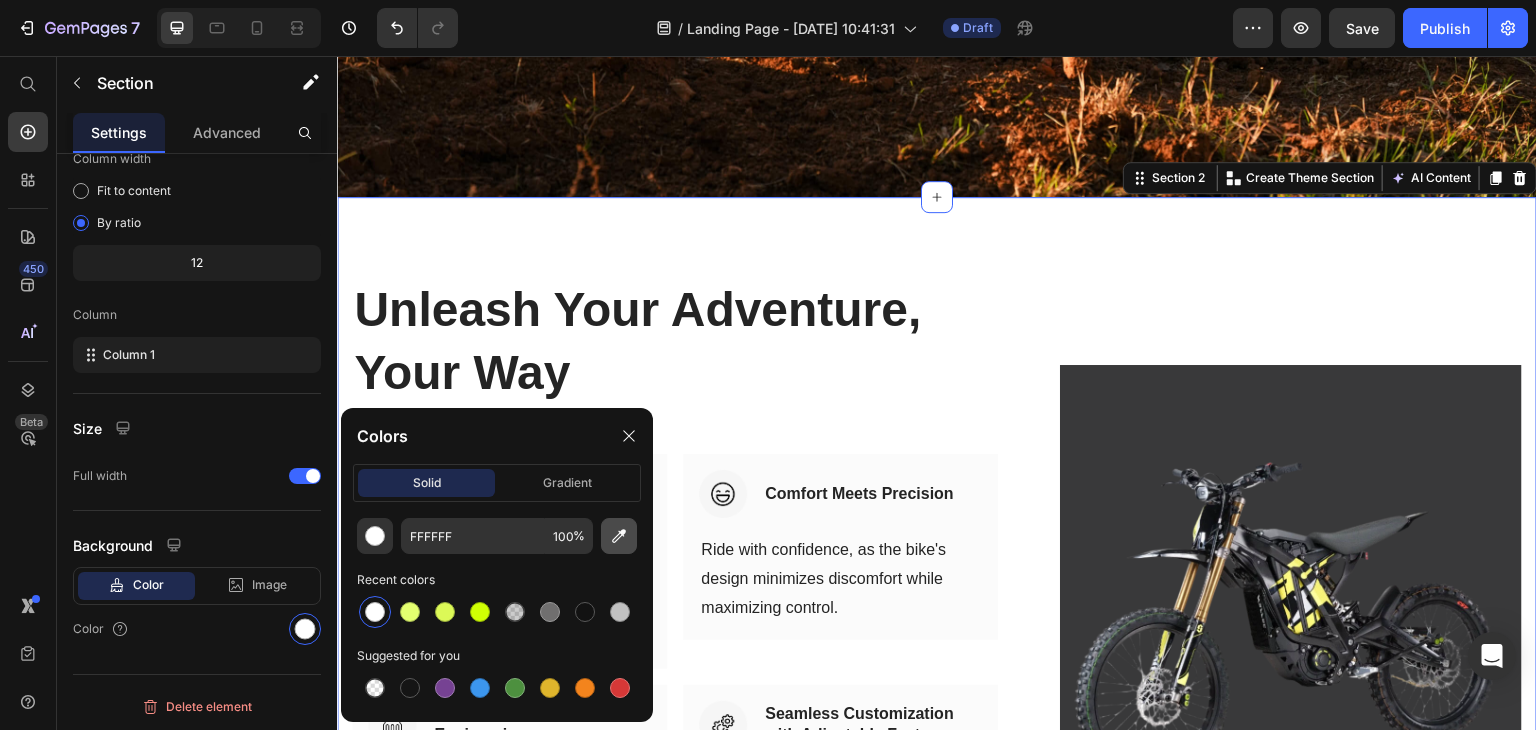 click 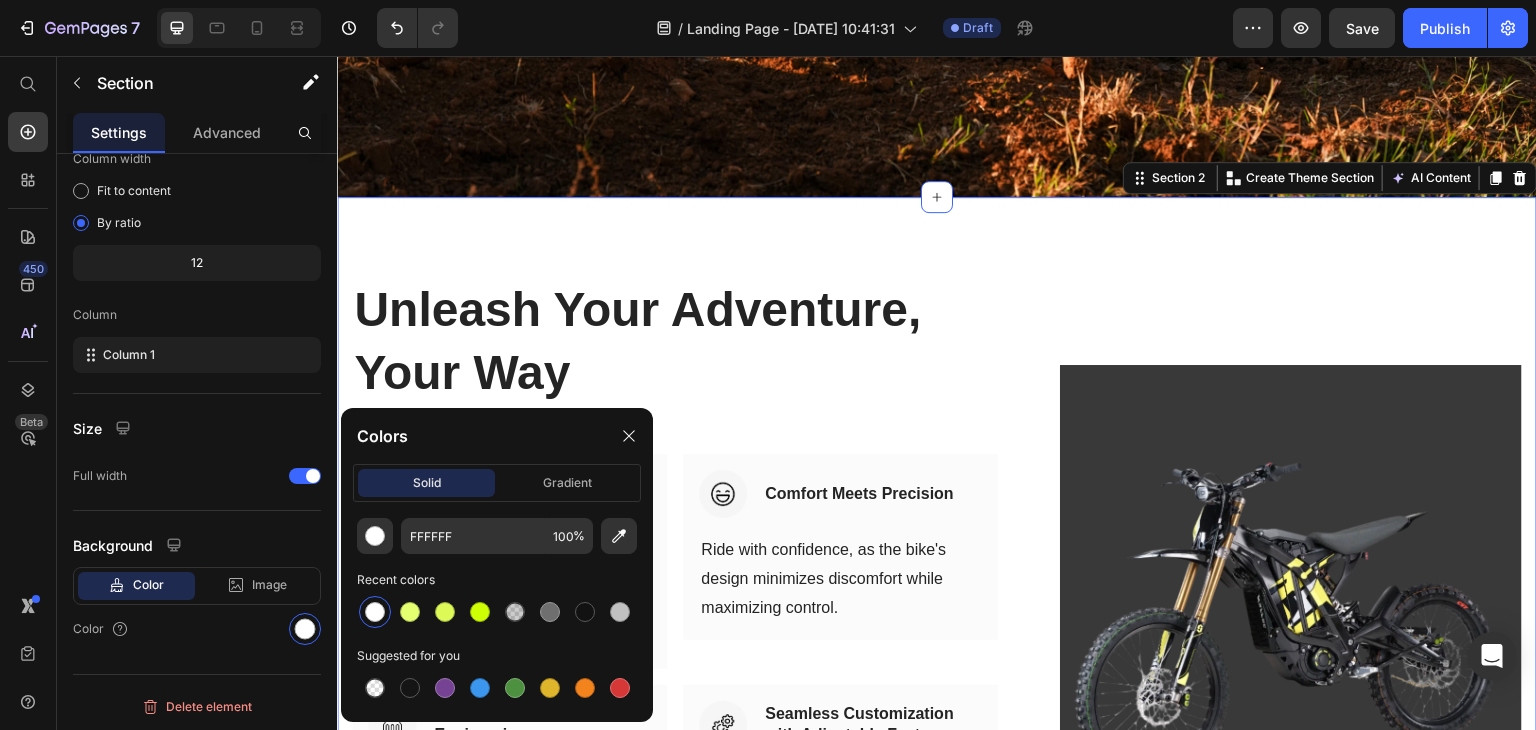 type on "393939" 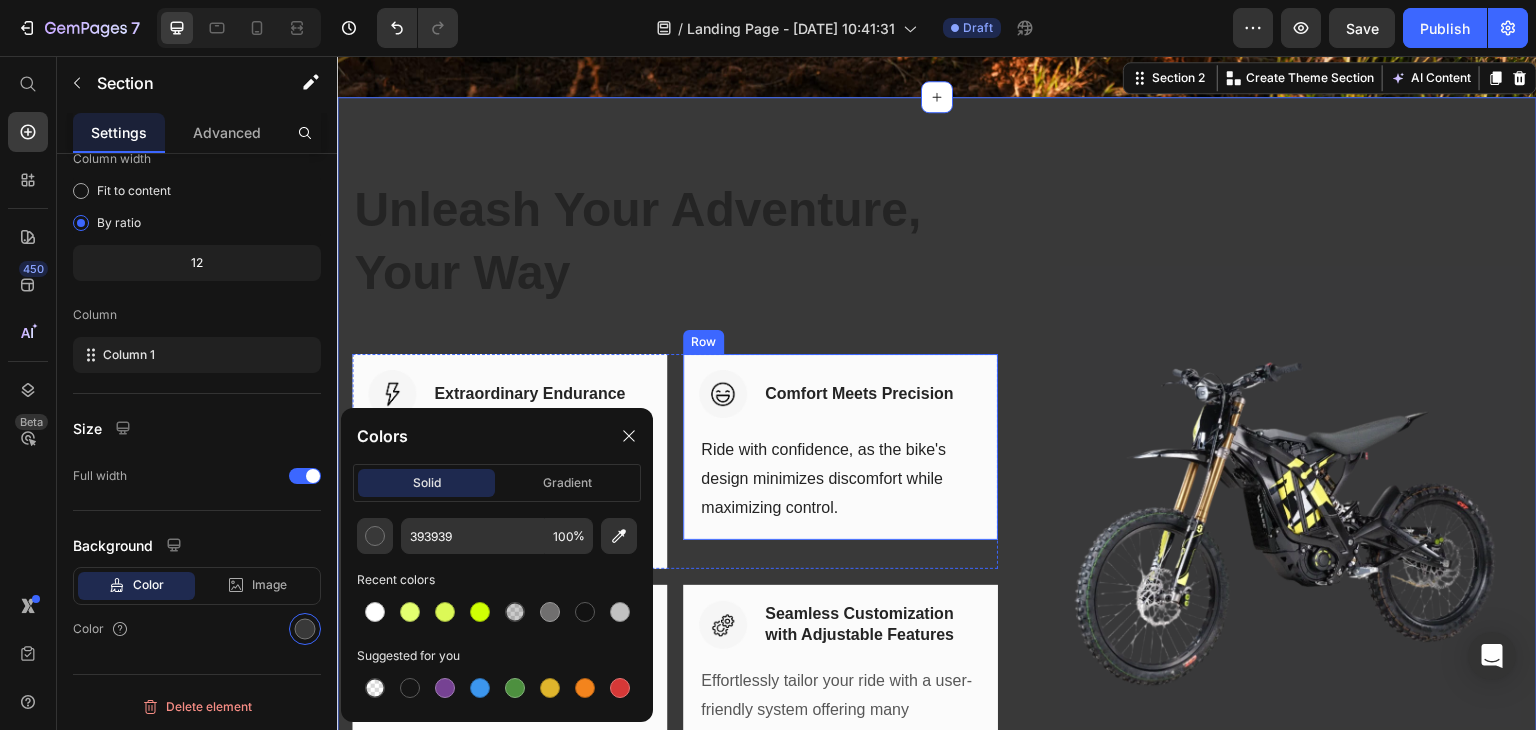 scroll, scrollTop: 900, scrollLeft: 0, axis: vertical 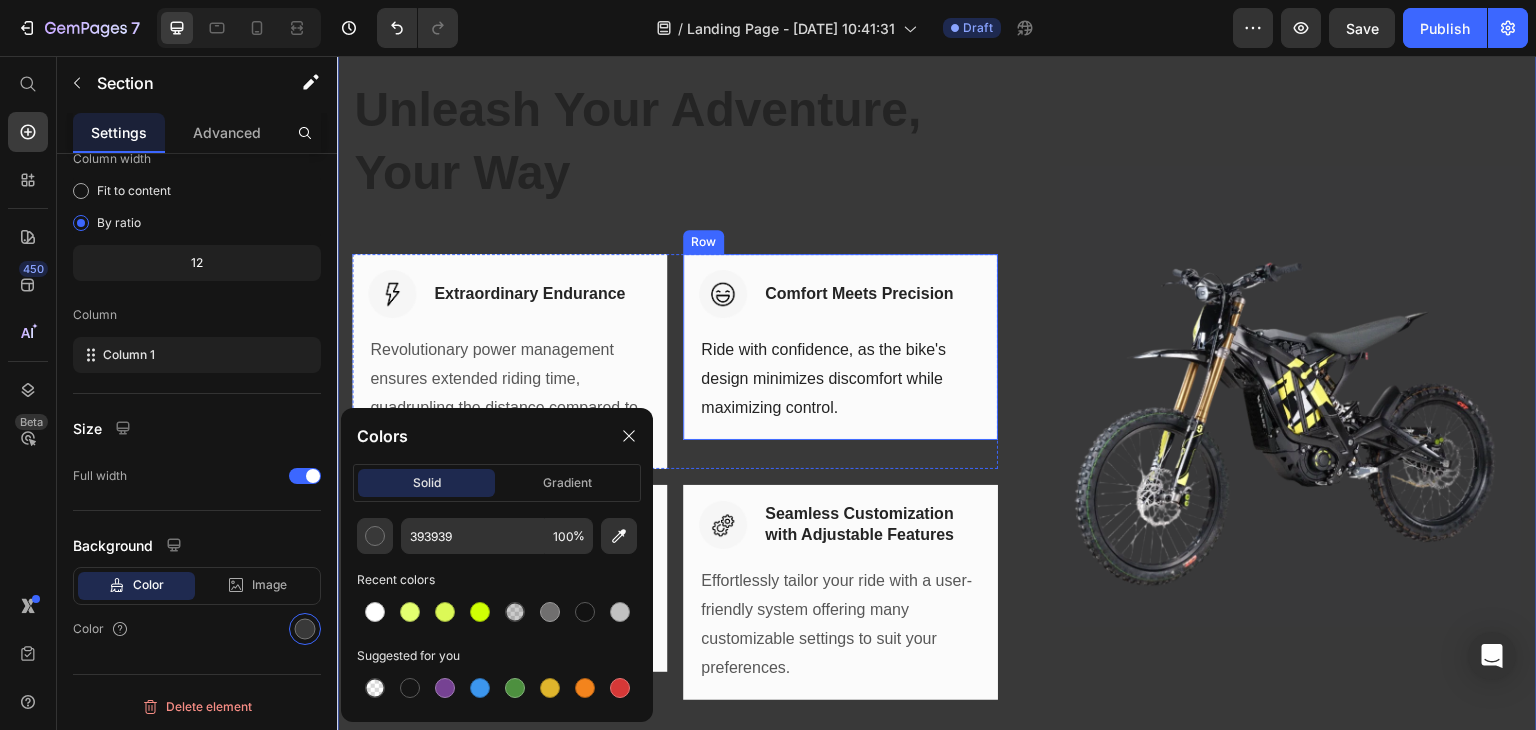 click on "Image Comfort Meets Precision Heading Row Ride with confidence, as the bike's design minimizes discomfort while maximizing control. Text block Row" at bounding box center (840, 347) 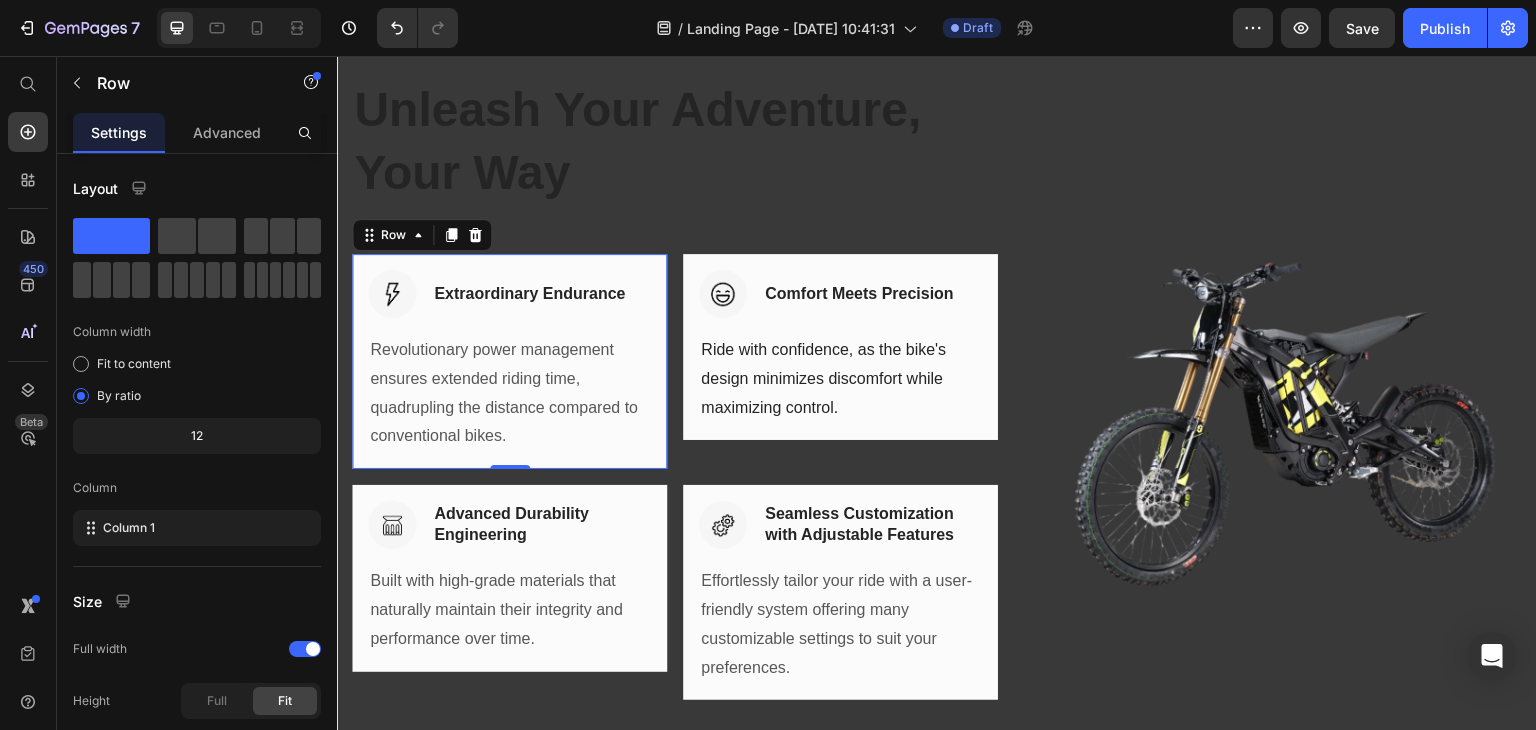 click on "Image Extraordinary Endurance Heading Row Revolutionary power management ensures extended riding time, quadrupling the distance compared to conventional bikes. Text block Row   0" at bounding box center (509, 361) 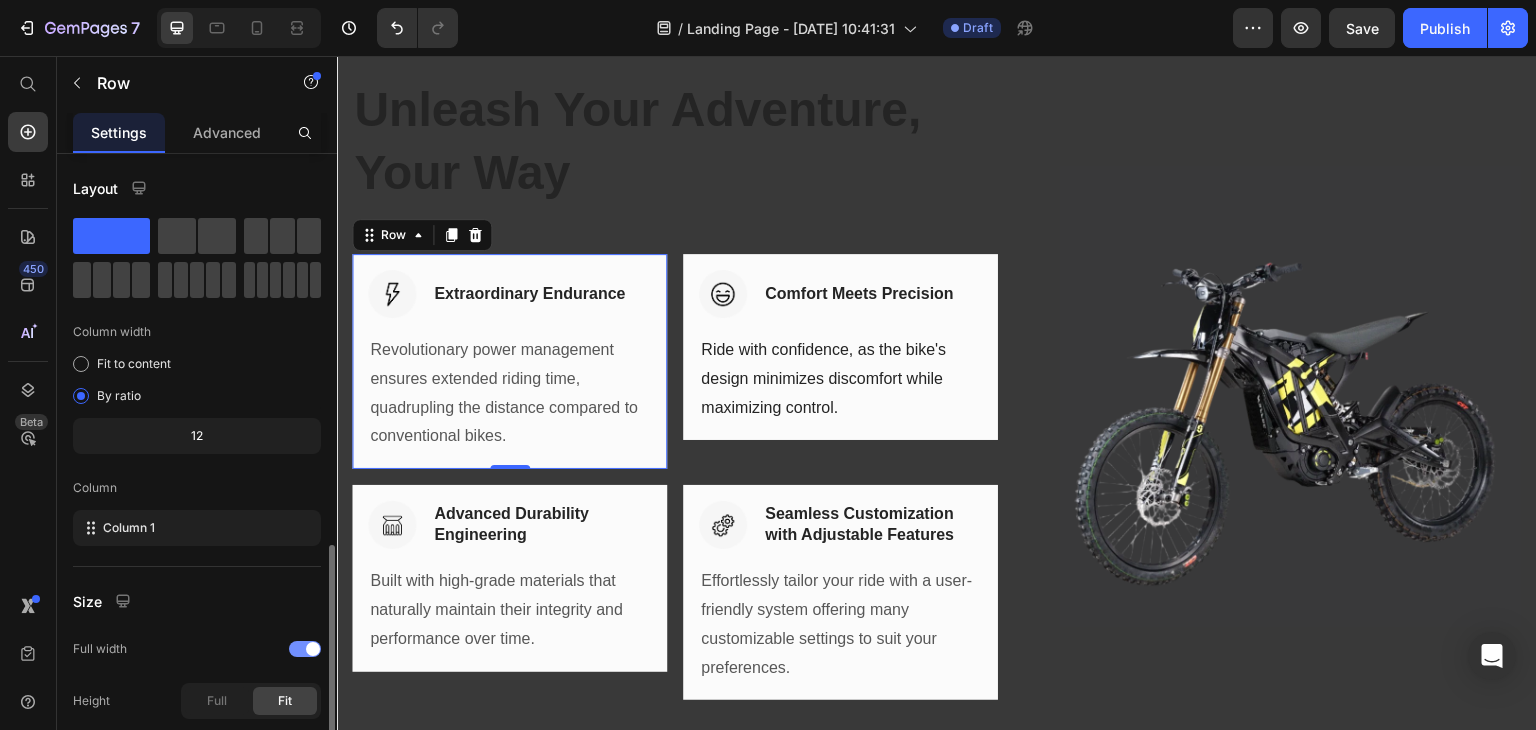 scroll, scrollTop: 225, scrollLeft: 0, axis: vertical 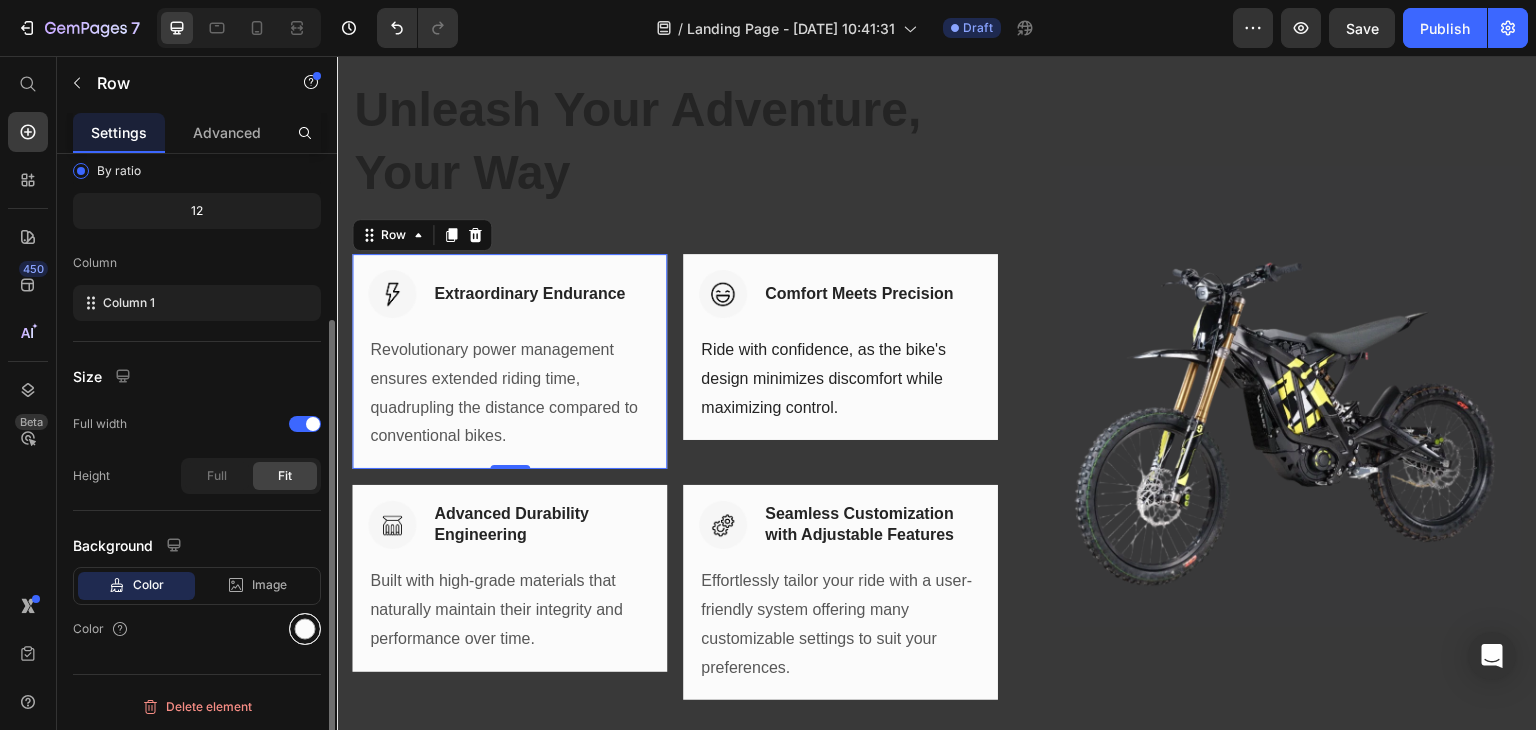 click at bounding box center [305, 629] 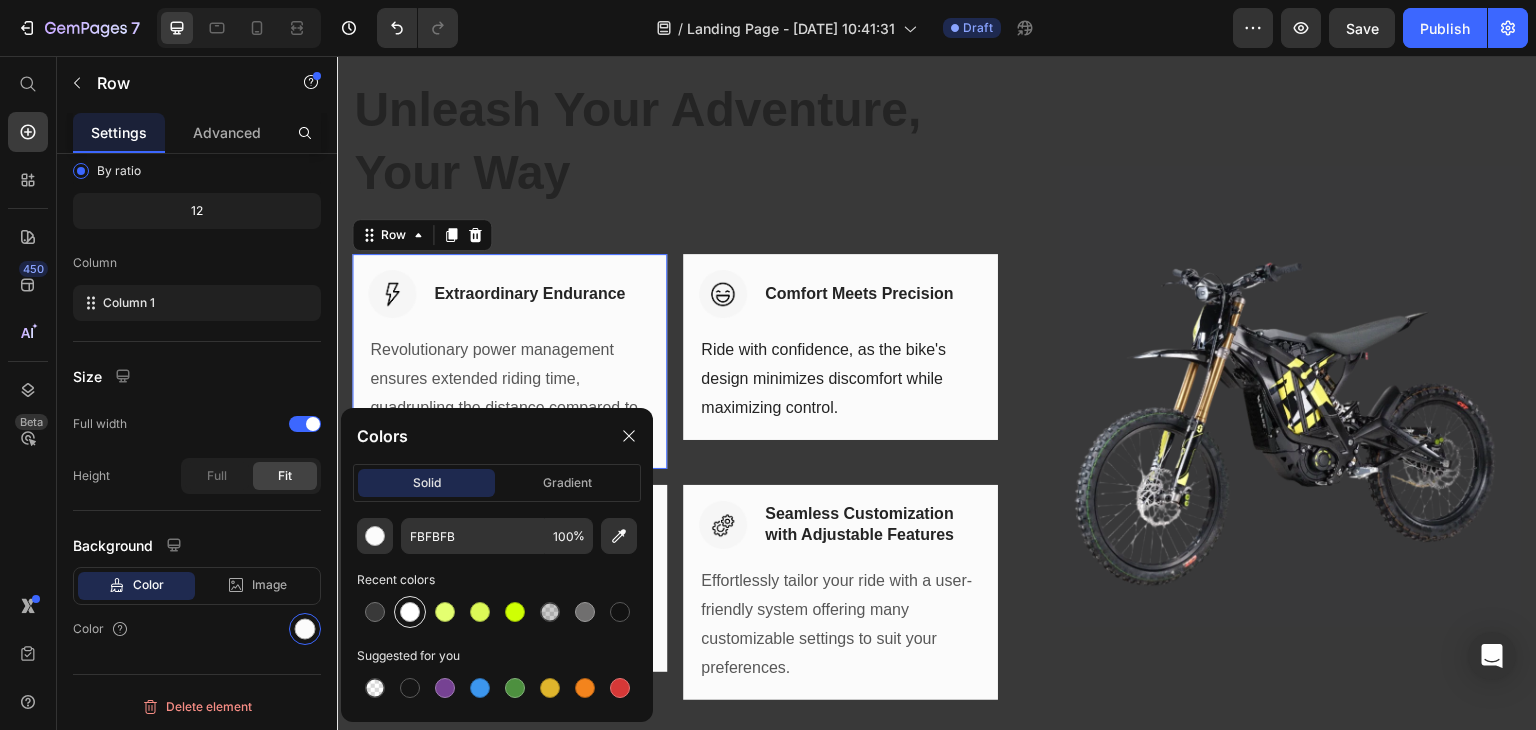 click at bounding box center [410, 612] 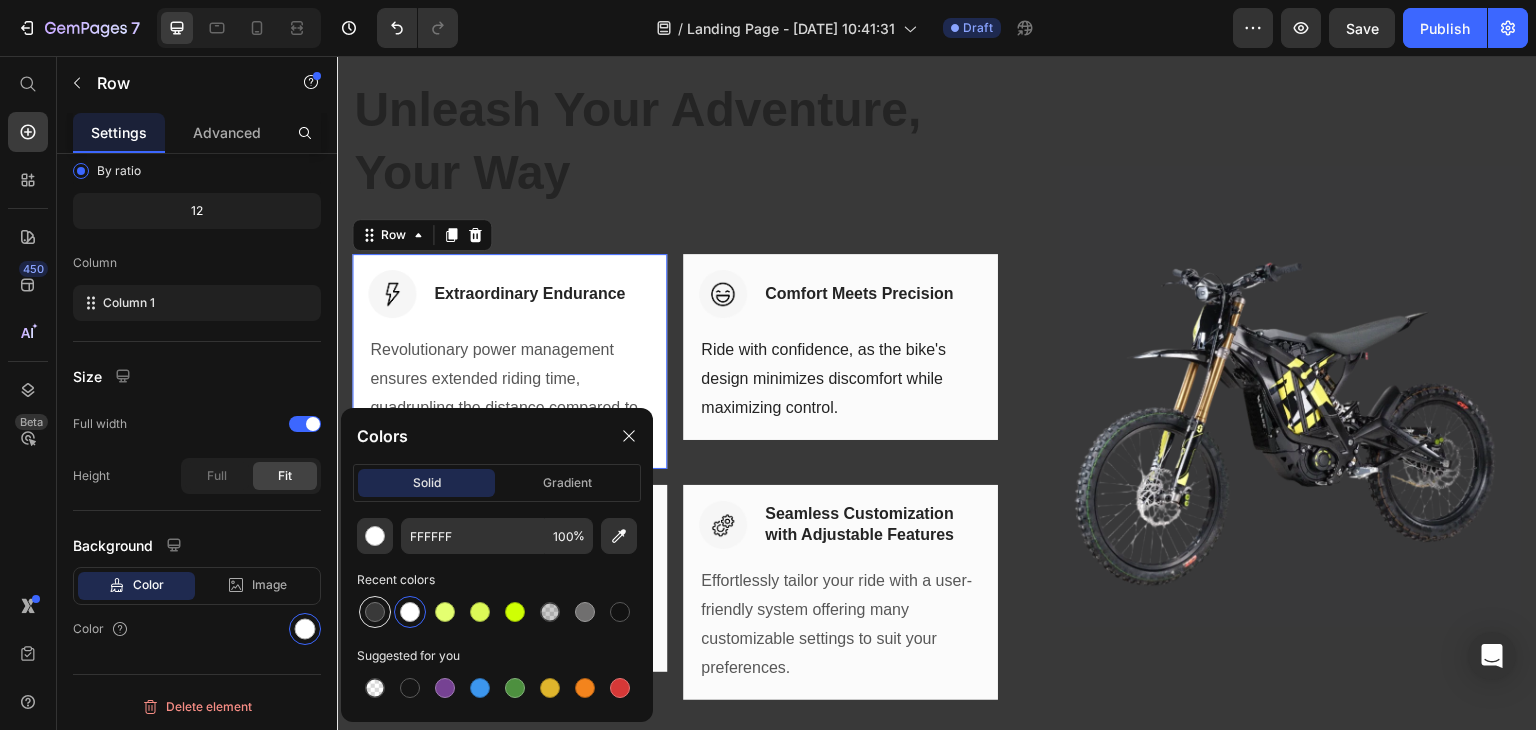 click at bounding box center [375, 612] 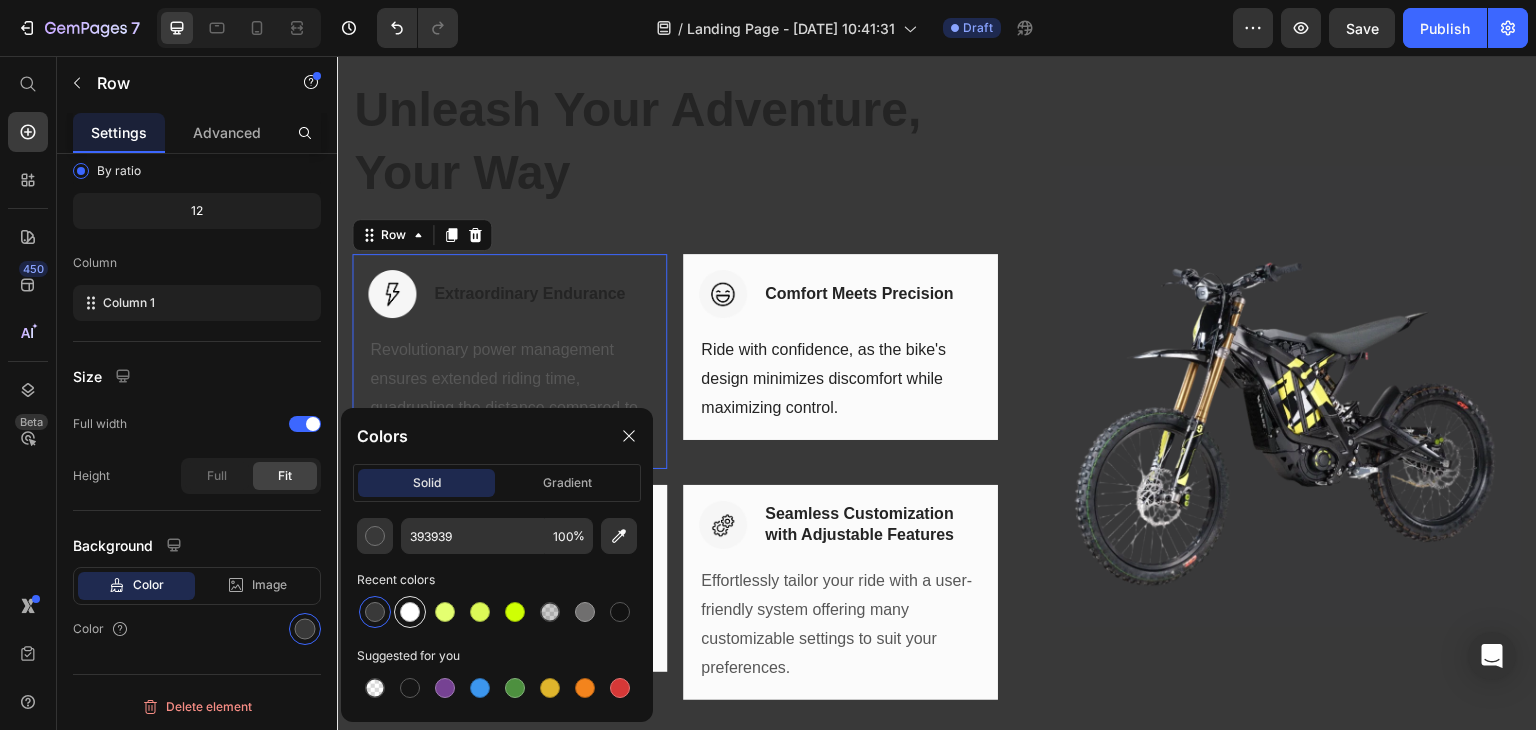 click at bounding box center [410, 612] 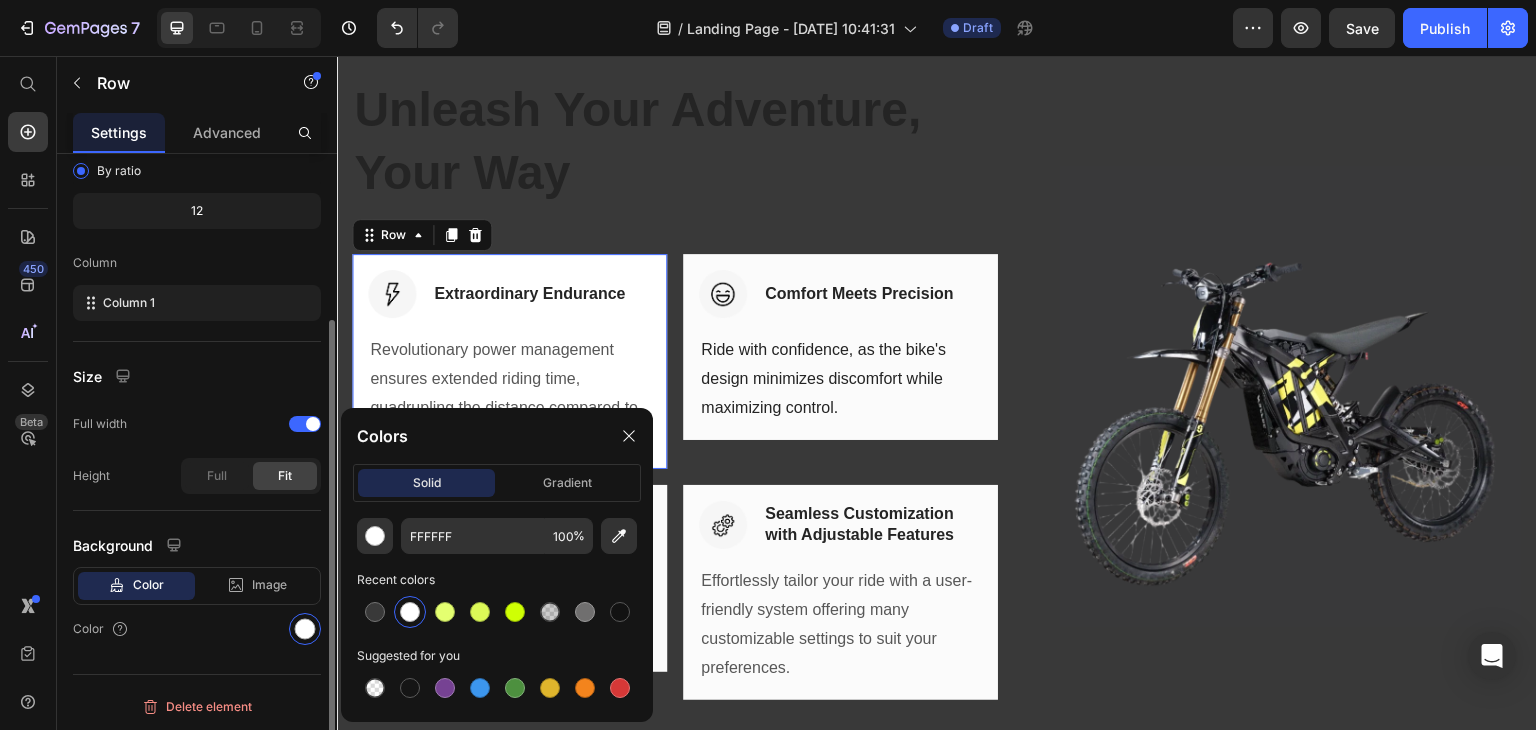 click on "Color" at bounding box center (197, 629) 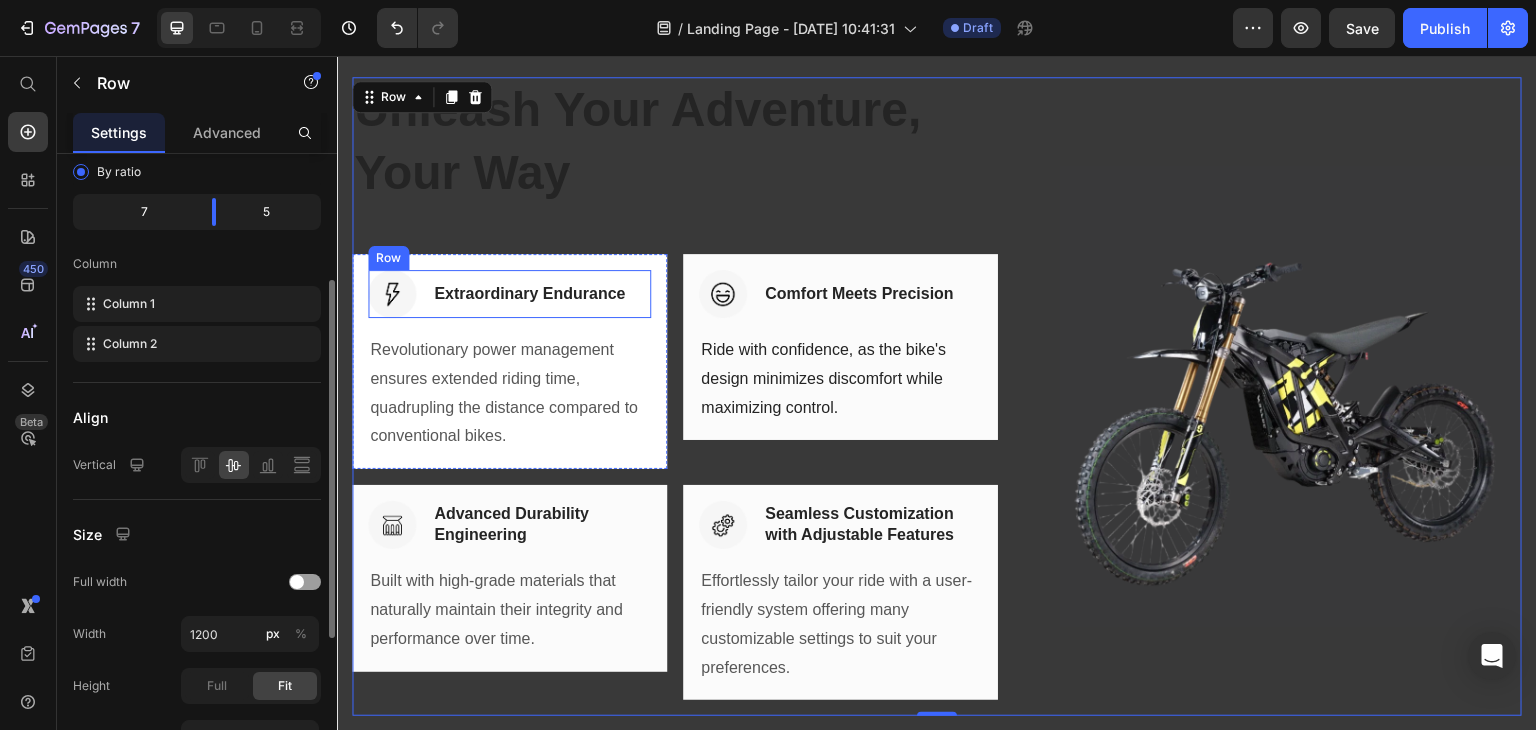 scroll, scrollTop: 224, scrollLeft: 0, axis: vertical 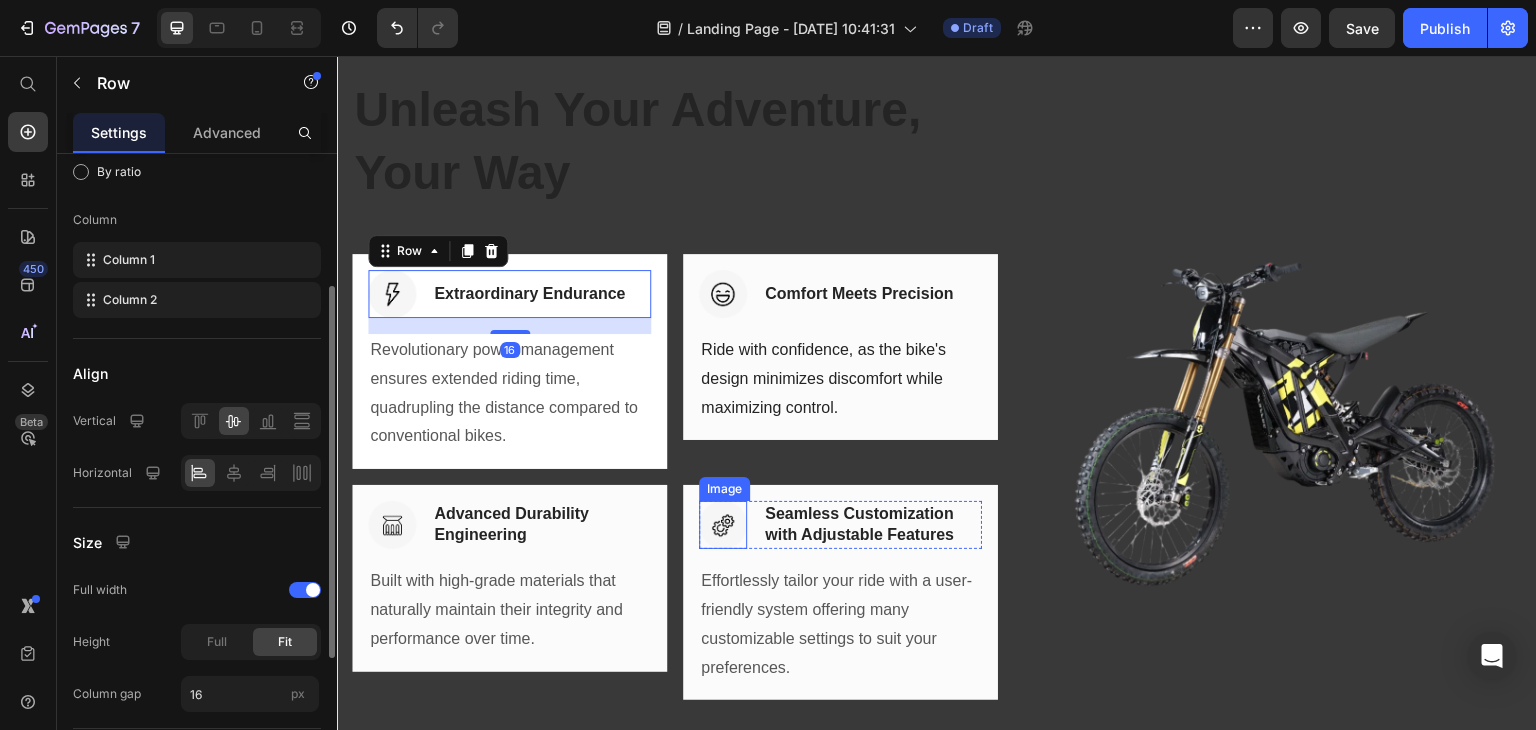 drag, startPoint x: 595, startPoint y: 261, endPoint x: 717, endPoint y: 521, distance: 287.2003 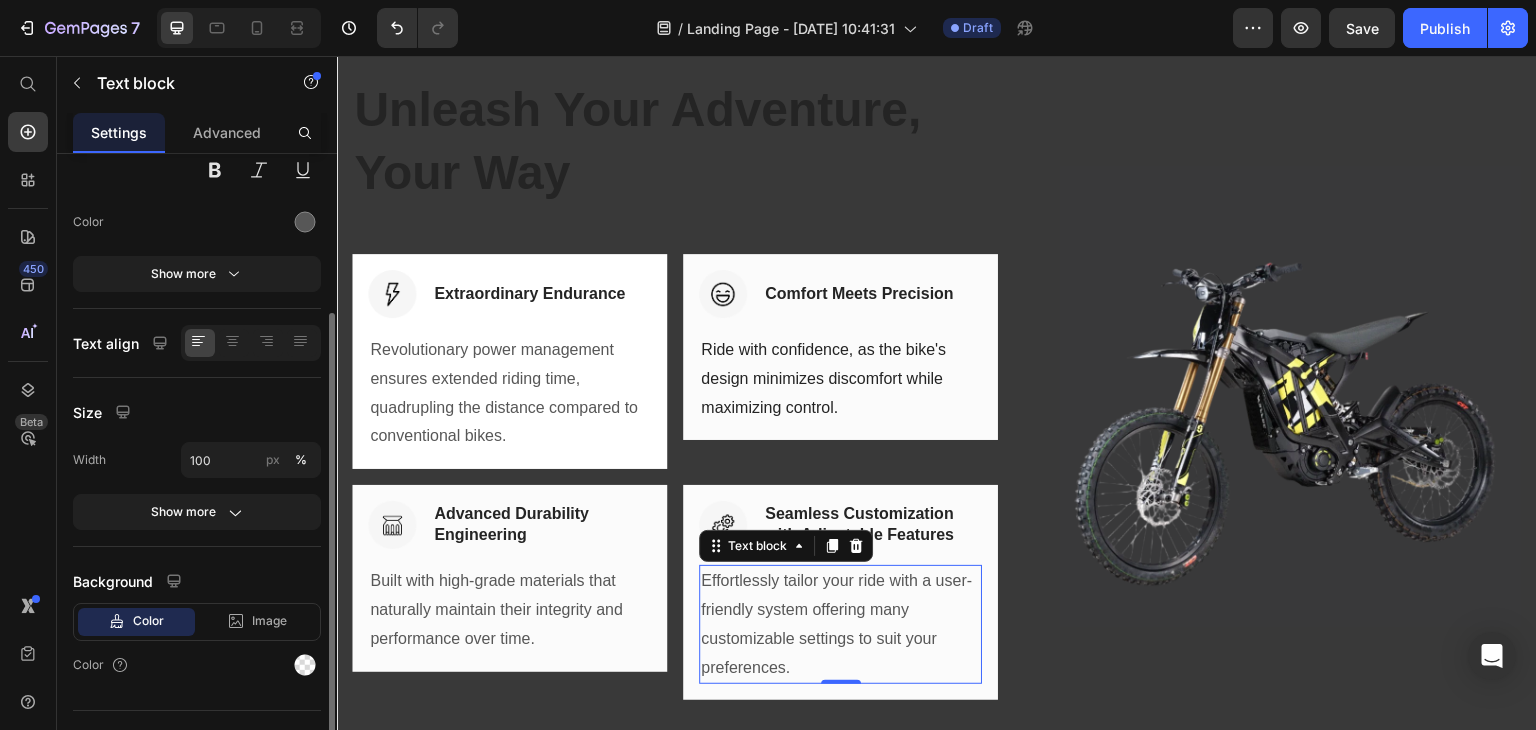 click on "Image Seamless Customization with Adjustable Features Heading Row Effortlessly tailor your ride with a user-friendly system offering many customizable settings to suit your preferences. Text block   0" at bounding box center [840, 592] 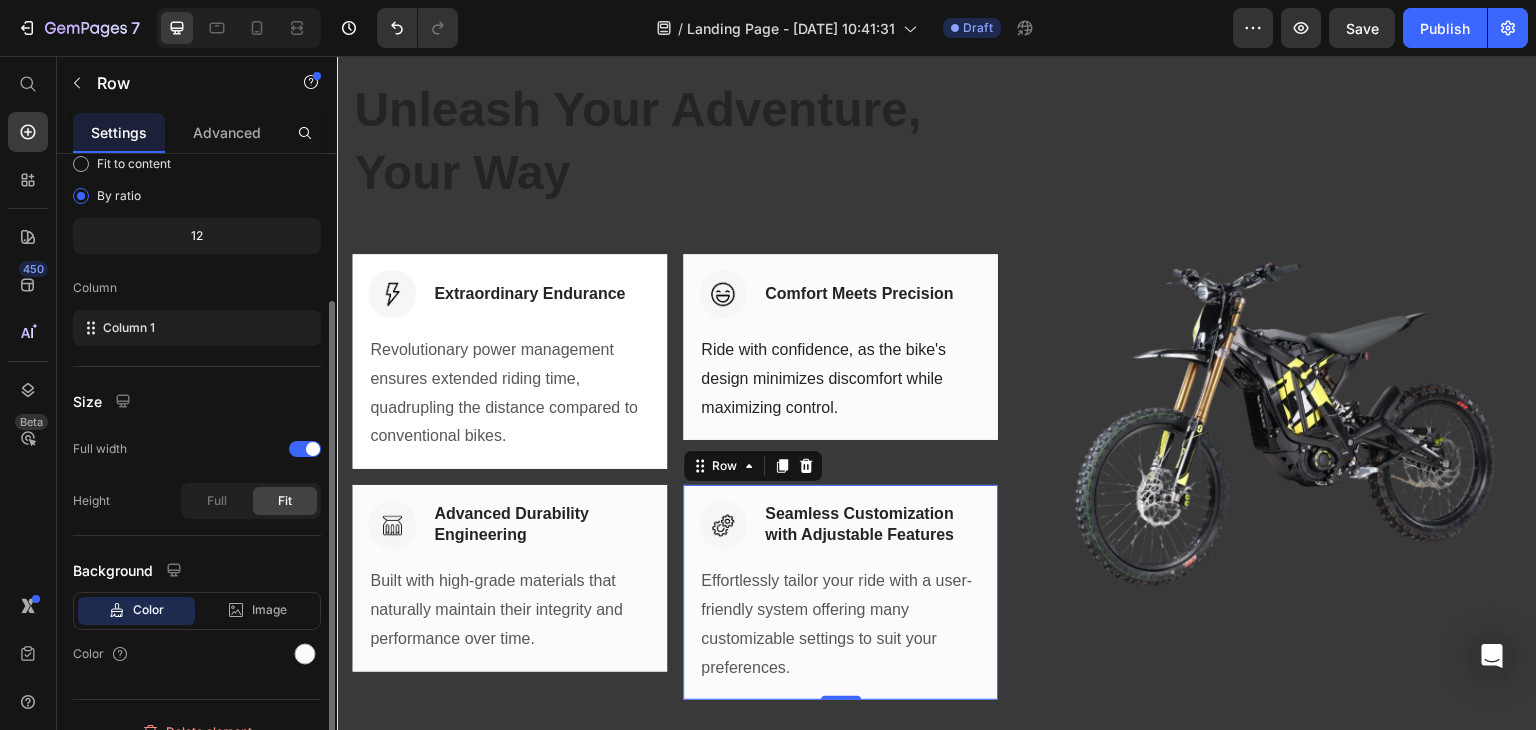 scroll, scrollTop: 225, scrollLeft: 0, axis: vertical 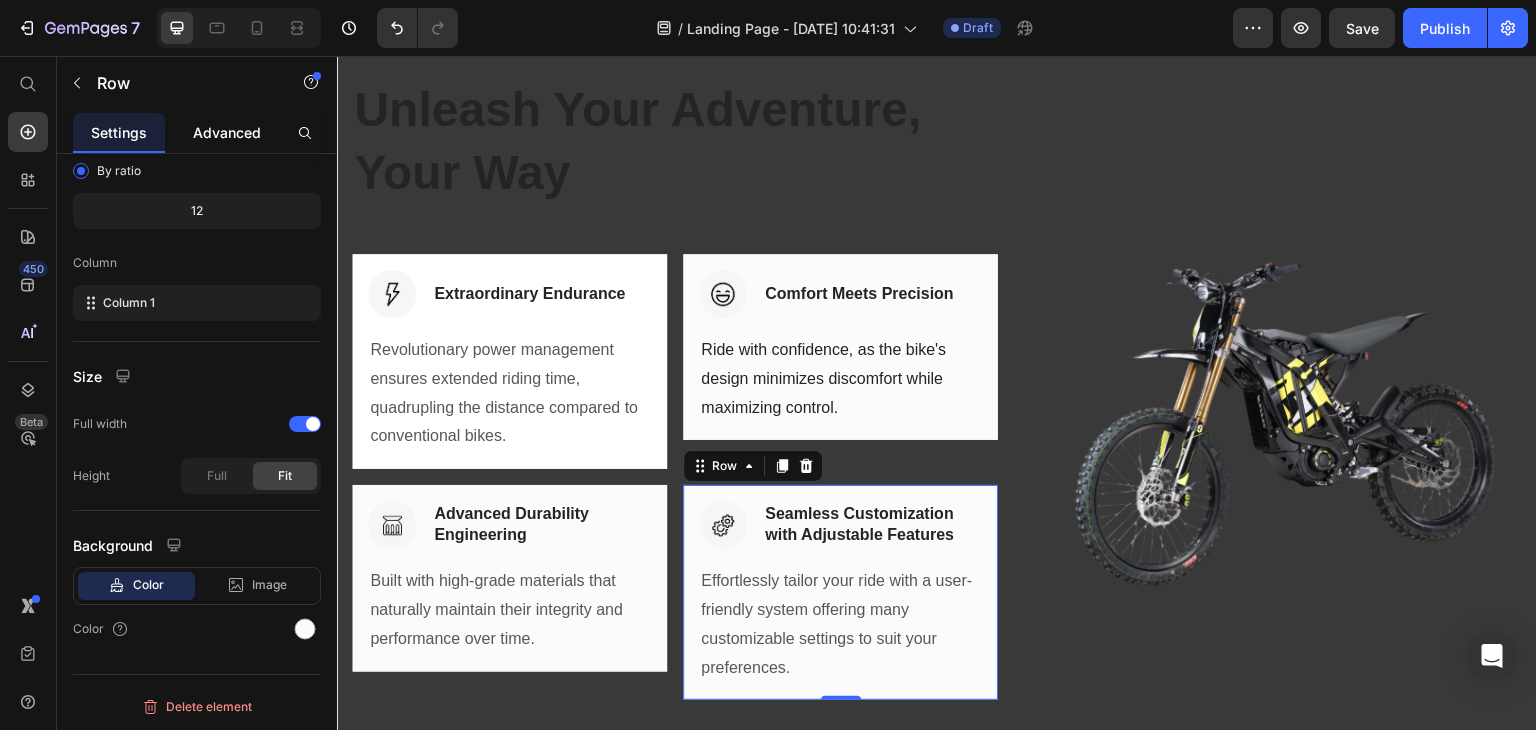 click on "Advanced" 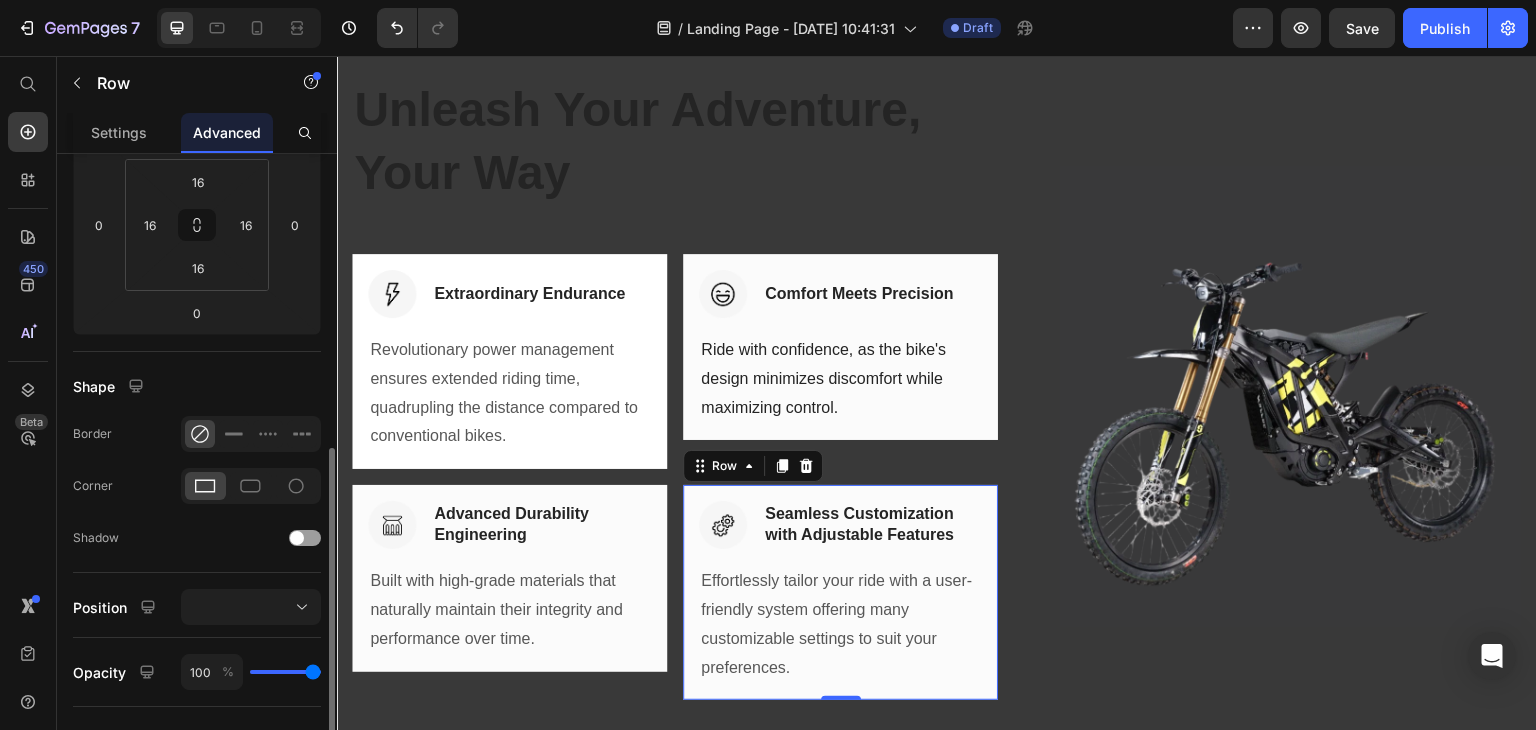 scroll, scrollTop: 500, scrollLeft: 0, axis: vertical 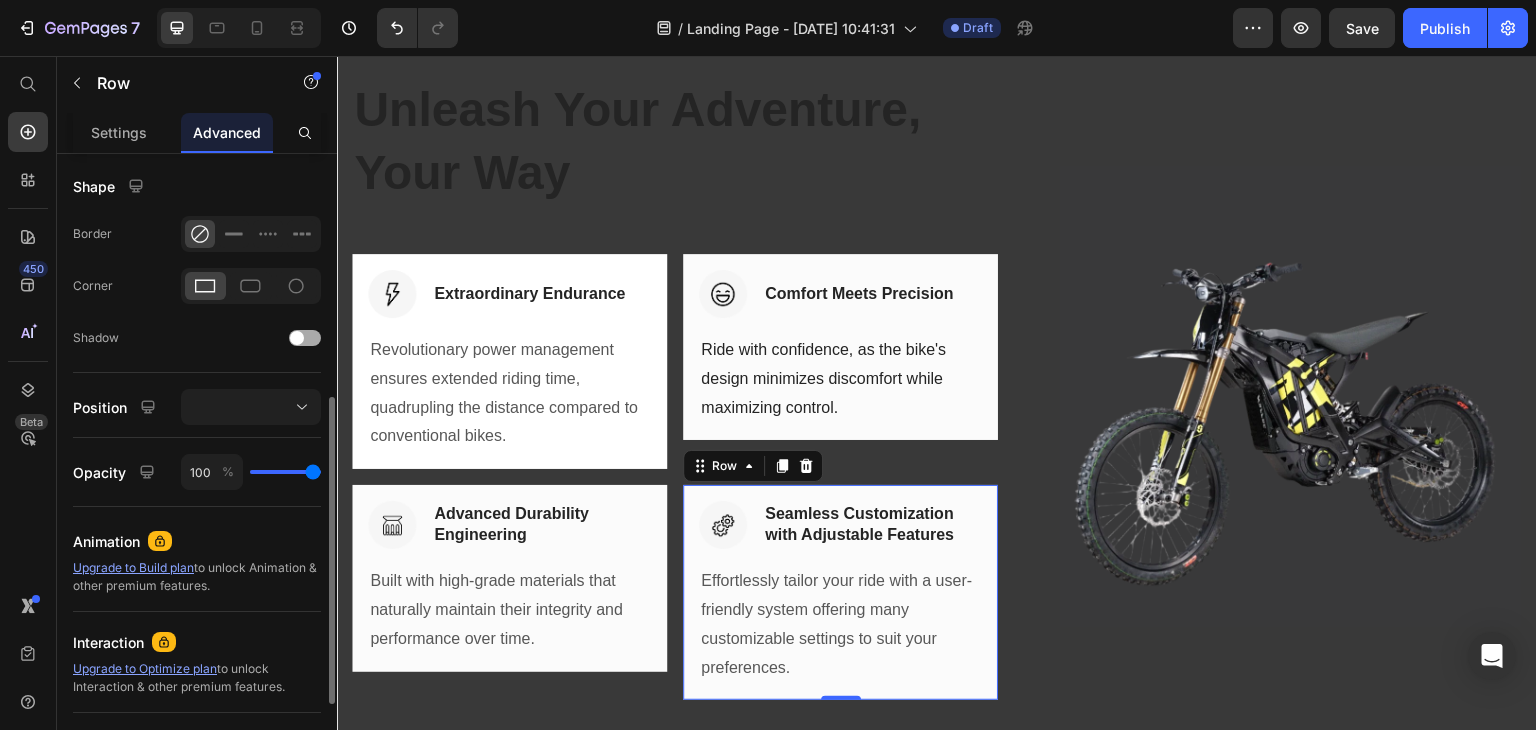 click at bounding box center (297, 338) 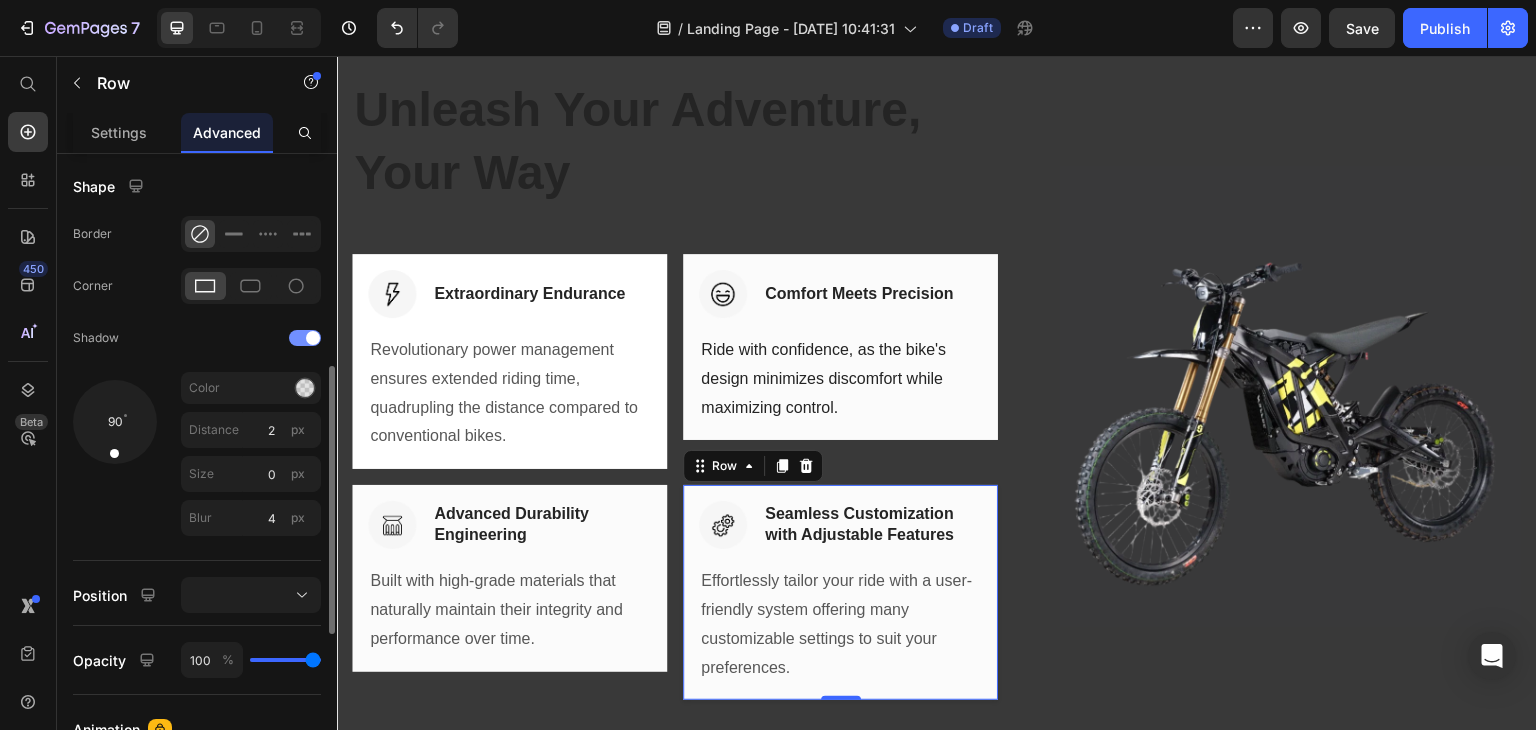 click at bounding box center [305, 338] 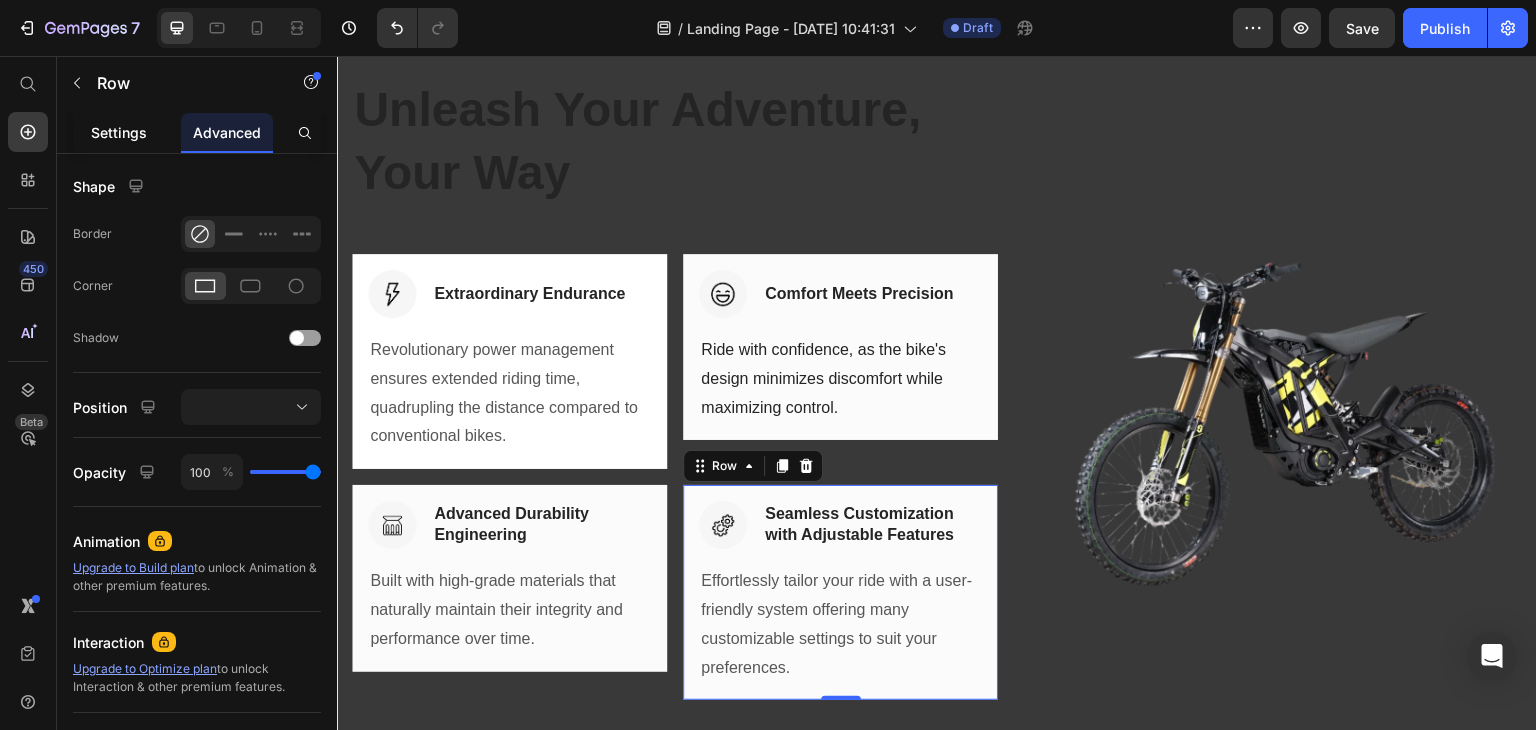 click on "Settings" at bounding box center [119, 132] 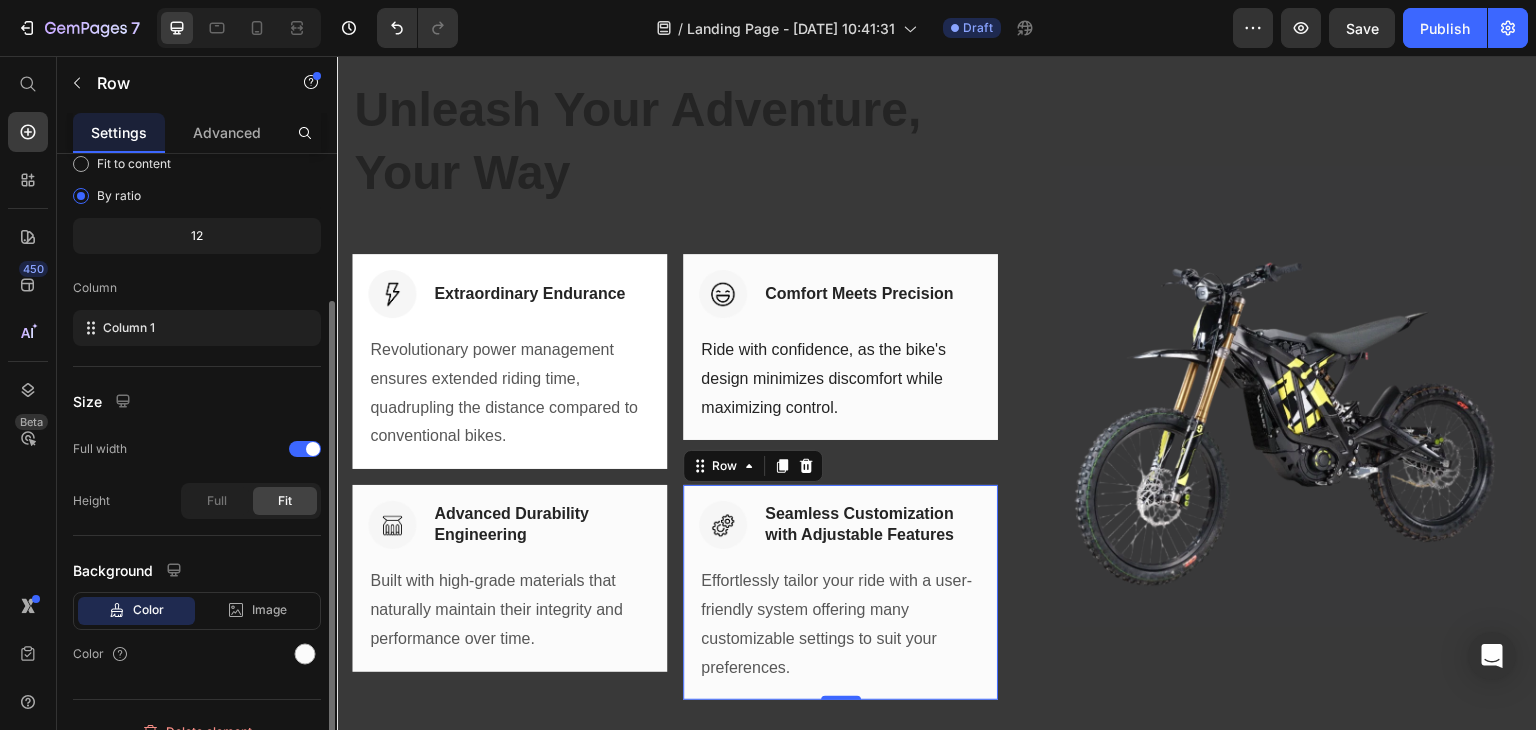 scroll, scrollTop: 225, scrollLeft: 0, axis: vertical 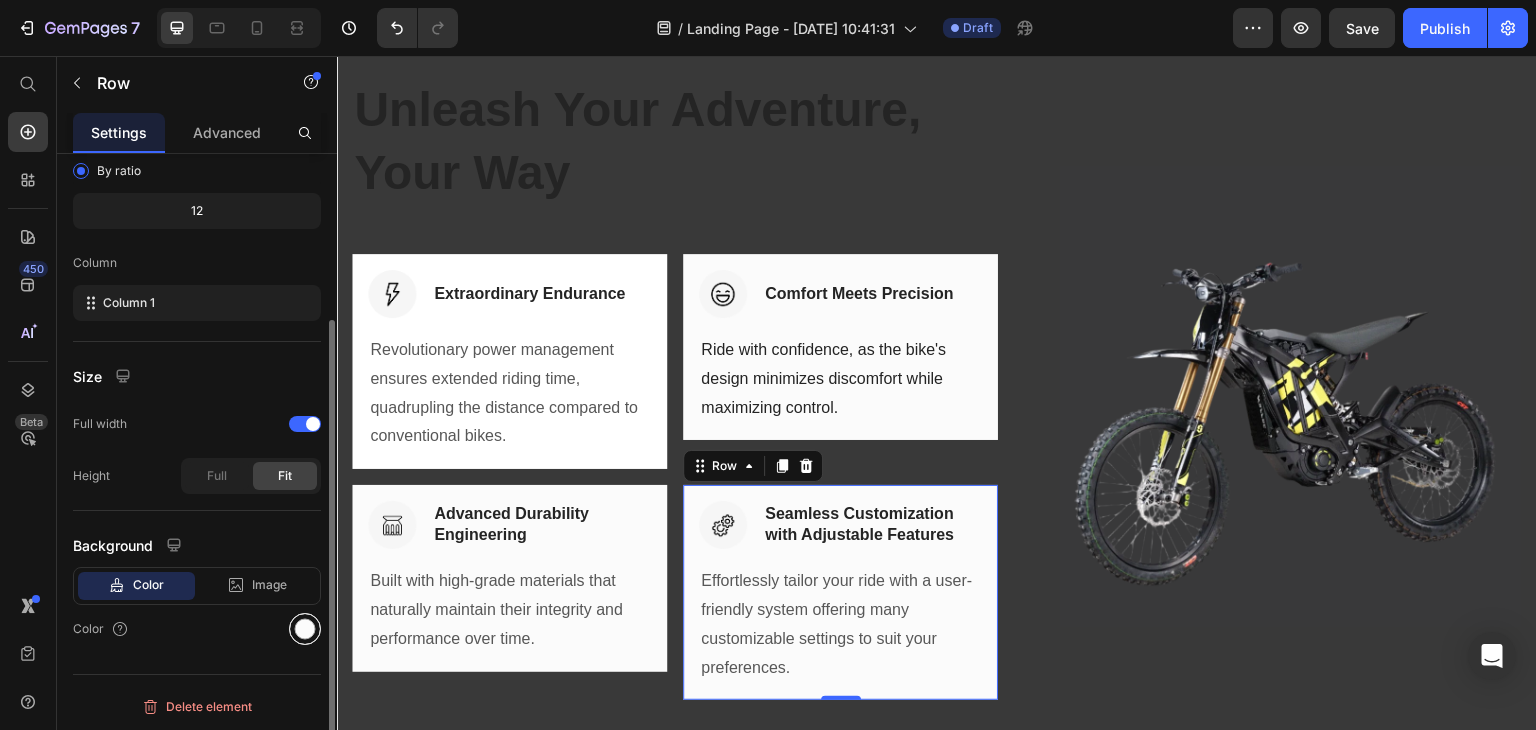 click at bounding box center [305, 629] 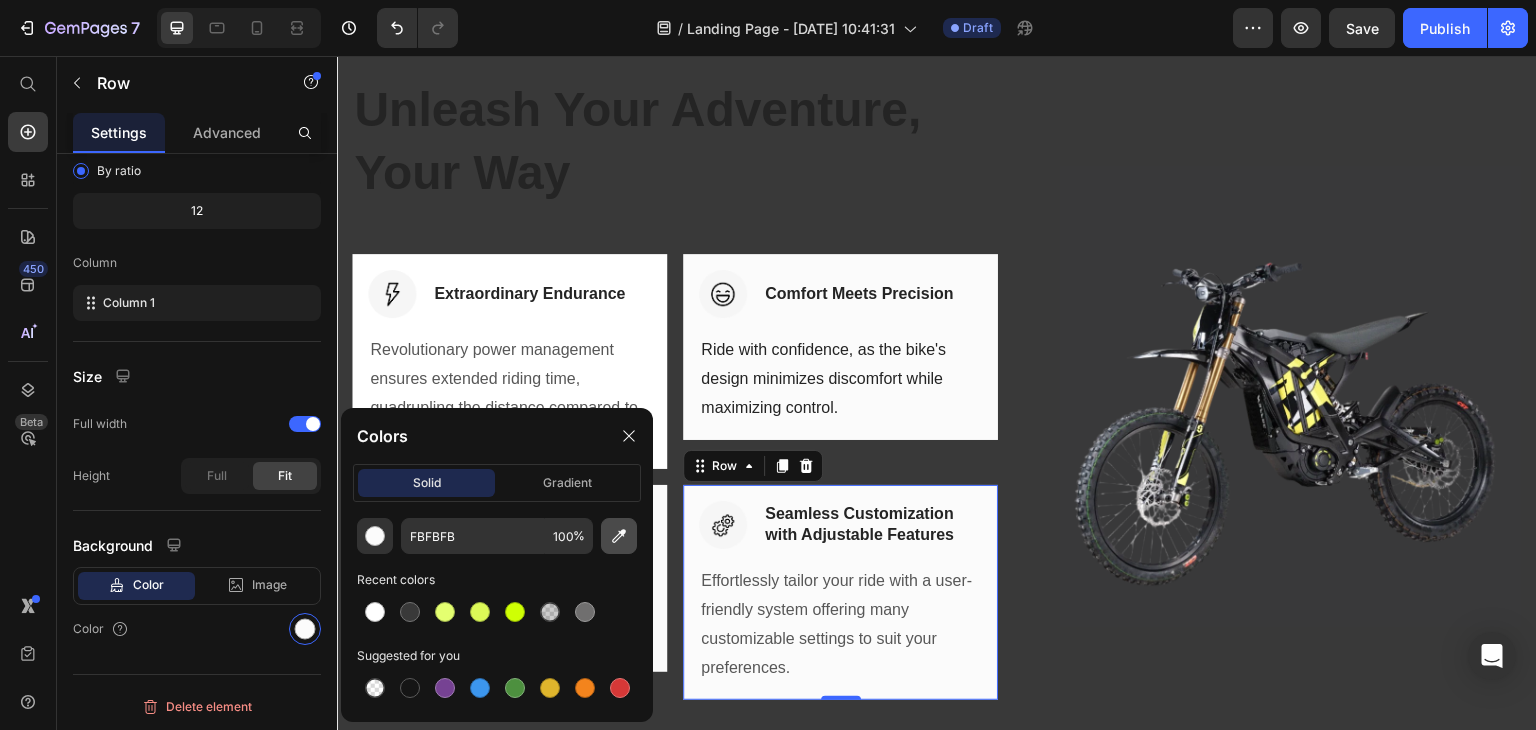 click 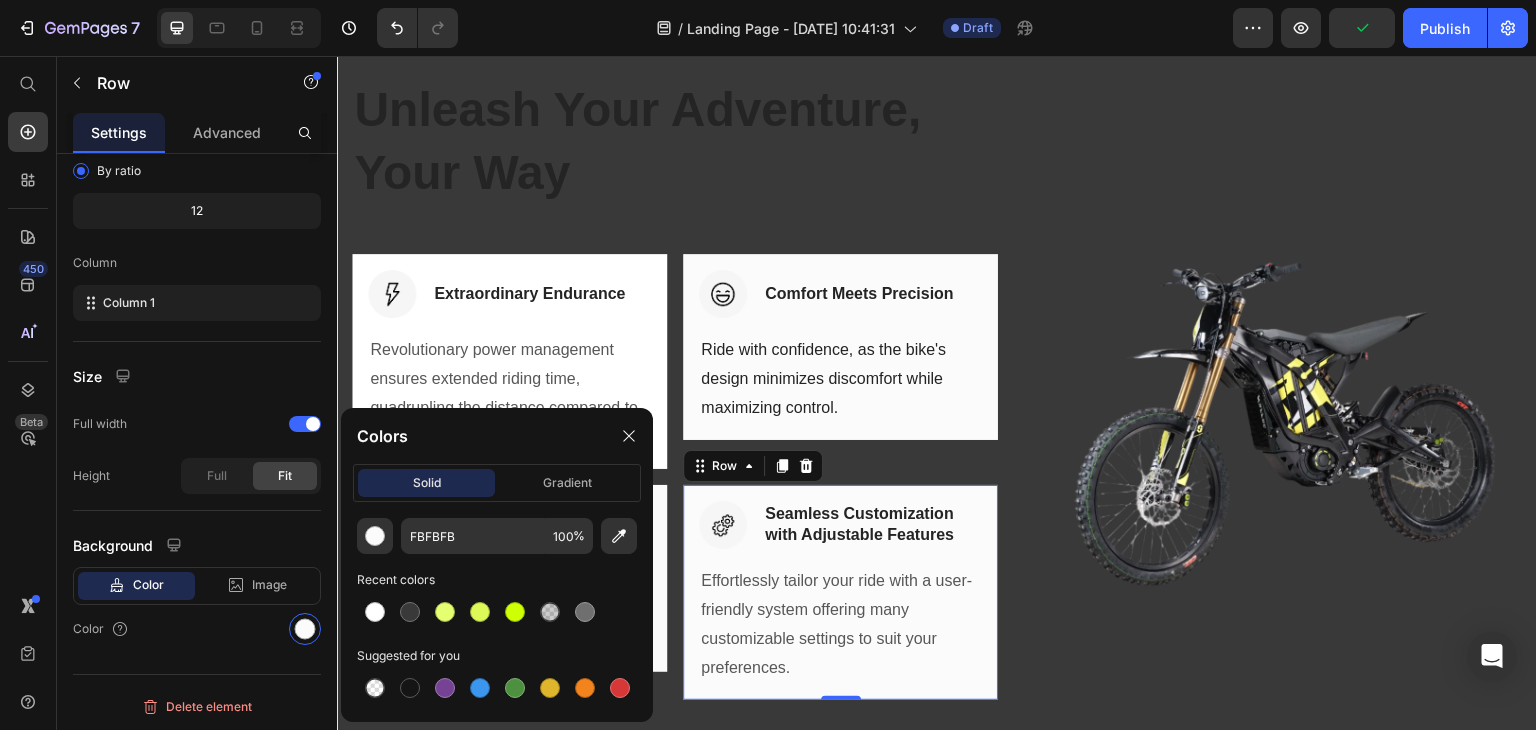 type on "FDFC83" 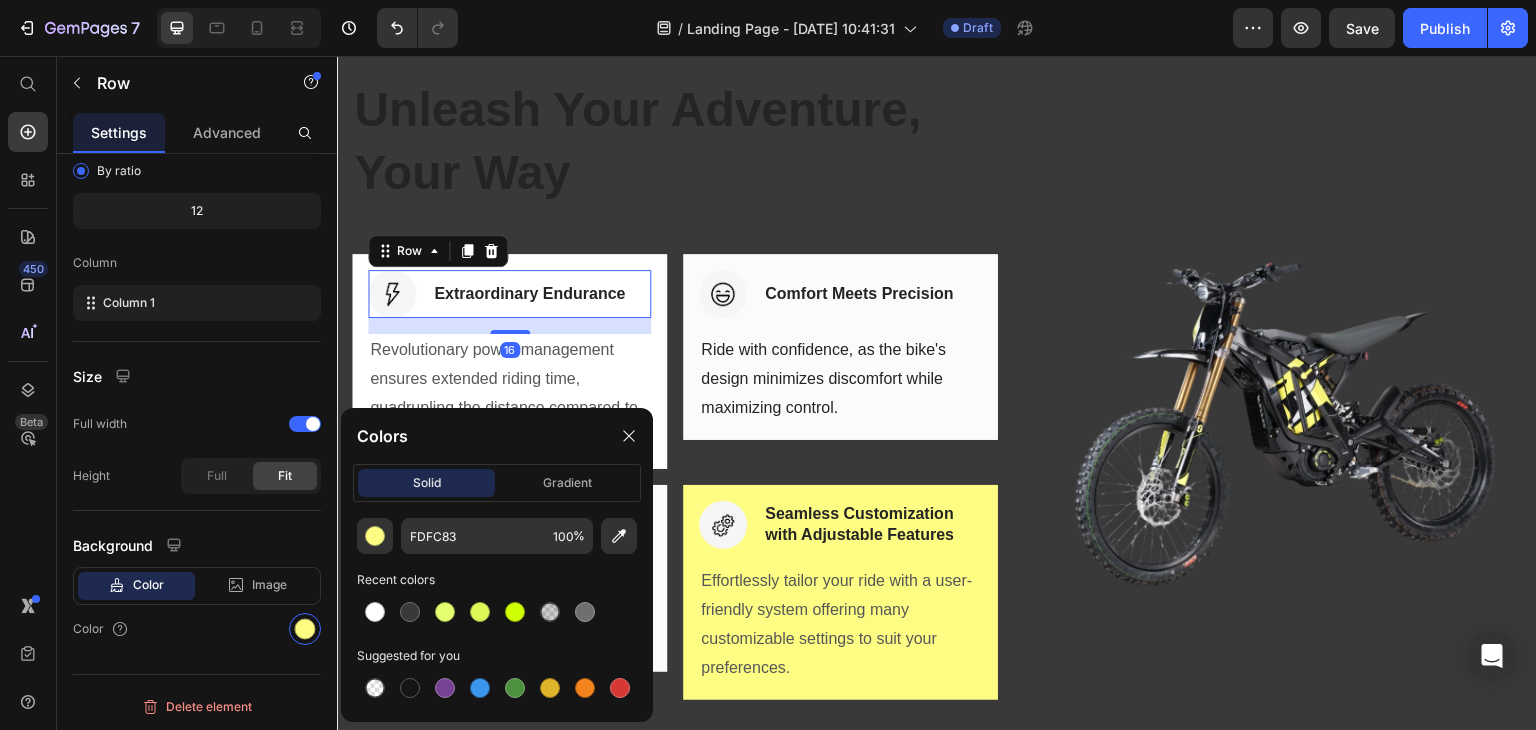 click on "Image Extraordinary Endurance Heading Row   16" at bounding box center (509, 294) 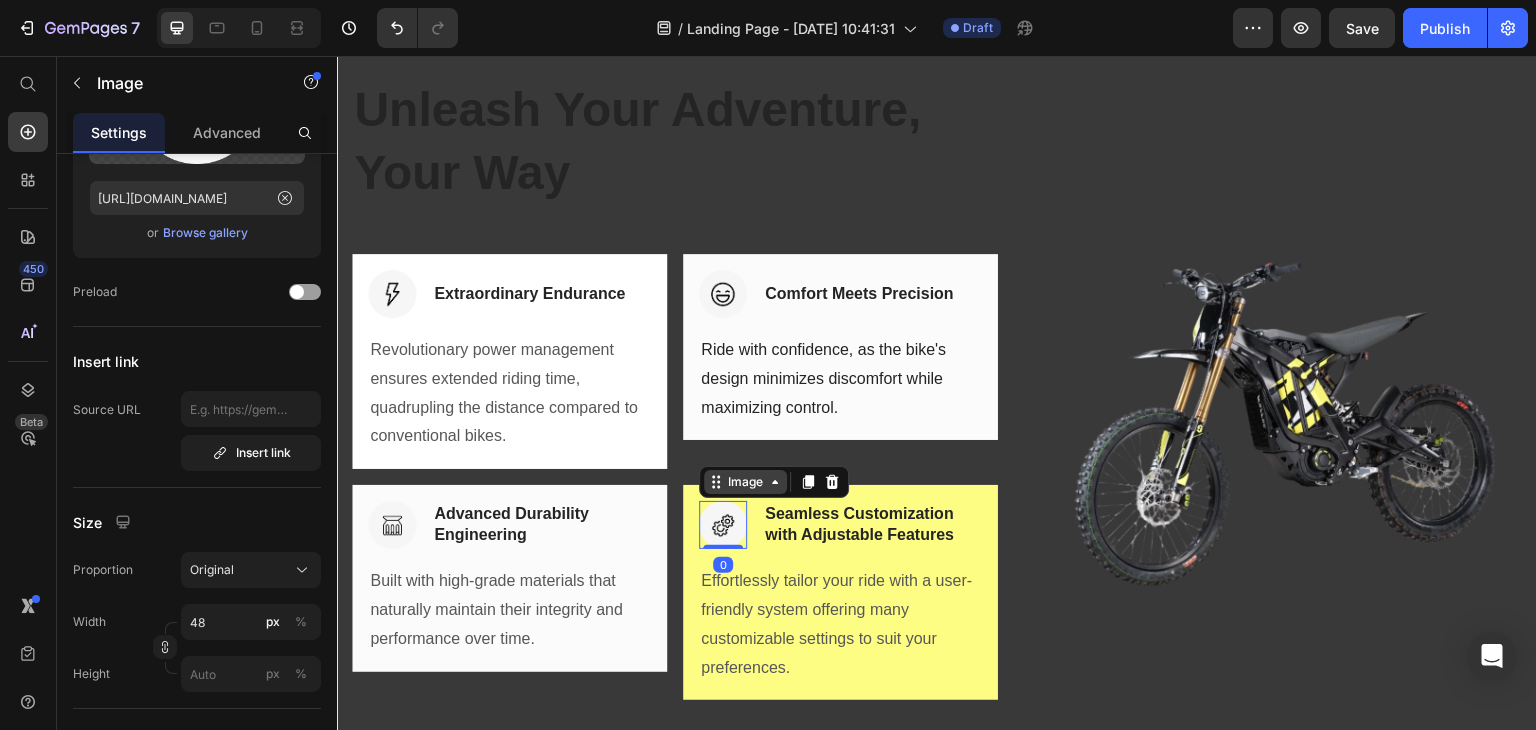 click on "Image" at bounding box center [774, 482] 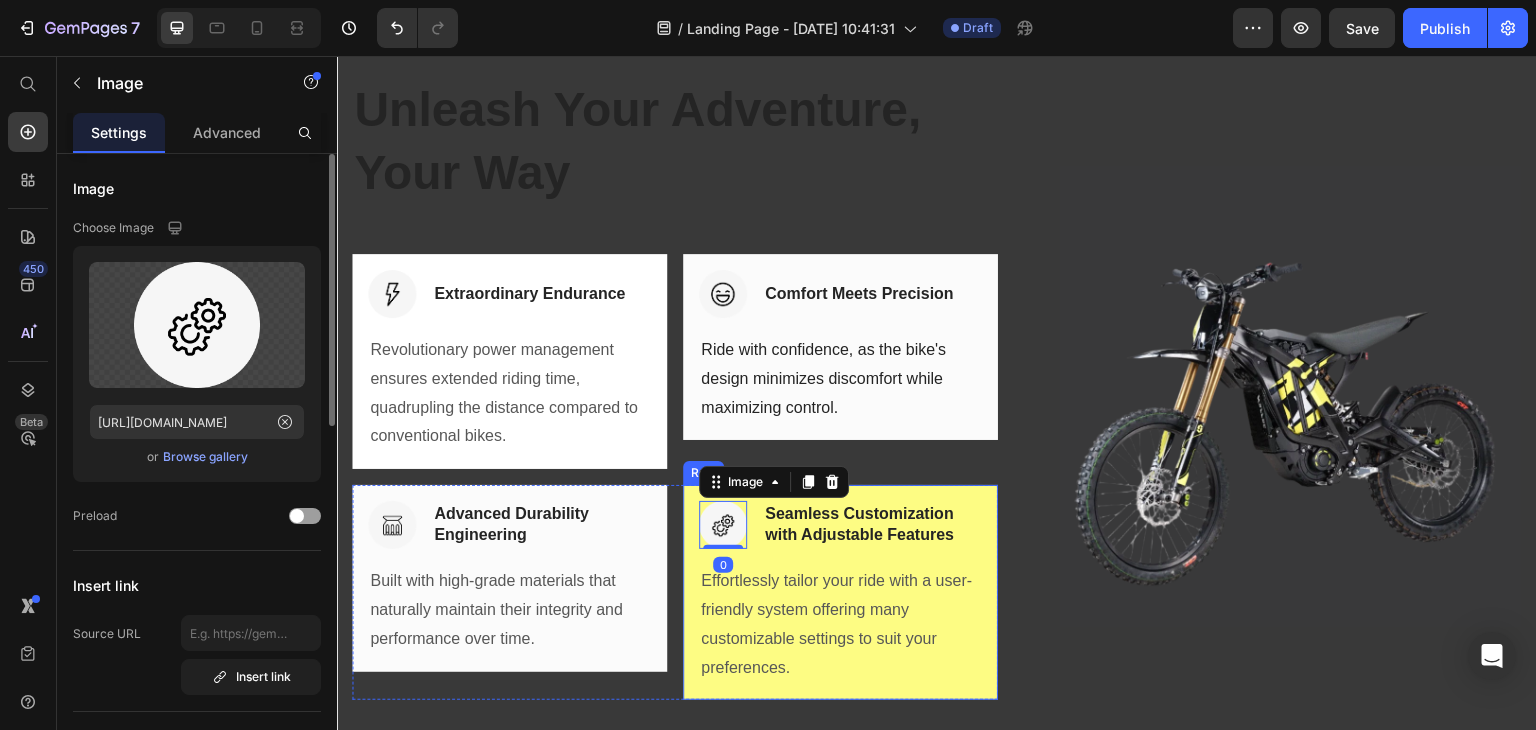 click on "Image   0 Seamless Customization with Adjustable Features Heading Row Effortlessly tailor your ride with a user-friendly system offering many customizable settings to suit your preferences. Text block Row" at bounding box center [840, 592] 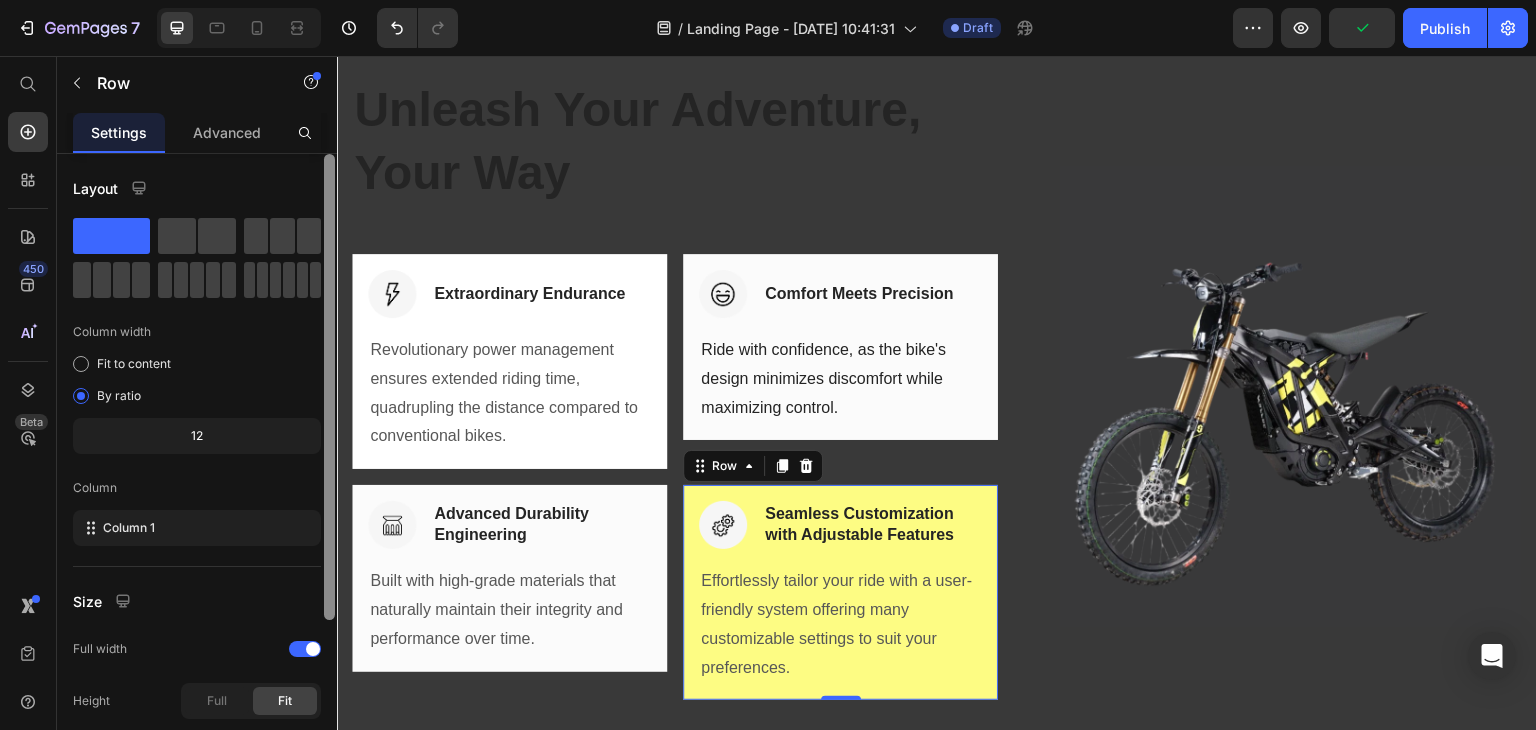 scroll, scrollTop: 200, scrollLeft: 0, axis: vertical 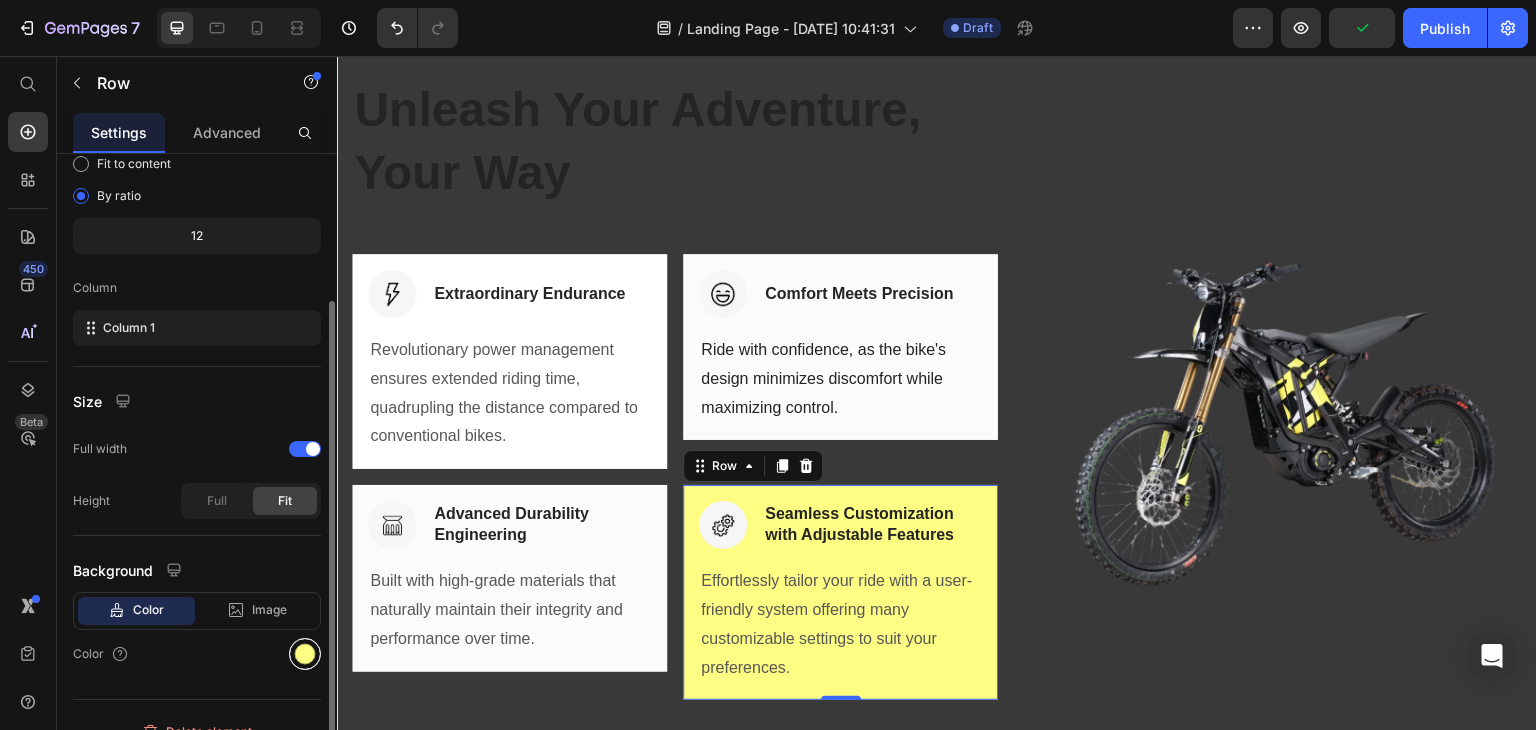 click at bounding box center [305, 654] 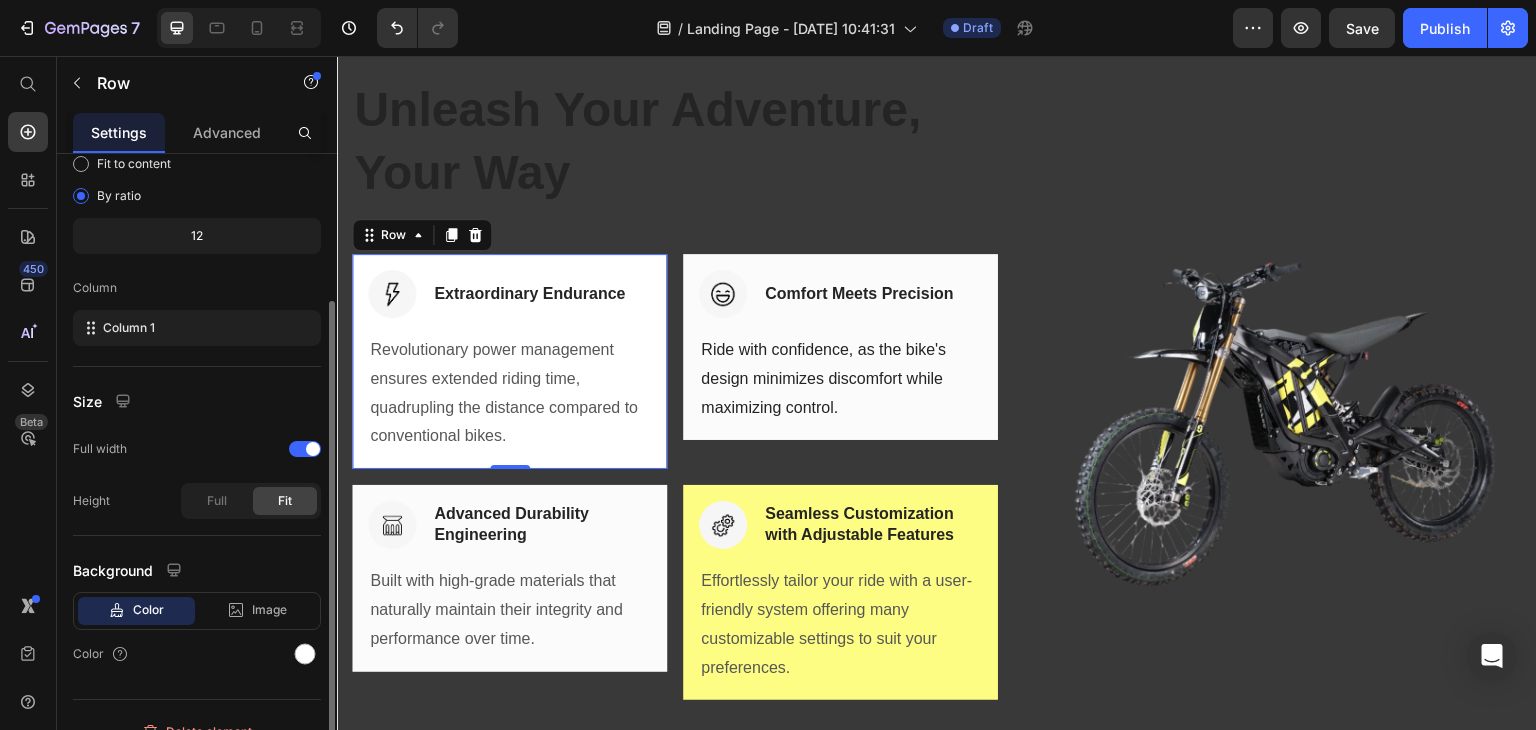 click on "Image Extraordinary Endurance Heading Row Revolutionary power management ensures extended riding time, quadrupling the distance compared to conventional bikes. Text block Row   0" at bounding box center (509, 361) 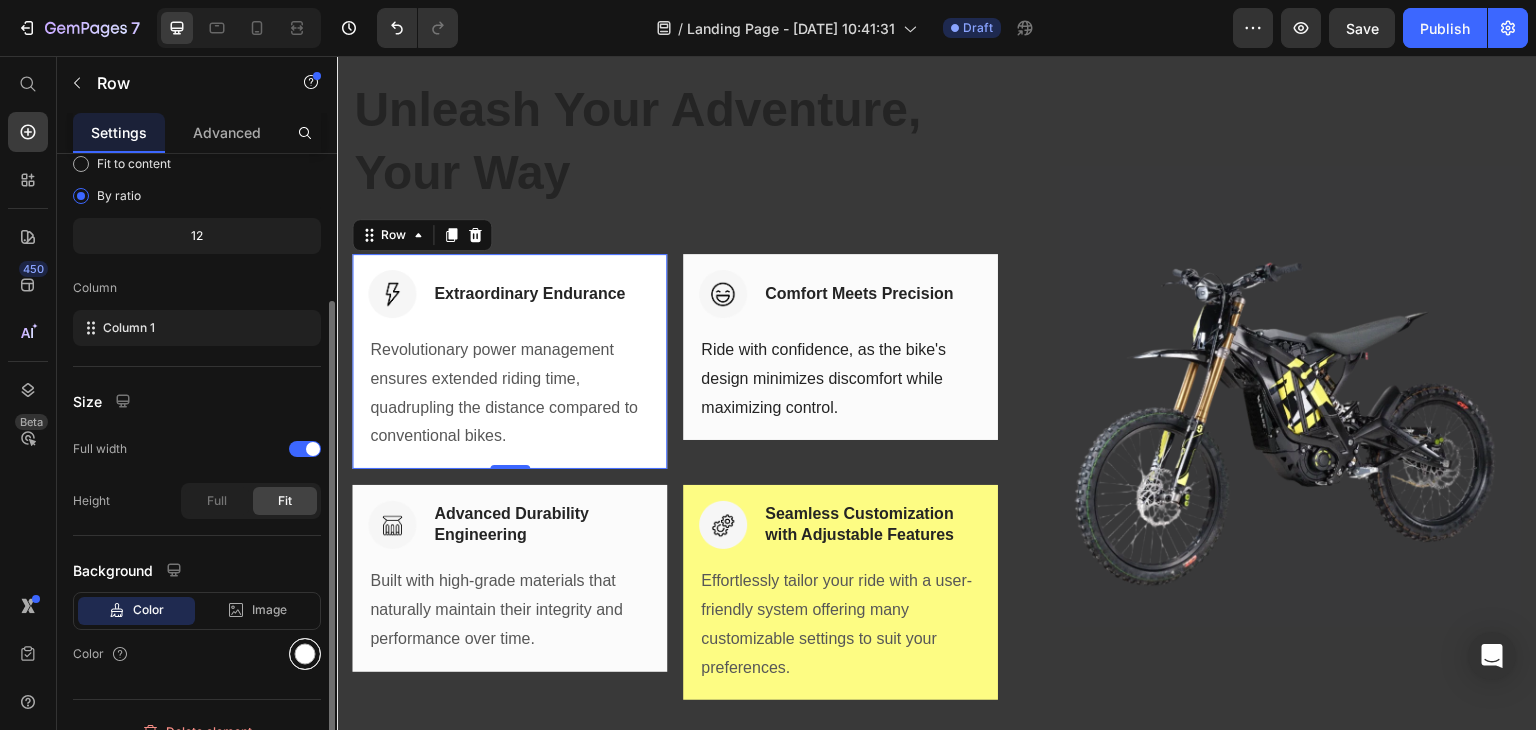 click at bounding box center (305, 654) 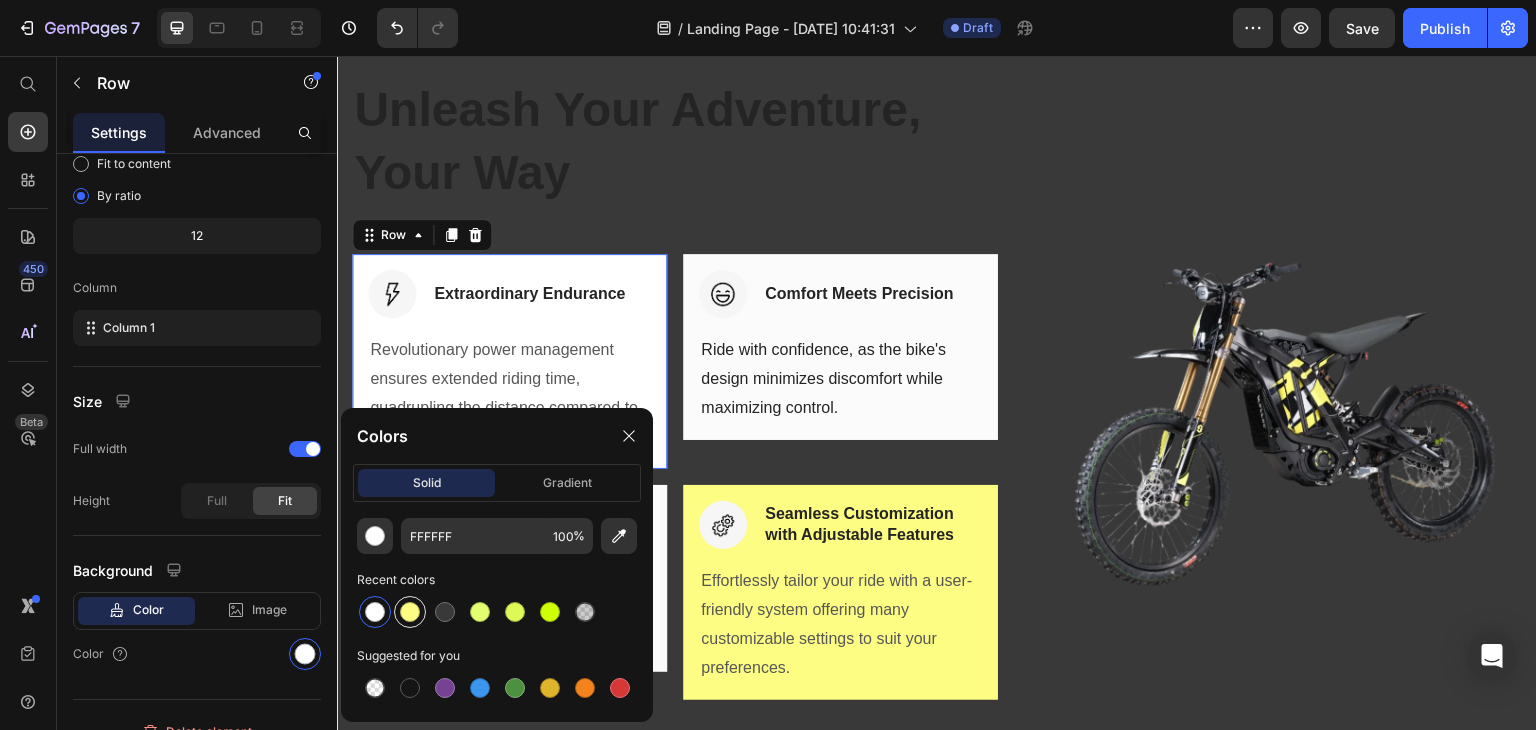 click at bounding box center (410, 612) 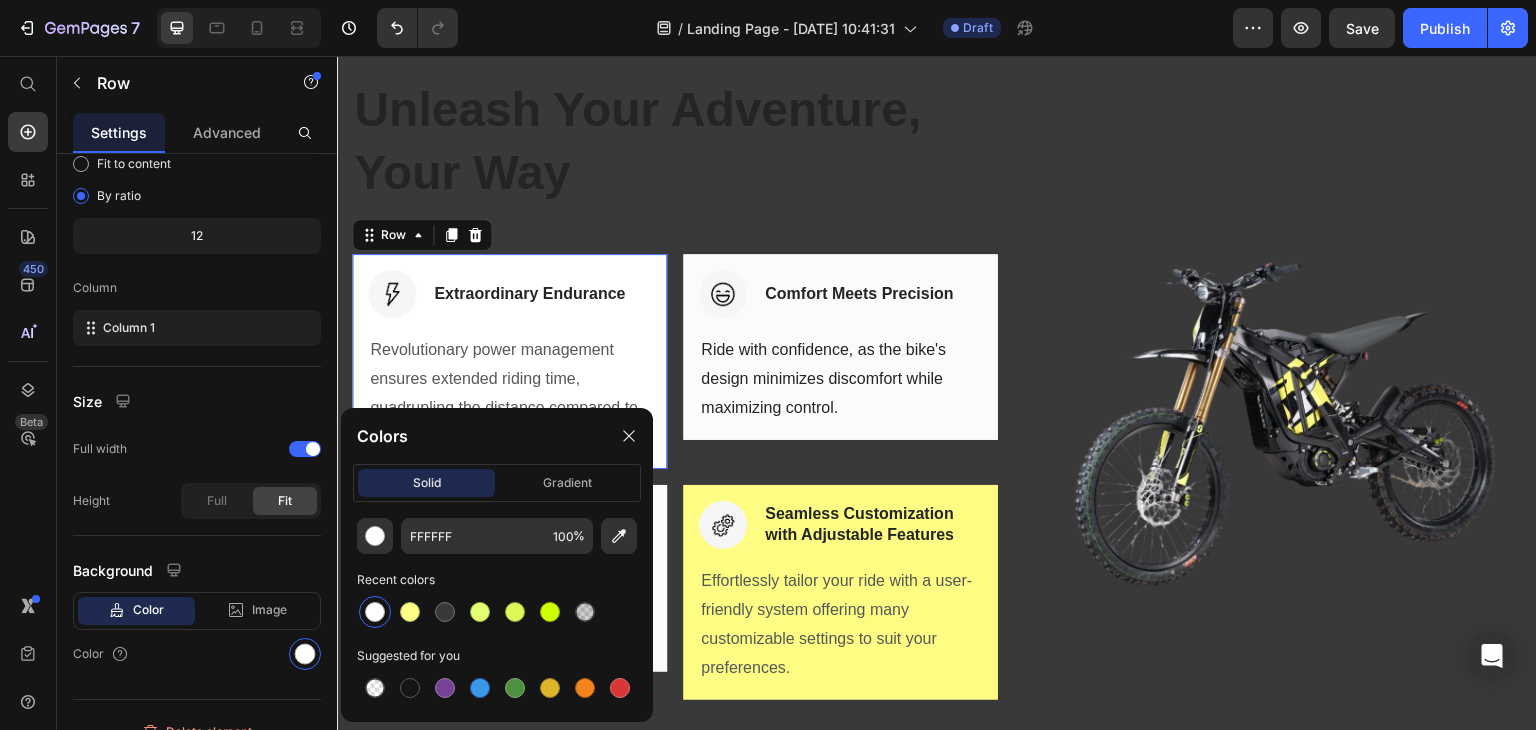 type on "FDFC83" 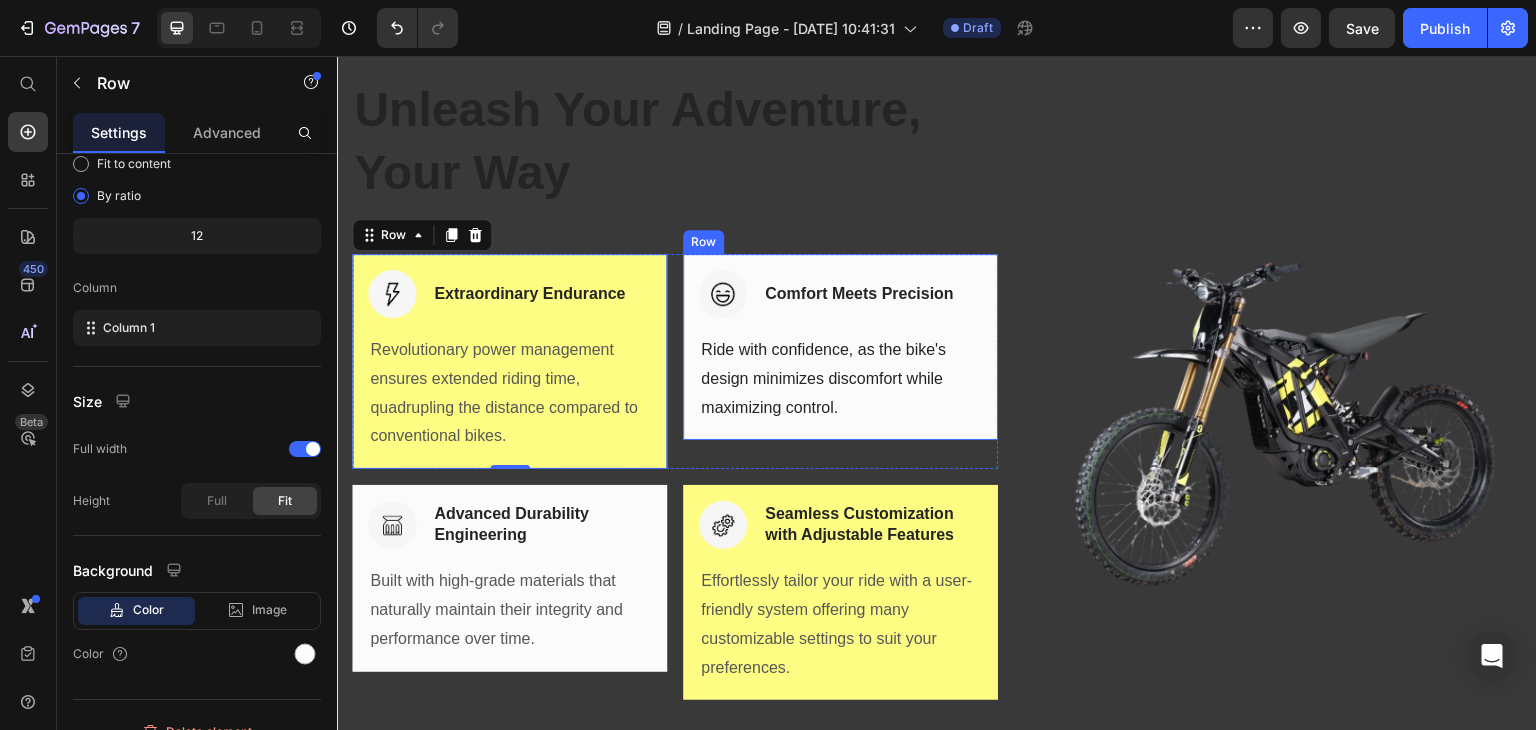 click on "Image Comfort Meets Precision Heading Row Ride with confidence, as the bike's design minimizes discomfort while maximizing control. Text block Row" at bounding box center [840, 347] 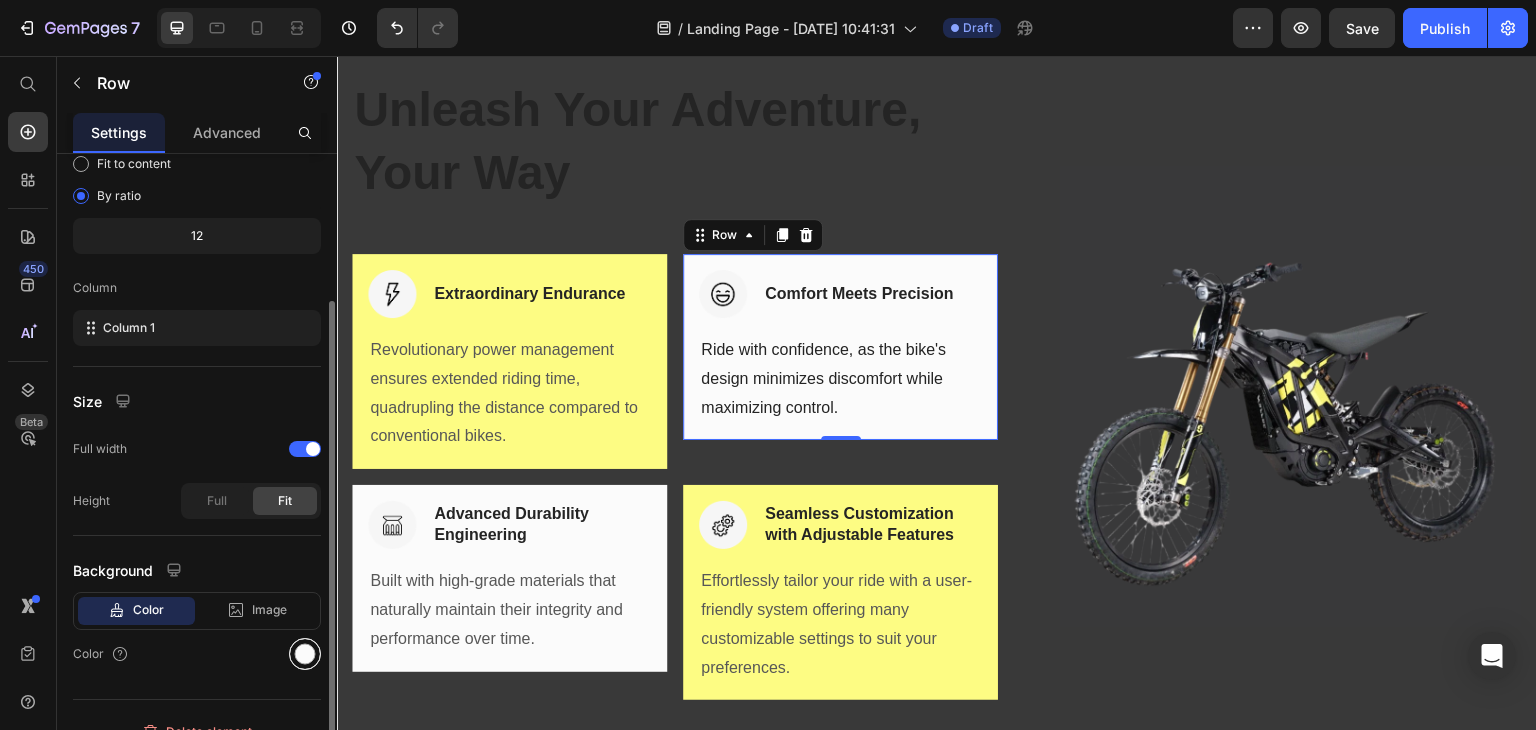 click at bounding box center (305, 654) 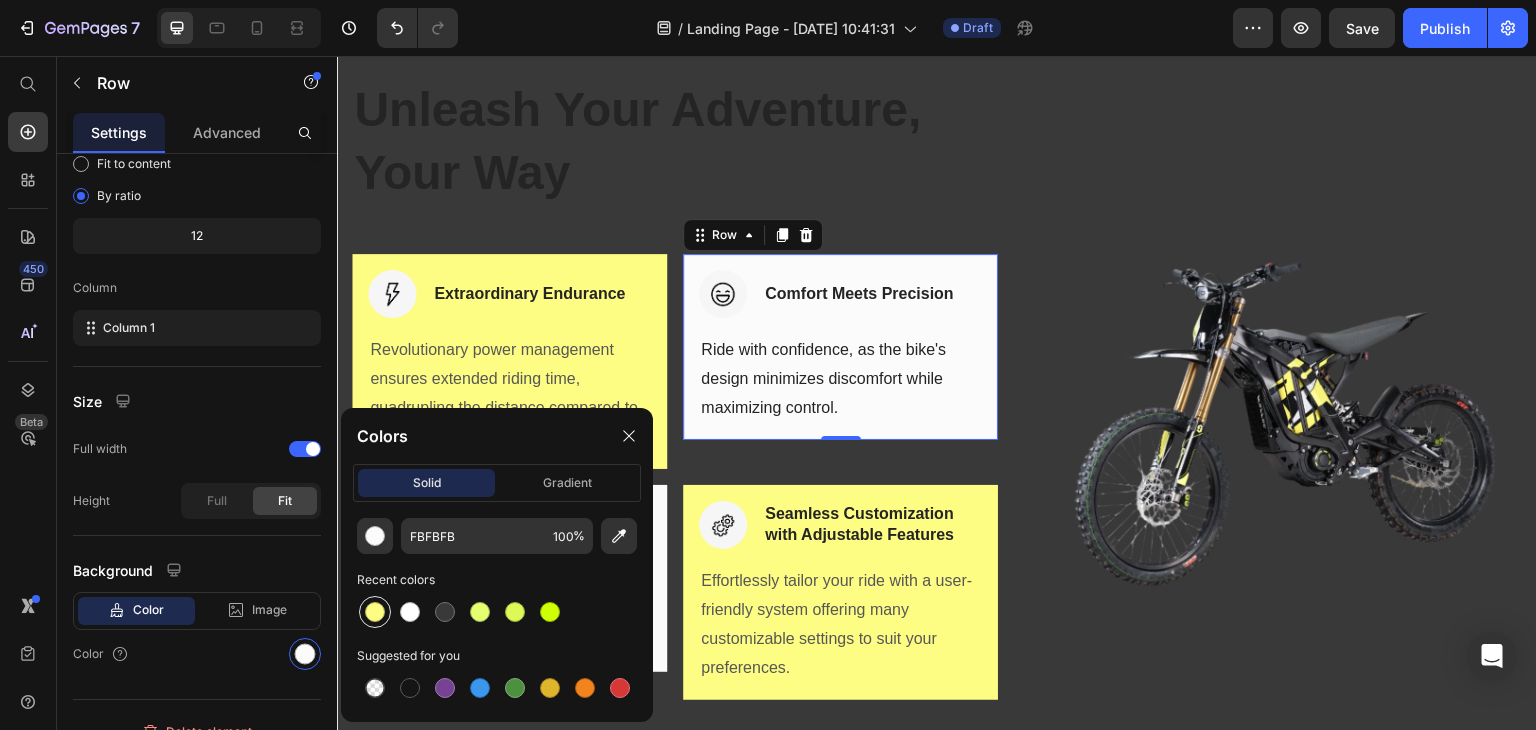click at bounding box center [375, 612] 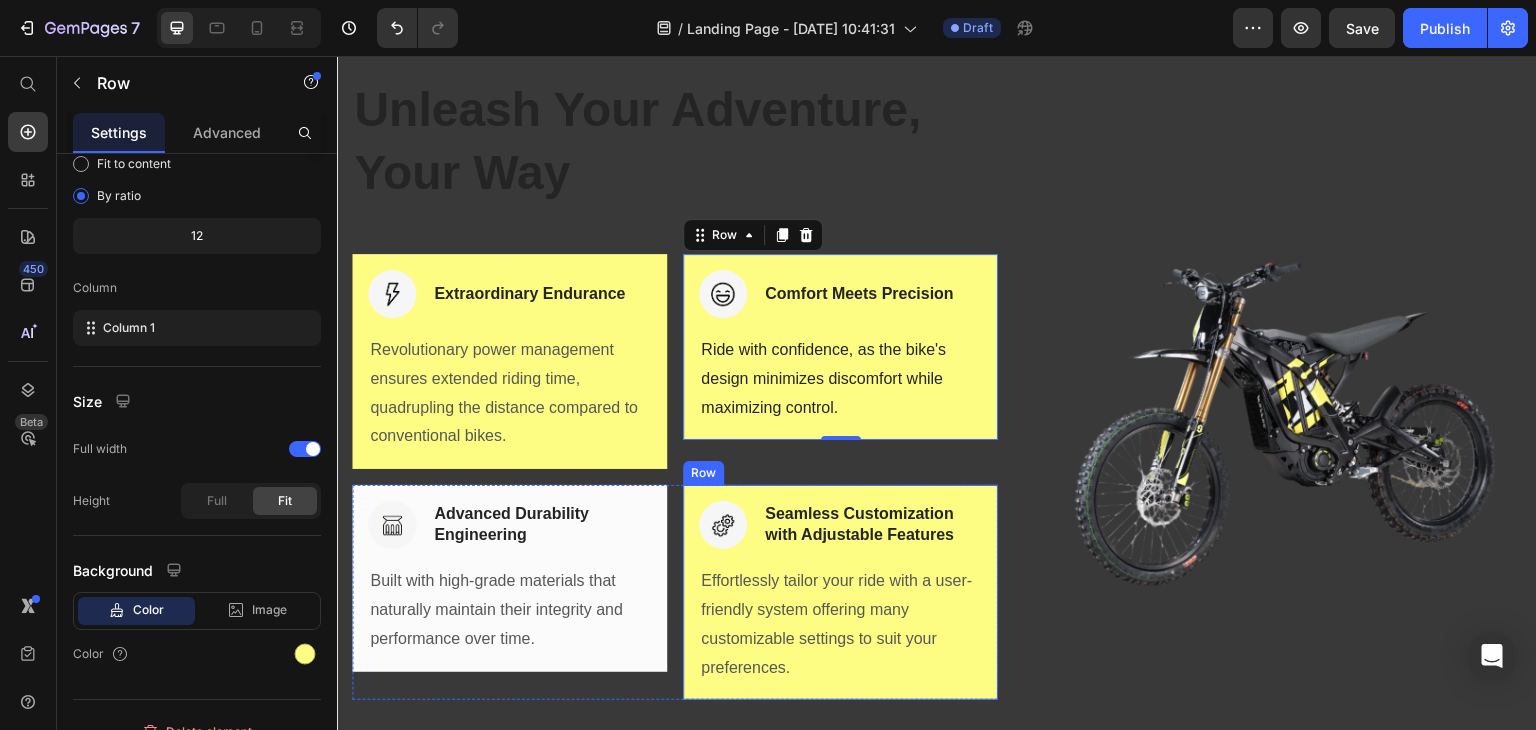 click on "Image Seamless Customization with Adjustable Features Heading Row Effortlessly tailor your ride with a user-friendly system offering many customizable settings to suit your preferences. Text block Row" at bounding box center (840, 592) 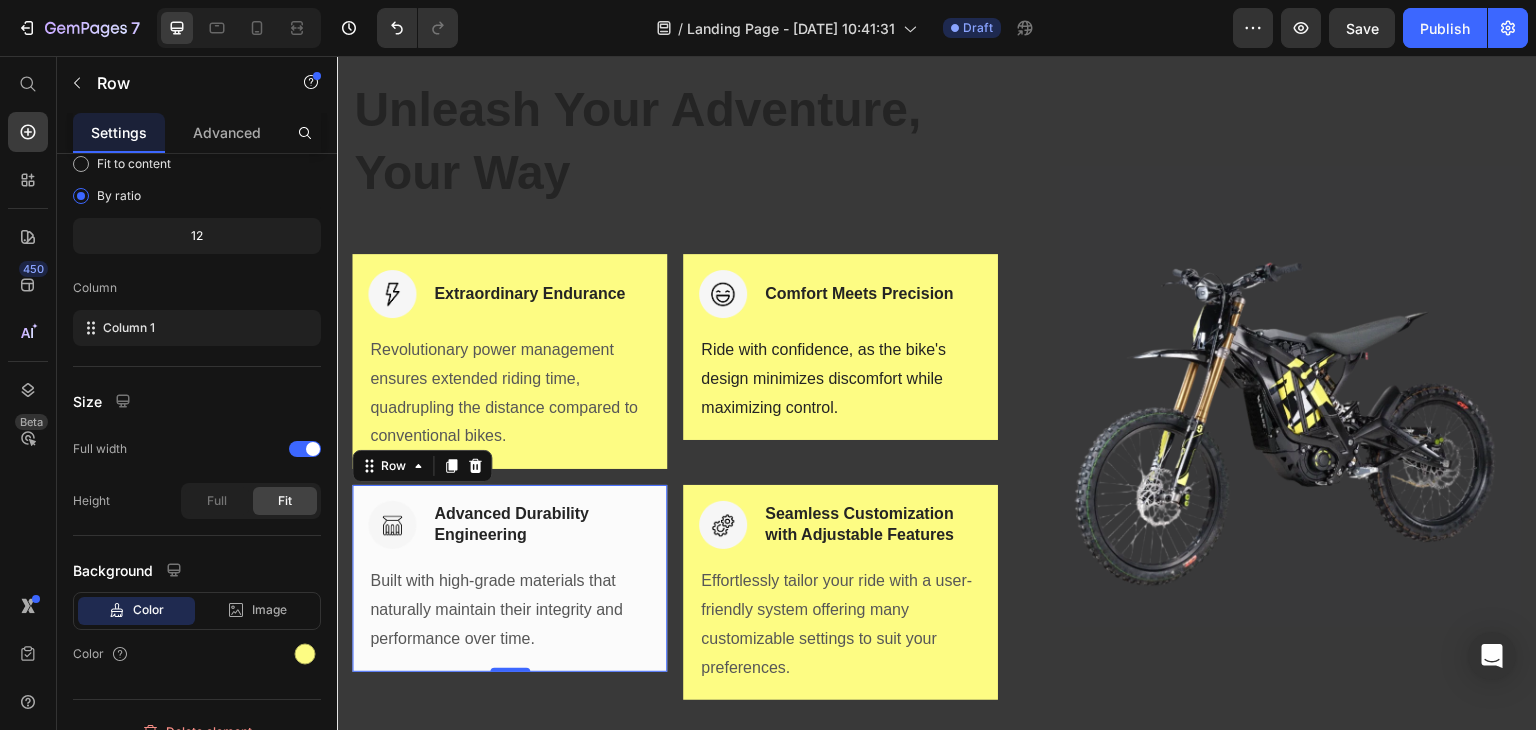 click on "Image Advanced Durability Engineering Heading Row Built with high-grade materials that naturally maintain their integrity and performance over time. Text block Row   0" at bounding box center (509, 578) 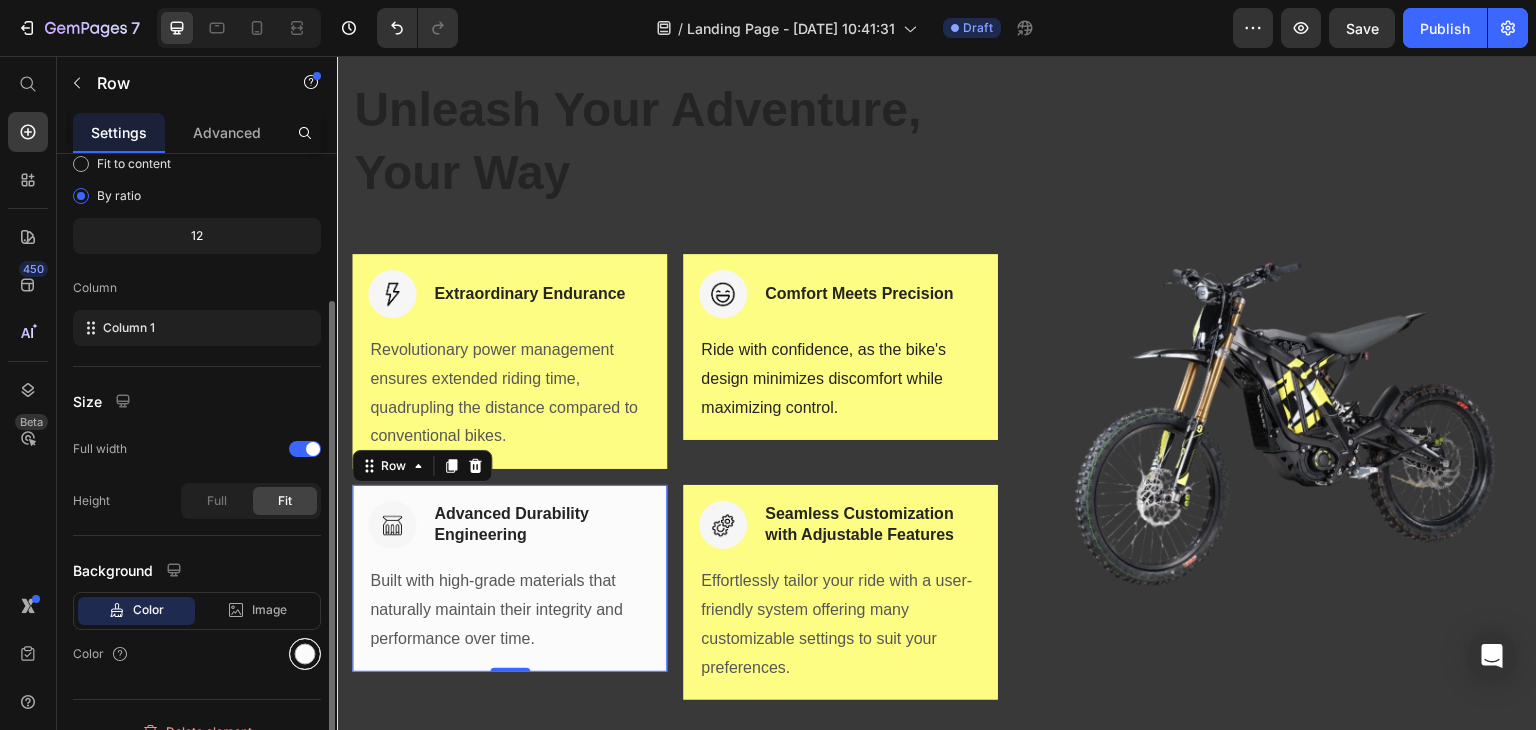 click at bounding box center [305, 654] 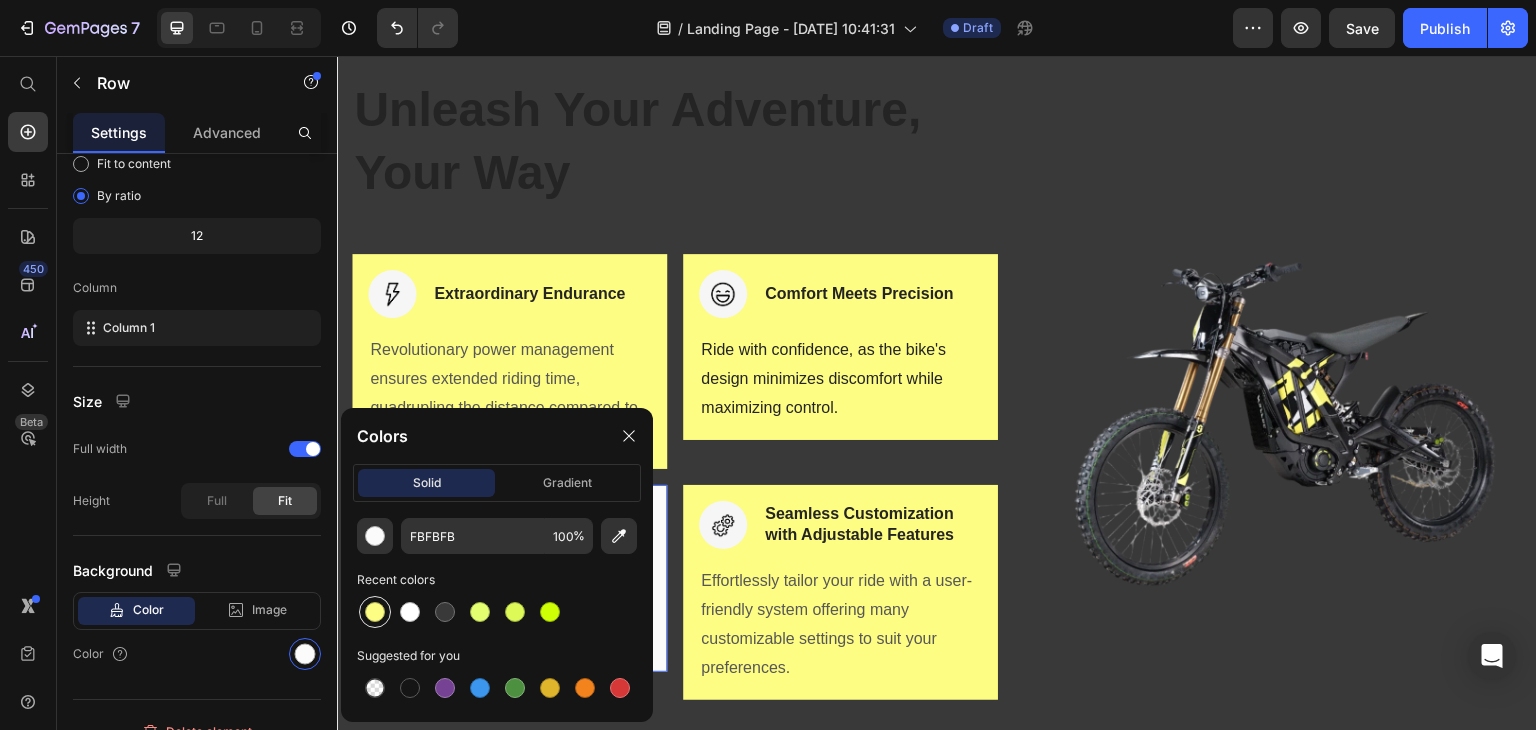 click at bounding box center [375, 612] 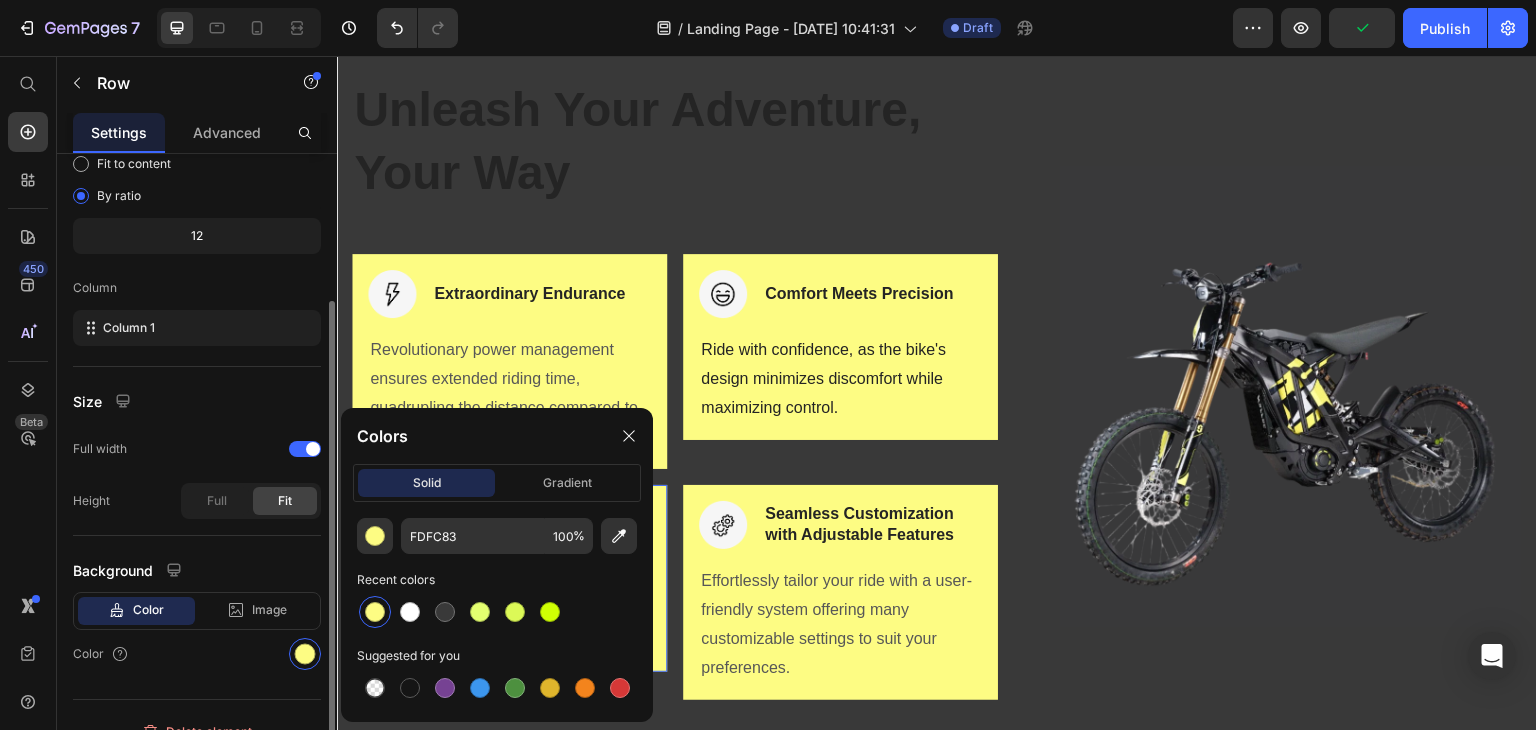 click on "Column" at bounding box center (197, 288) 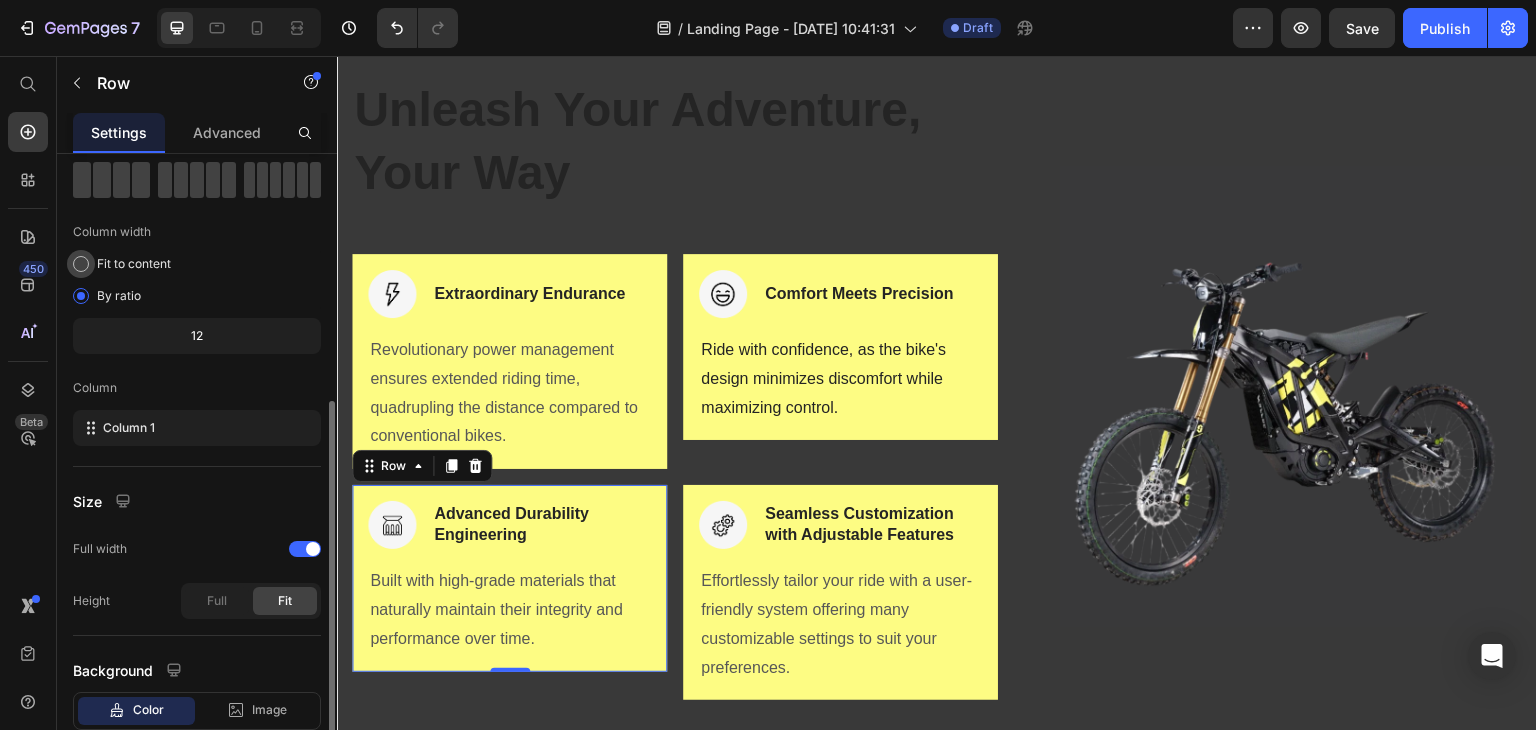 scroll, scrollTop: 225, scrollLeft: 0, axis: vertical 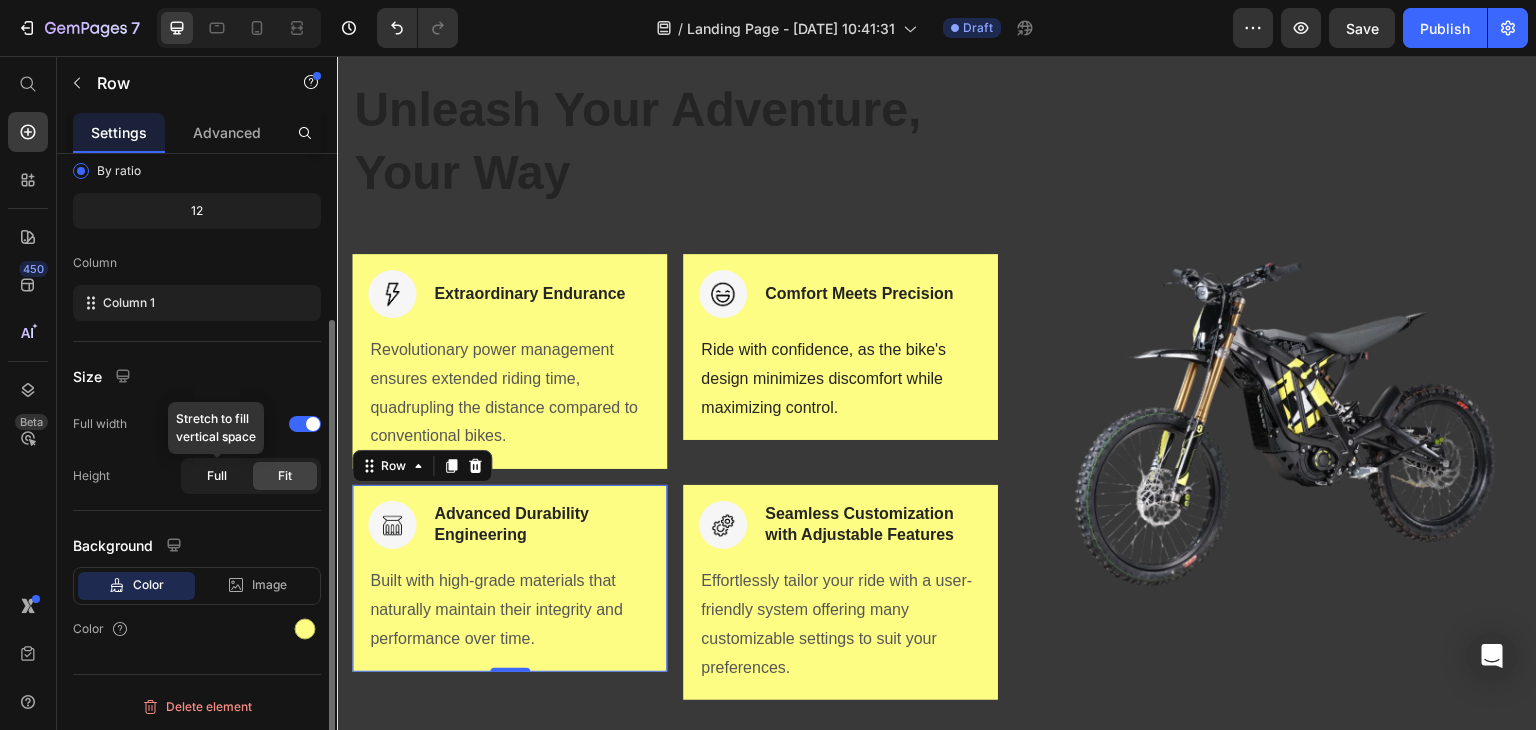 click on "Full" 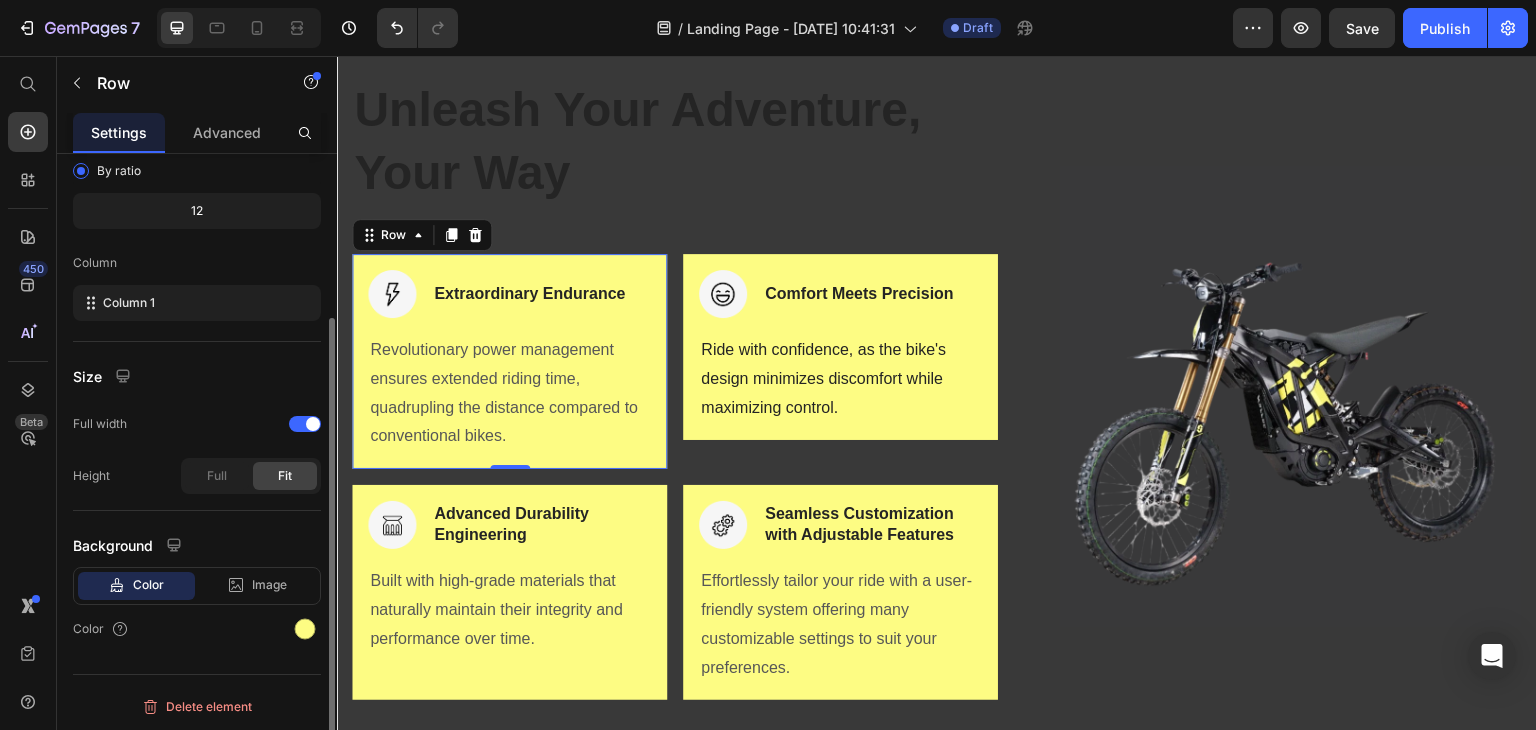 click on "Image Extraordinary Endurance Heading Row Revolutionary power management ensures extended riding time, quadrupling the distance compared to conventional bikes. Text block Row   0" at bounding box center [509, 361] 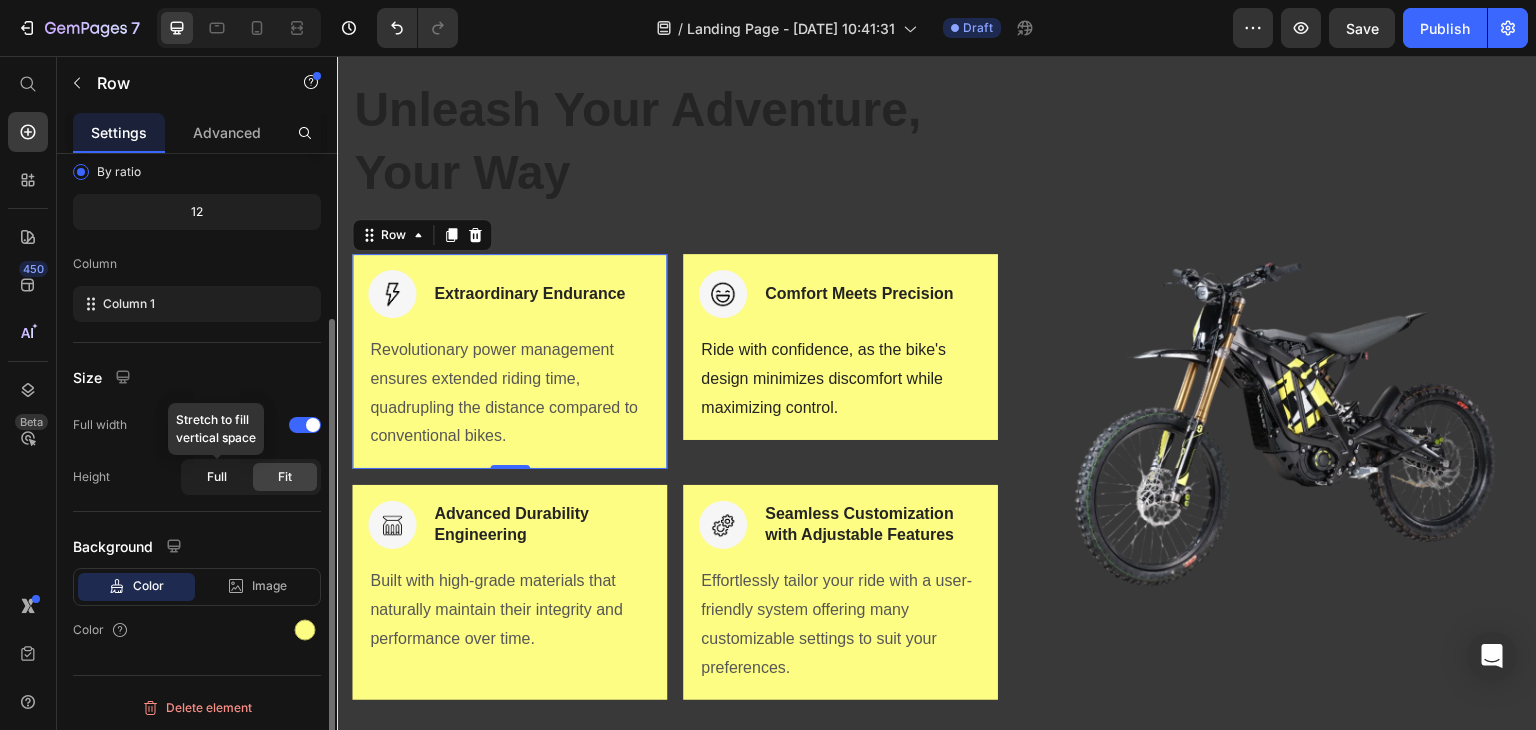 click on "Full" 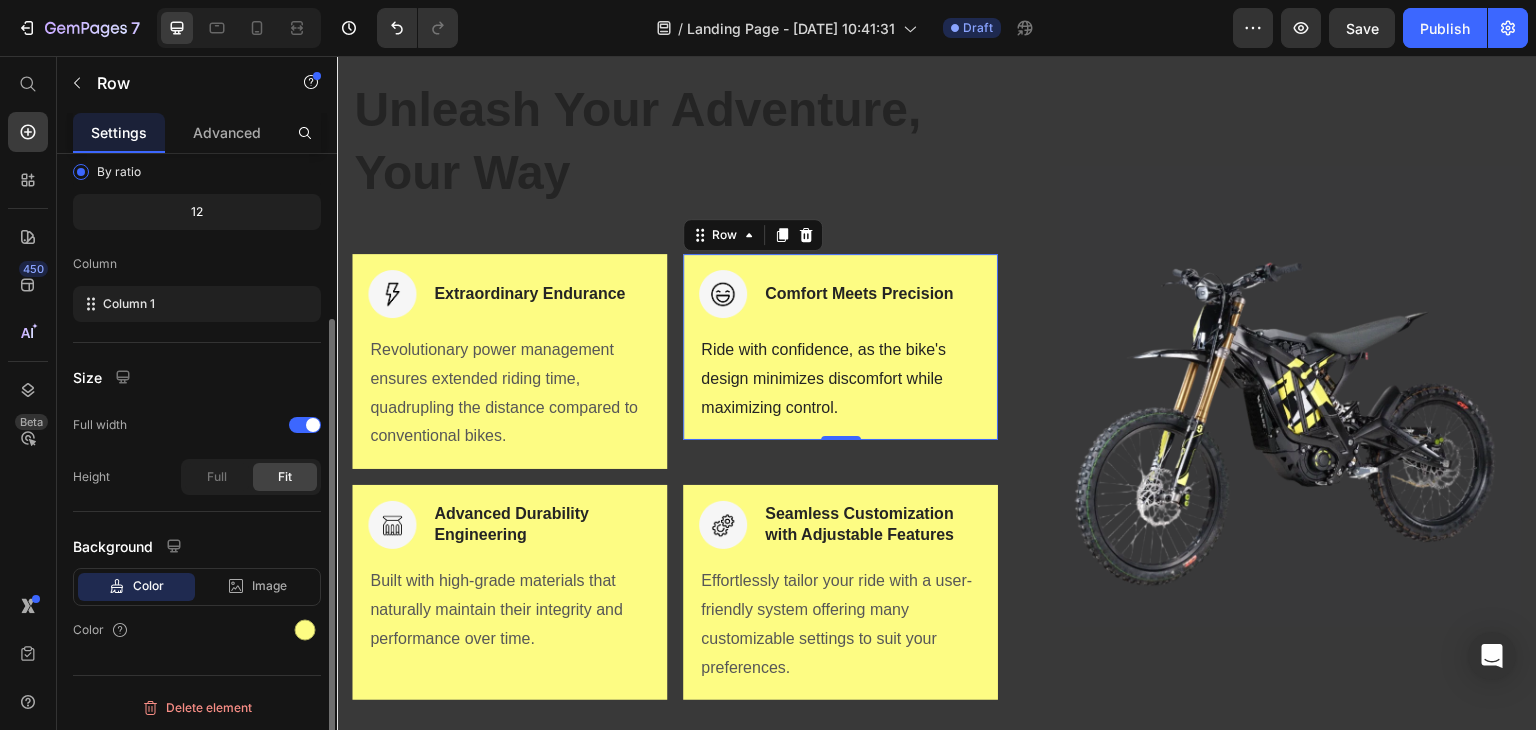click on "Image Comfort Meets Precision Heading Row Ride with confidence, as the bike's design minimizes discomfort while maximizing control. Text block Row   0" at bounding box center [840, 347] 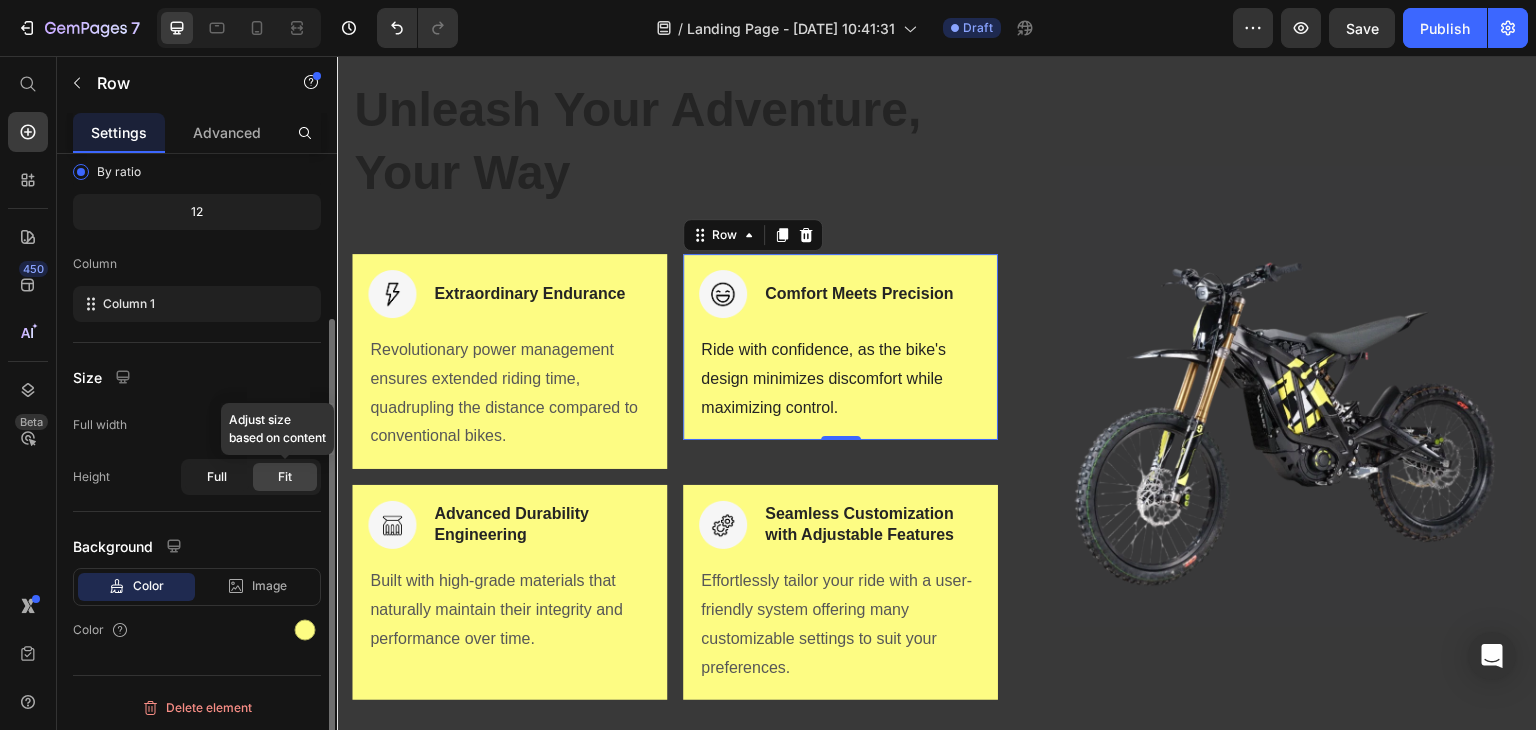 click on "Full" 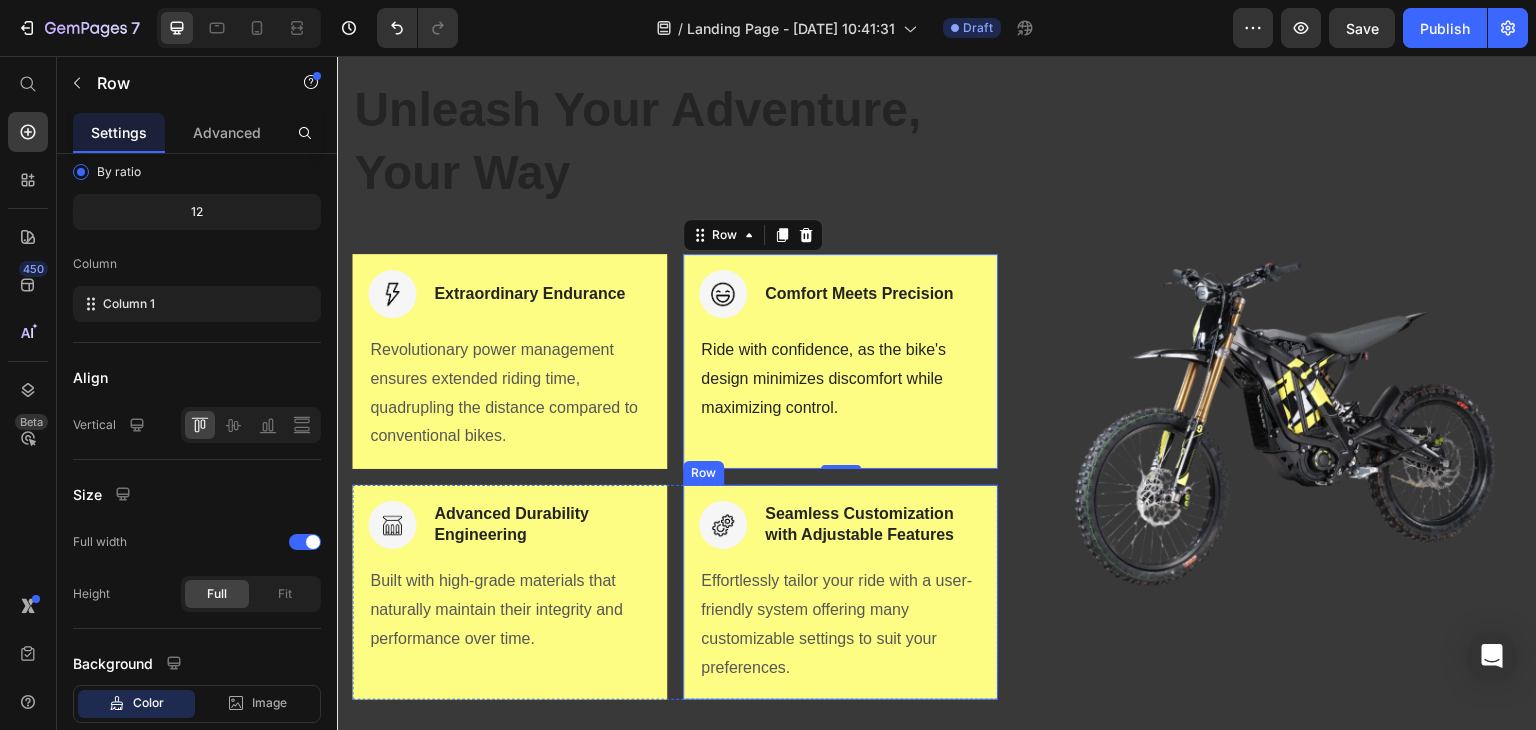 click on "Image Seamless Customization with Adjustable Features Heading Row Effortlessly tailor your ride with a user-friendly system offering many customizable settings to suit your preferences. Text block Row" at bounding box center (840, 592) 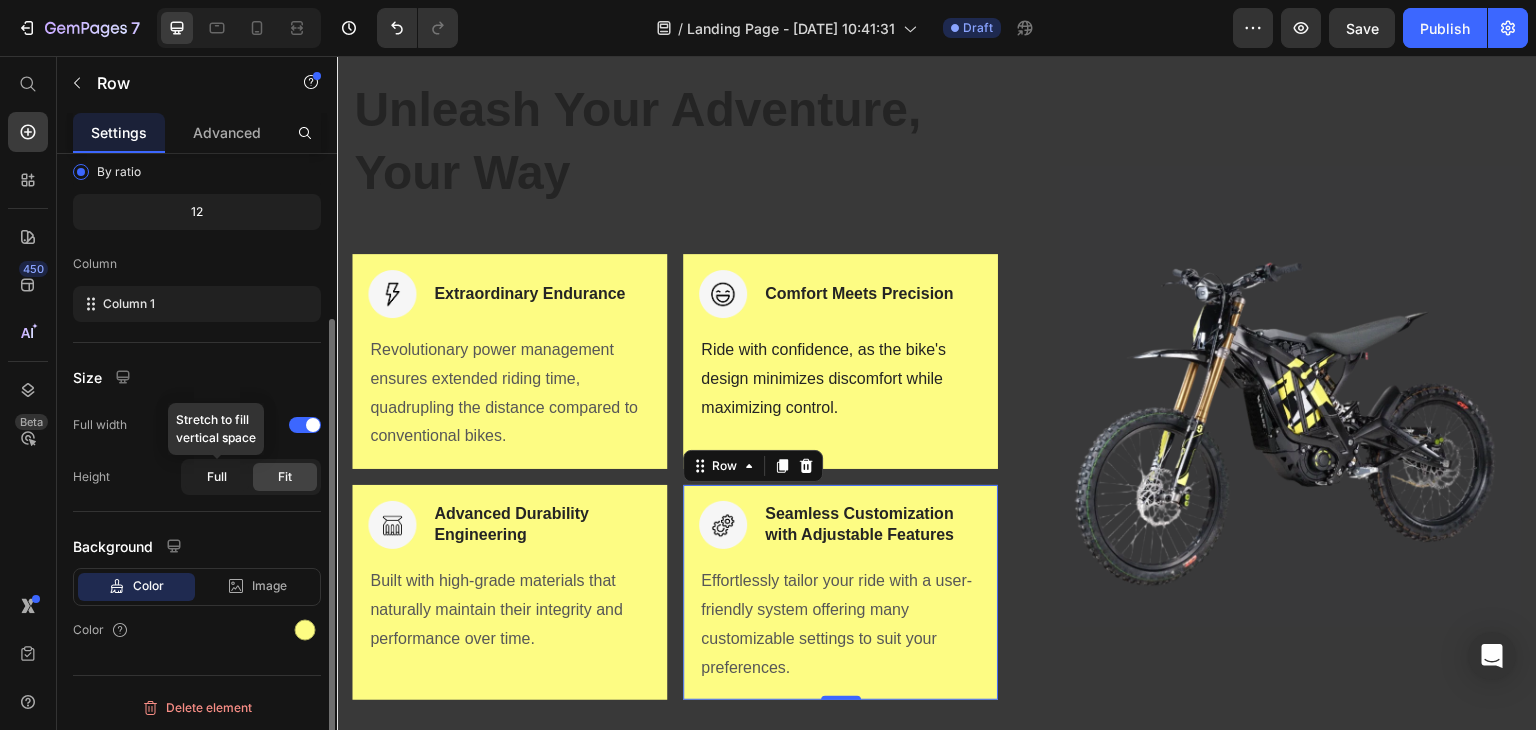 click on "Full" 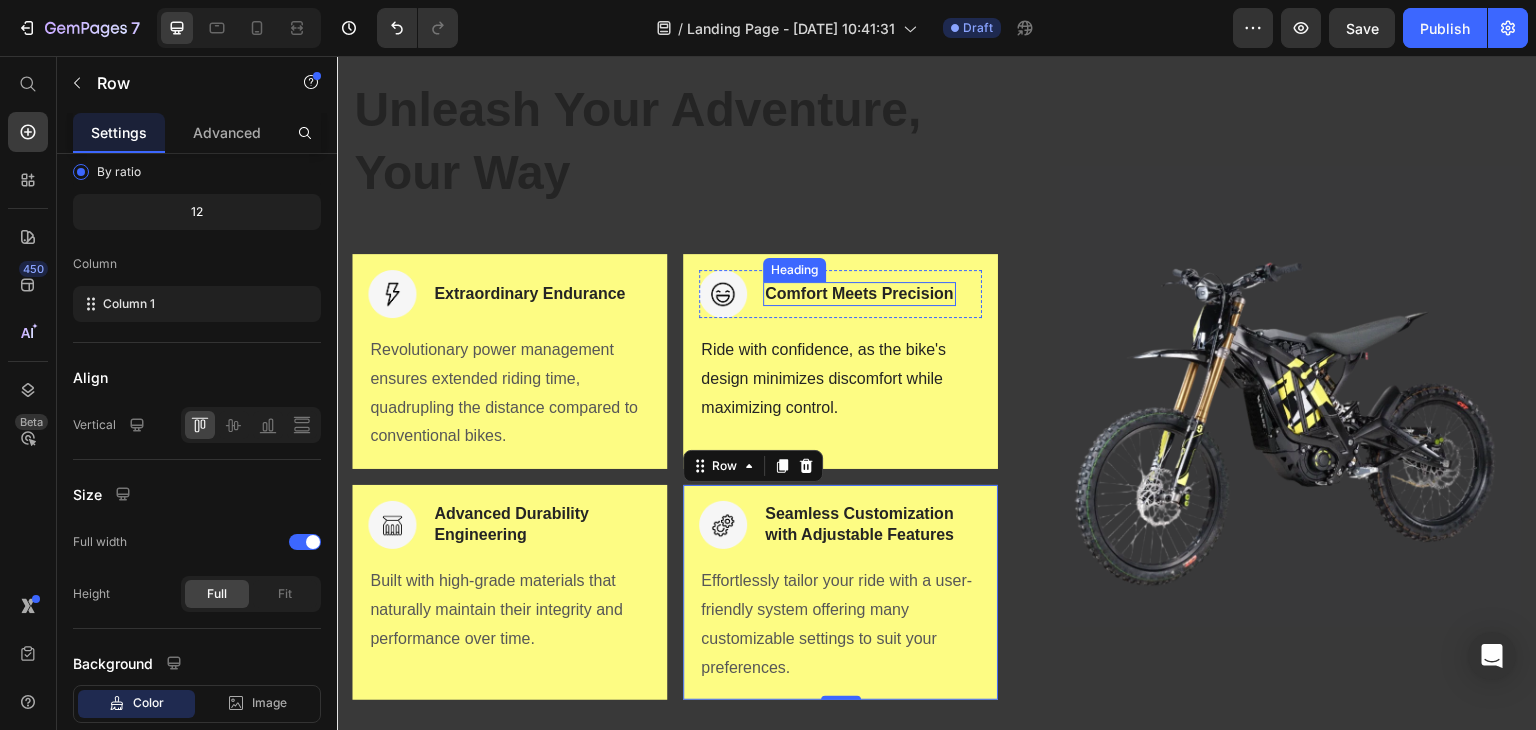 click on "Comfort Meets Precision" at bounding box center (859, 294) 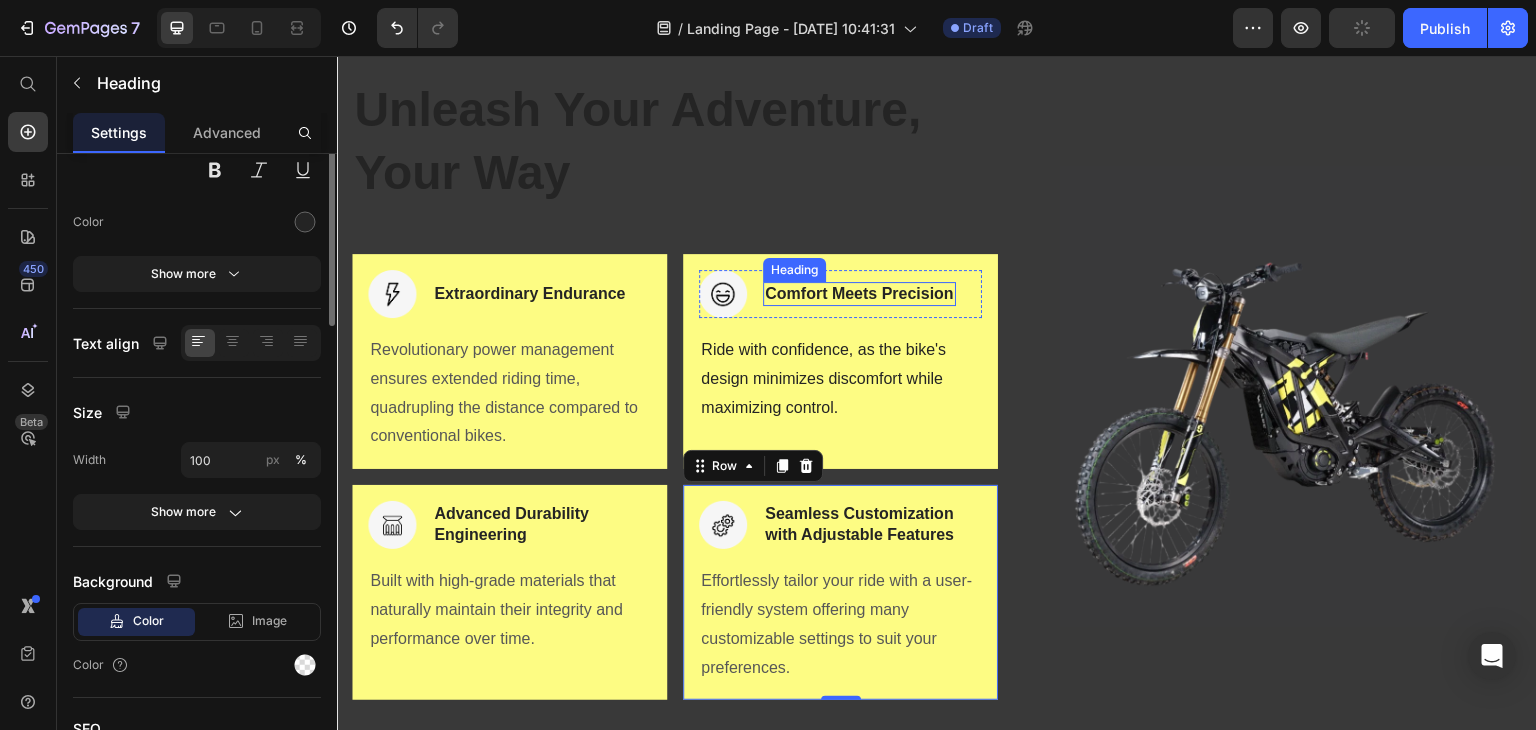 scroll, scrollTop: 0, scrollLeft: 0, axis: both 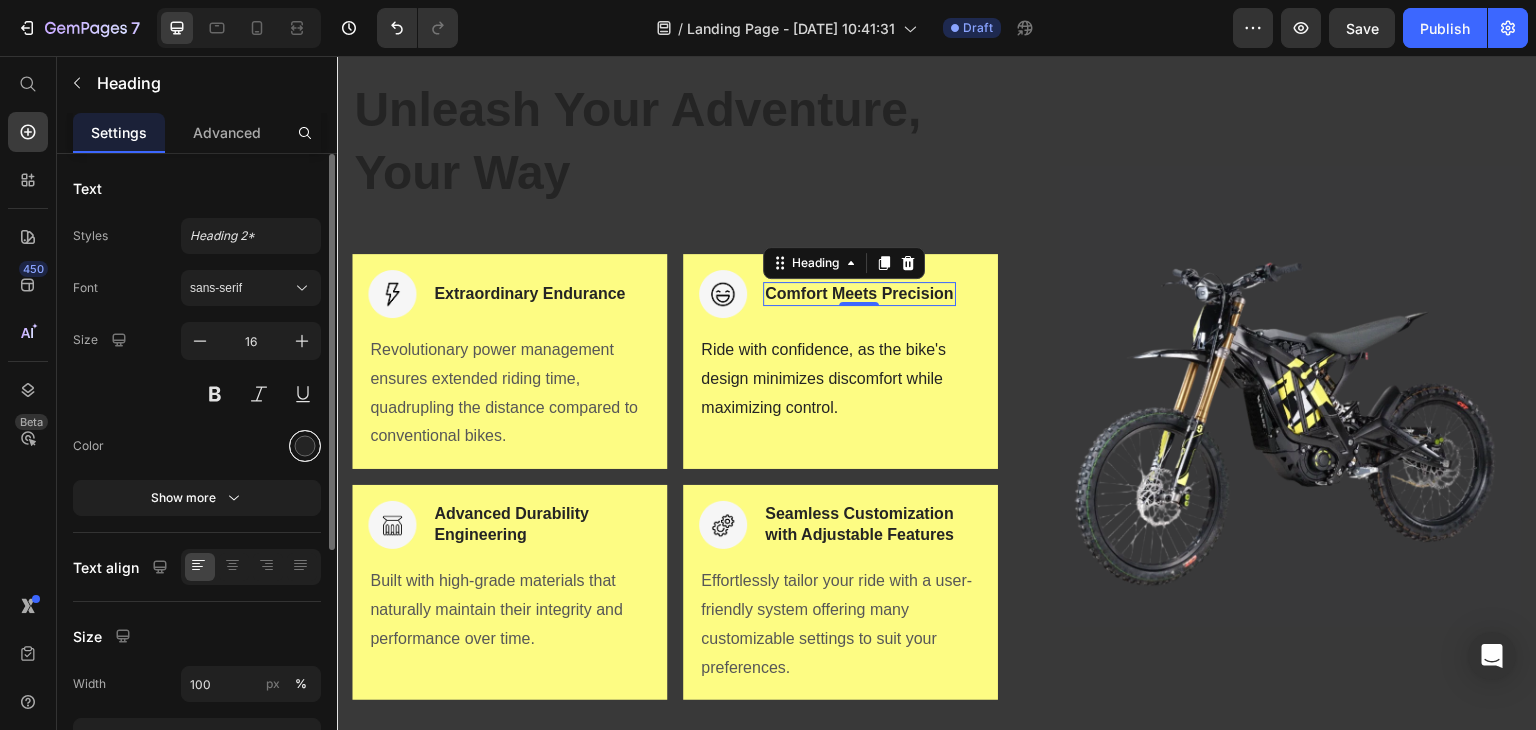 click at bounding box center (305, 446) 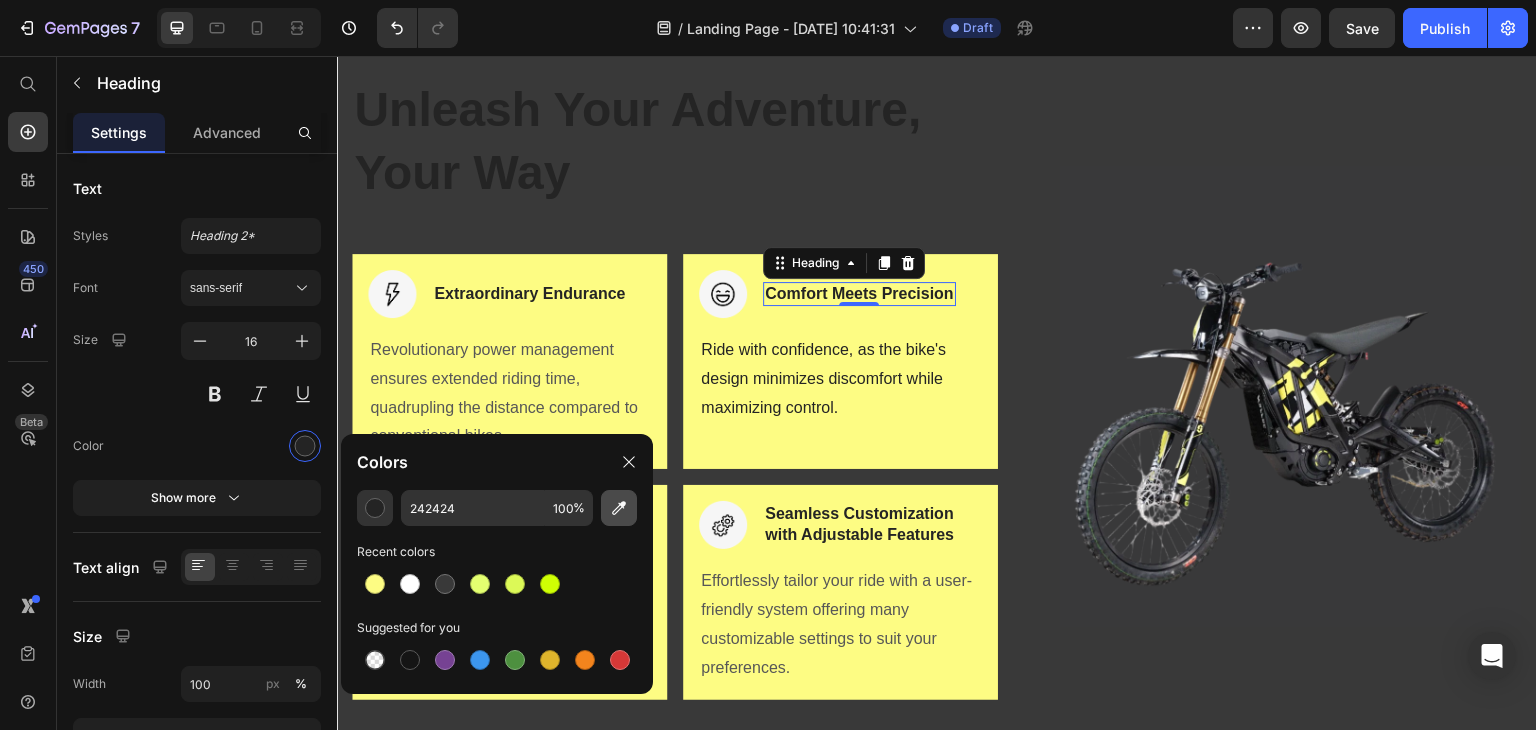 click at bounding box center (619, 508) 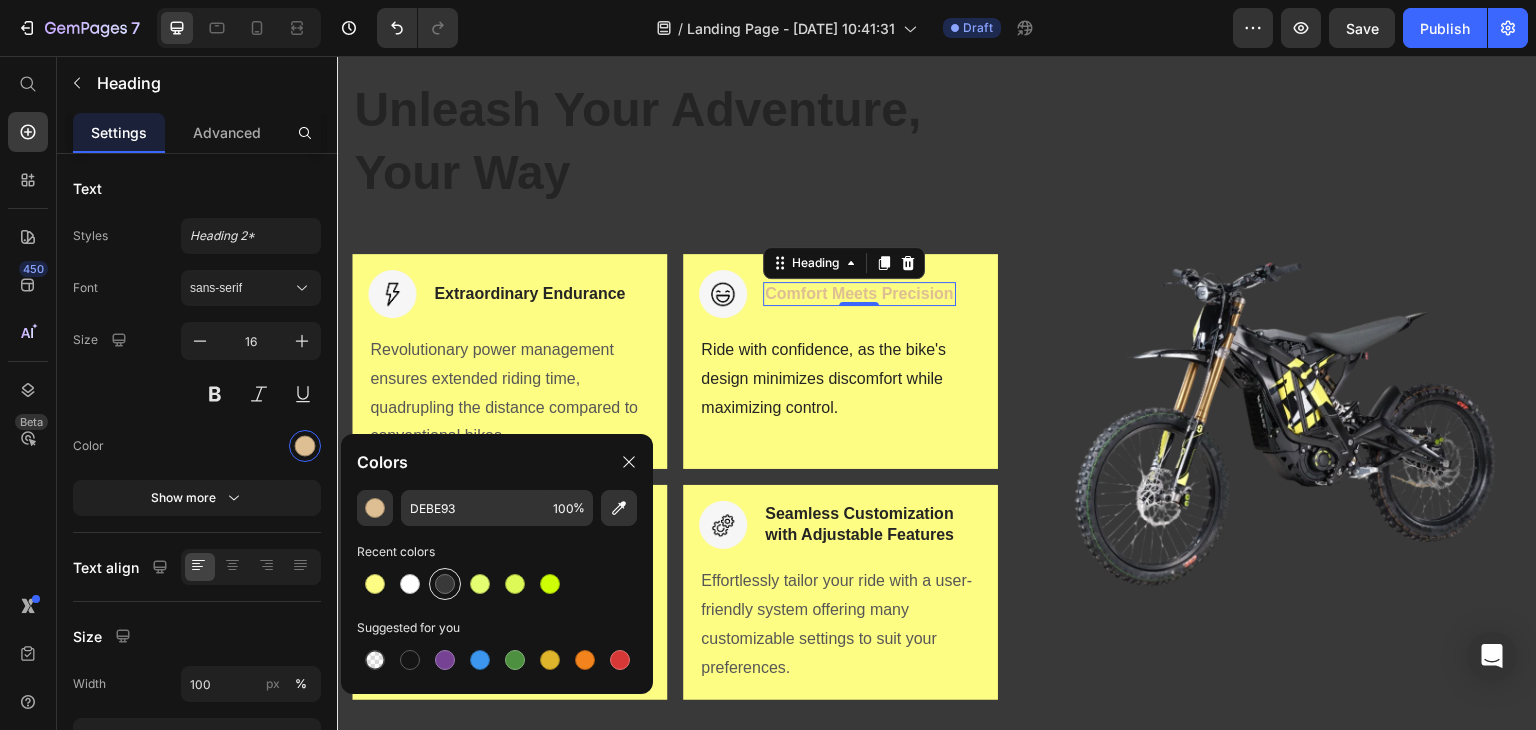 click at bounding box center (445, 584) 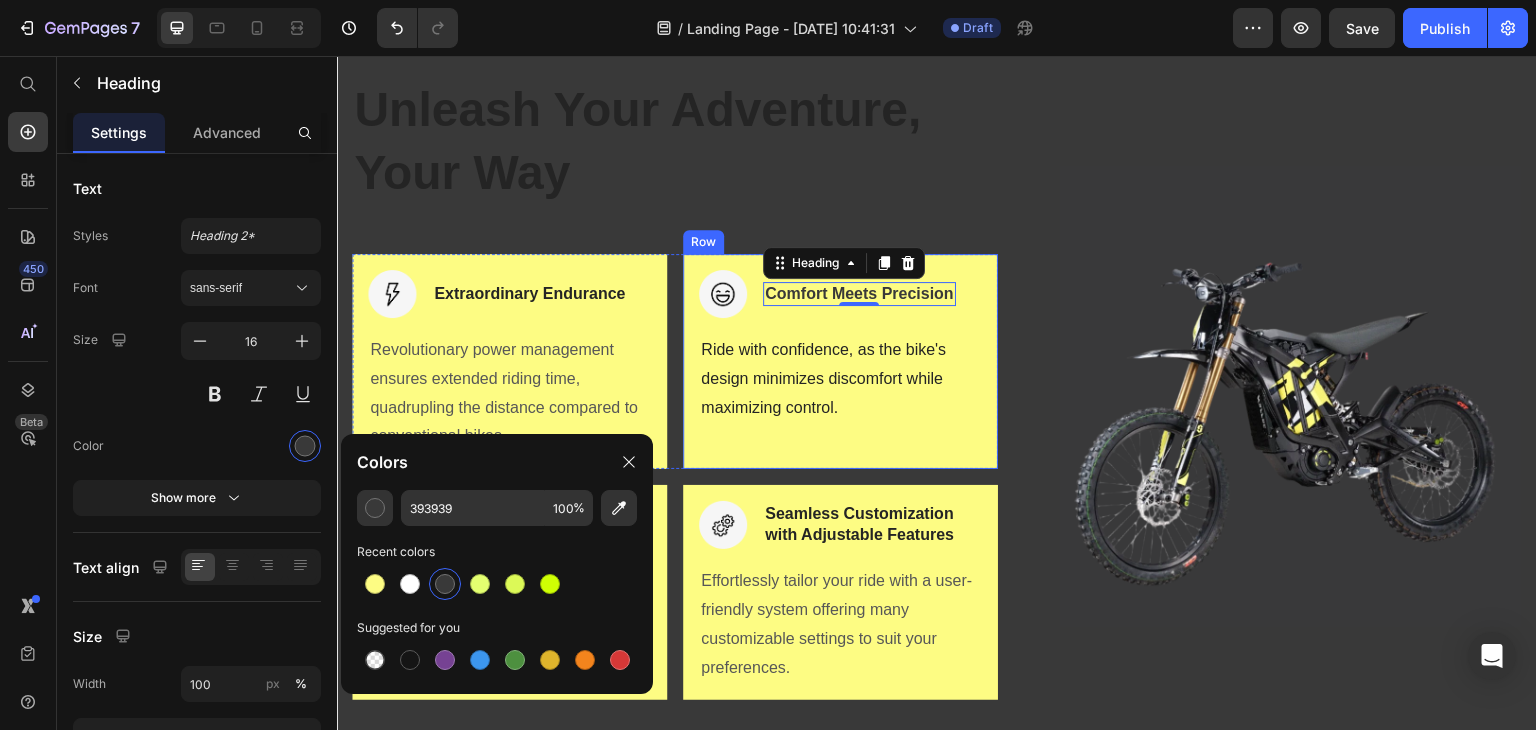 click on "Image Comfort Meets Precision Heading   0 Row Ride with confidence, as the bike's design minimizes discomfort while maximizing control. Text block" at bounding box center [840, 361] 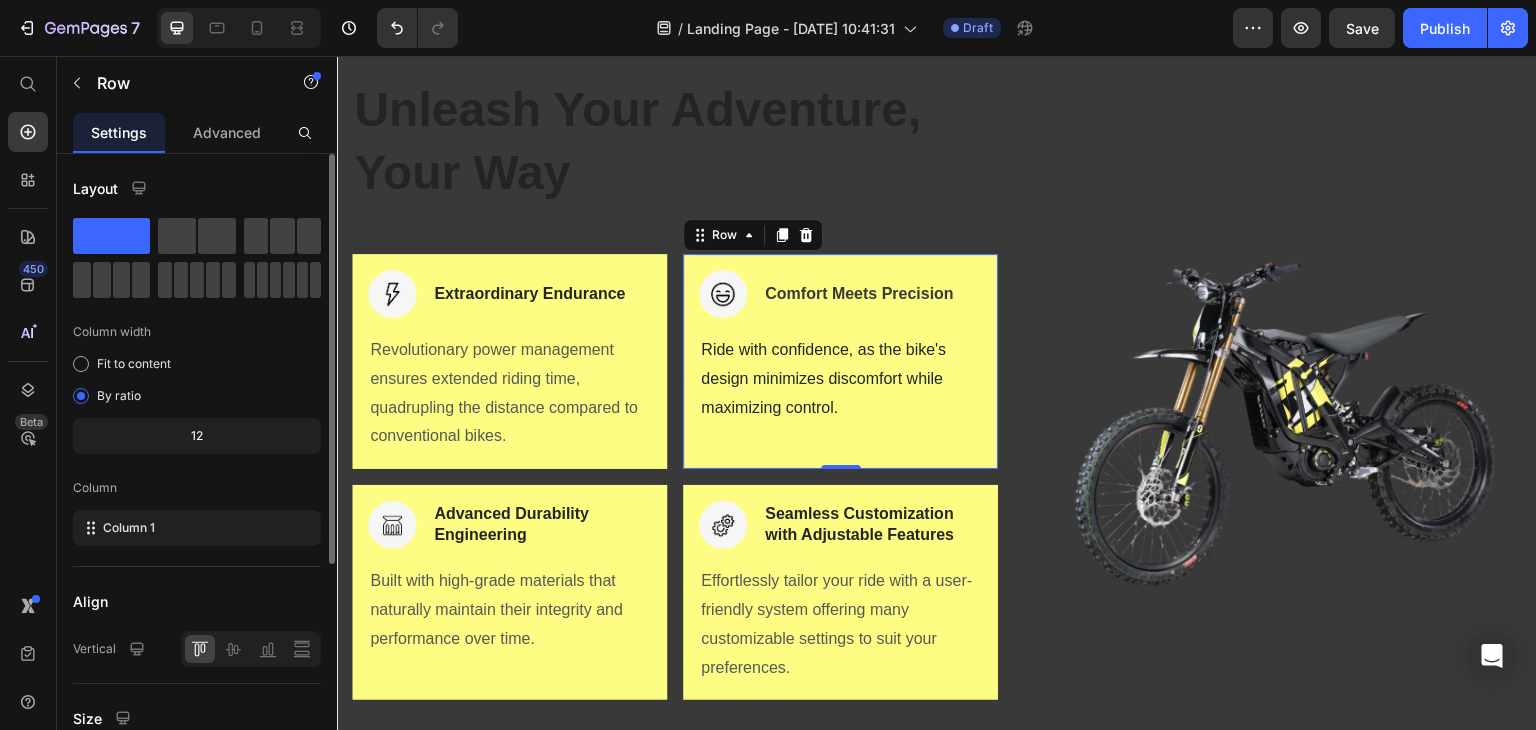 scroll, scrollTop: 342, scrollLeft: 0, axis: vertical 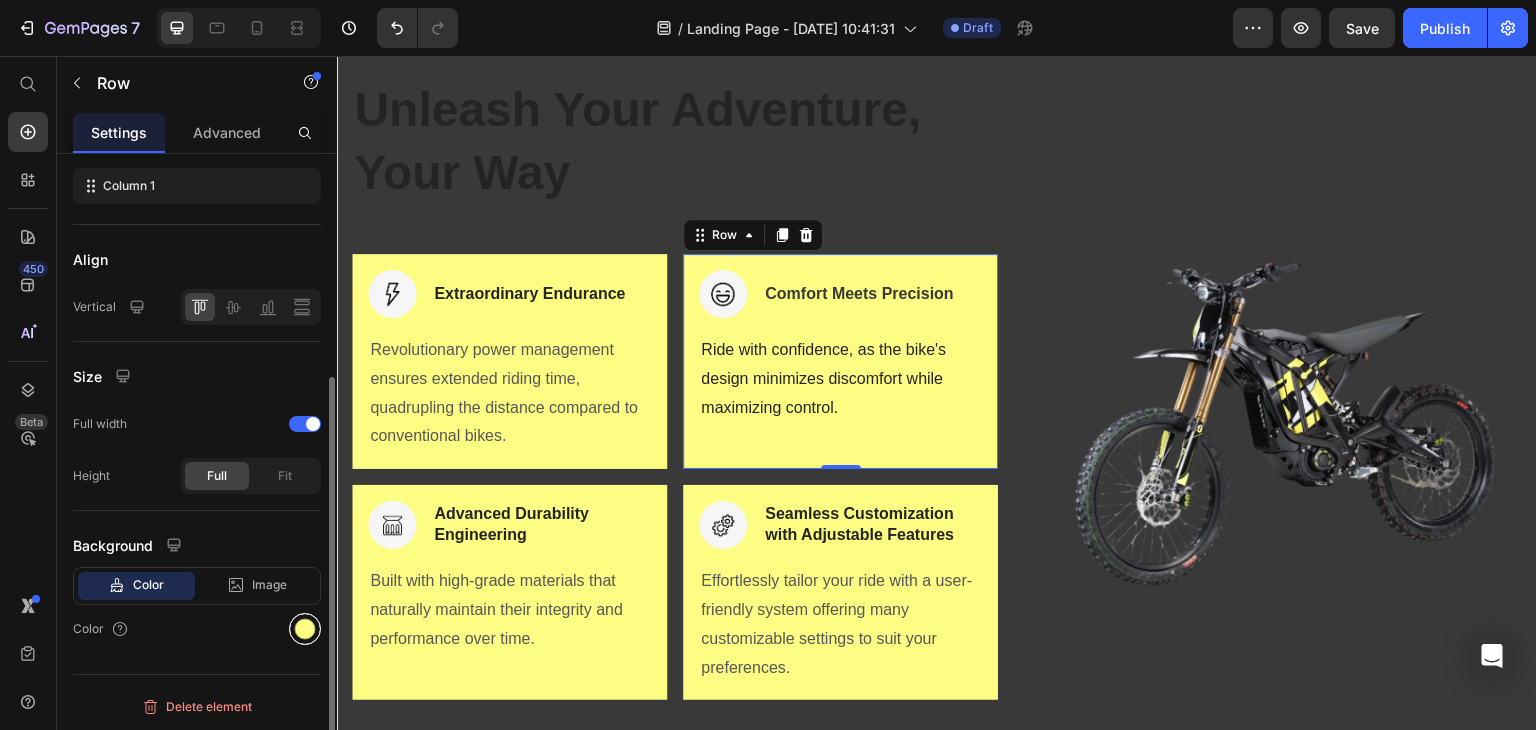 click at bounding box center (305, 629) 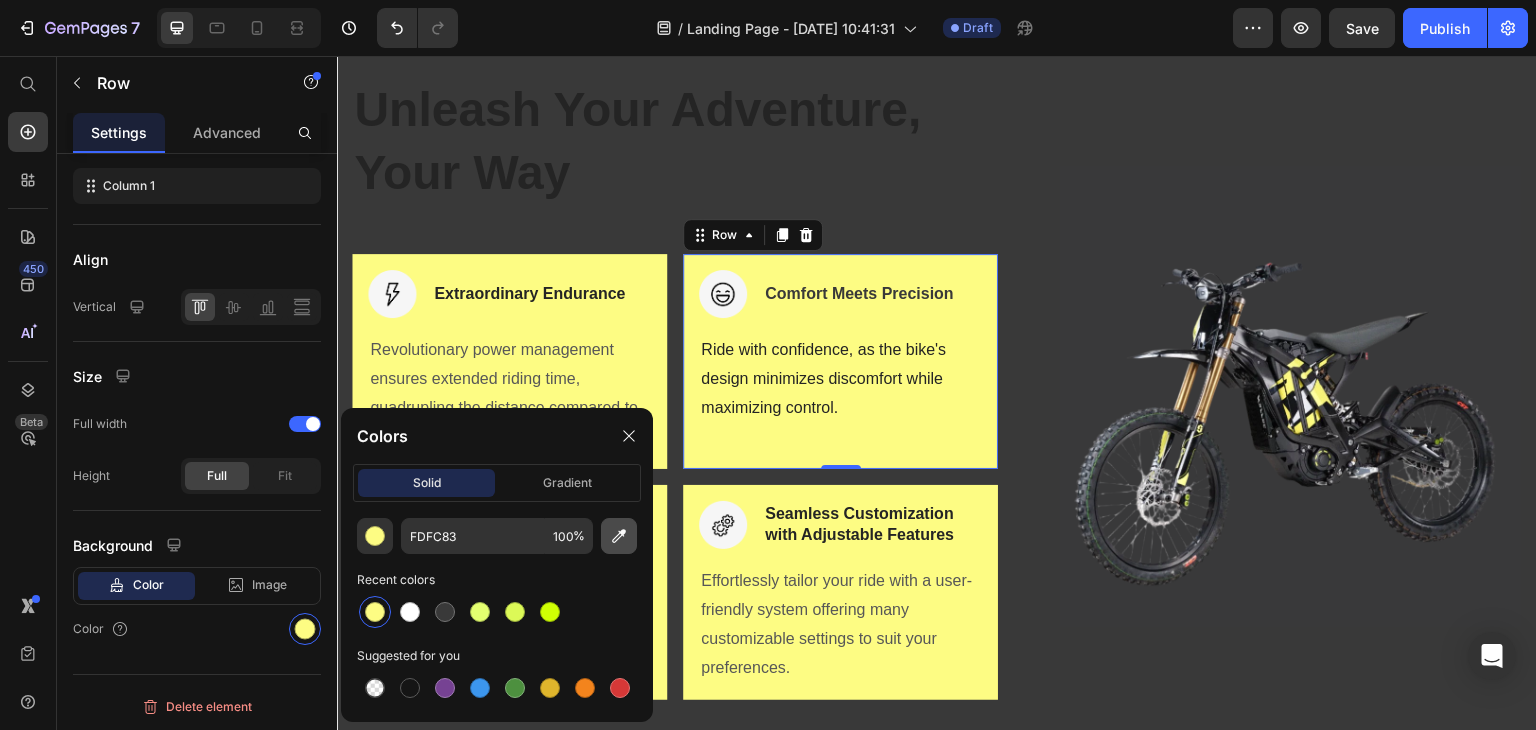 click 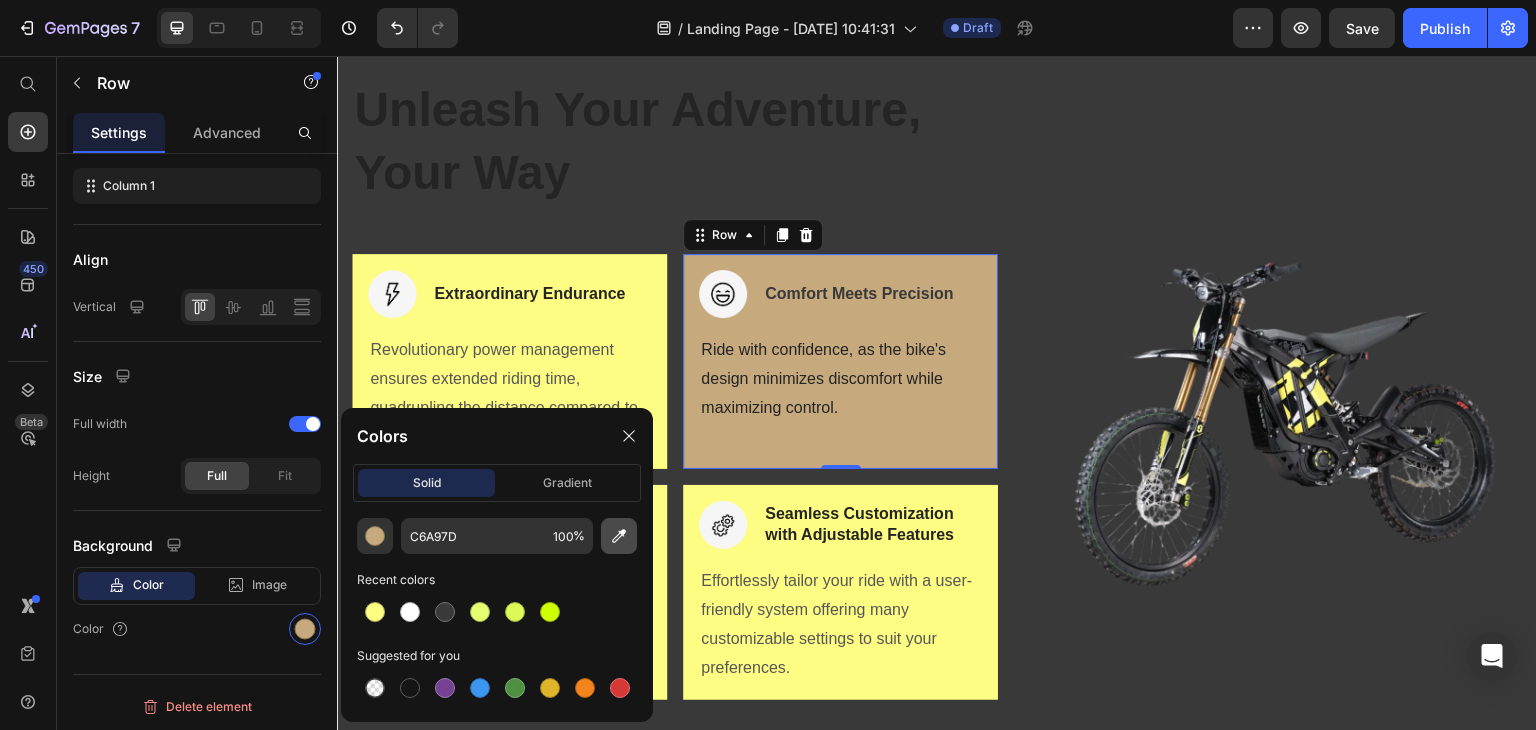 click at bounding box center [619, 536] 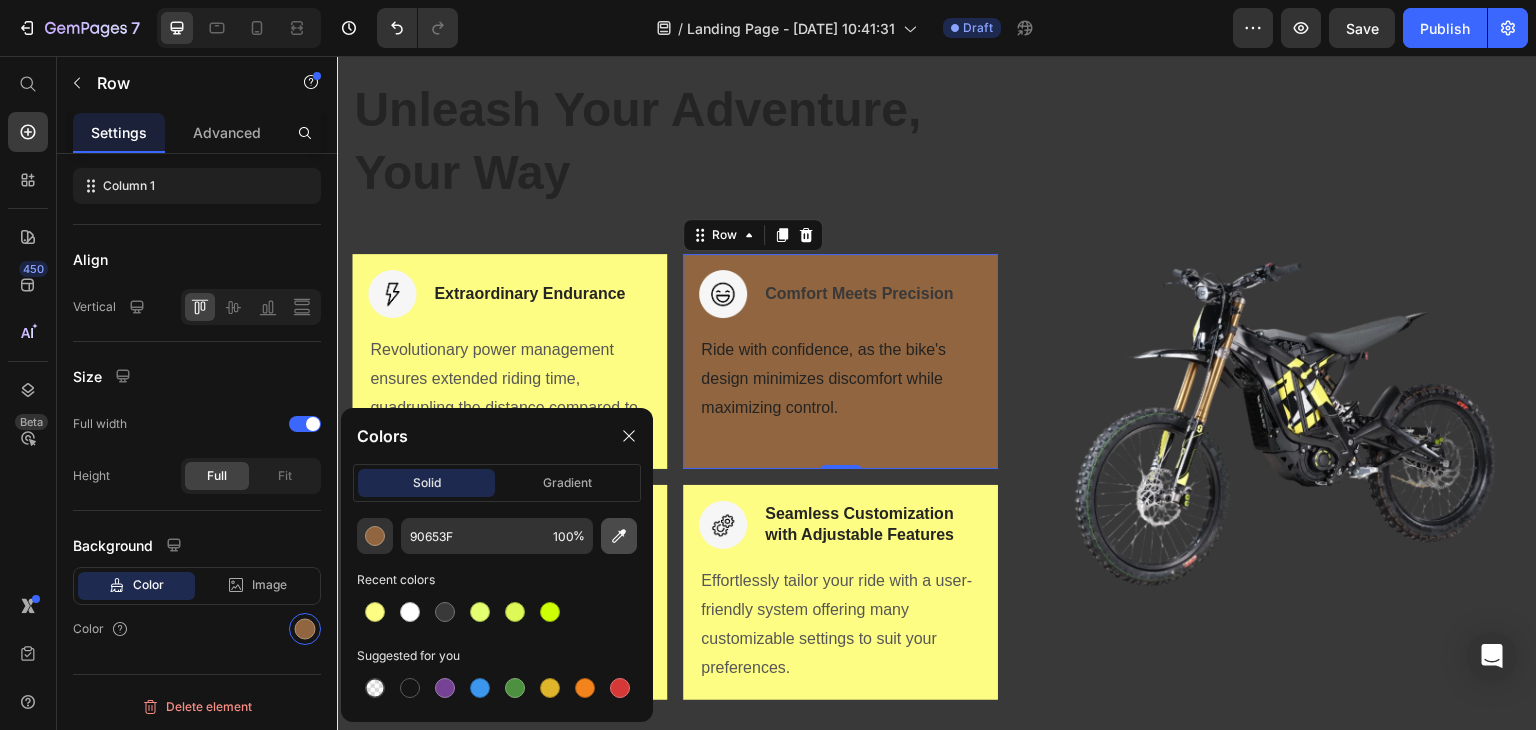 click 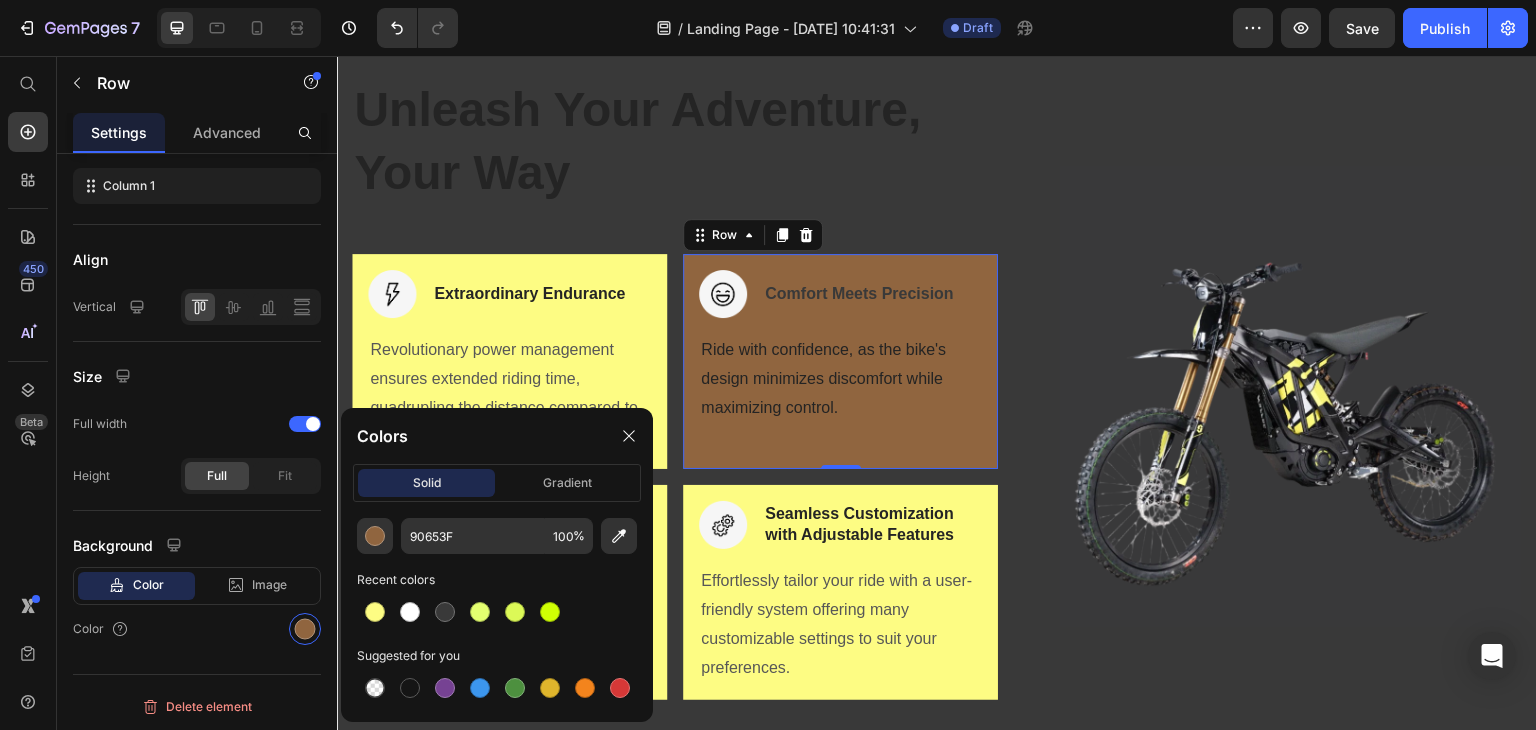 type on "E5D099" 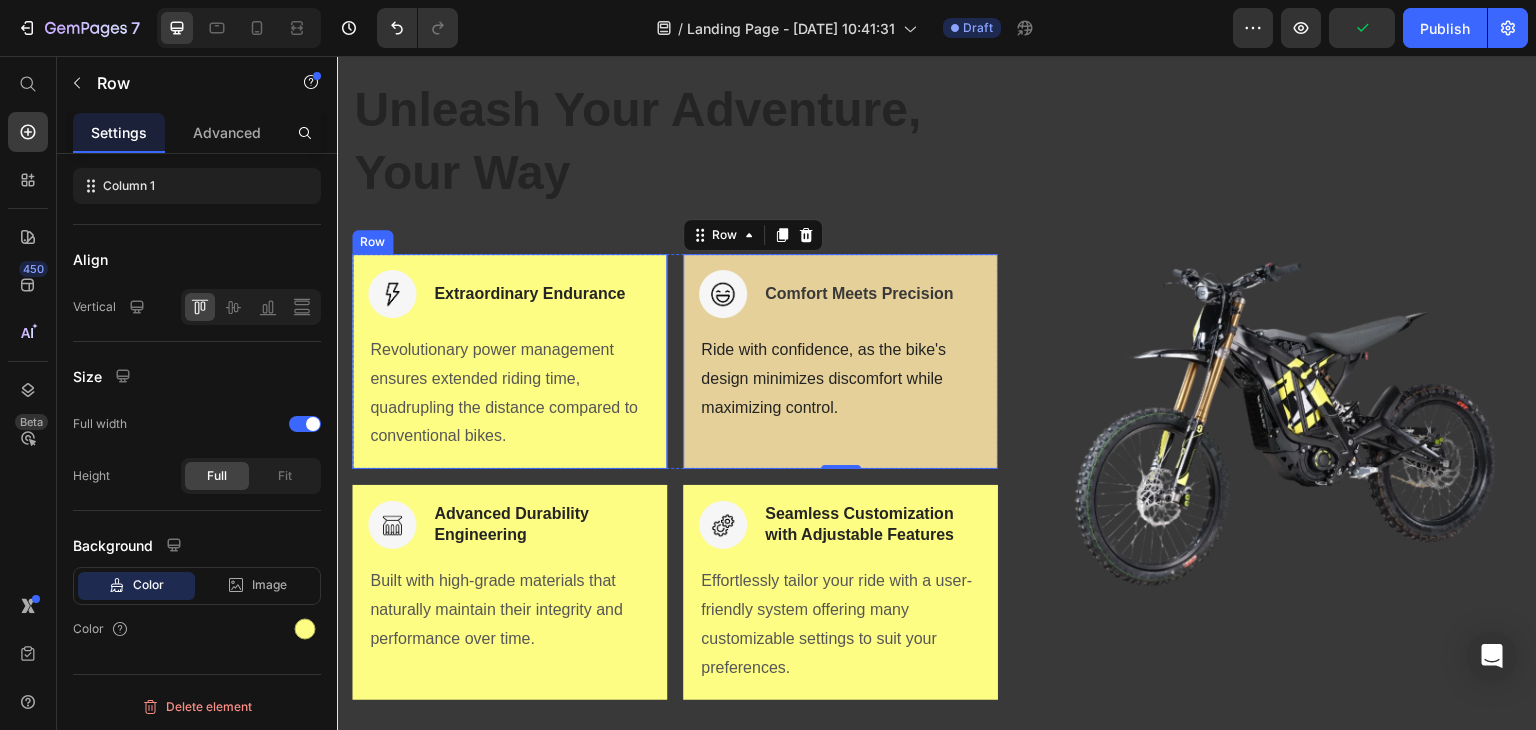 click on "Image Extraordinary Endurance Heading Row Revolutionary power management ensures extended riding time, quadrupling the distance compared to conventional bikes. Text block Row" at bounding box center (509, 361) 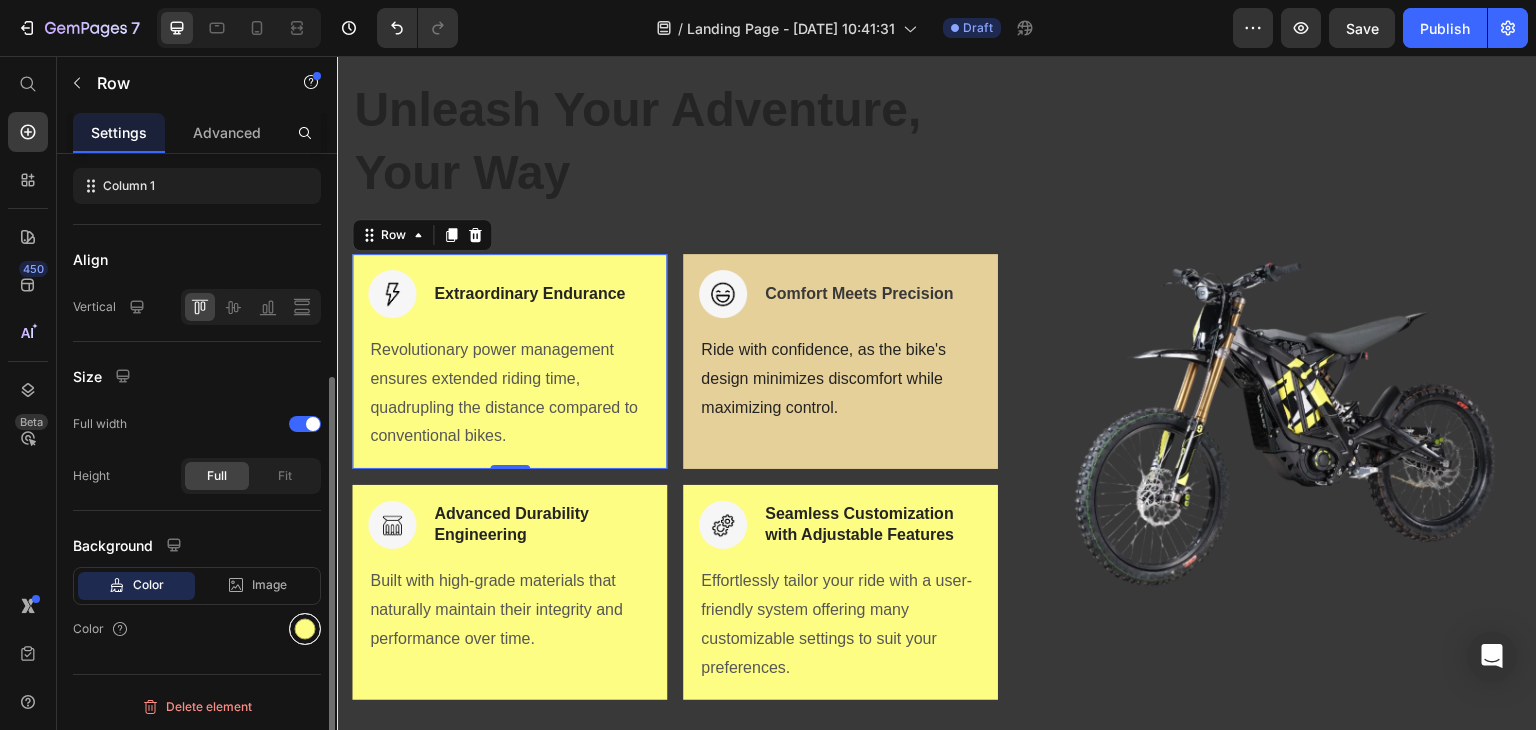 click at bounding box center [305, 629] 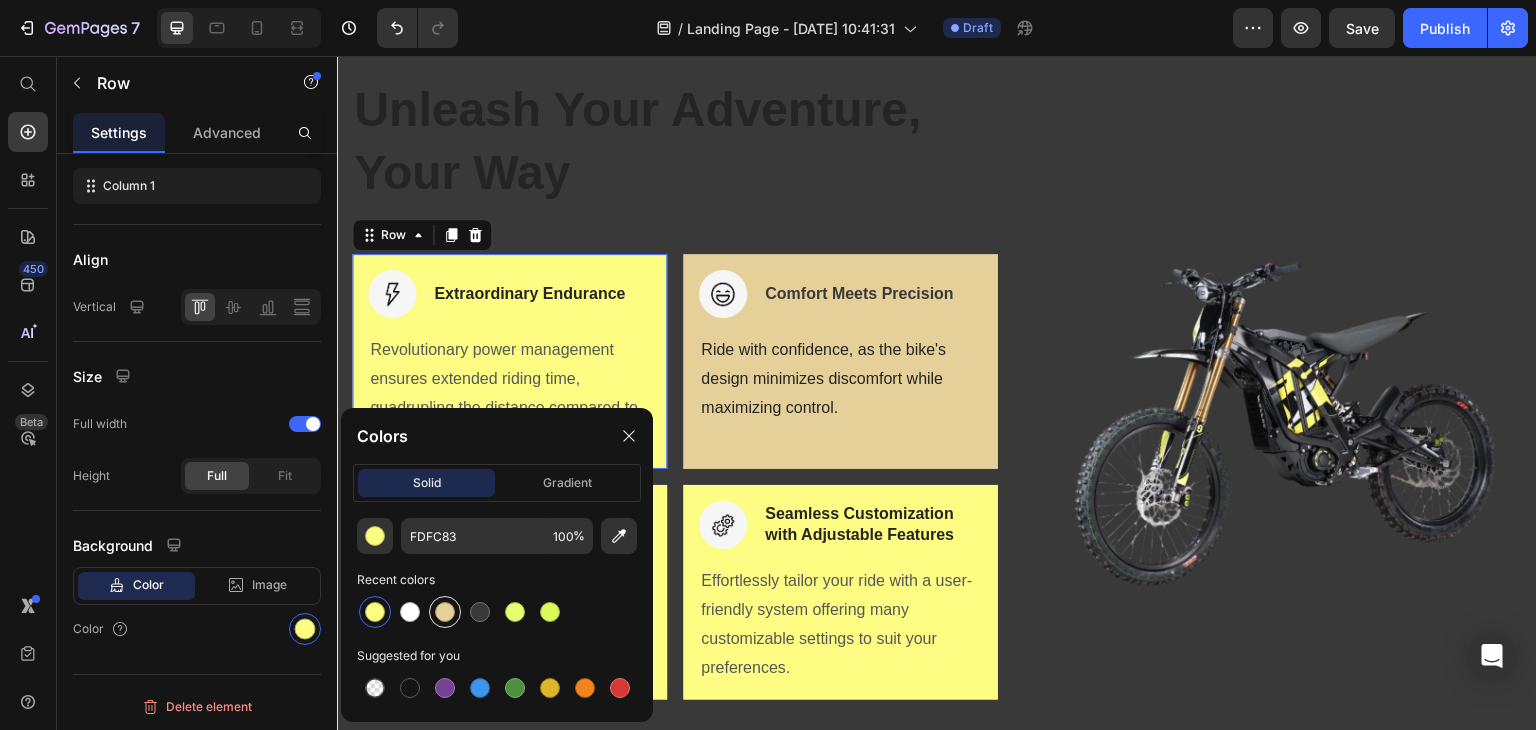 click at bounding box center [445, 612] 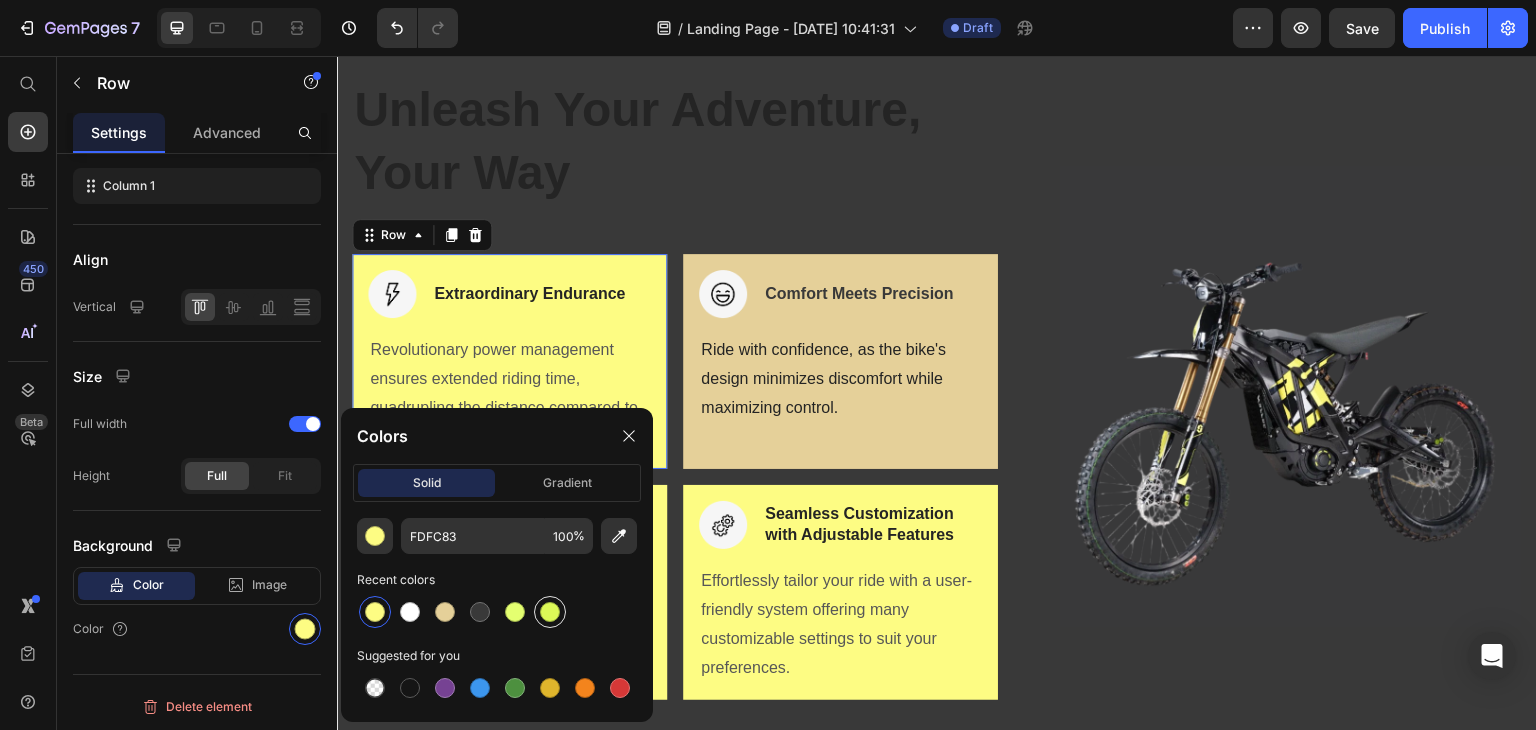 type on "E5D099" 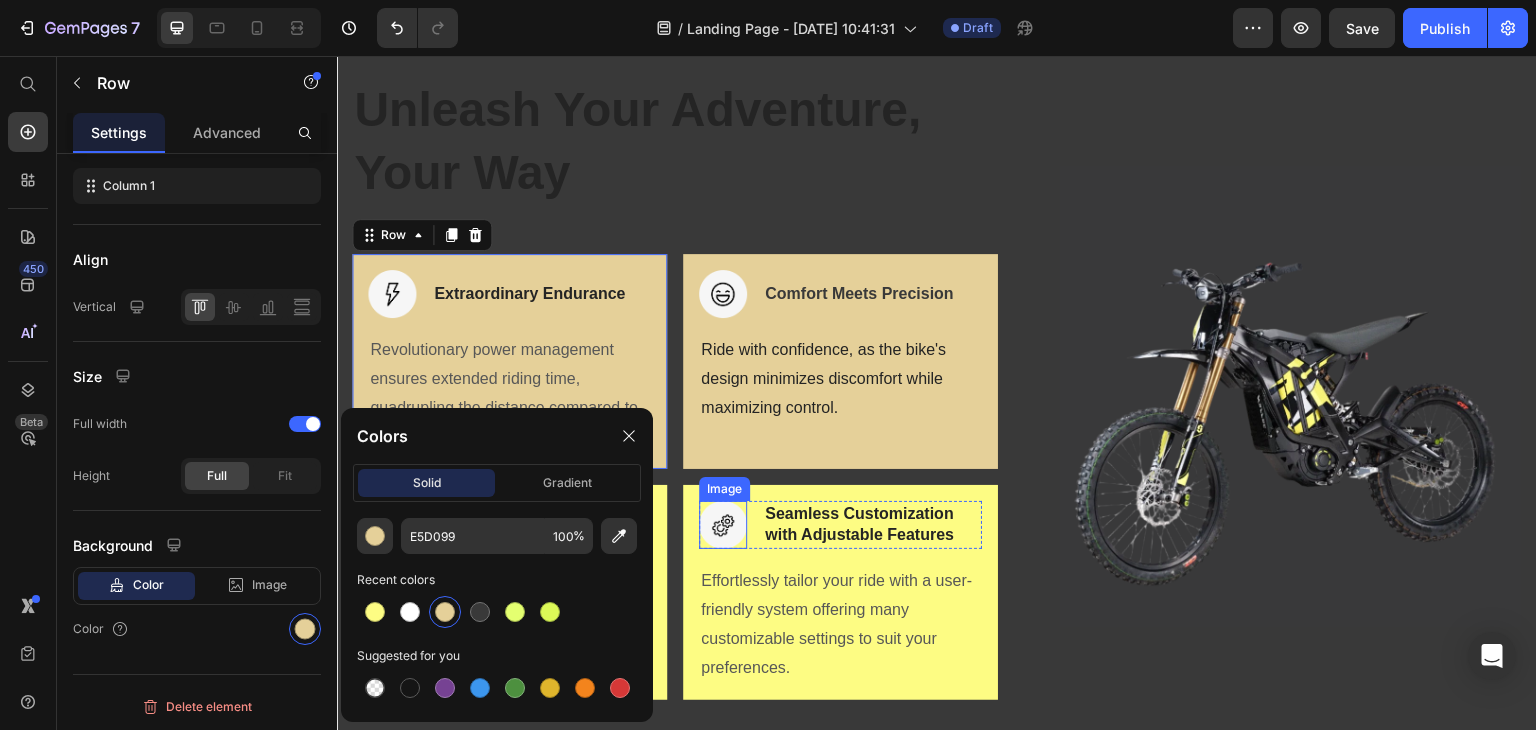 click on "Image" at bounding box center (724, 489) 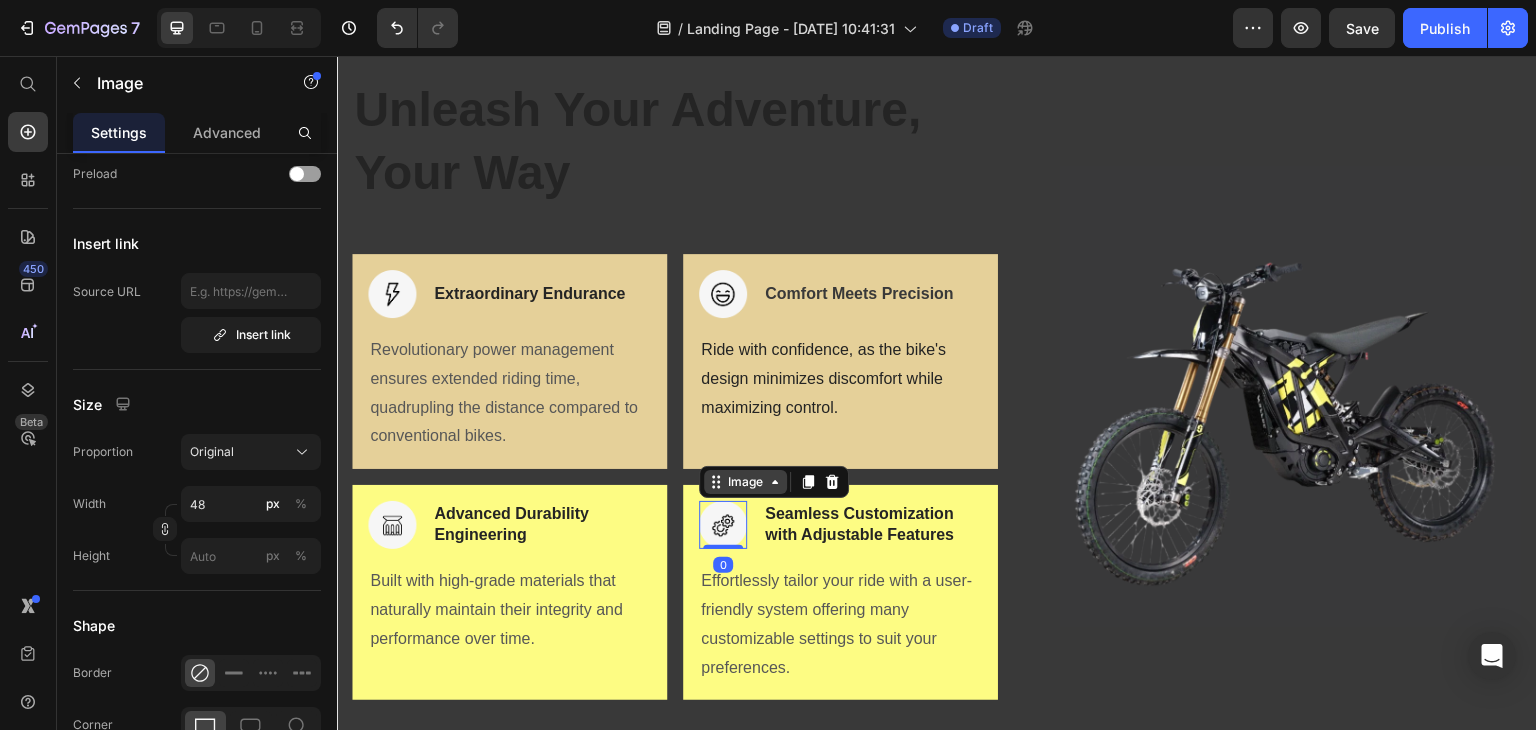 scroll, scrollTop: 0, scrollLeft: 0, axis: both 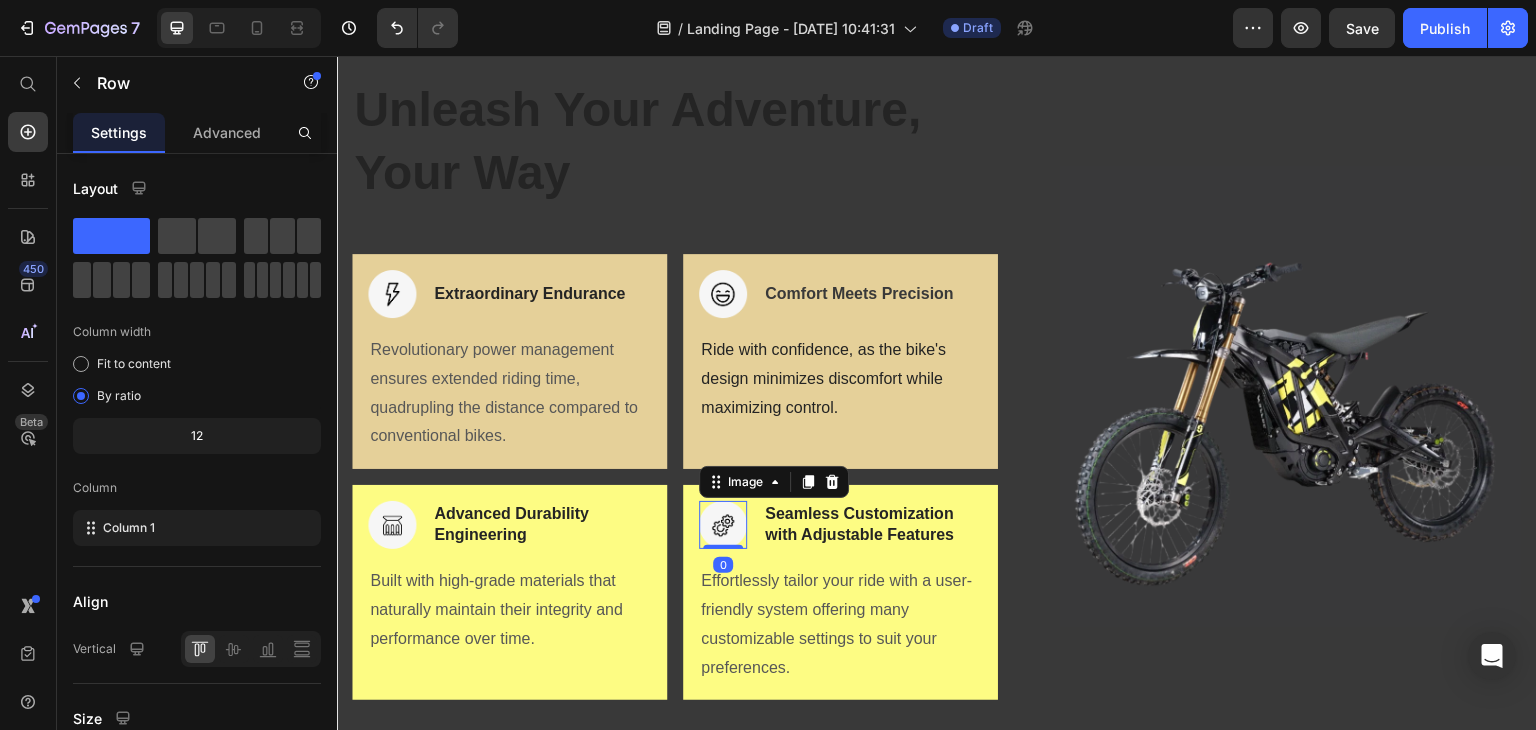click on "Image   0 Seamless Customization with Adjustable Features Heading Row Effortlessly tailor your ride with a user-friendly system offering many customizable settings to suit your preferences. Text block Row" at bounding box center (840, 592) 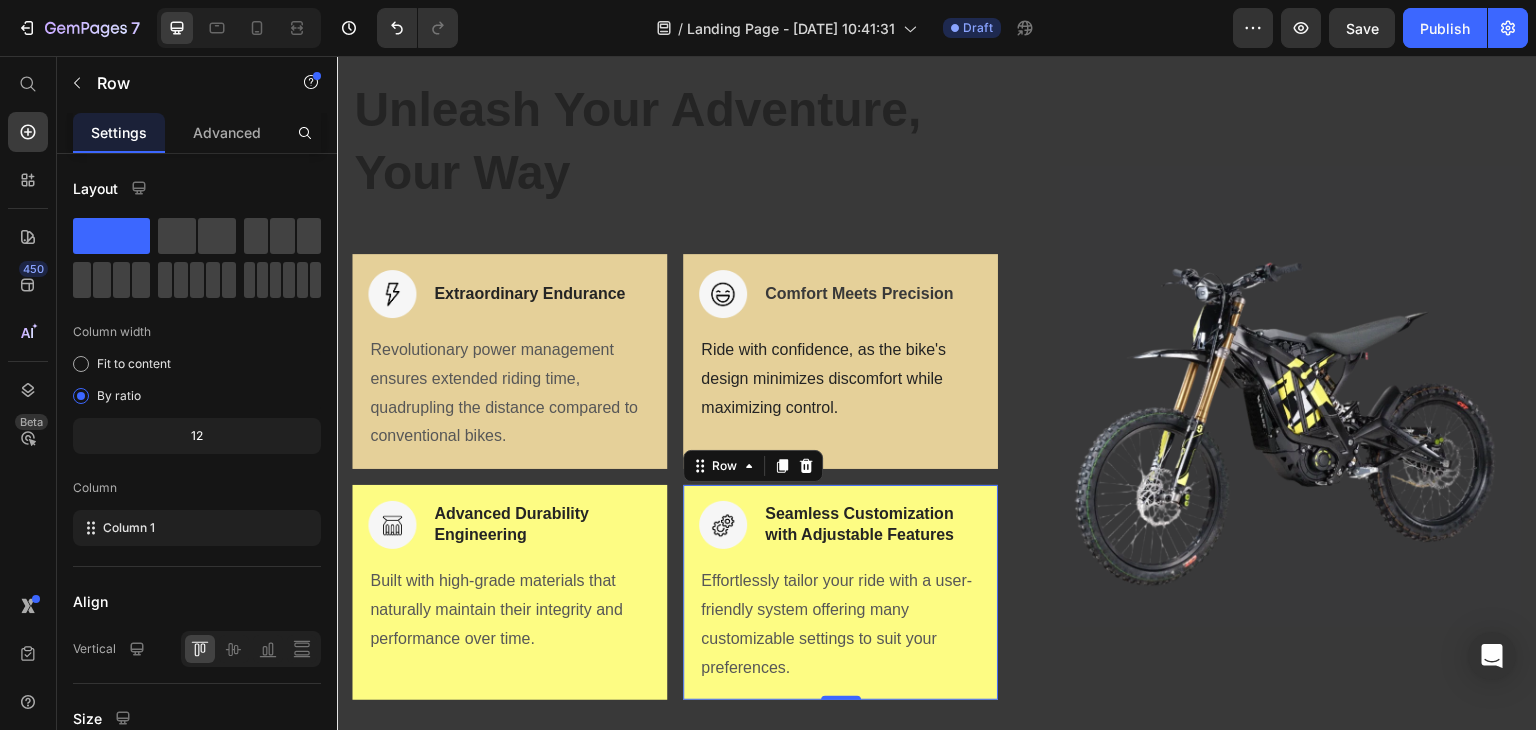 click on "Image Seamless Customization with Adjustable Features Heading Row Effortlessly tailor your ride with a user-friendly system offering many customizable settings to suit your preferences. Text block Row   0" at bounding box center (840, 592) 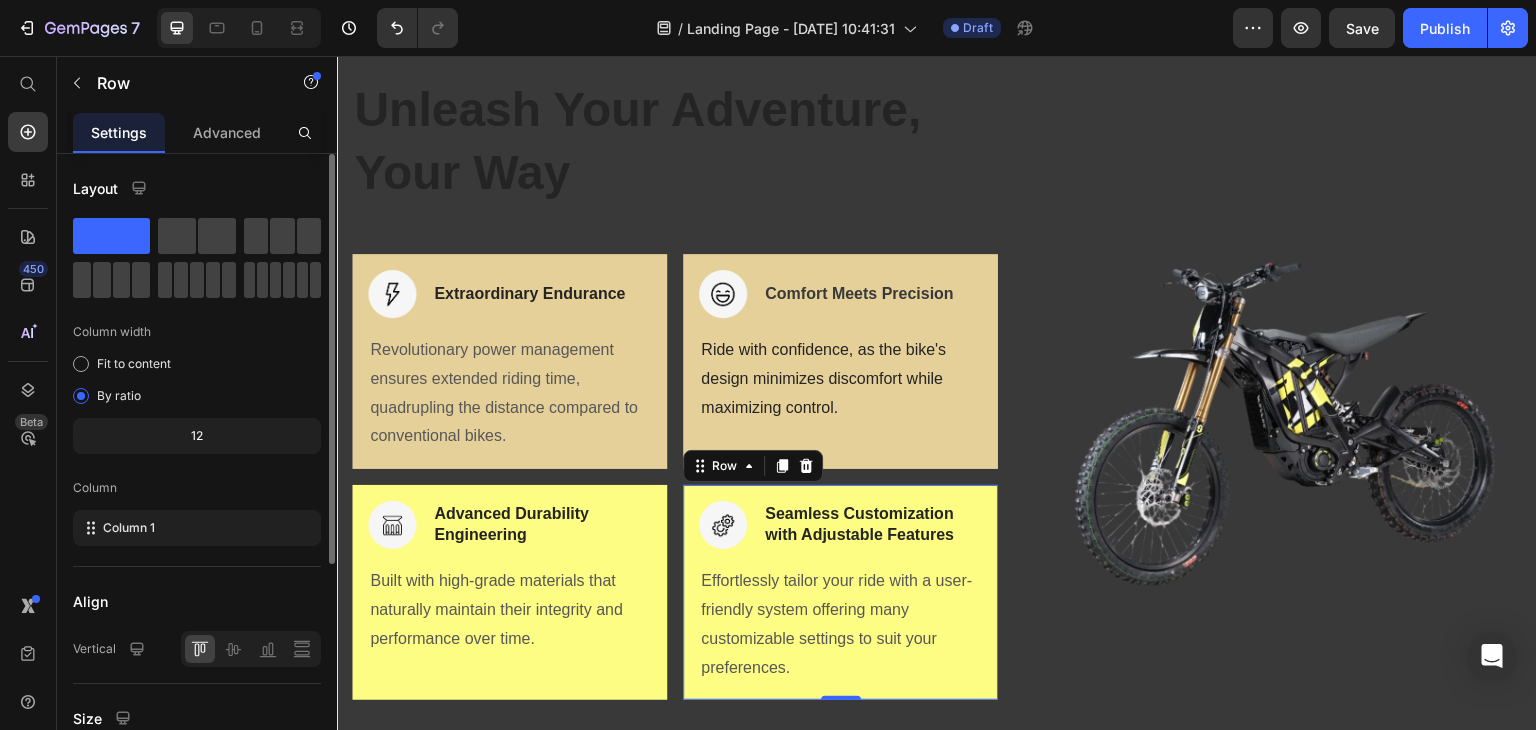 scroll, scrollTop: 342, scrollLeft: 0, axis: vertical 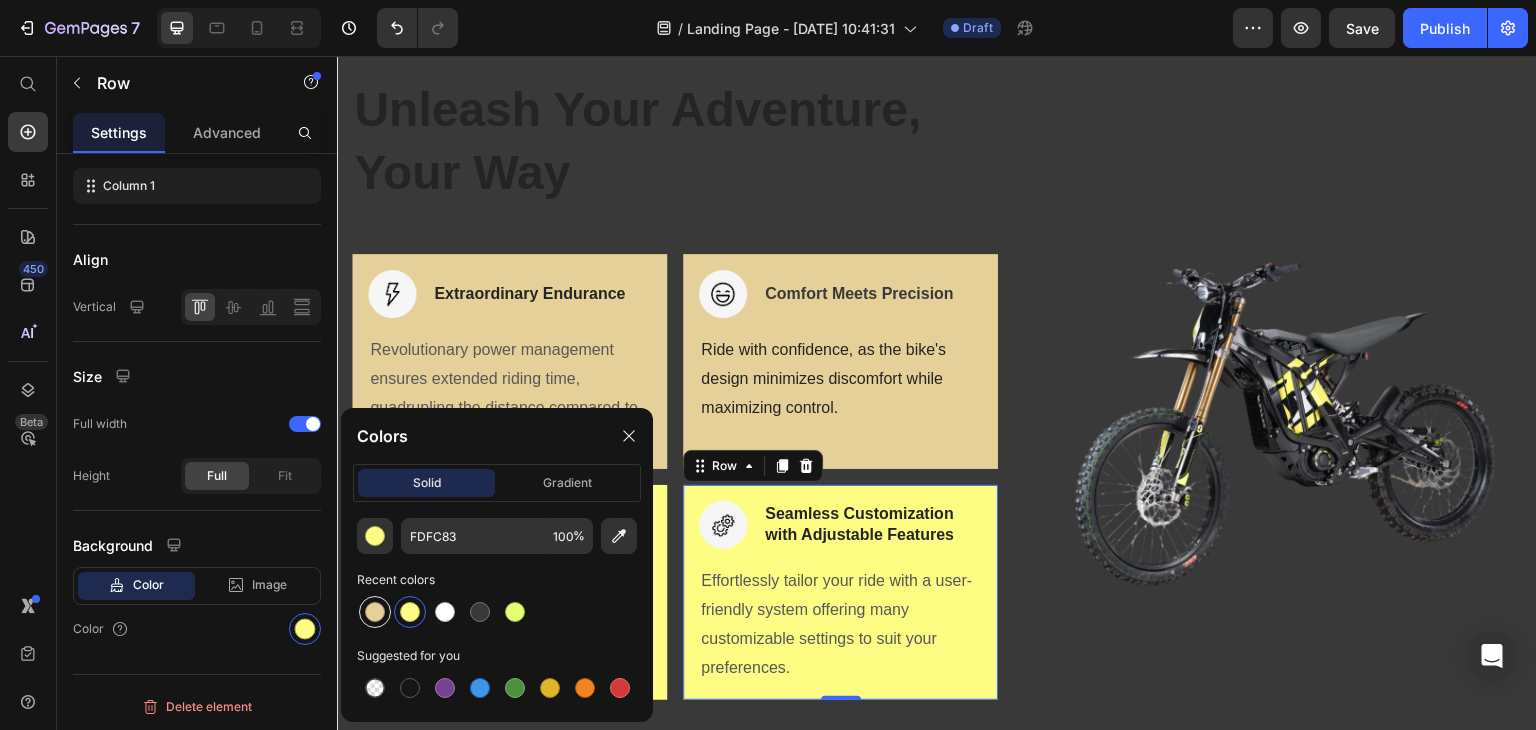 click at bounding box center [375, 612] 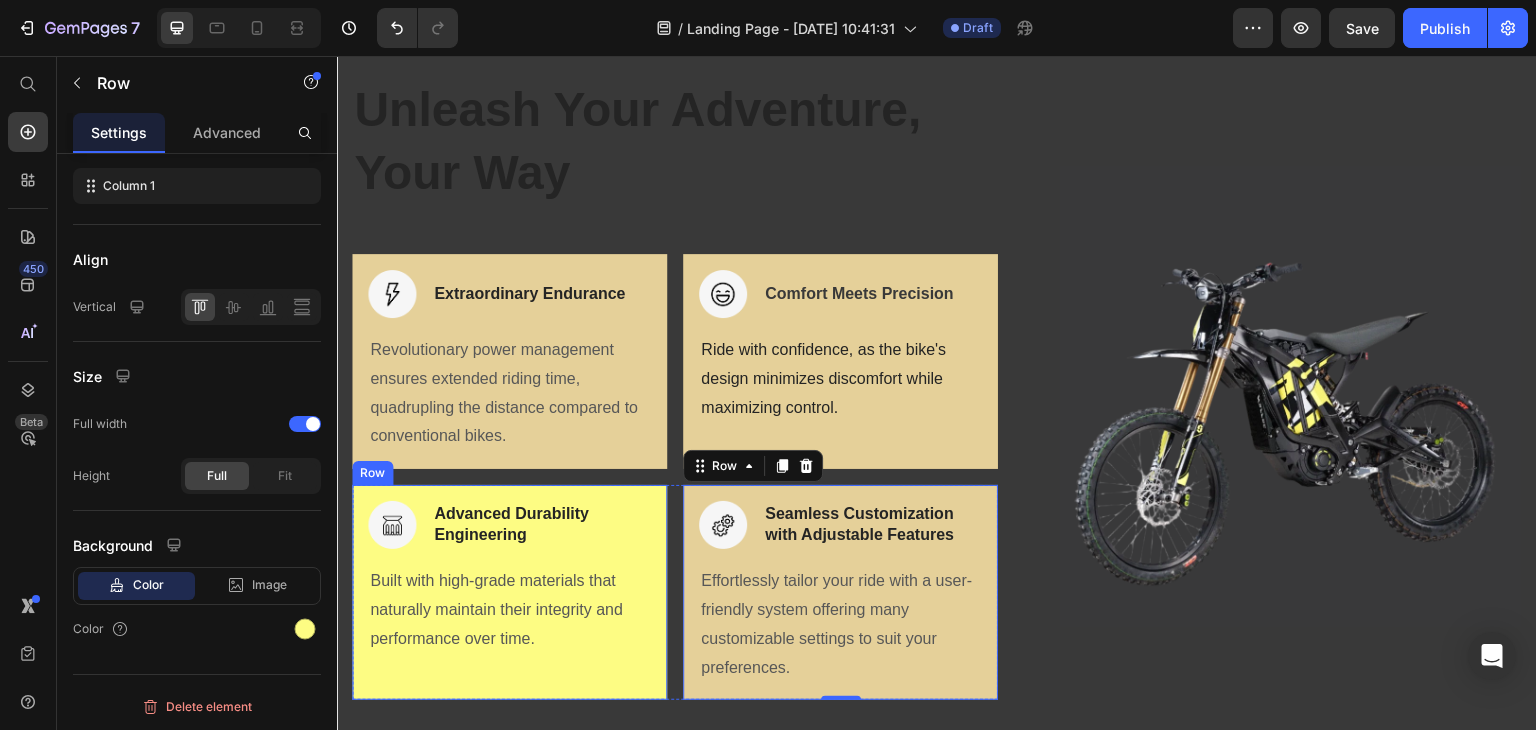 click on "Image Advanced Durability Engineering Heading Row Built with high-grade materials that naturally maintain their integrity and performance over time. Text block Row" at bounding box center (509, 592) 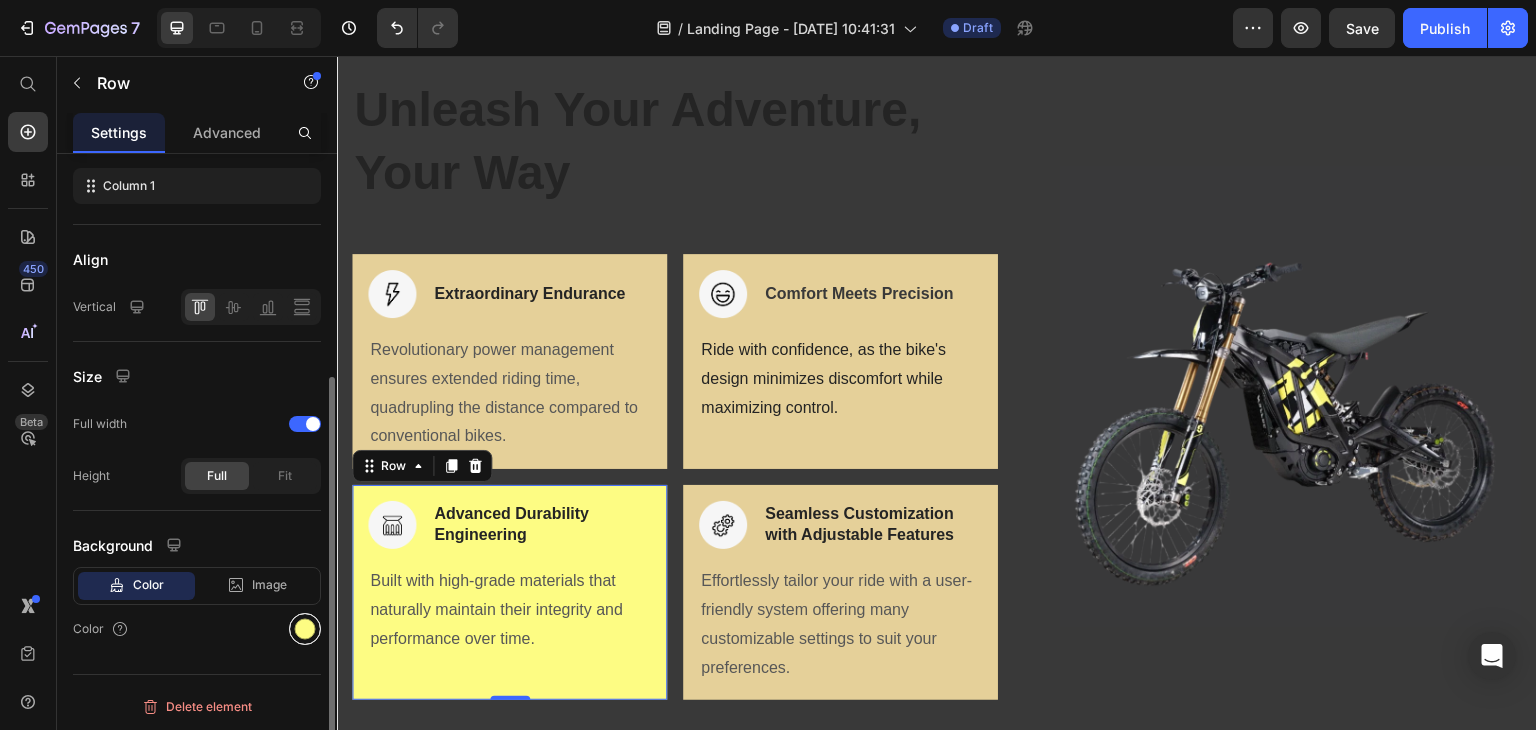 click at bounding box center [305, 629] 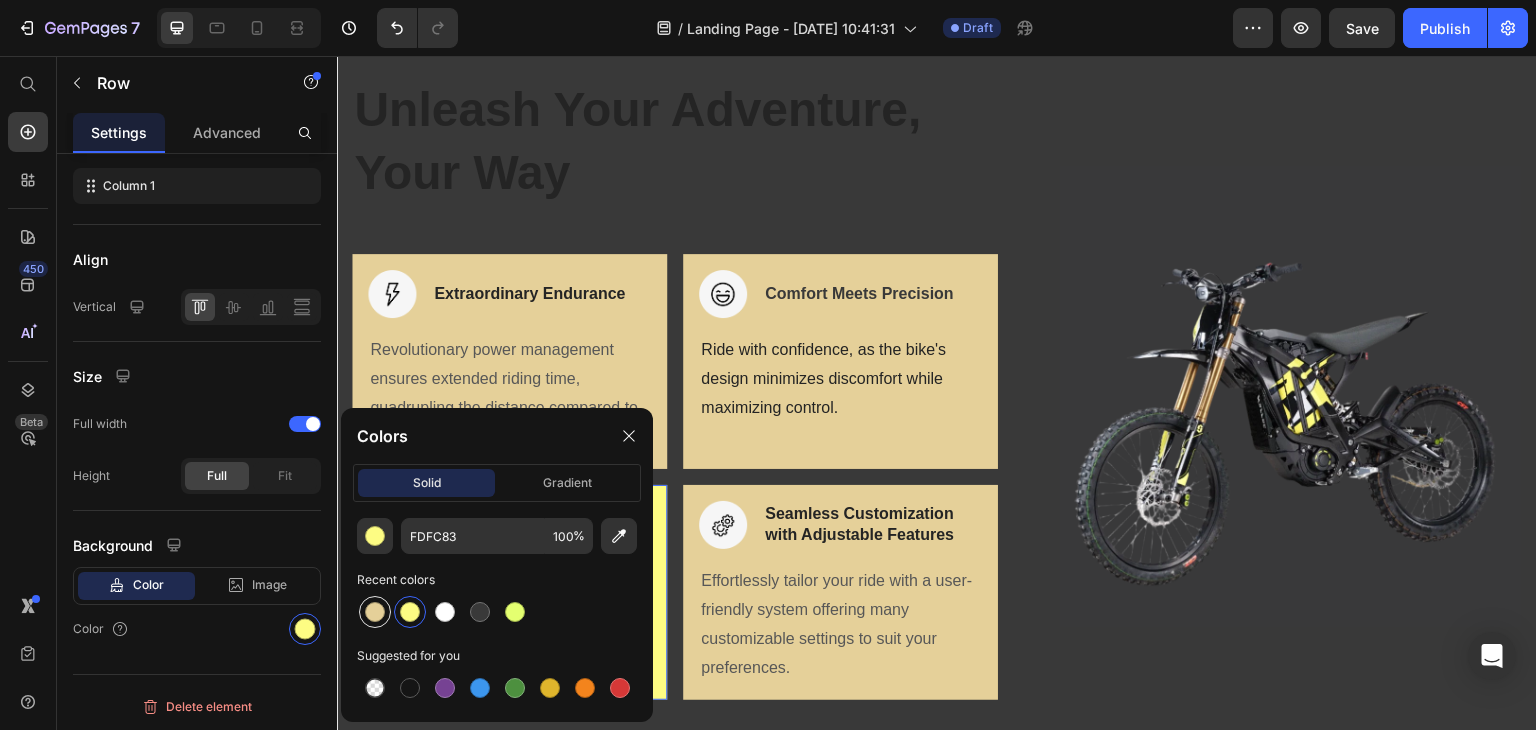 click at bounding box center (375, 612) 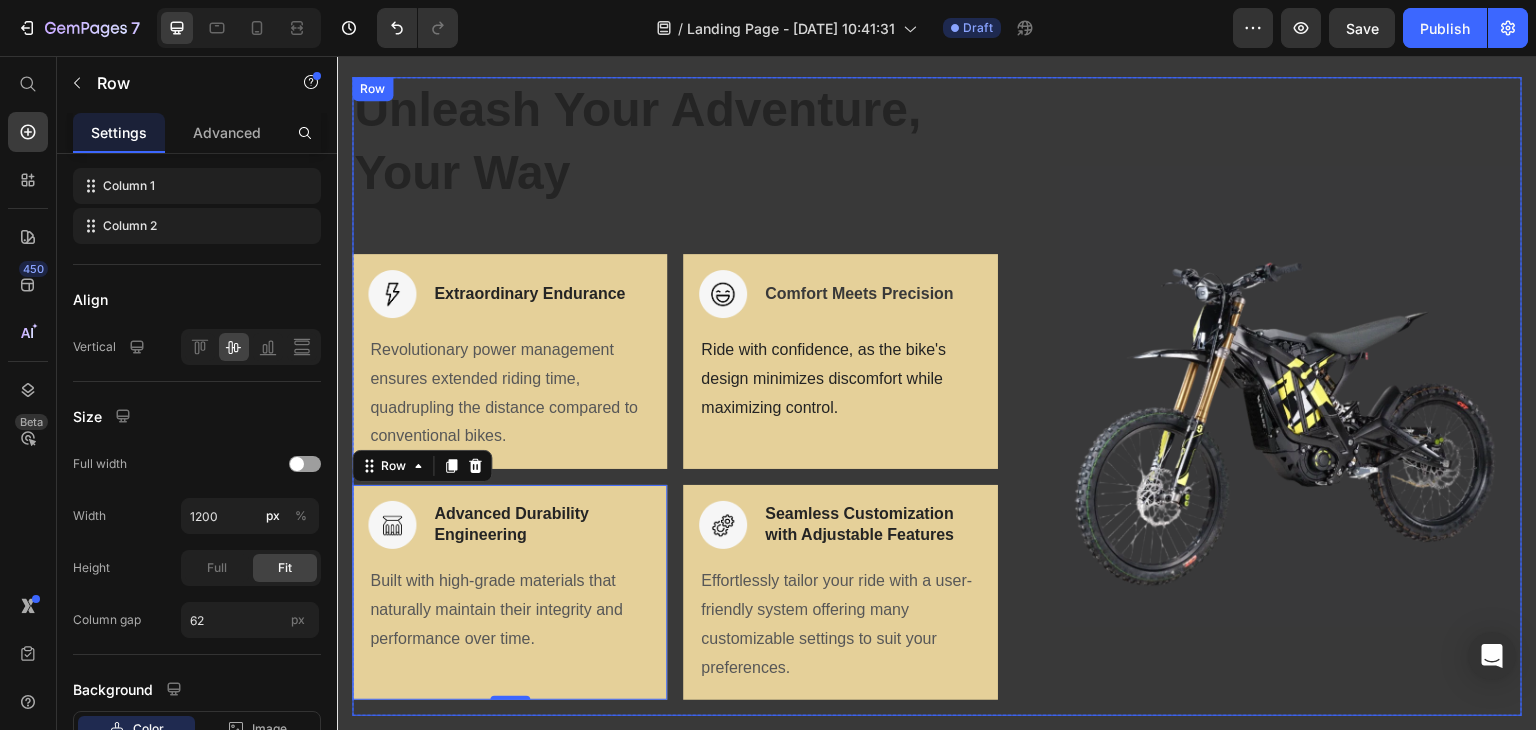 click on "Unleash Your Adventure, Your Way Heading Row Image Extraordinary Endurance Heading Row Revolutionary power management ensures extended riding time, quadrupling the distance compared to conventional bikes. Text block Row Image Comfort Meets Precision Heading Row Ride with confidence, as the bike's design minimizes discomfort while maximizing control. Text block Row Row Image Advanced Durability Engineering Heading Row Built with high-grade materials that naturally maintain their integrity and performance over time. Text block Row   0 Image Seamless Customization with Adjustable Features Heading Row Effortlessly tailor your ride with a user-friendly system offering many customizable settings to suit your preferences. Text block Row Row" at bounding box center [675, 396] 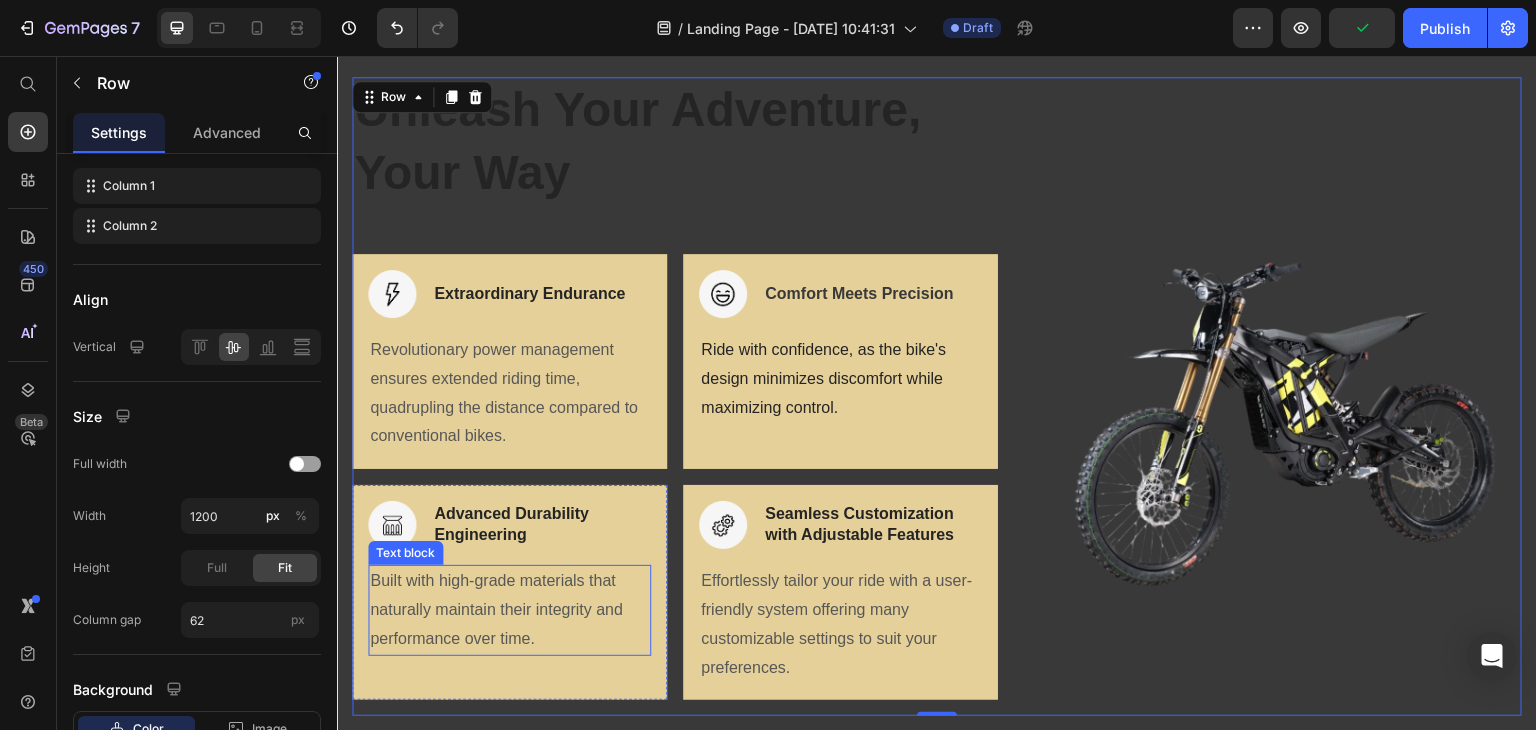 click on "Built with high-grade materials that naturally maintain their integrity and performance over time." at bounding box center (509, 610) 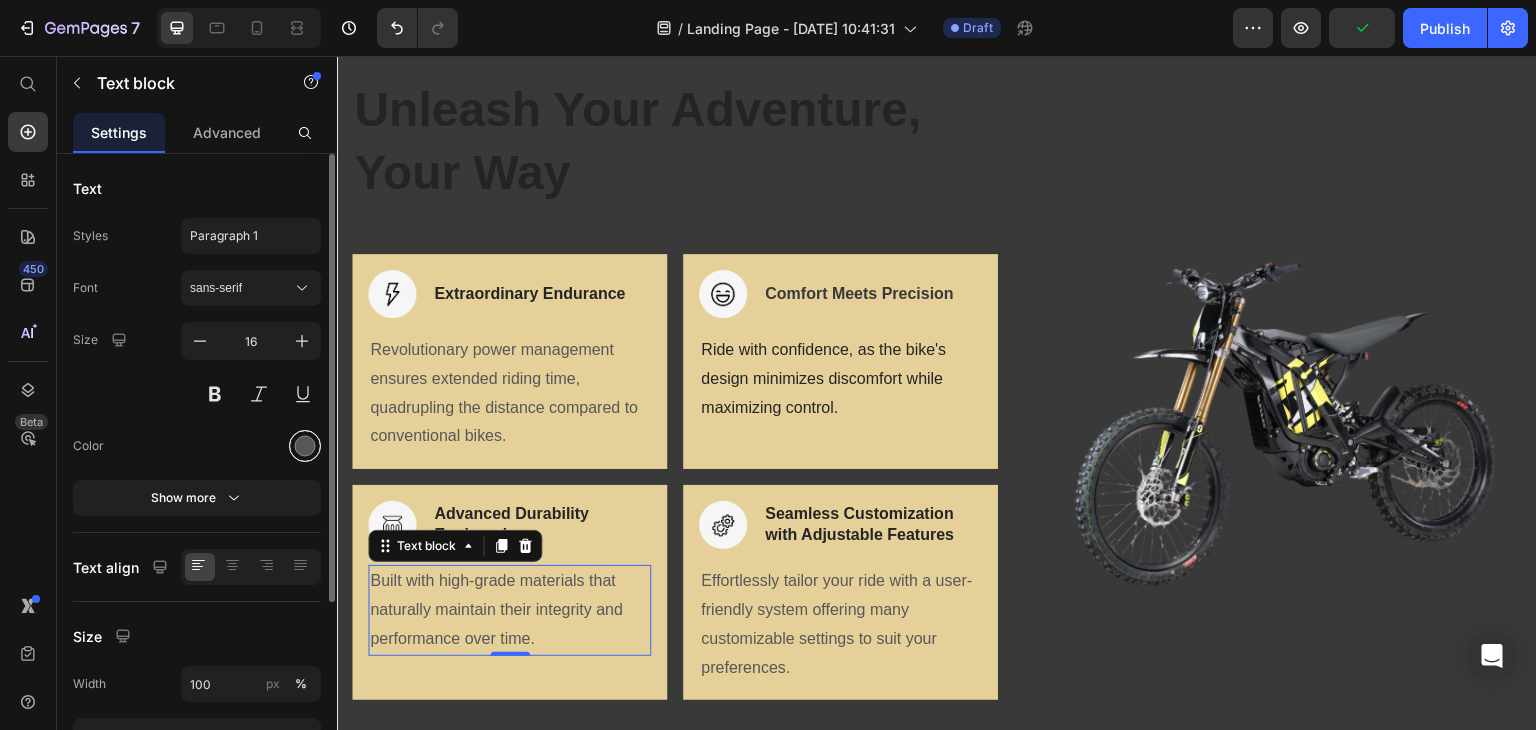 click at bounding box center [305, 446] 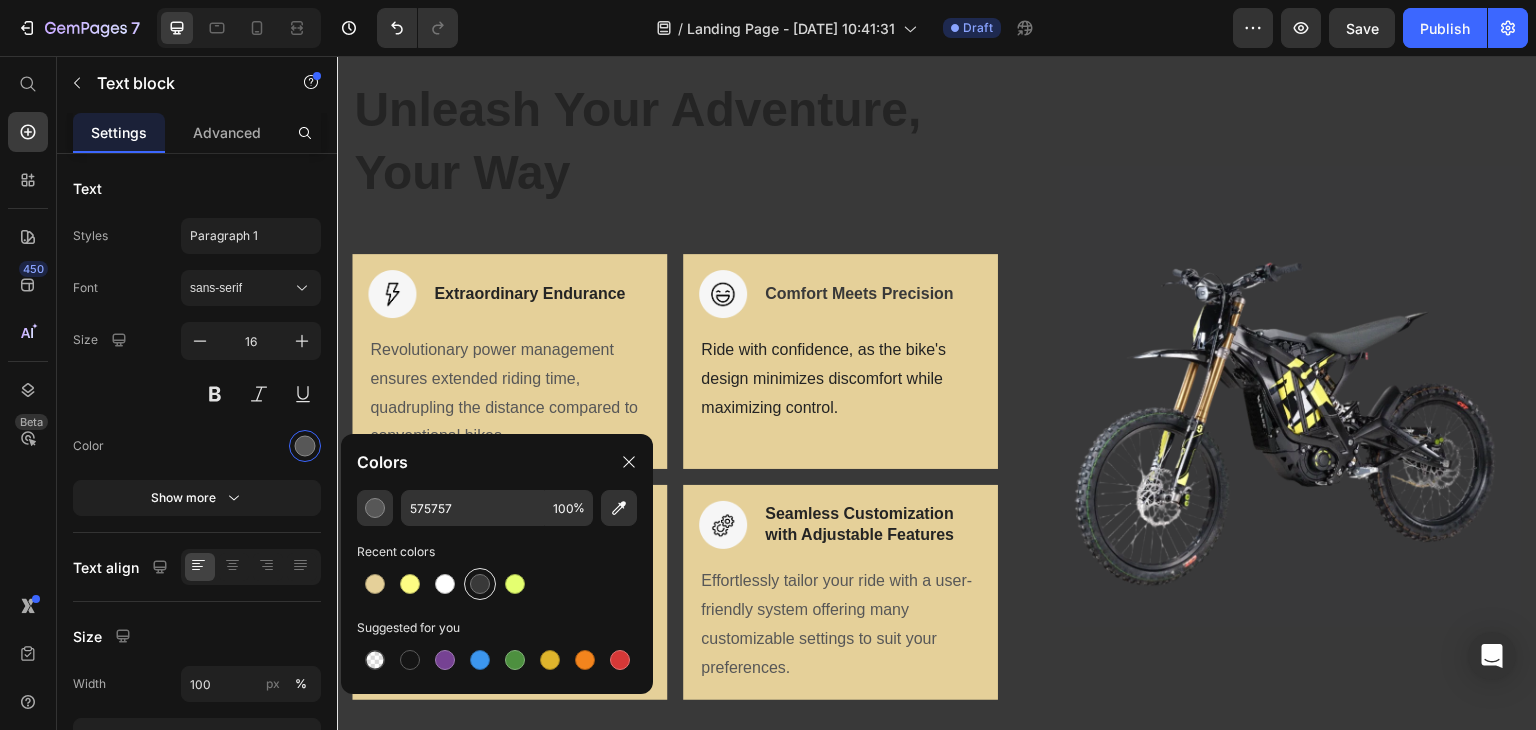 click at bounding box center (480, 584) 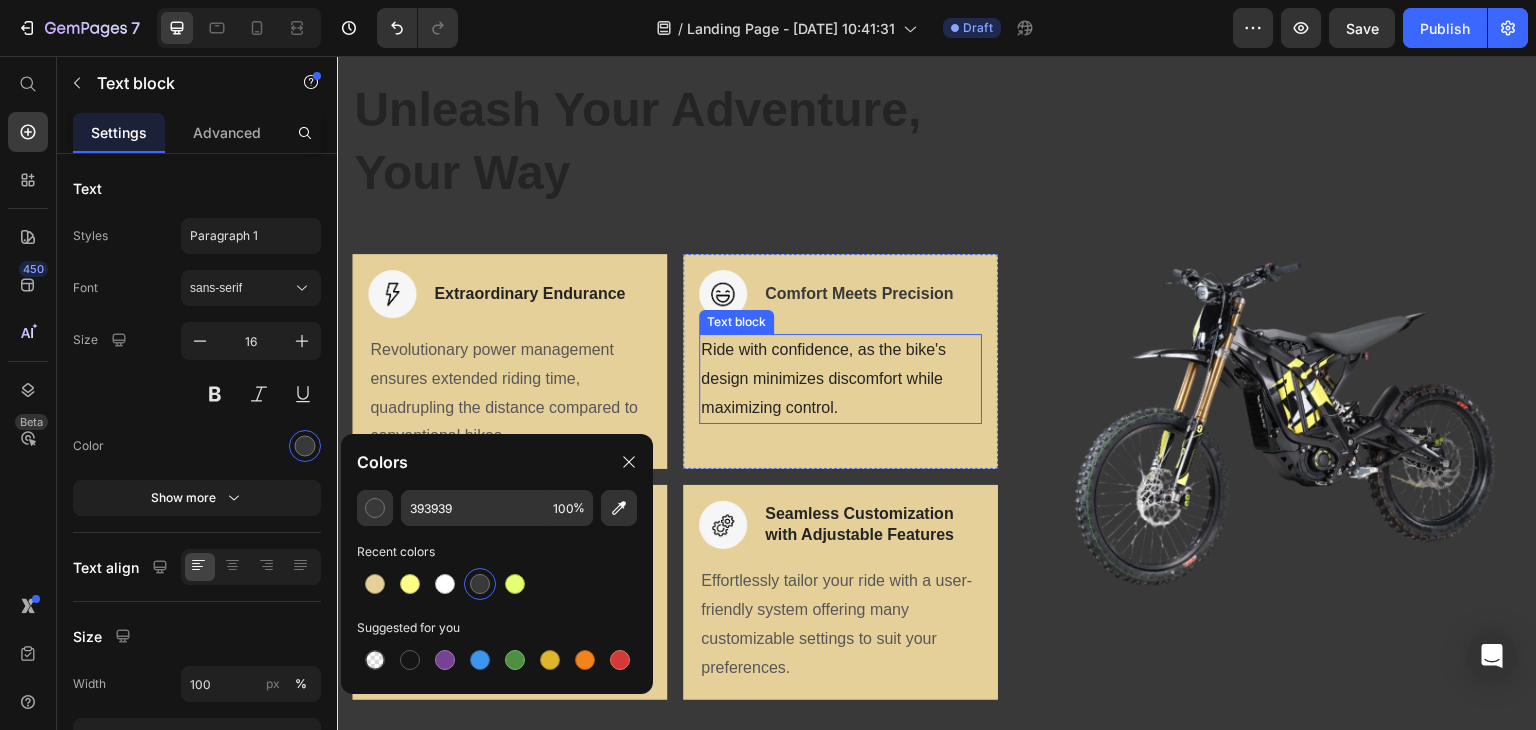 click on "Ride with confidence, as the bike's design minimizes discomfort while maximizing control." at bounding box center (840, 379) 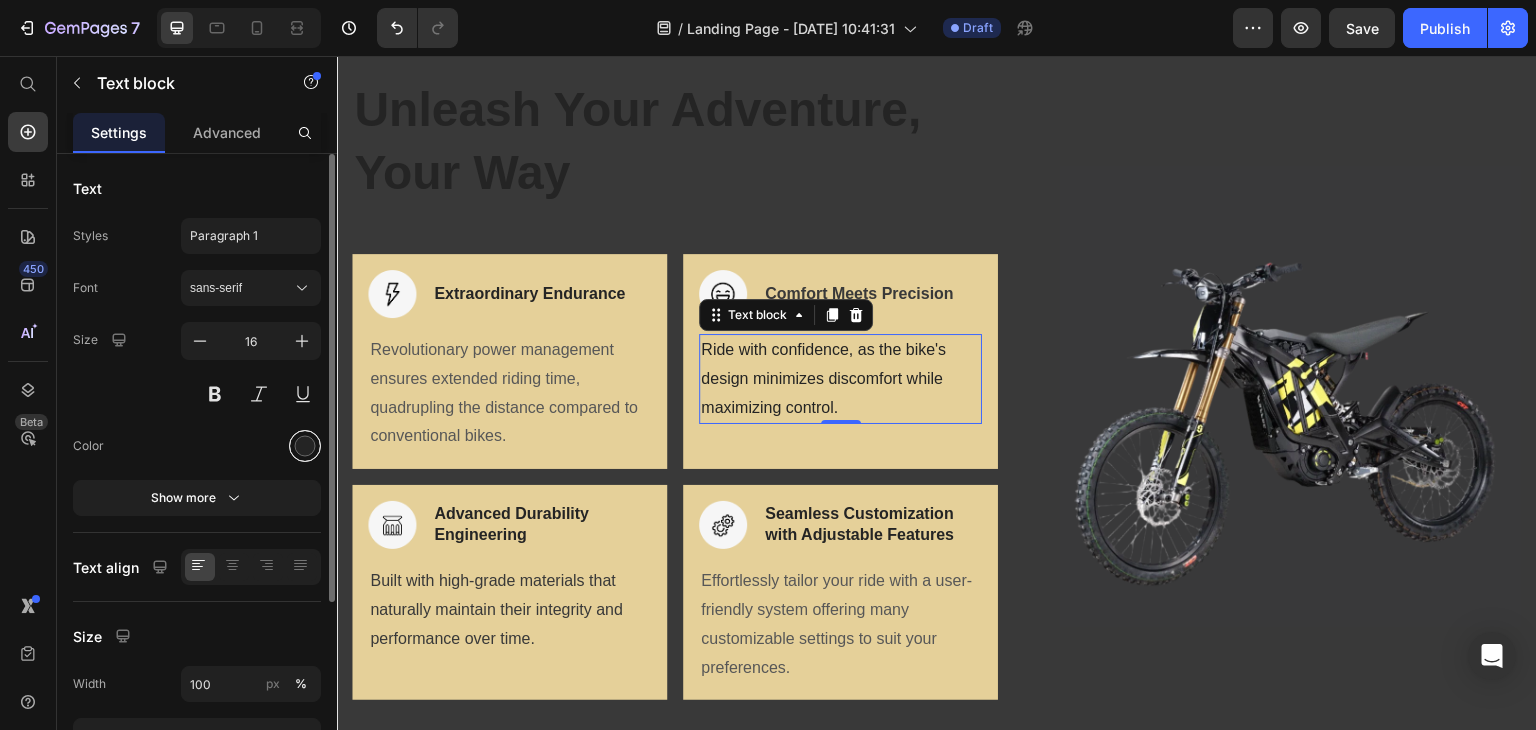 click at bounding box center [305, 446] 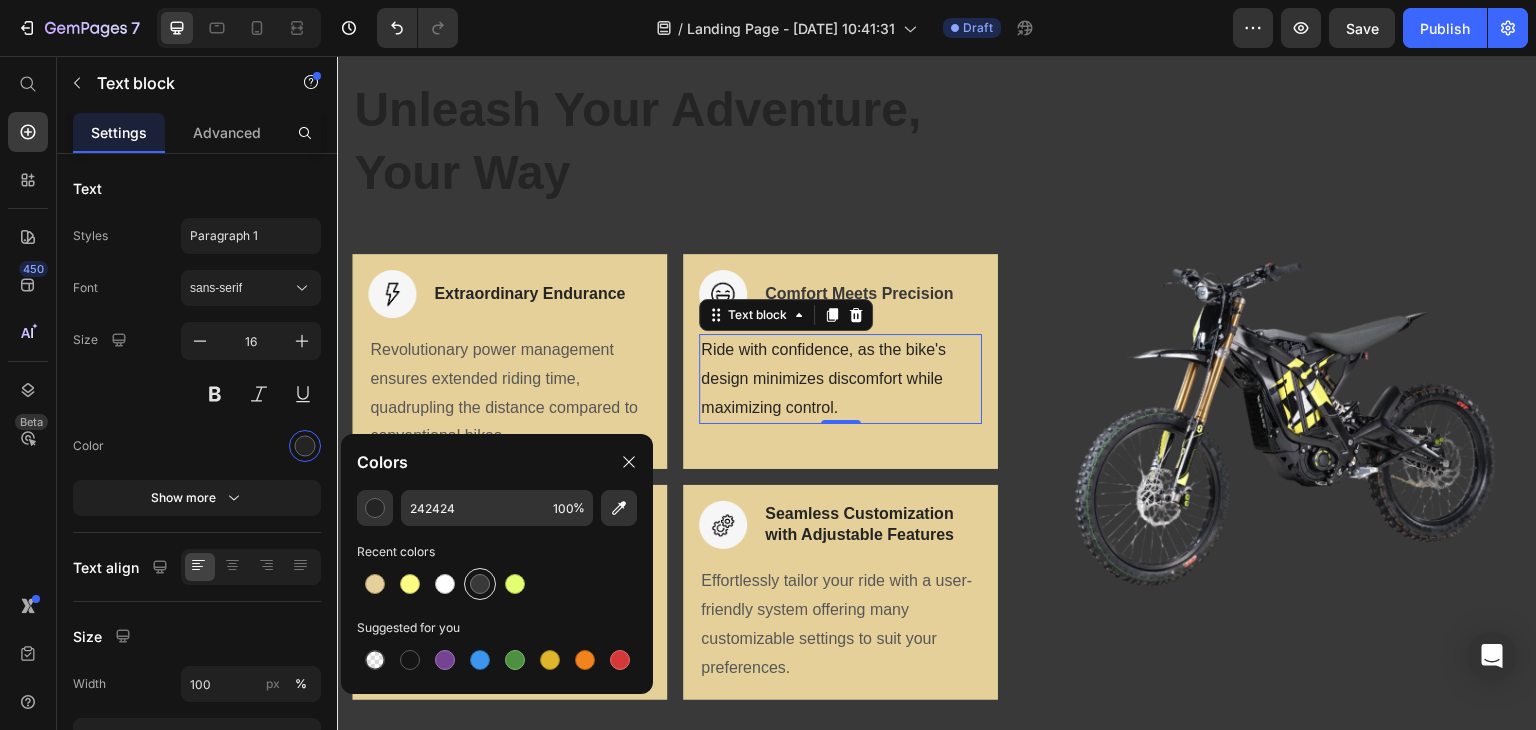 click at bounding box center [480, 584] 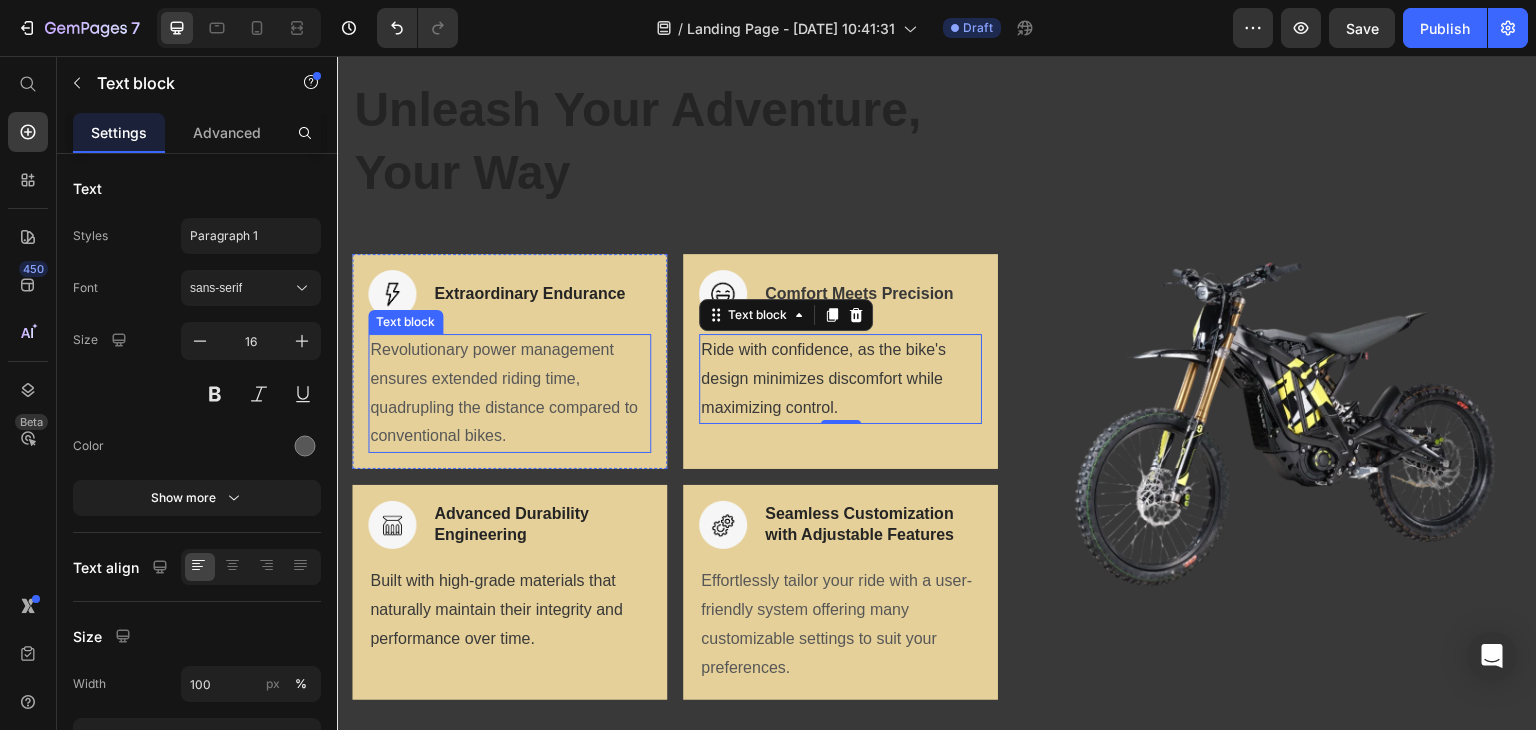 click on "Revolutionary power management ensures extended riding time, quadrupling the distance compared to conventional bikes." at bounding box center [509, 393] 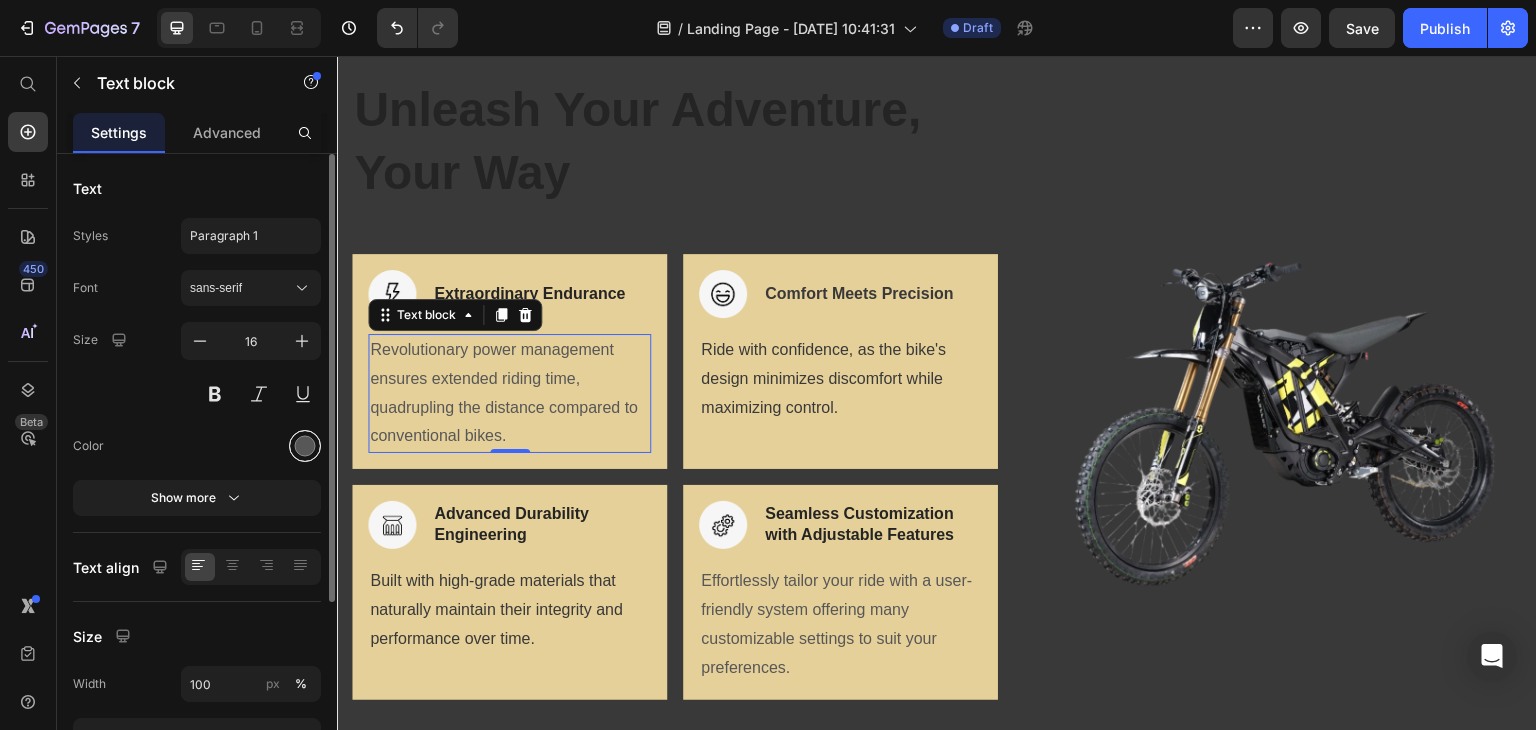 click at bounding box center [305, 446] 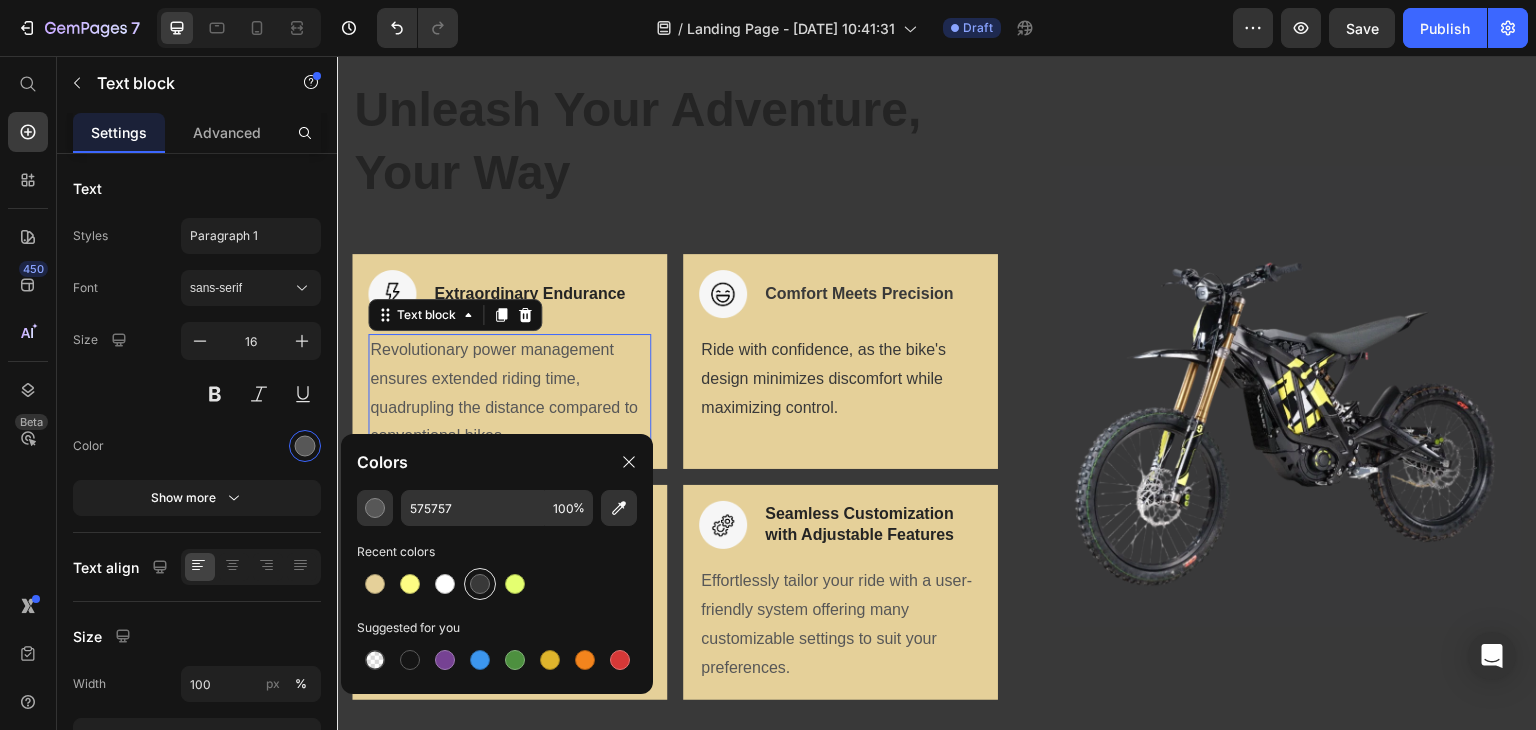 click at bounding box center [480, 584] 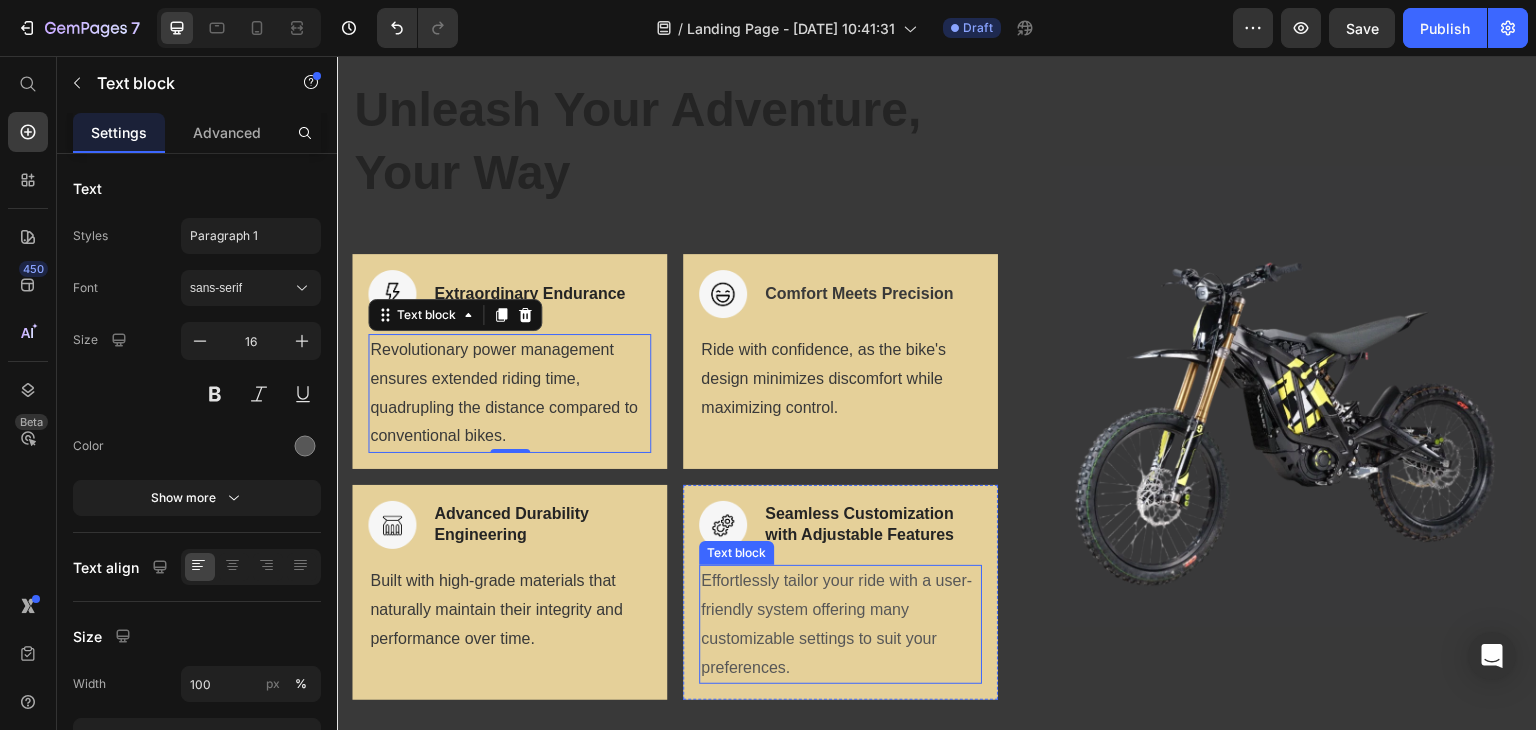 click on "Effortlessly tailor your ride with a user-friendly system offering many customizable settings to suit your preferences." at bounding box center [840, 624] 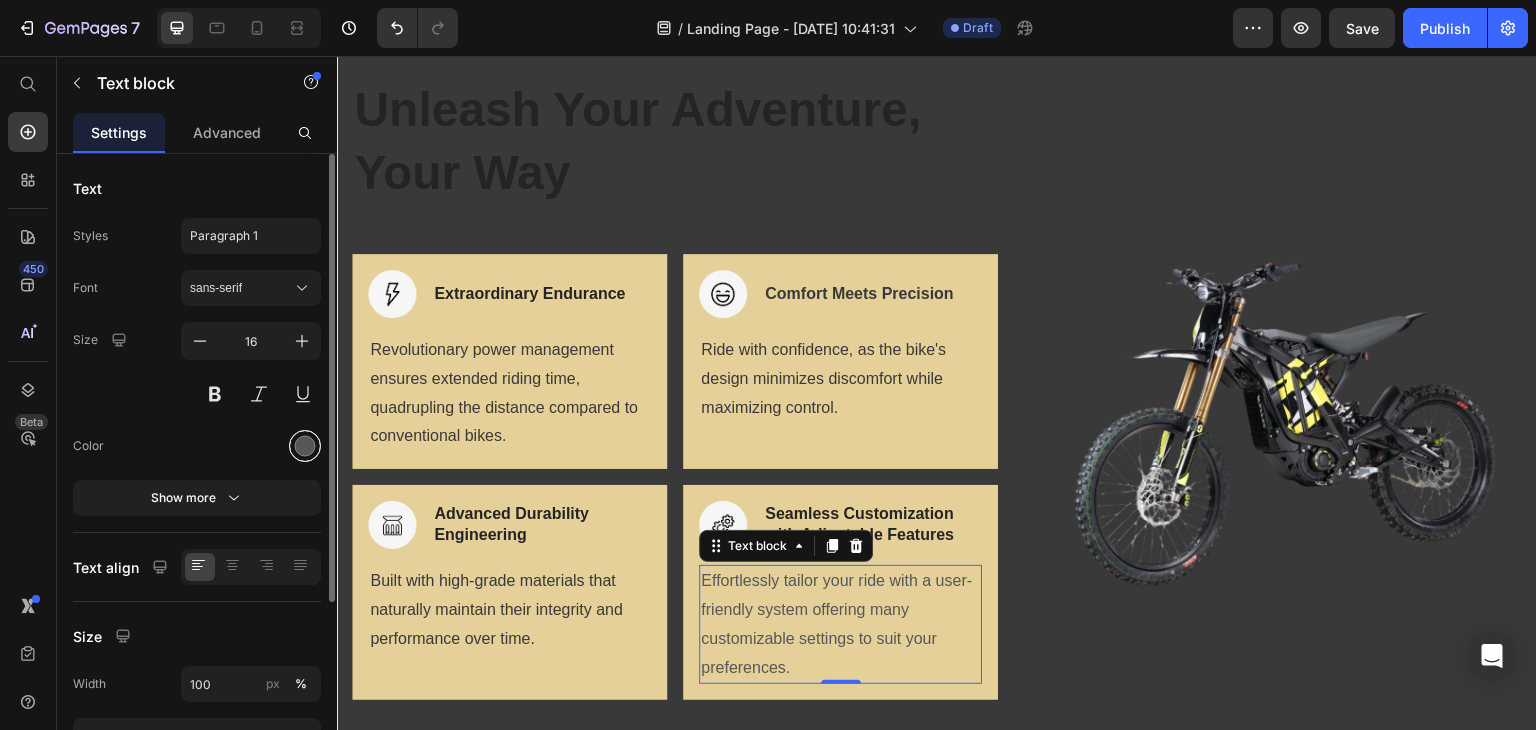 click at bounding box center (305, 446) 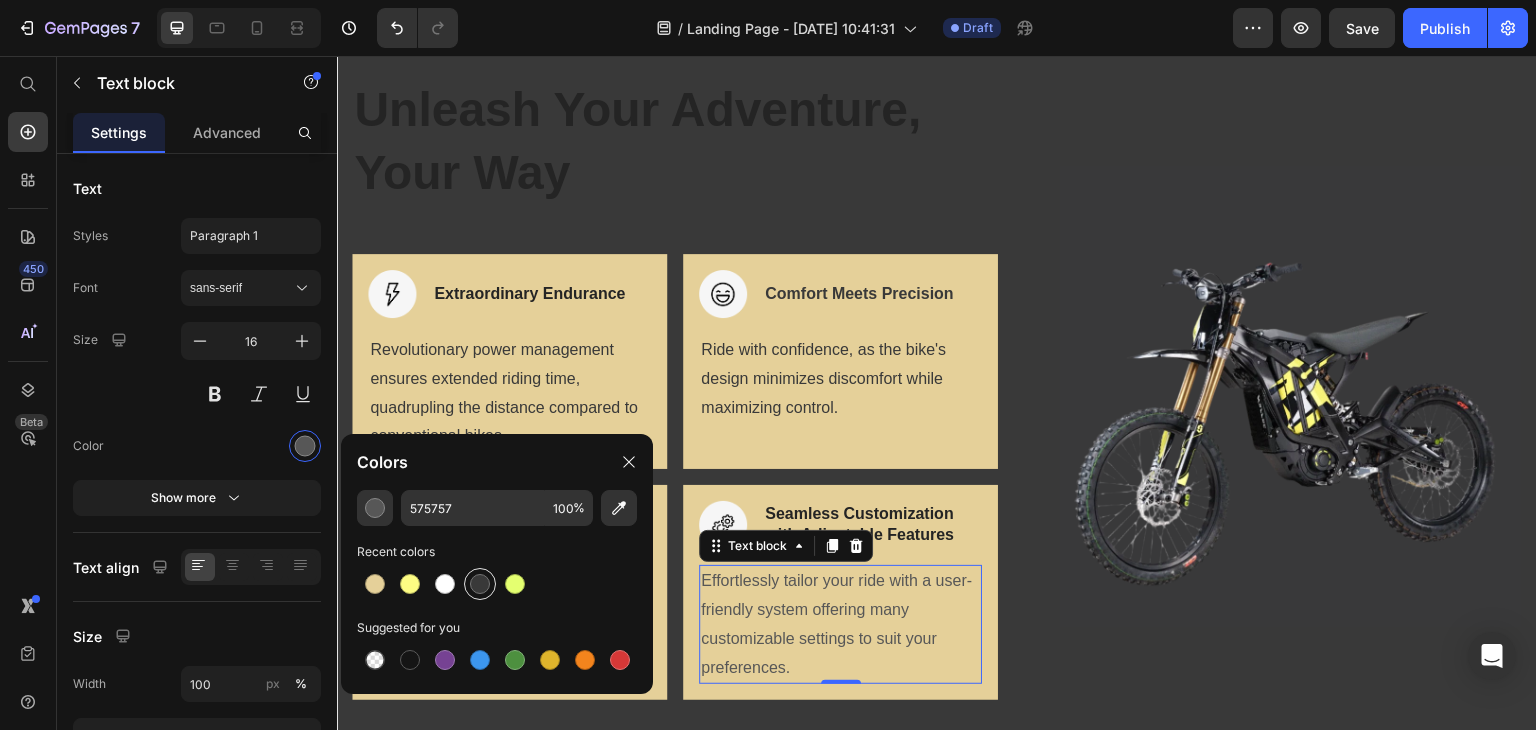 click at bounding box center [480, 584] 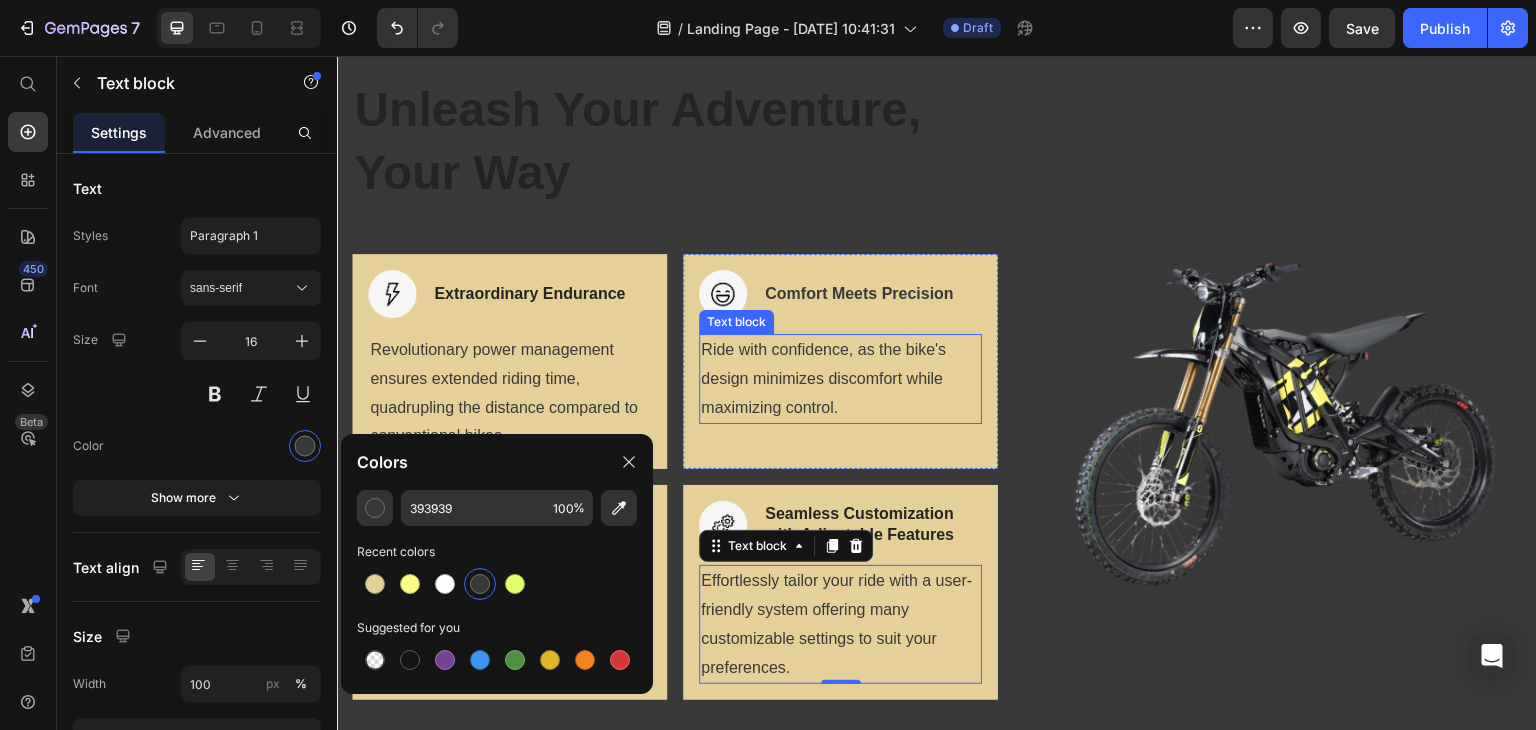 click on "Ride with confidence, as the bike's design minimizes discomfort while maximizing control." at bounding box center (840, 379) 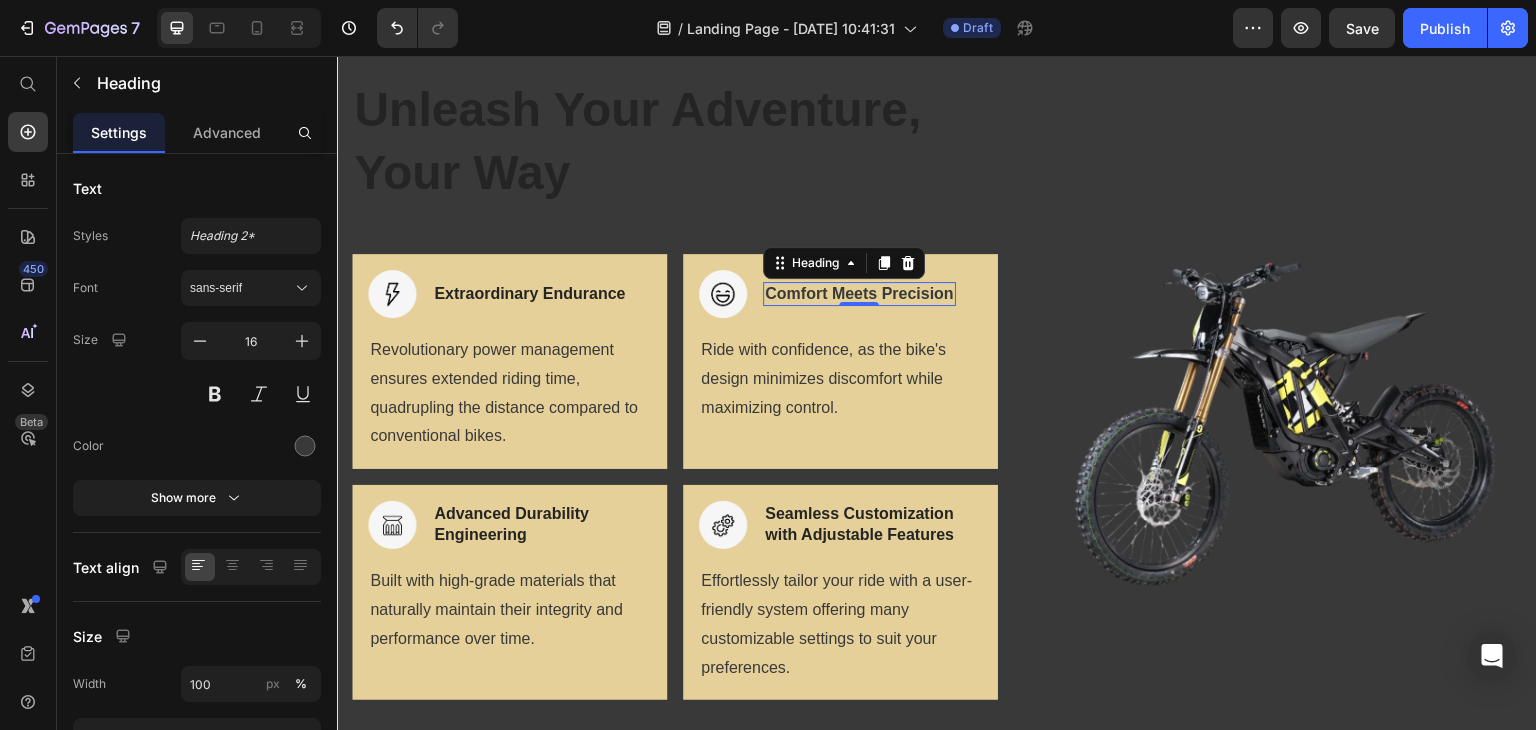 click on "Comfort Meets Precision" at bounding box center [859, 294] 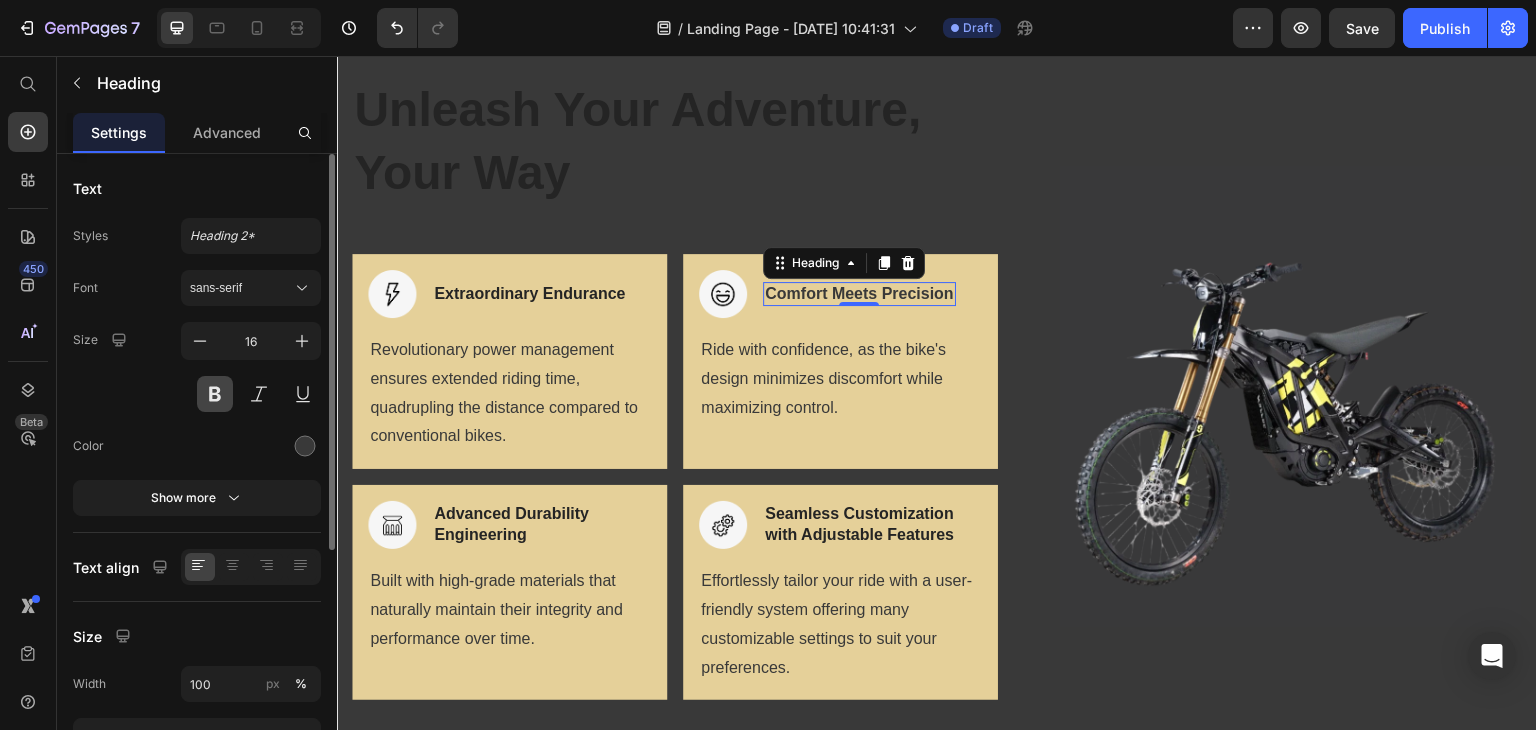 click at bounding box center (215, 394) 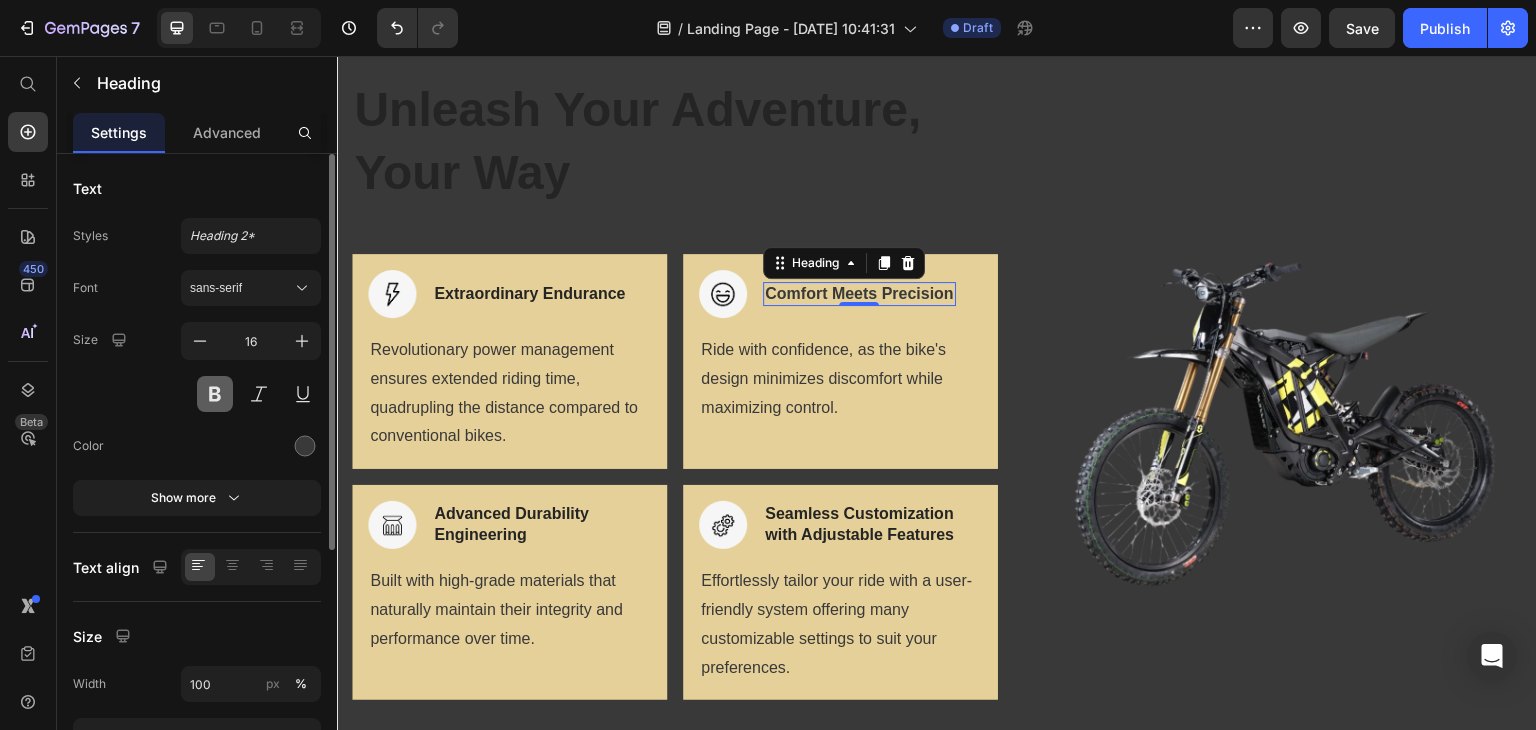 click at bounding box center [215, 394] 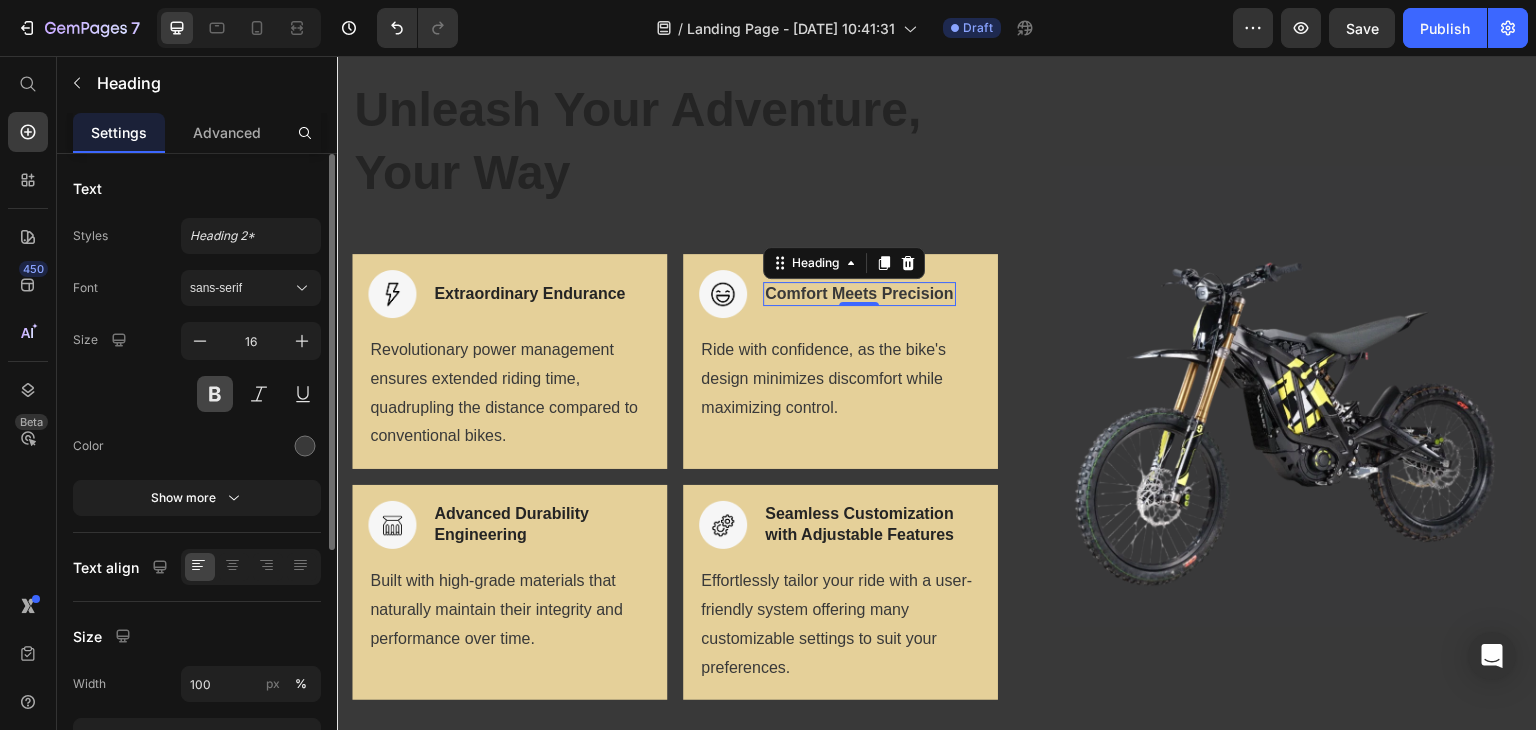 click at bounding box center [215, 394] 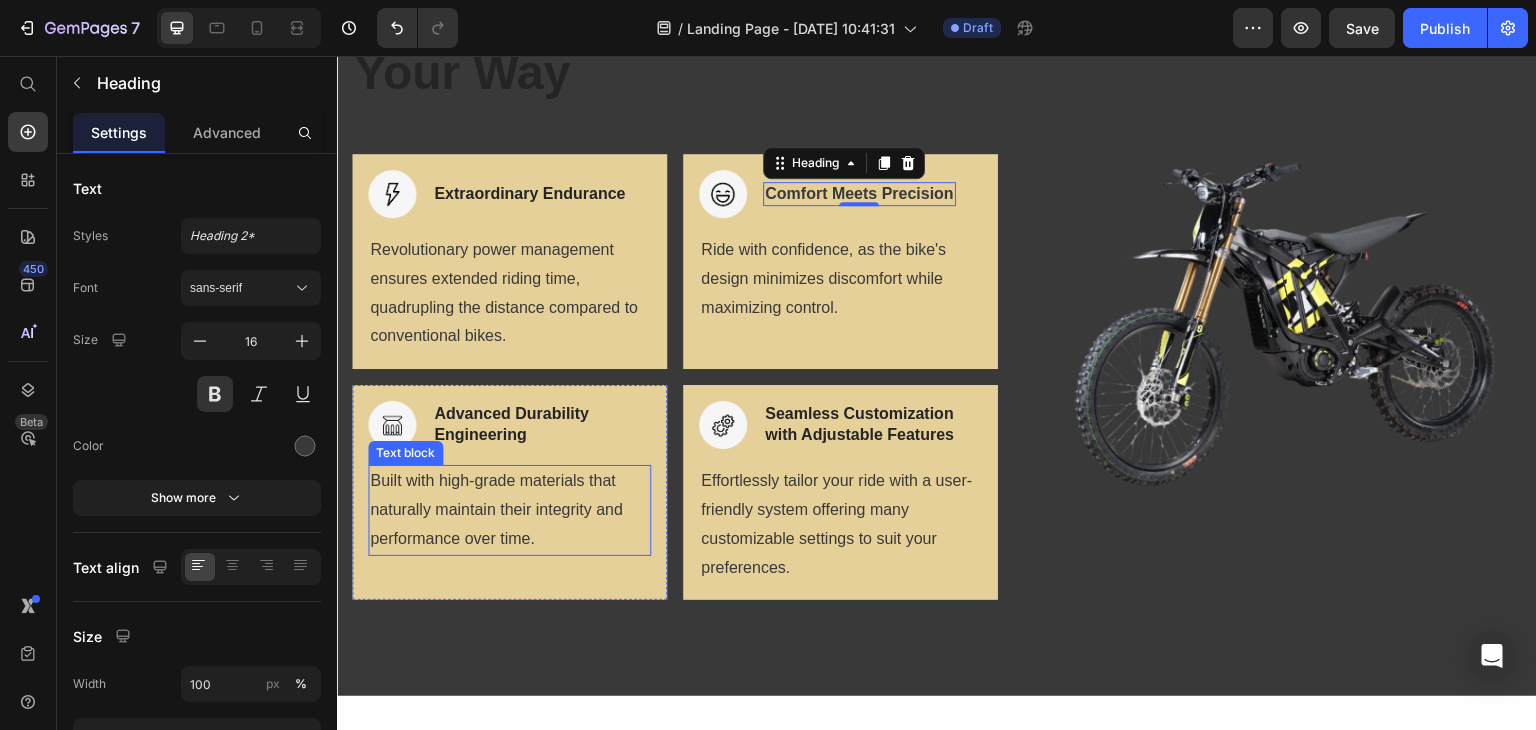 scroll, scrollTop: 1100, scrollLeft: 0, axis: vertical 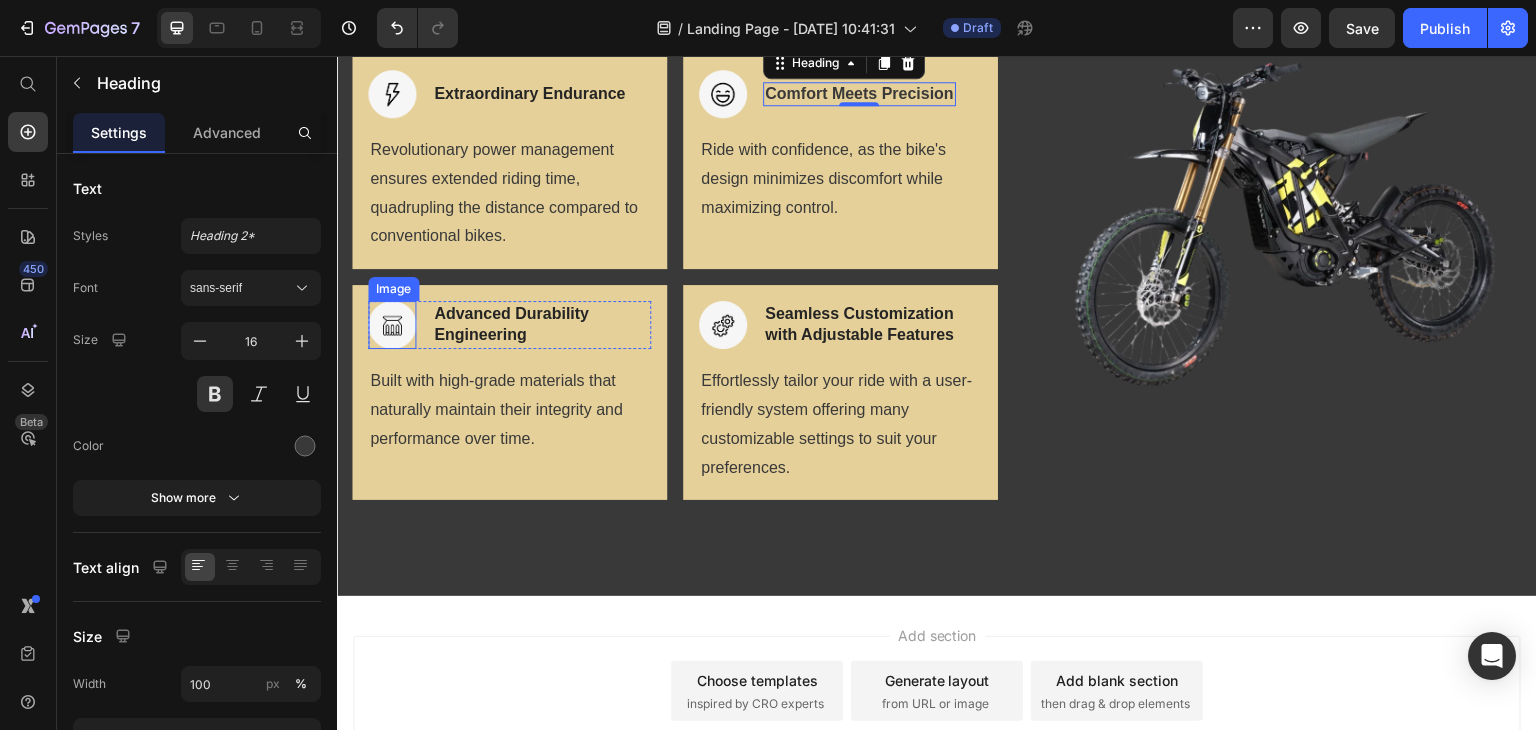 click at bounding box center (392, 325) 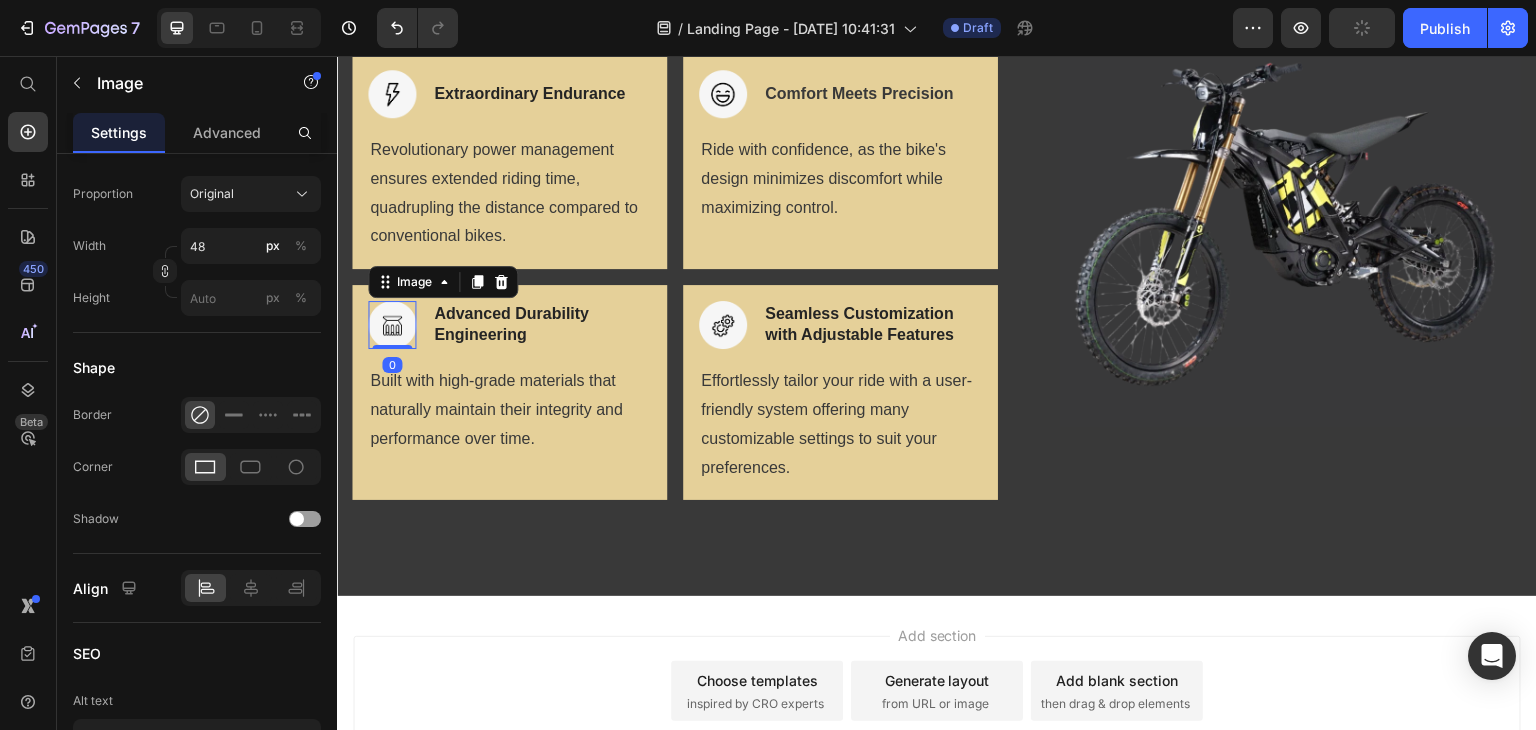 scroll, scrollTop: 836, scrollLeft: 0, axis: vertical 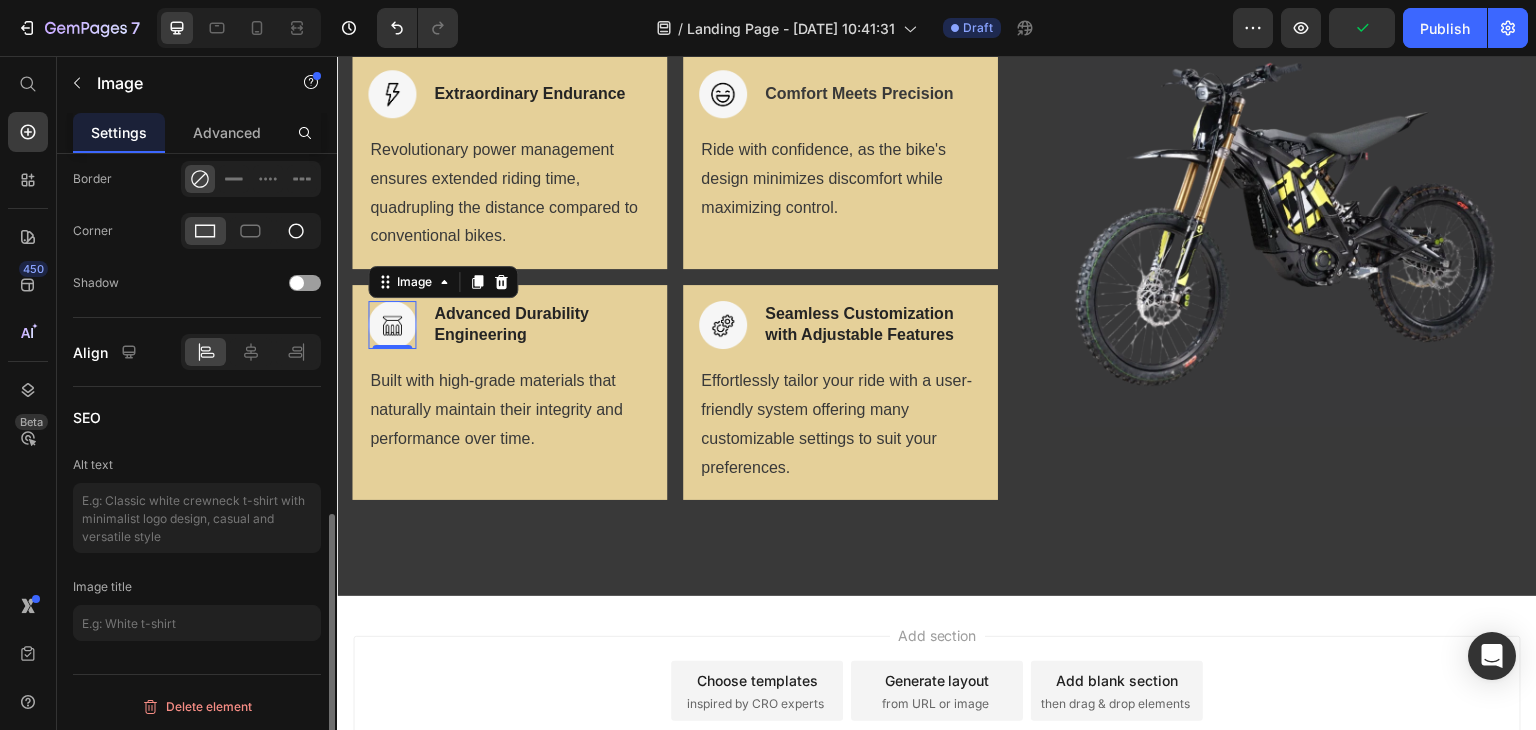 click 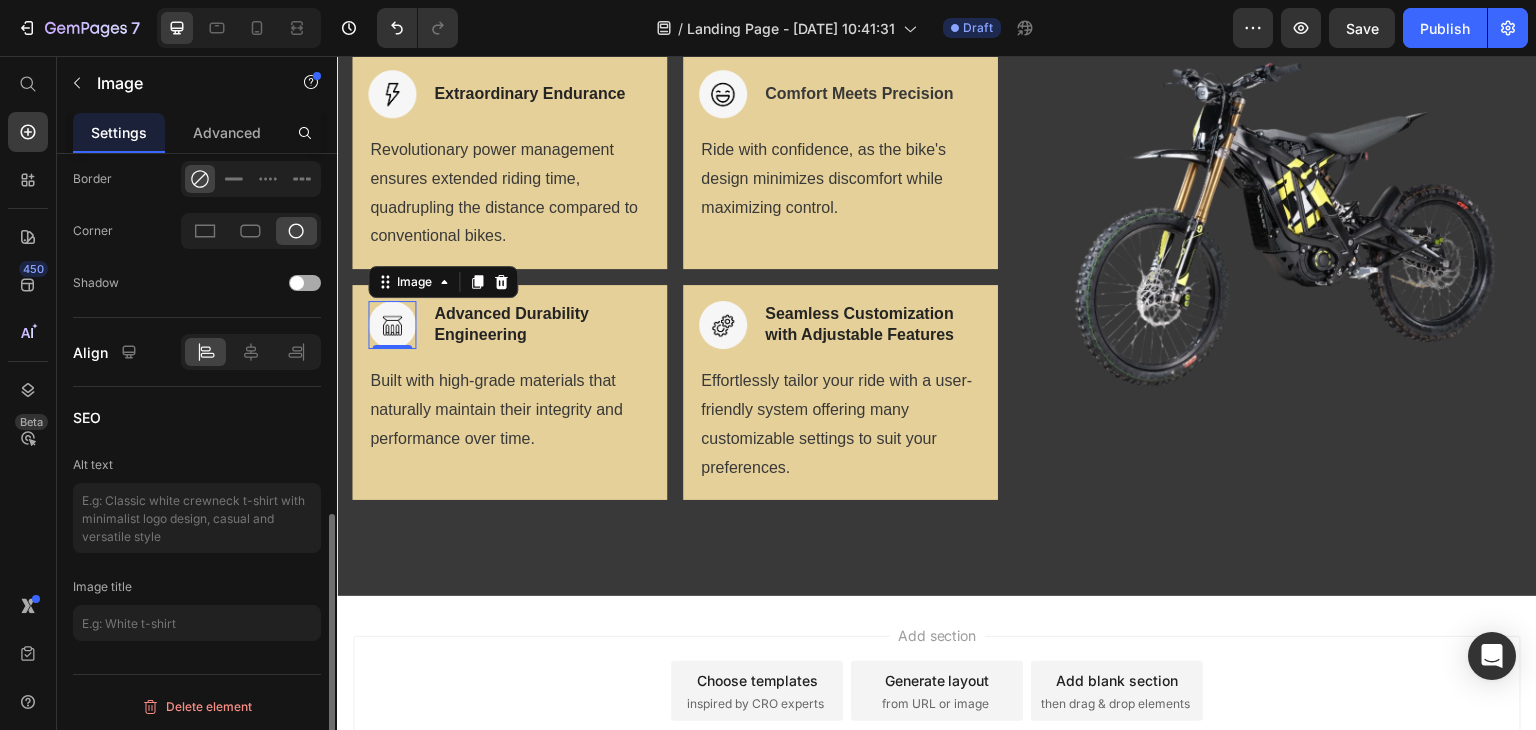 click on "Shadow" 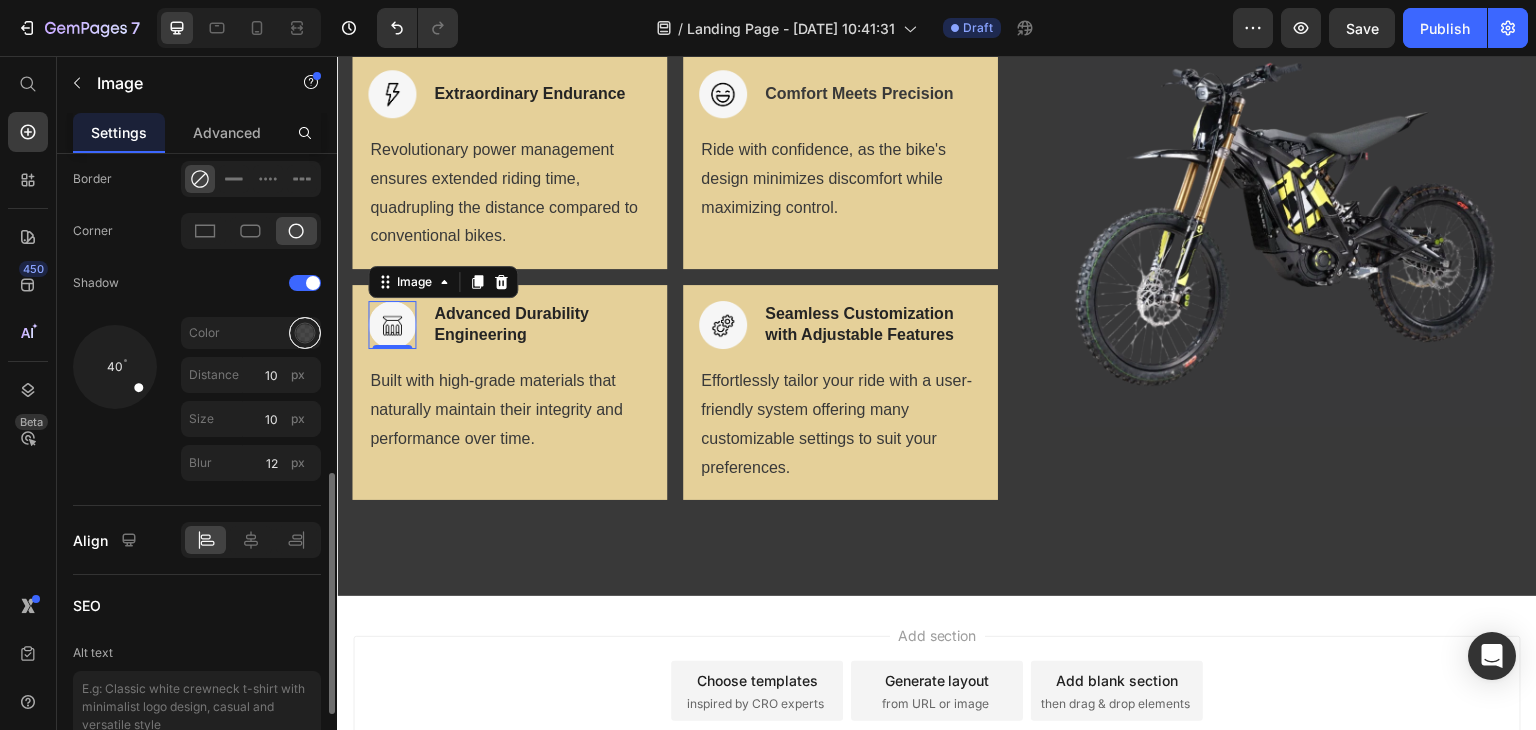 click at bounding box center (305, 333) 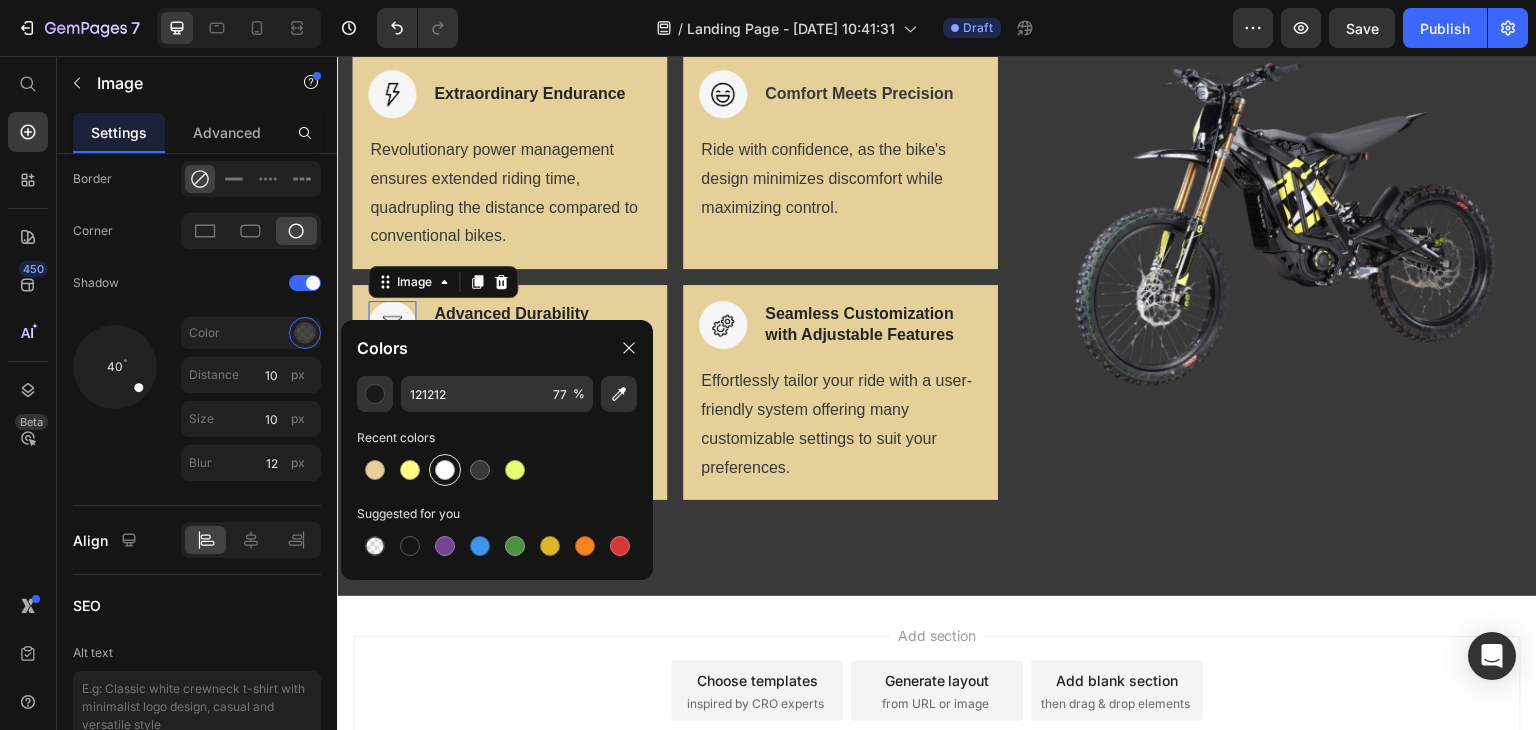 click at bounding box center [445, 470] 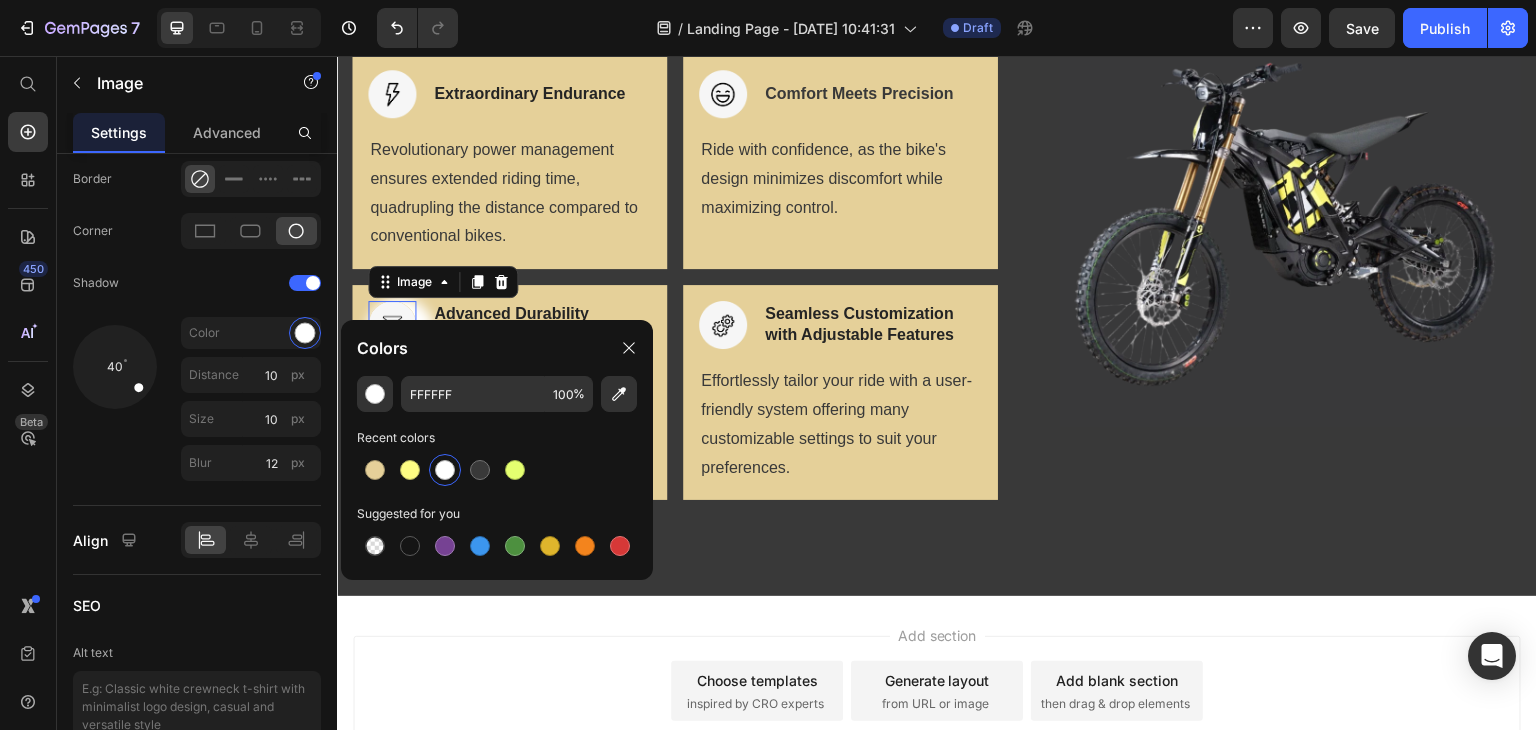 click at bounding box center (445, 470) 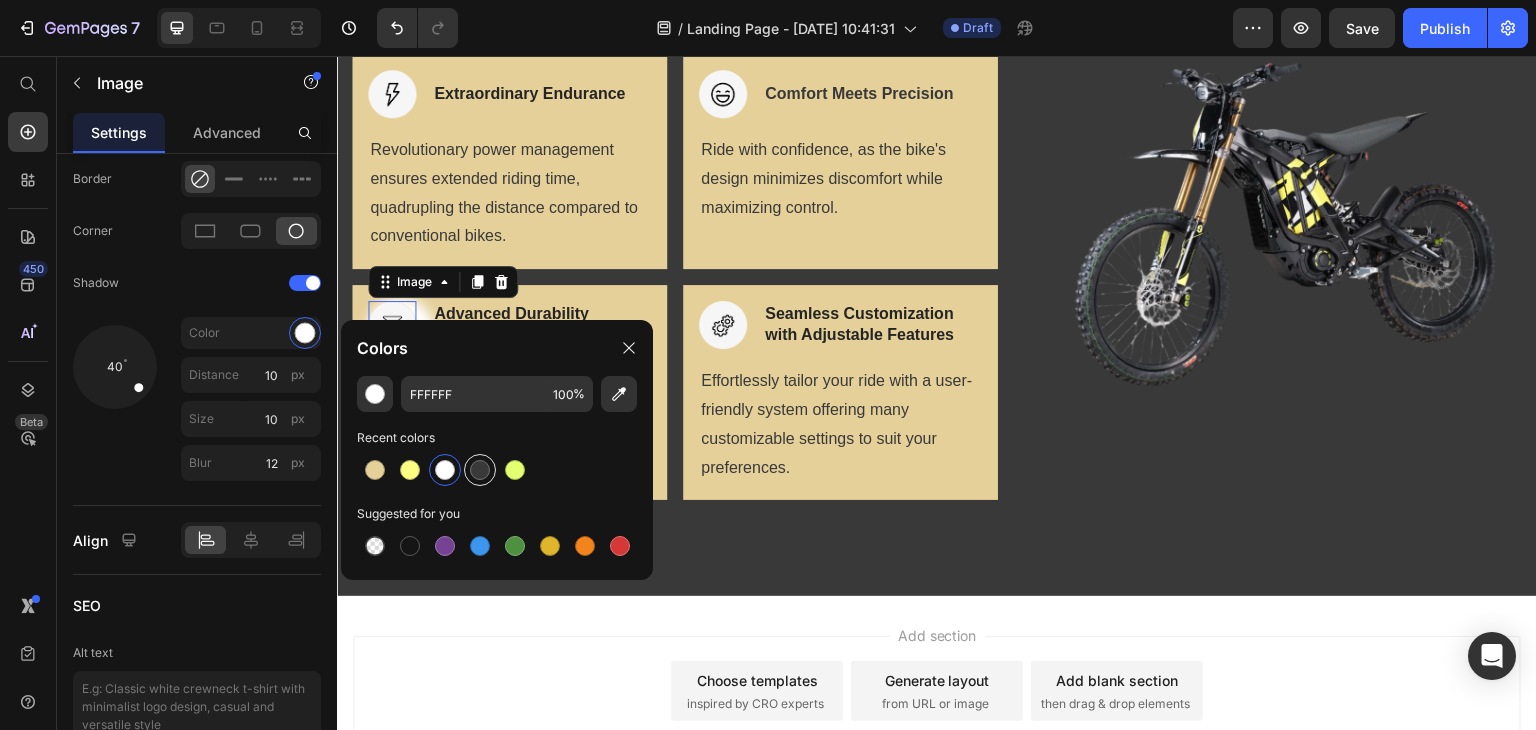 click at bounding box center (480, 470) 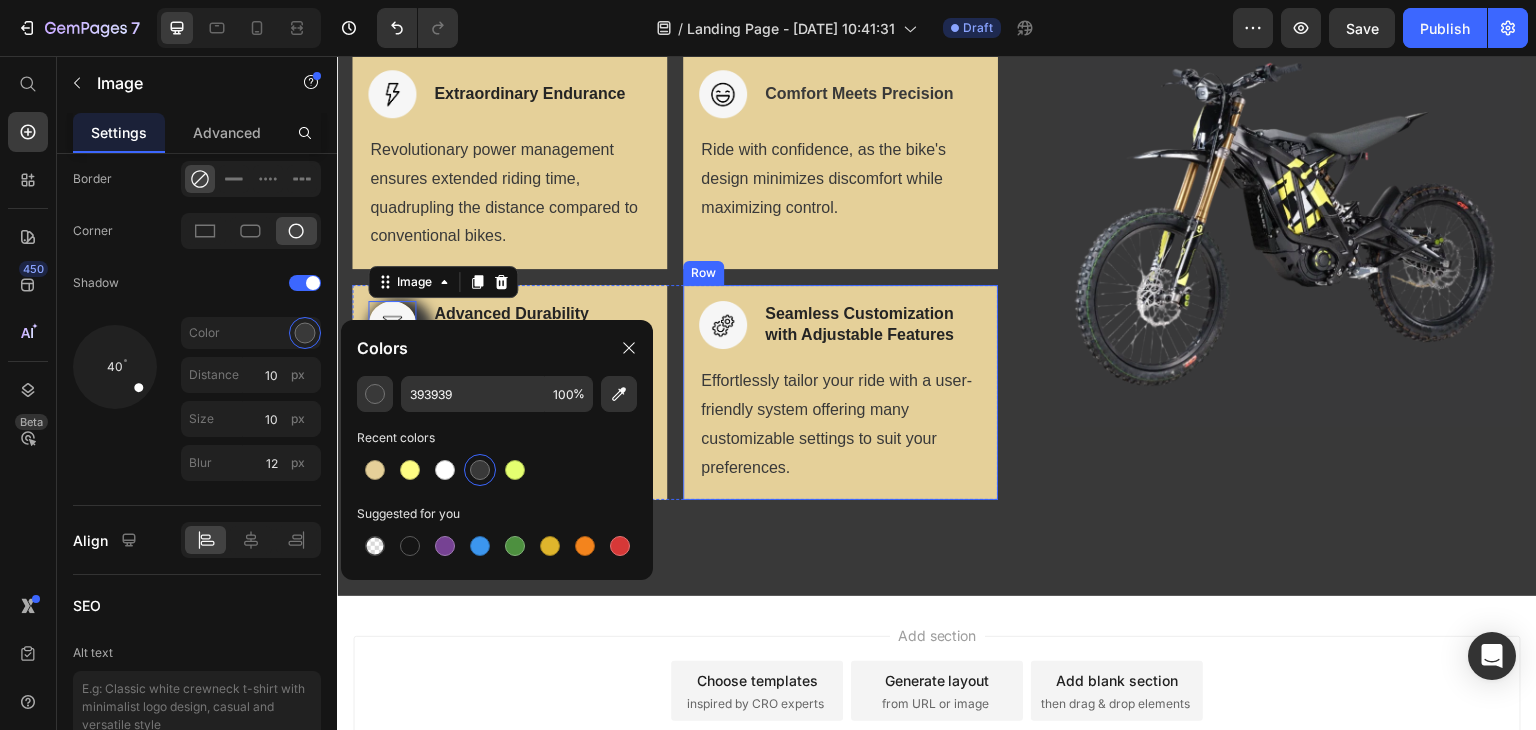 scroll, scrollTop: 1000, scrollLeft: 0, axis: vertical 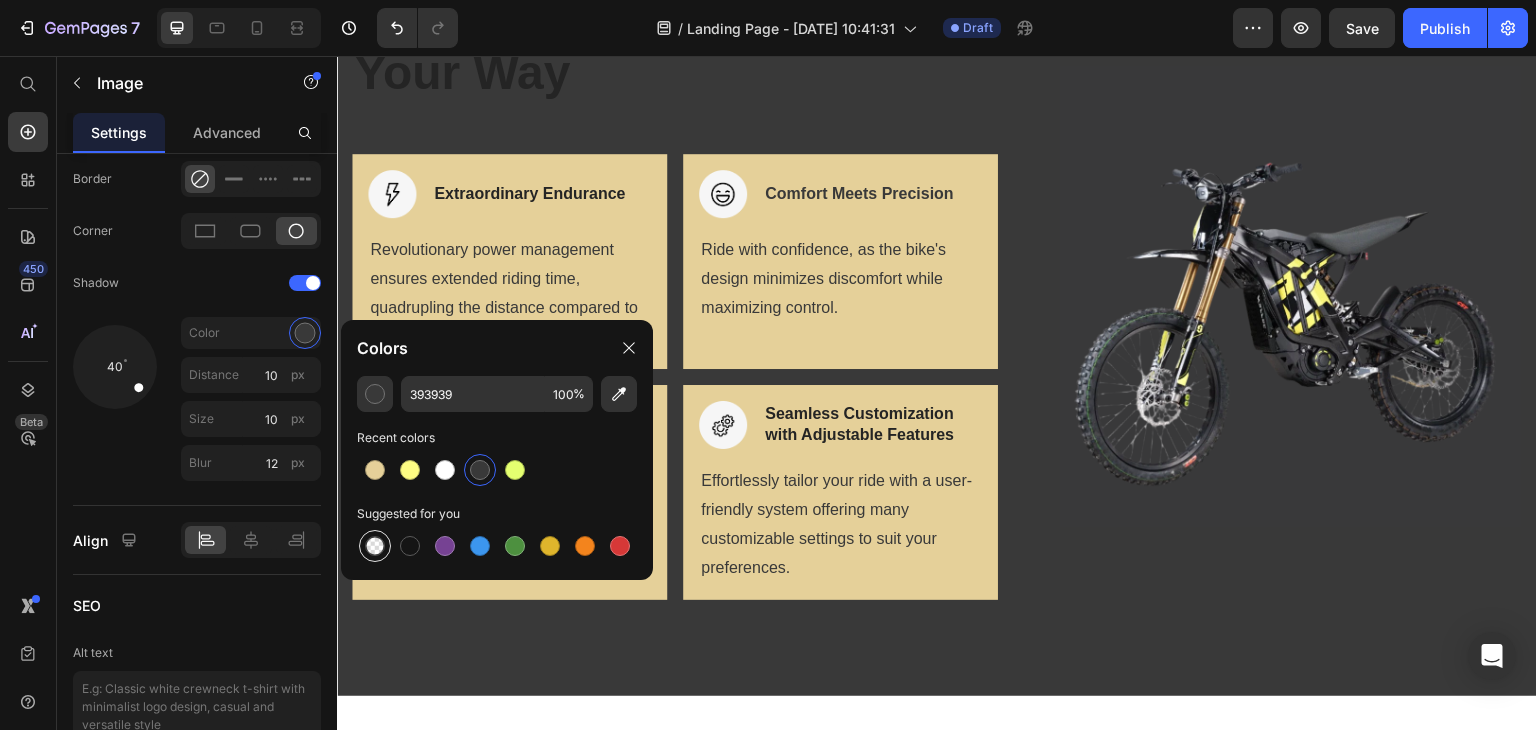 click at bounding box center (375, 546) 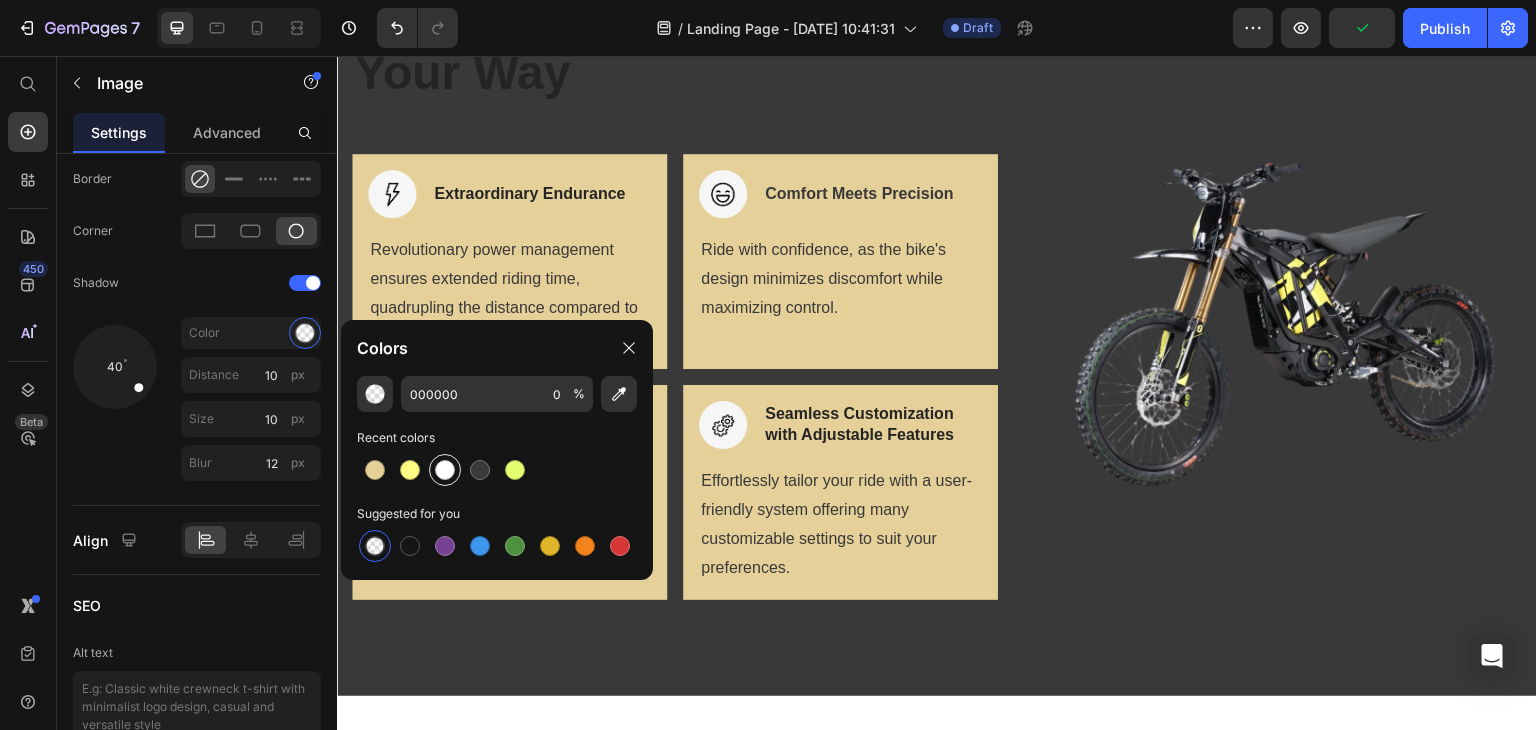 click at bounding box center [445, 470] 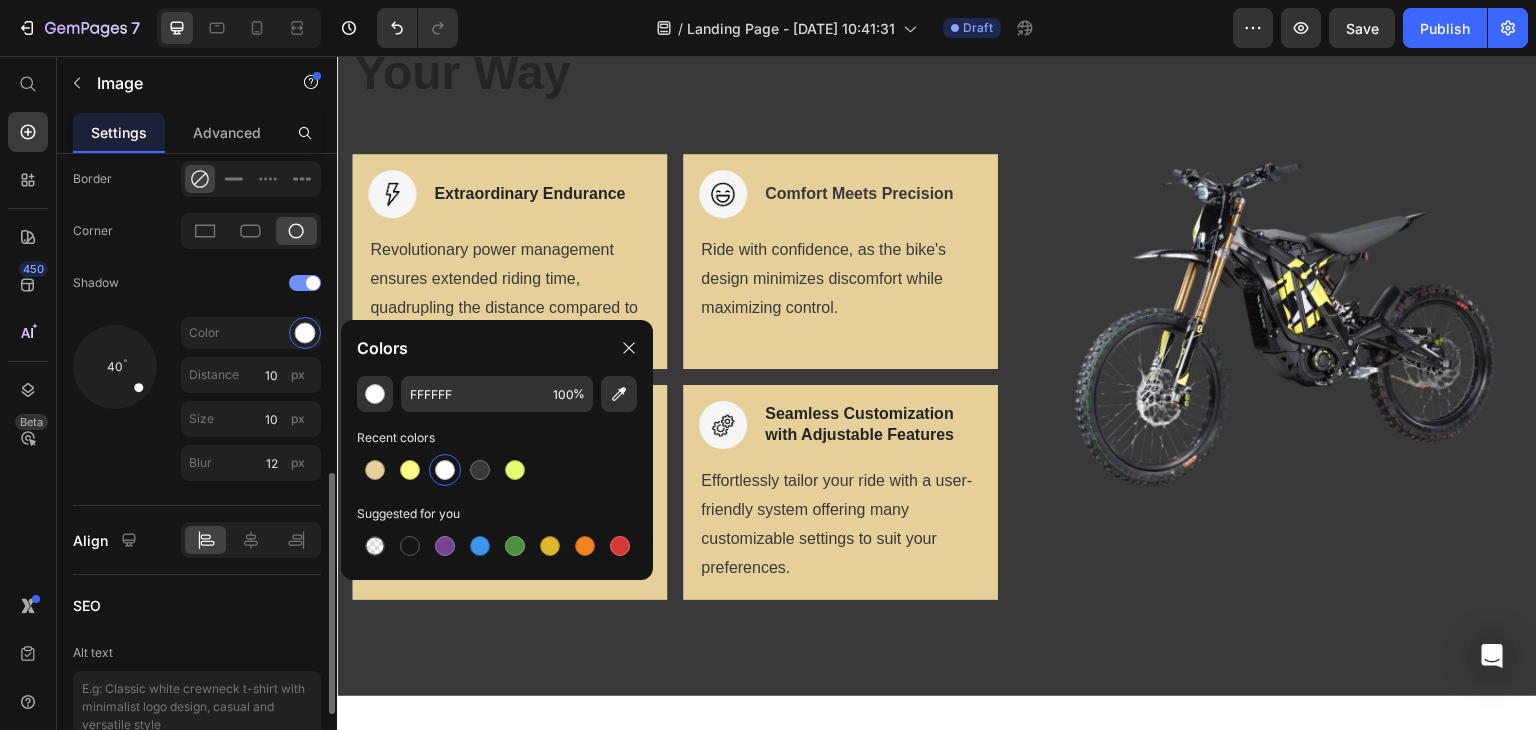 click at bounding box center [305, 283] 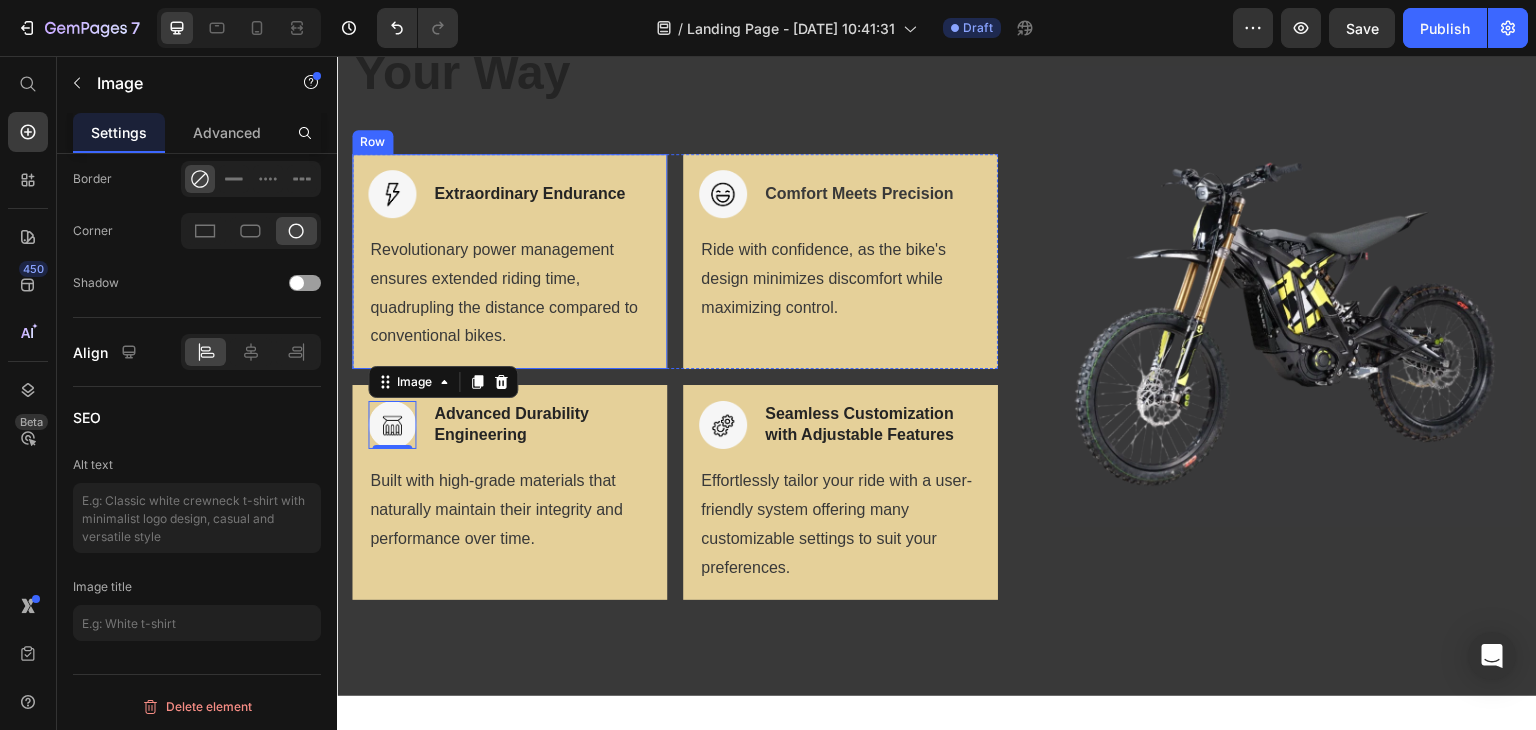 click on "Image Extraordinary Endurance Heading Row Revolutionary power management ensures extended riding time, quadrupling the distance compared to conventional bikes. Text block Row" at bounding box center (509, 261) 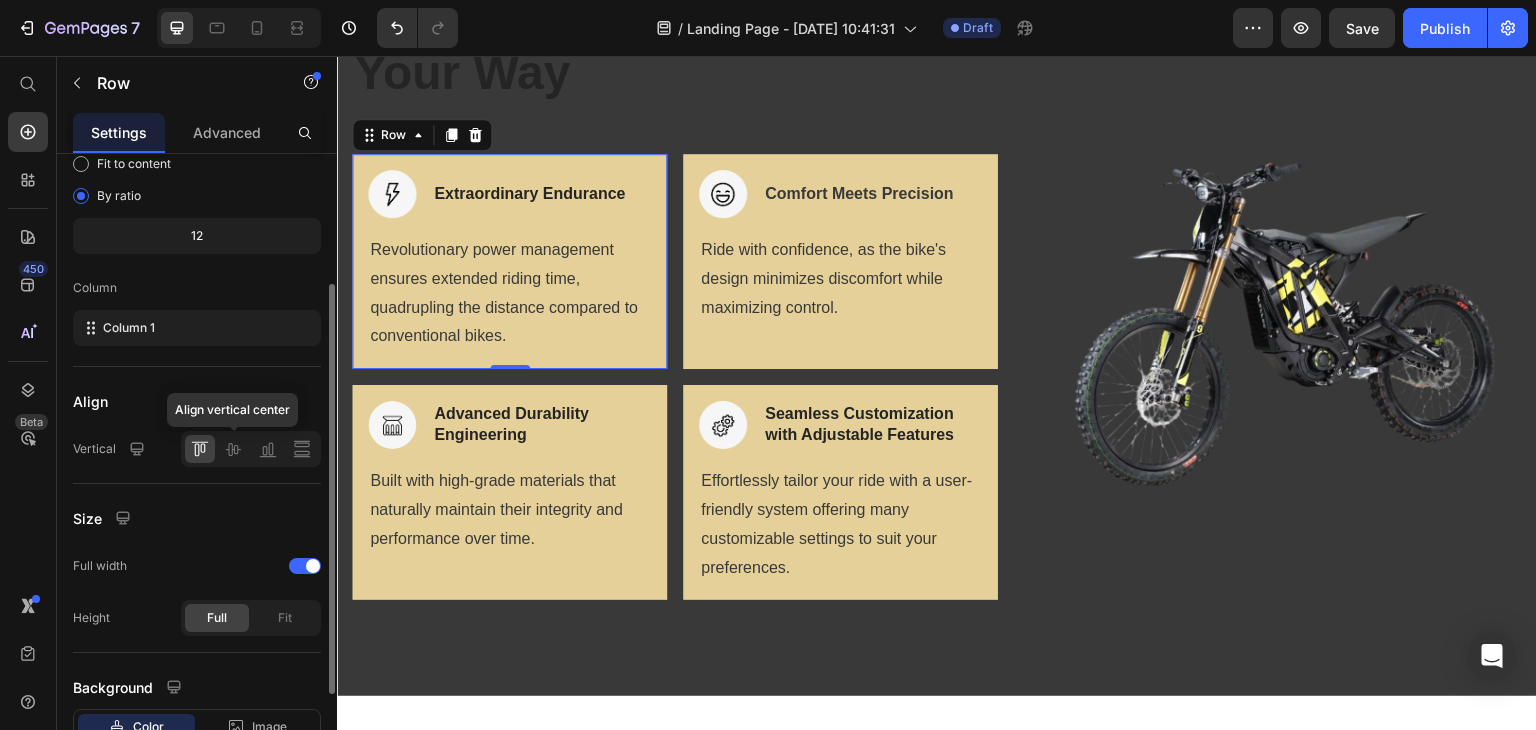 scroll, scrollTop: 342, scrollLeft: 0, axis: vertical 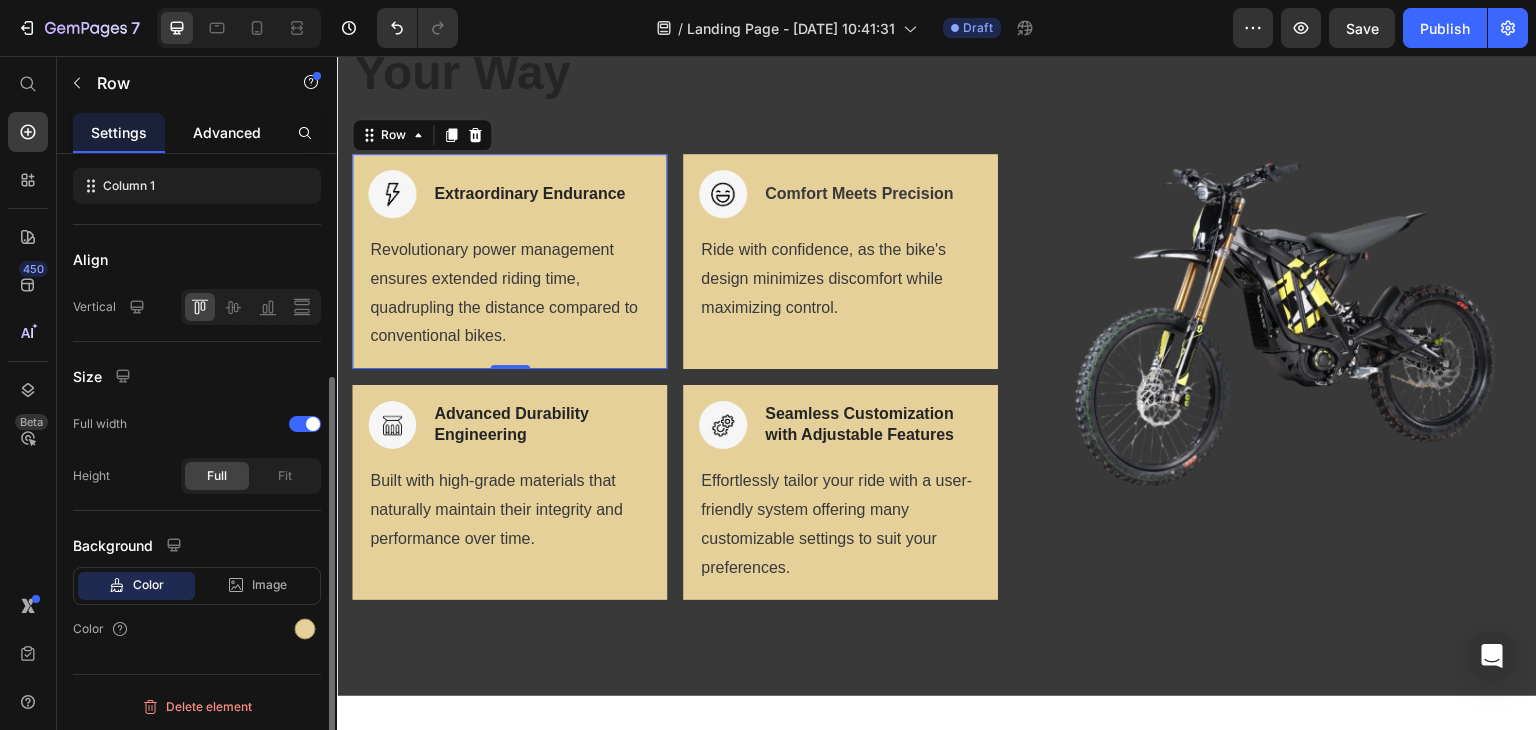 click on "Advanced" at bounding box center [227, 132] 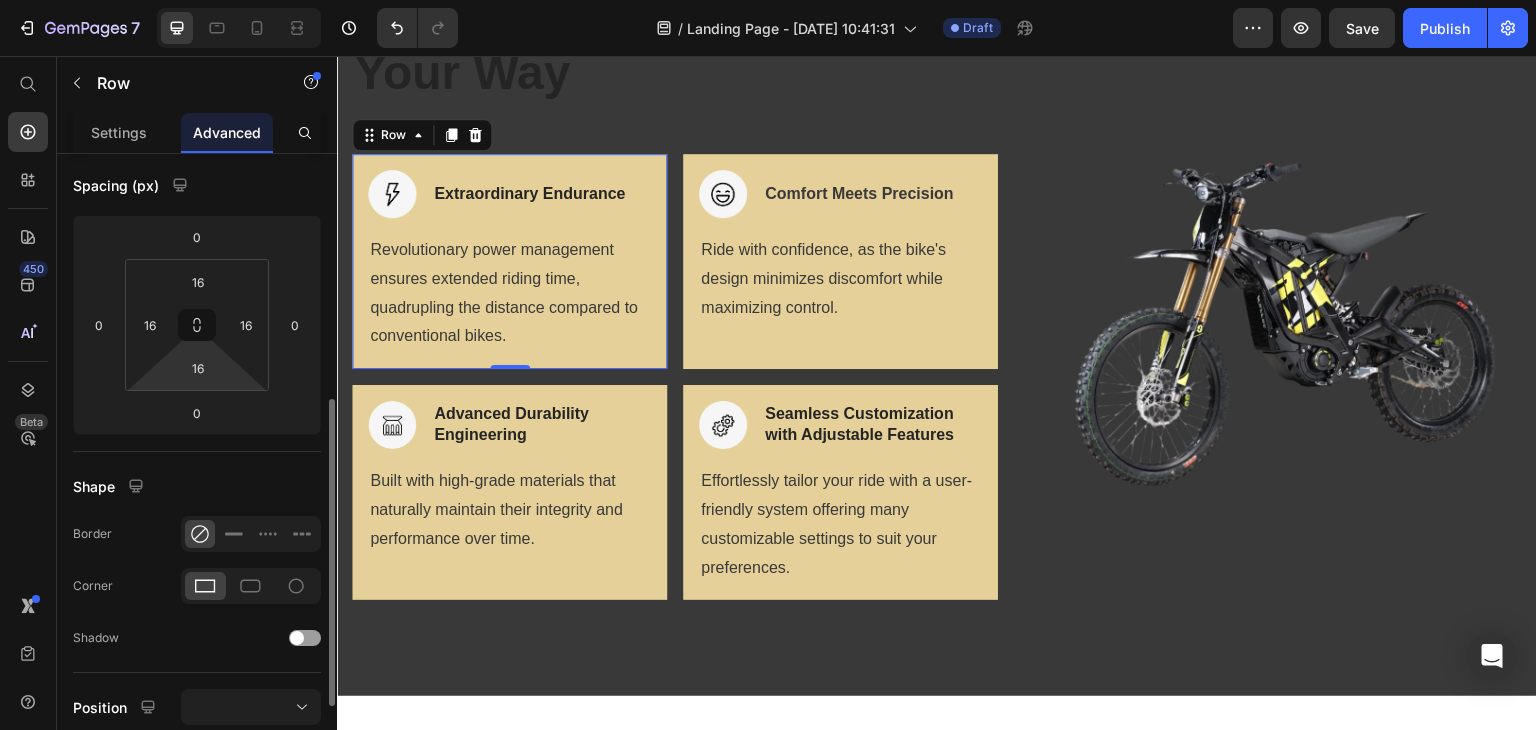 scroll, scrollTop: 300, scrollLeft: 0, axis: vertical 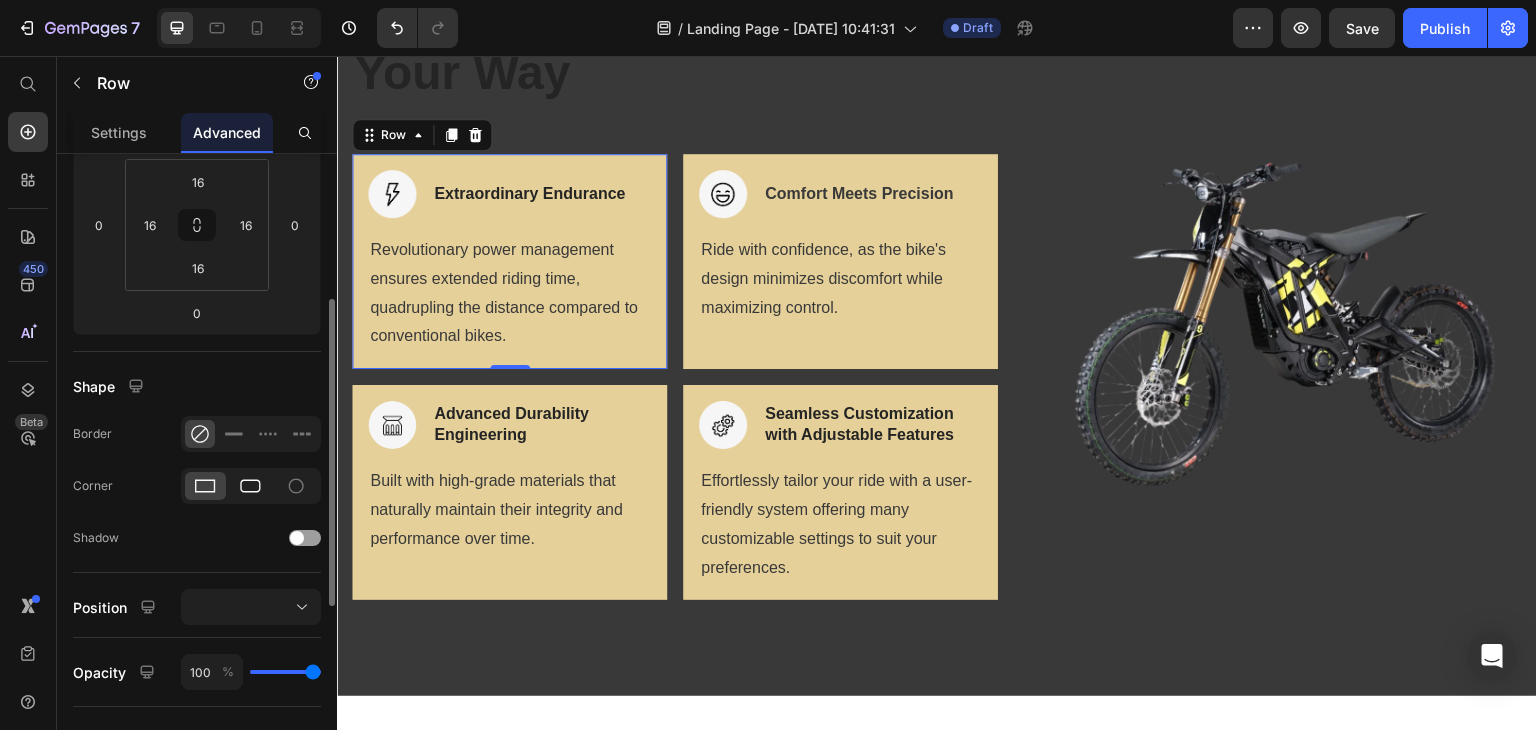 click 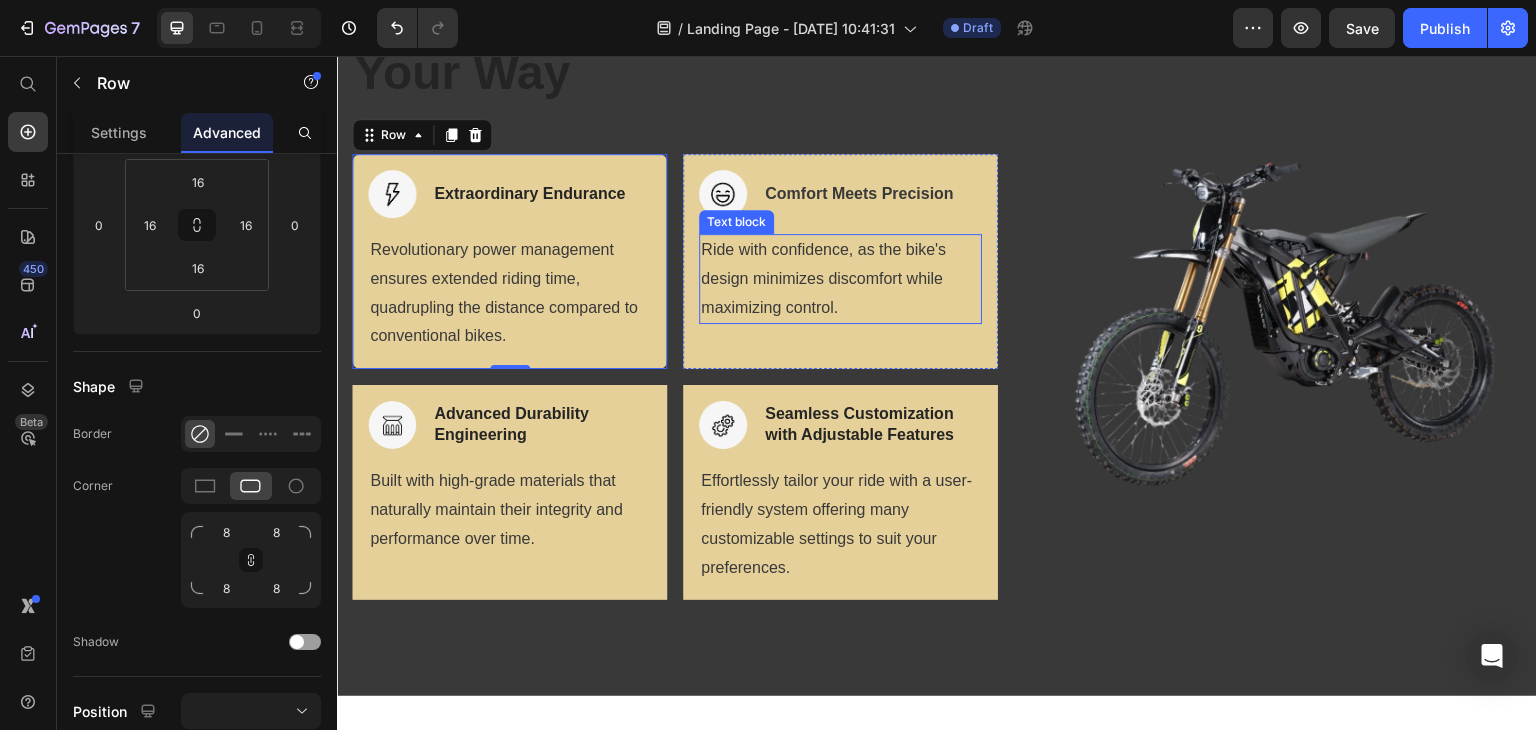 click on "Image Comfort Meets Precision Heading Row Ride with confidence, as the bike's design minimizes discomfort while maximizing control. Text block Row" at bounding box center [840, 261] 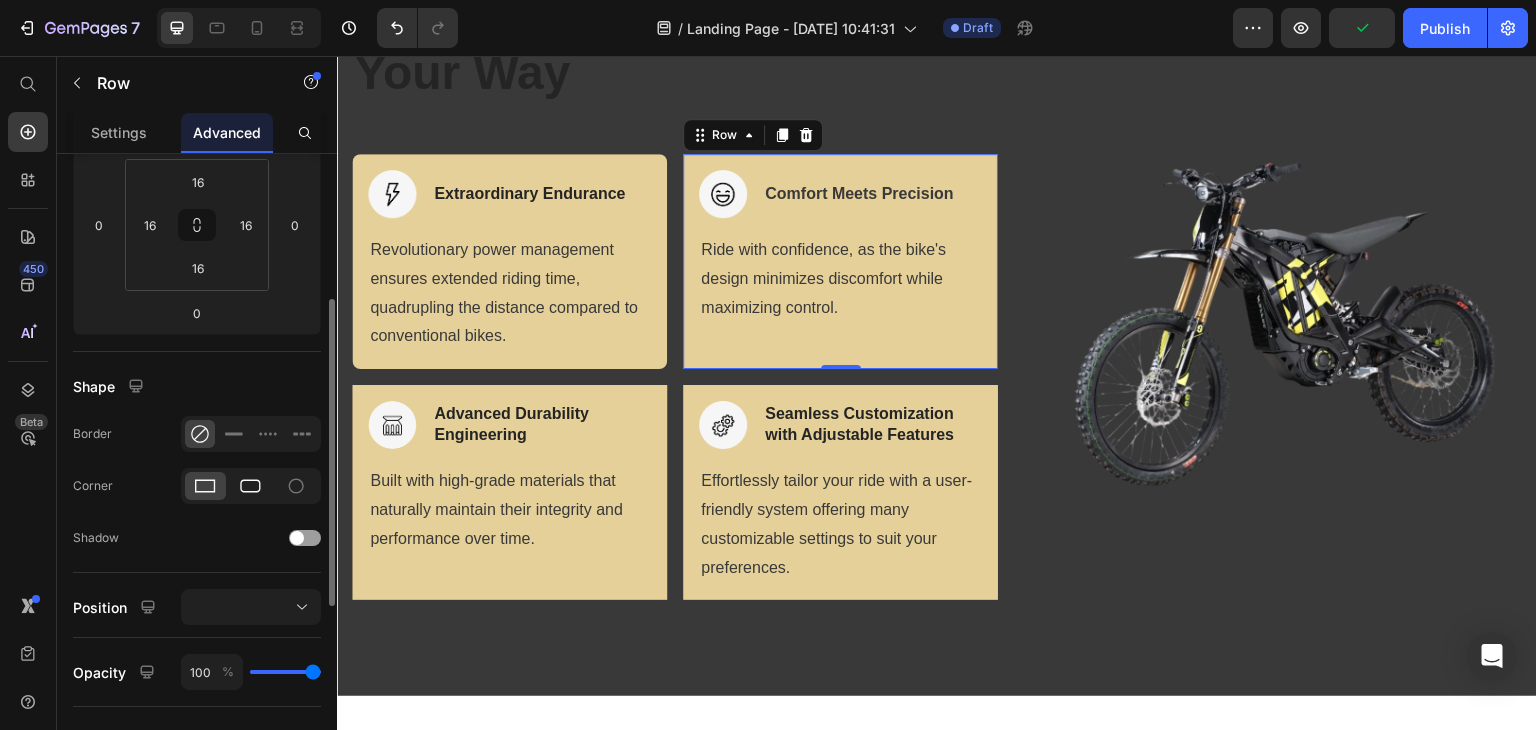 click 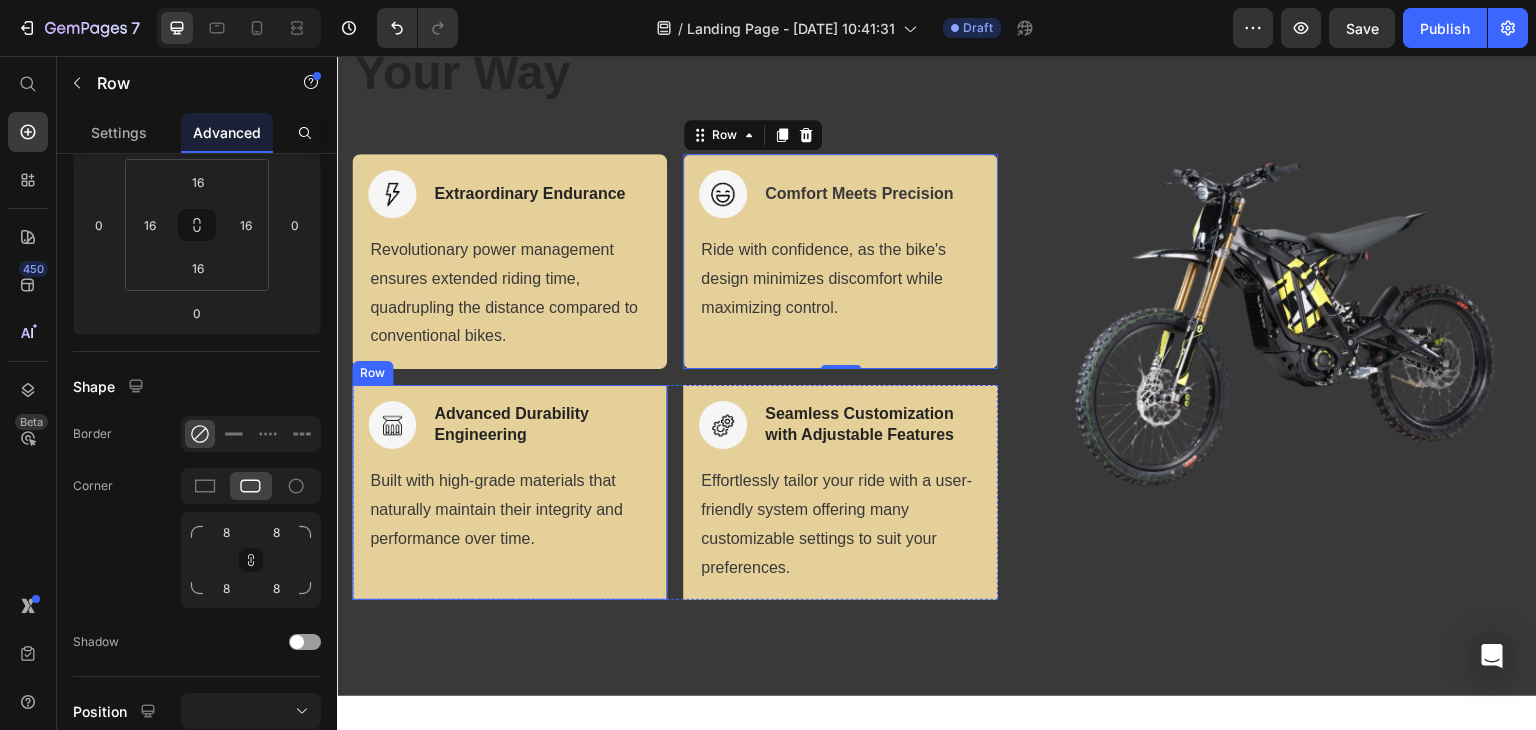 click on "Image Advanced Durability Engineering Heading Row Built with high-grade materials that naturally maintain their integrity and performance over time. Text block Row" at bounding box center [509, 492] 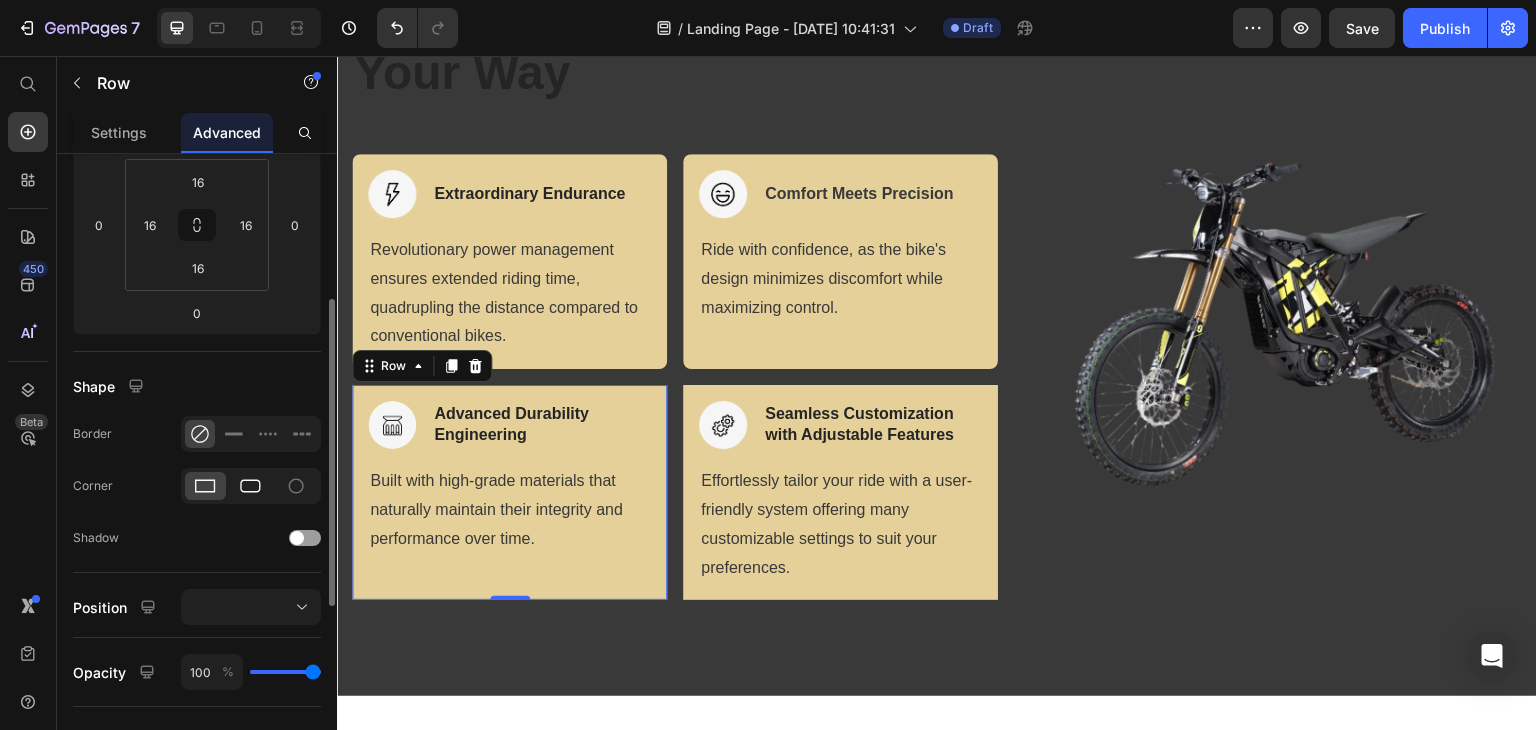click 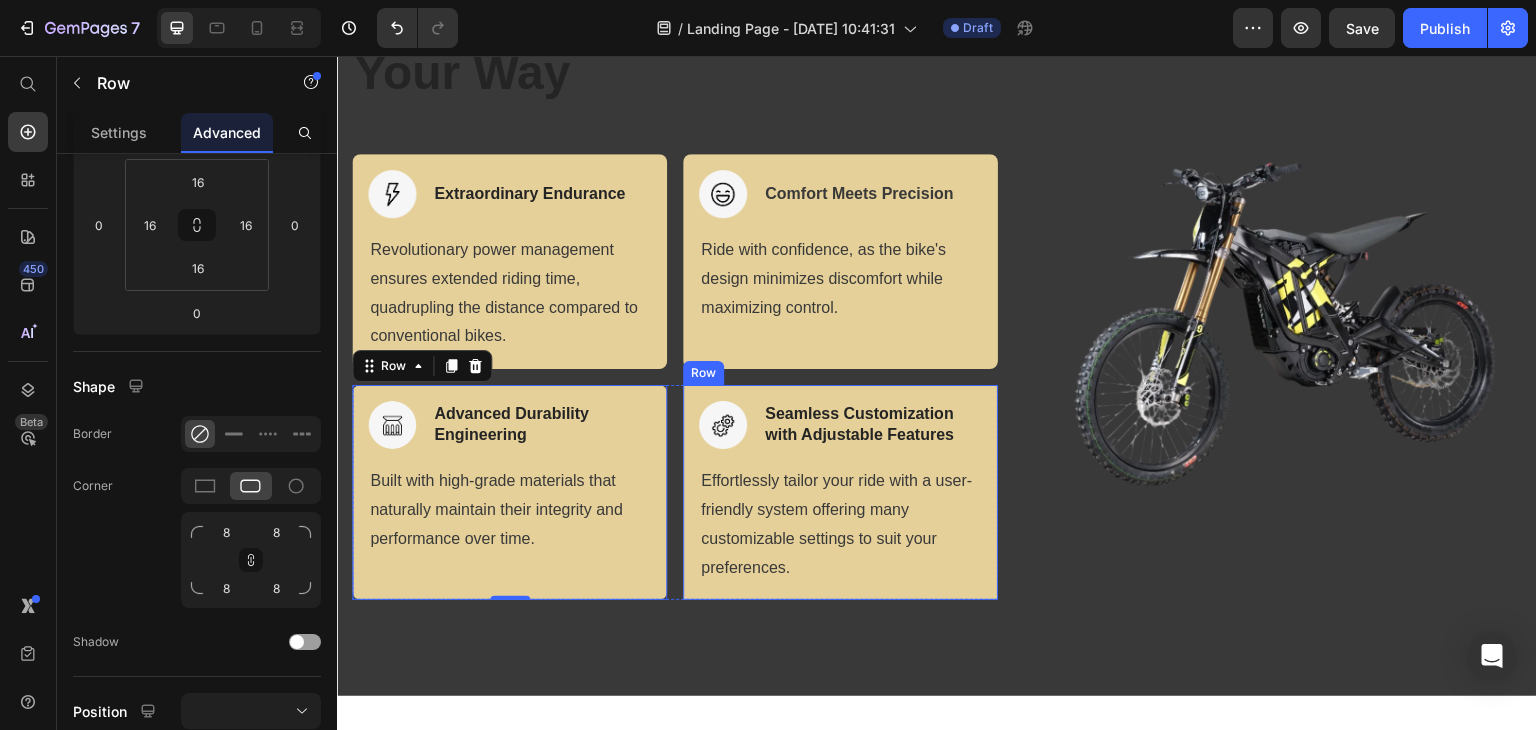 click on "Image Seamless Customization with Adjustable Features Heading Row Effortlessly tailor your ride with a user-friendly system offering many customizable settings to suit your preferences. Text block Row" at bounding box center (840, 492) 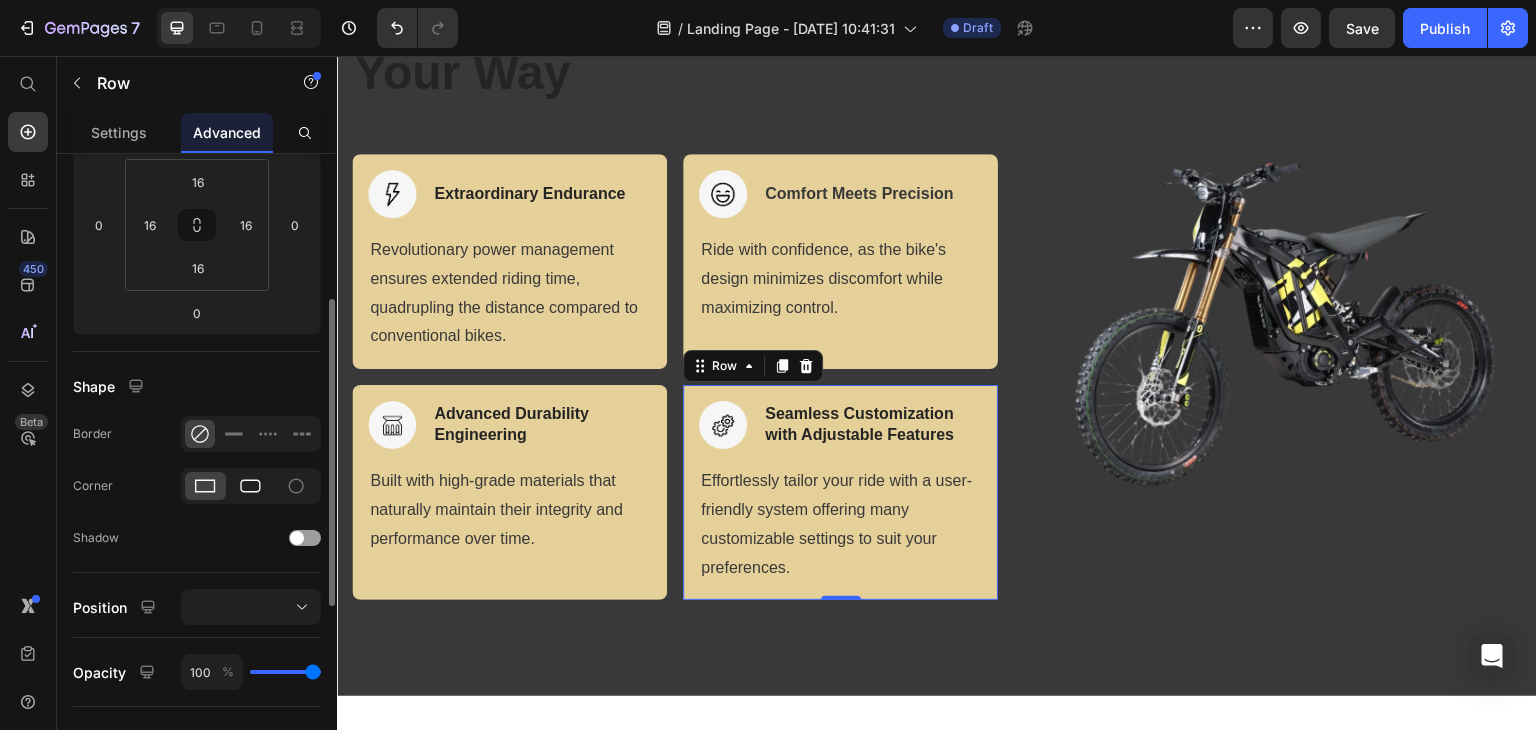 click 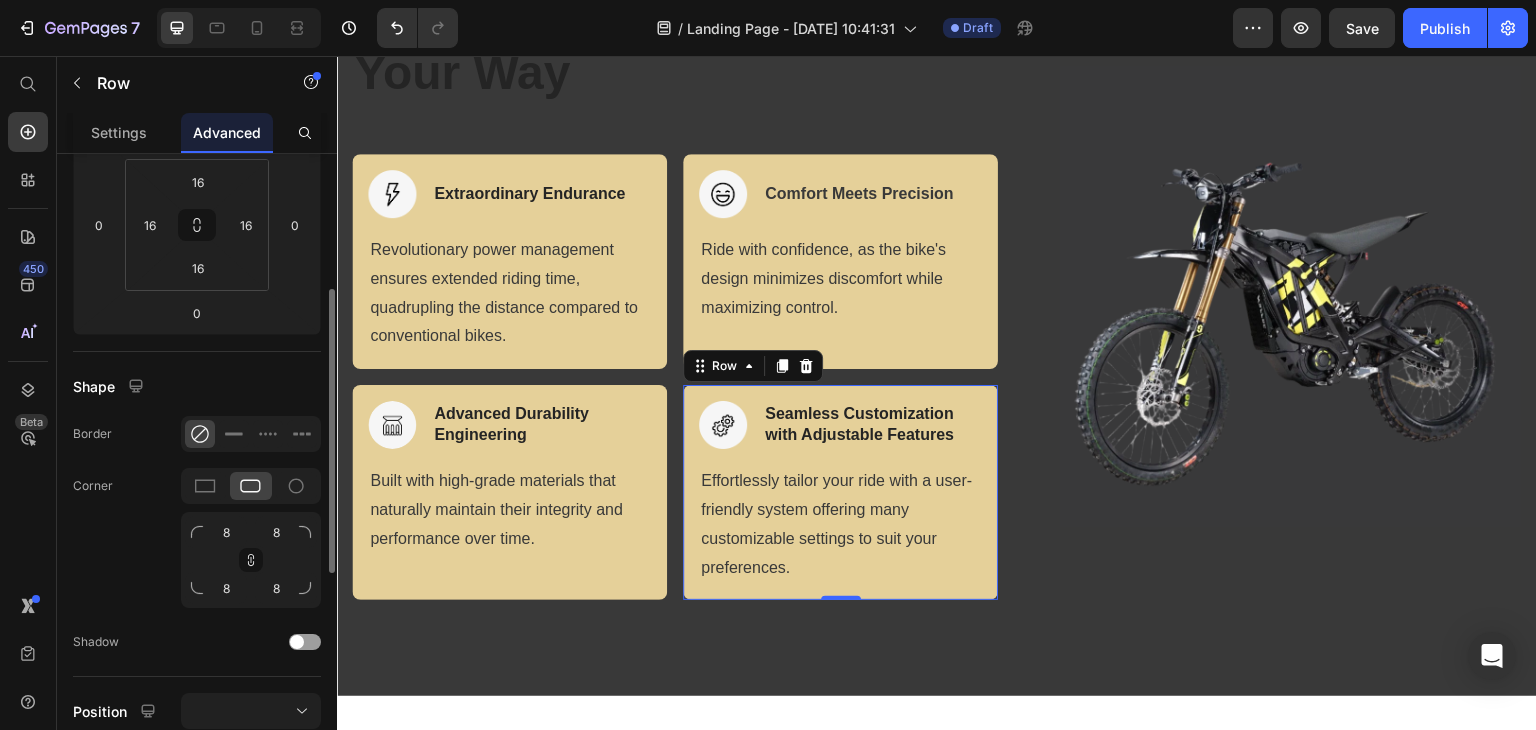 scroll, scrollTop: 500, scrollLeft: 0, axis: vertical 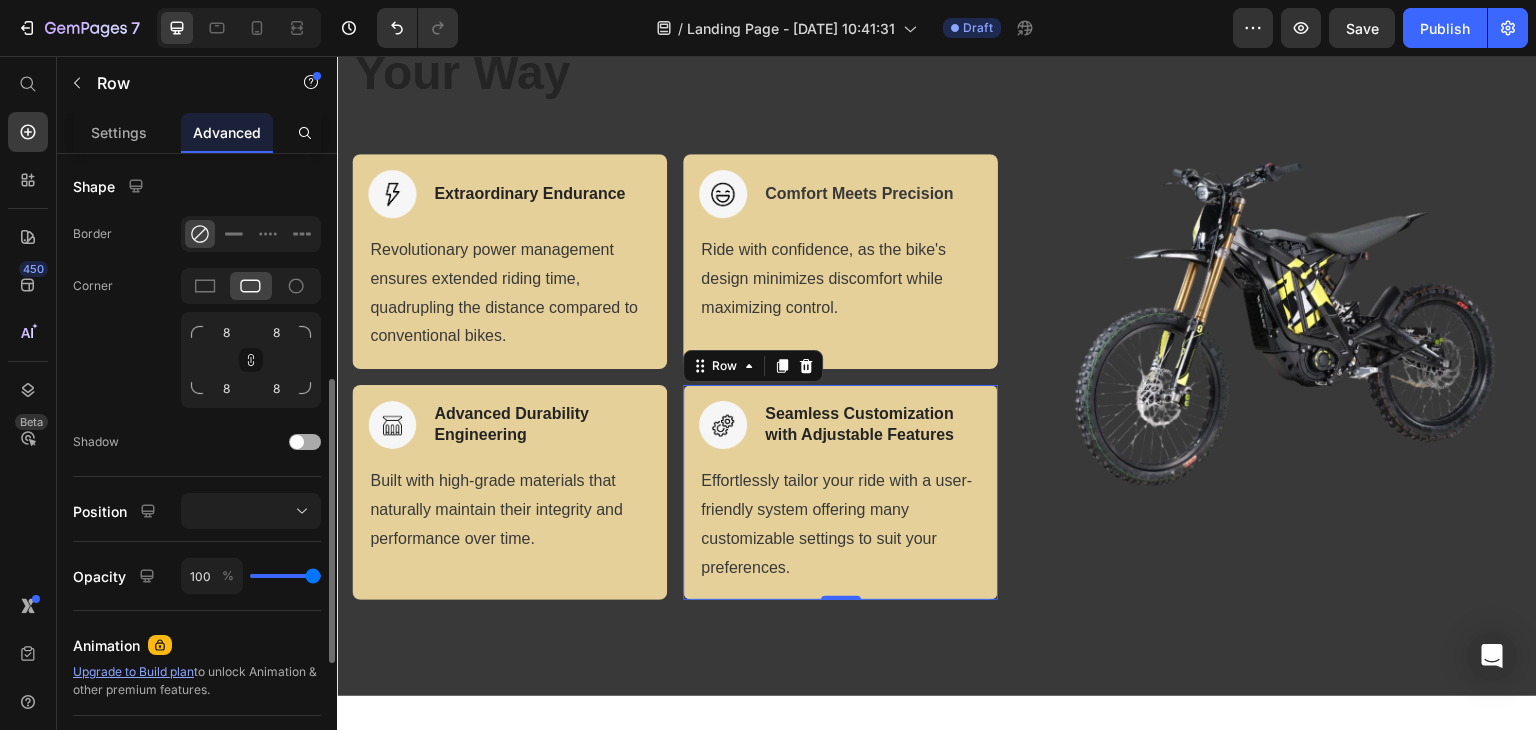 click at bounding box center (297, 442) 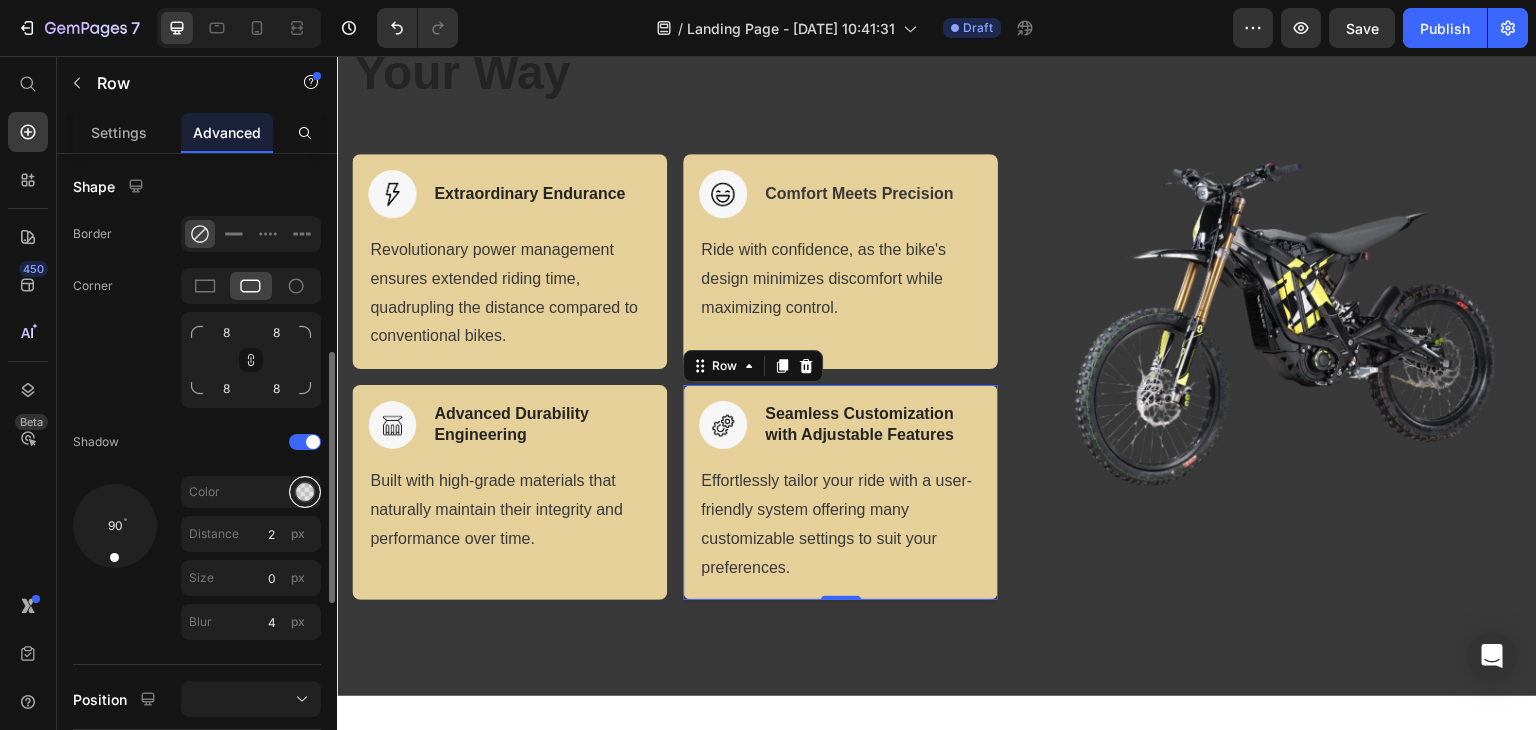 click at bounding box center [305, 492] 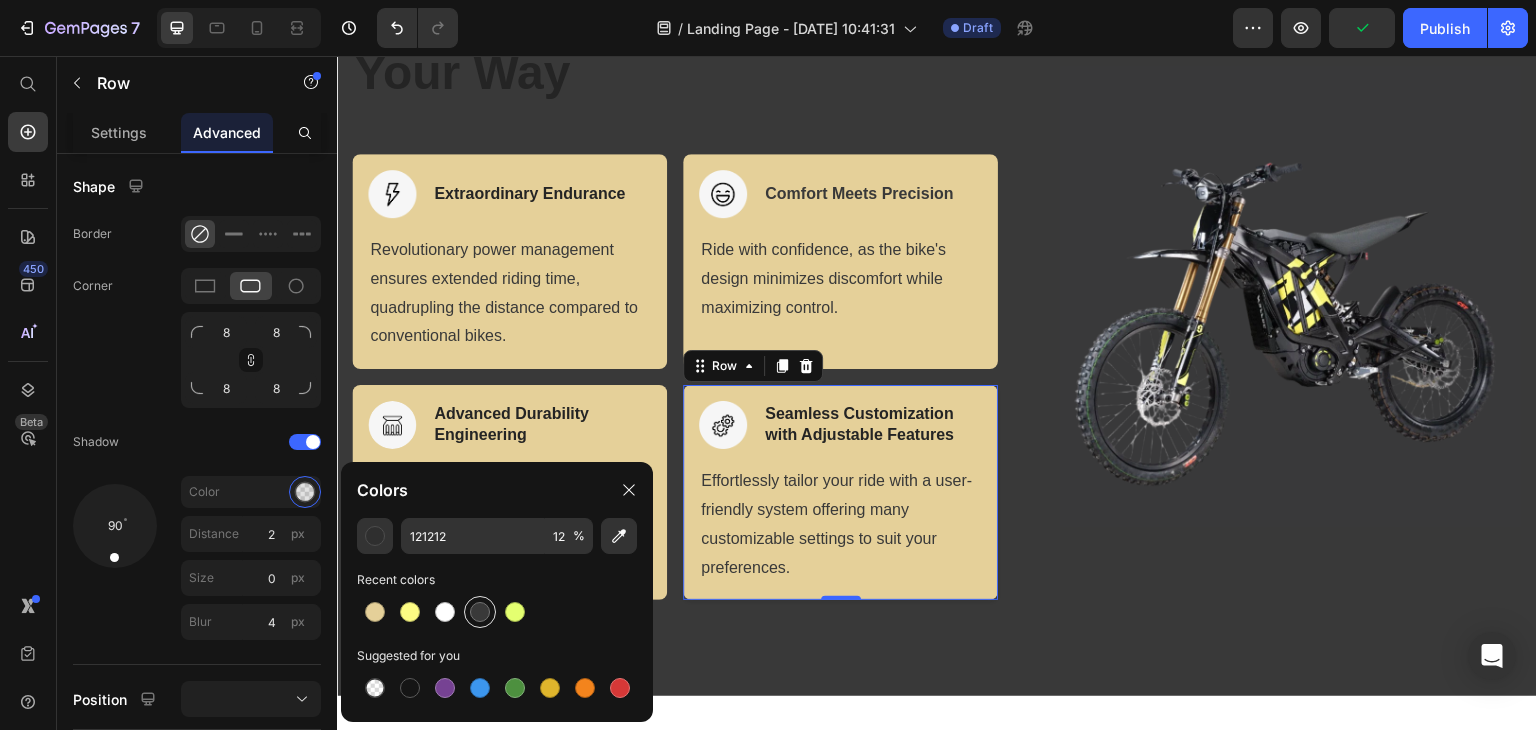click at bounding box center (480, 612) 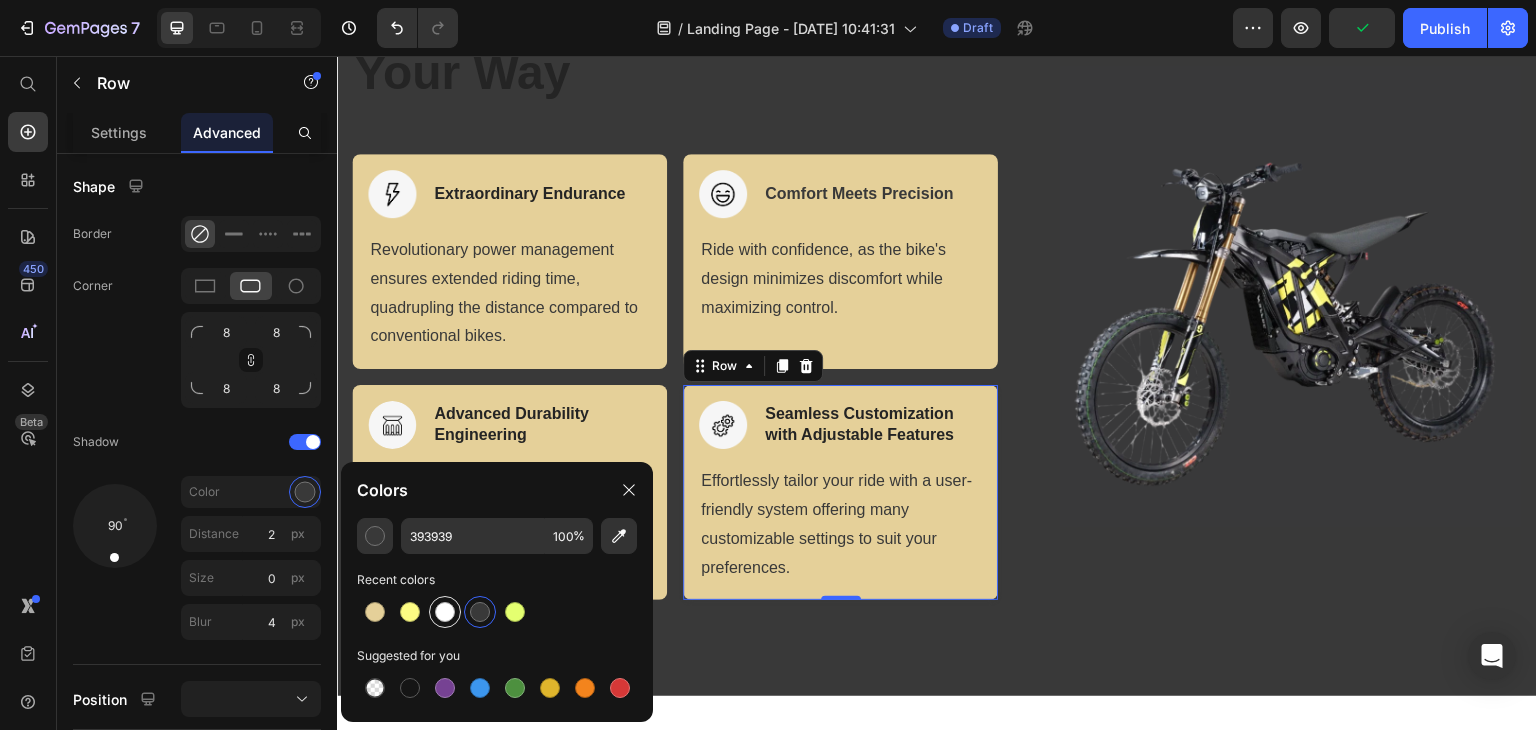 click at bounding box center (445, 612) 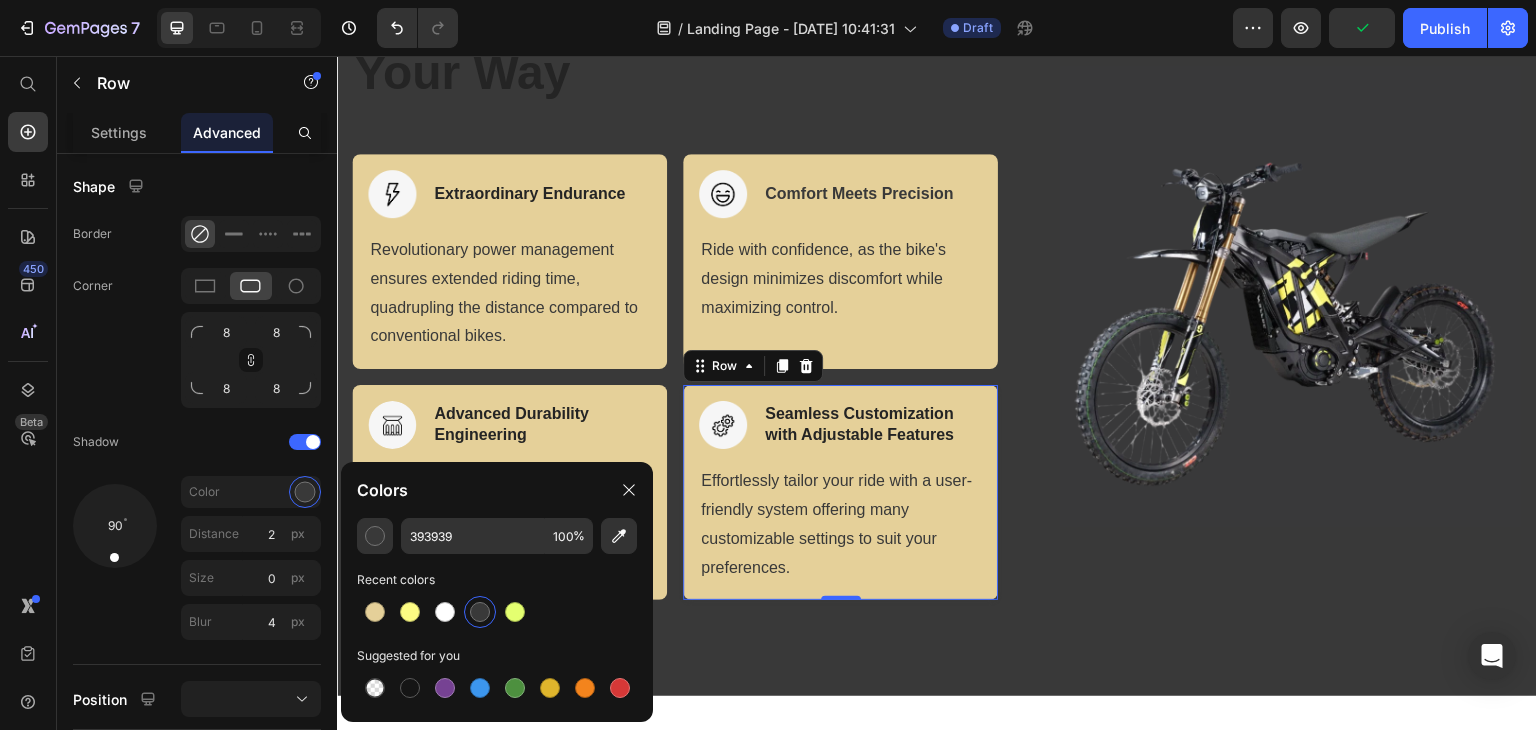 type on "FFFFFF" 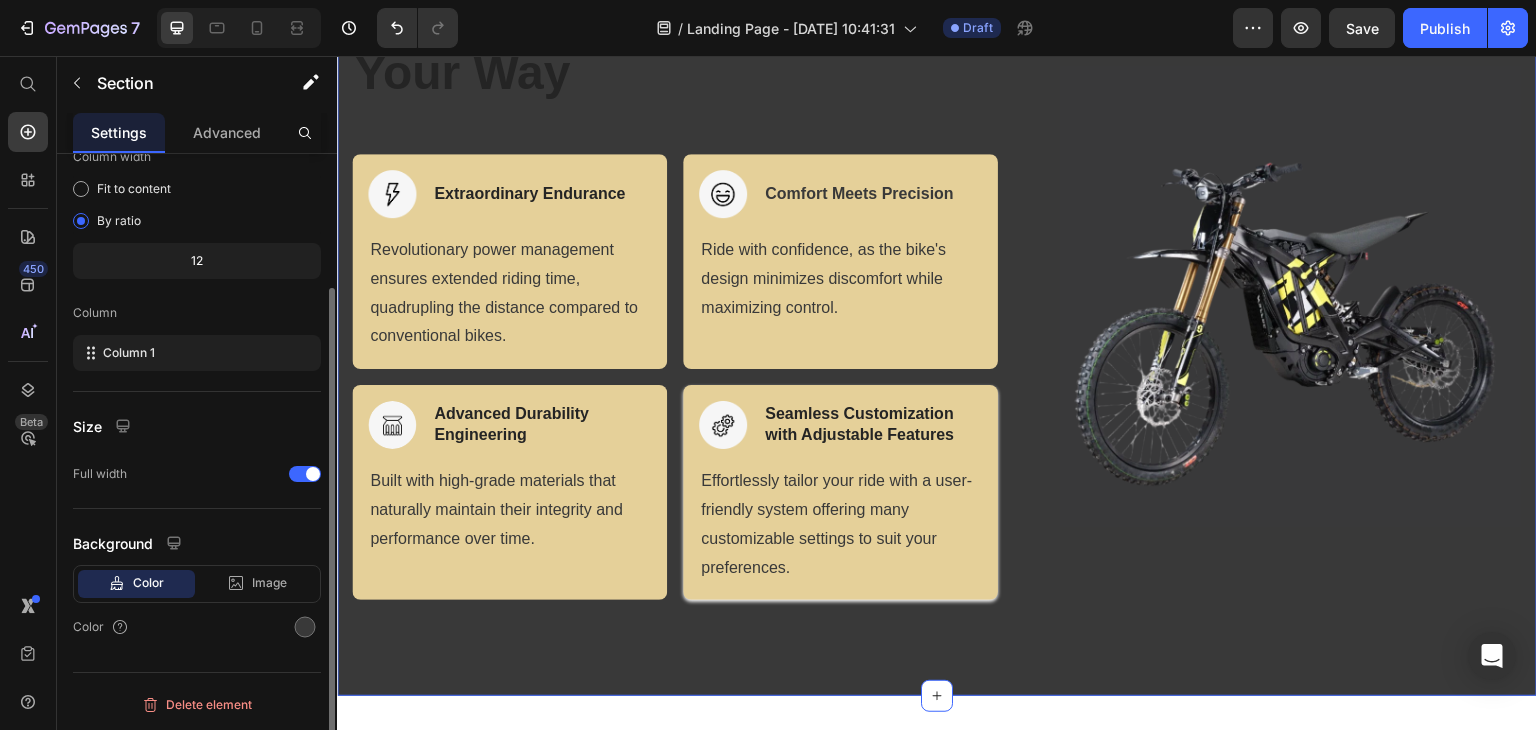 click on "Unleash Your Adventure, Your Way Heading Row Image Extraordinary Endurance Heading Row Revolutionary power management ensures extended riding time, quadrupling the distance compared to conventional bikes. Text block Row Image Comfort Meets Precision Heading Row Ride with confidence, as the bike's design minimizes discomfort while maximizing control. Text block Row Row Image Advanced Durability Engineering Heading Row Built with high-grade materials that naturally maintain their integrity and performance over time. Text block Row Image Seamless Customization with Adjustable Features Heading Row Effortlessly tailor your ride with a user-friendly system offering many customizable settings to suit your preferences. Text block Row Row (P) Images & Gallery Row Product Section 2   You can create reusable sections Create Theme Section AI Content Write with GemAI What would you like to describe here? Tone and Voice Persuasive Product A1 Series Long Rear Fender for Sur-[PERSON_NAME] Light Bee Show more Generate" at bounding box center [937, 296] 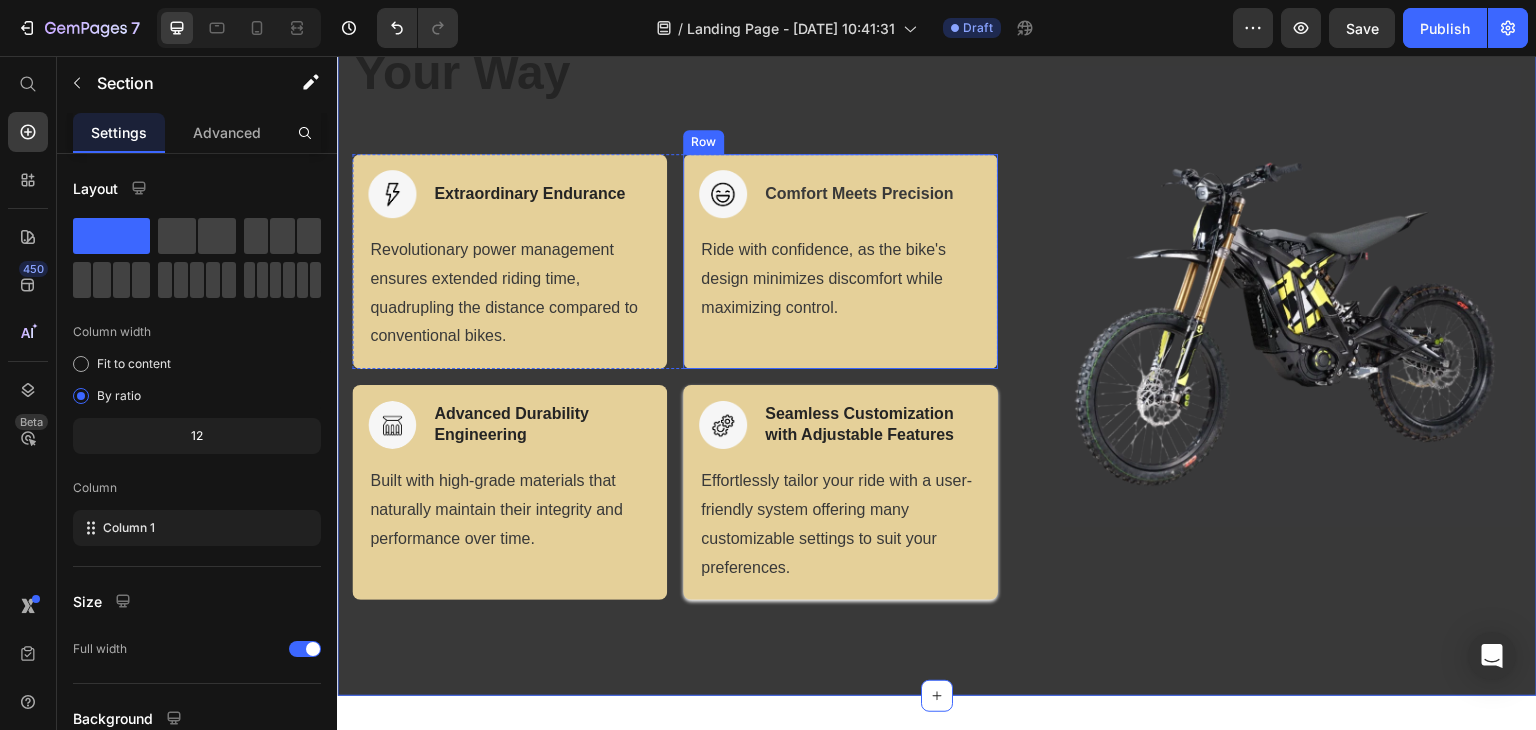 click on "Image Comfort Meets Precision Heading Row Ride with confidence, as the bike's design minimizes discomfort while maximizing control. Text block Row" at bounding box center (840, 261) 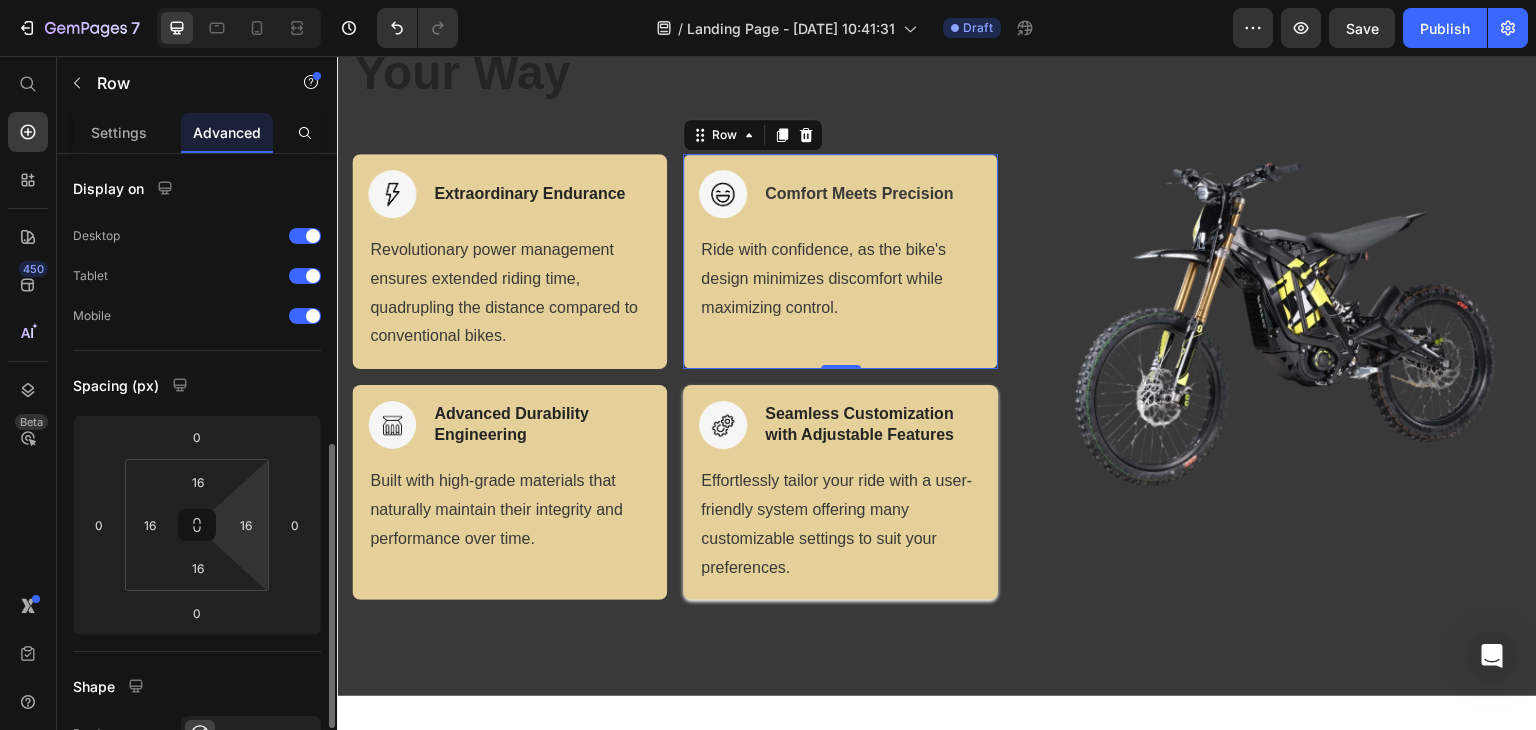 scroll, scrollTop: 300, scrollLeft: 0, axis: vertical 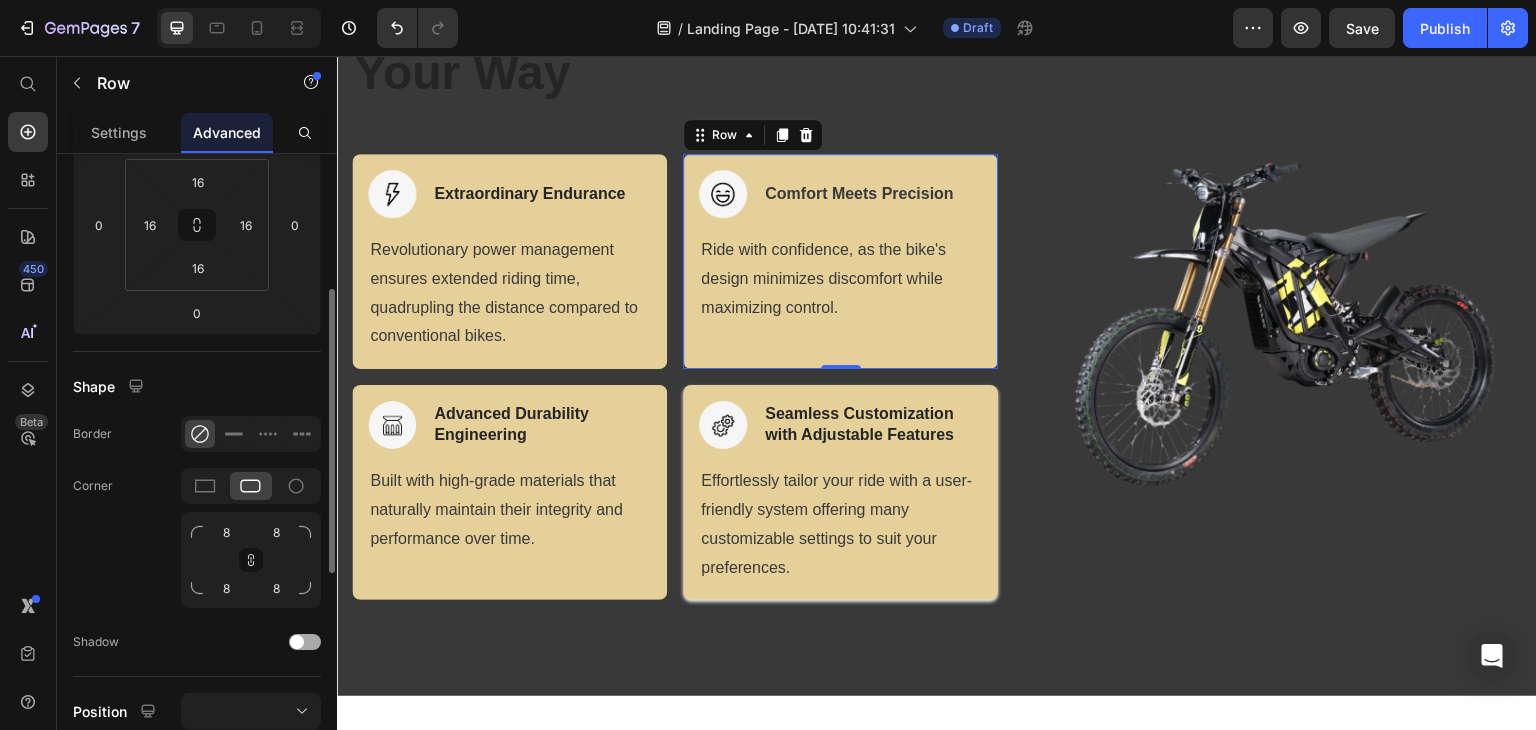 click at bounding box center (305, 642) 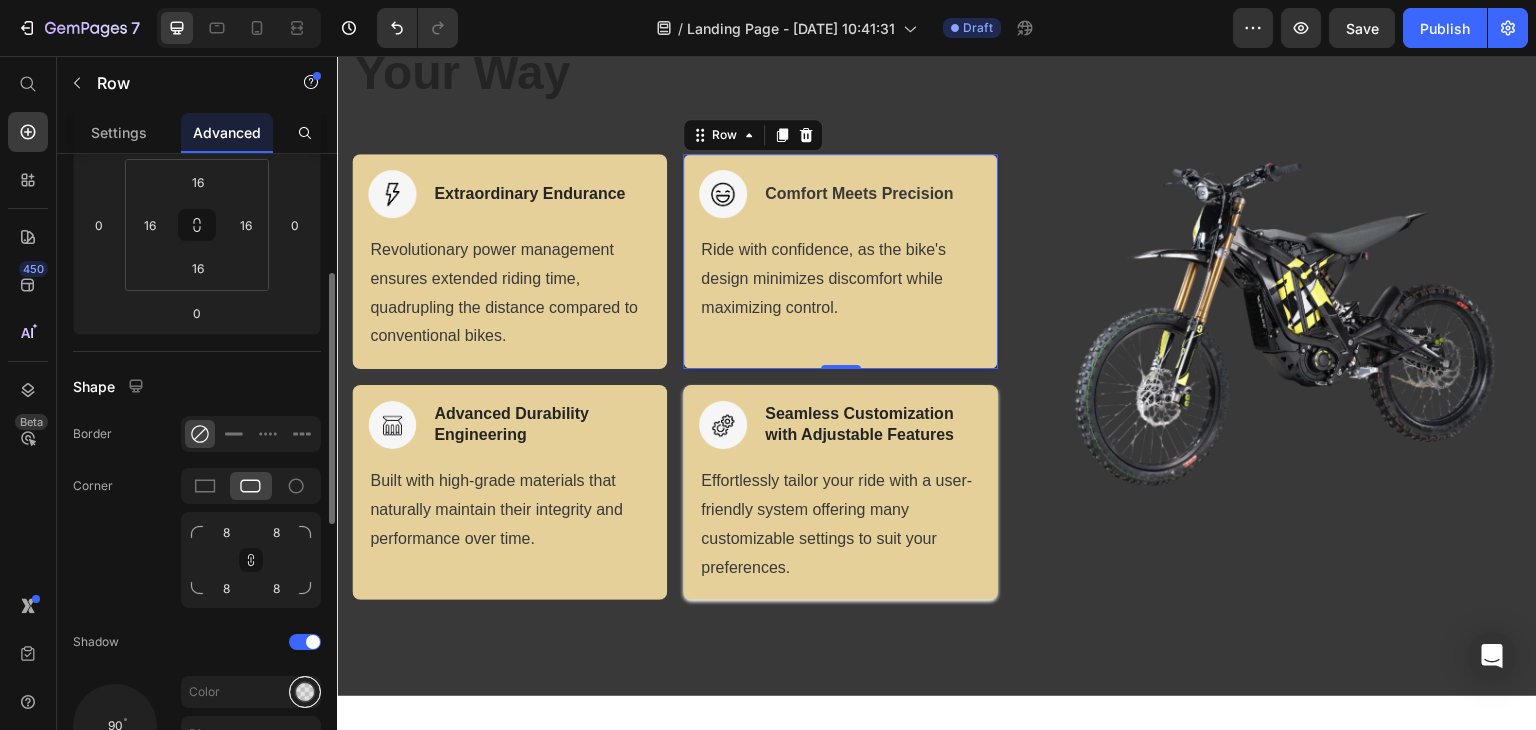 click at bounding box center (305, 692) 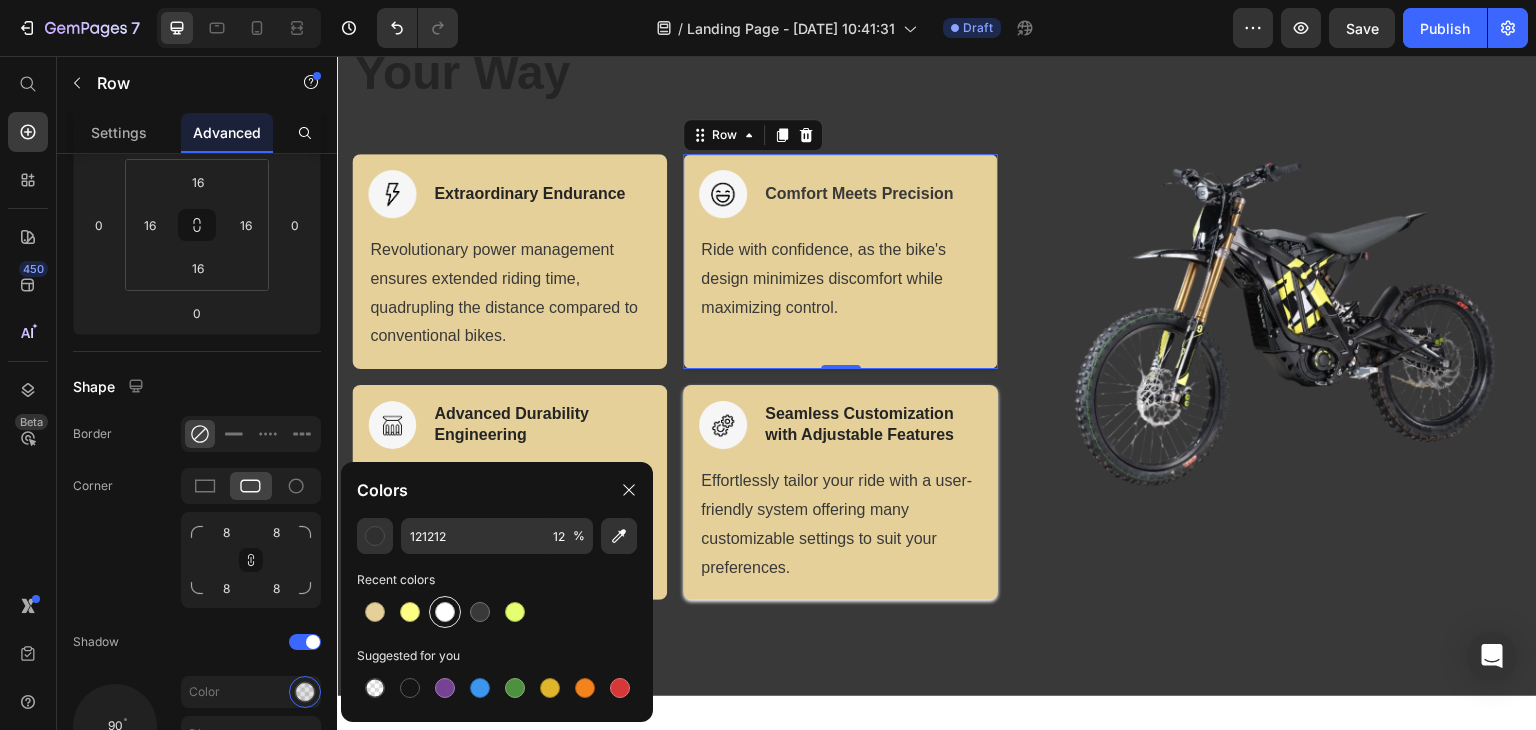 click at bounding box center [445, 612] 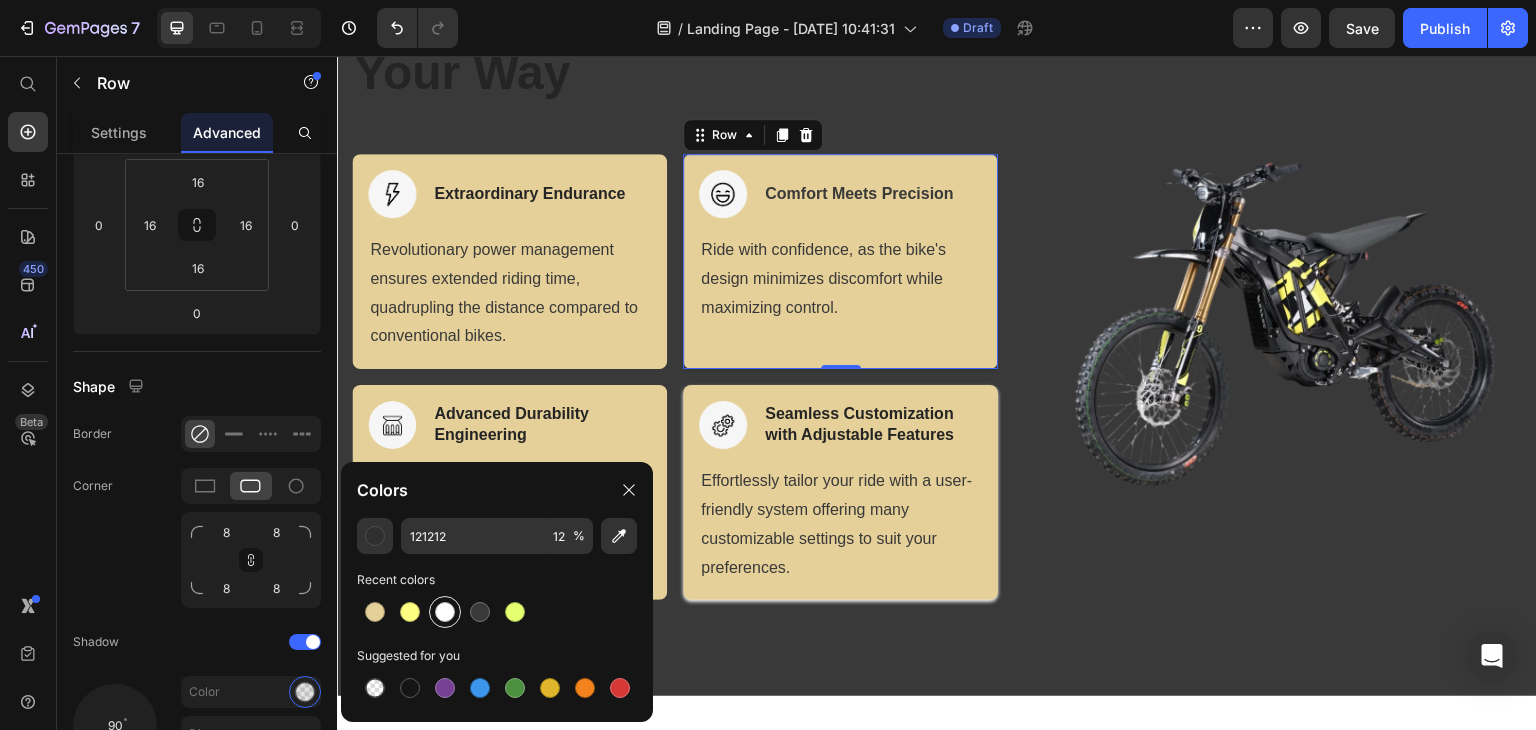type on "FFFFFF" 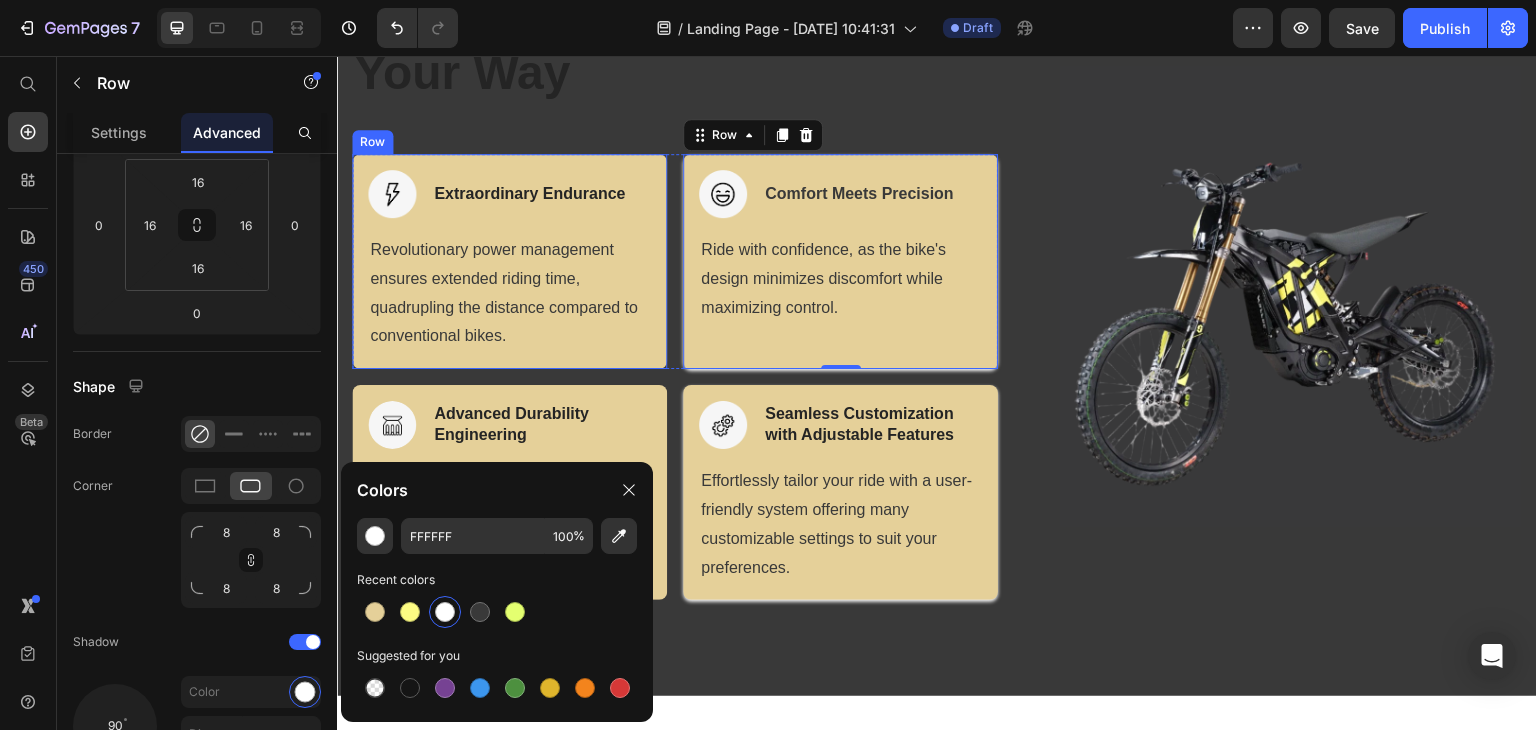 click on "Image Extraordinary Endurance Heading Row Revolutionary power management ensures extended riding time, quadrupling the distance compared to conventional bikes. Text block Row" at bounding box center [509, 261] 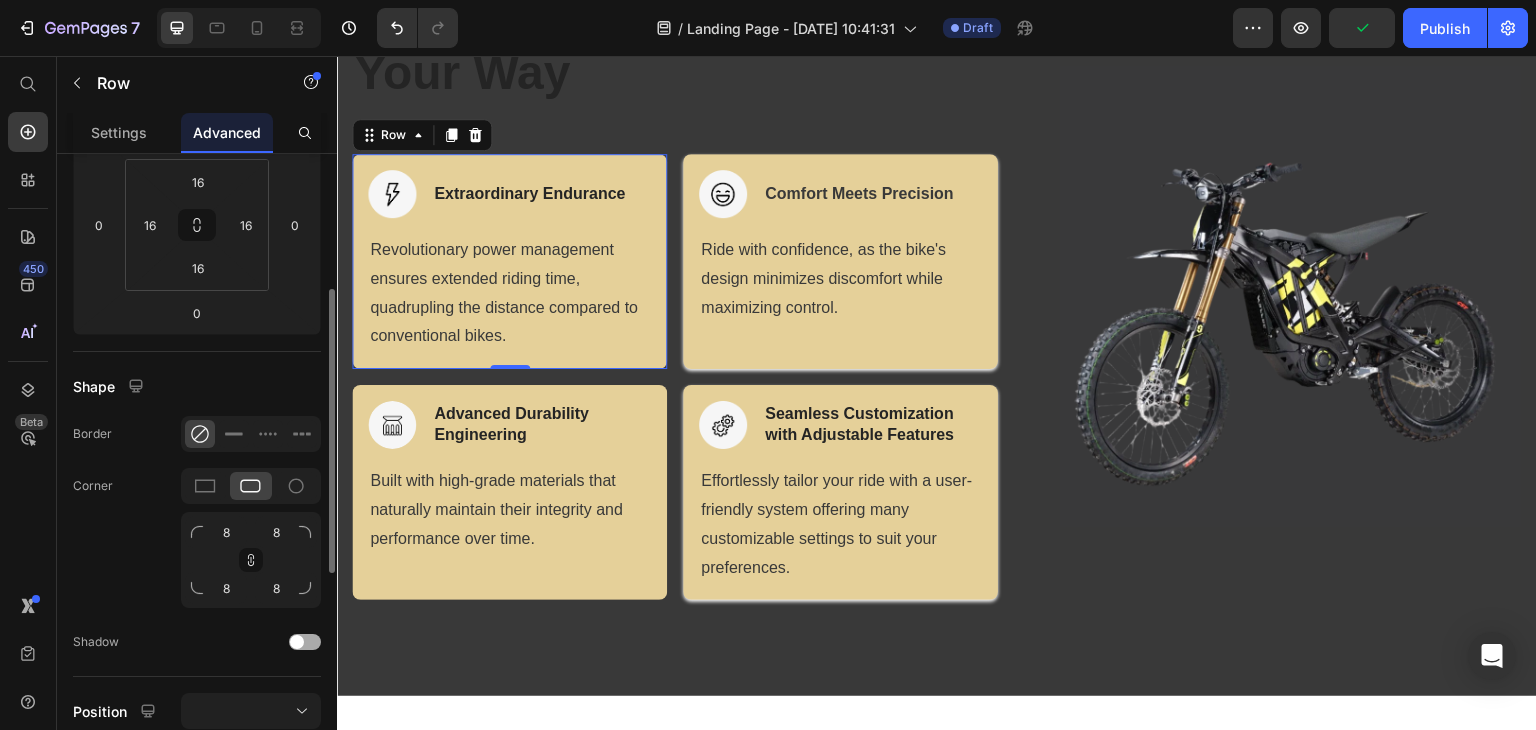 click on "Shadow" 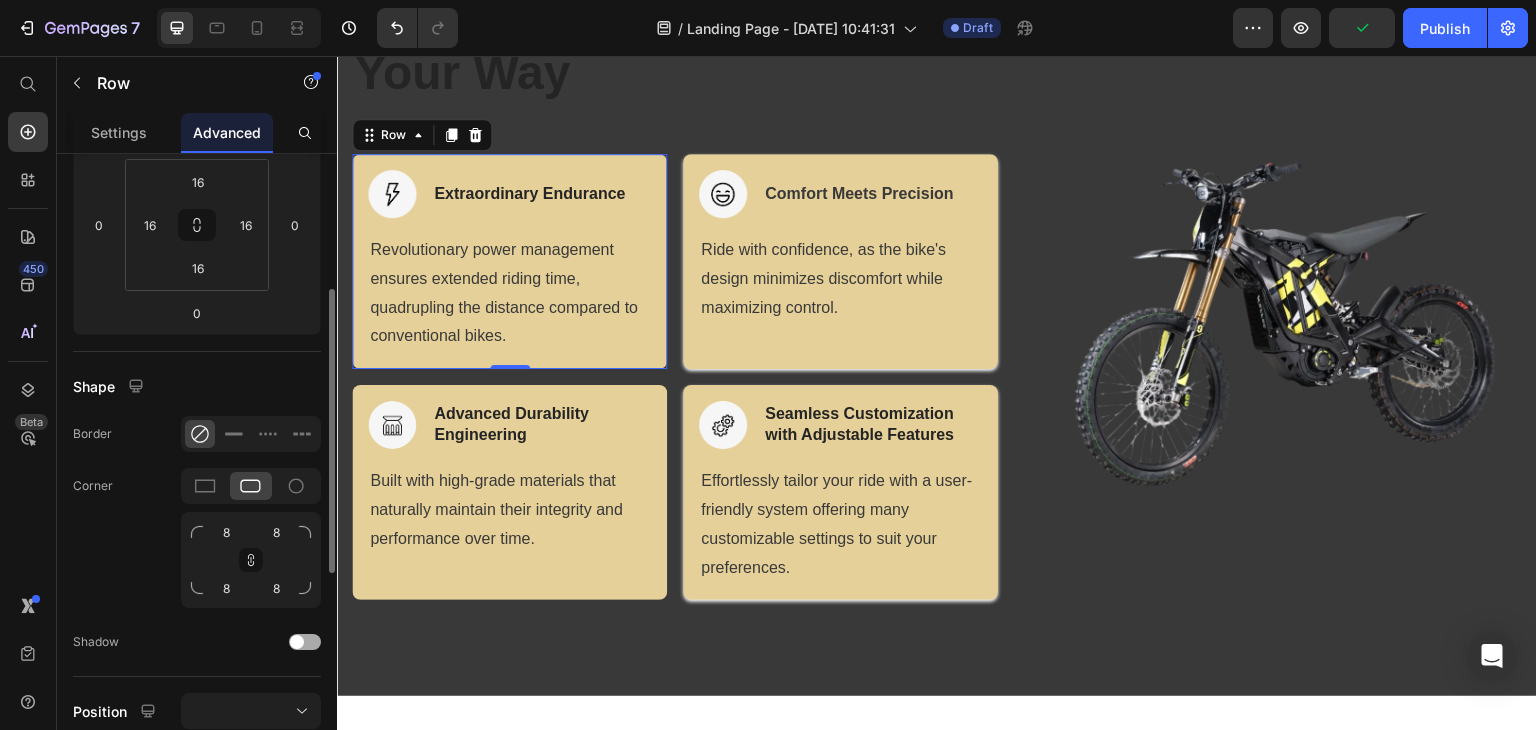click at bounding box center [297, 642] 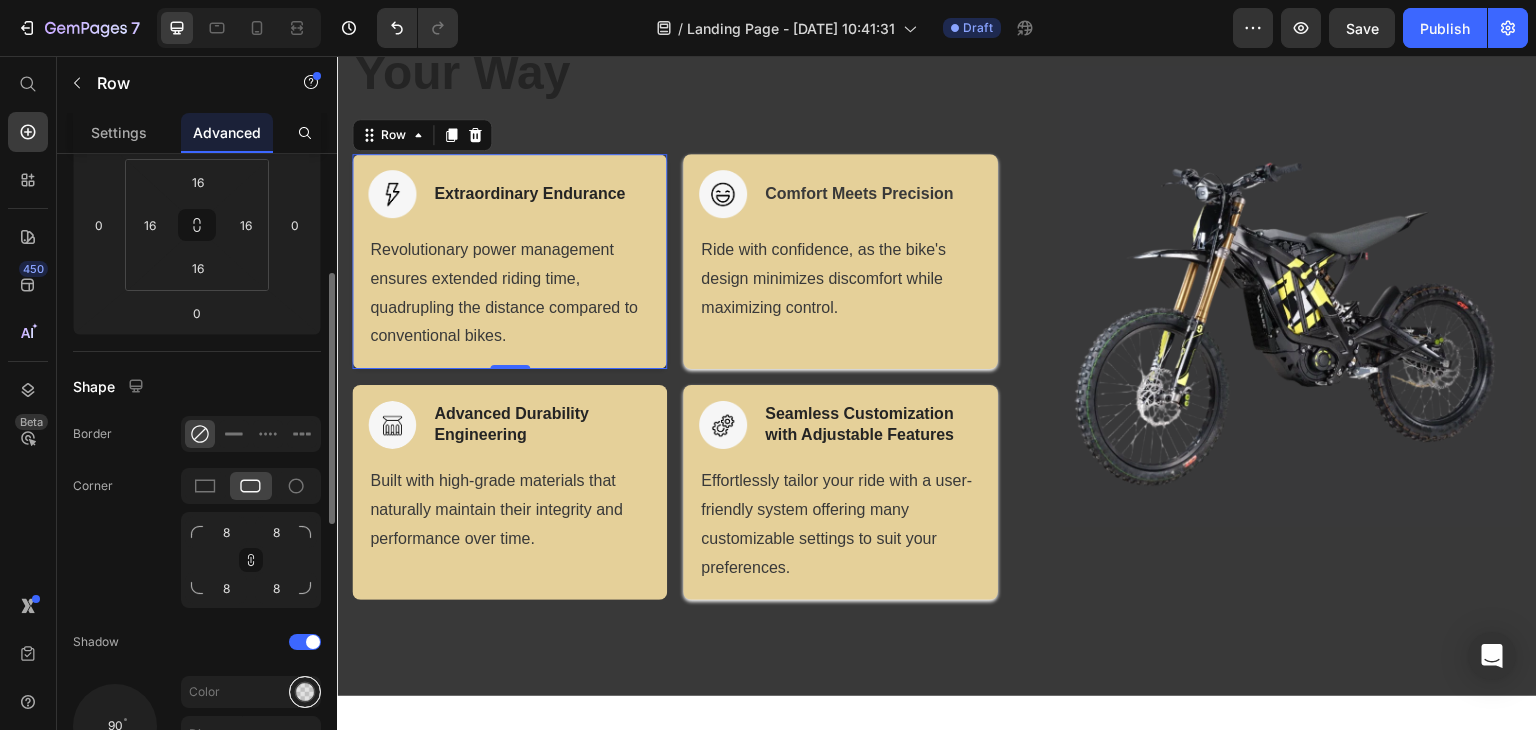 click at bounding box center (305, 692) 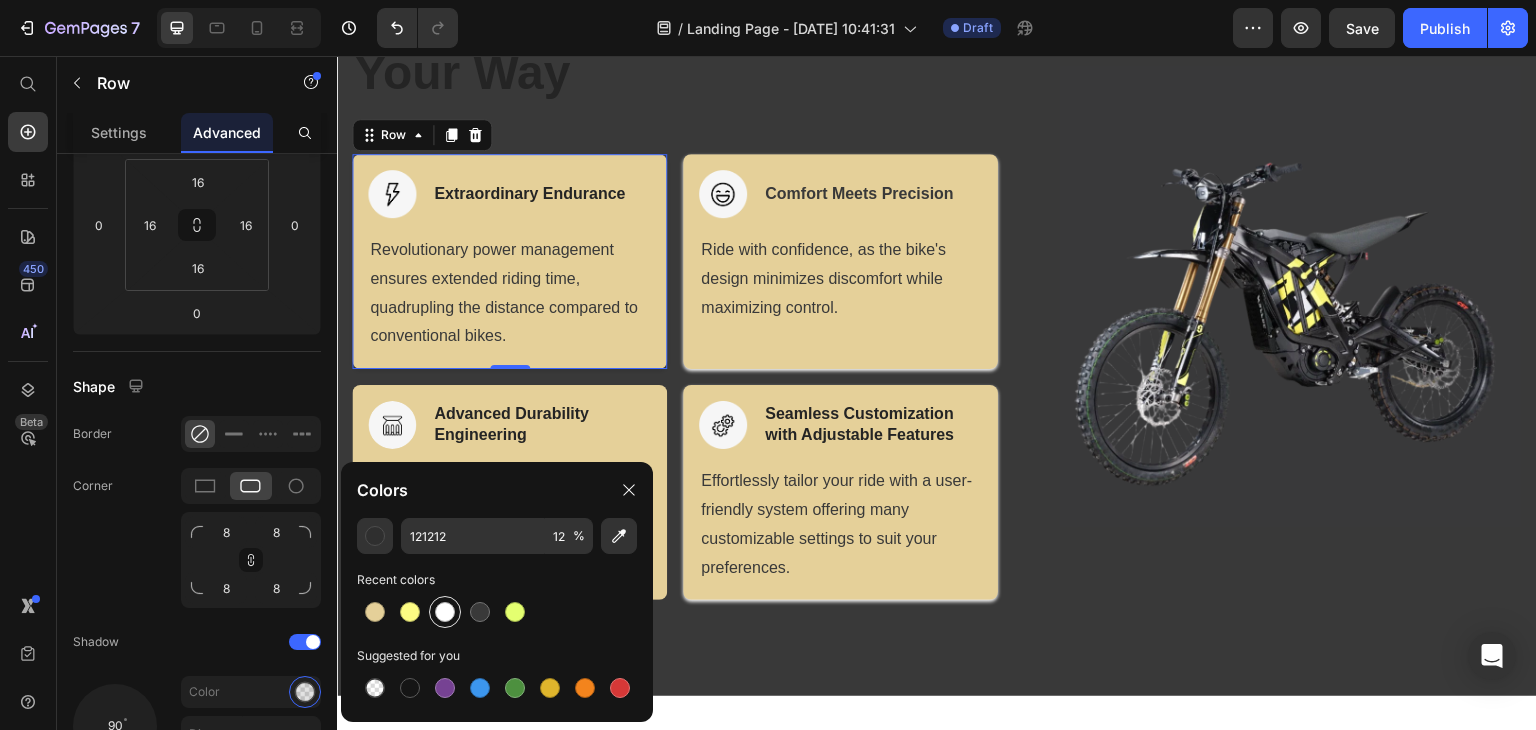 click at bounding box center [445, 612] 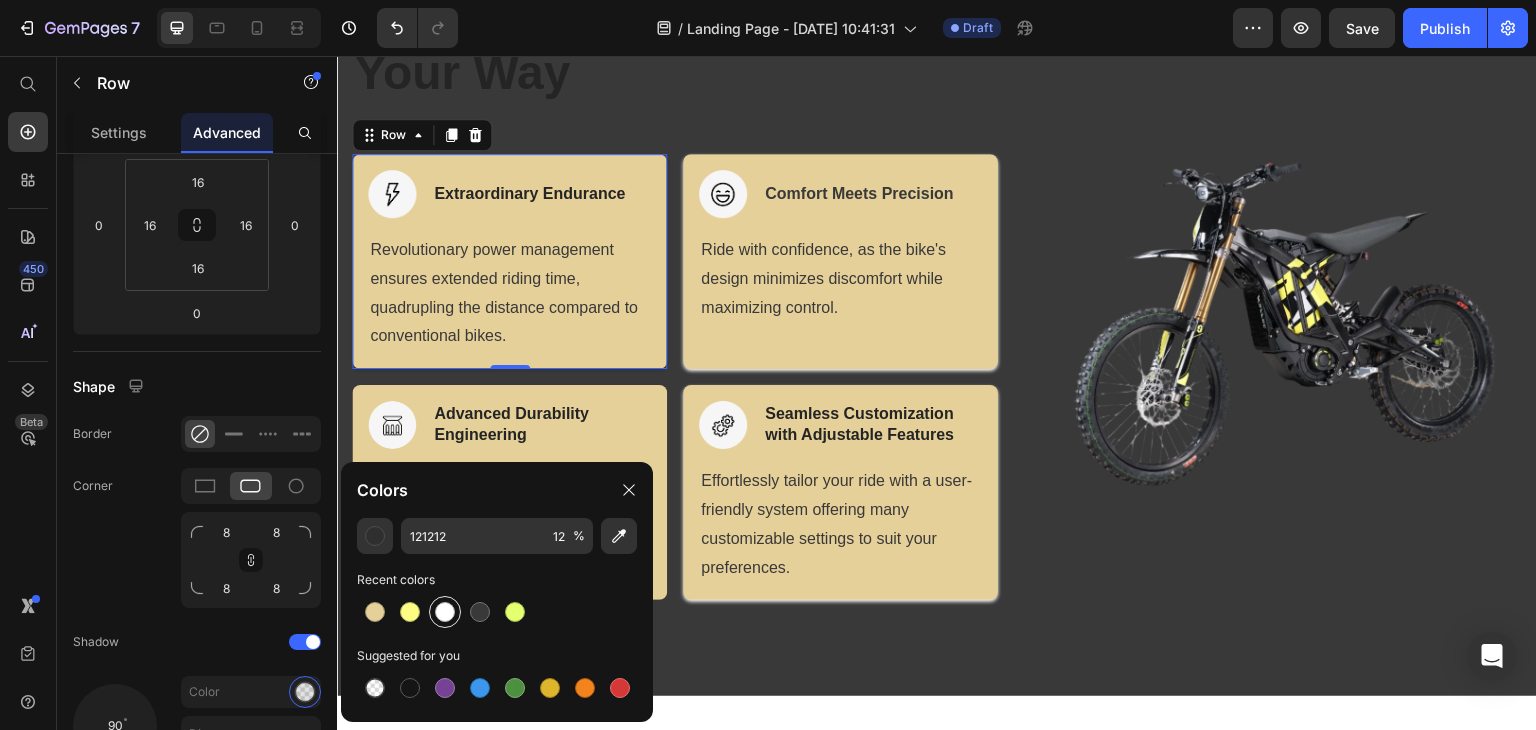 type on "FFFFFF" 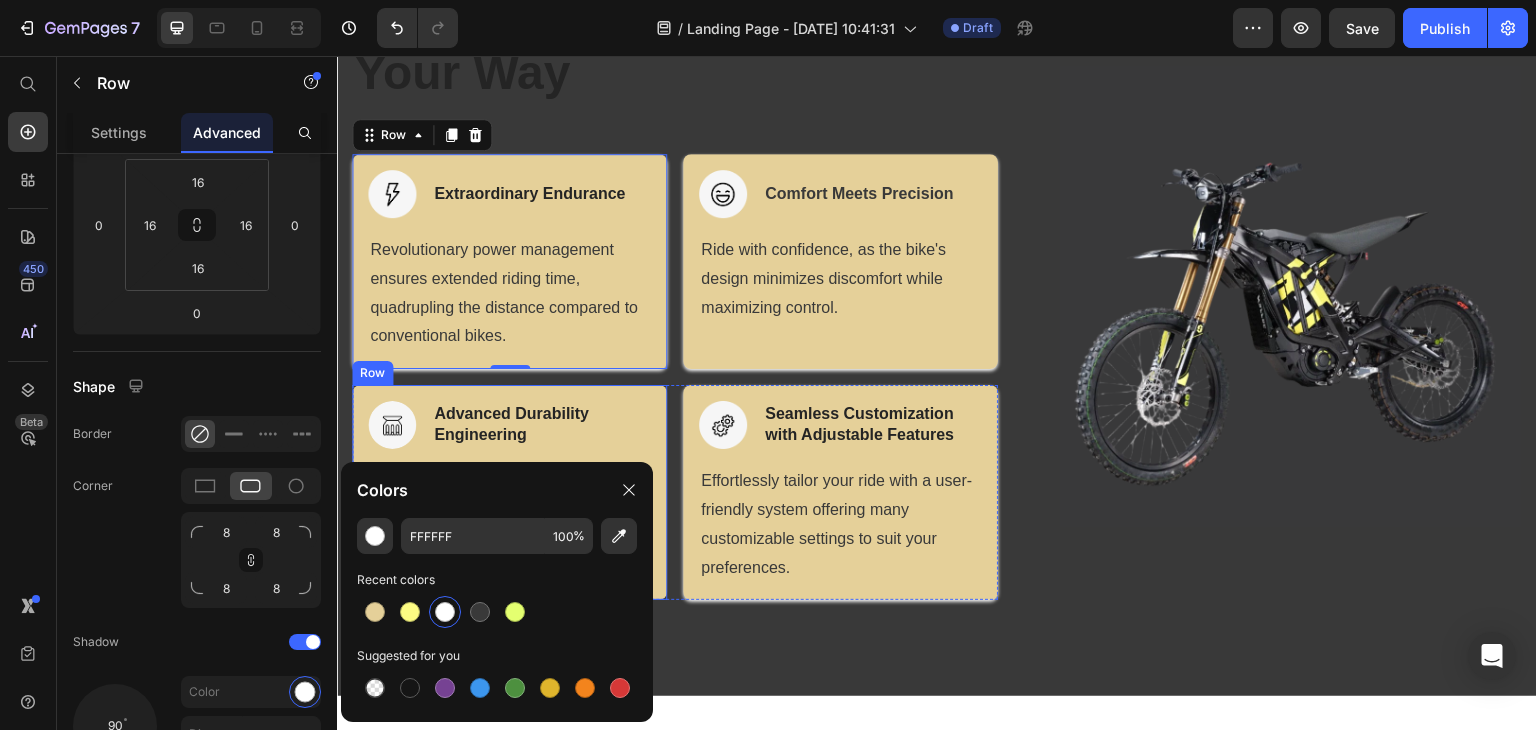 click on "Image Advanced Durability Engineering Heading Row Built with high-grade materials that naturally maintain their integrity and performance over time. Text block Row" at bounding box center [509, 492] 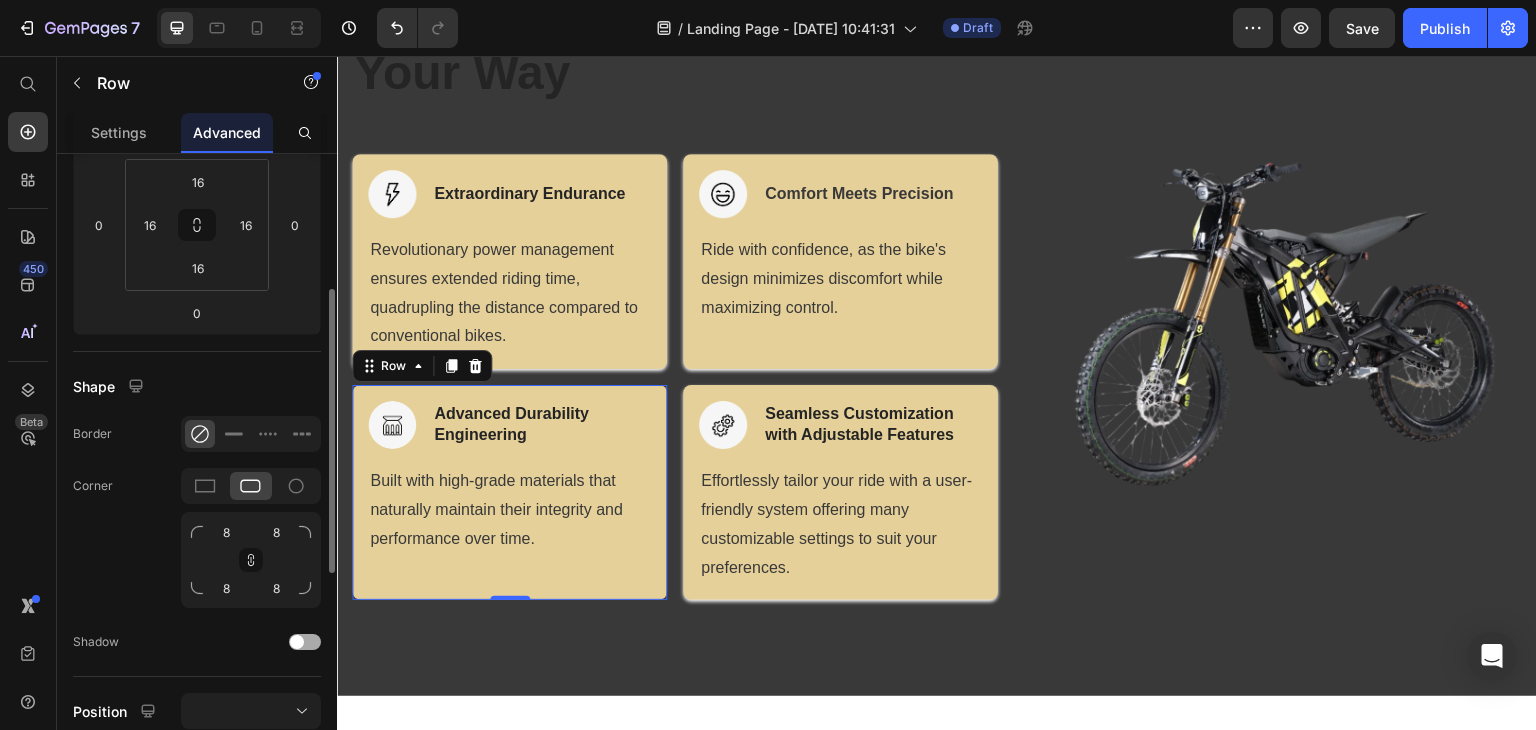 click at bounding box center [297, 642] 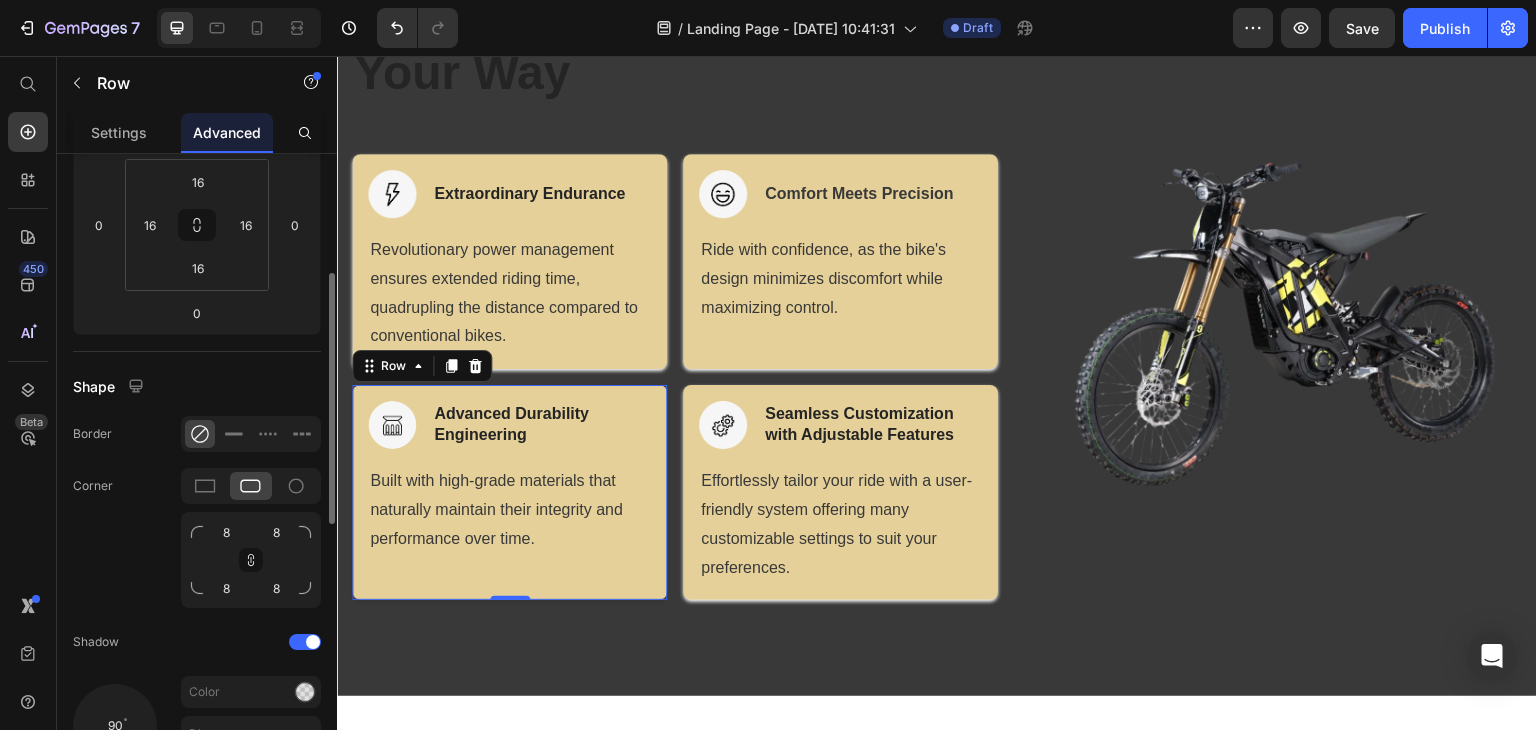 scroll, scrollTop: 400, scrollLeft: 0, axis: vertical 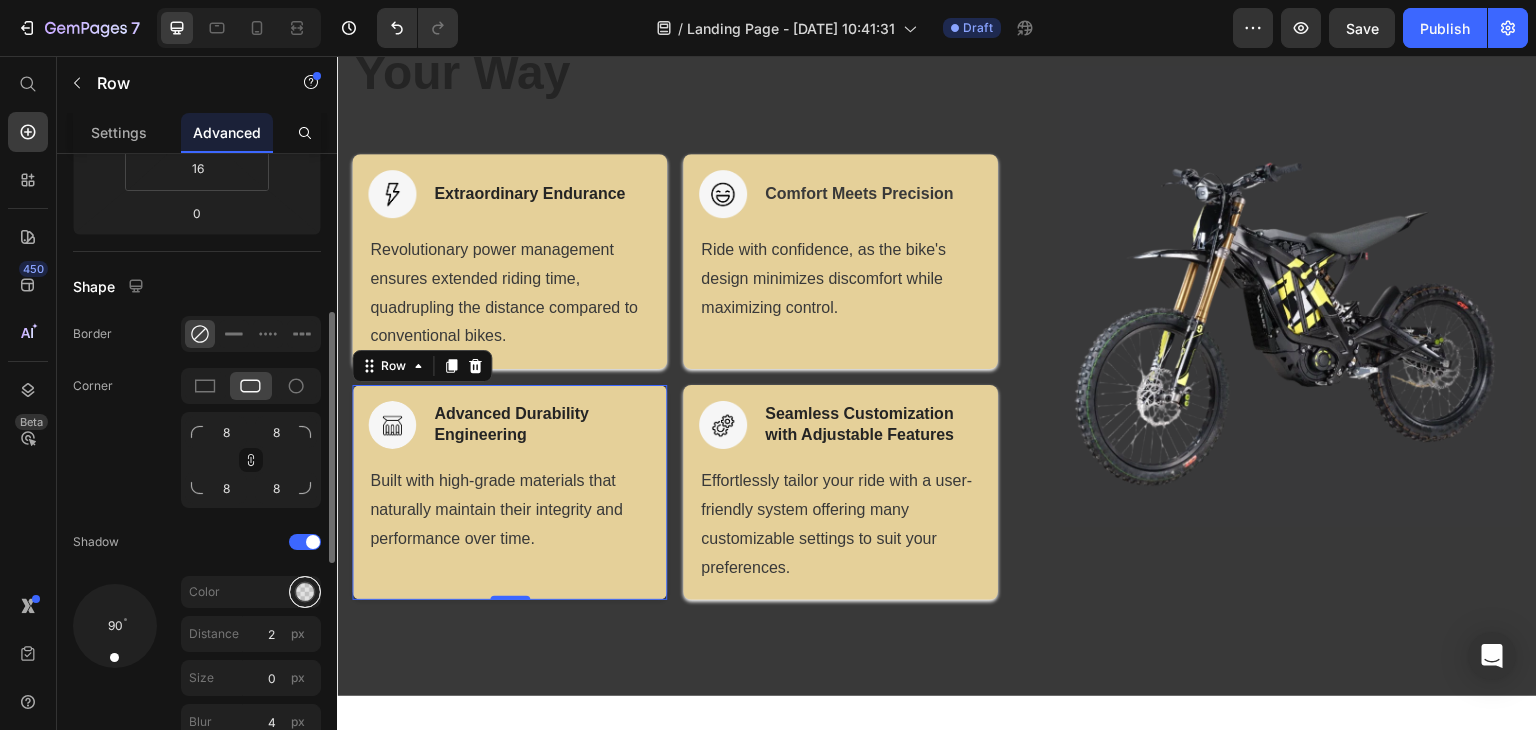 click at bounding box center [305, 592] 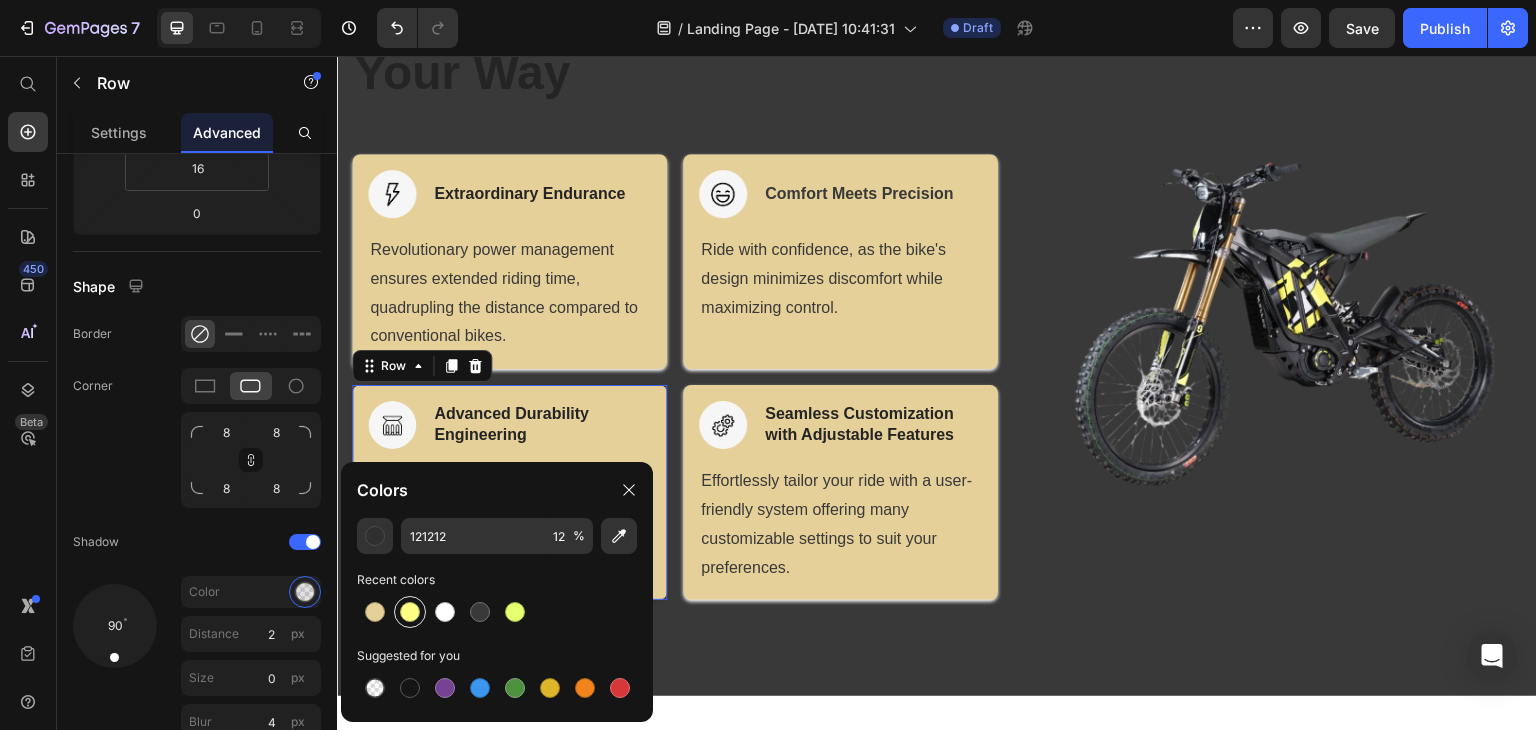 click at bounding box center [410, 612] 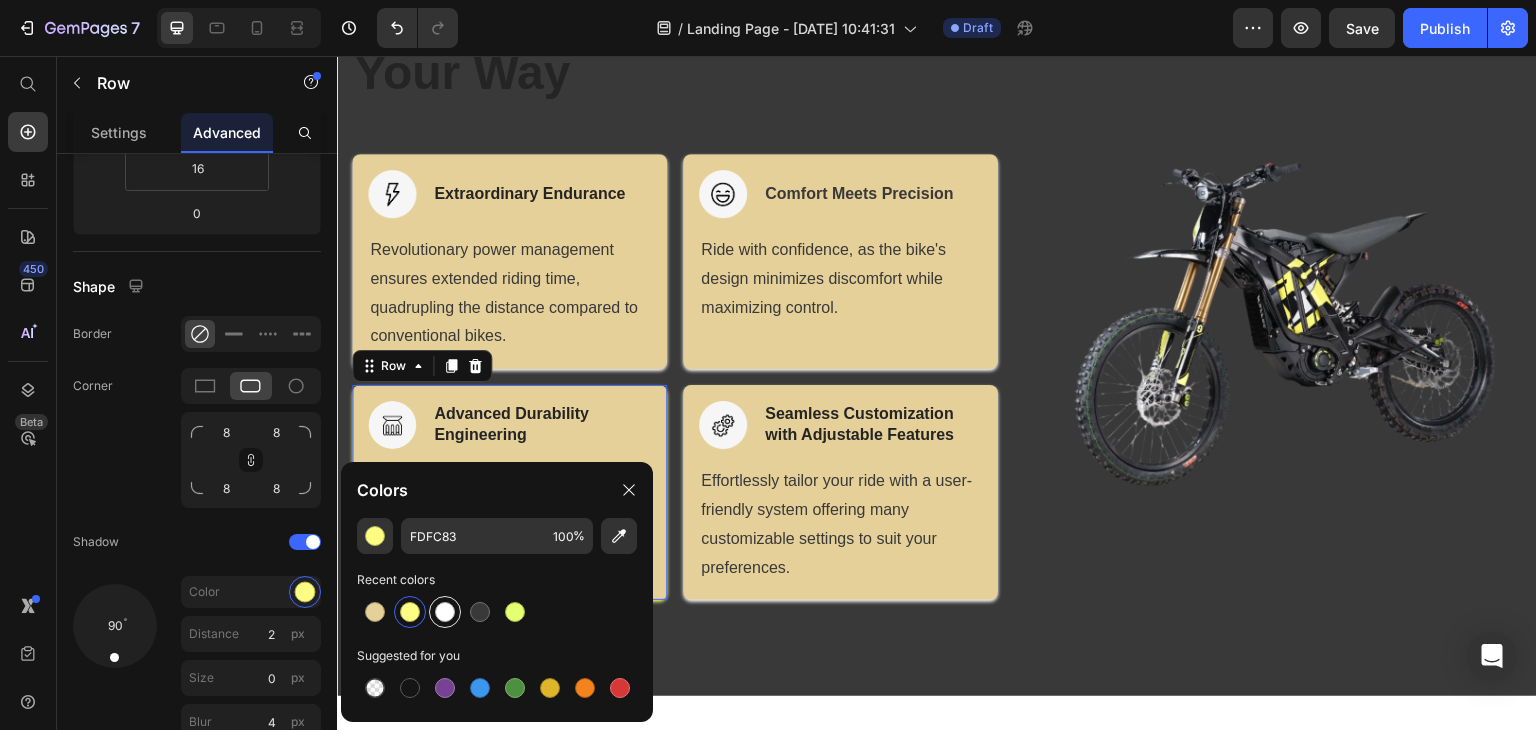 click at bounding box center [445, 612] 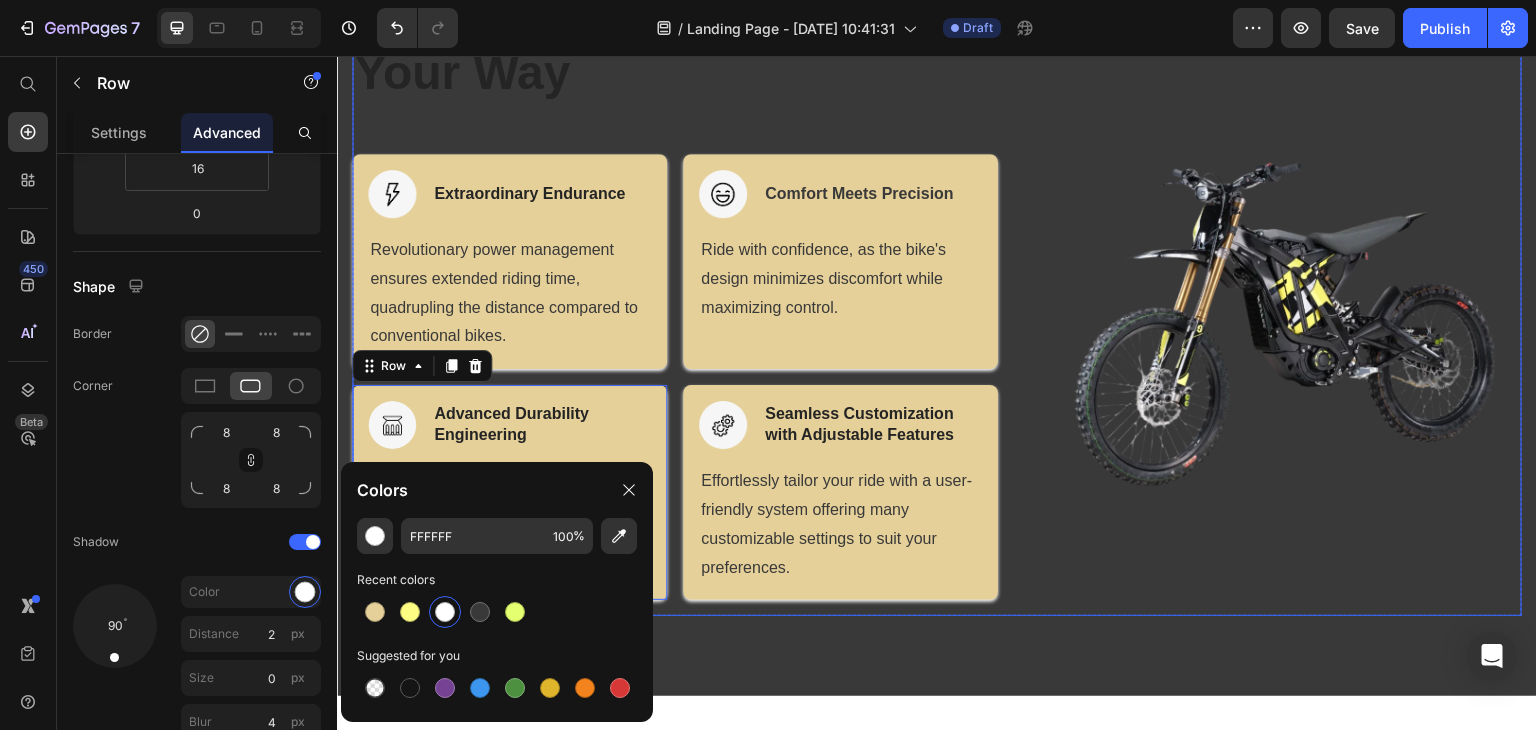 click on "(P) Images & Gallery" at bounding box center (1291, 296) 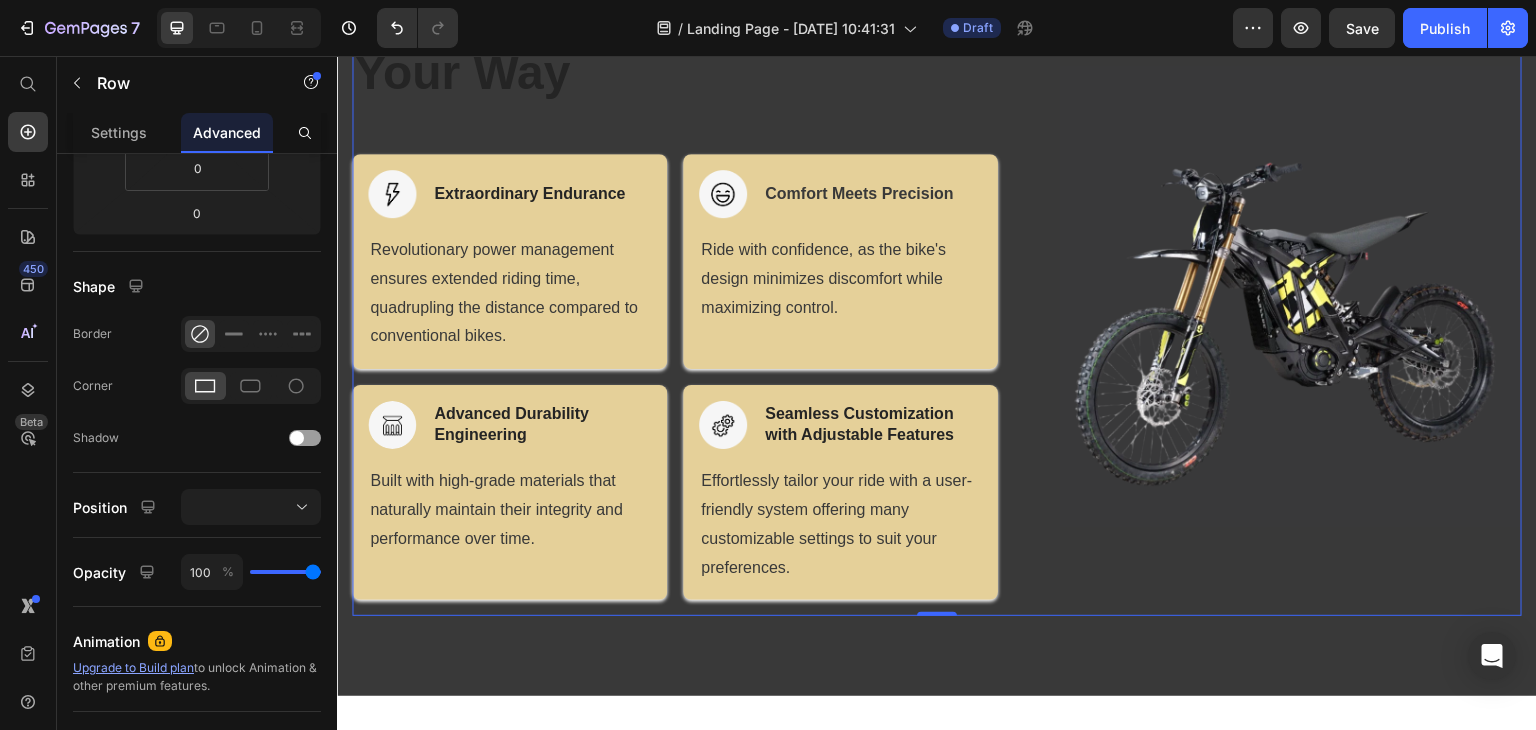 drag, startPoint x: 1005, startPoint y: 703, endPoint x: 982, endPoint y: 682, distance: 31.144823 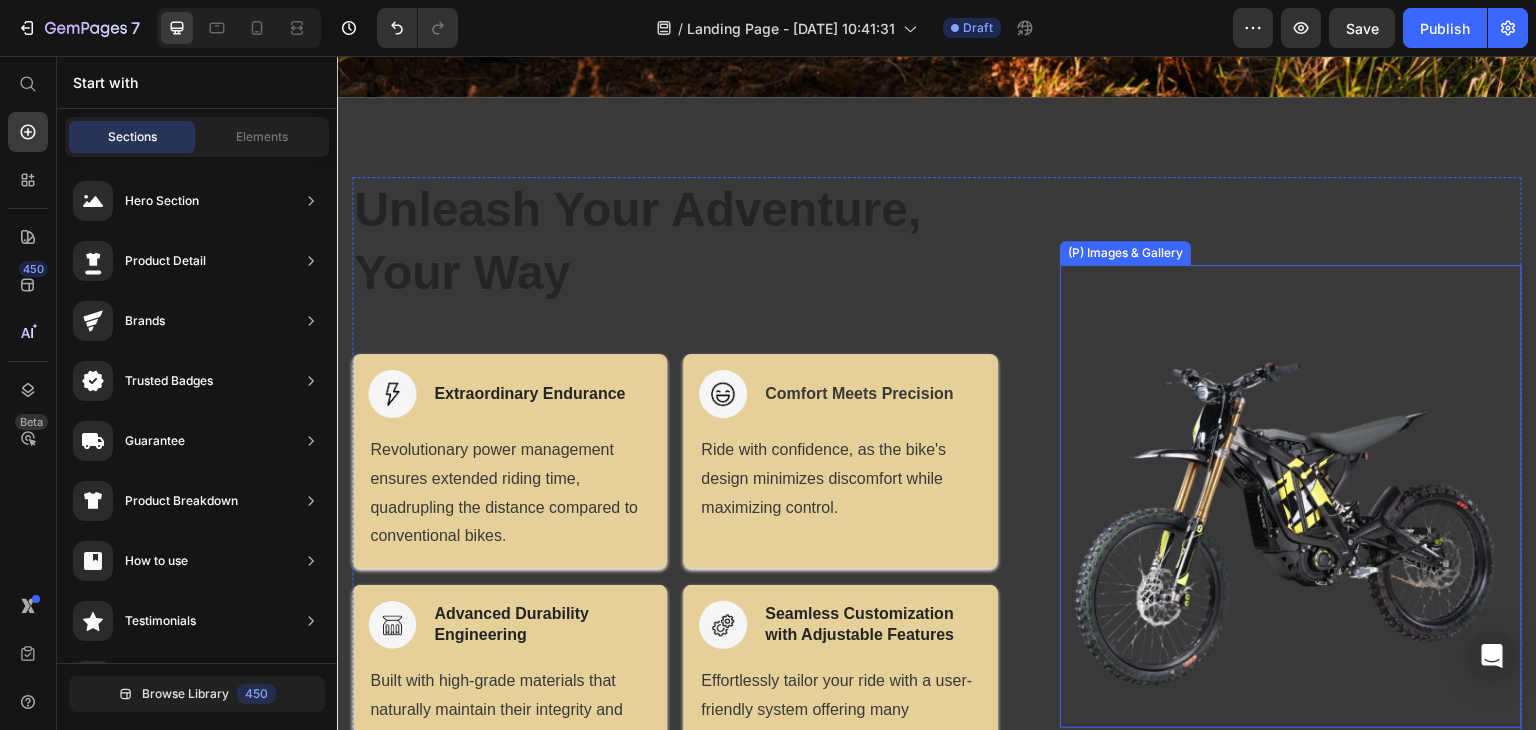 scroll, scrollTop: 900, scrollLeft: 0, axis: vertical 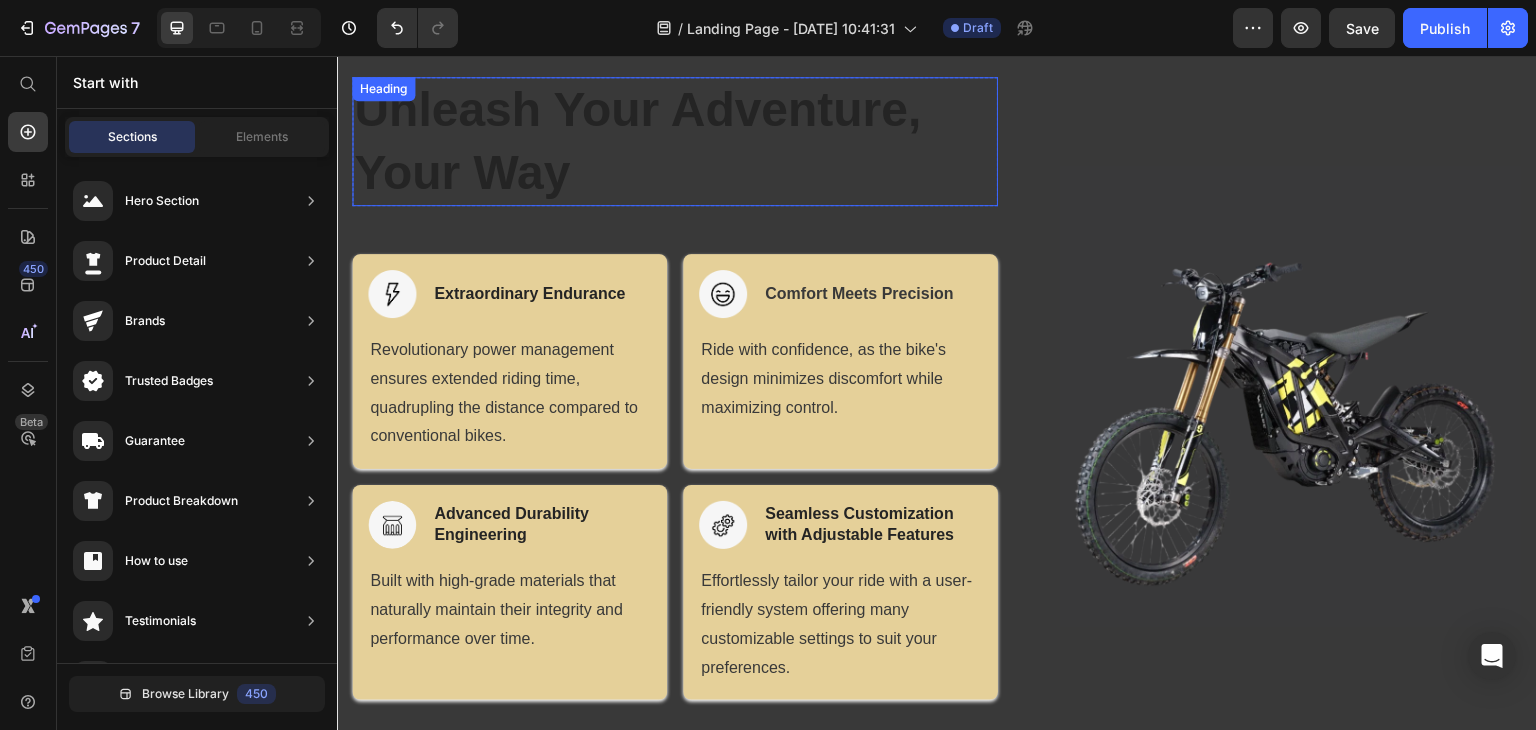 click on "Unleash Your Adventure, Your Way" at bounding box center (675, 141) 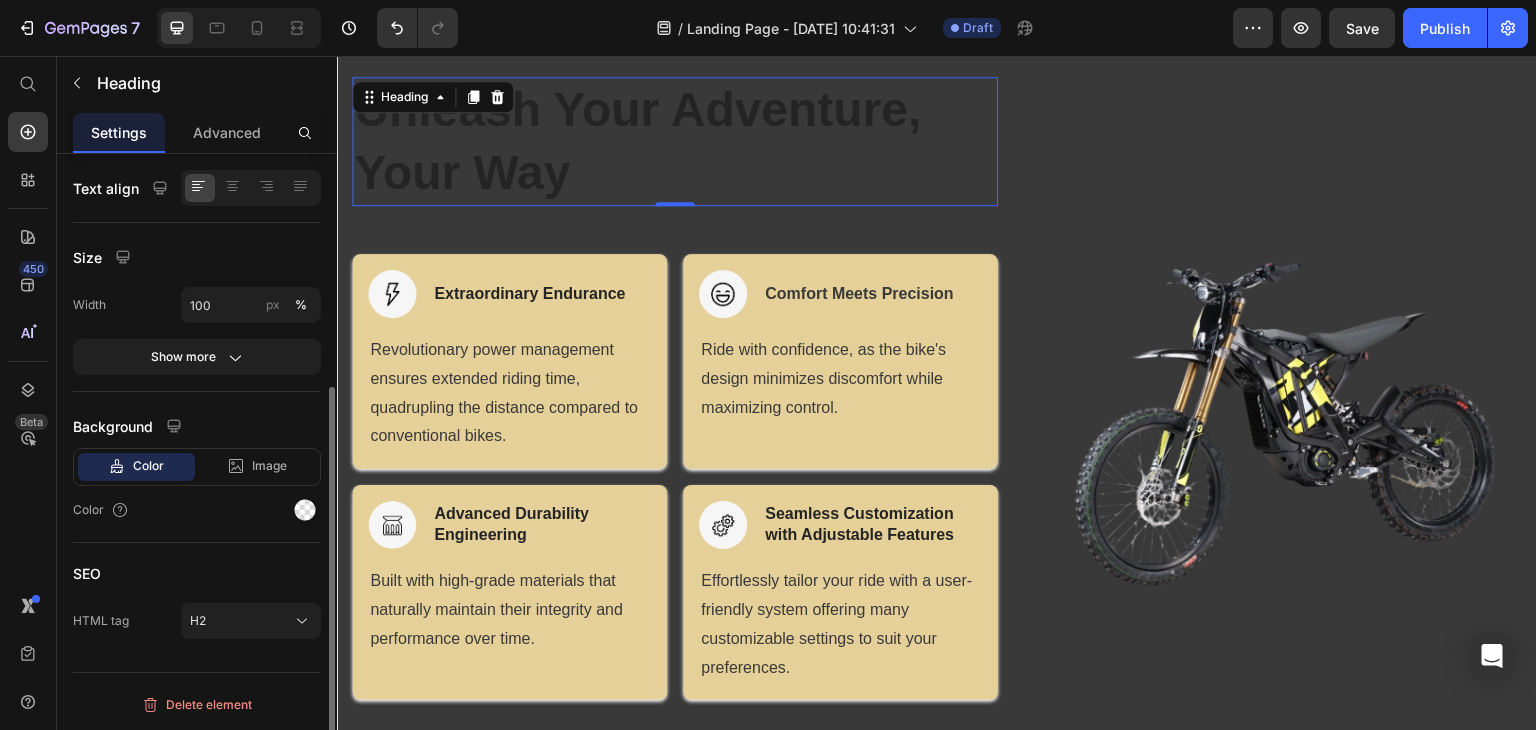 scroll, scrollTop: 0, scrollLeft: 0, axis: both 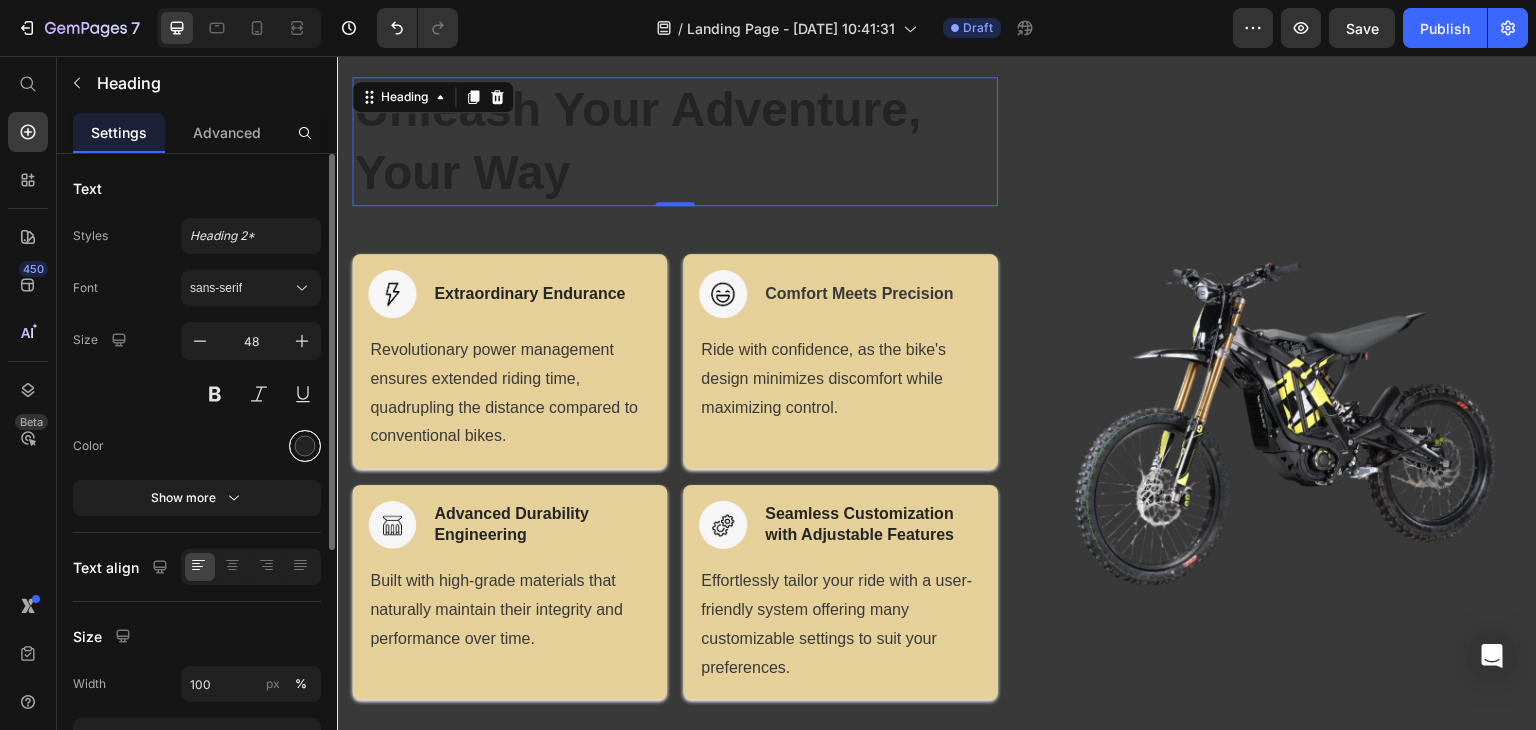 click at bounding box center [305, 446] 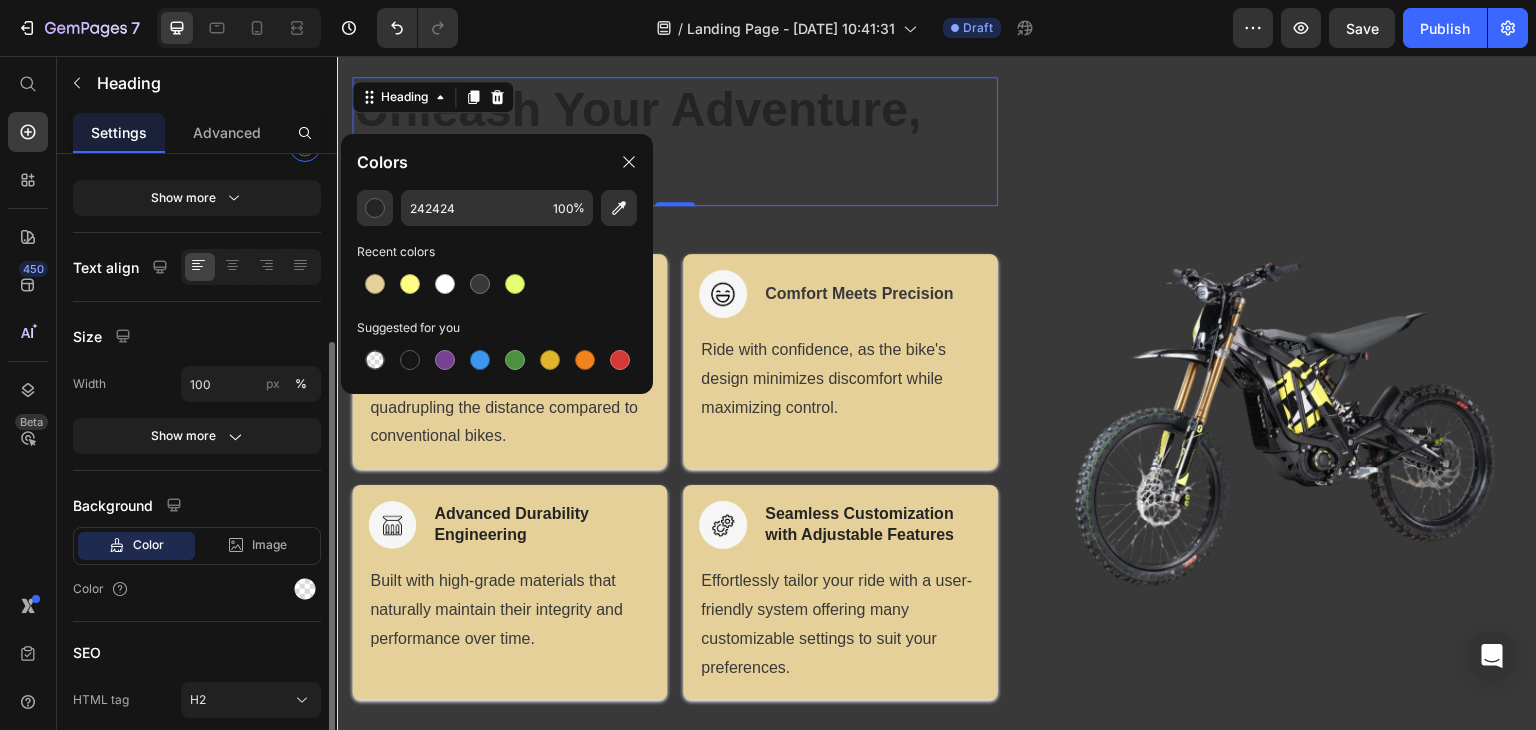 scroll, scrollTop: 376, scrollLeft: 0, axis: vertical 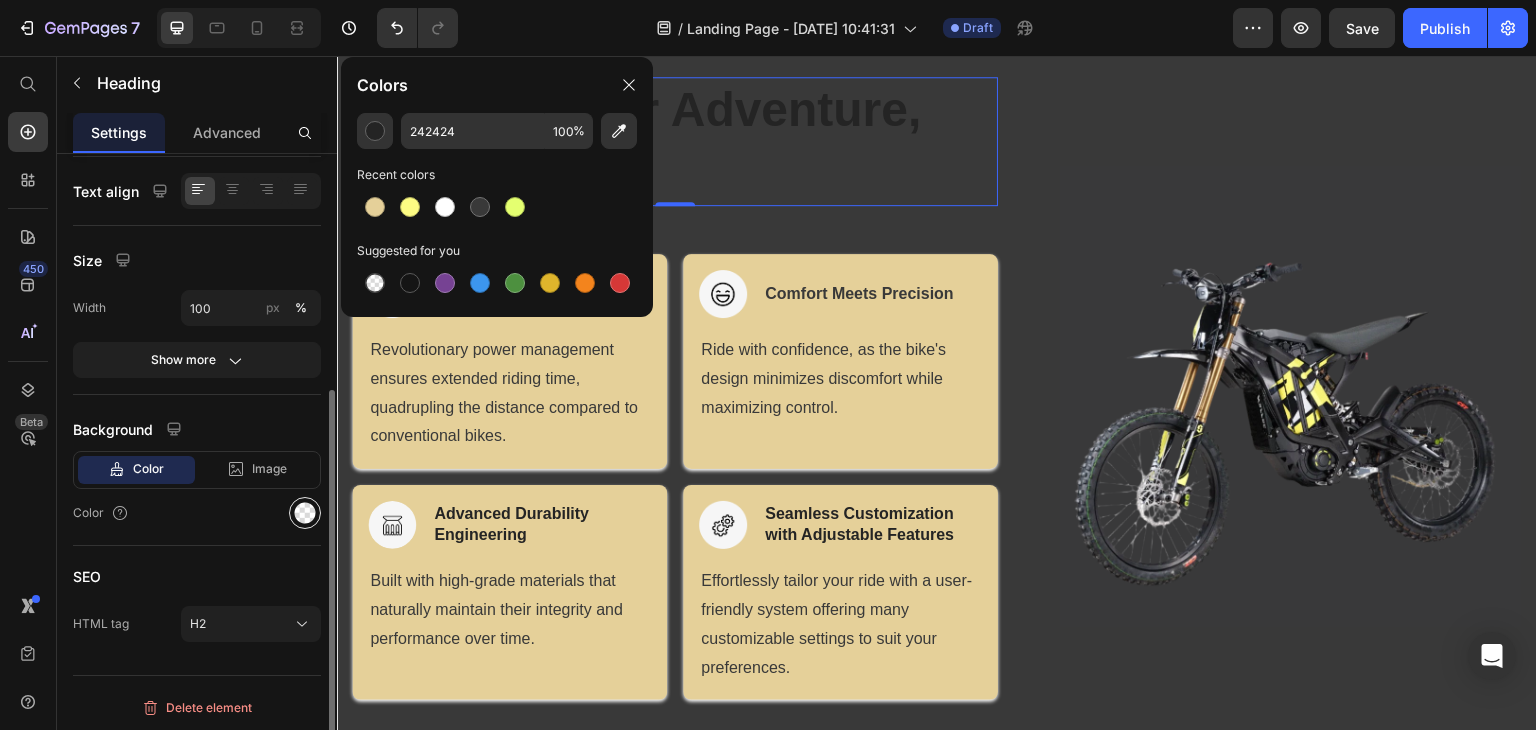 click at bounding box center (305, 513) 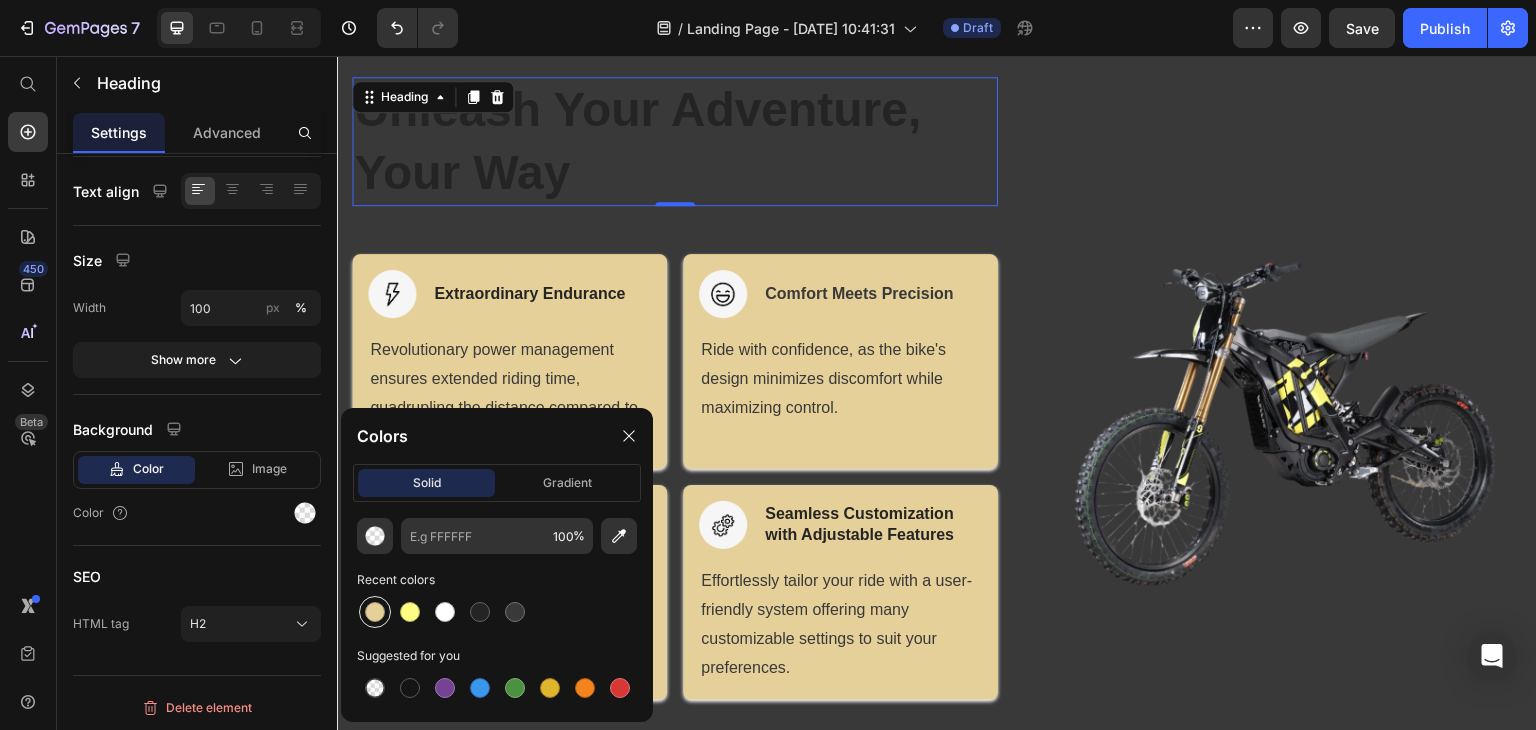 click at bounding box center (375, 612) 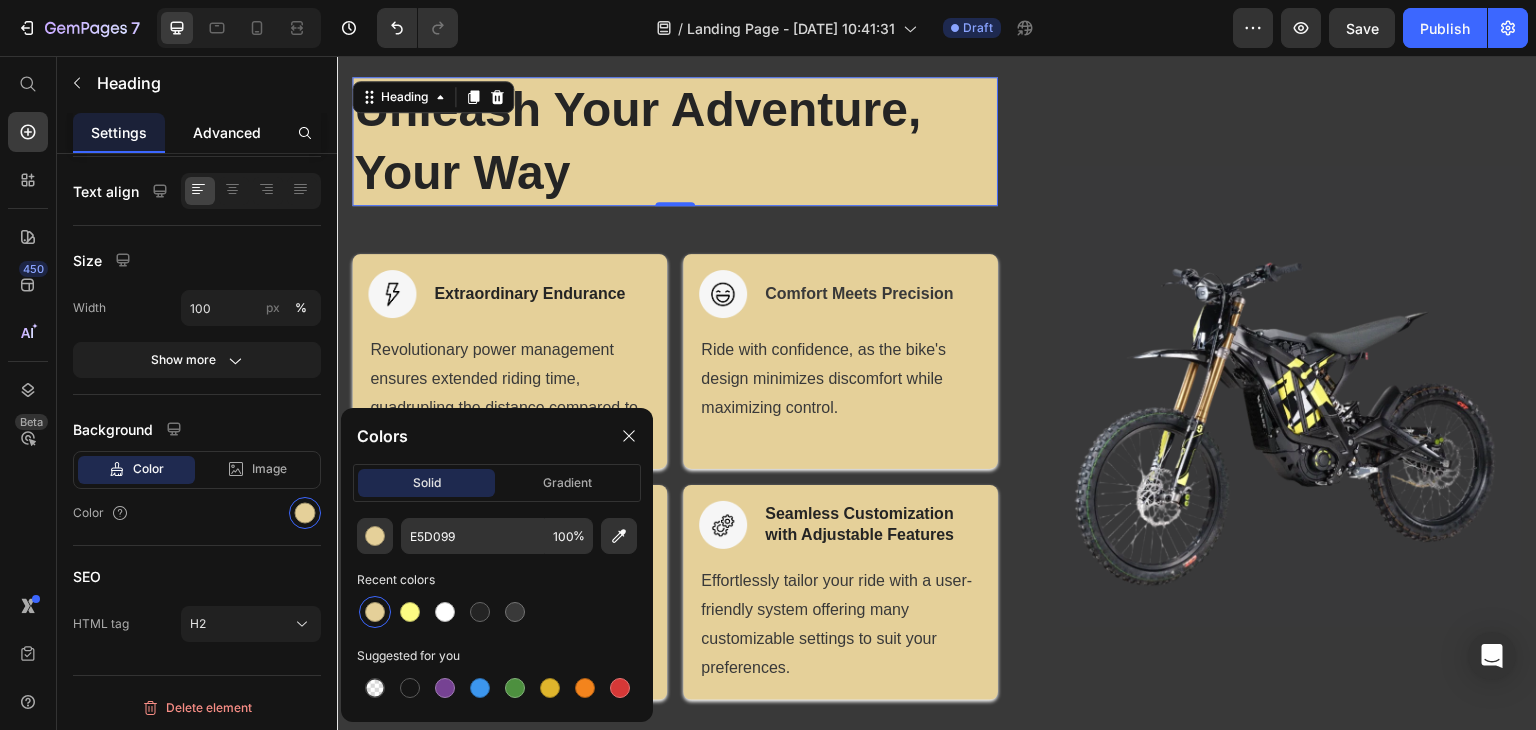 click on "Advanced" 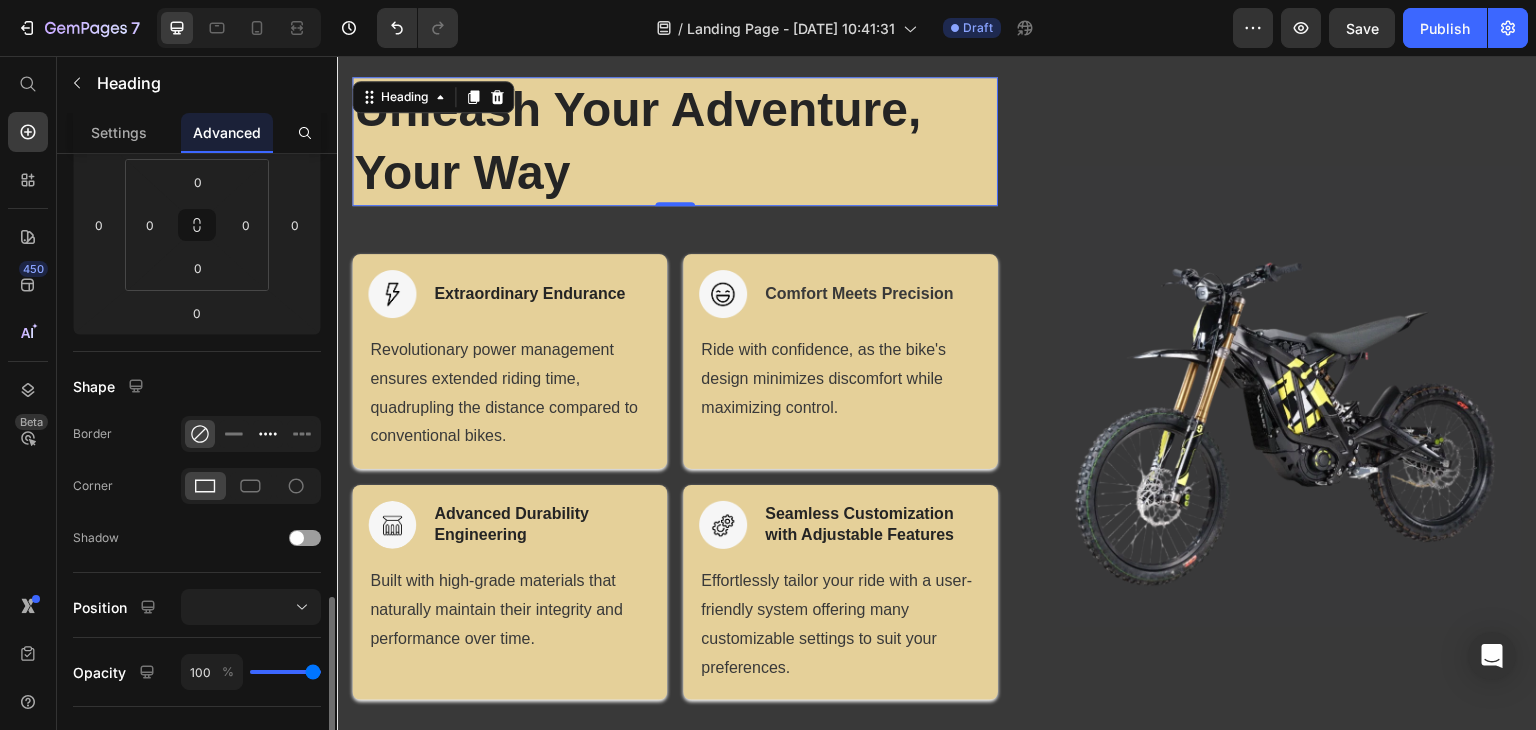 scroll, scrollTop: 500, scrollLeft: 0, axis: vertical 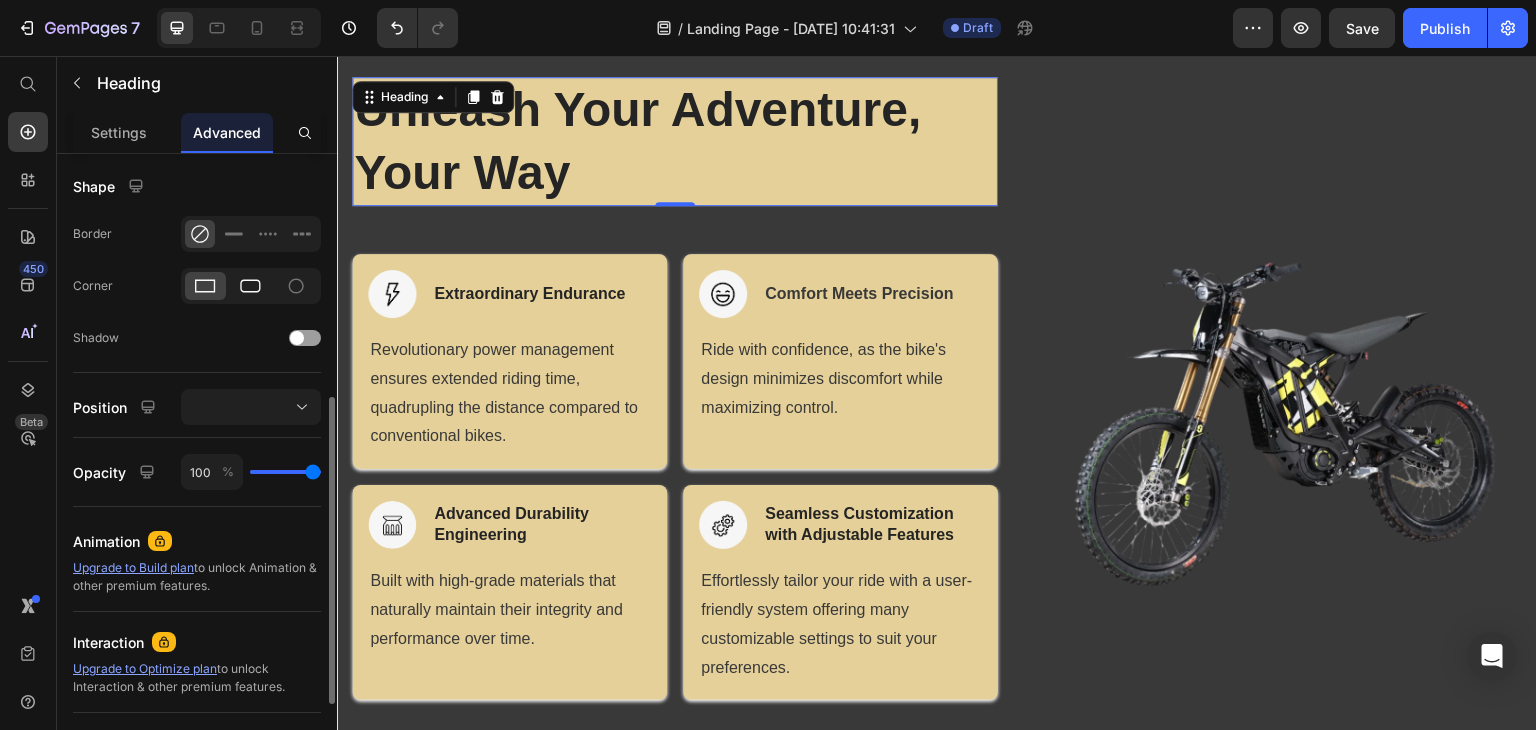 click 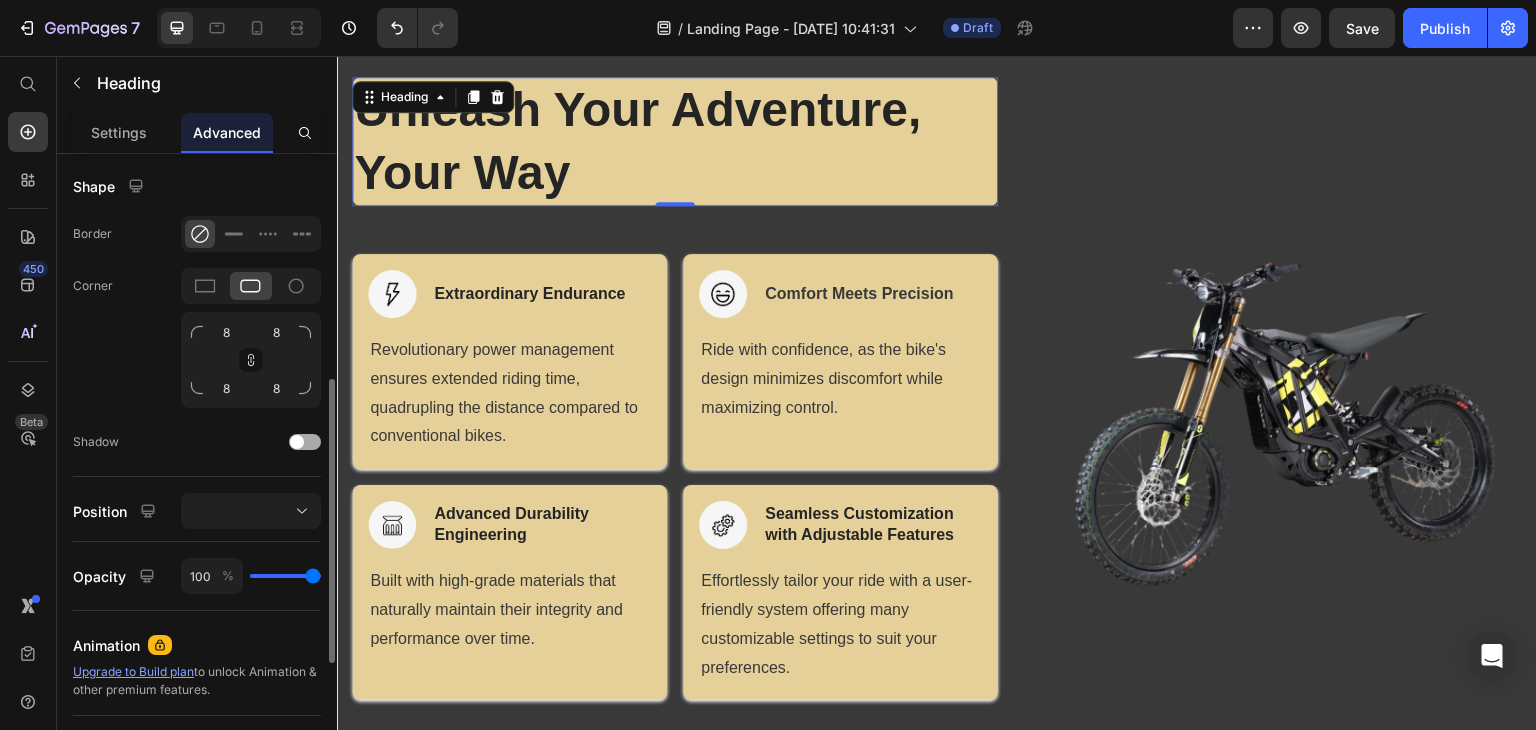 click at bounding box center (297, 442) 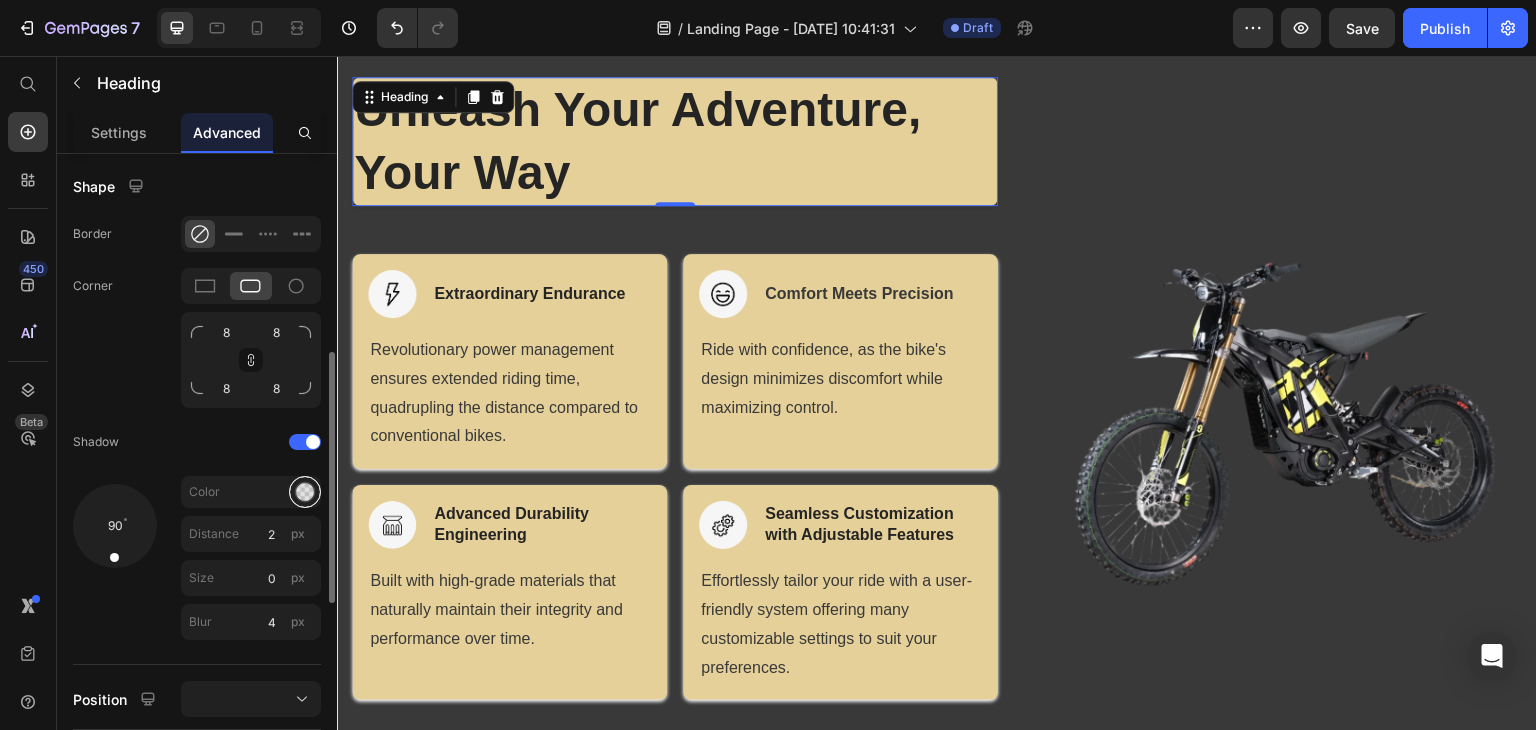 click at bounding box center [305, 492] 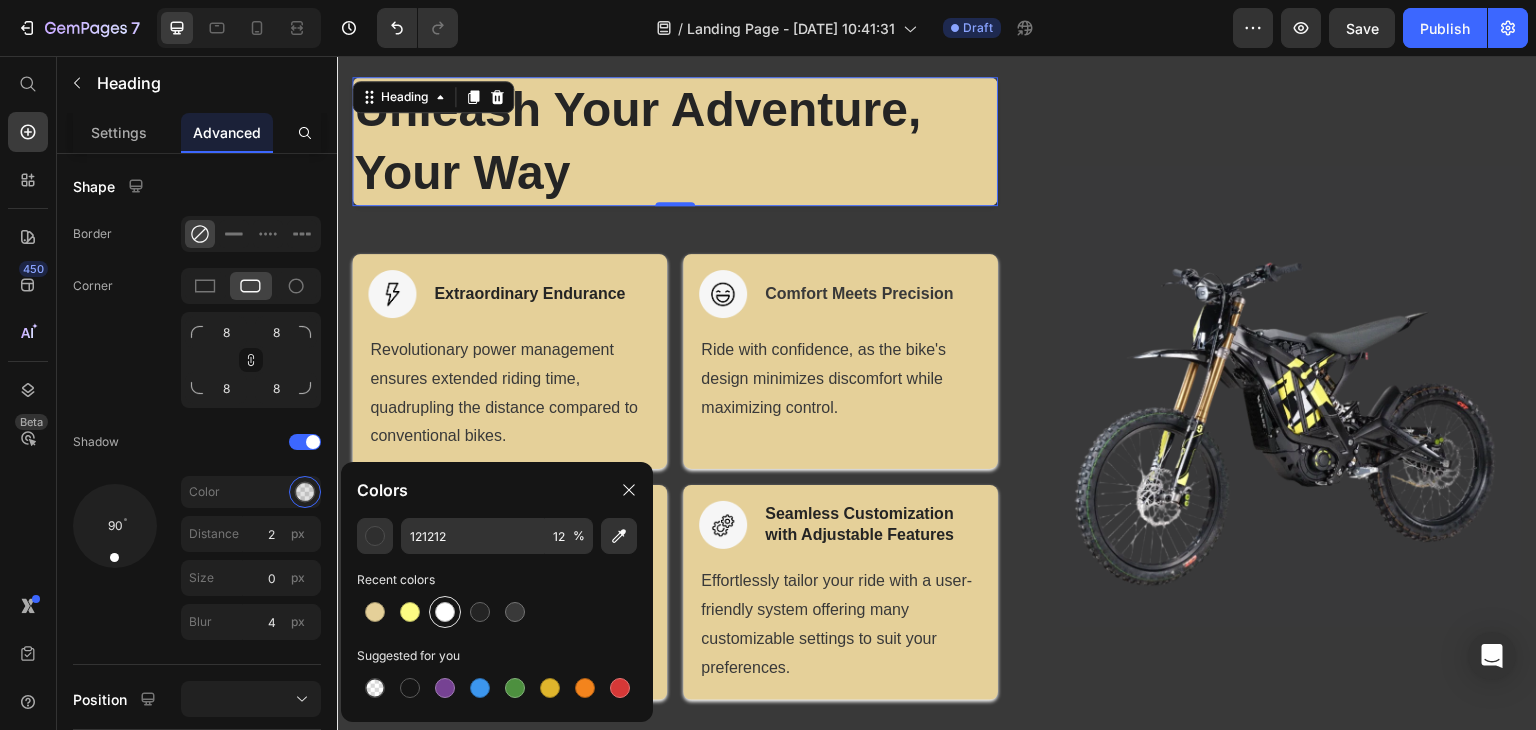 click at bounding box center [445, 612] 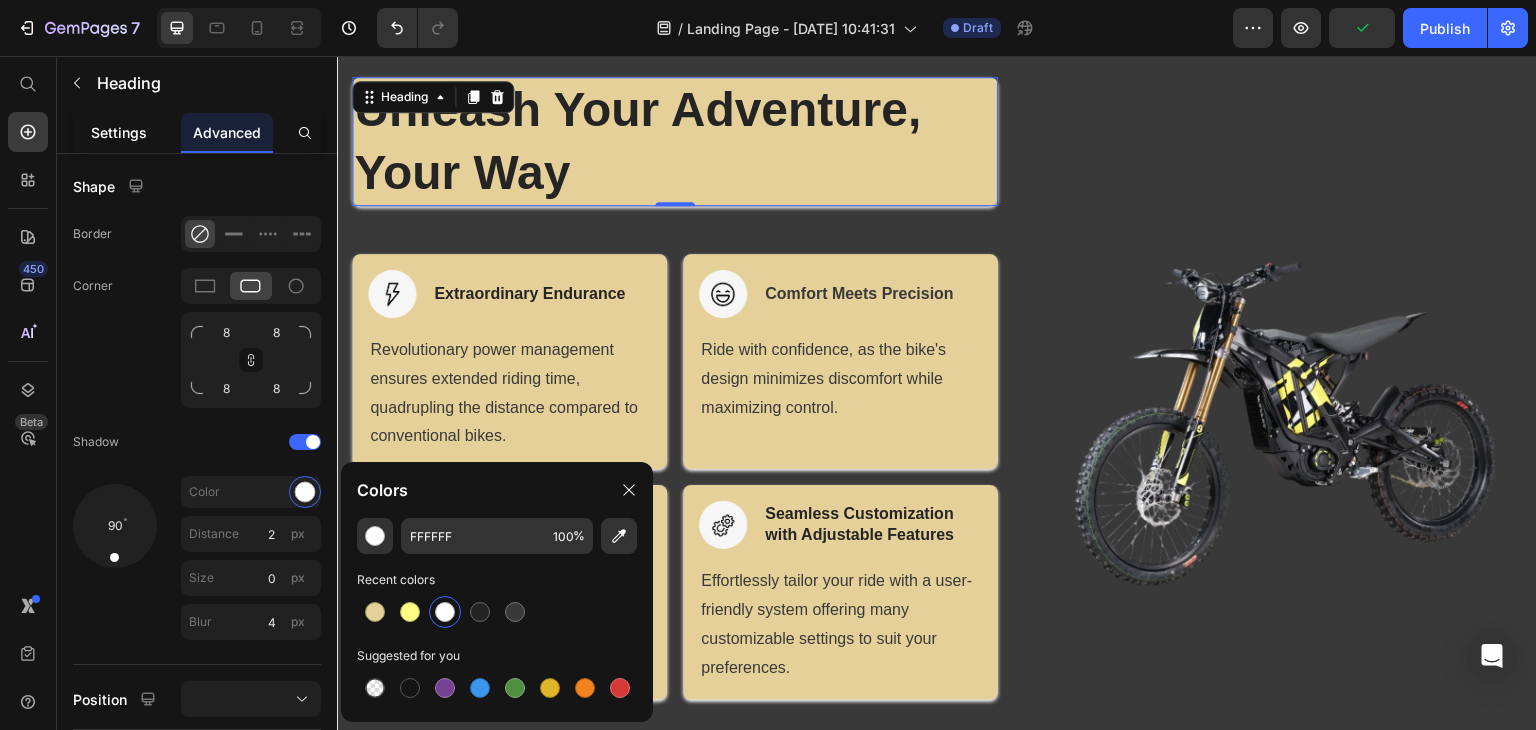 click on "Settings" at bounding box center (119, 132) 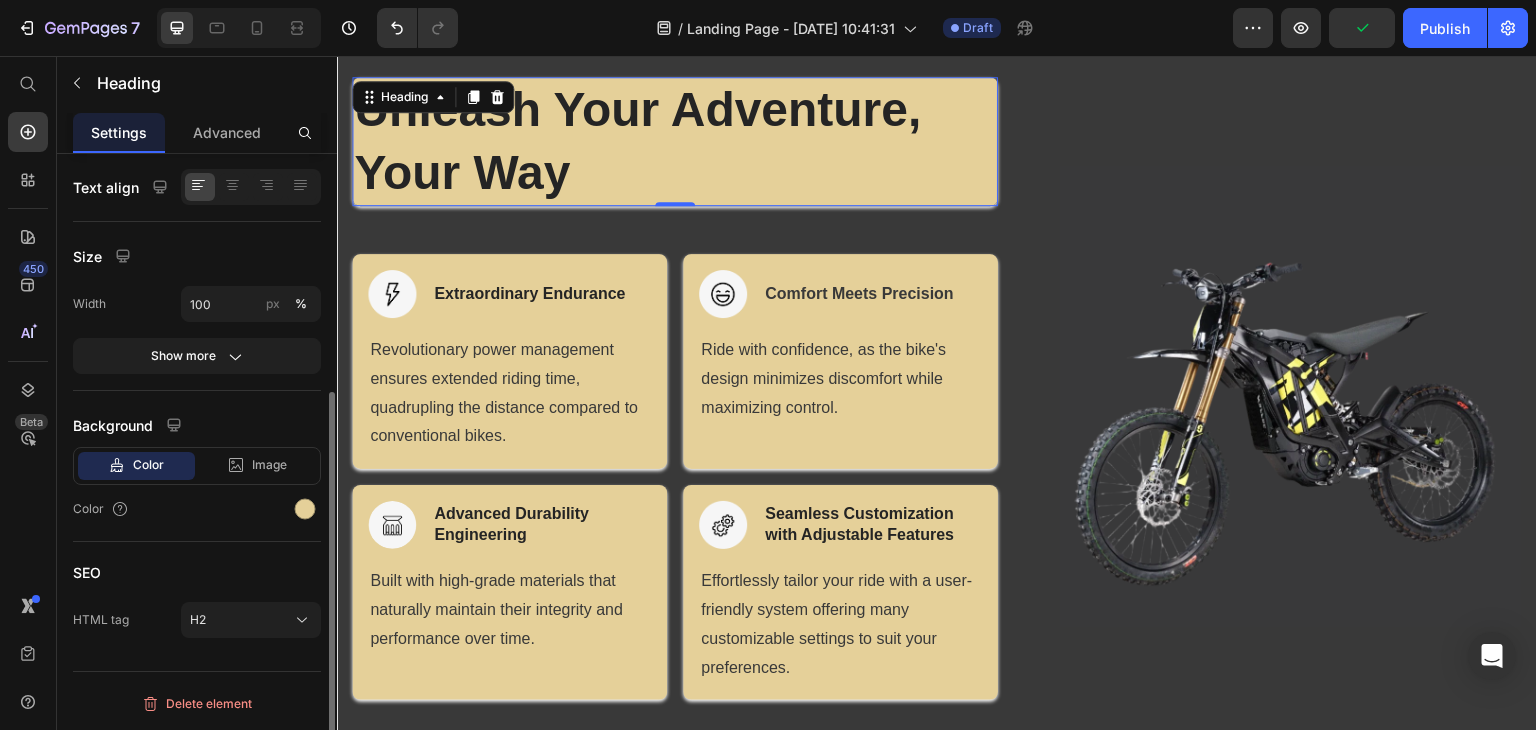 scroll, scrollTop: 0, scrollLeft: 0, axis: both 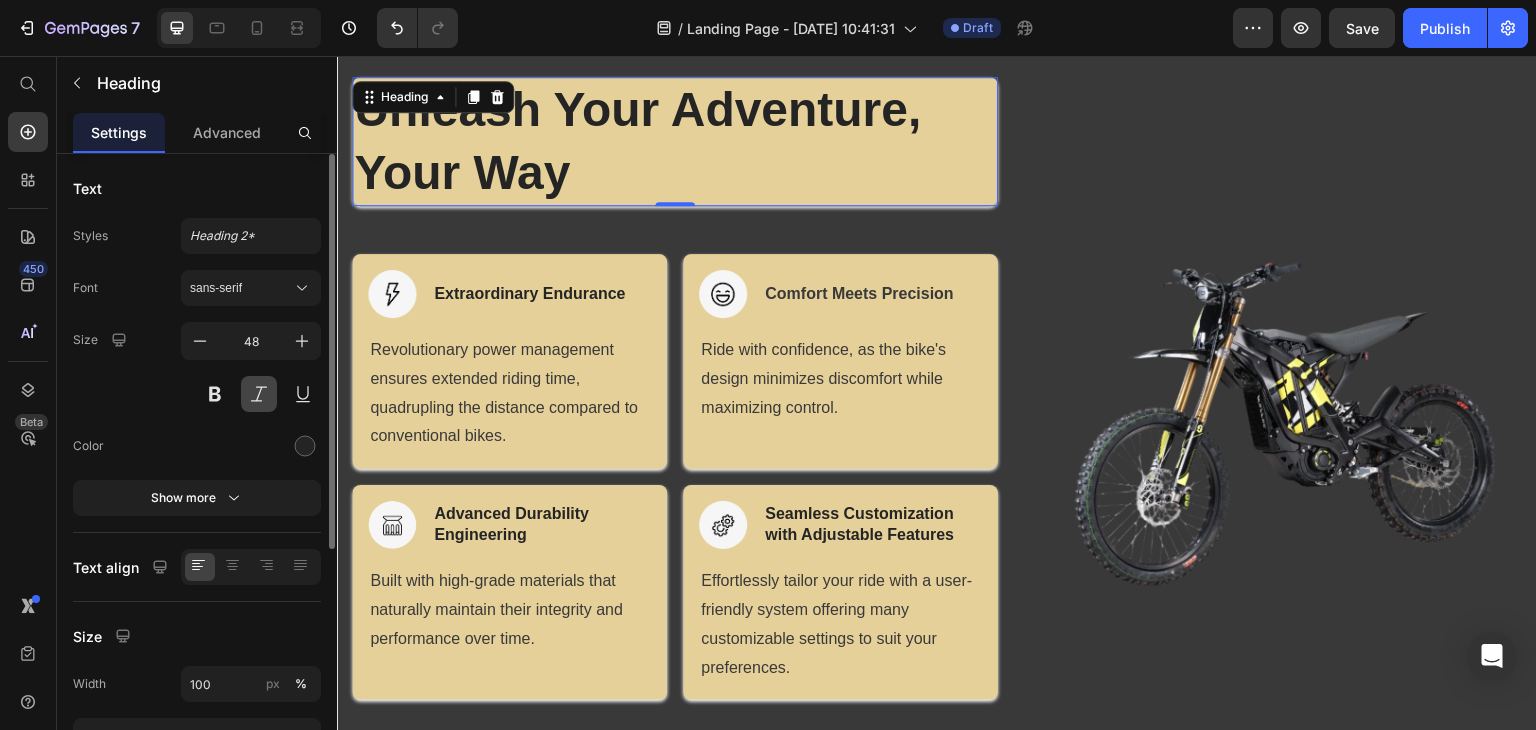 click at bounding box center [259, 394] 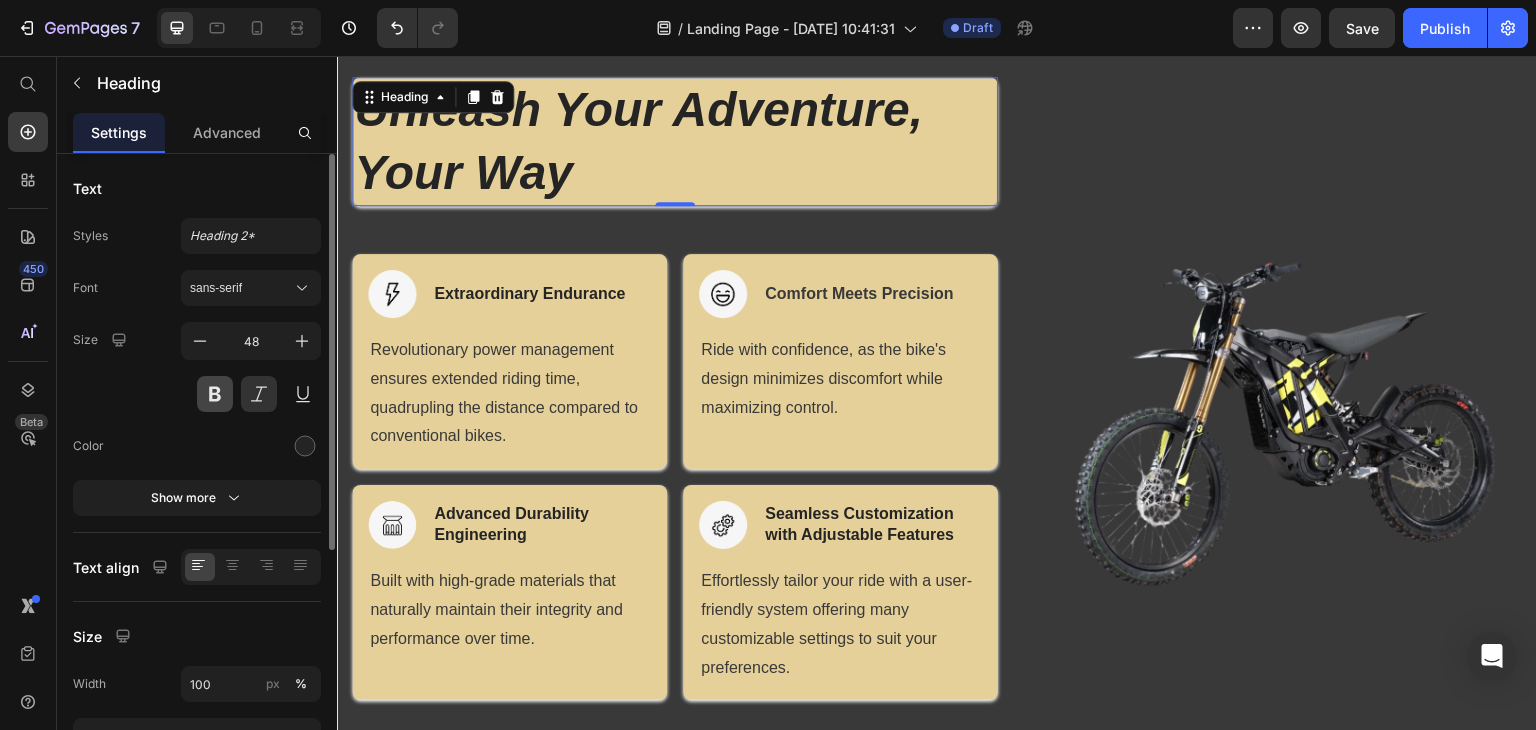 click at bounding box center (215, 394) 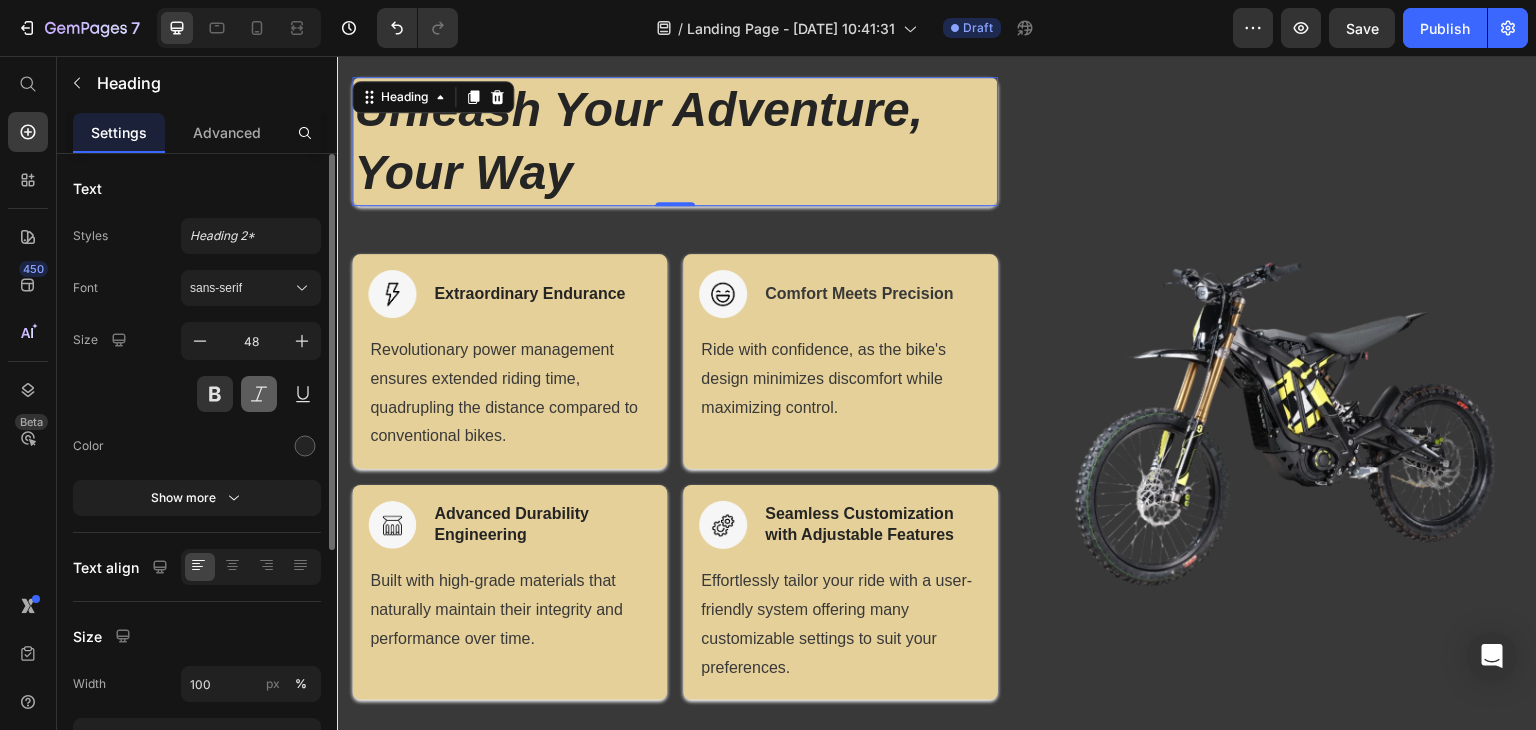 click at bounding box center [259, 394] 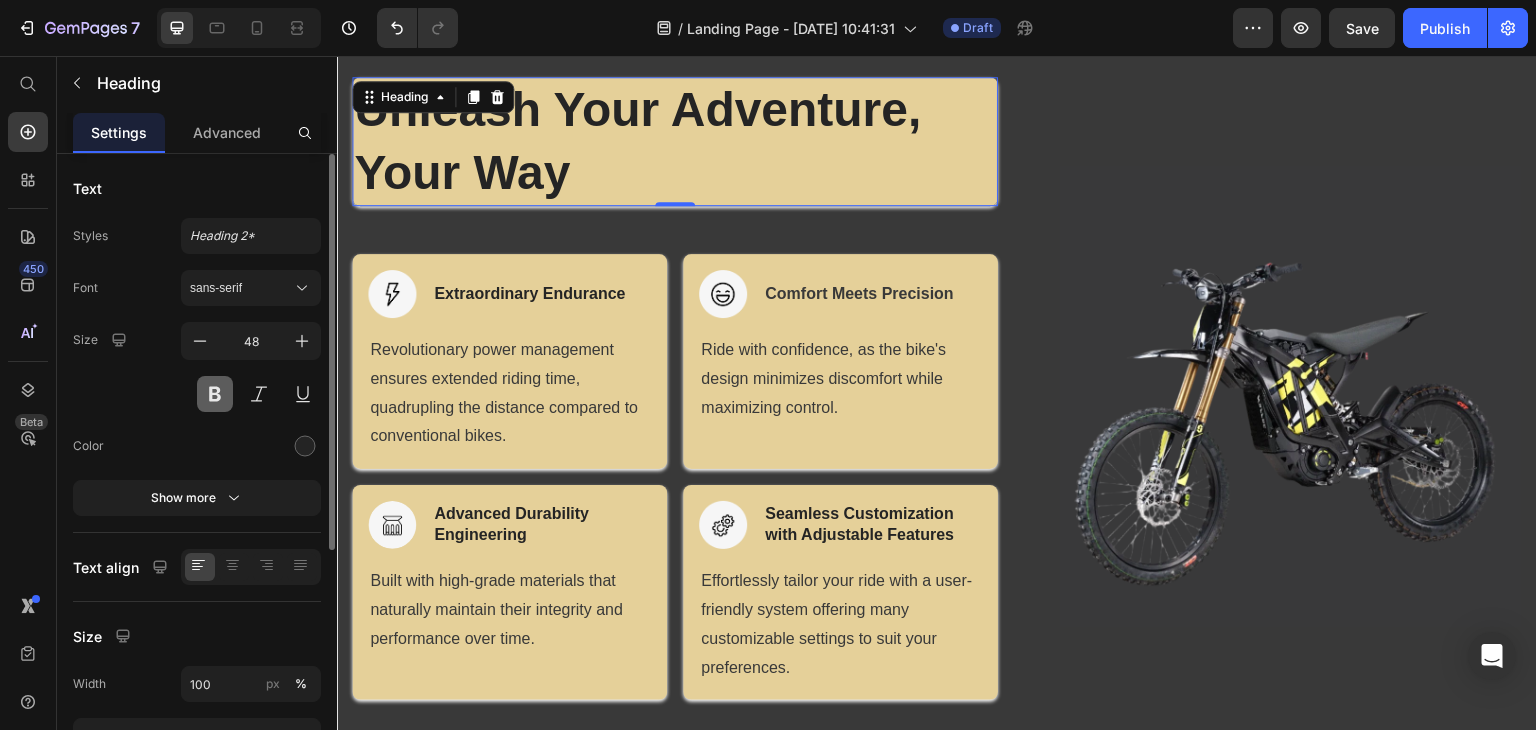 click at bounding box center (215, 394) 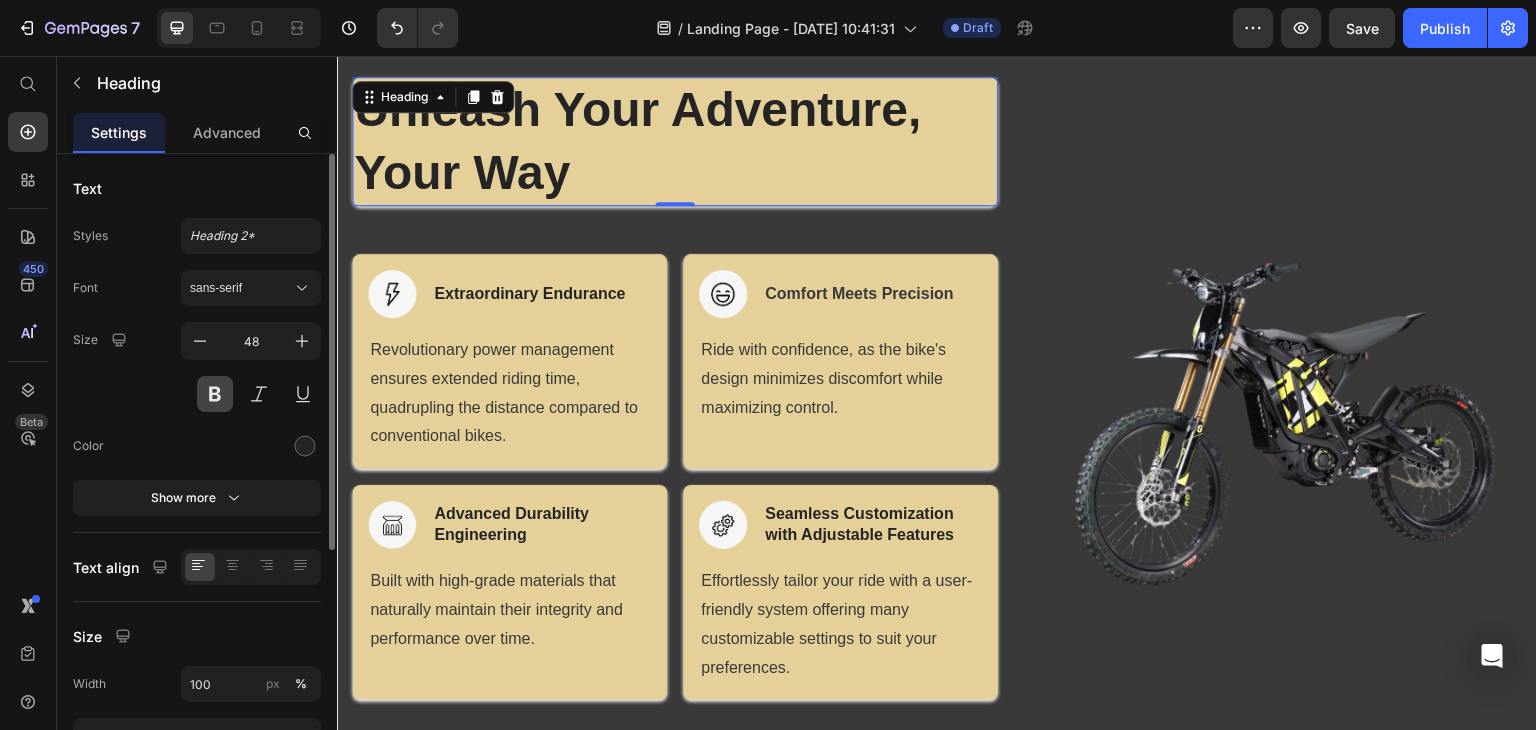 click at bounding box center (215, 394) 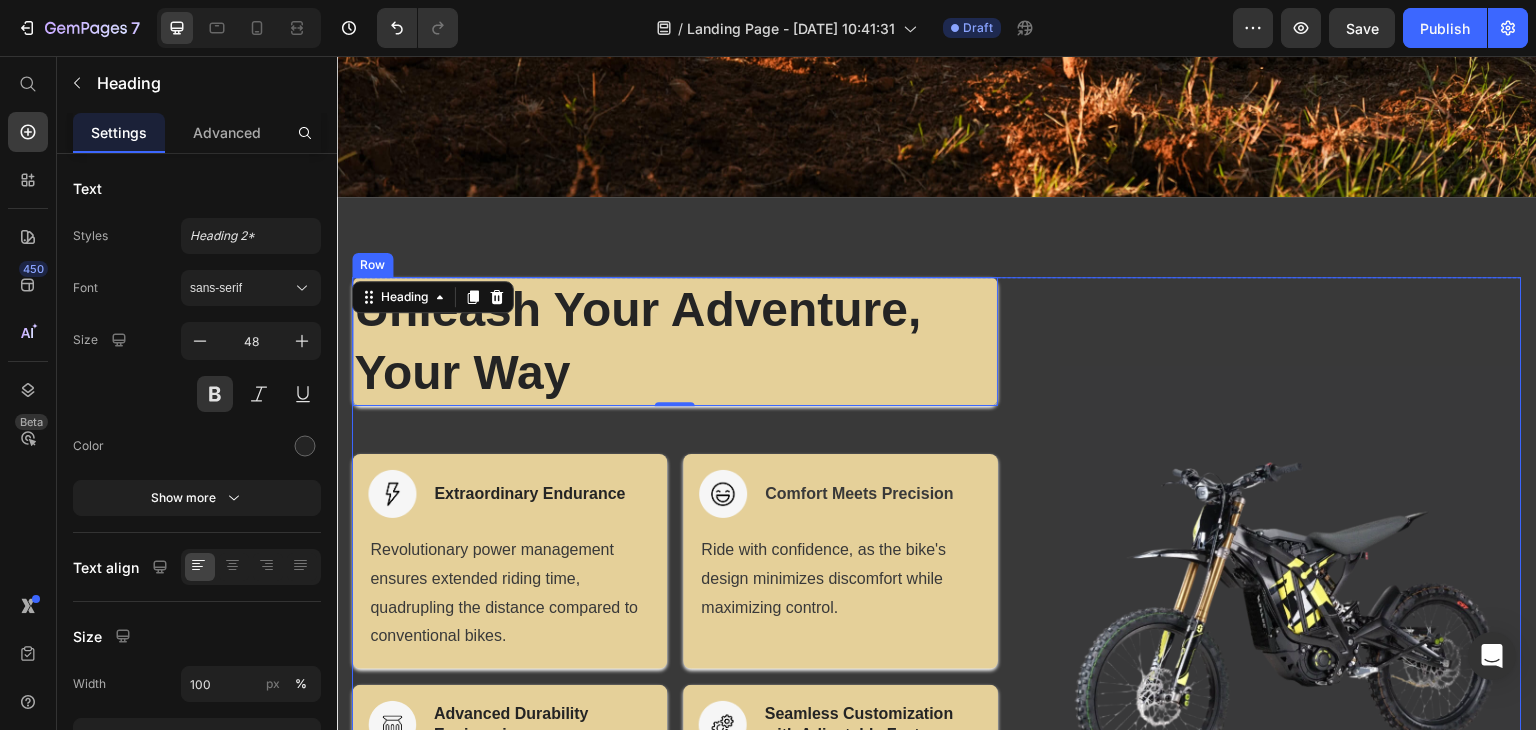 scroll, scrollTop: 800, scrollLeft: 0, axis: vertical 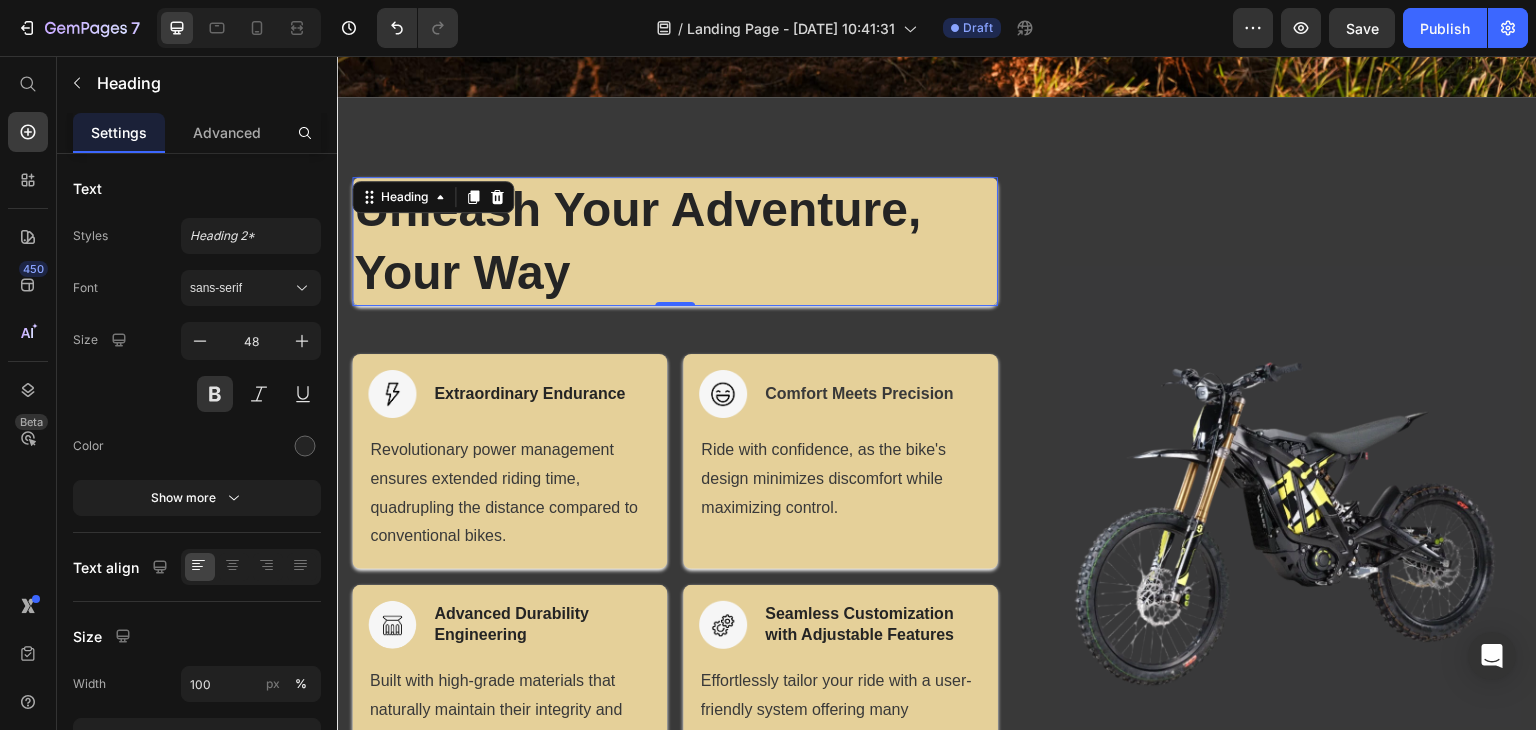 click at bounding box center (1291, 496) 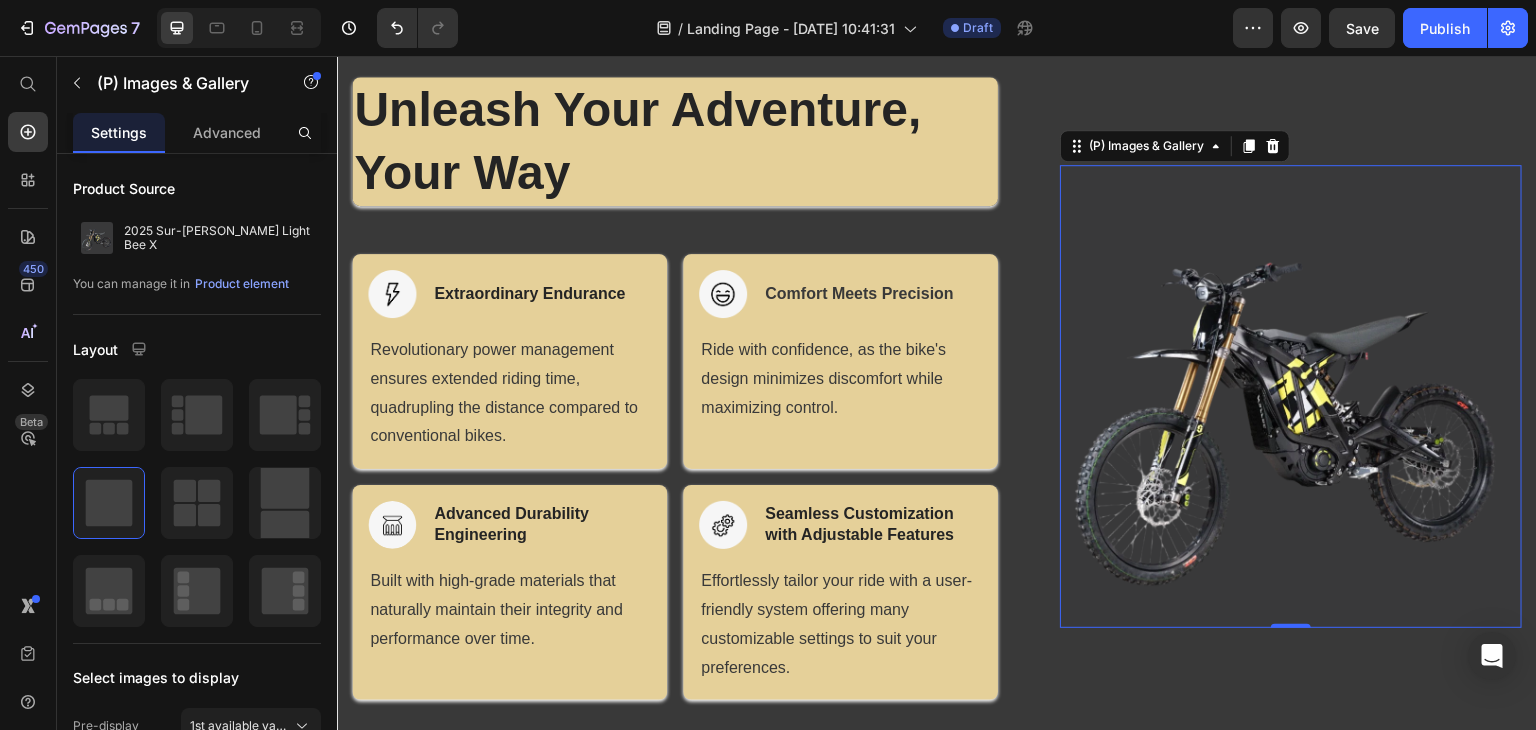scroll, scrollTop: 800, scrollLeft: 0, axis: vertical 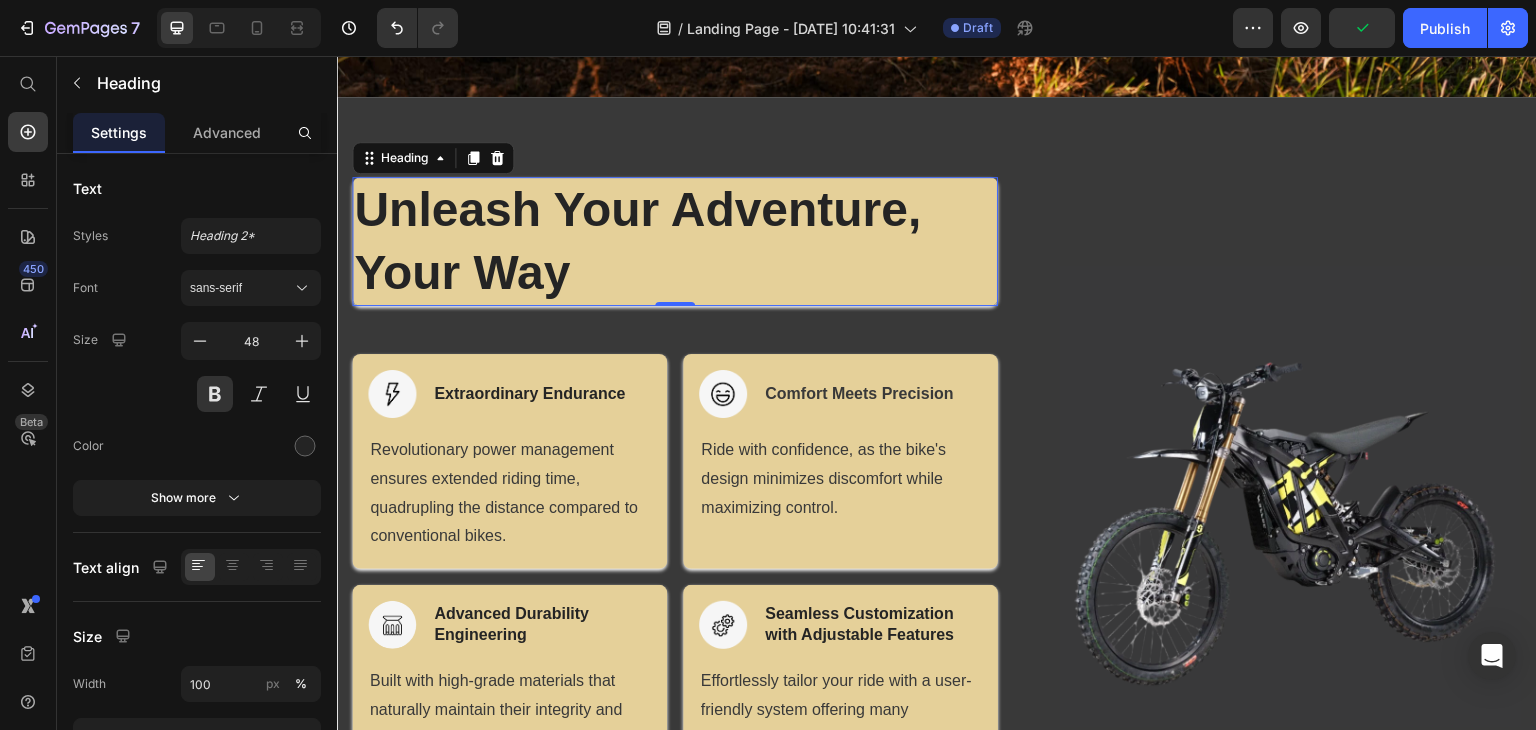 click on "Unleash Your Adventure, Your Way" at bounding box center (675, 241) 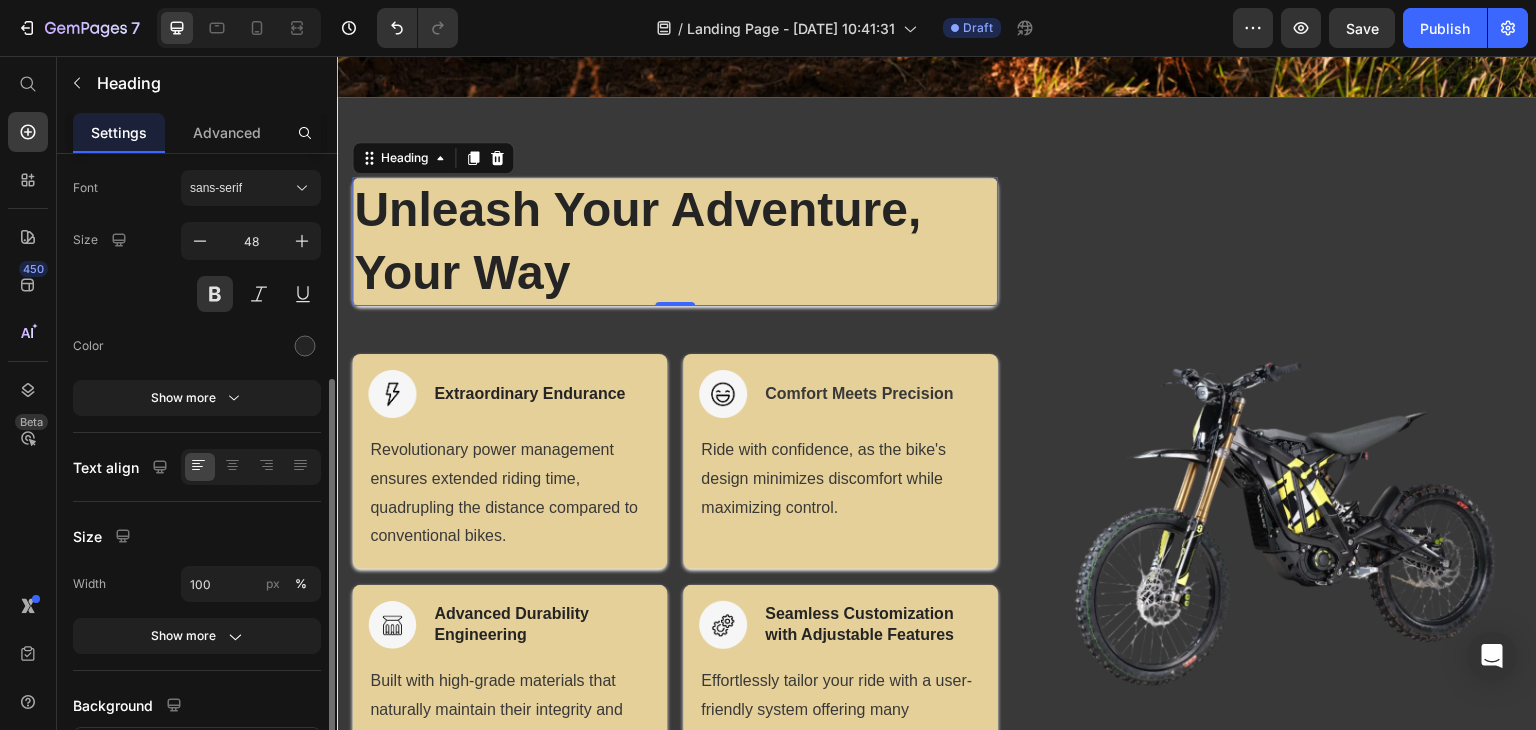 scroll, scrollTop: 376, scrollLeft: 0, axis: vertical 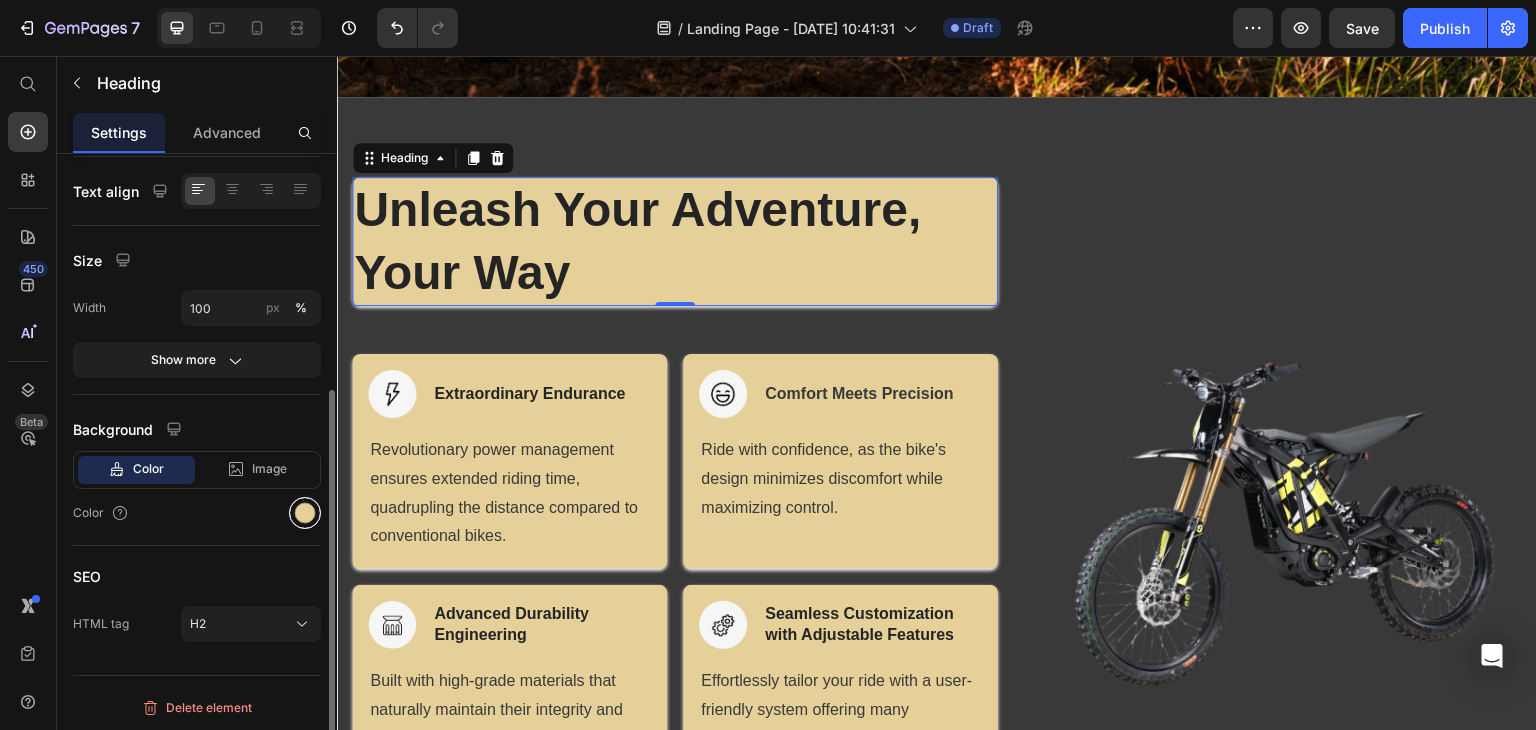 click at bounding box center [305, 513] 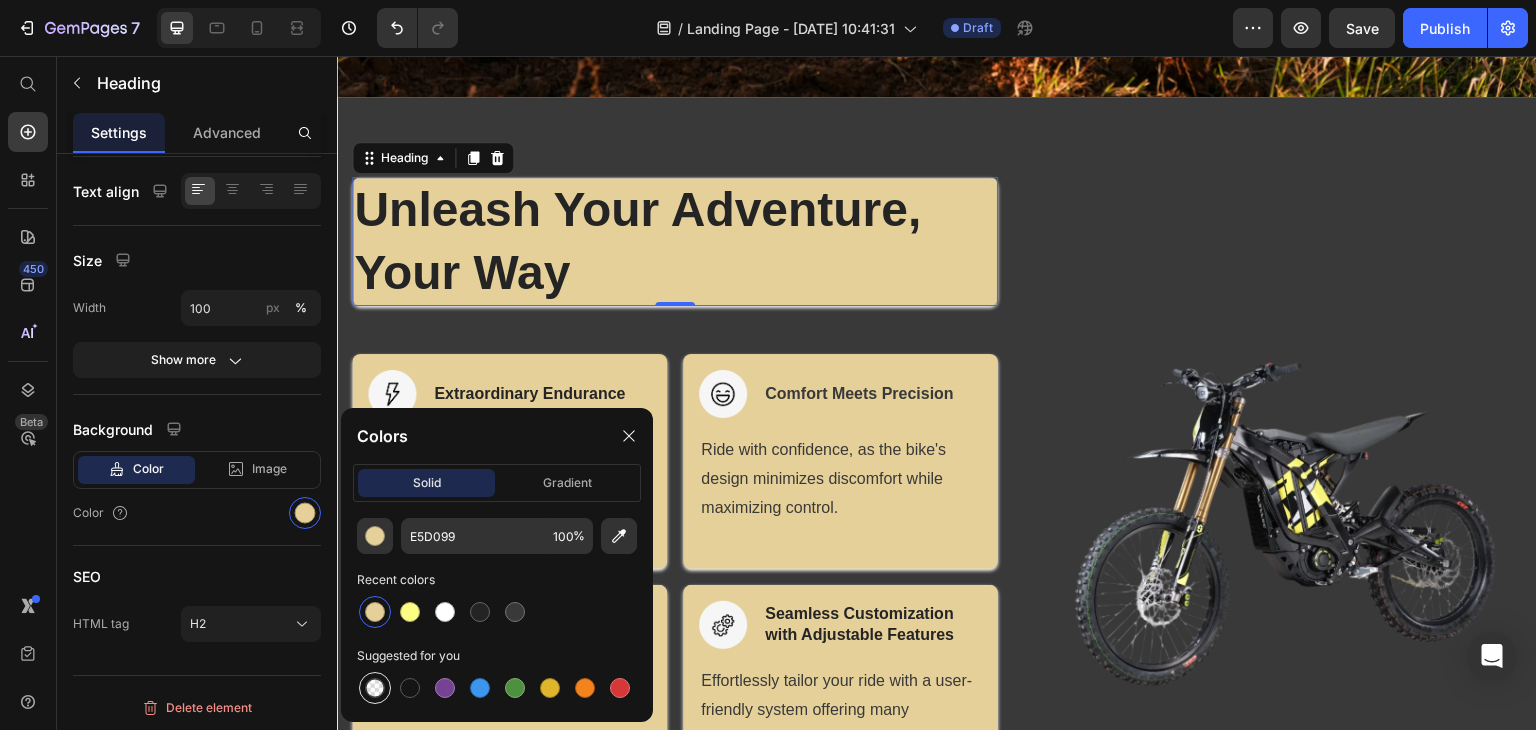 click at bounding box center (375, 688) 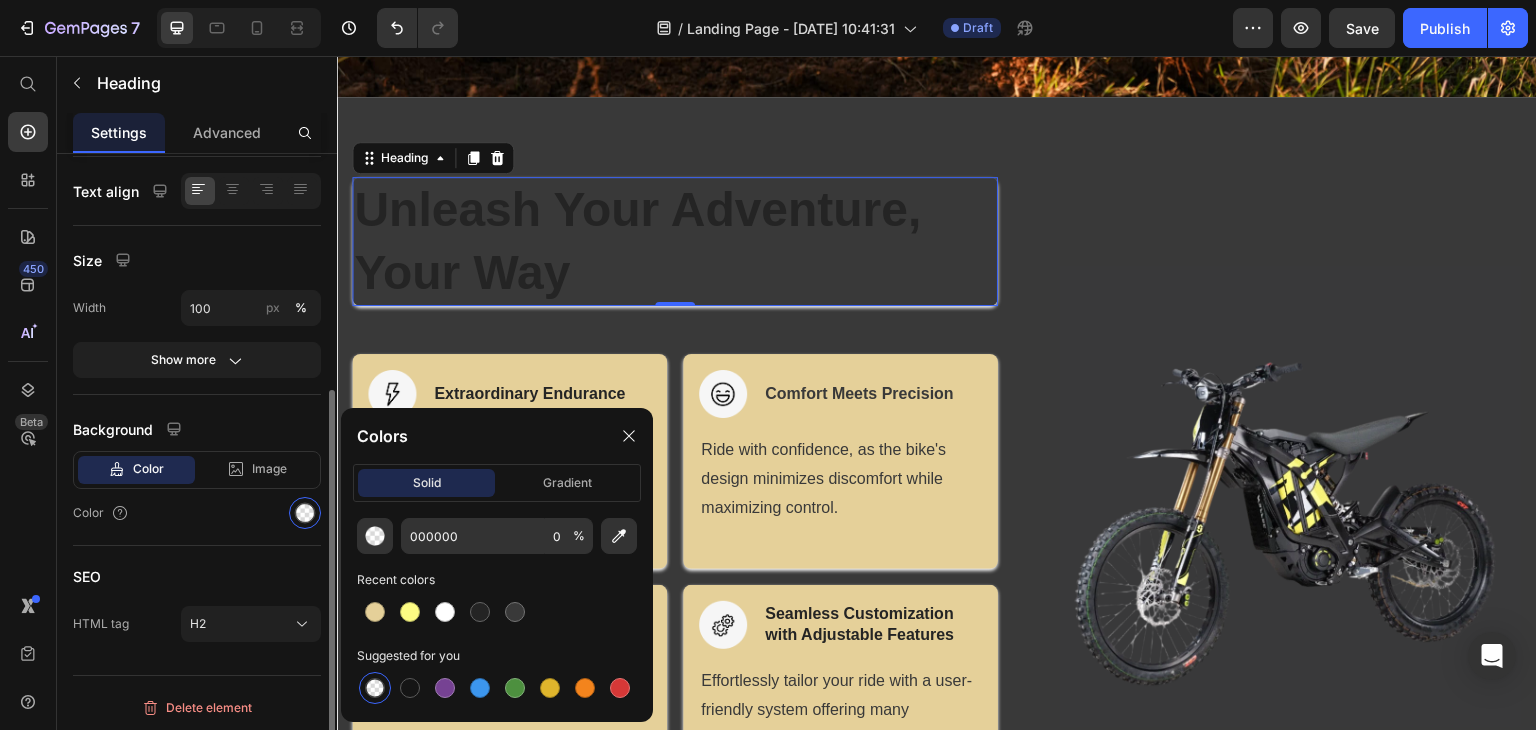 click on "Text Styles Heading 2* Font sans-serif Size 48 Color Show more Text align Size Width 100 px % Show more Background Color Image Video  Color  SEO HTML tag H2" at bounding box center [197, 234] 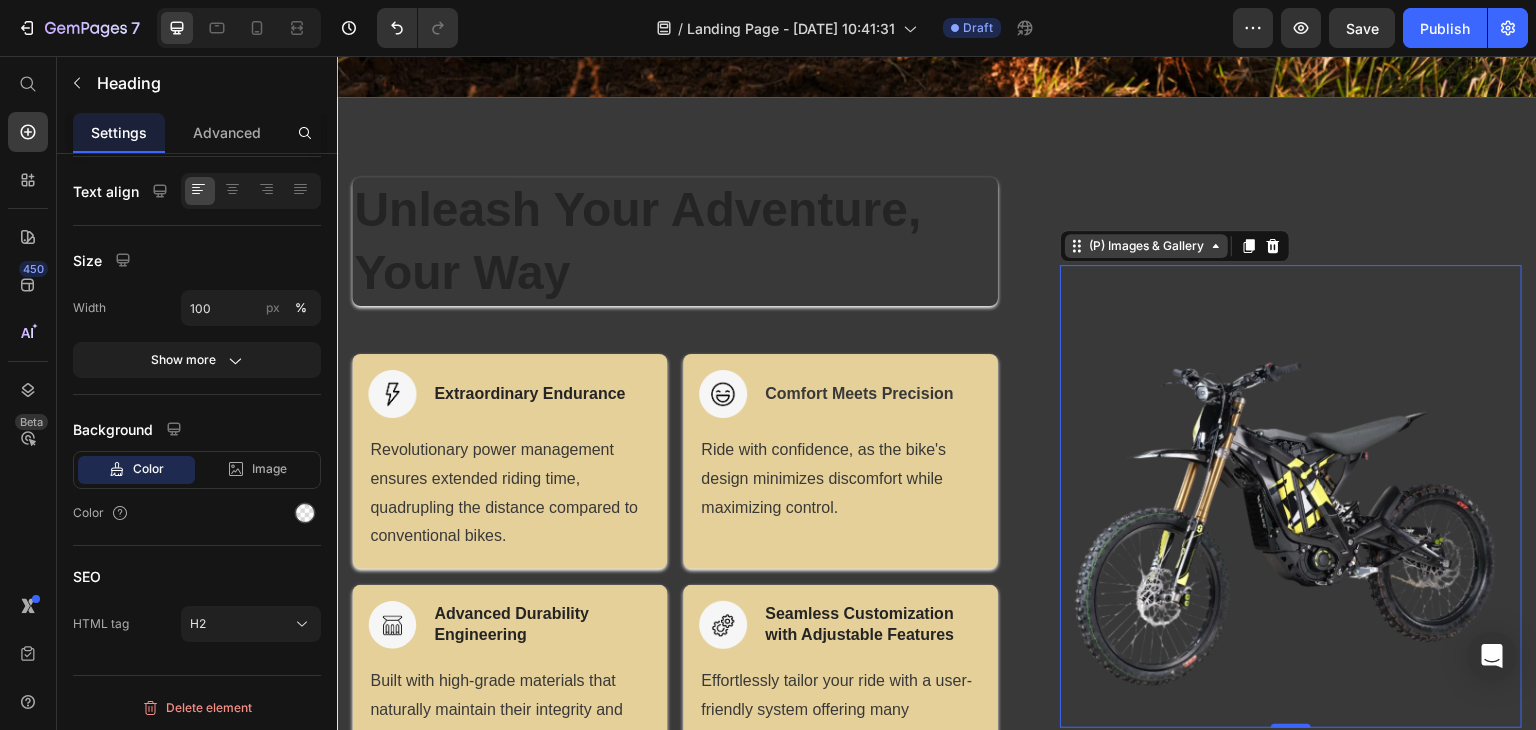 click on "(P) Images & Gallery" at bounding box center (1175, 246) 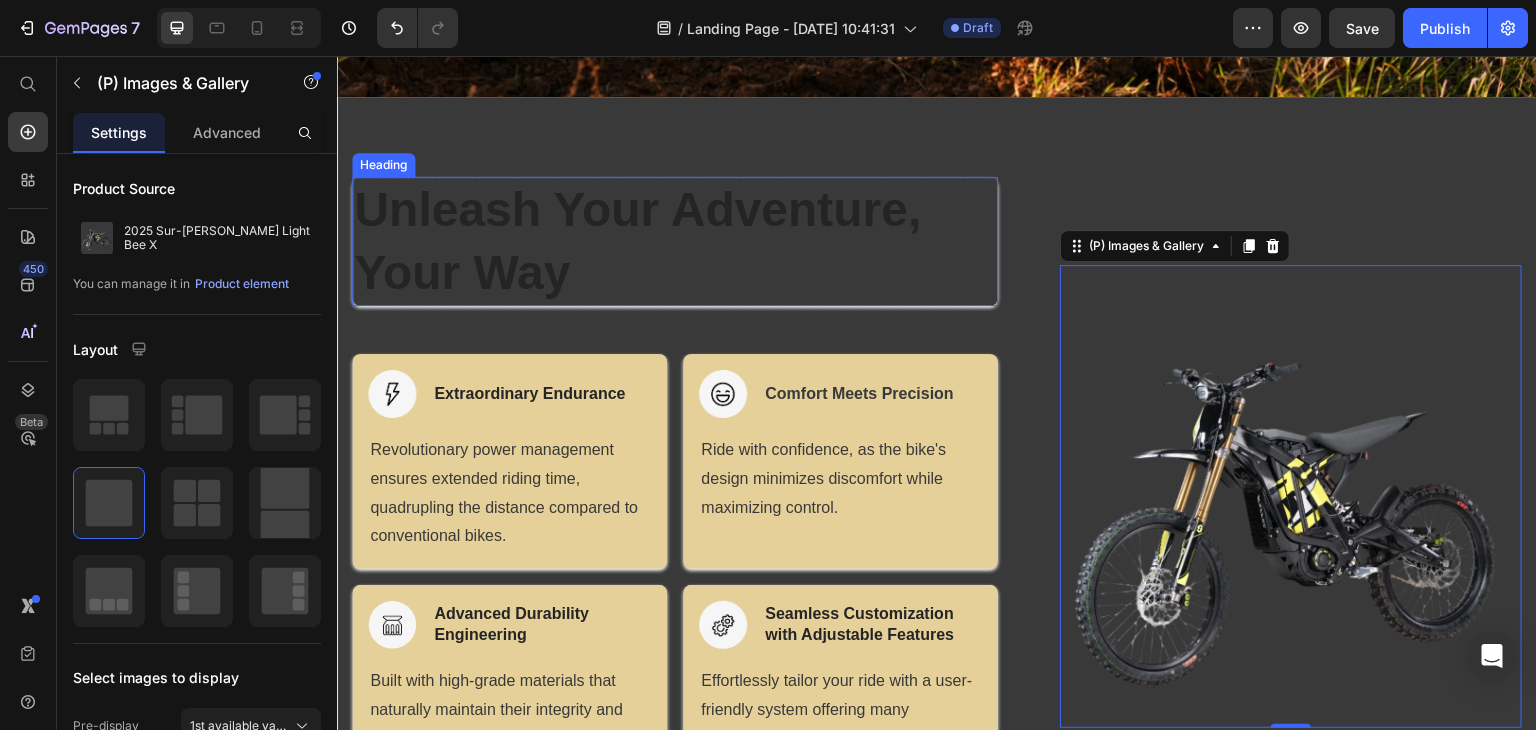 click on "Unleash Your Adventure, Your Way" at bounding box center [675, 241] 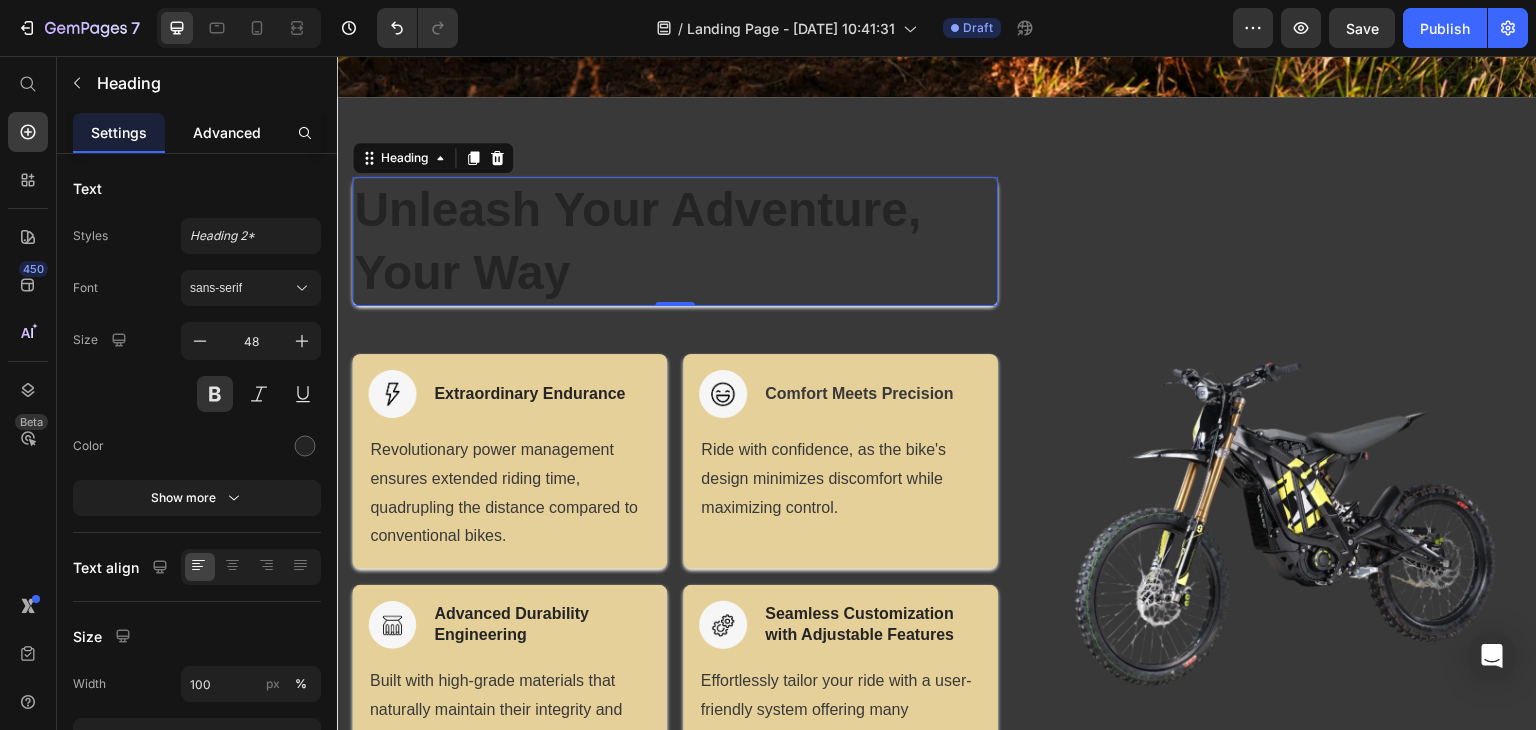 click on "Advanced" at bounding box center (227, 132) 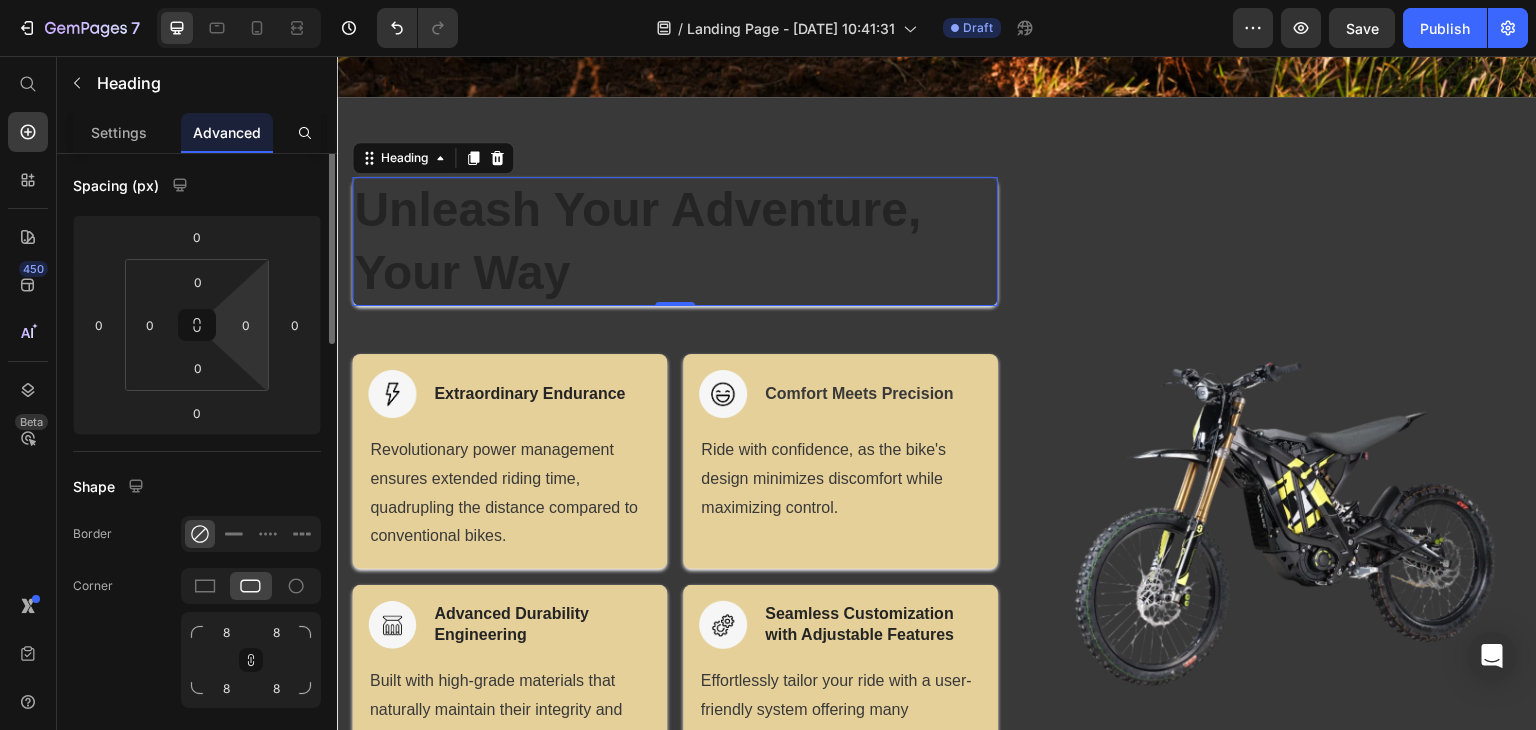 scroll, scrollTop: 400, scrollLeft: 0, axis: vertical 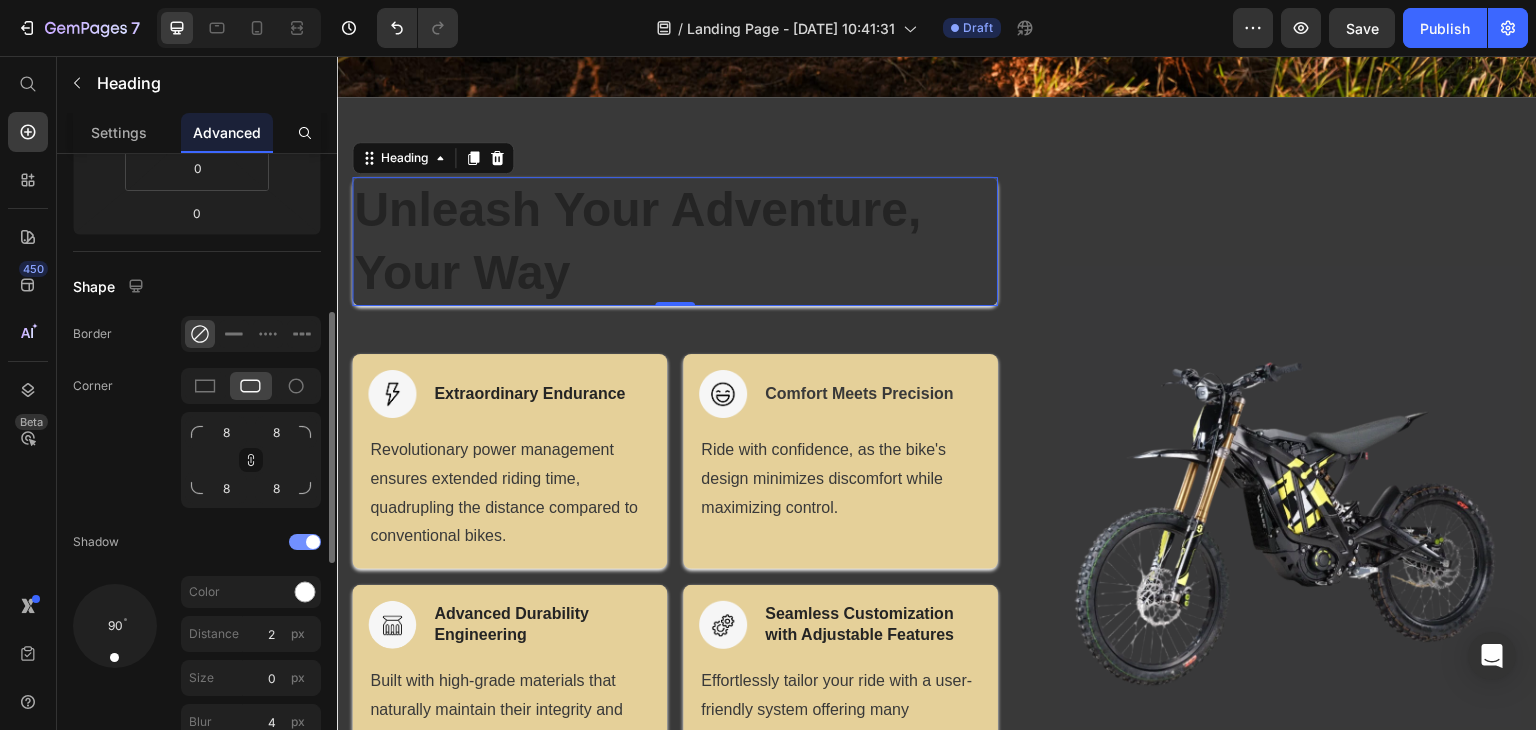 click at bounding box center [305, 542] 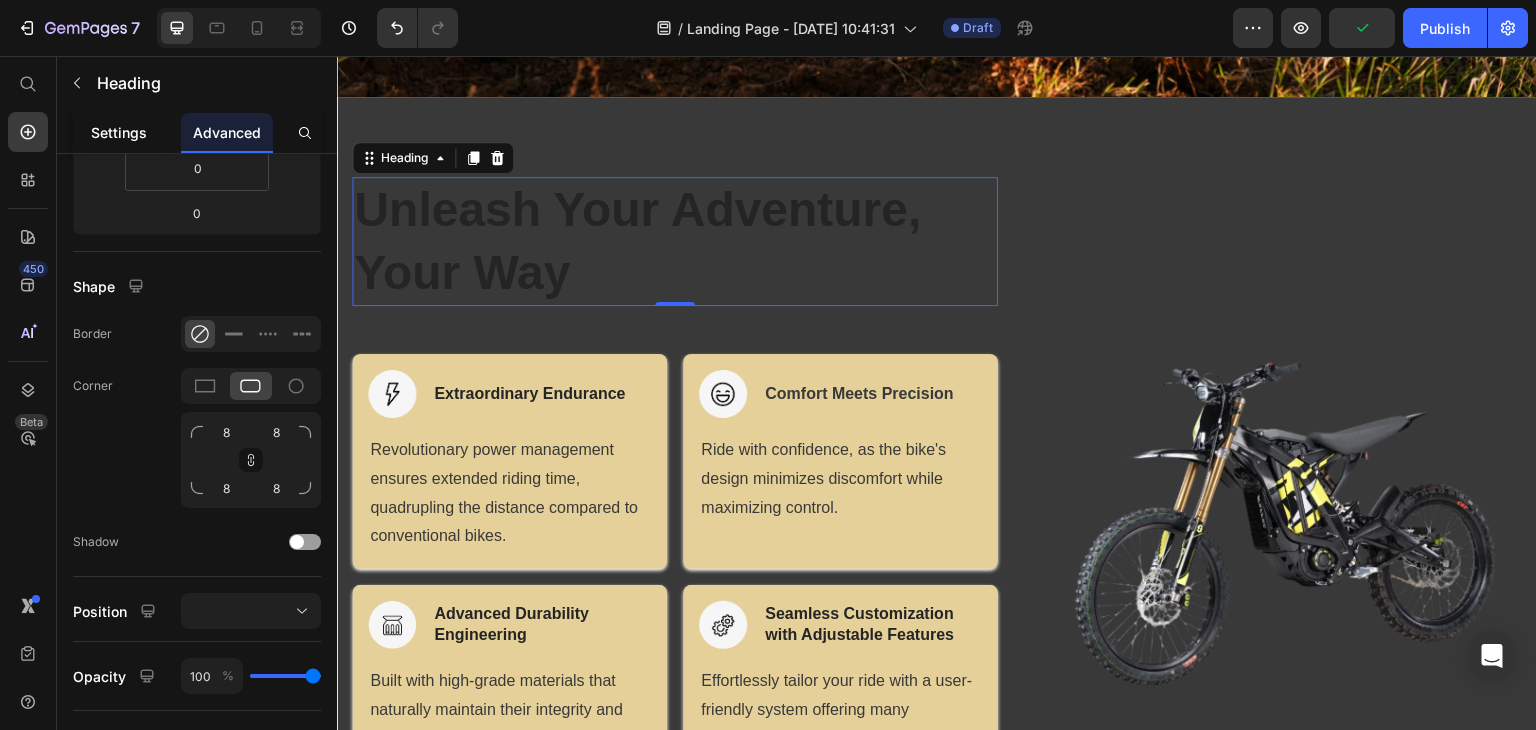 click on "Settings" at bounding box center [119, 132] 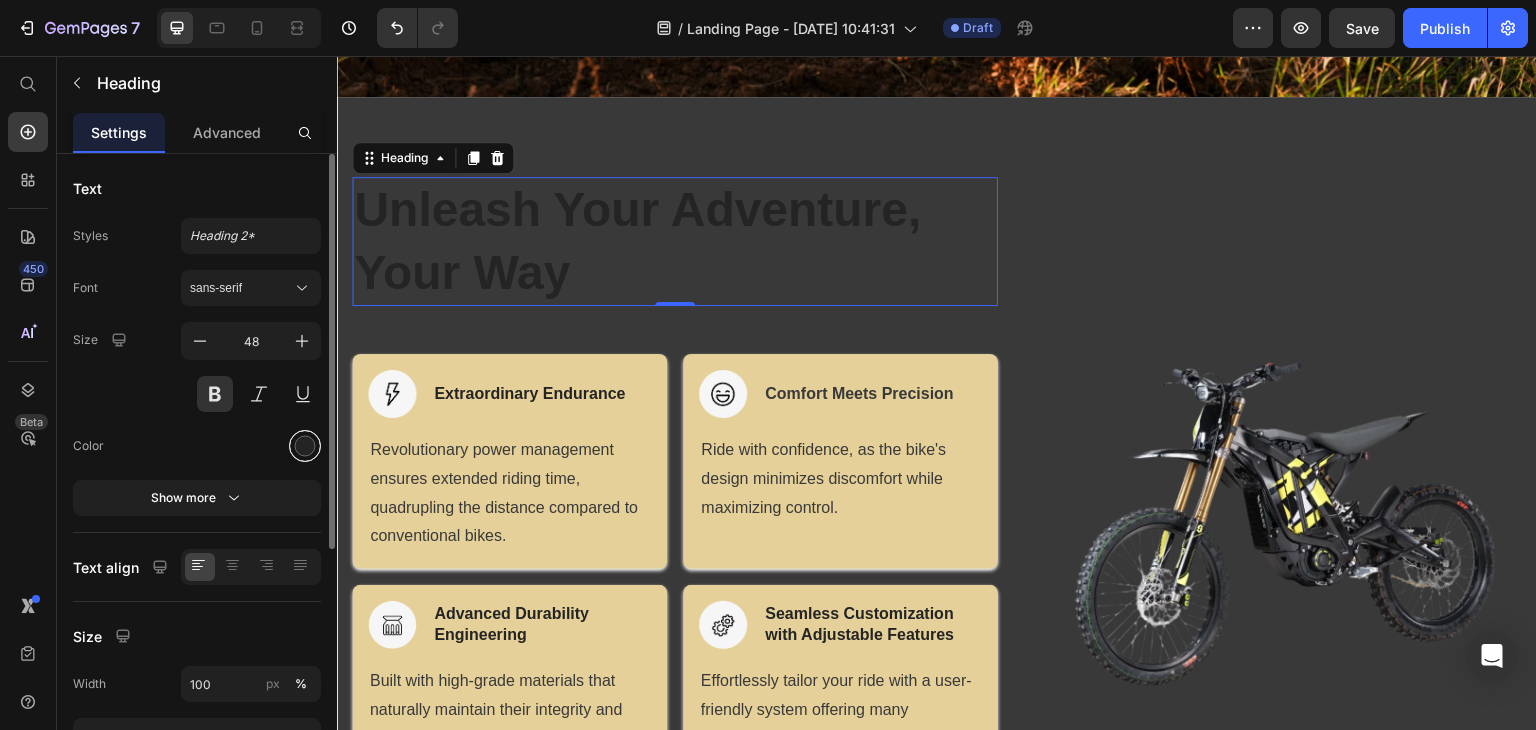 click at bounding box center (305, 446) 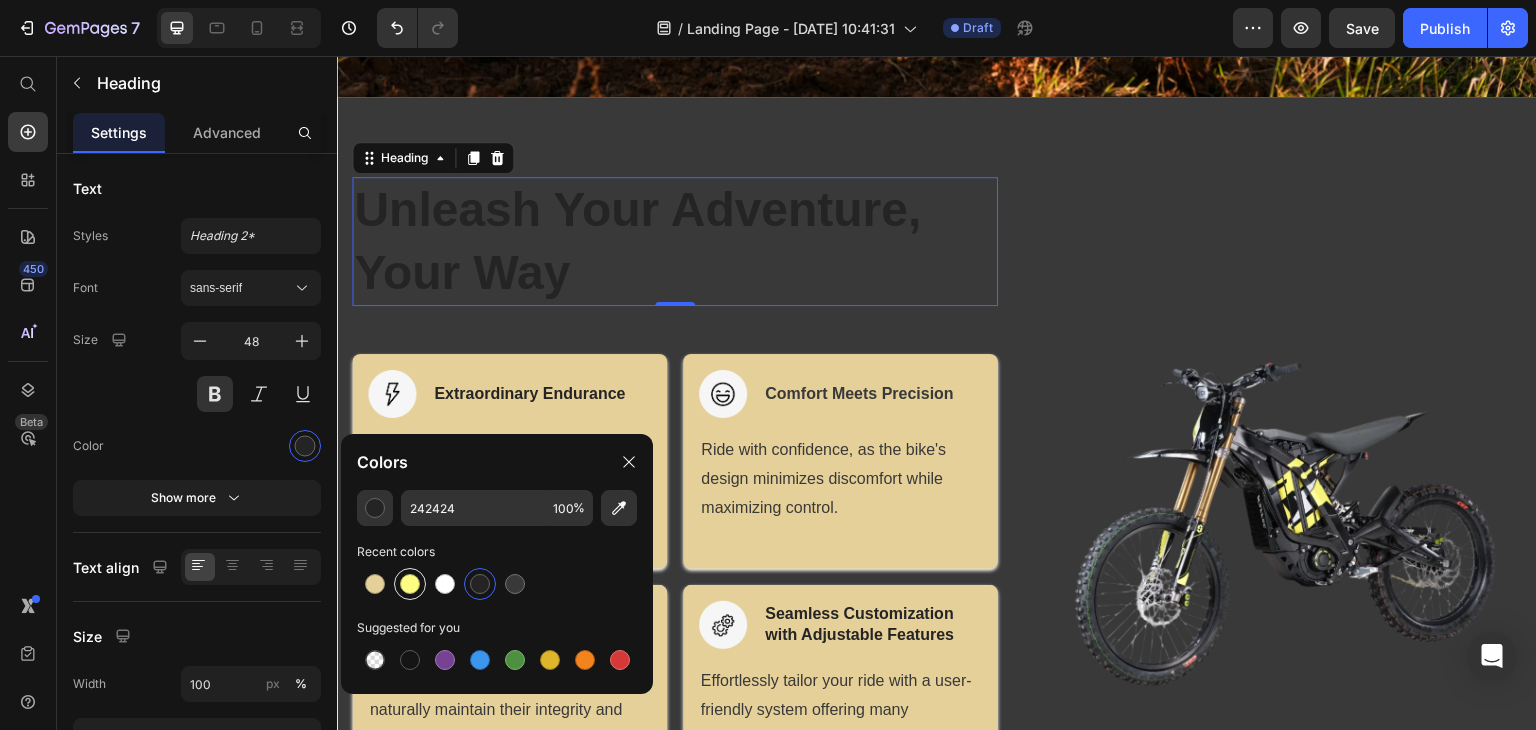 click at bounding box center (410, 584) 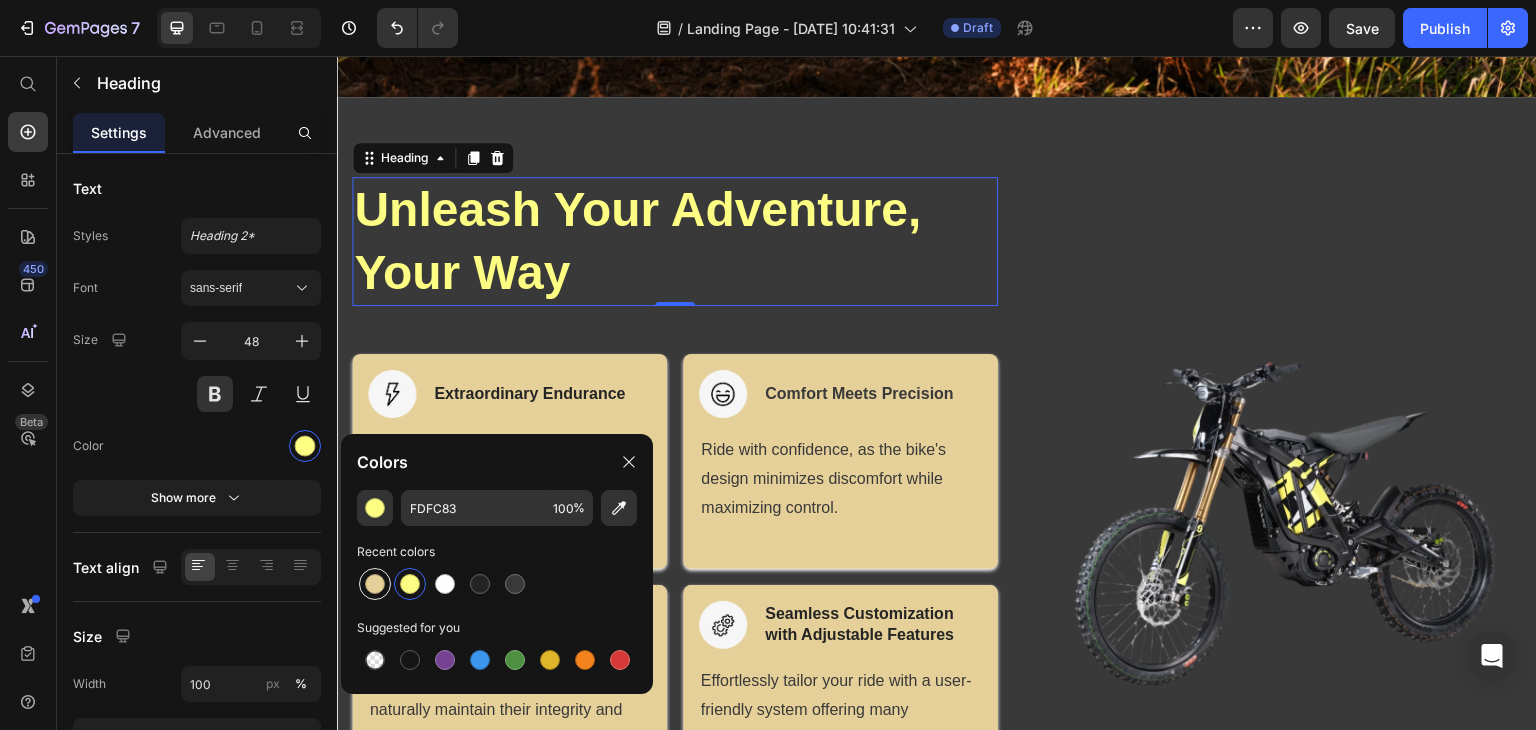 click at bounding box center (375, 584) 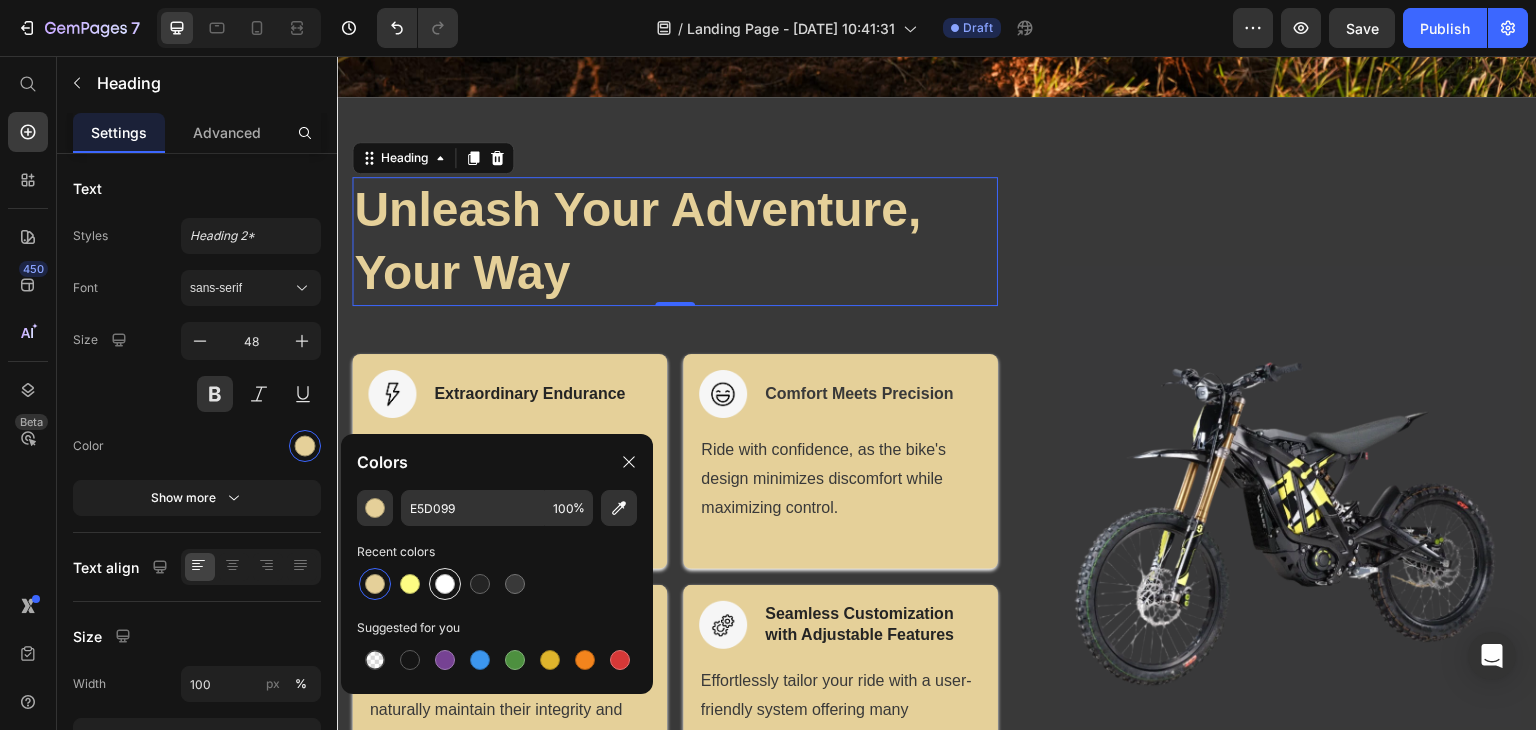 click at bounding box center [445, 584] 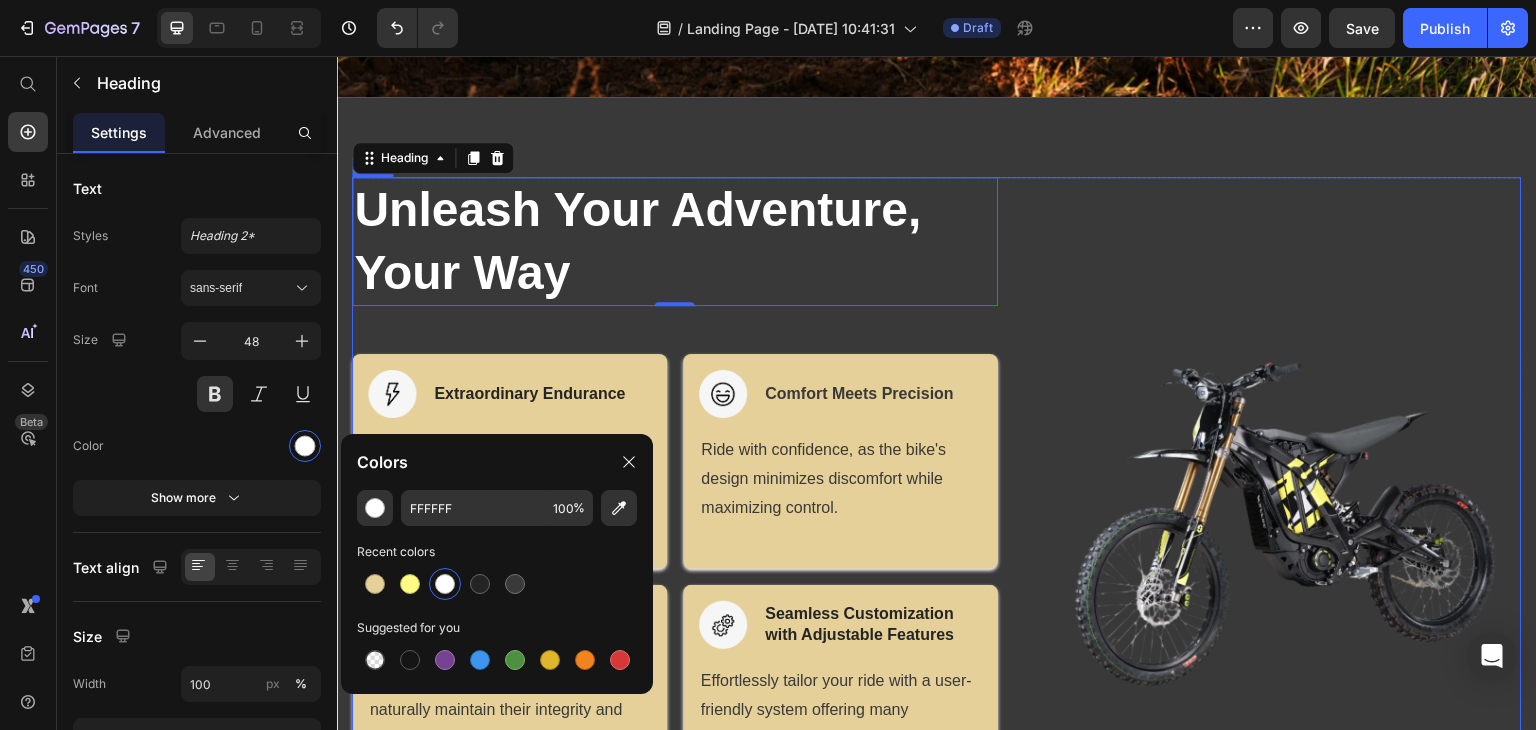click on "(P) Images & Gallery" at bounding box center (1291, 496) 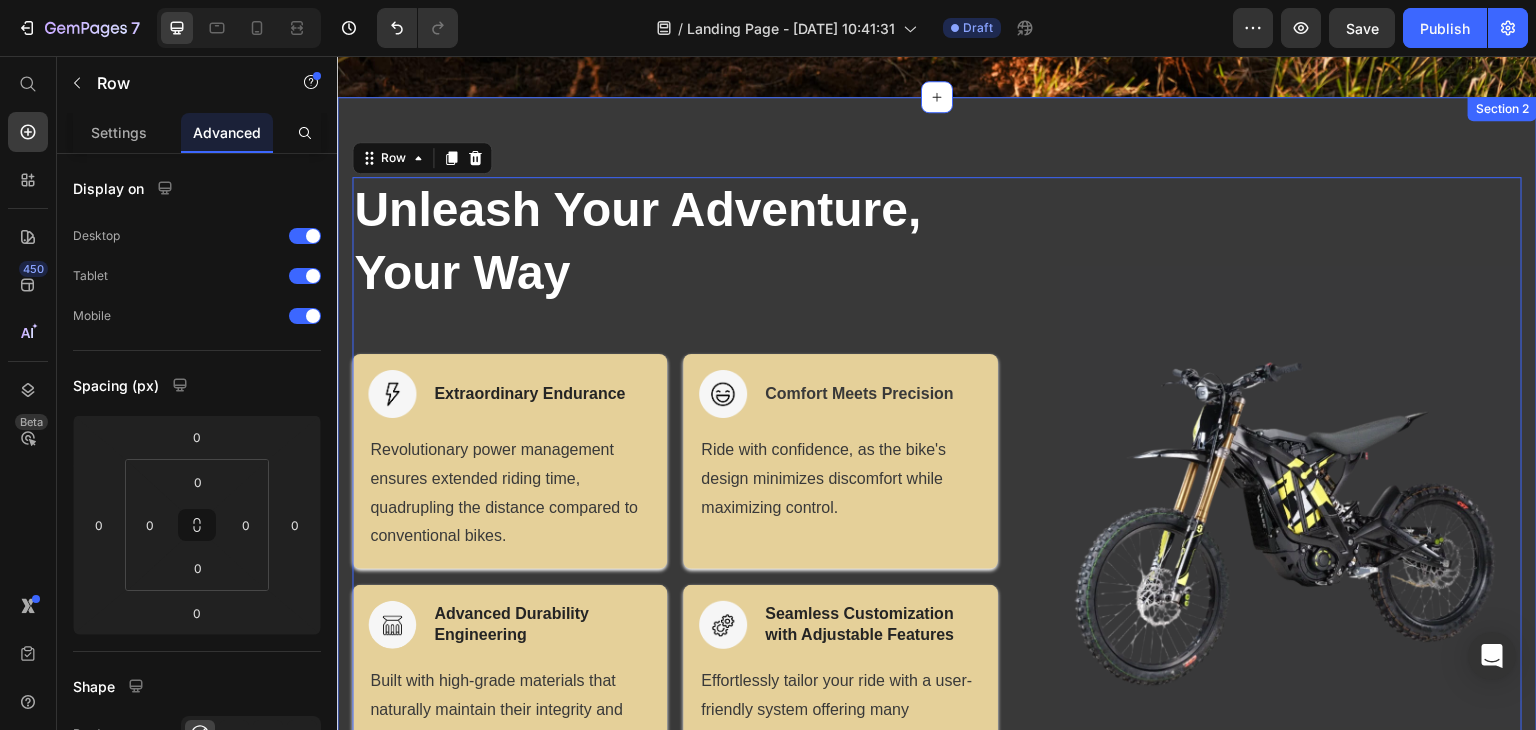 click on "Unleash Your Adventure, Your Way Heading Row Image Extraordinary Endurance Heading Row Revolutionary power management ensures extended riding time, quadrupling the distance compared to conventional bikes. Text block Row Image Comfort Meets Precision Heading Row Ride with confidence, as the bike's design minimizes discomfort while maximizing control. Text block Row Row Image Advanced Durability Engineering Heading Row Built with high-grade materials that naturally maintain their integrity and performance over time. Text block Row Image Seamless Customization with Adjustable Features Heading Row Effortlessly tailor your ride with a user-friendly system offering many customizable settings to suit your preferences. Text block Row Row (P) Images & Gallery Row   0 Product Section 2" at bounding box center [937, 496] 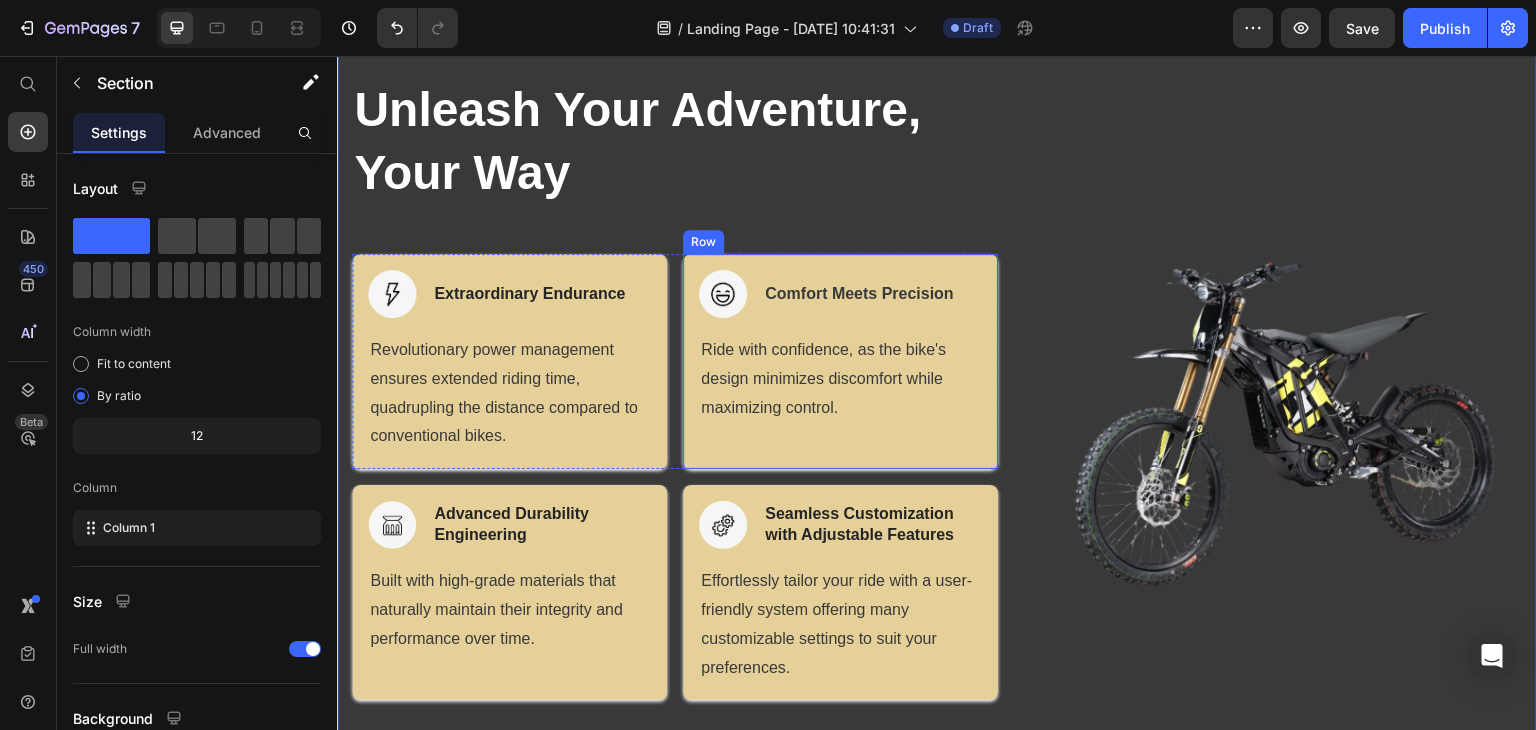 scroll, scrollTop: 800, scrollLeft: 0, axis: vertical 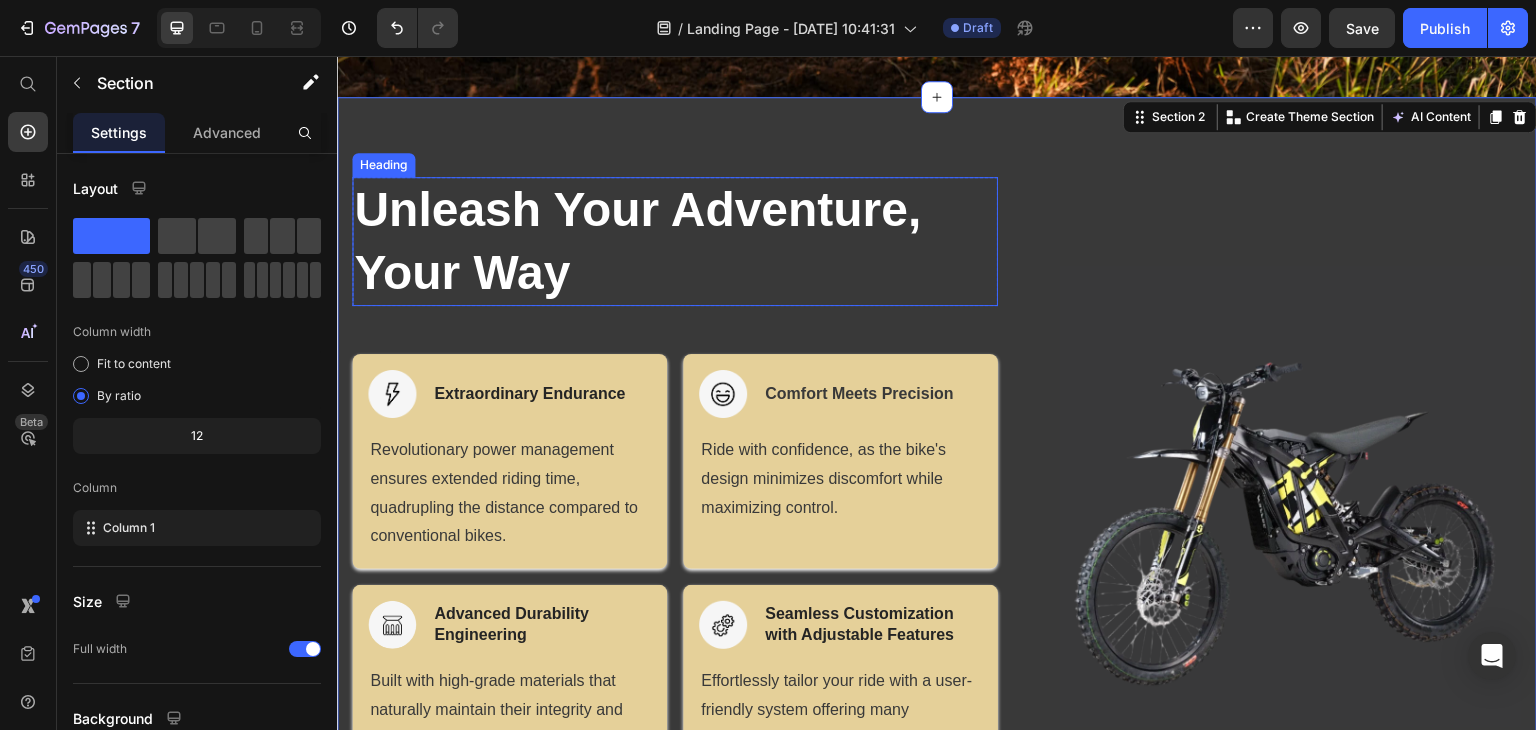 click on "Unleash Your Adventure, Your Way" at bounding box center [675, 241] 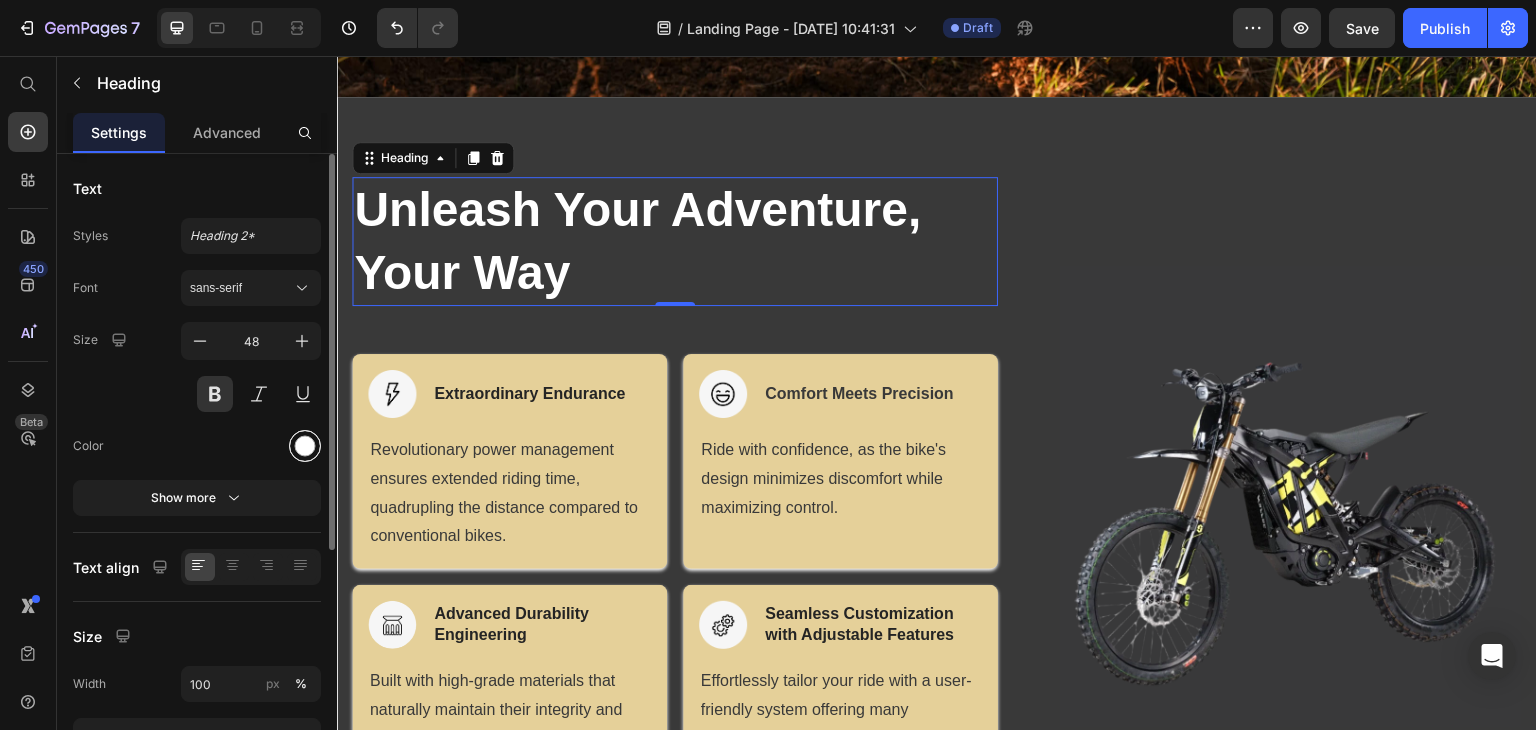 click at bounding box center [305, 446] 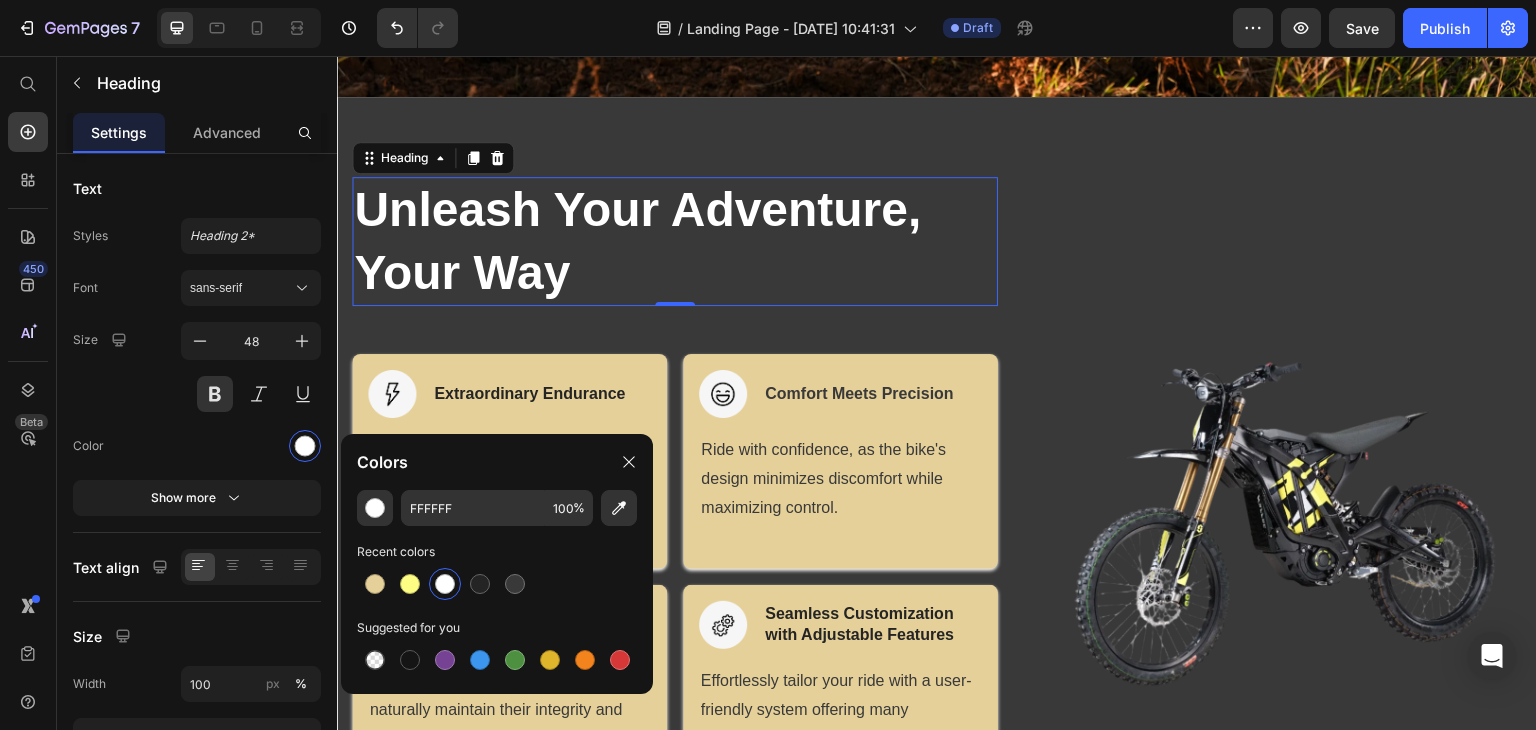 click on "FFFFFF 100 % Recent colors Suggested for you" 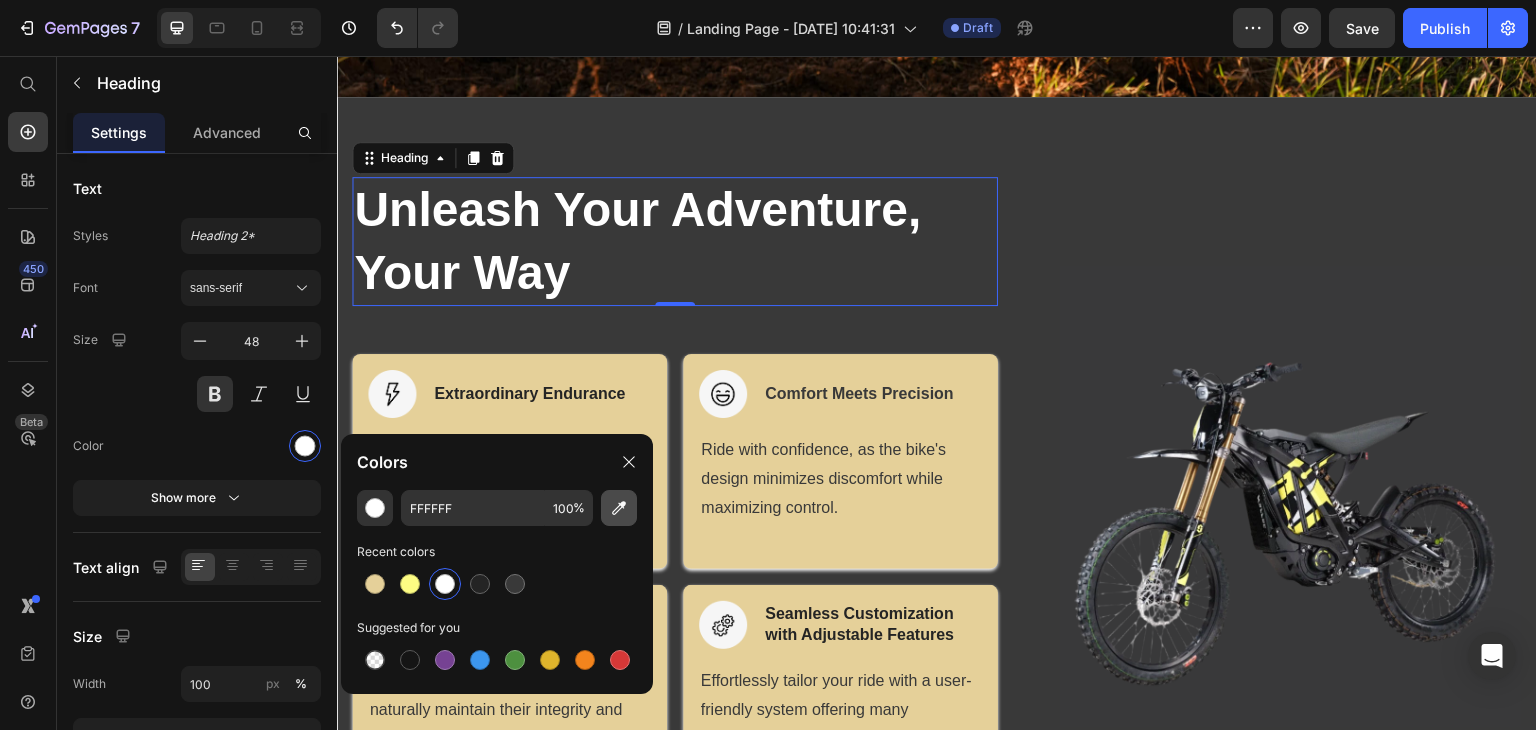 click 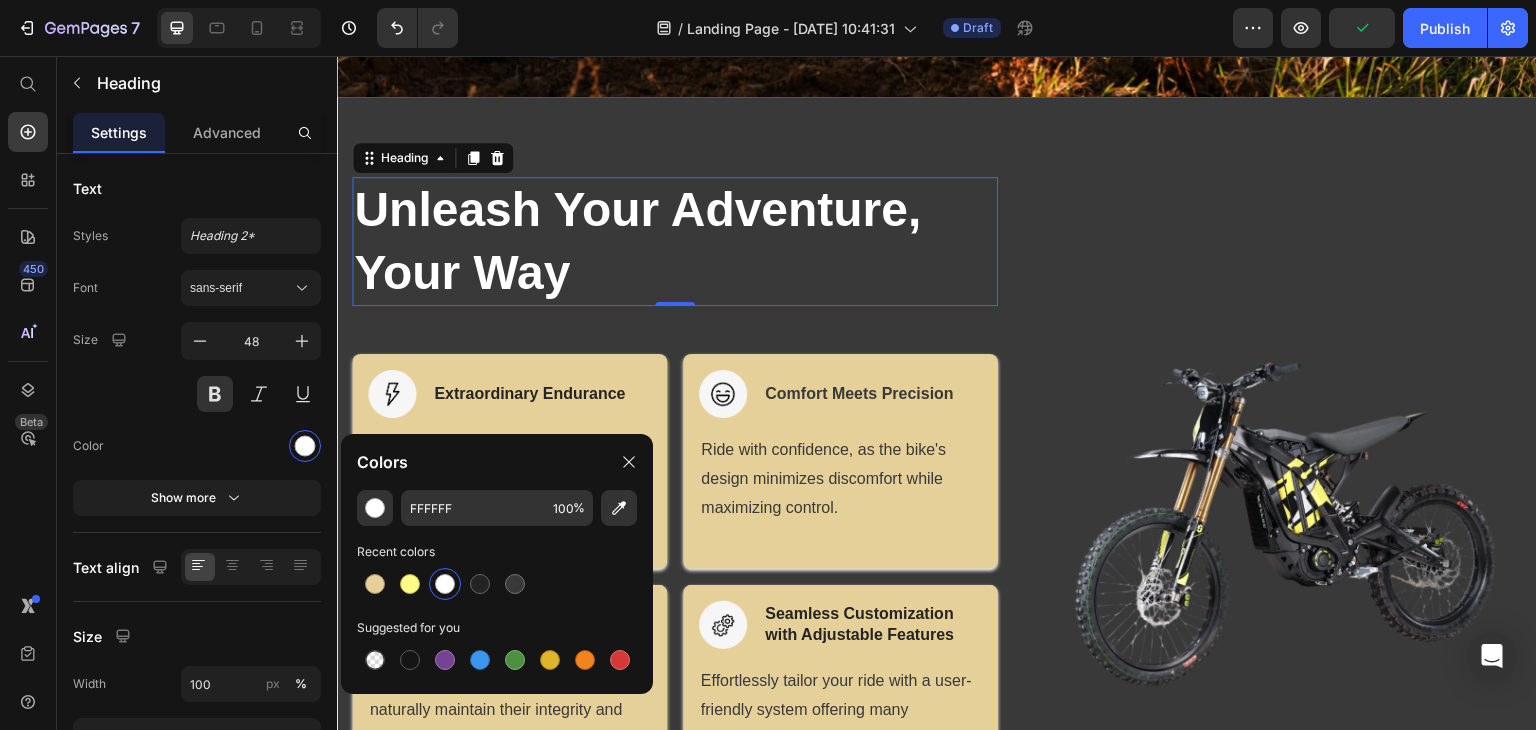 type on "F5F37E" 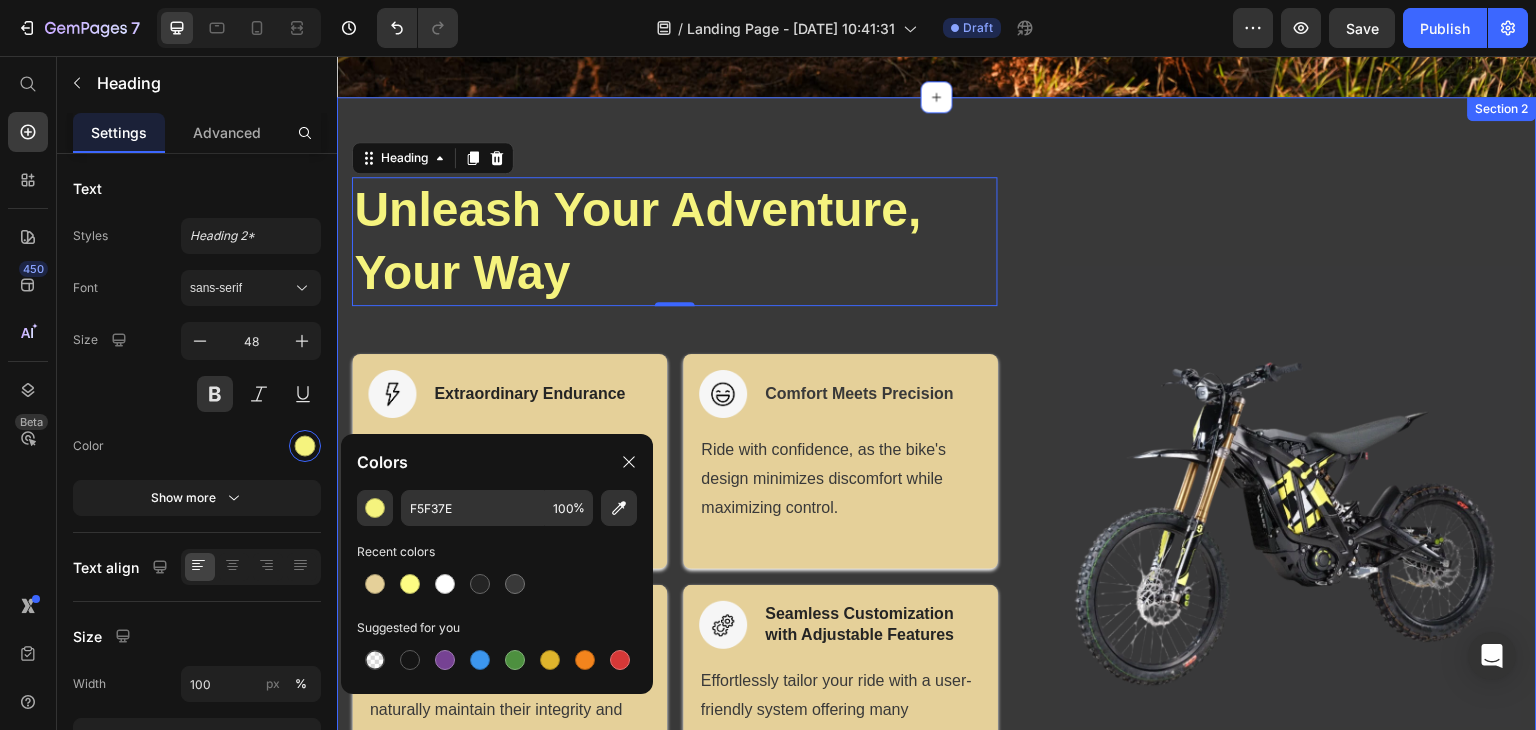 click on "Unleash Your Adventure, Your Way Heading   0 Row Image Extraordinary Endurance Heading Row Revolutionary power management ensures extended riding time, quadrupling the distance compared to conventional bikes. Text block Row Image Comfort Meets Precision Heading Row Ride with confidence, as the bike's design minimizes discomfort while maximizing control. Text block Row Row Image Advanced Durability Engineering Heading Row Built with high-grade materials that naturally maintain their integrity and performance over time. Text block Row Image Seamless Customization with Adjustable Features Heading Row Effortlessly tailor your ride with a user-friendly system offering many customizable settings to suit your preferences. Text block Row Row (P) Images & Gallery Row Product Section 2" at bounding box center [937, 496] 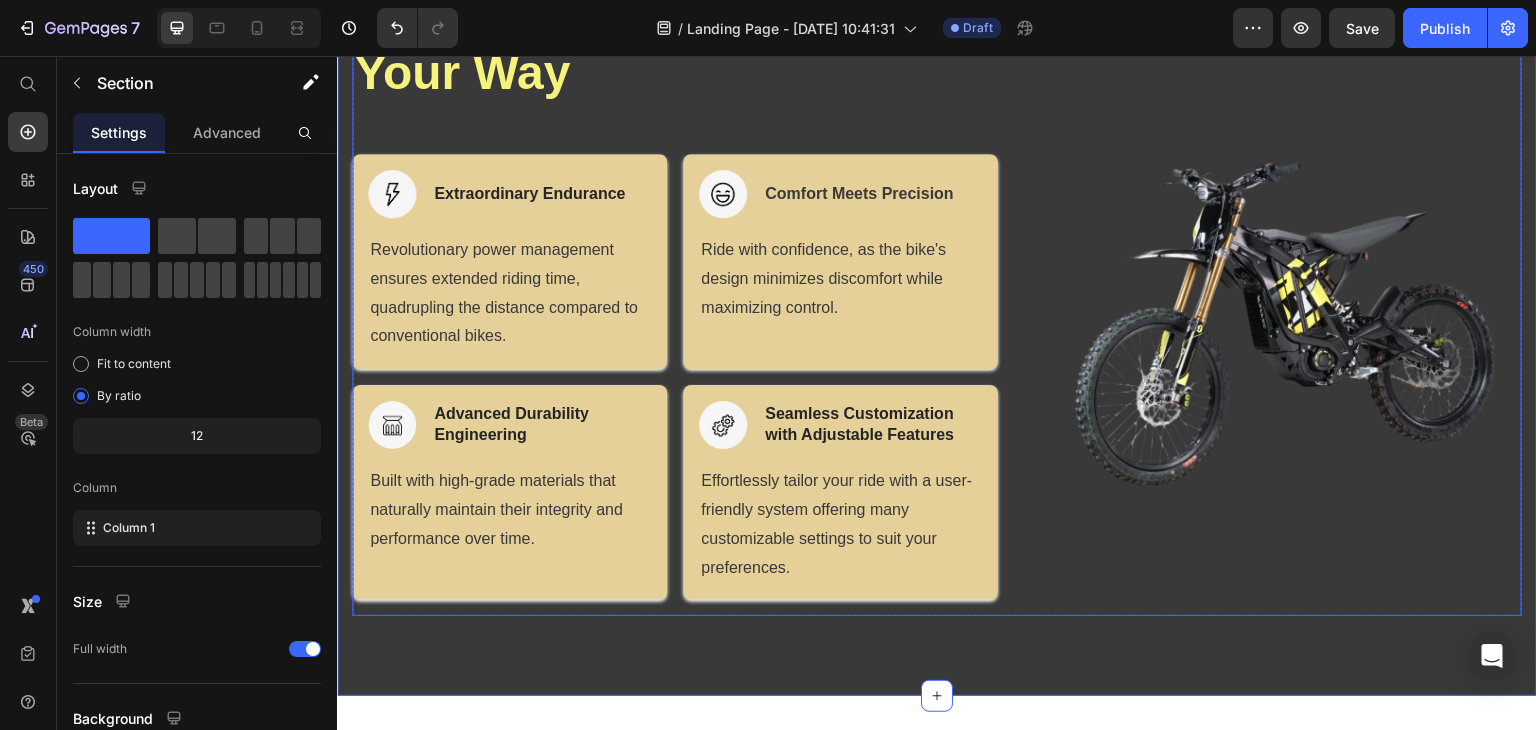 scroll, scrollTop: 1243, scrollLeft: 0, axis: vertical 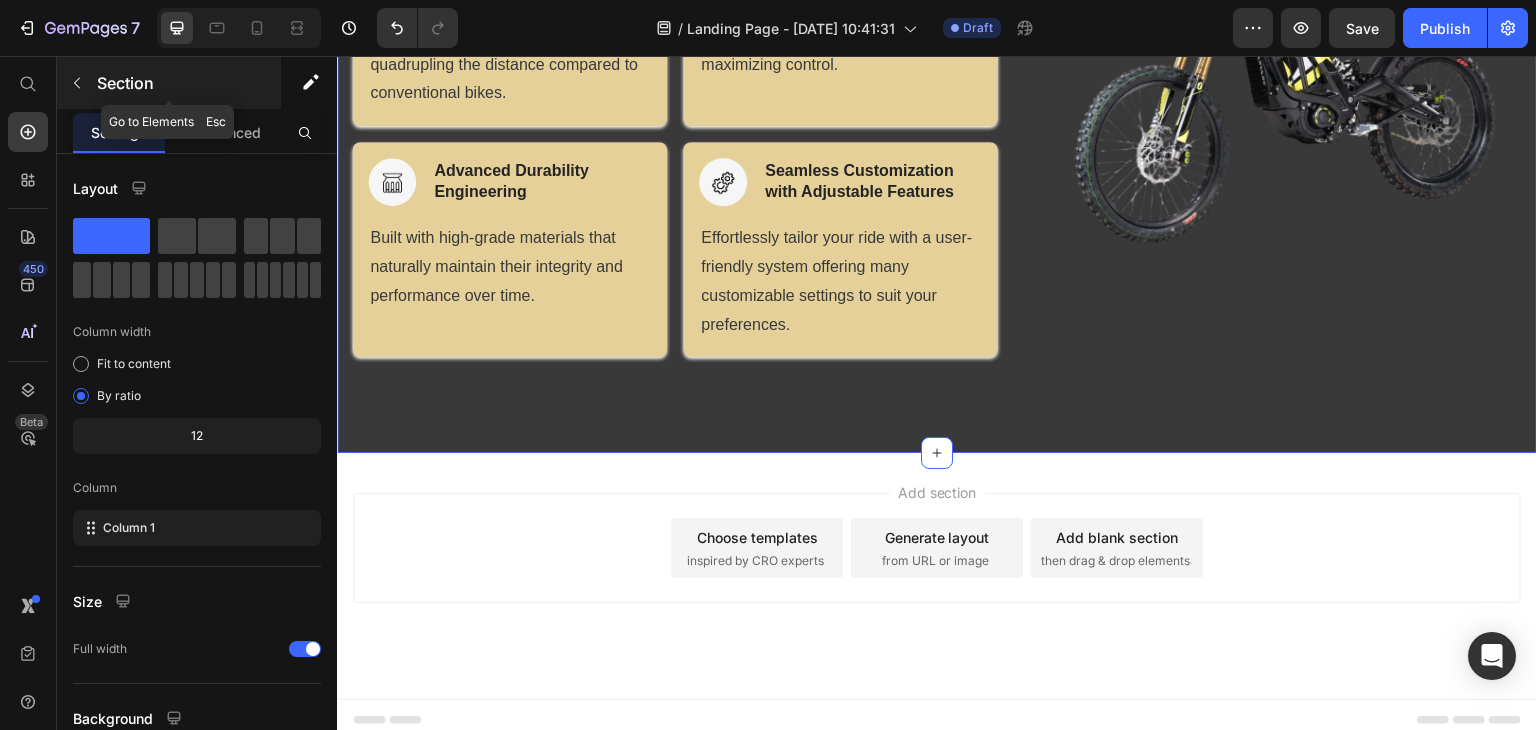 click 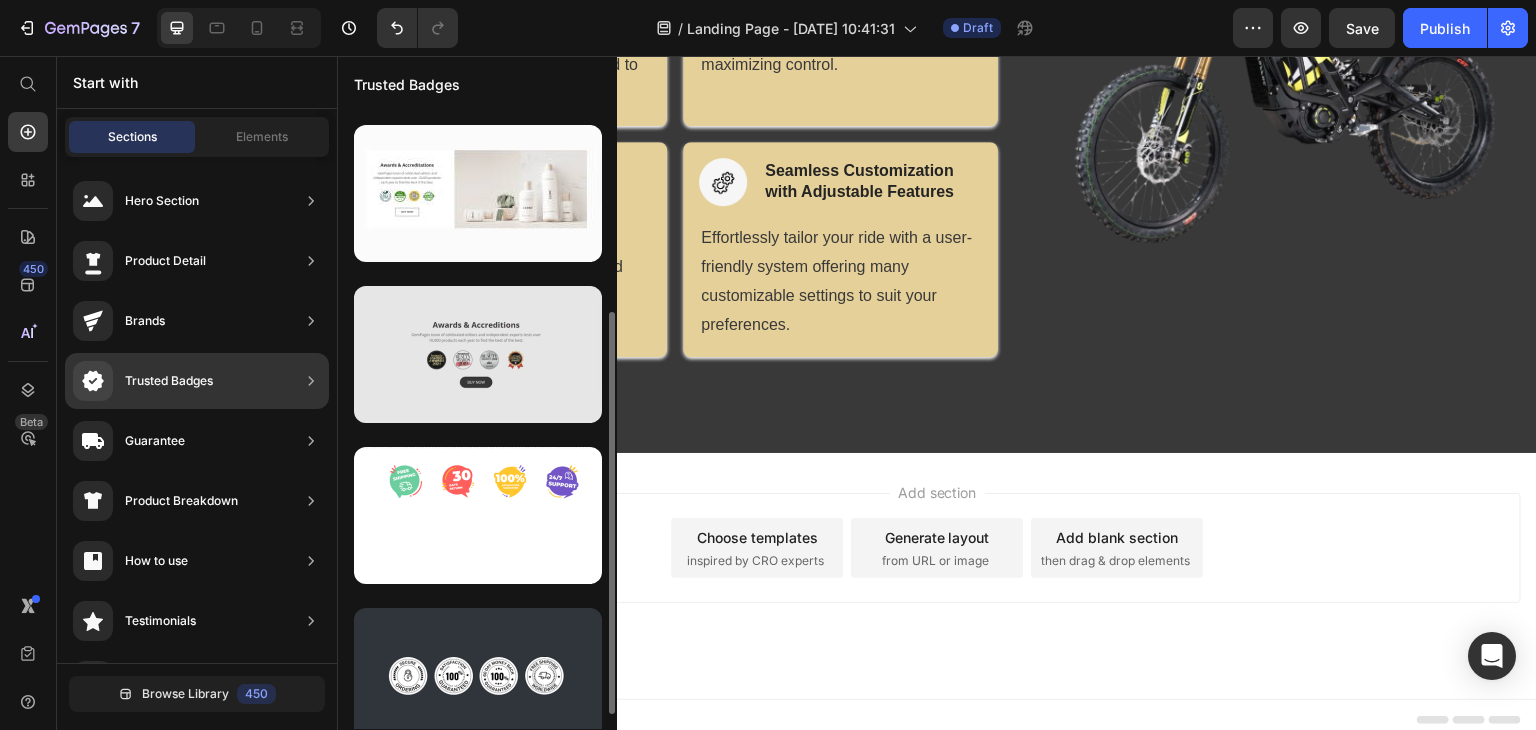 scroll, scrollTop: 334, scrollLeft: 0, axis: vertical 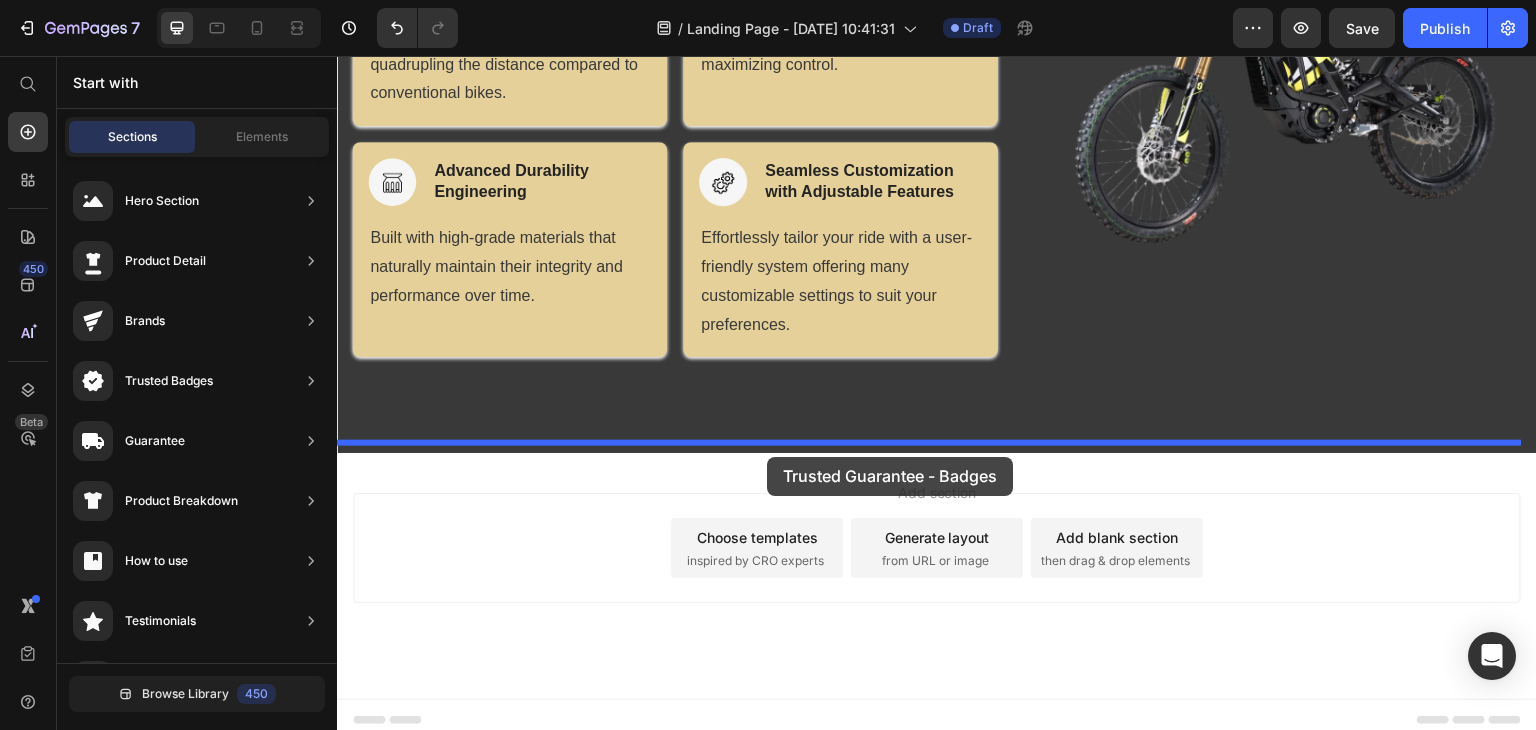 drag, startPoint x: 901, startPoint y: 701, endPoint x: 767, endPoint y: 457, distance: 278.37384 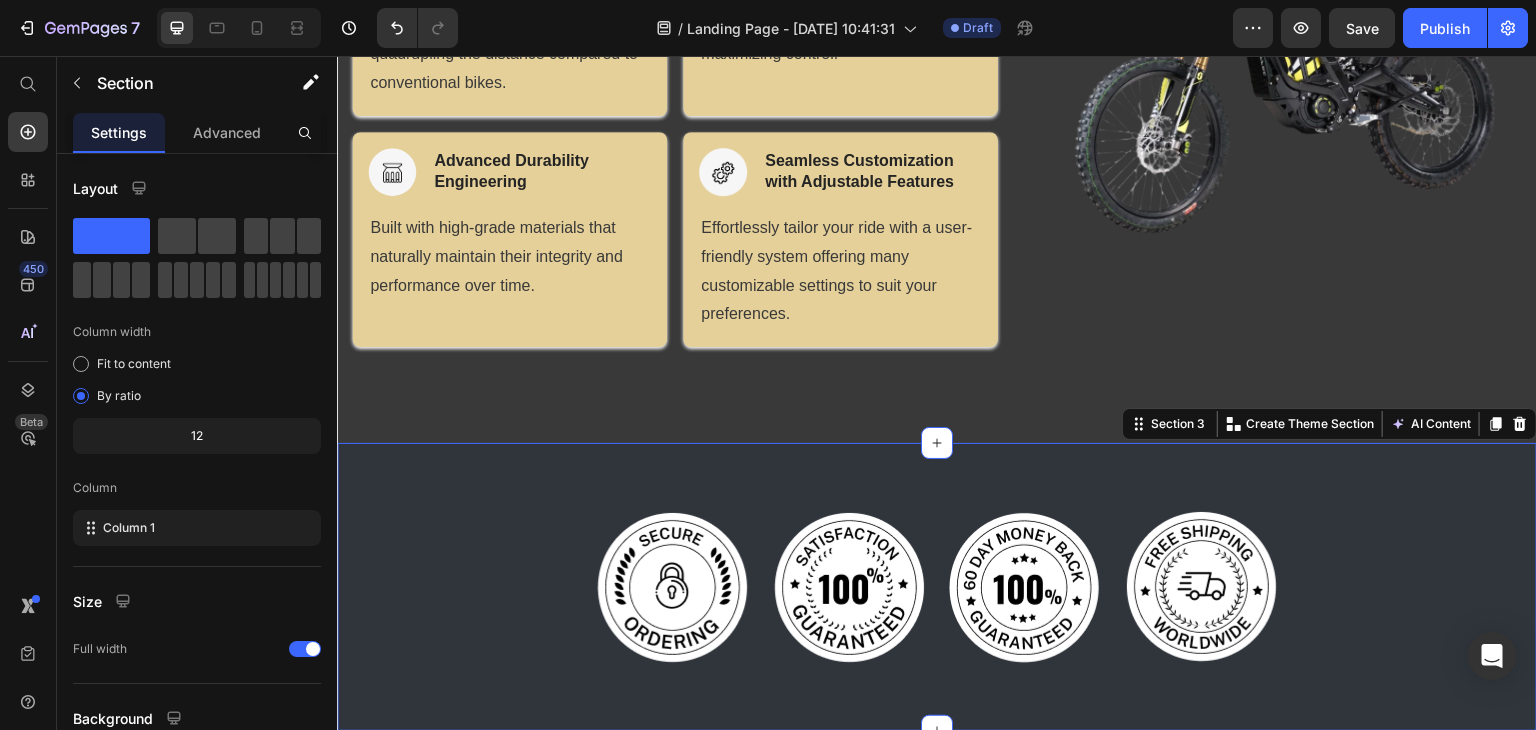 scroll, scrollTop: 1343, scrollLeft: 0, axis: vertical 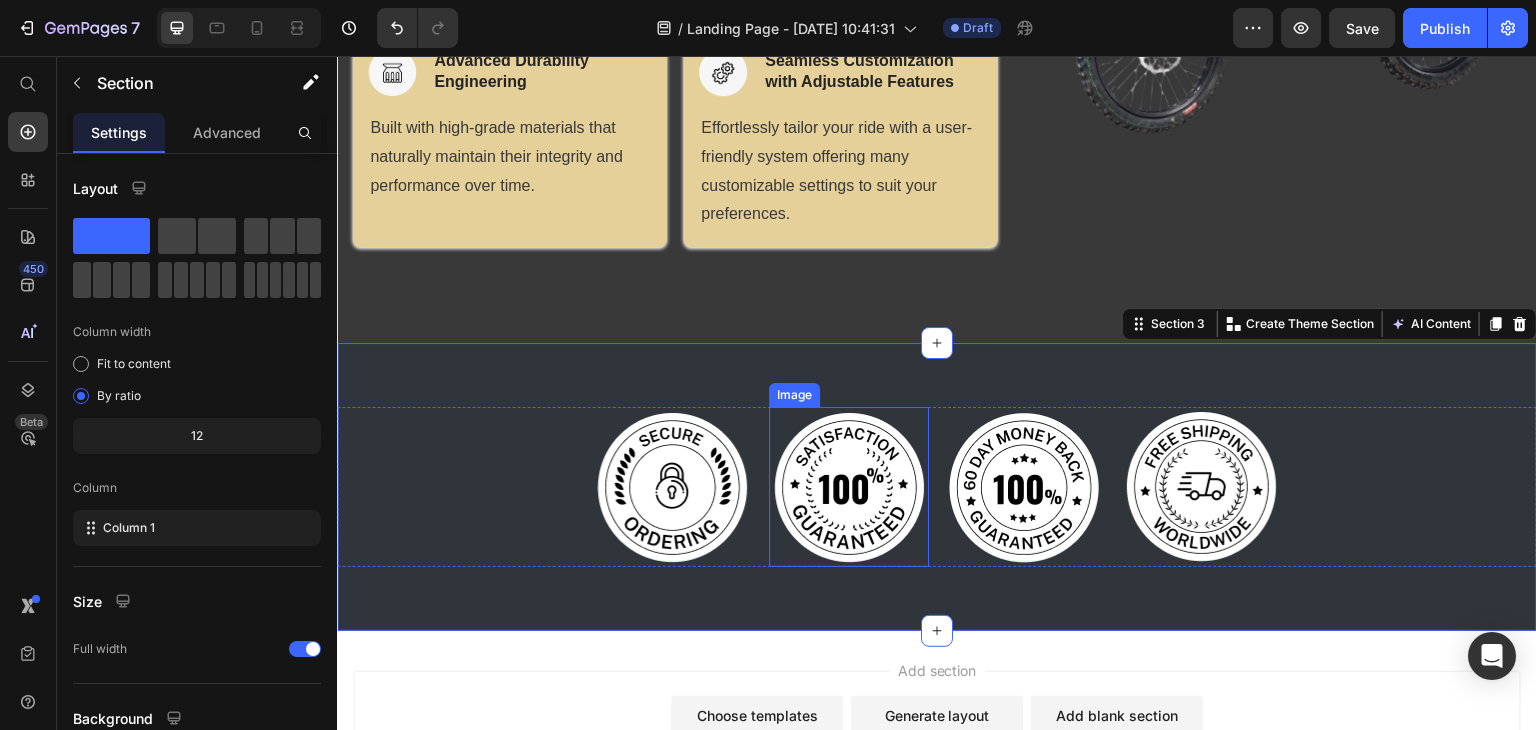 click at bounding box center [849, 487] 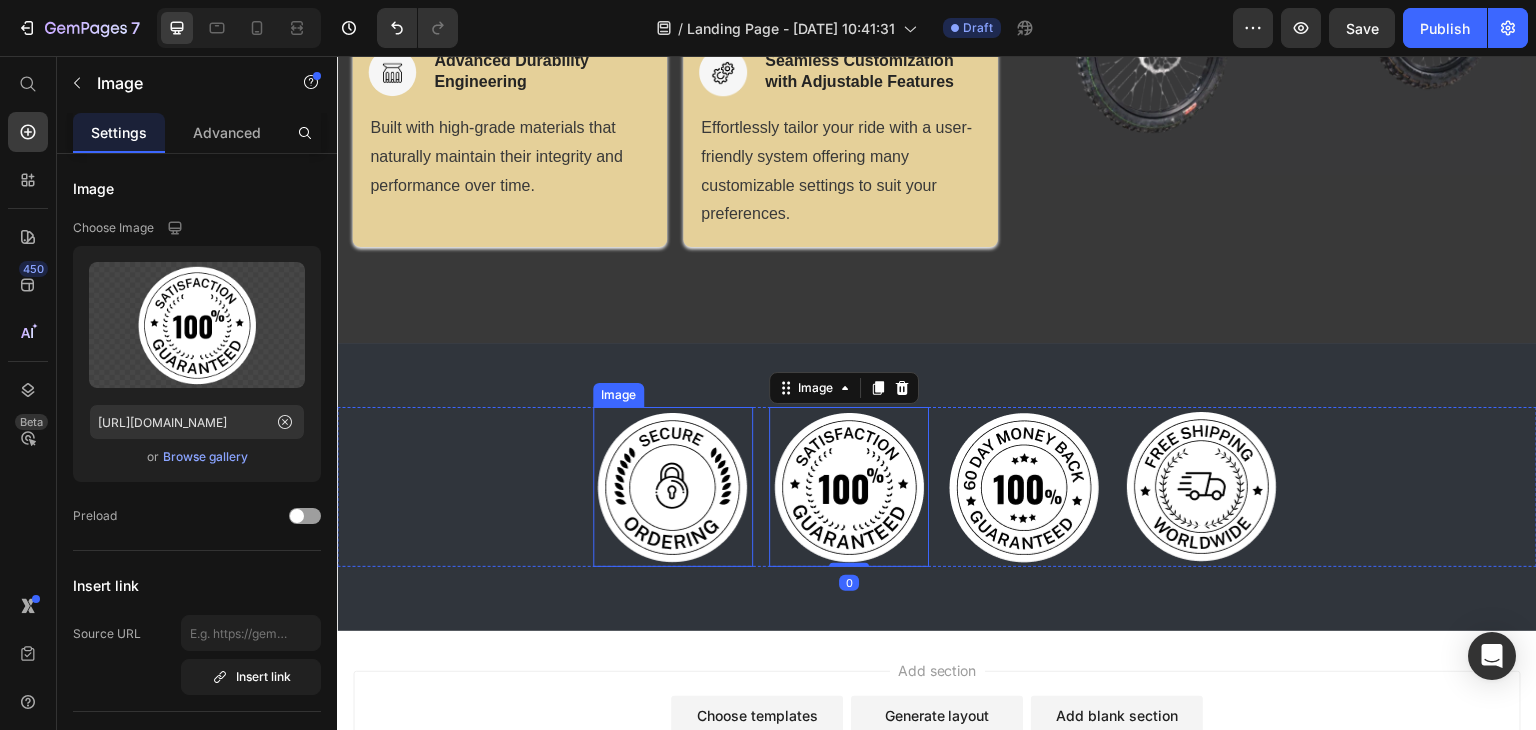 click at bounding box center [673, 487] 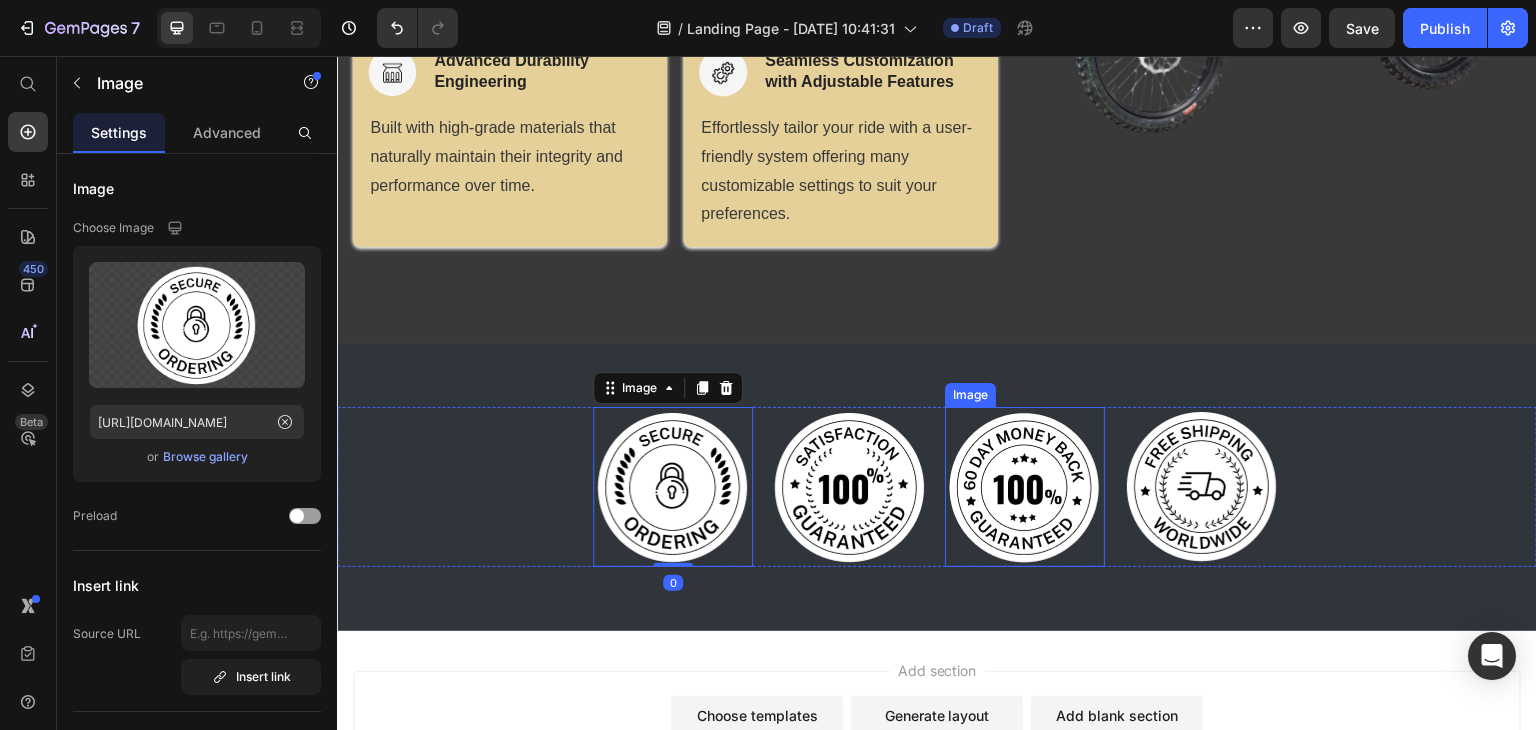 click at bounding box center (1025, 487) 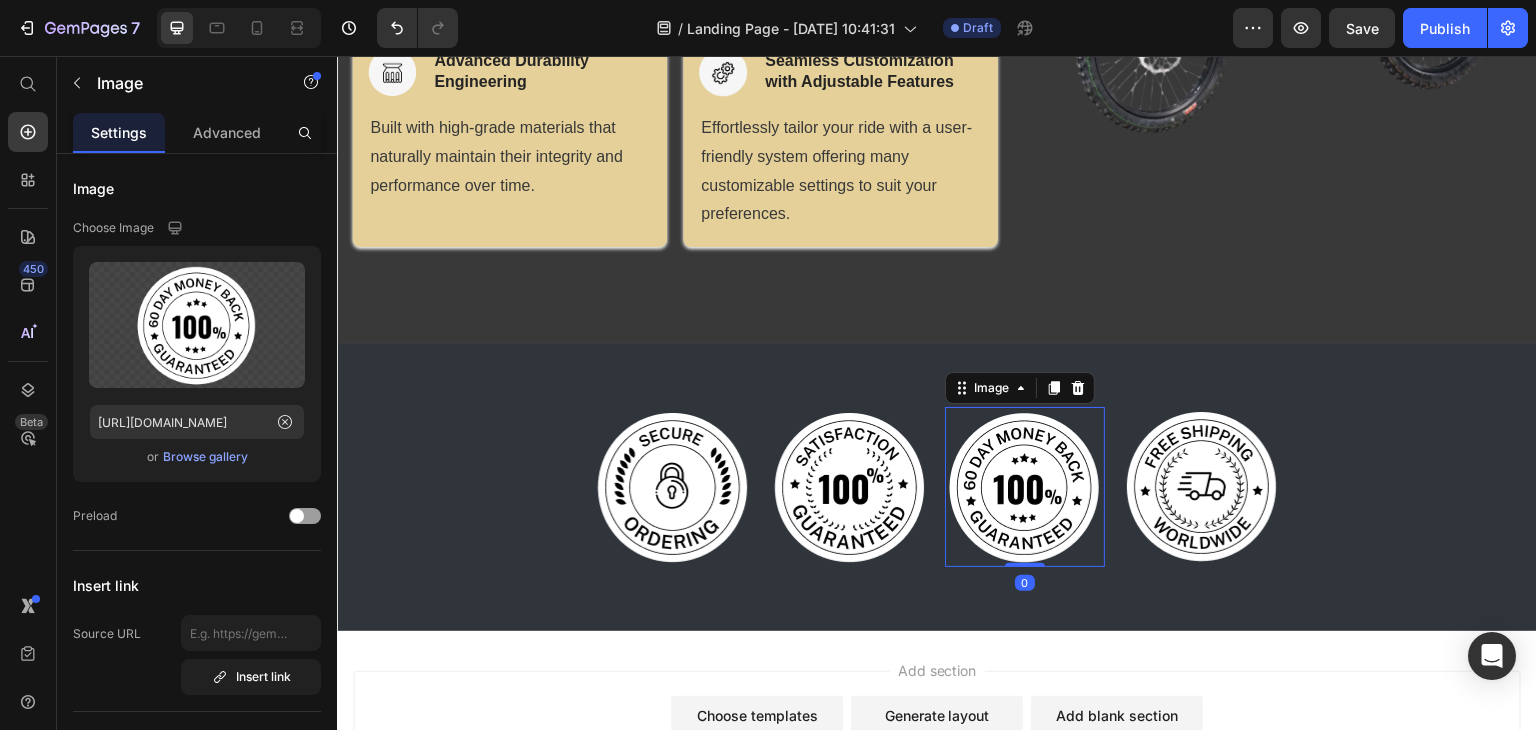 click at bounding box center (1025, 487) 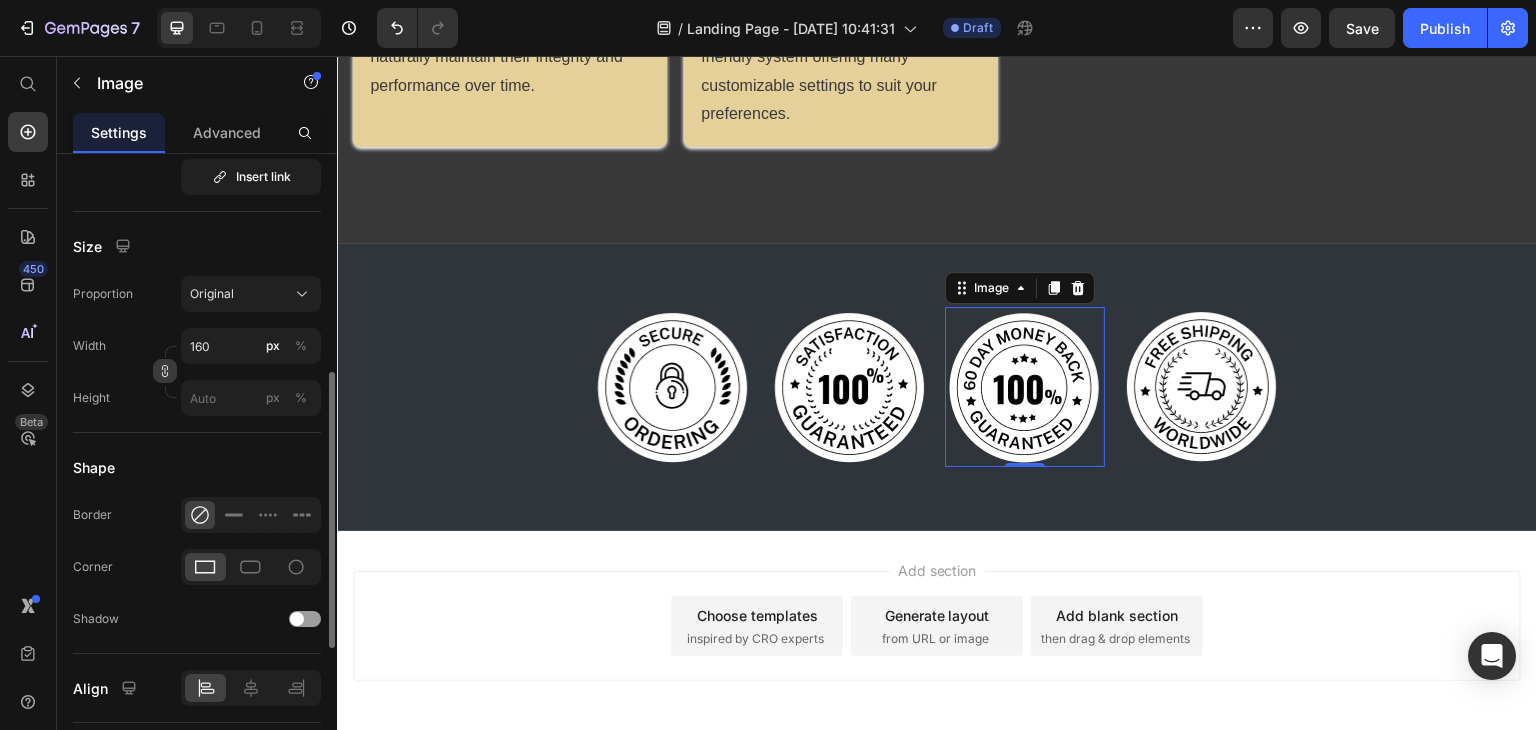 scroll, scrollTop: 816, scrollLeft: 0, axis: vertical 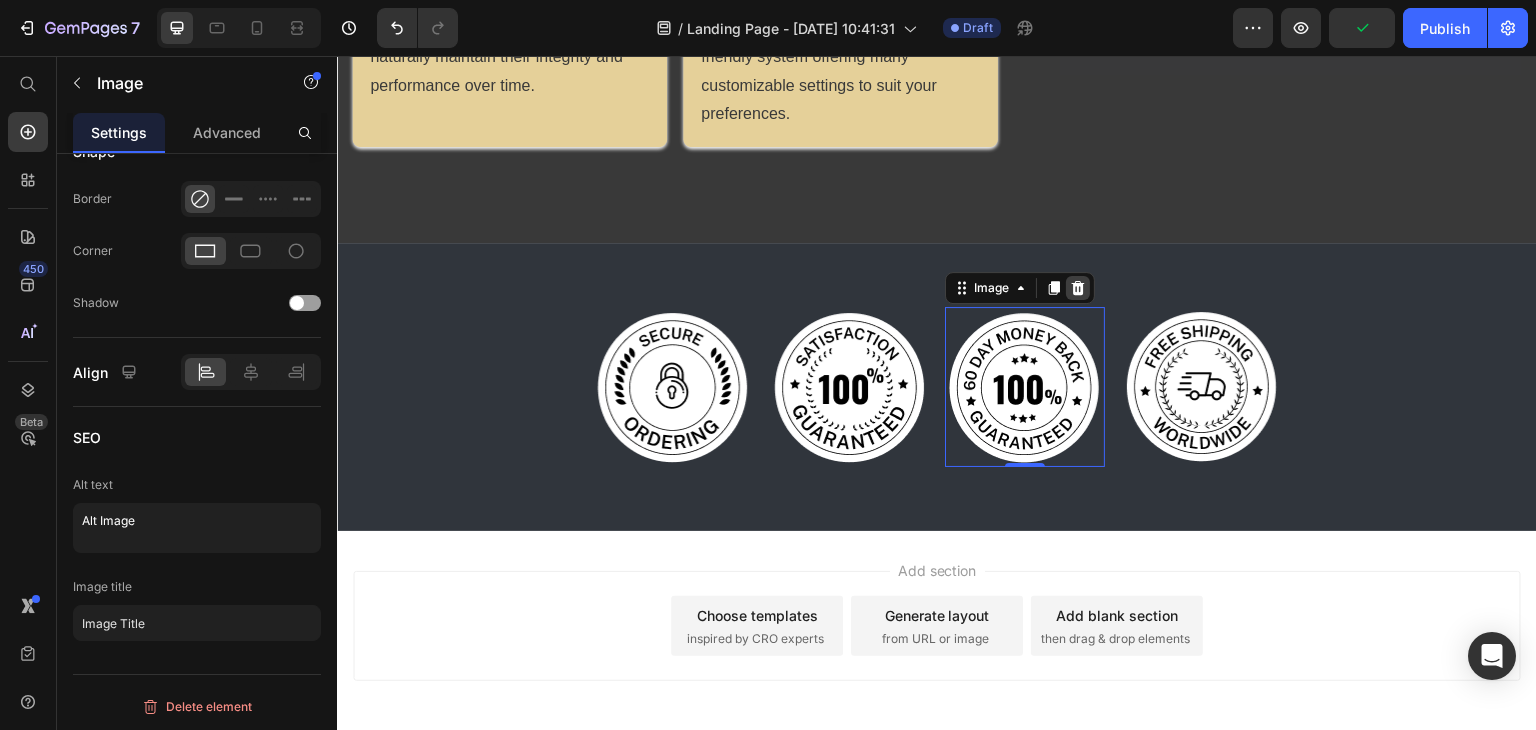 click 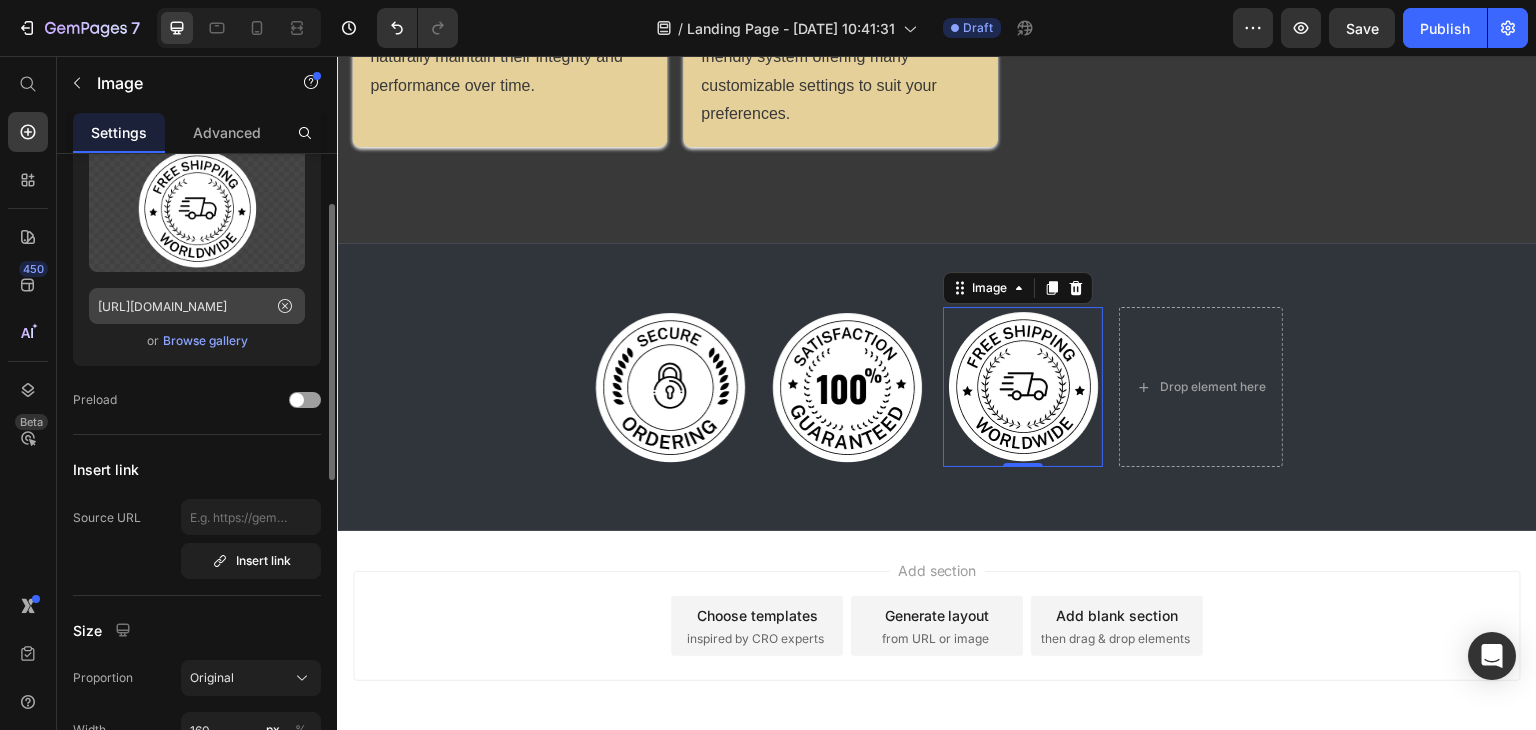 scroll, scrollTop: 0, scrollLeft: 0, axis: both 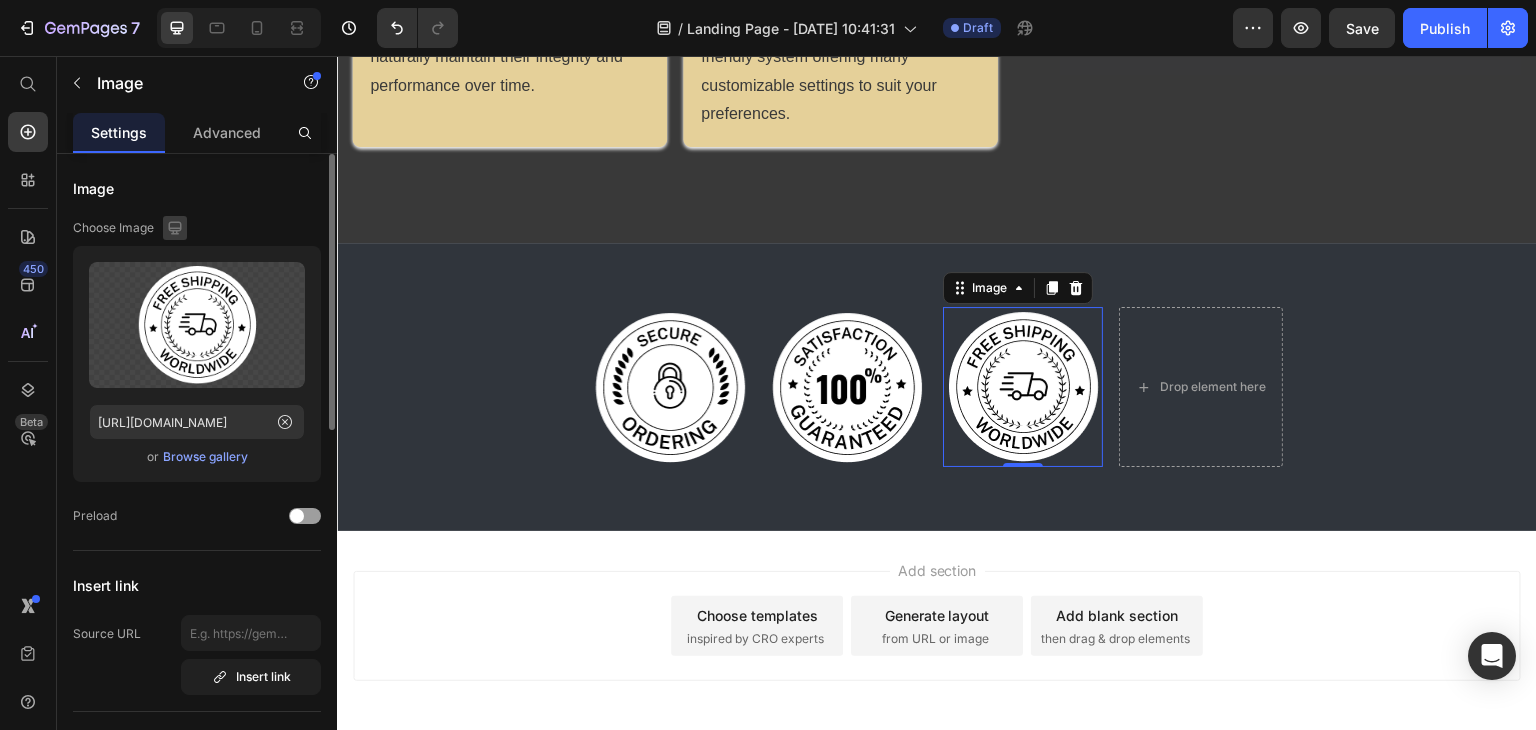 click 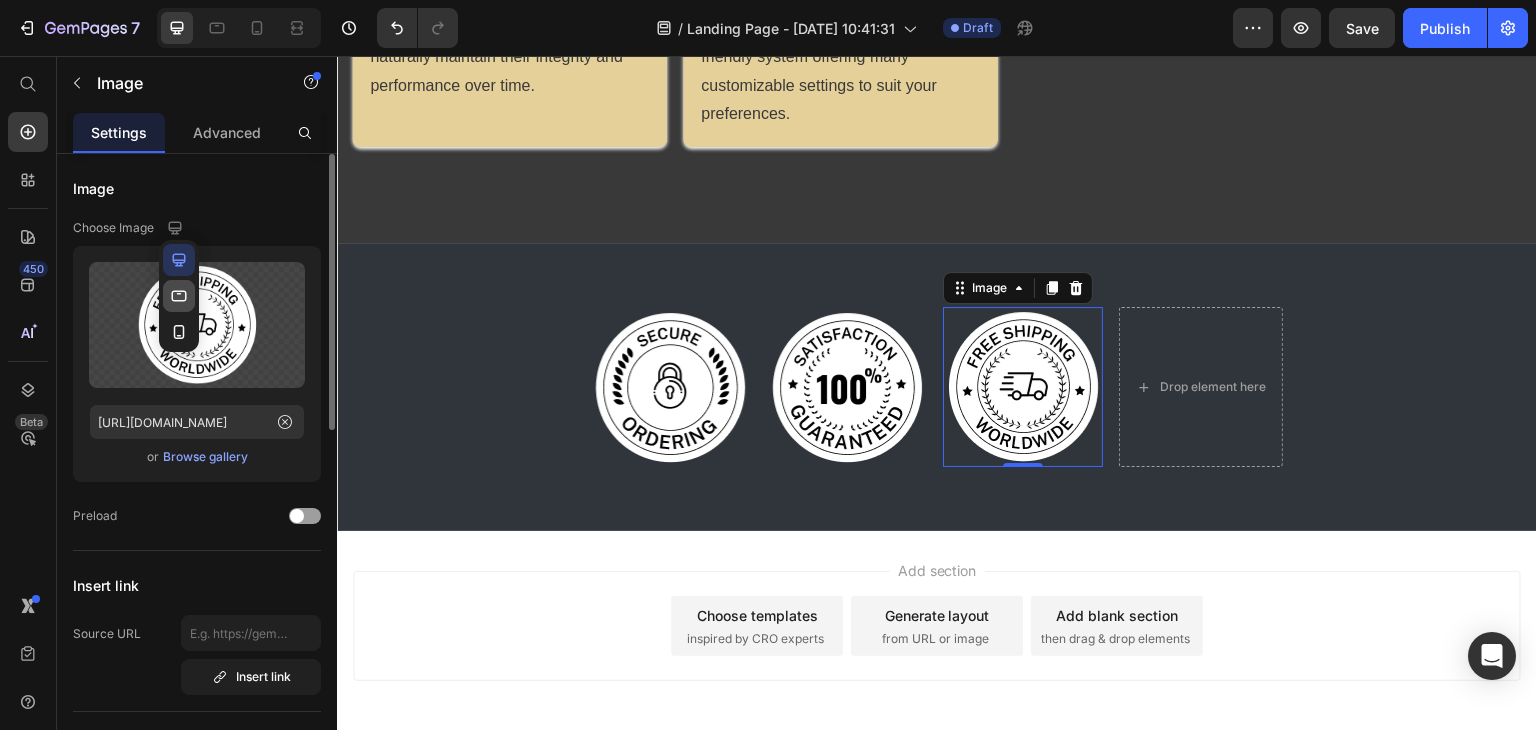 click 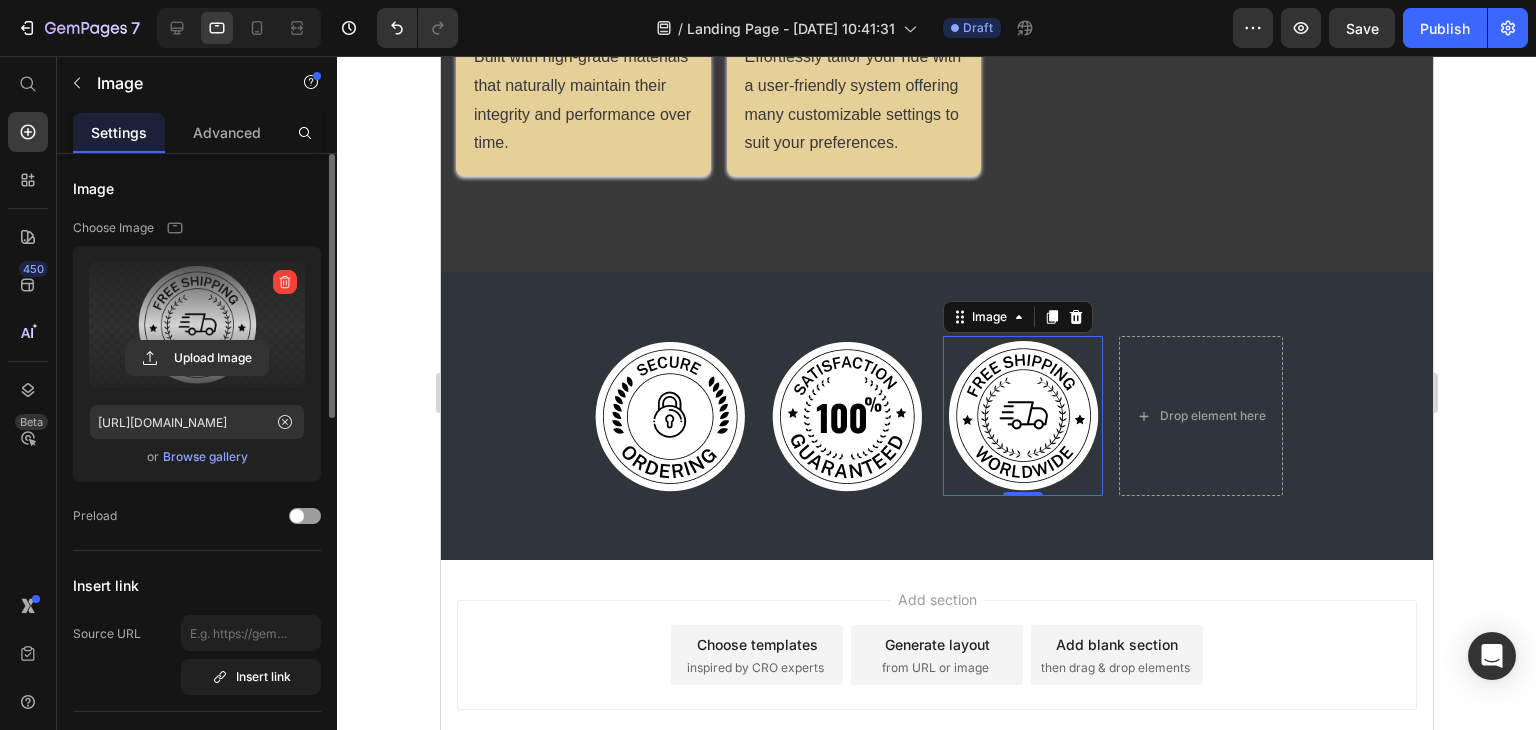 scroll, scrollTop: 1657, scrollLeft: 0, axis: vertical 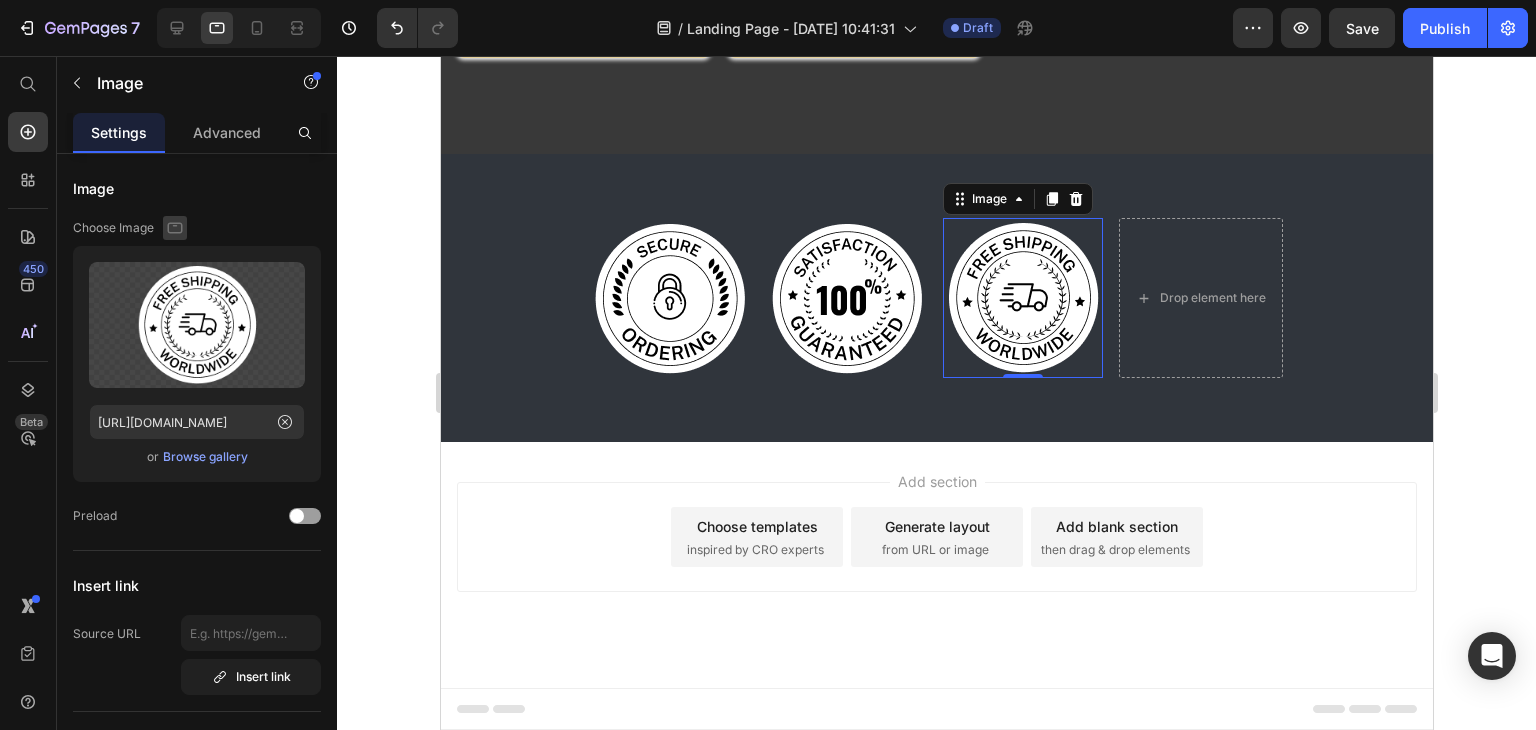 click 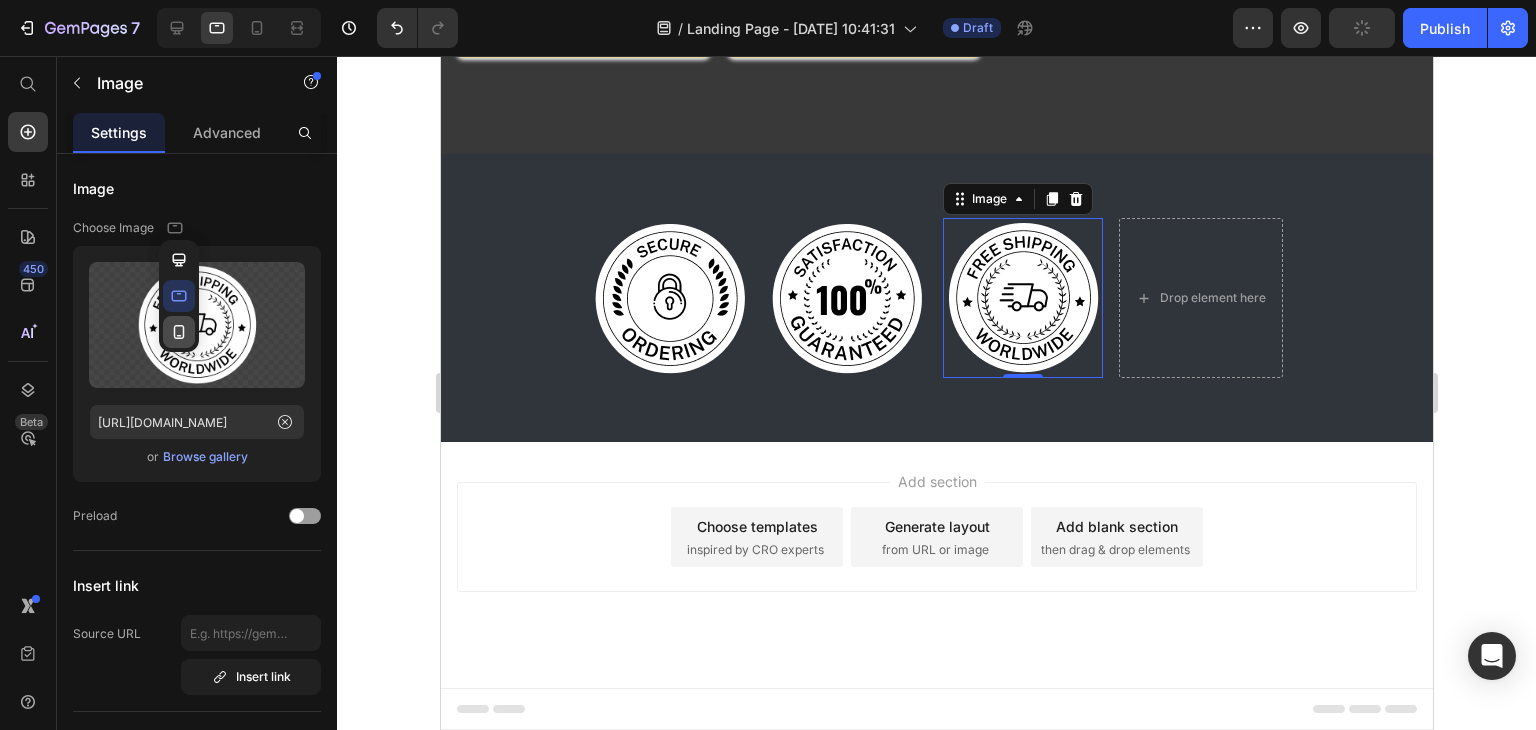 click 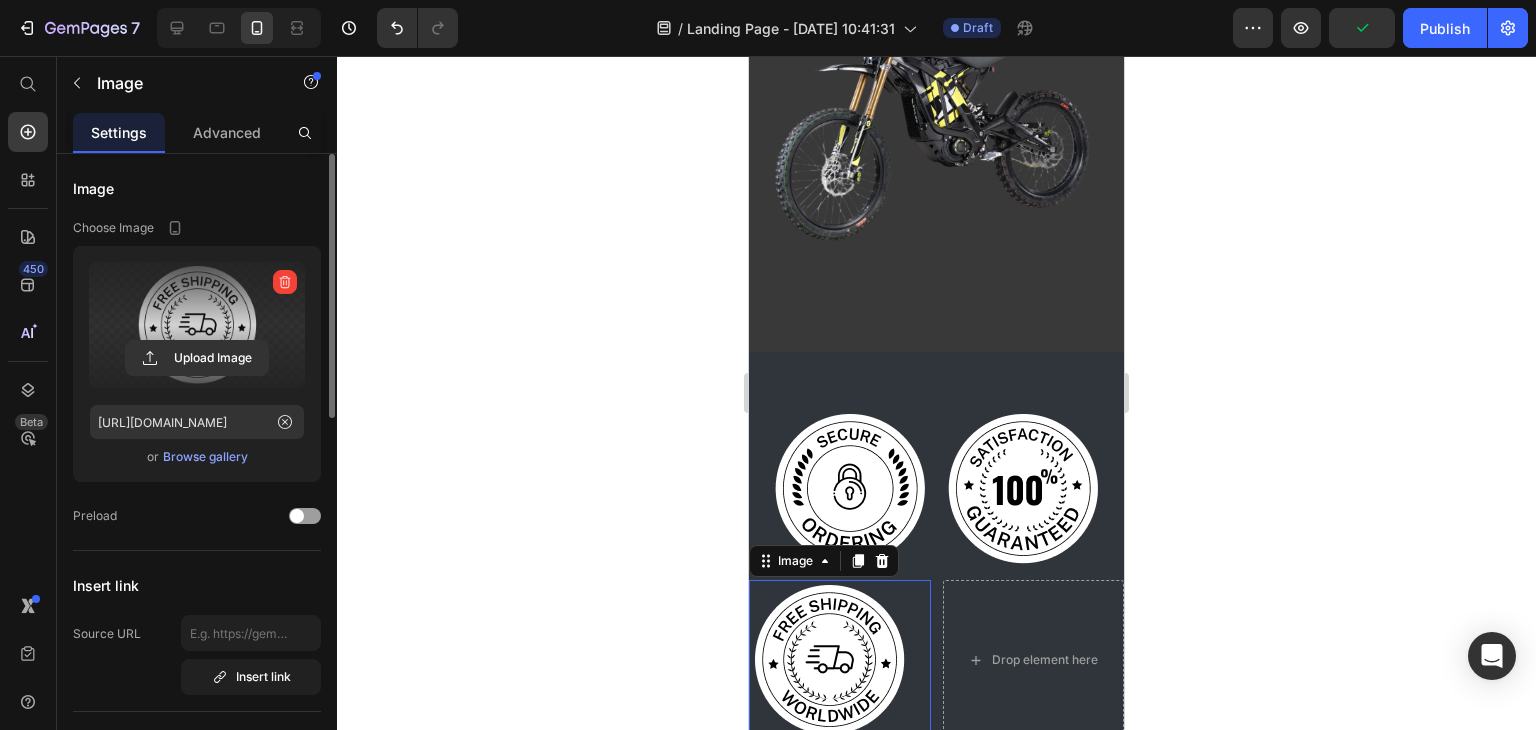scroll, scrollTop: 2353, scrollLeft: 0, axis: vertical 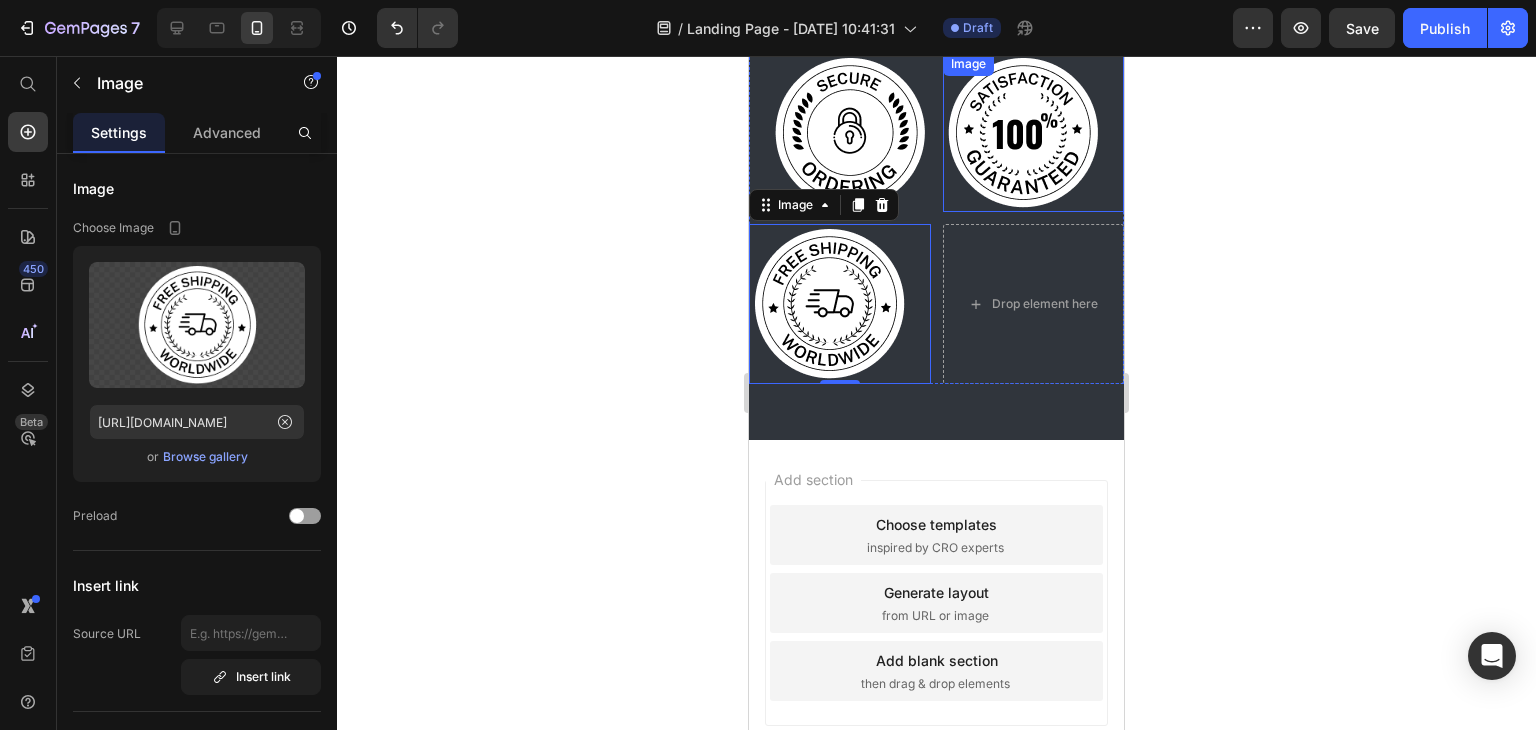 click at bounding box center [1034, 132] 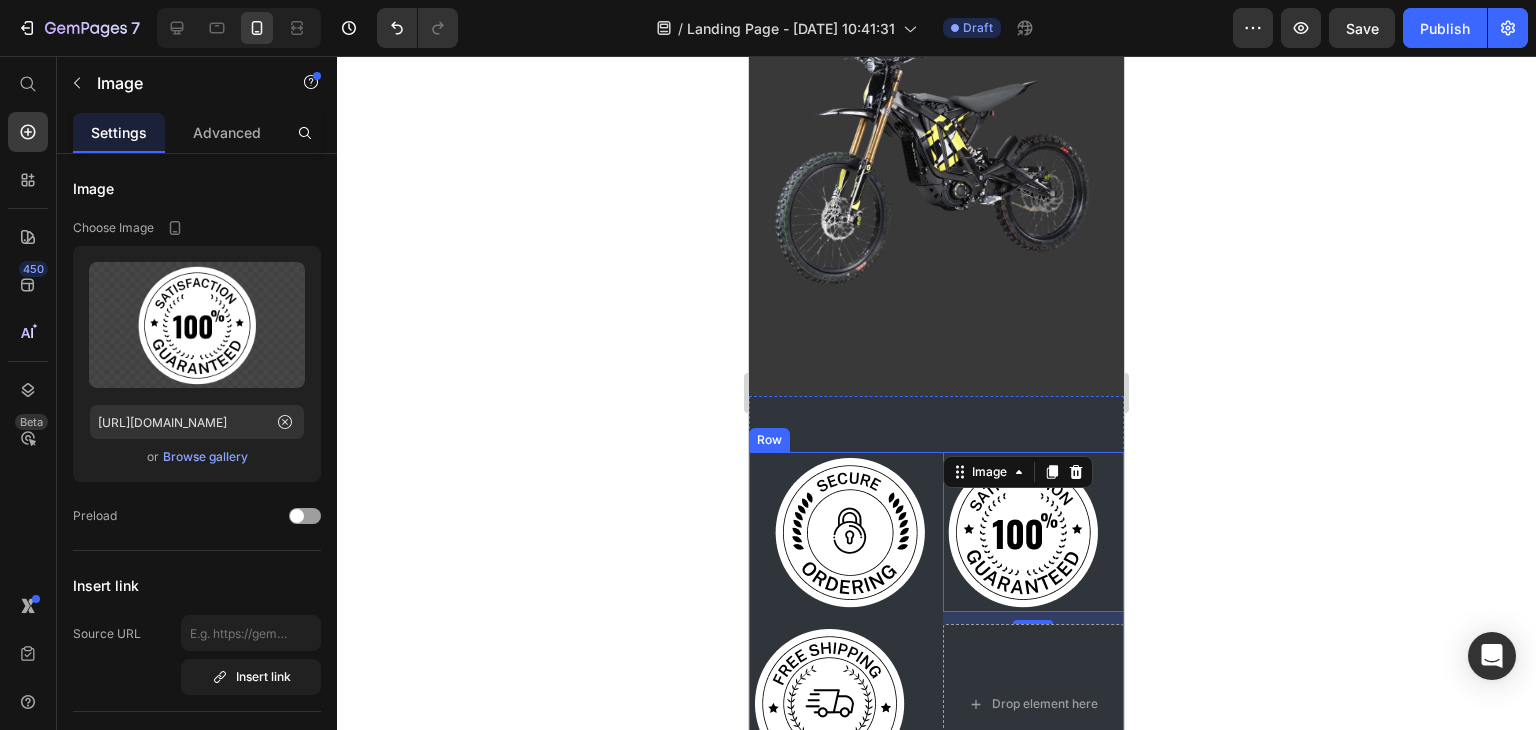 scroll, scrollTop: 1853, scrollLeft: 0, axis: vertical 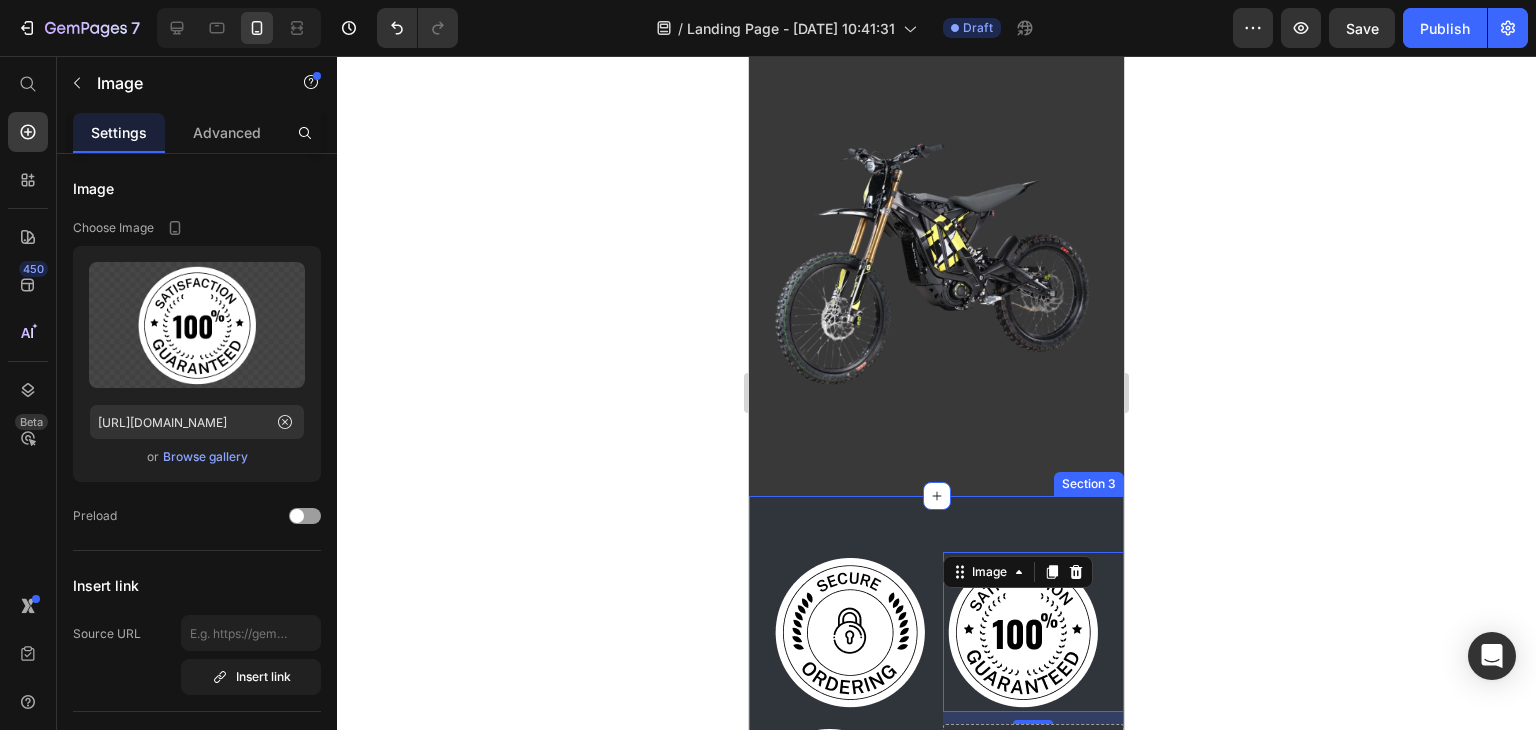 click on "Image Image   12 Image
Drop element here Row Section 3" at bounding box center [936, 718] 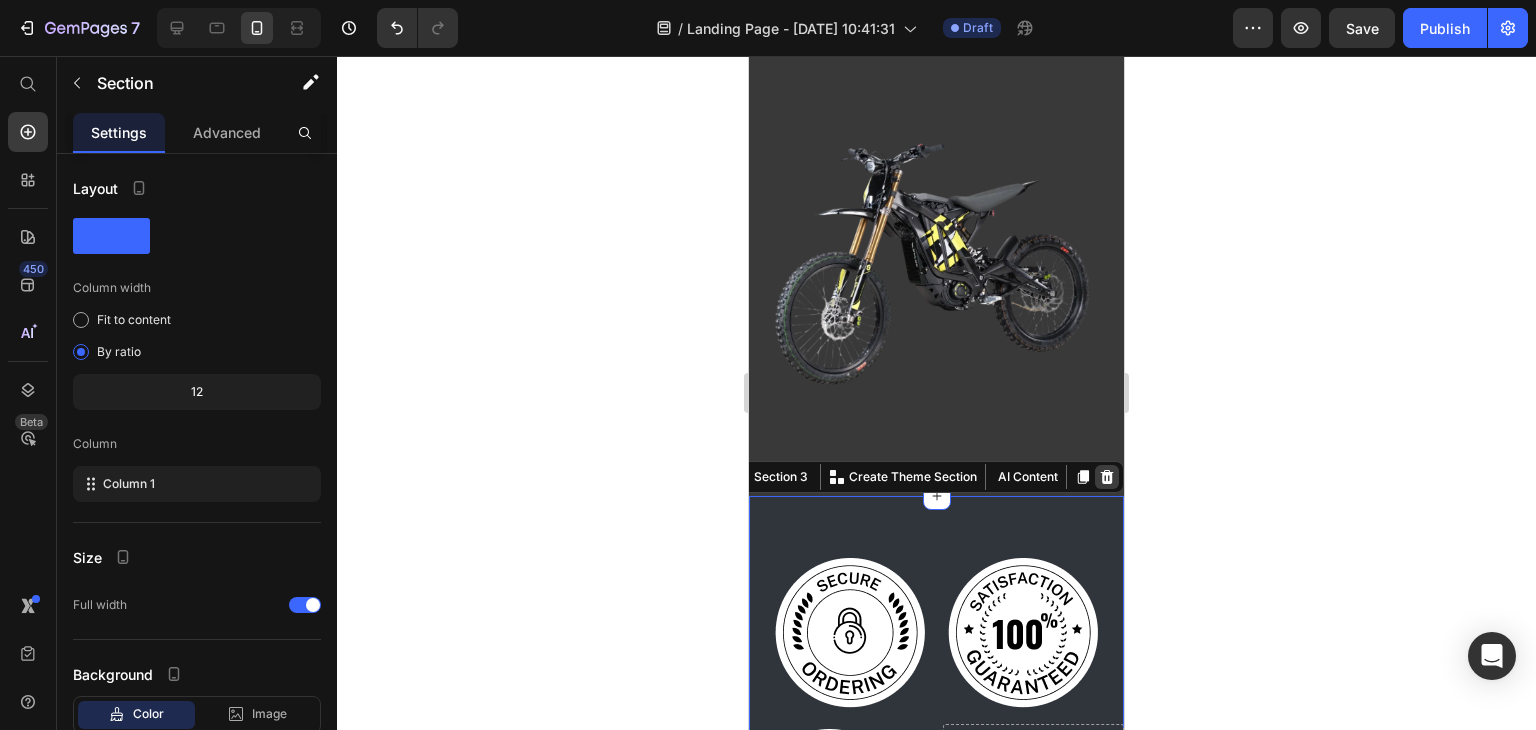 click 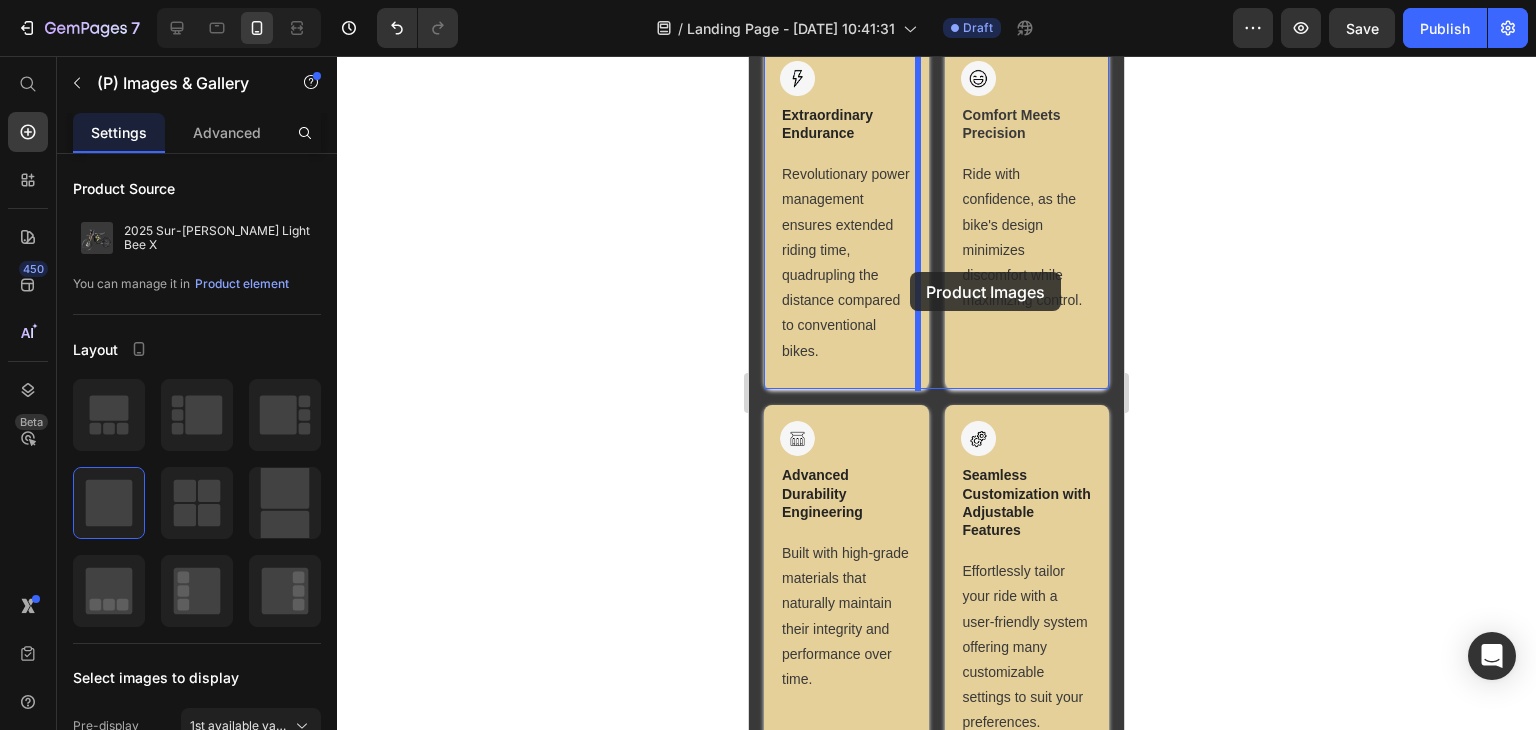 scroll, scrollTop: 348, scrollLeft: 0, axis: vertical 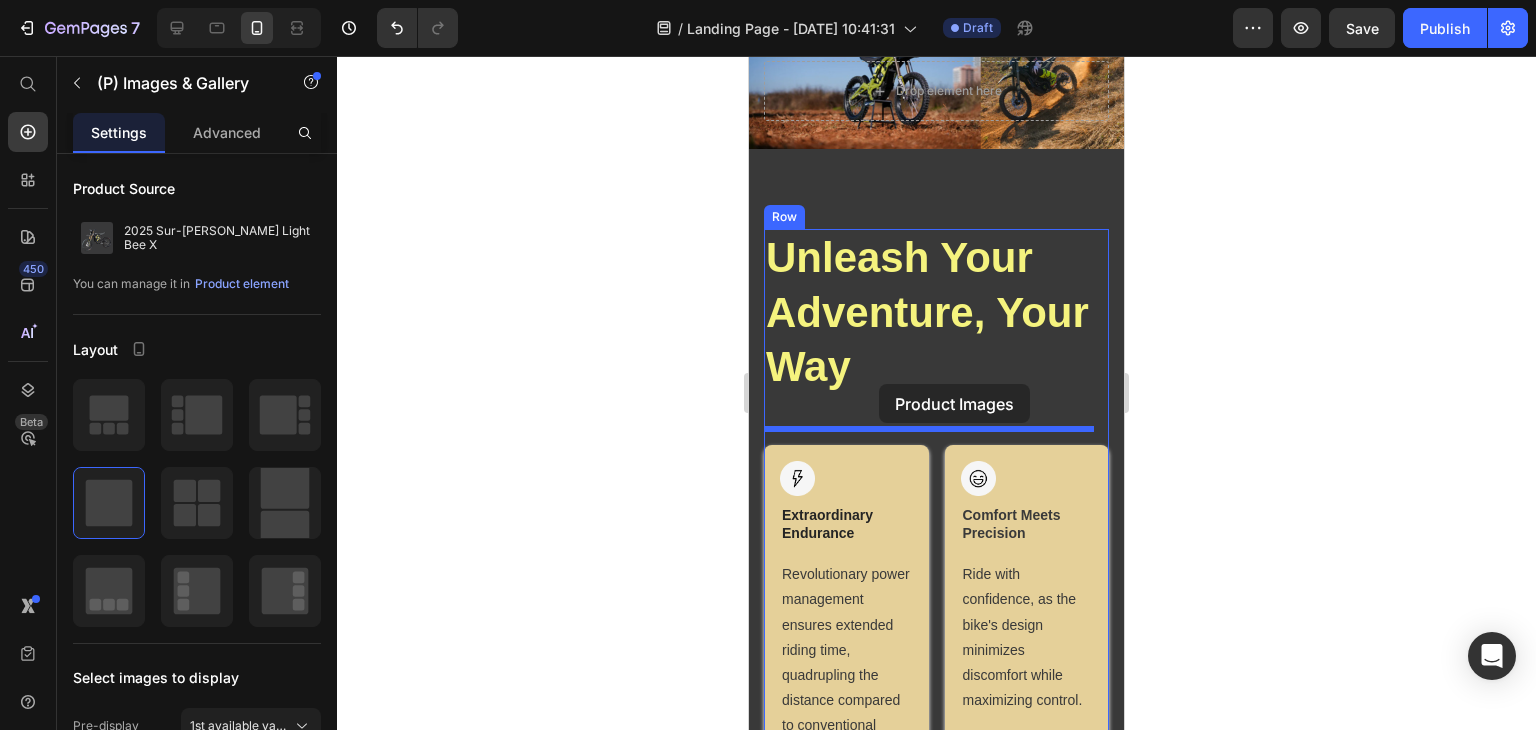 drag, startPoint x: 912, startPoint y: 425, endPoint x: 879, endPoint y: 384, distance: 52.63079 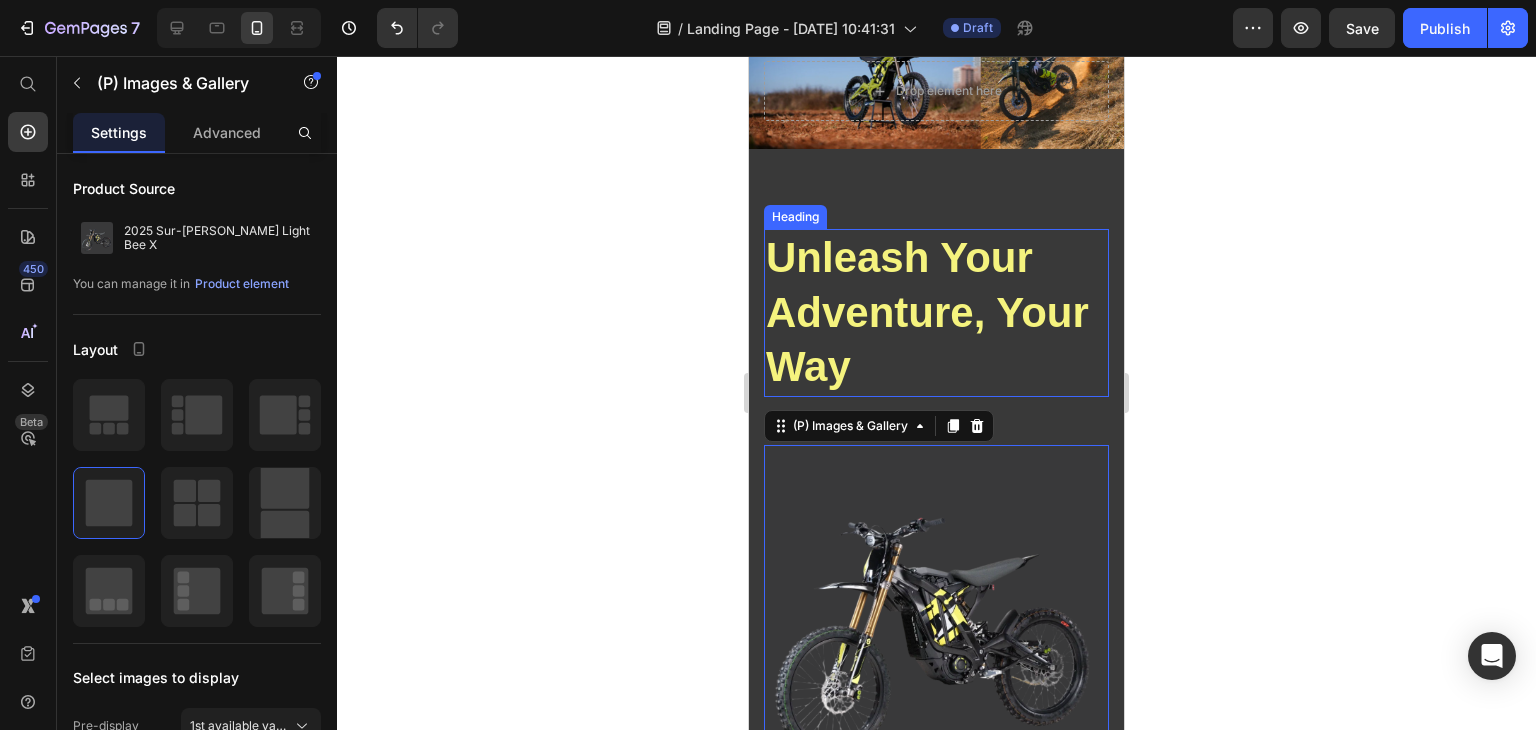 scroll, scrollTop: 648, scrollLeft: 0, axis: vertical 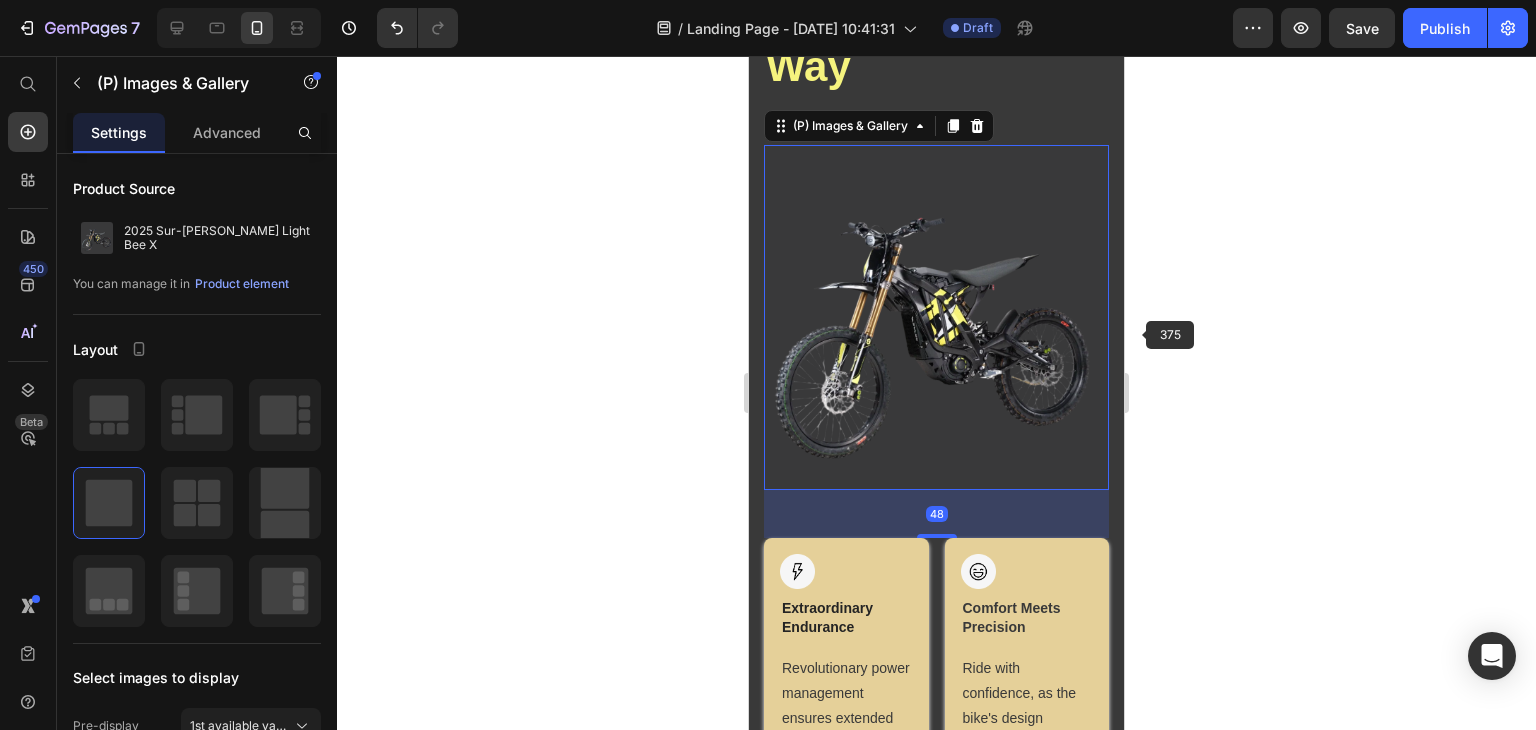 click 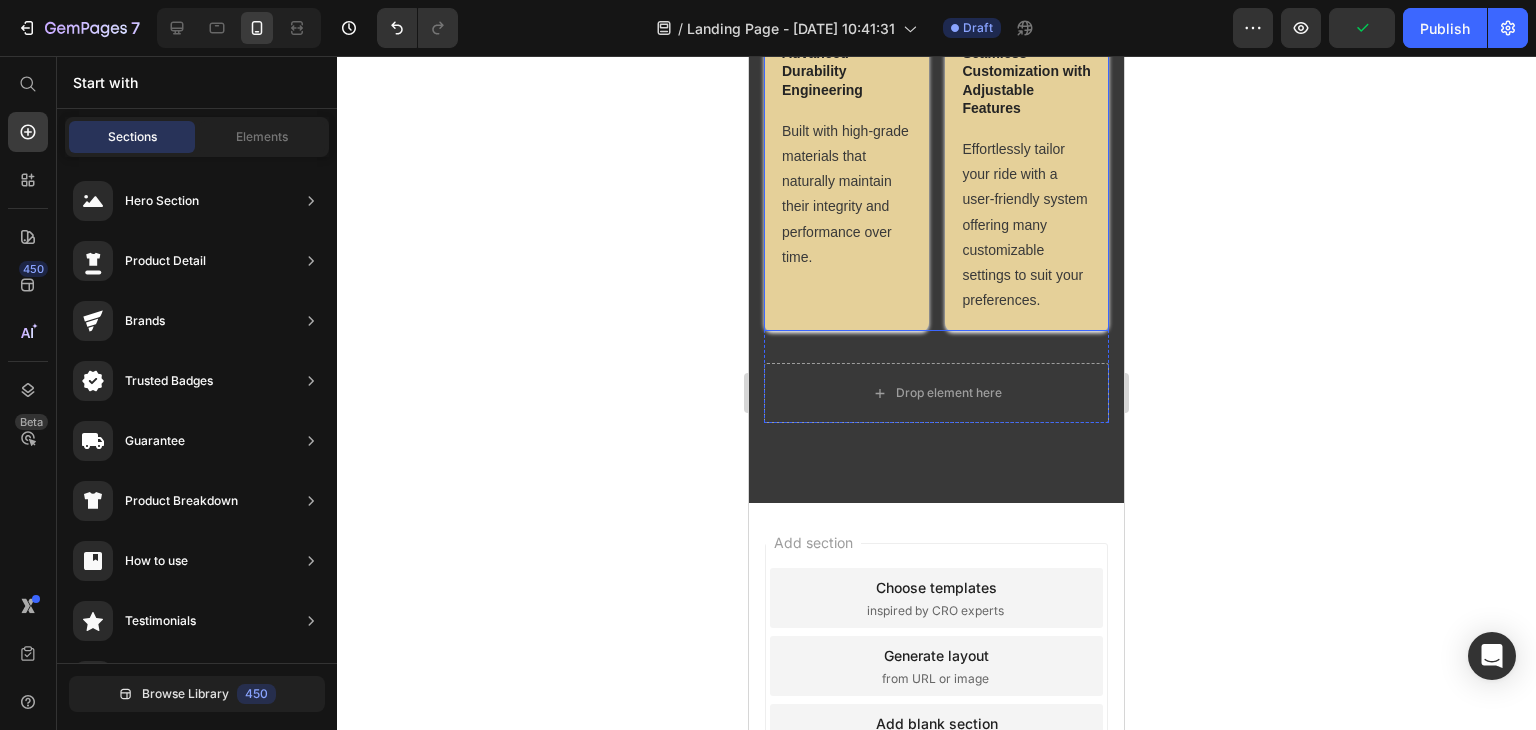 scroll, scrollTop: 1348, scrollLeft: 0, axis: vertical 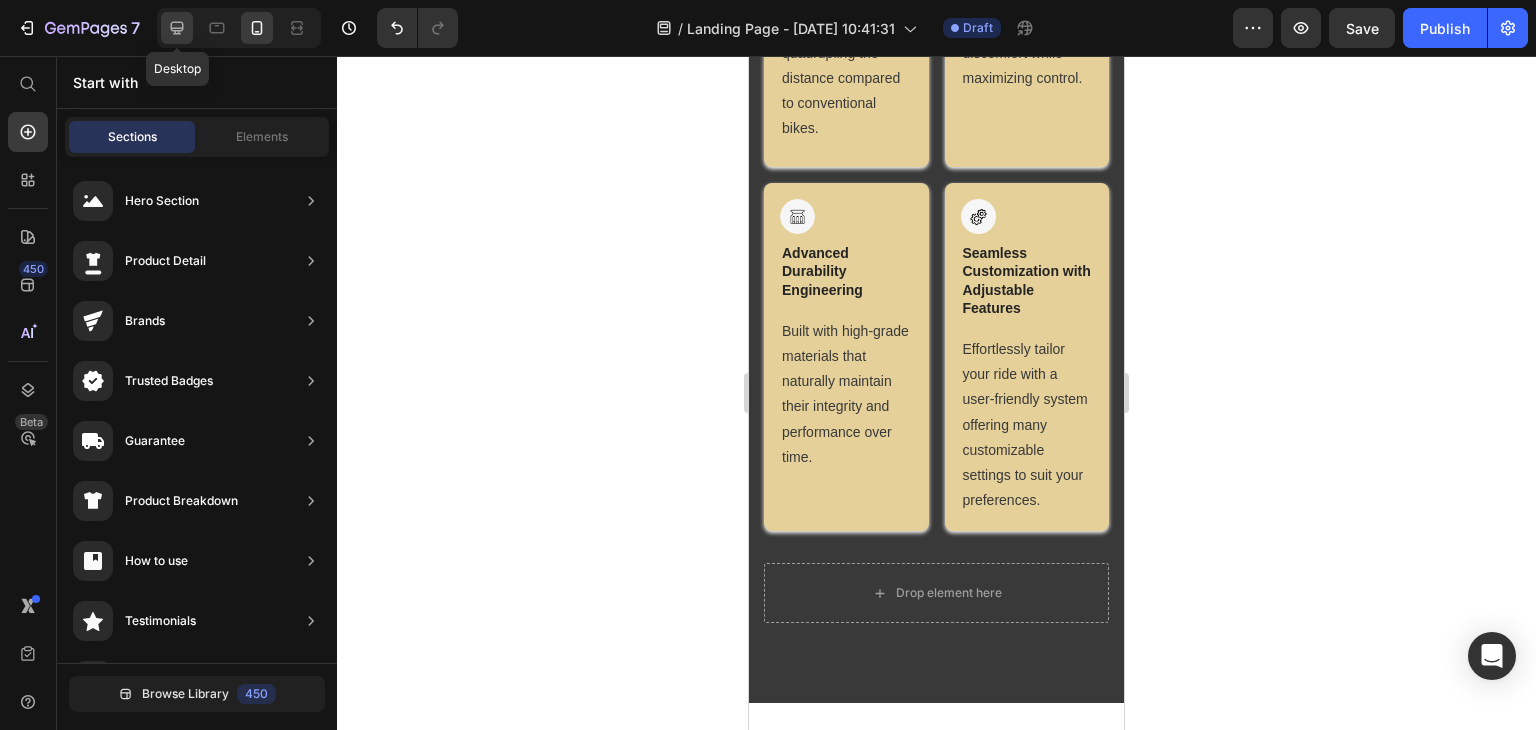 click 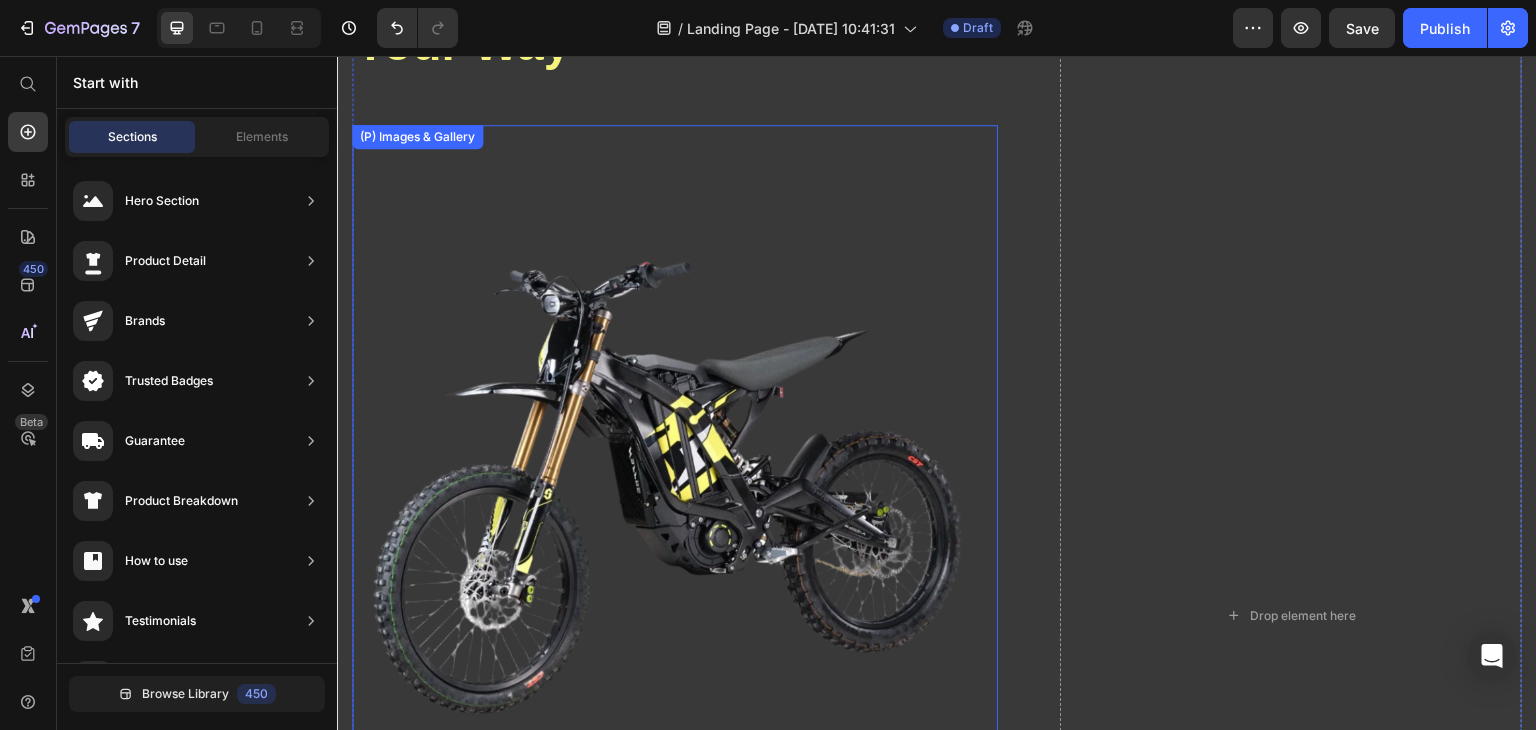 scroll, scrollTop: 829, scrollLeft: 0, axis: vertical 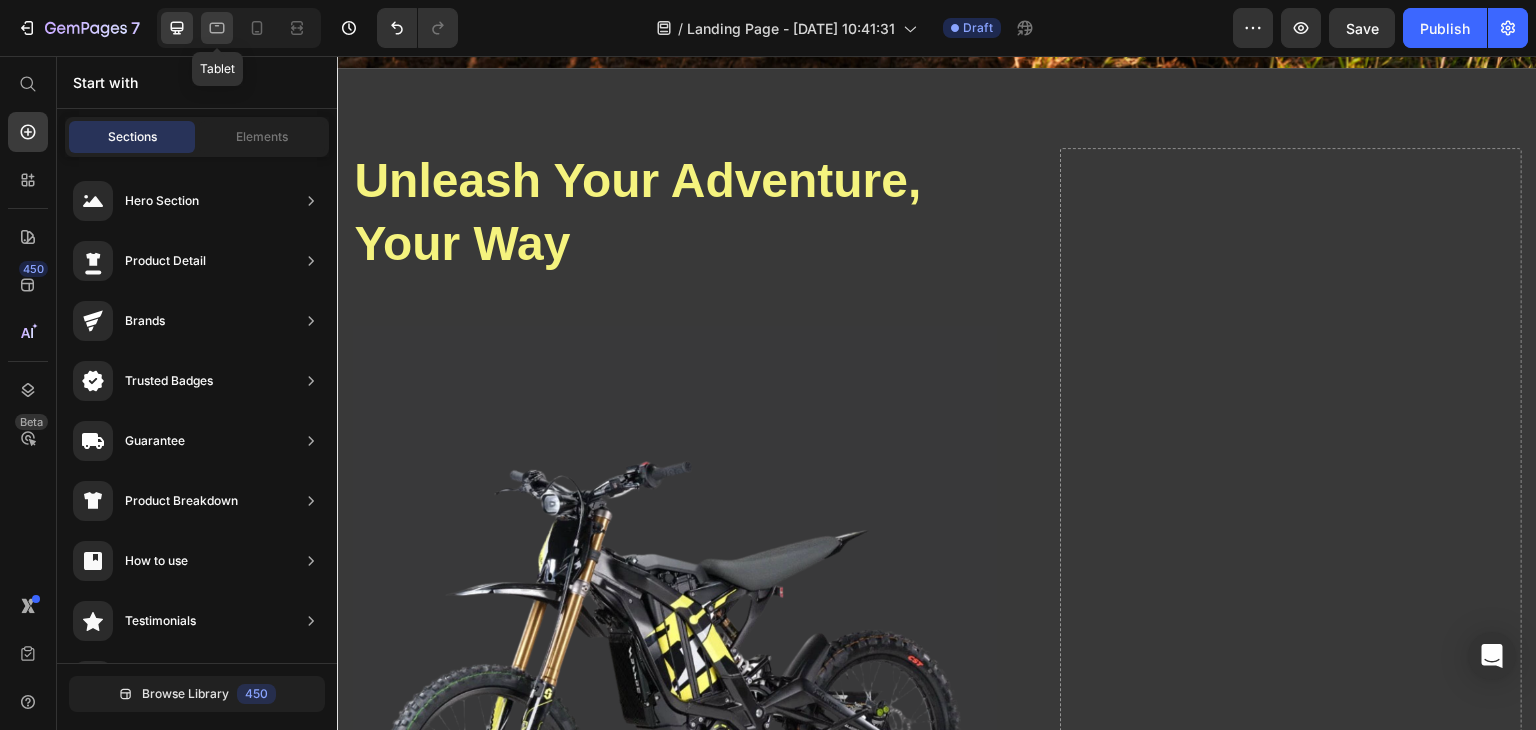 click 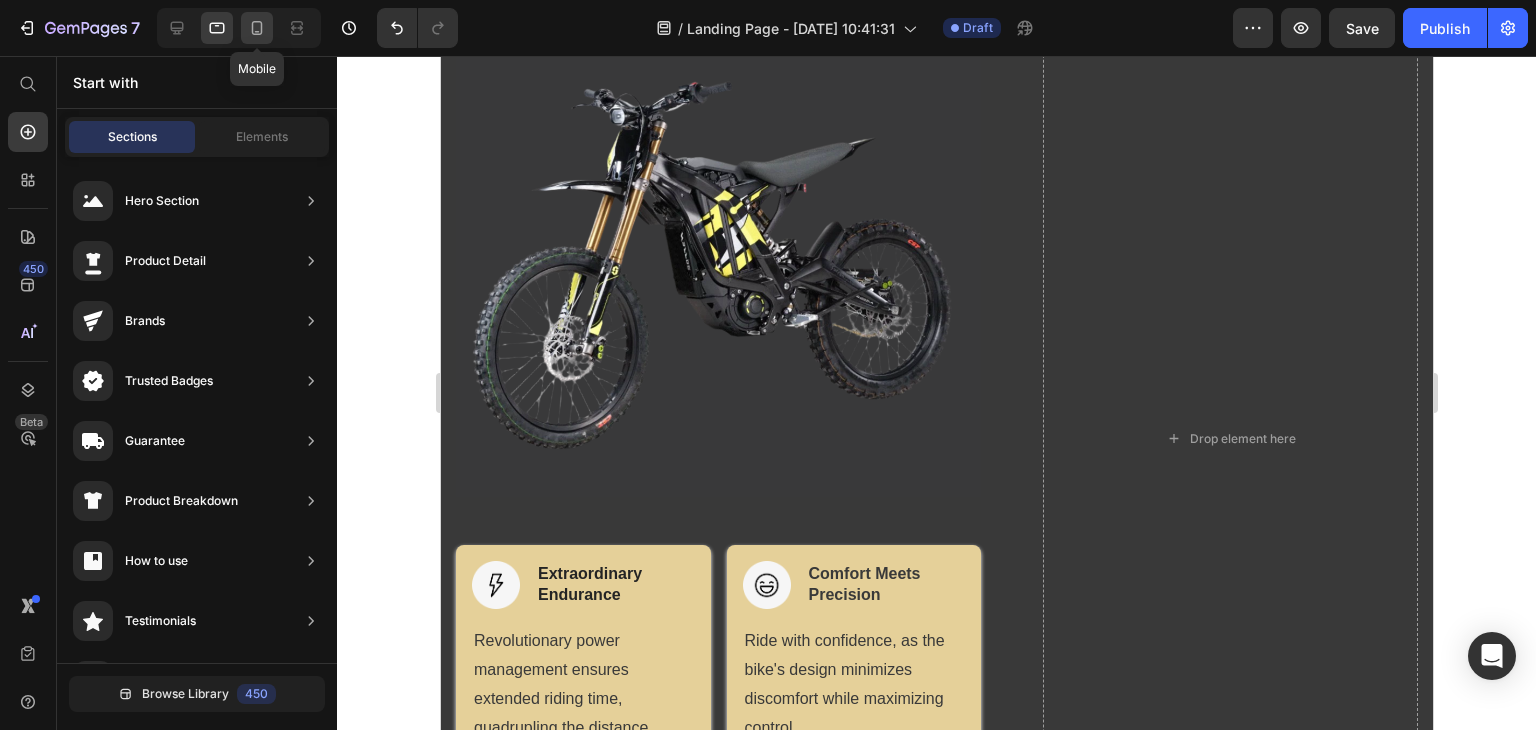 click 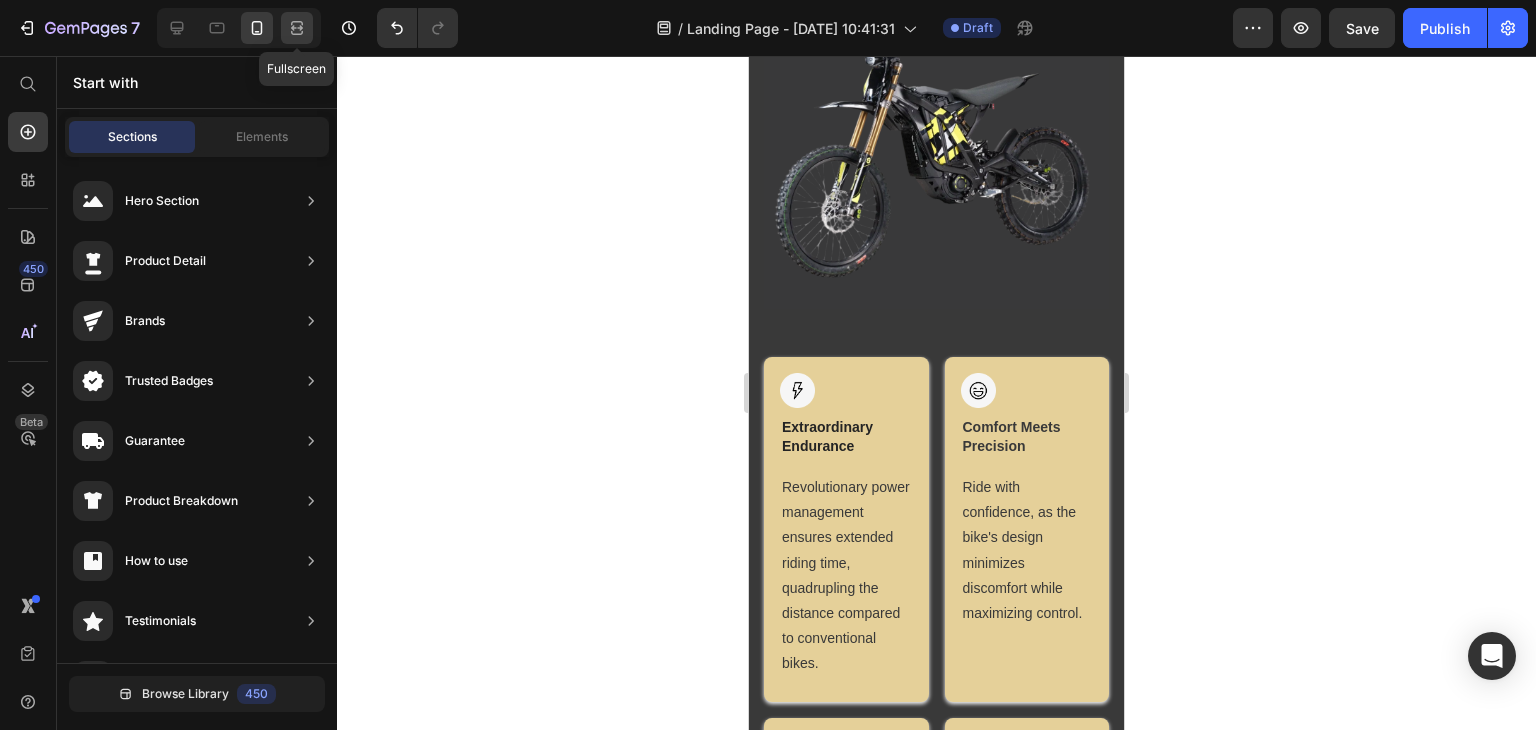 click 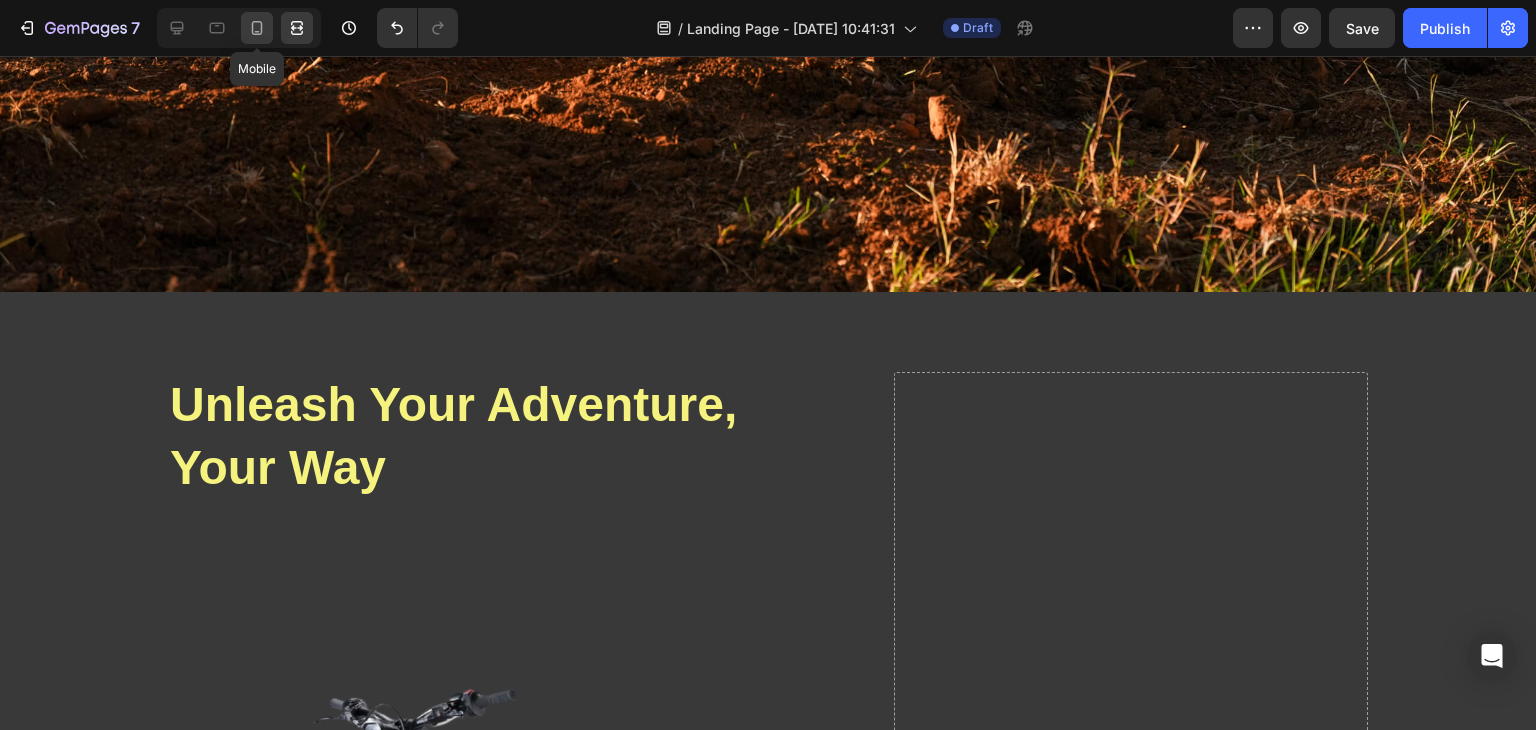 click 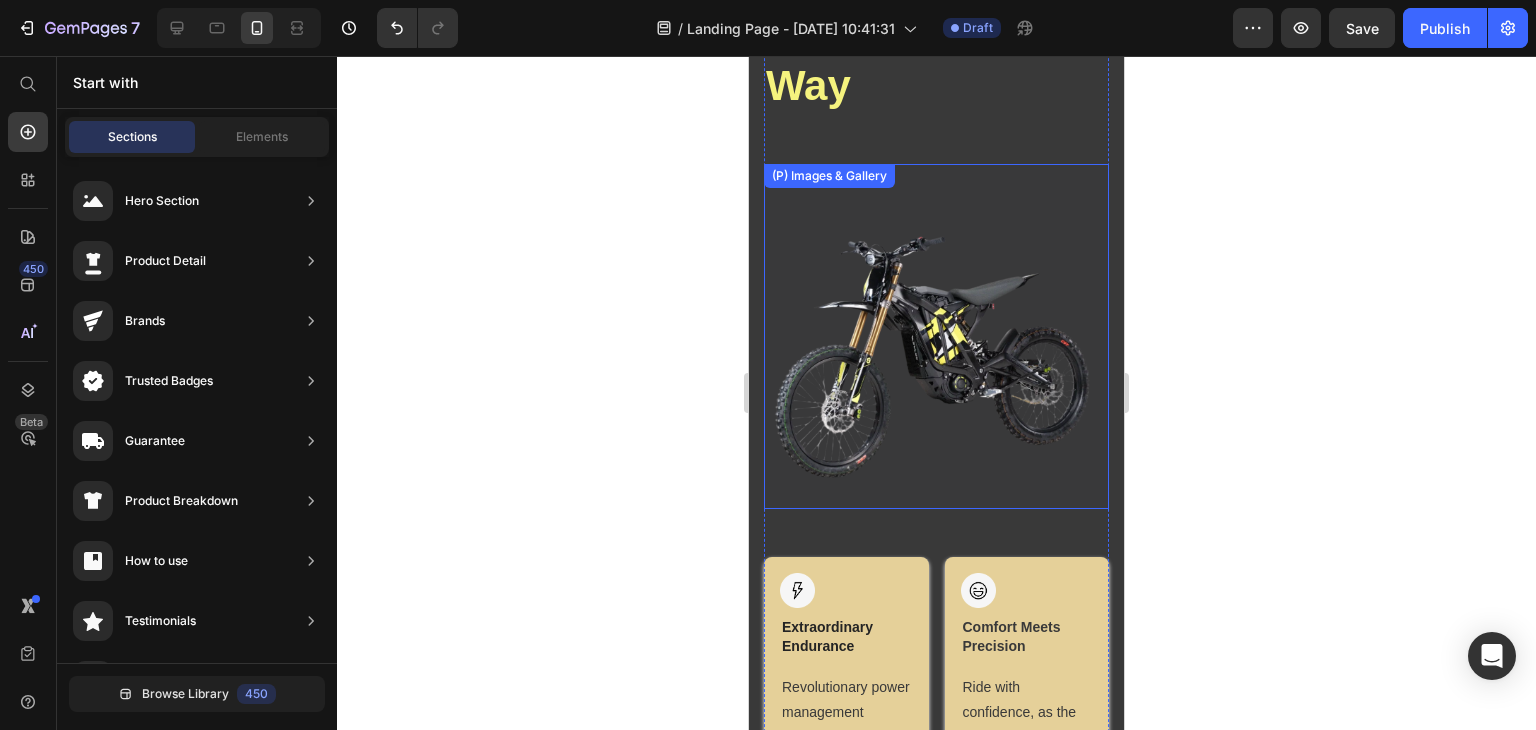 scroll, scrollTop: 529, scrollLeft: 0, axis: vertical 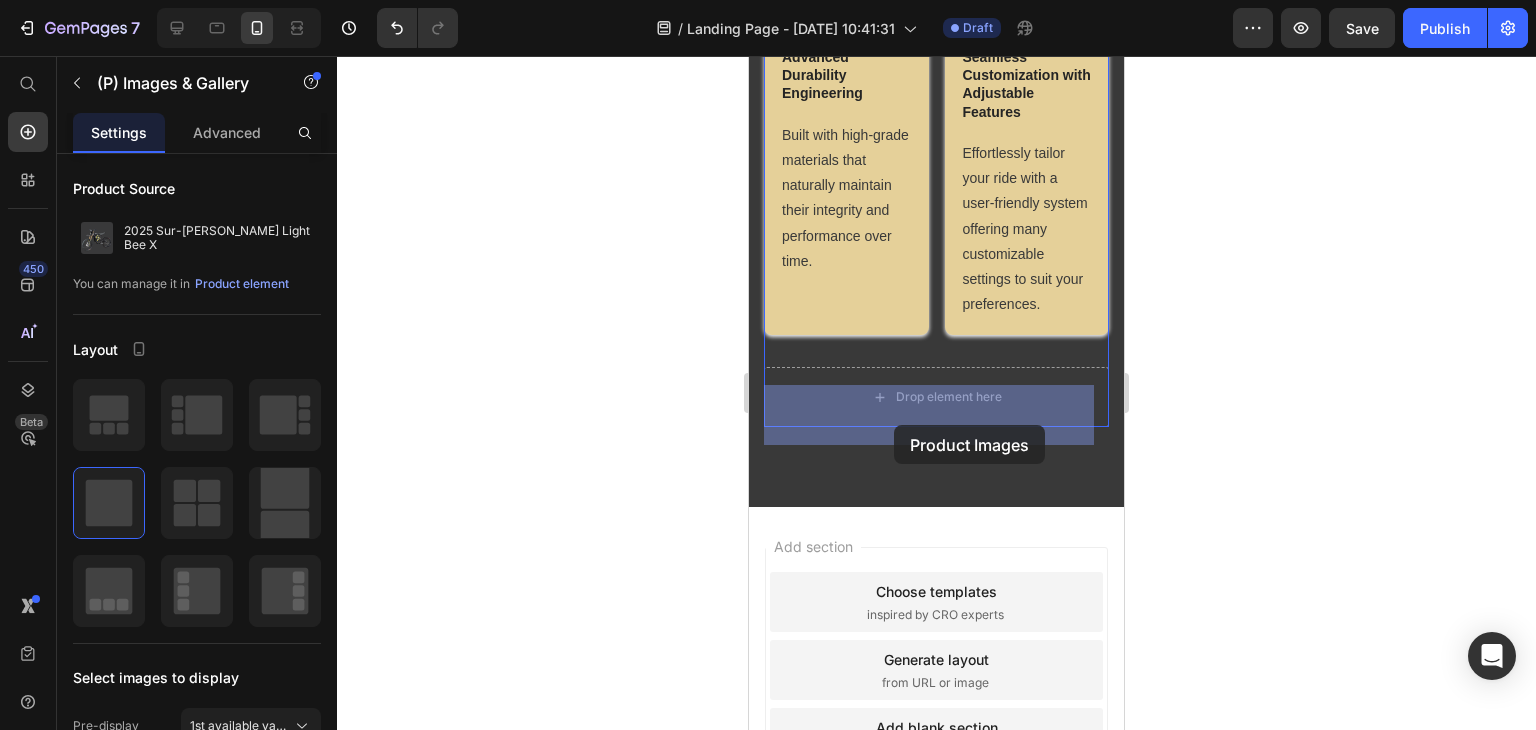 drag, startPoint x: 840, startPoint y: 338, endPoint x: 894, endPoint y: 422, distance: 99.8599 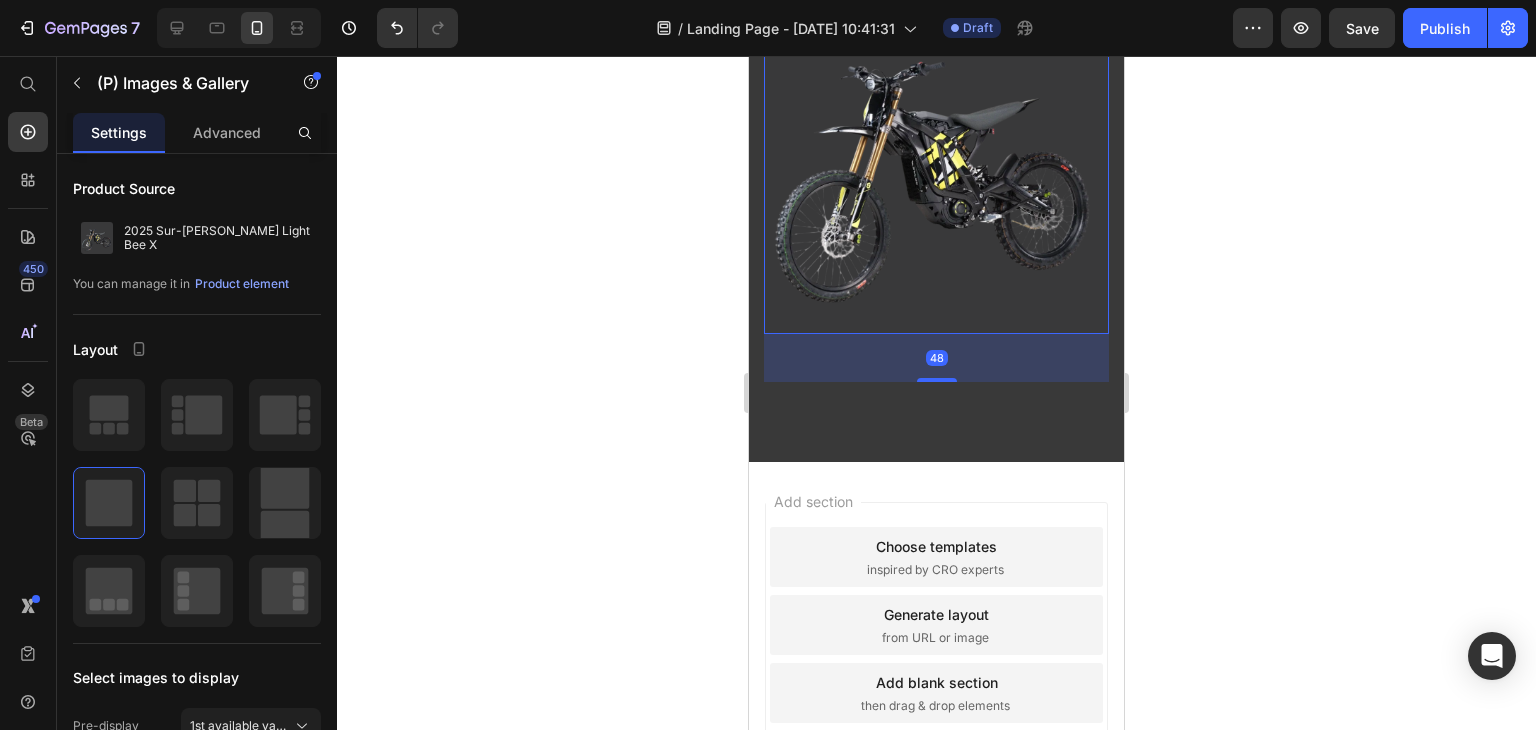 scroll, scrollTop: 1151, scrollLeft: 0, axis: vertical 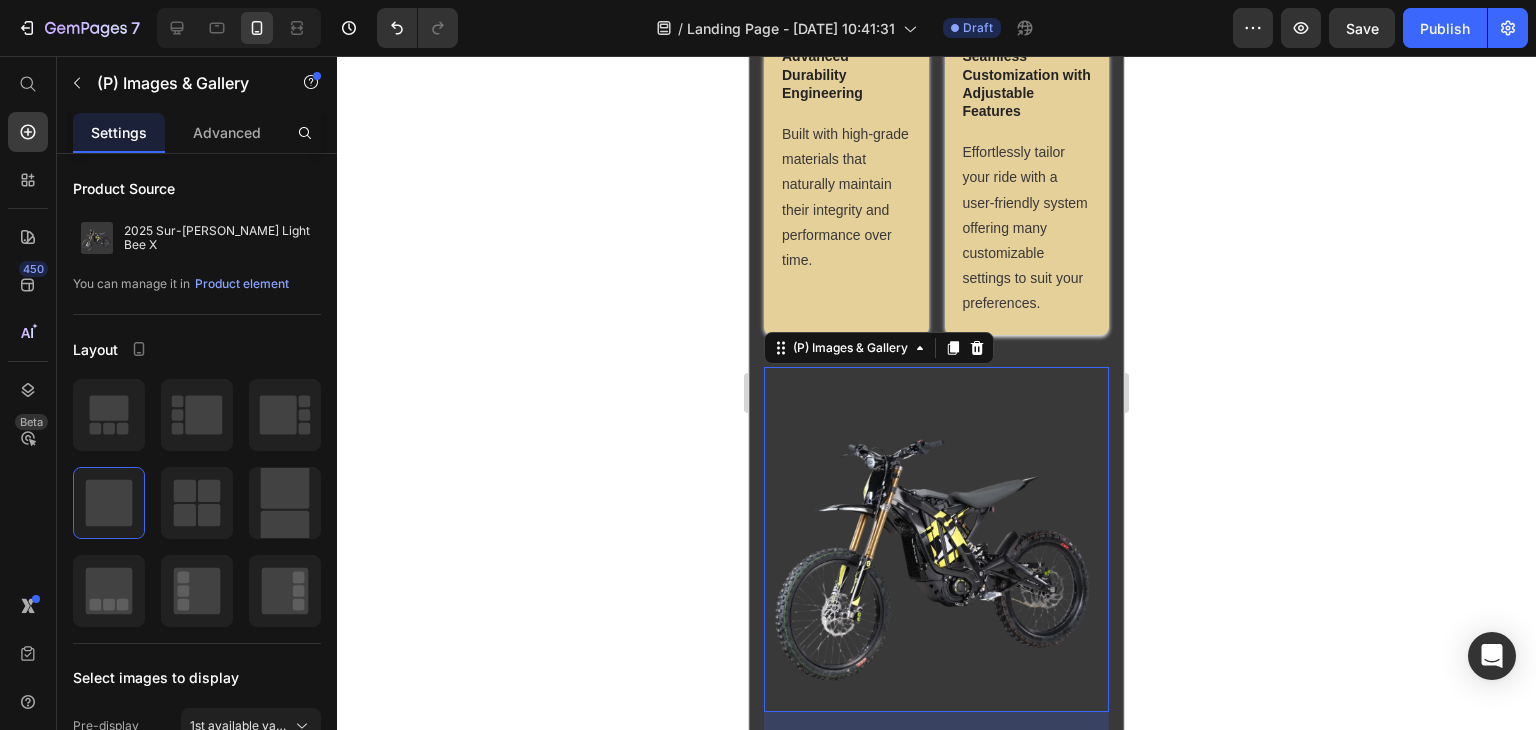 click 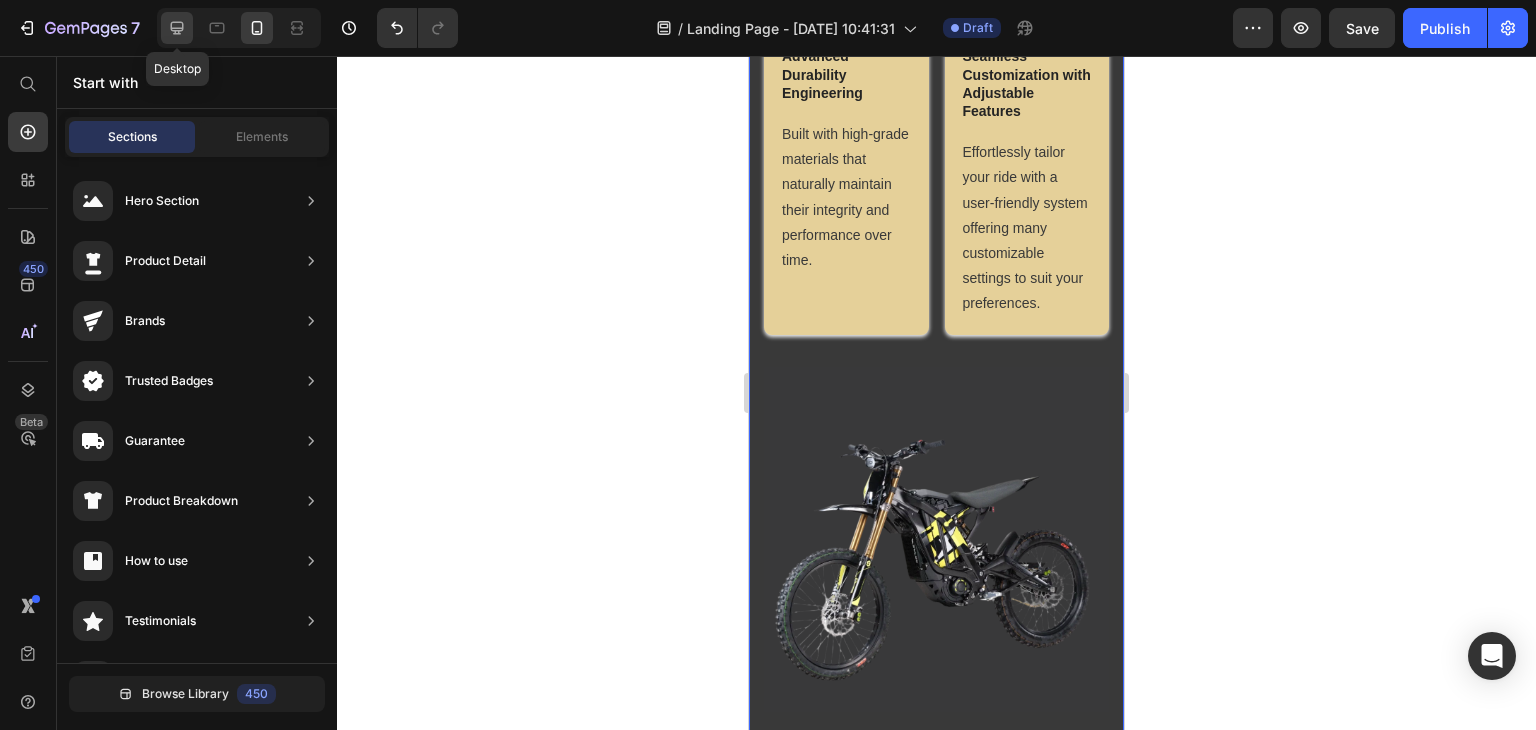 click 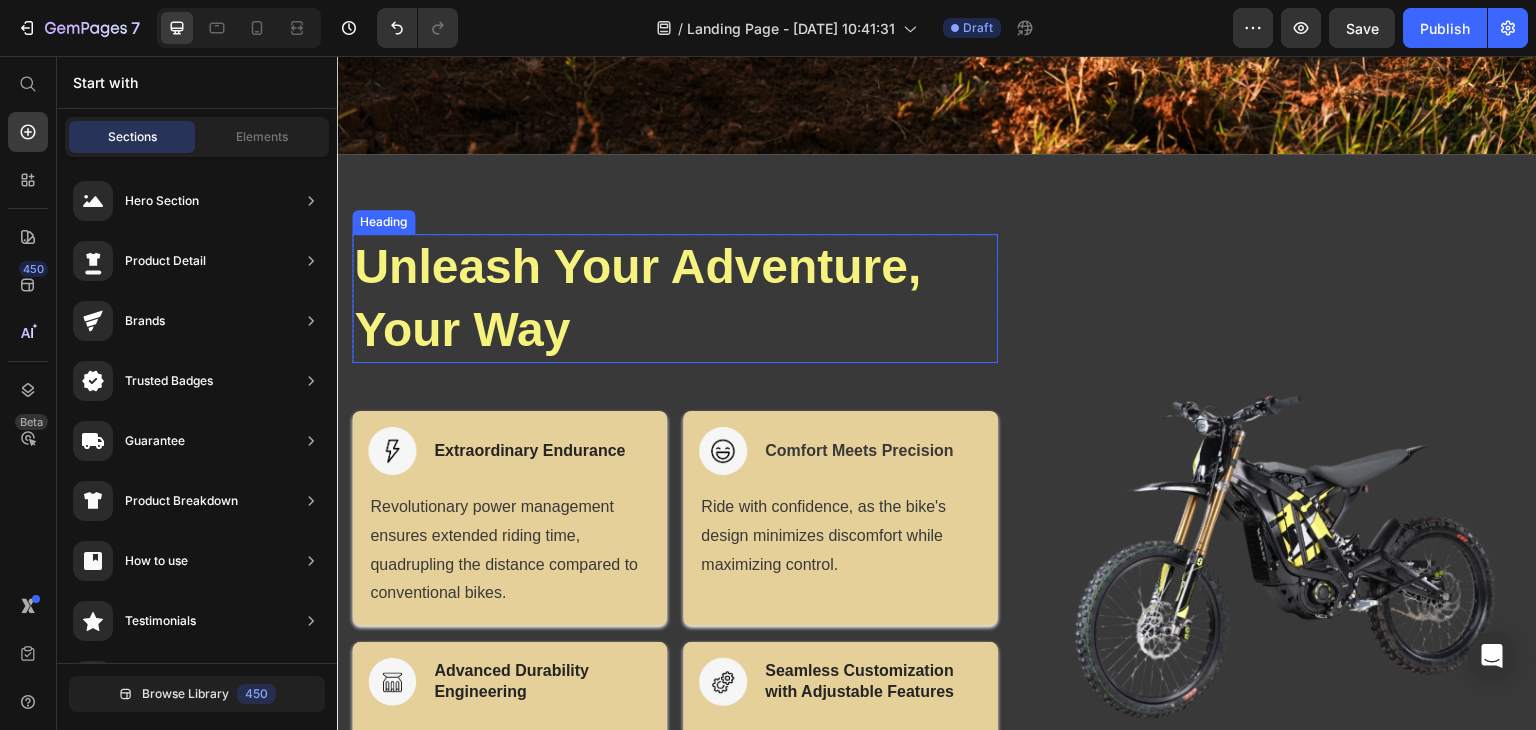 scroll, scrollTop: 843, scrollLeft: 0, axis: vertical 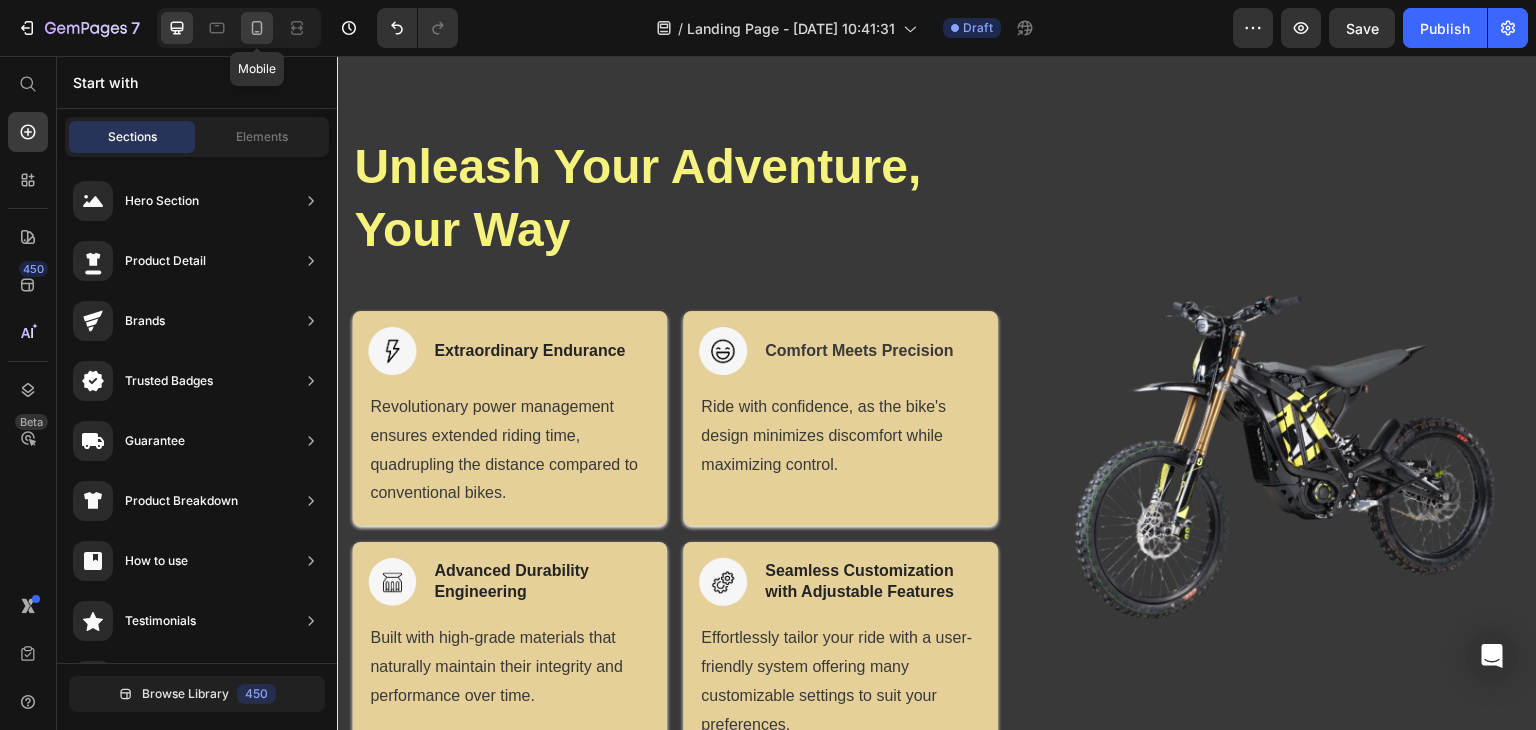click 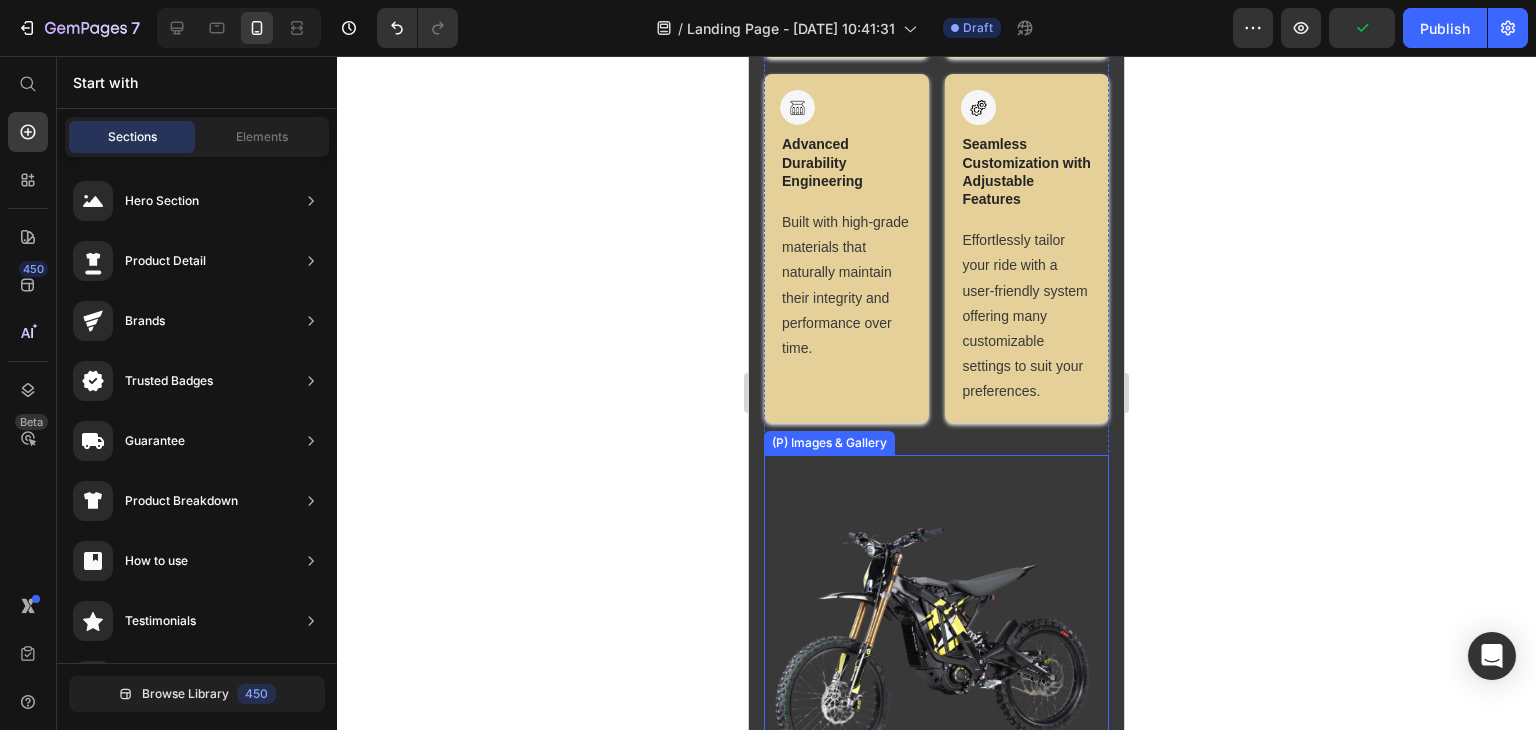 scroll, scrollTop: 1263, scrollLeft: 0, axis: vertical 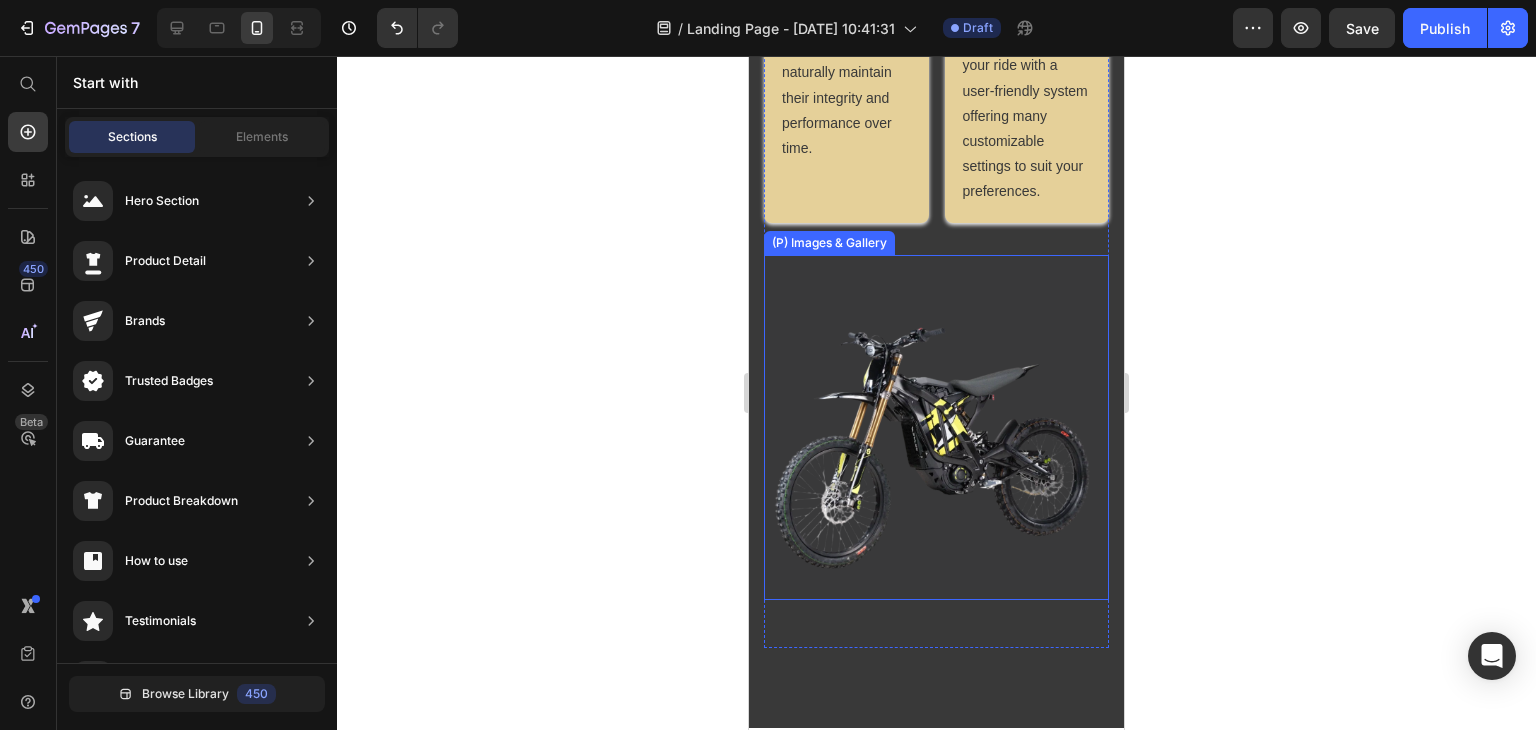 click at bounding box center (936, 428) 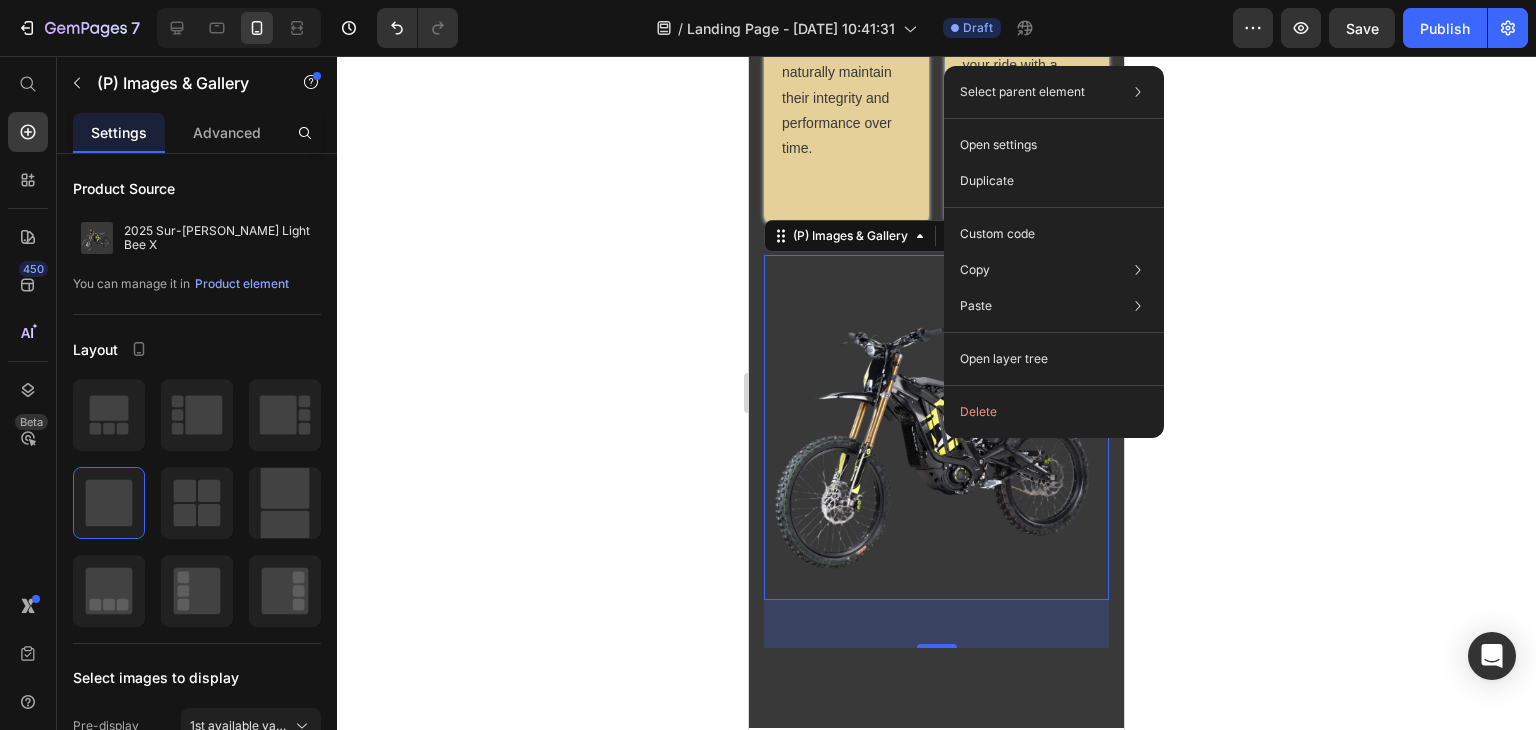 click 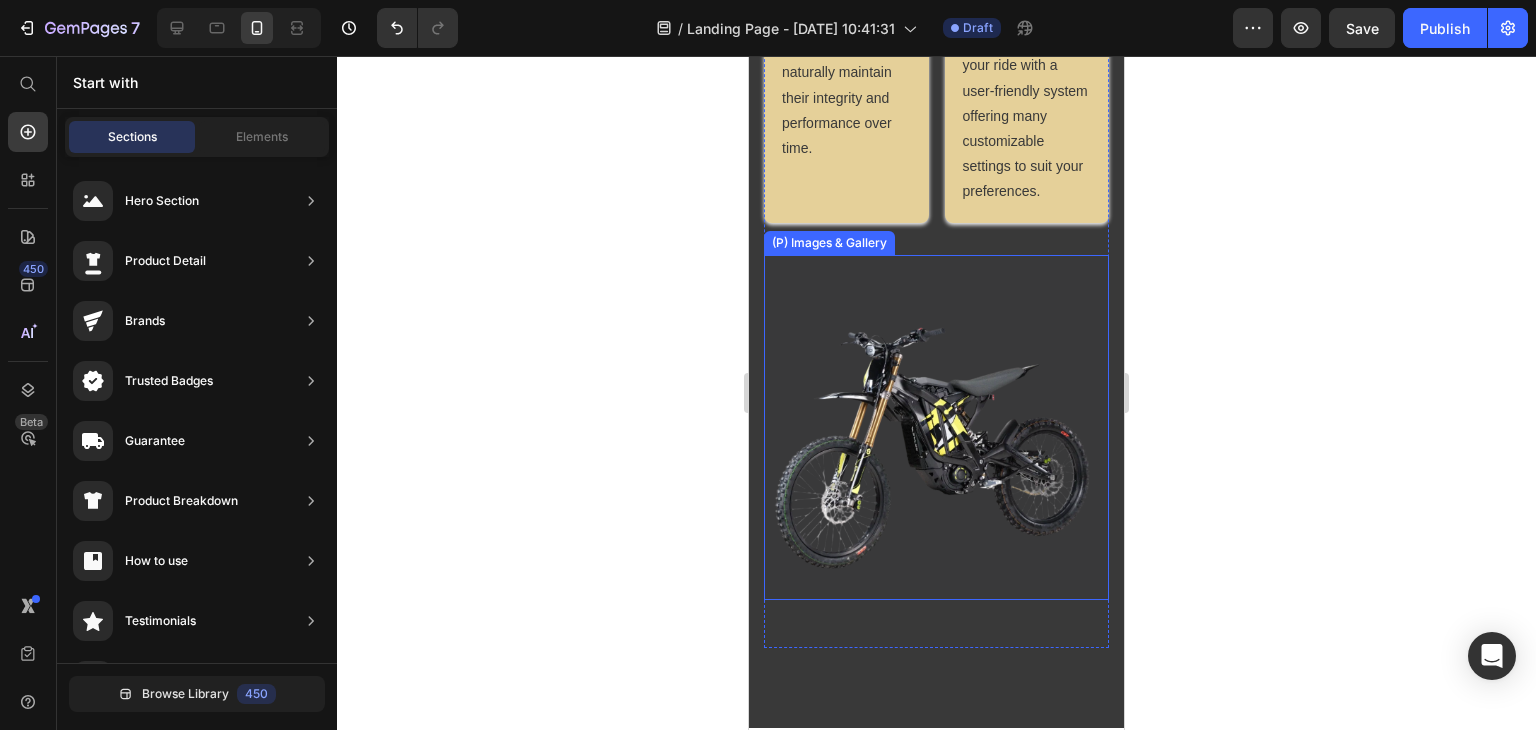 click at bounding box center (936, 428) 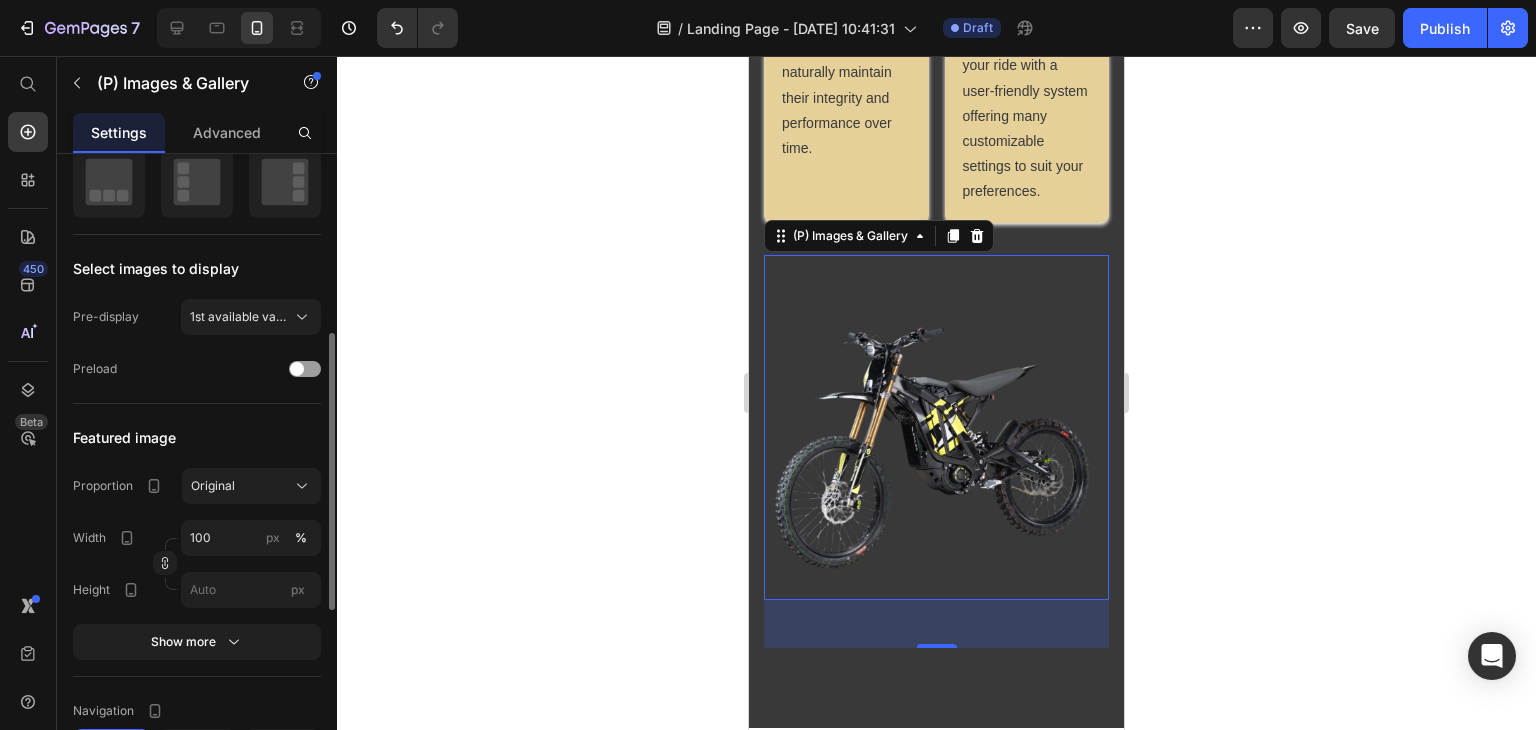 scroll, scrollTop: 9, scrollLeft: 0, axis: vertical 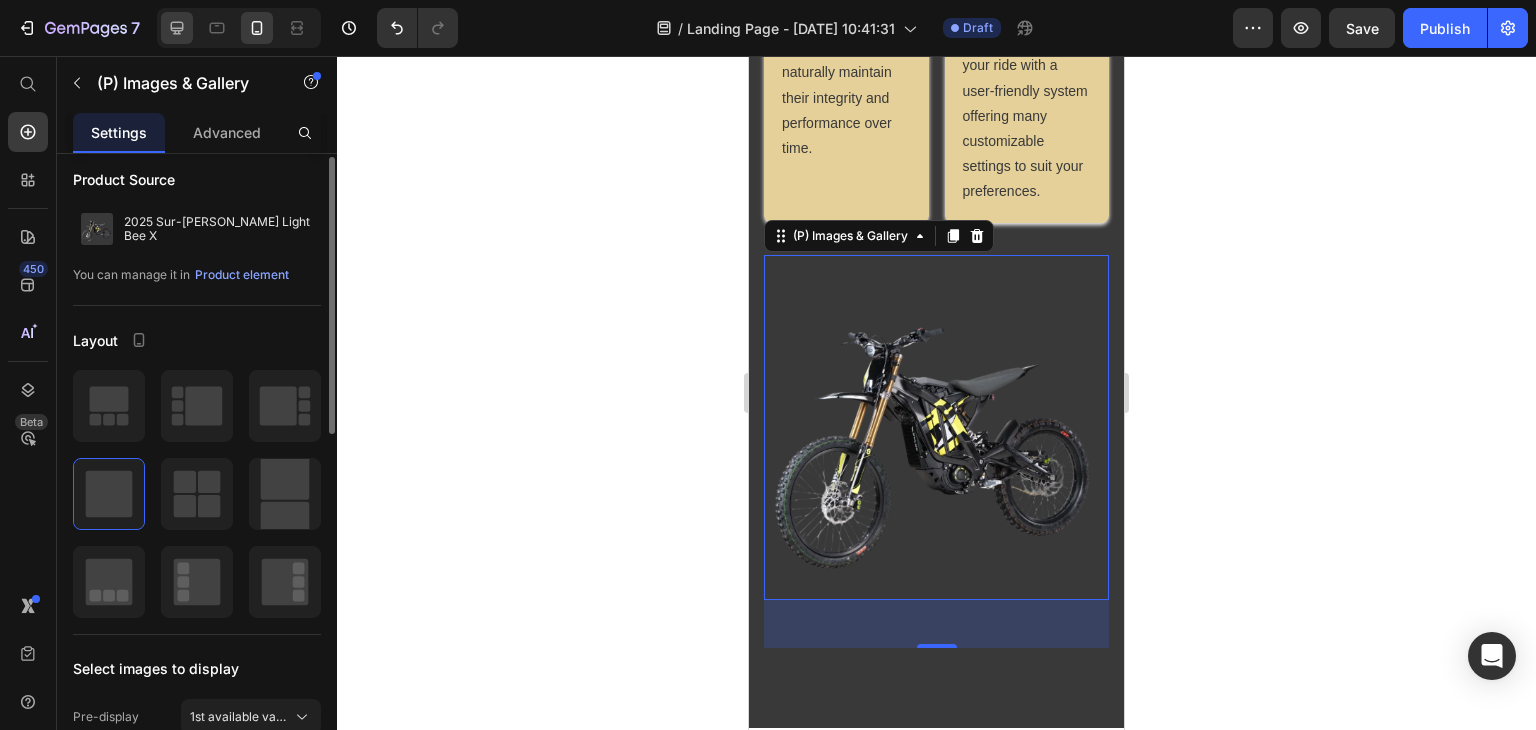 click 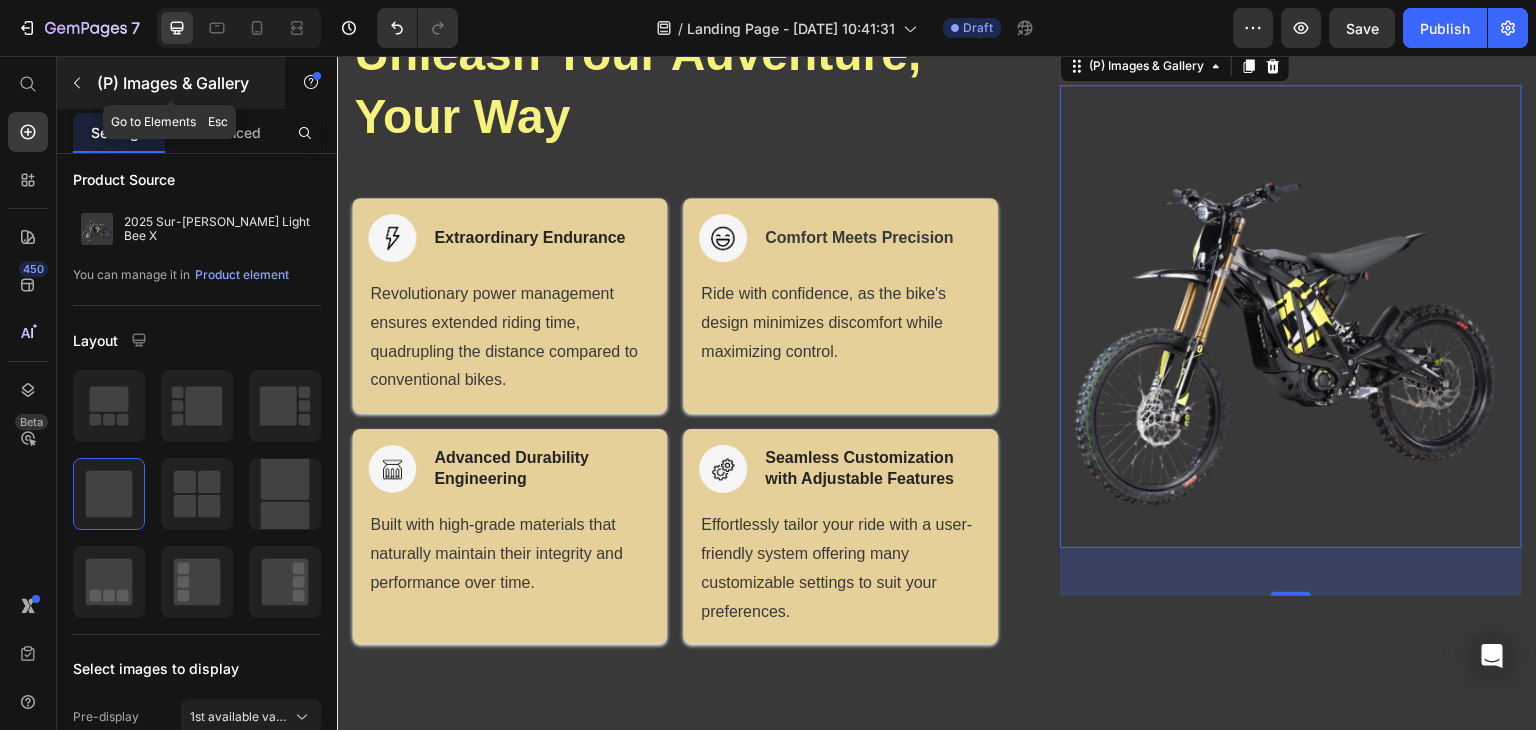 scroll, scrollTop: 908, scrollLeft: 0, axis: vertical 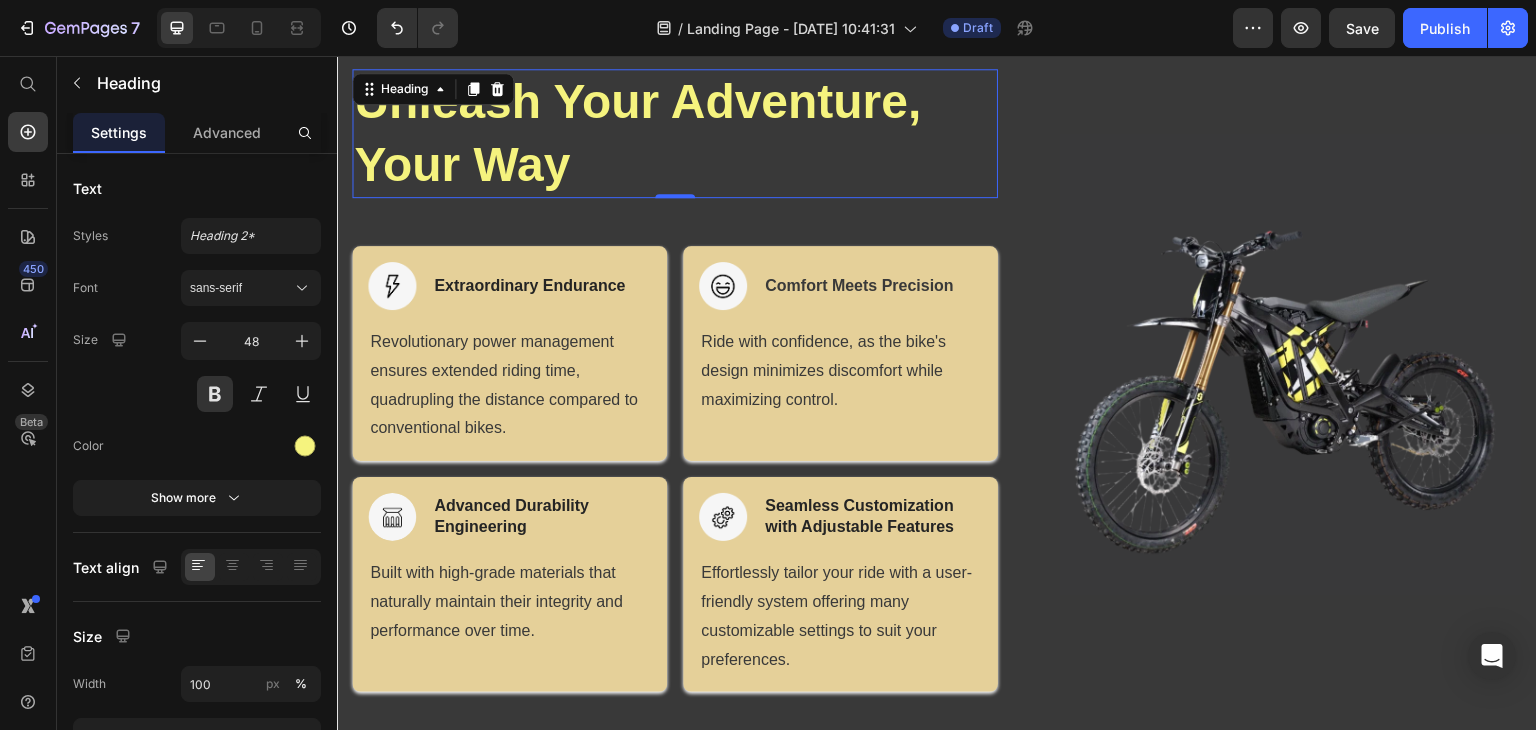 click on "Unleash Your Adventure, Your Way" at bounding box center [675, 133] 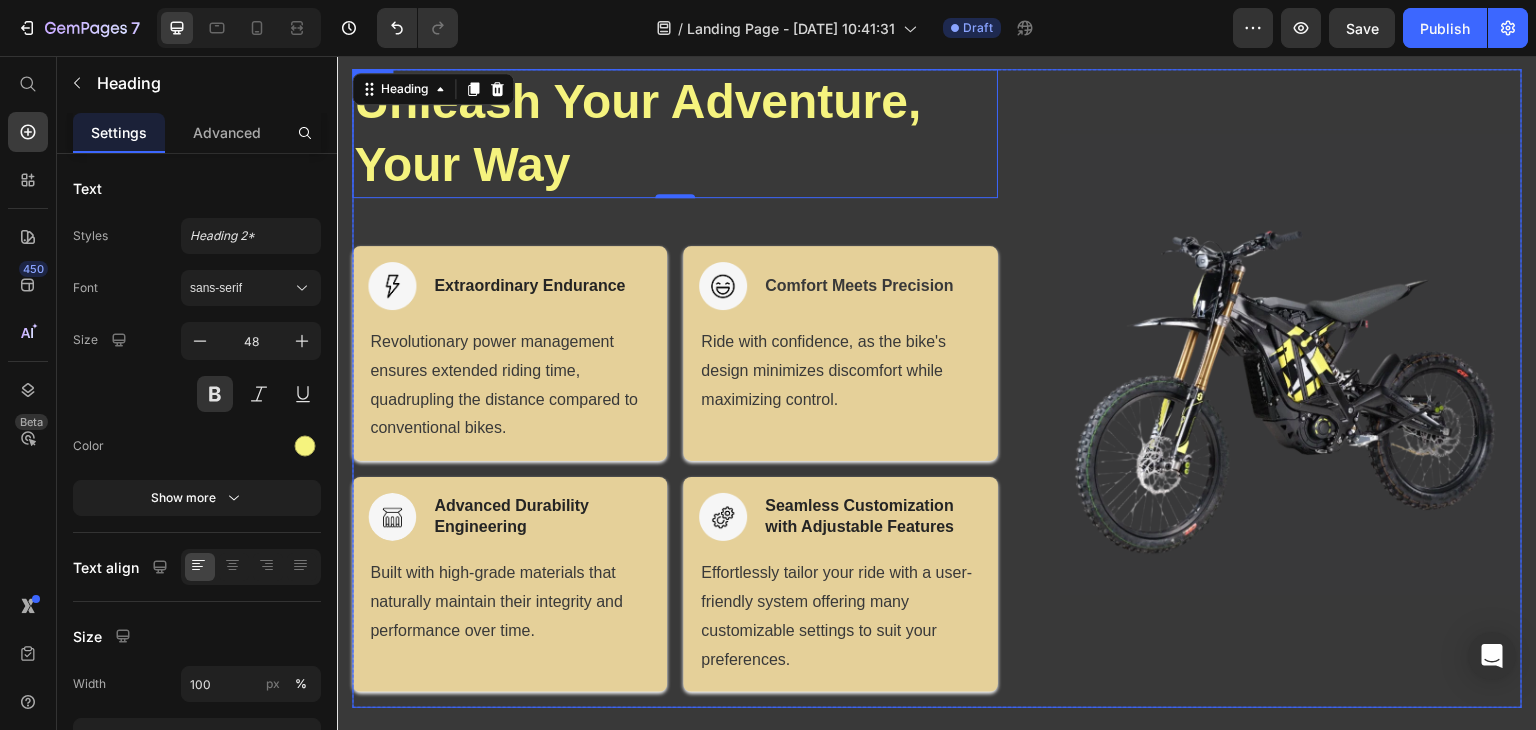 scroll, scrollTop: 808, scrollLeft: 0, axis: vertical 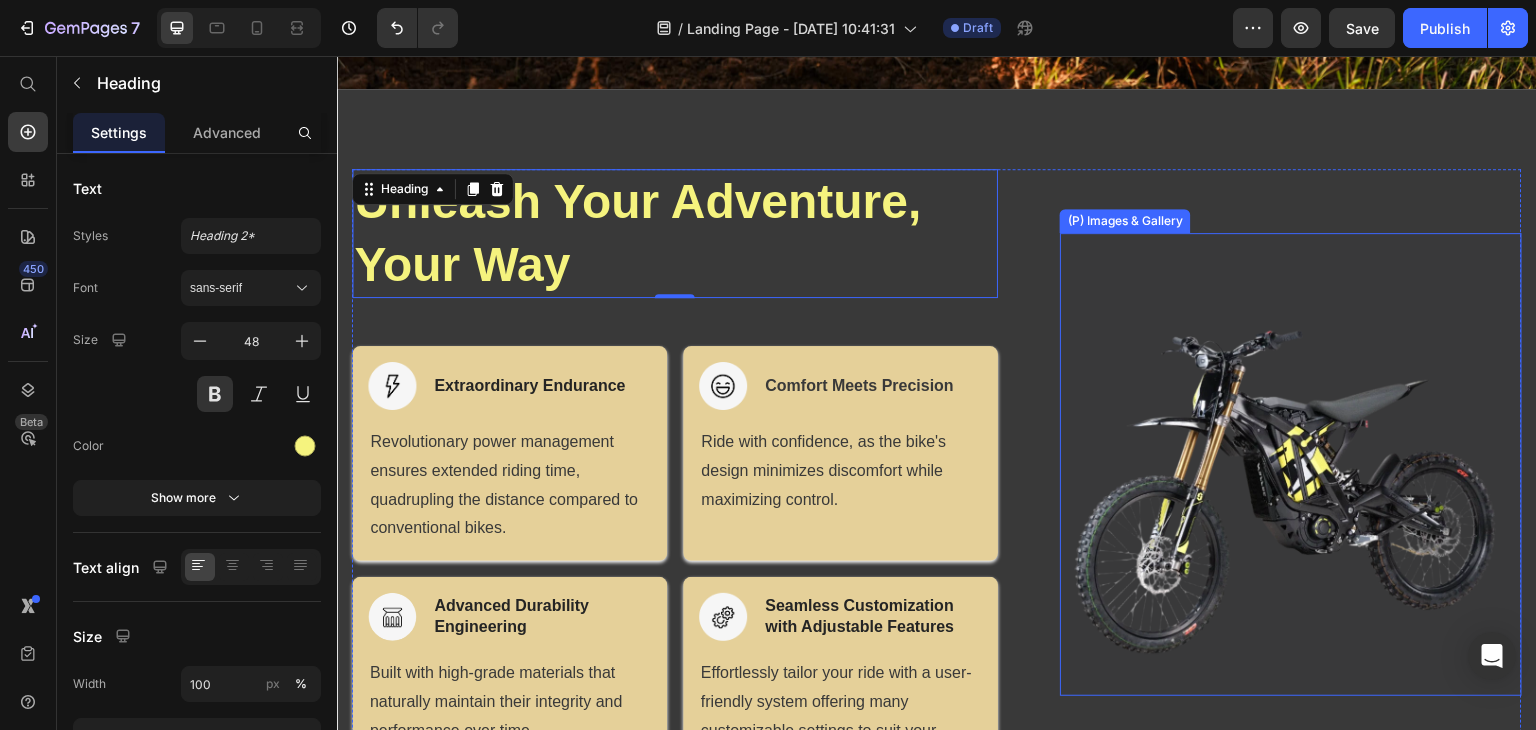 click at bounding box center (1291, 464) 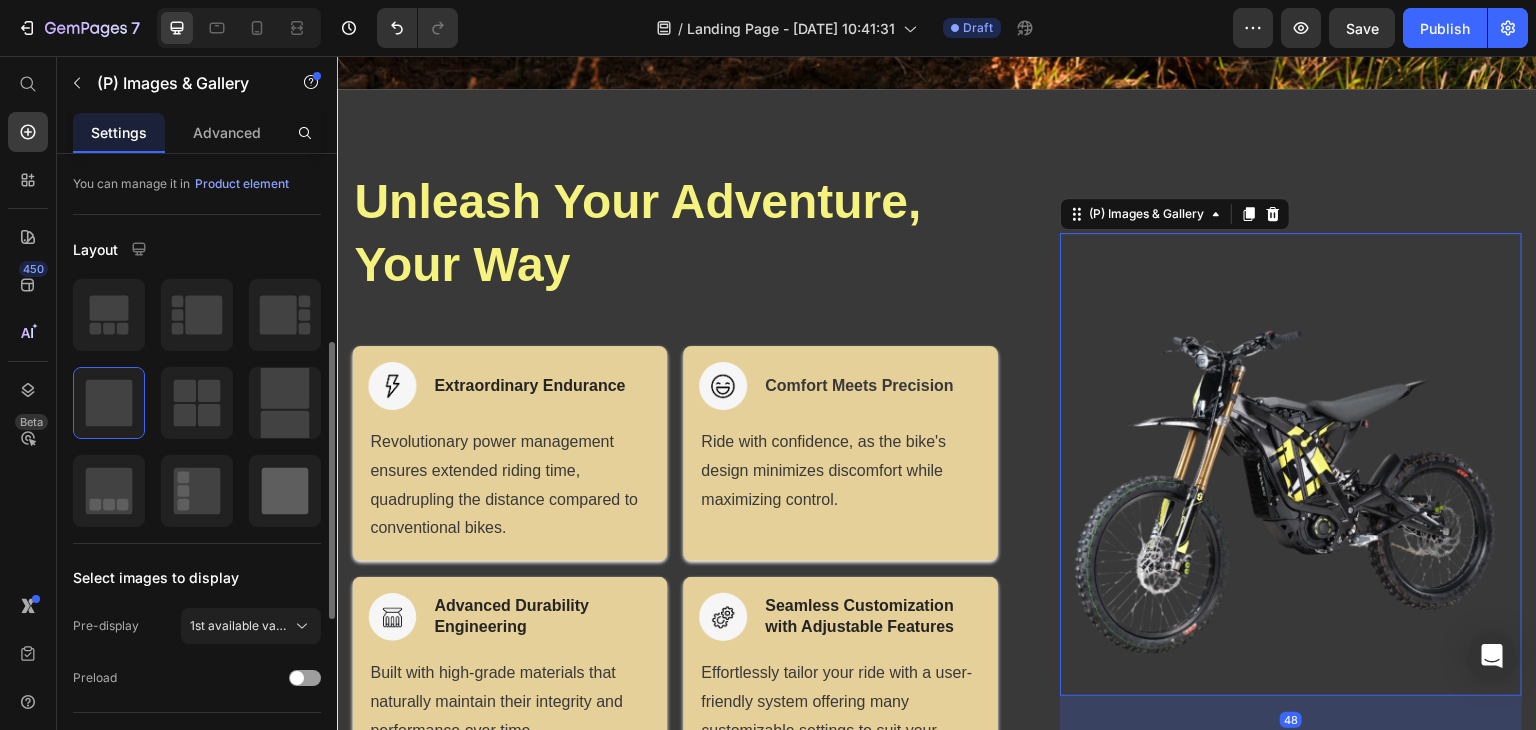 scroll, scrollTop: 200, scrollLeft: 0, axis: vertical 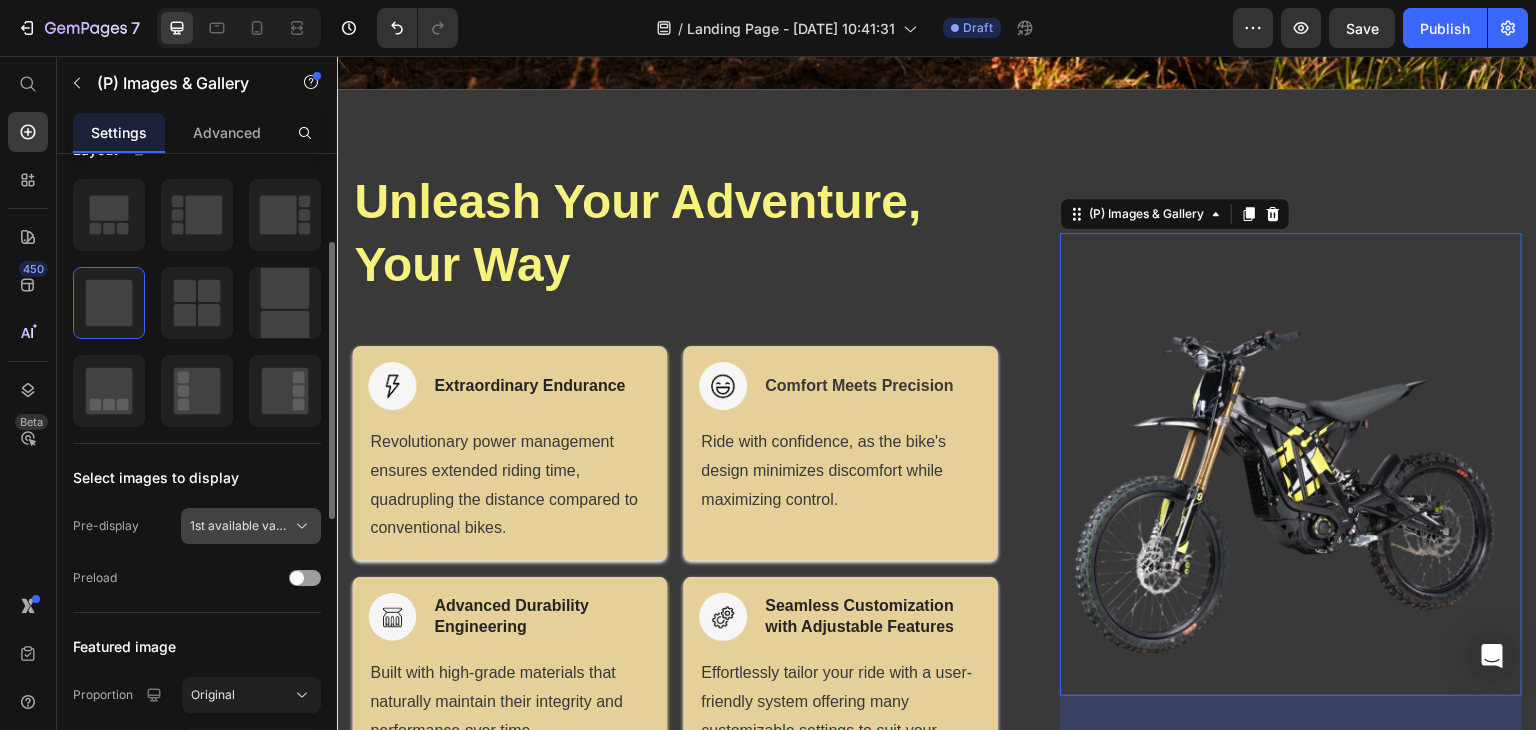 click 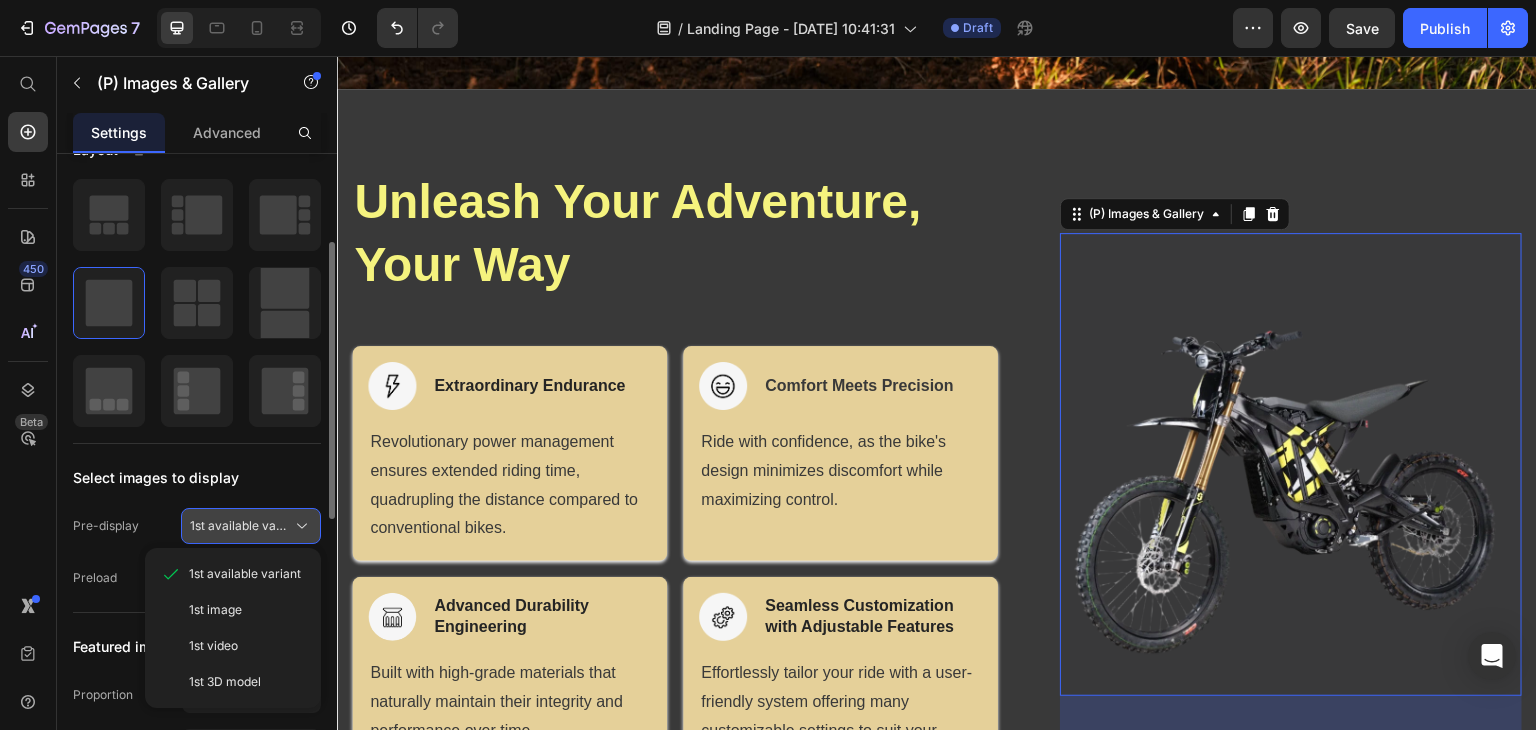 click on "1st available variant" at bounding box center [239, 526] 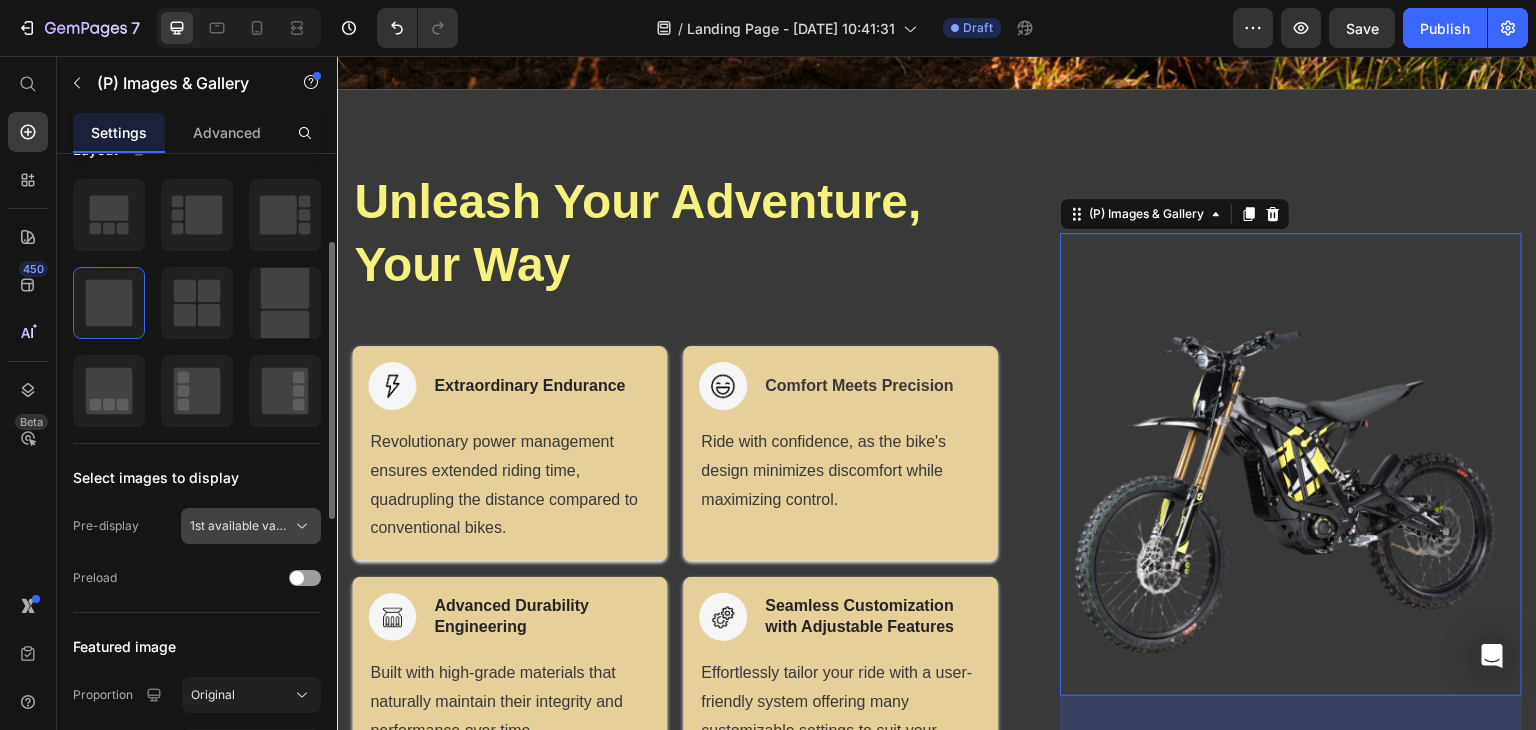 scroll, scrollTop: 300, scrollLeft: 0, axis: vertical 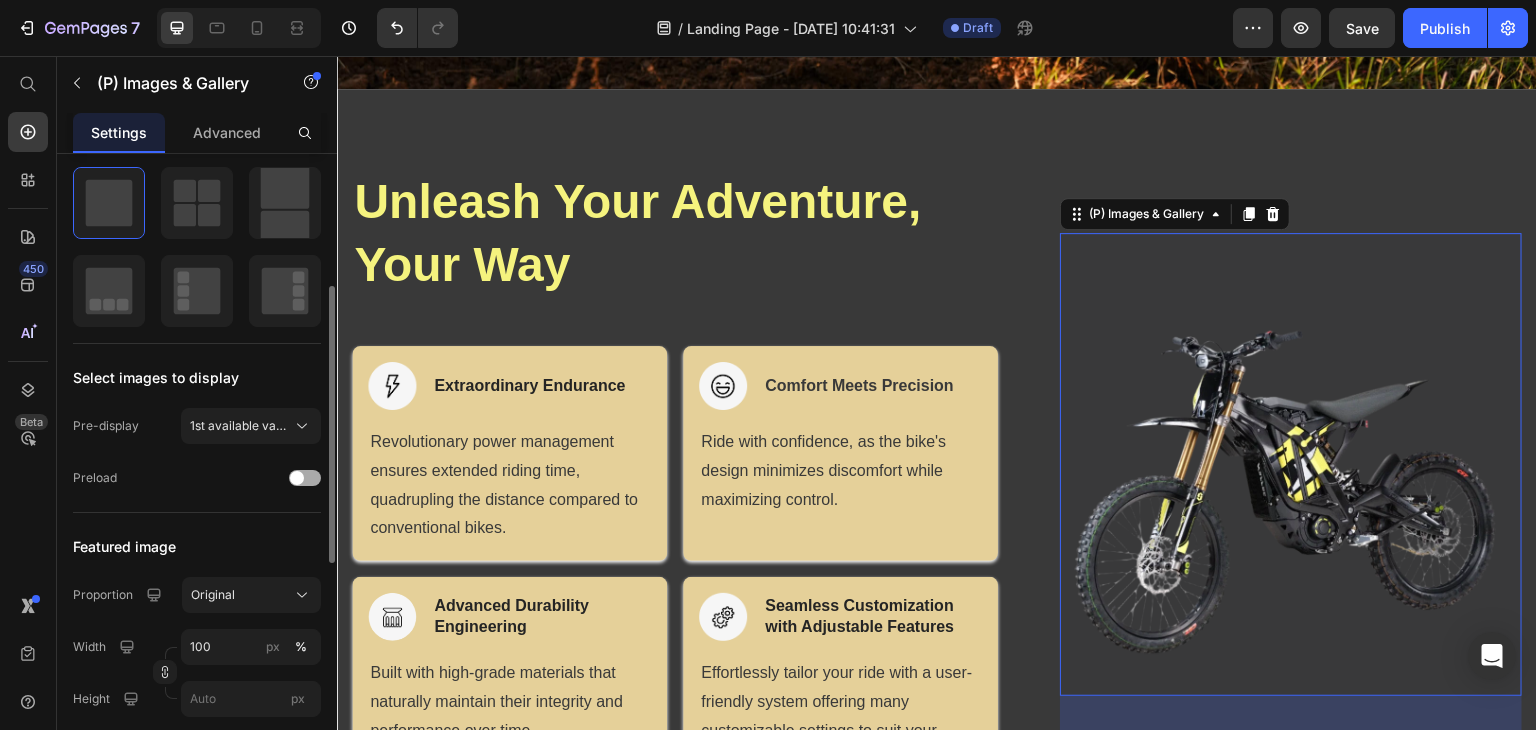 click at bounding box center [297, 478] 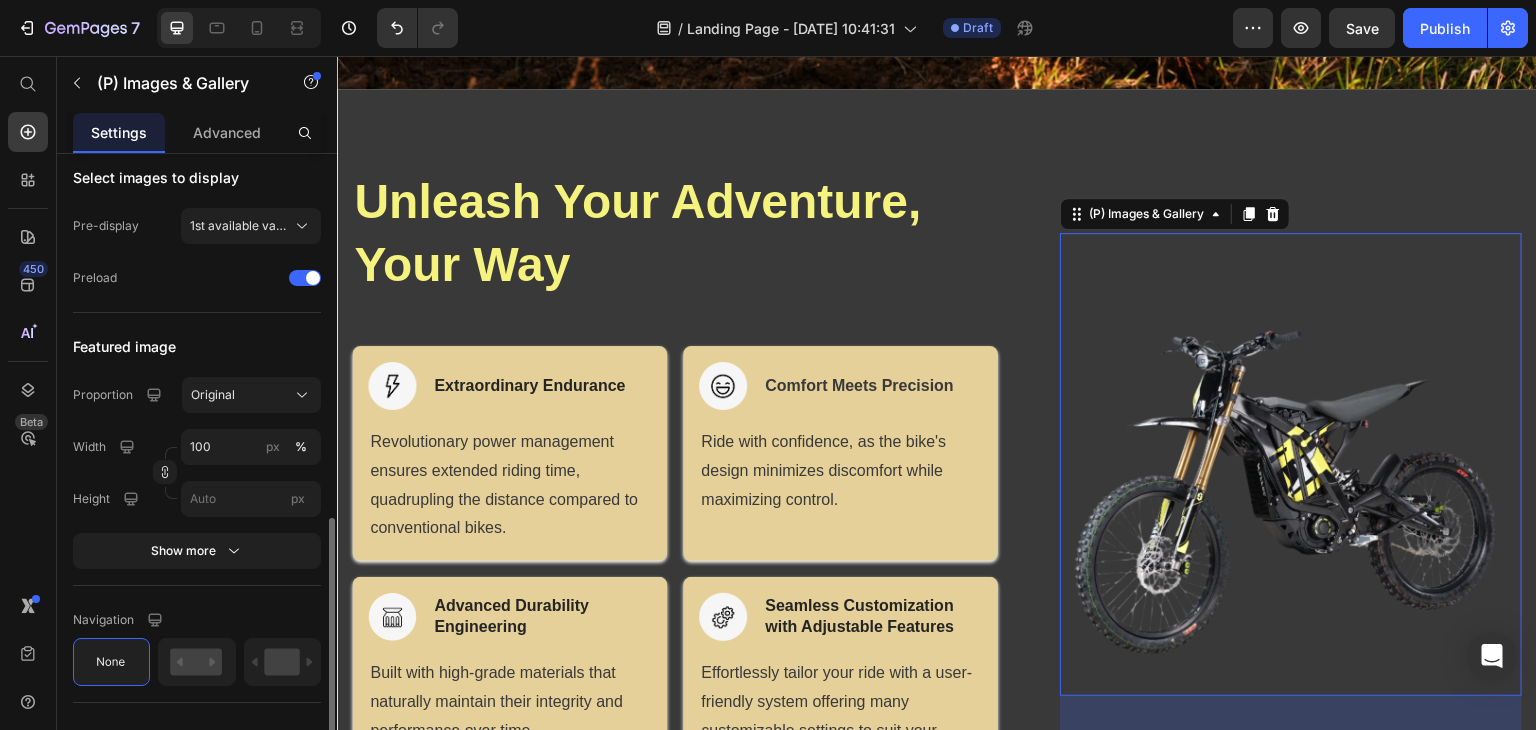 scroll, scrollTop: 700, scrollLeft: 0, axis: vertical 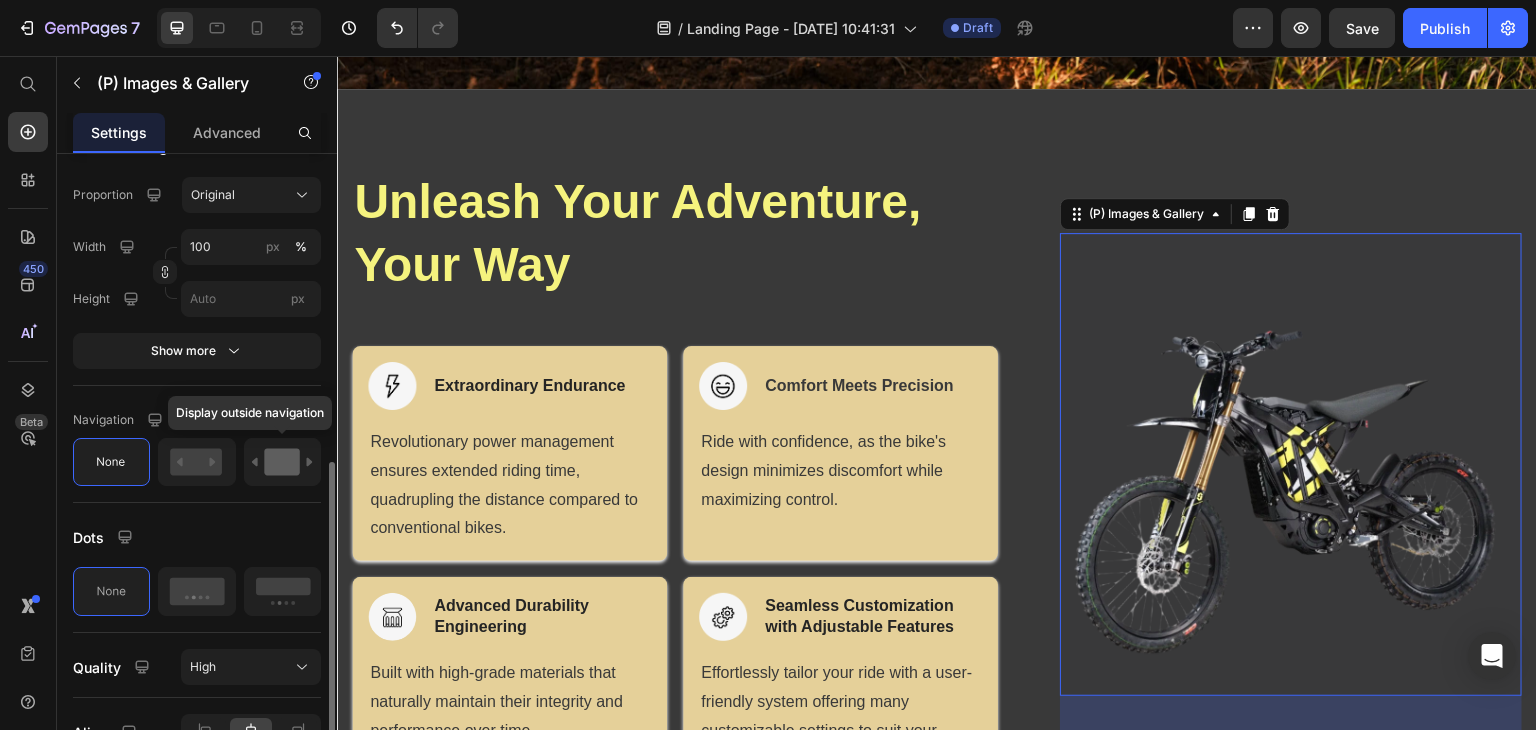 click 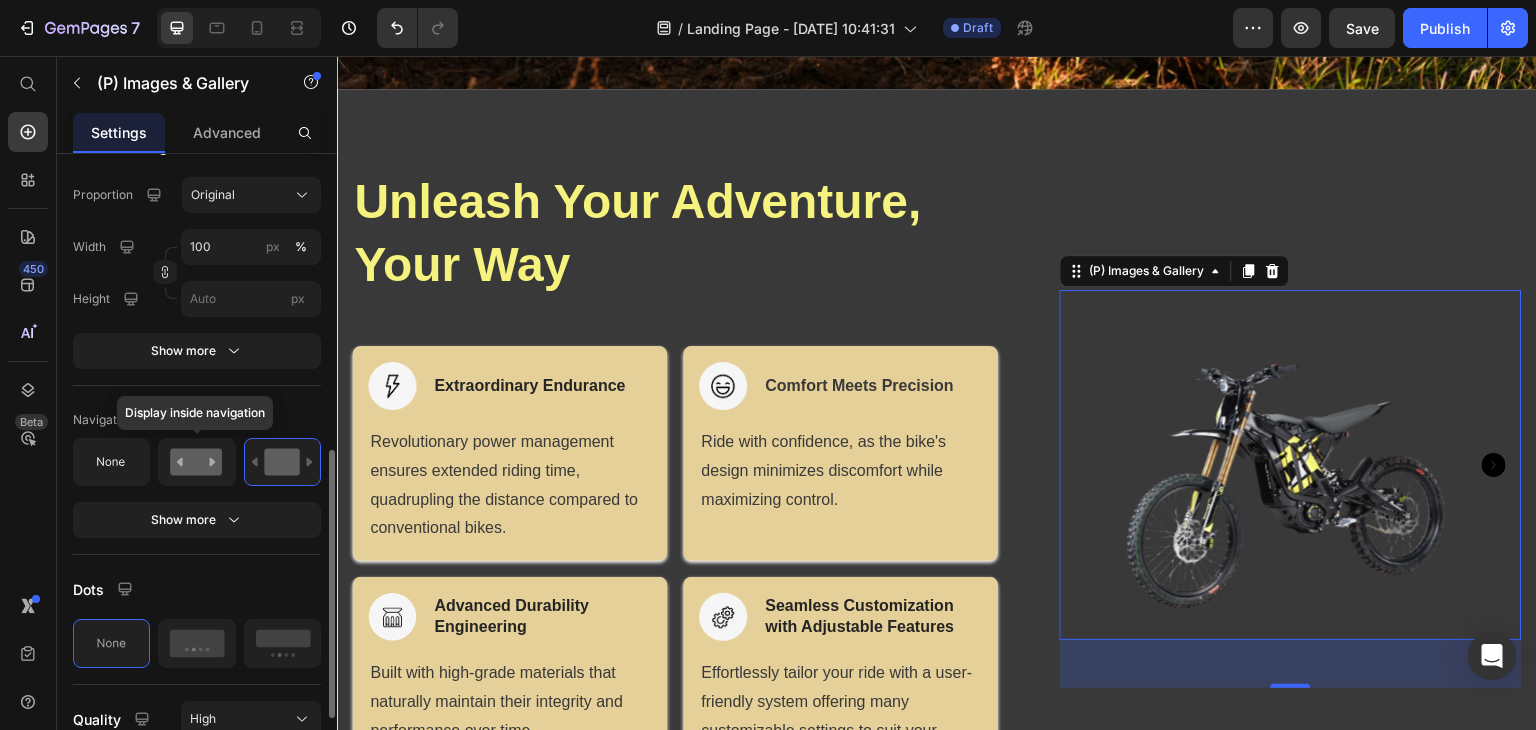 click 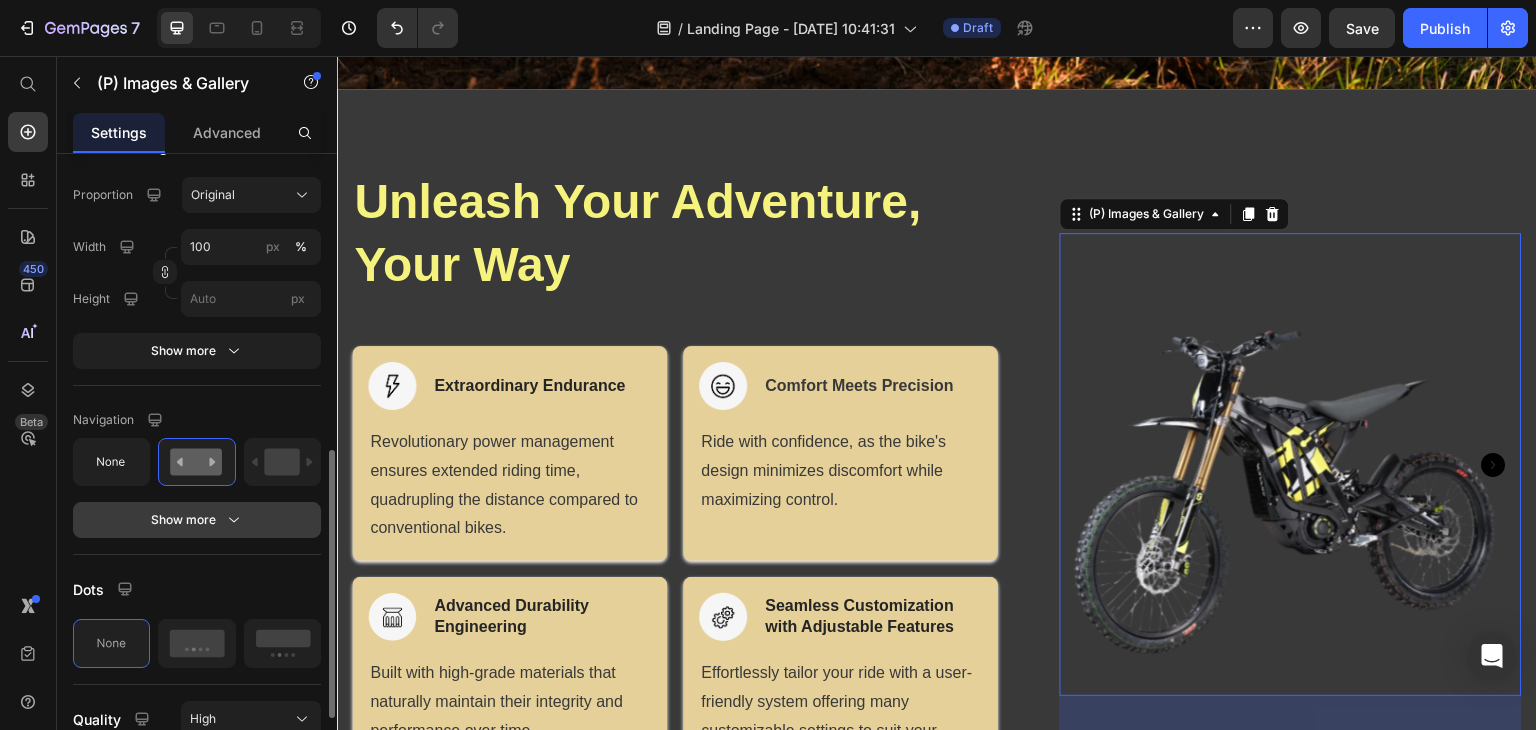 click on "Show more" at bounding box center [197, 520] 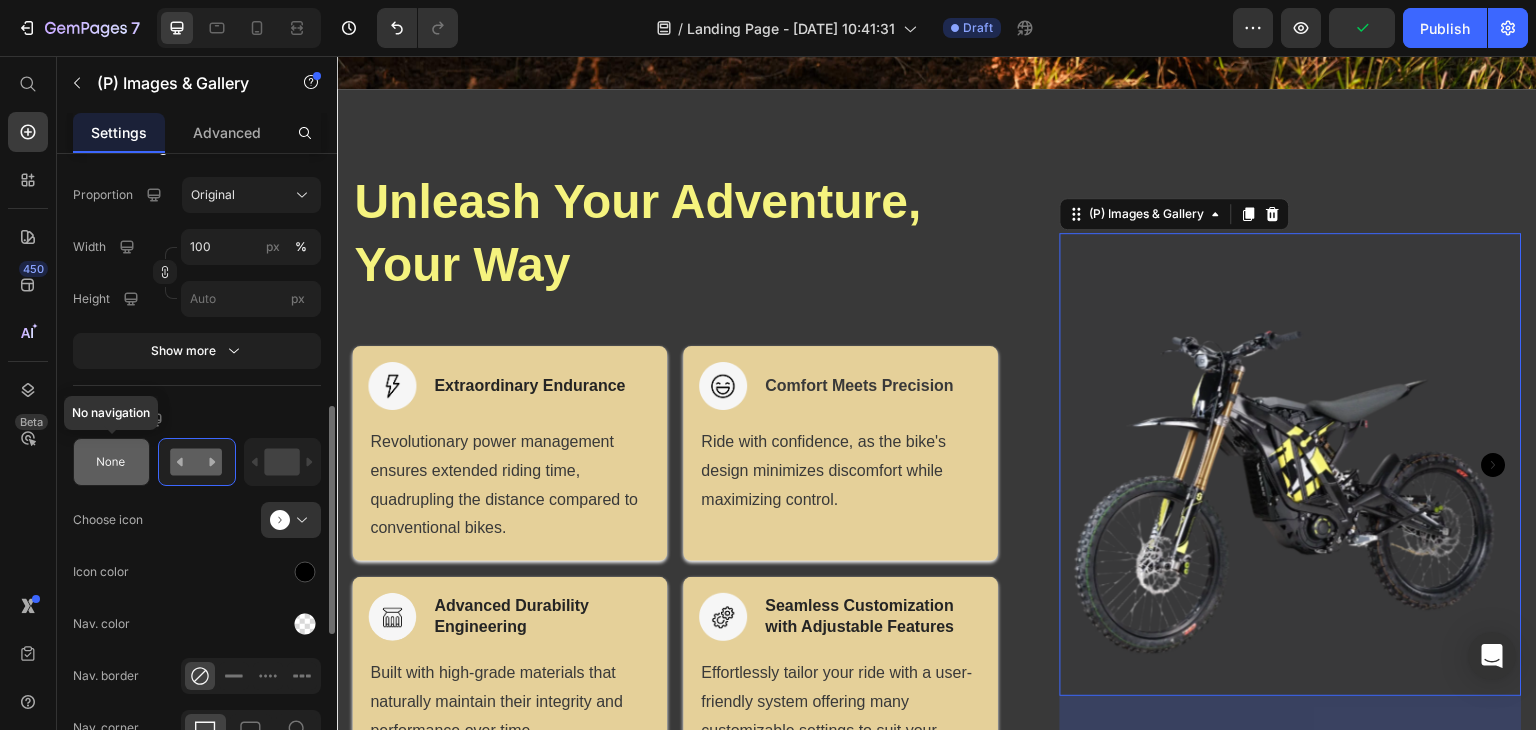 click 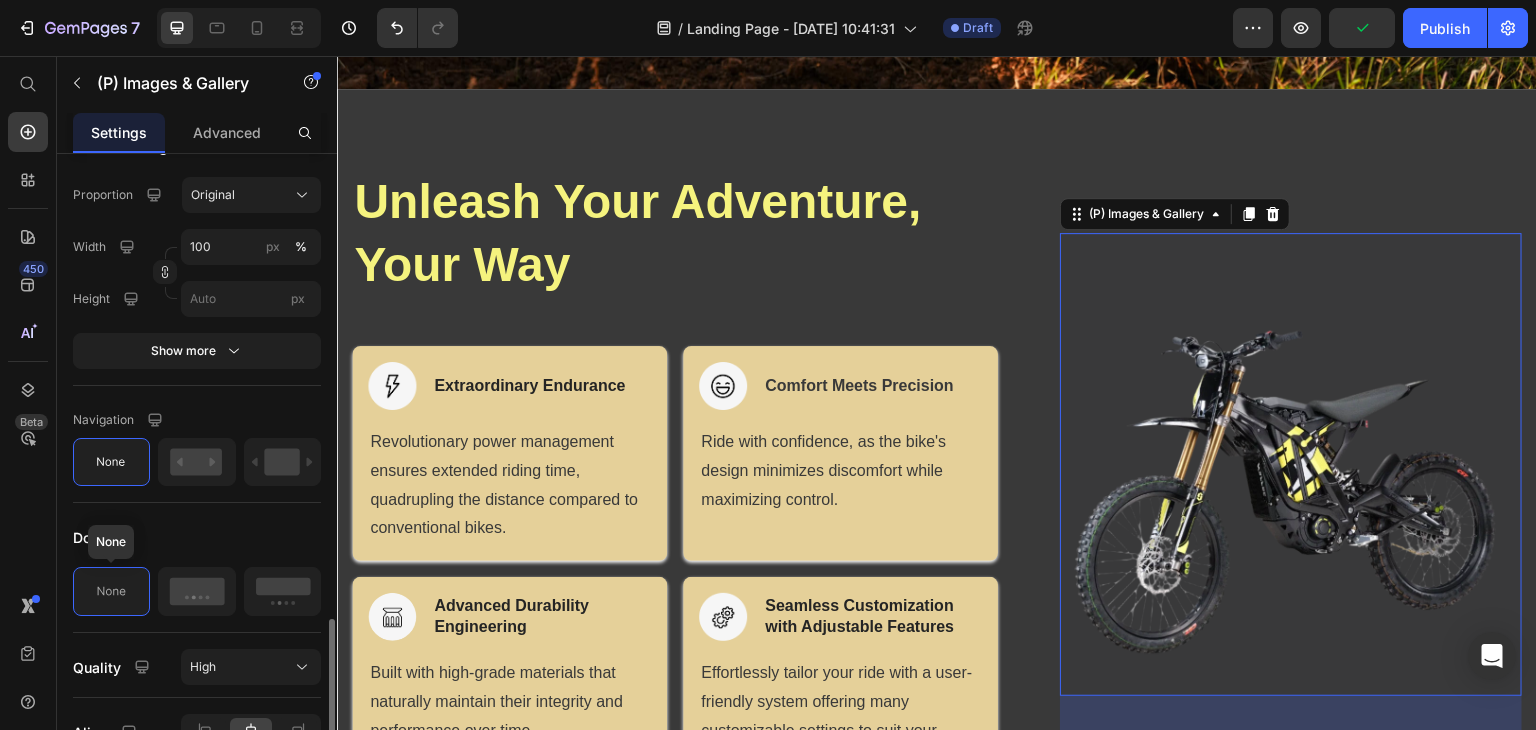 scroll, scrollTop: 809, scrollLeft: 0, axis: vertical 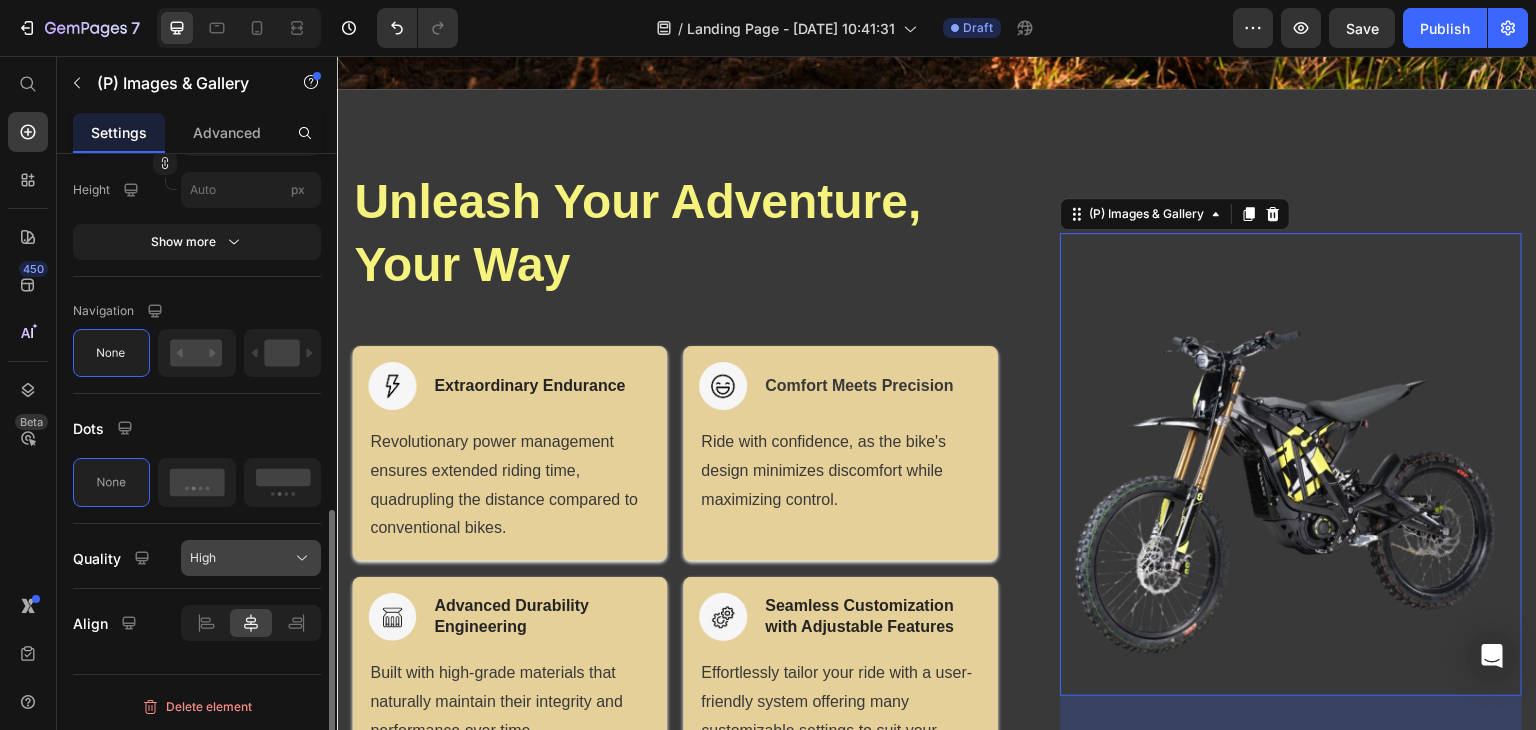click on "High" at bounding box center (203, 558) 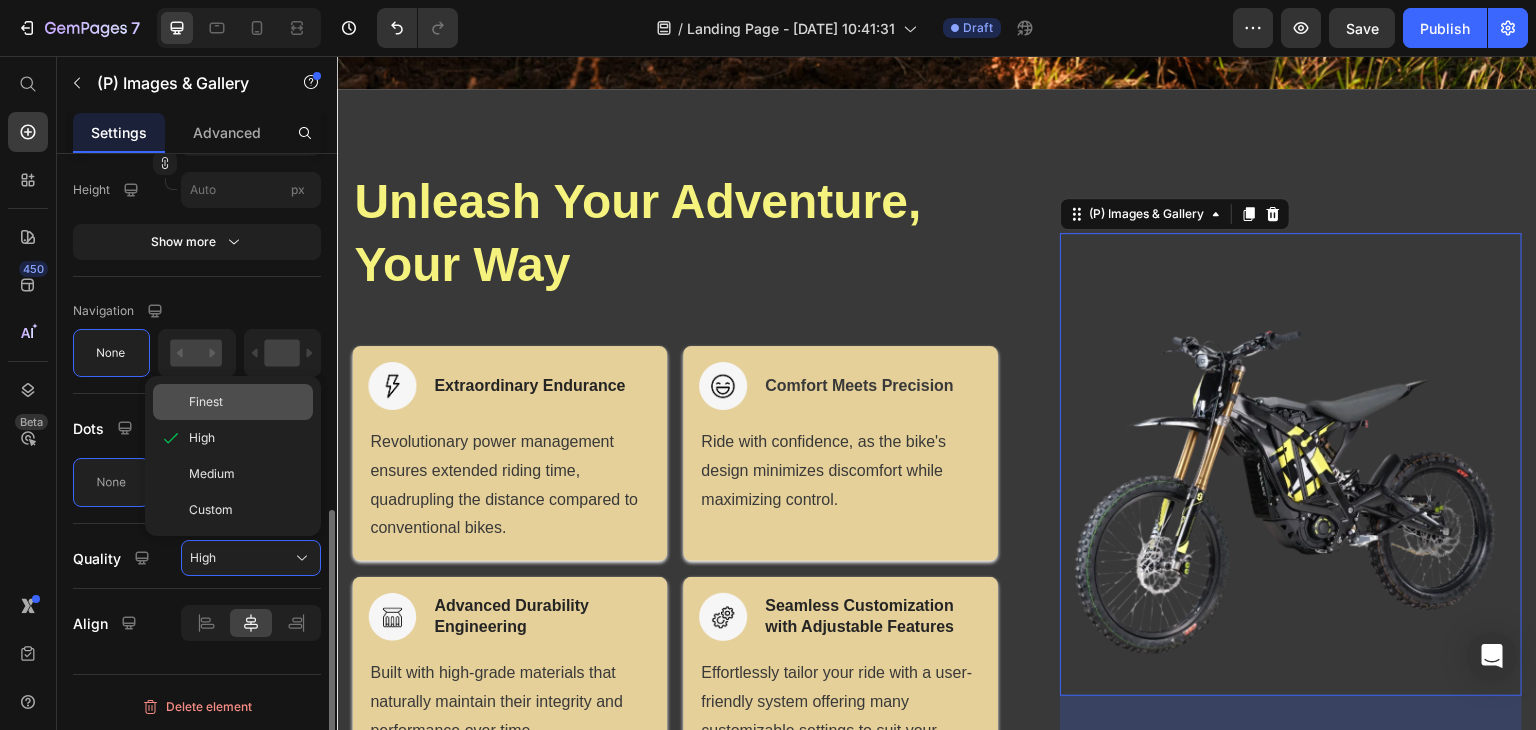 click on "Finest" 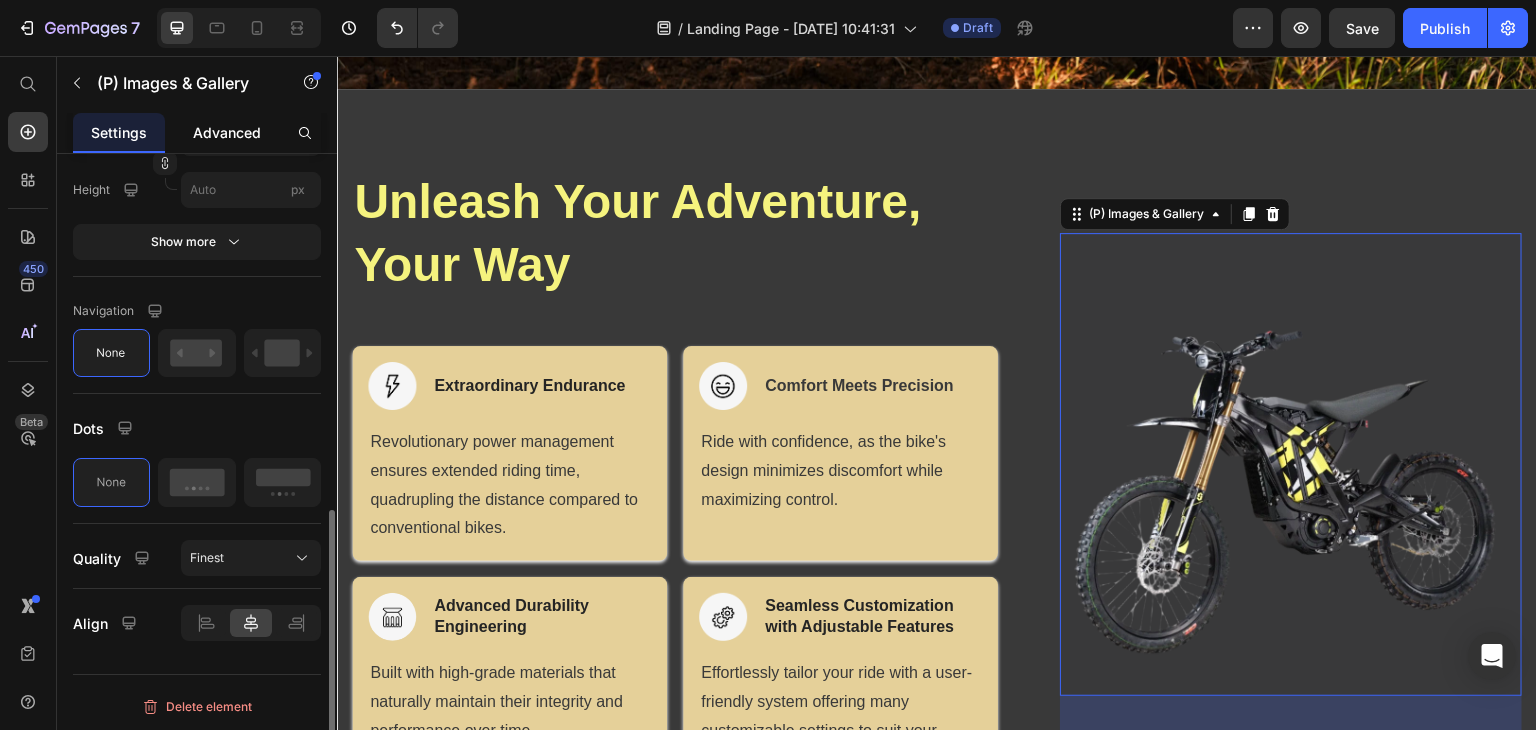 click on "Advanced" 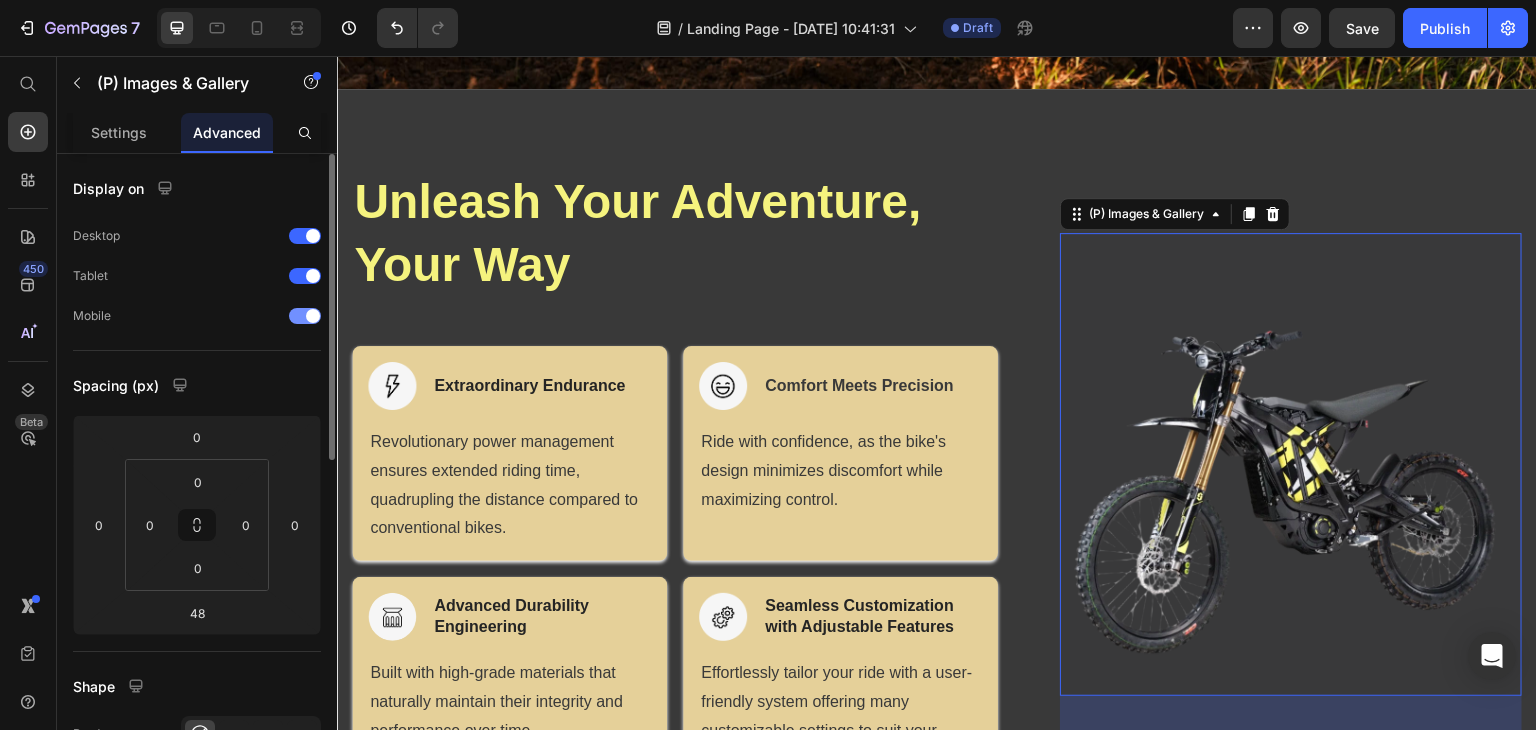click at bounding box center [305, 316] 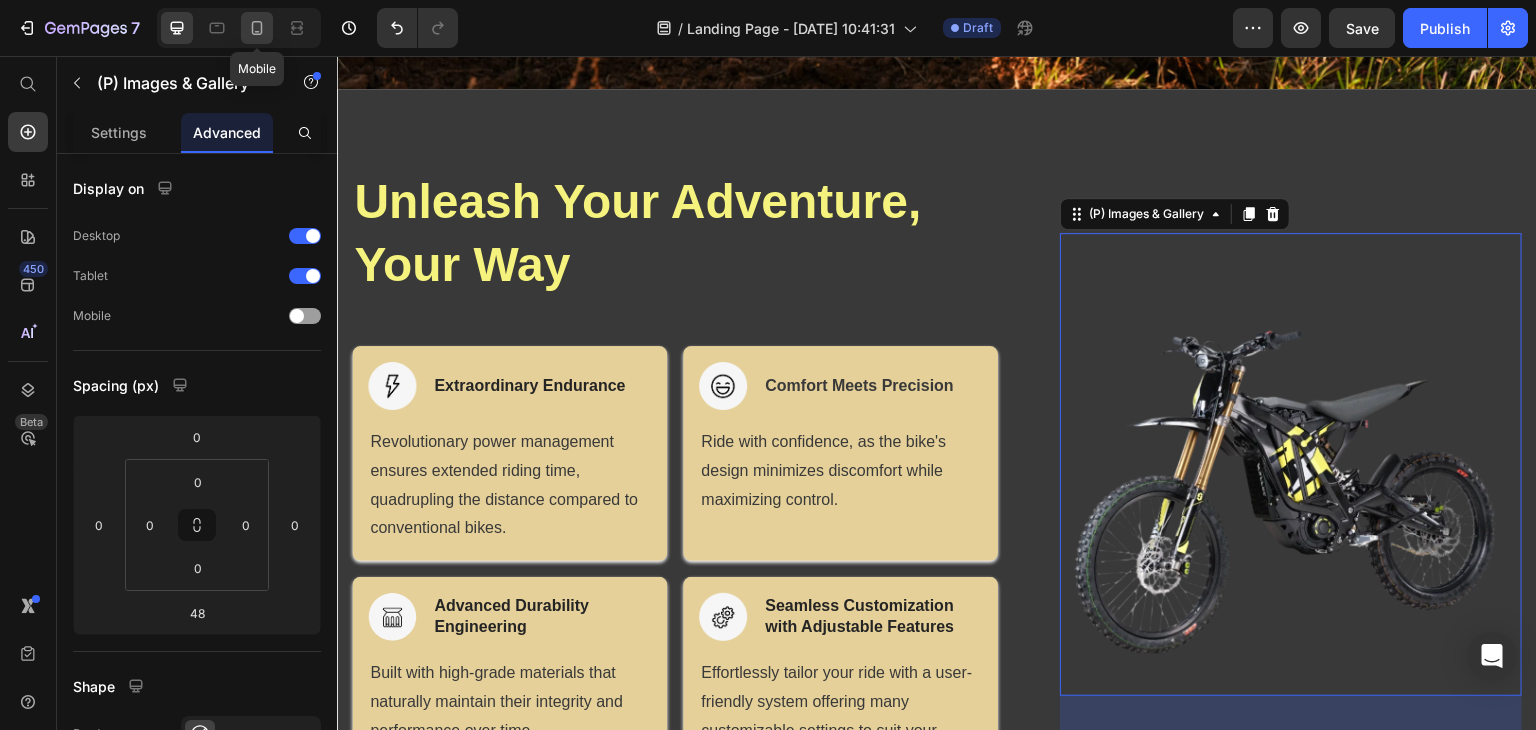 click 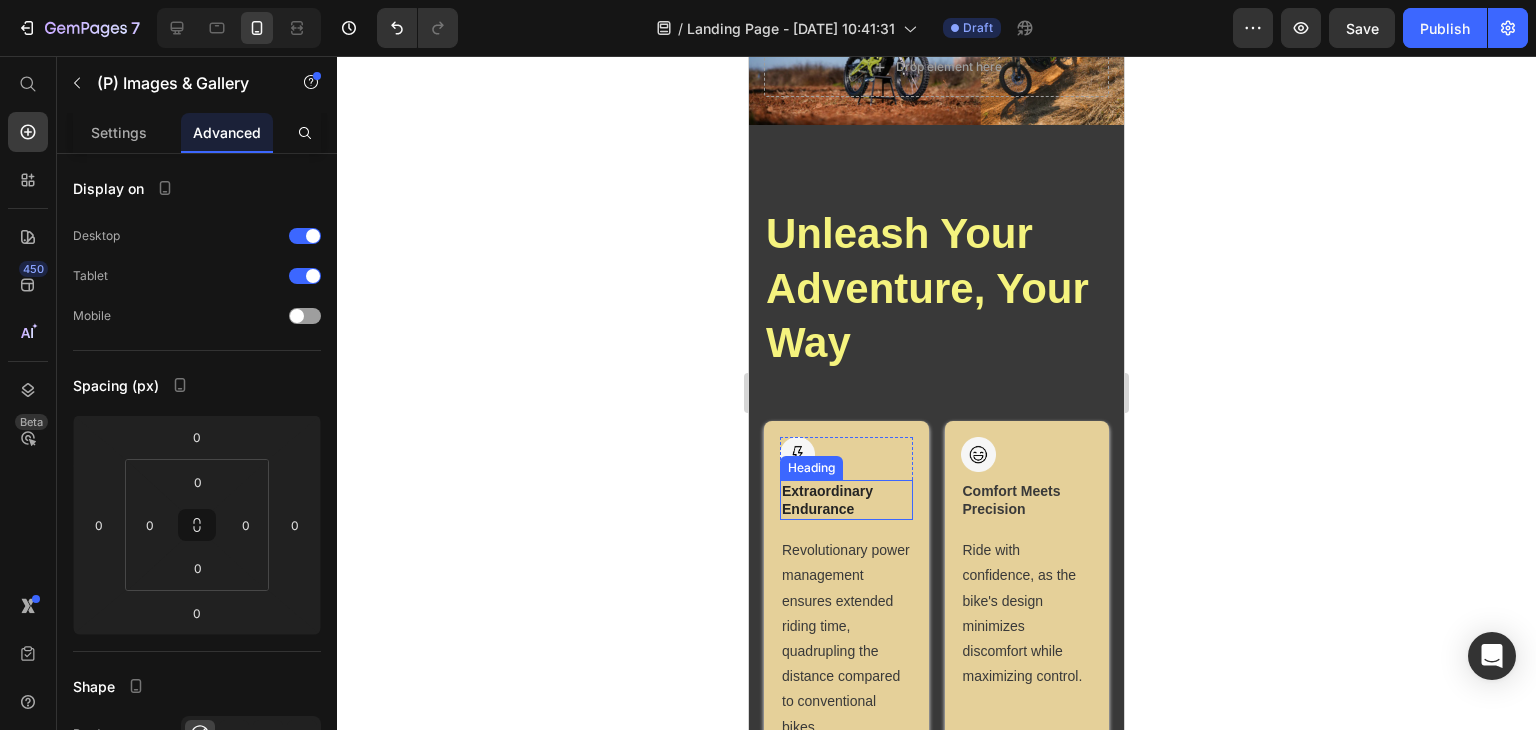 scroll, scrollTop: 272, scrollLeft: 0, axis: vertical 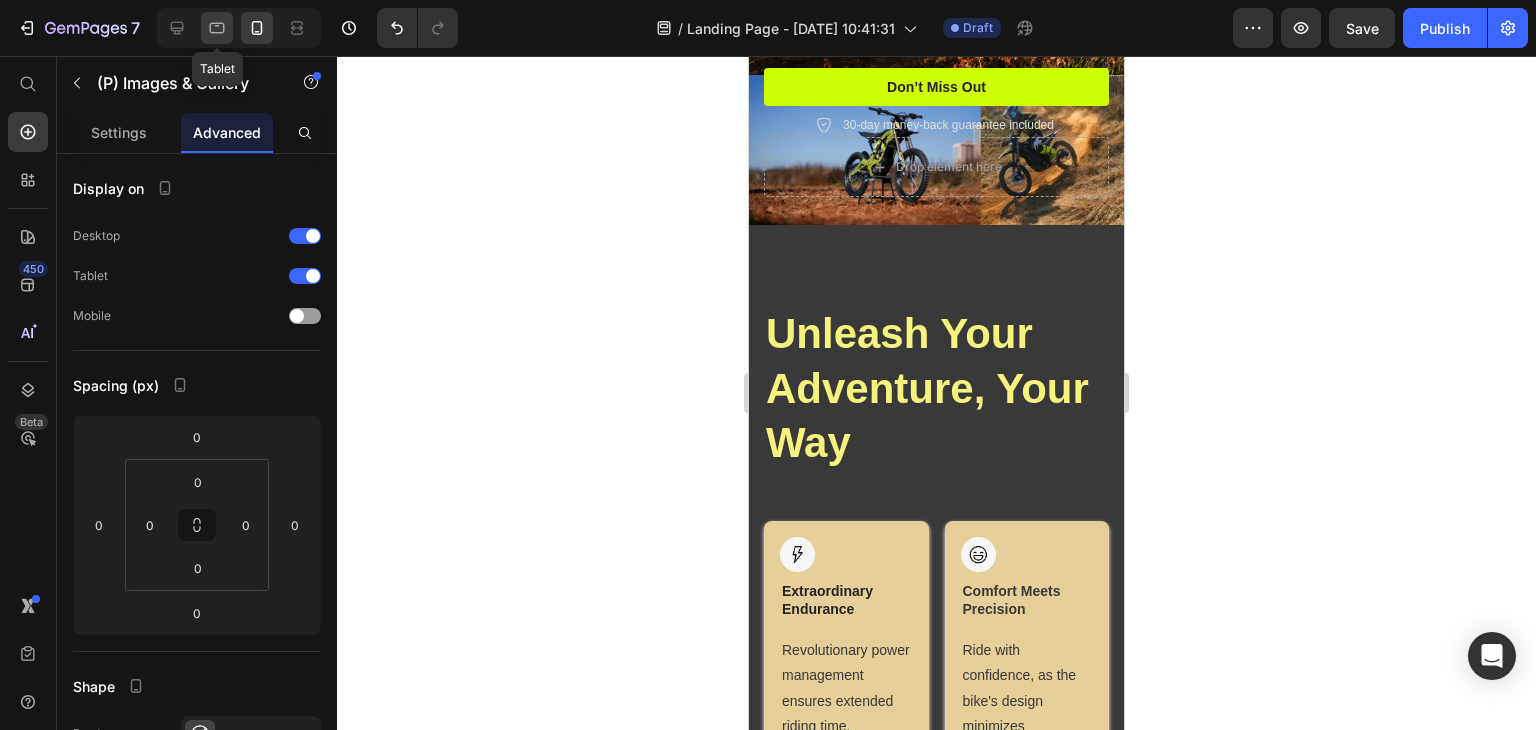 click 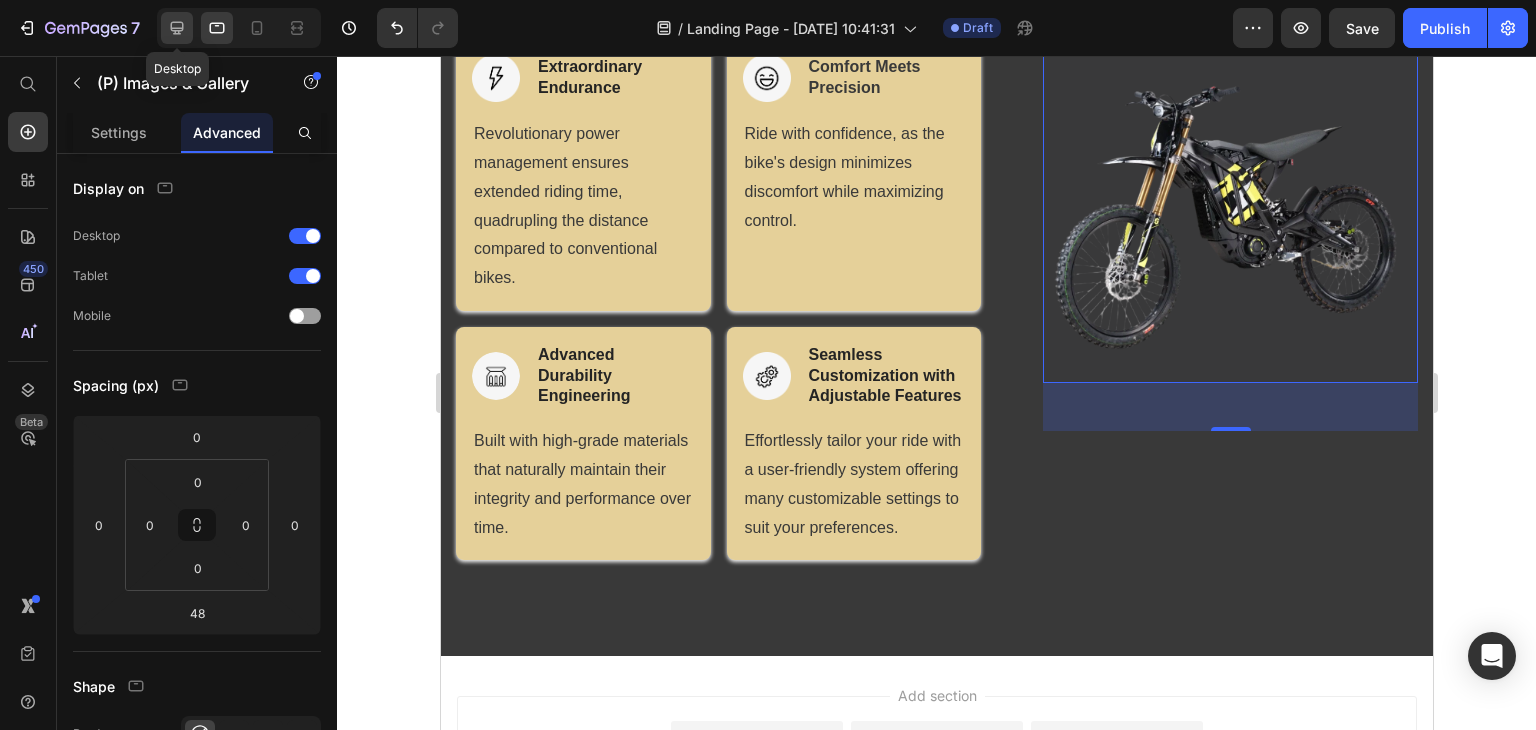 click 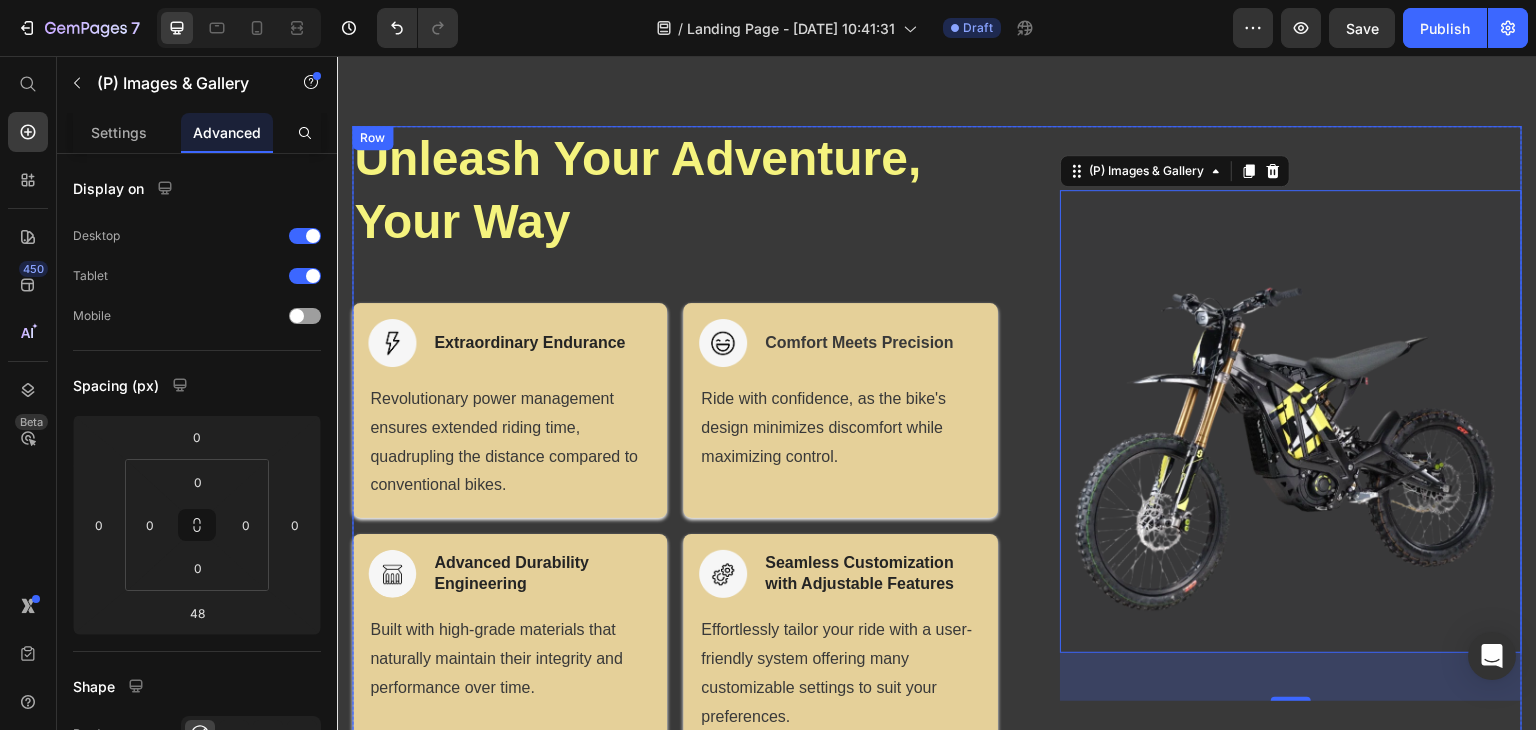 scroll, scrollTop: 908, scrollLeft: 0, axis: vertical 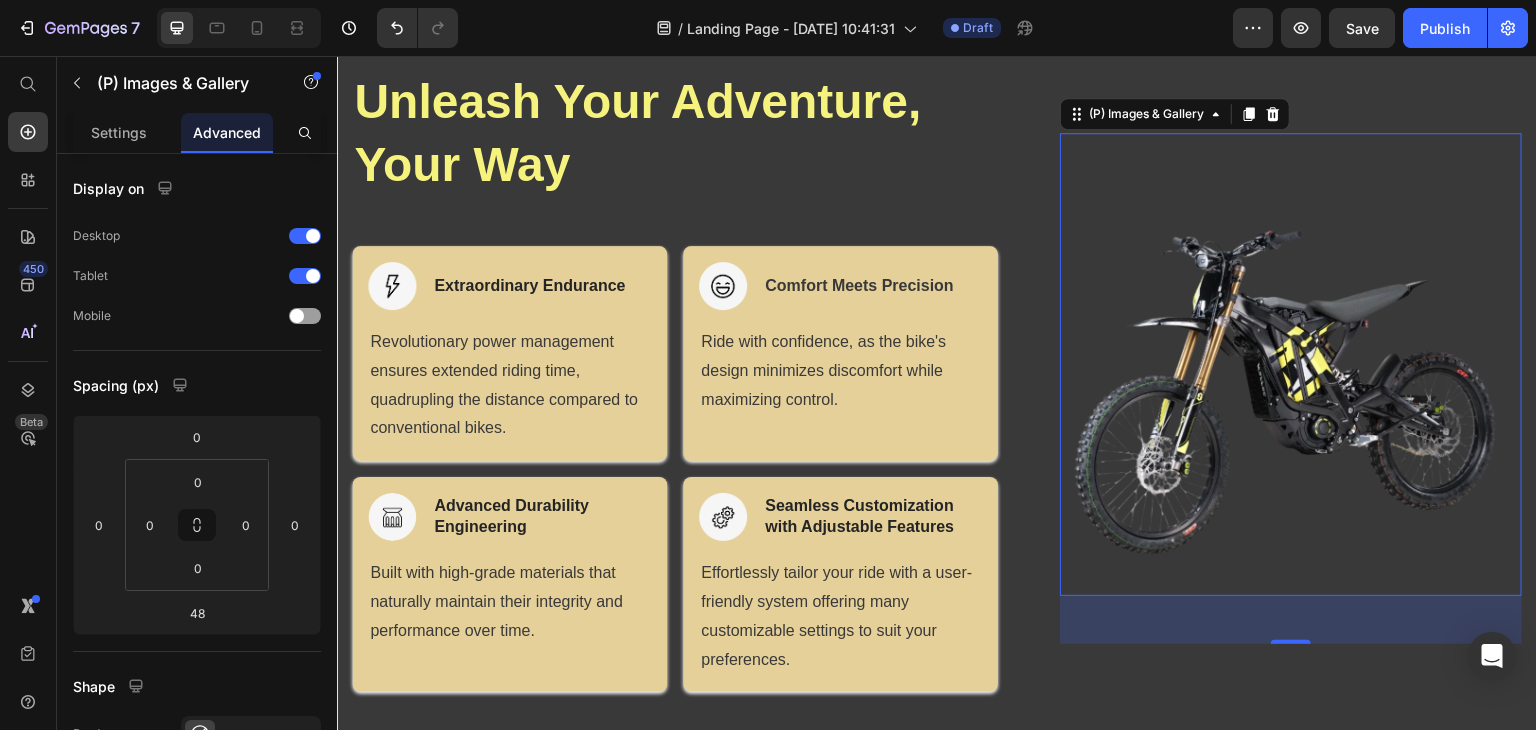 click at bounding box center [1291, 364] 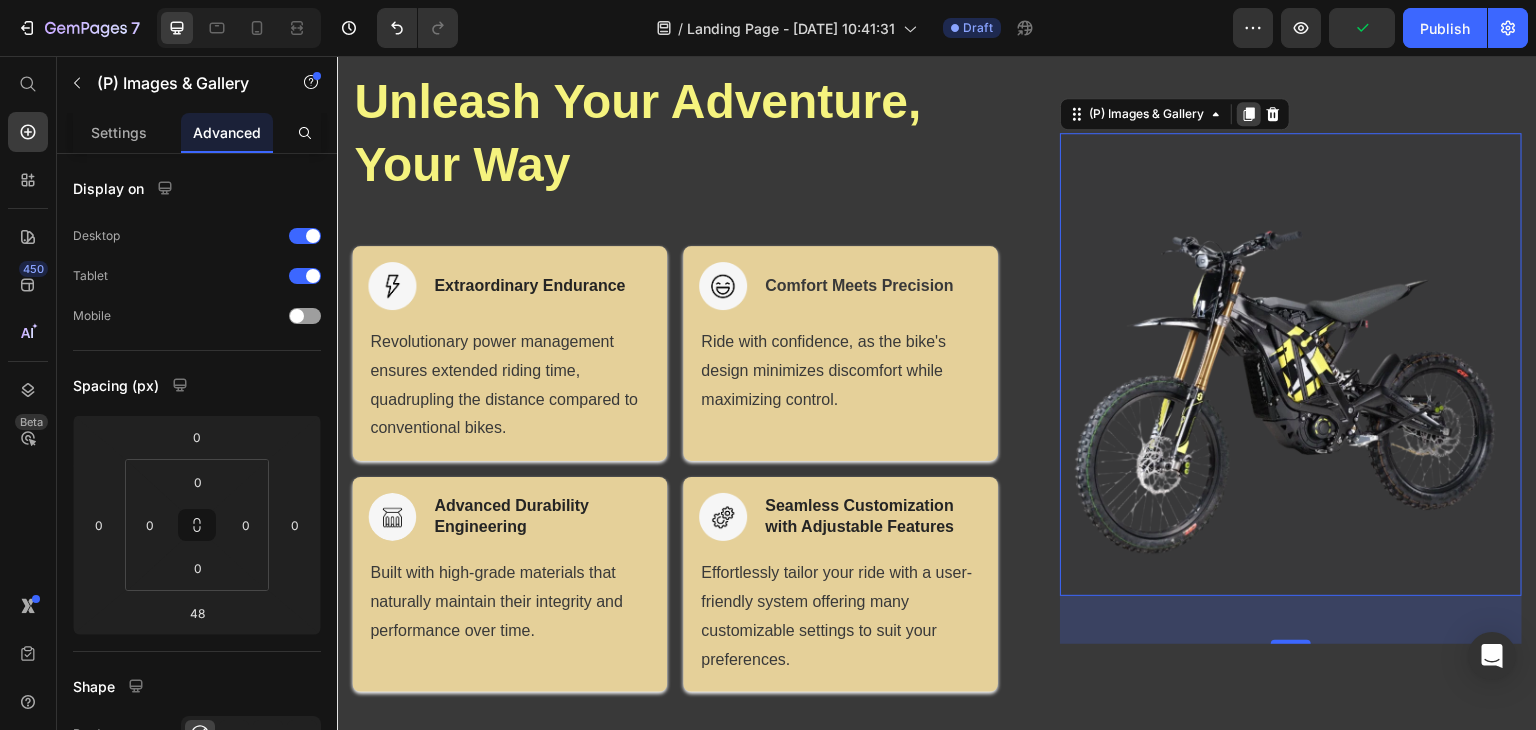 click 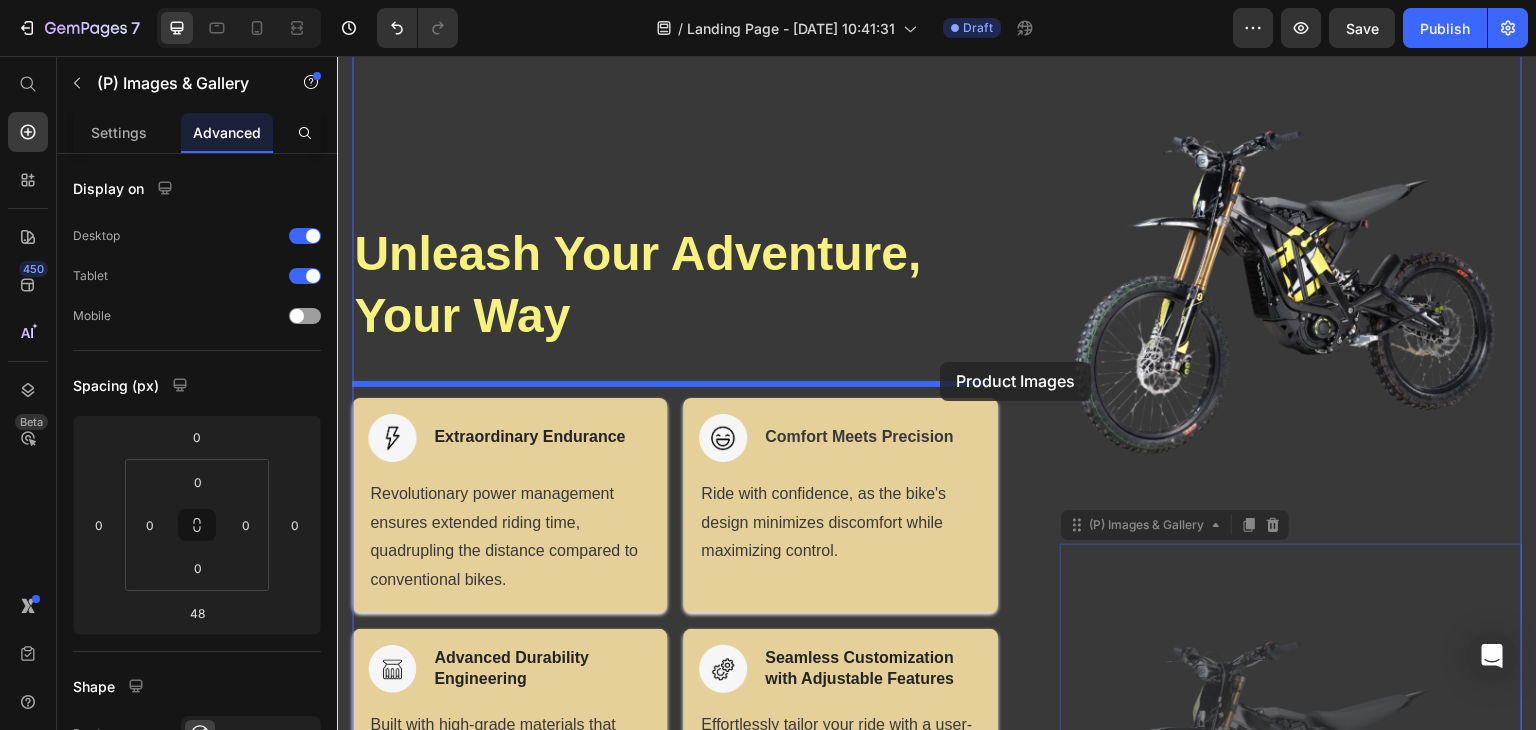 scroll, scrollTop: 644, scrollLeft: 0, axis: vertical 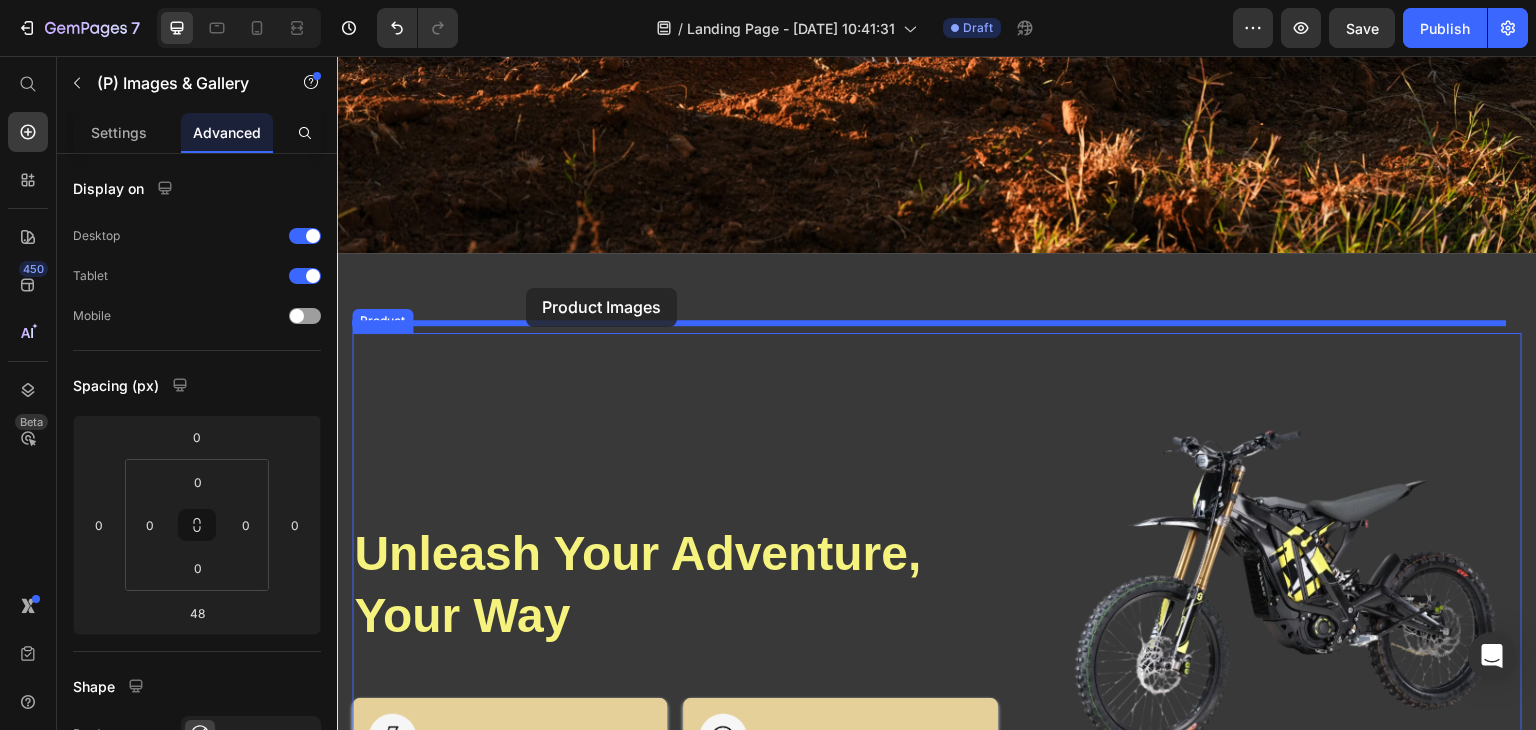 drag, startPoint x: 1187, startPoint y: 434, endPoint x: 526, endPoint y: 288, distance: 676.93207 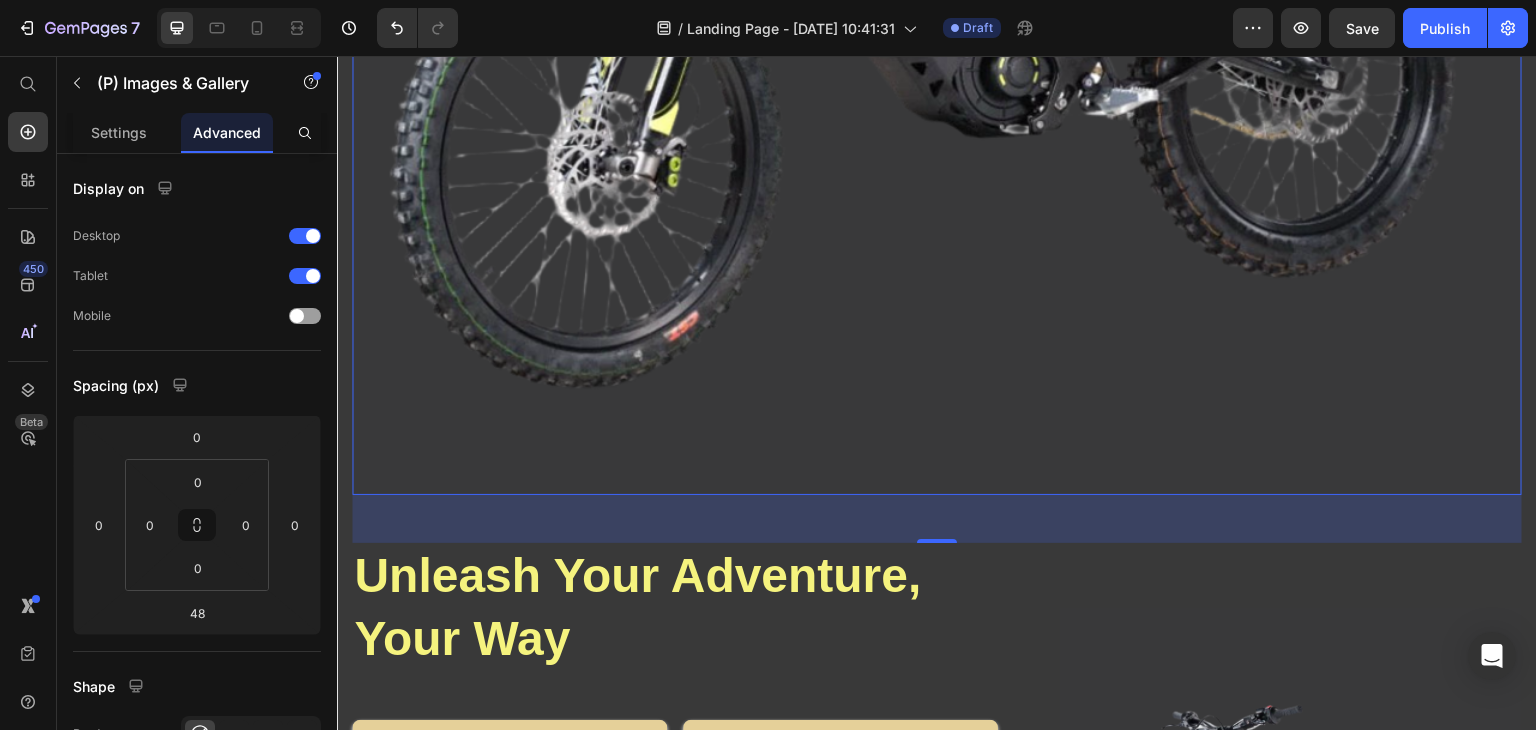 scroll, scrollTop: 1444, scrollLeft: 0, axis: vertical 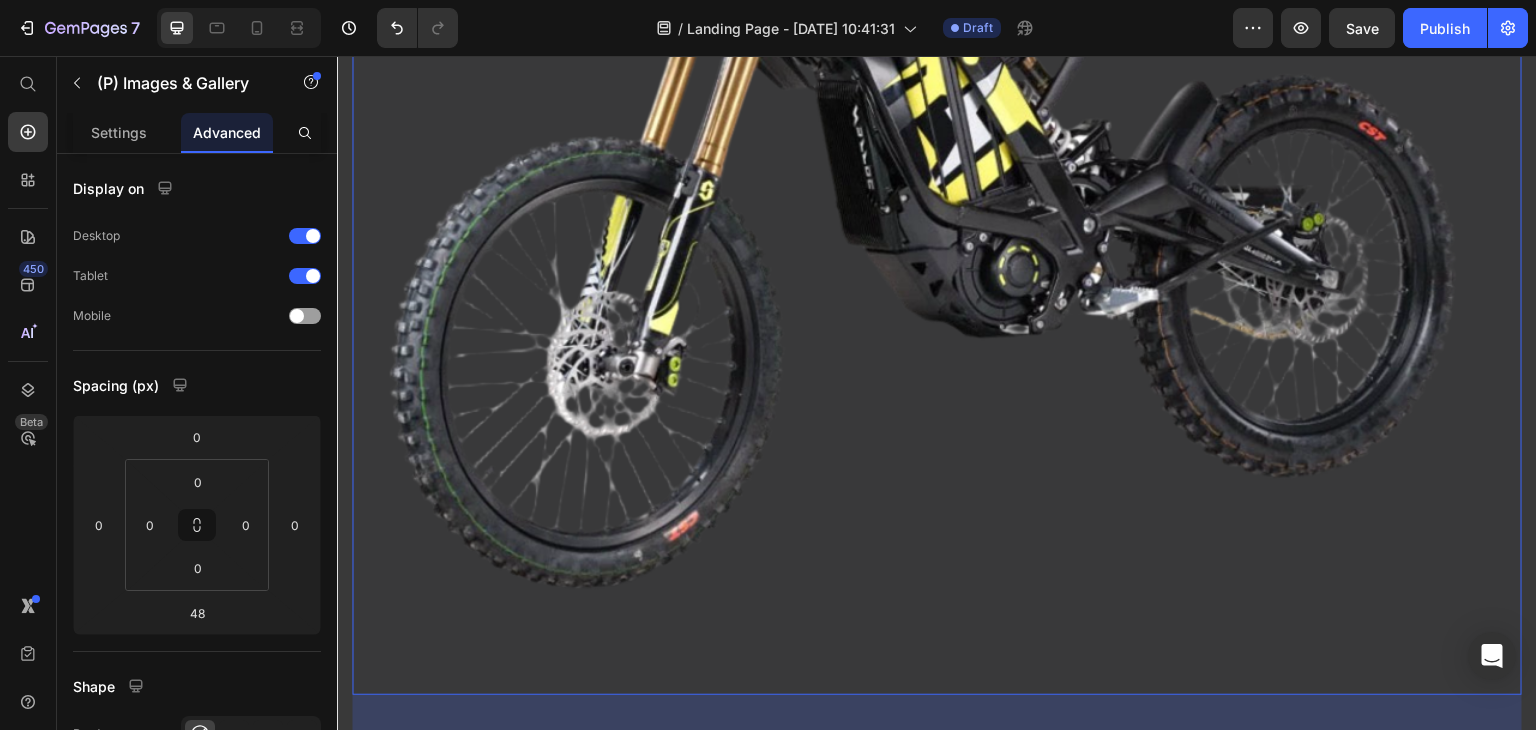 click at bounding box center [937, 109] 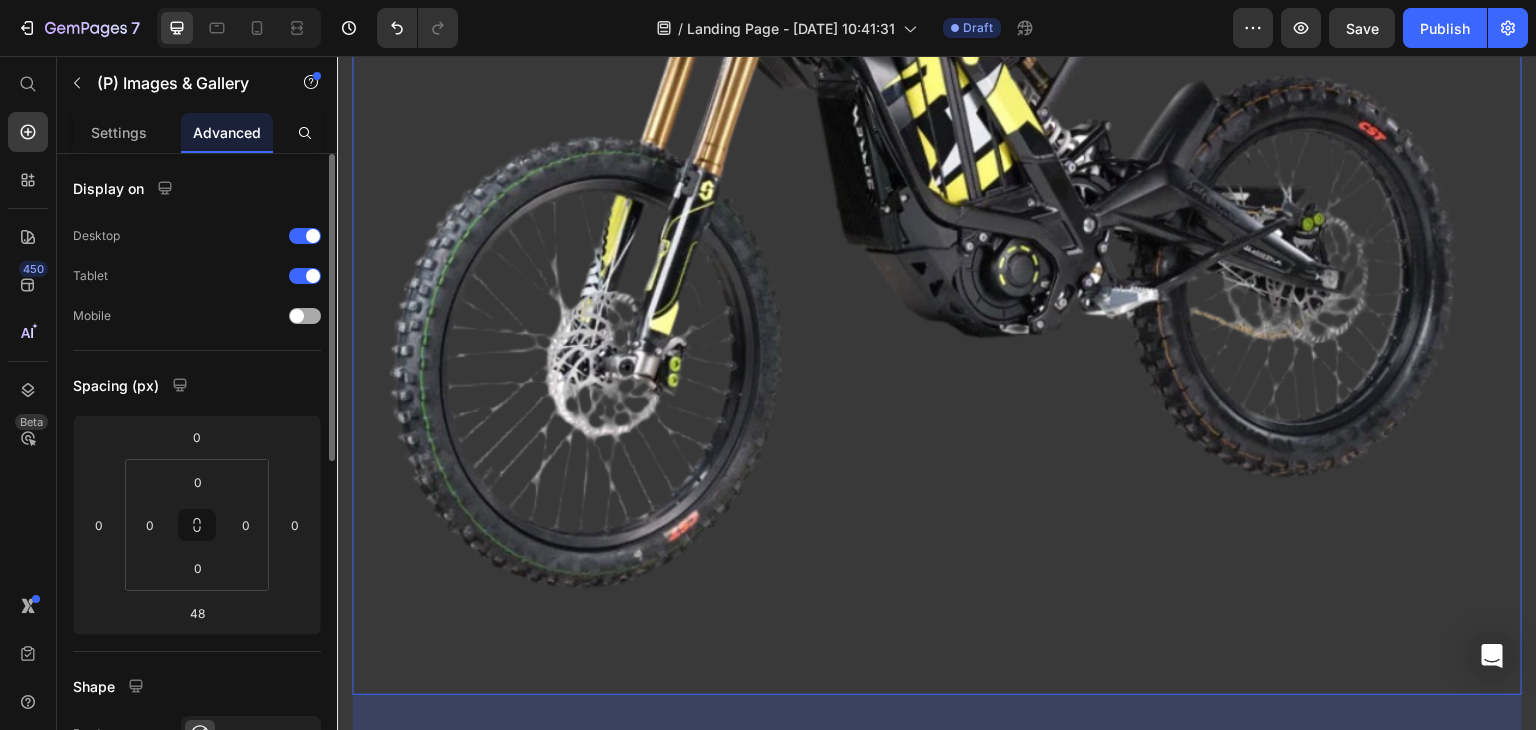 click at bounding box center (297, 316) 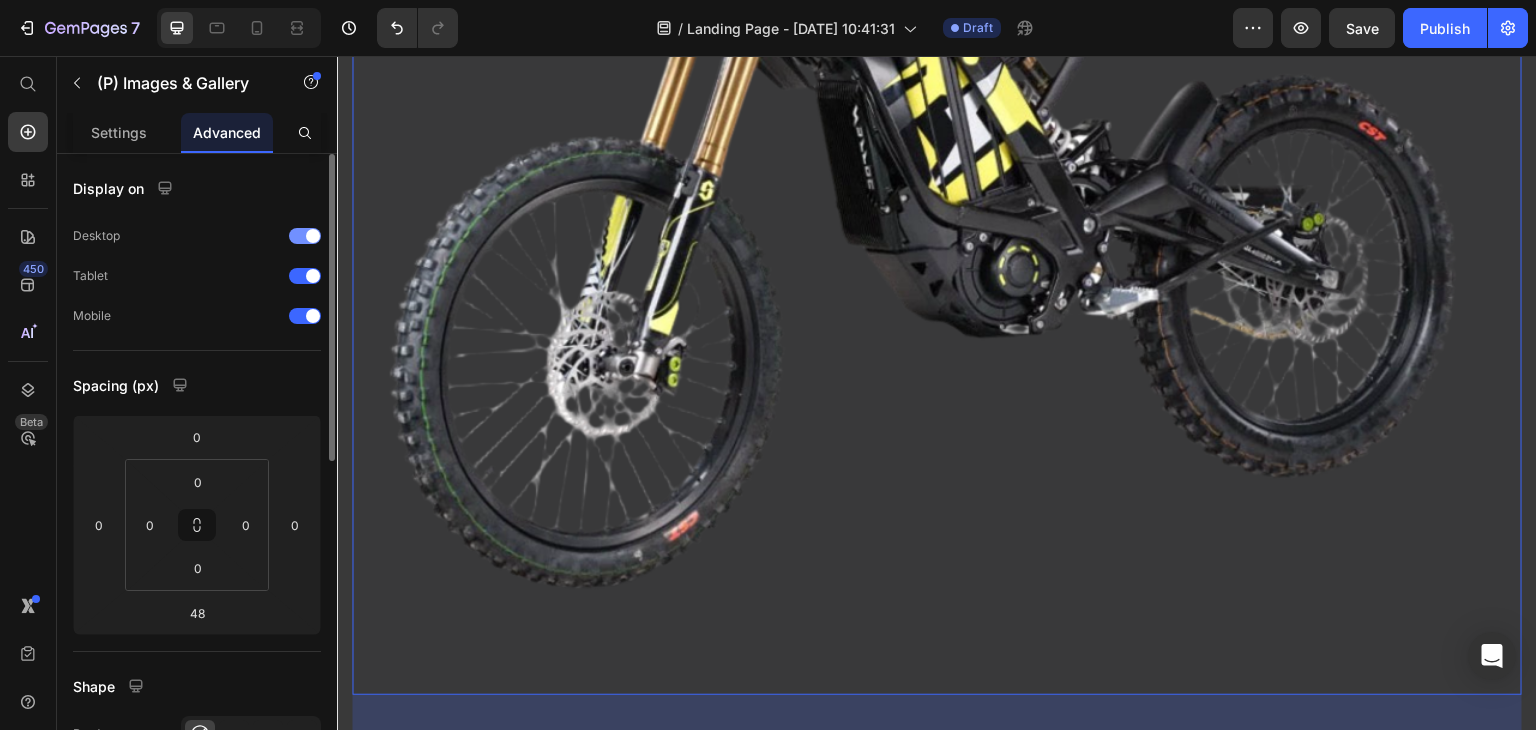 click at bounding box center [305, 236] 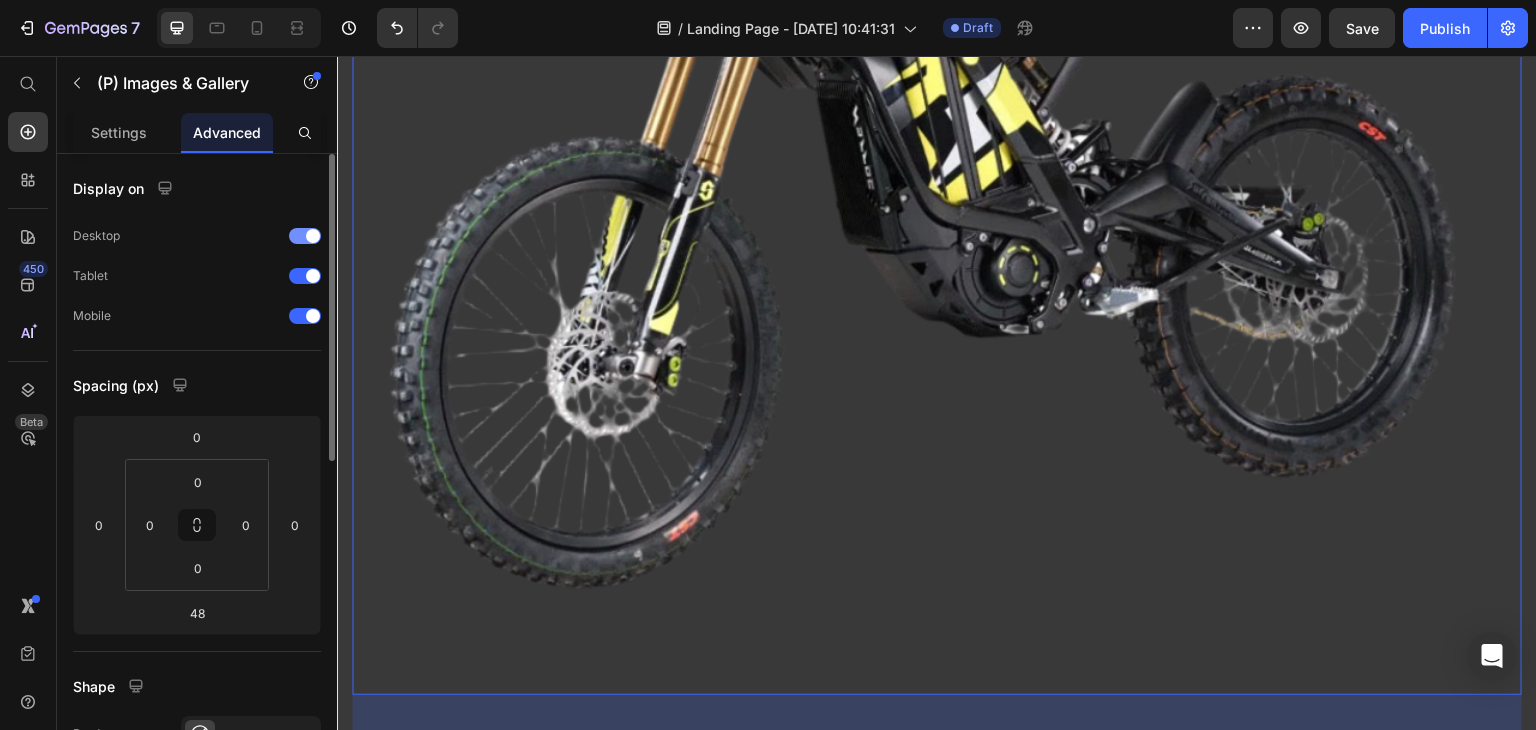 scroll, scrollTop: 240, scrollLeft: 0, axis: vertical 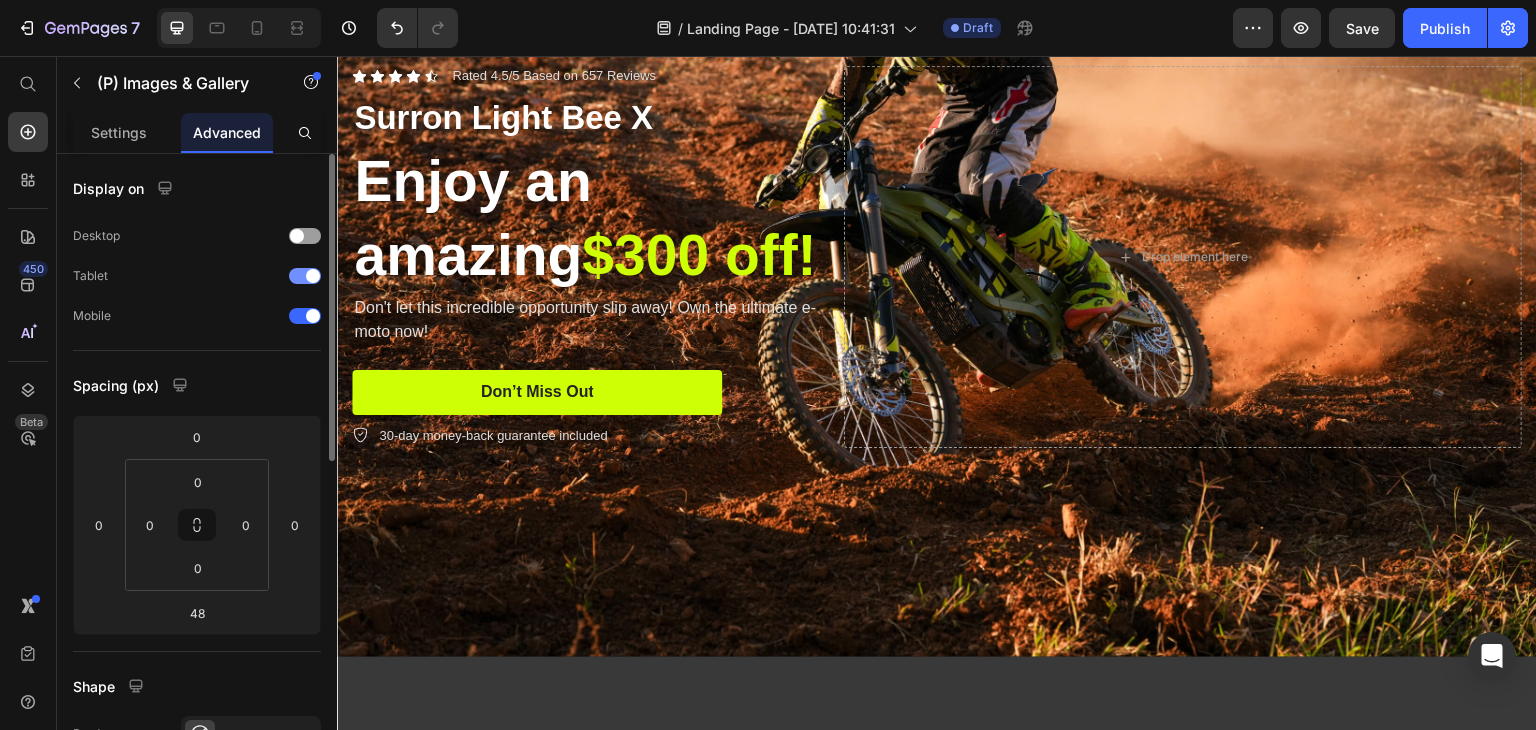 click on "Desktop Tablet Mobile" 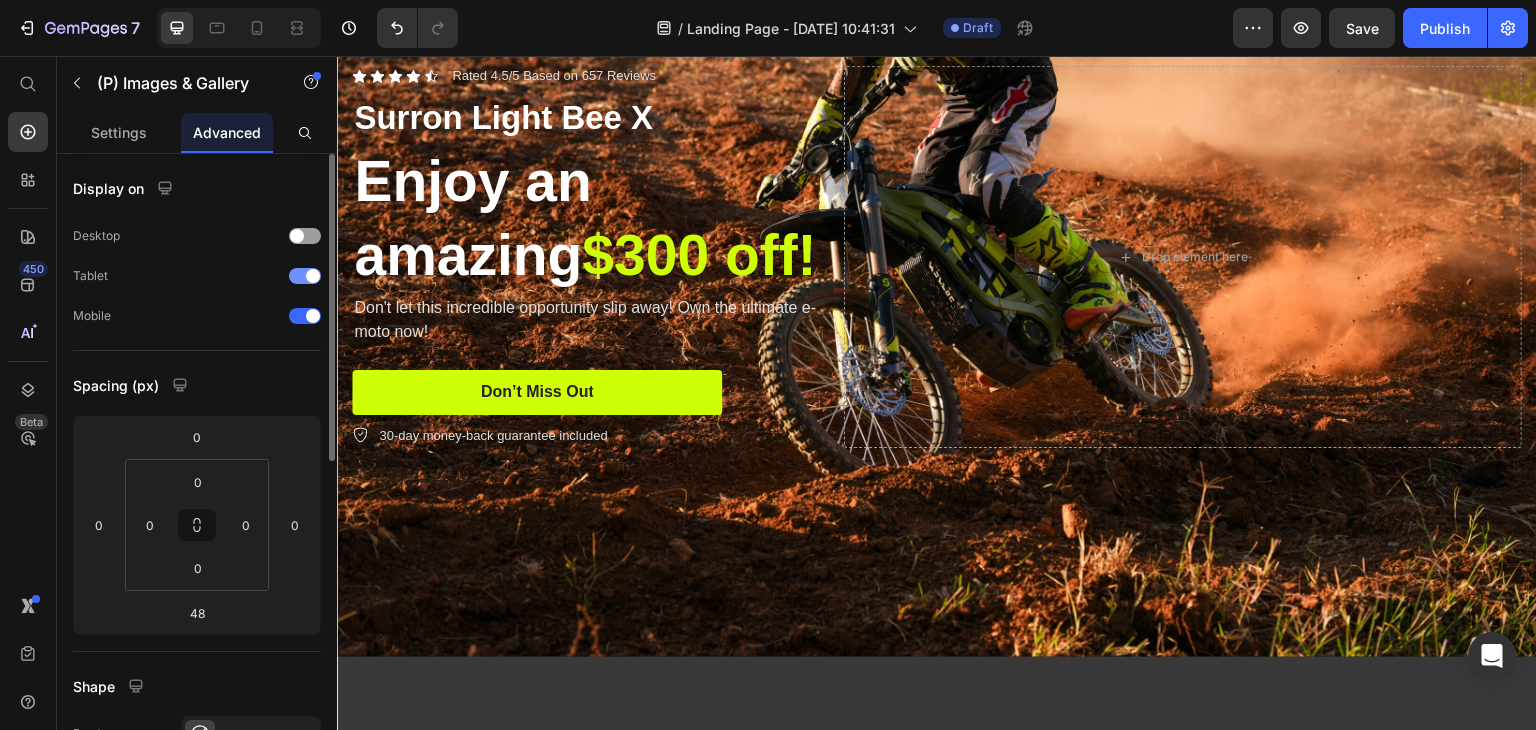 click on "Tablet" at bounding box center [197, 276] 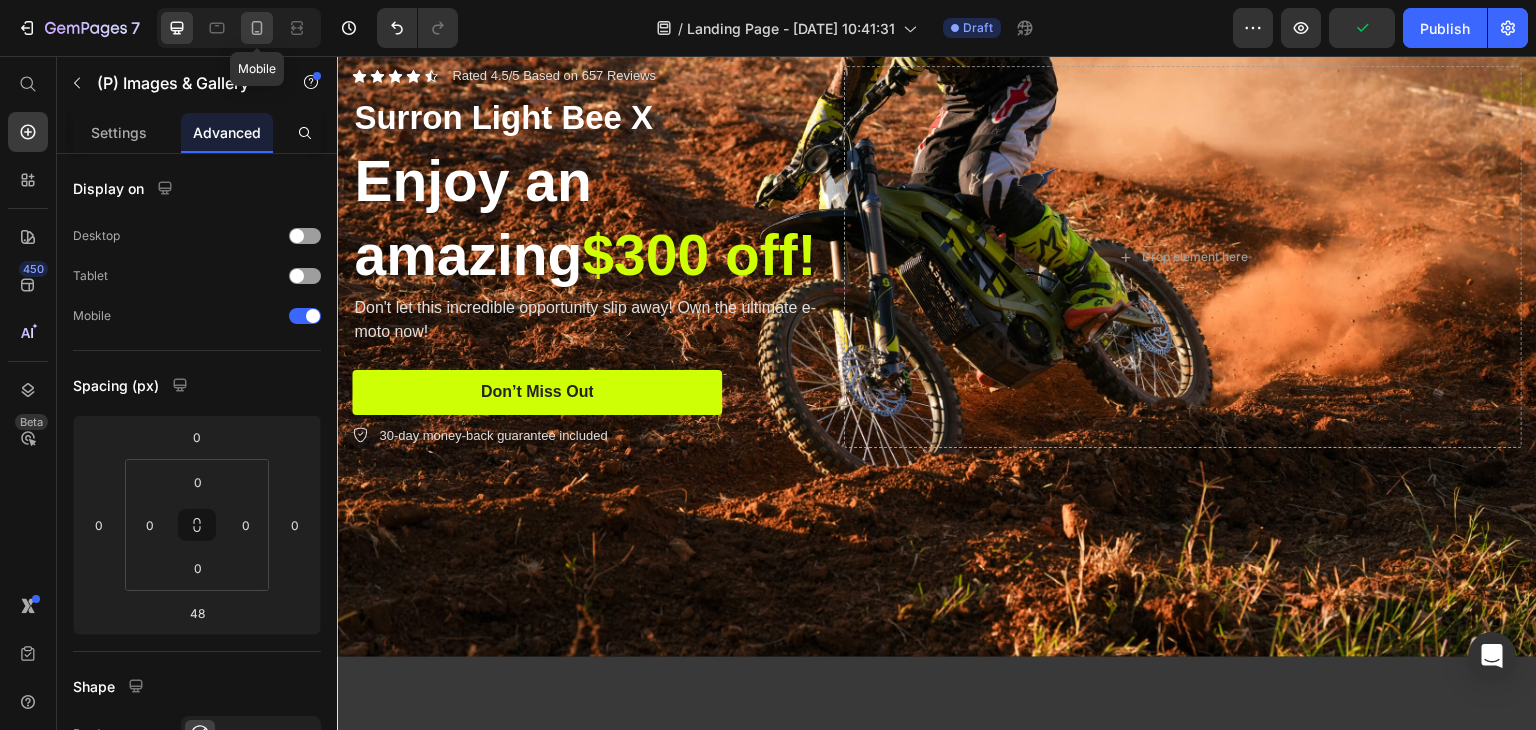click 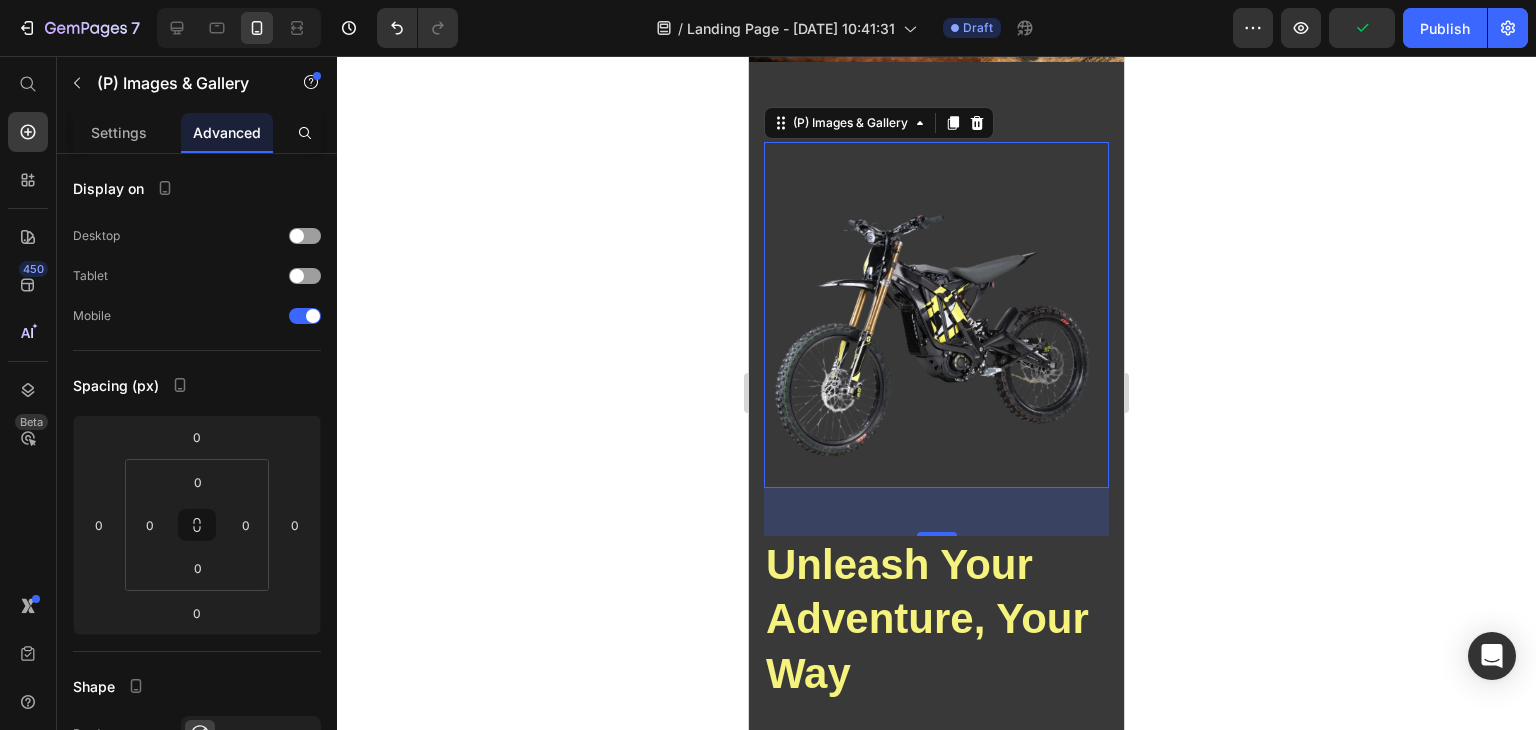 scroll, scrollTop: 535, scrollLeft: 0, axis: vertical 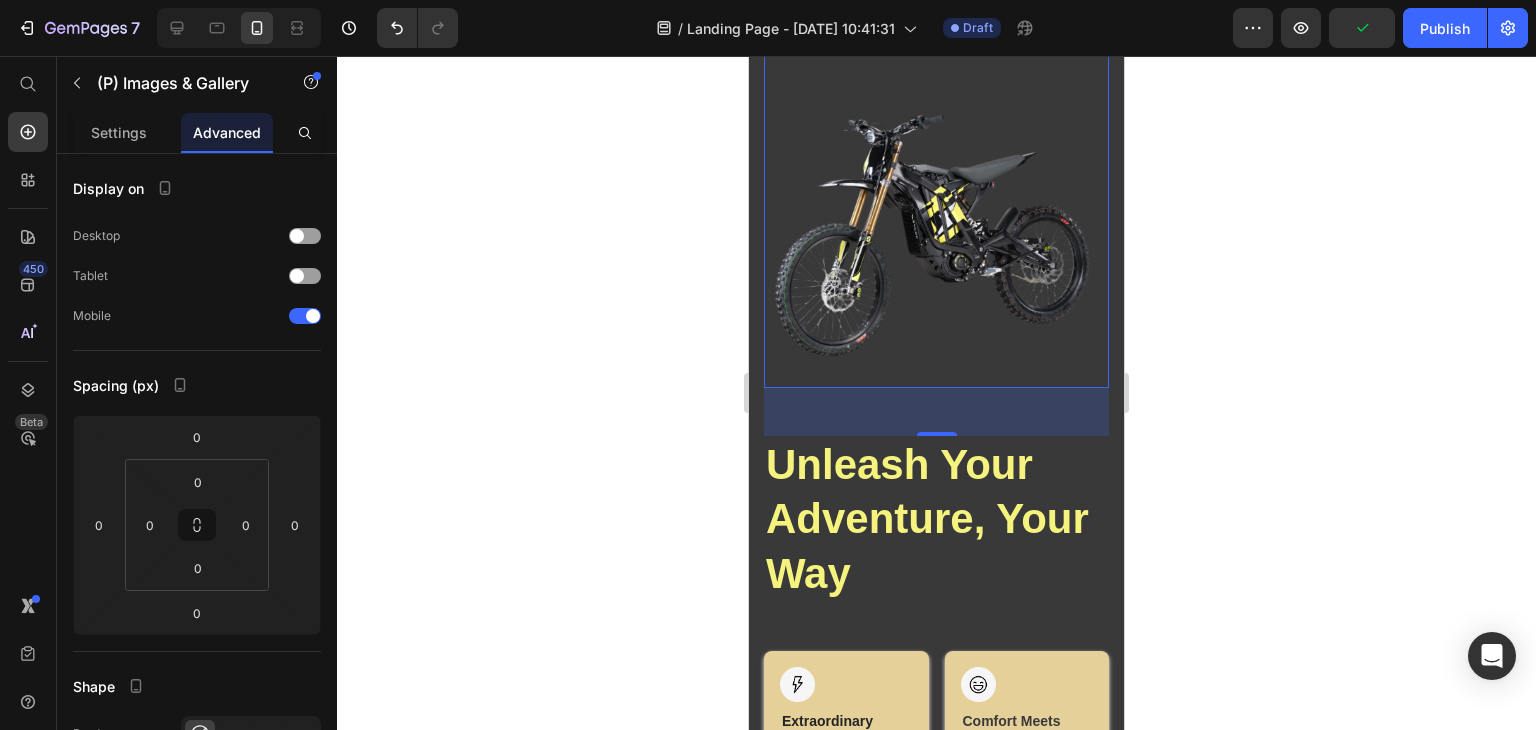 drag, startPoint x: 1290, startPoint y: 413, endPoint x: 1270, endPoint y: 407, distance: 20.880613 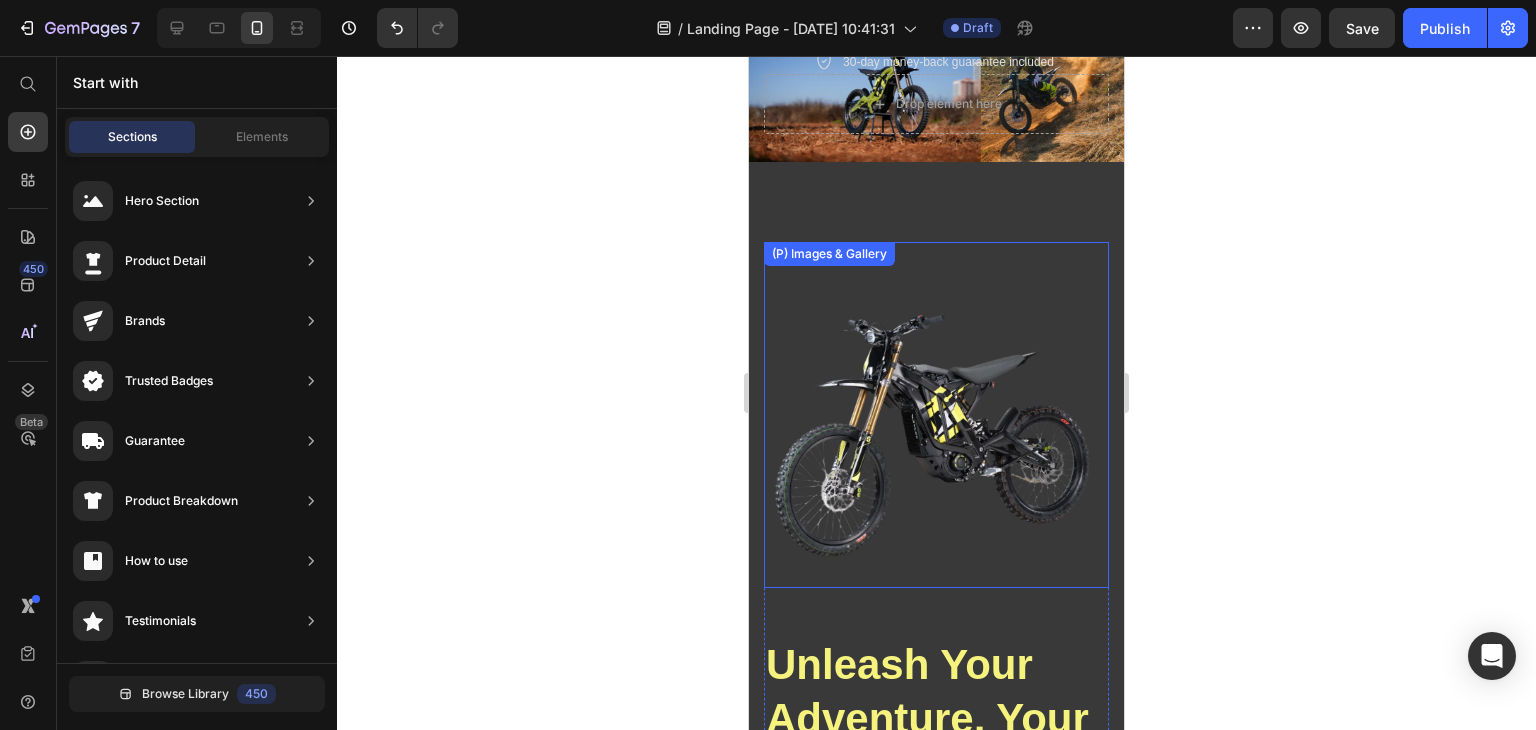 scroll, scrollTop: 135, scrollLeft: 0, axis: vertical 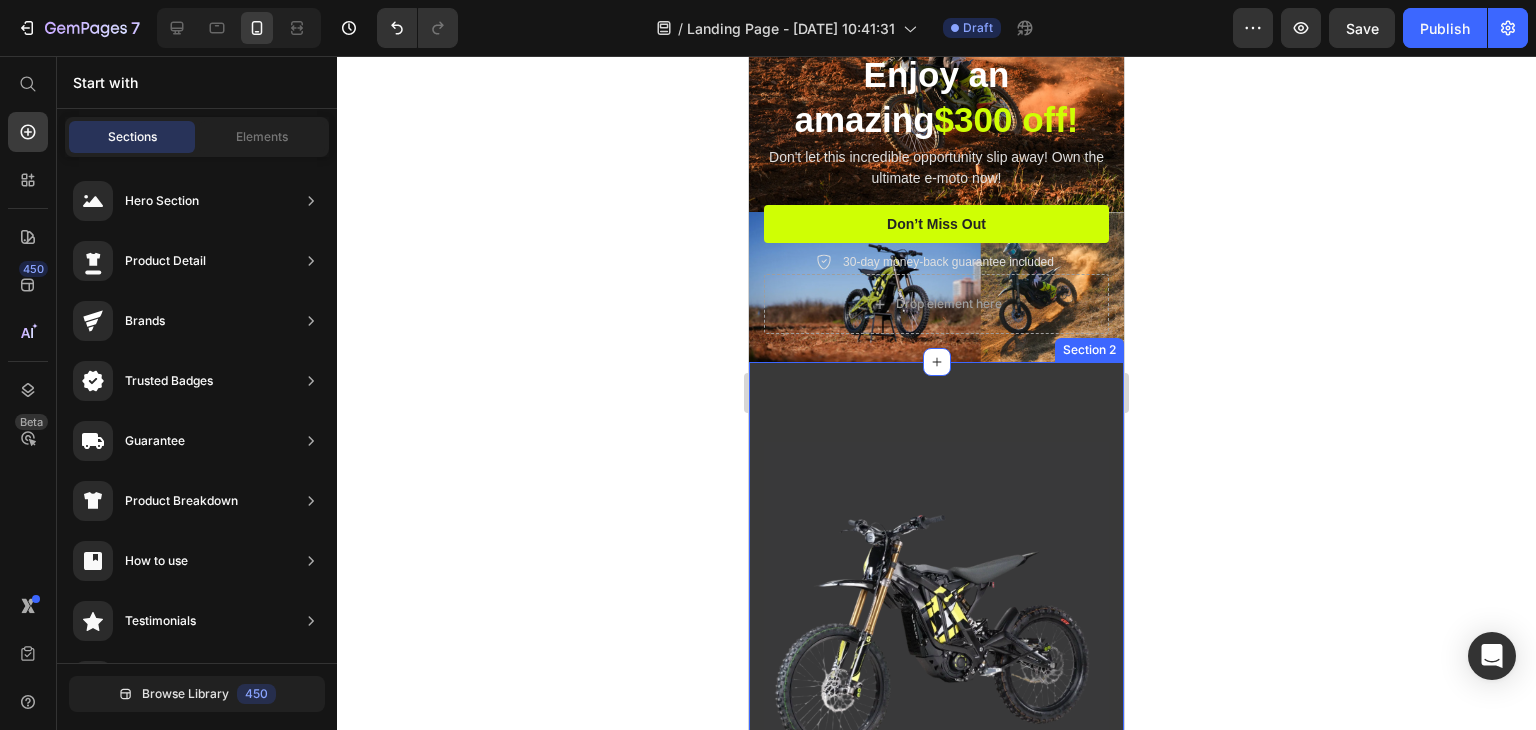 click on "(P) Images & Gallery Unleash Your Adventure, Your Way Heading Row Image Extraordinary Endurance Heading Row Revolutionary power management ensures extended riding time, quadrupling the distance compared to conventional bikes. Text block Row Image Comfort Meets Precision Heading Row Ride with confidence, as the bike's design minimizes discomfort while maximizing control. Text block Row Row Image Advanced Durability Engineering Heading Row Built with high-grade materials that naturally maintain their integrity and performance over time. Text block Row Image Seamless Customization with Adjustable Features Heading Row Effortlessly tailor your ride with a user-friendly system offering many customizable settings to suit your preferences. Text block Row Row (P) Images & Gallery Row Product Section 2" at bounding box center [936, 1117] 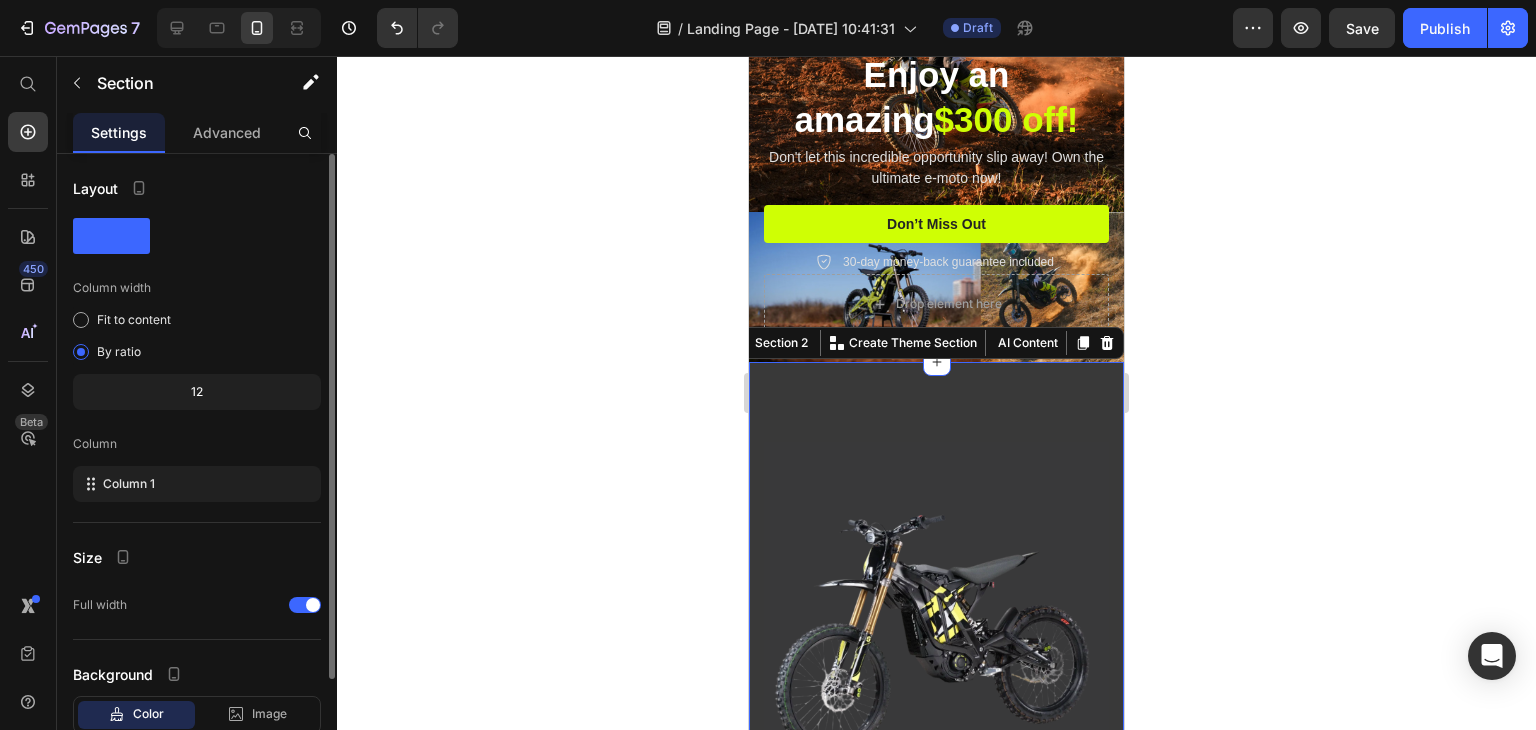 scroll, scrollTop: 129, scrollLeft: 0, axis: vertical 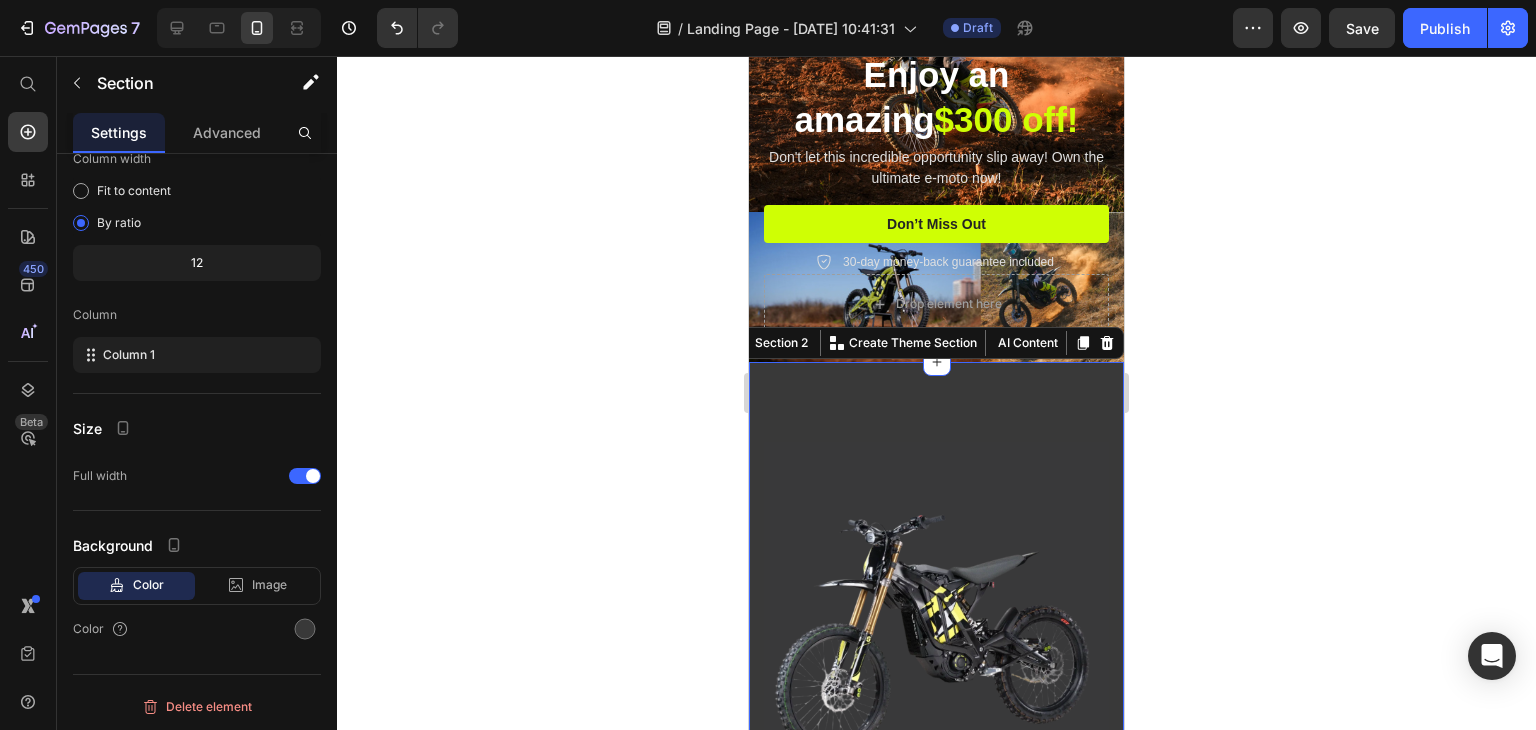 click 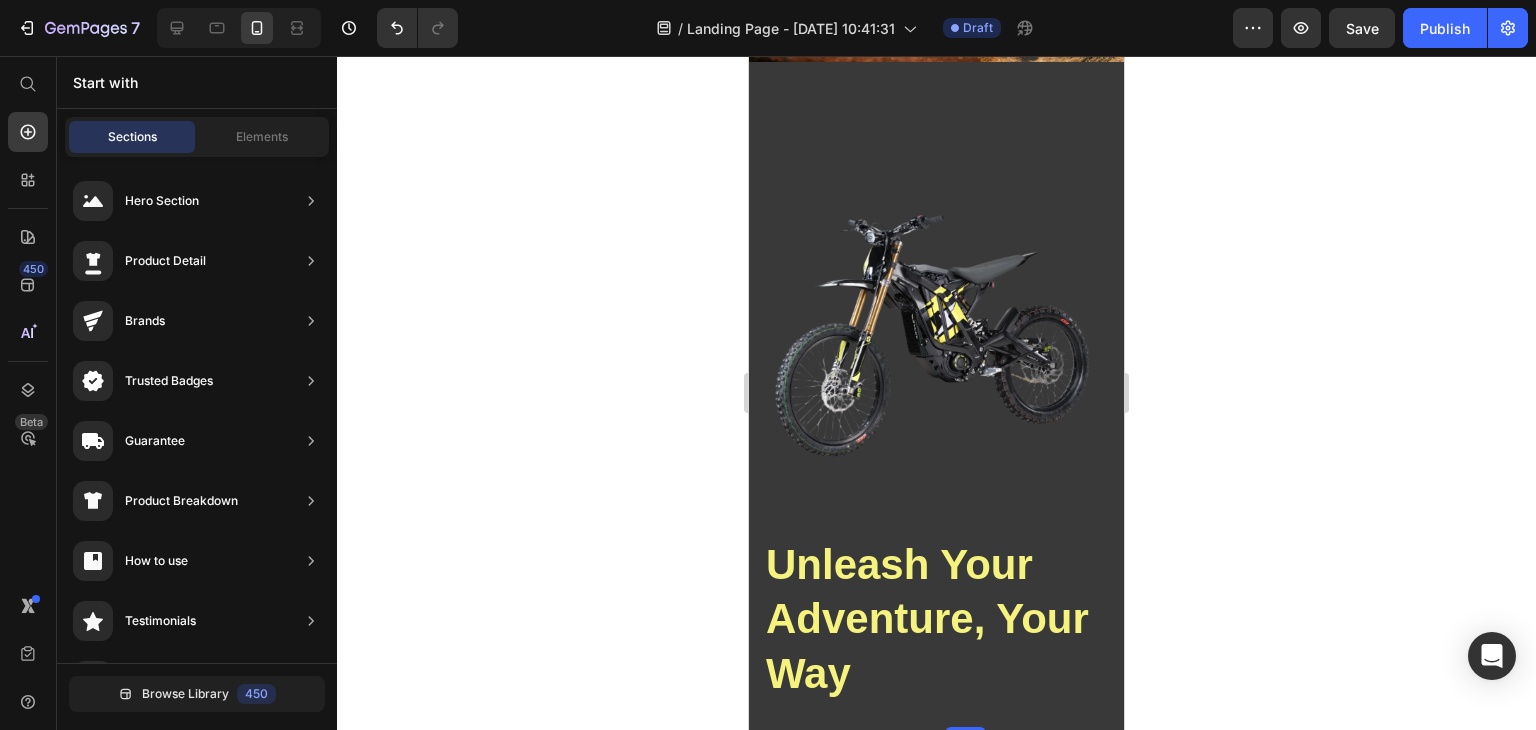 scroll, scrollTop: 0, scrollLeft: 0, axis: both 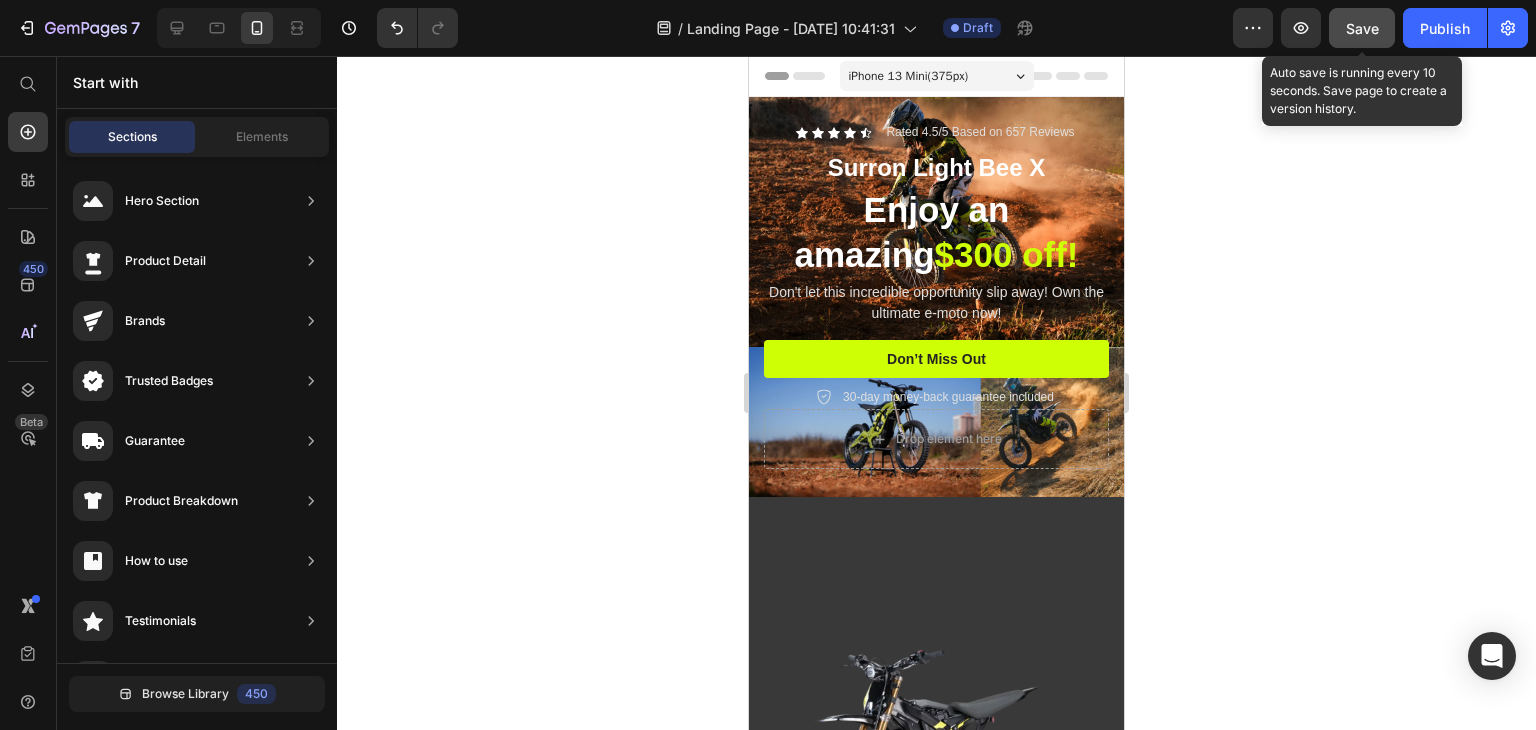click on "Save" at bounding box center [1362, 28] 